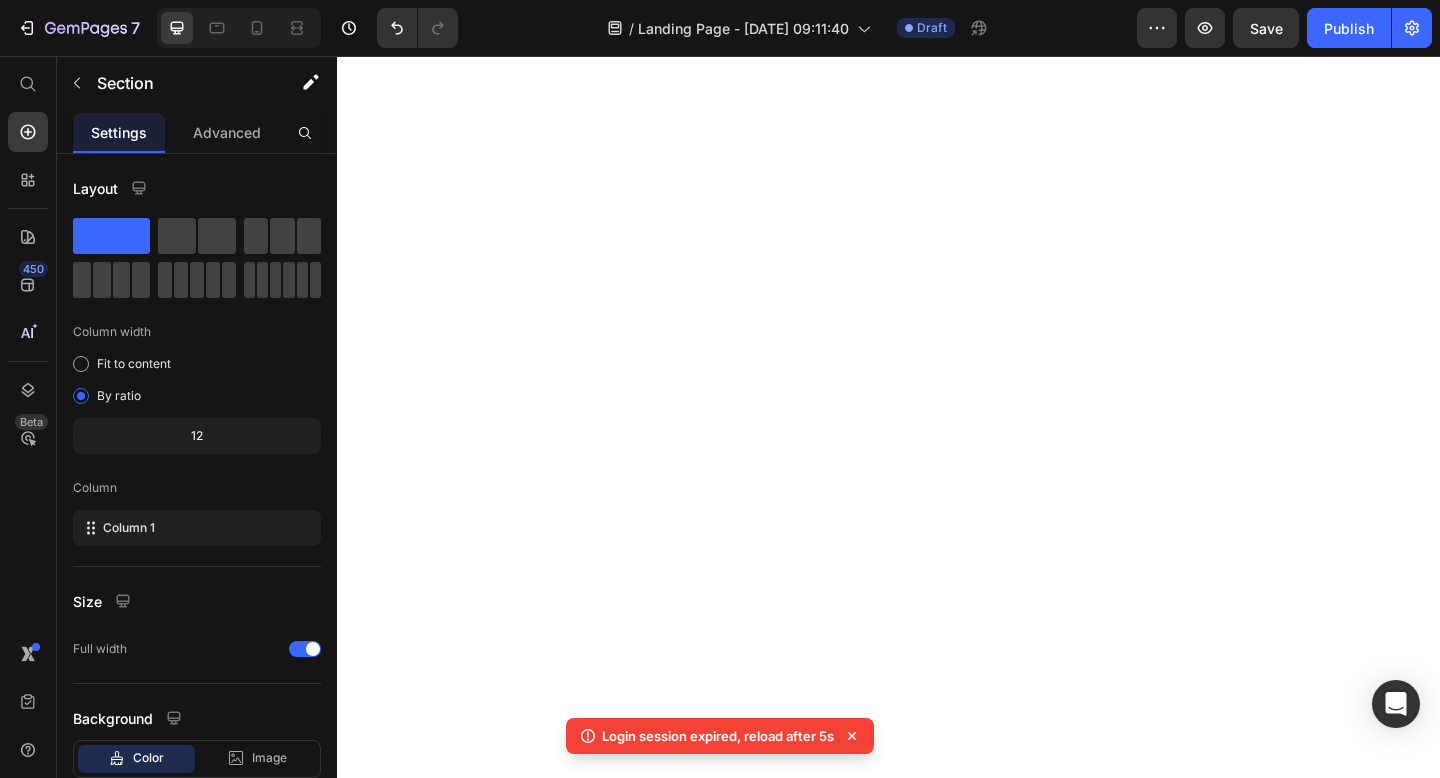 scroll, scrollTop: 0, scrollLeft: 0, axis: both 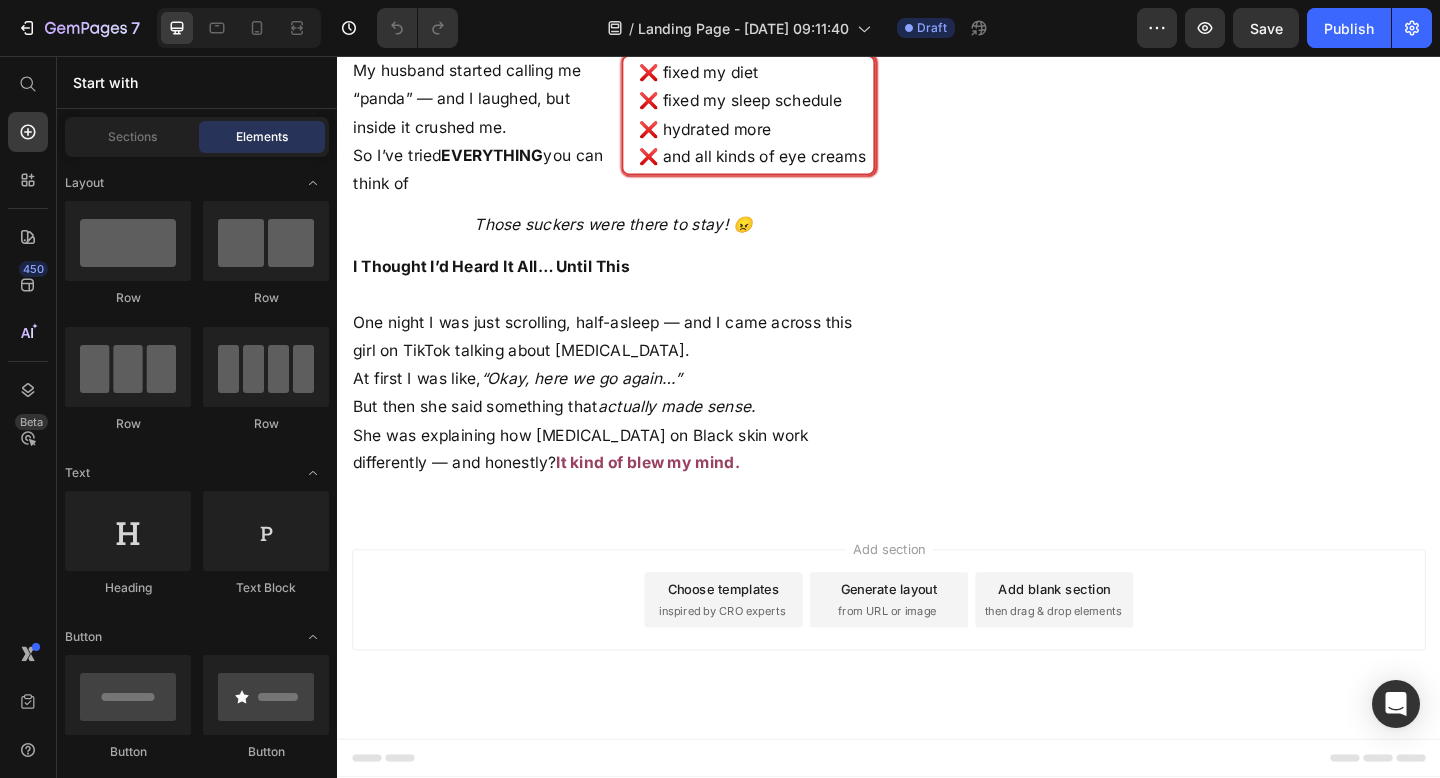 click on "Choose templates inspired by CRO experts" at bounding box center [757, 648] 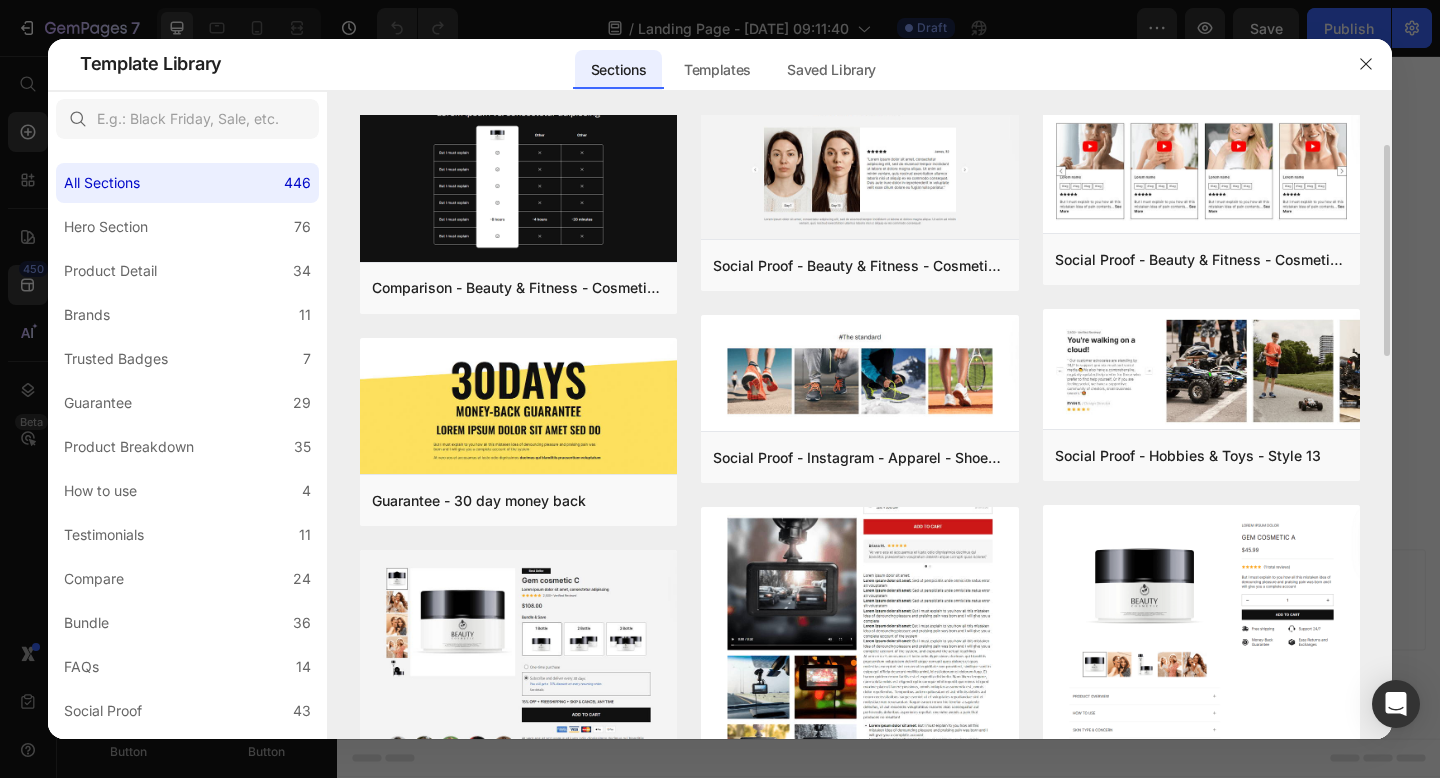 scroll, scrollTop: 42, scrollLeft: 0, axis: vertical 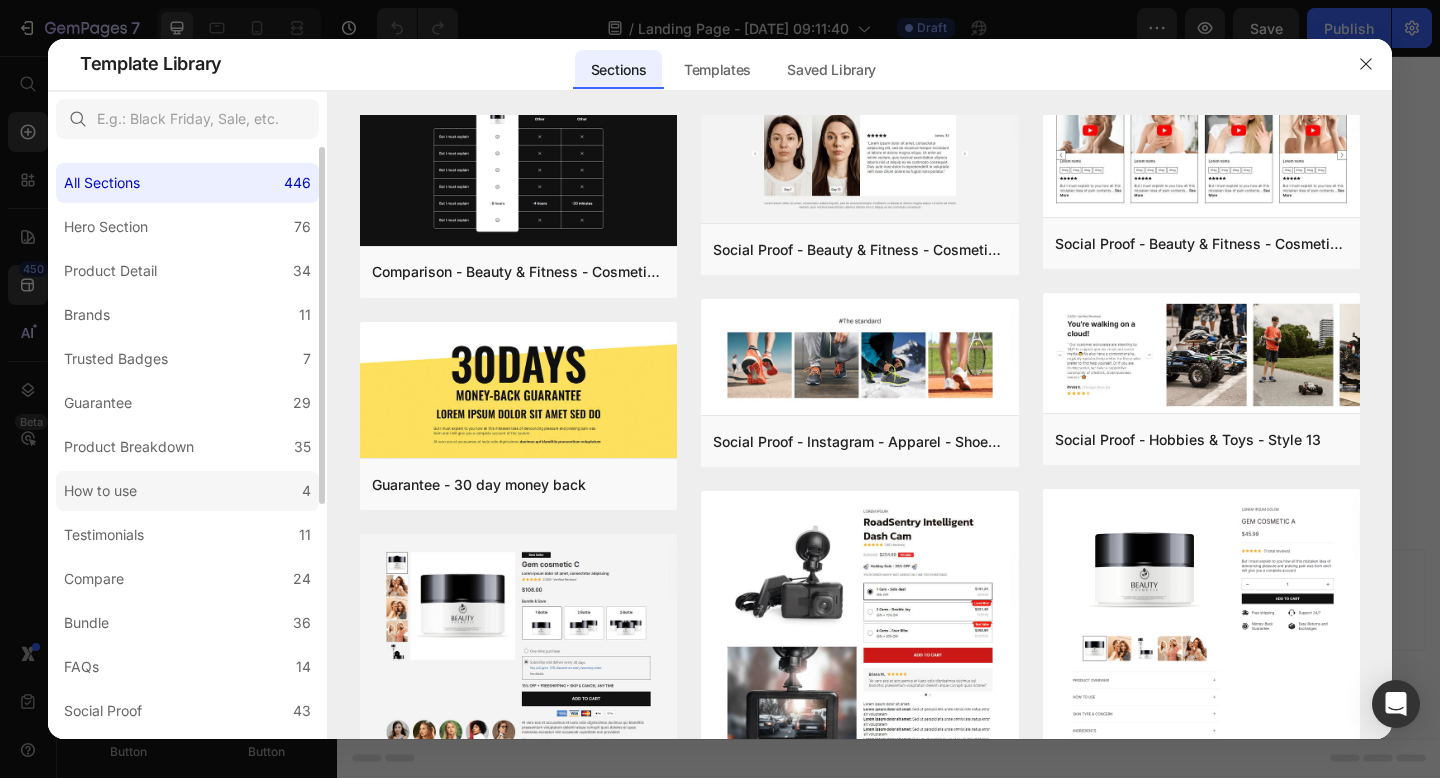 click on "How to use 4" 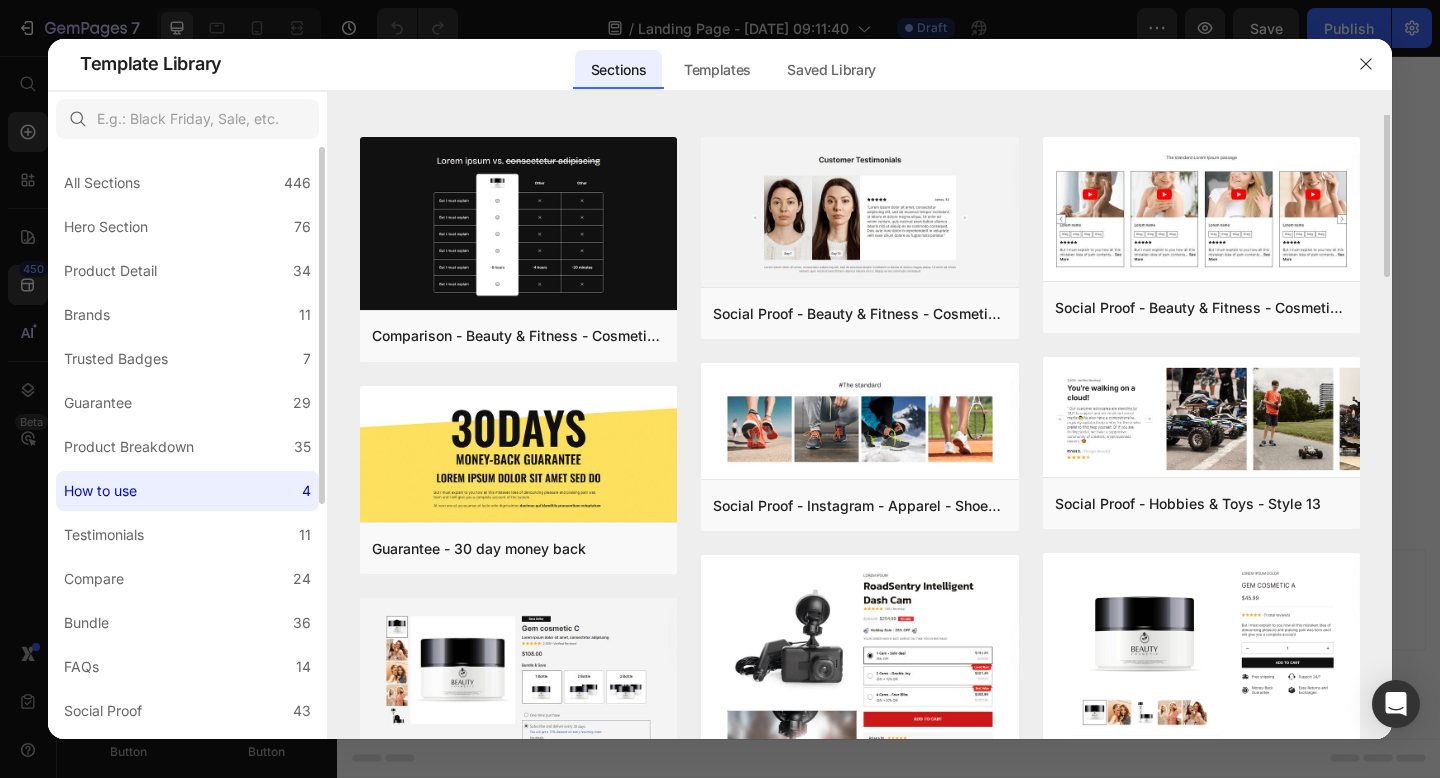 scroll, scrollTop: 0, scrollLeft: 0, axis: both 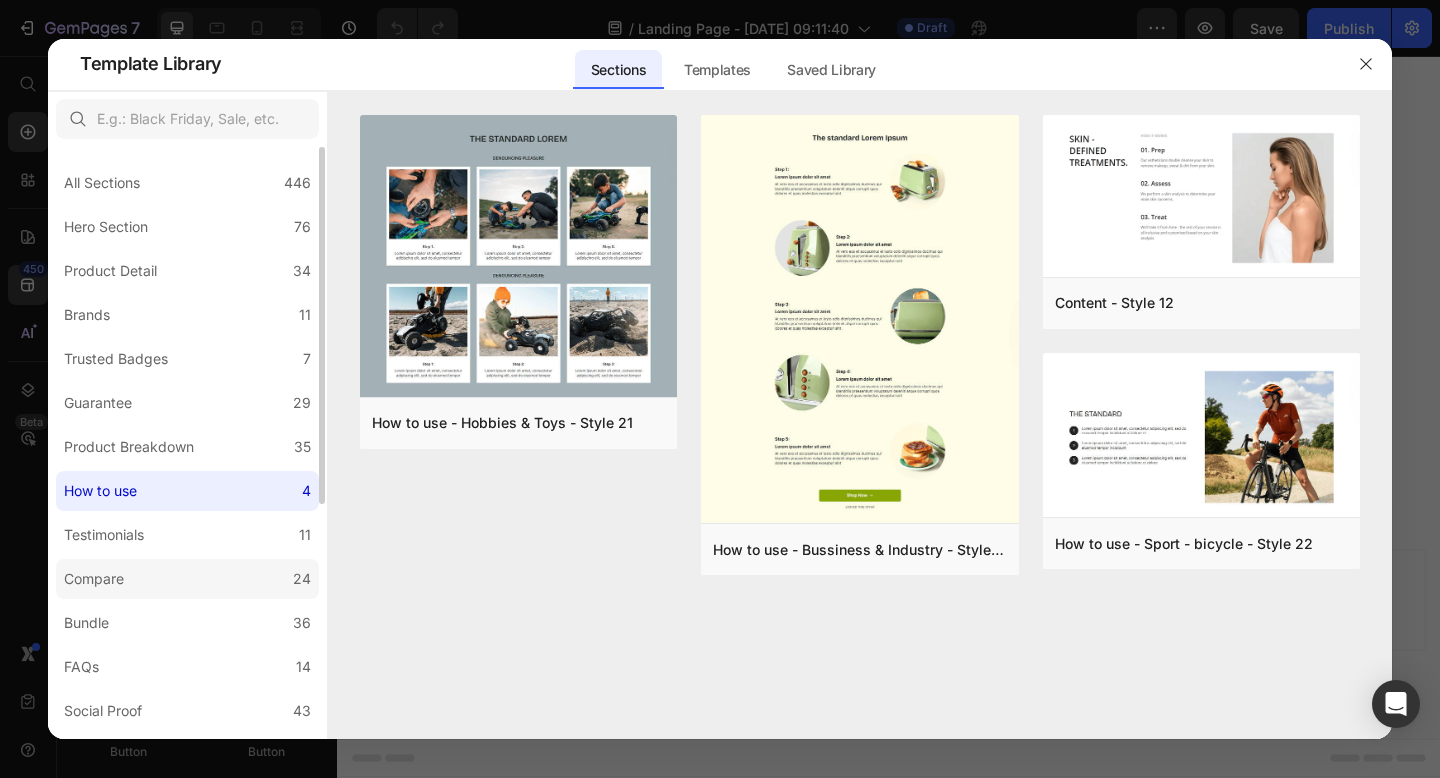 click on "Compare 24" 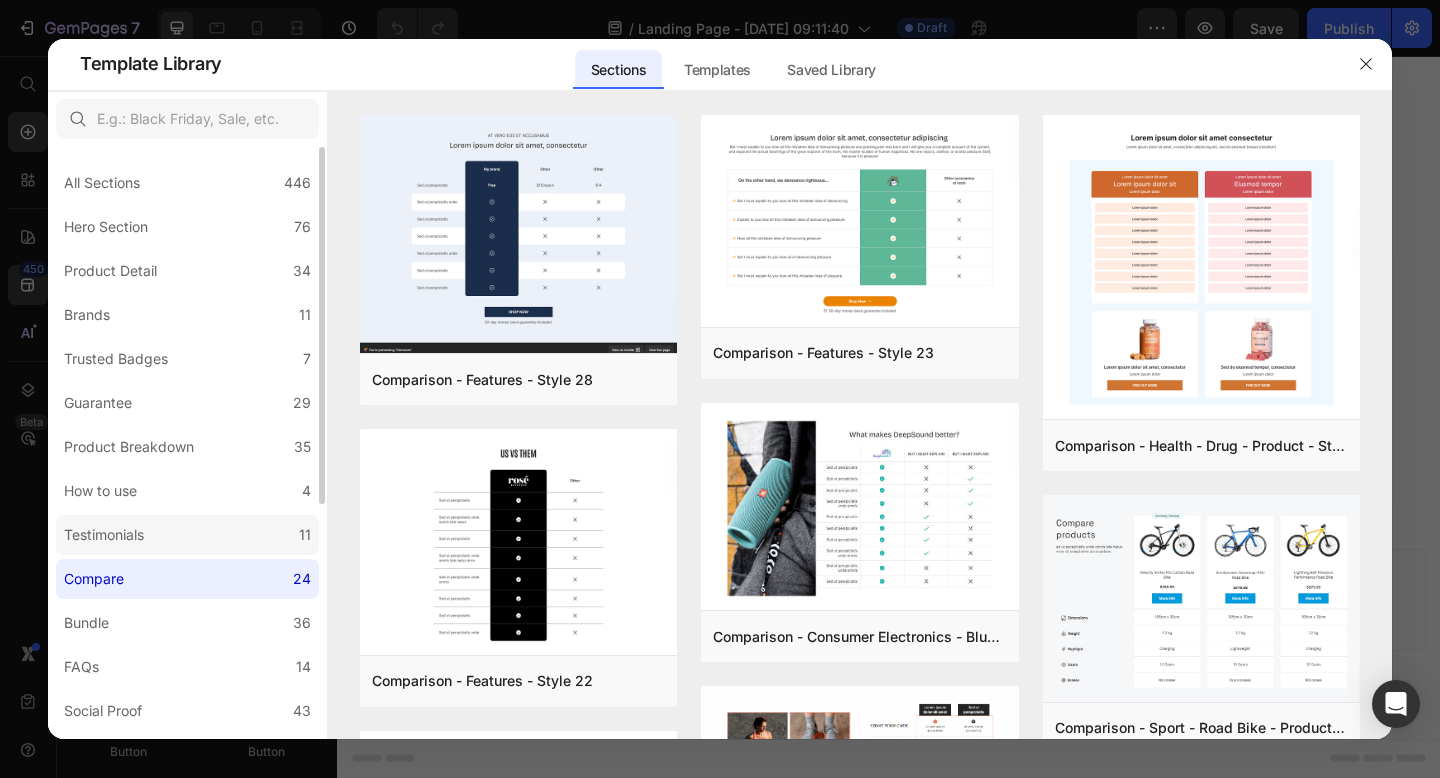 click on "Testimonials 11" 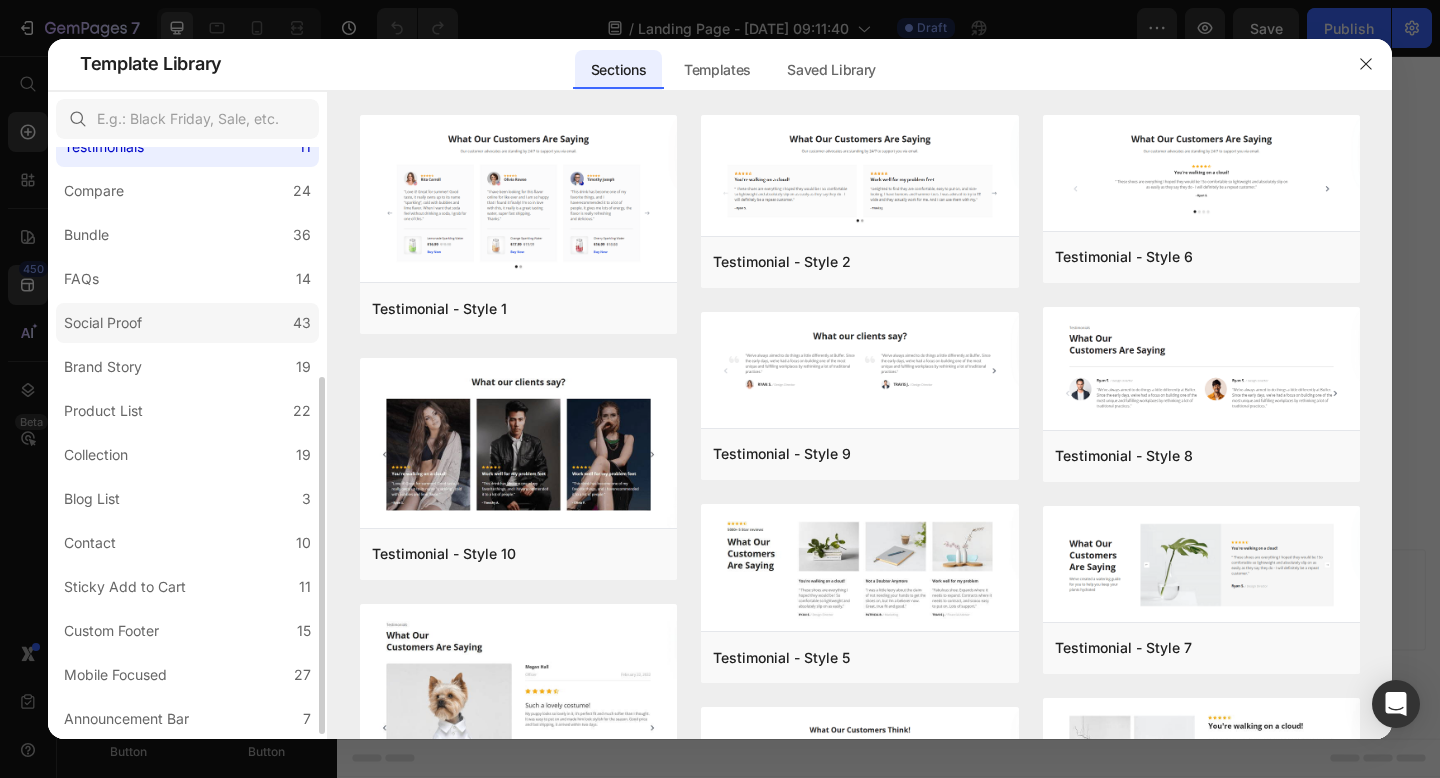 scroll, scrollTop: 0, scrollLeft: 0, axis: both 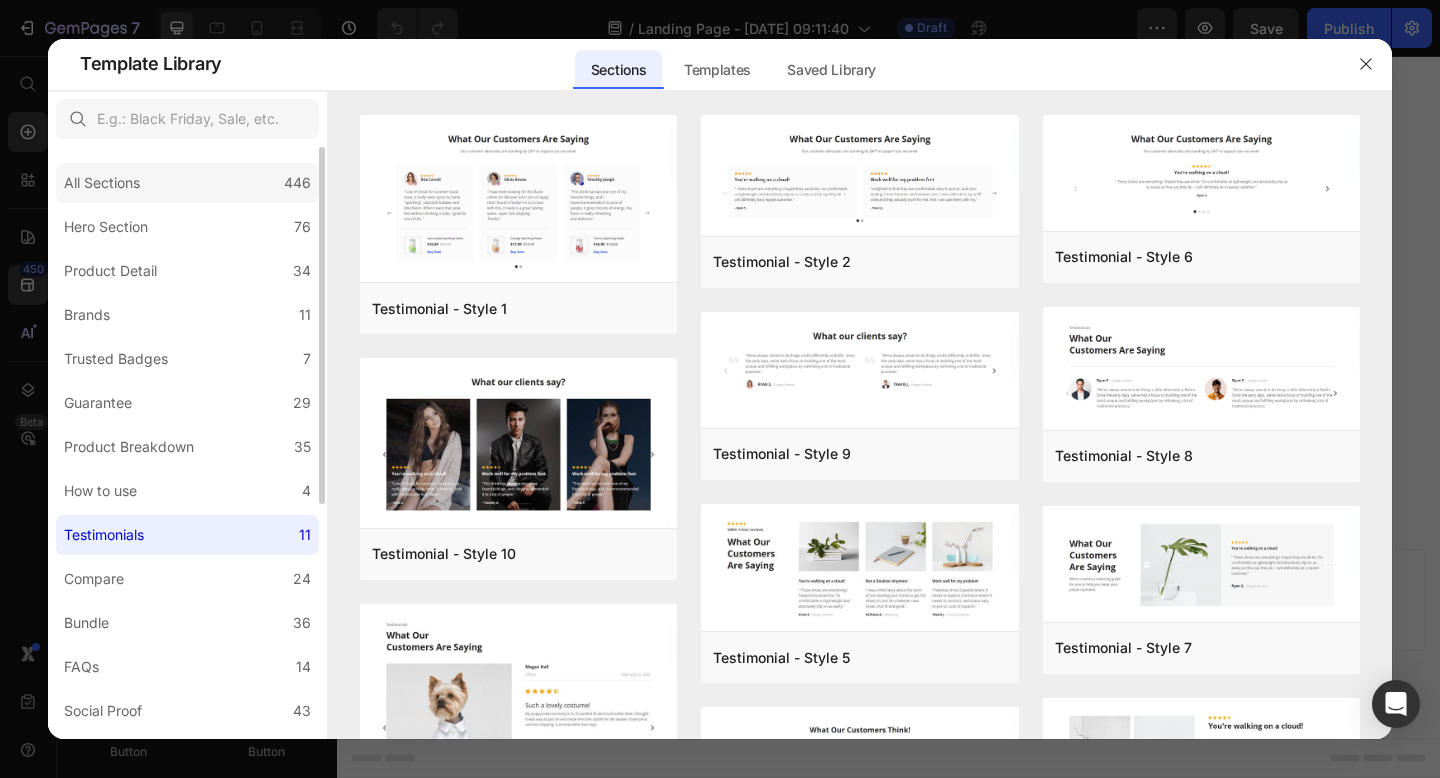 click on "All Sections 446" 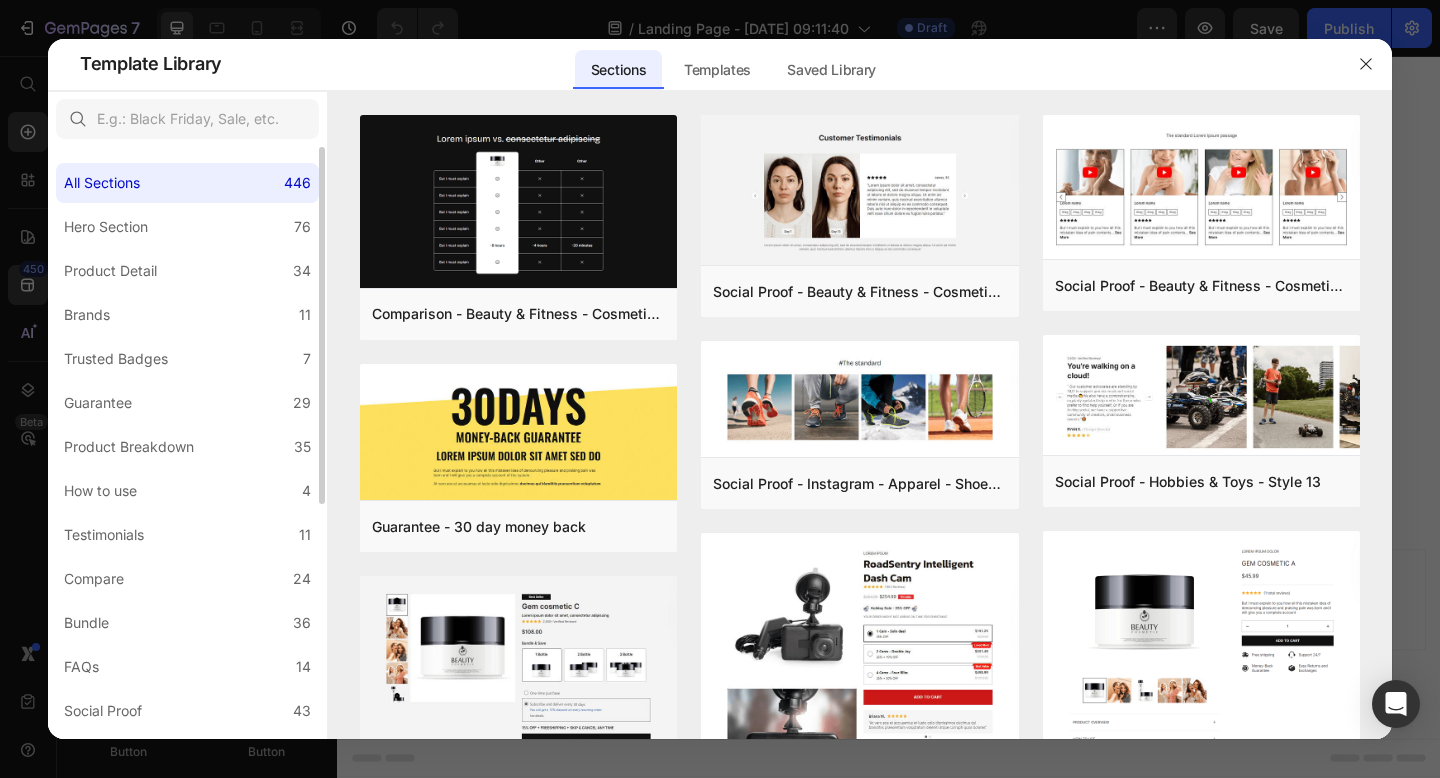 click on "All Sections 446 Hero Section 76 Product Detail 34 Brands 11 Trusted Badges 7 Guarantee 29 Product Breakdown 35 How to use 4 Testimonials 11 Compare 24 Bundle 36 FAQs 14 Social Proof 43 Brand Story 19 Product List 22 Collection 19 Blog List 3 Contact 10 Sticky Add to Cart 11 Custom Footer 15 Mobile Focused 27 Announcement Bar 7" at bounding box center [187, 637] 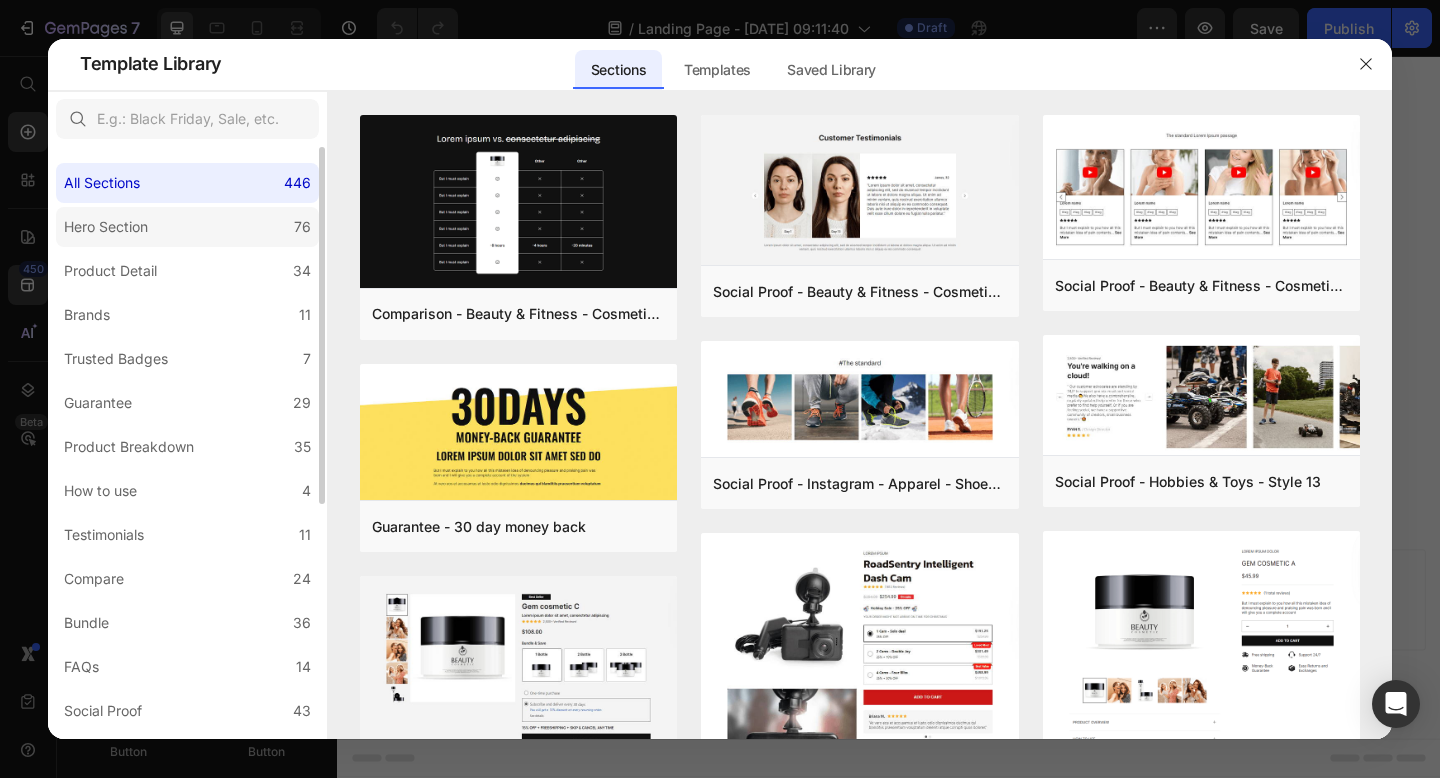 click on "Hero Section 76" 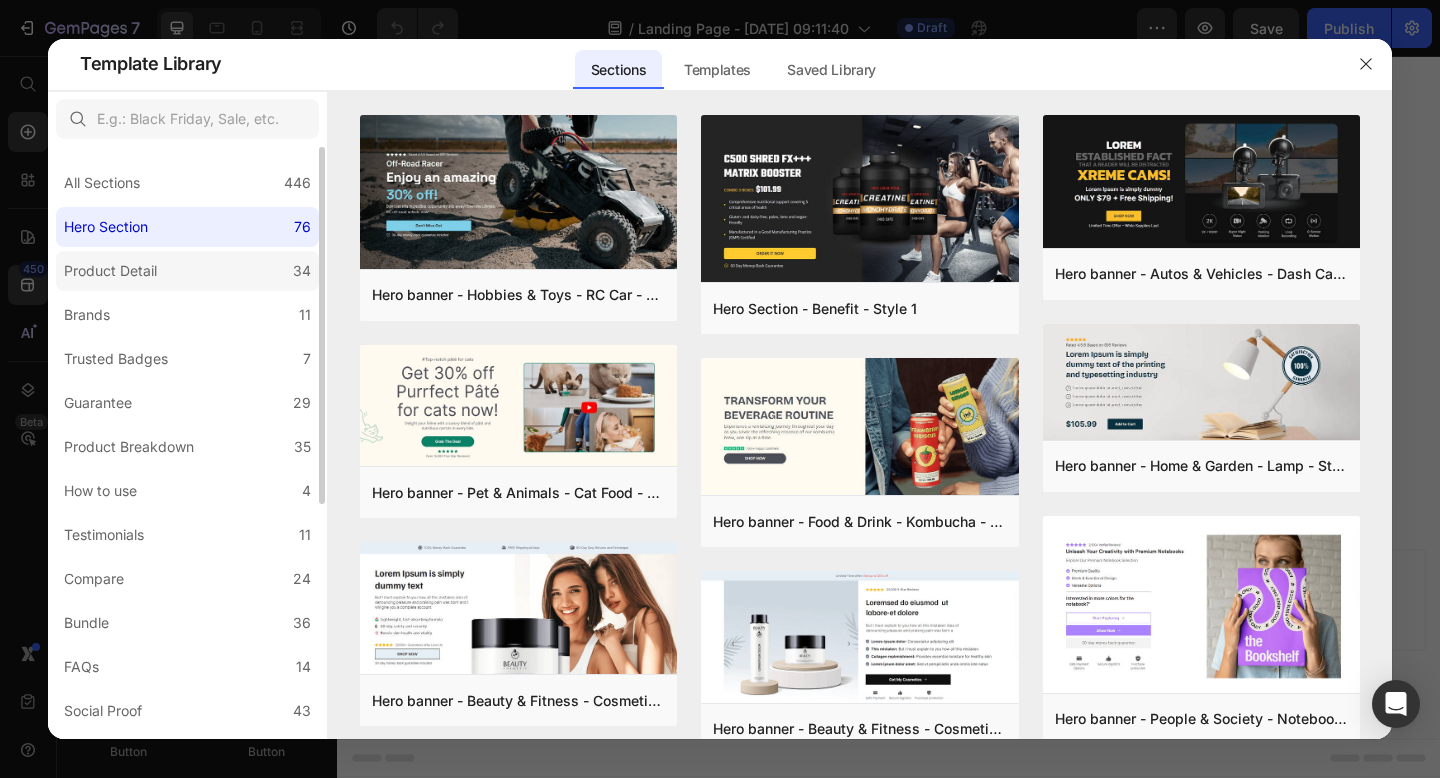 click on "Product Detail" at bounding box center [114, 271] 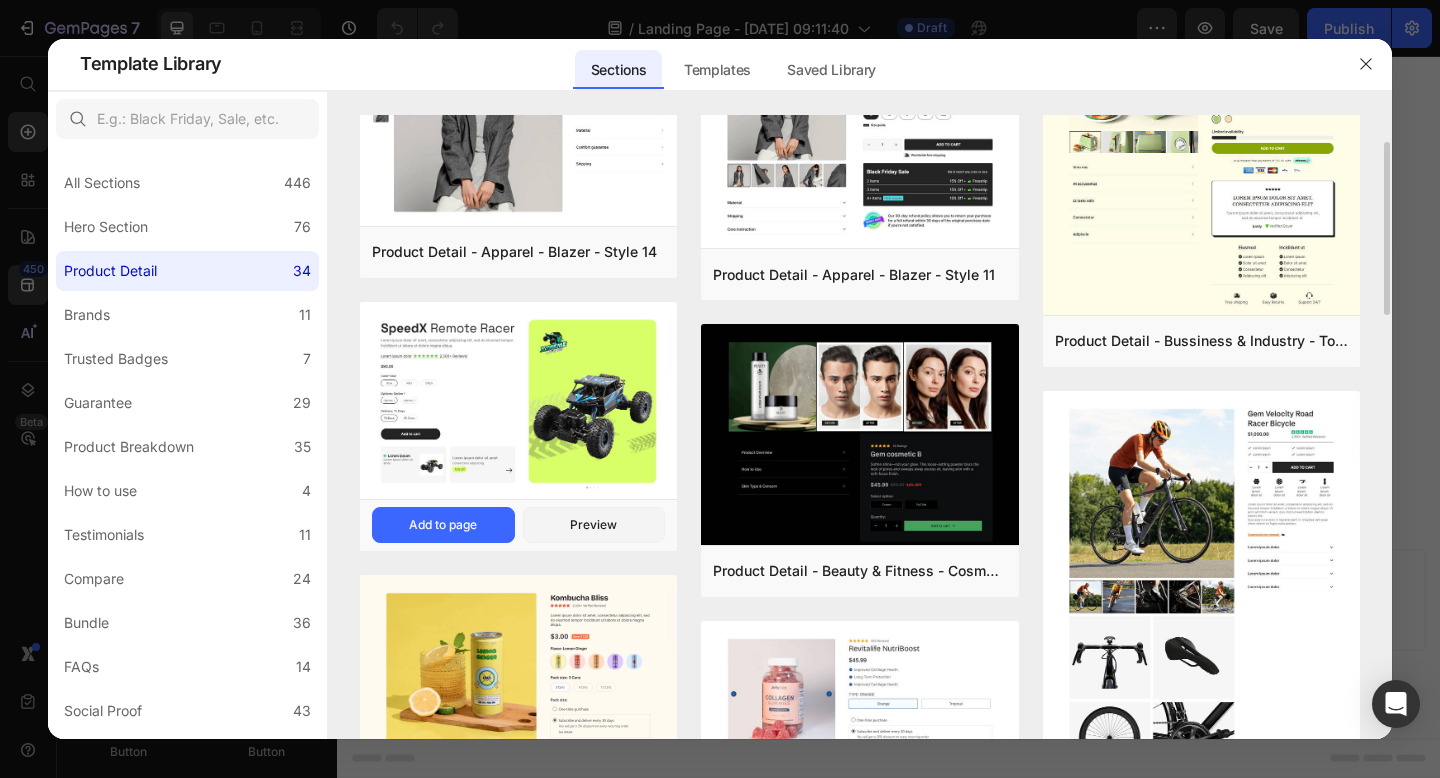 scroll, scrollTop: 96, scrollLeft: 0, axis: vertical 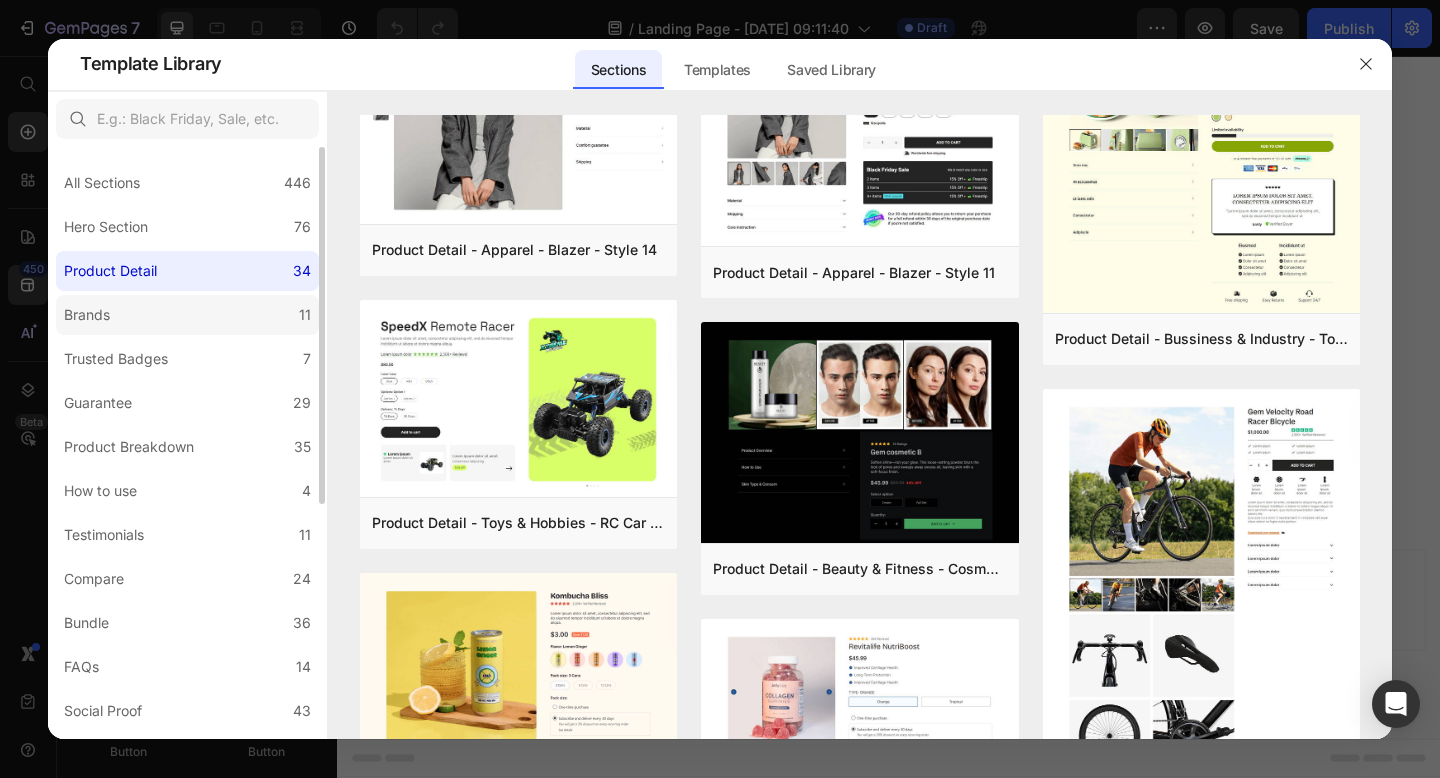 click on "Brands 11" 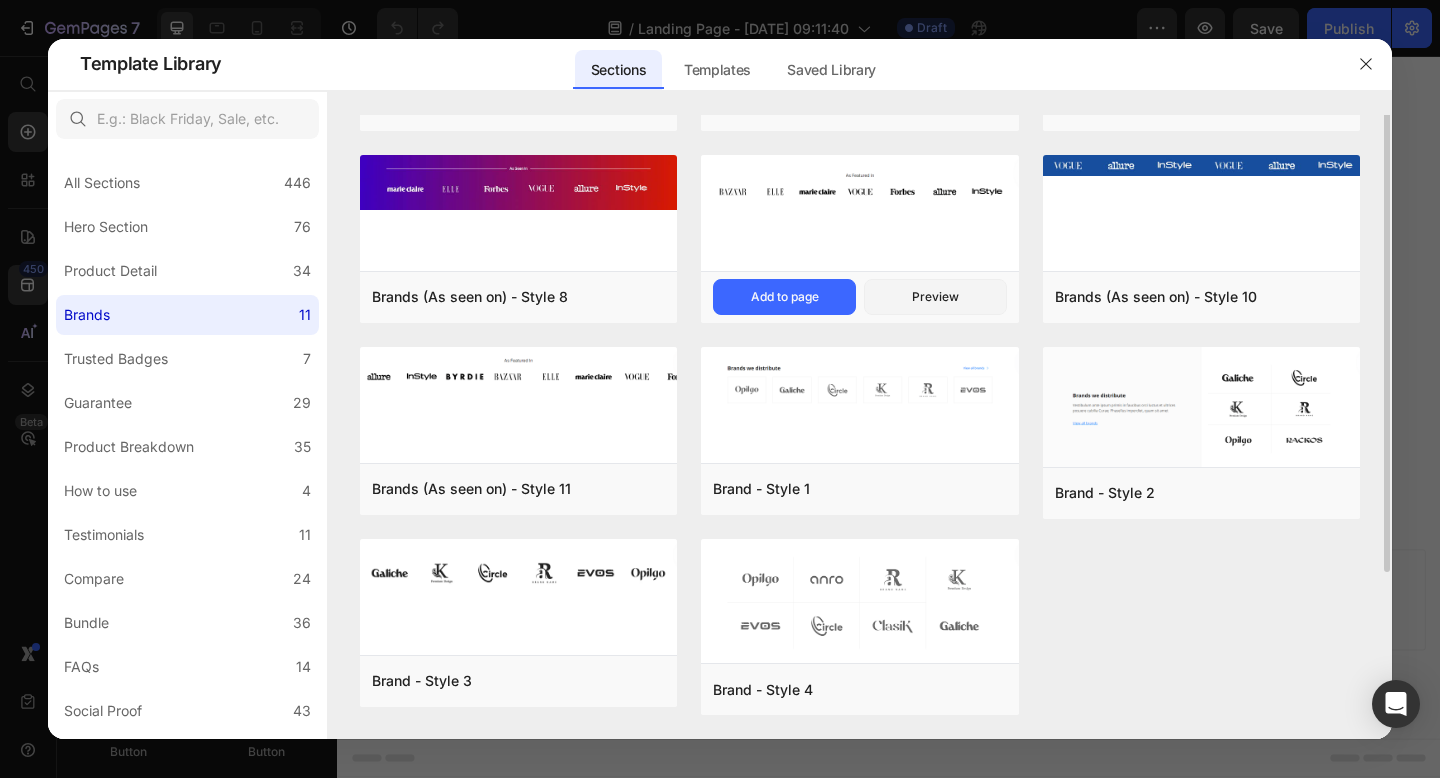 scroll, scrollTop: 0, scrollLeft: 0, axis: both 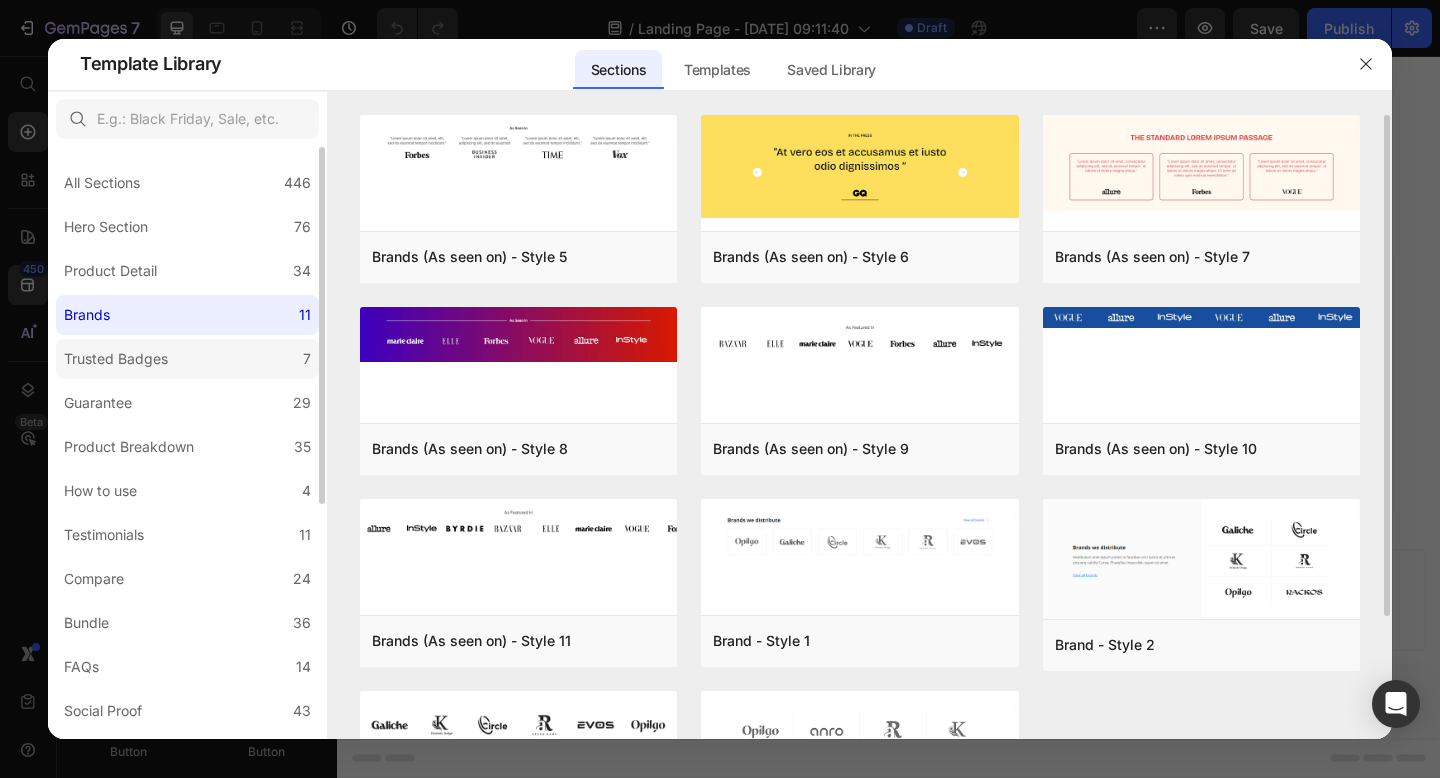 click on "Trusted Badges 7" 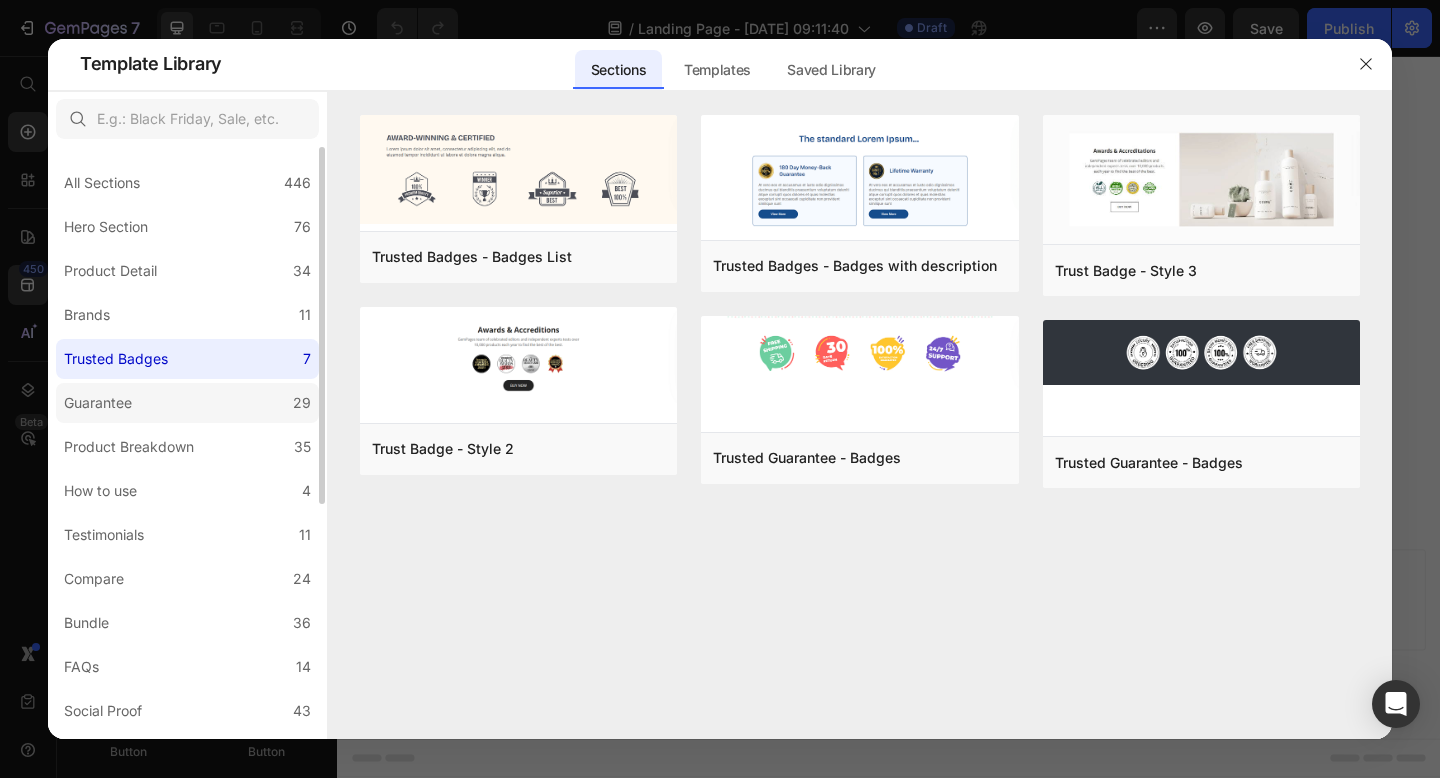 click on "Guarantee 29" 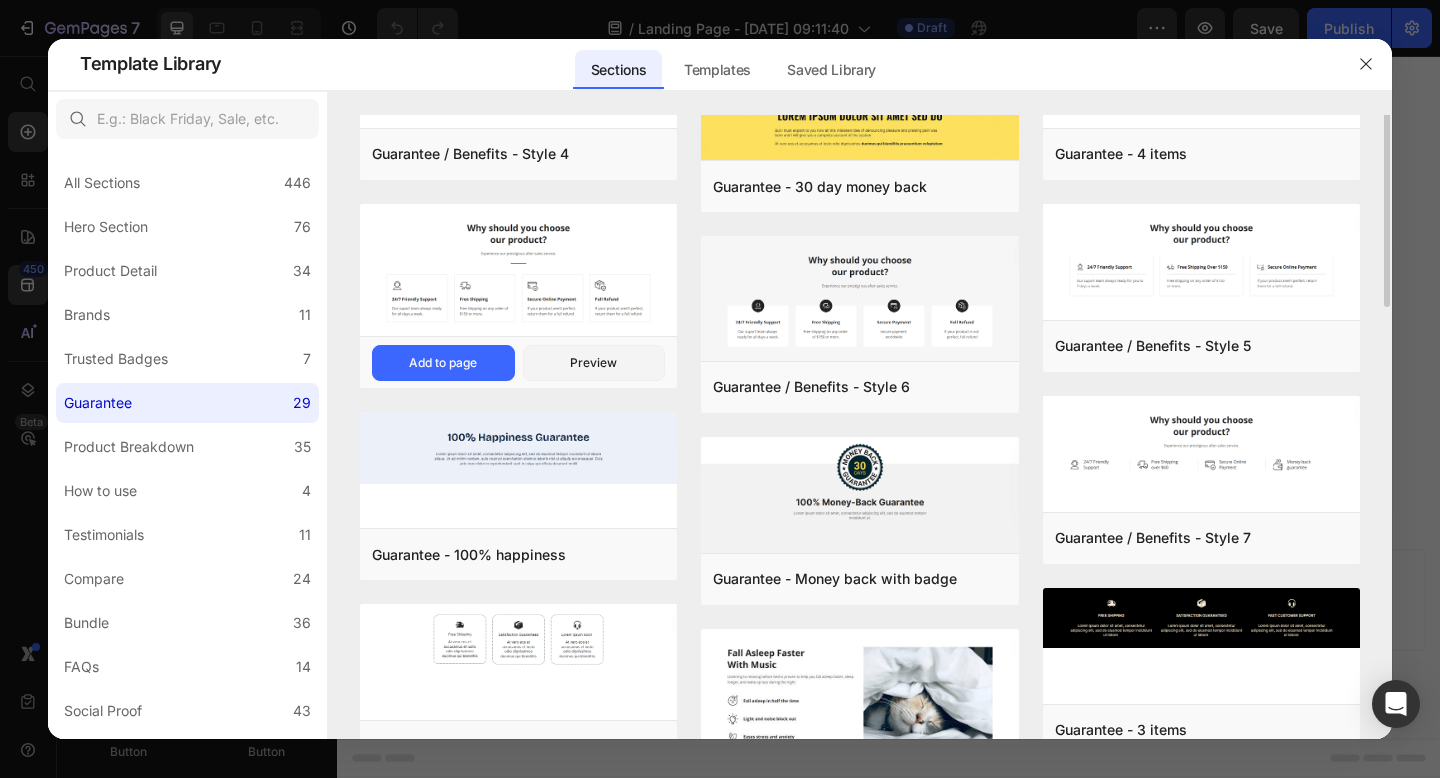 scroll, scrollTop: 488, scrollLeft: 0, axis: vertical 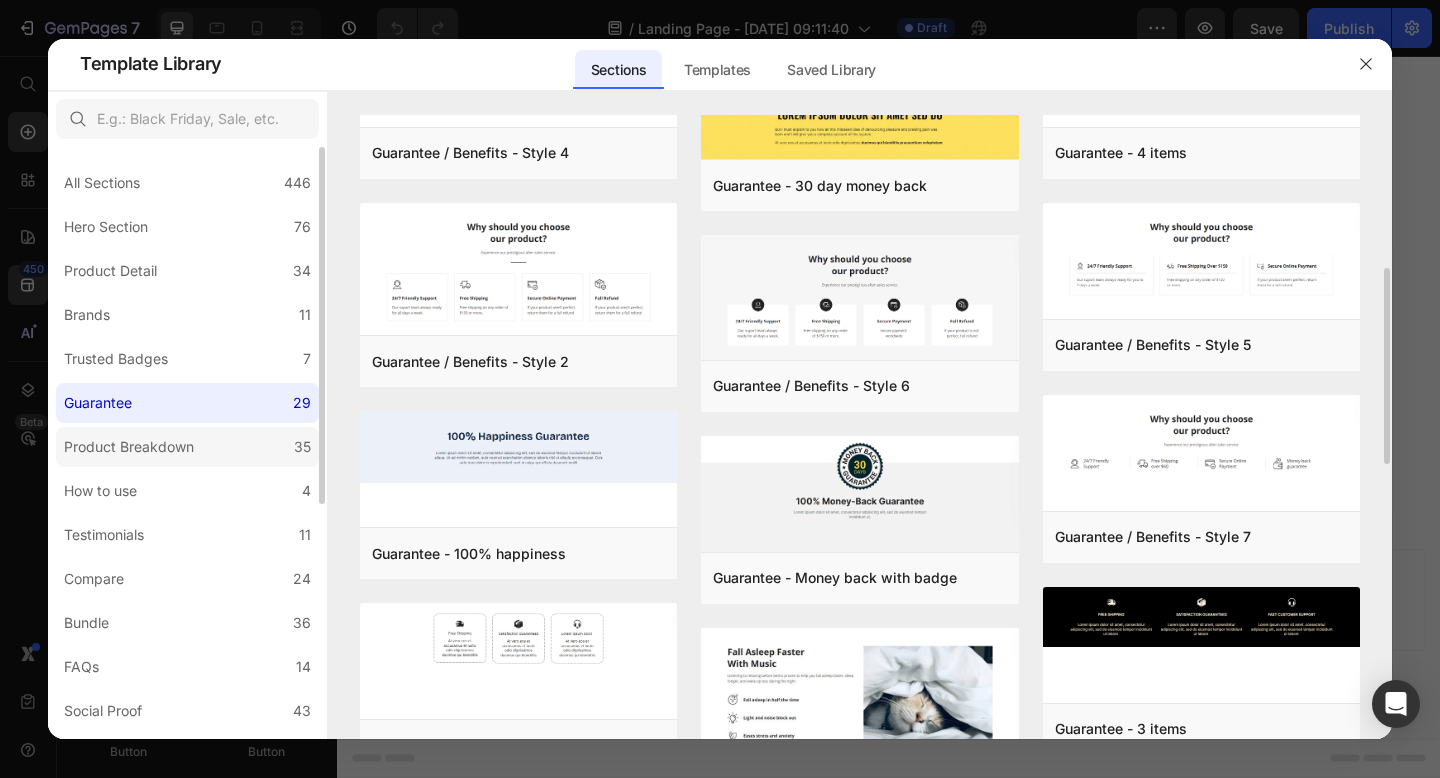 click on "Product Breakdown 35" 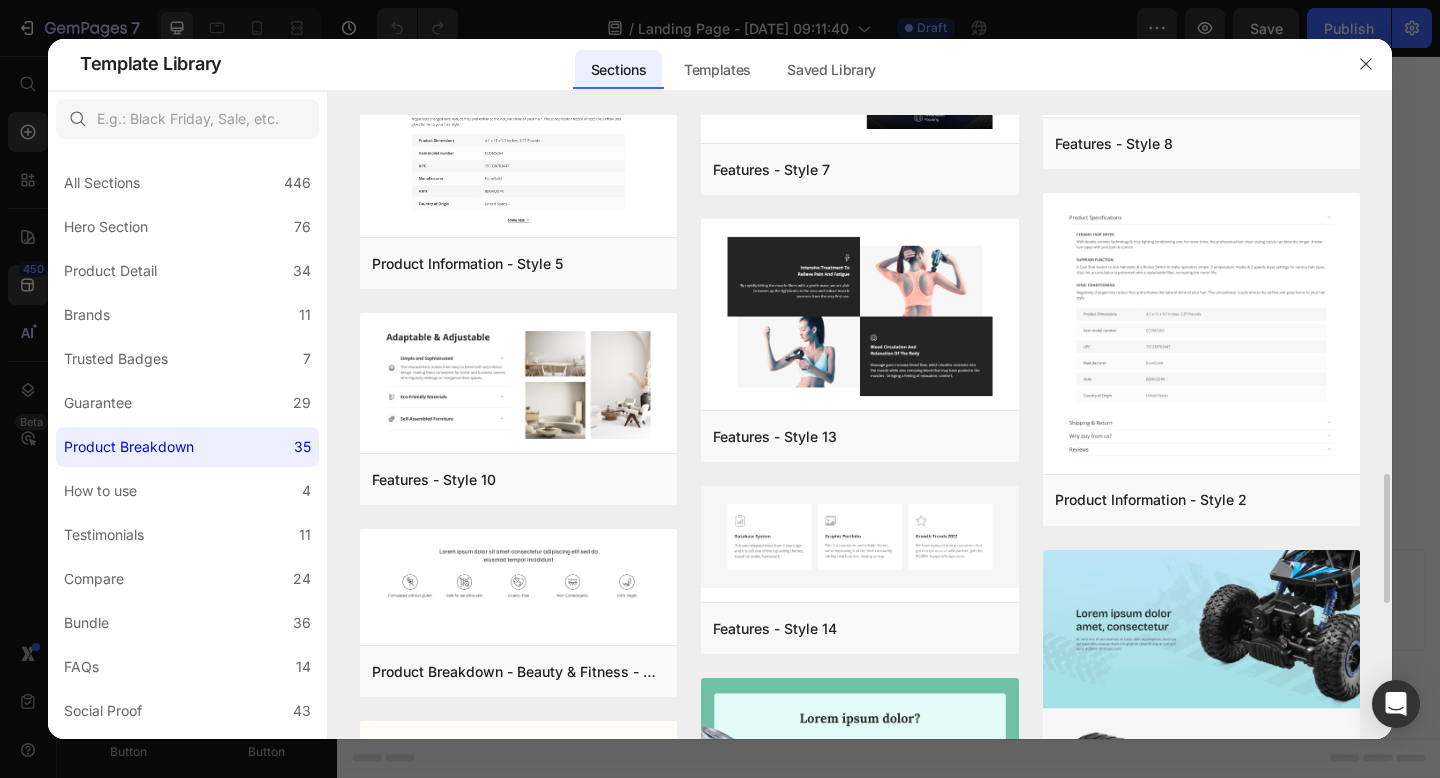 scroll, scrollTop: 1747, scrollLeft: 0, axis: vertical 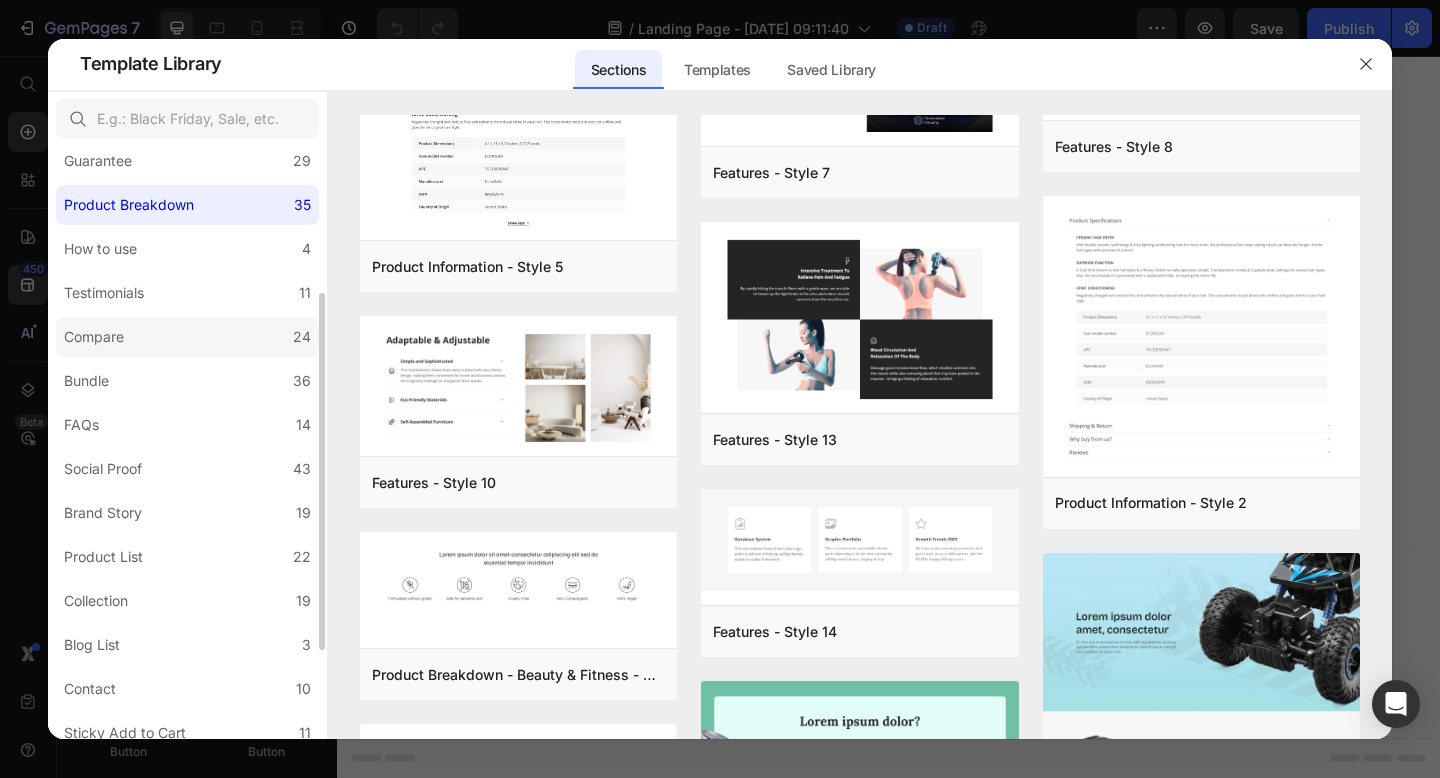 click on "Compare 24" 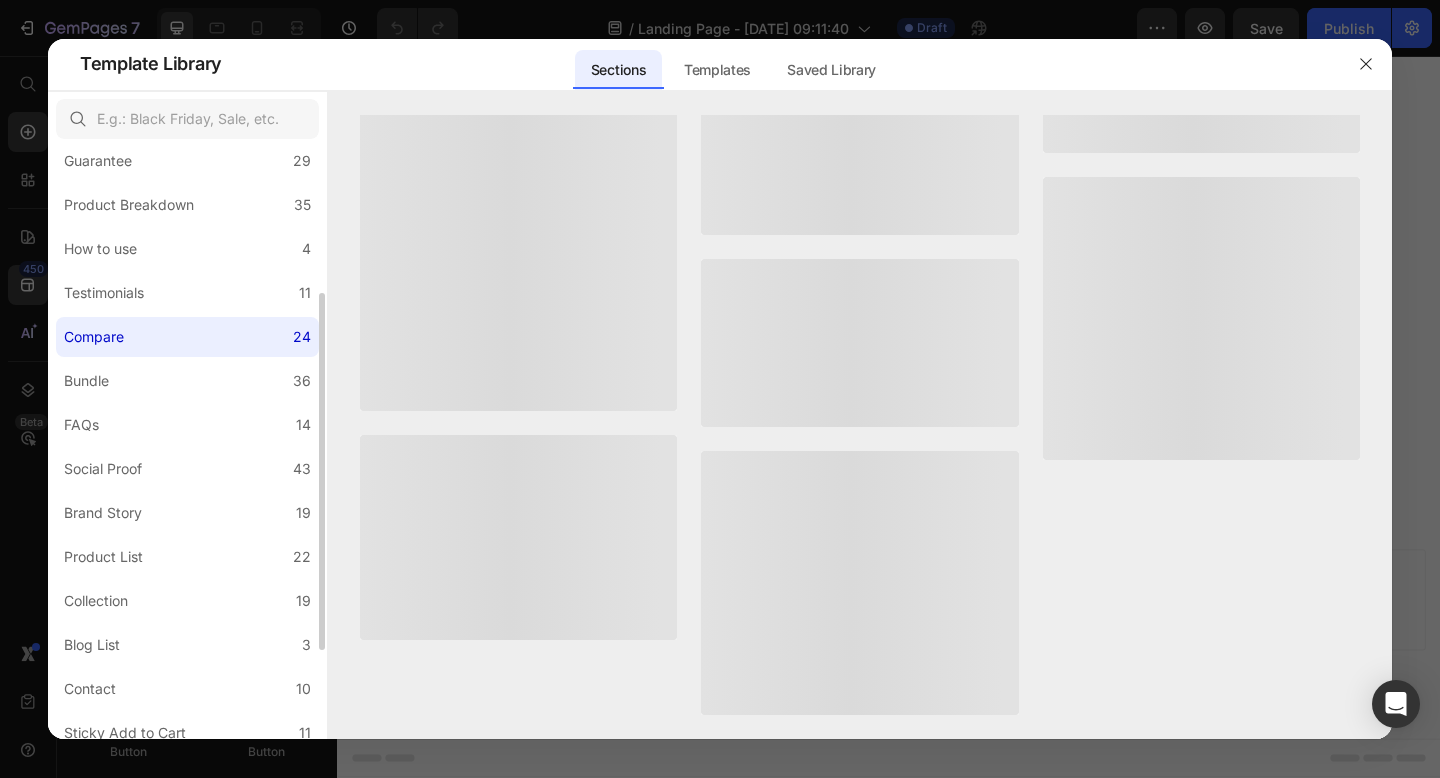 scroll, scrollTop: 0, scrollLeft: 0, axis: both 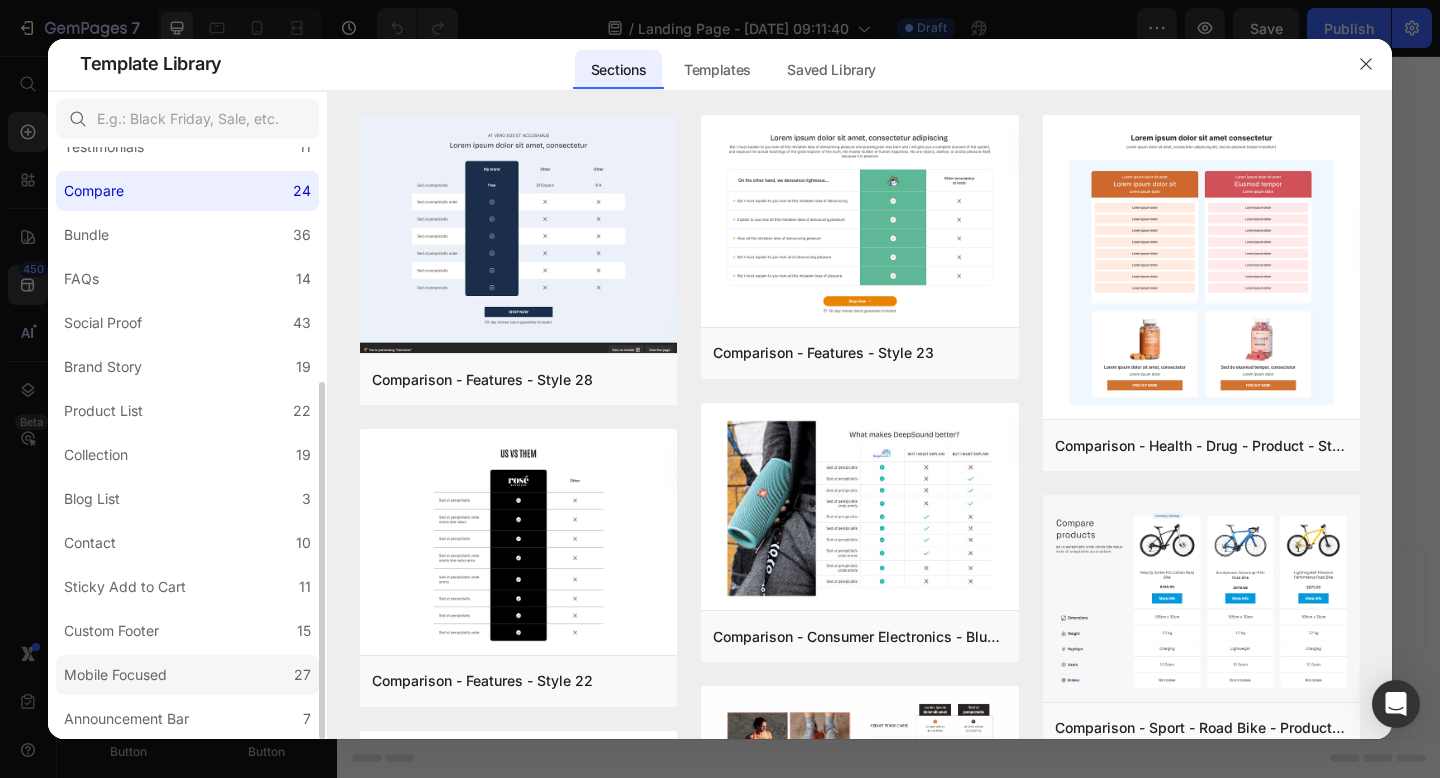 click on "Mobile Focused" at bounding box center [115, 675] 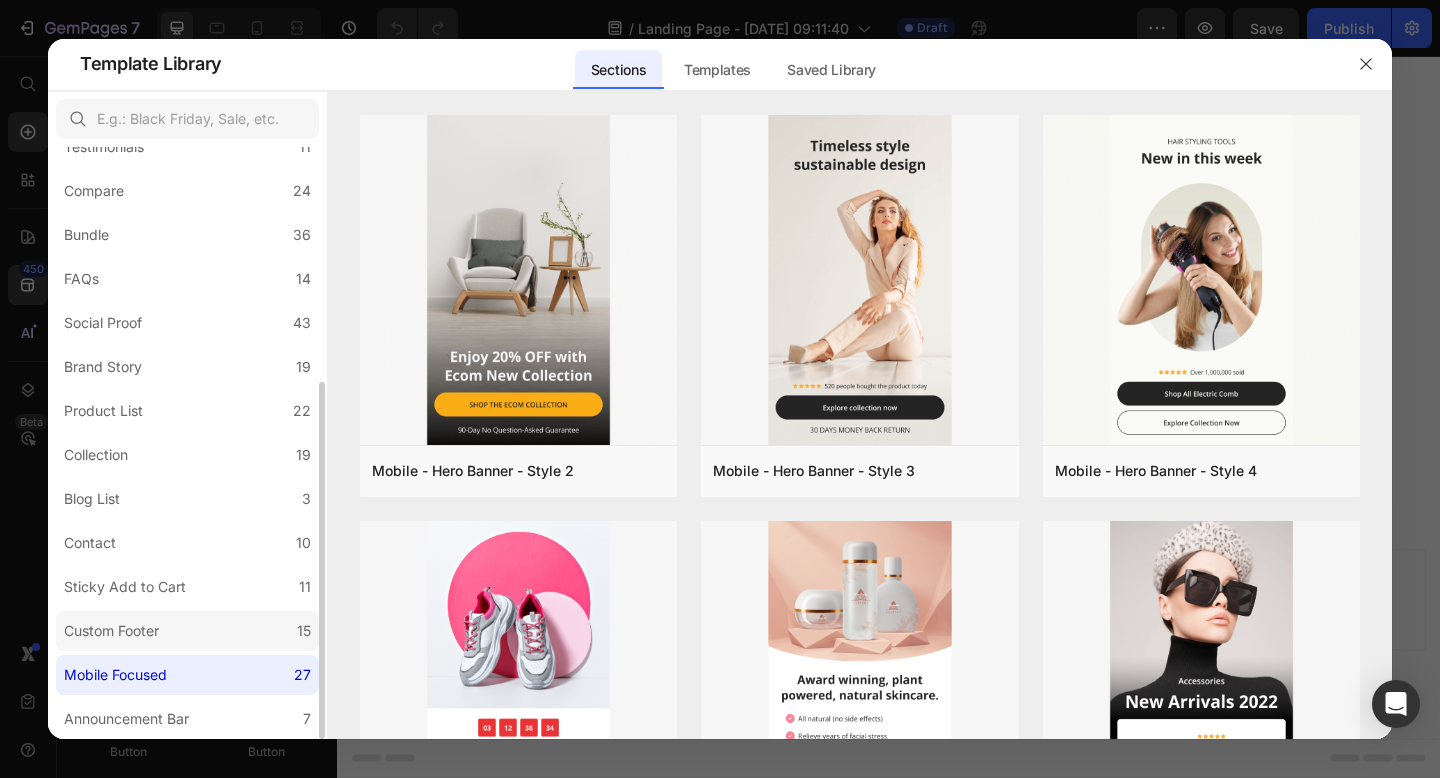 click on "Custom Footer 15" 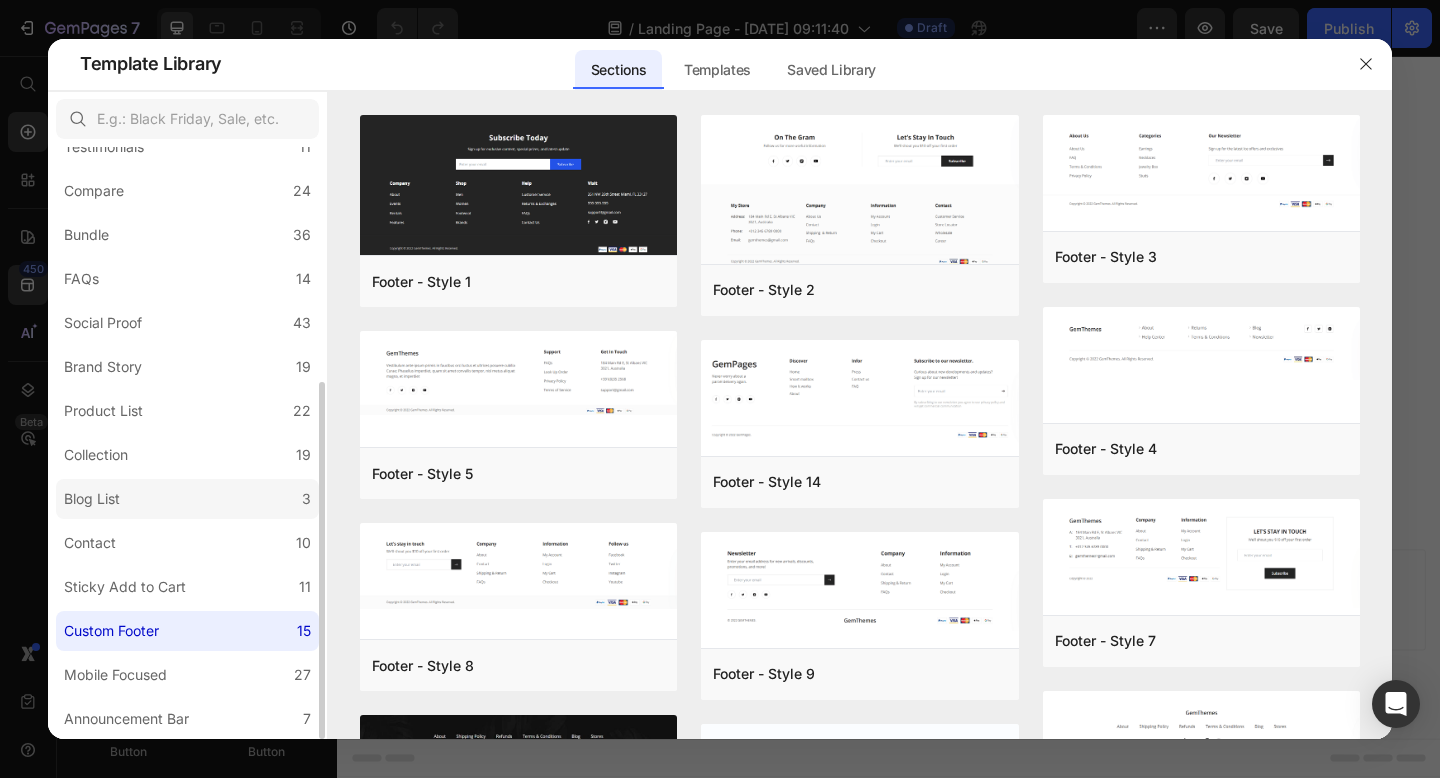 click on "Blog List 3" 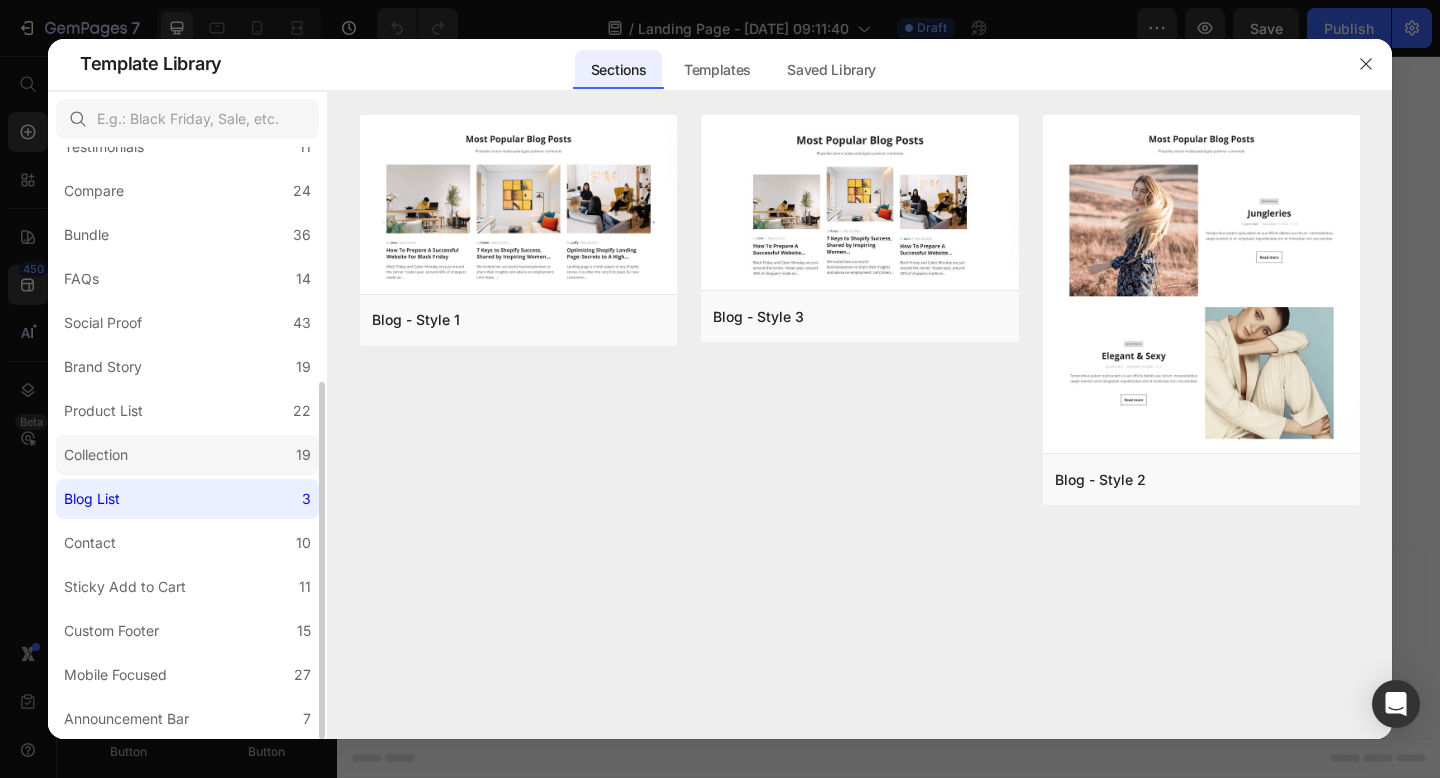 click on "Collection 19" 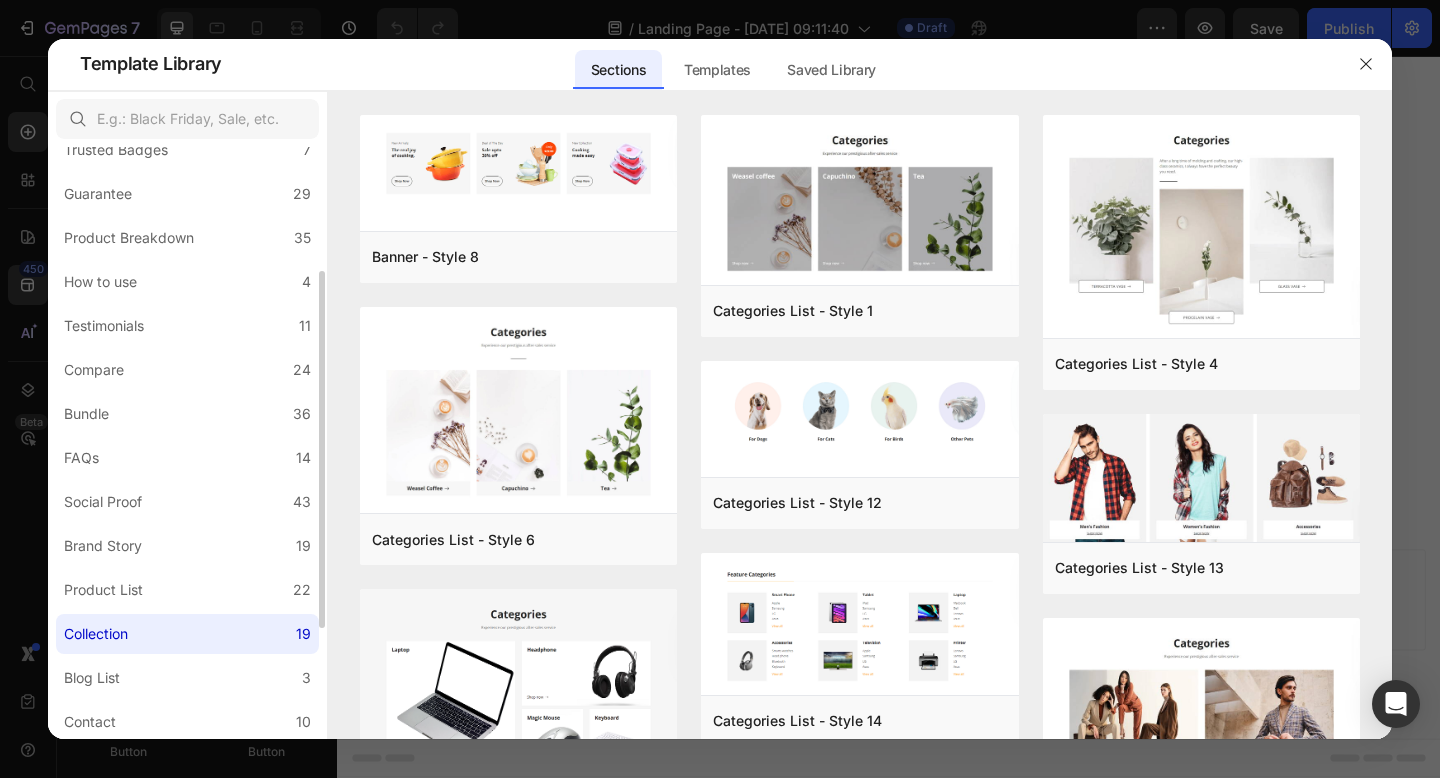 scroll, scrollTop: 208, scrollLeft: 0, axis: vertical 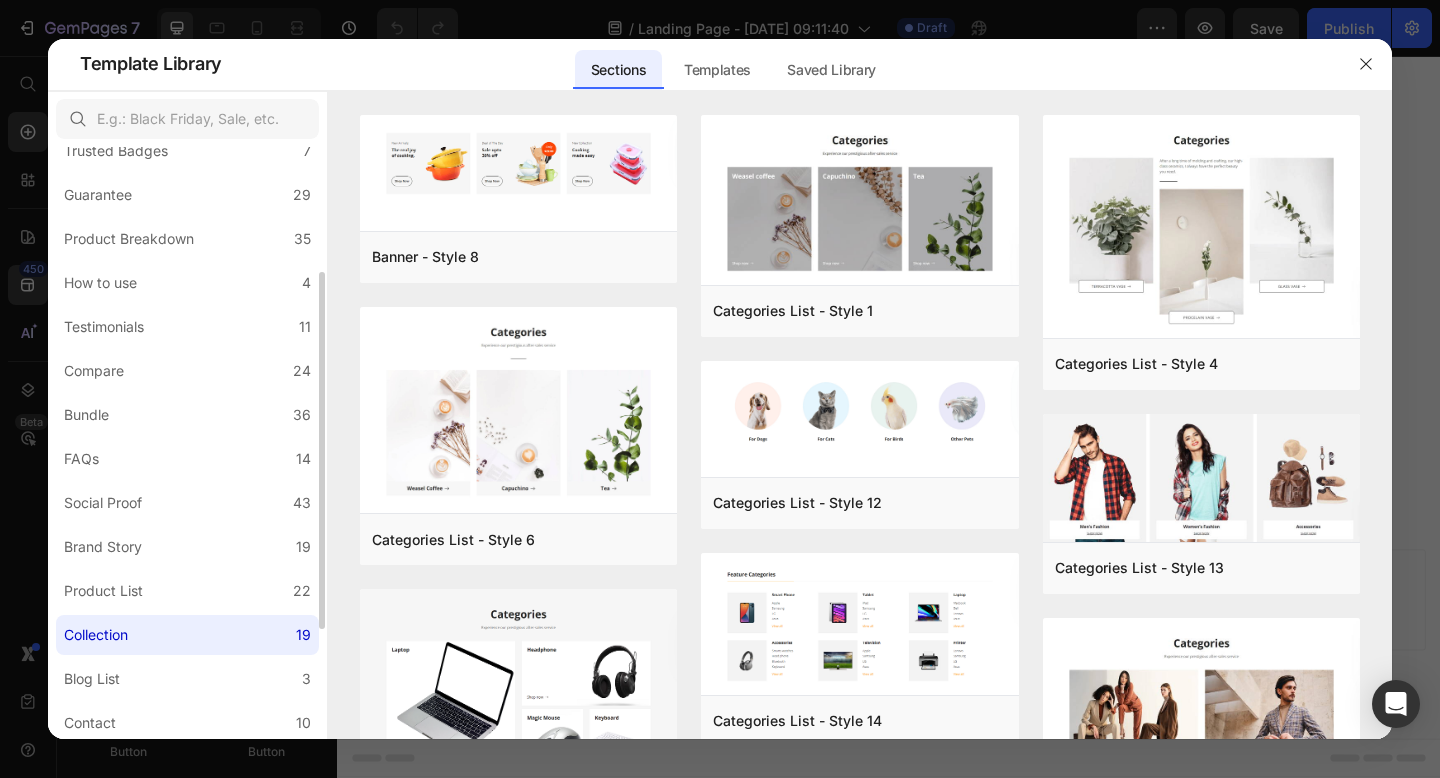 click on "All Sections 446 Hero Section 76 Product Detail 34 Brands 11 Trusted Badges 7 Guarantee 29 Product Breakdown 35 How to use 4 Testimonials 11 Compare 24 Bundle 36 FAQs 14 Social Proof 43 Brand Story 19 Product List 22 Collection 19 Blog List 3 Contact 10 Sticky Add to Cart 11 Custom Footer 15 Mobile Focused 27 Announcement Bar 7" at bounding box center [187, 429] 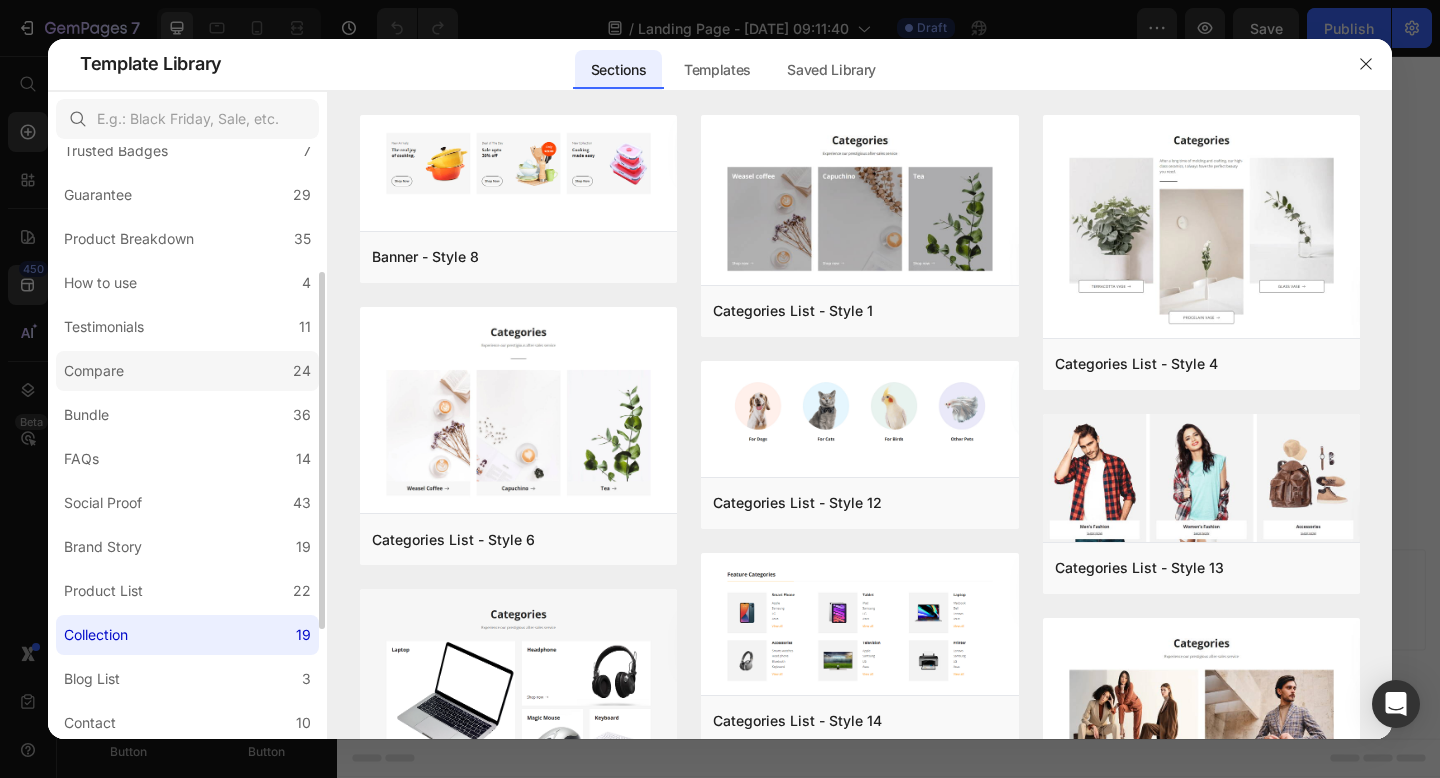 click on "Compare 24" 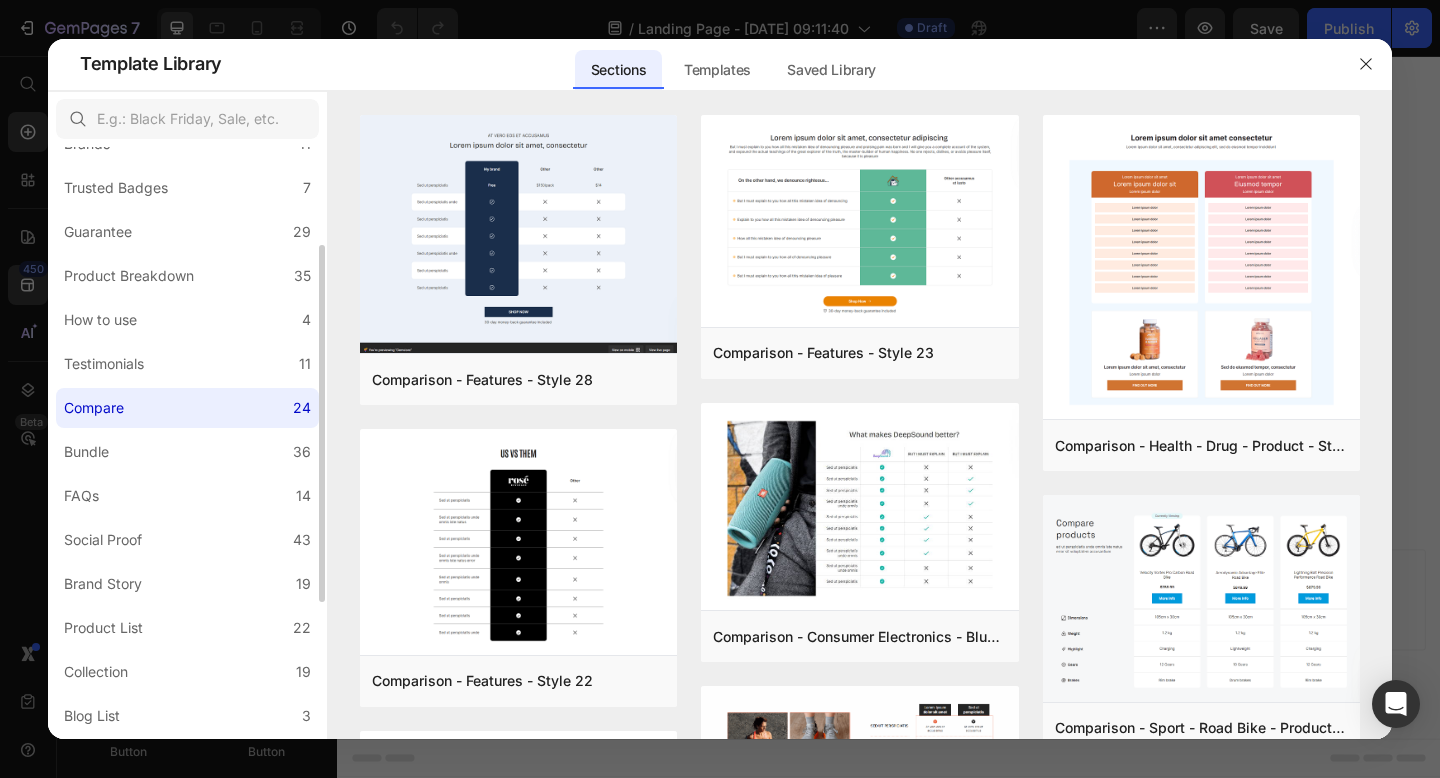 scroll, scrollTop: 168, scrollLeft: 0, axis: vertical 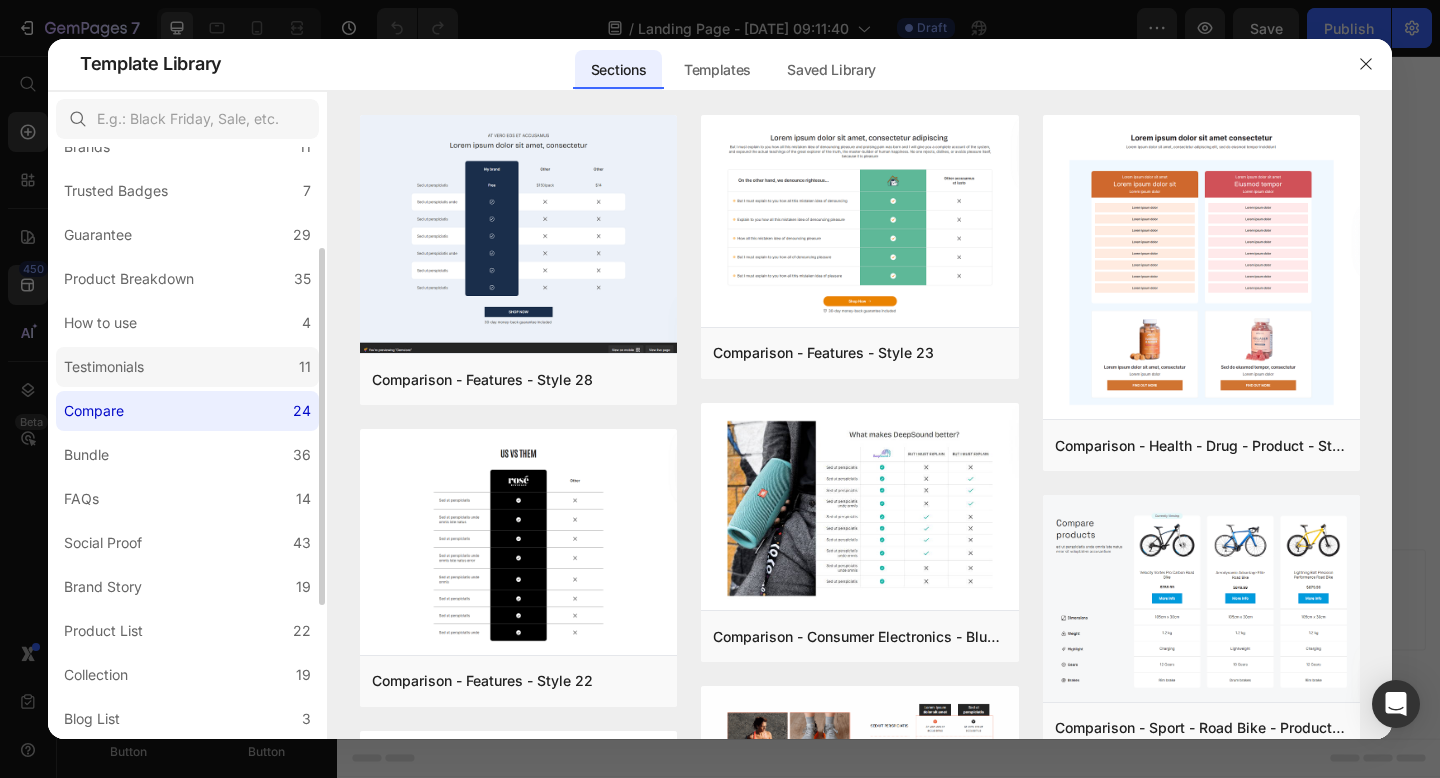 click on "Testimonials 11" 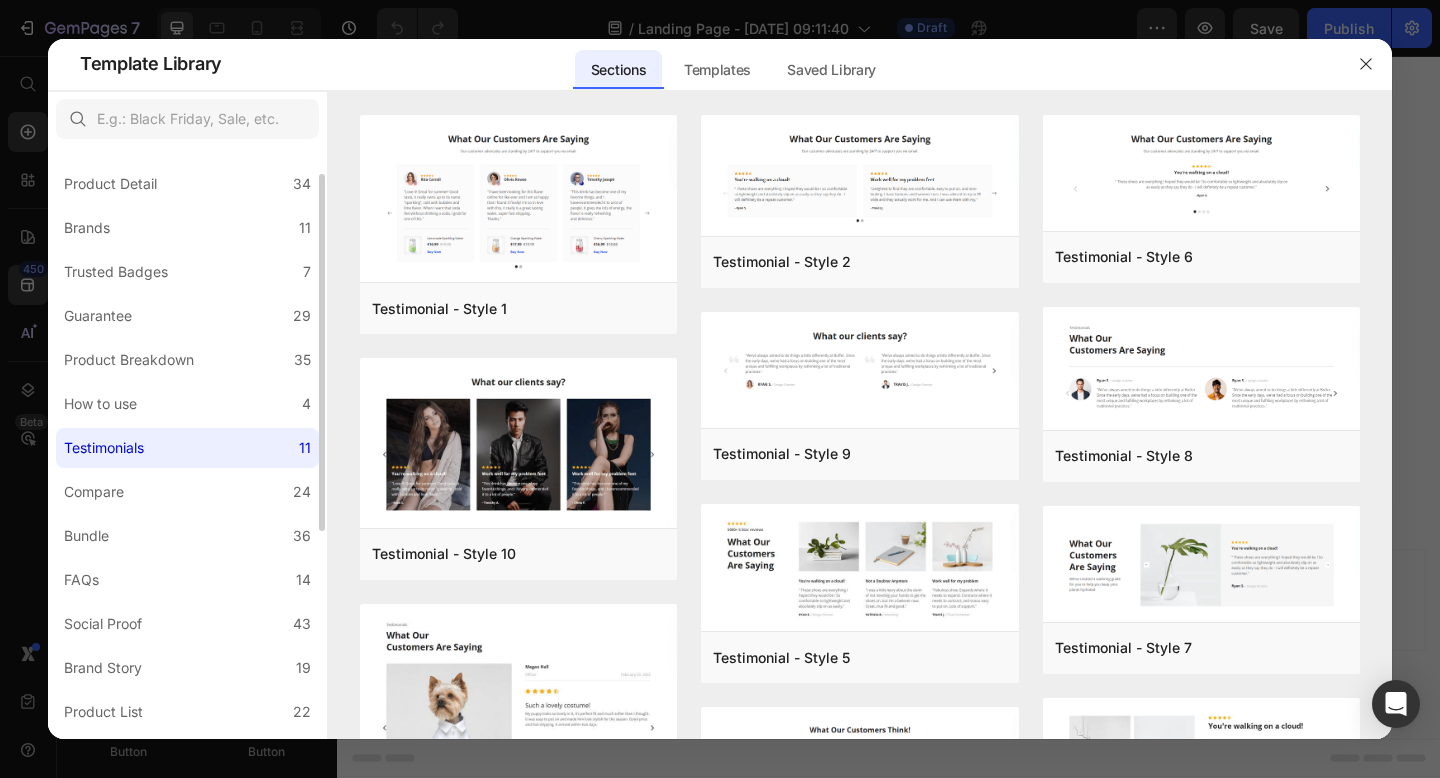 scroll, scrollTop: 0, scrollLeft: 0, axis: both 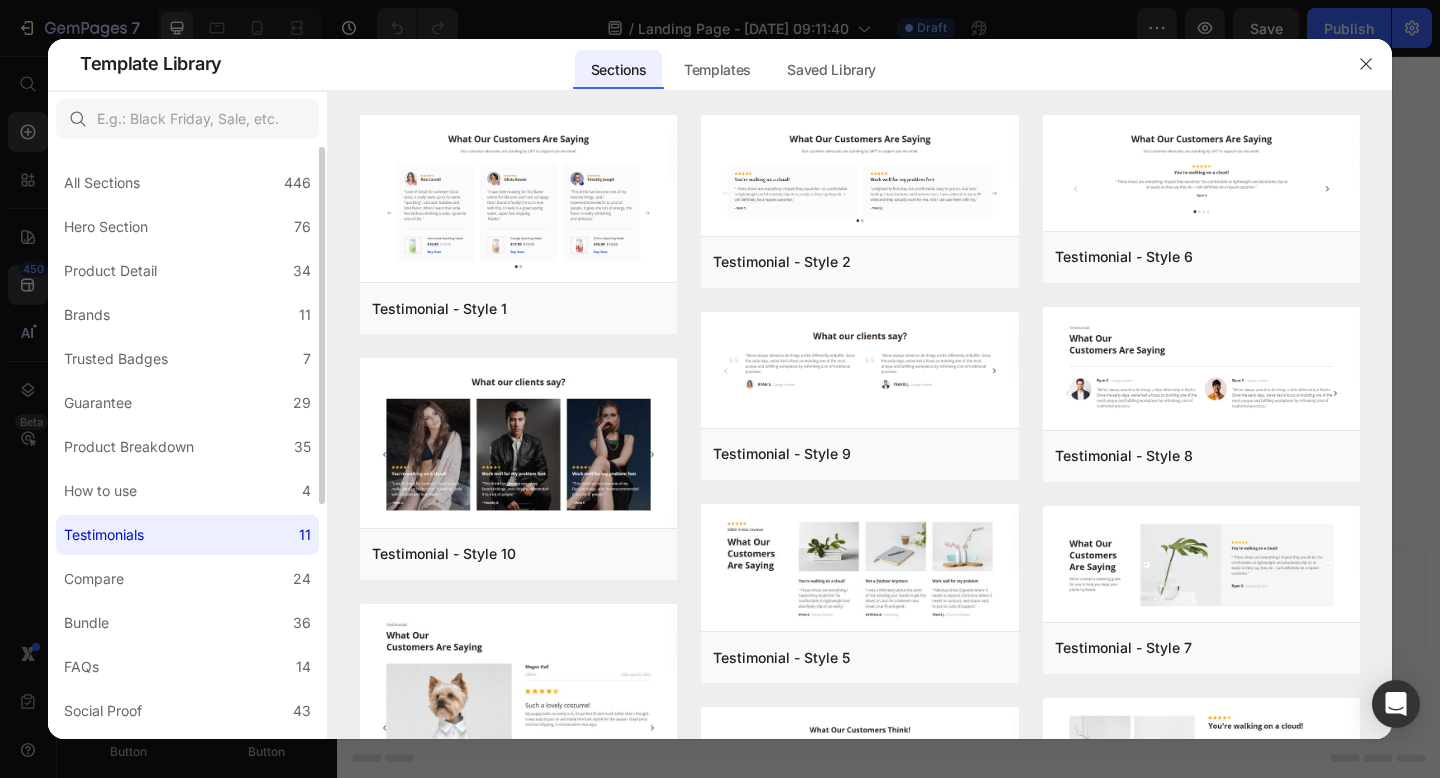 click on "Trusted Badges" at bounding box center (120, 359) 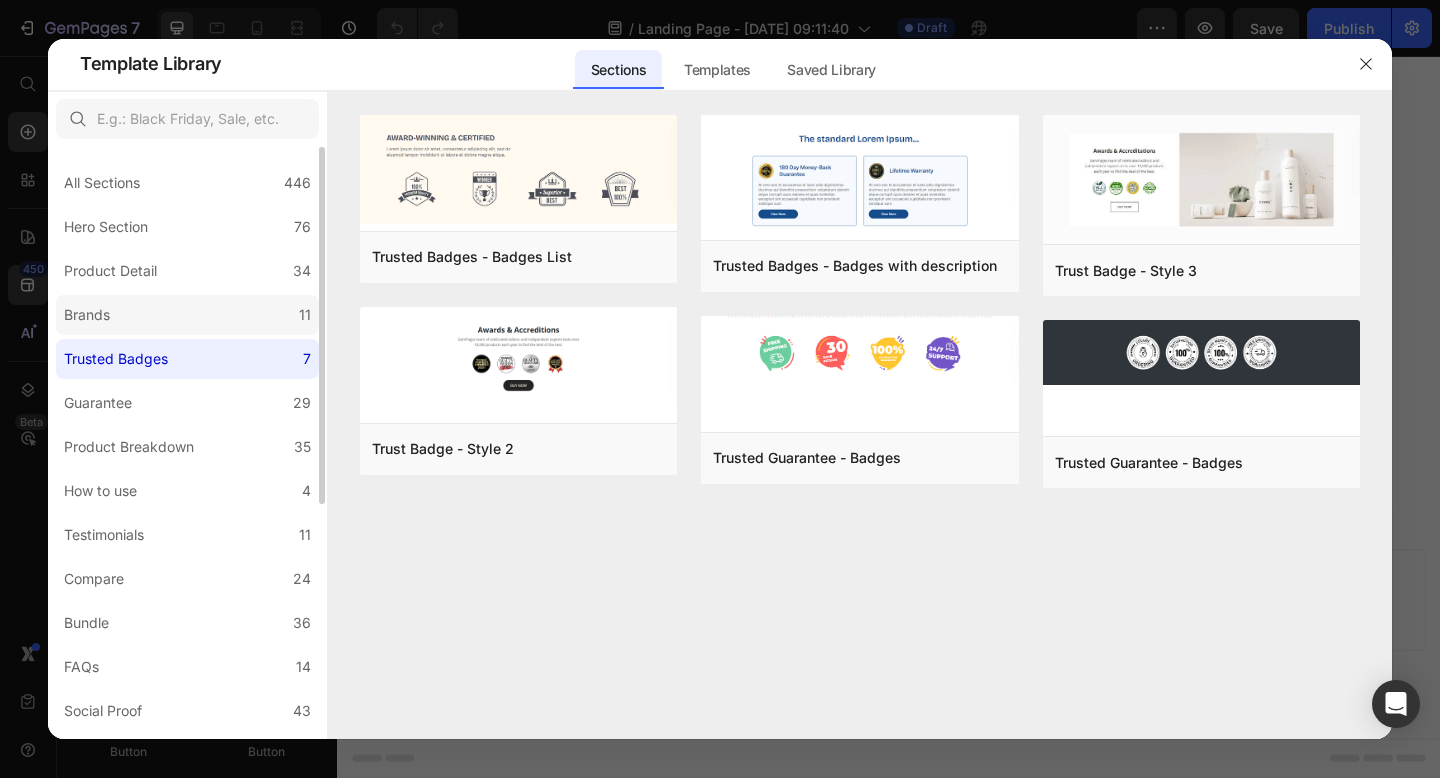 click on "Brands 11" 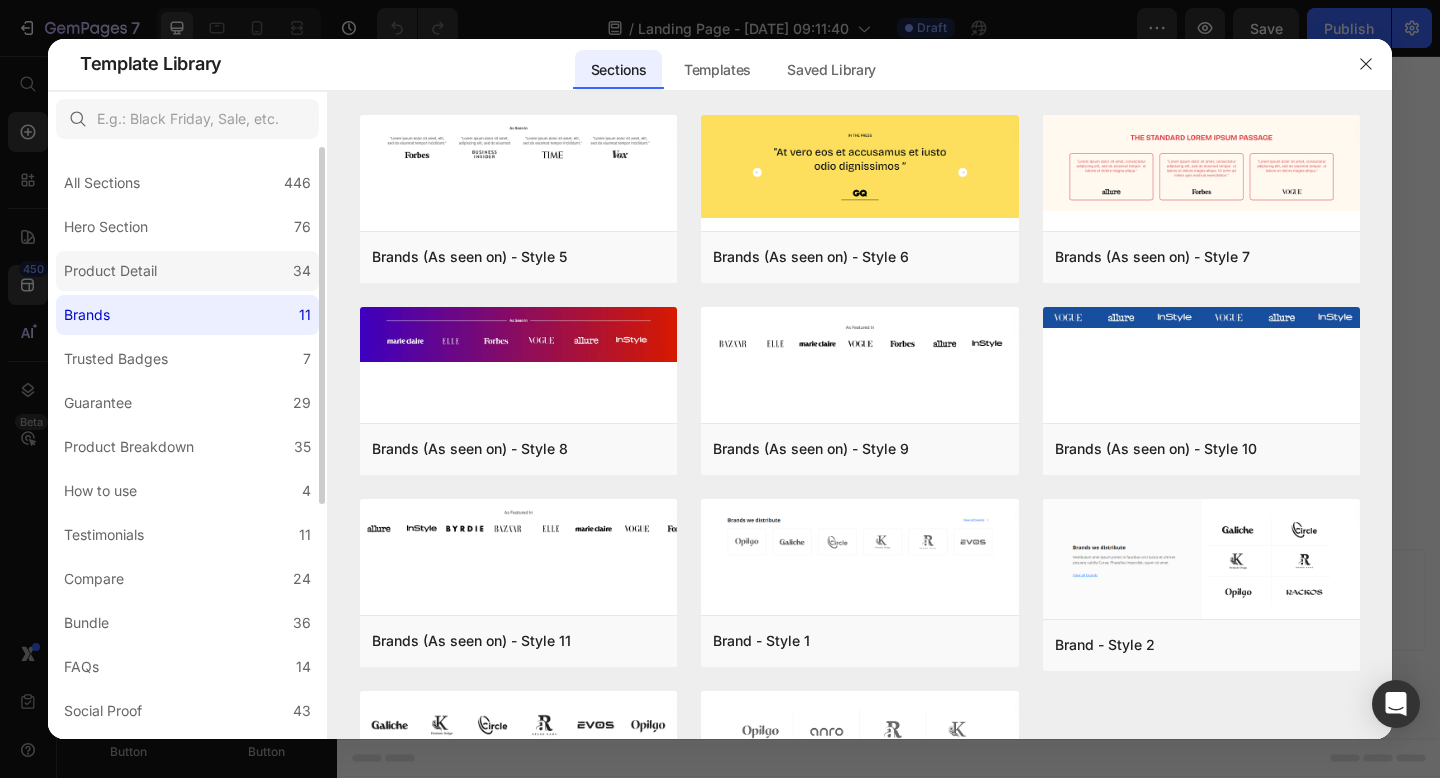 click on "Product Detail" at bounding box center [114, 271] 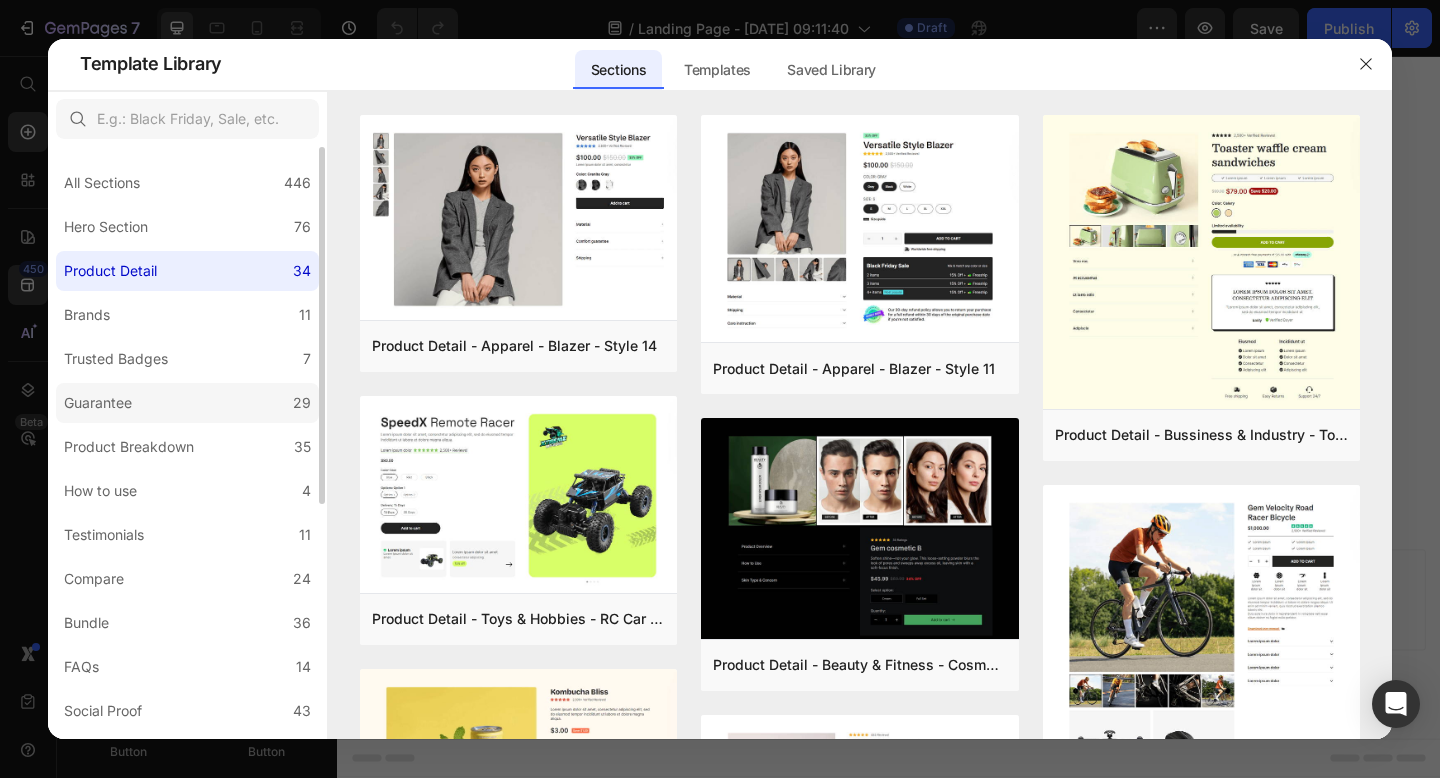 click on "Guarantee 29" 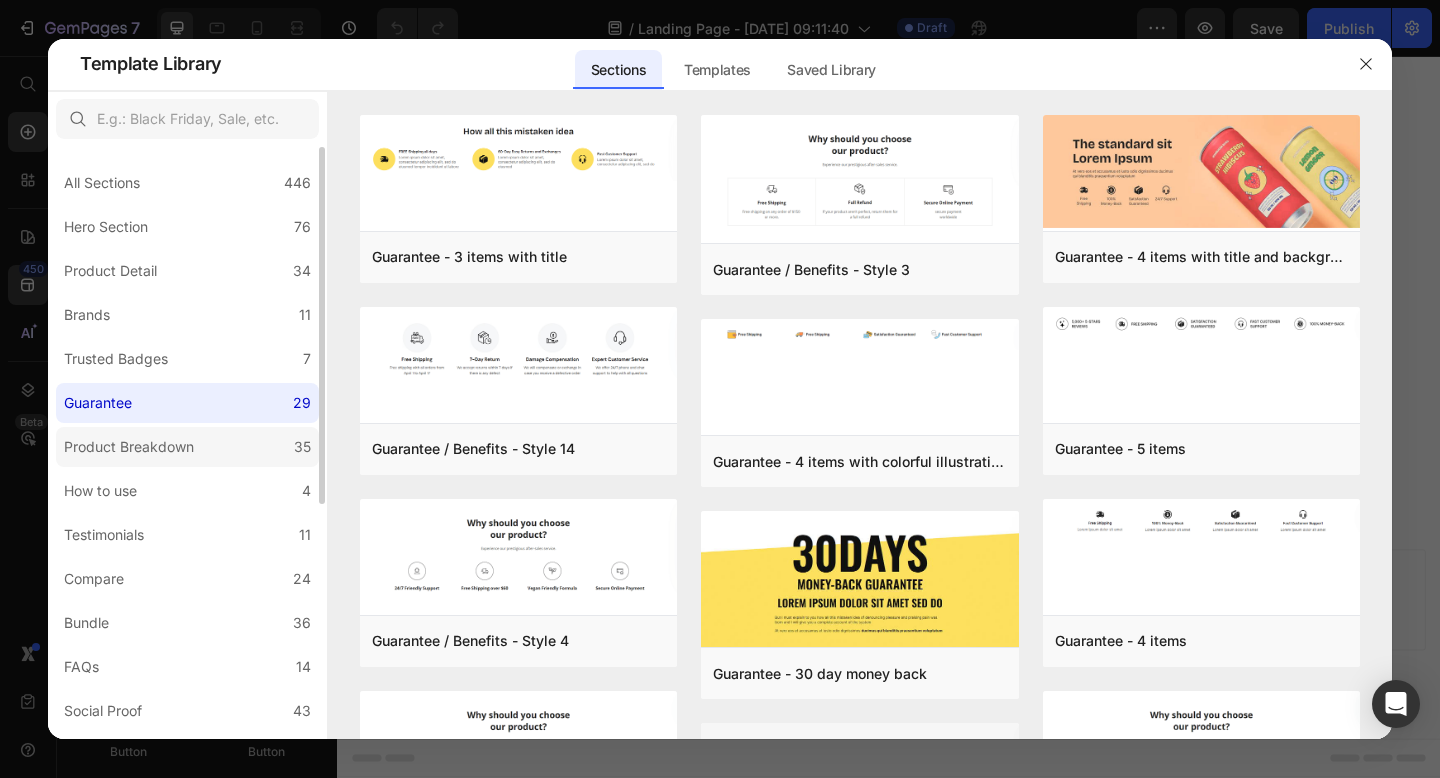 click on "Product Breakdown" at bounding box center (129, 447) 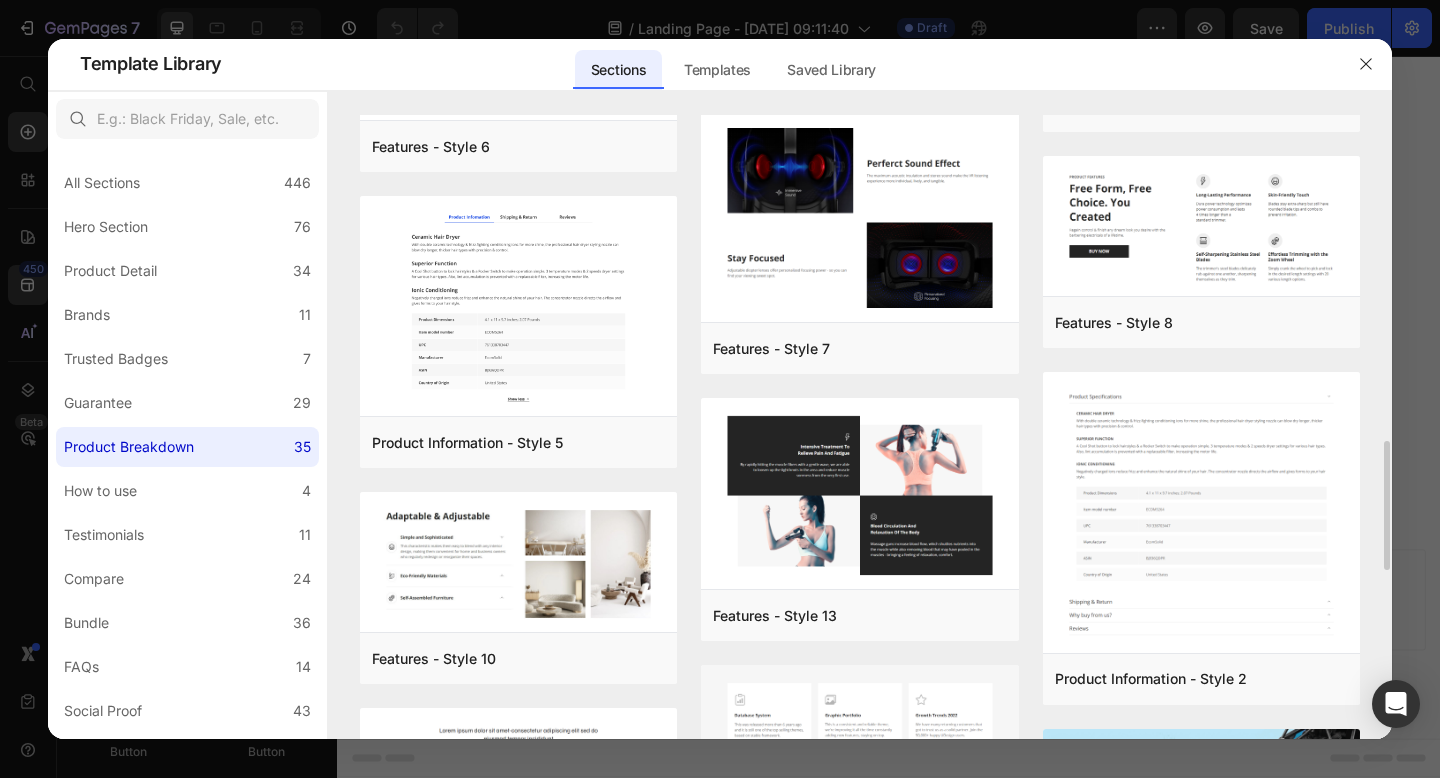 scroll, scrollTop: 1573, scrollLeft: 0, axis: vertical 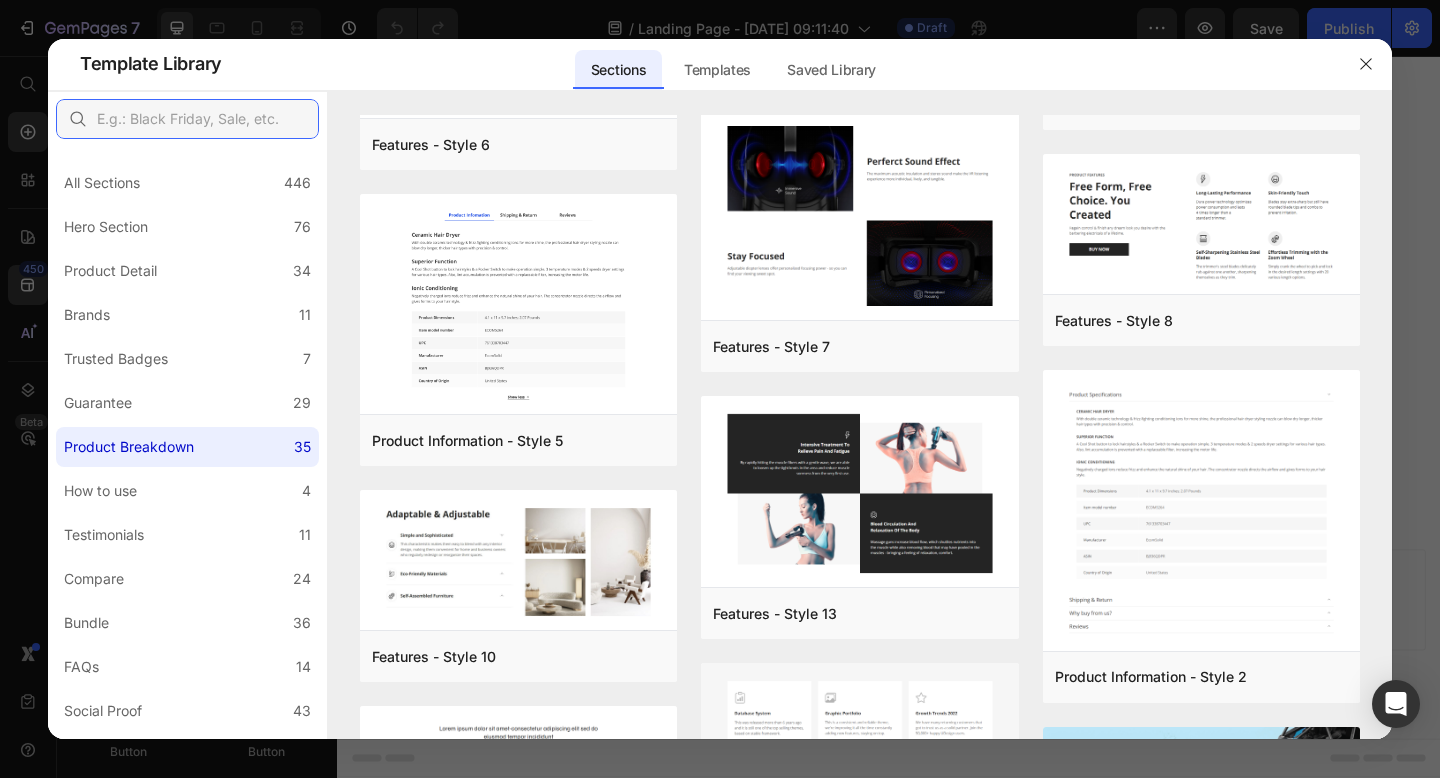 click at bounding box center [187, 119] 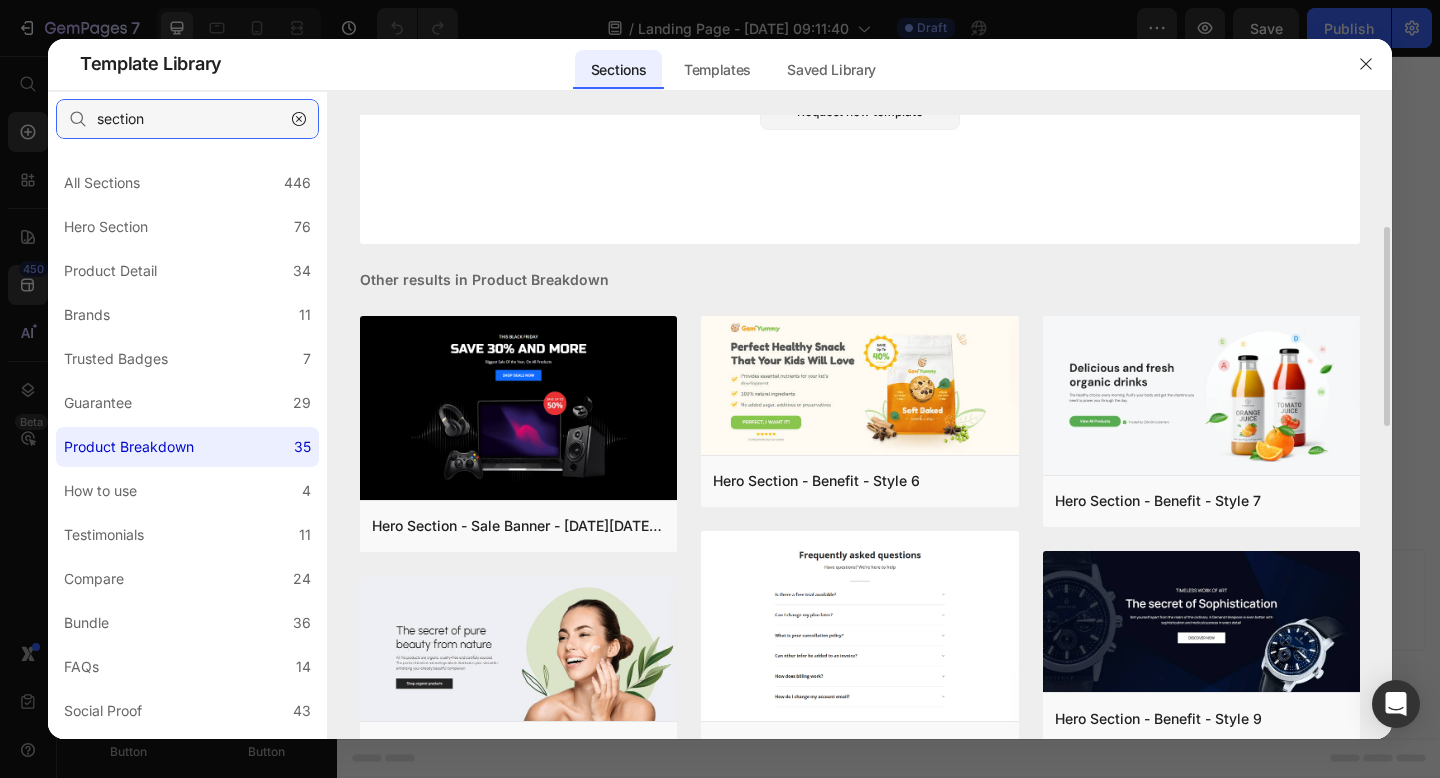 scroll, scrollTop: 349, scrollLeft: 0, axis: vertical 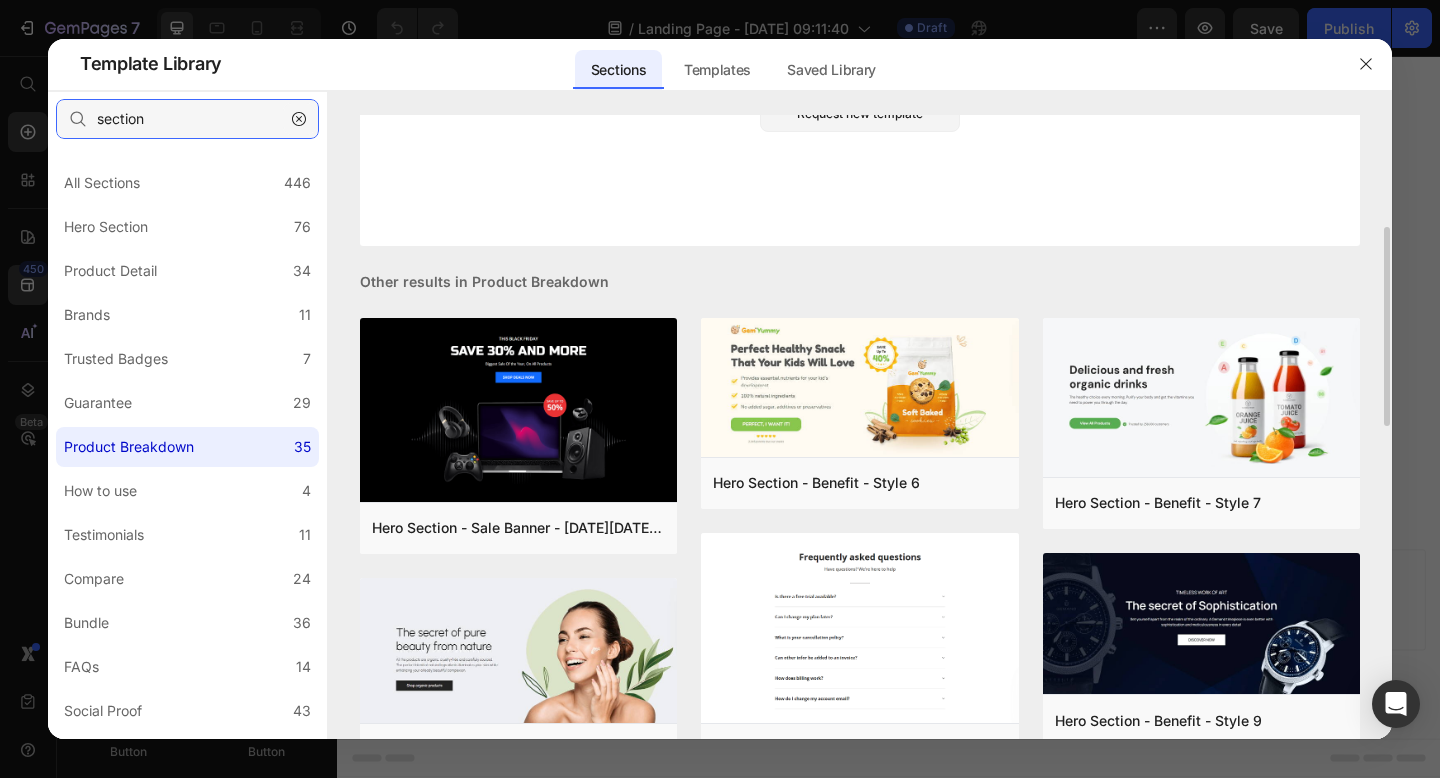 type on "section" 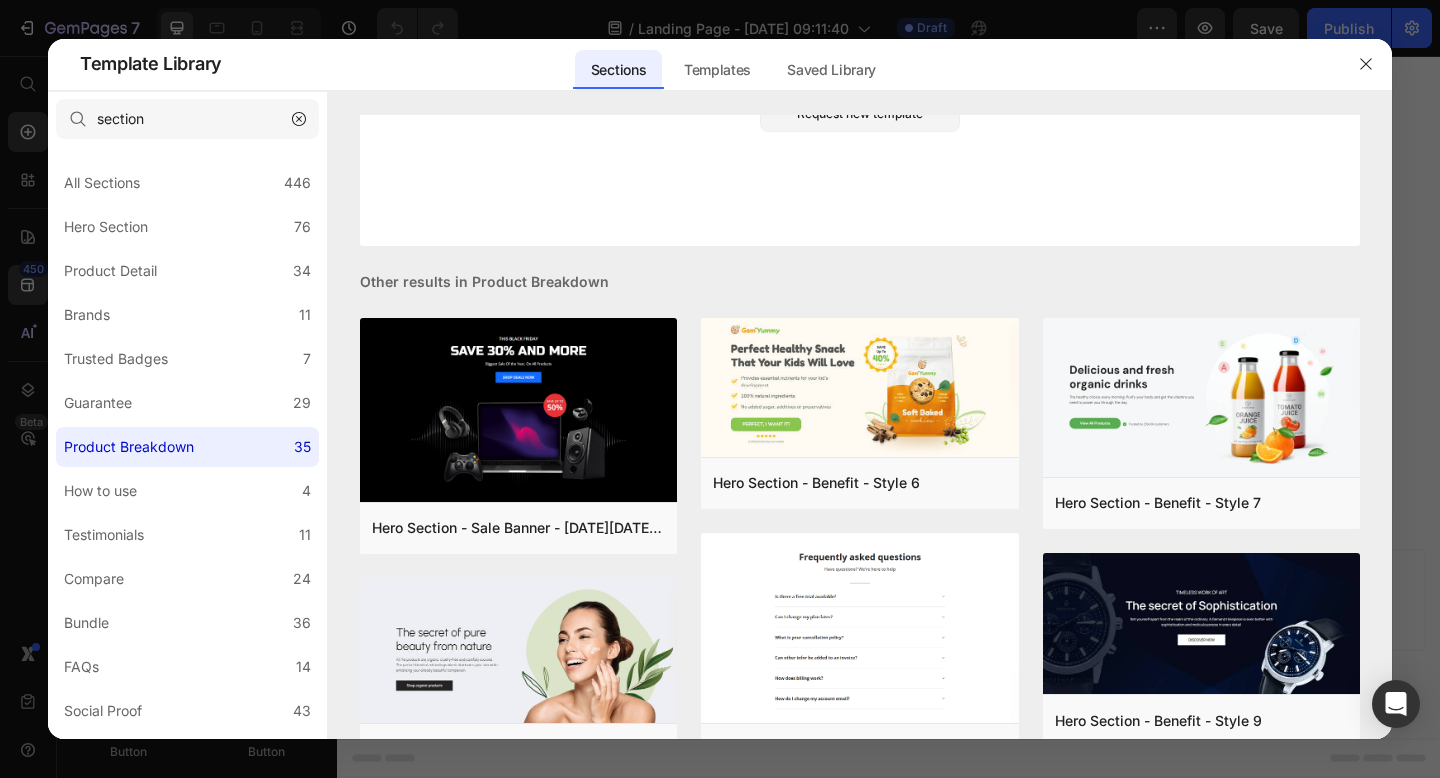 click 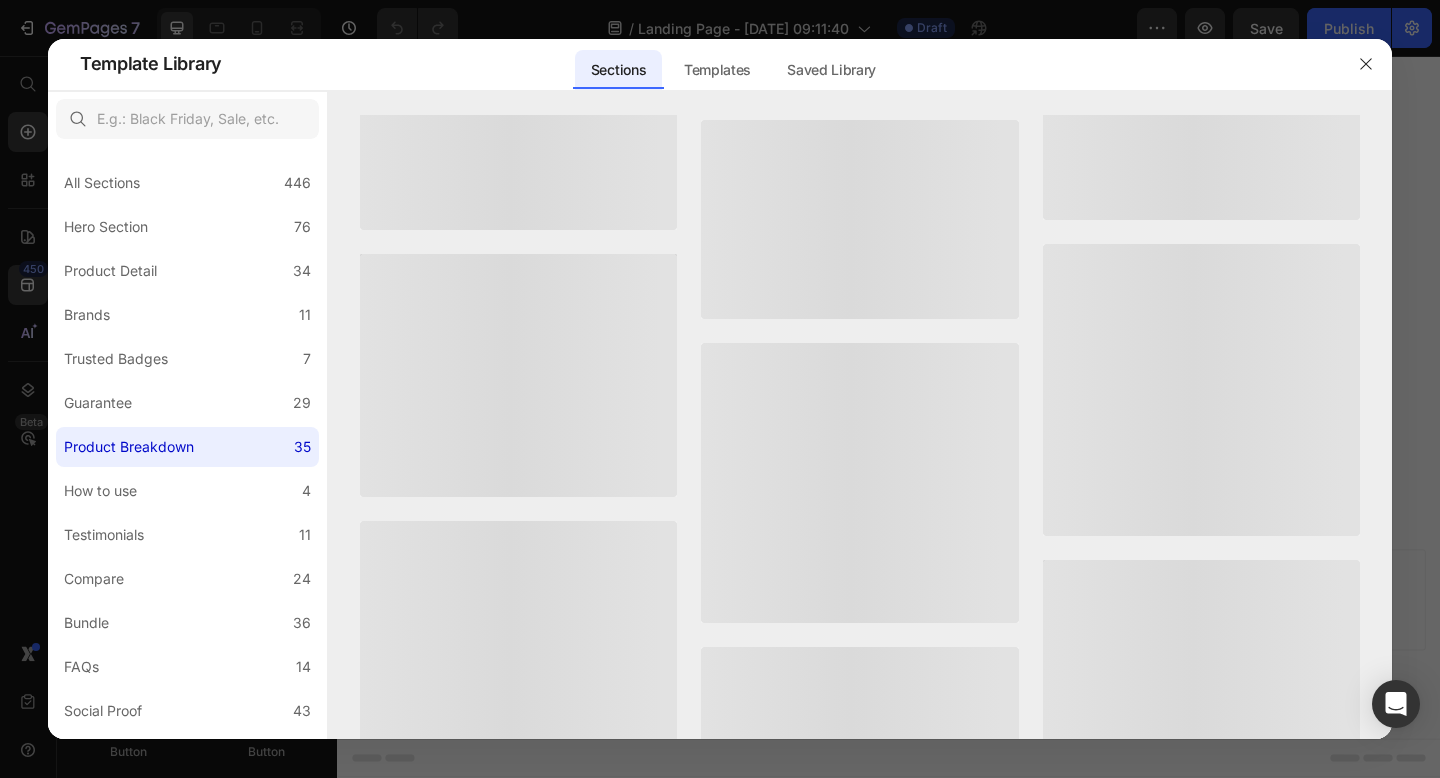 scroll, scrollTop: 0, scrollLeft: 0, axis: both 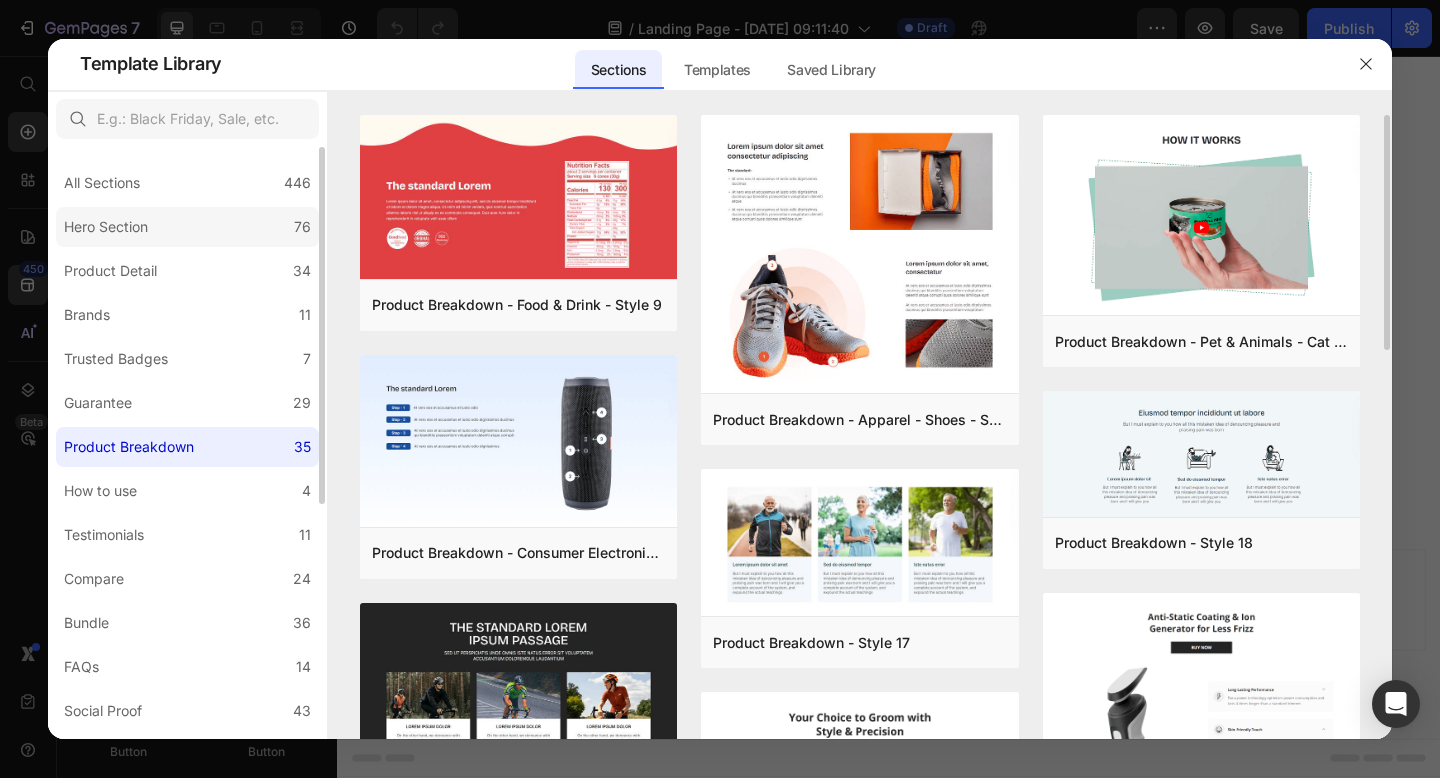 click on "Hero Section 76" 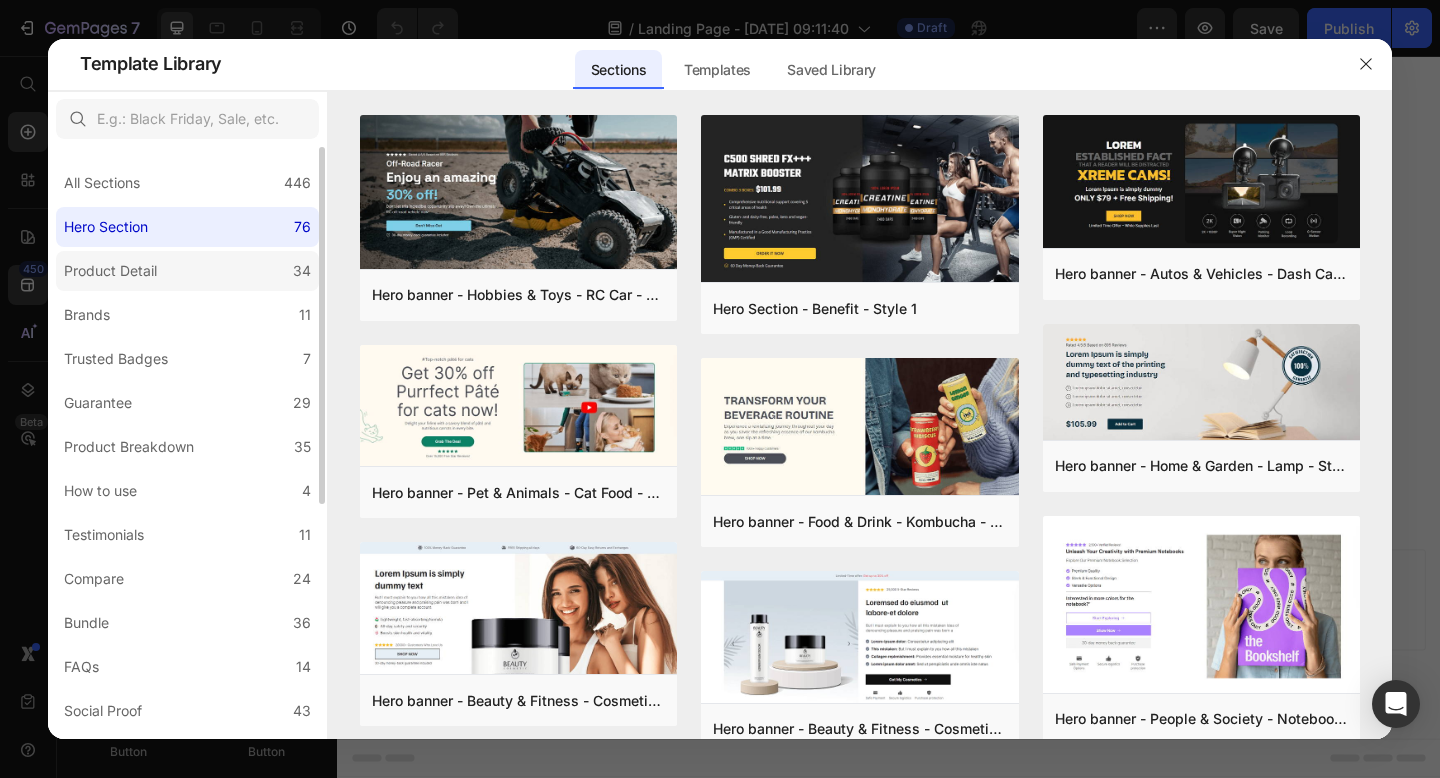 click on "Product Detail 34" 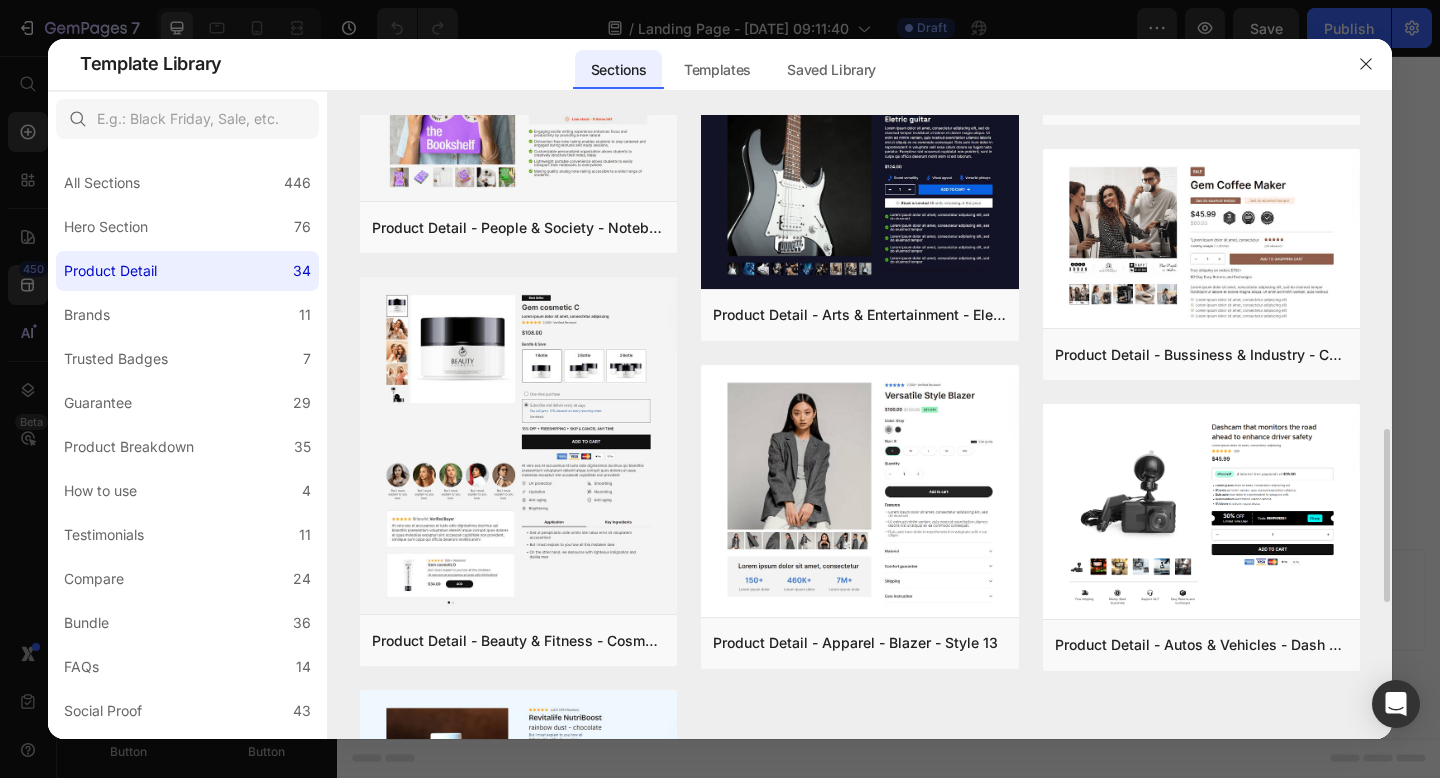scroll, scrollTop: 1321, scrollLeft: 0, axis: vertical 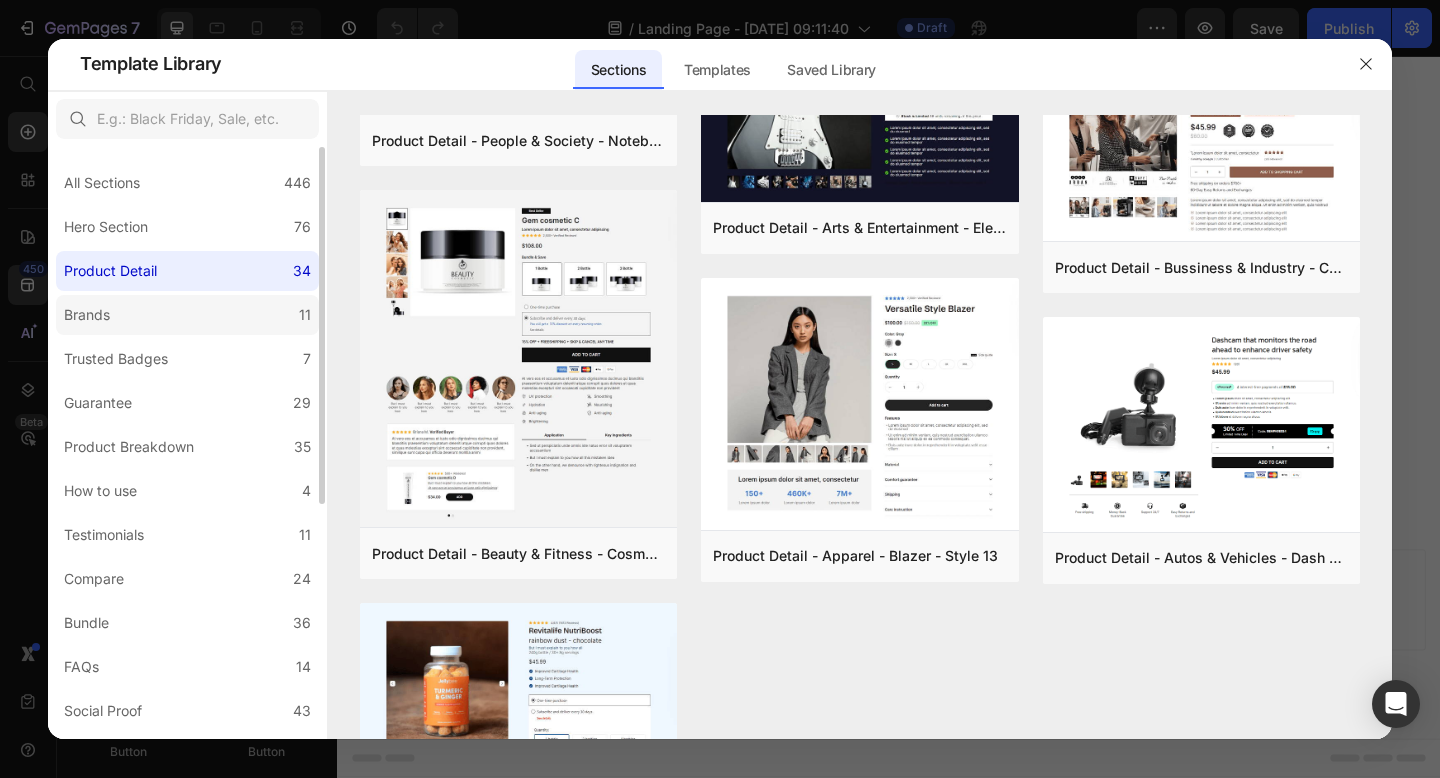 click on "Brands 11" 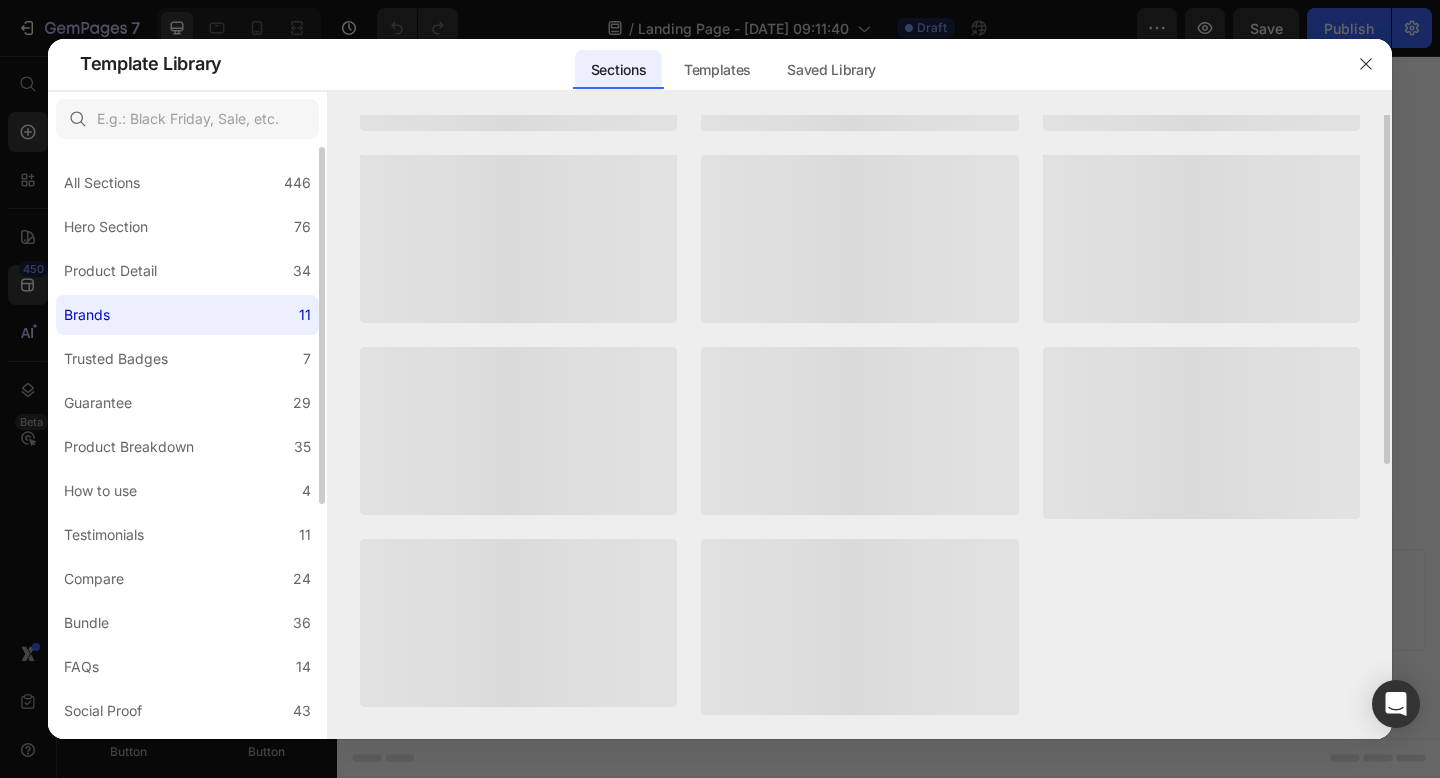 scroll, scrollTop: 0, scrollLeft: 0, axis: both 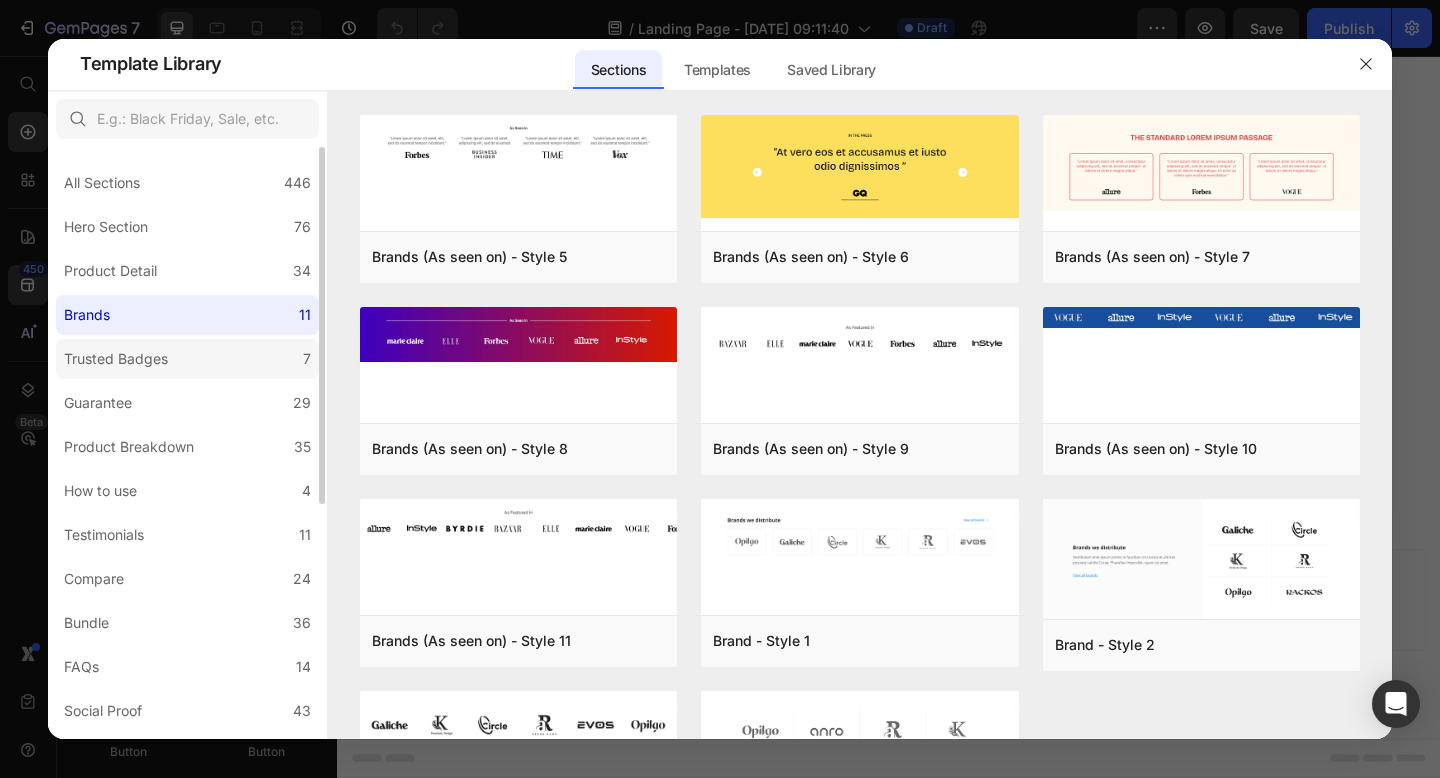 click on "Trusted Badges 7" 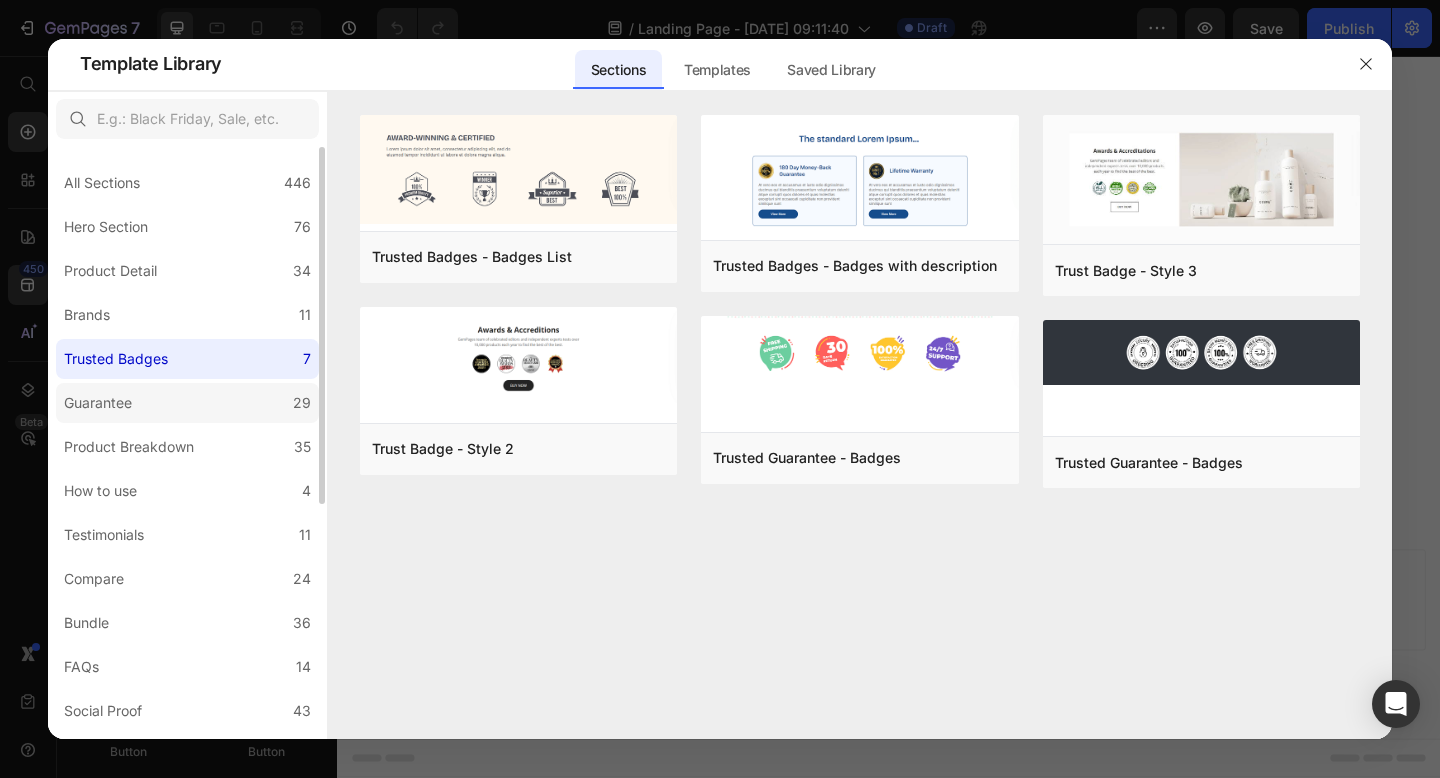 click on "Guarantee 29" 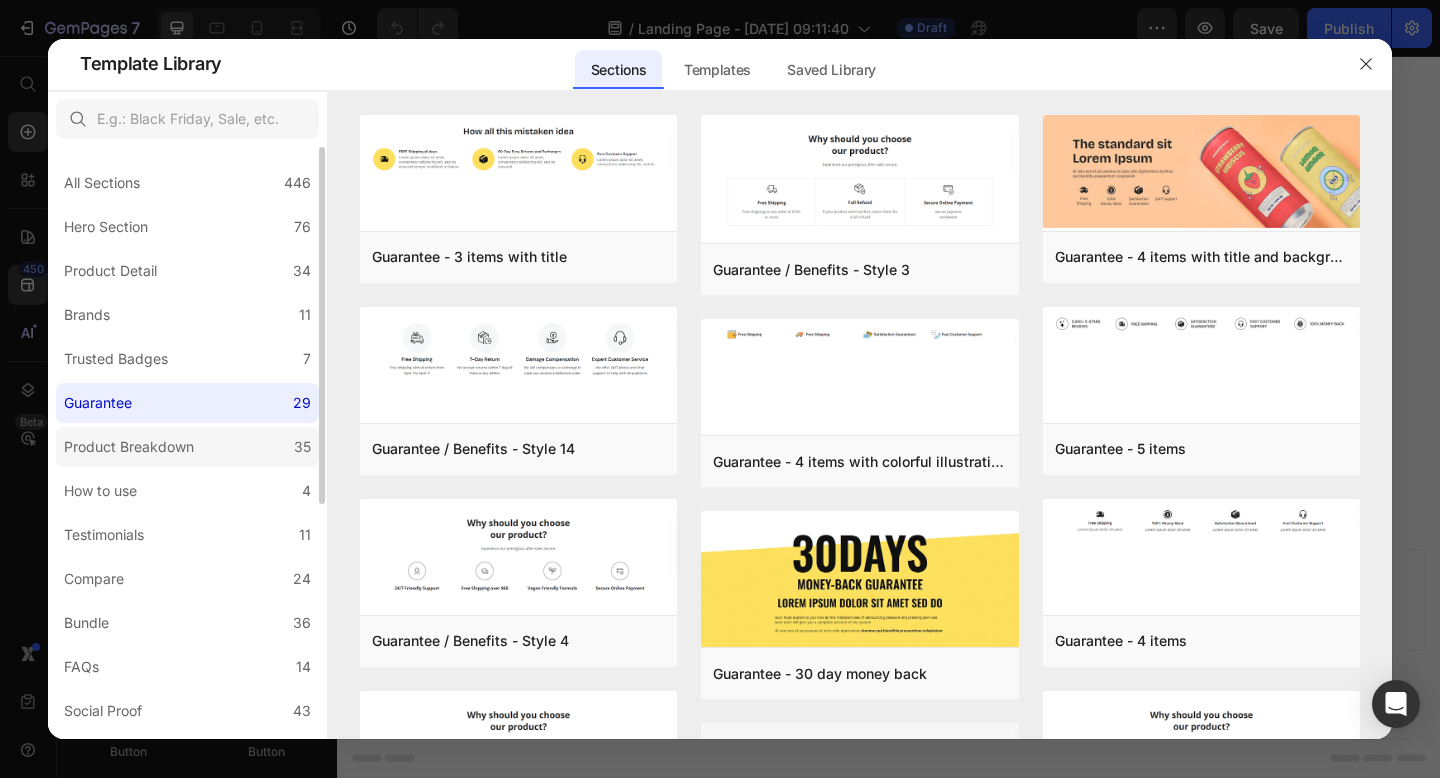 click on "Product Breakdown 35" 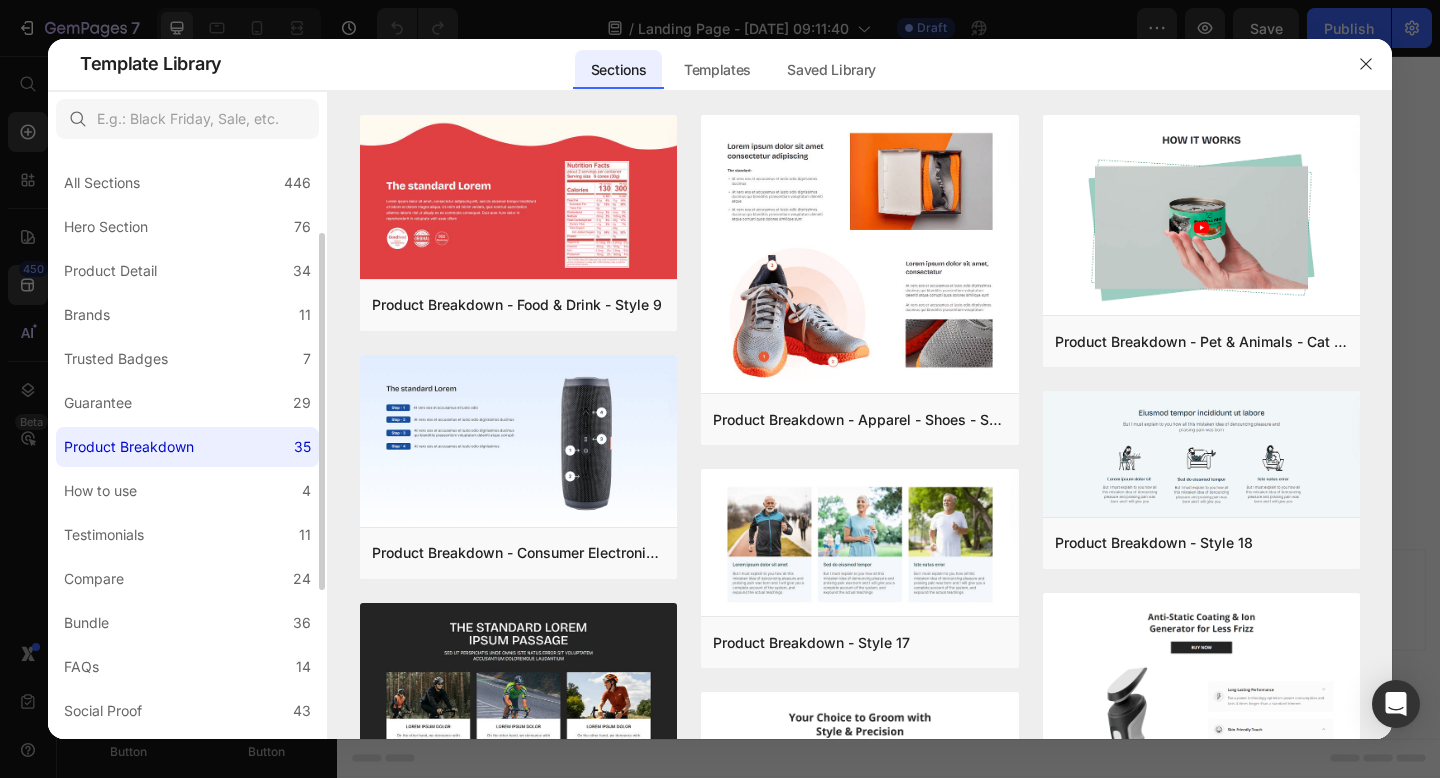 scroll, scrollTop: 132, scrollLeft: 0, axis: vertical 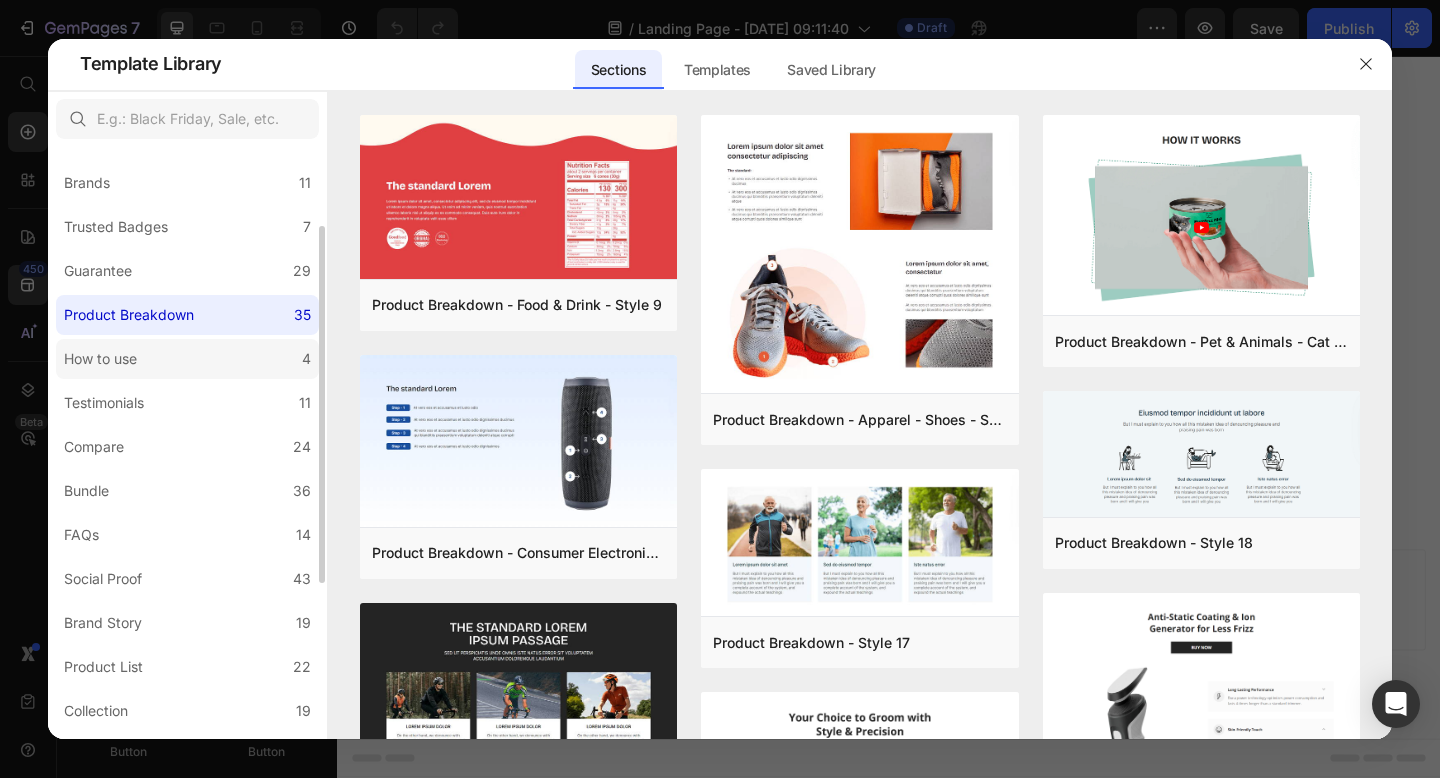 click on "How to use 4" 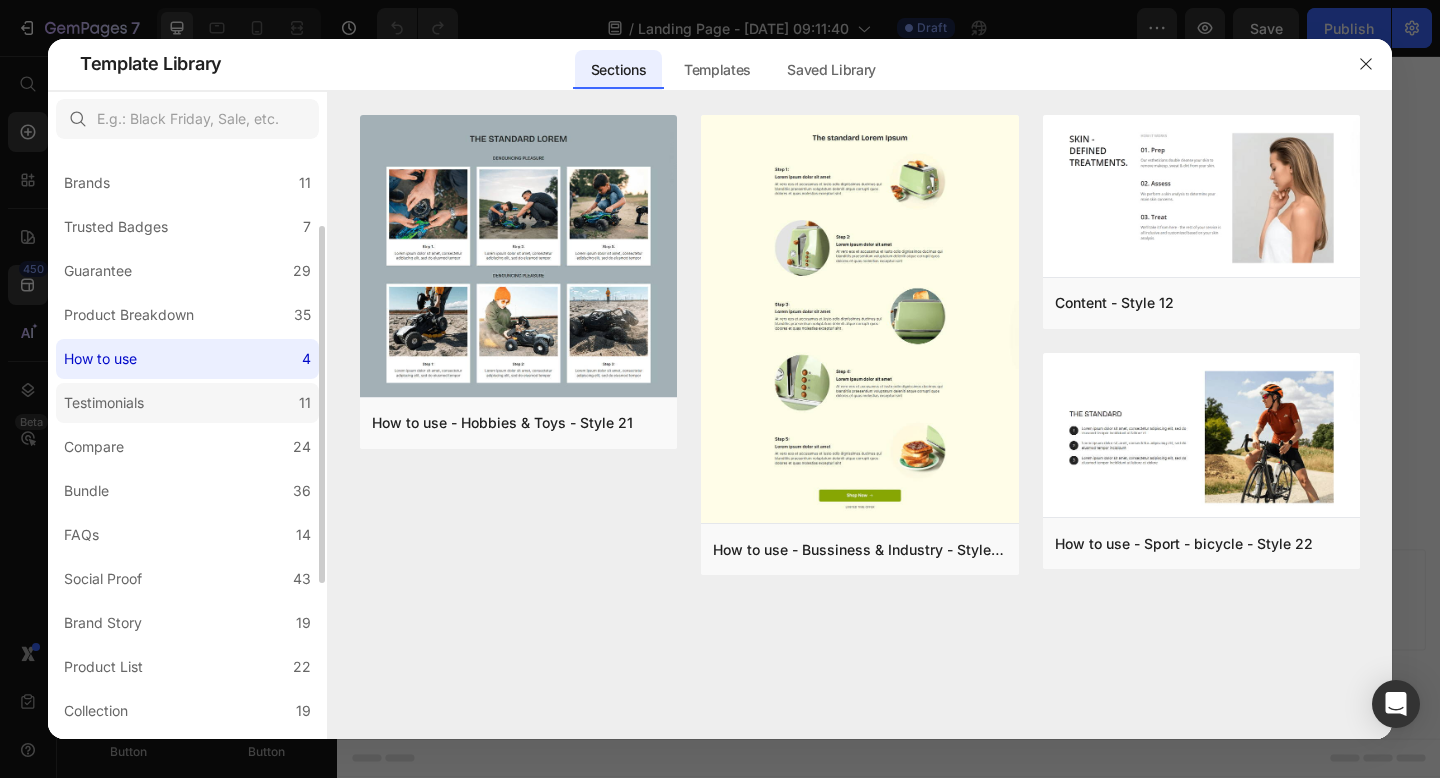 click on "Testimonials 11" 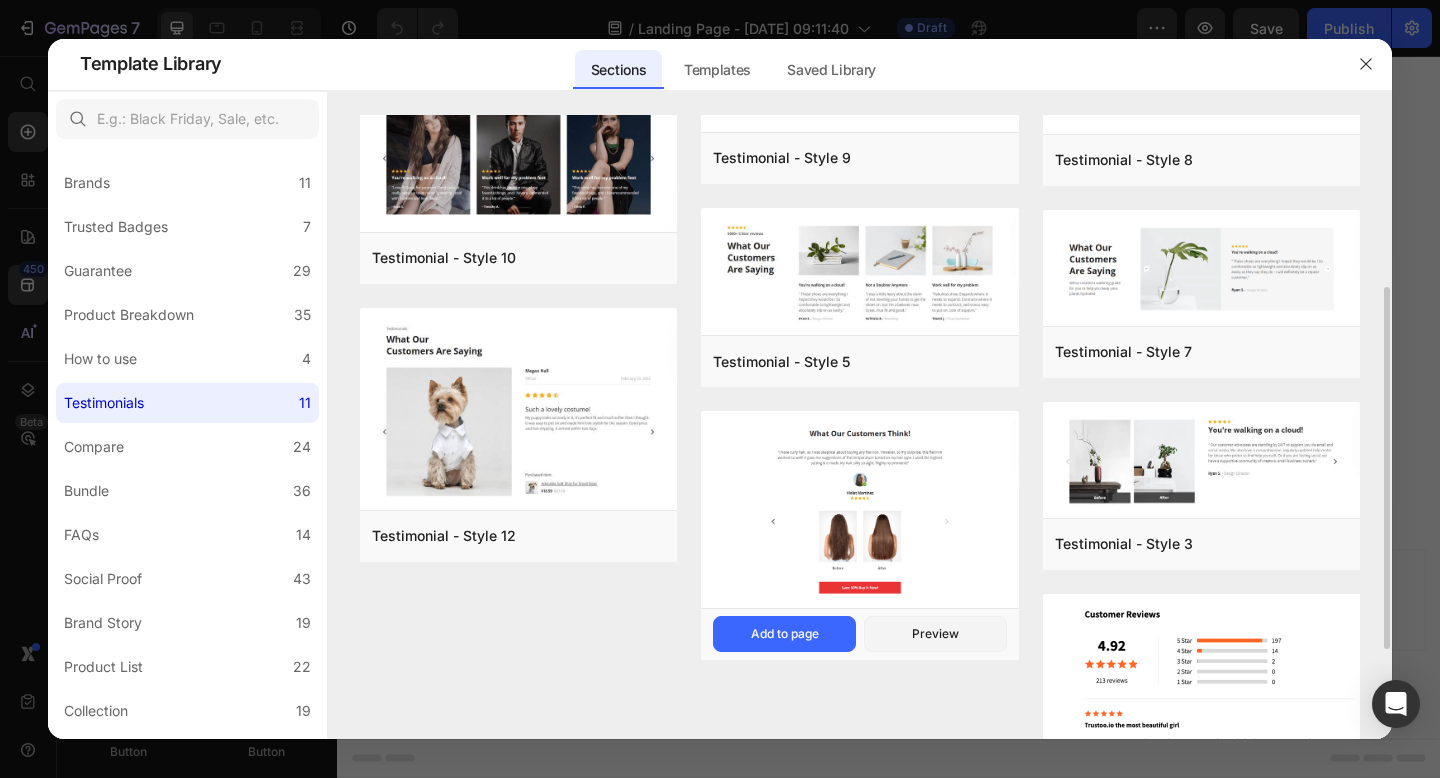 scroll, scrollTop: 449, scrollLeft: 0, axis: vertical 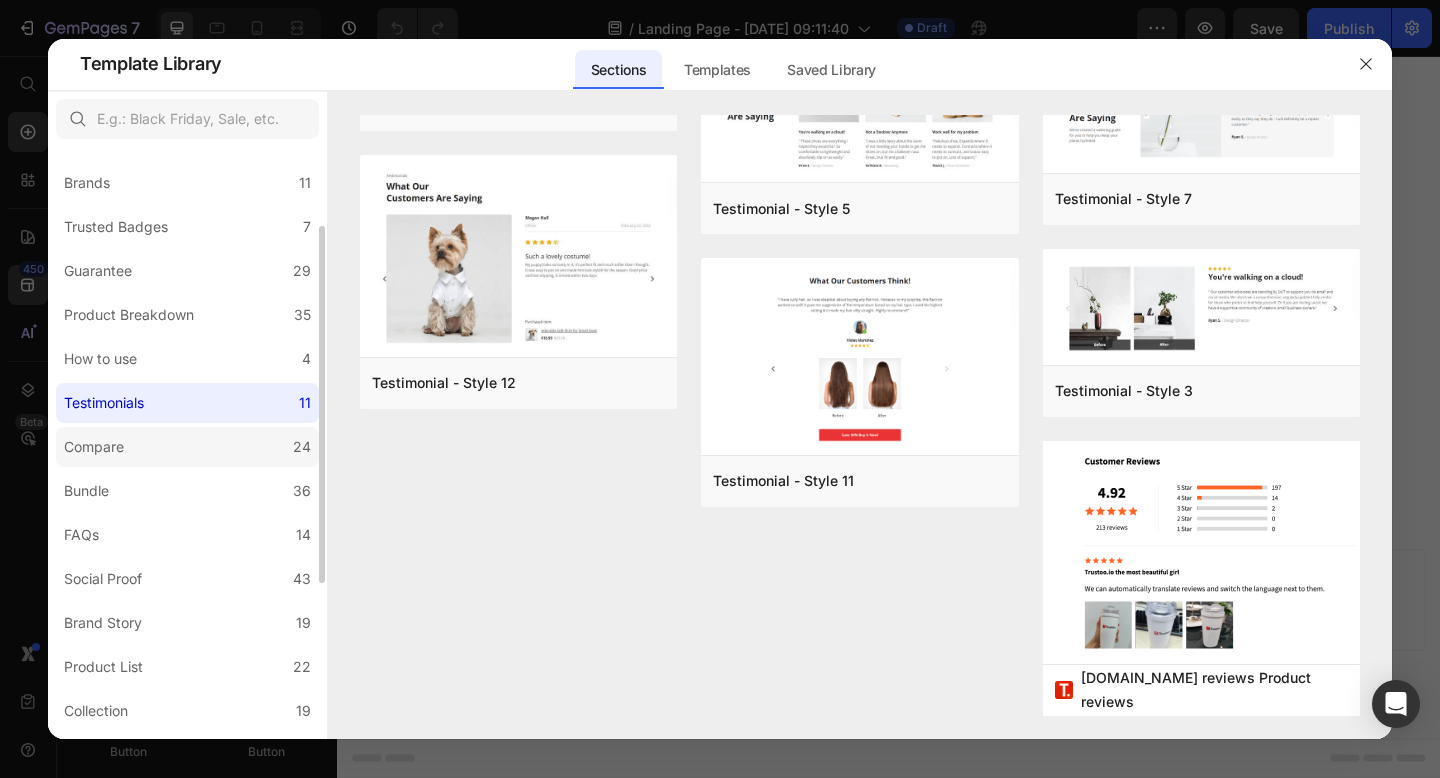 click on "Compare 24" 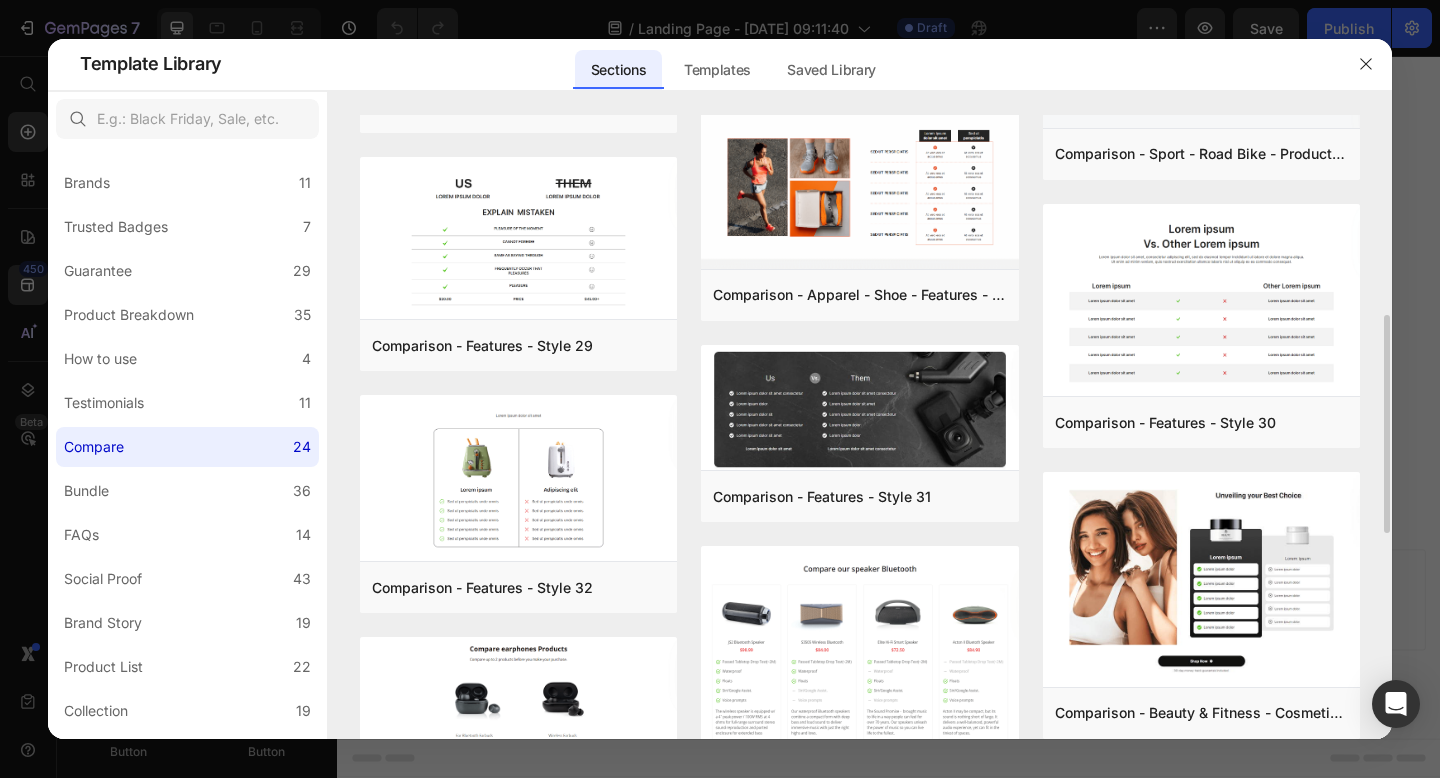 scroll, scrollTop: 590, scrollLeft: 0, axis: vertical 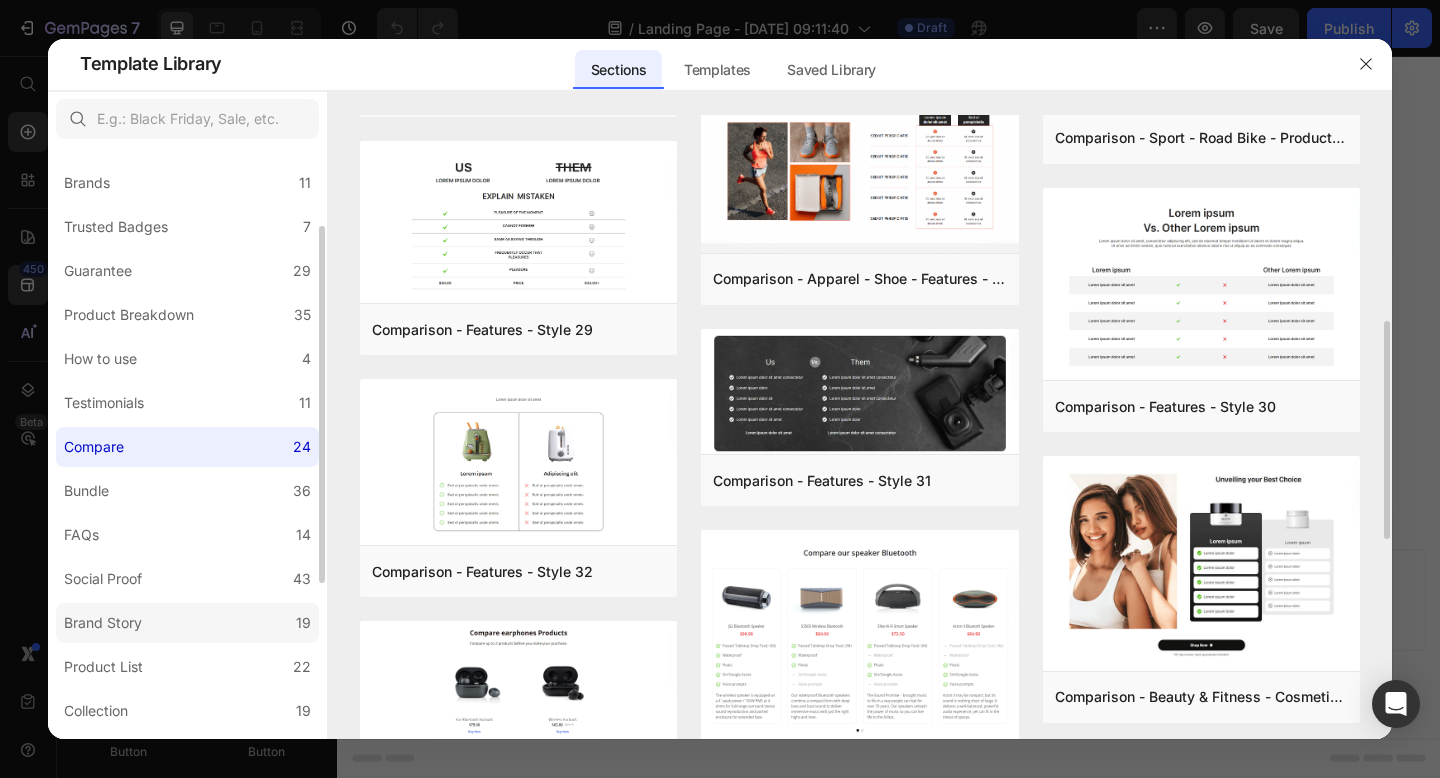 click on "Brand Story 19" 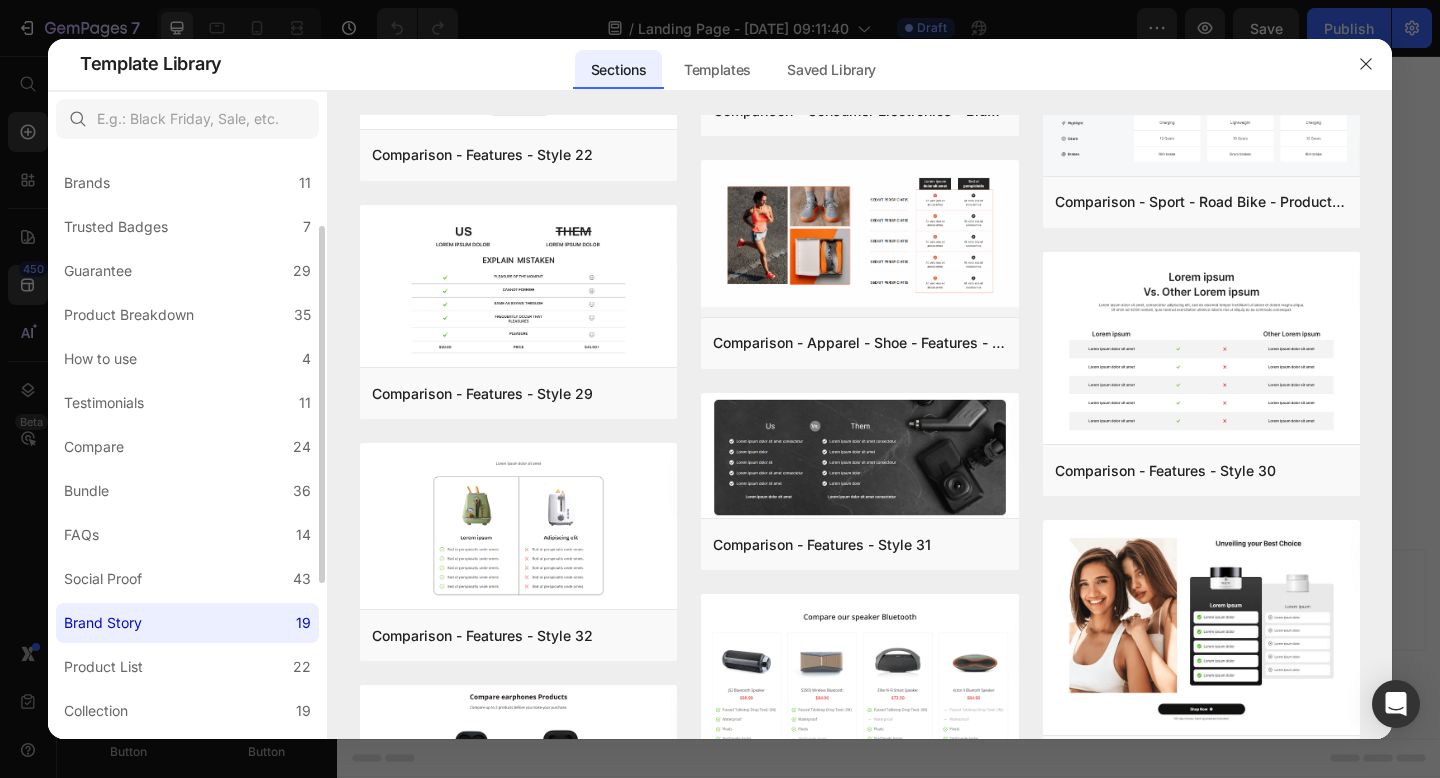 scroll, scrollTop: 0, scrollLeft: 0, axis: both 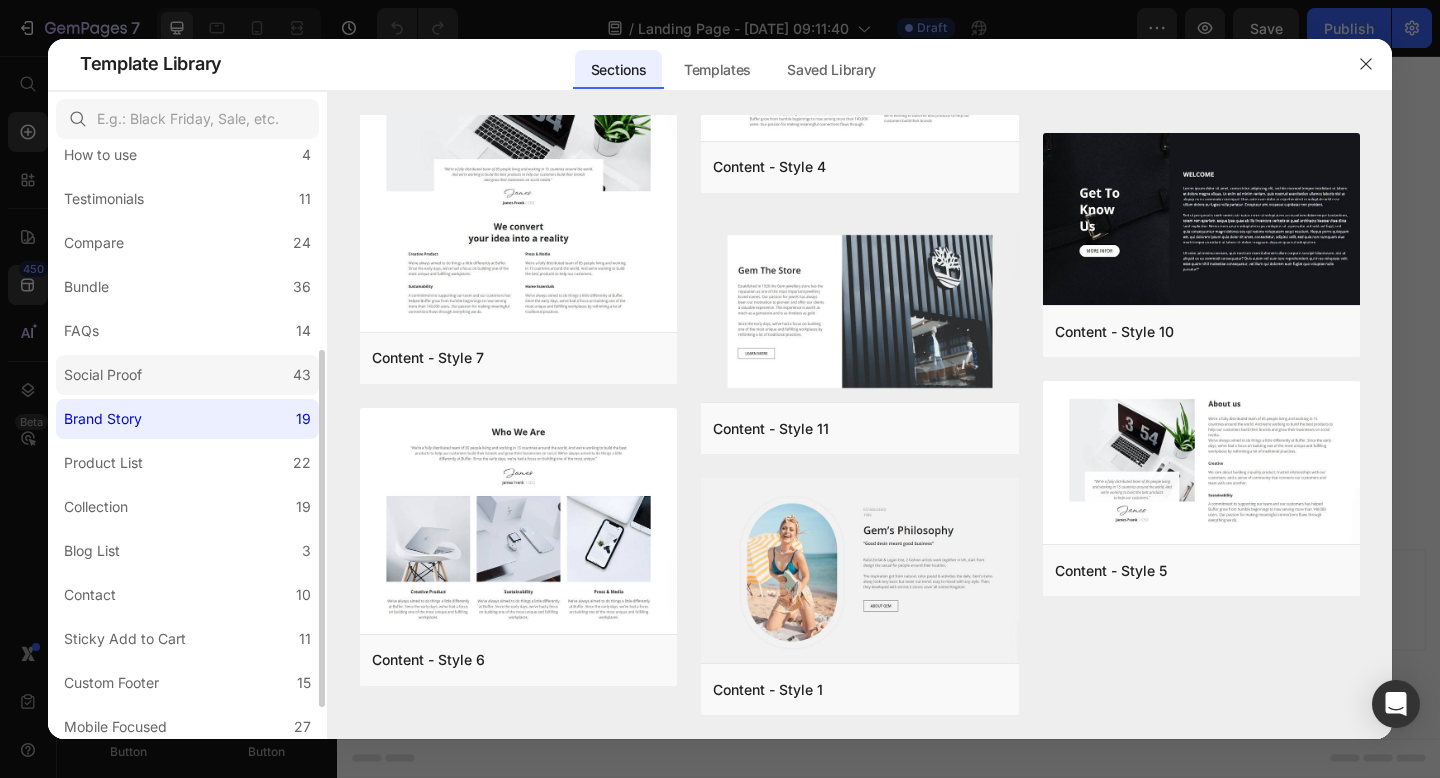 click on "Social Proof 43" 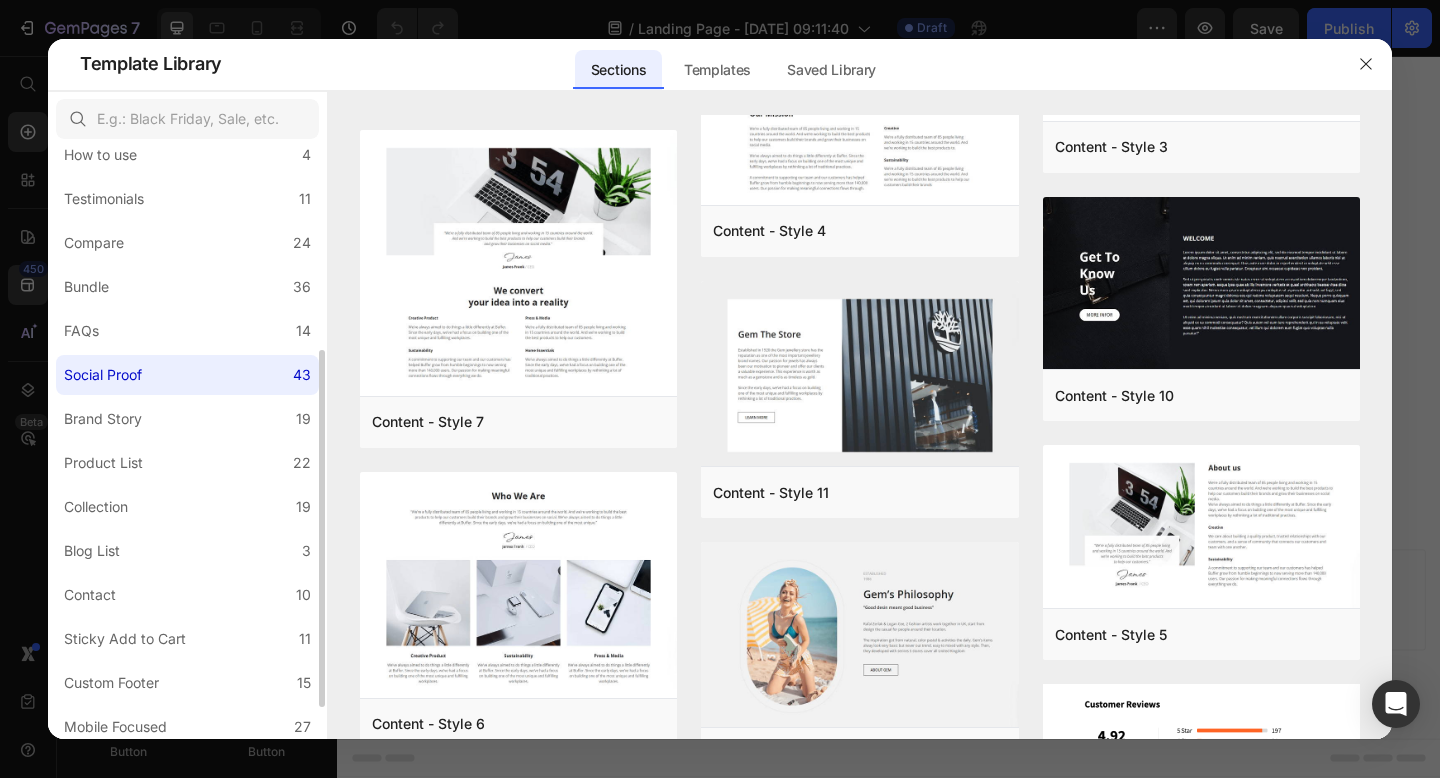 scroll, scrollTop: 0, scrollLeft: 0, axis: both 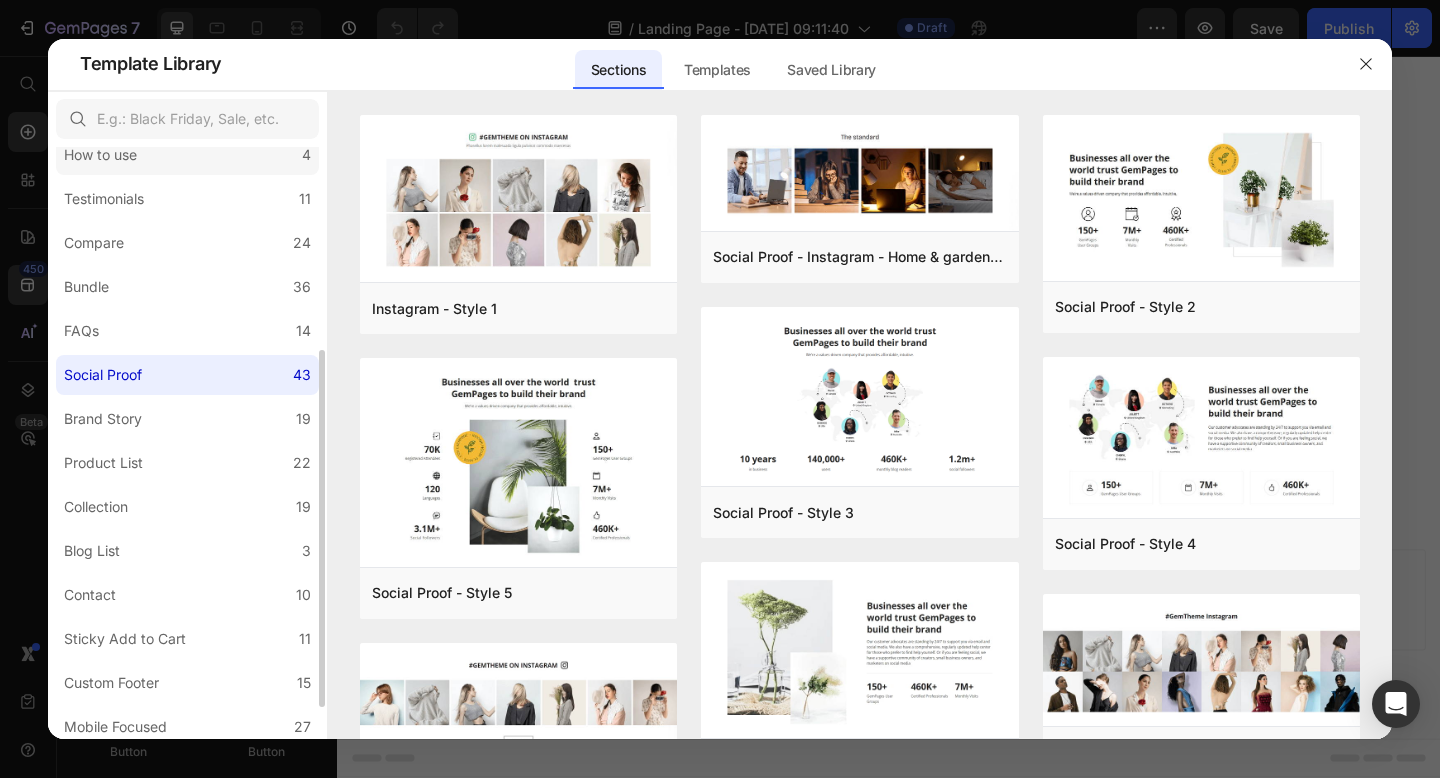 click on "How to use 4" 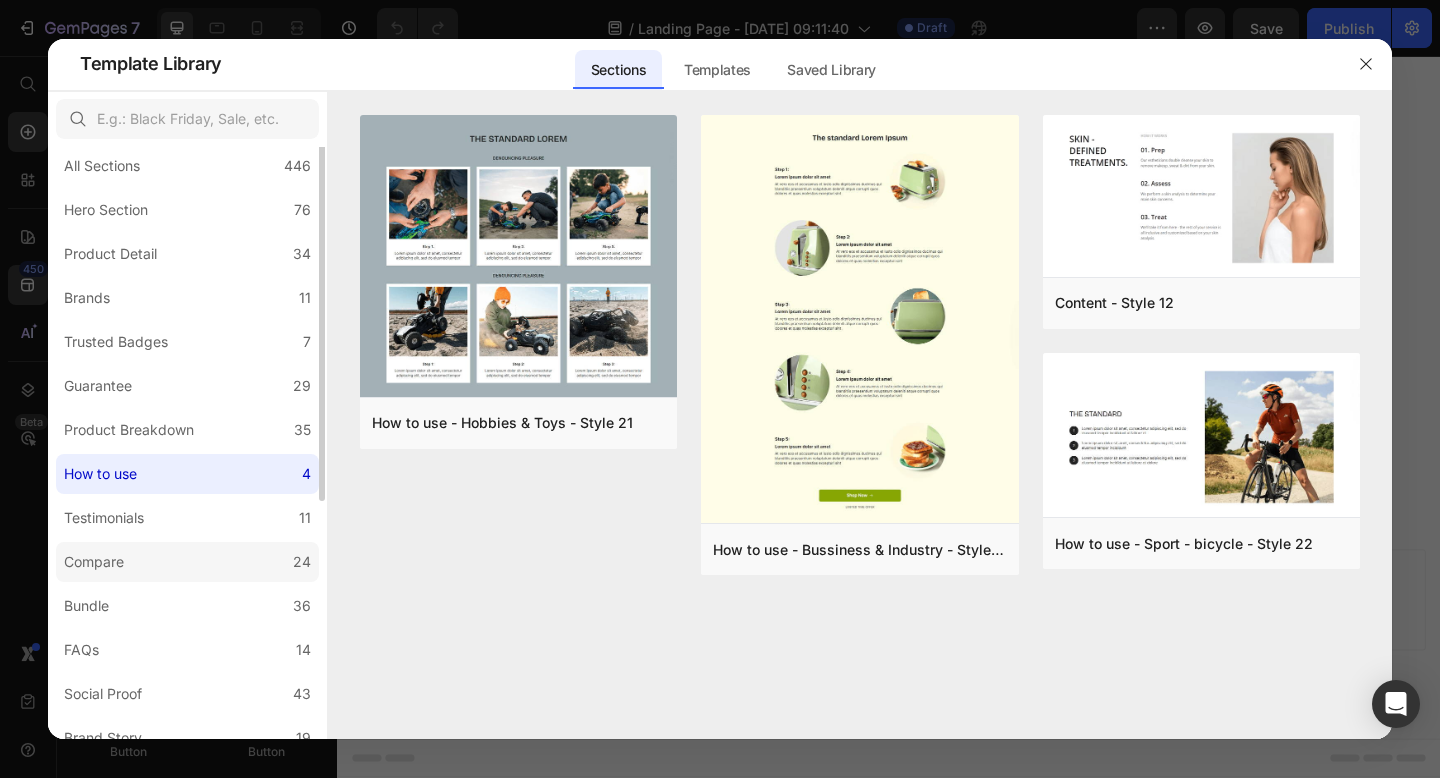 scroll, scrollTop: 0, scrollLeft: 0, axis: both 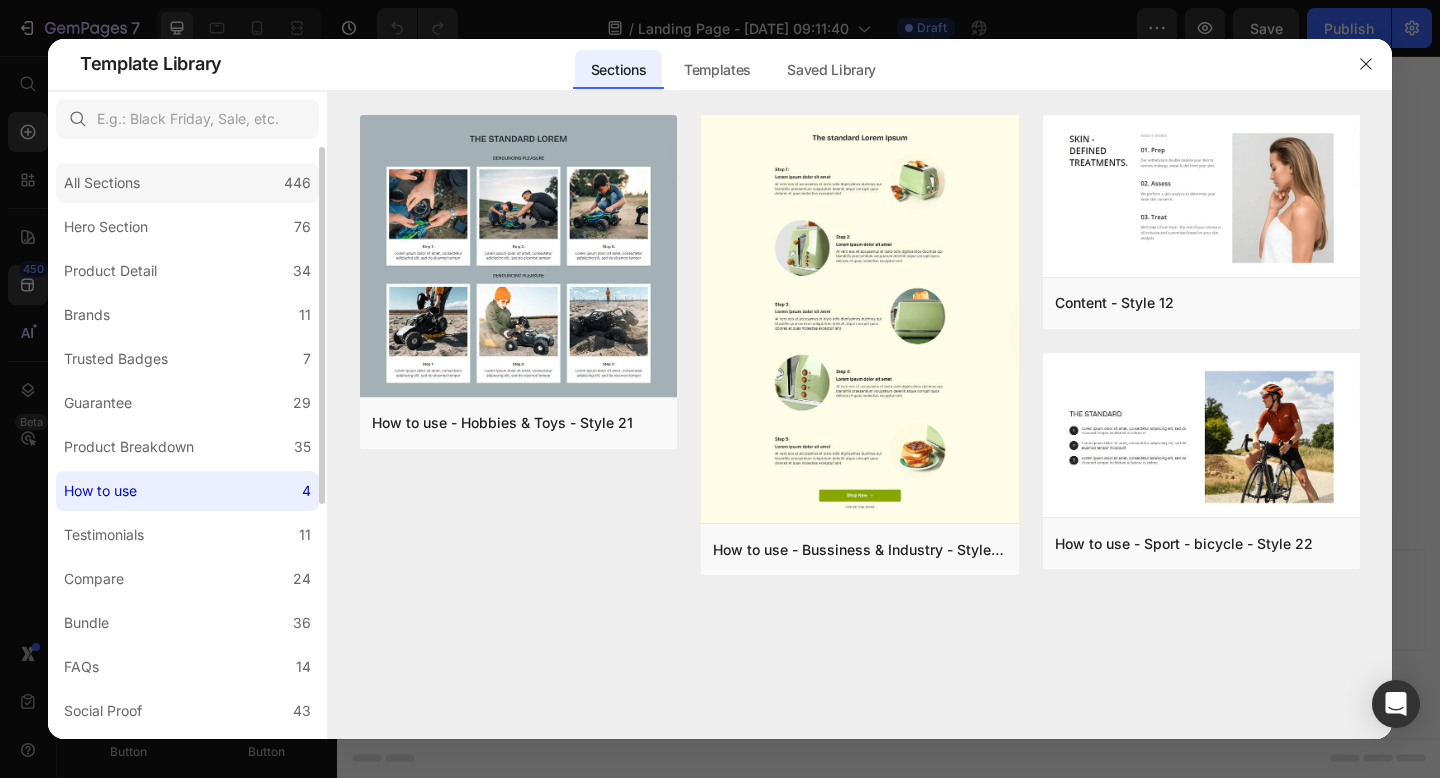 click on "All Sections 446" 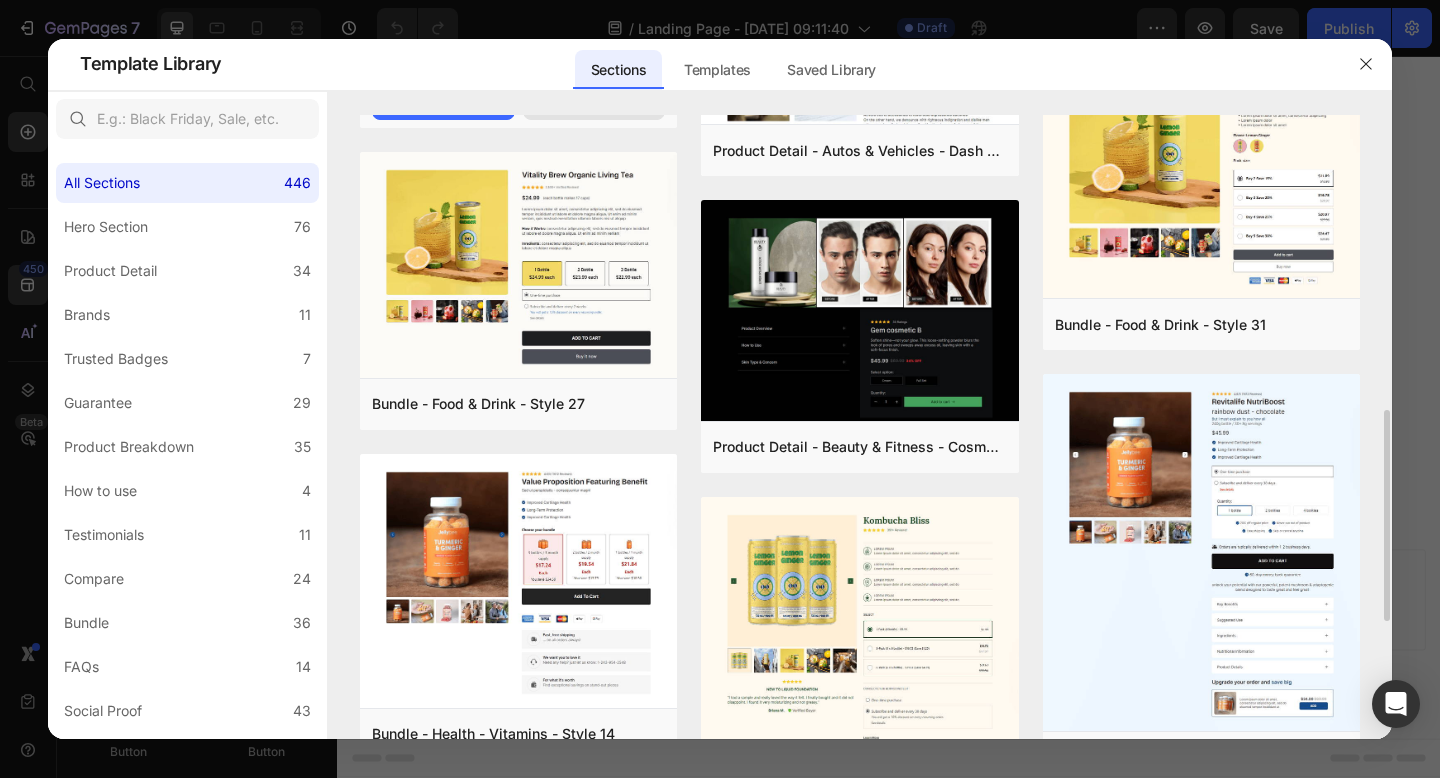 scroll, scrollTop: 846, scrollLeft: 0, axis: vertical 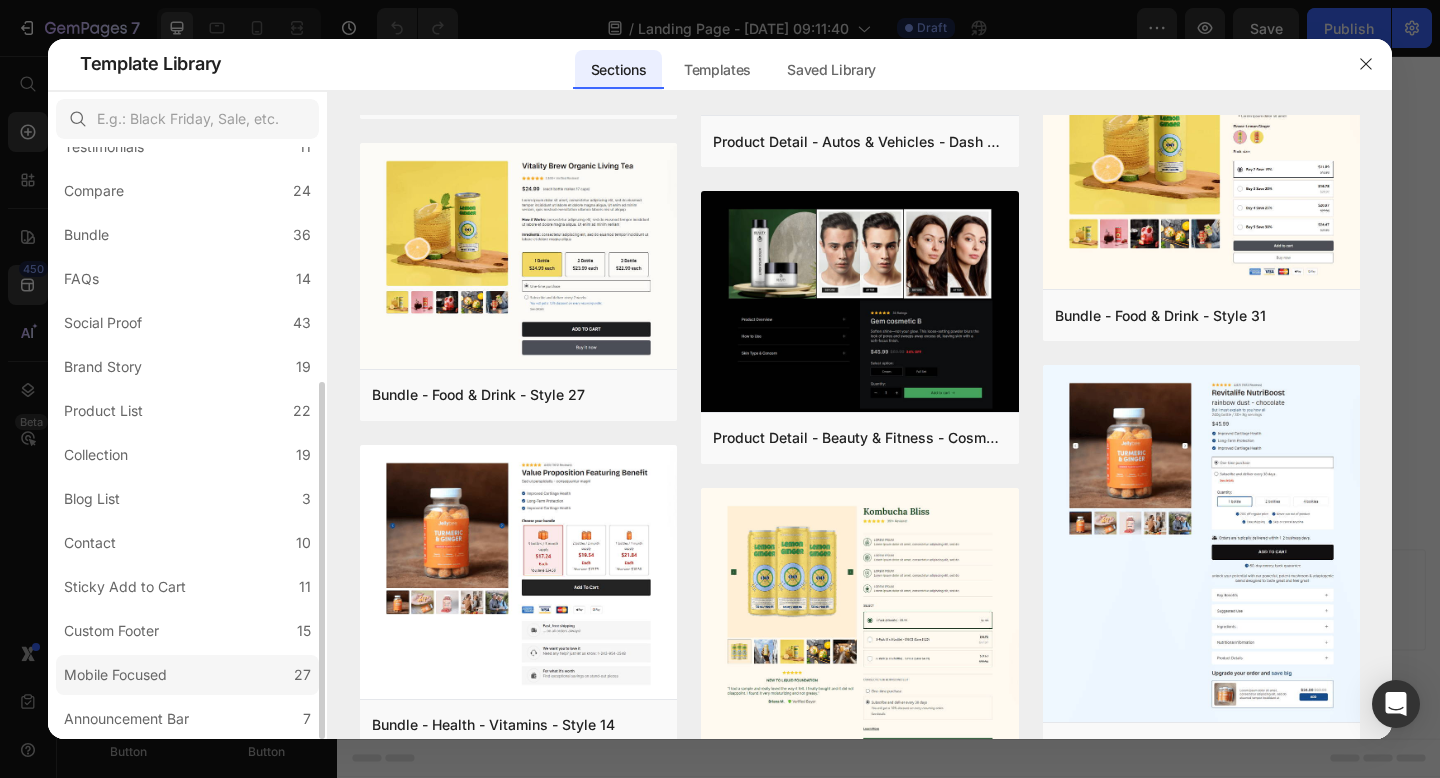 click on "Mobile Focused 27" 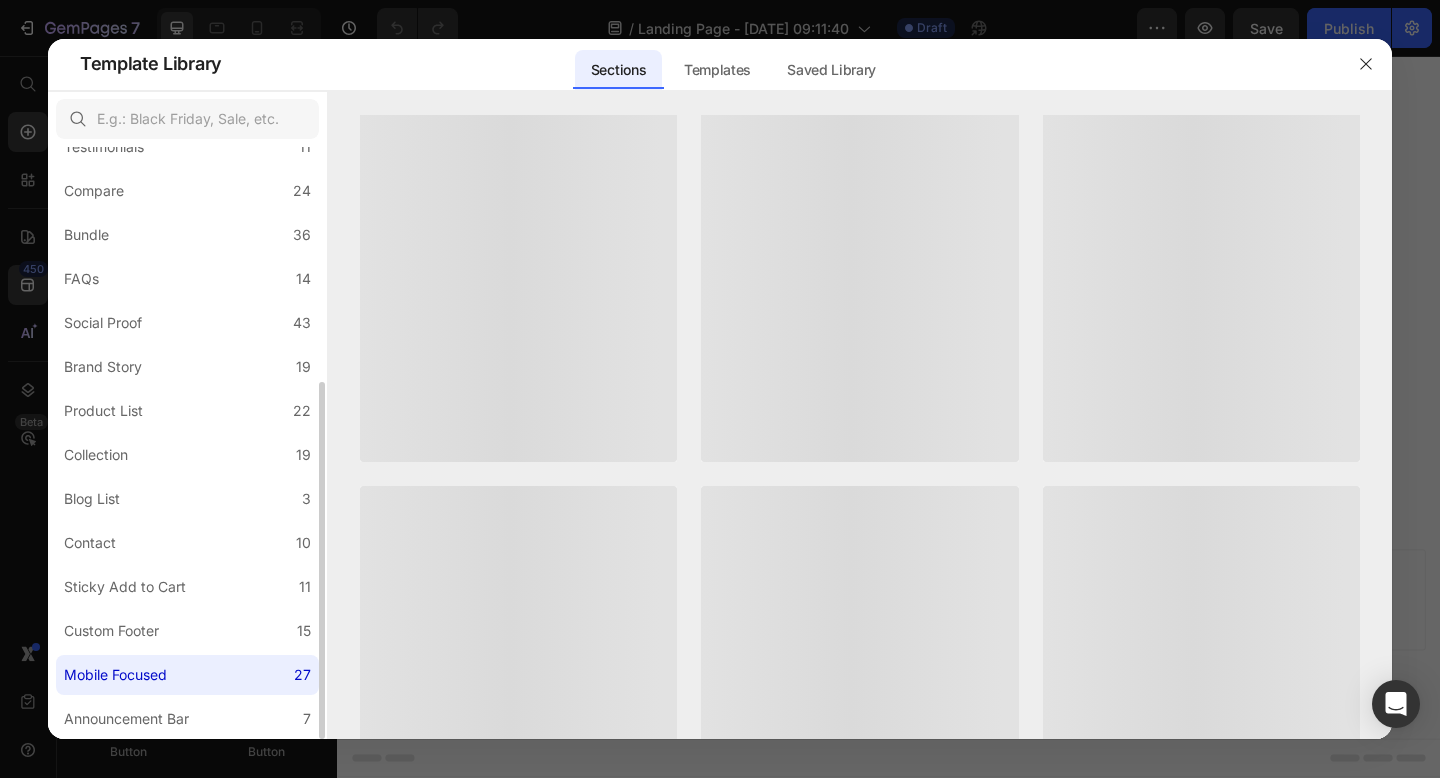 scroll, scrollTop: 0, scrollLeft: 0, axis: both 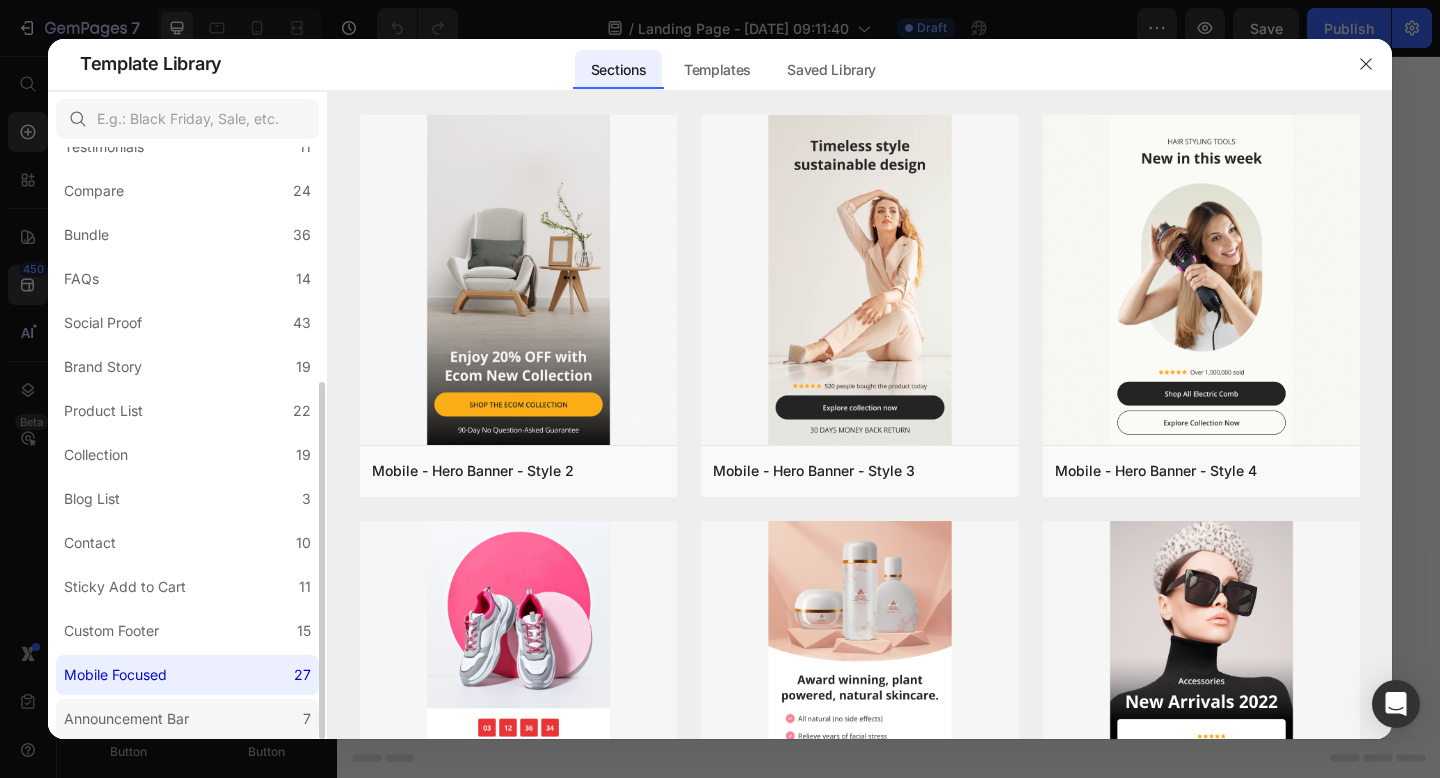 click on "Announcement Bar" at bounding box center [126, 719] 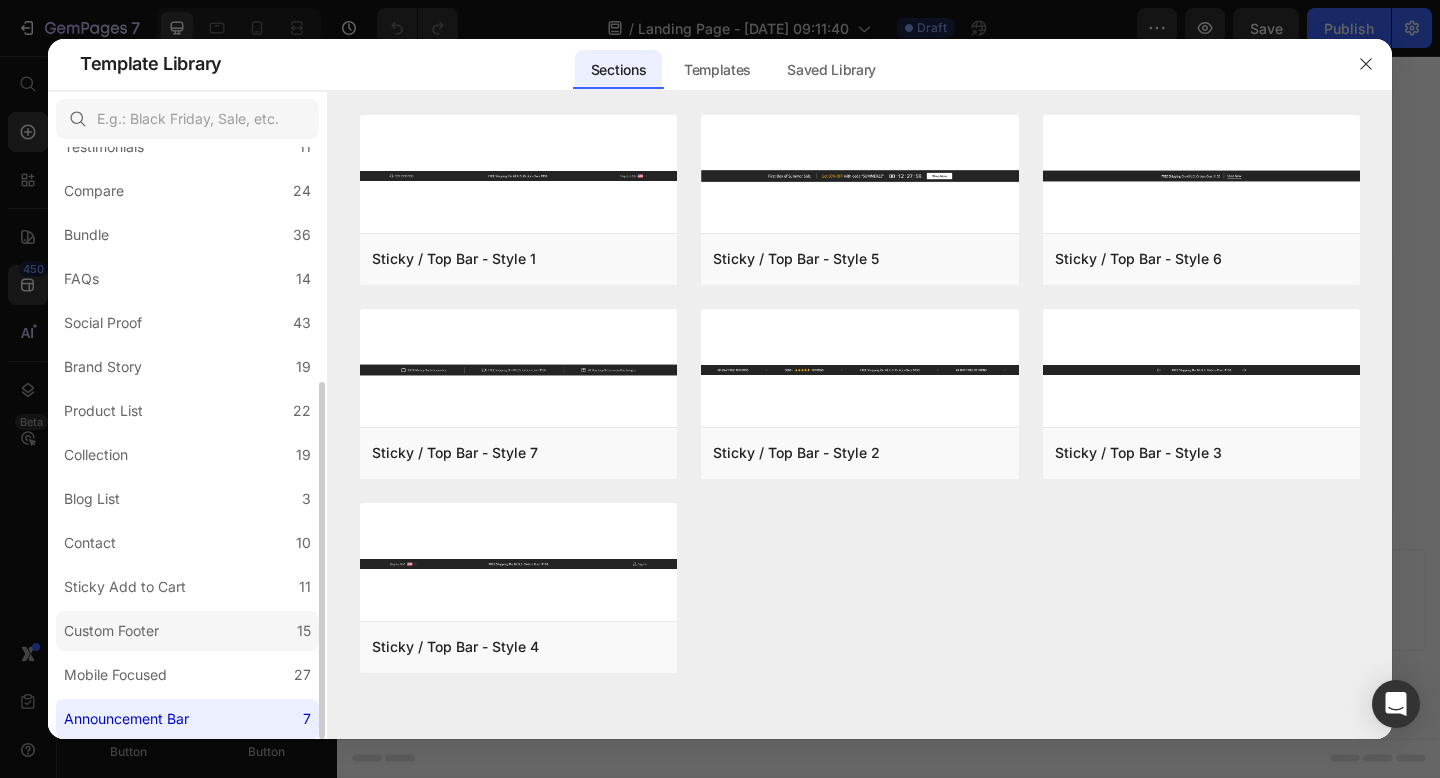 click on "Custom Footer 15" 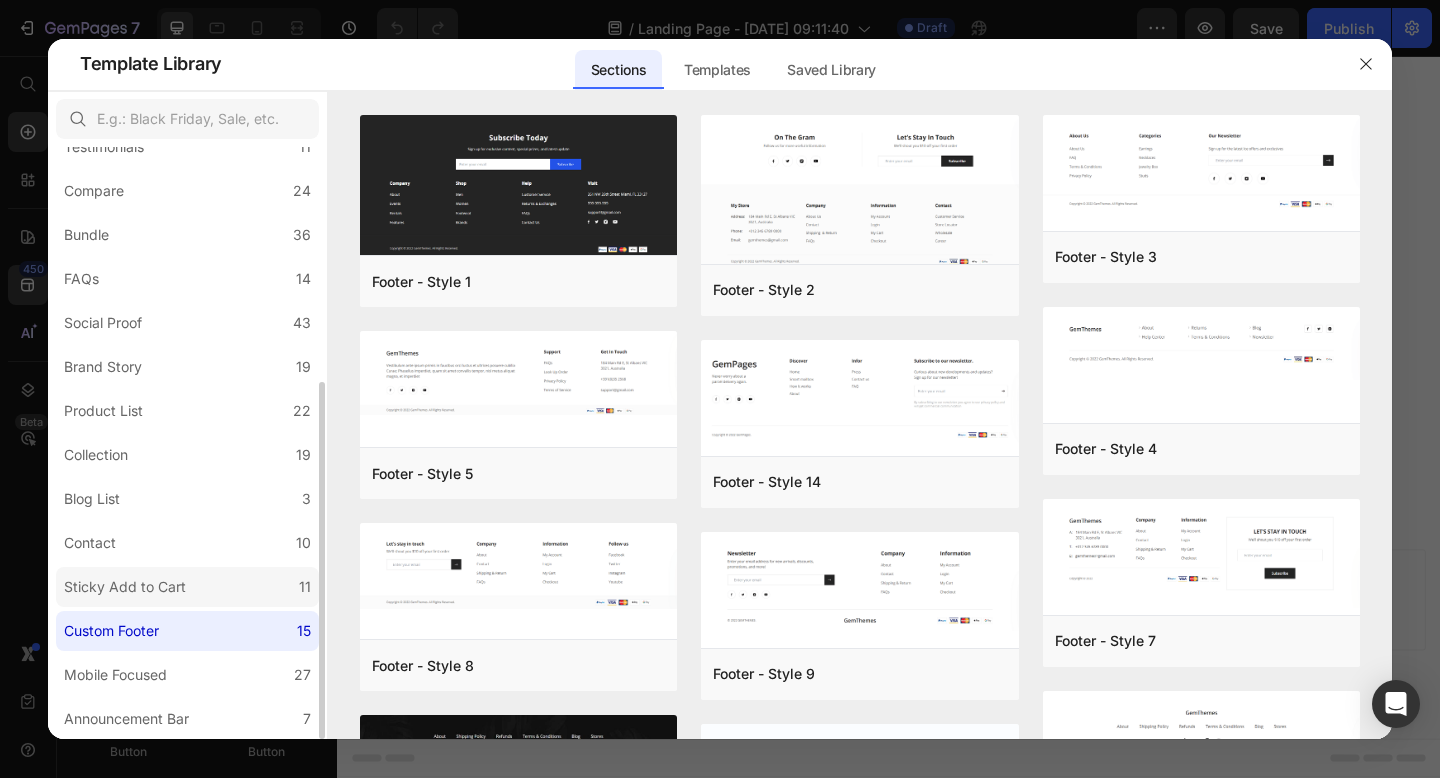 click on "Sticky Add to Cart 11" 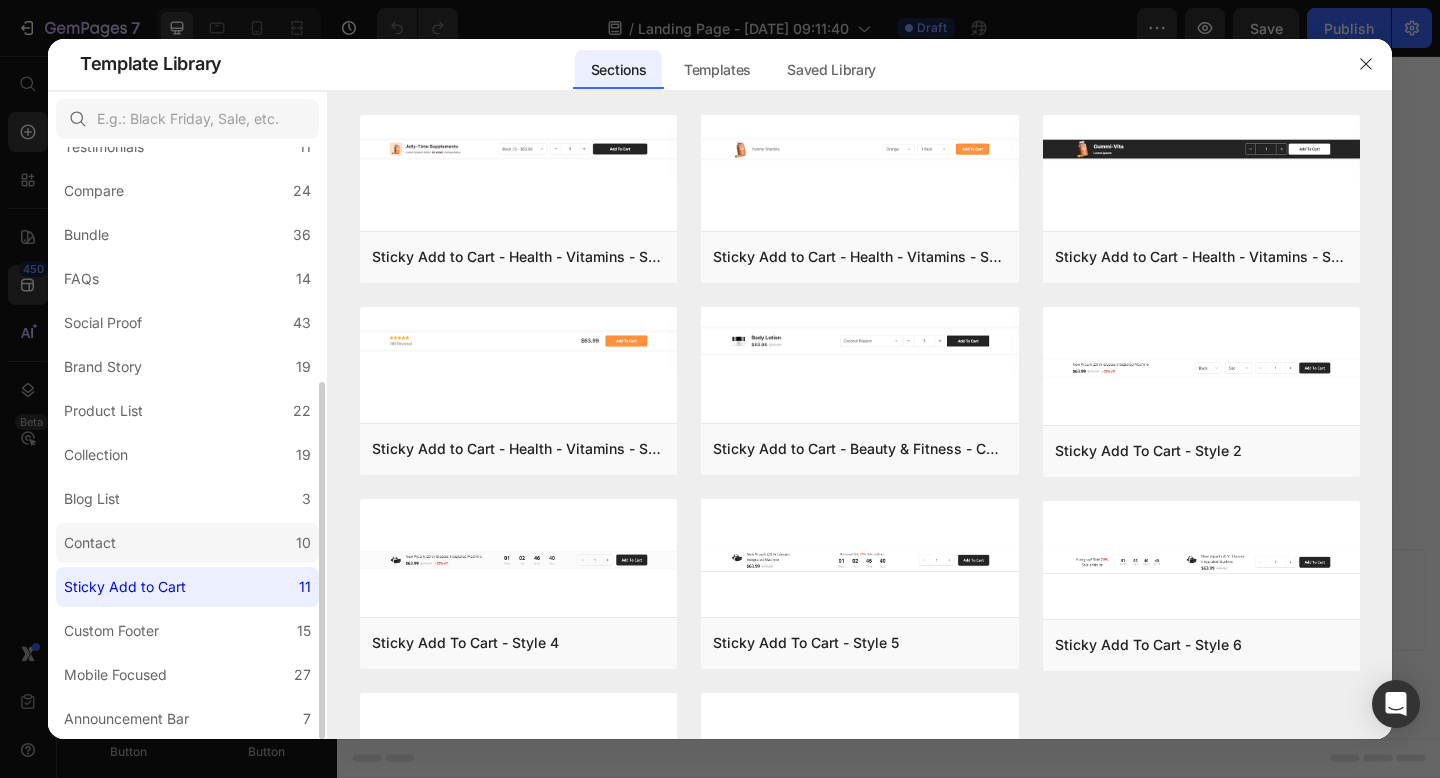 click on "Contact 10" 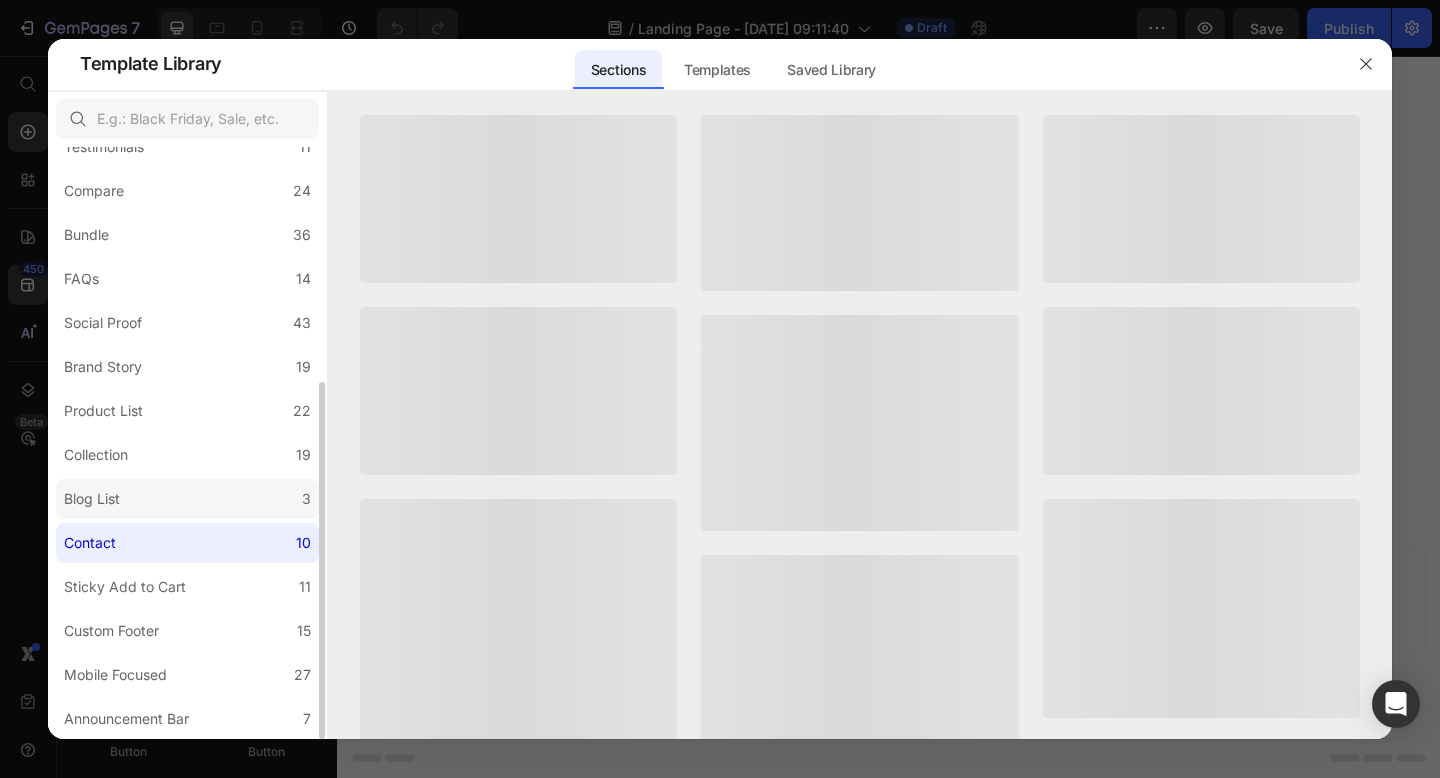 click on "Blog List 3" 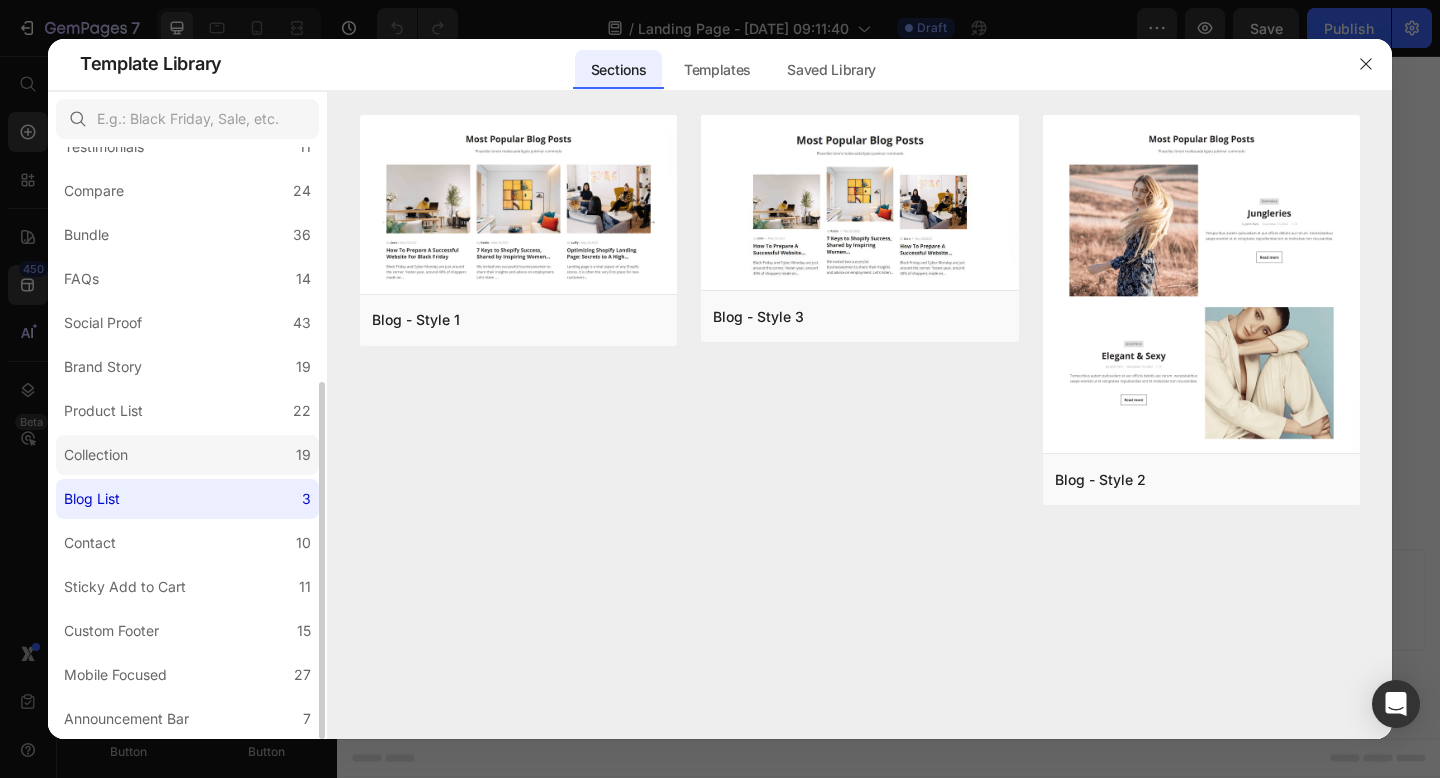 click on "Collection 19" 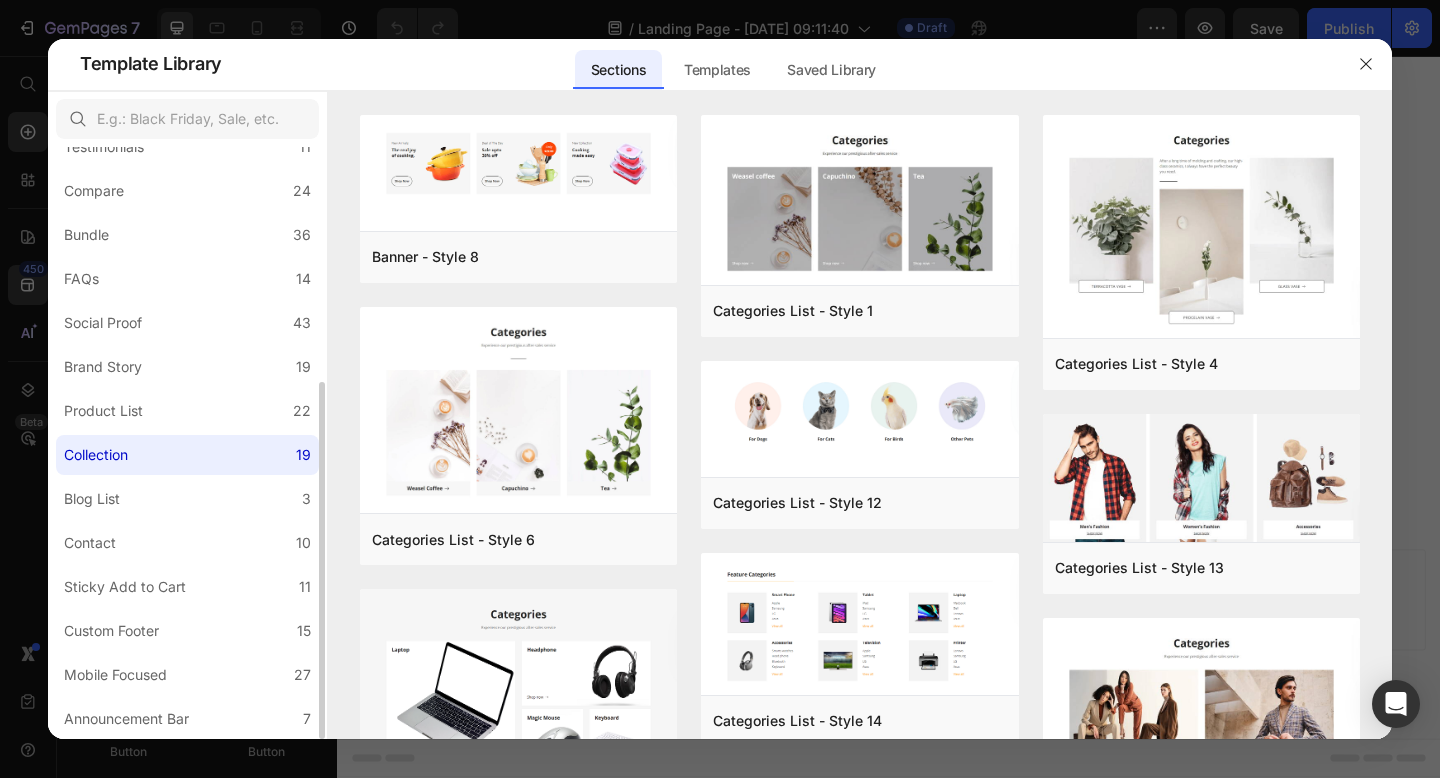 click on "All Sections 446 Hero Section 76 Product Detail 34 Brands 11 Trusted Badges 7 Guarantee 29 Product Breakdown 35 How to use 4 Testimonials 11 Compare 24 Bundle 36 FAQs 14 Social Proof 43 Brand Story 19 Product List 22 Collection 19 Blog List 3 Contact 10 Sticky Add to Cart 11 Custom Footer 15 Mobile Focused 27 Announcement Bar 7" at bounding box center [187, 249] 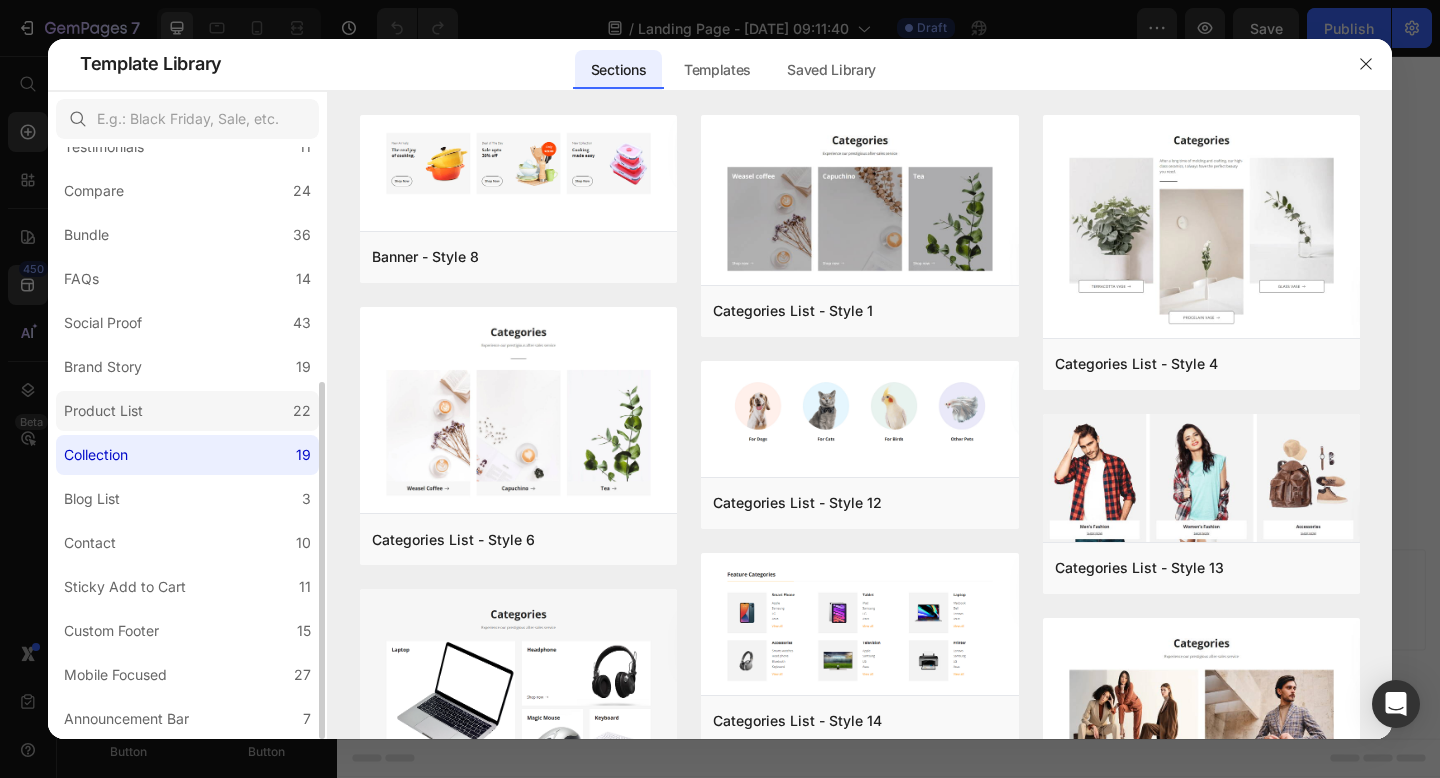 click on "Product List 22" 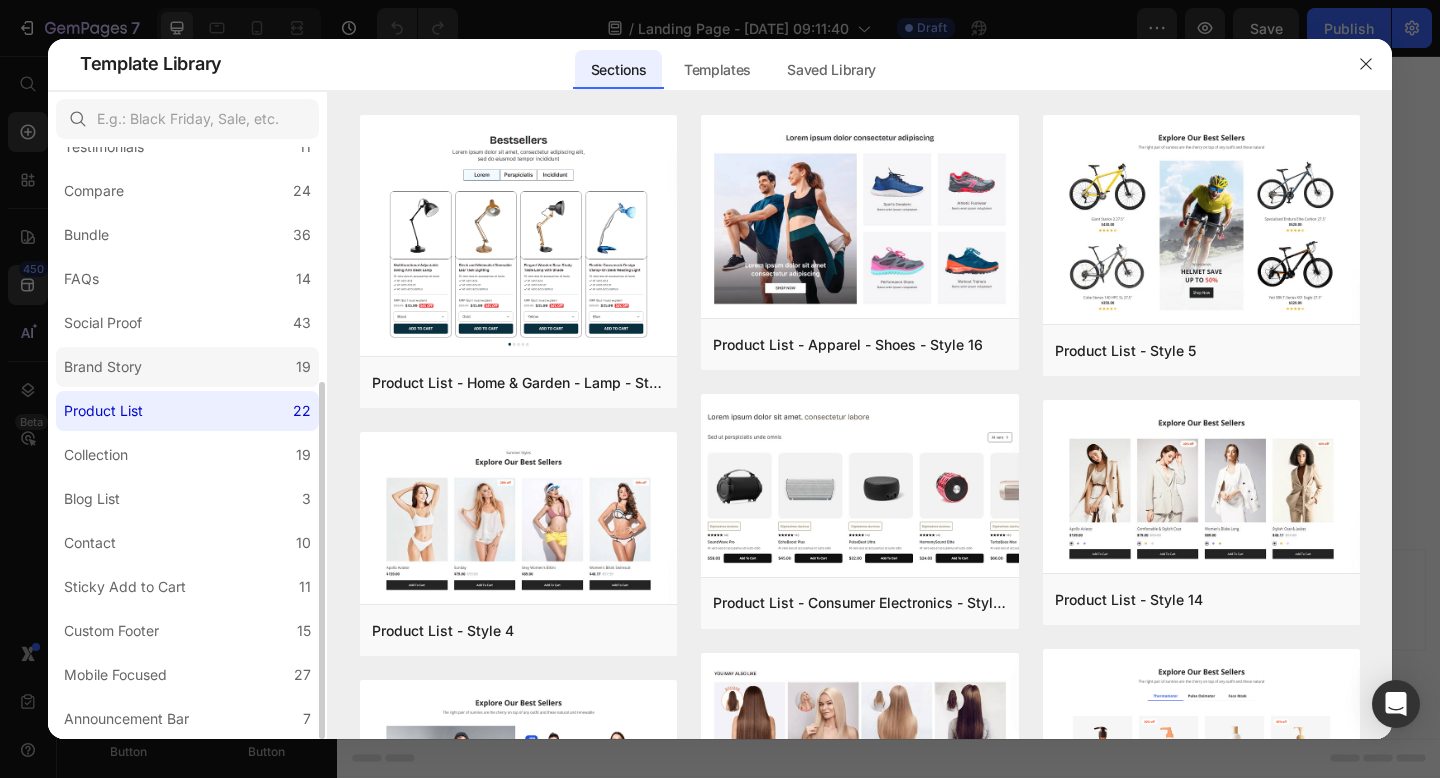 click on "Brand Story 19" 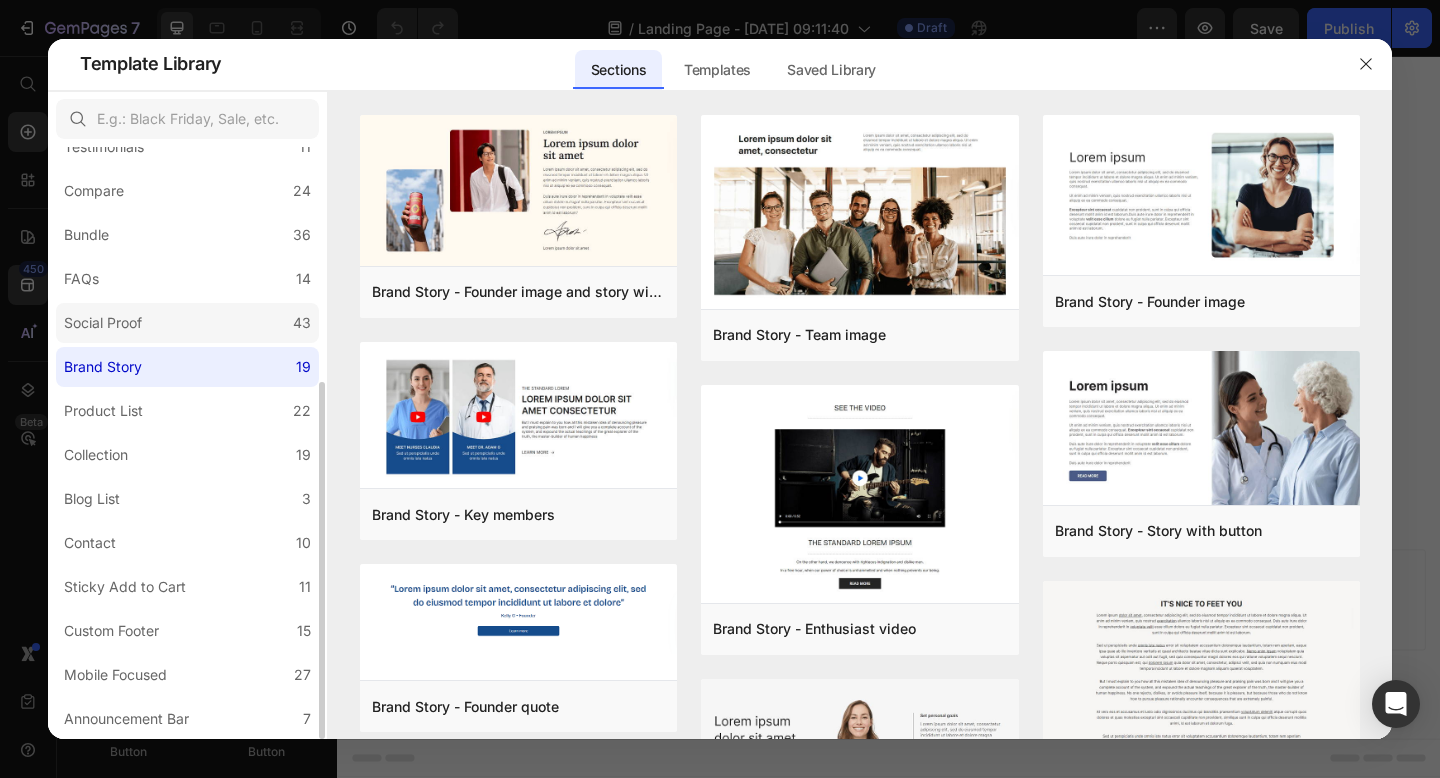 click on "Social Proof 43" 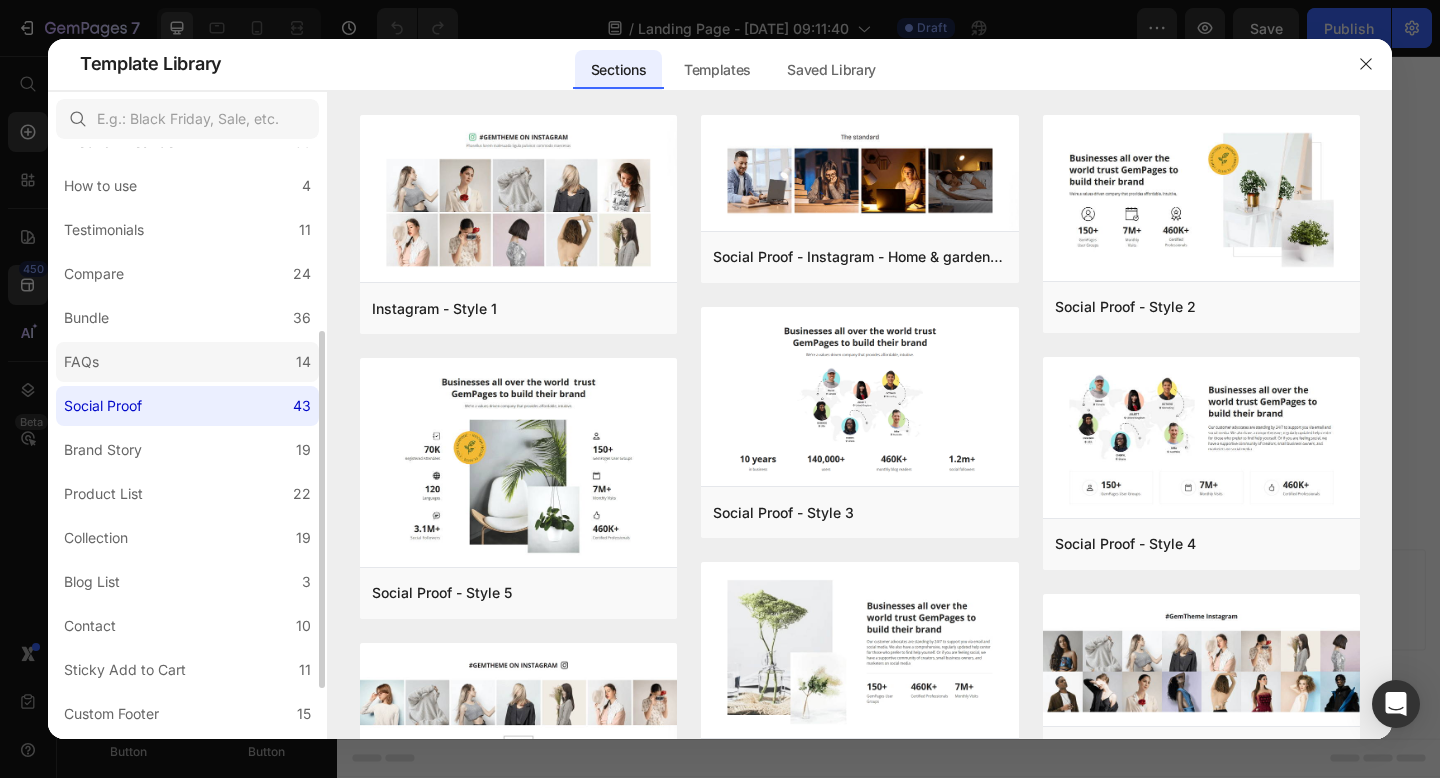 scroll, scrollTop: 307, scrollLeft: 0, axis: vertical 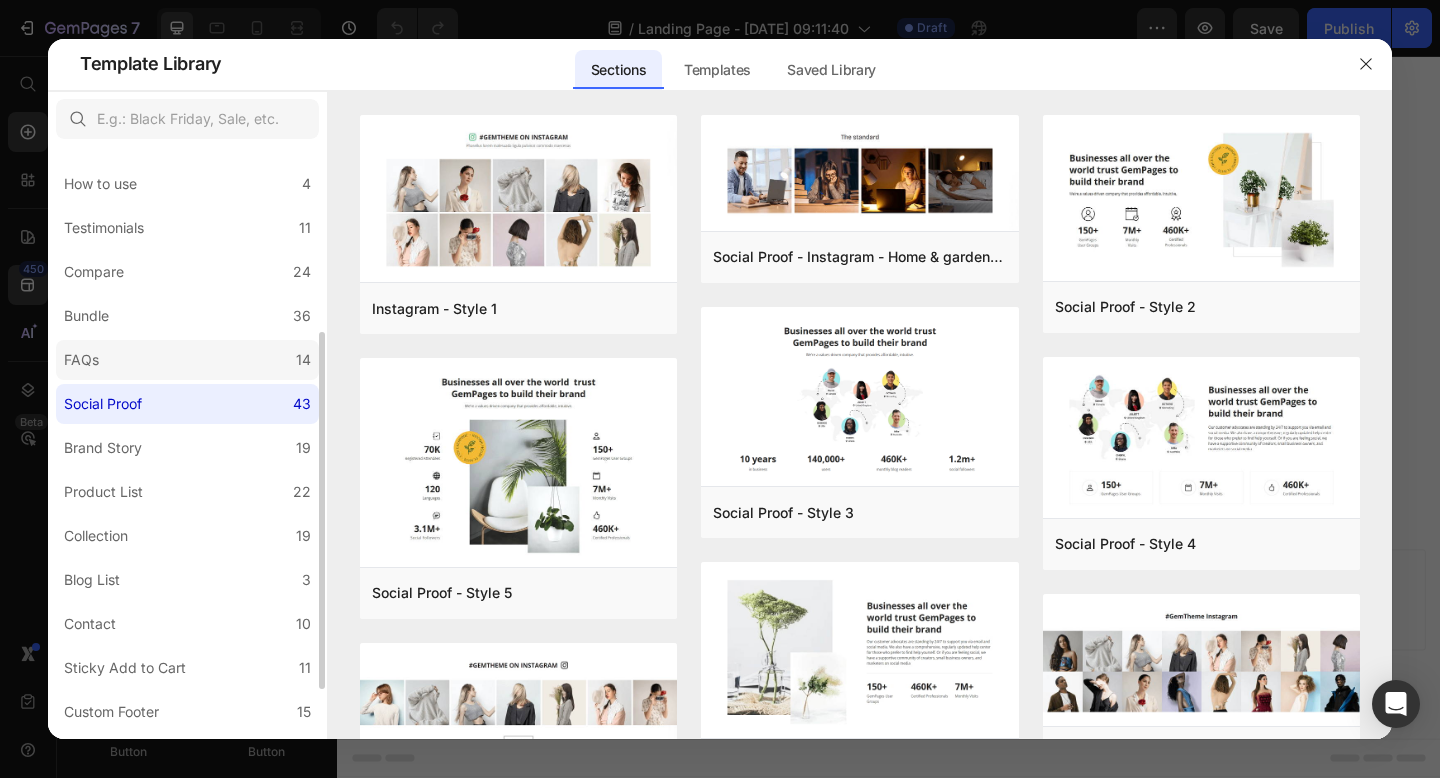 click on "FAQs 14" 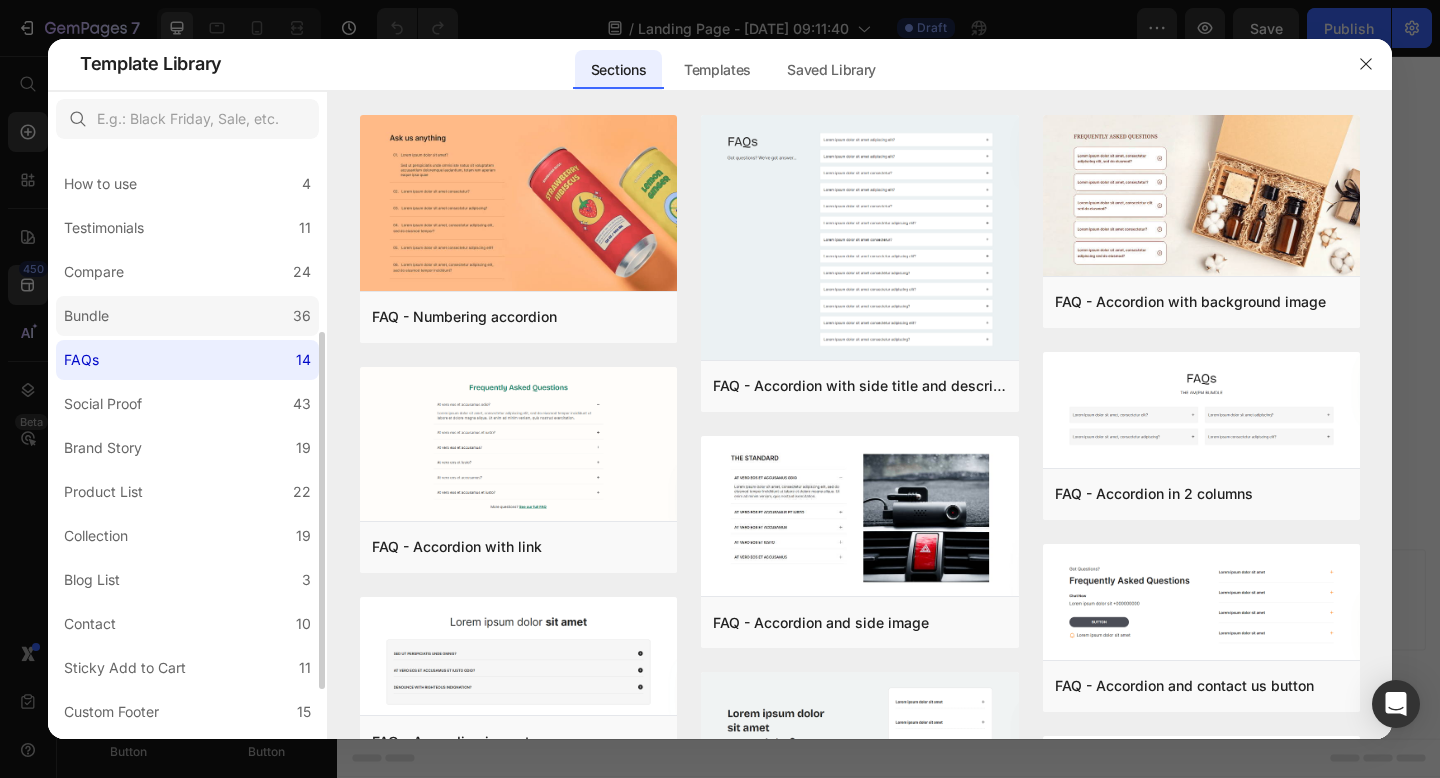 click on "Bundle 36" 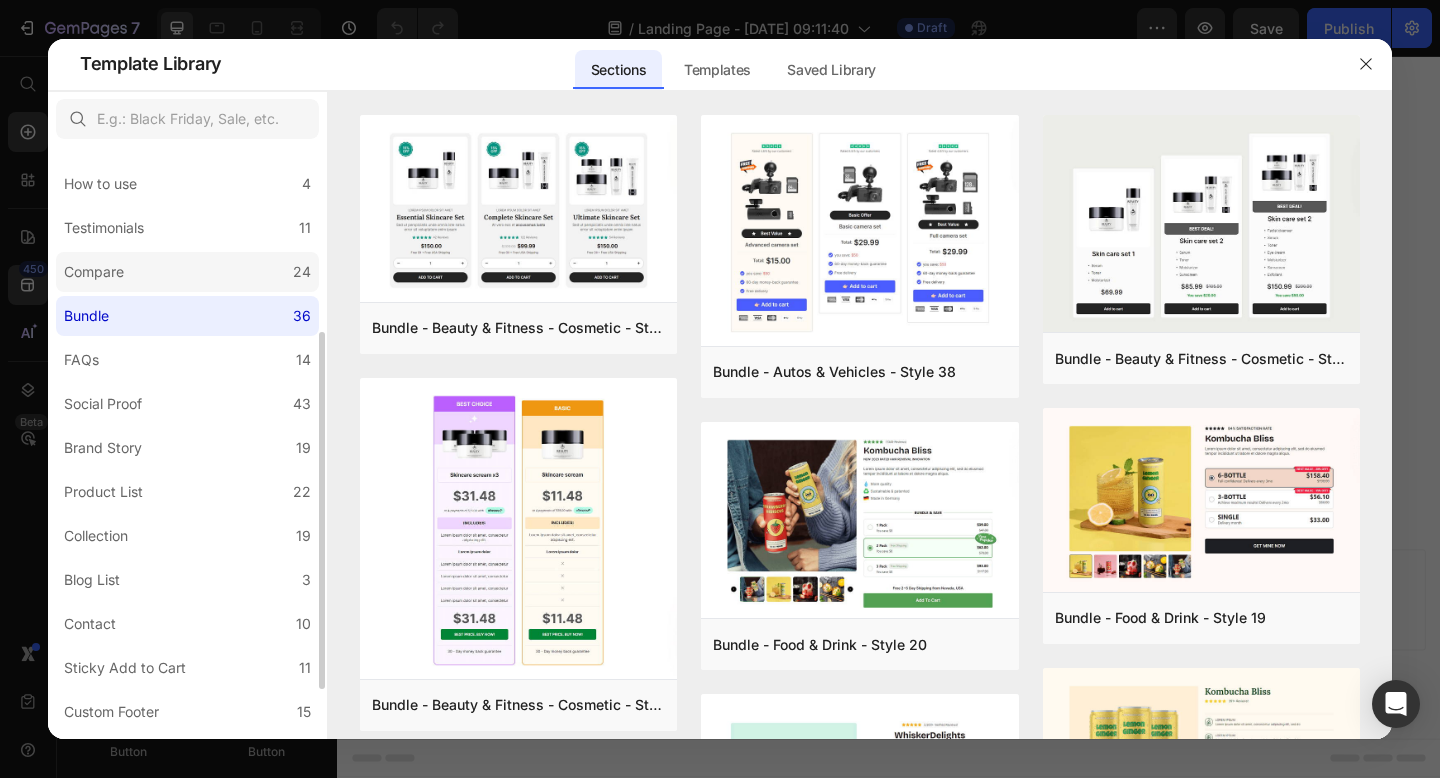 click on "Compare 24" 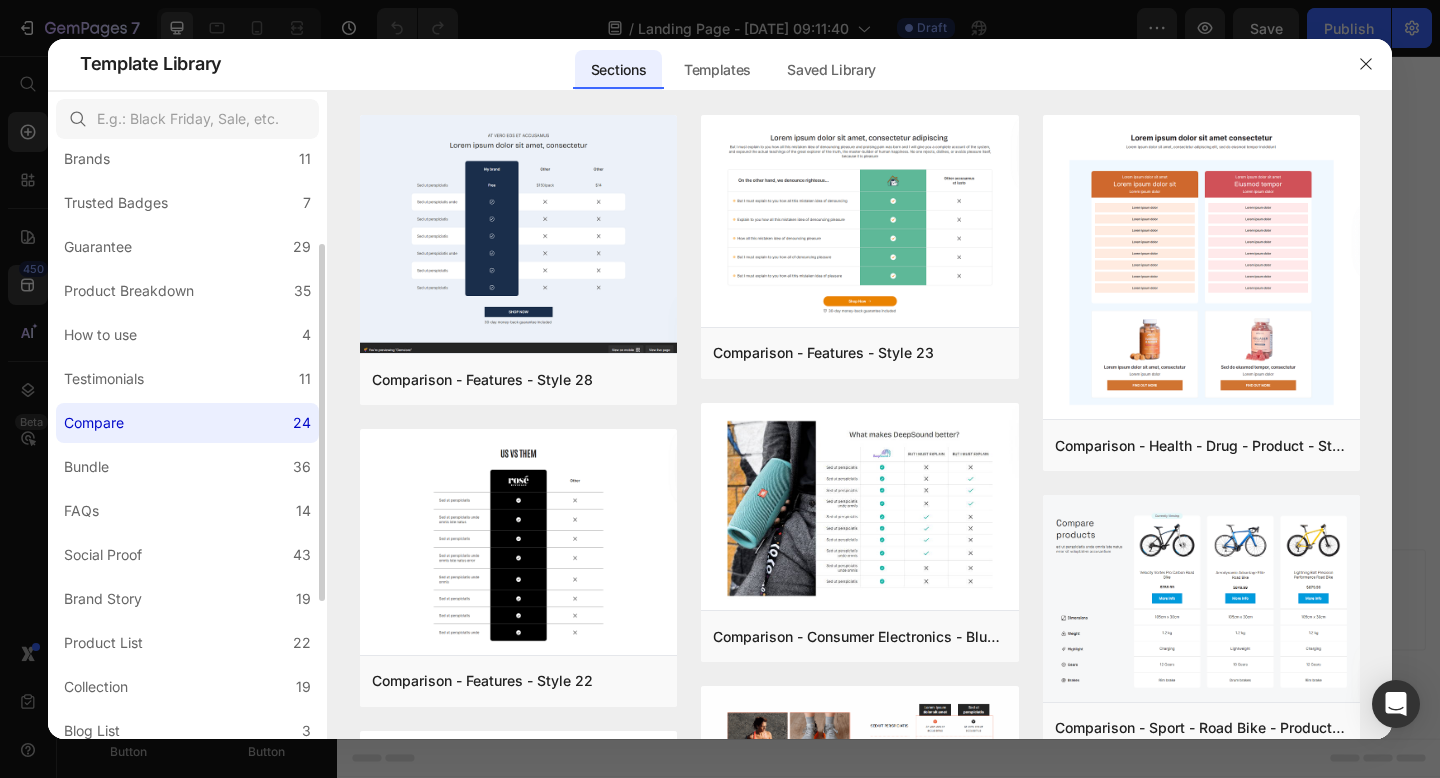 scroll, scrollTop: 155, scrollLeft: 0, axis: vertical 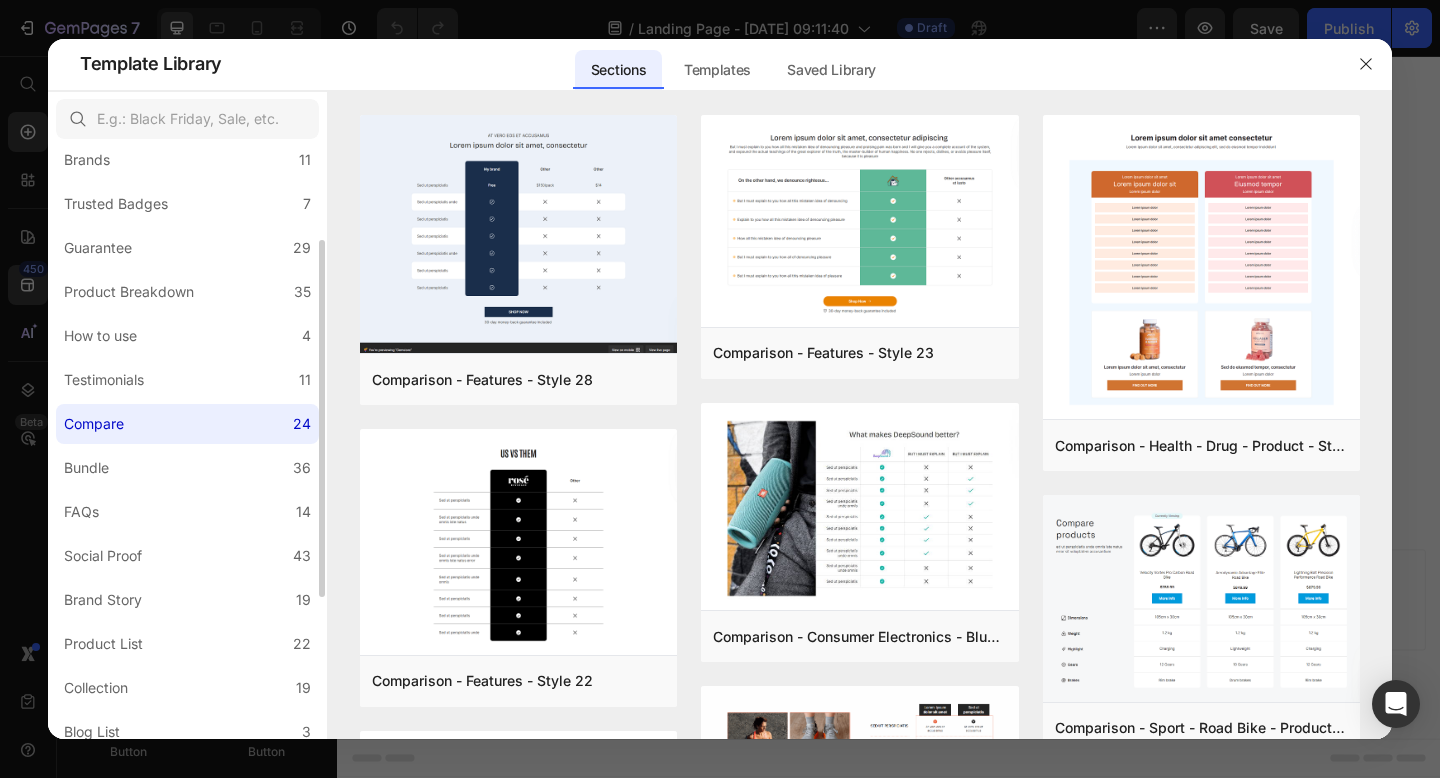 click on "All Sections 446 Hero Section 76 Product Detail 34 Brands 11 Trusted Badges 7 Guarantee 29 Product Breakdown 35 How to use 4 Testimonials 11 Compare 24 Bundle 36 FAQs 14 Social Proof 43 Brand Story 19 Product List 22 Collection 19 Blog List 3 Contact 10 Sticky Add to Cart 11 Custom Footer 15 Mobile Focused 27 Announcement Bar 7" at bounding box center (187, 482) 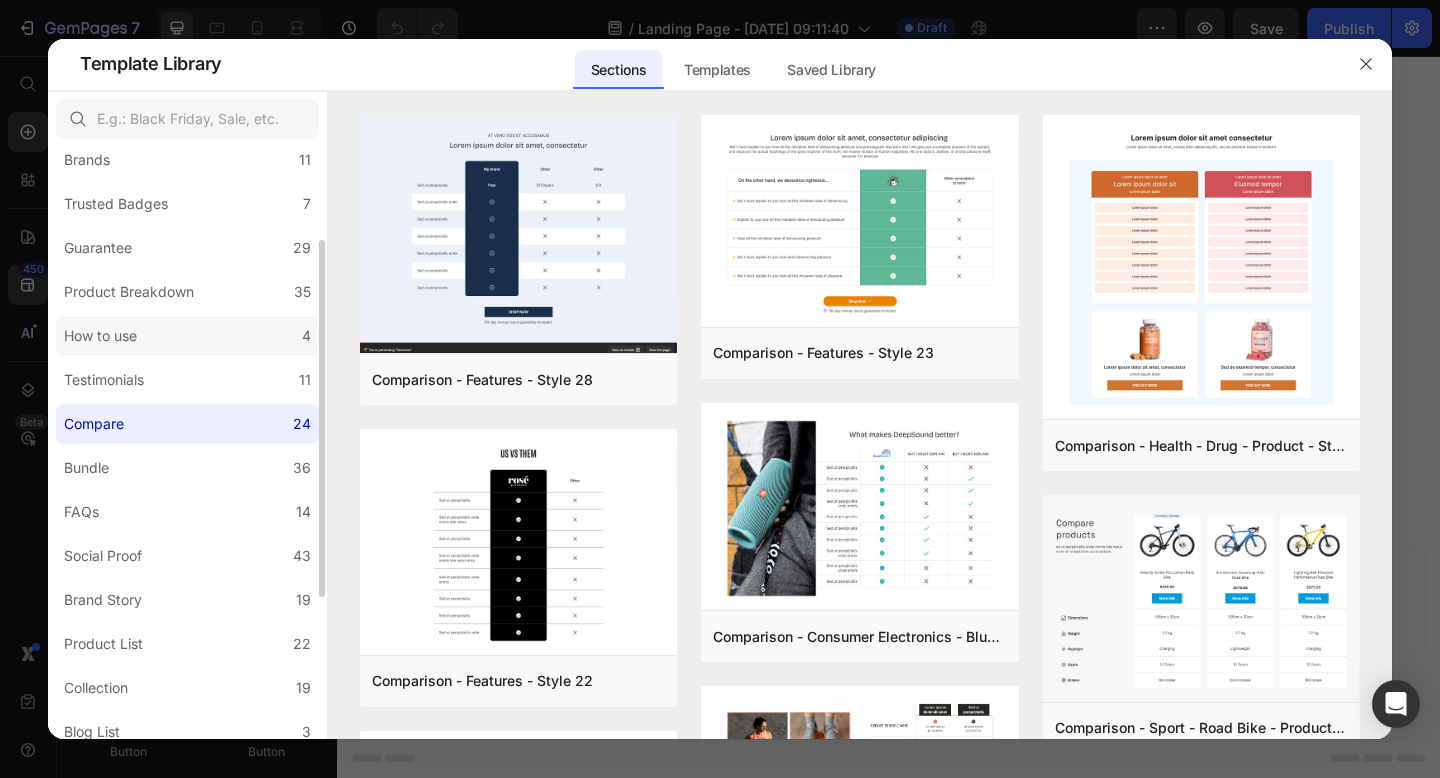 click on "How to use 4" 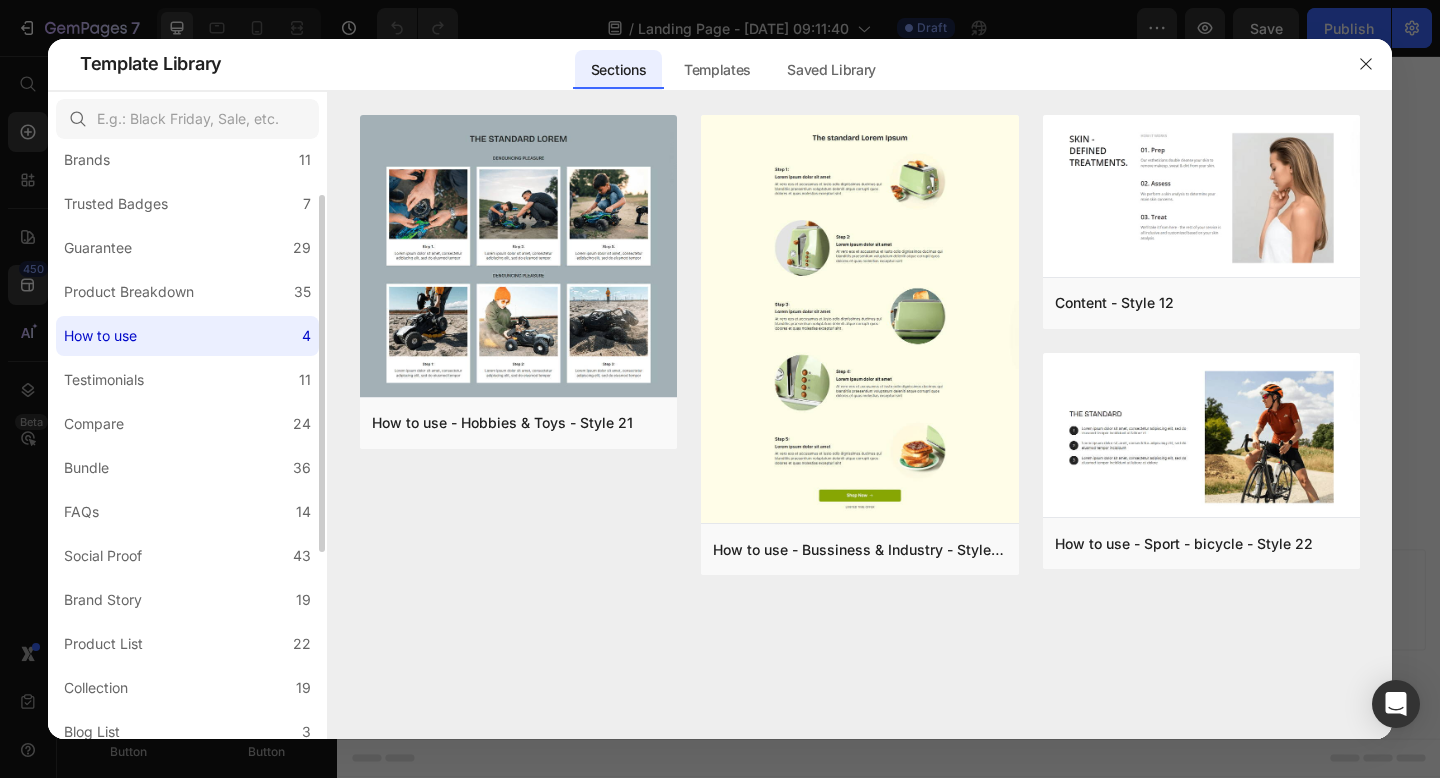 scroll, scrollTop: 61, scrollLeft: 0, axis: vertical 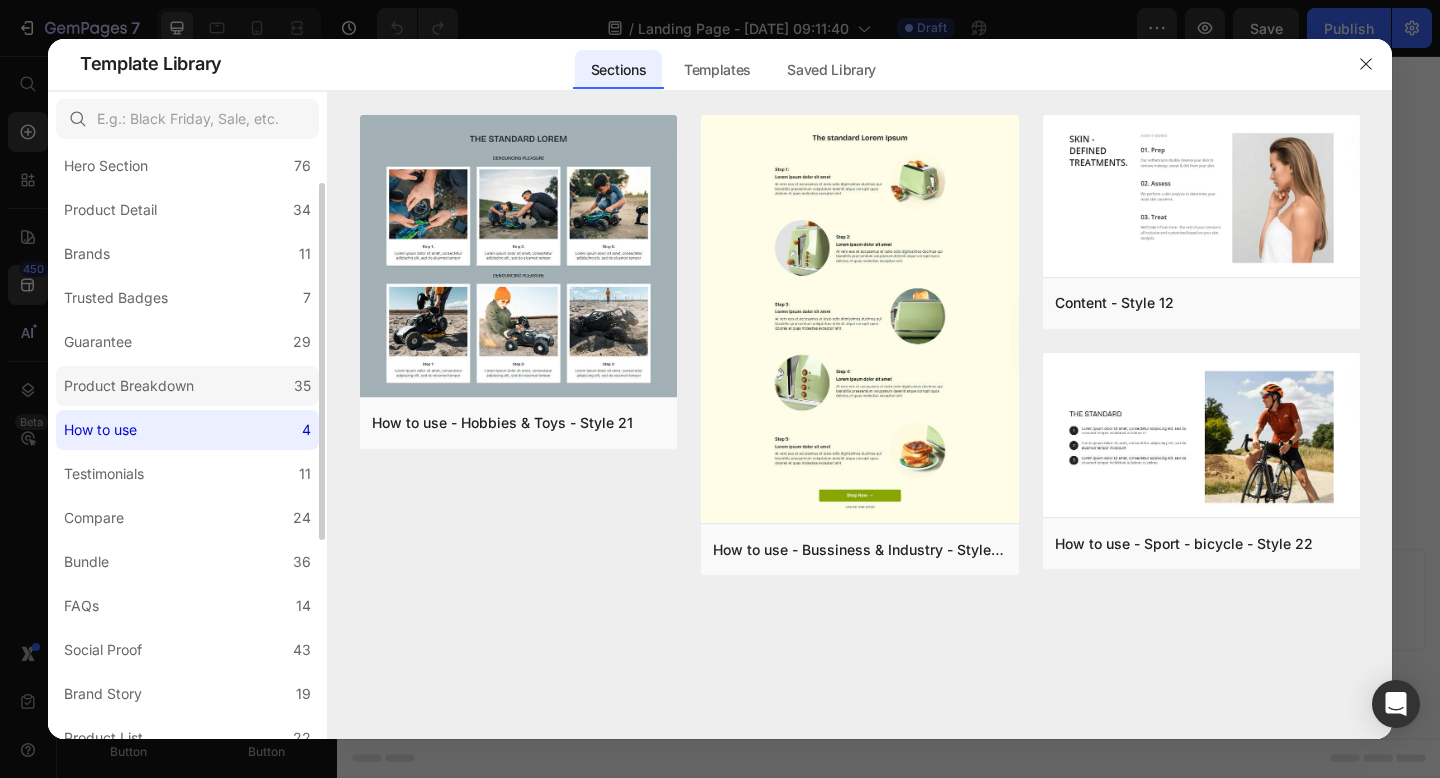 click on "Product Breakdown 35" 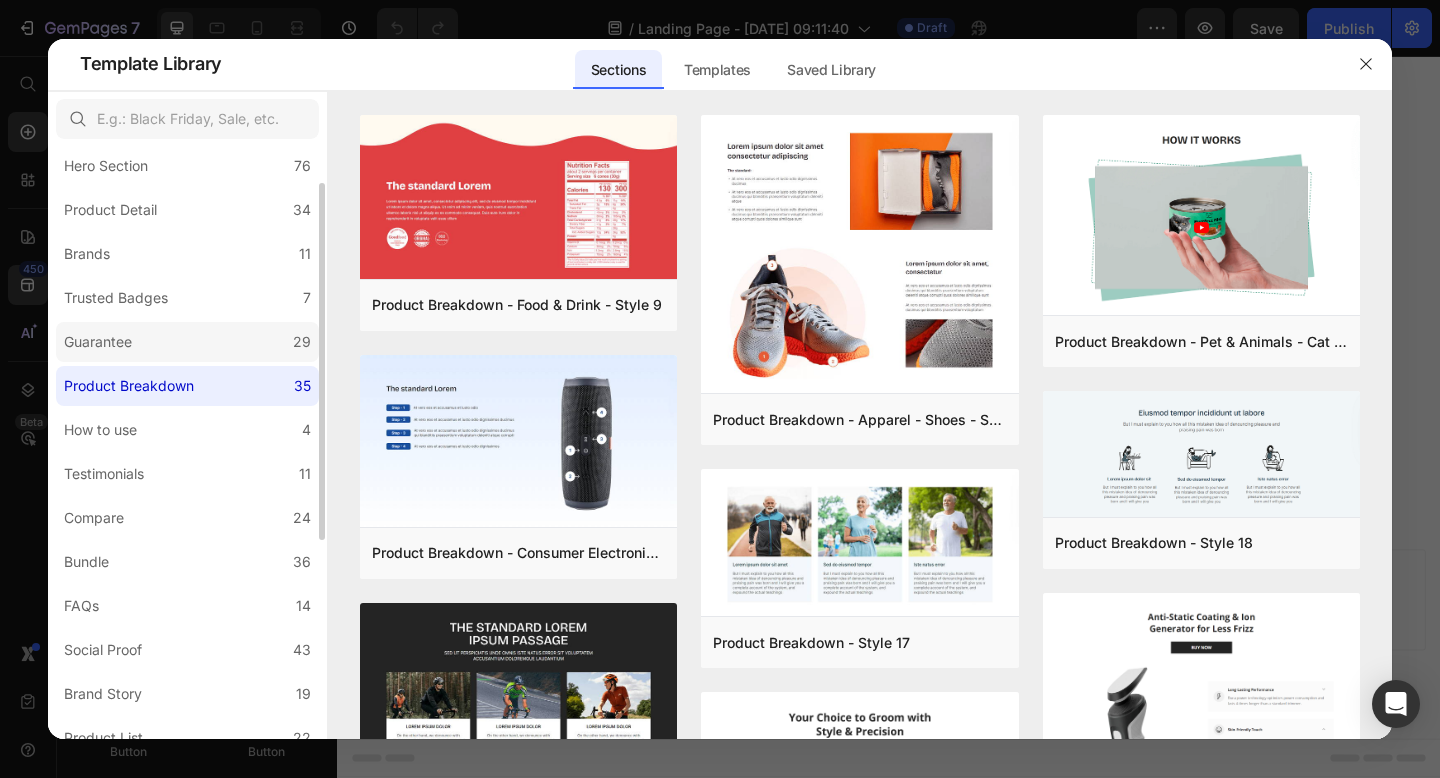 click on "Guarantee 29" 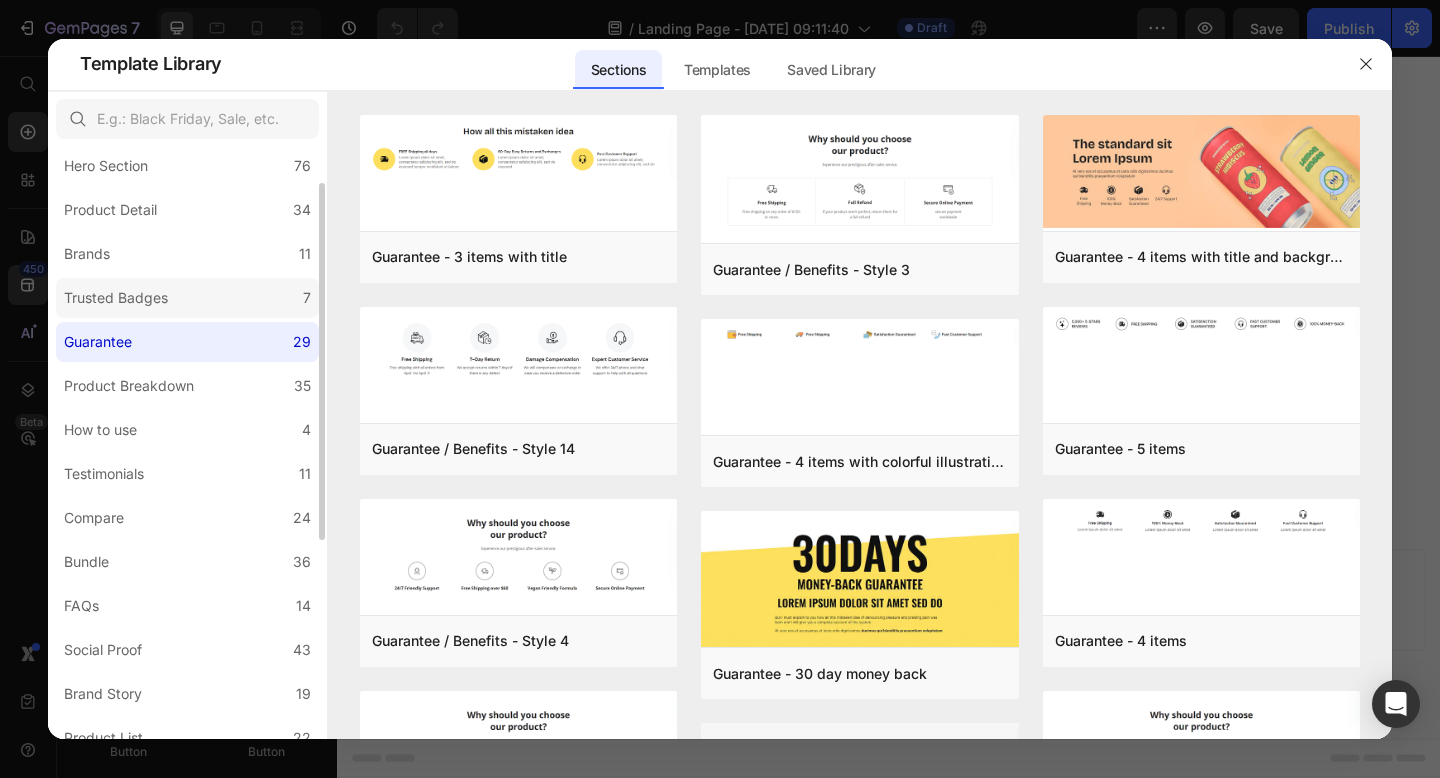 click on "Trusted Badges 7" 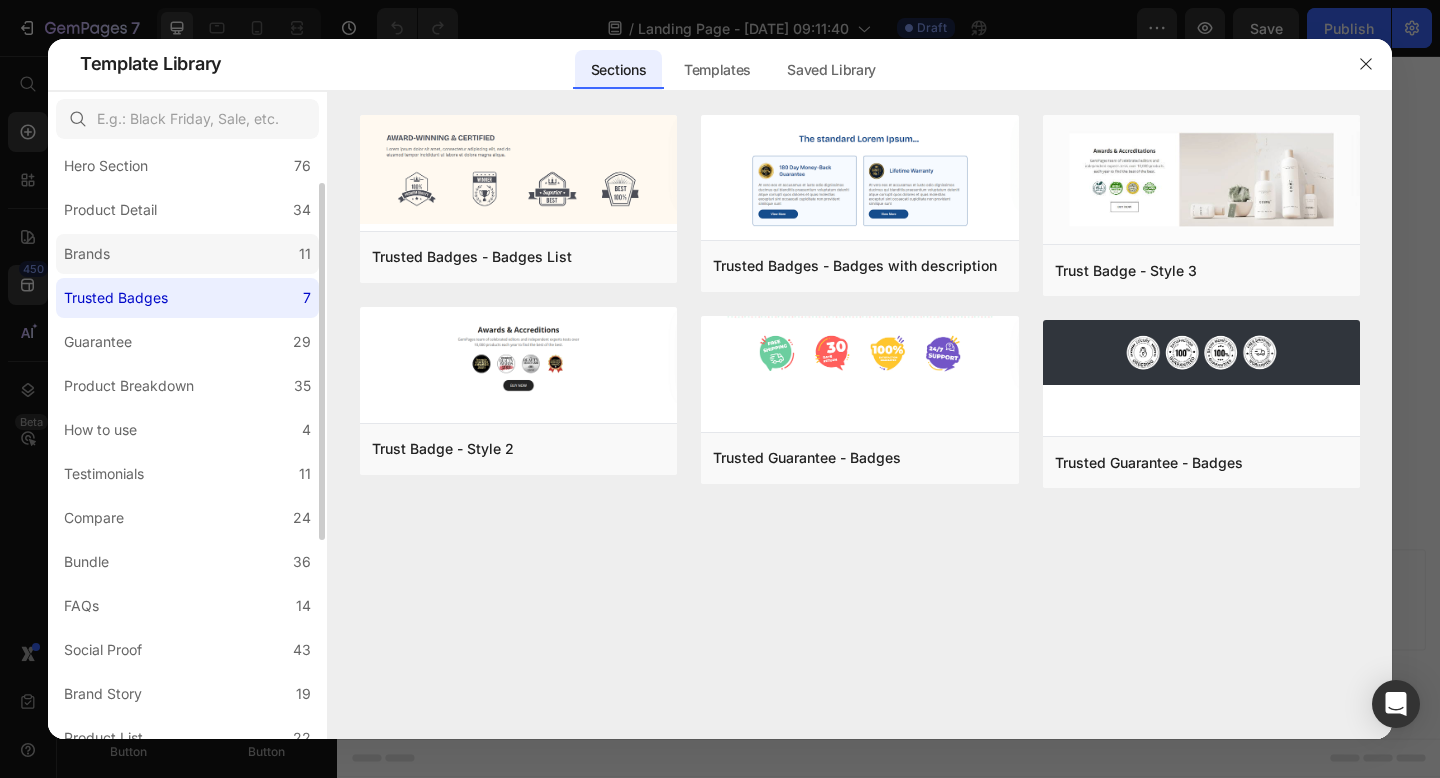 click on "Brands 11" 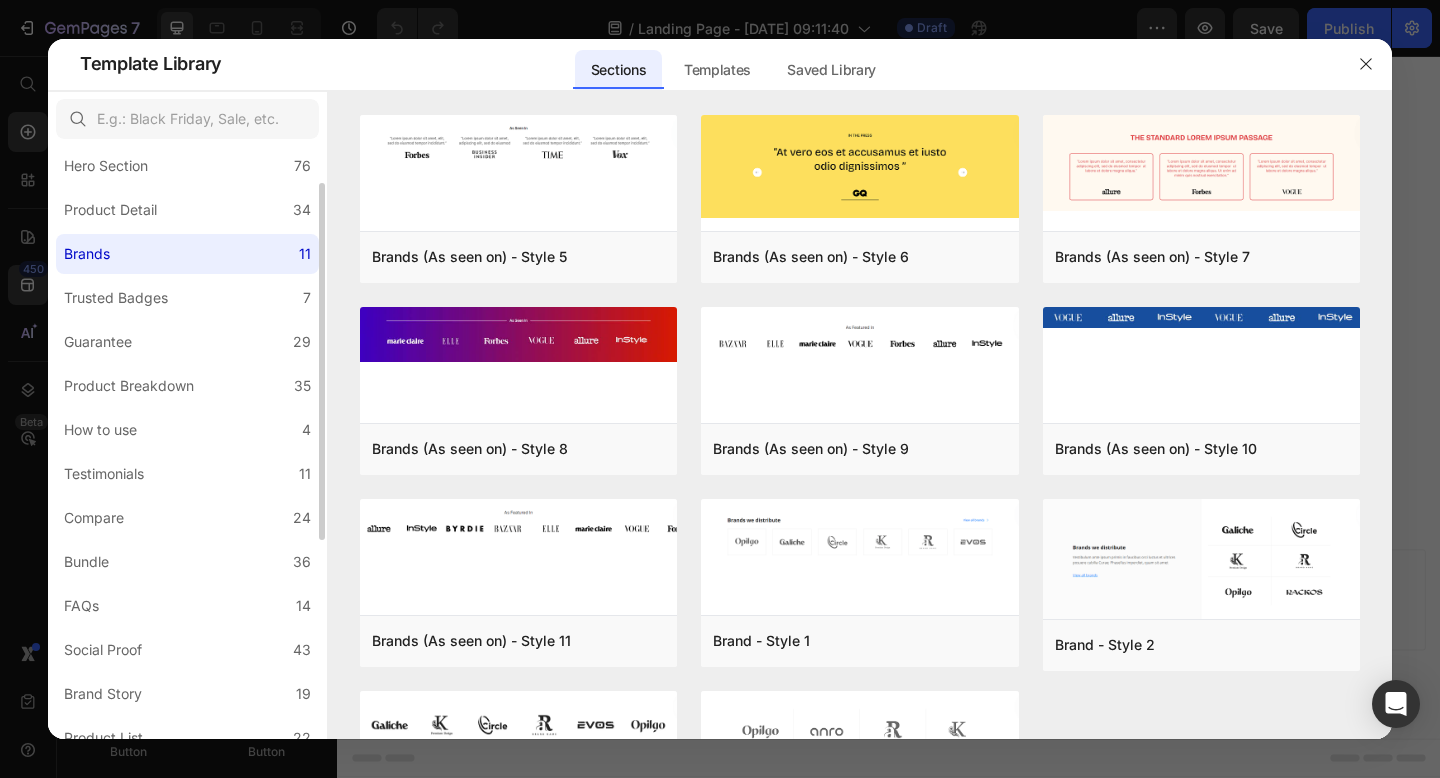 scroll, scrollTop: 0, scrollLeft: 0, axis: both 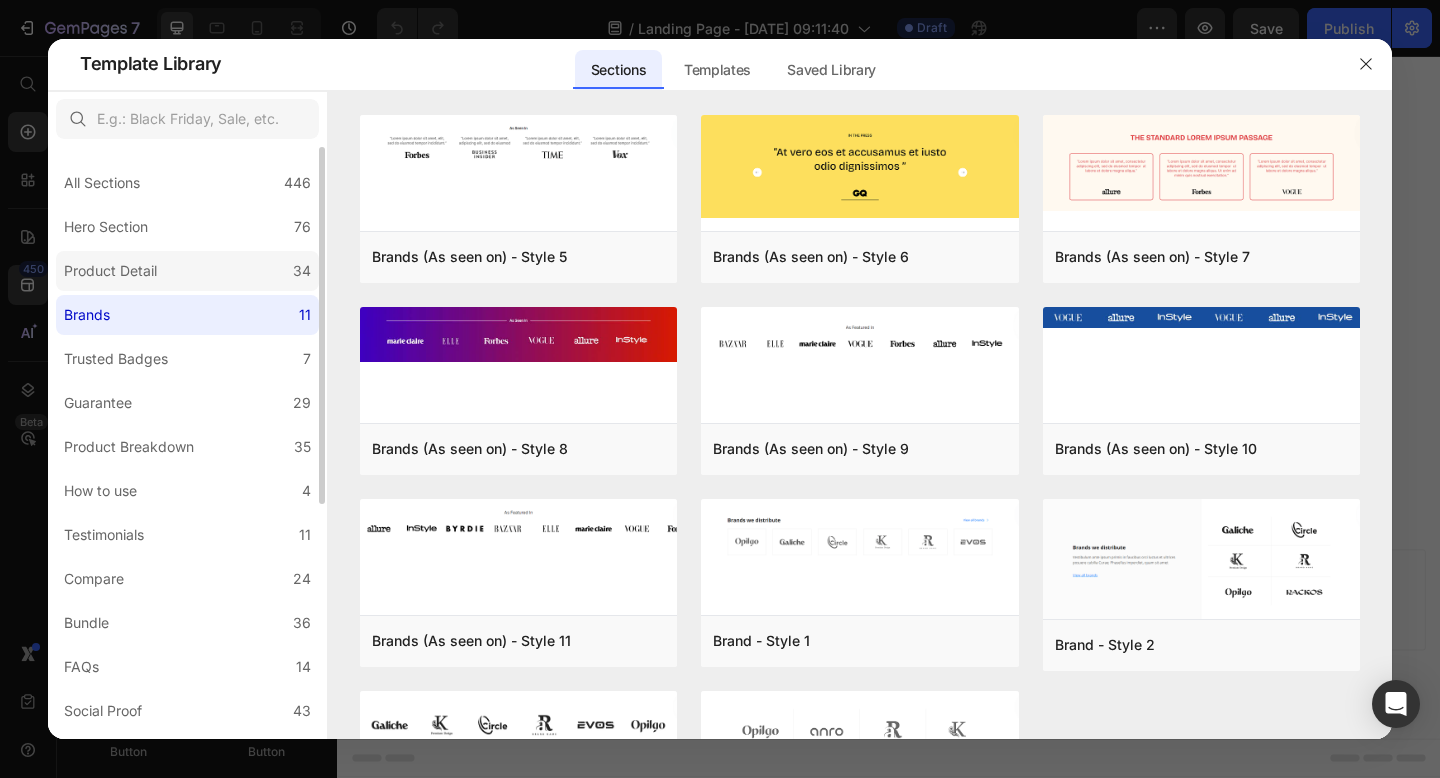 click on "Product Detail 34" 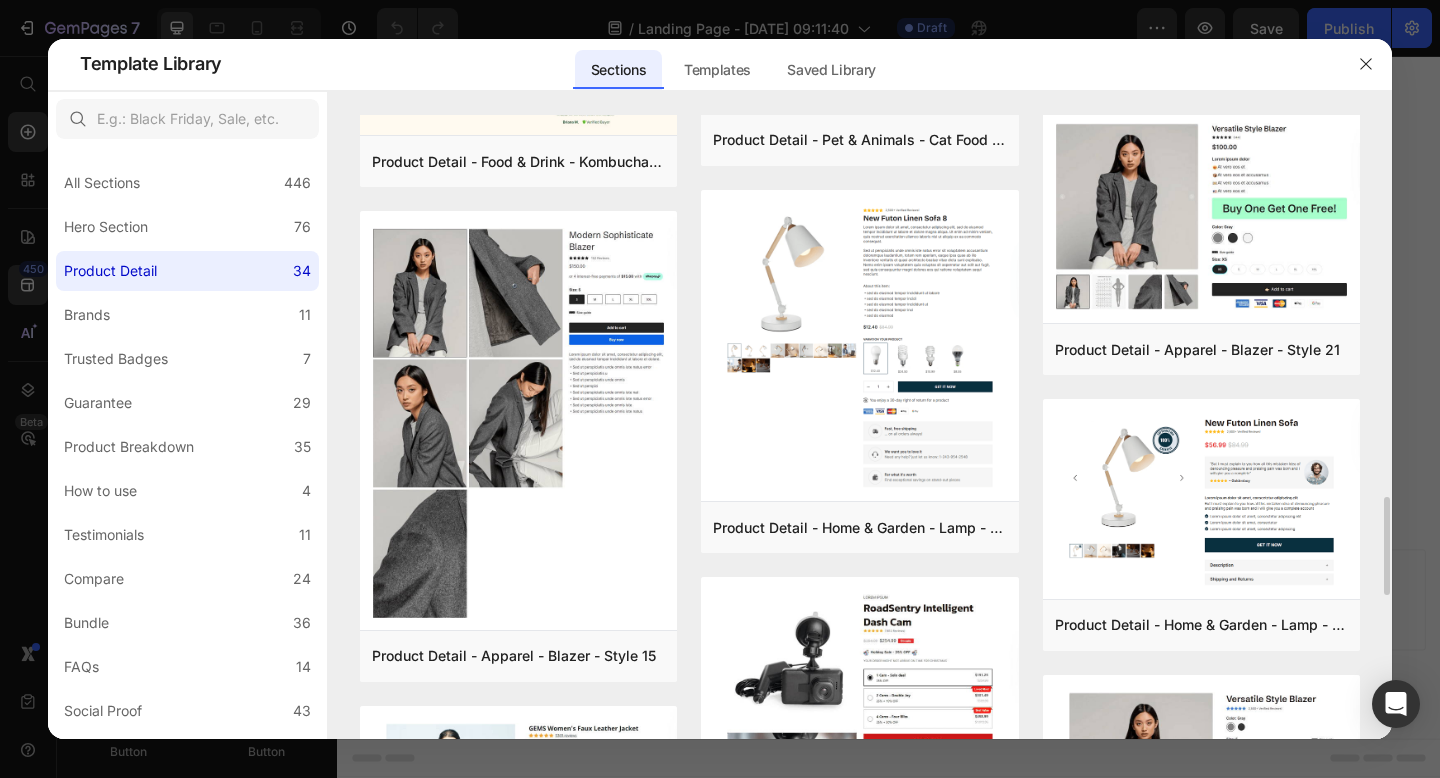 scroll, scrollTop: 2452, scrollLeft: 0, axis: vertical 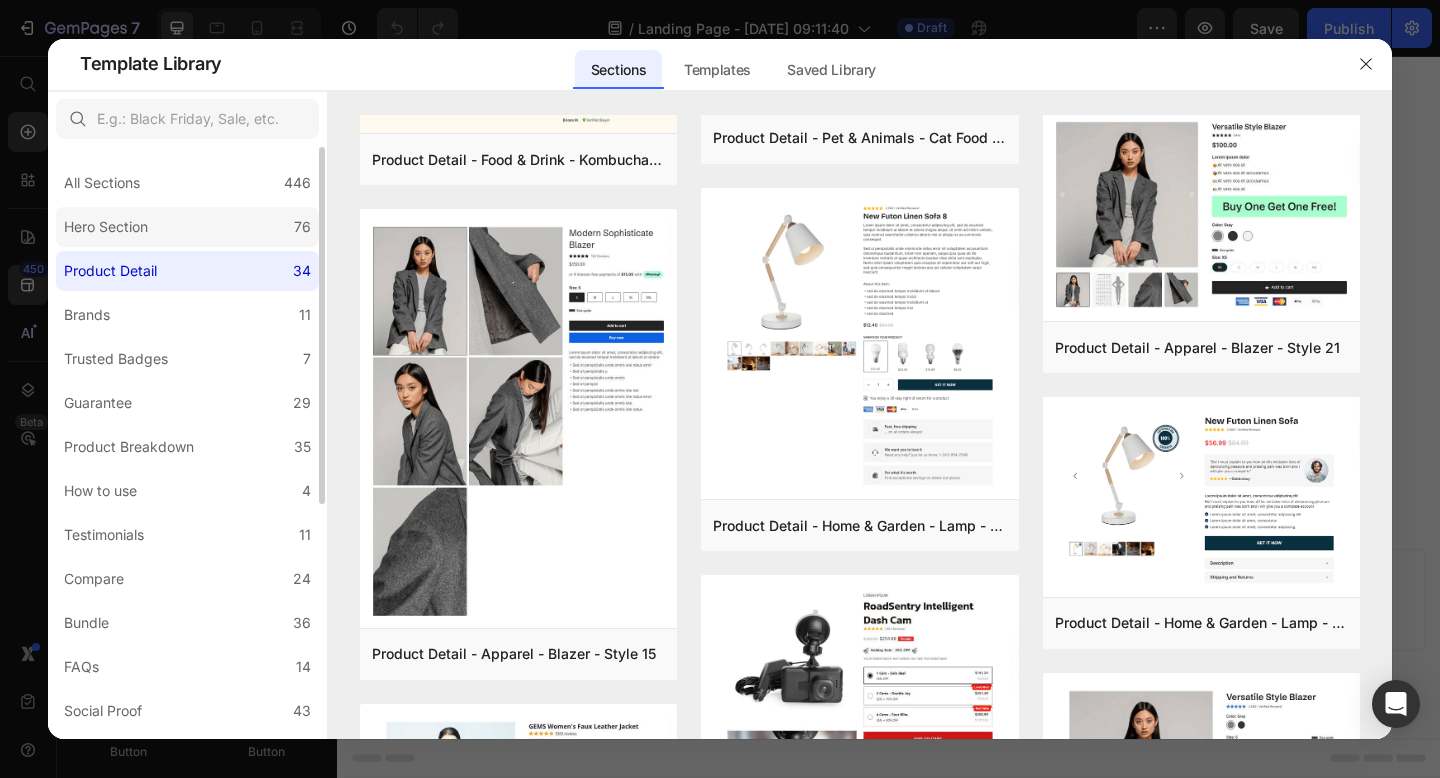 click on "Hero Section 76" 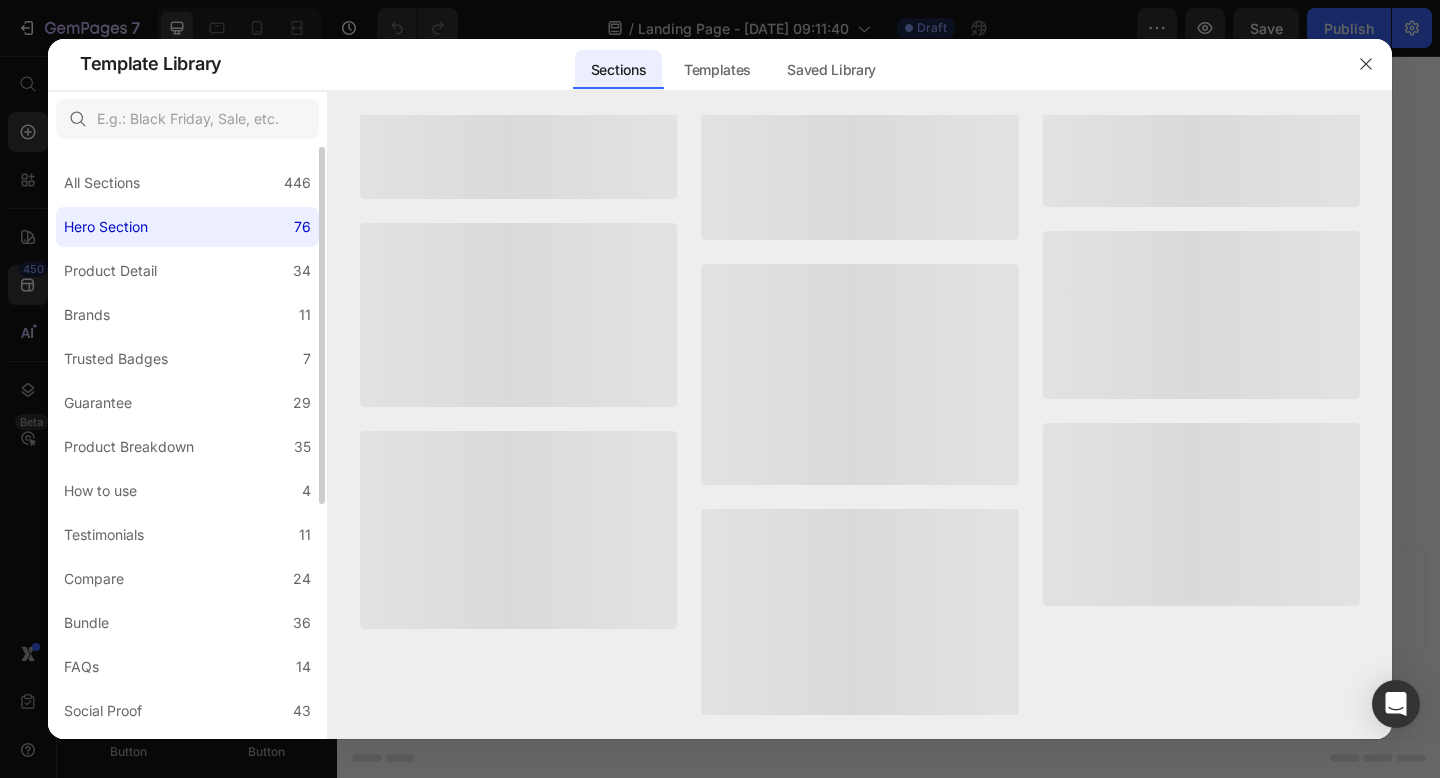 scroll, scrollTop: 0, scrollLeft: 0, axis: both 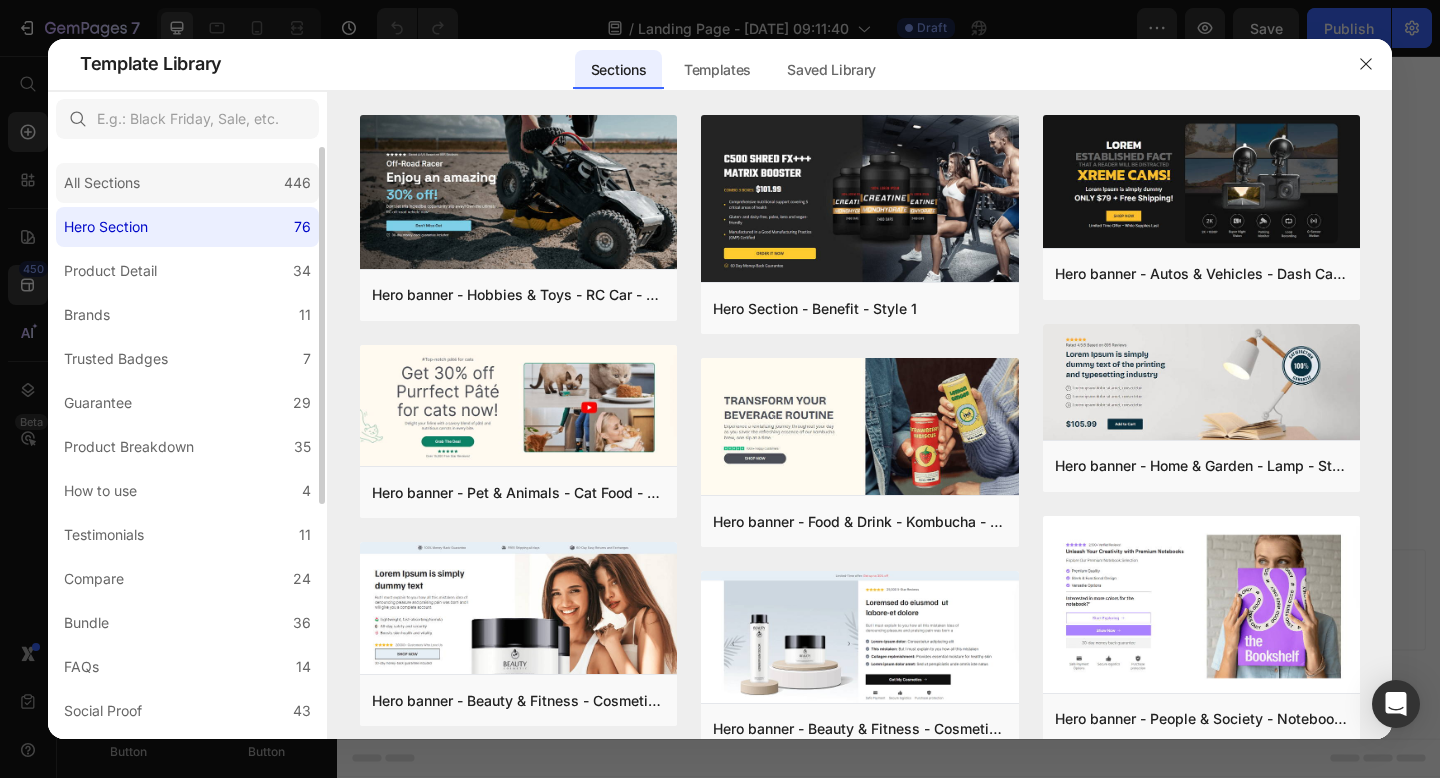 click on "All Sections 446" 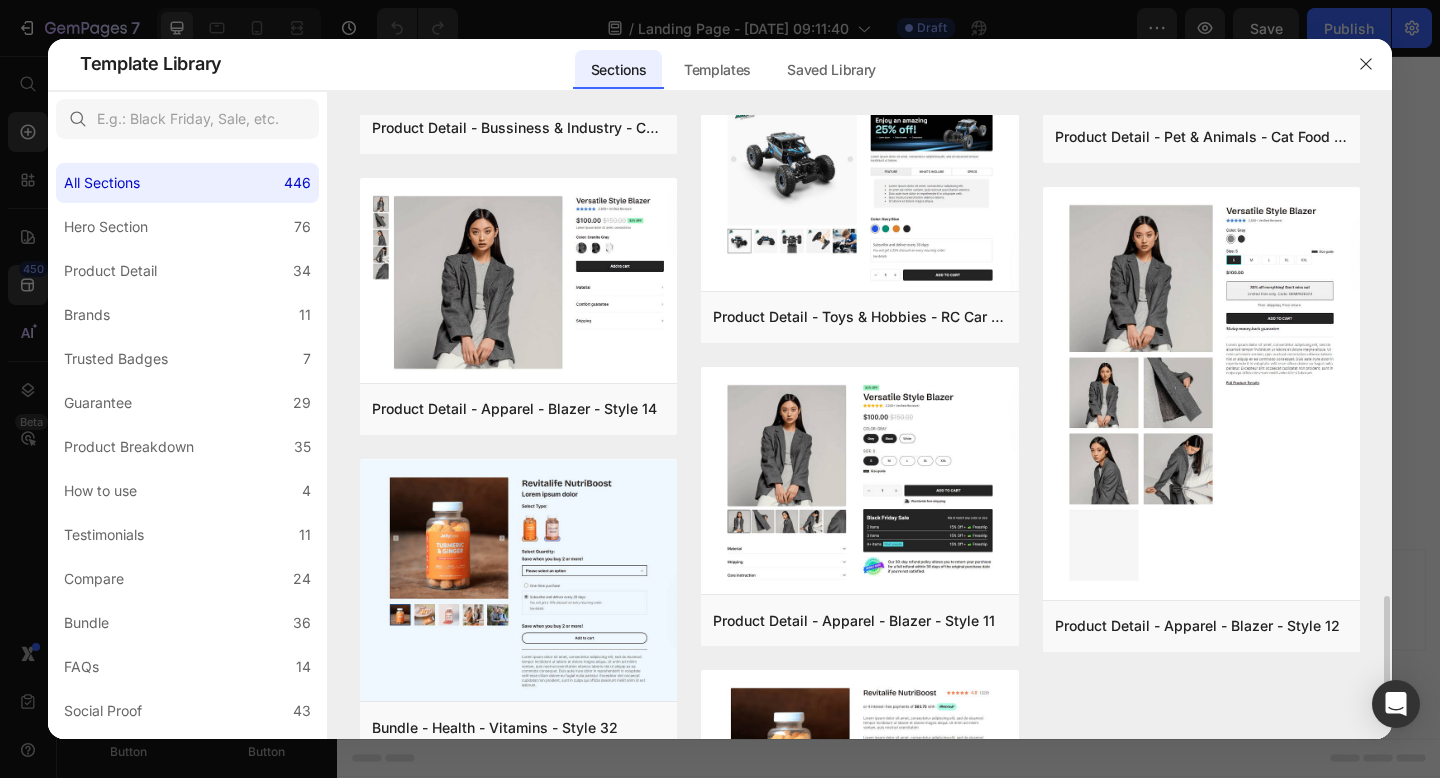 scroll, scrollTop: 3068, scrollLeft: 0, axis: vertical 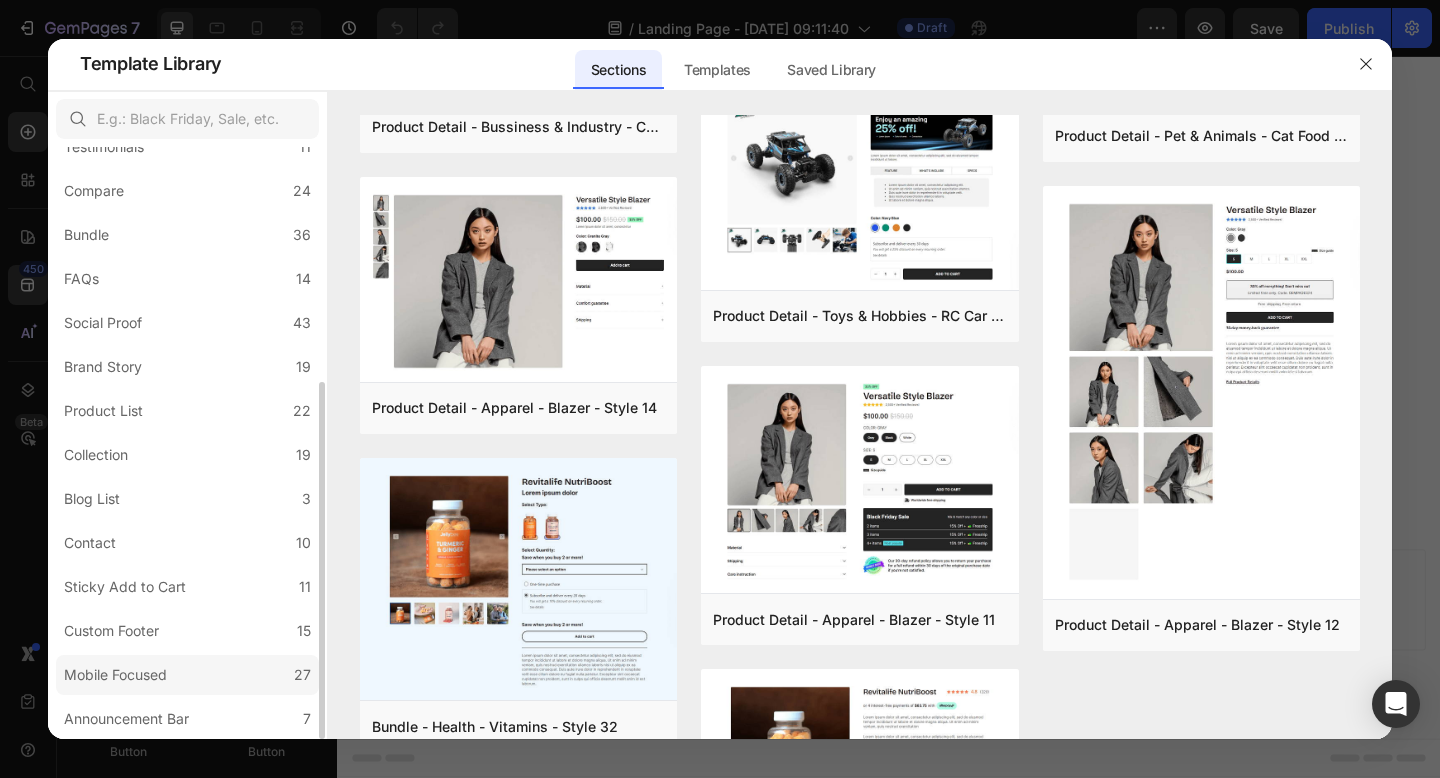 click on "Mobile Focused 27" 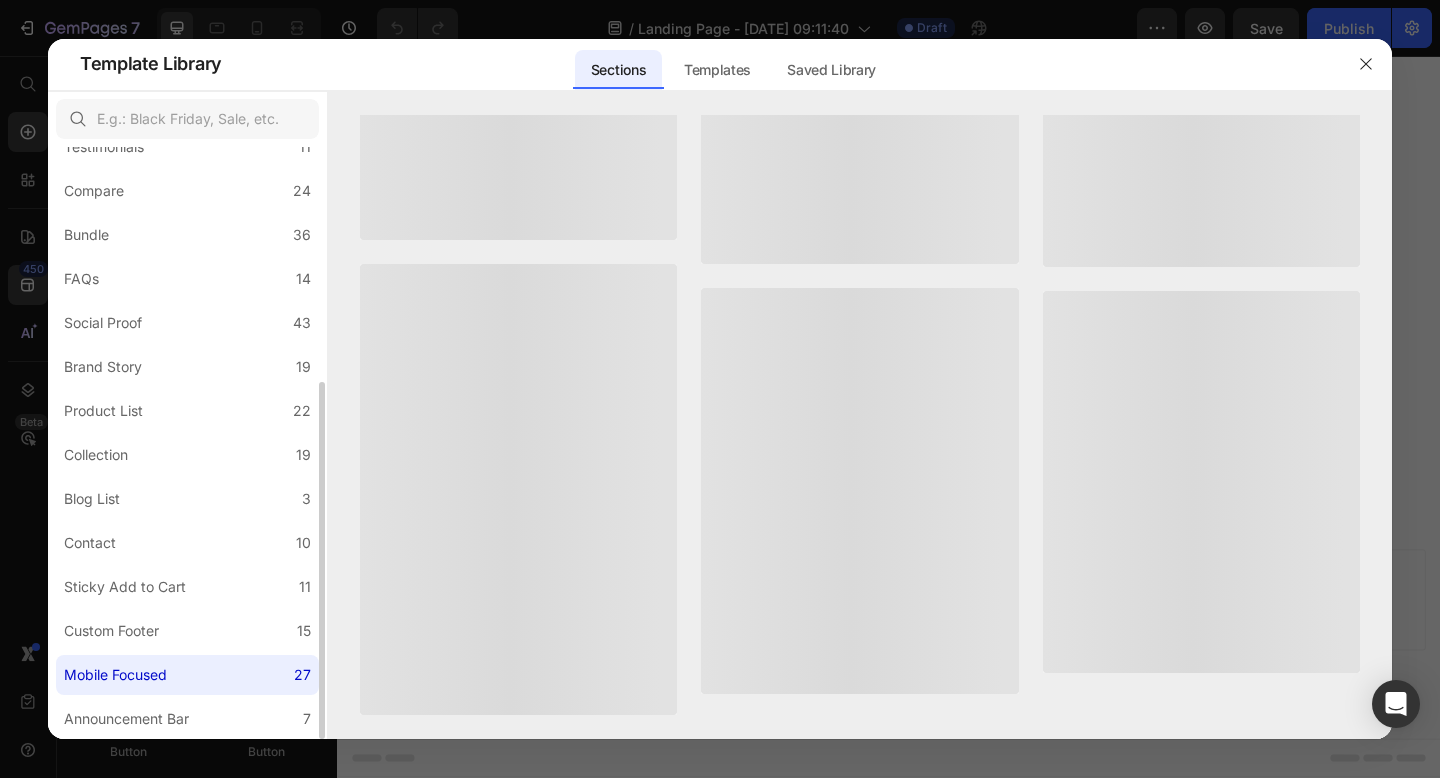 scroll, scrollTop: 0, scrollLeft: 0, axis: both 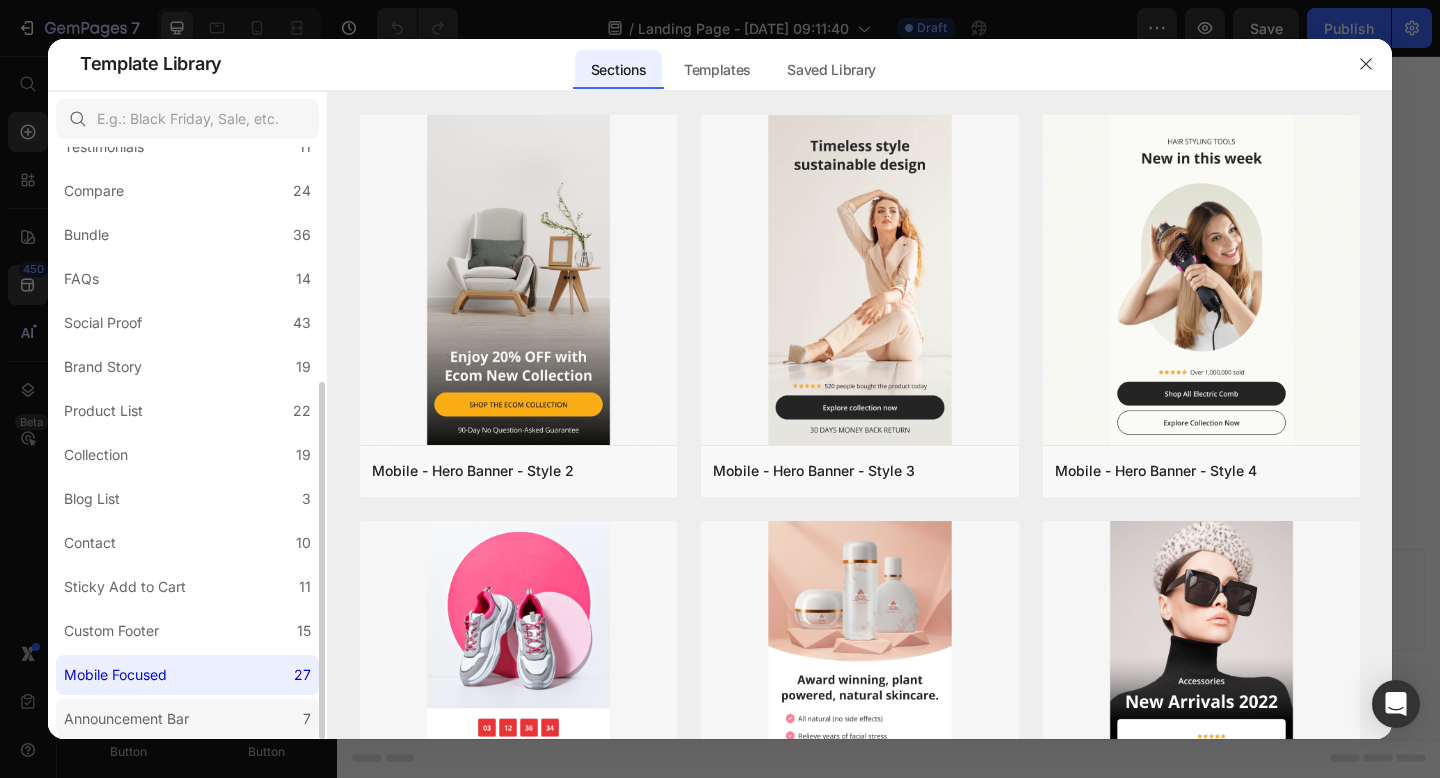 click on "Announcement Bar 7" 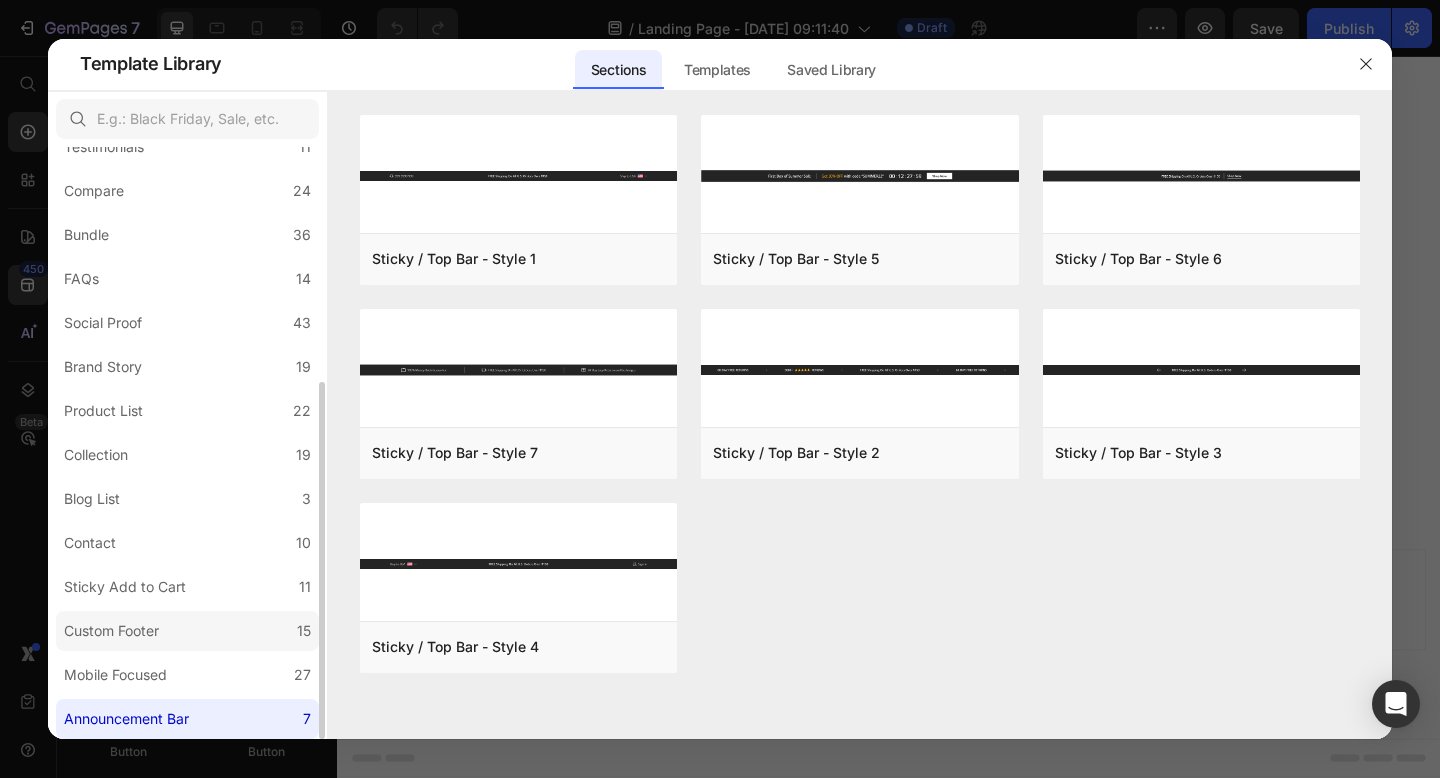 click on "Custom Footer 15" 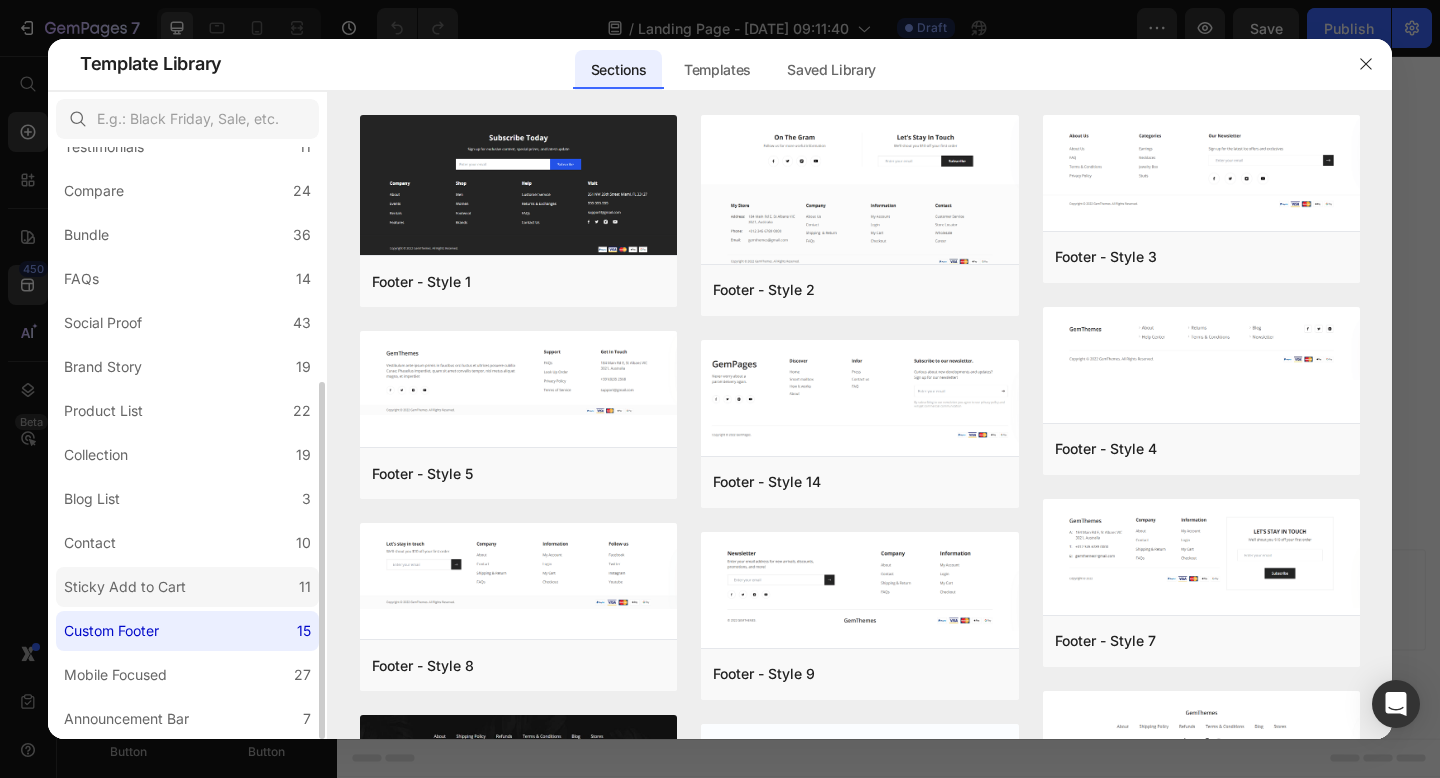 click on "Sticky Add to Cart 11" 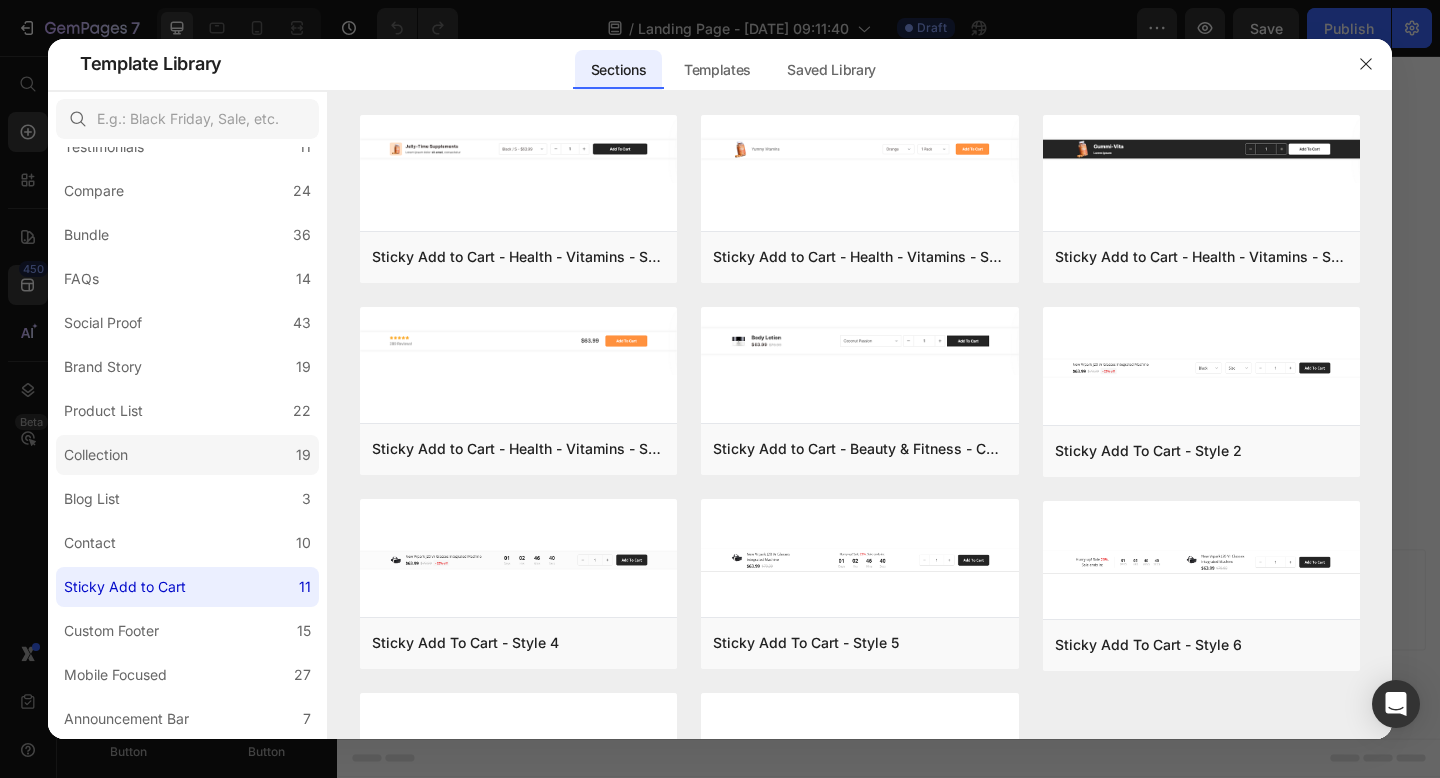 scroll, scrollTop: 0, scrollLeft: 0, axis: both 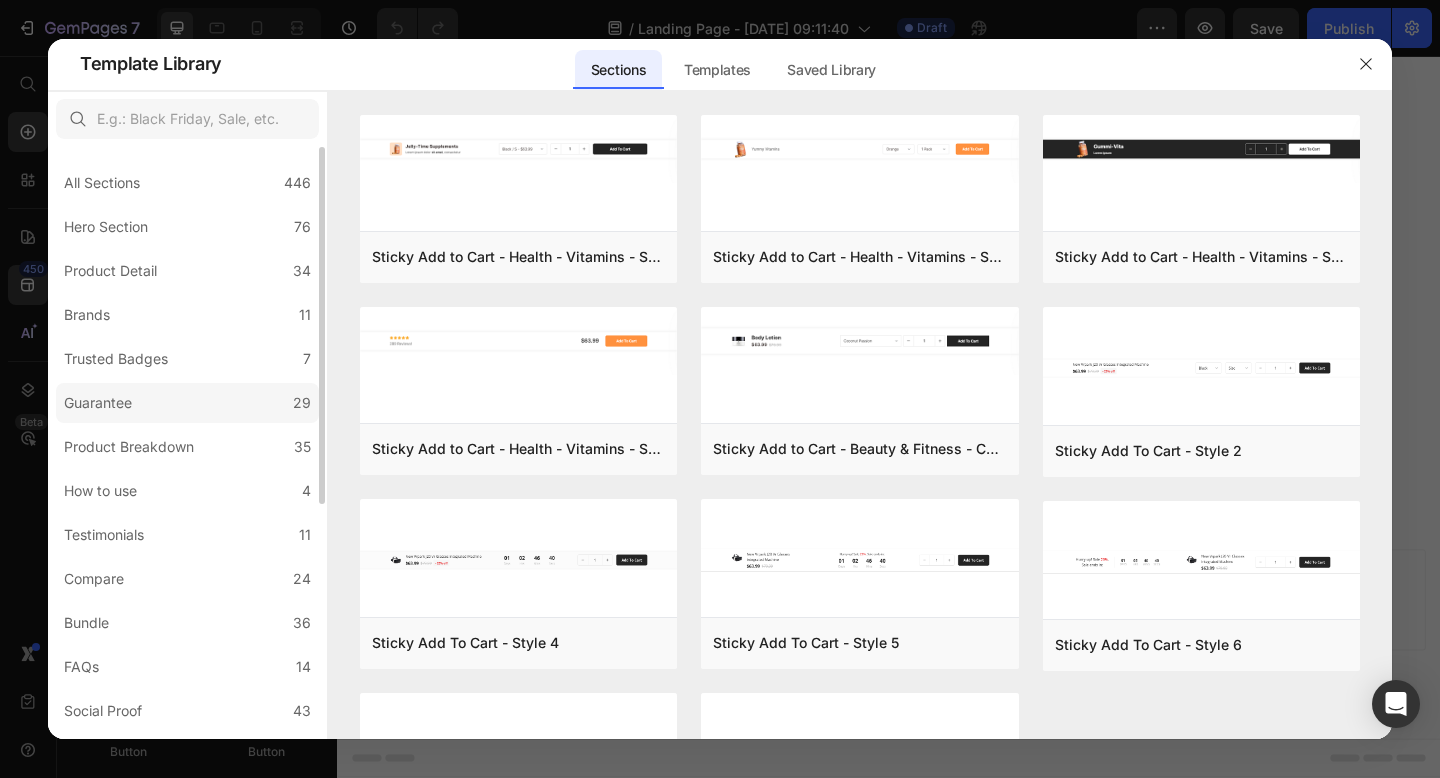 click on "Guarantee 29" 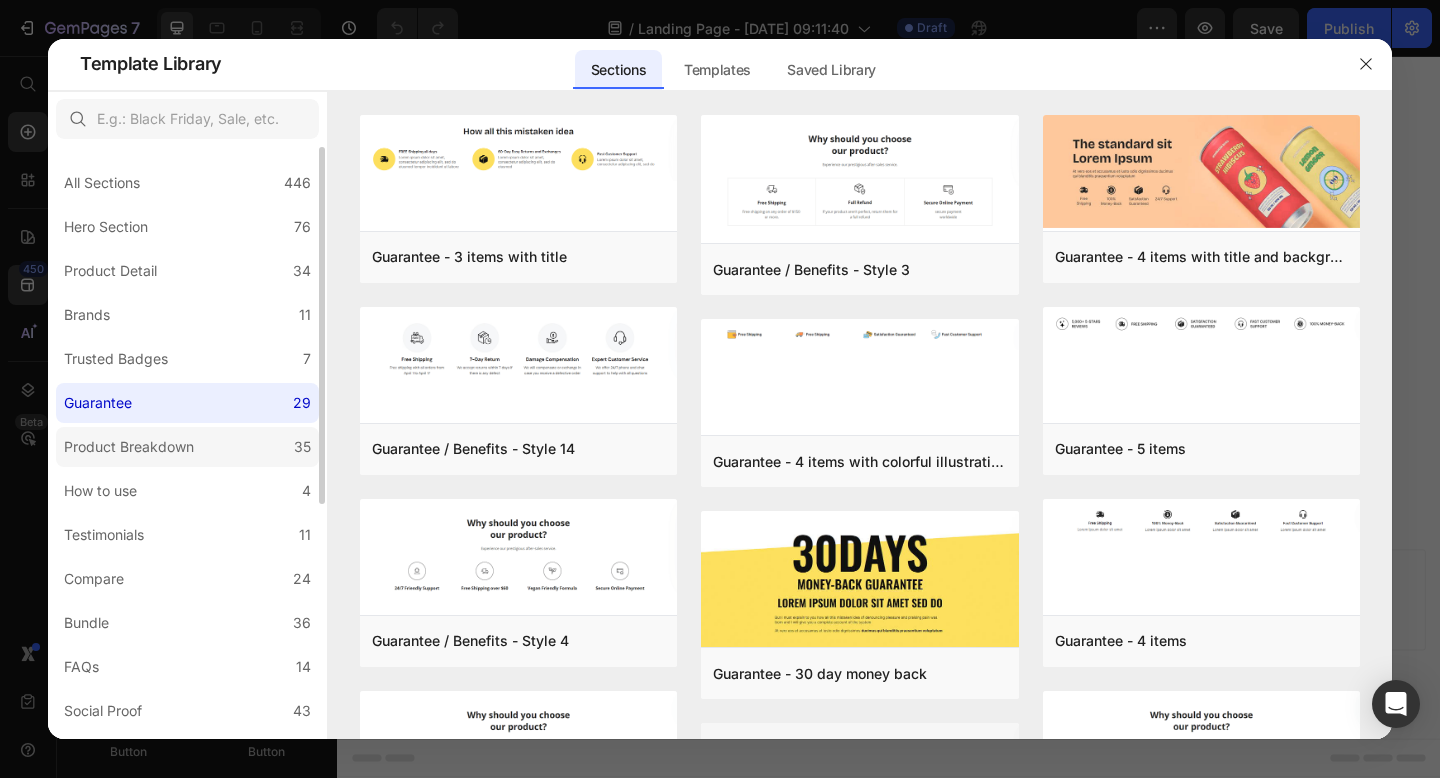 click on "Product Breakdown" at bounding box center [129, 447] 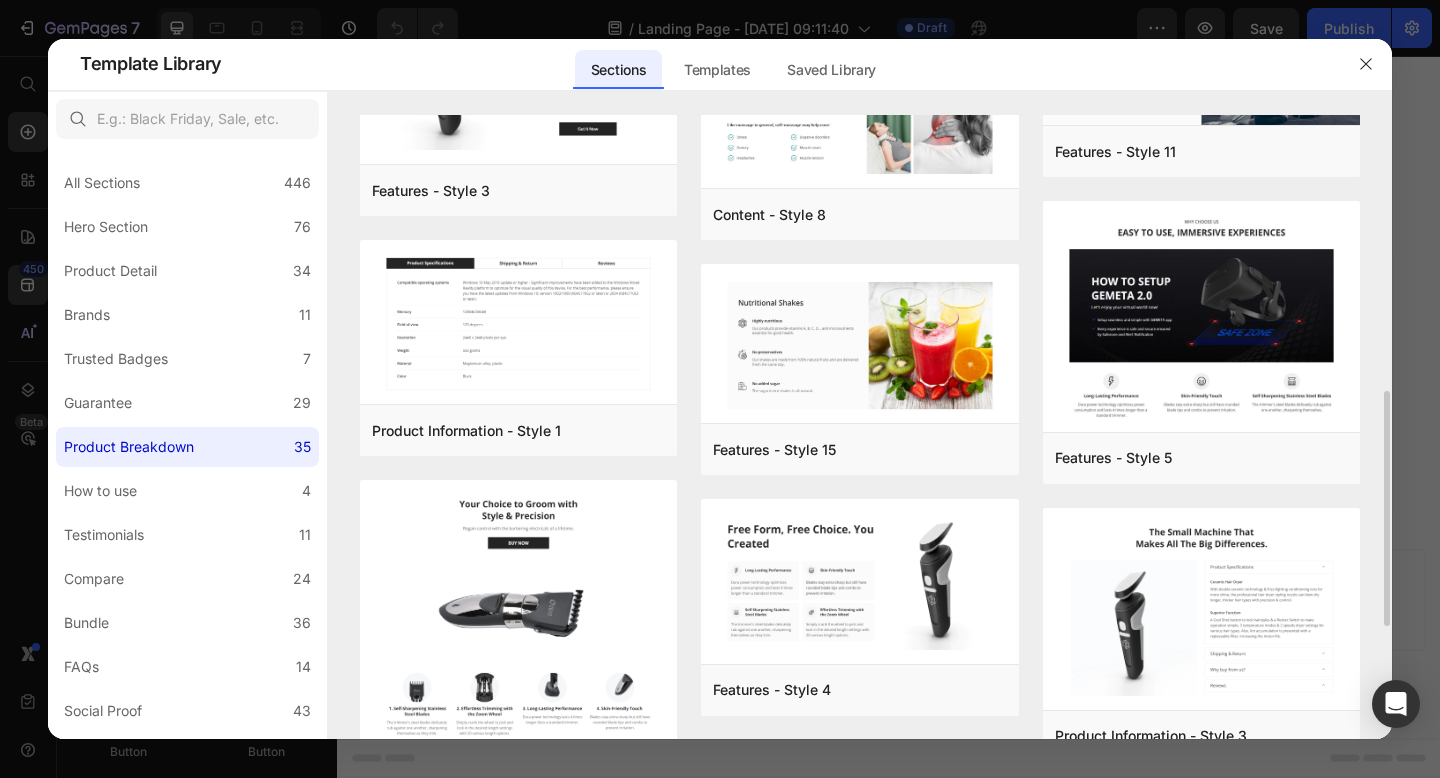 scroll, scrollTop: 999, scrollLeft: 0, axis: vertical 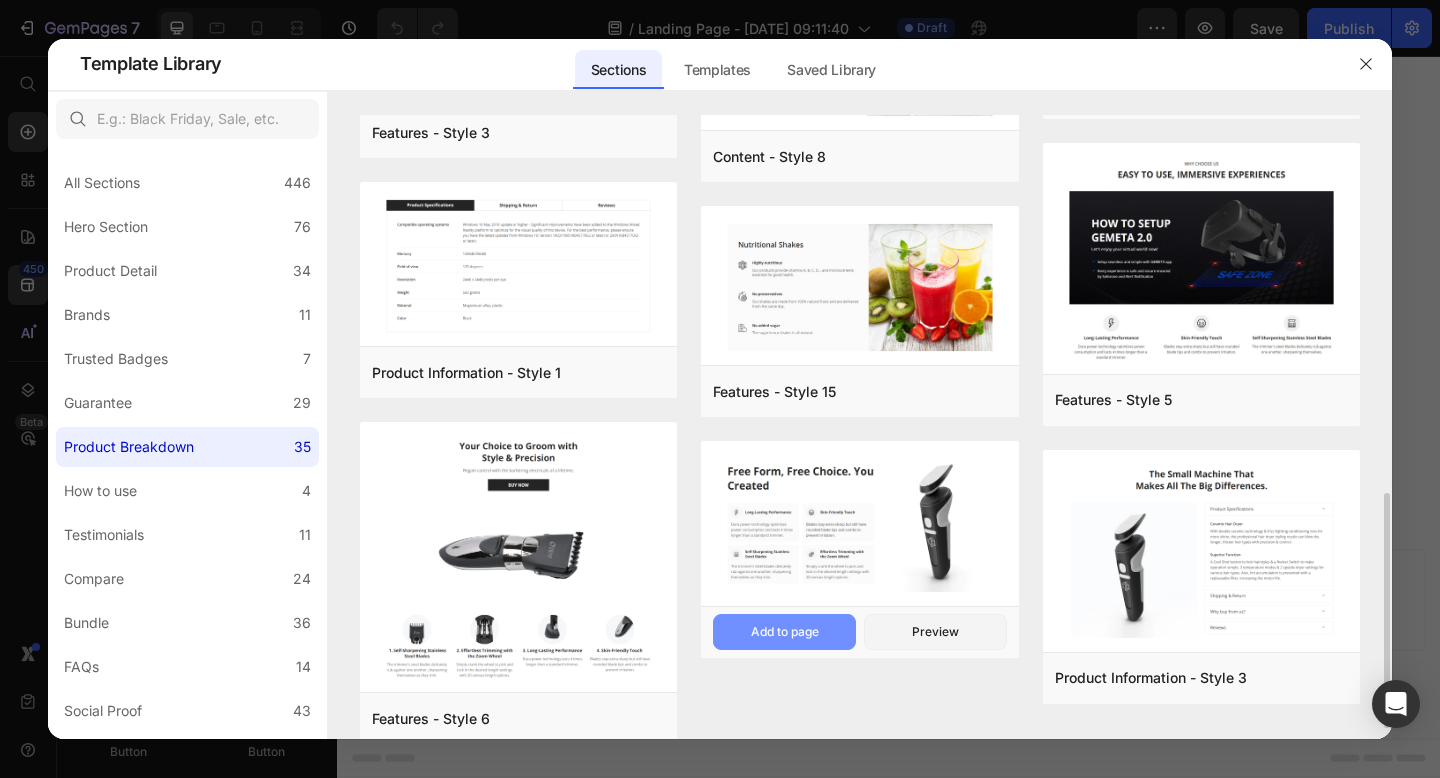 click on "Add to page" at bounding box center (784, 632) 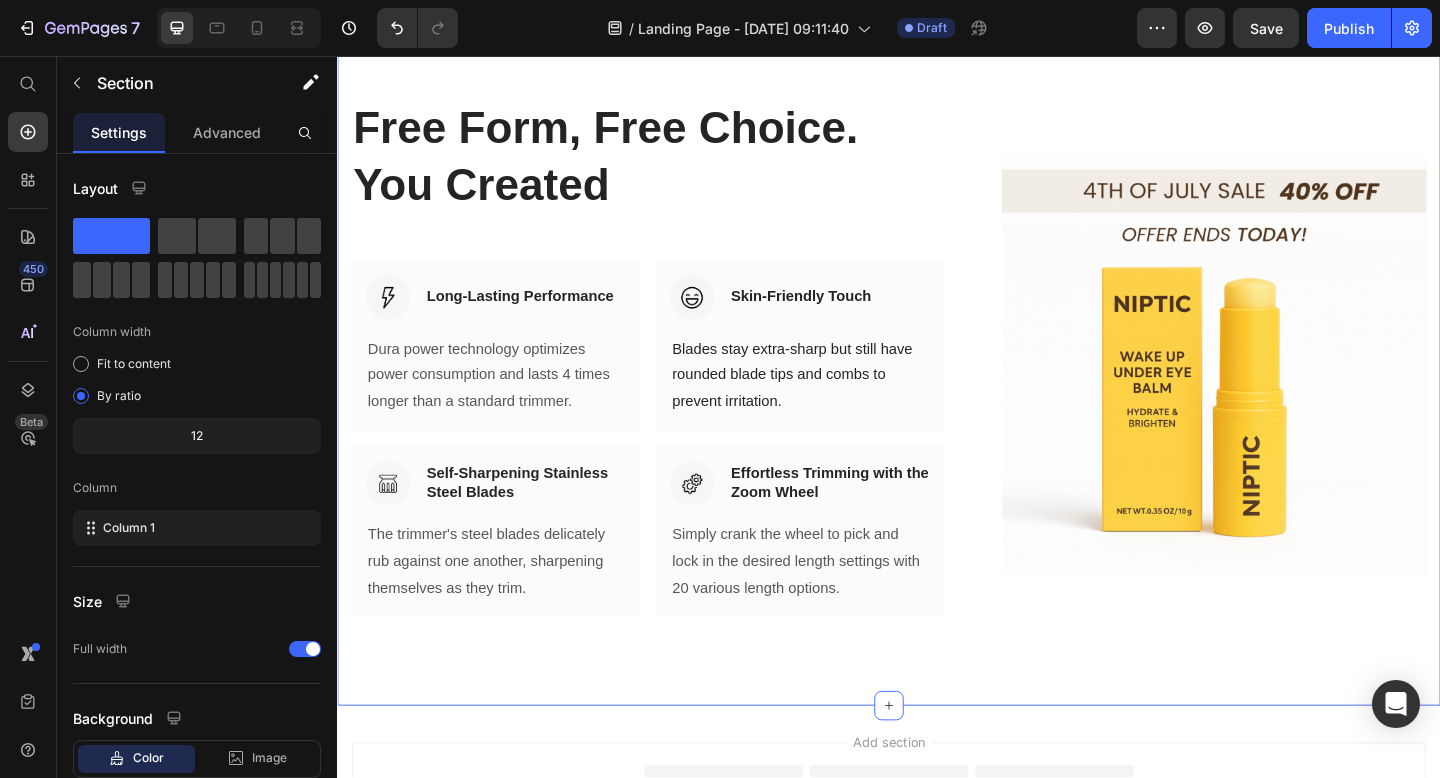 scroll, scrollTop: 2878, scrollLeft: 0, axis: vertical 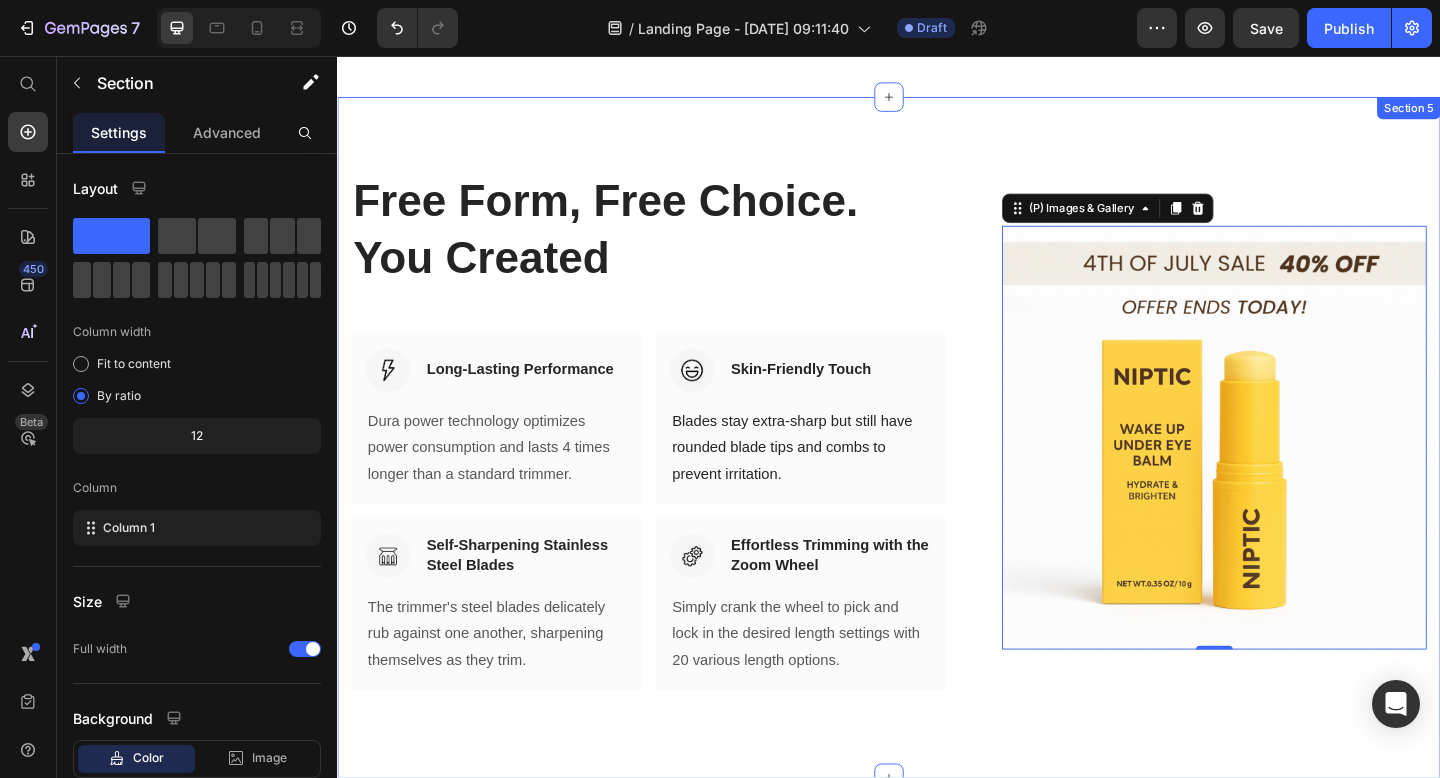 click on "Free Form, Free Choice. You Created Heading Row Image Long-Lasting Performance Heading Row Dura power technology optimizes power consumption and lasts 4 times longer than a standard trimmer. Text block Row Image Skin-Friendly Touch Heading Row Blades stay extra-sharp but still have rounded blade tips and combs to prevent irritation. Text block Row Row Image Self-Sharpening Stainless Steel Blades Heading Row The trimmer's steel blades delicately rub against one another, sharpening themselves as they trim. Text block Row Image Effortless Trimming with the Zoom Wheel Heading Row Simply crank the wheel to pick and lock in the desired length settings with 20 various length options. Text block Row Row (P) Images & Gallery   0 Row Product Section 5" at bounding box center (937, 472) 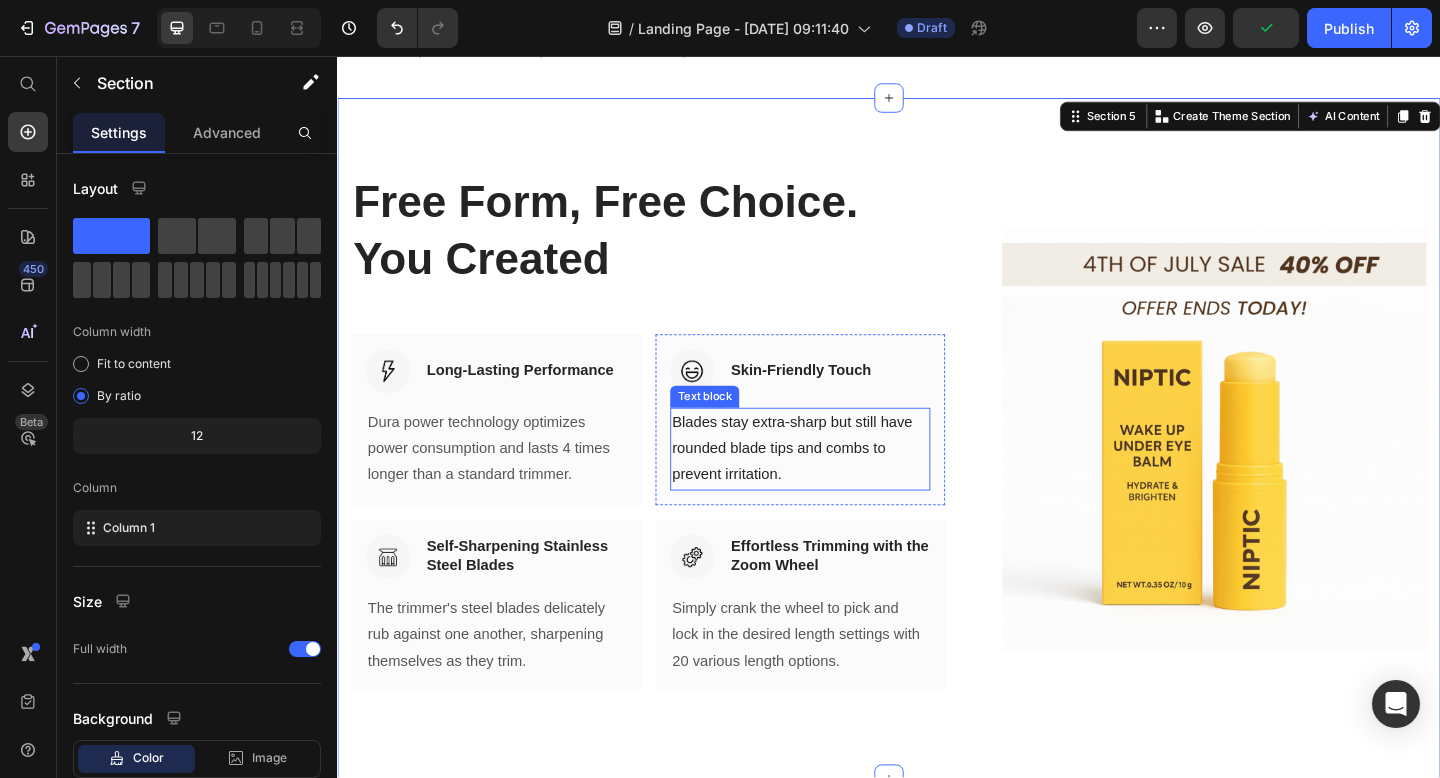 scroll, scrollTop: 2818, scrollLeft: 0, axis: vertical 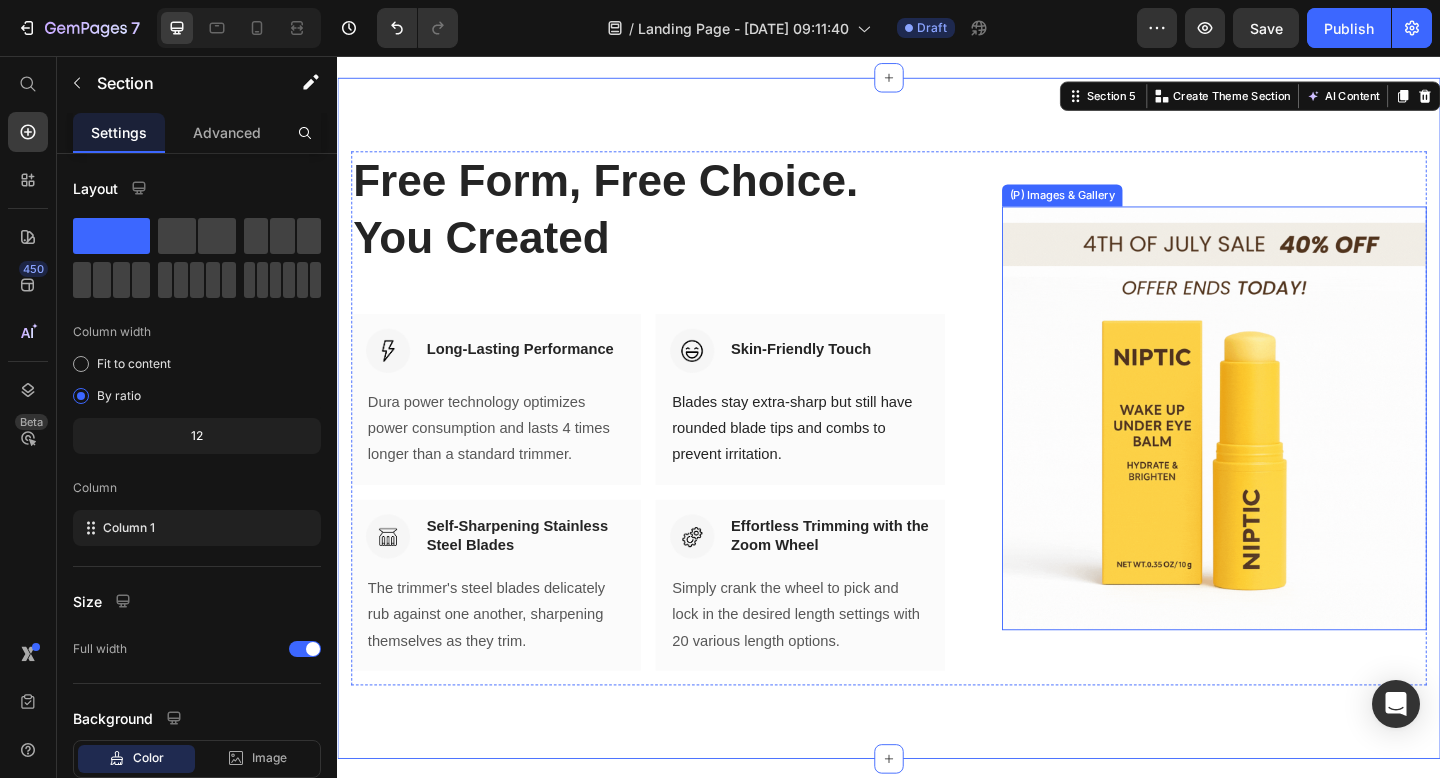 click at bounding box center [1291, 451] 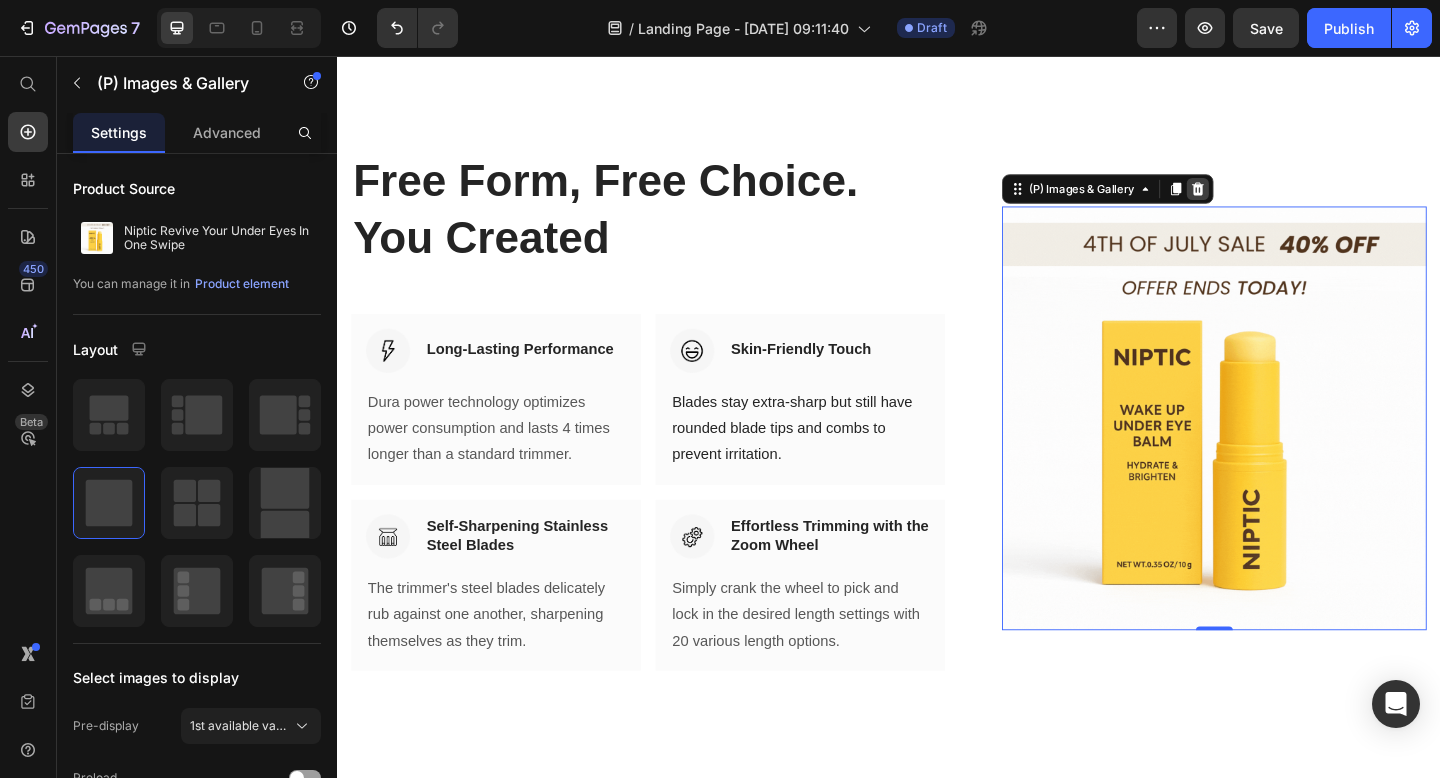 click 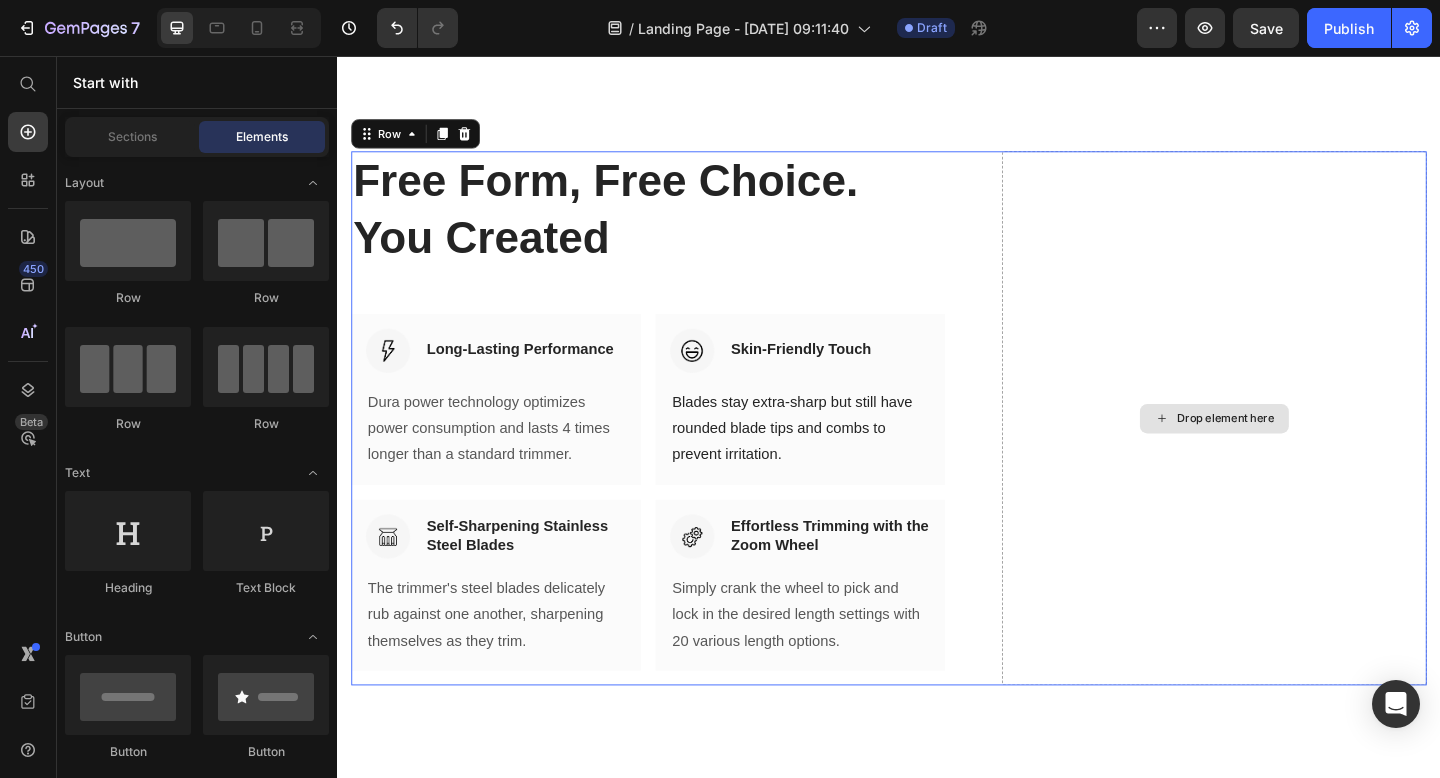 click on "Drop element here" at bounding box center [1291, 451] 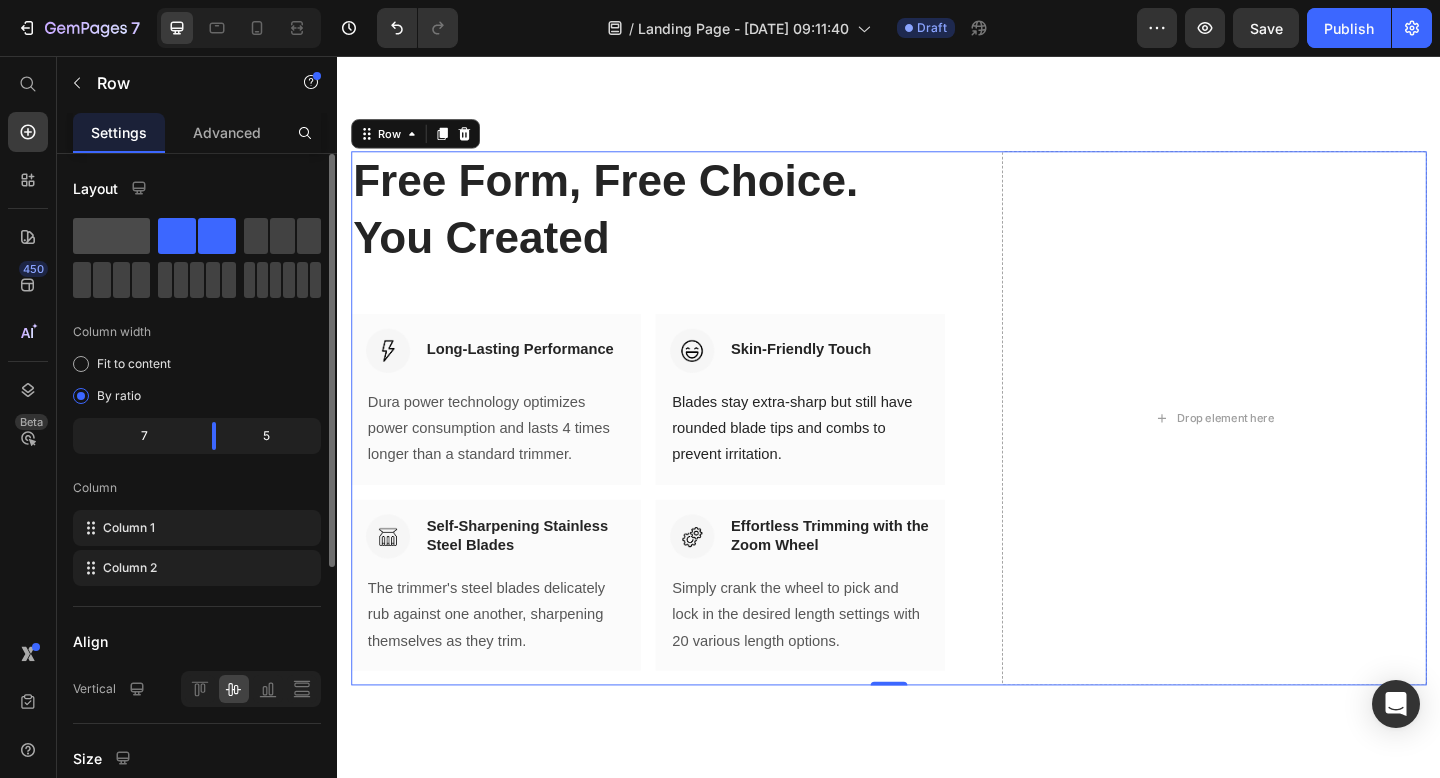 click 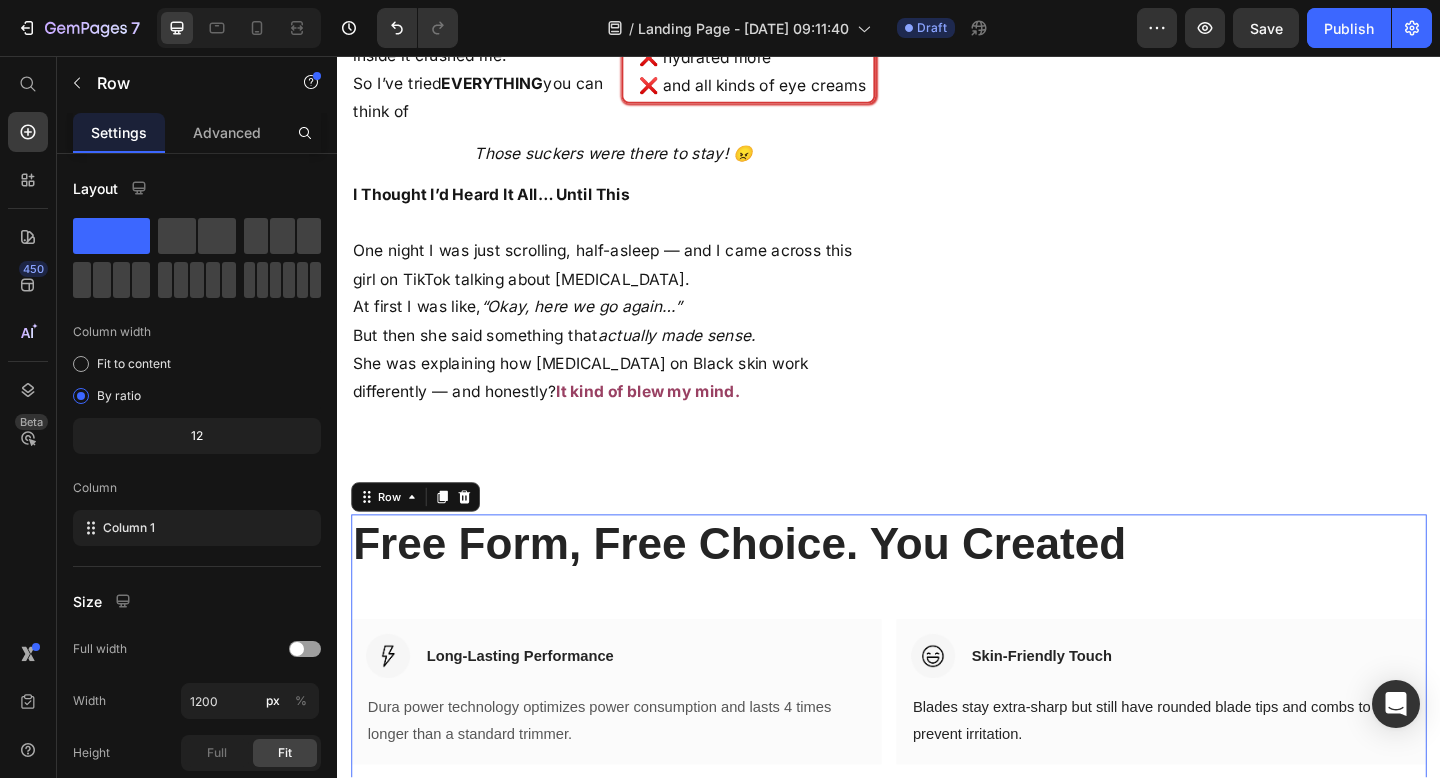 scroll, scrollTop: 2406, scrollLeft: 0, axis: vertical 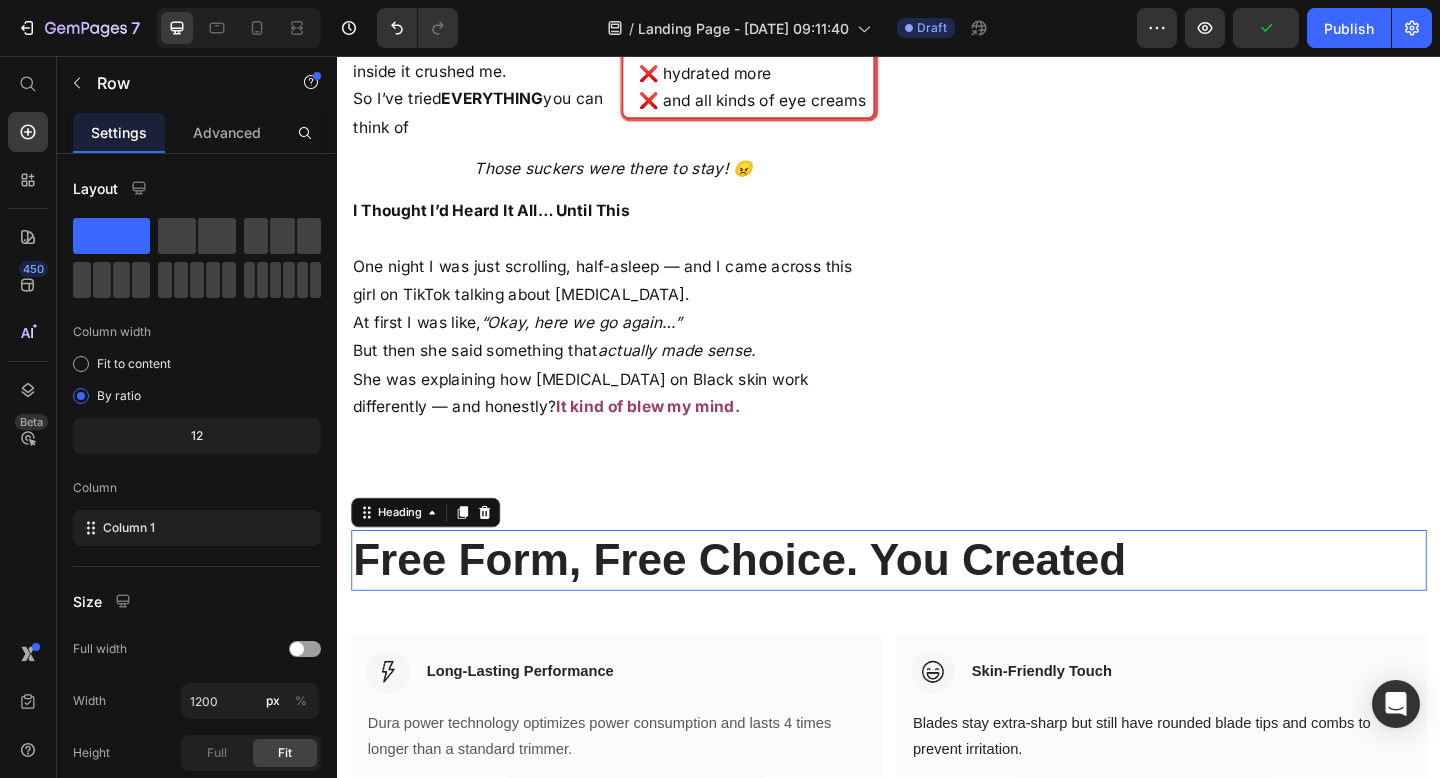 click on "Free Form, Free Choice. You Created" at bounding box center (937, 605) 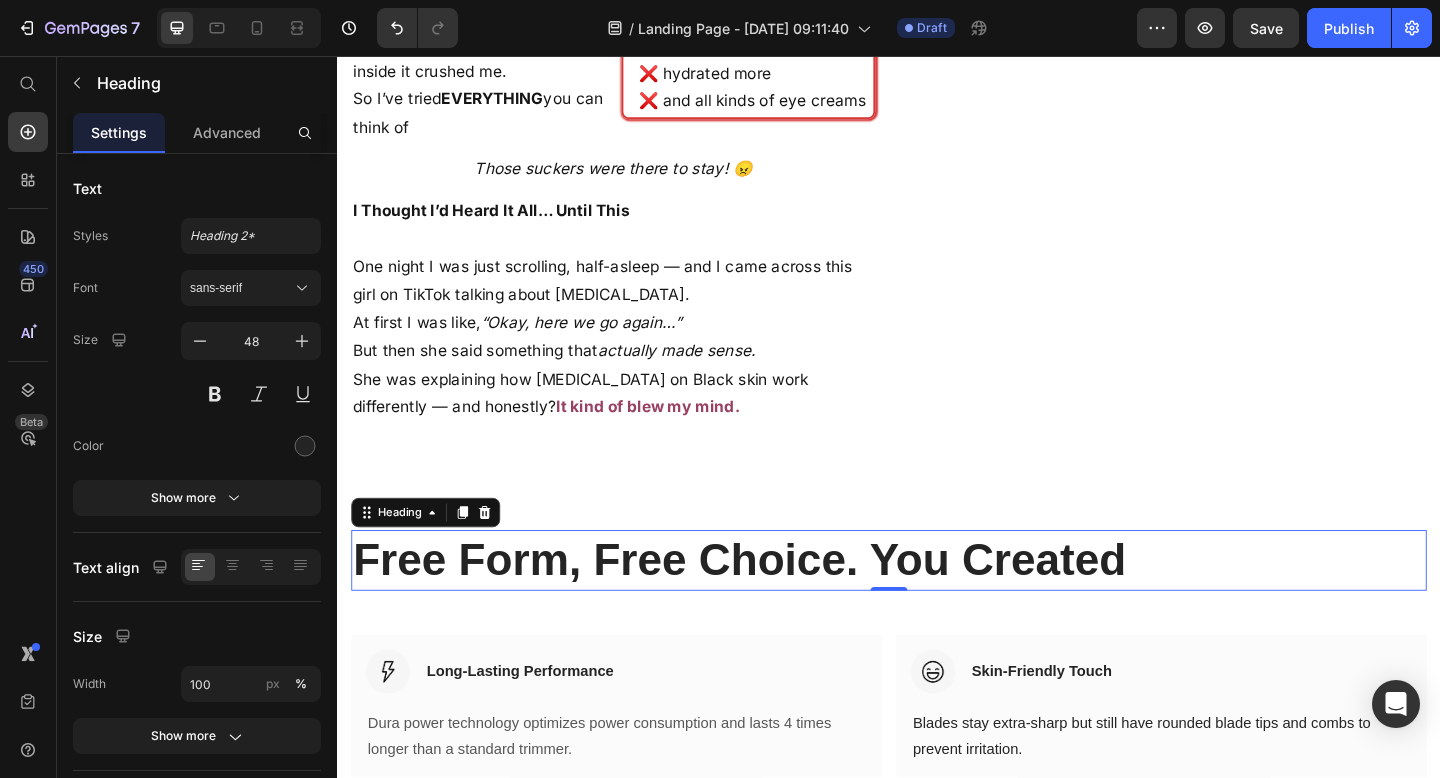 click on "Free Form, Free Choice. You Created" at bounding box center (937, 605) 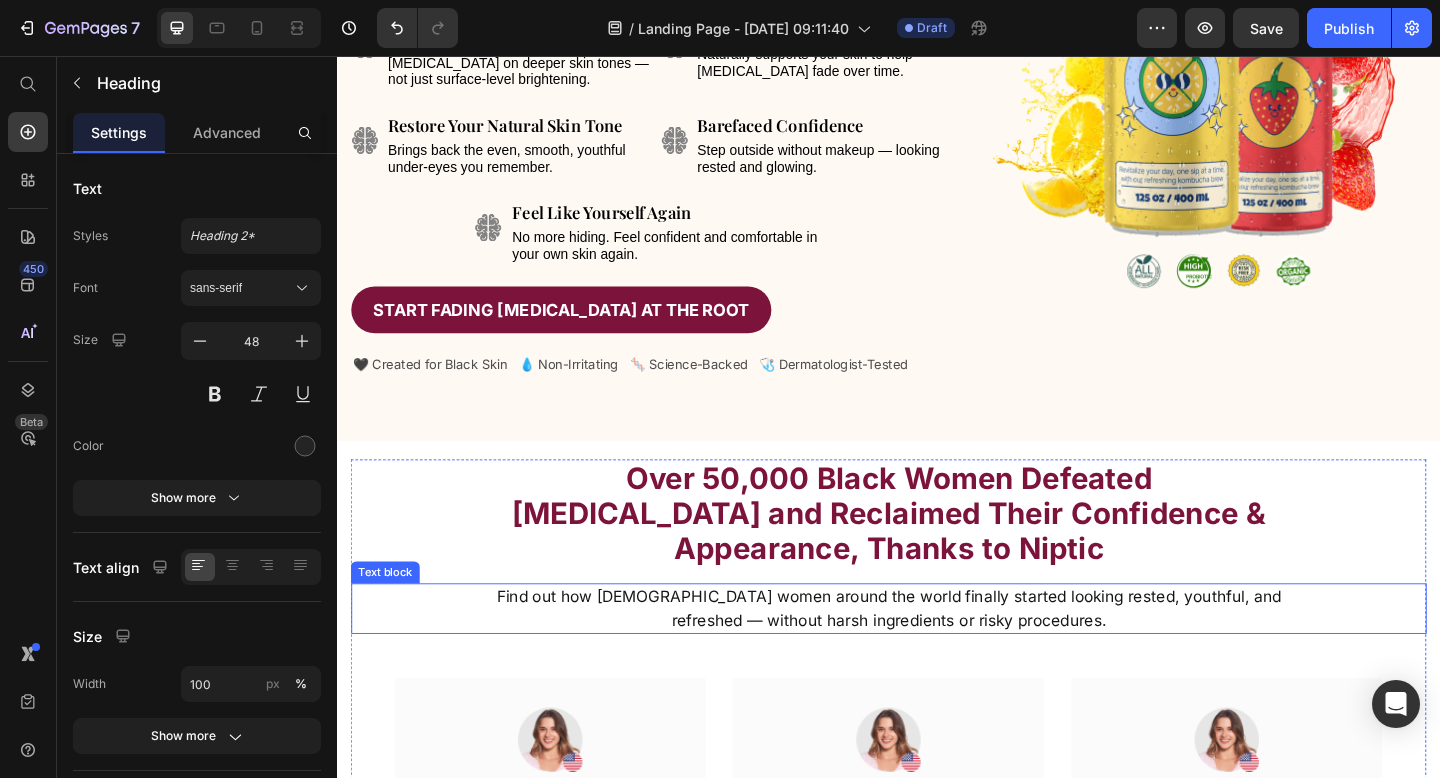 scroll, scrollTop: 392, scrollLeft: 0, axis: vertical 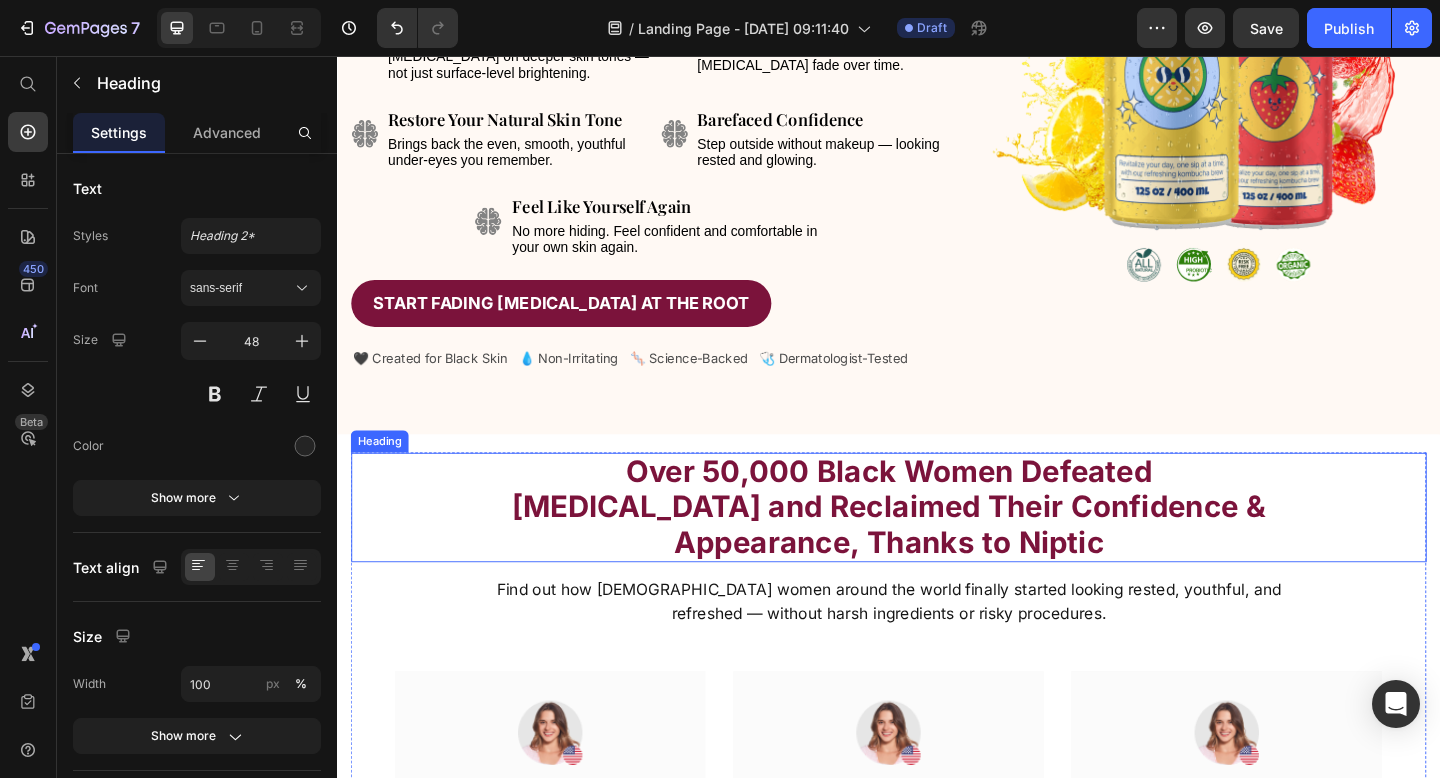 click on "Over 50,000 Black Women Defeated [MEDICAL_DATA] and Reclaimed Their Confidence & Appearance, Thanks to Niptic" at bounding box center [937, 547] 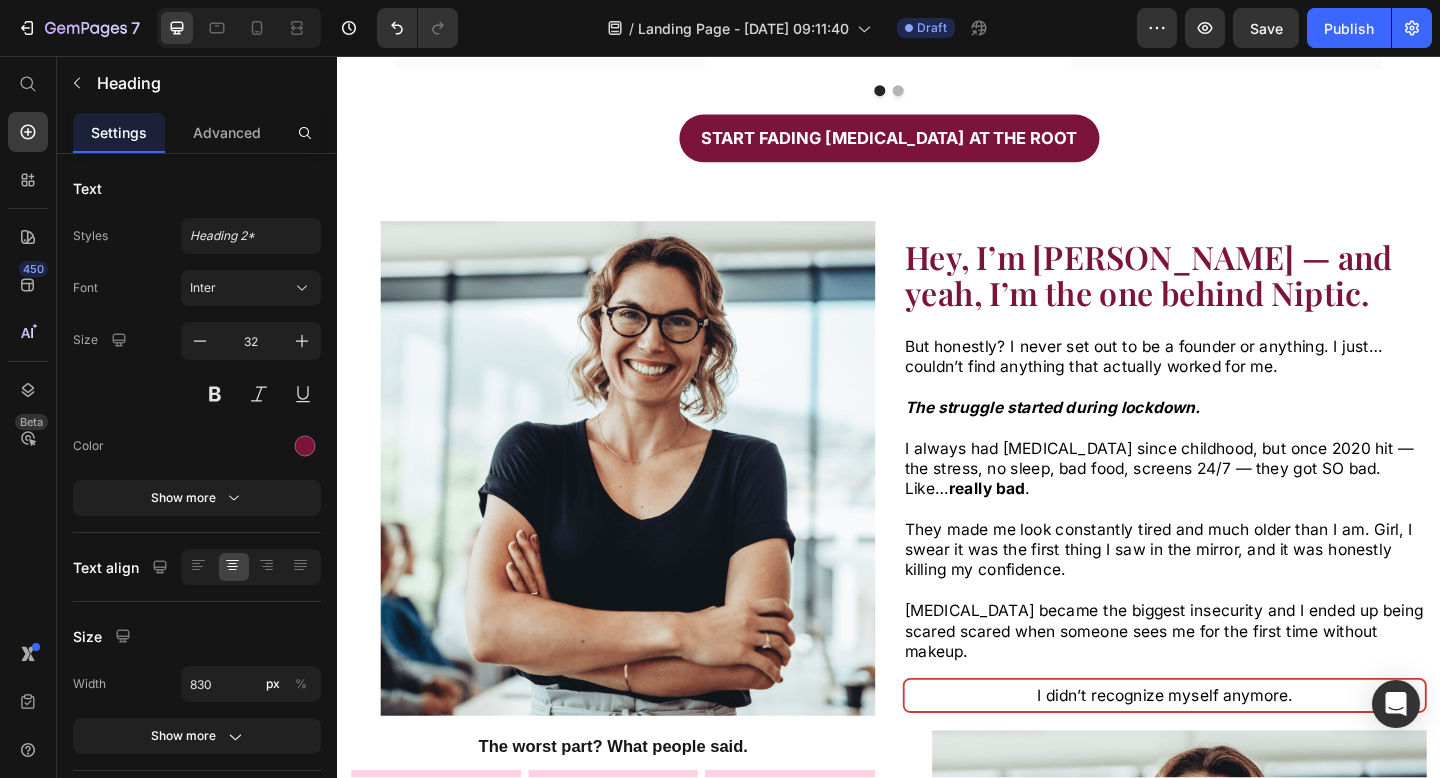 scroll, scrollTop: 2465, scrollLeft: 0, axis: vertical 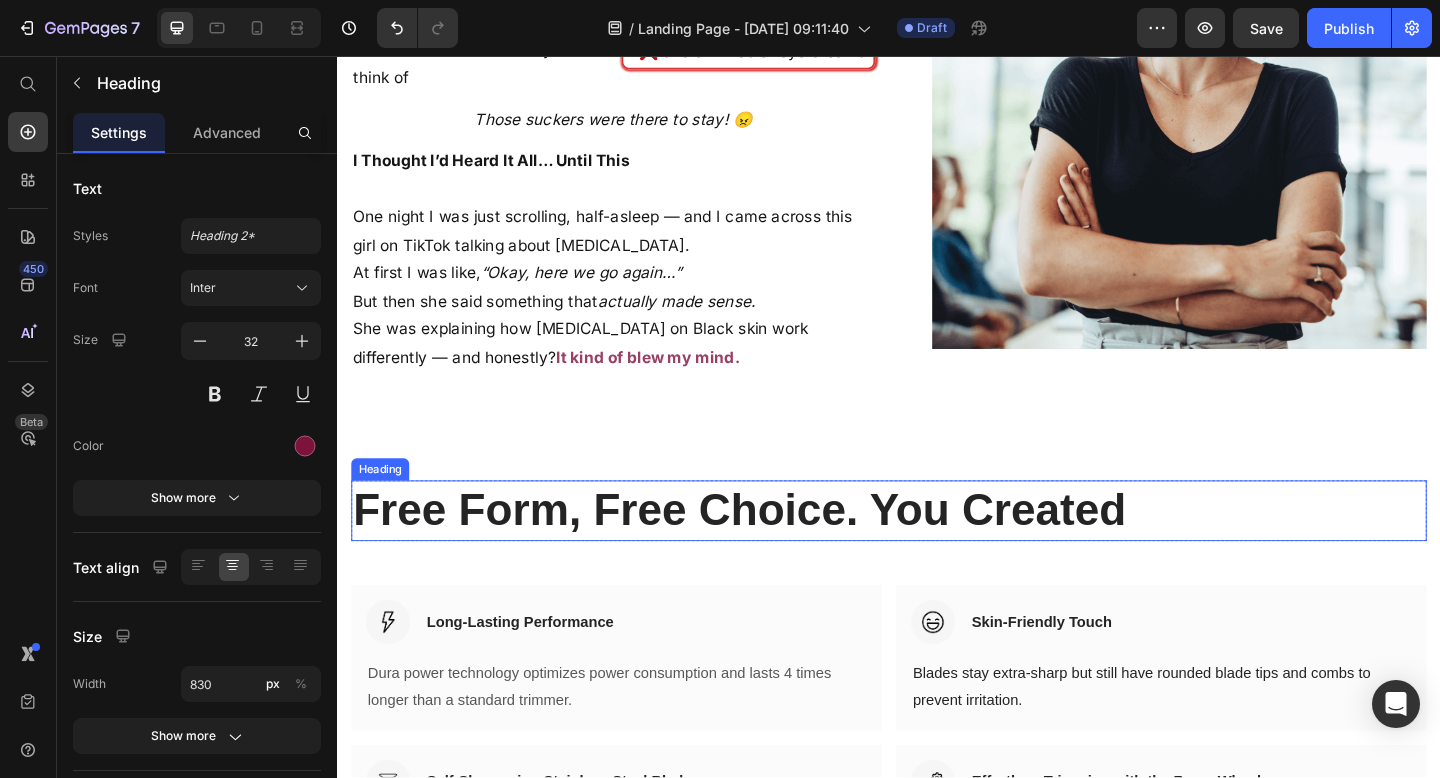 click on "Free Form, Free Choice. You Created" at bounding box center (937, 551) 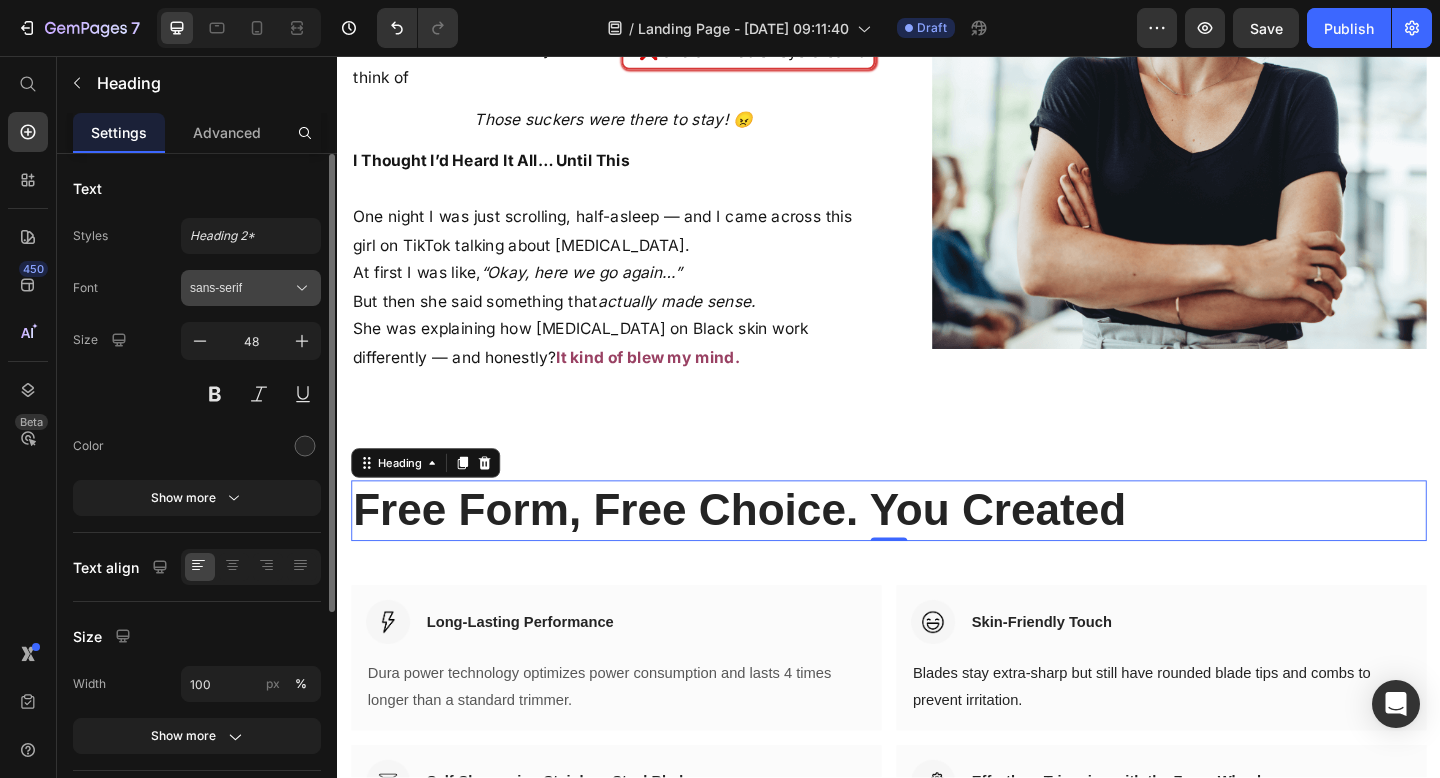 click on "sans-serif" at bounding box center [241, 288] 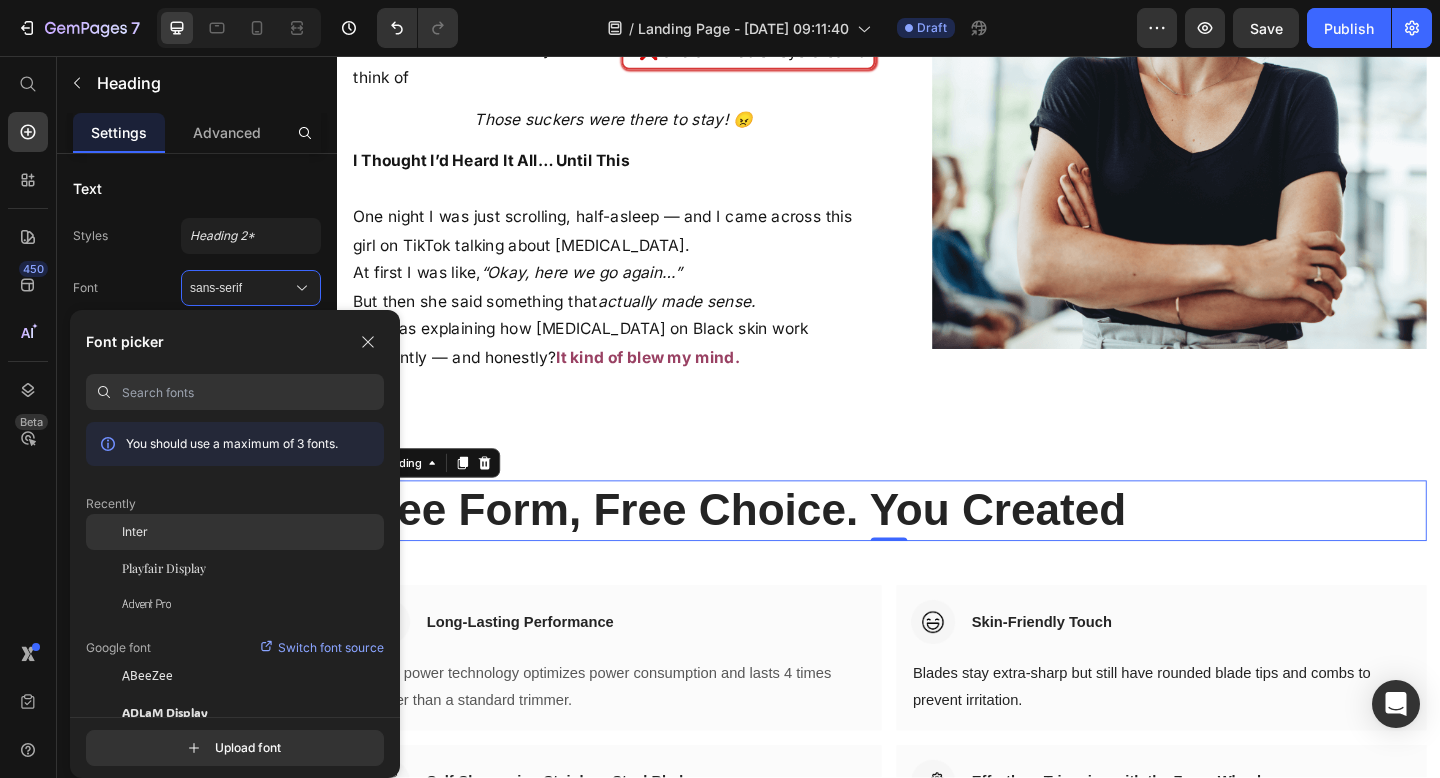 click on "Inter" 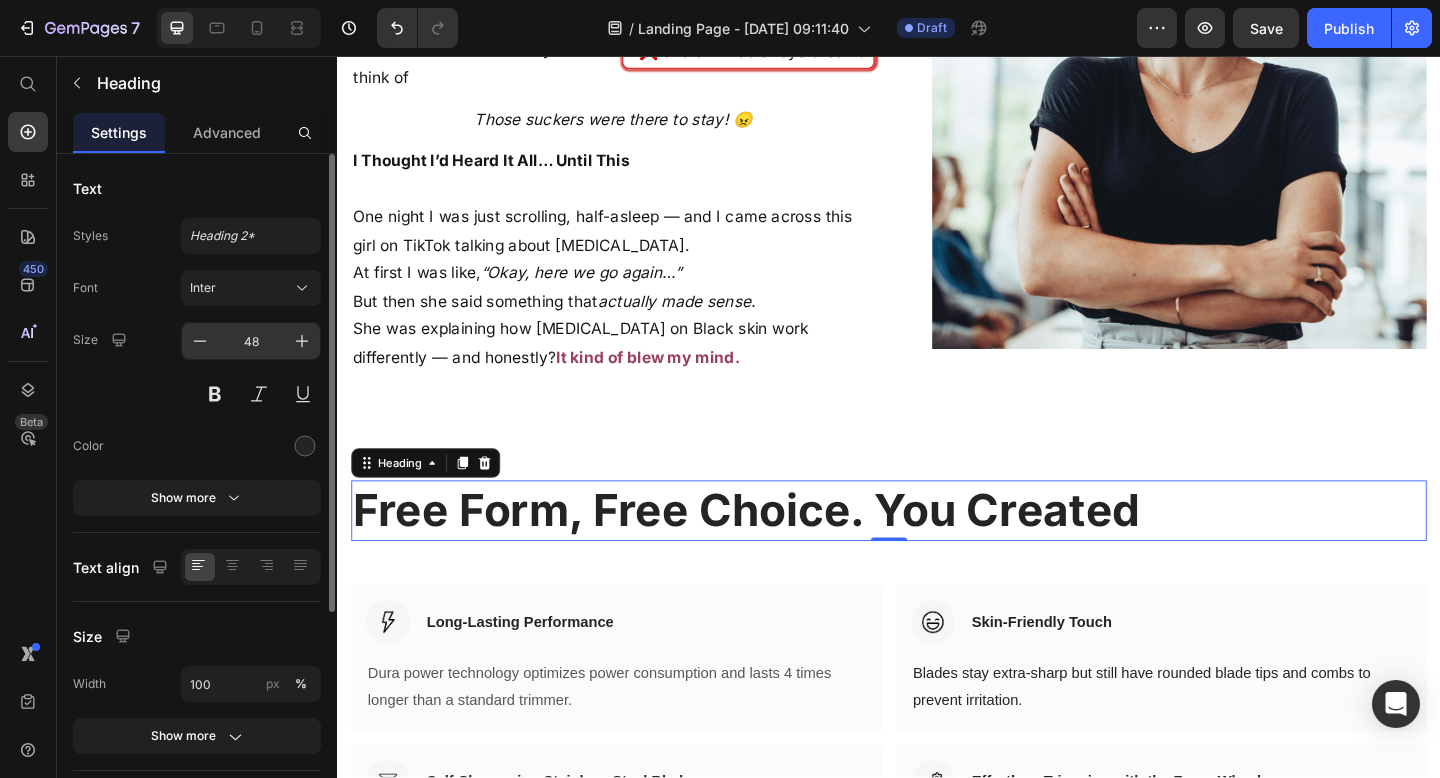 click on "48" at bounding box center [251, 341] 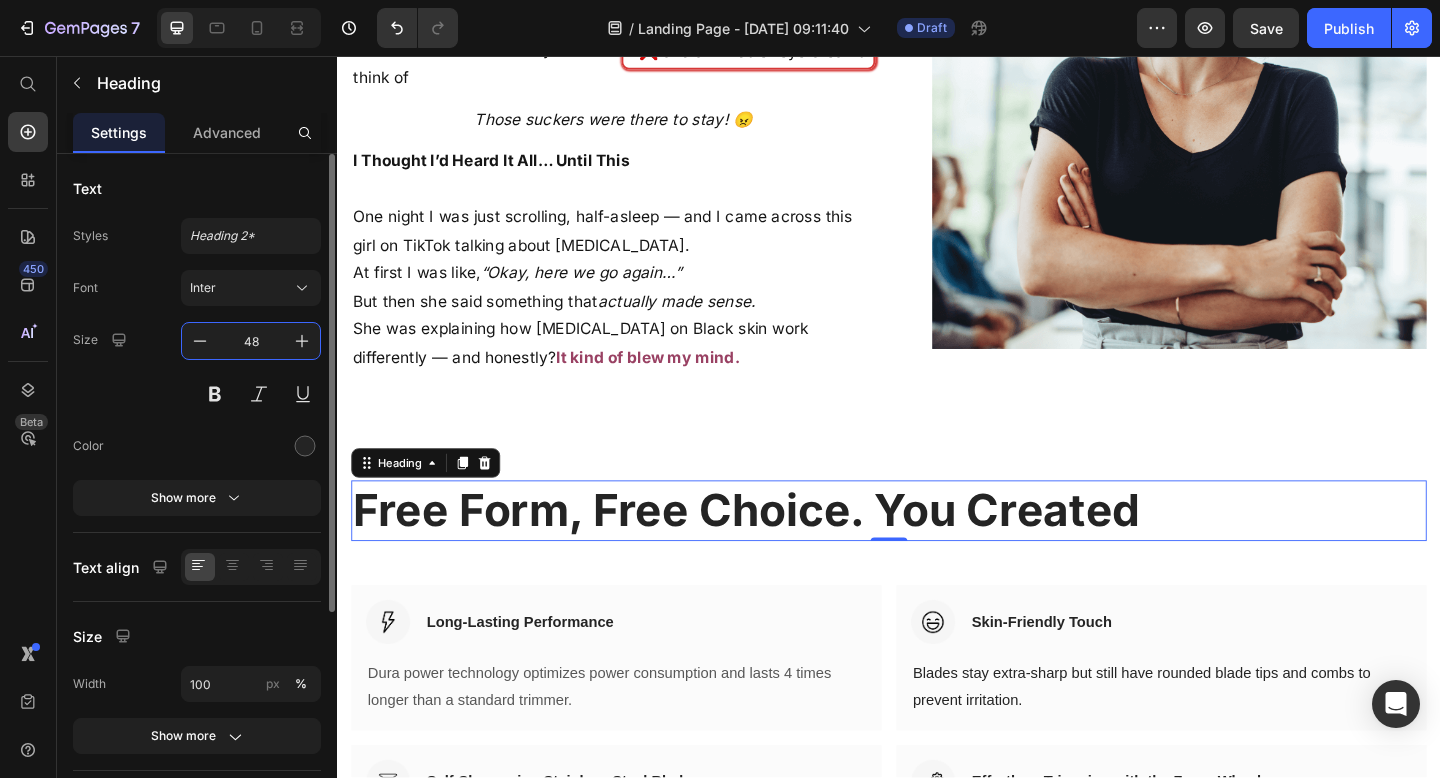 click on "48" at bounding box center (251, 341) 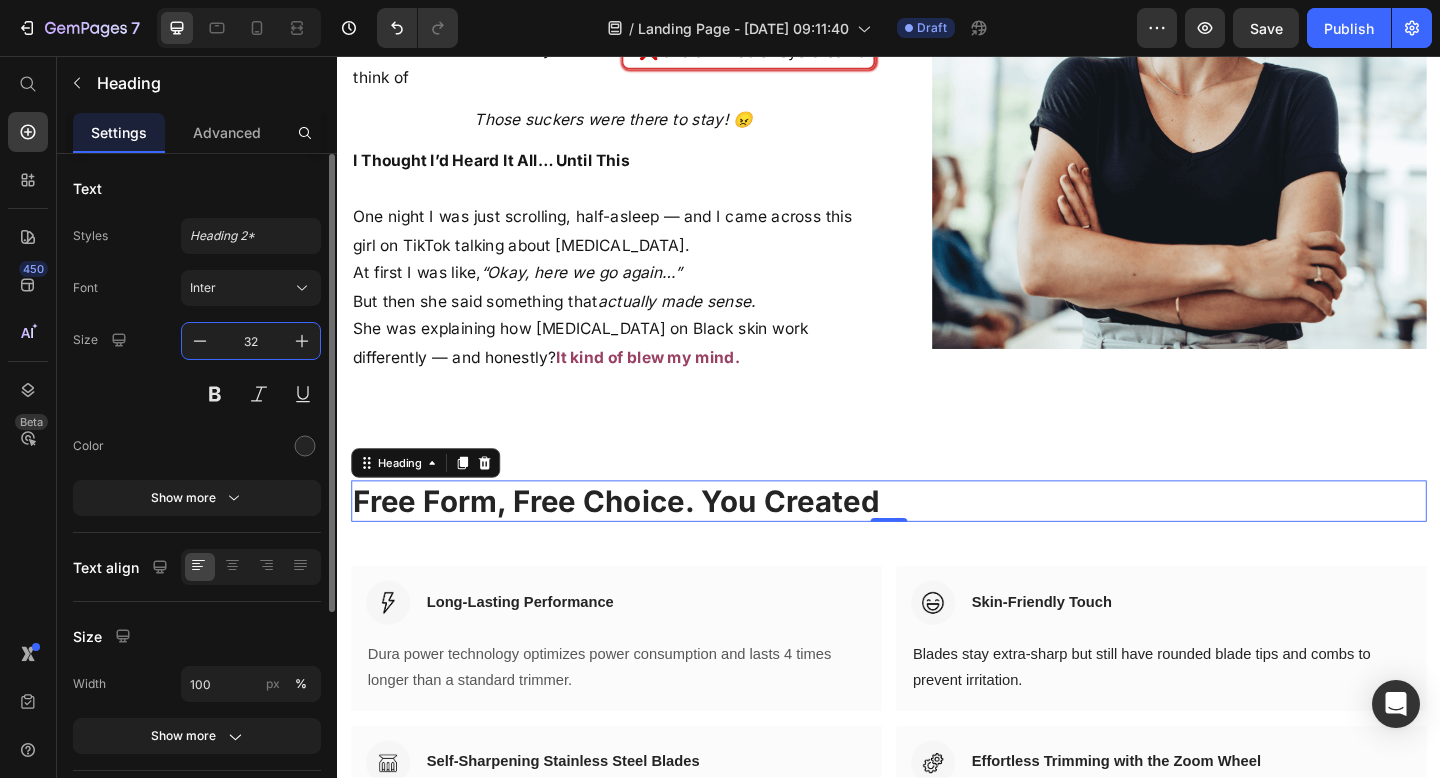 type on "32" 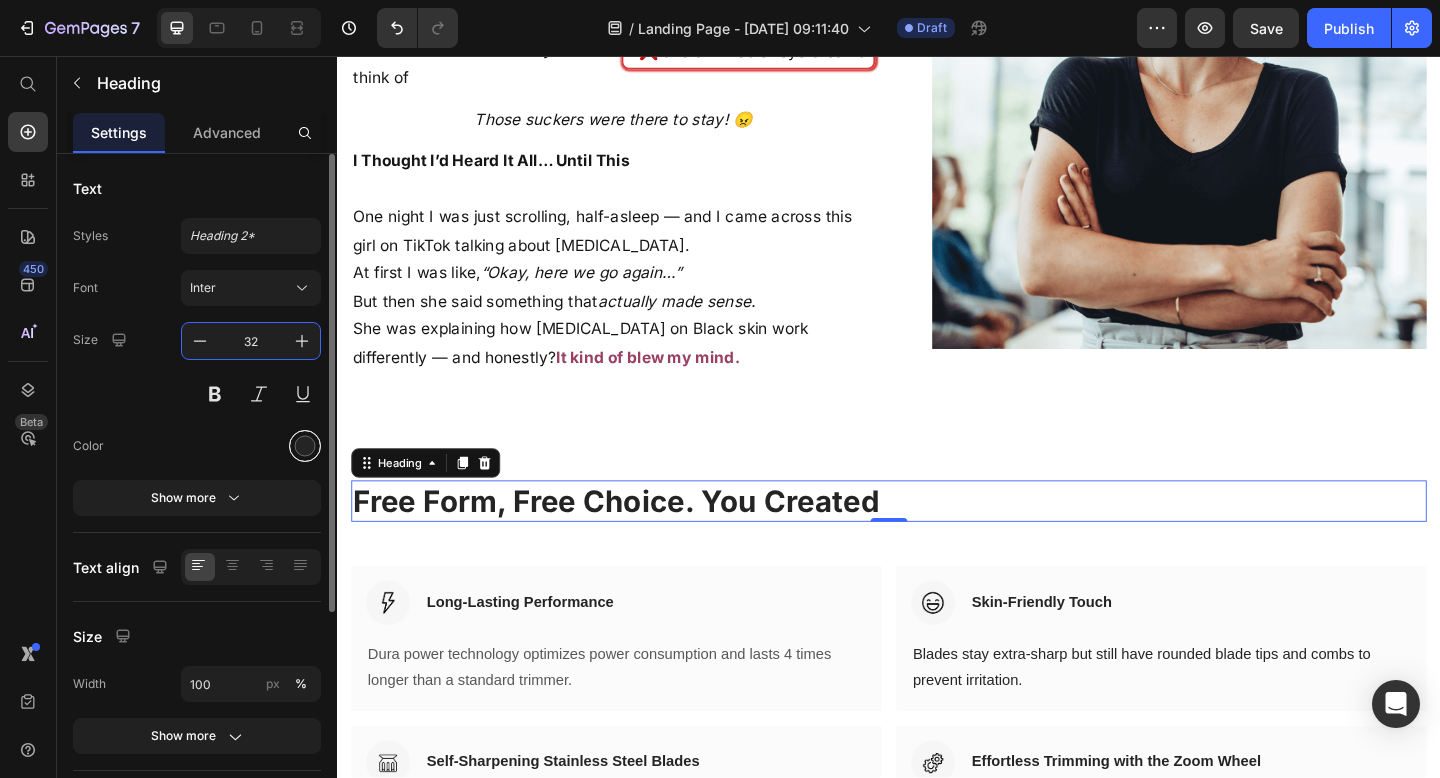 click at bounding box center (305, 446) 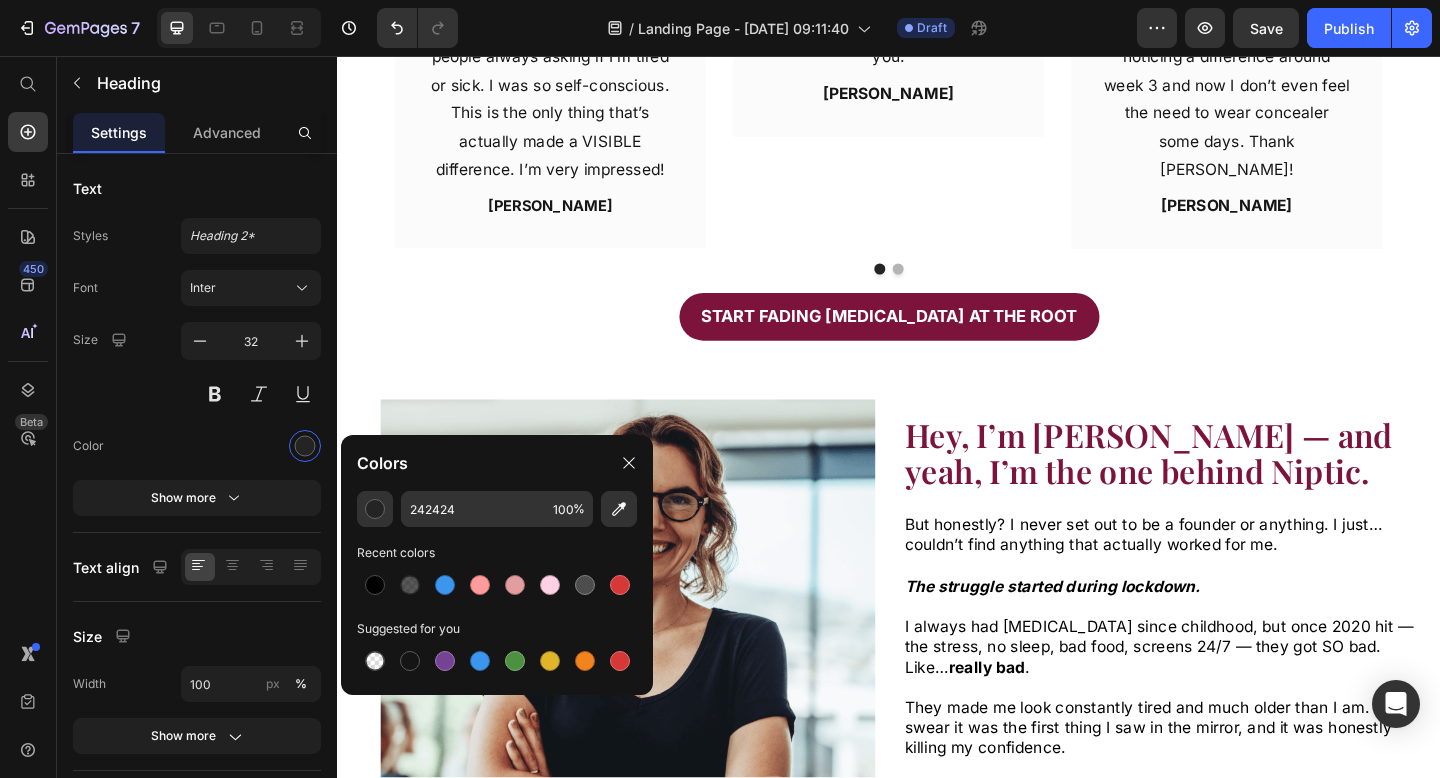 scroll, scrollTop: 1345, scrollLeft: 0, axis: vertical 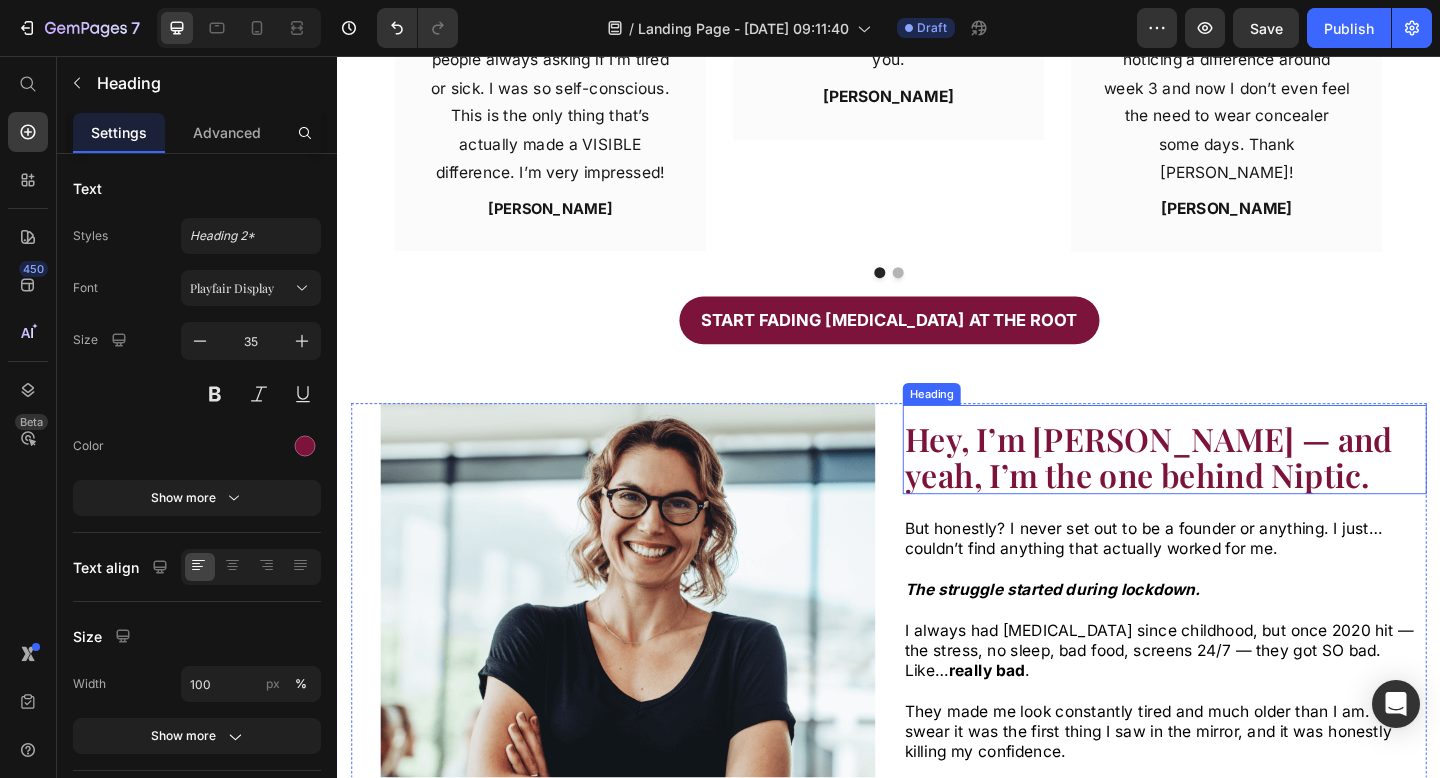 click on "Hey, I’m [PERSON_NAME] — and yeah, I’m the one behind Niptic." at bounding box center [1219, 492] 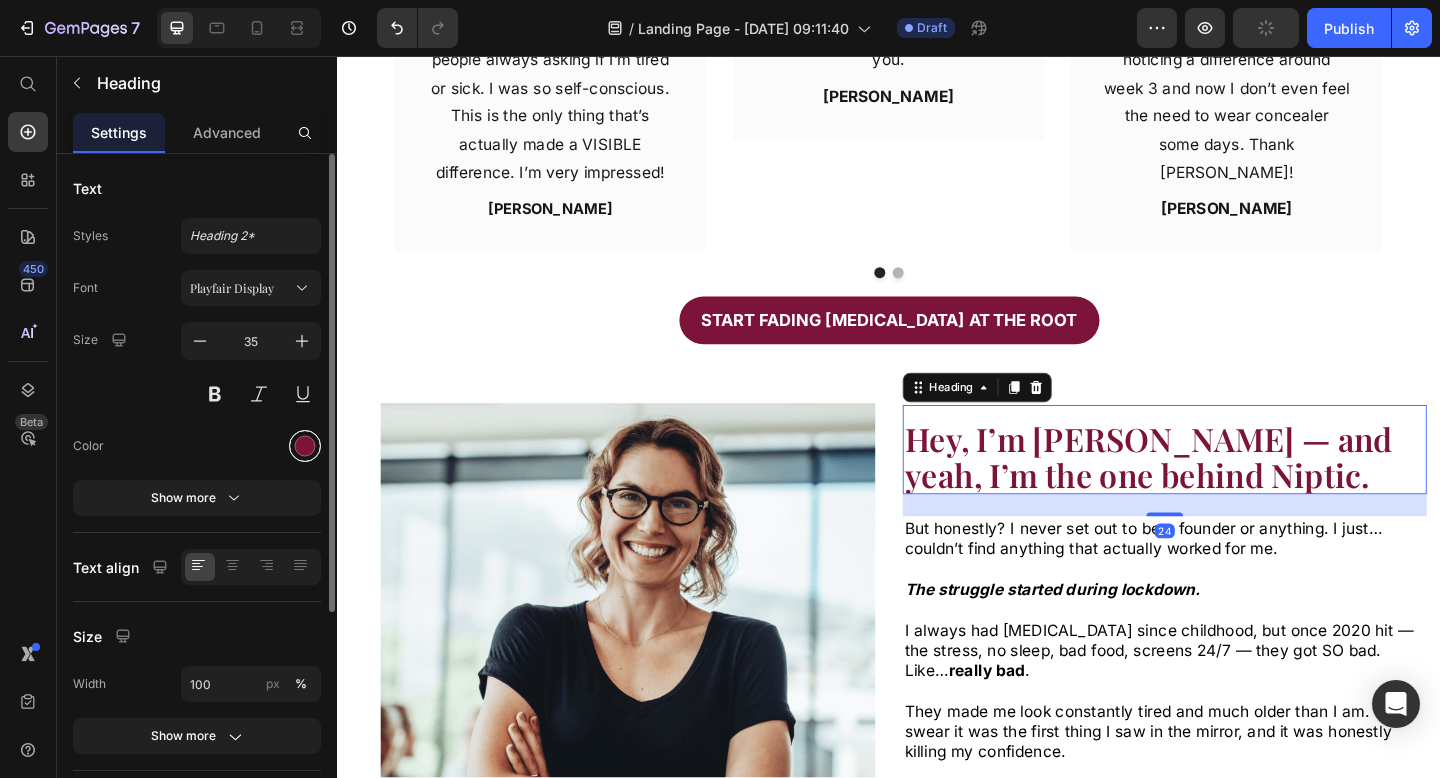 click at bounding box center [305, 446] 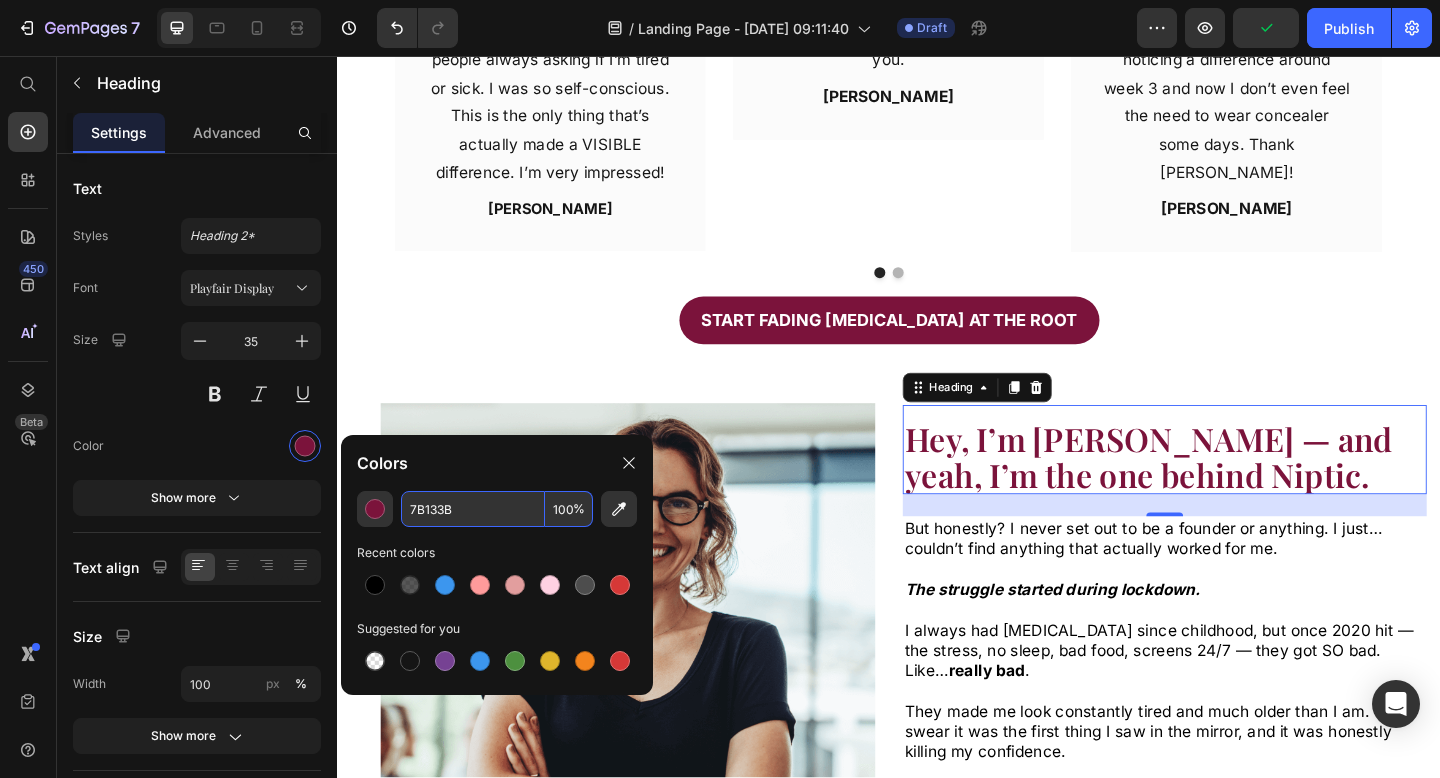 click on "7B133B" at bounding box center [473, 509] 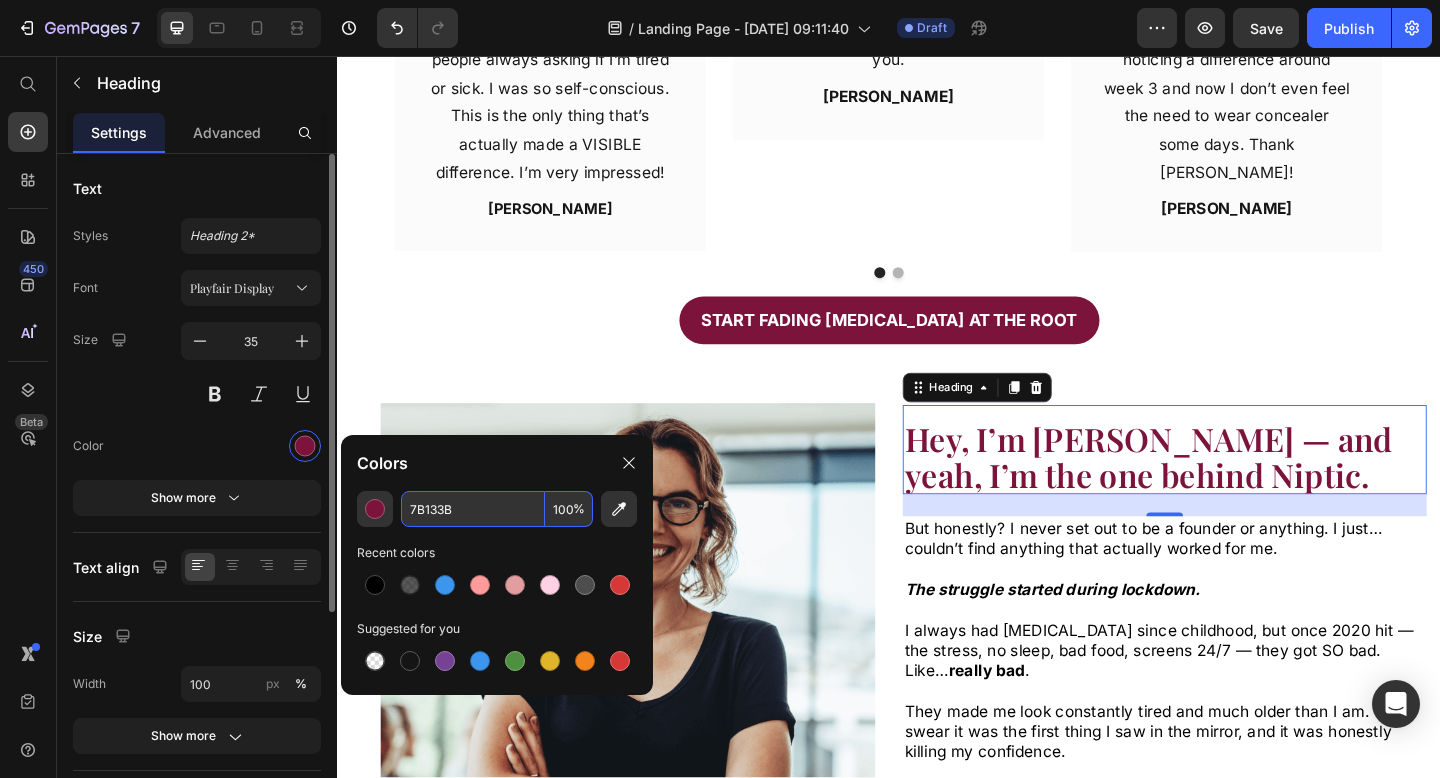click at bounding box center [251, 446] 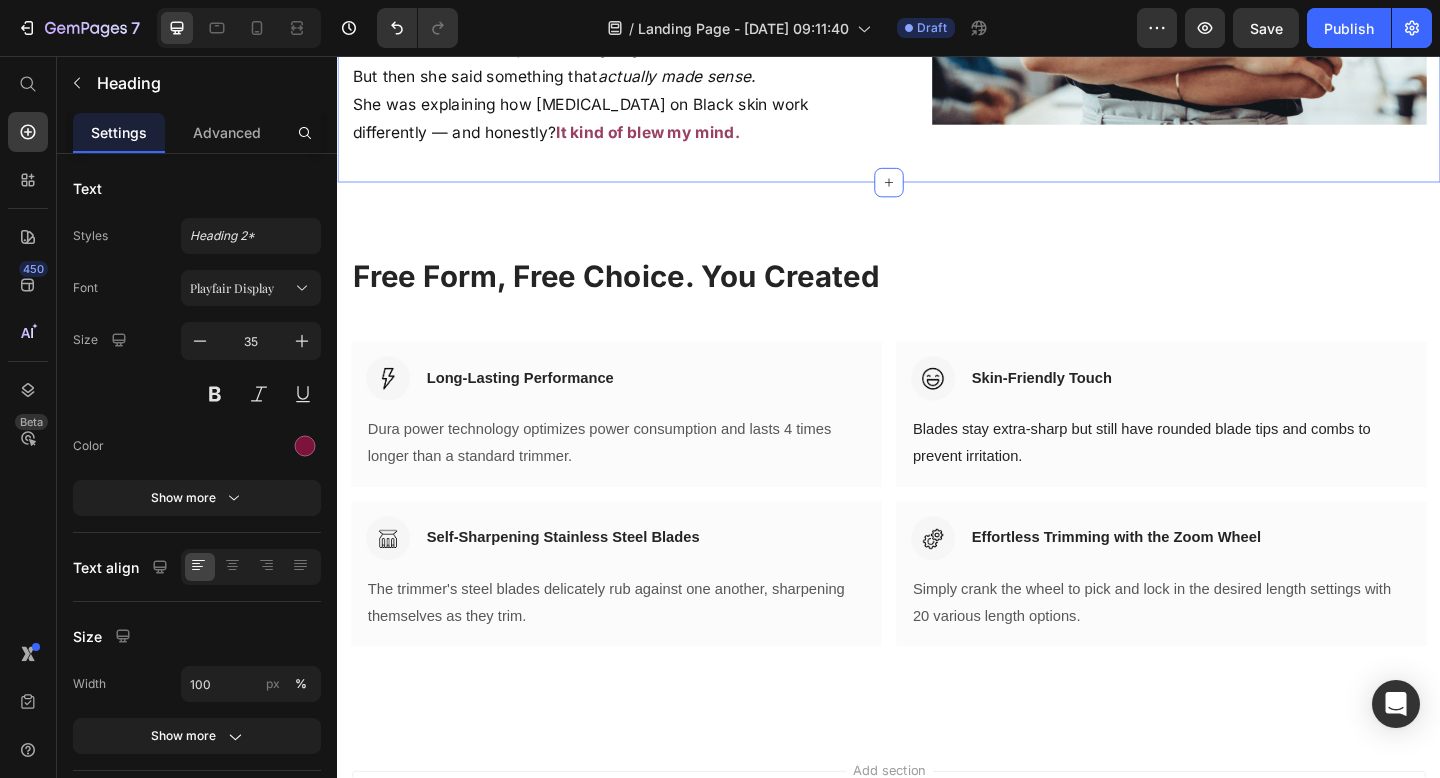 scroll, scrollTop: 2580, scrollLeft: 0, axis: vertical 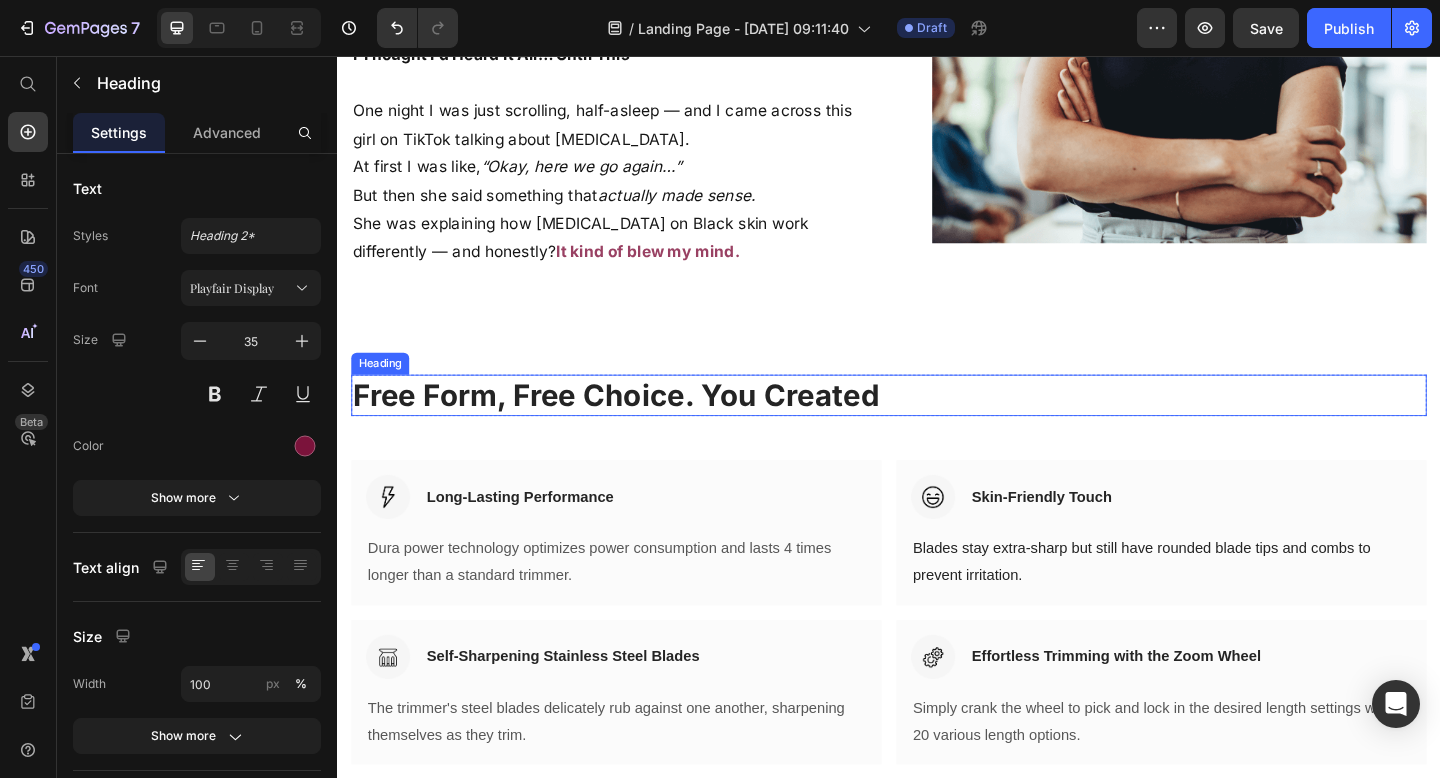 click on "Free Form, Free Choice. You Created" at bounding box center (937, 426) 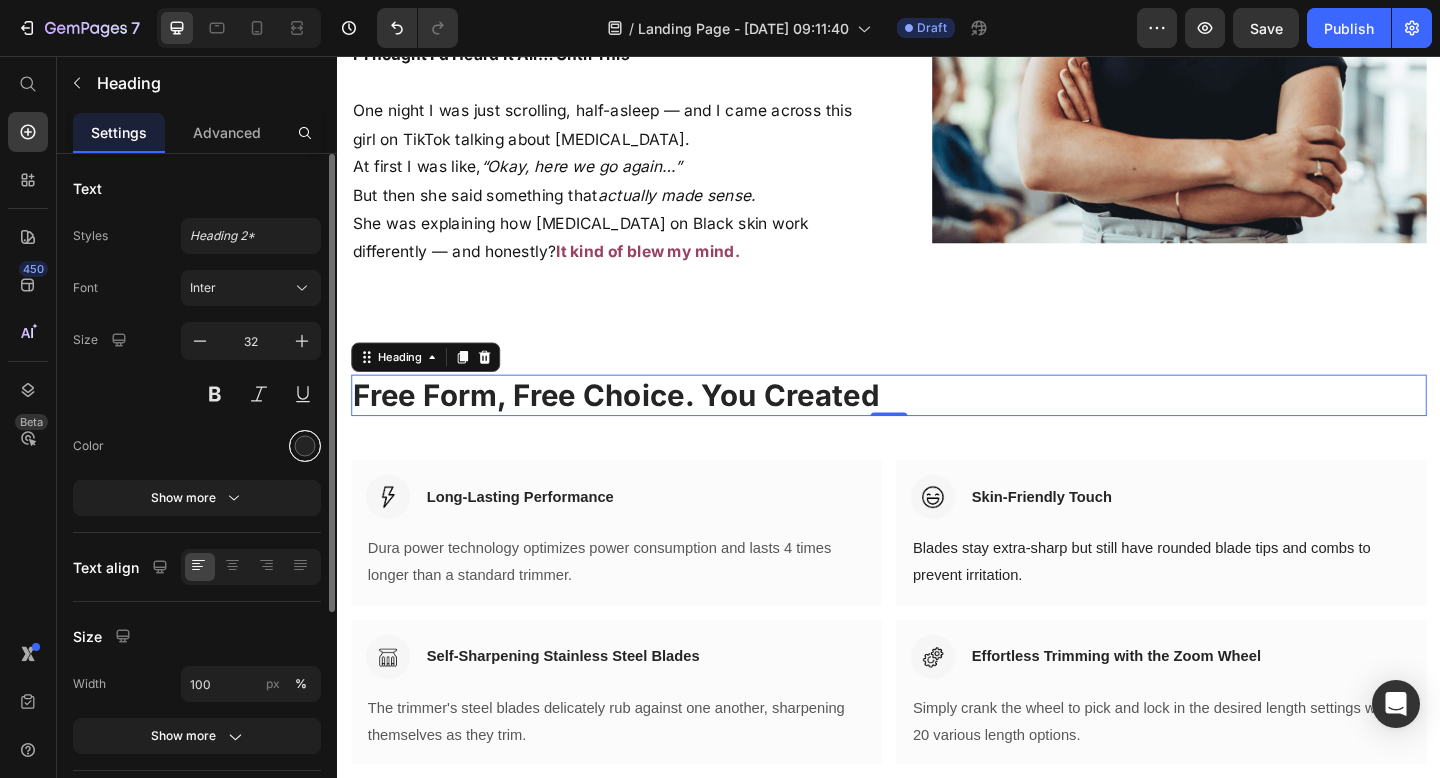 click at bounding box center [305, 446] 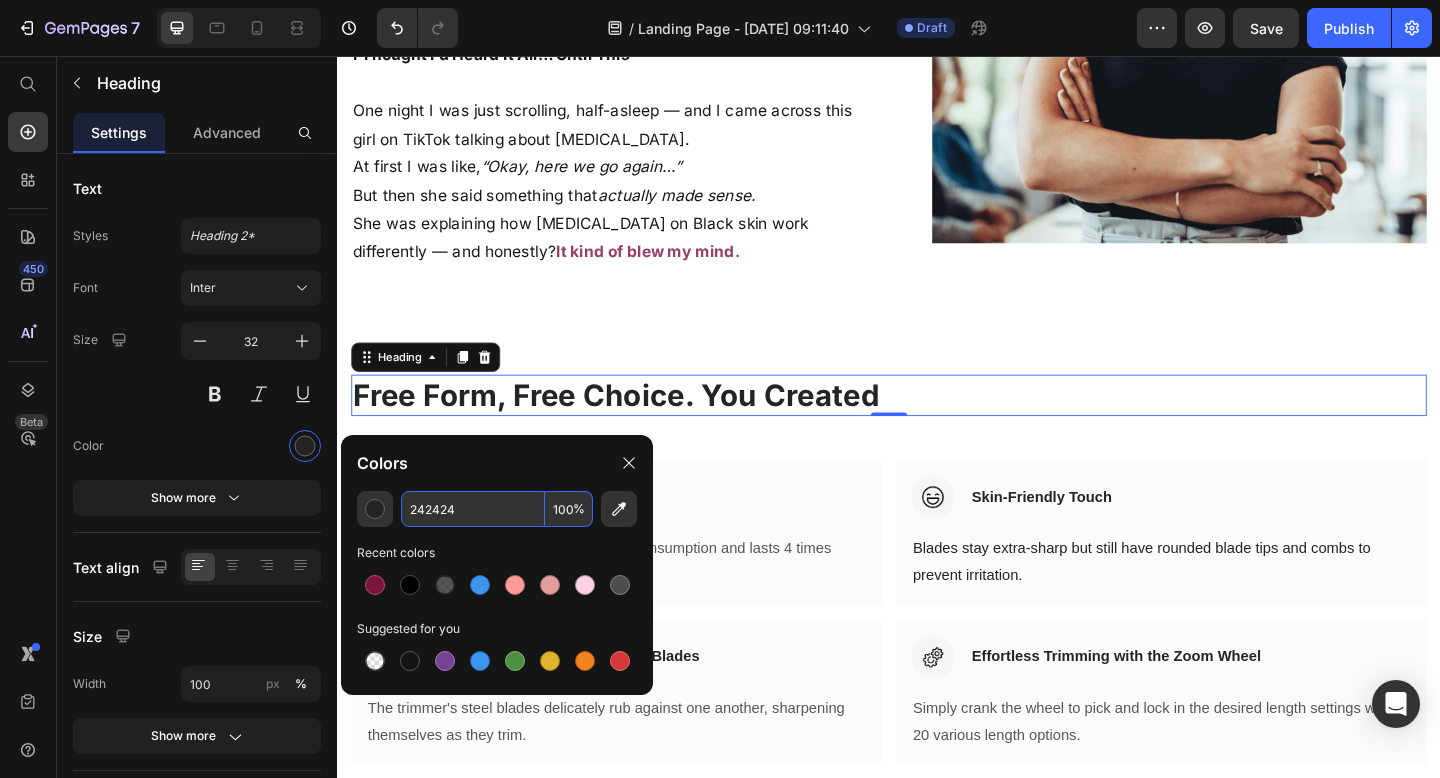 click on "242424" at bounding box center (473, 509) 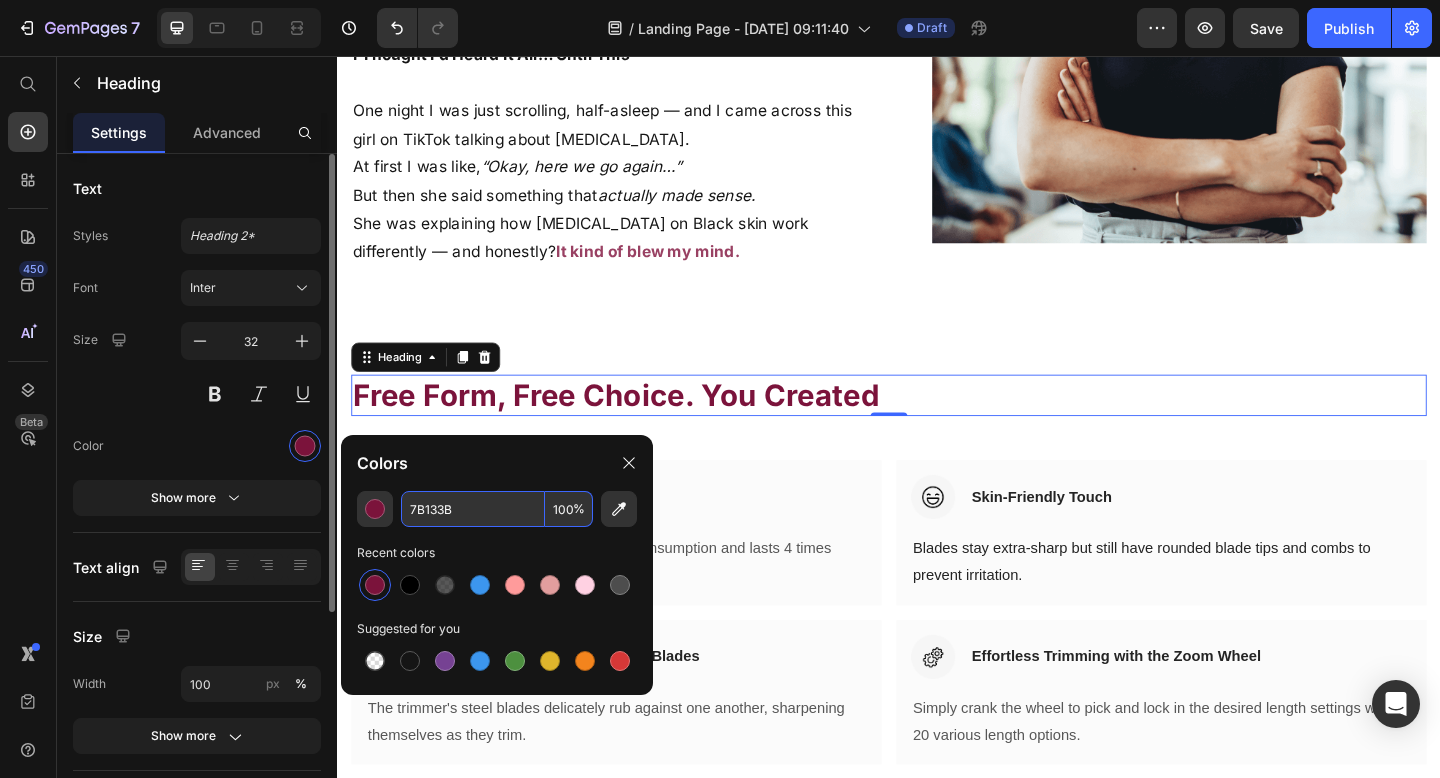 type on "7B133B" 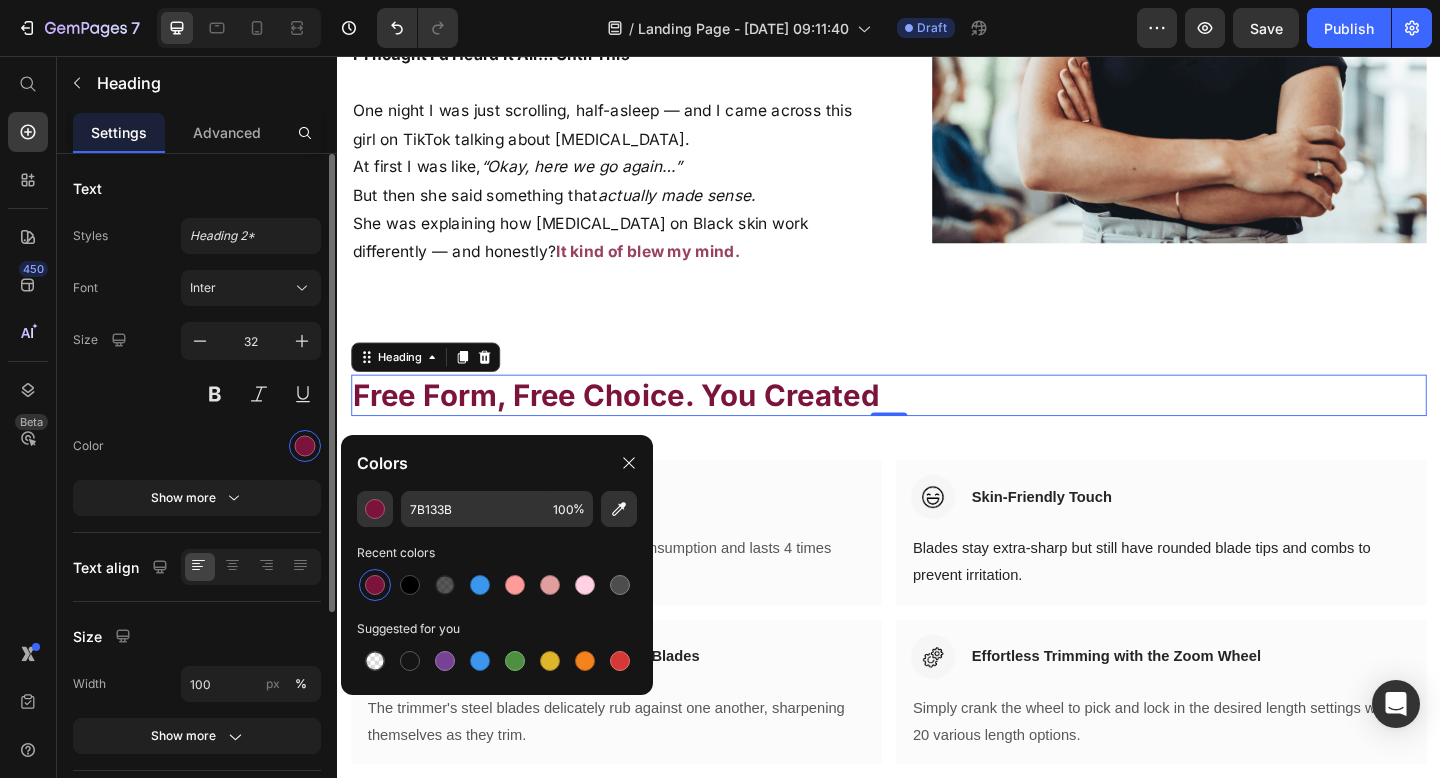 click on "Font Inter Size 32 Color Show more" at bounding box center (197, 393) 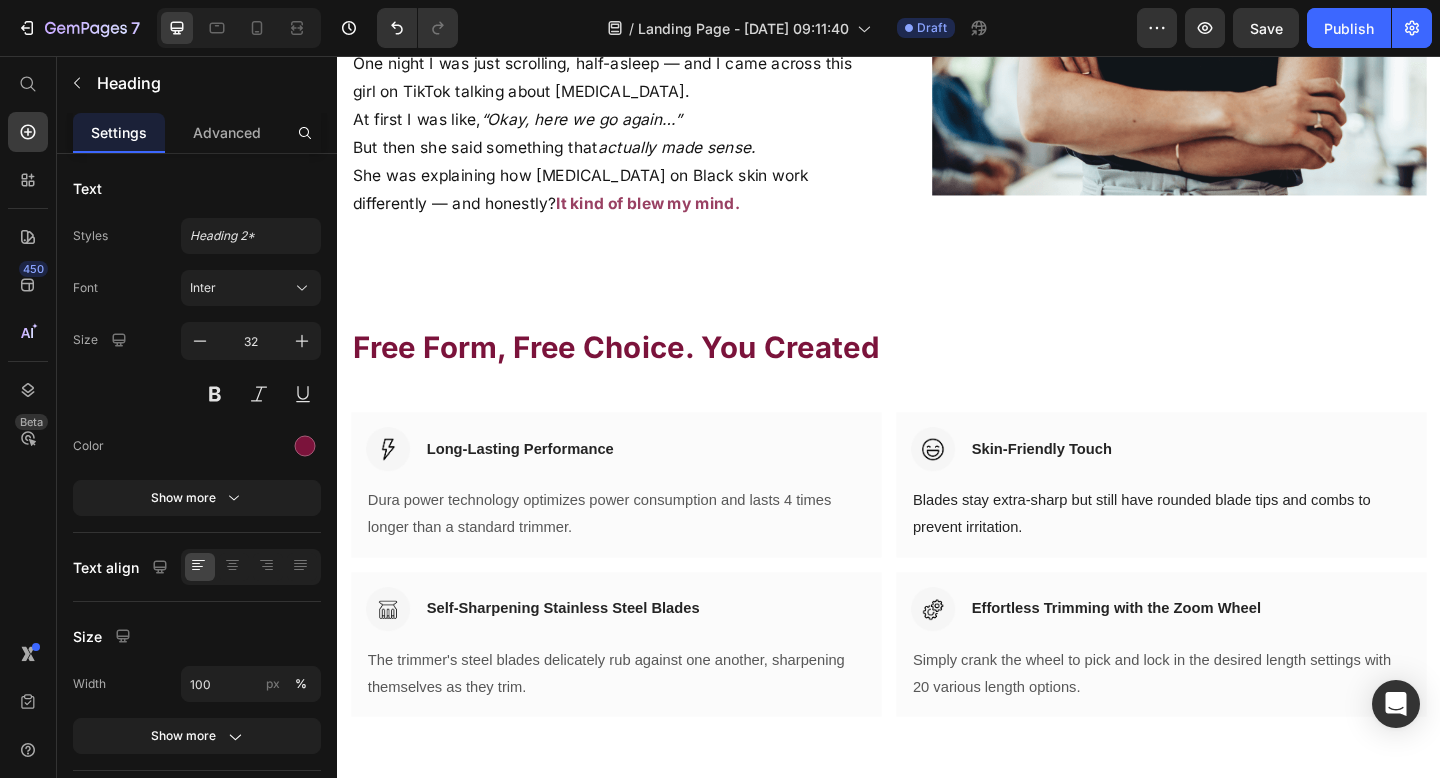 scroll, scrollTop: 2633, scrollLeft: 0, axis: vertical 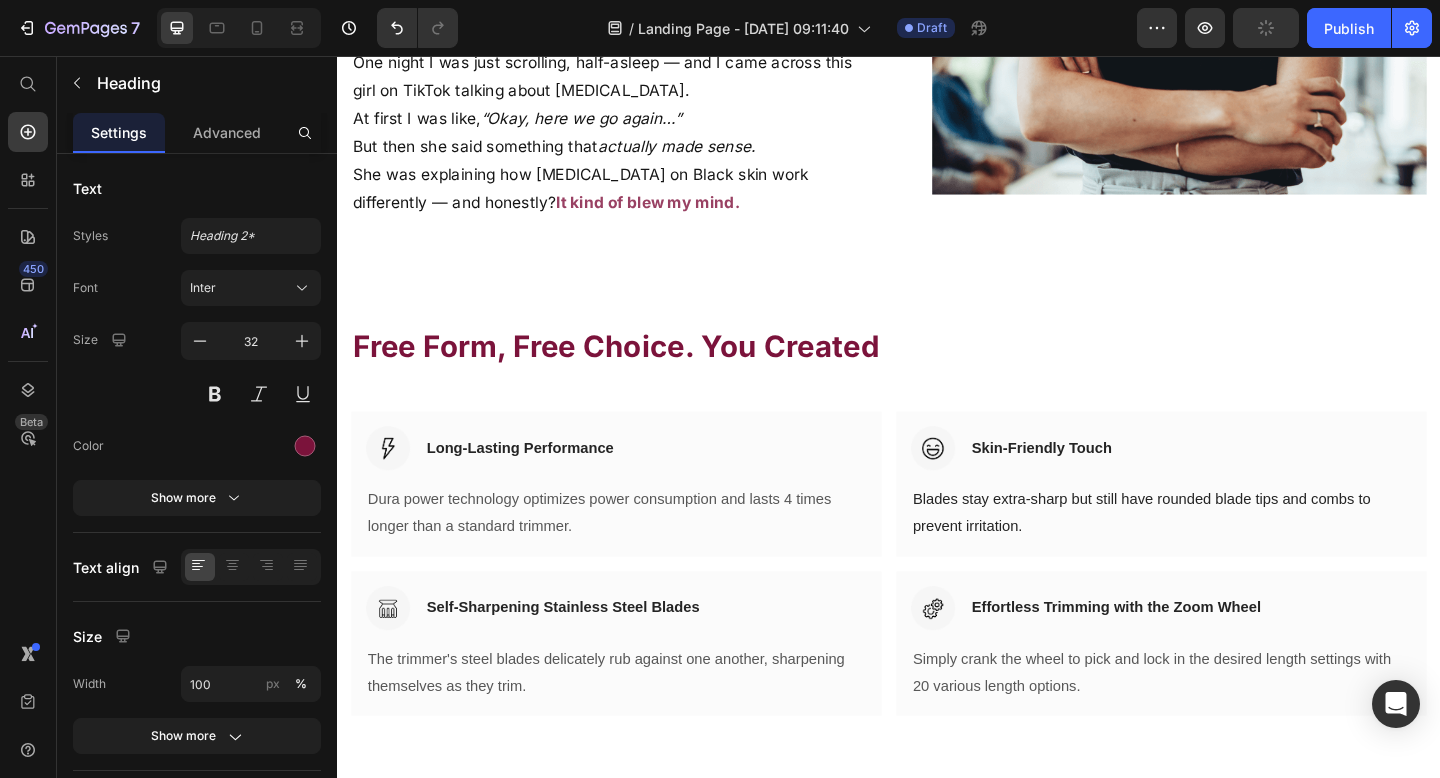 click on "Free Form, Free Choice. You Created" at bounding box center [937, 373] 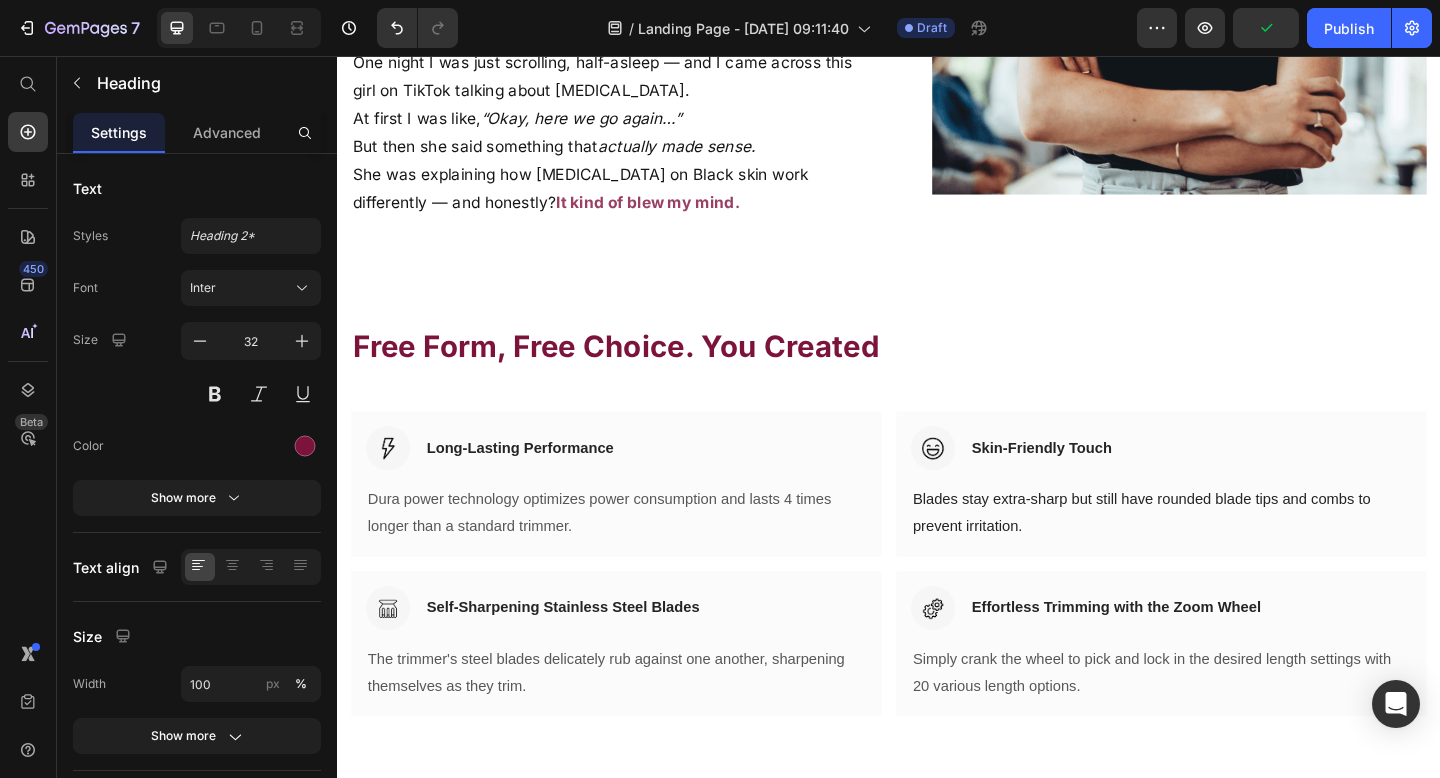 click on "Free Form, Free Choice. You Created" at bounding box center [937, 373] 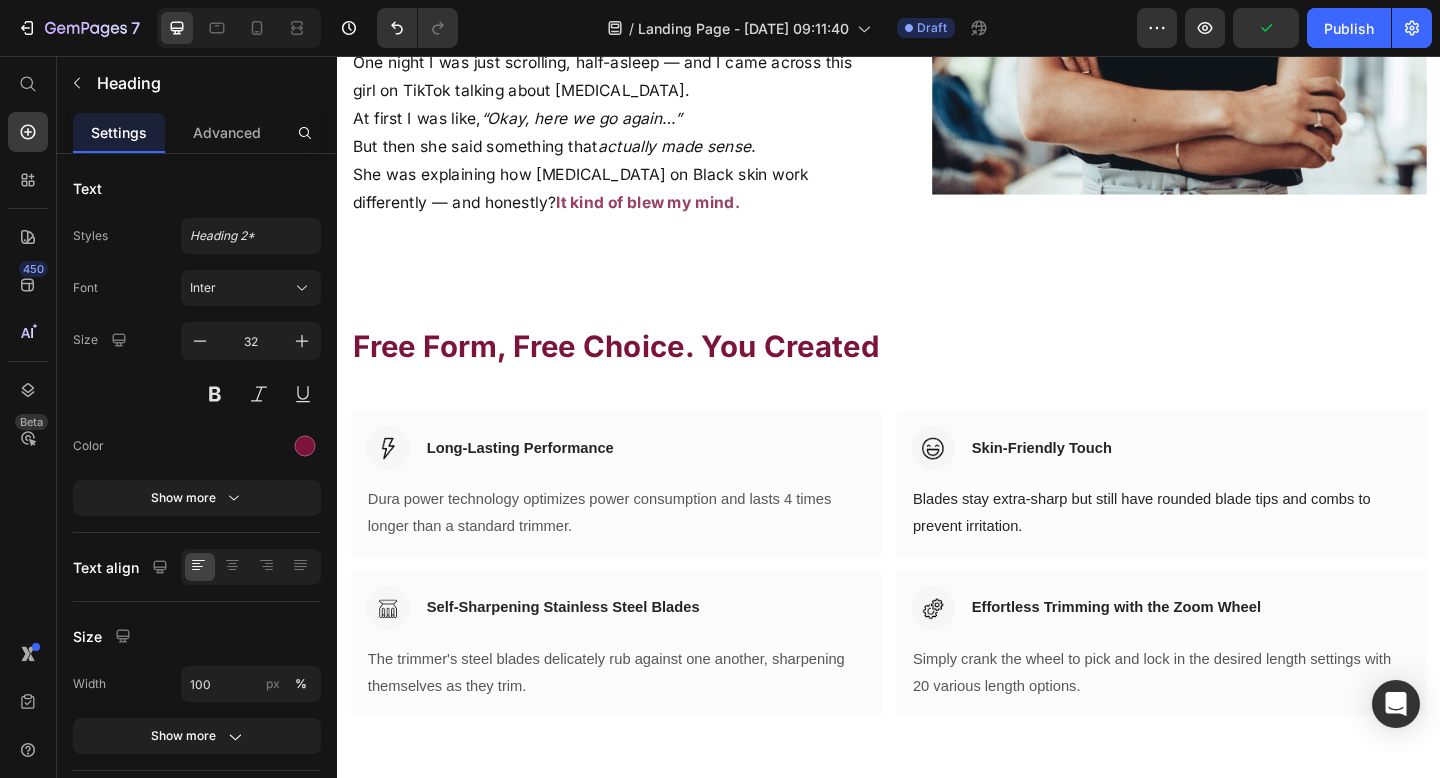 scroll, scrollTop: 2597, scrollLeft: 0, axis: vertical 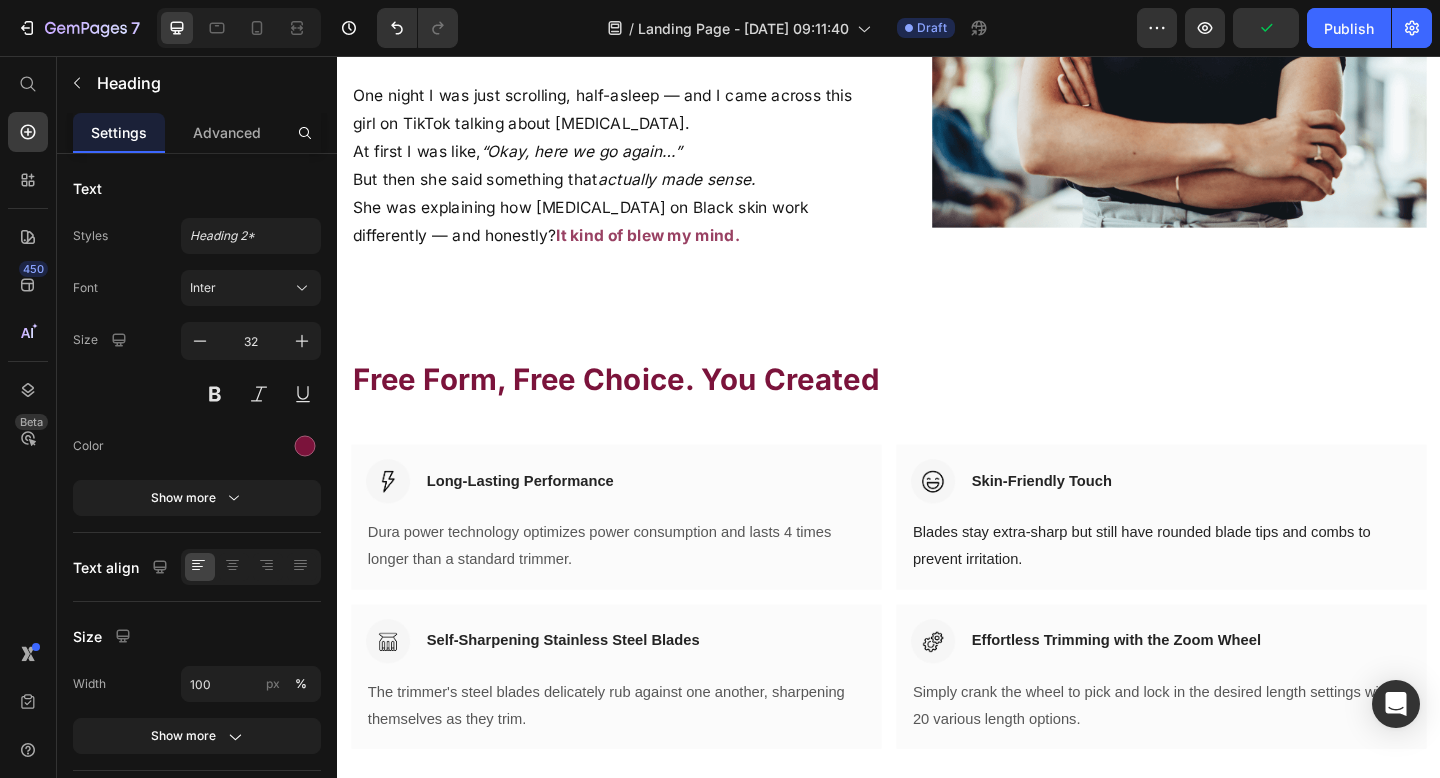 click on "Free Form, Free Choice. You Created" at bounding box center (937, 409) 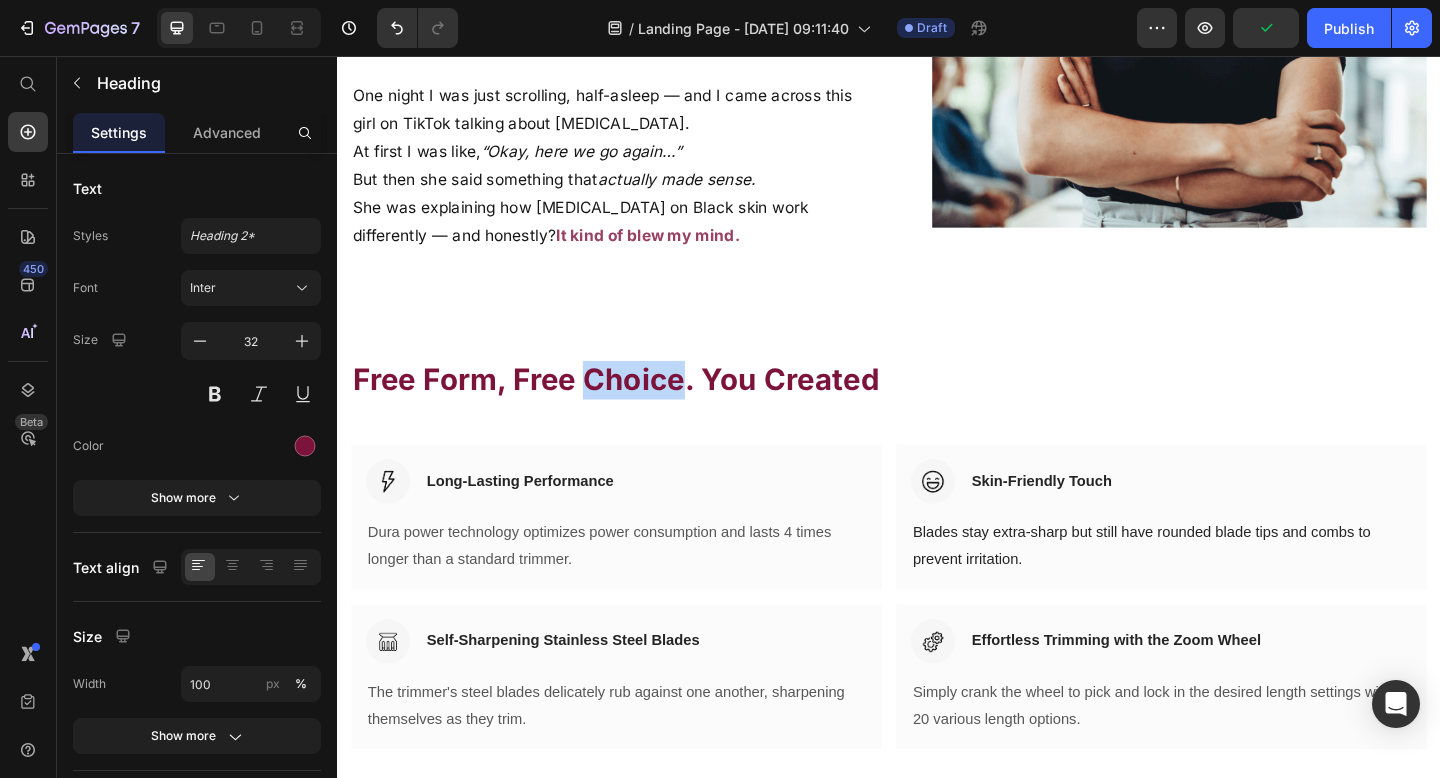 click on "Free Form, Free Choice. You Created" at bounding box center (937, 409) 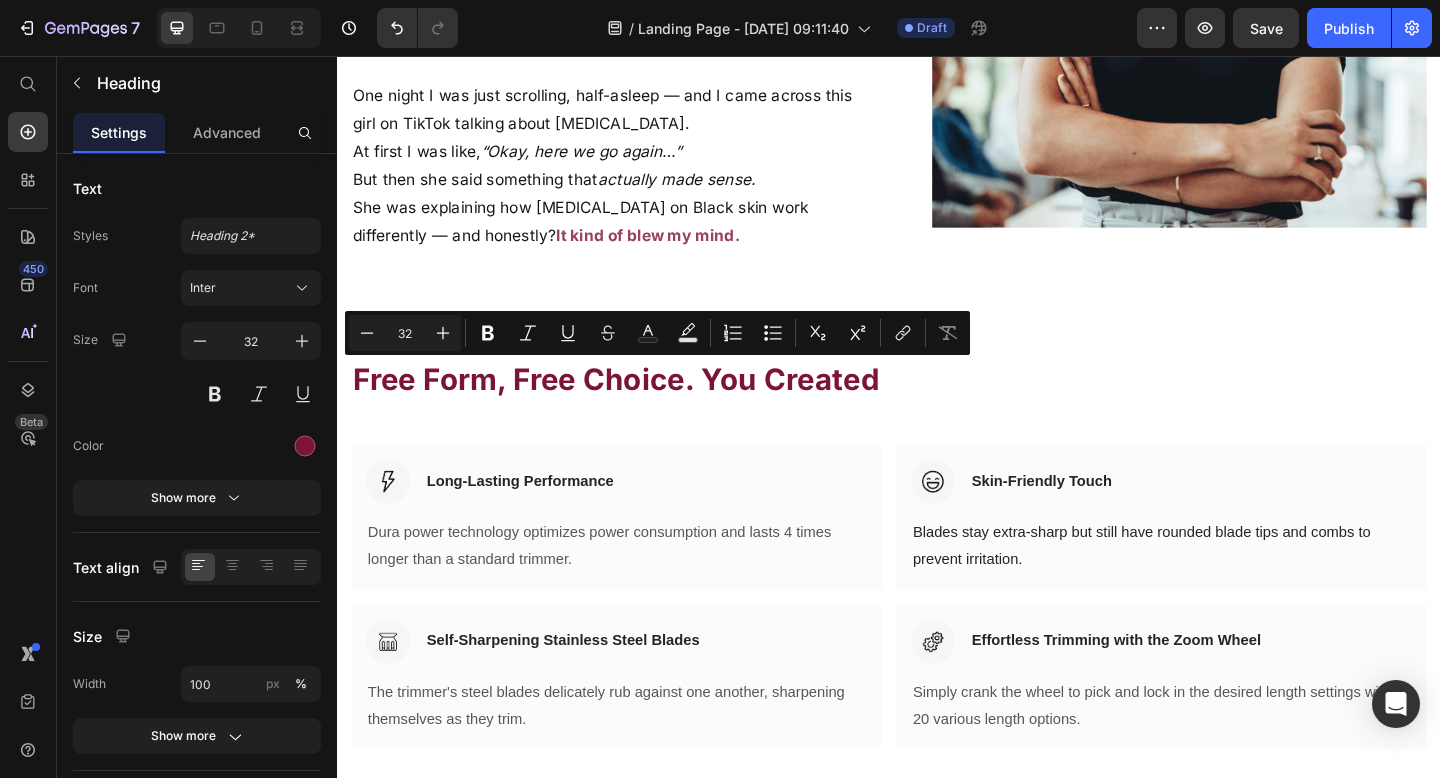 click on "Free Form, Free Choice. You Created" at bounding box center [937, 409] 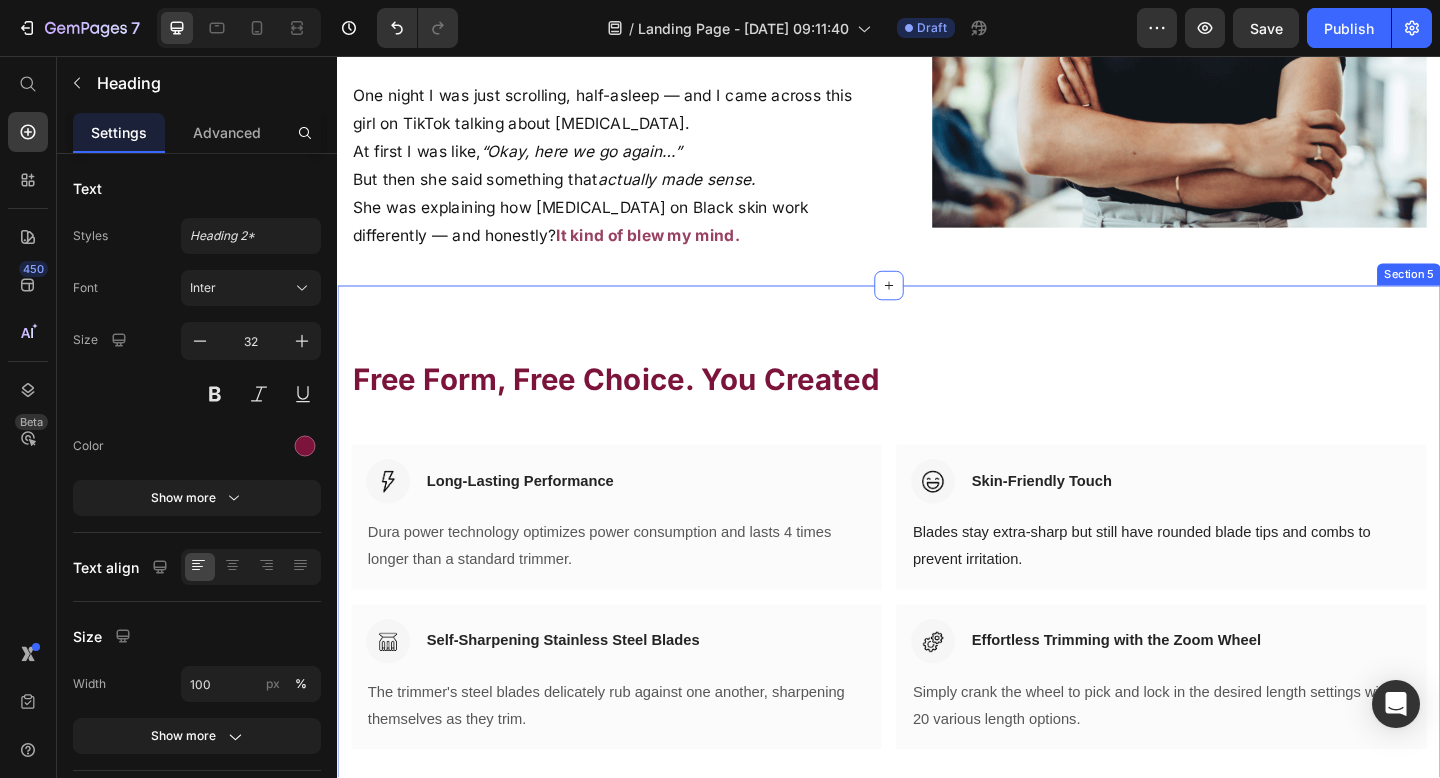 click on "Free Form, Free Choice. You Created Heading Row Image Long-Lasting Performance Heading Row Dura power technology optimizes power consumption and lasts 4 times longer than a standard trimmer. Text block Row Image Skin-Friendly Touch Heading Row Blades stay extra-sharp but still have rounded blade tips and combs to prevent irritation. Text block Row Row Image Self-Sharpening Stainless Steel Blades Heading Row The trimmer's steel blades delicately rub against one another, sharpening themselves as they trim. Text block Row Image Effortless Trimming with the Zoom Wheel Heading Row Simply crank the wheel to pick and lock in the desired length settings with 20 various length options. Text block Row Row Row Product Section 5" at bounding box center (937, 606) 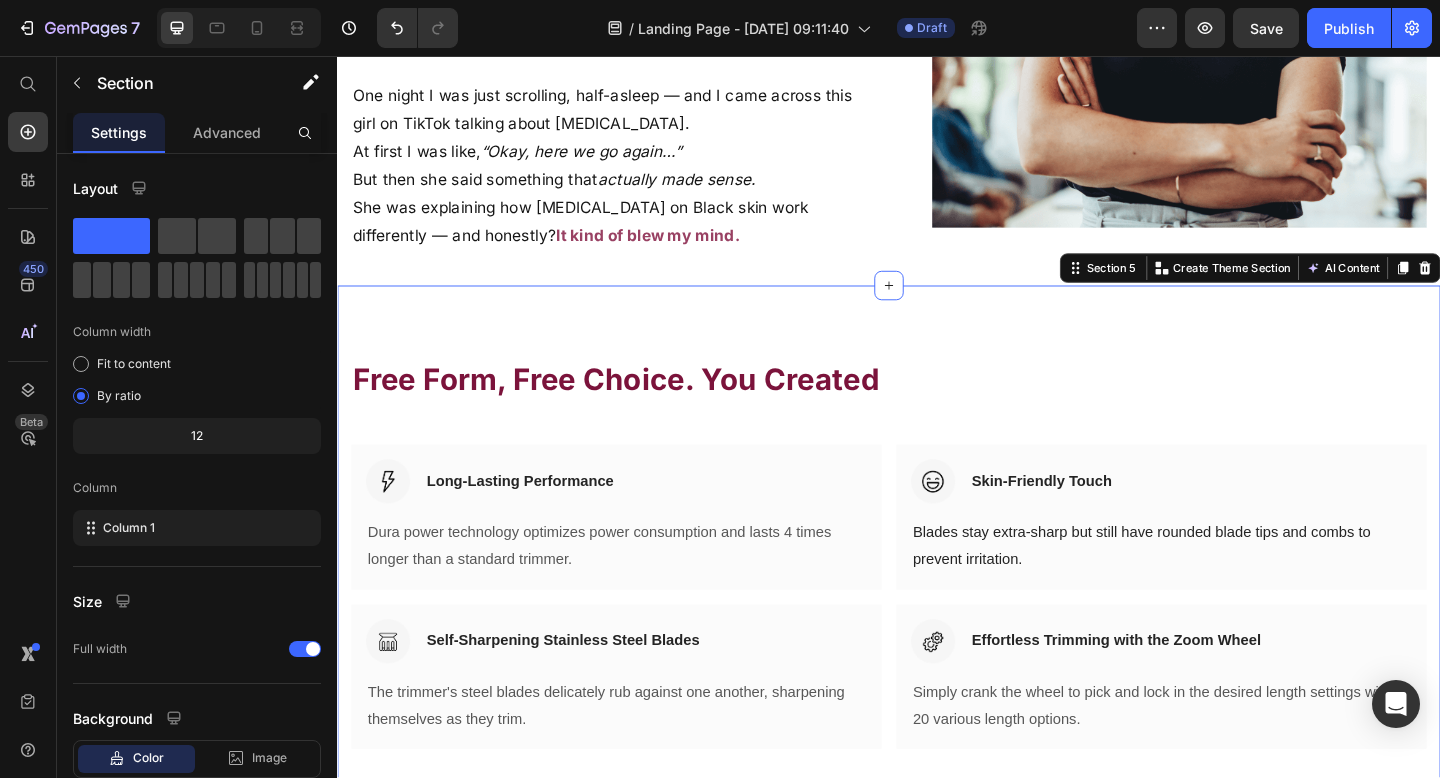 click on "Free Form, Free Choice. You Created" at bounding box center [937, 409] 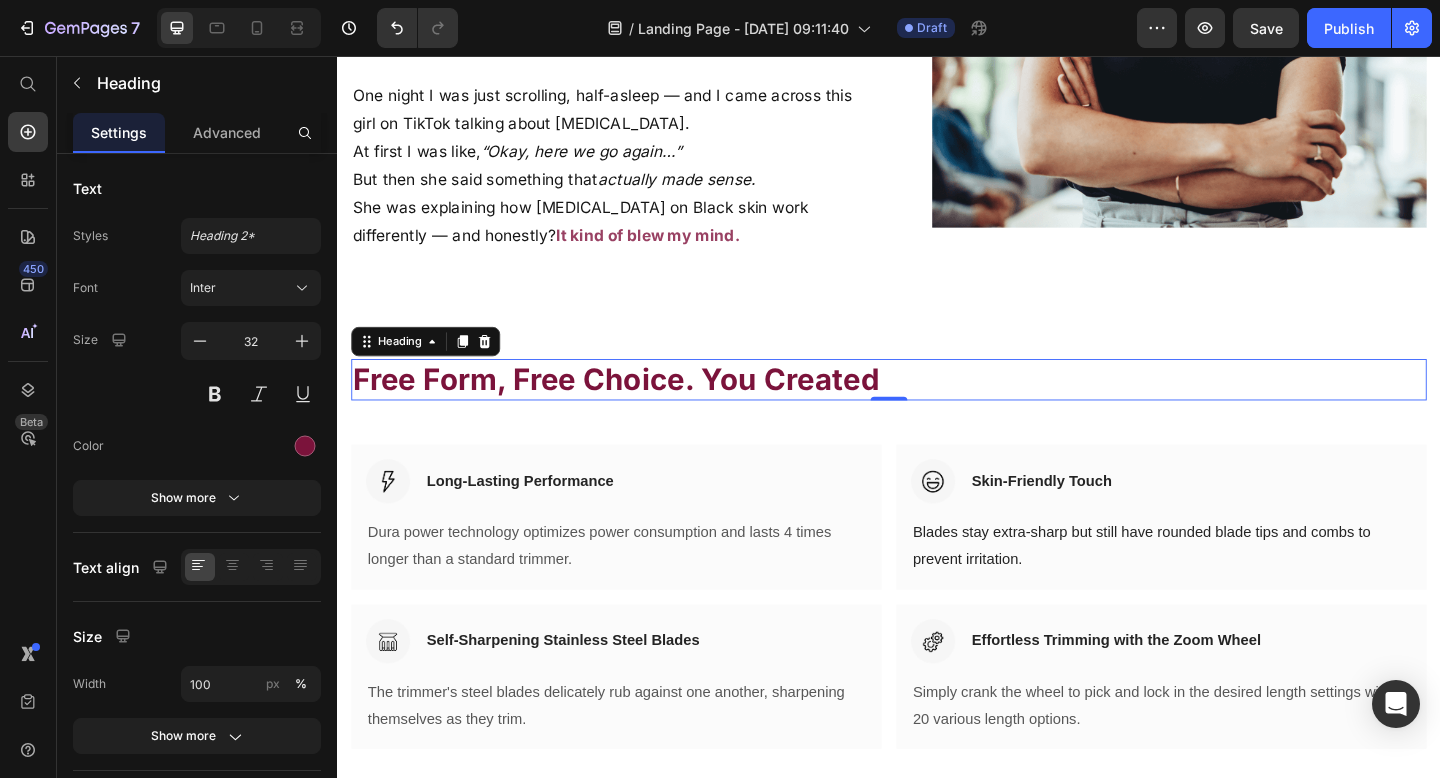 click on "Free Form, Free Choice. You Created" at bounding box center [937, 409] 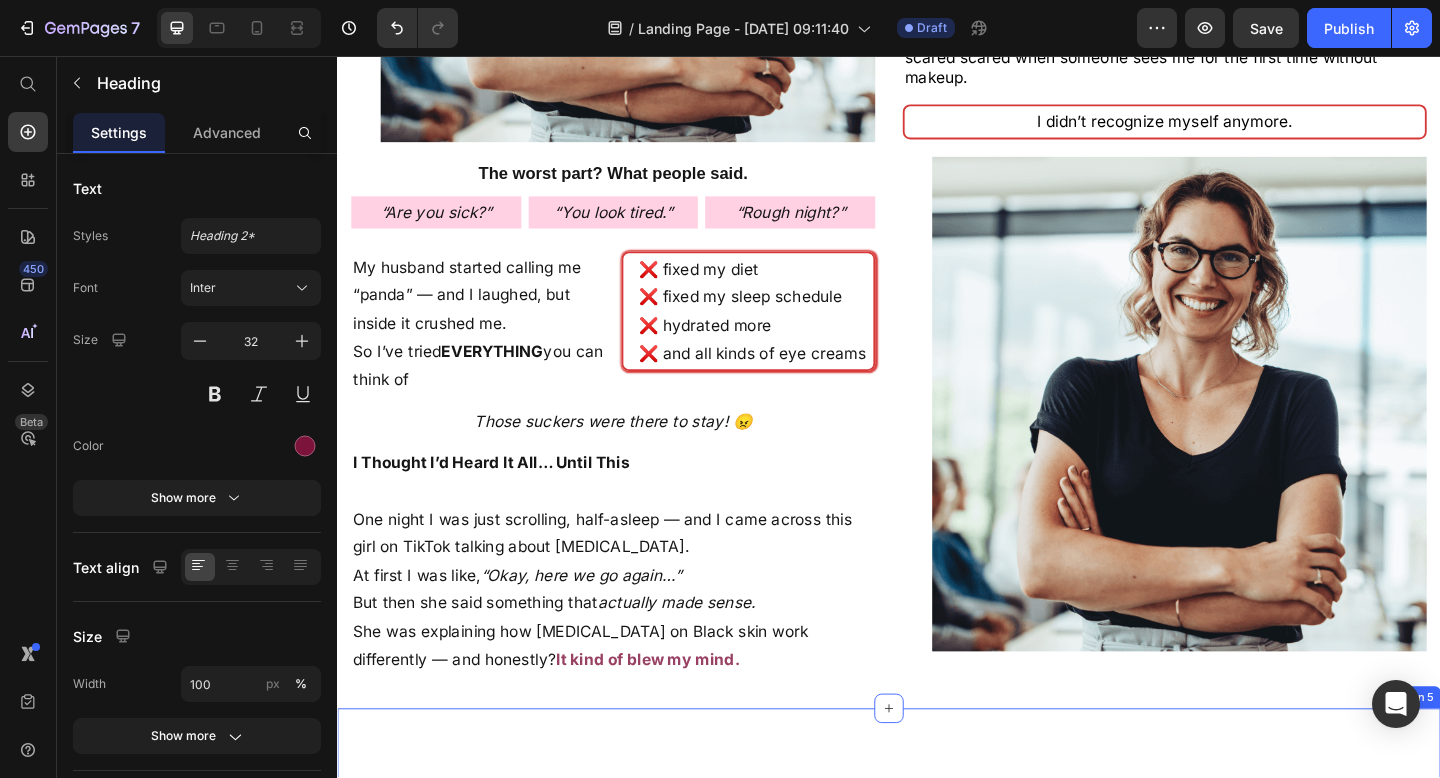 scroll, scrollTop: 1619, scrollLeft: 0, axis: vertical 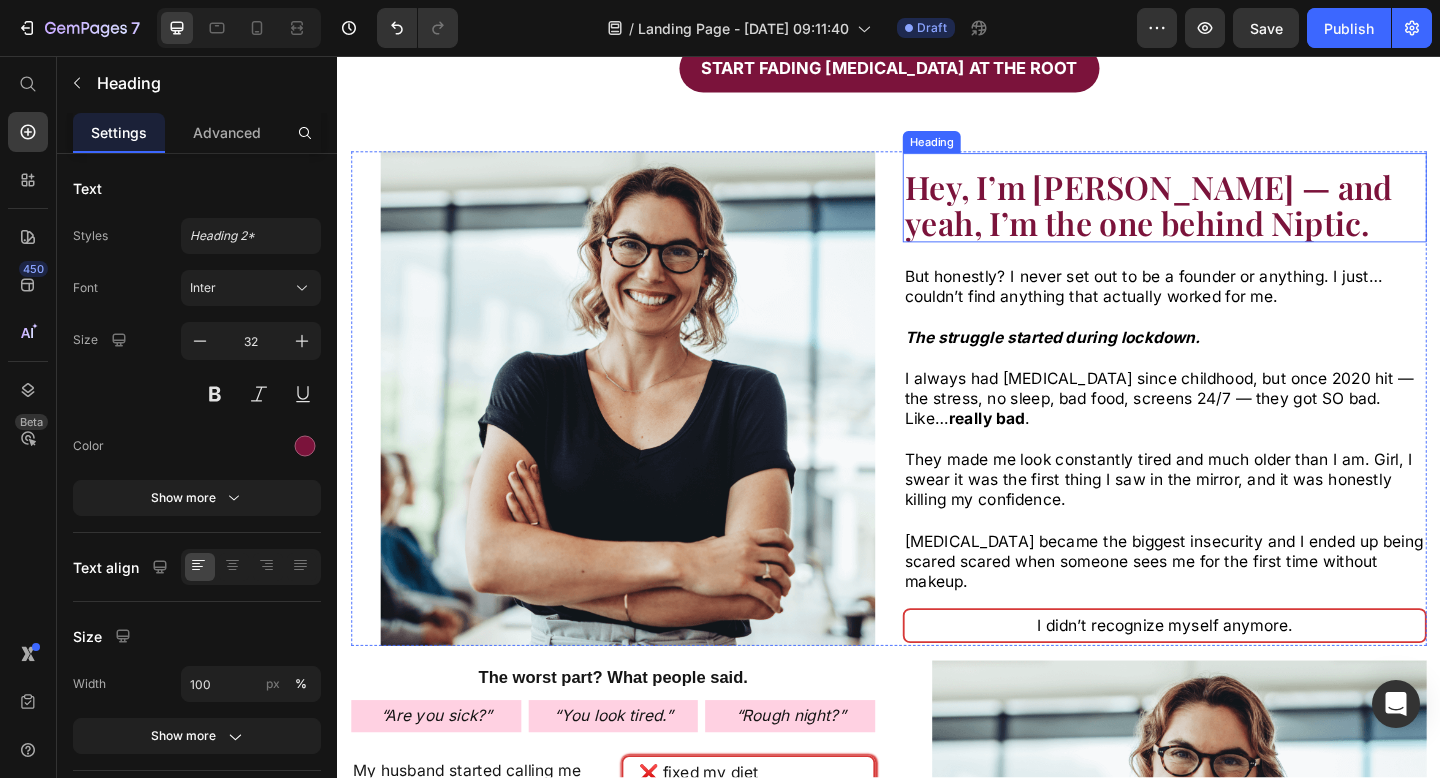 click on "Hey, I’m [PERSON_NAME] — and yeah, I’m the one behind Niptic." at bounding box center (1219, 218) 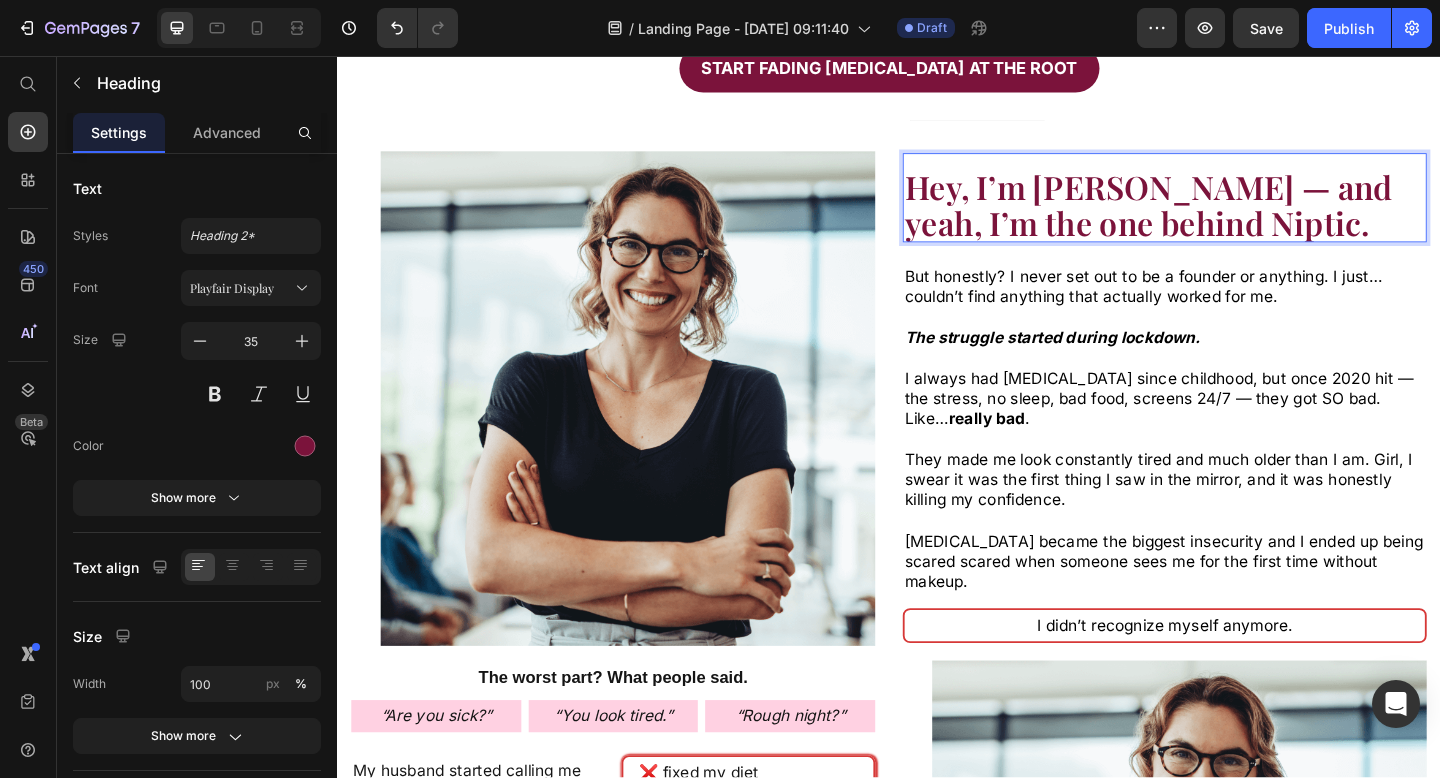 click on "Hey, I’m [PERSON_NAME] — and yeah, I’m the one behind Niptic." at bounding box center [1219, 218] 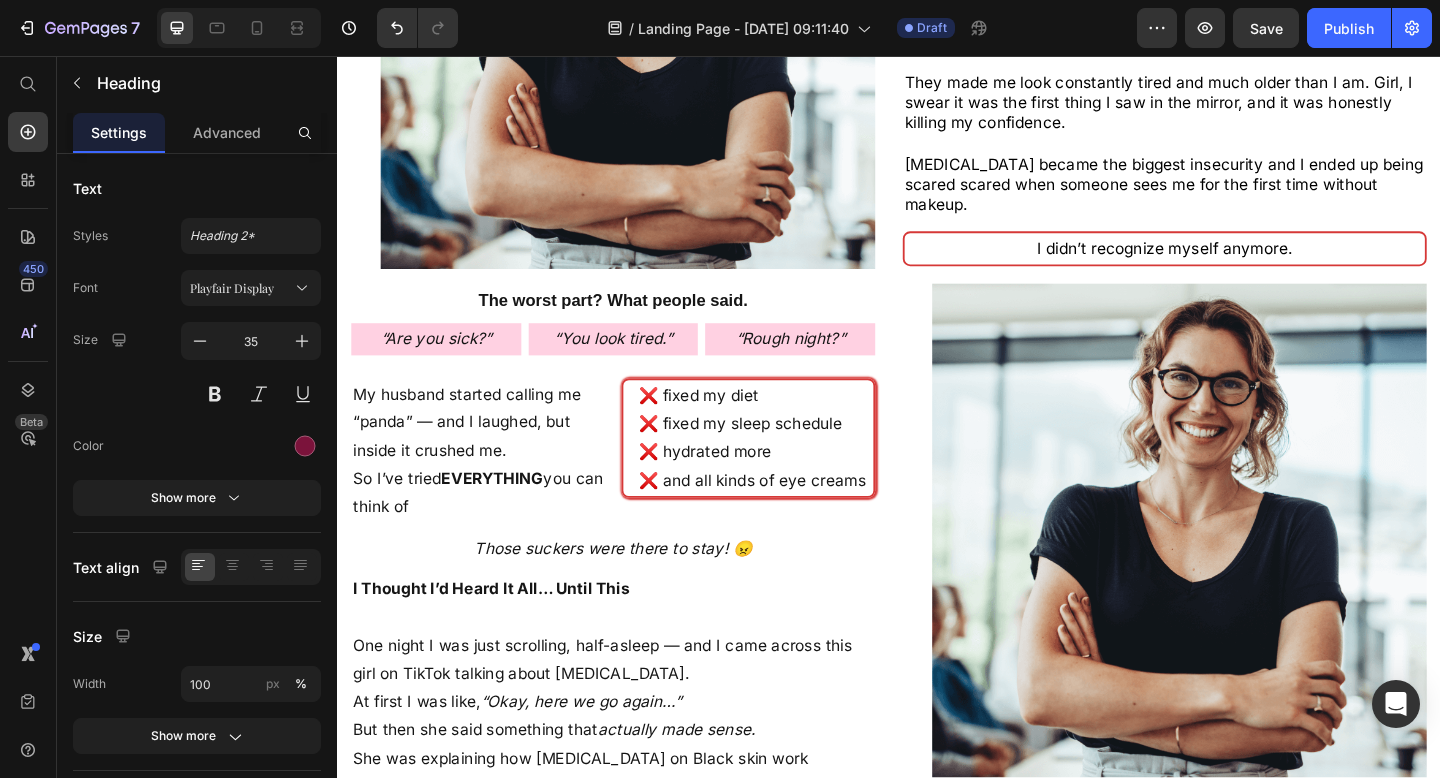 scroll, scrollTop: 2588, scrollLeft: 0, axis: vertical 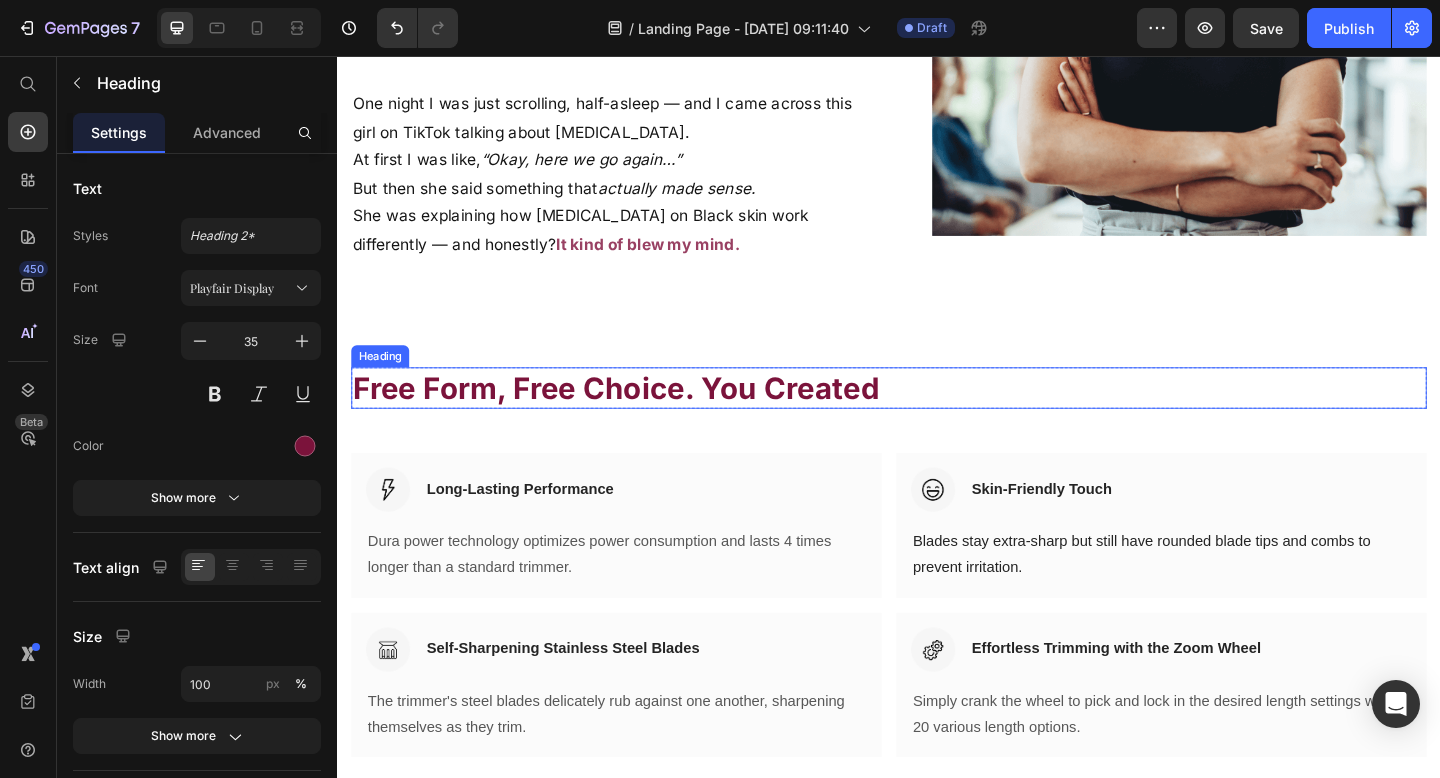 click on "Free Form, Free Choice. You Created" at bounding box center [937, 418] 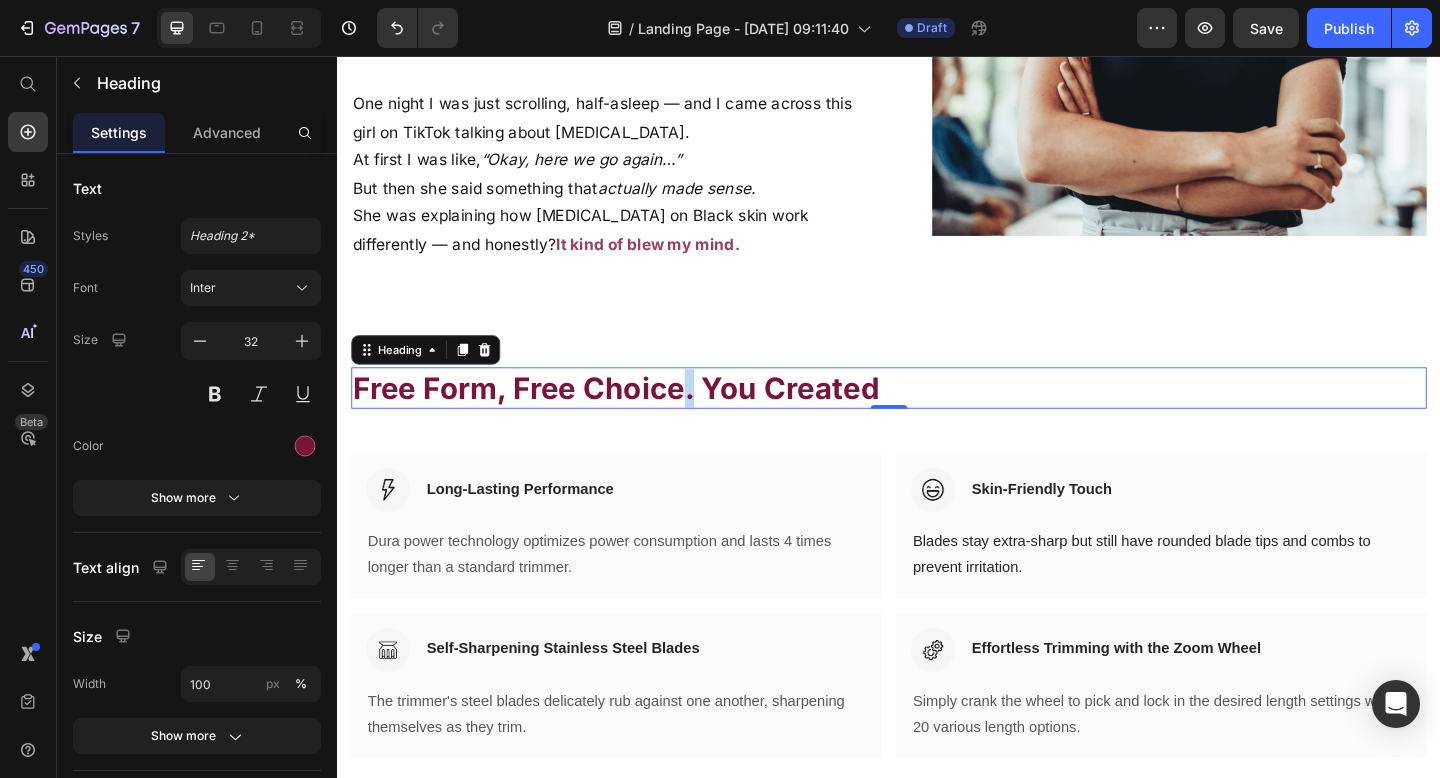 click on "Free Form, Free Choice. You Created" at bounding box center [937, 418] 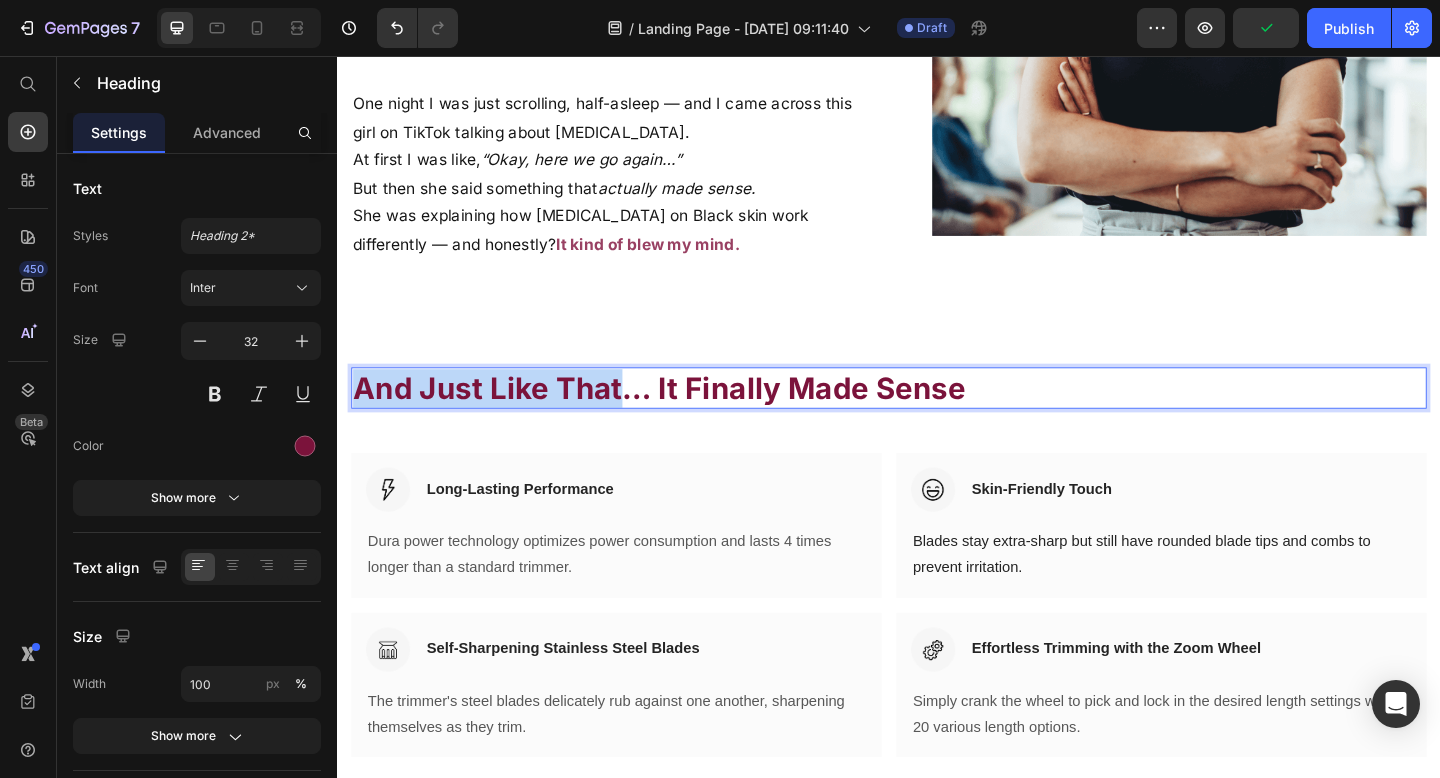 drag, startPoint x: 641, startPoint y: 418, endPoint x: 362, endPoint y: 417, distance: 279.0018 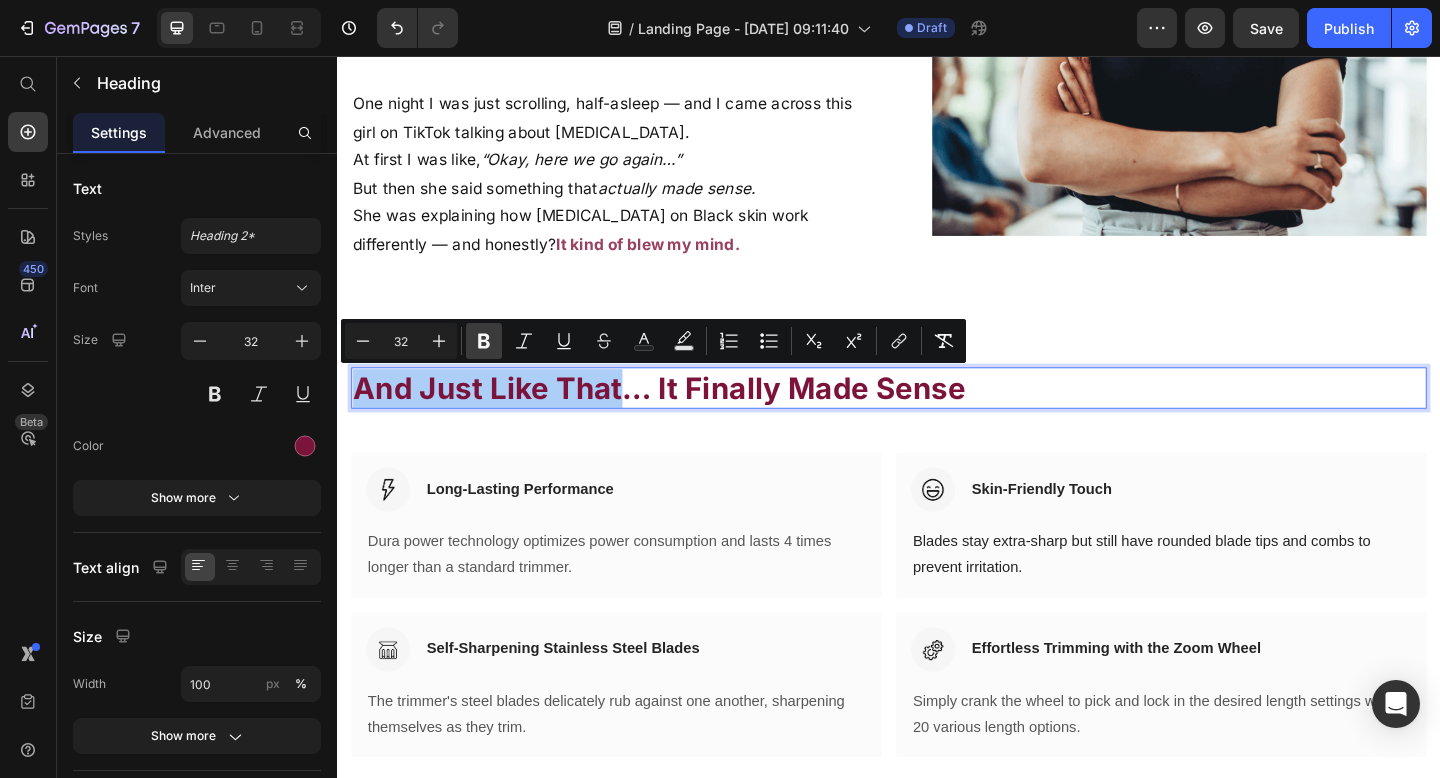 click 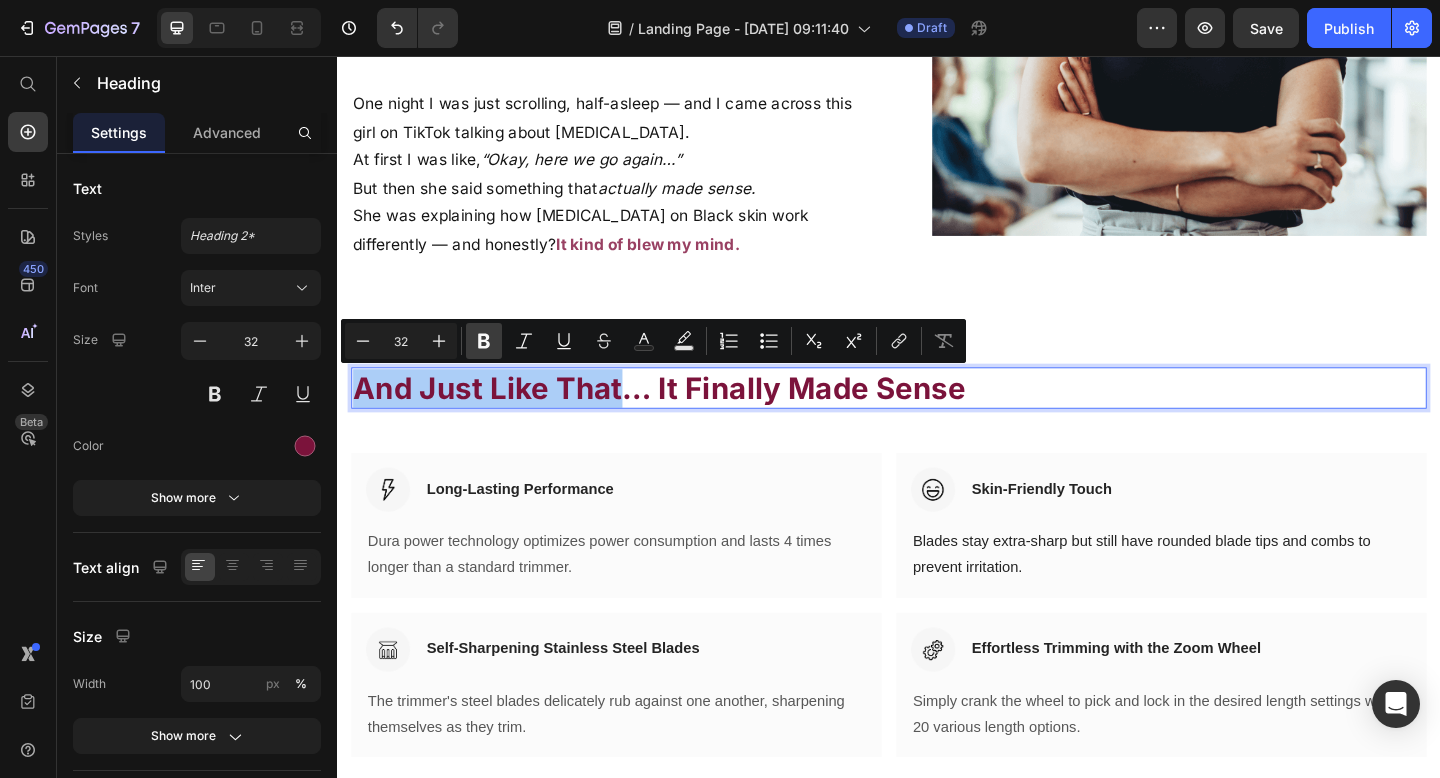 click 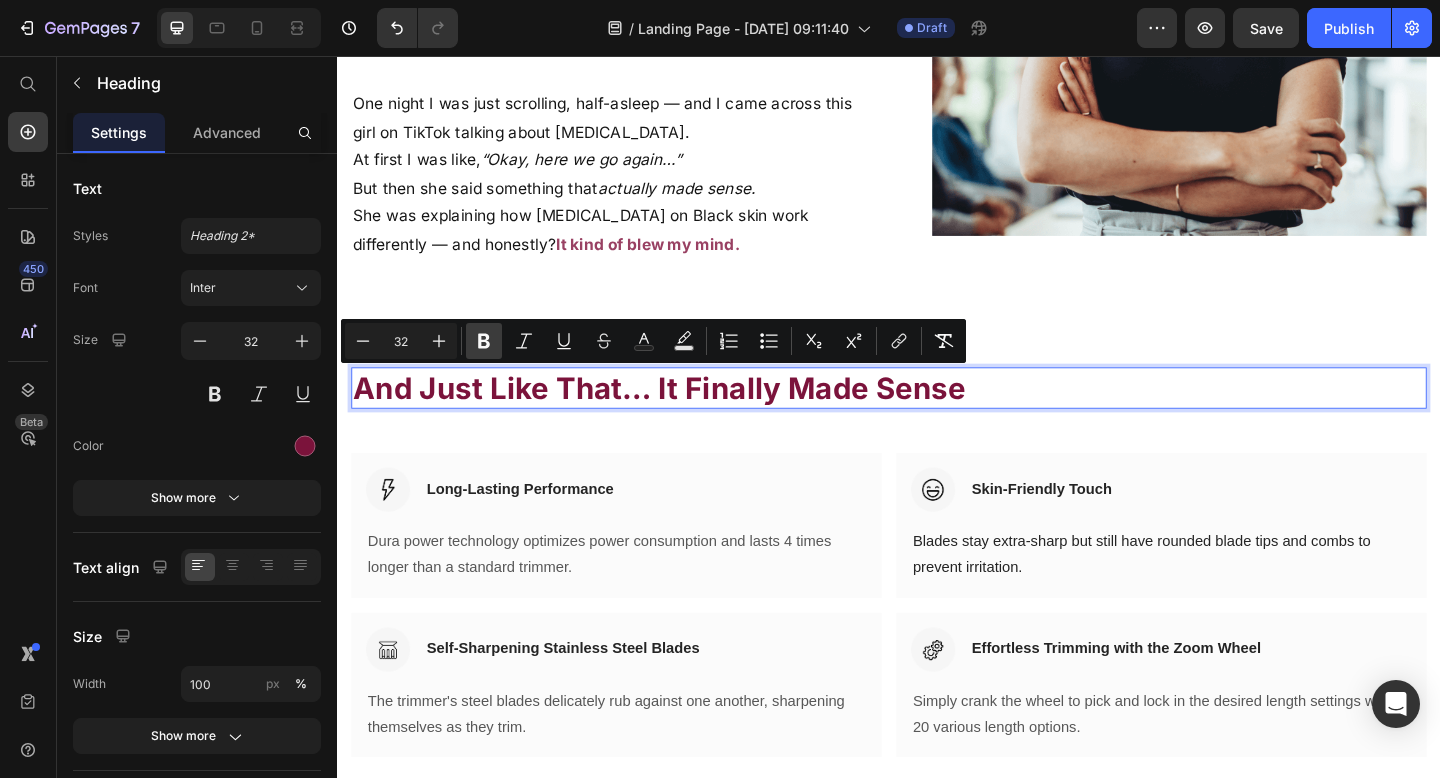 click 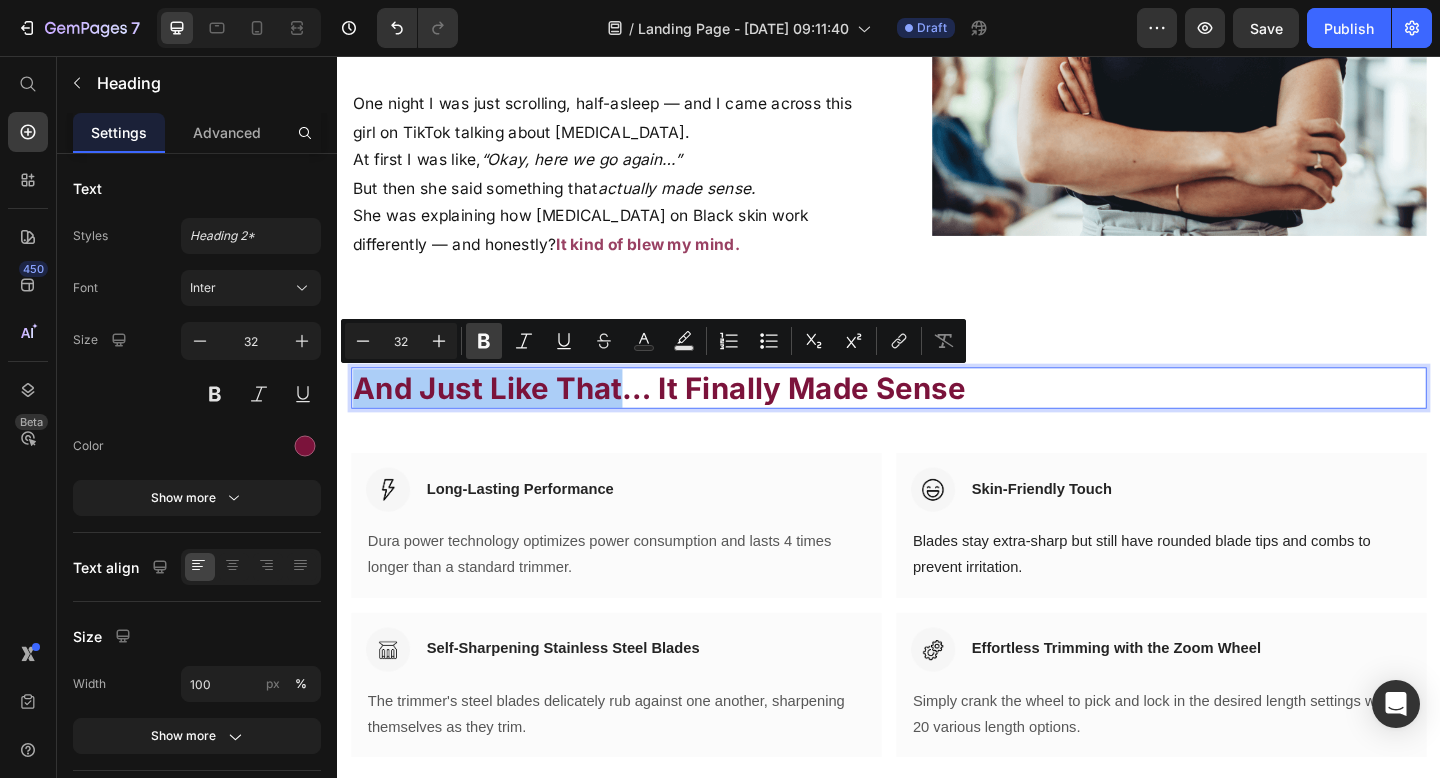 click 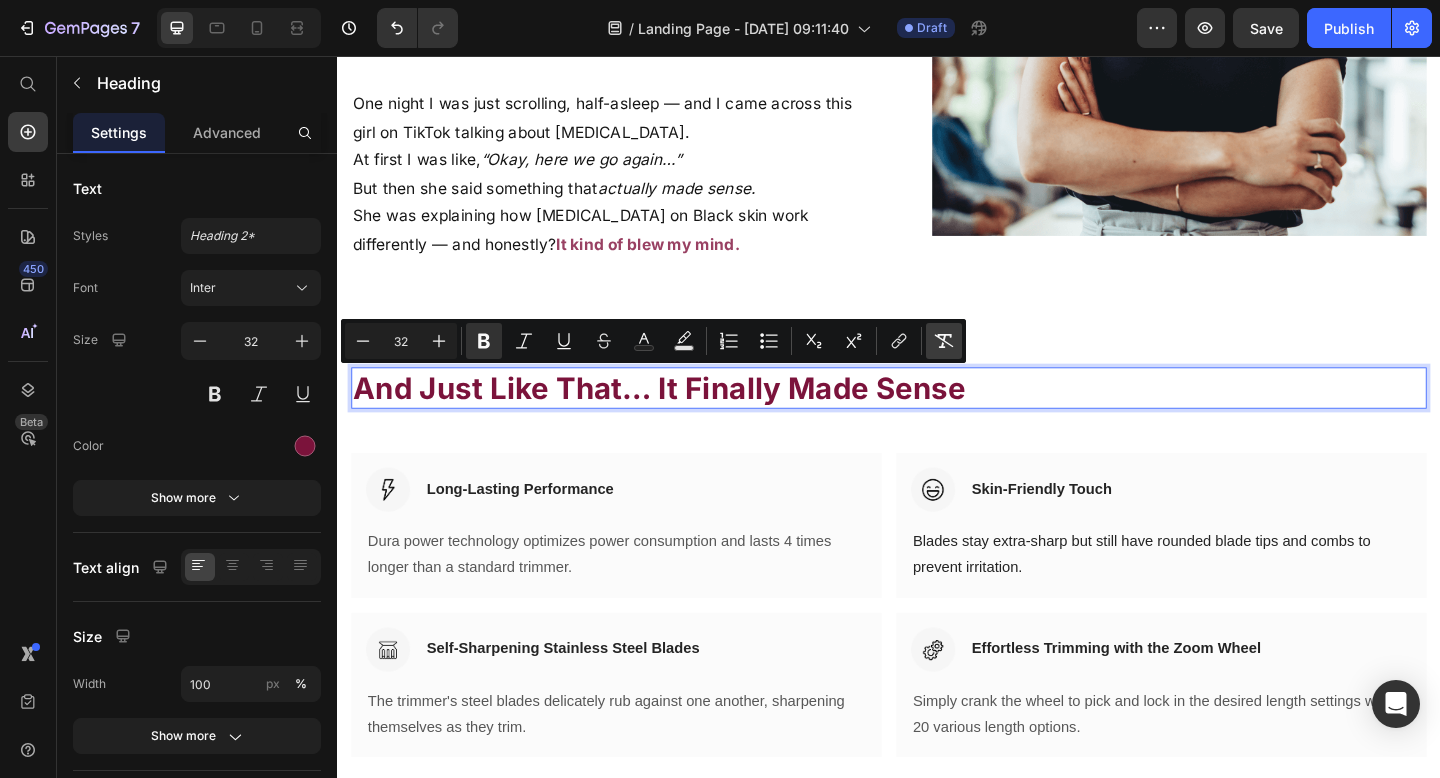 click 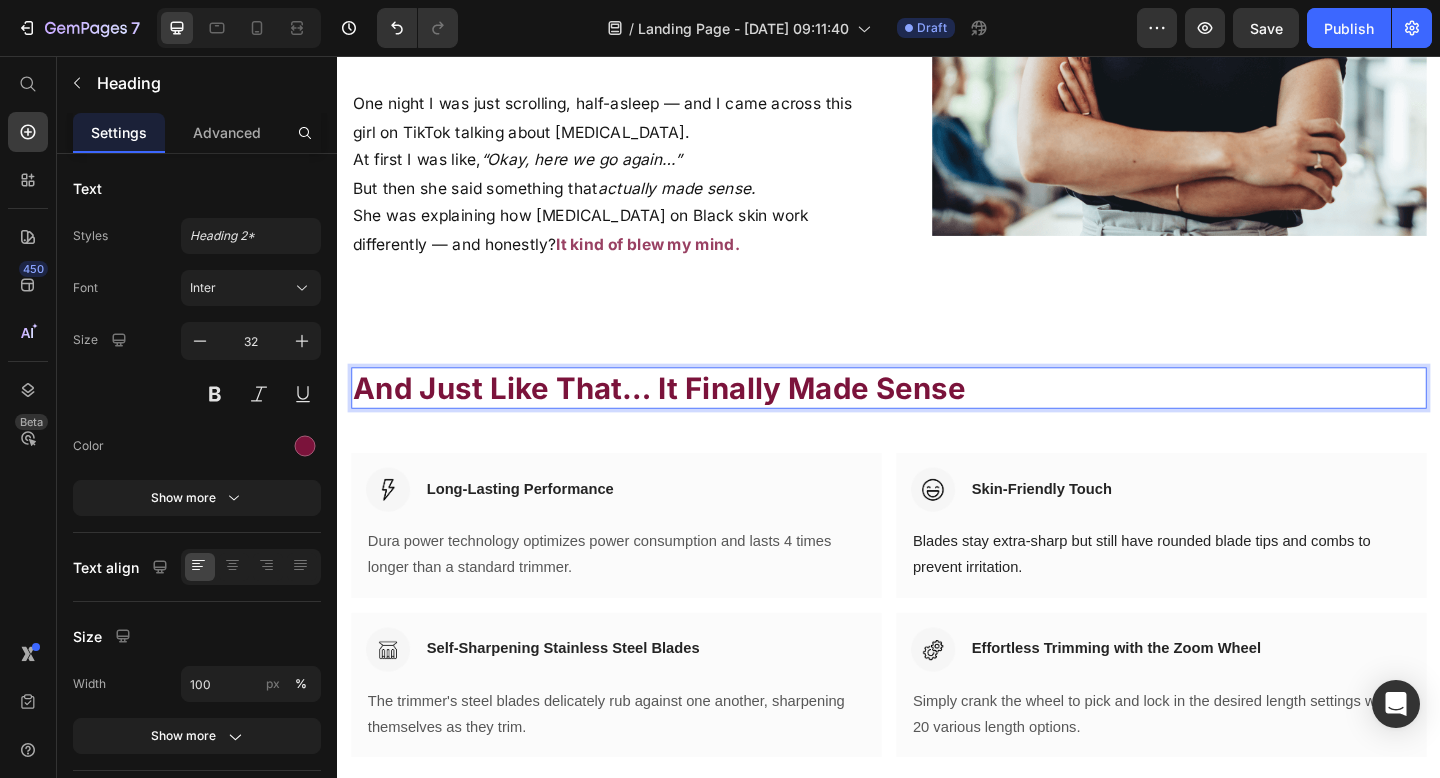 click on "And Just Like That … It Finally Made Sense" at bounding box center (937, 418) 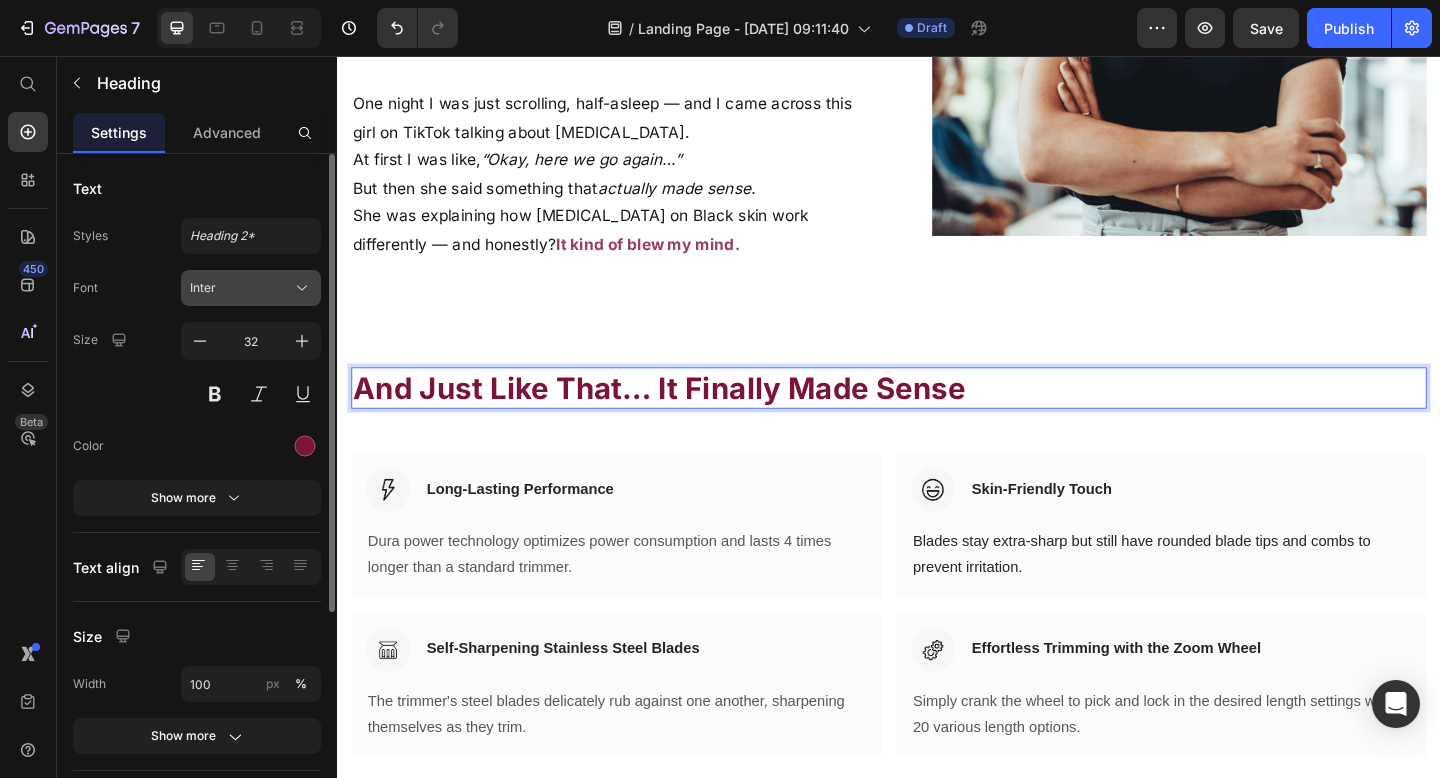click on "Inter" at bounding box center (241, 288) 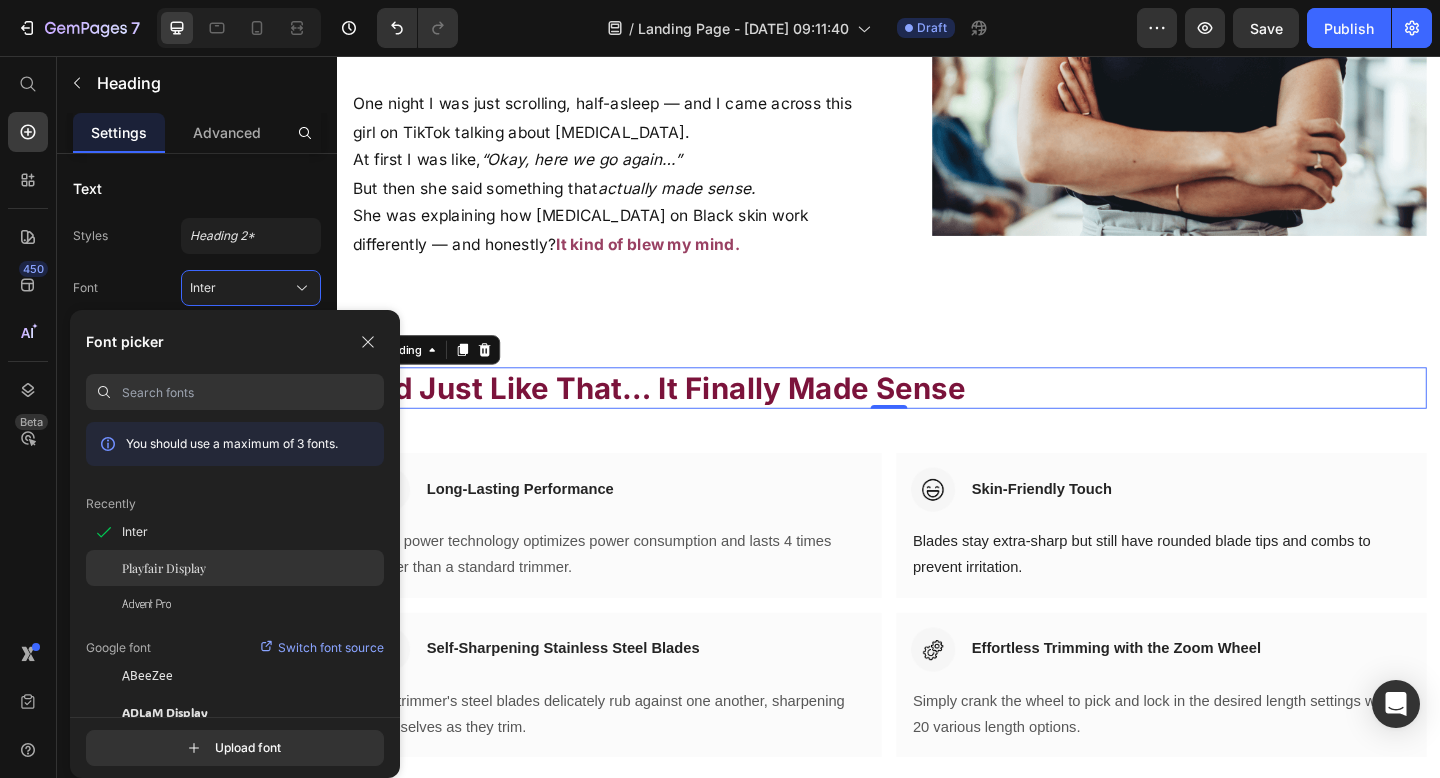 click on "Playfair Display" 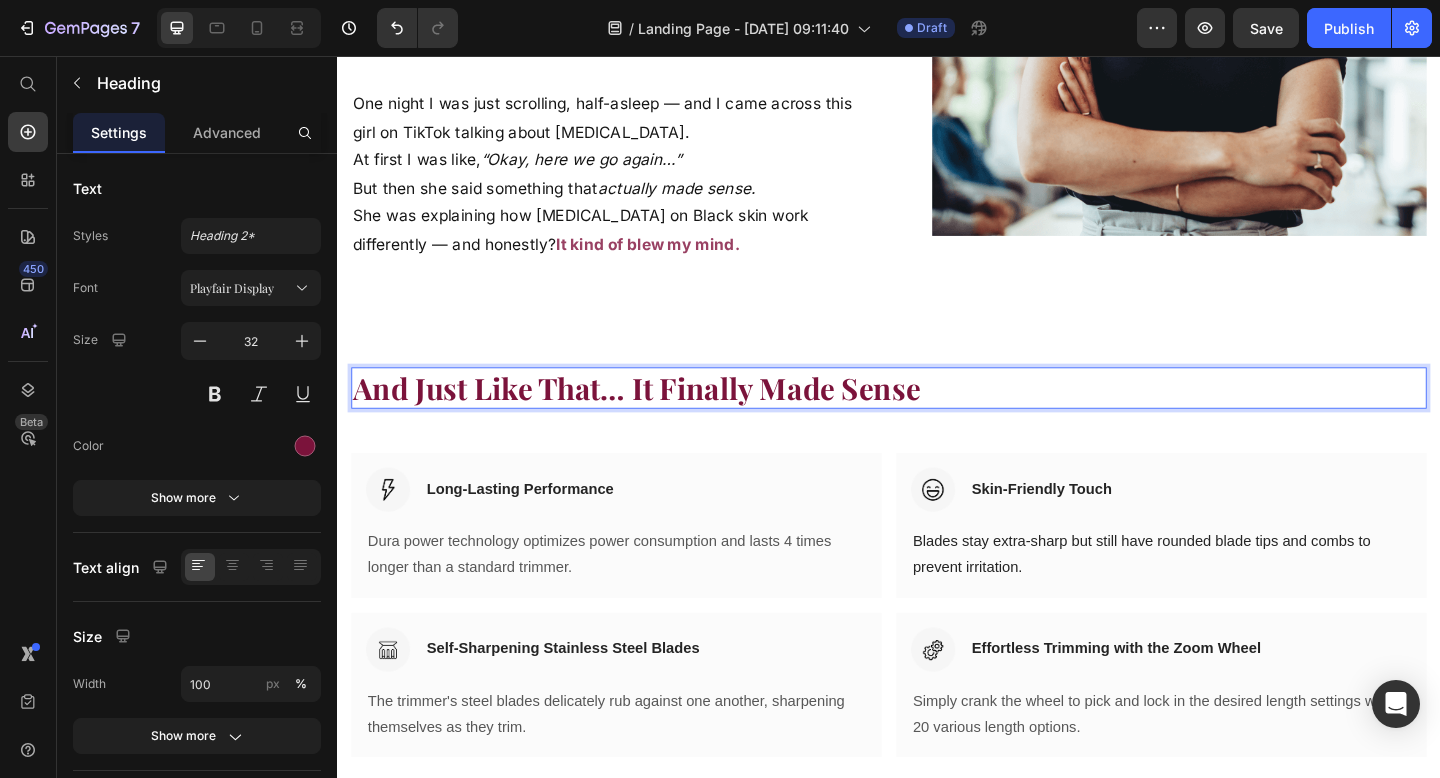 click on "… It Finally Made Sense" at bounding box center (797, 417) 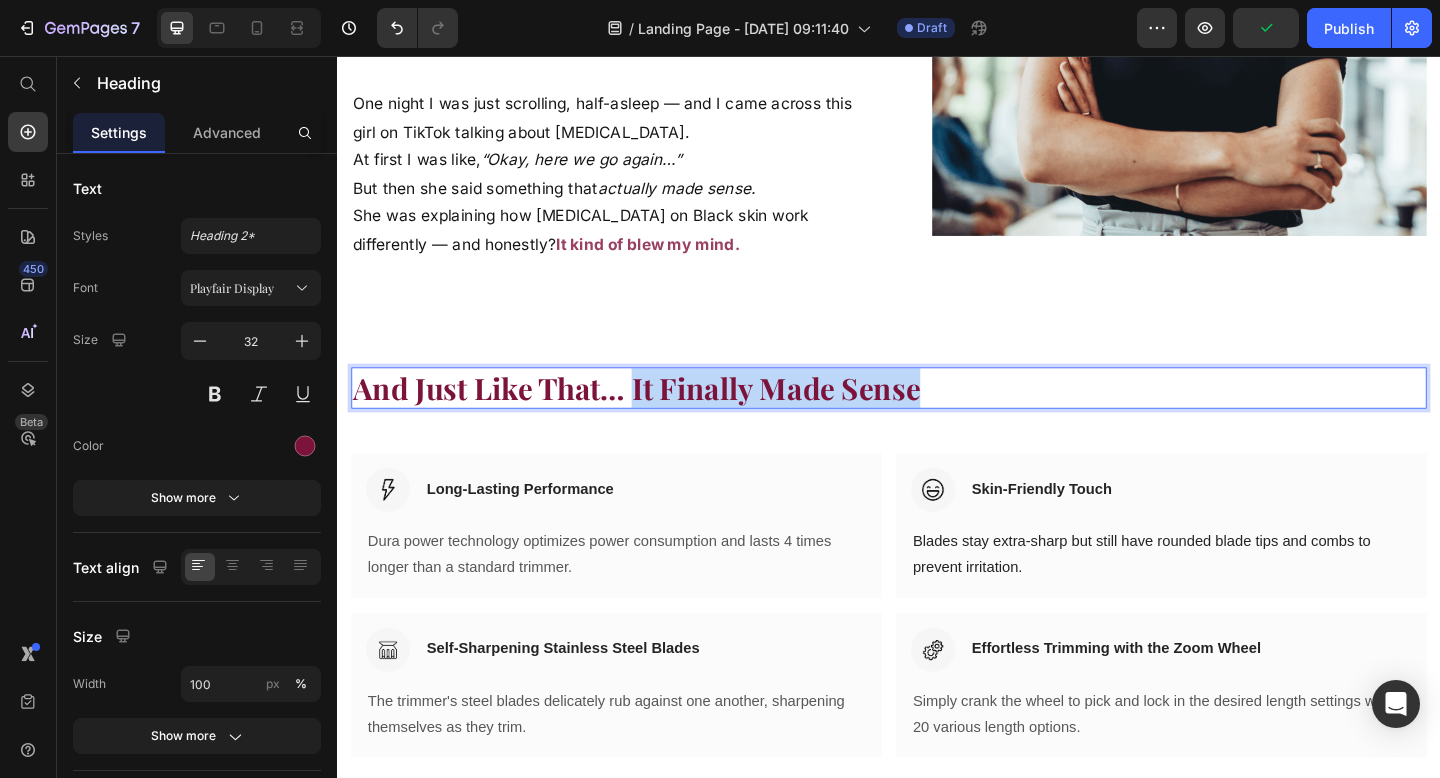drag, startPoint x: 660, startPoint y: 417, endPoint x: 964, endPoint y: 422, distance: 304.0411 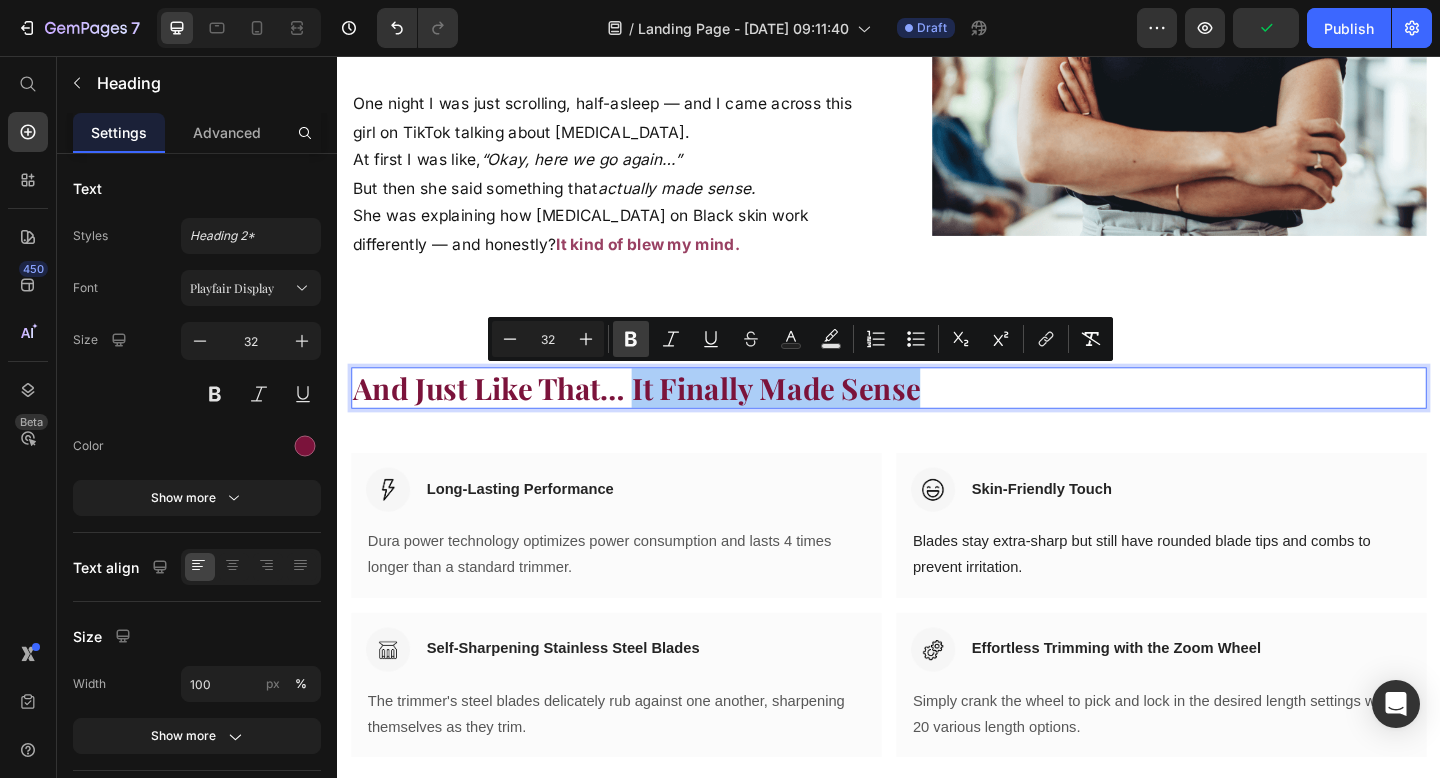 click 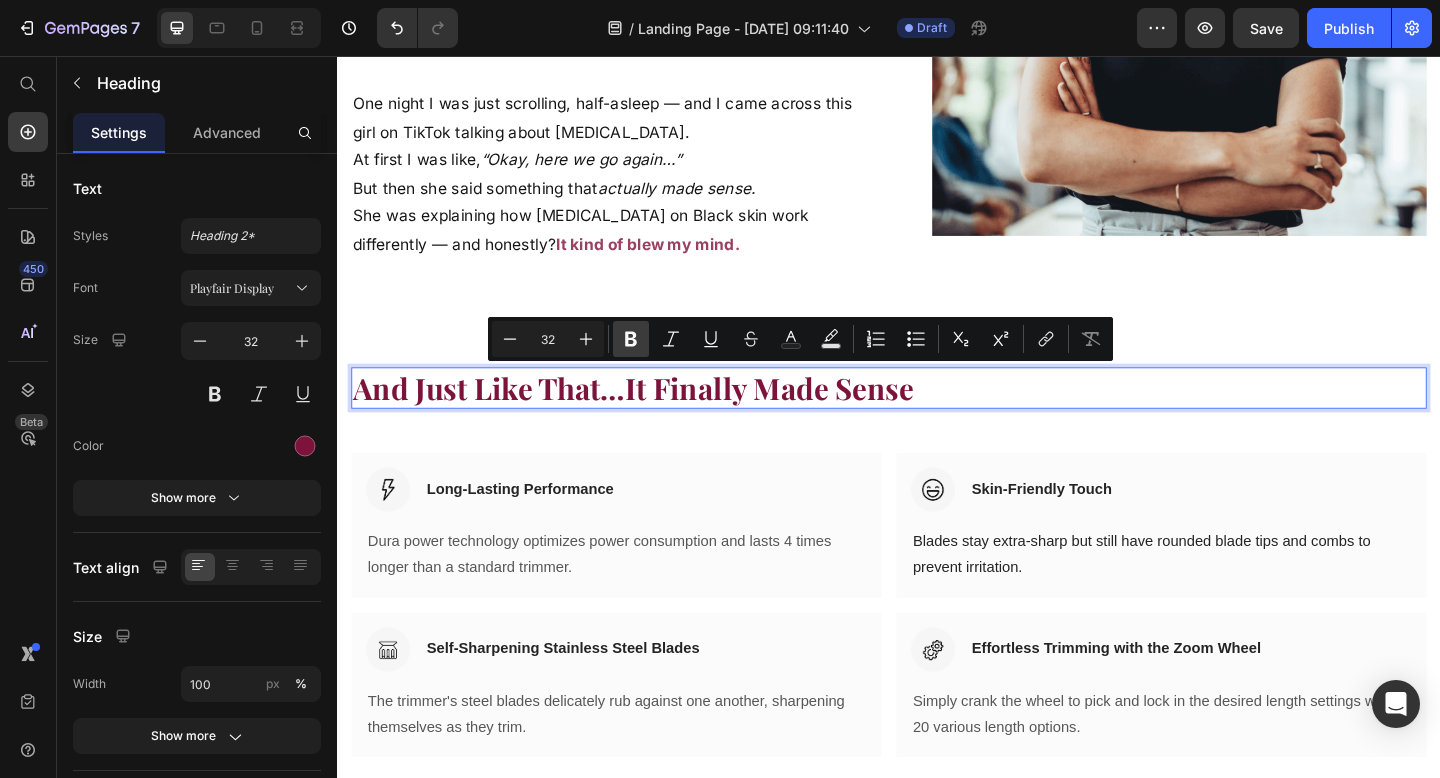 click 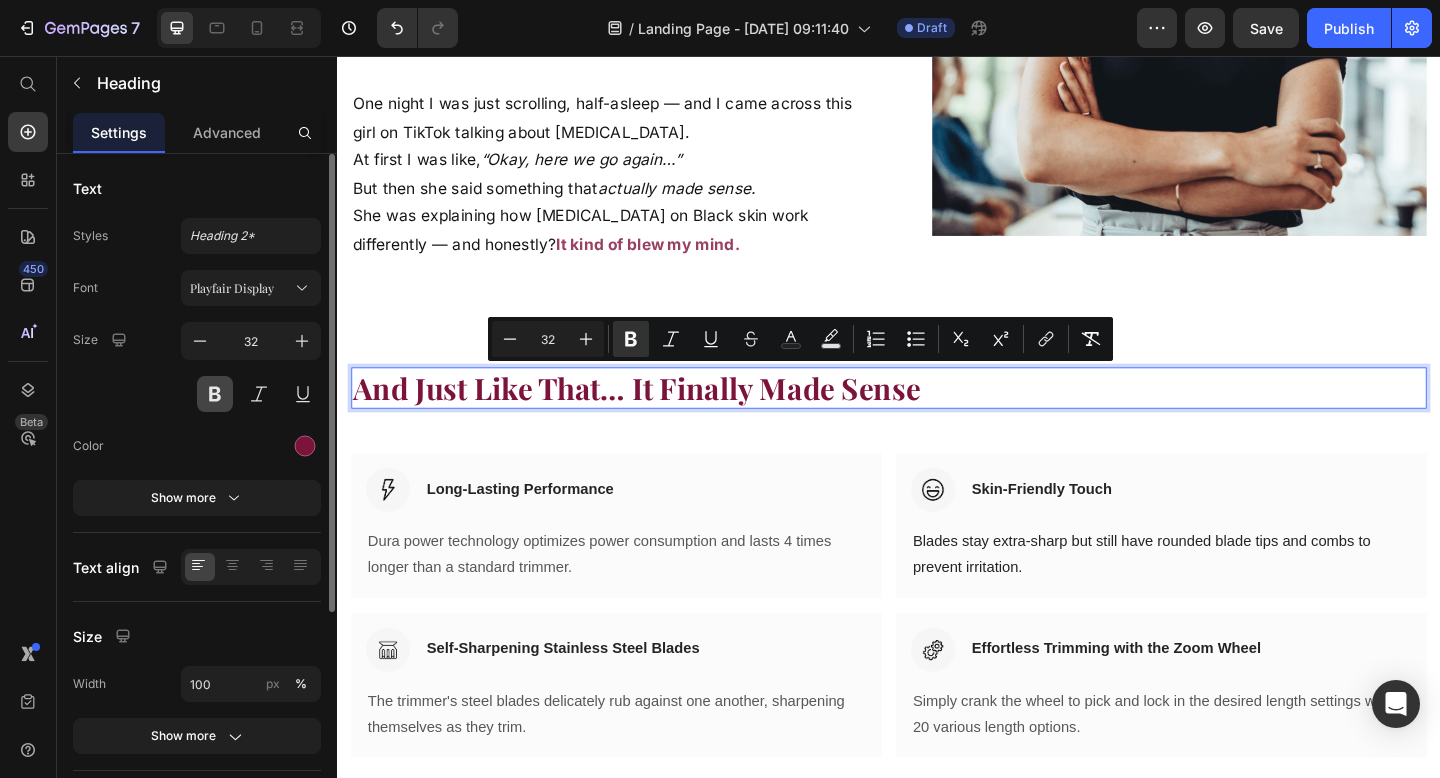 click at bounding box center [215, 394] 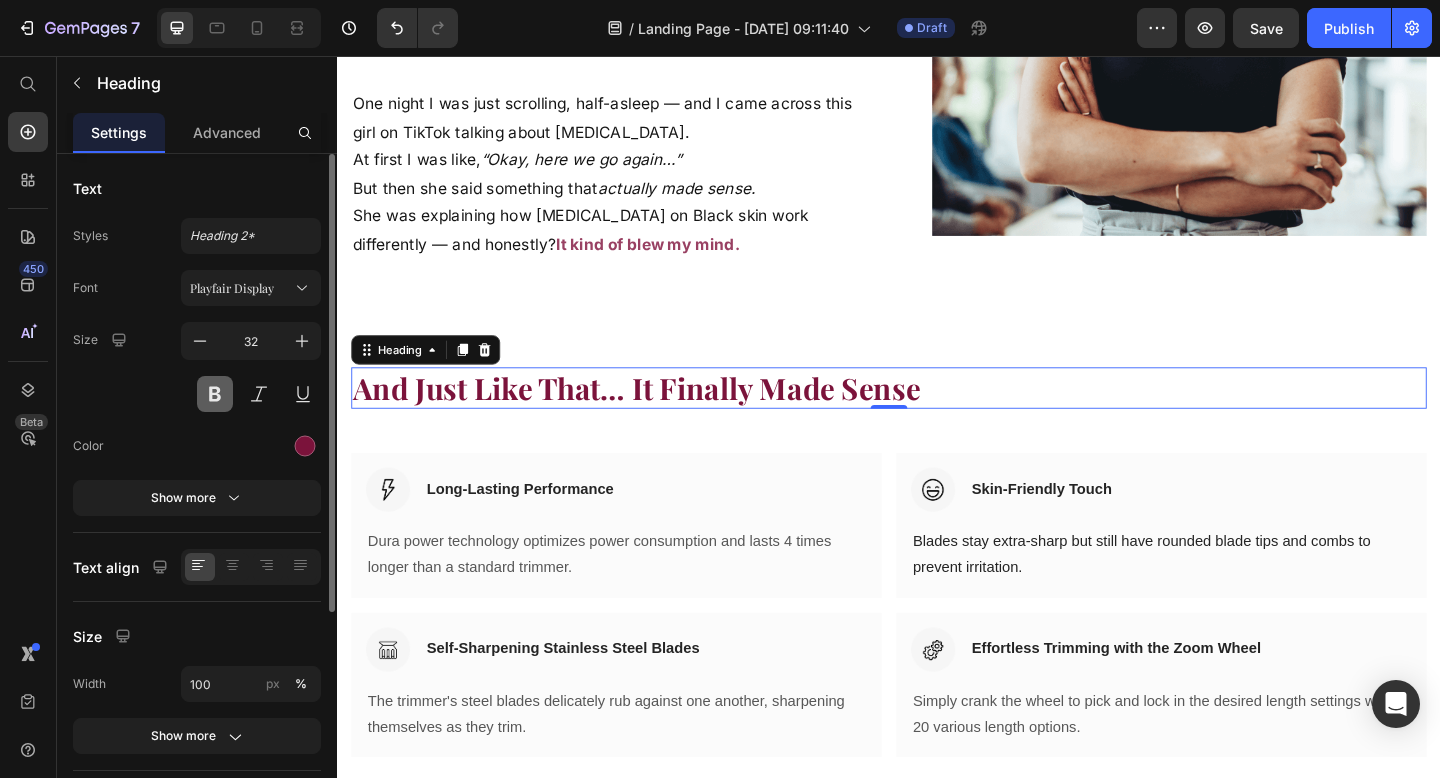 click at bounding box center [215, 394] 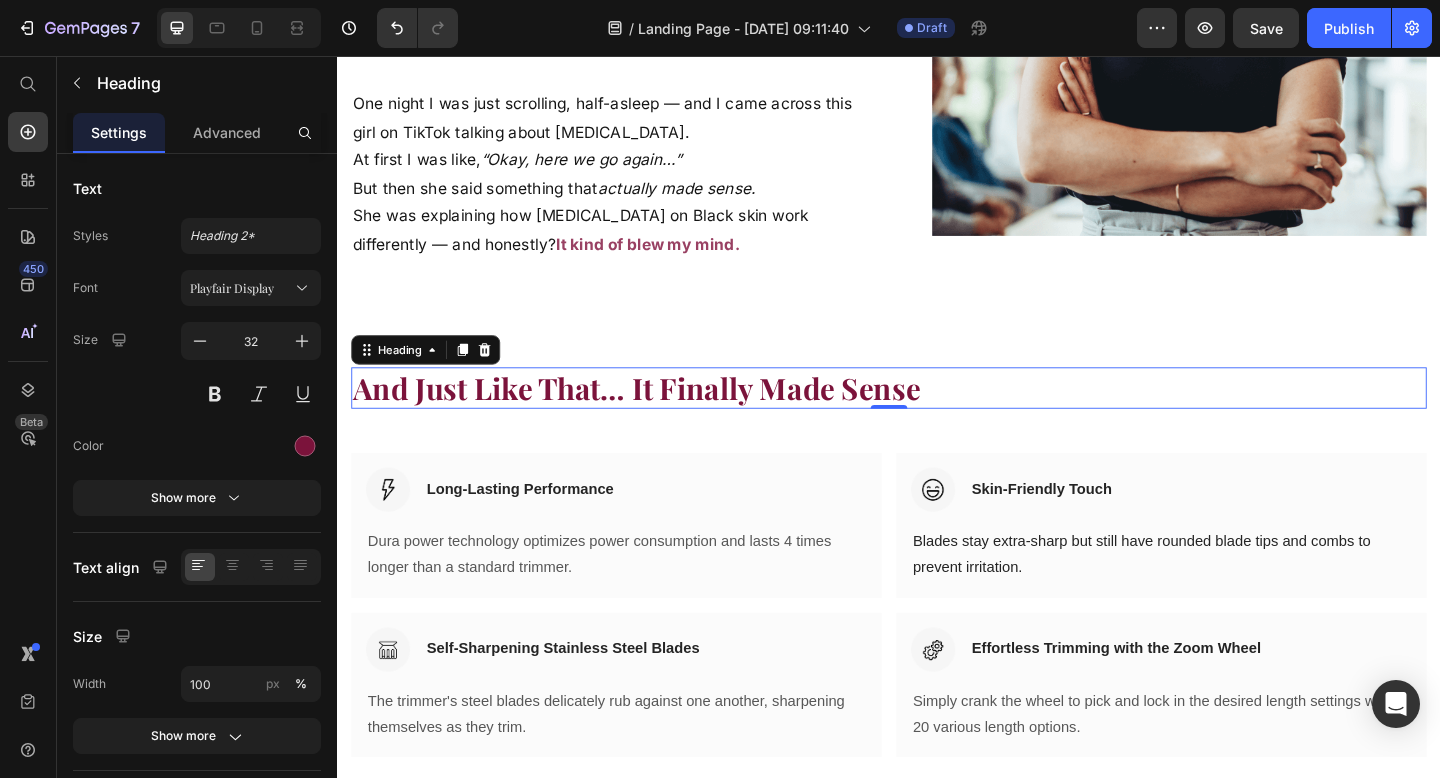 click on "… It Finally Made Sense" at bounding box center (797, 417) 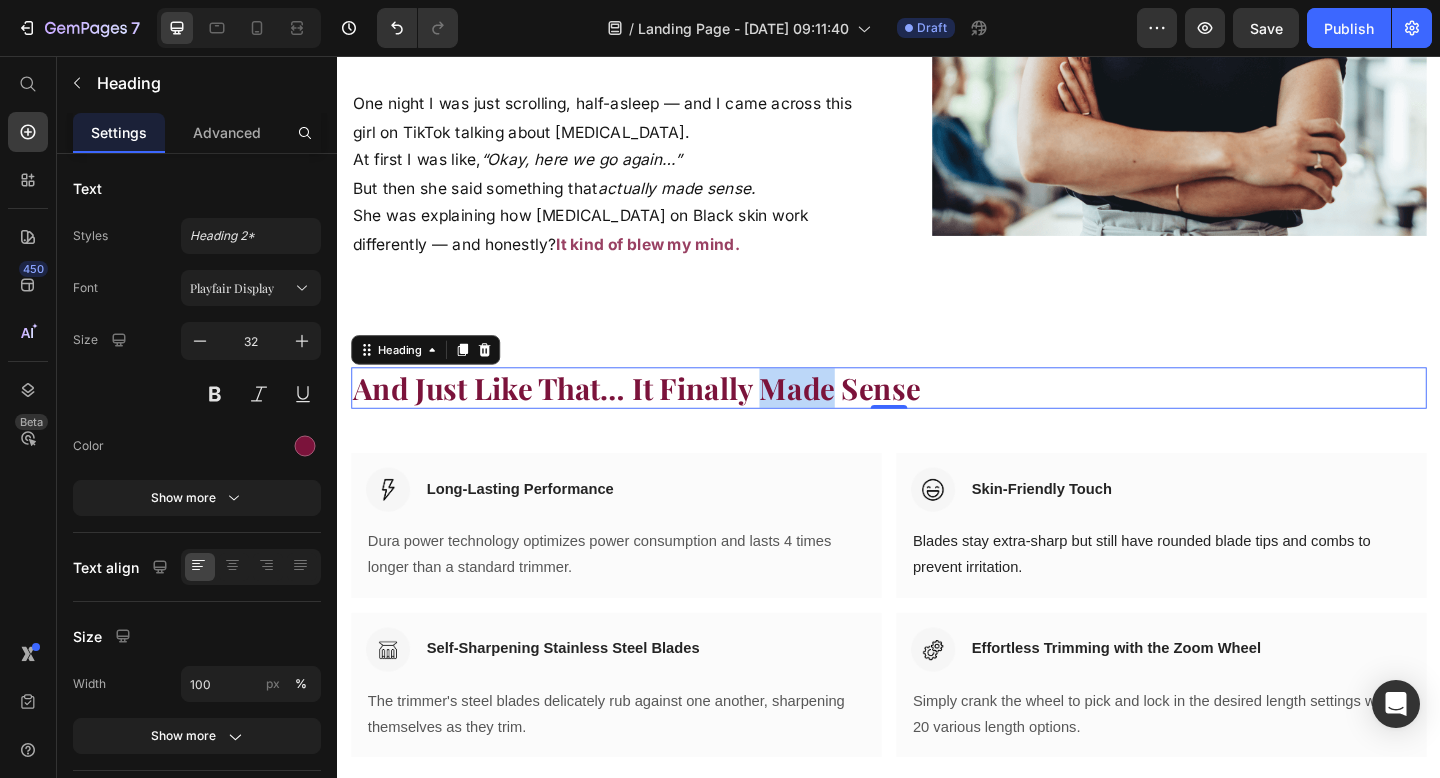 click on "… It Finally Made Sense" at bounding box center [797, 417] 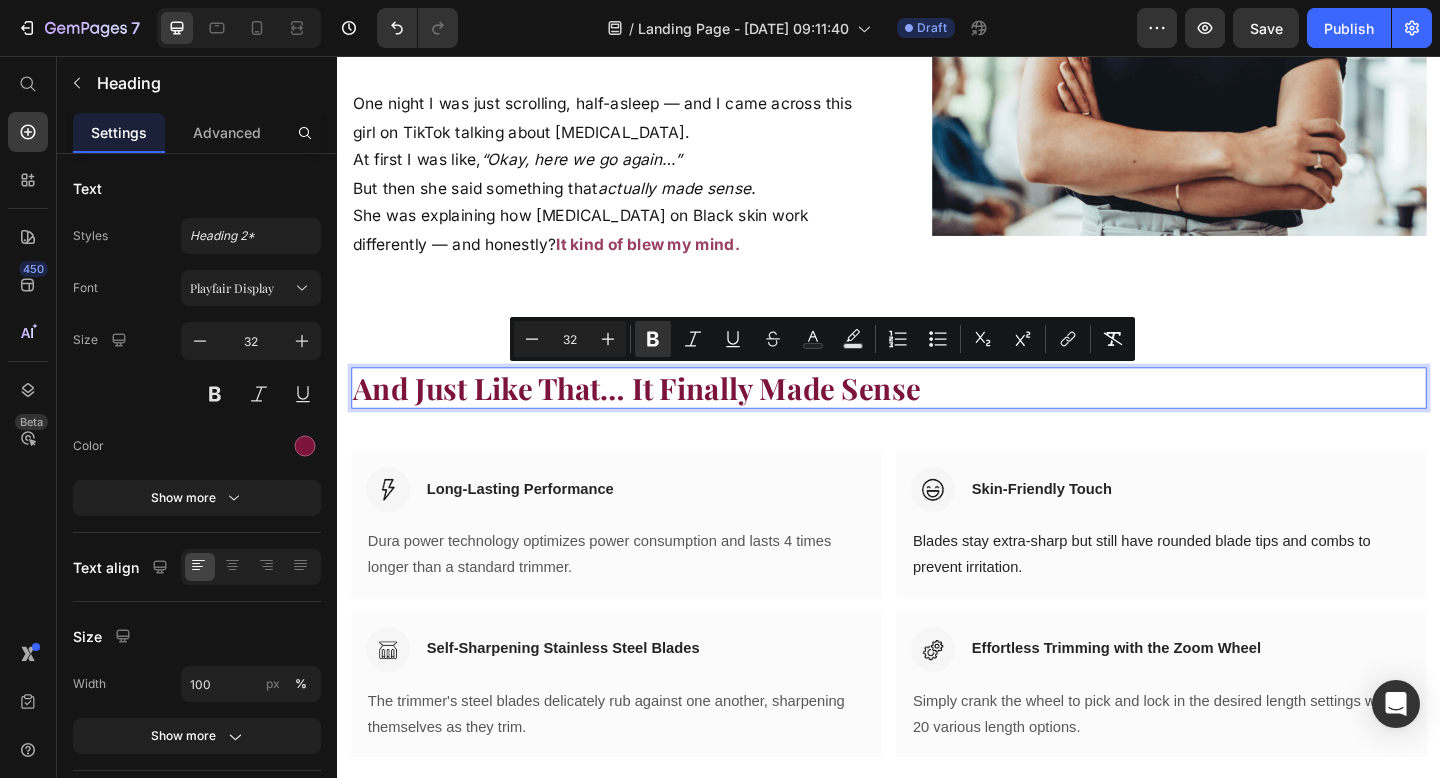 click on "… It Finally Made Sense" at bounding box center (797, 417) 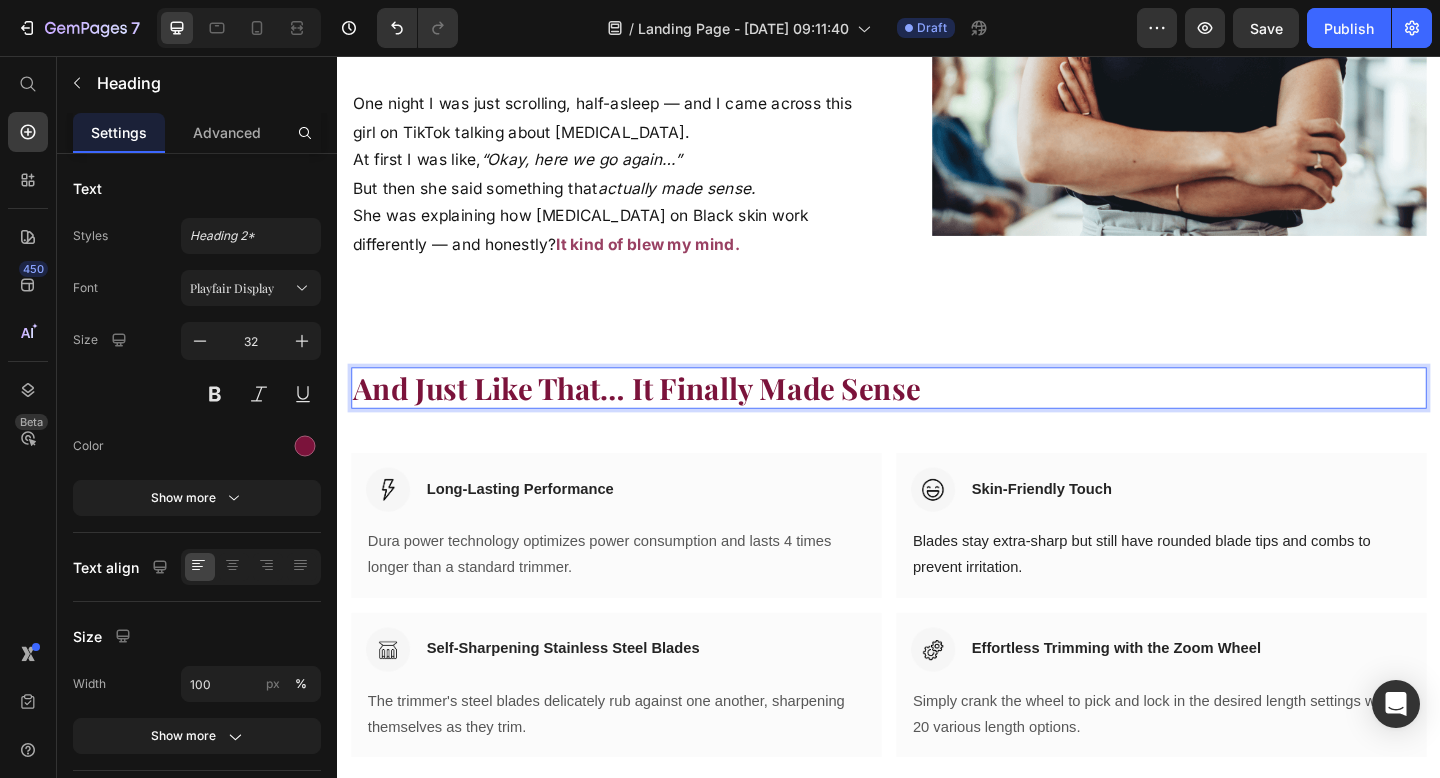 click on "… It Finally Made Sense" at bounding box center (797, 417) 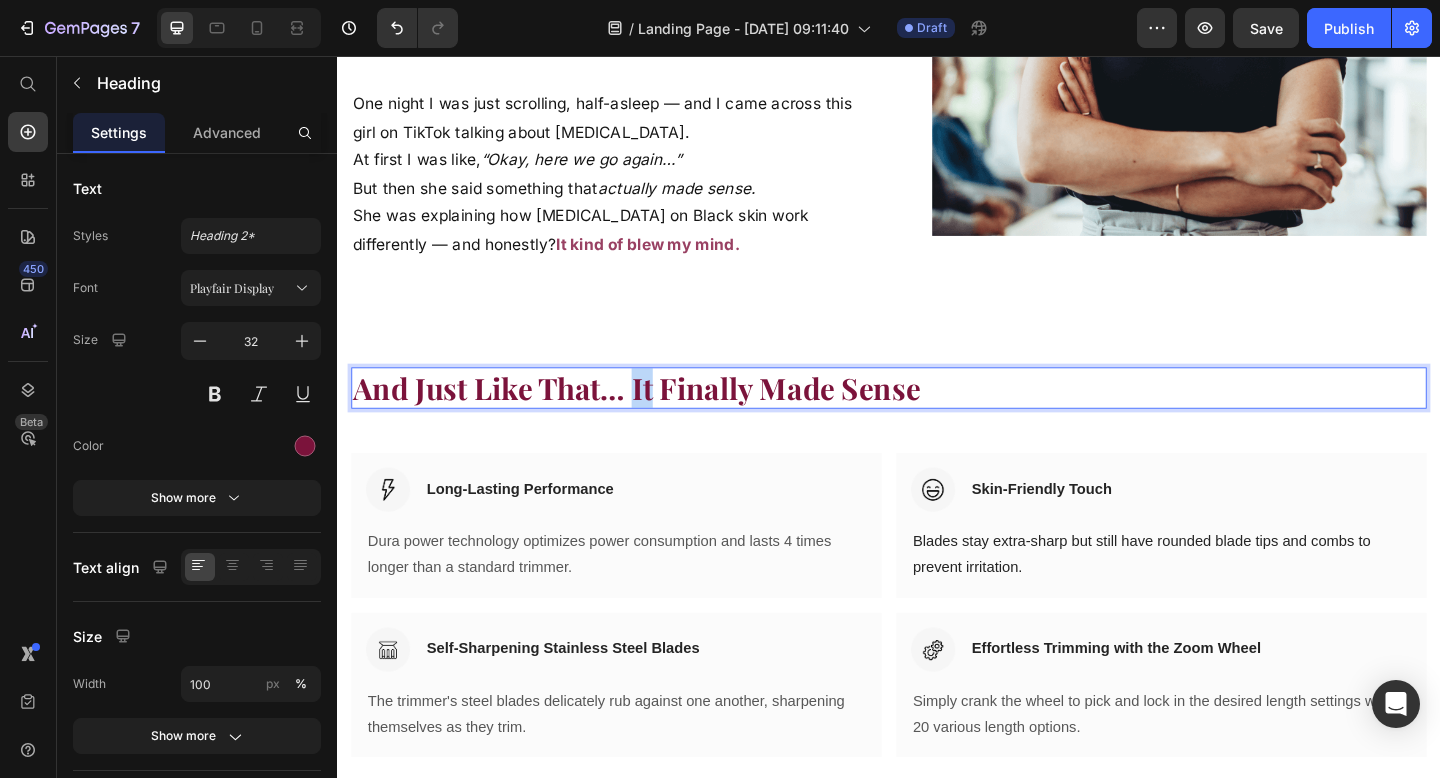 click on "… It Finally Made Sense" at bounding box center (797, 417) 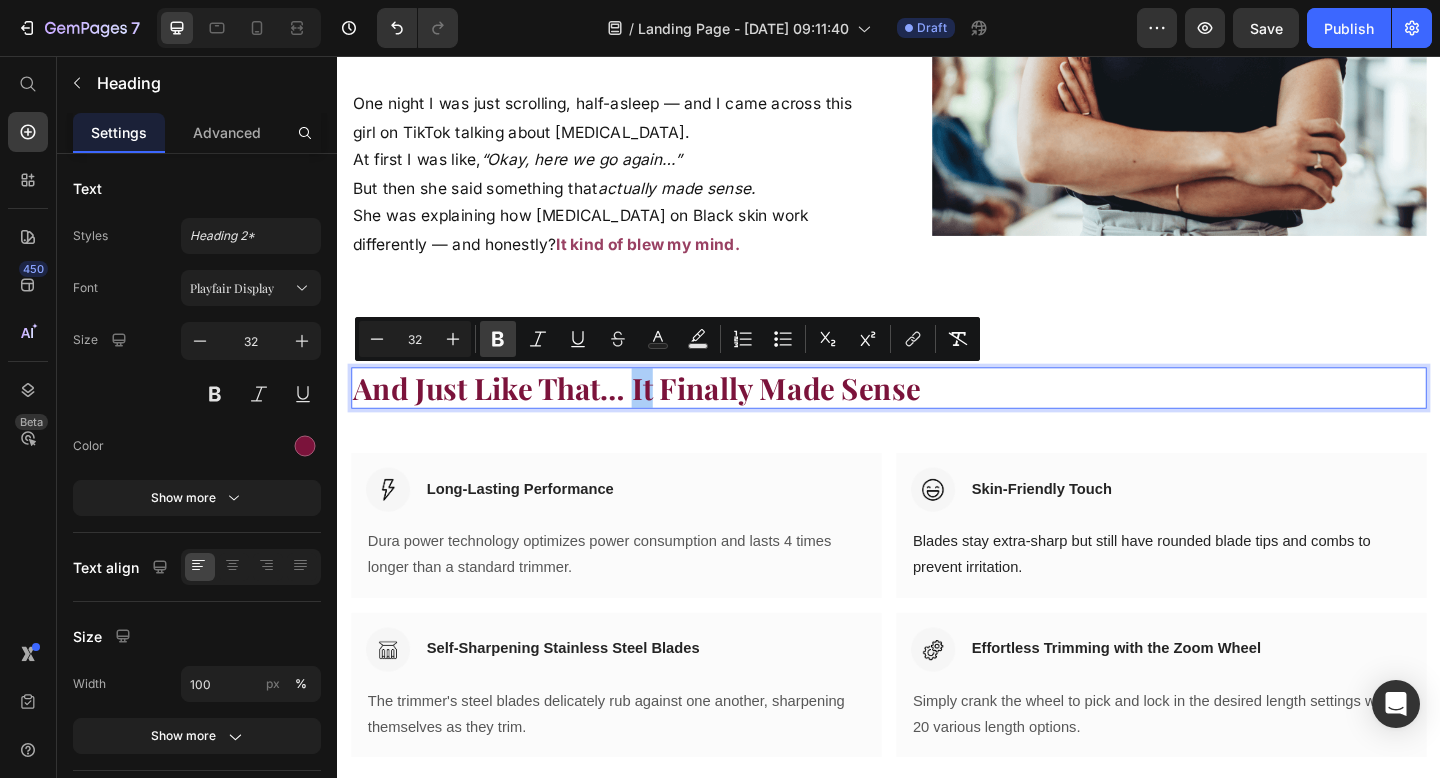 click 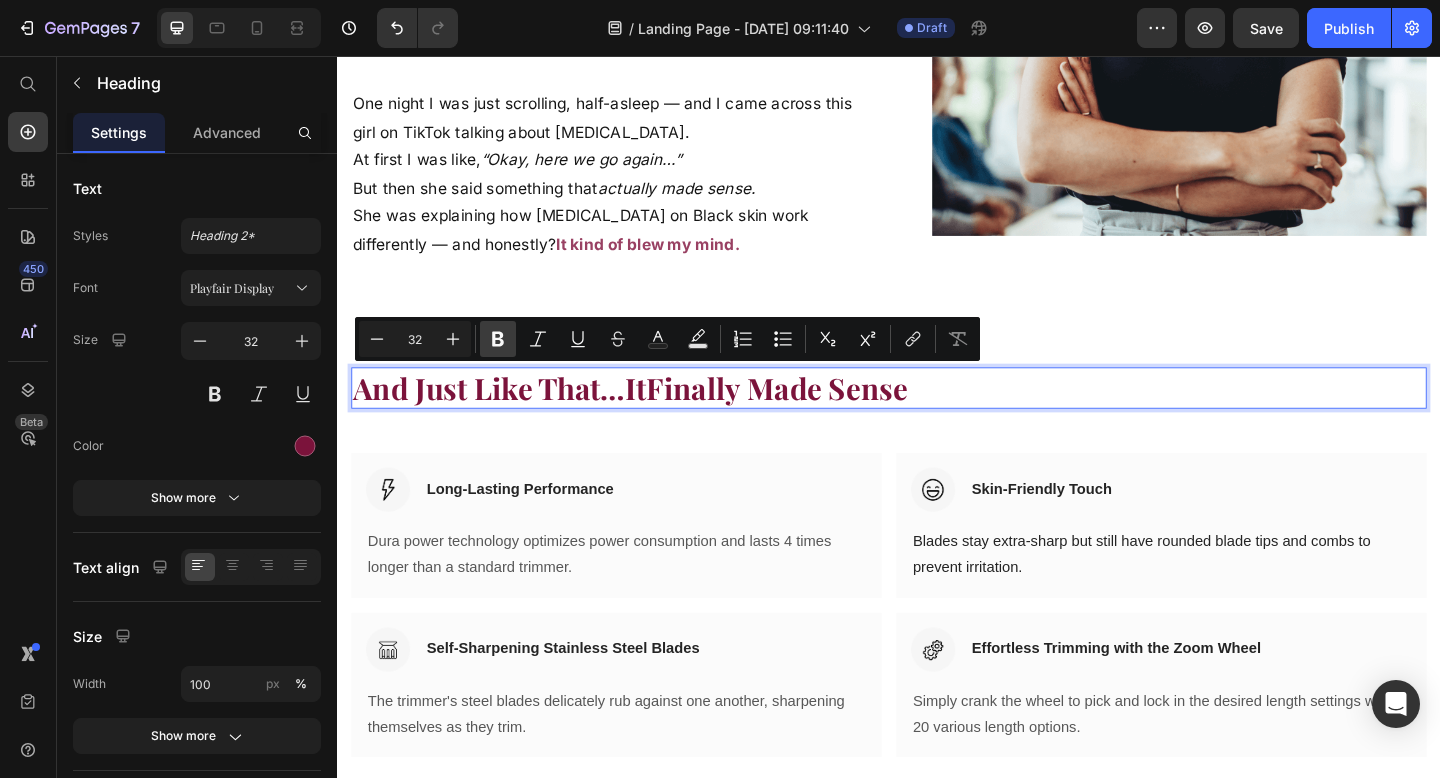 click 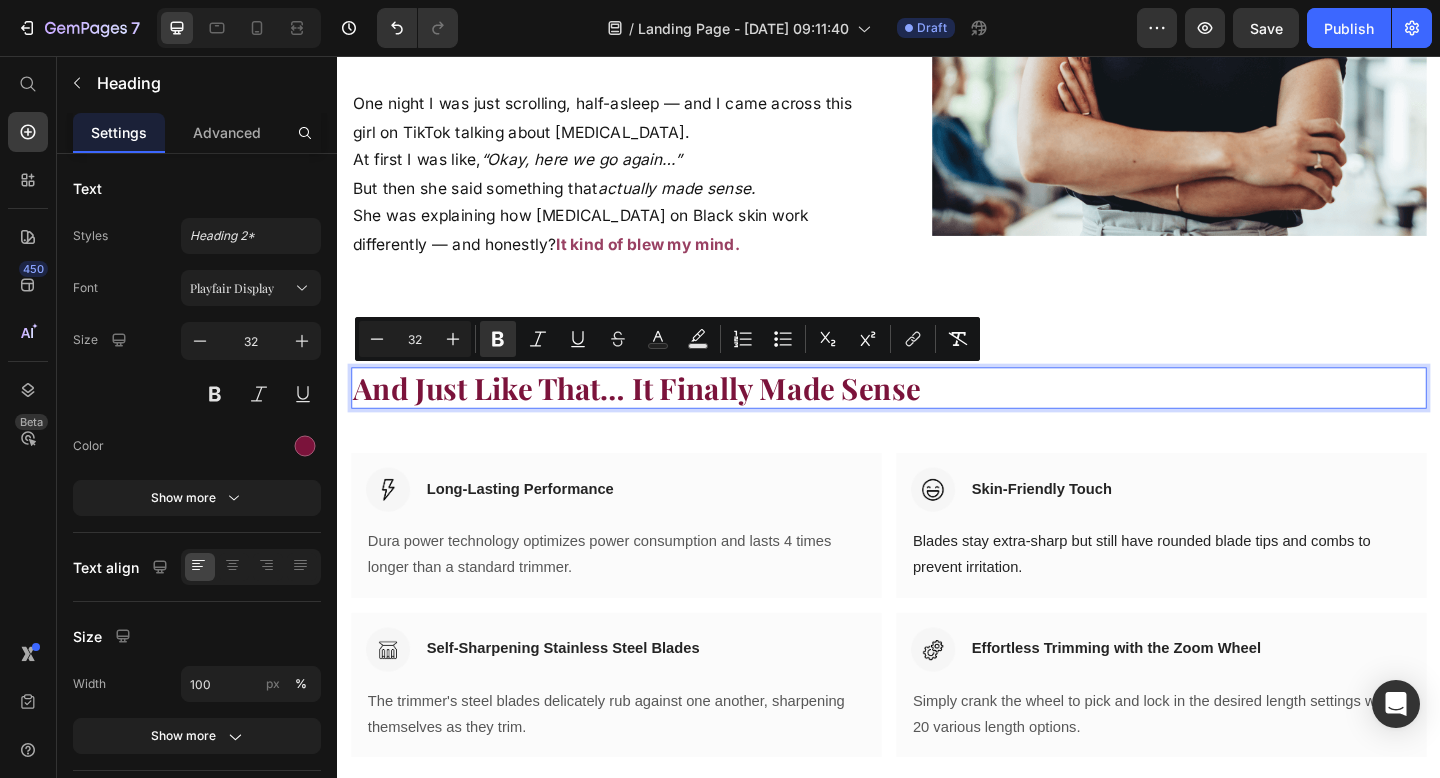 click on "And Just Like That … It Finally Made Sense" at bounding box center [937, 418] 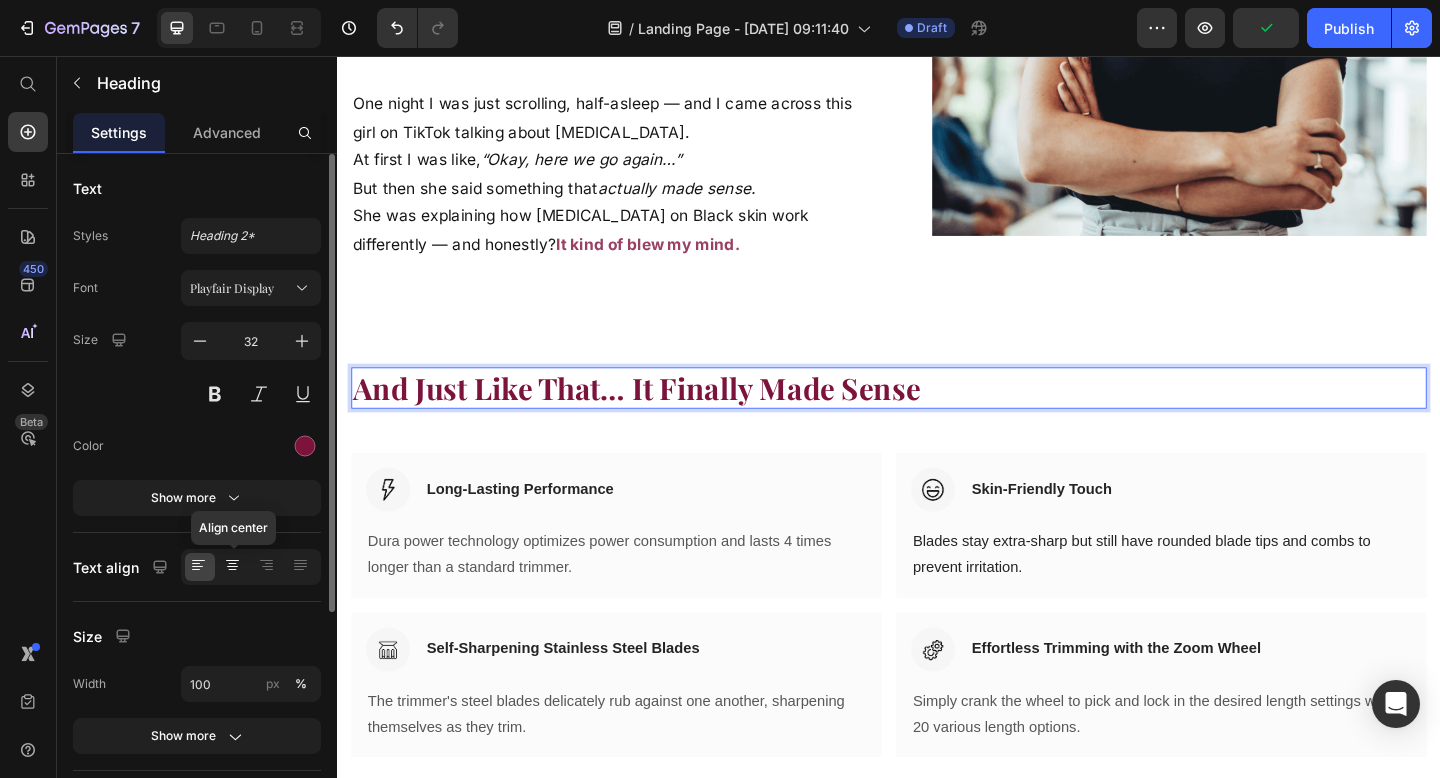 click 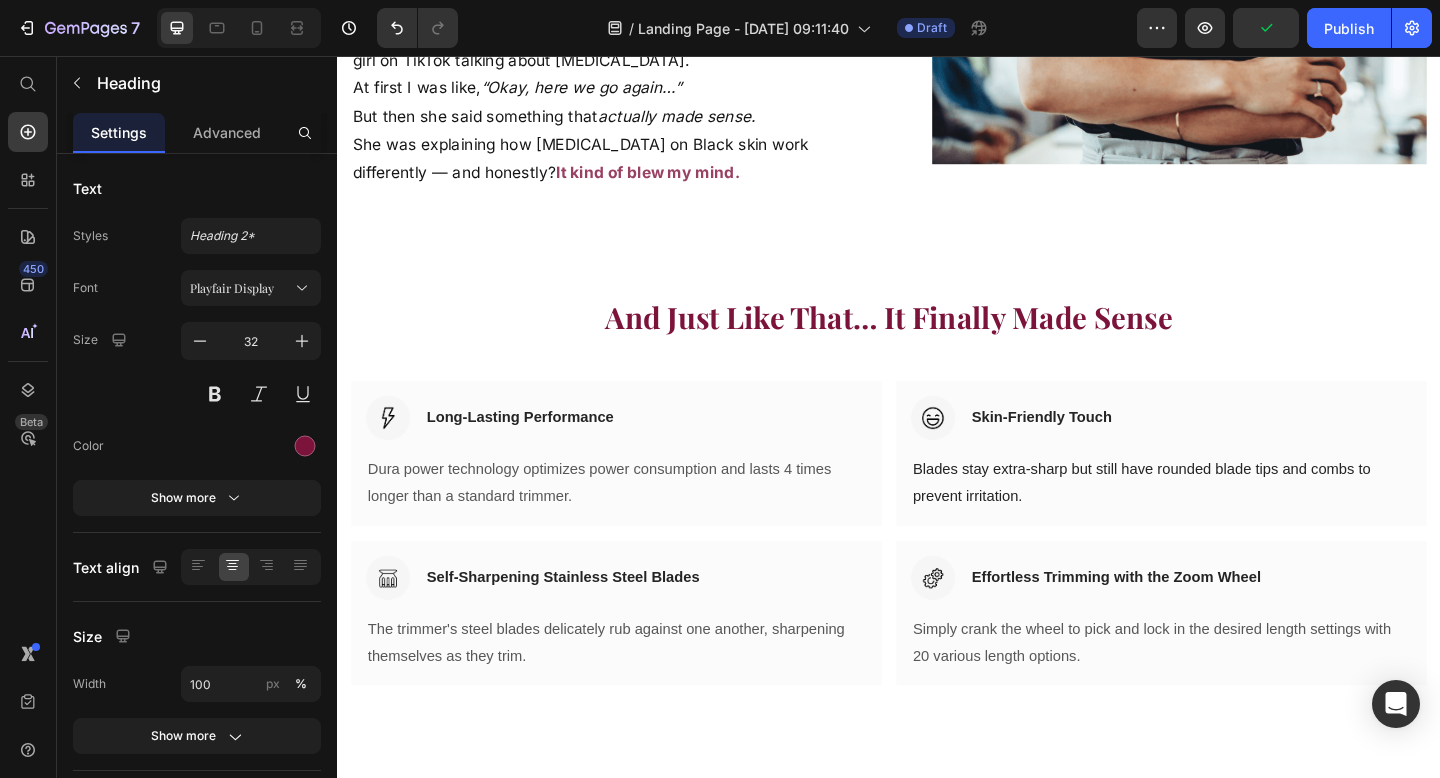 scroll, scrollTop: 2727, scrollLeft: 0, axis: vertical 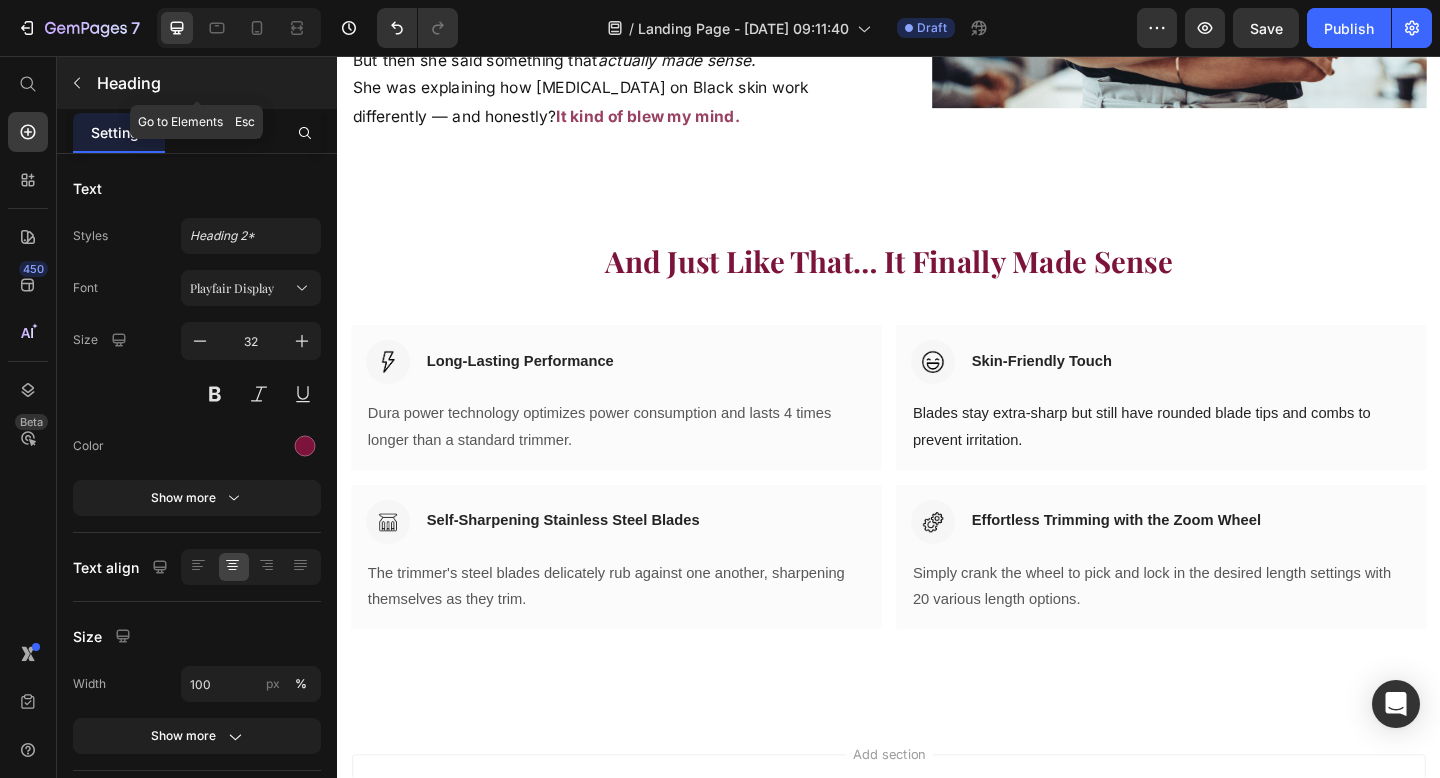click 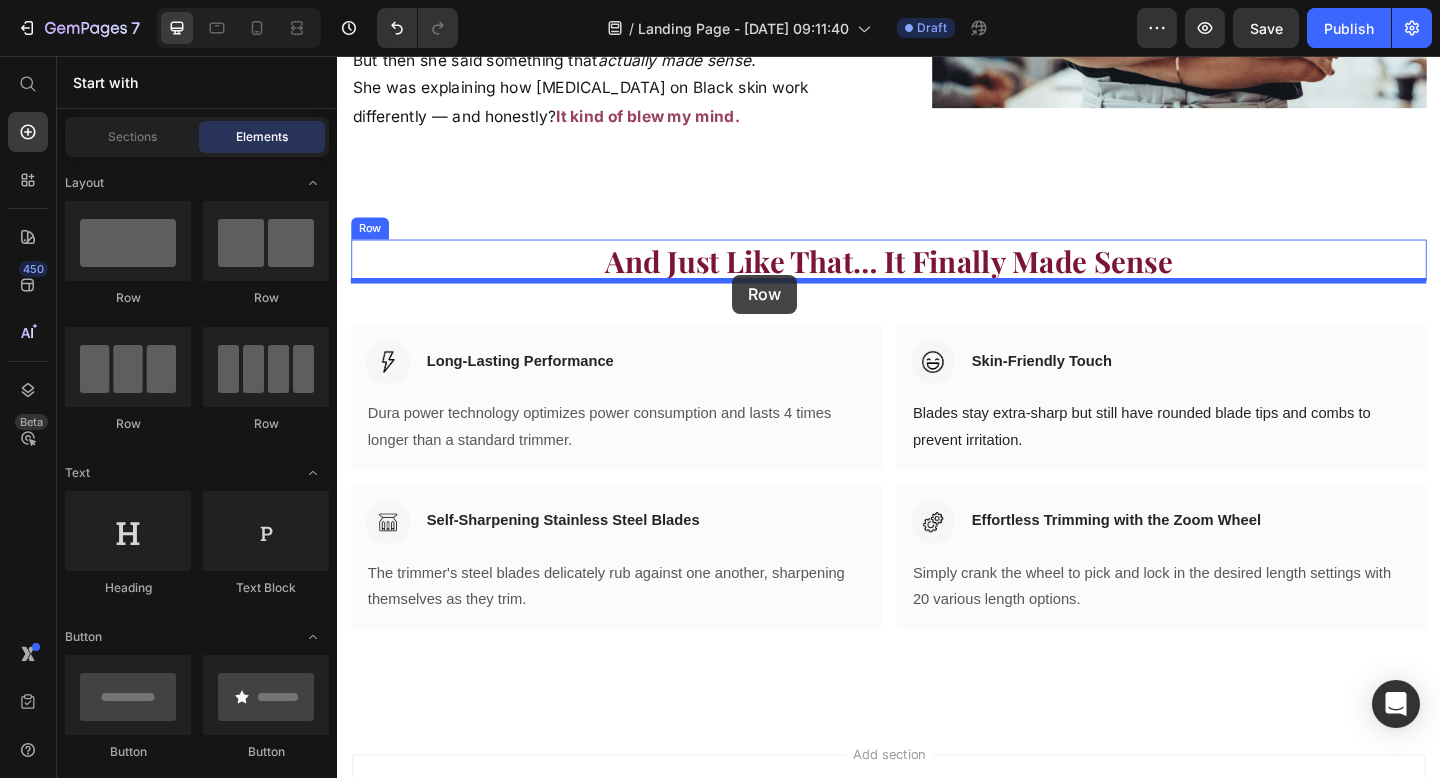 drag, startPoint x: 480, startPoint y: 319, endPoint x: 767, endPoint y: 294, distance: 288.0868 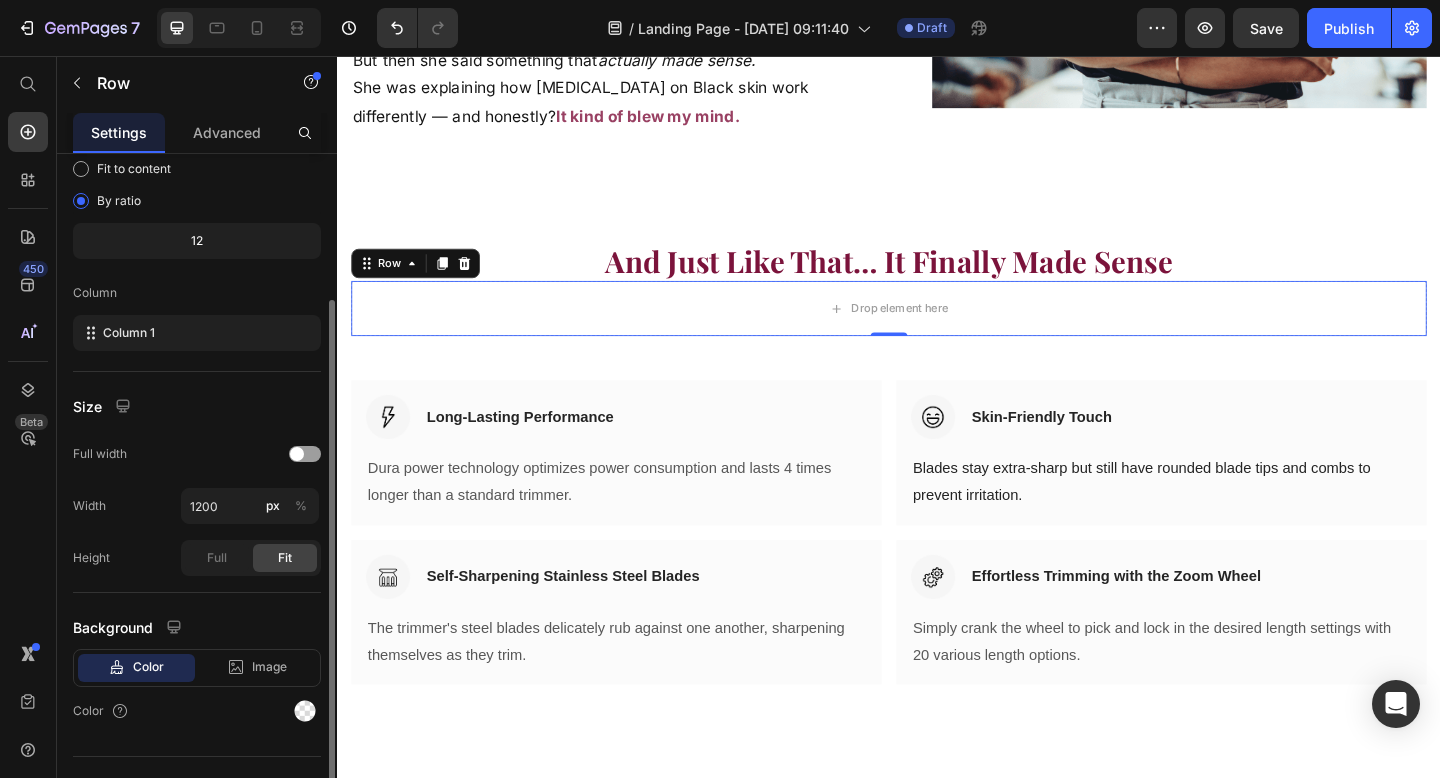 scroll, scrollTop: 231, scrollLeft: 0, axis: vertical 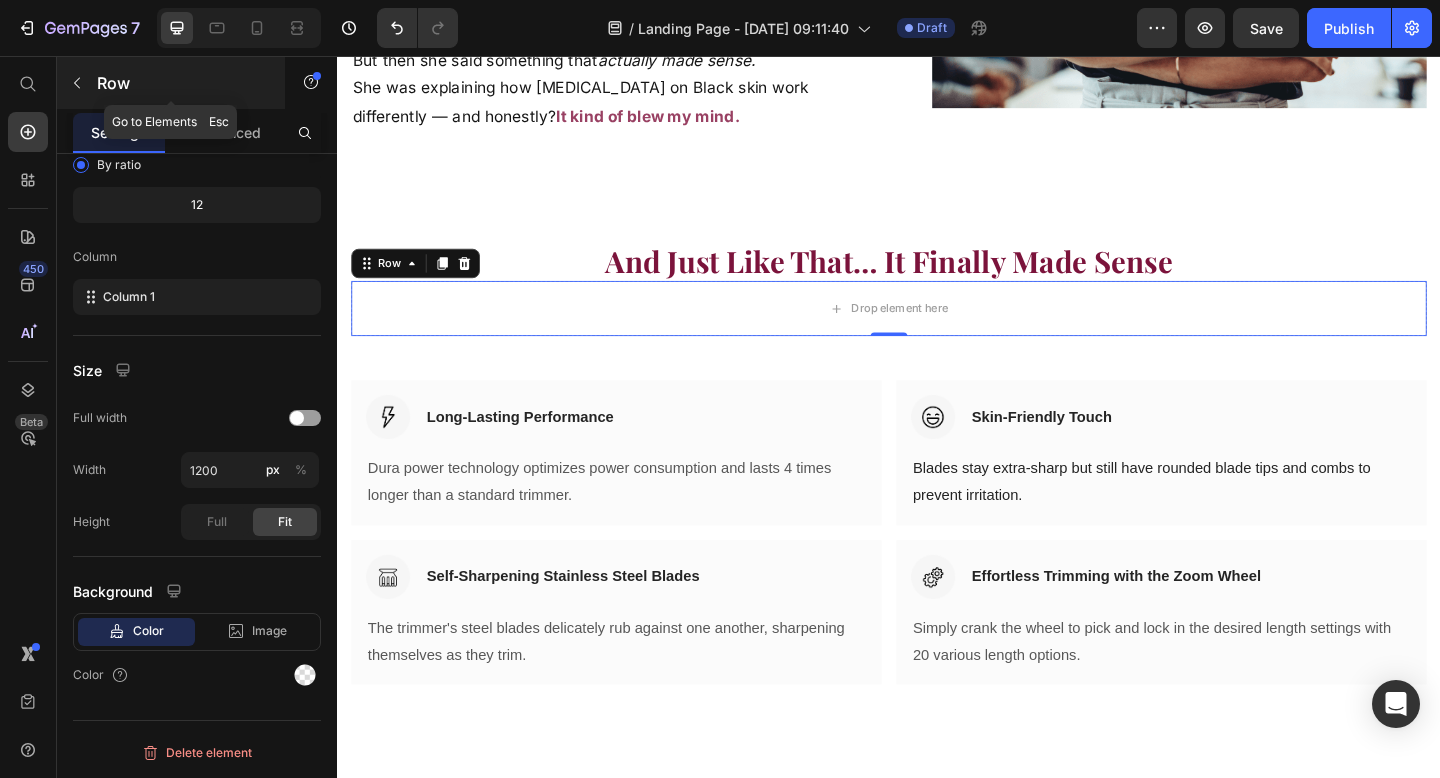 click 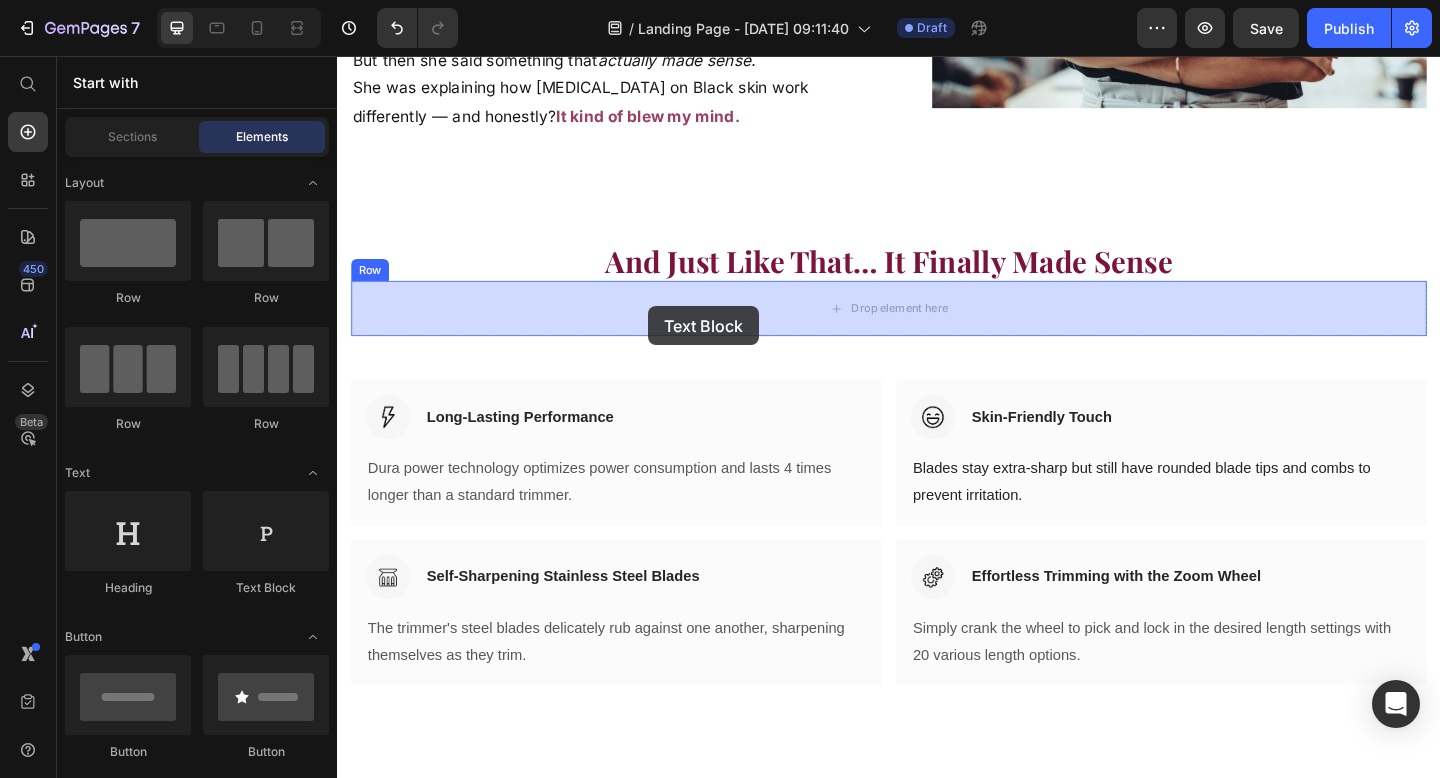 drag, startPoint x: 553, startPoint y: 634, endPoint x: 675, endPoint y: 328, distance: 329.42374 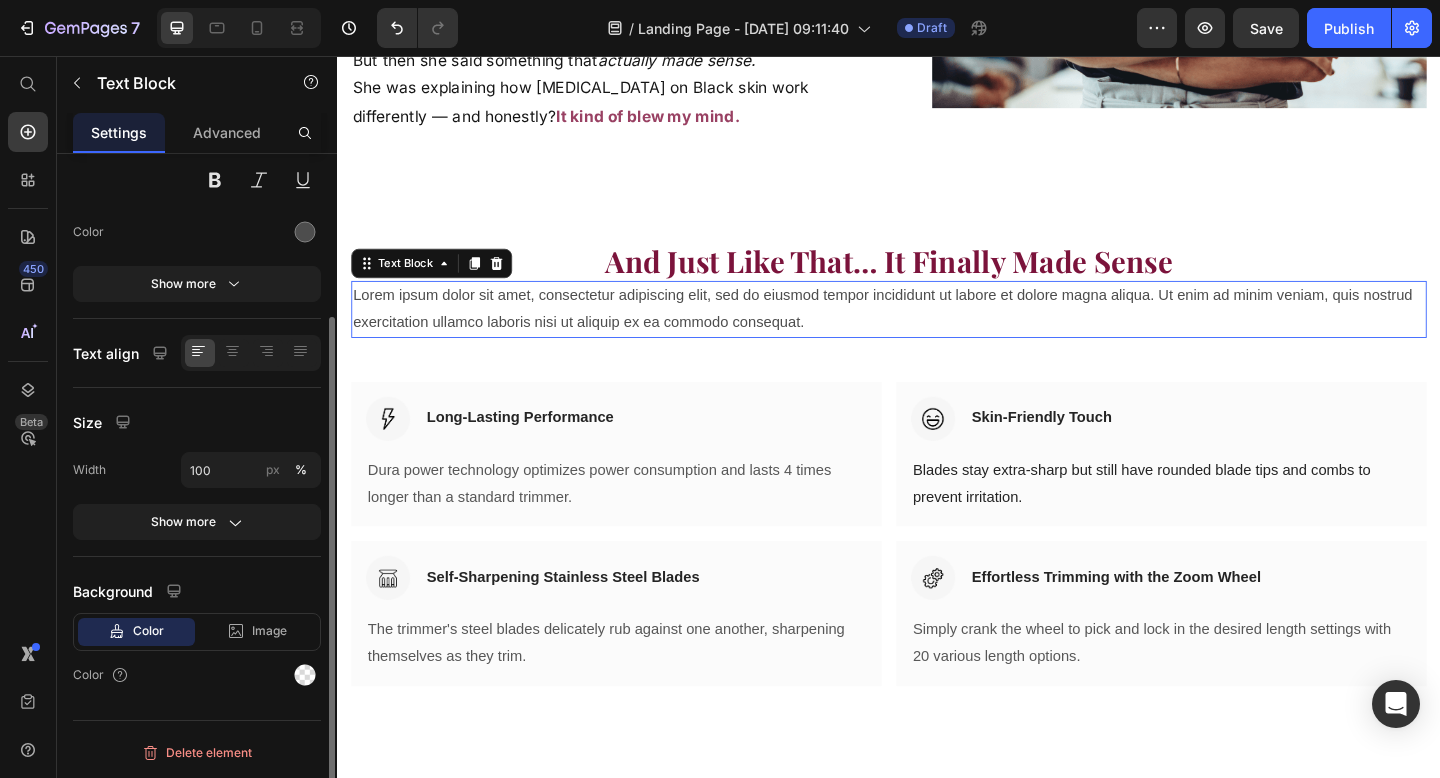 scroll, scrollTop: 0, scrollLeft: 0, axis: both 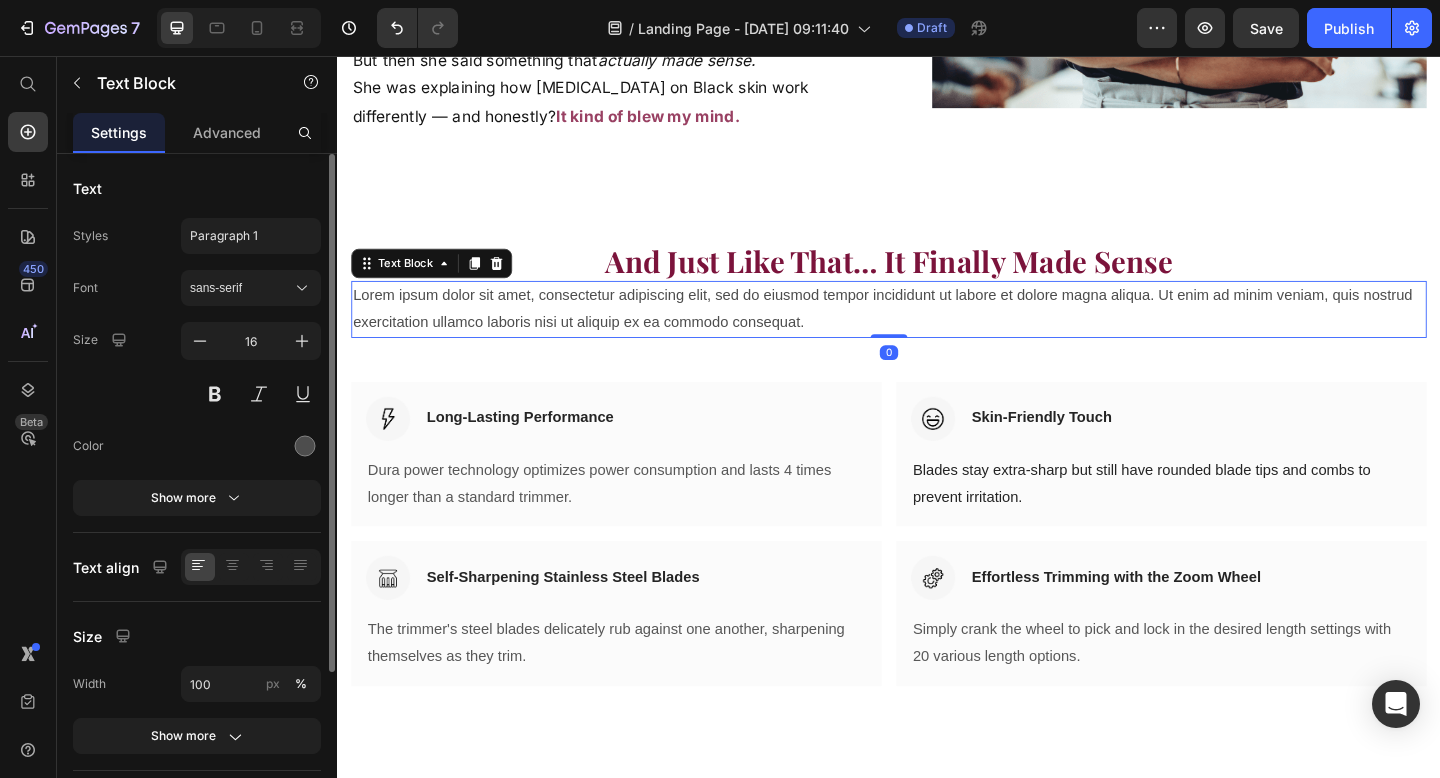 click on "Lorem ipsum dolor sit amet, consectetur adipiscing elit, sed do eiusmod tempor incididunt ut labore et dolore magna aliqua. Ut enim ad minim veniam, quis nostrud exercitation ullamco laboris nisi ut aliquip ex ea commodo consequat." at bounding box center [937, 332] 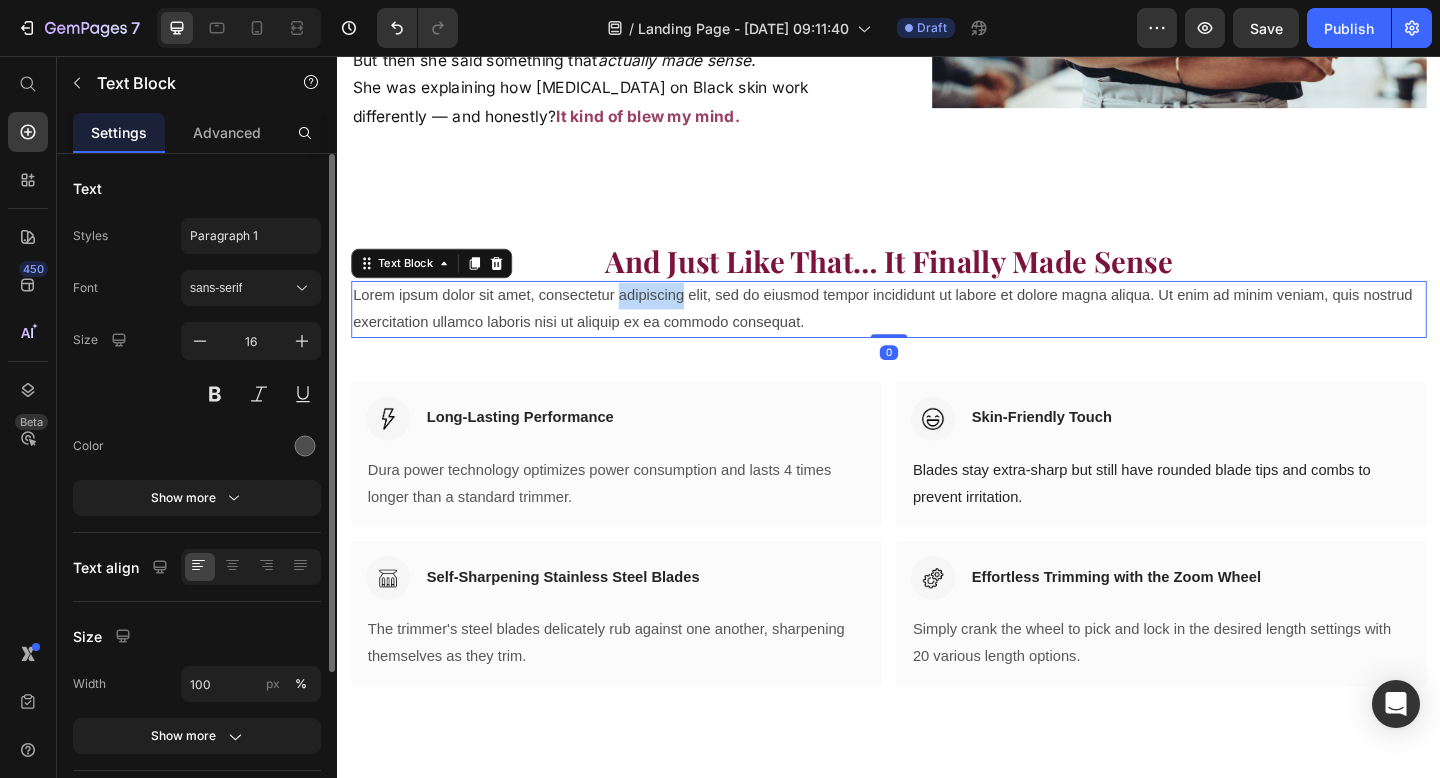 click on "Lorem ipsum dolor sit amet, consectetur adipiscing elit, sed do eiusmod tempor incididunt ut labore et dolore magna aliqua. Ut enim ad minim veniam, quis nostrud exercitation ullamco laboris nisi ut aliquip ex ea commodo consequat." at bounding box center [937, 332] 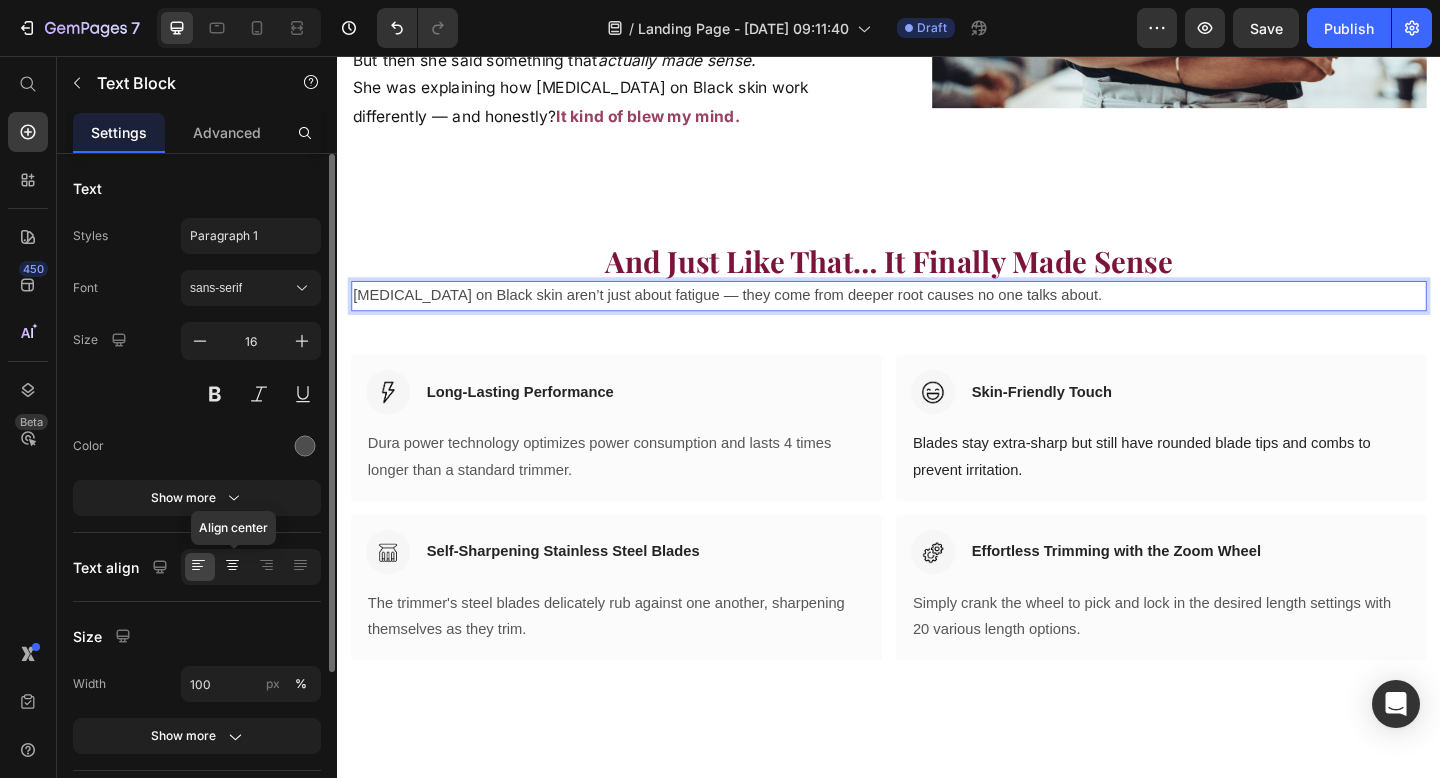 click 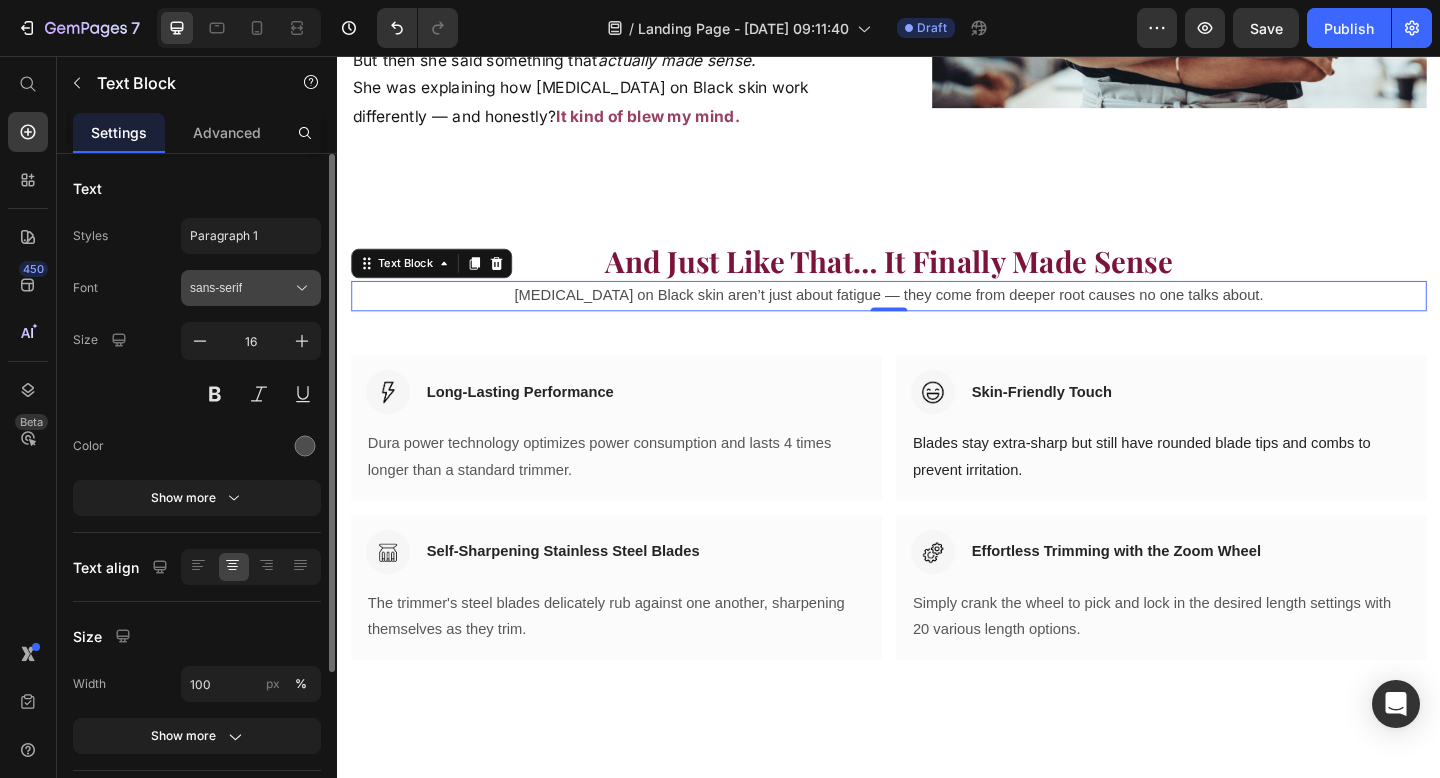 click 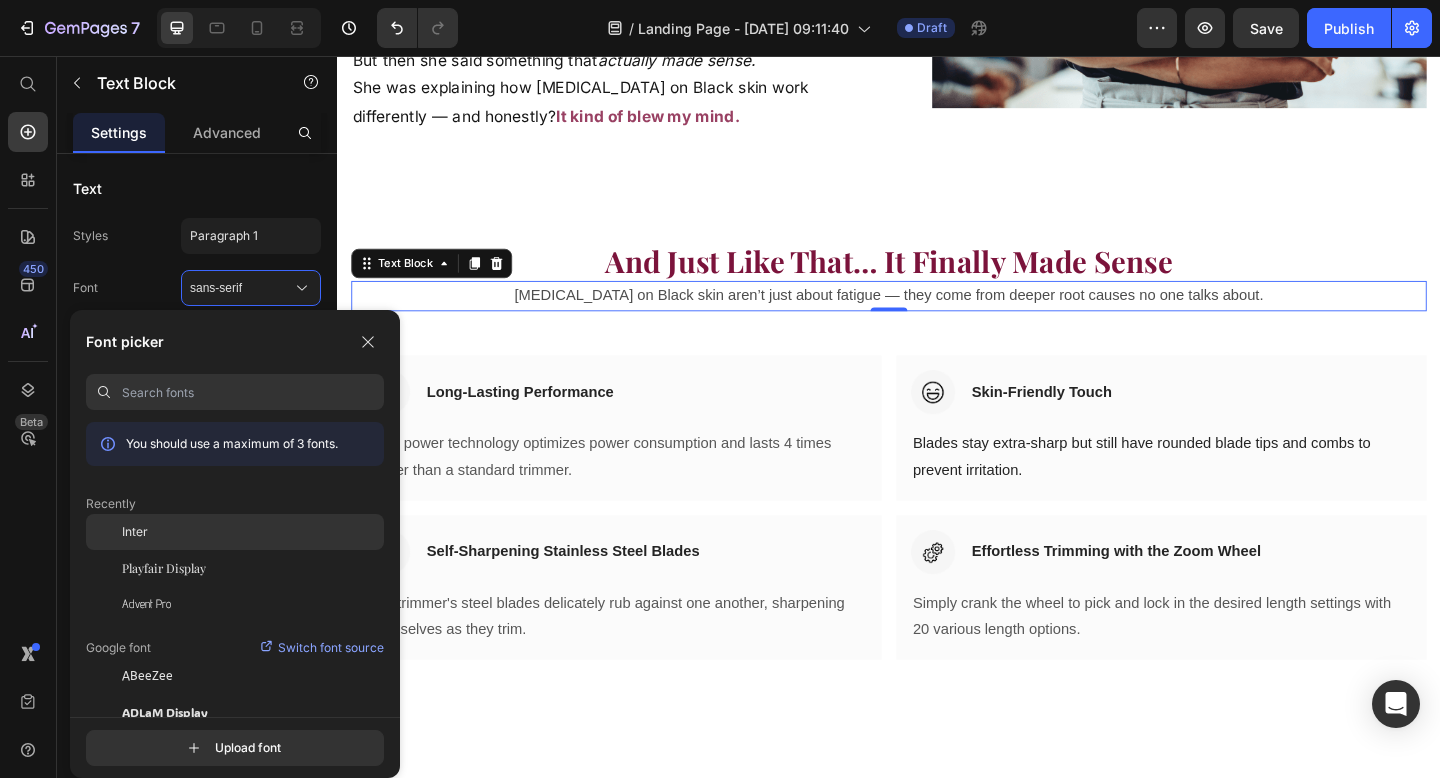 click on "Inter" 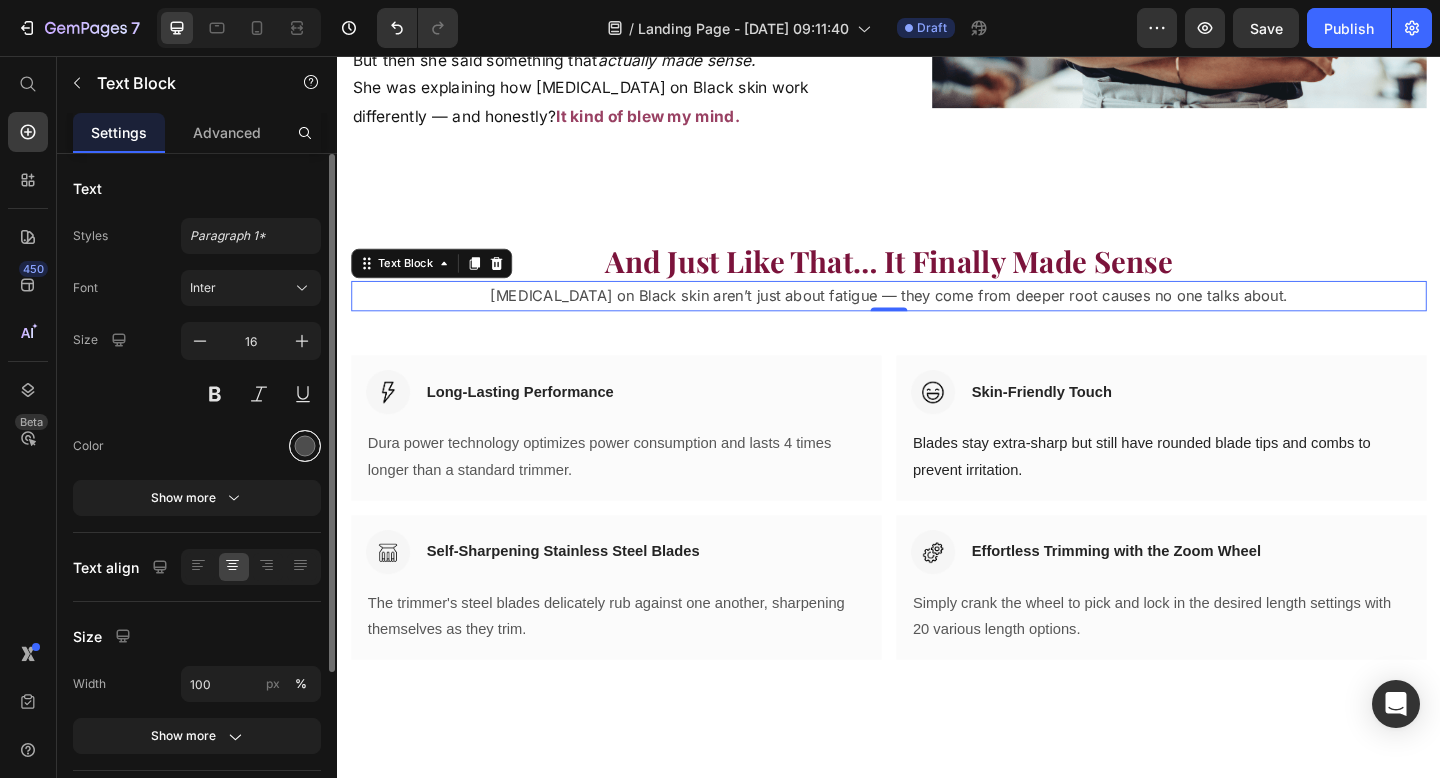 click at bounding box center [305, 446] 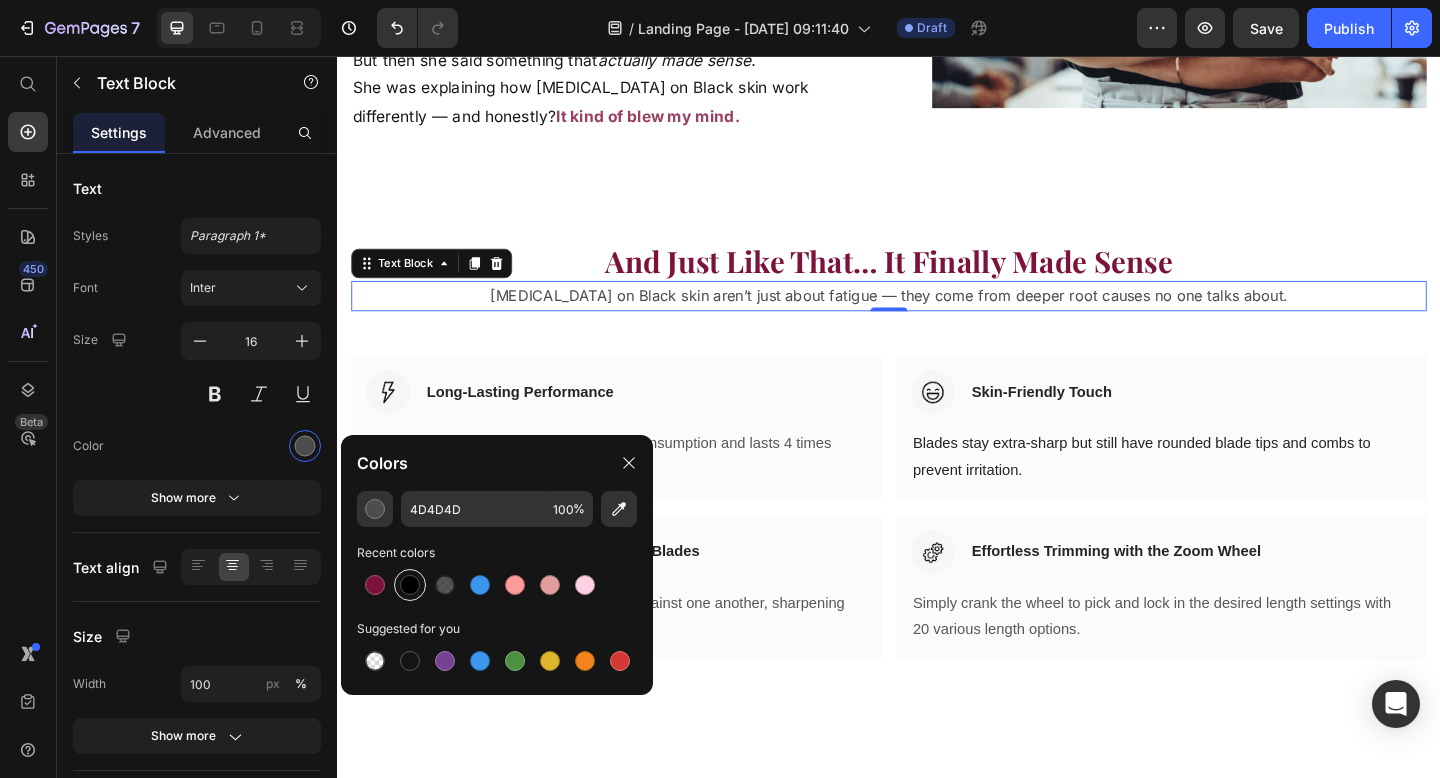 click at bounding box center (410, 585) 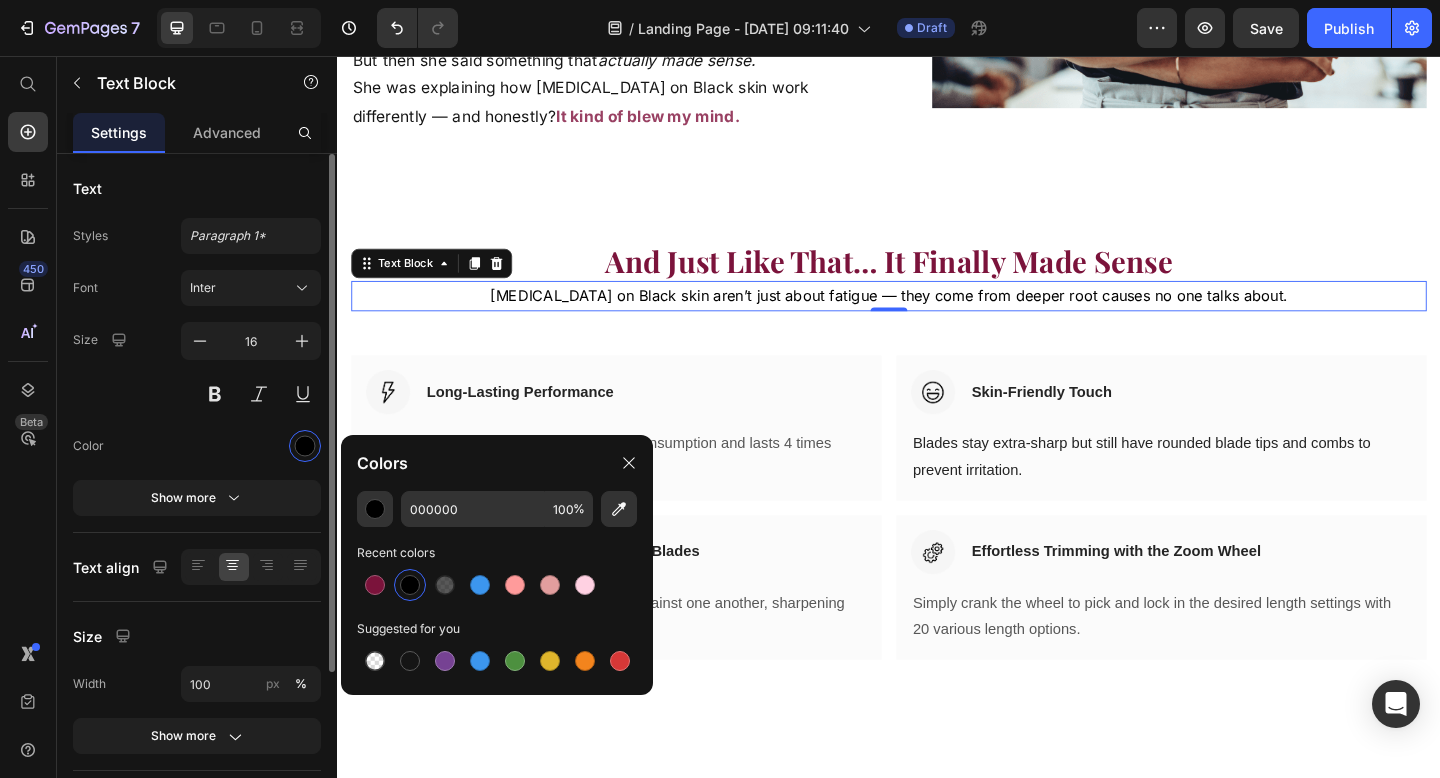 click on "Size 16" at bounding box center [197, 367] 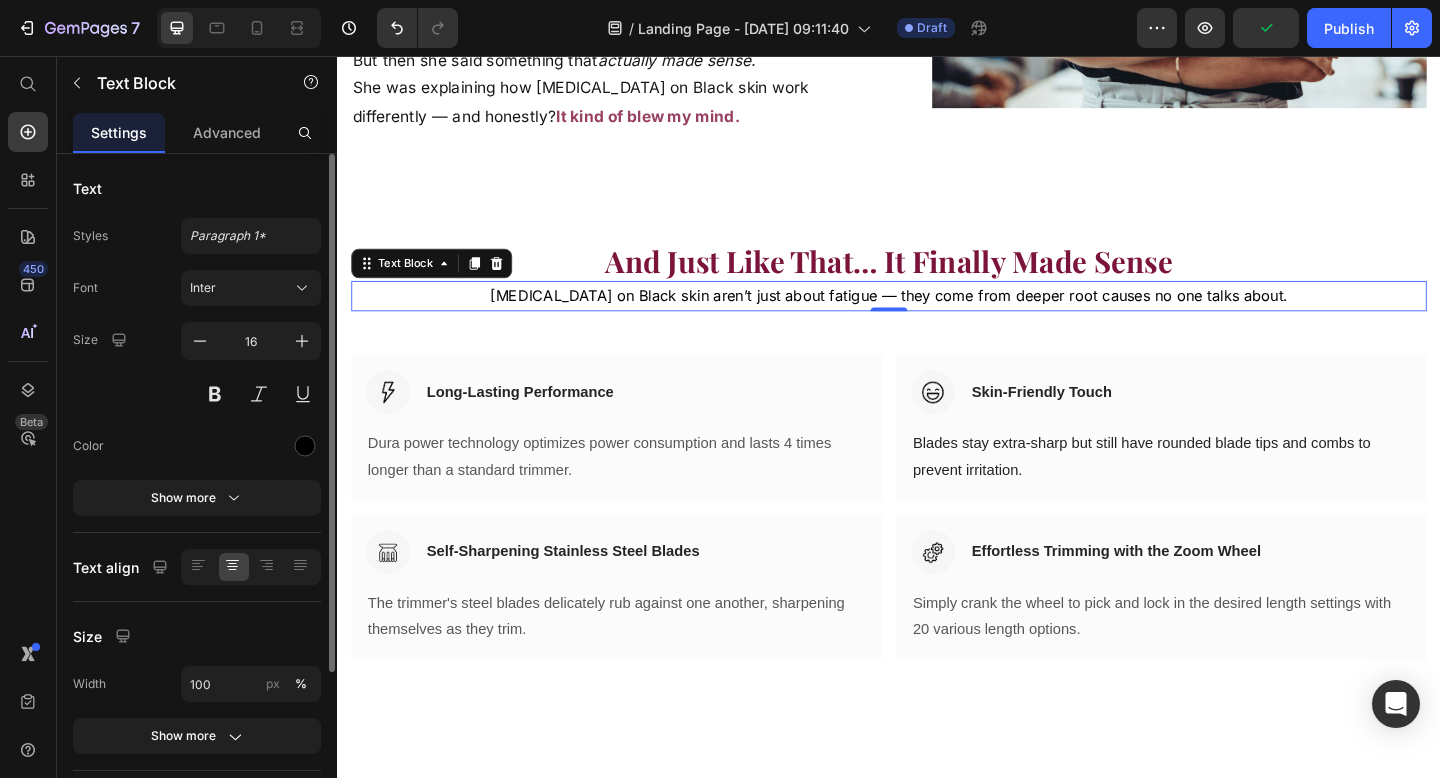 click on "Size 16" at bounding box center (197, 367) 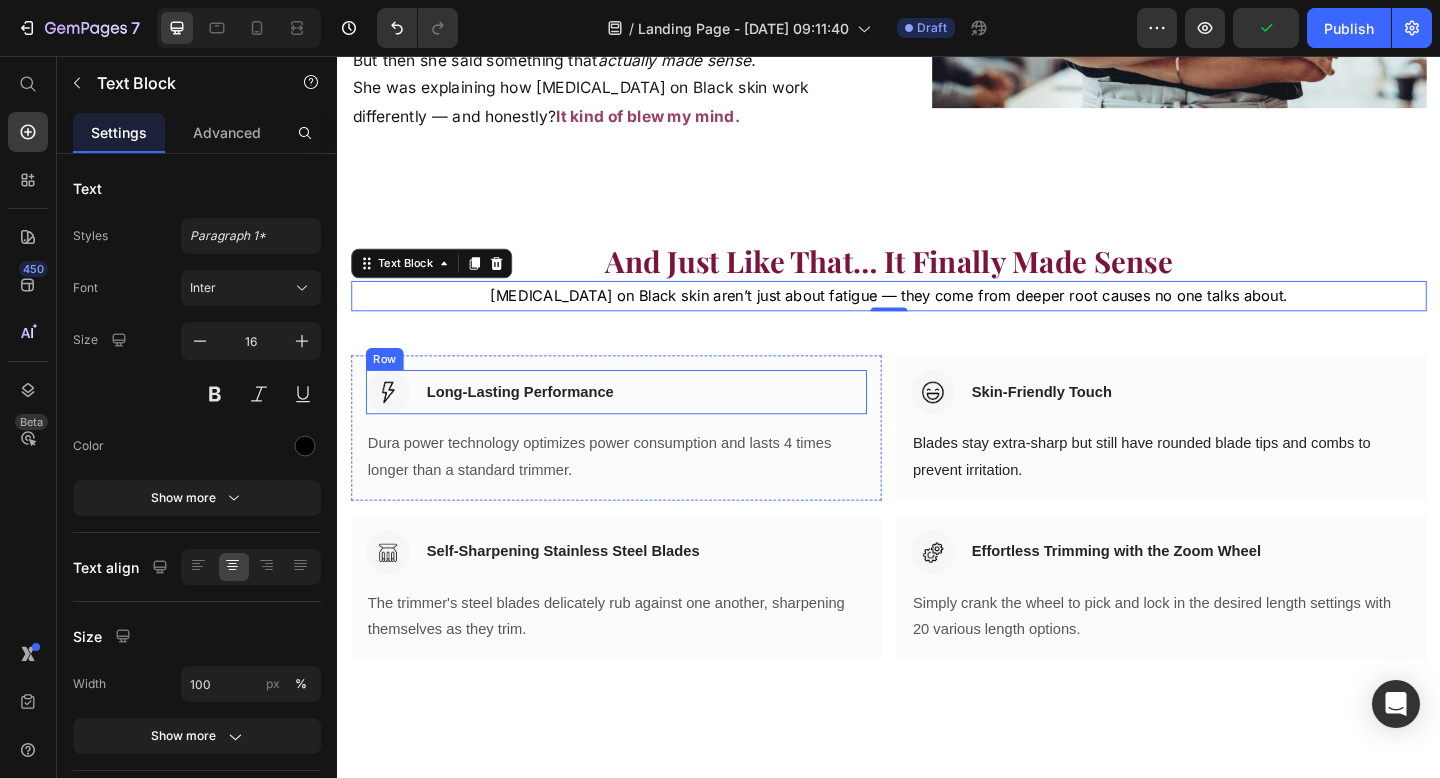 scroll, scrollTop: 2538, scrollLeft: 0, axis: vertical 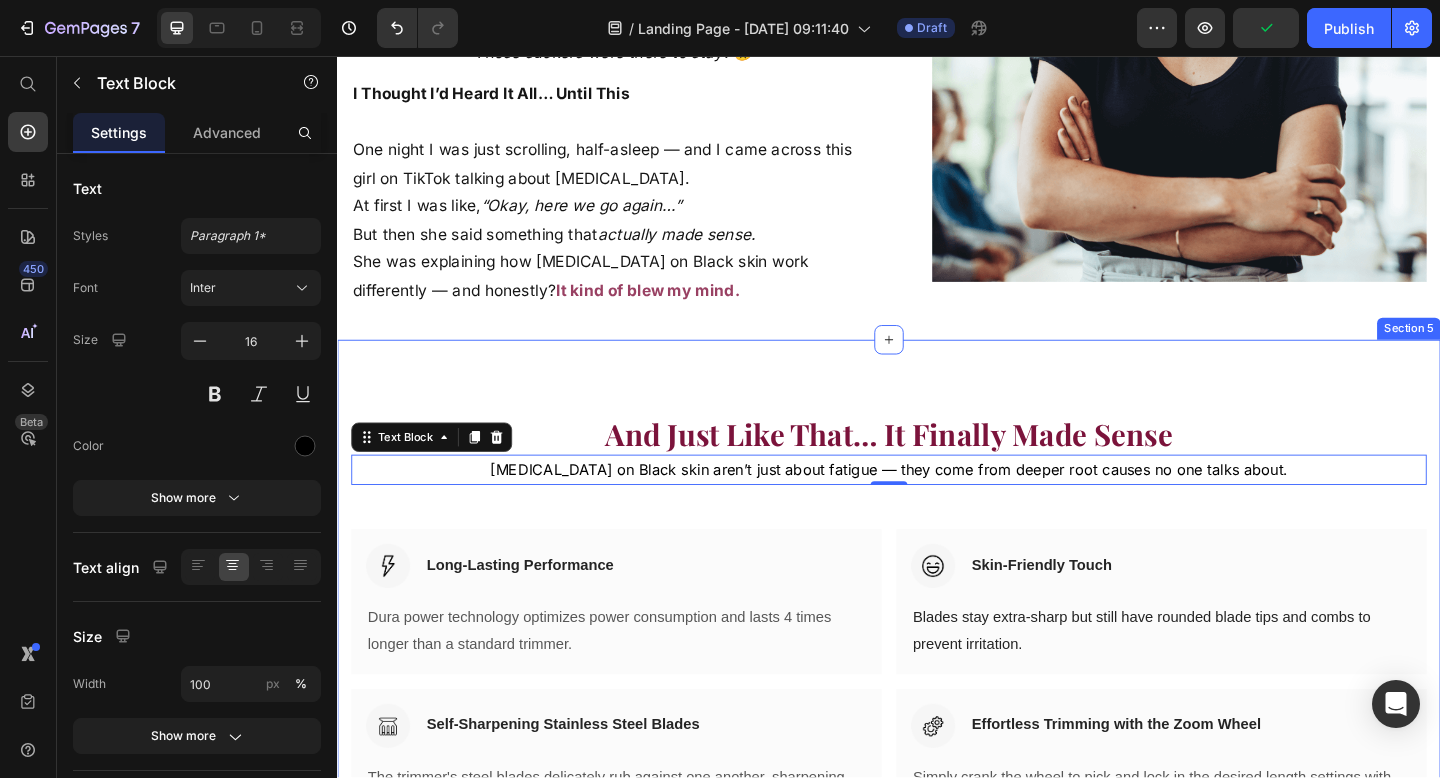 click on "And Just Like That … It Finally Made Sense Heading Dark circles on Black skin aren’t just about fatigue — they come from deeper root causes no one talks about. Text Block   0 Row Row Image Long-Lasting Performance Heading Row Dura power technology optimizes power consumption and lasts 4 times longer than a standard trimmer. Text block Row Image Skin-Friendly Touch Heading Row Blades stay extra-sharp but still have rounded blade tips and combs to prevent irritation. Text block Row Row Image Self-Sharpening Stainless Steel Blades Heading Row The trimmer's steel blades delicately rub against one another, sharpening themselves as they trim. Text block Row Image Effortless Trimming with the Zoom Wheel Heading Row Simply crank the wheel to pick and lock in the desired length settings with 20 various length options. Text block Row Row Row Product Section 5" at bounding box center (937, 682) 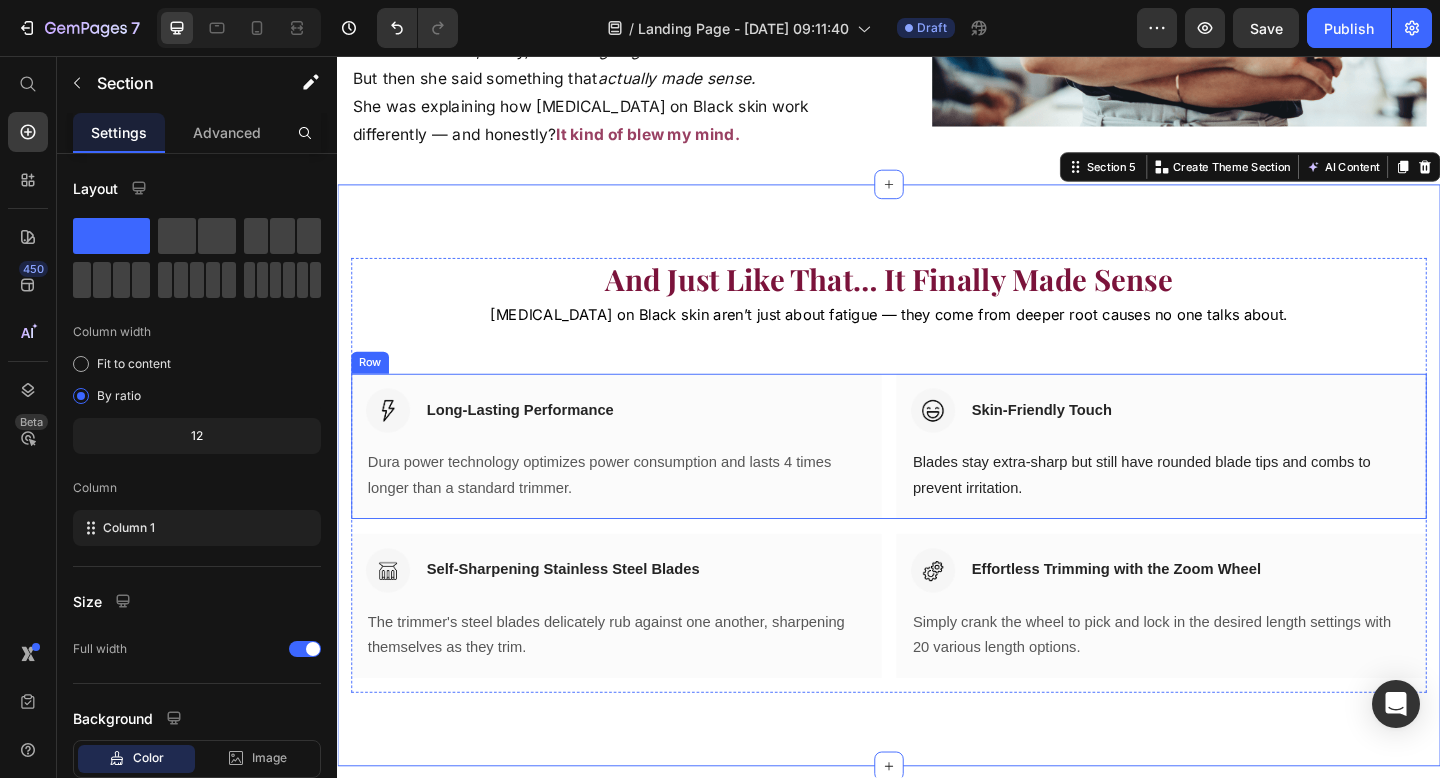 scroll, scrollTop: 2711, scrollLeft: 0, axis: vertical 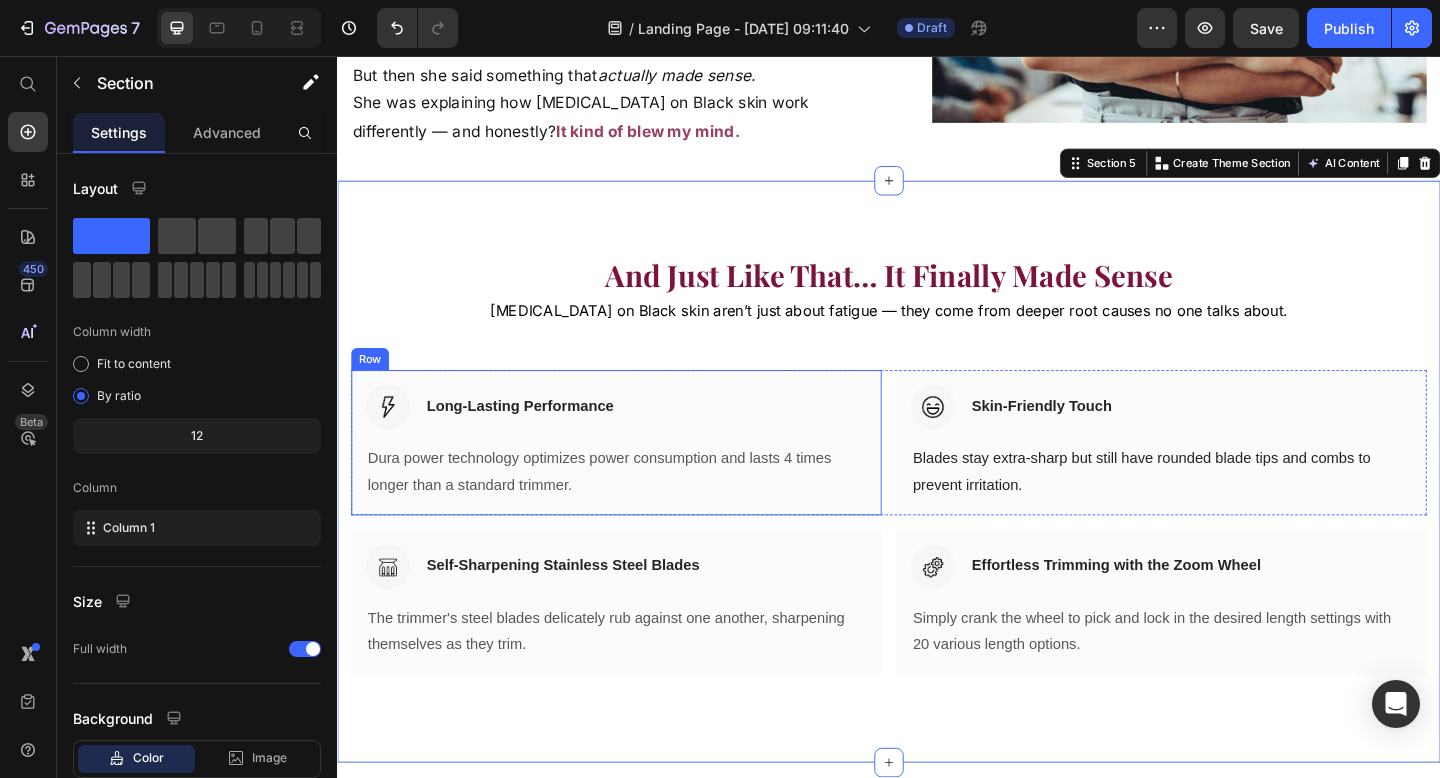 click on "Long-Lasting Performance" at bounding box center (536, 438) 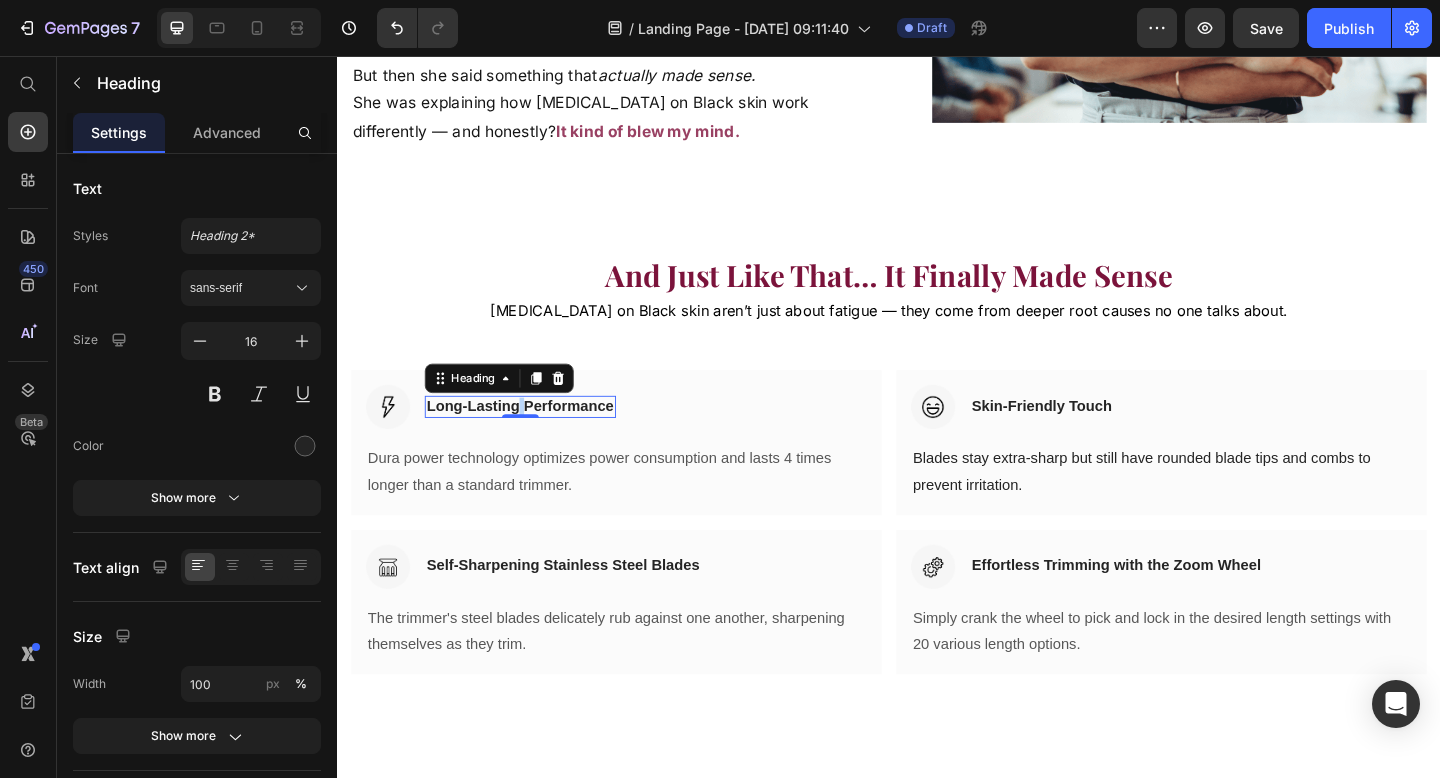 click on "Long-Lasting Performance" at bounding box center (536, 438) 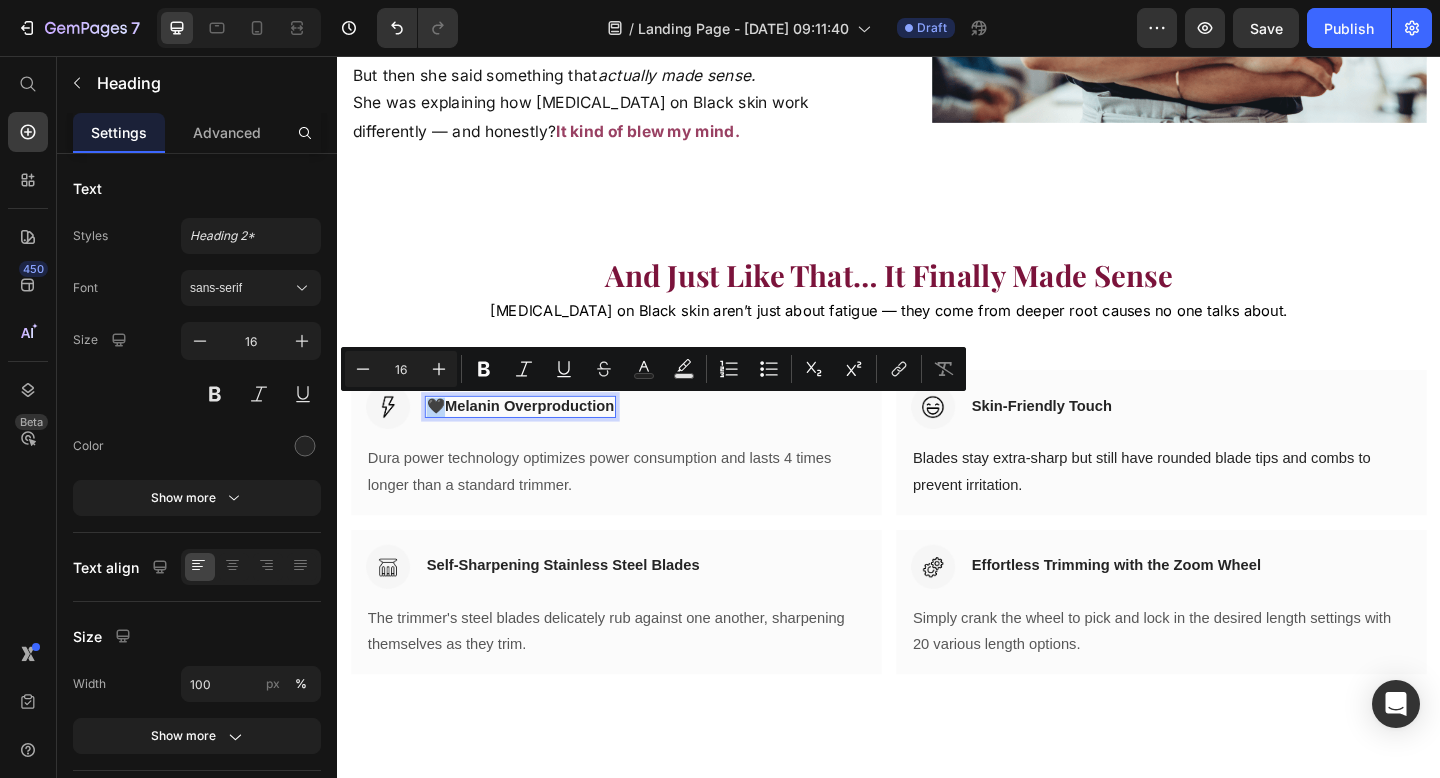 drag, startPoint x: 447, startPoint y: 436, endPoint x: 435, endPoint y: 437, distance: 12.0415945 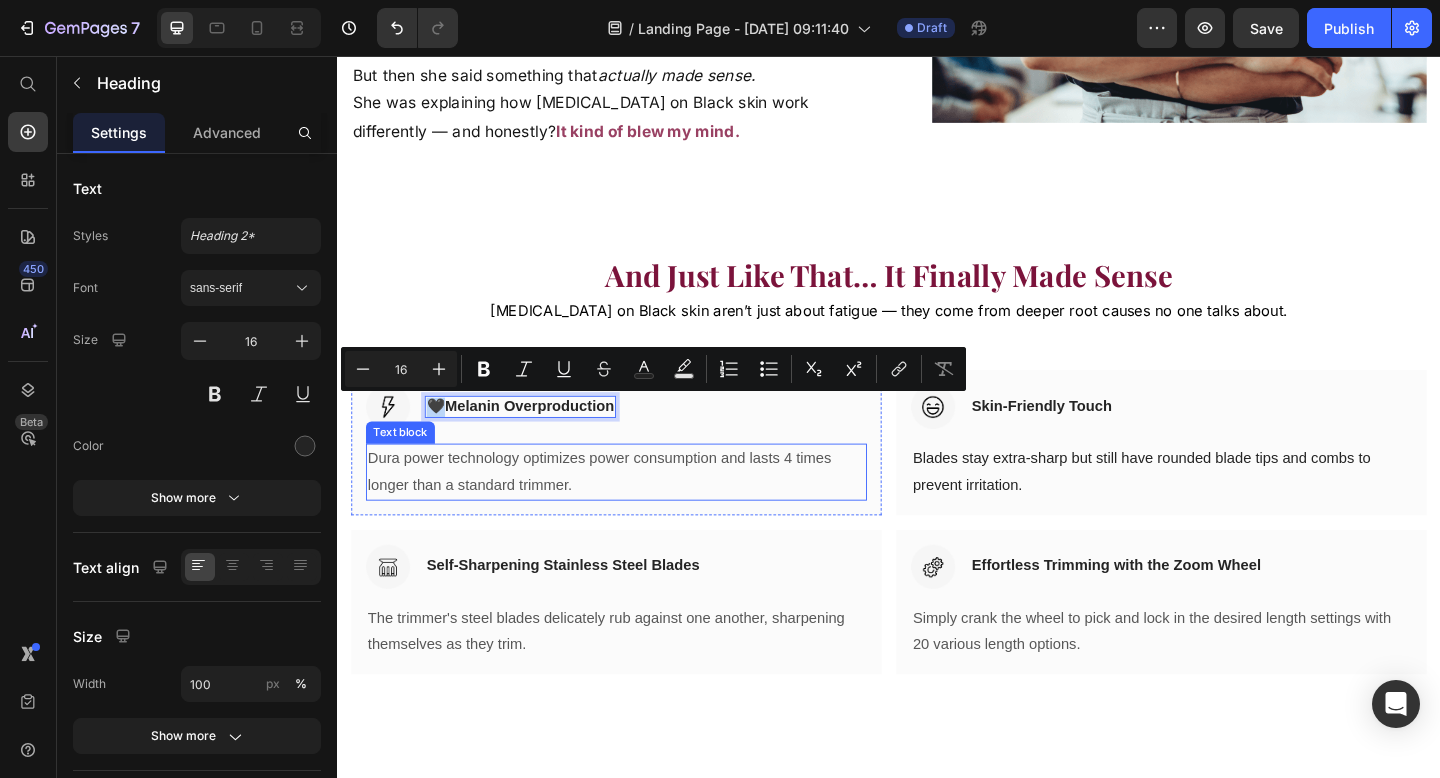 click on "Dura power technology optimizes power consumption and lasts 4 times longer than a standard trimmer." at bounding box center (640, 509) 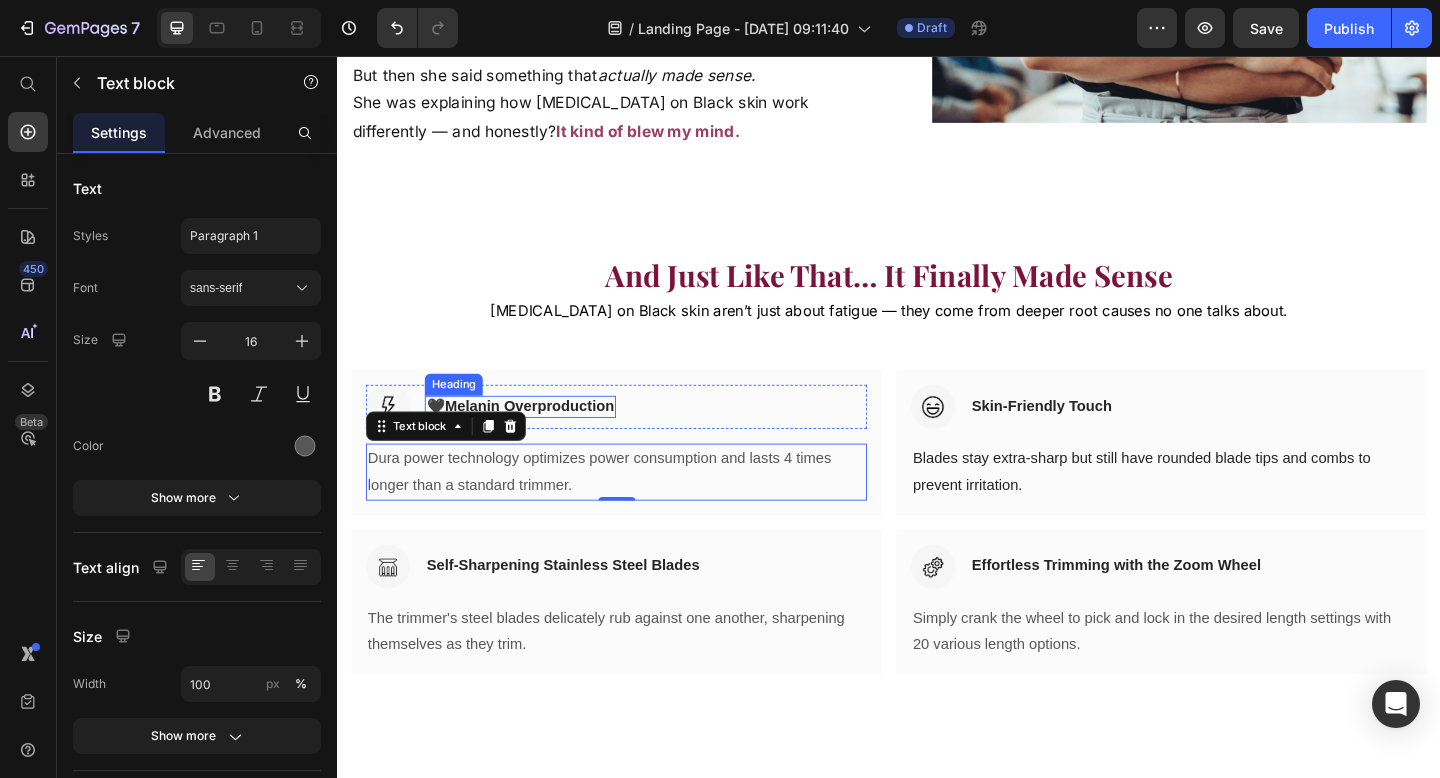 click on "Melanin Overproduction" at bounding box center [546, 437] 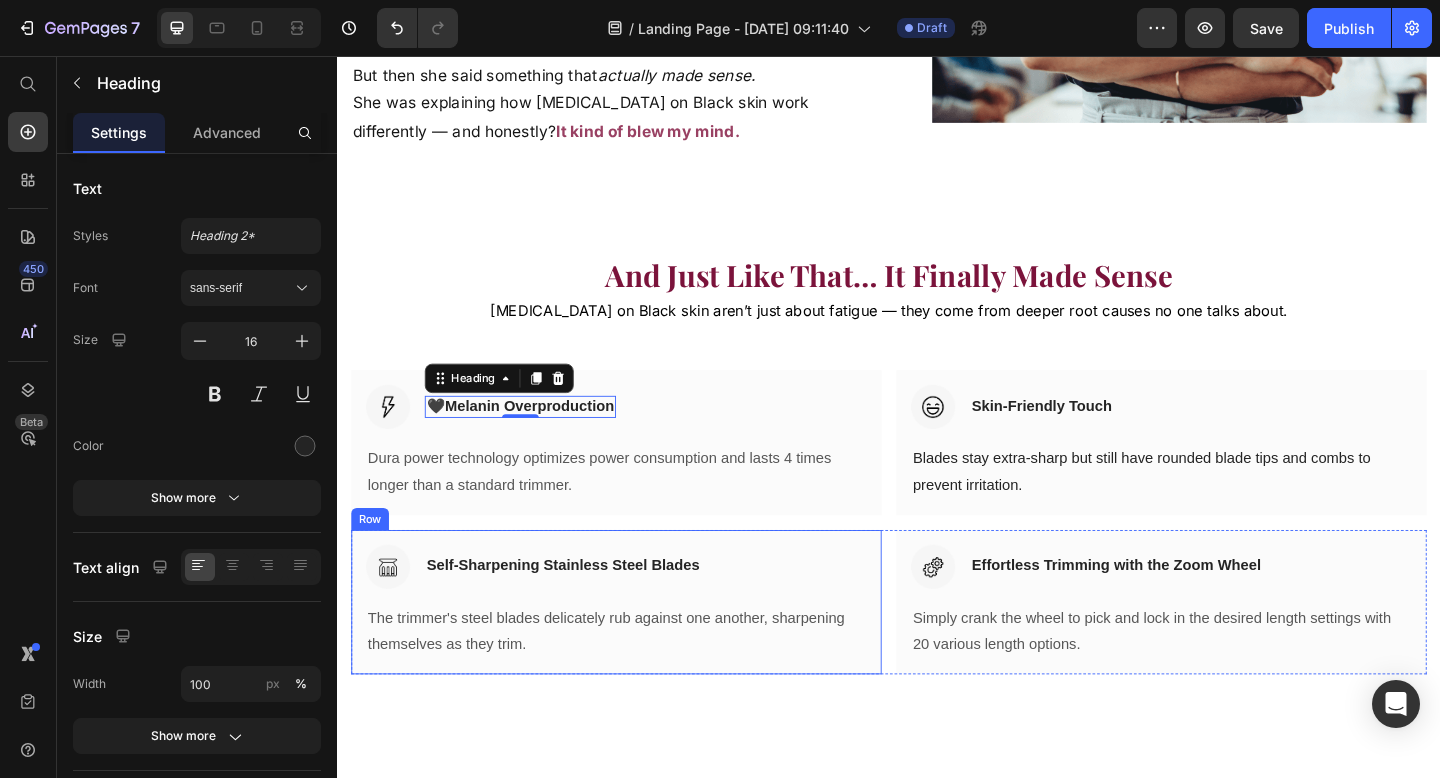 click on "The trimmer's steel blades delicately rub against one another, sharpening themselves as they trim." at bounding box center [640, 683] 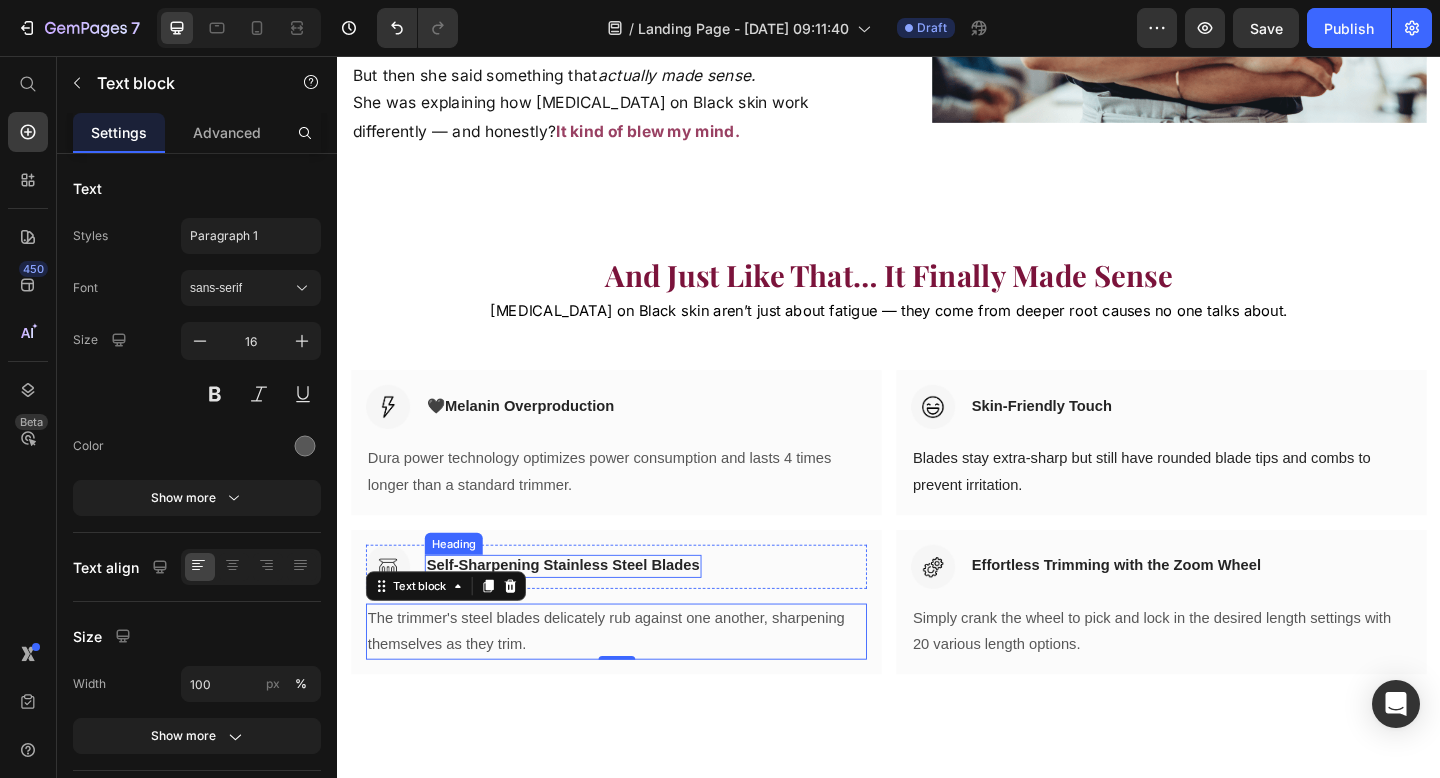 click on "Self-Sharpening Stainless Steel Blades" at bounding box center (582, 611) 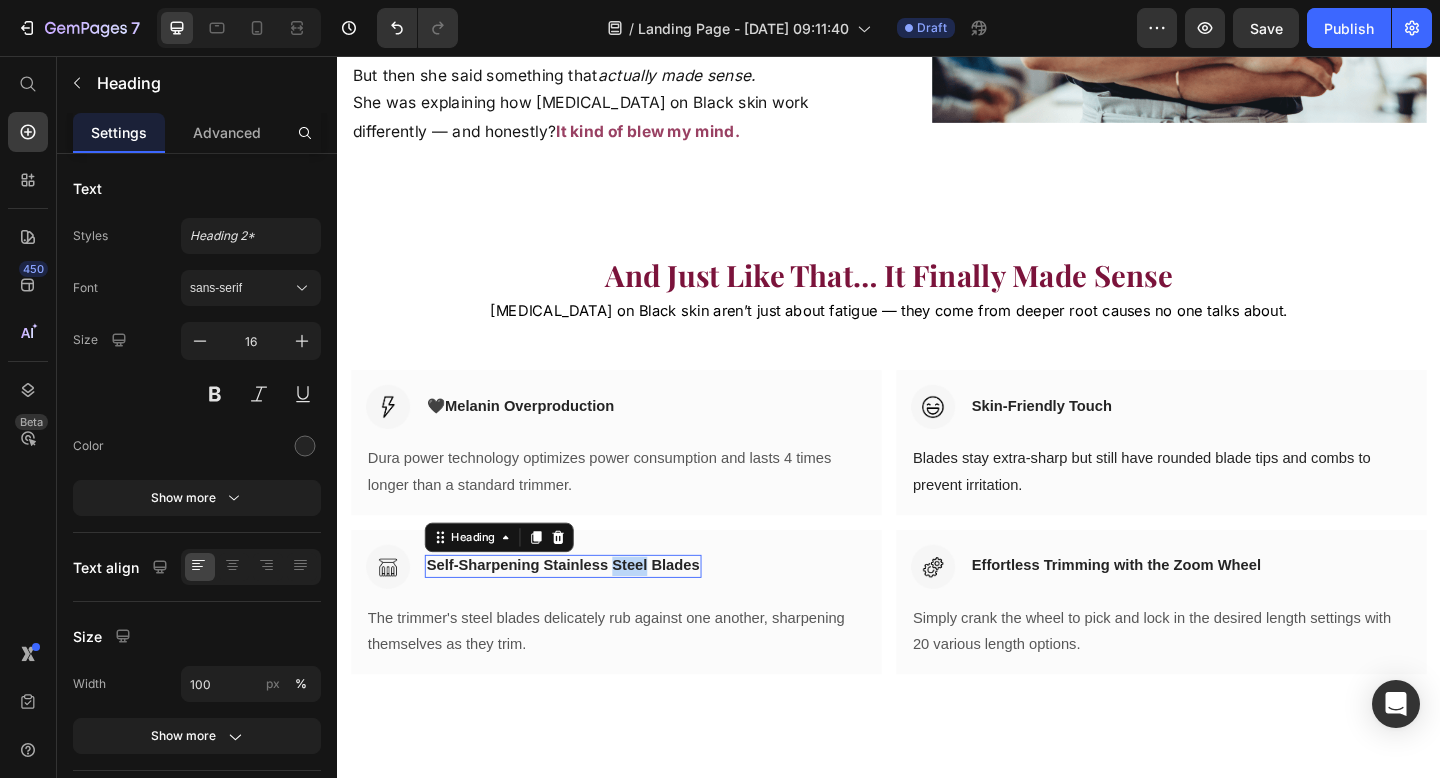 click on "Self-Sharpening Stainless Steel Blades" at bounding box center (582, 611) 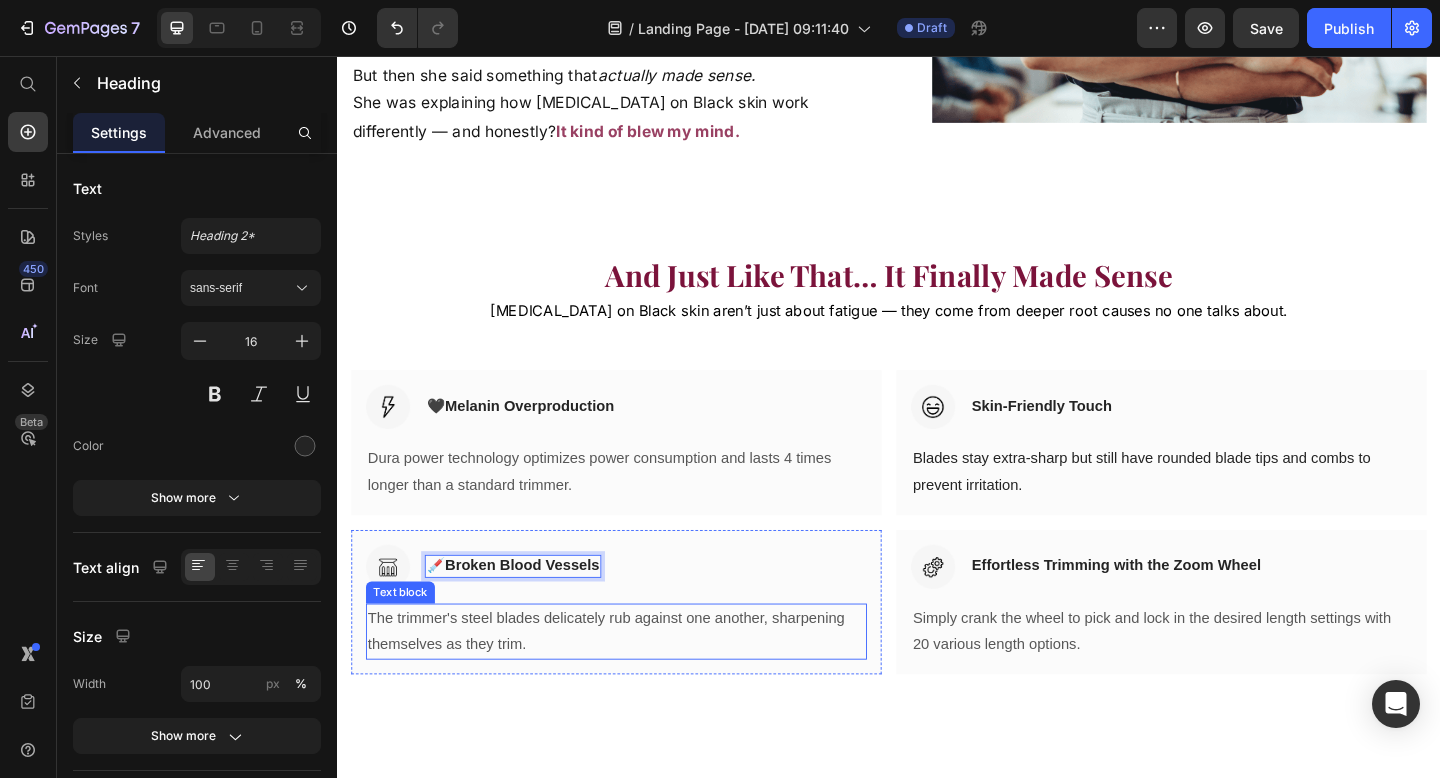 click on "The trimmer's steel blades delicately rub against one another, sharpening themselves as they trim." at bounding box center (640, 683) 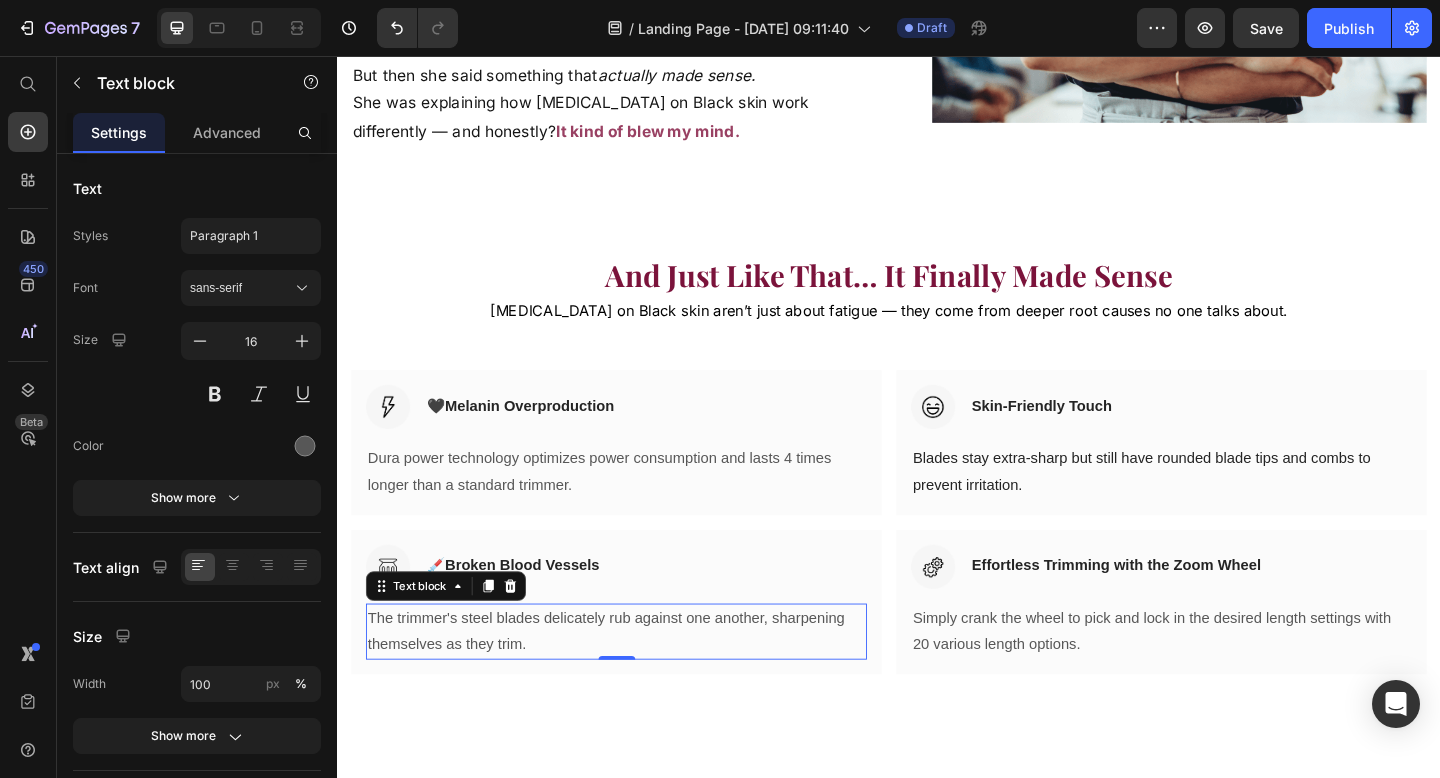 click on "The trimmer's steel blades delicately rub against one another, sharpening themselves as they trim." at bounding box center [640, 683] 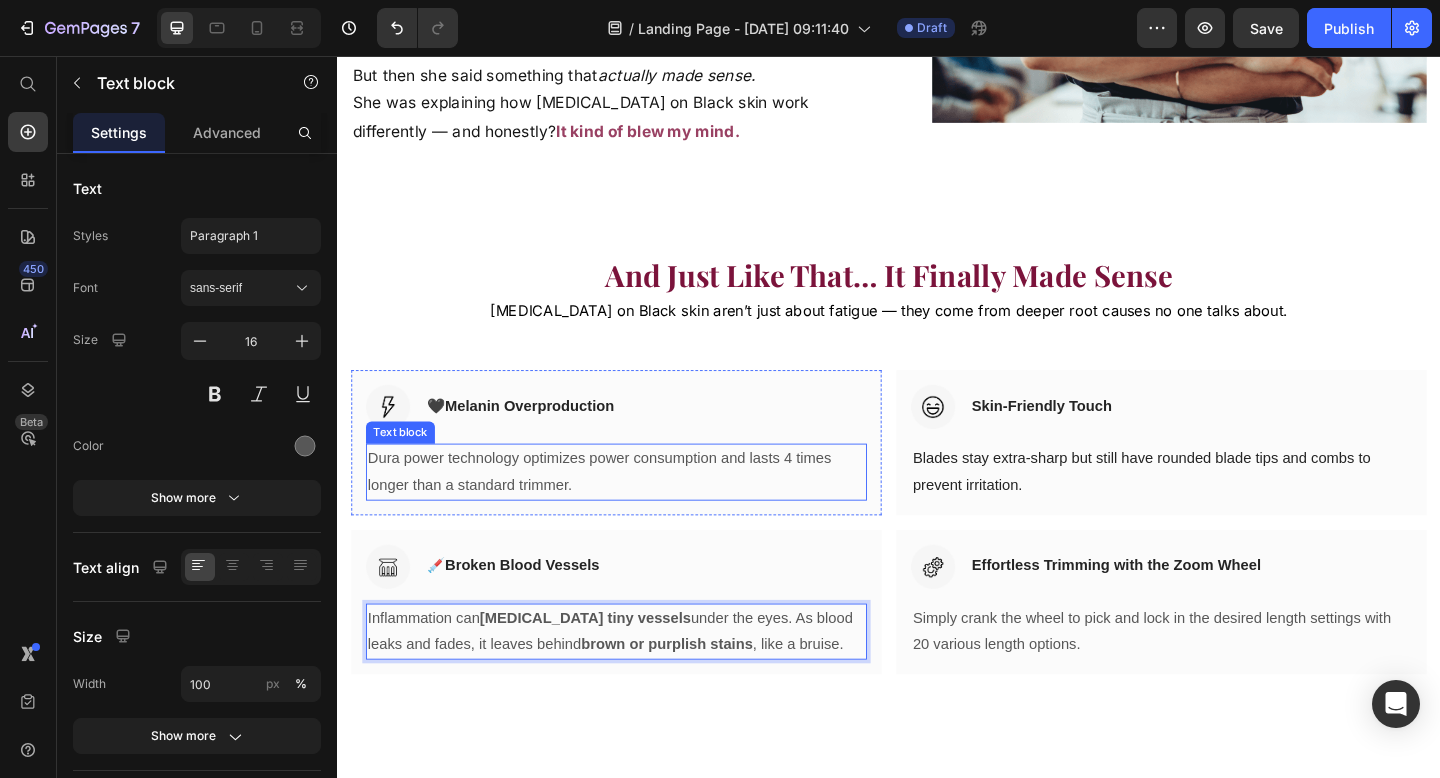 click on "Dura power technology optimizes power consumption and lasts 4 times longer than a standard trimmer." at bounding box center [640, 509] 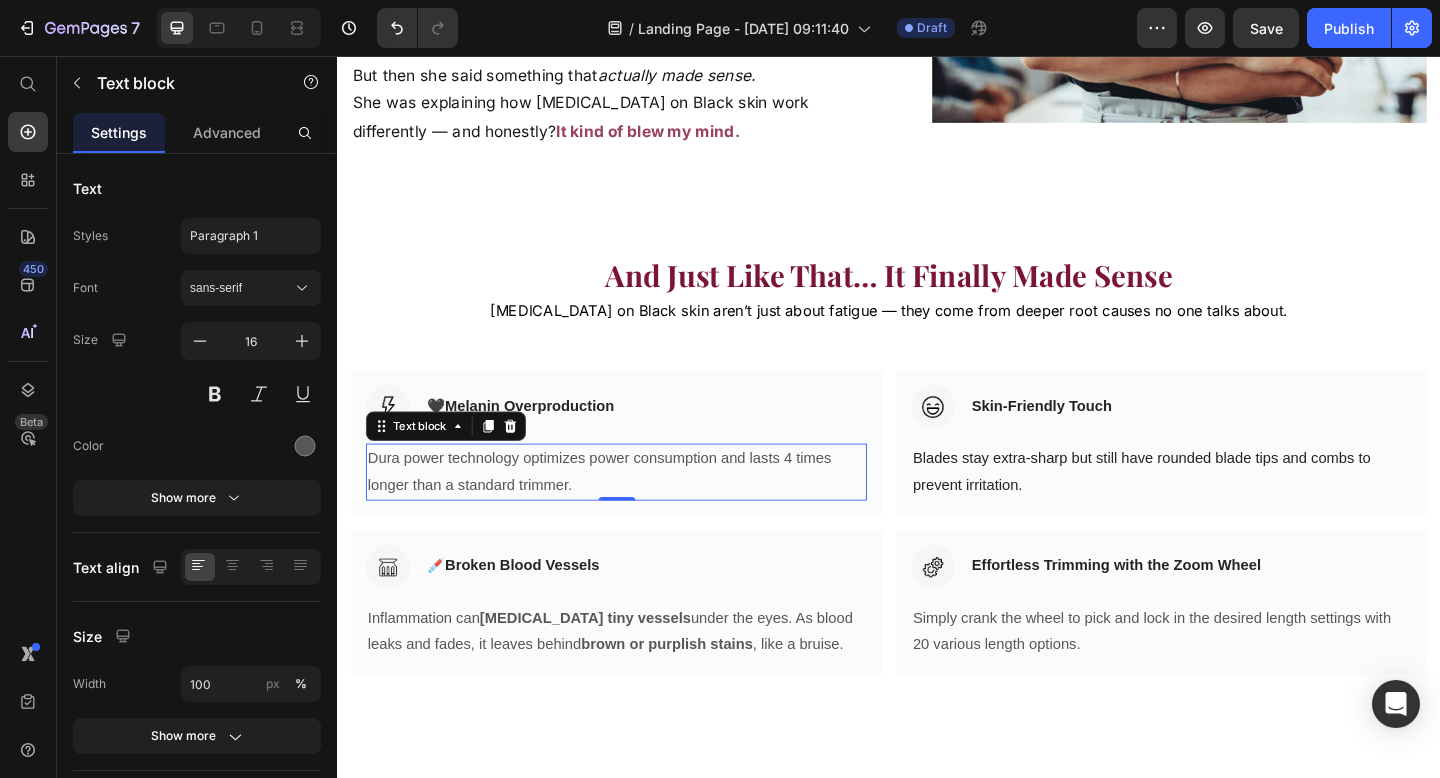 click on "Dura power technology optimizes power consumption and lasts 4 times longer than a standard trimmer." at bounding box center [640, 509] 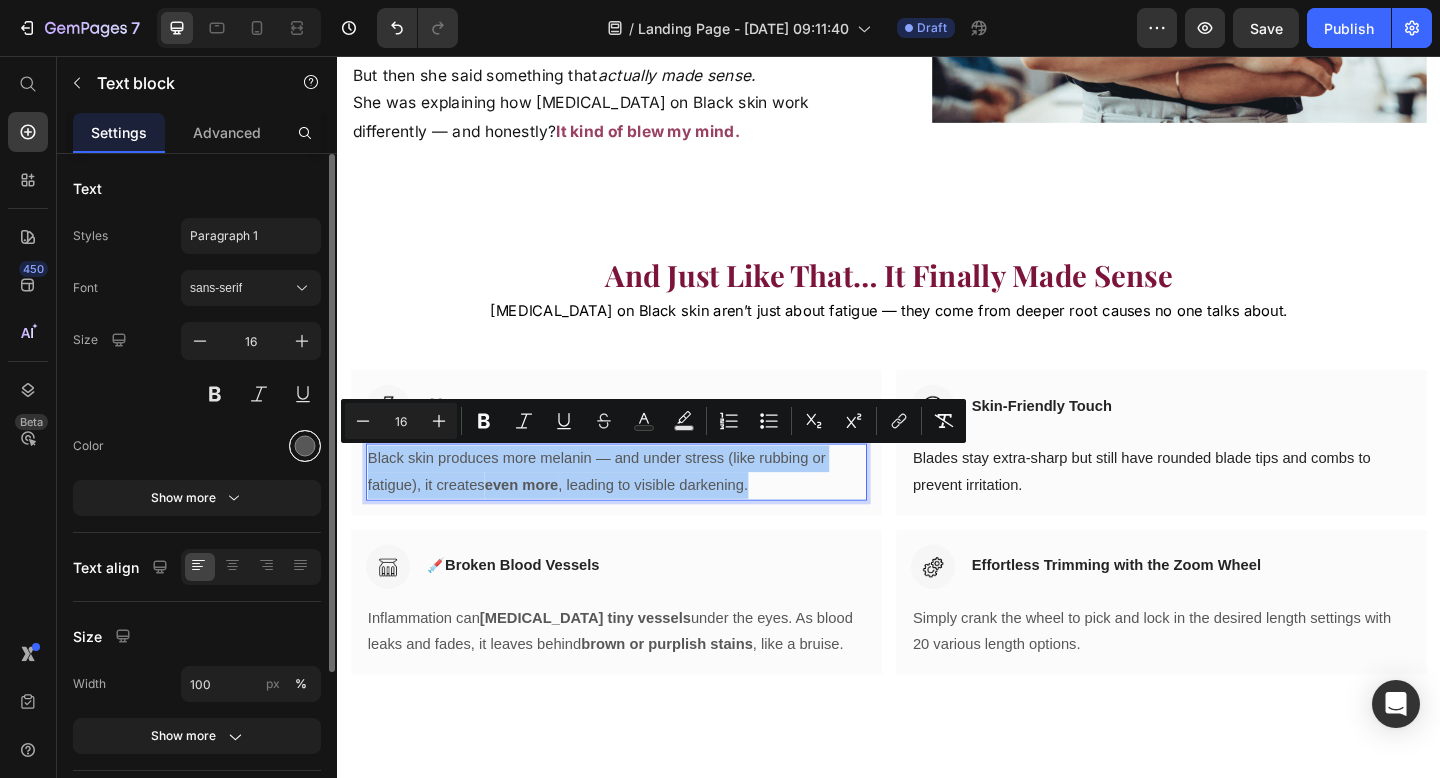 click at bounding box center (305, 446) 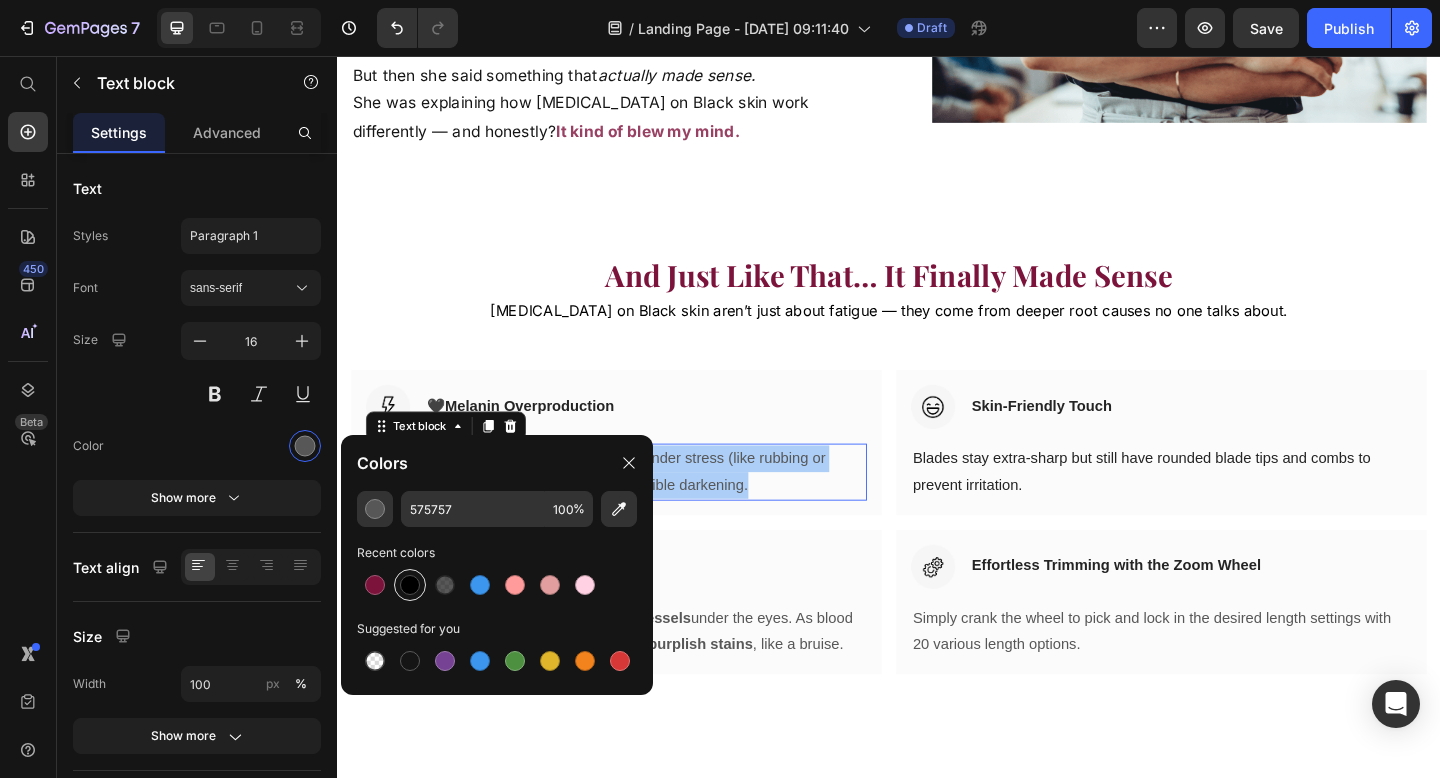 click at bounding box center [410, 585] 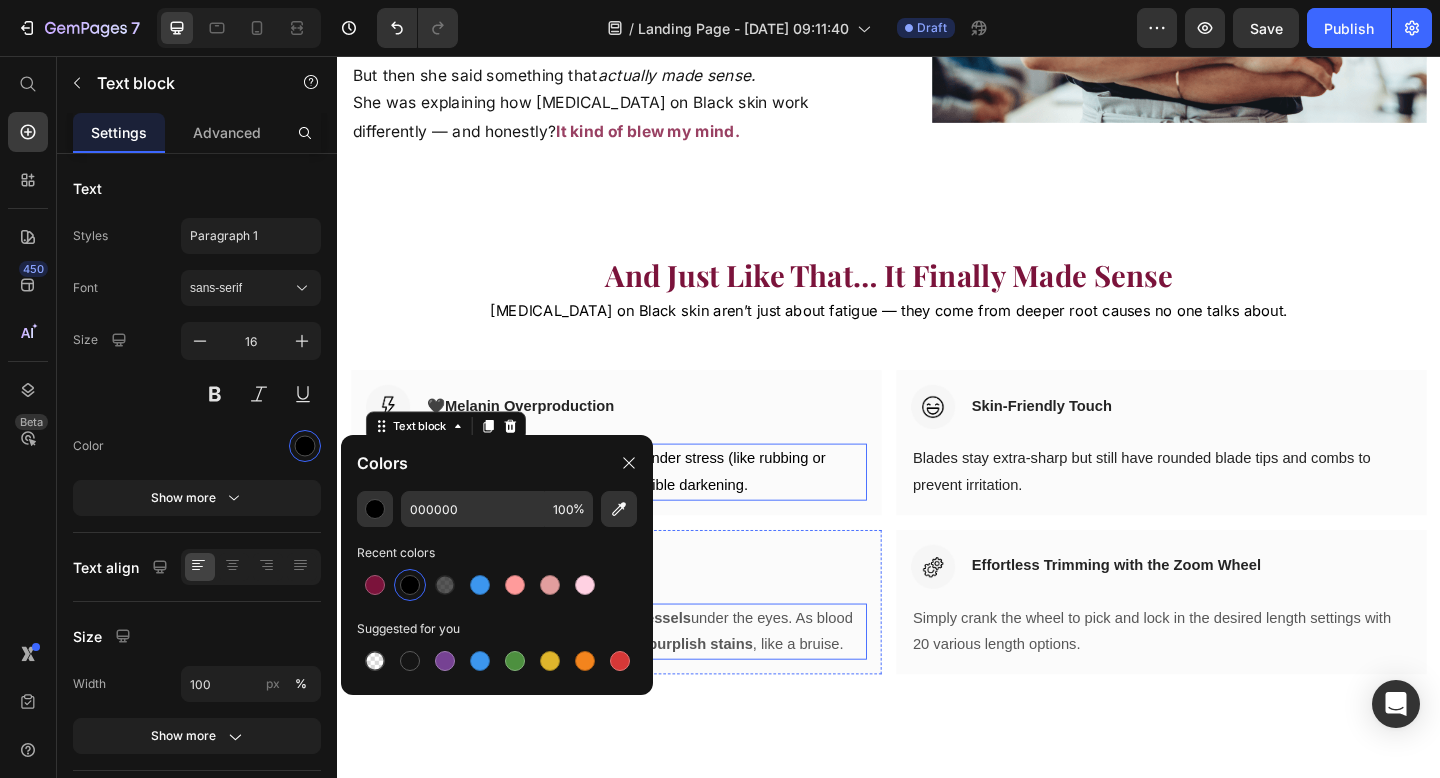 click on "Inflammation can  rupture tiny vessels  under the eyes. As blood leaks and fades, it leaves behind  brown or purplish stains , like a bruise." at bounding box center (640, 683) 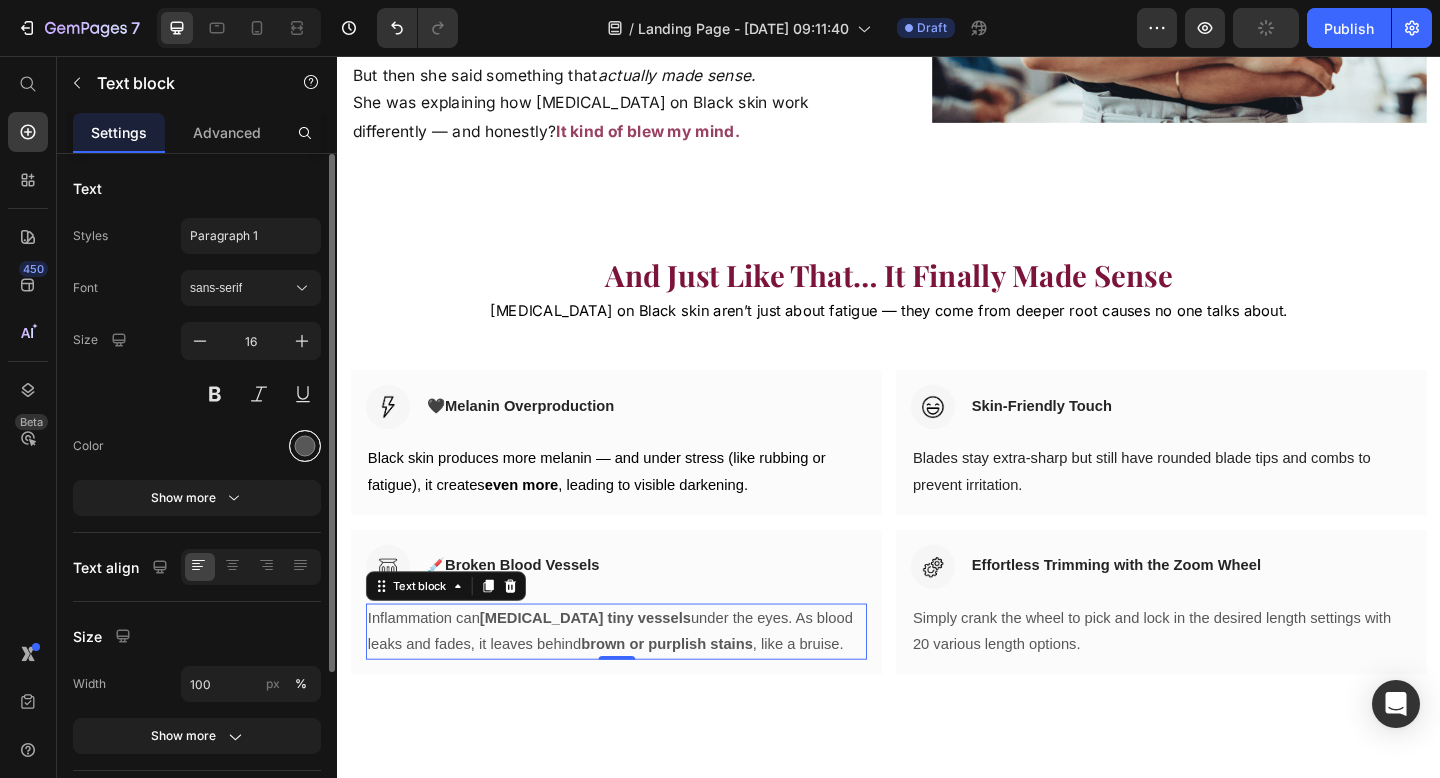 click at bounding box center [305, 446] 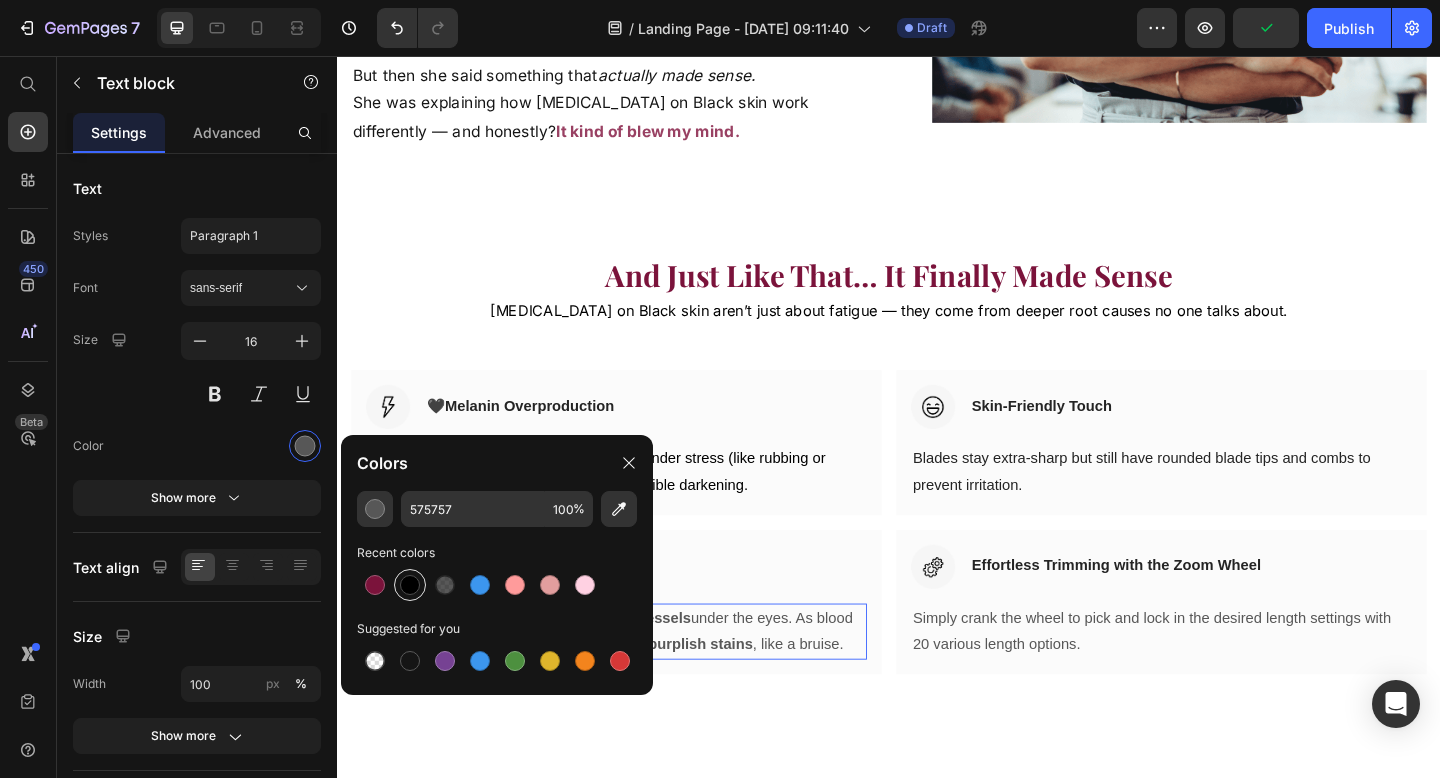 click at bounding box center [410, 585] 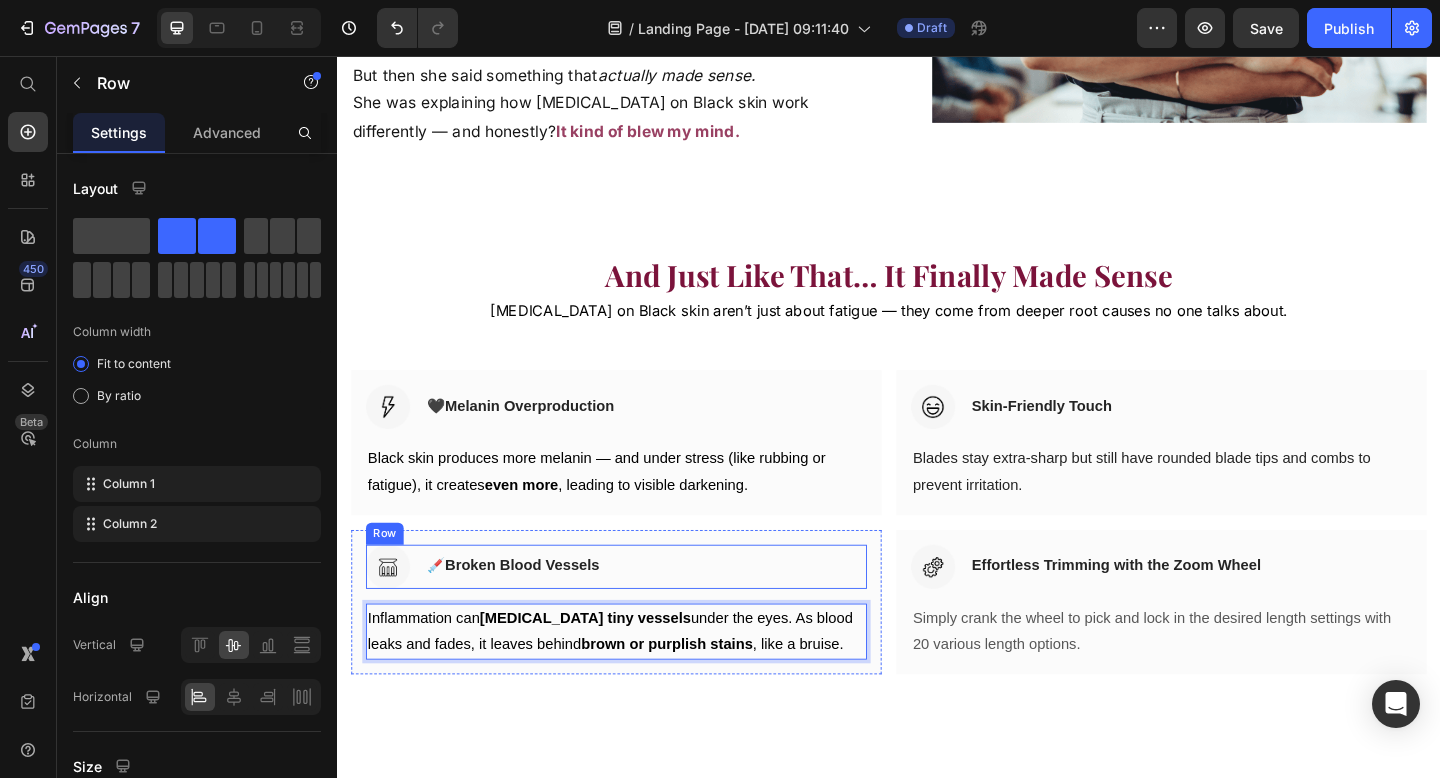 click on "Image 💉  Broken Blood Vessels Heading Row" at bounding box center (640, 612) 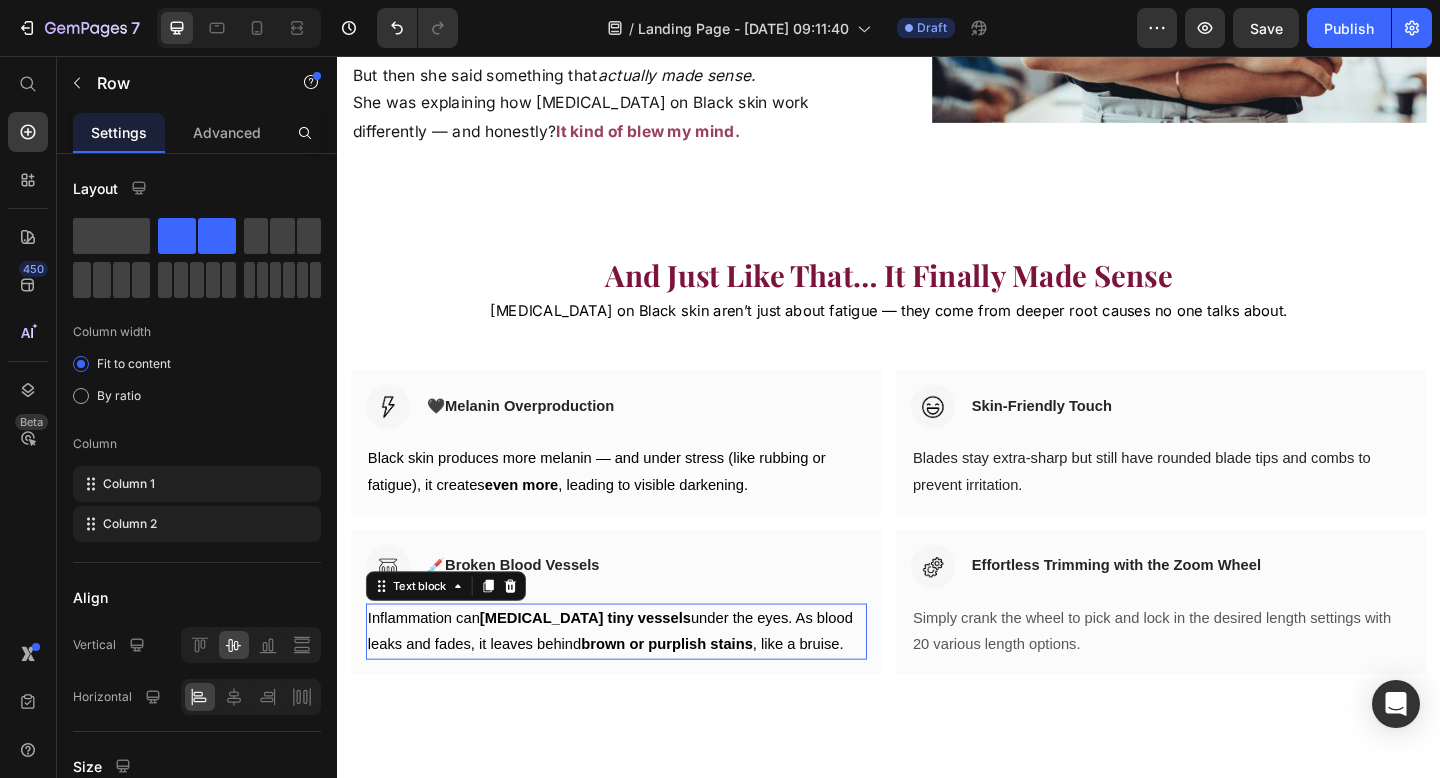 click on "Inflammation can  rupture tiny vessels  under the eyes. As blood leaks and fades, it leaves behind  brown or purplish stains , like a bruise." at bounding box center (640, 683) 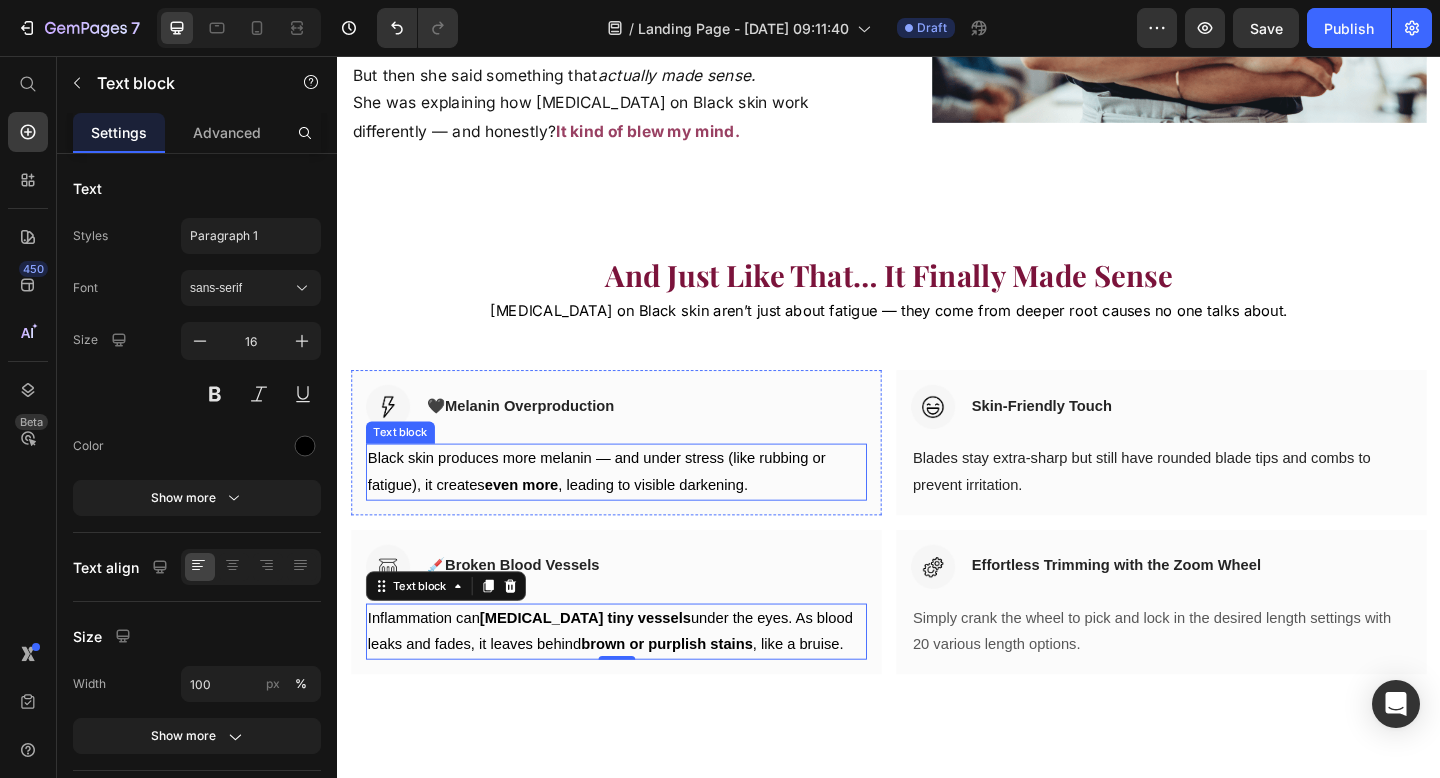 click on "Black skin produces more melanin — and under stress (like rubbing or fatigue), it creates  even more , leading to visible darkening." at bounding box center (640, 509) 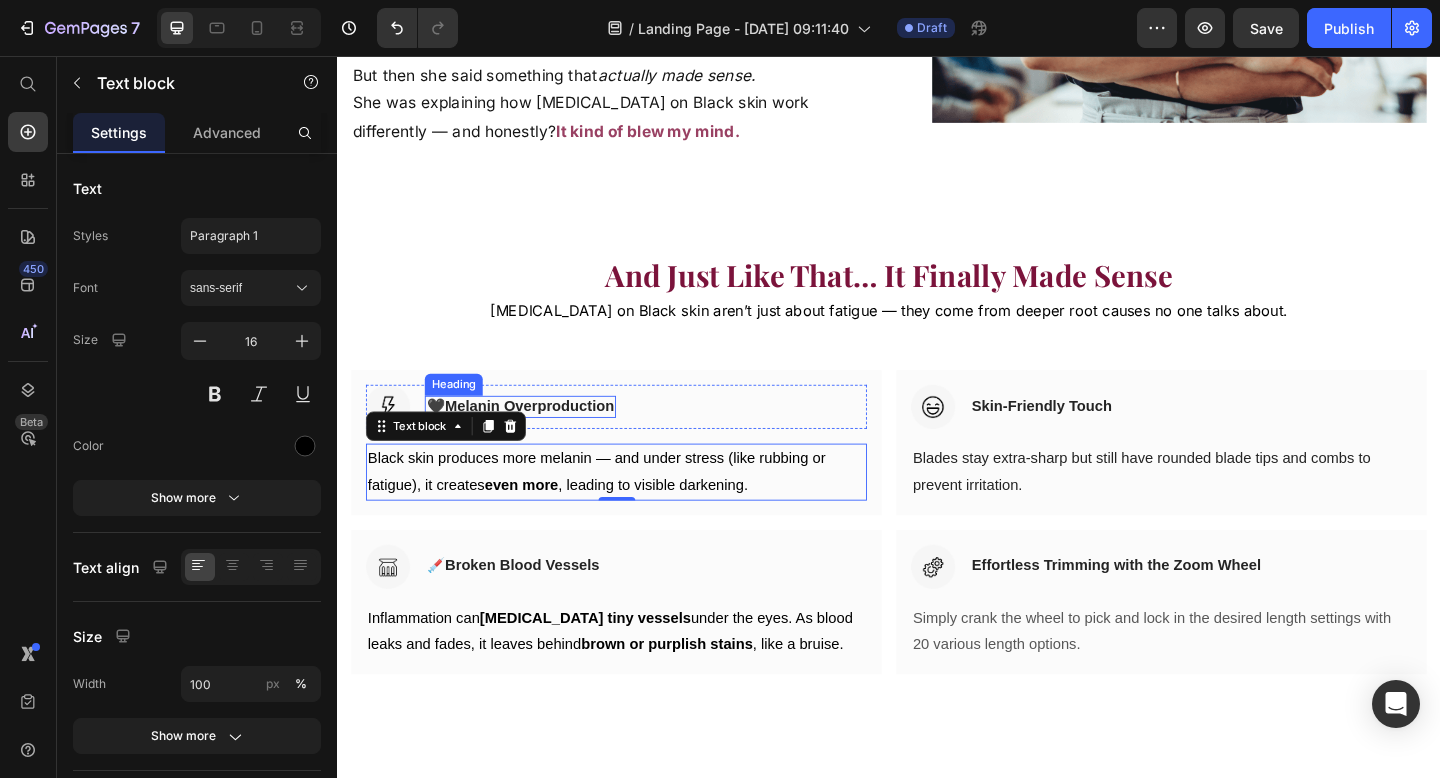 click on "Melanin Overproduction" at bounding box center [546, 437] 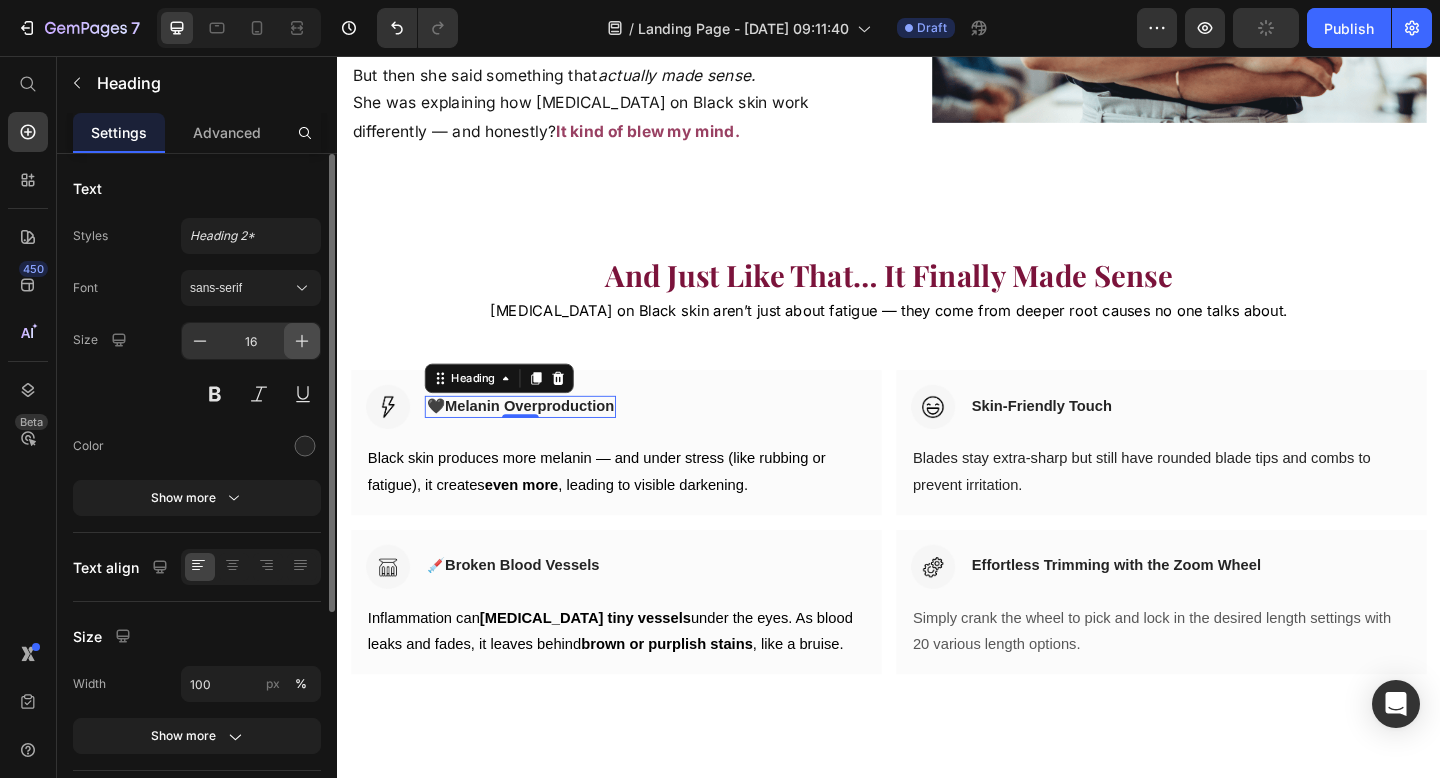 click 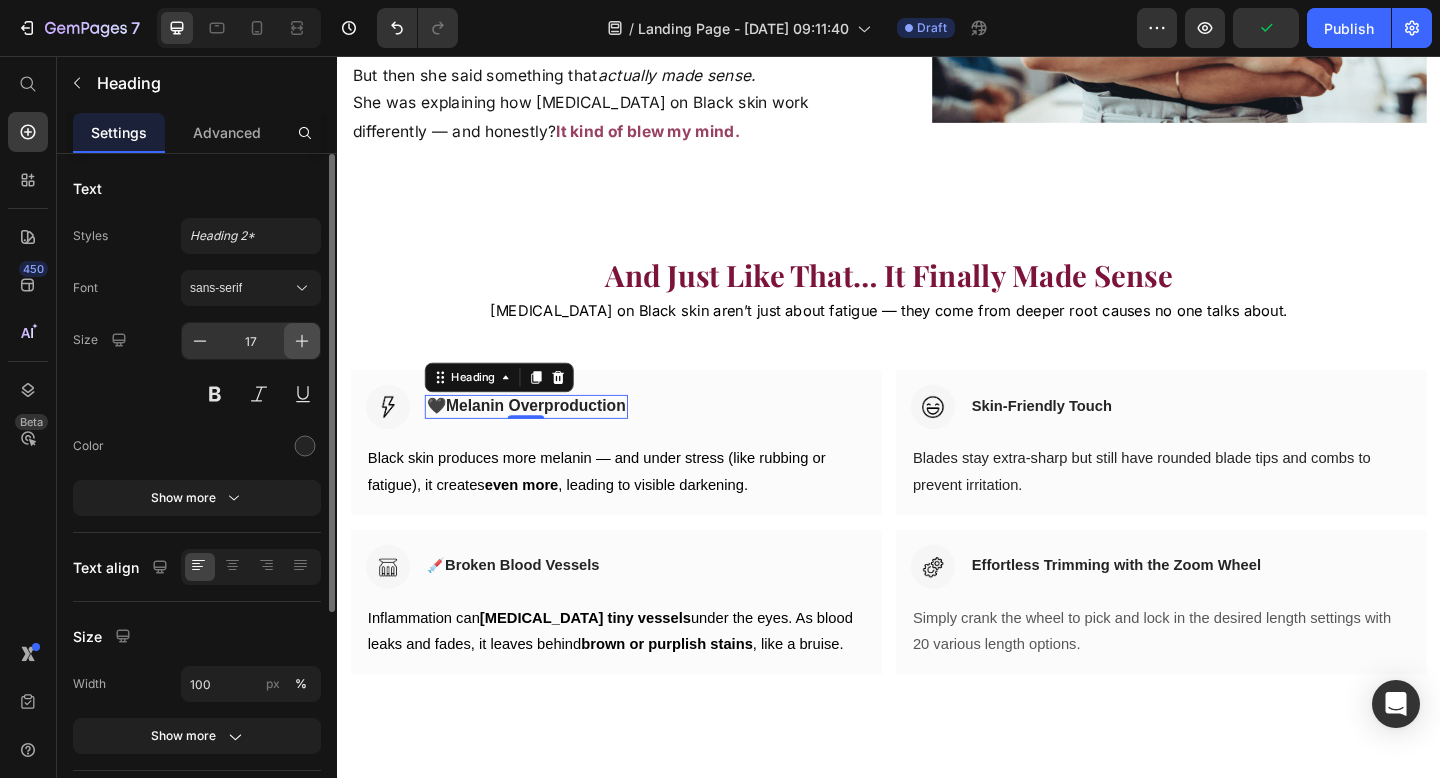 click 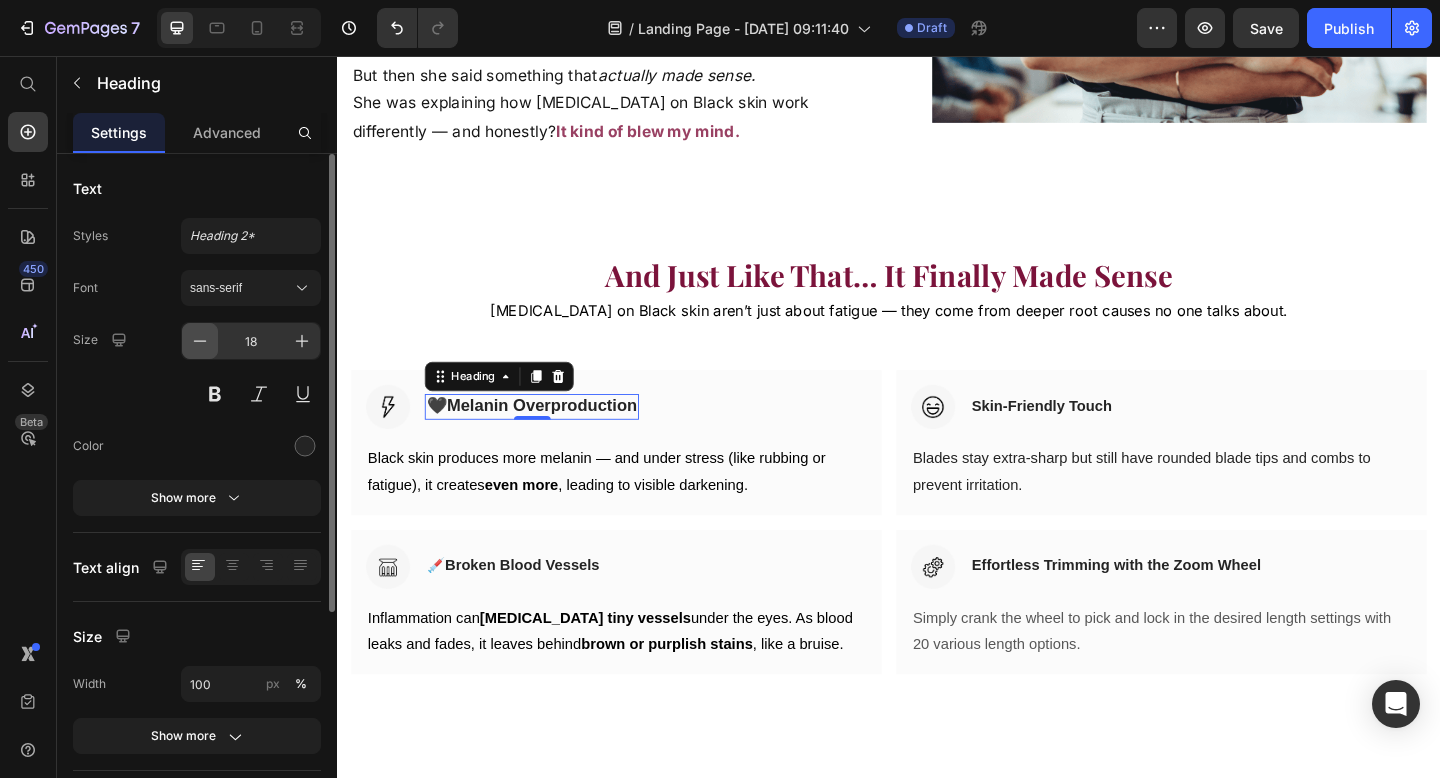 click 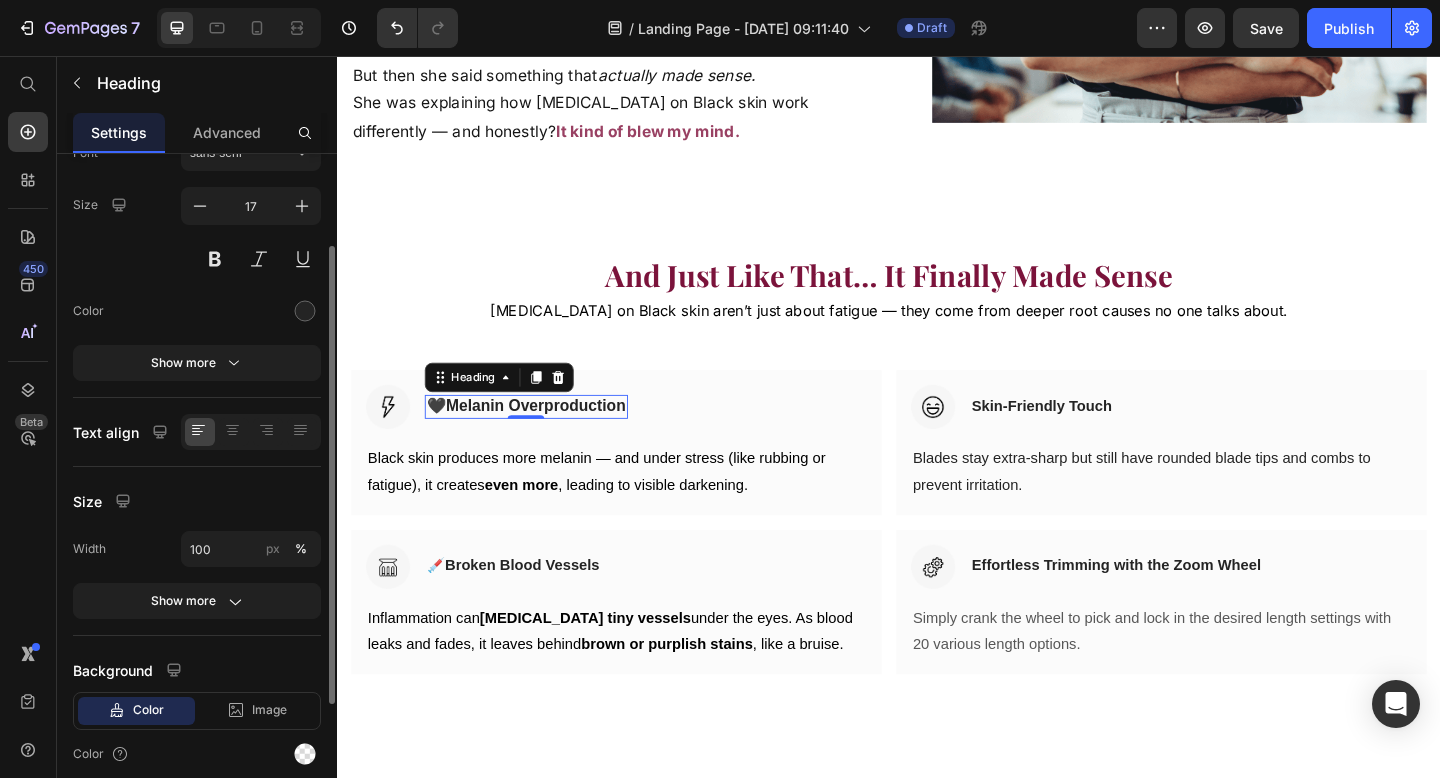 scroll, scrollTop: 133, scrollLeft: 0, axis: vertical 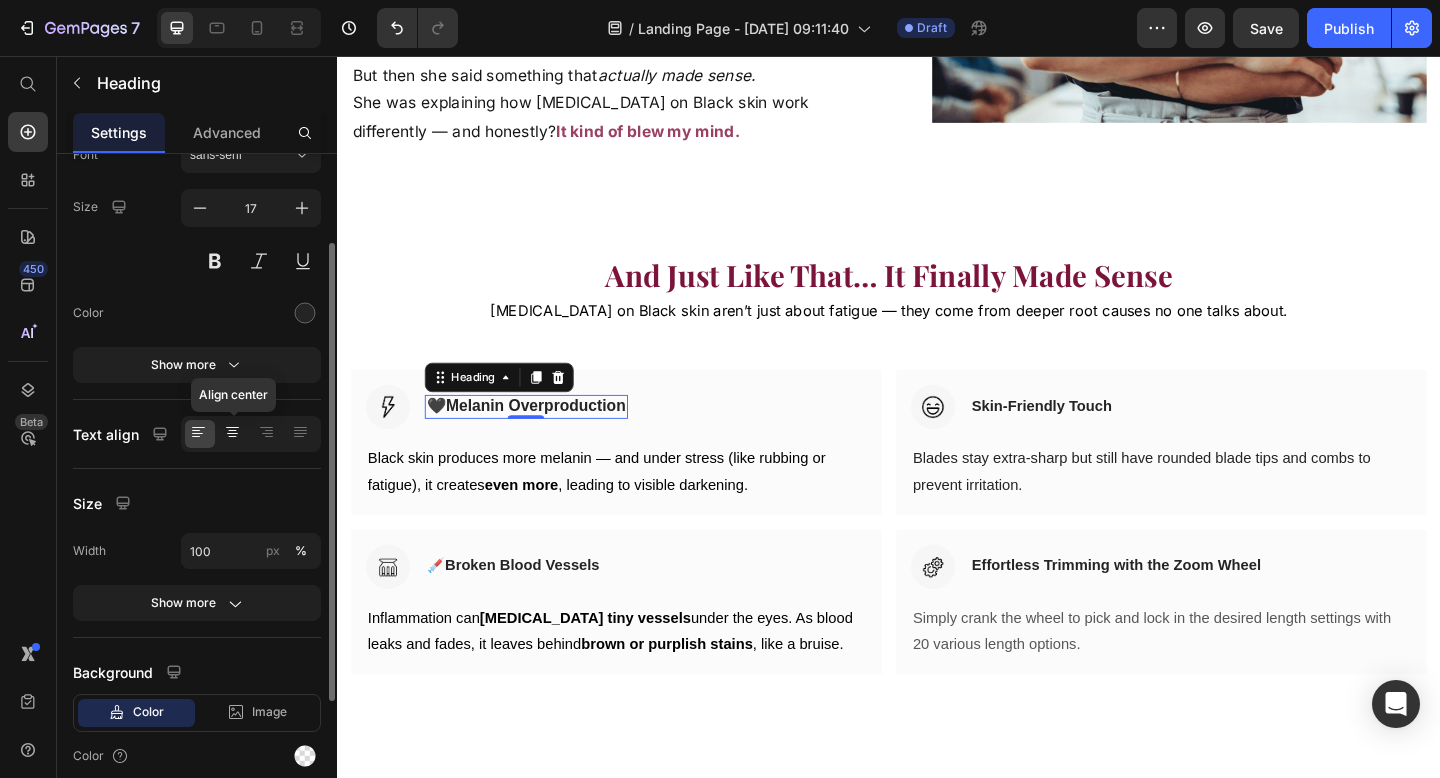 click 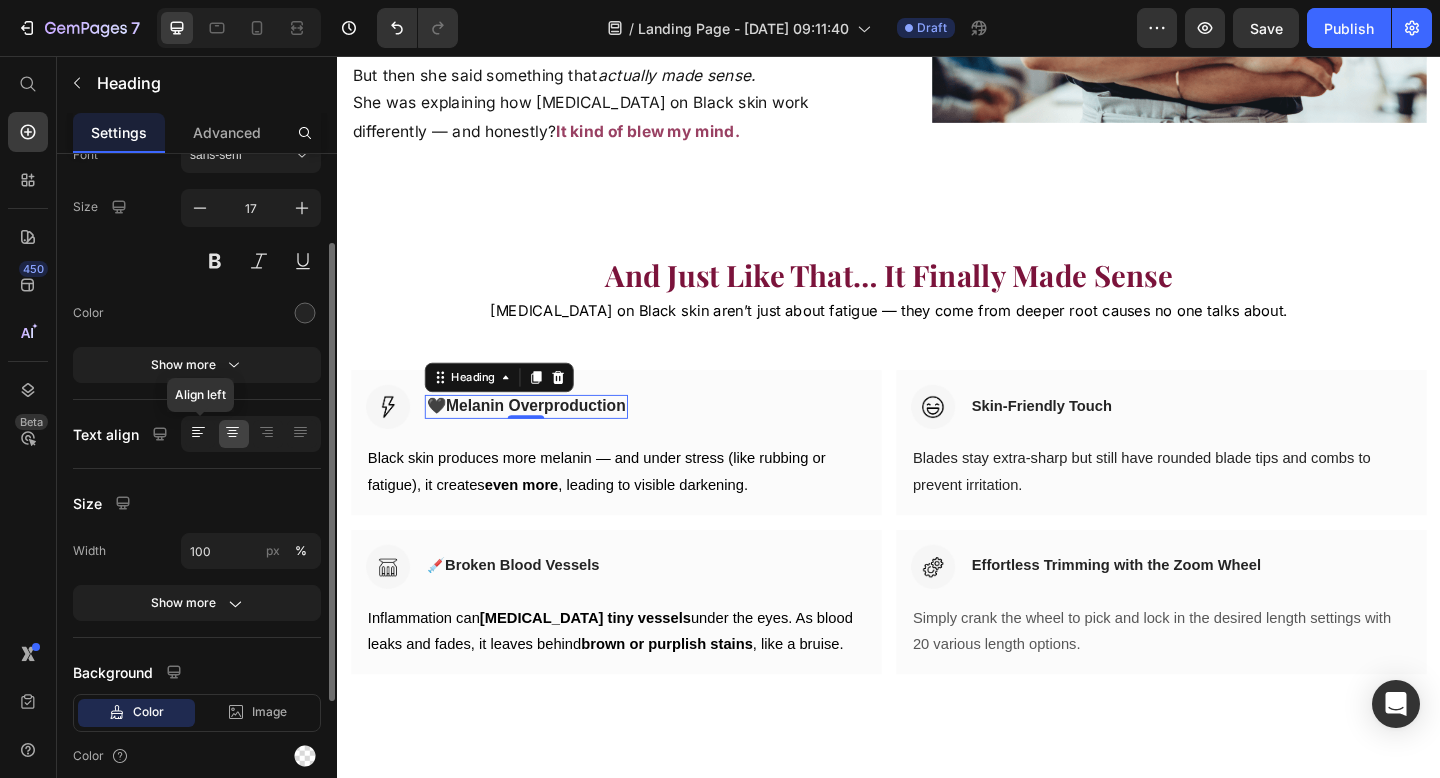 click 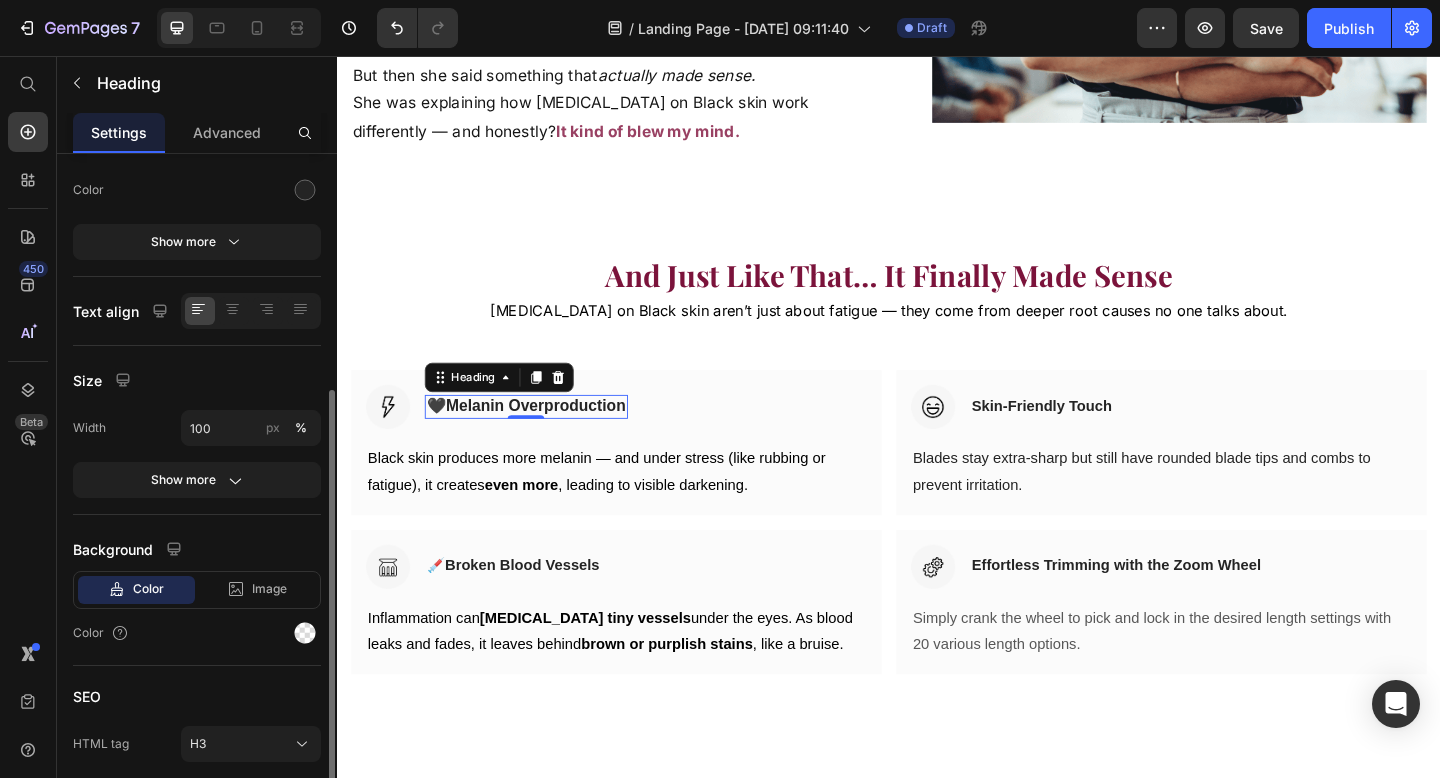 scroll, scrollTop: 331, scrollLeft: 0, axis: vertical 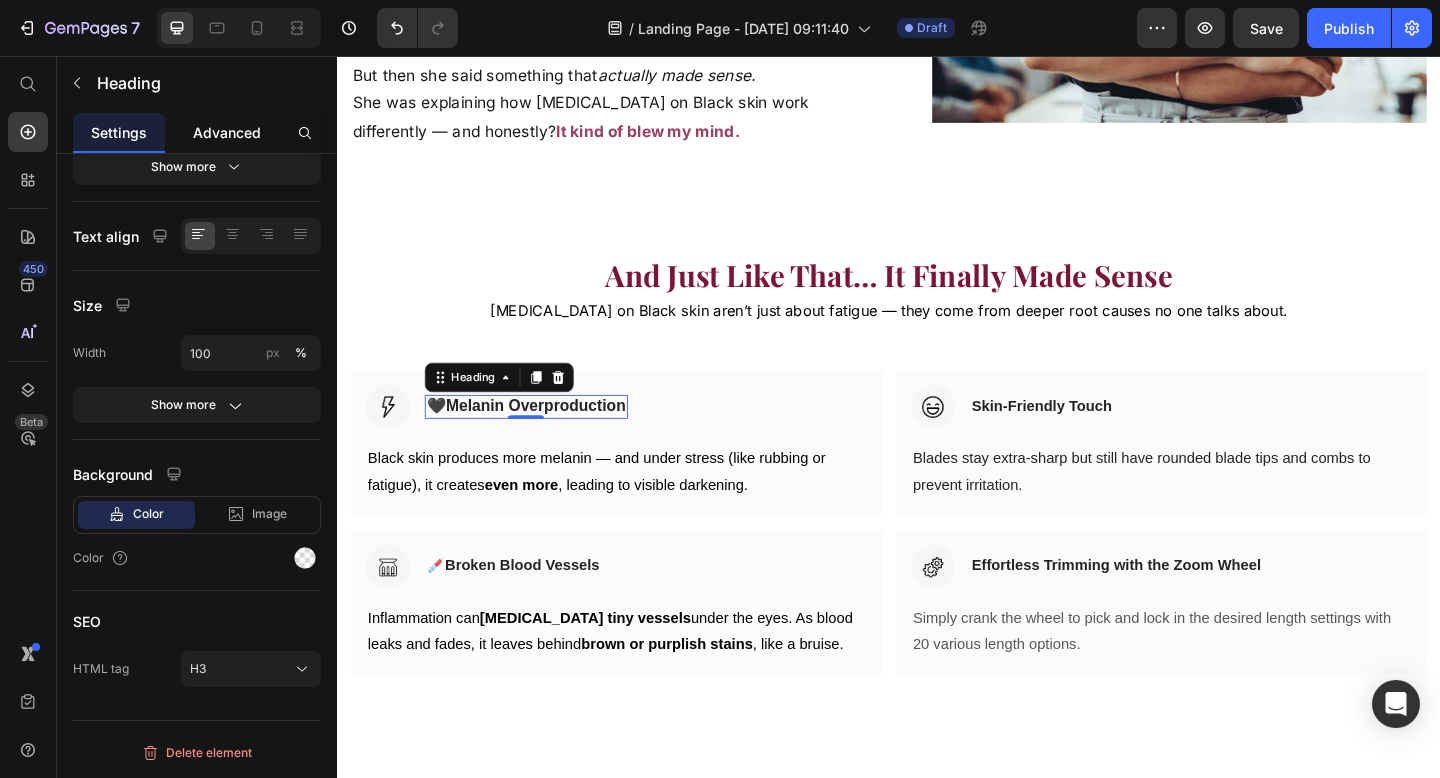 click on "Advanced" at bounding box center [227, 132] 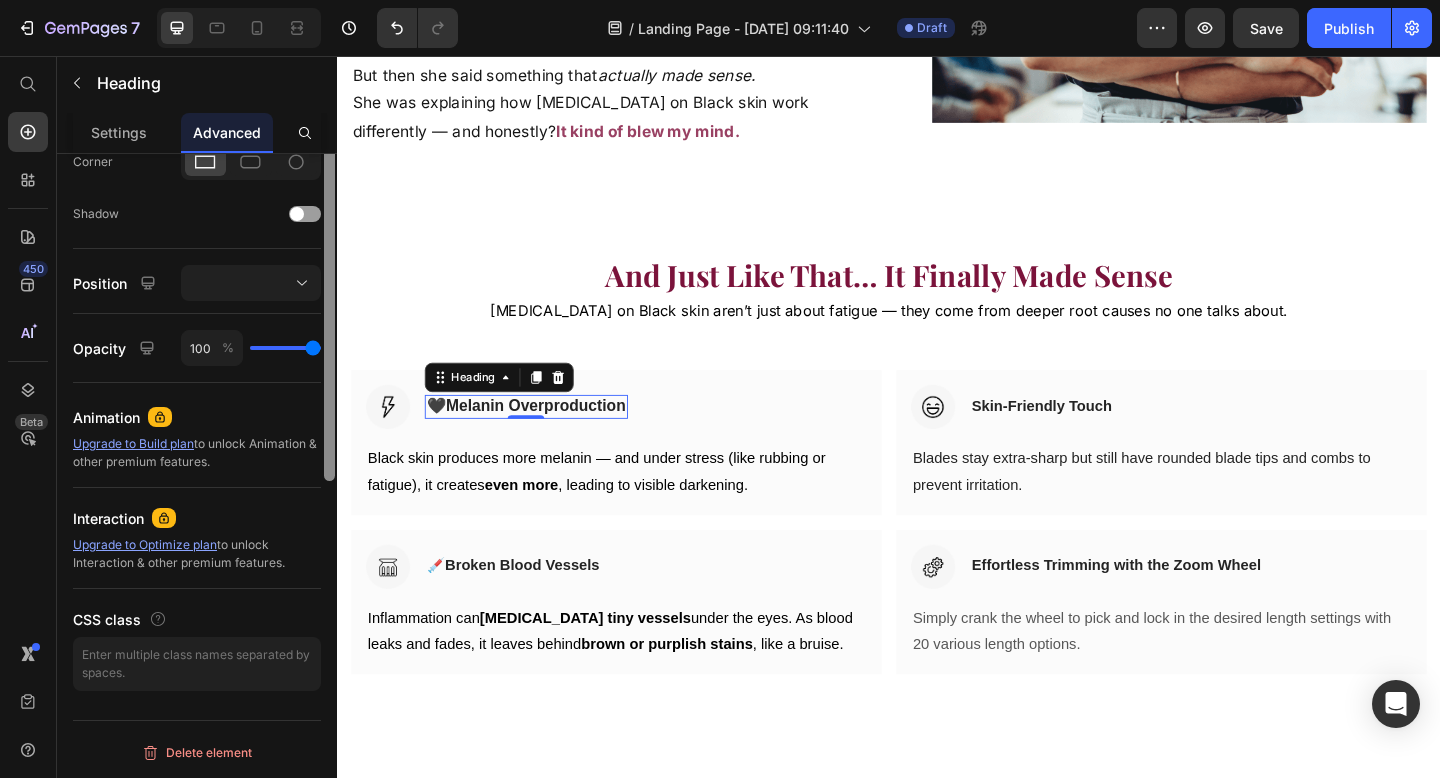 scroll, scrollTop: 0, scrollLeft: 0, axis: both 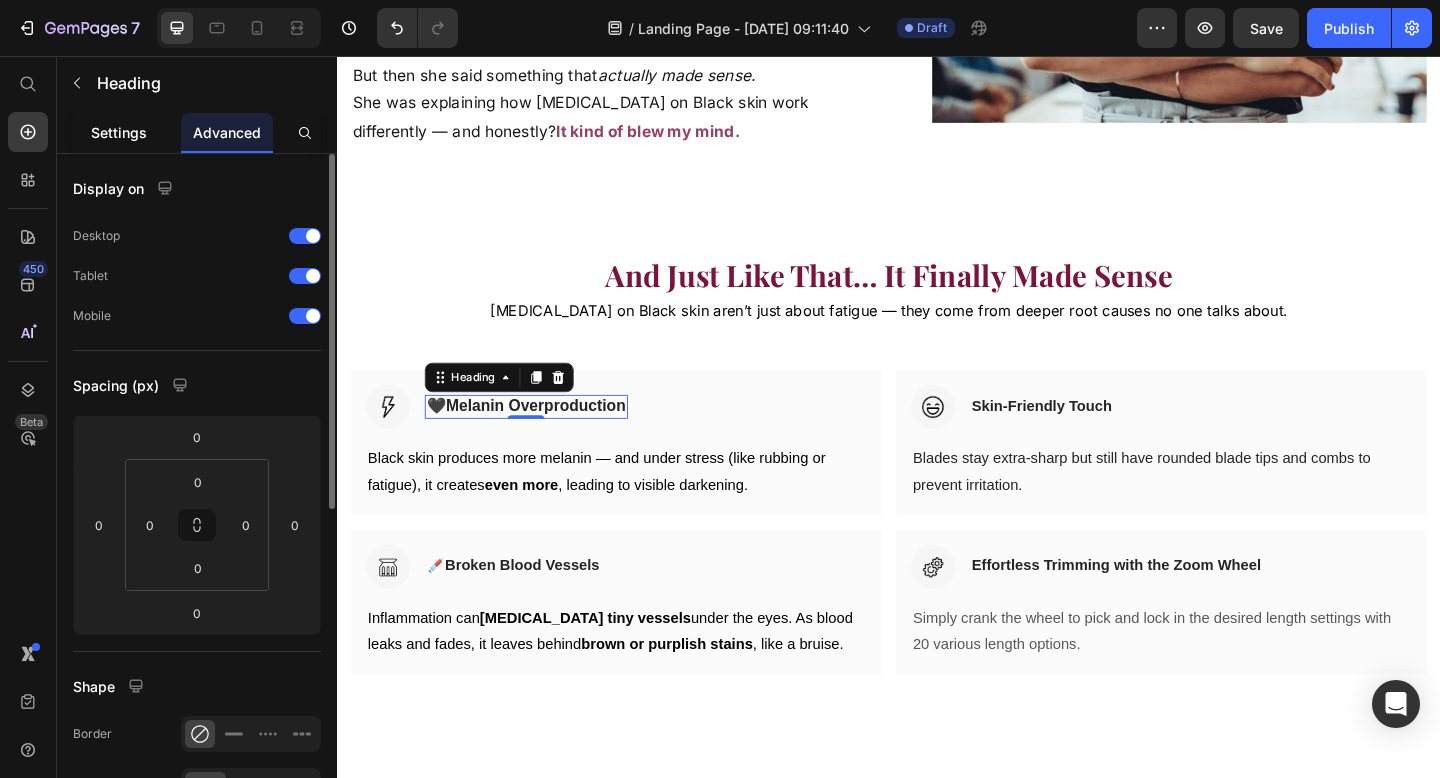 click on "Settings" at bounding box center (119, 132) 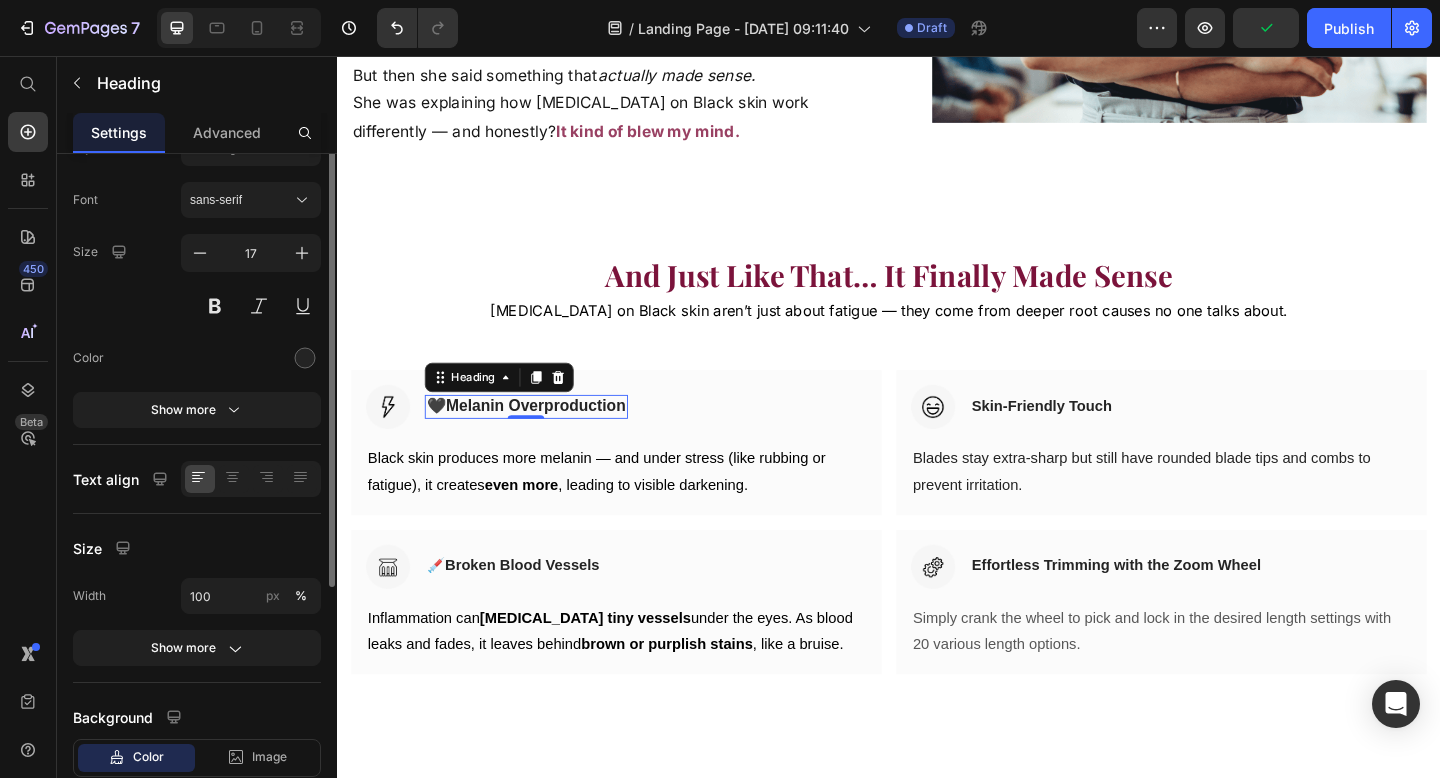 scroll, scrollTop: 0, scrollLeft: 0, axis: both 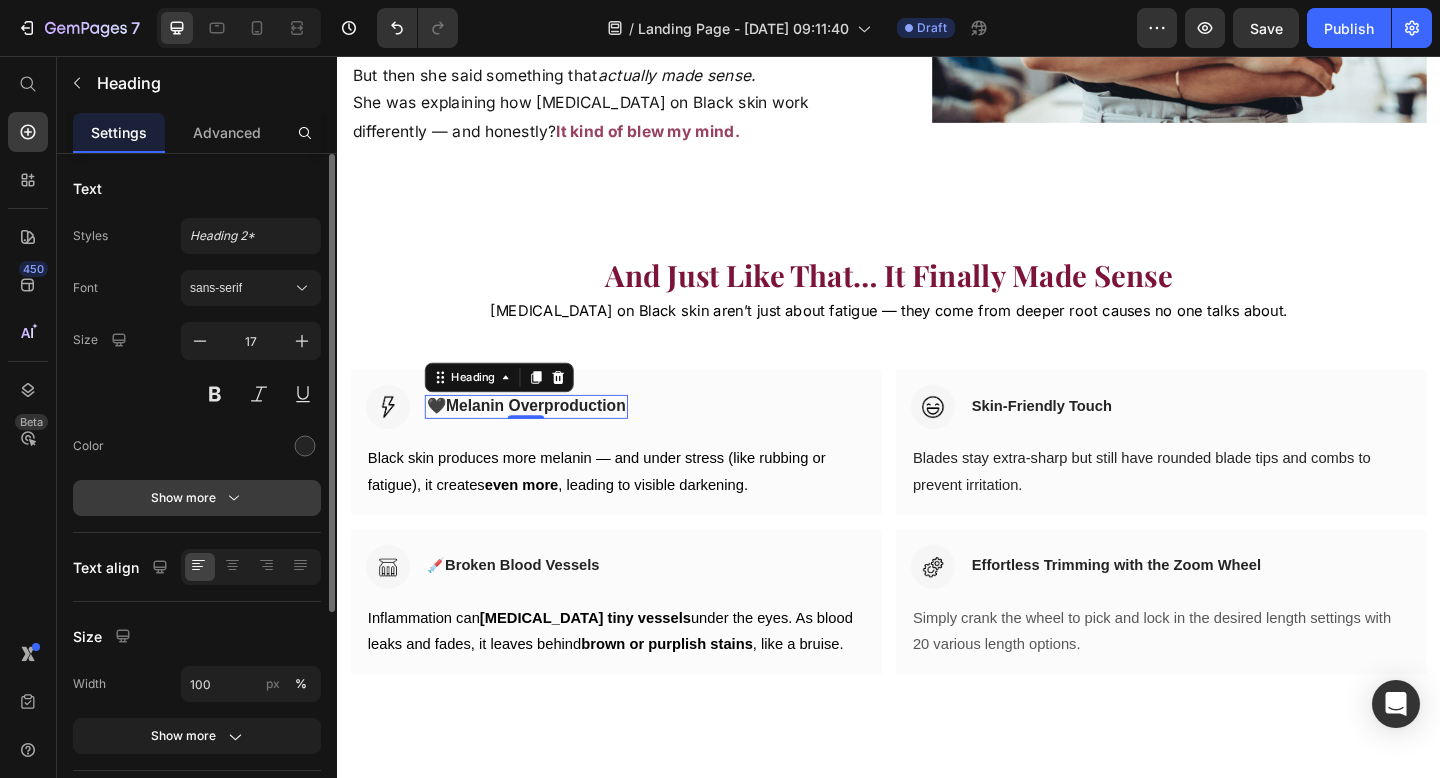 click on "Show more" at bounding box center [197, 498] 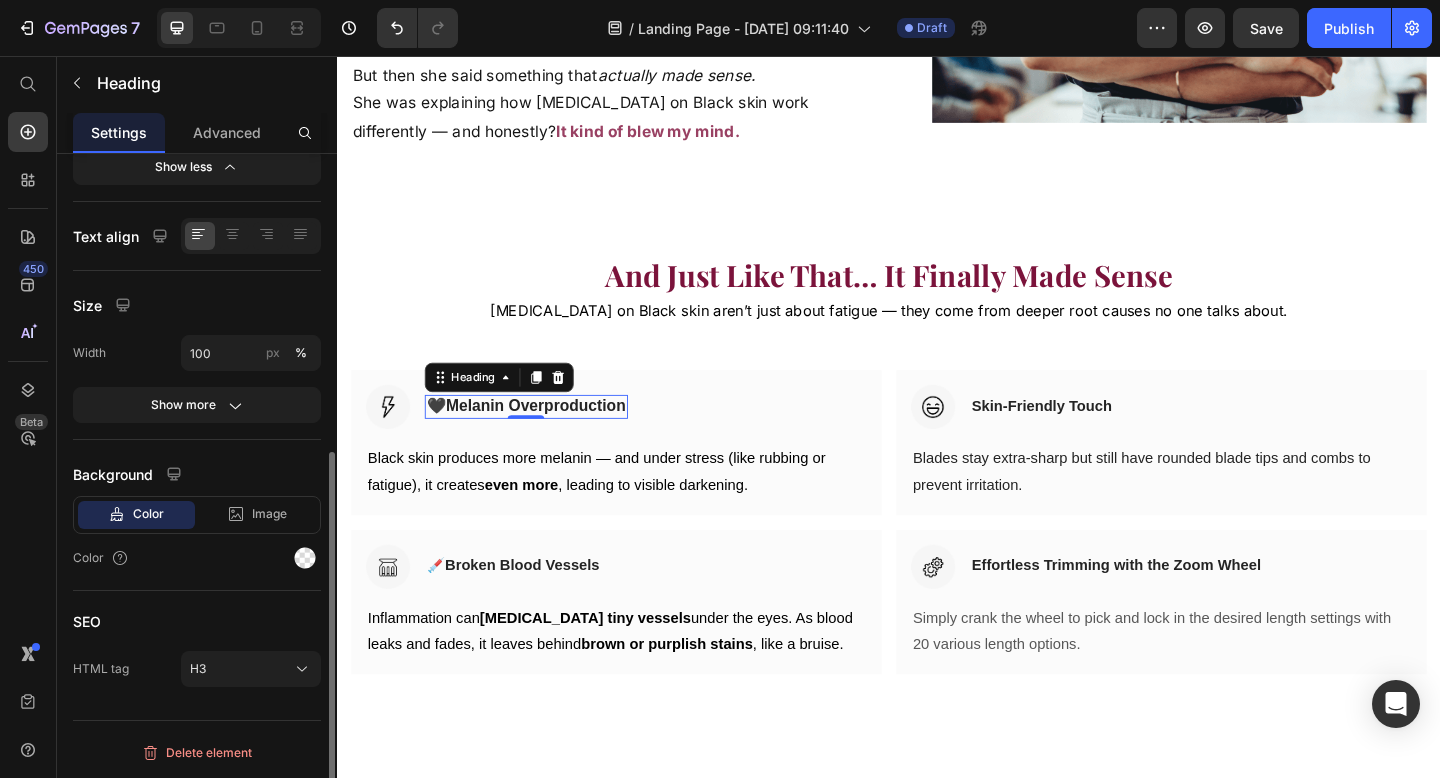 scroll, scrollTop: 531, scrollLeft: 0, axis: vertical 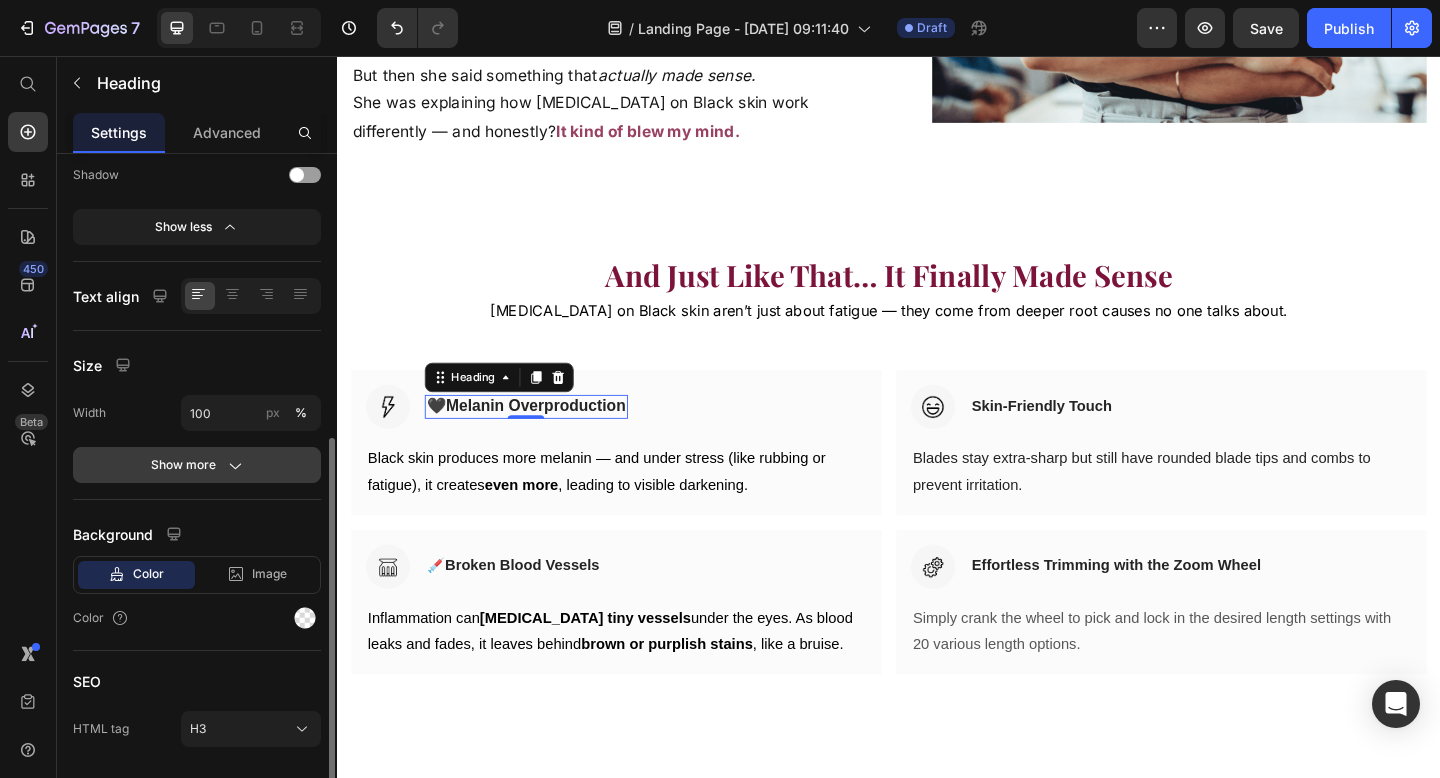 click 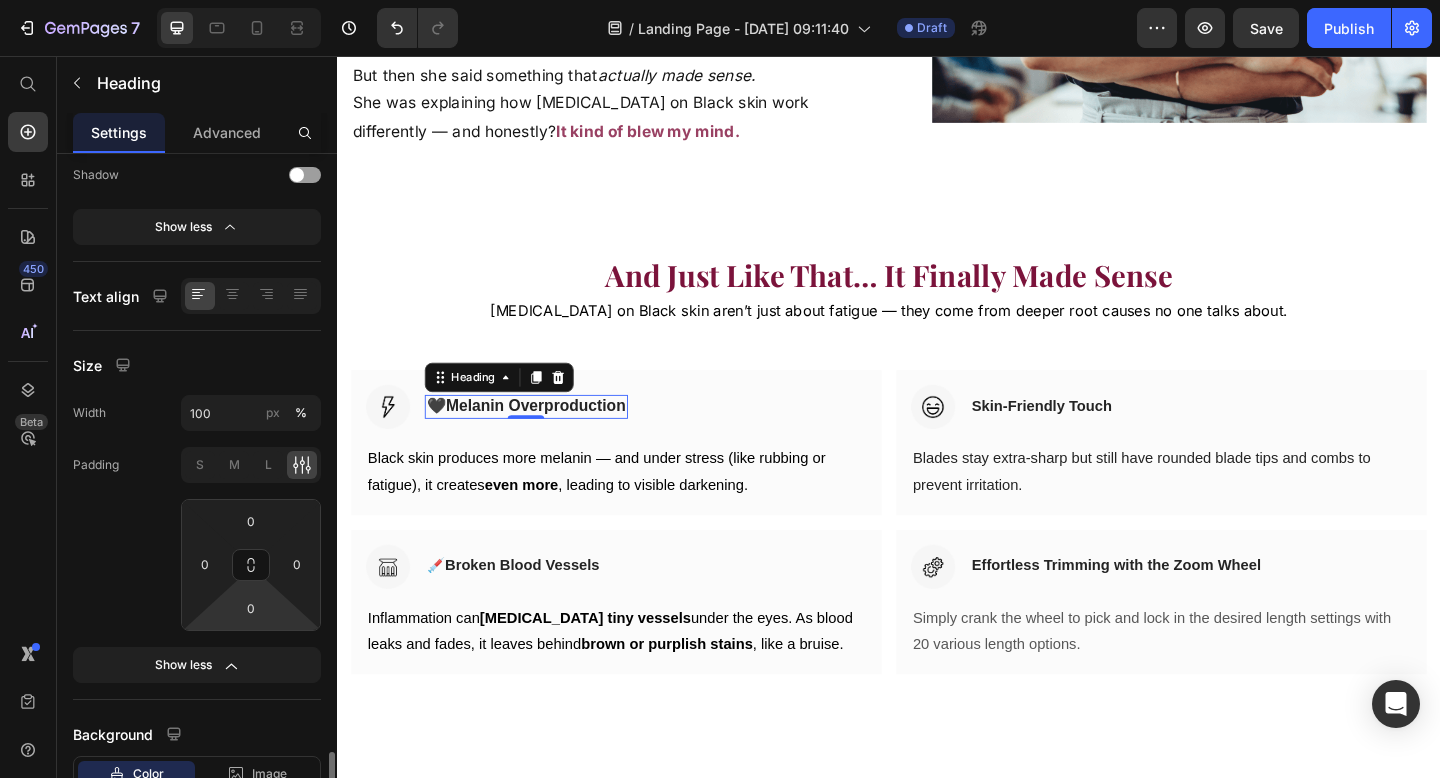 scroll, scrollTop: 791, scrollLeft: 0, axis: vertical 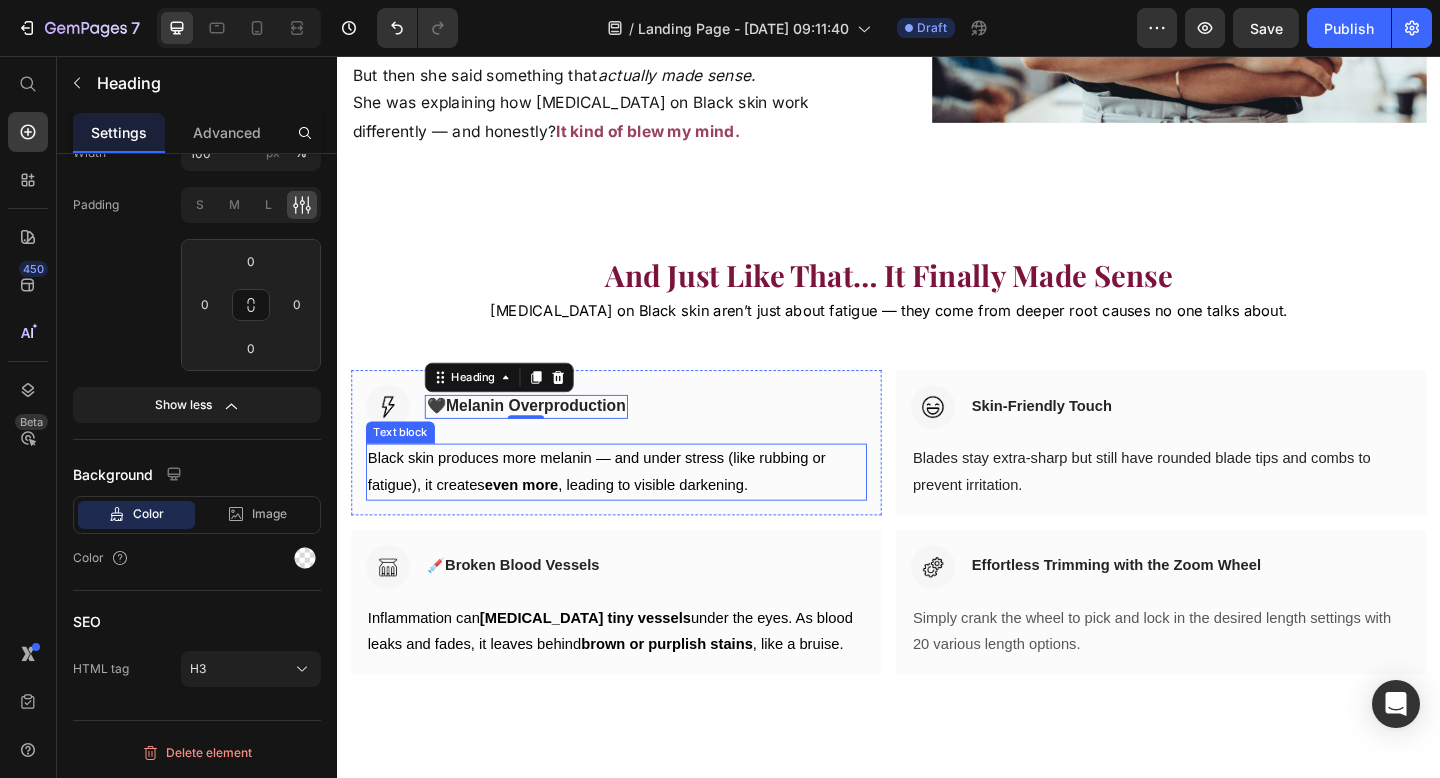 click on "Black skin produces more melanin — and under stress (like rubbing or fatigue), it creates  even more , leading to visible darkening." at bounding box center [640, 509] 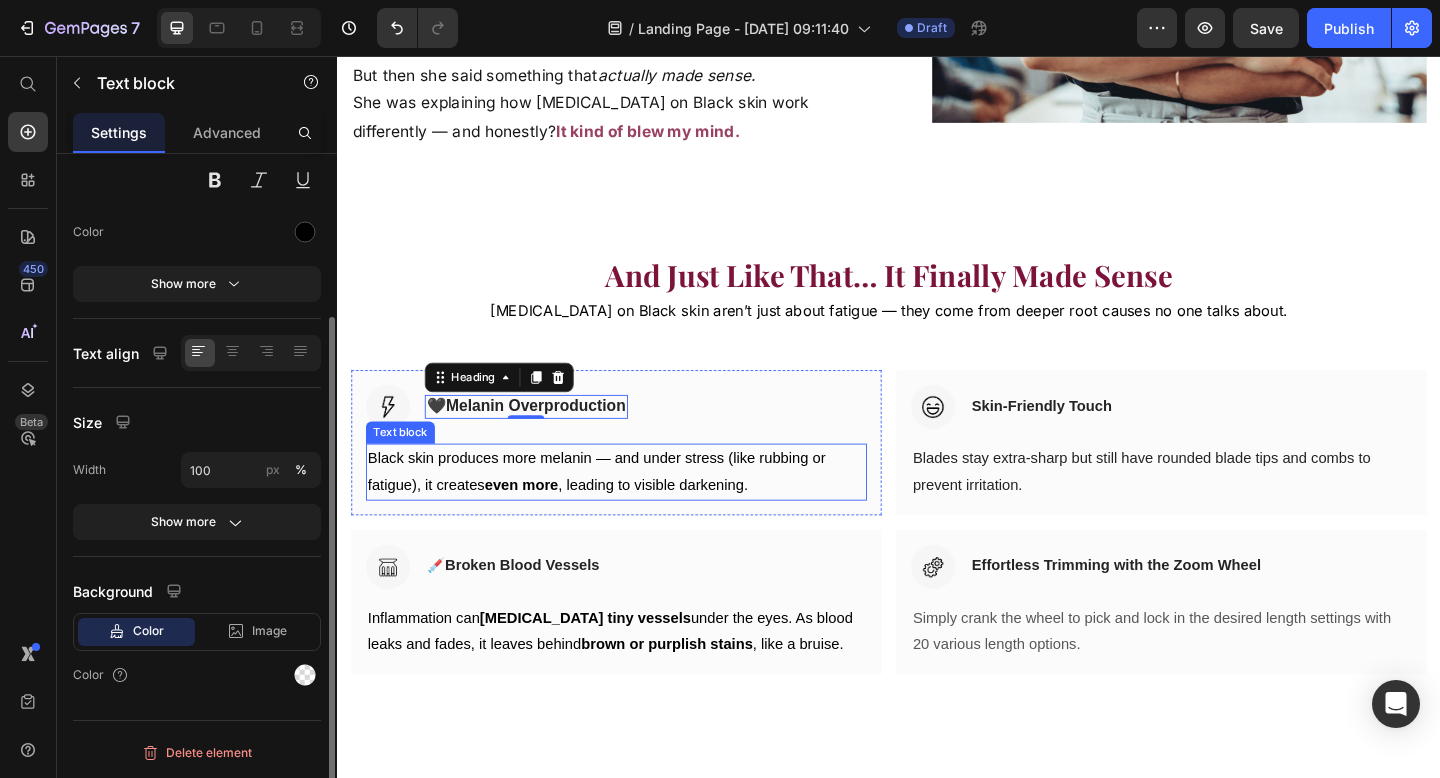 scroll, scrollTop: 0, scrollLeft: 0, axis: both 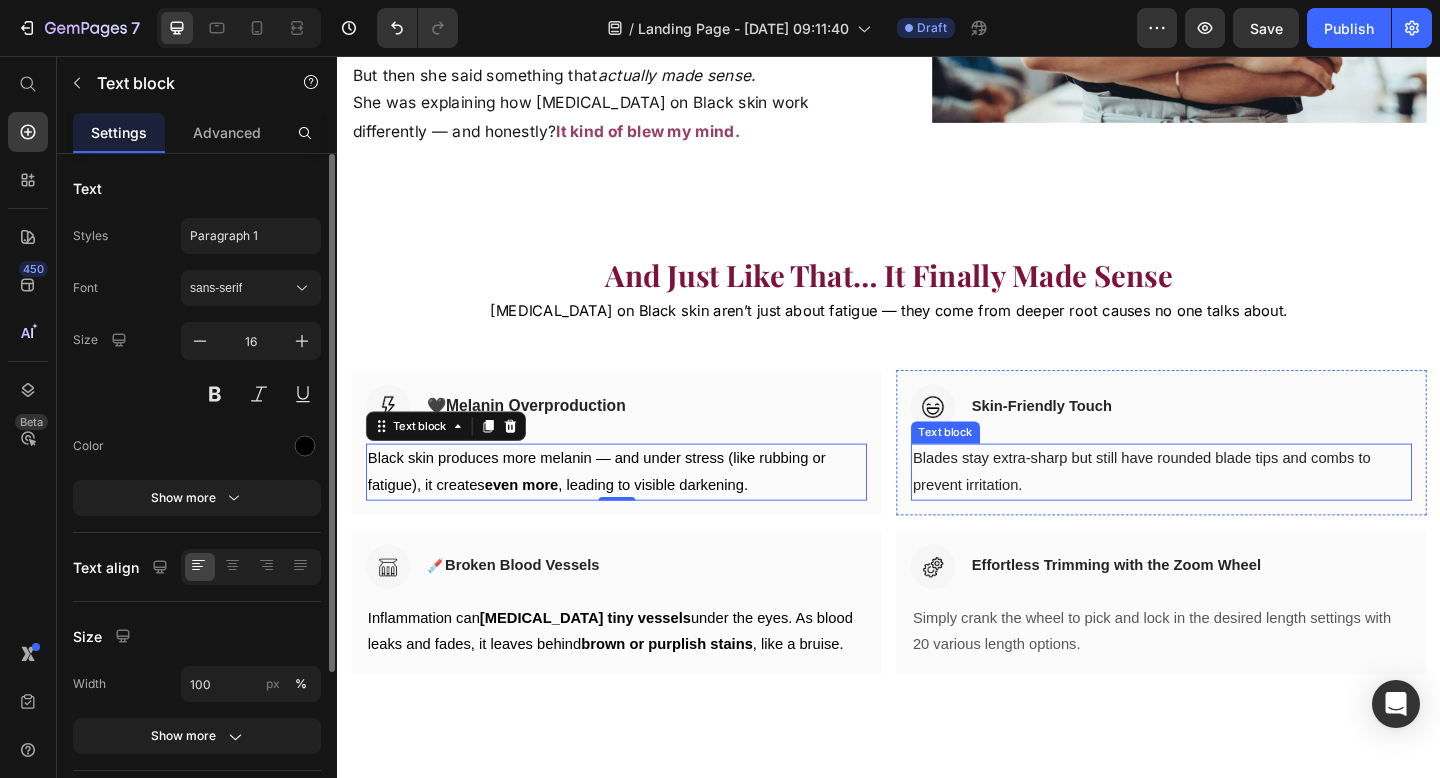 click on "Blades stay extra-sharp but still have rounded blade tips and combs to prevent irritation." at bounding box center [1233, 509] 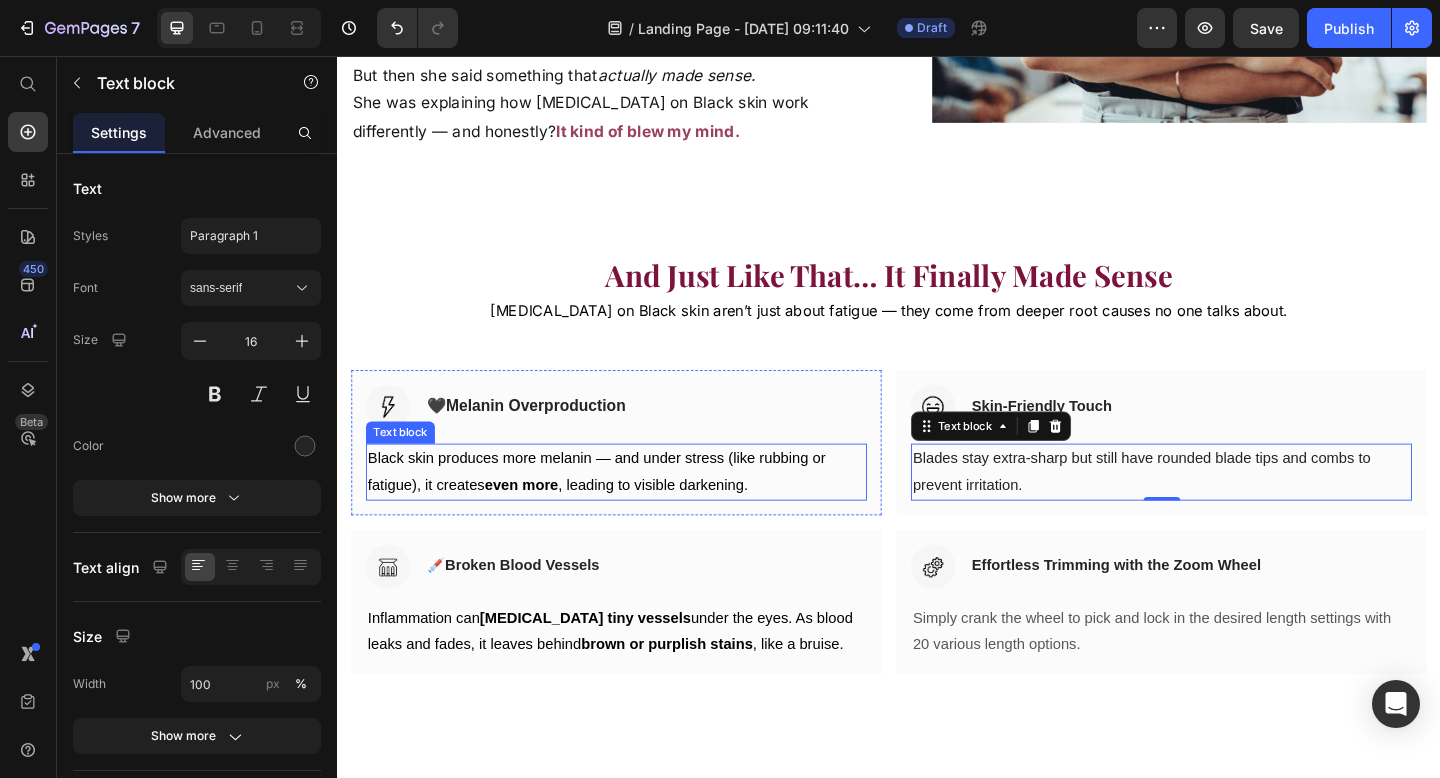 click on "Black skin produces more melanin — and under stress (like rubbing or fatigue), it creates  even more , leading to visible darkening." at bounding box center (640, 509) 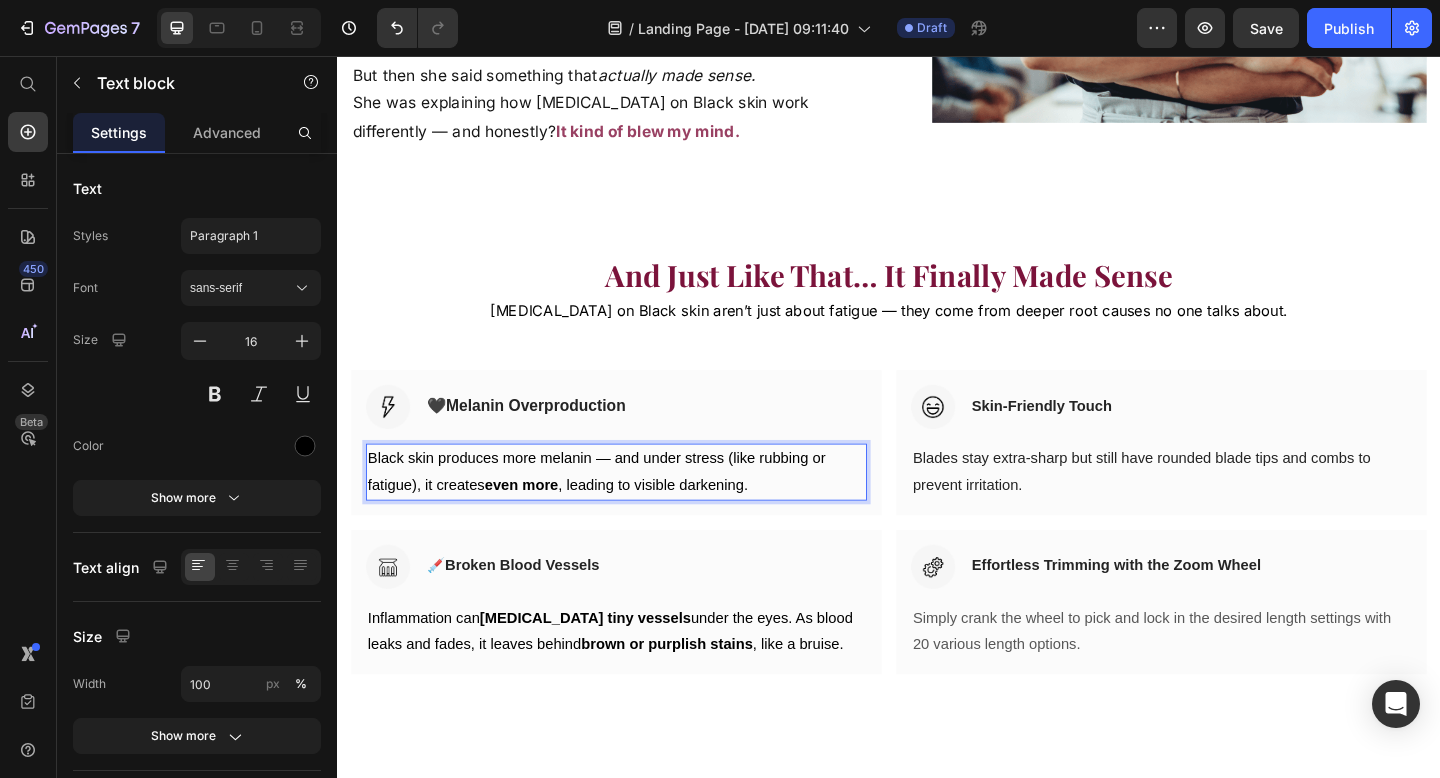 click on "even more" at bounding box center [537, 522] 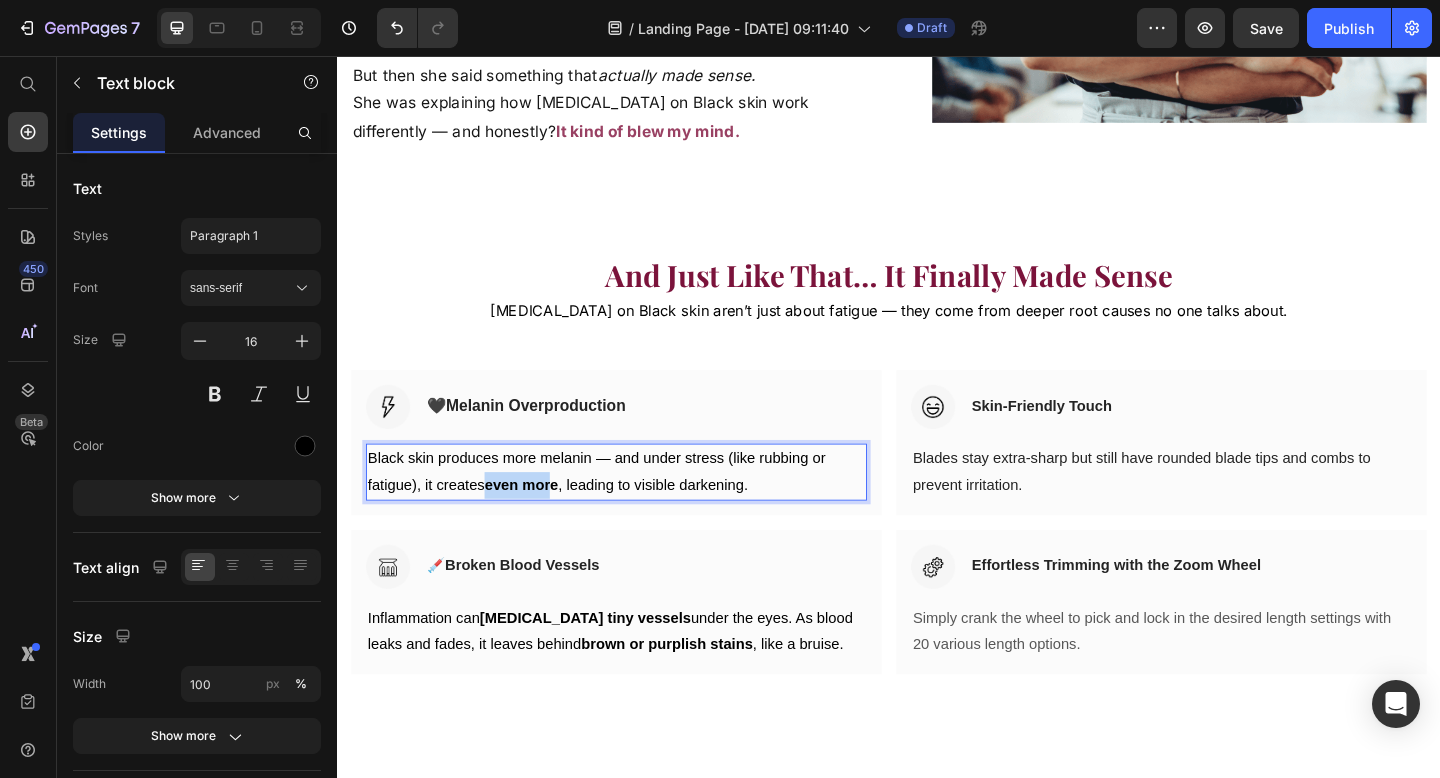 drag, startPoint x: 498, startPoint y: 522, endPoint x: 576, endPoint y: 520, distance: 78.025635 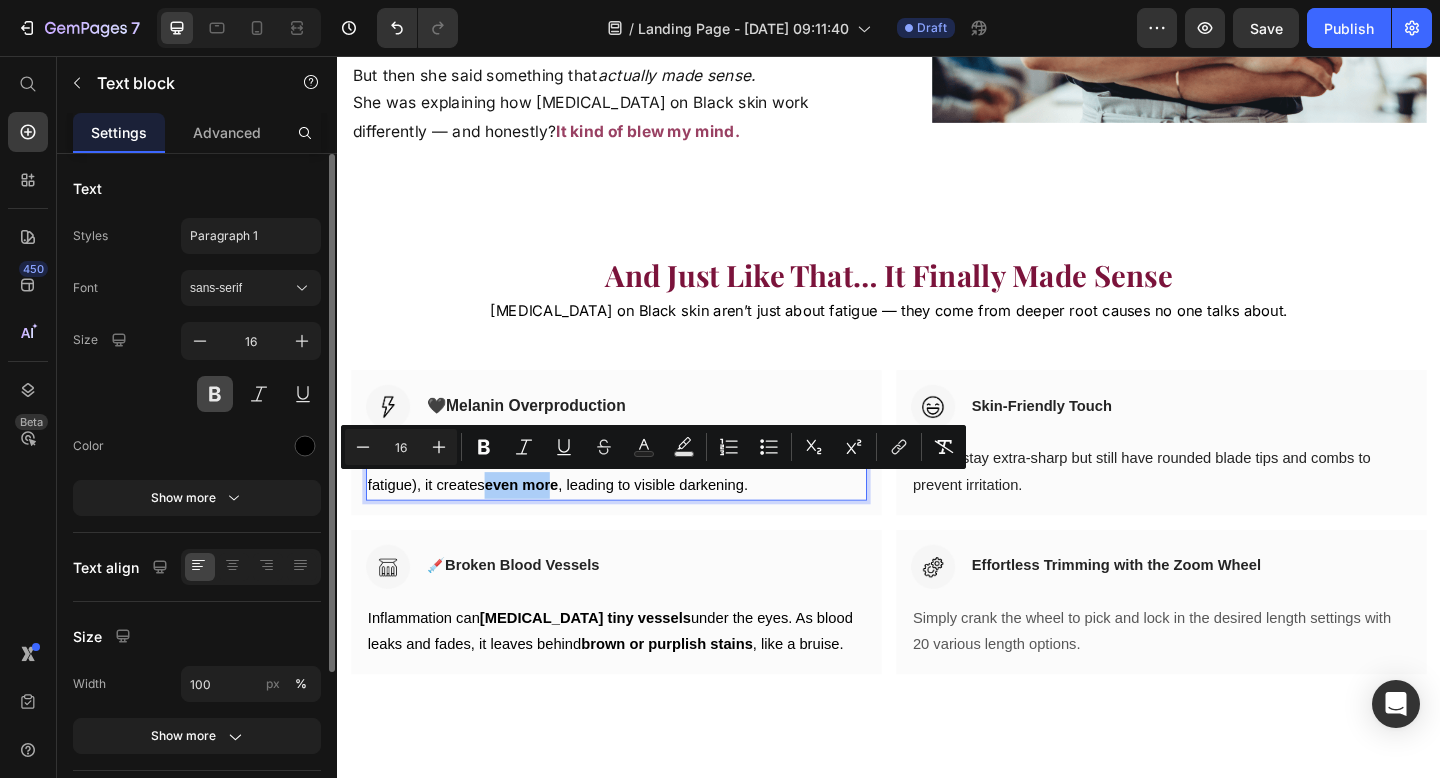 click at bounding box center (215, 394) 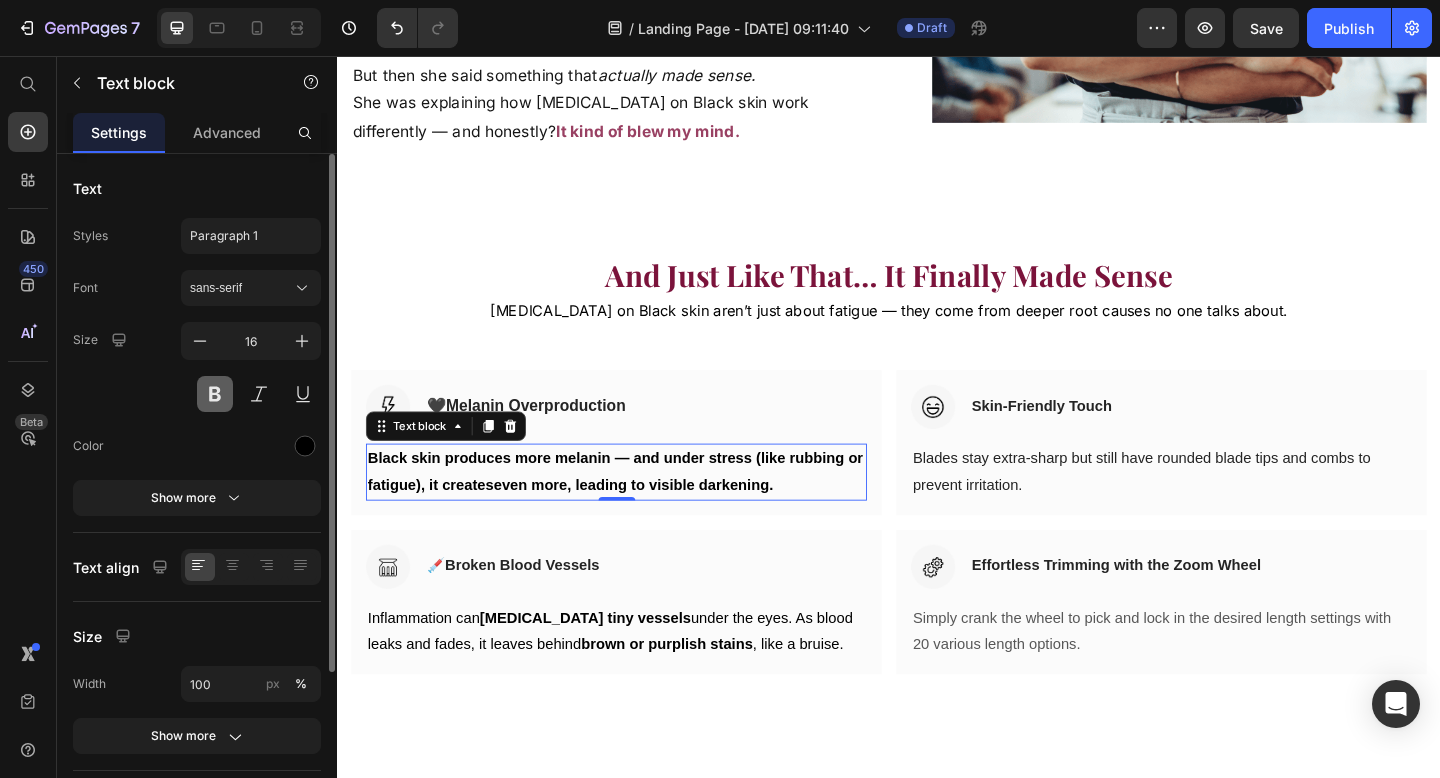 click at bounding box center [215, 394] 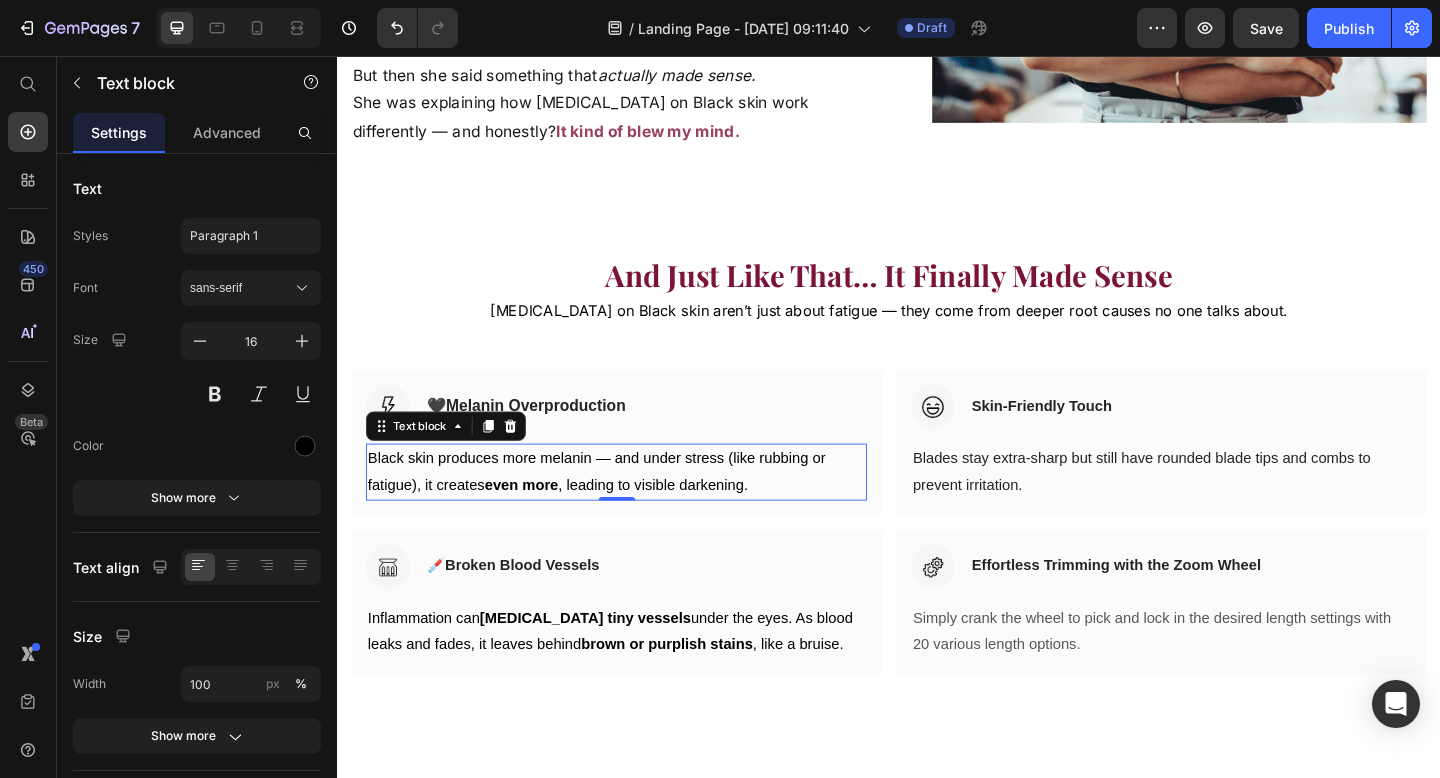 click on "even more" at bounding box center [537, 522] 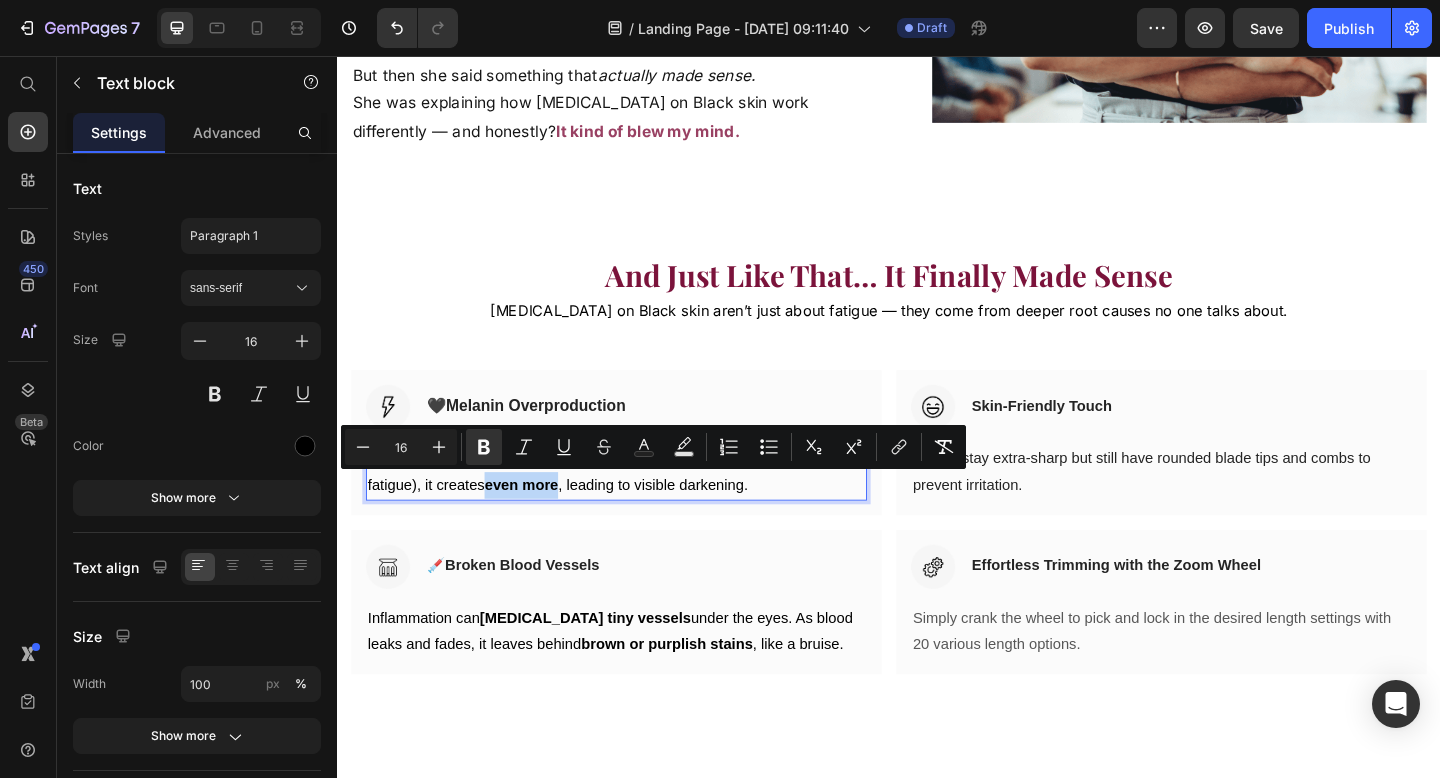 drag, startPoint x: 582, startPoint y: 522, endPoint x: 503, endPoint y: 526, distance: 79.101204 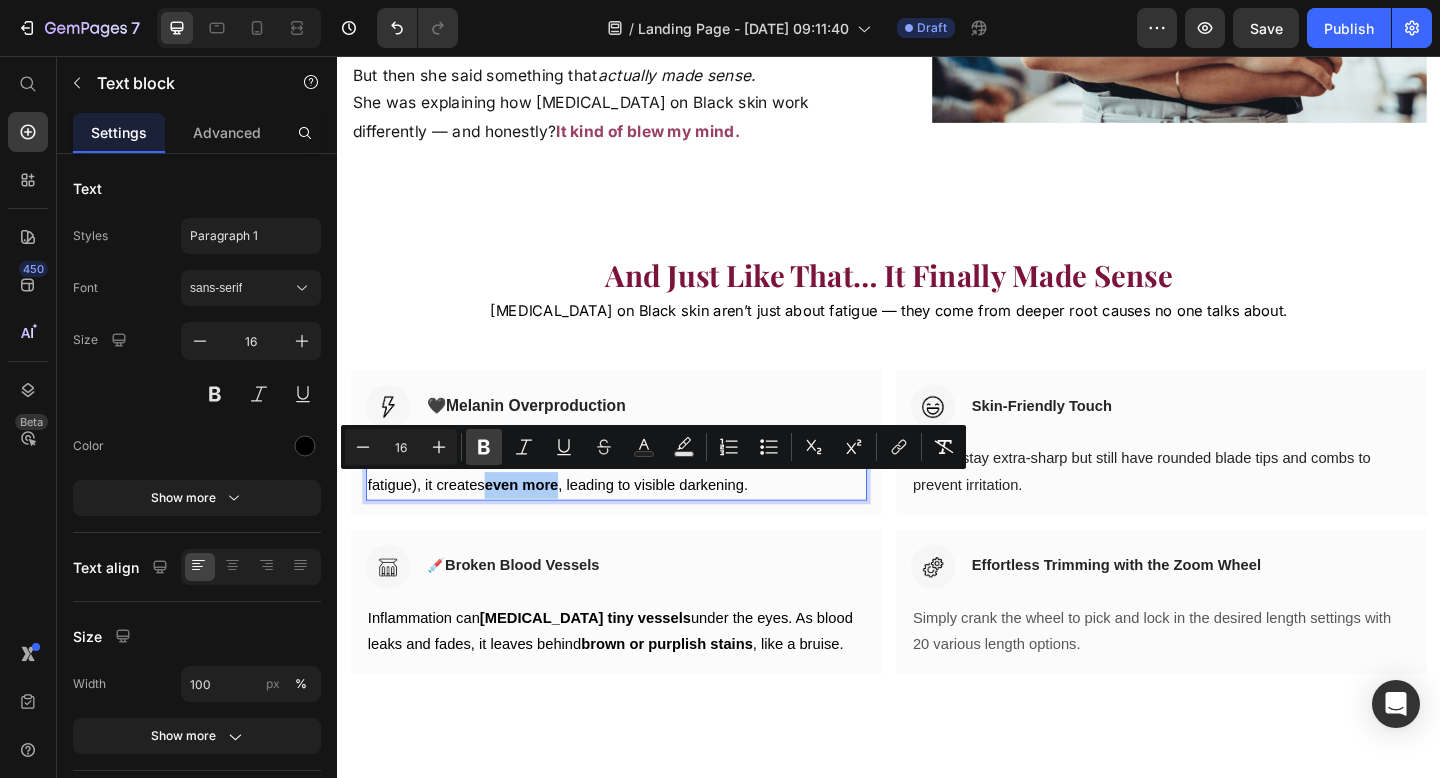 click 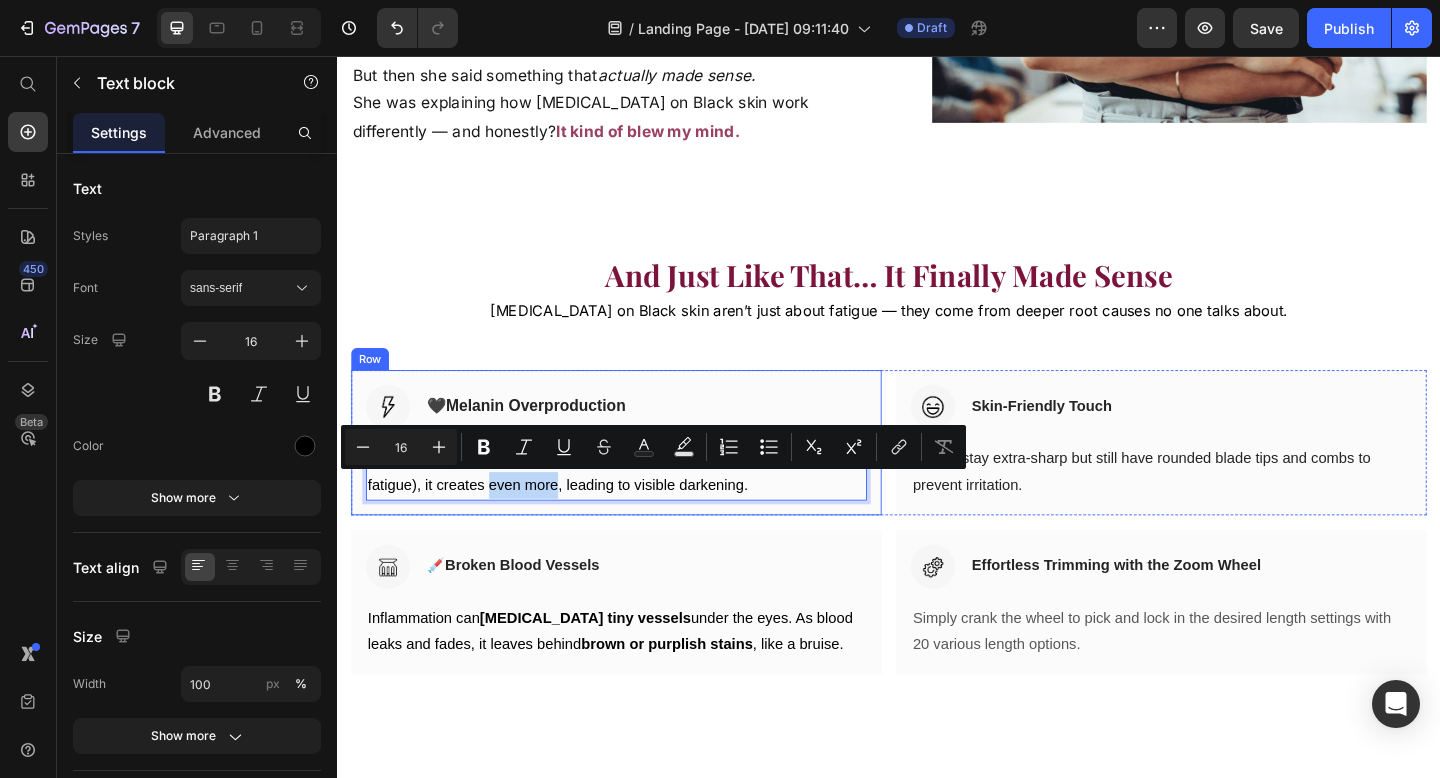 click on "Image 🖤  Melanin Overproduction Heading Row Black skin produces more melanin — and under stress (like rubbing or fatigue), it creates even more, leading to visible darkening. Text block   0 Row" at bounding box center (640, 477) 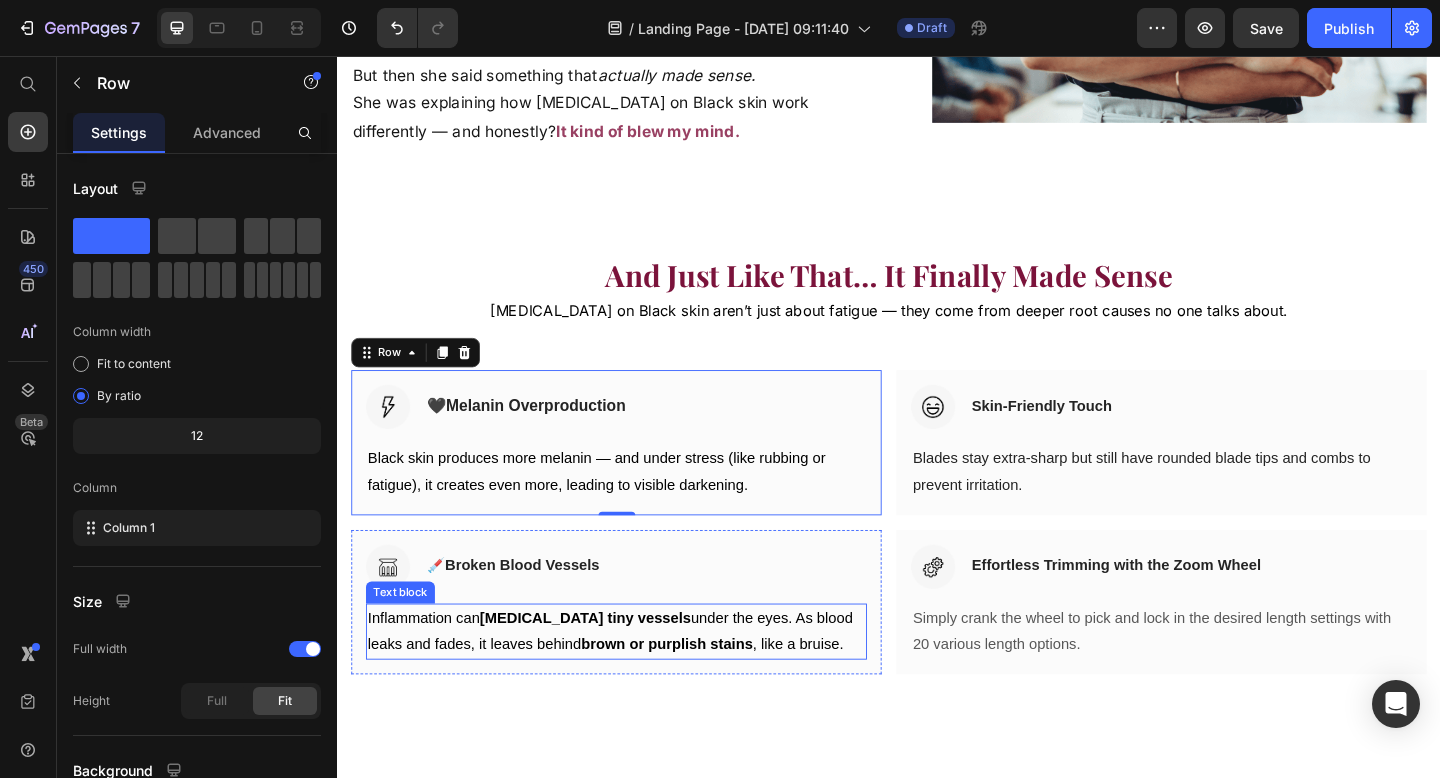 click on "Inflammation can  rupture tiny vessels  under the eyes. As blood leaks and fades, it leaves behind  brown or purplish stains , like a bruise." at bounding box center [640, 683] 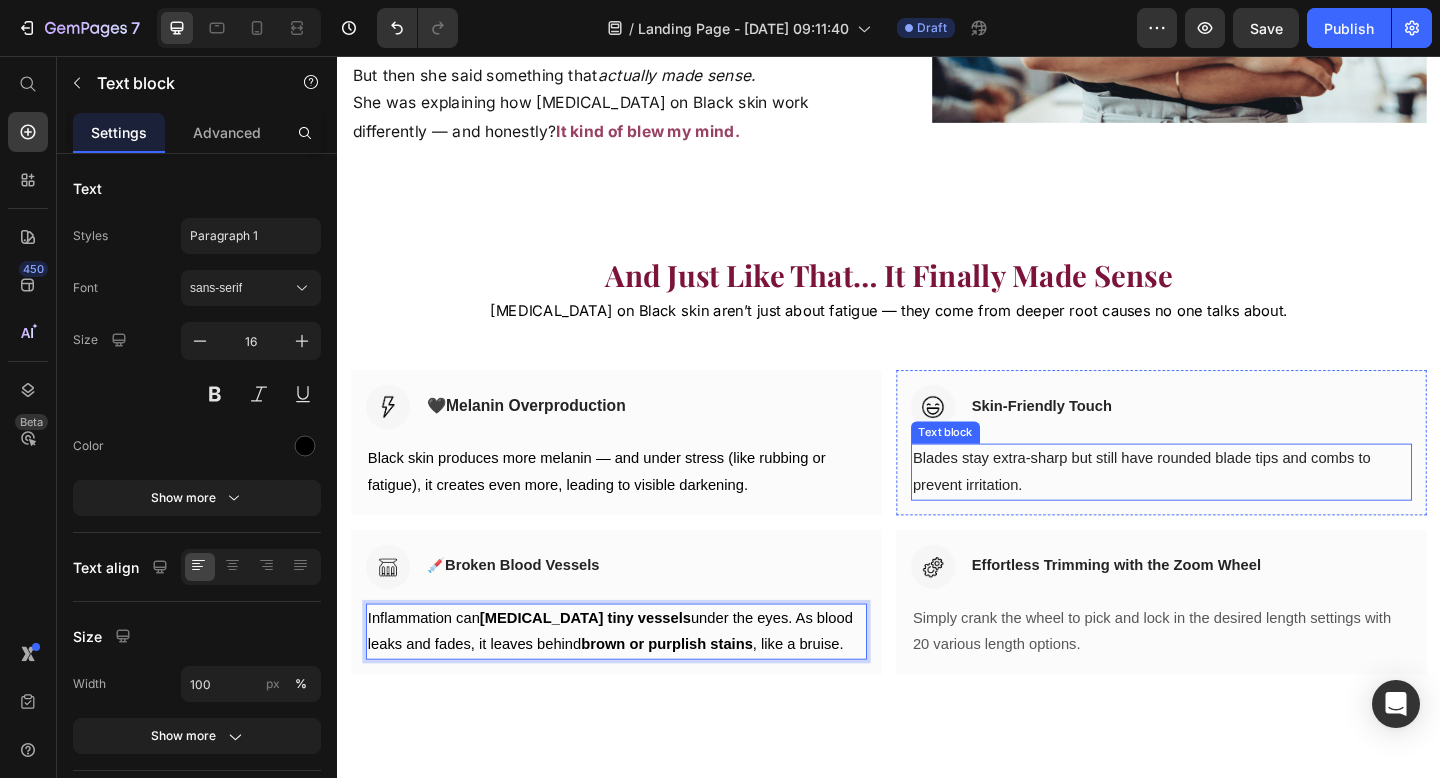 click on "Blades stay extra-sharp but still have rounded blade tips and combs to prevent irritation." at bounding box center [1233, 509] 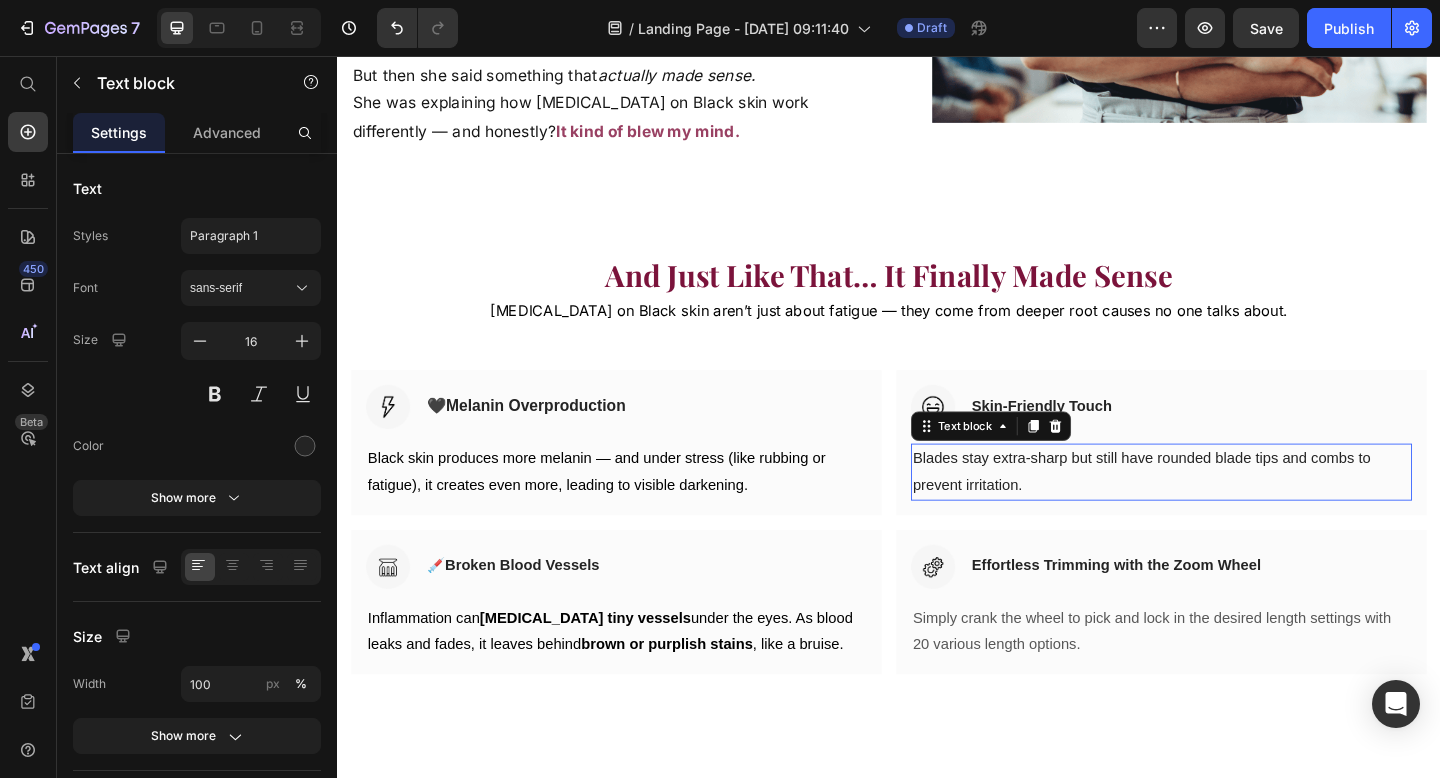 click on "Blades stay extra-sharp but still have rounded blade tips and combs to prevent irritation." at bounding box center [1233, 509] 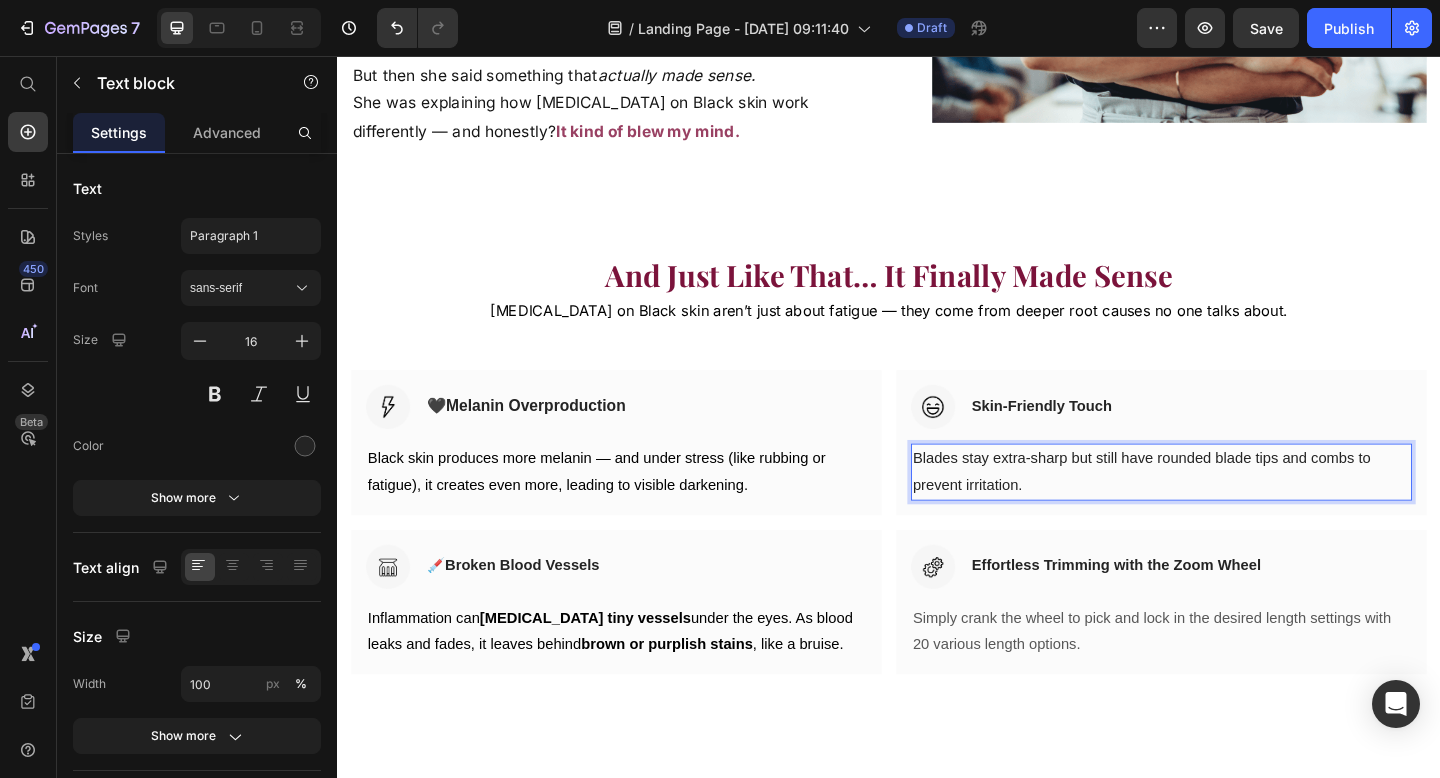 click on "Blades stay extra-sharp but still have rounded blade tips and combs to prevent irritation." at bounding box center [1233, 509] 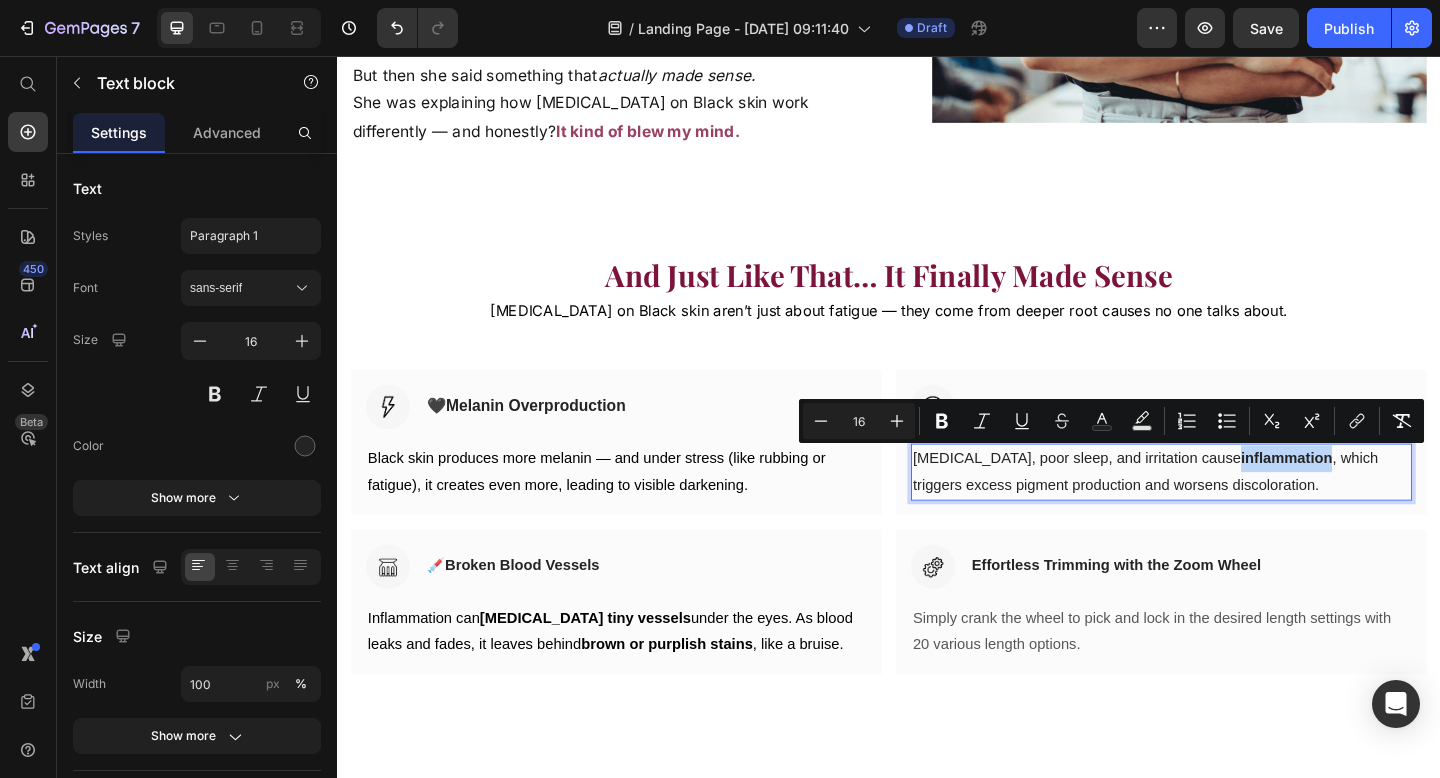 drag, startPoint x: 1295, startPoint y: 494, endPoint x: 1392, endPoint y: 502, distance: 97.32934 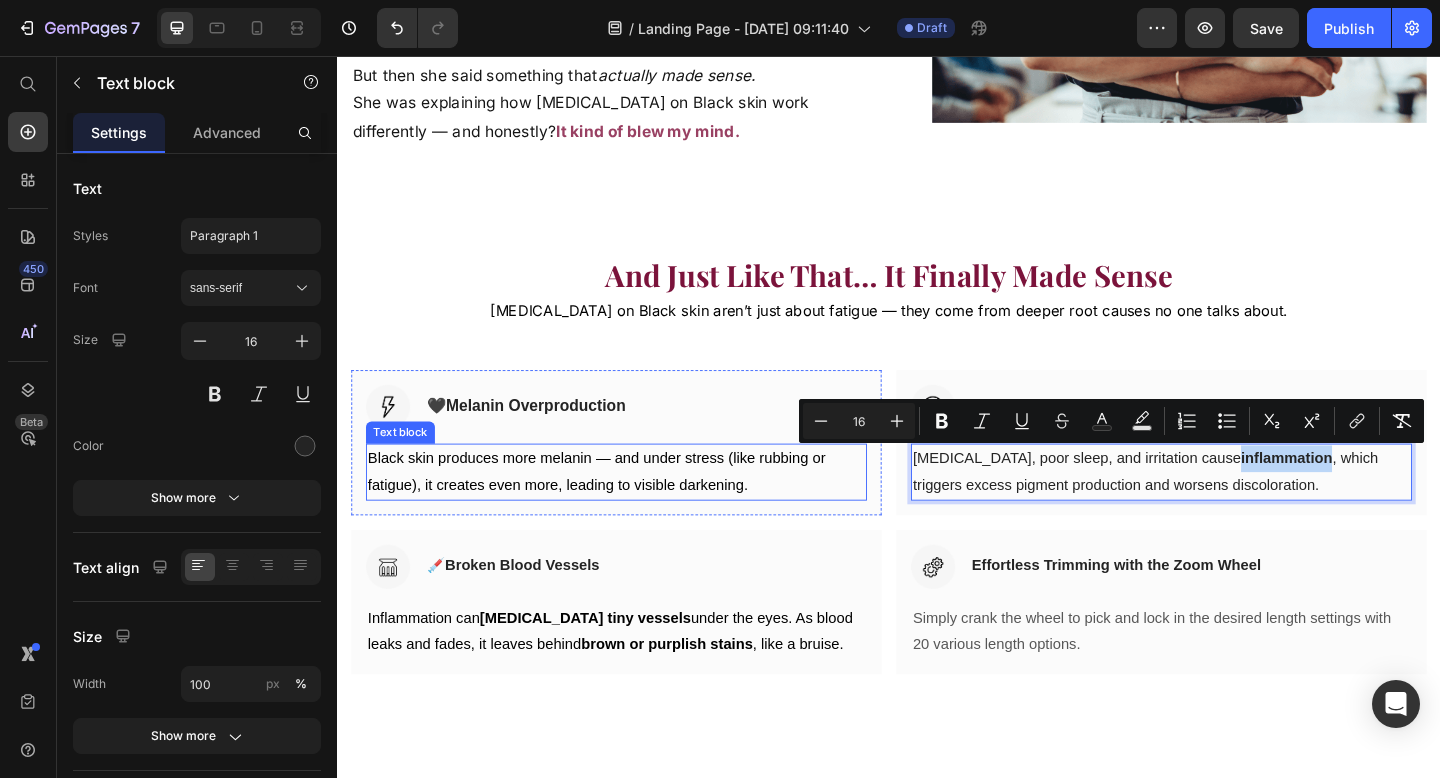 click on "Black skin produces more melanin — and under stress (like rubbing or fatigue), it creates even more, leading to visible darkening." at bounding box center [640, 509] 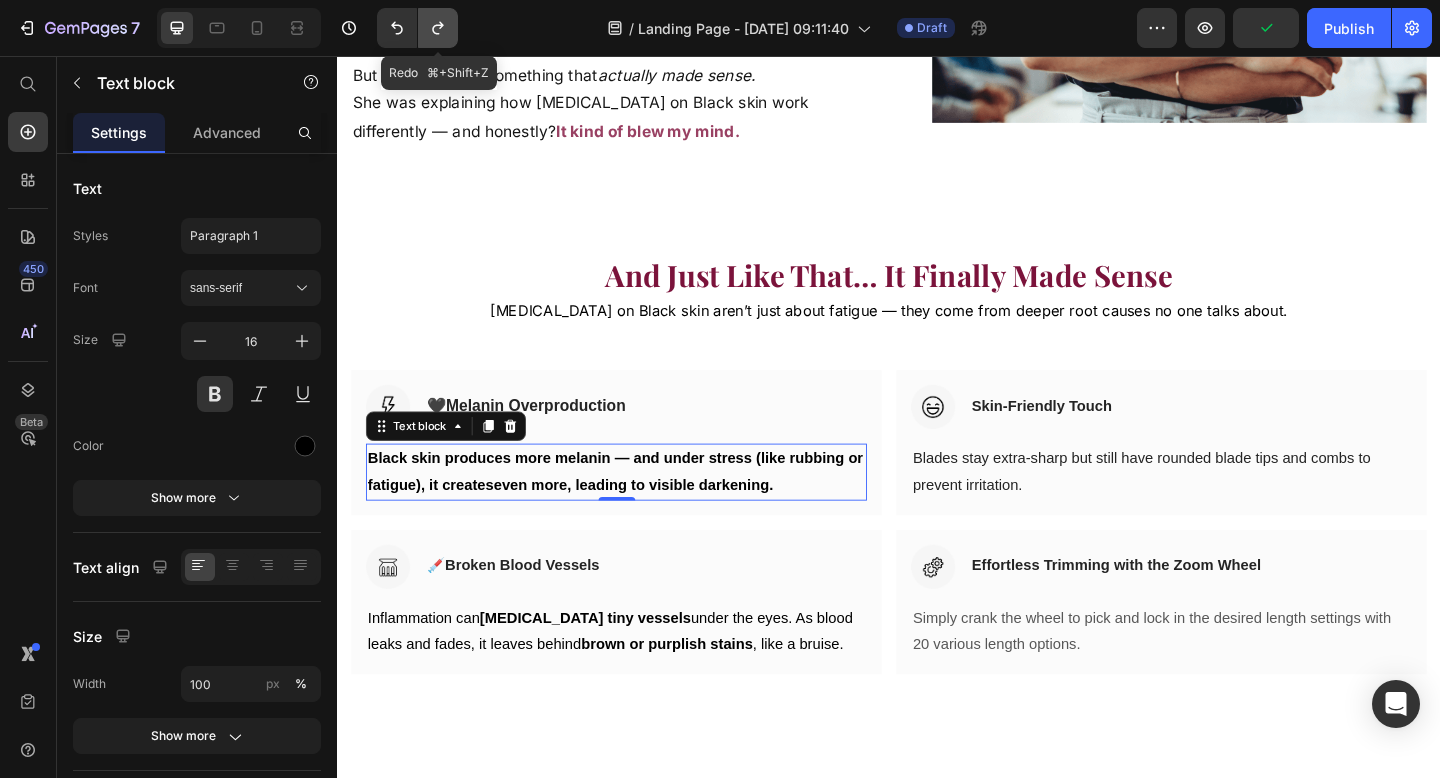 click 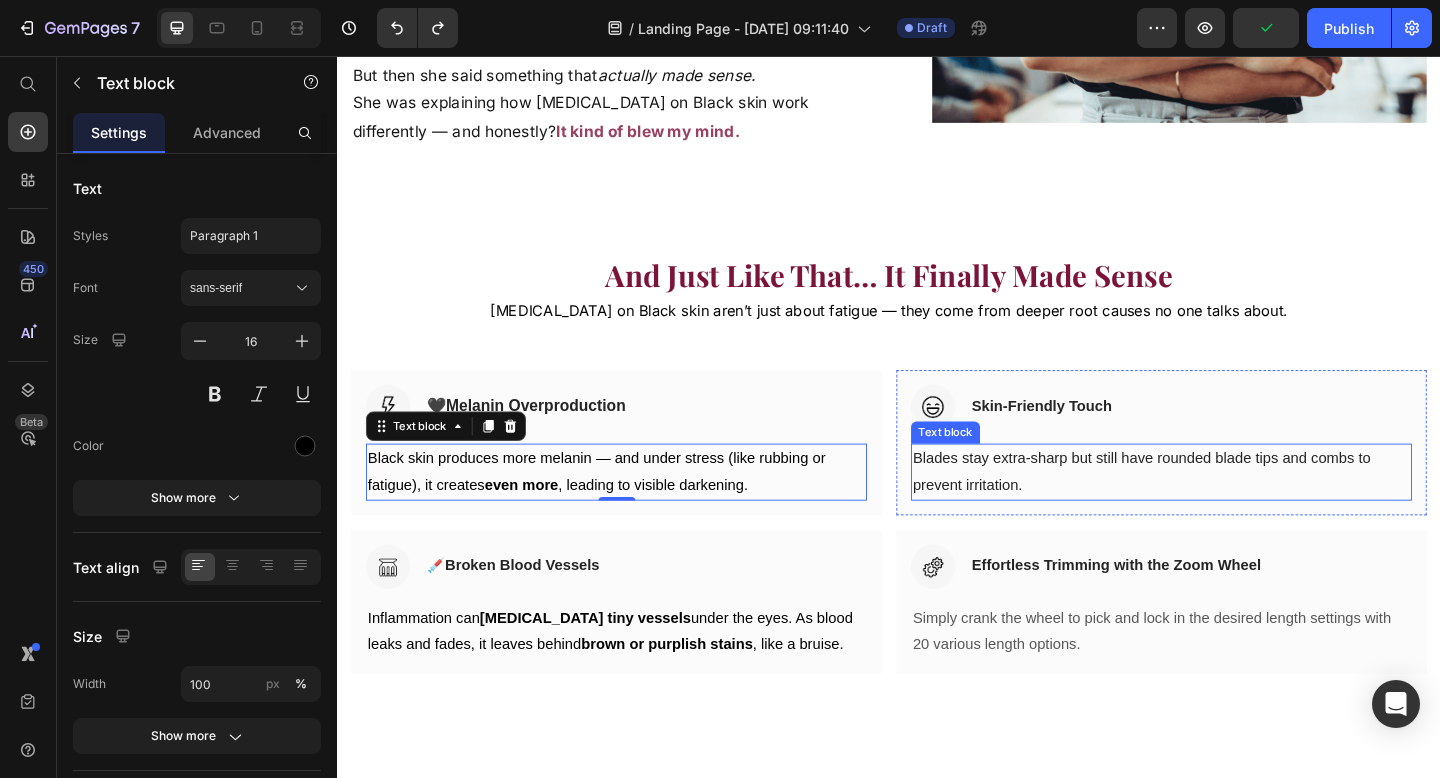 click on "Blades stay extra-sharp but still have rounded blade tips and combs to prevent irritation." at bounding box center (1233, 509) 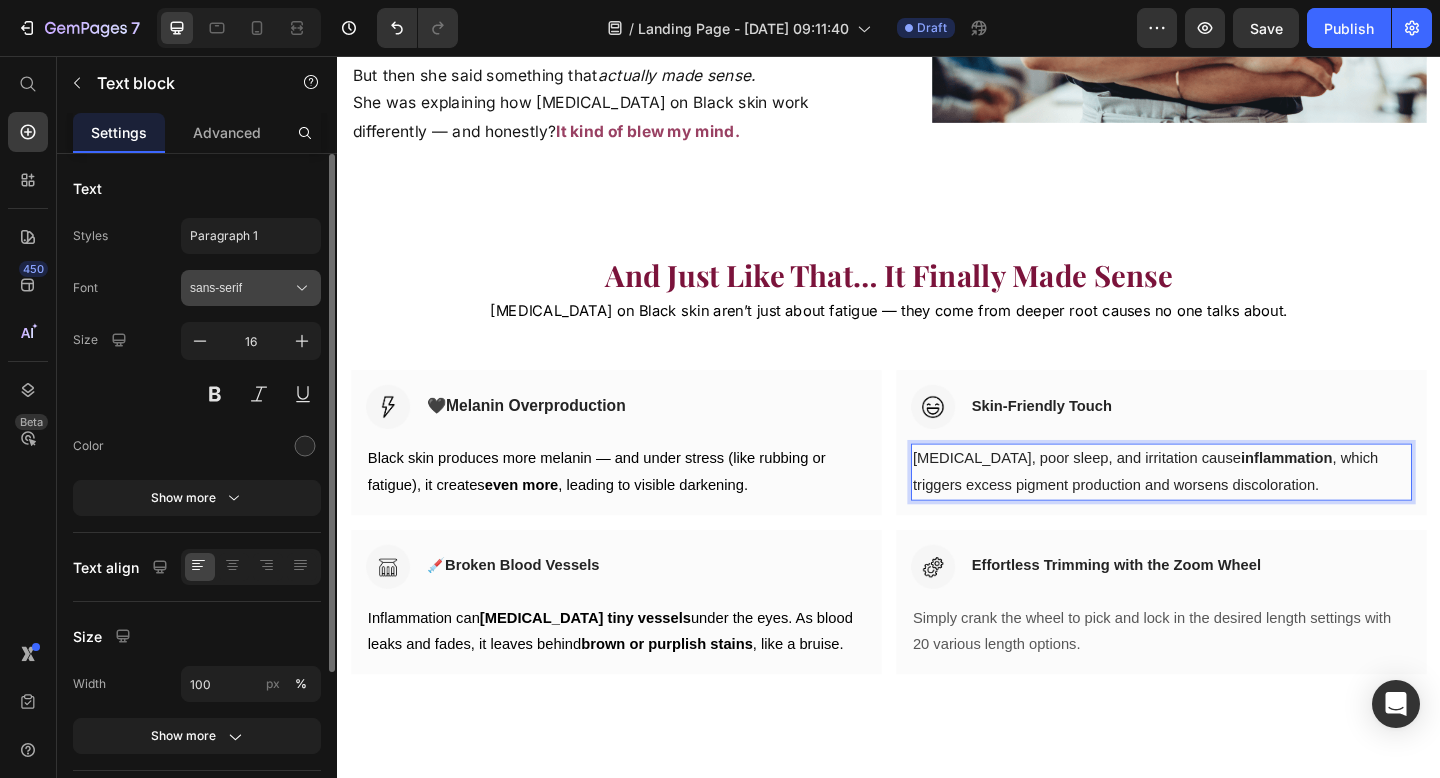 click on "sans-serif" at bounding box center [251, 288] 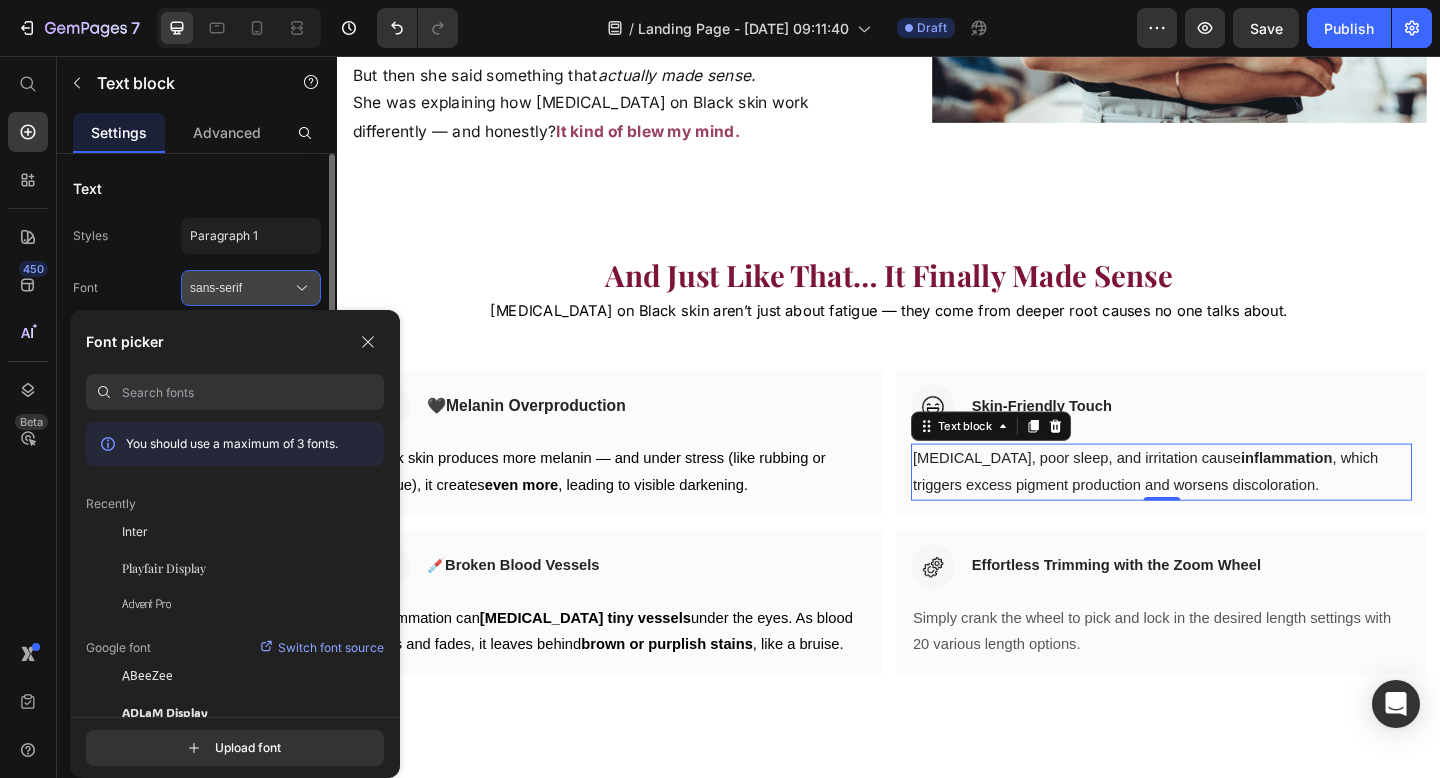 click on "sans-serif" at bounding box center [251, 288] 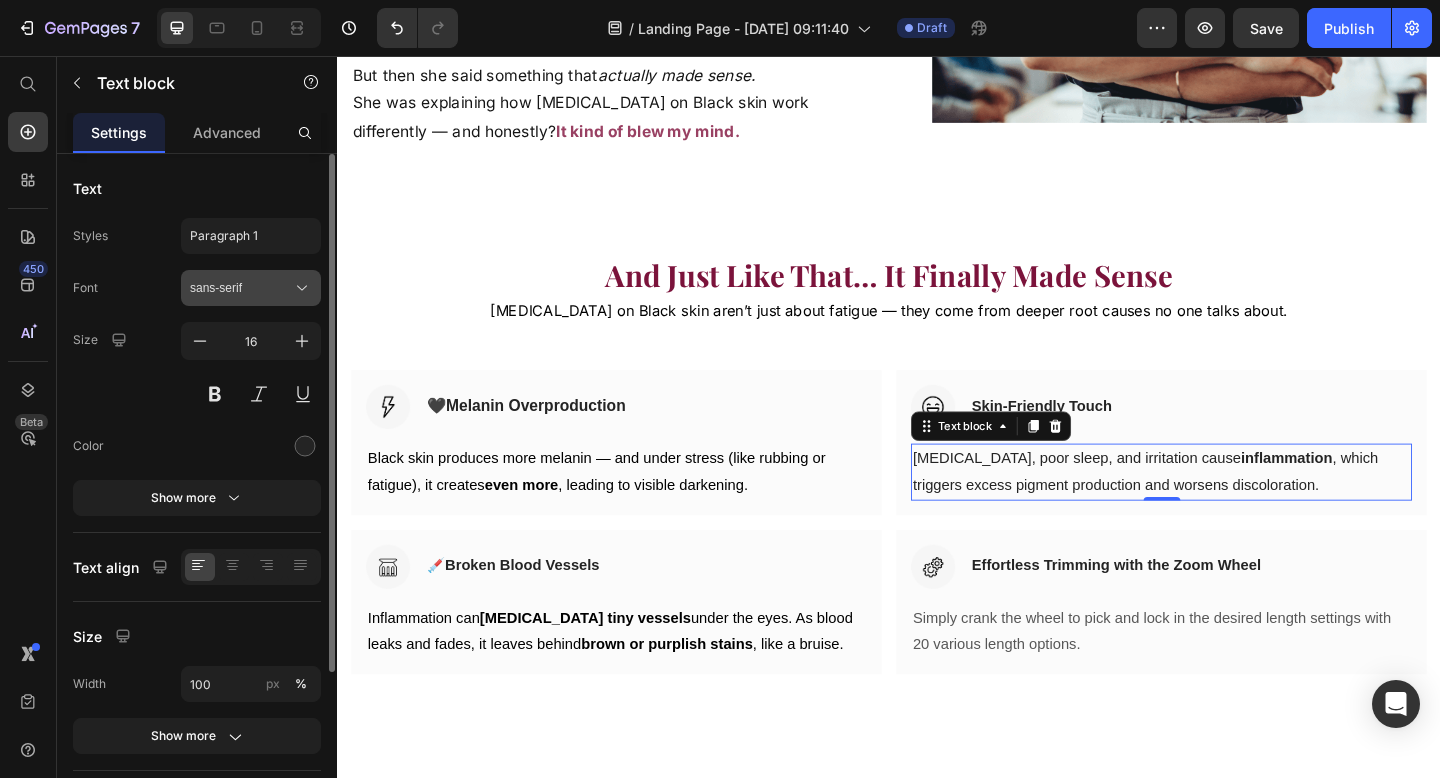 click 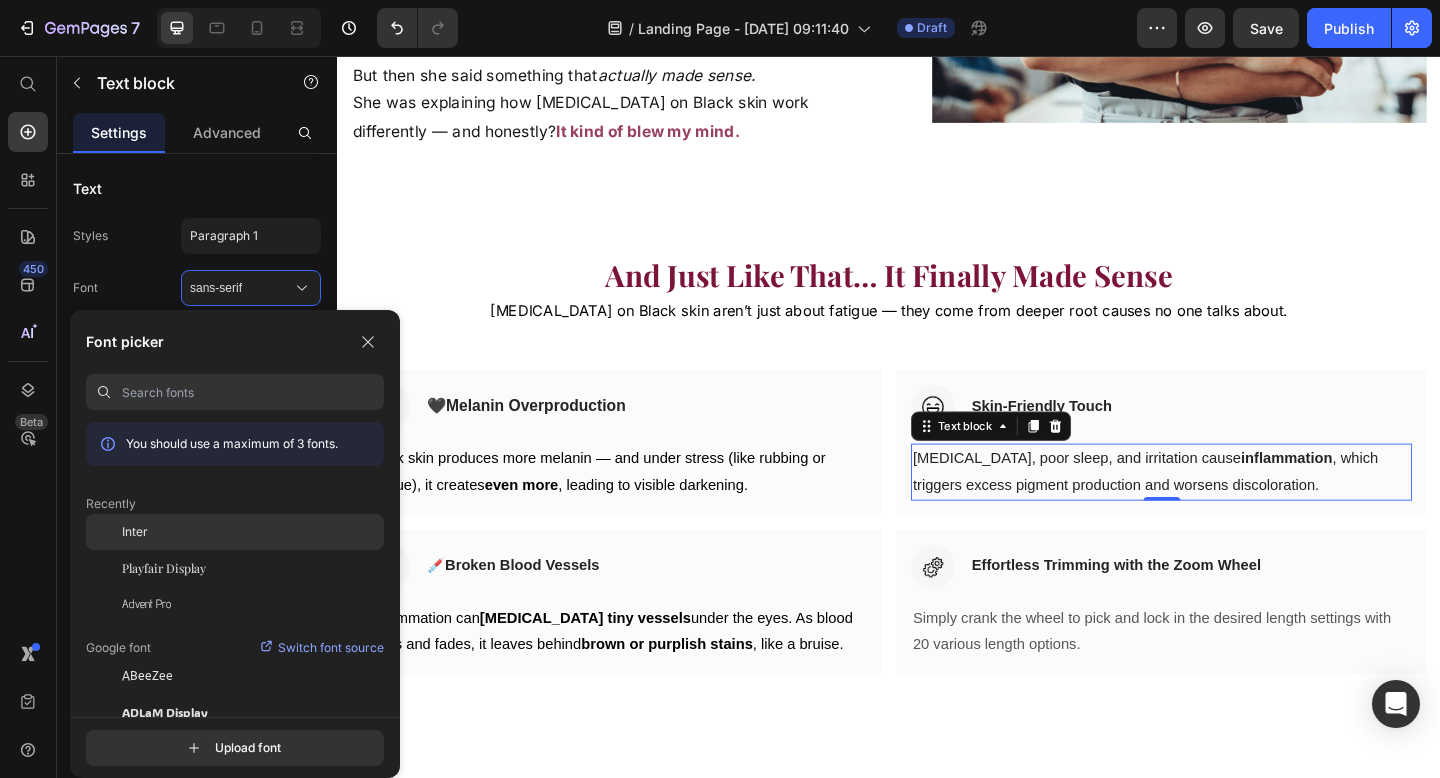 click on "Inter" 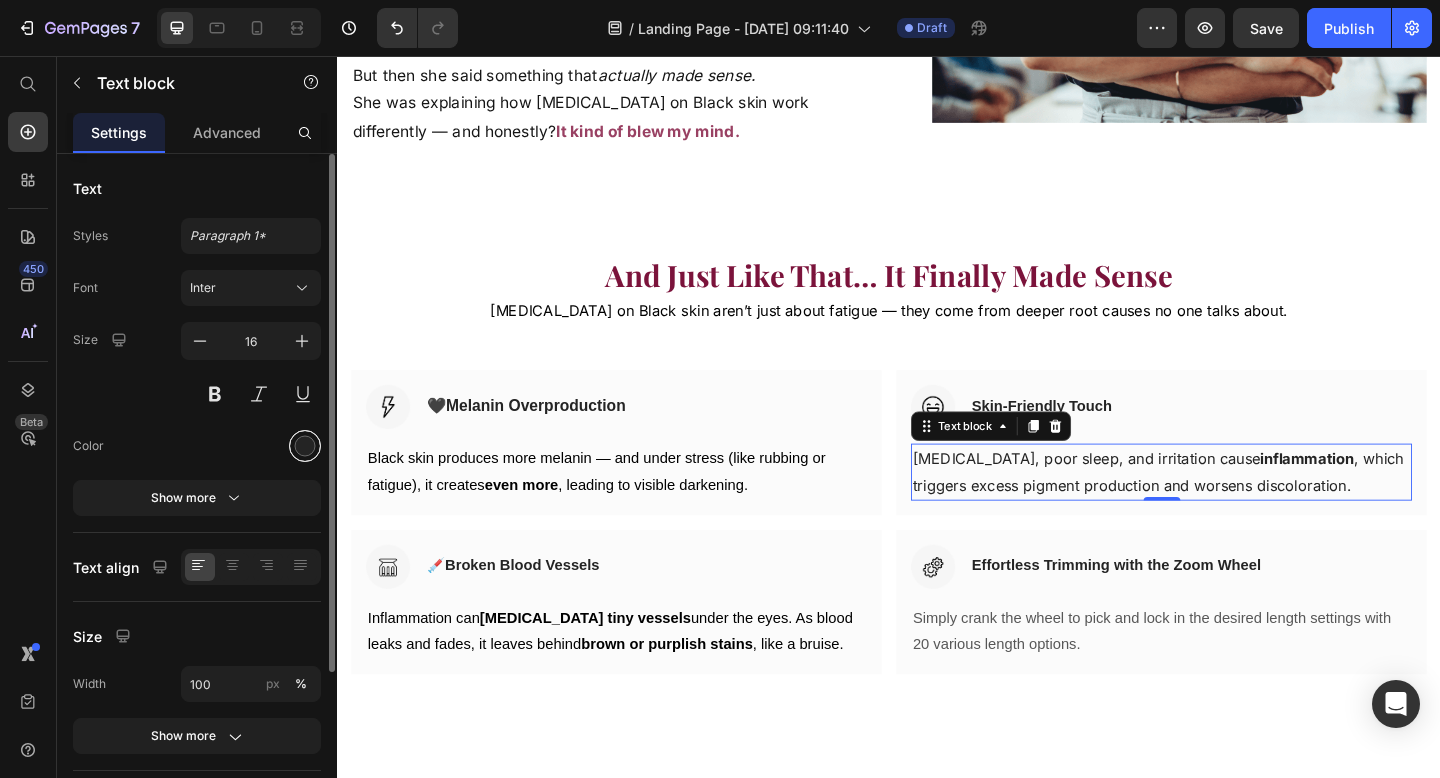 click at bounding box center [305, 446] 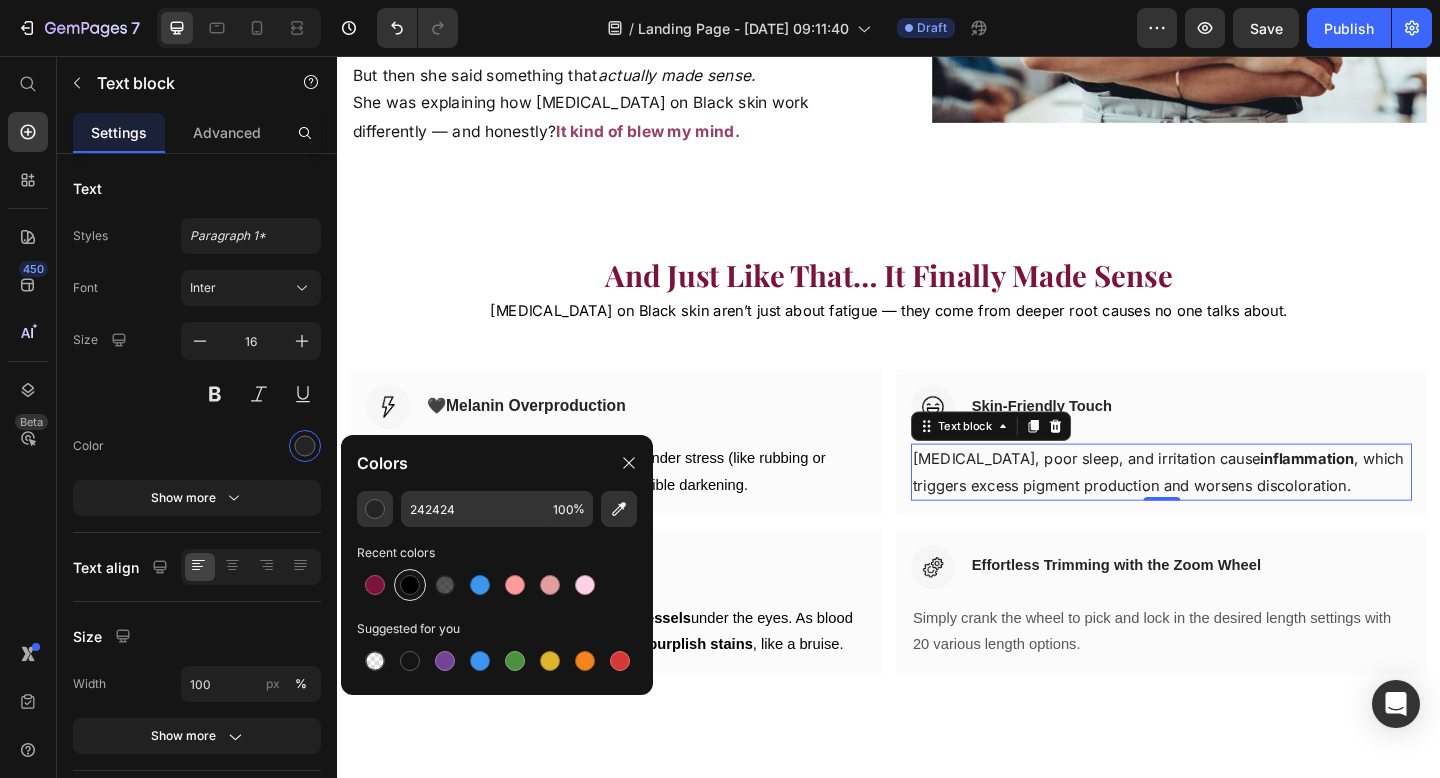 click at bounding box center (410, 585) 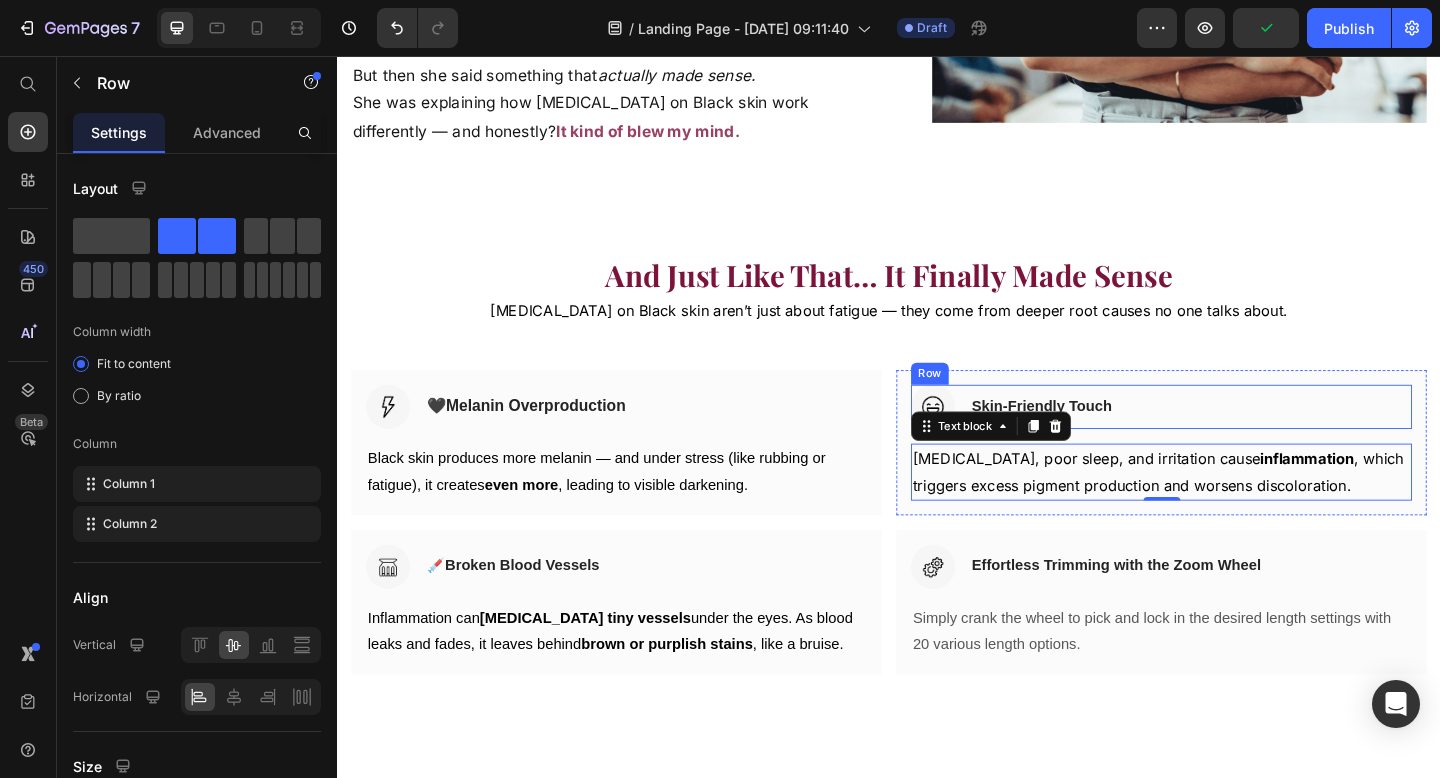 click on "Image Skin-Friendly Touch Heading Row" at bounding box center (1233, 438) 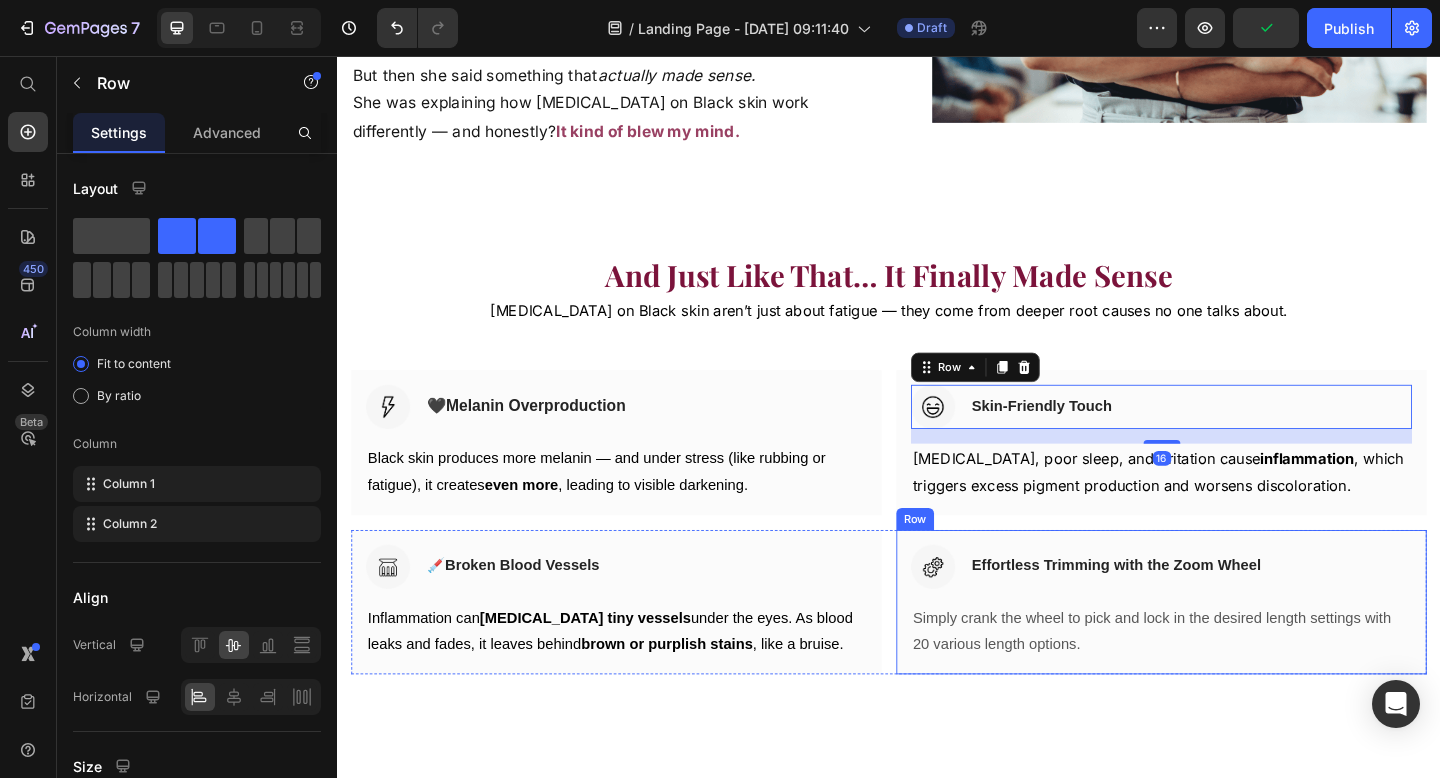 click on "Simply crank the wheel to pick and lock in the desired length settings with 20 various length options." at bounding box center (1233, 683) 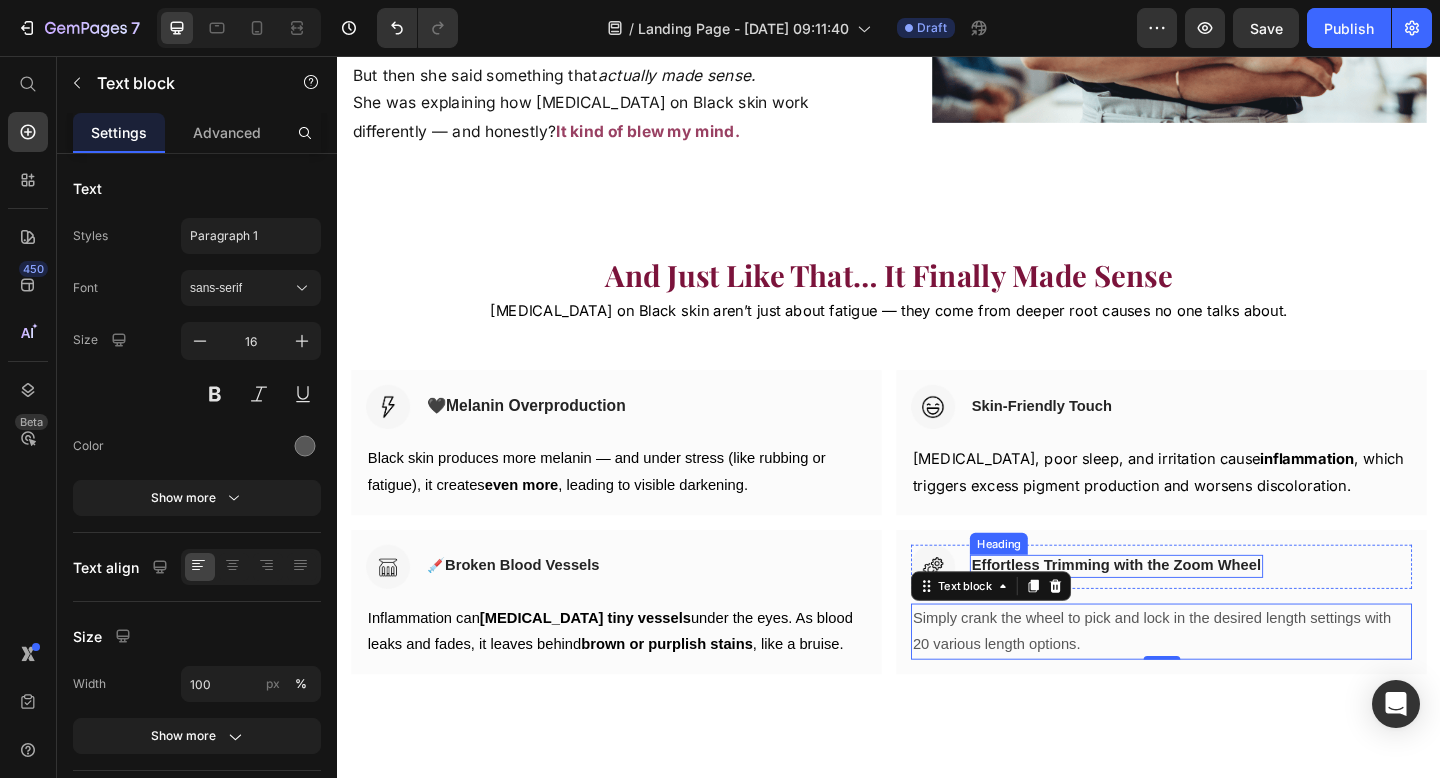 click on "Effortless Trimming with the Zoom Wheel" at bounding box center (1184, 611) 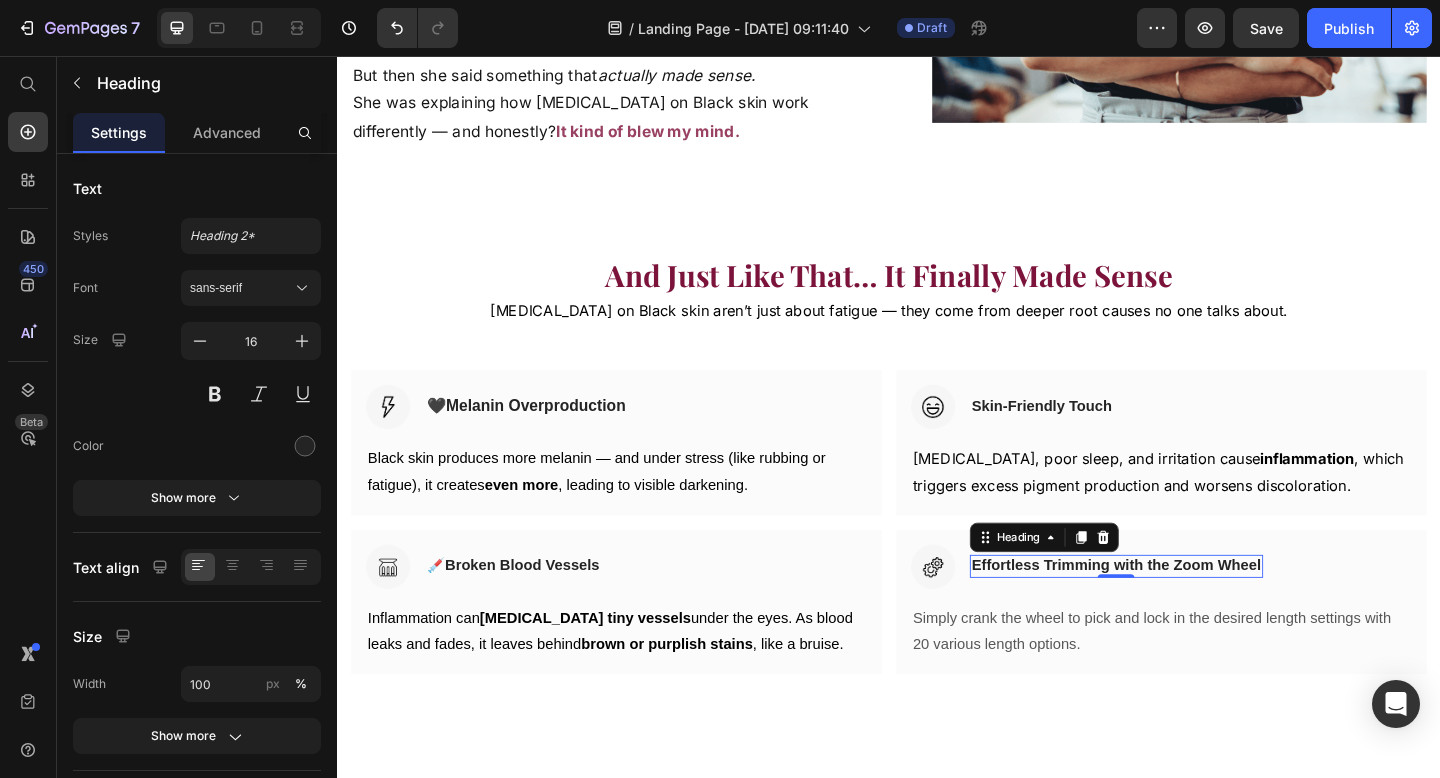 click on "Effortless Trimming with the Zoom Wheel" at bounding box center [1184, 611] 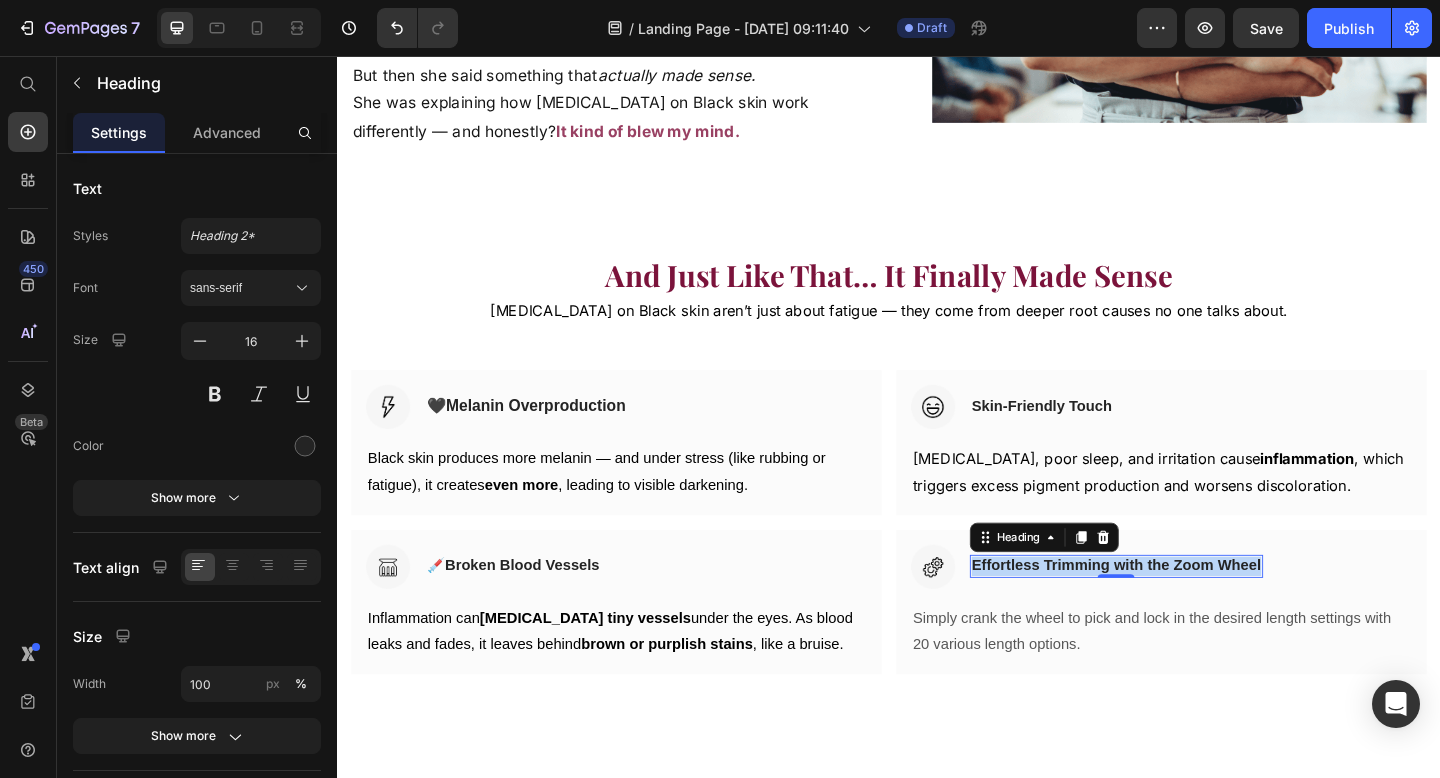 click on "Effortless Trimming with the Zoom Wheel" at bounding box center (1184, 611) 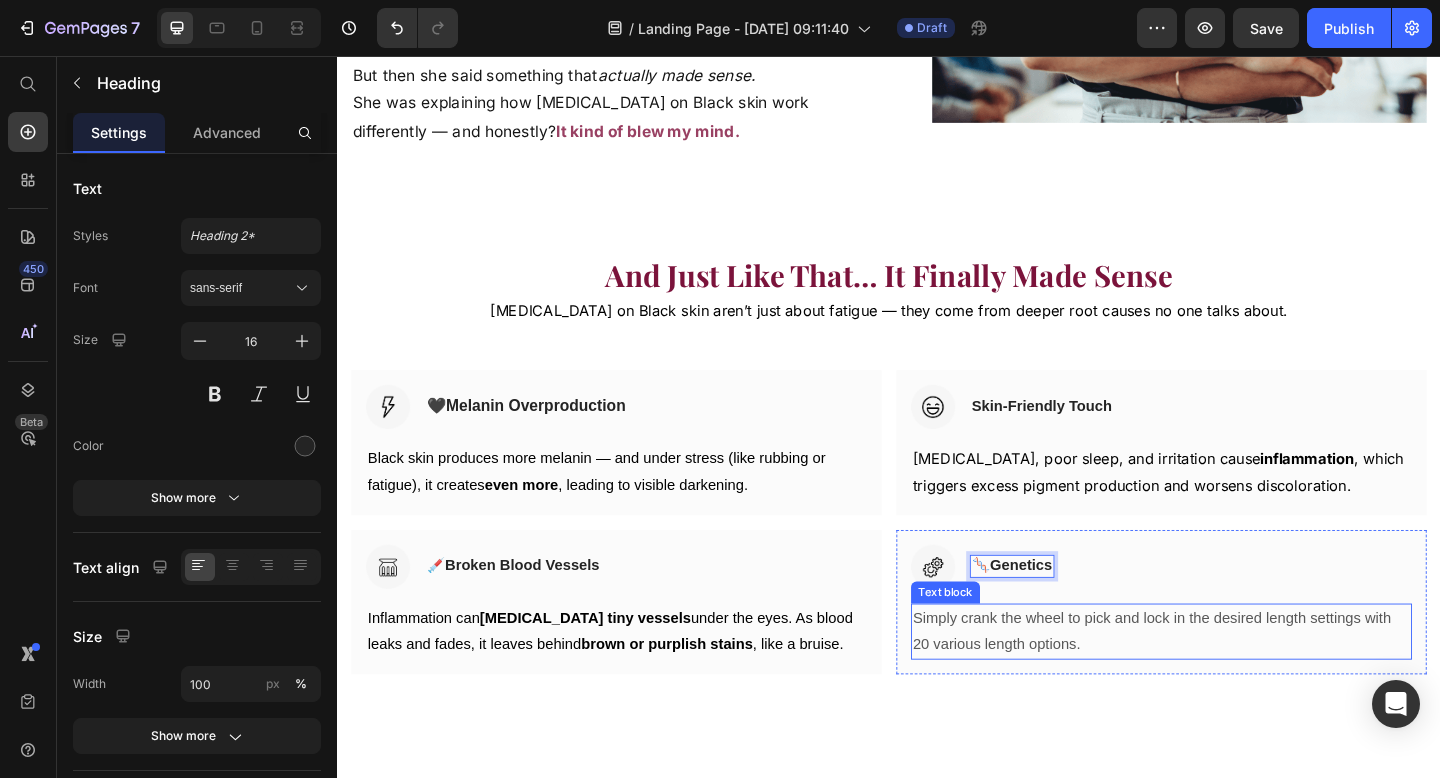 click on "Simply crank the wheel to pick and lock in the desired length settings with 20 various length options." at bounding box center [1233, 683] 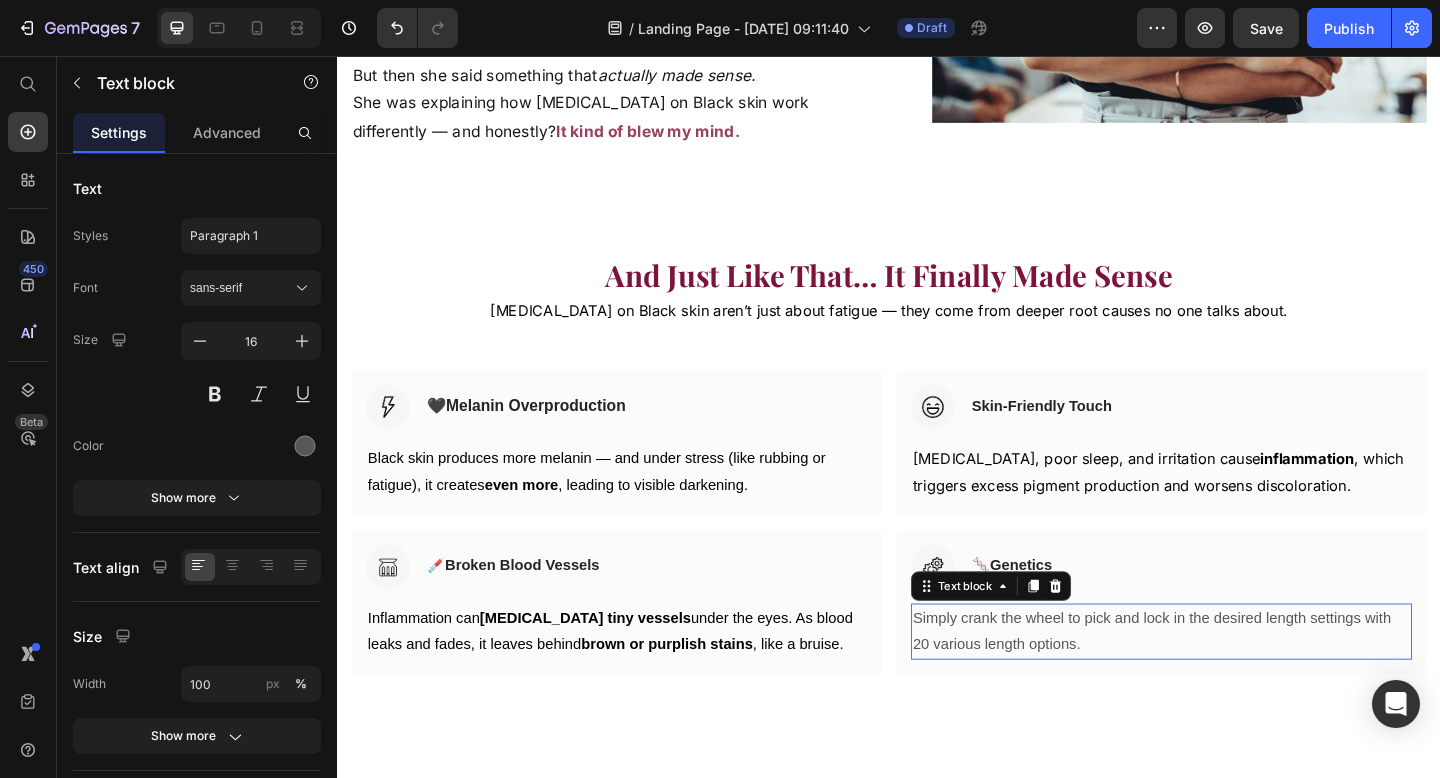 click on "Simply crank the wheel to pick and lock in the desired length settings with 20 various length options." at bounding box center (1233, 683) 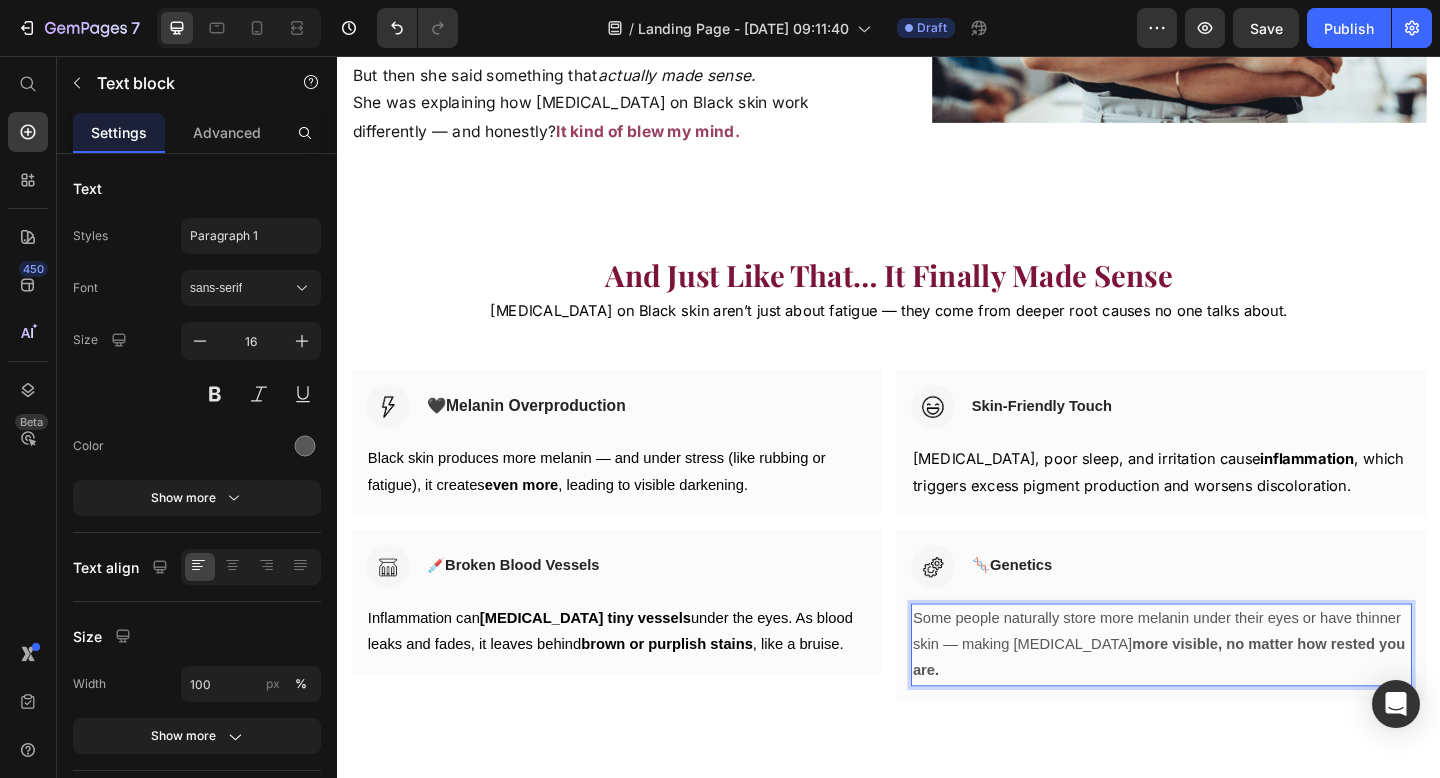 click on "Some people naturally store more melanin under their eyes or have thinner skin — making dark circles  more visible, no matter how rested you are." at bounding box center (1233, 697) 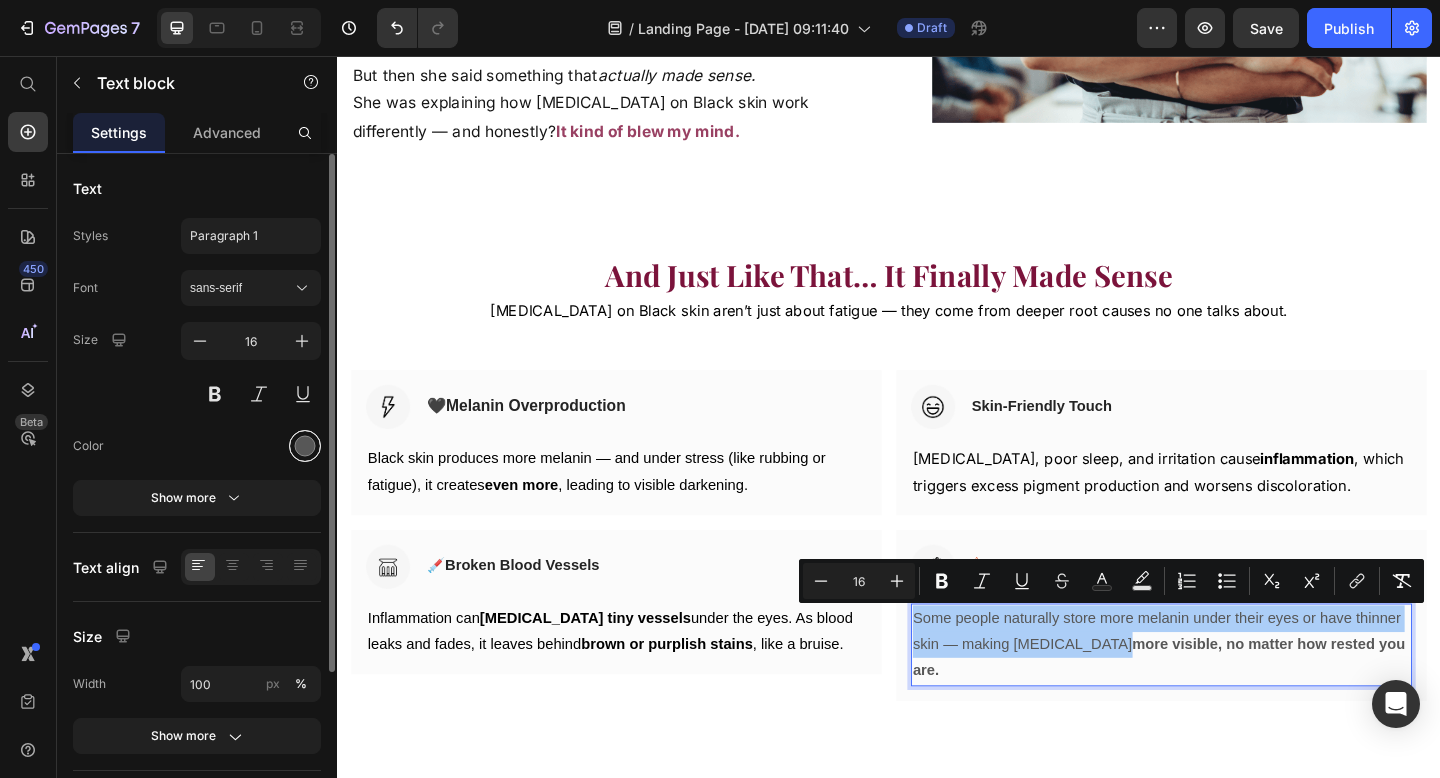 click at bounding box center [305, 446] 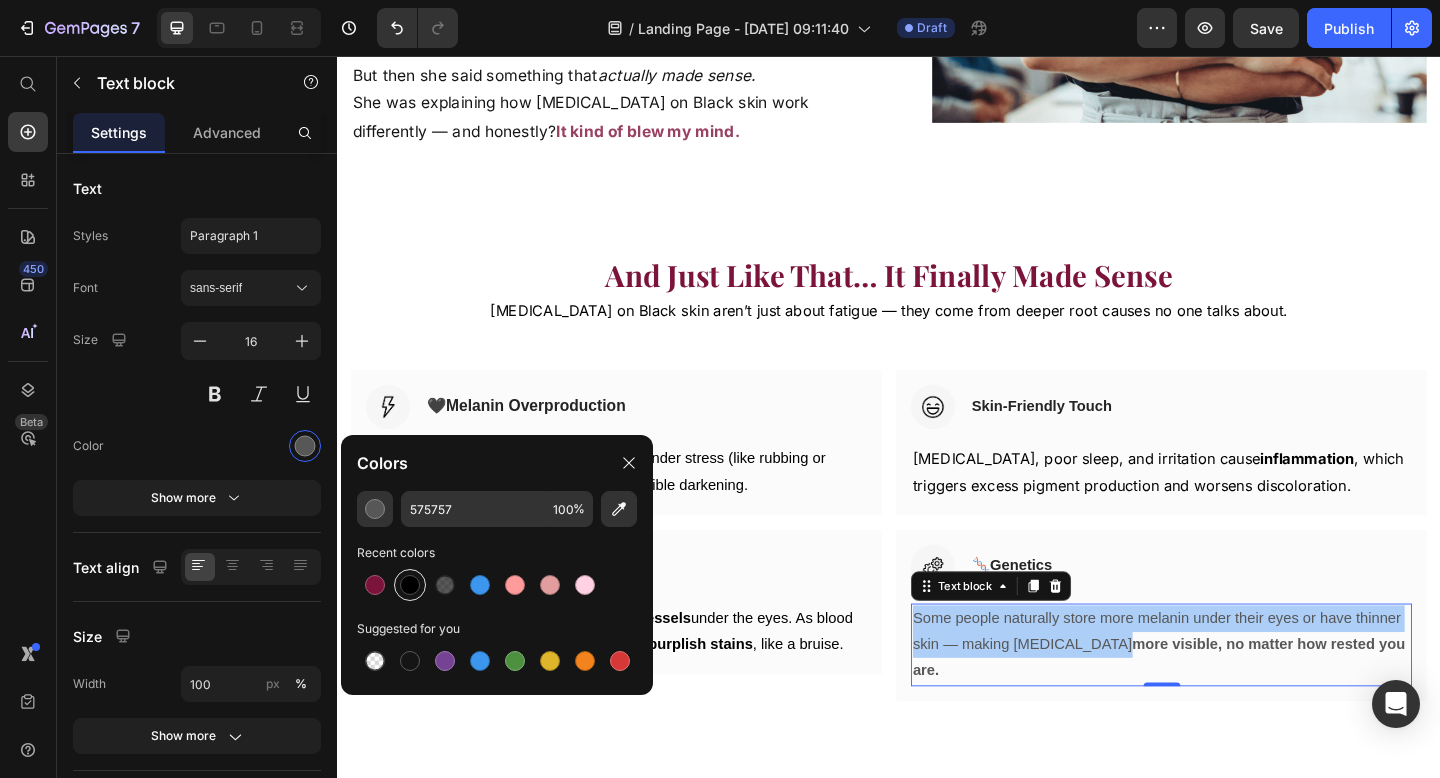click at bounding box center (410, 585) 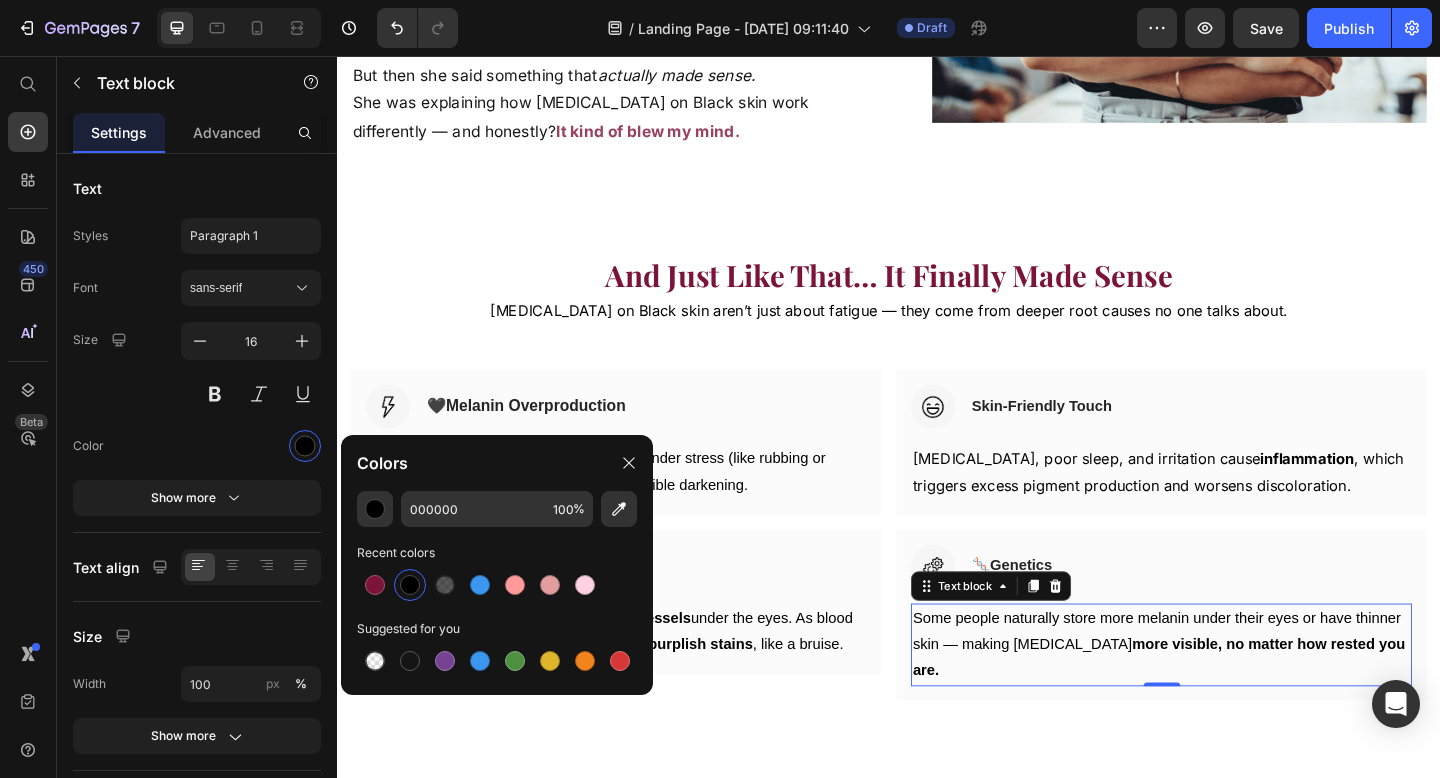 click on "Add section Choose templates inspired by CRO experts Generate layout from URL or image Add blank section then drag & drop elements" at bounding box center (937, 977) 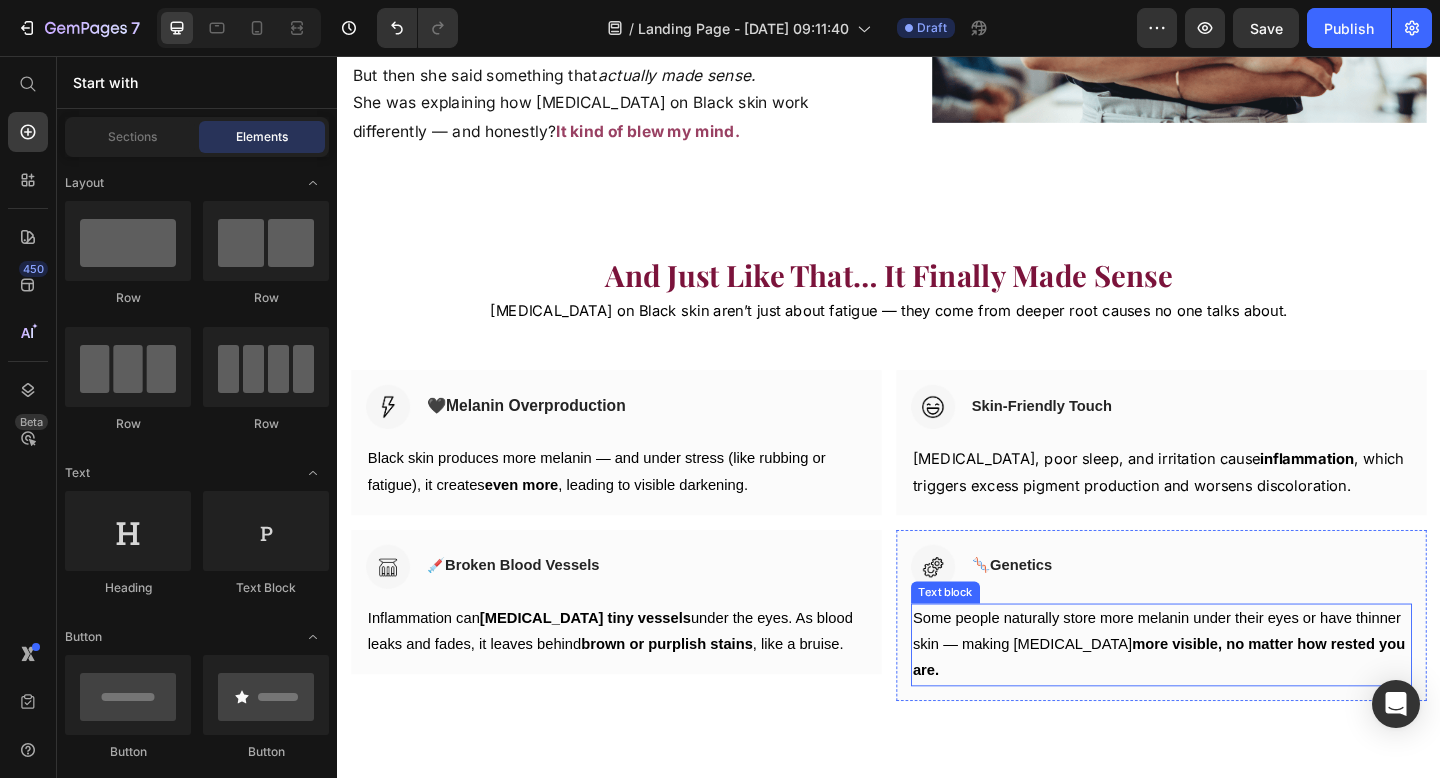 click on "Some people naturally store more melanin under their eyes or have thinner skin — making dark circles  more visible, no matter how rested you are." at bounding box center (1233, 697) 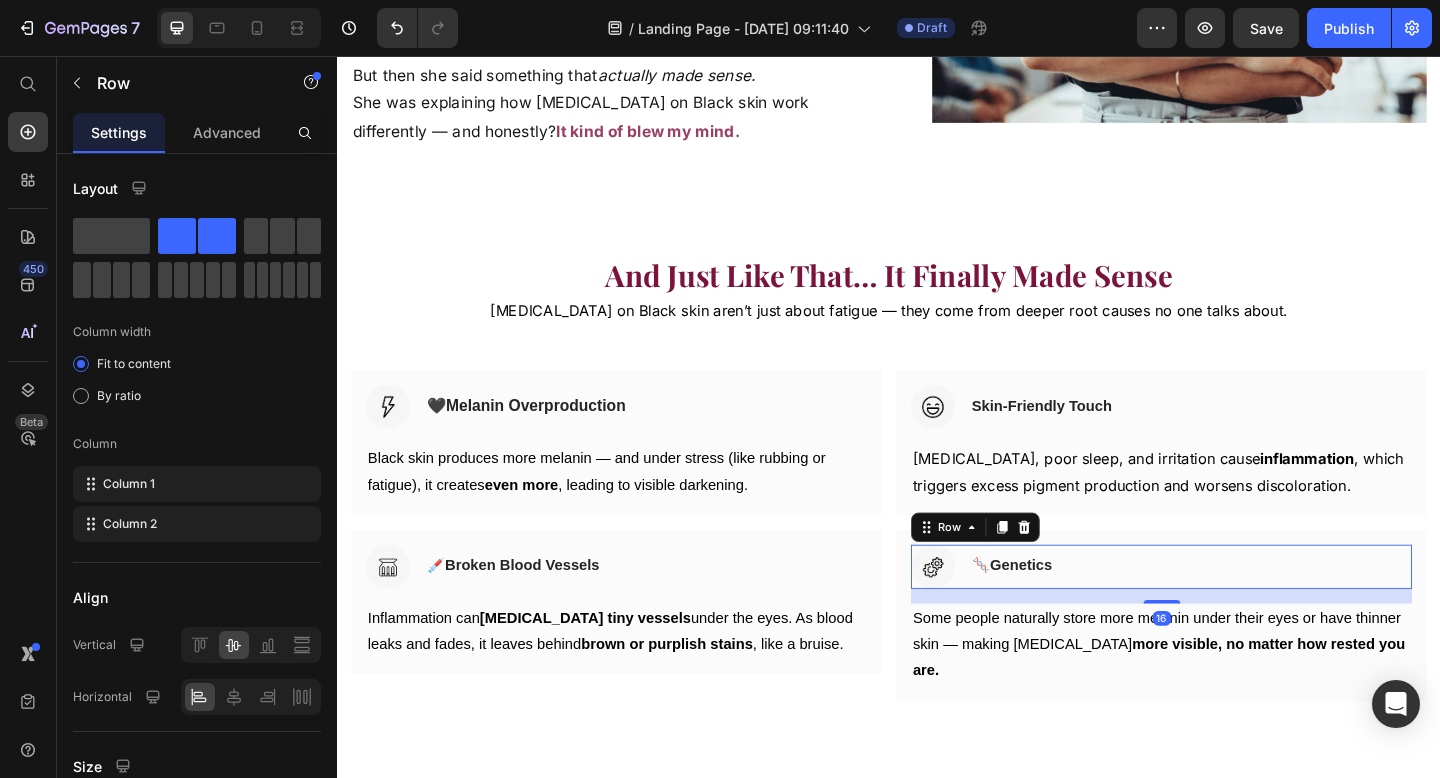 click on "Image 🧬  Genetics Heading Row   16" at bounding box center (1233, 612) 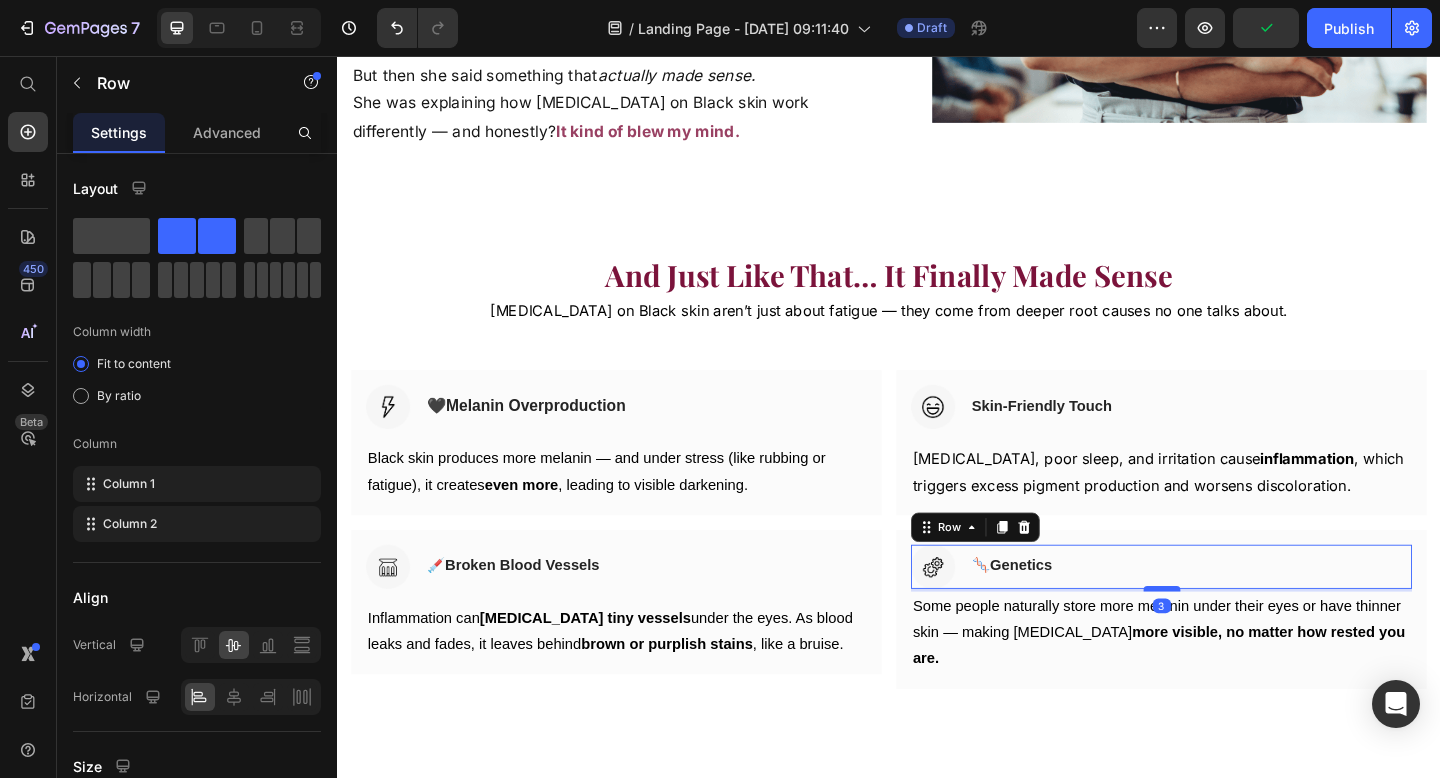 drag, startPoint x: 1224, startPoint y: 648, endPoint x: 1223, endPoint y: 635, distance: 13.038404 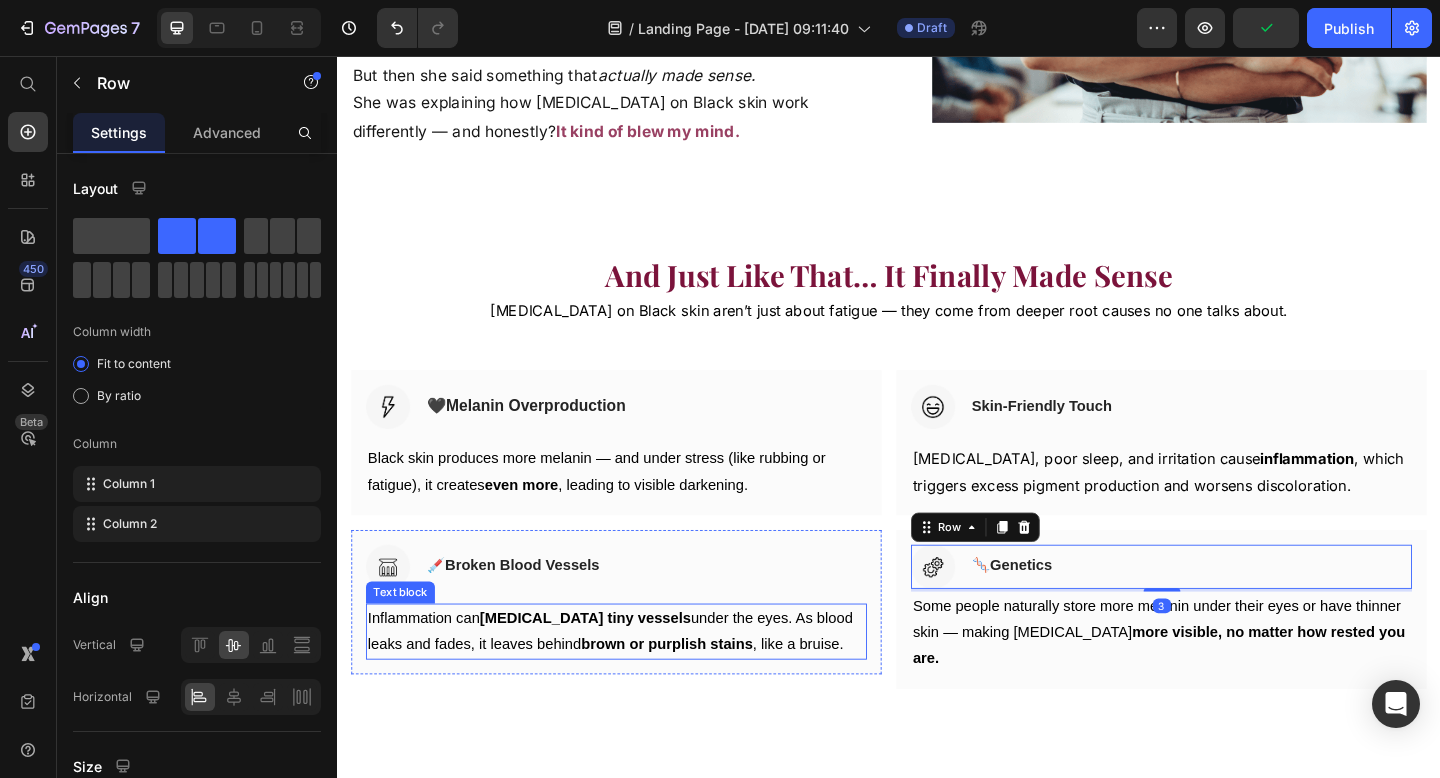 click on "Inflammation can  rupture tiny vessels  under the eyes. As blood leaks and fades, it leaves behind  brown or purplish stains , like a bruise." at bounding box center [640, 683] 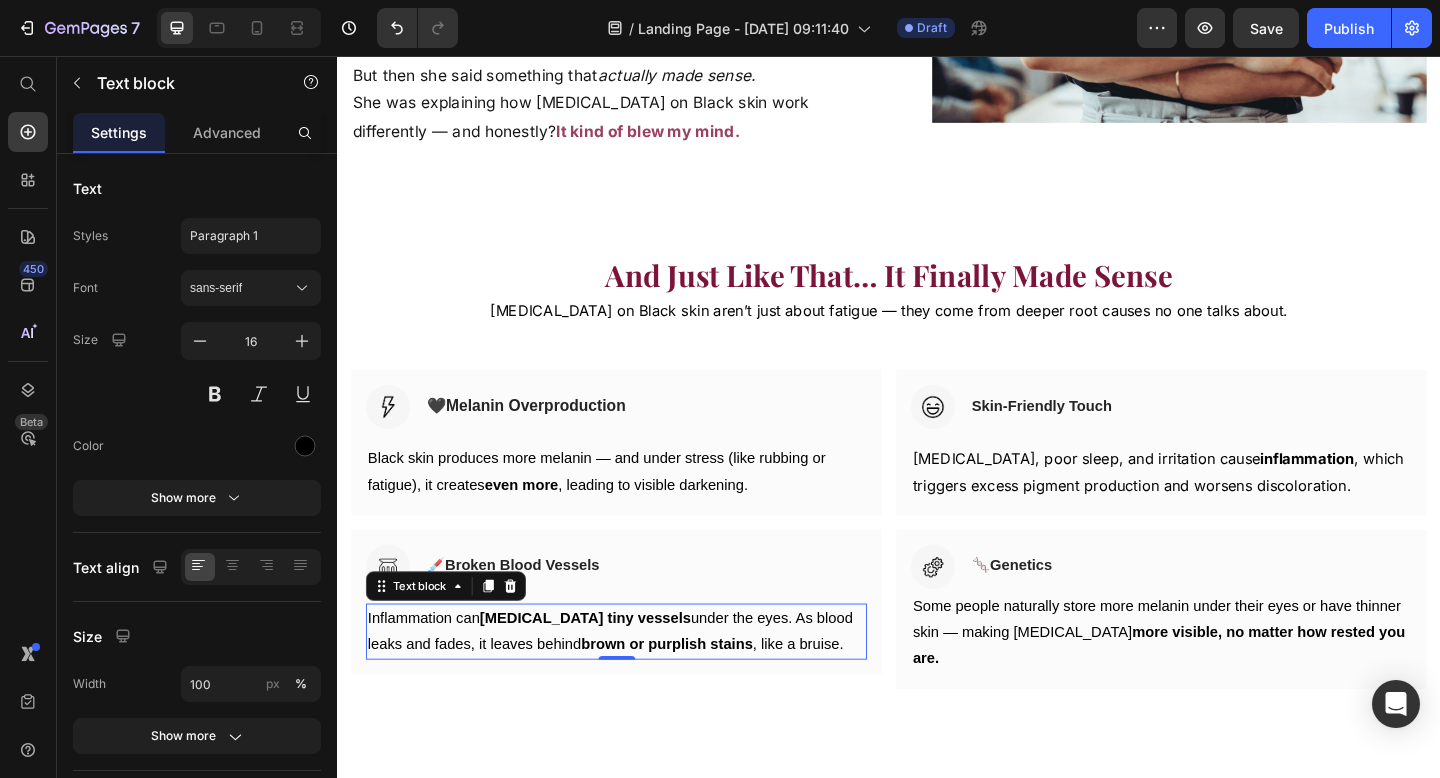click on "Image 💉  Broken Blood Vessels Heading Row" at bounding box center (640, 612) 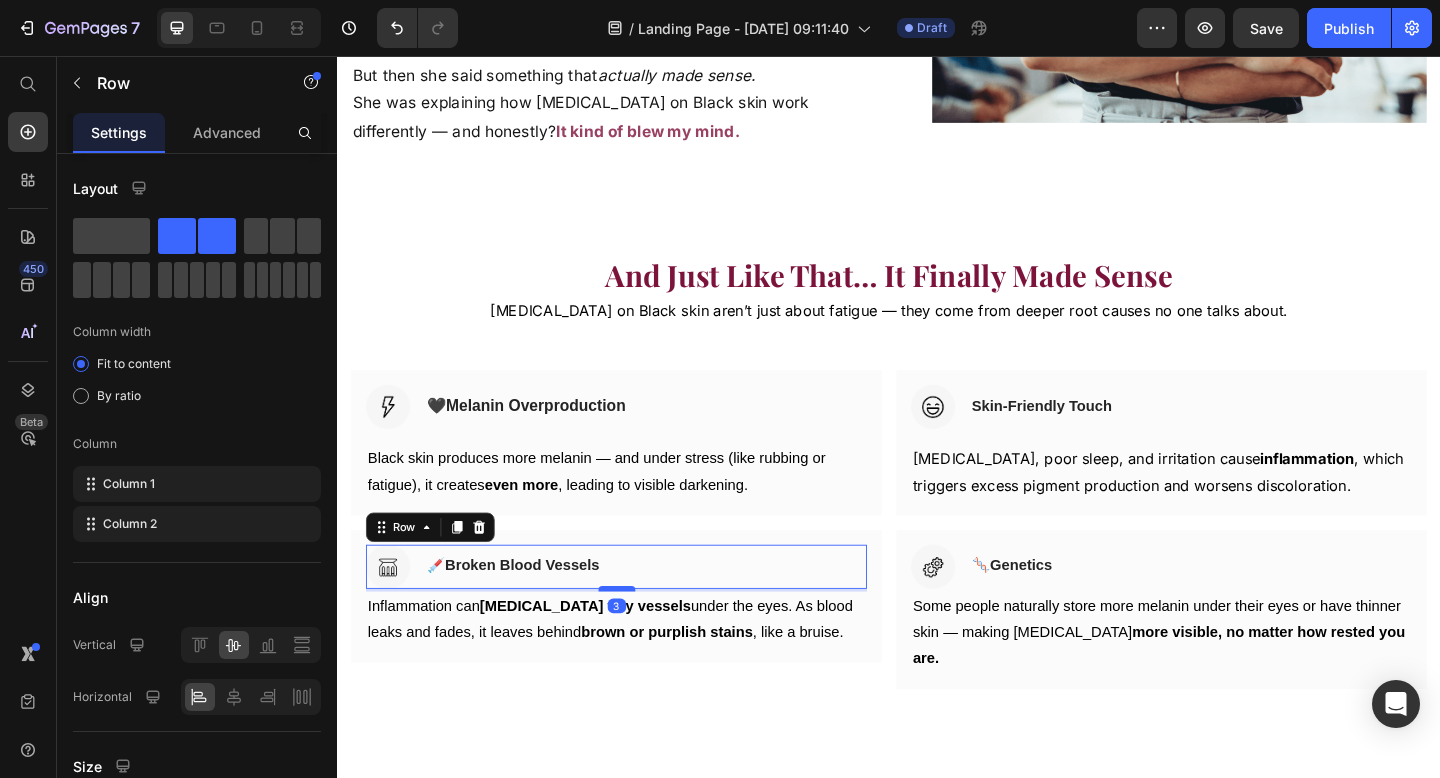 drag, startPoint x: 634, startPoint y: 649, endPoint x: 634, endPoint y: 636, distance: 13 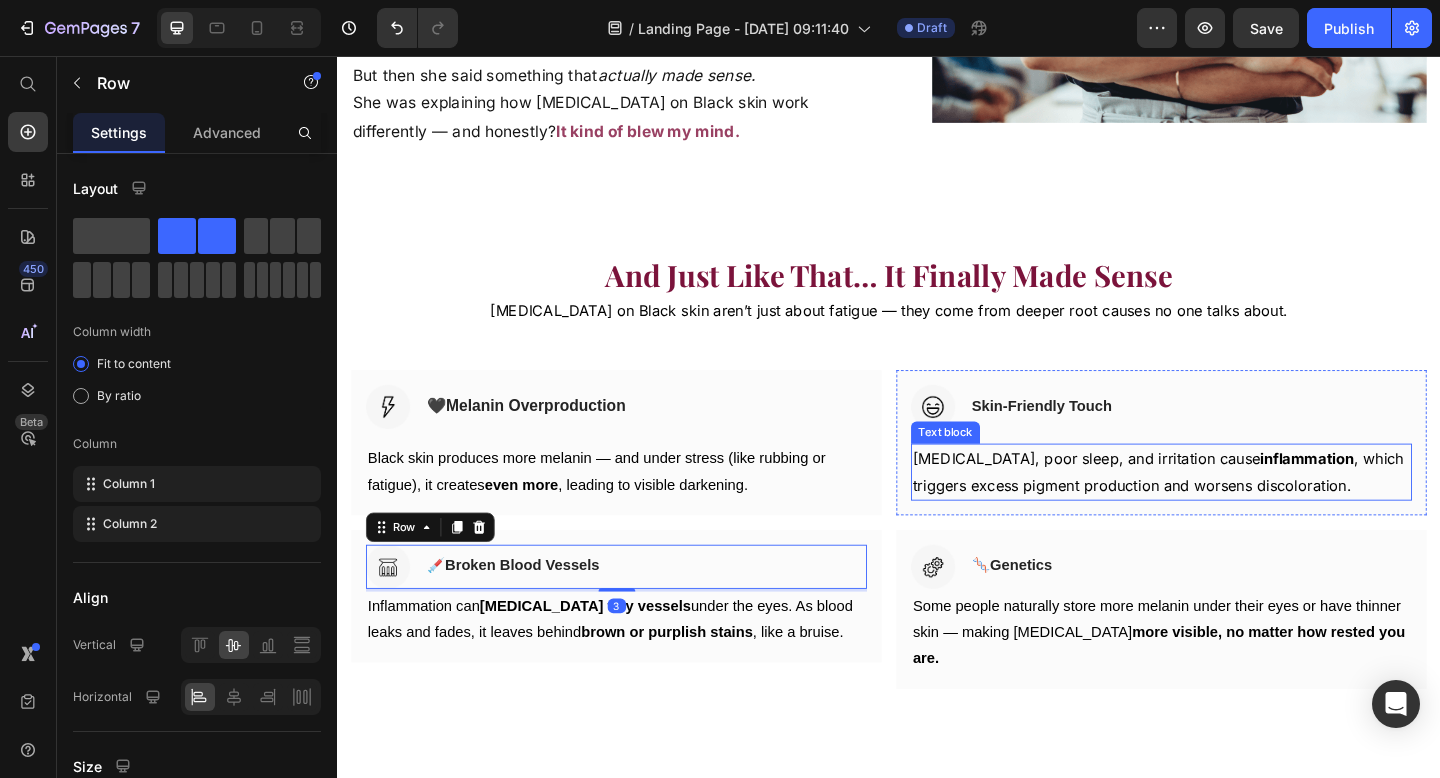 click on "Chronic stress, poor sleep, and irritation cause  inflammation , which triggers excess pigment production and worsens discoloration." at bounding box center [1233, 509] 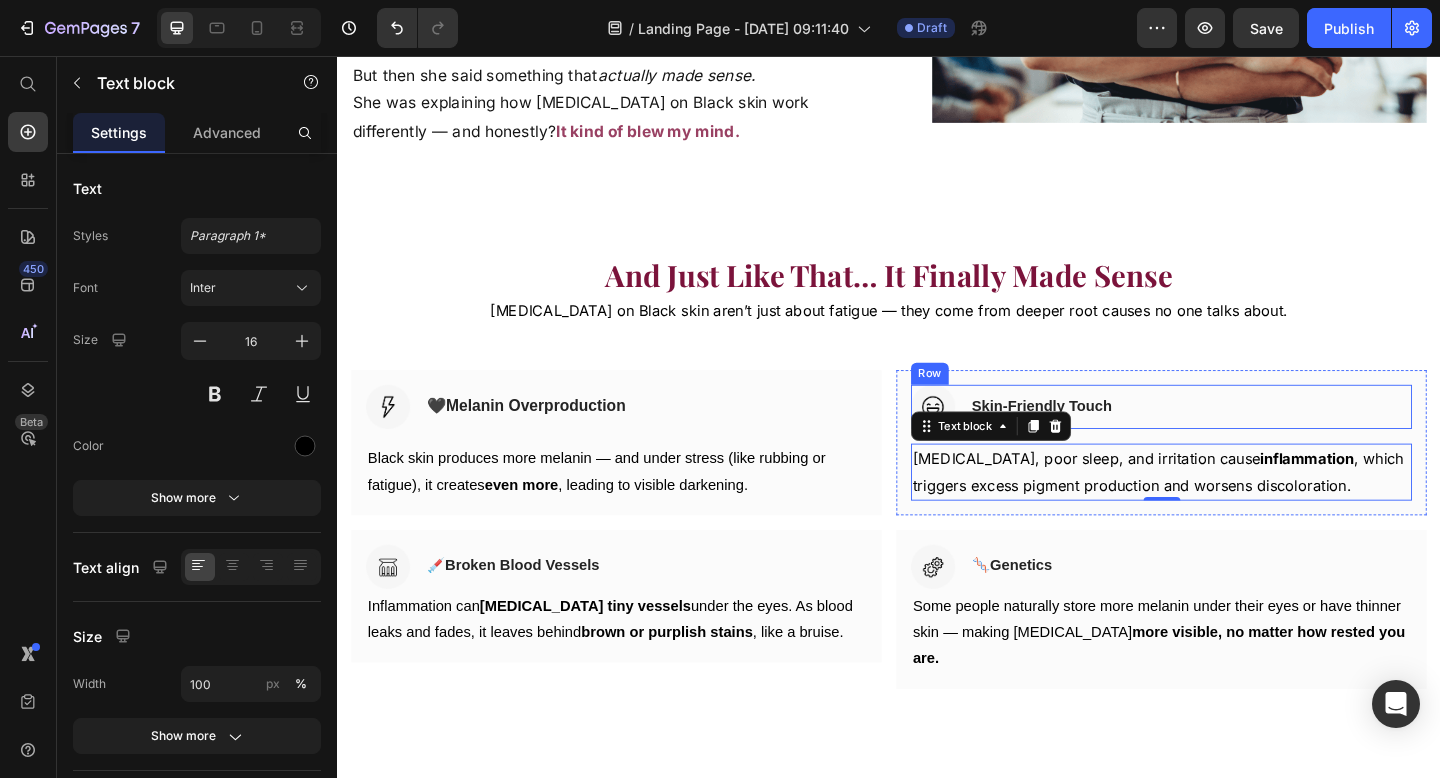 click on "Image Skin-Friendly Touch Heading Row" at bounding box center [1233, 438] 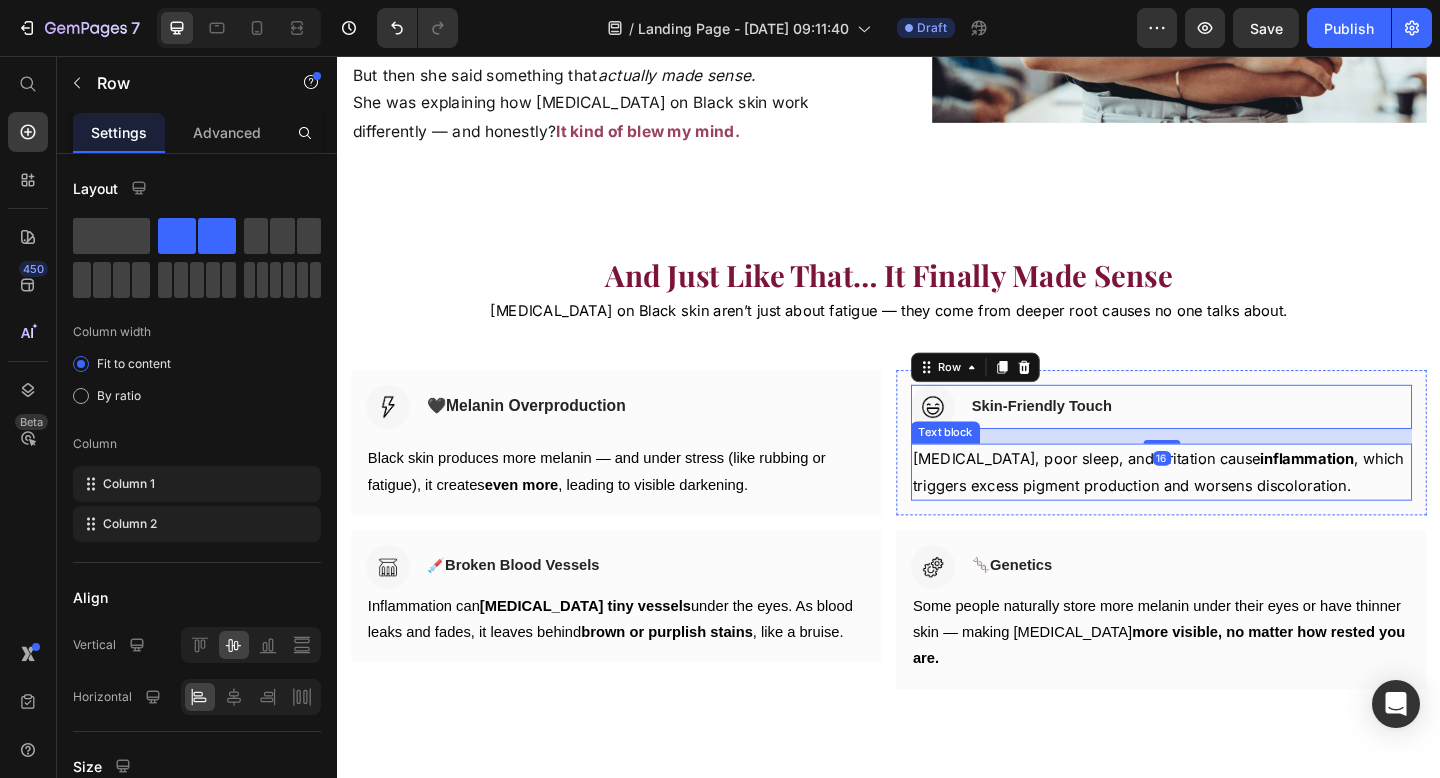 click on "Chronic stress, poor sleep, and irritation cause  inflammation , which triggers excess pigment production and worsens discoloration." at bounding box center [1233, 509] 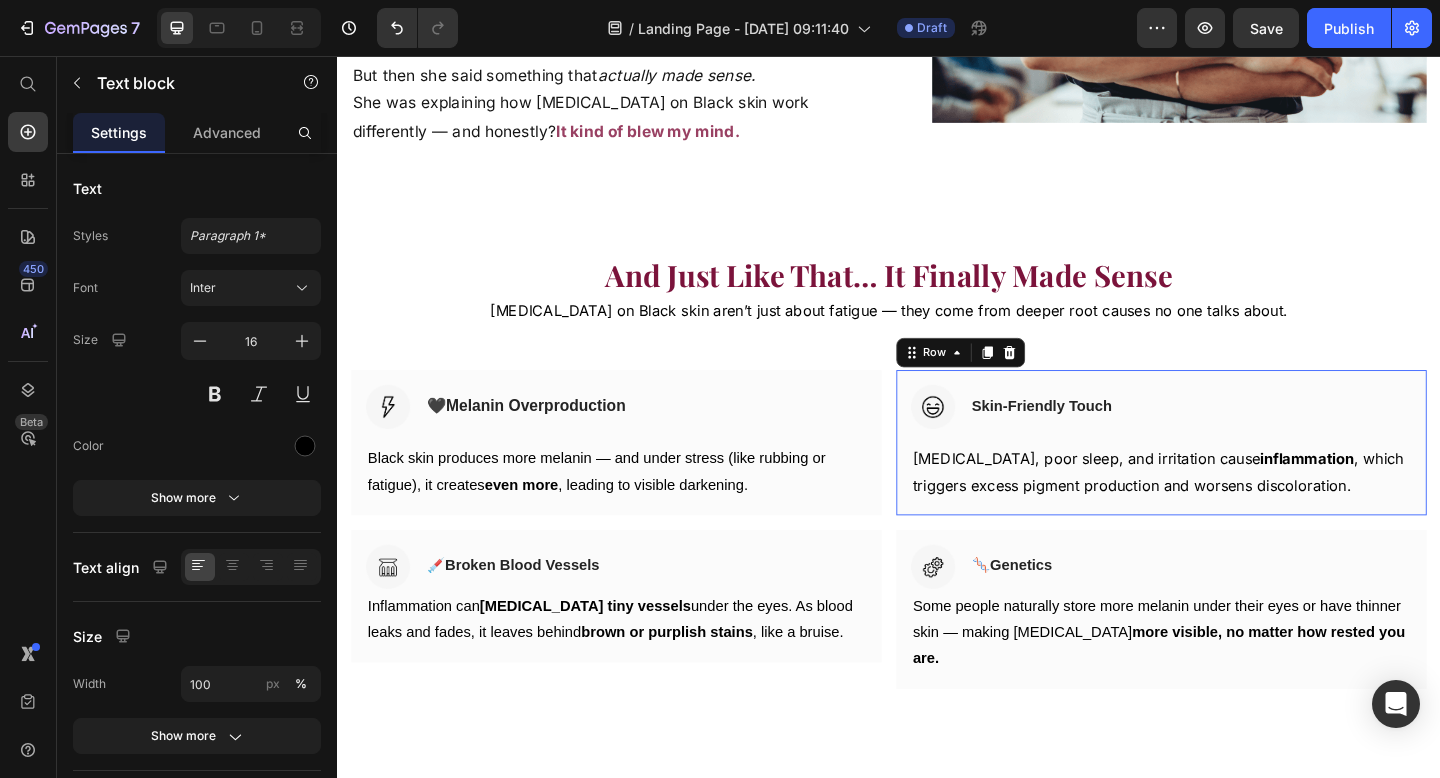 click on "Image Skin-Friendly Touch Heading Row Chronic stress, poor sleep, and irritation cause  inflammation , which triggers excess pigment production and worsens discoloration. Text block" at bounding box center [1233, 477] 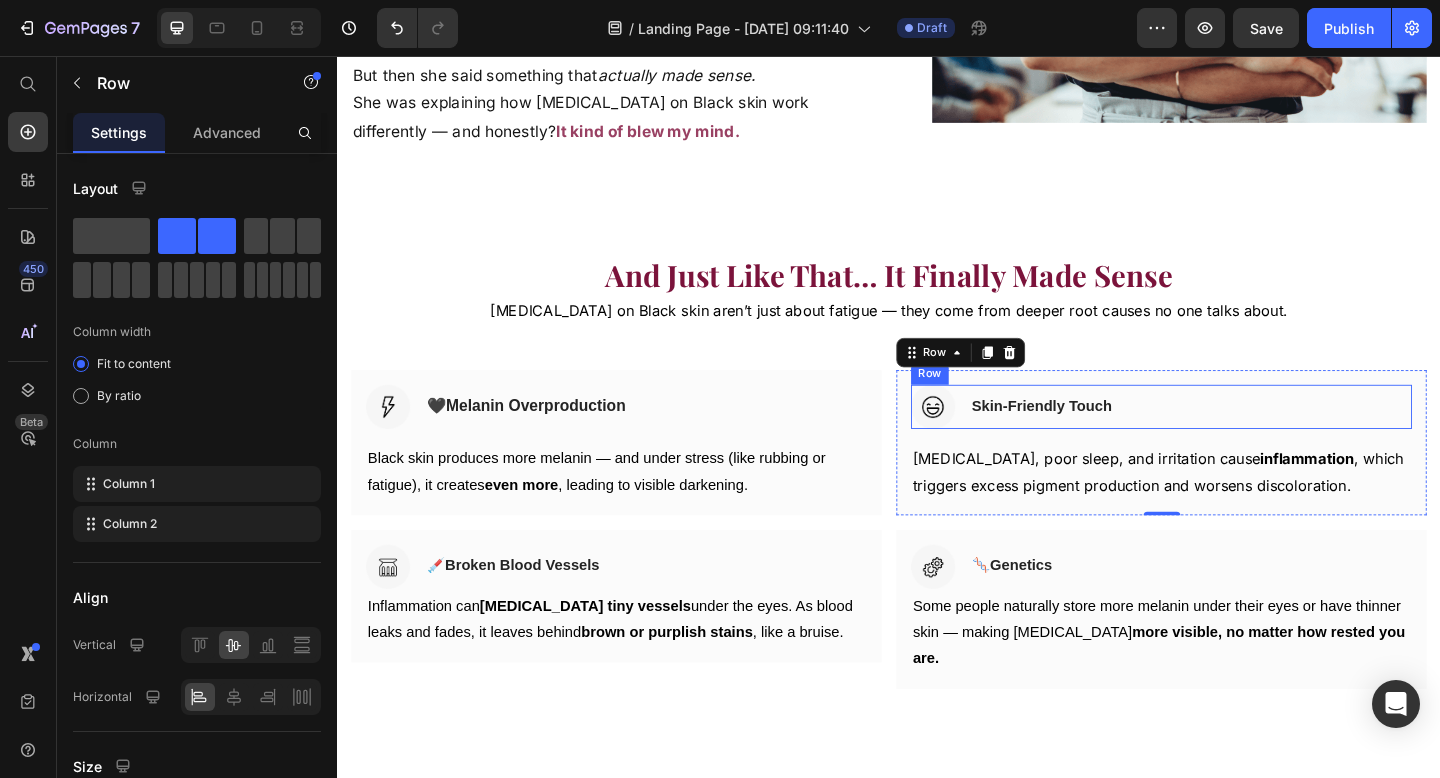 click on "Image Skin-Friendly Touch Heading Row" at bounding box center (1233, 438) 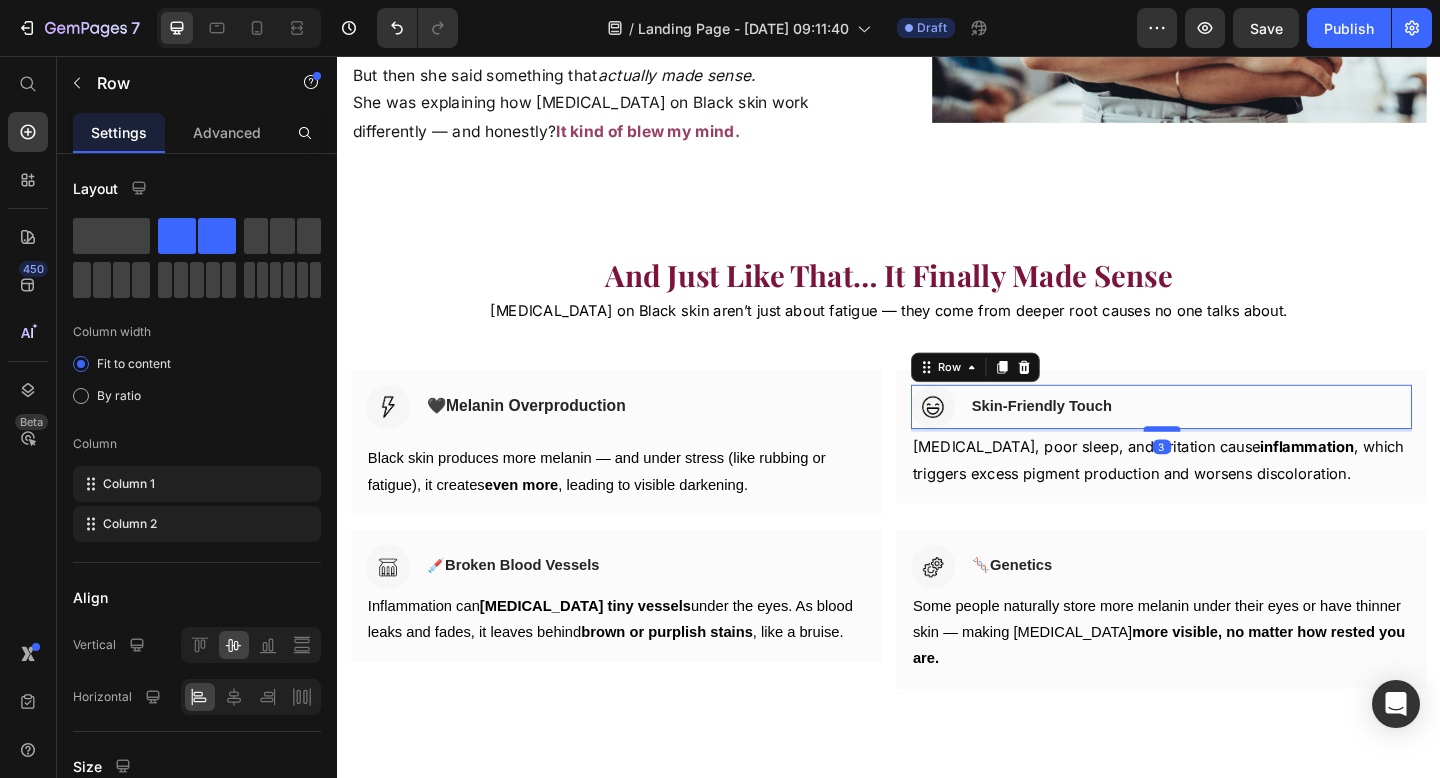 drag, startPoint x: 1231, startPoint y: 474, endPoint x: 1230, endPoint y: 461, distance: 13.038404 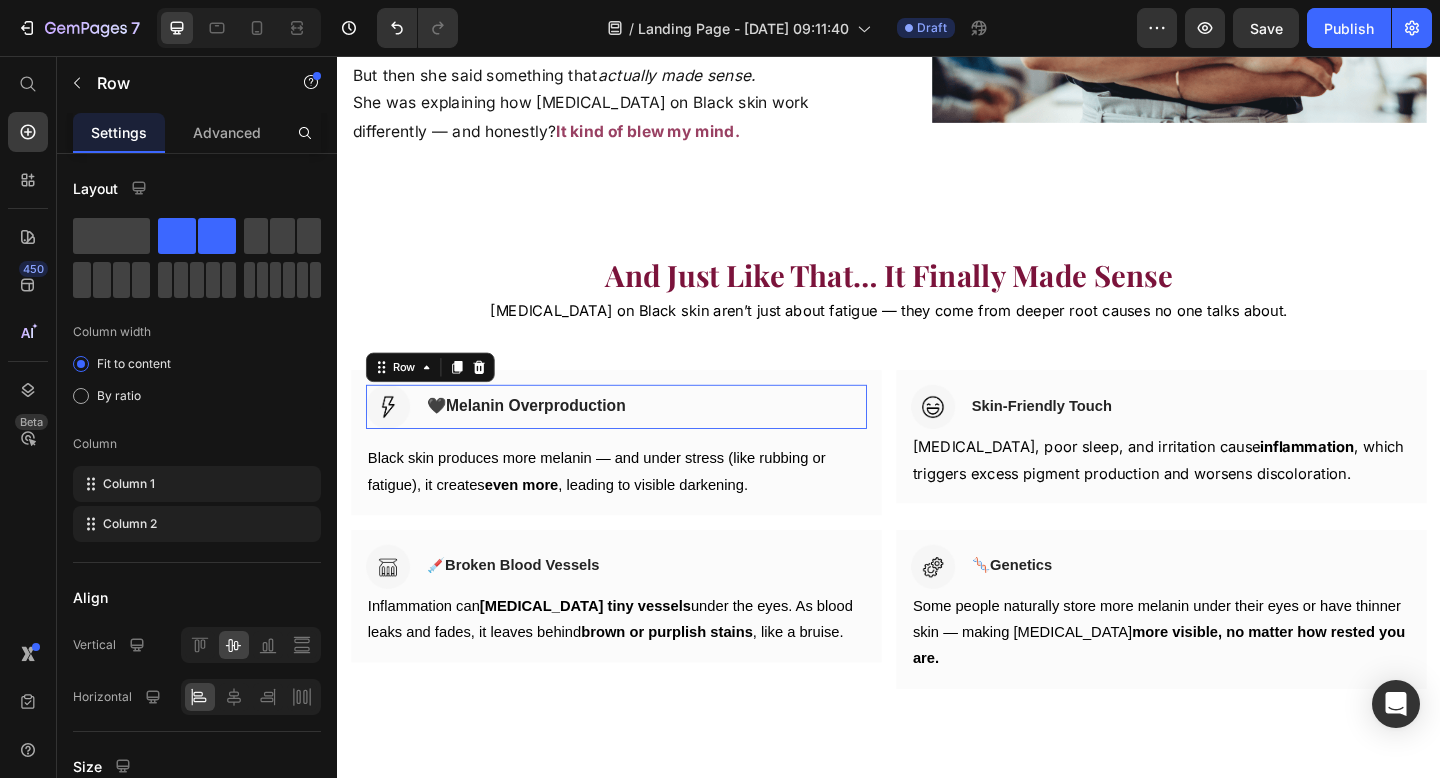 click on "Image 🖤  Melanin Overproduction Heading Row   0" at bounding box center (640, 438) 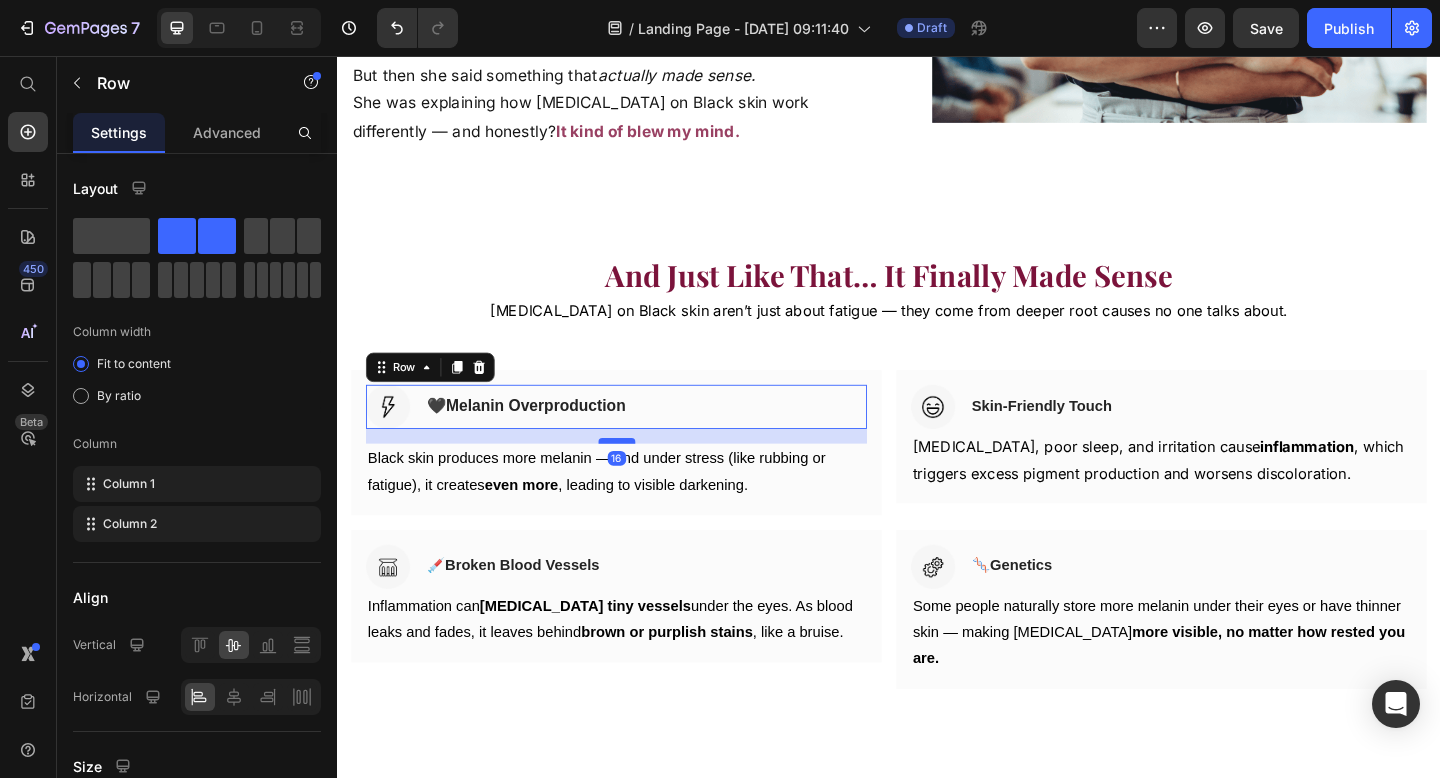 click at bounding box center (641, 475) 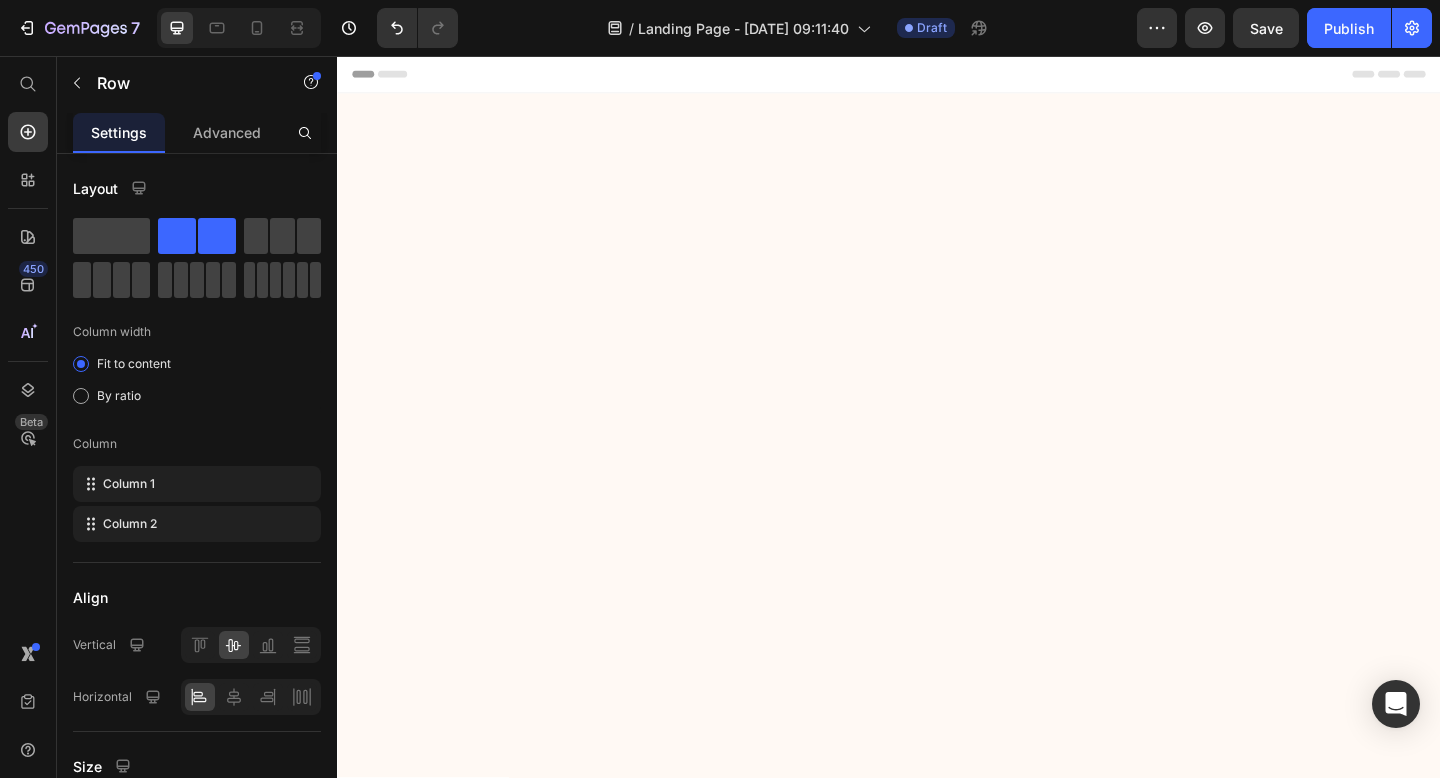 scroll, scrollTop: 2711, scrollLeft: 0, axis: vertical 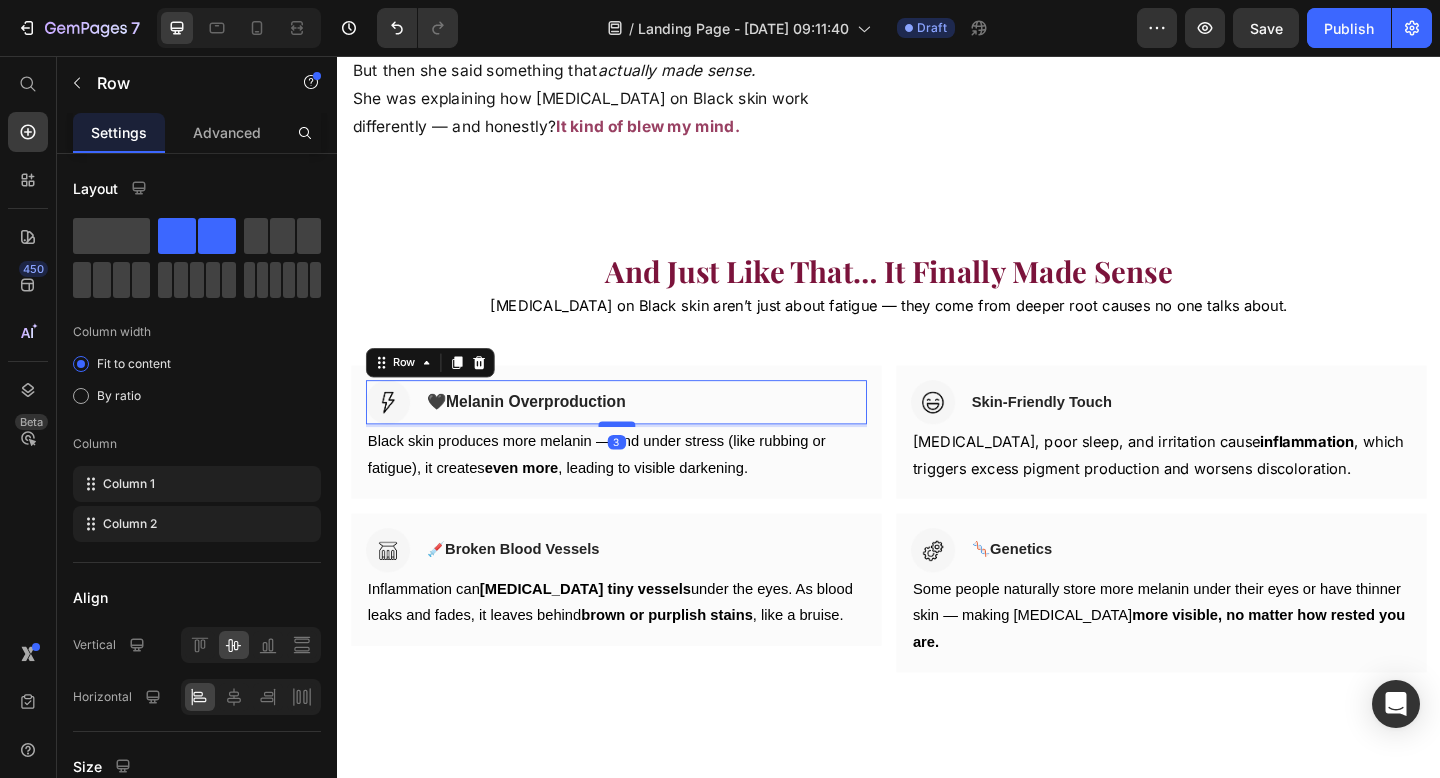 click at bounding box center [641, 457] 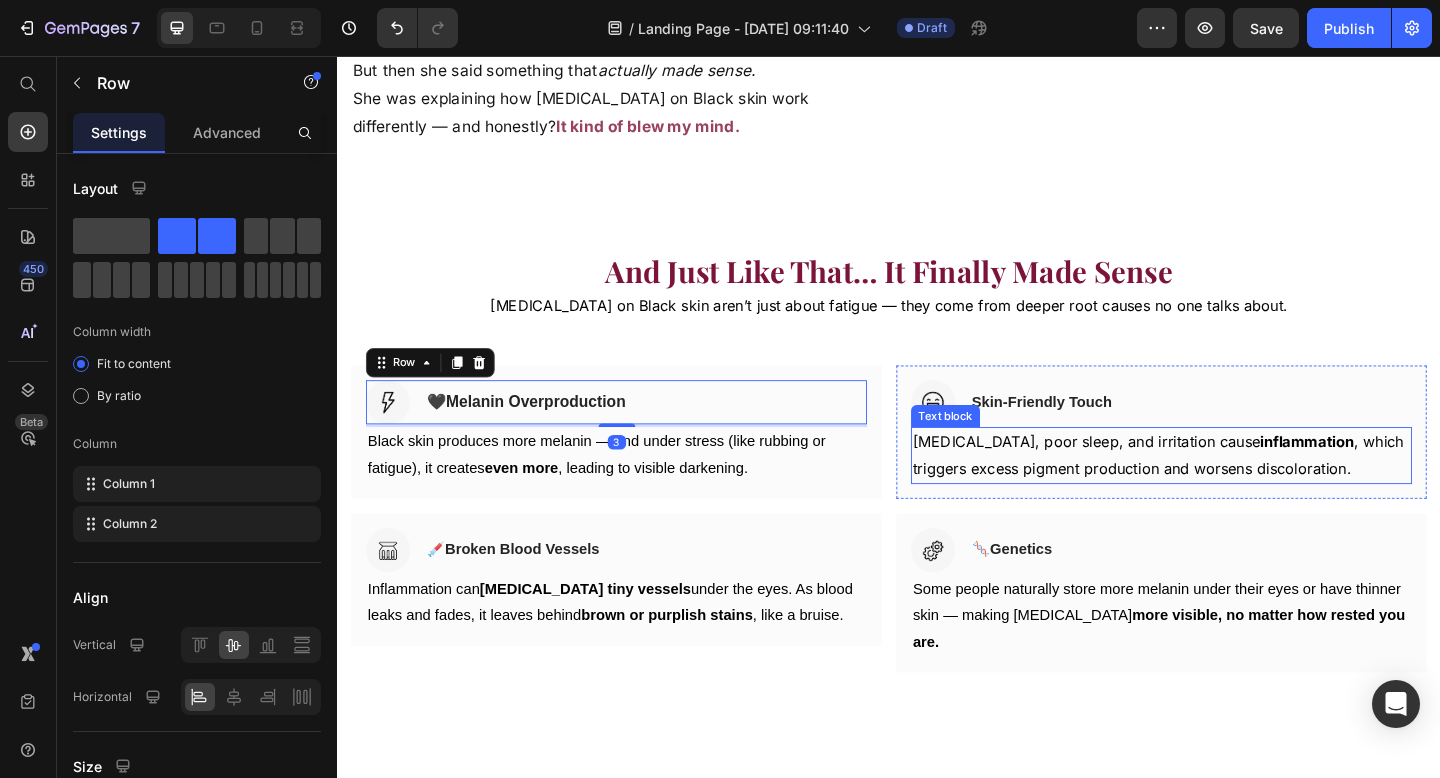 click on "[MEDICAL_DATA], poor sleep, and irritation cause  inflammation , which triggers excess pigment production and worsens discoloration." at bounding box center [1233, 491] 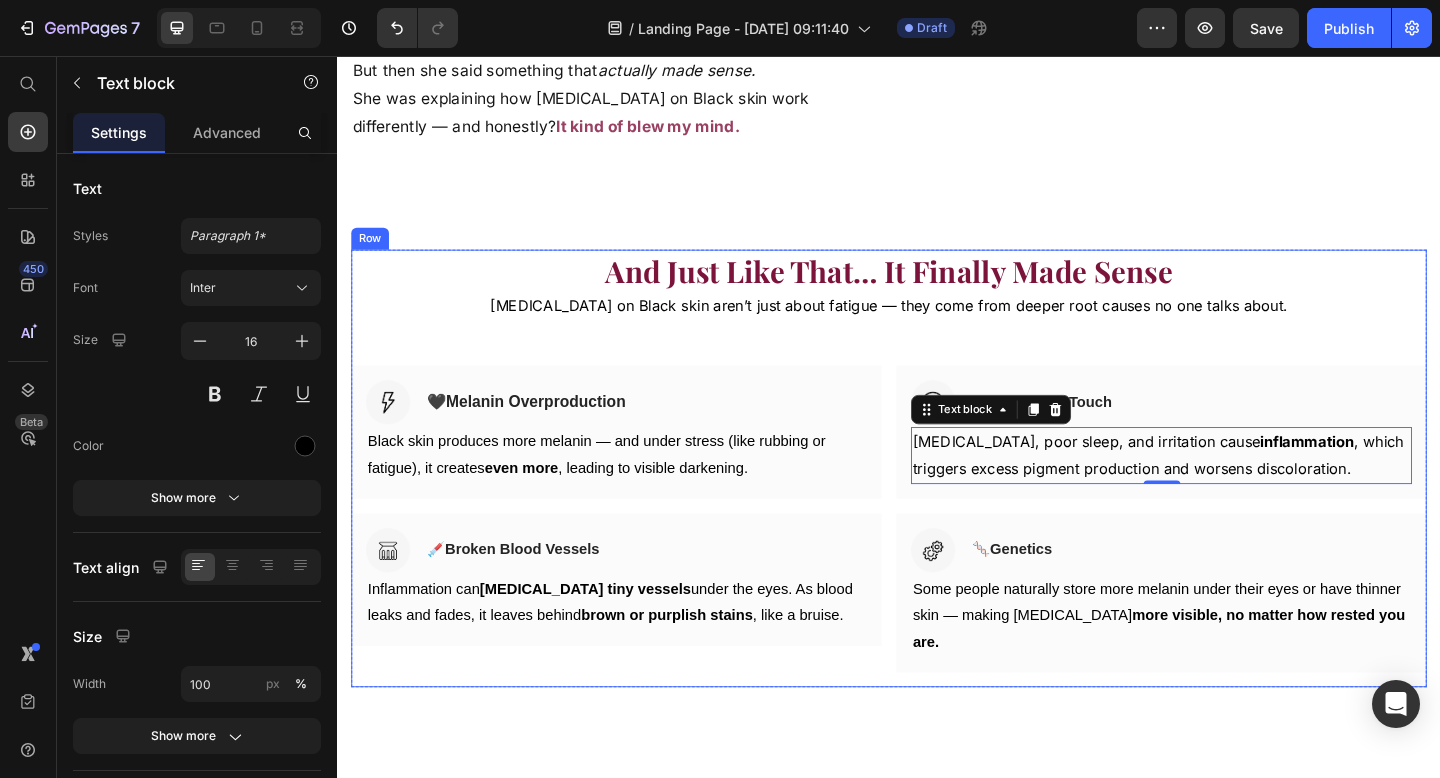 click on "And Just Like That … It Finally Made Sense Heading Dark circles on Black skin aren’t just about fatigue — they come from deeper root causes no one talks about. Text Block Row Row Image 🖤  Melanin Overproduction Heading Row Black skin produces more melanin — and under stress (like rubbing or fatigue), it creates  even more , leading to visible darkening. Text block Row Image Skin-Friendly Touch Heading Row Chronic stress, poor sleep, and irritation cause  inflammation , which triggers excess pigment production and worsens discoloration. Text block   0 Row Row Image 💉  Broken Blood Vessels Heading Row Inflammation can  rupture tiny vessels  under the eyes. As blood leaks and fades, it leaves behind  brown or purplish stains , like a bruise. Text block Row Image 🧬  Genetics Heading Row Some people naturally store more melanin under their eyes or have thinner skin — making dark circles  more visible, no matter how rested you are. Text block Row Row" at bounding box center [937, 505] 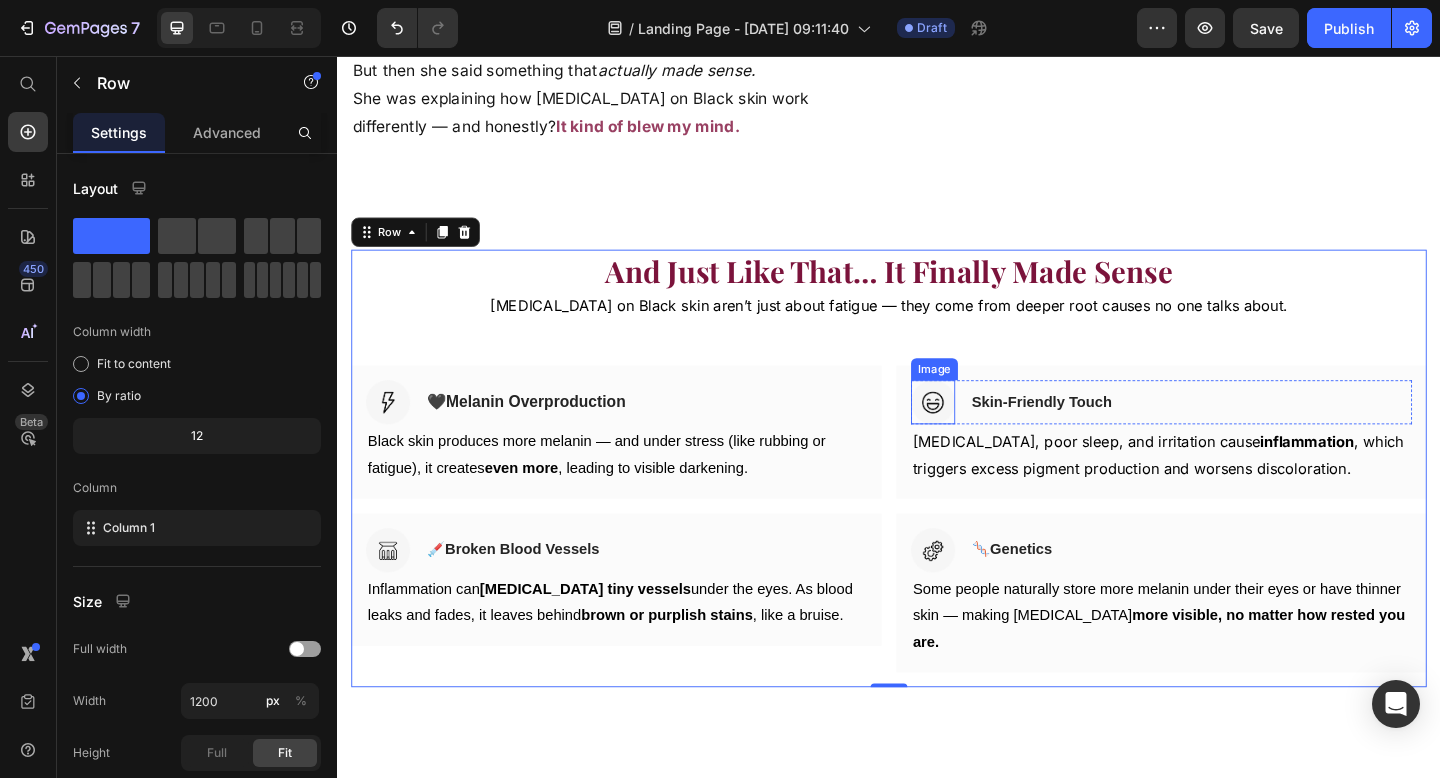 click at bounding box center (985, 433) 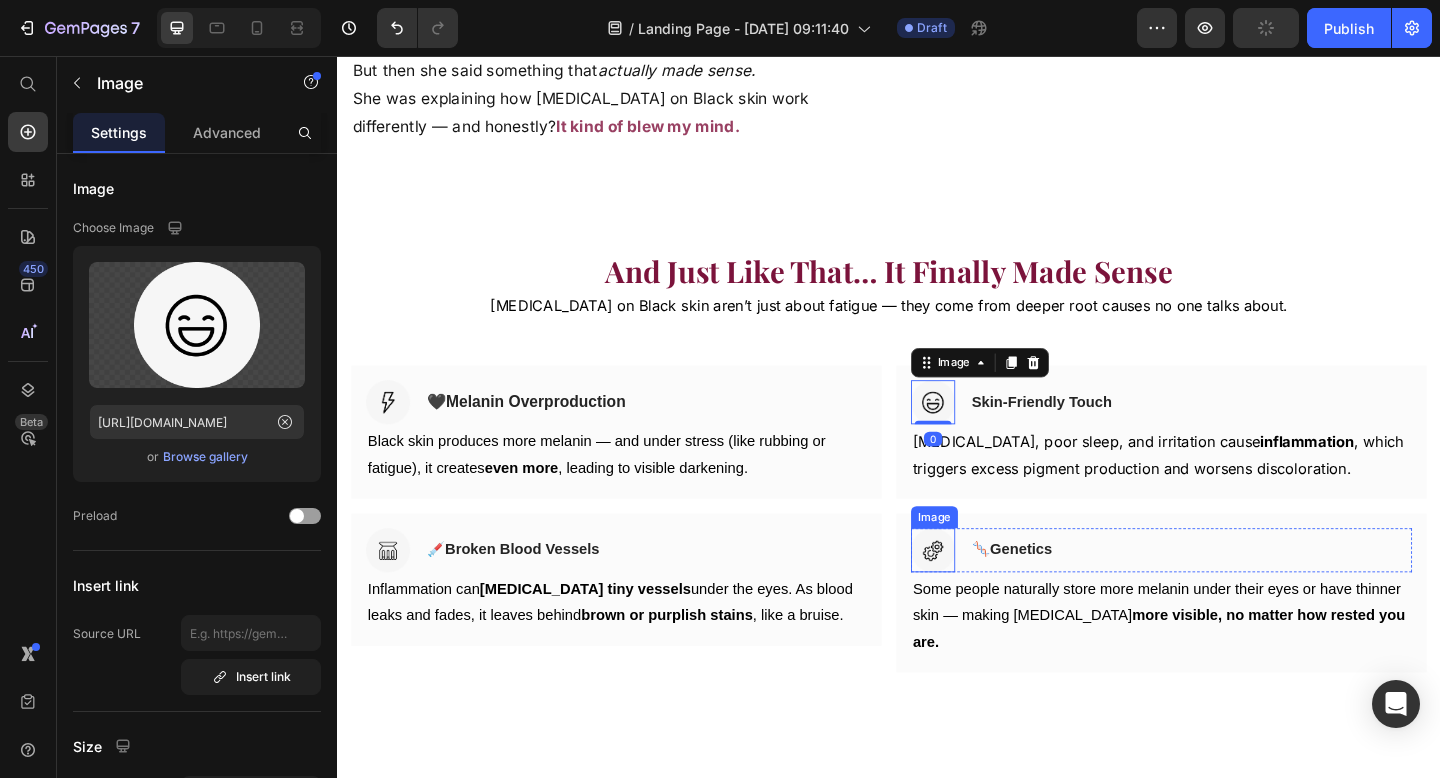 click at bounding box center [985, 594] 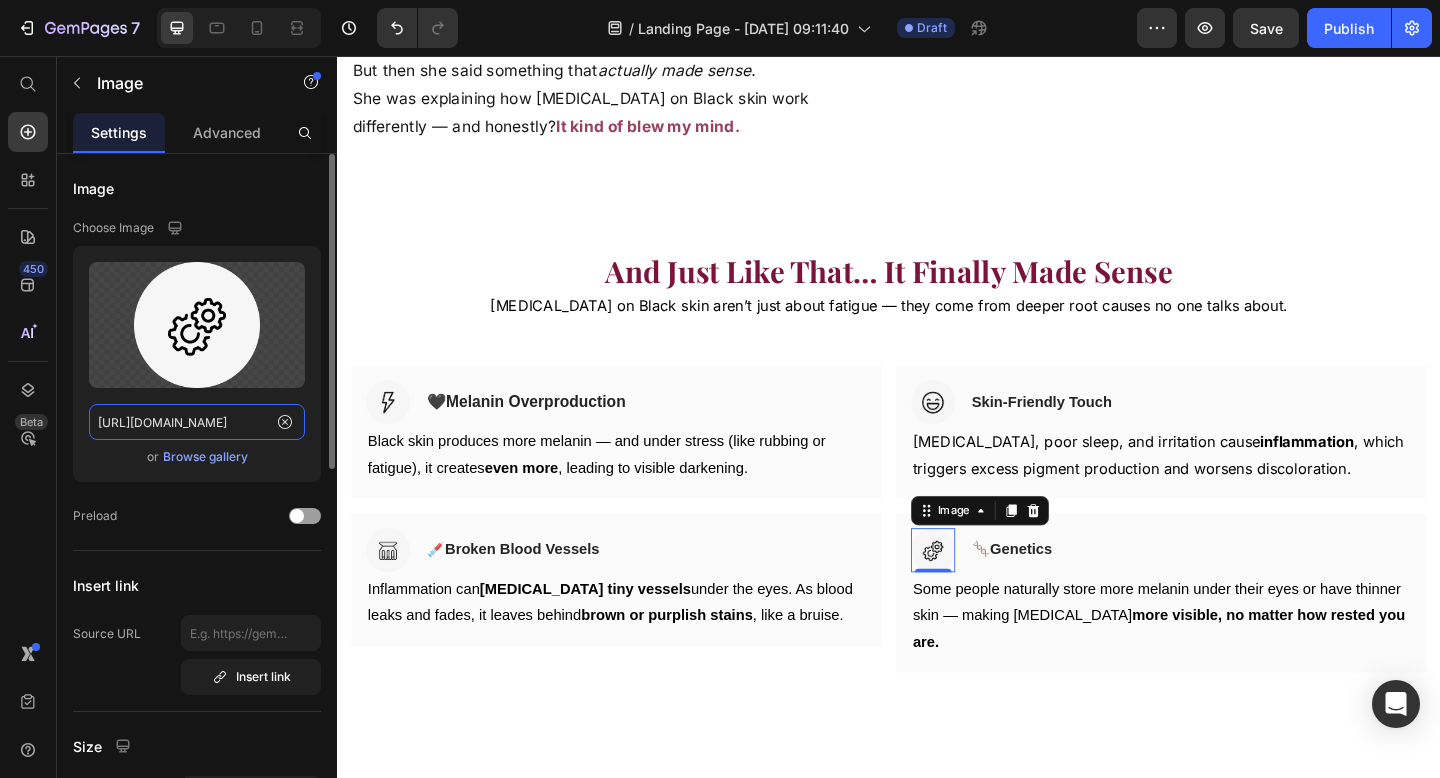 click on "https://ucarecdn.com/2bf2ee9c-99c9-405f-a6dc-b8825dd69fa7/-/format/auto/" 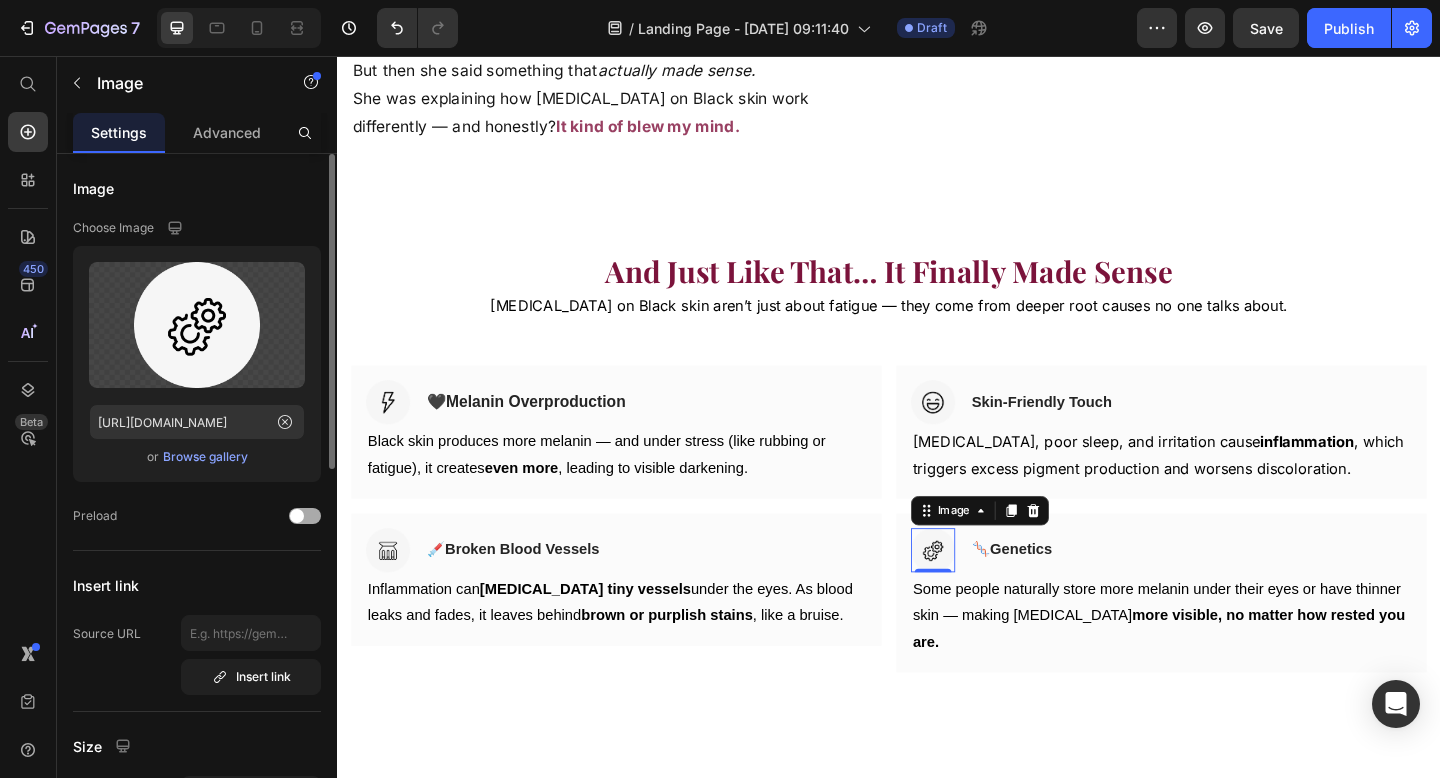 click on "Preload" 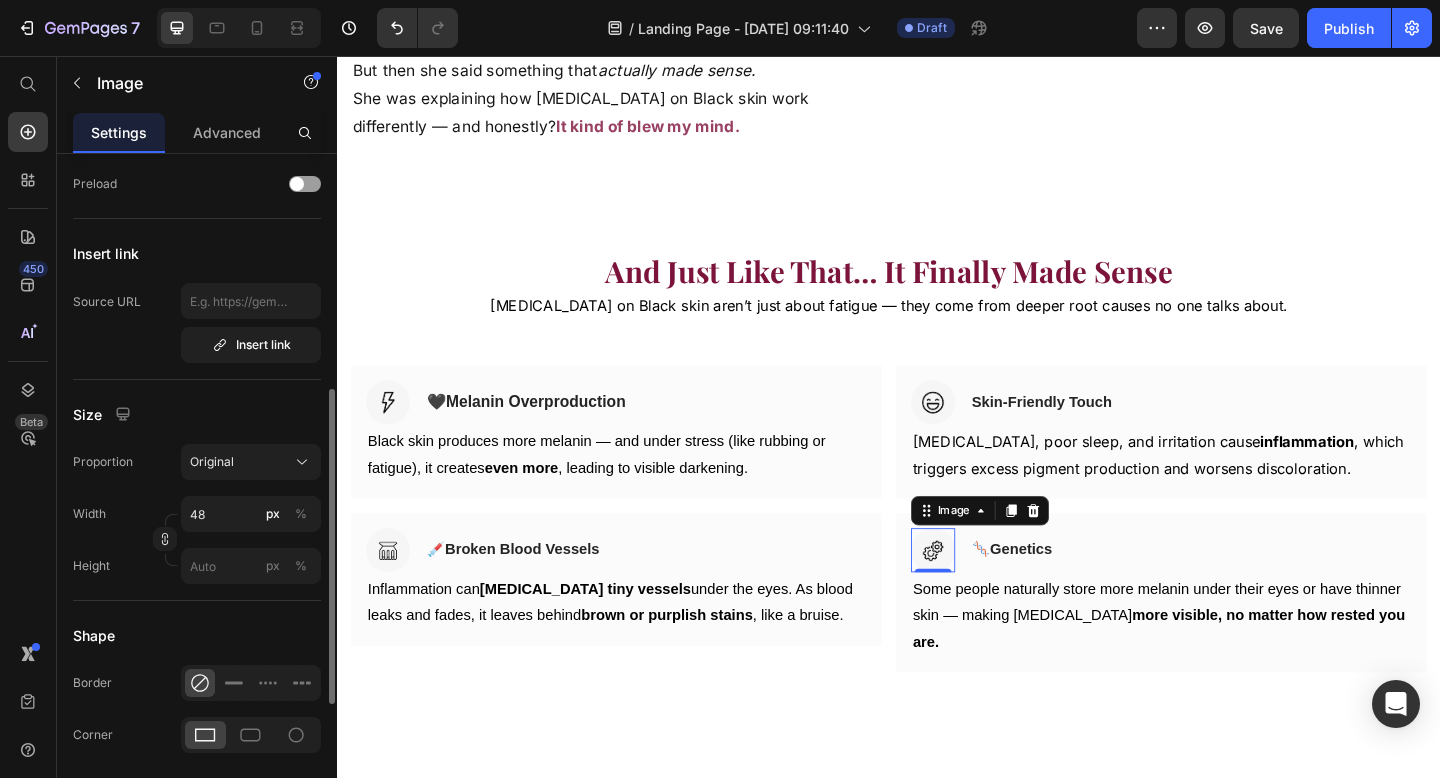 scroll, scrollTop: 0, scrollLeft: 0, axis: both 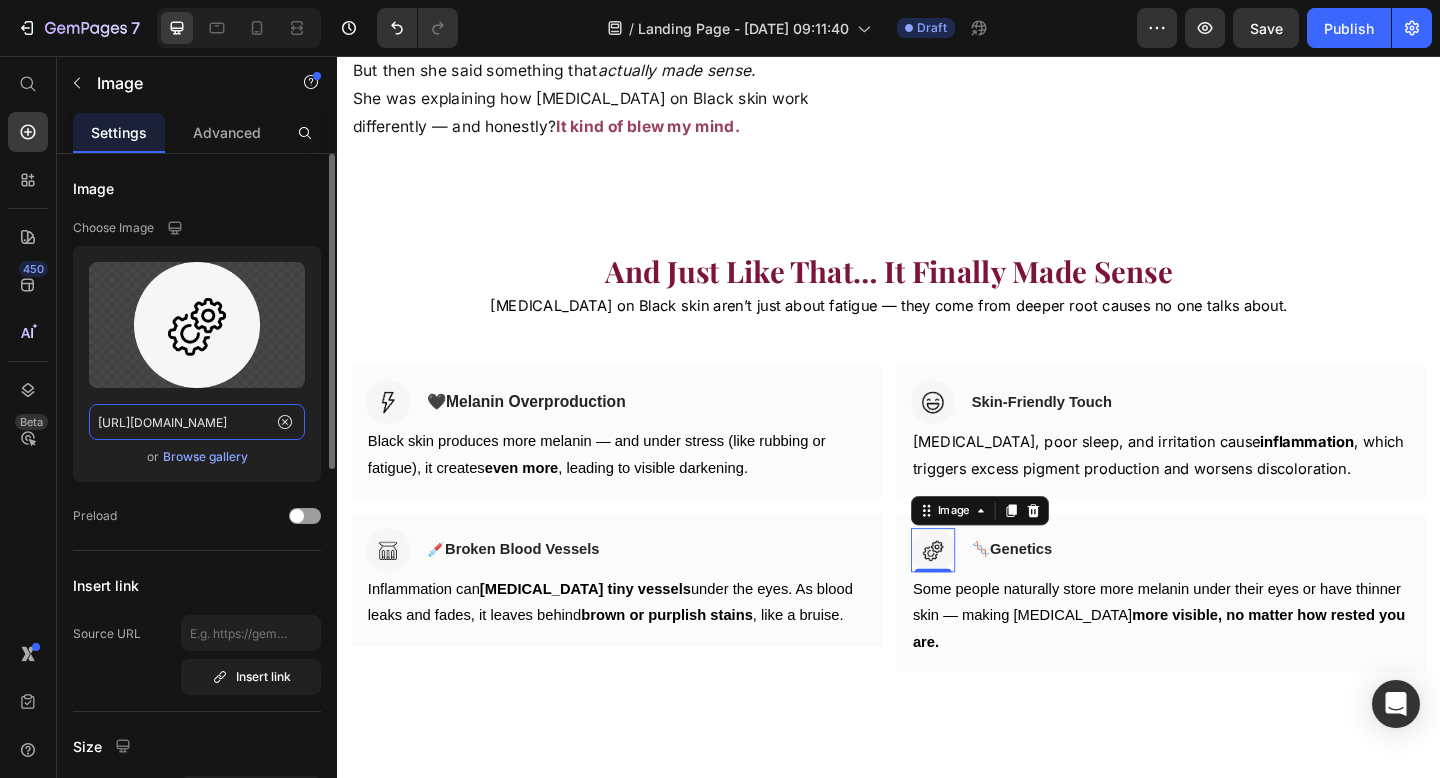 click on "https://ucarecdn.com/2bf2ee9c-99c9-405f-a6dc-b8825dd69fa7/-/format/auto/" 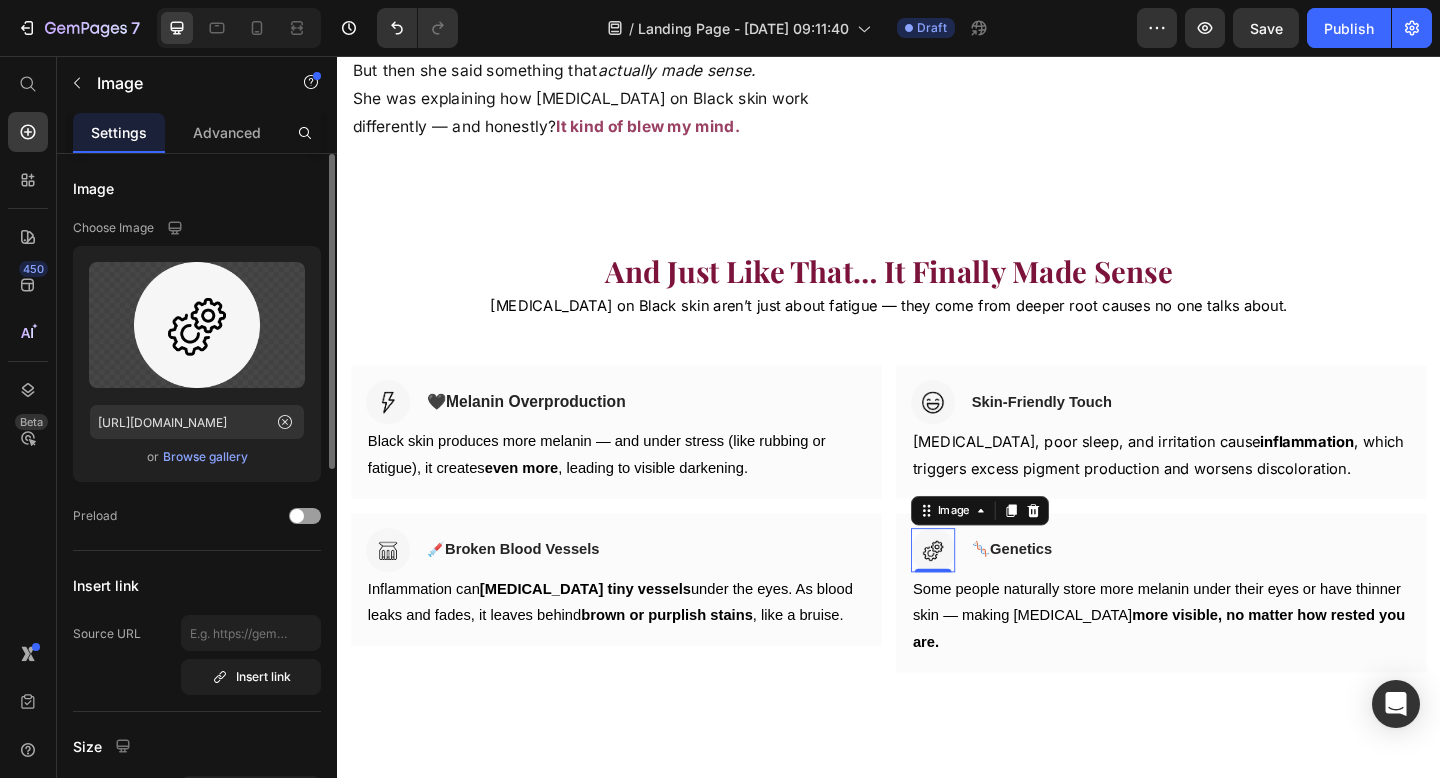 click on "Browse gallery" at bounding box center [205, 457] 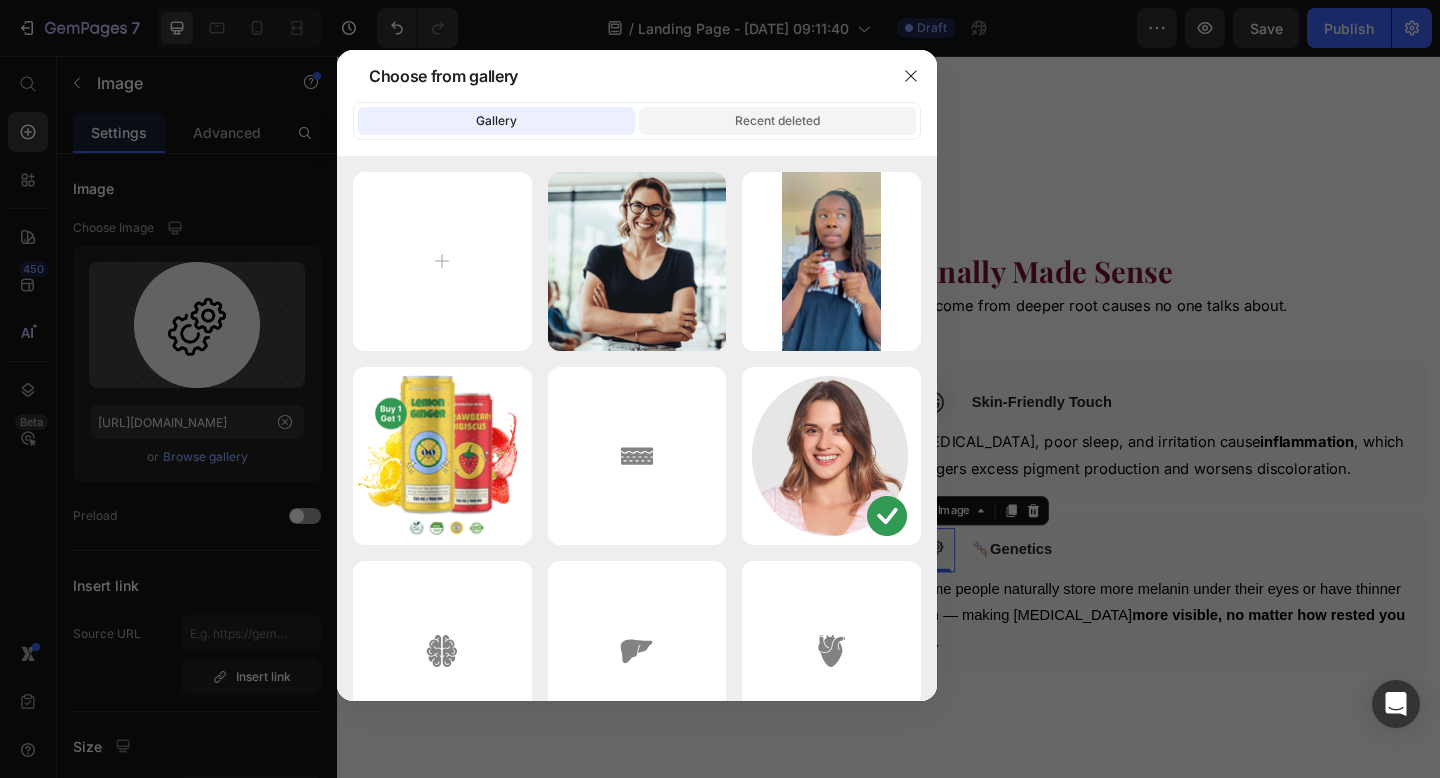 click on "Recent deleted" 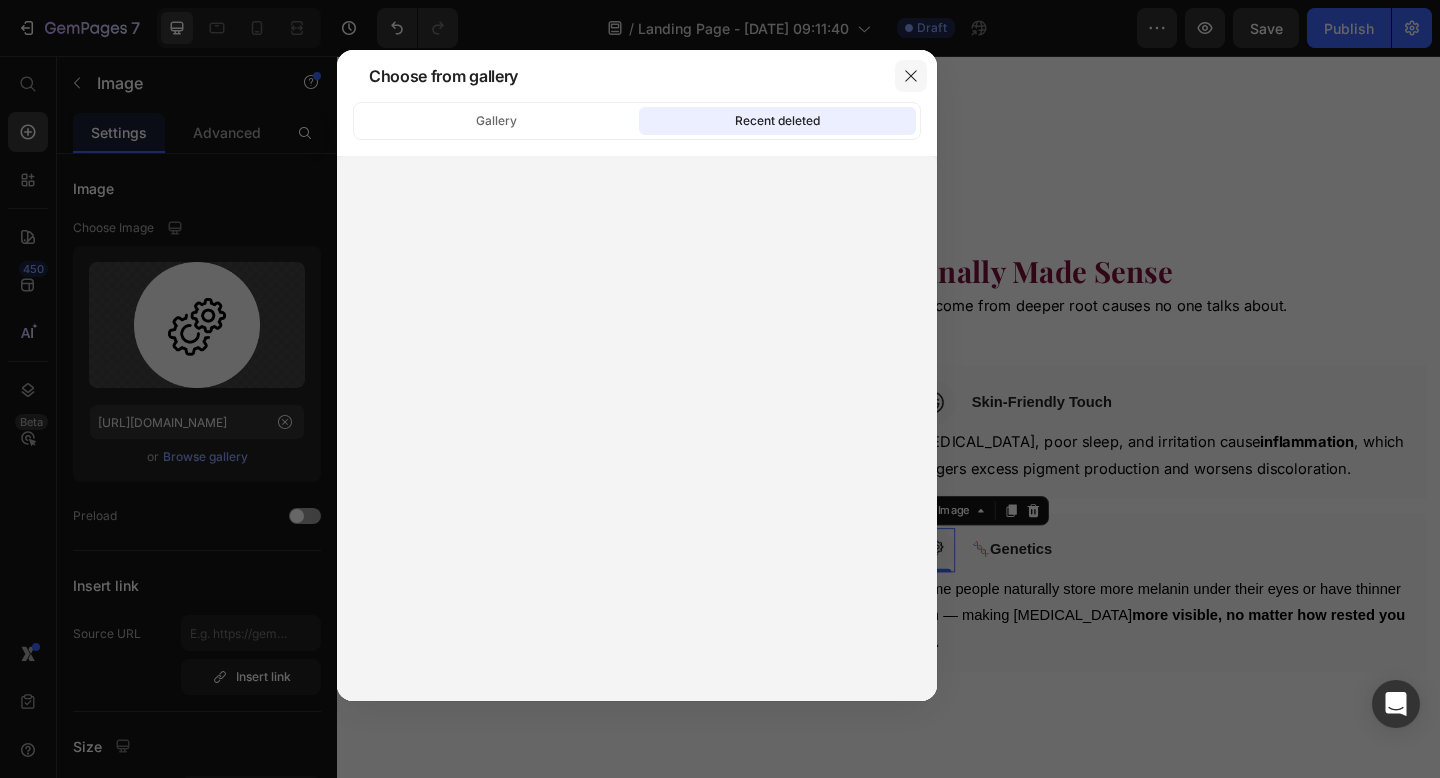 click 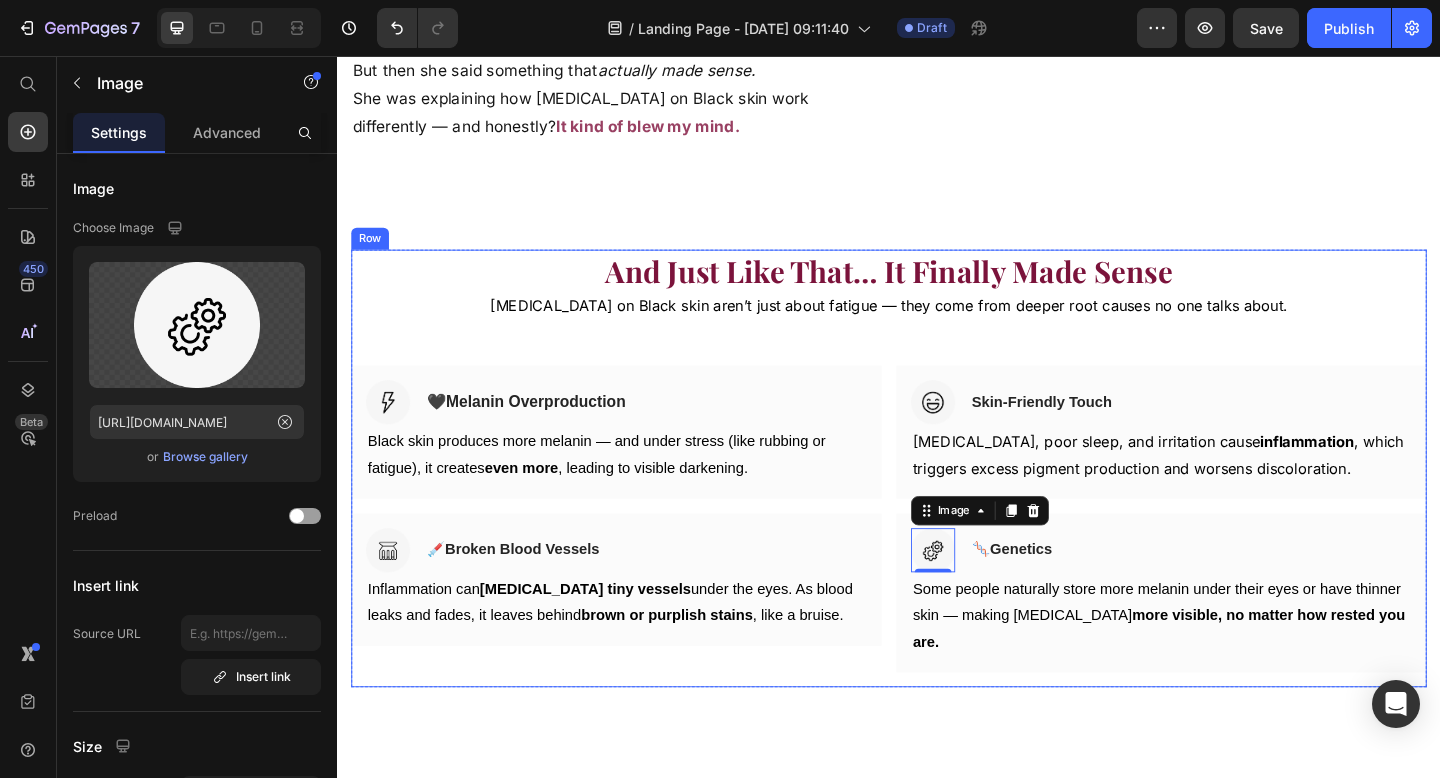 click on "And Just Like That … It Finally Made Sense Heading Dark circles on Black skin aren’t just about fatigue — they come from deeper root causes no one talks about. Text Block Row Row Image 🖤  Melanin Overproduction Heading Row Black skin produces more melanin — and under stress (like rubbing or fatigue), it creates  even more , leading to visible darkening. Text block Row Image Skin-Friendly Touch Heading Row Chronic stress, poor sleep, and irritation cause  inflammation , which triggers excess pigment production and worsens discoloration. Text block Row Row Image 💉  Broken Blood Vessels Heading Row Inflammation can  rupture tiny vessels  under the eyes. As blood leaks and fades, it leaves behind  brown or purplish stains , like a bruise. Text block Row Image   0 🧬  Genetics Heading Row Some people naturally store more melanin under their eyes or have thinner skin — making dark circles  more visible, no matter how rested you are. Text block Row Row Row Product Section 5" at bounding box center [937, 505] 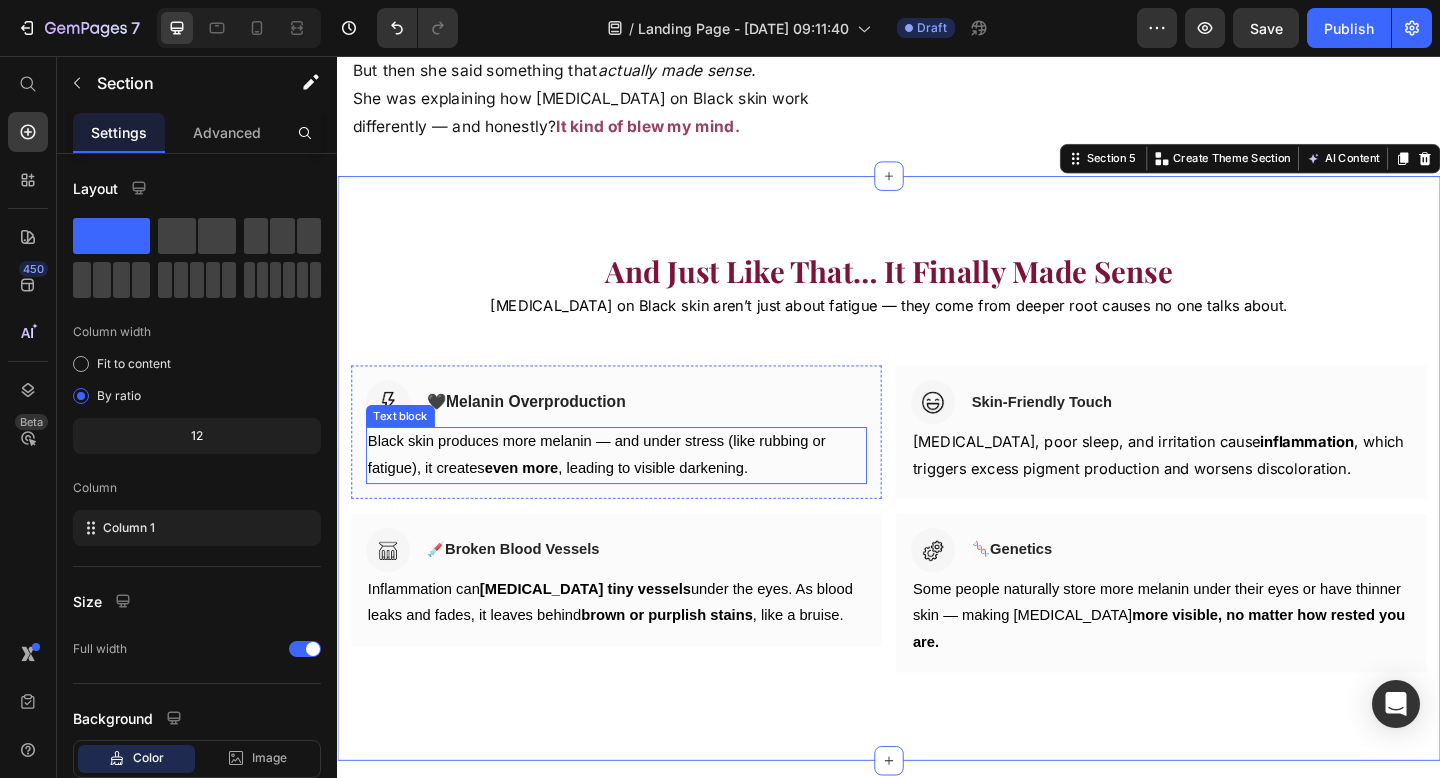 click on "Black skin produces more melanin — and under stress (like rubbing or fatigue), it creates  even more , leading to visible darkening." at bounding box center [640, 491] 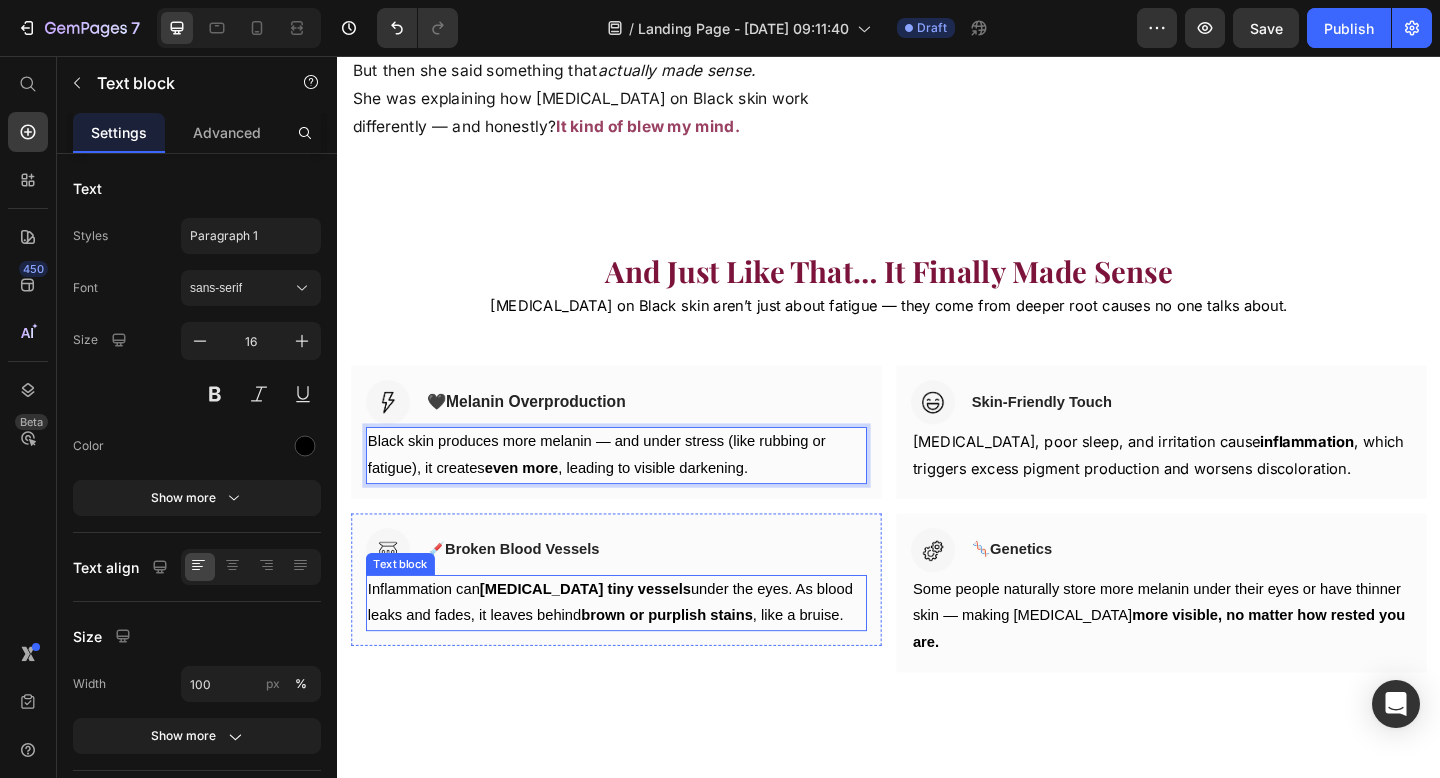 click on "Inflammation can  [MEDICAL_DATA] tiny vessels  under the eyes. As blood leaks and fades, it leaves behind  brown or purplish stains , like a bruise." at bounding box center (640, 652) 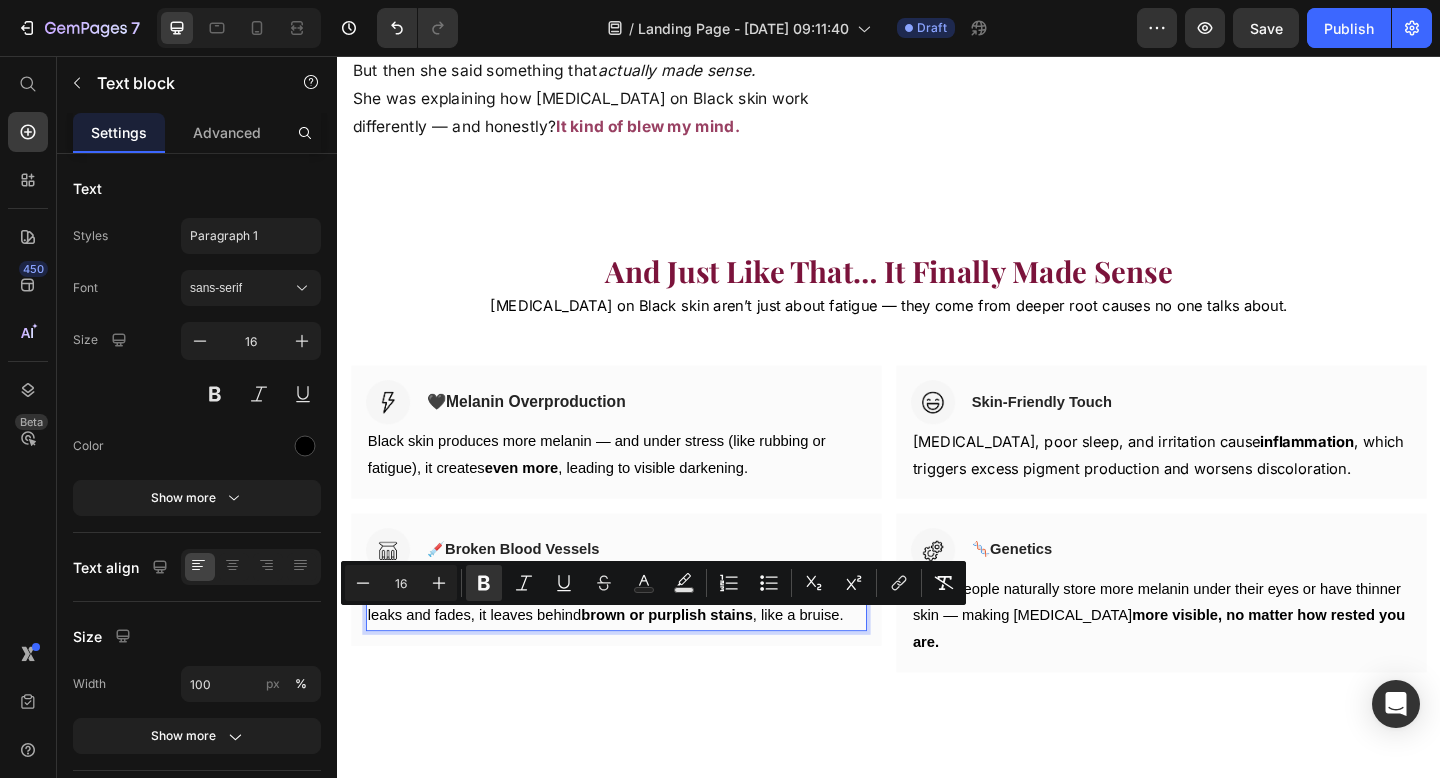 click on "Inflammation can  [MEDICAL_DATA] tiny vessels  under the eyes. As blood leaks and fades, it leaves behind  brown or purplish stains , like a bruise." at bounding box center [640, 652] 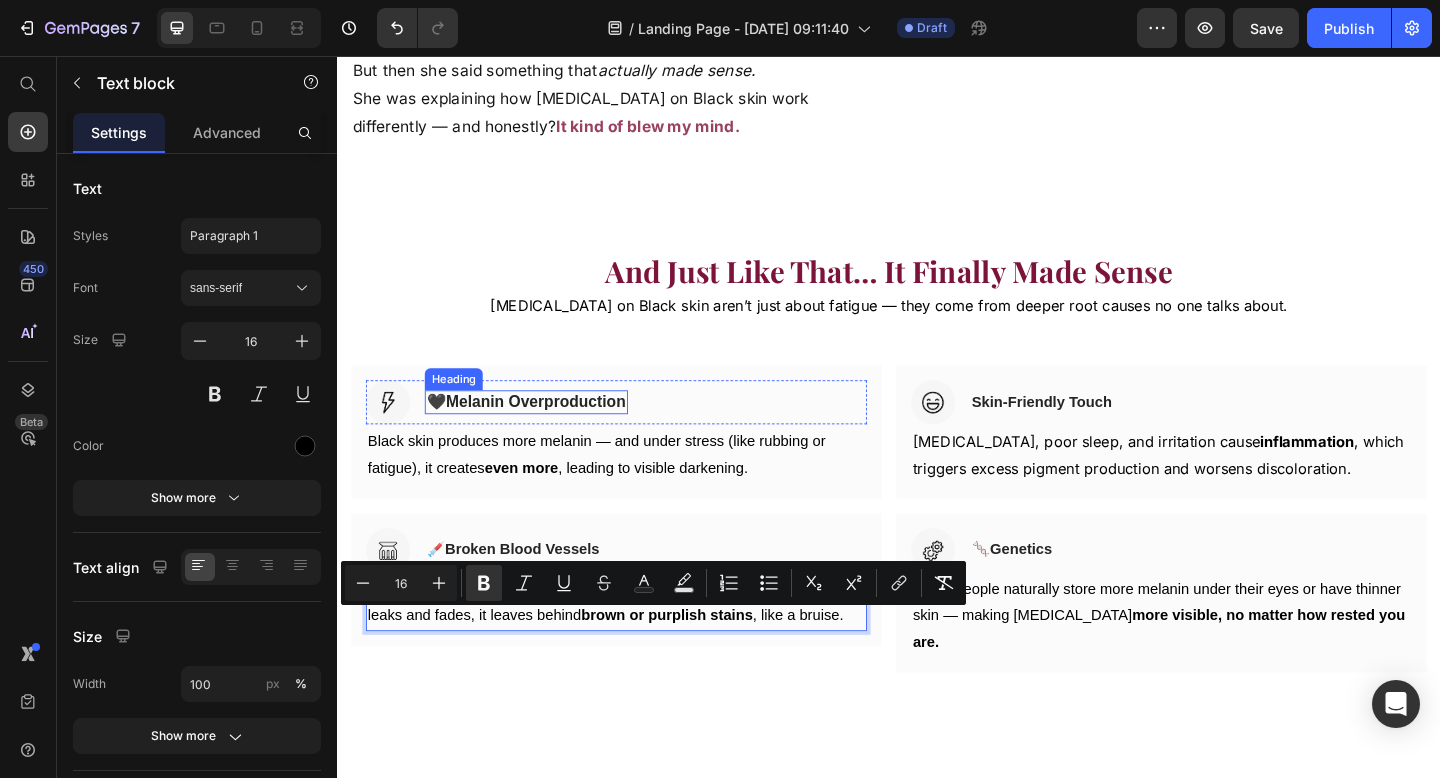 click on "Melanin Overproduction" at bounding box center [553, 432] 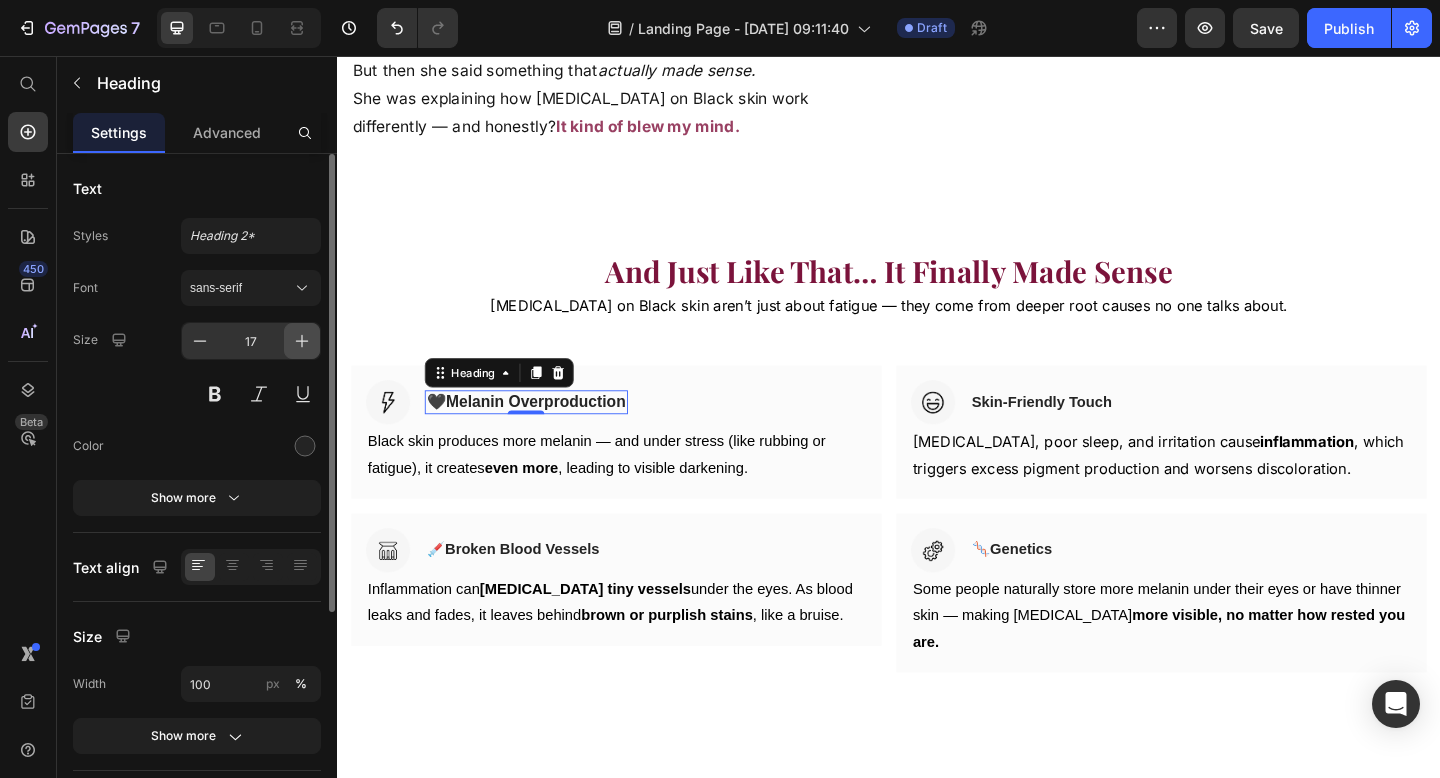 click at bounding box center [302, 341] 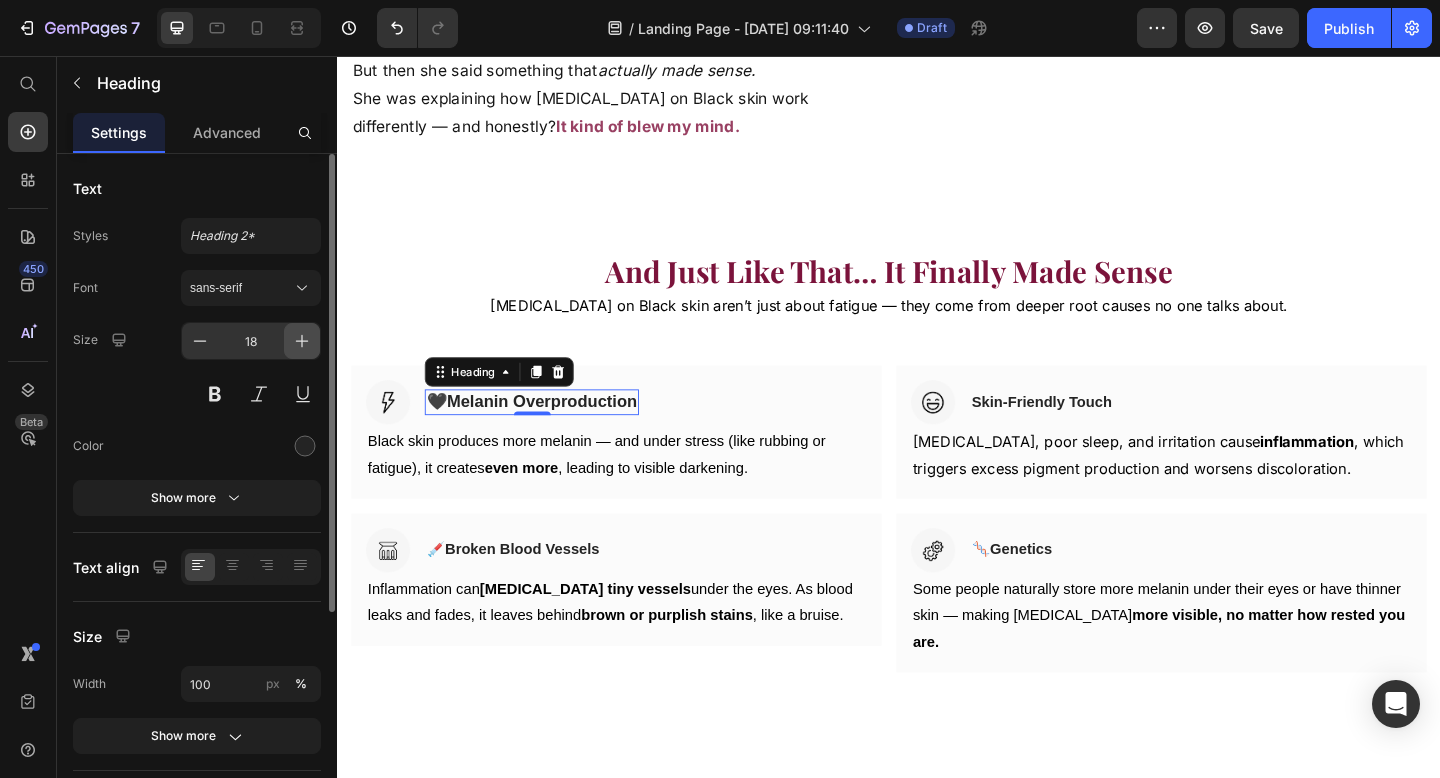 click at bounding box center [302, 341] 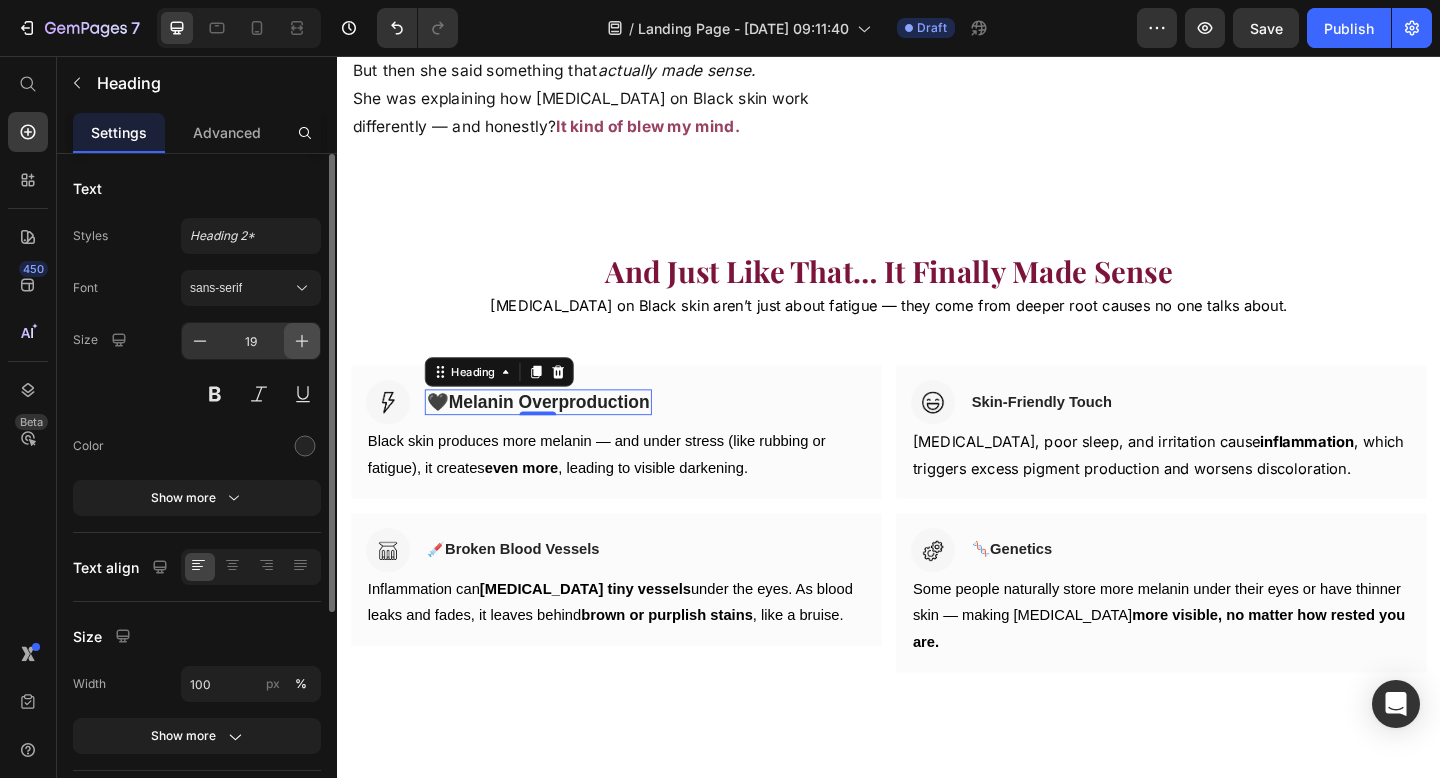 click at bounding box center (302, 341) 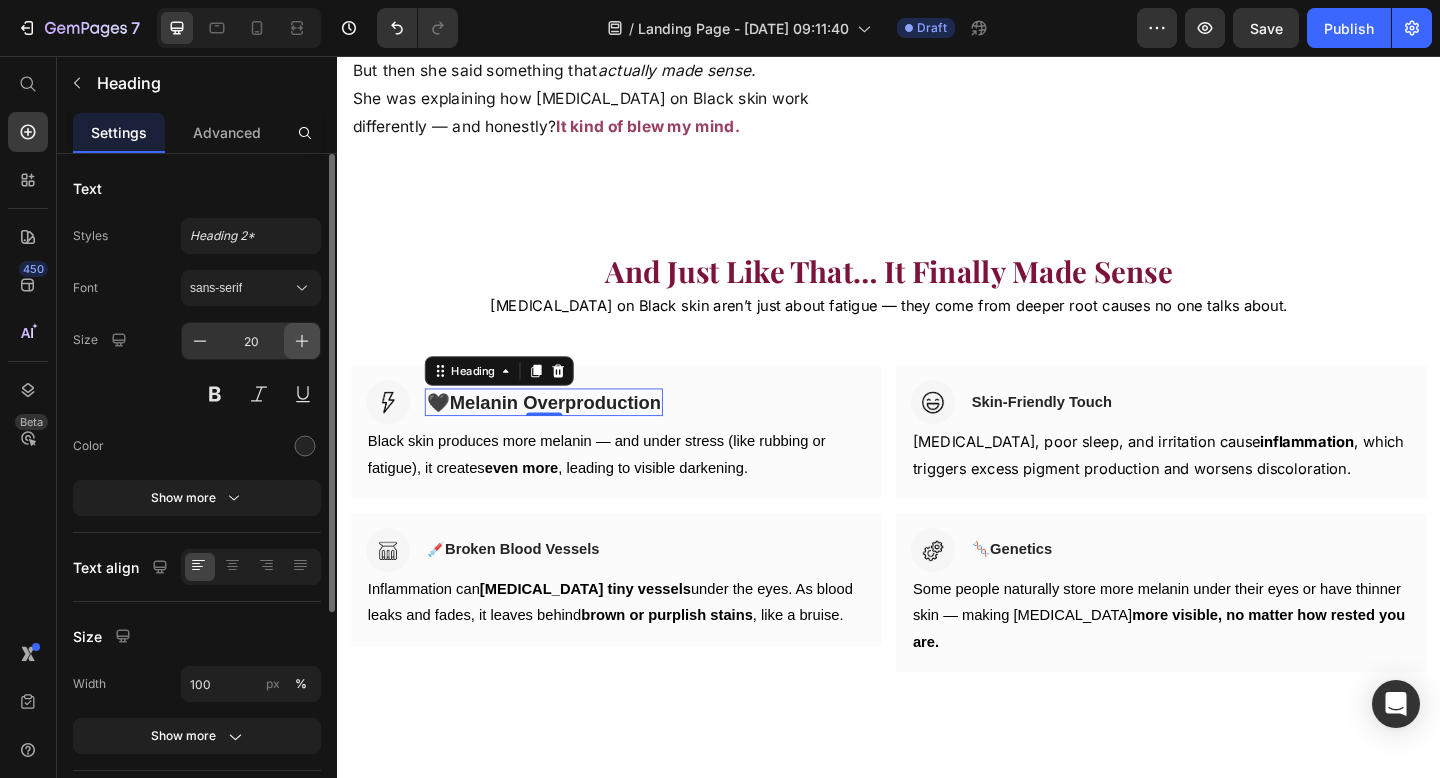 click at bounding box center [302, 341] 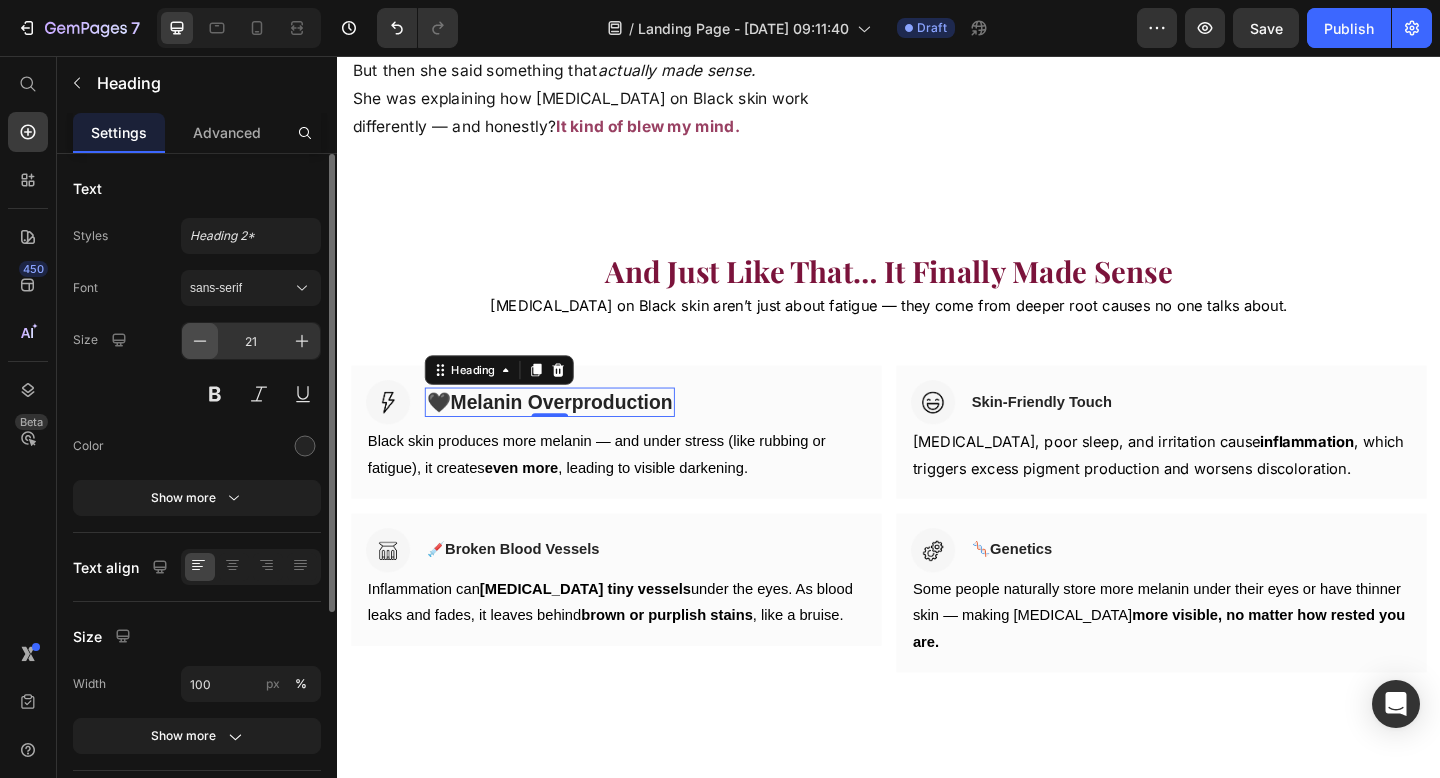 click 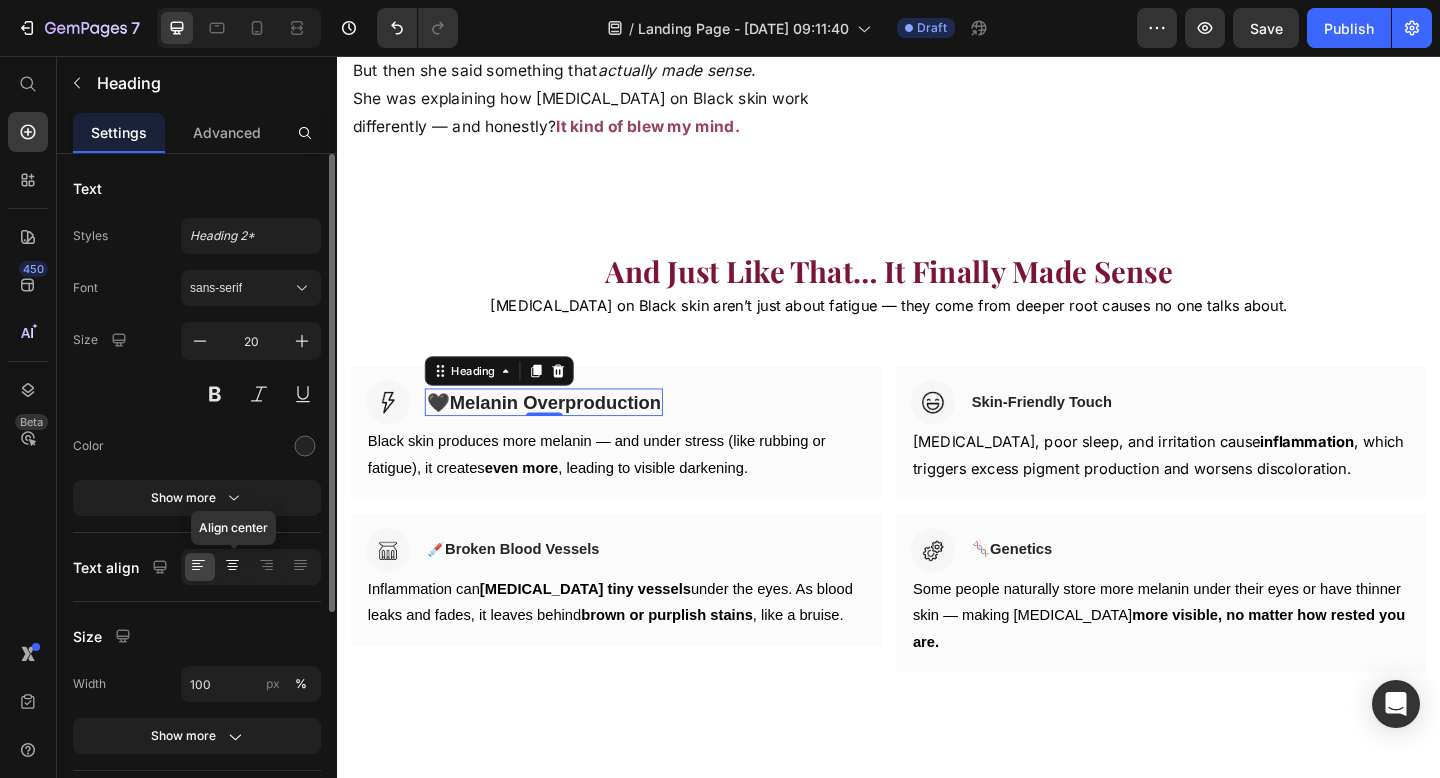 click 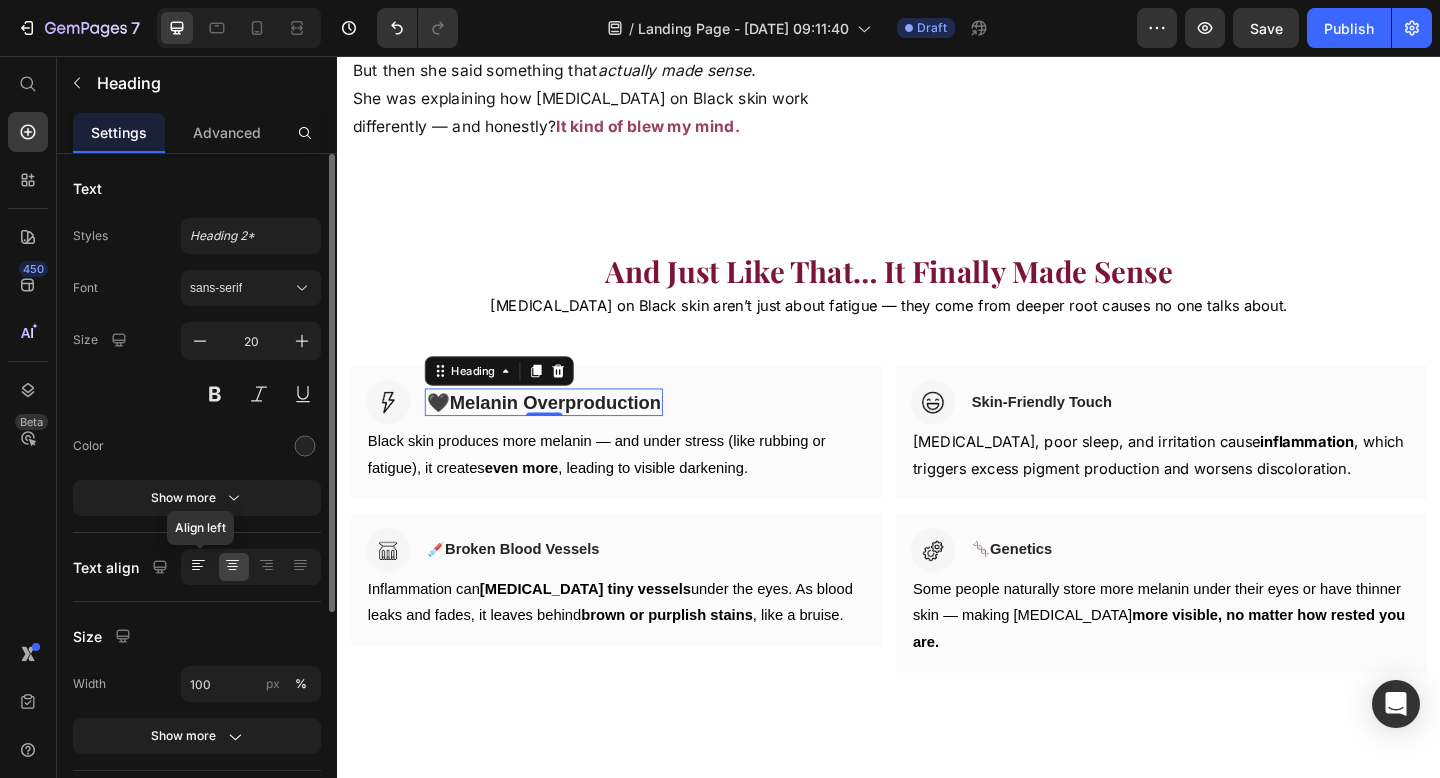 click 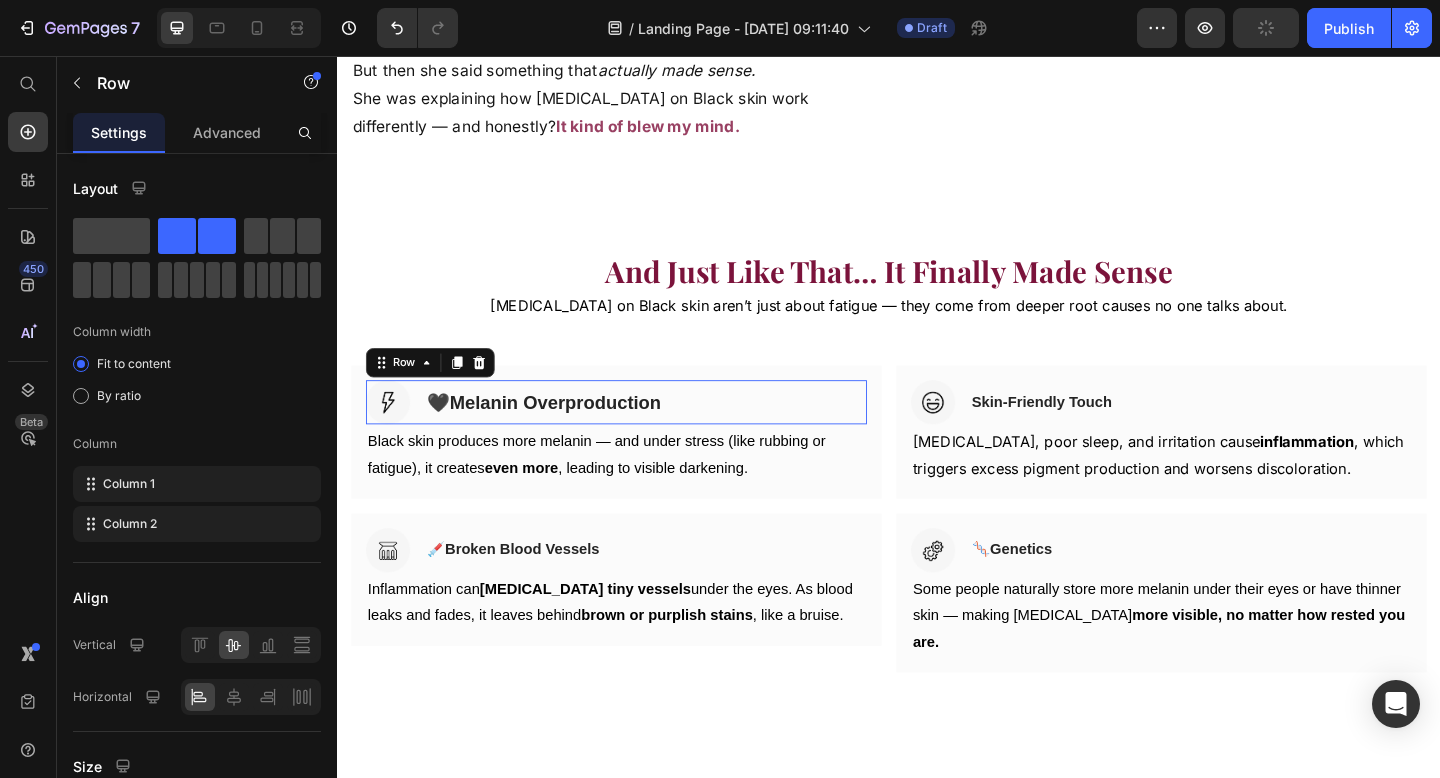 click on "Image 🖤  Melanin Overproduction Heading Row   0" at bounding box center (640, 433) 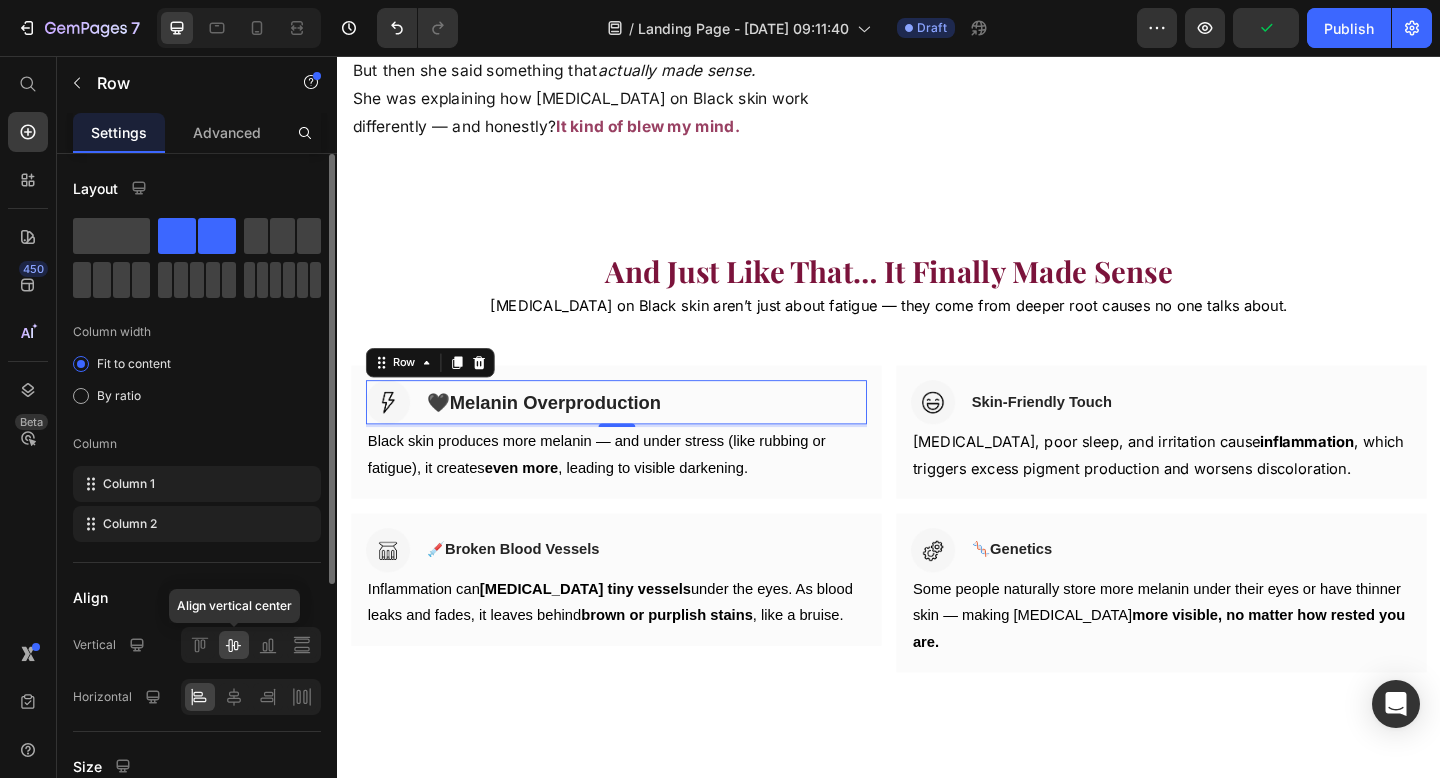 scroll, scrollTop: 36, scrollLeft: 0, axis: vertical 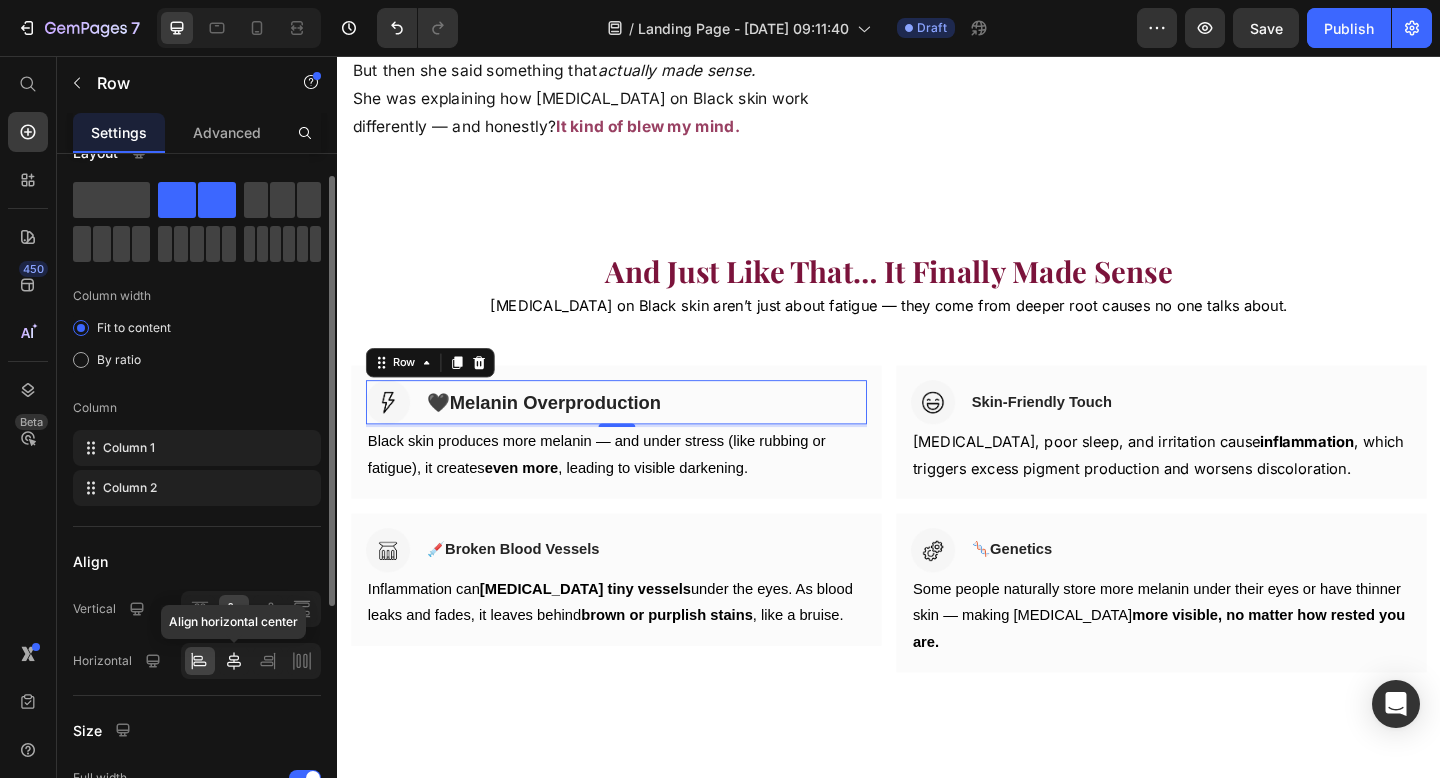 click 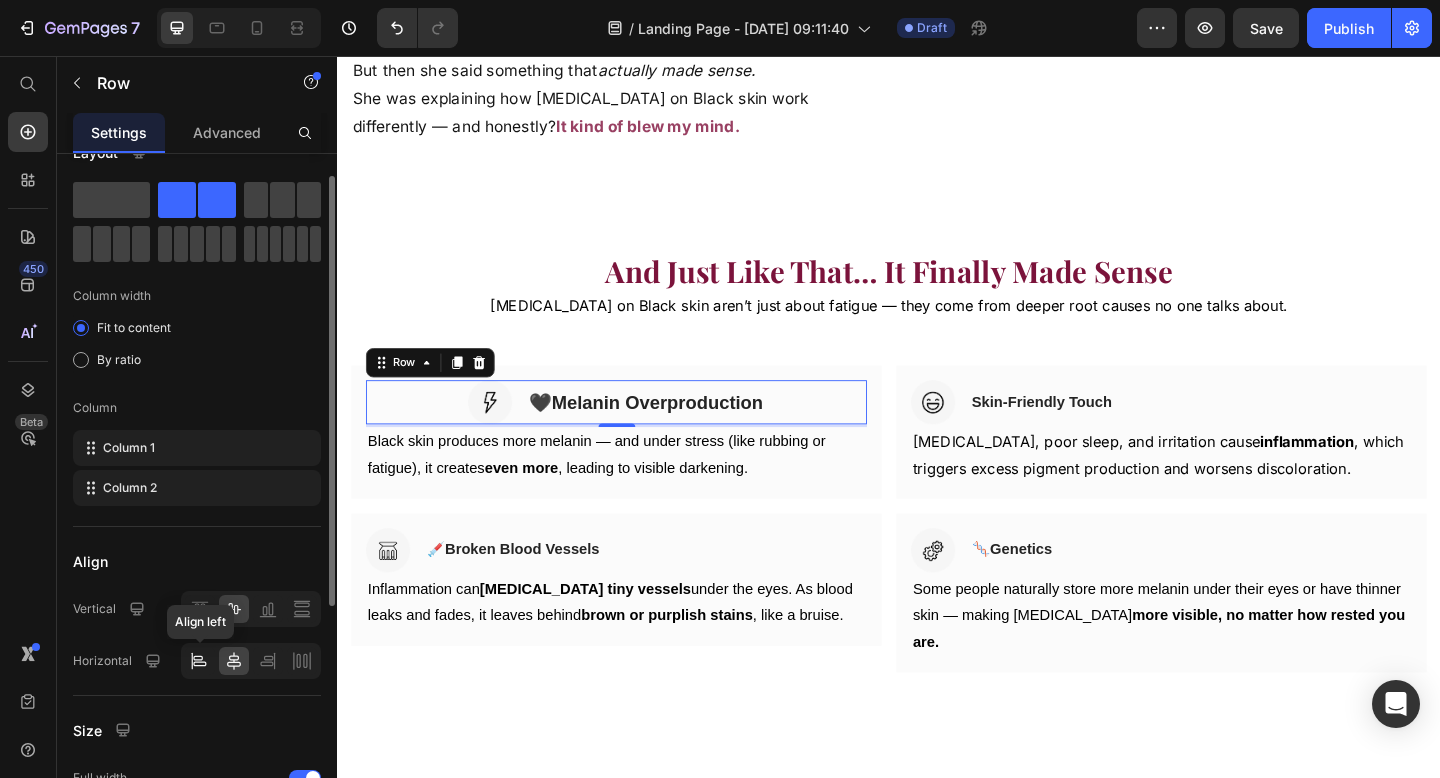click 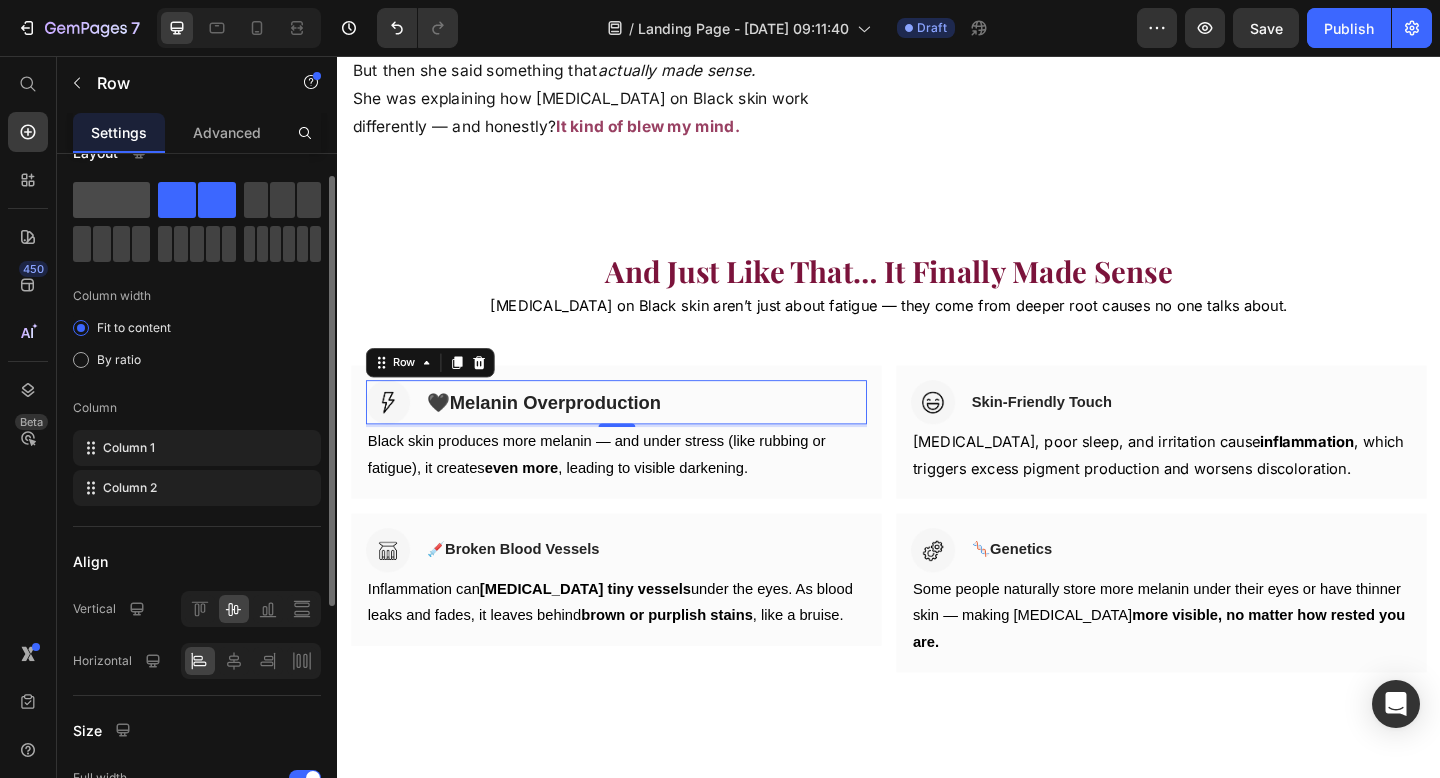click 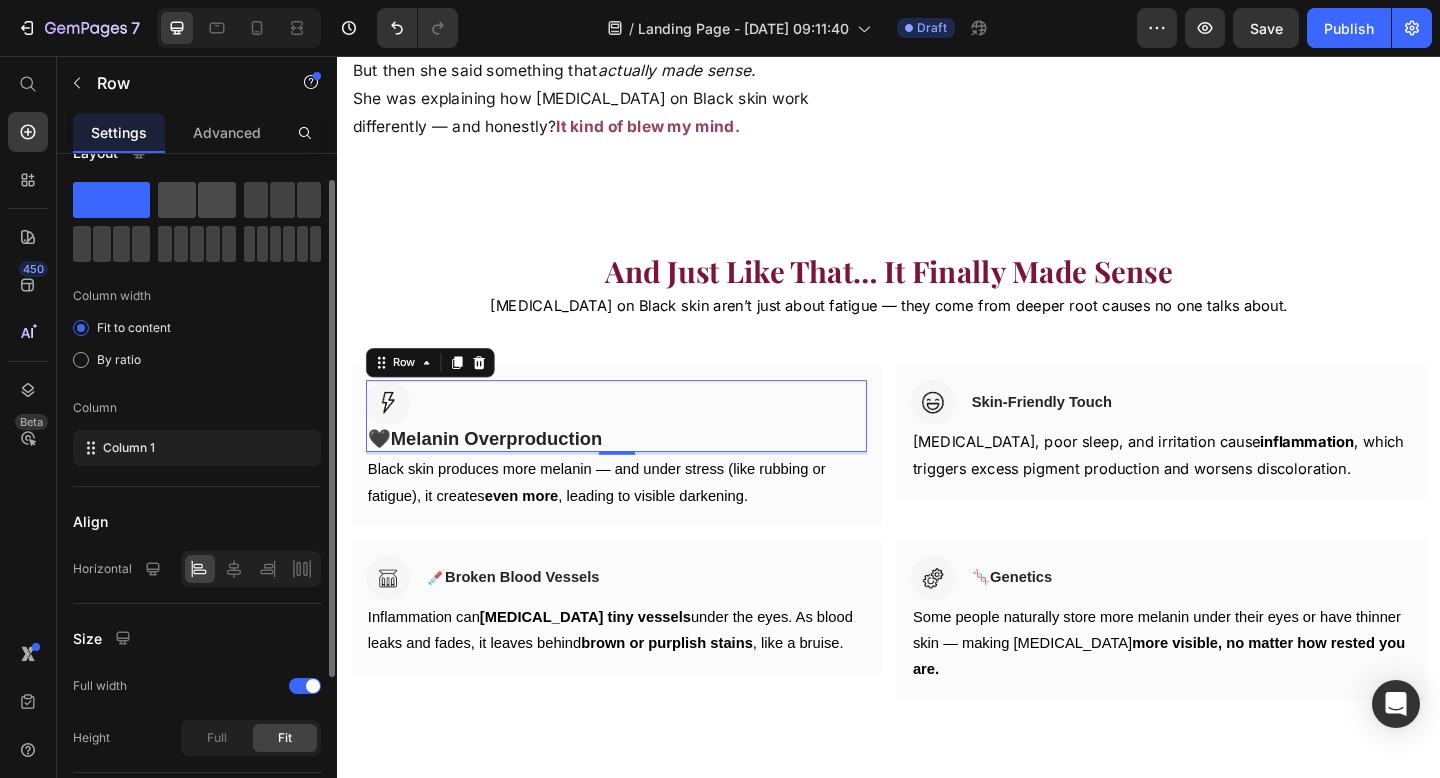 click 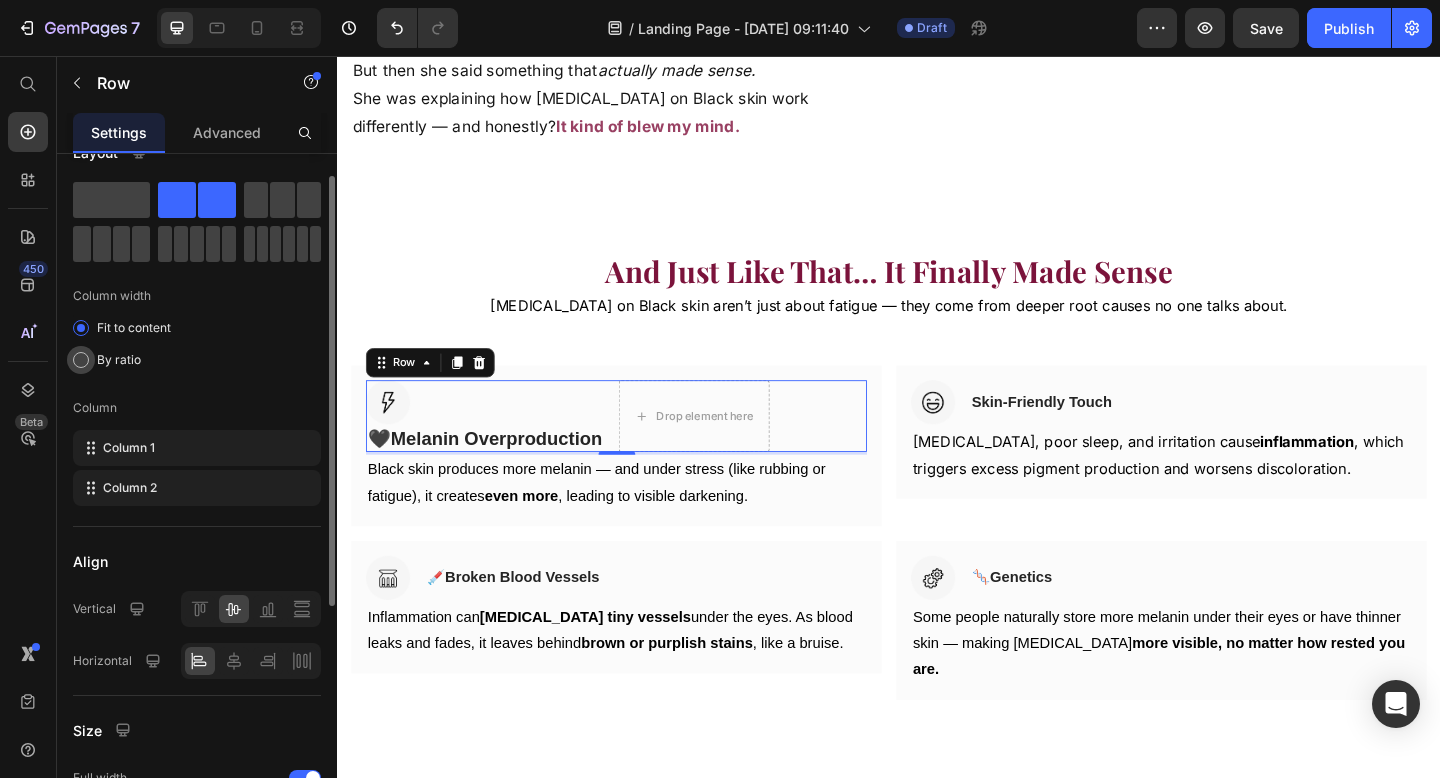 click on "By ratio" at bounding box center [119, 360] 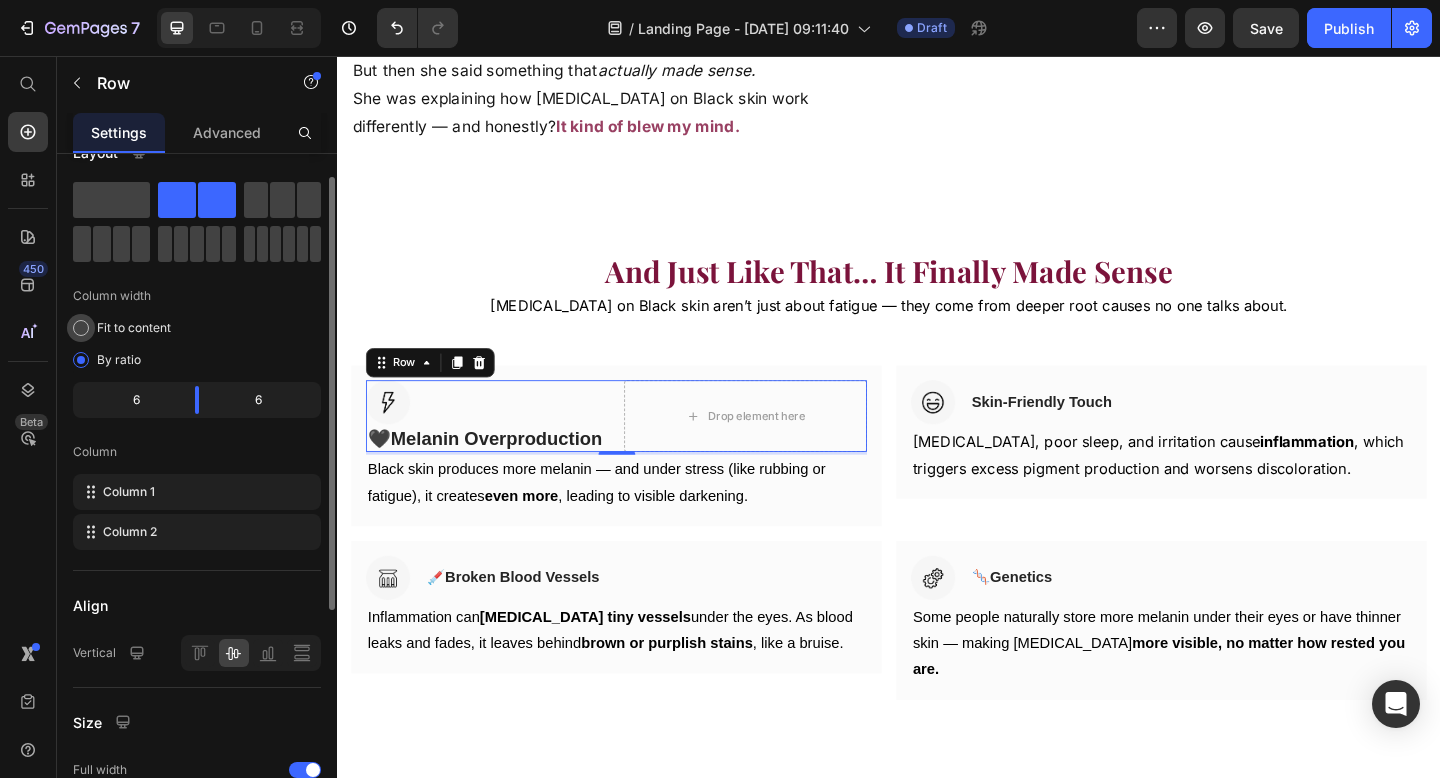 click on "Fit to content" 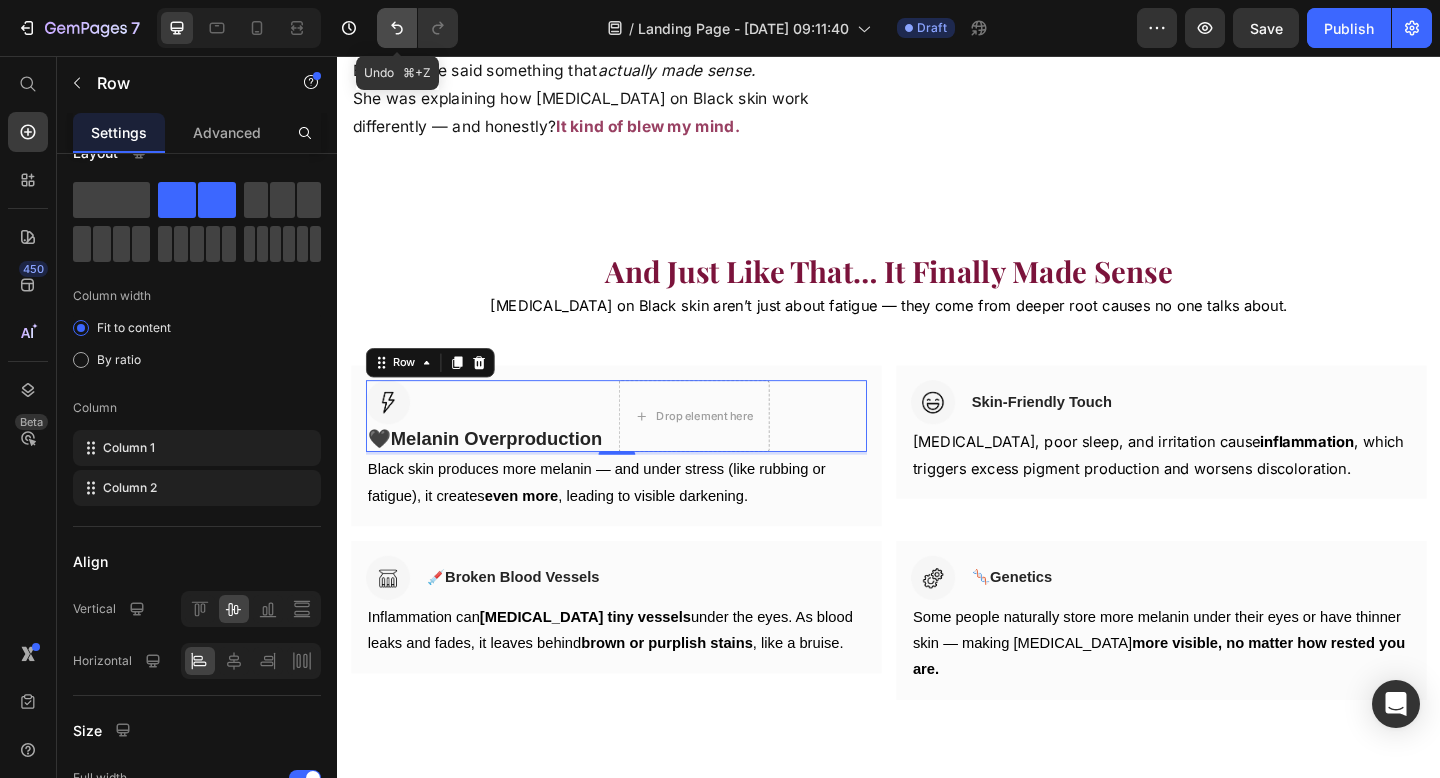 click 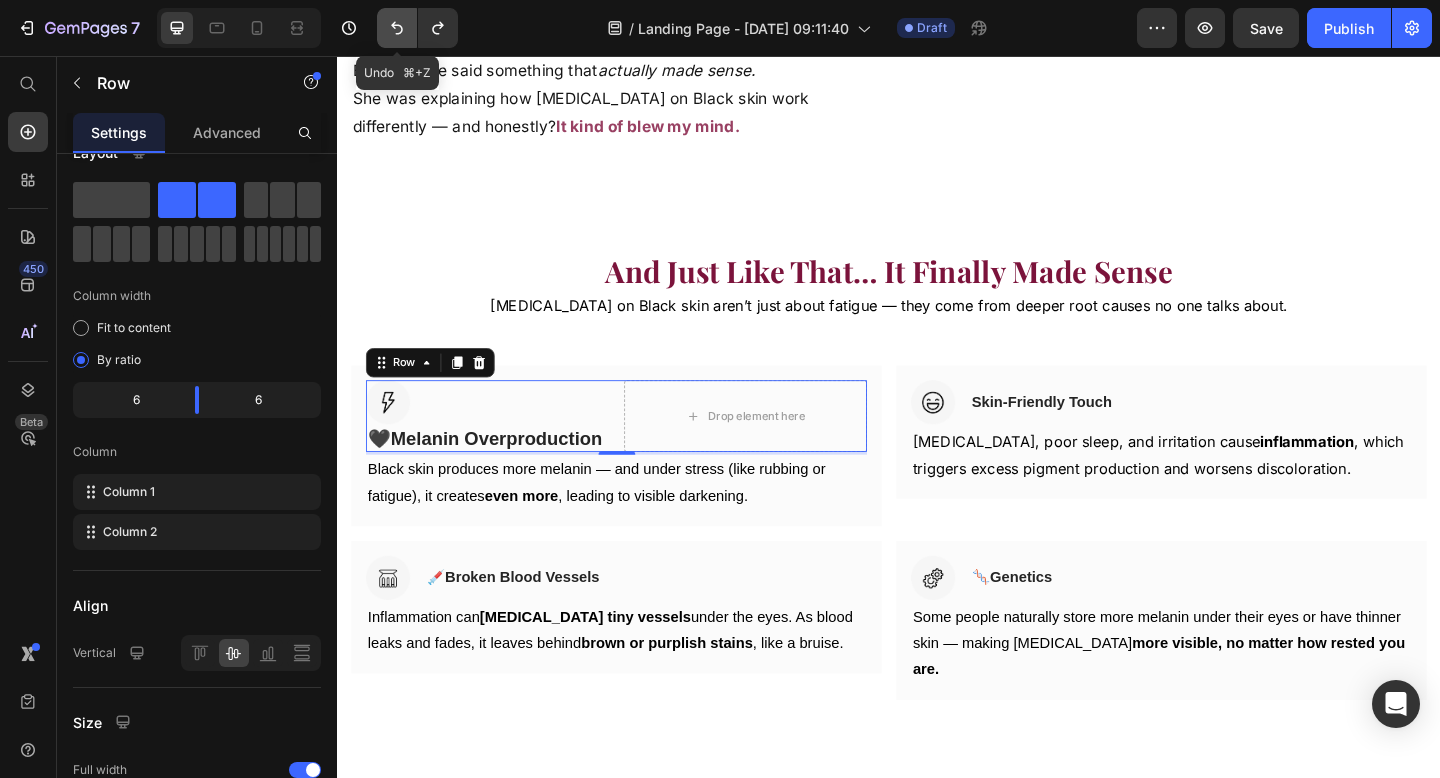 click 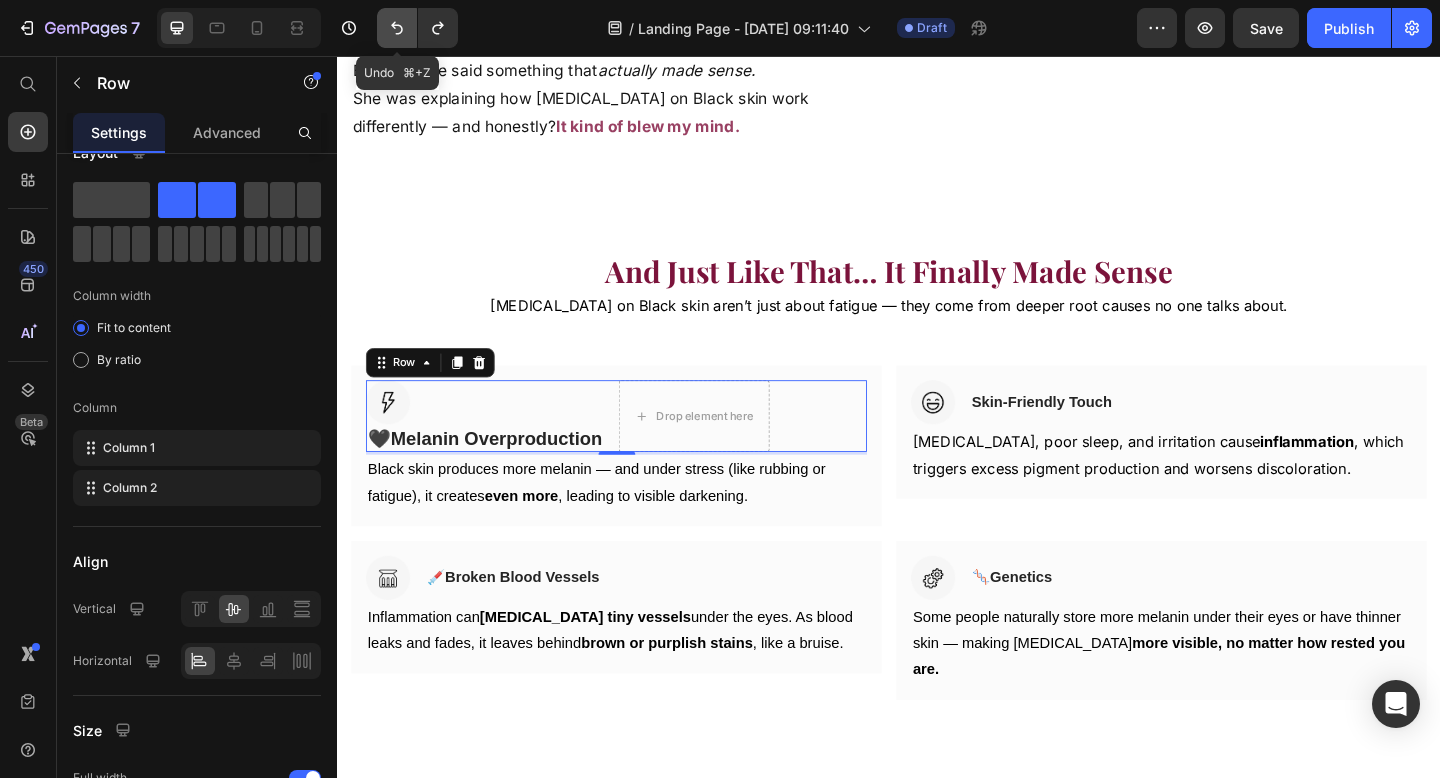 click 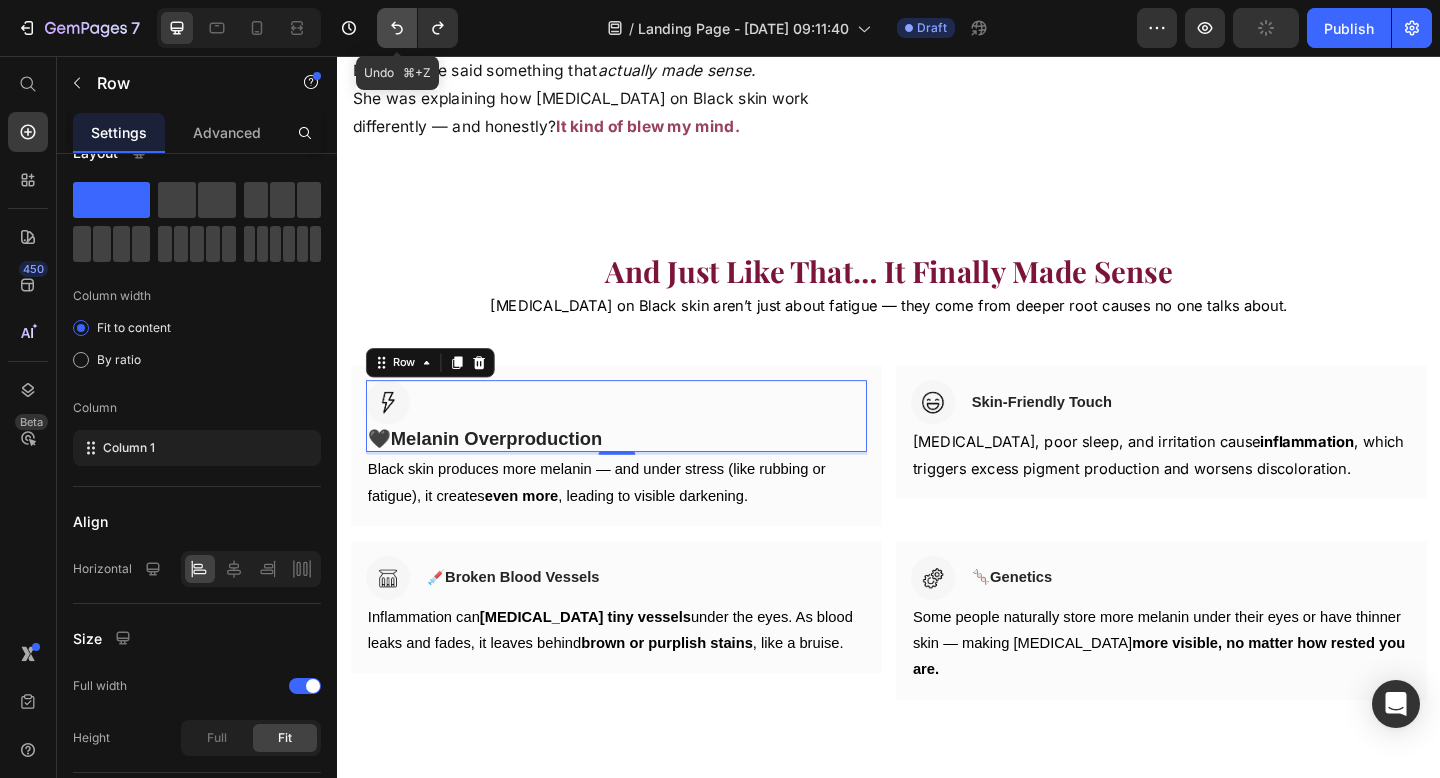 click 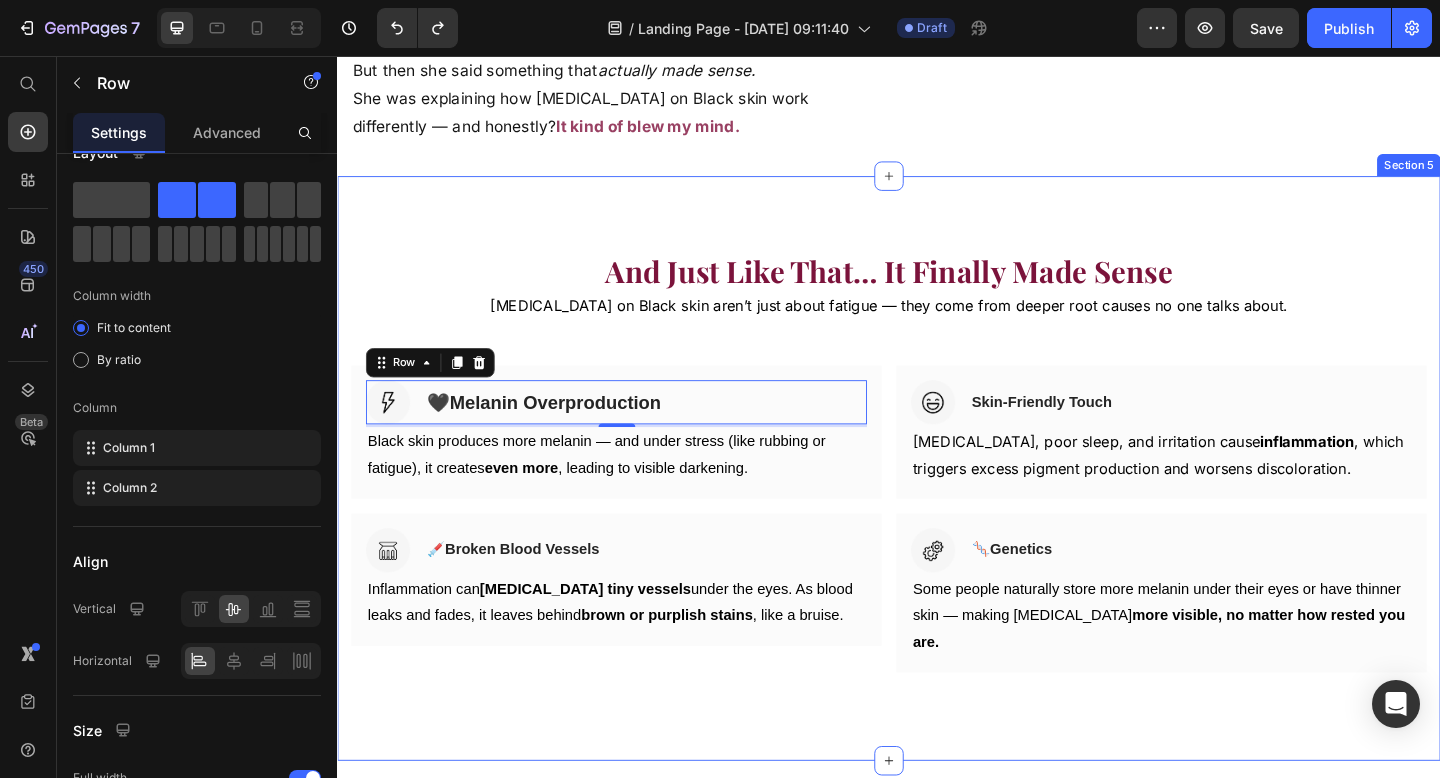 click on "And Just Like That … It Finally Made Sense Heading Dark circles on Black skin aren’t just about fatigue — they come from deeper root causes no one talks about. Text Block Row Row Image 🖤  Melanin Overproduction Heading Row   3 Black skin produces more melanin — and under stress (like rubbing or fatigue), it creates  even more , leading to visible darkening. Text block Row Image Skin-Friendly Touch Heading Row Chronic stress, poor sleep, and irritation cause  inflammation , which triggers excess pigment production and worsens discoloration. Text block Row Row Image 💉  Broken Blood Vessels Heading Row Inflammation can  rupture tiny vessels  under the eyes. As blood leaks and fades, it leaves behind  brown or purplish stains , like a bruise. Text block Row Image 🧬  Genetics Heading Row Some people naturally store more melanin under their eyes or have thinner skin — making dark circles  more visible, no matter how rested you are. Text block Row Row Row Product Section 5" at bounding box center [937, 505] 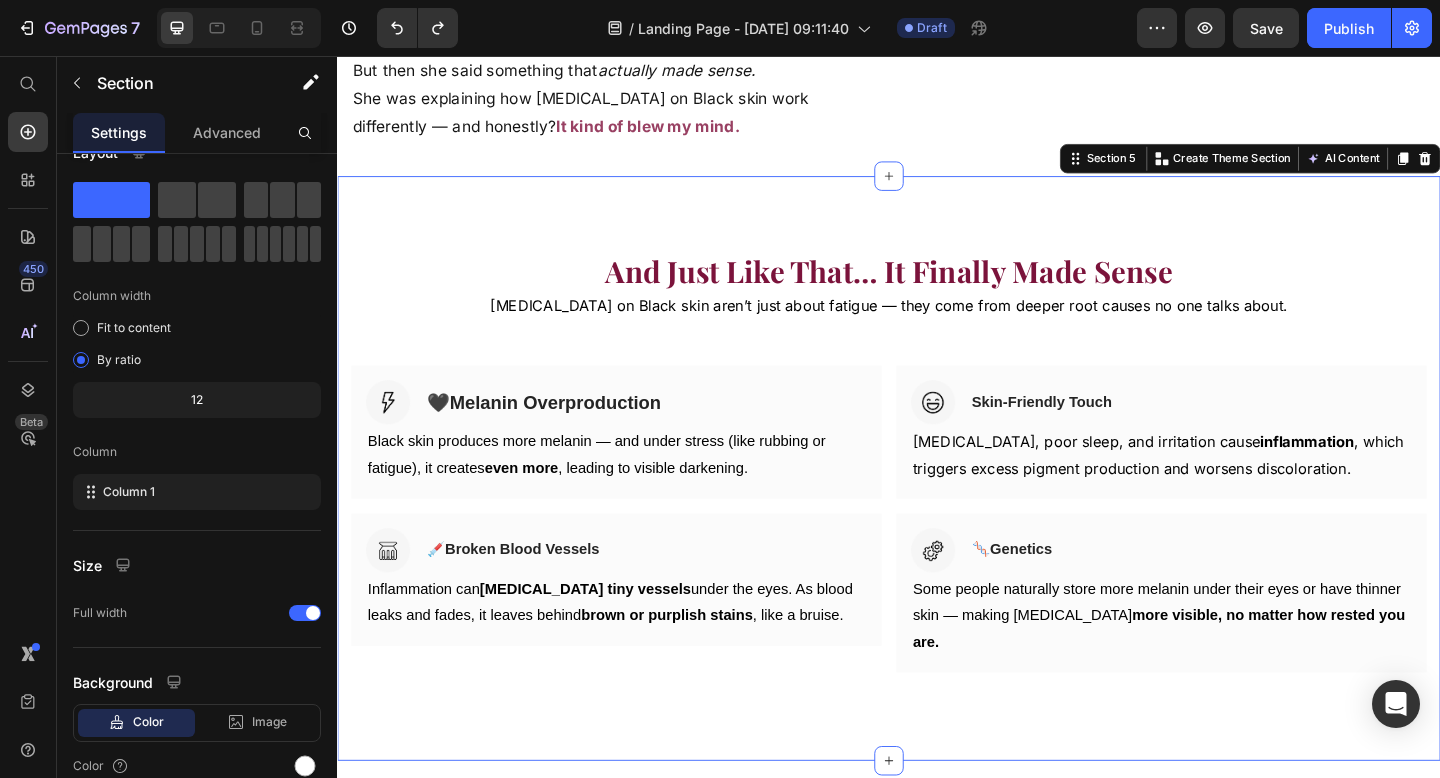 scroll, scrollTop: 0, scrollLeft: 0, axis: both 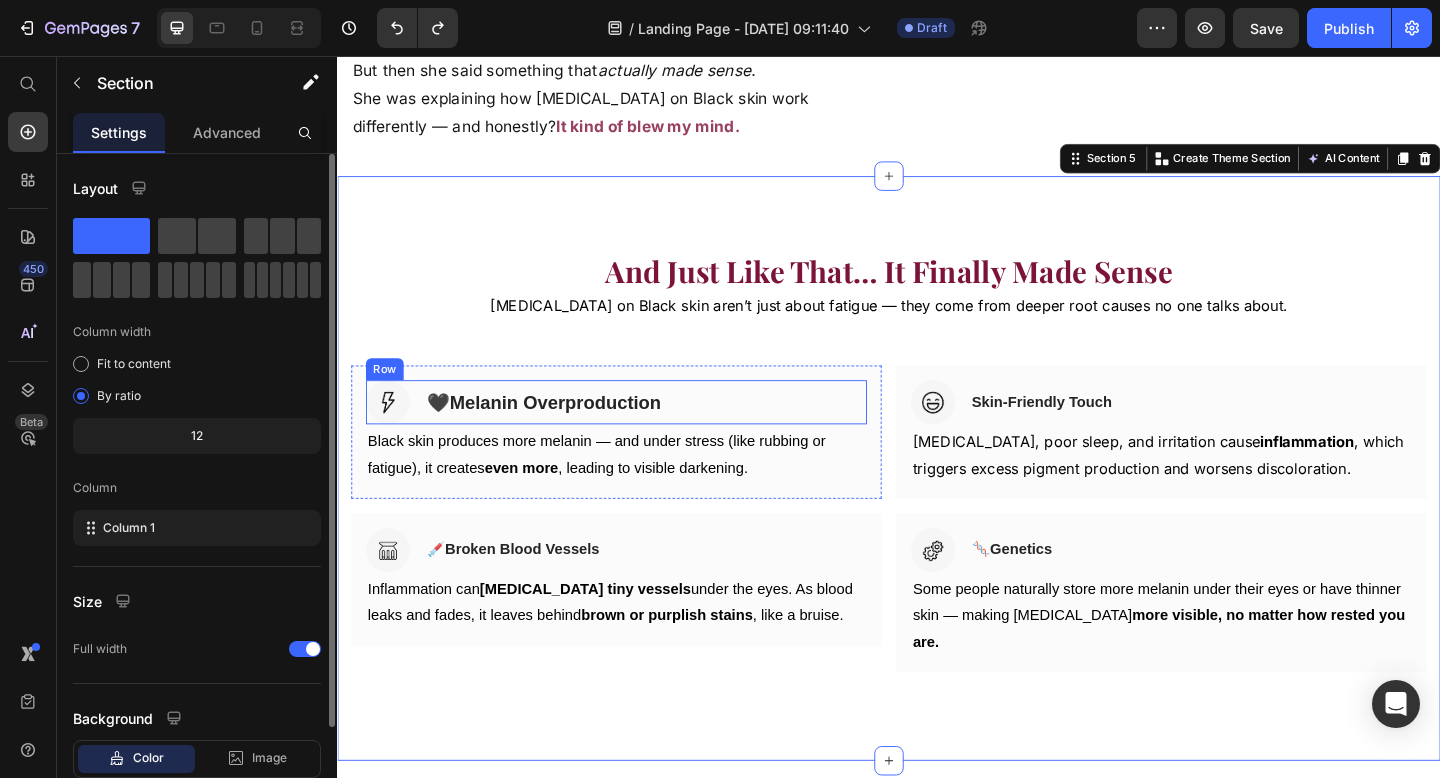click on "Melanin Overproduction" at bounding box center [574, 433] 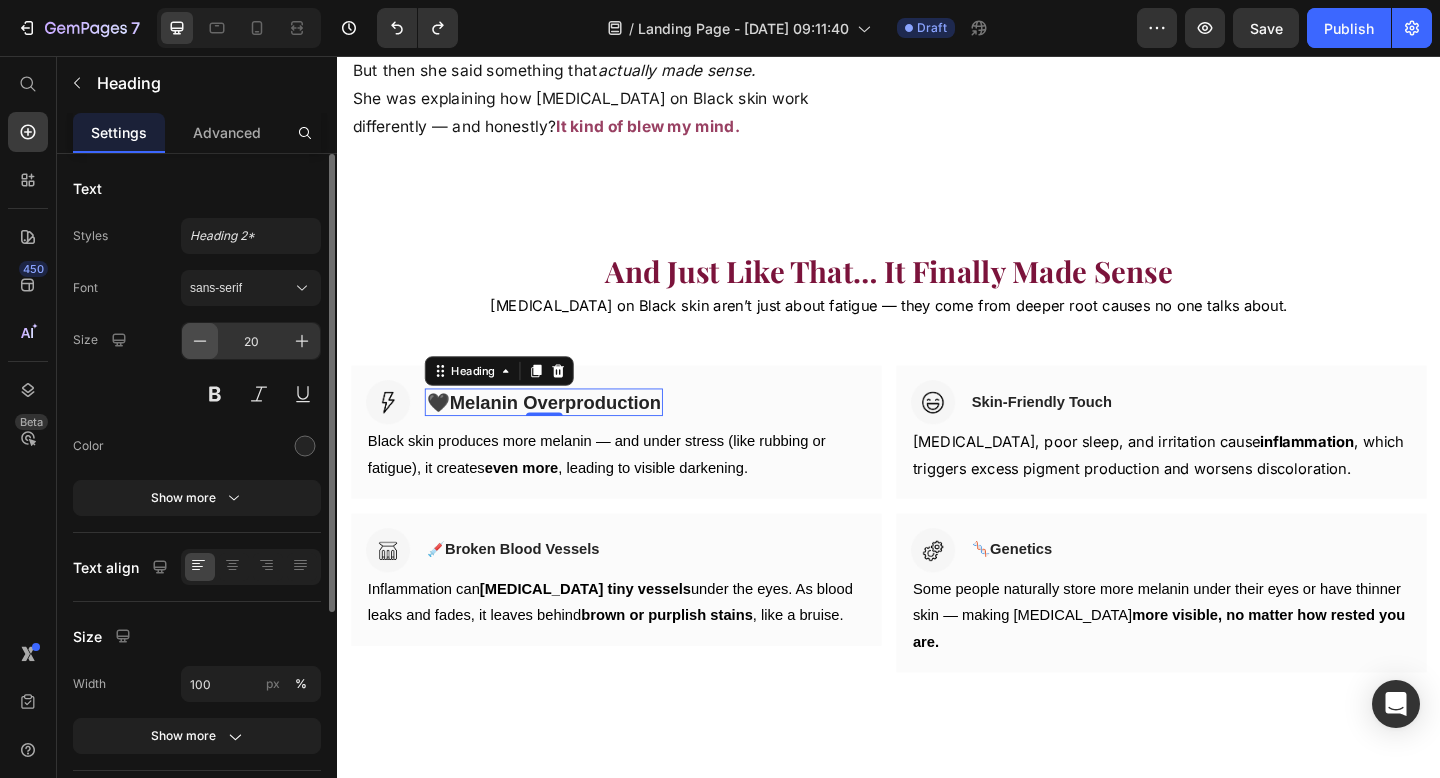 click 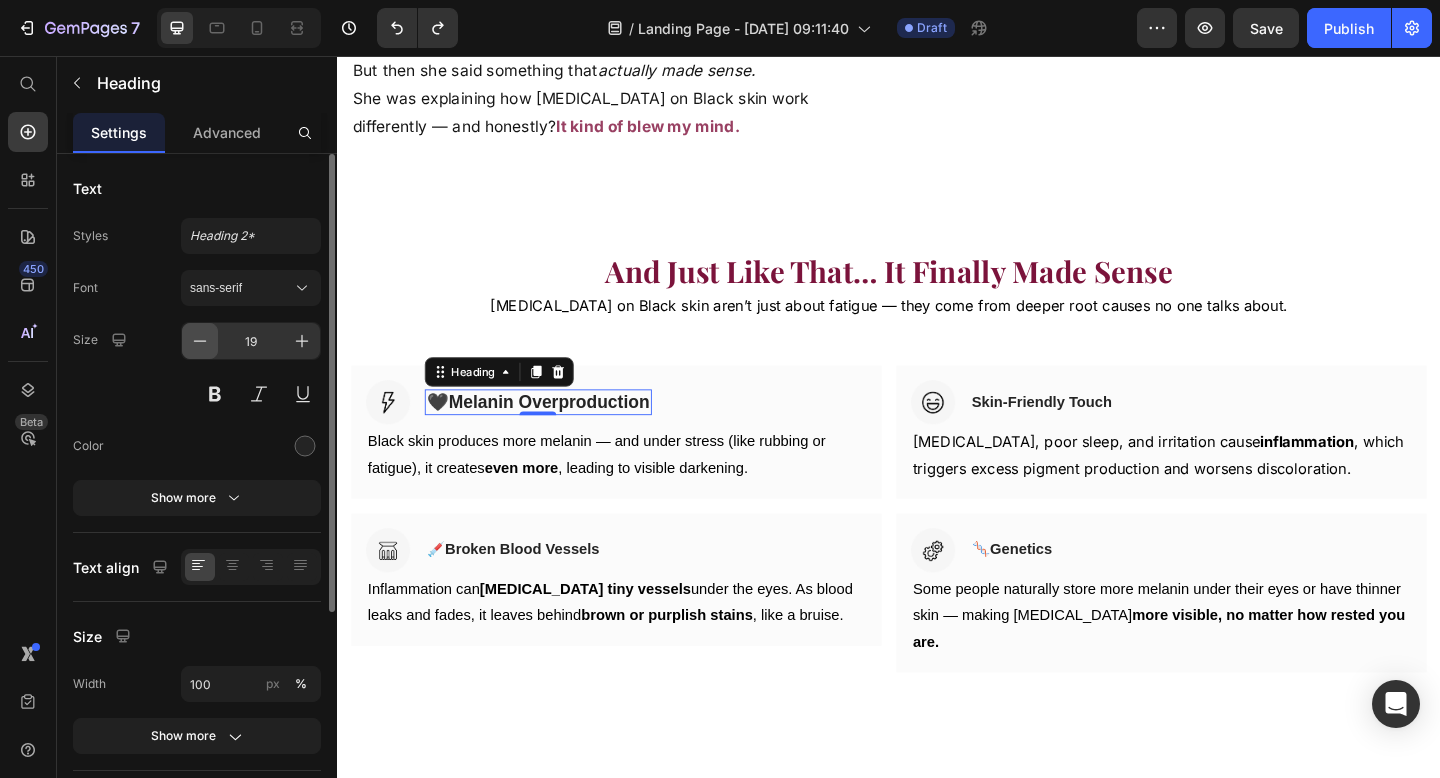 click 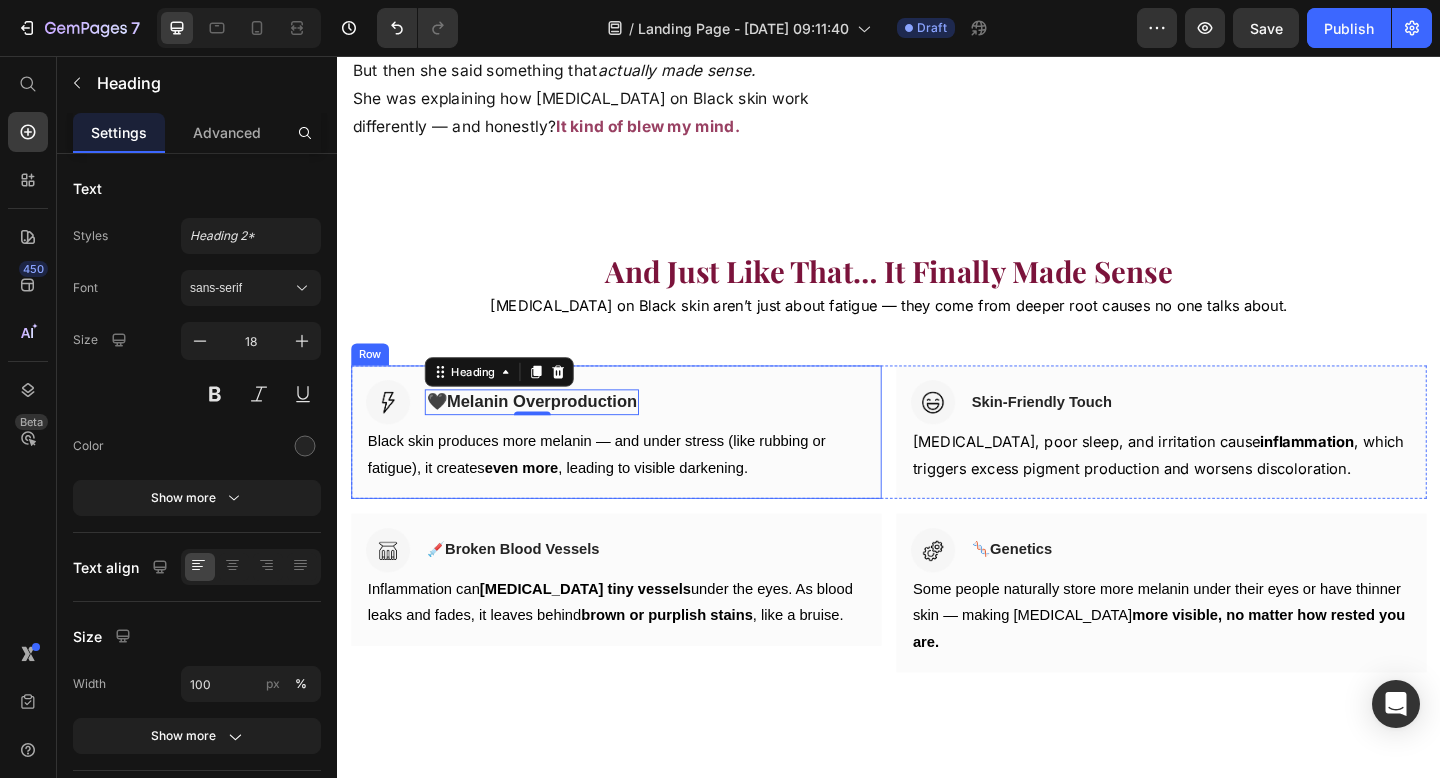 click on "Black skin produces more melanin — and under stress (like rubbing or fatigue), it creates  even more , leading to visible darkening." at bounding box center (640, 491) 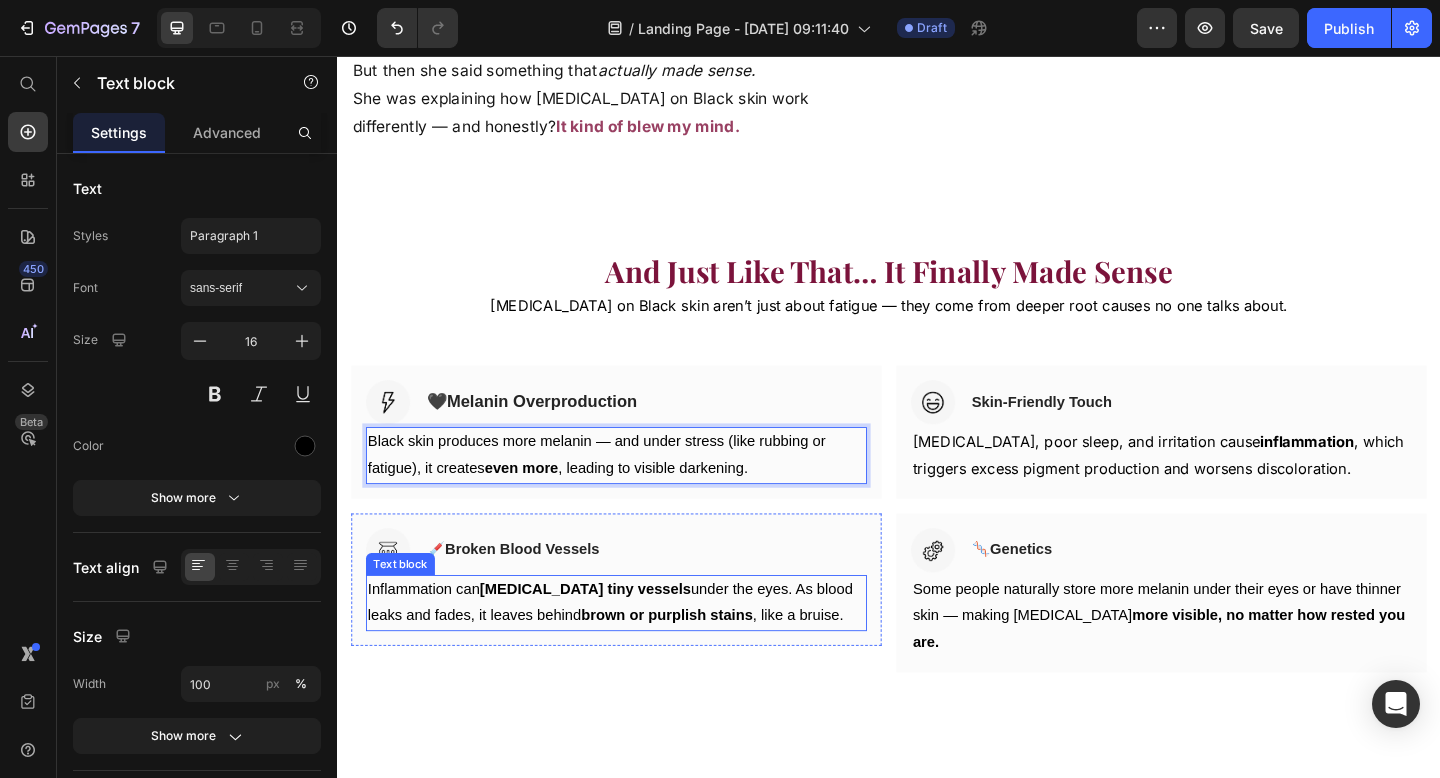 click on "Inflammation can  [MEDICAL_DATA] tiny vessels  under the eyes. As blood leaks and fades, it leaves behind  brown or purplish stains , like a bruise." at bounding box center [640, 652] 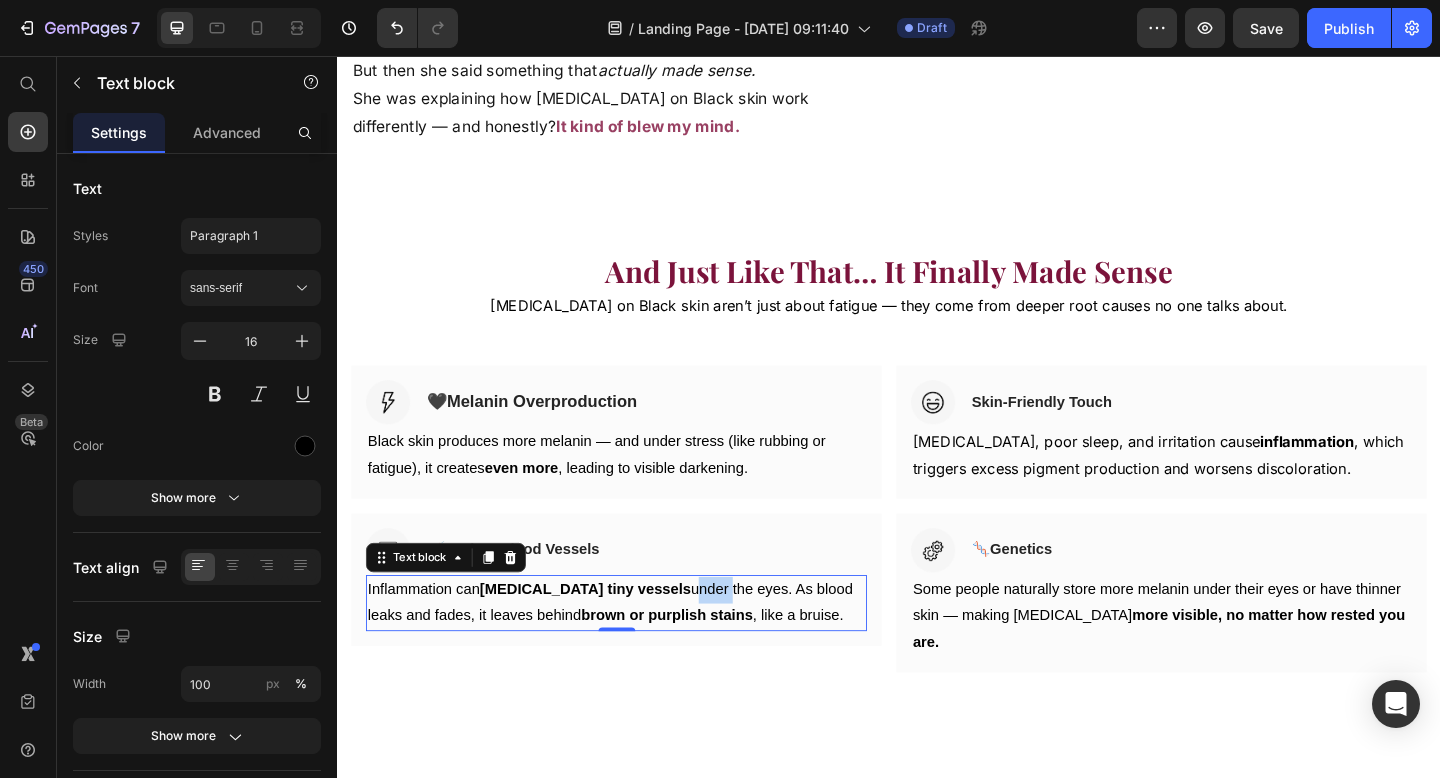 click on "Inflammation can  [MEDICAL_DATA] tiny vessels  under the eyes. As blood leaks and fades, it leaves behind  brown or purplish stains , like a bruise." at bounding box center [640, 652] 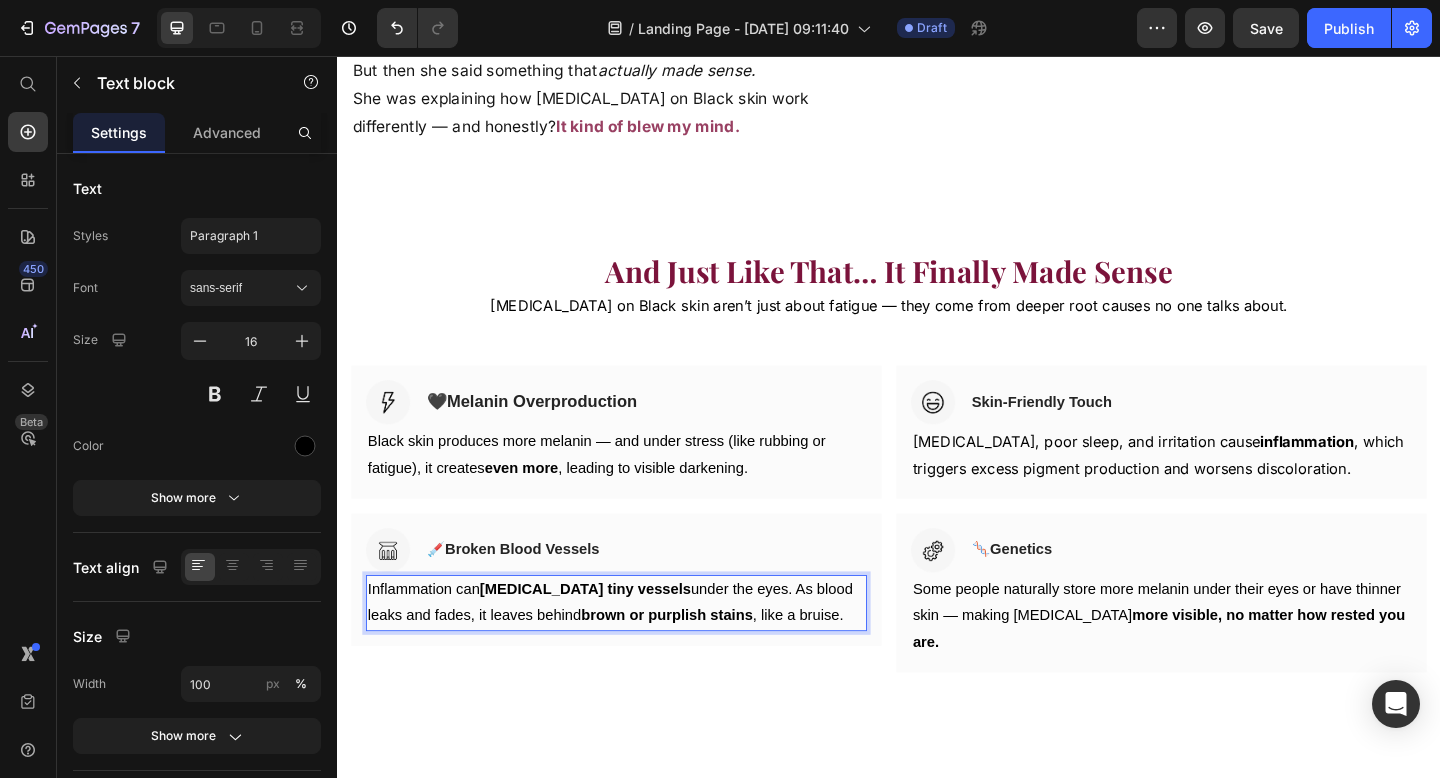 click on "Inflammation can  [MEDICAL_DATA] tiny vessels  under the eyes. As blood leaks and fades, it leaves behind  brown or purplish stains , like a bruise." at bounding box center (640, 652) 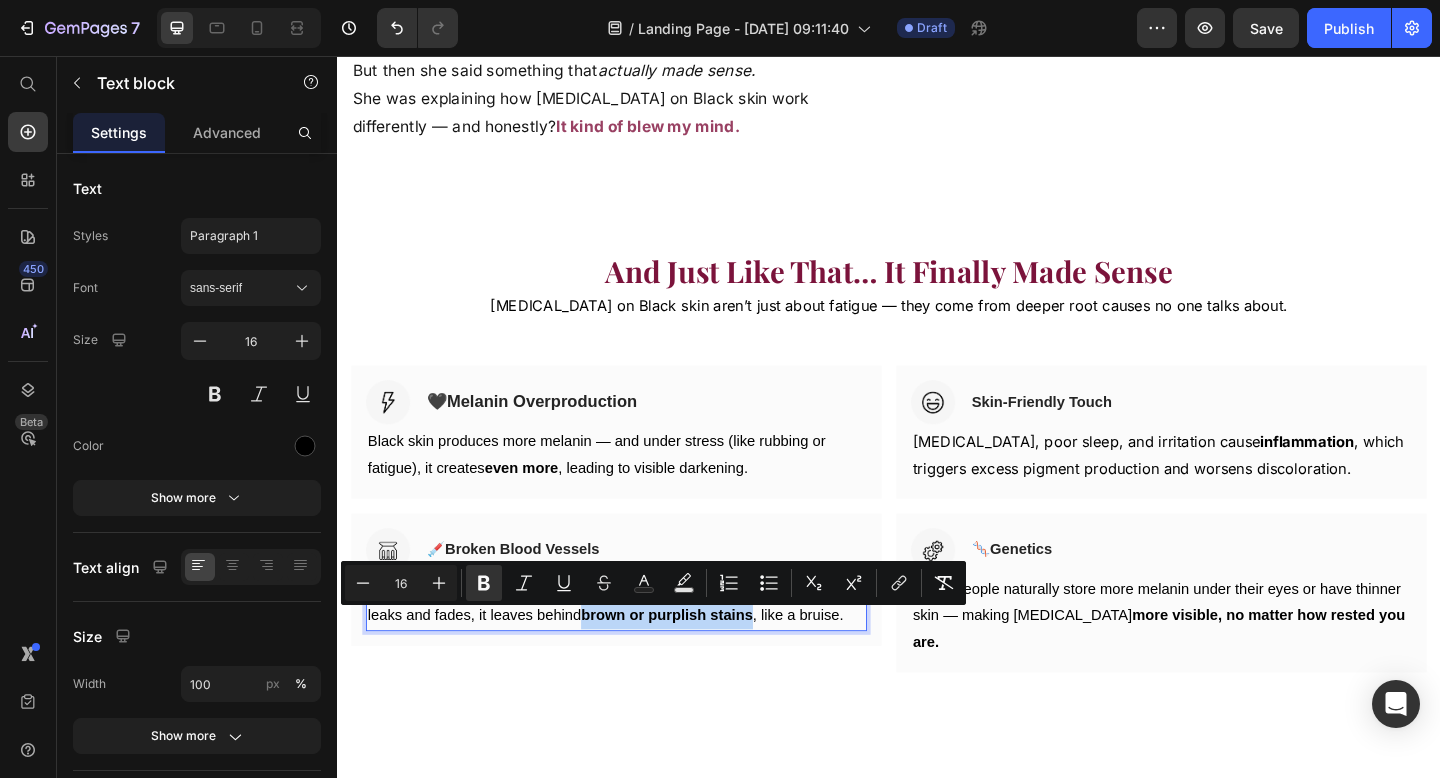 drag, startPoint x: 720, startPoint y: 669, endPoint x: 537, endPoint y: 673, distance: 183.04372 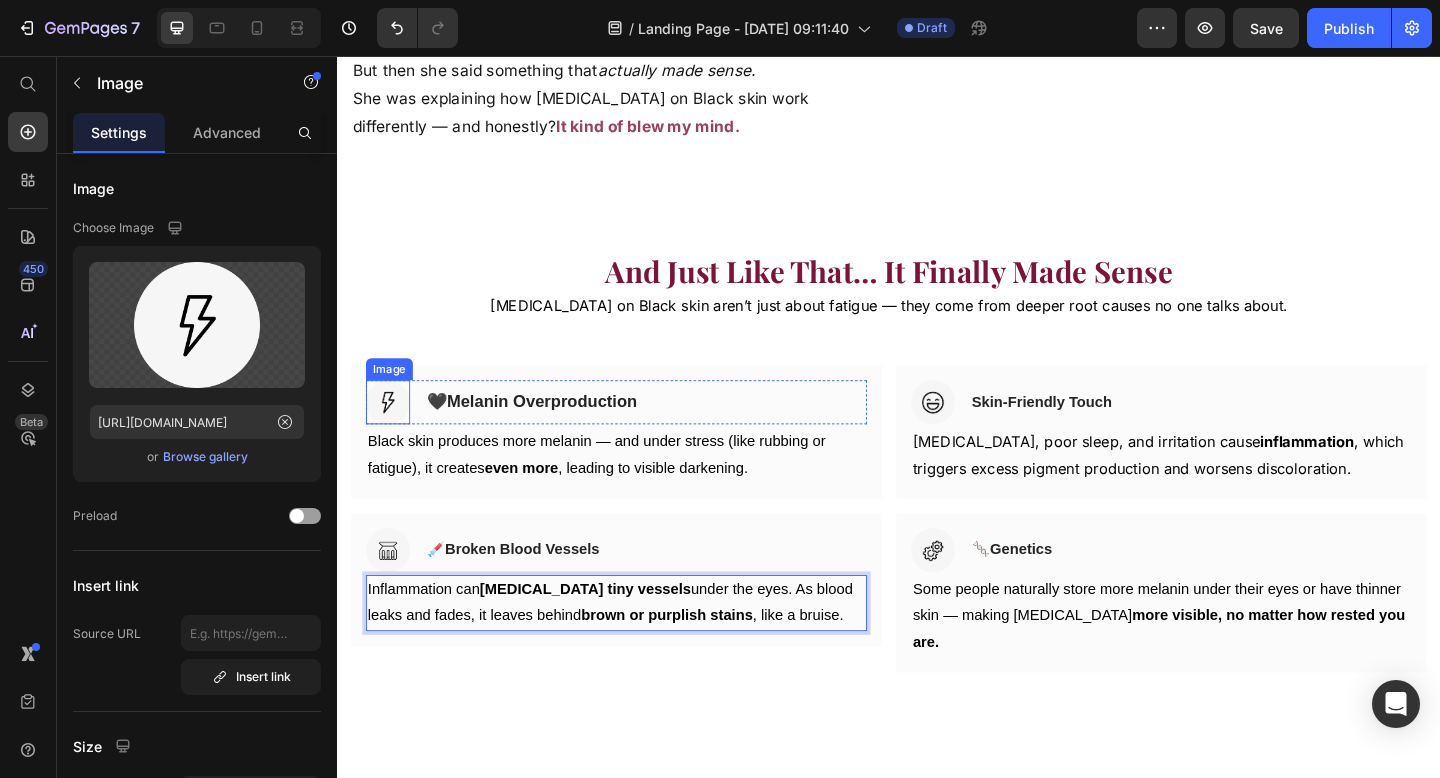 click at bounding box center [392, 433] 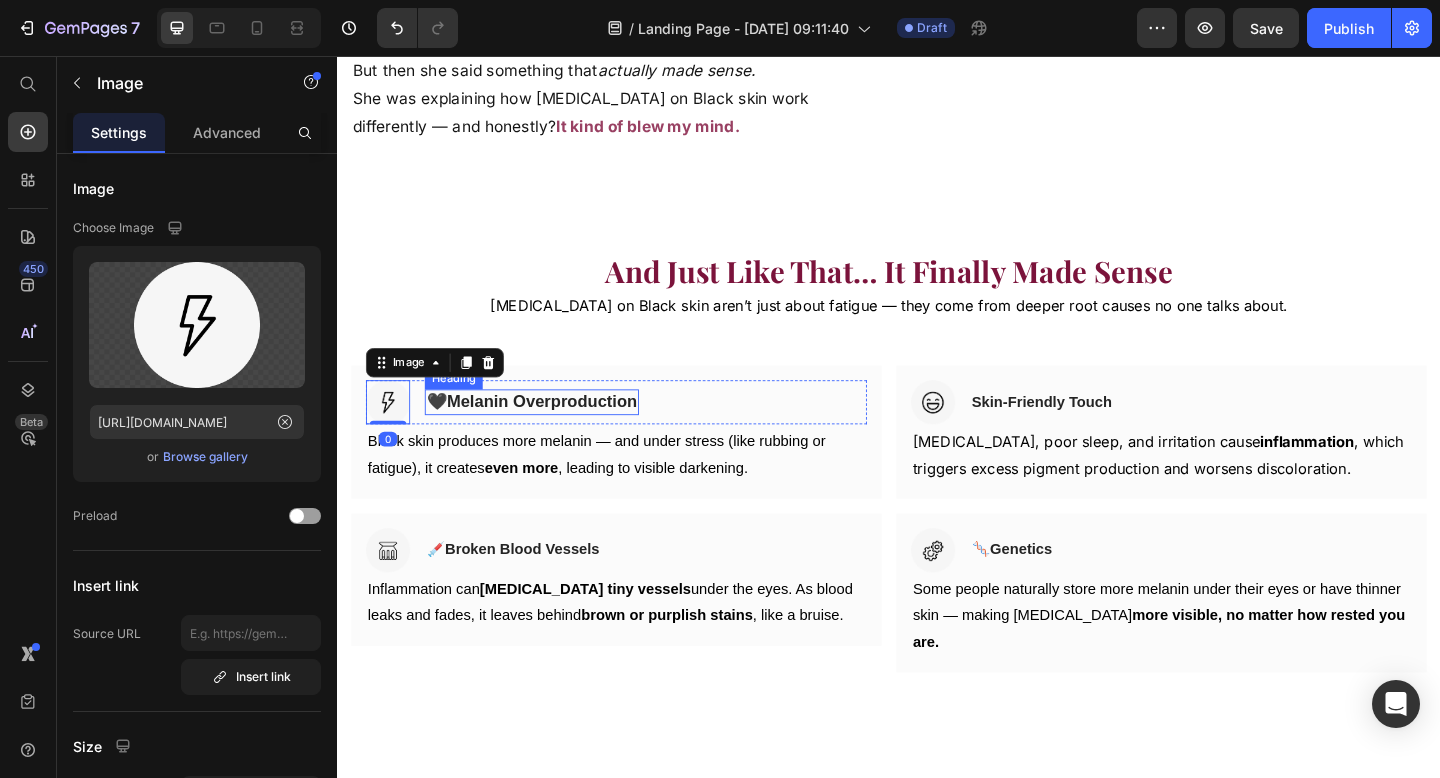 click on "Melanin Overproduction" at bounding box center [559, 432] 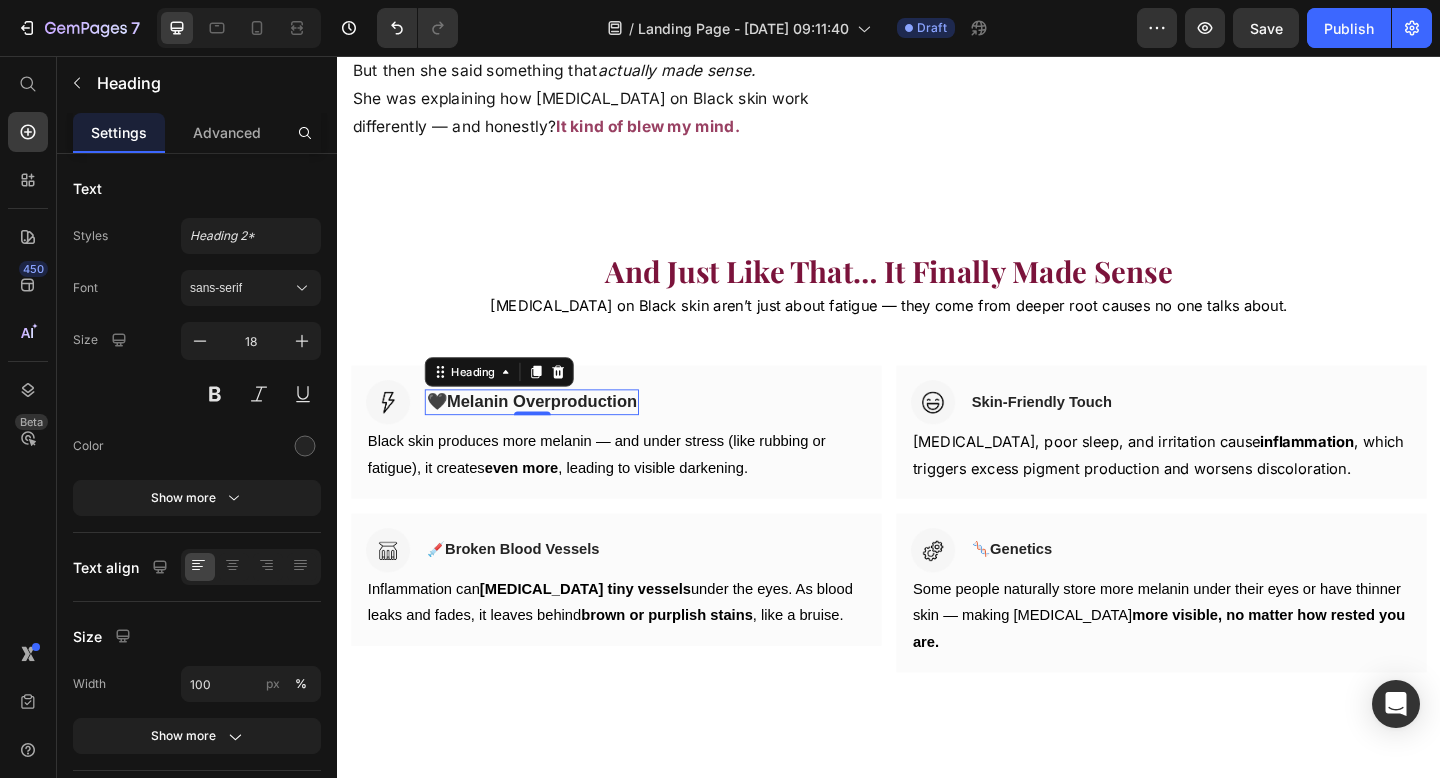 click at bounding box center [392, 433] 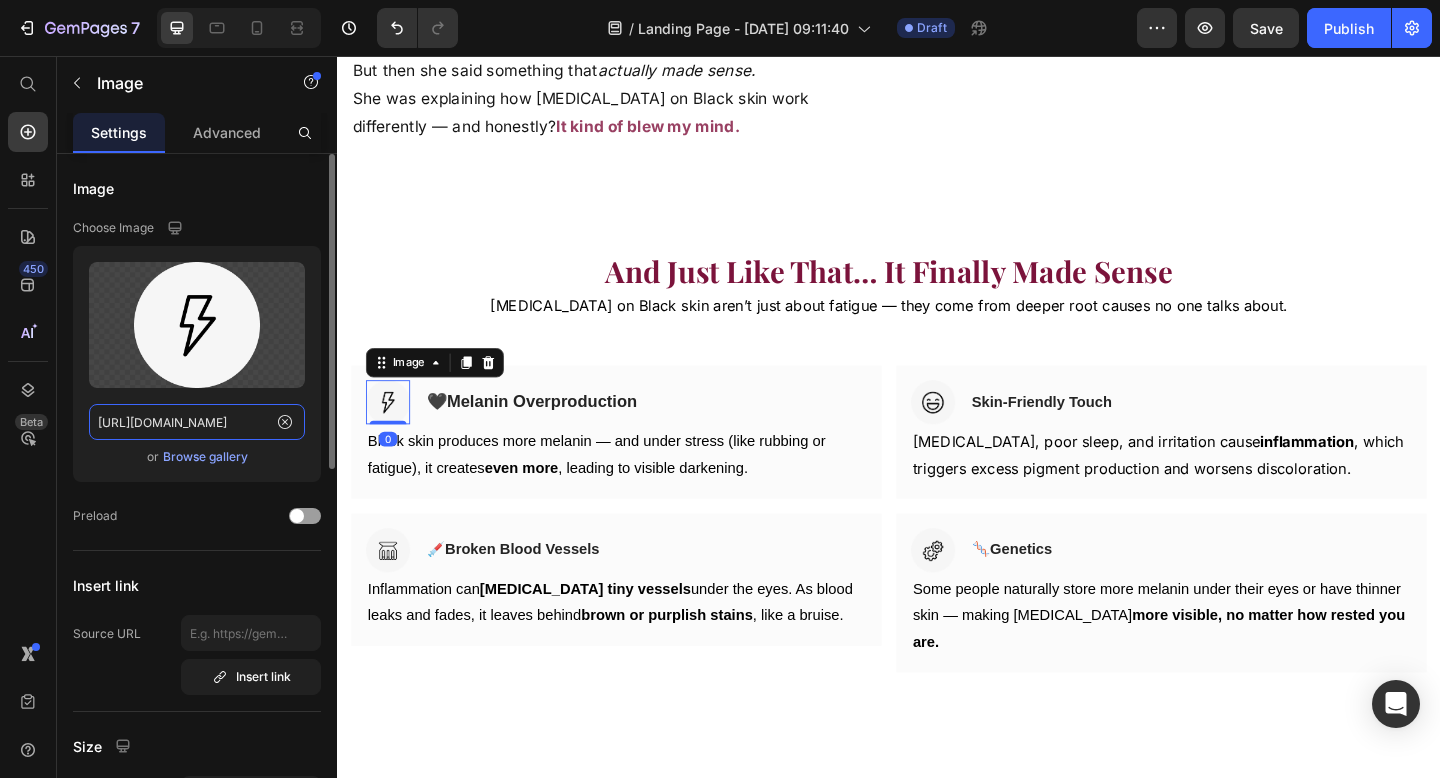 click on "https://ucarecdn.com/0beabda9-c228-493c-ae74-5352c2ddda09/-/format/auto/" 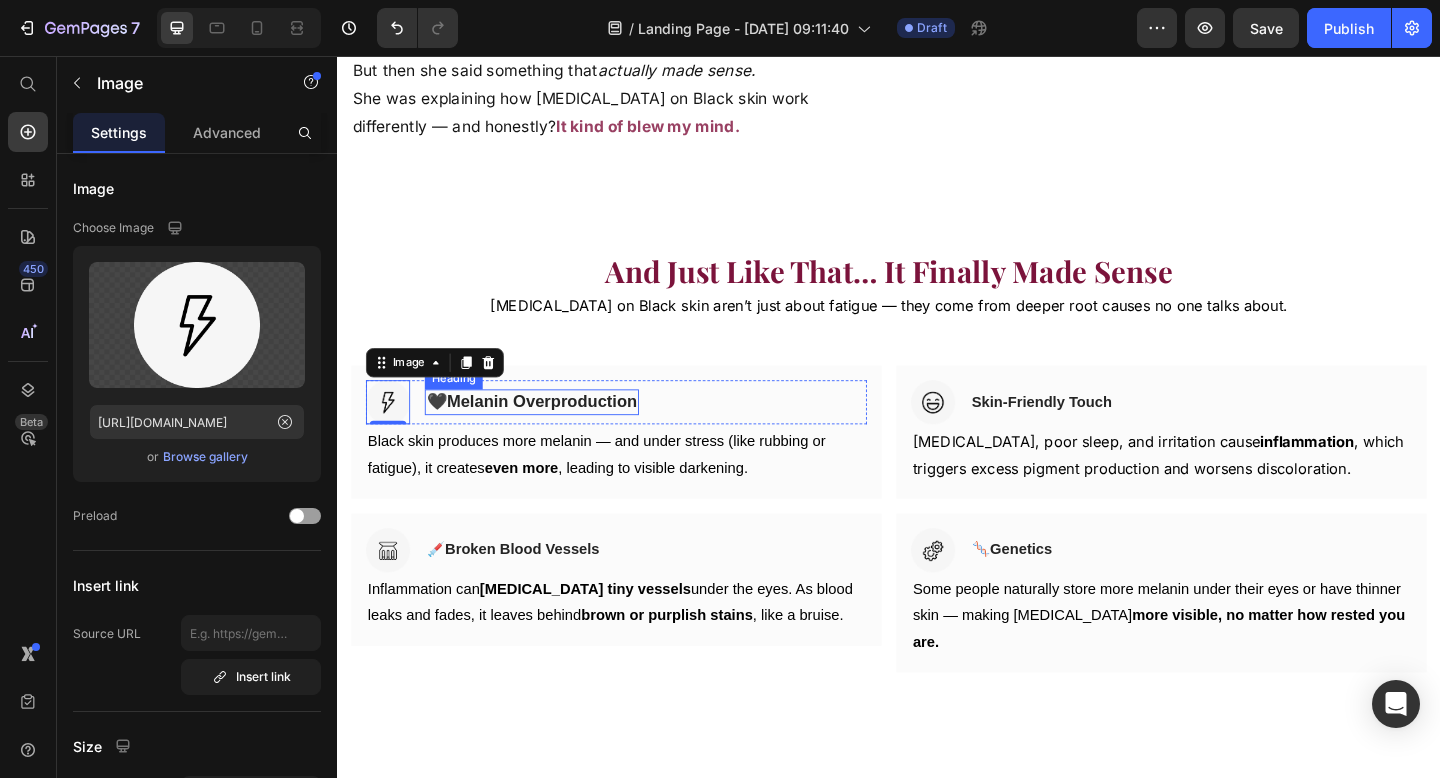 click on "Melanin Overproduction" at bounding box center (559, 432) 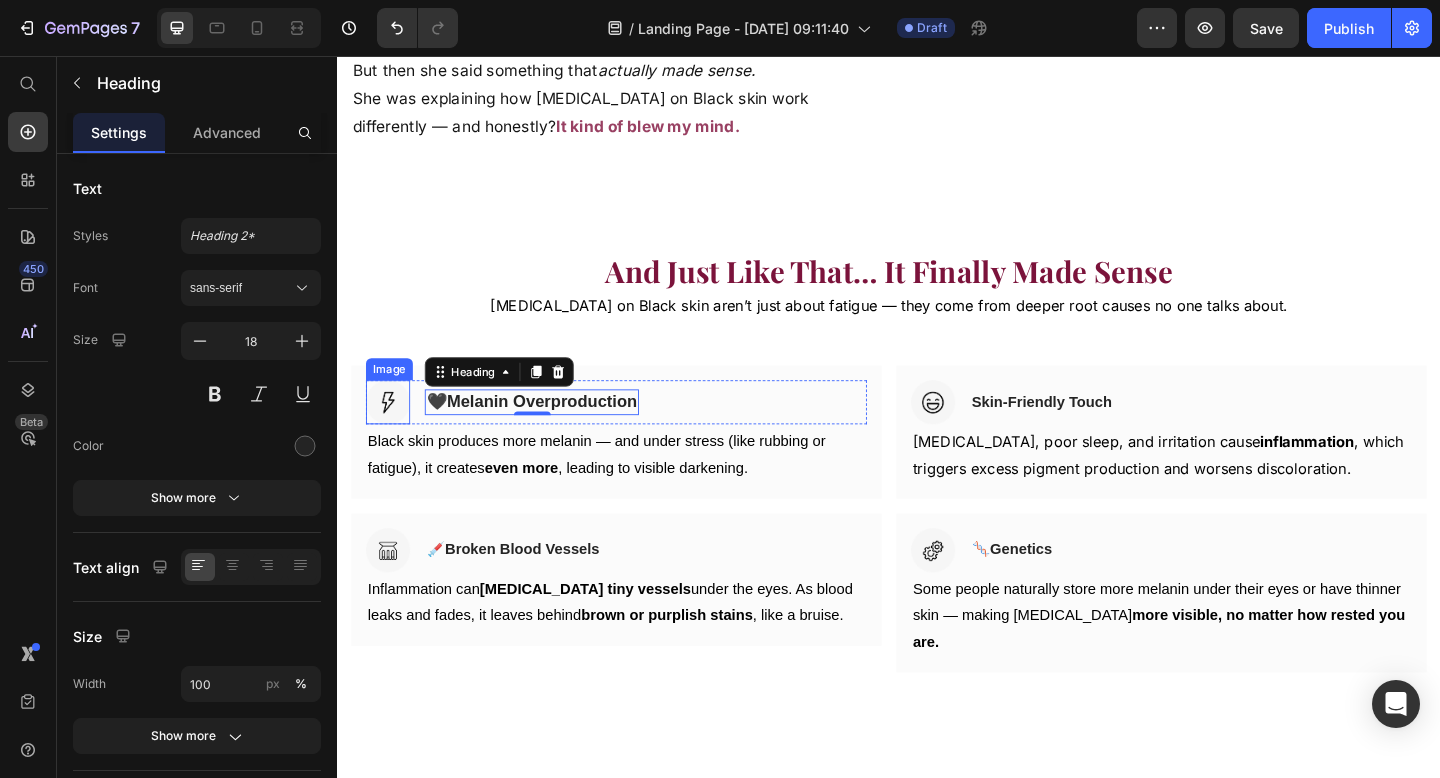 click at bounding box center [392, 433] 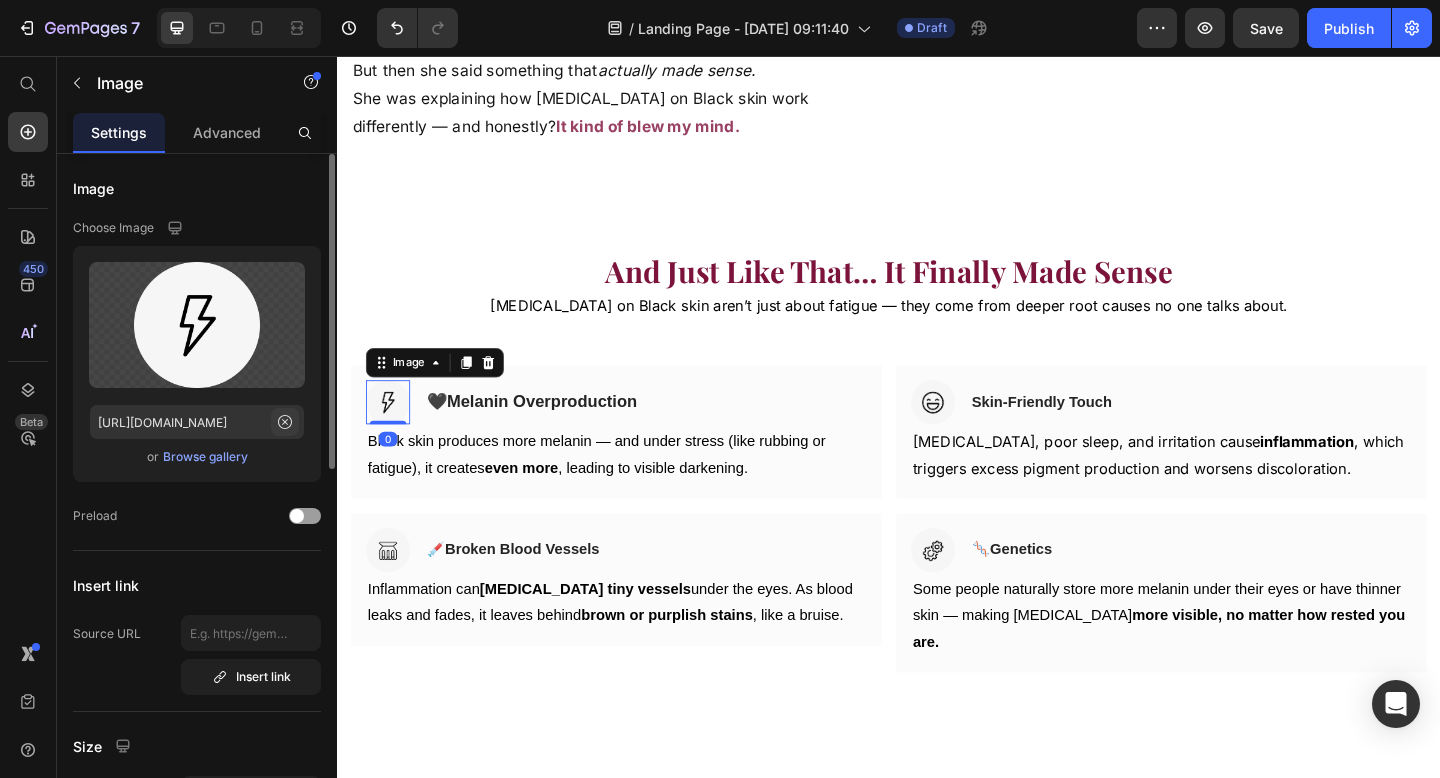 click 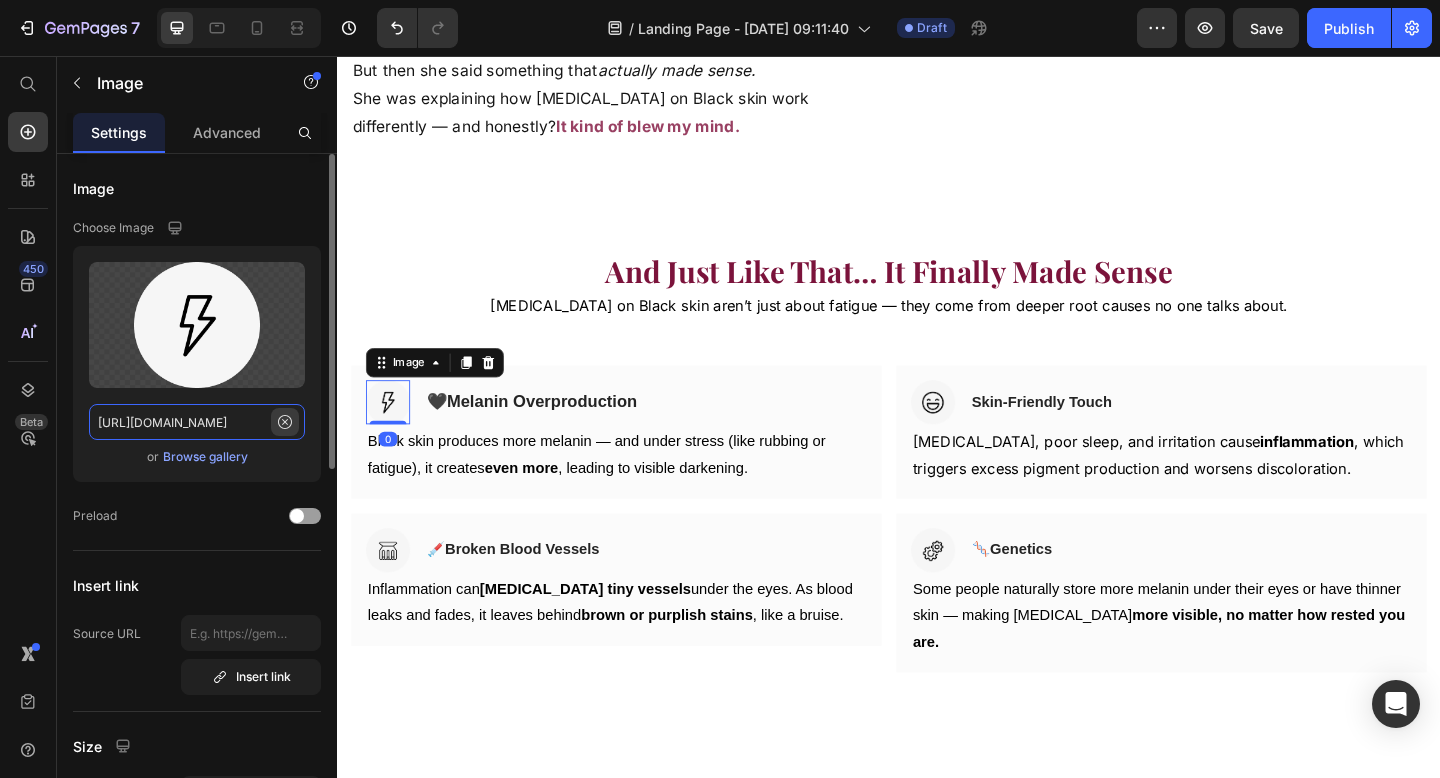 type 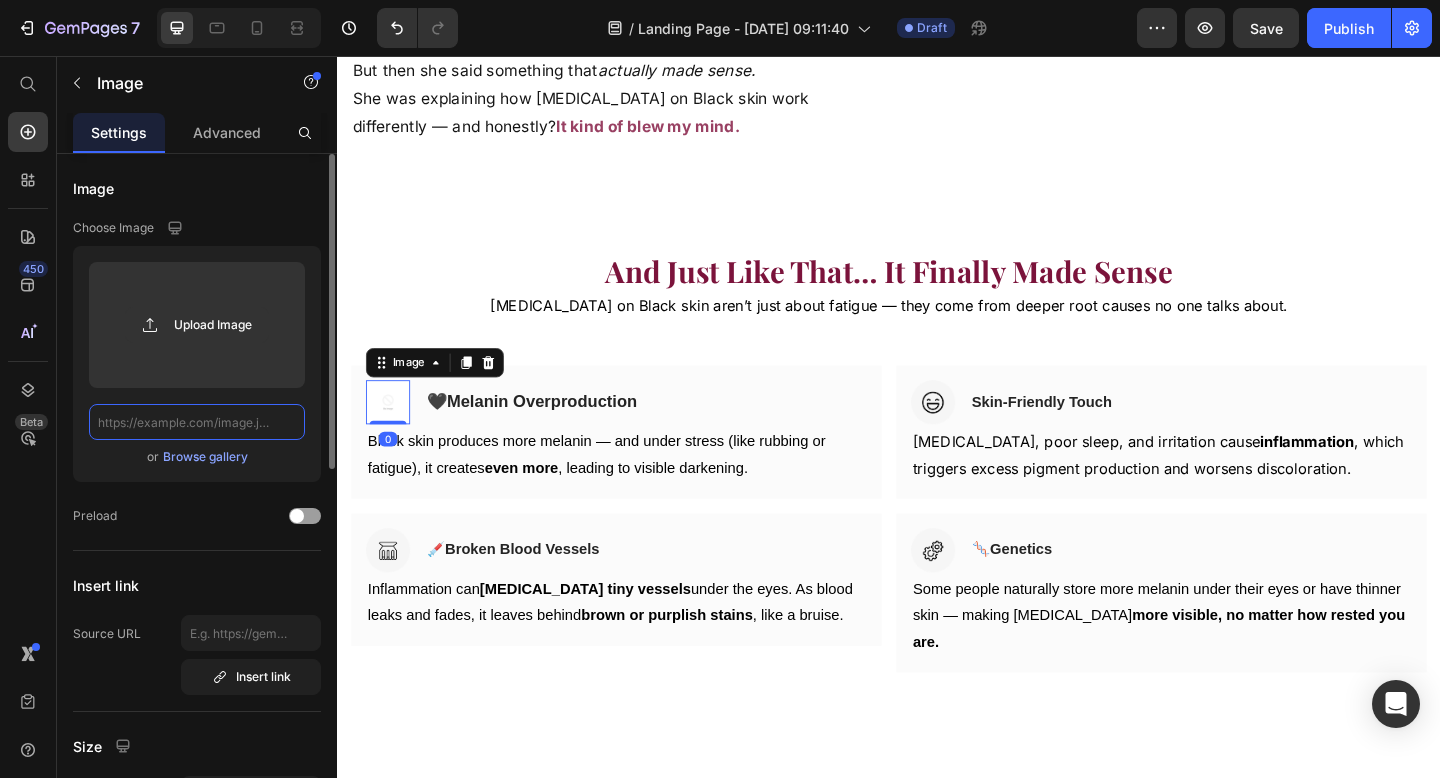 scroll, scrollTop: 0, scrollLeft: 0, axis: both 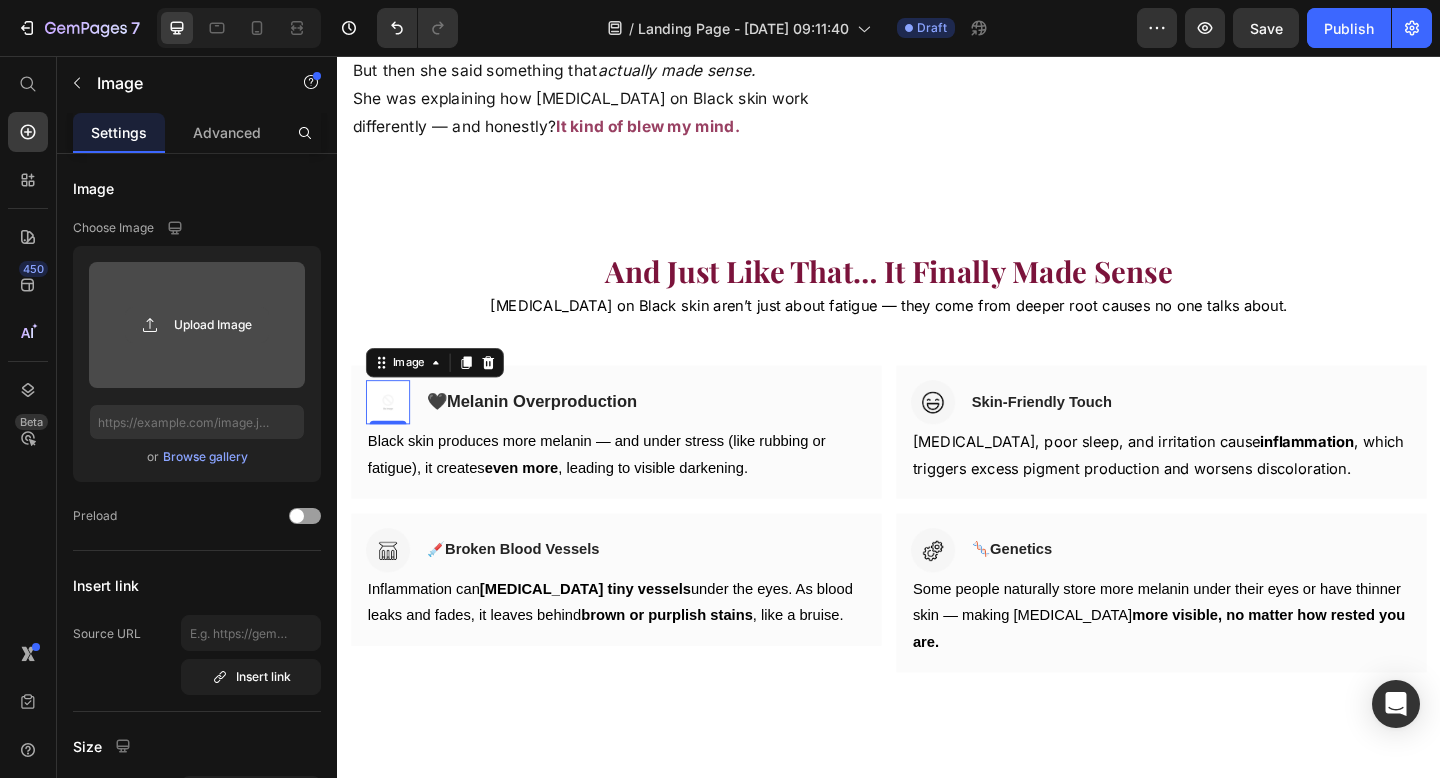 click 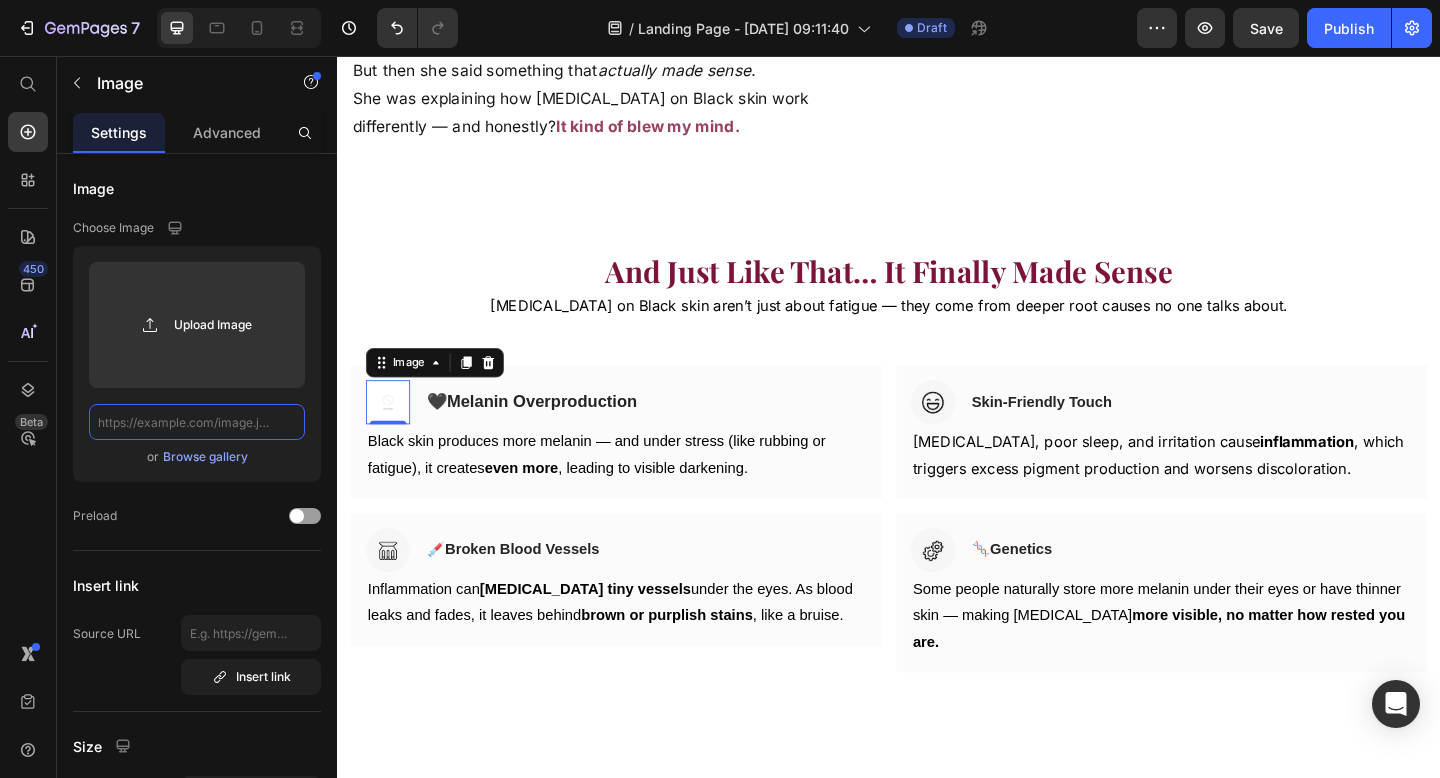 click 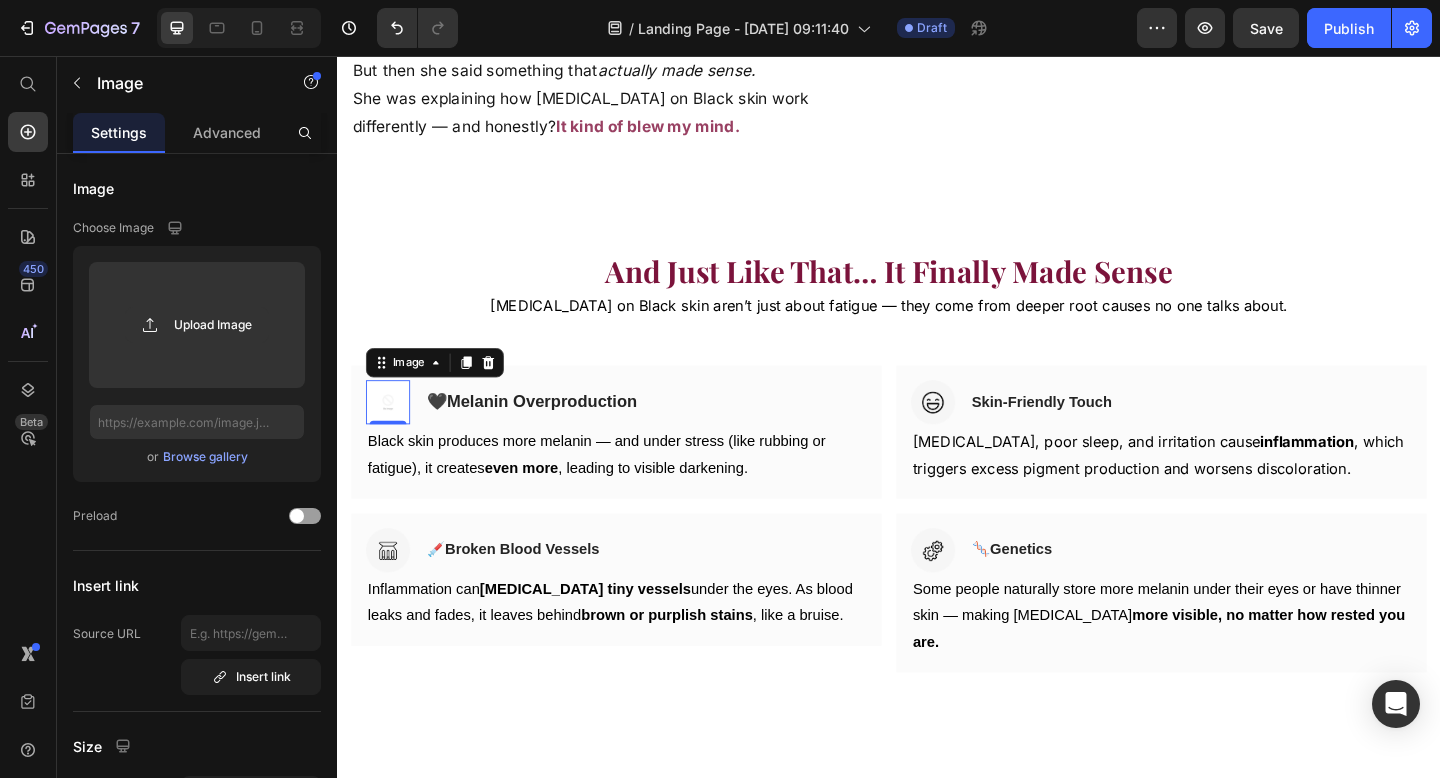 click on "Upload Image  or   Browse gallery" at bounding box center (197, 364) 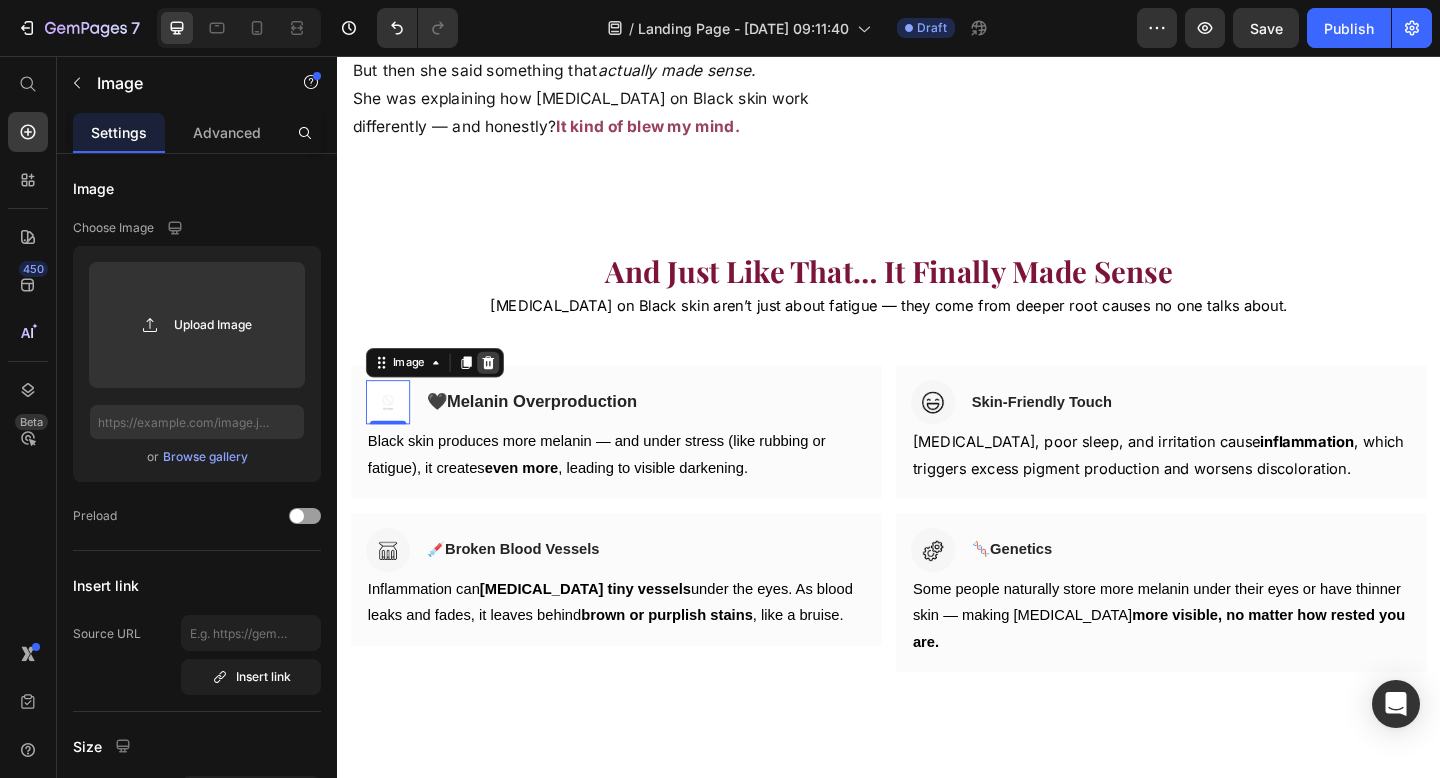 click 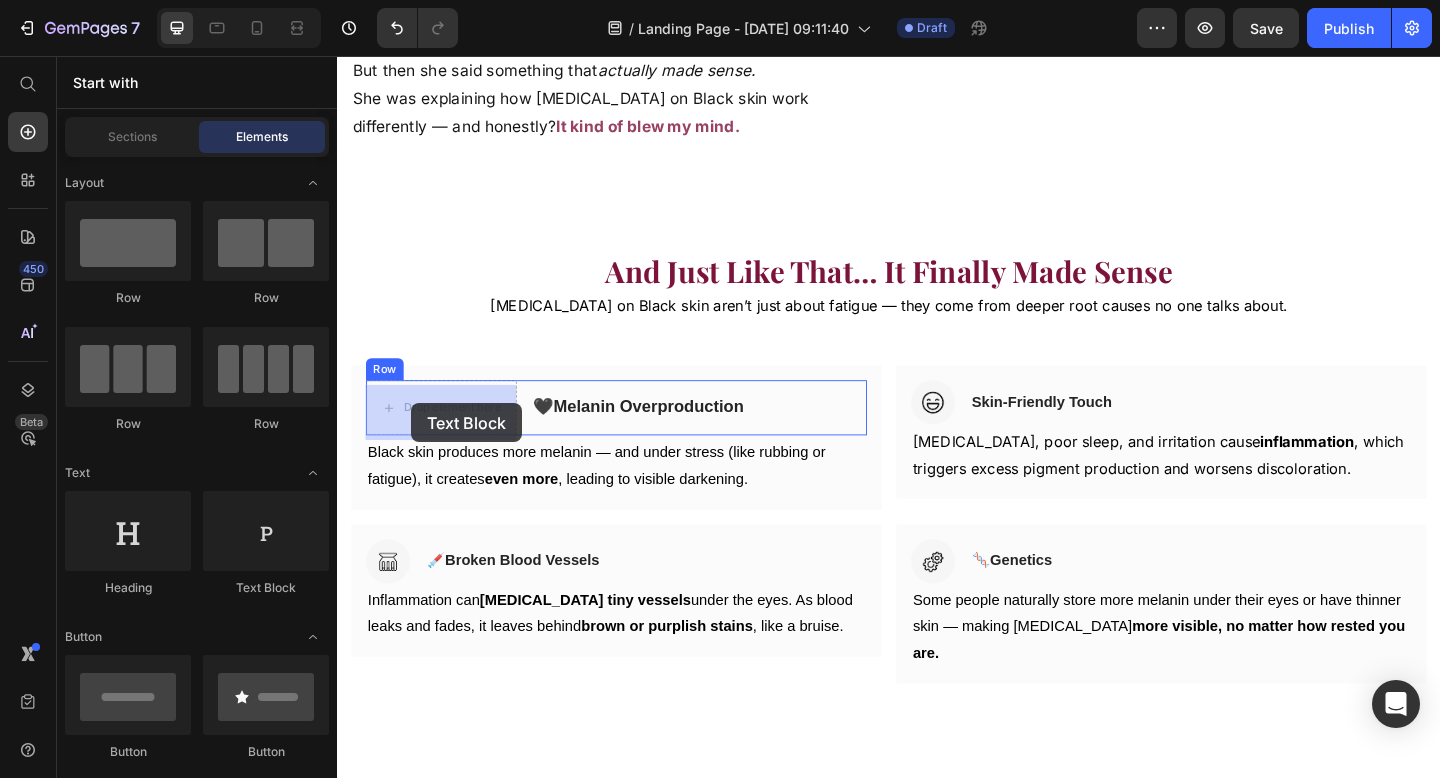 drag, startPoint x: 620, startPoint y: 633, endPoint x: 419, endPoint y: 437, distance: 280.74365 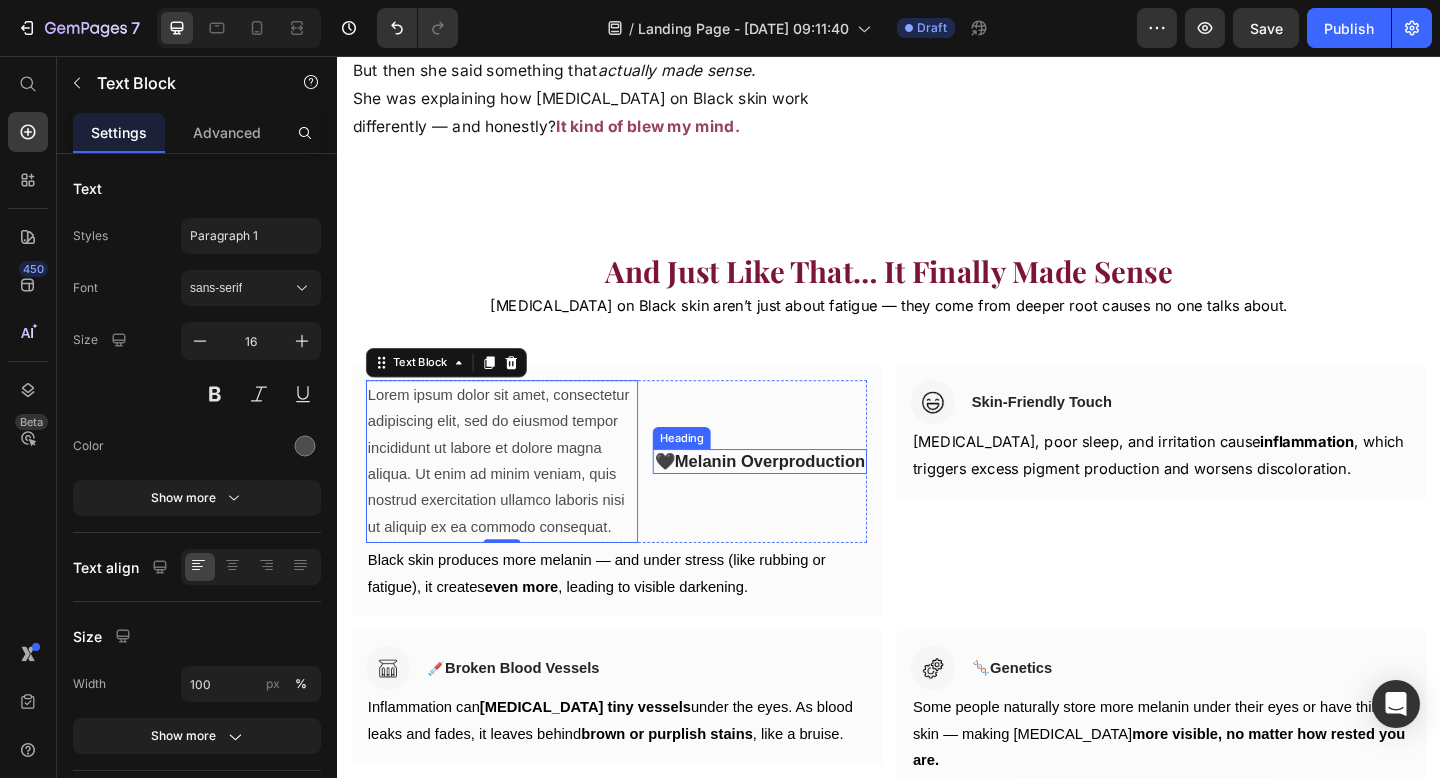 click on "🖤  Melanin Overproduction" at bounding box center [796, 497] 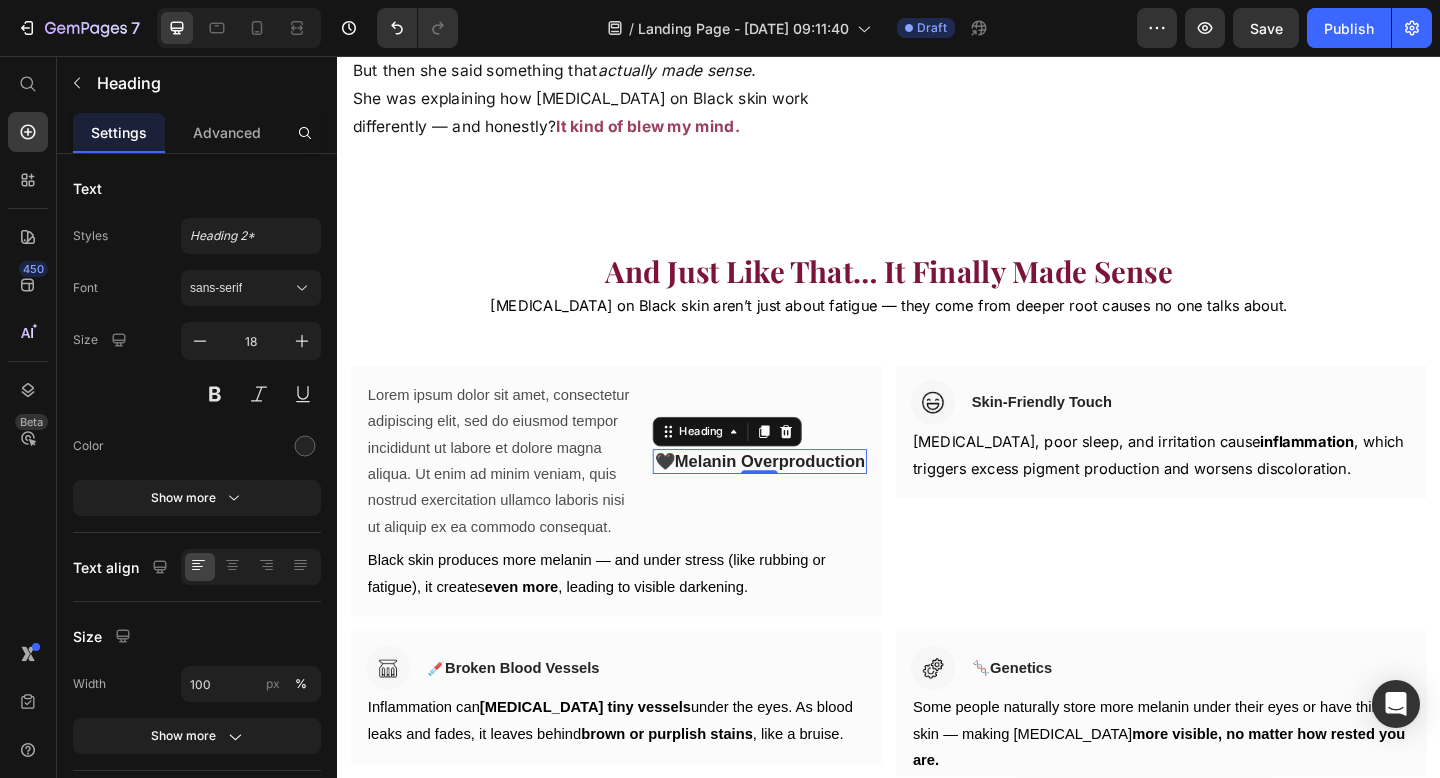 click on "🖤  Melanin Overproduction" at bounding box center [796, 497] 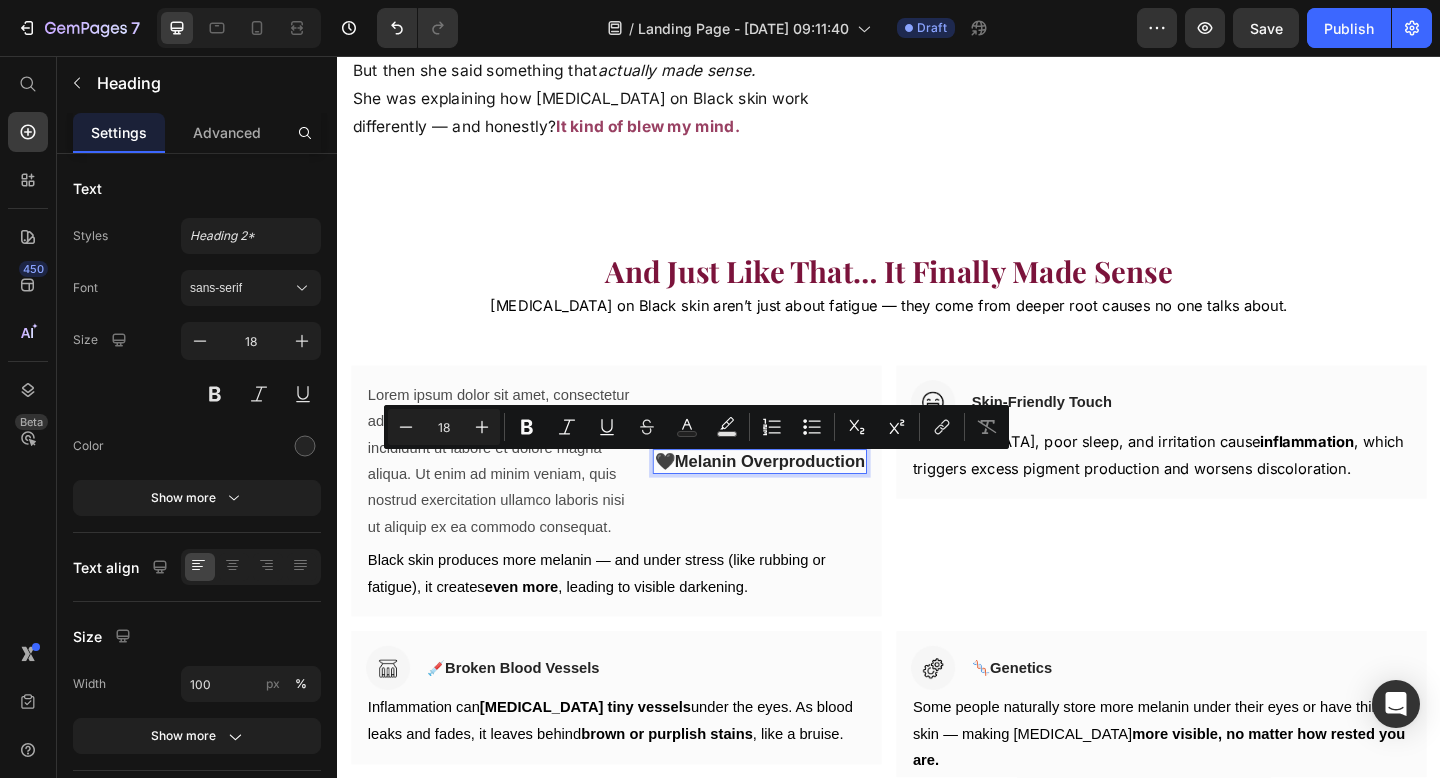 click on "🖤  Melanin Overproduction" at bounding box center [796, 497] 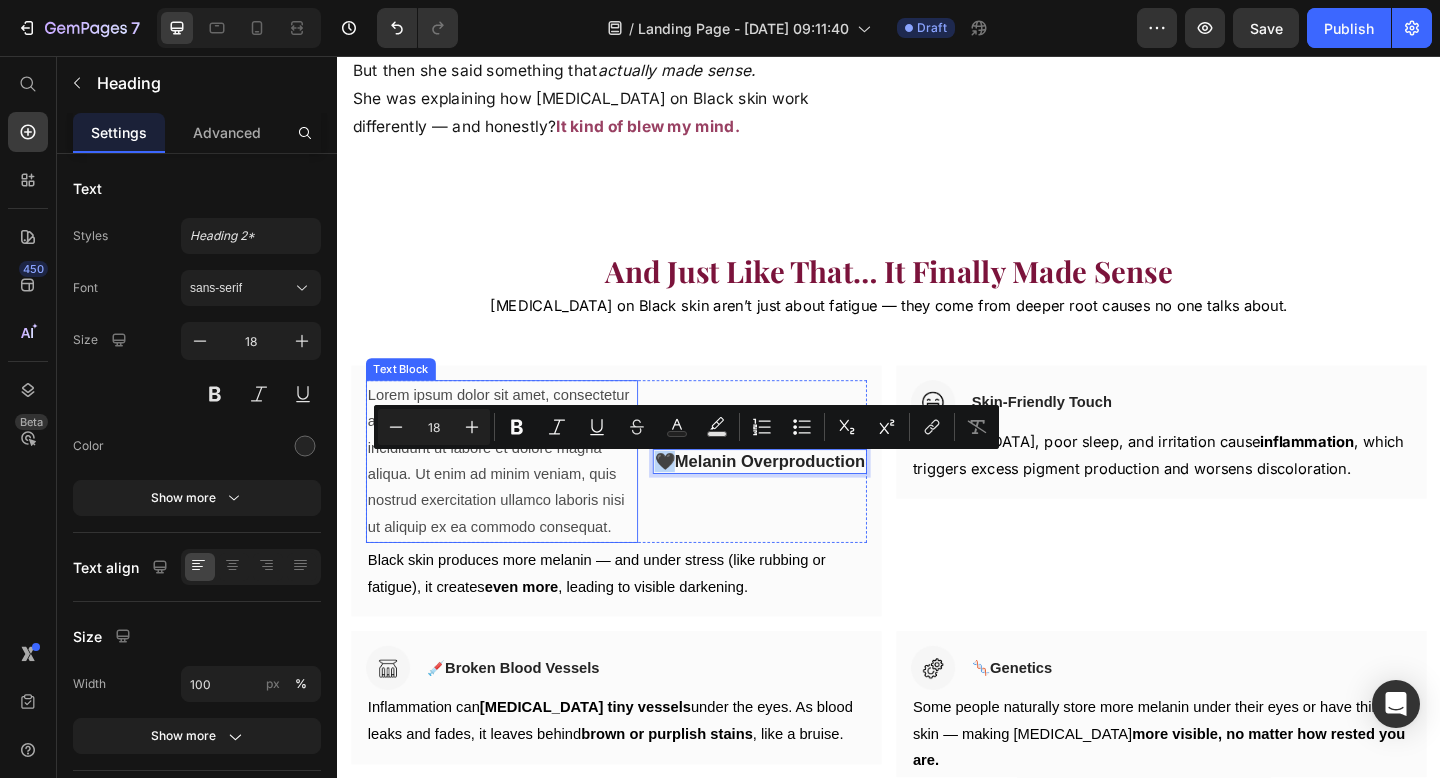 drag, startPoint x: 698, startPoint y: 498, endPoint x: 654, endPoint y: 498, distance: 44 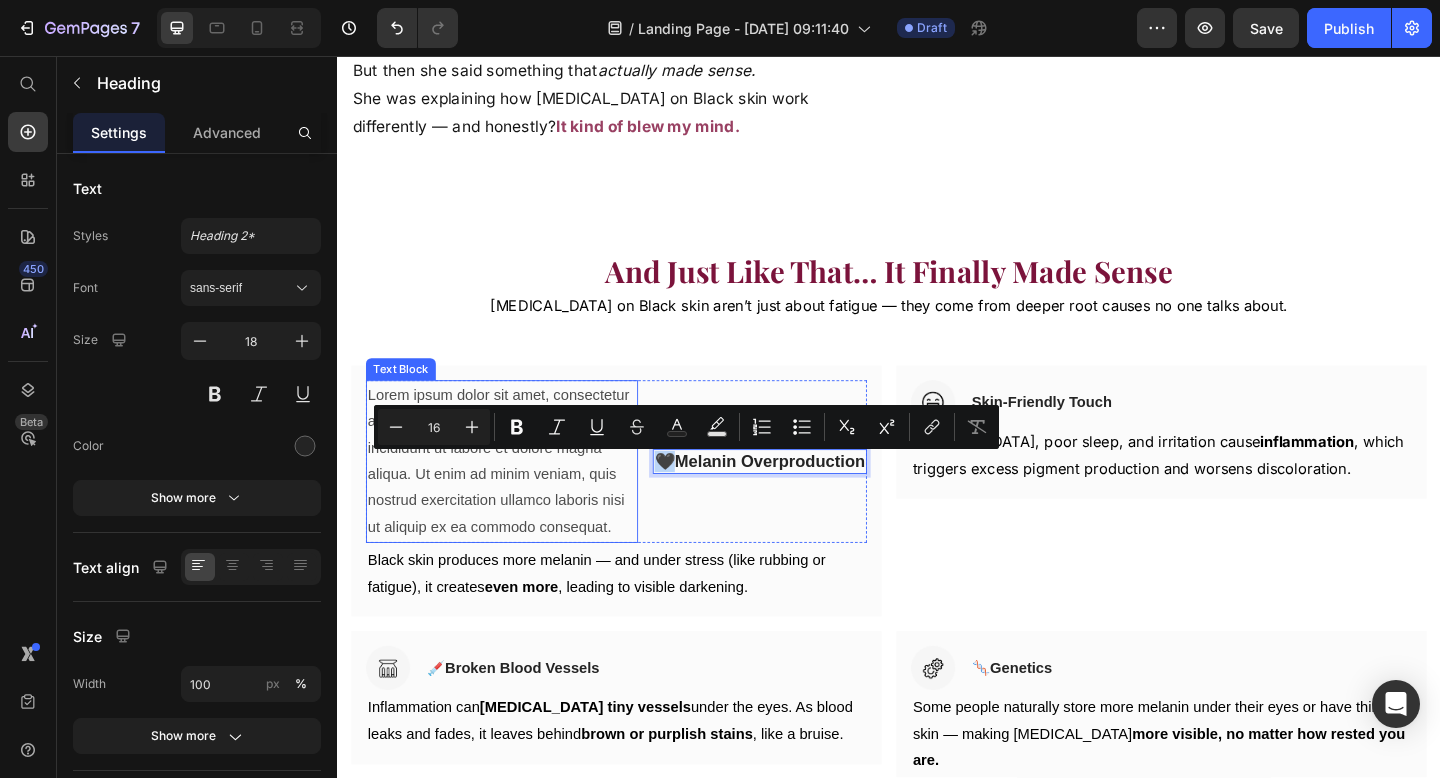 click on "Lorem ipsum dolor sit amet, consectetur adipiscing elit, sed do eiusmod tempor incididunt ut labore et dolore magna aliqua. Ut enim ad minim veniam, quis nostrud exercitation ullamco laboris nisi ut aliquip ex ea commodo consequat." at bounding box center (516, 497) 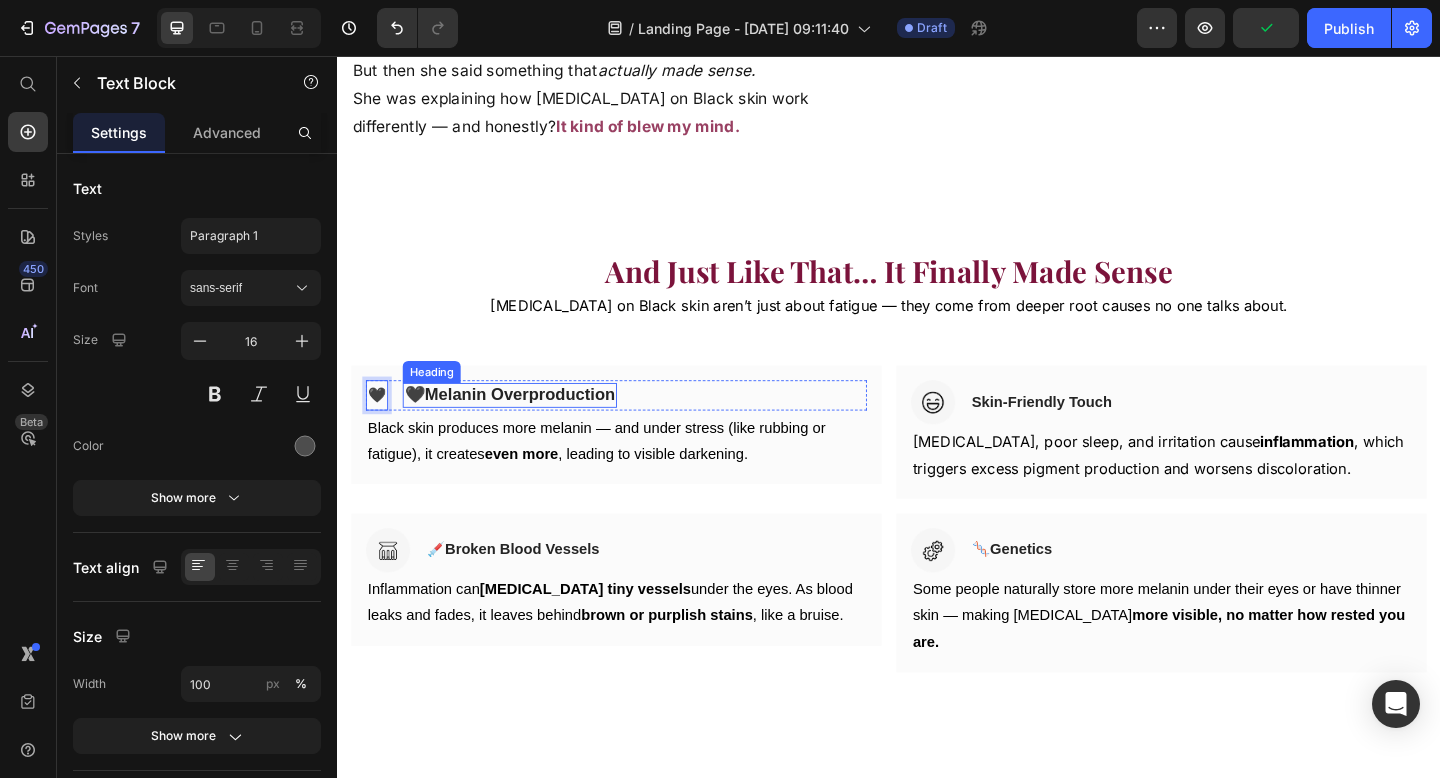click on "Melanin Overproduction" at bounding box center [535, 425] 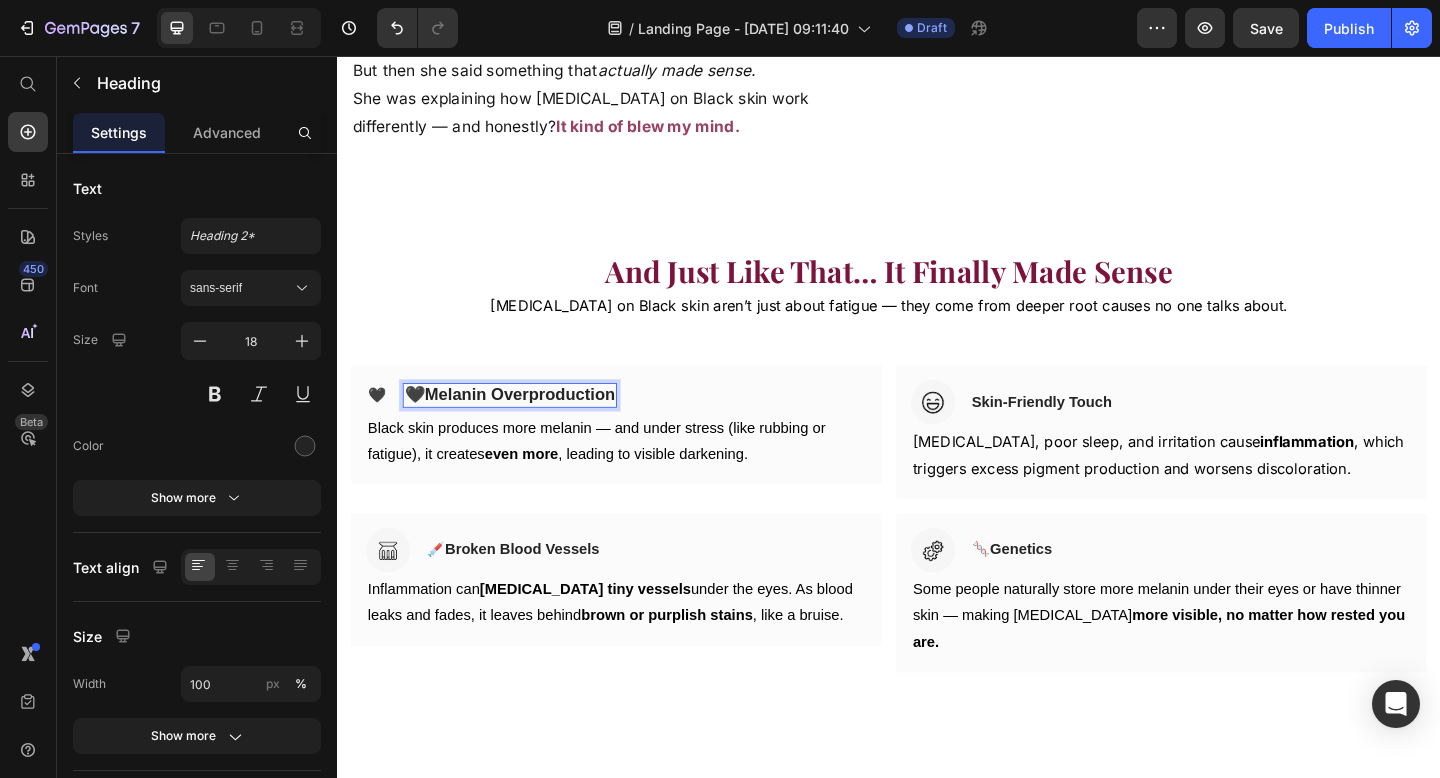click on "🖤  Melanin Overproduction" at bounding box center (524, 425) 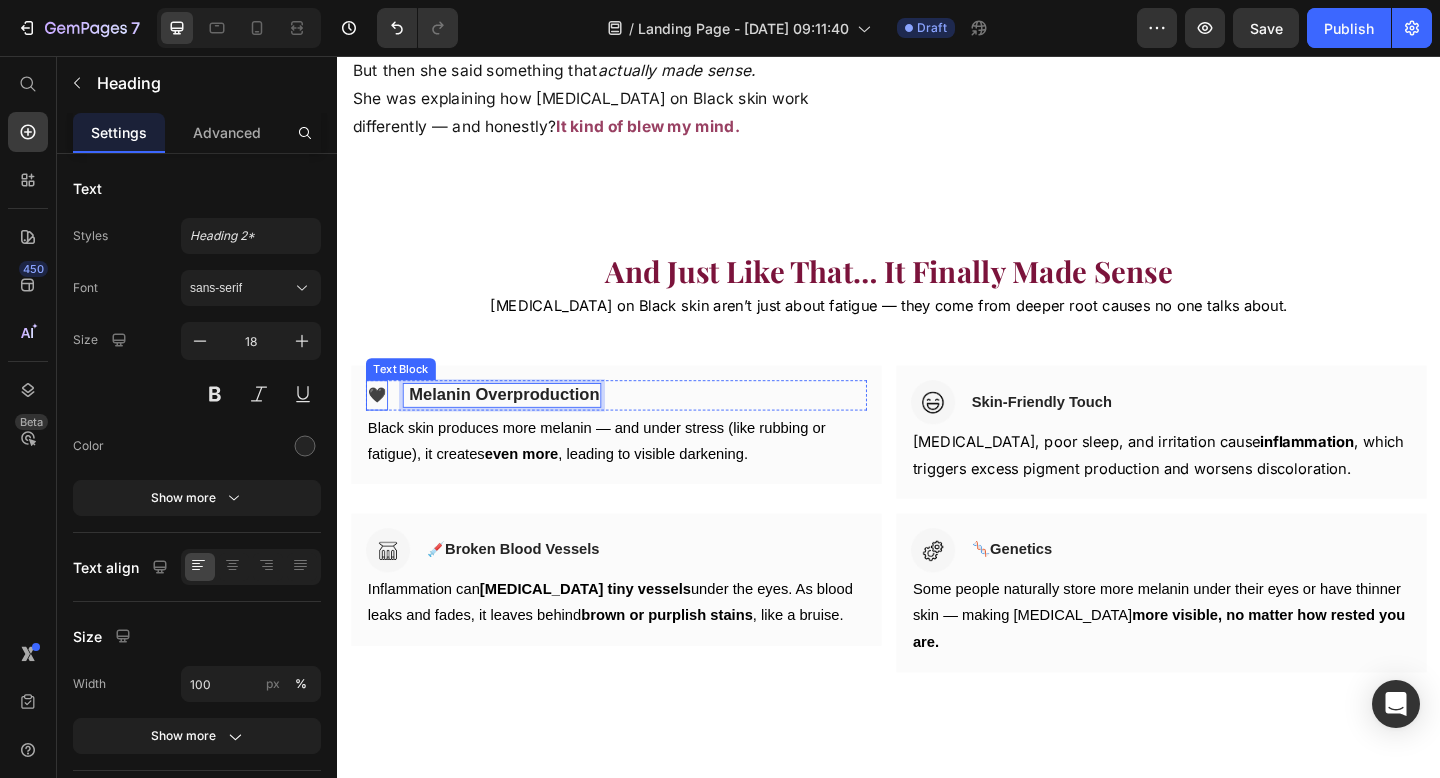 click on "🖤" at bounding box center (380, 425) 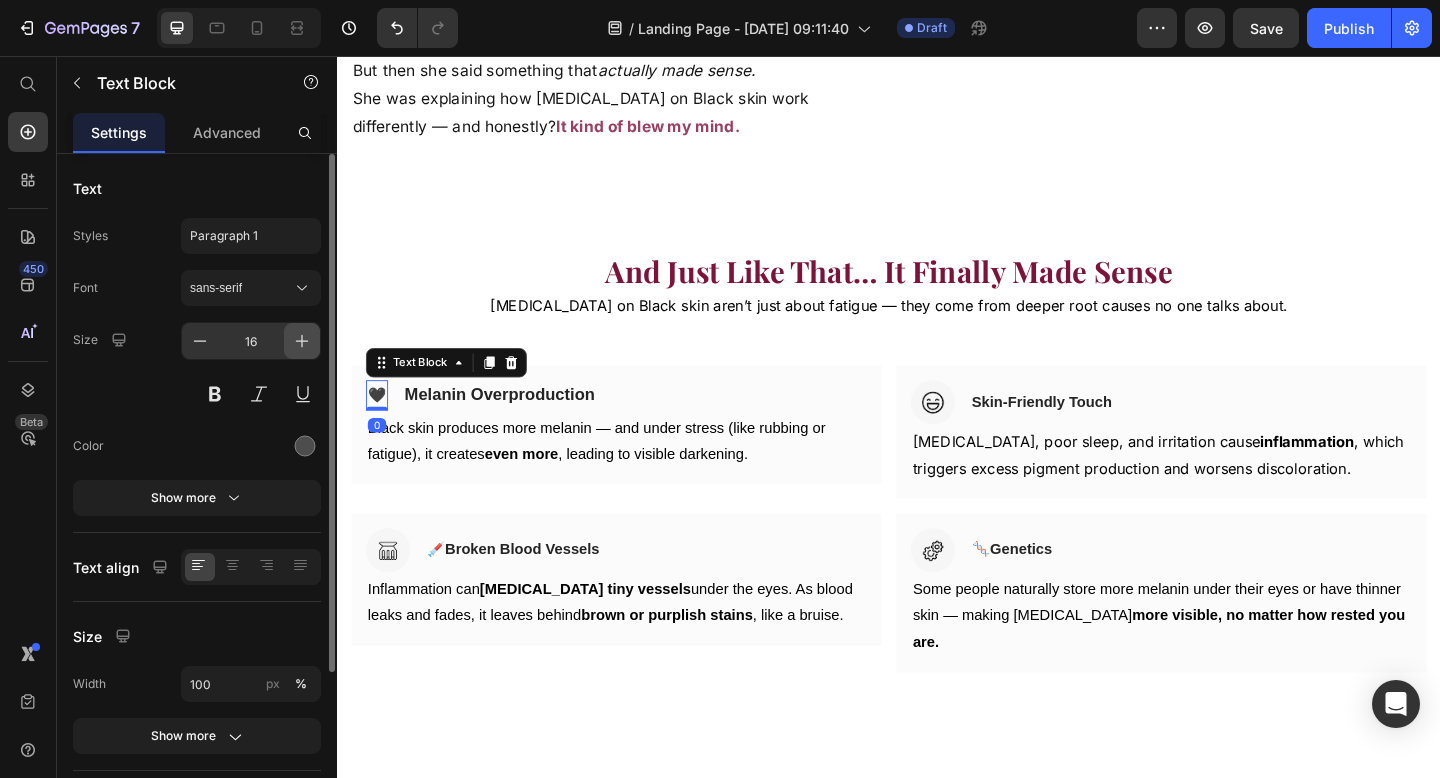 click 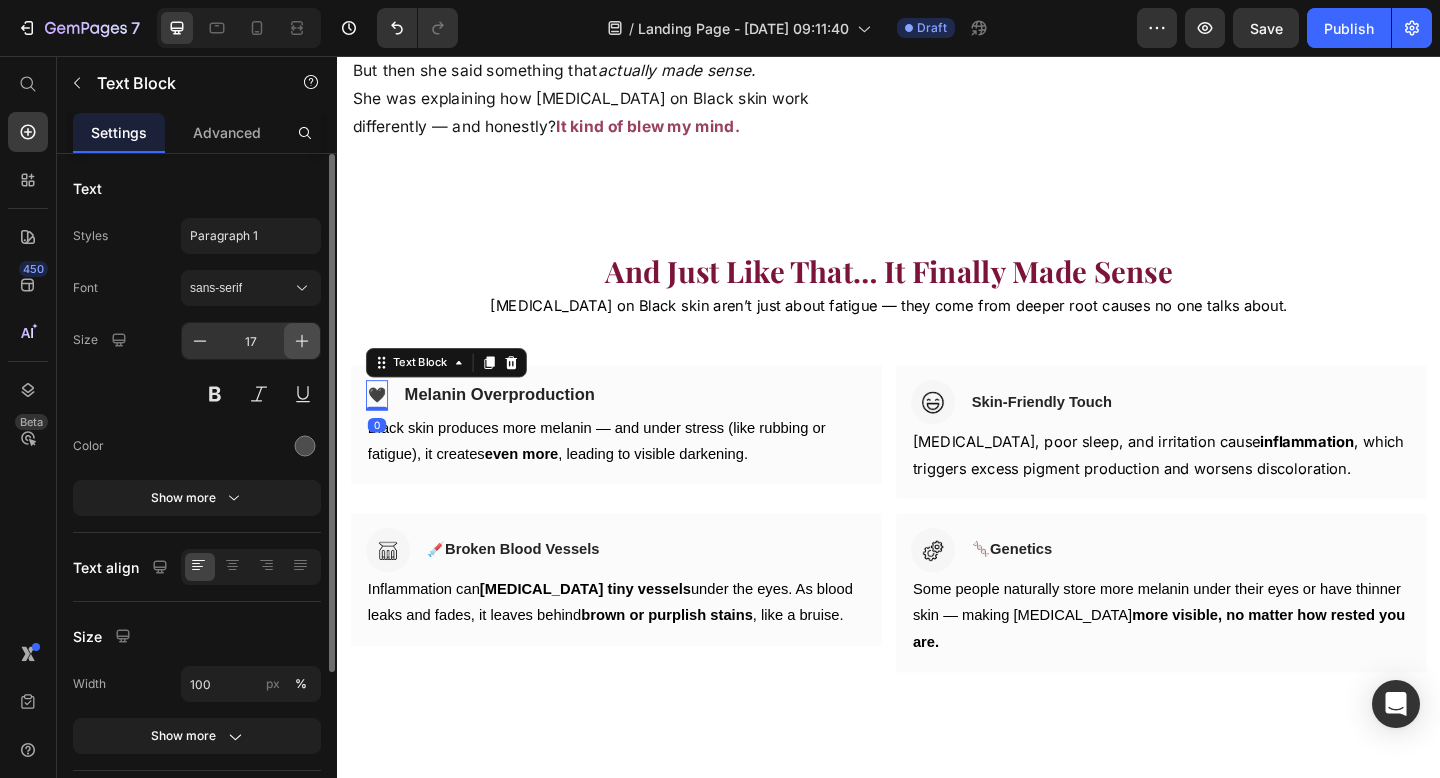 click 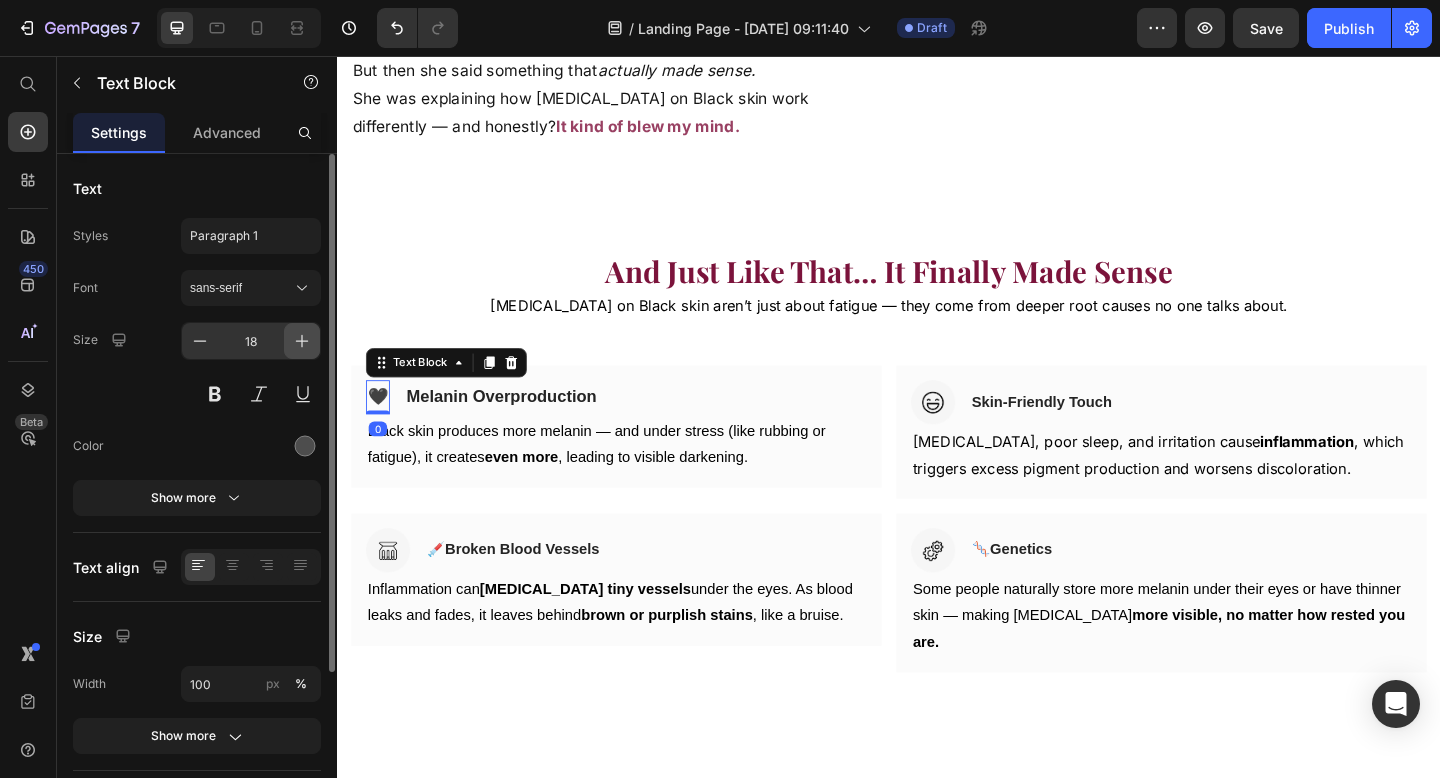click 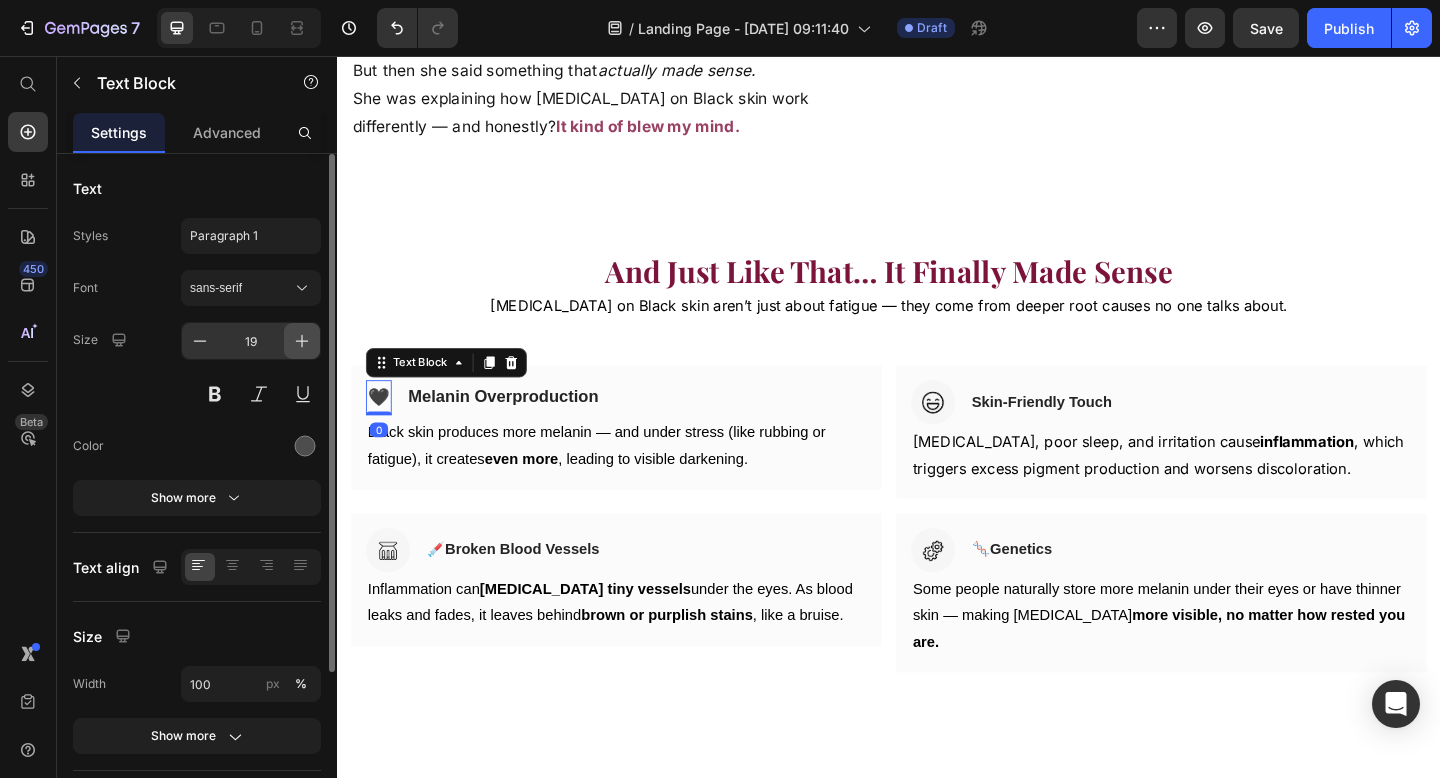 click 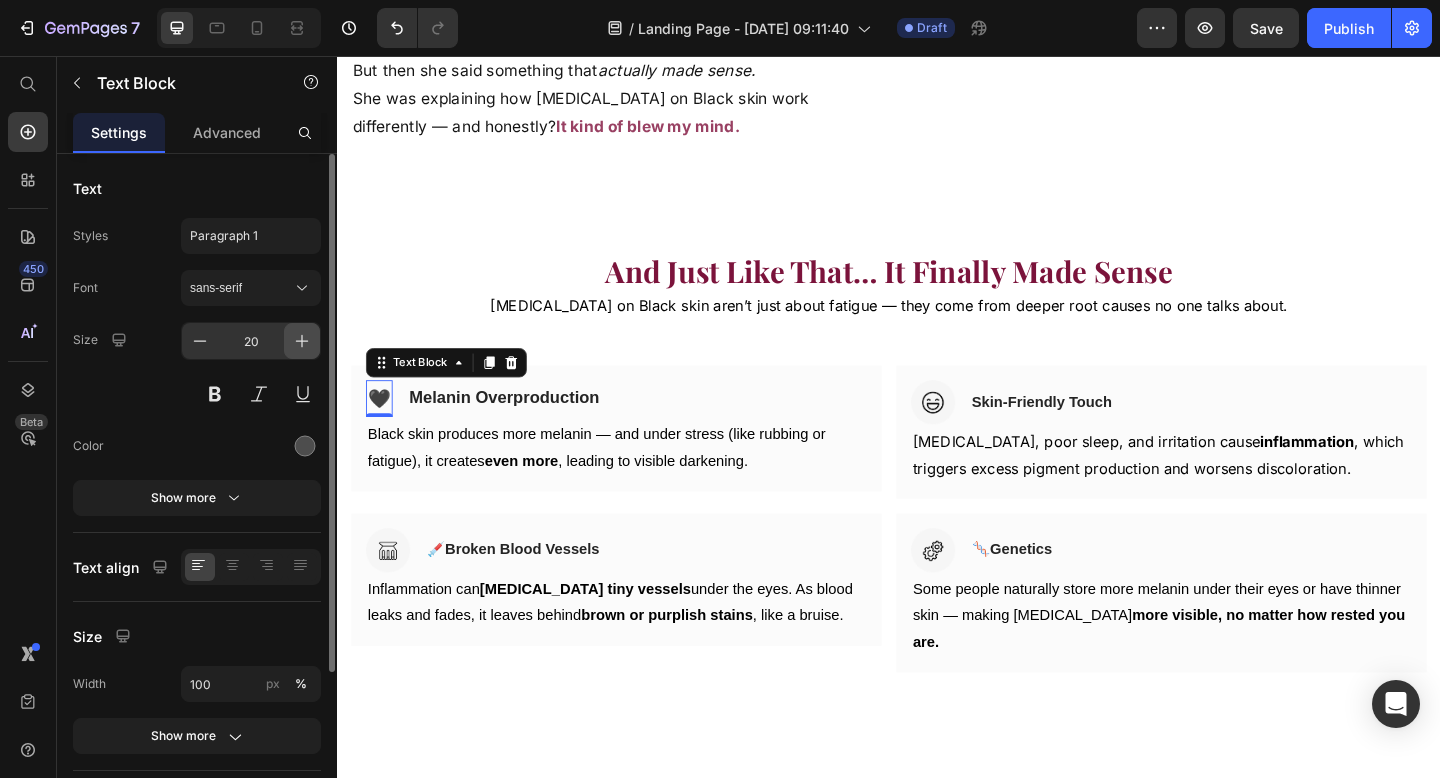 click 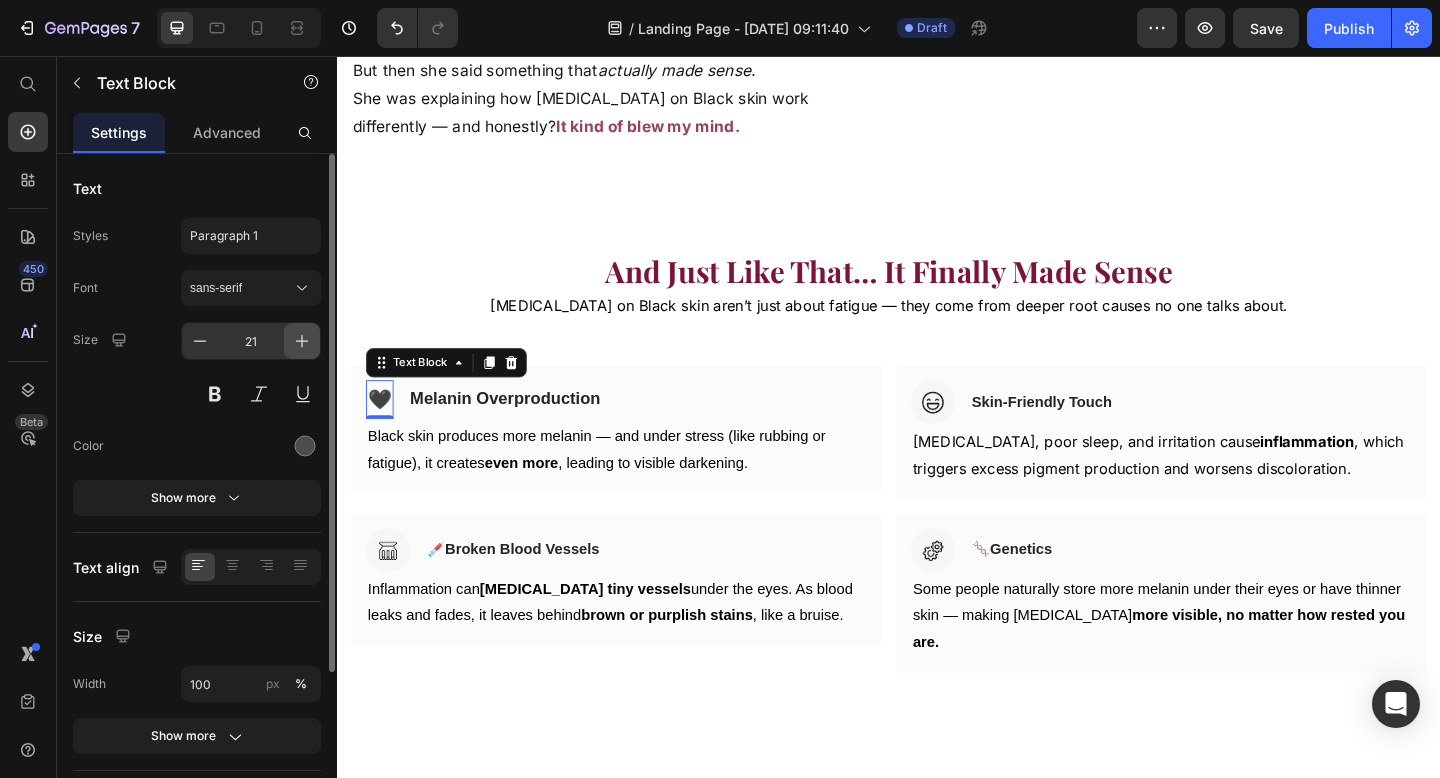 click 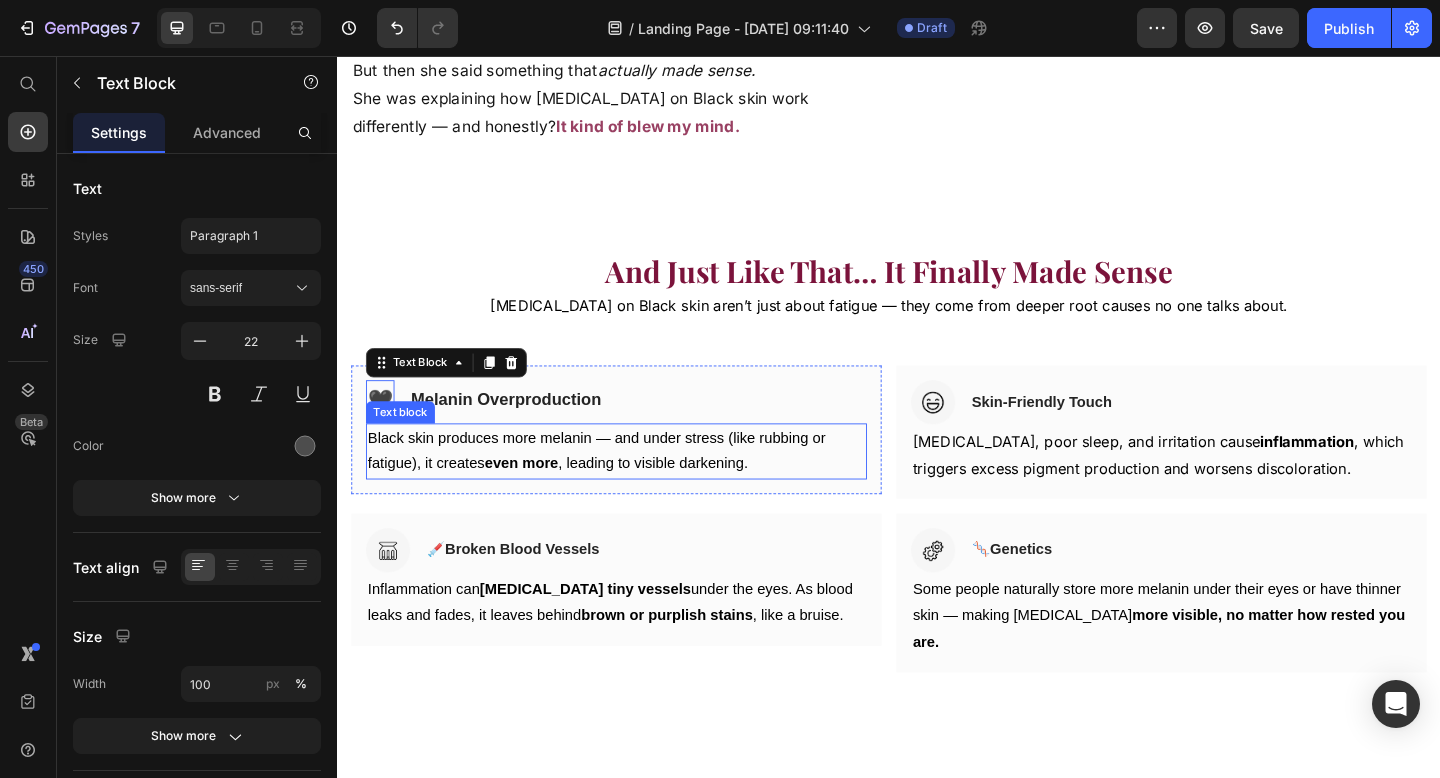 click on "Black skin produces more melanin — and under stress (like rubbing or fatigue), it creates  even more , leading to visible darkening." at bounding box center (640, 487) 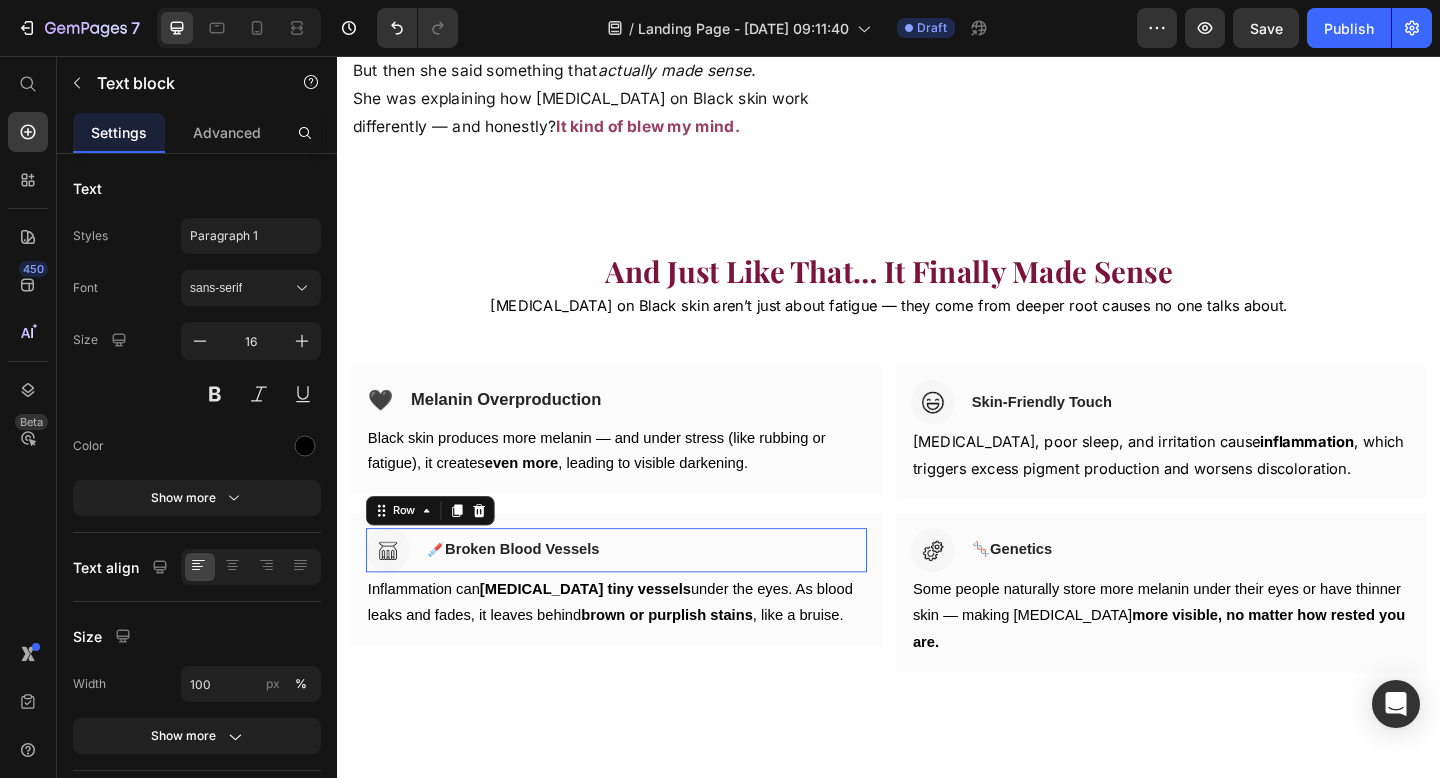 click on "💉  Broken Blood Vessels Heading" at bounding box center [528, 594] 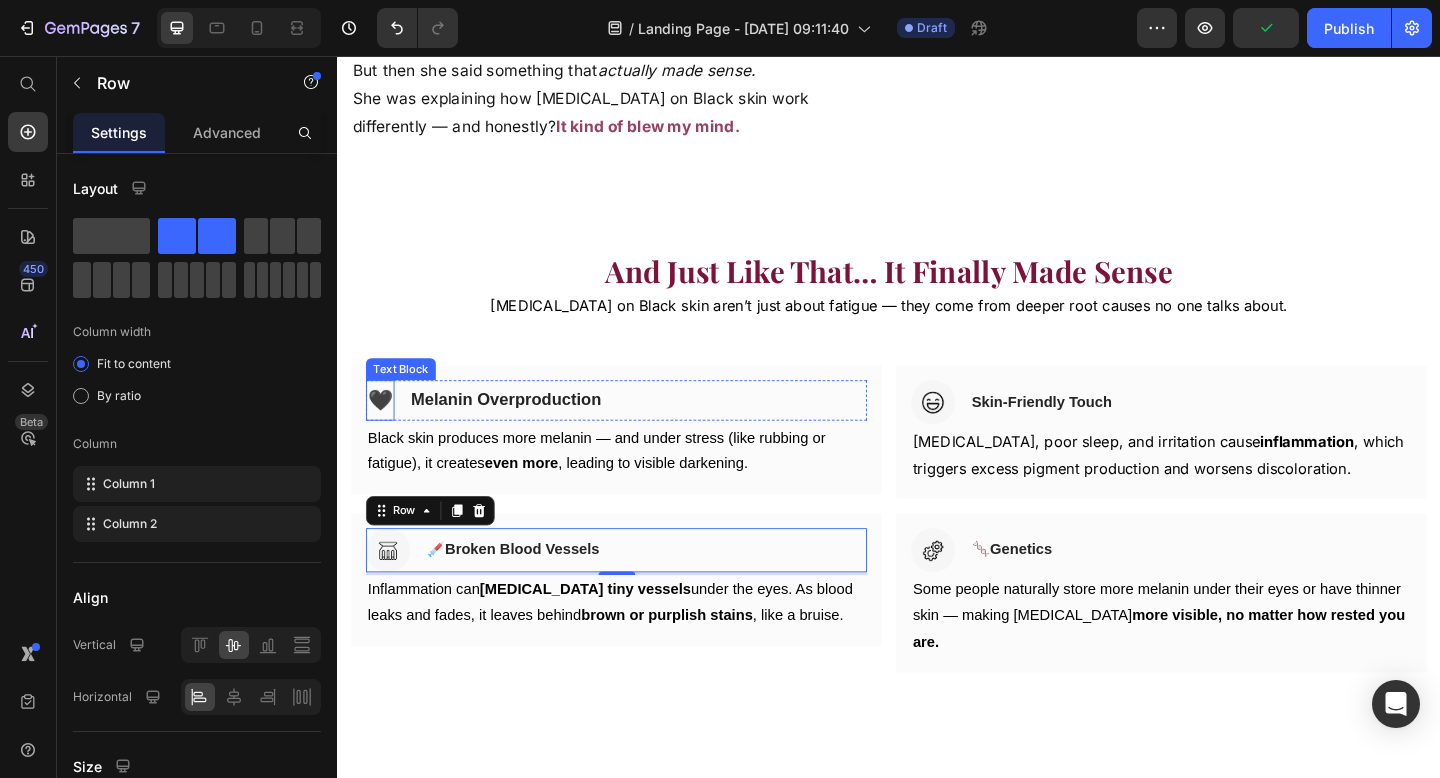 click on "🖤" at bounding box center [383, 431] 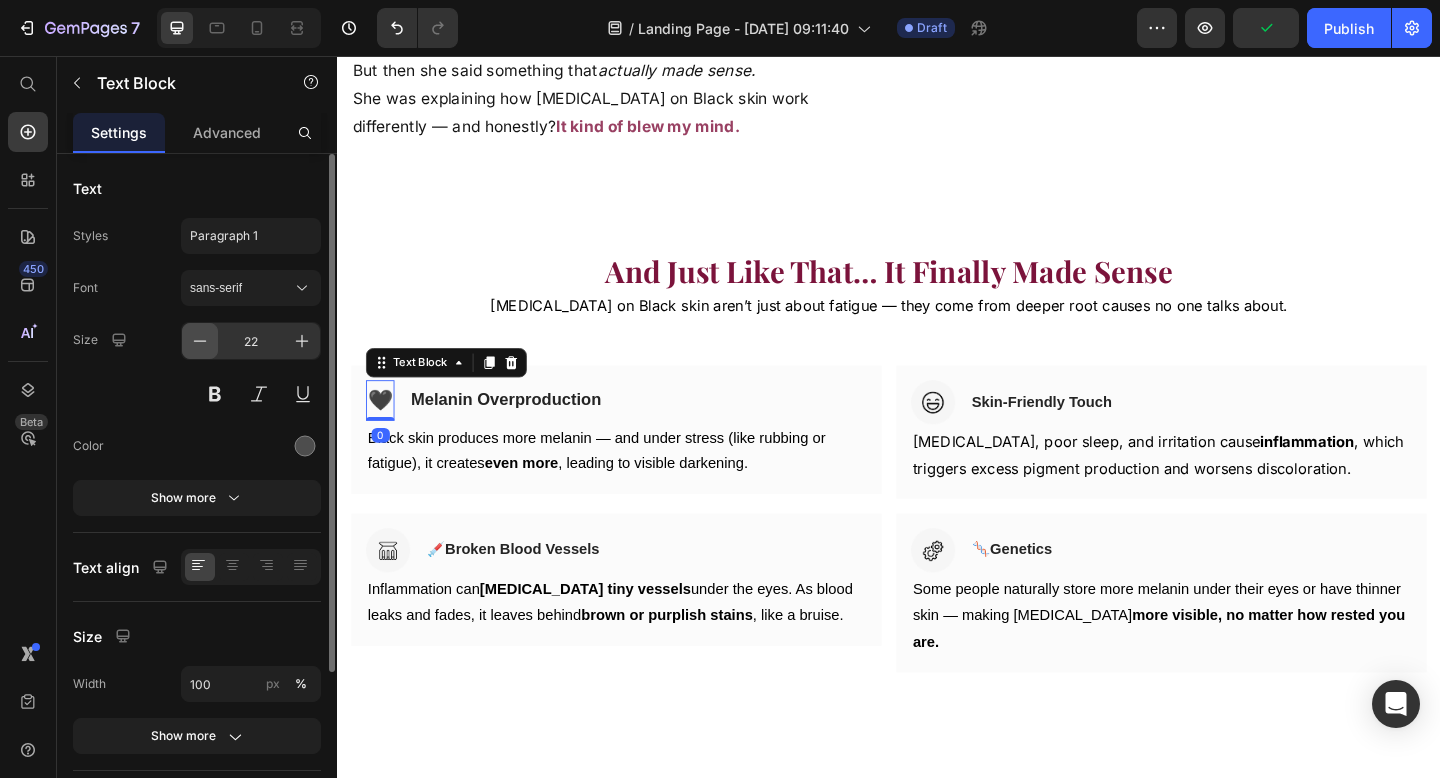 click 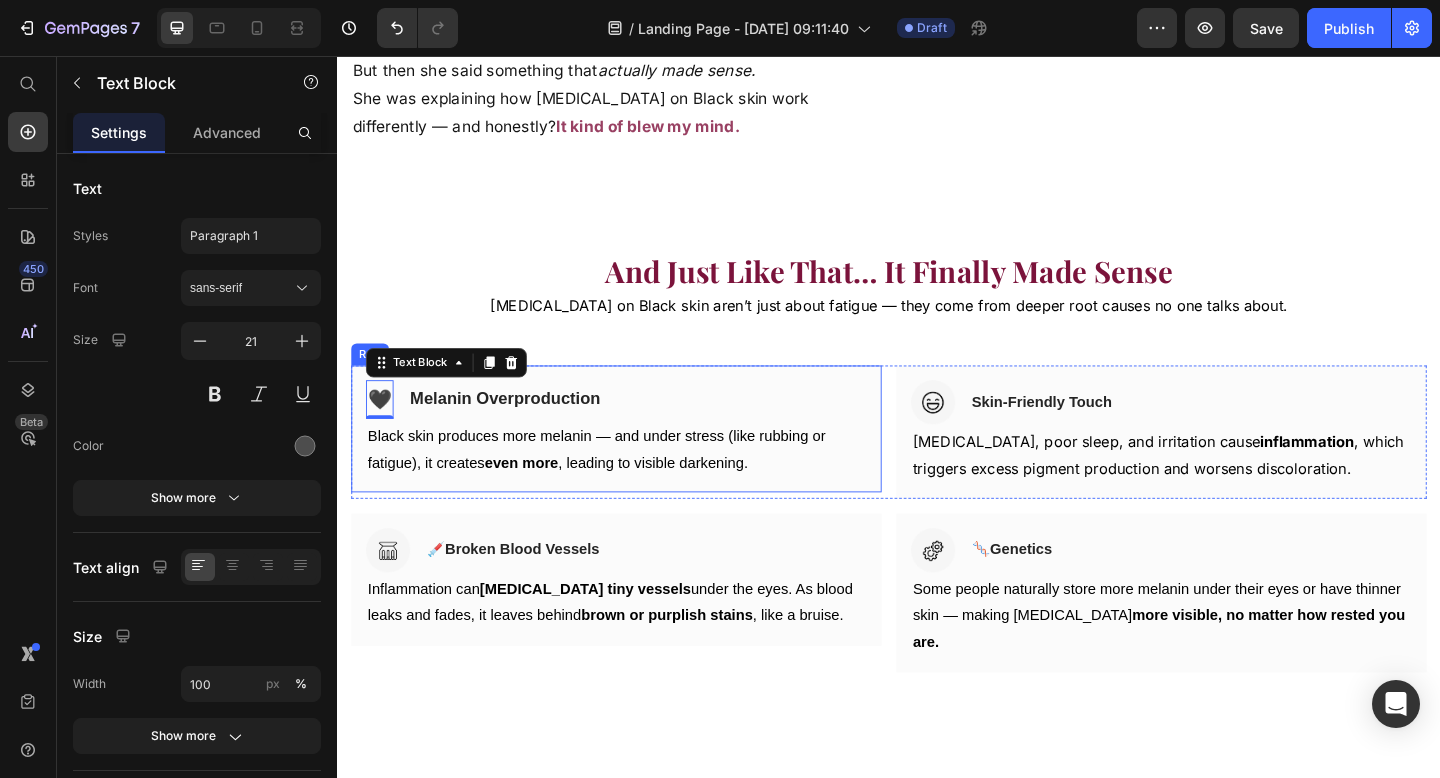 click on "Black skin produces more melanin — and under stress (like rubbing or fatigue), it creates  even more , leading to visible darkening." at bounding box center [640, 485] 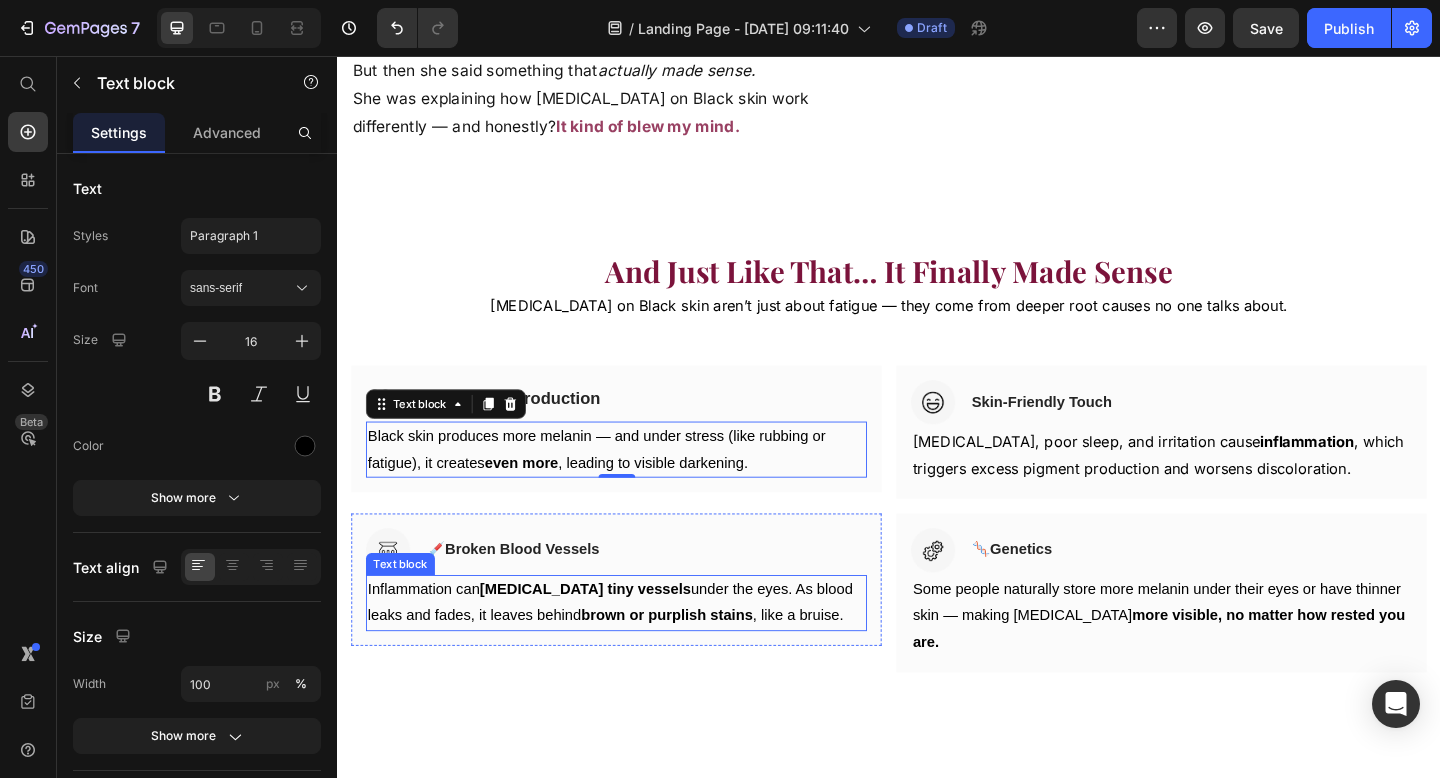 click on "Inflammation can  [MEDICAL_DATA] tiny vessels  under the eyes. As blood leaks and fades, it leaves behind  brown or purplish stains , like a bruise." at bounding box center [640, 652] 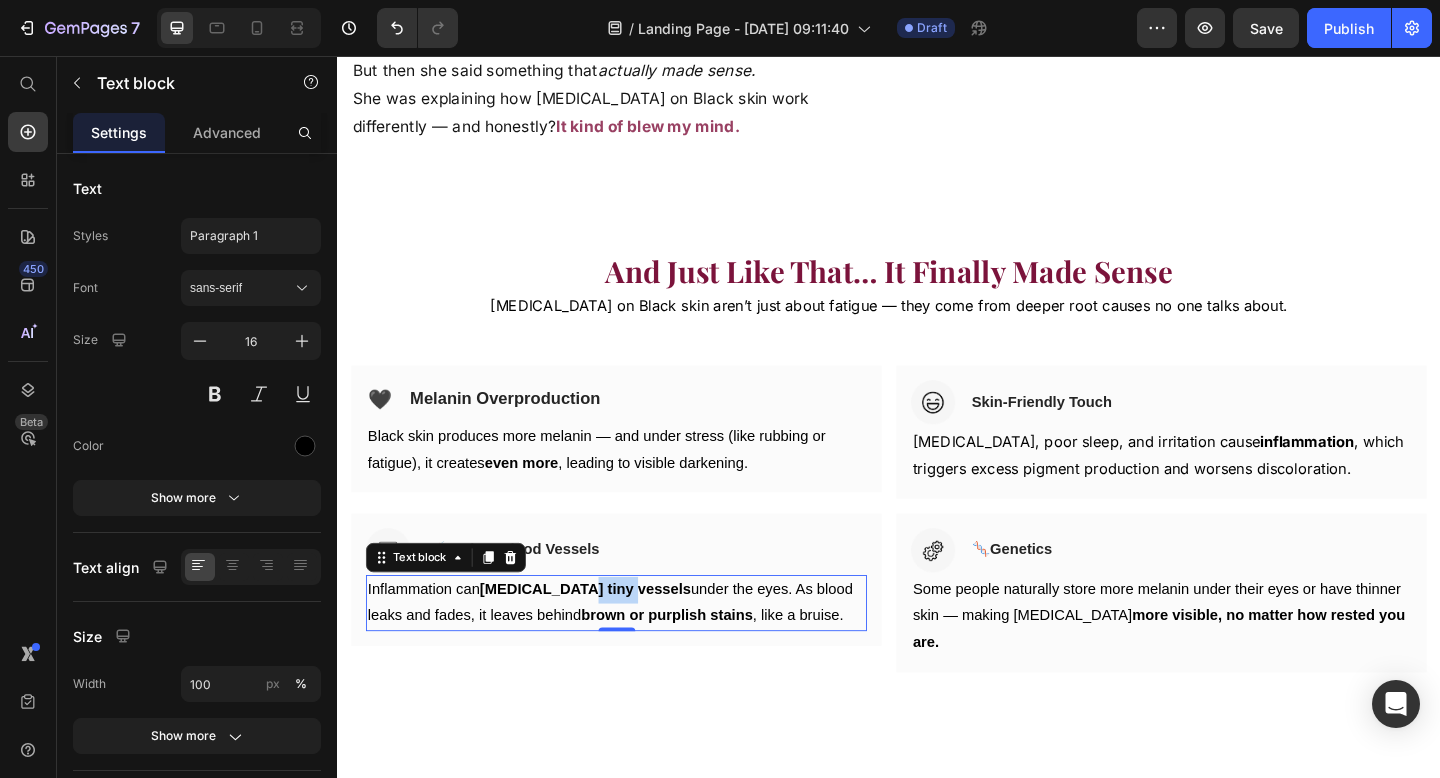 click on "[MEDICAL_DATA] tiny vessels" at bounding box center [607, 636] 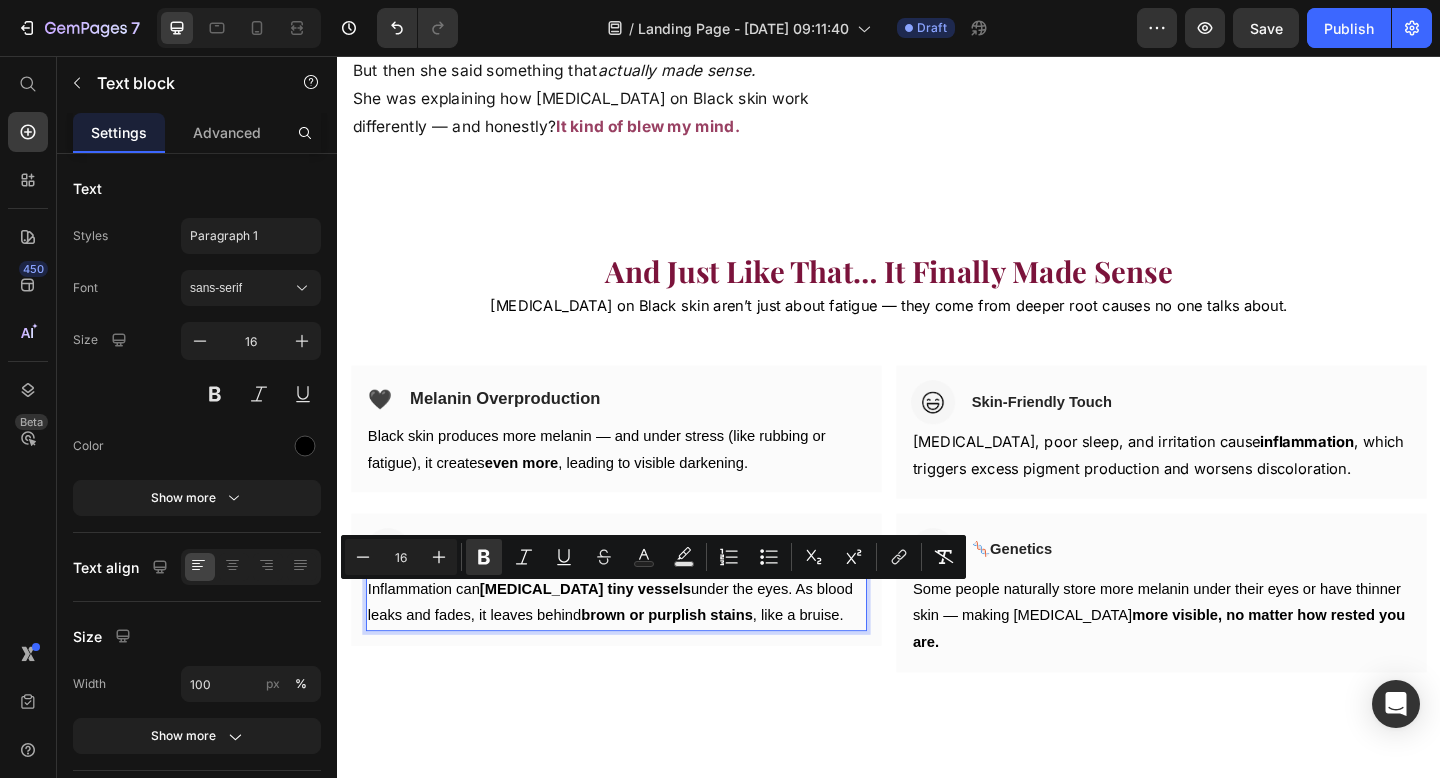 click on "Inflammation can  [MEDICAL_DATA] tiny vessels  under the eyes. As blood leaks and fades, it leaves behind  brown or purplish stains , like a bruise." at bounding box center [640, 652] 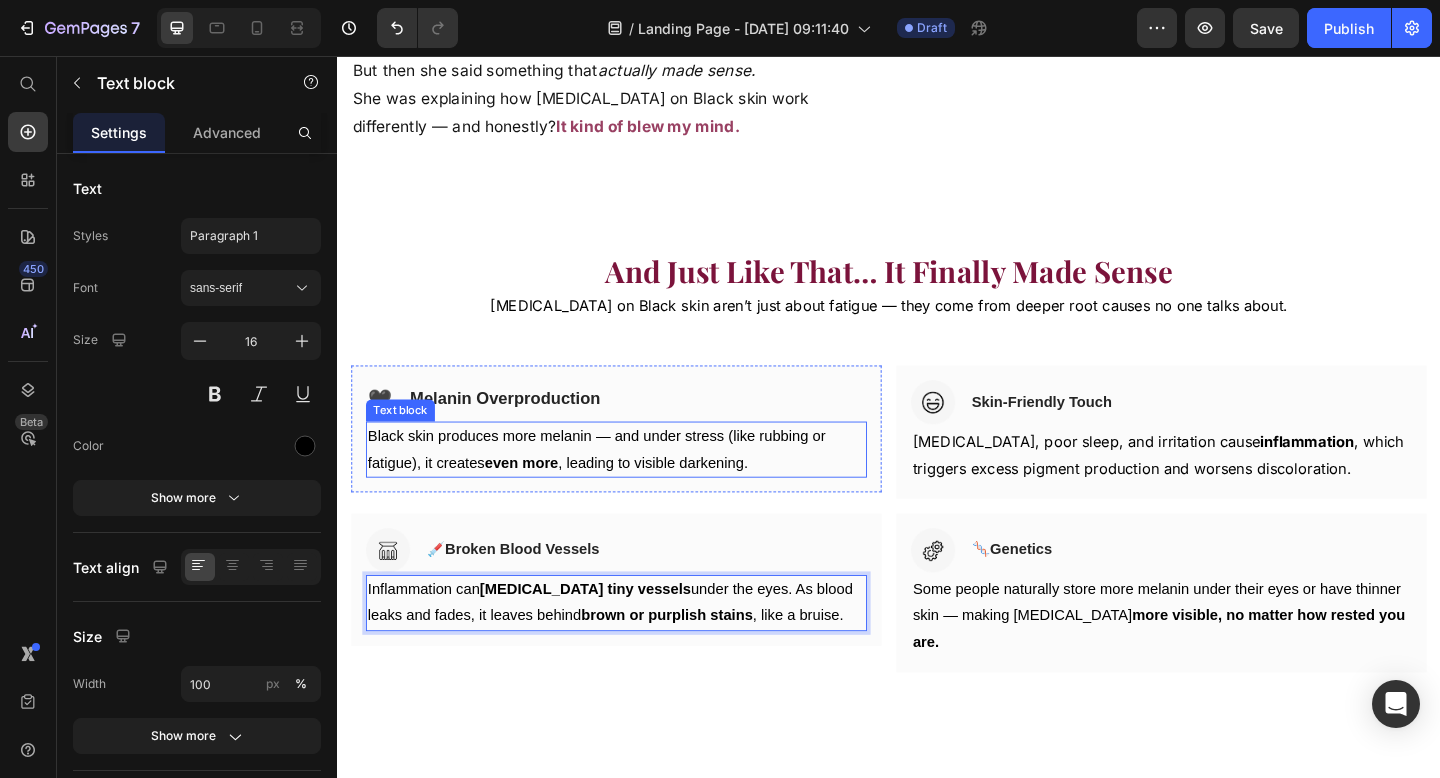 click on "even more" at bounding box center (537, 498) 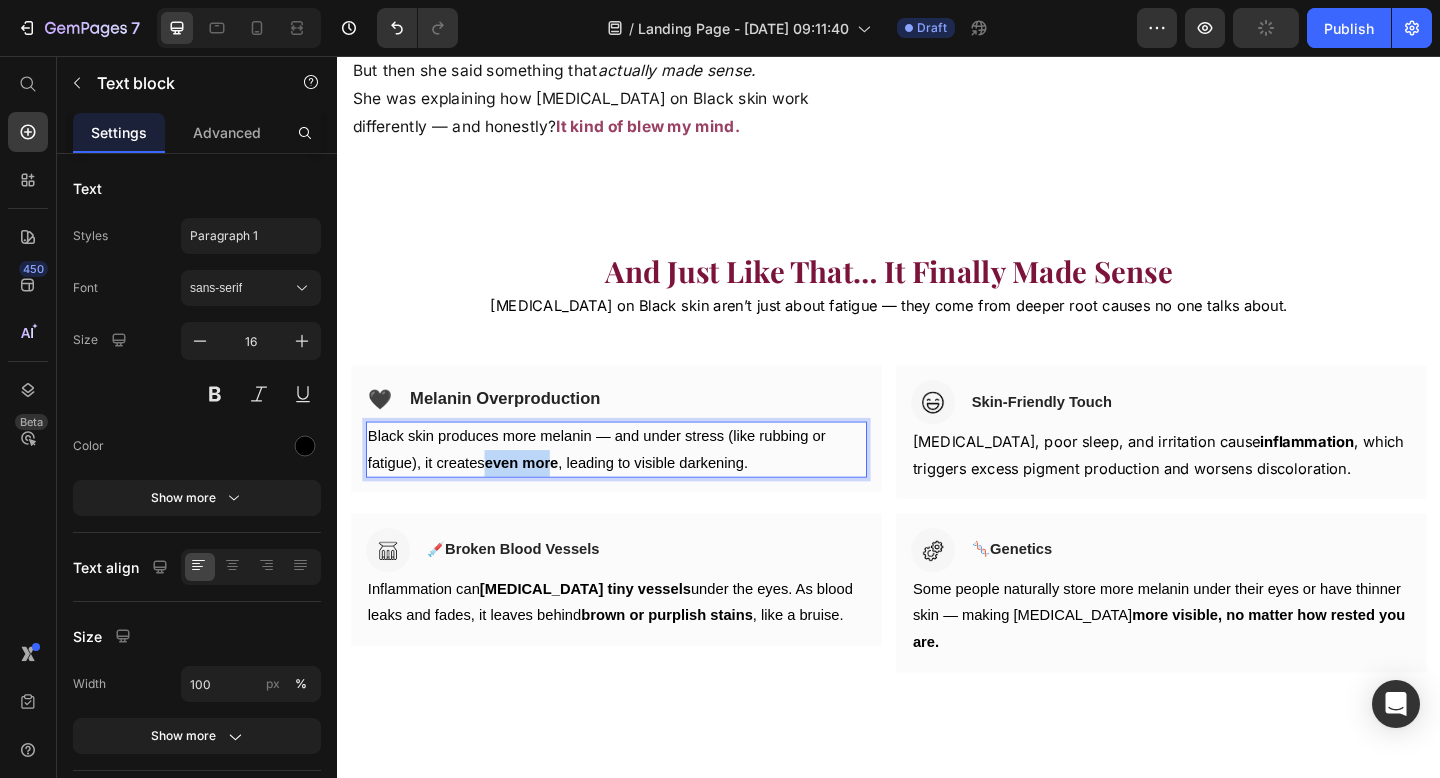 drag, startPoint x: 500, startPoint y: 501, endPoint x: 577, endPoint y: 500, distance: 77.00649 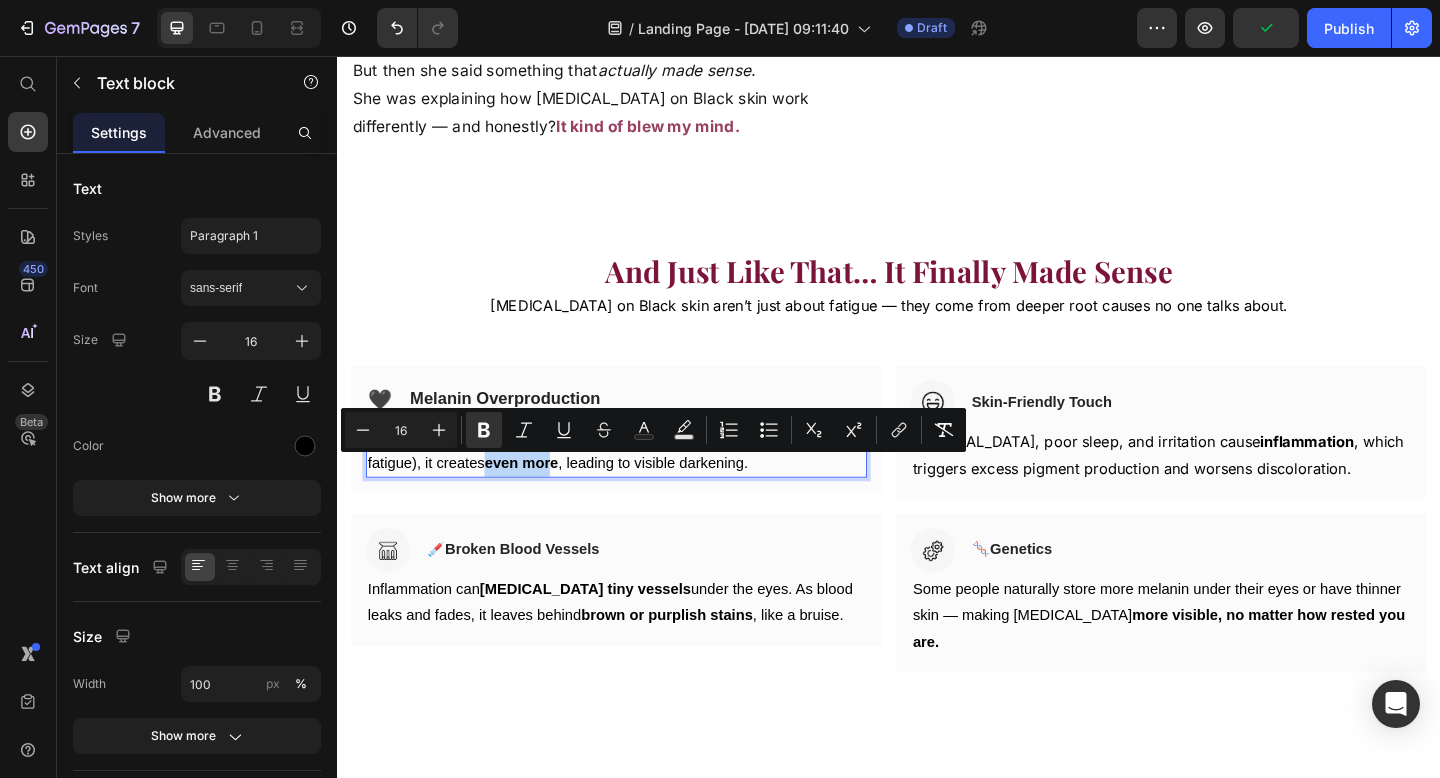 click on "even more" at bounding box center (537, 498) 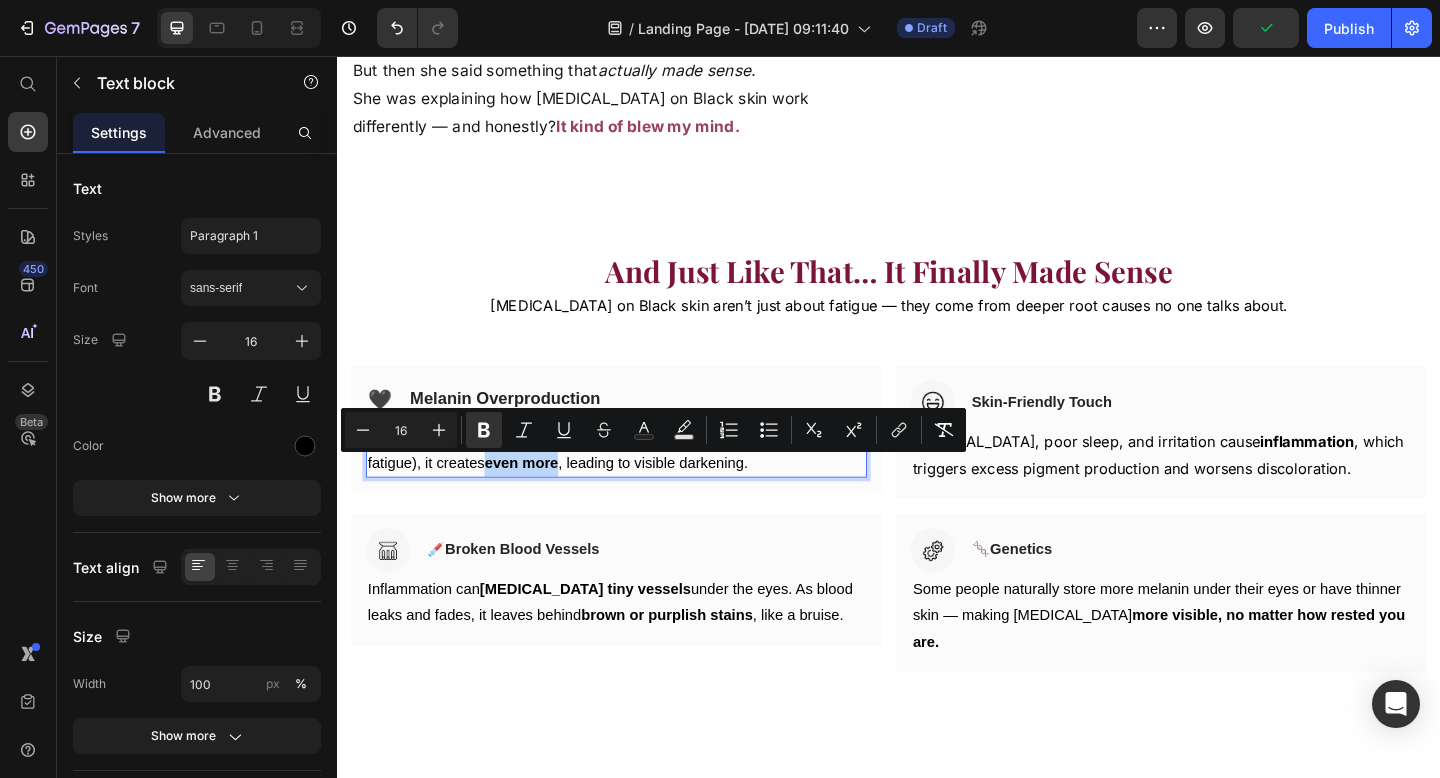 drag, startPoint x: 580, startPoint y: 502, endPoint x: 504, endPoint y: 505, distance: 76.05919 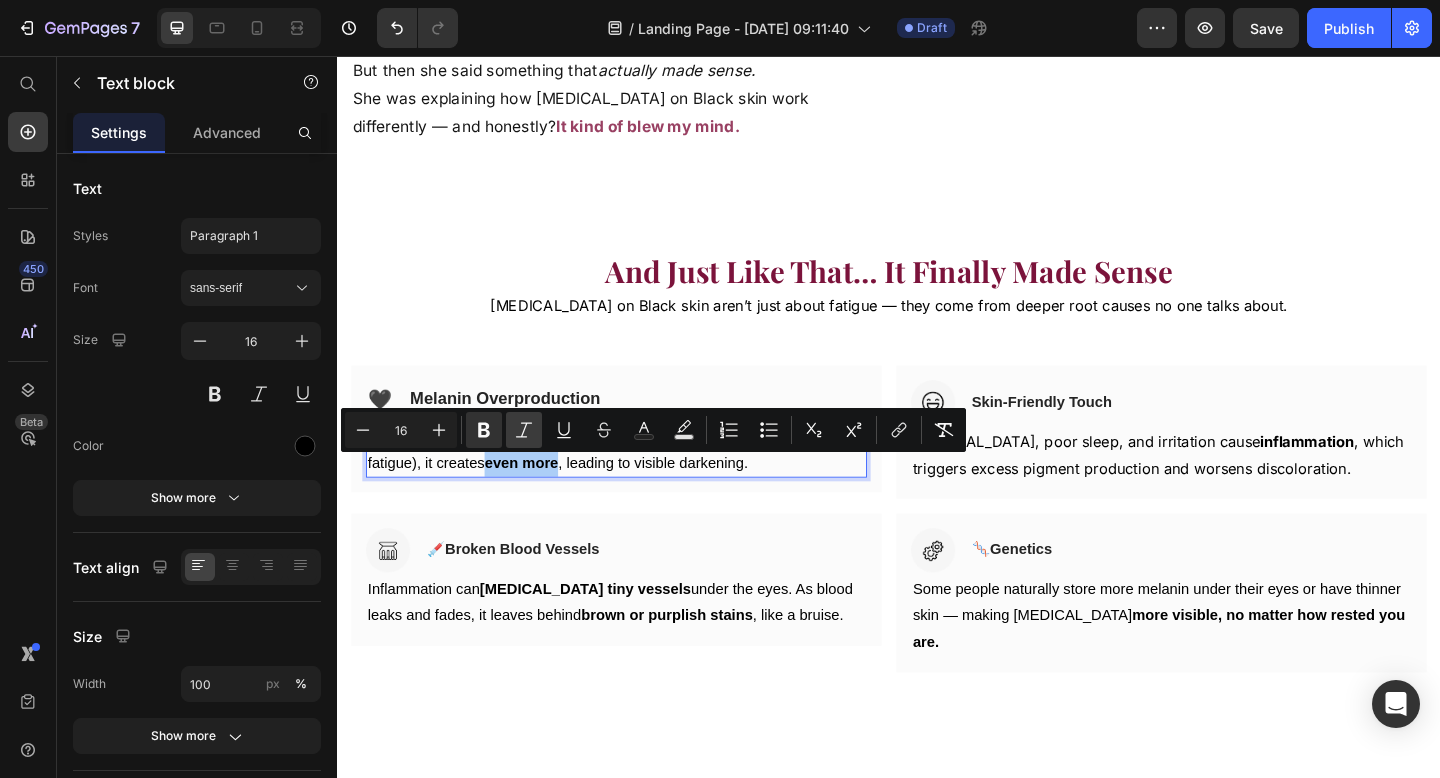 click 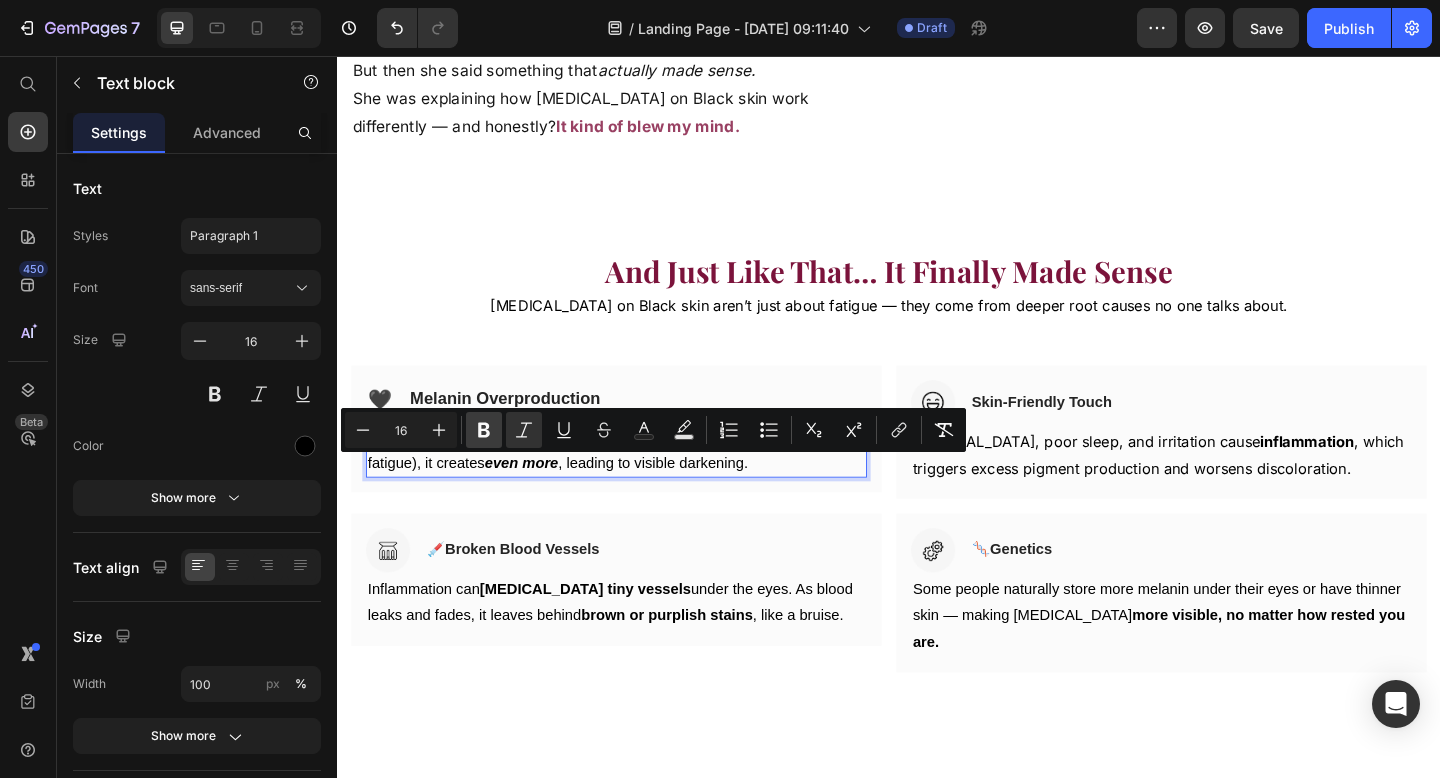 click 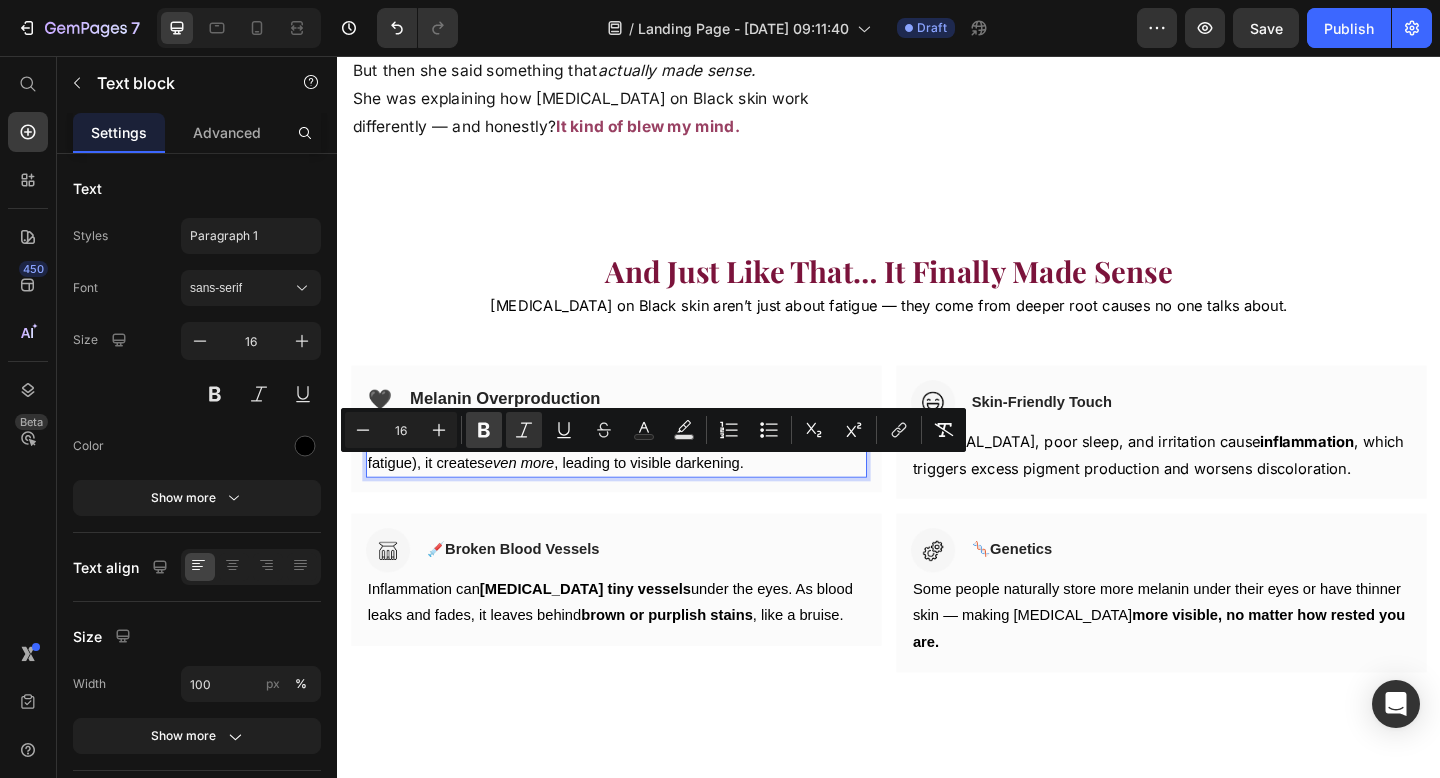 click 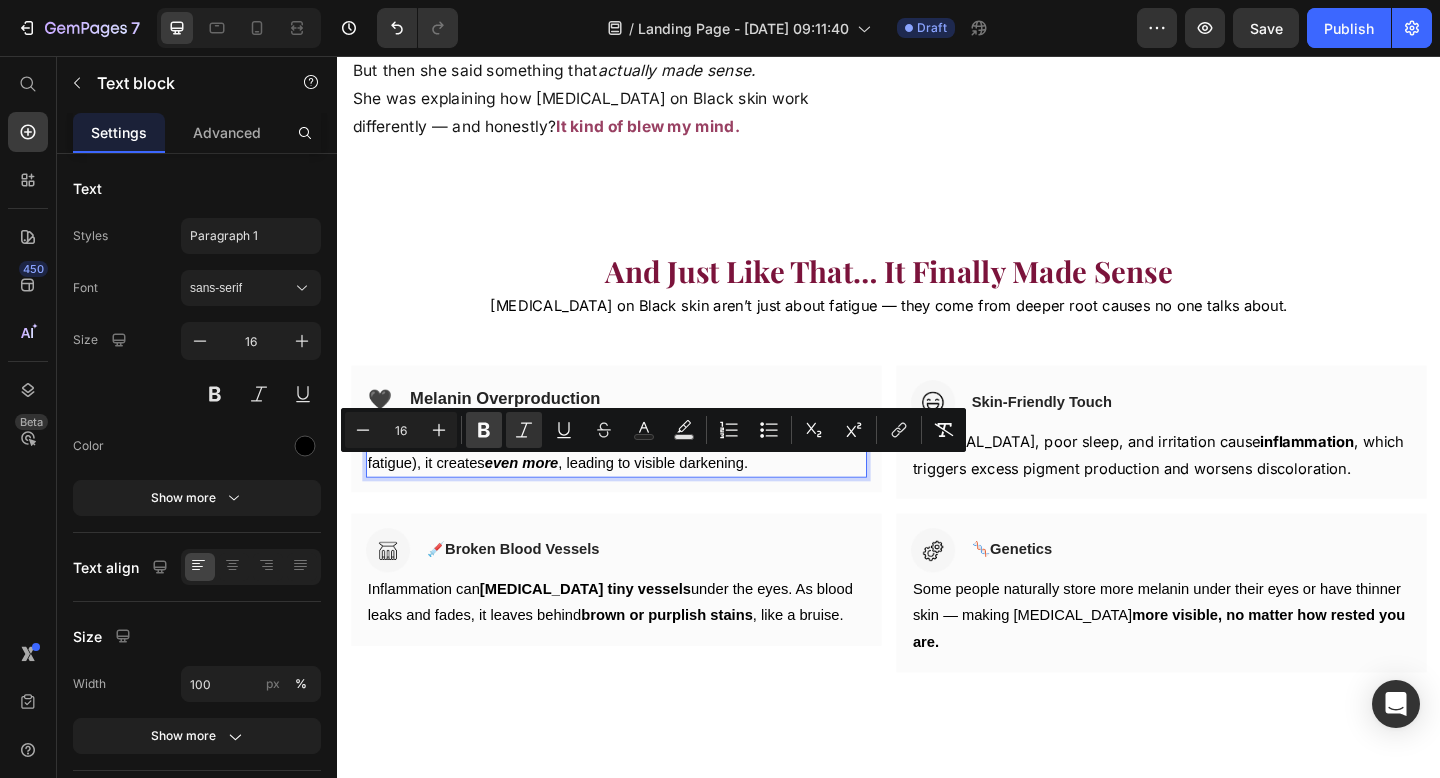 click 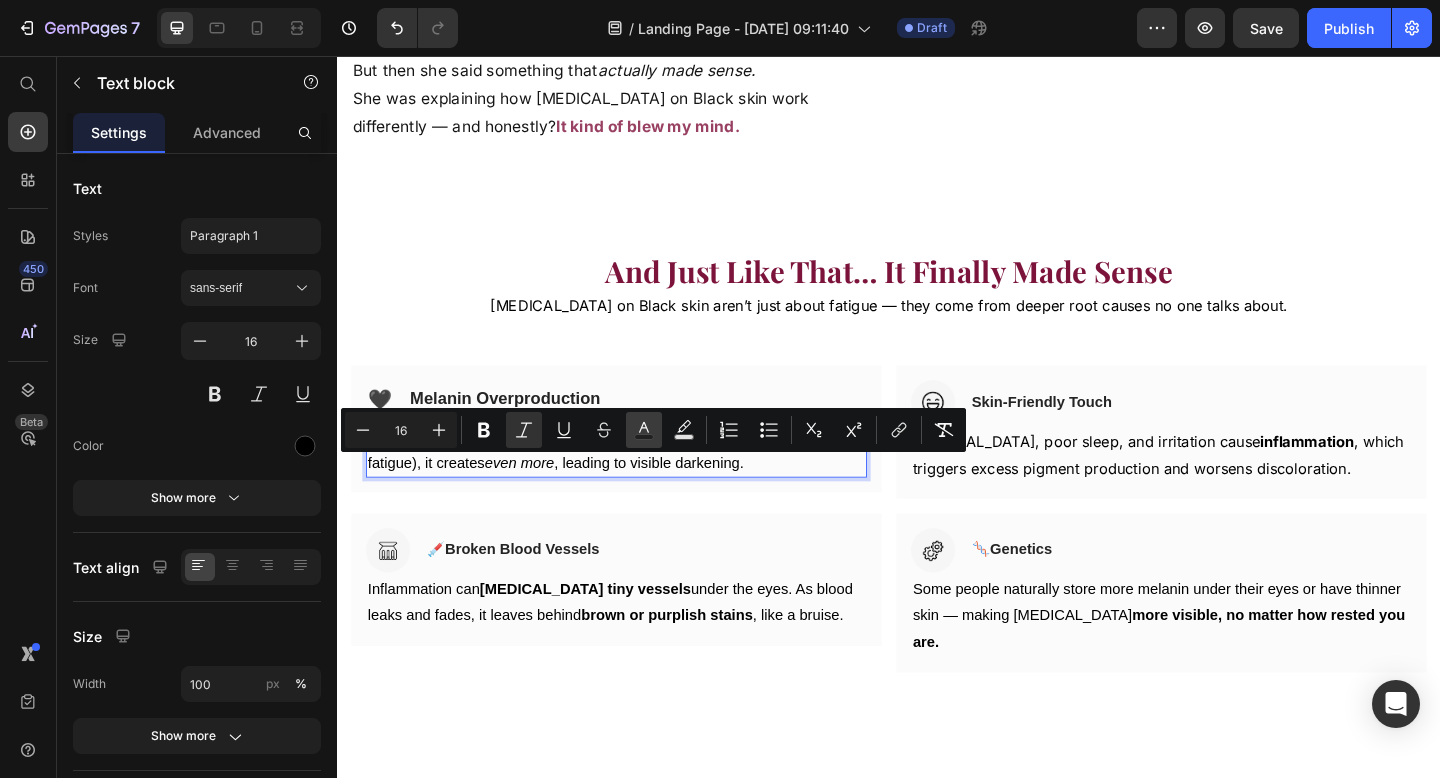 click 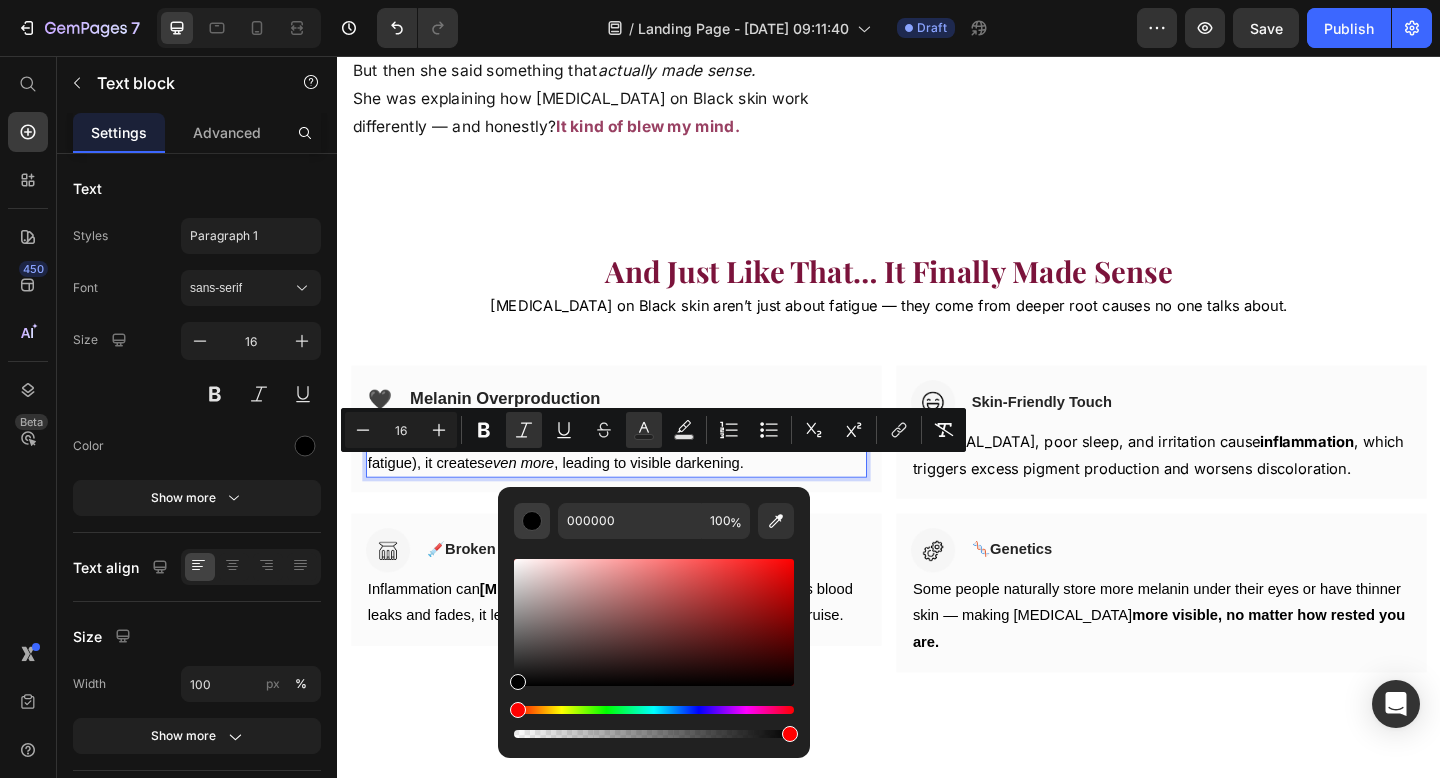 click at bounding box center [532, 521] 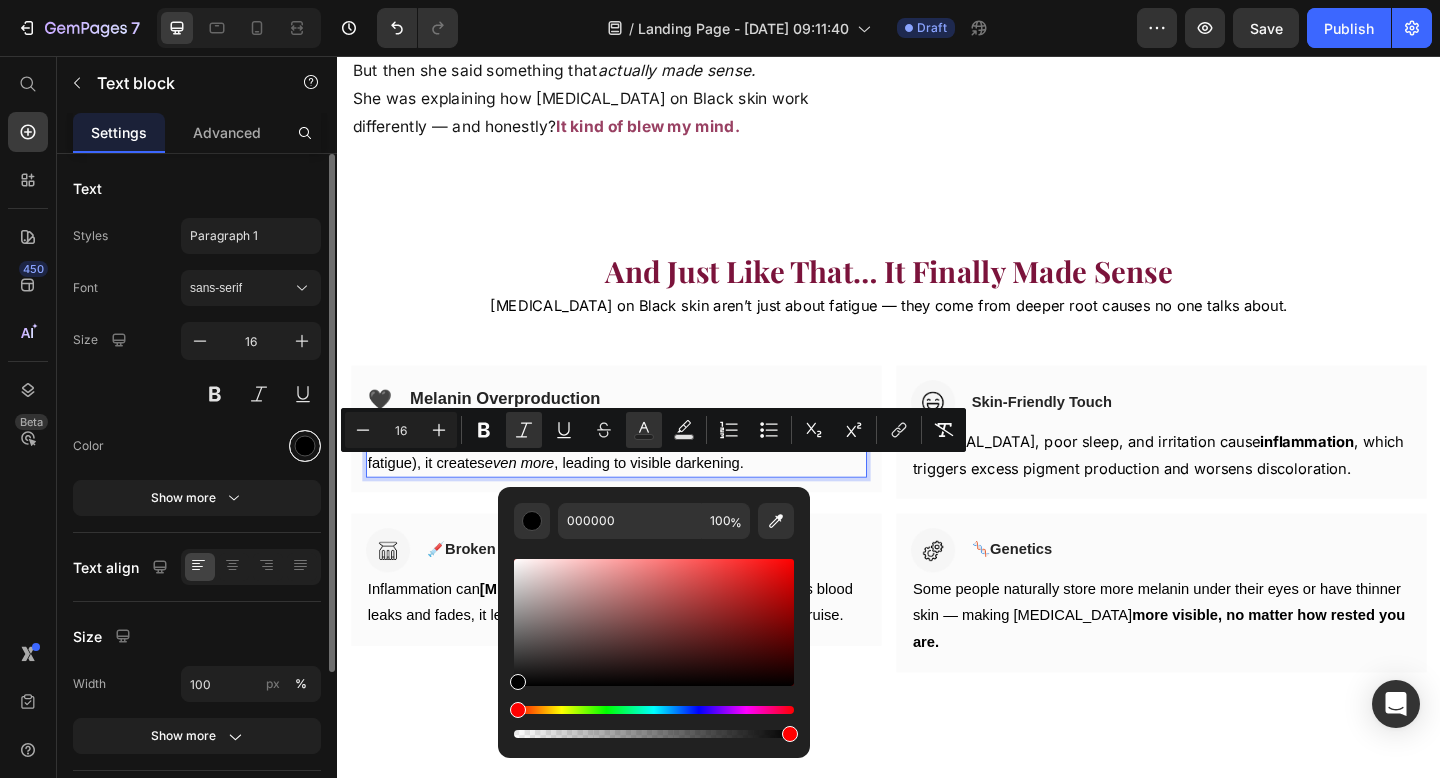 click at bounding box center [305, 446] 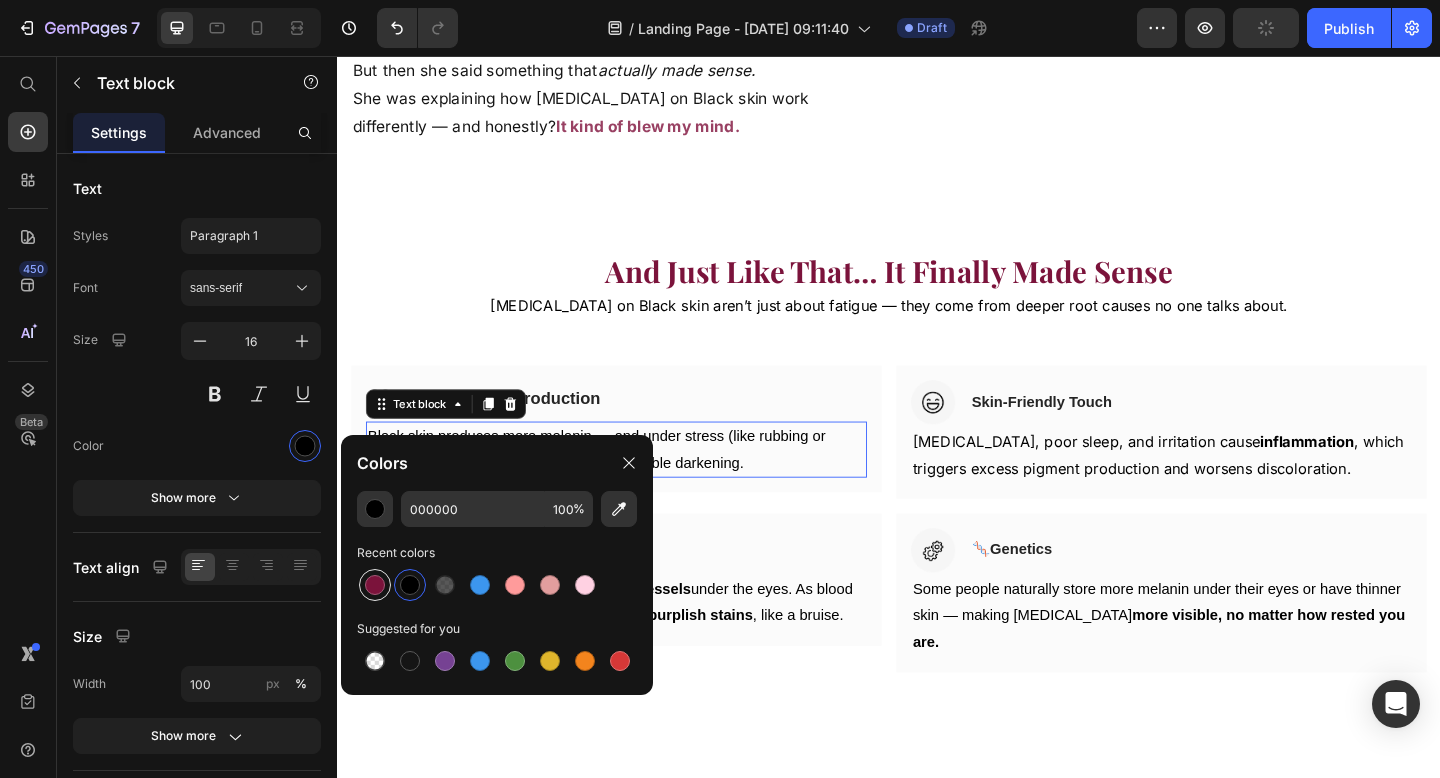 click at bounding box center [375, 585] 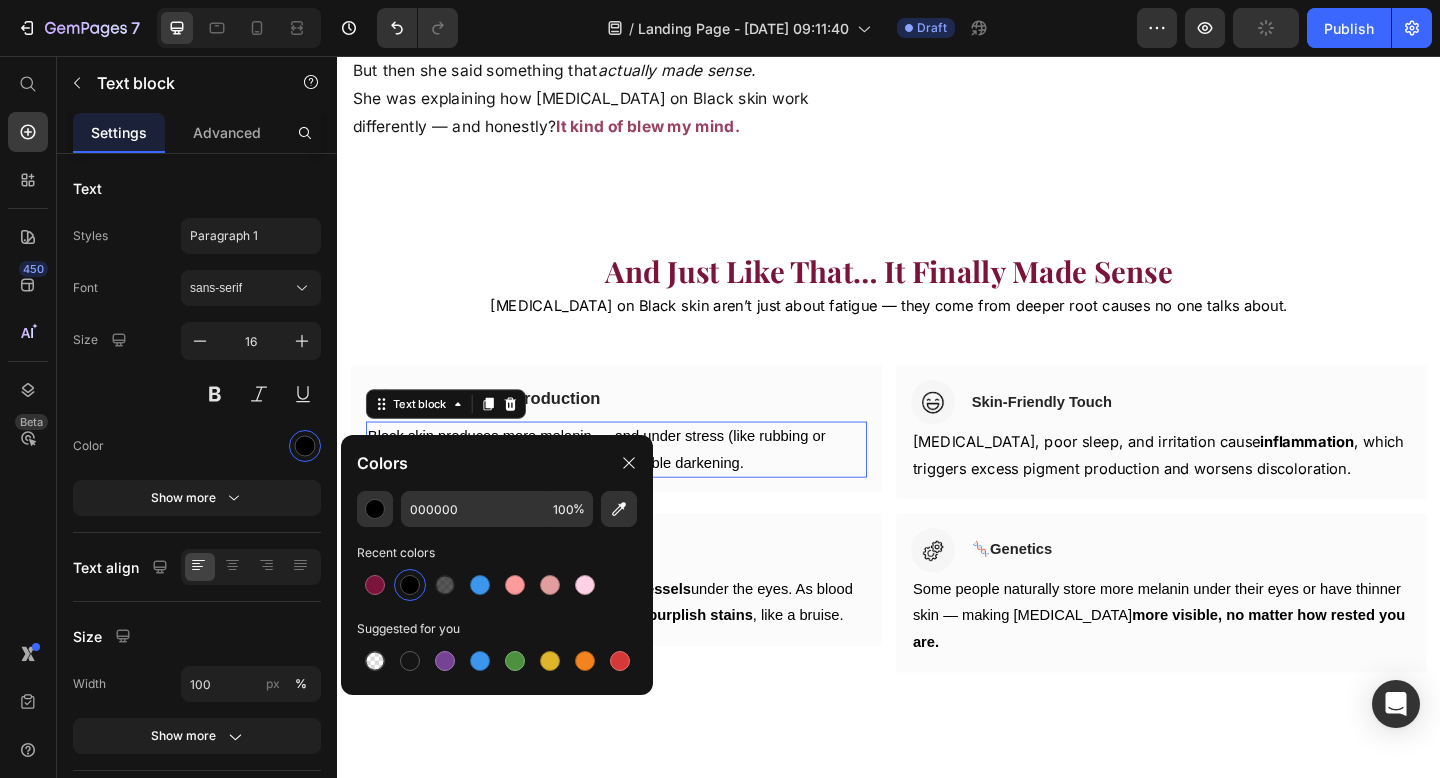 type on "7B133B" 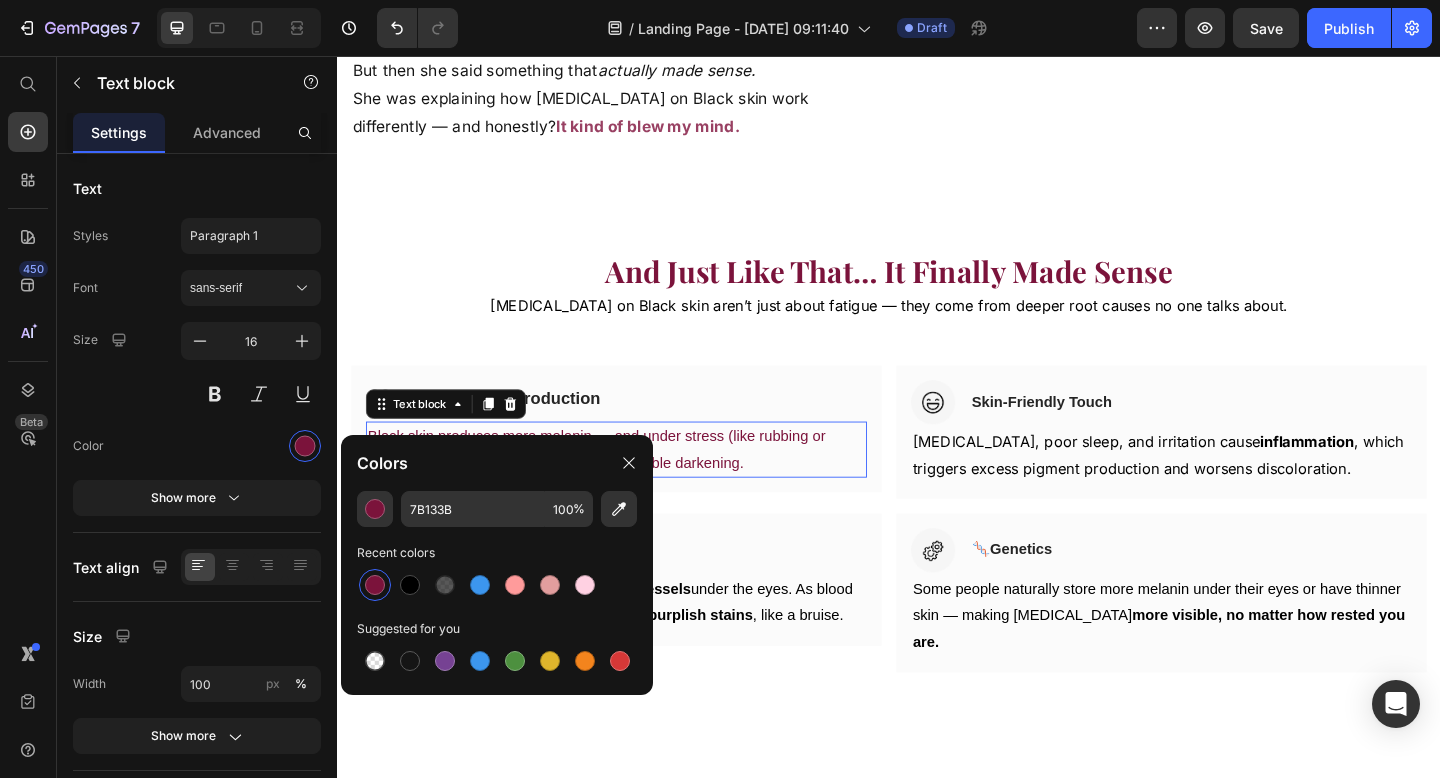 click on "Black skin produces more melanin — and under stress (like rubbing or fatigue), it creates  even more , leading to visible darkening." at bounding box center [640, 485] 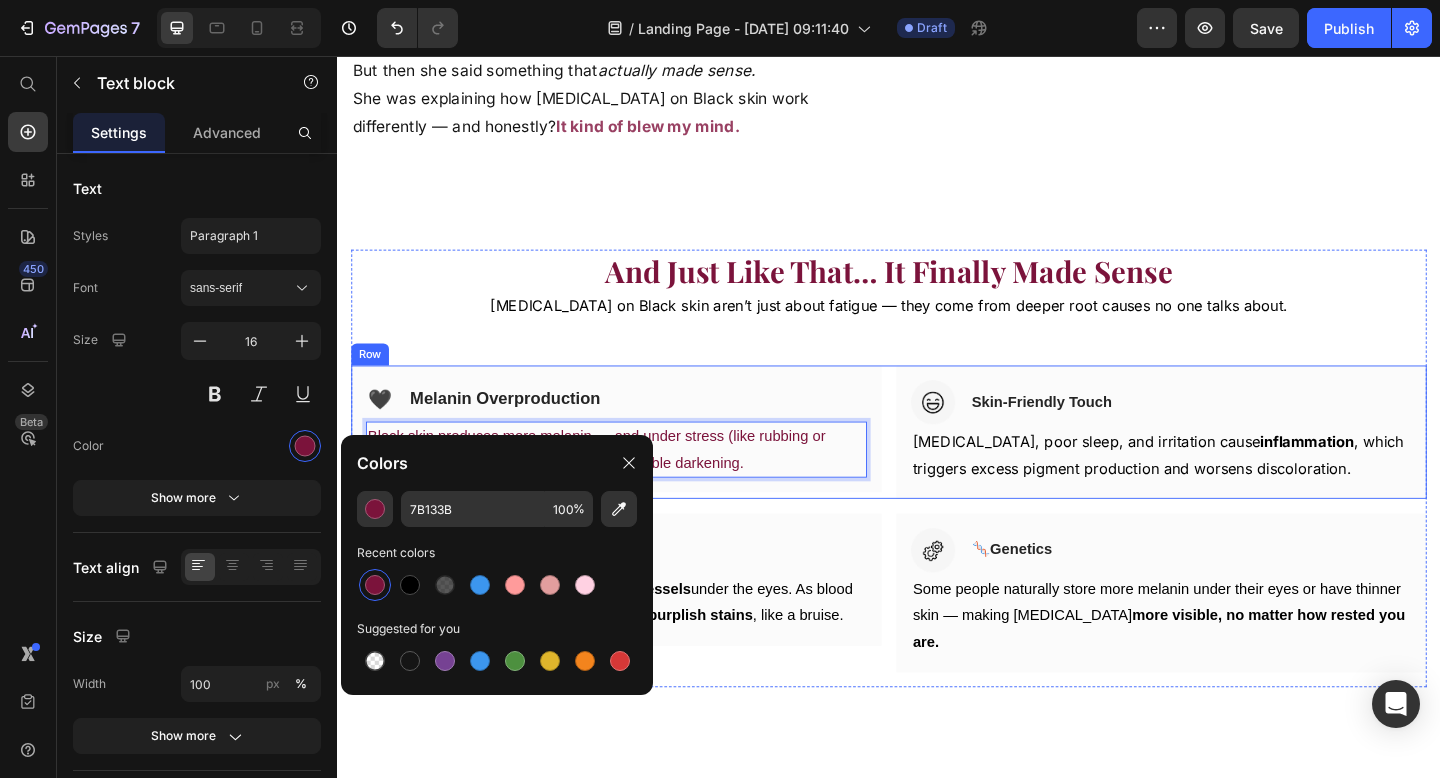 click on "Image 💉  Broken Blood Vessels Heading Row Inflammation can  rupture tiny vessels  under the eyes. As blood leaks and fades, it leaves behind  brown or purplish stains , like a bruise. Text block Row" at bounding box center (640, 626) 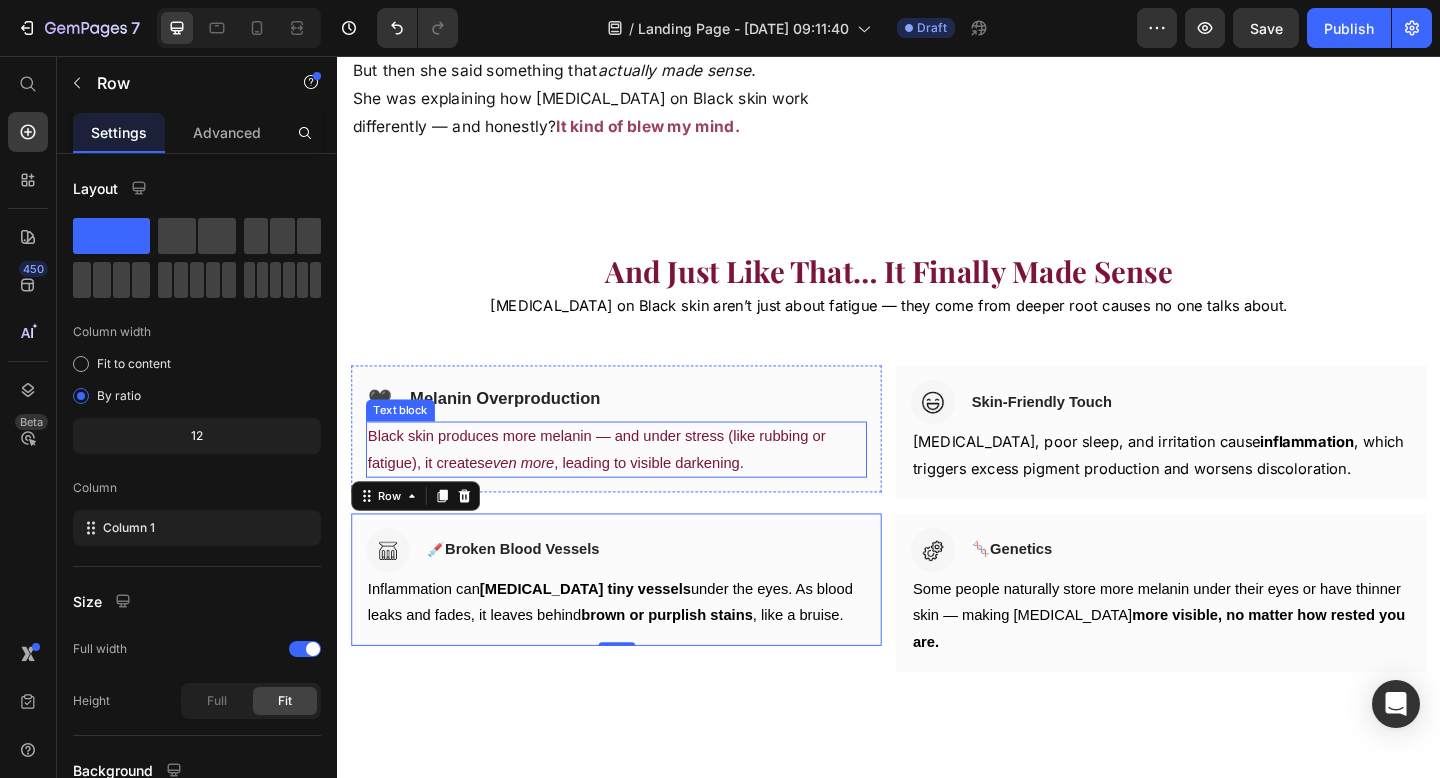 click on "Black skin produces more melanin — and under stress (like rubbing or fatigue), it creates  even more , leading to visible darkening." at bounding box center [640, 485] 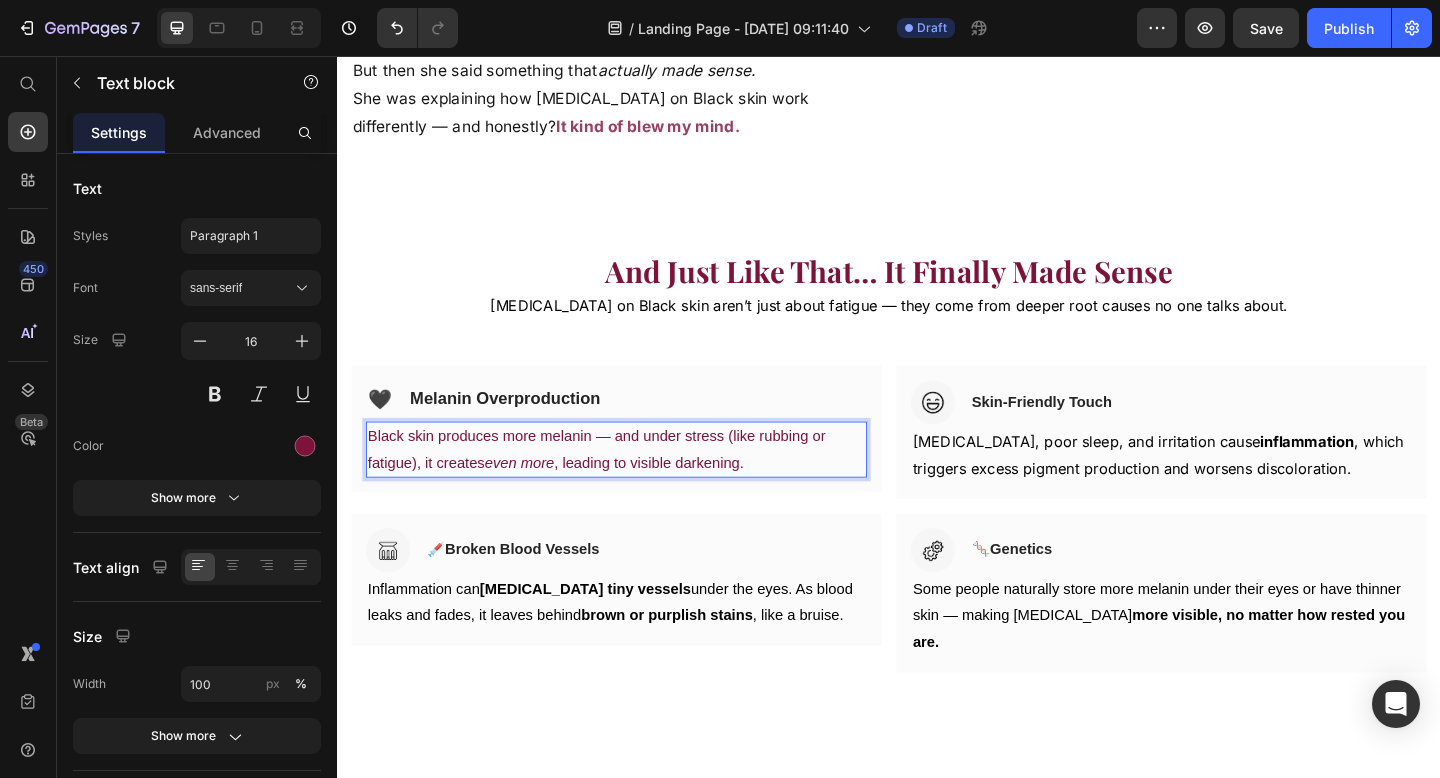 click on "even more" at bounding box center [535, 498] 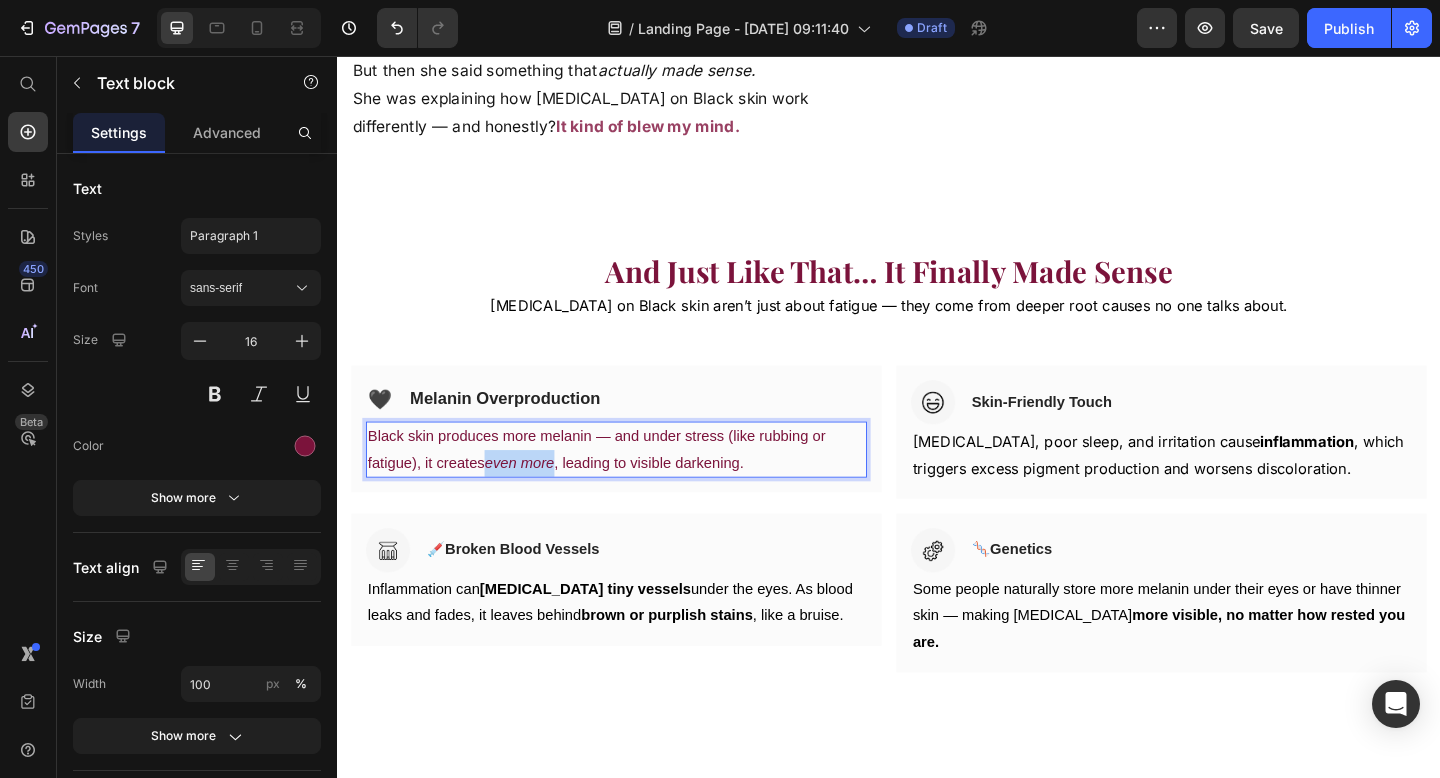 drag, startPoint x: 577, startPoint y: 503, endPoint x: 503, endPoint y: 506, distance: 74.06078 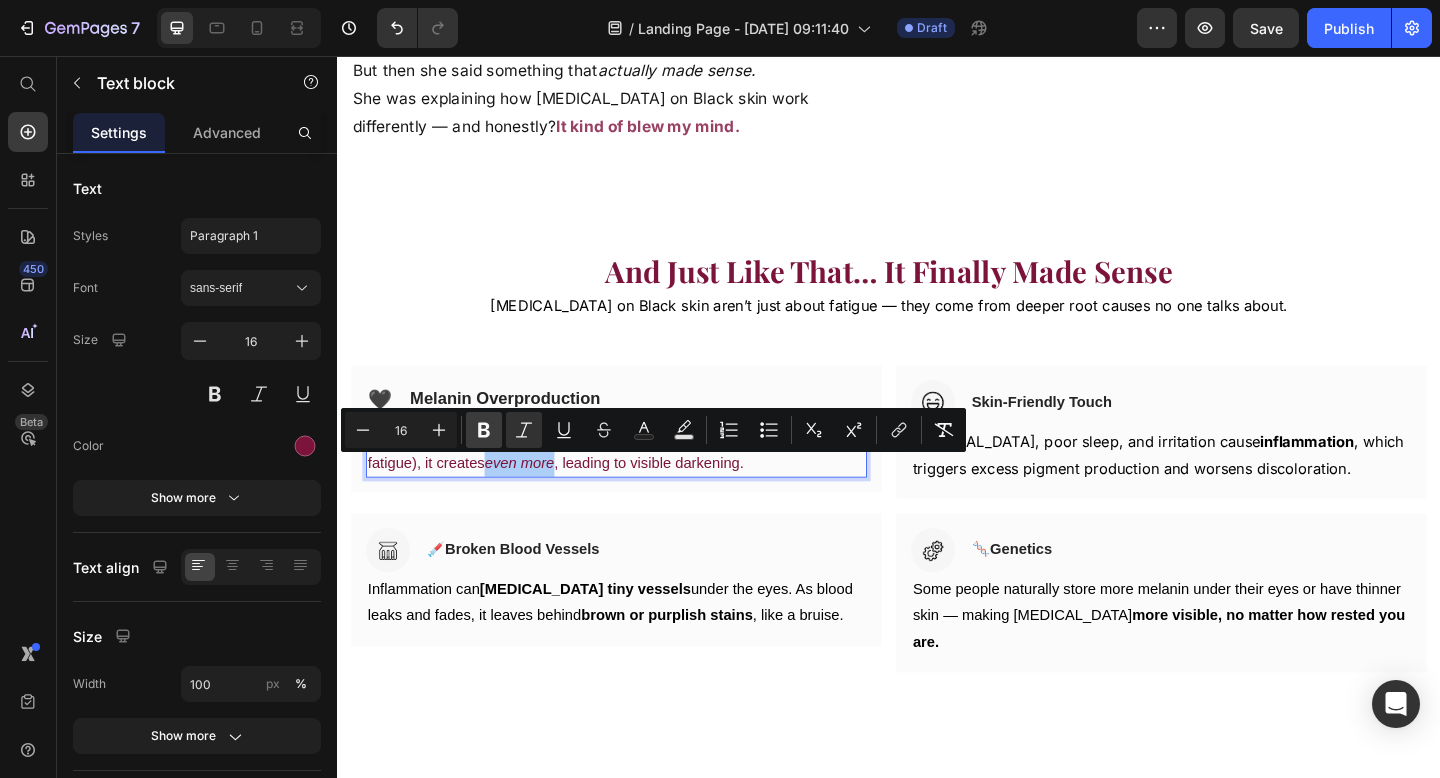click 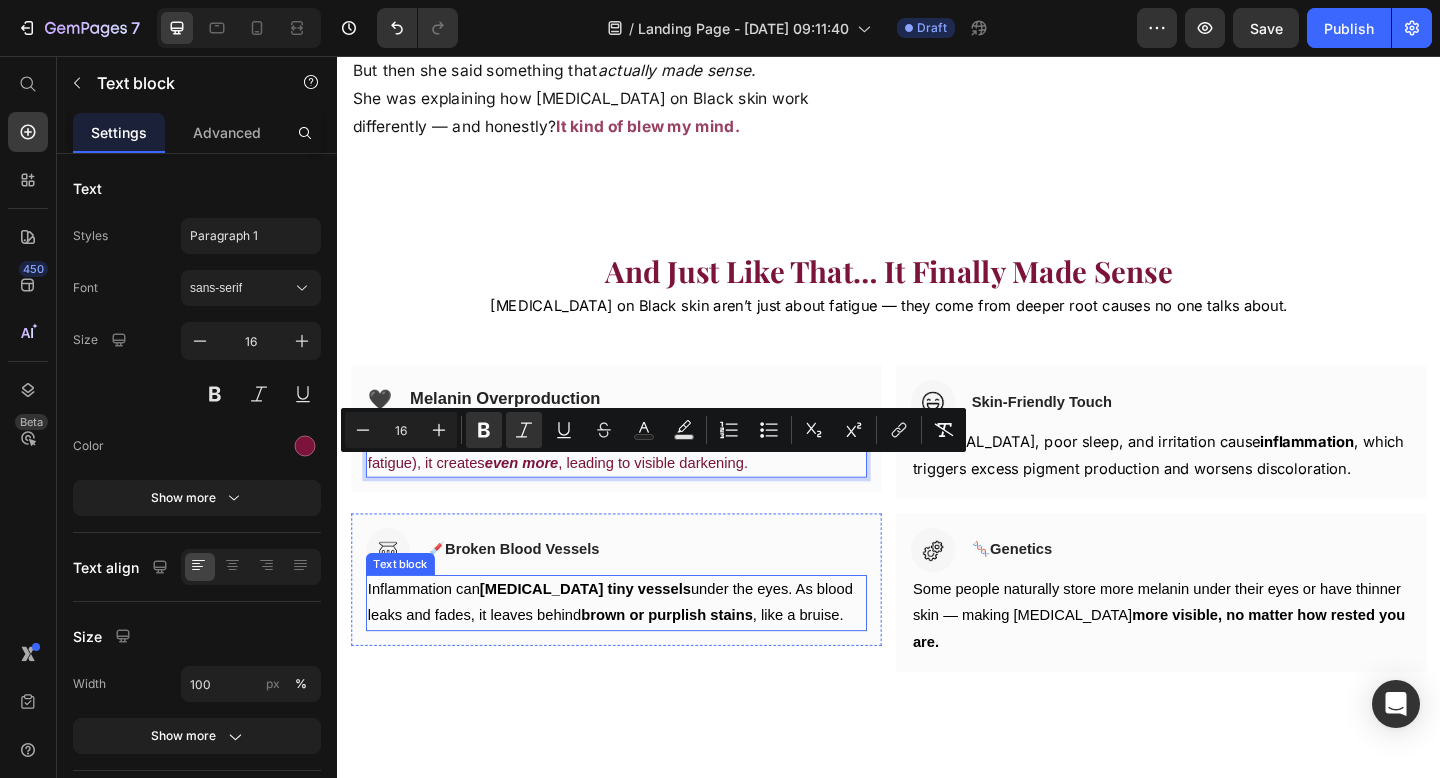 click on "[MEDICAL_DATA] tiny vessels" at bounding box center (607, 636) 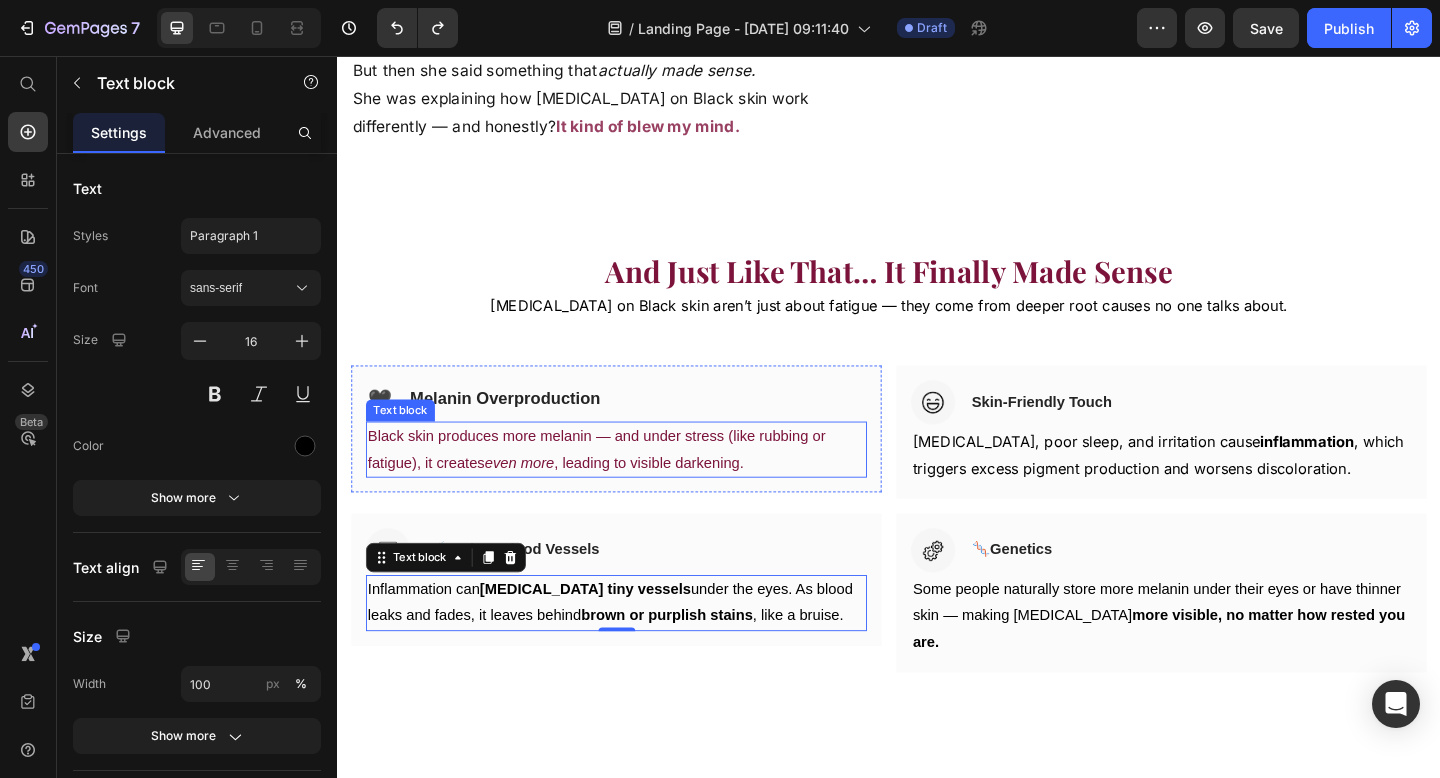 click on "even more" at bounding box center (535, 498) 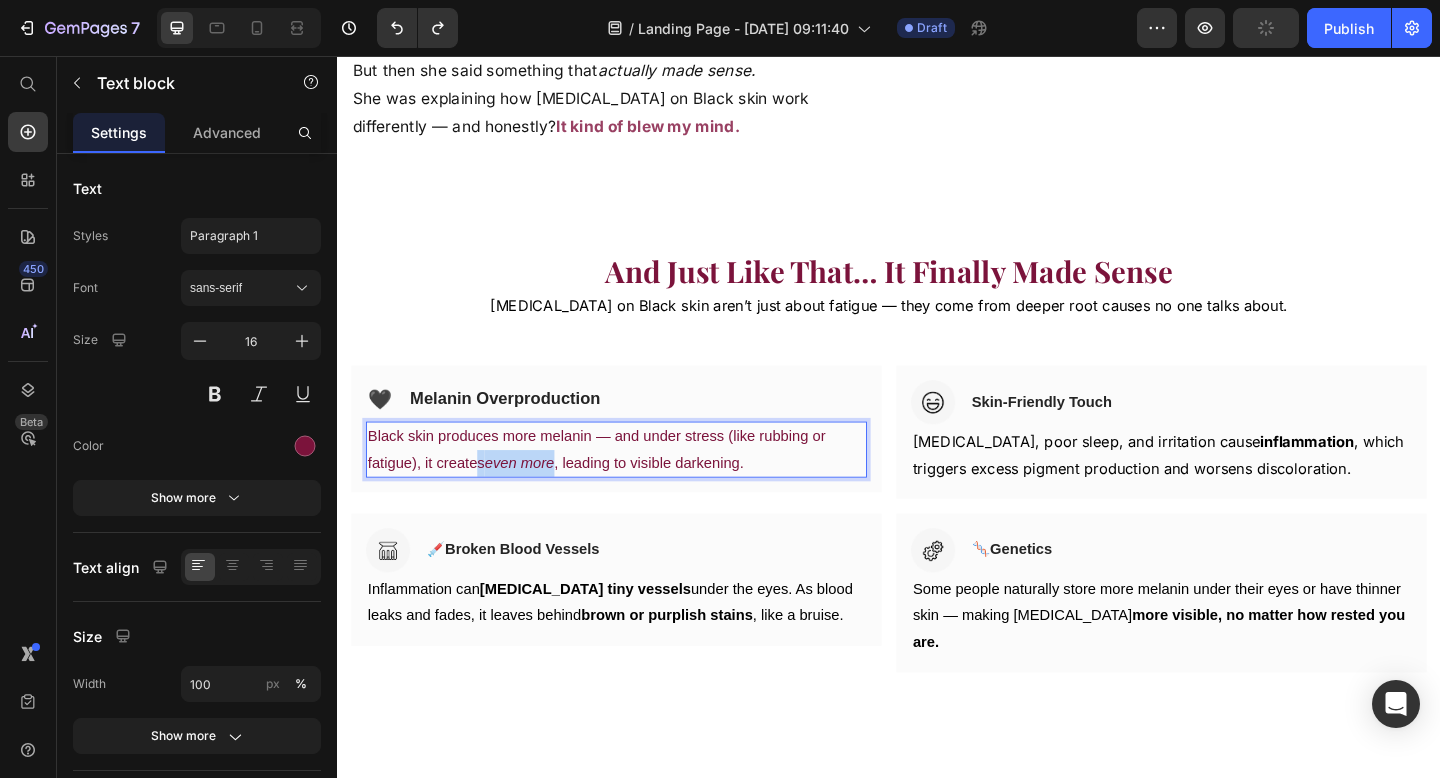 drag, startPoint x: 574, startPoint y: 504, endPoint x: 492, endPoint y: 504, distance: 82 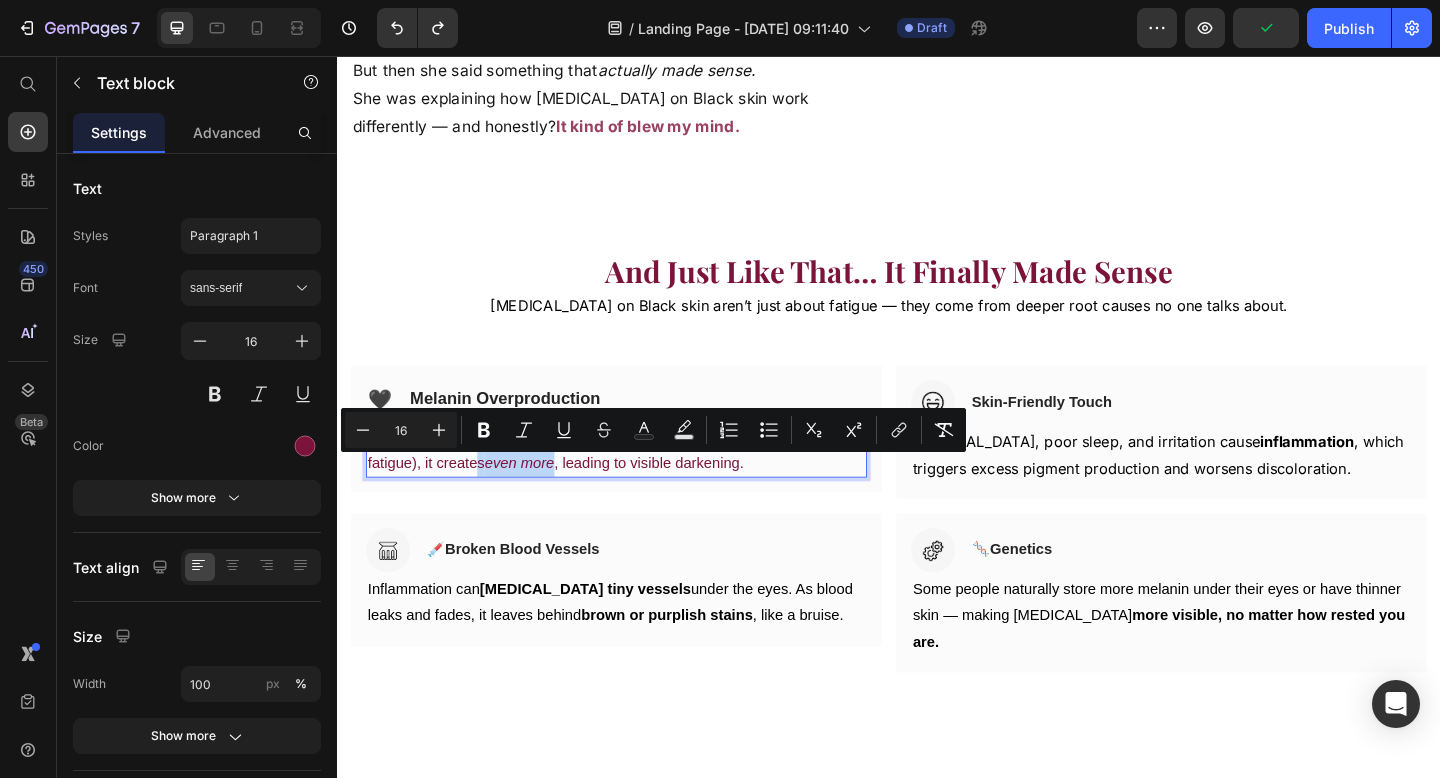 click on "Black skin produces more melanin — and under stress (like rubbing or fatigue), it creates  even more , leading to visible darkening." at bounding box center (640, 485) 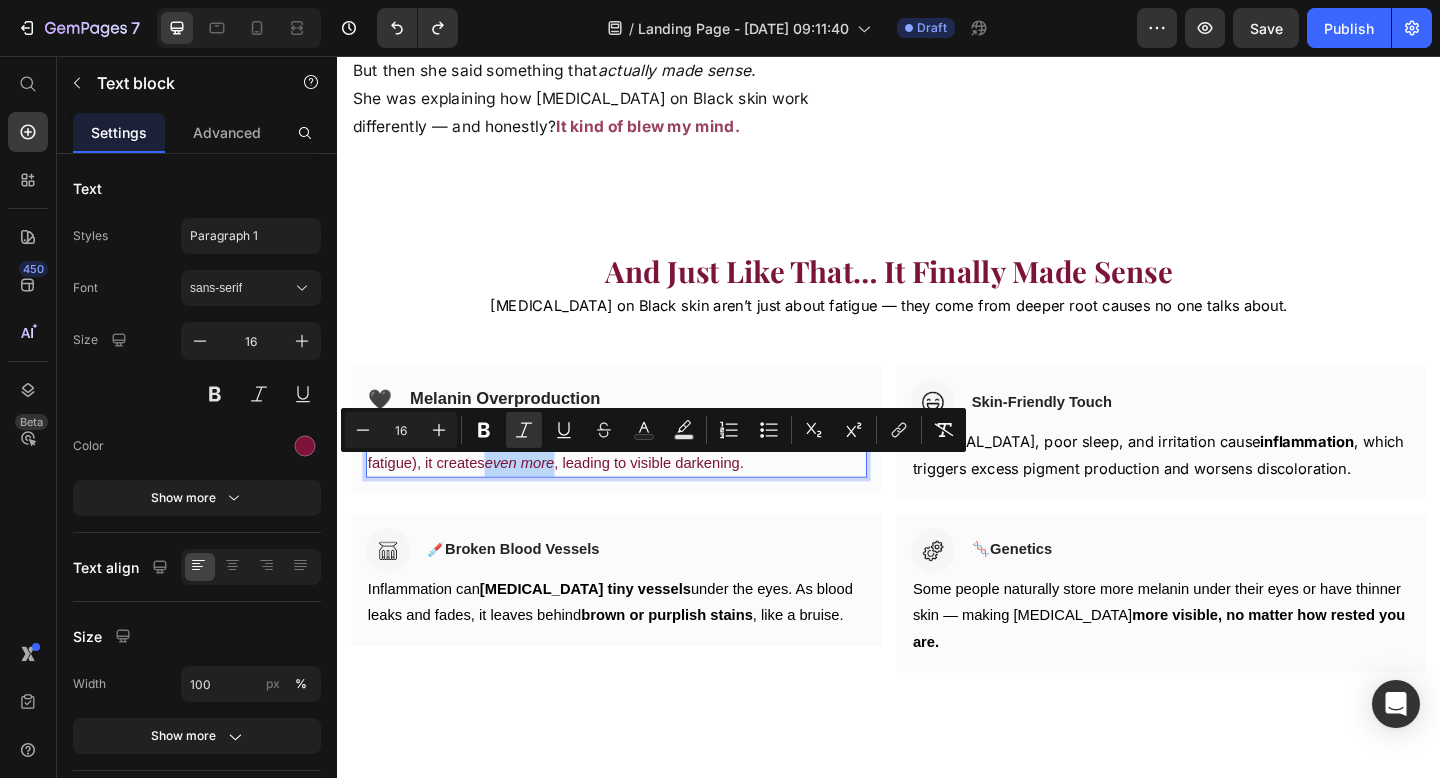 drag, startPoint x: 503, startPoint y: 503, endPoint x: 575, endPoint y: 503, distance: 72 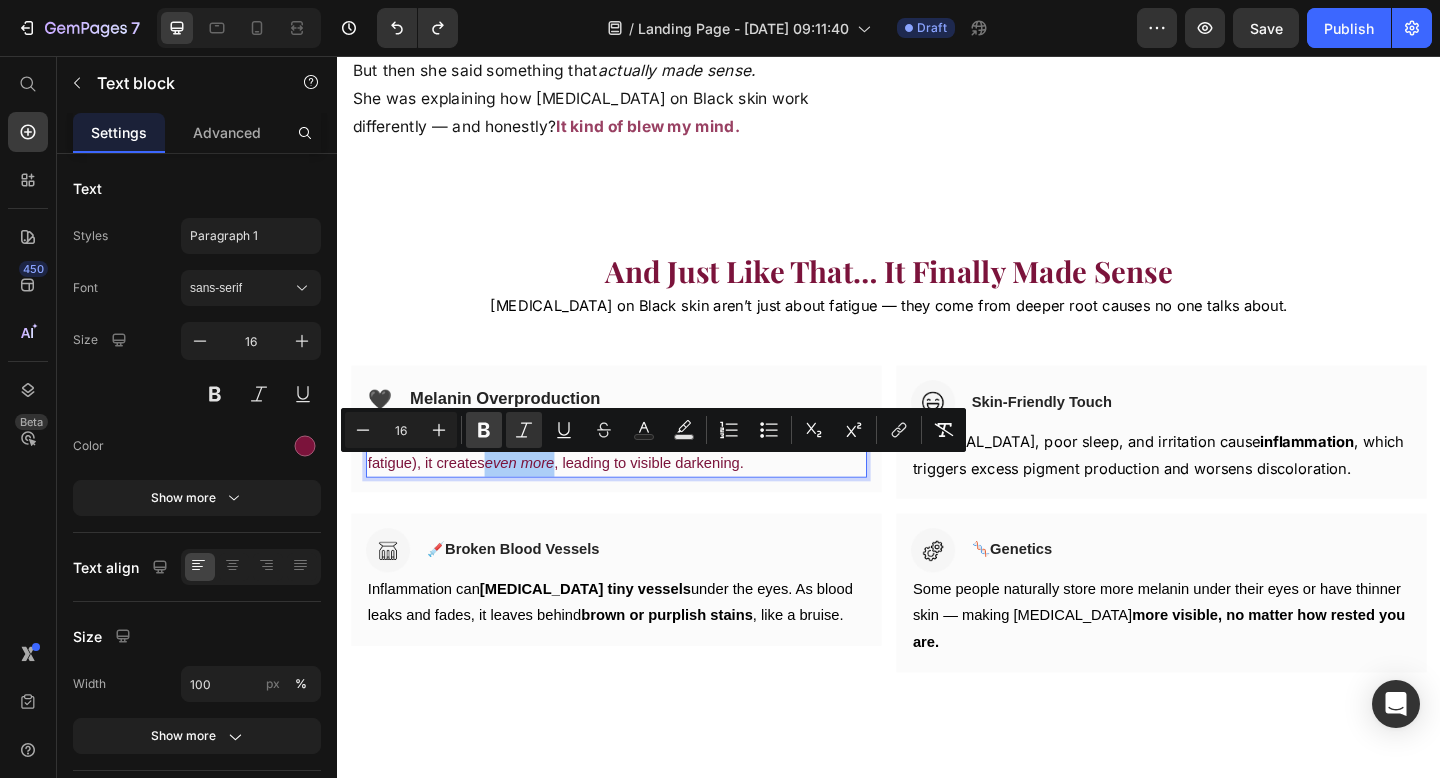 click 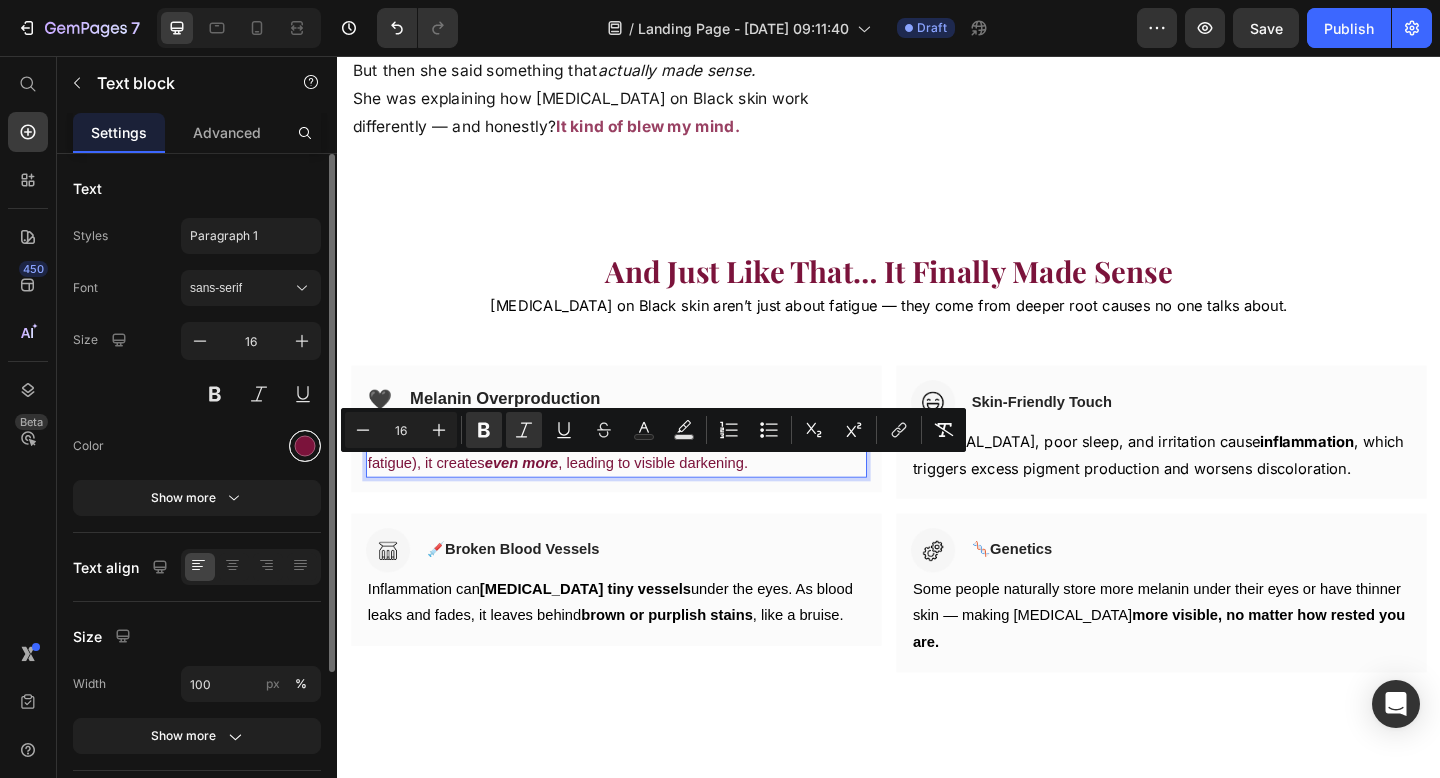 click at bounding box center (305, 446) 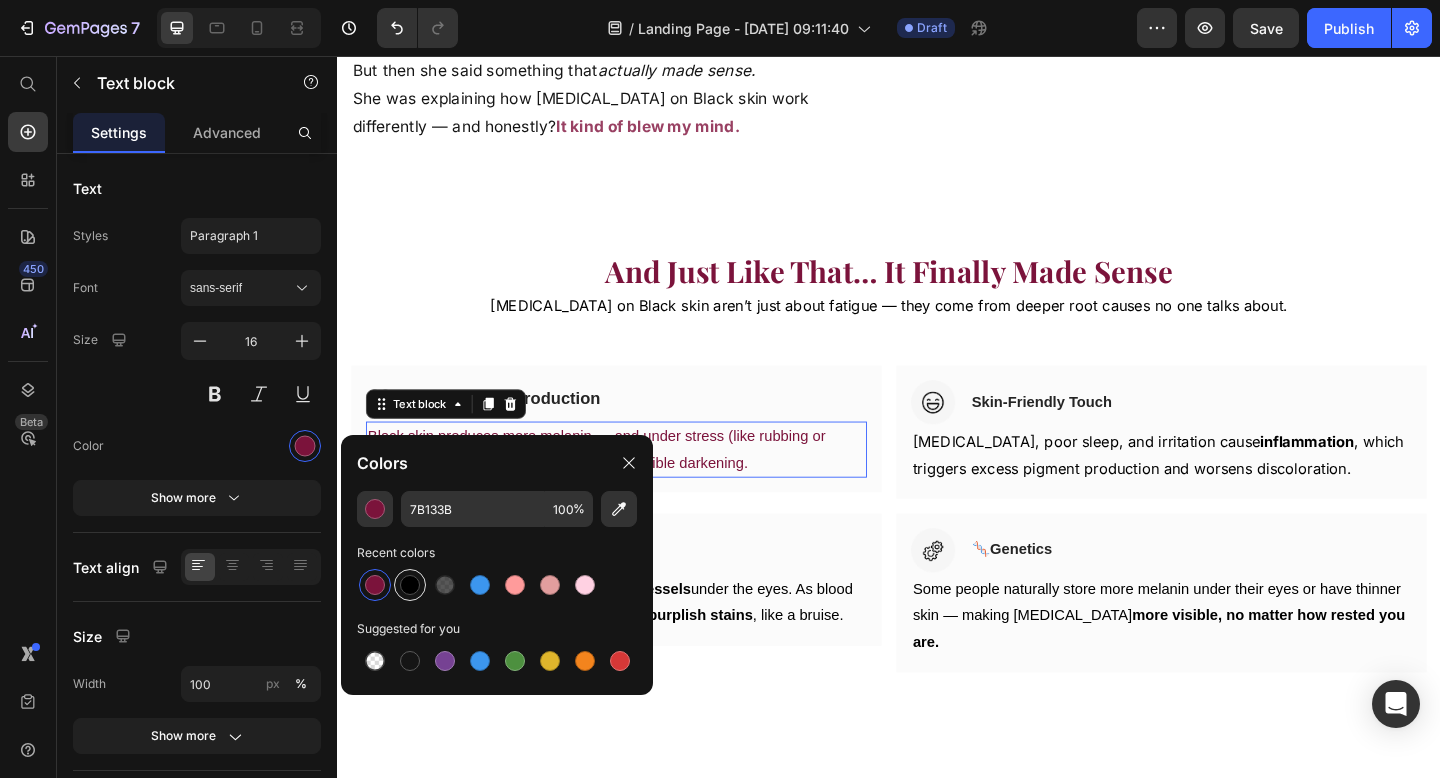 click at bounding box center (410, 585) 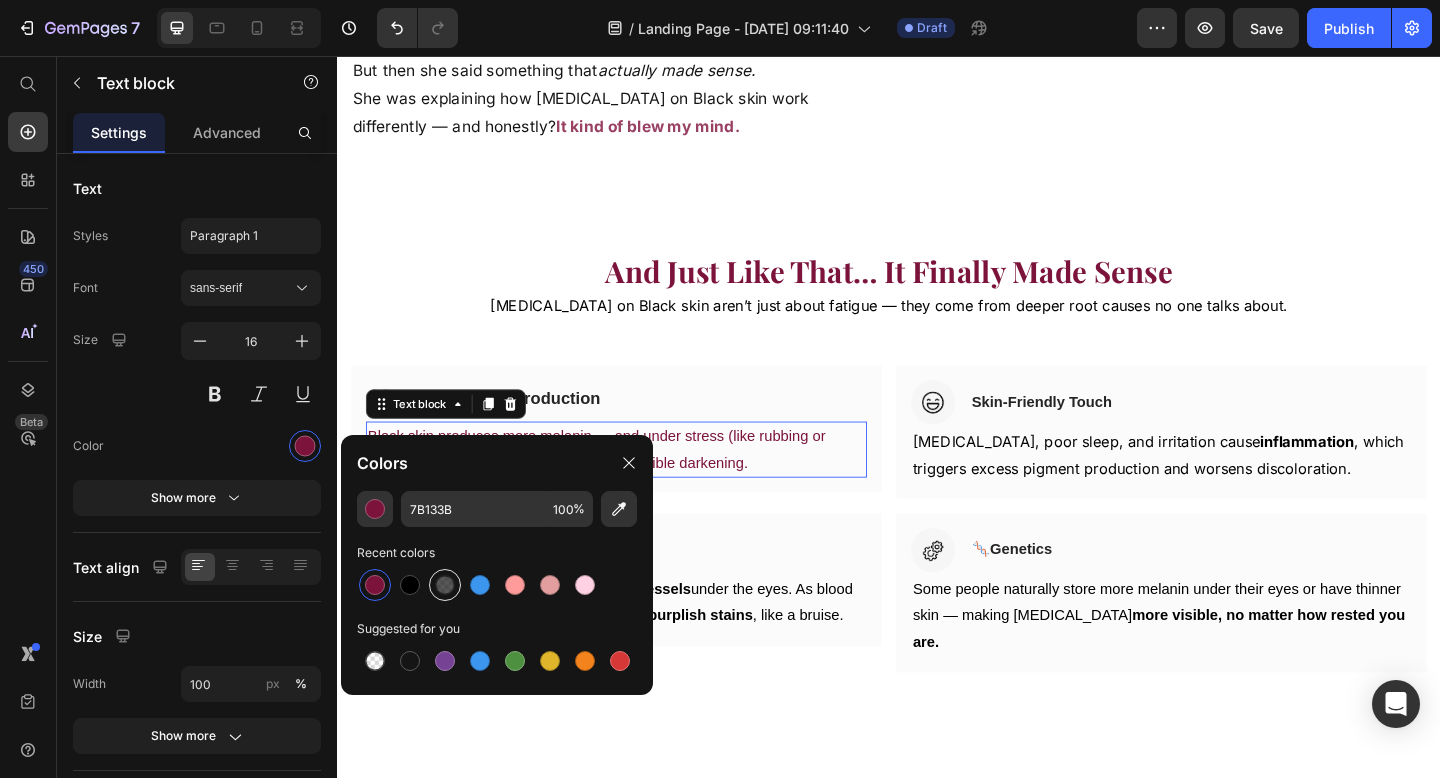 type on "000000" 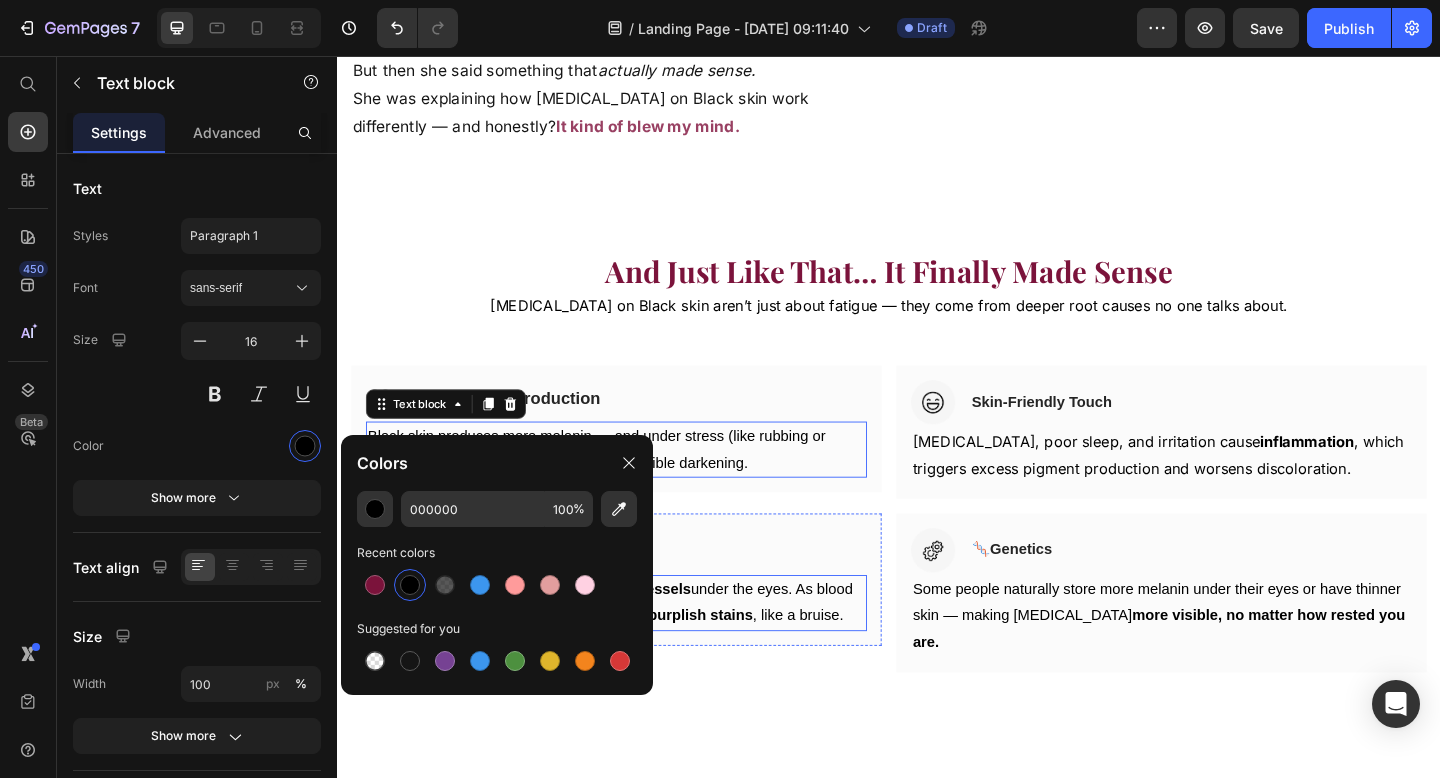 click on "Inflammation can  [MEDICAL_DATA] tiny vessels  under the eyes. As blood leaks and fades, it leaves behind  brown or purplish stains , like a bruise." at bounding box center (640, 652) 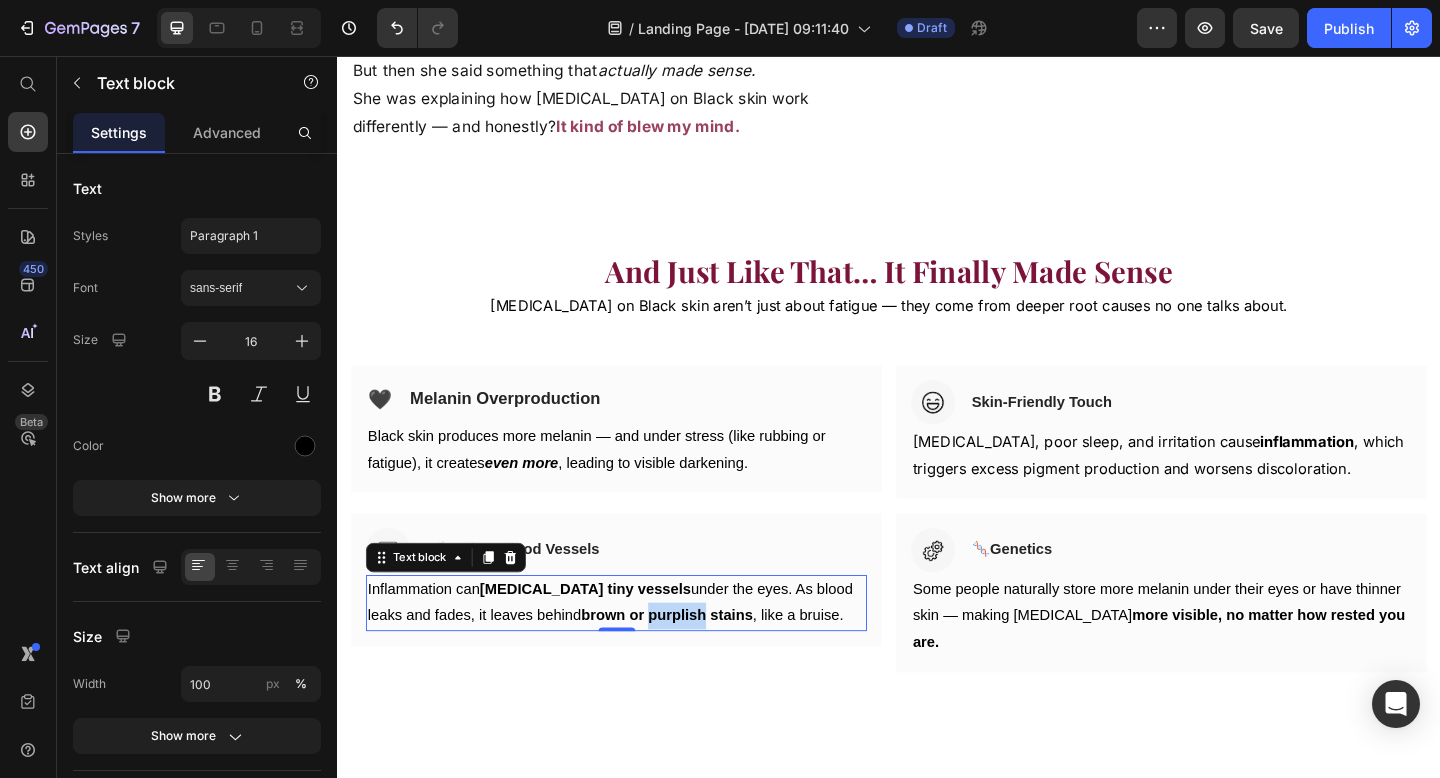 click on "Inflammation can  [MEDICAL_DATA] tiny vessels  under the eyes. As blood leaks and fades, it leaves behind  brown or purplish stains , like a bruise." at bounding box center (640, 652) 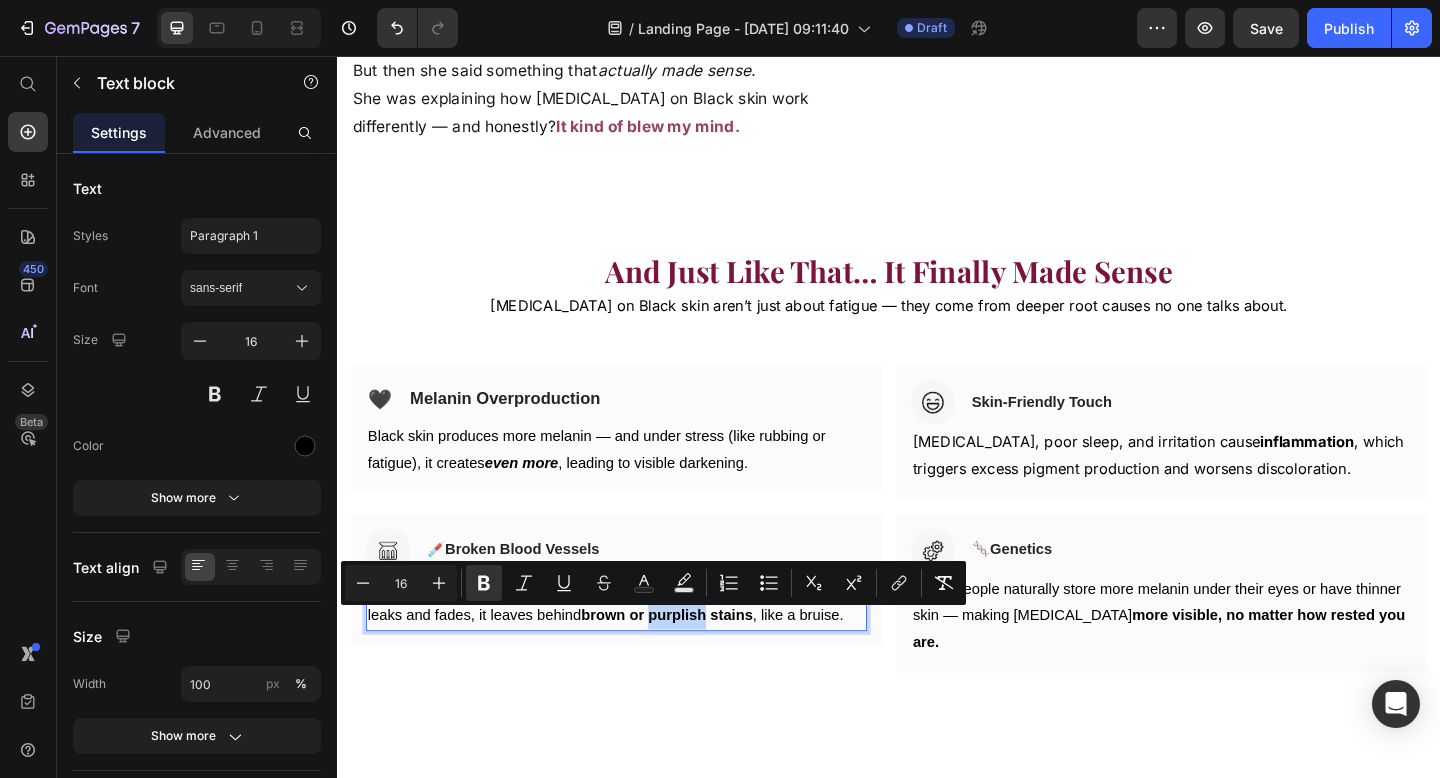 click on "Inflammation can  [MEDICAL_DATA] tiny vessels  under the eyes. As blood leaks and fades, it leaves behind  brown or purplish stains , like a bruise." at bounding box center [640, 652] 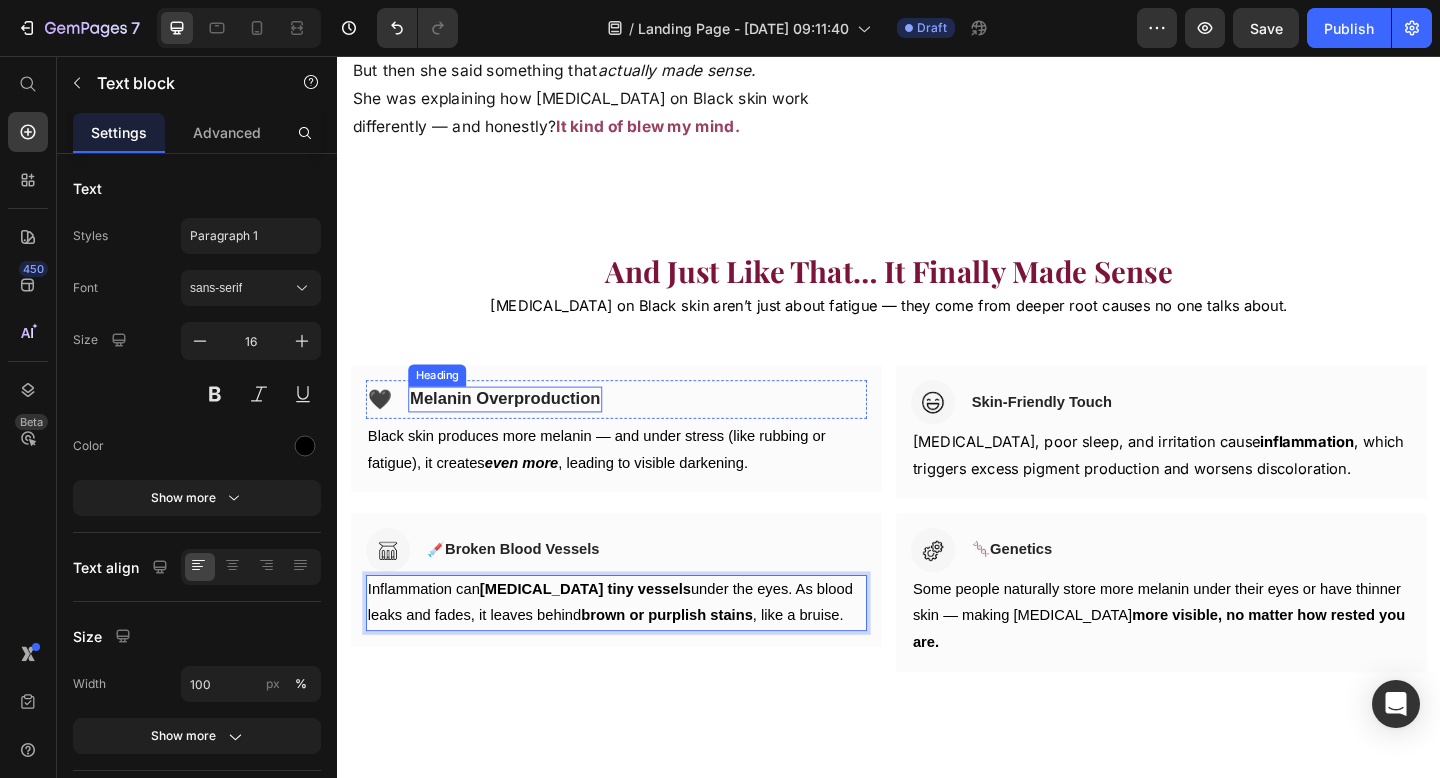 click on "Melanin Overproduction" at bounding box center (519, 429) 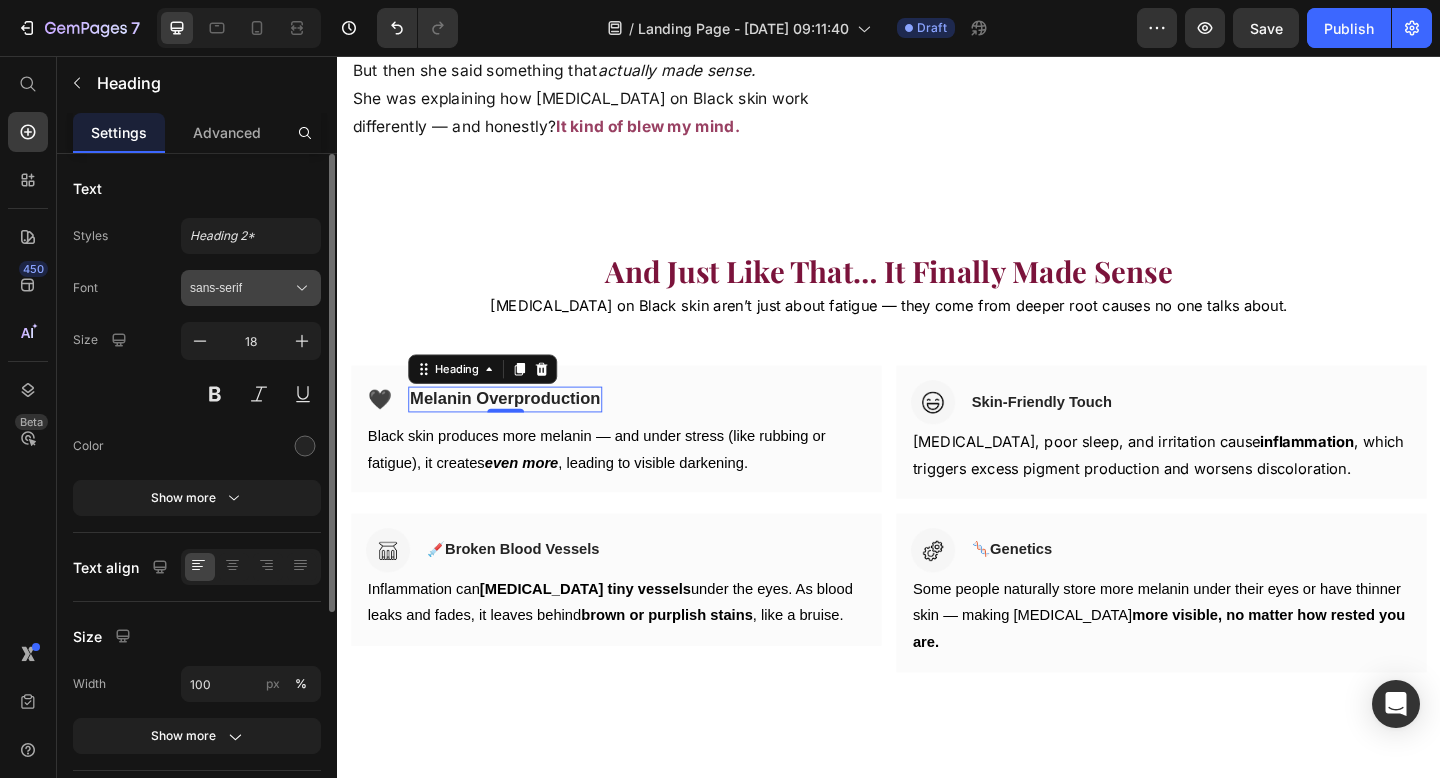 click on "sans-serif" at bounding box center [241, 288] 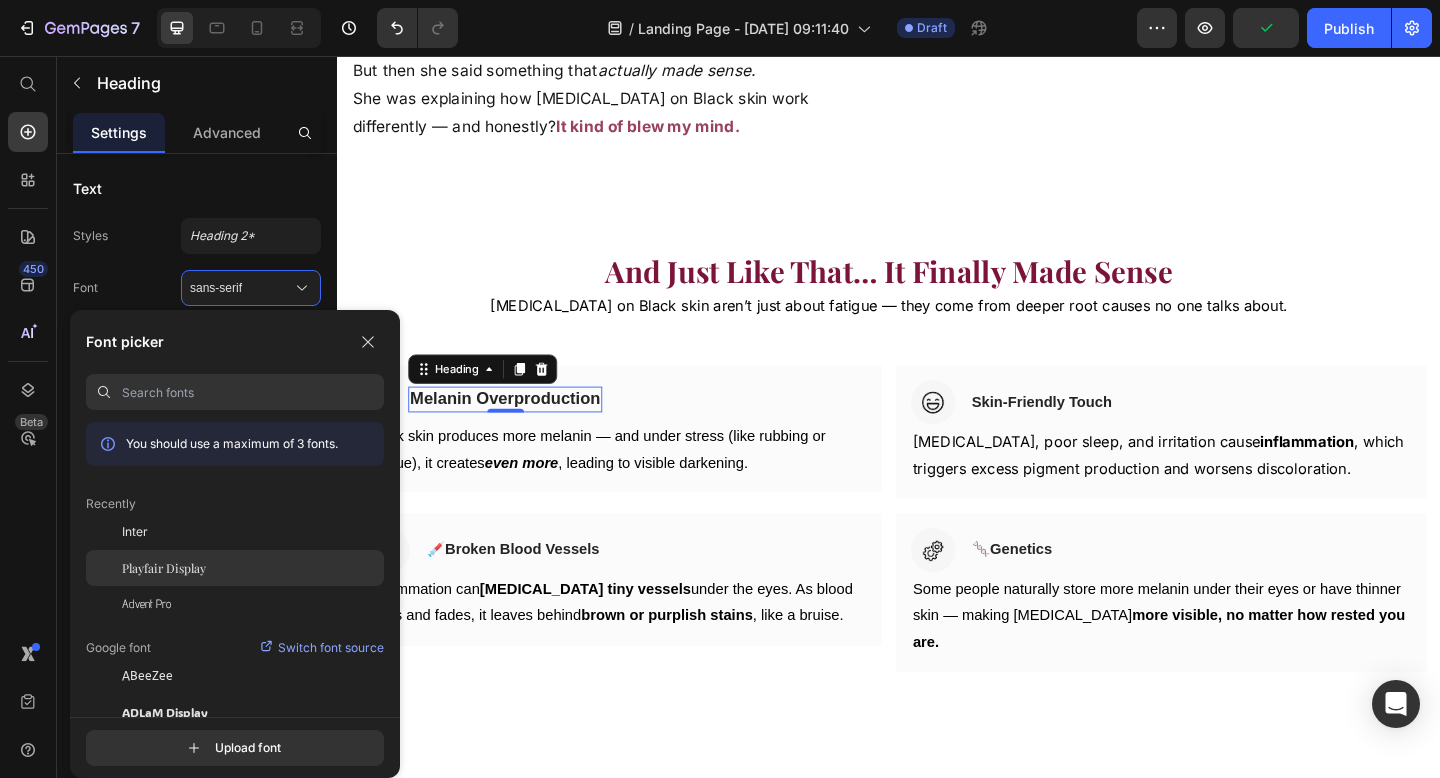 click on "Playfair Display" at bounding box center [164, 568] 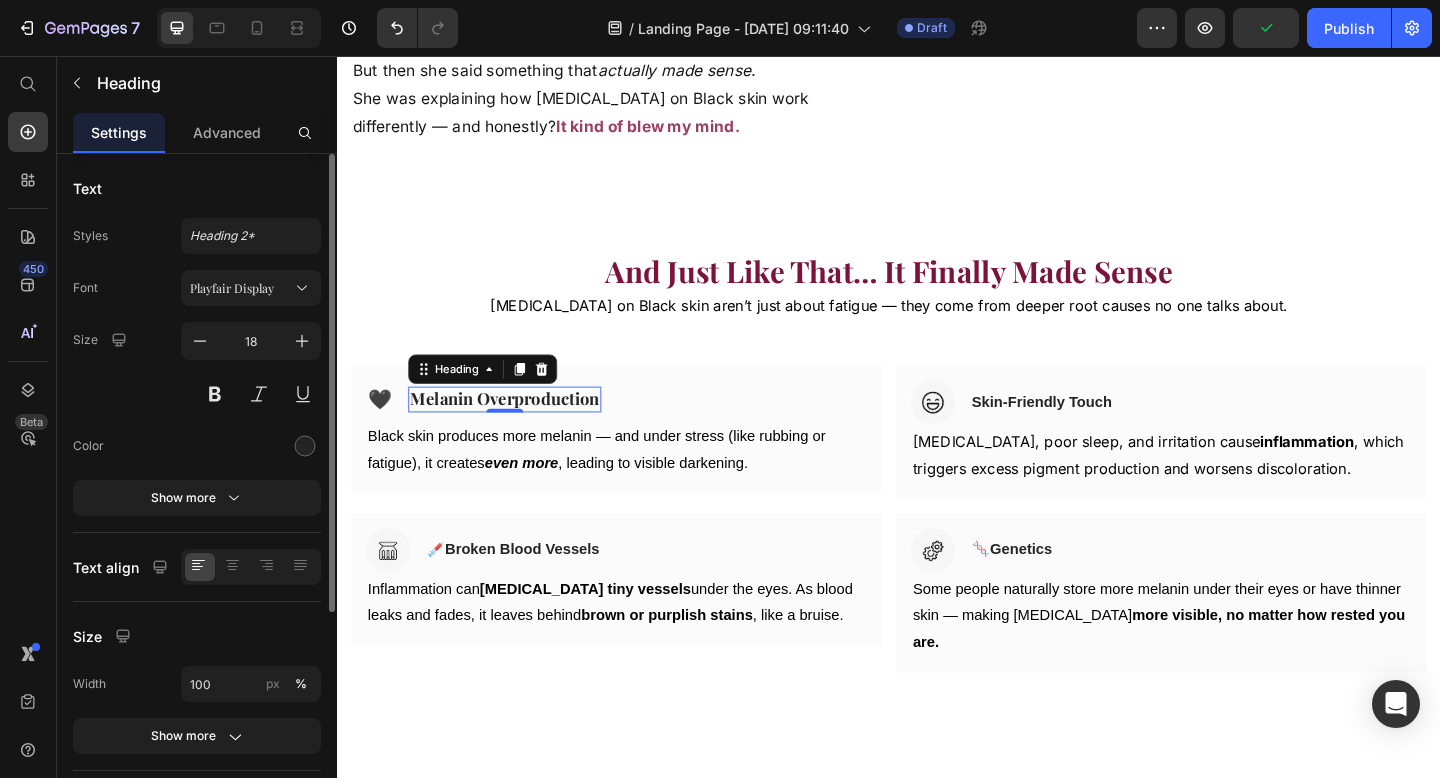 click on "Size 18" at bounding box center (197, 367) 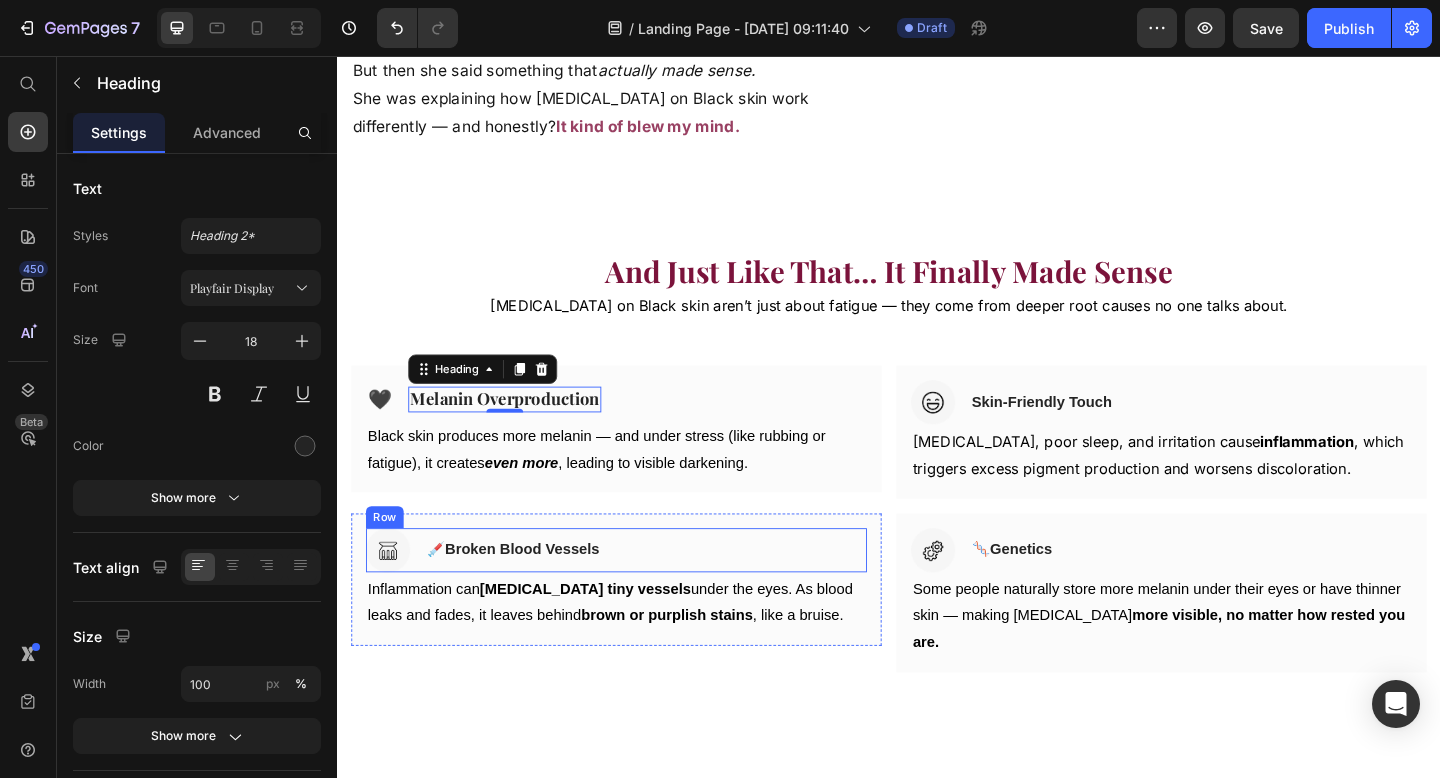 click on "Inflammation can  [MEDICAL_DATA] tiny vessels  under the eyes. As blood leaks and fades, it leaves behind  brown or purplish stains , like a bruise." at bounding box center [640, 652] 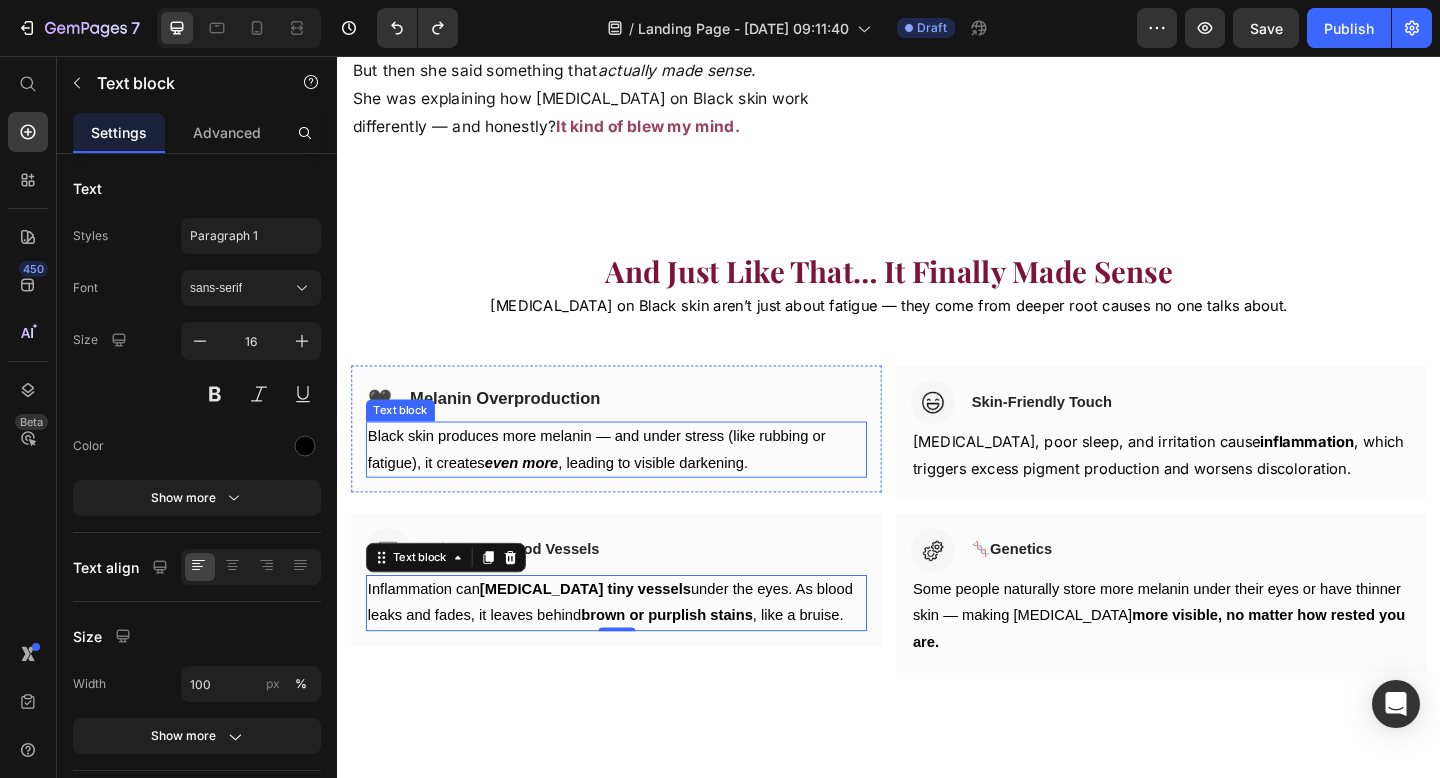 click on "Black skin produces more melanin — and under stress (like rubbing or fatigue), it creates  even more , leading to visible darkening." at bounding box center (640, 485) 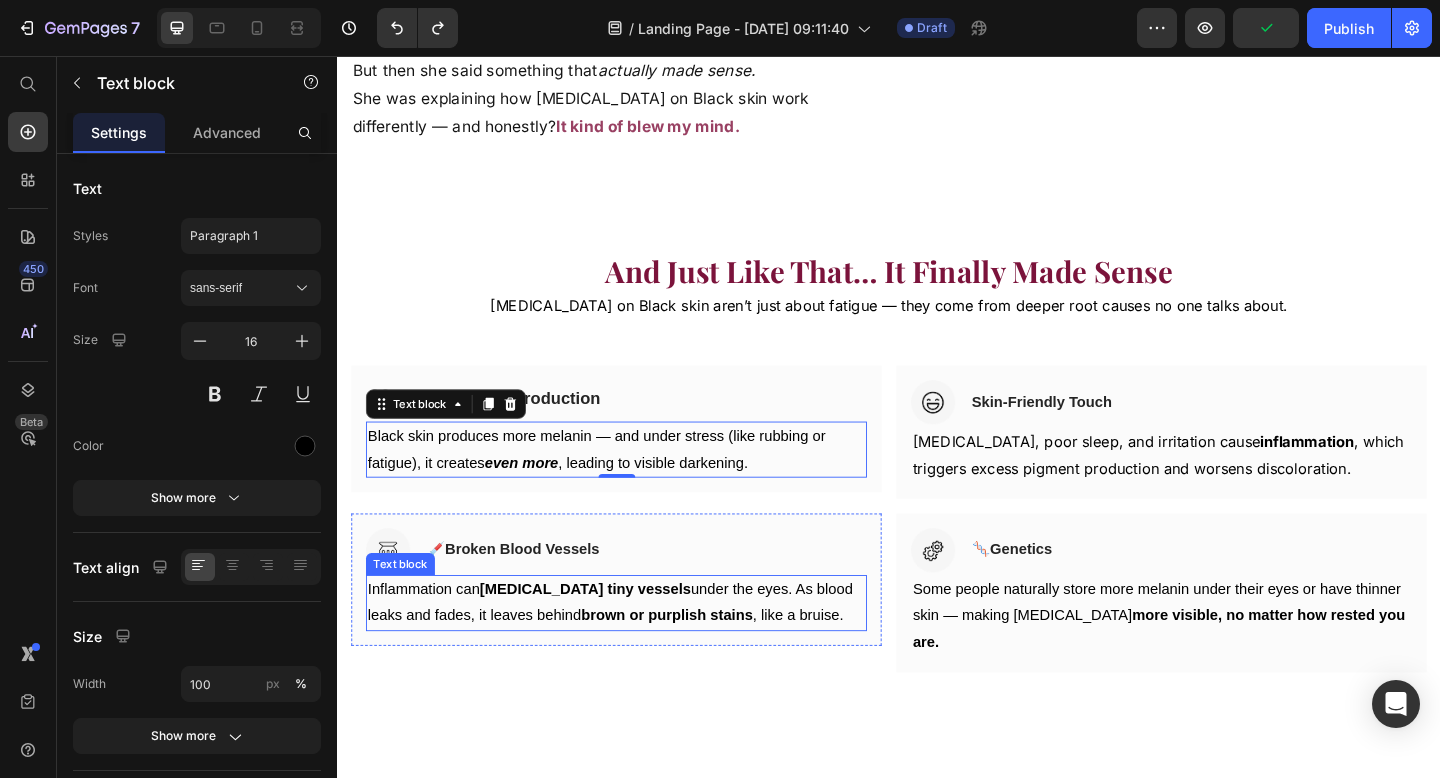 click on "Inflammation can  [MEDICAL_DATA] tiny vessels  under the eyes. As blood leaks and fades, it leaves behind  brown or purplish stains , like a bruise." at bounding box center [640, 652] 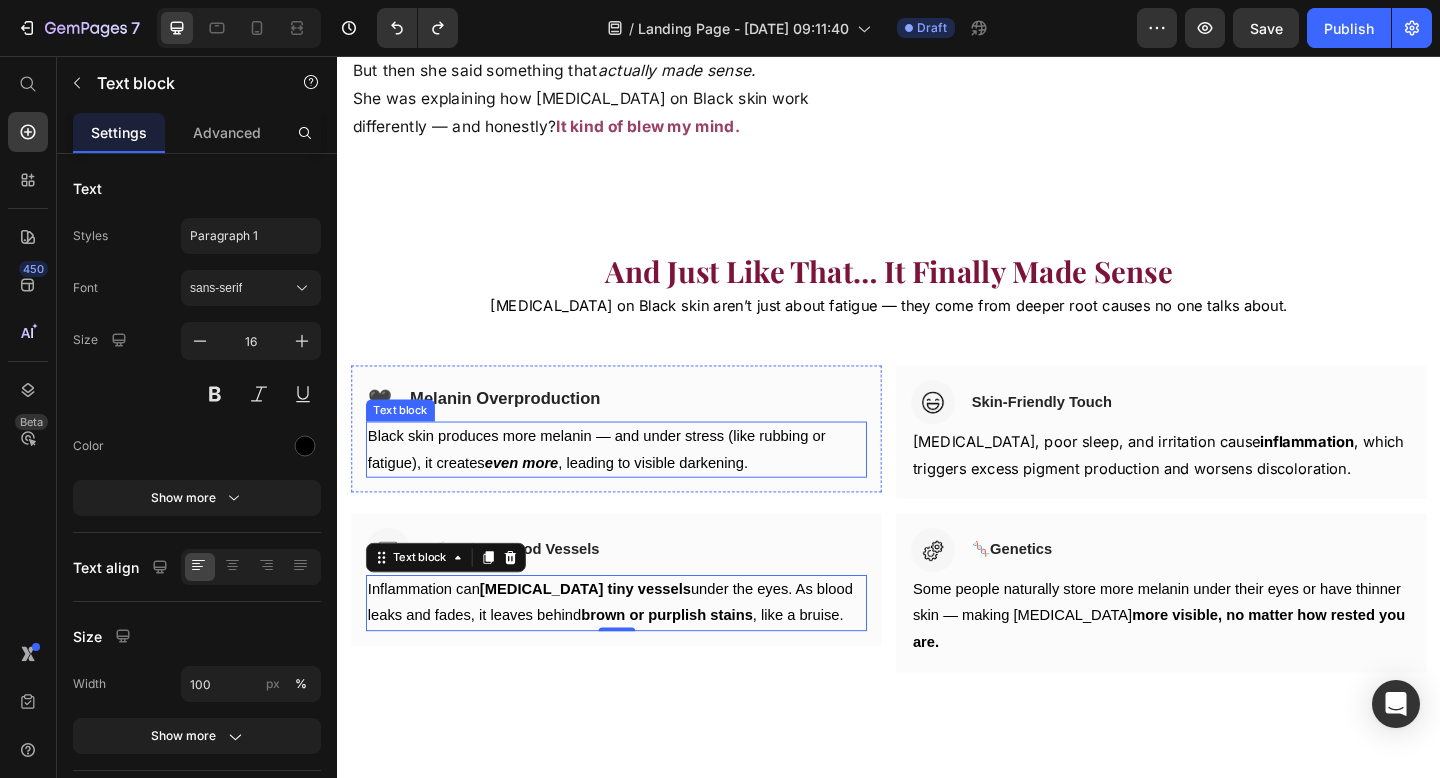 click on "Black skin produces more melanin — and under stress (like rubbing or fatigue), it creates  even more , leading to visible darkening." at bounding box center [640, 485] 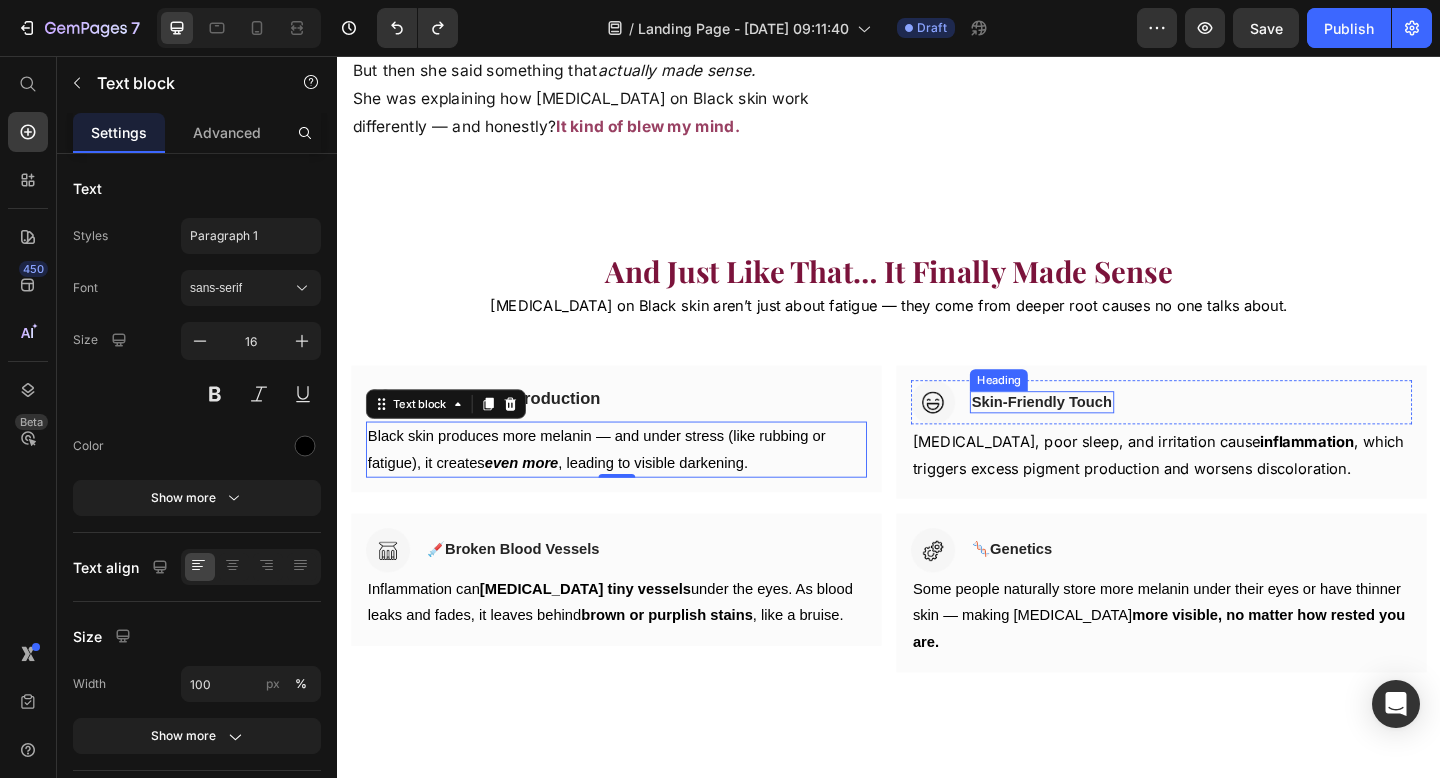 click on "Skin-Friendly Touch" at bounding box center (1103, 433) 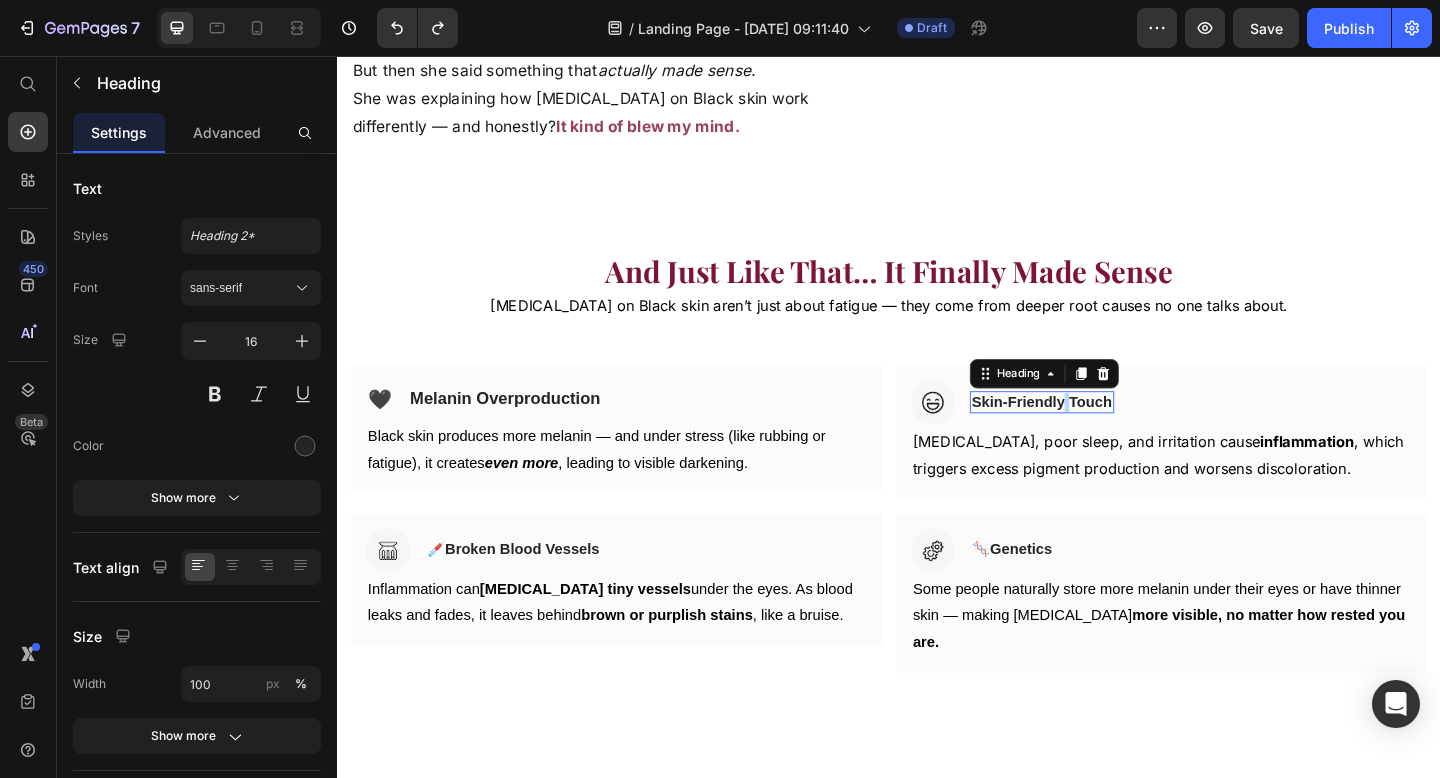 click on "Skin-Friendly Touch" at bounding box center (1103, 433) 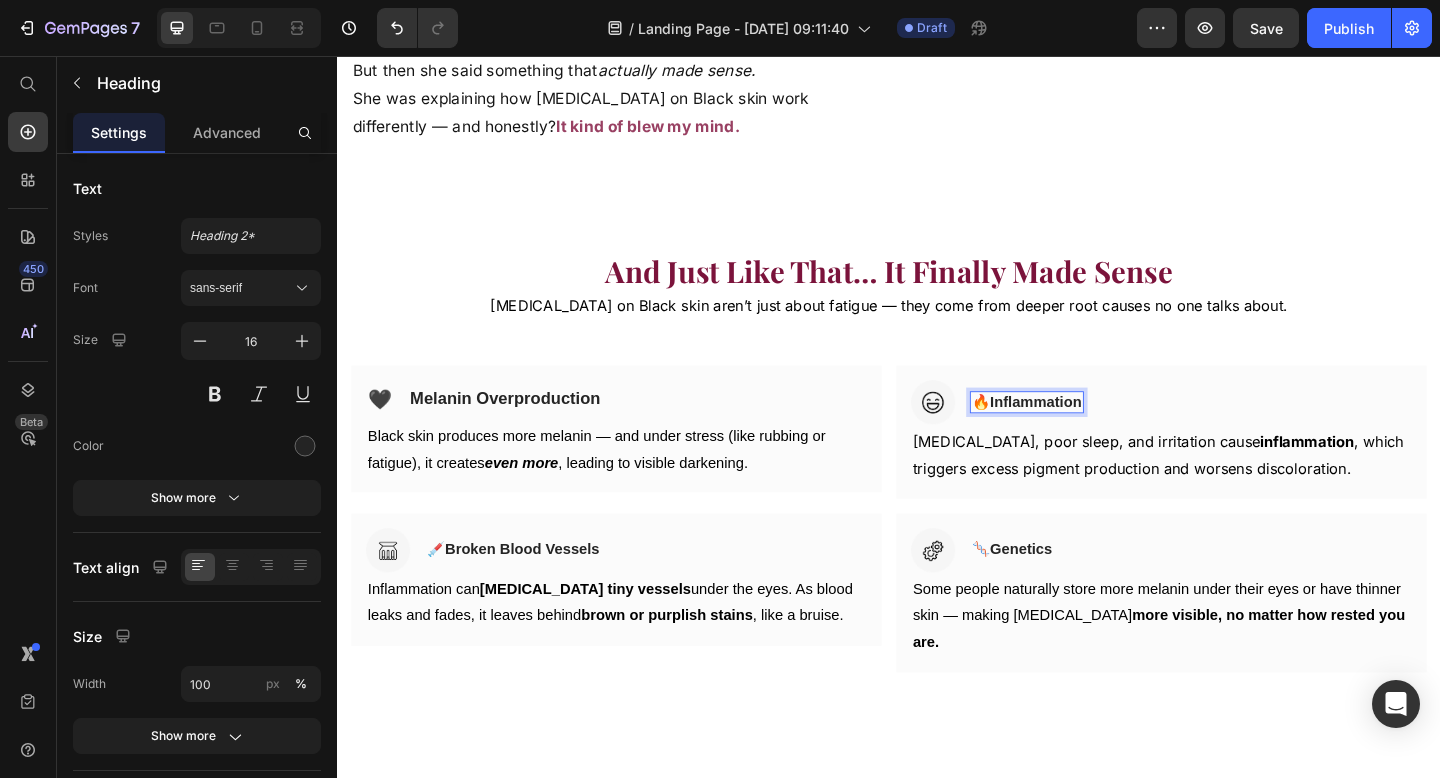 click on "🔥  Inflammation" at bounding box center (1087, 433) 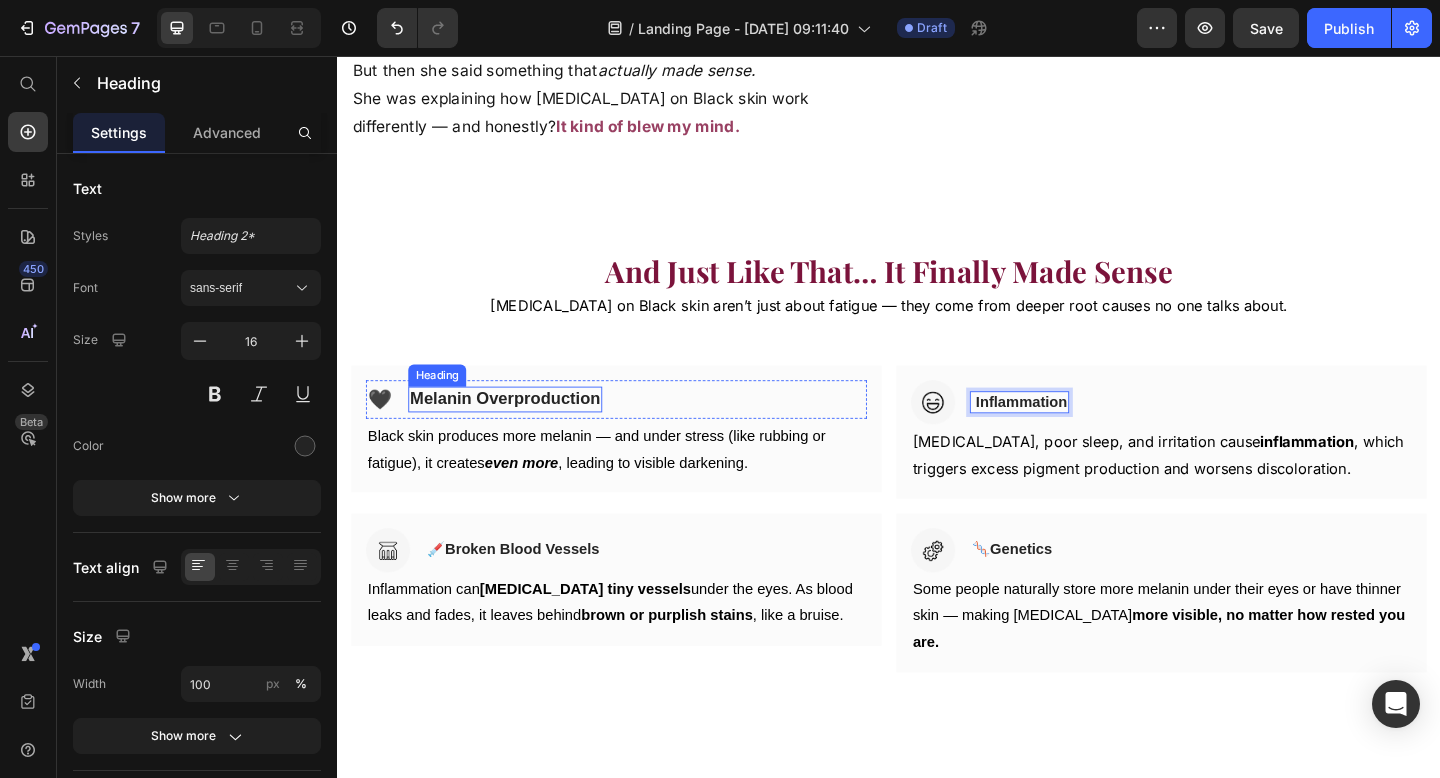 click on "Melanin Overproduction" at bounding box center (519, 429) 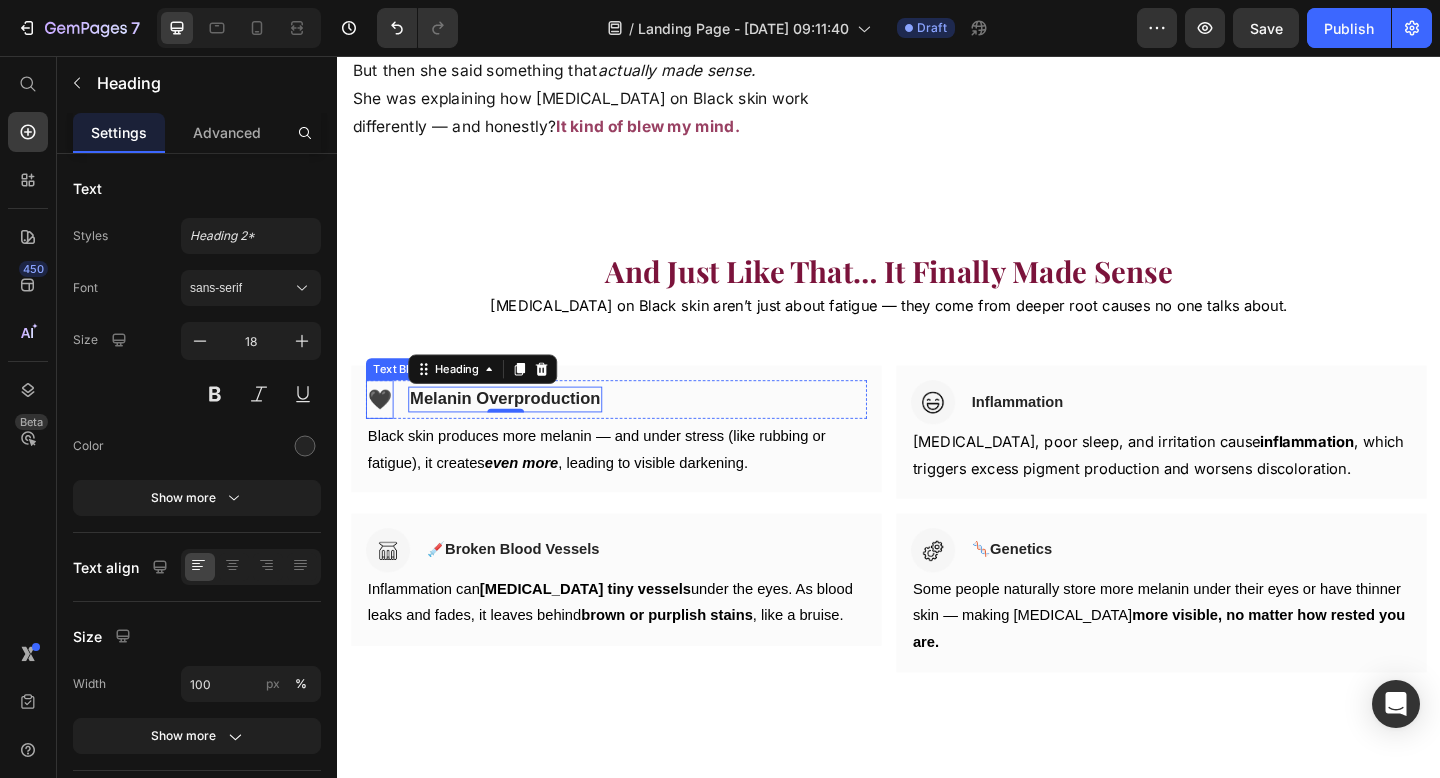 click on "🖤" at bounding box center (383, 430) 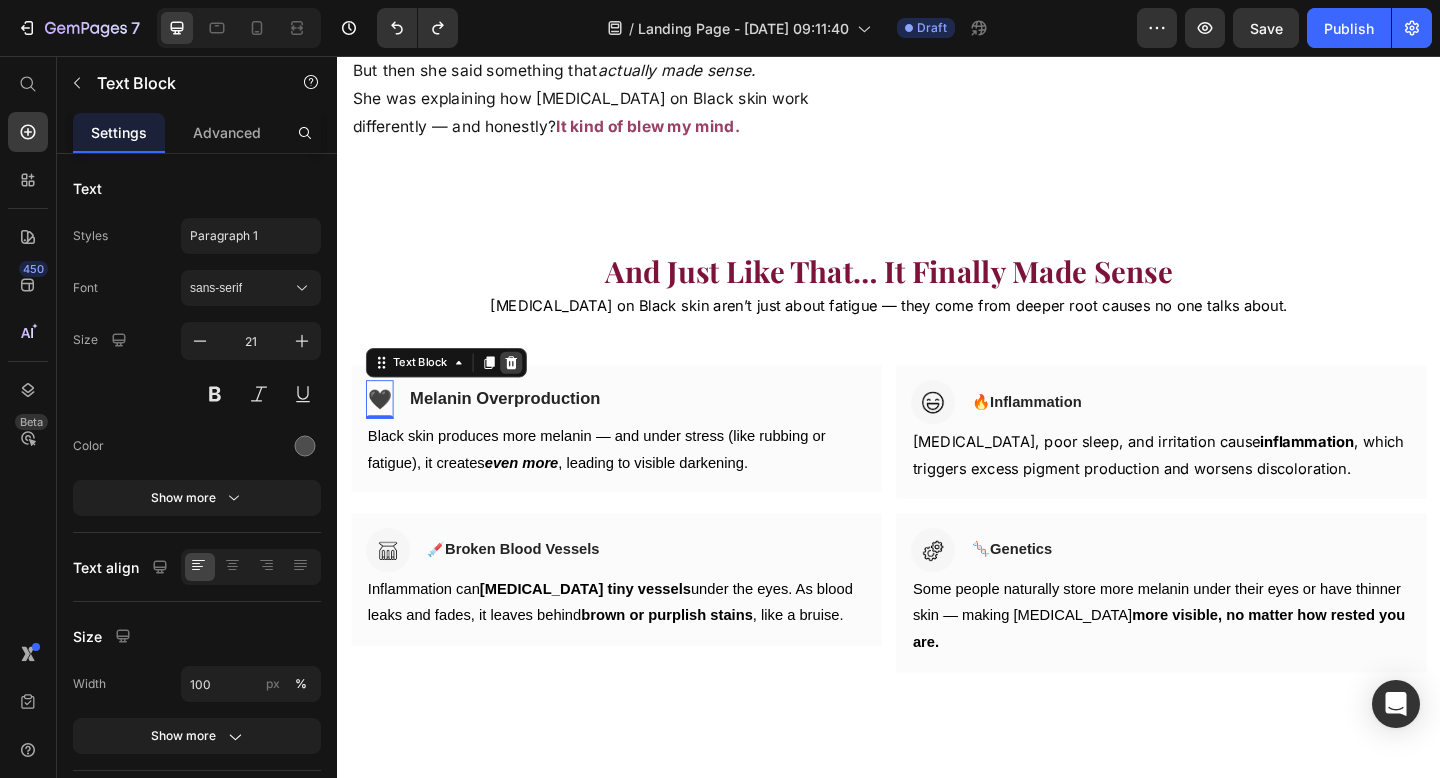 click 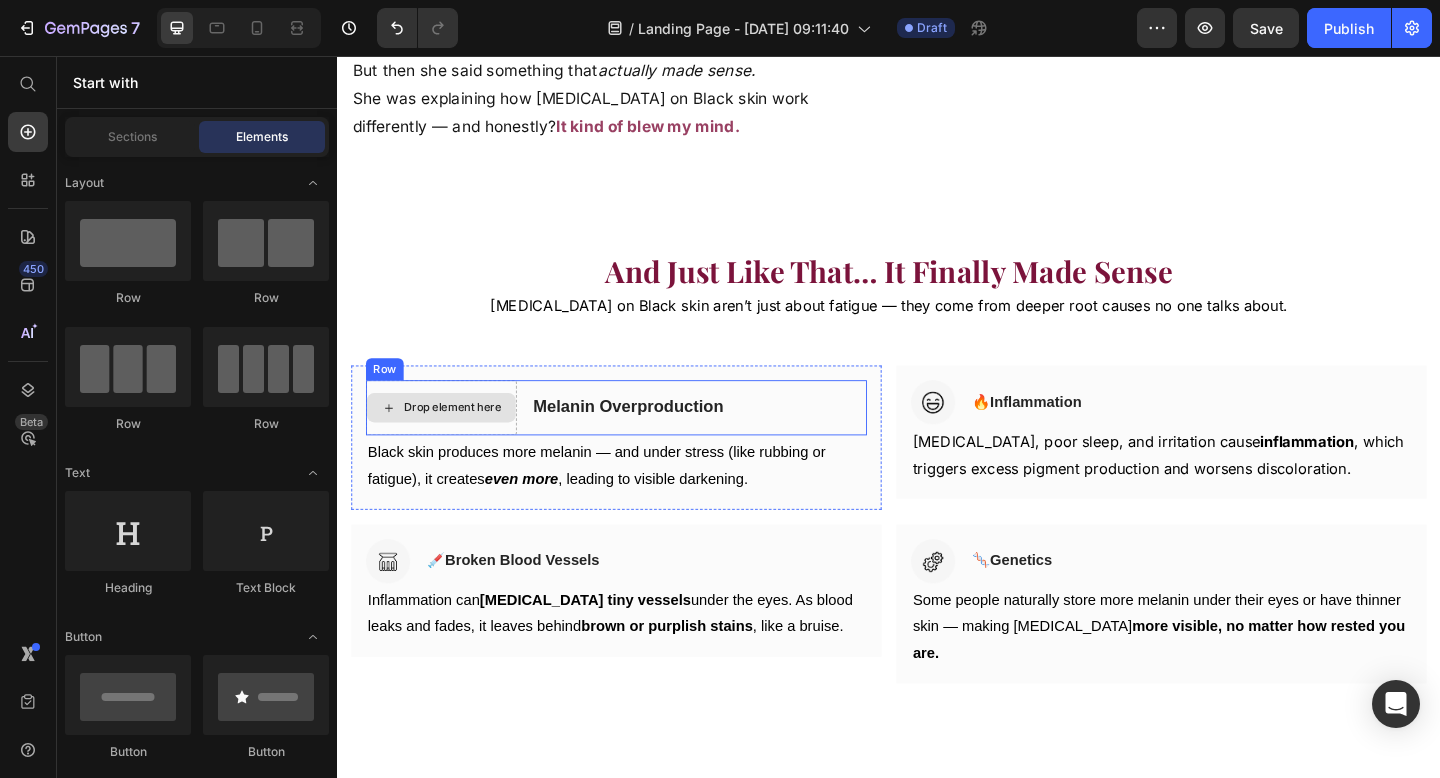 click on "Drop element here" at bounding box center (462, 439) 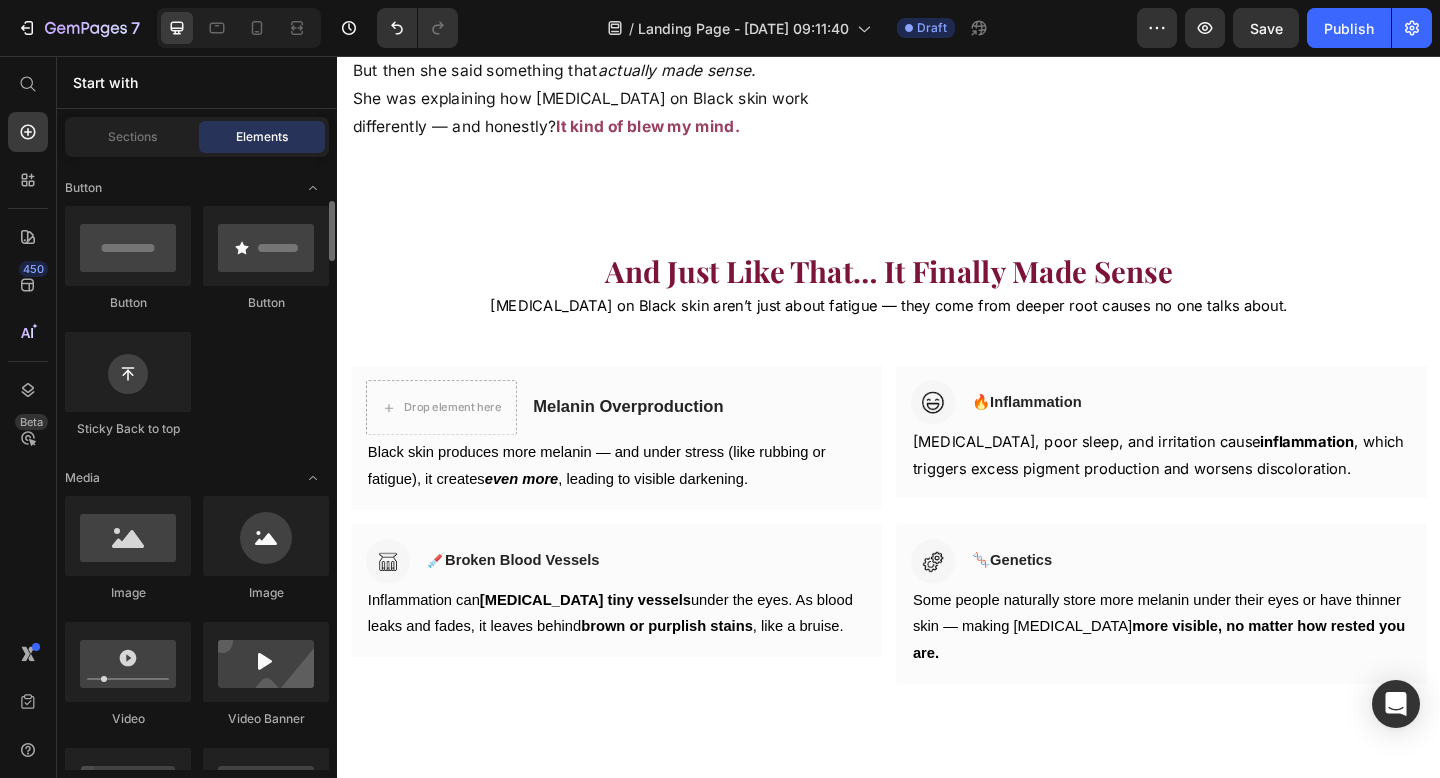 scroll, scrollTop: 451, scrollLeft: 0, axis: vertical 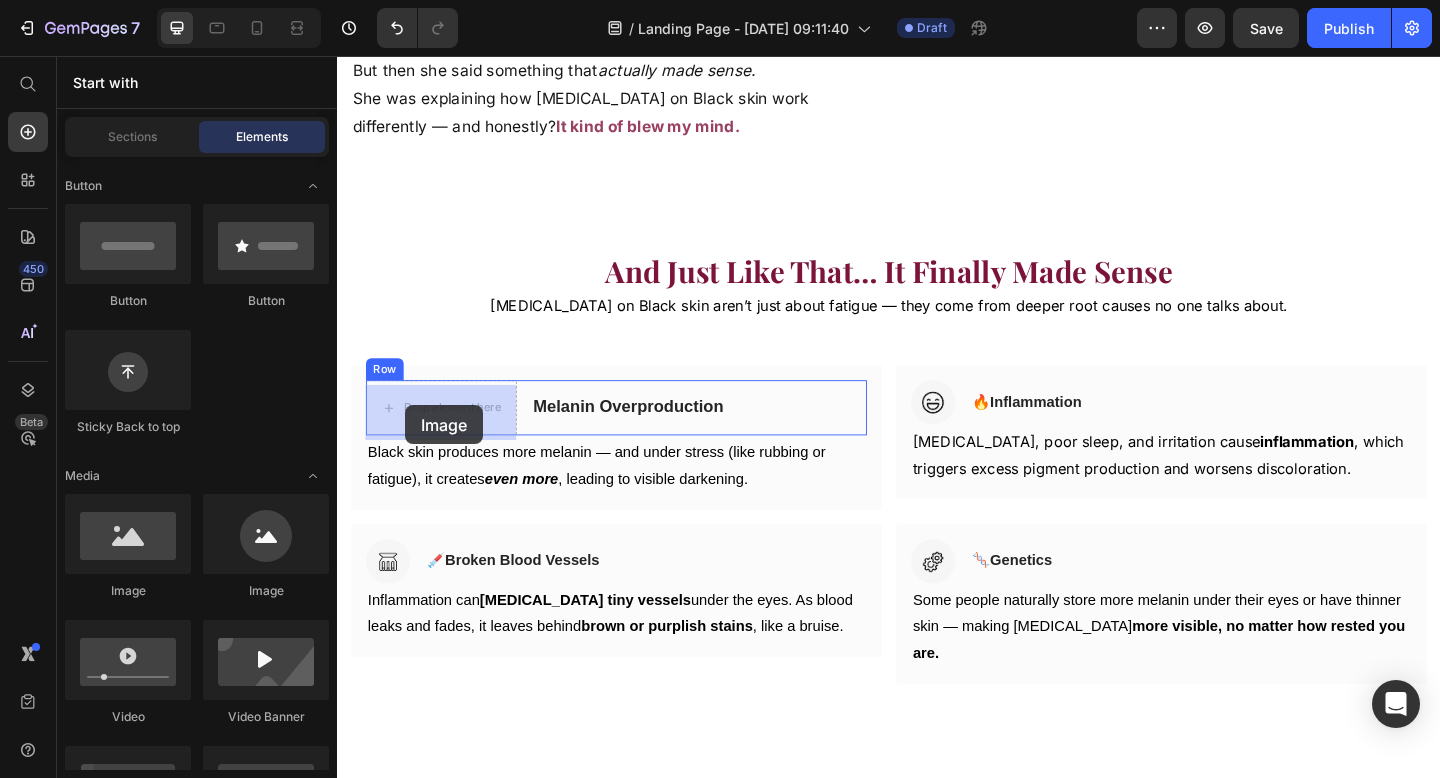 drag, startPoint x: 600, startPoint y: 603, endPoint x: 412, endPoint y: 435, distance: 252.12695 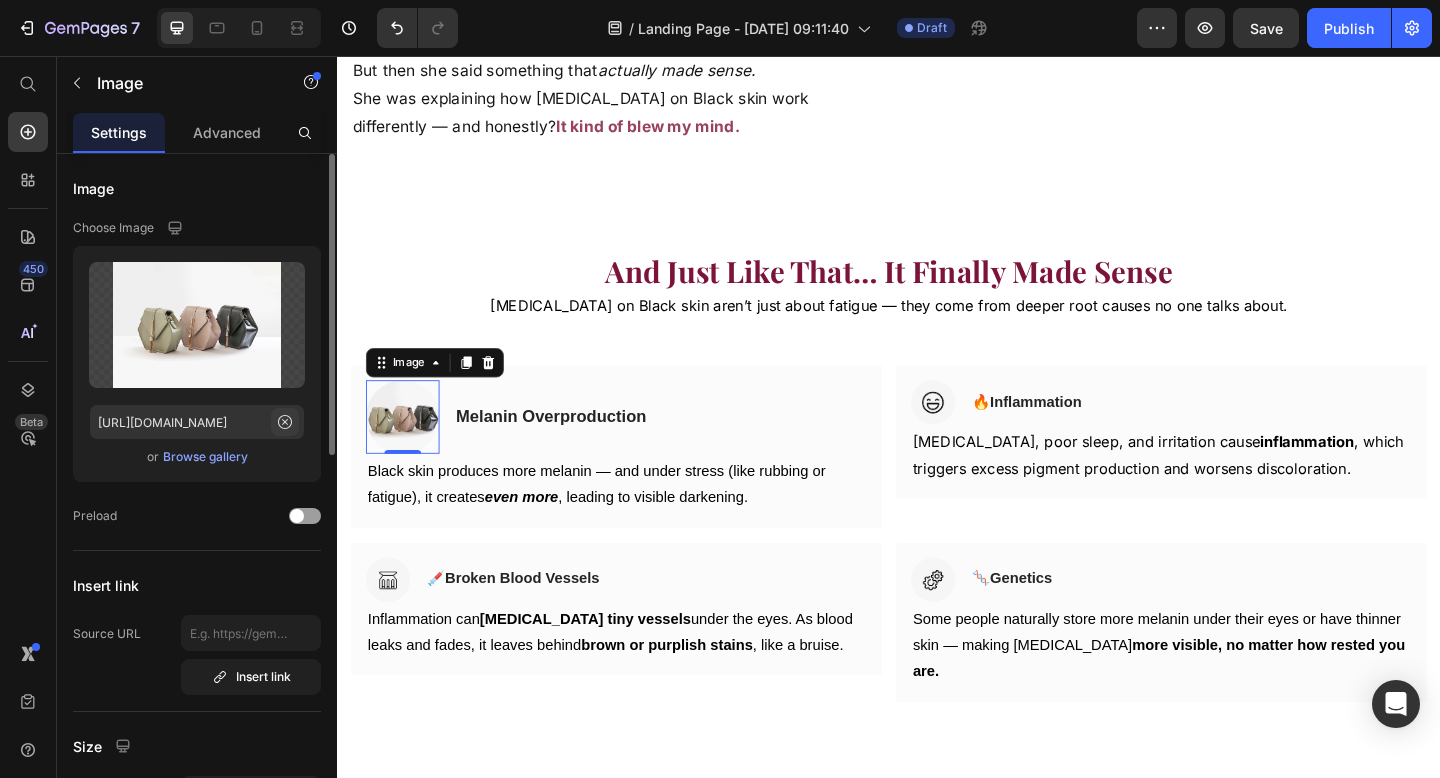 click 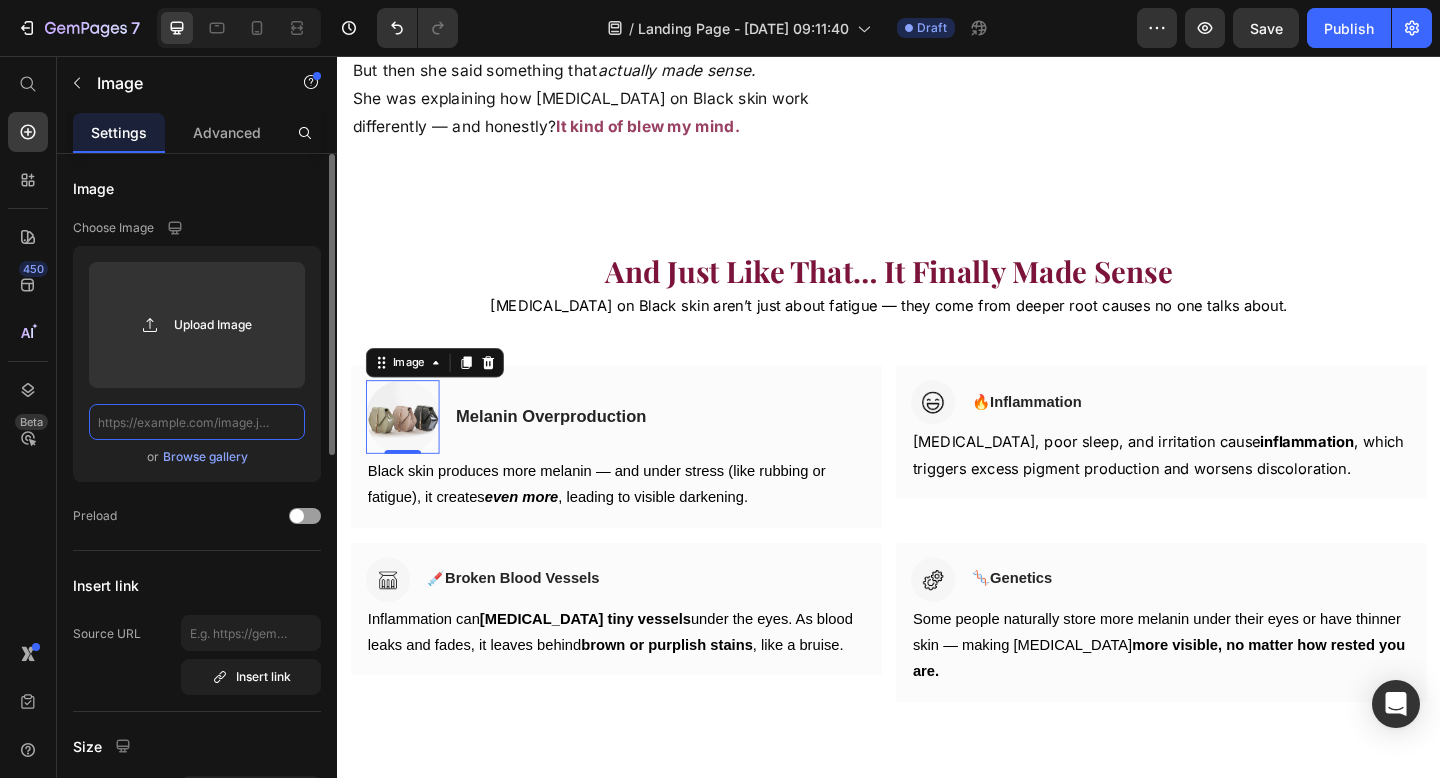 scroll, scrollTop: 0, scrollLeft: 0, axis: both 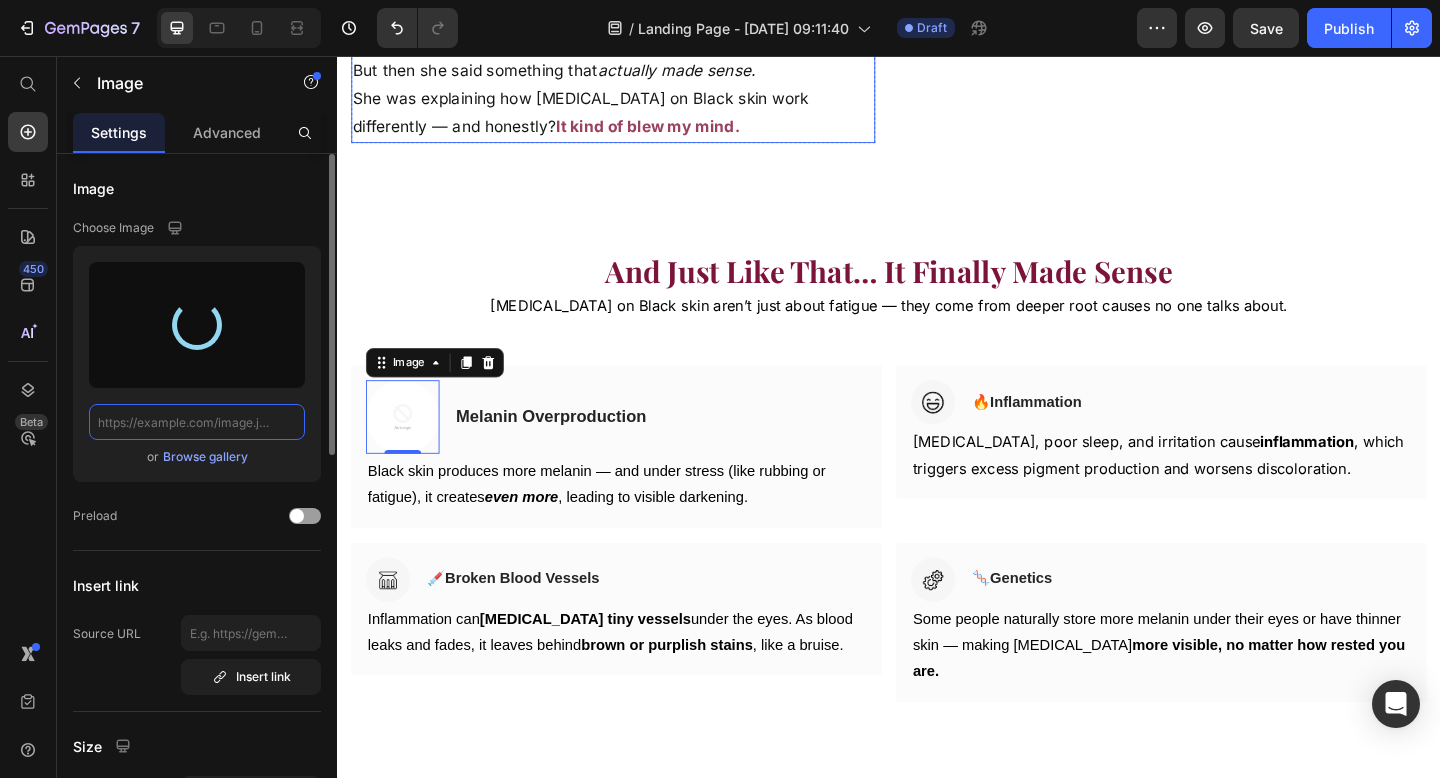 type on "https://cdn.shopify.com/s/files/1/0869/3353/7102/files/gempages_574790282806035231-bdff0c5f-db48-418d-8d11-e3f7edef2715.png" 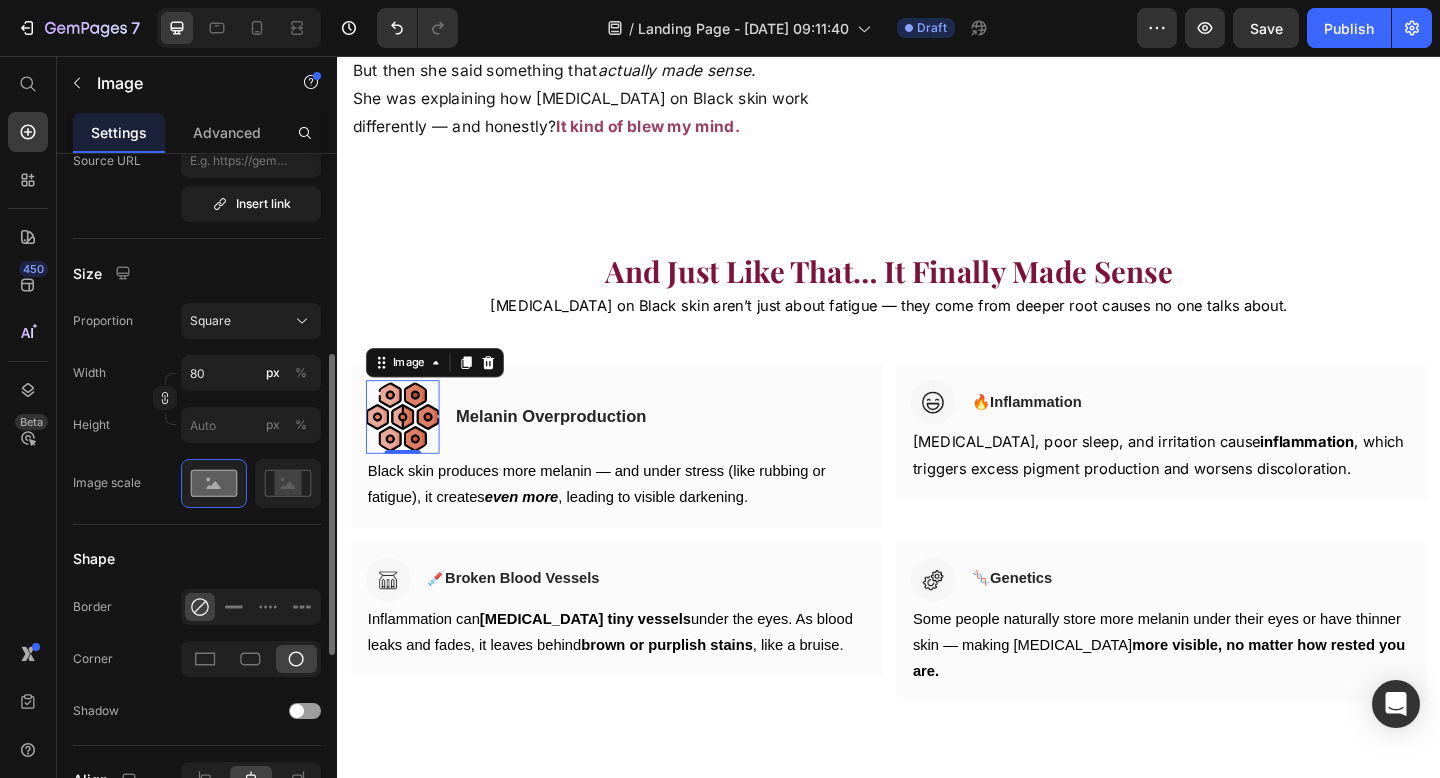 scroll, scrollTop: 467, scrollLeft: 0, axis: vertical 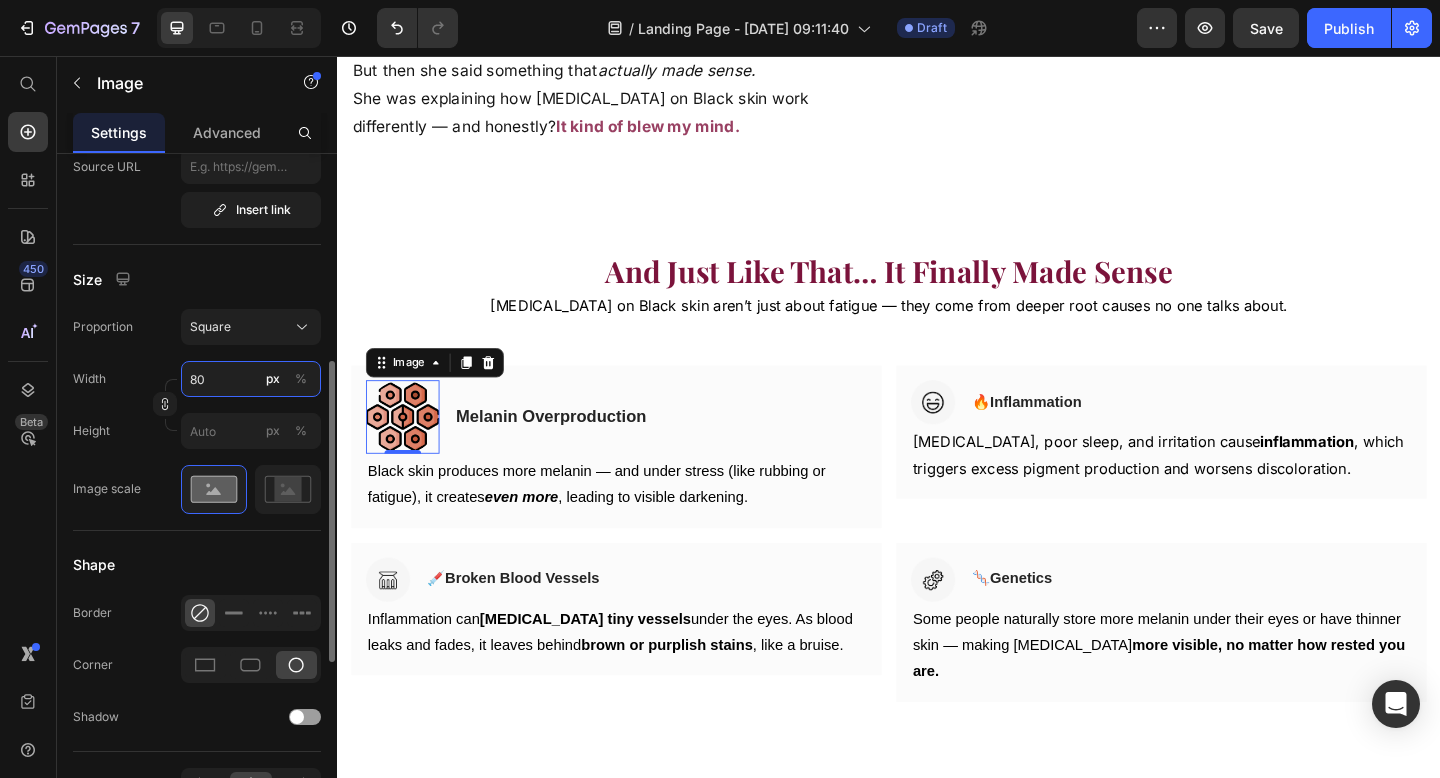 click on "80" at bounding box center (251, 379) 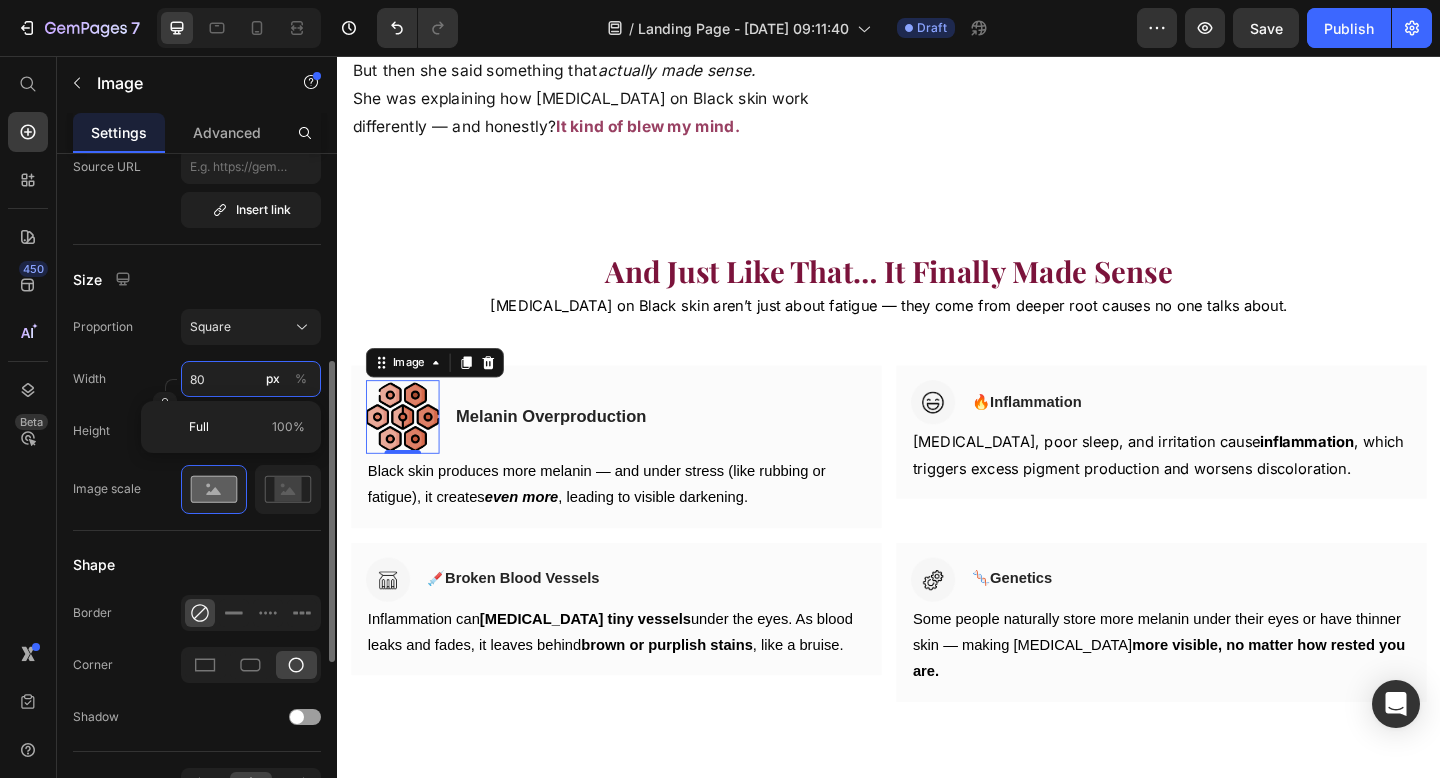 type on "4" 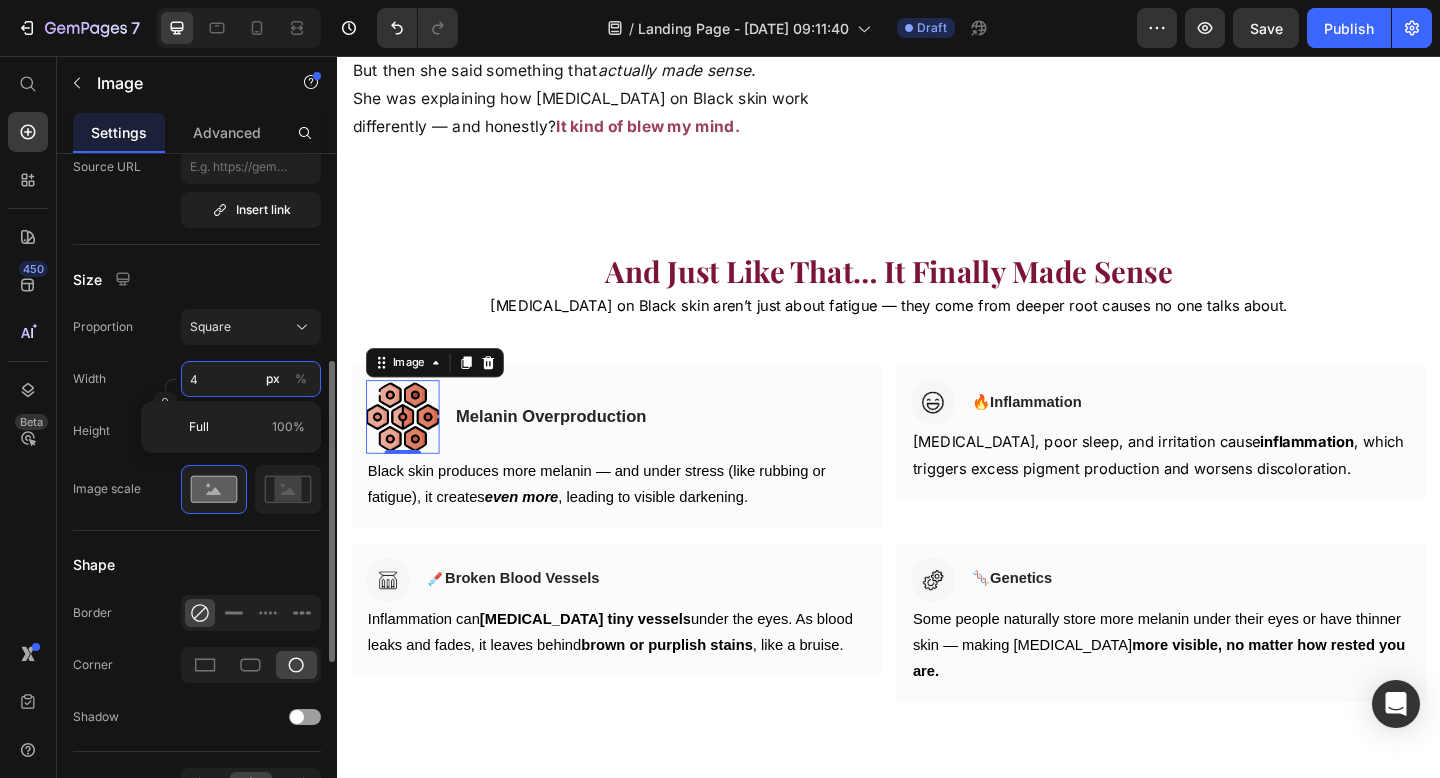type on "40" 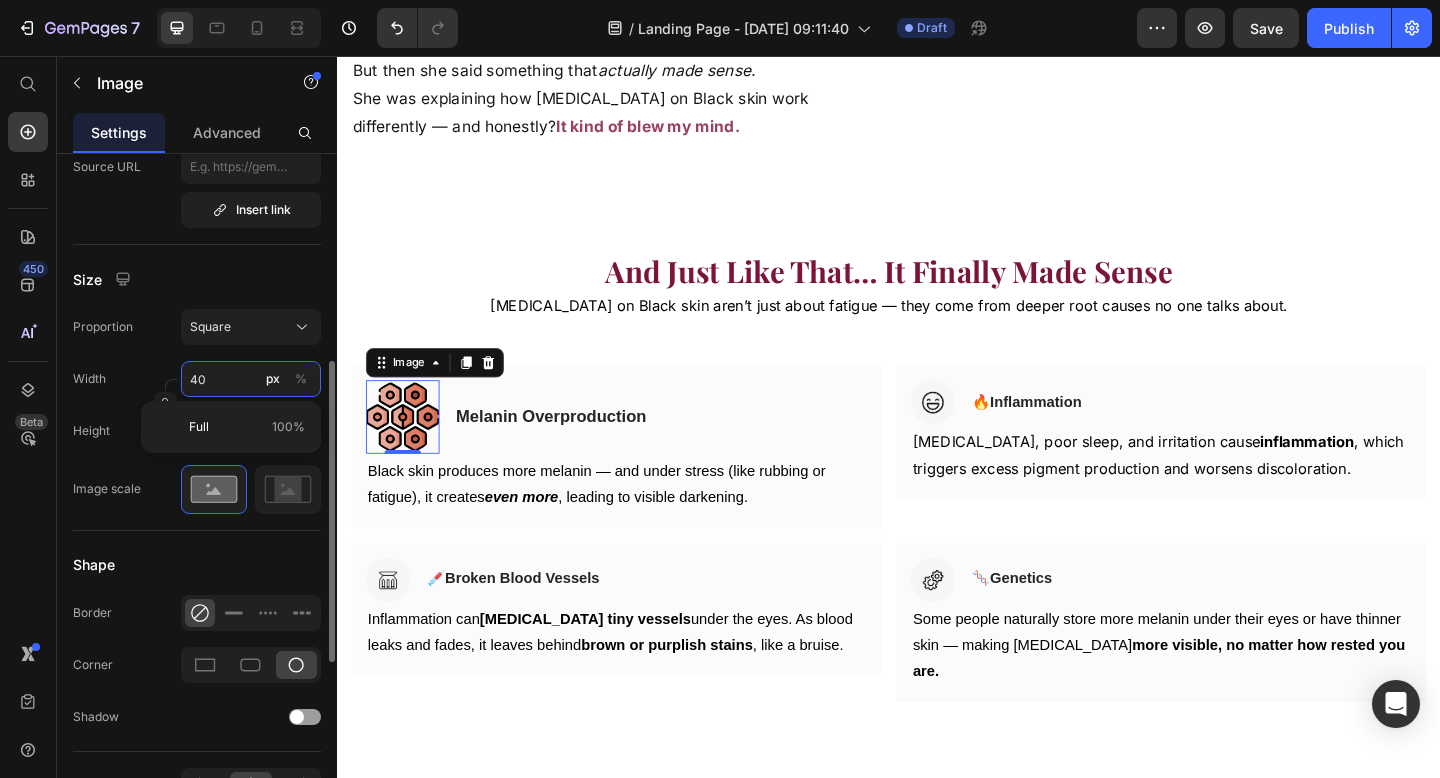 type on "40" 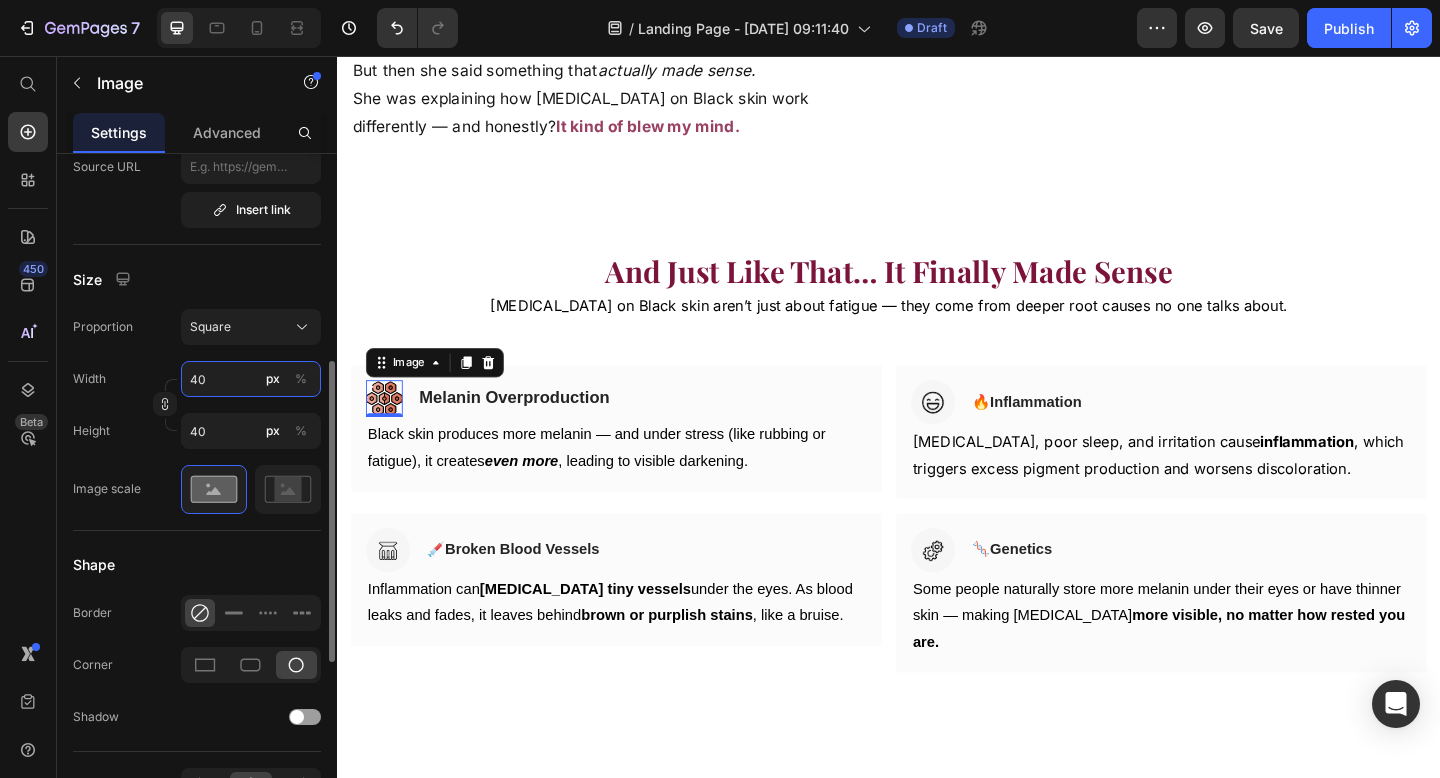 type on "4" 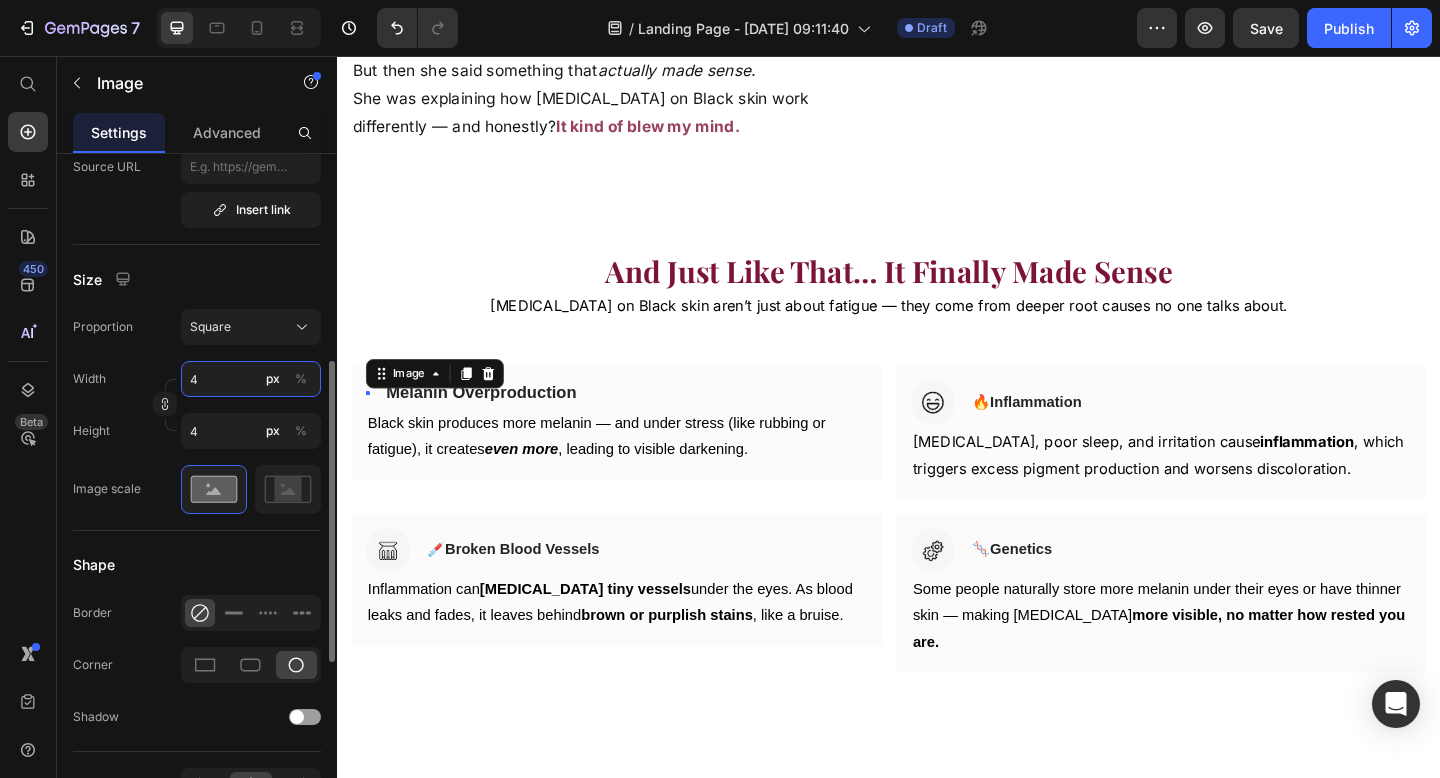 type 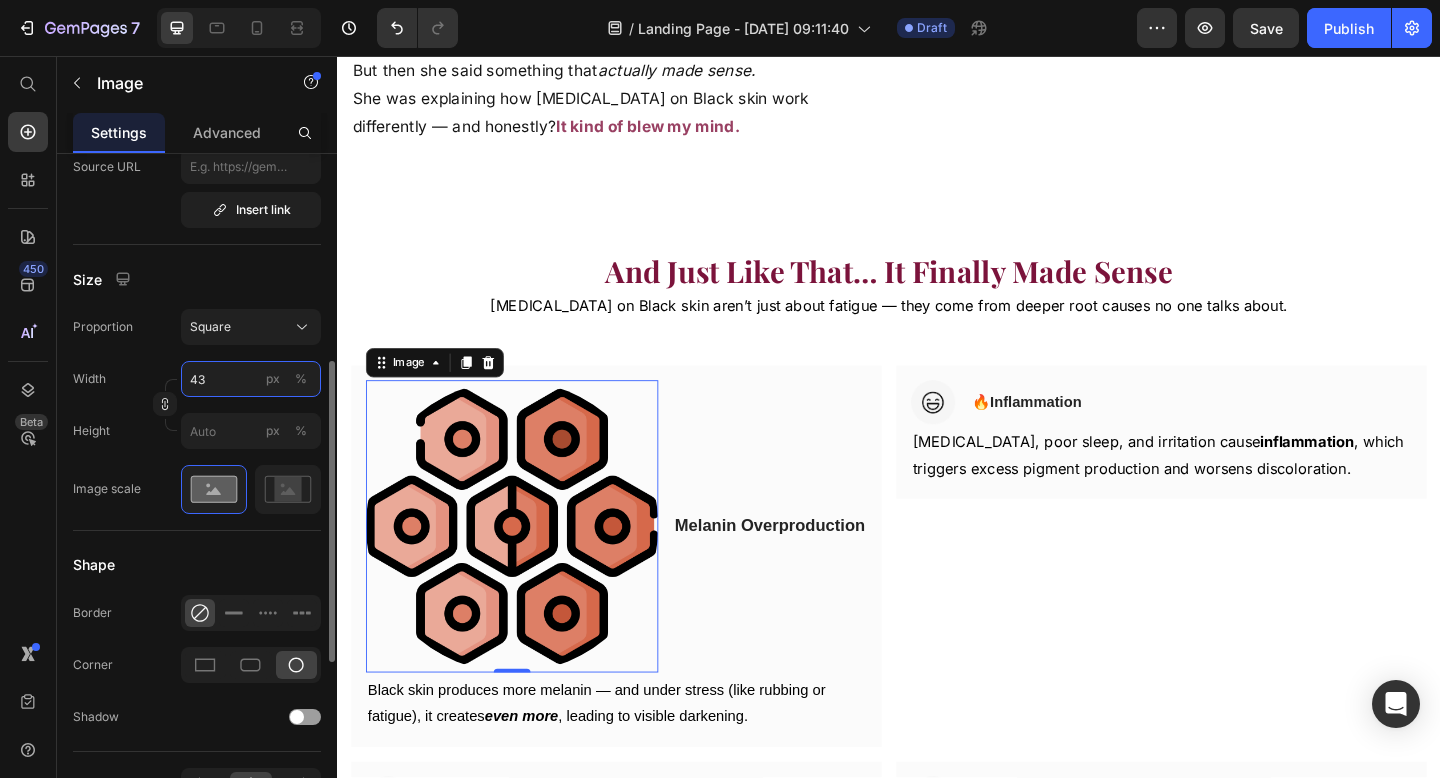type on "430" 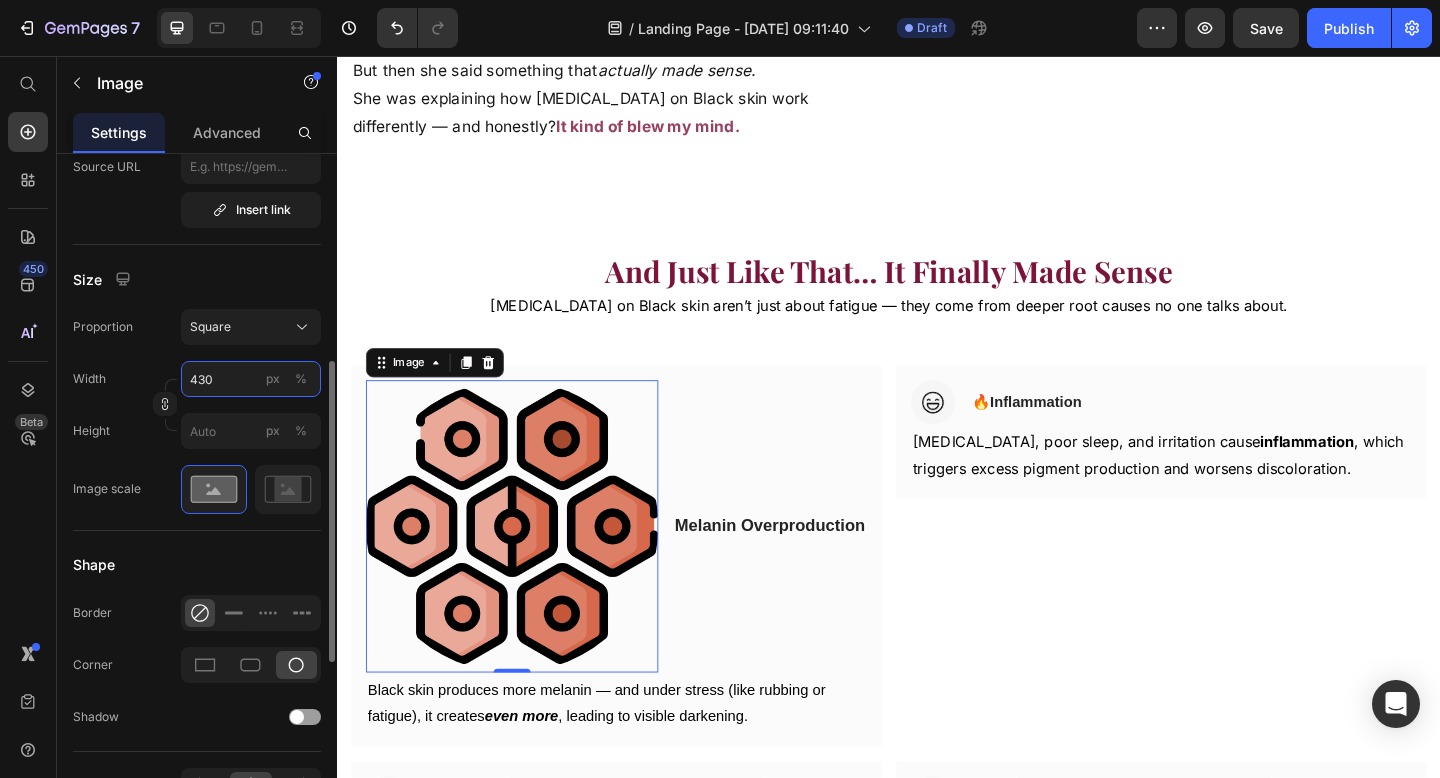 type on "430" 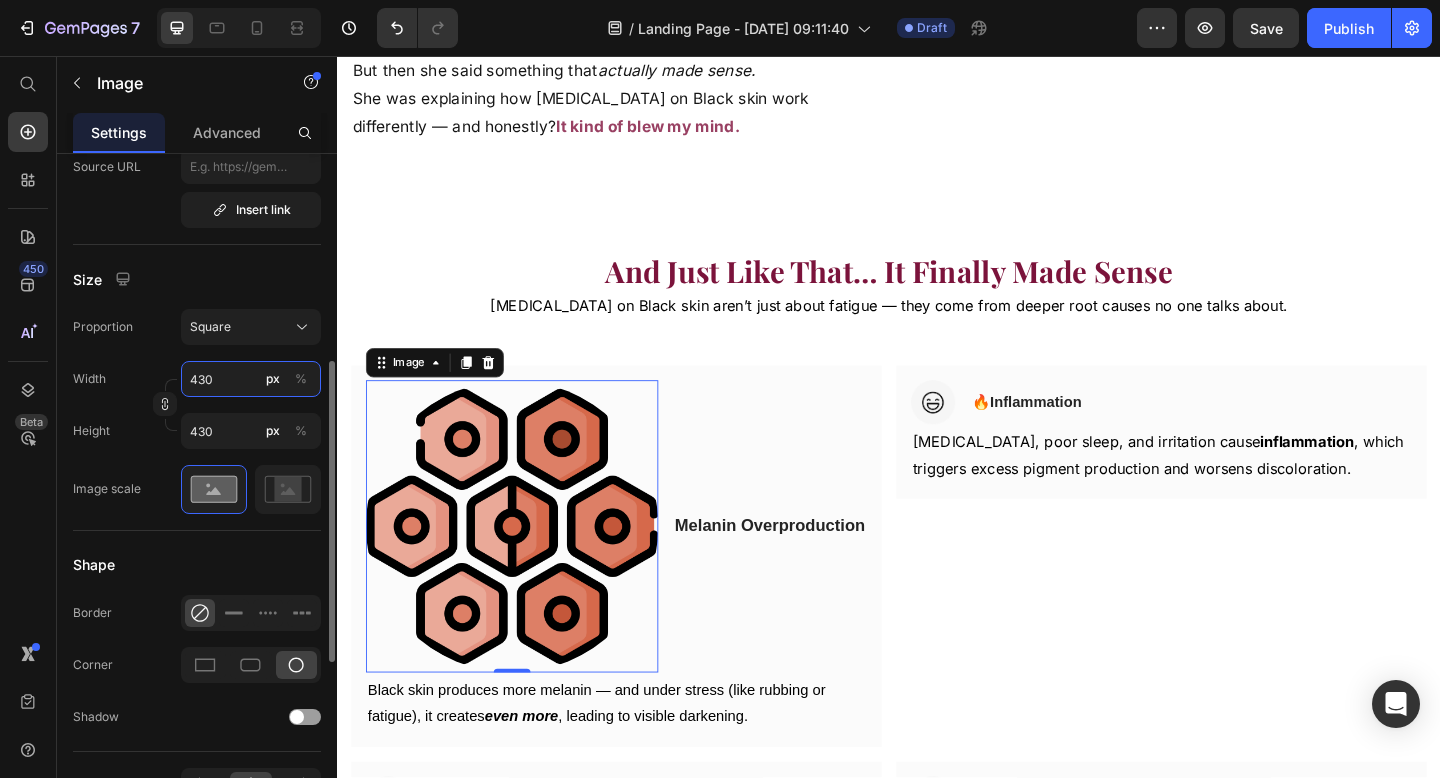type on "43" 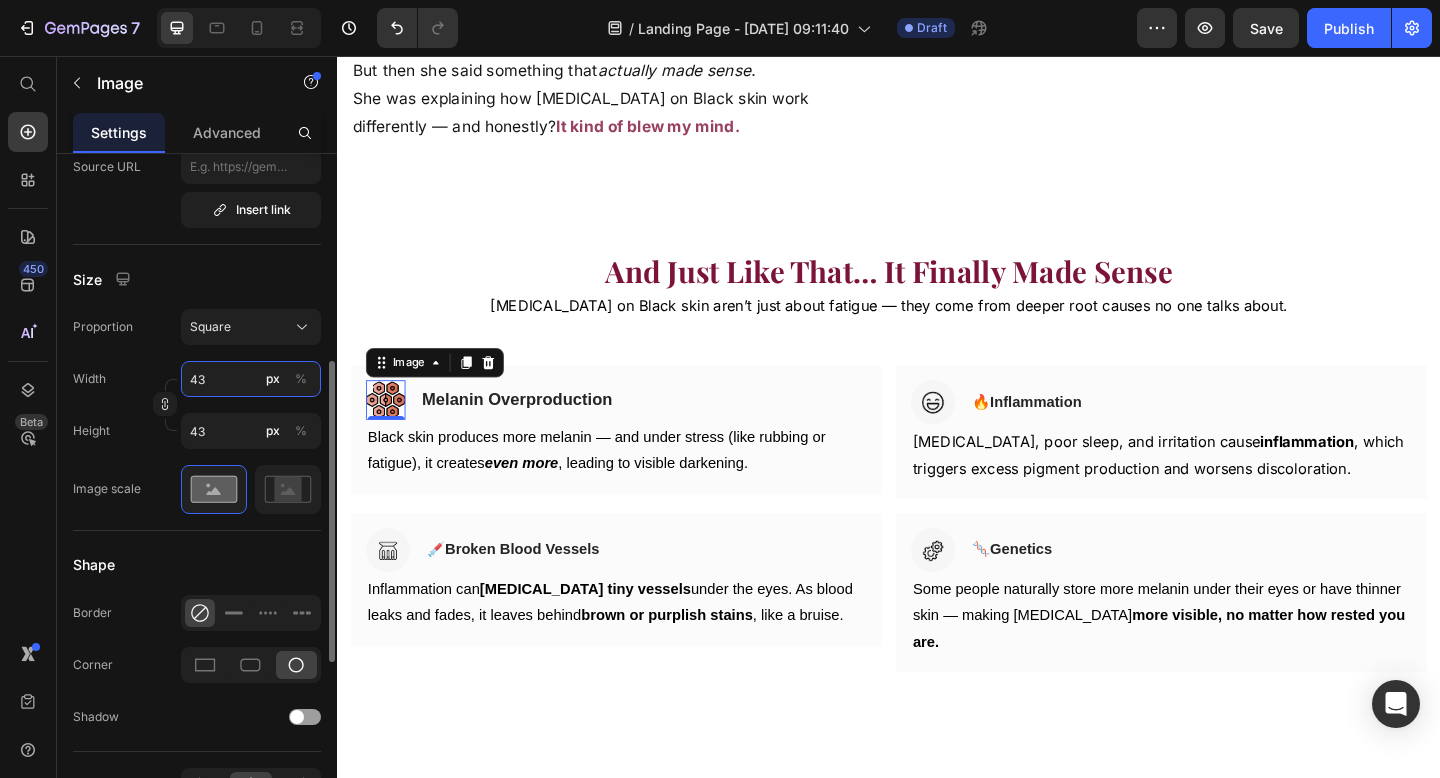 type on "4" 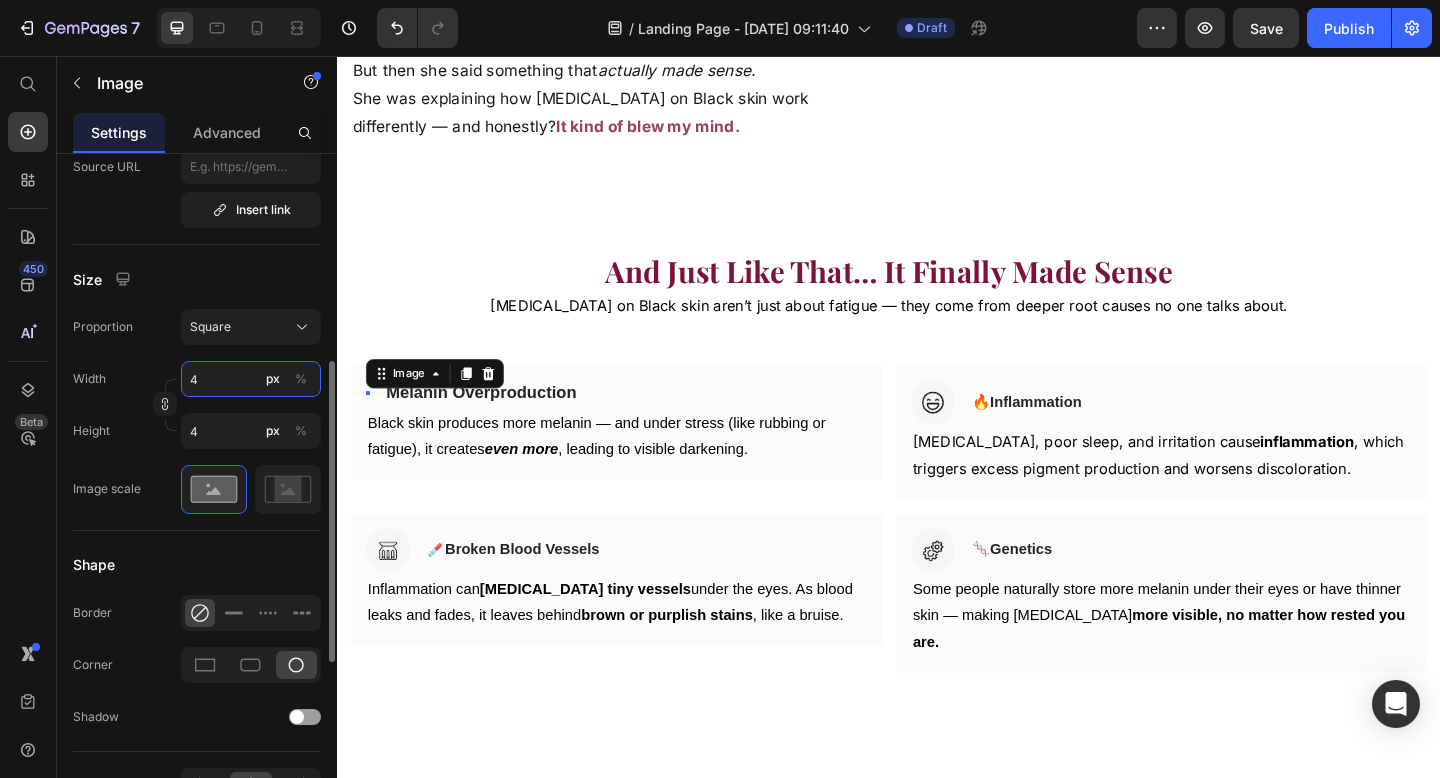 type 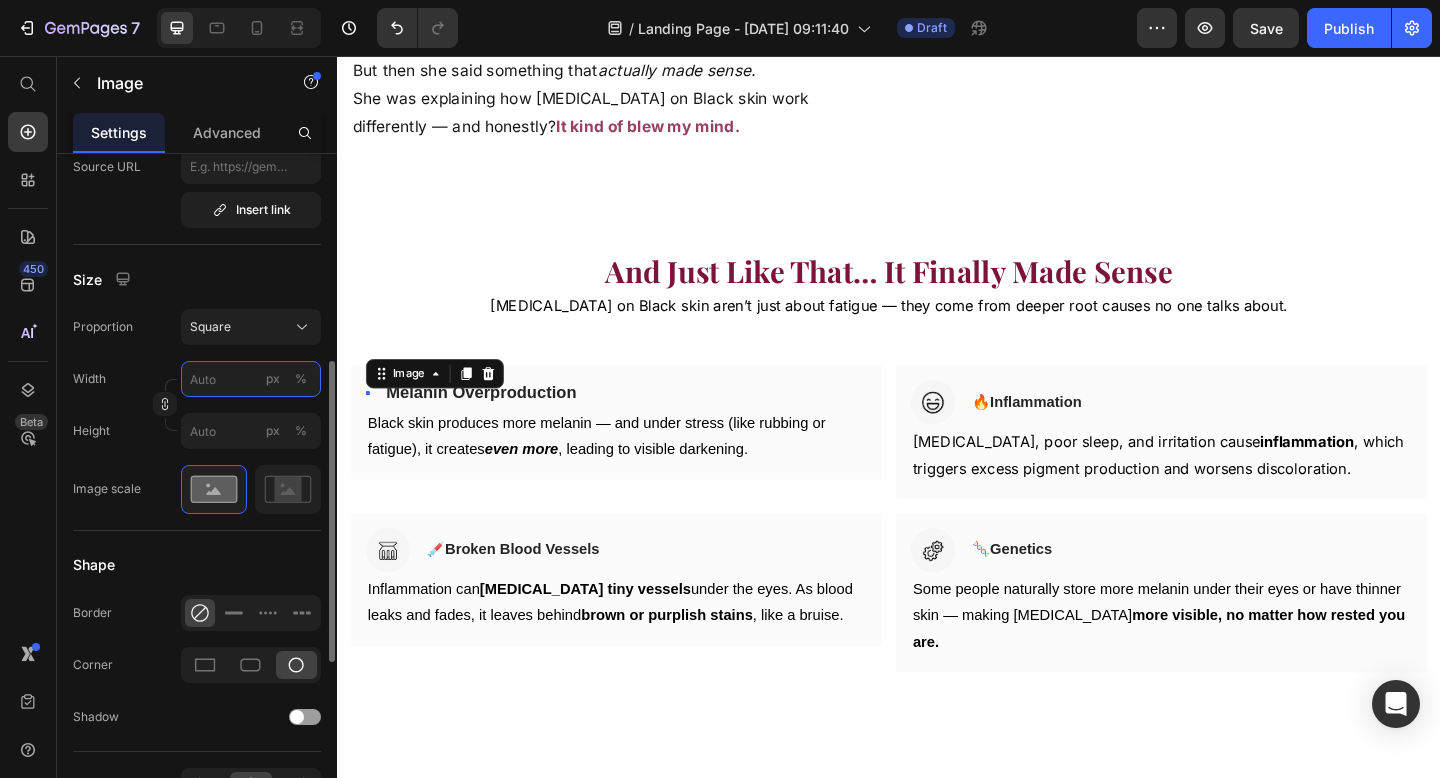 type on "3" 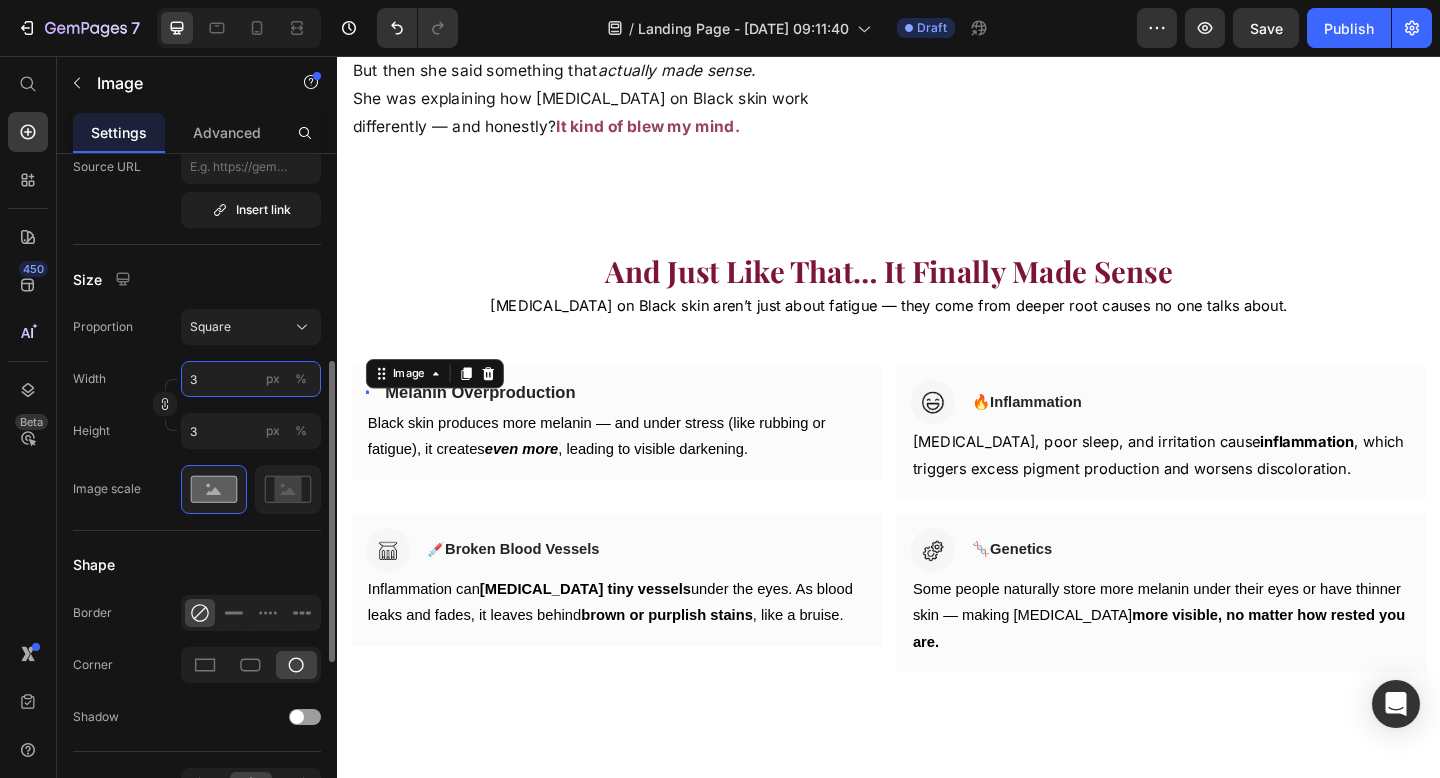 type on "30" 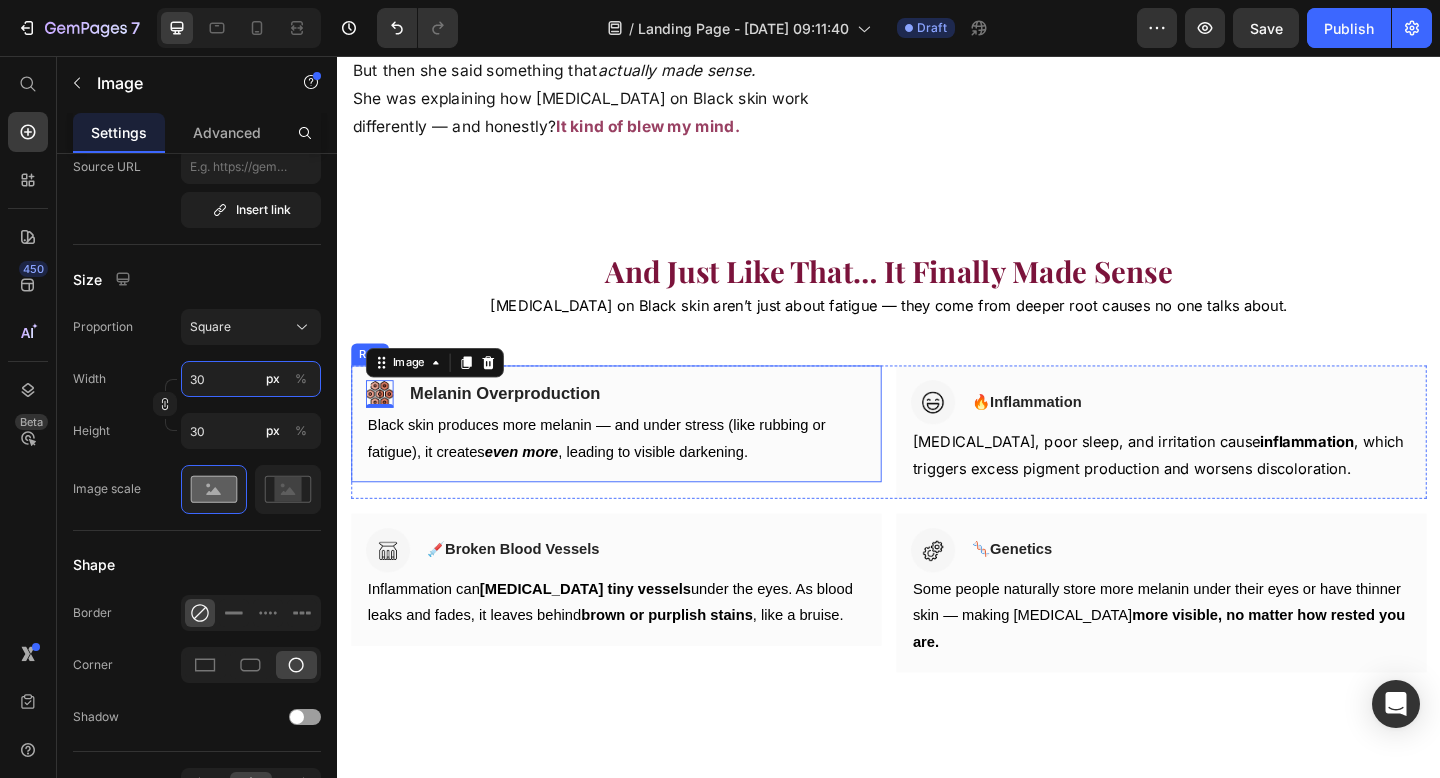 type on "3" 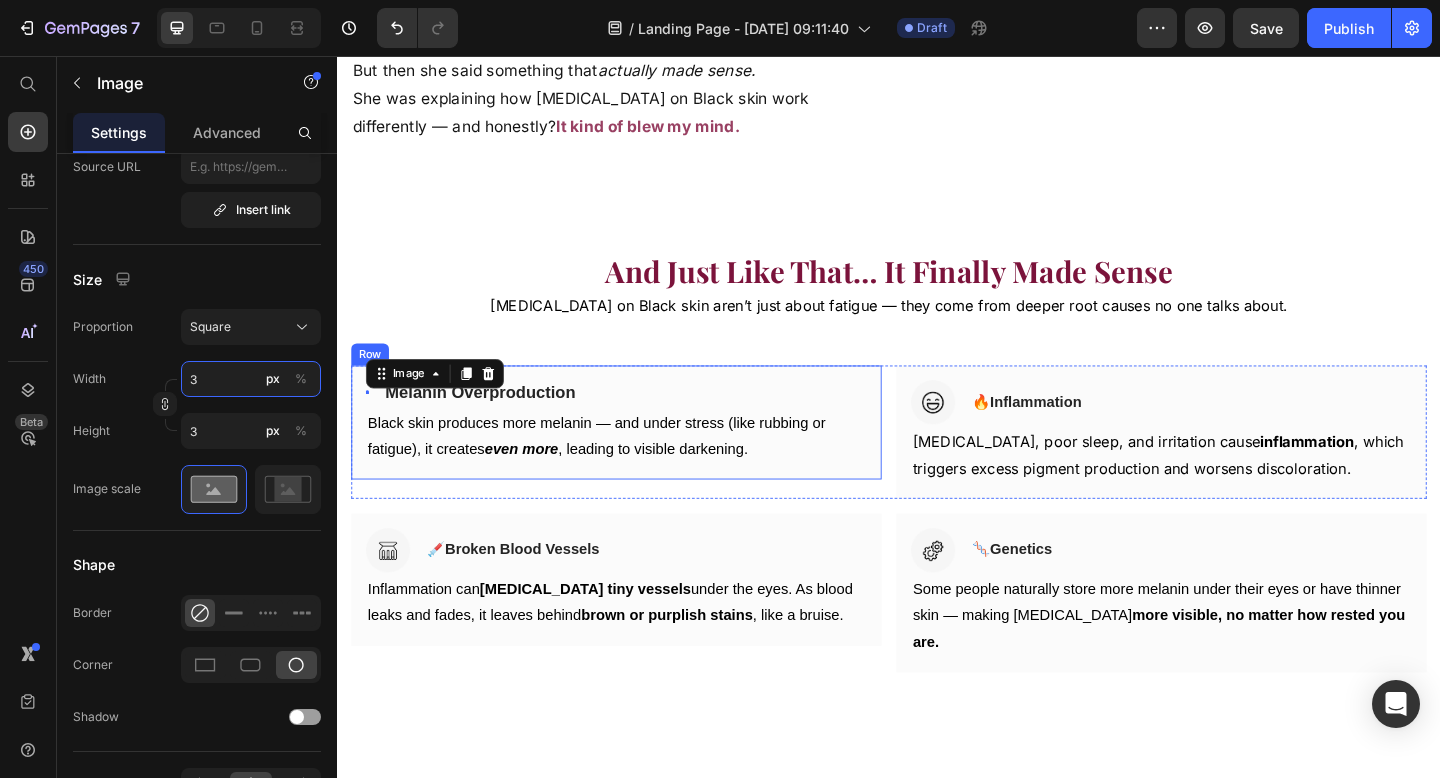 type on "35" 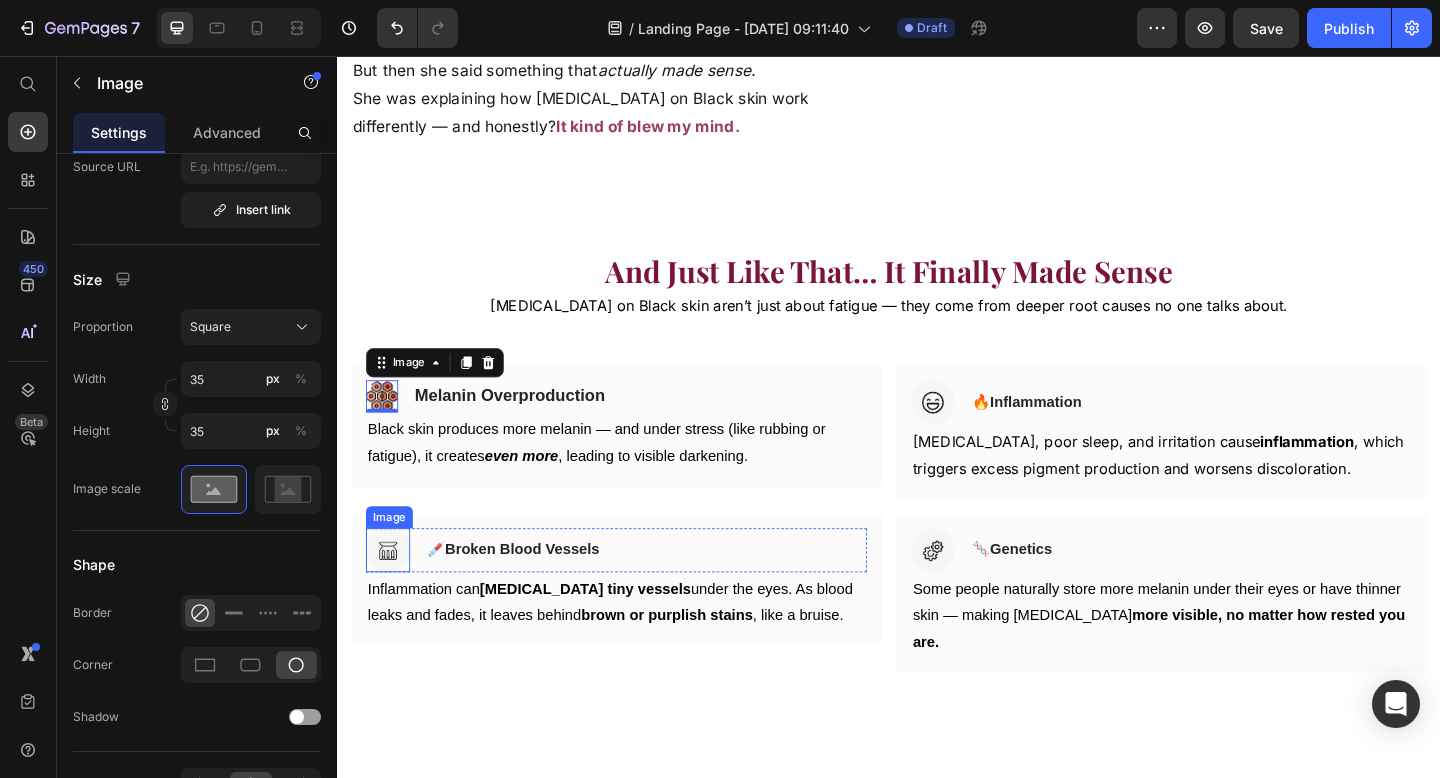 click on "💉  Broken Blood Vessels" at bounding box center (528, 593) 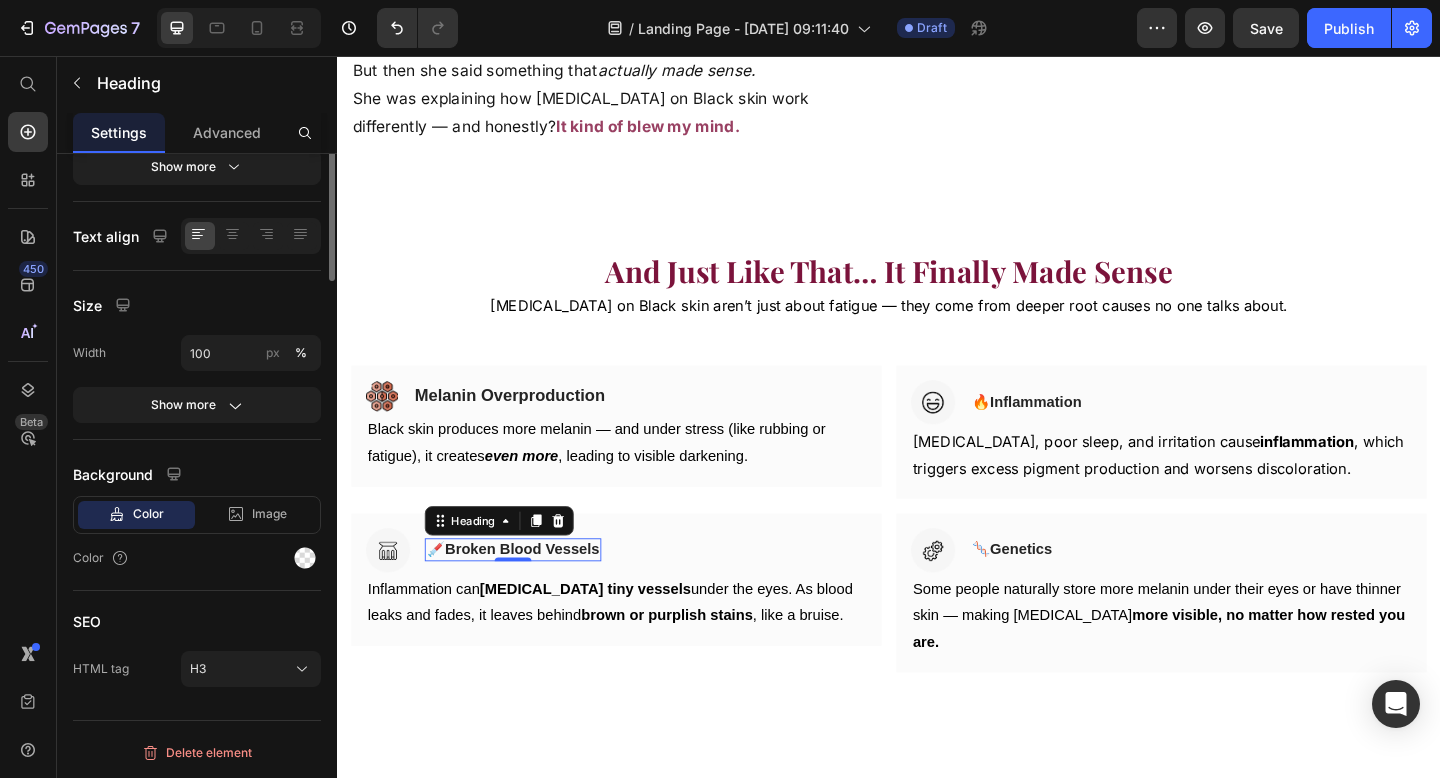 scroll, scrollTop: 0, scrollLeft: 0, axis: both 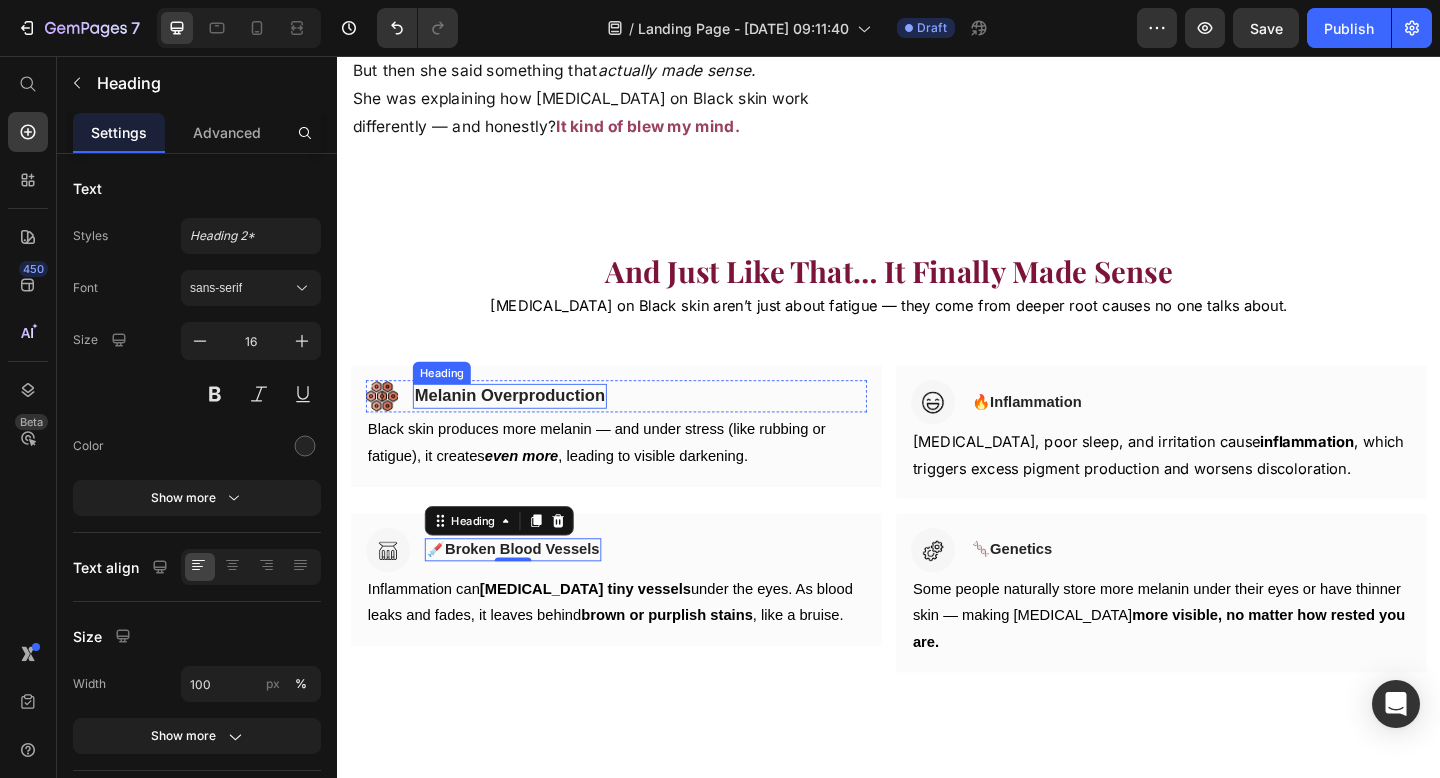 click on "Melanin Overproduction" at bounding box center (524, 426) 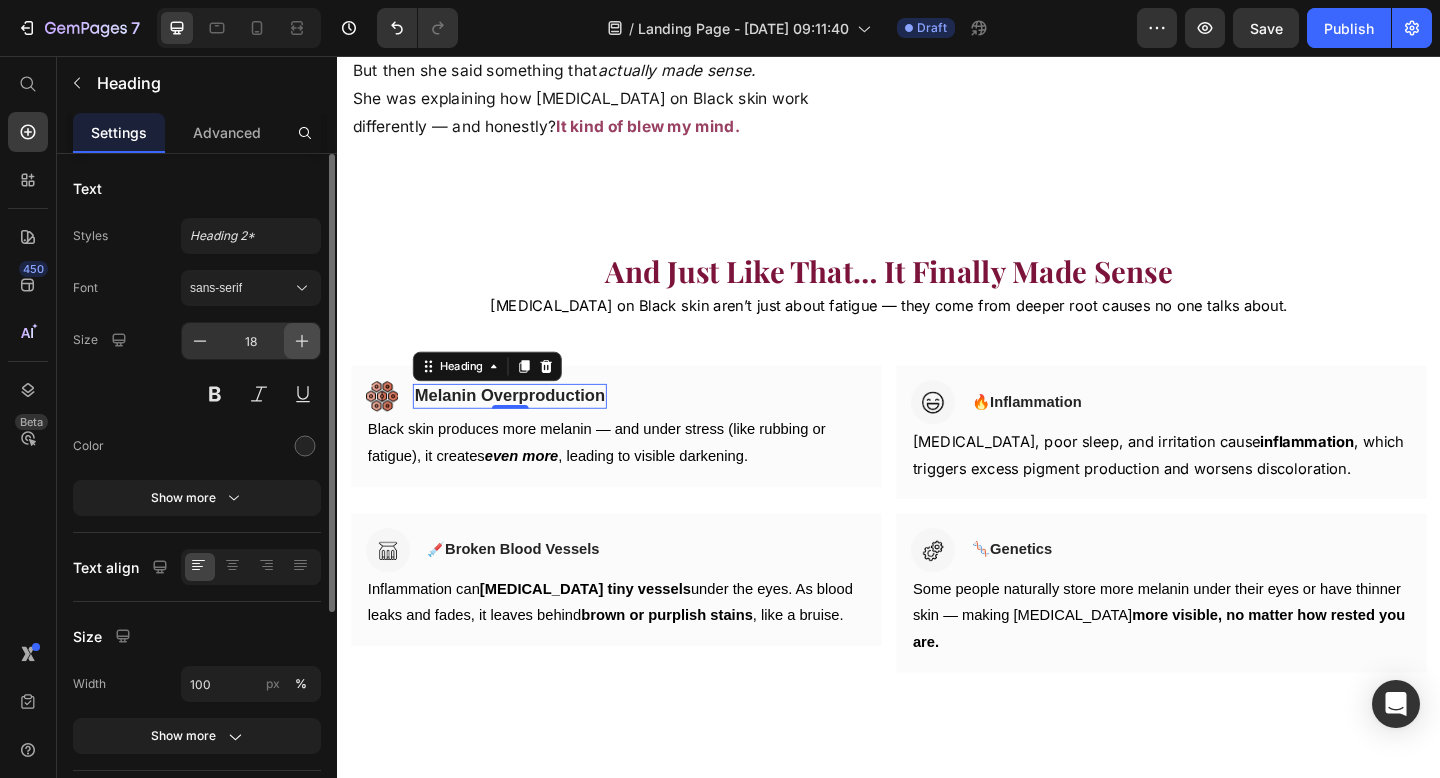 click 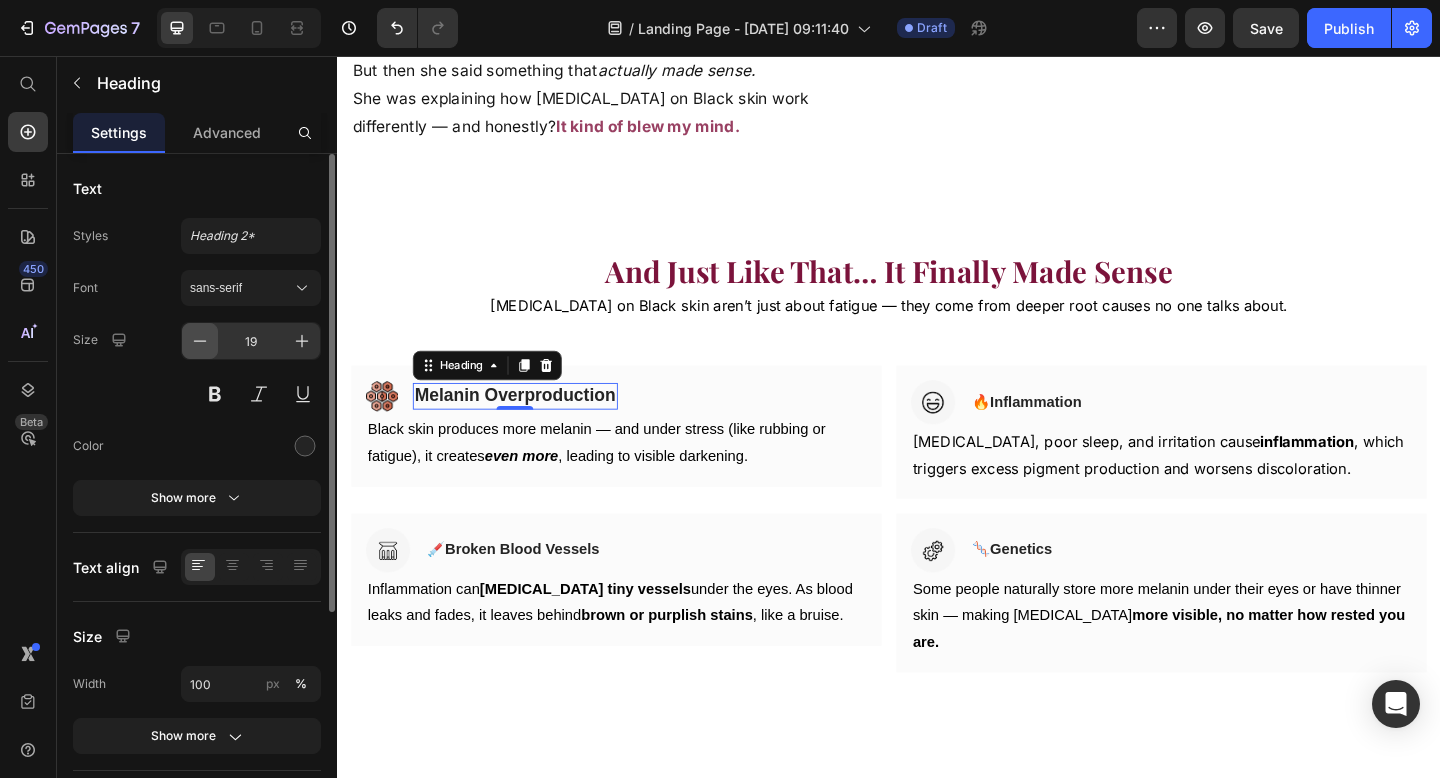 click 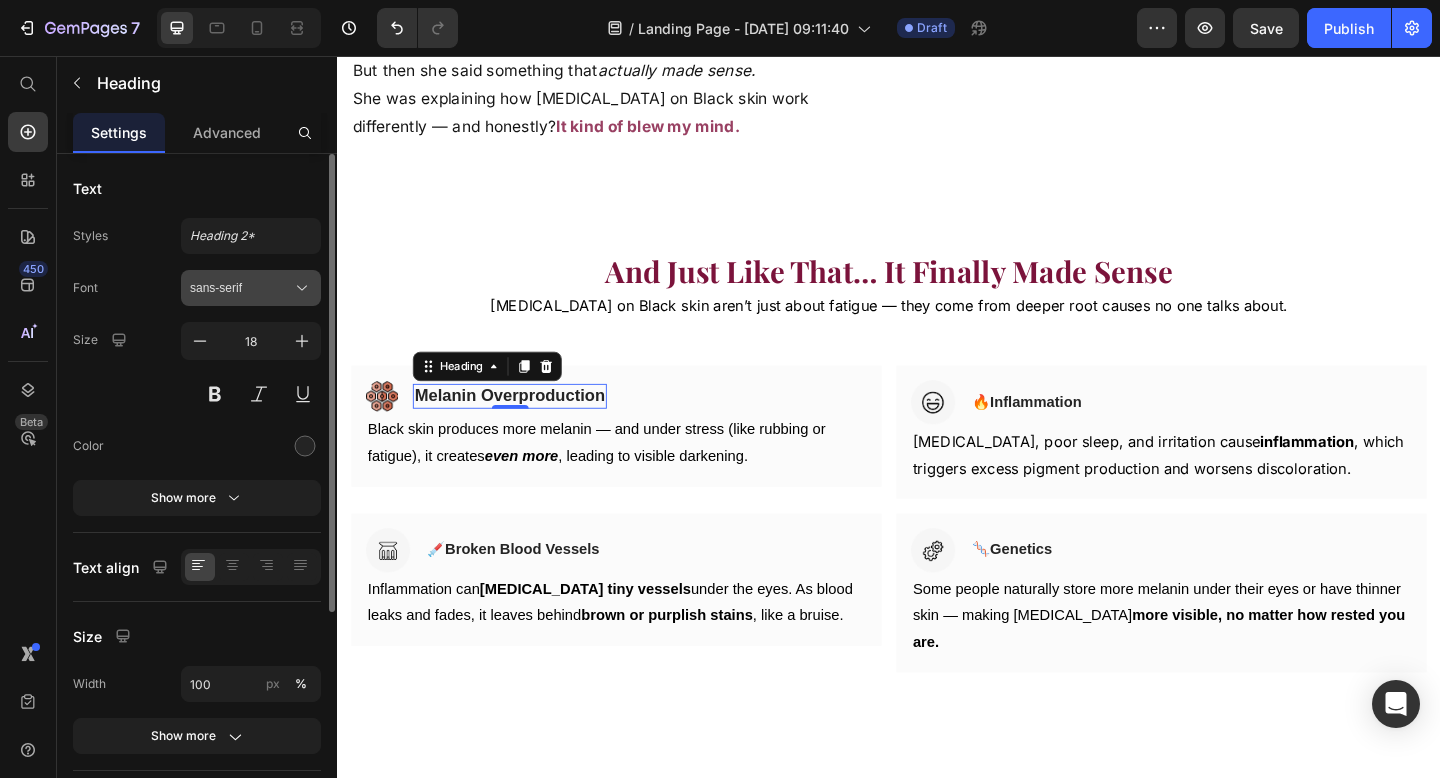 click on "sans-serif" at bounding box center [241, 288] 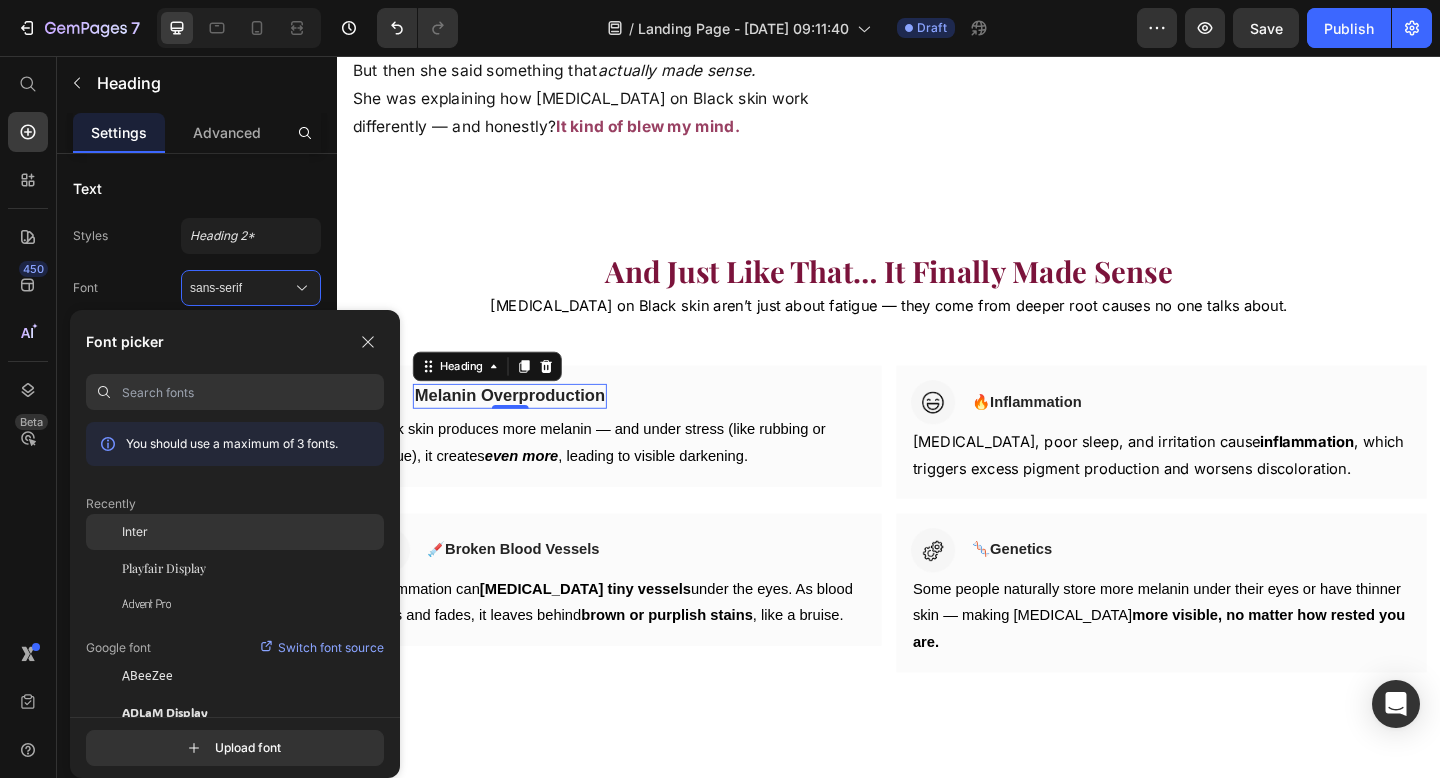 click on "Inter" 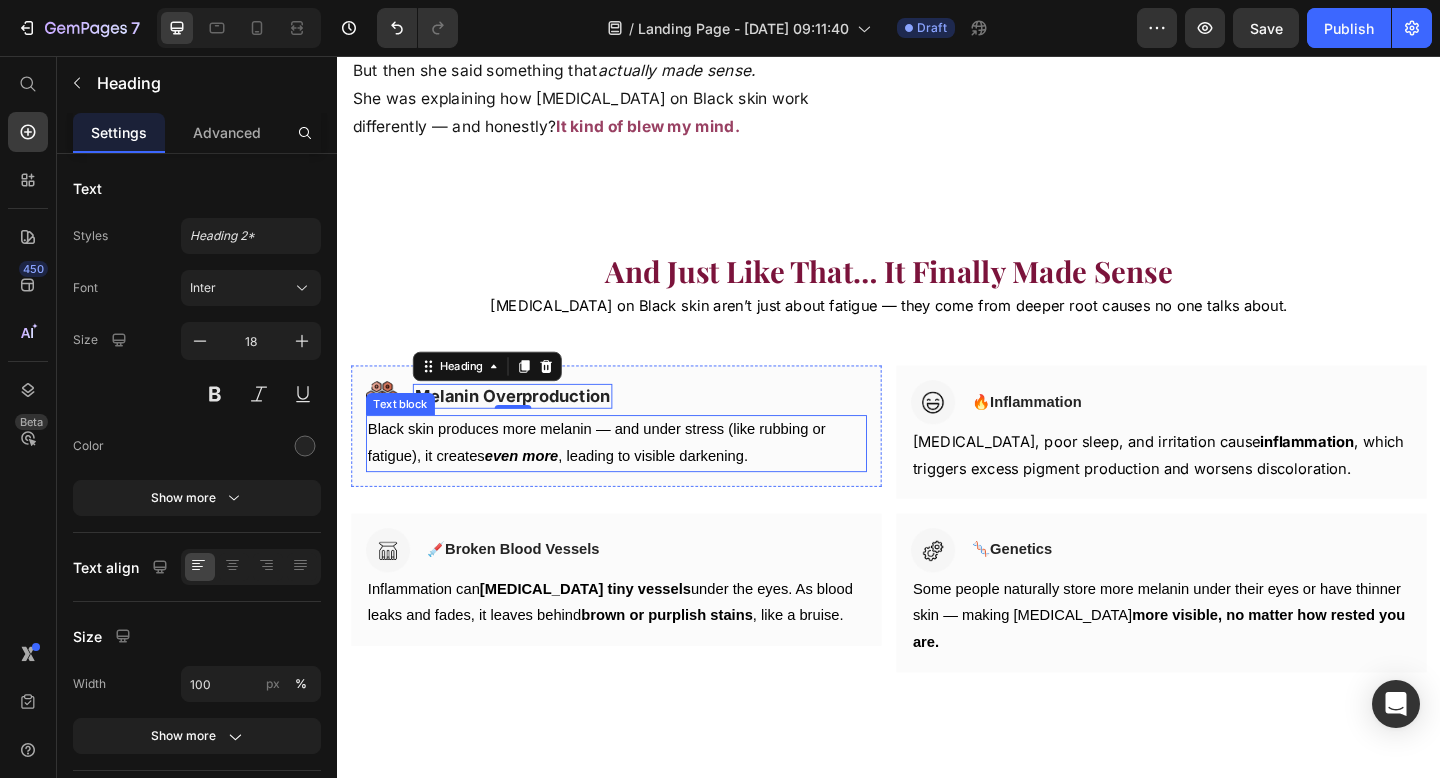 click on "Black skin produces more melanin — and under stress (like rubbing or fatigue), it creates  even more , leading to visible darkening." at bounding box center [640, 478] 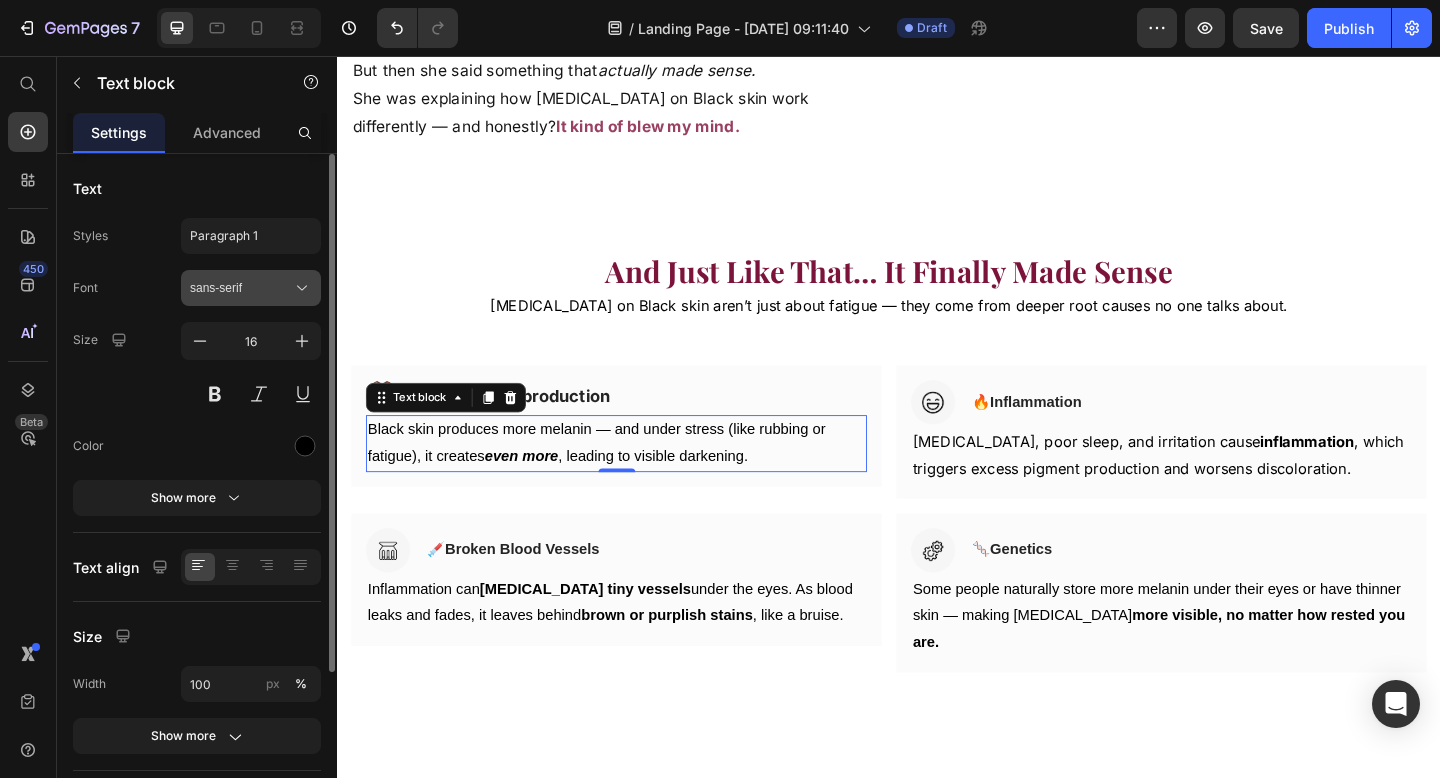 click on "sans-serif" at bounding box center (241, 288) 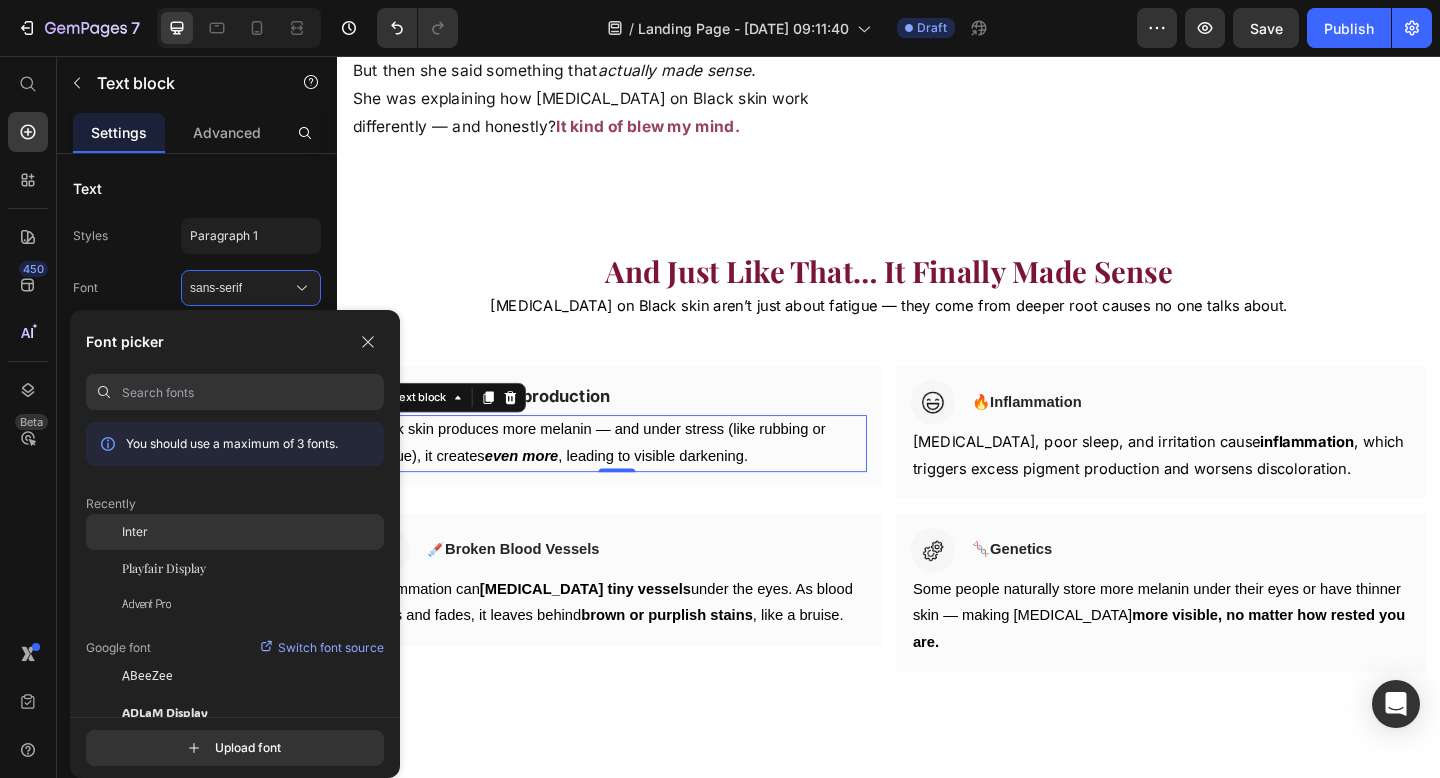 click on "Inter" 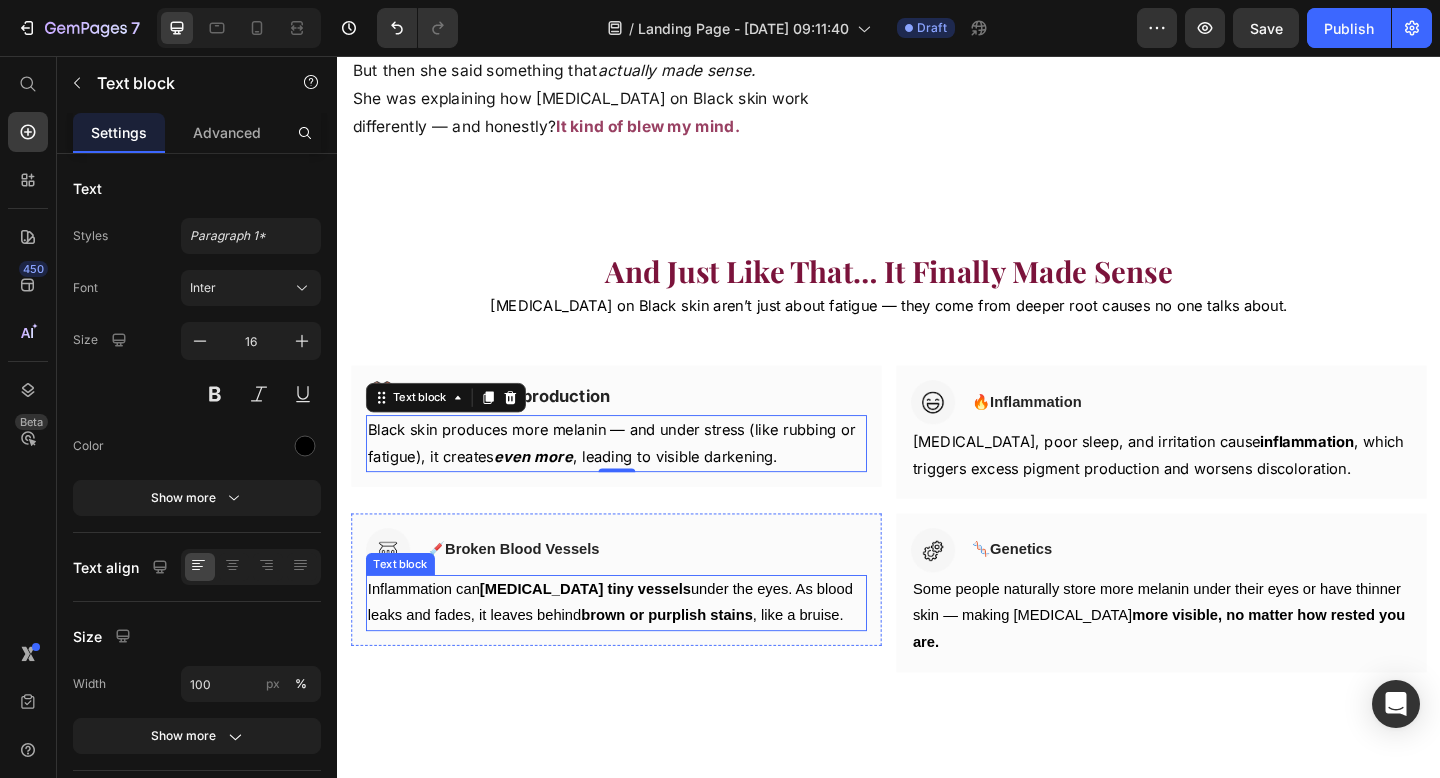 click on "brown or purplish stains" at bounding box center (695, 664) 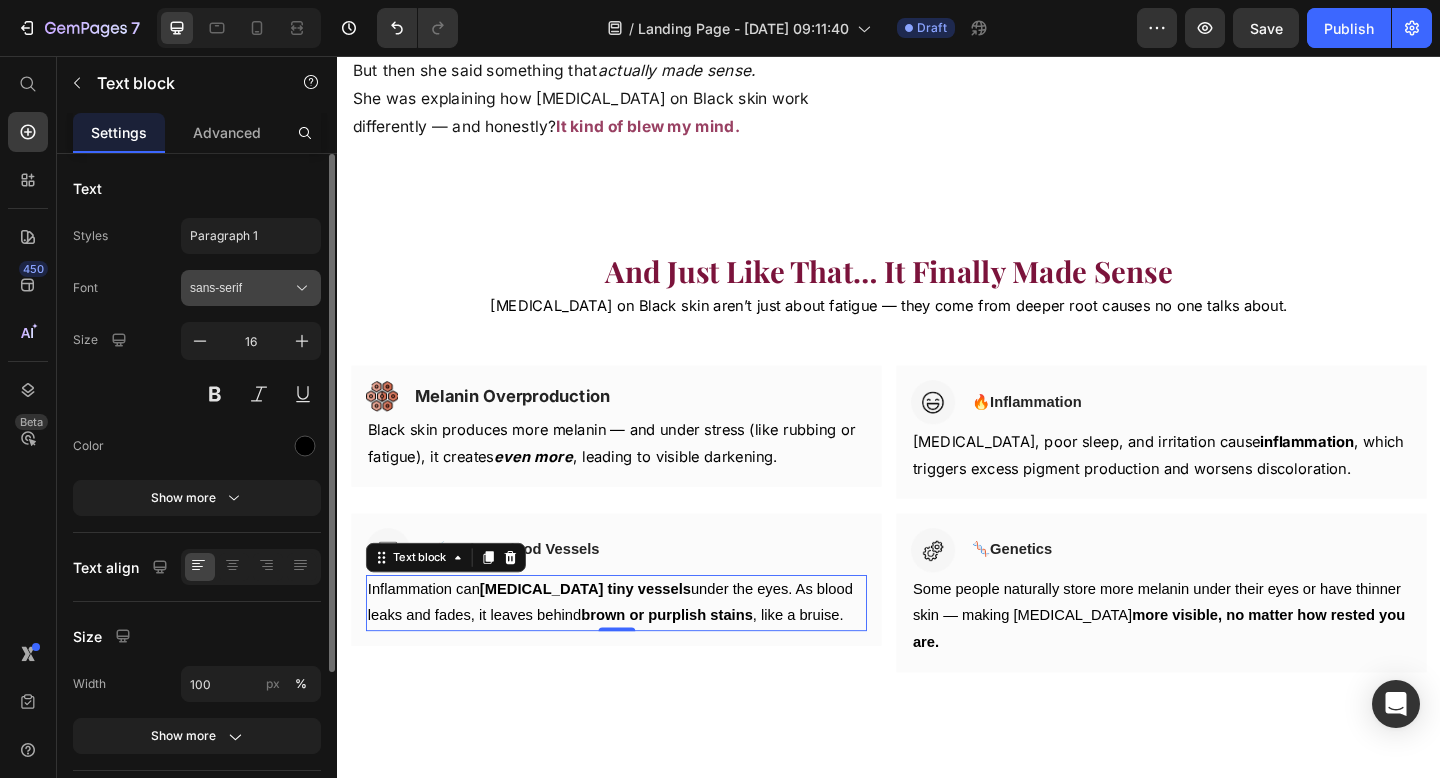 click on "sans-serif" at bounding box center (241, 288) 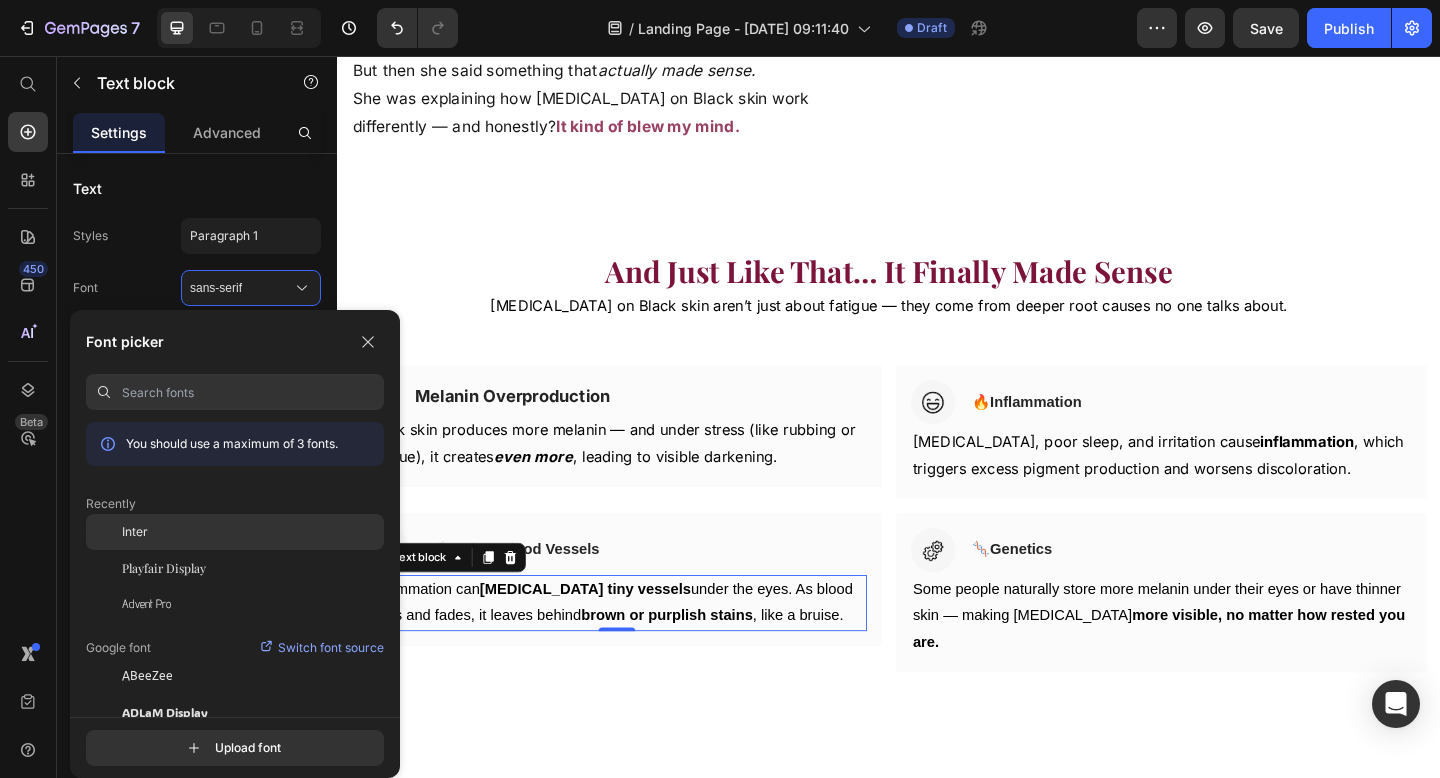 click on "Inter" 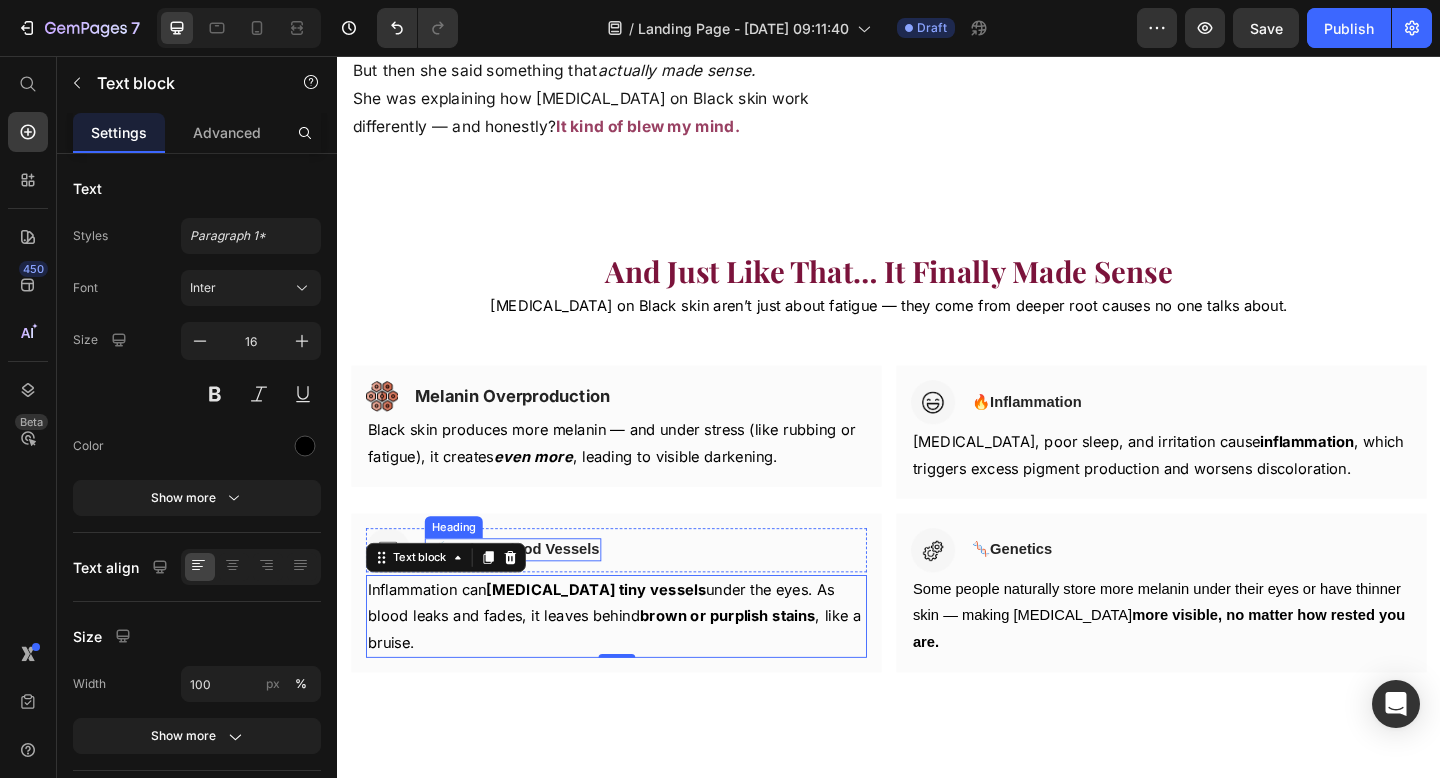 click on "Broken Blood Vessels" at bounding box center [538, 592] 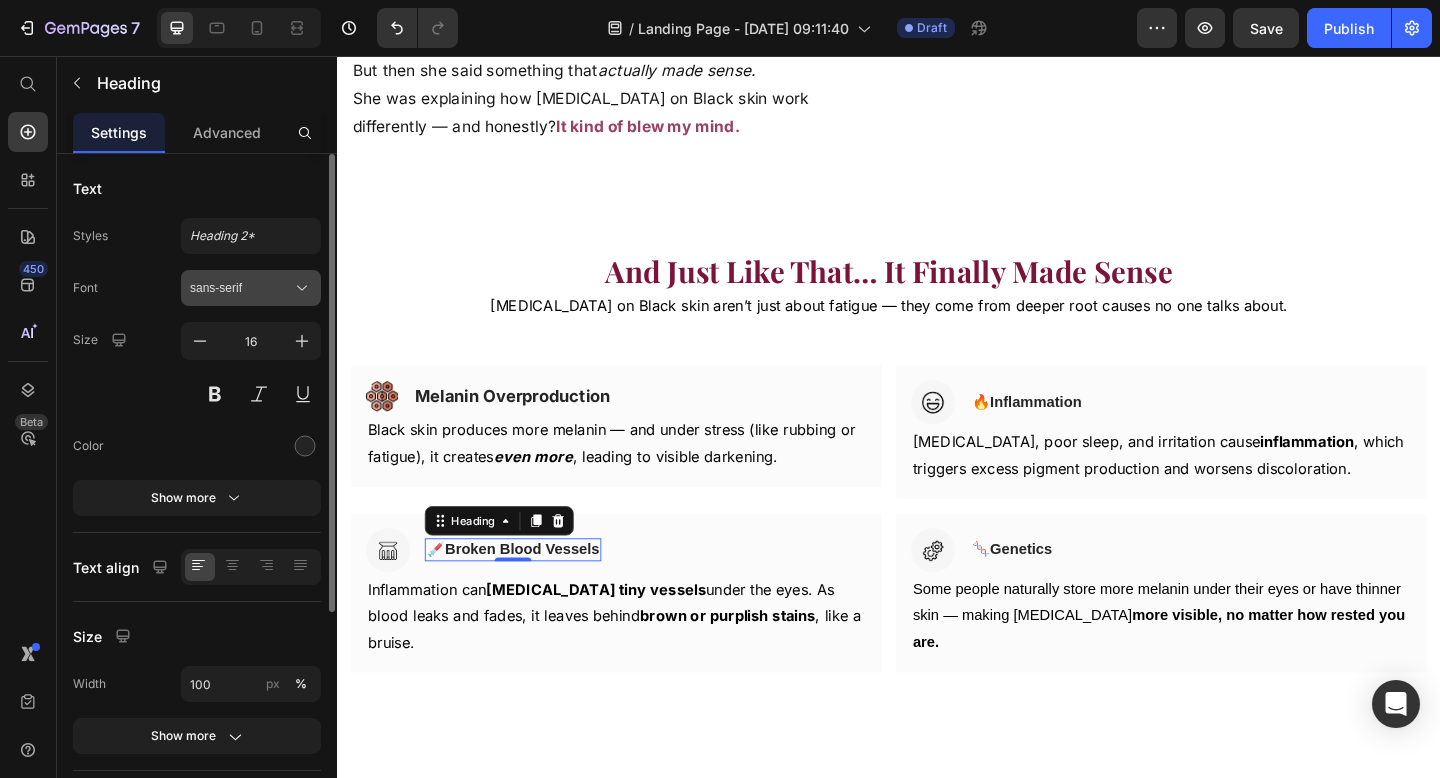 click on "sans-serif" at bounding box center [251, 288] 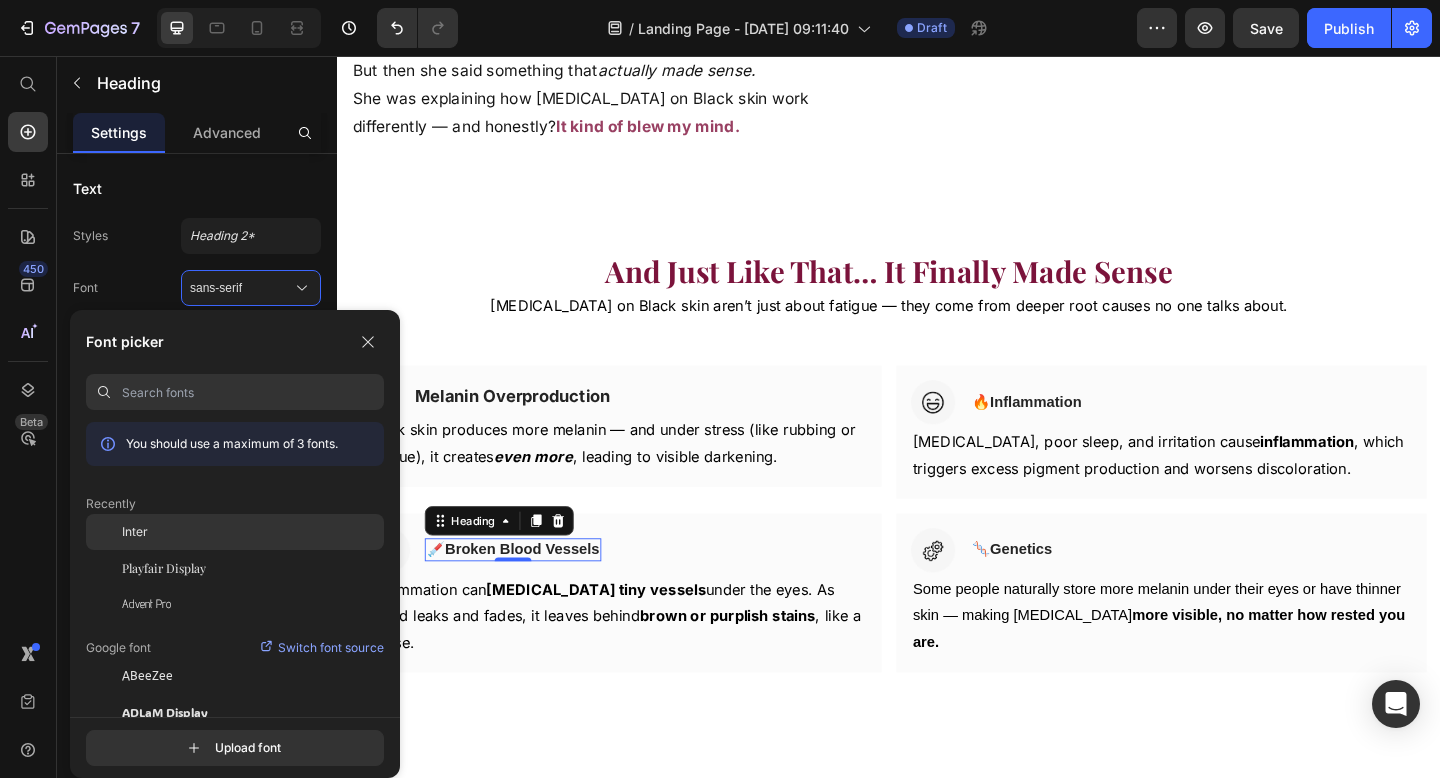 click on "Inter" 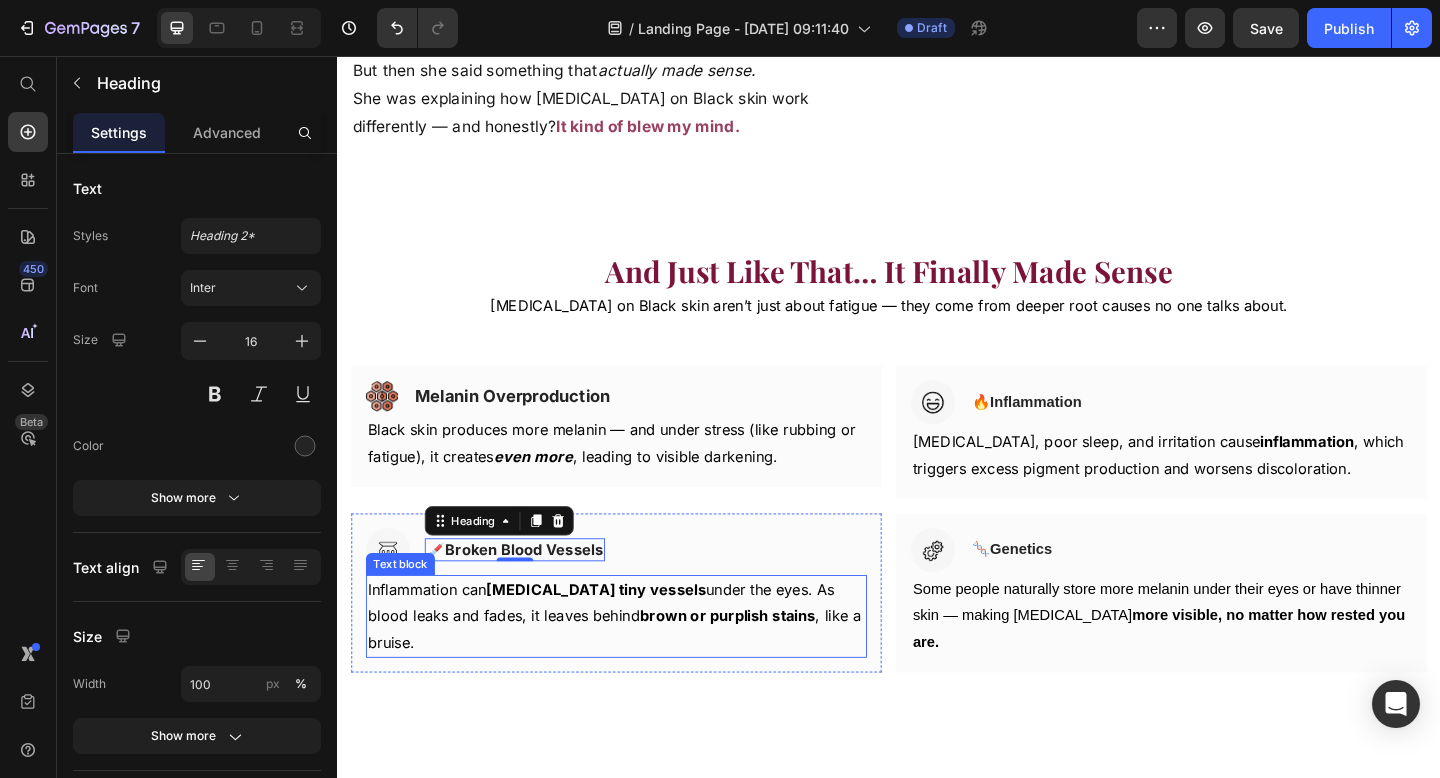 click on "brown or purplish stains" at bounding box center [761, 665] 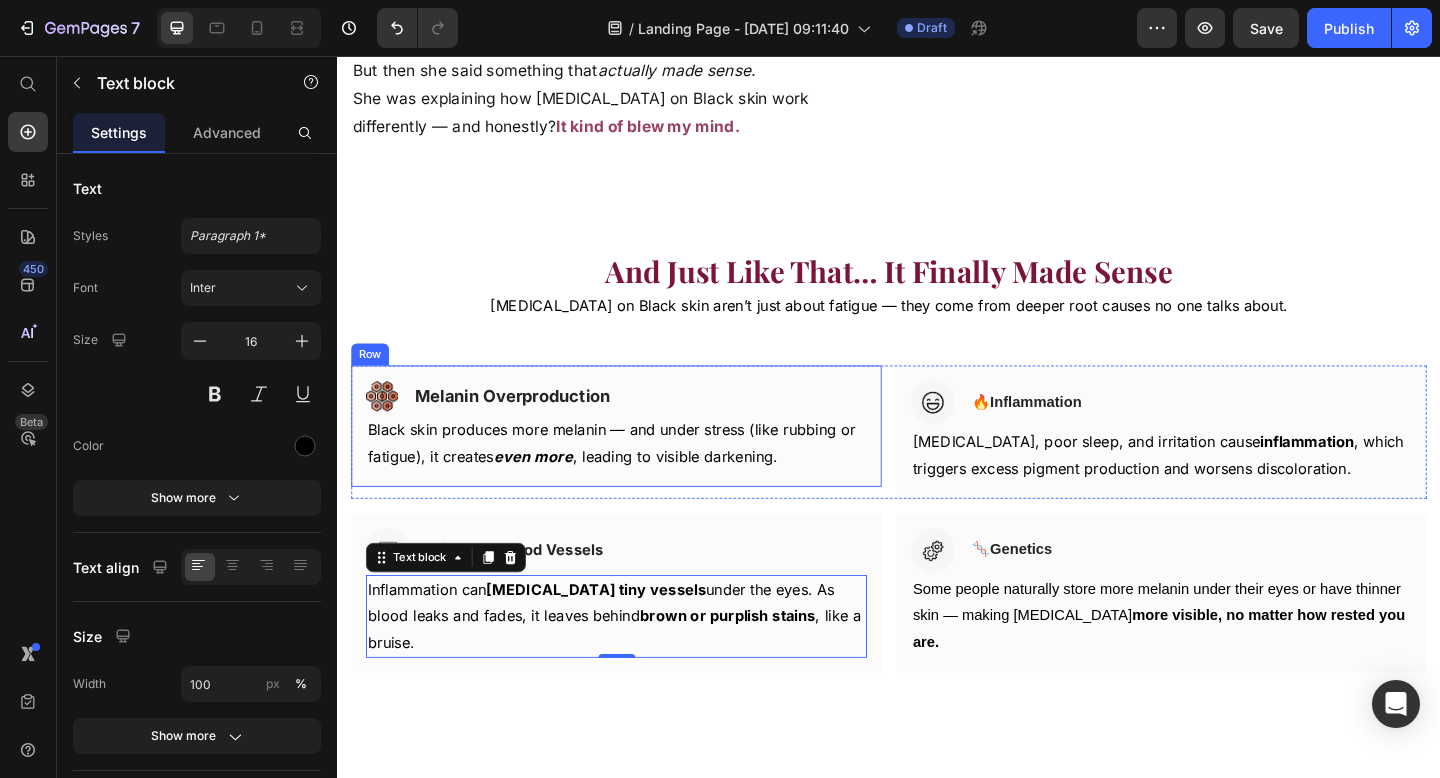 click on "Black skin produces more melanin — and under stress (like rubbing or fatigue), it creates  even more , leading to visible darkening." at bounding box center (640, 478) 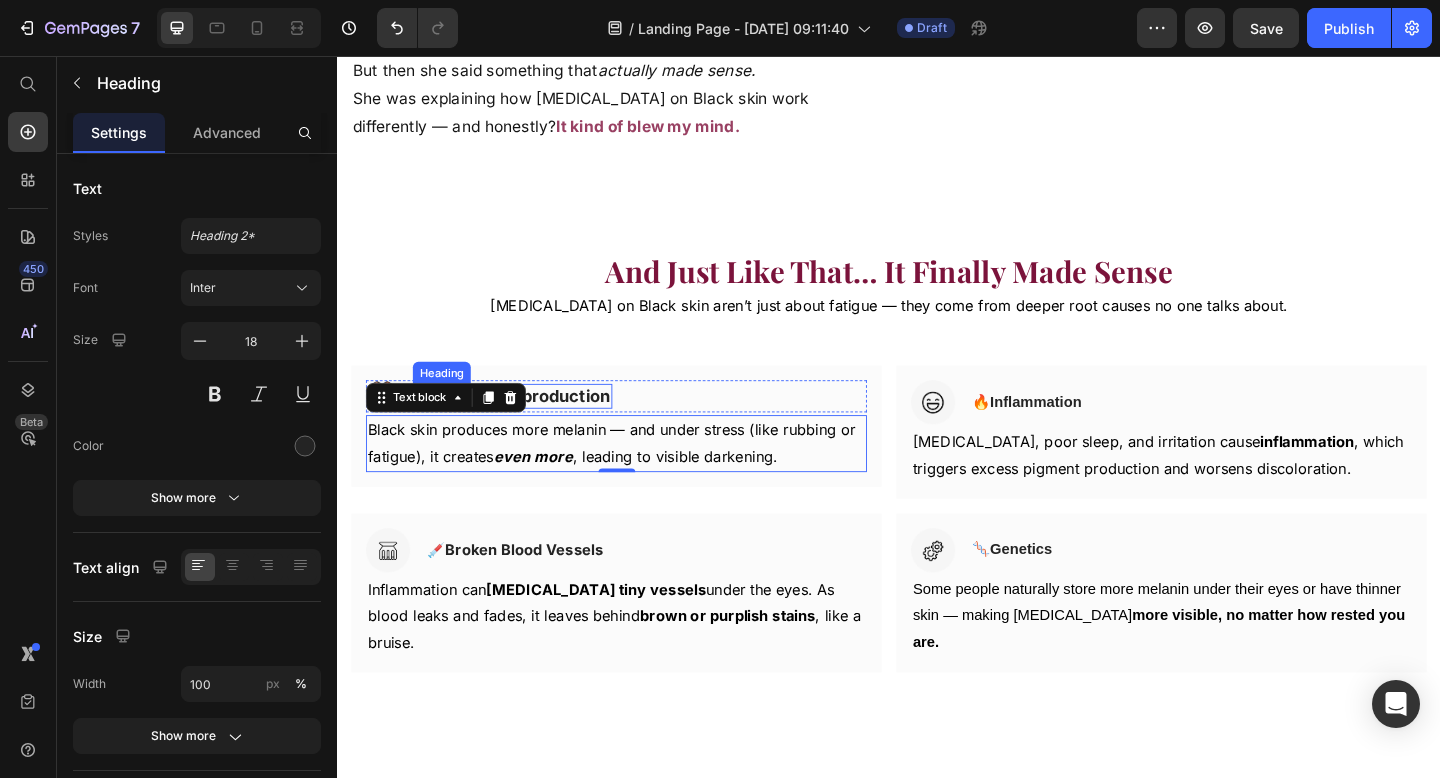 click on "Melanin Overproduction" at bounding box center [527, 426] 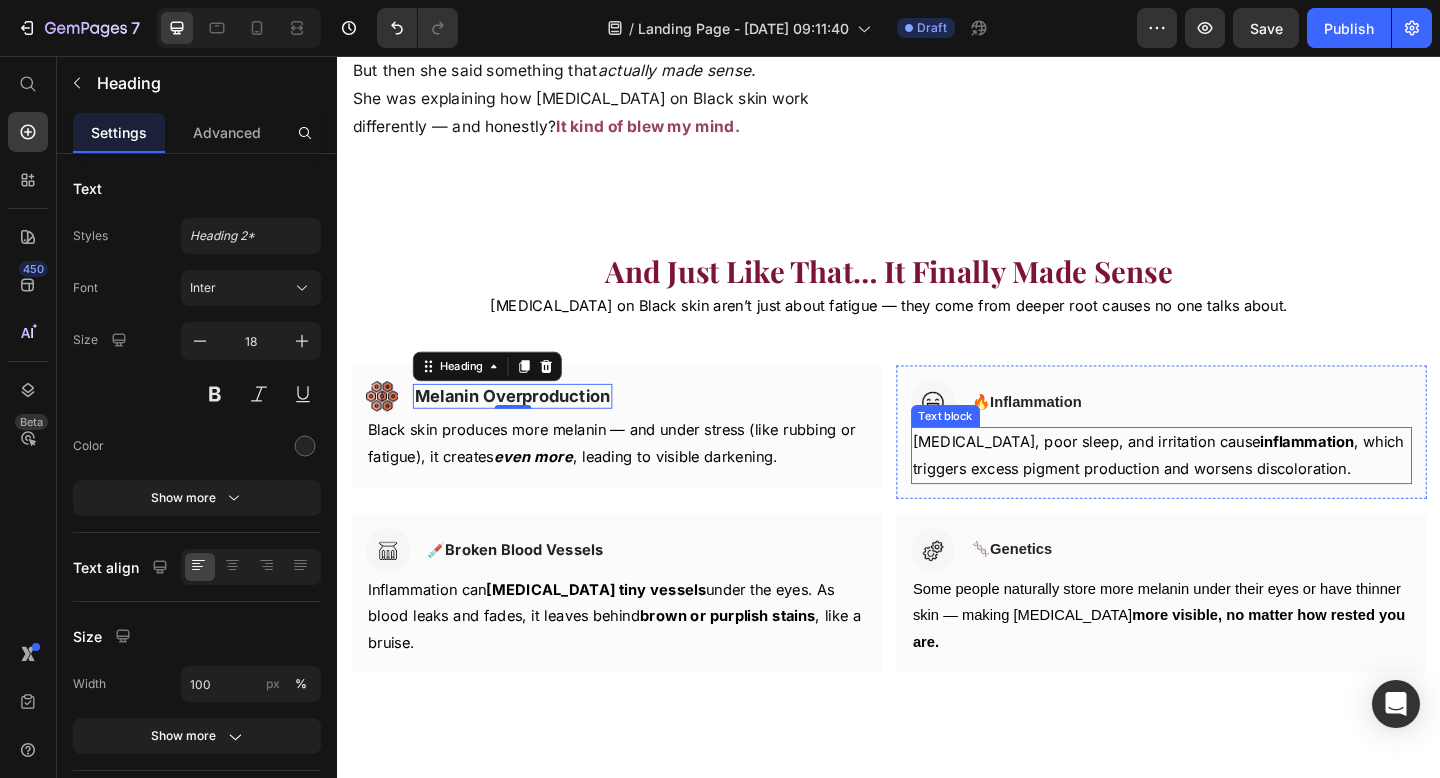 click on "[MEDICAL_DATA], poor sleep, and irritation cause  inflammation , which triggers excess pigment production and worsens discoloration." at bounding box center [1233, 491] 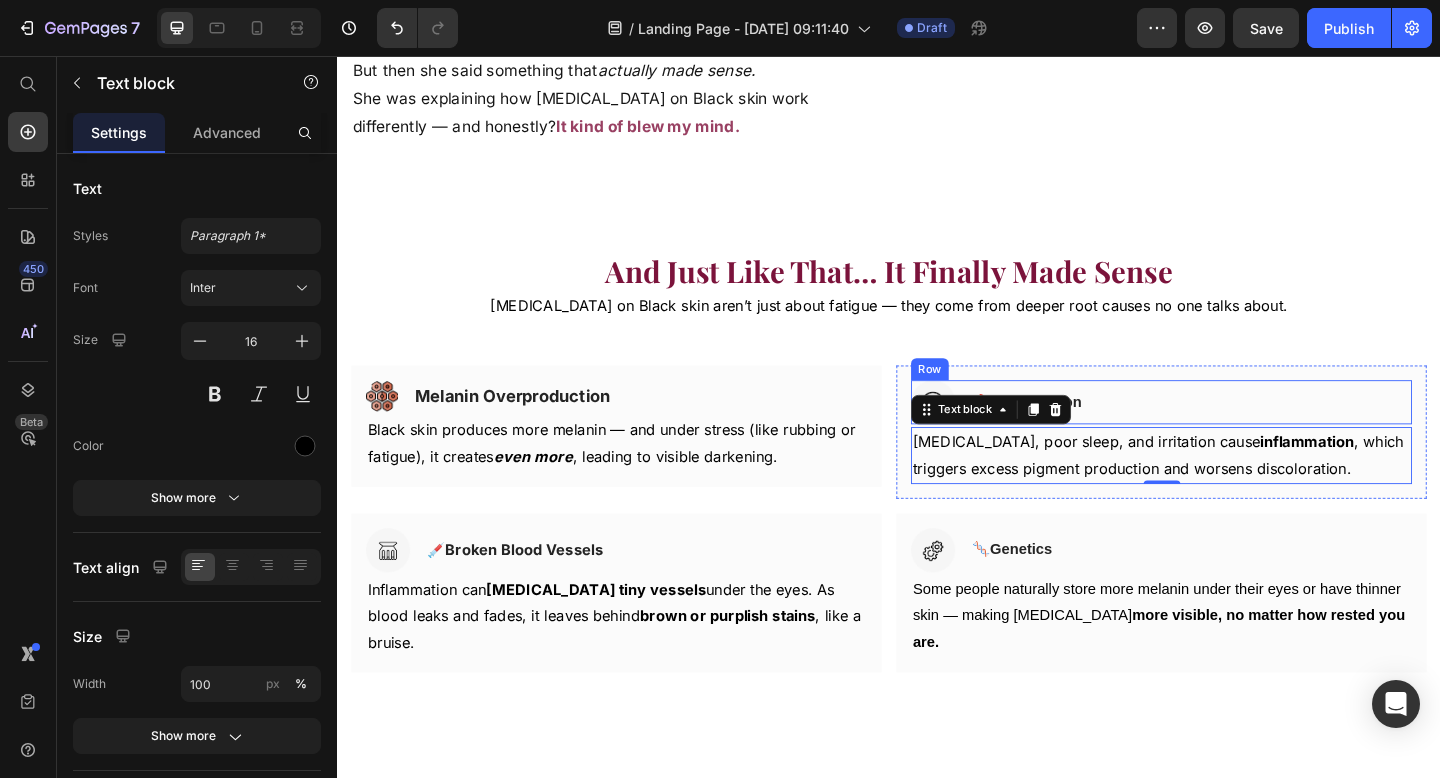 click on "Image 🔥  Inflammation Heading Row" at bounding box center (1233, 433) 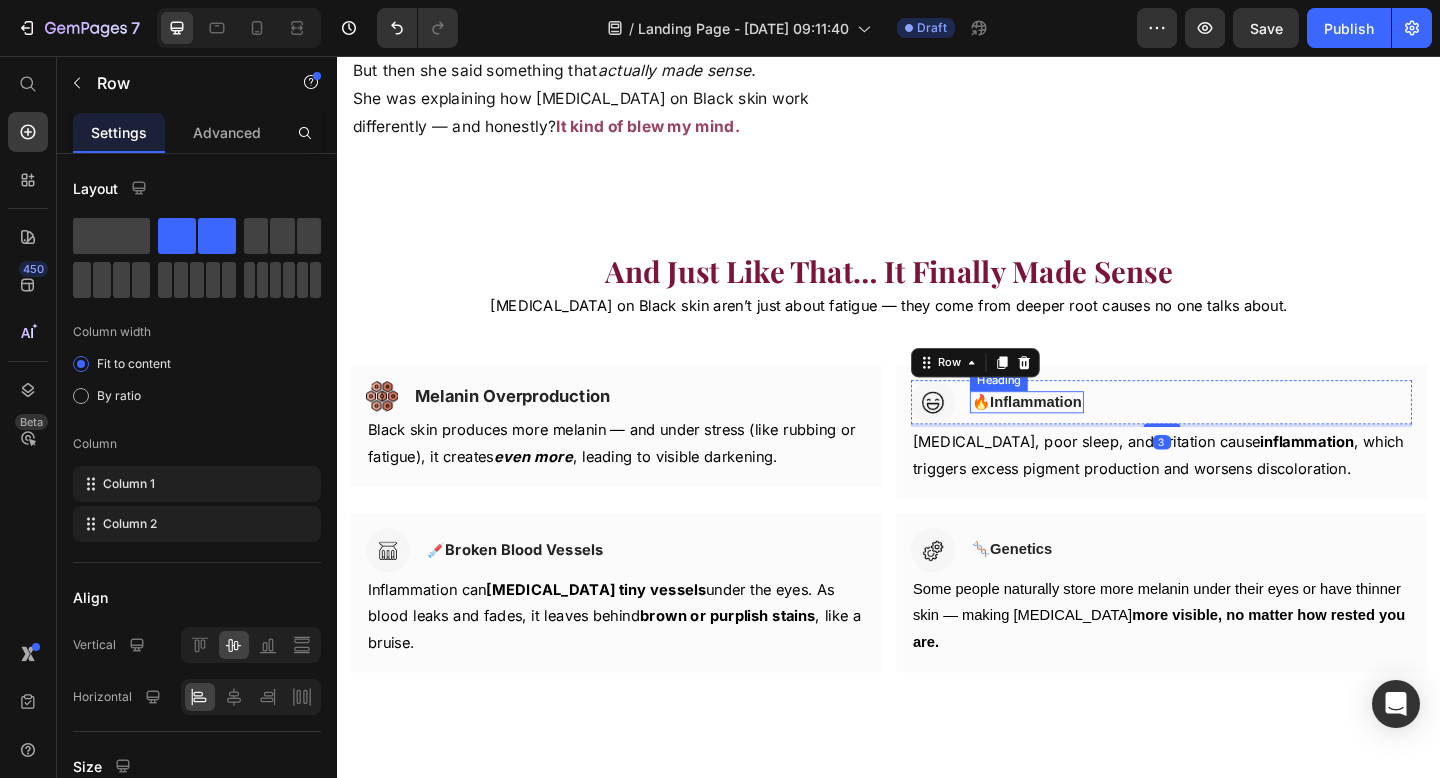 click on "Inflammation" at bounding box center [1097, 432] 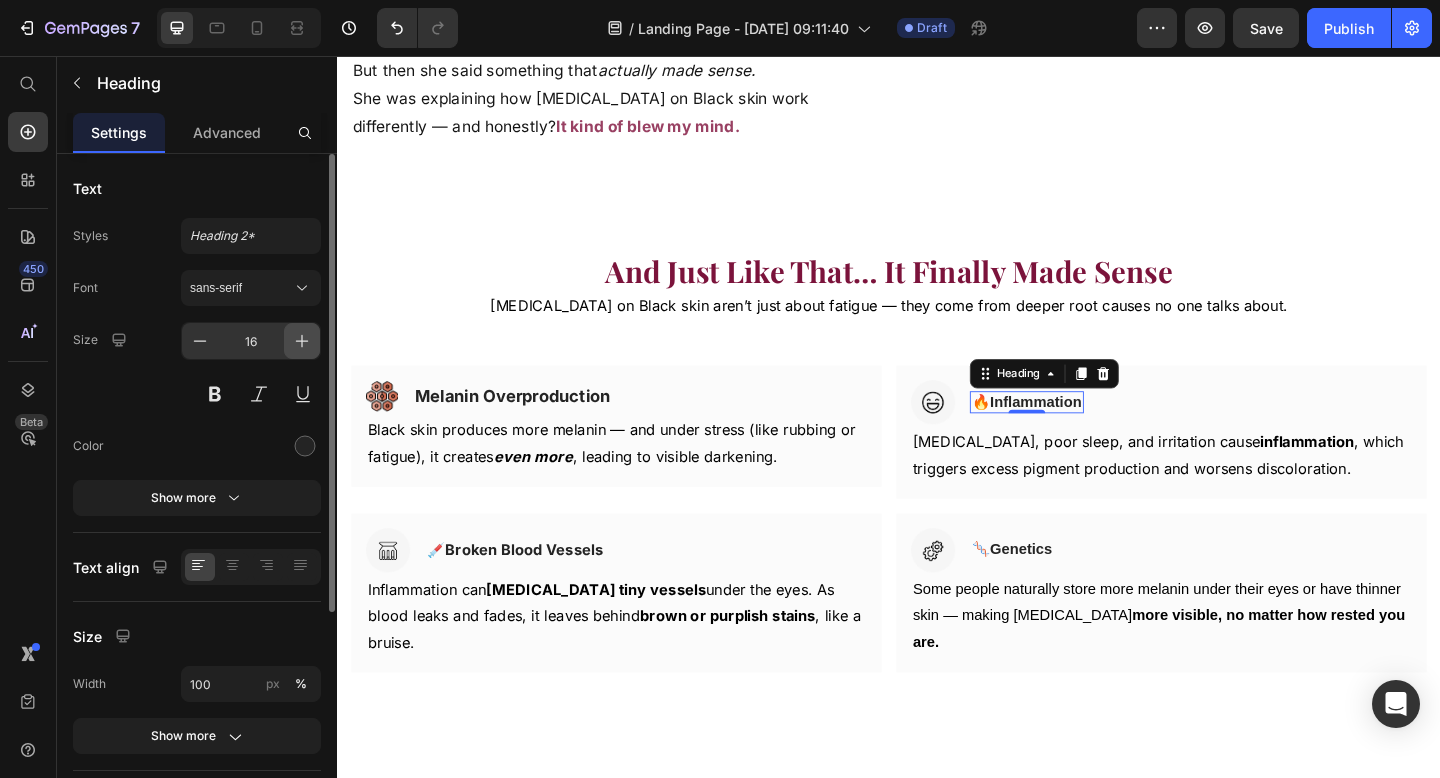 click 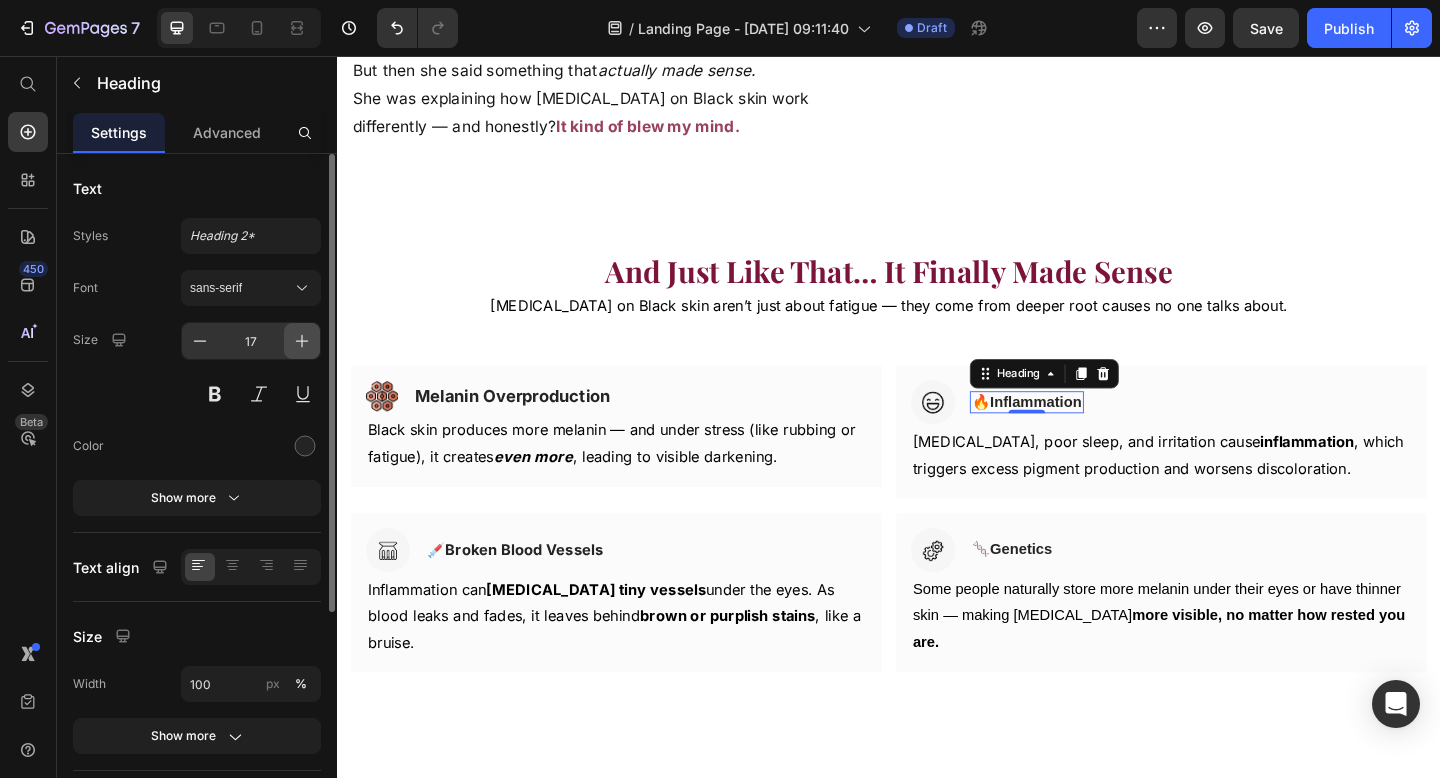click 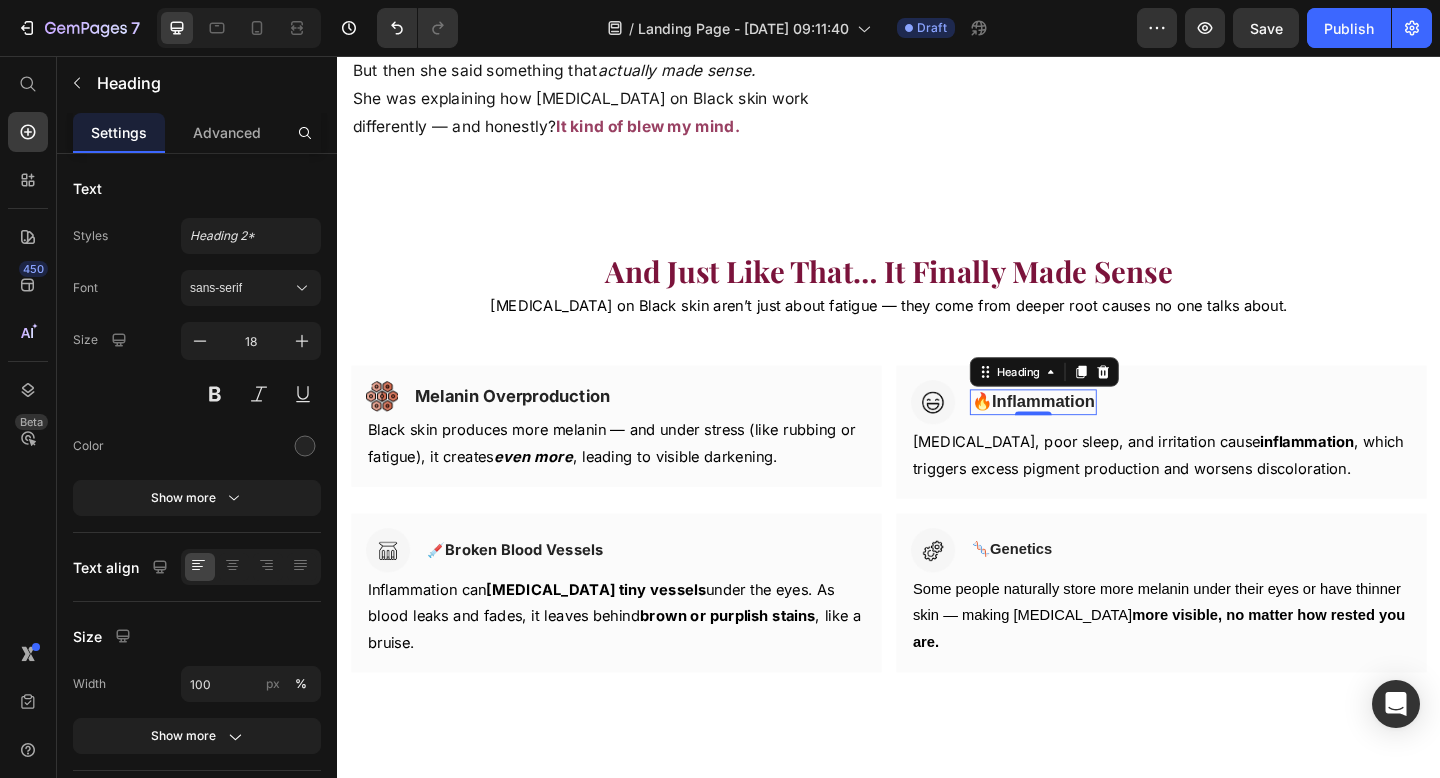 click on "🔥  Inflammation" at bounding box center (1094, 432) 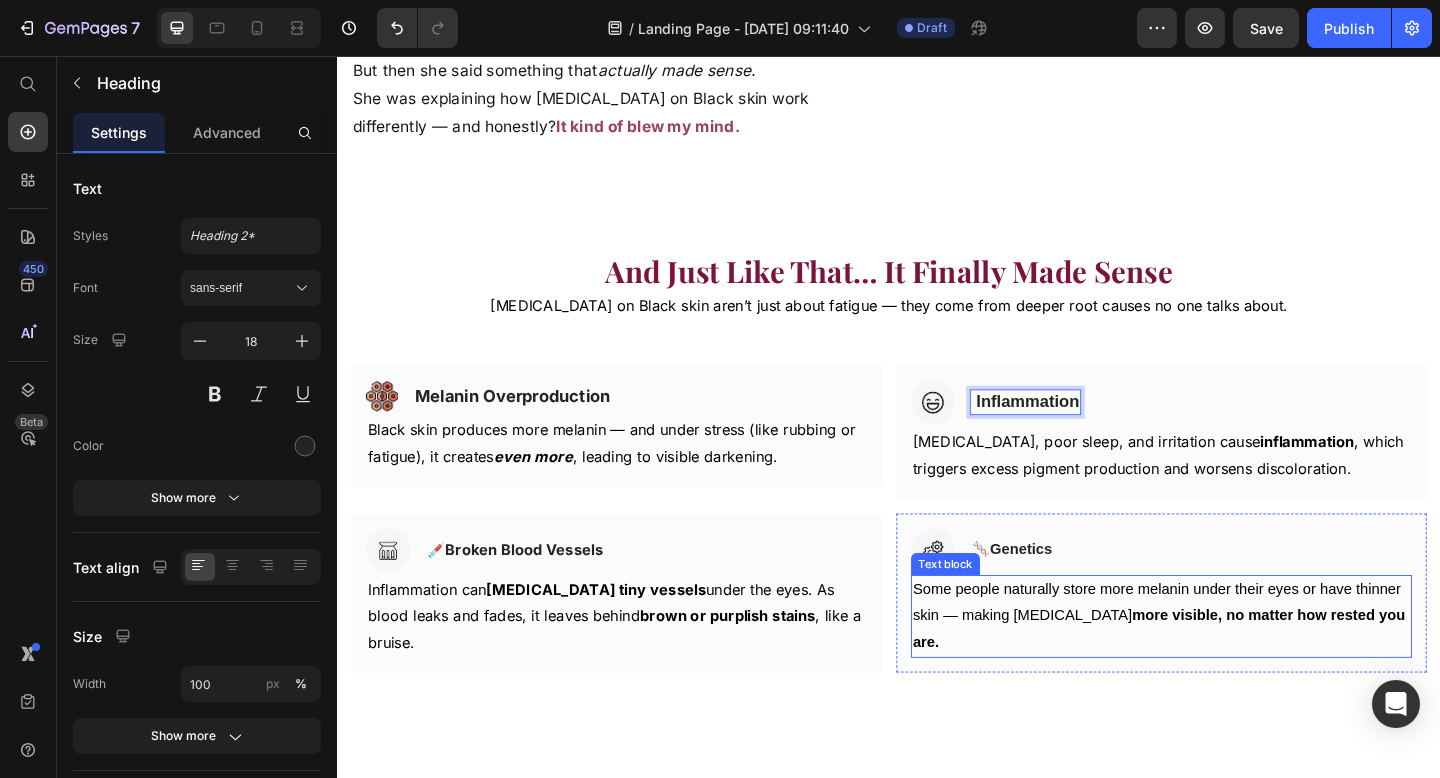 click on "Some people naturally store more melanin under their eyes or have thinner skin — making [MEDICAL_DATA]  more visible, no matter how rested you are." at bounding box center [1233, 666] 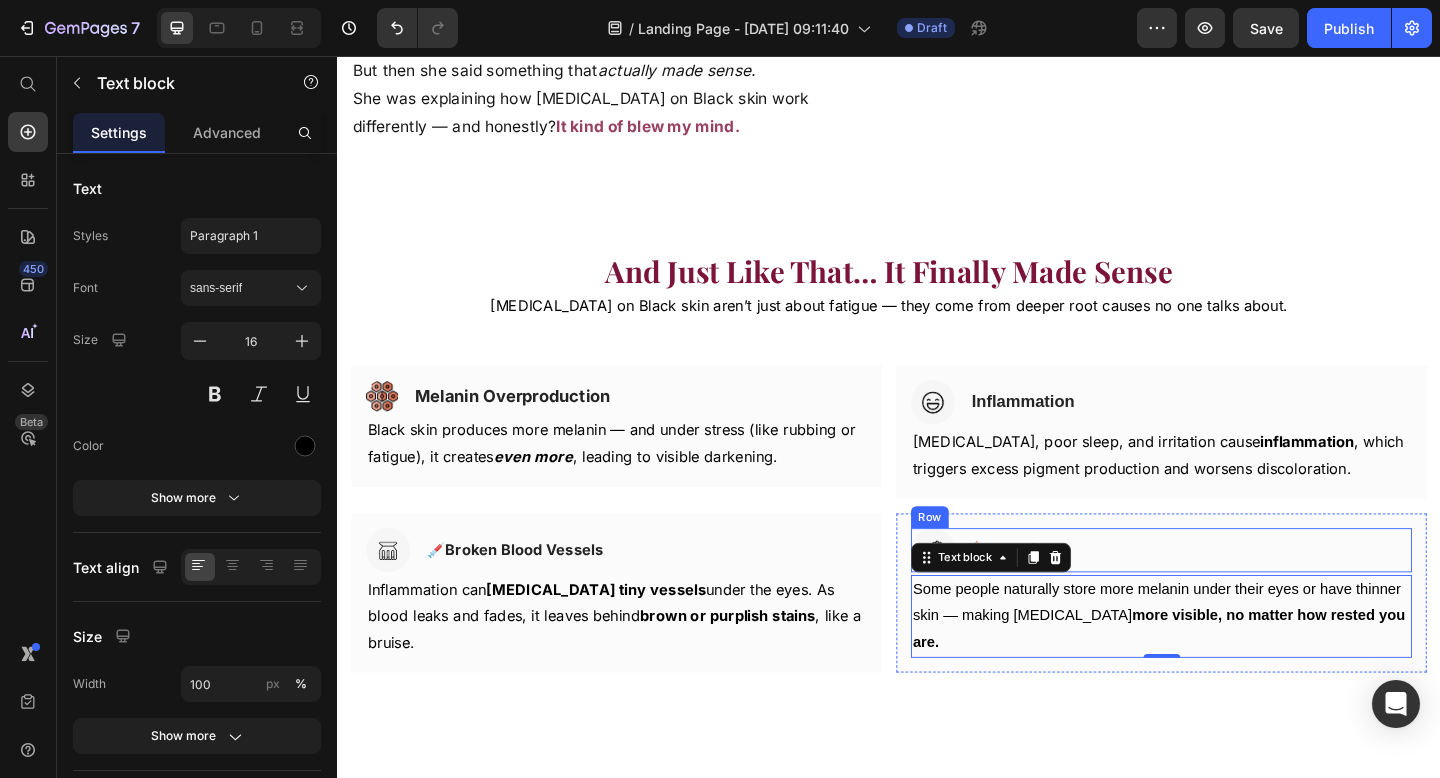 click on "Image 🧬  Genetics Heading Row" at bounding box center (1233, 594) 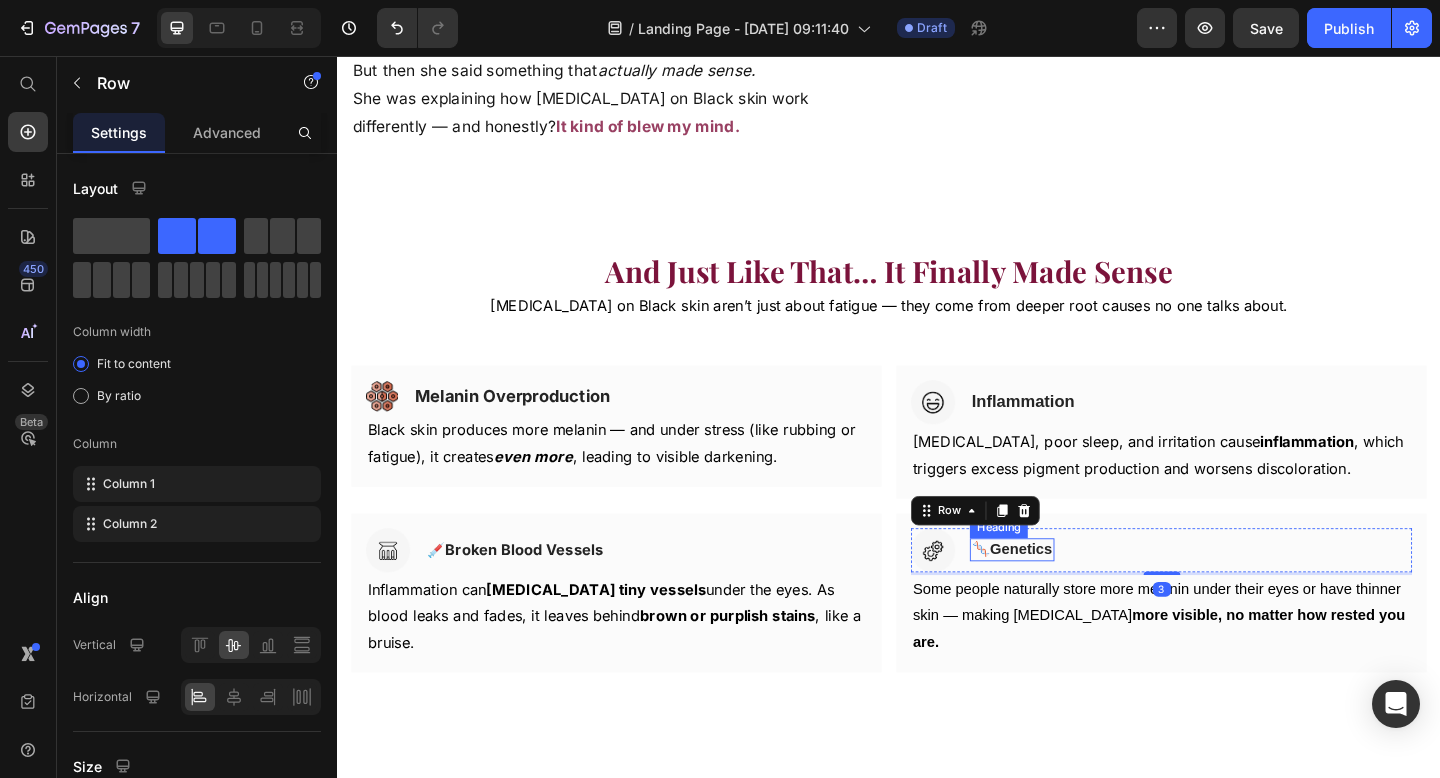 click on "Genetics" at bounding box center (1081, 592) 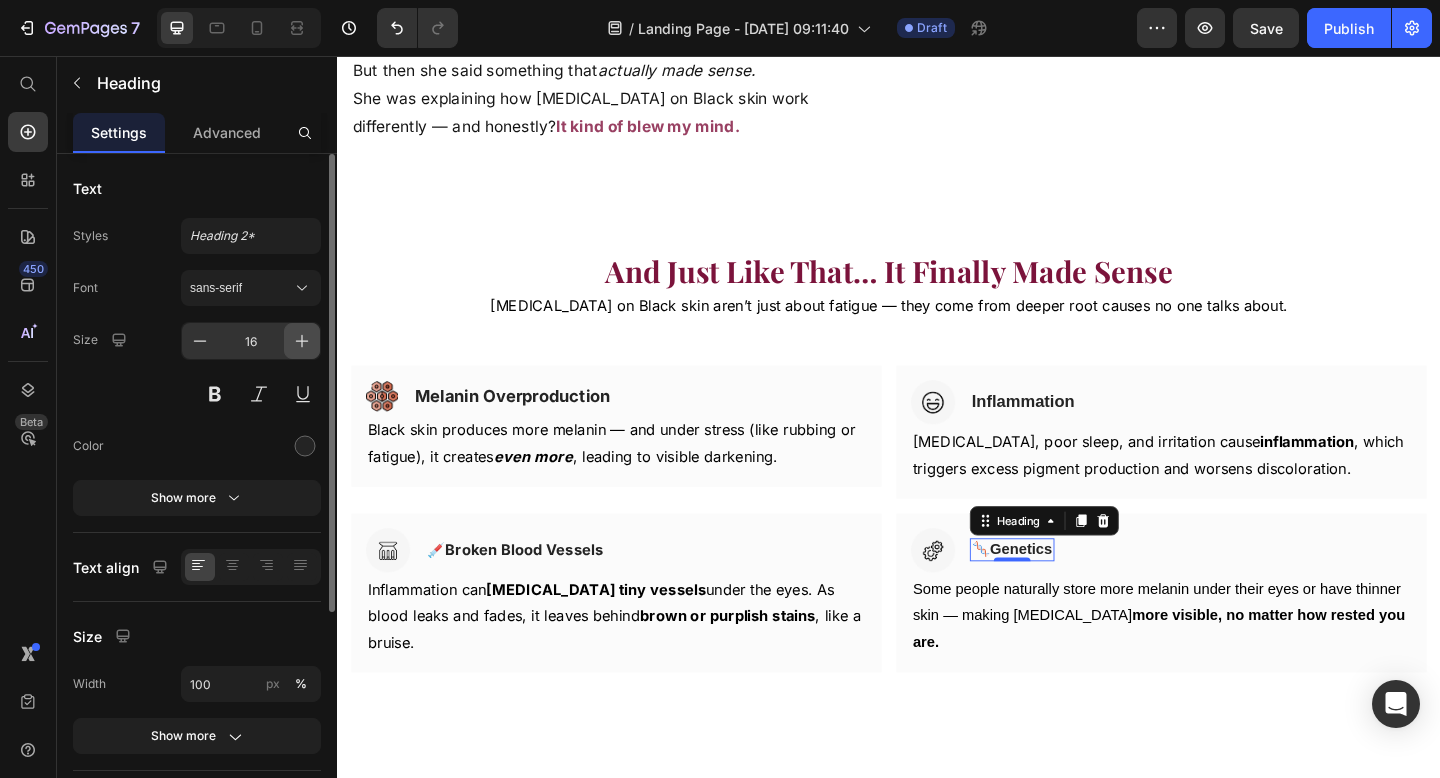 click 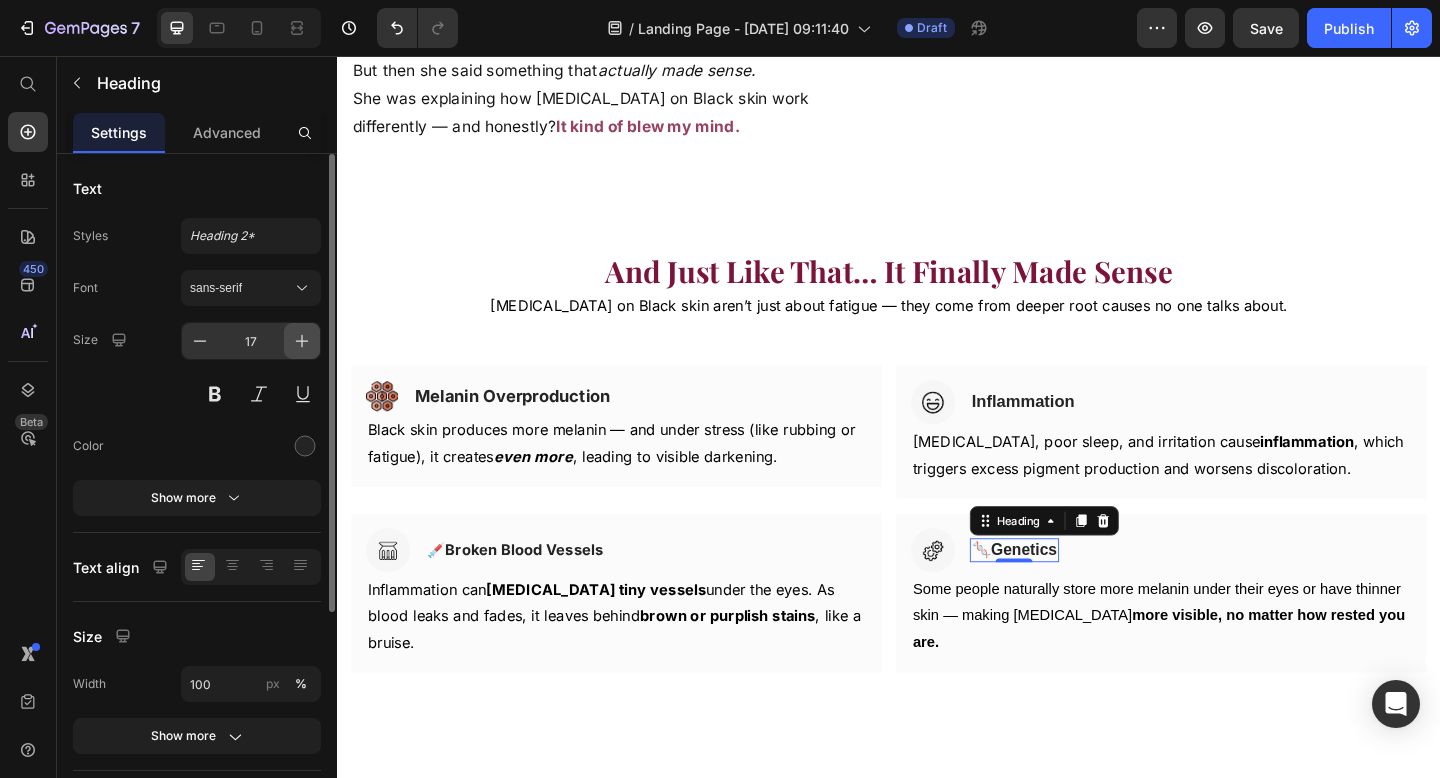 click 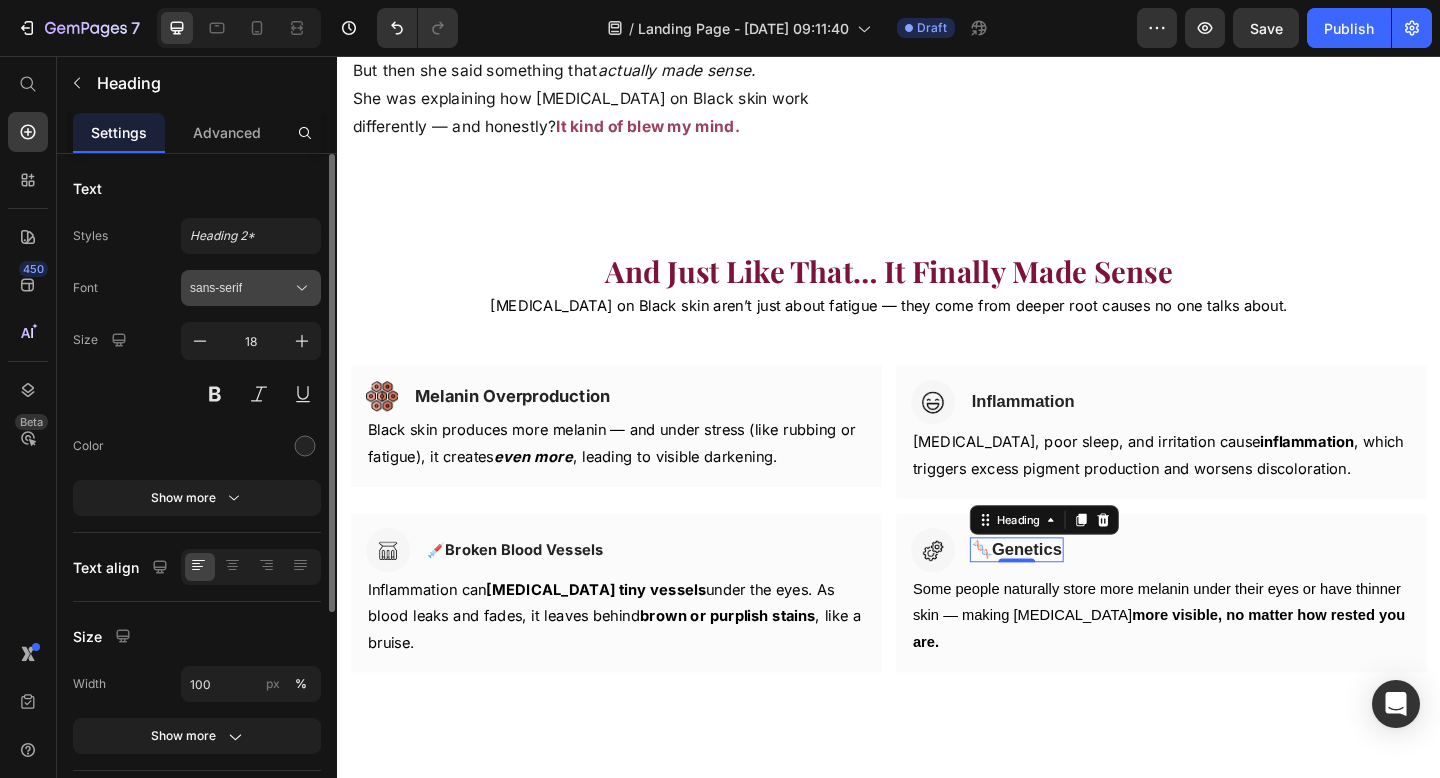 click on "sans-serif" at bounding box center [251, 288] 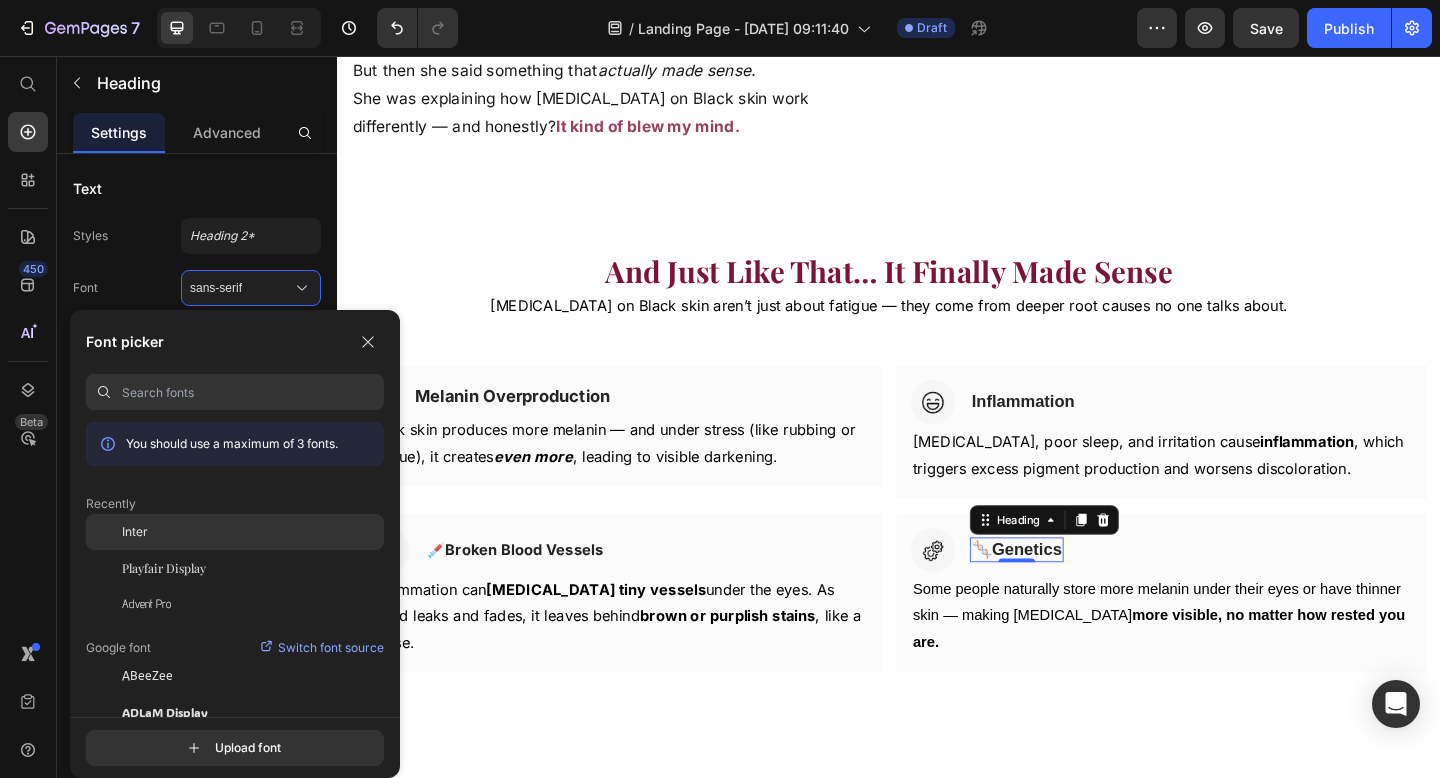 click on "Inter" 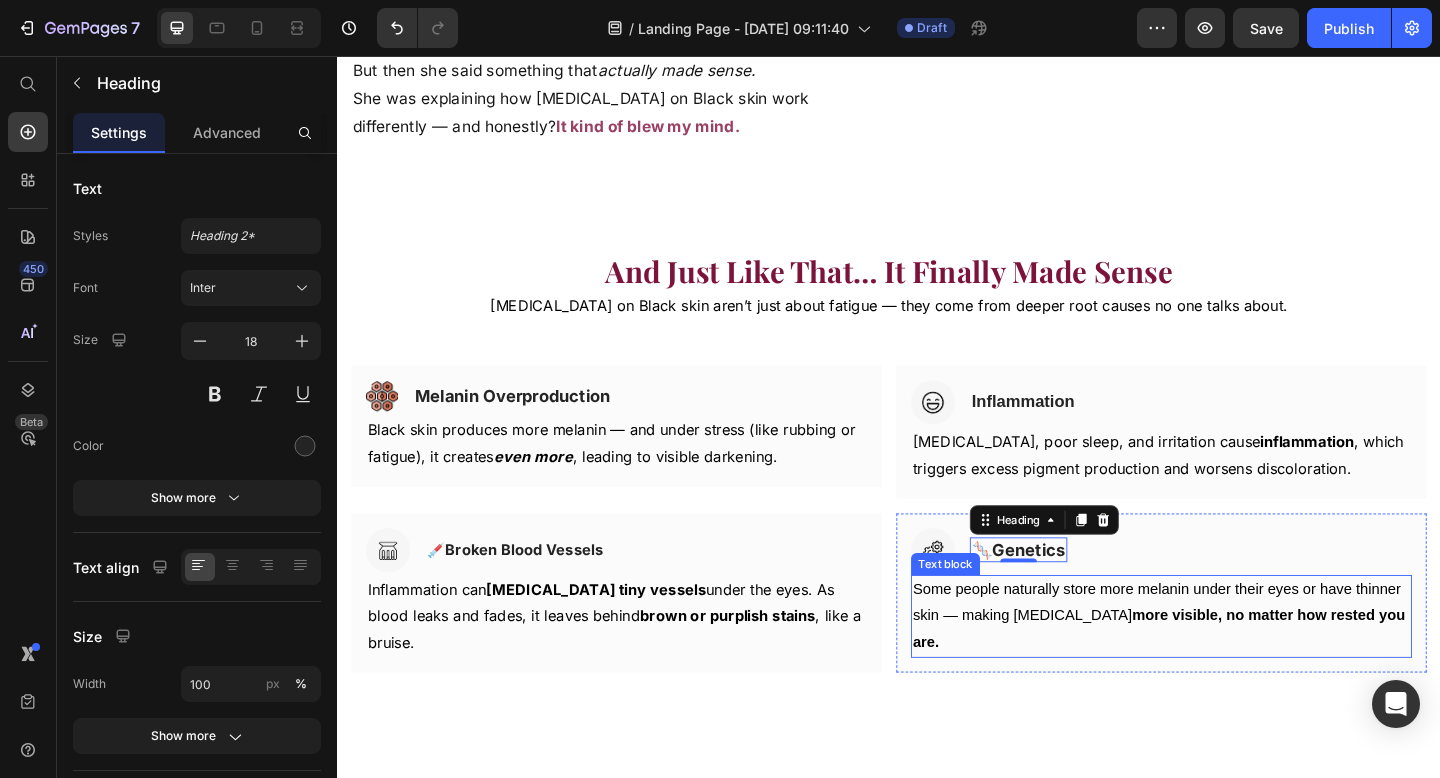 click on "Some people naturally store more melanin under their eyes or have thinner skin — making [MEDICAL_DATA]  more visible, no matter how rested you are." at bounding box center (1233, 666) 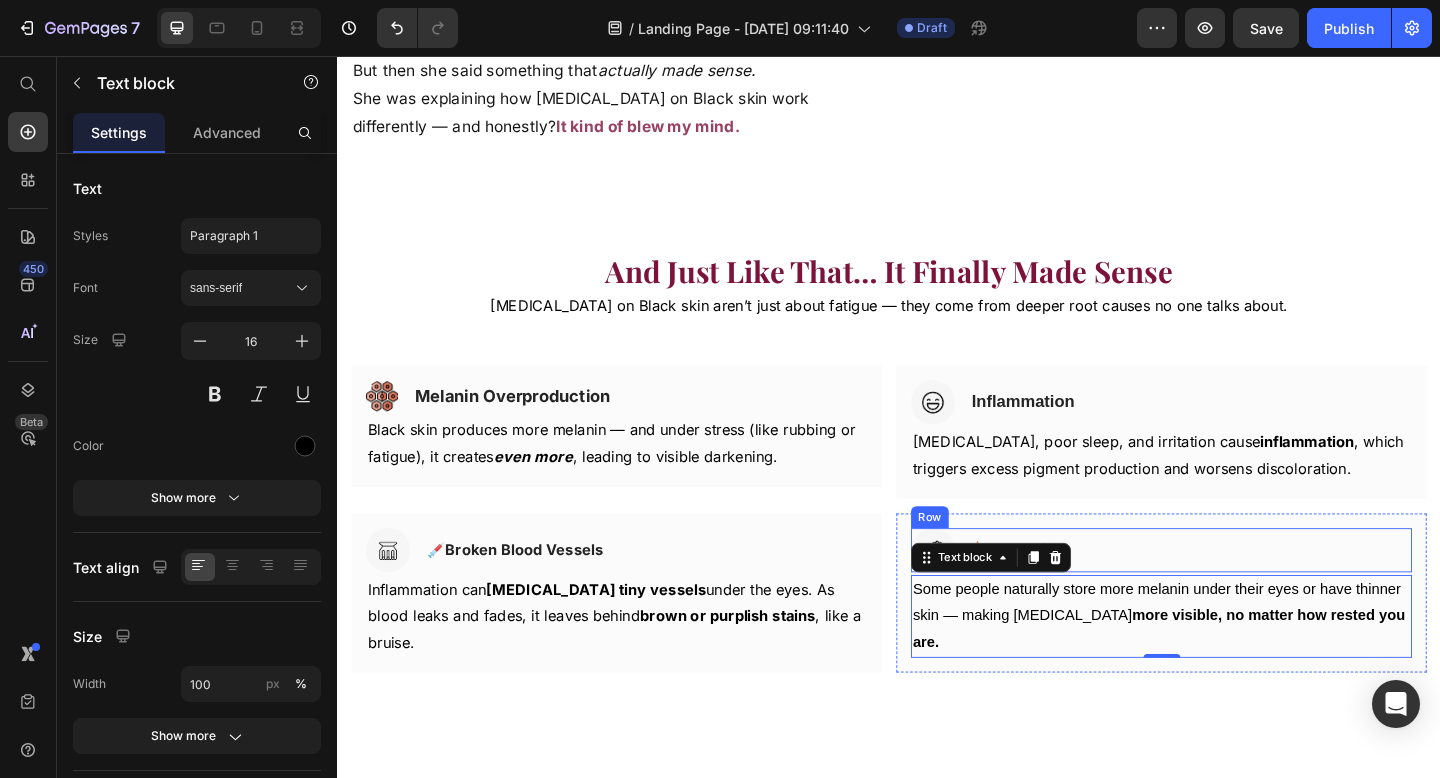 click on "Image 🧬  Genetics Heading Row" at bounding box center (1233, 594) 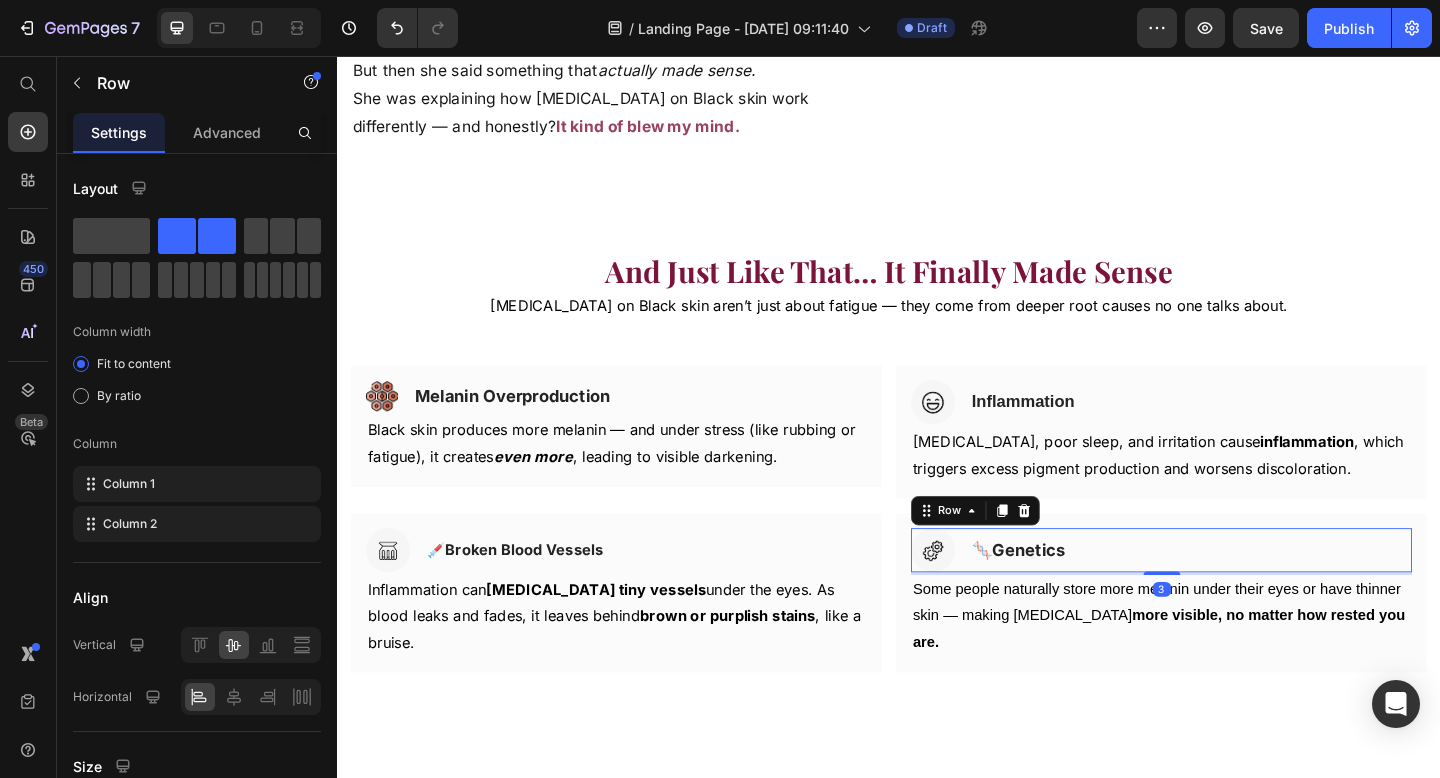 click on "Genetics" at bounding box center (1089, 593) 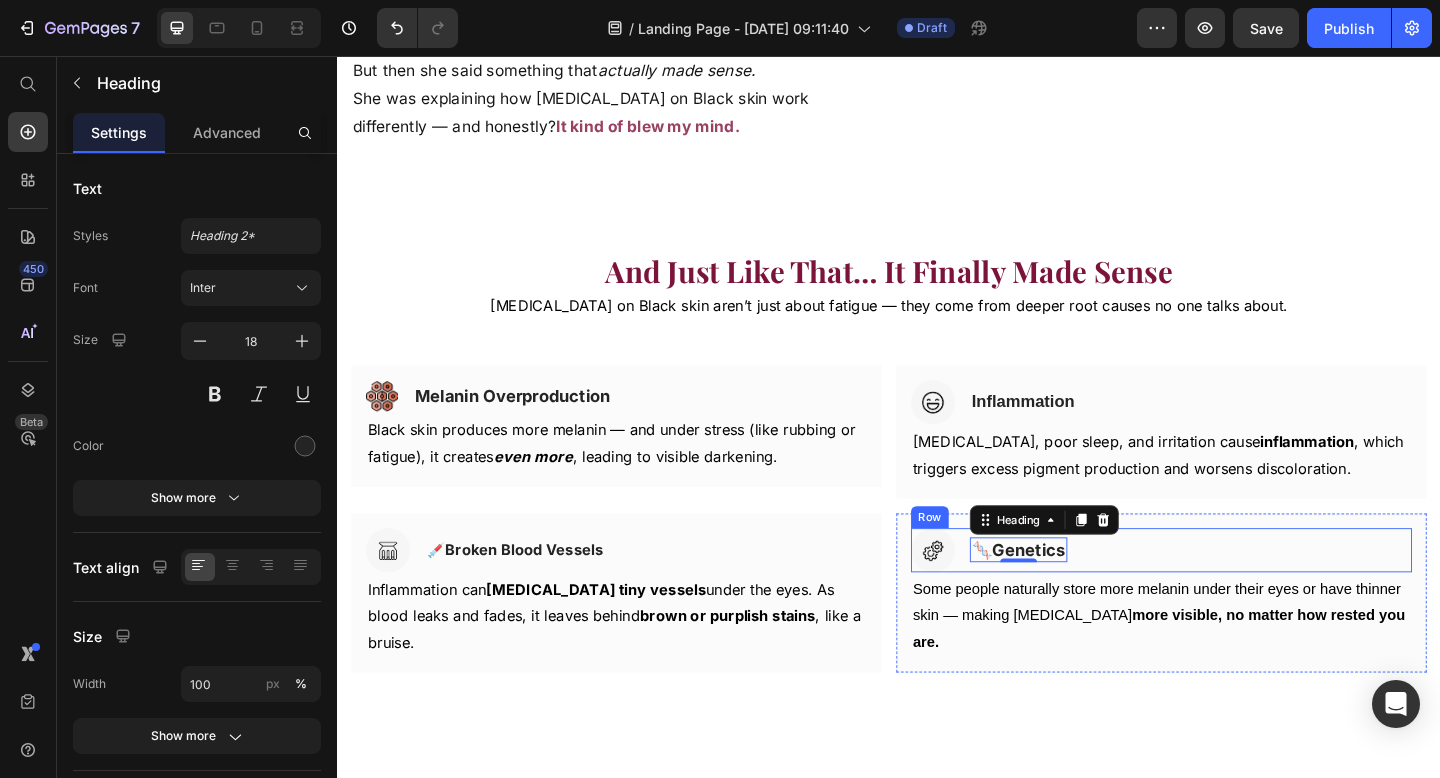 click on "Image 🧬  Genetics Heading   0 Row" at bounding box center [1233, 594] 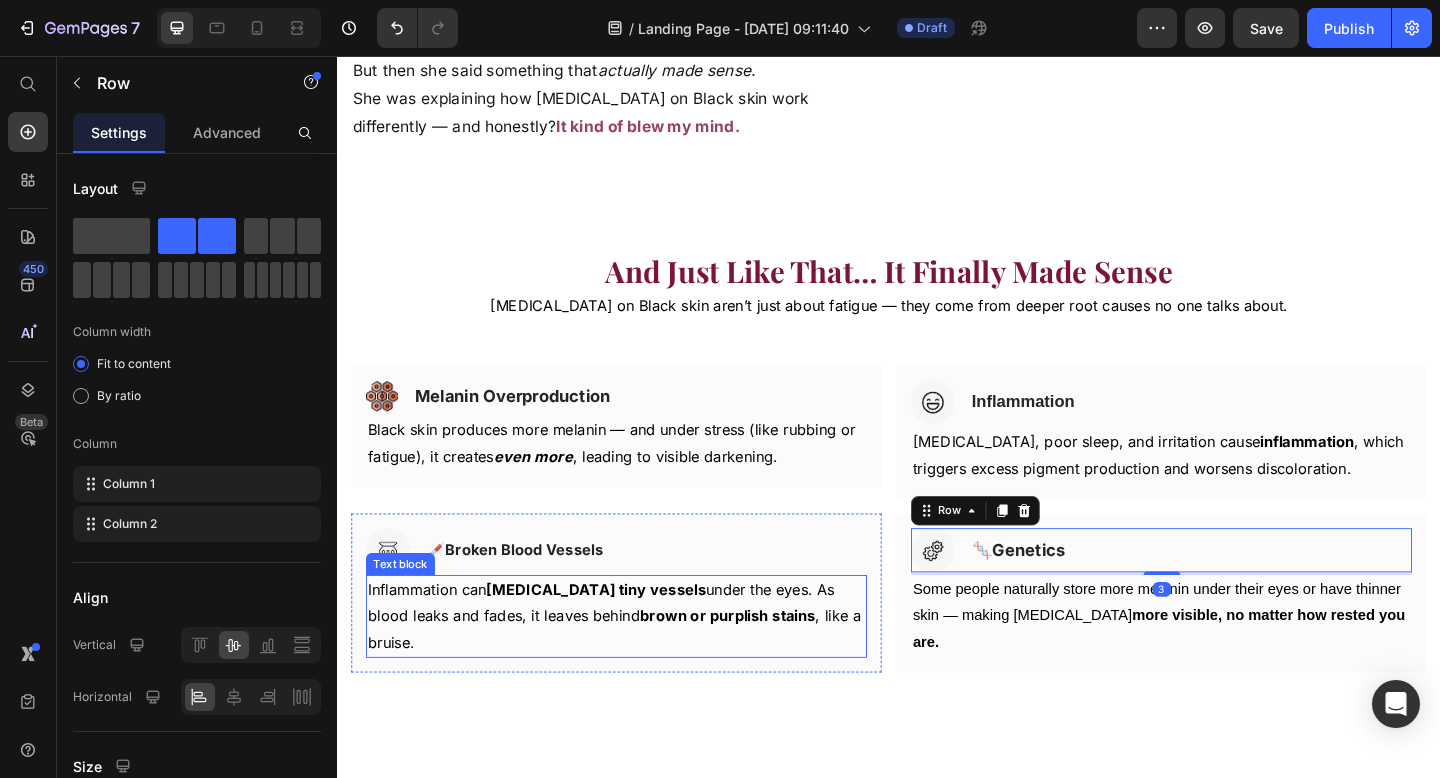 click on "Inflammation can  [MEDICAL_DATA] tiny vessels  under the eyes. As blood leaks and fades, it leaves behind  brown or purplish stains , like a bruise." at bounding box center (640, 666) 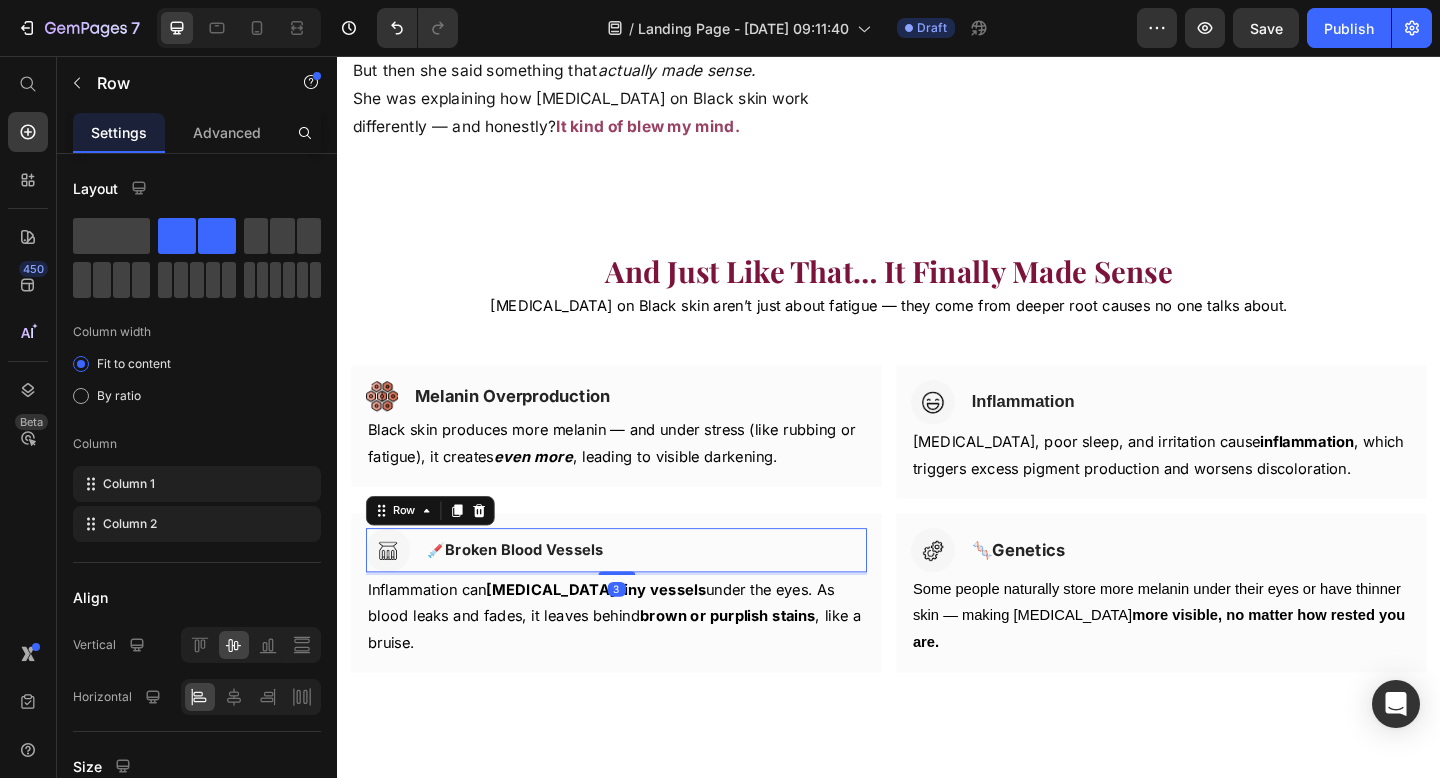 click on "Image 💉  Broken Blood Vessels Heading Row   3" at bounding box center (640, 594) 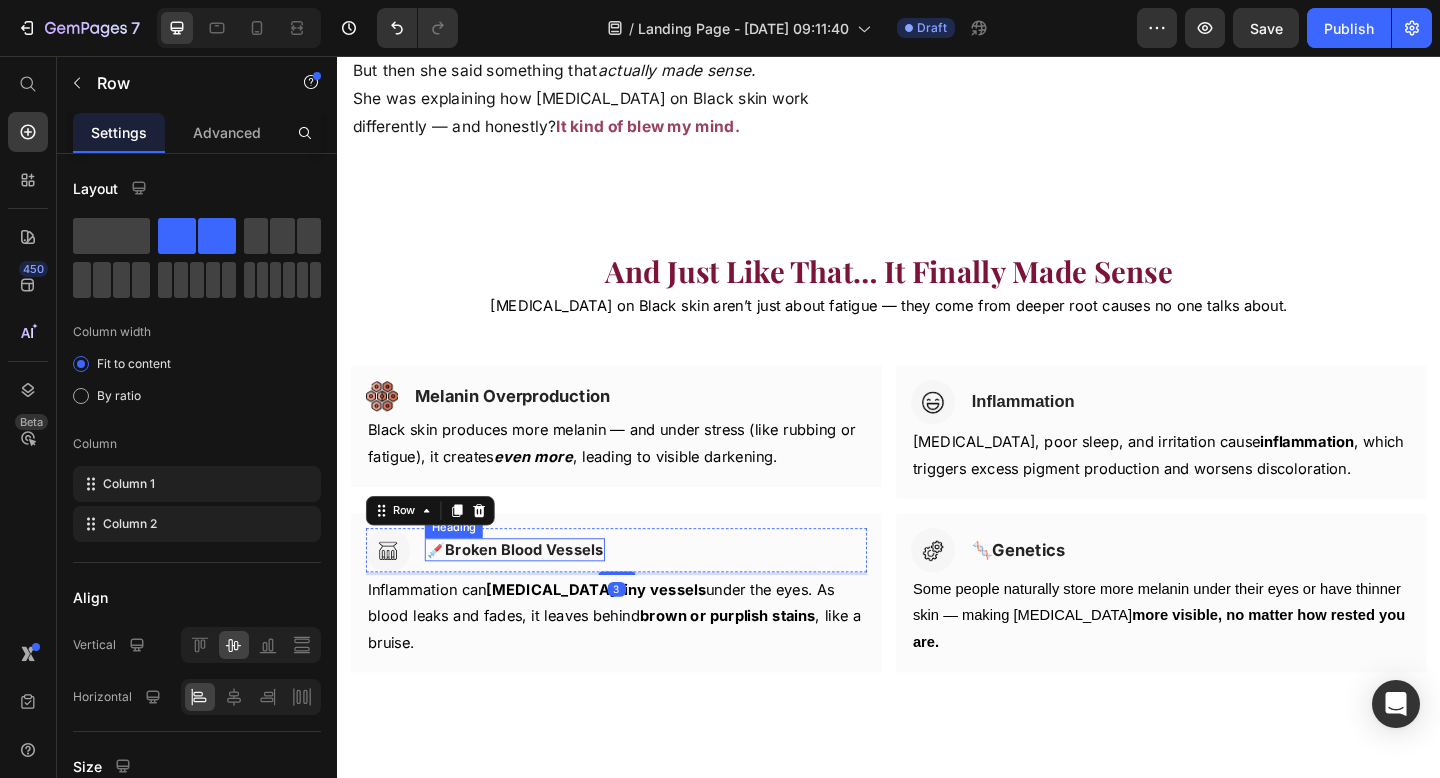 click on "Broken Blood Vessels" at bounding box center (540, 593) 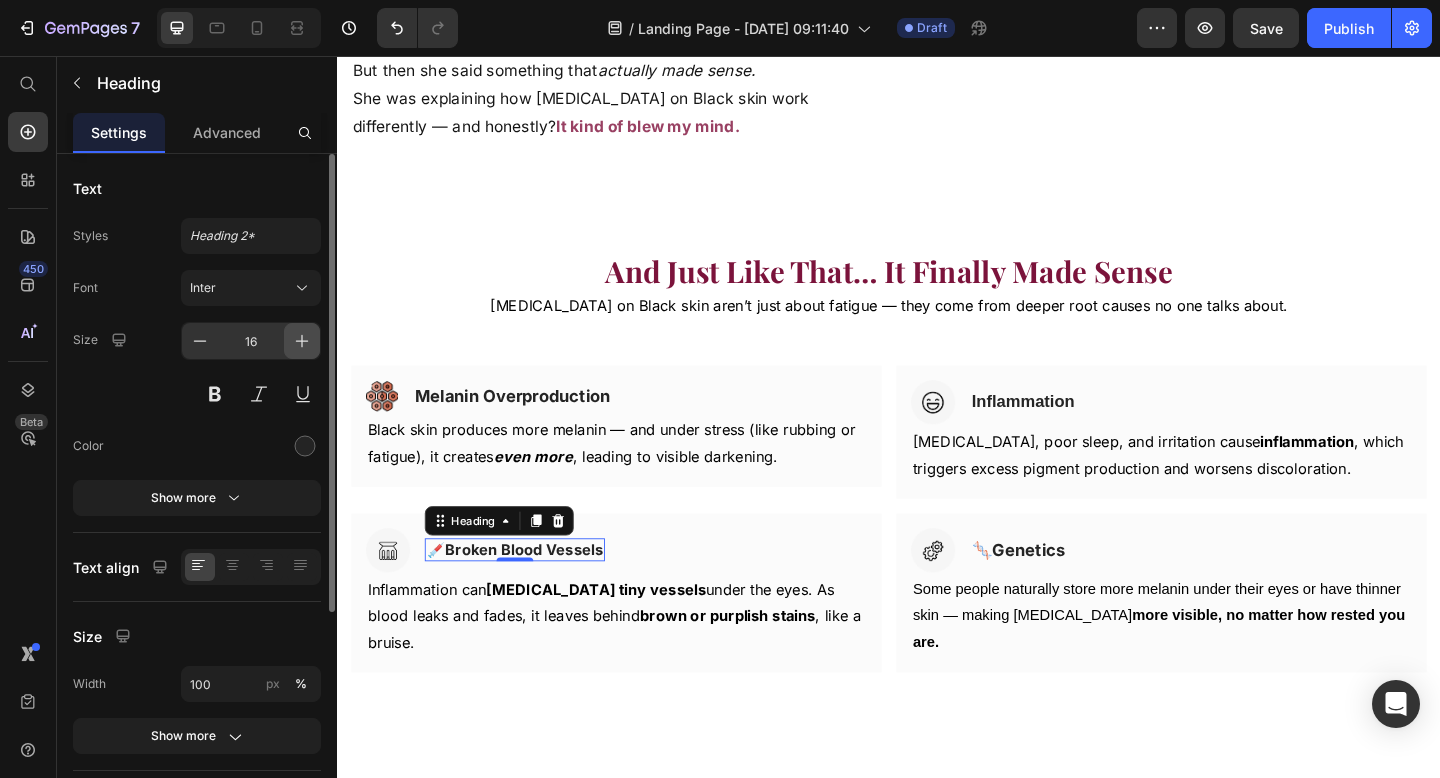 click 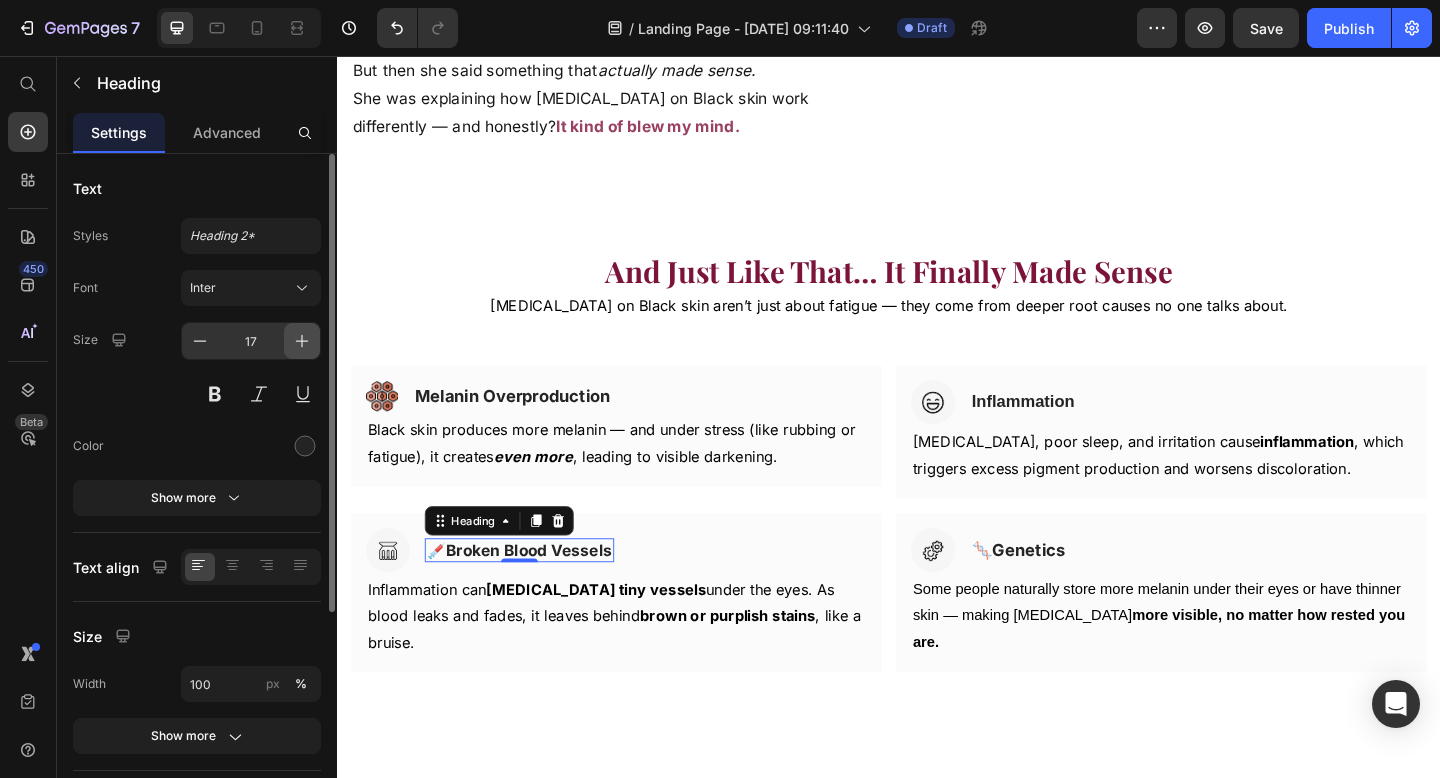 click 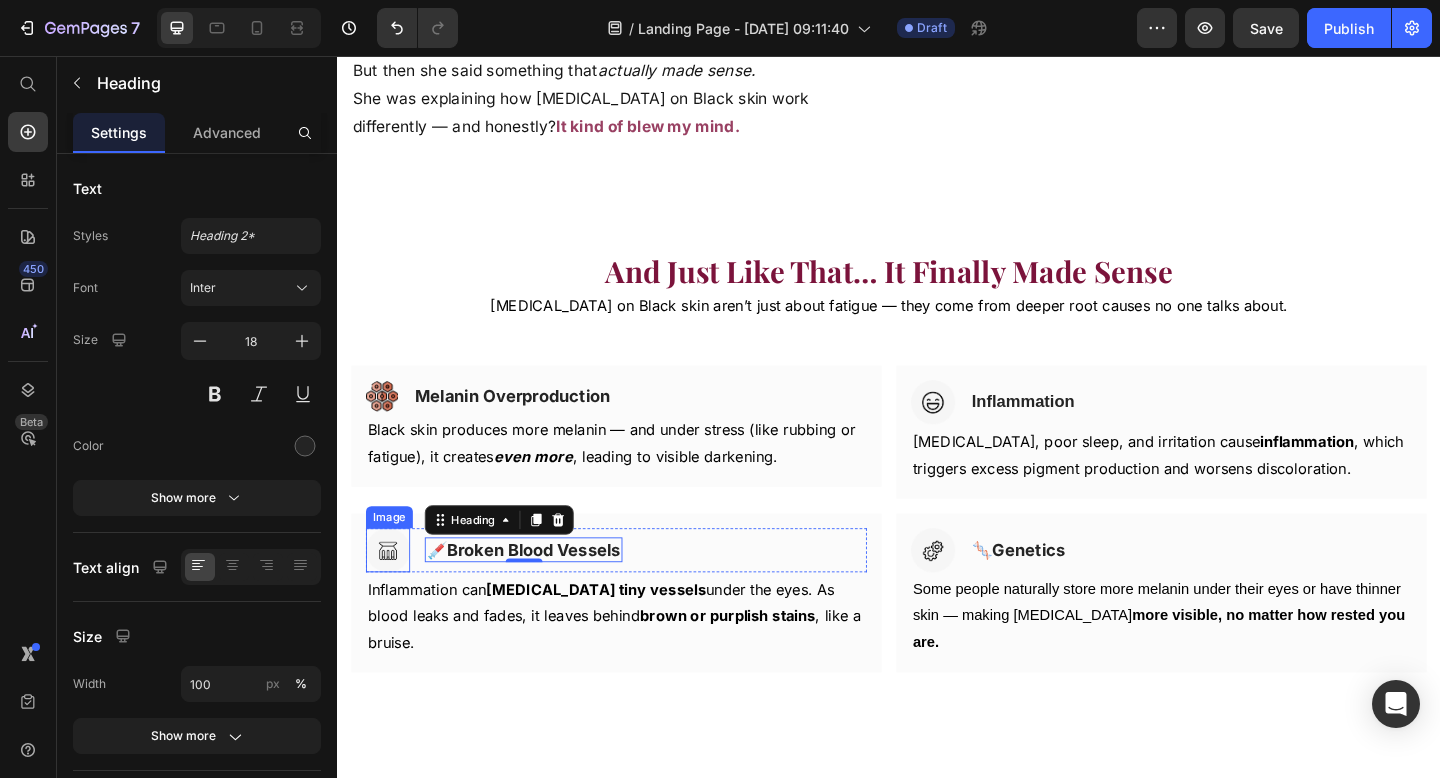 click at bounding box center (392, 594) 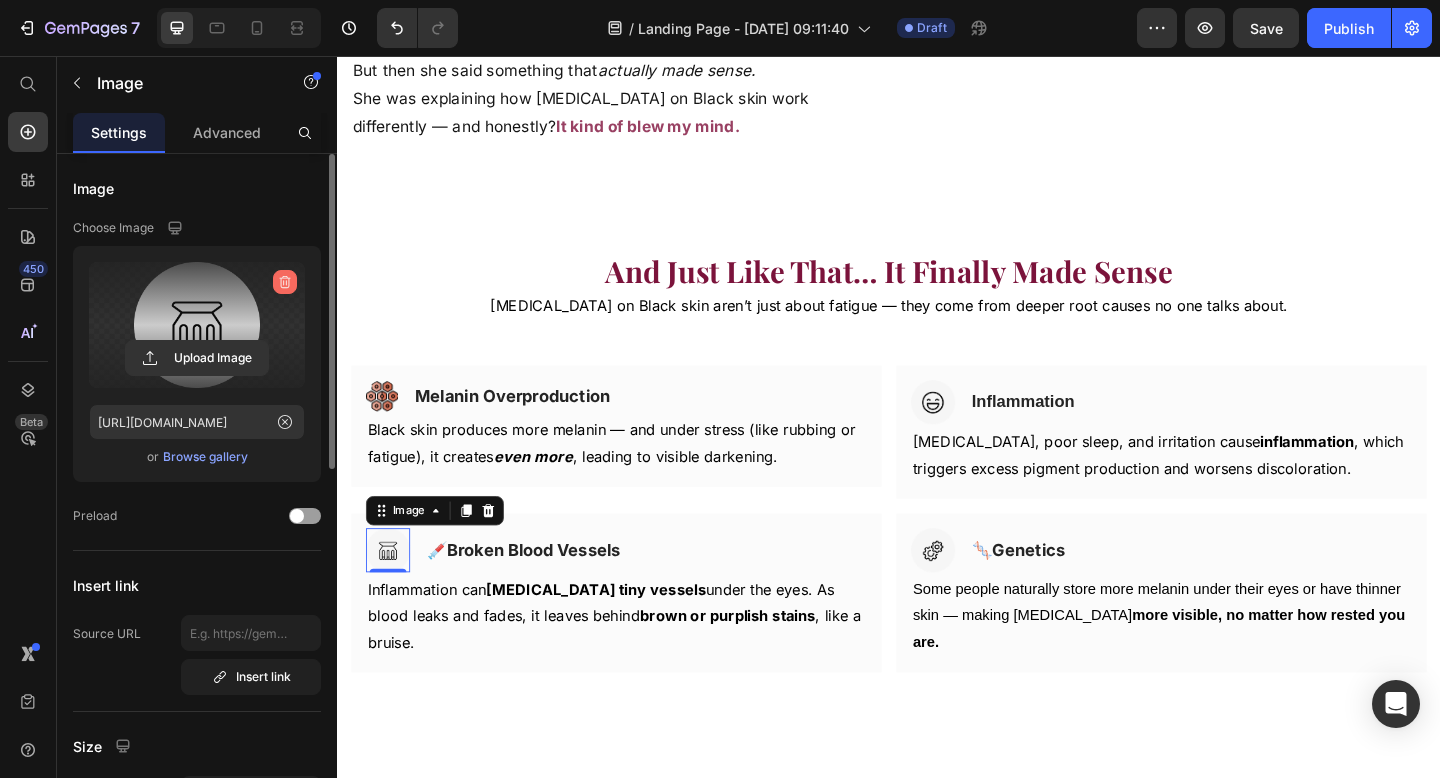 click 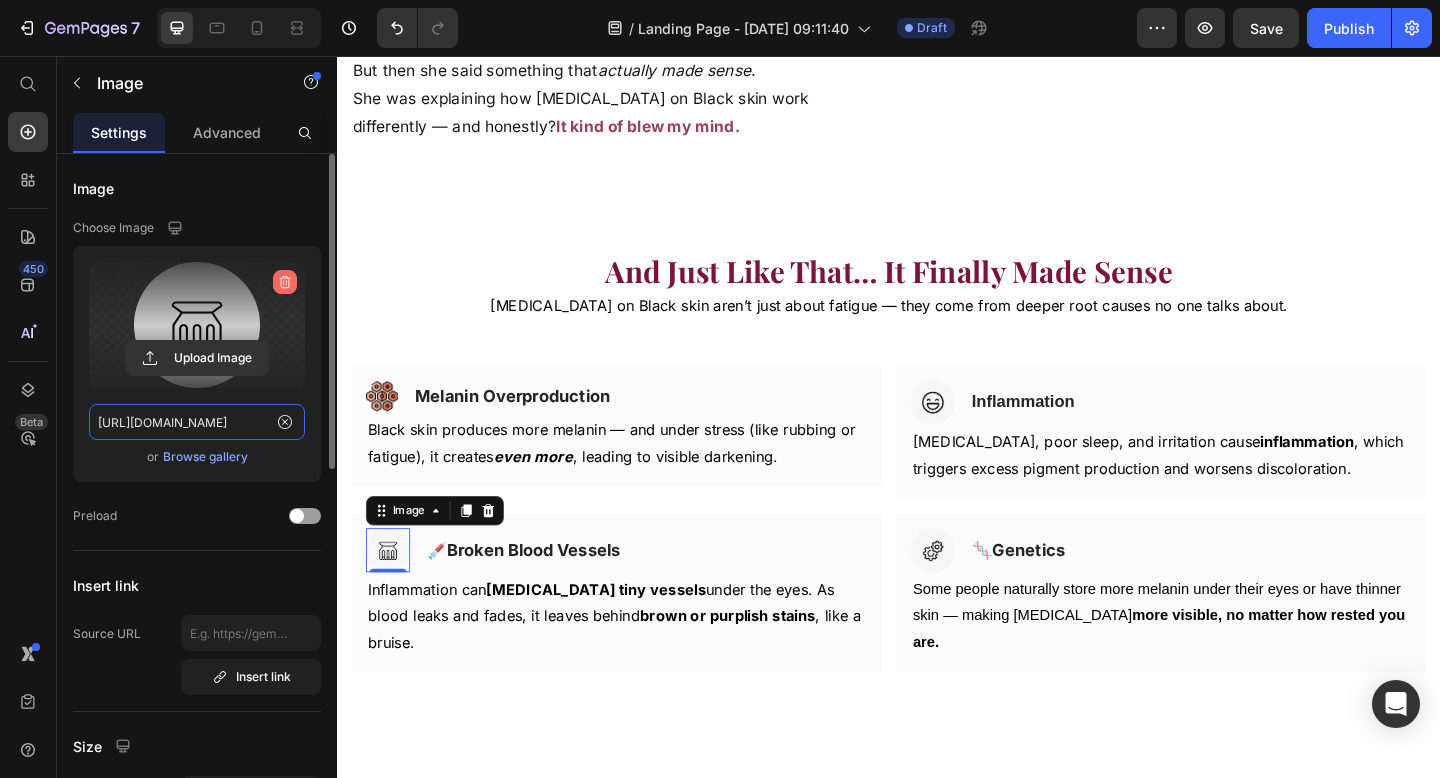 type 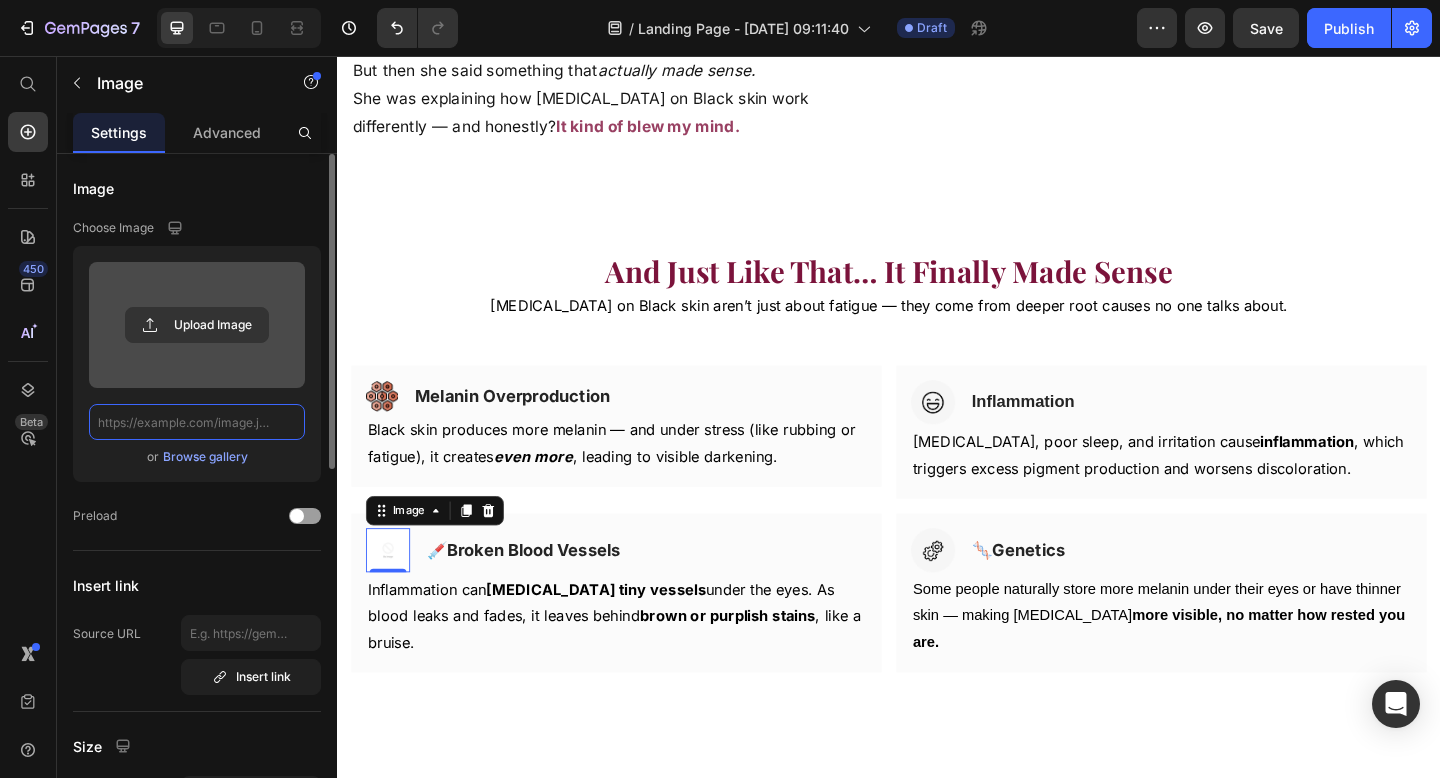 scroll, scrollTop: 0, scrollLeft: 0, axis: both 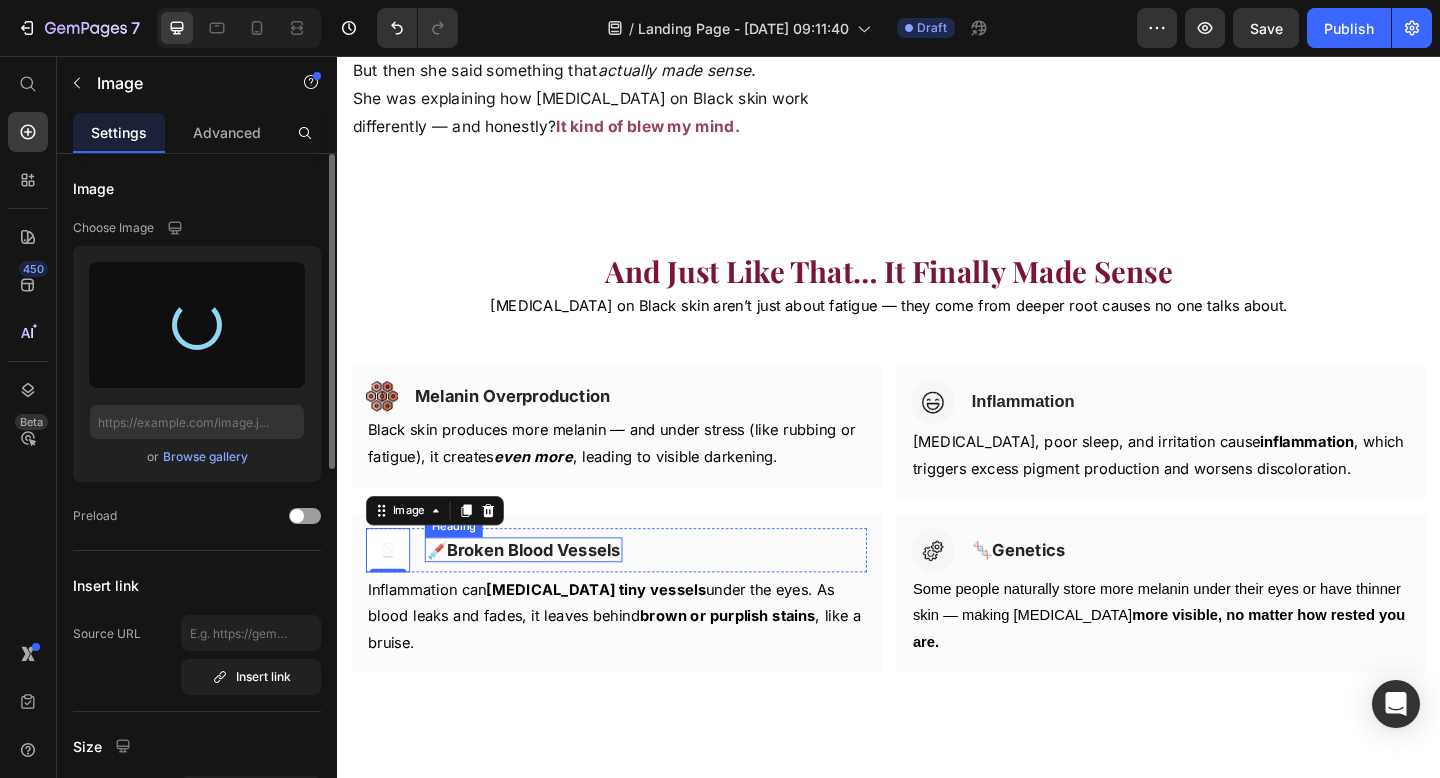 click on "Broken Blood Vessels" at bounding box center [550, 593] 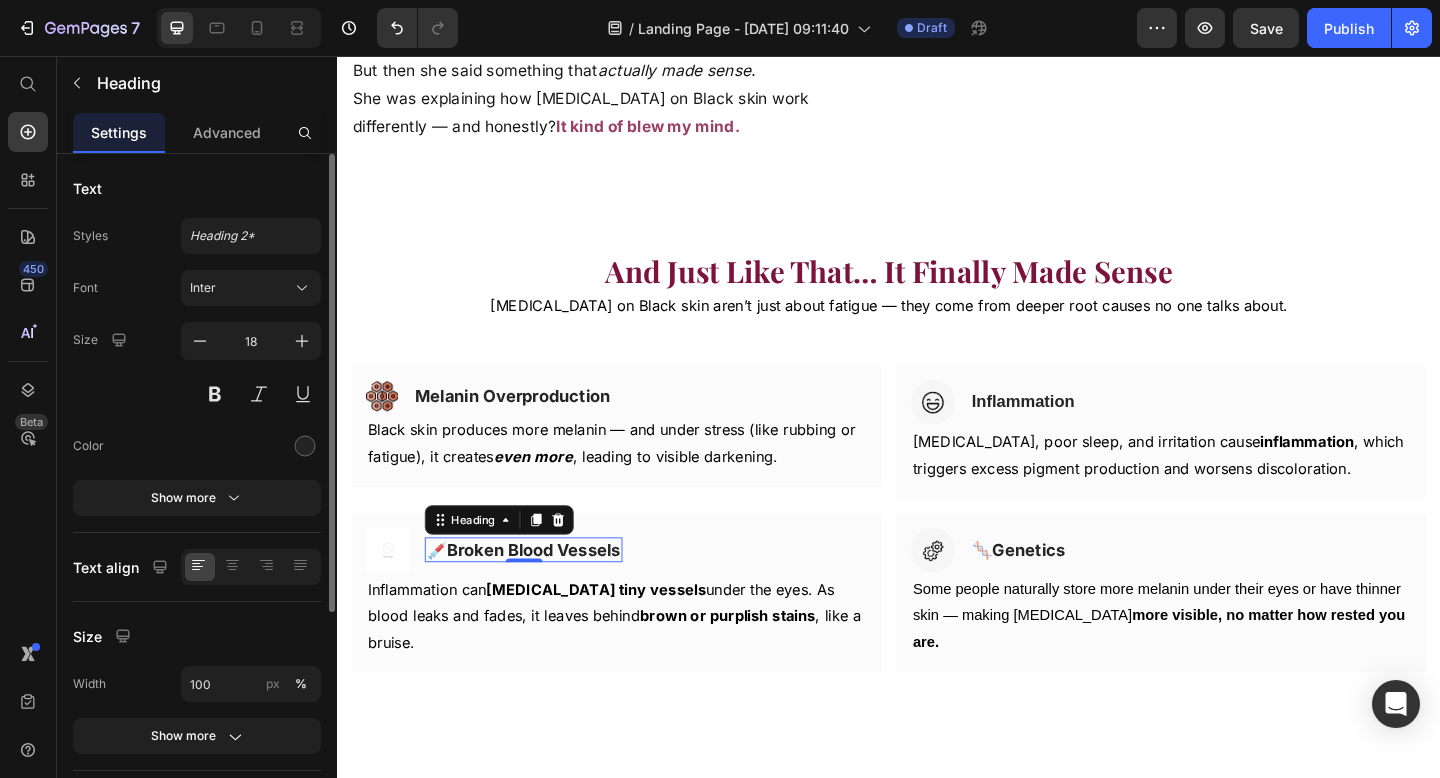 click on "💉  Broken Blood Vessels" at bounding box center [539, 593] 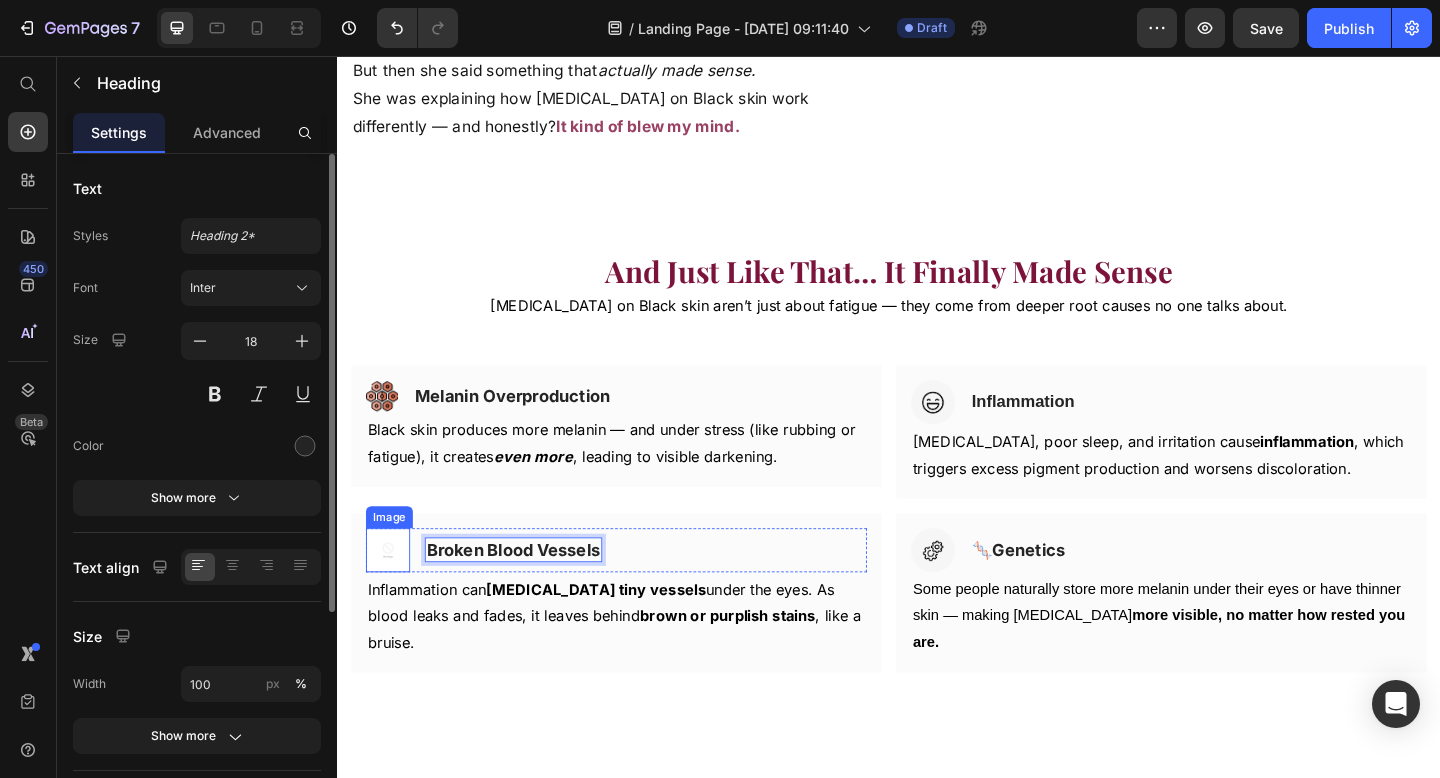 click at bounding box center [392, 594] 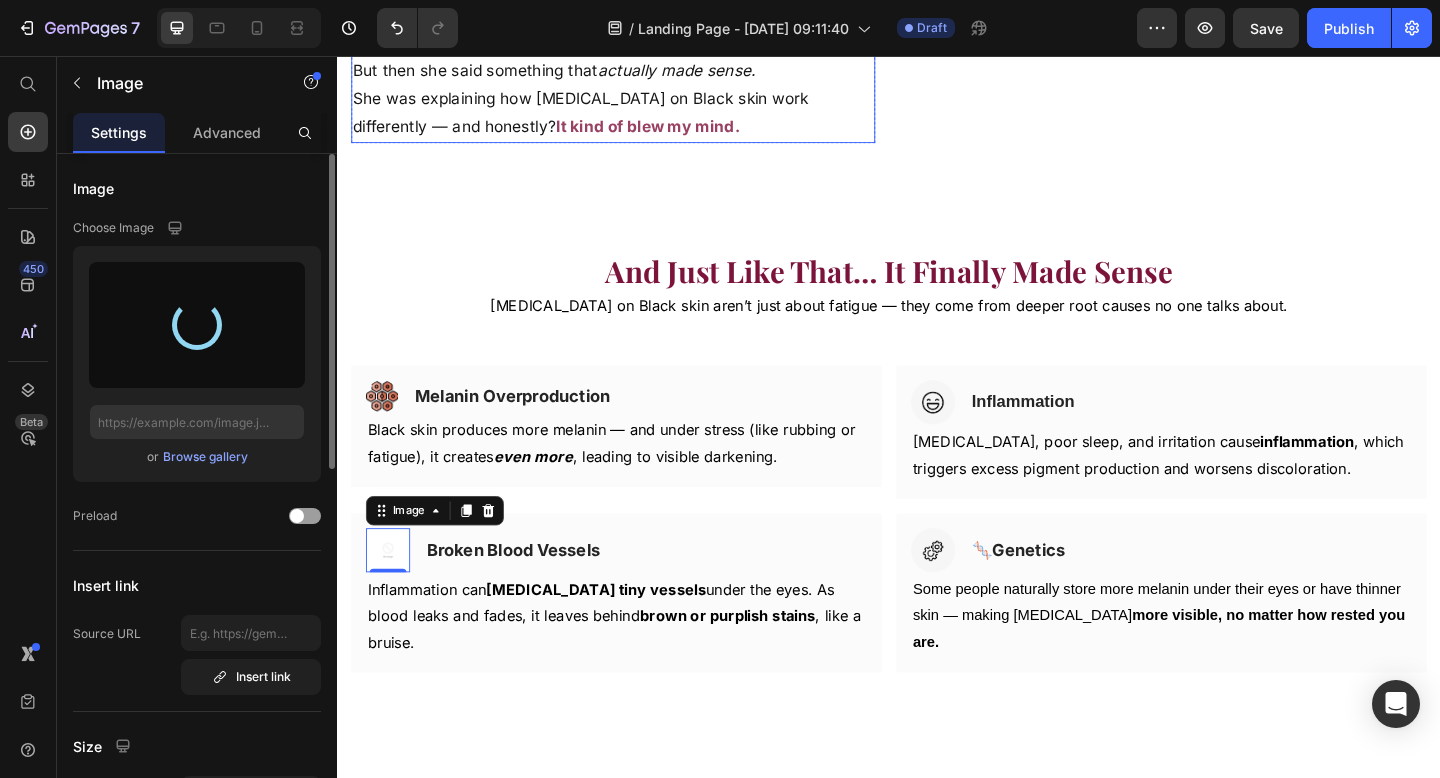 type on "https://cdn.shopify.com/s/files/1/0869/3353/7102/files/gempages_574790282806035231-1a23928c-06b5-473c-973f-949398f83db9.png" 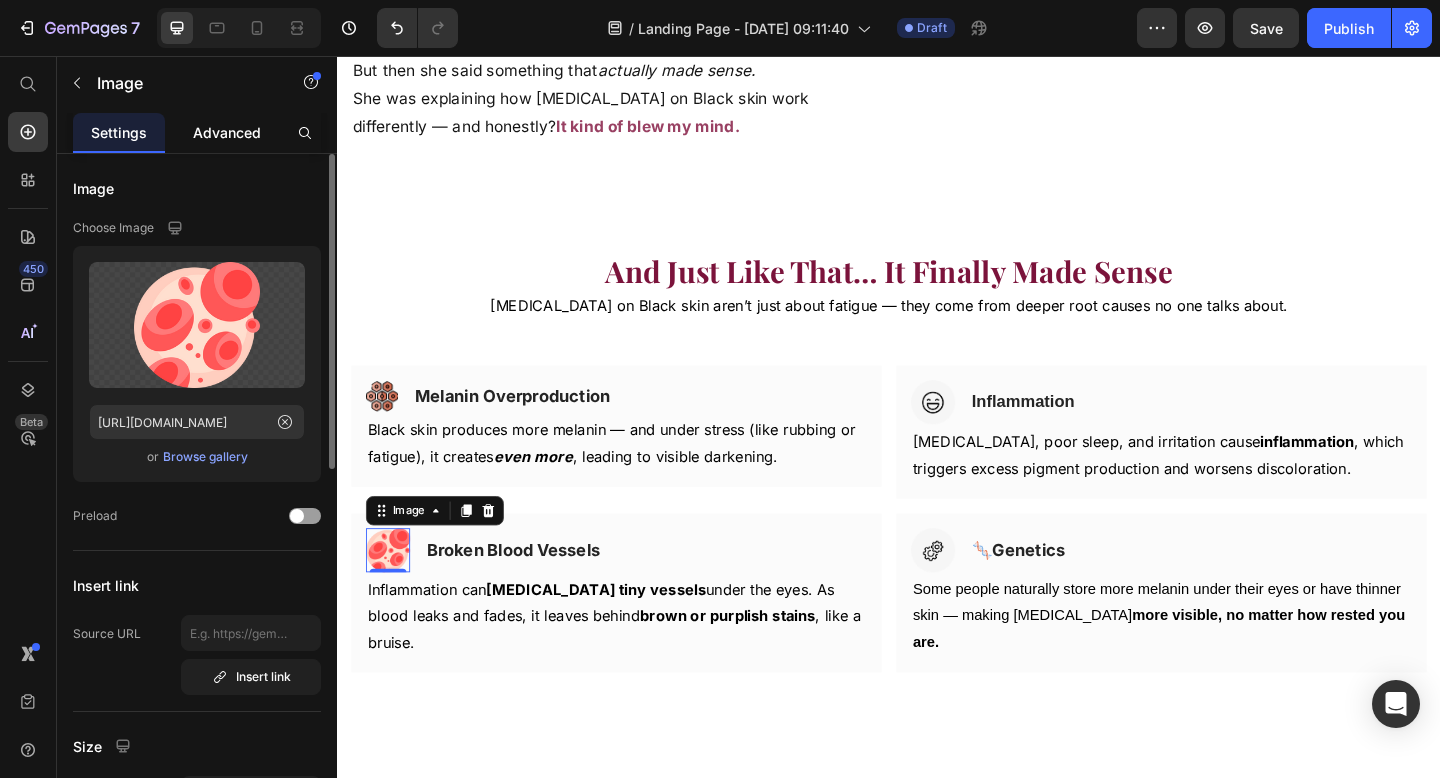 click on "Advanced" 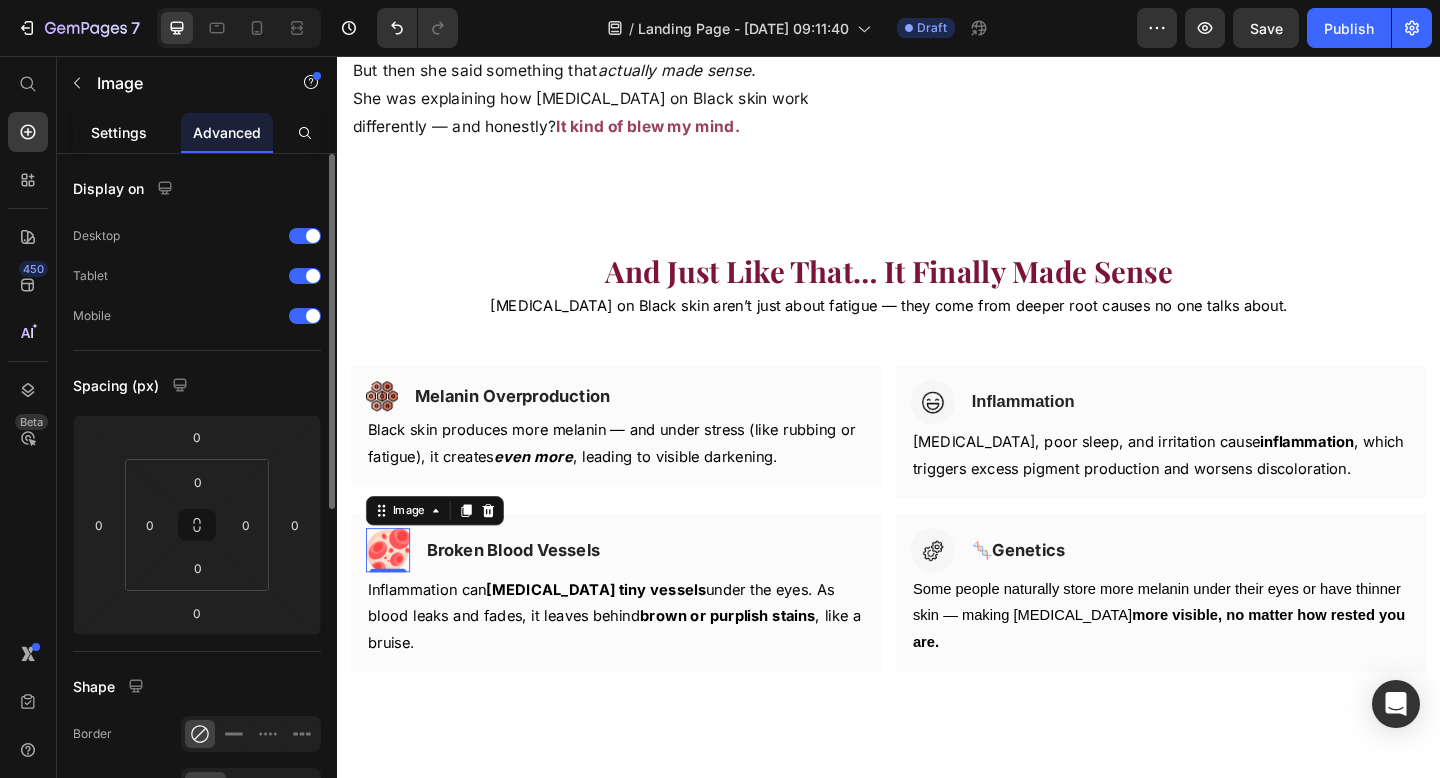 click on "Settings" at bounding box center (119, 132) 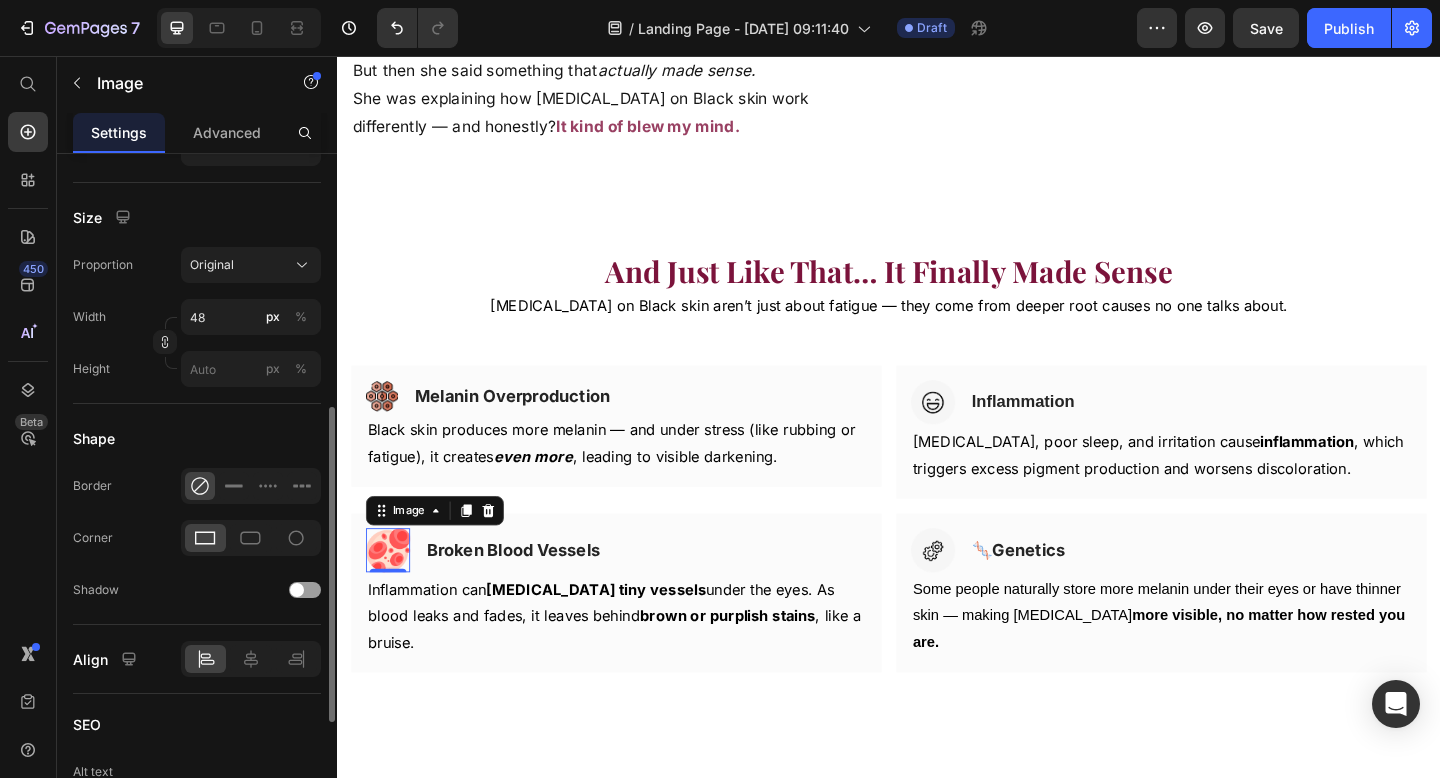 scroll, scrollTop: 530, scrollLeft: 0, axis: vertical 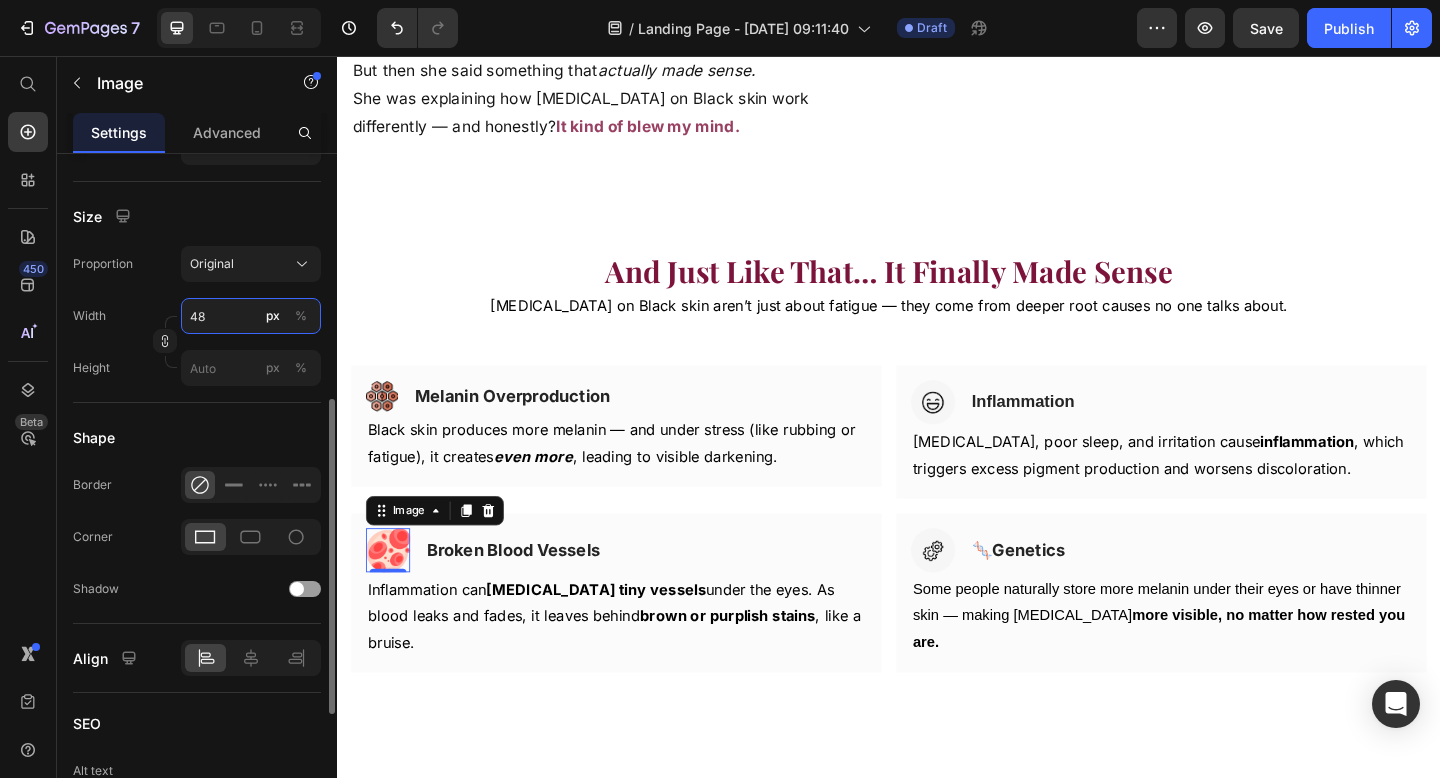 click on "48" at bounding box center [251, 316] 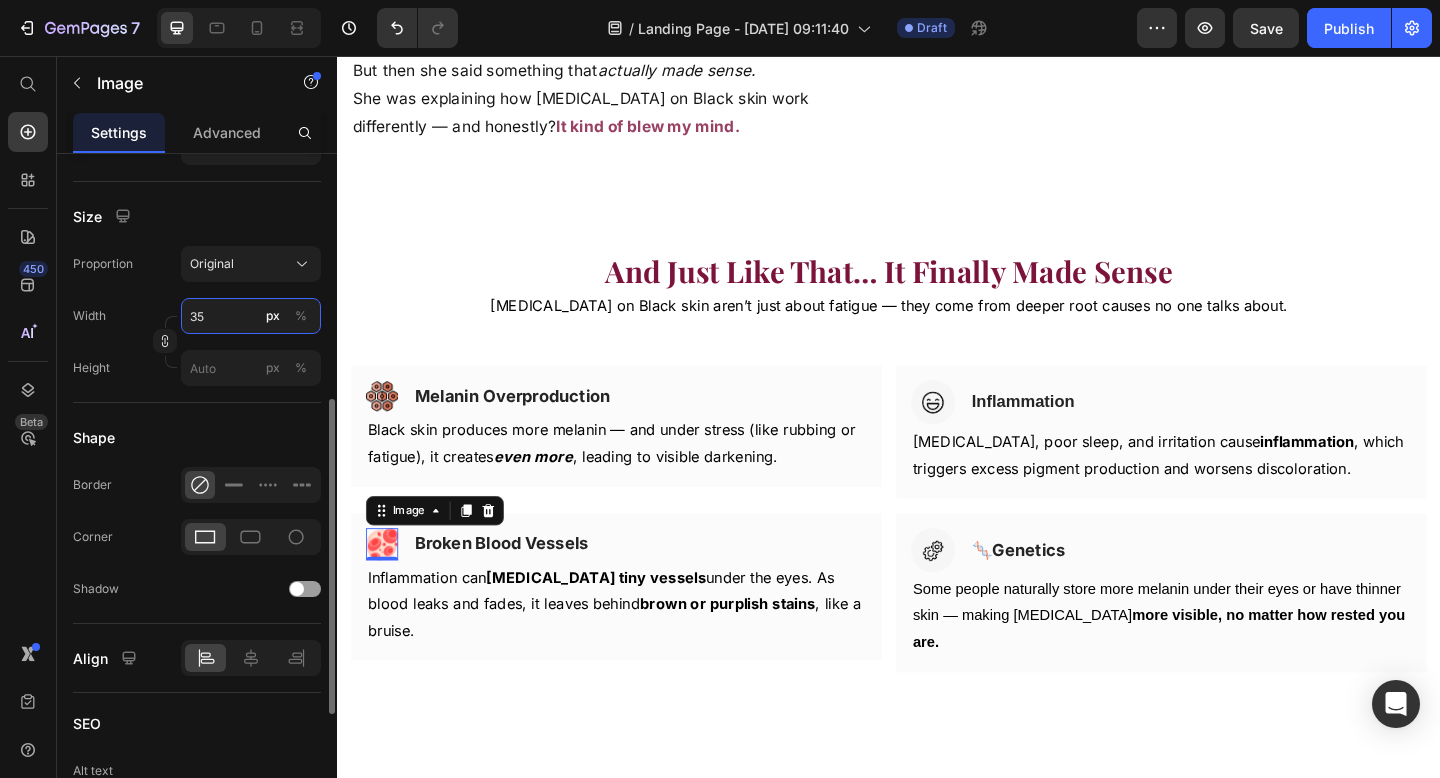 type on "35" 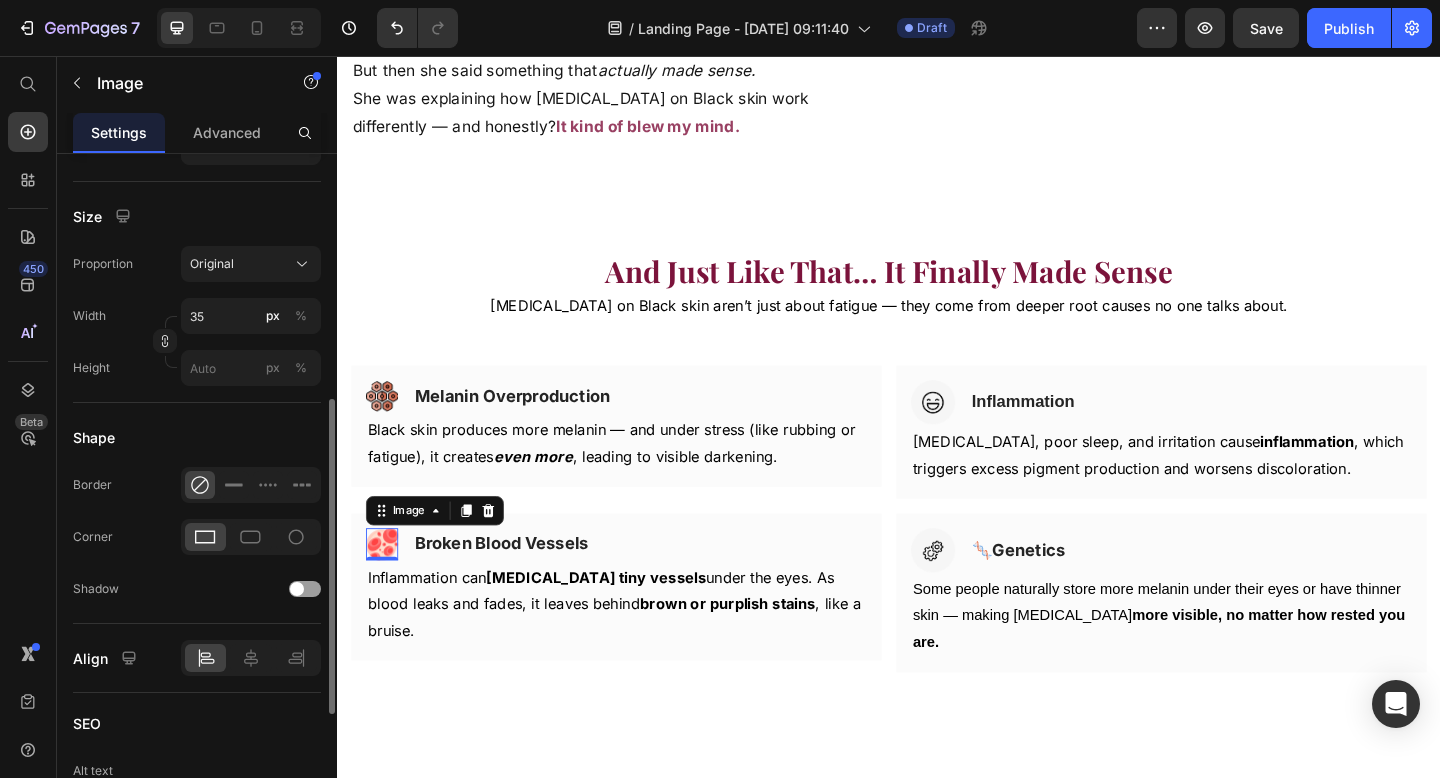 click on "Shape" at bounding box center [197, 437] 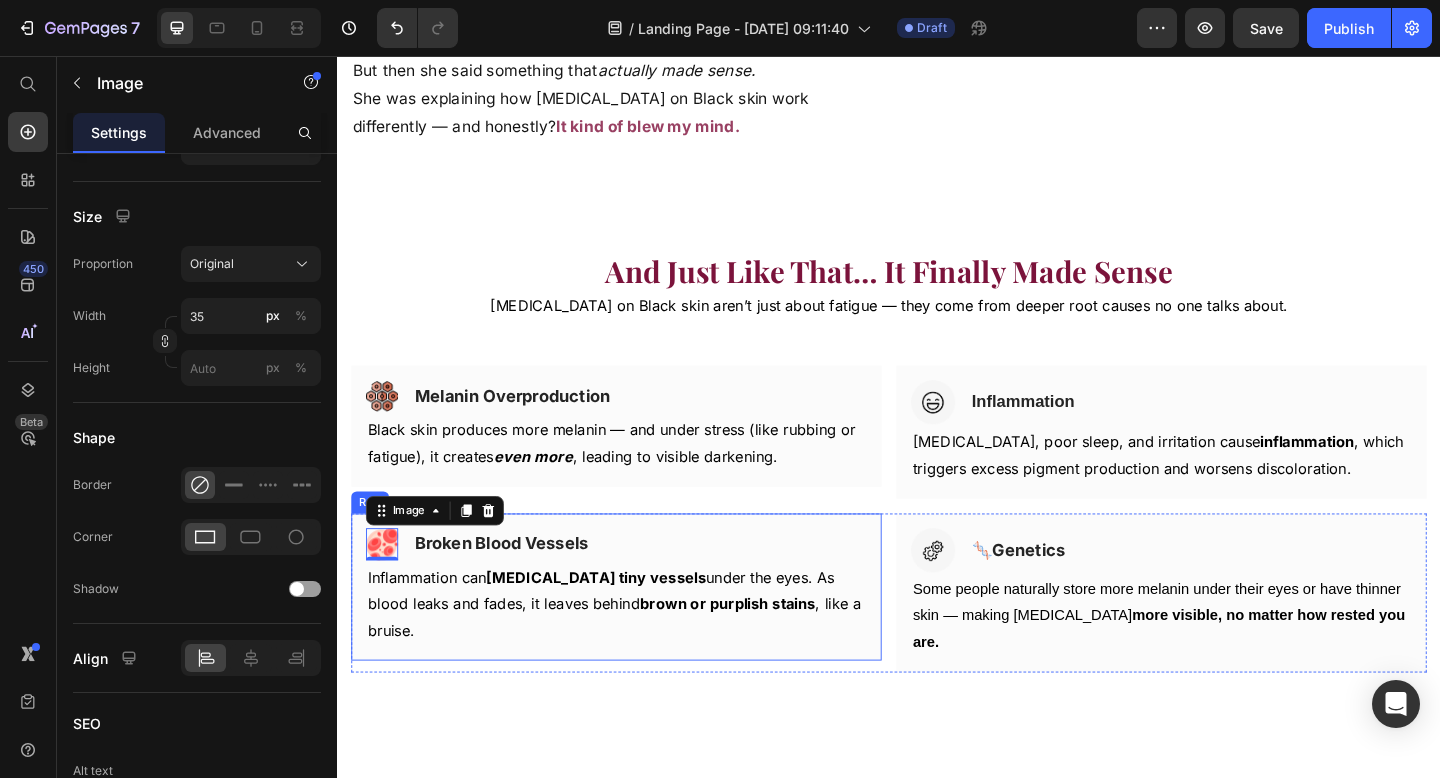 click on "Image   0 ⁠⁠⁠⁠⁠⁠⁠ Broken Blood Vessels Heading Row Inflammation can  rupture tiny vessels  under the eyes. As blood leaks and fades, it leaves behind  brown or purplish stains , like a bruise. Text block Row" at bounding box center [640, 634] 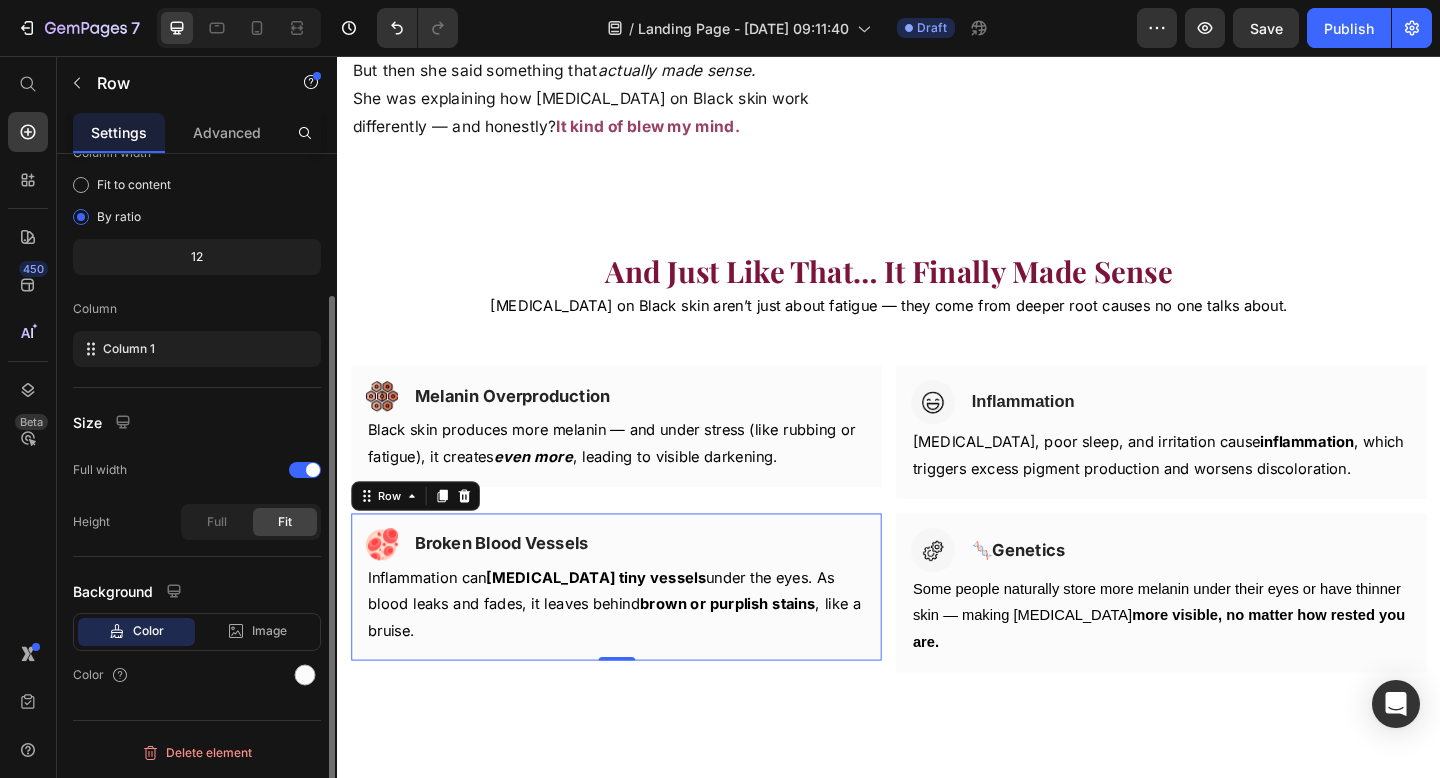 scroll, scrollTop: 0, scrollLeft: 0, axis: both 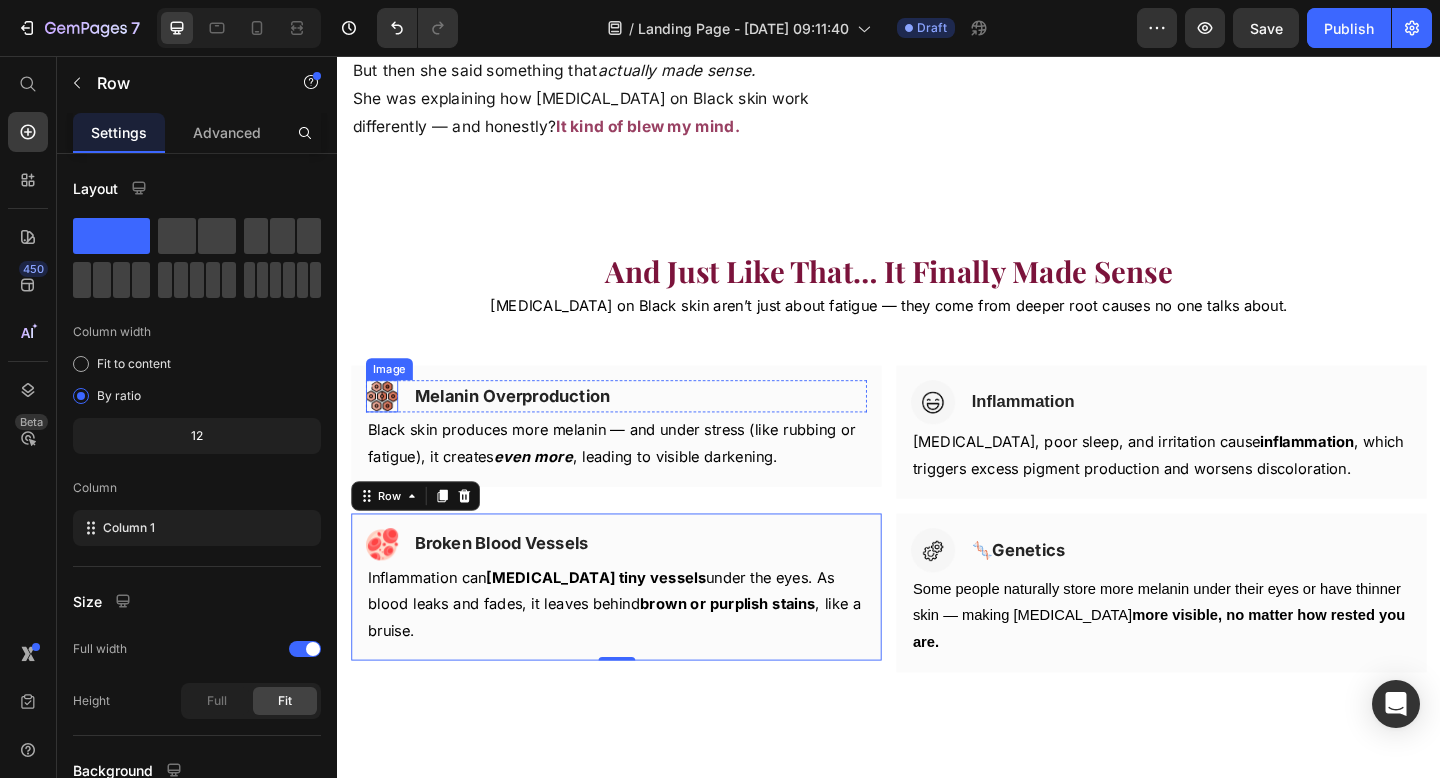 click at bounding box center [385, 426] 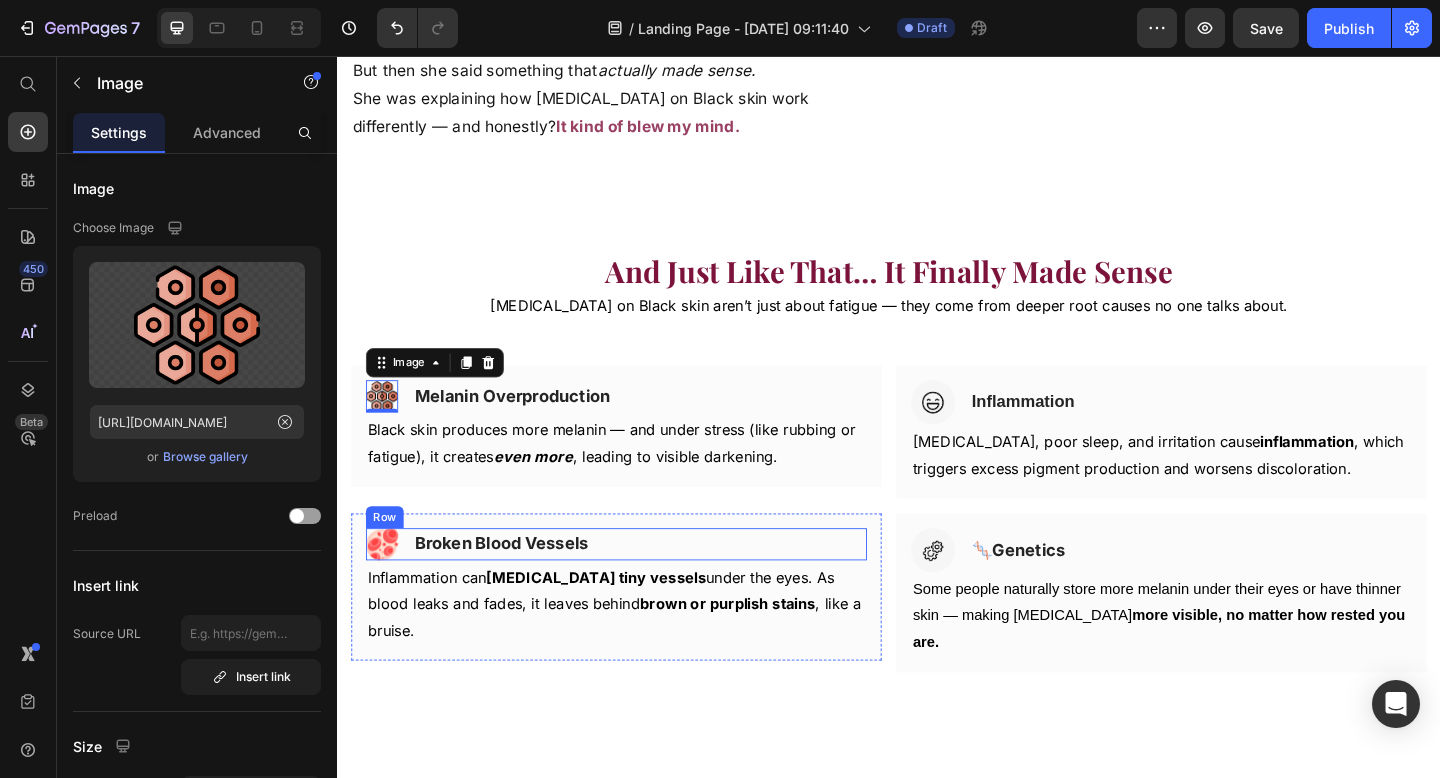 click on "Image ⁠⁠⁠⁠⁠⁠⁠ Broken Blood Vessels Heading Row" at bounding box center [640, 587] 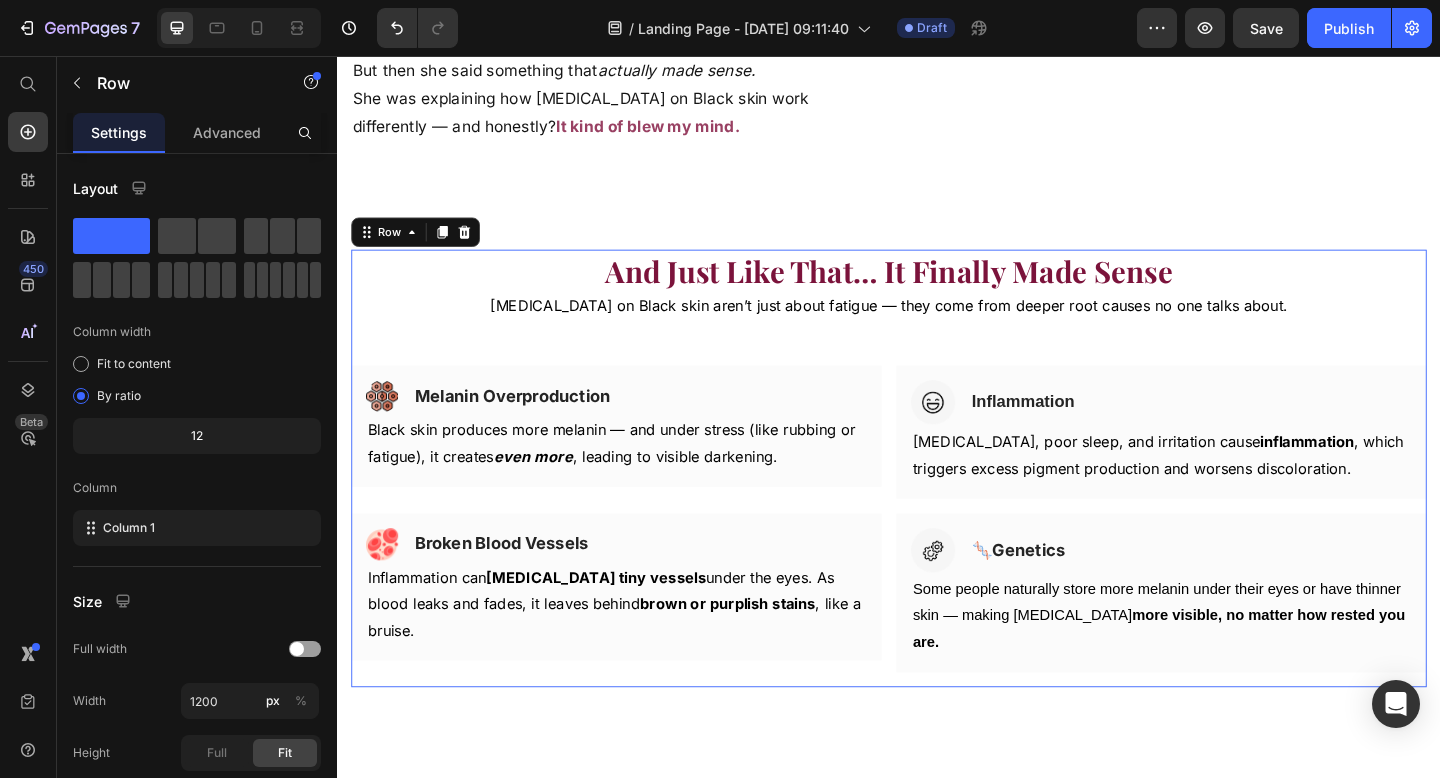 click on "And Just Like That … It Finally Made Sense Heading Dark circles on Black skin aren’t just about fatigue — they come from deeper root causes no one talks about. Text Block Row Row Image Melanin Overproduction Heading Row Black skin produces more melanin — and under stress (like rubbing or fatigue), it creates  even more , leading to visible darkening. Text block Row Image Inflammation Heading Row Chronic stress, poor sleep, and irritation cause  inflammation , which triggers excess pigment production and worsens discoloration. Text block Row Row Image ⁠⁠⁠⁠⁠⁠⁠ Broken Blood Vessels Heading Row Inflammation can  rupture tiny vessels  under the eyes. As blood leaks and fades, it leaves behind  brown or purplish stains , like a bruise. Text block Row Image 🧬  Genetics Heading Row Some people naturally store more melanin under their eyes or have thinner skin — making dark circles  more visible, no matter how rested you are. Text block Row Row" at bounding box center [937, 505] 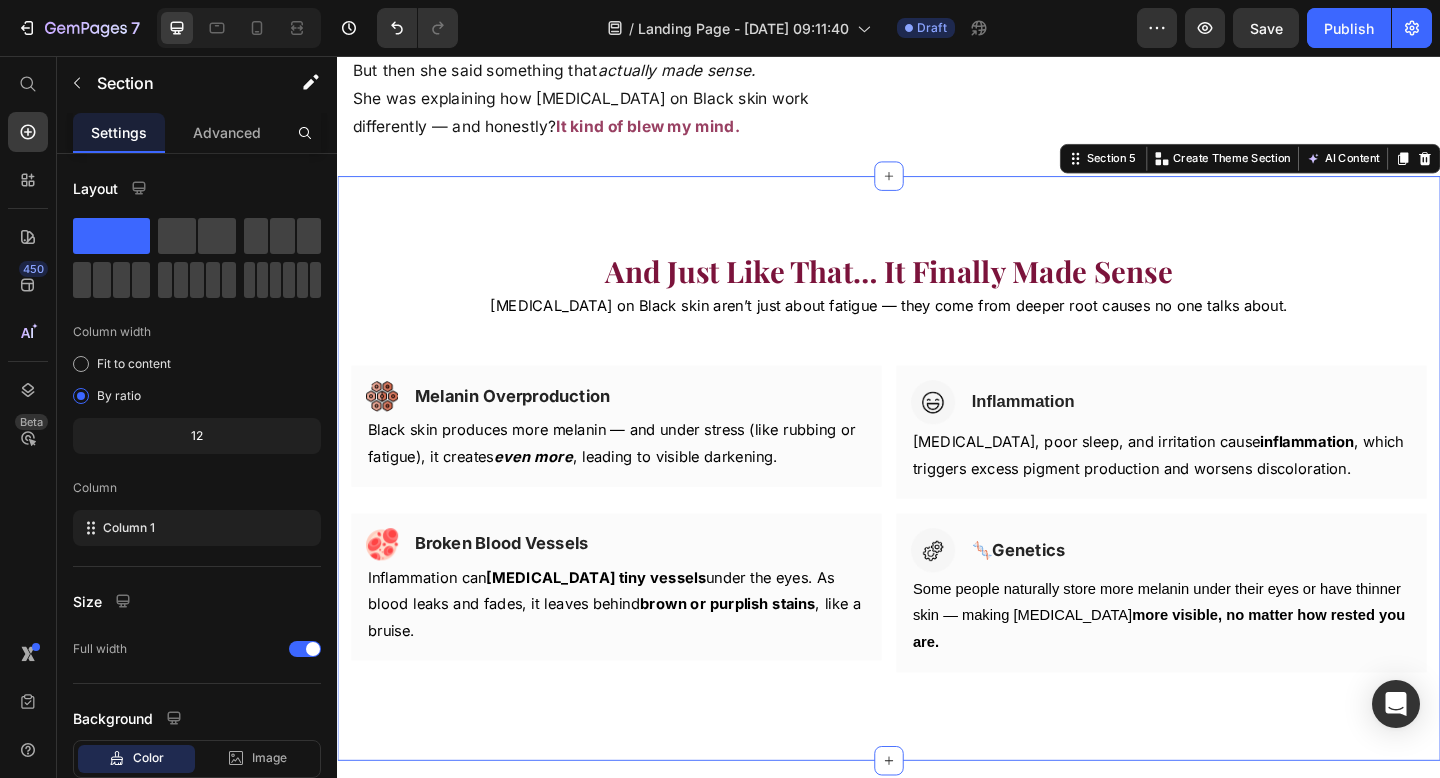click on "And Just Like That … It Finally Made Sense Heading Dark circles on Black skin aren’t just about fatigue — they come from deeper root causes no one talks about. Text Block Row Row Image Melanin Overproduction Heading Row Black skin produces more melanin — and under stress (like rubbing or fatigue), it creates  even more , leading to visible darkening. Text block Row Image Inflammation Heading Row Chronic stress, poor sleep, and irritation cause  inflammation , which triggers excess pigment production and worsens discoloration. Text block Row Row Image ⁠⁠⁠⁠⁠⁠⁠ Broken Blood Vessels Heading Row Inflammation can  rupture tiny vessels  under the eyes. As blood leaks and fades, it leaves behind  brown or purplish stains , like a bruise. Text block Row Image 🧬  Genetics Heading Row Some people naturally store more melanin under their eyes or have thinner skin — making dark circles  more visible, no matter how rested you are. Text block Row Row Row Product Section 5   Create Theme Section" at bounding box center [937, 505] 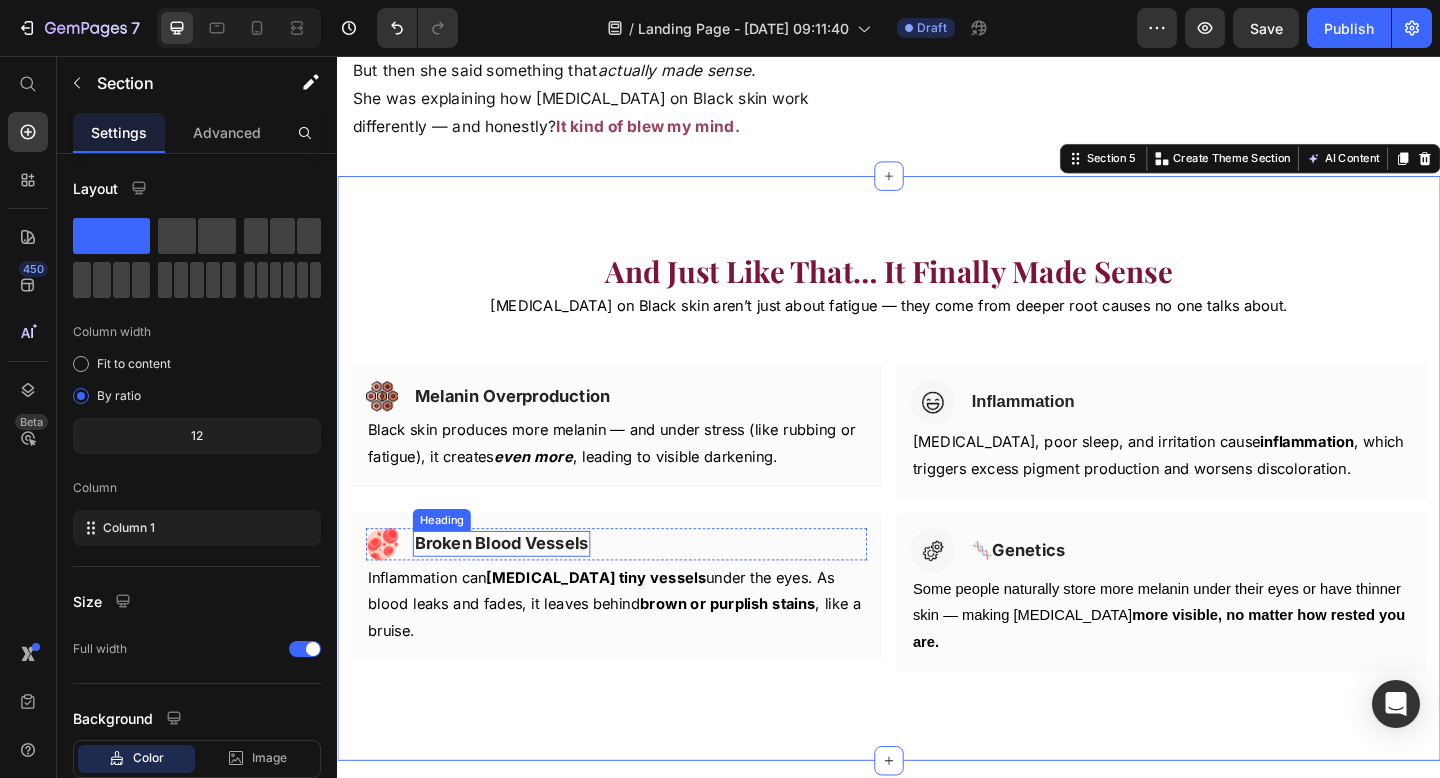 click on "Broken Blood Vessels" at bounding box center [515, 586] 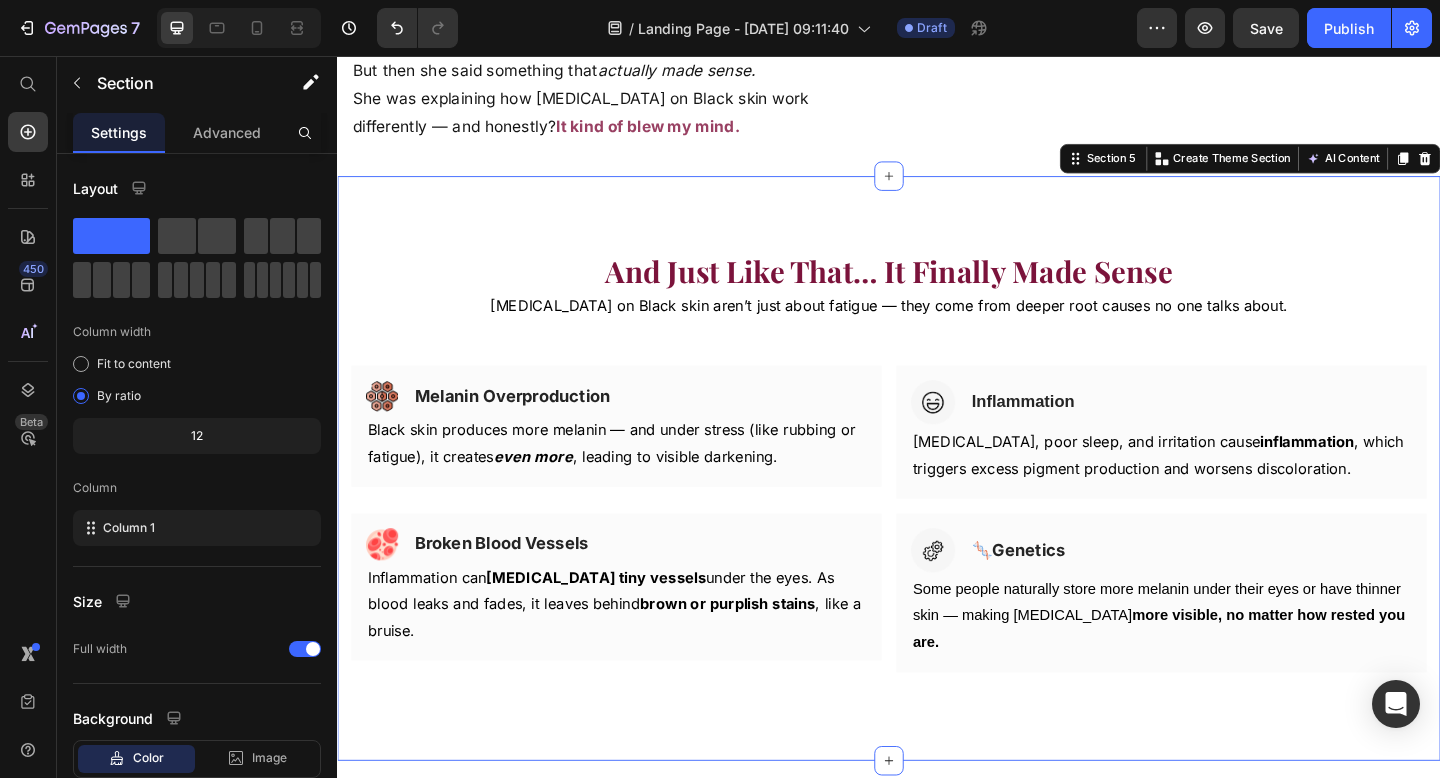 click on "And Just Like That … It Finally Made Sense Heading Dark circles on Black skin aren’t just about fatigue — they come from deeper root causes no one talks about. Text Block Row Row Image Melanin Overproduction Heading Row Black skin produces more melanin — and under stress (like rubbing or fatigue), it creates  even more , leading to visible darkening. Text block Row Image Inflammation Heading Row Chronic stress, poor sleep, and irritation cause  inflammation , which triggers excess pigment production and worsens discoloration. Text block Row Row Image ⁠⁠⁠⁠⁠⁠⁠ Broken Blood Vessels Heading Row Inflammation can  rupture tiny vessels  under the eyes. As blood leaks and fades, it leaves behind  brown or purplish stains , like a bruise. Text block Row Image 🧬  Genetics Heading Row Some people naturally store more melanin under their eyes or have thinner skin — making dark circles  more visible, no matter how rested you are. Text block Row Row Row Product Section 5   Create Theme Section" at bounding box center (937, 505) 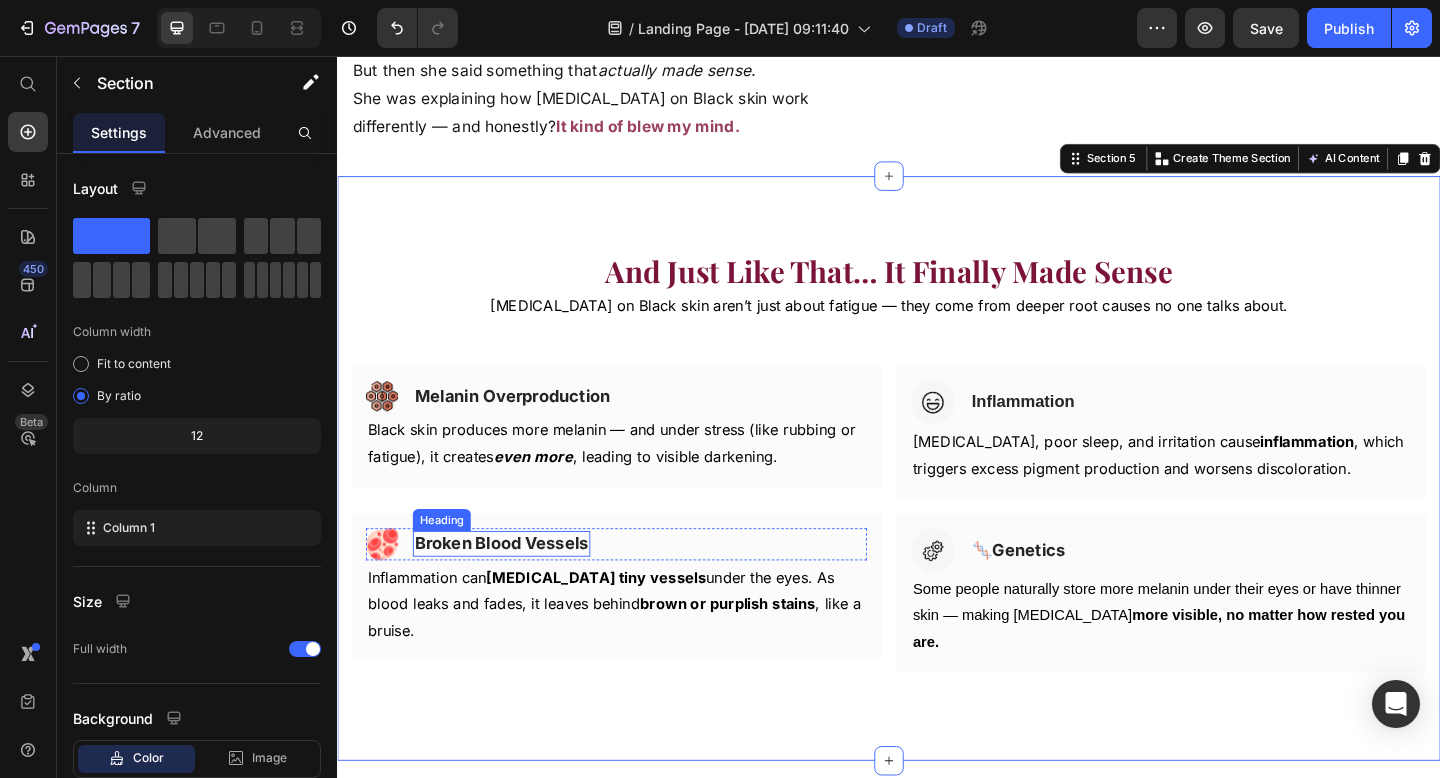 click on "Broken Blood Vessels" at bounding box center (515, 586) 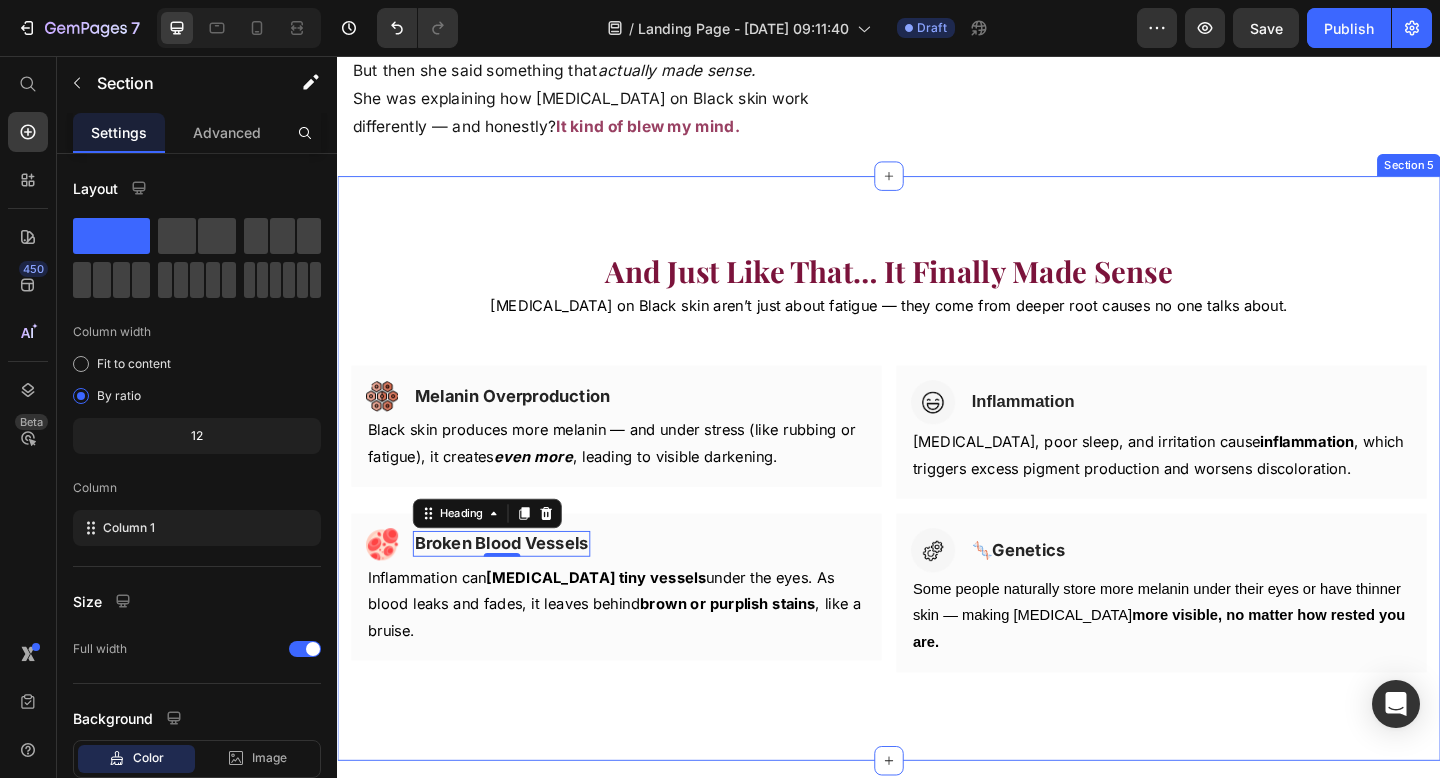 click on "And Just Like That … It Finally Made Sense Heading Dark circles on Black skin aren’t just about fatigue — they come from deeper root causes no one talks about. Text Block Row Row Image Melanin Overproduction Heading Row Black skin produces more melanin — and under stress (like rubbing or fatigue), it creates  even more , leading to visible darkening. Text block Row Image Inflammation Heading Row Chronic stress, poor sleep, and irritation cause  inflammation , which triggers excess pigment production and worsens discoloration. Text block Row Row Image ⁠⁠⁠⁠⁠⁠⁠ Broken Blood Vessels Heading   0 Row Inflammation can  rupture tiny vessels  under the eyes. As blood leaks and fades, it leaves behind  brown or purplish stains , like a bruise. Text block Row Image 🧬  Genetics Heading Row Some people naturally store more melanin under their eyes or have thinner skin — making dark circles  more visible, no matter how rested you are. Text block Row Row Row Product Section 5" at bounding box center (937, 505) 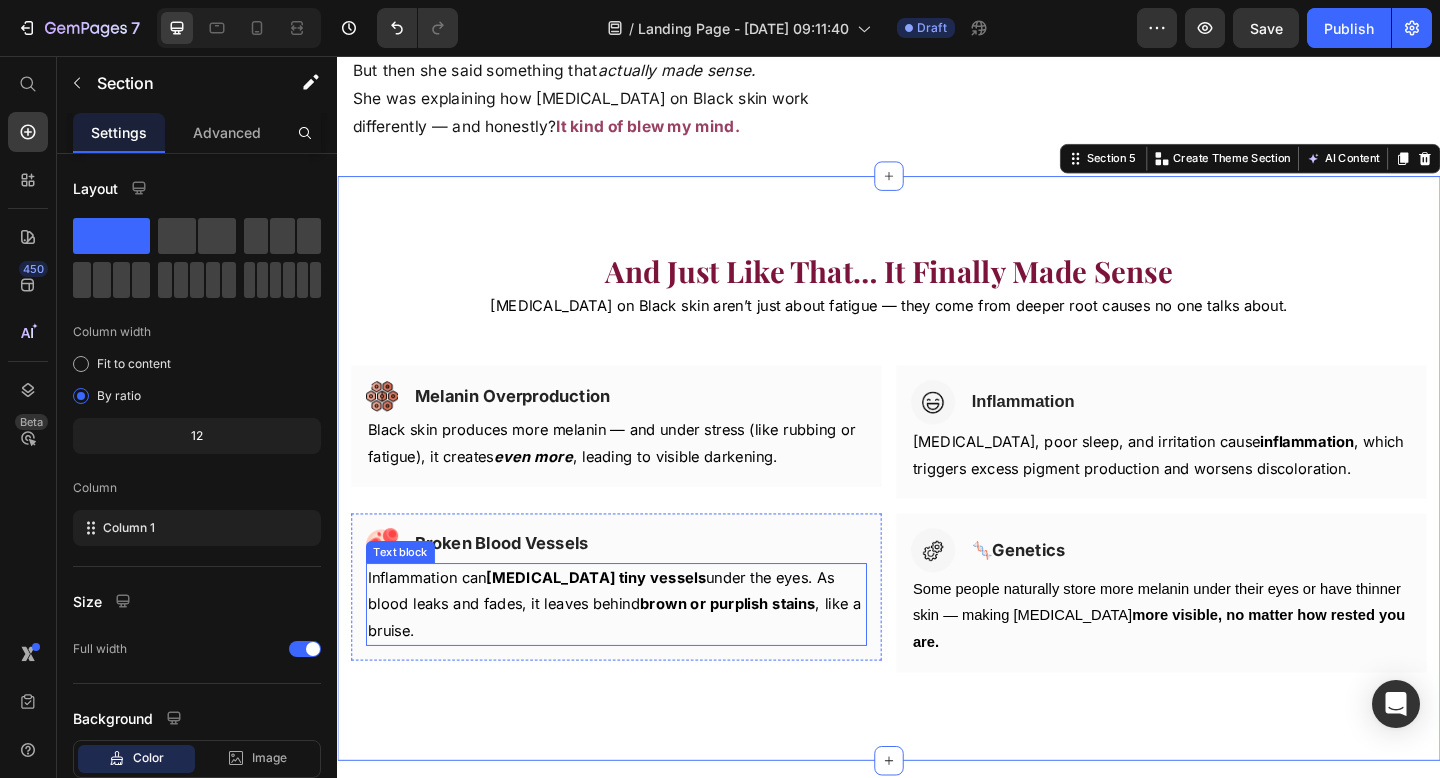 click on "[MEDICAL_DATA] tiny vessels" at bounding box center [618, 624] 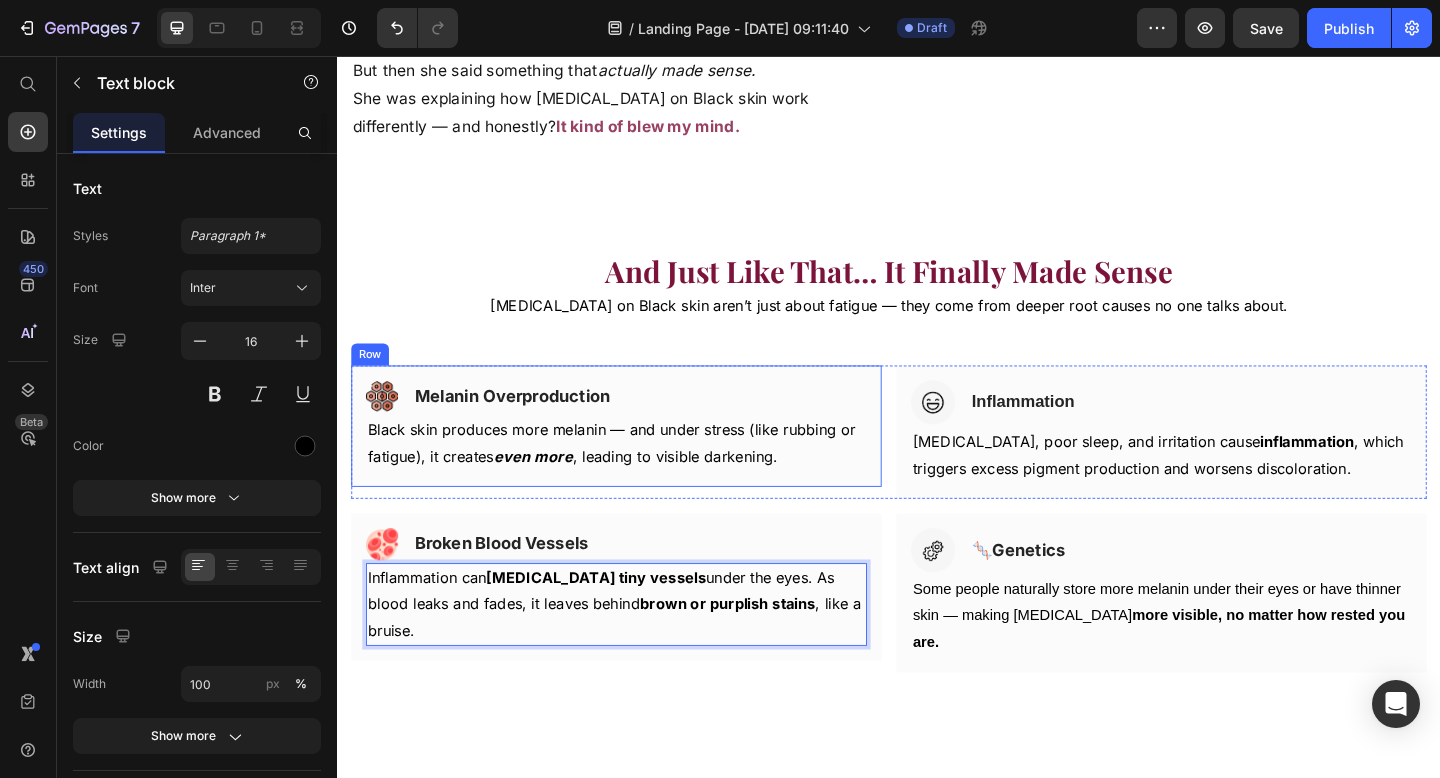 click on "Black skin produces more melanin — and under stress (like rubbing or fatigue), it creates  even more , leading to visible darkening." at bounding box center (640, 478) 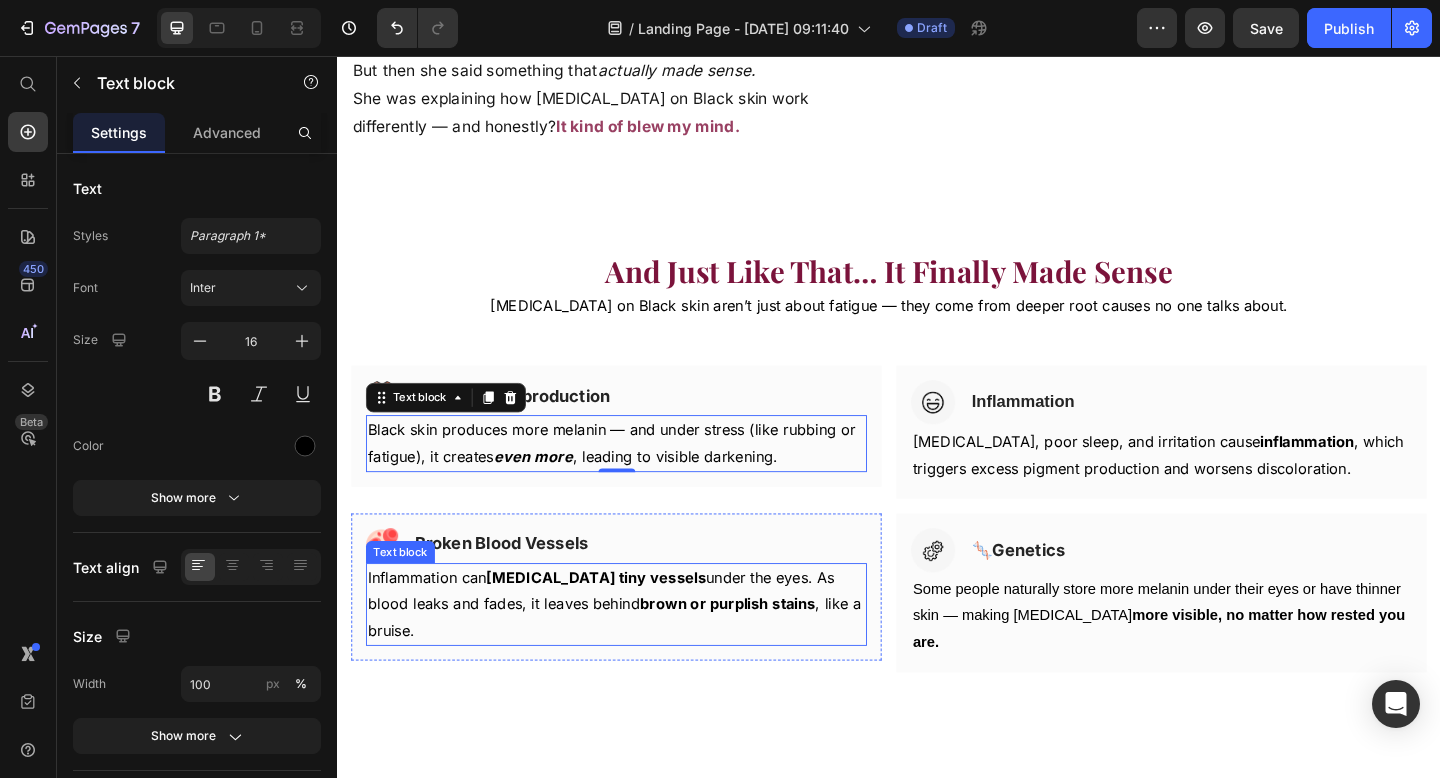 click on "Inflammation can  [MEDICAL_DATA] tiny vessels  under the eyes. As blood leaks and fades, it leaves behind  brown or purplish stains , like a bruise." at bounding box center [640, 653] 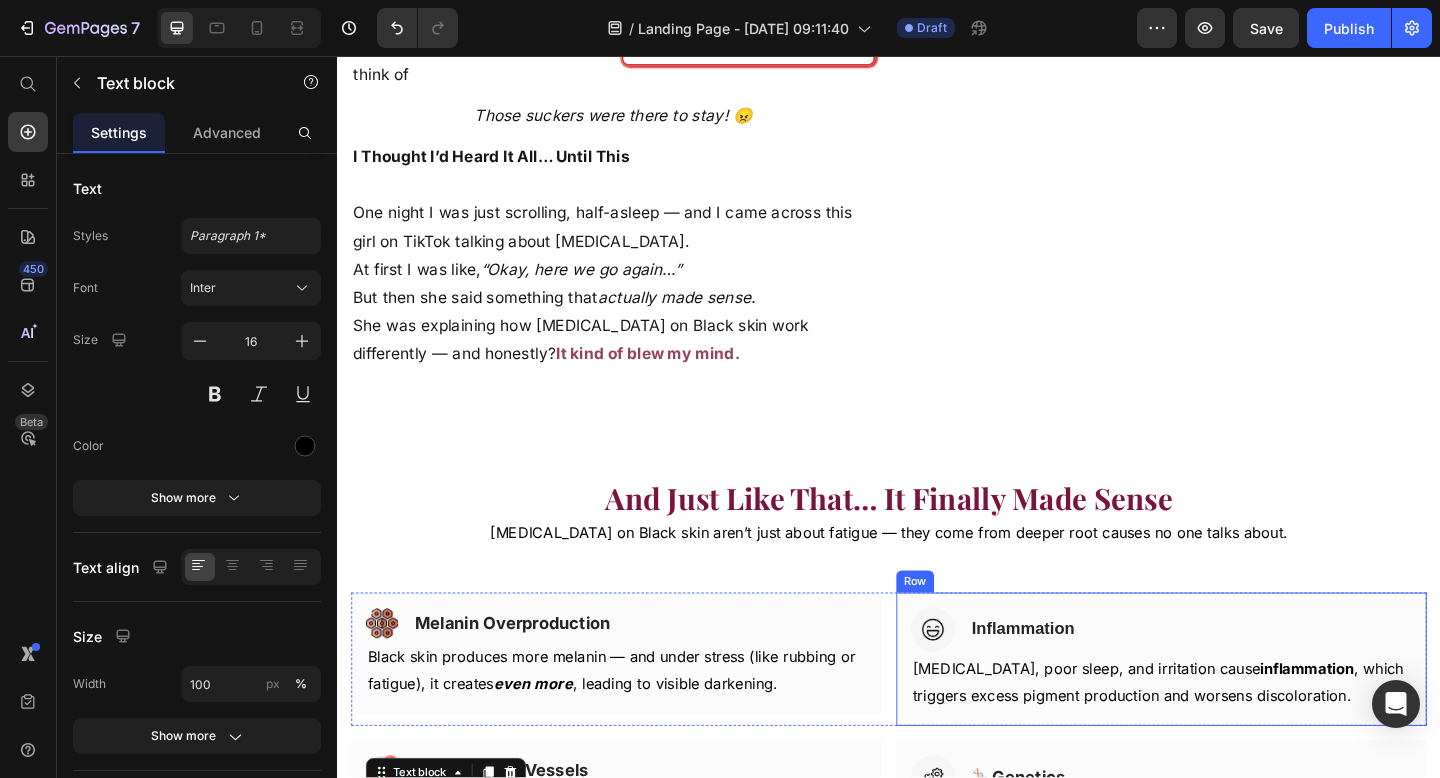 scroll, scrollTop: 2443, scrollLeft: 0, axis: vertical 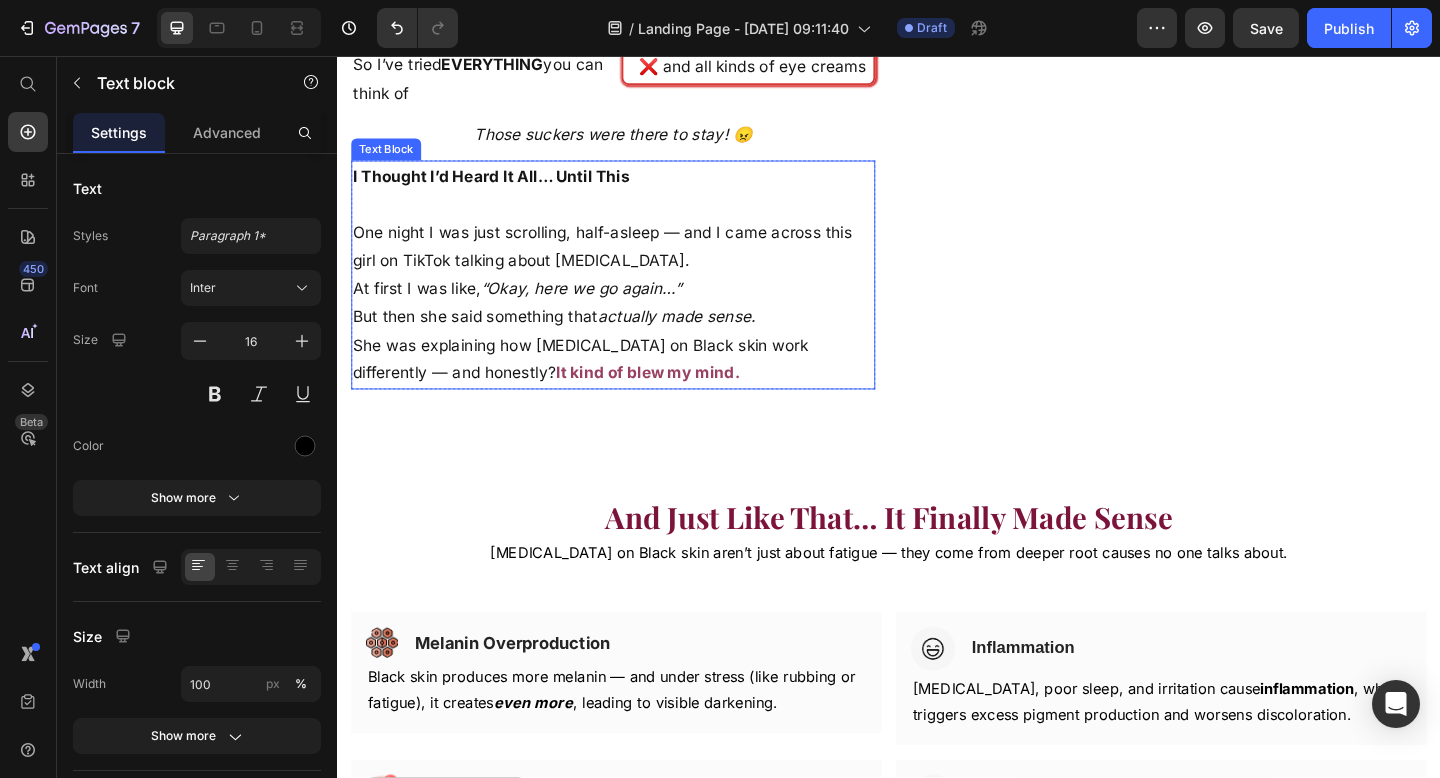 click on "I Thought I’d Heard It All… Until This One night I was just scrolling, half-asleep — and I came across this girl on TikTok talking about [MEDICAL_DATA]. At first I was like,  “Okay, here we go again…” But then she said something that  actually made sense. She was explaining how [MEDICAL_DATA] on Black skin work differently — and honestly?   It kind of blew my mind." at bounding box center (637, 294) 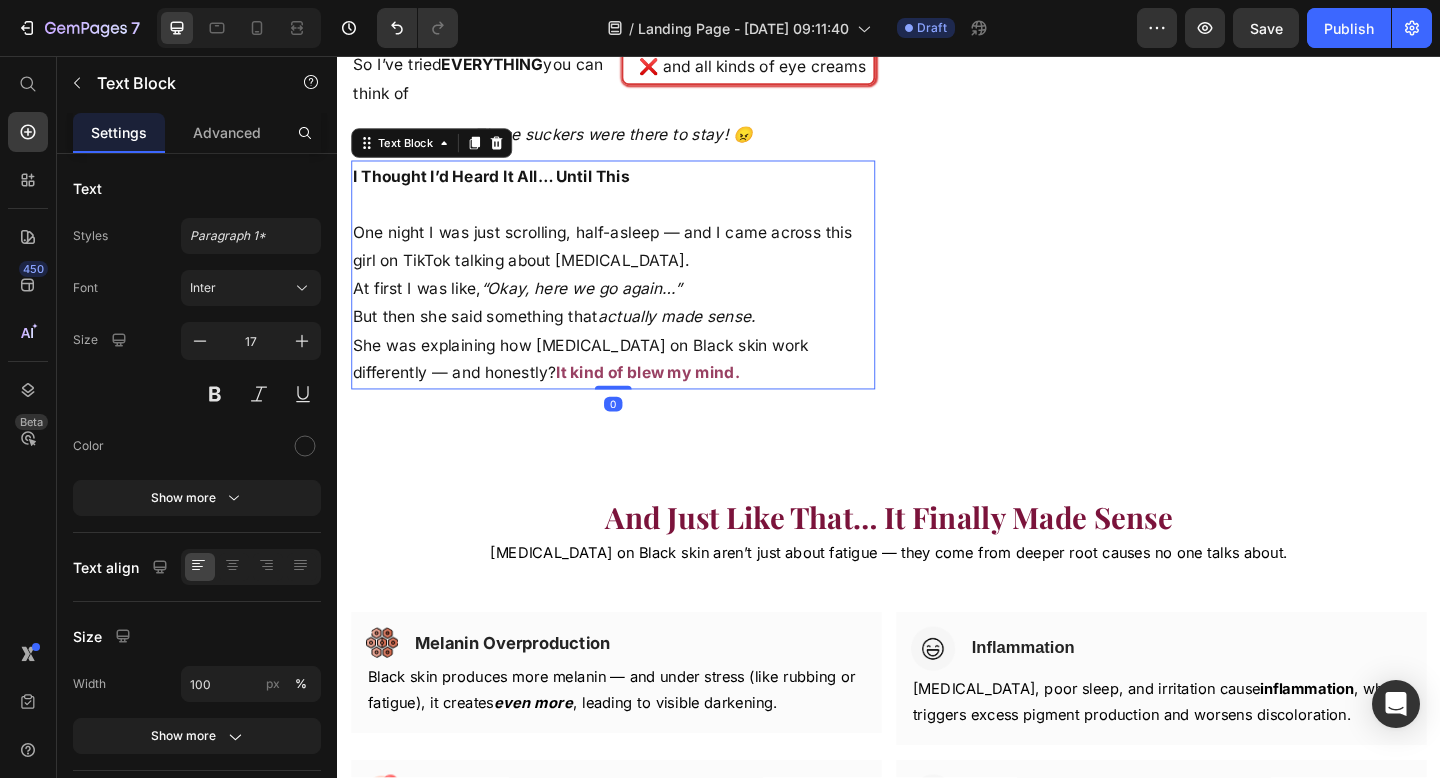 click on "It kind of blew my mind." at bounding box center (675, 401) 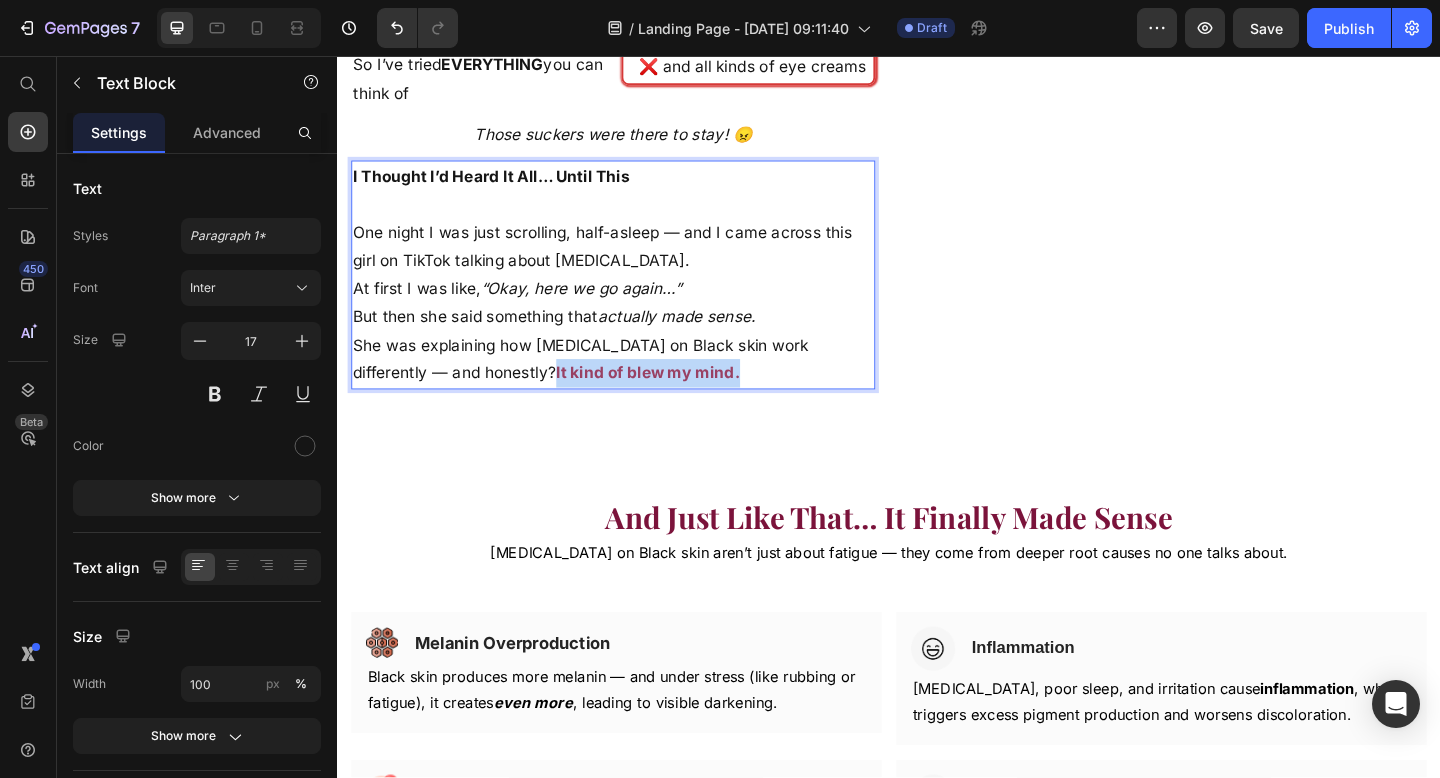 drag, startPoint x: 673, startPoint y: 404, endPoint x: 473, endPoint y: 410, distance: 200.08998 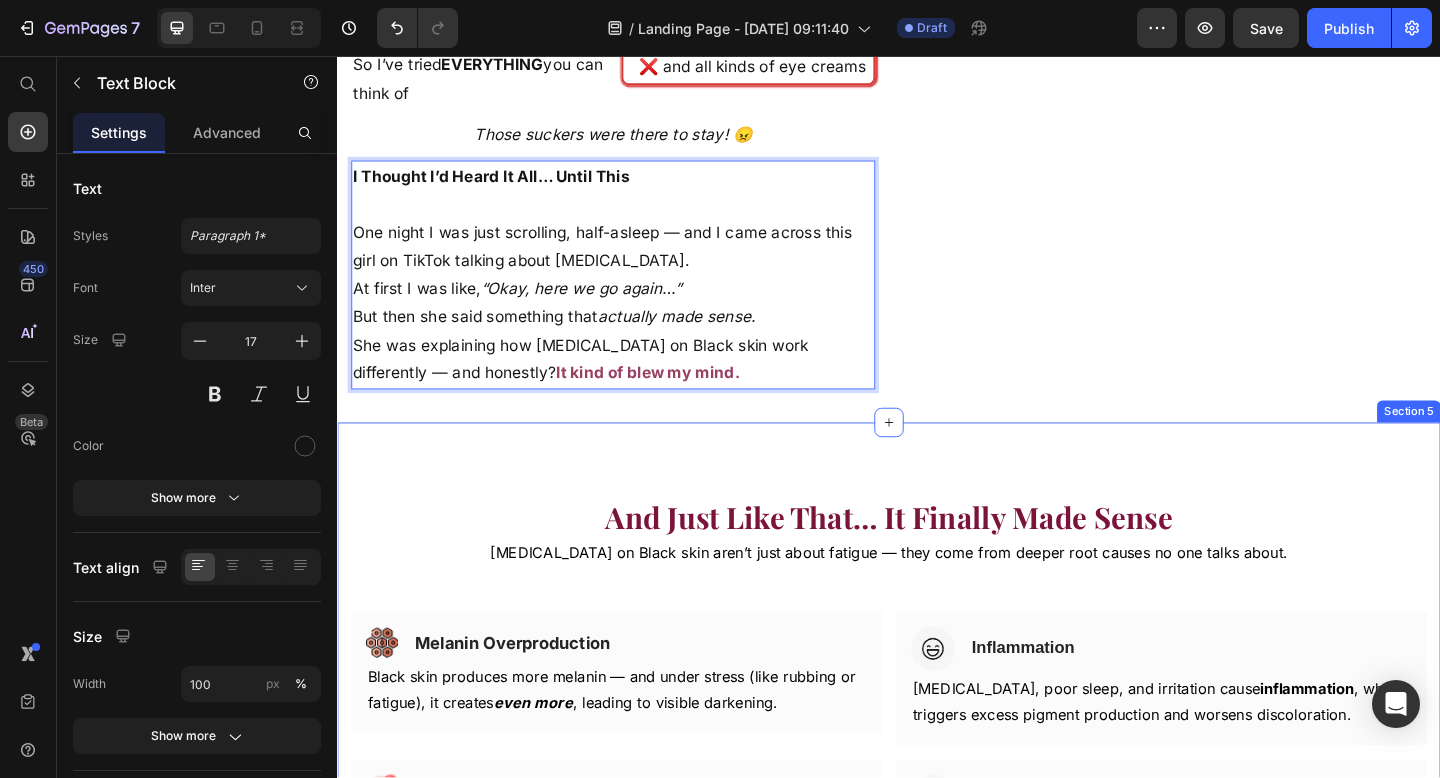 click on "And Just Like That … It Finally Made Sense Heading Dark circles on Black skin aren’t just about fatigue — they come from deeper root causes no one talks about. Text Block Row Row Image Melanin Overproduction Heading Row Black skin produces more melanin — and under stress (like rubbing or fatigue), it creates  even more , leading to visible darkening. Text block Row Image Inflammation Heading Row Chronic stress, poor sleep, and irritation cause  inflammation , which triggers excess pigment production and worsens discoloration. Text block Row Row Image ⁠⁠⁠⁠⁠⁠⁠ Broken Blood Vessels Heading Row Inflammation can  rupture tiny vessels  under the eyes. As blood leaks and fades, it leaves behind  brown or purplish stains , like a bruise. Text block Row Image 🧬  Genetics Heading Row Some people naturally store more melanin under their eyes or have thinner skin — making dark circles  more visible, no matter how rested you are. Text block Row Row Row Product Section 5" at bounding box center [937, 773] 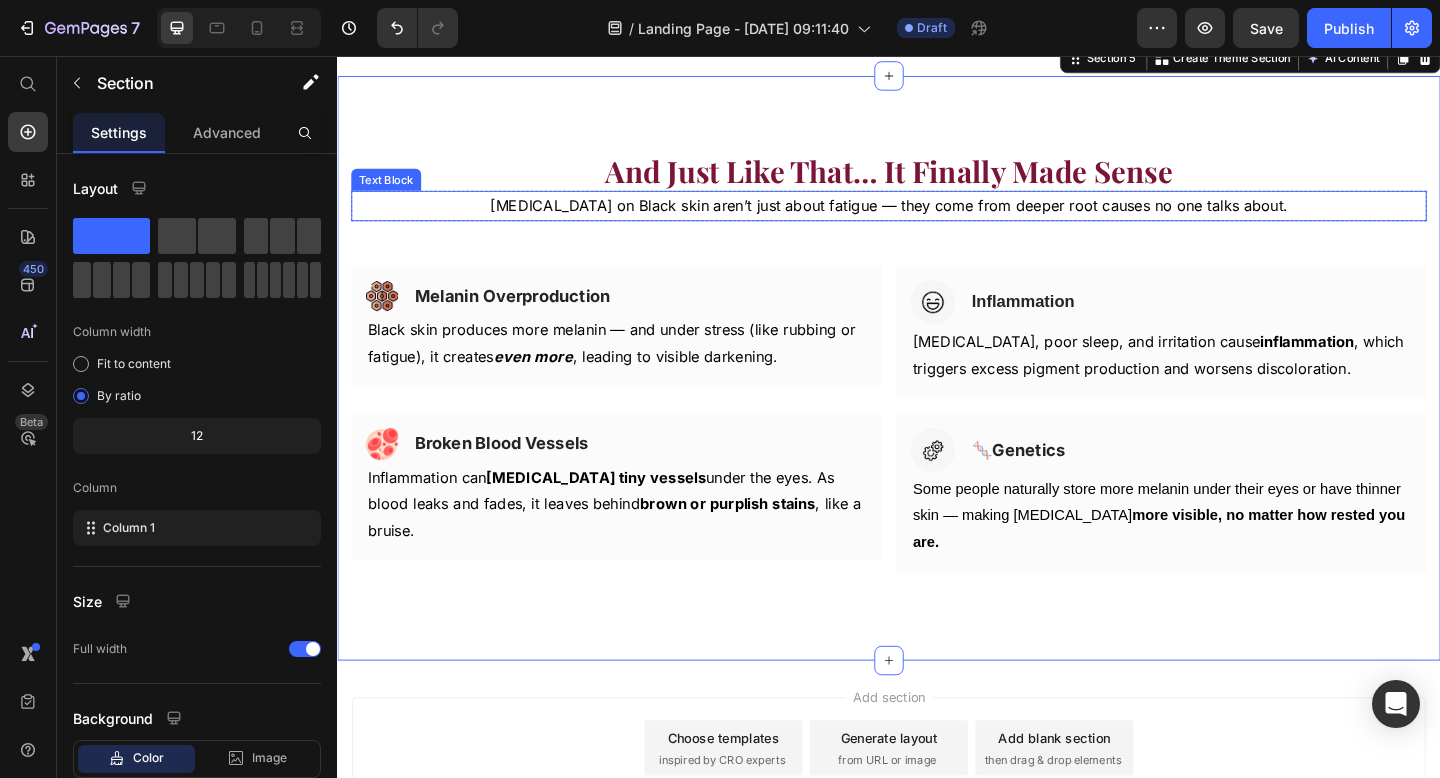 scroll, scrollTop: 2818, scrollLeft: 0, axis: vertical 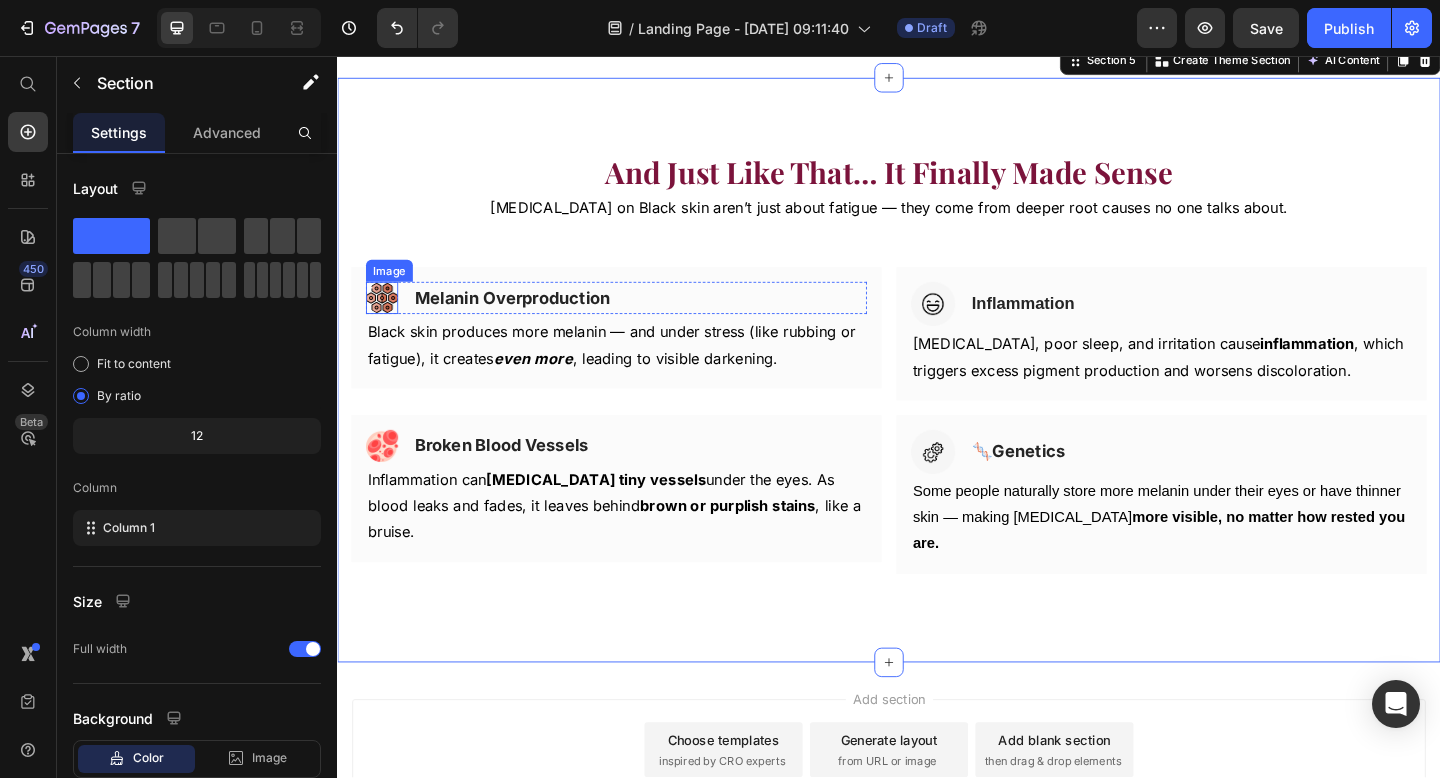 click at bounding box center (385, 319) 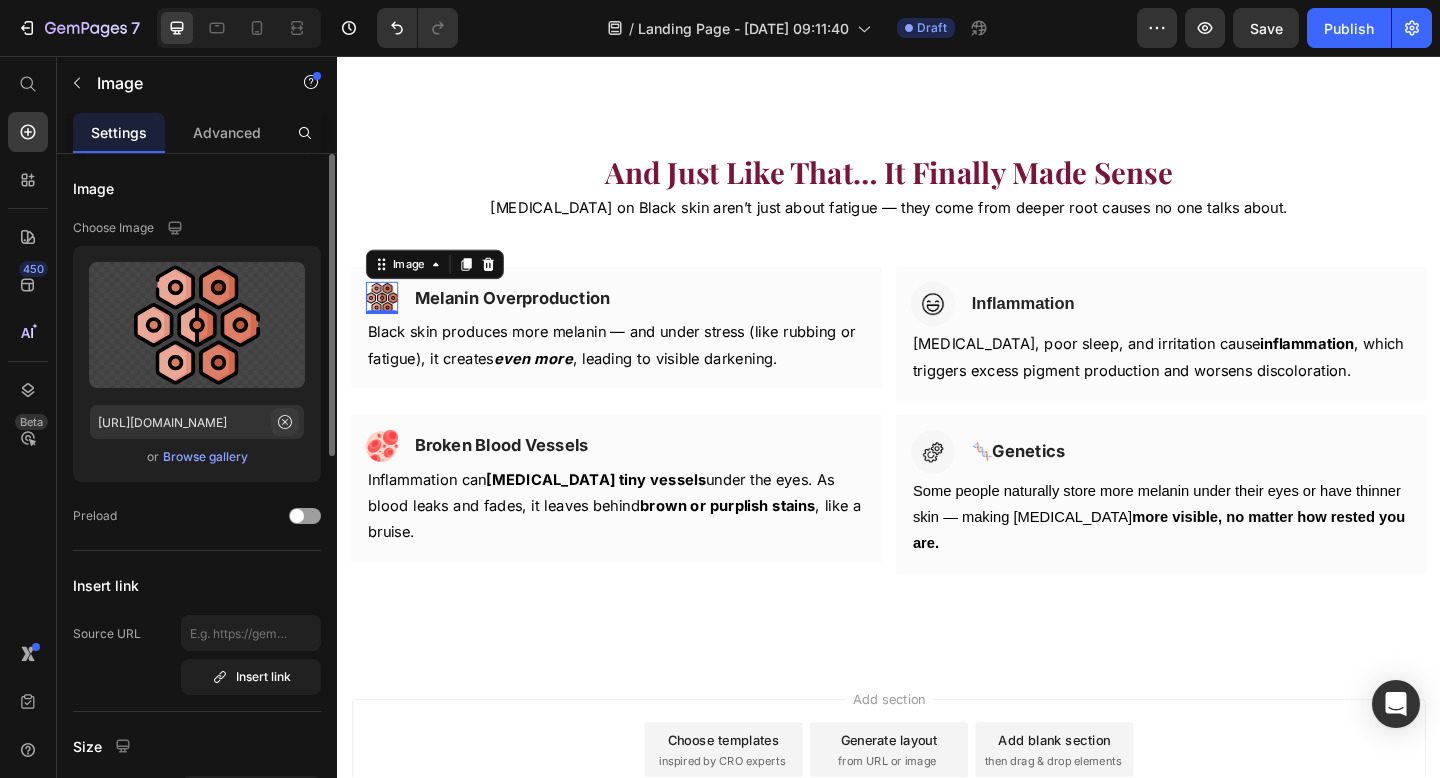click 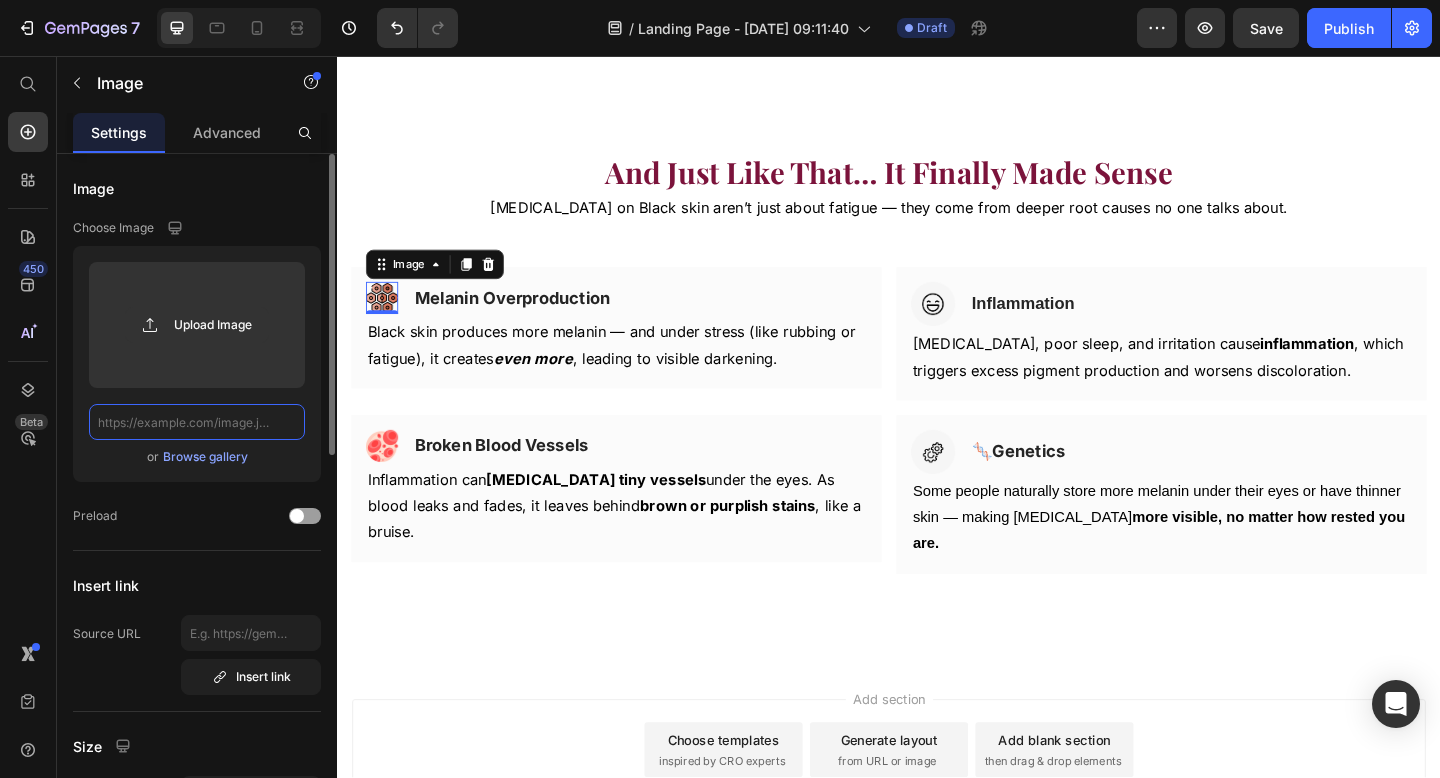 scroll, scrollTop: 0, scrollLeft: 0, axis: both 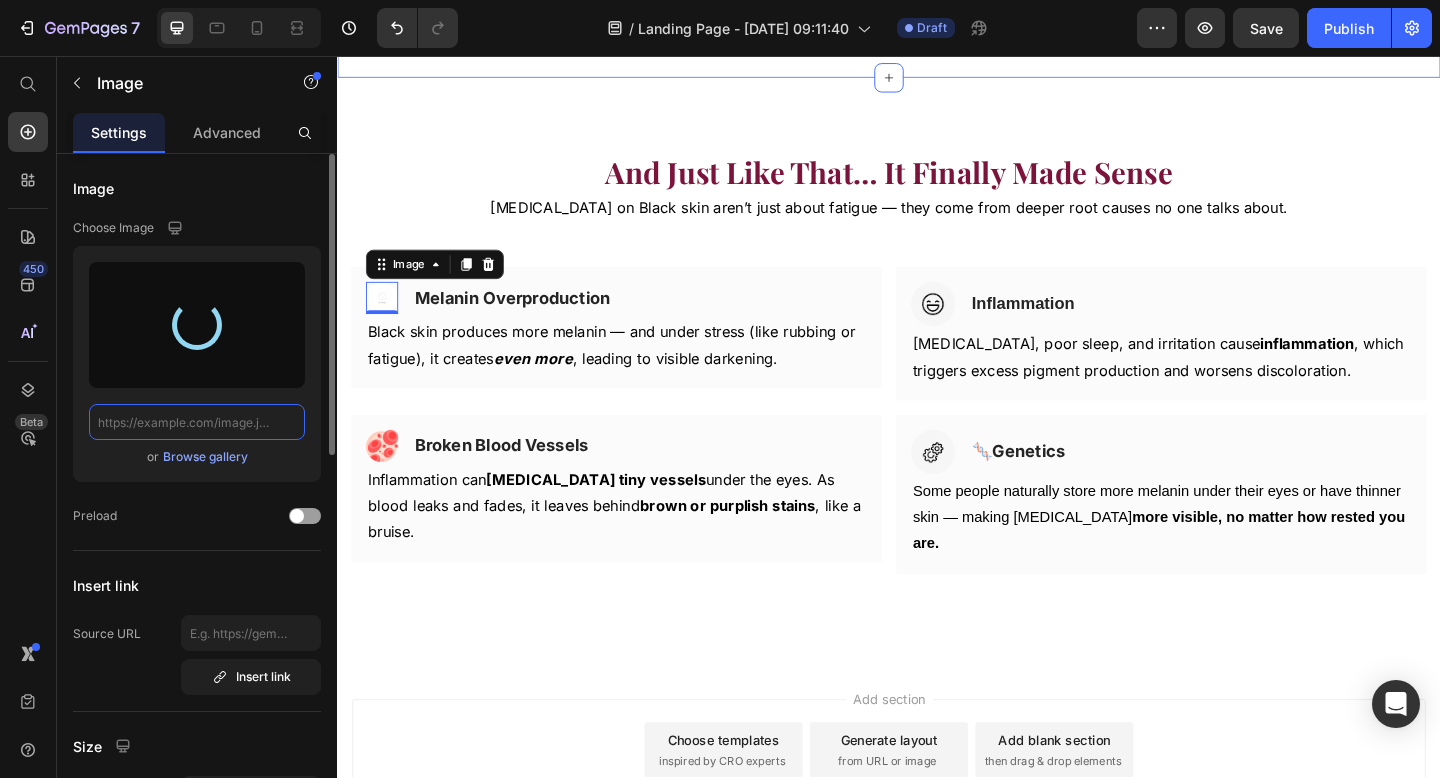 type on "https://cdn.shopify.com/s/files/1/0869/3353/7102/files/gempages_574790282806035231-0fef4ae3-0e7c-4d01-a693-a16a0901f5fb.png" 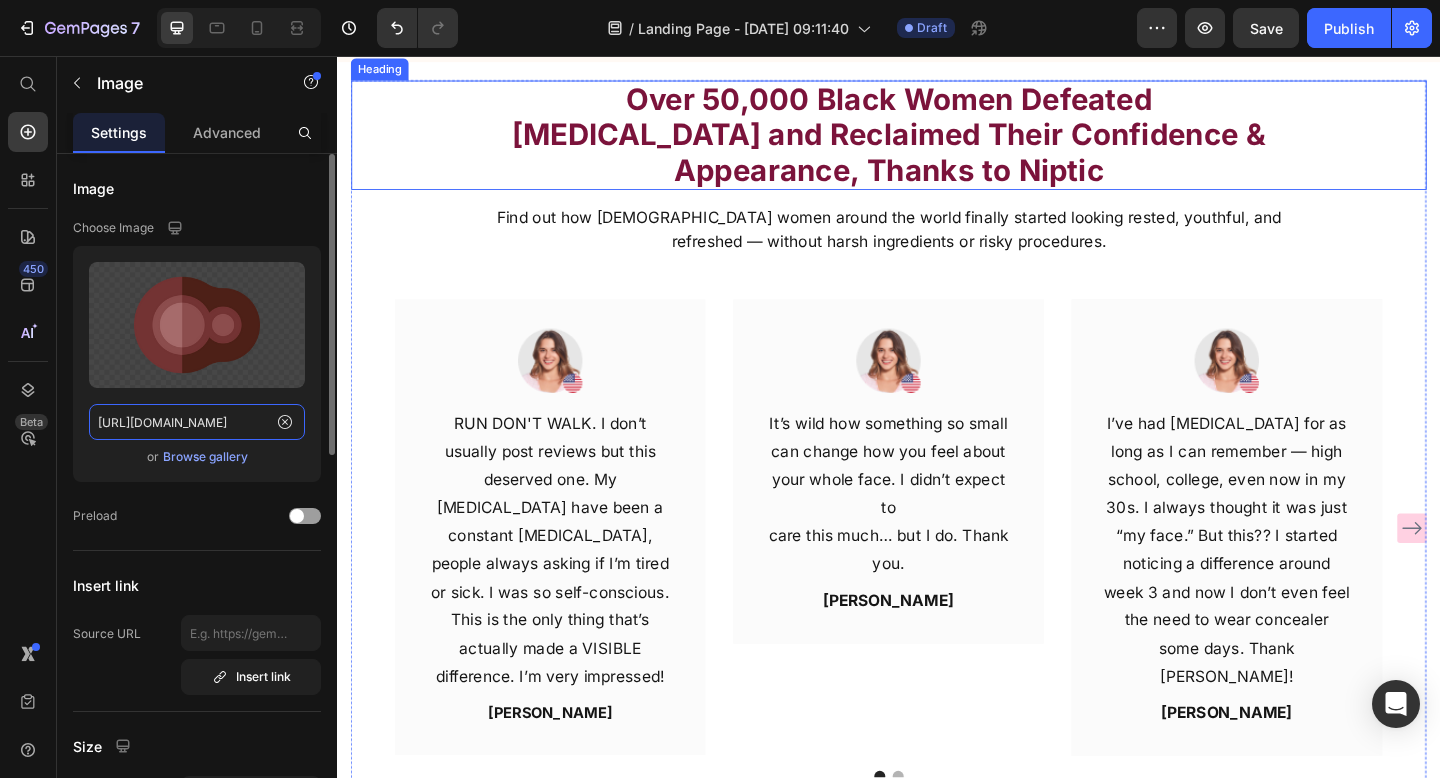 scroll, scrollTop: 816, scrollLeft: 0, axis: vertical 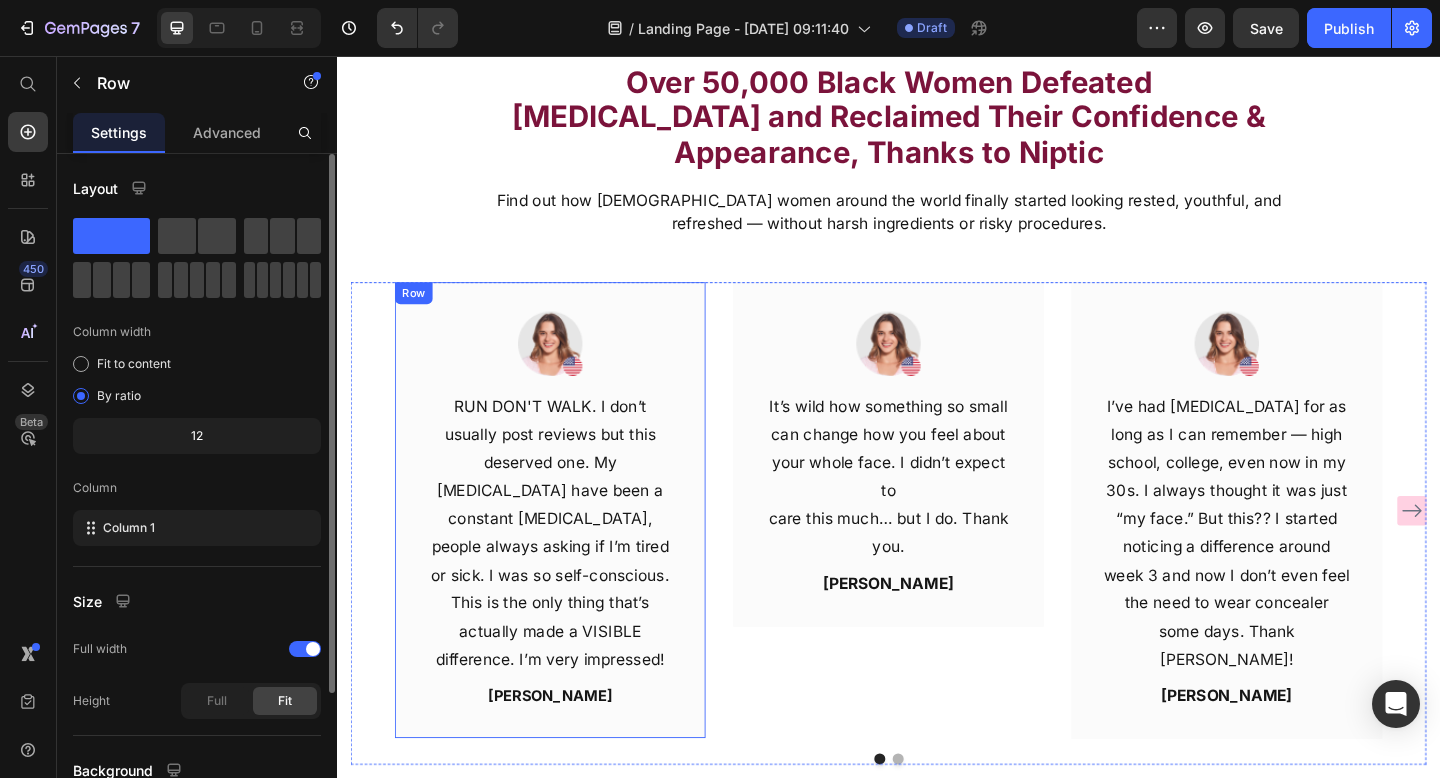 click on "Image Row RUN DON'T WALK. I don’t usually post reviews but this deserved one. My dark circles have been a constant stressor, people always asking if I’m tired or sick. I was so self-conscious. This is the only thing that’s actually made a VISIBLE difference. I’m very impressed! Text block Camille R. Text block Row" at bounding box center [569, 550] 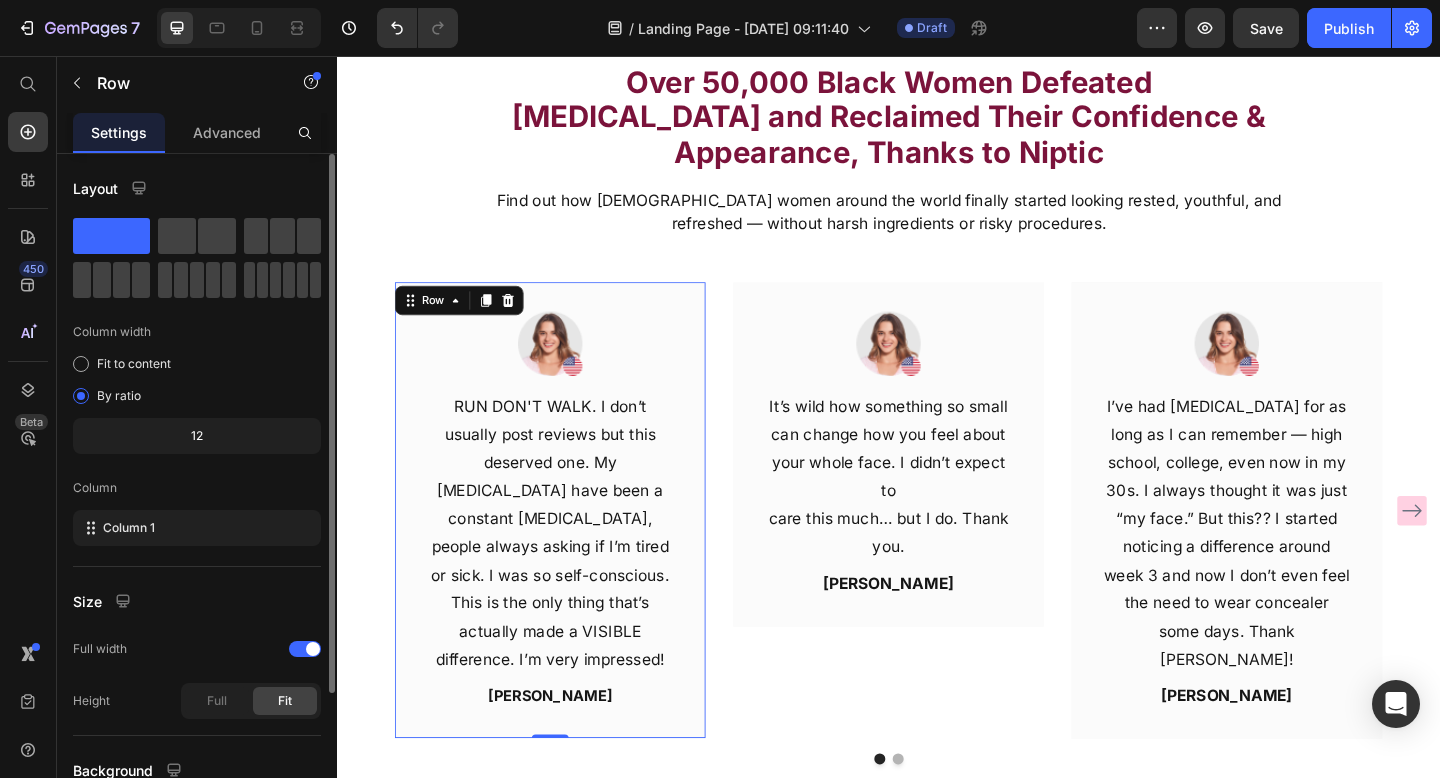 scroll, scrollTop: 179, scrollLeft: 0, axis: vertical 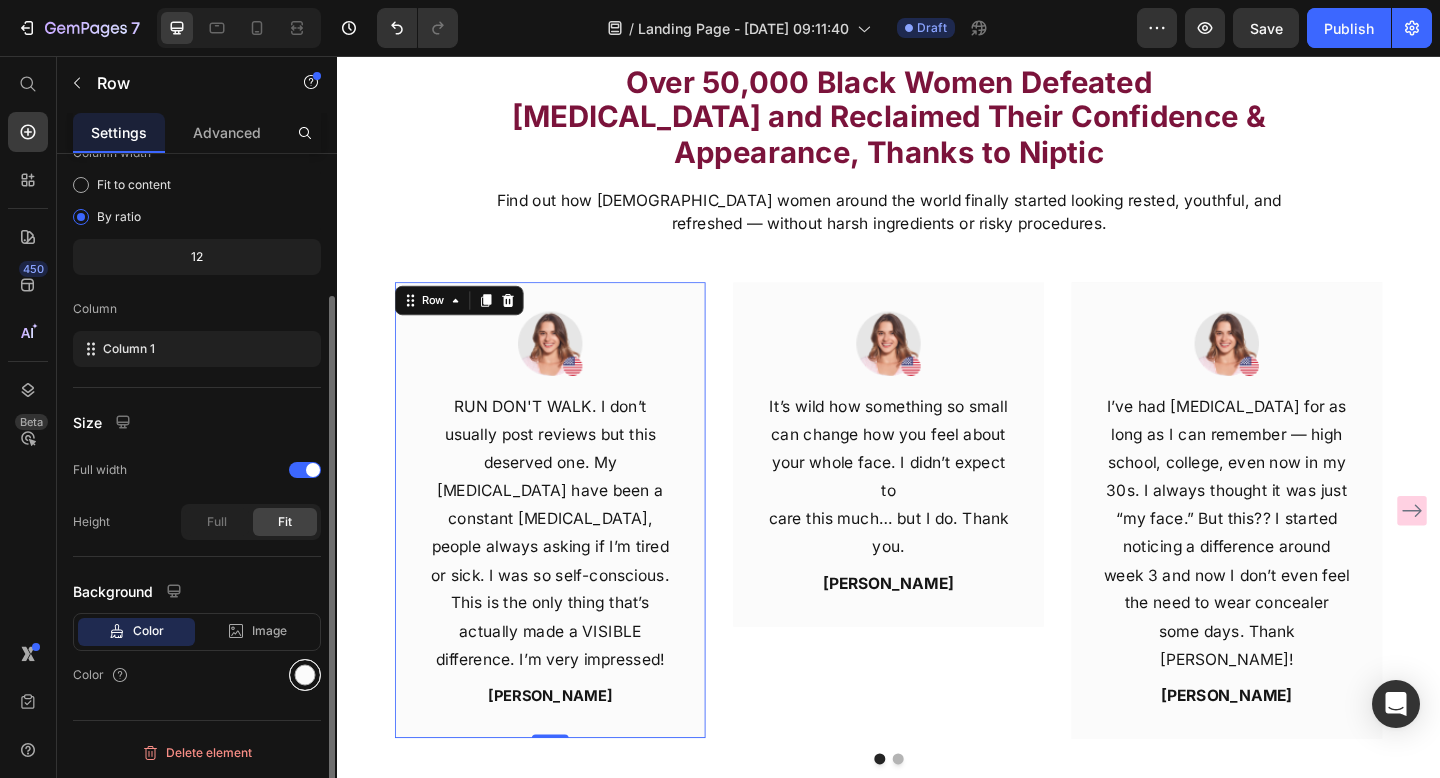 click at bounding box center (305, 675) 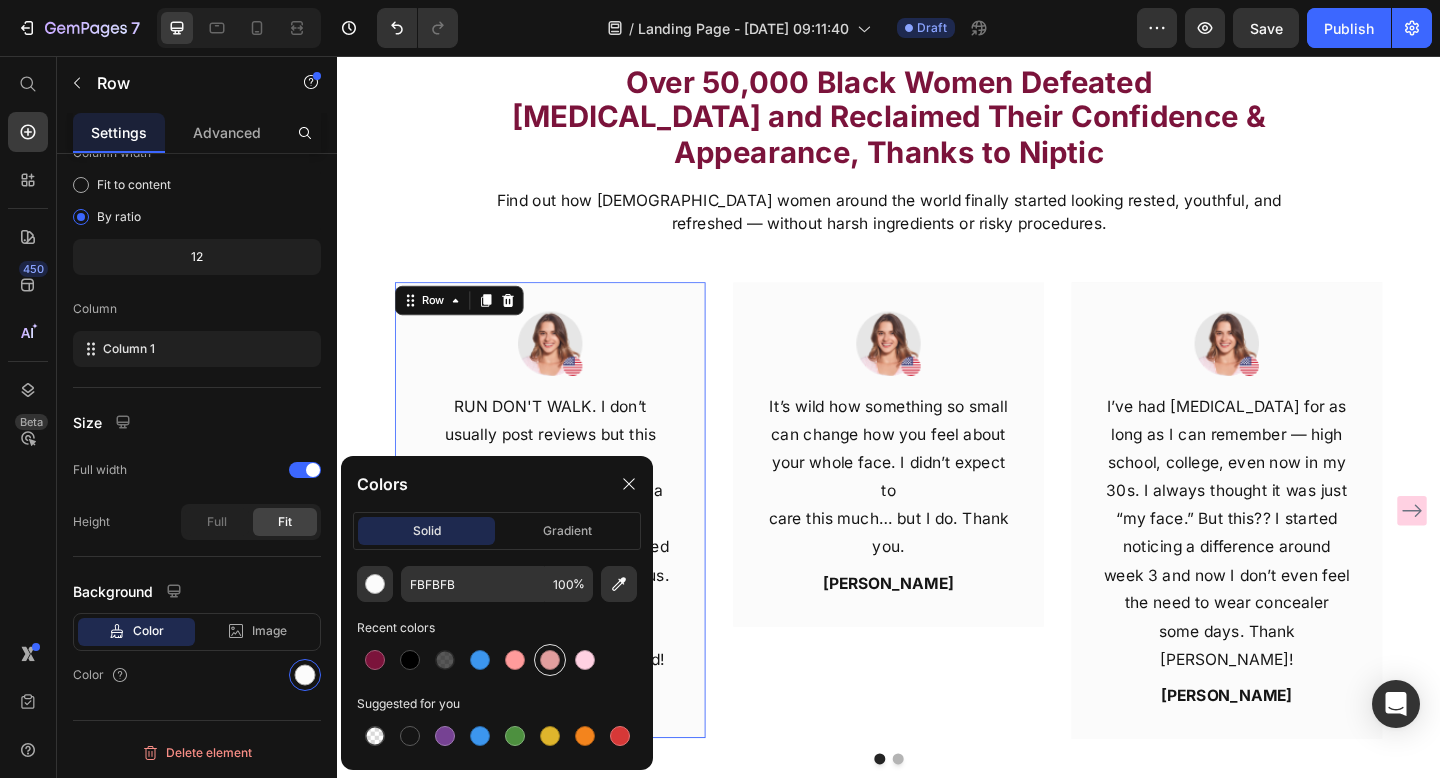 click at bounding box center (550, 660) 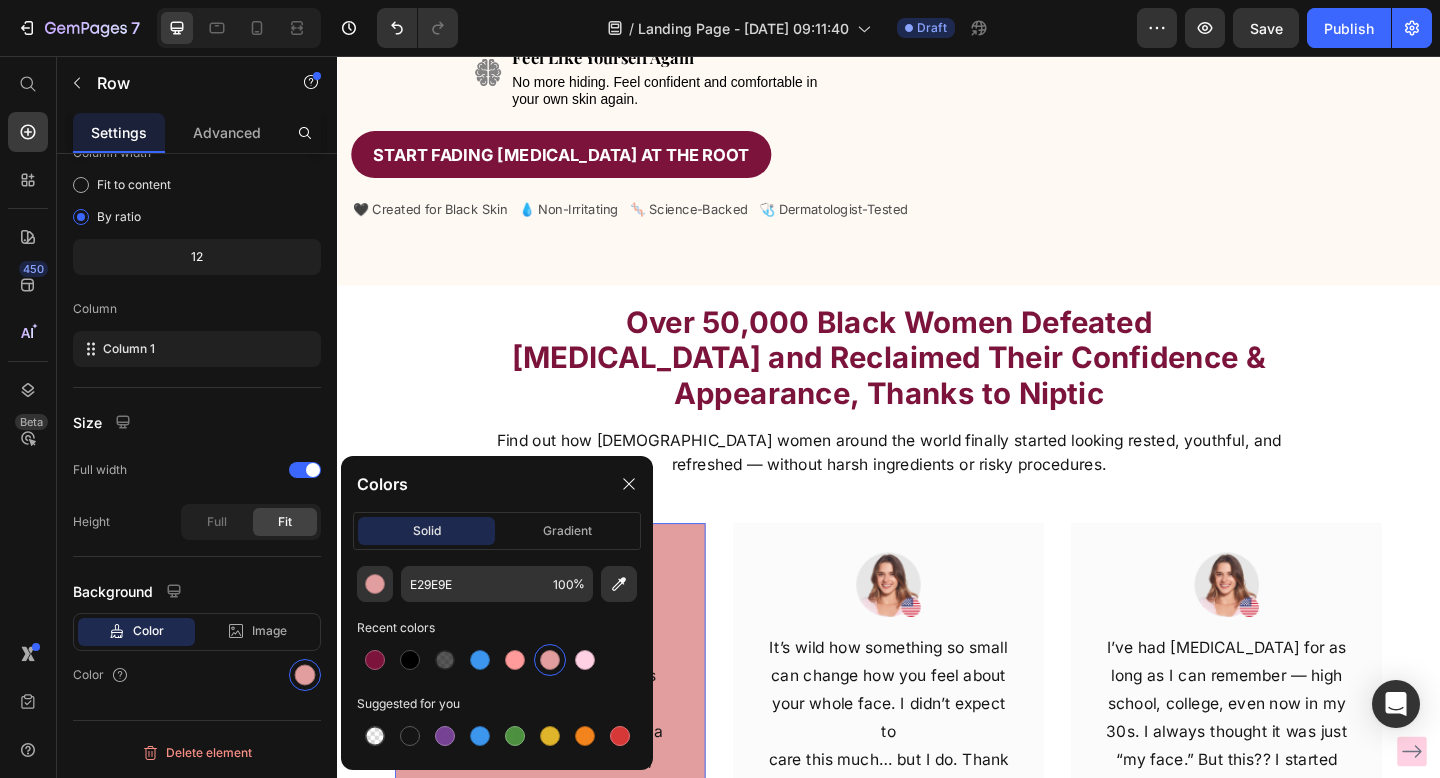scroll, scrollTop: 482, scrollLeft: 0, axis: vertical 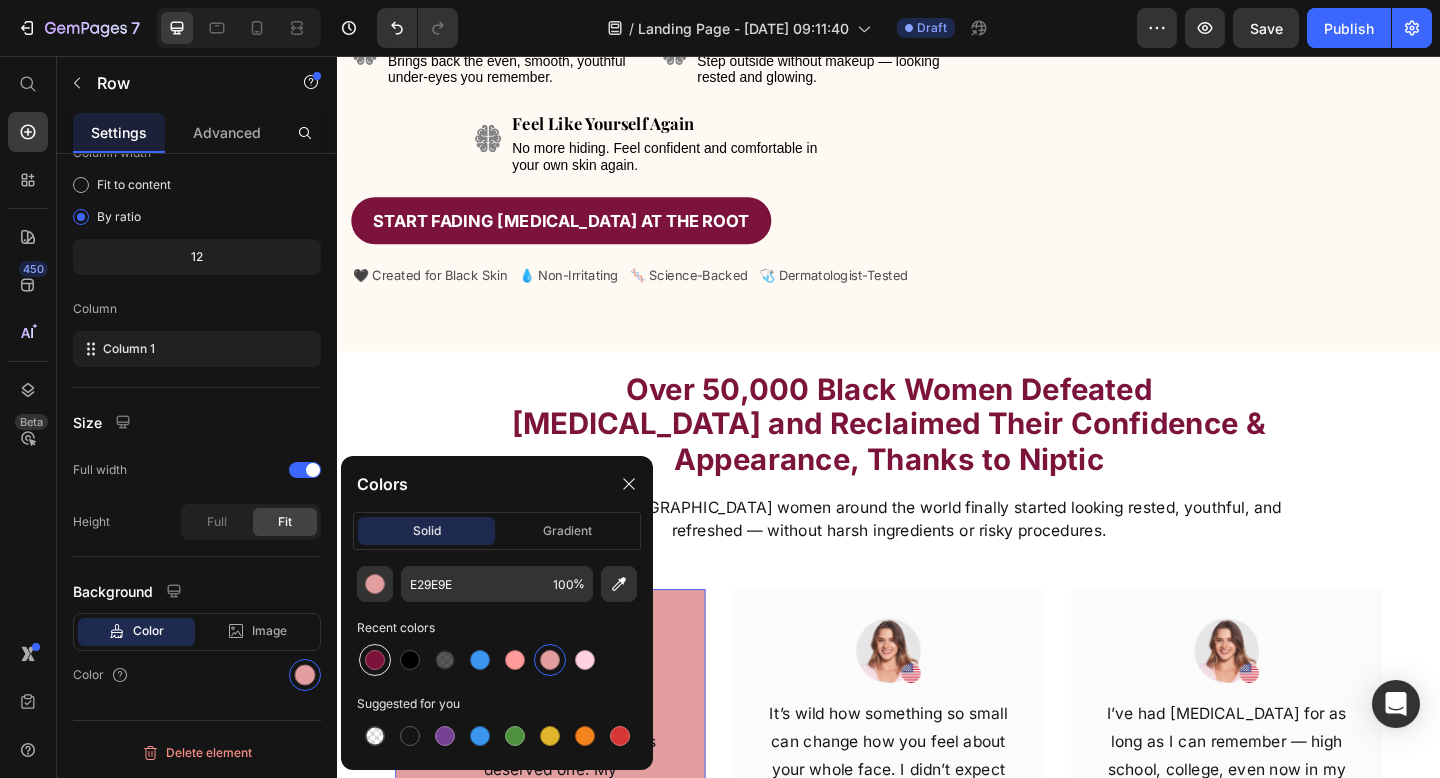 click at bounding box center [375, 660] 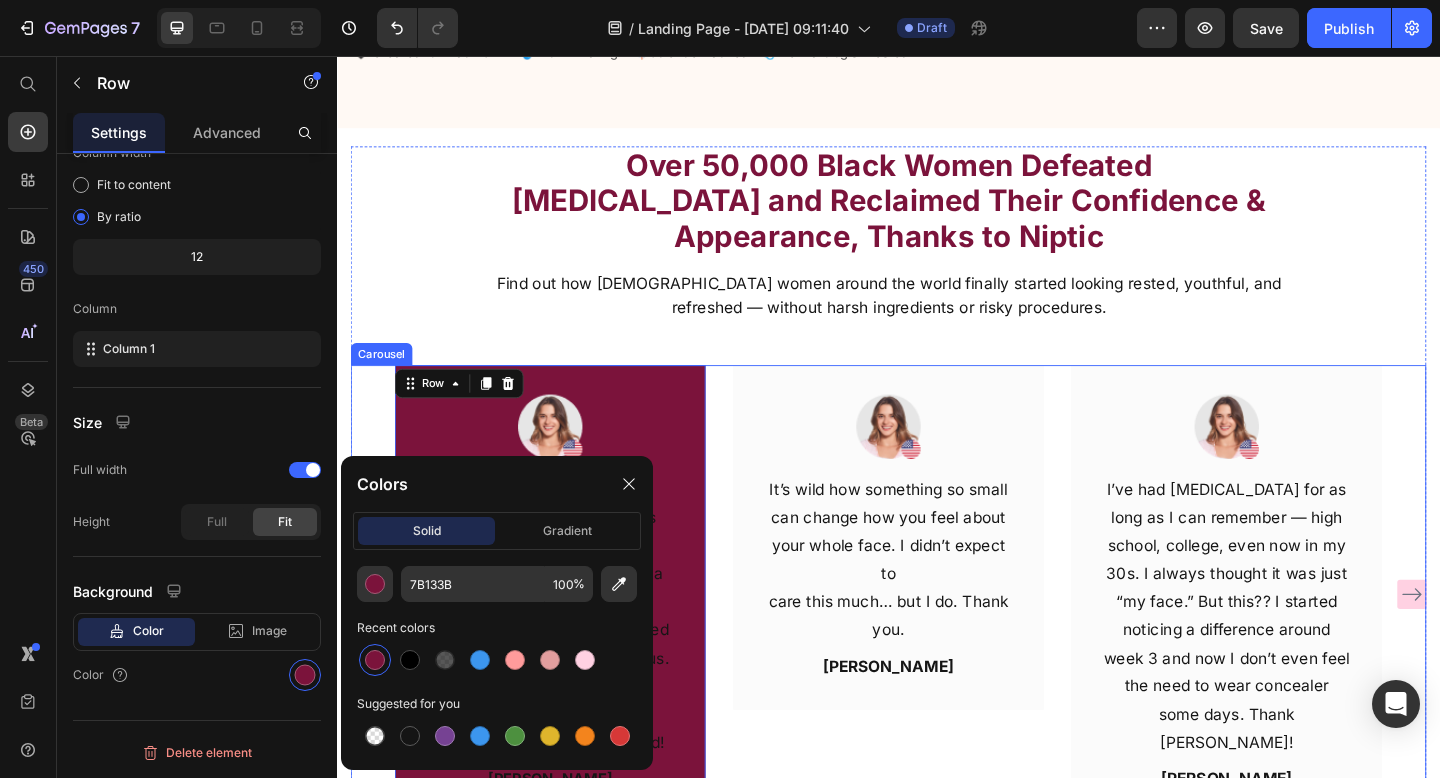 scroll, scrollTop: 726, scrollLeft: 0, axis: vertical 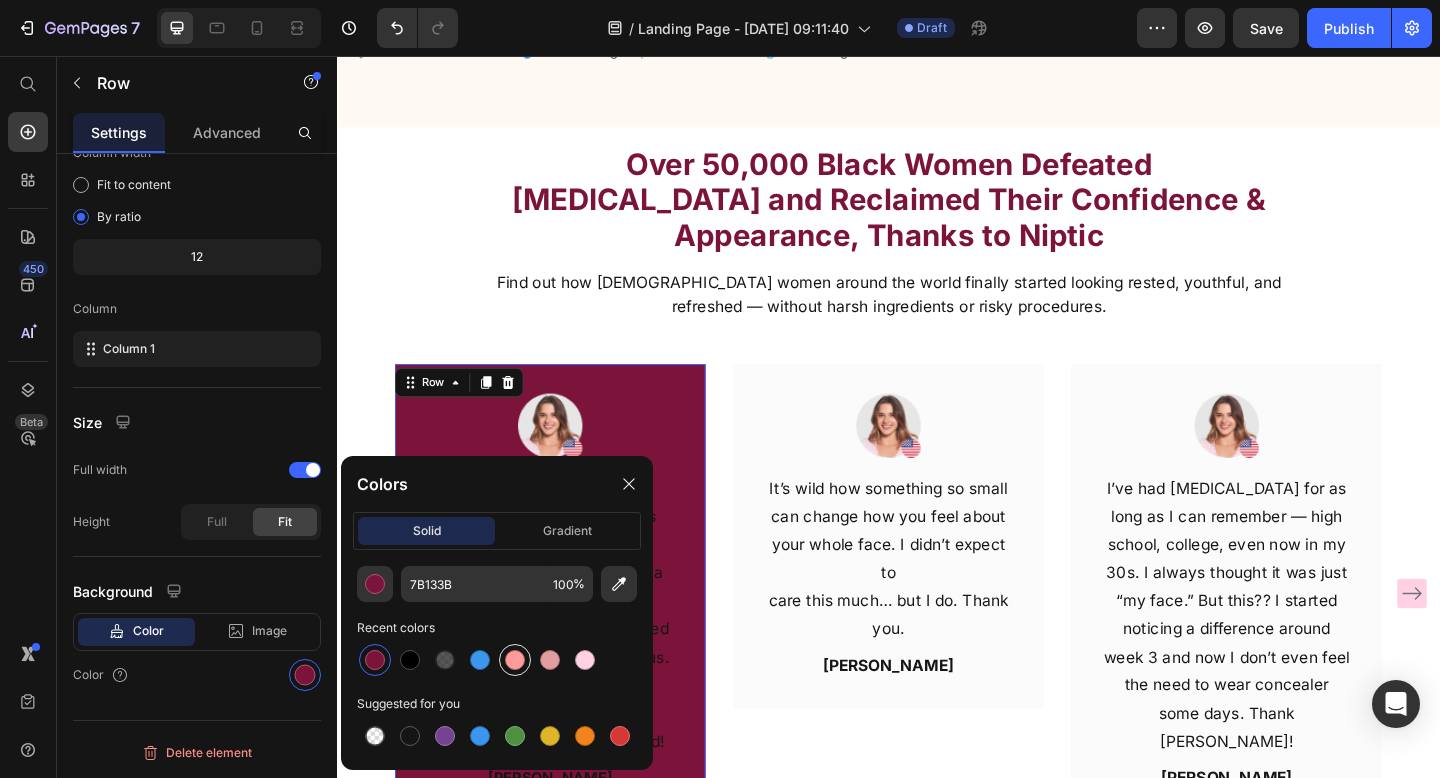 click at bounding box center [515, 660] 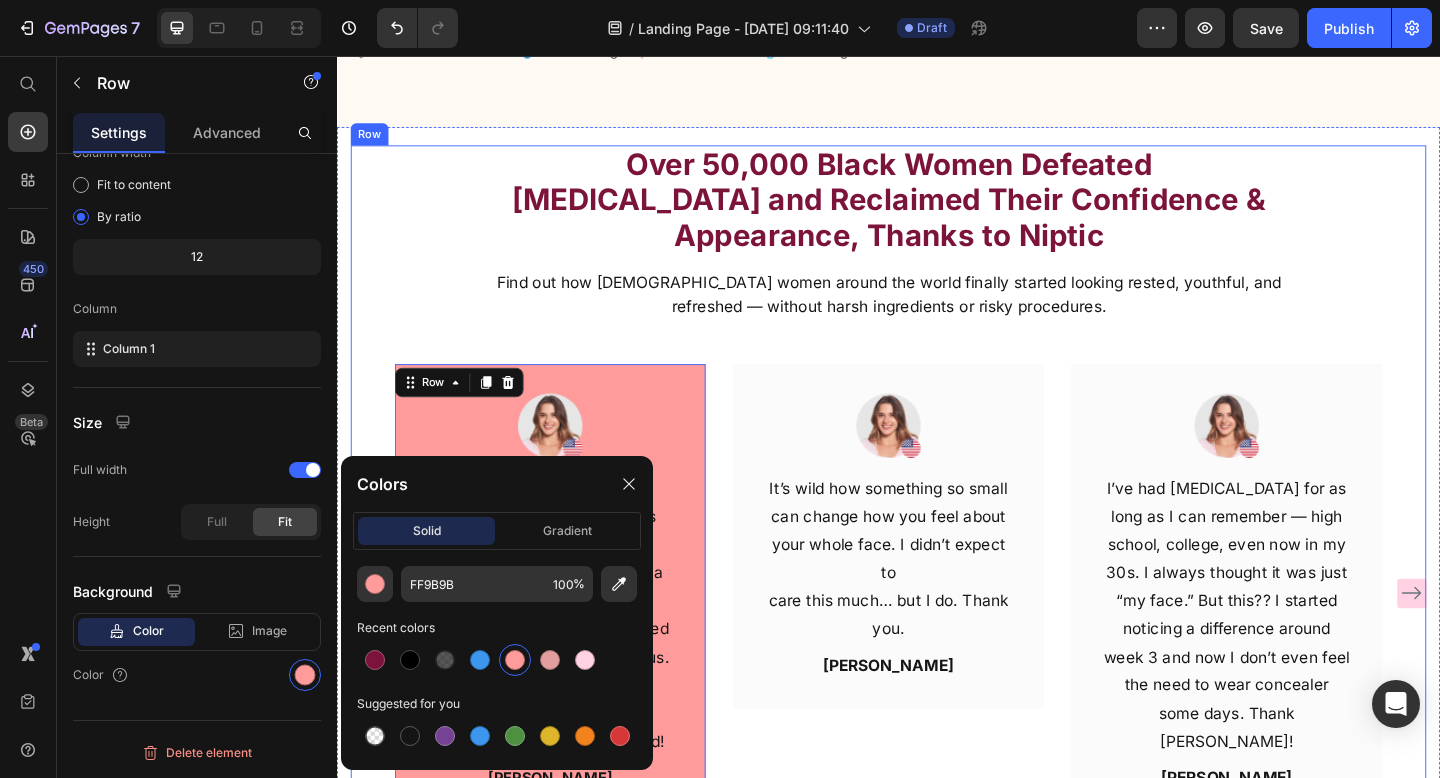 click on "Over 50,000 Black Women Defeated Dark Circles and Reclaimed Their Confidence & Appearance, Thanks to Niptic Heading Find out how Black women around the world finally started looking rested, youthful, and refreshed — without harsh ingredients or risky procedures. Text block
Image Row RUN DON'T WALK. I don’t usually post reviews but this deserved one. My dark circles have been a constant stressor, people always asking if I’m tired or sick. I was so self-conscious. This is the only thing that’s actually made a VISIBLE difference. I’m very impressed! Text block Camille R. Text block Row   0 Image Row It’s wild how something so small can change how you feel about your whole face. I didn’t expect to care this much… but I do. Thank you. Text block Erica R. Text block Row Image Row Text block Danielle A. Text block Row Image Row Text block Shanice J. Text block Row Image Row Text block Felicia W. Text block Row
Carousel Start Fading Dark Circles at the Root Button Row" at bounding box center [937, 583] 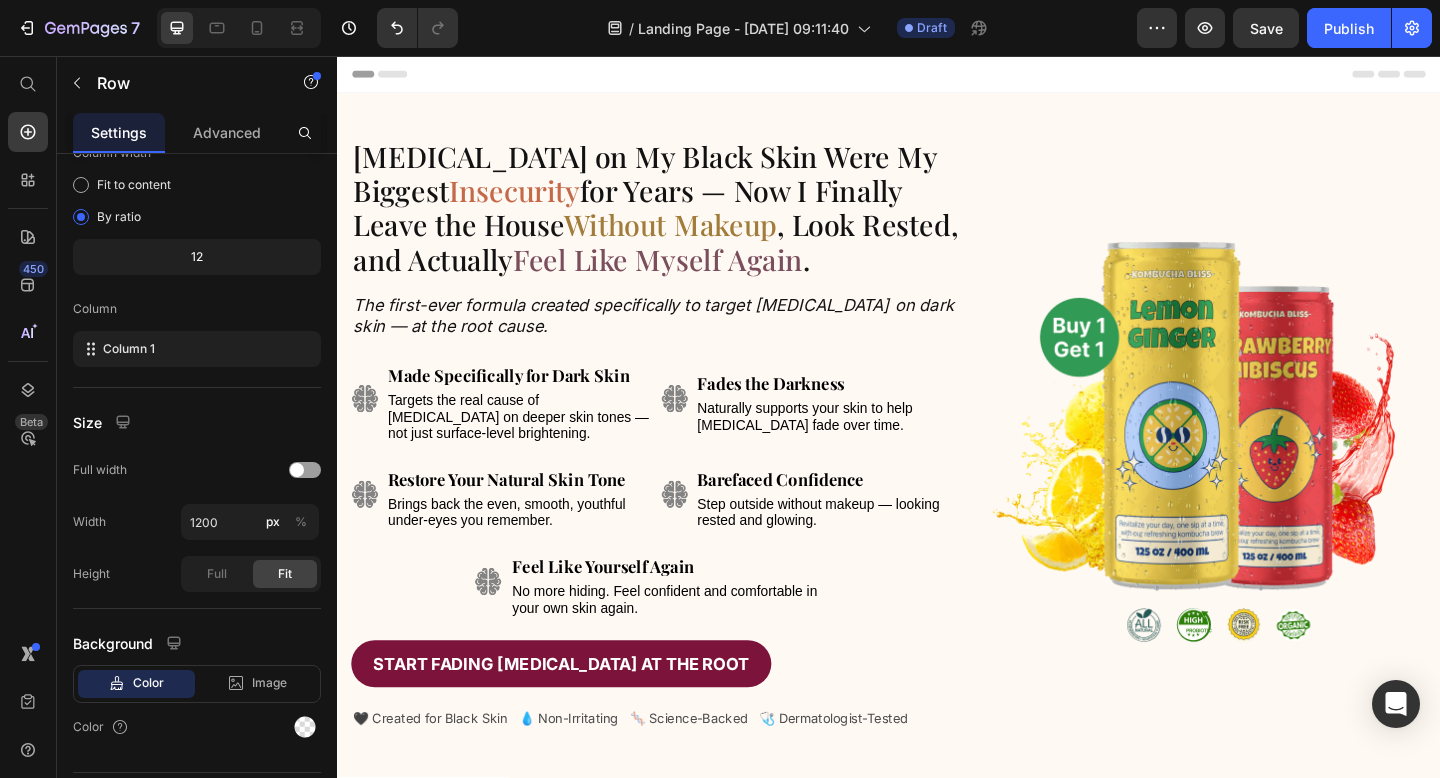 scroll, scrollTop: 1, scrollLeft: 0, axis: vertical 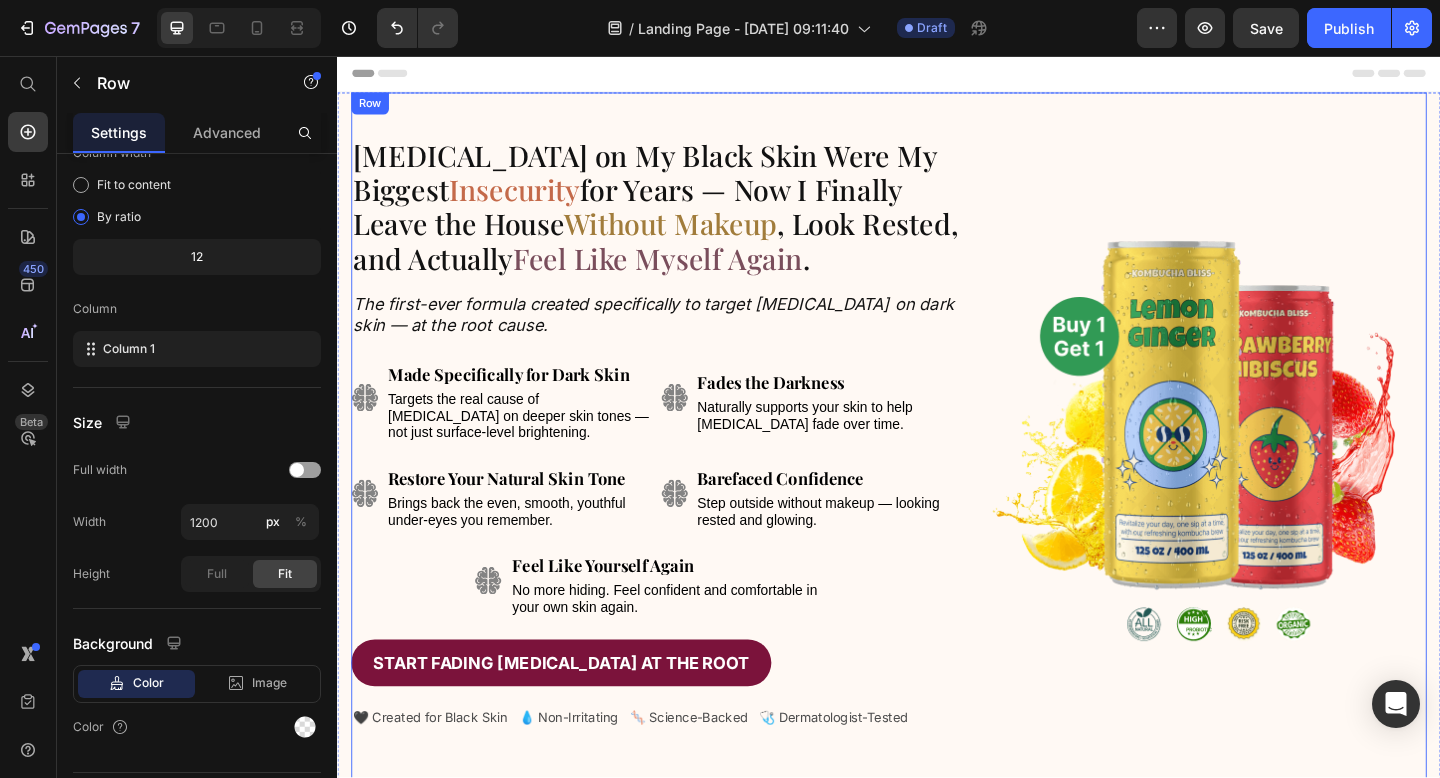 click on "Image" at bounding box center (1284, 477) 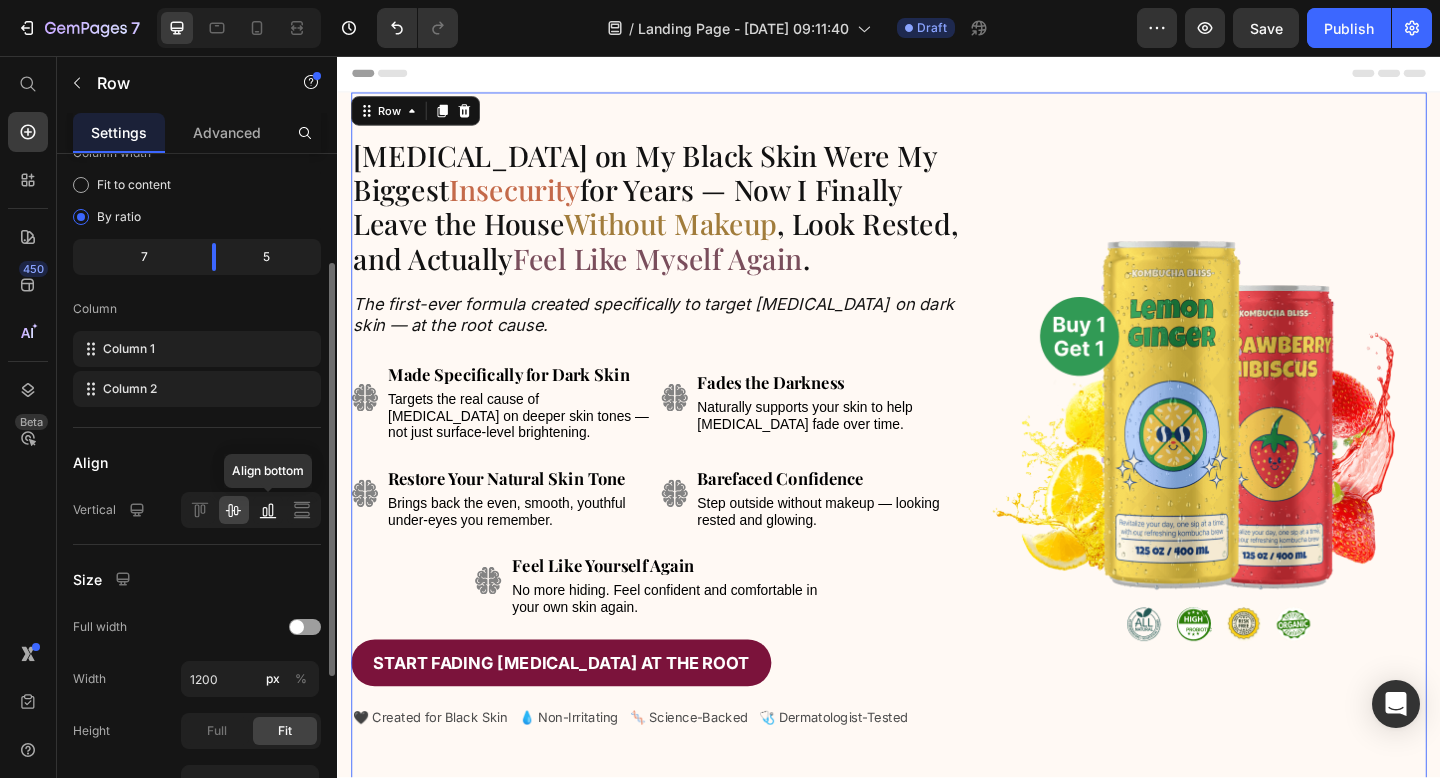 scroll, scrollTop: 440, scrollLeft: 0, axis: vertical 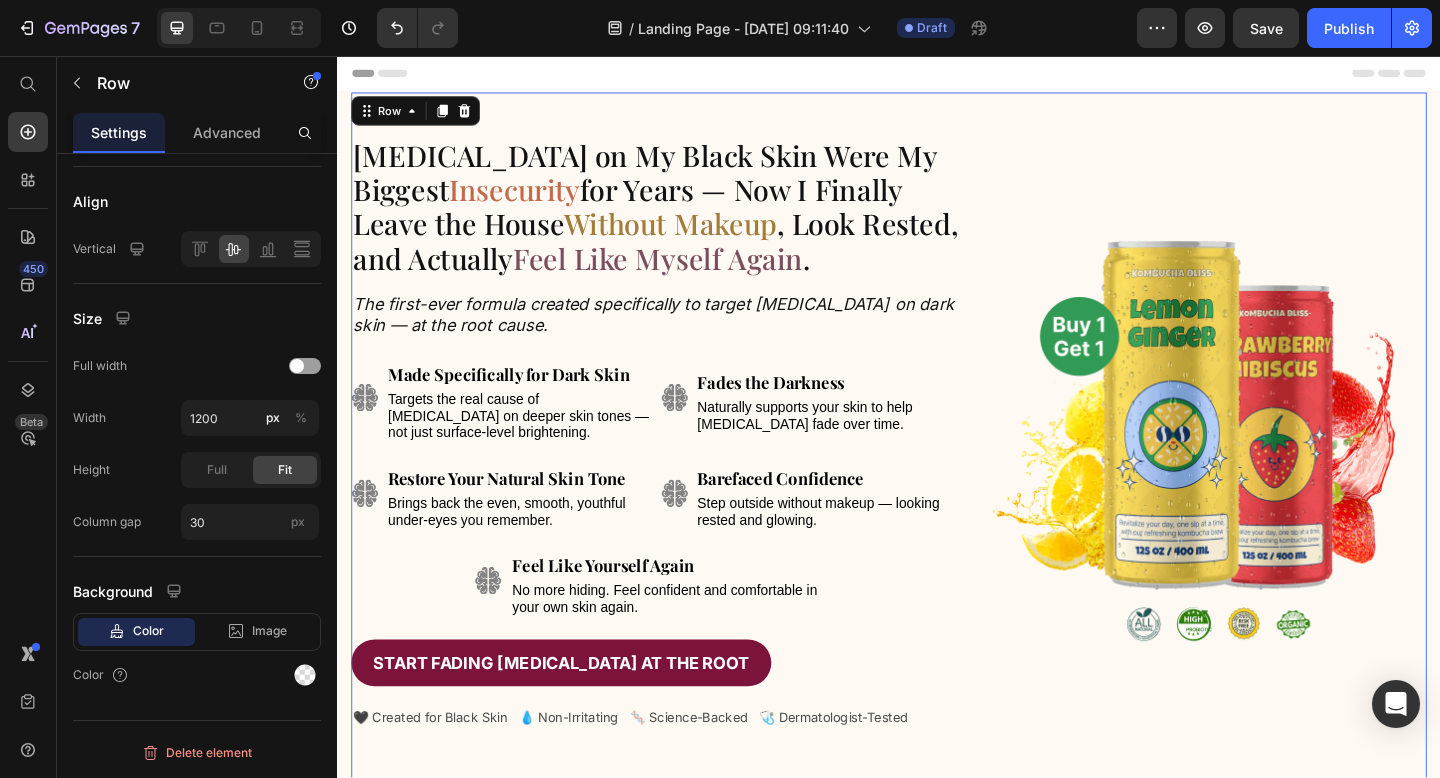 click on "Header" at bounding box center (937, 75) 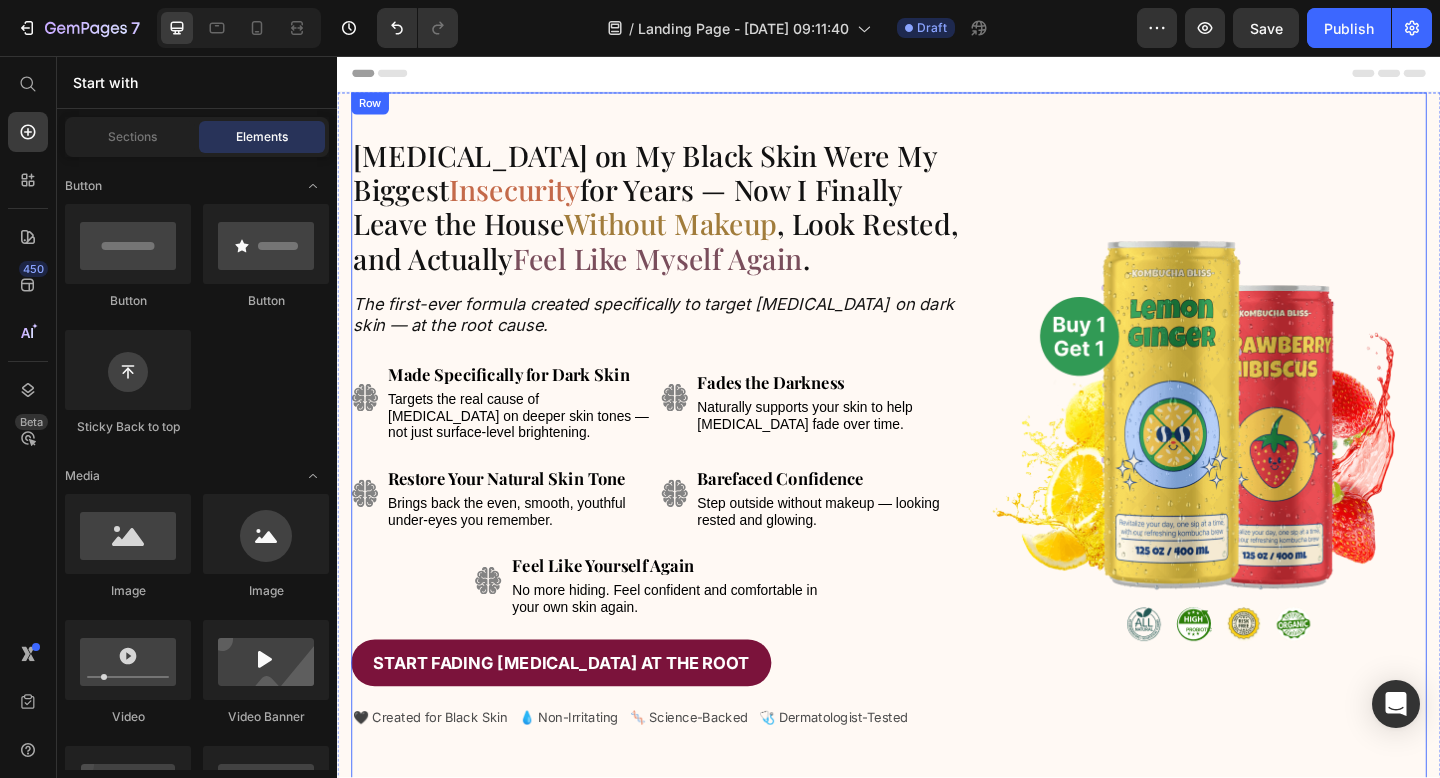 click on "Image" at bounding box center [1284, 477] 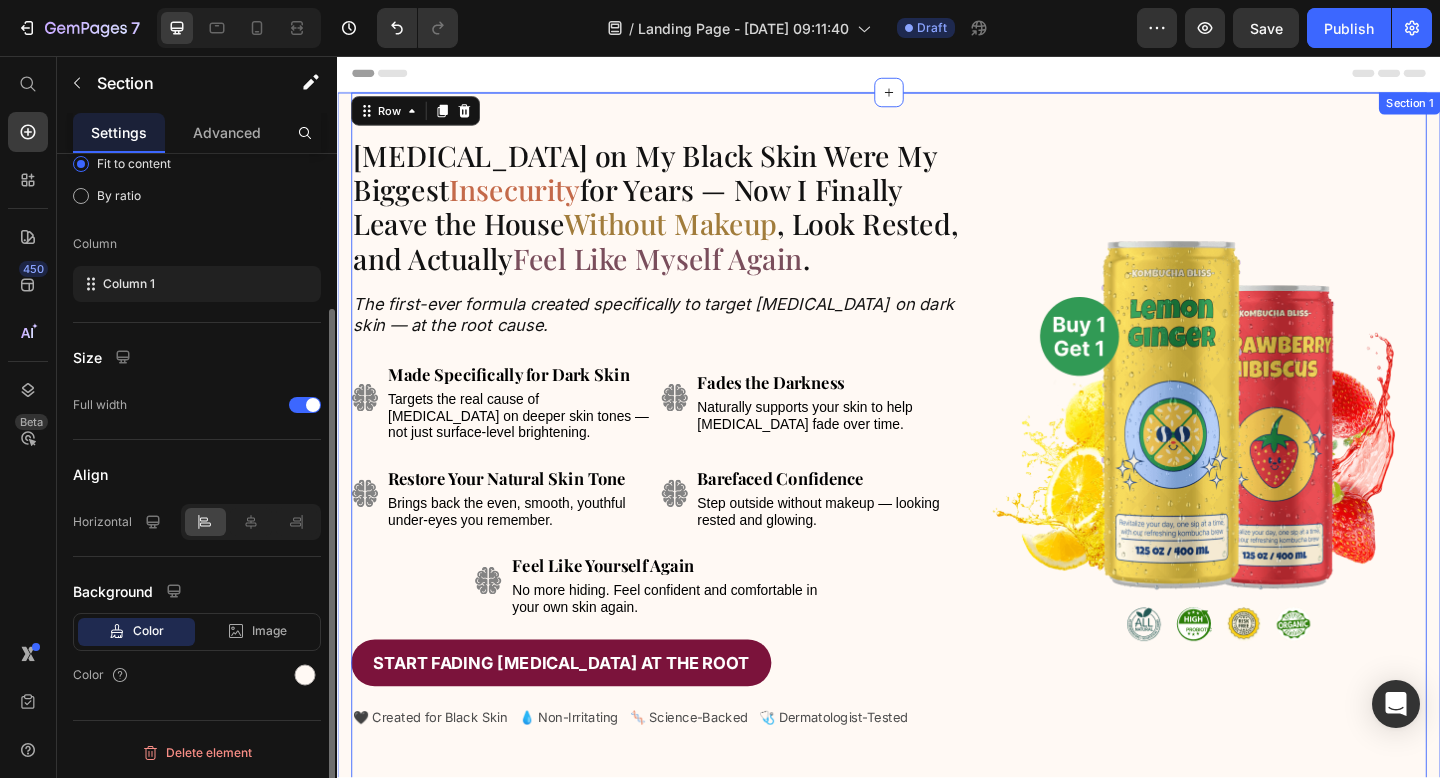 click on "[MEDICAL_DATA] on My Black Skin Were My Biggest  Insecurity  for Years — Now I Finally Leave the House  Without Makeup , Look Rested, and Actually  Feel Like Myself Again . Heading The first-ever formula created specifically to target [MEDICAL_DATA] on dark skin — at the root cause. Text Block Image Image Made Specifically for Dark Skin Text Block Targets the real cause of [MEDICAL_DATA] on deeper skin tones — not just surface-level brightening. Text Block Fades the Darkness Text Block Naturally supports your skin to help [MEDICAL_DATA] fade over time. Text Block Row Image Image Restore Your Natural Skin Tone Text Block Brings back the even, smooth, youthful under-eyes you remember. Text Block Barefaced Confidence Text Block Step outside without makeup — looking rested and glowing. Text Block Row Image Feel Like Yourself Again Text Block No more hiding. Feel confident and comfortable in your own skin again. Text Block Row Start Fading [MEDICAL_DATA] at the Root Button 🖤 Created for Black Skin Text Block Row" at bounding box center [937, 477] 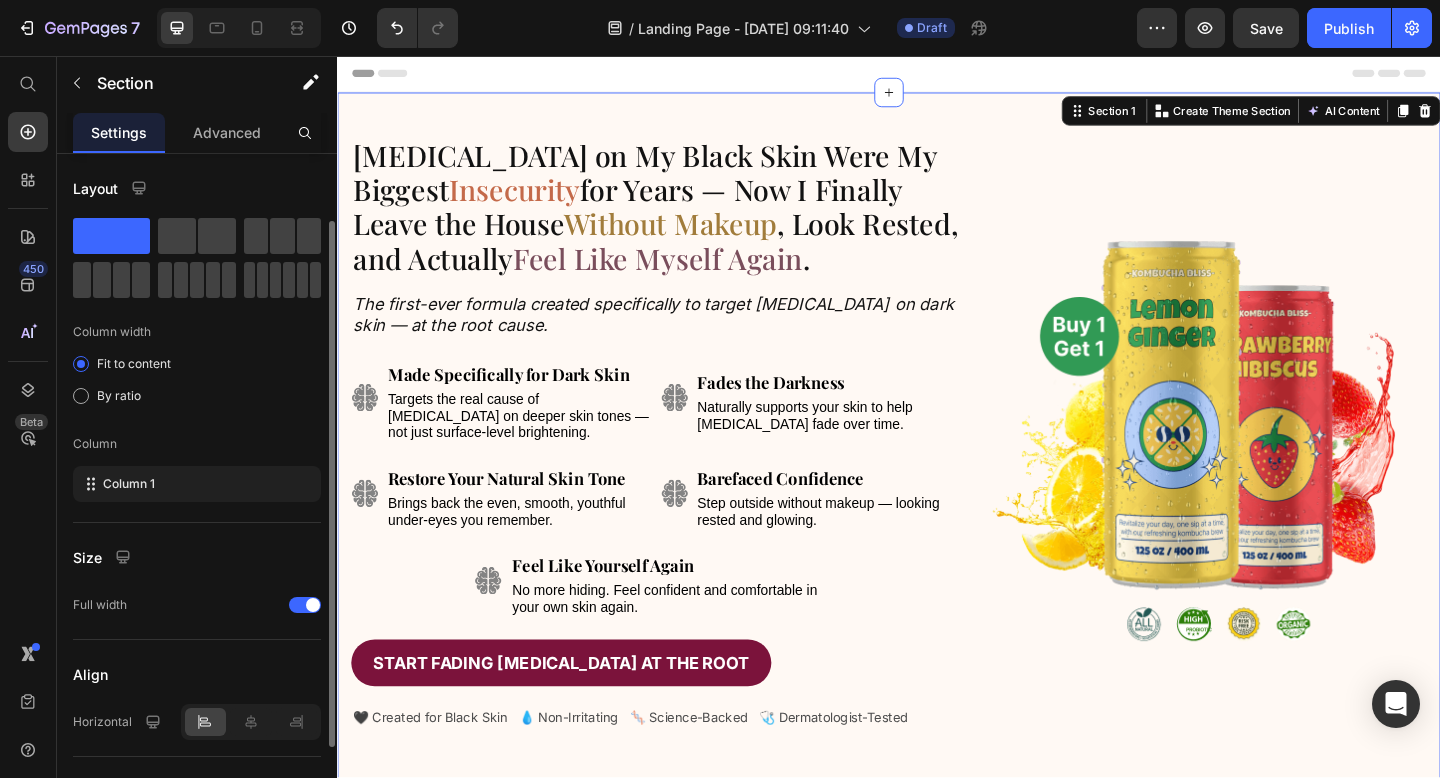 scroll, scrollTop: 200, scrollLeft: 0, axis: vertical 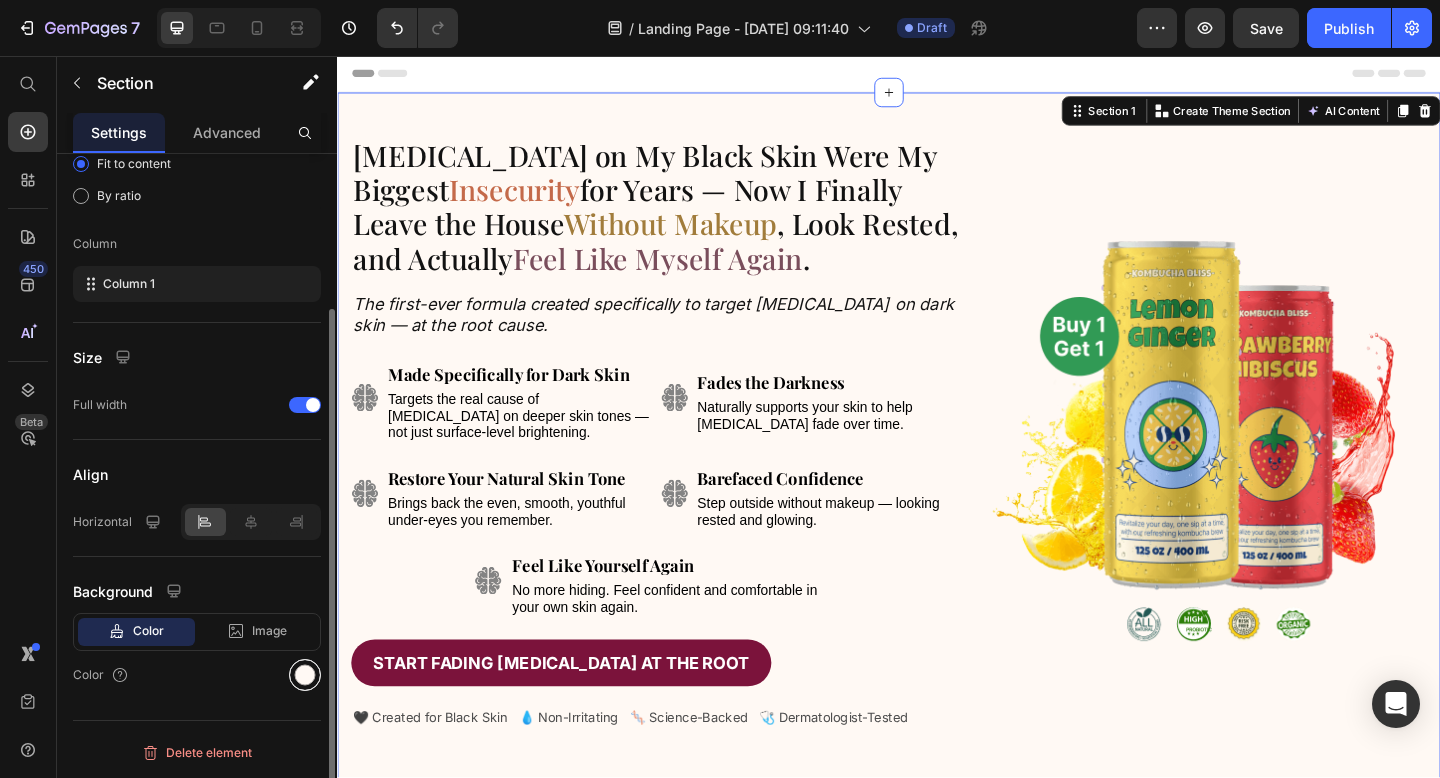 click at bounding box center [305, 675] 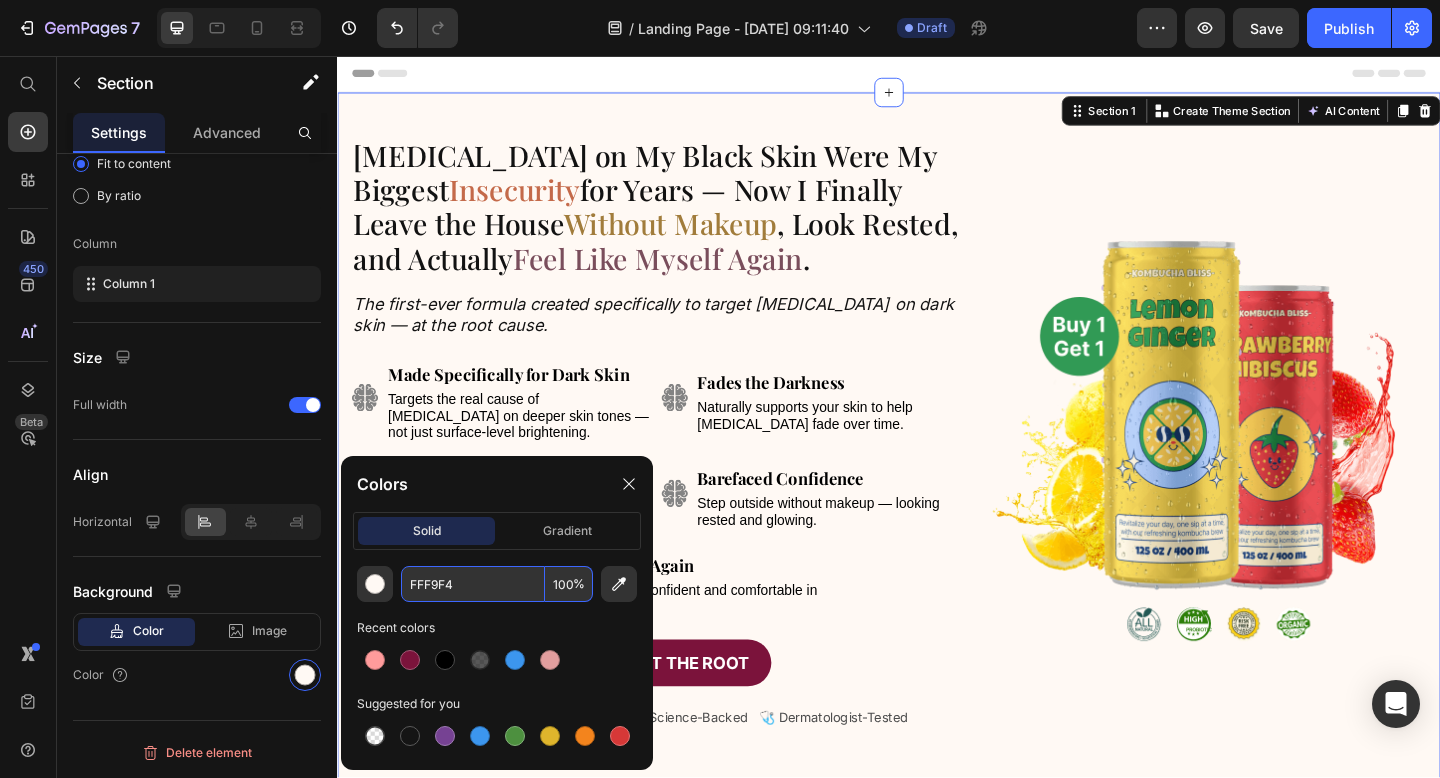 click on "FFF9F4" at bounding box center [473, 584] 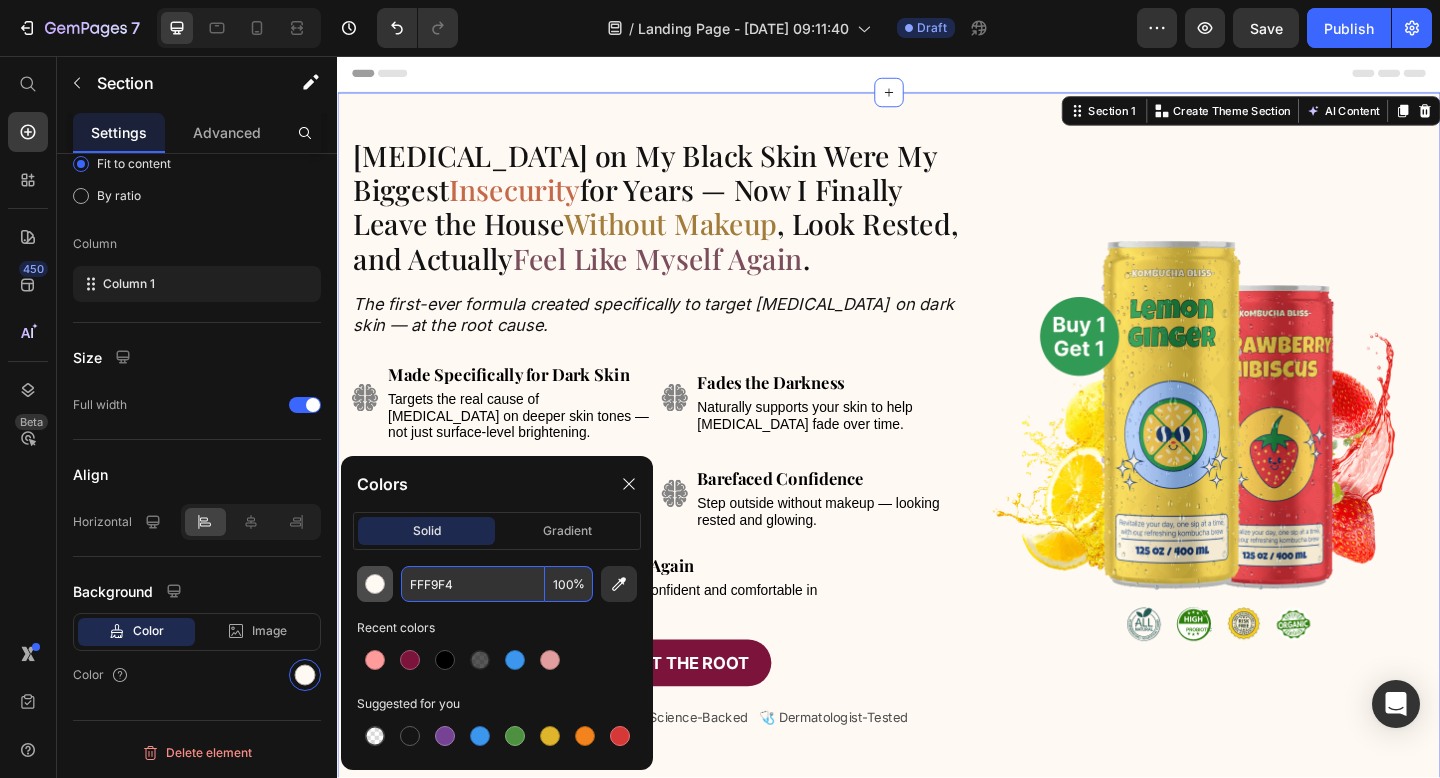 drag, startPoint x: 471, startPoint y: 580, endPoint x: 374, endPoint y: 581, distance: 97.00516 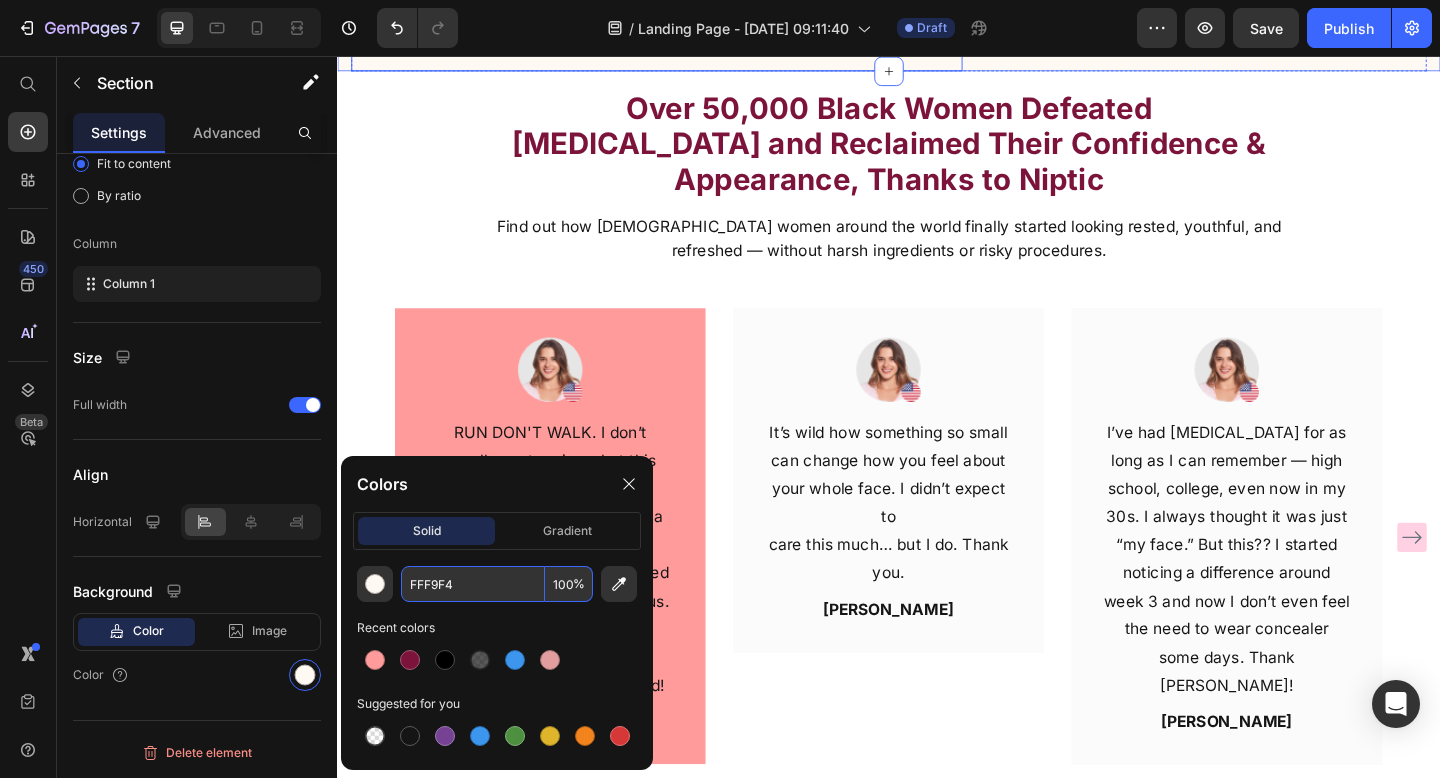 scroll, scrollTop: 839, scrollLeft: 0, axis: vertical 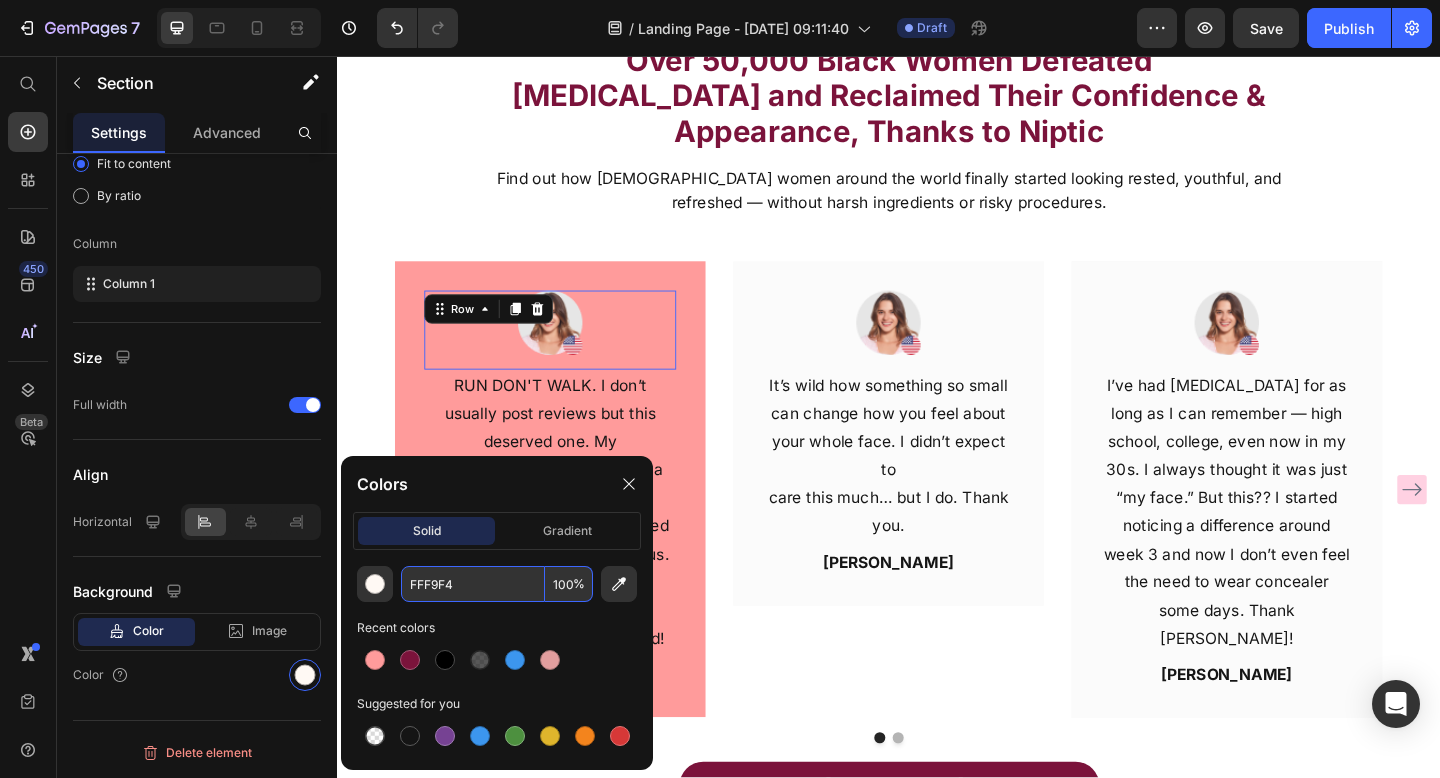 click on "Image Row   0" at bounding box center (569, 354) 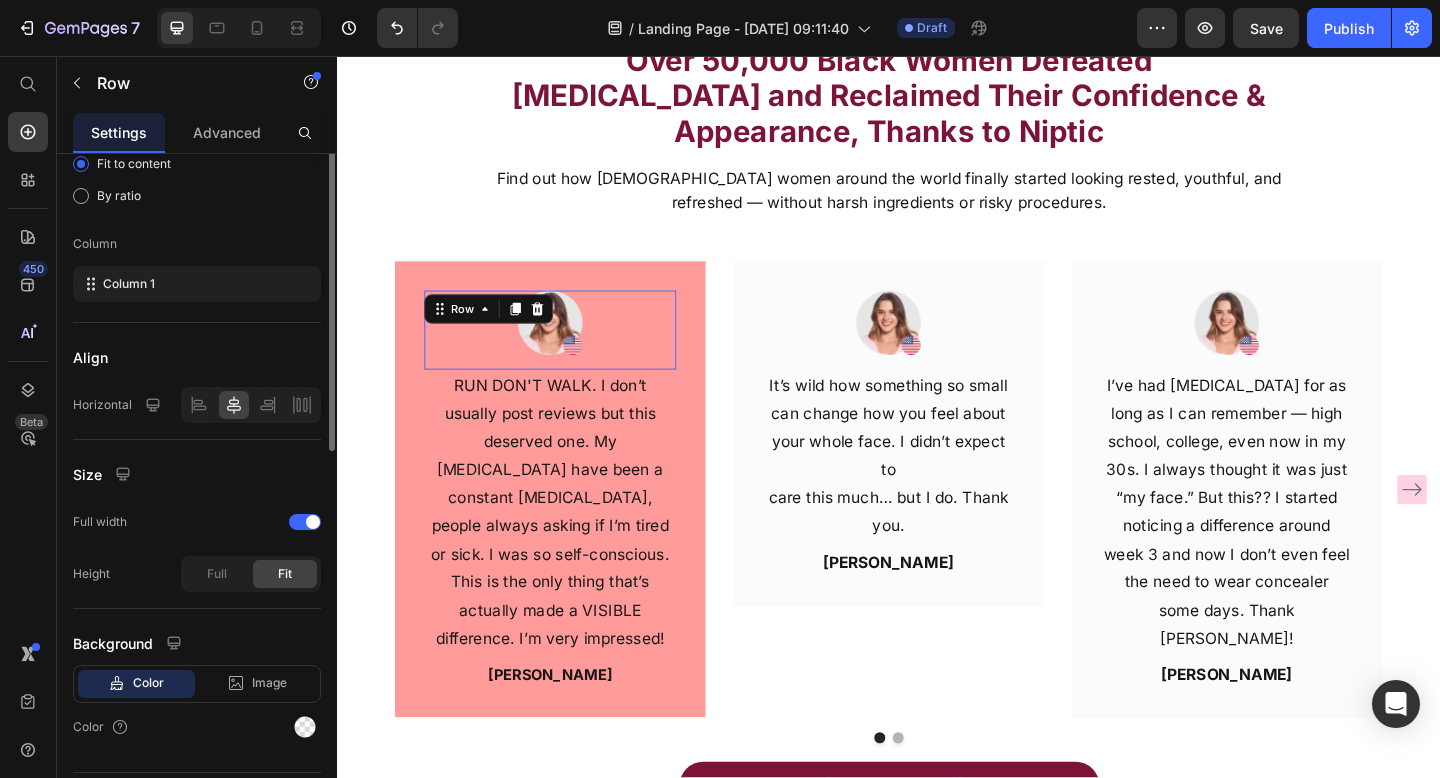 scroll, scrollTop: 0, scrollLeft: 0, axis: both 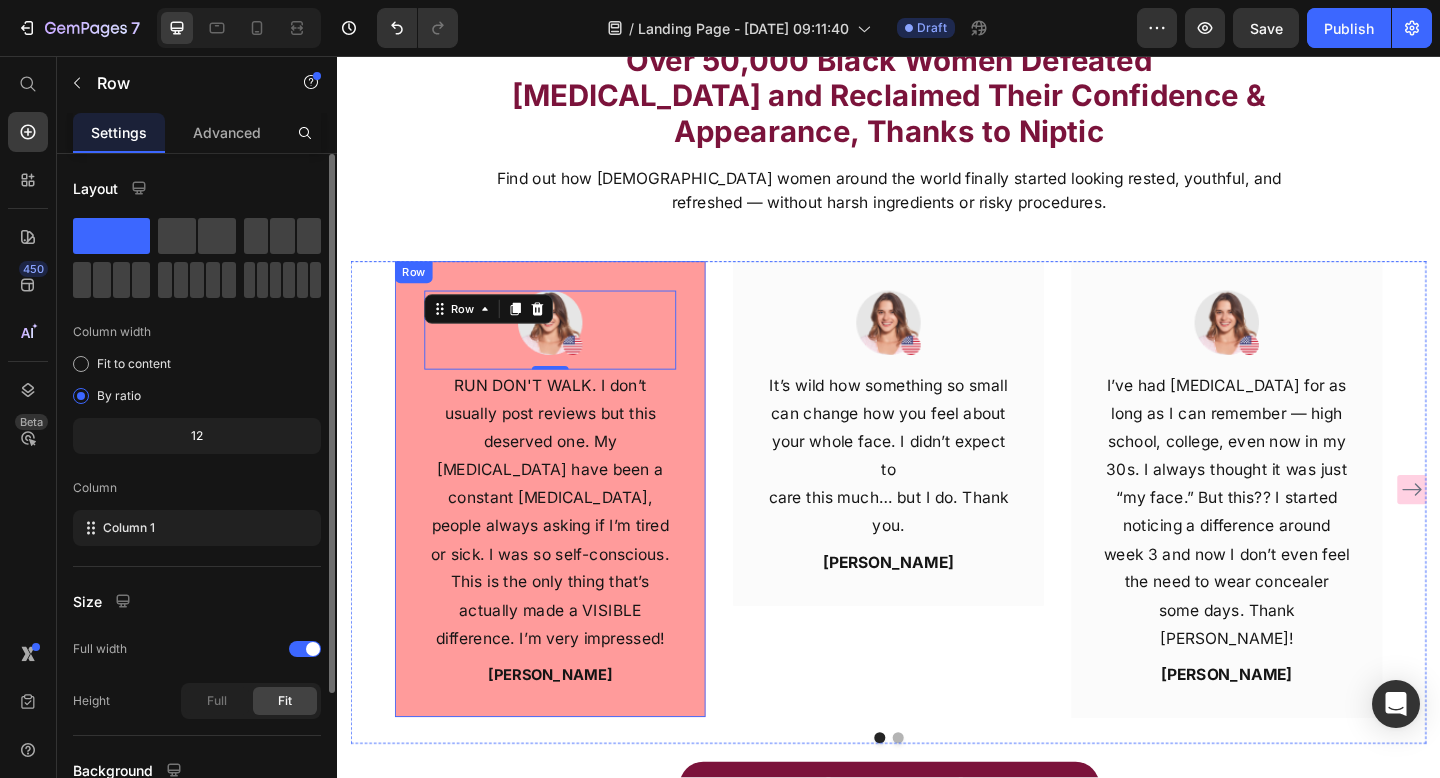 click on "Image Row   0 RUN DON'T WALK. I don’t usually post reviews but this deserved one. My dark circles have been a constant stressor, people always asking if I’m tired or sick. I was so self-conscious. This is the only thing that’s actually made a VISIBLE difference. I’m very impressed! Text block Camille R. Text block Row" at bounding box center (569, 527) 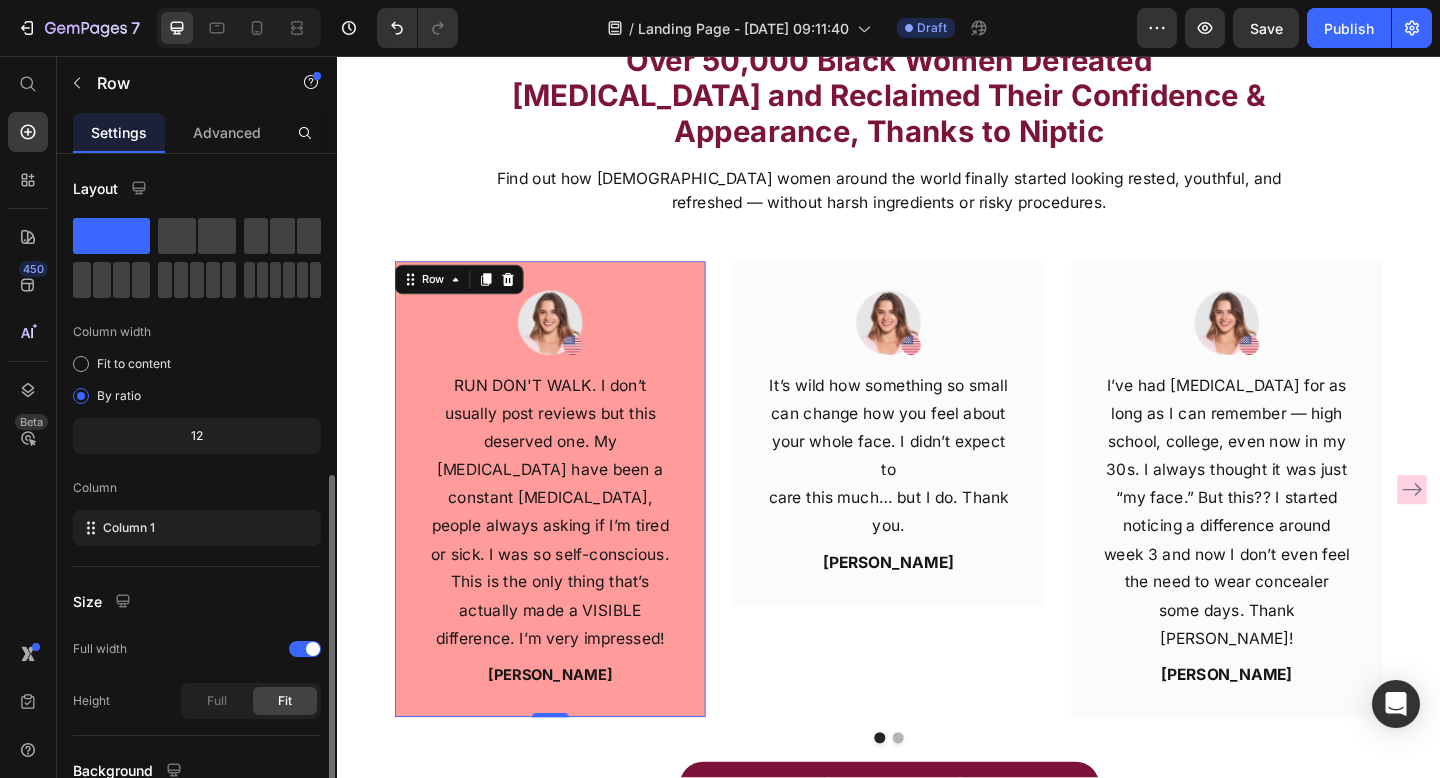 scroll, scrollTop: 179, scrollLeft: 0, axis: vertical 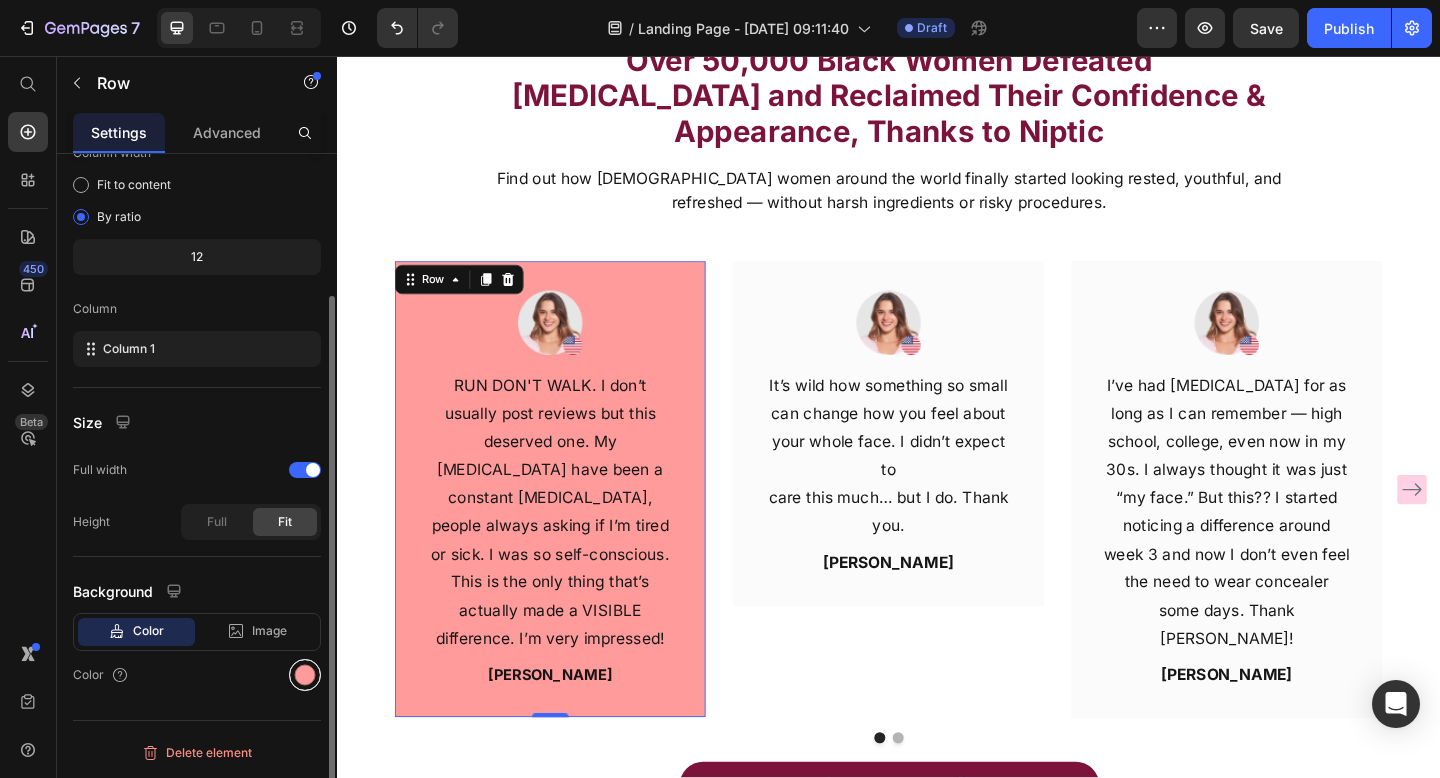 click at bounding box center [305, 675] 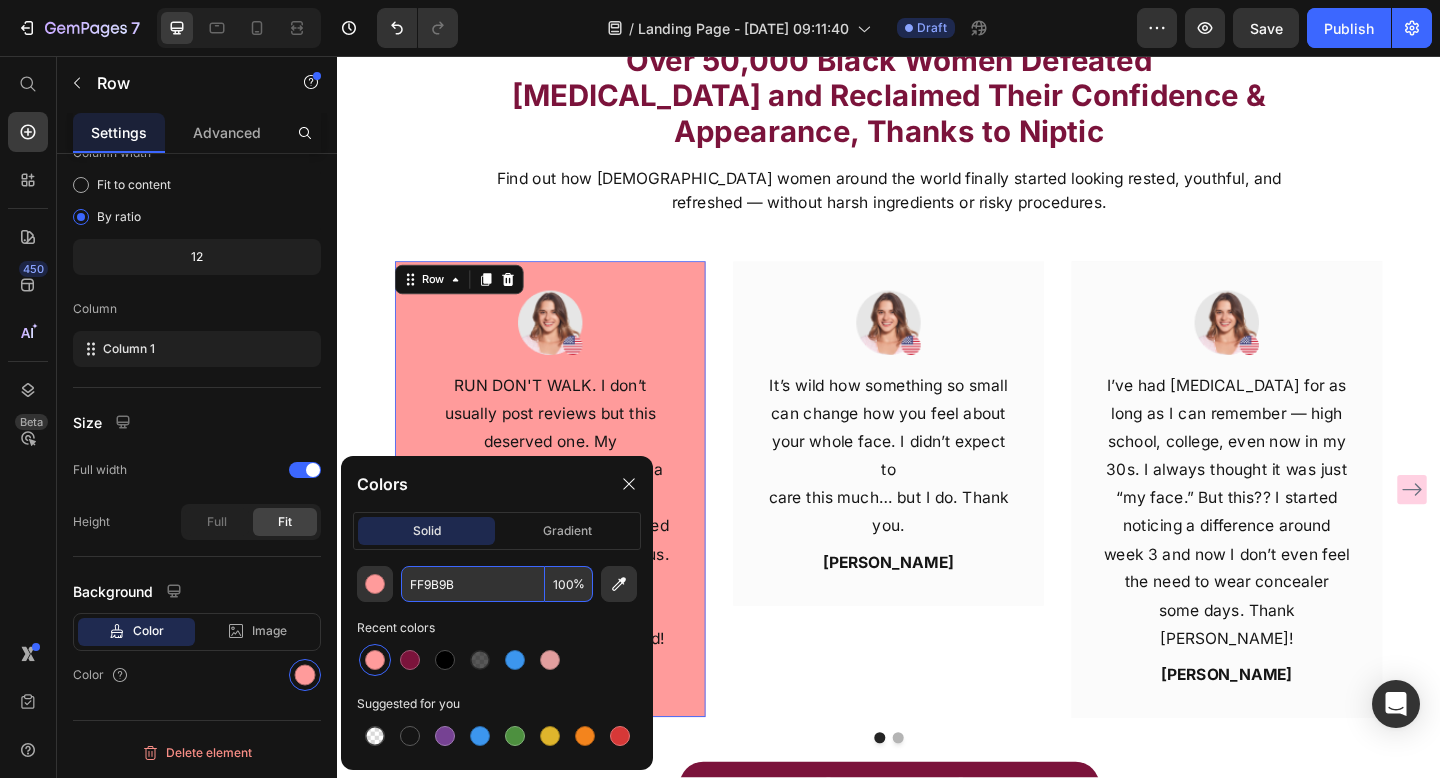 click on "FF9B9B" at bounding box center [473, 584] 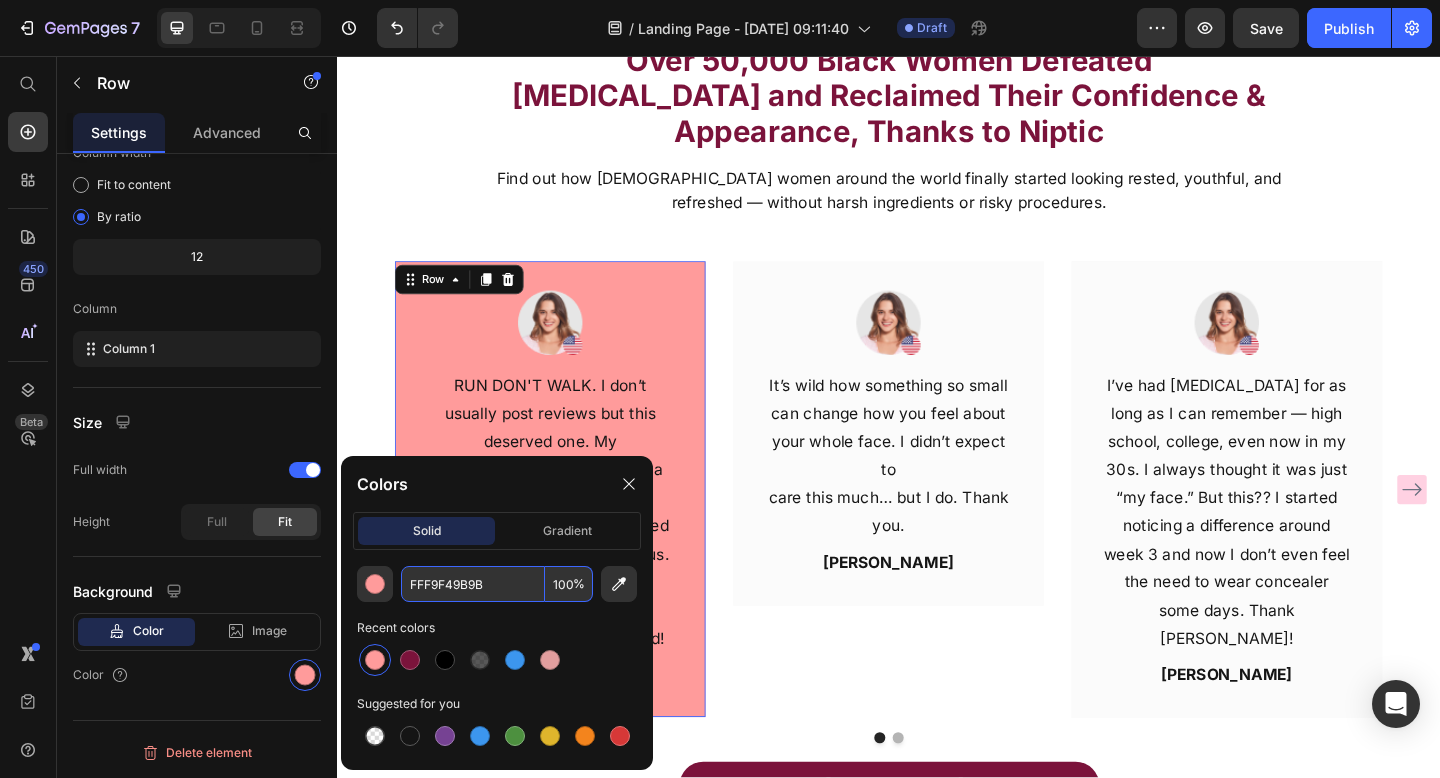 paste 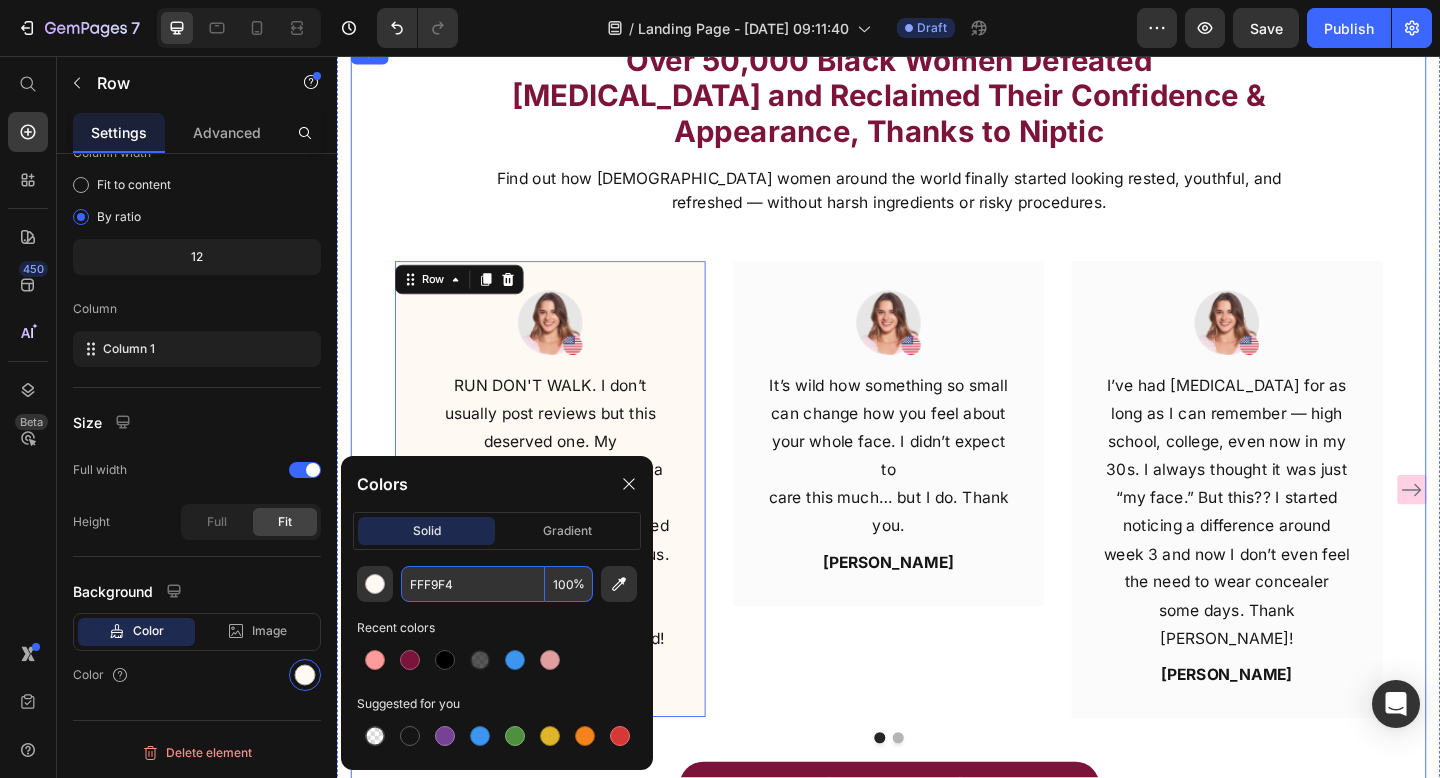 click on "Find out how [DEMOGRAPHIC_DATA] women around the world finally started looking rested, youthful, and refreshed — without harsh ingredients or risky procedures." at bounding box center (937, 203) 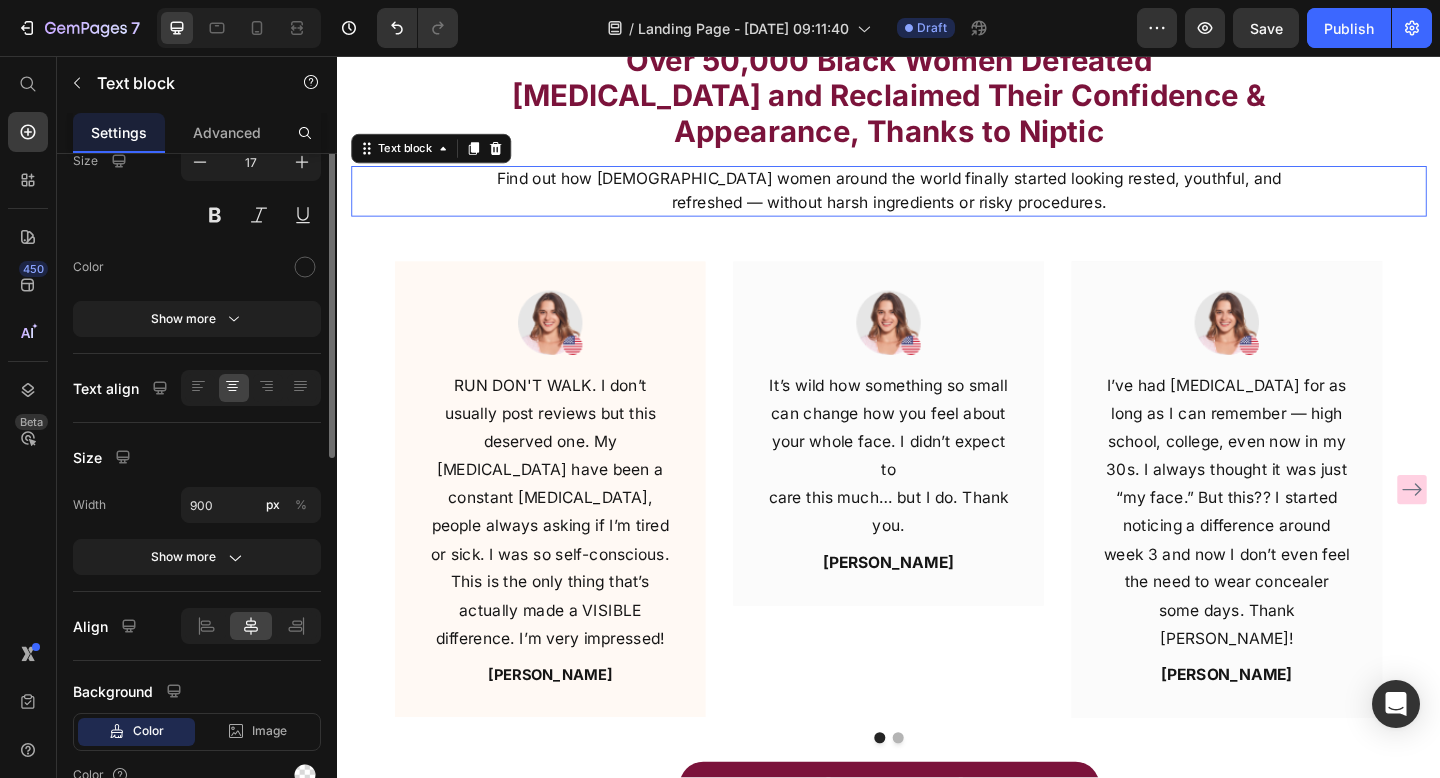 scroll, scrollTop: 0, scrollLeft: 0, axis: both 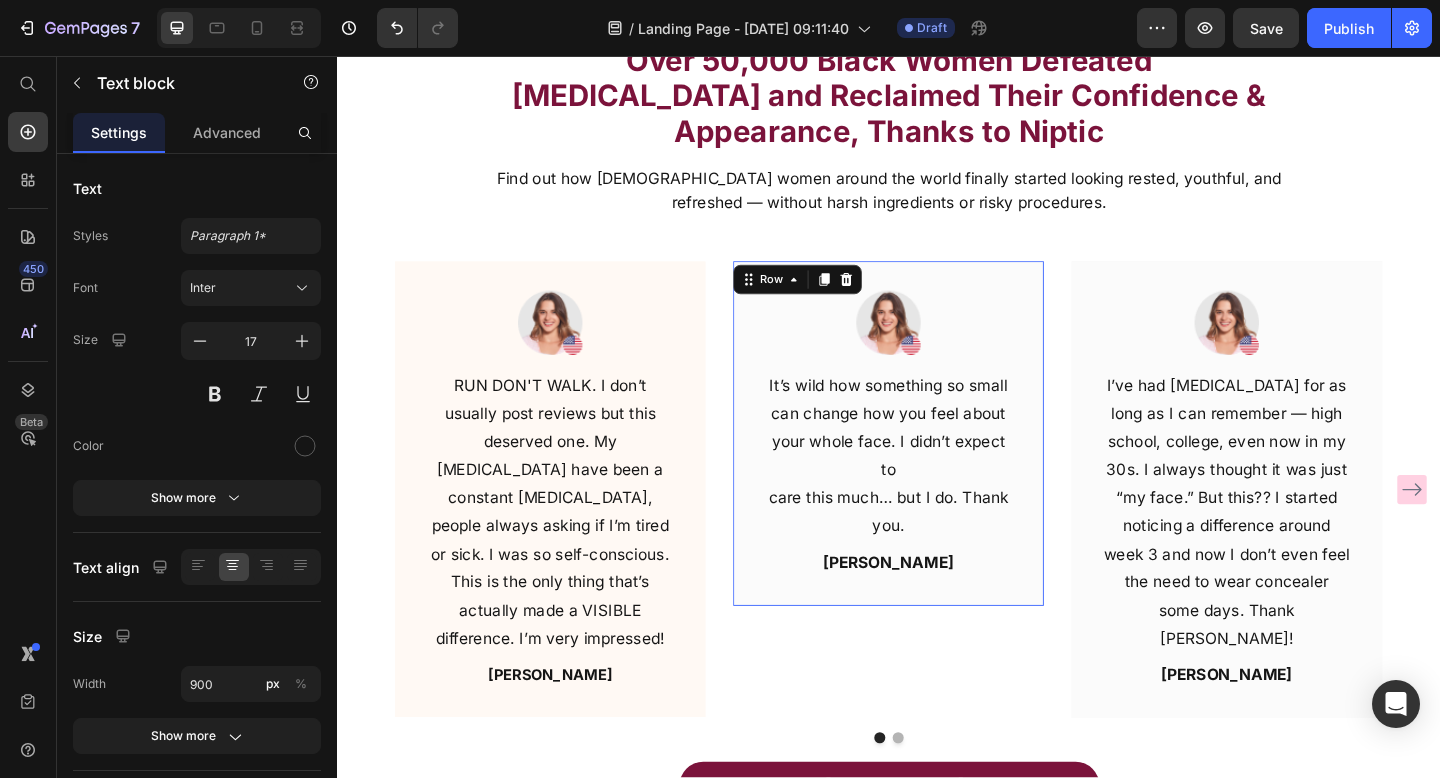 click on "Image Row It’s wild how something so small can change how you feel about your whole face. I didn’t expect to care this much… but I do. Thank you. Text block Erica R. Text block Row   0" at bounding box center (937, 466) 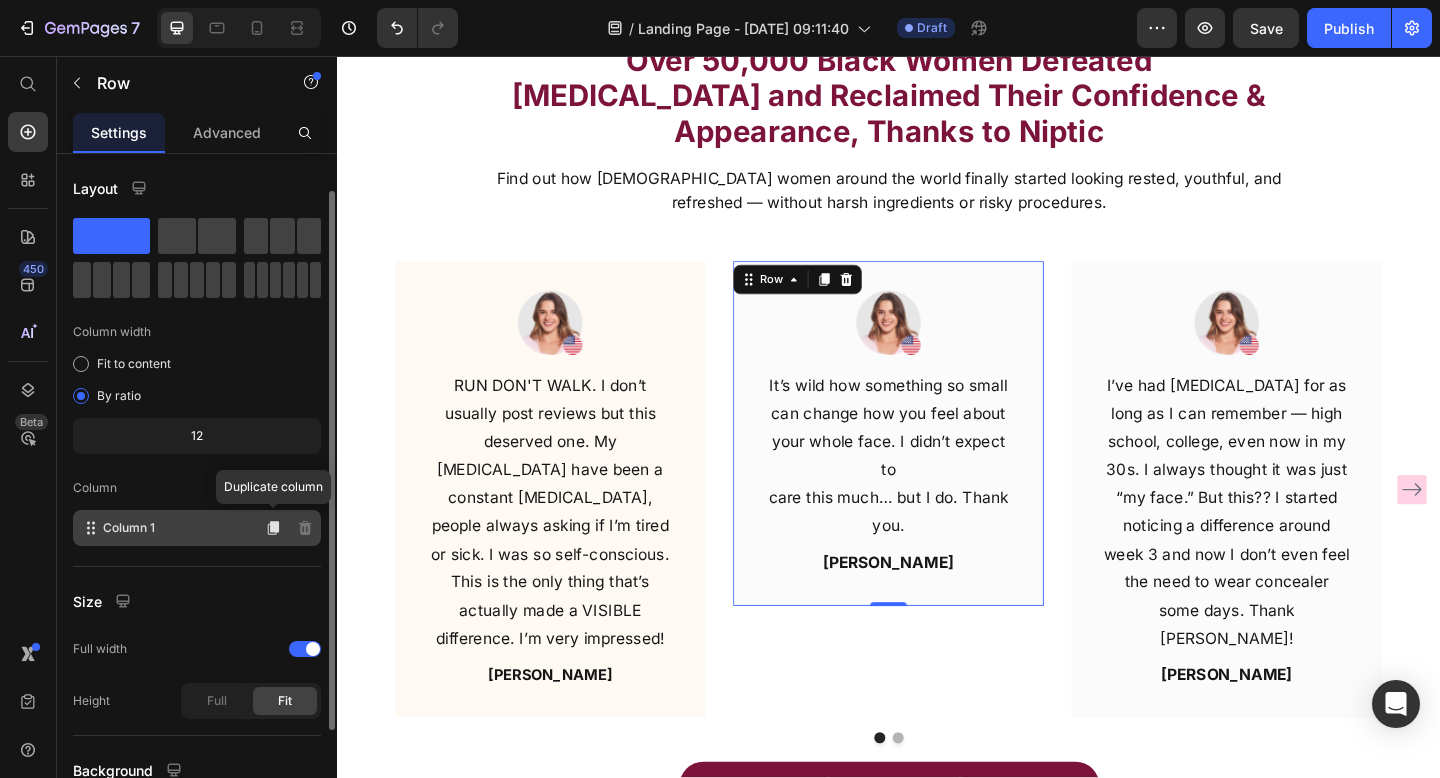 scroll, scrollTop: 179, scrollLeft: 0, axis: vertical 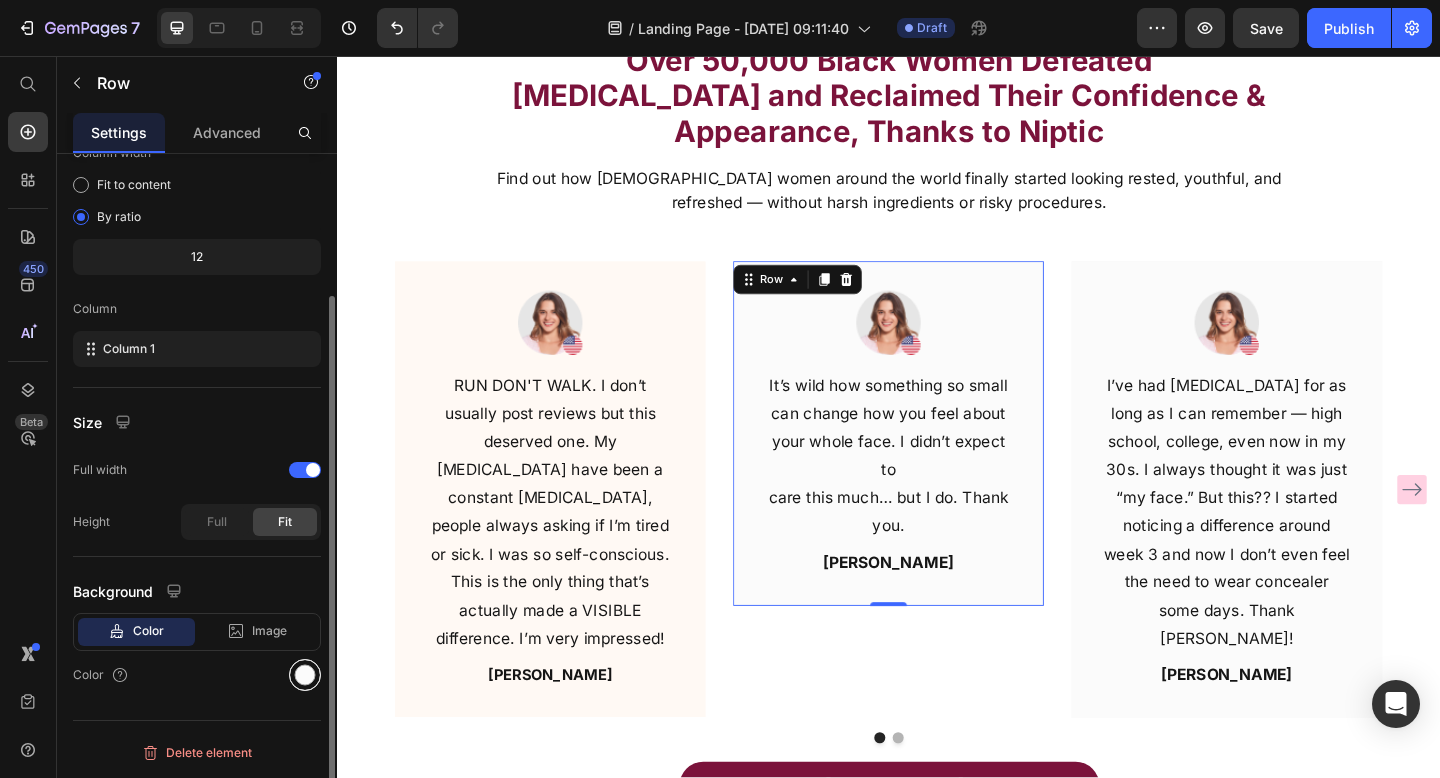 click at bounding box center [305, 675] 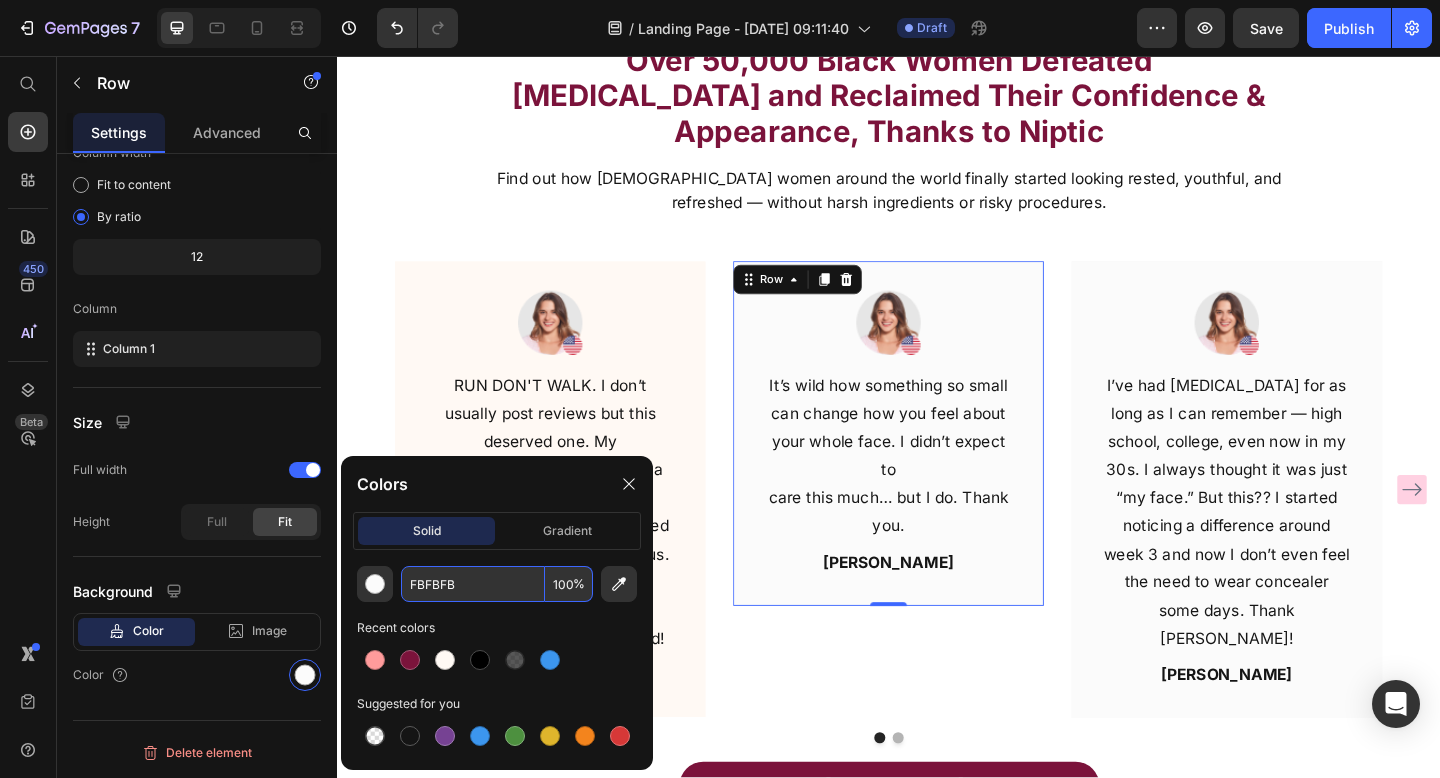 click on "FBFBFB" at bounding box center (473, 584) 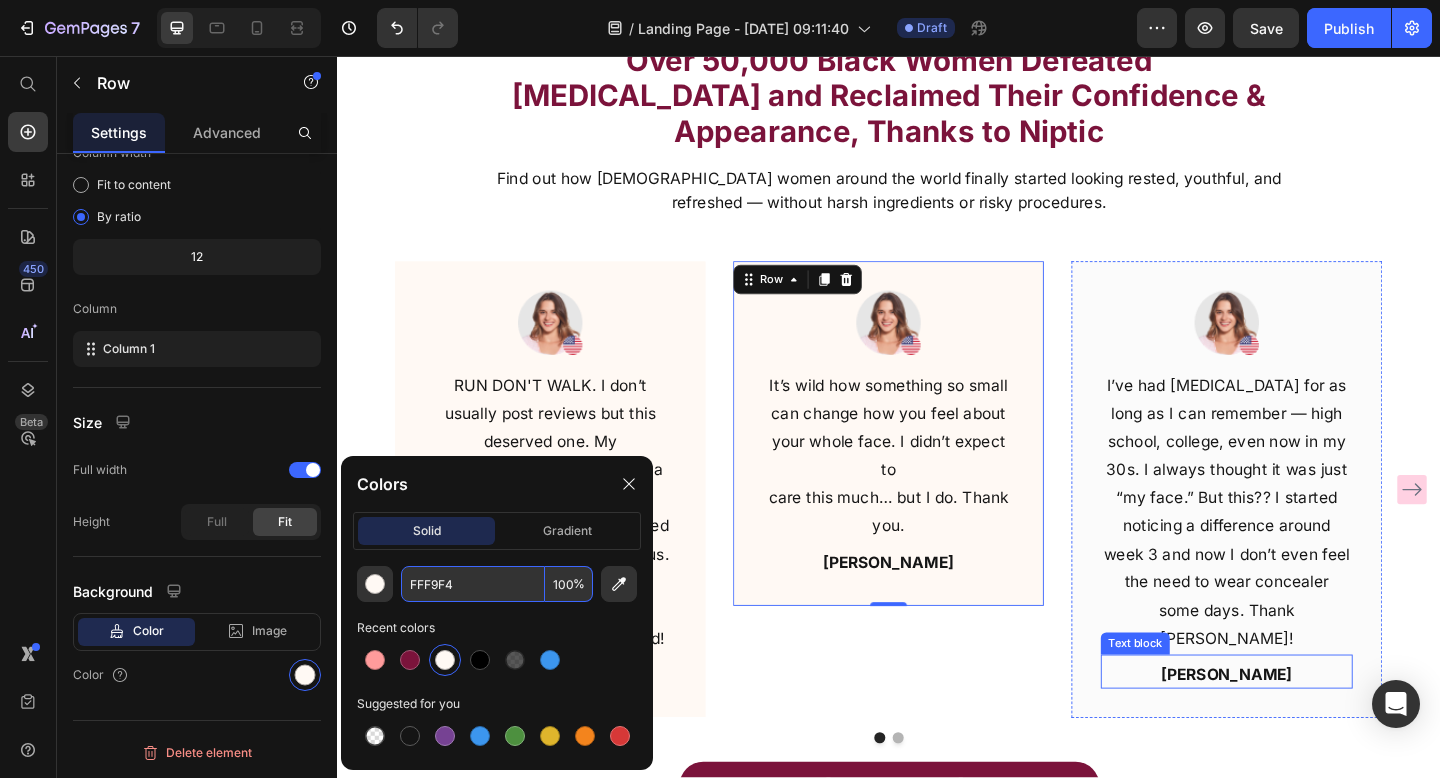 click on "[PERSON_NAME]" at bounding box center [1305, 730] 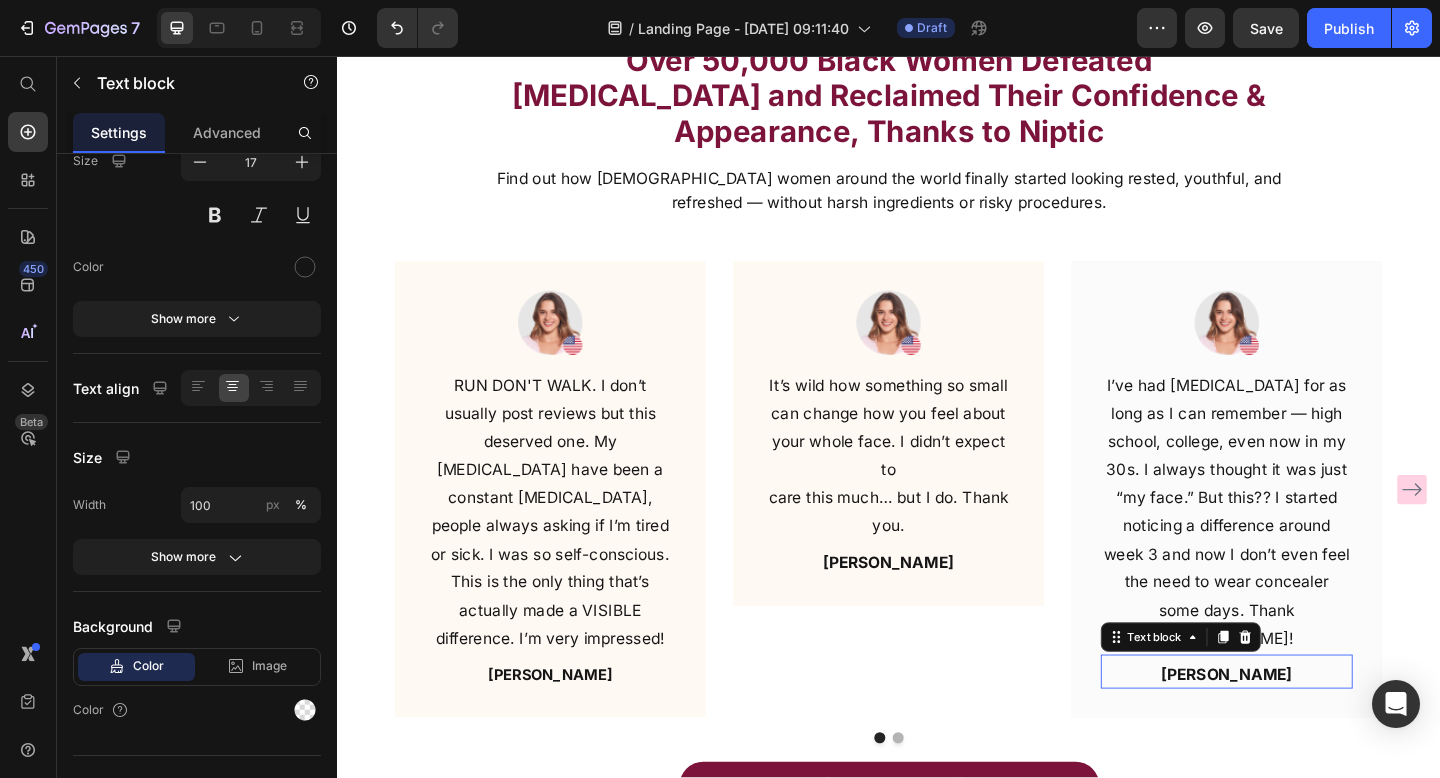 scroll, scrollTop: 0, scrollLeft: 0, axis: both 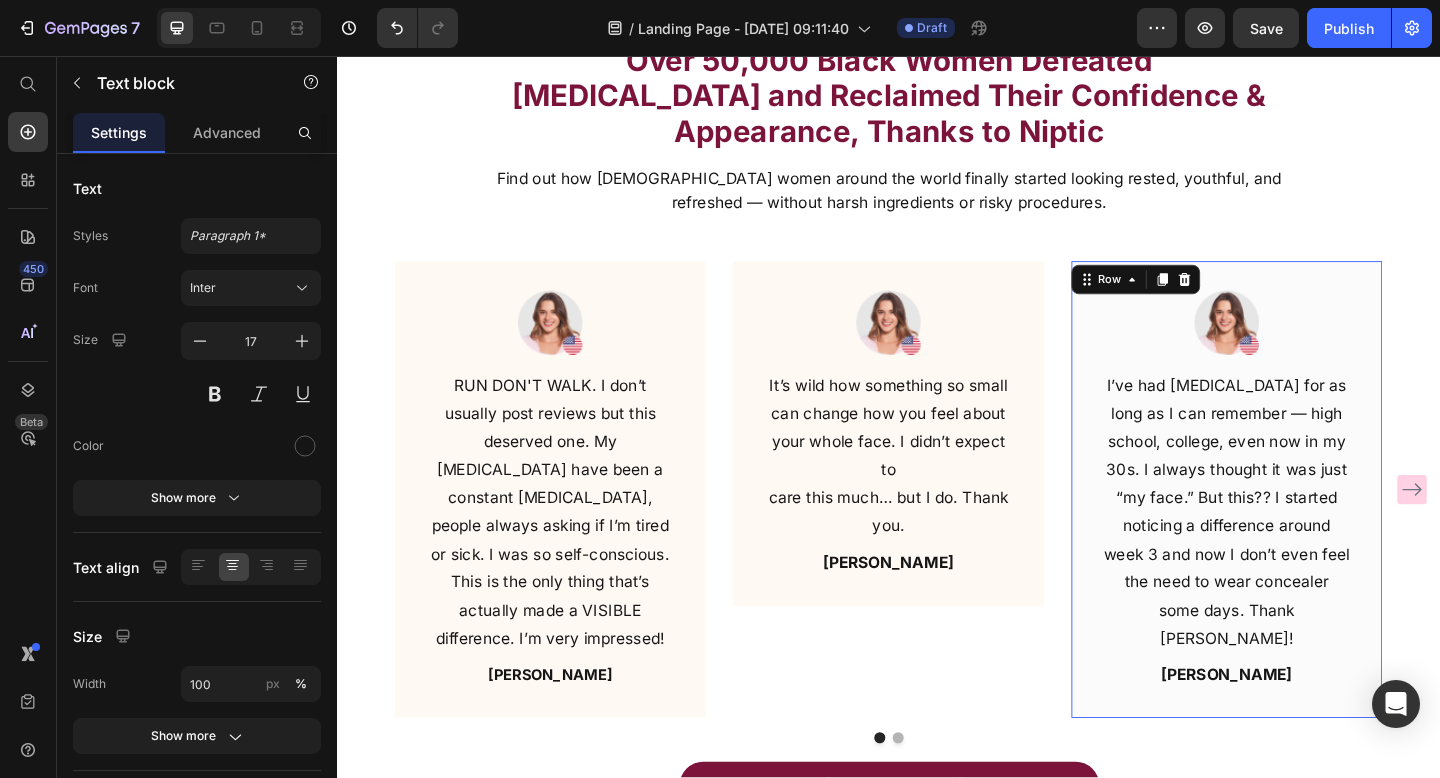 click on "Image Row I’ve had dark circles for as long as I can remember — high school, college, even now in my 30s. I always thought it was just “my face.” But this?? I started noticing a difference around week 3 and now I don’t even feel the need to wear concealer some days. Thank youu! Text block Danielle A. Text block Row   0" at bounding box center (1305, 527) 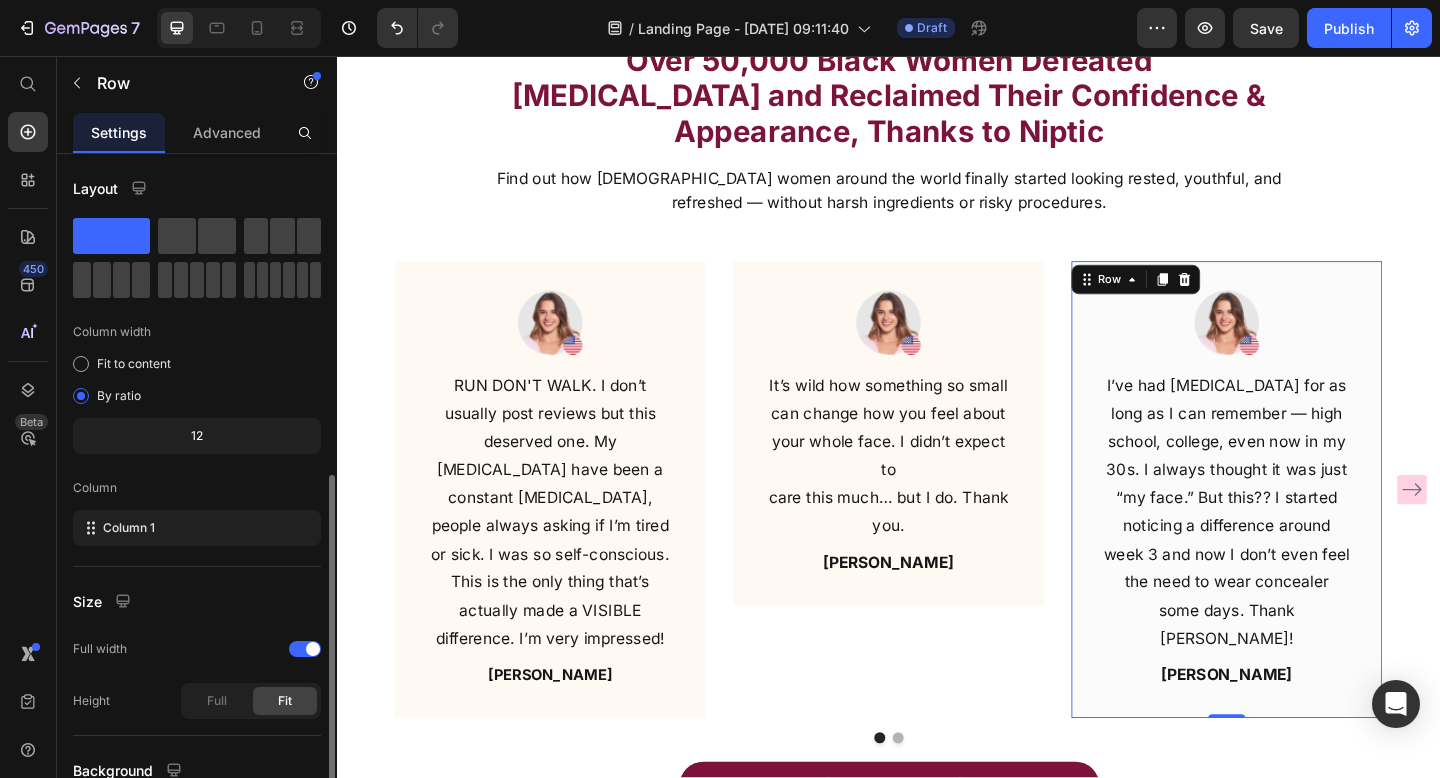 scroll, scrollTop: 179, scrollLeft: 0, axis: vertical 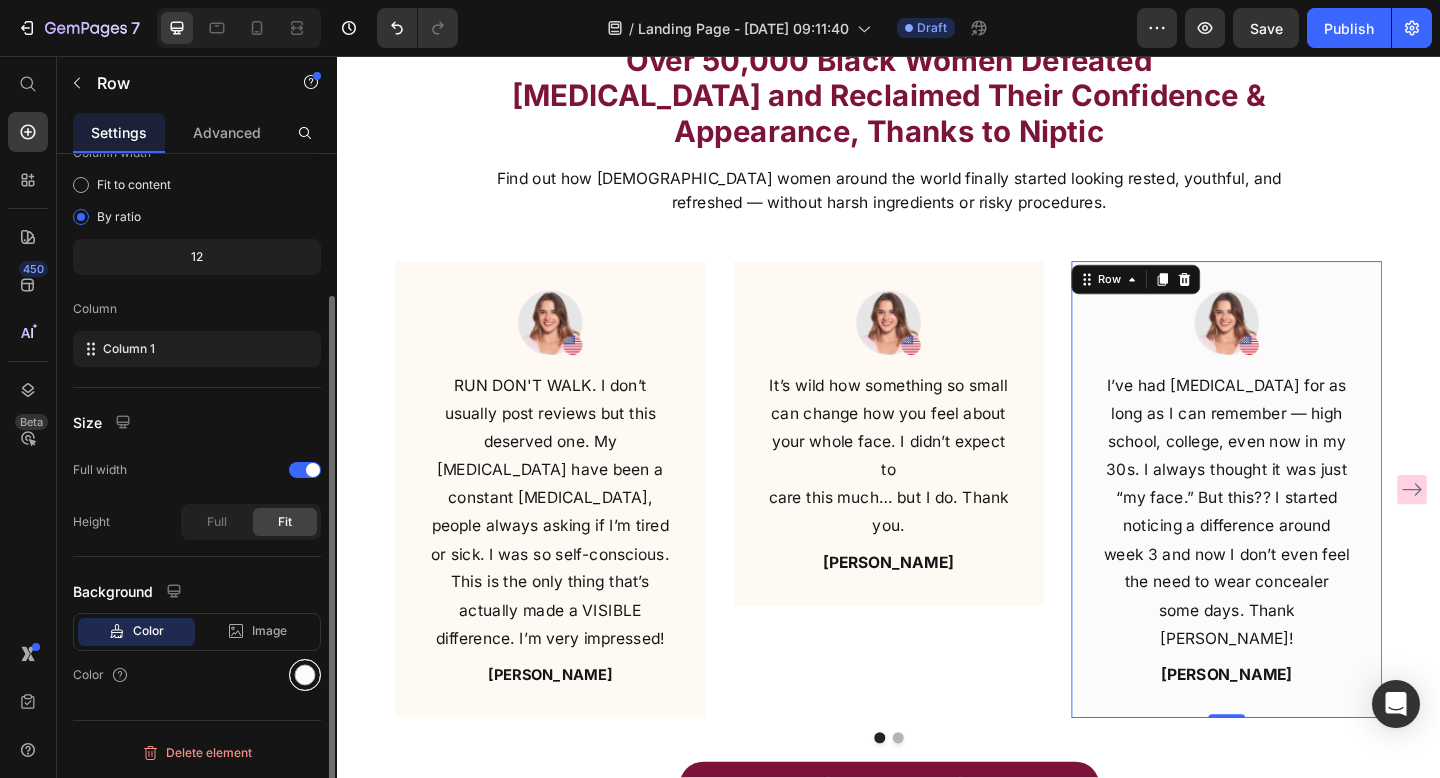 click at bounding box center [305, 675] 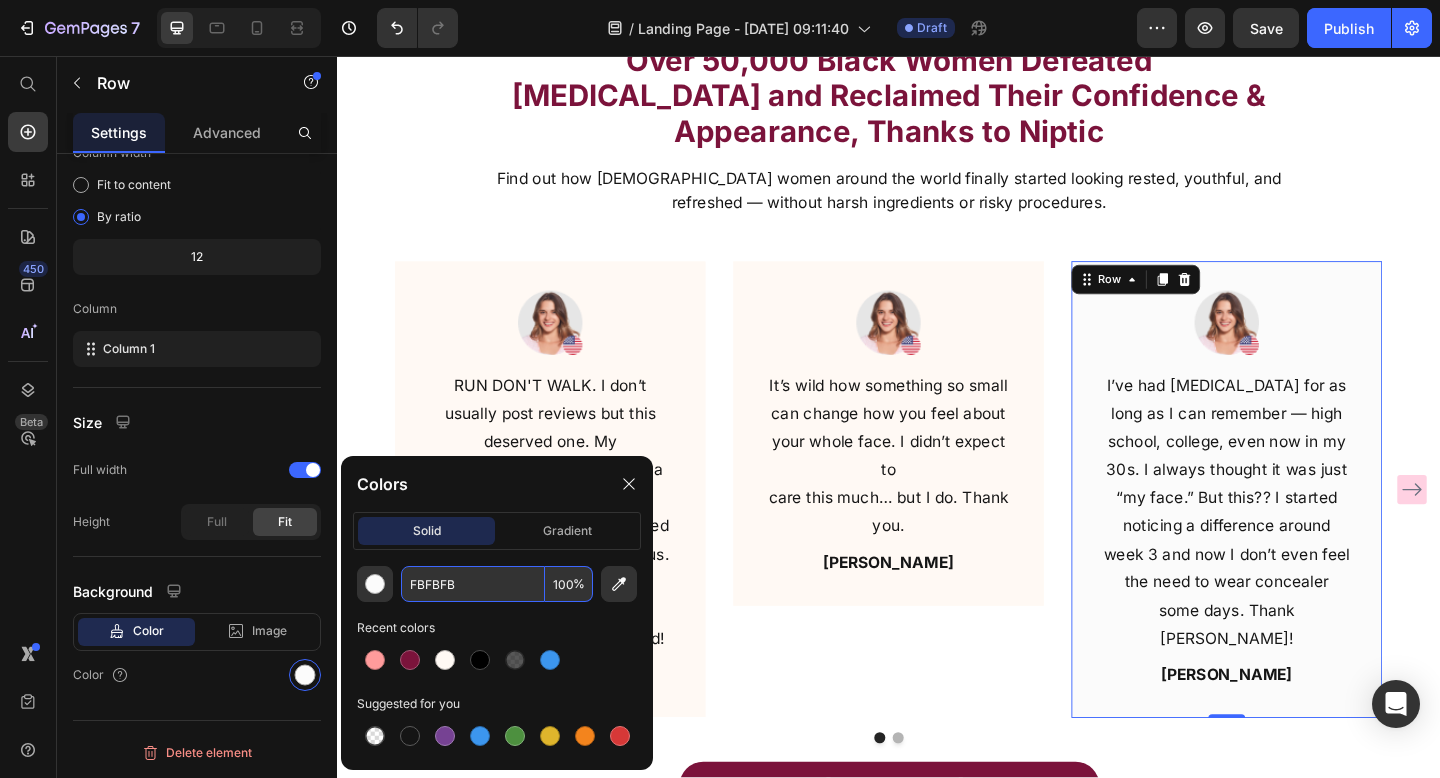 click on "FBFBFB" at bounding box center (473, 584) 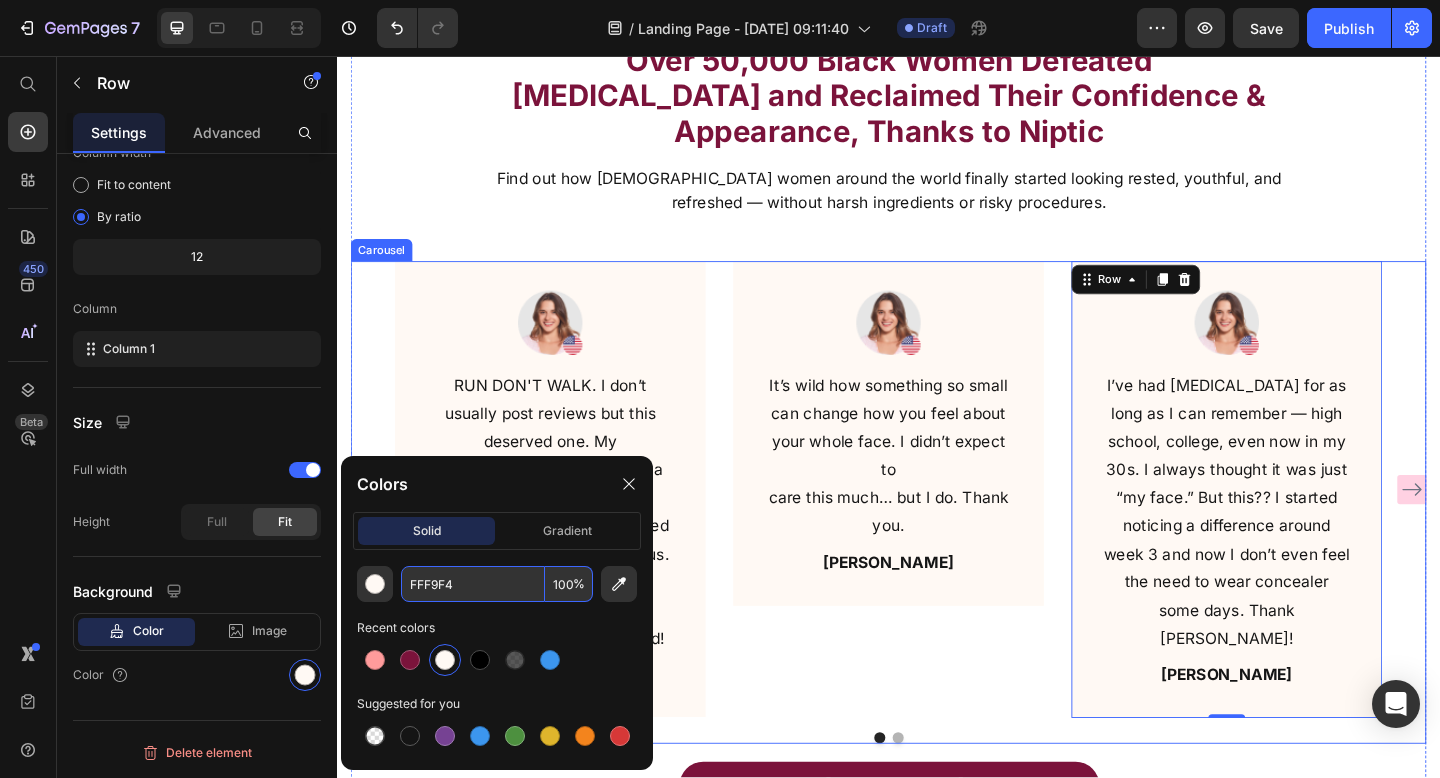 click 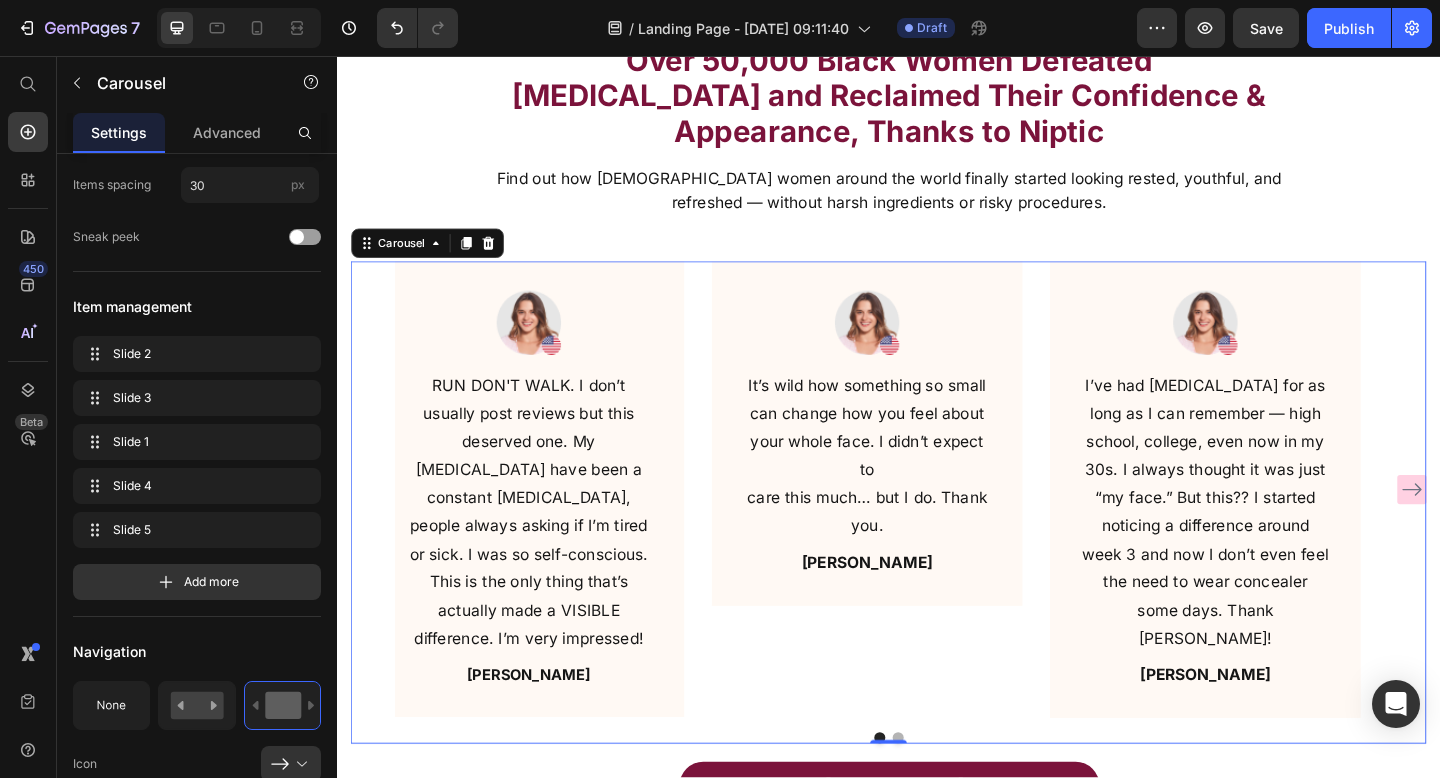 scroll, scrollTop: 0, scrollLeft: 0, axis: both 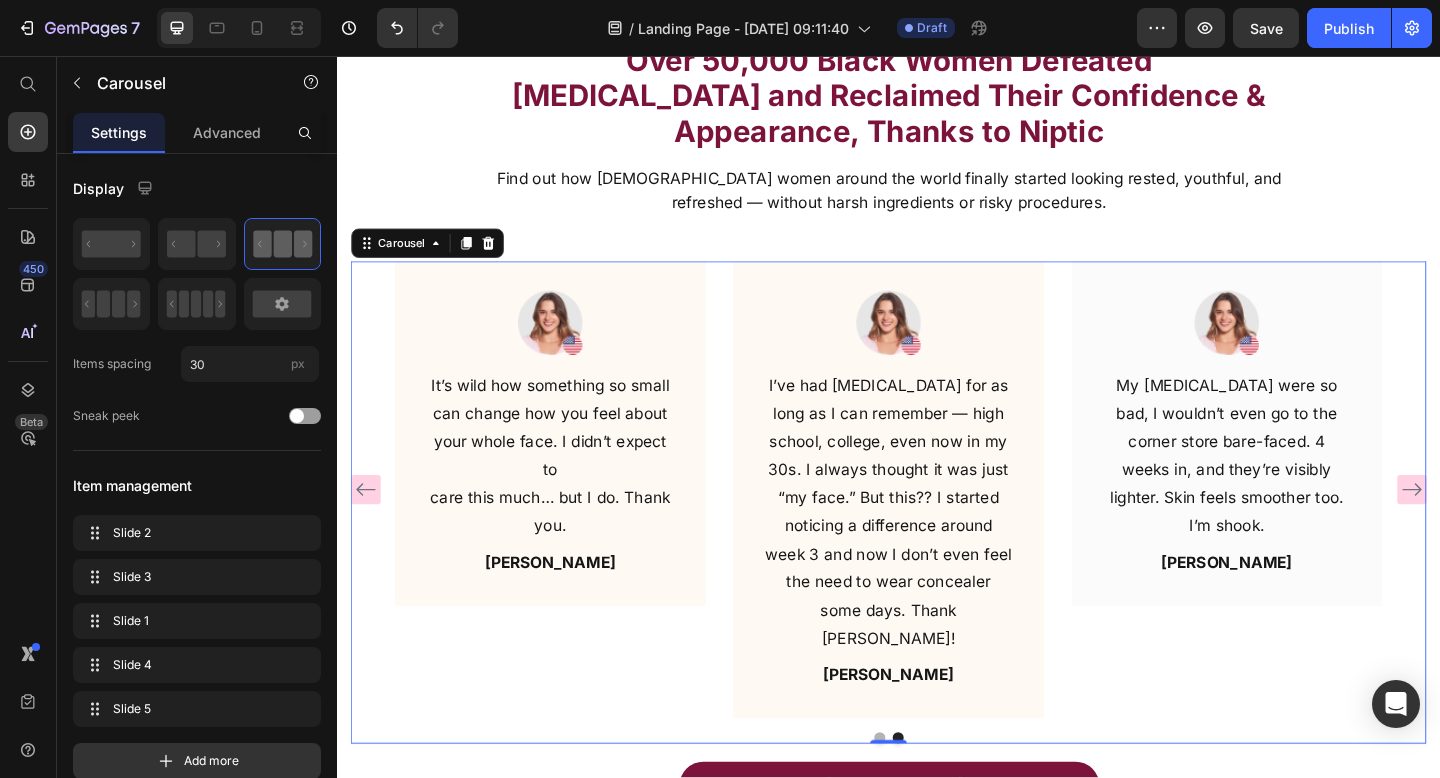 click on "Image Row My dark circles were so bad, I wouldn’t even go to the corner store bare-faced. 4 weeks in, and they’re visibly lighter. Skin feels smoother too. I’m shook. Text block Shanice J. Text block Row" at bounding box center (1305, 527) 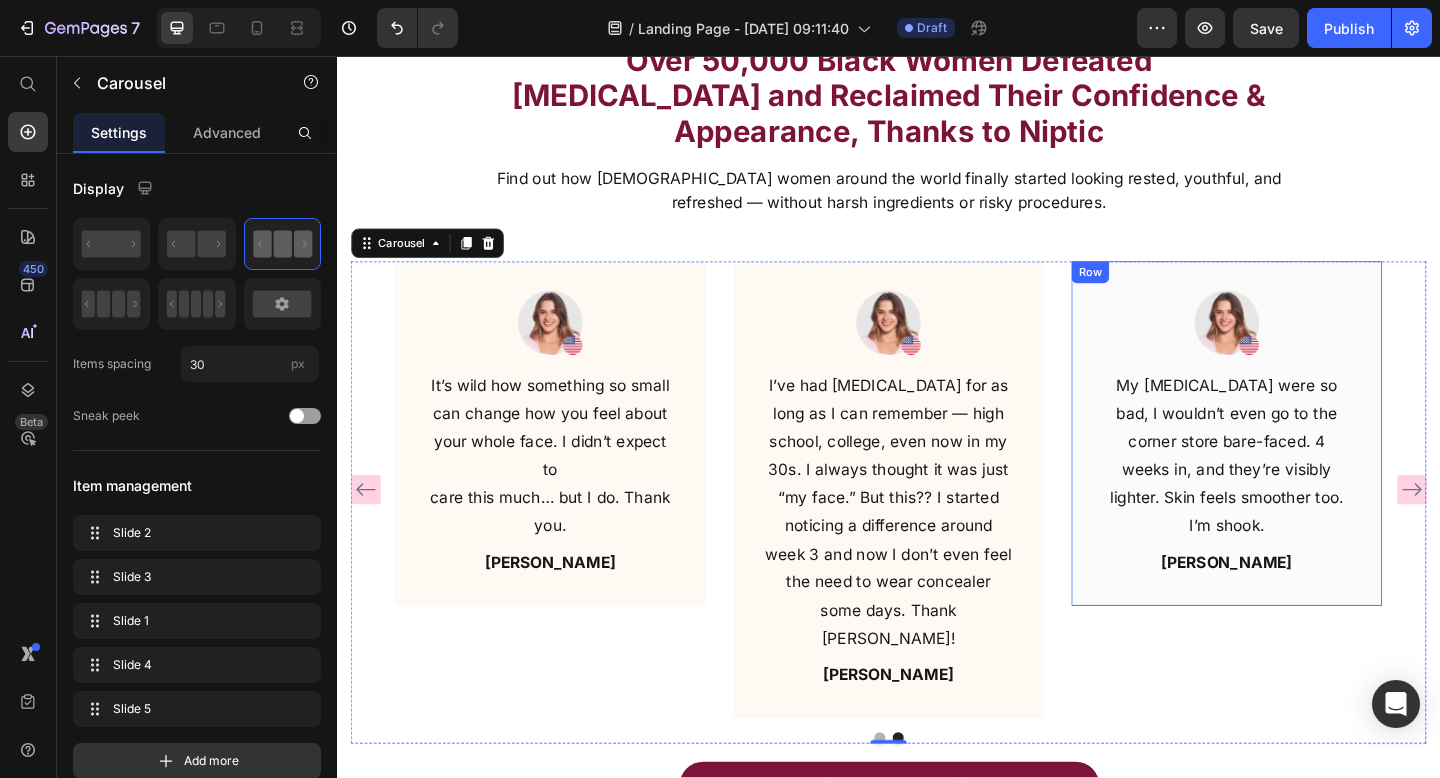 click on "Image Row My dark circles were so bad, I wouldn’t even go to the corner store bare-faced. 4 weeks in, and they’re visibly lighter. Skin feels smoother too. I’m shook. Text block Shanice J. Text block Row" at bounding box center (1305, 466) 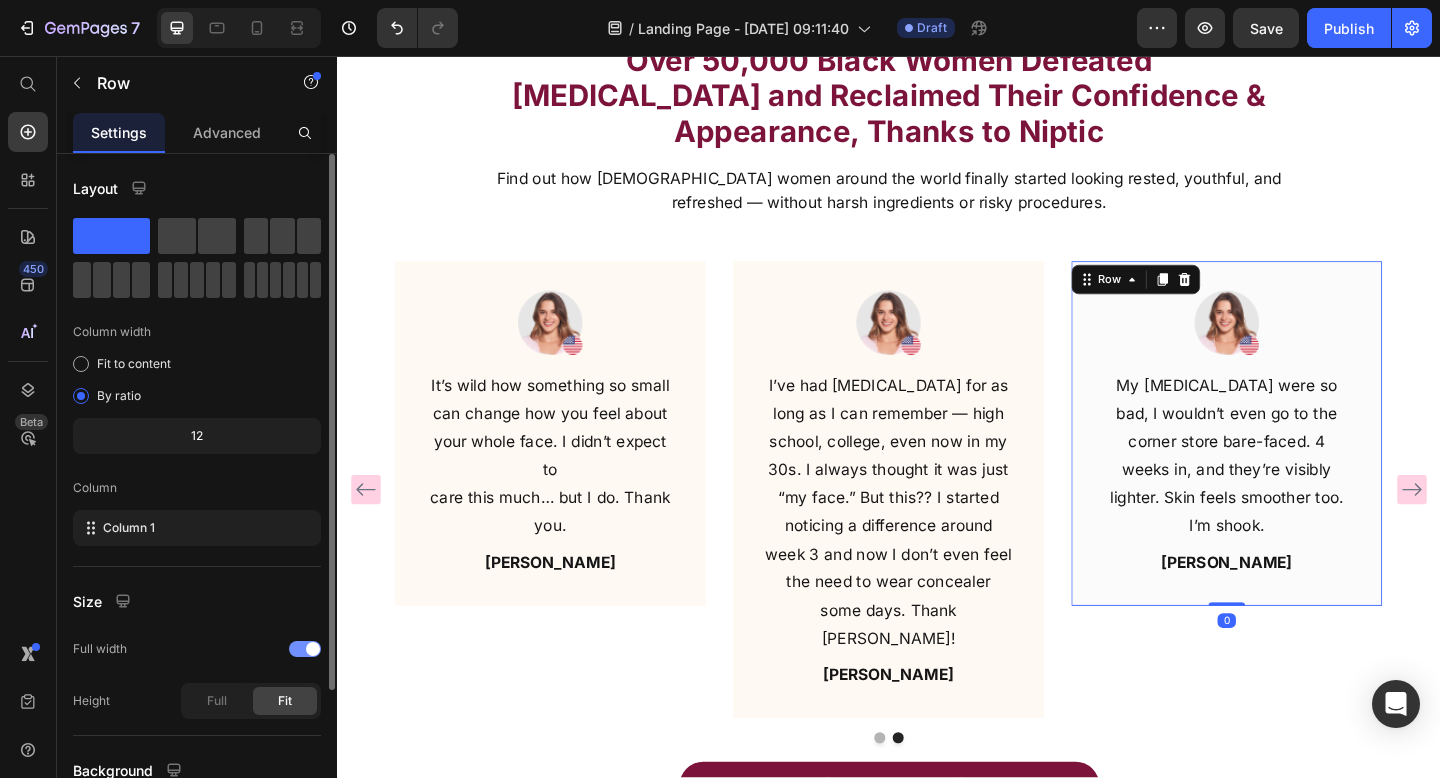 scroll, scrollTop: 179, scrollLeft: 0, axis: vertical 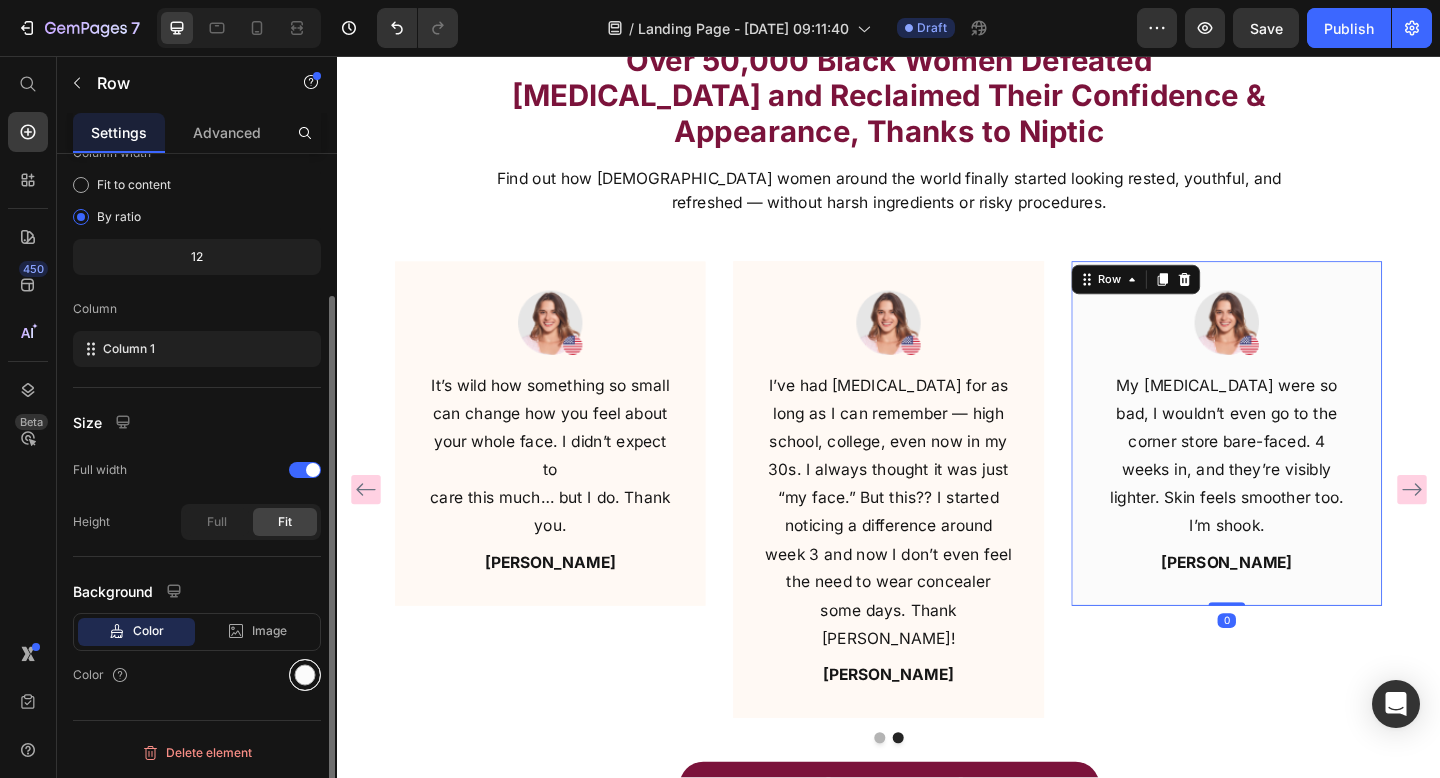 click at bounding box center (305, 675) 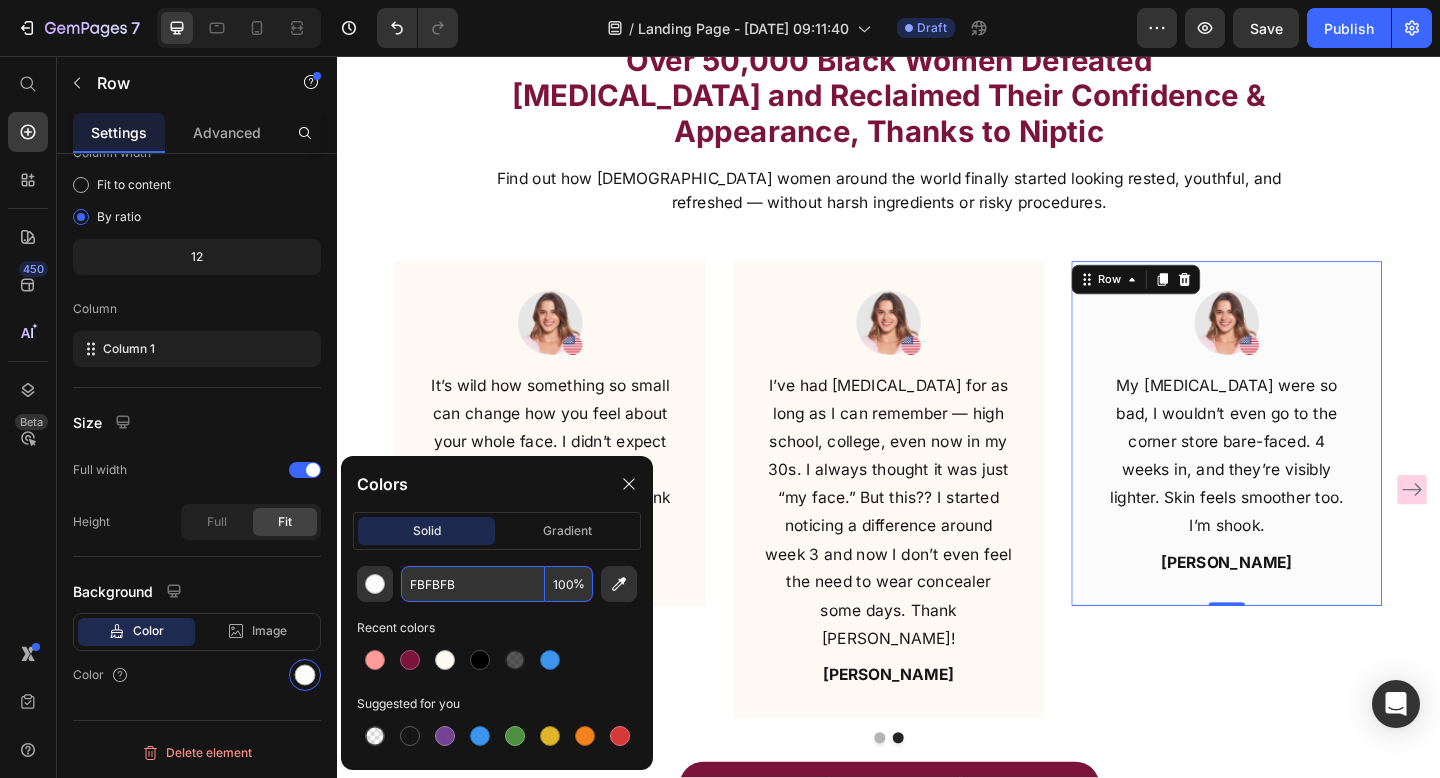 click on "FBFBFB" at bounding box center [473, 584] 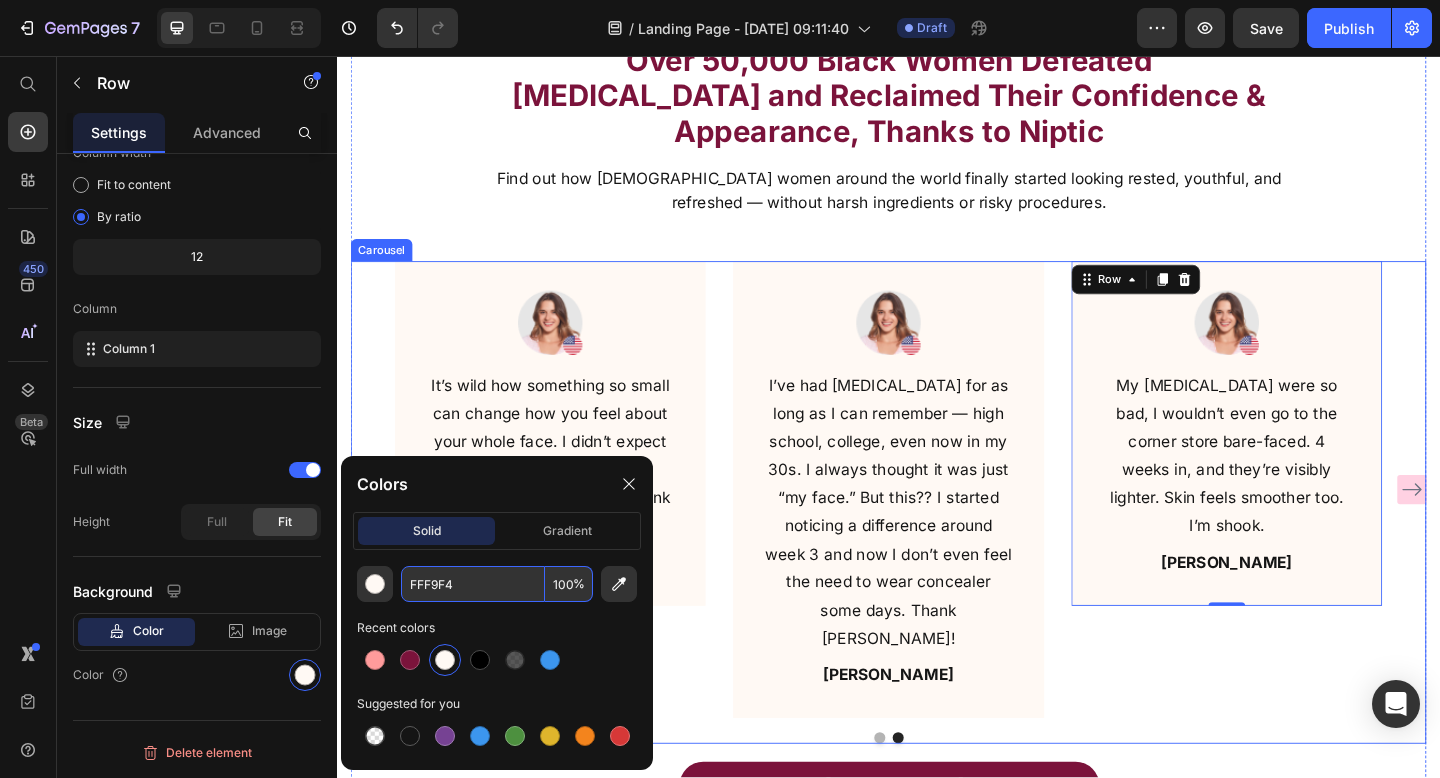 click on "Image Row My dark circles were so bad, I wouldn’t even go to the corner store bare-faced. 4 weeks in, and they’re visibly lighter. Skin feels smoother too. I’m shook. Text block Shanice J. Text block Row   0" at bounding box center (1305, 527) 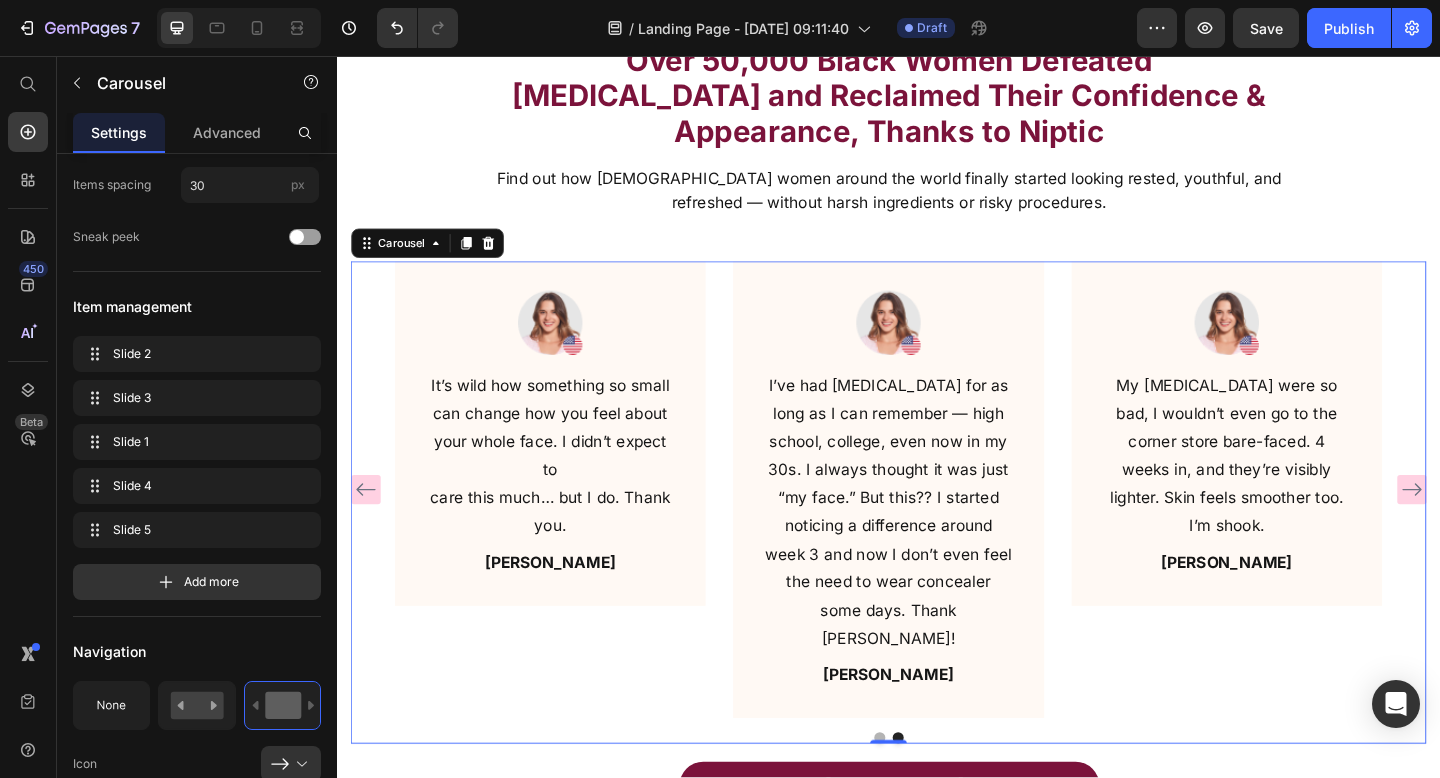 scroll, scrollTop: 0, scrollLeft: 0, axis: both 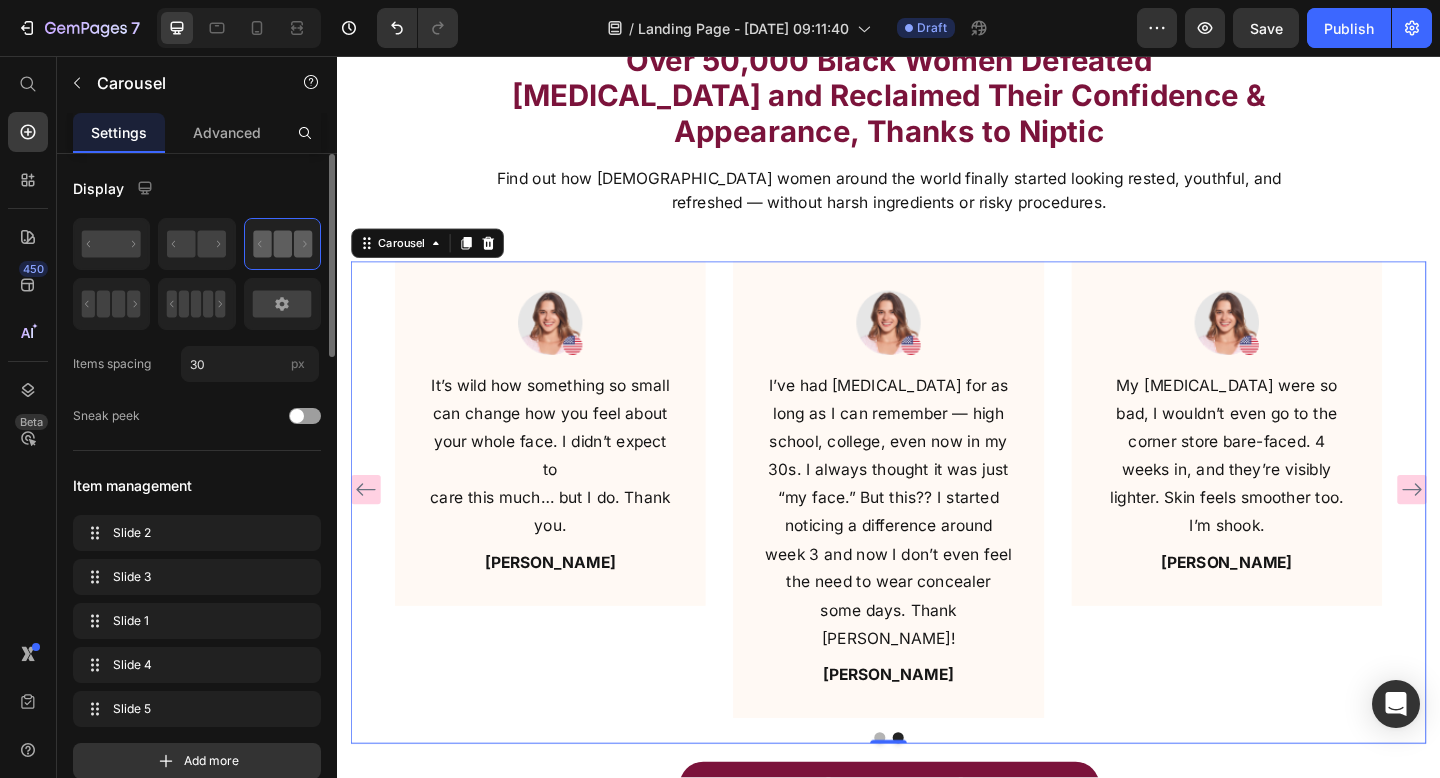 click 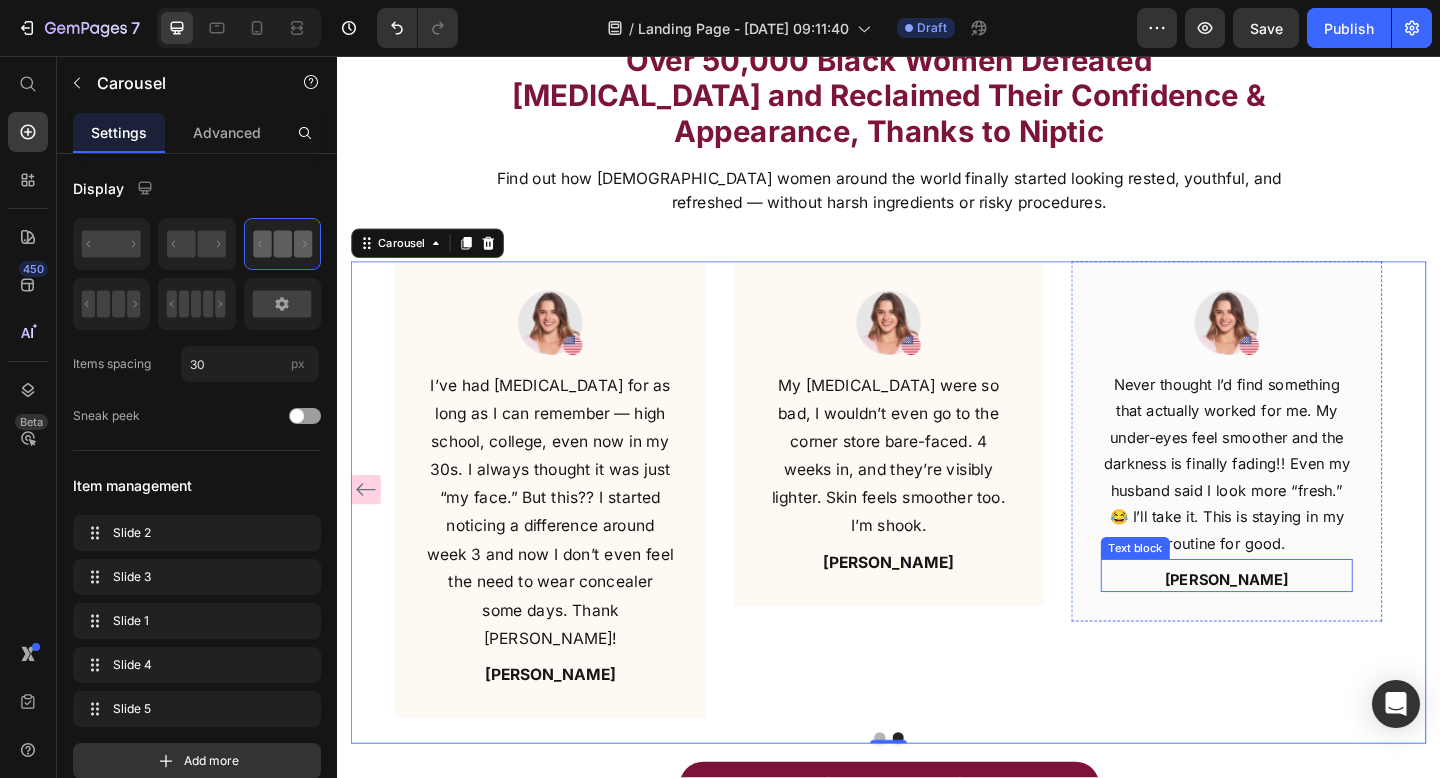 click on "[PERSON_NAME]" at bounding box center [1305, 625] 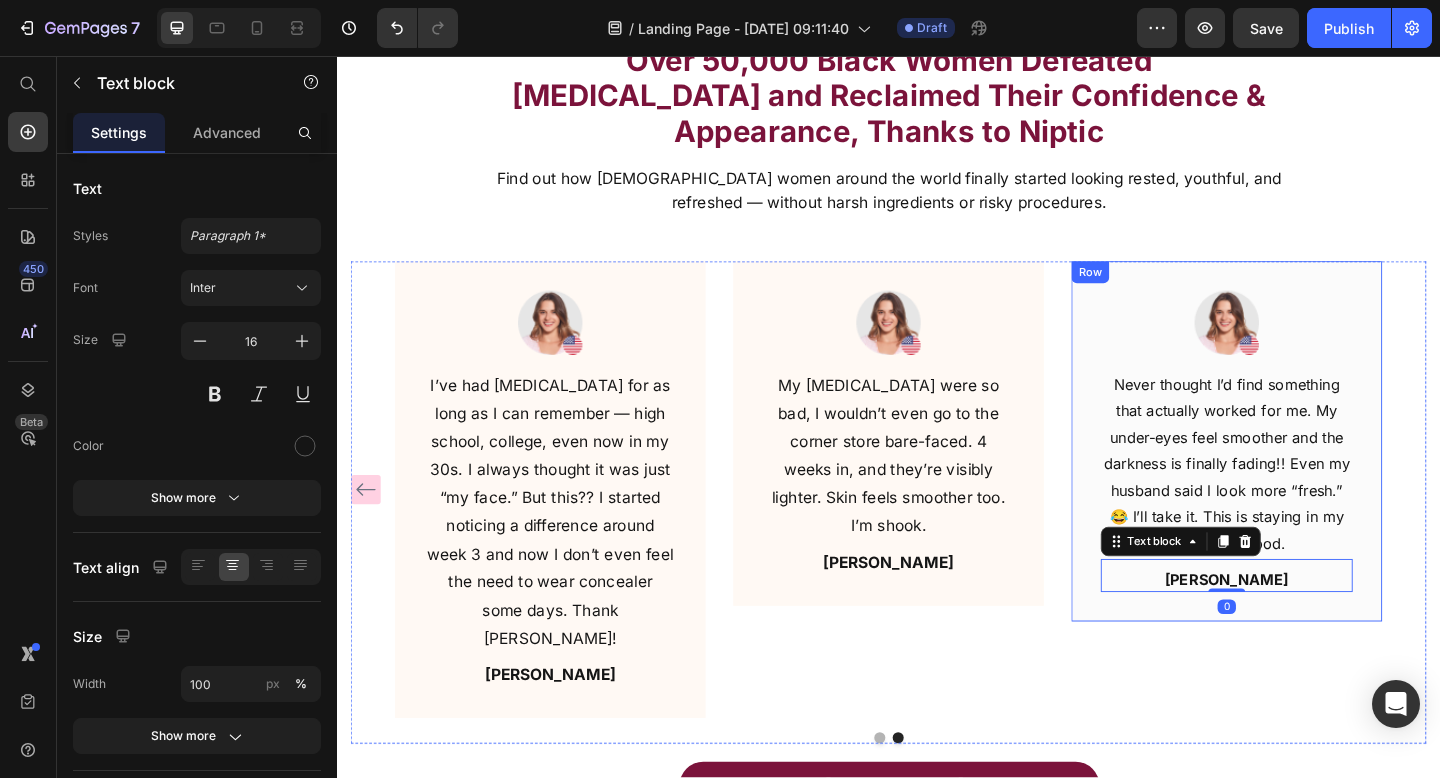 click on "Image Row Never thought I’d find something that actually worked for me. My under-eyes feel smoother and the darkness is finally fading!! Even my husband said I look more “fresh.” 😂 I’ll take it. This is staying in my routine for good. Text block Felicia W. Text block   0 Row" at bounding box center [1305, 475] 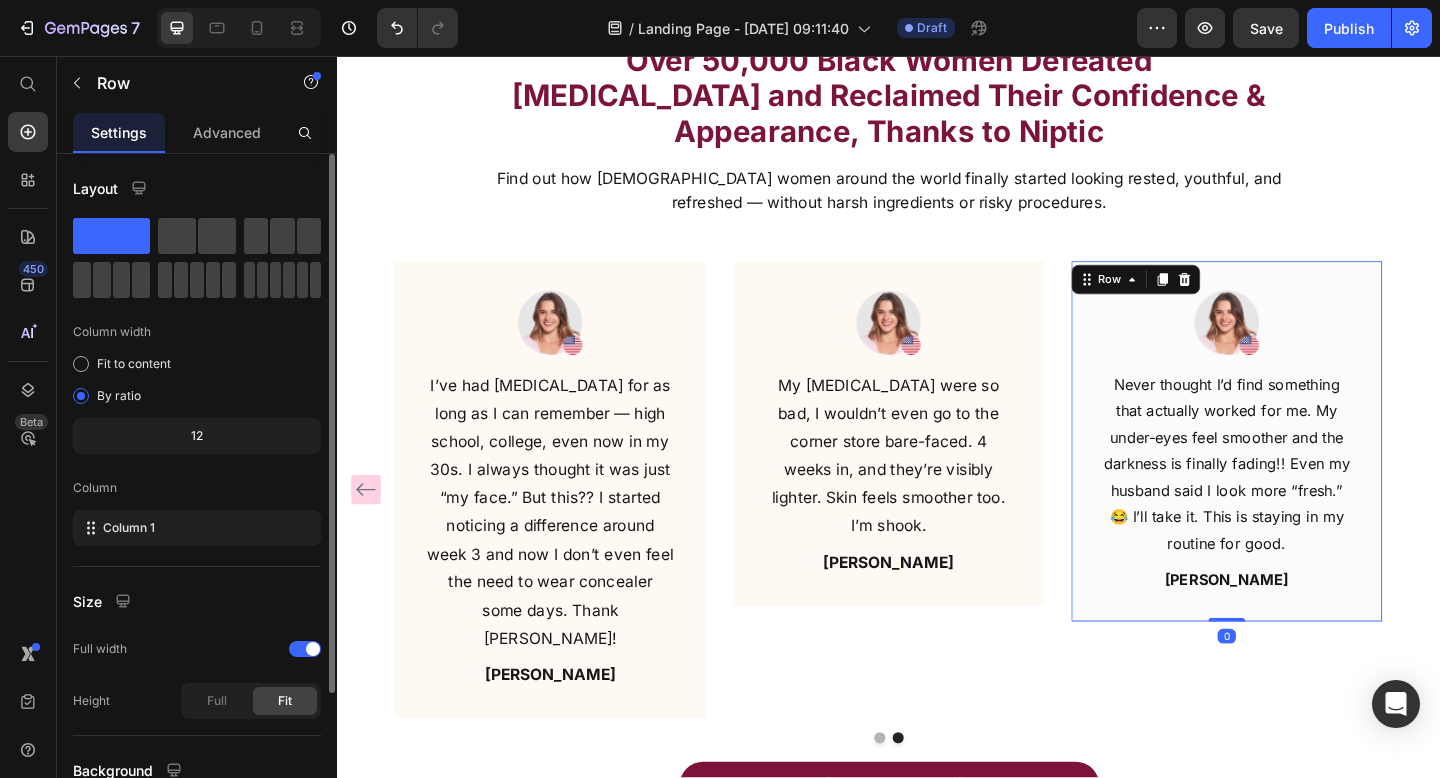 scroll, scrollTop: 179, scrollLeft: 0, axis: vertical 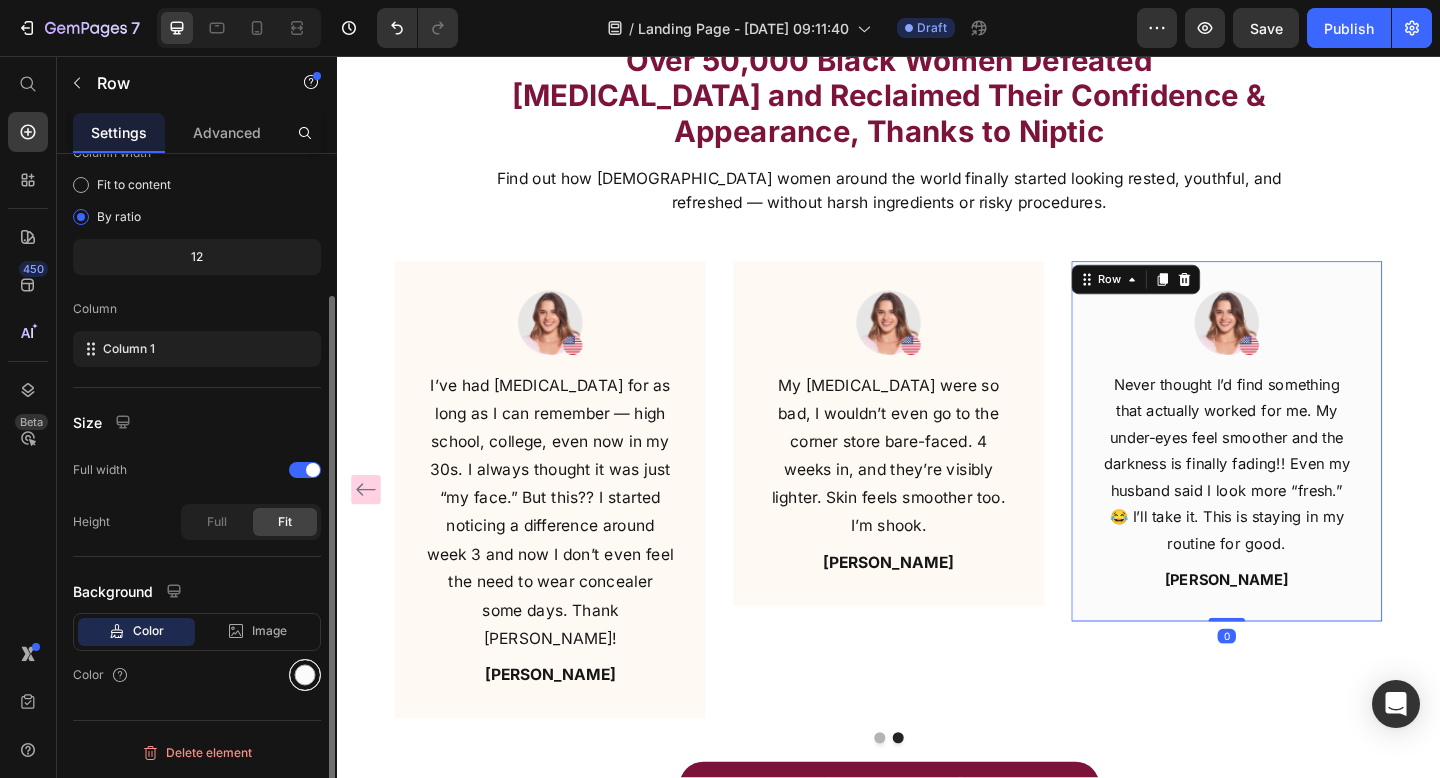 click at bounding box center (305, 675) 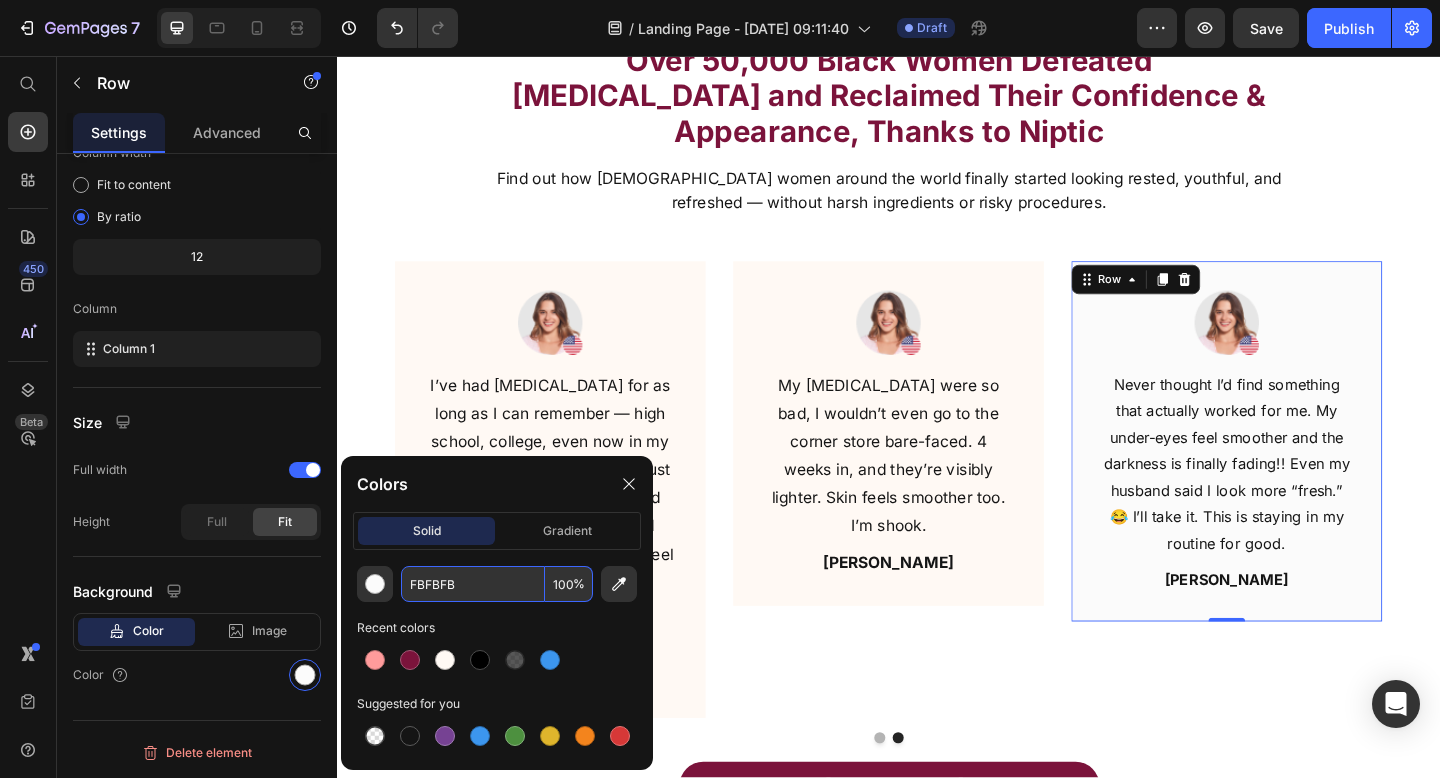 click on "FBFBFB" at bounding box center [473, 584] 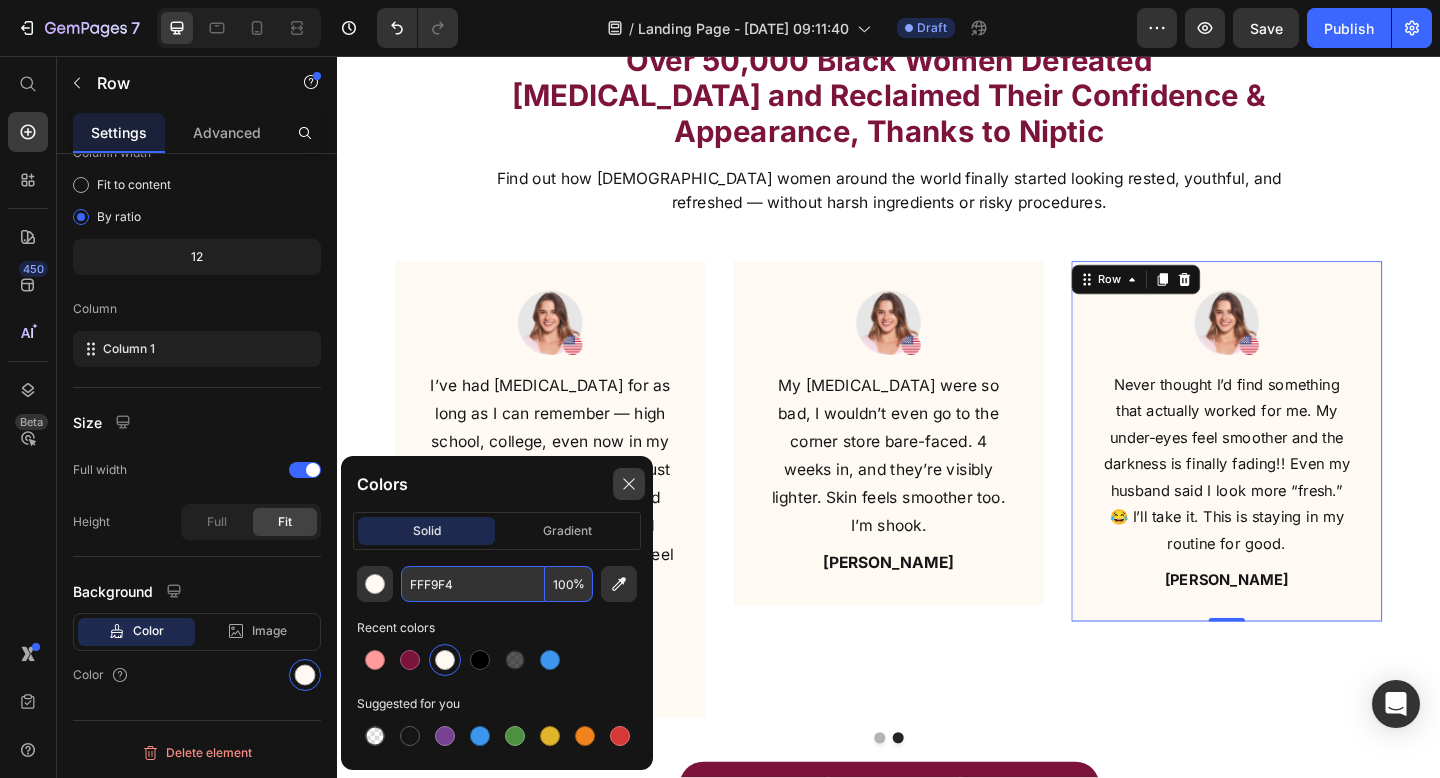 type on "FFF9F4" 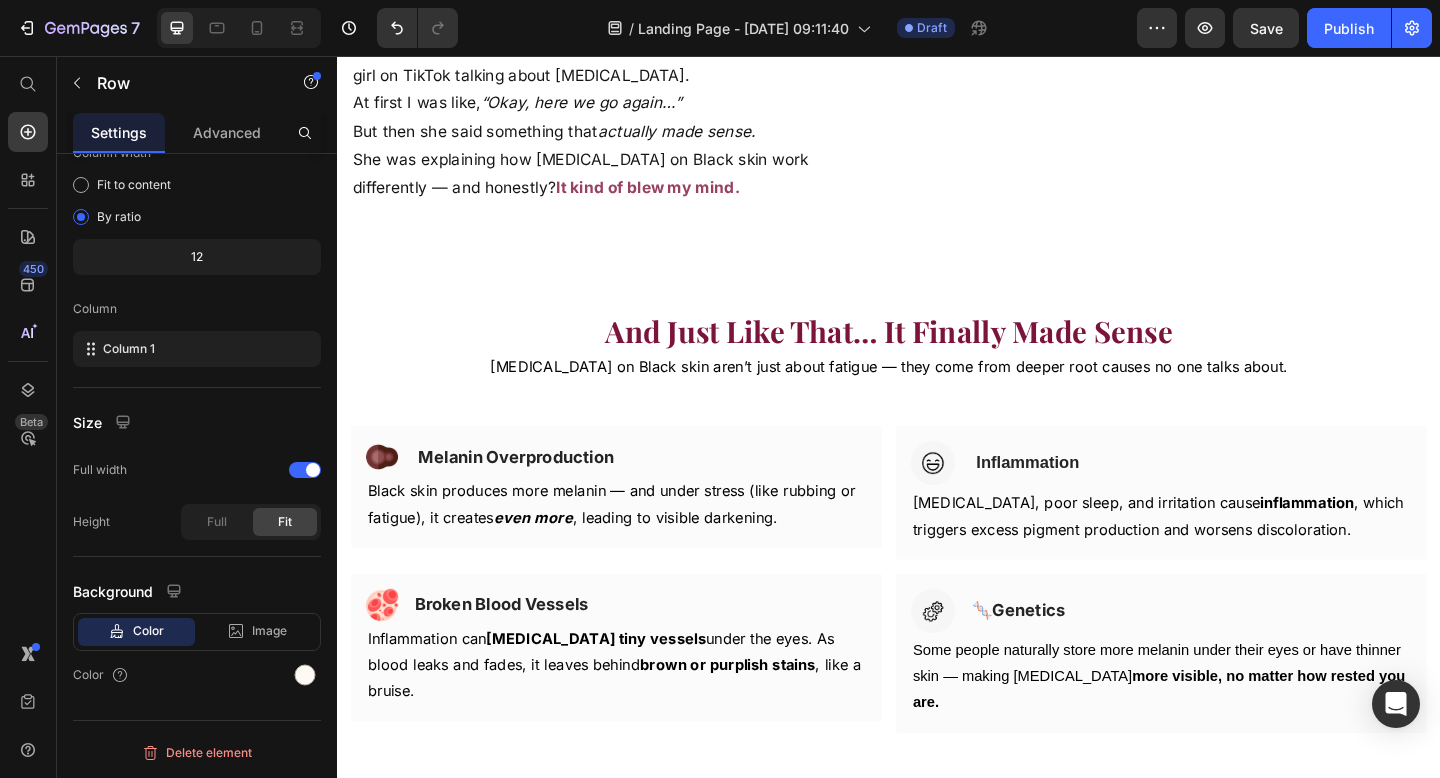 scroll, scrollTop: 2751, scrollLeft: 0, axis: vertical 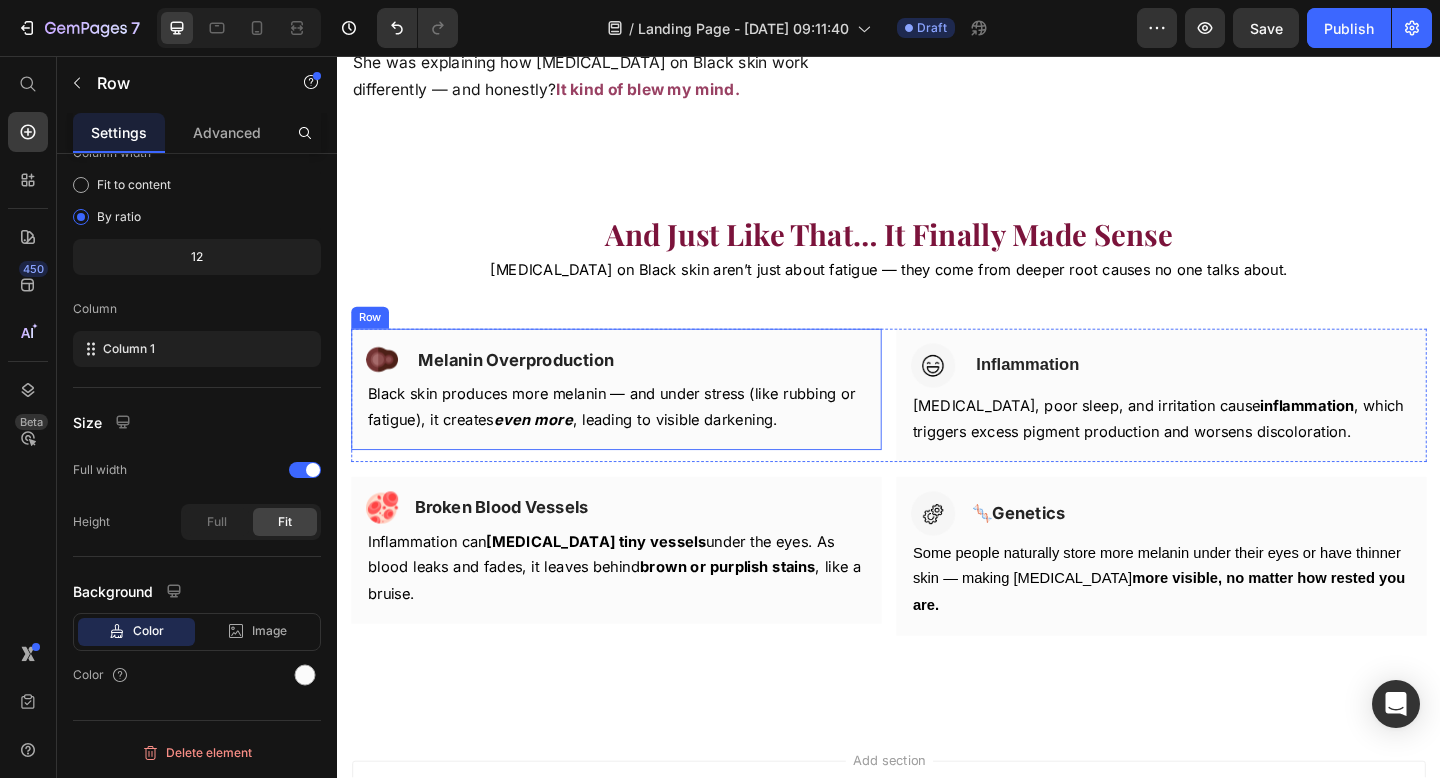 click on "Image   Melanin Overproduction Heading Row Black skin produces more melanin — and under stress (like rubbing or fatigue), it creates  even more , leading to visible darkening. Text block Row" at bounding box center [640, 419] 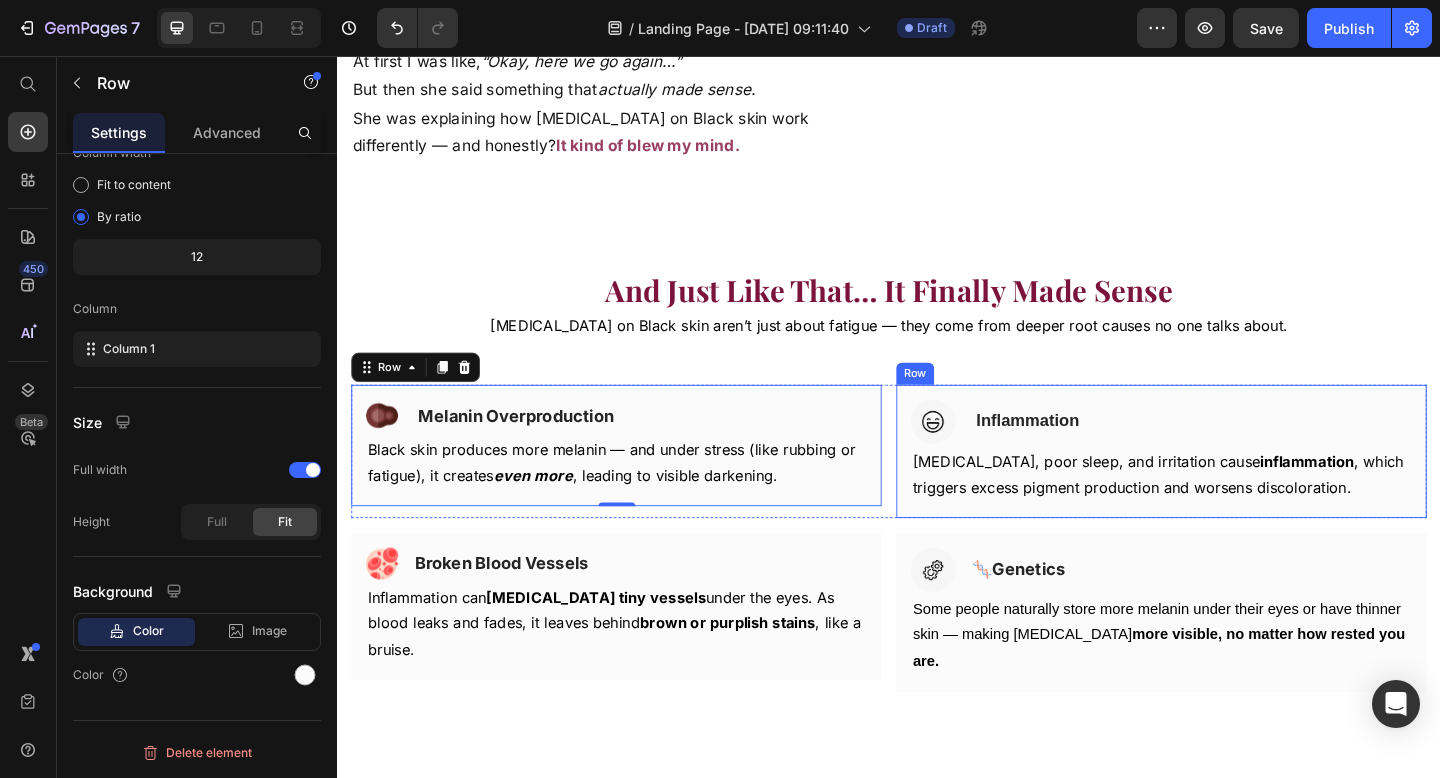 scroll, scrollTop: 2682, scrollLeft: 0, axis: vertical 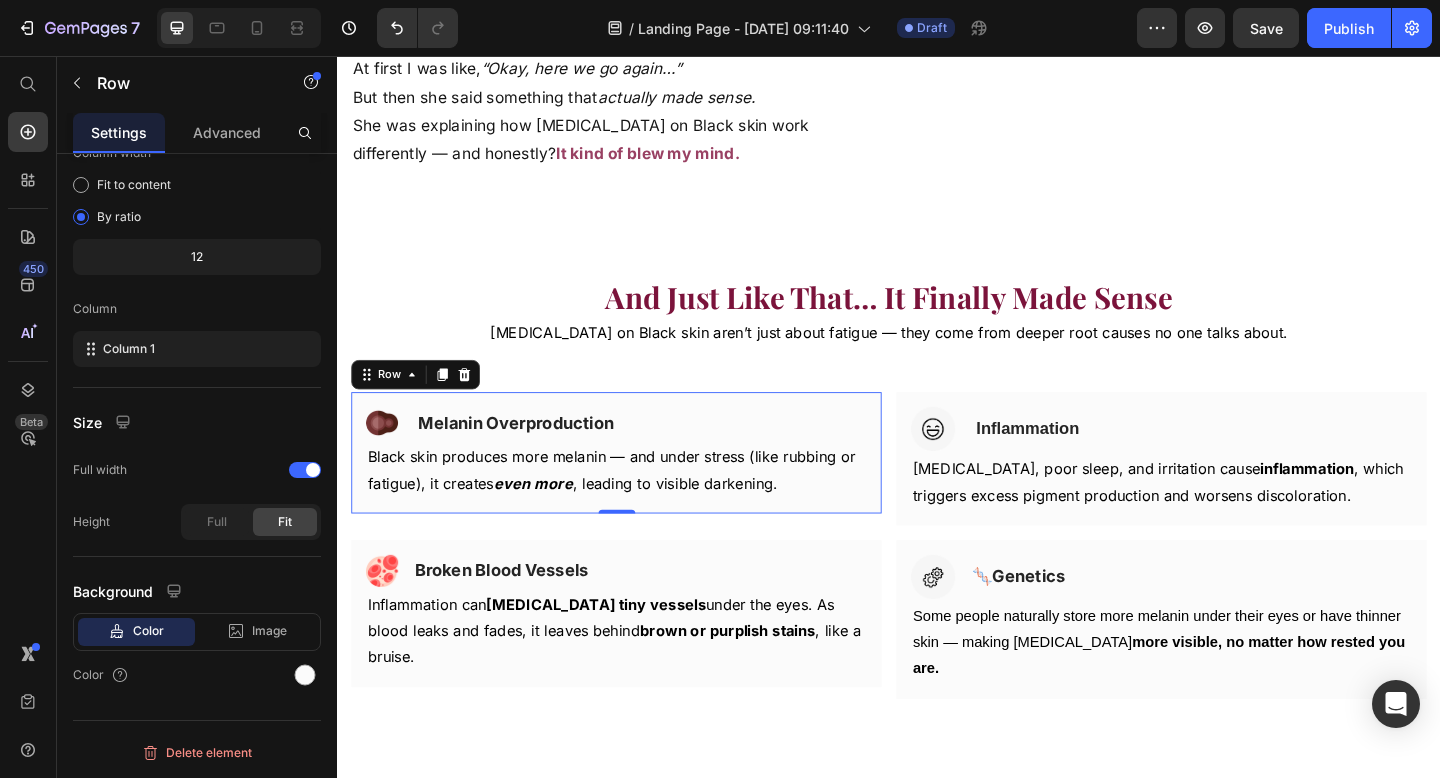 click on "Image   Melanin Overproduction Heading Row Black skin produces more melanin — and under stress (like rubbing or fatigue), it creates  even more , leading to visible darkening. Text block Row   0" at bounding box center [640, 488] 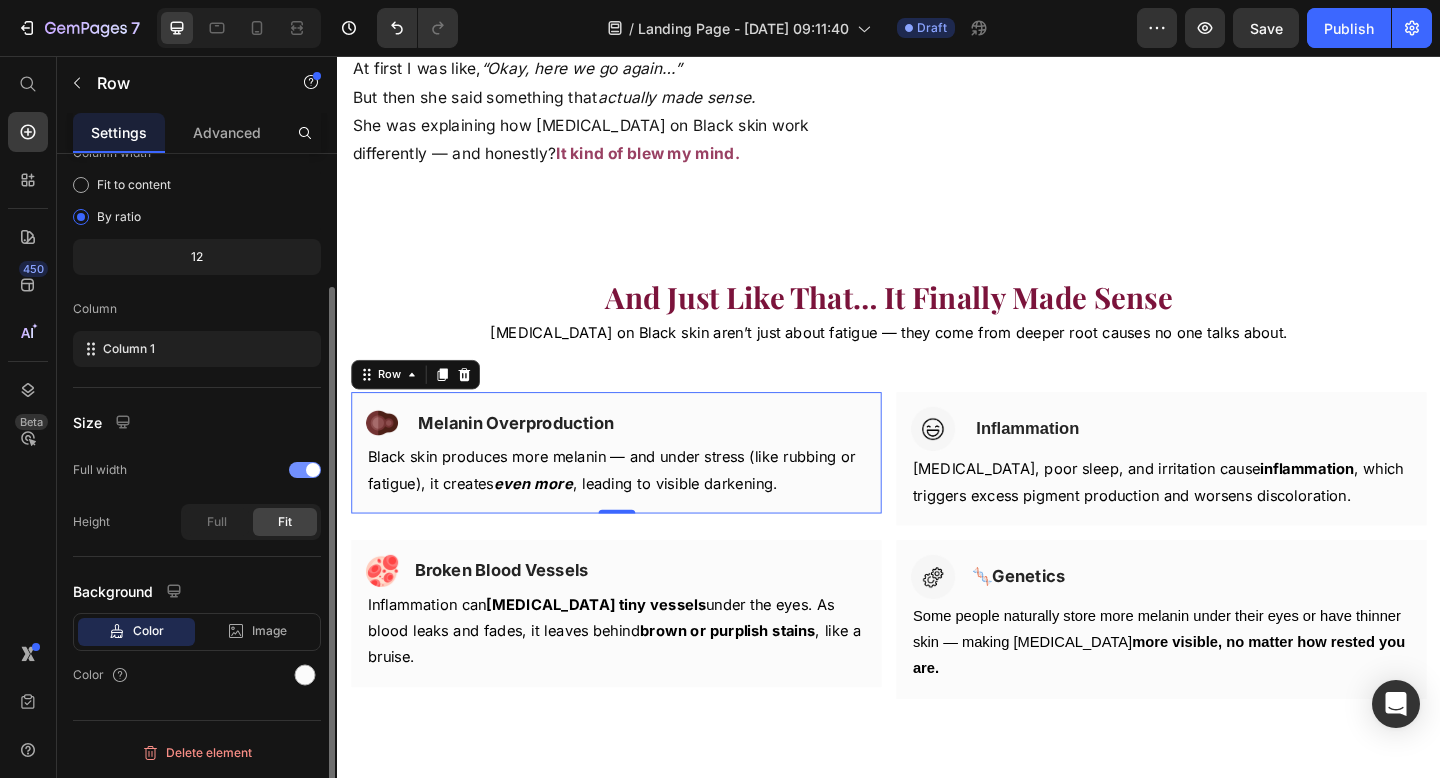 scroll, scrollTop: 0, scrollLeft: 0, axis: both 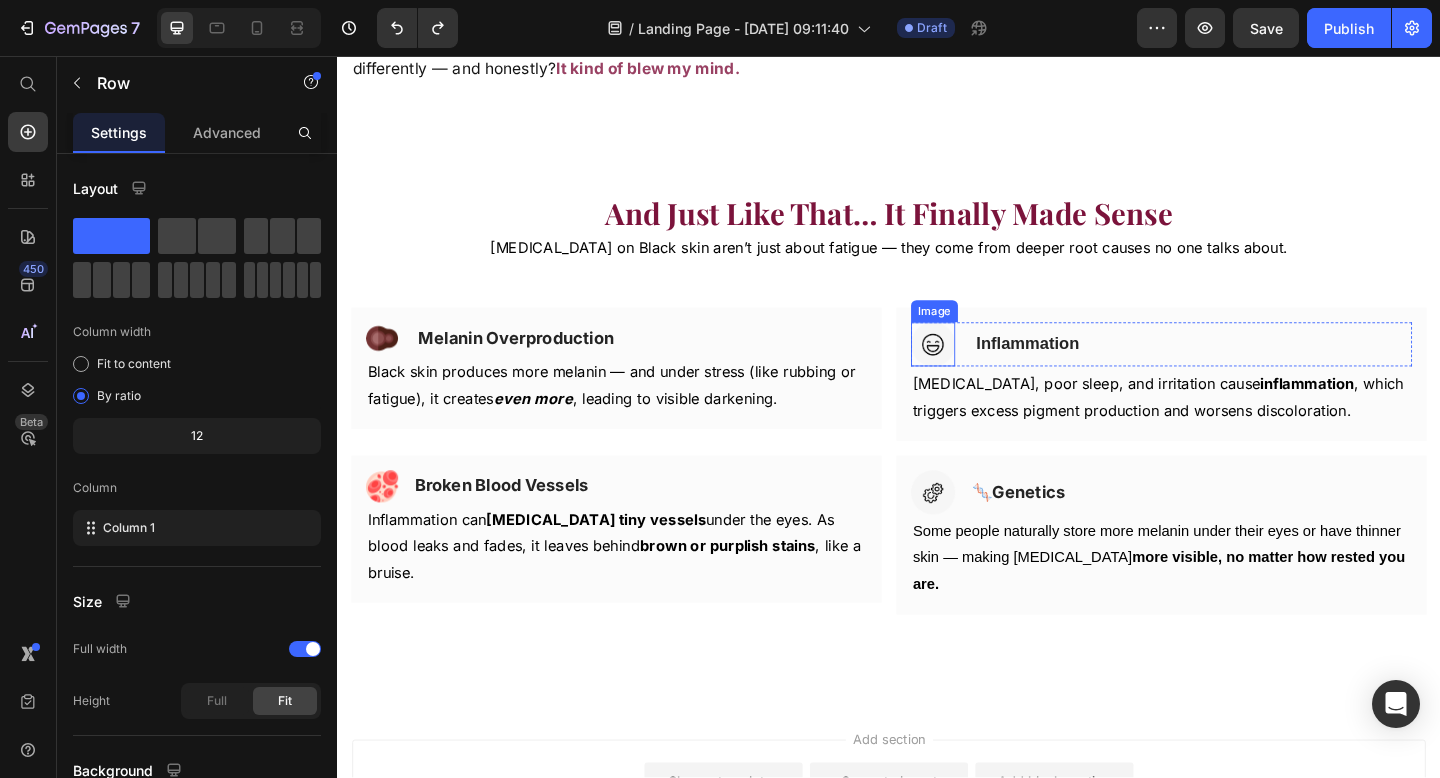 click at bounding box center [985, 370] 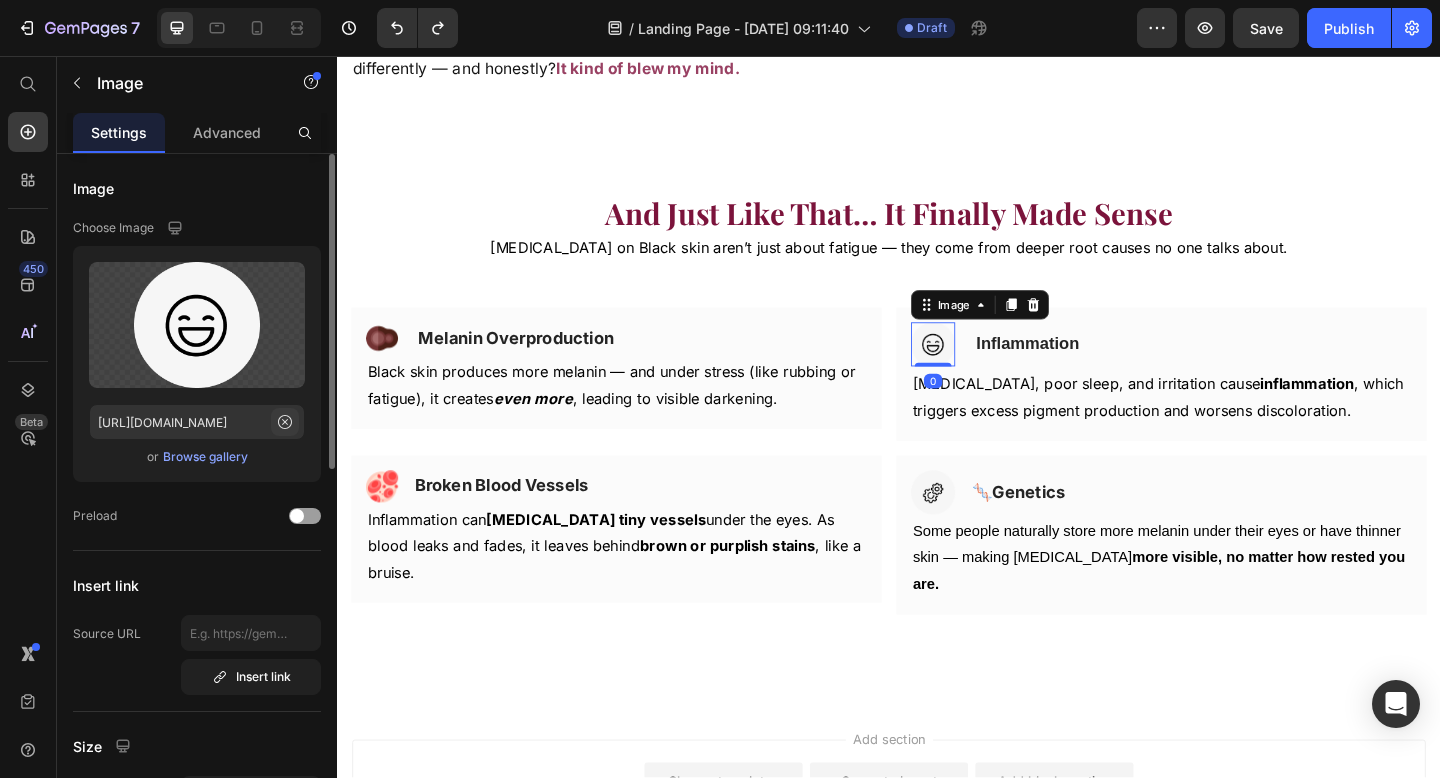 drag, startPoint x: 471, startPoint y: 109, endPoint x: 290, endPoint y: 420, distance: 359.83606 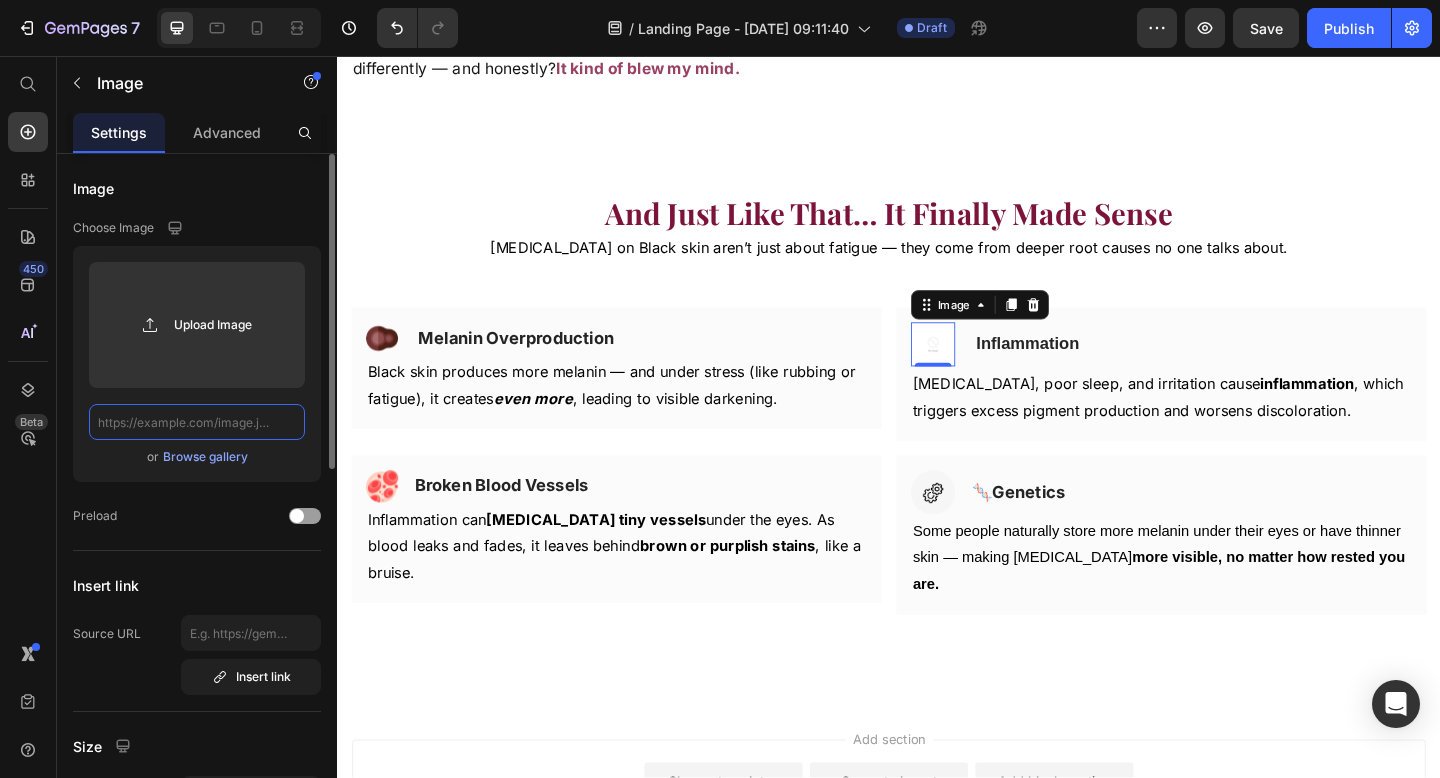 scroll, scrollTop: 0, scrollLeft: 0, axis: both 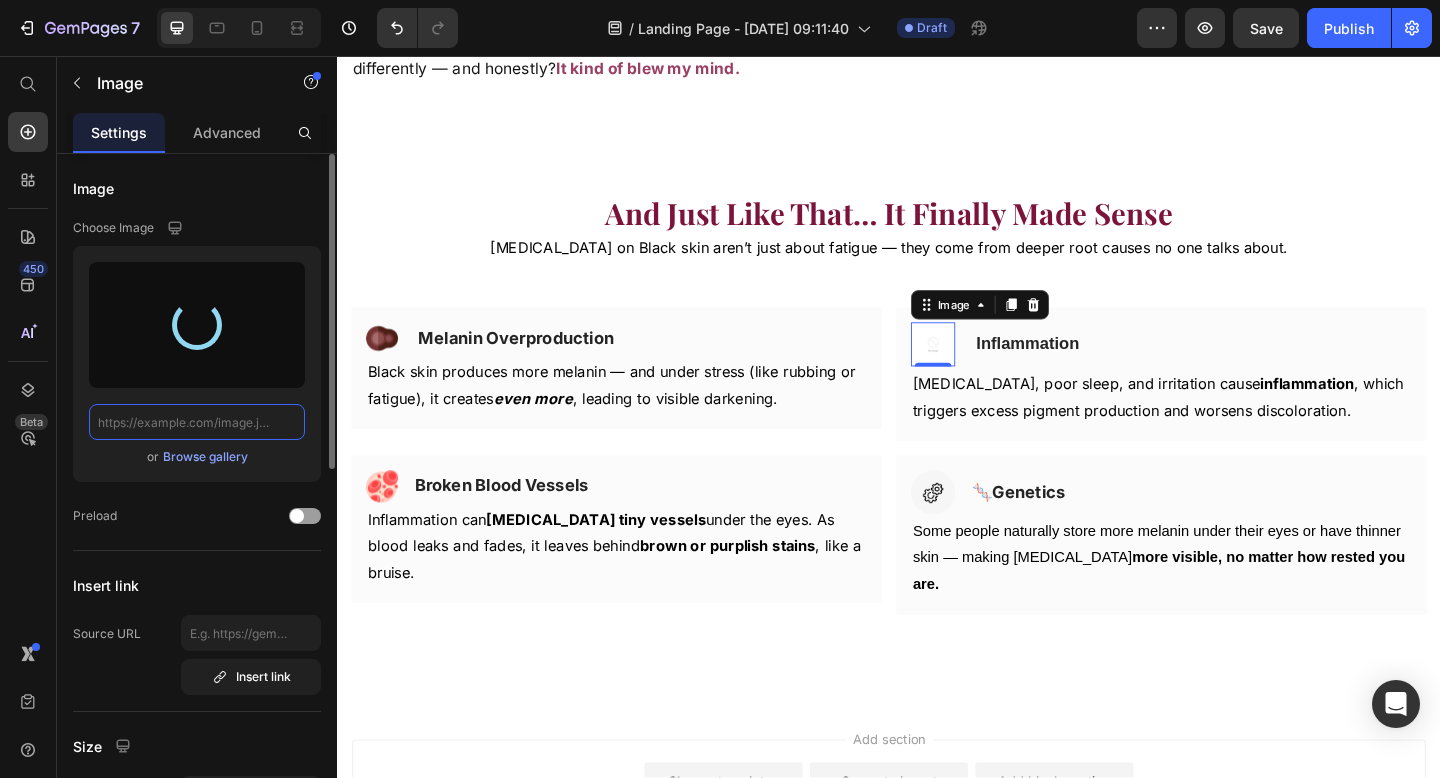 type on "https://cdn.shopify.com/s/files/1/0869/3353/7102/files/gempages_574790282806035231-a1092bb2-8a3c-4479-8ef7-2d5f72fe50fd.png" 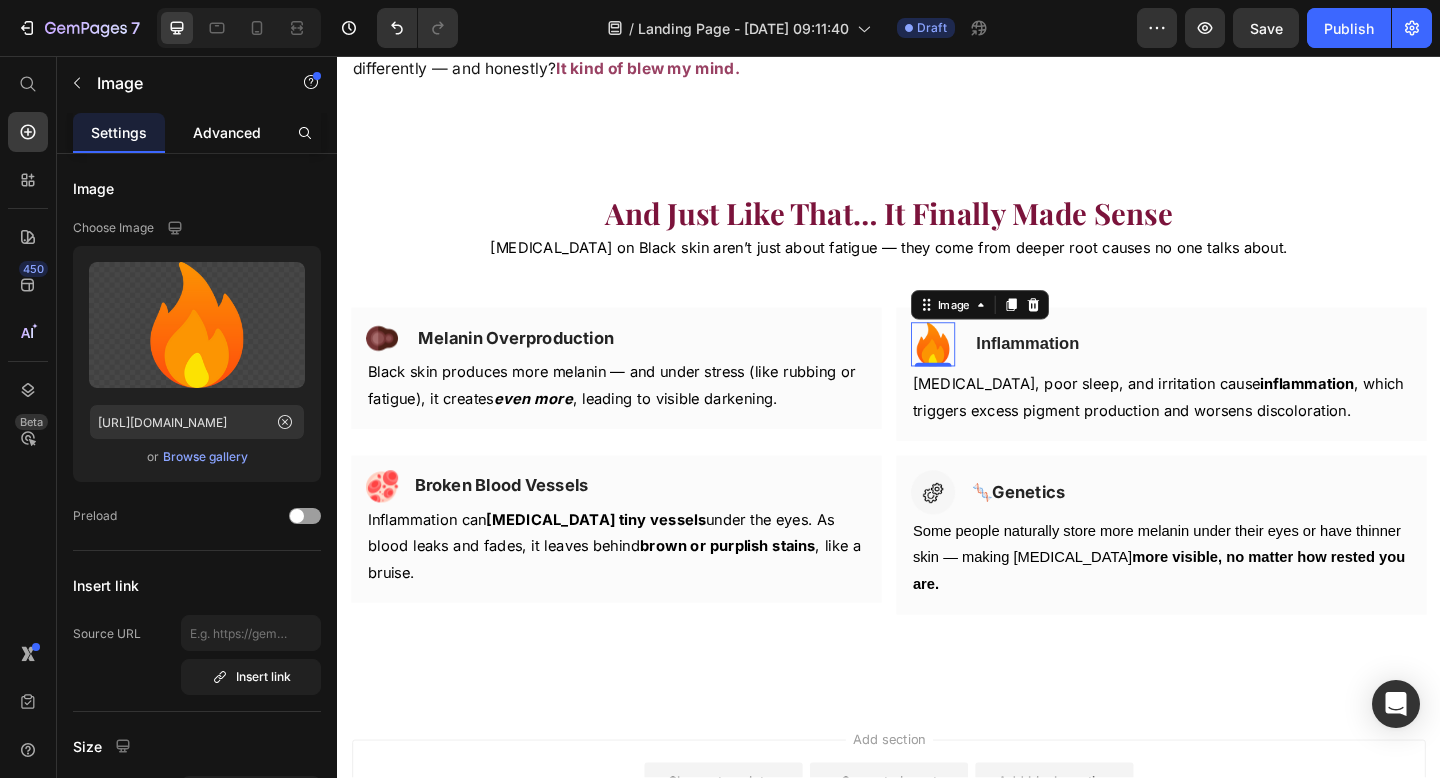 click on "Advanced" at bounding box center [227, 132] 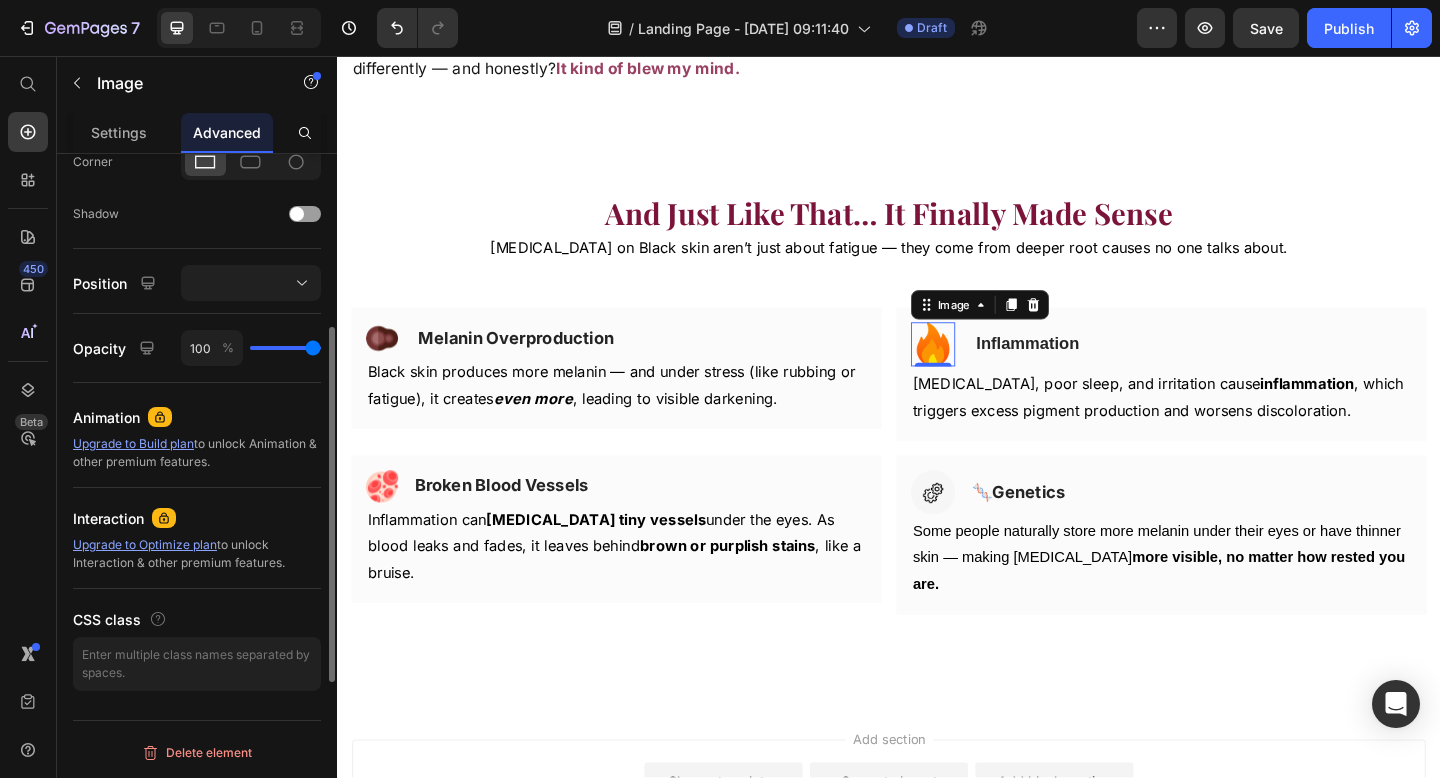 scroll, scrollTop: 0, scrollLeft: 0, axis: both 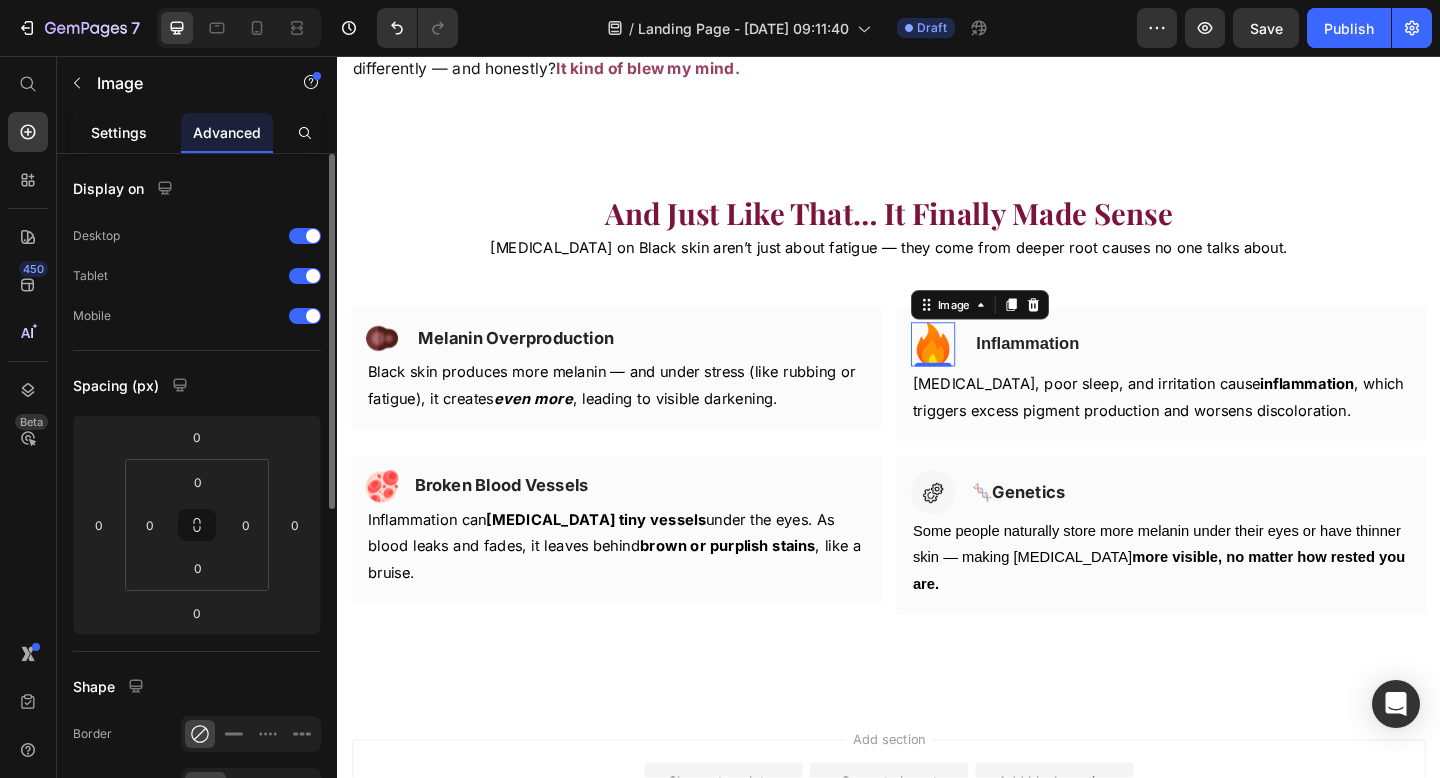 click on "Settings" 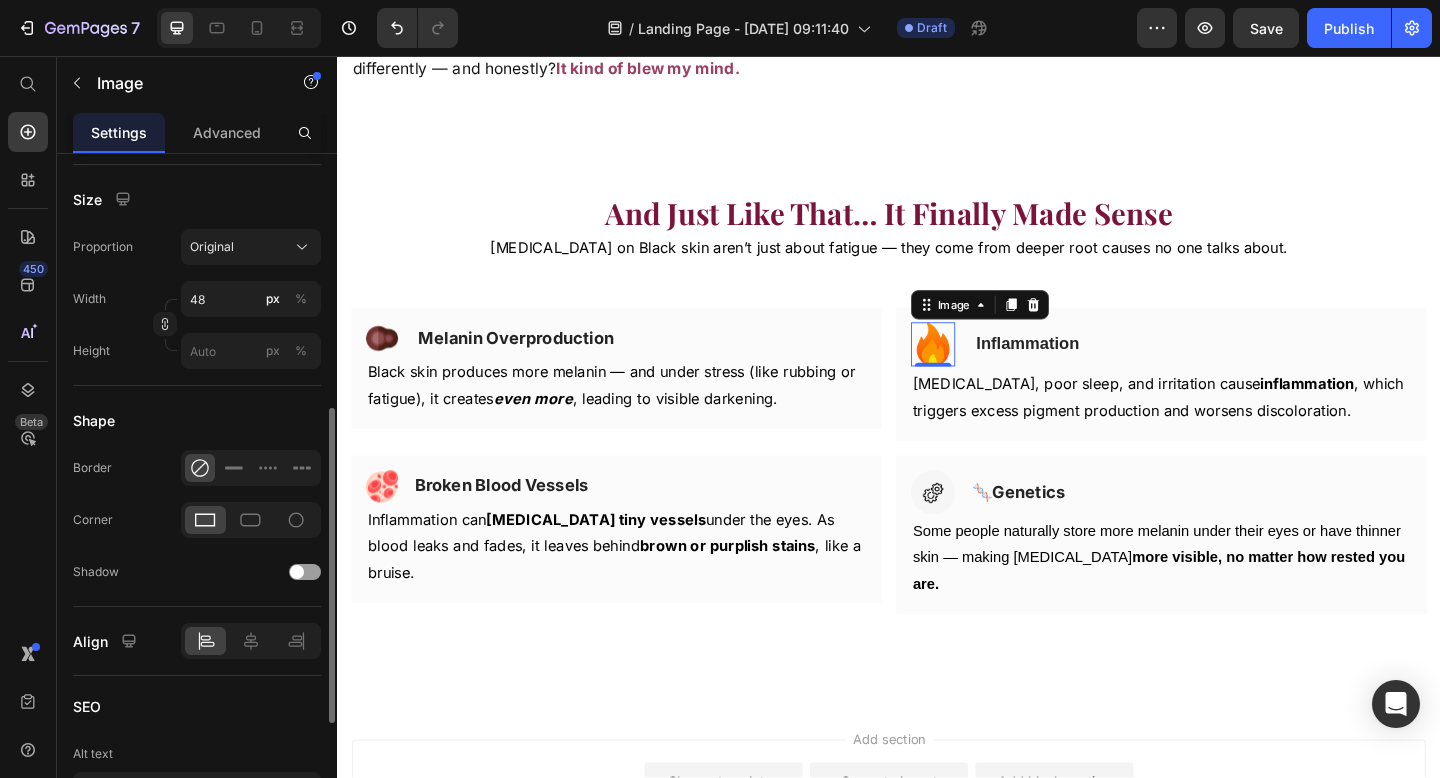 scroll, scrollTop: 548, scrollLeft: 0, axis: vertical 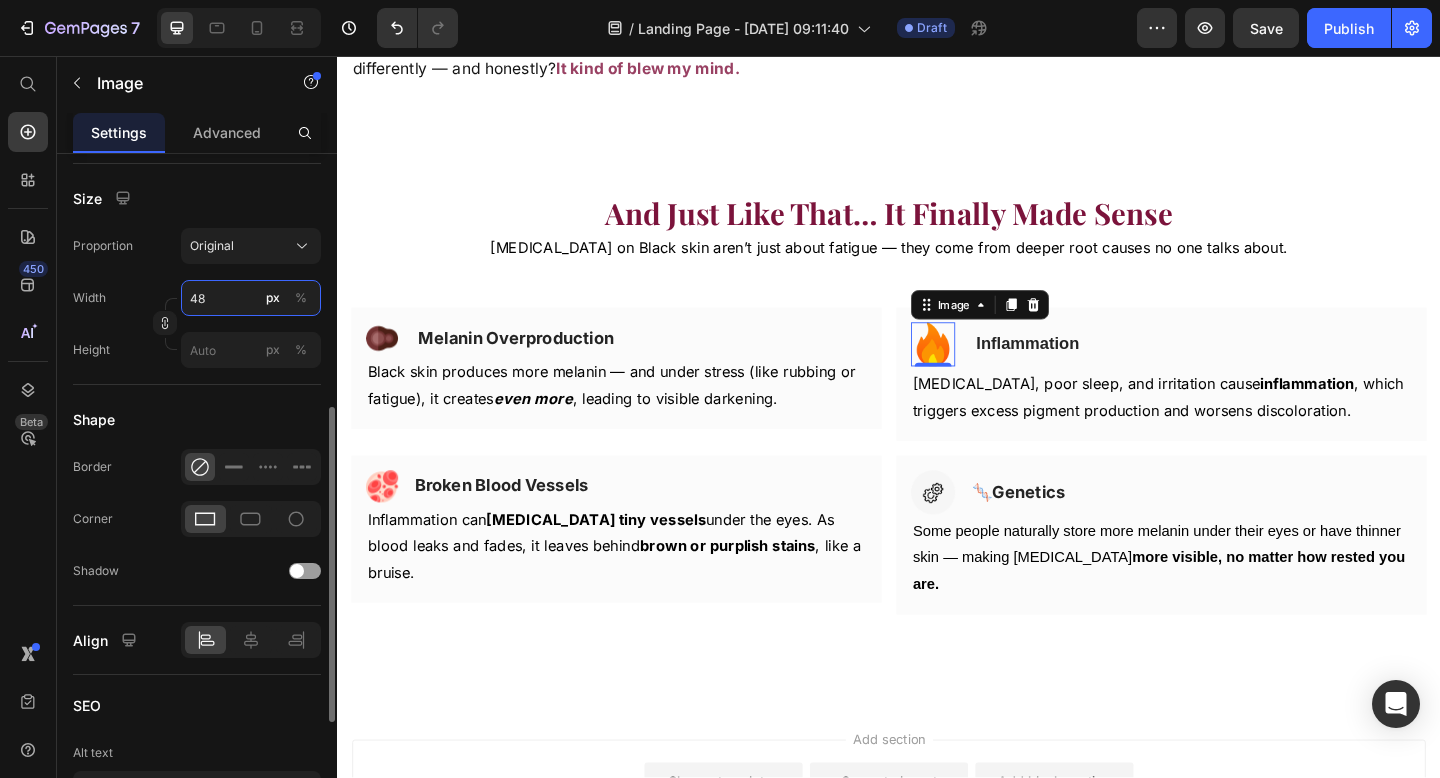 click on "48" at bounding box center [251, 298] 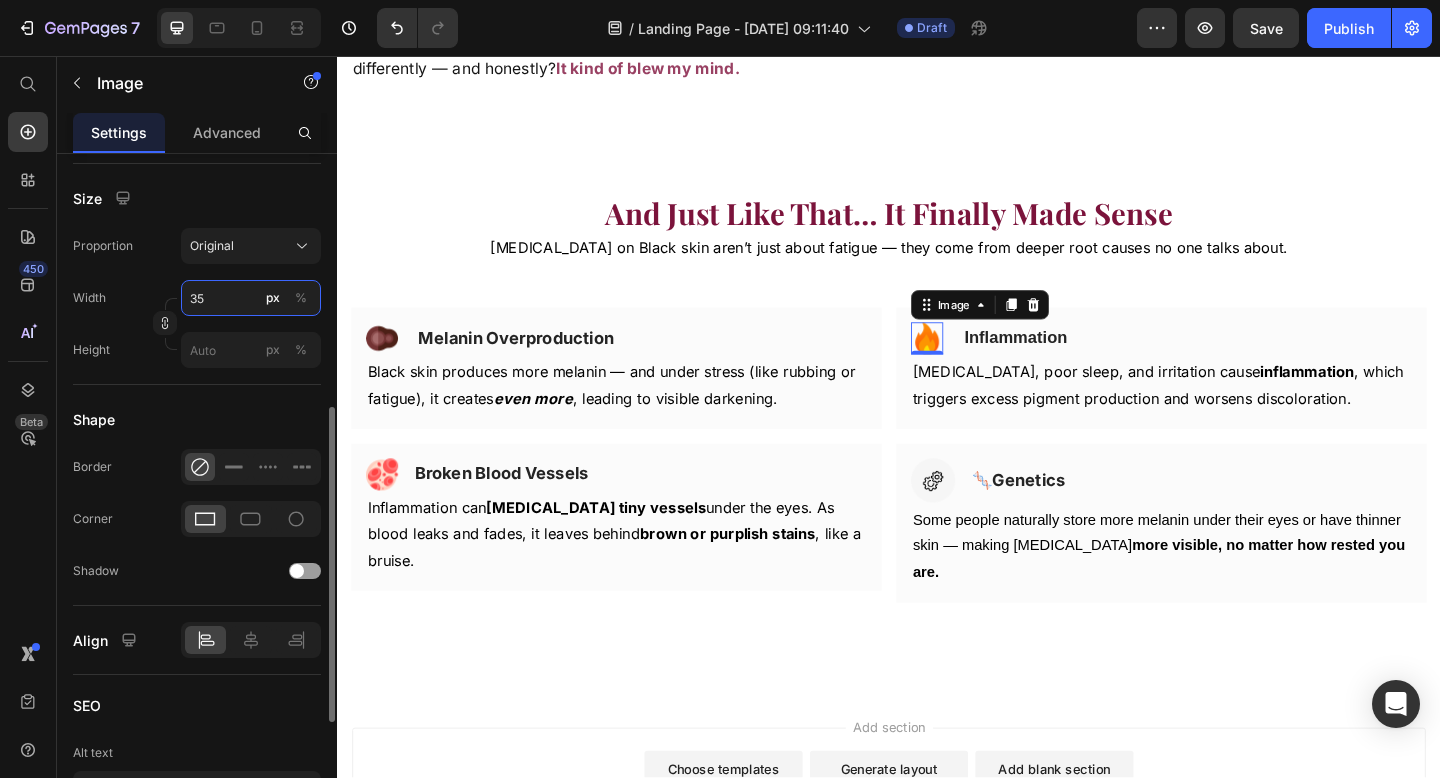 type on "35" 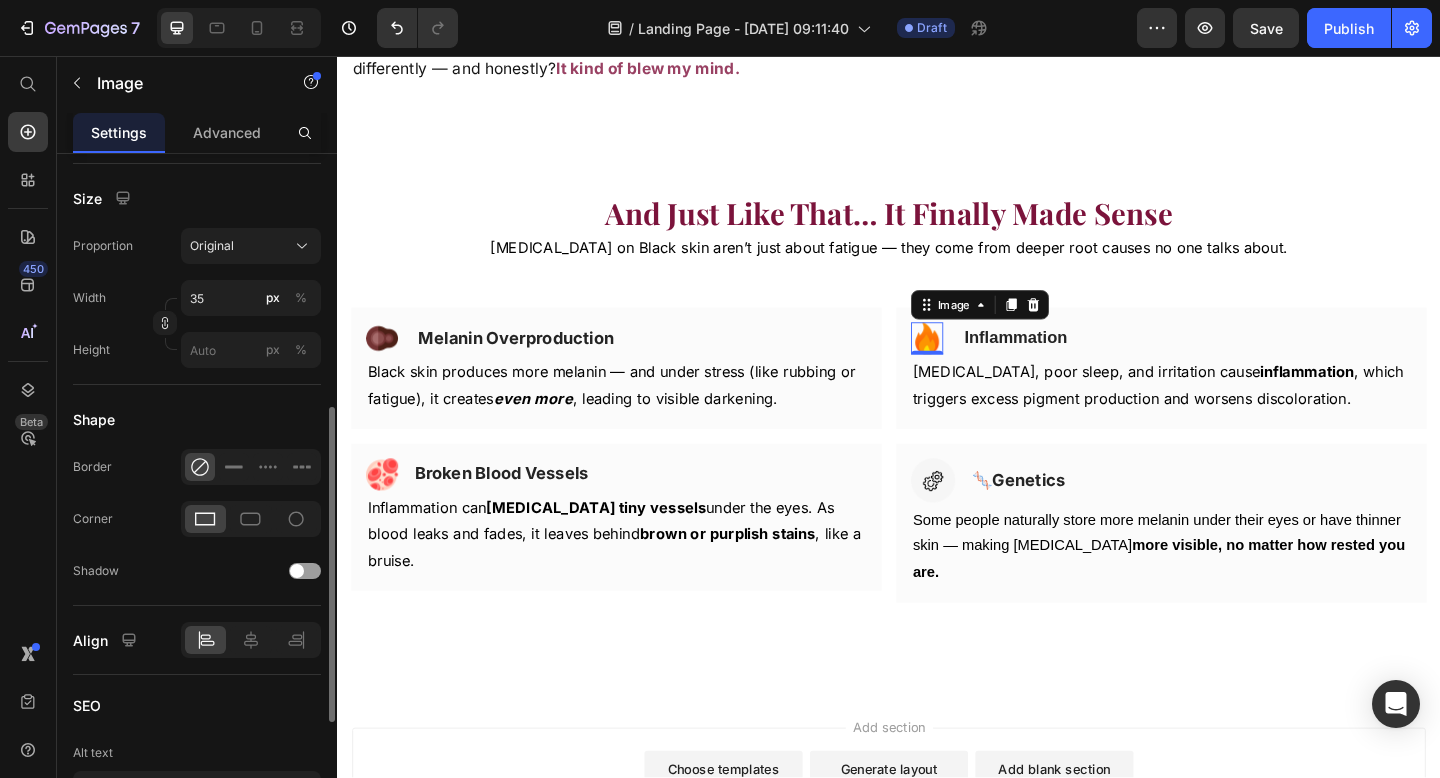 click on "Size" at bounding box center (197, 198) 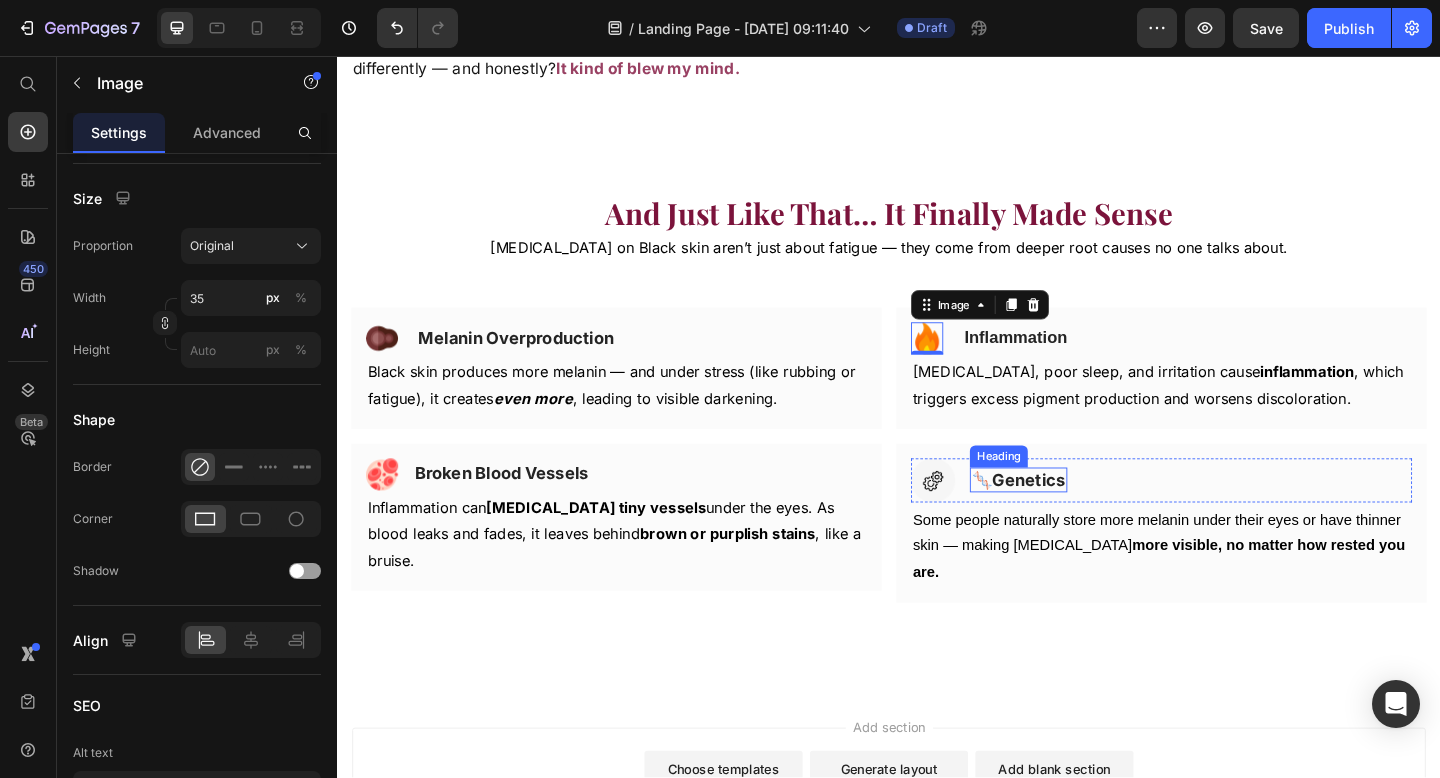 click on "🧬  Genetics" at bounding box center [1078, 517] 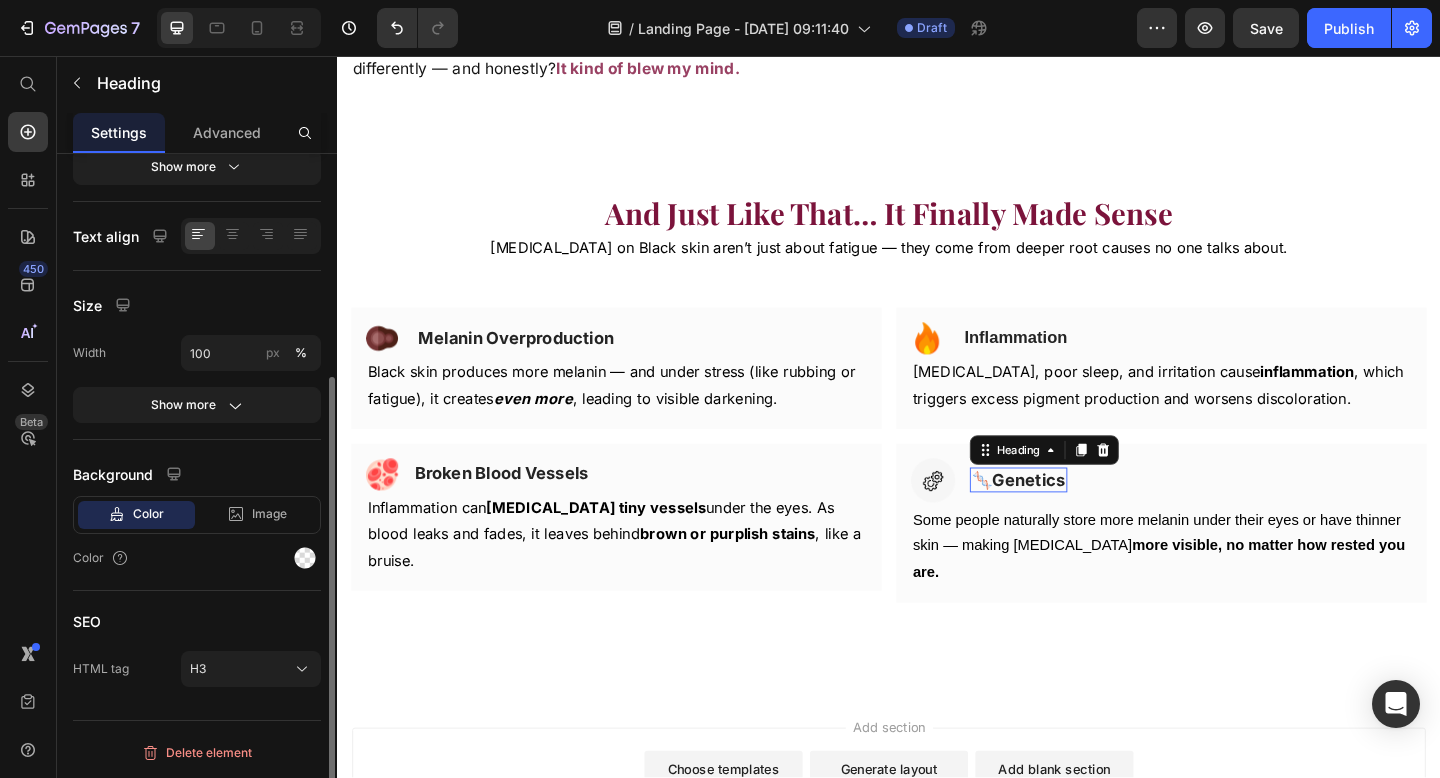 scroll, scrollTop: 0, scrollLeft: 0, axis: both 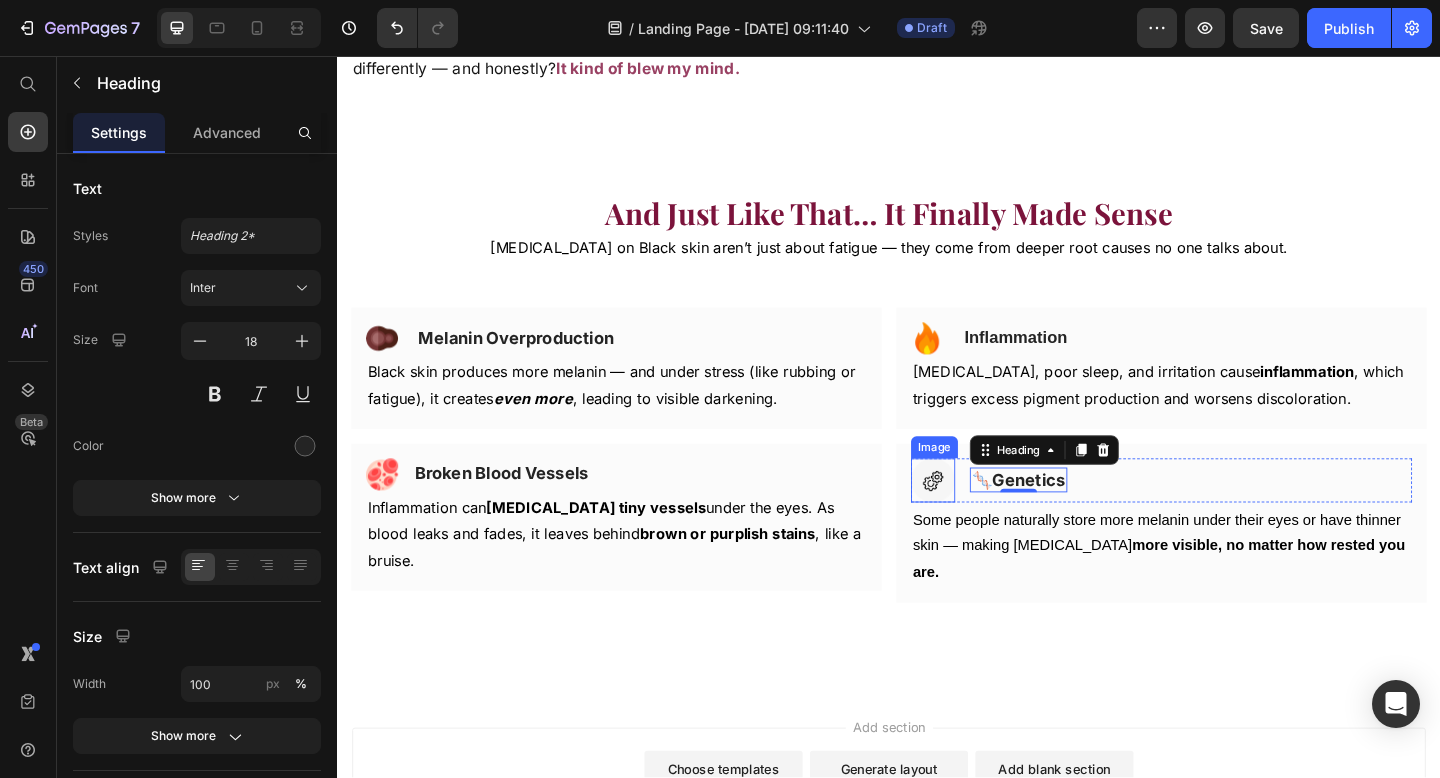 click at bounding box center (985, 518) 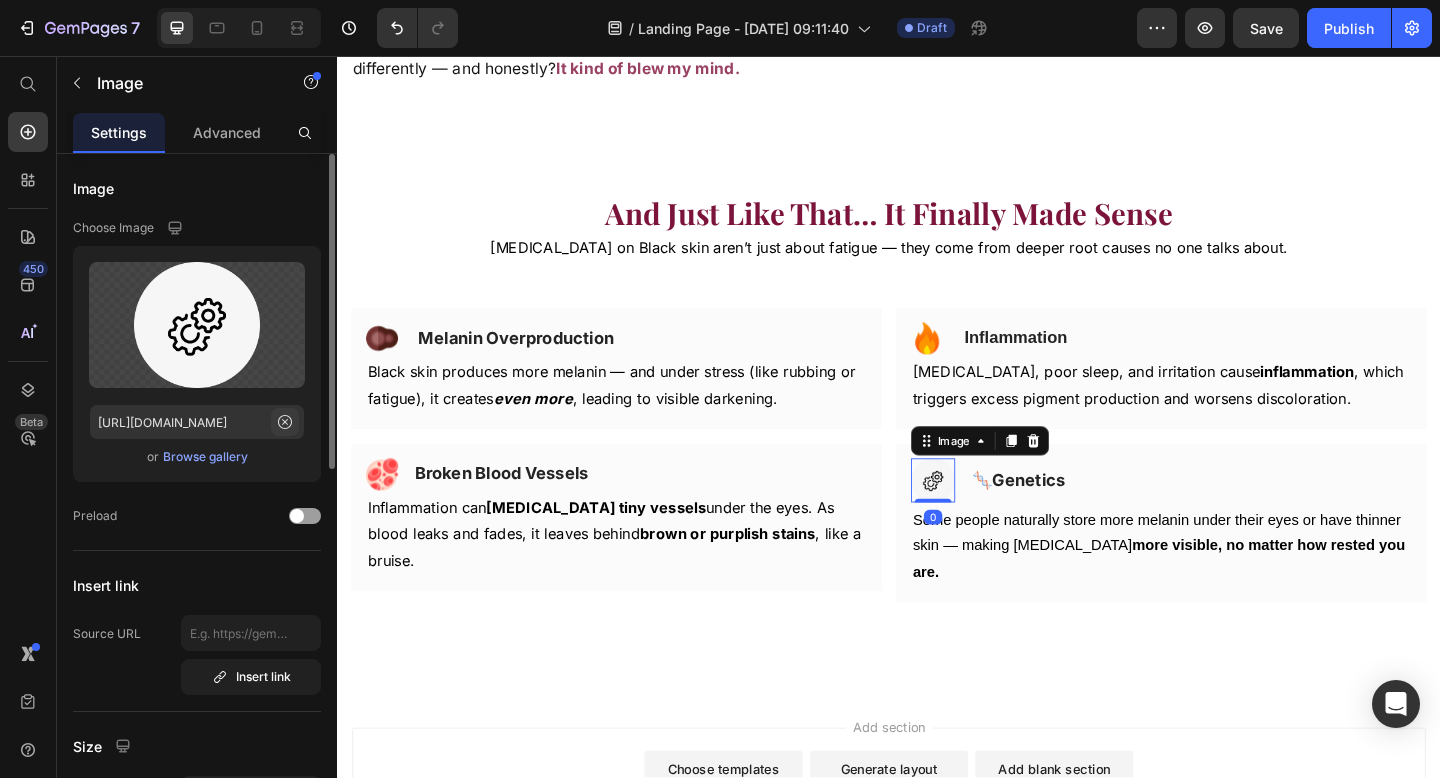 click 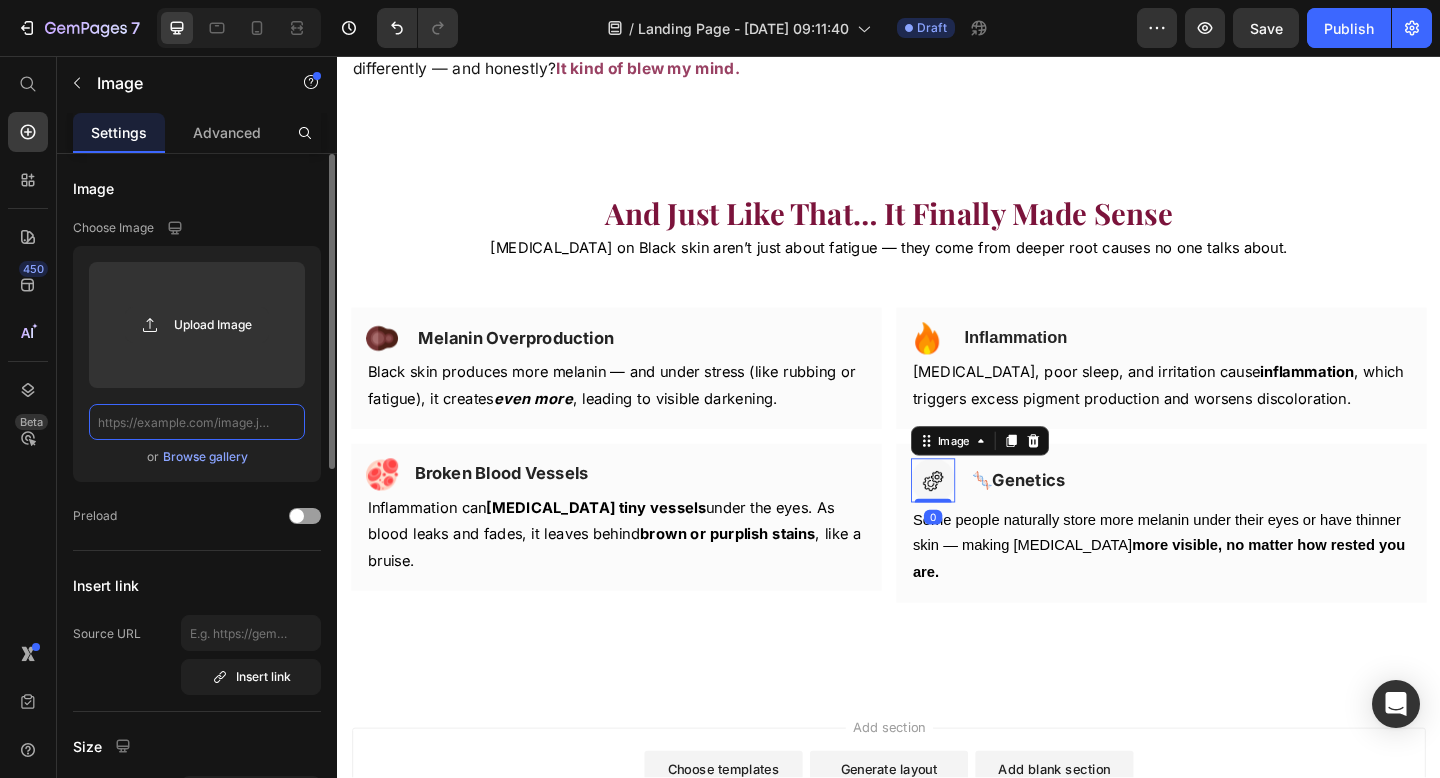 scroll, scrollTop: 0, scrollLeft: 0, axis: both 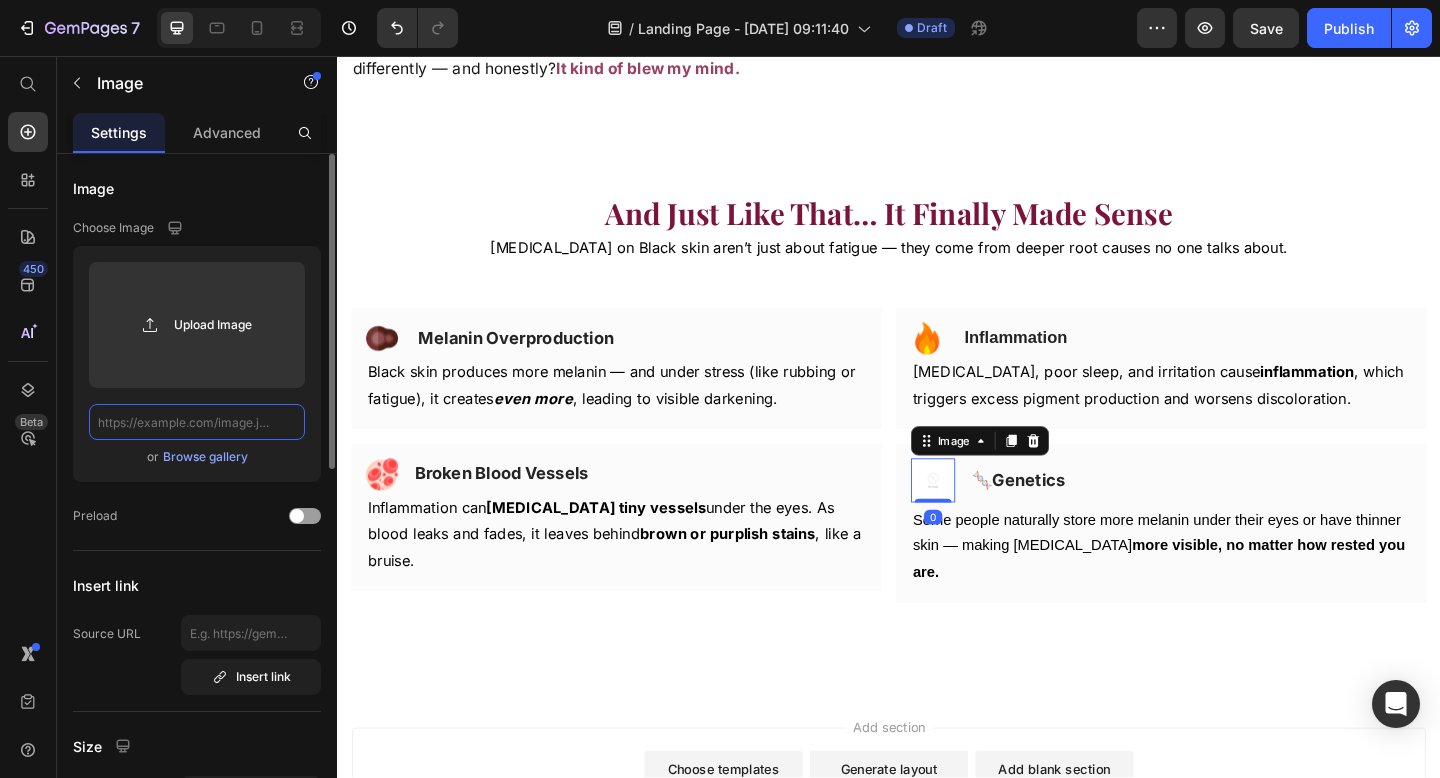 click 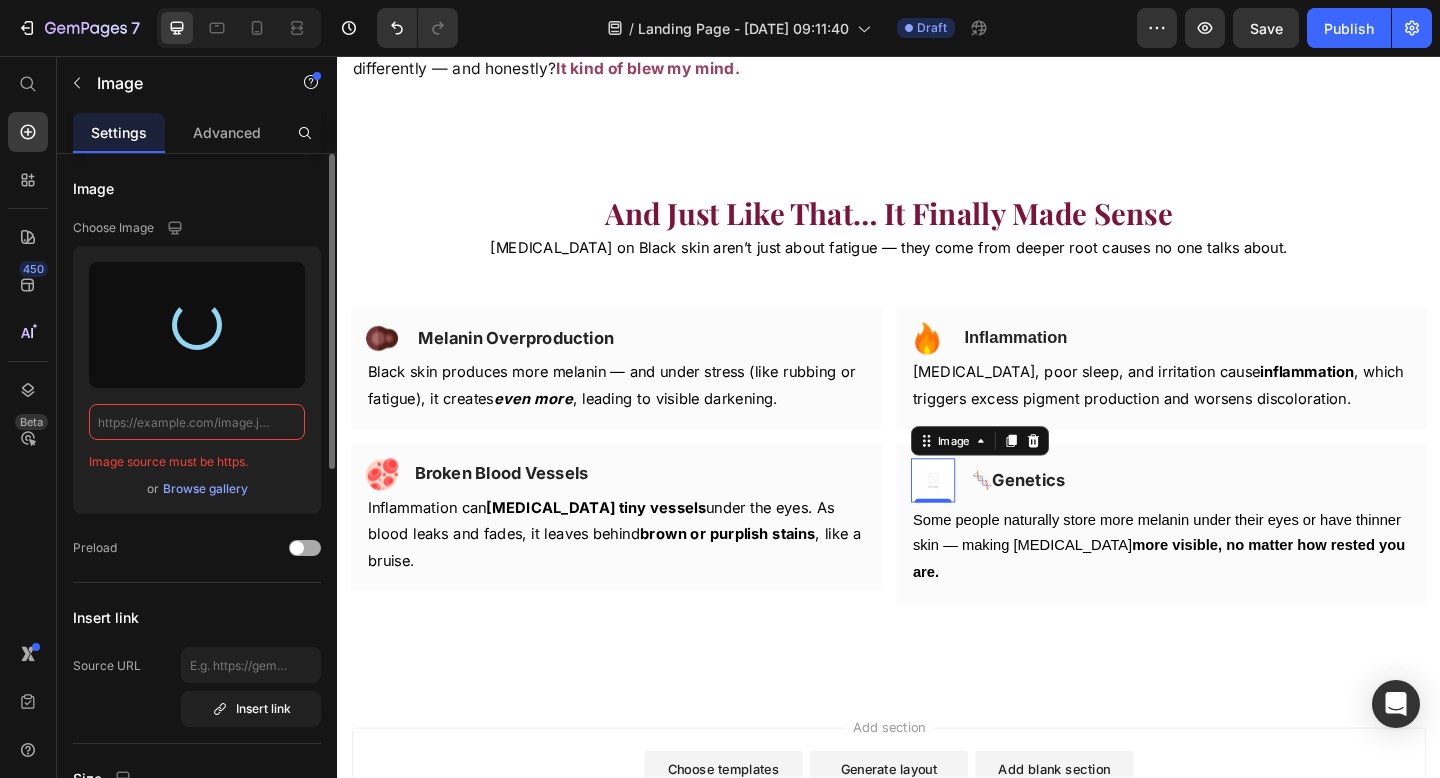 type on "https://cdn.shopify.com/s/files/1/0869/3353/7102/files/gempages_574790282806035231-59718eab-27ee-4444-b72d-369281e165d8.png" 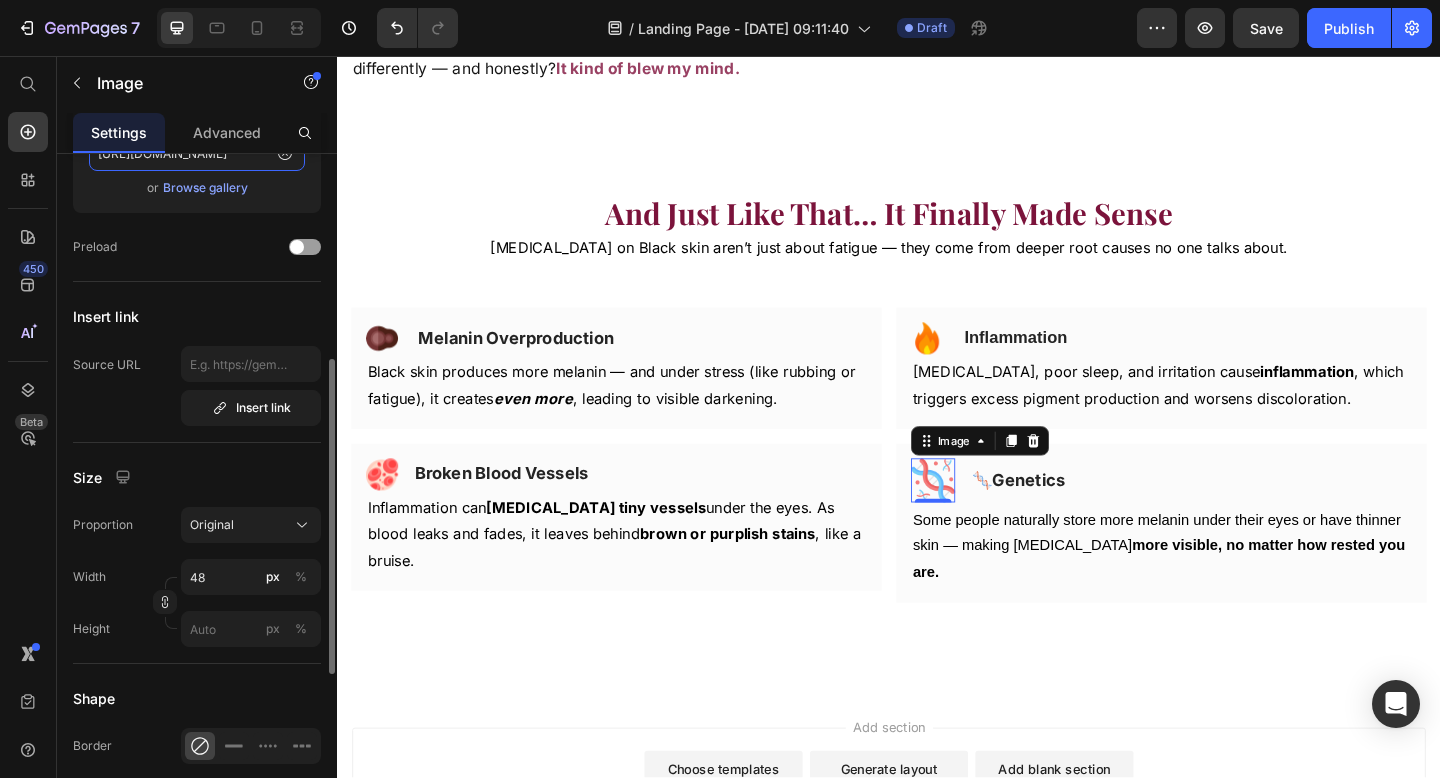 scroll, scrollTop: 332, scrollLeft: 0, axis: vertical 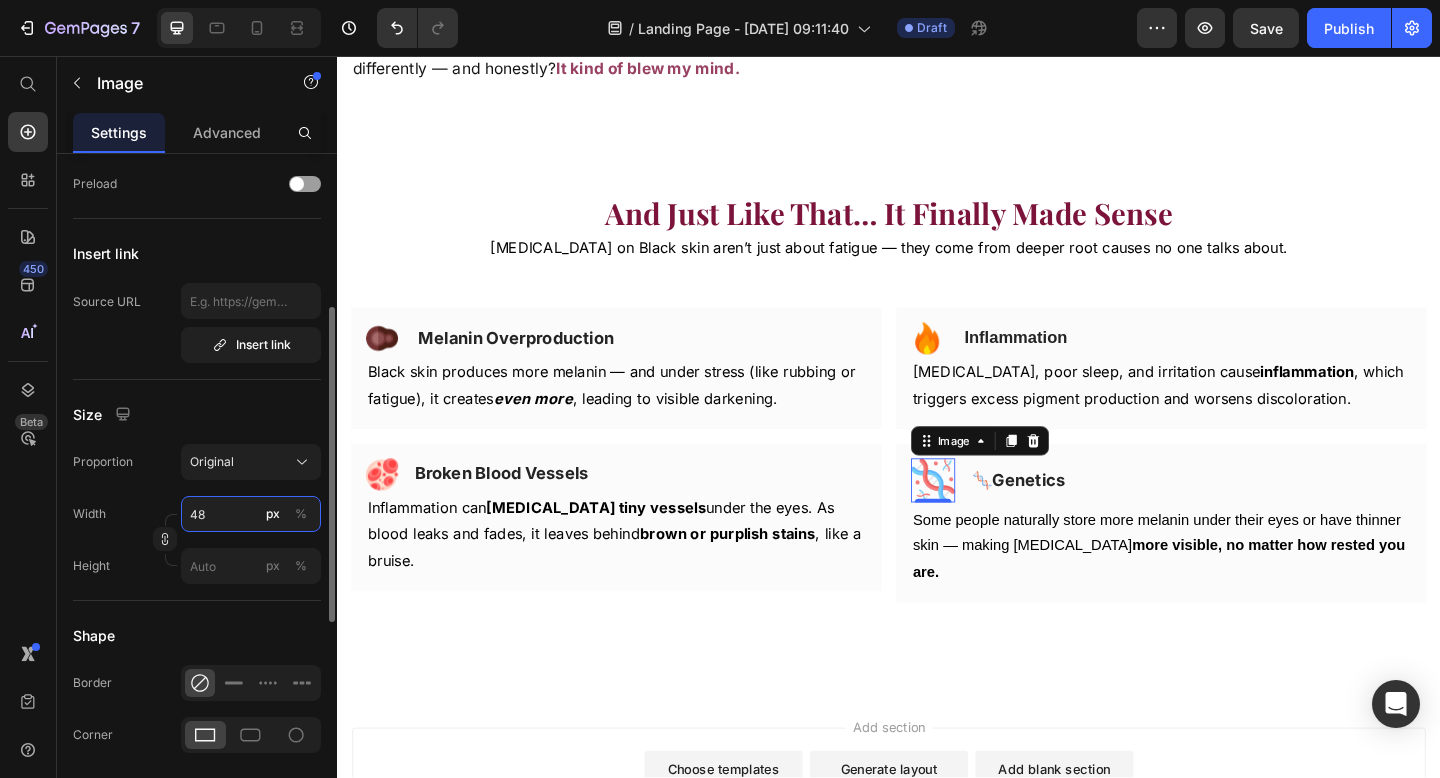 click on "48" at bounding box center (251, 514) 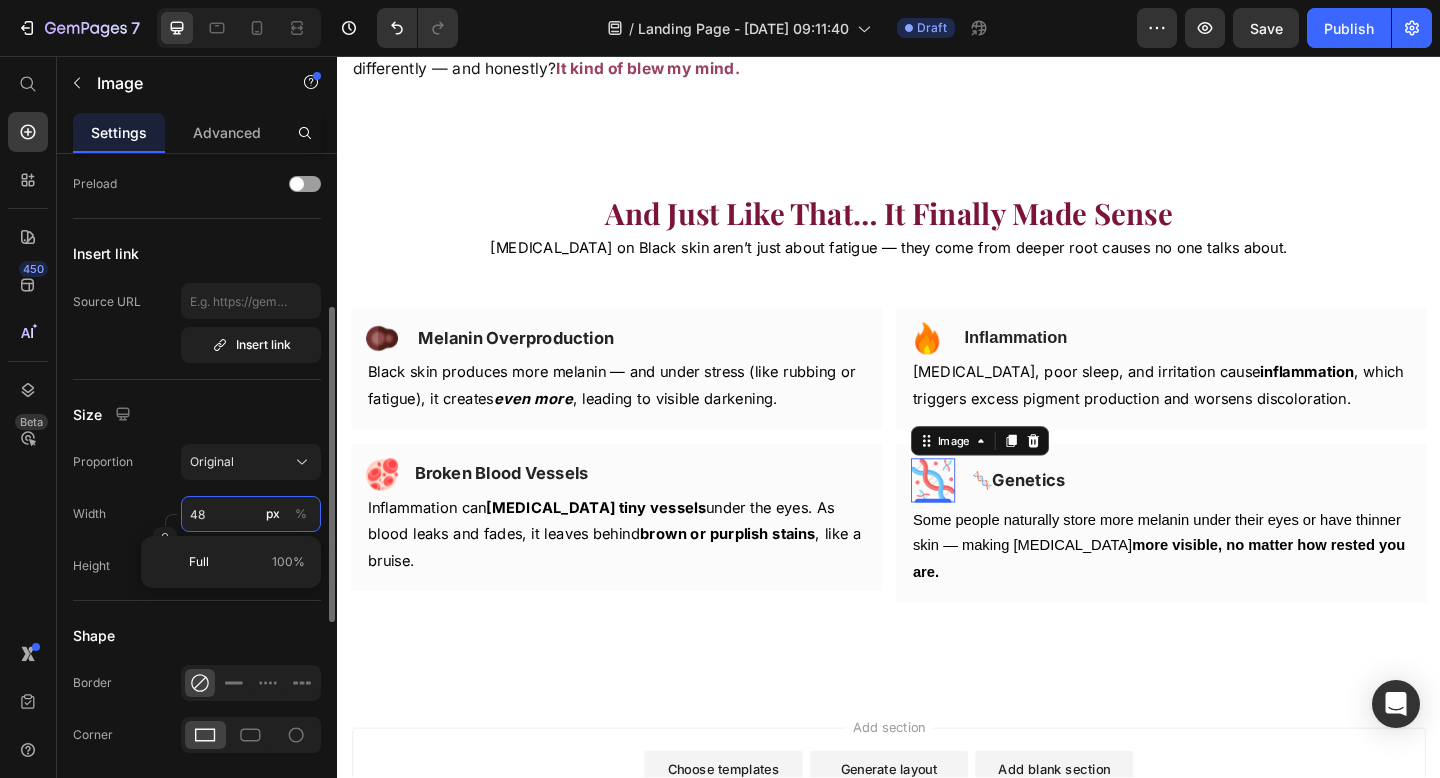 click on "48" at bounding box center [251, 514] 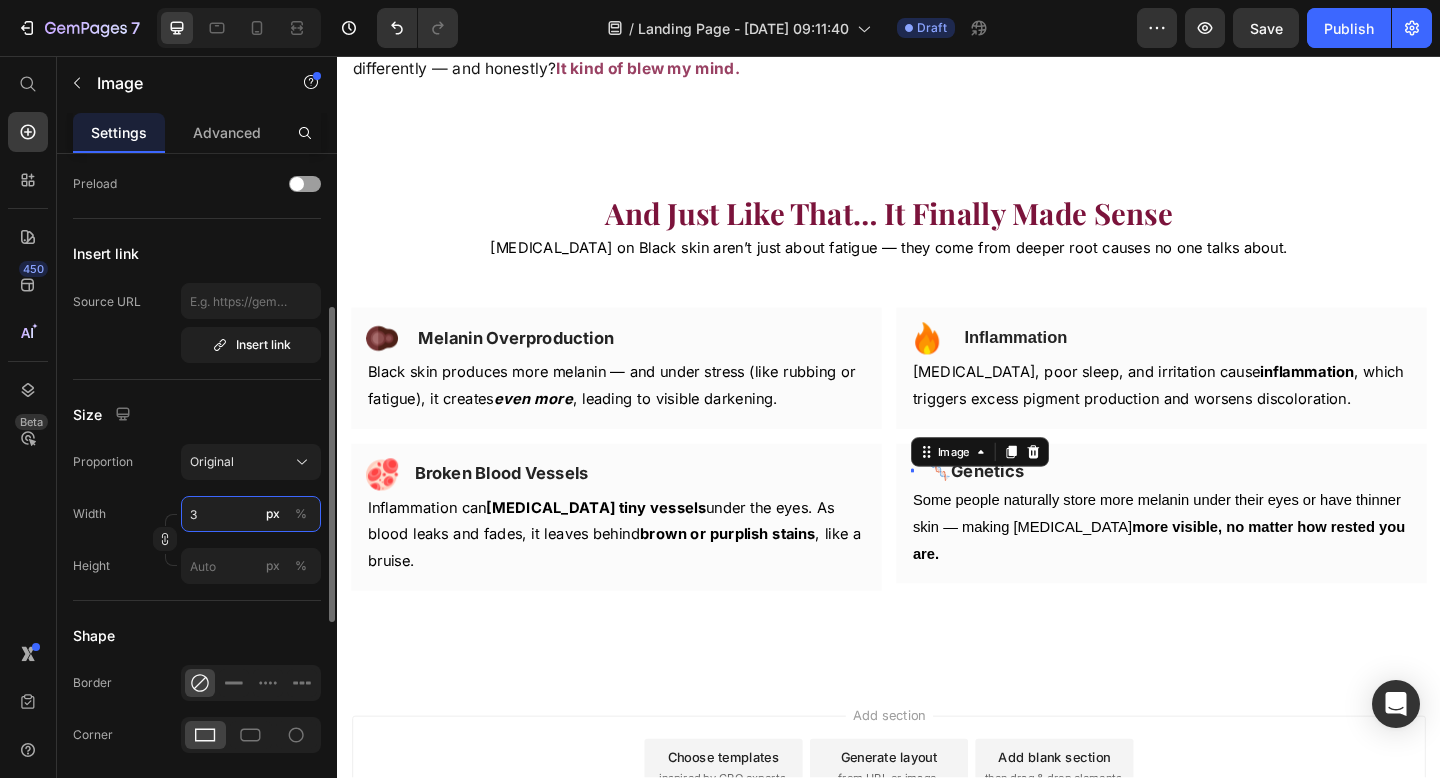 type on "35" 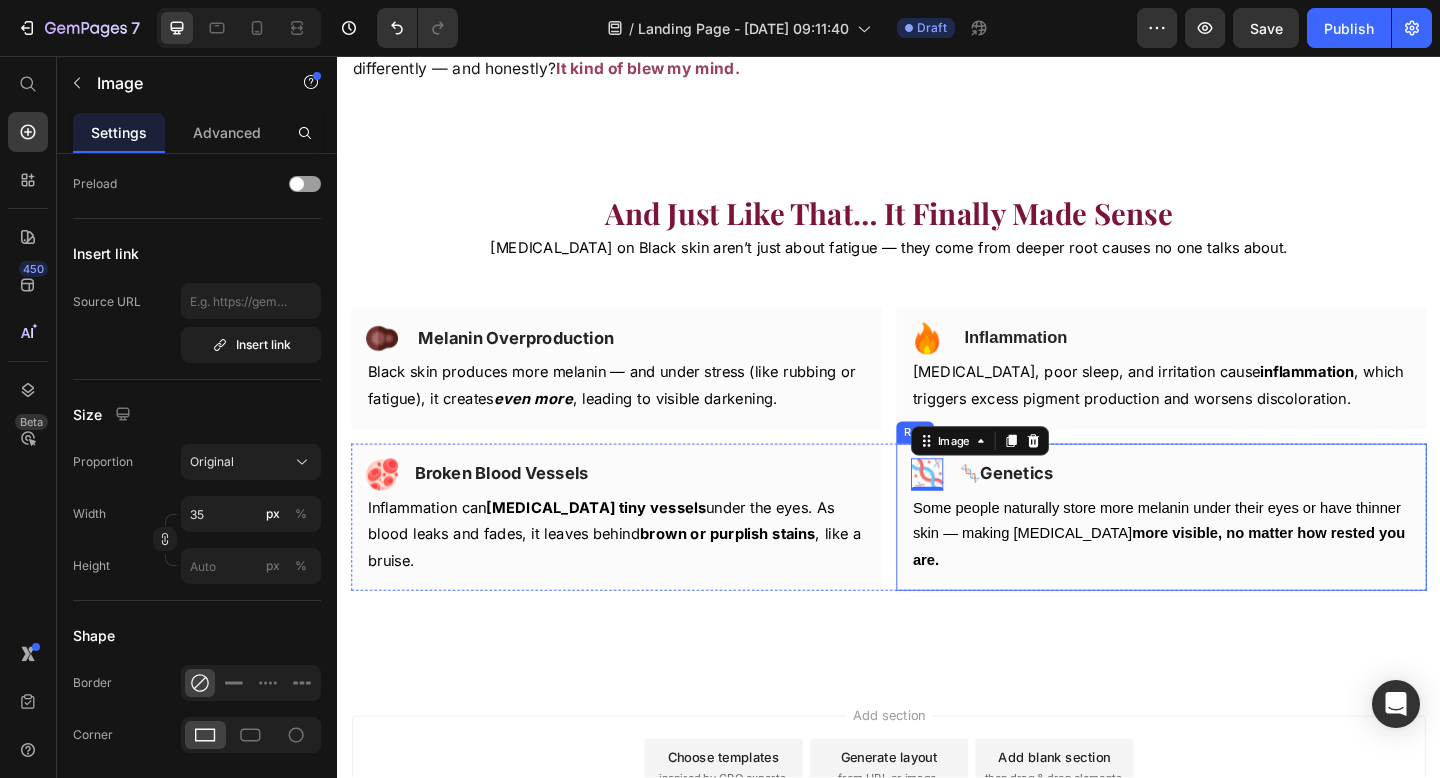 click on "Genetics" at bounding box center (1076, 510) 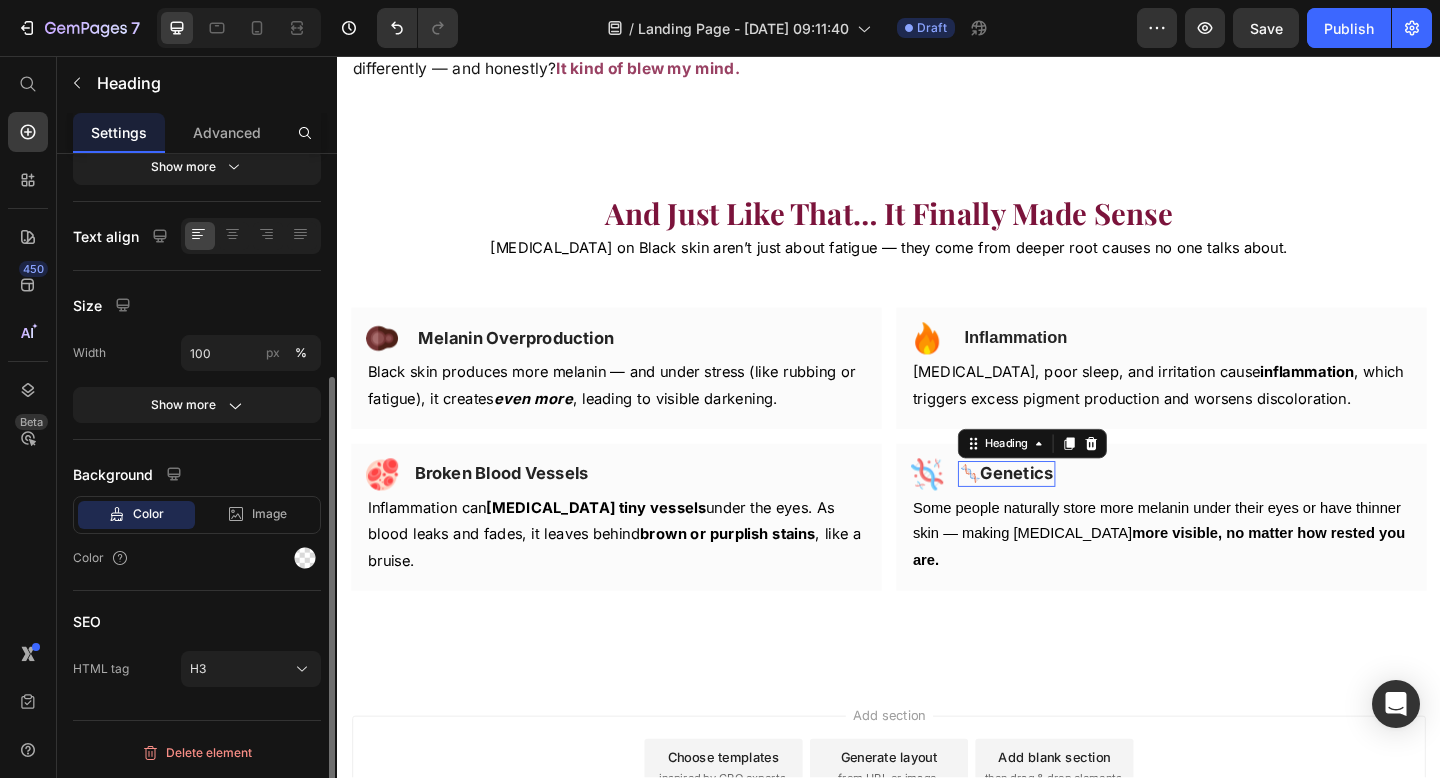 scroll, scrollTop: 0, scrollLeft: 0, axis: both 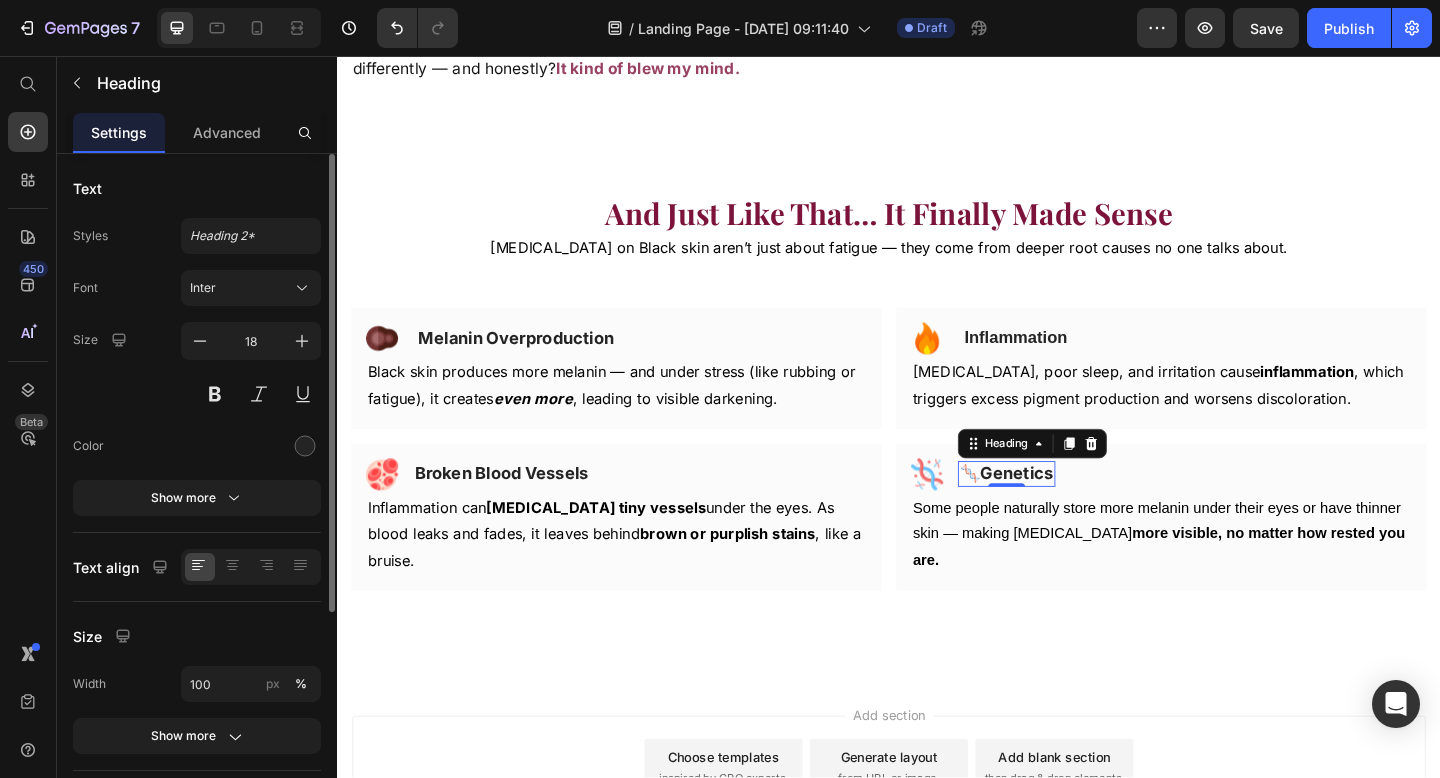 click on "🧬  Genetics" at bounding box center [1065, 510] 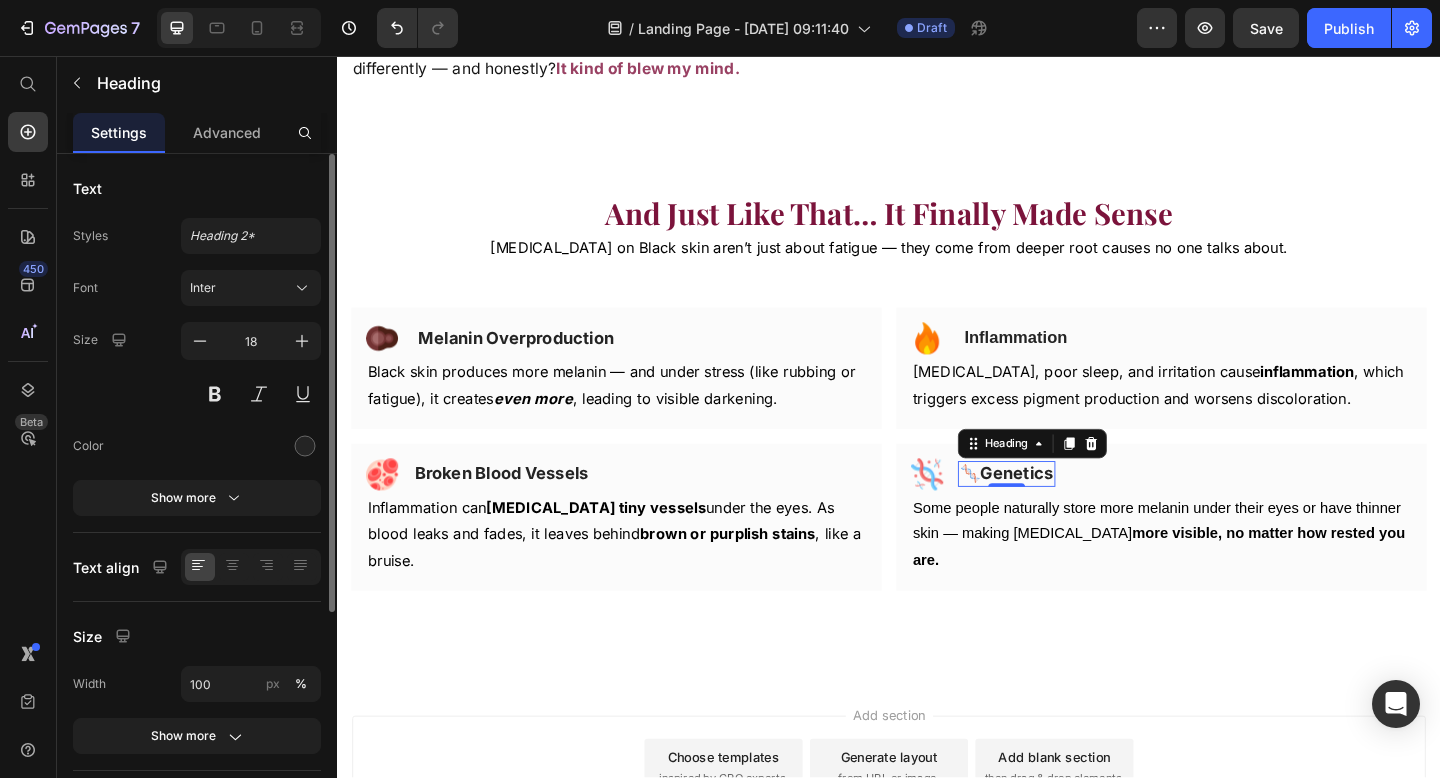 click on "🧬  Genetics" at bounding box center (1065, 510) 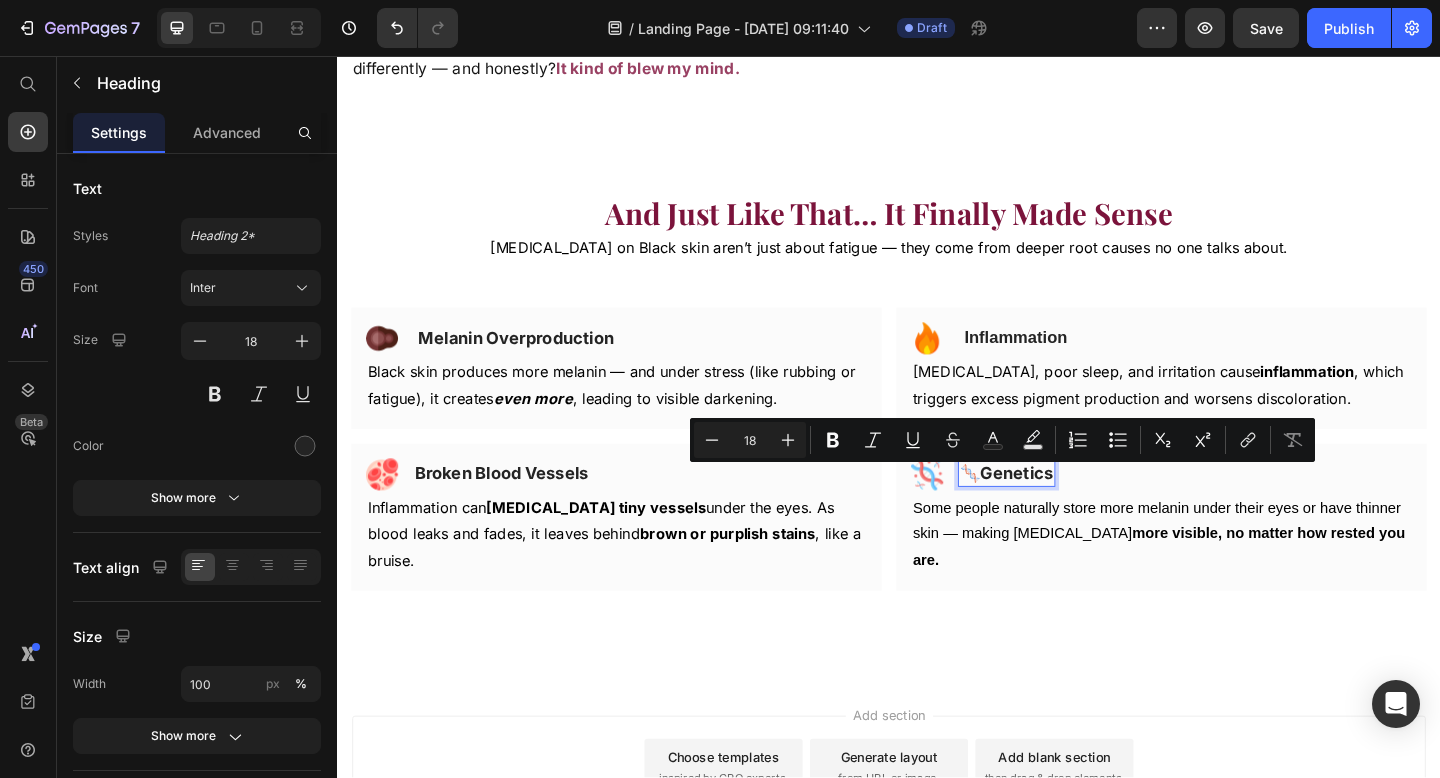 click on "🧬  Genetics" at bounding box center [1065, 510] 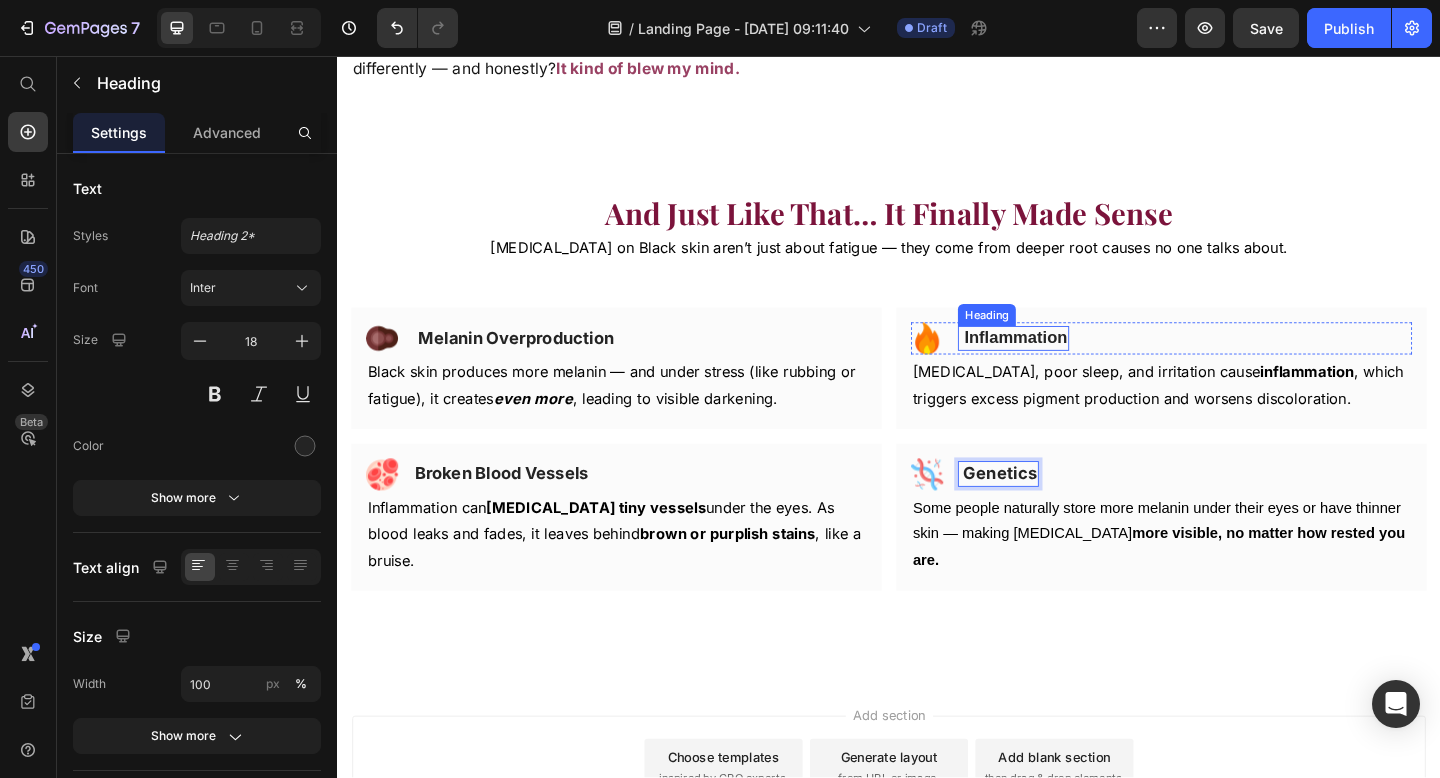 click on "Inflammation" at bounding box center (1075, 363) 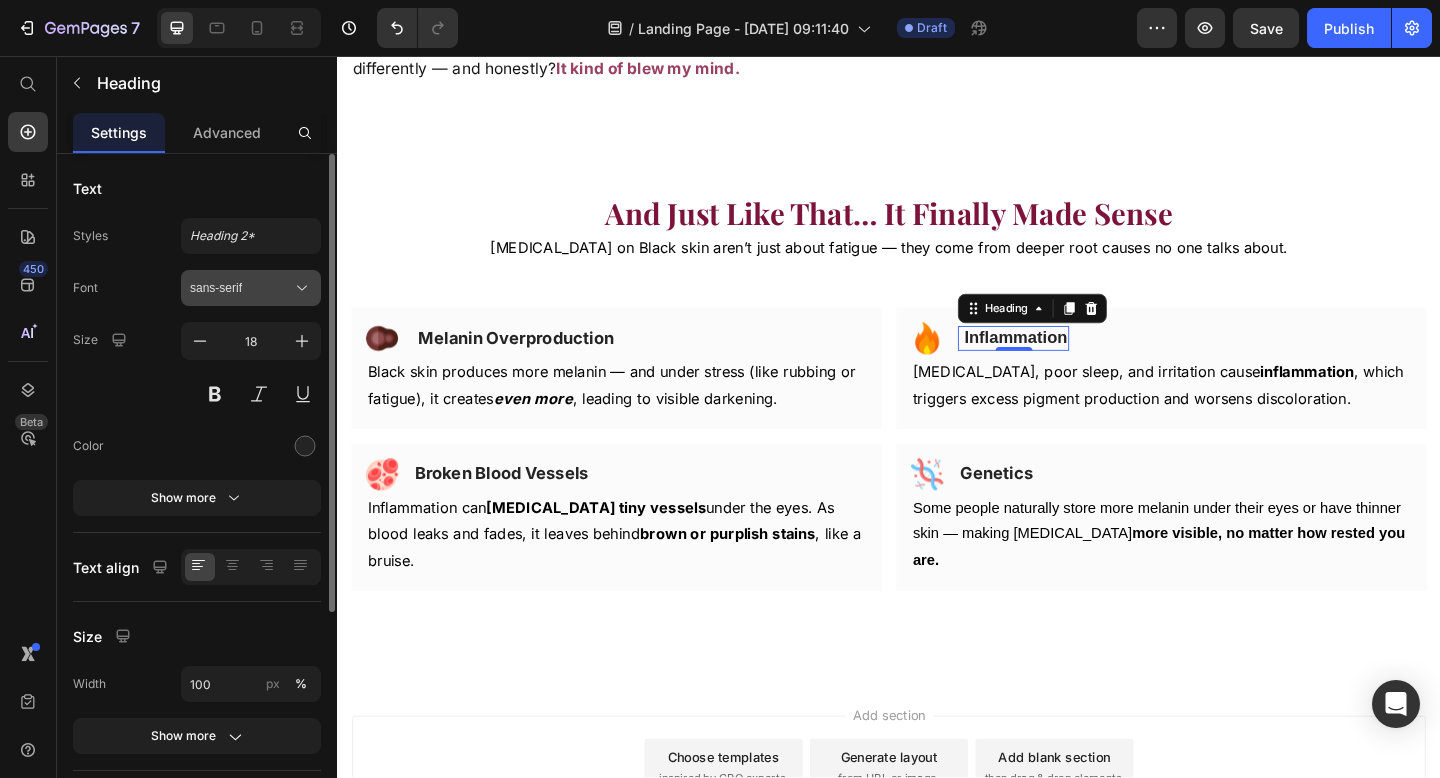 click on "sans-serif" at bounding box center [241, 288] 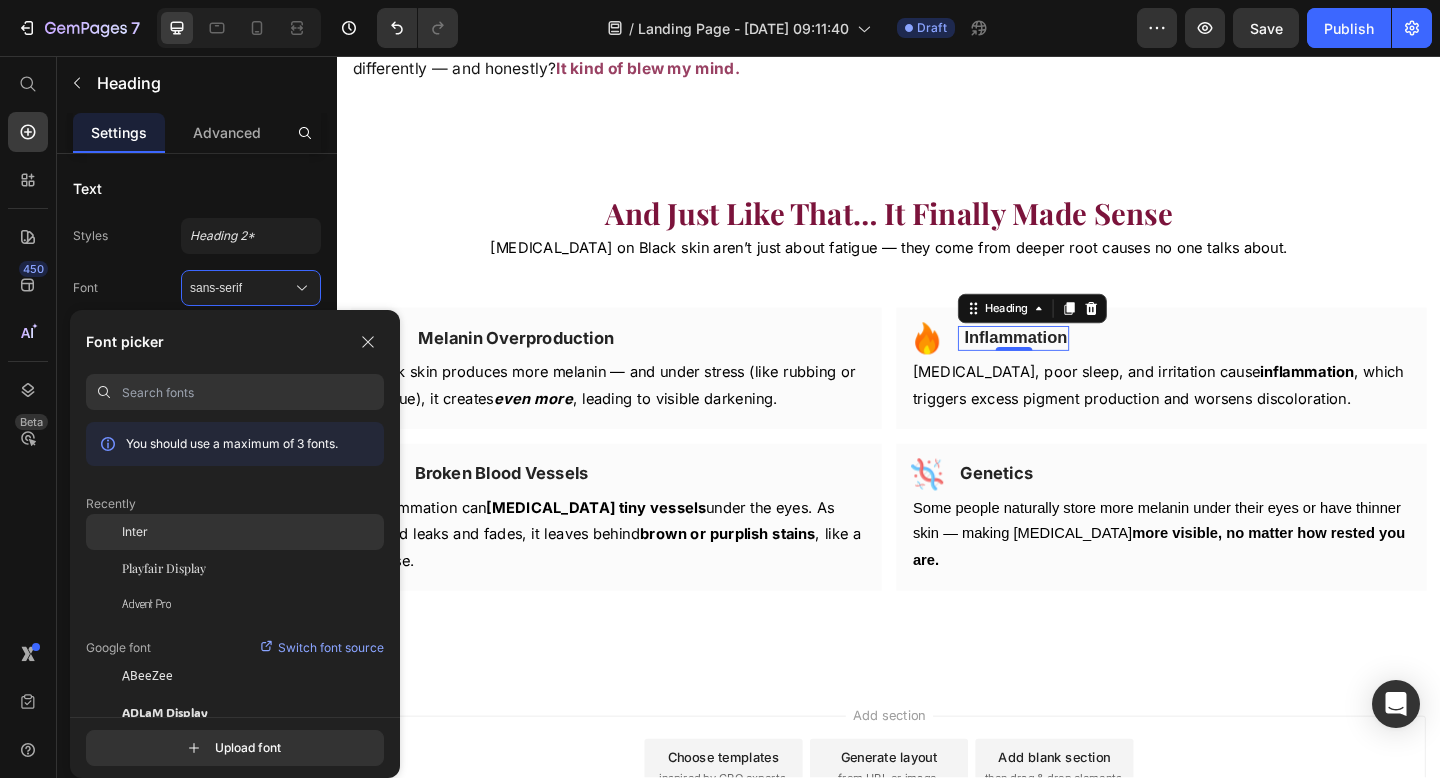 click on "Inter" 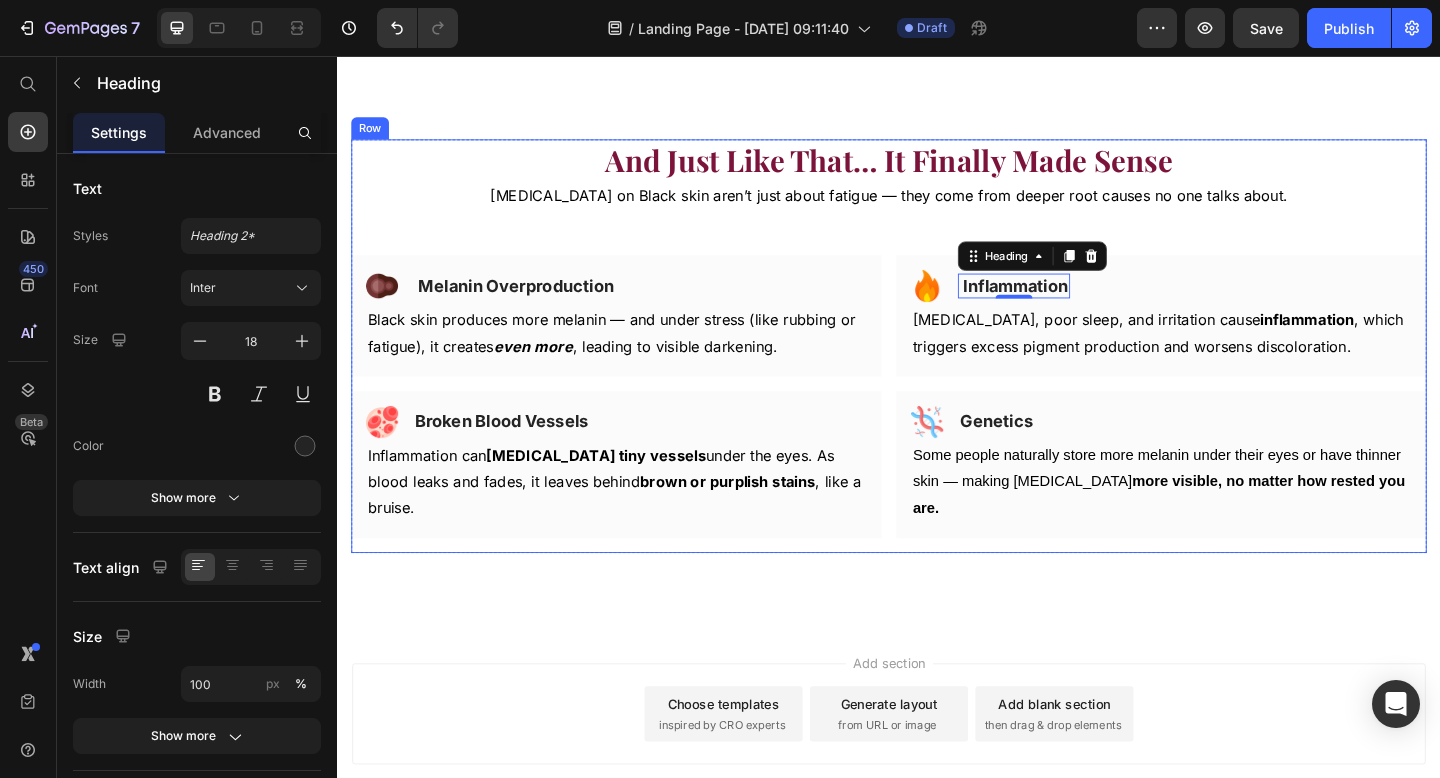 scroll, scrollTop: 2874, scrollLeft: 0, axis: vertical 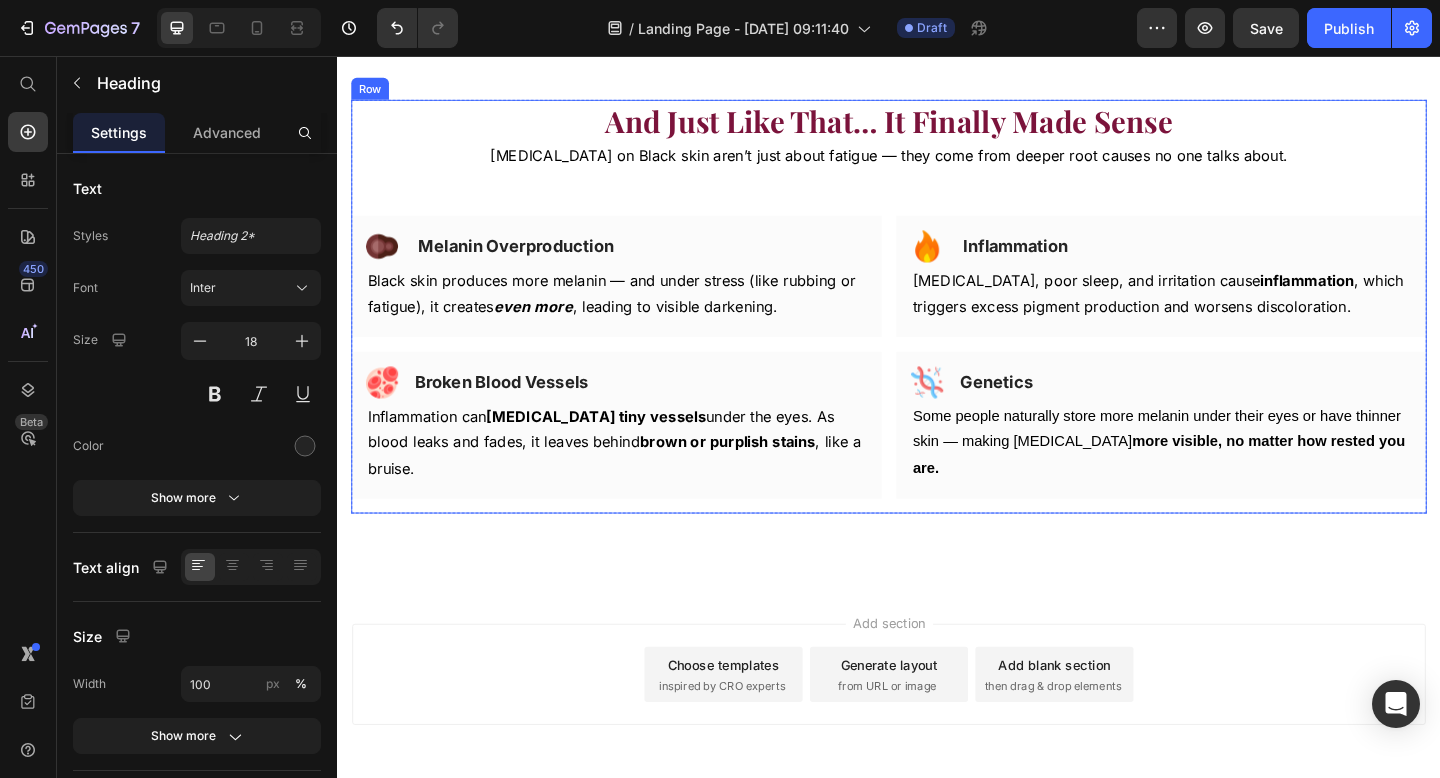 click on "Add section Choose templates inspired by CRO experts Generate layout from URL or image Add blank section then drag & drop elements" at bounding box center [937, 757] 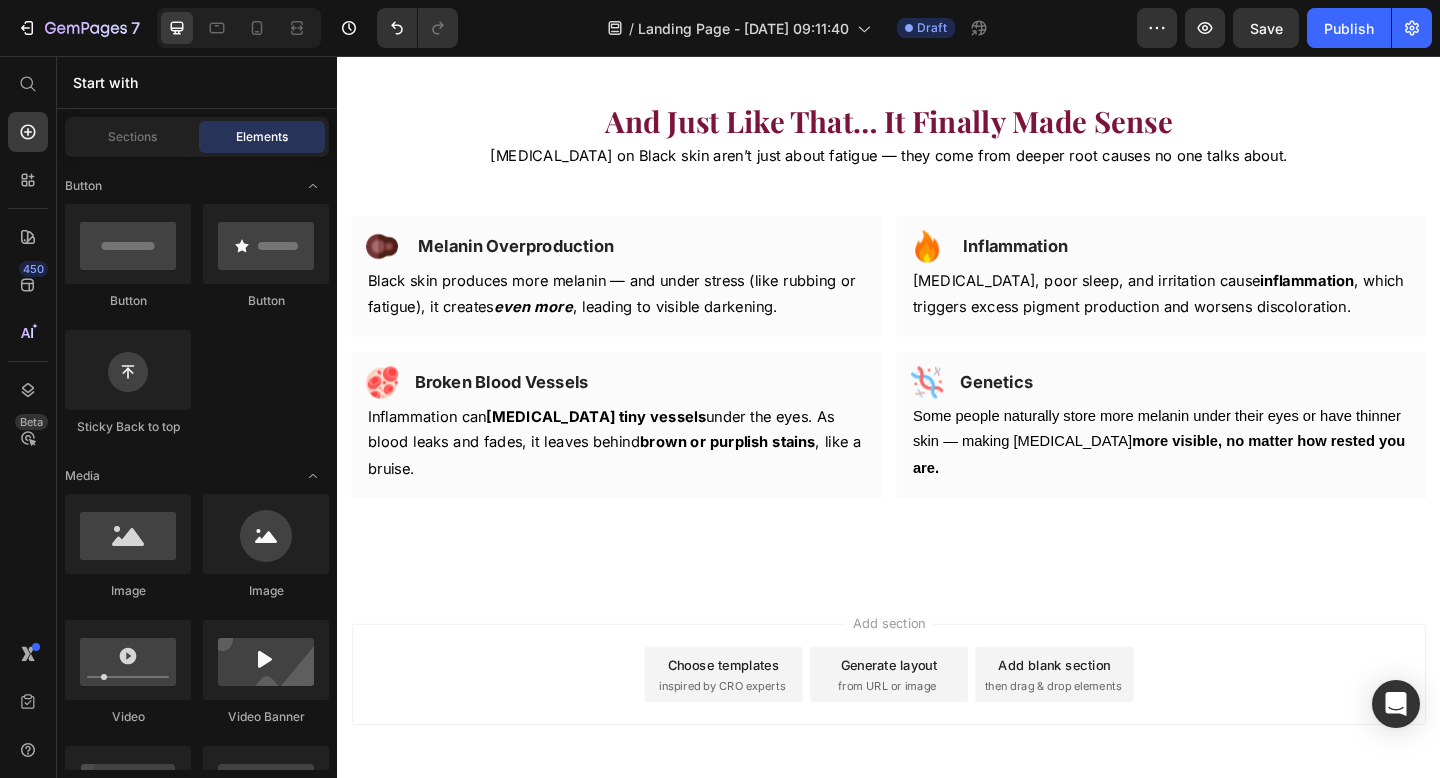 click on "Add section Choose templates inspired by CRO experts Generate layout from URL or image Add blank section then drag & drop elements" at bounding box center [937, 757] 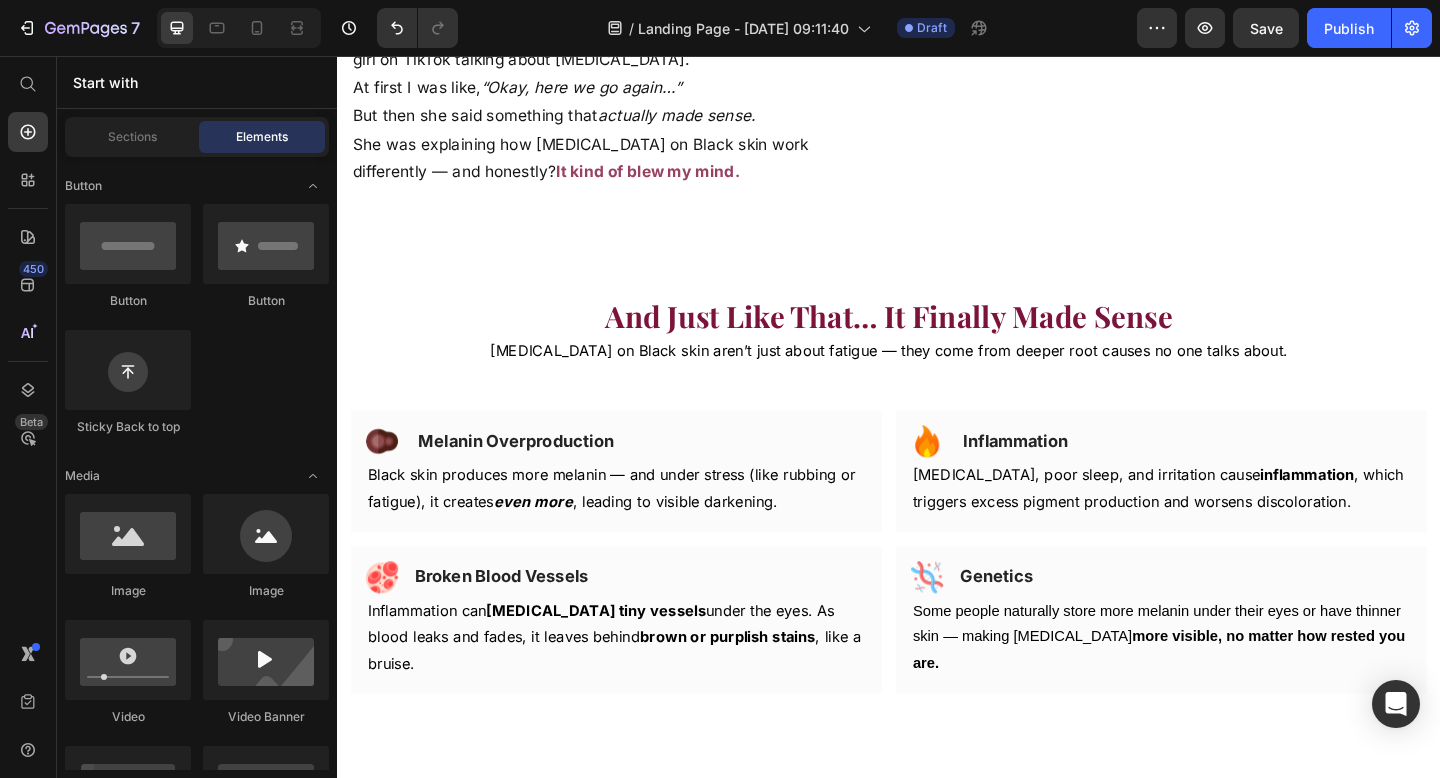 scroll, scrollTop: 2663, scrollLeft: 0, axis: vertical 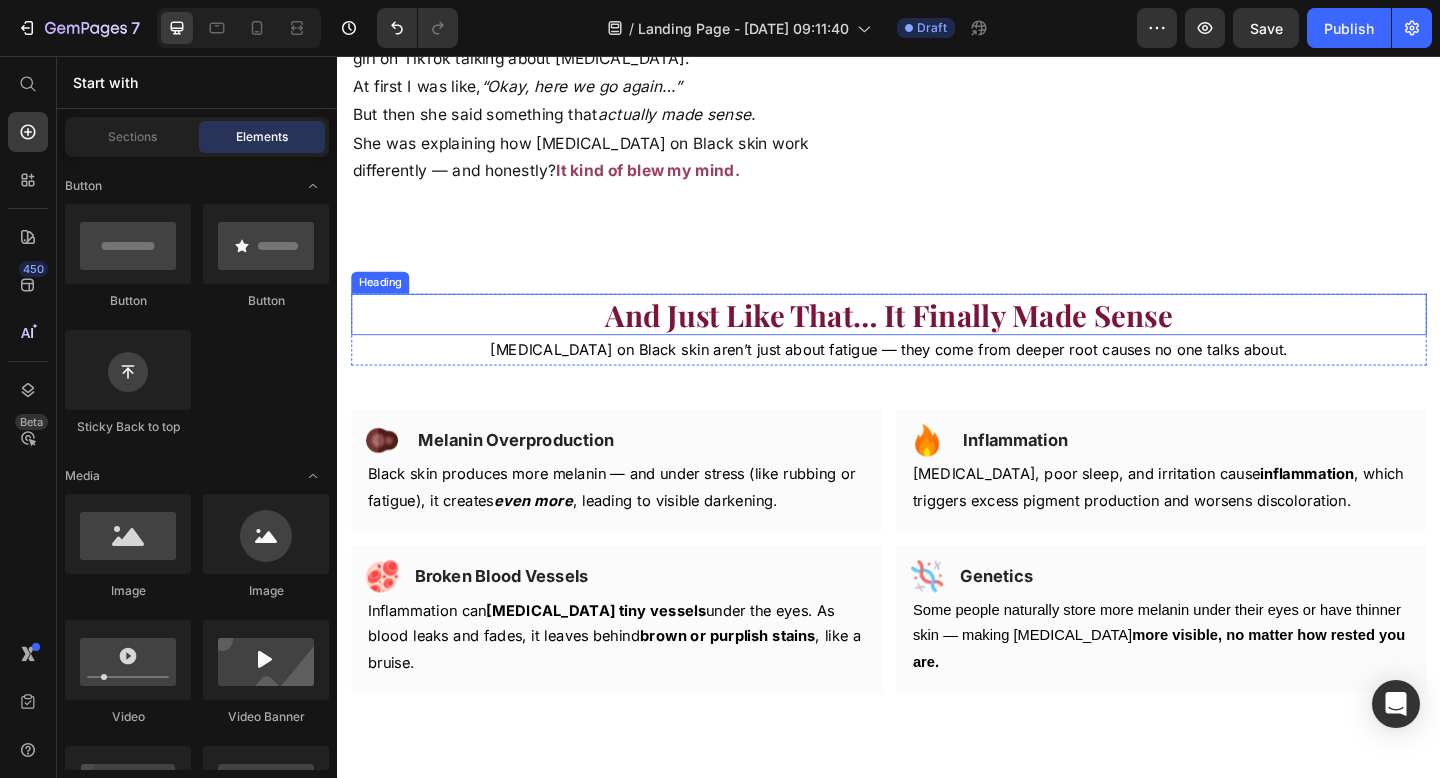 click on "… It Finally Made Sense" at bounding box center [1072, 337] 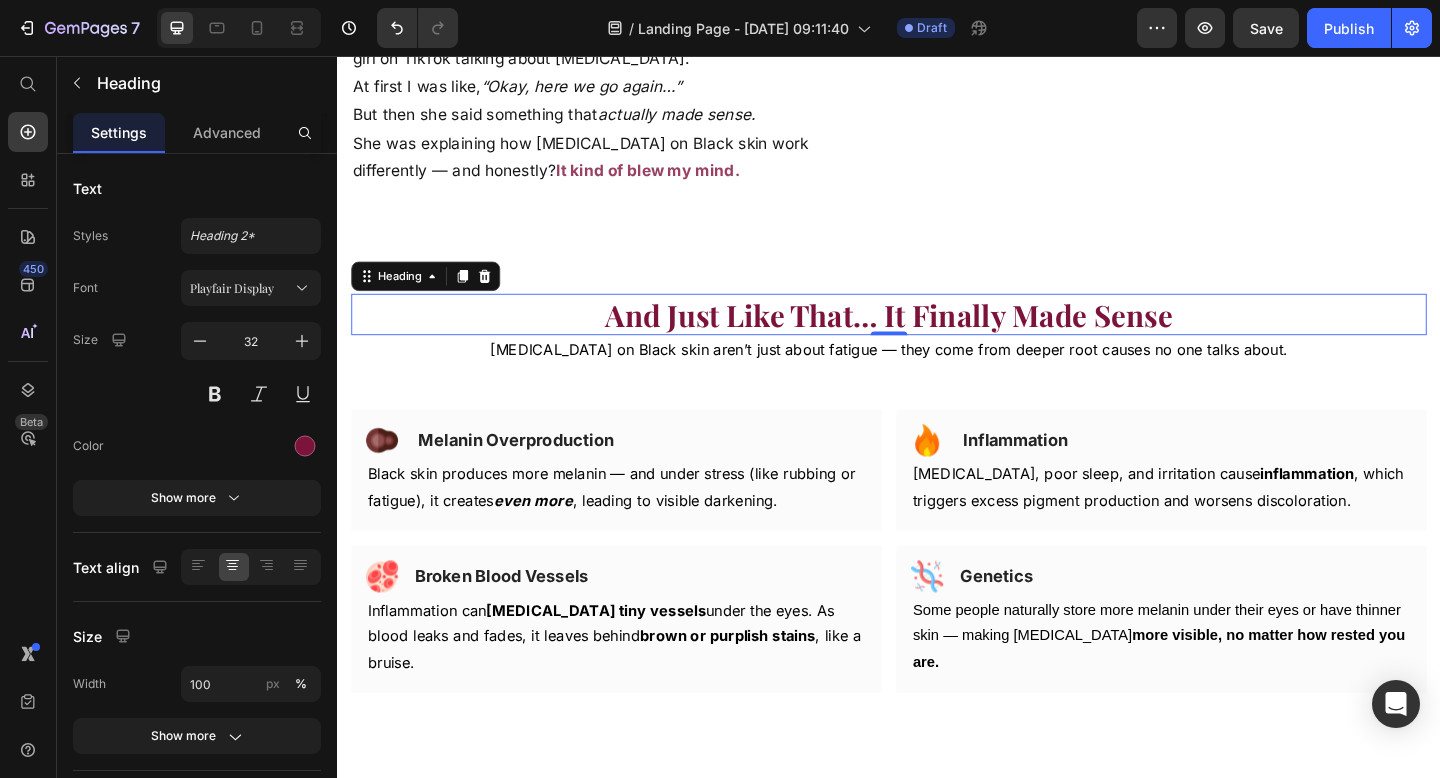 click on "0" at bounding box center [937, 360] 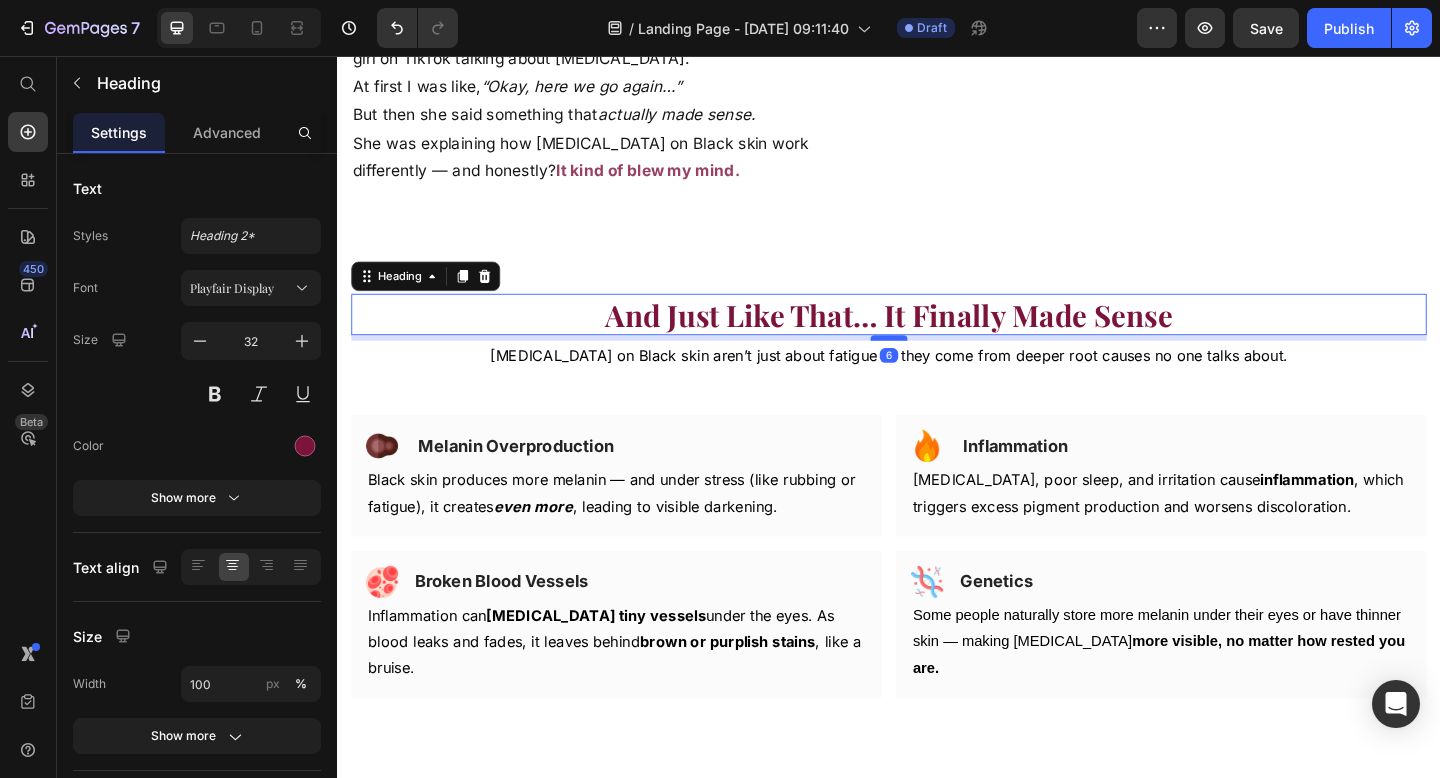 click at bounding box center (937, 363) 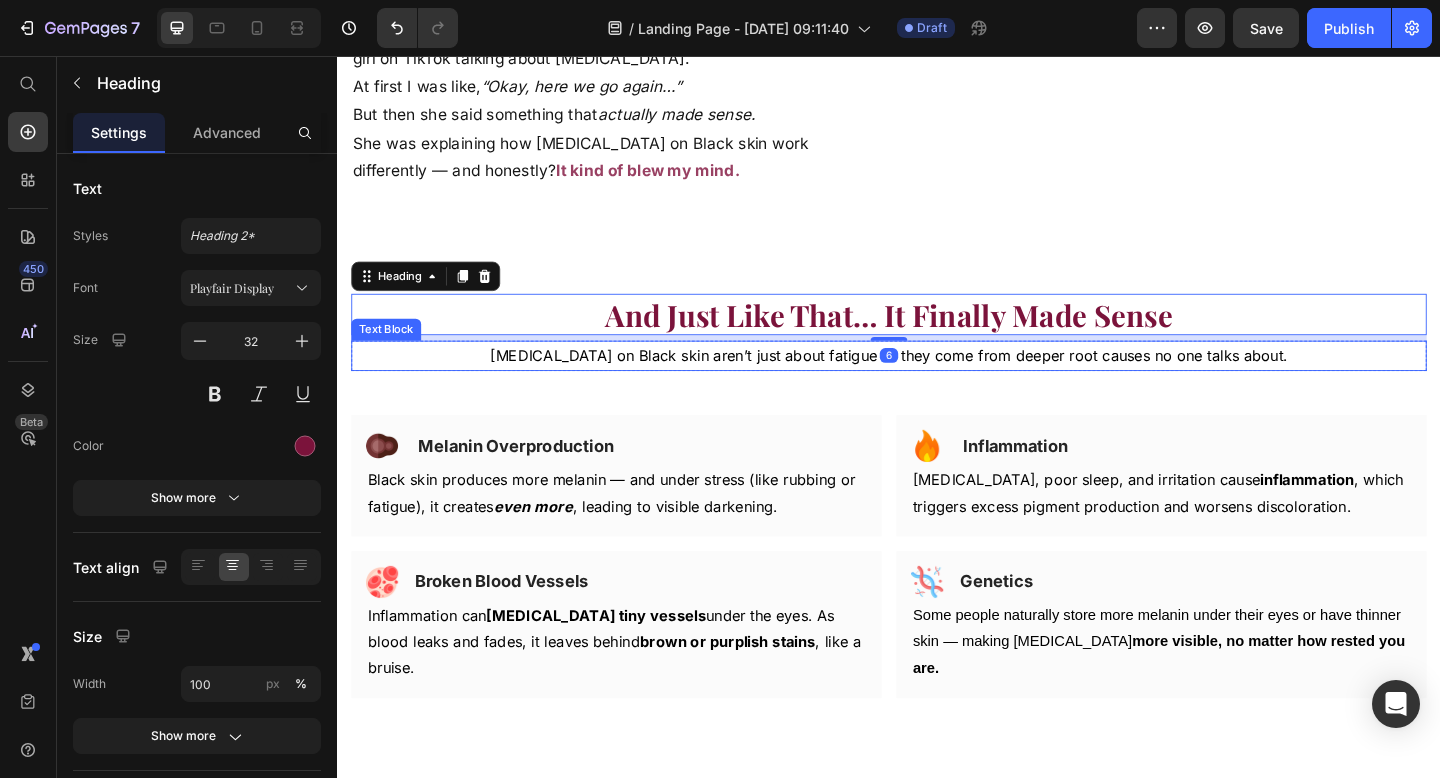 click on "Dark circles on Black skin aren’t just about fatigue — they come from deeper root causes no one talks about." at bounding box center (937, 382) 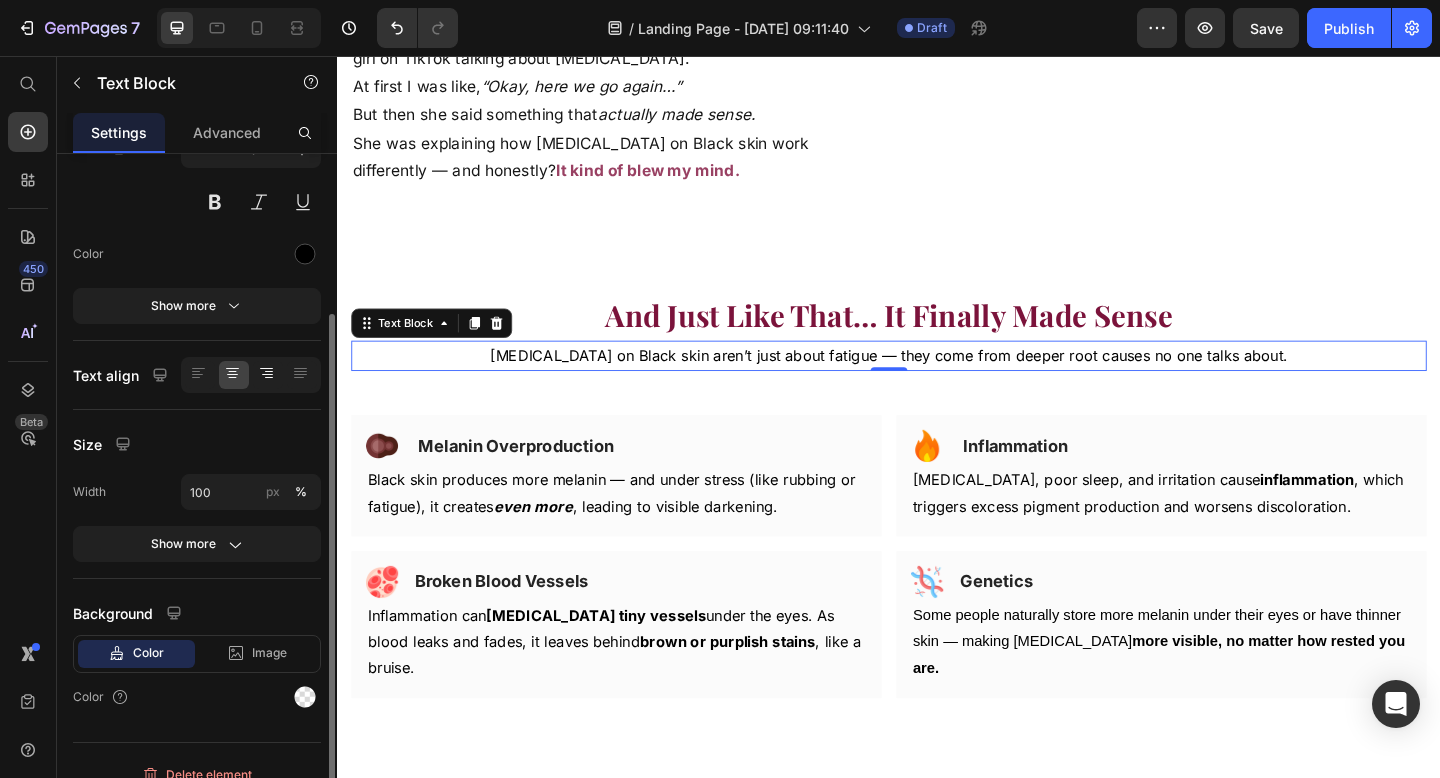 scroll, scrollTop: 200, scrollLeft: 0, axis: vertical 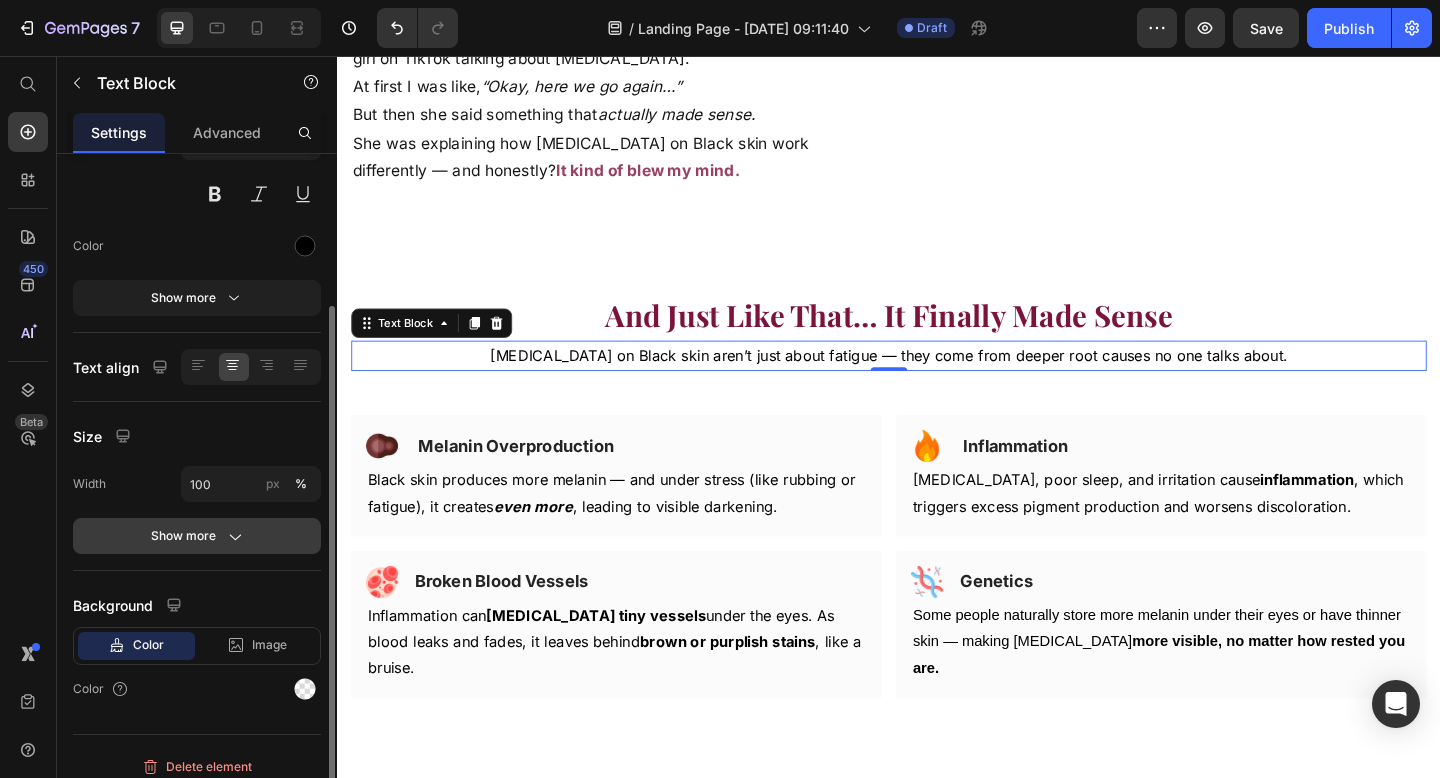 click on "Show more" 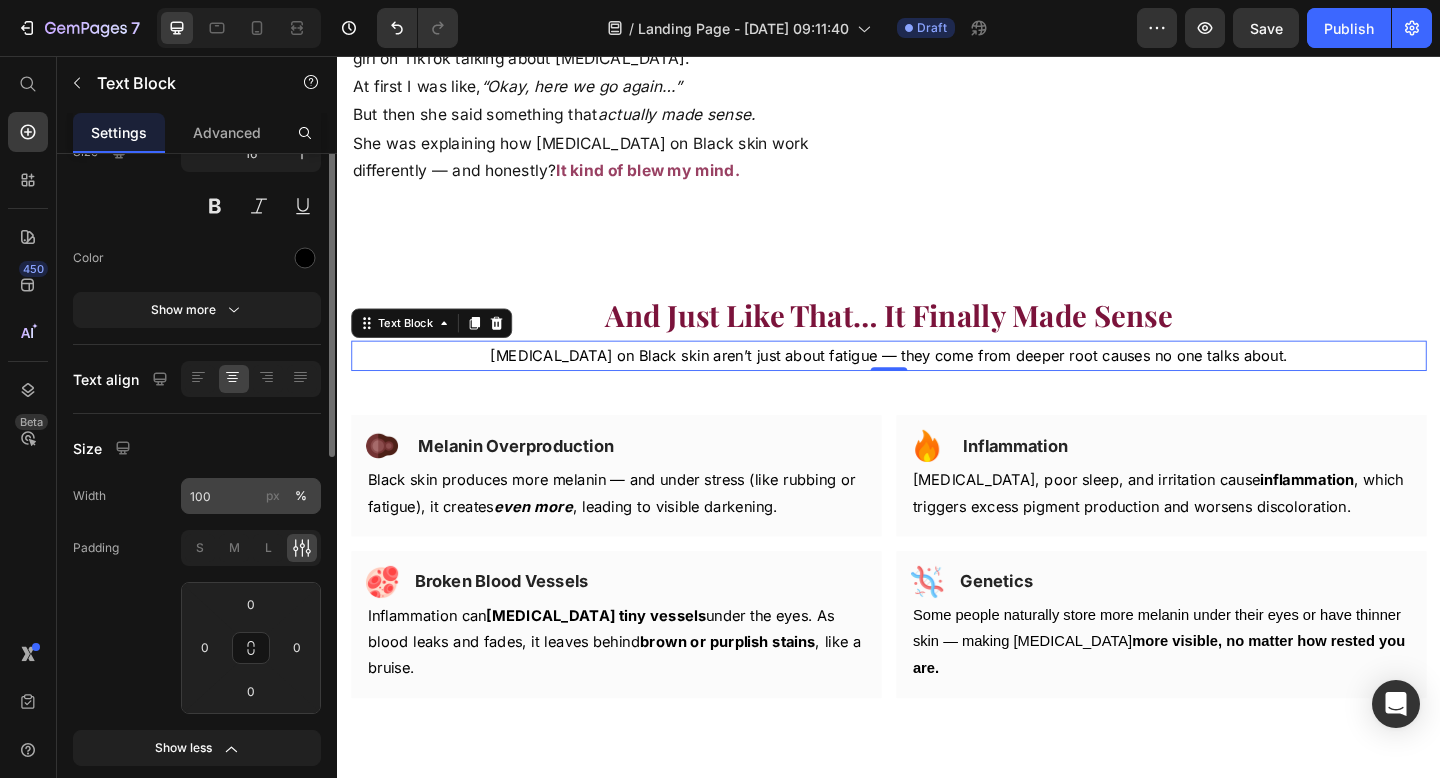 scroll, scrollTop: 0, scrollLeft: 0, axis: both 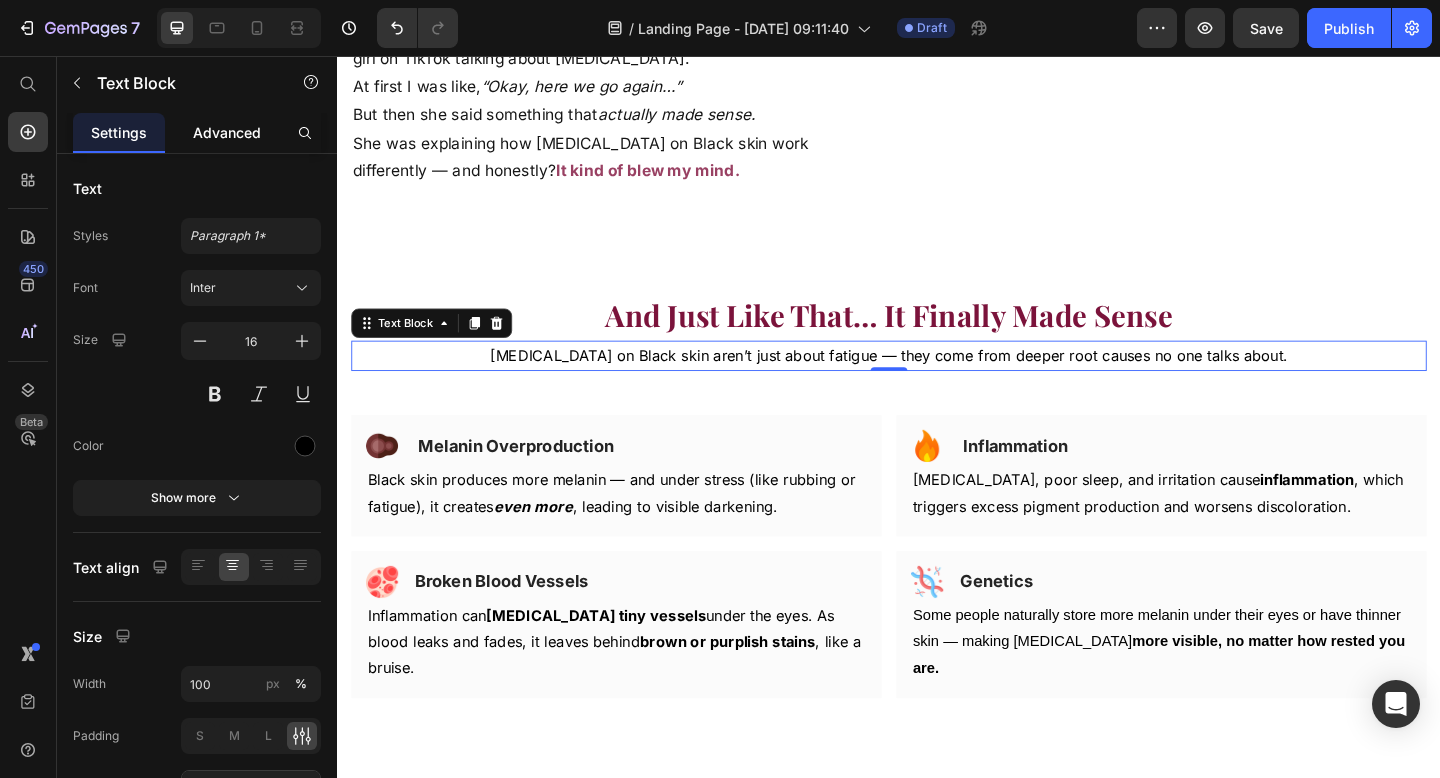 click on "Advanced" at bounding box center (227, 132) 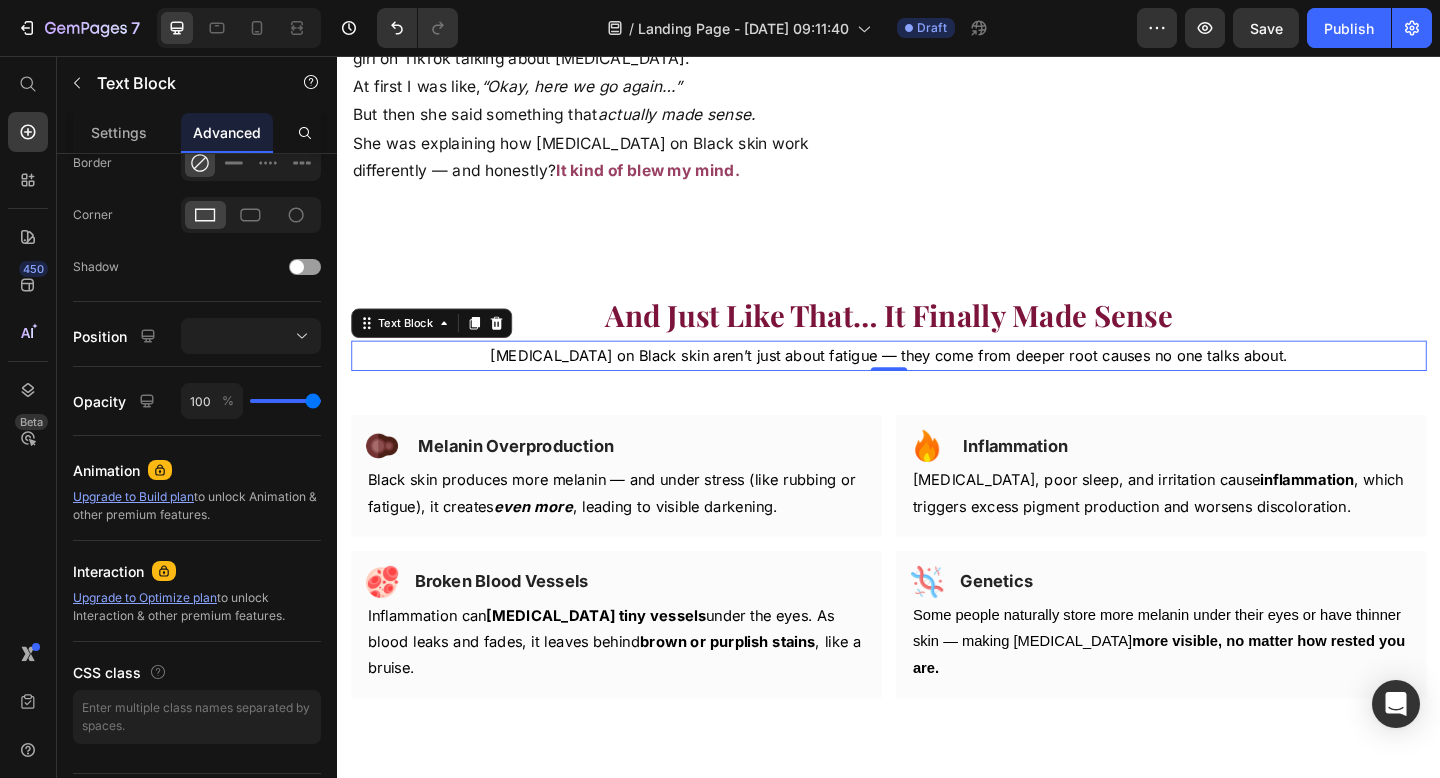 scroll, scrollTop: 0, scrollLeft: 0, axis: both 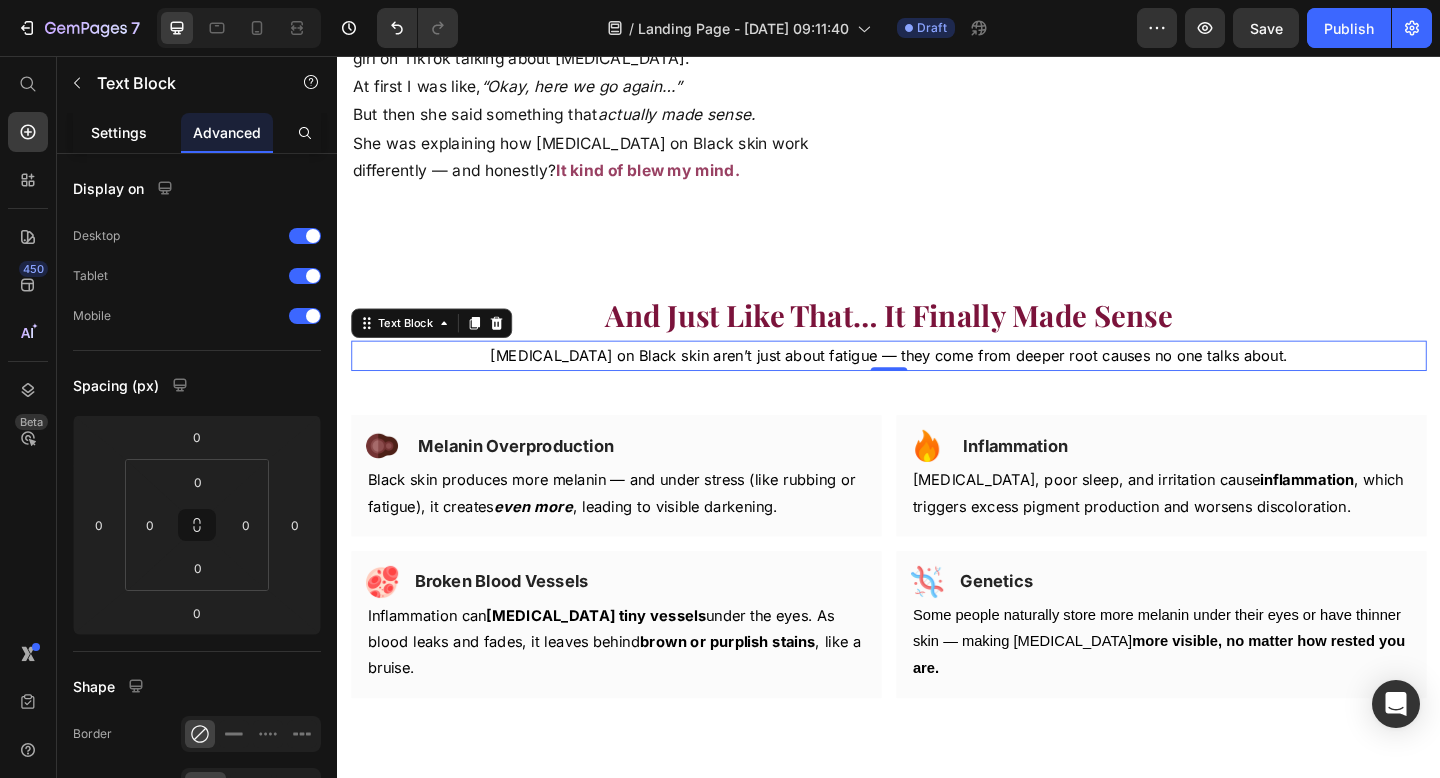 click on "Settings" at bounding box center (119, 132) 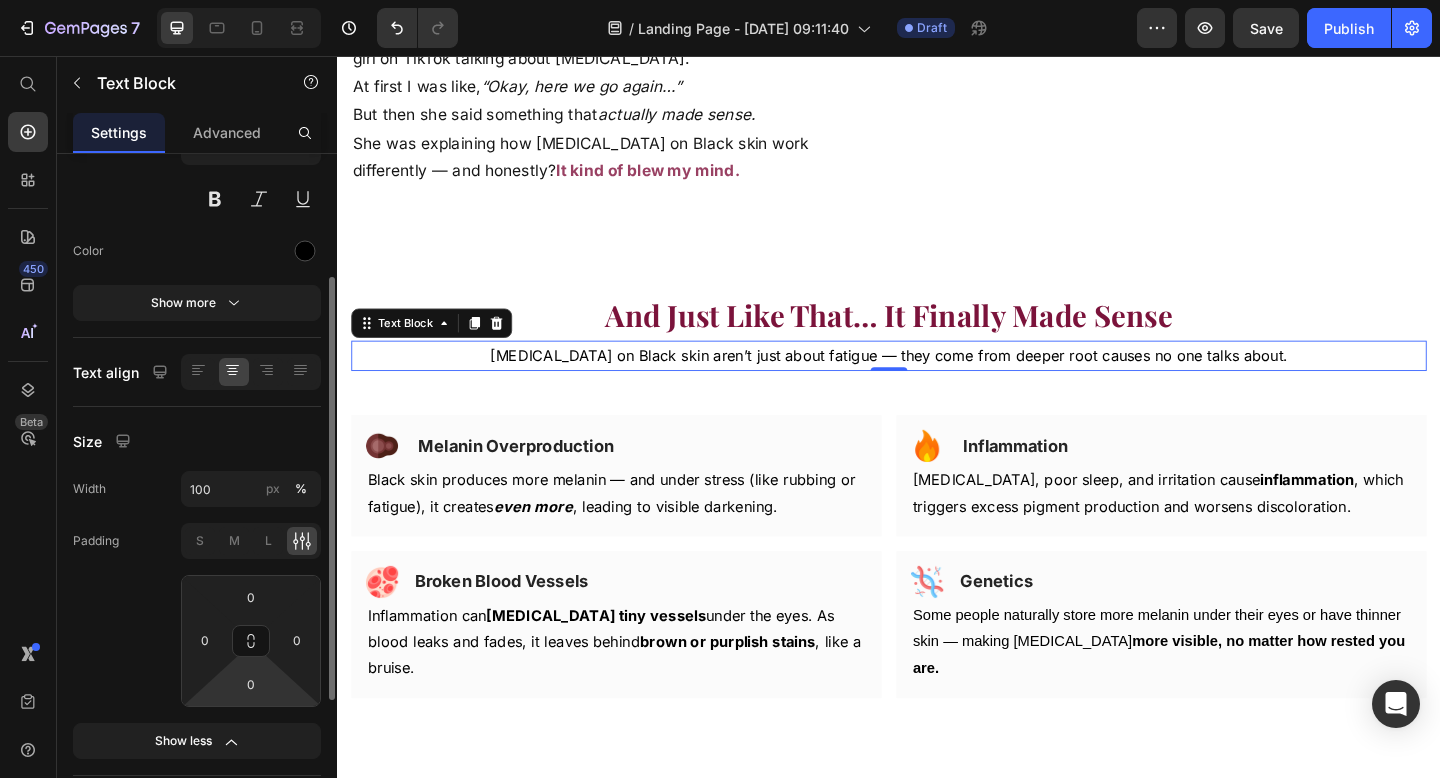 scroll, scrollTop: 196, scrollLeft: 0, axis: vertical 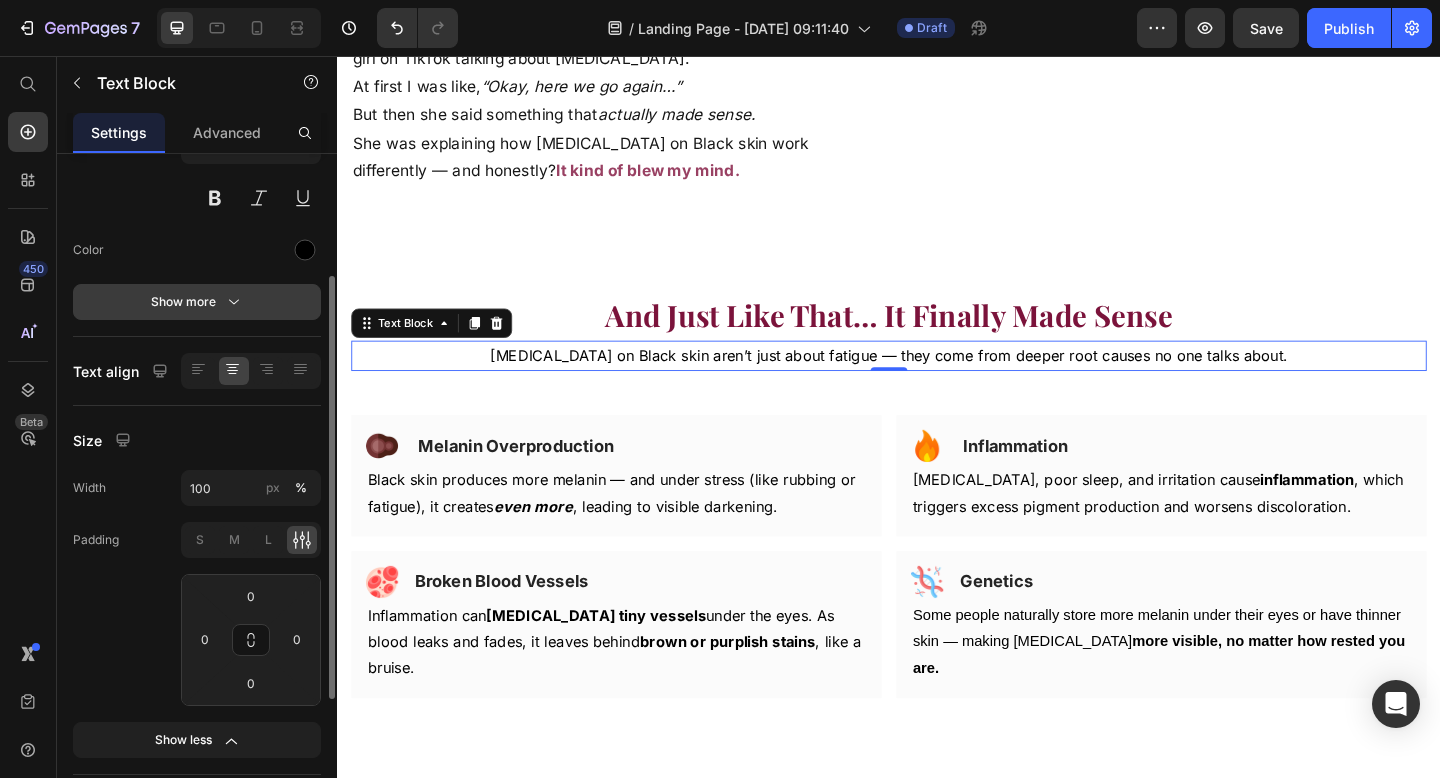 click on "Show more" at bounding box center [197, 302] 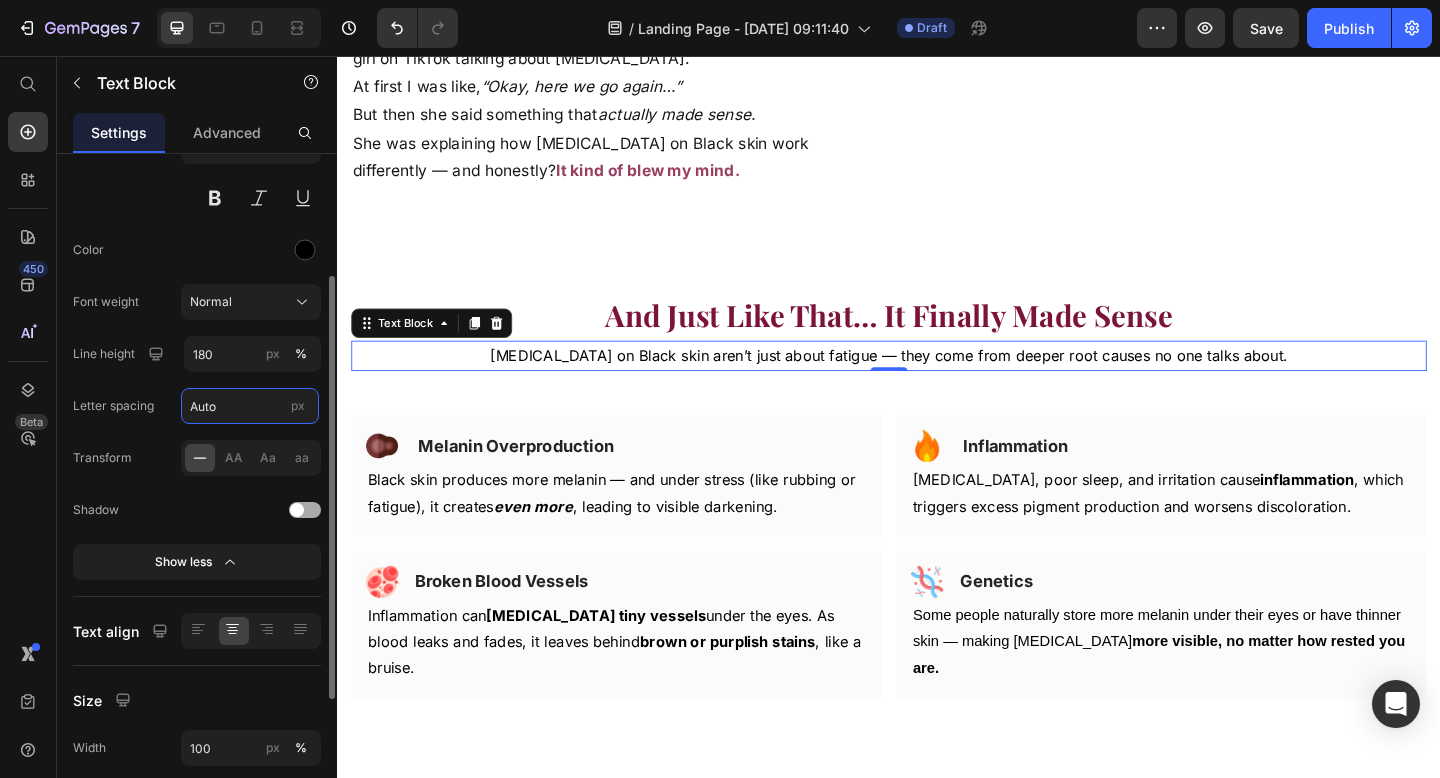 click on "Auto" at bounding box center [250, 406] 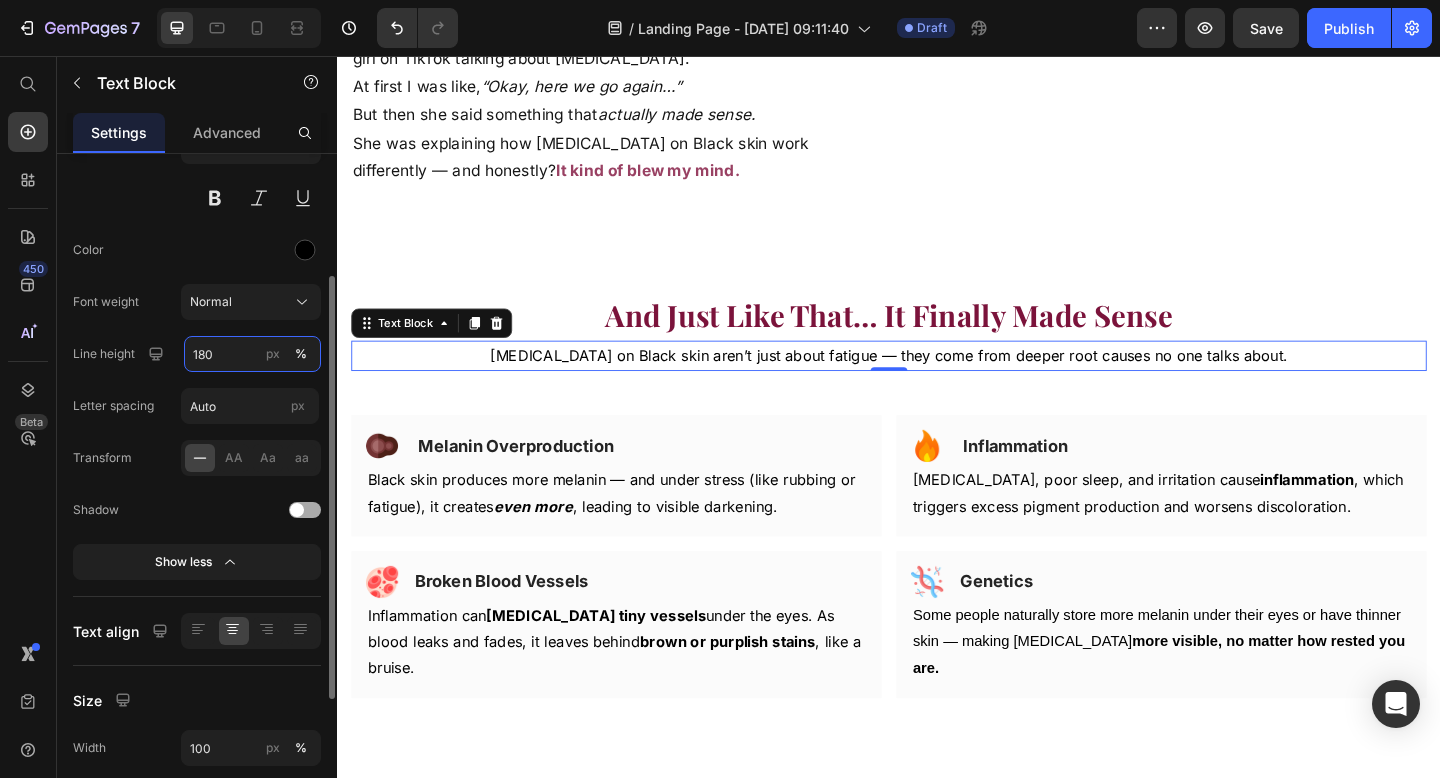 click on "180" at bounding box center [252, 354] 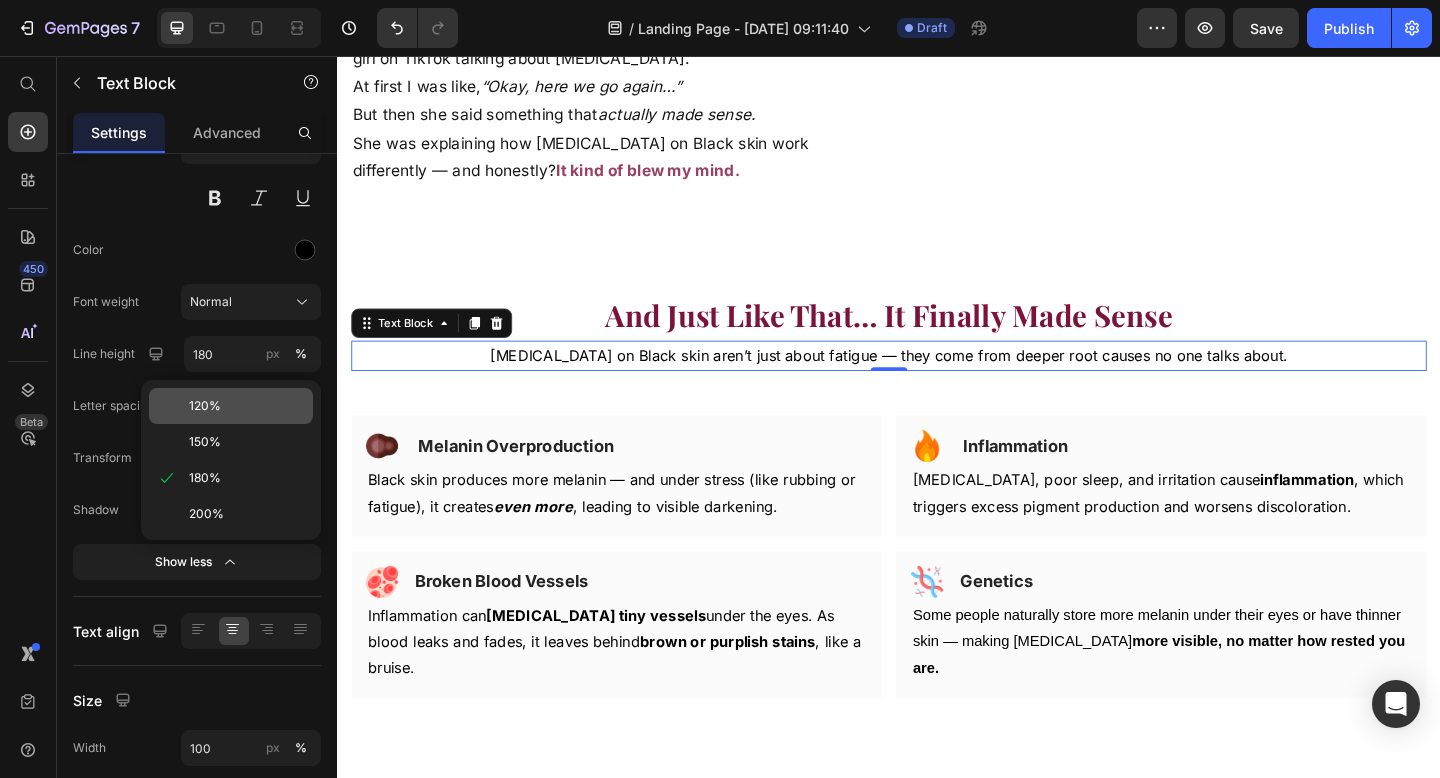 click on "120%" at bounding box center [205, 406] 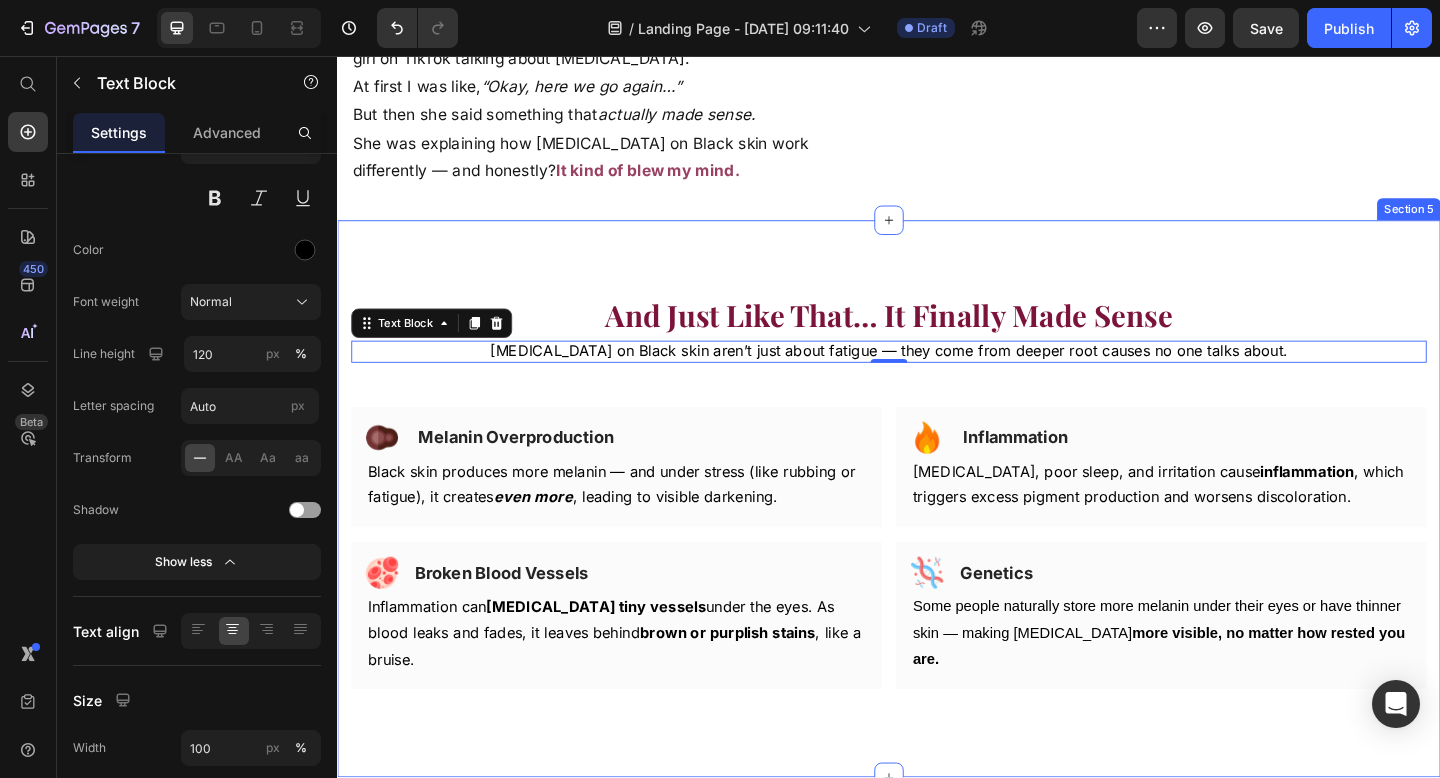 click on "And Just Like That … It Finally Made Sense" at bounding box center [937, 338] 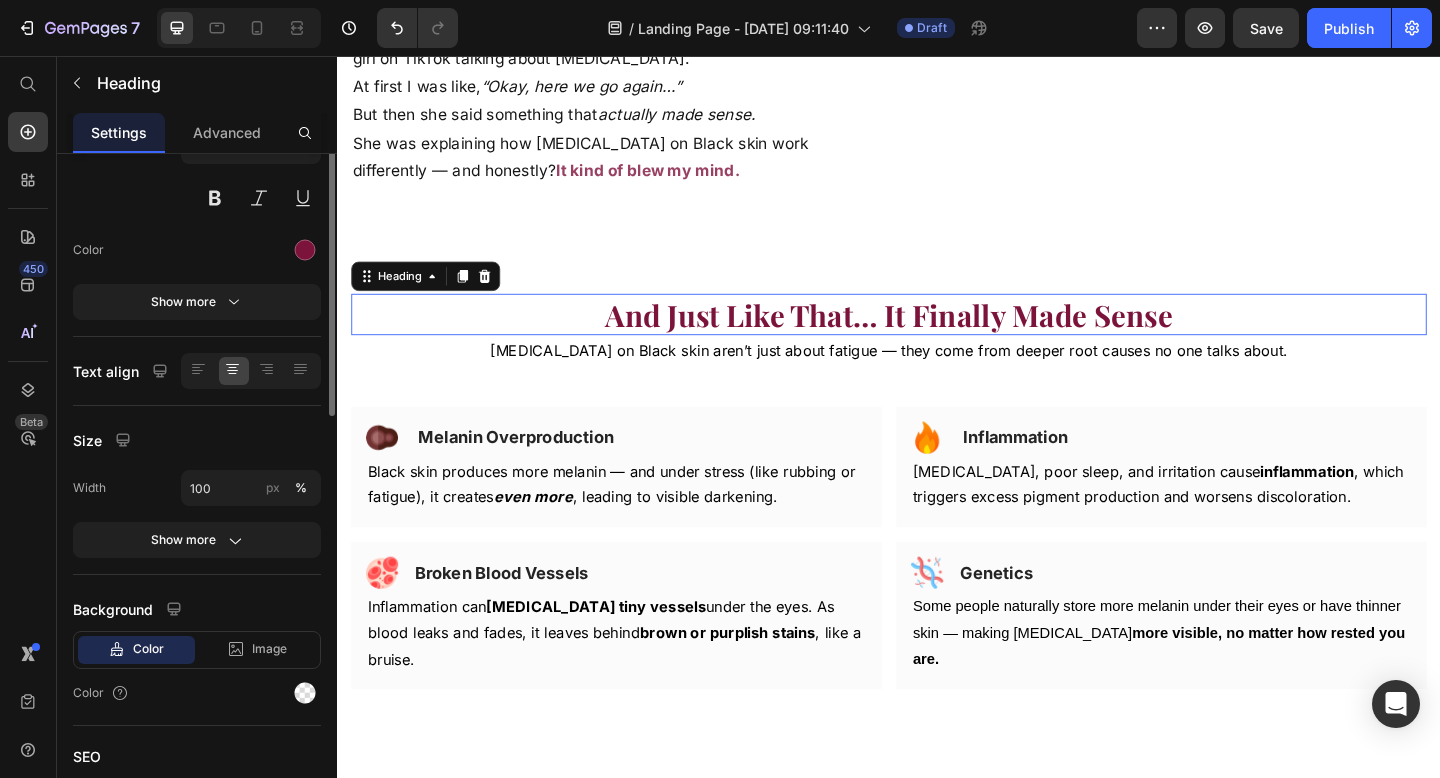 scroll, scrollTop: 0, scrollLeft: 0, axis: both 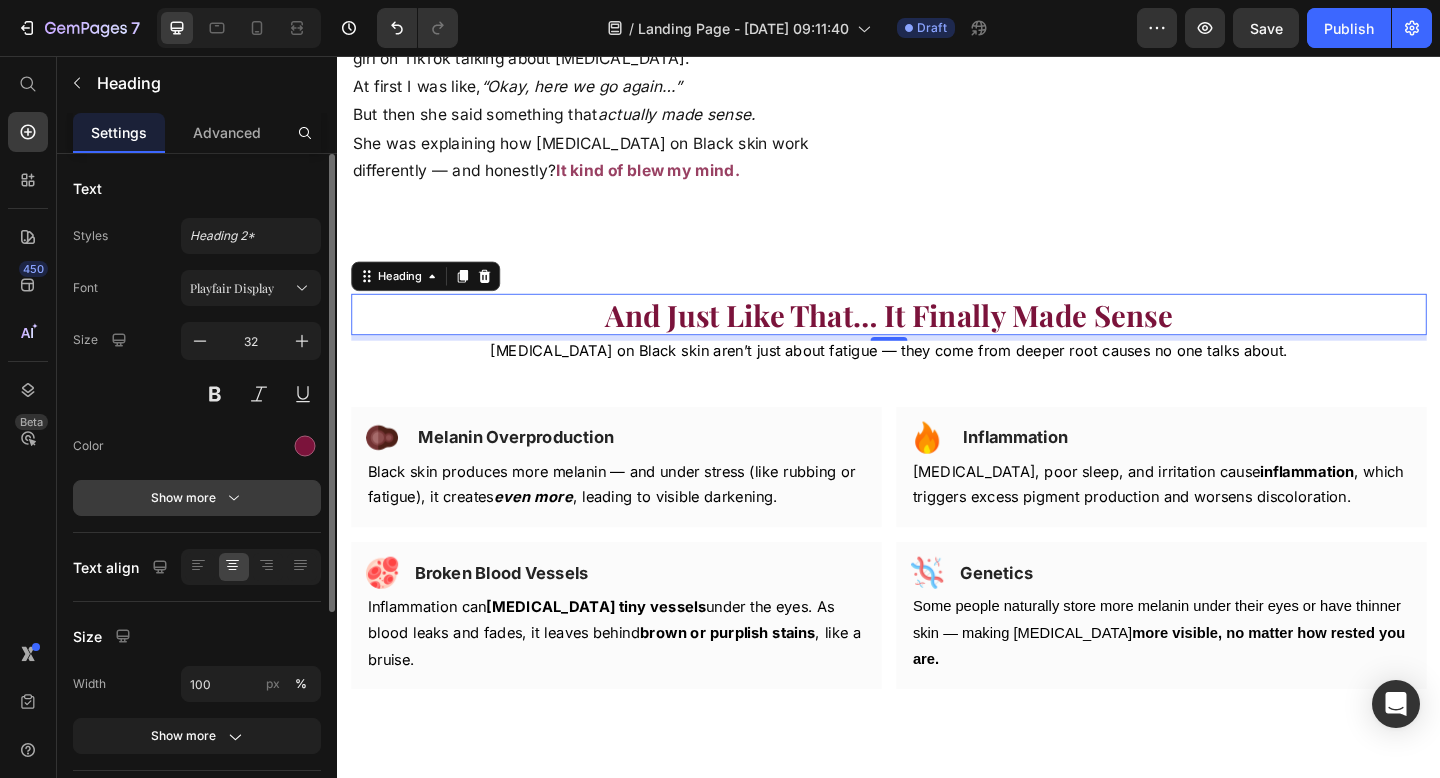 click 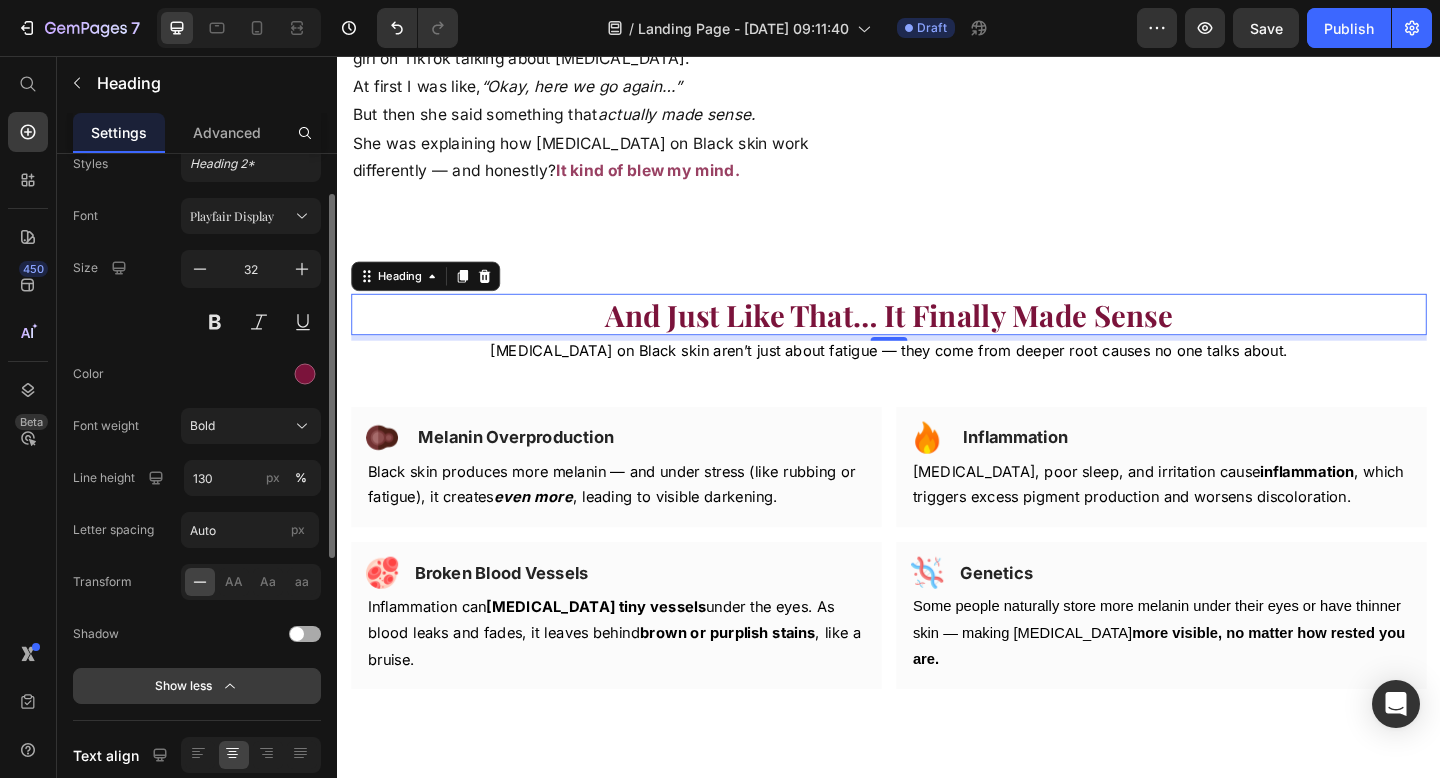 scroll, scrollTop: 73, scrollLeft: 0, axis: vertical 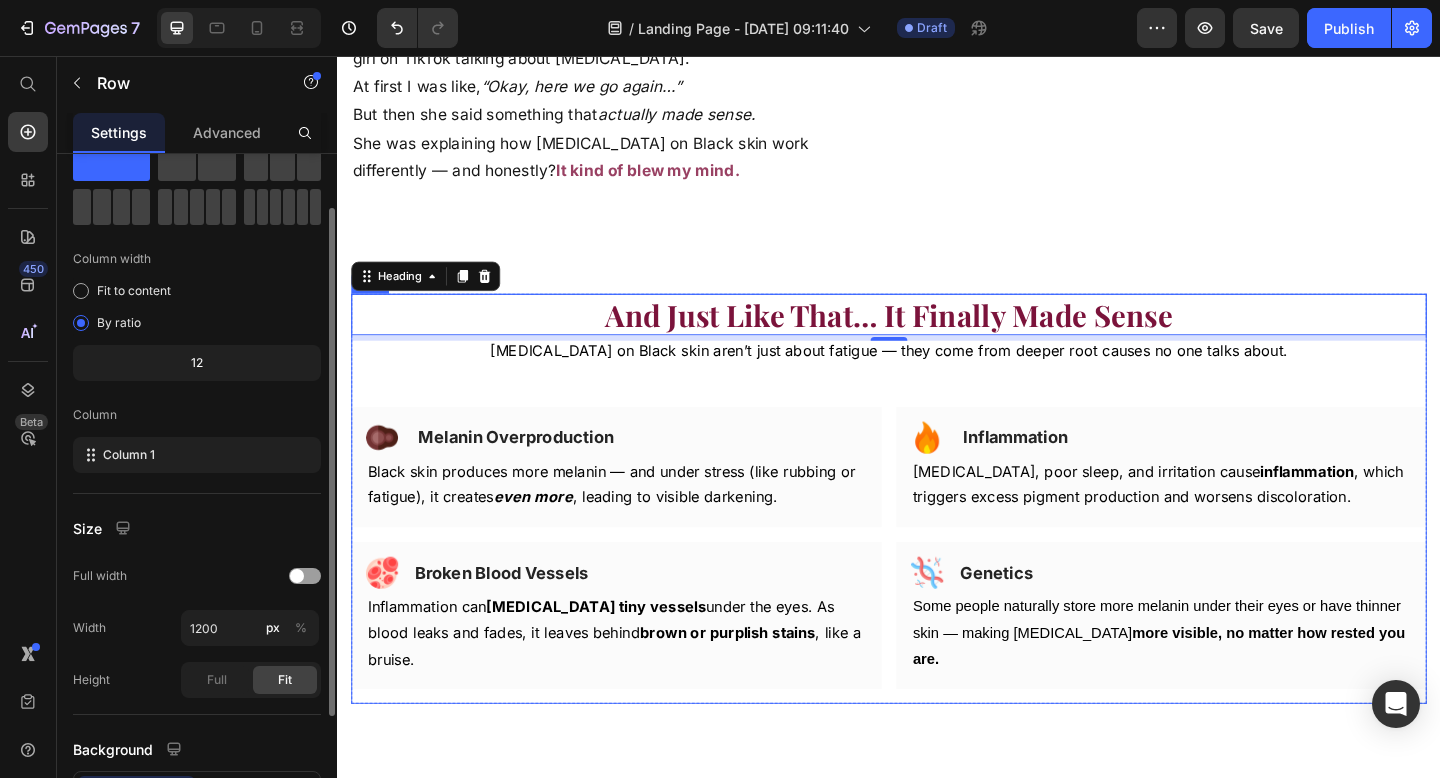 click on "And Just Like That … It Finally Made Sense Heading   6 Dark circles on Black skin aren’t just about fatigue — they come from deeper root causes no one talks about. Text Block Row Row Image   Melanin Overproduction Heading Row Black skin produces more melanin — and under stress (like rubbing or fatigue), it creates  even more , leading to visible darkening. Text block Row Image   Inflammation Heading Row Chronic stress, poor sleep, and irritation cause  inflammation , which triggers excess pigment production and worsens discoloration. Text block Row Row Image Broken Blood Vessels Heading Row Inflammation can  rupture tiny vessels  under the eyes. As blood leaks and fades, it leaves behind  brown or purplish stains , like a bruise. Text block Row Image Genetics Heading Row Some people naturally store more melanin under their eyes or have thinner skin — making dark circles  more visible, no matter how rested you are. Text block Row Row" at bounding box center (937, 538) 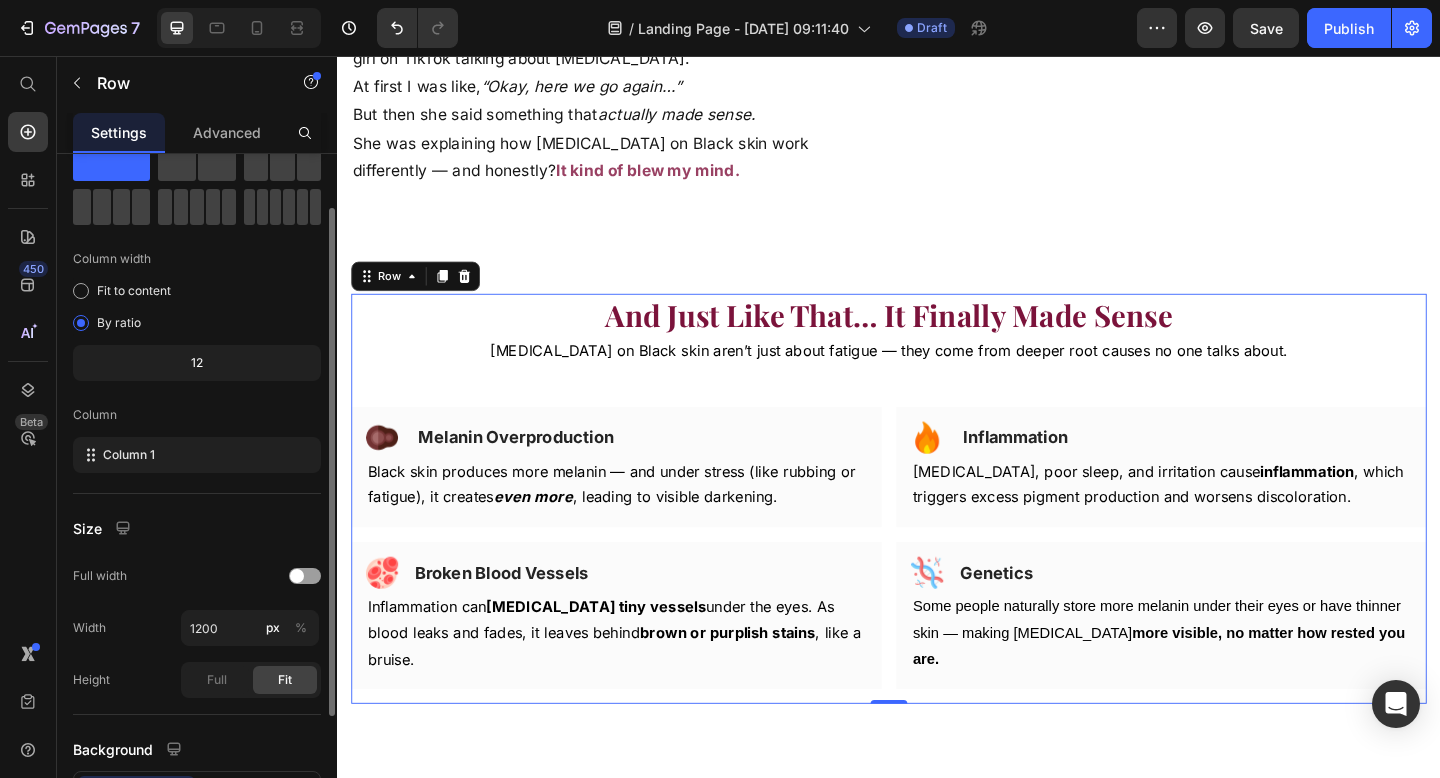 scroll, scrollTop: 0, scrollLeft: 0, axis: both 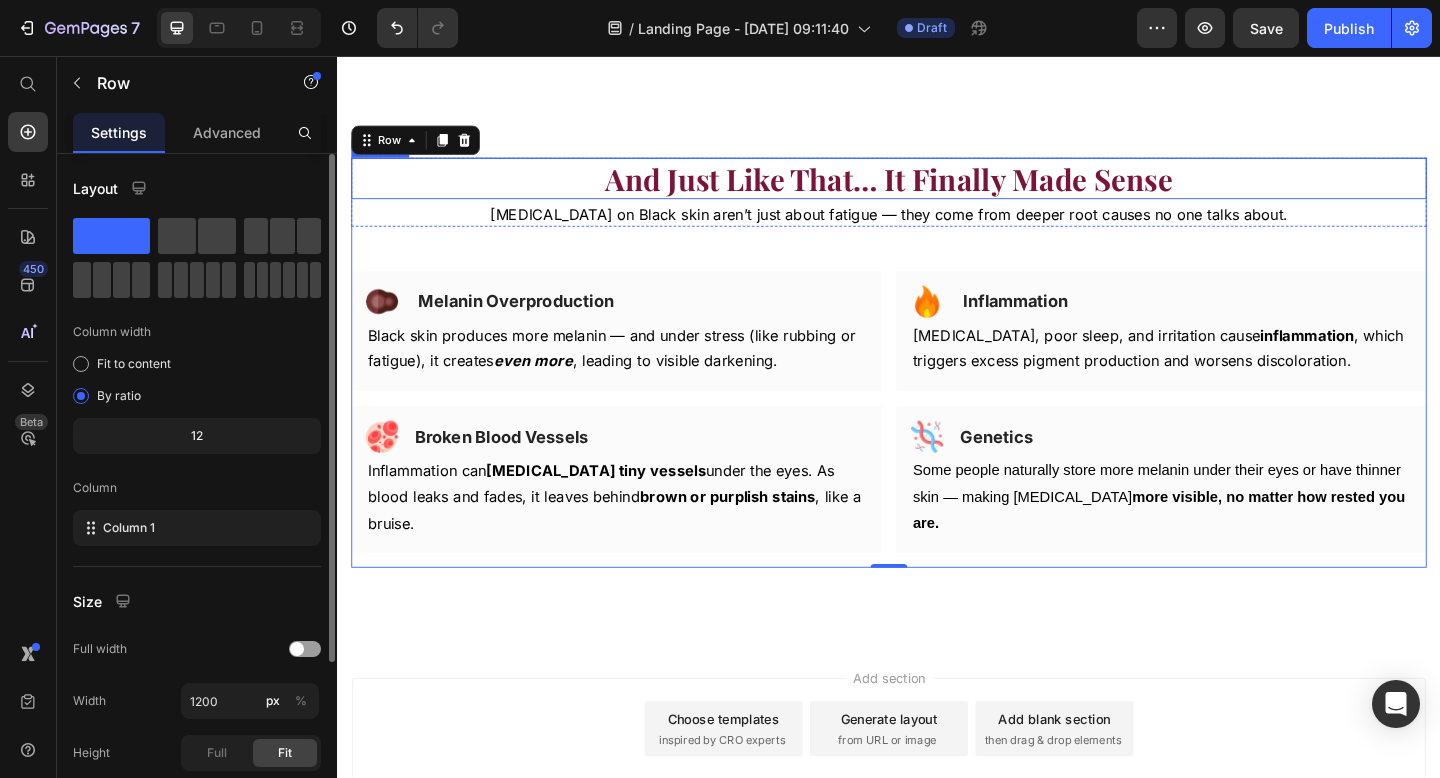 click on "And Just Like That … It Finally Made Sense" at bounding box center [937, 190] 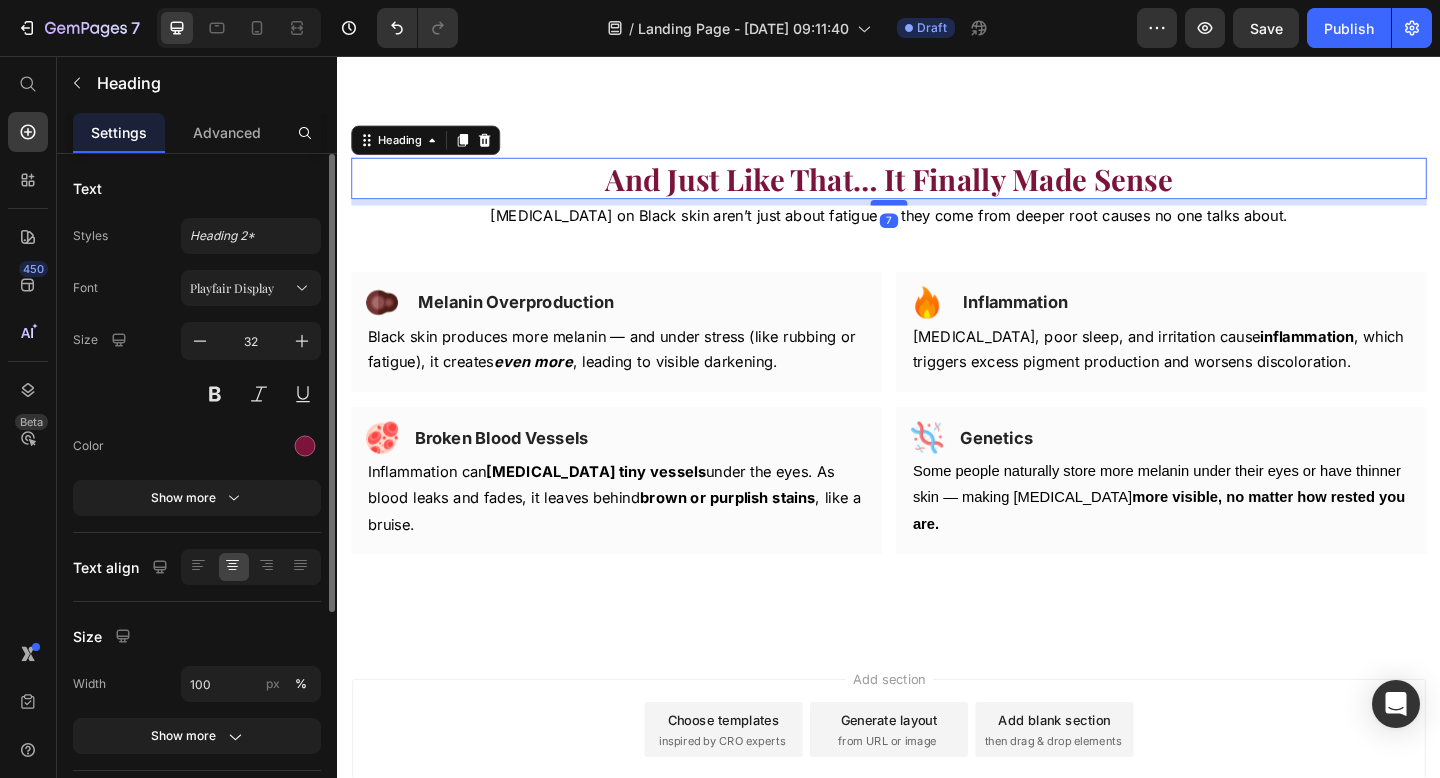 click at bounding box center [937, 216] 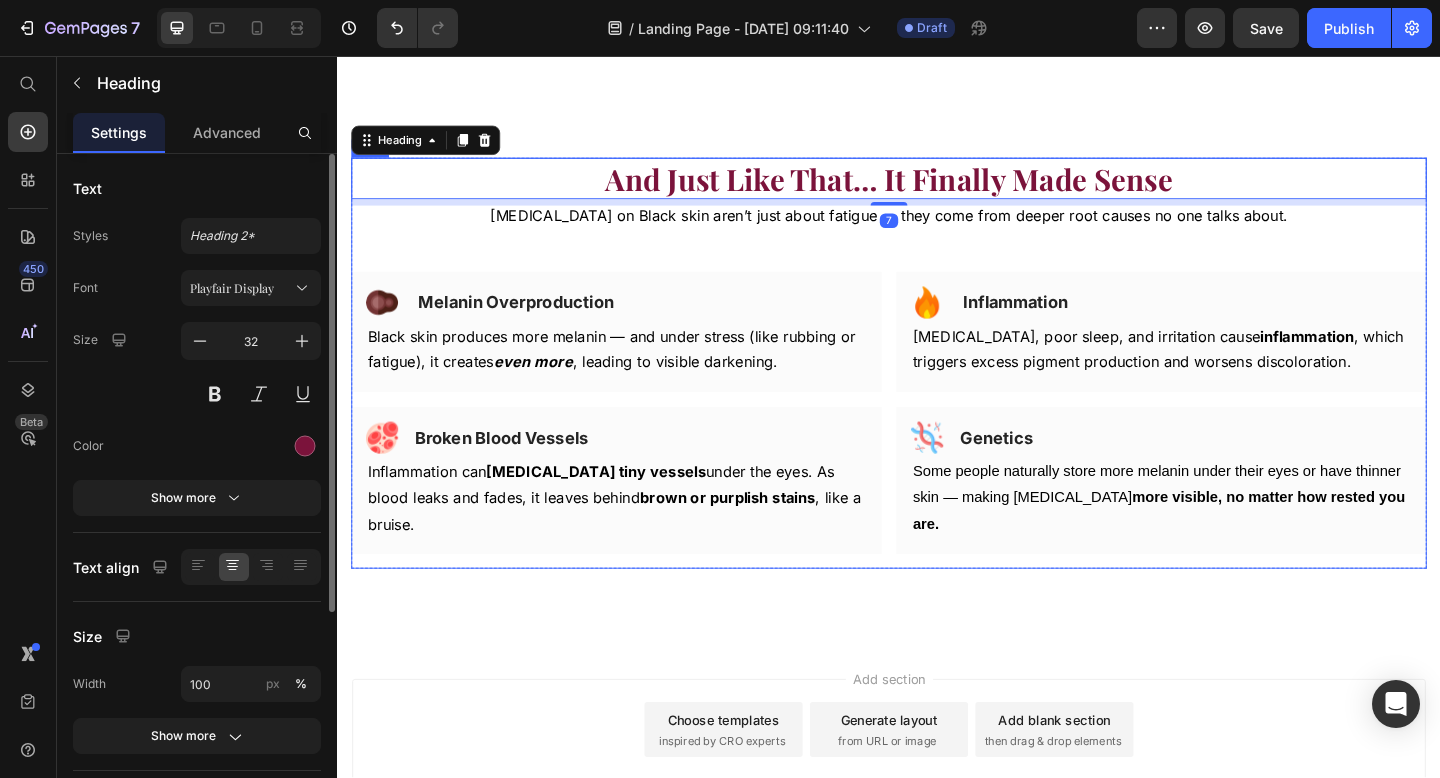 click on "Image Genetics Heading Row Some people naturally store more melanin under their eyes or have thinner skin — making dark circles  more visible, no matter how rested you are. Text block Row" at bounding box center (1233, 518) 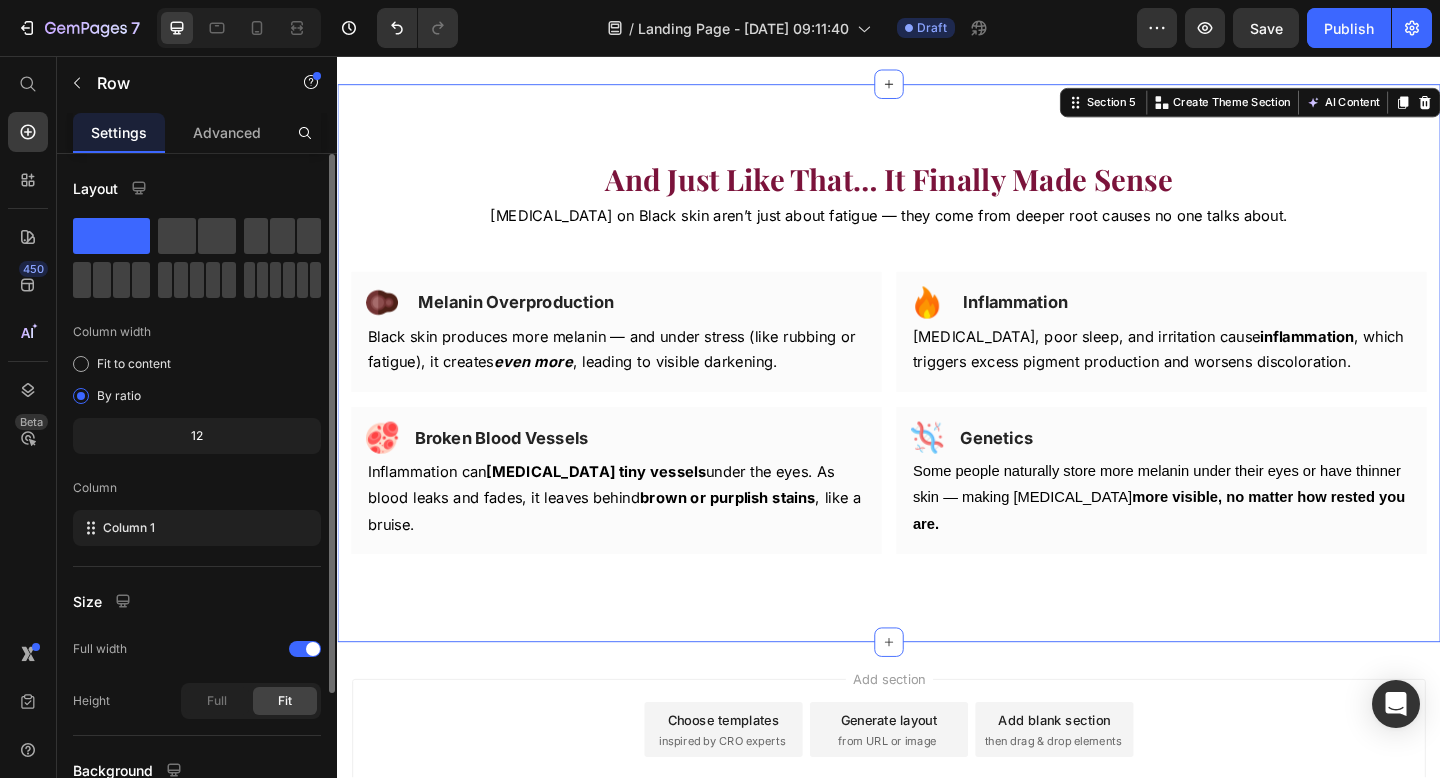 click on "And Just Like That … It Finally Made Sense Heading Dark circles on Black skin aren’t just about fatigue — they come from deeper root causes no one talks about. Text Block Row Row Image   Melanin Overproduction Heading Row Black skin produces more melanin — and under stress (like rubbing or fatigue), it creates  even more , leading to visible darkening. Text block Row Image   Inflammation Heading Row Chronic stress, poor sleep, and irritation cause  inflammation , which triggers excess pigment production and worsens discoloration. Text block Row Row Image Broken Blood Vessels Heading Row Inflammation can  rupture tiny vessels  under the eyes. As blood leaks and fades, it leaves behind  brown or purplish stains , like a bruise. Text block Row Image Genetics Heading Row Some people naturally store more melanin under their eyes or have thinner skin — making dark circles  more visible, no matter how rested you are. Text block Row Row Row Product Section 5   You can create reusable sections AI Content" at bounding box center (937, 391) 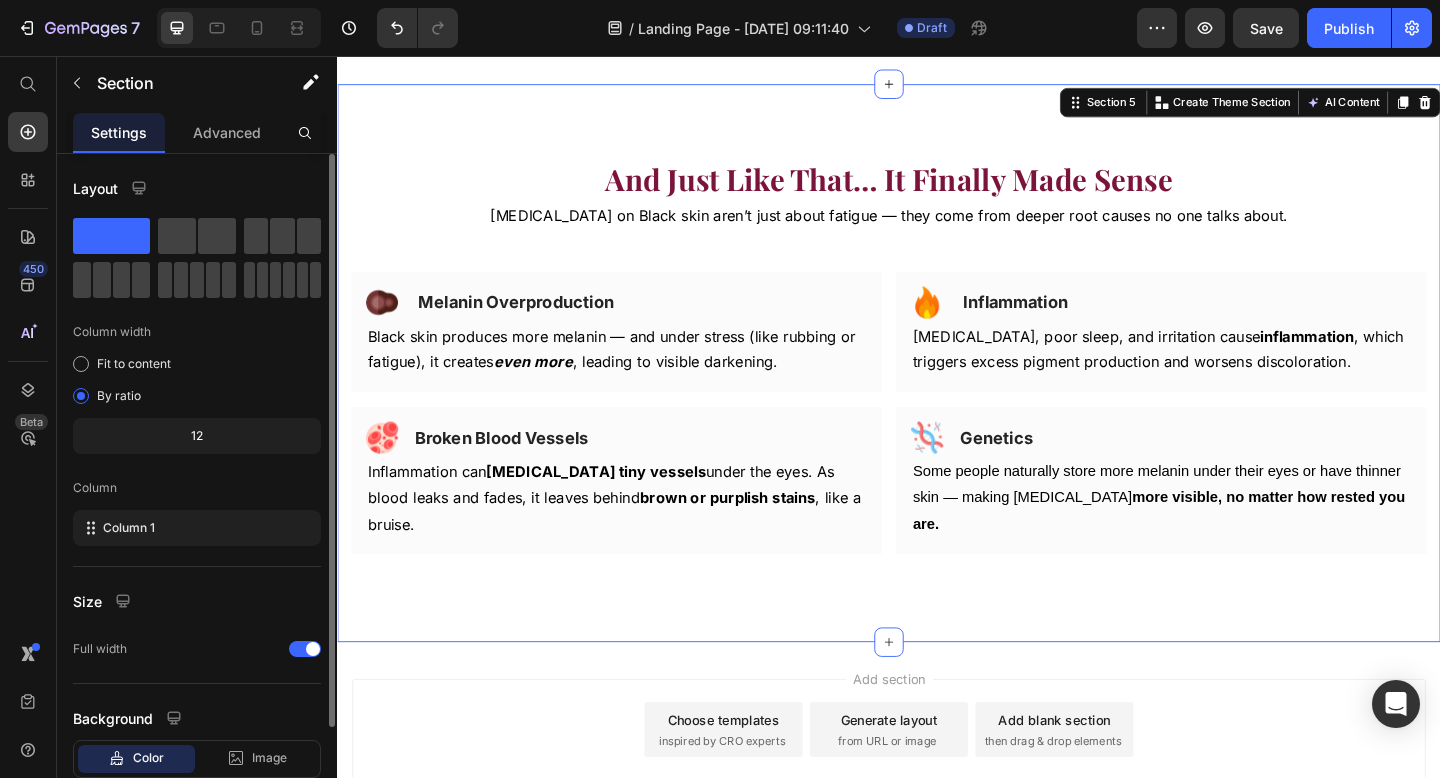 scroll, scrollTop: 2928, scrollLeft: 0, axis: vertical 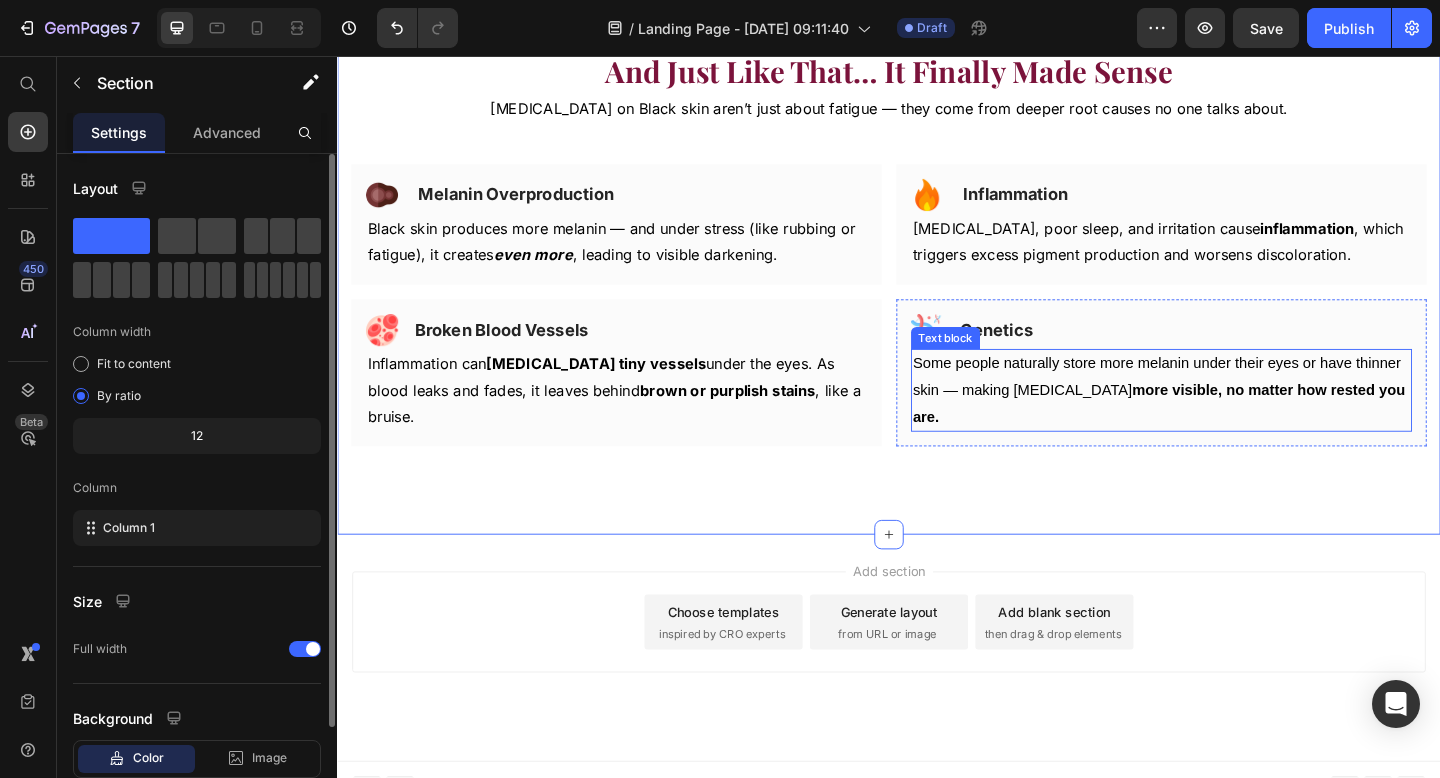 click on "Some people naturally store more melanin under their eyes or have thinner skin — making dark circles  more visible, no matter how rested you are." at bounding box center (1233, 420) 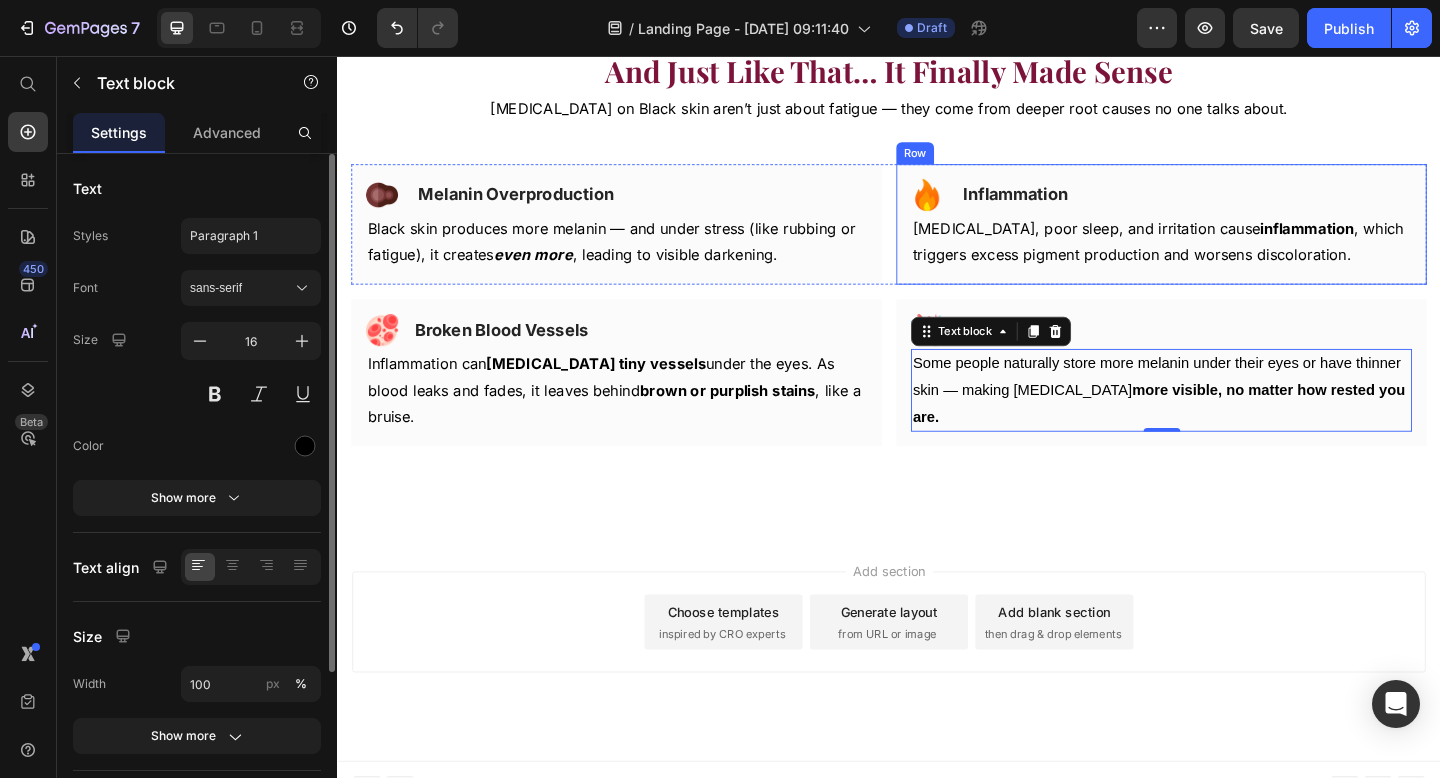 click on "Chronic stress, poor sleep, and irritation cause  inflammation , which triggers excess pigment production and worsens discoloration." at bounding box center (1233, 259) 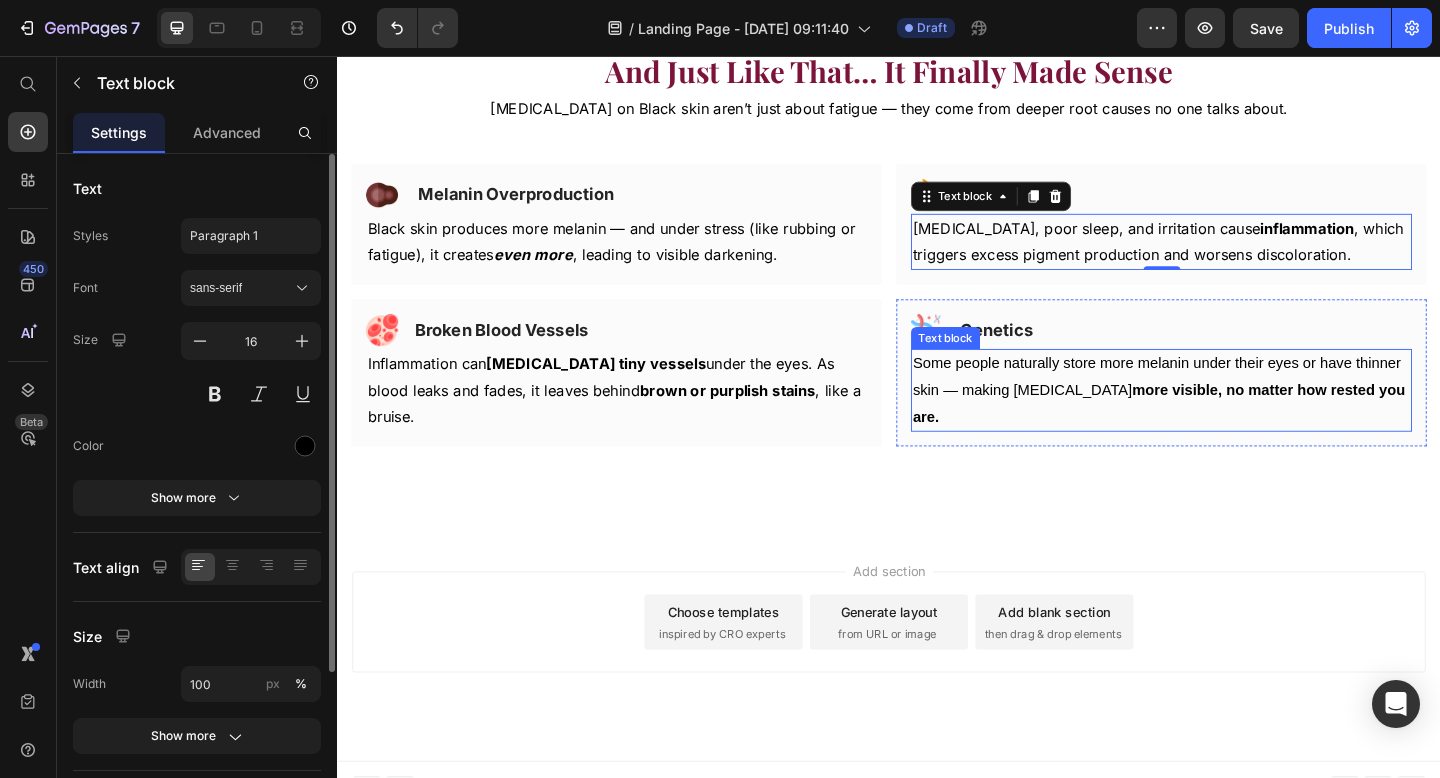 click on "Some people naturally store more melanin under their eyes or have thinner skin — making dark circles  more visible, no matter how rested you are." at bounding box center [1233, 420] 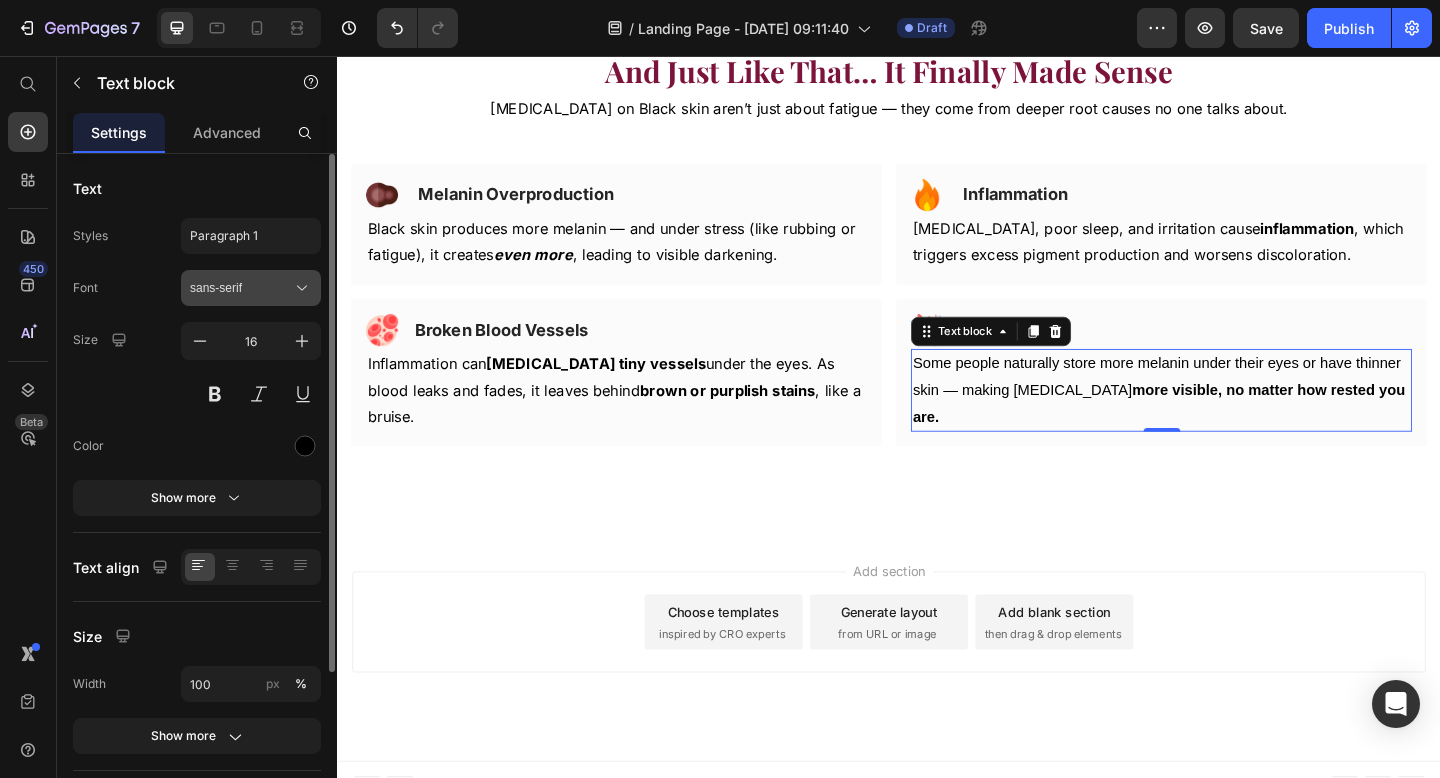 click 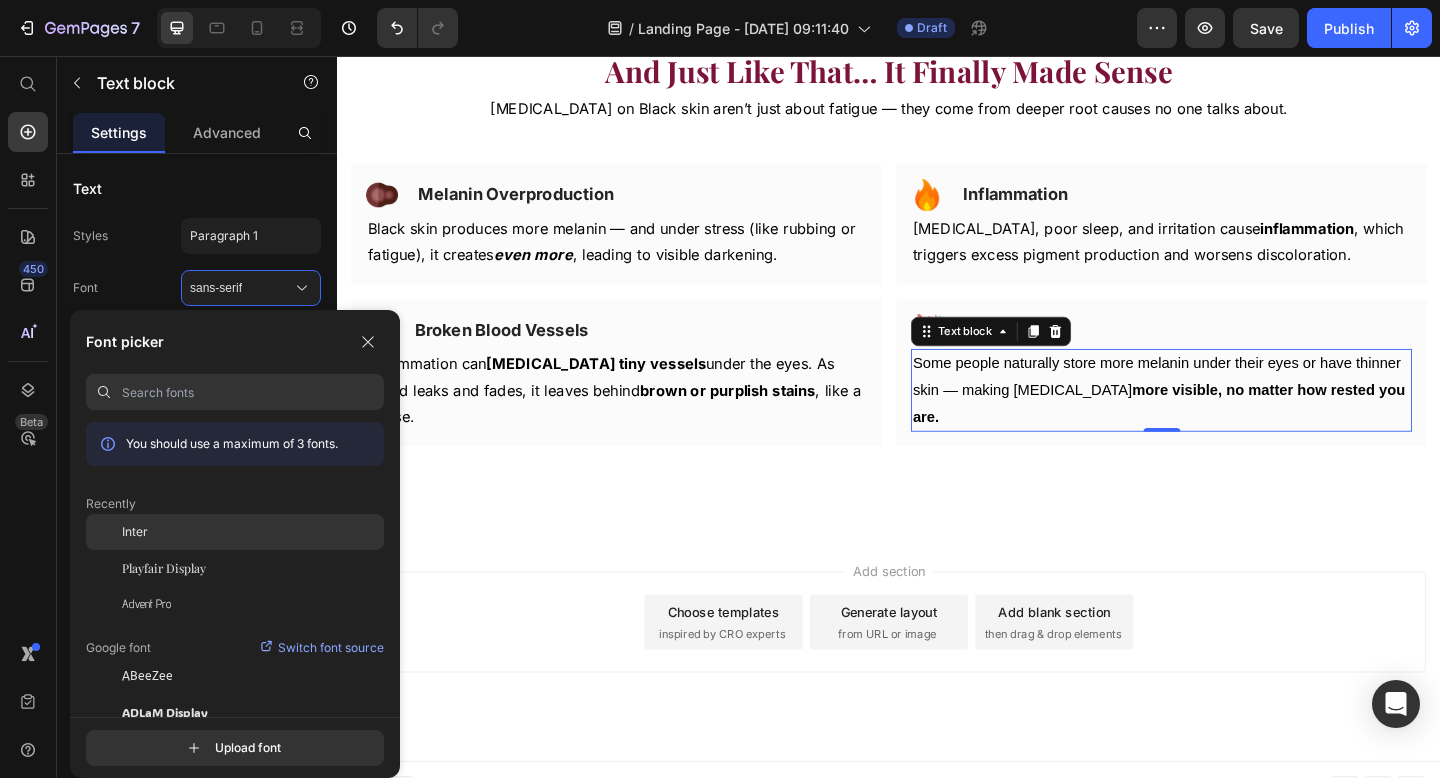 click on "Inter" 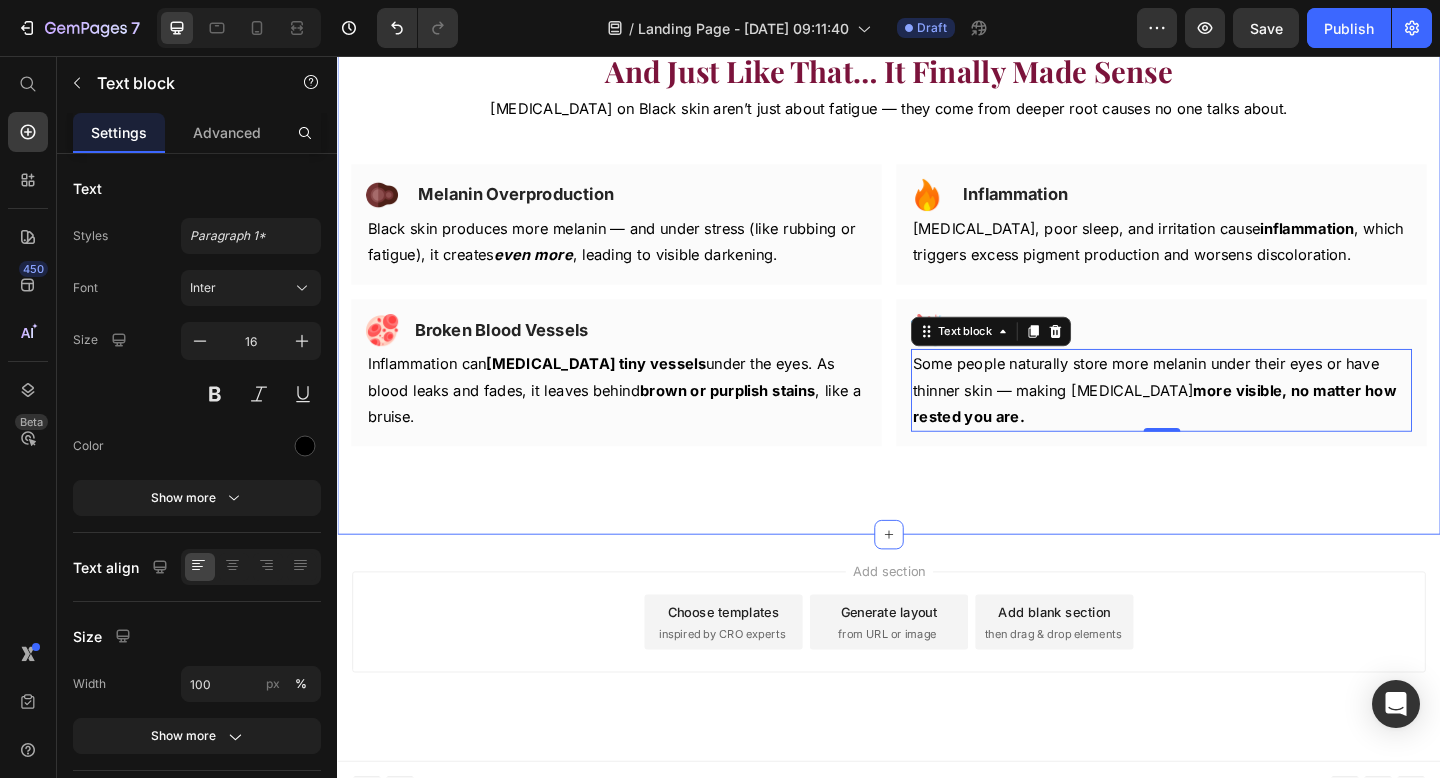 click on "And Just Like That … It Finally Made Sense Heading Dark circles on Black skin aren’t just about fatigue — they come from deeper root causes no one talks about. Text Block Row Row Image   Melanin Overproduction Heading Row Black skin produces more melanin — and under stress (like rubbing or fatigue), it creates  even more , leading to visible darkening. Text block Row Image   Inflammation Heading Row Chronic stress, poor sleep, and irritation cause  inflammation , which triggers excess pigment production and worsens discoloration. Text block Row Row Image Broken Blood Vessels Heading Row Inflammation can  rupture tiny vessels  under the eyes. As blood leaks and fades, it leaves behind  brown or purplish stains , like a bruise. Text block Row Image Genetics Heading Row Some people naturally store more melanin under their eyes or have thinner skin — making dark circles  more visible, no matter how rested you are. Text block   0 Row Row Row Product Section 5" at bounding box center [937, 274] 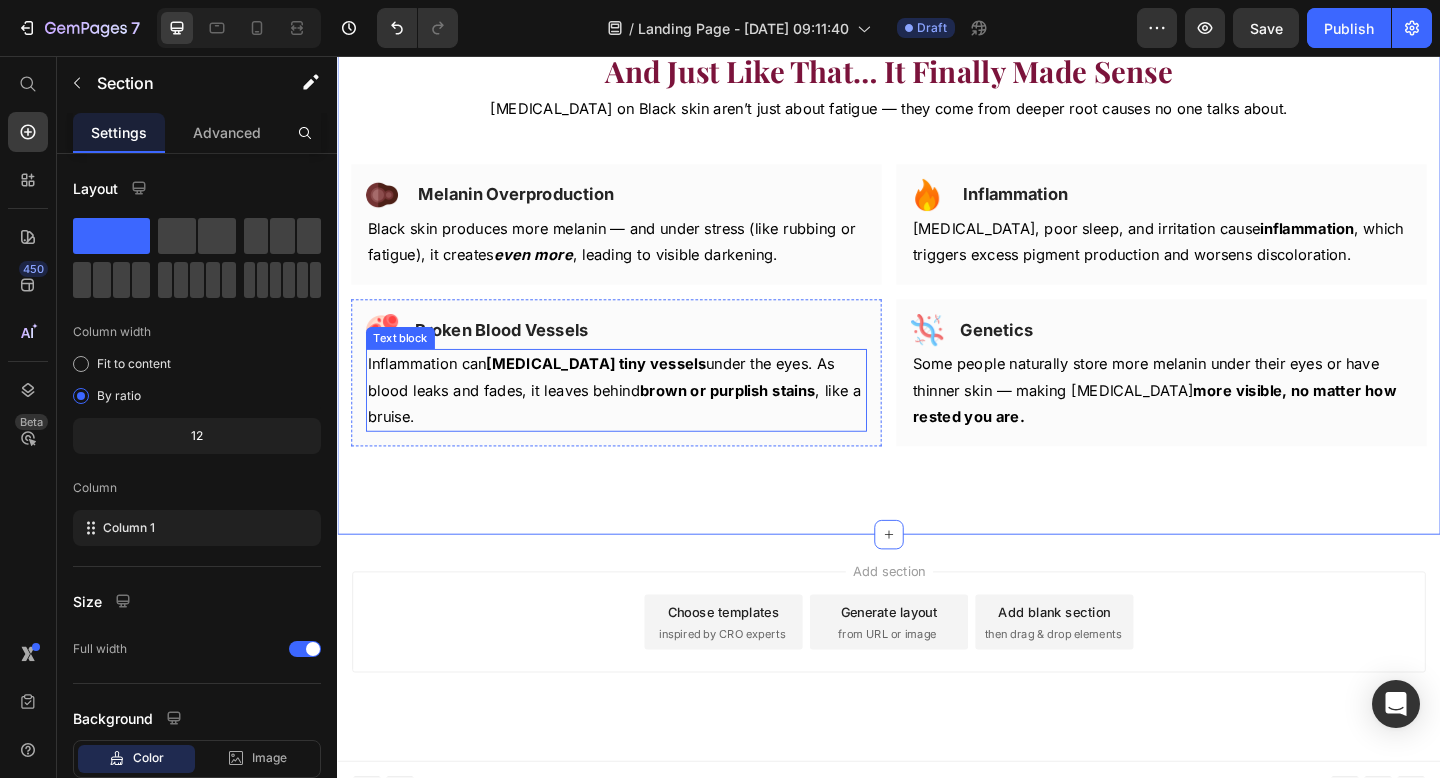 click on "Inflammation can  rupture tiny vessels  under the eyes. As blood leaks and fades, it leaves behind  brown or purplish stains , like a bruise." at bounding box center [640, 420] 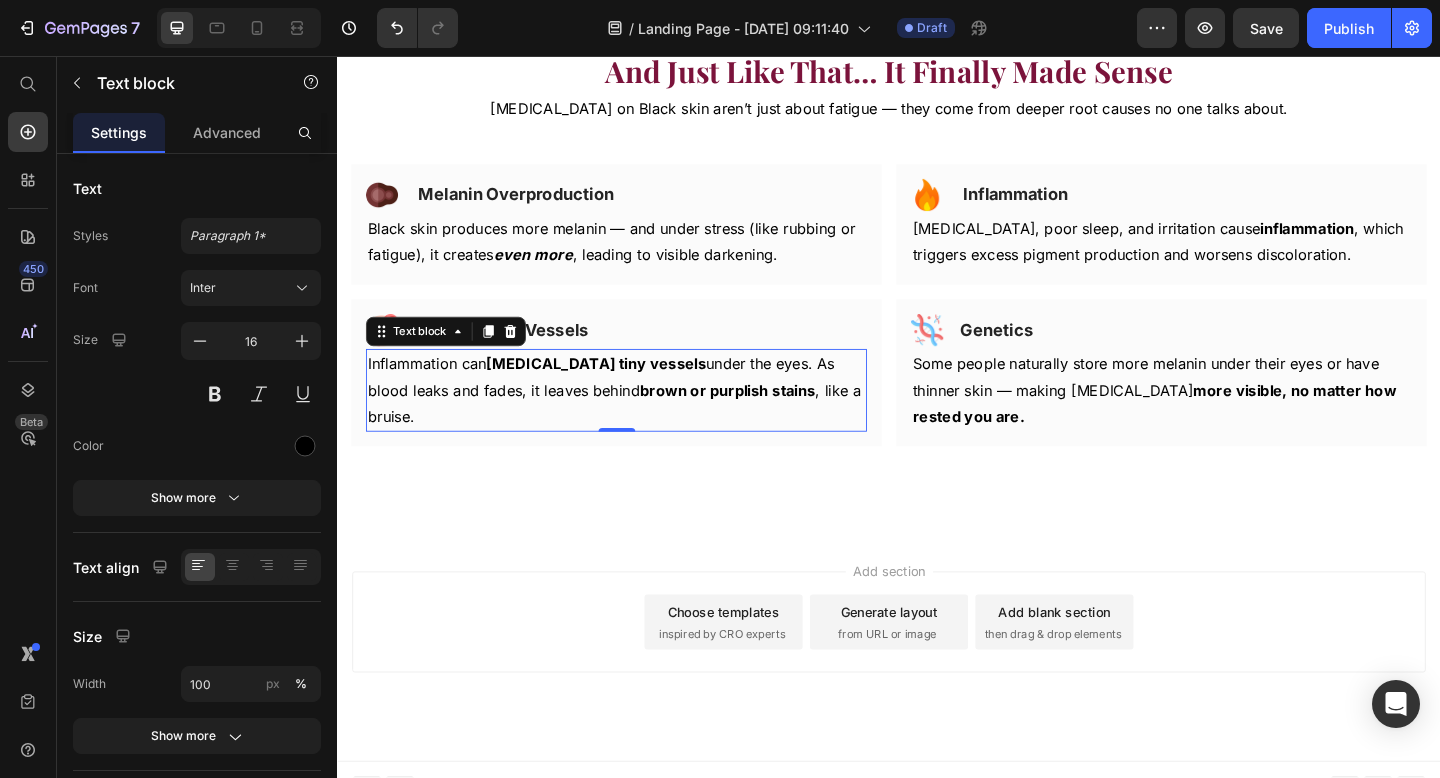 click on "Image Broken Blood Vessels Heading Row Inflammation can  rupture tiny vessels  under the eyes. As blood leaks and fades, it leaves behind  brown or purplish stains , like a bruise. Text block   0 Row" at bounding box center (640, 401) 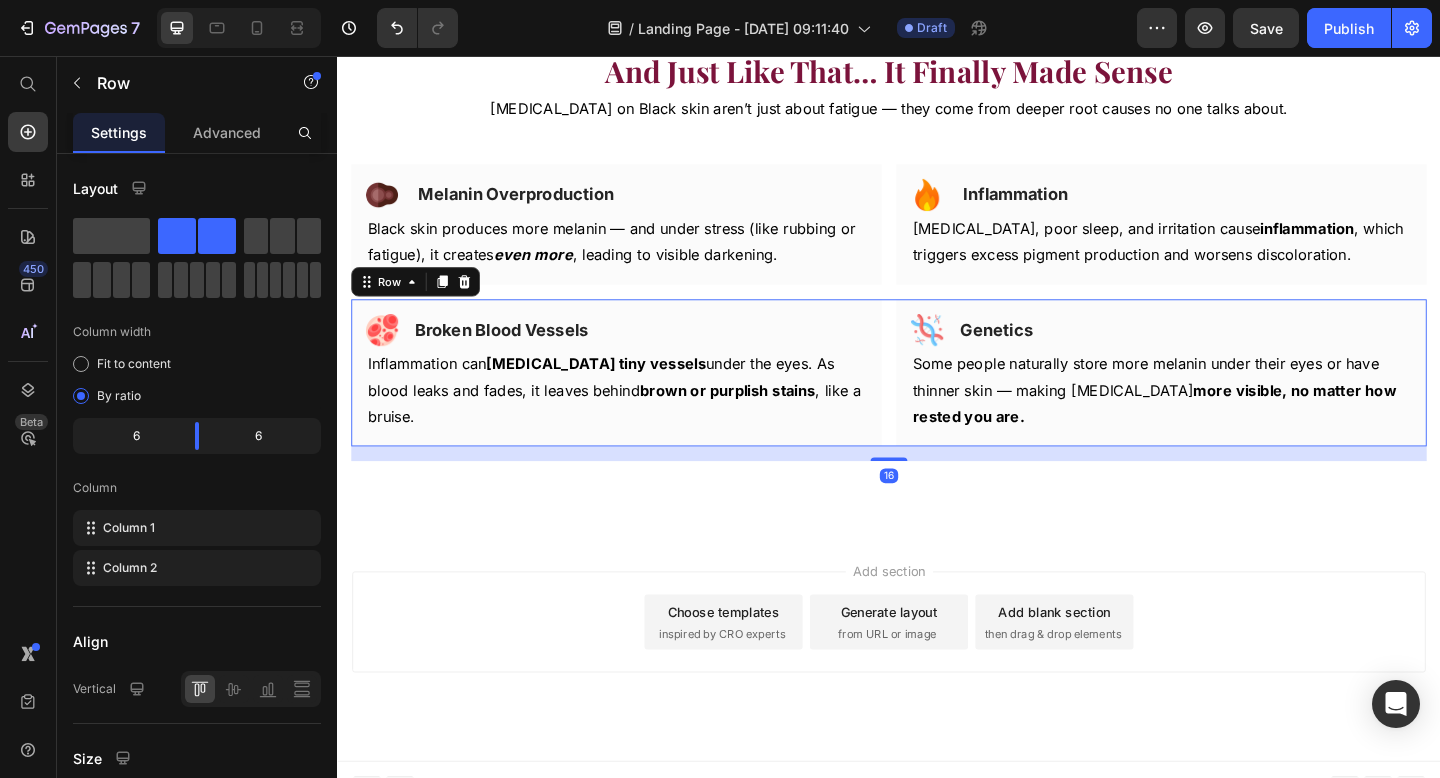 scroll, scrollTop: 2843, scrollLeft: 0, axis: vertical 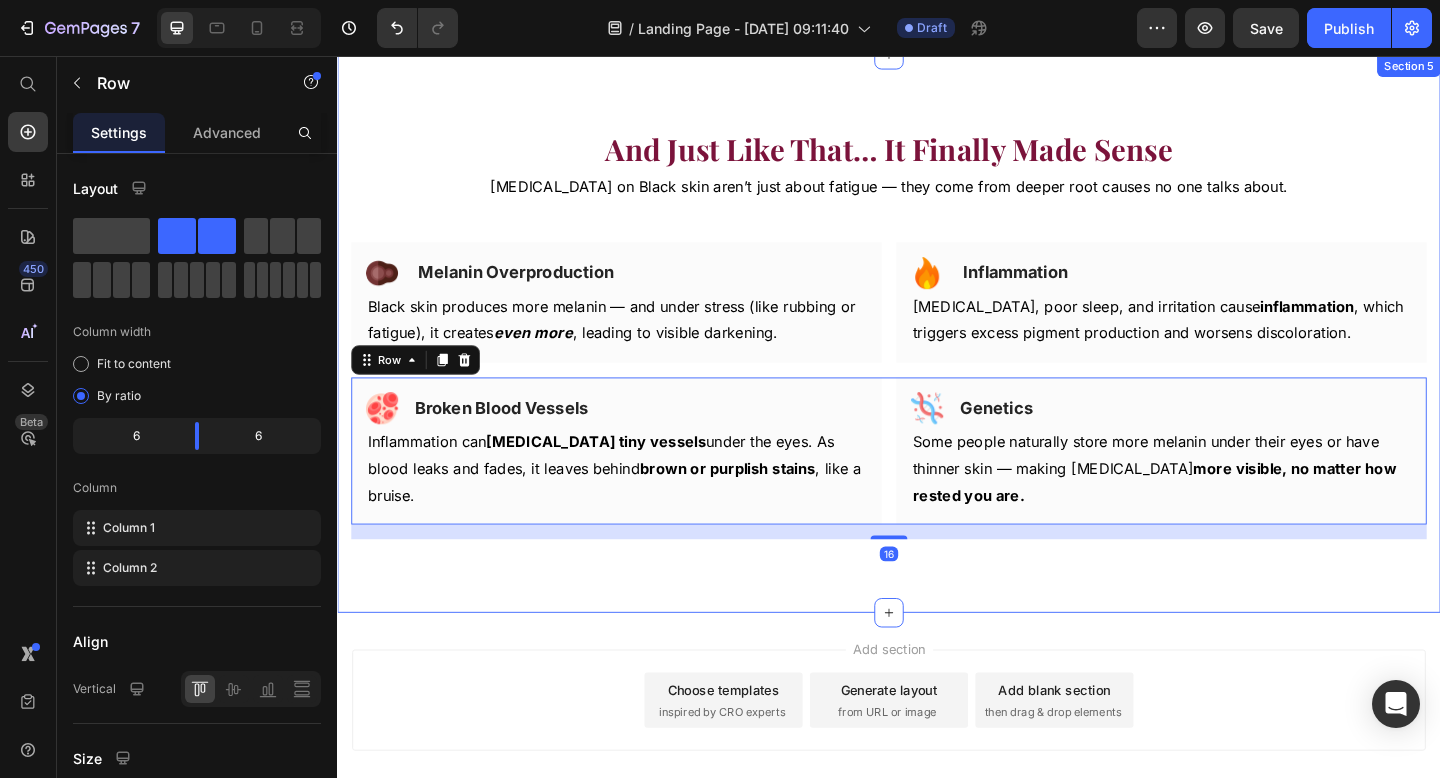 click on "And Just Like That … It Finally Made Sense Heading Dark circles on Black skin aren’t just about fatigue — they come from deeper root causes no one talks about. Text Block Row Row Image   Melanin Overproduction Heading Row Black skin produces more melanin — and under stress (like rubbing or fatigue), it creates  even more , leading to visible darkening. Text block Row Image   Inflammation Heading Row Chronic stress, poor sleep, and irritation cause  inflammation , which triggers excess pigment production and worsens discoloration. Text block Row Row Image Broken Blood Vessels Heading Row Inflammation can  rupture tiny vessels  under the eyes. As blood leaks and fades, it leaves behind  brown or purplish stains , like a bruise. Text block Row Image Genetics Heading Row Some people naturally store more melanin under their eyes or have thinner skin — making dark circles  more visible, no matter how rested you are. Text block Row Row   16 Row Product Section 5" at bounding box center (937, 359) 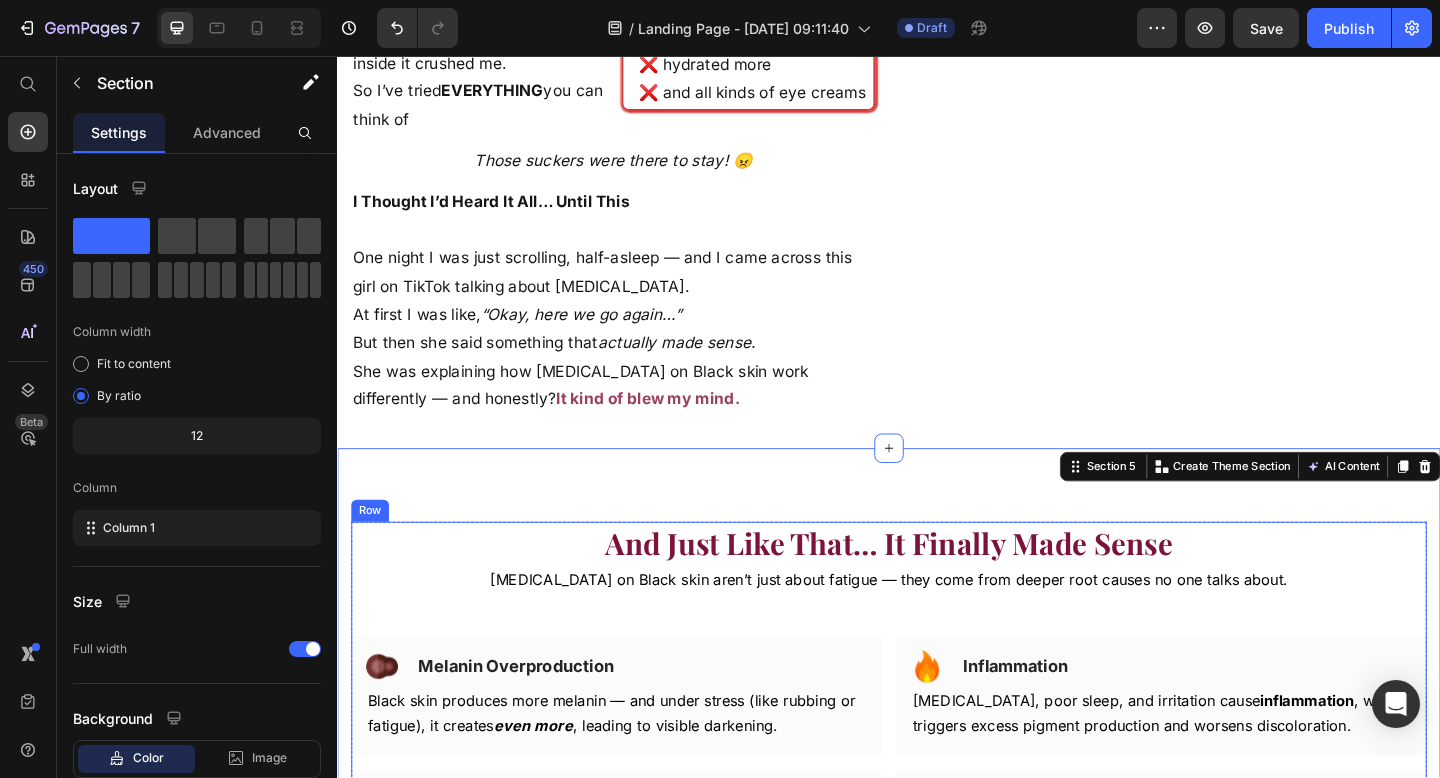 scroll, scrollTop: 2449, scrollLeft: 0, axis: vertical 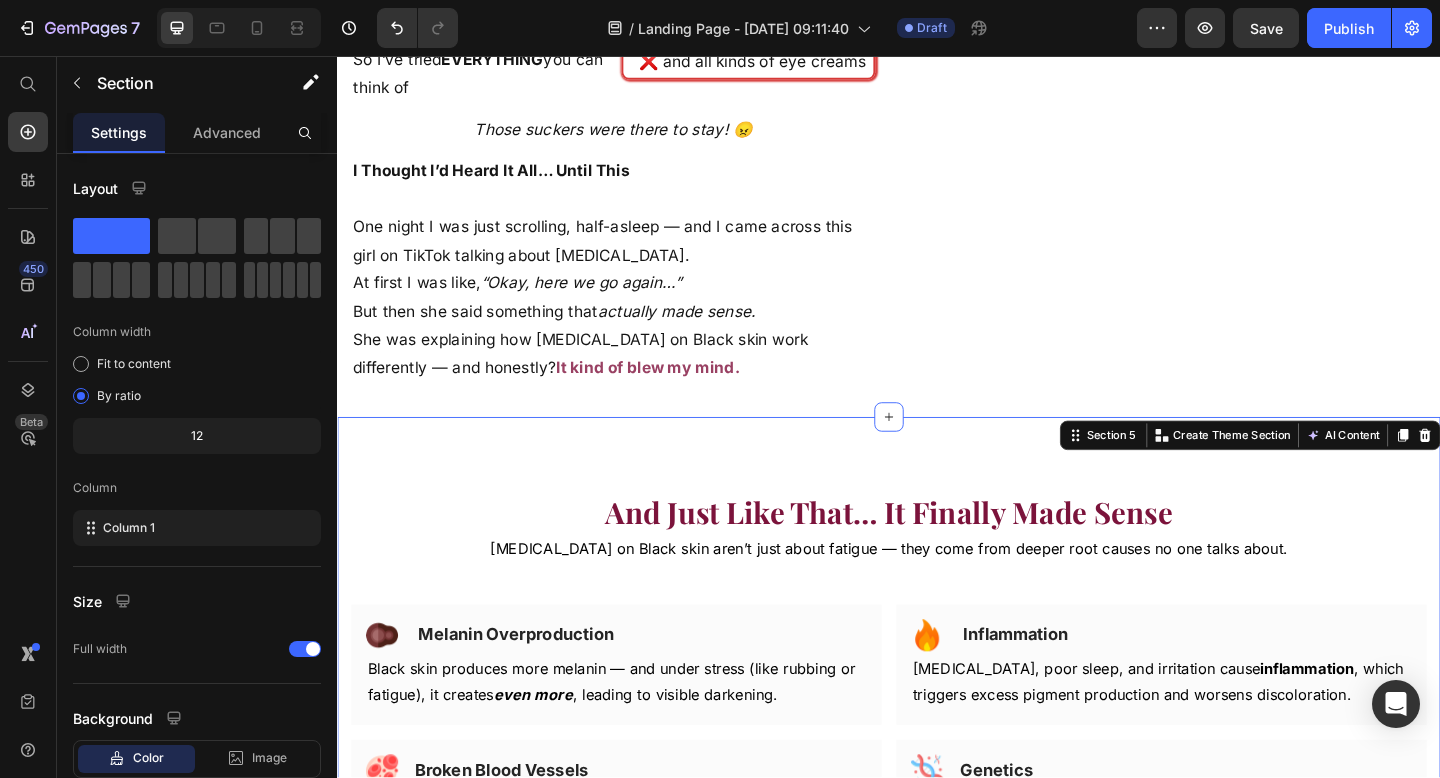 click on "And Just Like That … It Finally Made Sense Heading Dark circles on Black skin aren’t just about fatigue — they come from deeper root causes no one talks about. Text Block Row Row Image   Melanin Overproduction Heading Row Black skin produces more melanin — and under stress (like rubbing or fatigue), it creates  even more , leading to visible darkening. Text block Row Image   Inflammation Heading Row Chronic stress, poor sleep, and irritation cause  inflammation , which triggers excess pigment production and worsens discoloration. Text block Row Row Image Broken Blood Vessels Heading Row Inflammation can  rupture tiny vessels  under the eyes. As blood leaks and fades, it leaves behind  brown or purplish stains , like a bruise. Text block Row Image Genetics Heading Row Some people naturally store more melanin under their eyes or have thinner skin — making dark circles  more visible, no matter how rested you are. Text block Row Row Row Product Section 5   You can create reusable sections AI Content" at bounding box center (937, 753) 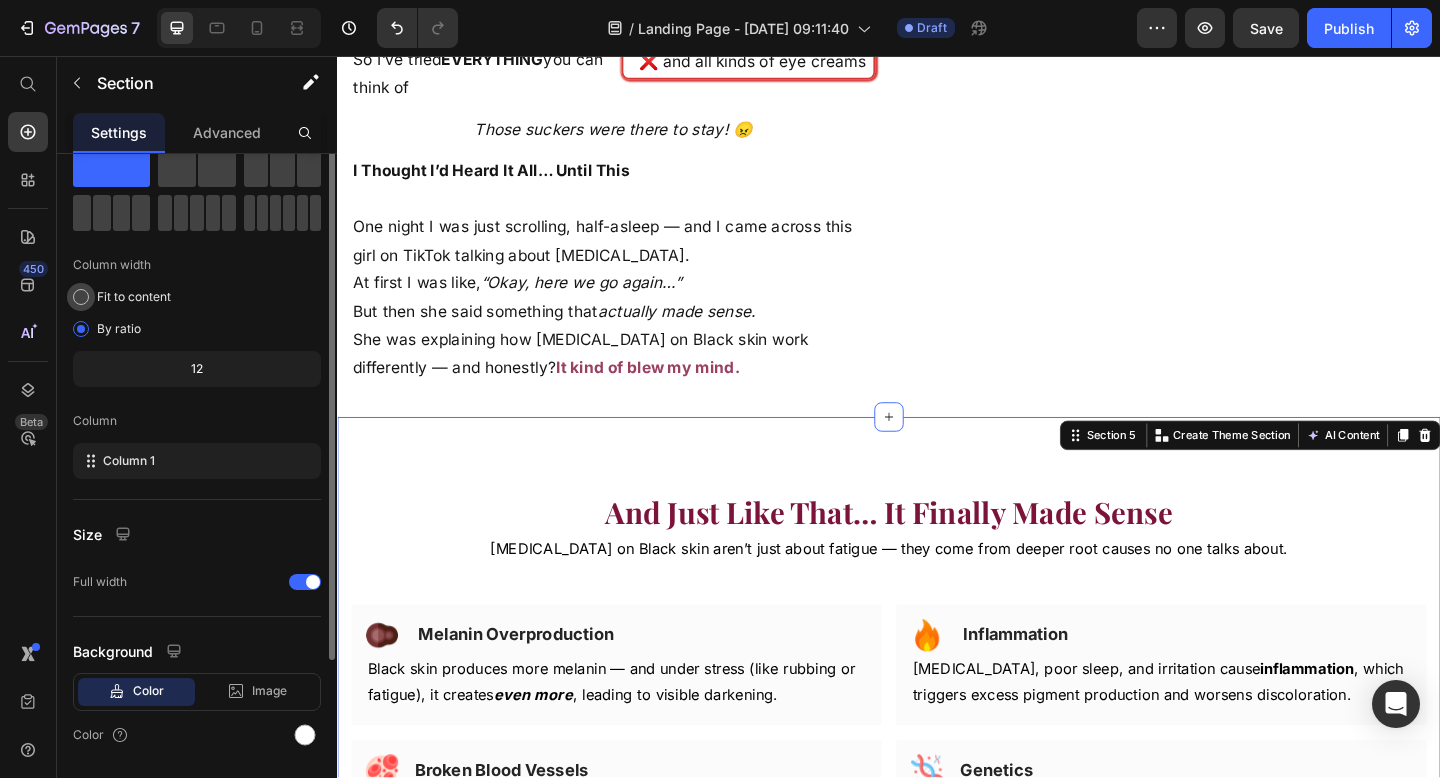 scroll, scrollTop: 0, scrollLeft: 0, axis: both 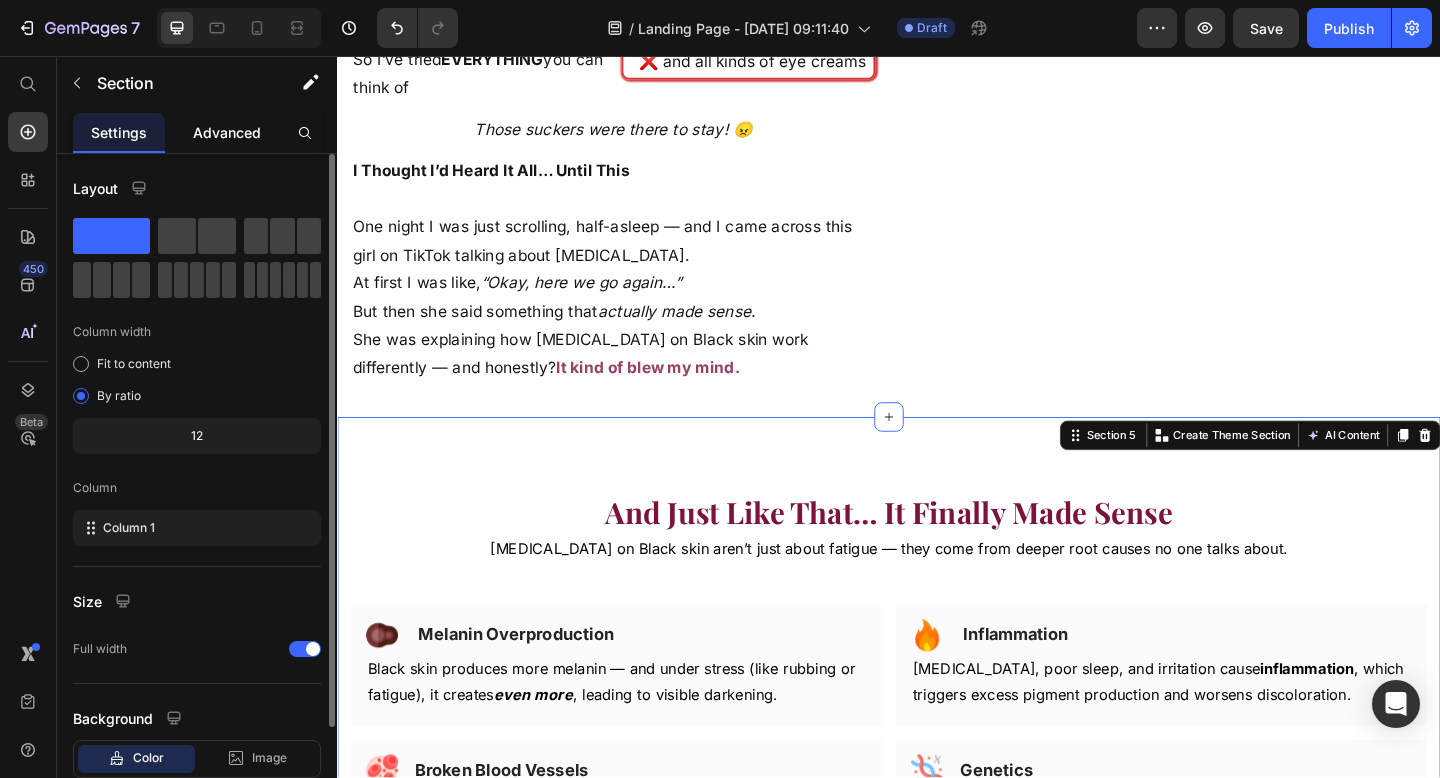 click on "Advanced" at bounding box center (227, 132) 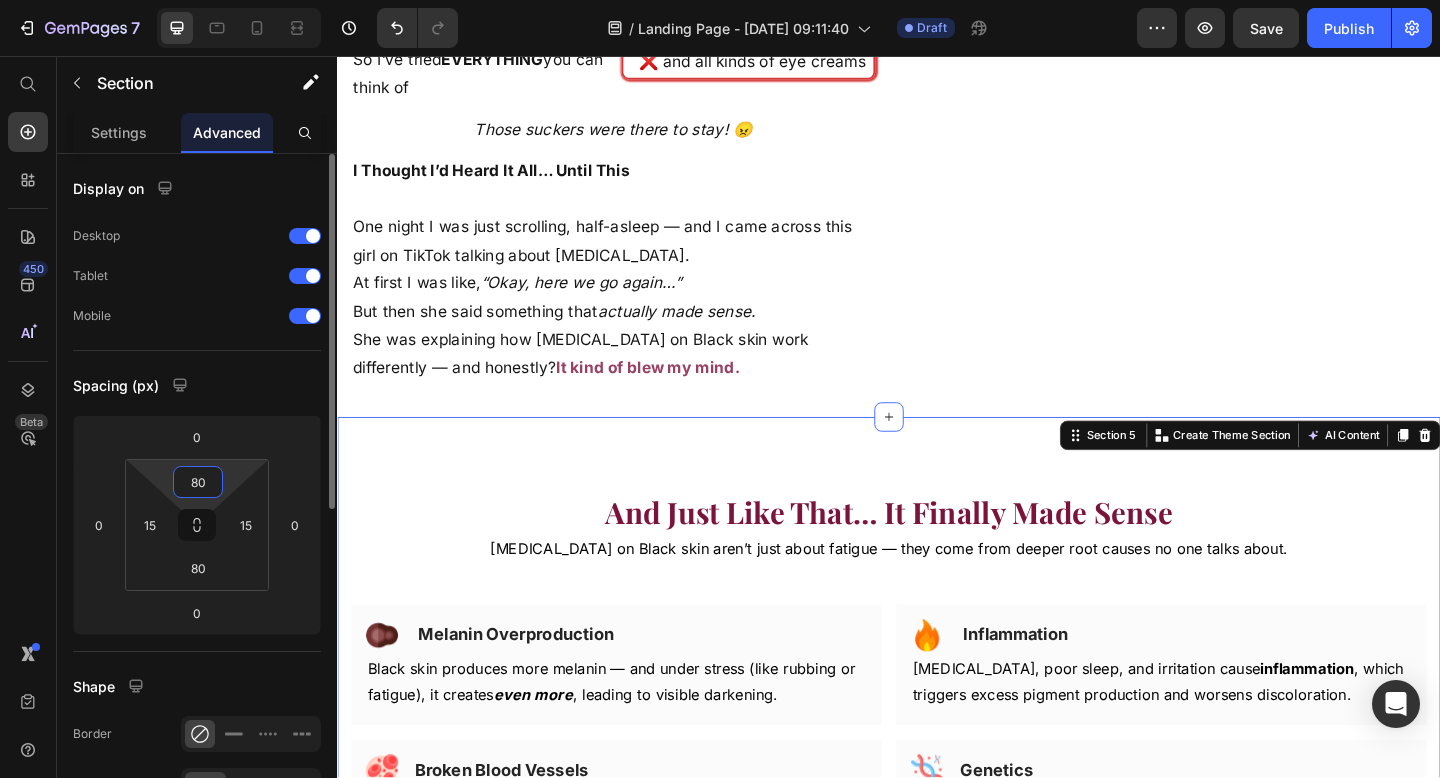 click on "80" at bounding box center [198, 482] 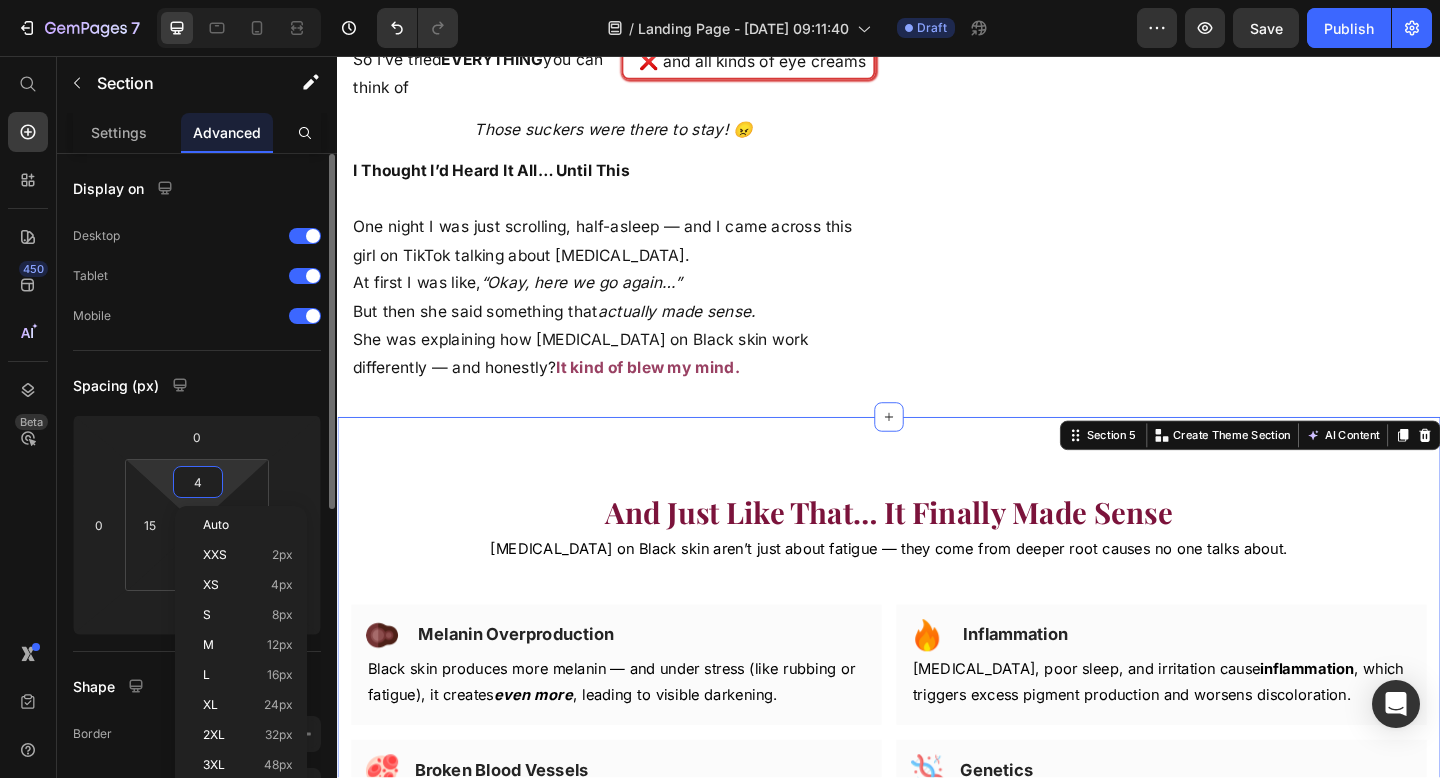 type on "40" 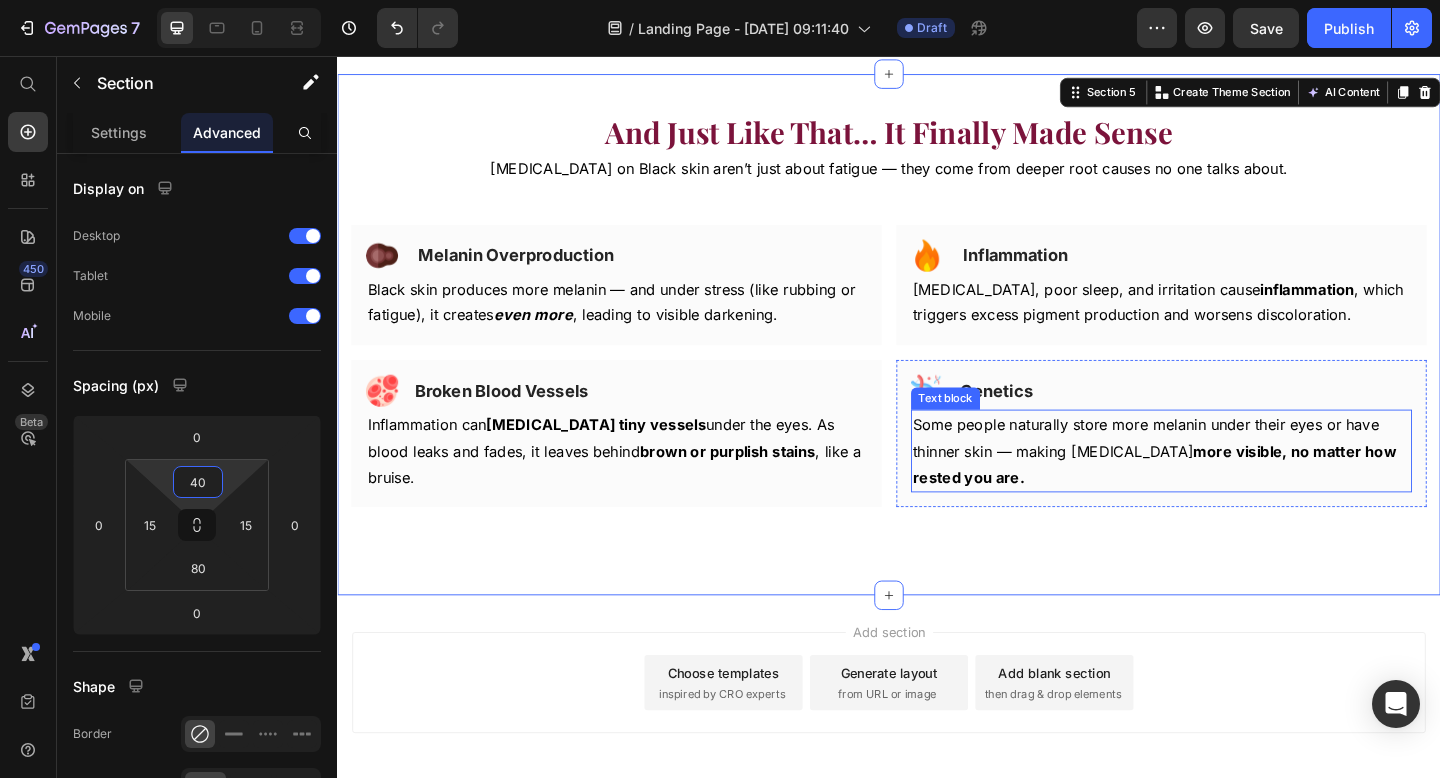 scroll, scrollTop: 2840, scrollLeft: 0, axis: vertical 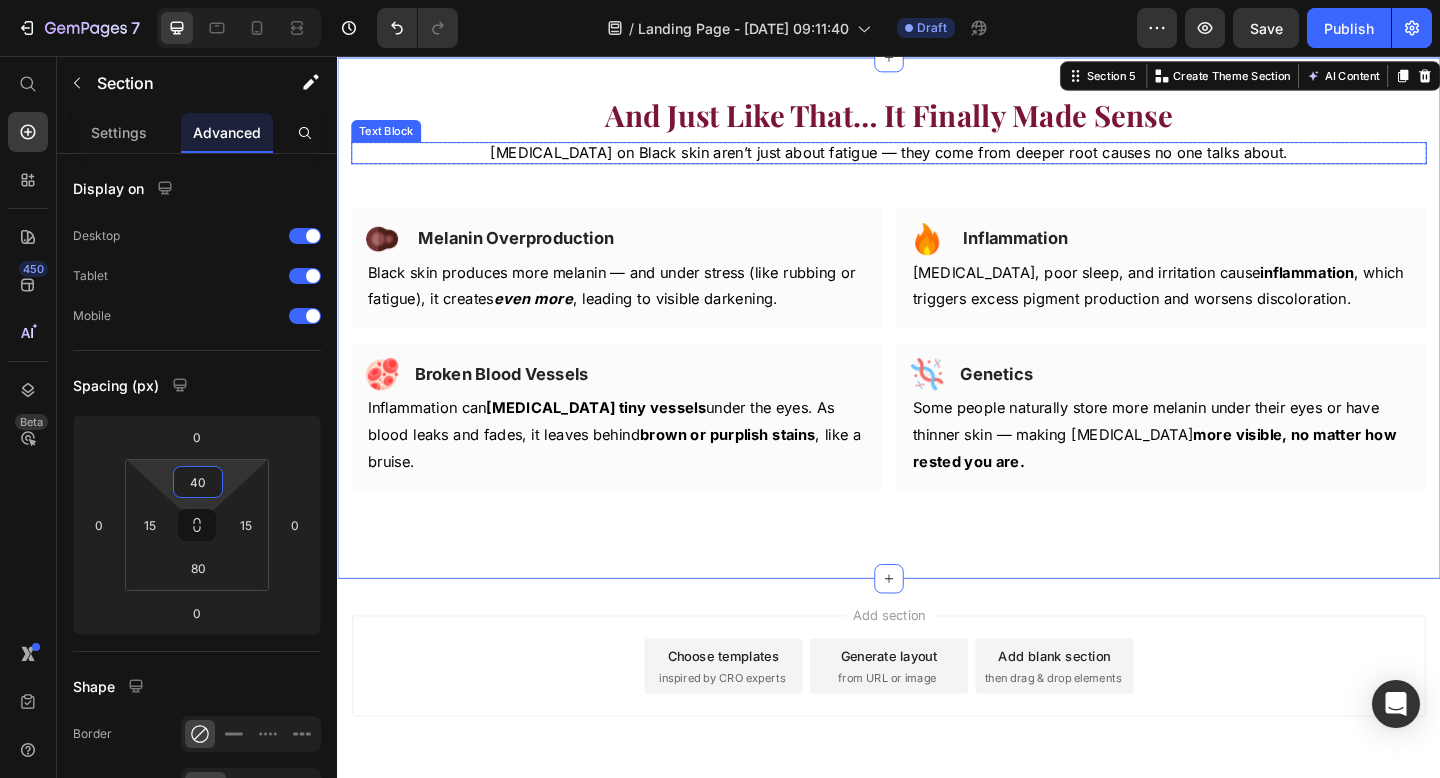 click on "Dark circles on Black skin aren’t just about fatigue — they come from deeper root causes no one talks about." at bounding box center [937, 161] 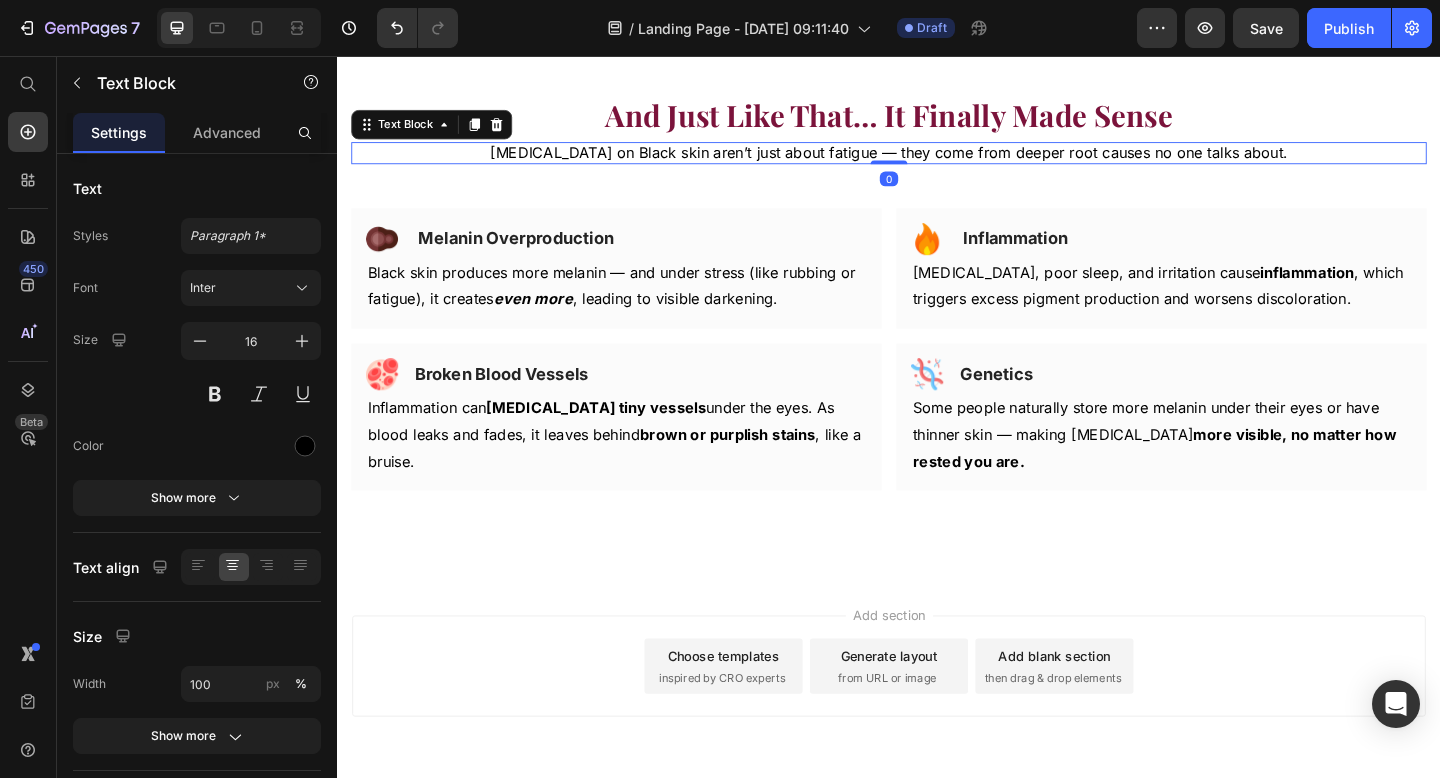 click on "Dark circles on Black skin aren’t just about fatigue — they come from deeper root causes no one talks about." at bounding box center (937, 161) 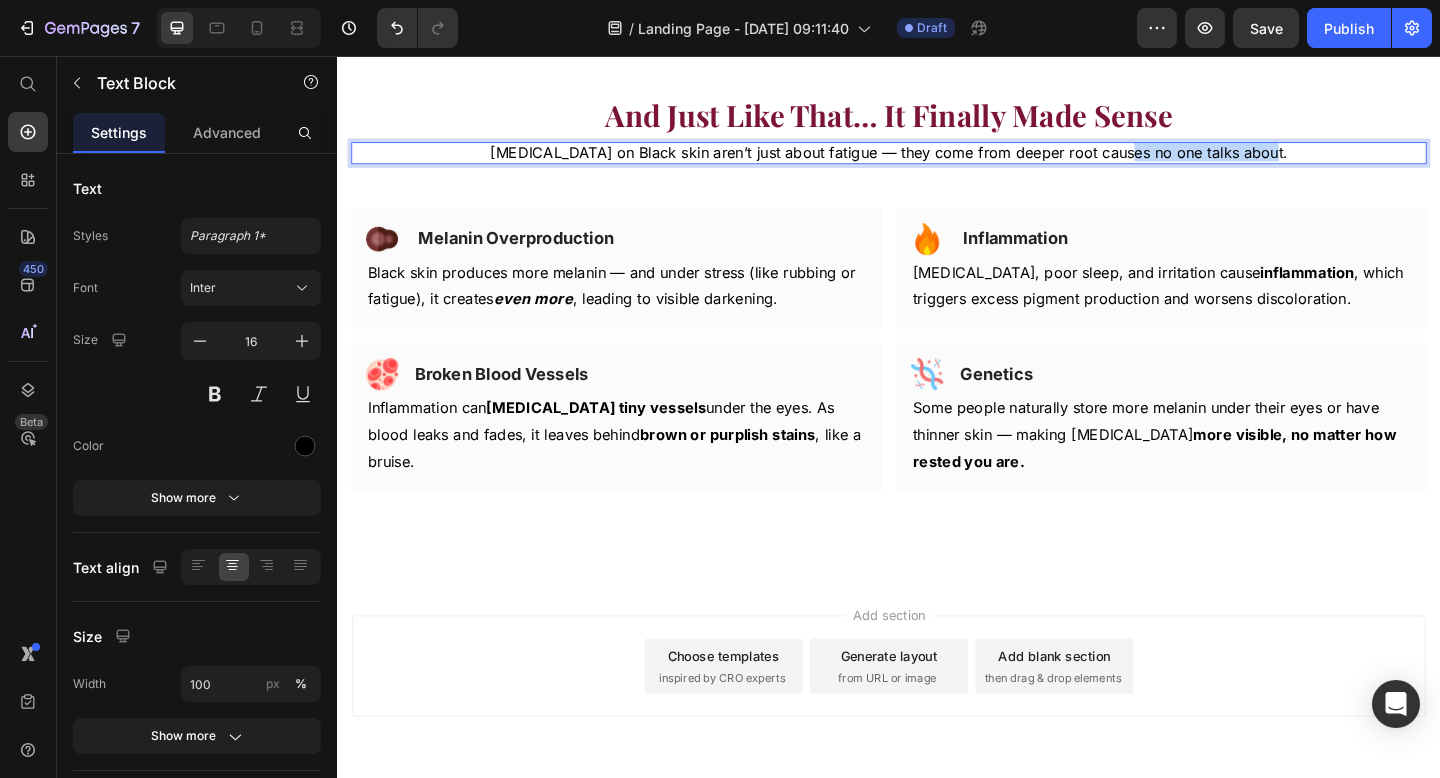 drag, startPoint x: 1196, startPoint y: 165, endPoint x: 1386, endPoint y: 165, distance: 190 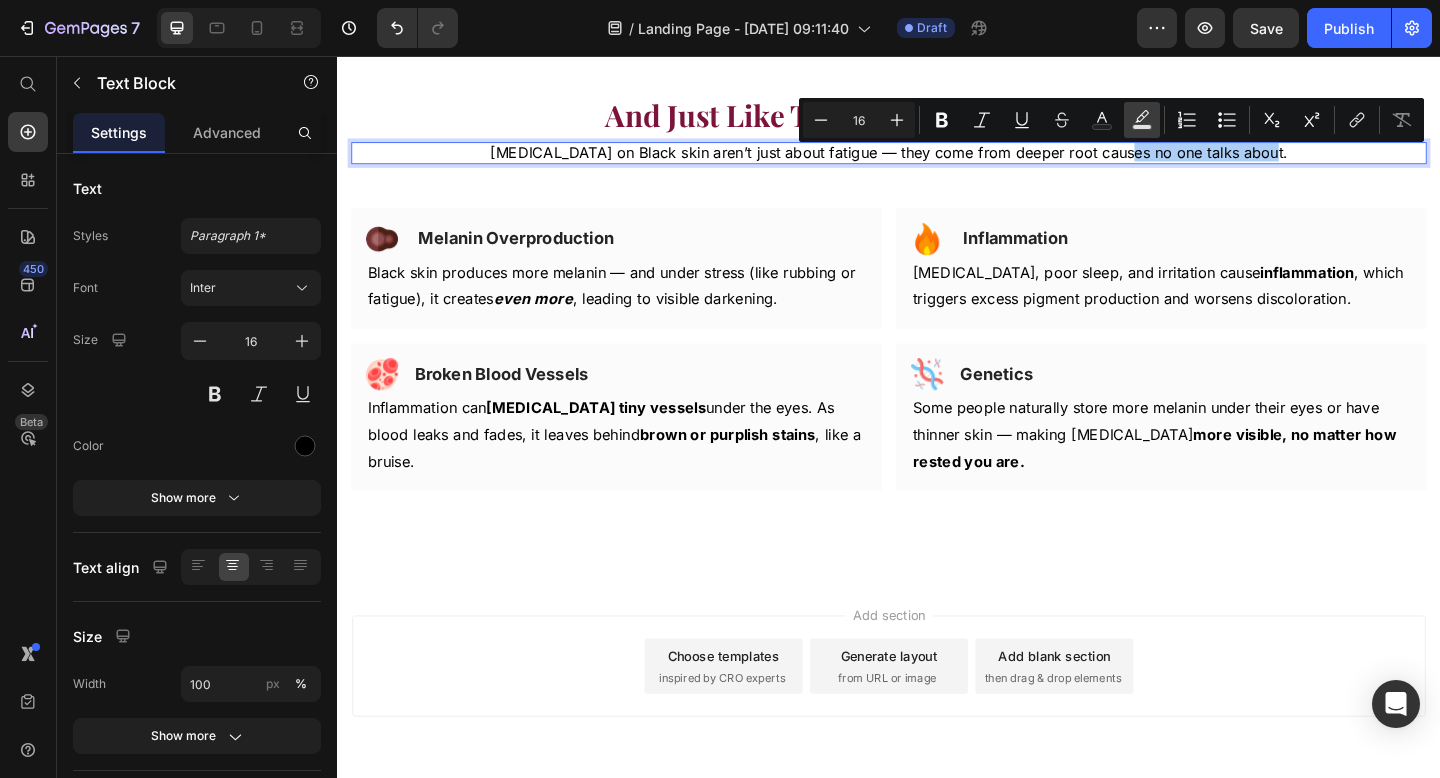 click 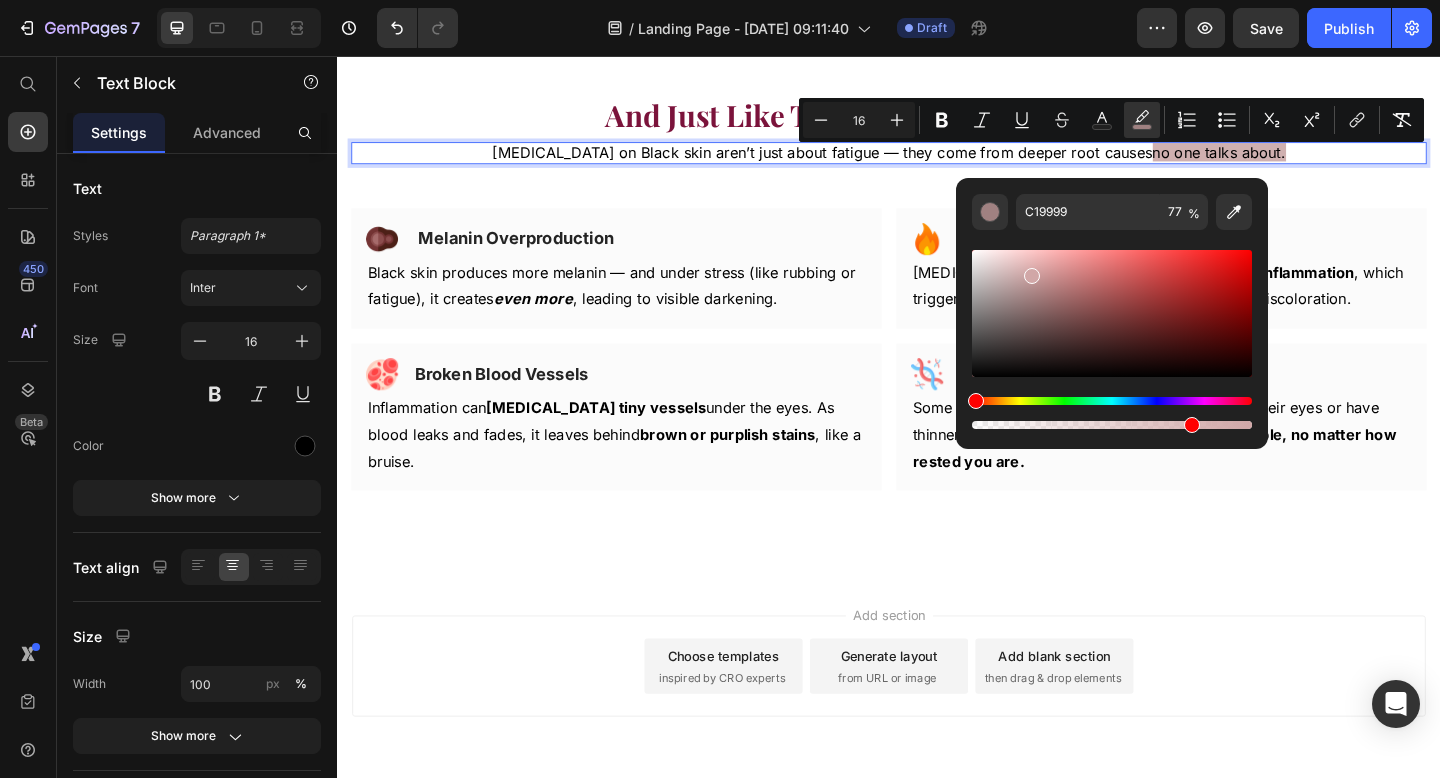 drag, startPoint x: 1032, startPoint y: 279, endPoint x: 1026, endPoint y: 267, distance: 13.416408 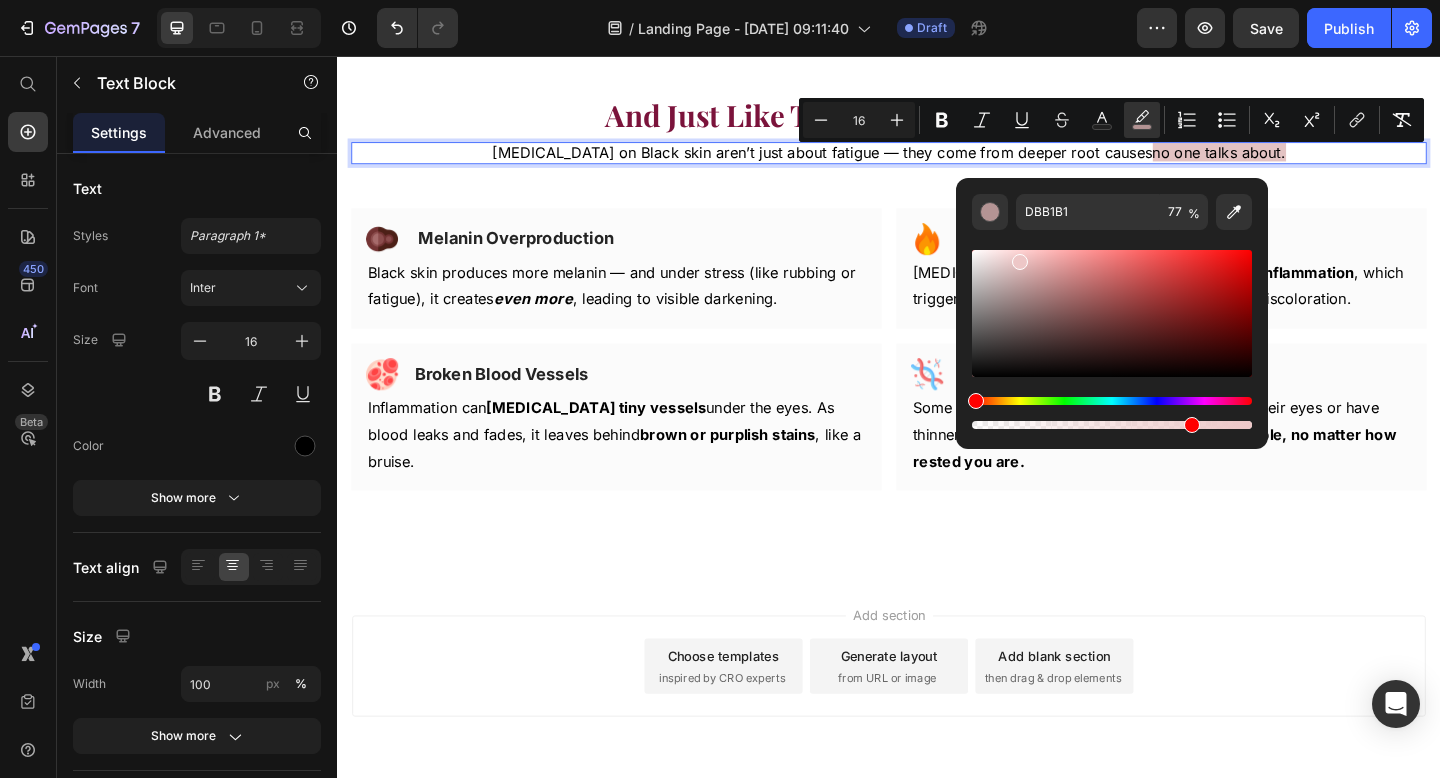 drag, startPoint x: 1026, startPoint y: 269, endPoint x: 1017, endPoint y: 261, distance: 12.0415945 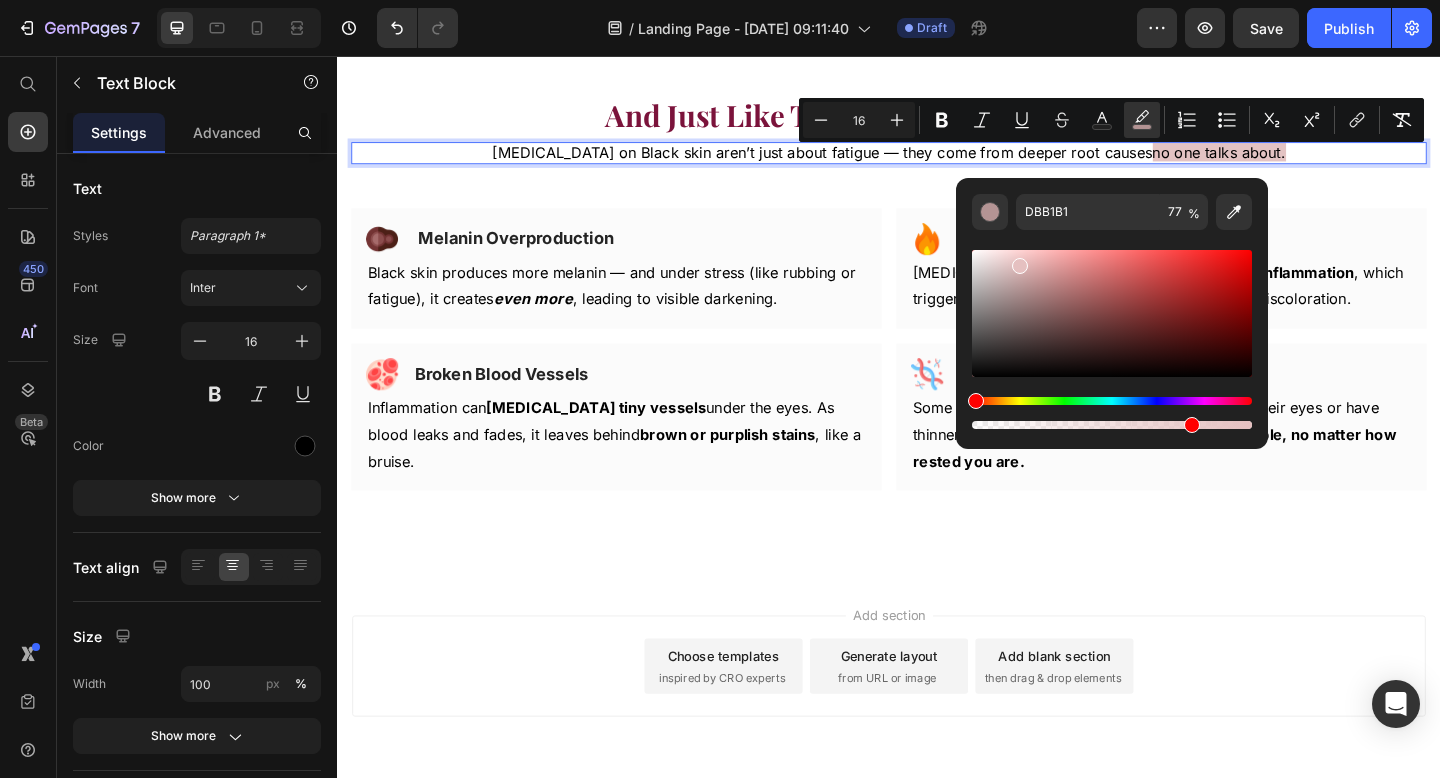 type on "E5C0C0" 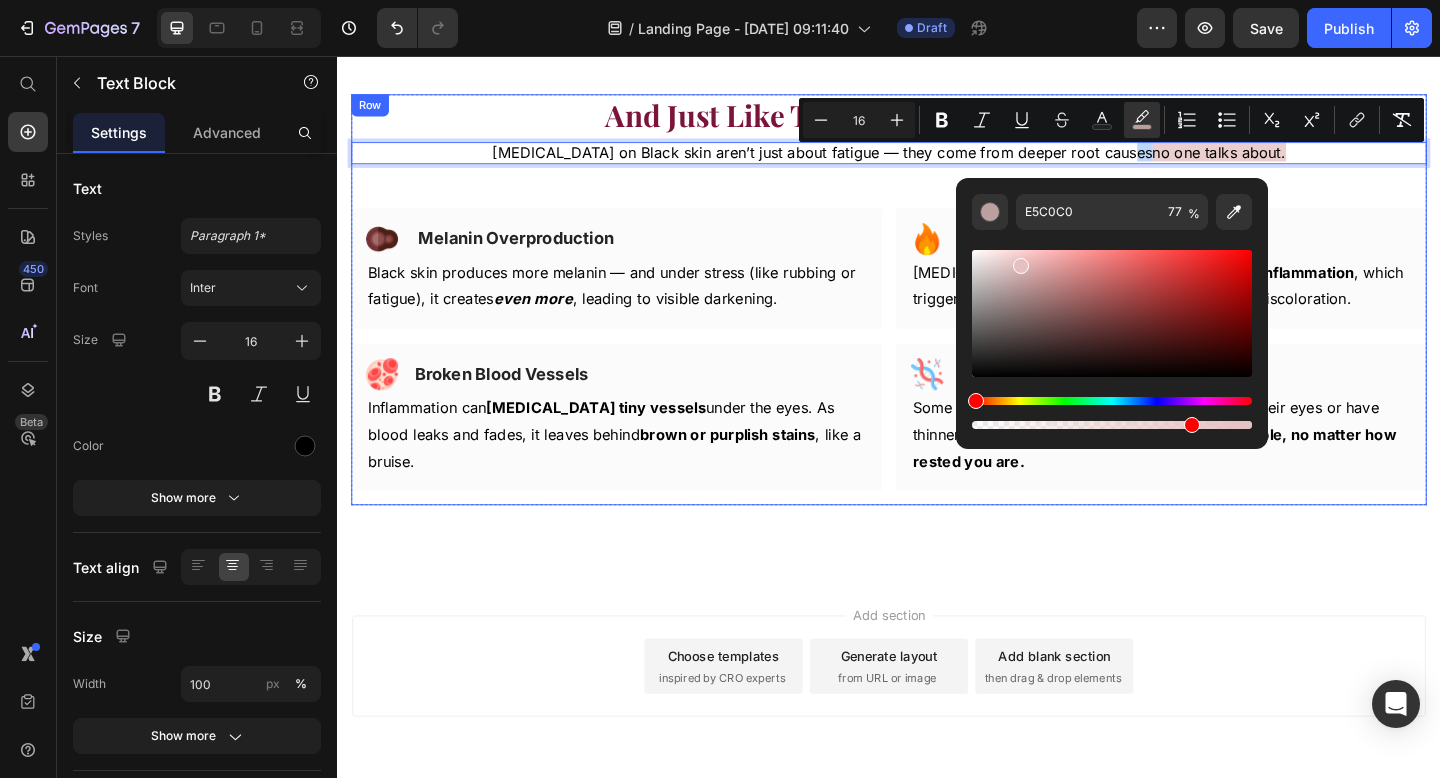 click on "And Just Like That … It Finally Made Sense Heading Dark circles on Black skin aren’t just about fatigue — they come from deeper root causes  no one talks about. Text Block   0 Row Row Image   Melanin Overproduction Heading Row Black skin produces more melanin — and under stress (like rubbing or fatigue), it creates  even more , leading to visible darkening. Text block Row Image   Inflammation Heading Row Chronic stress, poor sleep, and irritation cause  inflammation , which triggers excess pigment production and worsens discoloration. Text block Row Row Image Broken Blood Vessels Heading Row Inflammation can  rupture tiny vessels  under the eyes. As blood leaks and fades, it leaves behind  brown or purplish stains , like a bruise. Text block Row Image Genetics Heading Row Some people naturally store more melanin under their eyes or have thinner skin — making dark circles  more visible, no matter how rested you are. Text block Row Row" at bounding box center [937, 322] 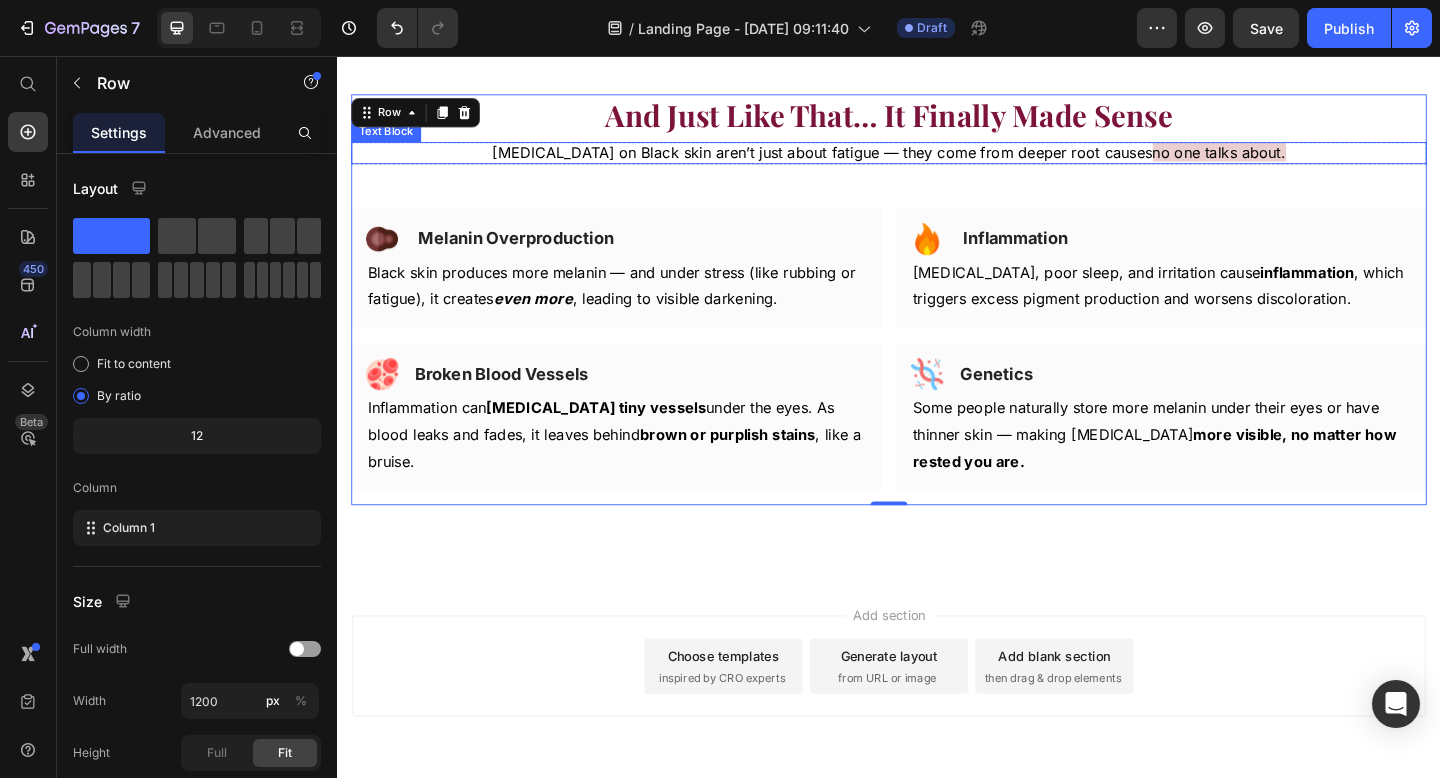 click on "no one talks about." at bounding box center [1296, 161] 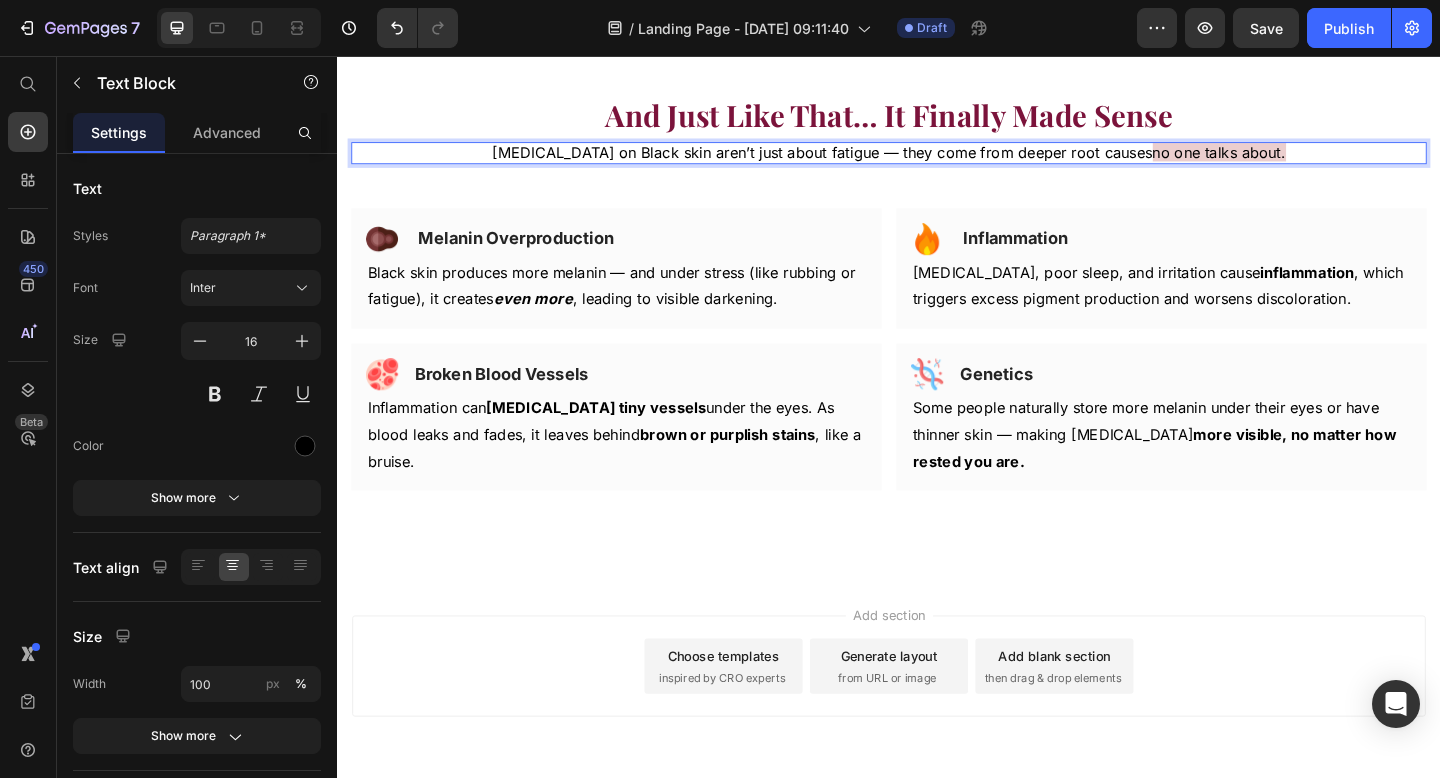 click on "no one talks about." at bounding box center [1296, 161] 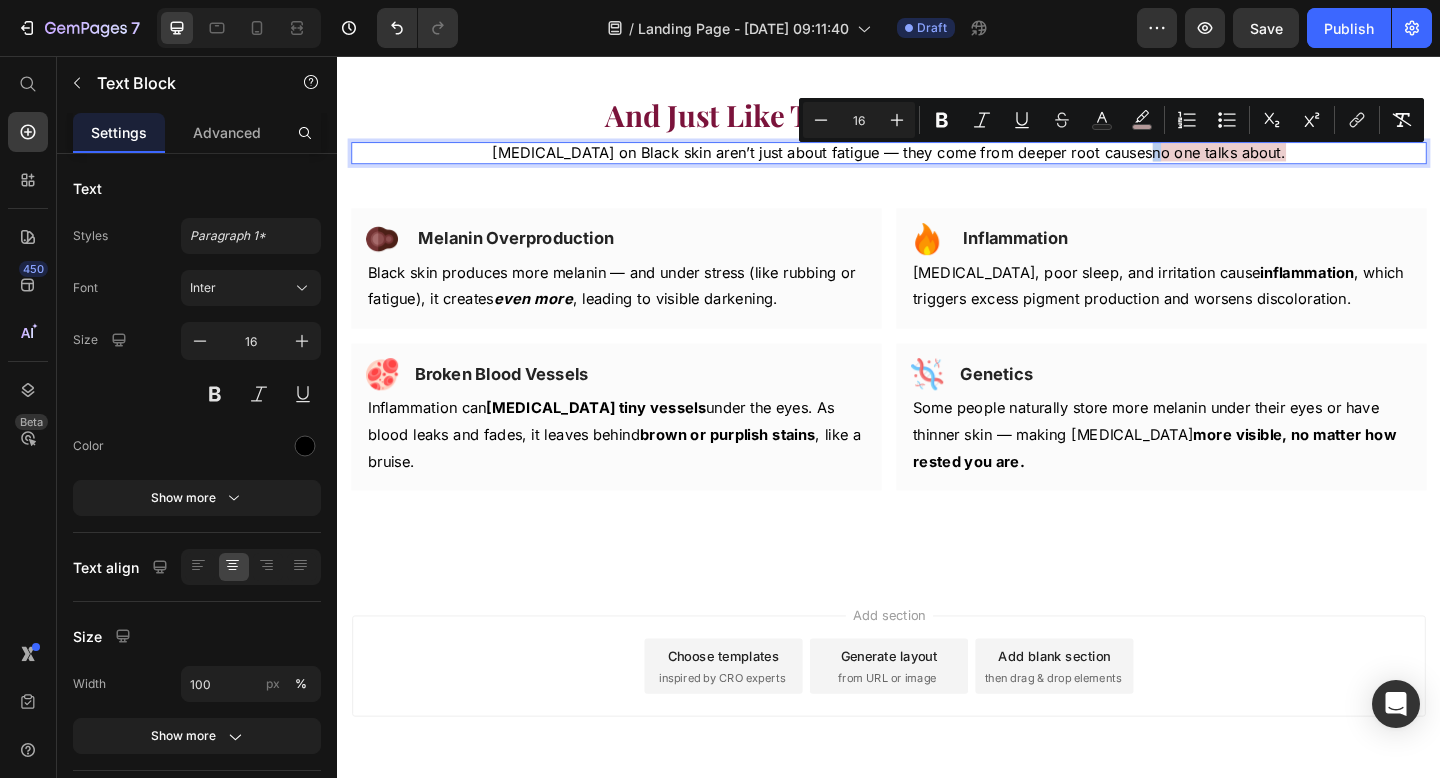 click on "Dark circles on Black skin aren’t just about fatigue — they come from deeper root causes  no one talks about." at bounding box center (937, 161) 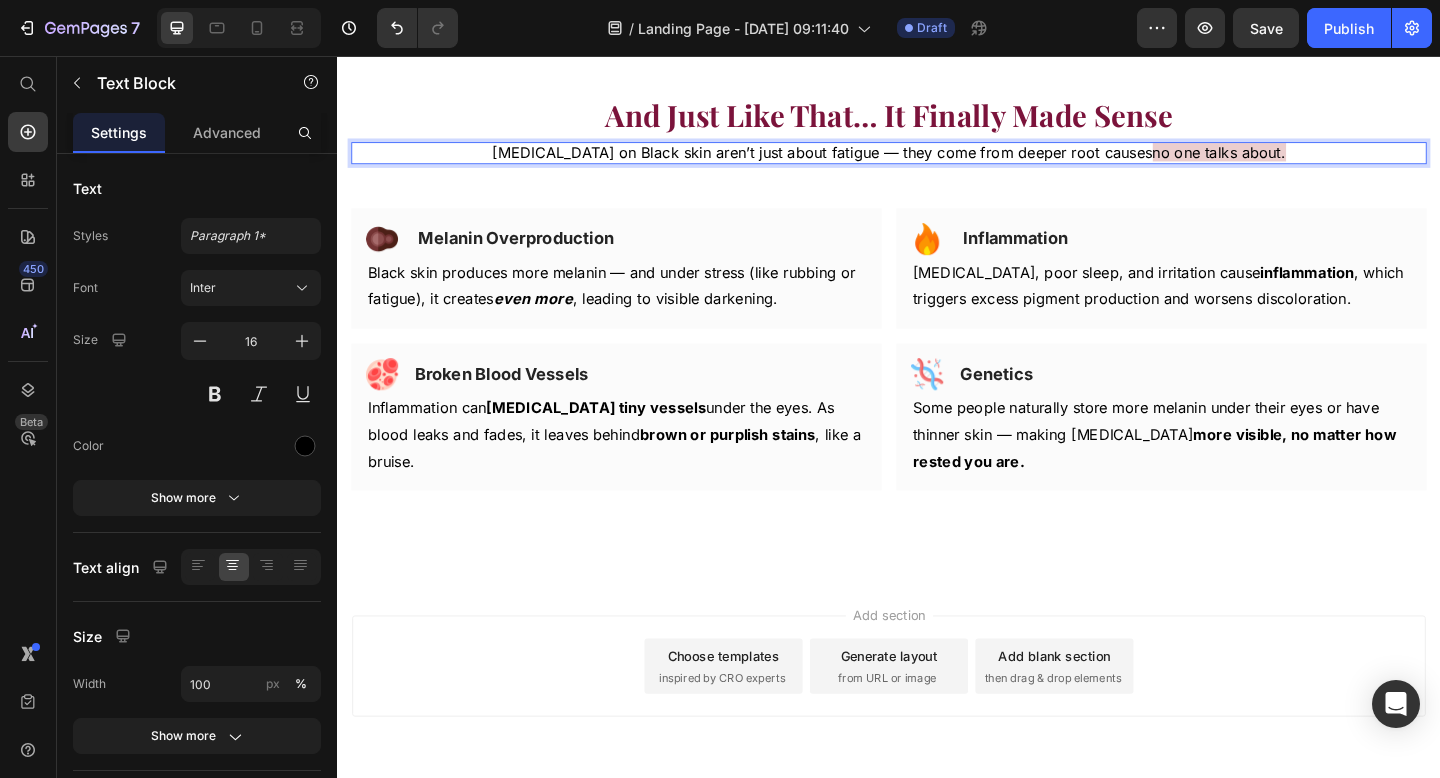 click on "no one talks about." at bounding box center [1296, 161] 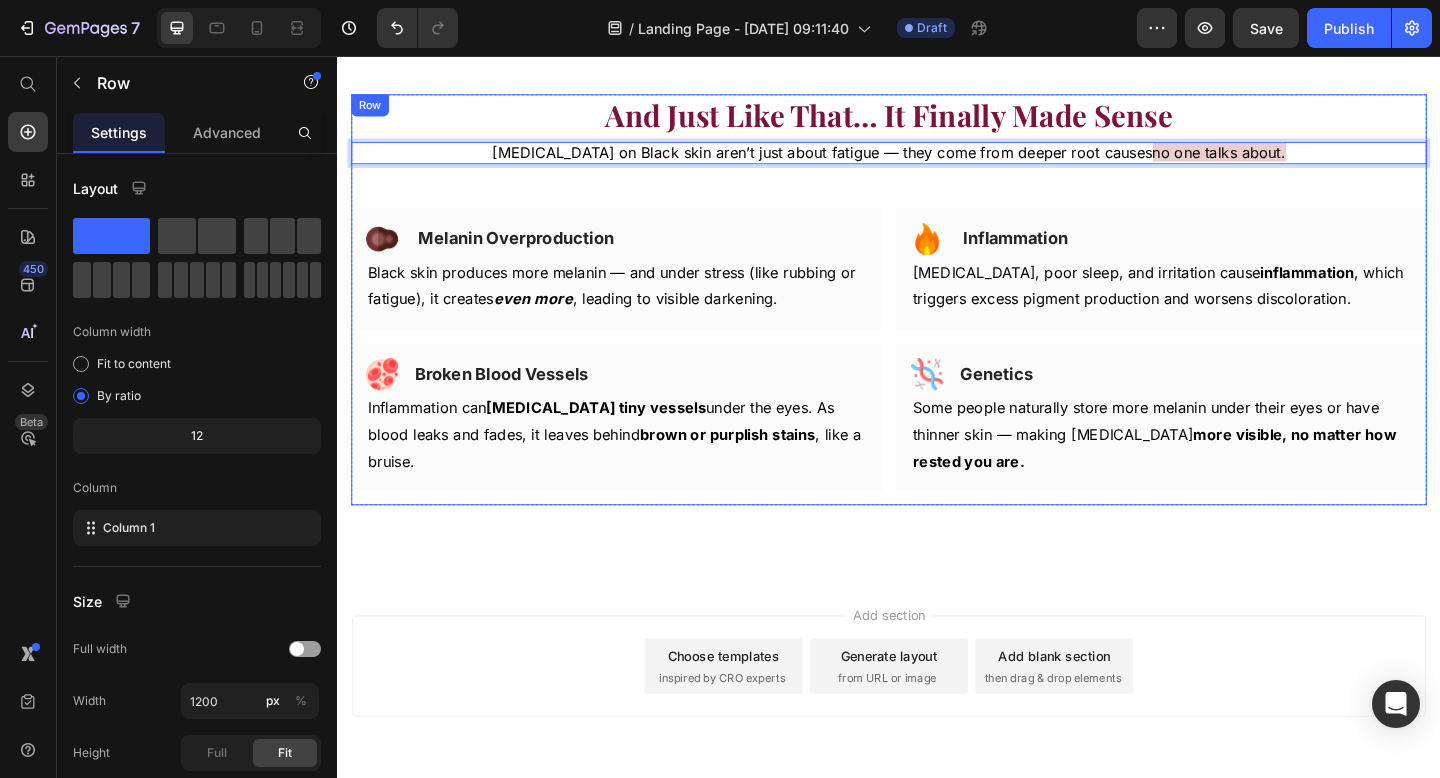 click on "And Just Like That … It Finally Made Sense Heading Dark circles on Black skin aren’t just about fatigue — they come from deeper root causes  no one talks about. Text Block   0 Row Row Image   Melanin Overproduction Heading Row Black skin produces more melanin — and under stress (like rubbing or fatigue), it creates  even more , leading to visible darkening. Text block Row Image   Inflammation Heading Row Chronic stress, poor sleep, and irritation cause  inflammation , which triggers excess pigment production and worsens discoloration. Text block Row Row Image Broken Blood Vessels Heading Row Inflammation can  rupture tiny vessels  under the eyes. As blood leaks and fades, it leaves behind  brown or purplish stains , like a bruise. Text block Row Image Genetics Heading Row Some people naturally store more melanin under their eyes or have thinner skin — making dark circles  more visible, no matter how rested you are. Text block Row Row" at bounding box center (937, 322) 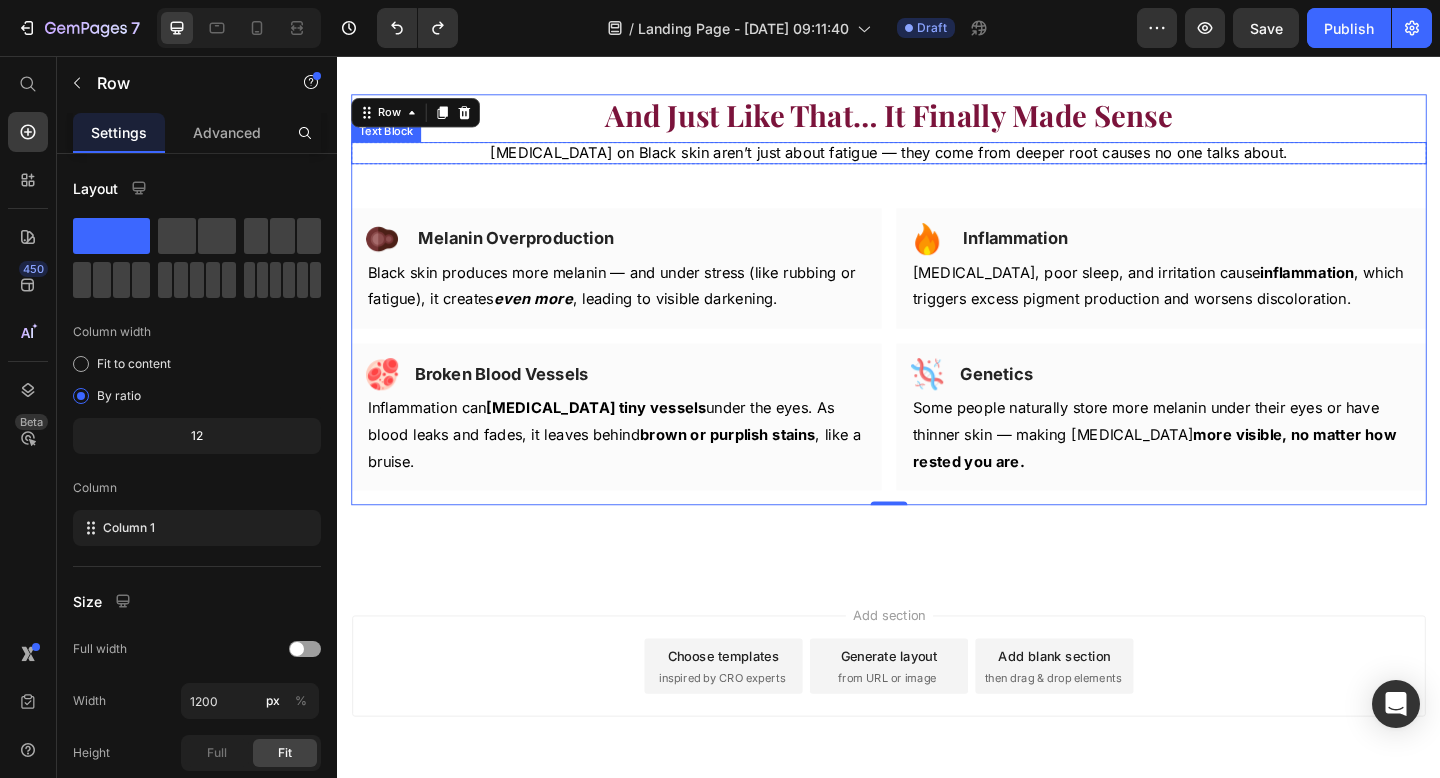 click on "Dark circles on Black skin aren’t just about fatigue — they come from deeper root causes no one talks about." at bounding box center [937, 161] 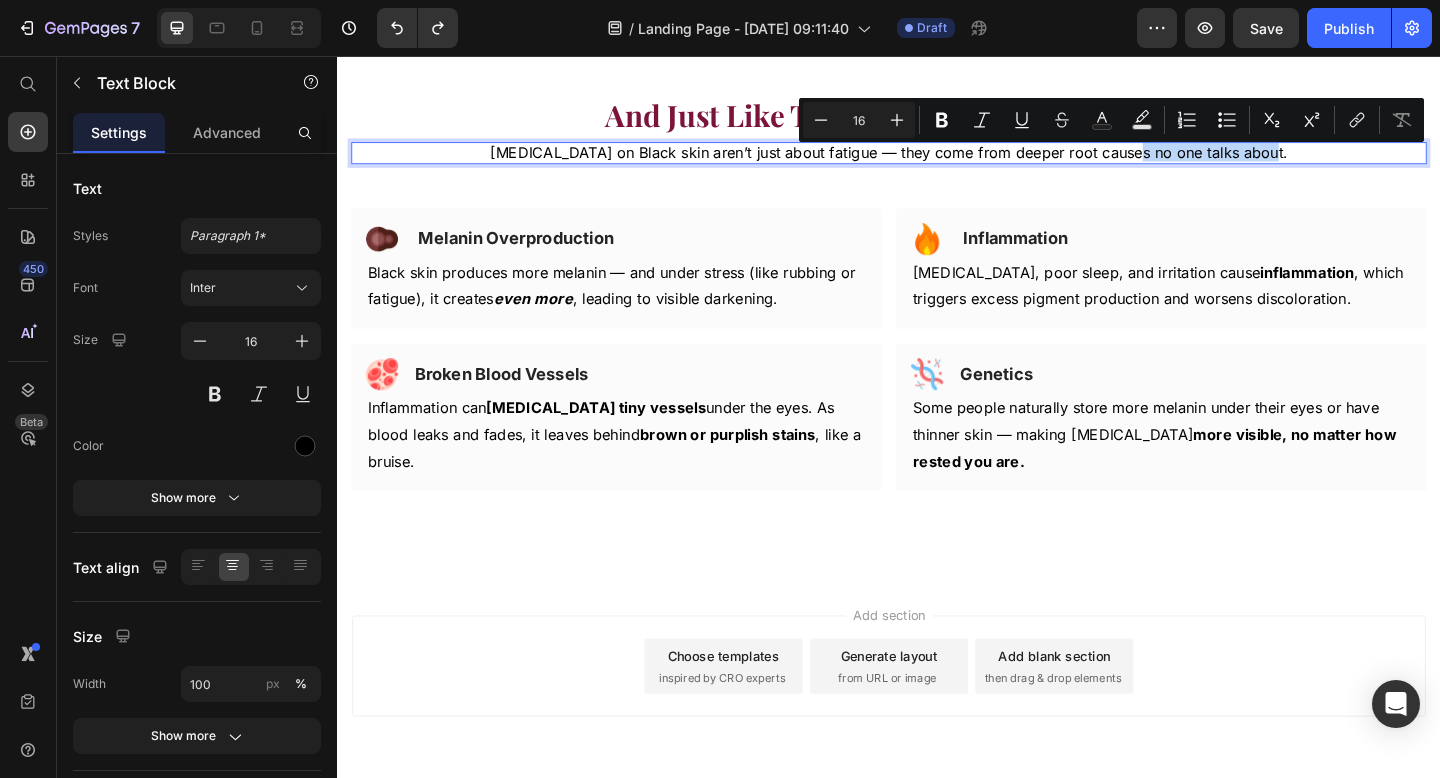drag, startPoint x: 1206, startPoint y: 165, endPoint x: 1345, endPoint y: 170, distance: 139.0899 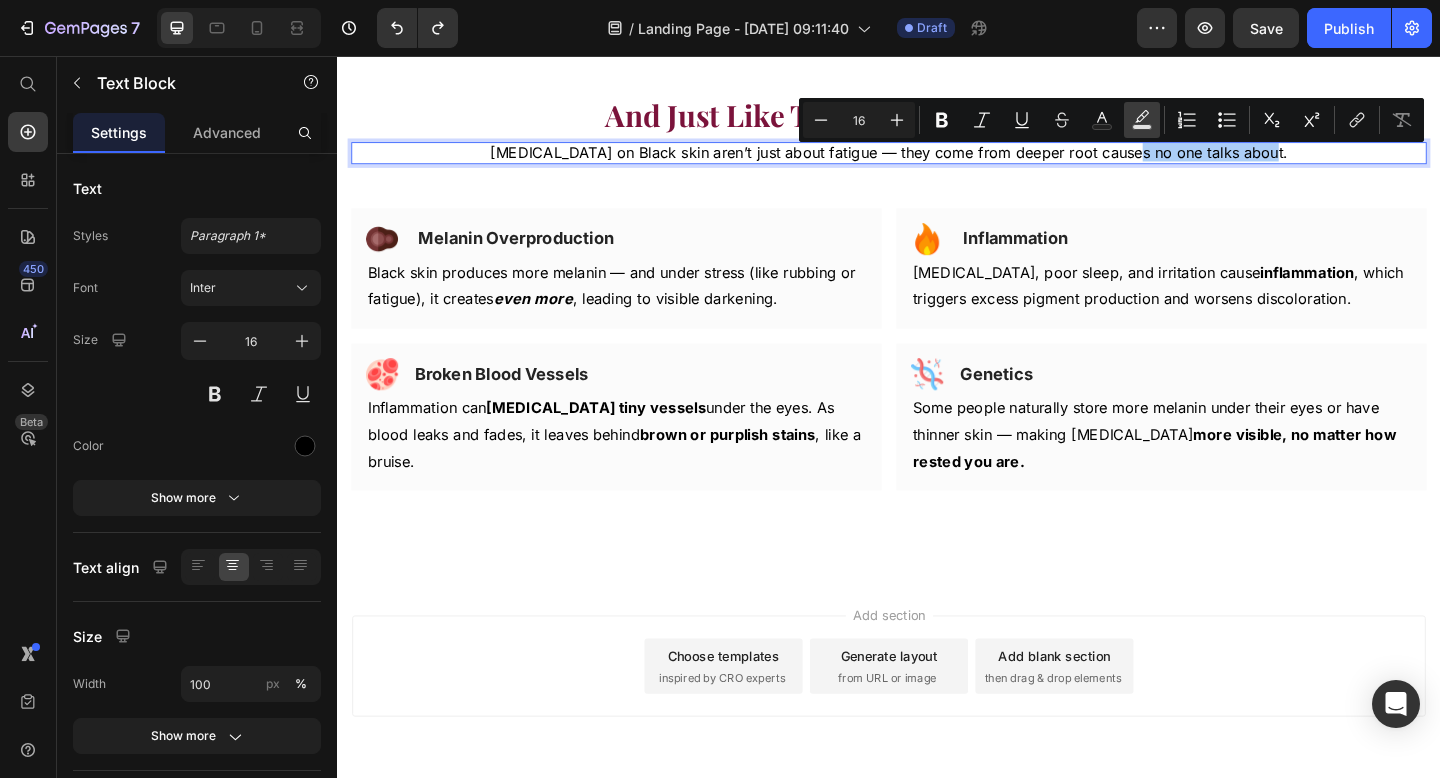 click on "Text Background Color" at bounding box center [1142, 120] 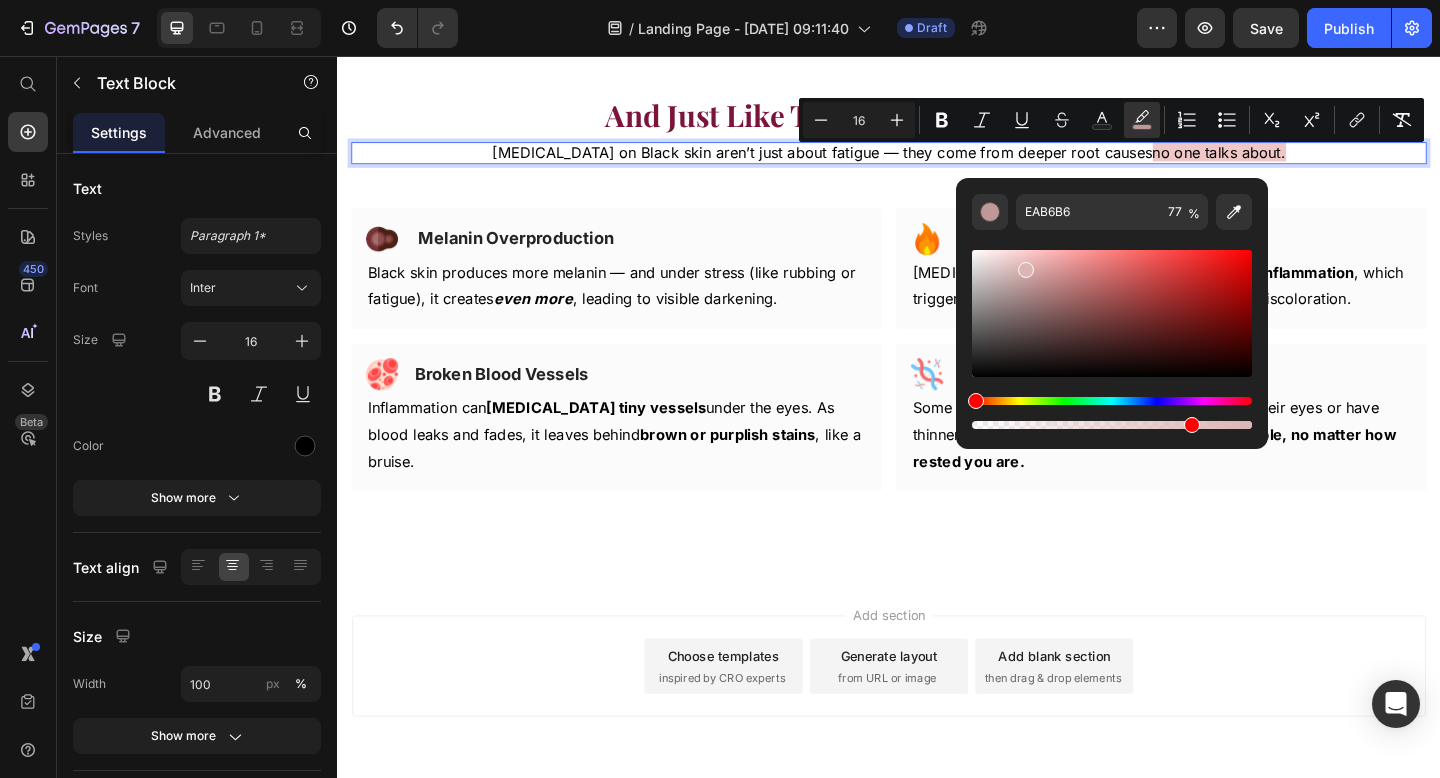 type on "DDB5B5" 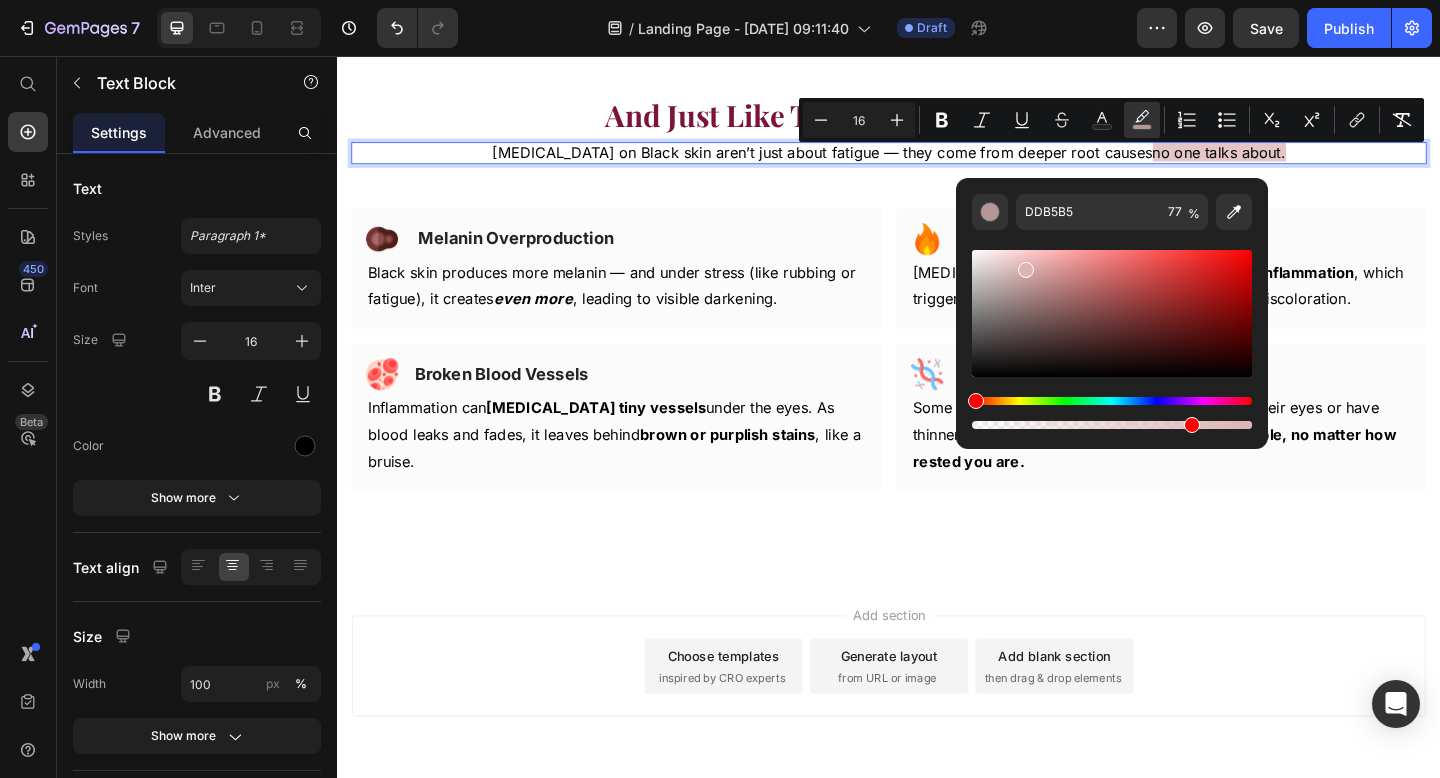 drag, startPoint x: 1037, startPoint y: 285, endPoint x: 1022, endPoint y: 265, distance: 25 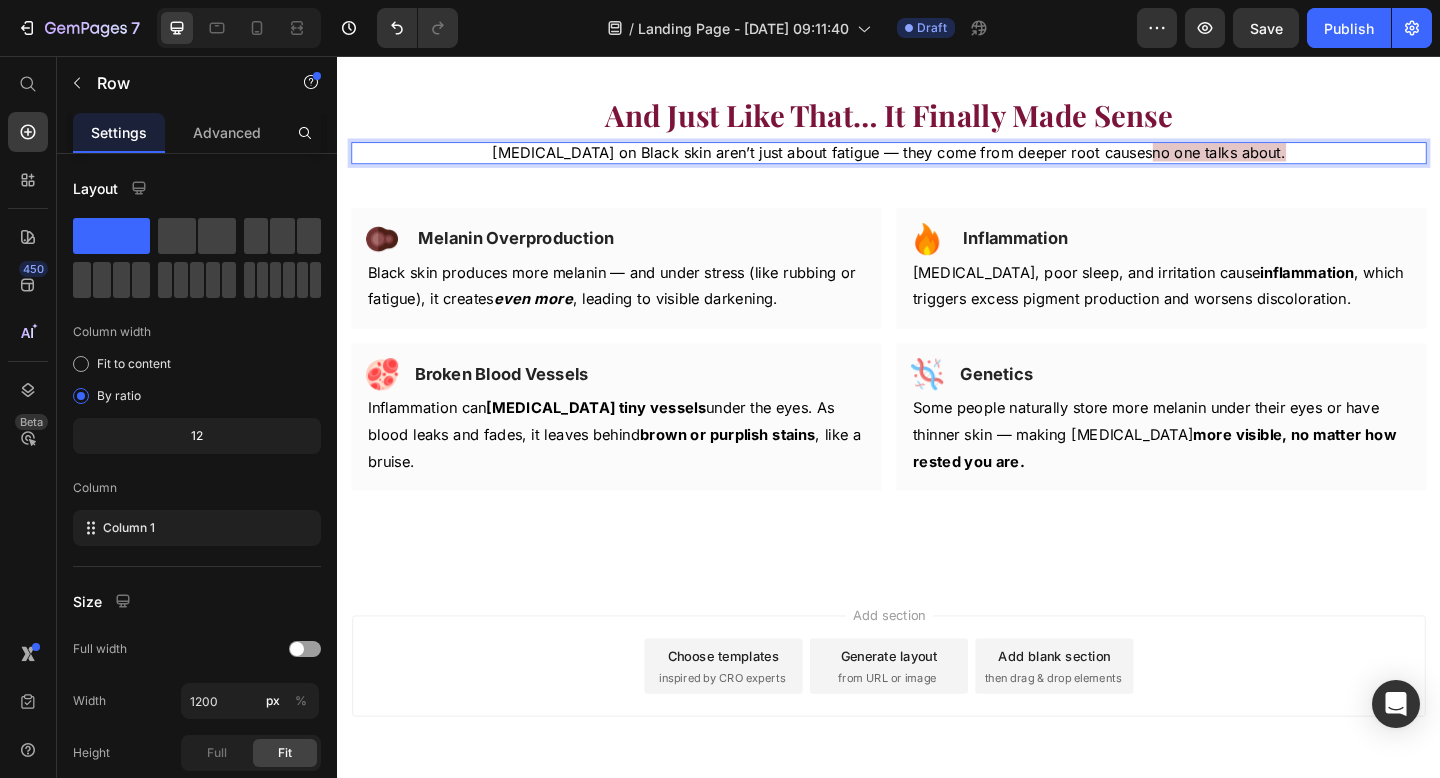 click on "And Just Like That … It Finally Made Sense Heading Dark circles on Black skin aren’t just about fatigue — they come from deeper root causes  no one talks about. Text Block   0 Row Row Image   Melanin Overproduction Heading Row Black skin produces more melanin — and under stress (like rubbing or fatigue), it creates  even more , leading to visible darkening. Text block Row Image   Inflammation Heading Row Chronic stress, poor sleep, and irritation cause  inflammation , which triggers excess pigment production and worsens discoloration. Text block Row Row Image Broken Blood Vessels Heading Row Inflammation can  rupture tiny vessels  under the eyes. As blood leaks and fades, it leaves behind  brown or purplish stains , like a bruise. Text block Row Image Genetics Heading Row Some people naturally store more melanin under their eyes or have thinner skin — making dark circles  more visible, no matter how rested you are. Text block Row Row" at bounding box center (937, 322) 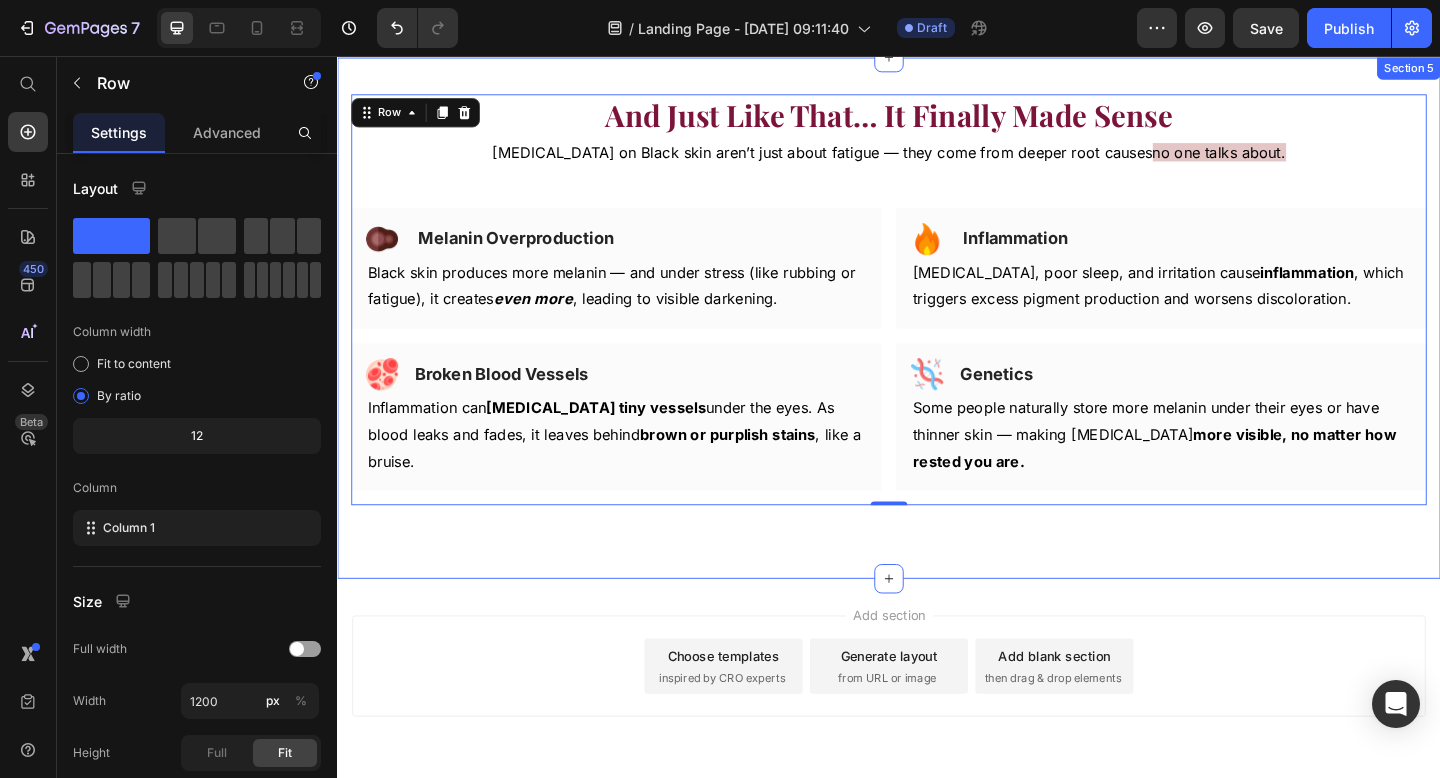 scroll, scrollTop: 2917, scrollLeft: 0, axis: vertical 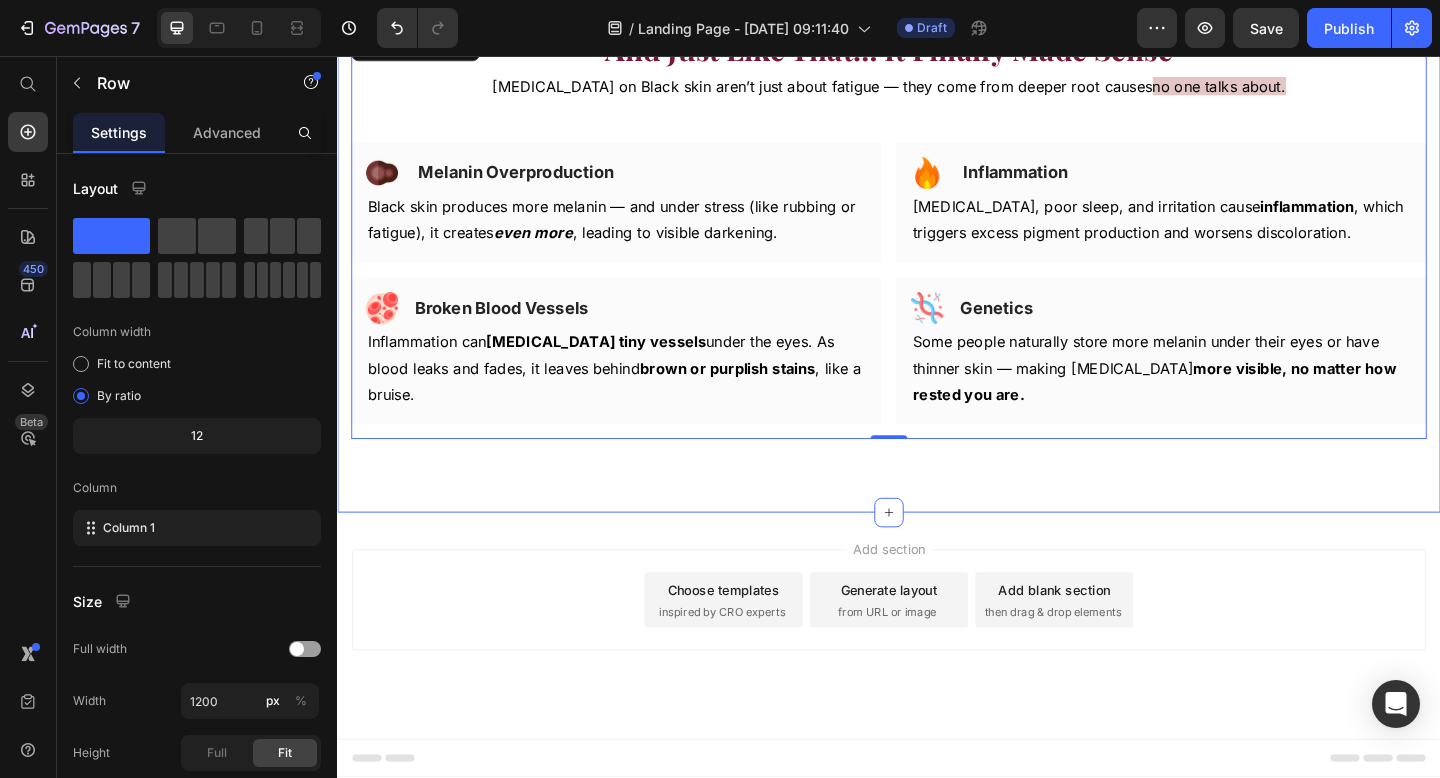 click on "And Just Like That … It Finally Made Sense Heading Dark circles on Black skin aren’t just about fatigue — they come from deeper root causes  no one talks about. Text Block Row Row Image   Melanin Overproduction Heading Row Black skin produces more melanin — and under stress (like rubbing or fatigue), it creates  even more , leading to visible darkening. Text block Row Image   Inflammation Heading Row Chronic stress, poor sleep, and irritation cause  inflammation , which triggers excess pigment production and worsens discoloration. Text block Row Row Image Broken Blood Vessels Heading Row Inflammation can  rupture tiny vessels  under the eyes. As blood leaks and fades, it leaves behind  brown or purplish stains , like a bruise. Text block Row Image Genetics Heading Row Some people naturally store more melanin under their eyes or have thinner skin — making dark circles  more visible, no matter how rested you are. Text block Row Row Row   0 Product Section 5" at bounding box center (937, 270) 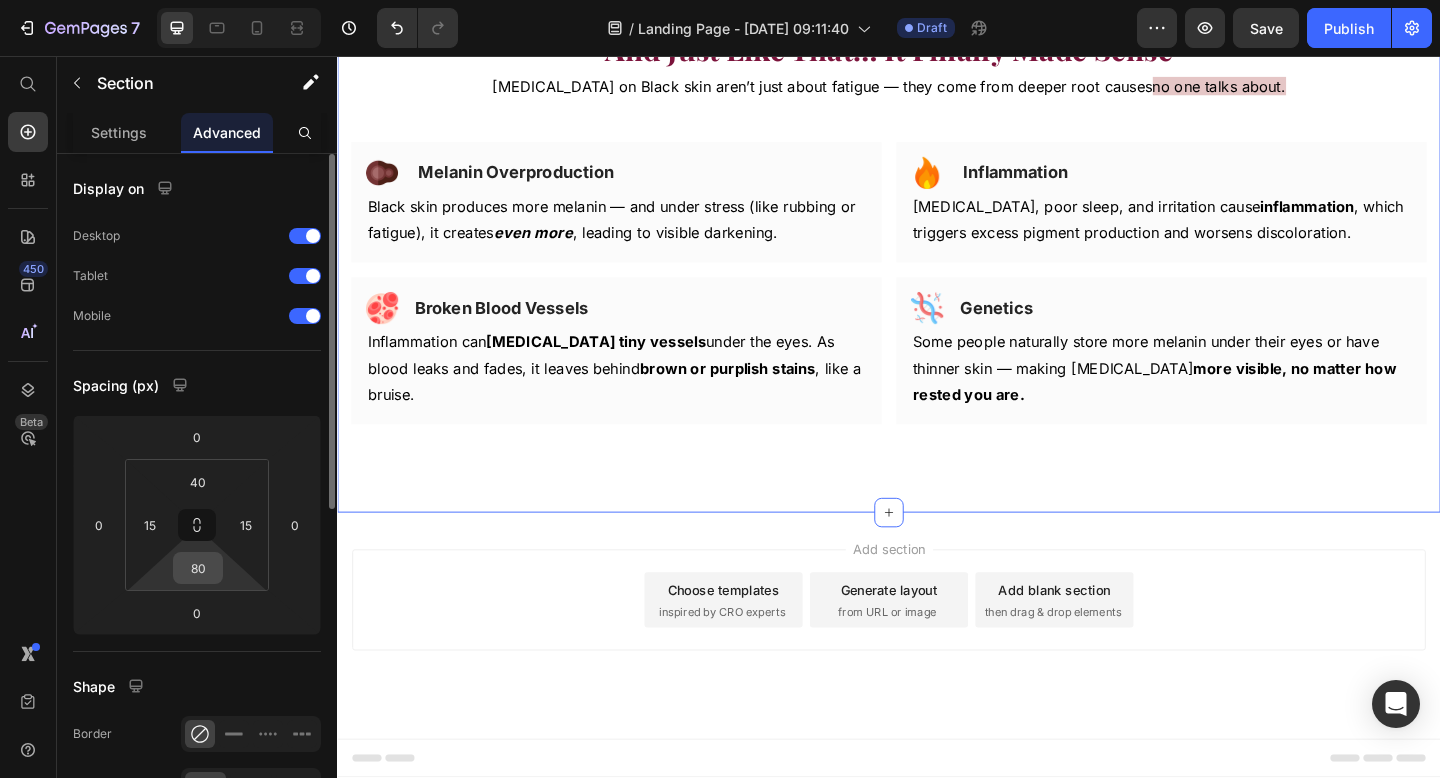 click on "80" at bounding box center (198, 568) 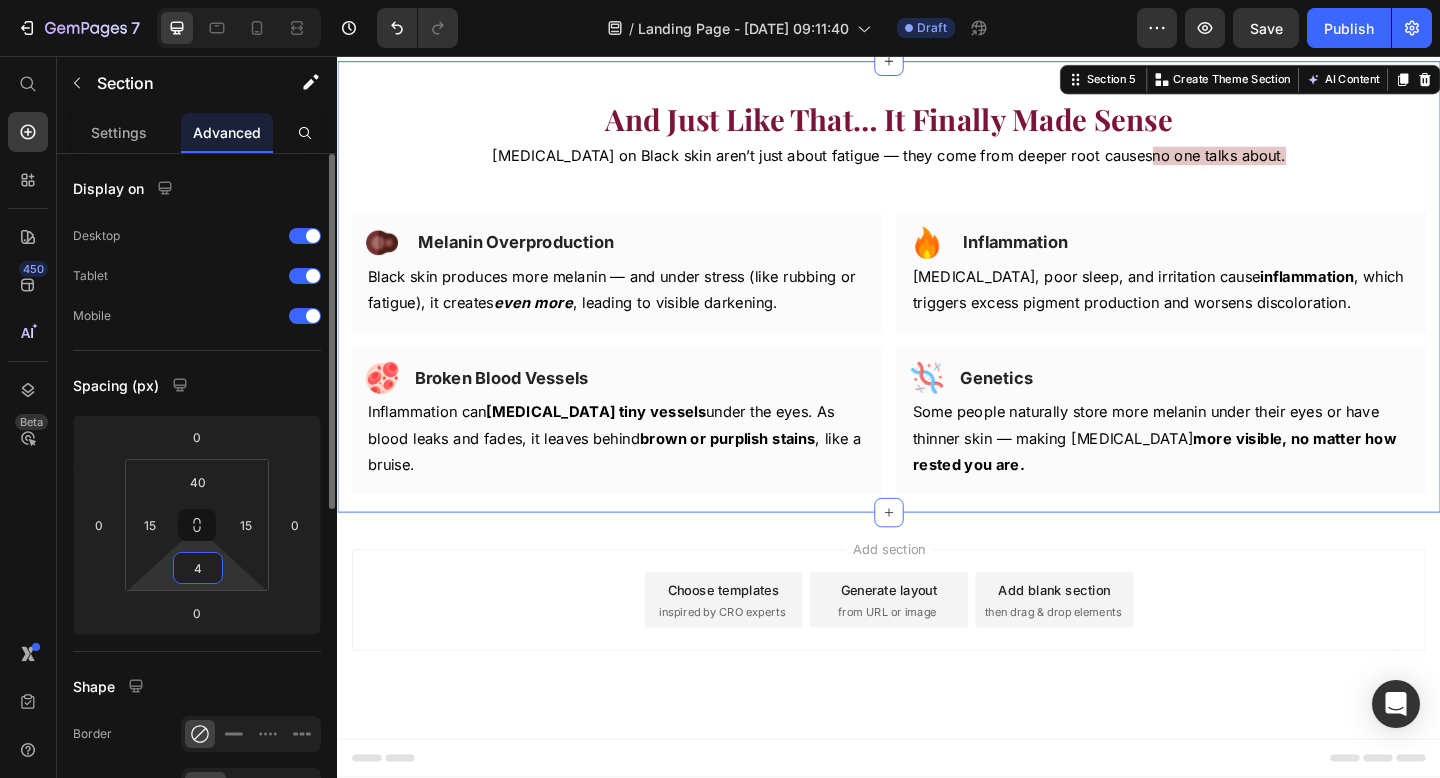scroll, scrollTop: 2841, scrollLeft: 0, axis: vertical 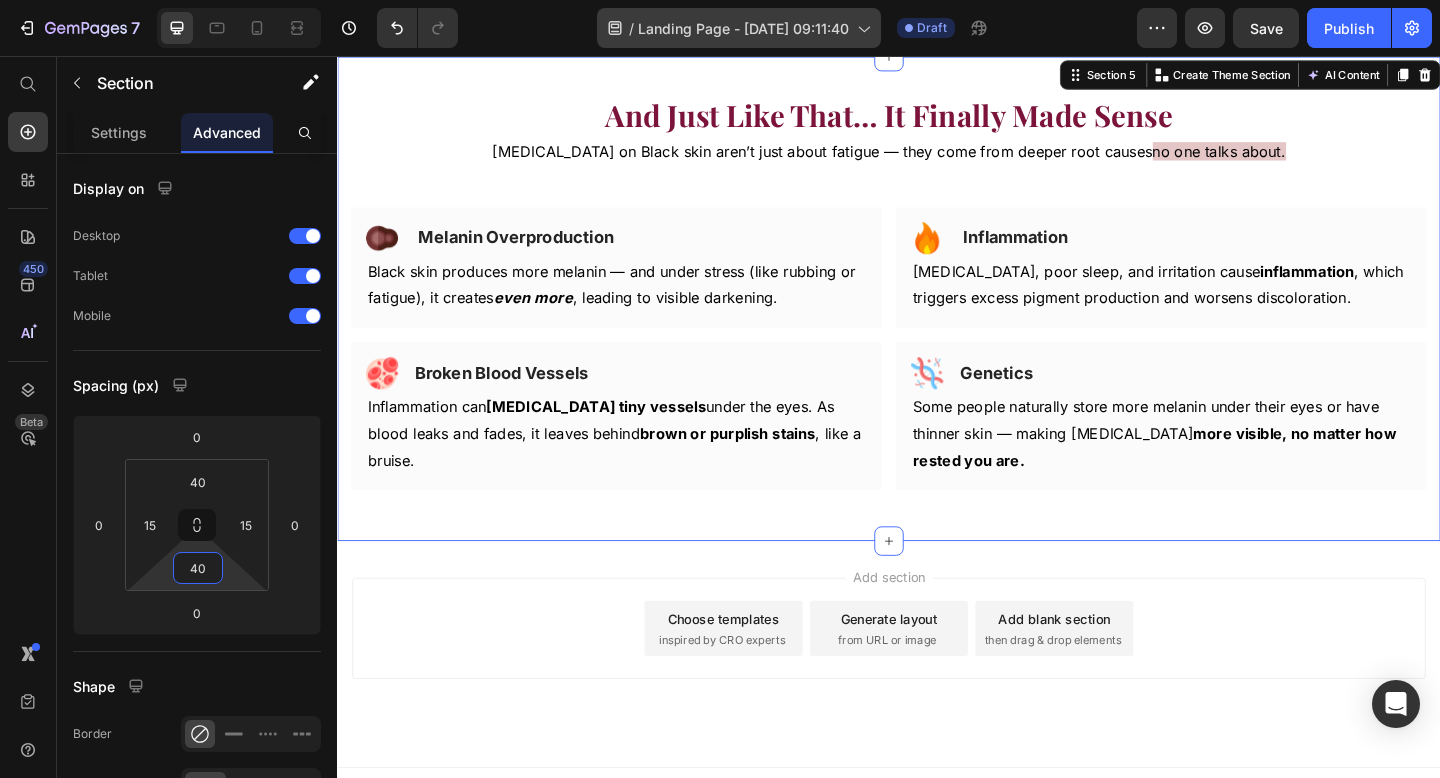 type on "40" 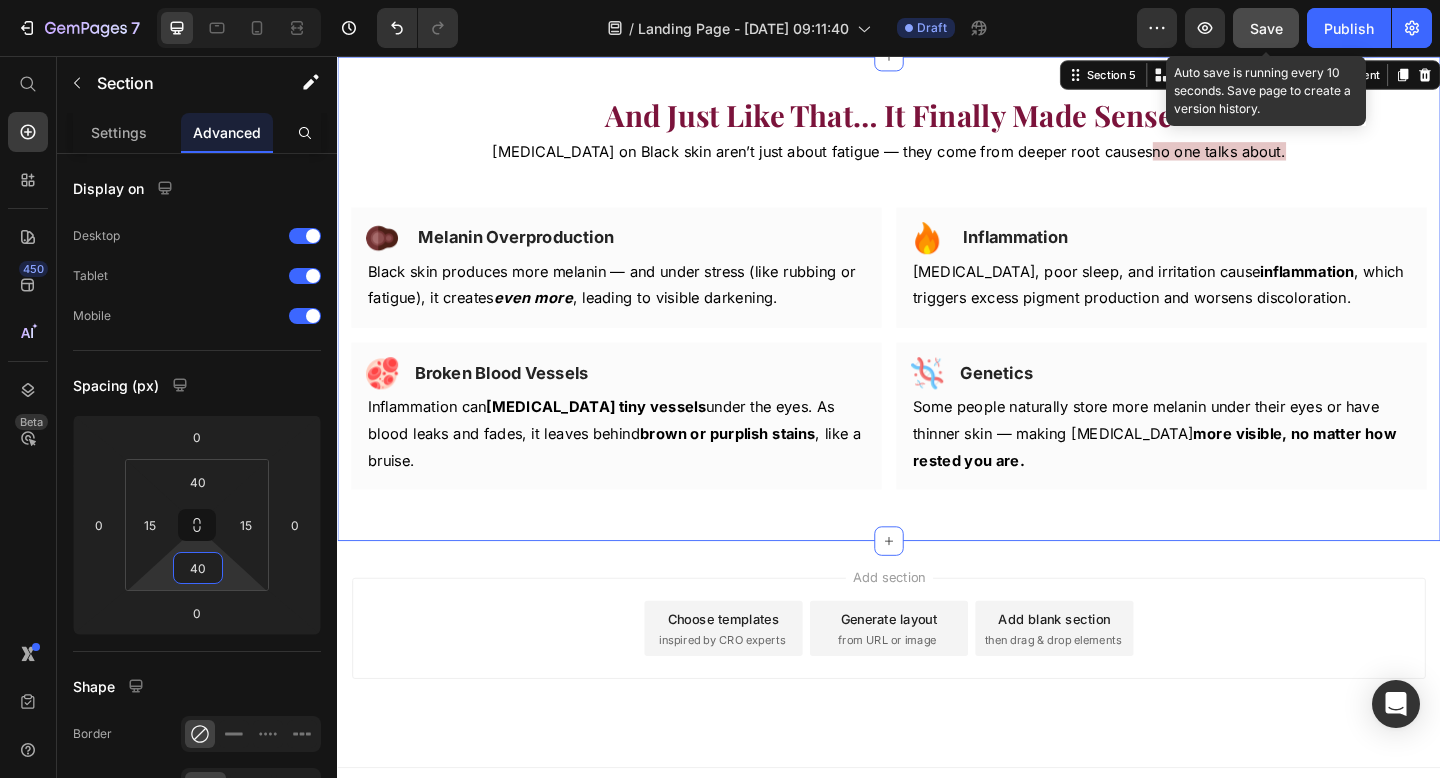 click on "Save" at bounding box center (1266, 28) 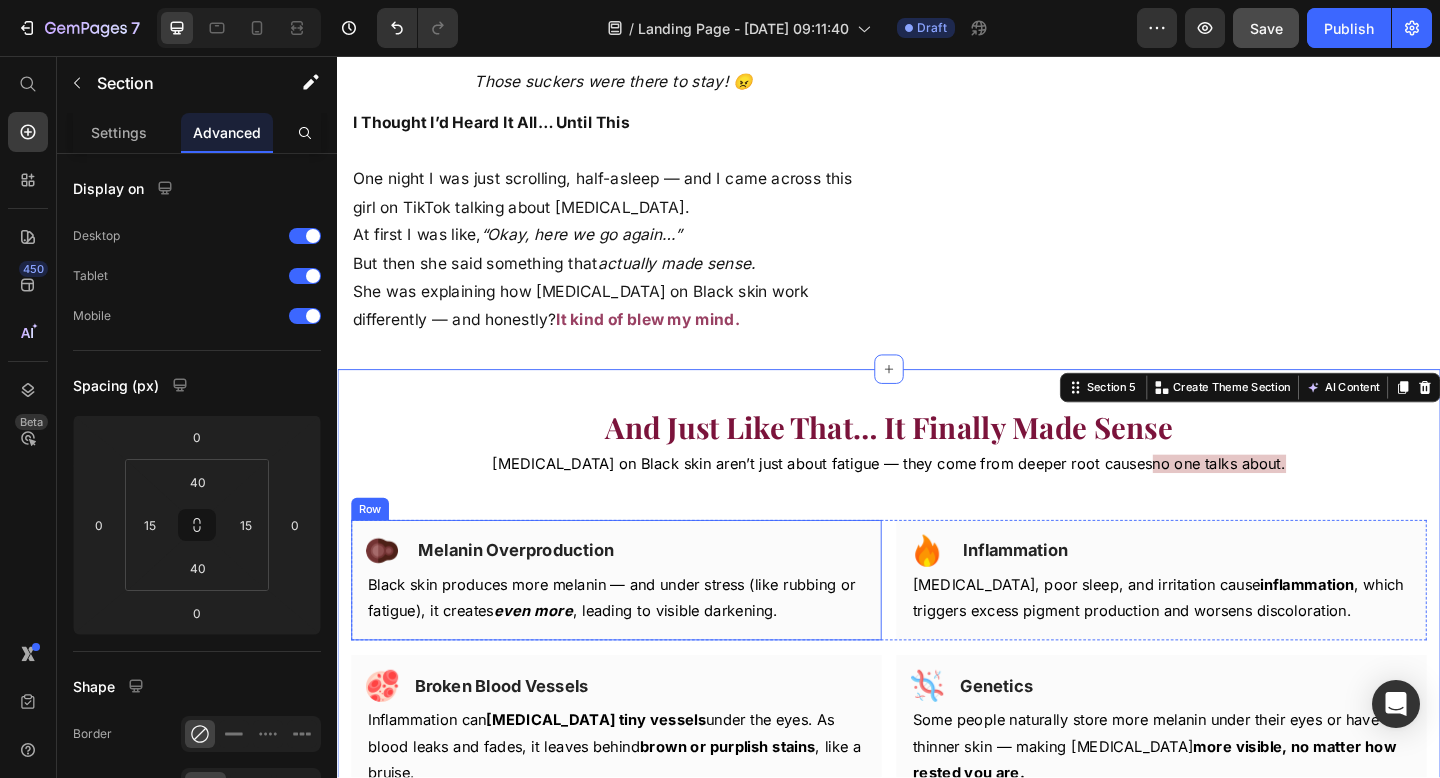 scroll, scrollTop: 2877, scrollLeft: 0, axis: vertical 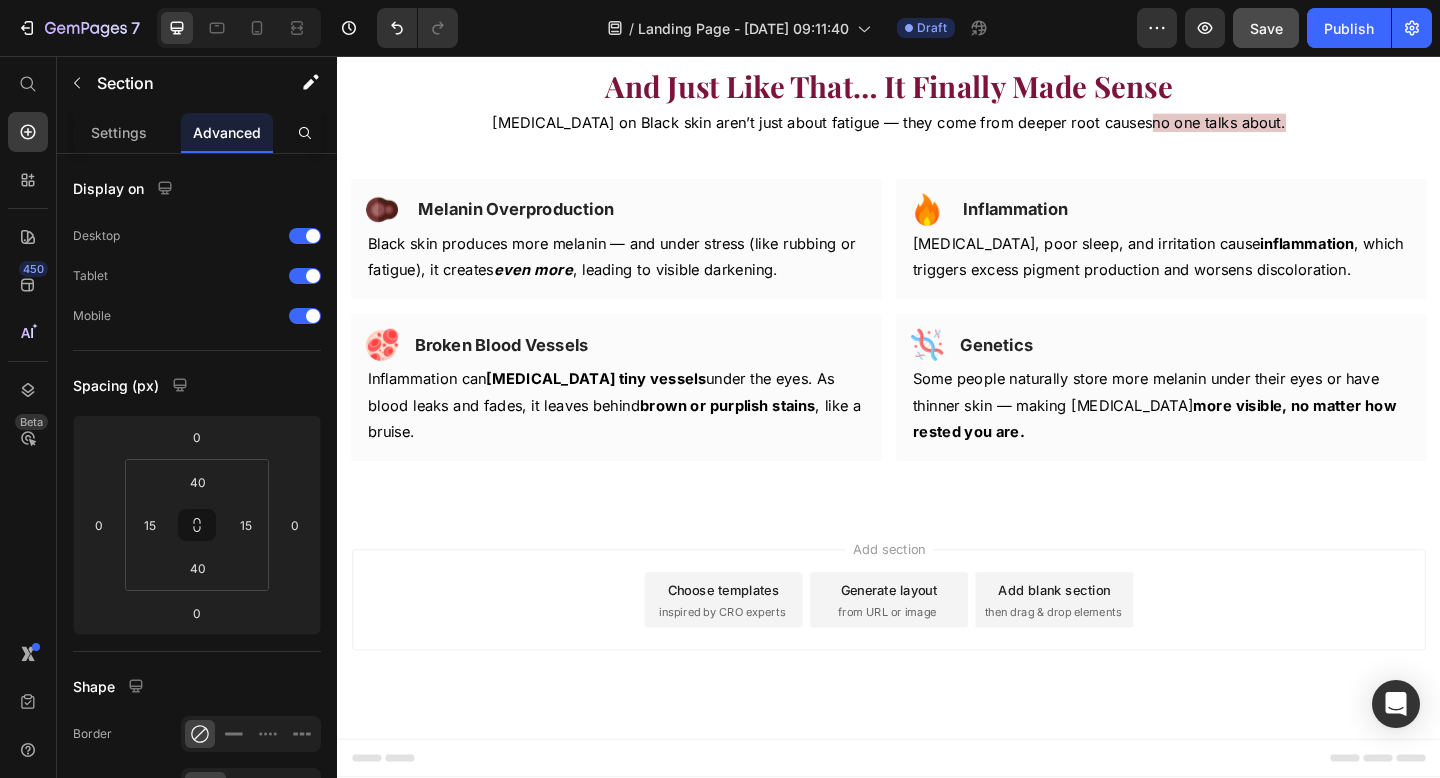 click on "inspired by CRO experts" at bounding box center [755, 661] 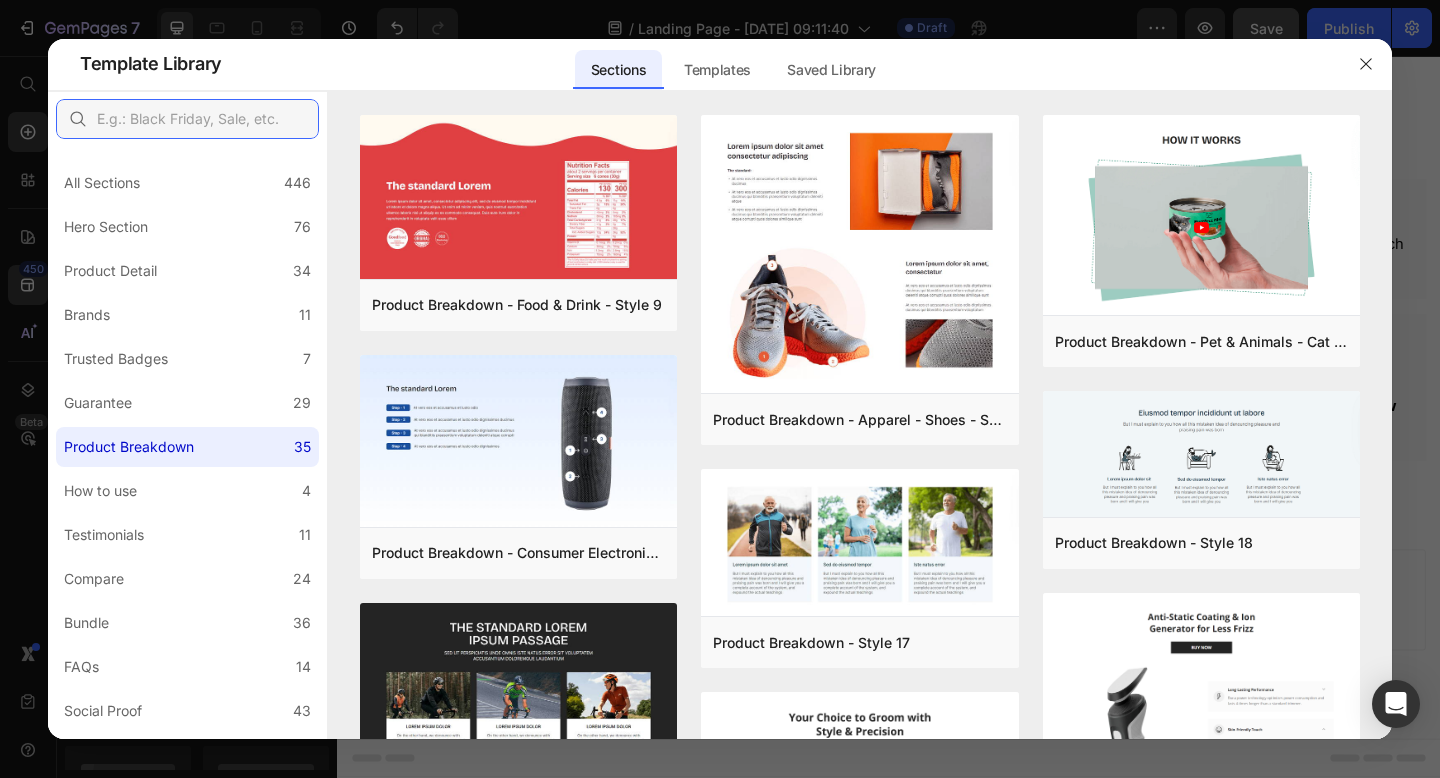 click at bounding box center (187, 119) 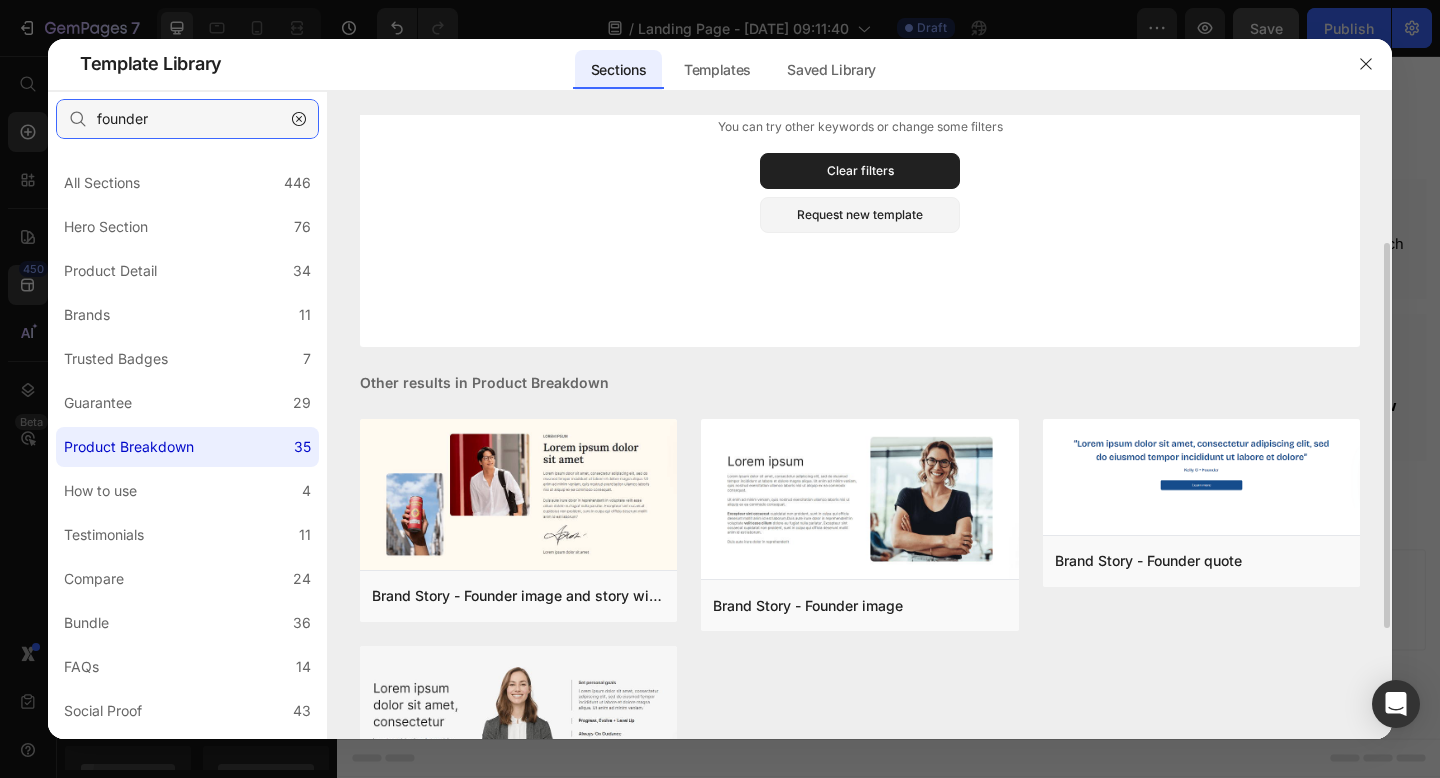 scroll, scrollTop: 253, scrollLeft: 0, axis: vertical 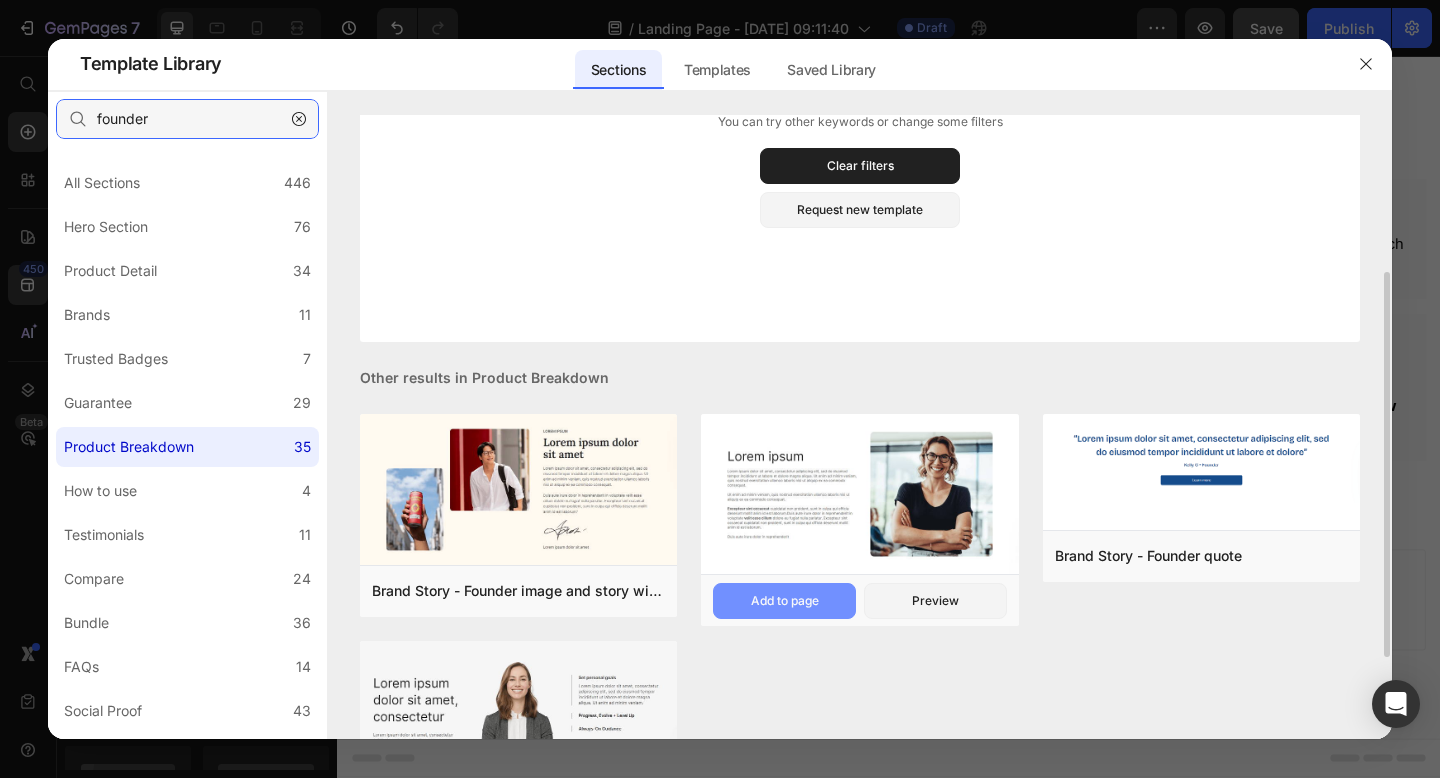 type on "founder" 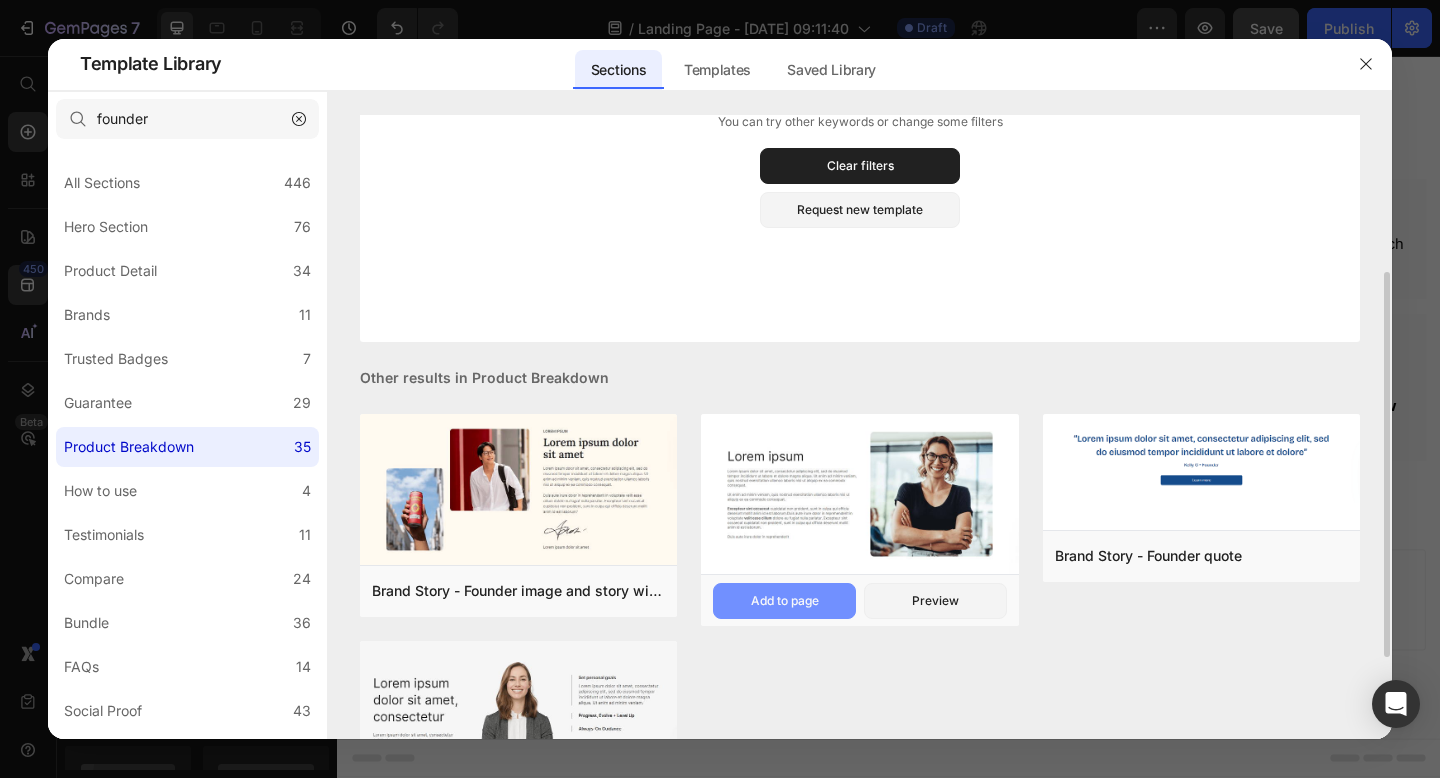 click on "Add to page" at bounding box center [785, 601] 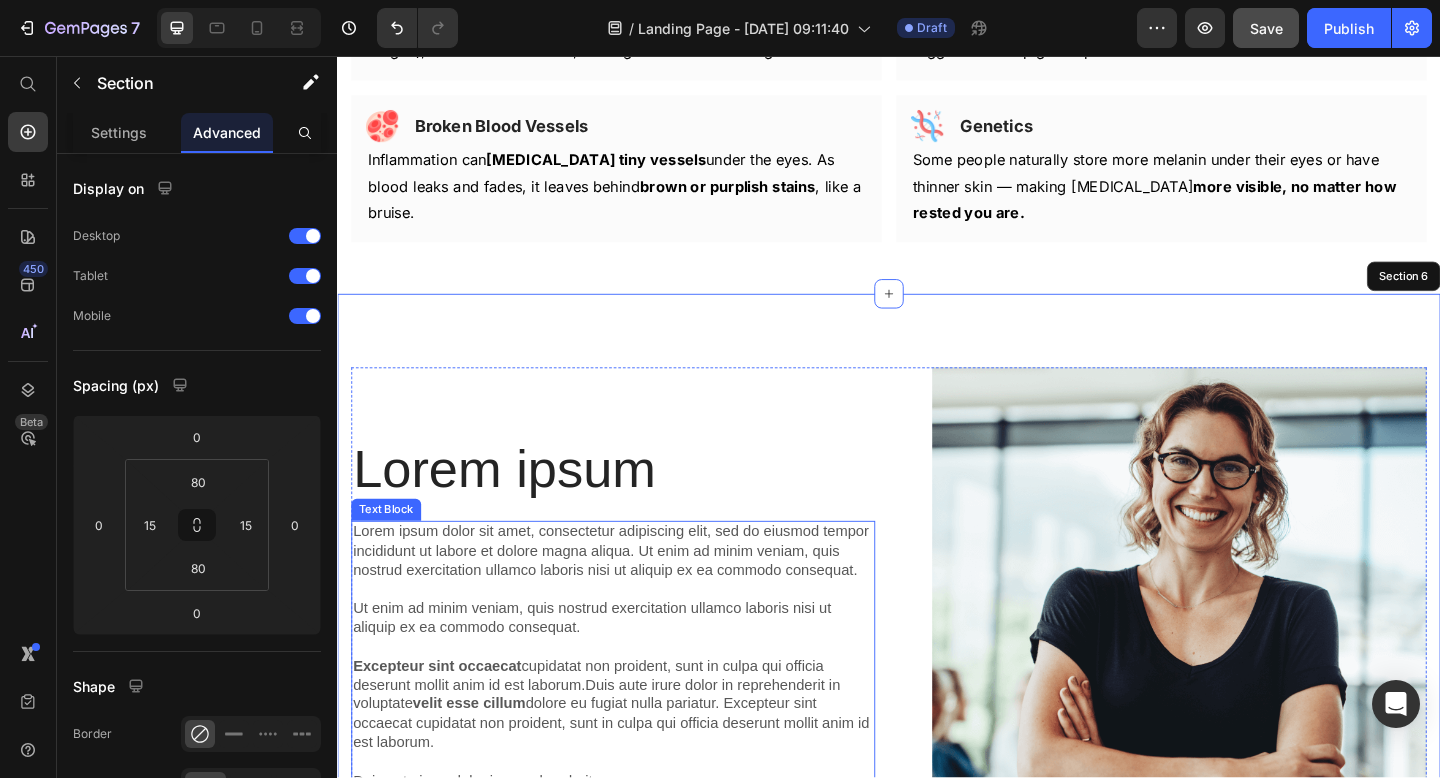 scroll, scrollTop: 3108, scrollLeft: 0, axis: vertical 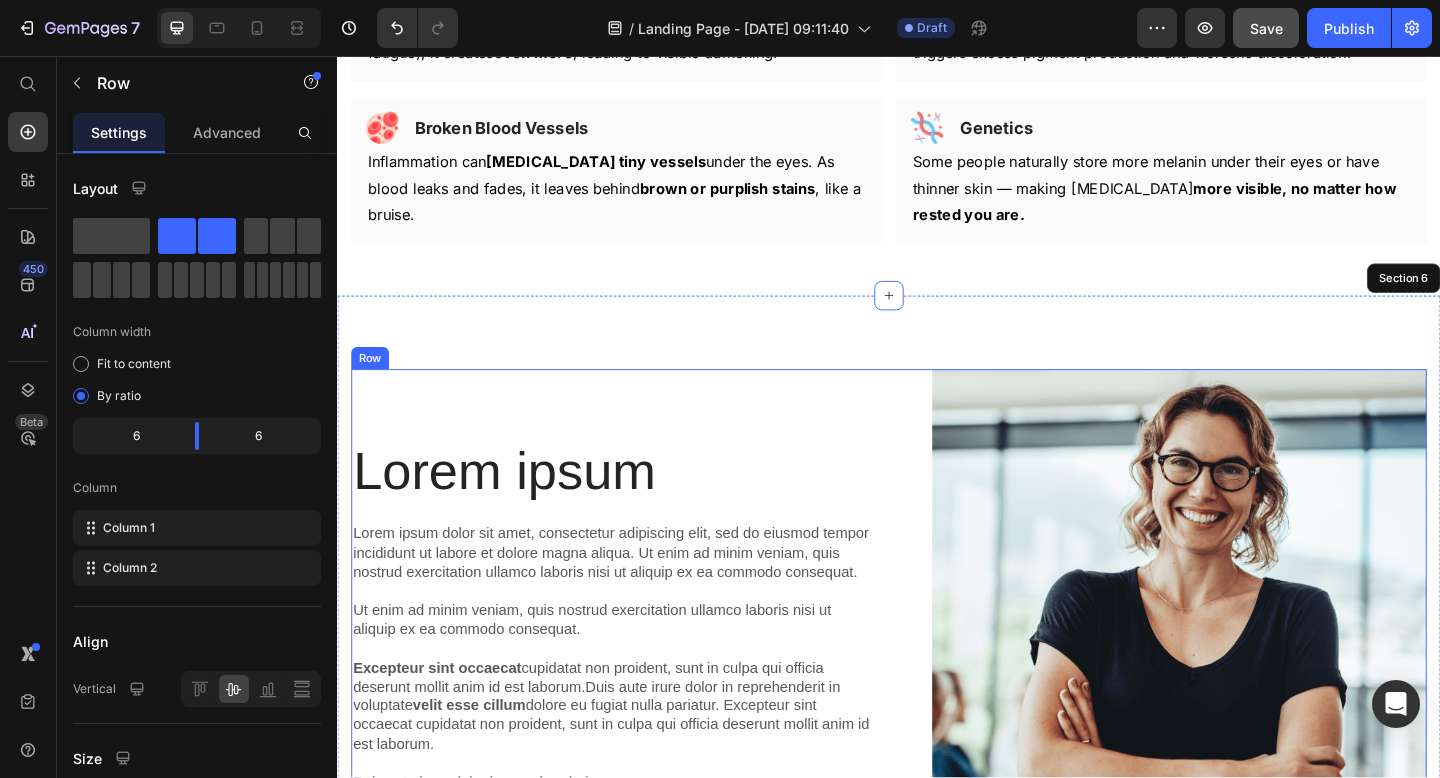 click on "Lorem ipsum Heading Lorem ipsum dolor sit amet, consectetur adipiscing elit, sed do eiusmod tempor incididunt ut labore et dolore magna aliqua. Ut enim ad minim veniam, quis nostrud exercitation ullamco laboris nisi ut aliquip ex ea commodo consequat. Ut enim ad minim veniam, quis nostrud exercitation ullamco laboris nisi ut aliquip ex ea commodo consequat. Excepteur sint occaecat  cupidatat non proident, sunt in culpa qui officia deserunt mollit anim id est laborum.Duis aute irure dolor in reprehenderit in voluptate  velit esse cillum  dolore eu fugiat nulla pariatur. Excepteur sint occaecat cupidatat non proident, sunt in culpa qui officia deserunt mollit anim id est laborum. Duis aute irure dolor in reprehenderit Text Block" at bounding box center (637, 666) 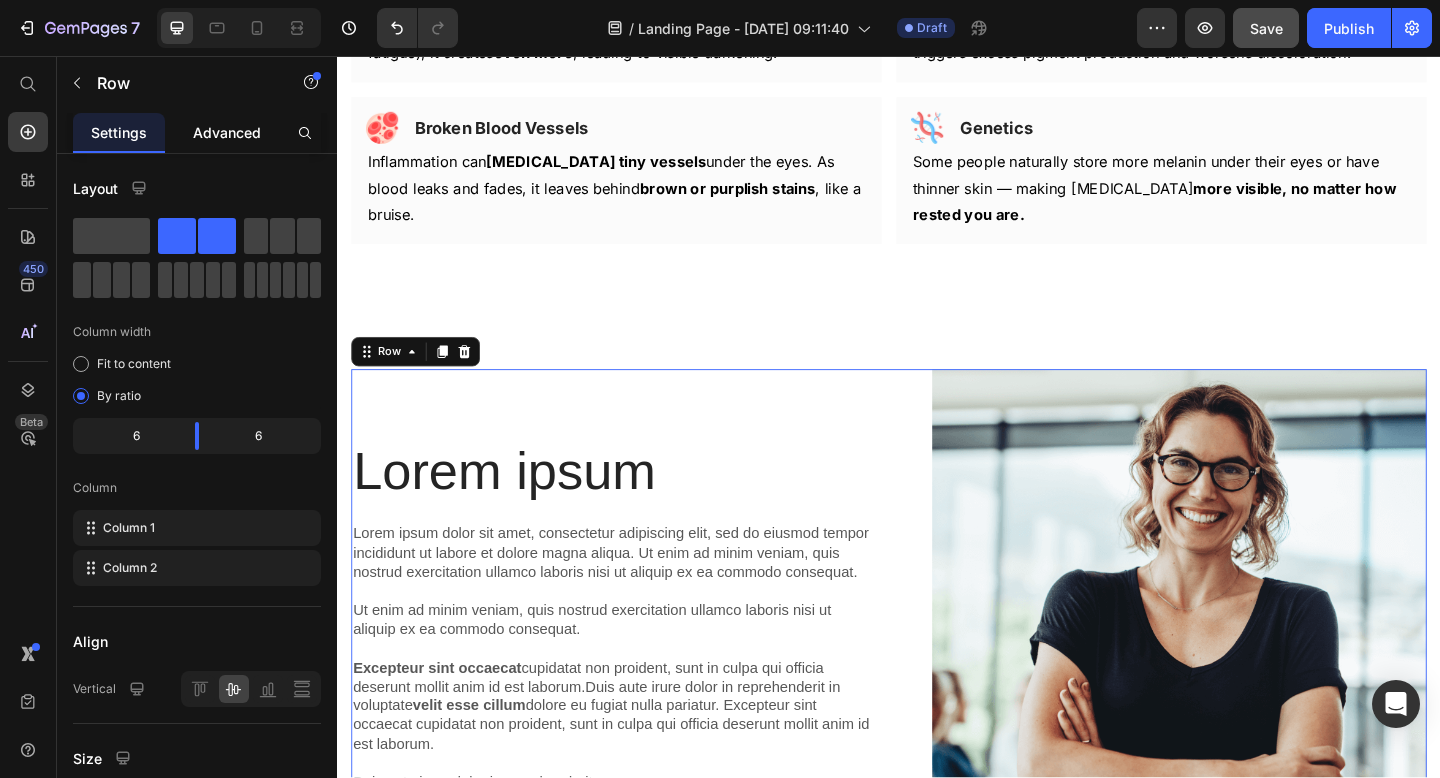 click on "Advanced" at bounding box center (227, 132) 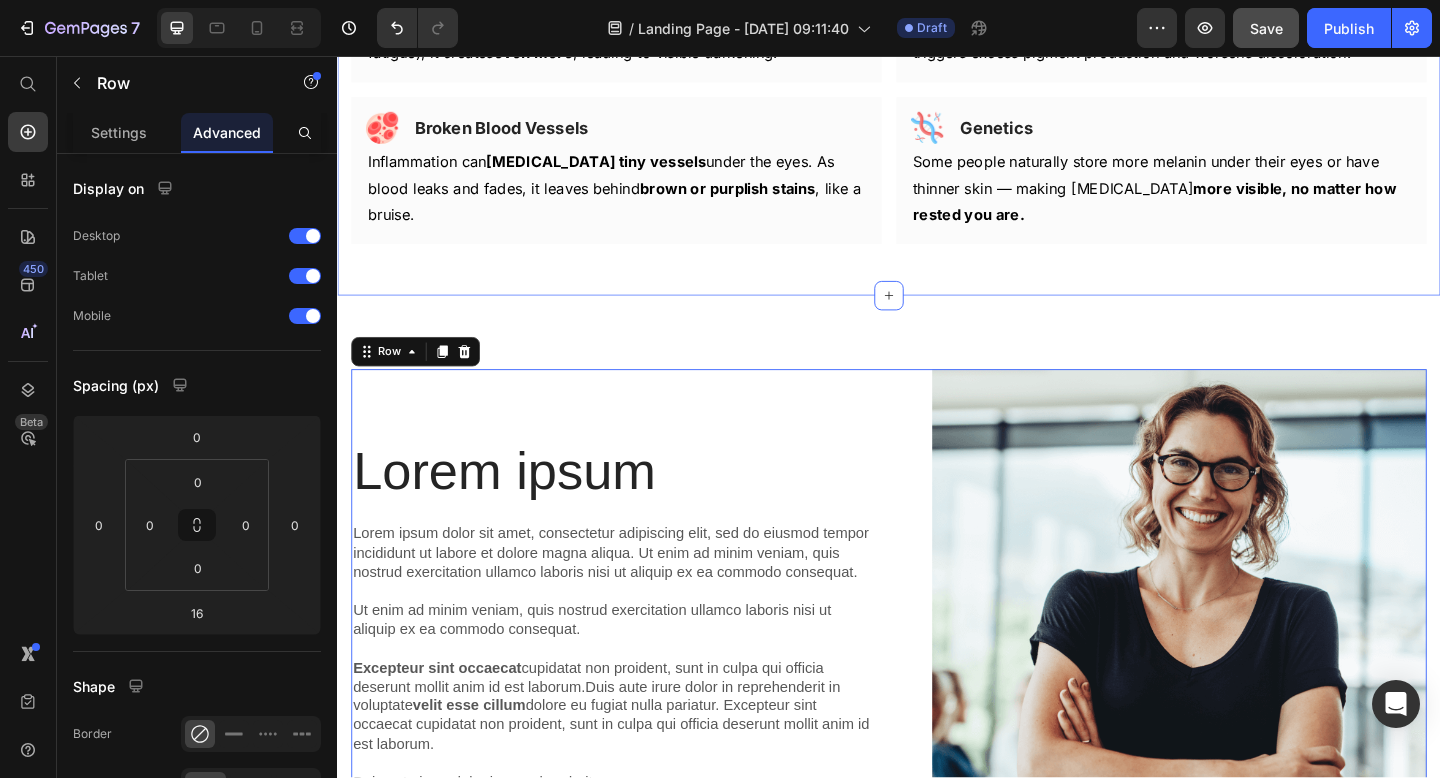 click on "And Just Like That … It Finally Made Sense Heading Dark circles on Black skin aren’t just about fatigue — they come from deeper root causes  no one talks about. Text Block Row Row Image   Melanin Overproduction Heading Row Black skin produces more melanin — and under stress (like rubbing or fatigue), it creates  even more , leading to visible darkening. Text block Row Image   Inflammation Heading Row Chronic stress, poor sleep, and irritation cause  inflammation , which triggers excess pigment production and worsens discoloration. Text block Row Row Image Broken Blood Vessels Heading Row Inflammation can  rupture tiny vessels  under the eyes. As blood leaks and fades, it leaves behind  brown or purplish stains , like a bruise. Text block Row Image Genetics Heading Row Some people naturally store more melanin under their eyes or have thinner skin — making dark circles  more visible, no matter how rested you are. Text block Row Row Row Product Section 5" at bounding box center [937, 54] 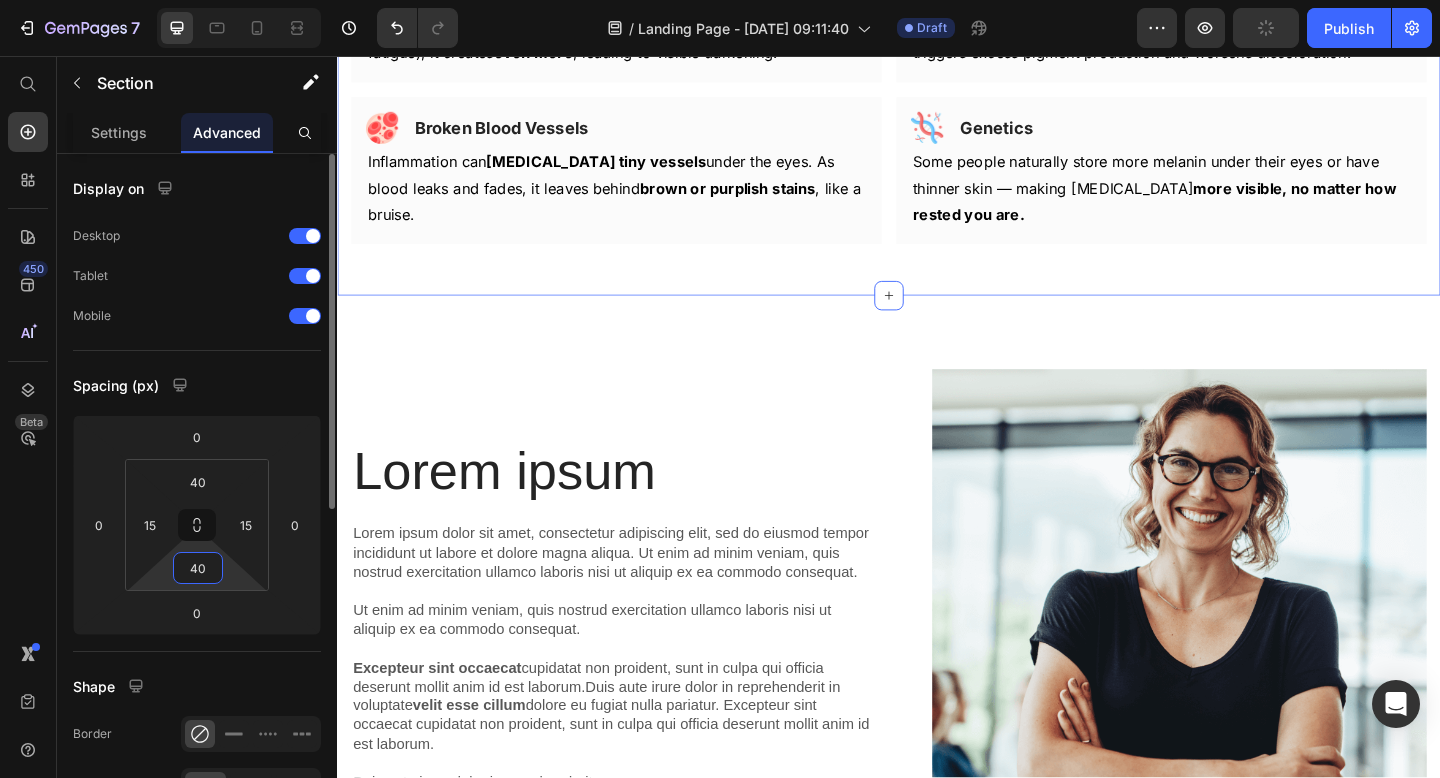 click on "40" at bounding box center (198, 568) 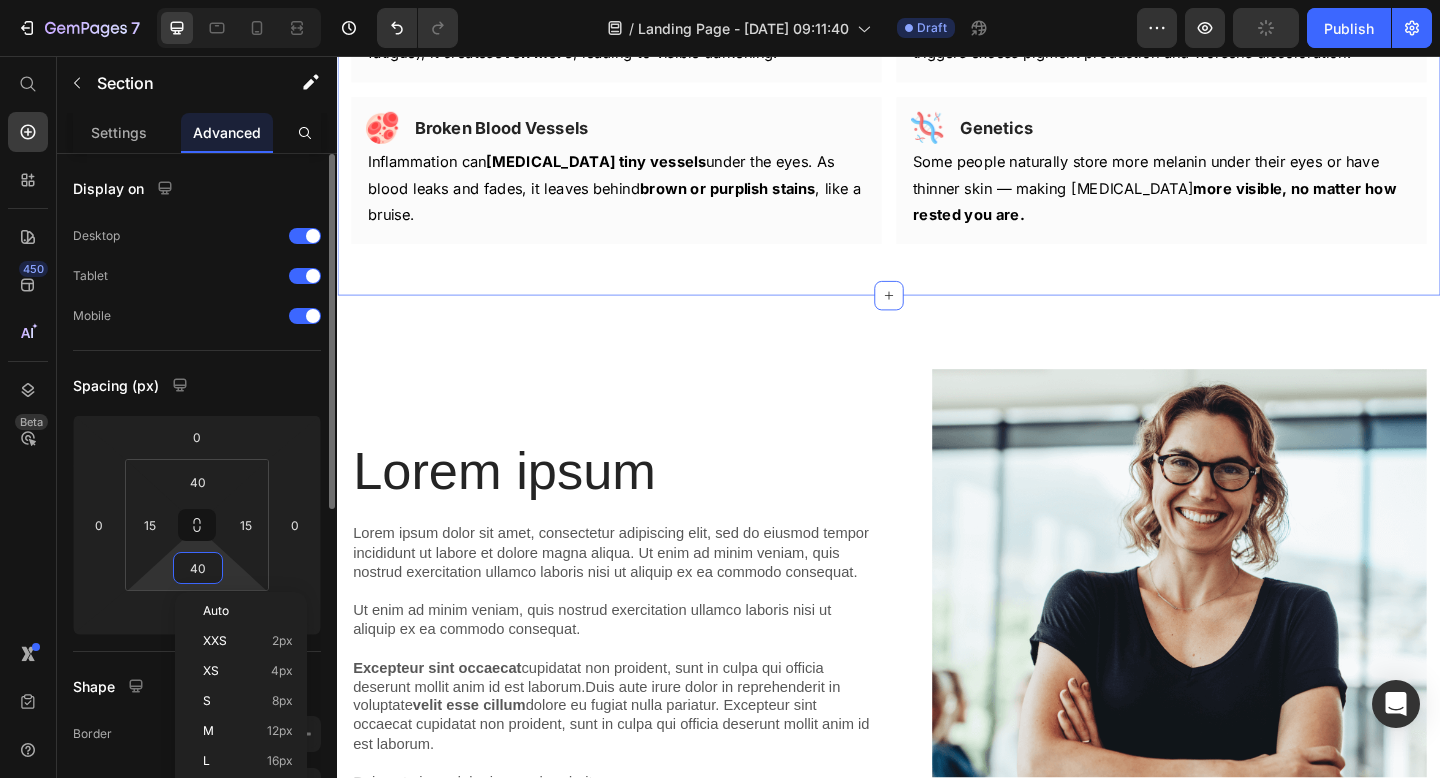 type on "0" 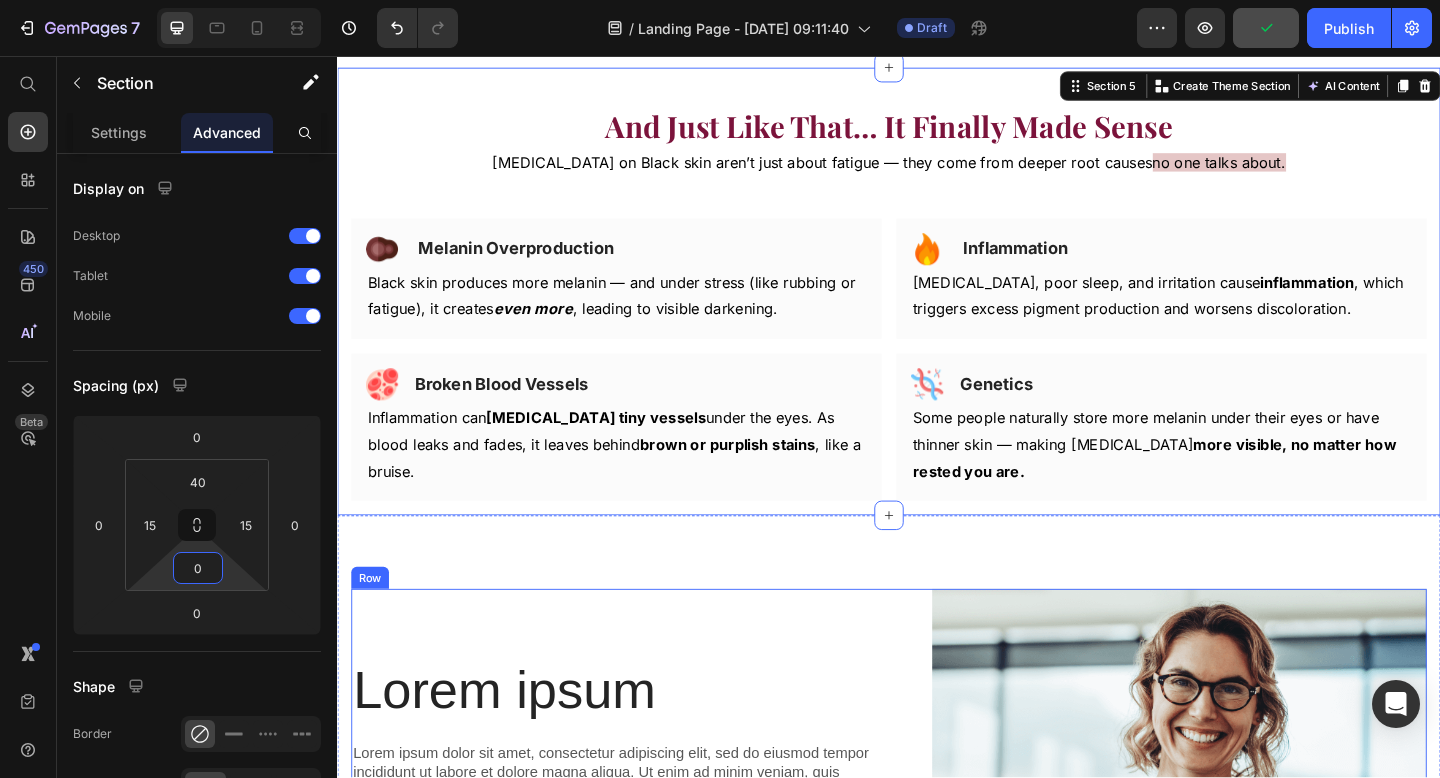 scroll, scrollTop: 2819, scrollLeft: 0, axis: vertical 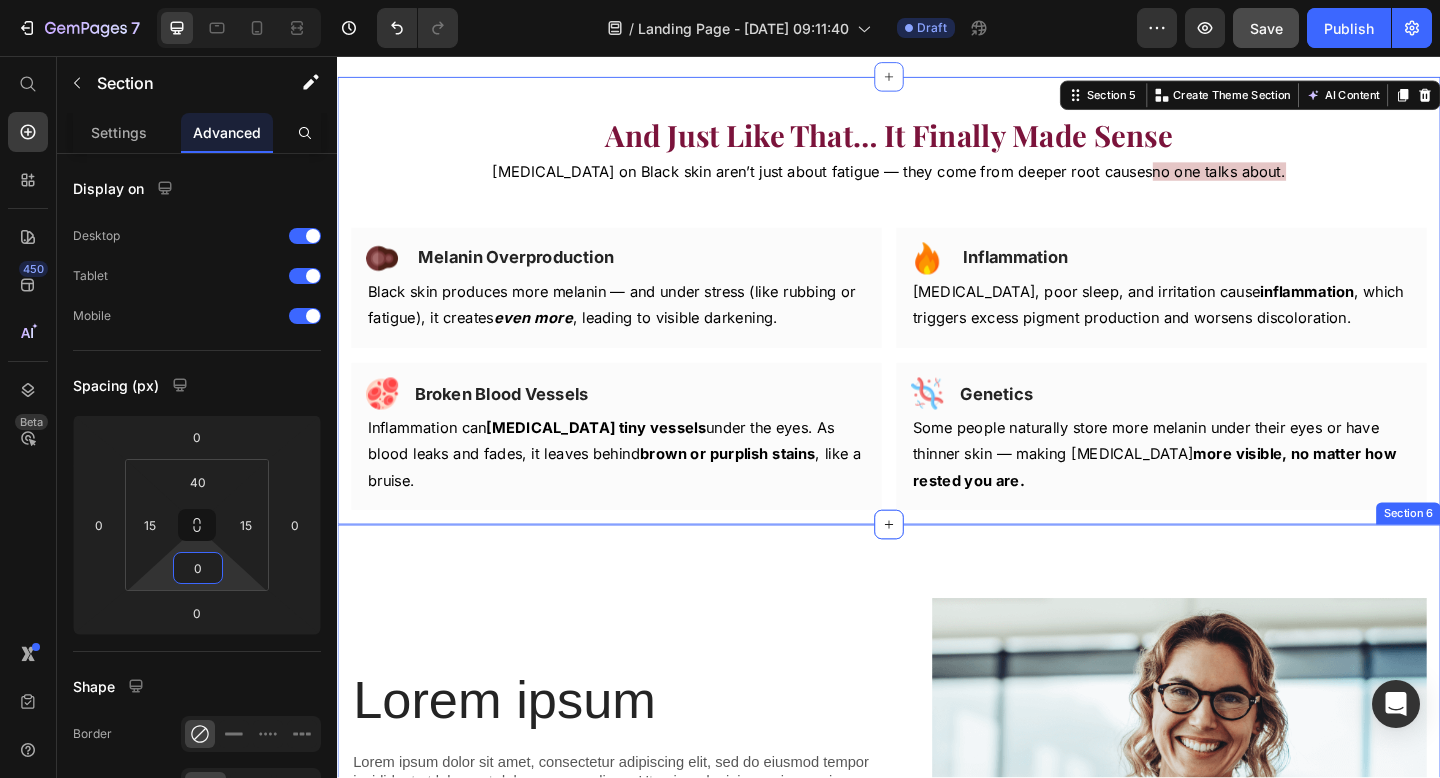 click on "Lorem ipsum Heading Lorem ipsum dolor sit amet, consectetur adipiscing elit, sed do eiusmod tempor incididunt ut labore et dolore magna aliqua. Ut enim ad minim veniam, quis nostrud exercitation ullamco laboris nisi ut aliquip ex ea commodo consequat. Ut enim ad minim veniam, quis nostrud exercitation ullamco laboris nisi ut aliquip ex ea commodo consequat. Excepteur sint occaecat  cupidatat non proident, sunt in culpa qui officia deserunt mollit anim id est laborum.Duis aute irure dolor in reprehenderit in voluptate  velit esse cillum  dolore eu fugiat nulla pariatur. Excepteur sint occaecat cupidatat non proident, sunt in culpa qui officia deserunt mollit anim id est laborum. Duis aute irure dolor in reprehenderit Text Block Image Row Section 6" at bounding box center [937, 923] 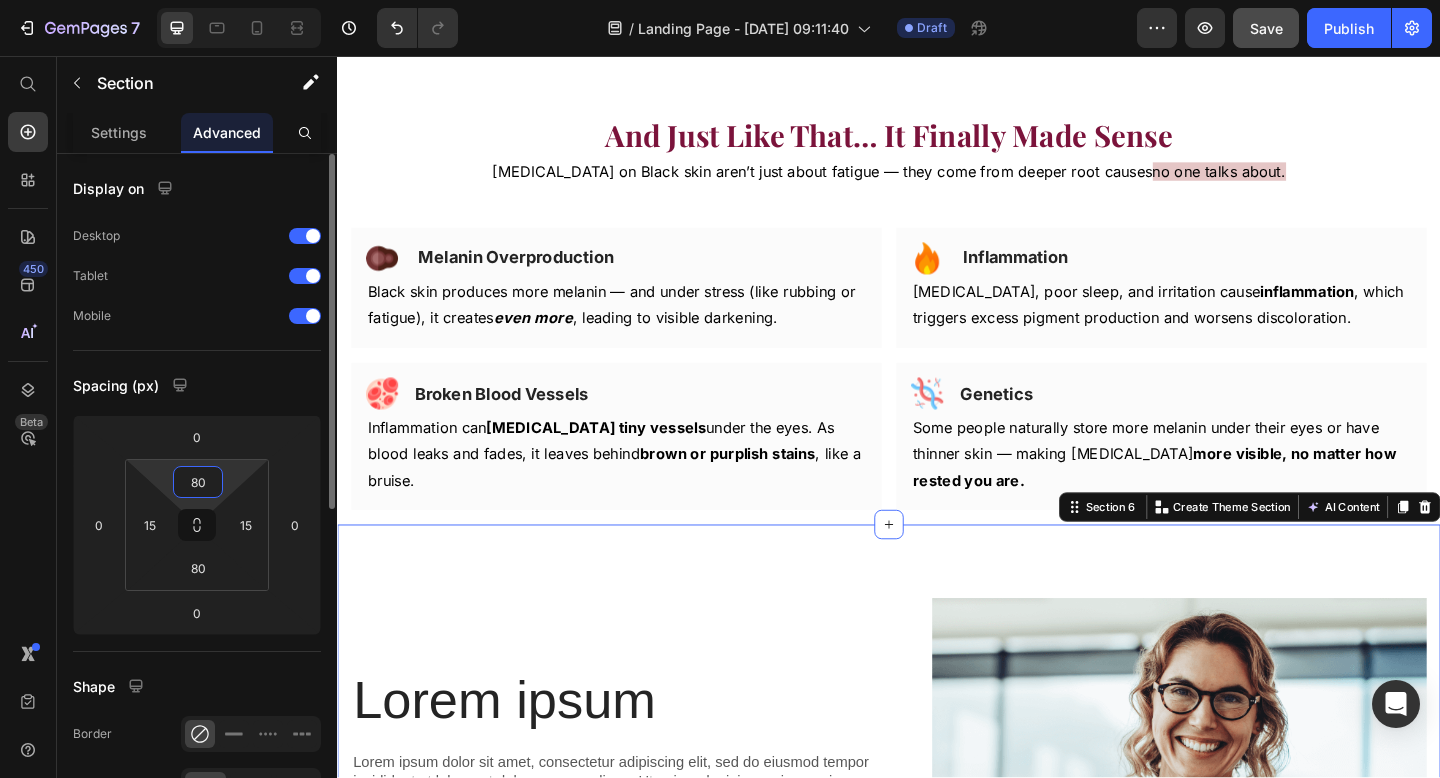 click on "80" at bounding box center [198, 482] 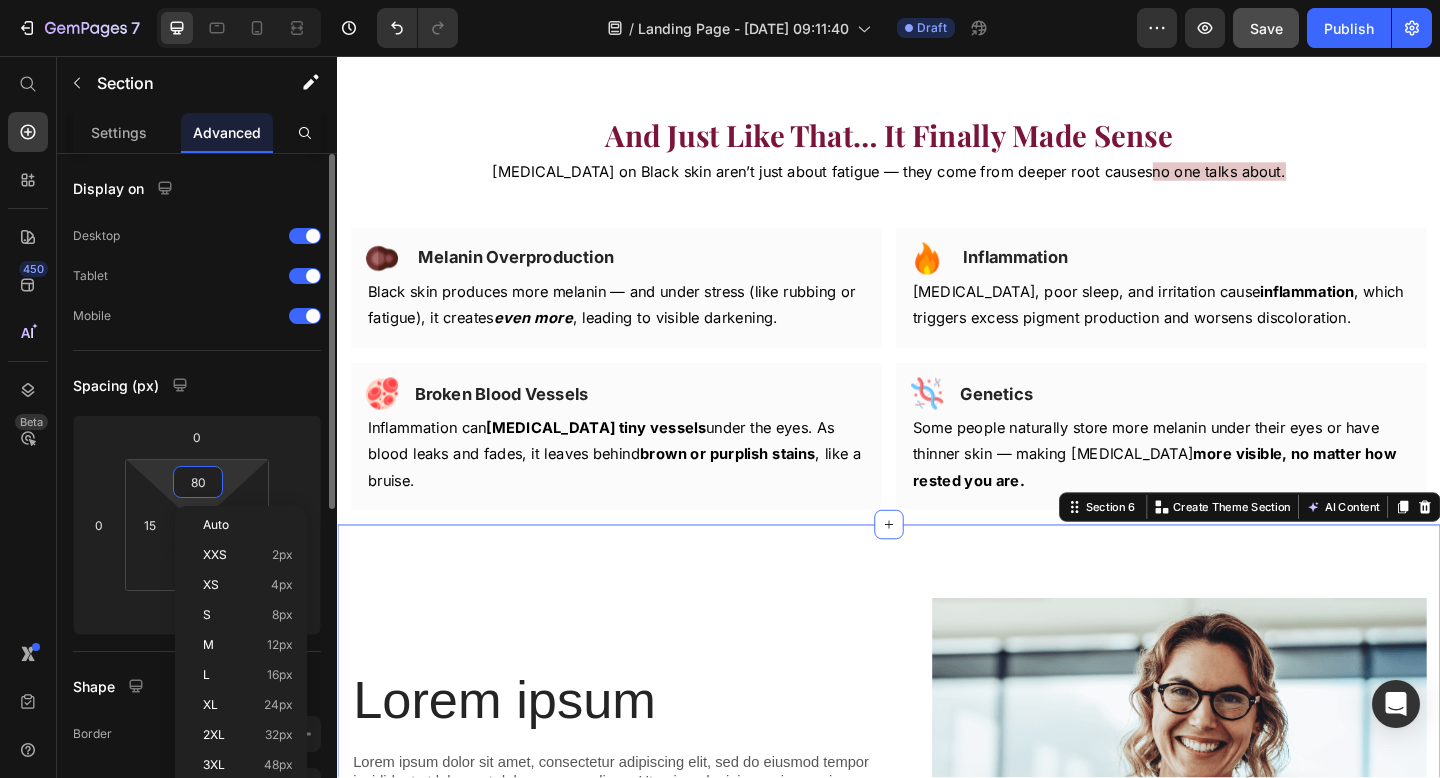 type on "0" 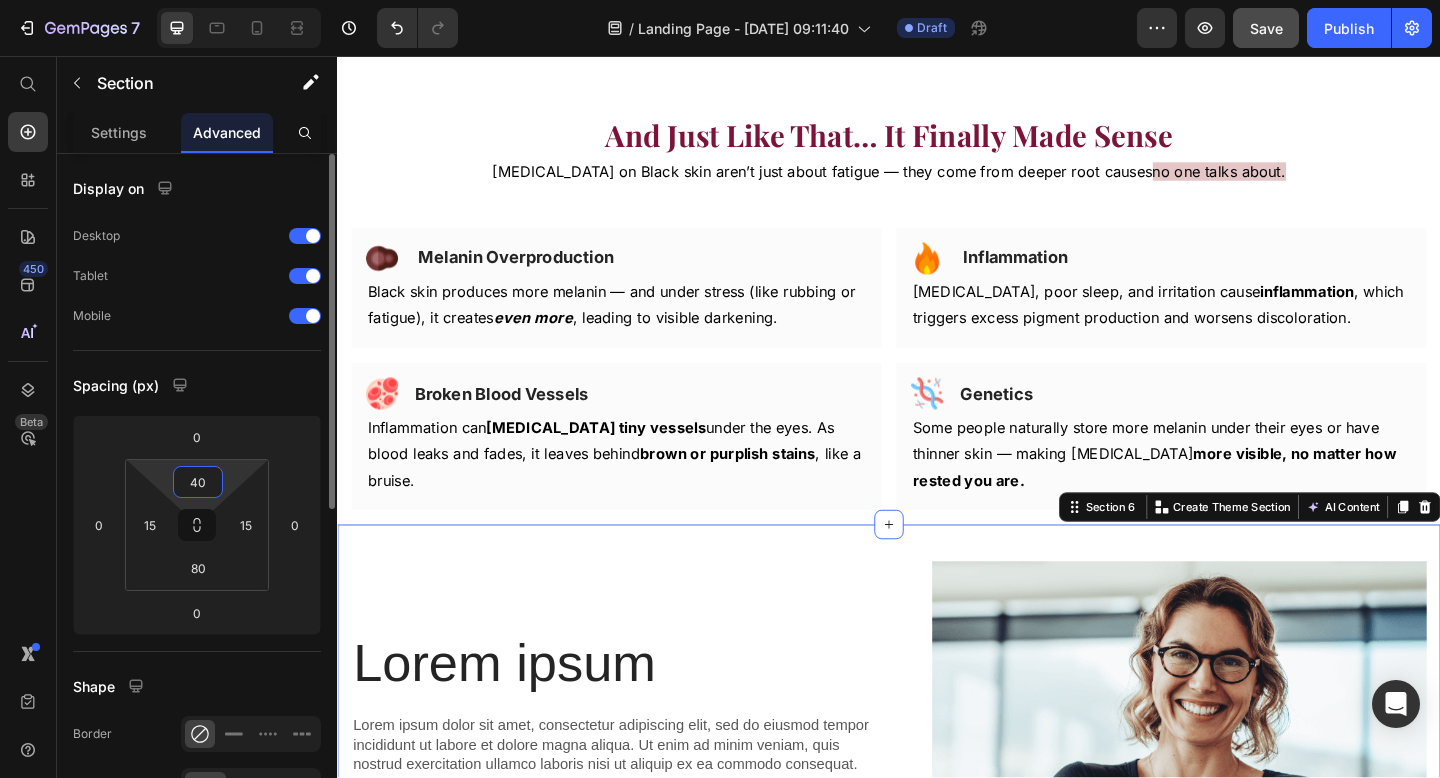 type on "4" 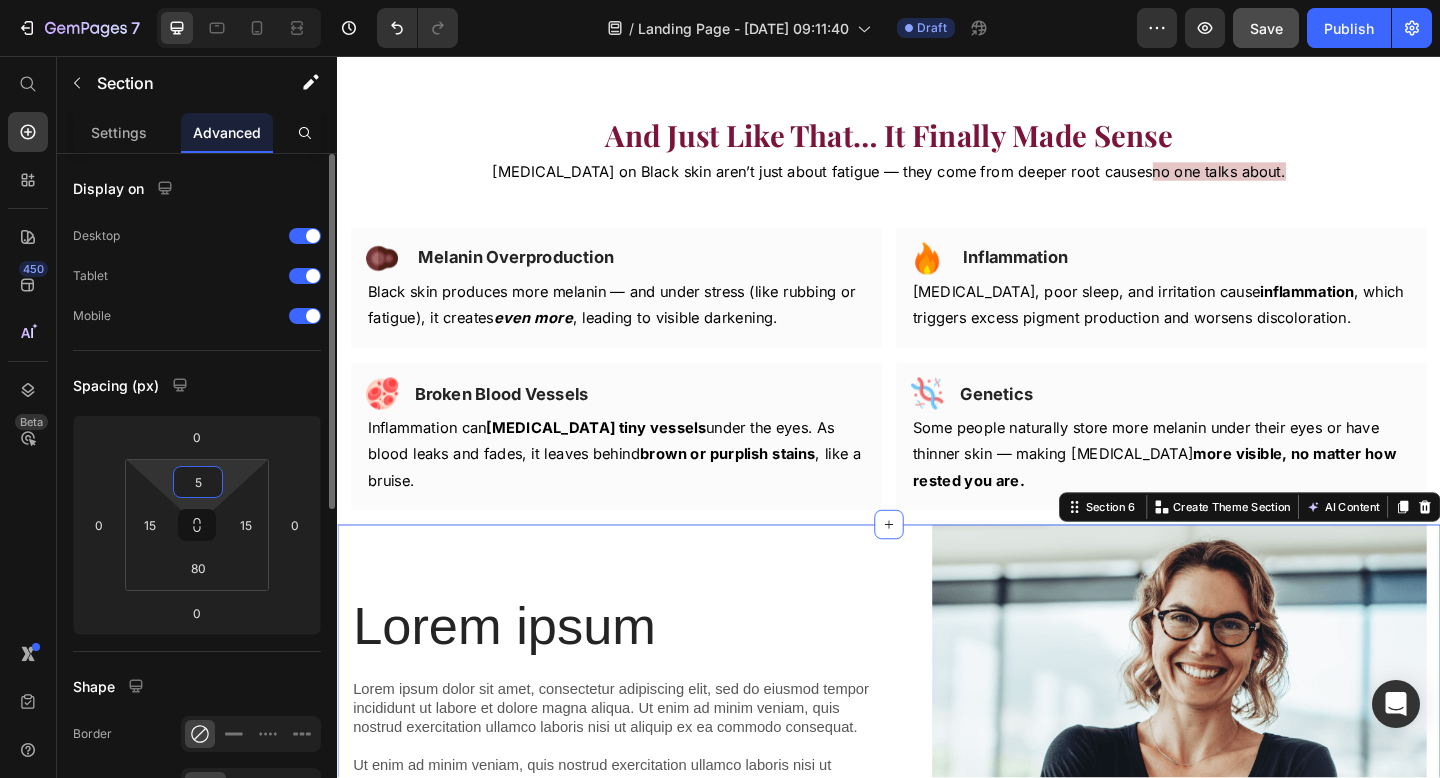 type on "50" 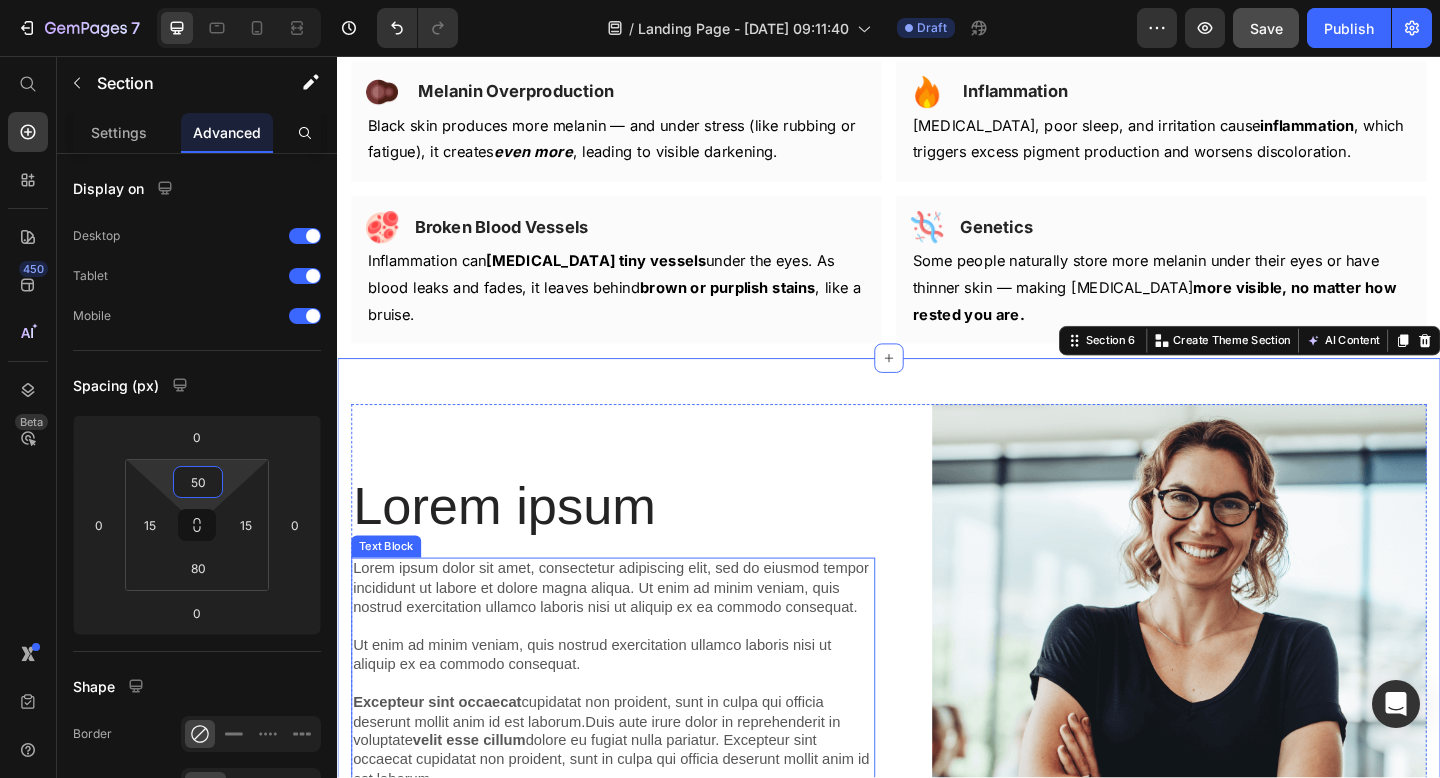 click on "Lorem ipsum dolor sit amet, consectetur adipiscing elit, sed do eiusmod tempor incididunt ut labore et dolore magna aliqua. Ut enim ad minim veniam, quis nostrud exercitation ullamco laboris nisi ut aliquip ex ea commodo consequat. Ut enim ad minim veniam, quis nostrud exercitation ullamco laboris nisi ut aliquip ex ea commodo consequat. Excepteur sint occaecat  cupidatat non proident, sunt in culpa qui officia deserunt mollit anim id est laborum.Duis aute irure dolor in reprehenderit in voluptate  velit esse cillum  dolore eu fugiat nulla pariatur. Excepteur sint occaecat cupidatat non proident, sunt in culpa qui officia deserunt mollit anim id est laborum. Duis aute irure dolor in reprehenderit" at bounding box center [637, 749] 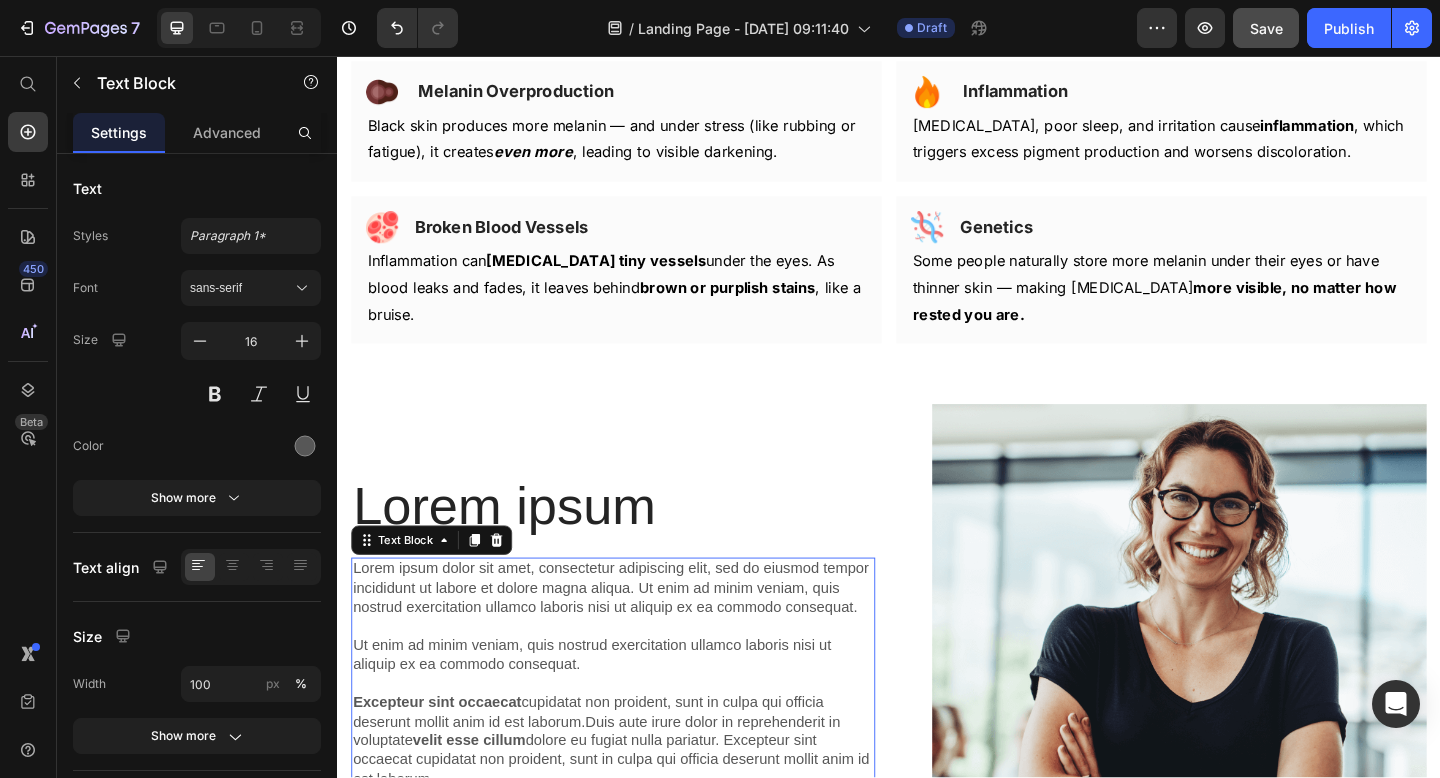 scroll, scrollTop: 3240, scrollLeft: 0, axis: vertical 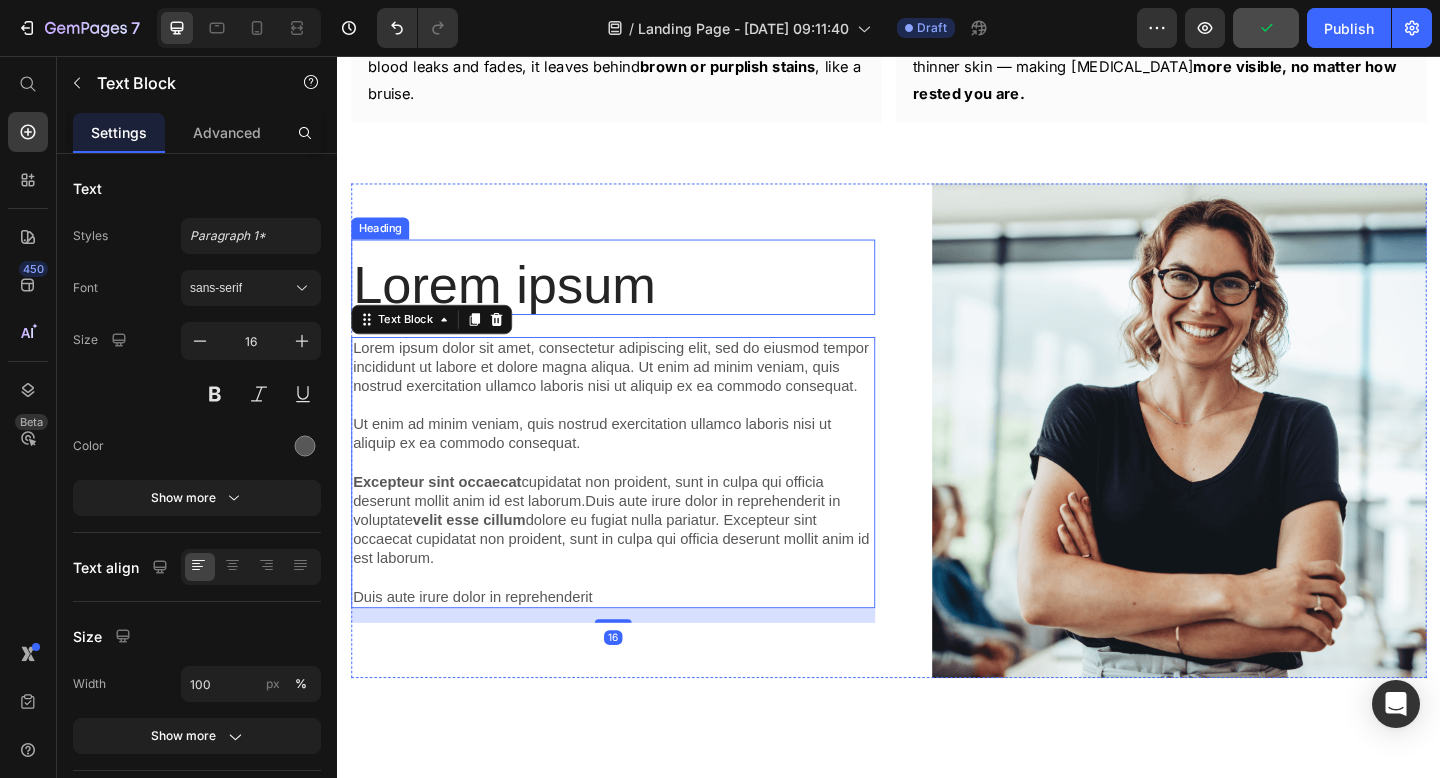 click on "Lorem ipsum" at bounding box center [637, 305] 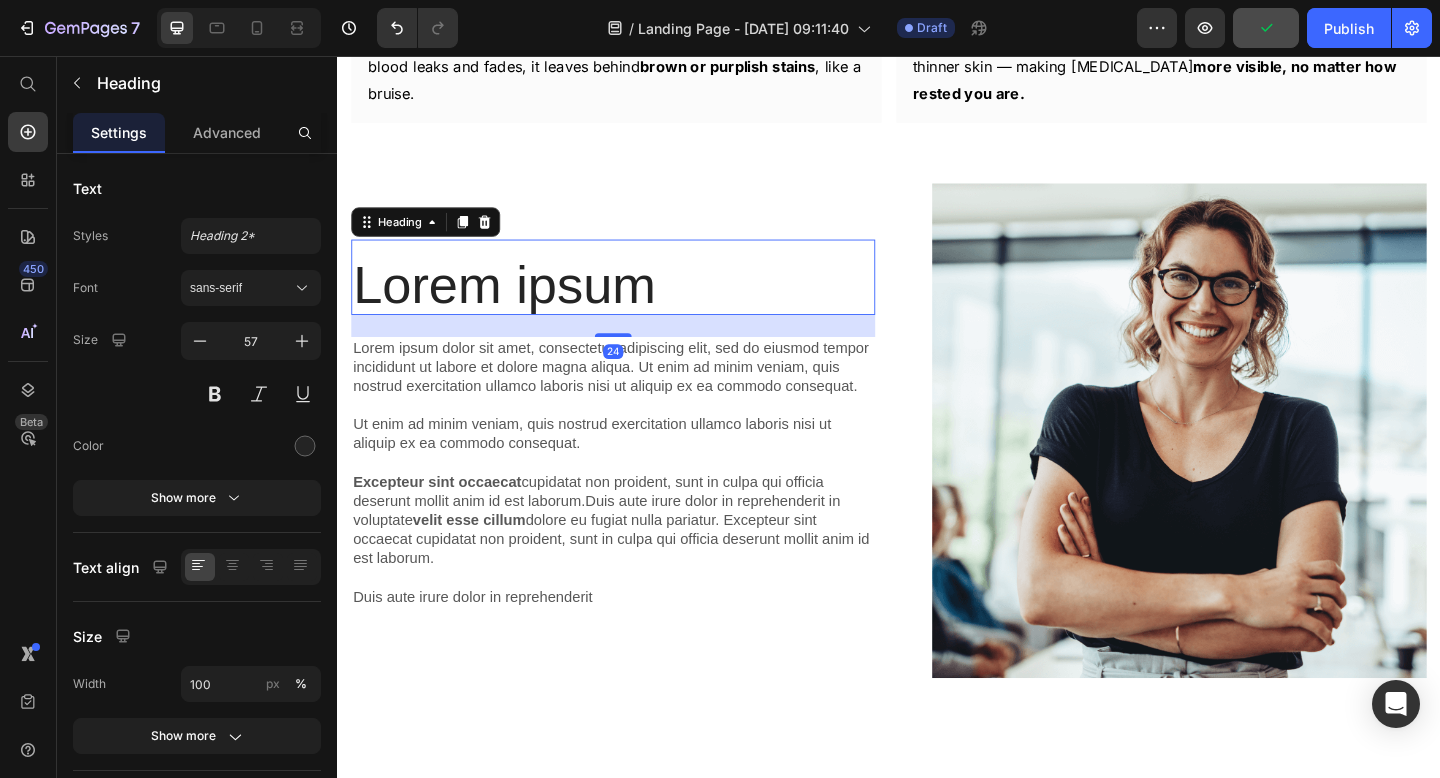 scroll, scrollTop: 3183, scrollLeft: 0, axis: vertical 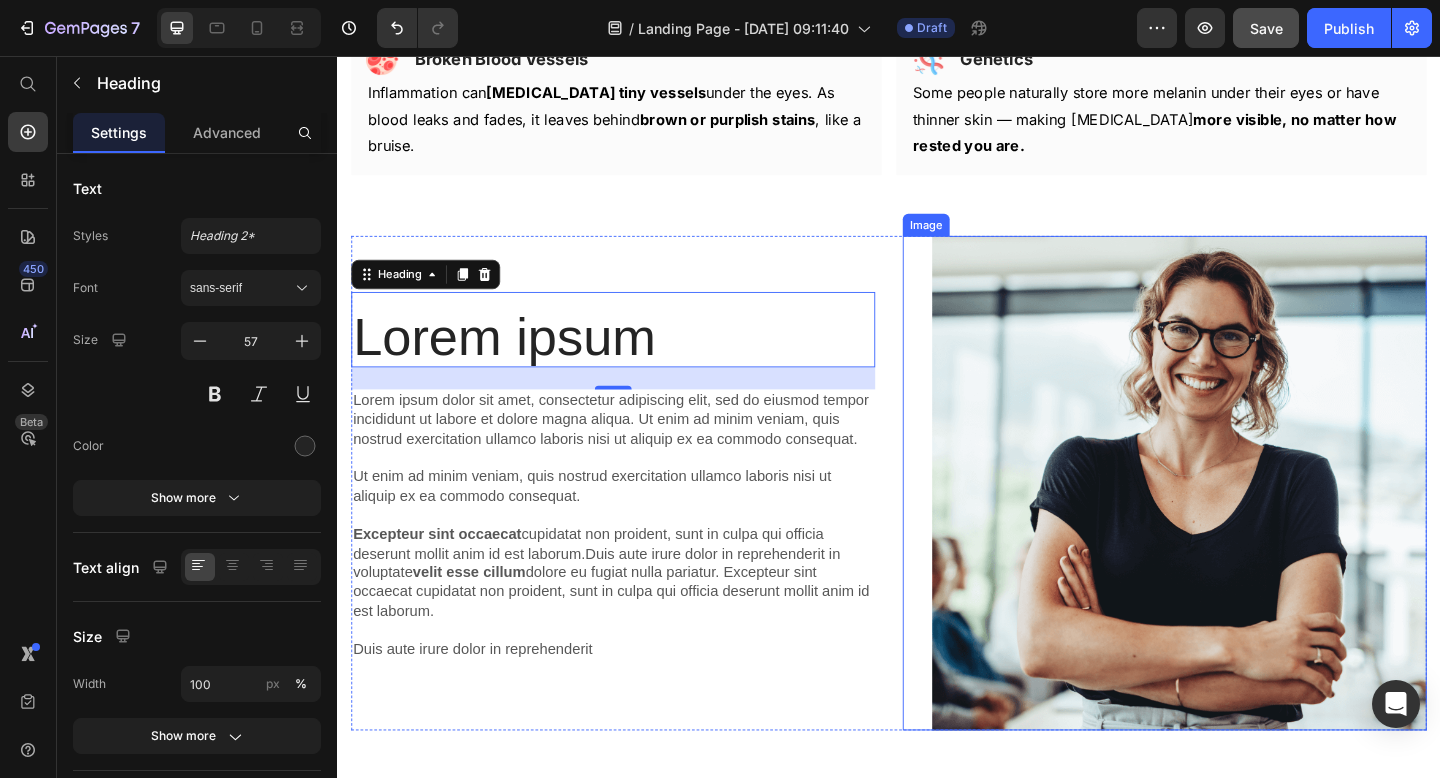 click at bounding box center (1237, 521) 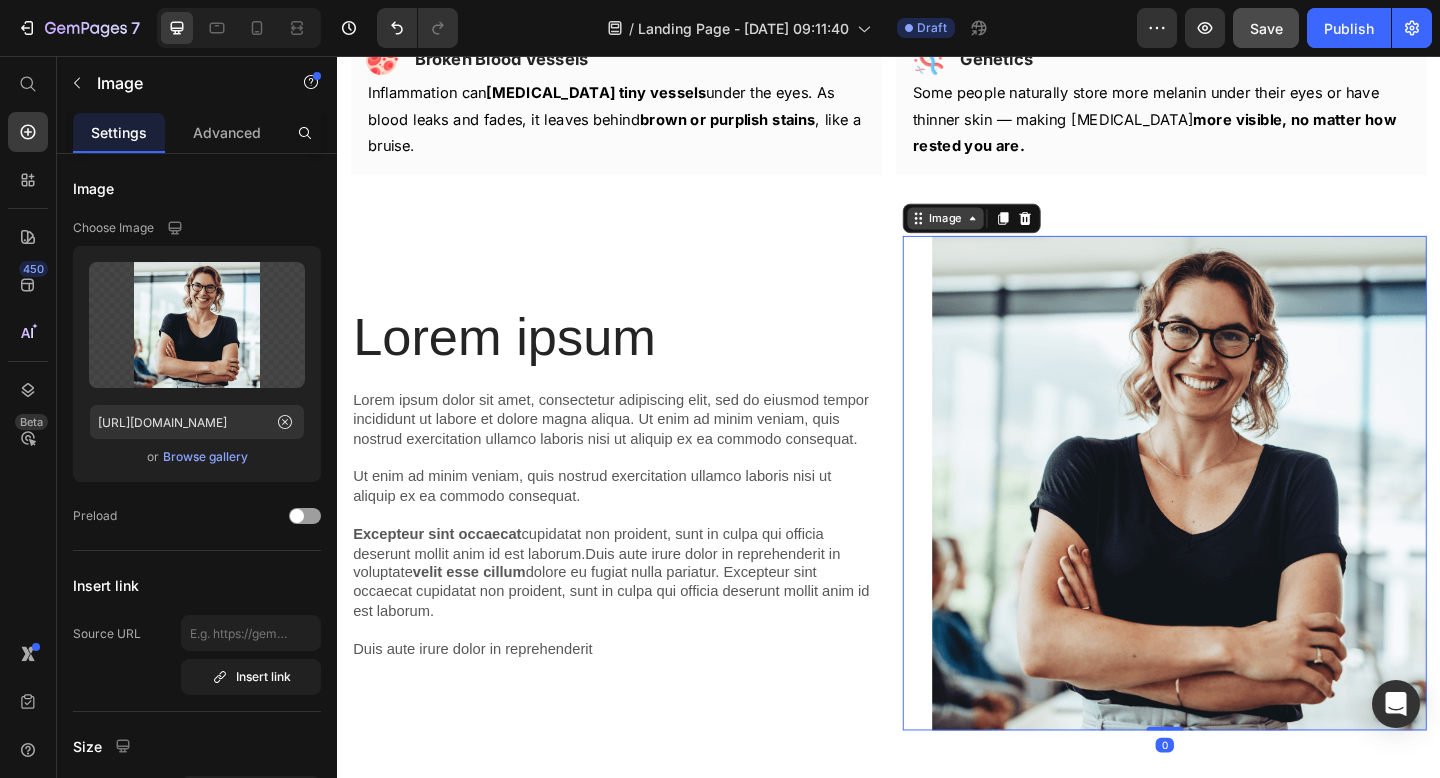 click on "Image" at bounding box center [998, 233] 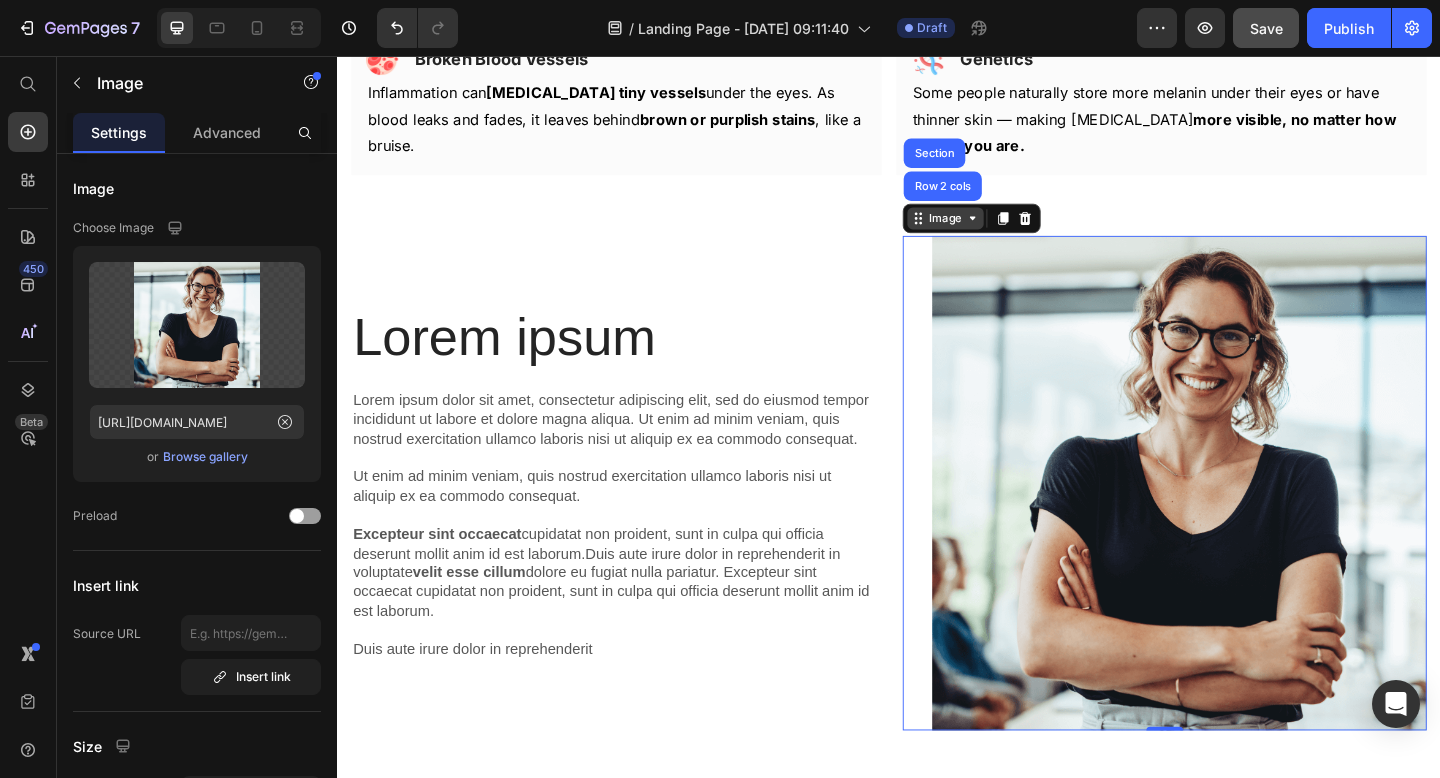click on "Image" at bounding box center [998, 233] 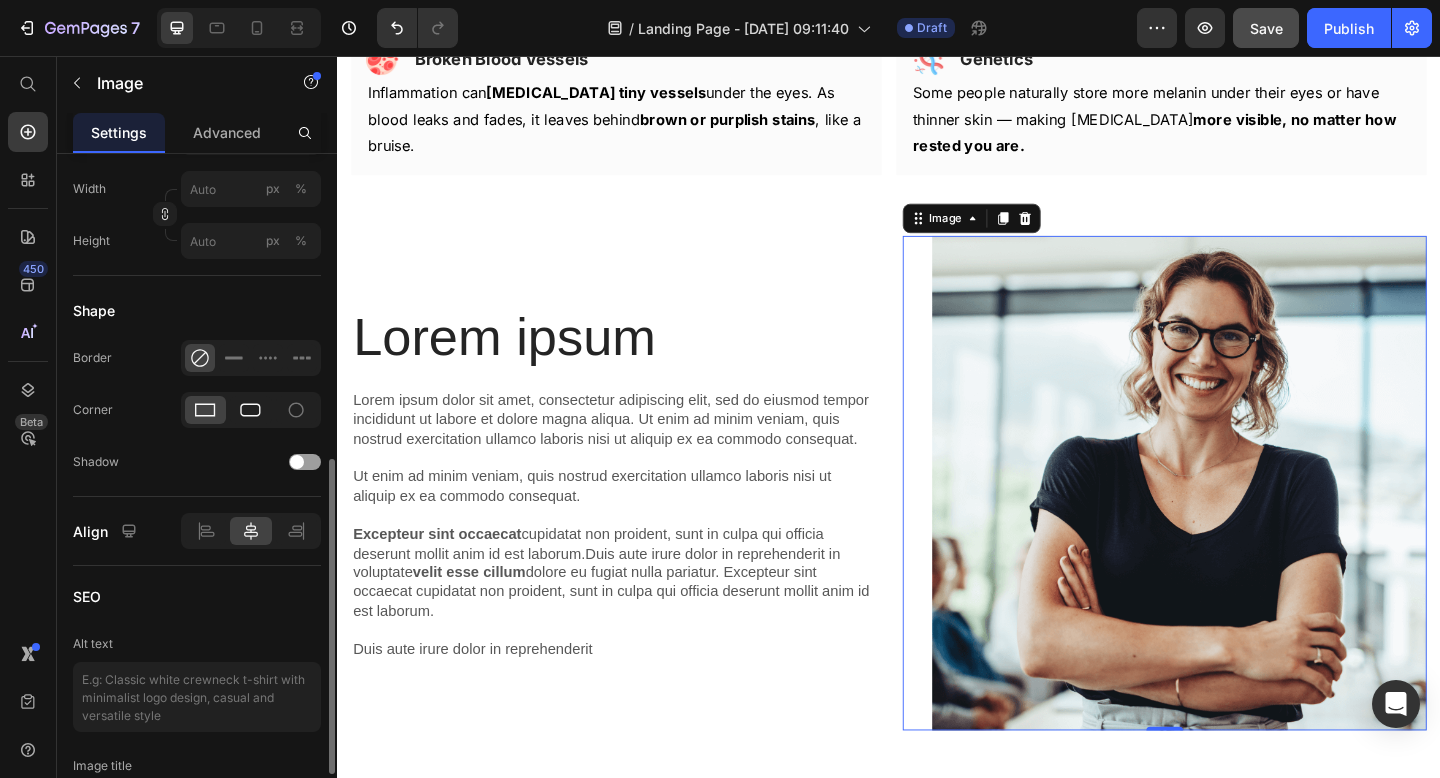 scroll, scrollTop: 658, scrollLeft: 0, axis: vertical 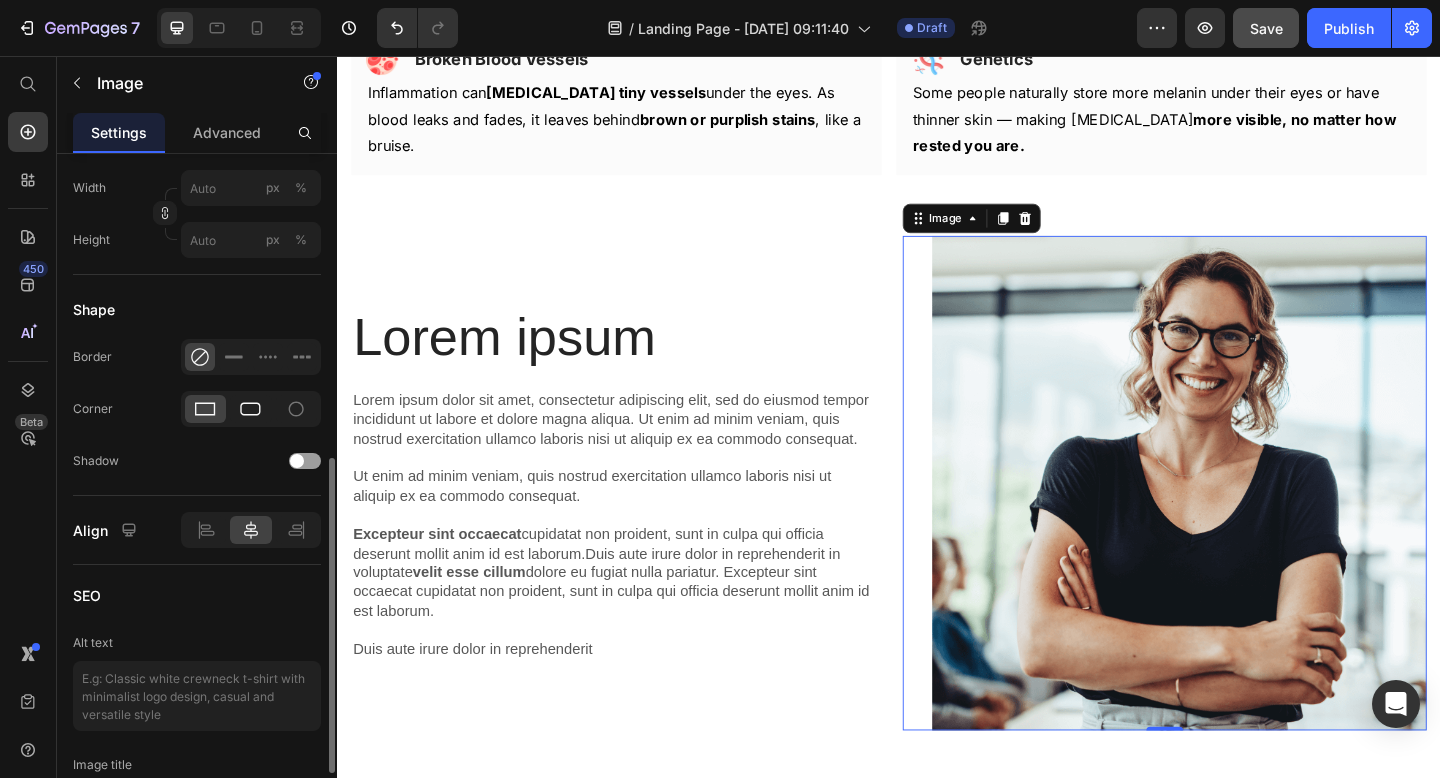 click 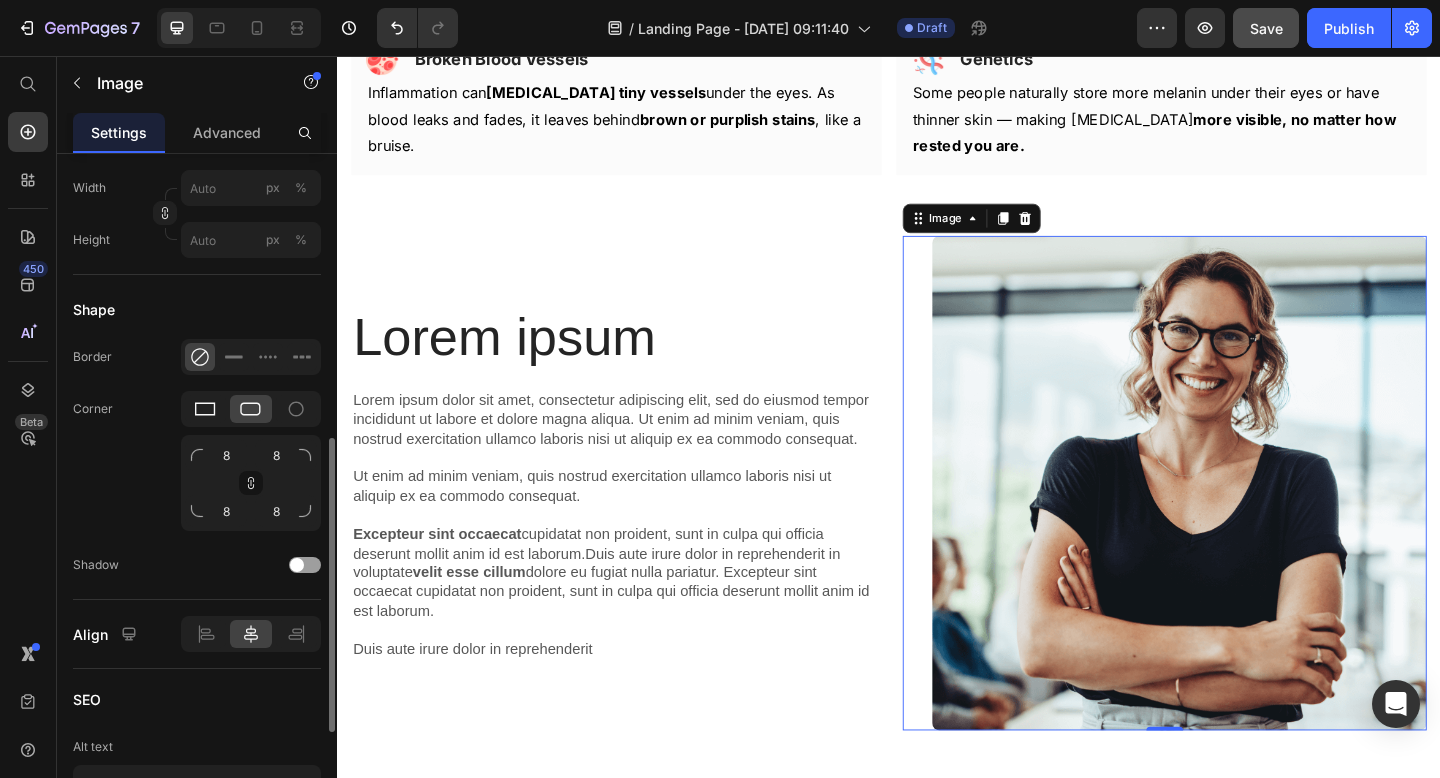 click 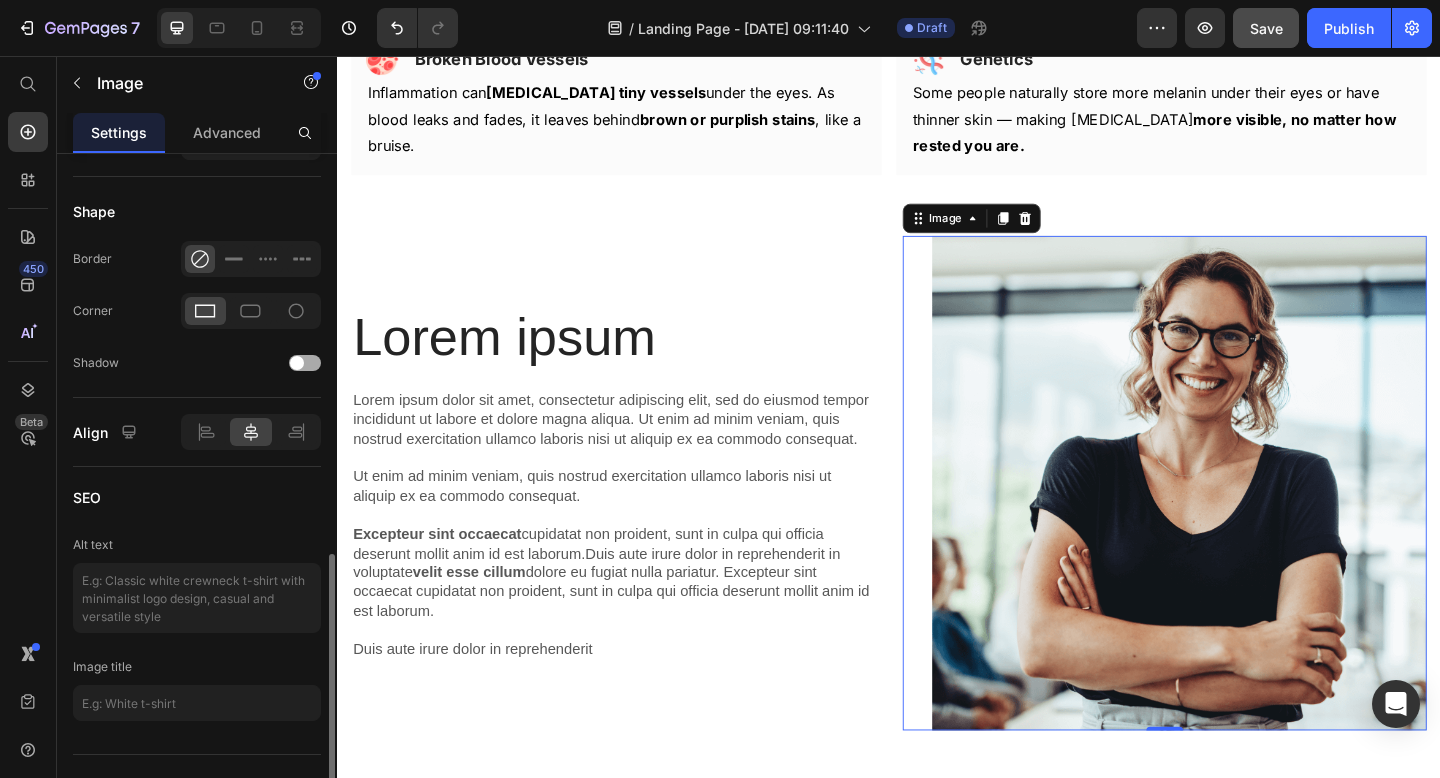 scroll, scrollTop: 790, scrollLeft: 0, axis: vertical 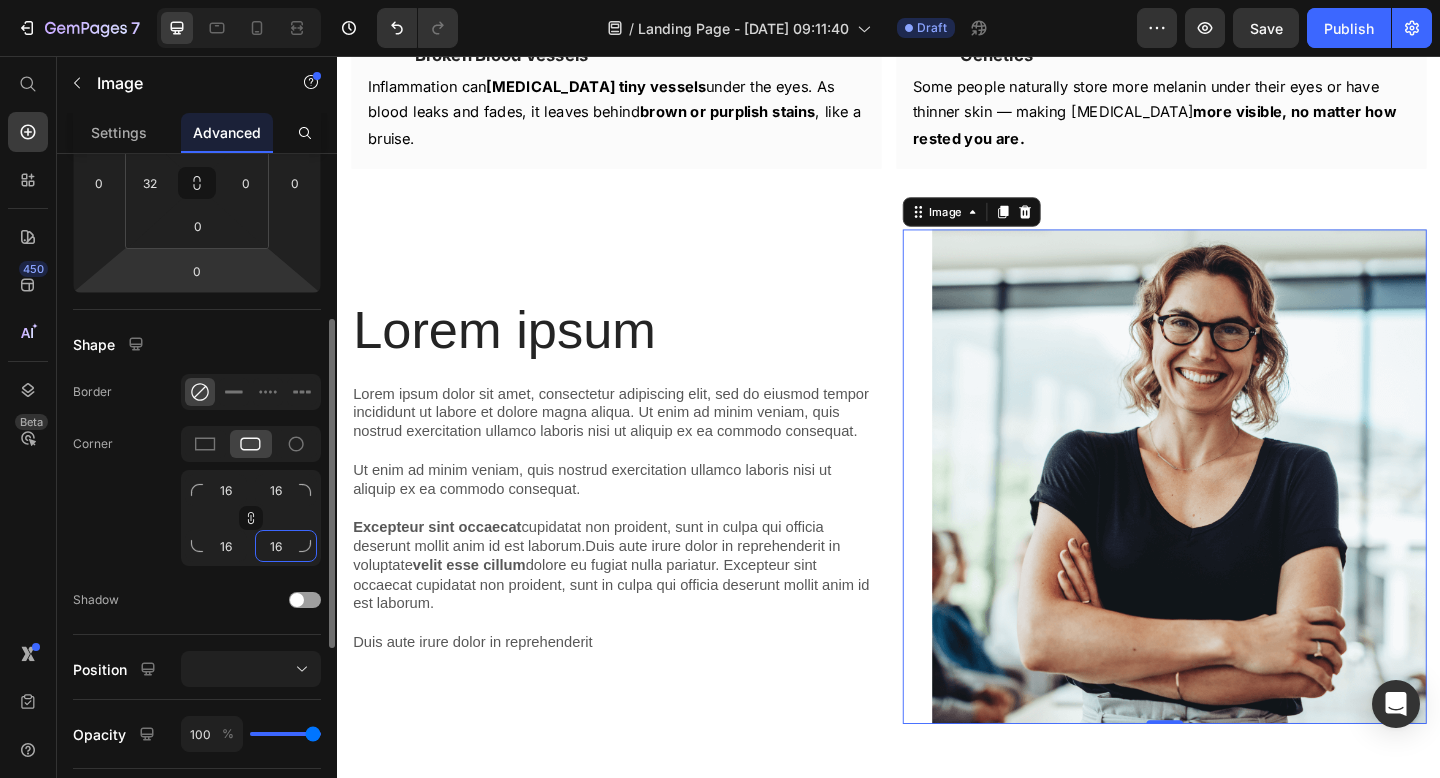 drag, startPoint x: 301, startPoint y: 554, endPoint x: 291, endPoint y: 553, distance: 10.049875 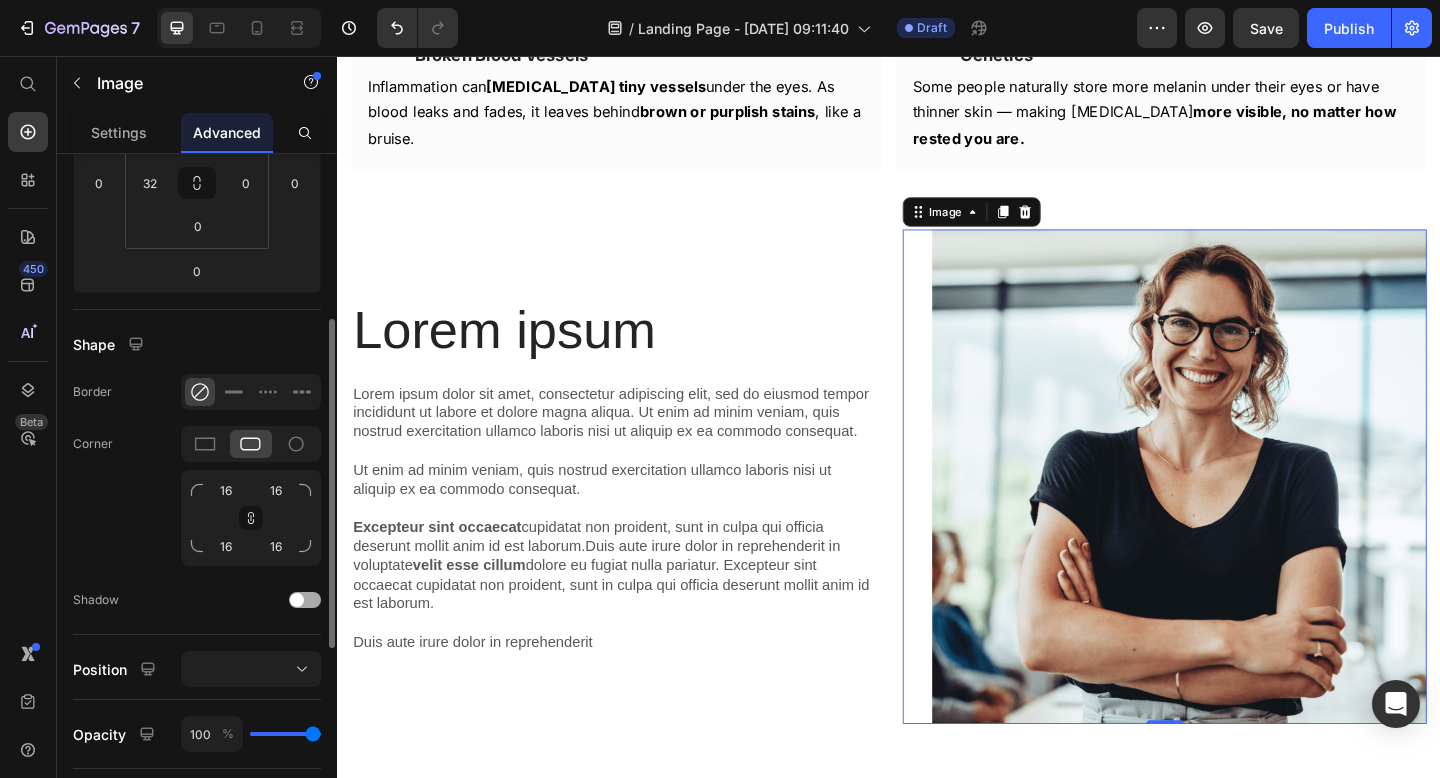 click on "Shadow" 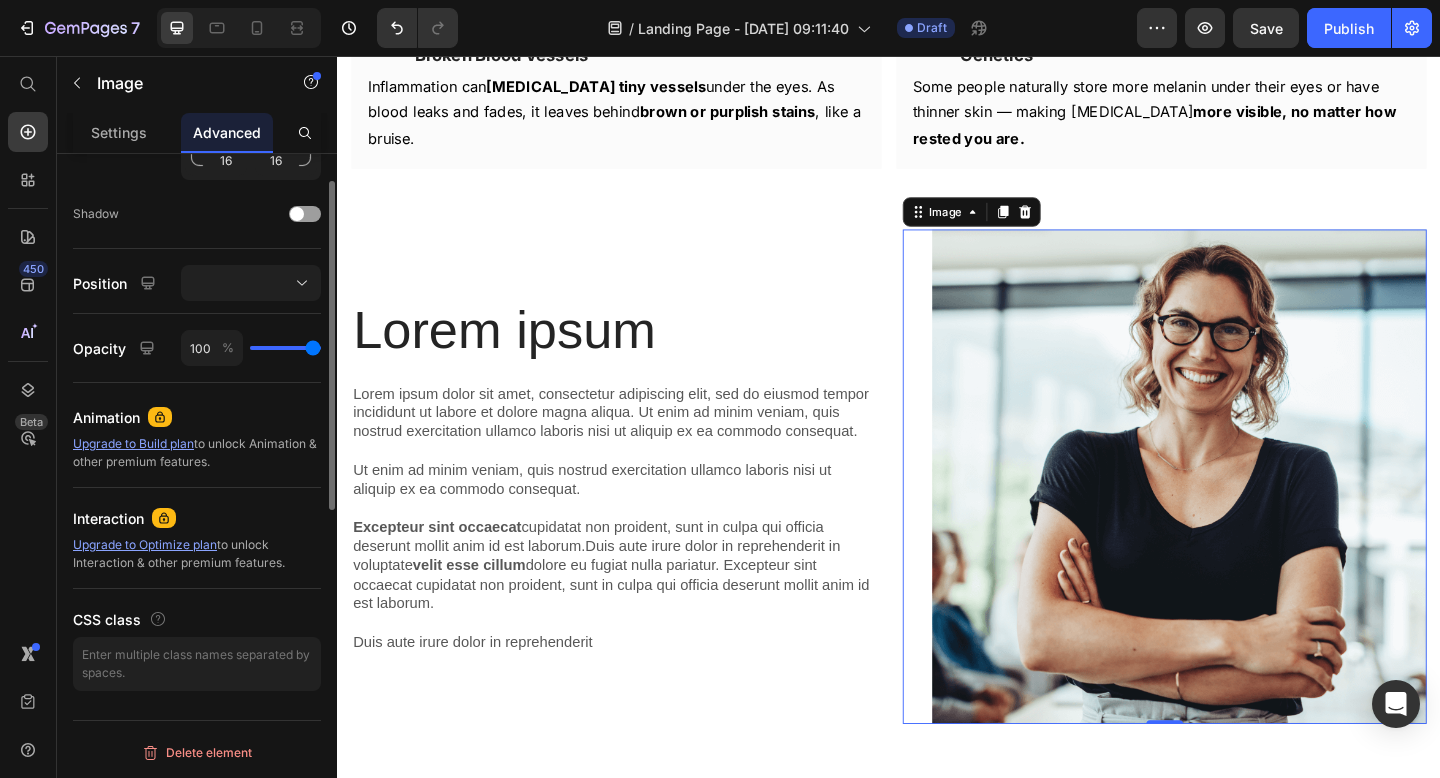 scroll, scrollTop: 314, scrollLeft: 0, axis: vertical 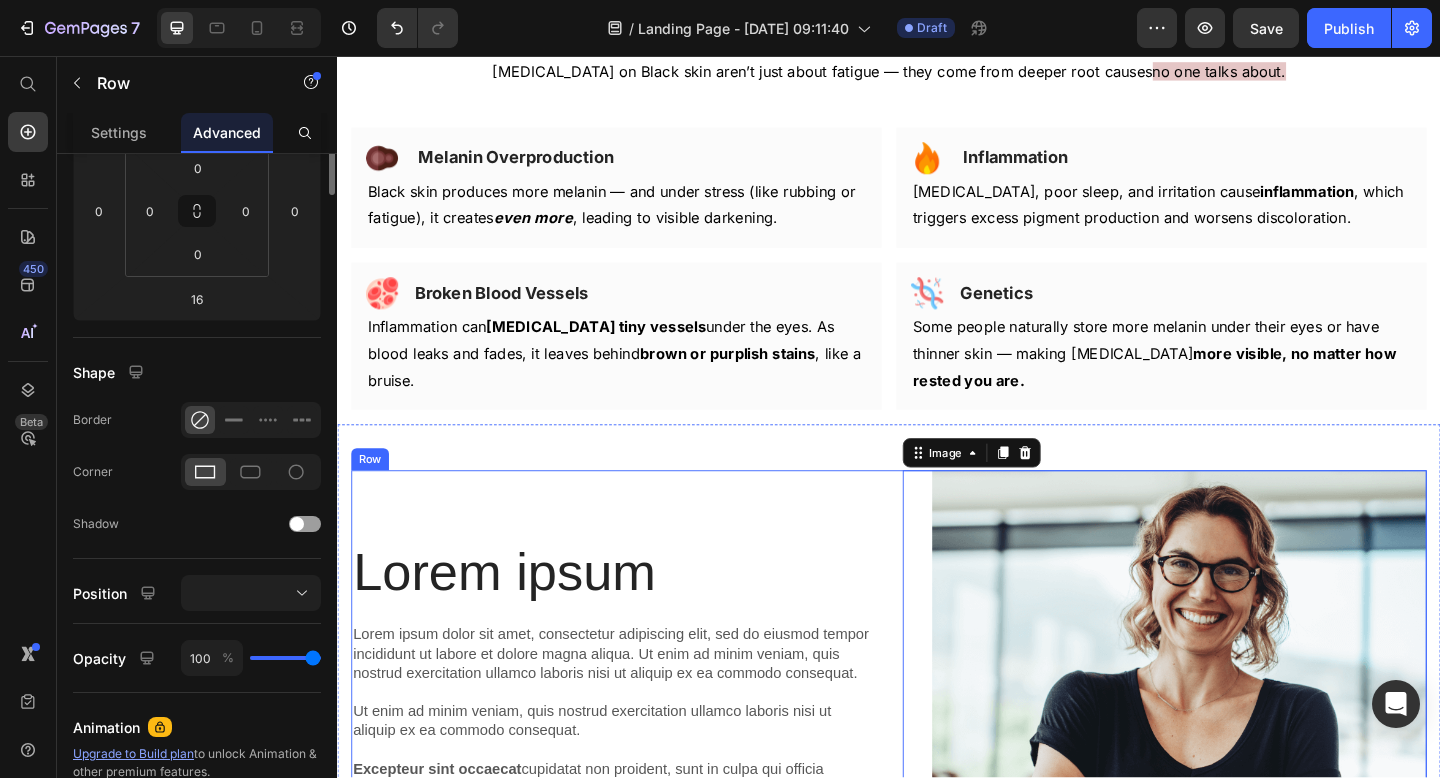 click on "Lorem ipsum Heading Lorem ipsum dolor sit amet, consectetur adipiscing elit, sed do eiusmod tempor incididunt ut labore et dolore magna aliqua. Ut enim ad minim veniam, quis nostrud exercitation ullamco laboris nisi ut aliquip ex ea commodo consequat. Ut enim ad minim veniam, quis nostrud exercitation ullamco laboris nisi ut aliquip ex ea commodo consequat. Excepteur sint occaecat  cupidatat non proident, sunt in culpa qui officia deserunt mollit anim id est laborum.Duis aute irure dolor in reprehenderit in voluptate  velit esse cillum  dolore eu fugiat nulla pariatur. Excepteur sint occaecat cupidatat non proident, sunt in culpa qui officia deserunt mollit anim id est laborum. Duis aute irure dolor in reprehenderit Text Block" at bounding box center (637, 776) 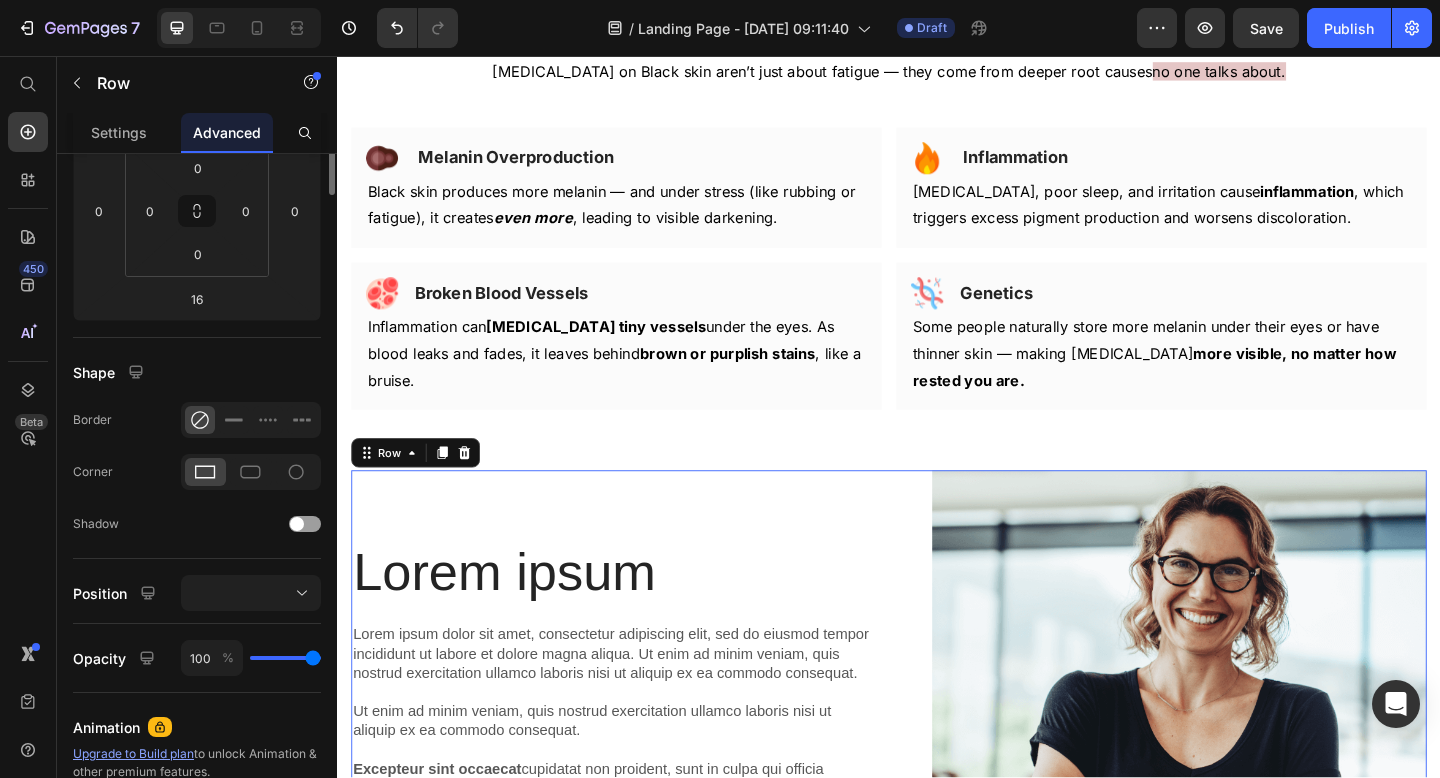 scroll, scrollTop: 0, scrollLeft: 0, axis: both 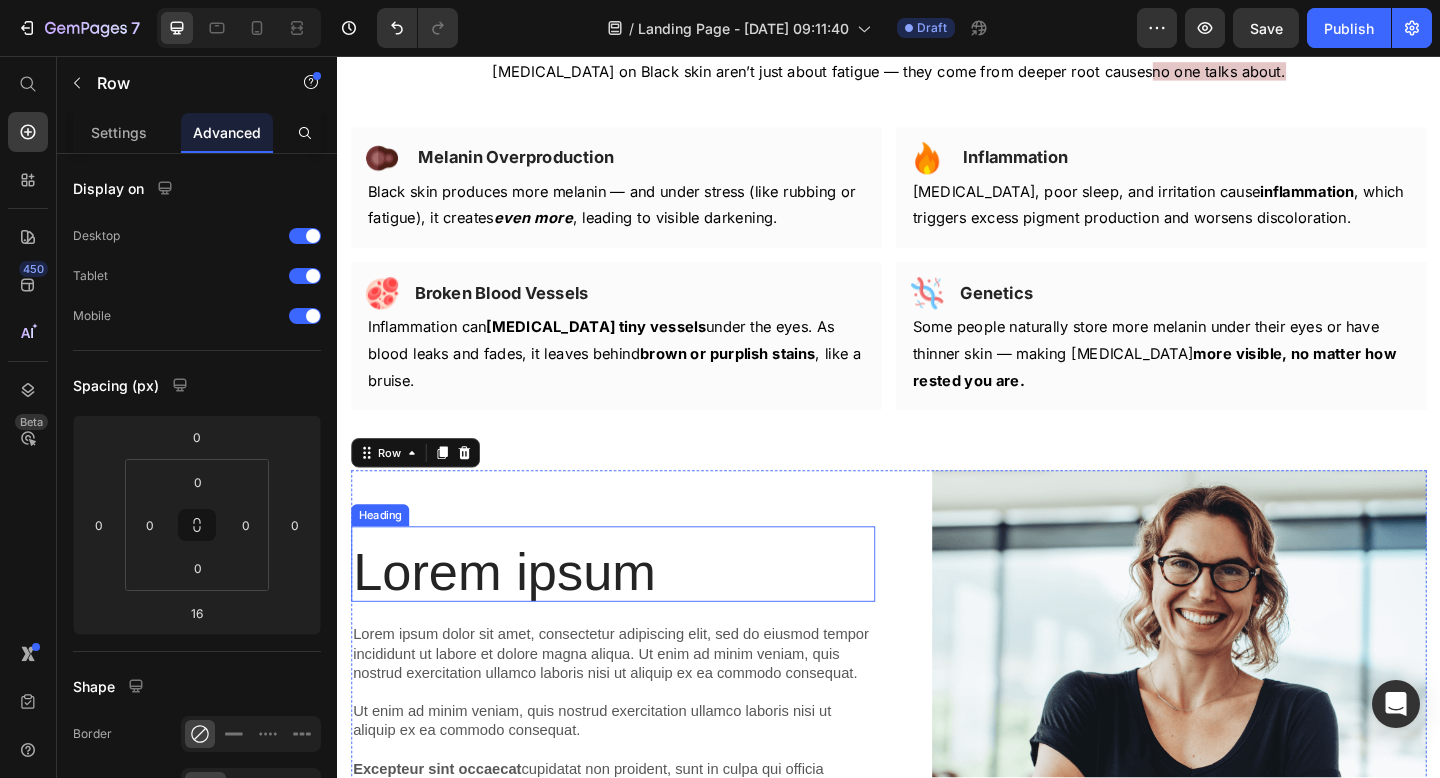 click on "Lorem ipsum" at bounding box center (637, 617) 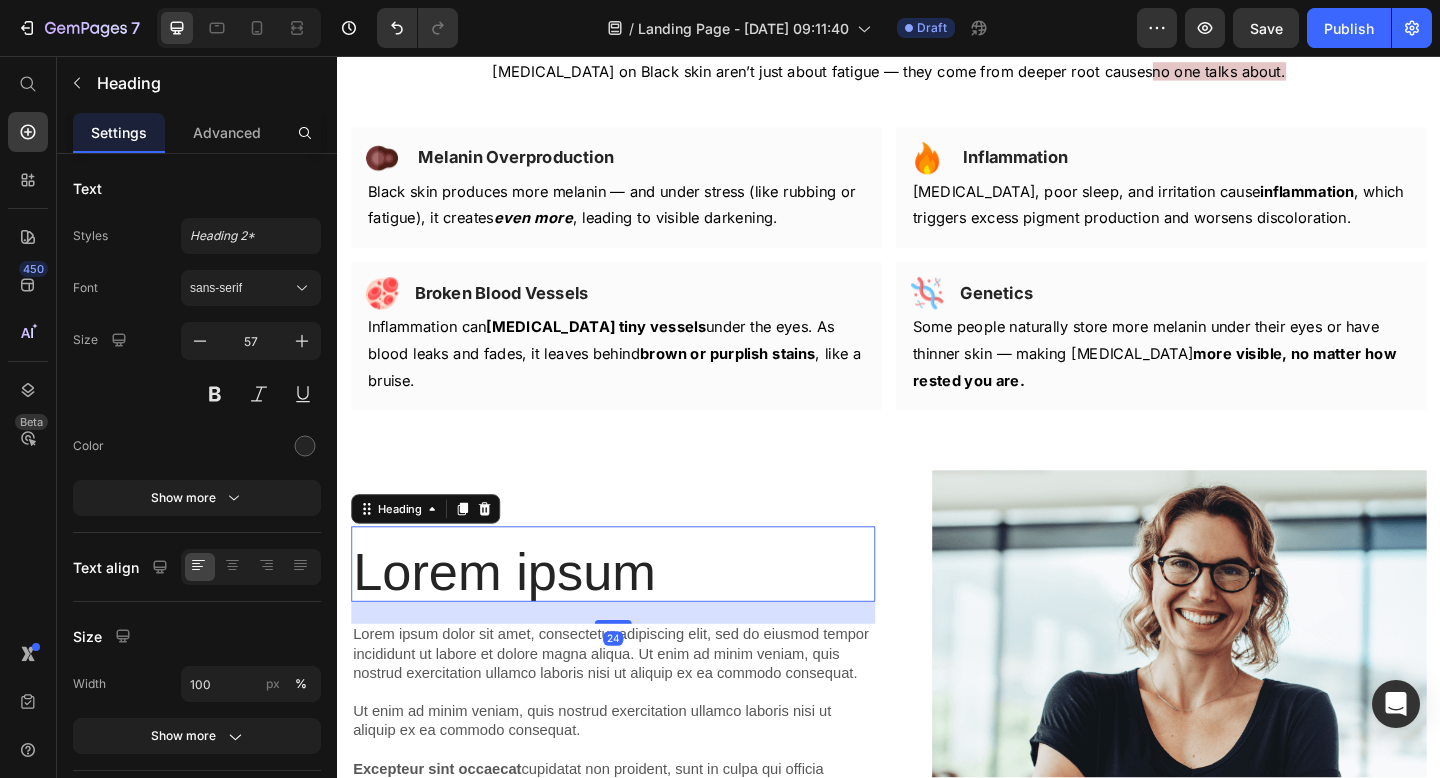 click on "Lorem ipsum" at bounding box center (637, 617) 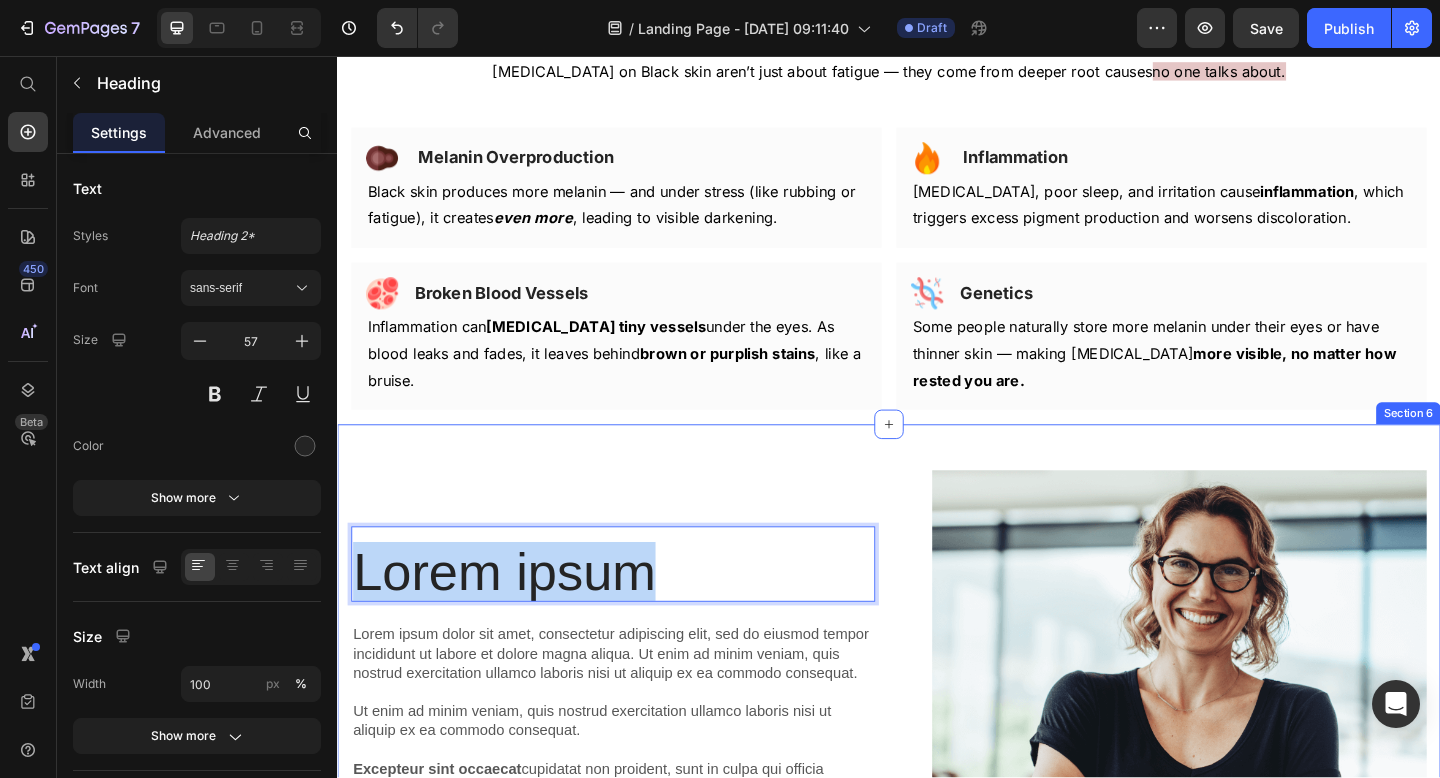 drag, startPoint x: 701, startPoint y: 633, endPoint x: 348, endPoint y: 633, distance: 353 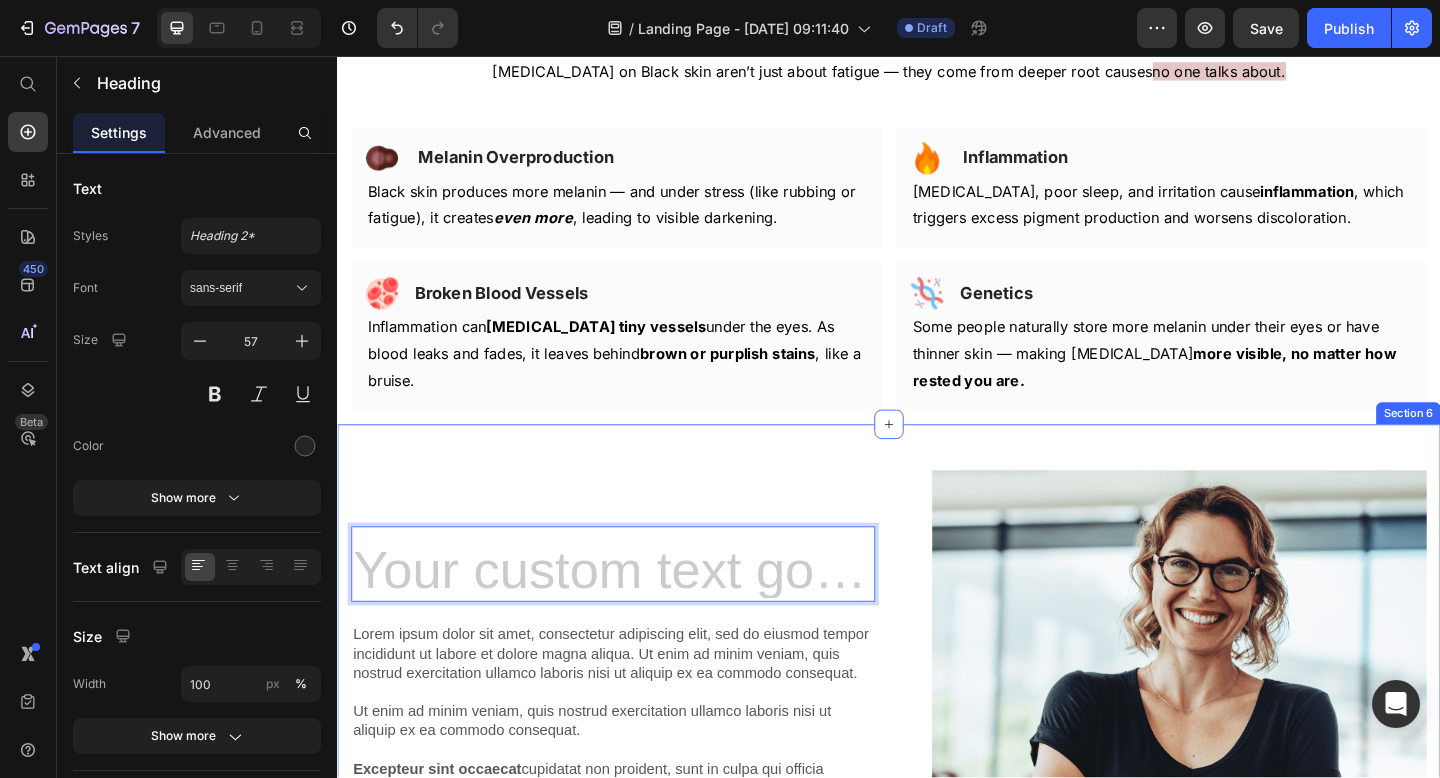 scroll, scrollTop: 2897, scrollLeft: 0, axis: vertical 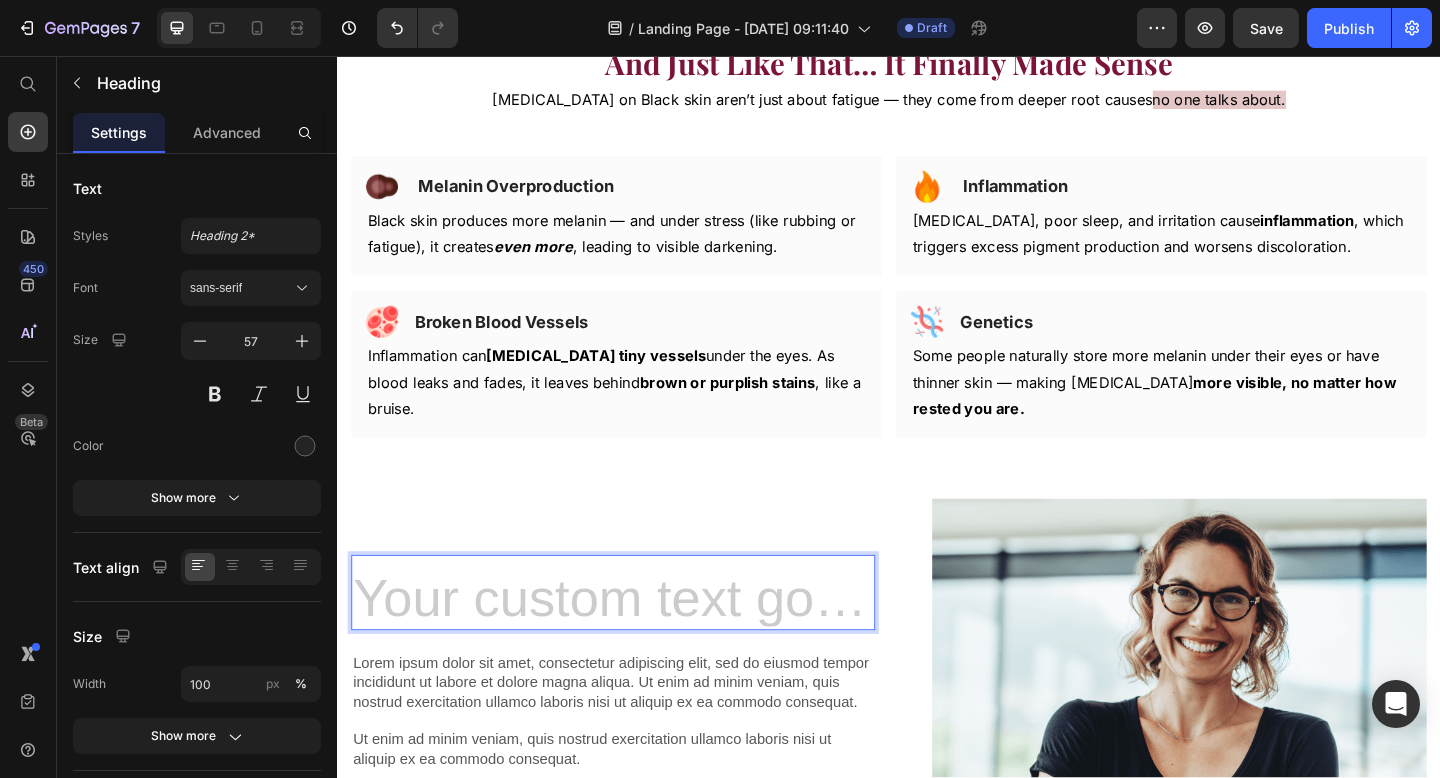 click on "Heading   24 Lorem ipsum dolor sit amet, consectetur adipiscing elit, sed do eiusmod tempor incididunt ut labore et dolore magna aliqua. Ut enim ad minim veniam, quis nostrud exercitation ullamco laboris nisi ut aliquip ex ea commodo consequat. Ut enim ad minim veniam, quis nostrud exercitation ullamco laboris nisi ut aliquip ex ea commodo consequat. Excepteur sint occaecat  cupidatat non proident, sunt in culpa qui officia deserunt mollit anim id est laborum.Duis aute irure dolor in reprehenderit in voluptate  velit esse cillum  dolore eu fugiat nulla pariatur. Excepteur sint occaecat cupidatat non proident, sunt in culpa qui officia deserunt mollit anim id est laborum. Duis aute irure dolor in reprehenderit Text Block" at bounding box center [637, 807] 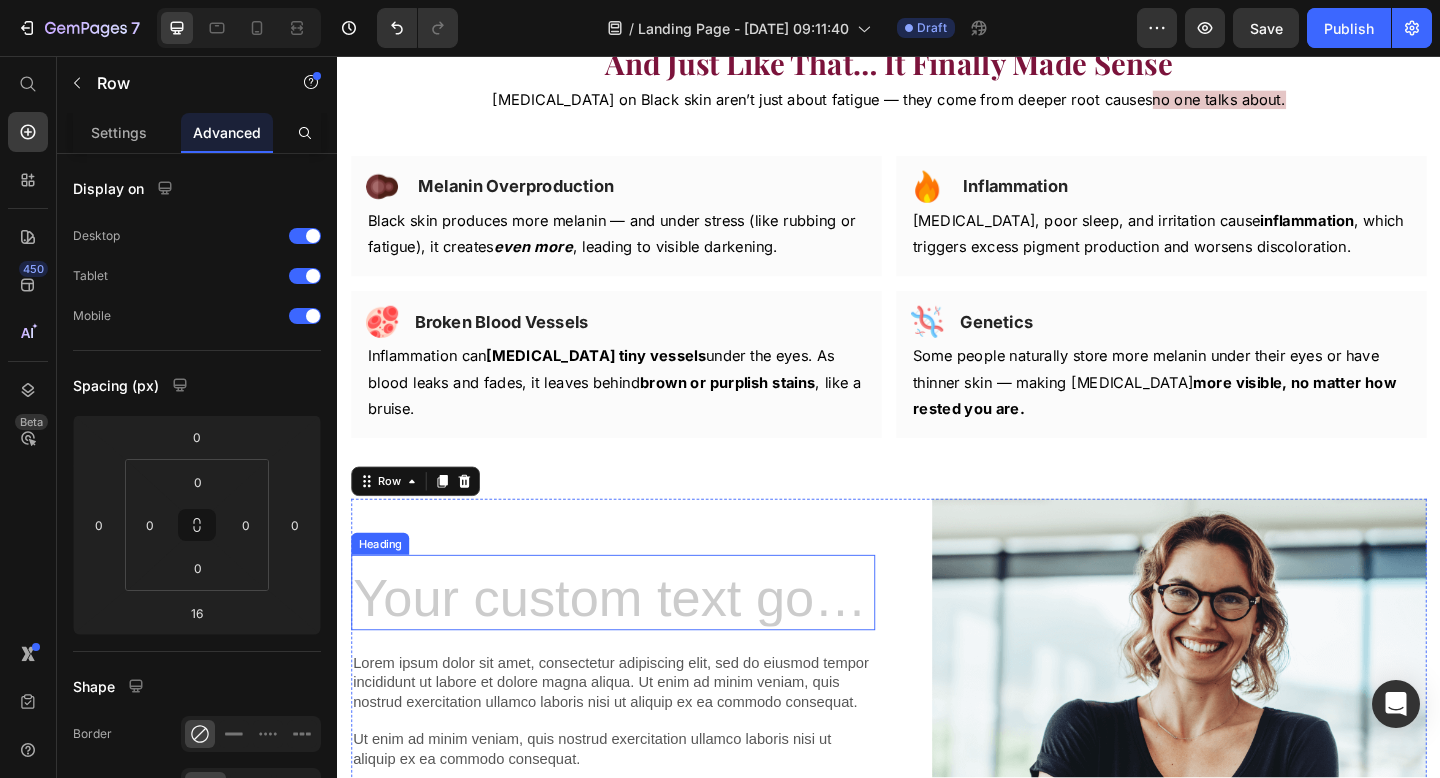 click at bounding box center [637, 648] 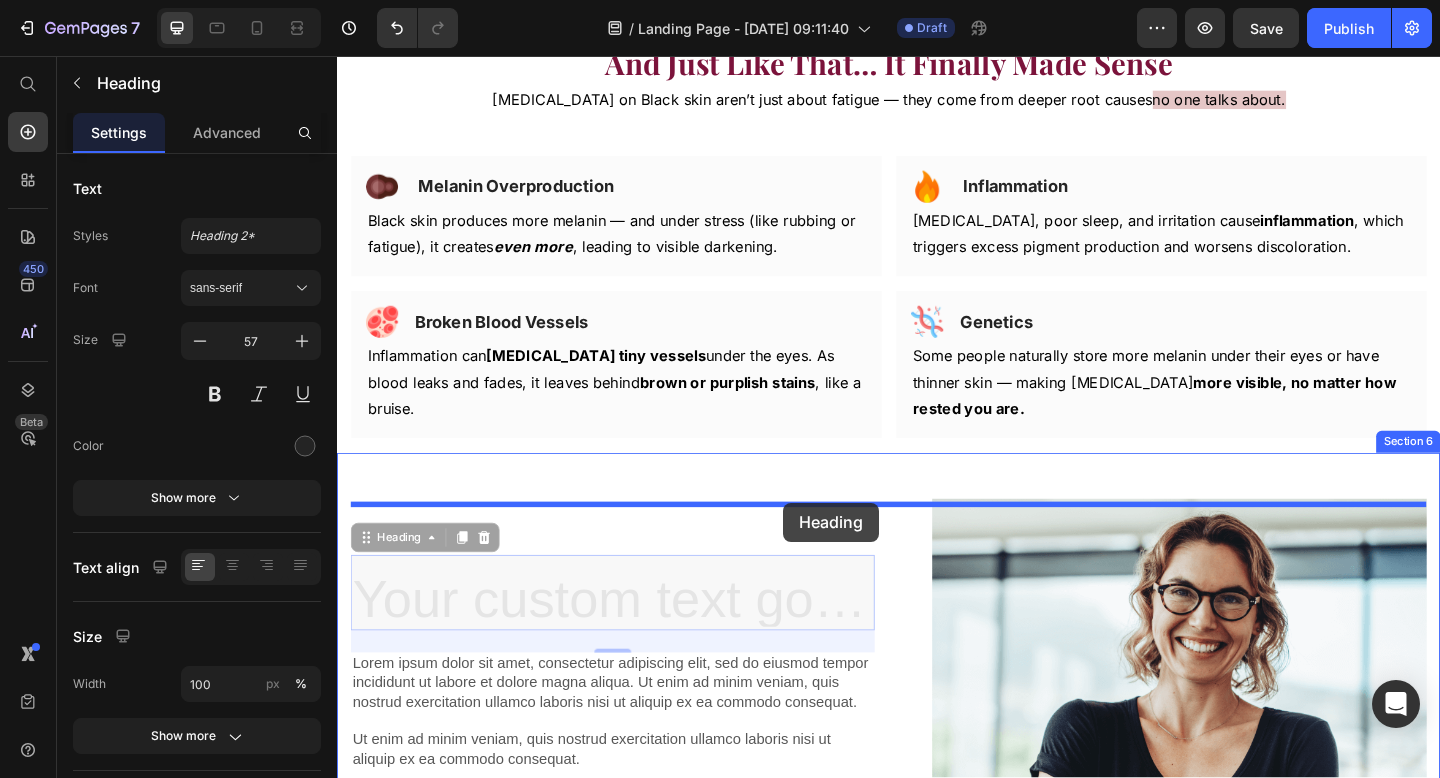 drag, startPoint x: 518, startPoint y: 618, endPoint x: 822, endPoint y: 542, distance: 313.35602 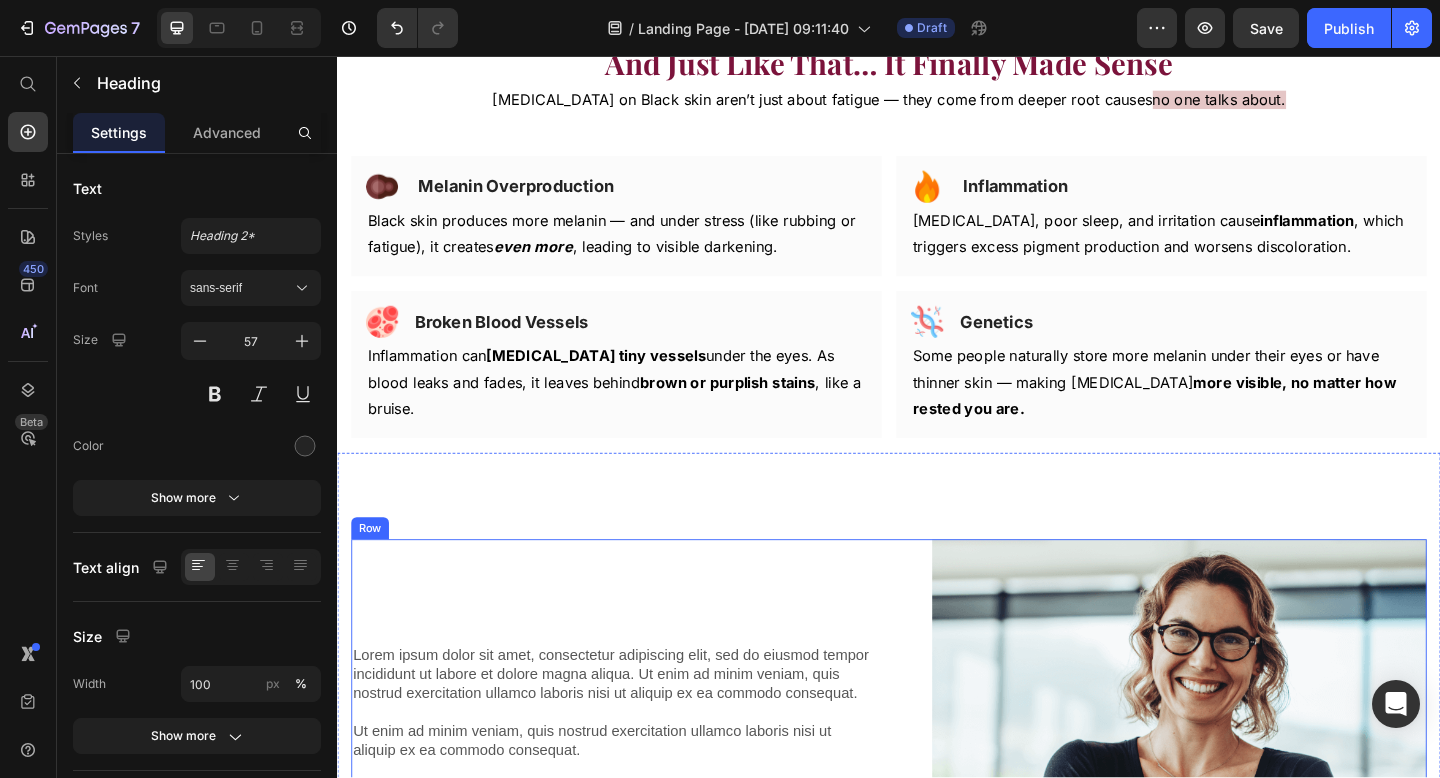 click on "Lorem ipsum dolor sit amet, consectetur adipiscing elit, sed do eiusmod tempor incididunt ut labore et dolore magna aliqua. Ut enim ad minim veniam, quis nostrud exercitation ullamco laboris nisi ut aliquip ex ea commodo consequat. Ut enim ad minim veniam, quis nostrud exercitation ullamco laboris nisi ut aliquip ex ea commodo consequat. Excepteur sint occaecat  cupidatat non proident, sunt in culpa qui officia deserunt mollit anim id est laborum.Duis aute irure dolor in reprehenderit in voluptate  velit esse cillum  dolore eu fugiat nulla pariatur. Excepteur sint occaecat cupidatat non proident, sunt in culpa qui officia deserunt mollit anim id est laborum. Duis aute irure dolor in reprehenderit Text Block" at bounding box center (637, 851) 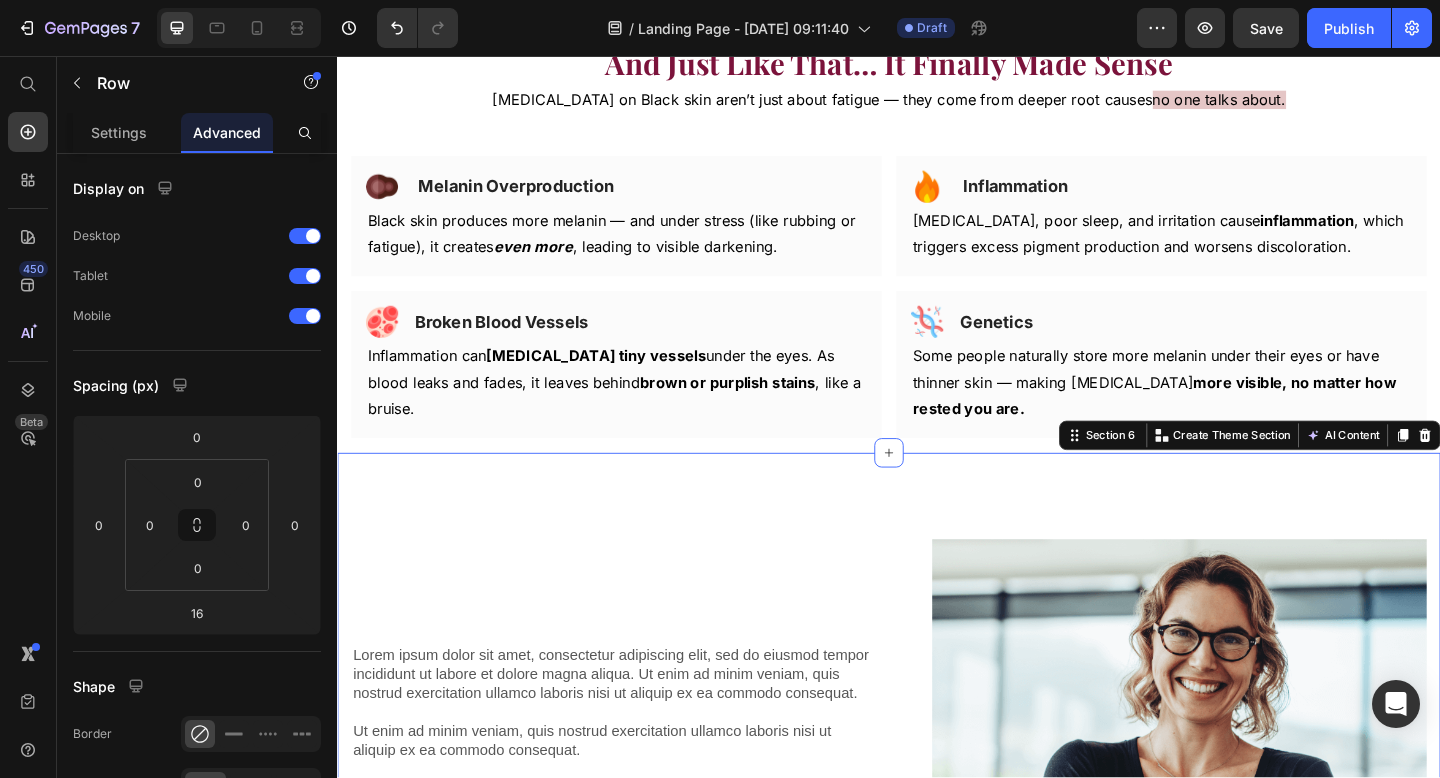 click on "Heading Lorem ipsum dolor sit amet, consectetur adipiscing elit, sed do eiusmod tempor incididunt ut labore et dolore magna aliqua. Ut enim ad minim veniam, quis nostrud exercitation ullamco laboris nisi ut aliquip ex ea commodo consequat. Ut enim ad minim veniam, quis nostrud exercitation ullamco laboris nisi ut aliquip ex ea commodo consequat. Excepteur sint occaecat  cupidatat non proident, sunt in culpa qui officia deserunt mollit anim id est laborum.Duis aute irure dolor in reprehenderit in voluptate  velit esse cillum  dolore eu fugiat nulla pariatur. Excepteur sint occaecat cupidatat non proident, sunt in culpa qui officia deserunt mollit anim id est laborum. Duis aute irure dolor in reprehenderit Text Block Image Row" at bounding box center [937, 837] 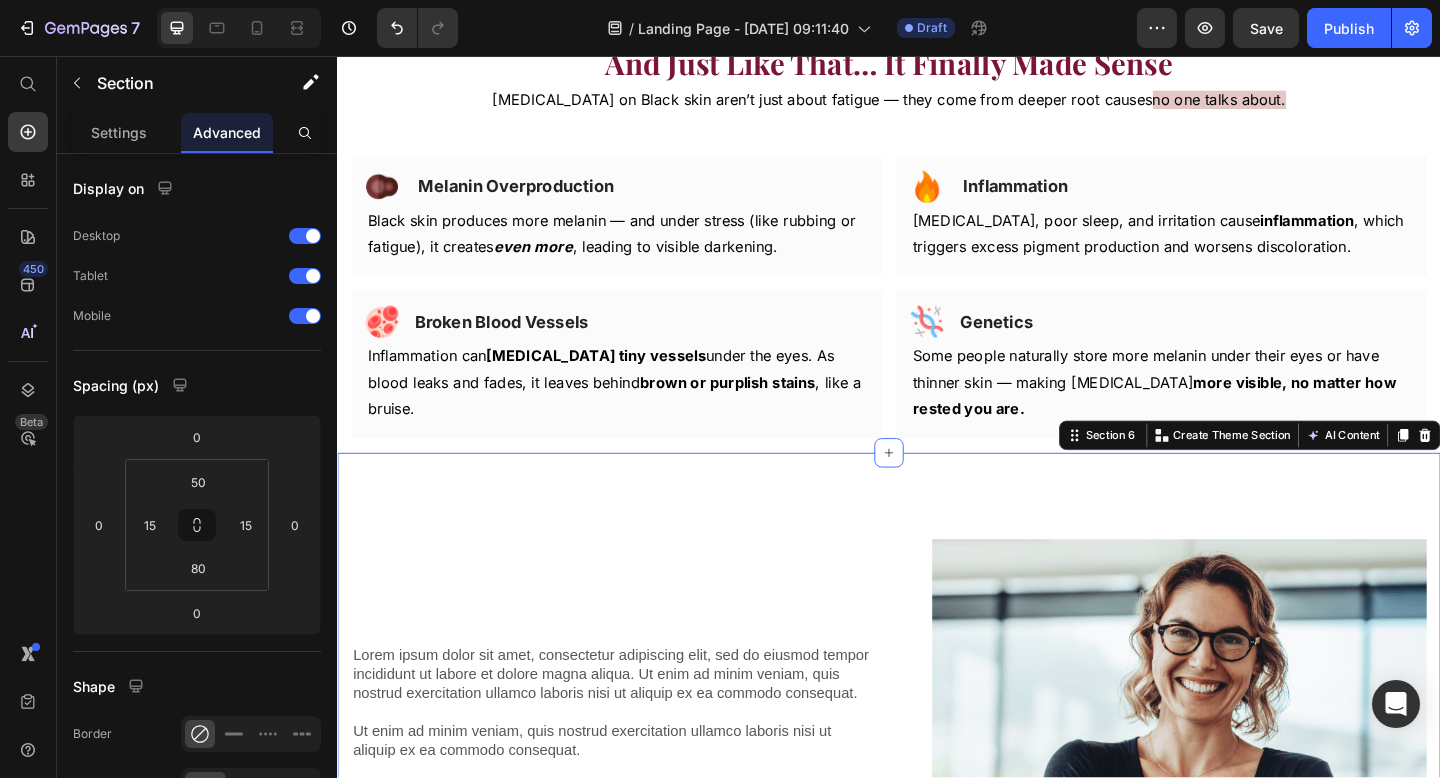 click on "Heading Lorem ipsum dolor sit amet, consectetur adipiscing elit, sed do eiusmod tempor incididunt ut labore et dolore magna aliqua. Ut enim ad minim veniam, quis nostrud exercitation ullamco laboris nisi ut aliquip ex ea commodo consequat. Ut enim ad minim veniam, quis nostrud exercitation ullamco laboris nisi ut aliquip ex ea commodo consequat. Excepteur sint occaecat  cupidatat non proident, sunt in culpa qui officia deserunt mollit anim id est laborum.Duis aute irure dolor in reprehenderit in voluptate  velit esse cillum  dolore eu fugiat nulla pariatur. Excepteur sint occaecat cupidatat non proident, sunt in culpa qui officia deserunt mollit anim id est laborum. Duis aute irure dolor in reprehenderit Text Block Image Row" at bounding box center (937, 837) 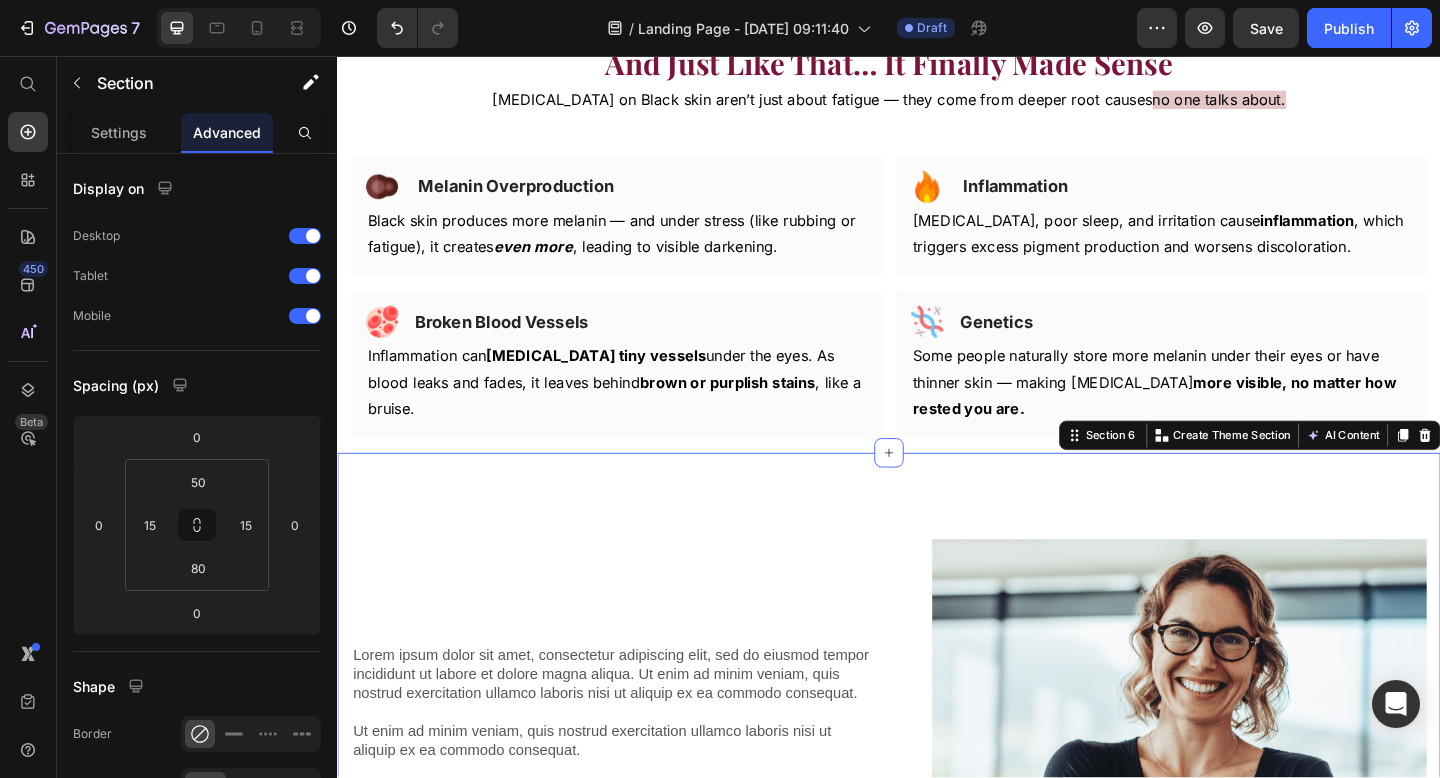 click on "Heading Lorem ipsum dolor sit amet, consectetur adipiscing elit, sed do eiusmod tempor incididunt ut labore et dolore magna aliqua. Ut enim ad minim veniam, quis nostrud exercitation ullamco laboris nisi ut aliquip ex ea commodo consequat. Ut enim ad minim veniam, quis nostrud exercitation ullamco laboris nisi ut aliquip ex ea commodo consequat. Excepteur sint occaecat  cupidatat non proident, sunt in culpa qui officia deserunt mollit anim id est laborum.Duis aute irure dolor in reprehenderit in voluptate  velit esse cillum  dolore eu fugiat nulla pariatur. Excepteur sint occaecat cupidatat non proident, sunt in culpa qui officia deserunt mollit anim id est laborum. Duis aute irure dolor in reprehenderit Text Block Image Row" at bounding box center (937, 837) 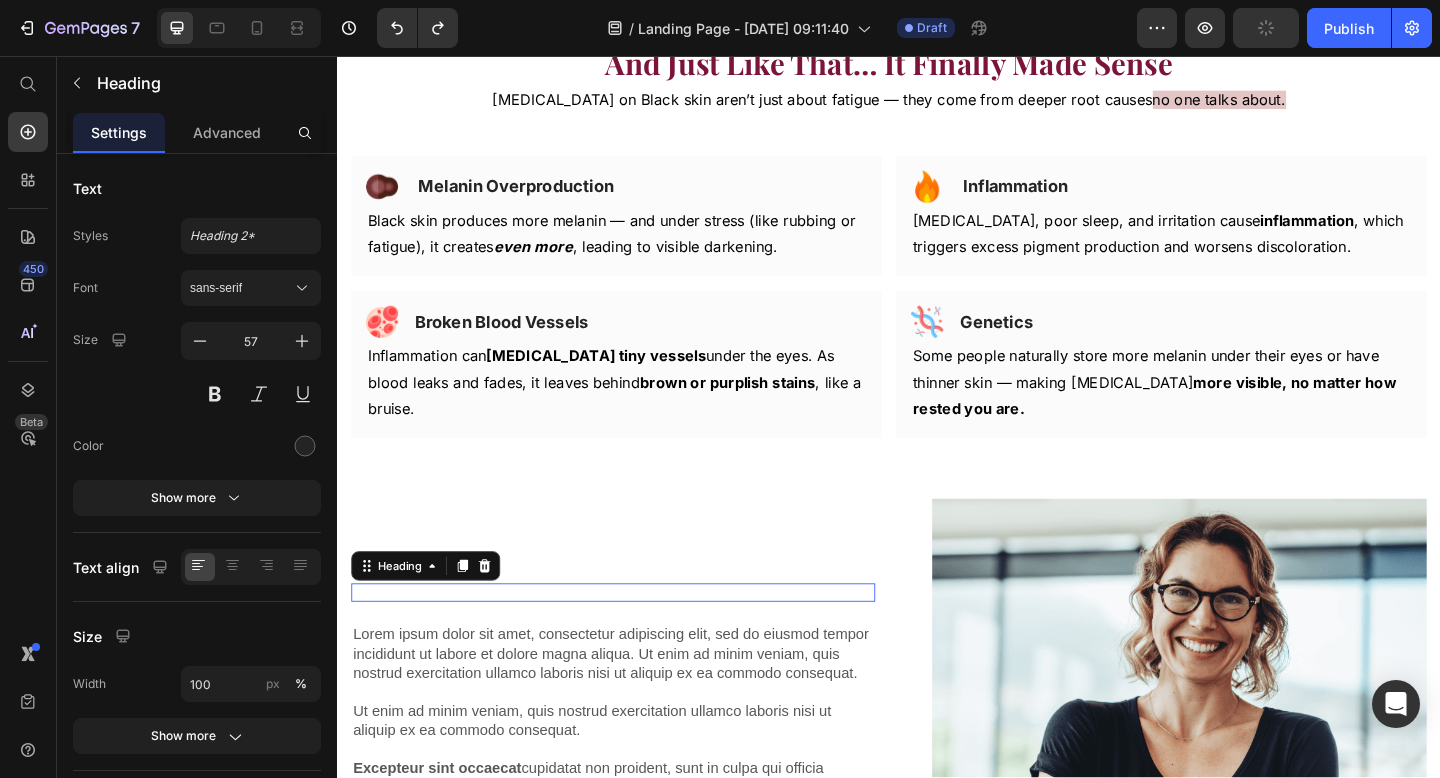 click on "Heading   0" at bounding box center (637, 640) 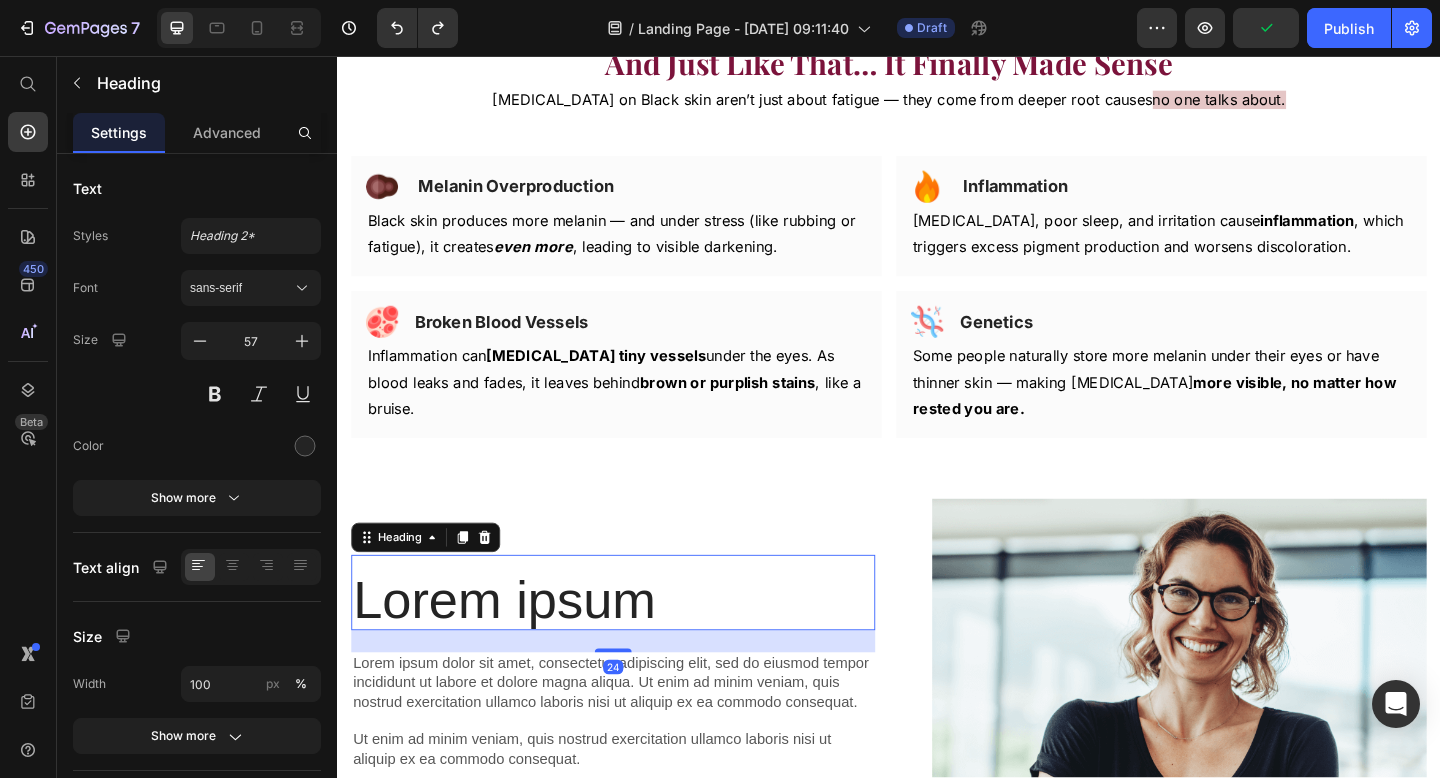 click on "Lorem ipsum" at bounding box center (637, 648) 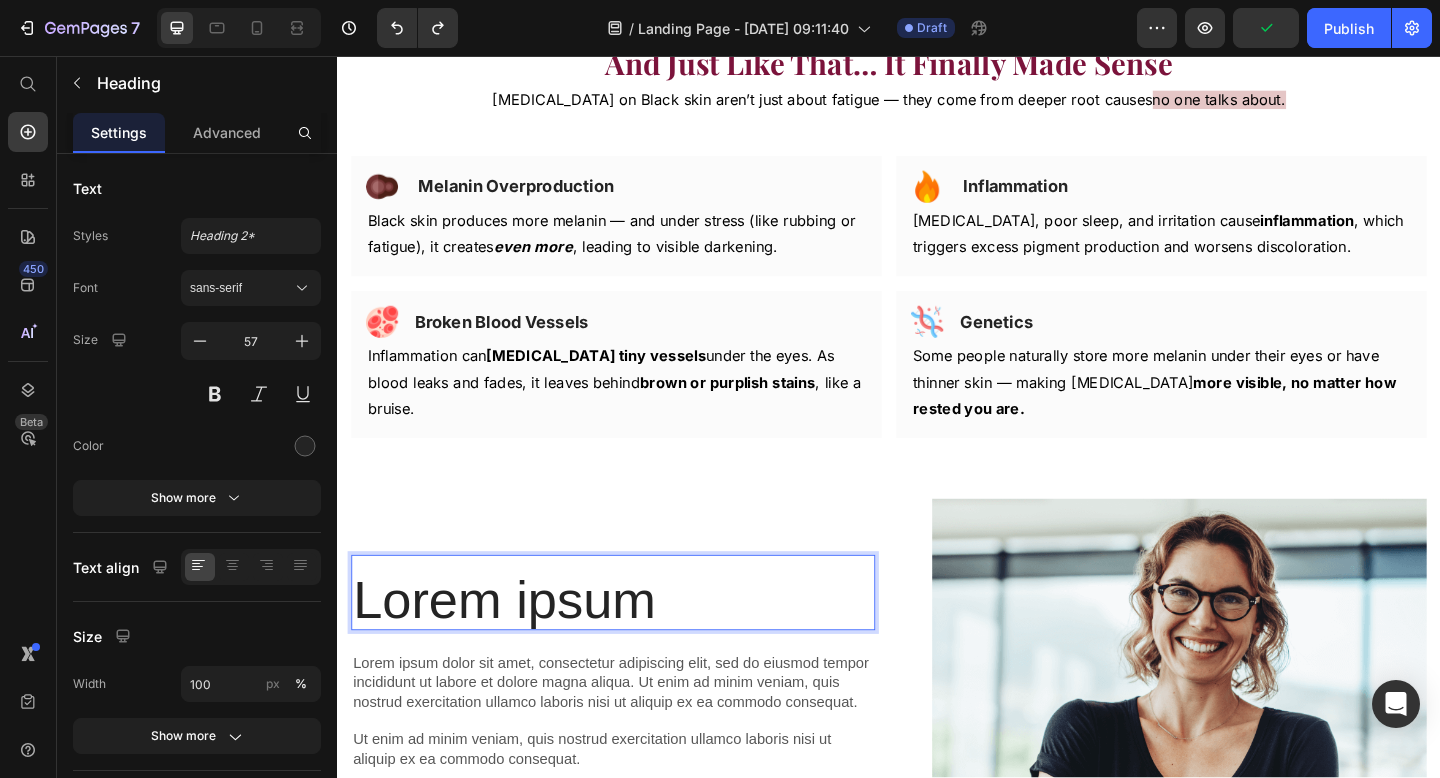 click on "Lorem ipsum" at bounding box center [637, 648] 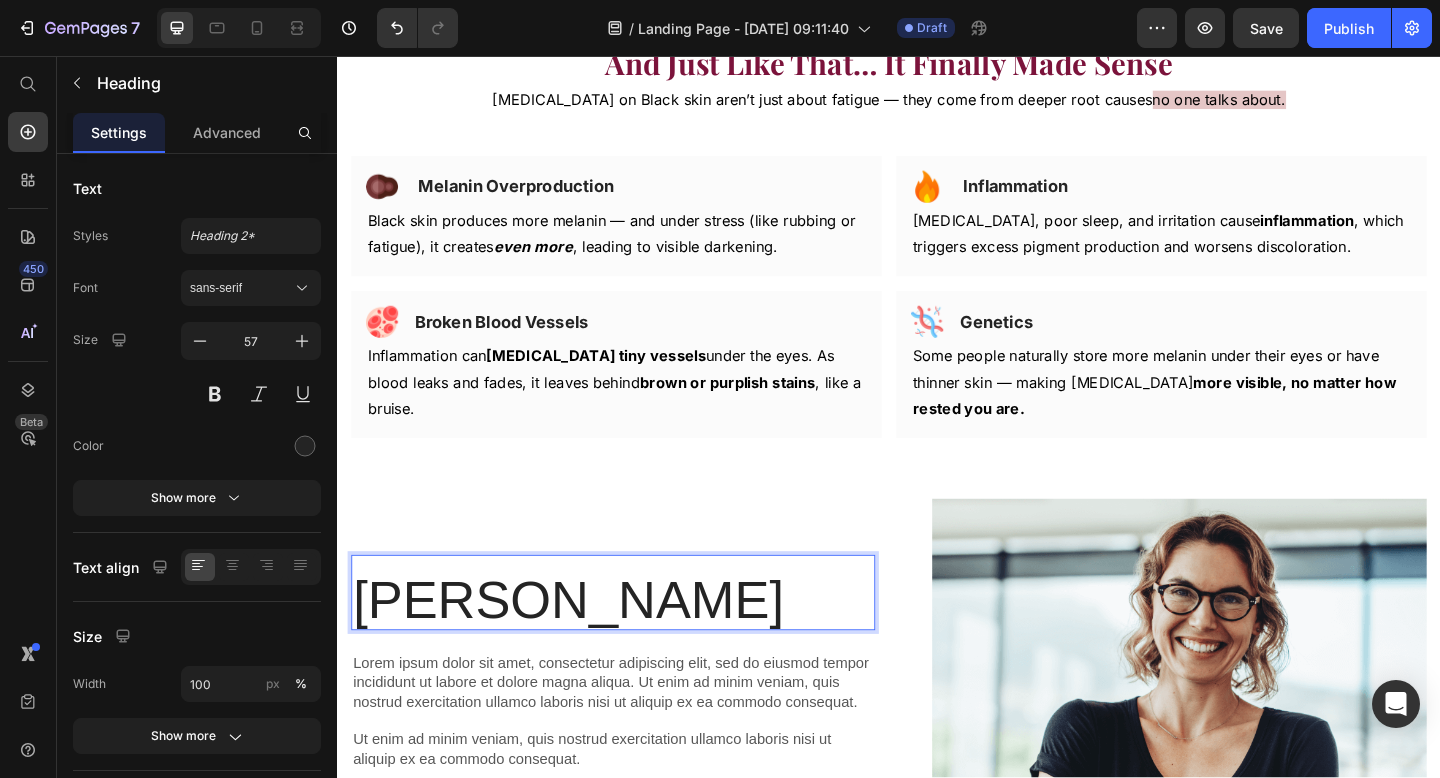 click on "Lorem okok Heading   24 Lorem ipsum dolor sit amet, consectetur adipiscing elit, sed do eiusmod tempor incididunt ut labore et dolore magna aliqua. Ut enim ad minim veniam, quis nostrud exercitation ullamco laboris nisi ut aliquip ex ea commodo consequat. Ut enim ad minim veniam, quis nostrud exercitation ullamco laboris nisi ut aliquip ex ea commodo consequat. Excepteur sint occaecat  cupidatat non proident, sunt in culpa qui officia deserunt mollit anim id est laborum.Duis aute irure dolor in reprehenderit in voluptate  velit esse cillum  dolore eu fugiat nulla pariatur. Excepteur sint occaecat cupidatat non proident, sunt in culpa qui officia deserunt mollit anim id est laborum. Duis aute irure dolor in reprehenderit Text Block" at bounding box center [637, 807] 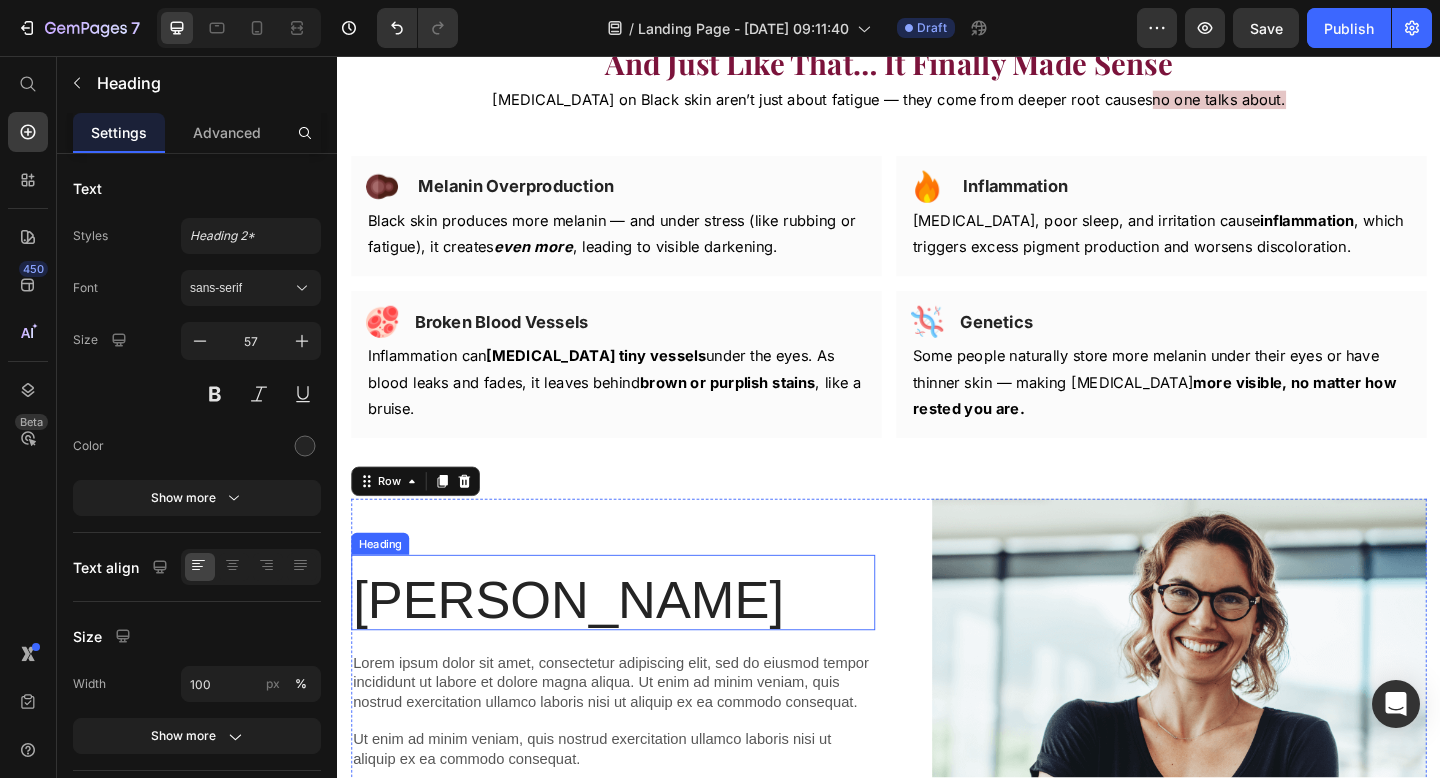 click on "Lorem okok" at bounding box center (637, 648) 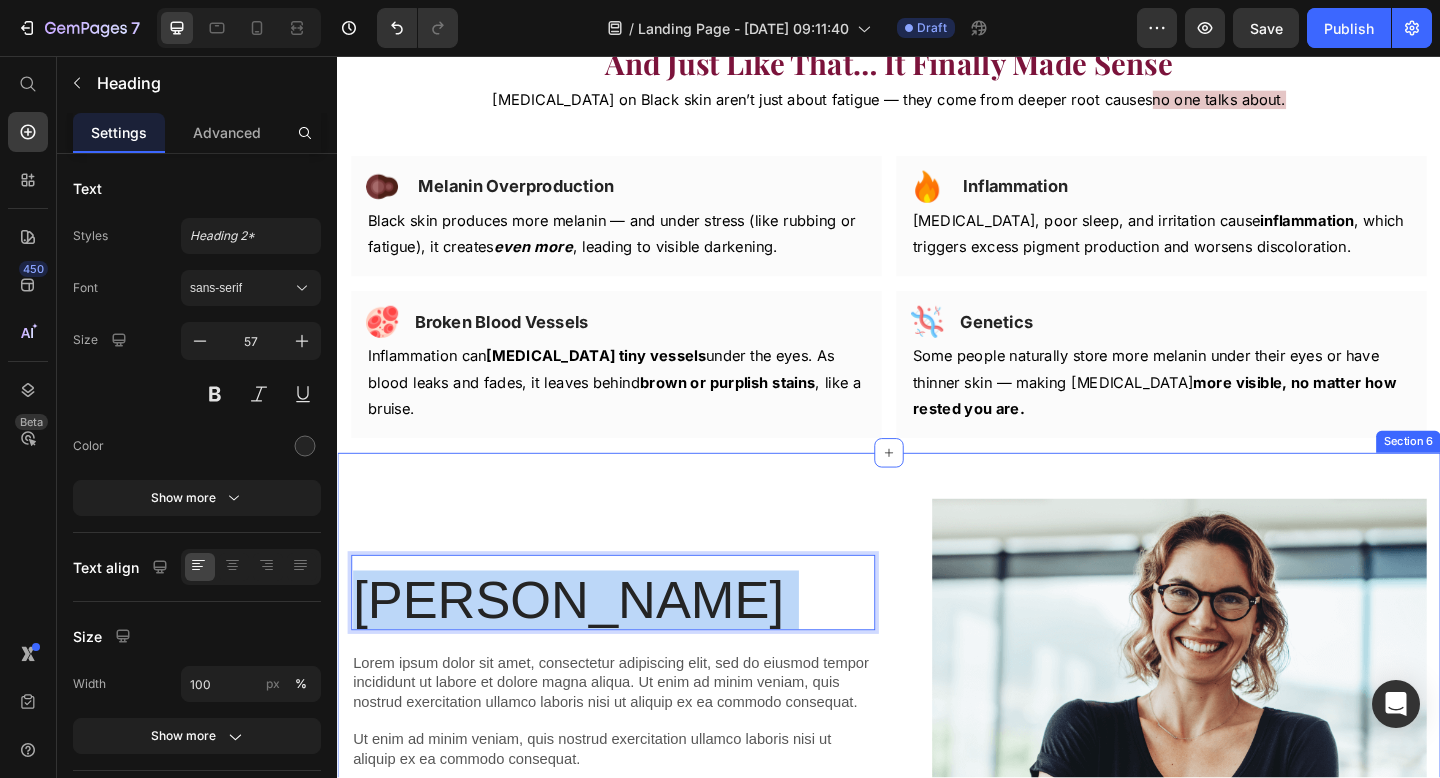 drag, startPoint x: 735, startPoint y: 637, endPoint x: 955, endPoint y: 522, distance: 248.24384 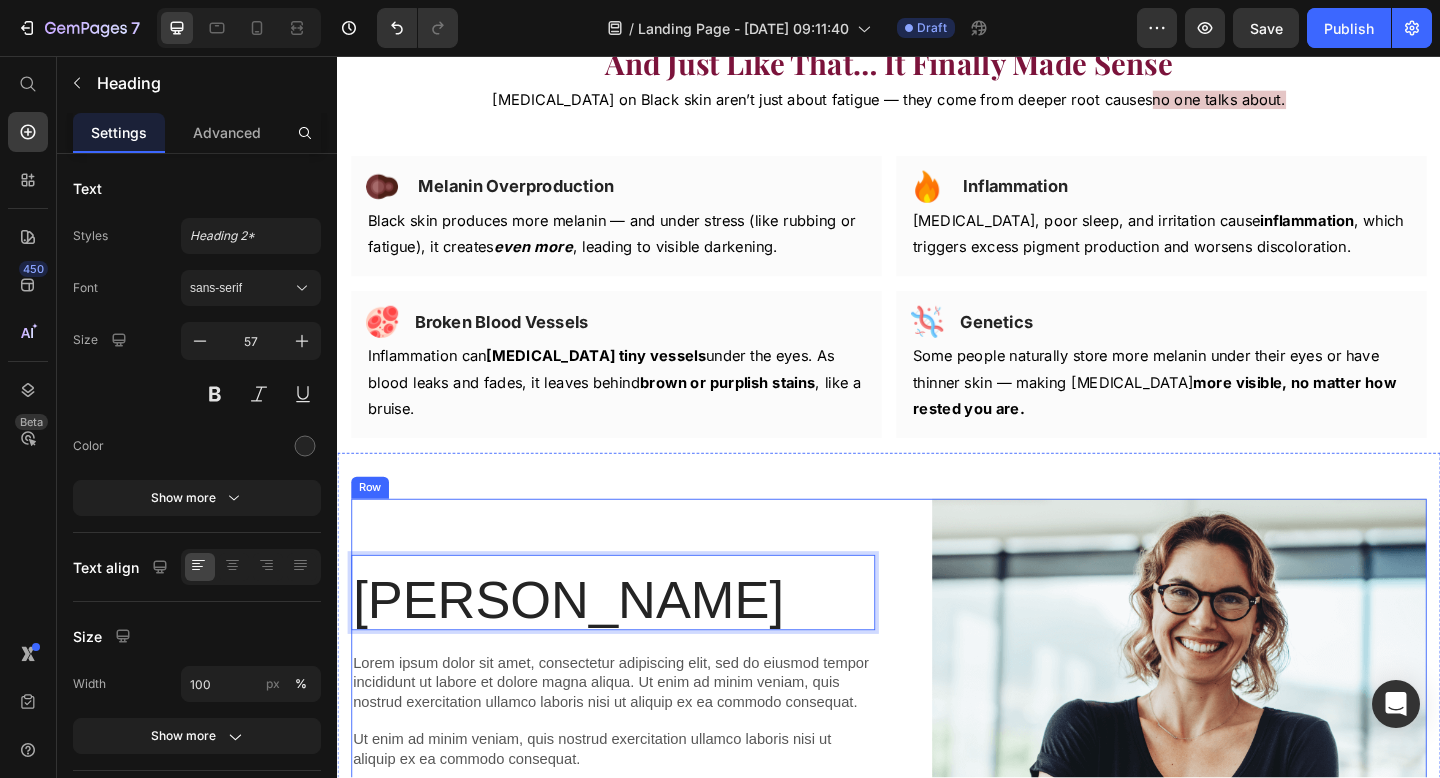 click on "Lorem okok Heading   24 Lorem ipsum dolor sit amet, consectetur adipiscing elit, sed do eiusmod tempor incididunt ut labore et dolore magna aliqua. Ut enim ad minim veniam, quis nostrud exercitation ullamco laboris nisi ut aliquip ex ea commodo consequat. Ut enim ad minim veniam, quis nostrud exercitation ullamco laboris nisi ut aliquip ex ea commodo consequat. Excepteur sint occaecat  cupidatat non proident, sunt in culpa qui officia deserunt mollit anim id est laborum.Duis aute irure dolor in reprehenderit in voluptate  velit esse cillum  dolore eu fugiat nulla pariatur. Excepteur sint occaecat cupidatat non proident, sunt in culpa qui officia deserunt mollit anim id est laborum. Duis aute irure dolor in reprehenderit Text Block" at bounding box center (637, 807) 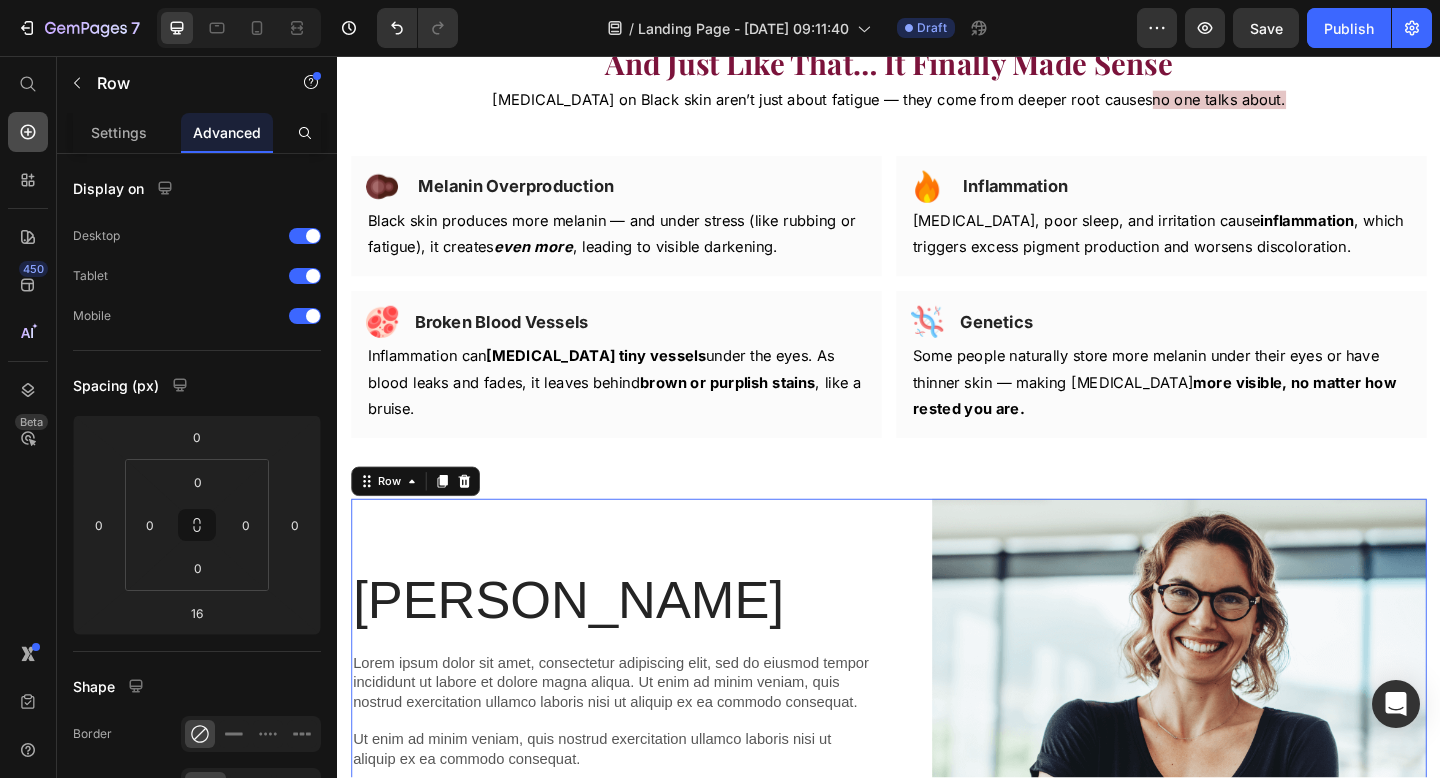 click 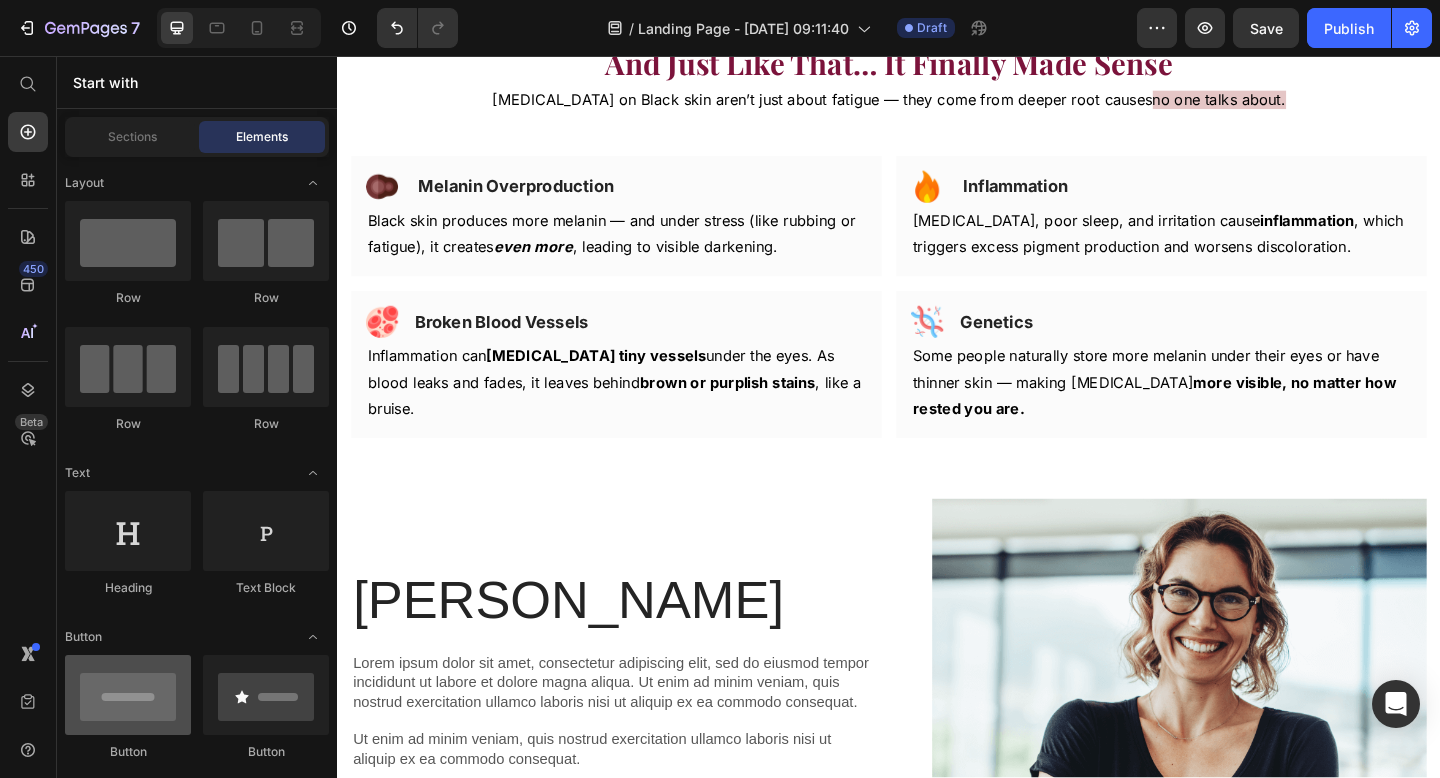 scroll, scrollTop: 0, scrollLeft: 0, axis: both 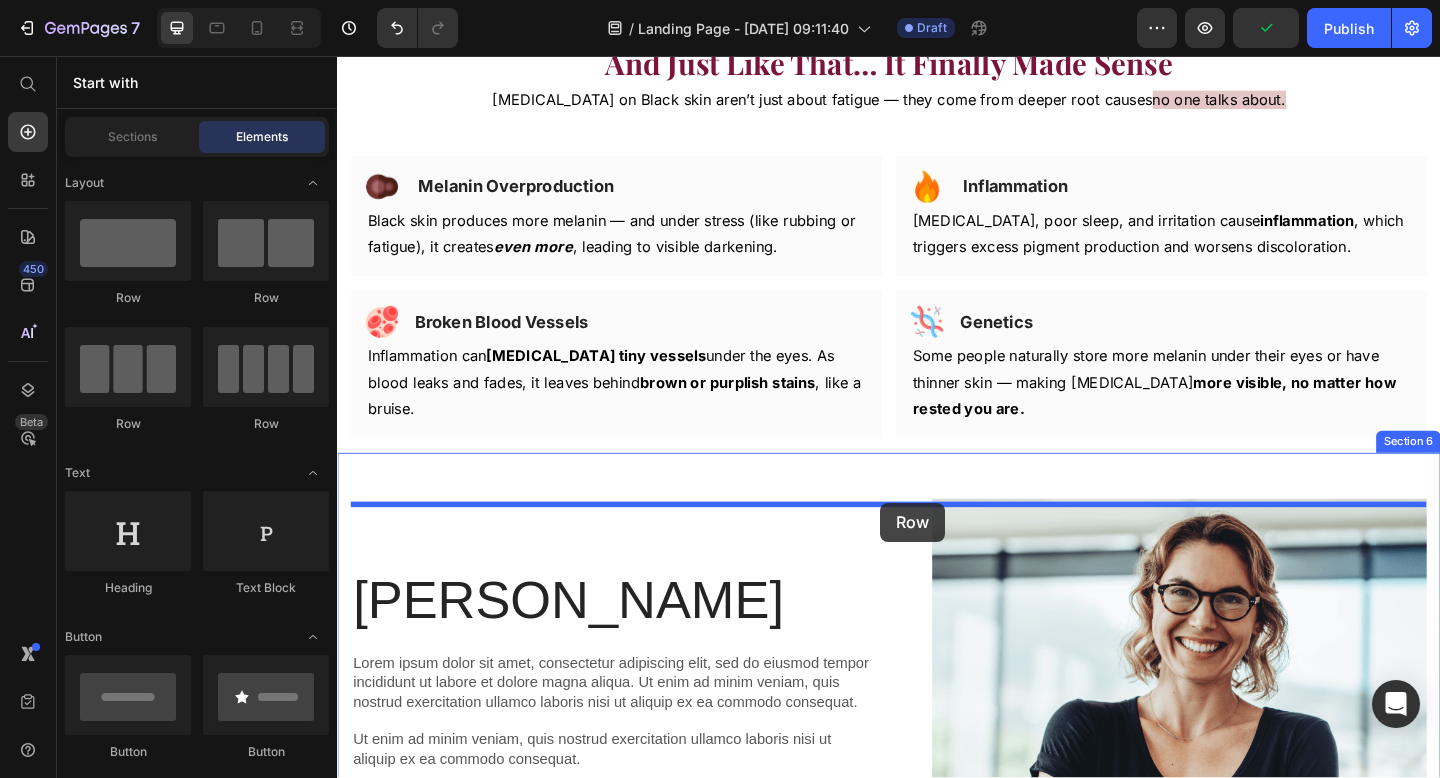 drag, startPoint x: 457, startPoint y: 301, endPoint x: 928, endPoint y: 542, distance: 529.07654 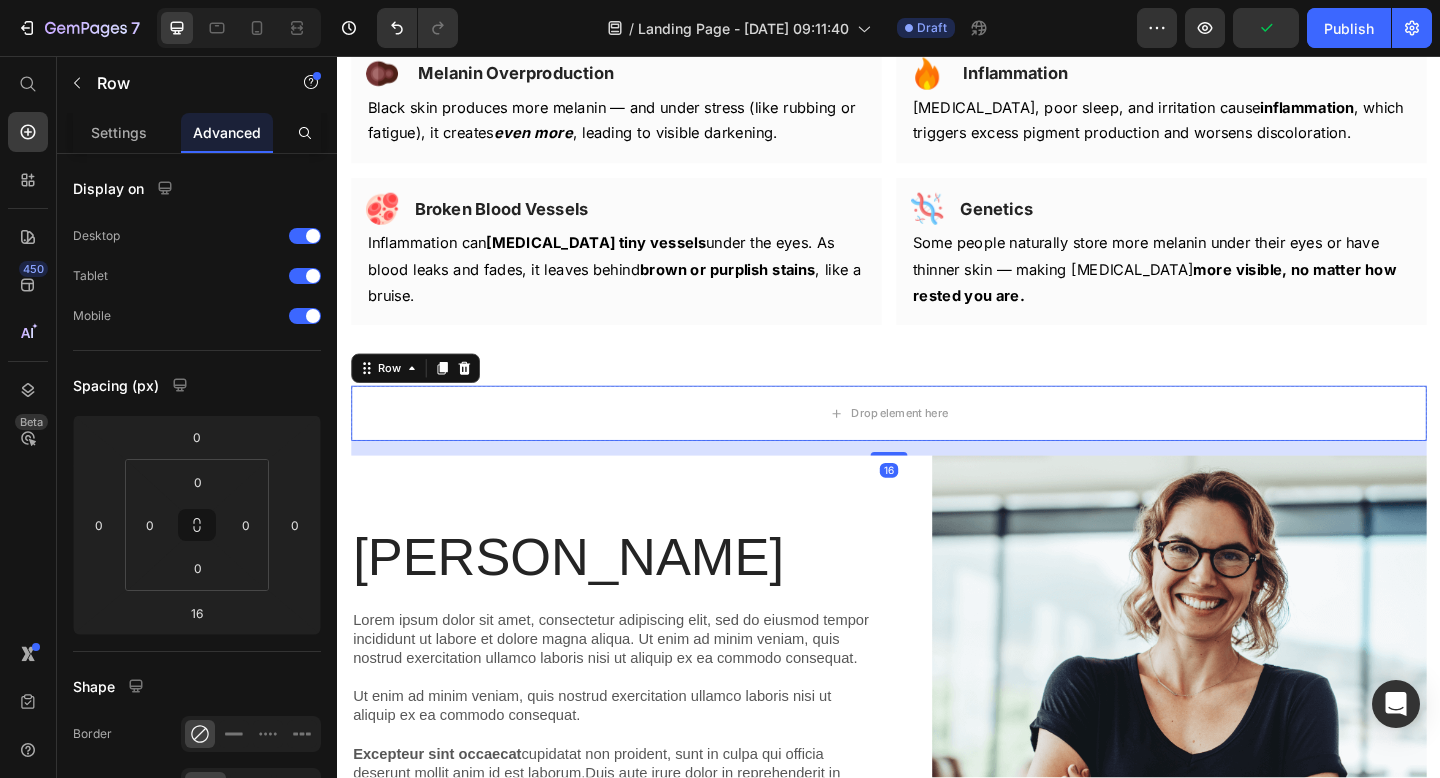 scroll, scrollTop: 3083, scrollLeft: 0, axis: vertical 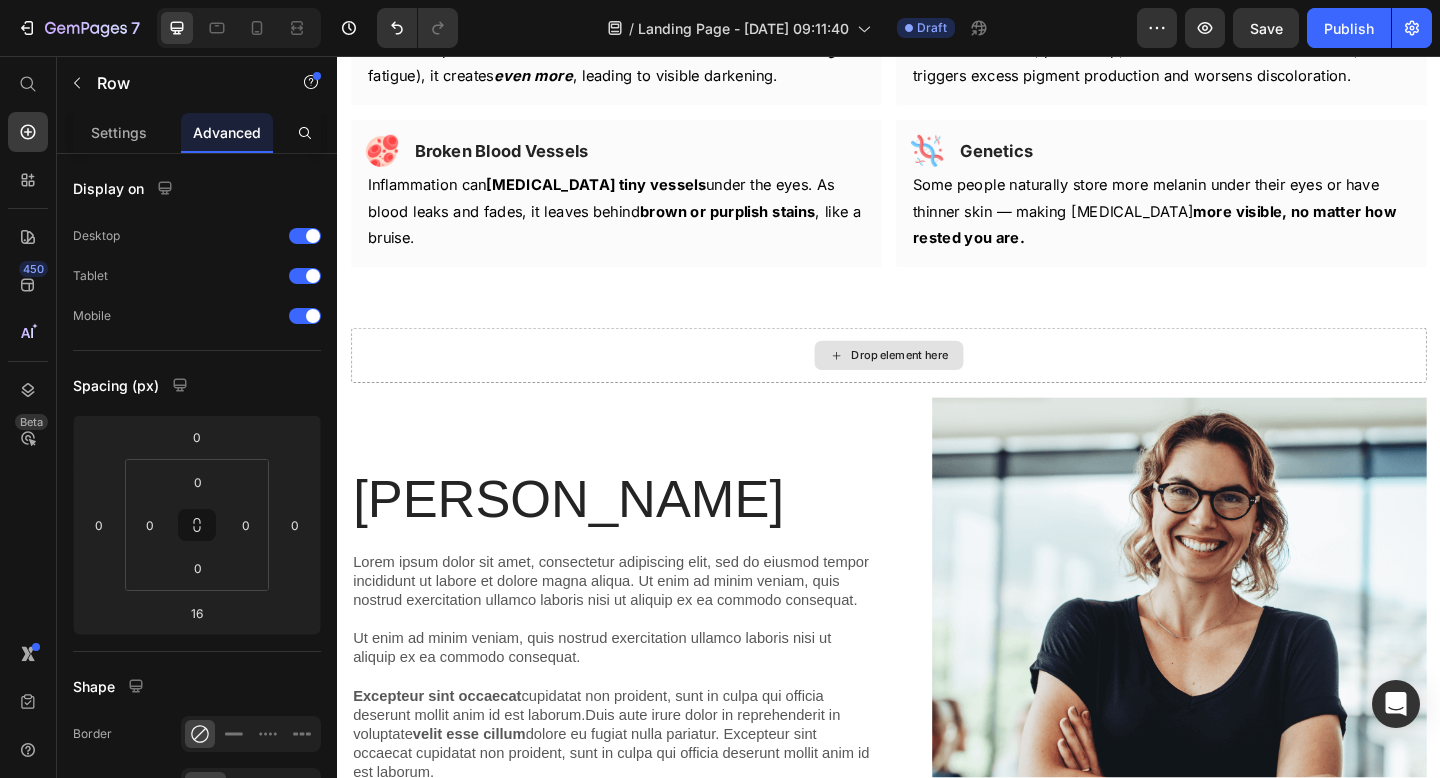 click on "Drop element here" at bounding box center [949, 382] 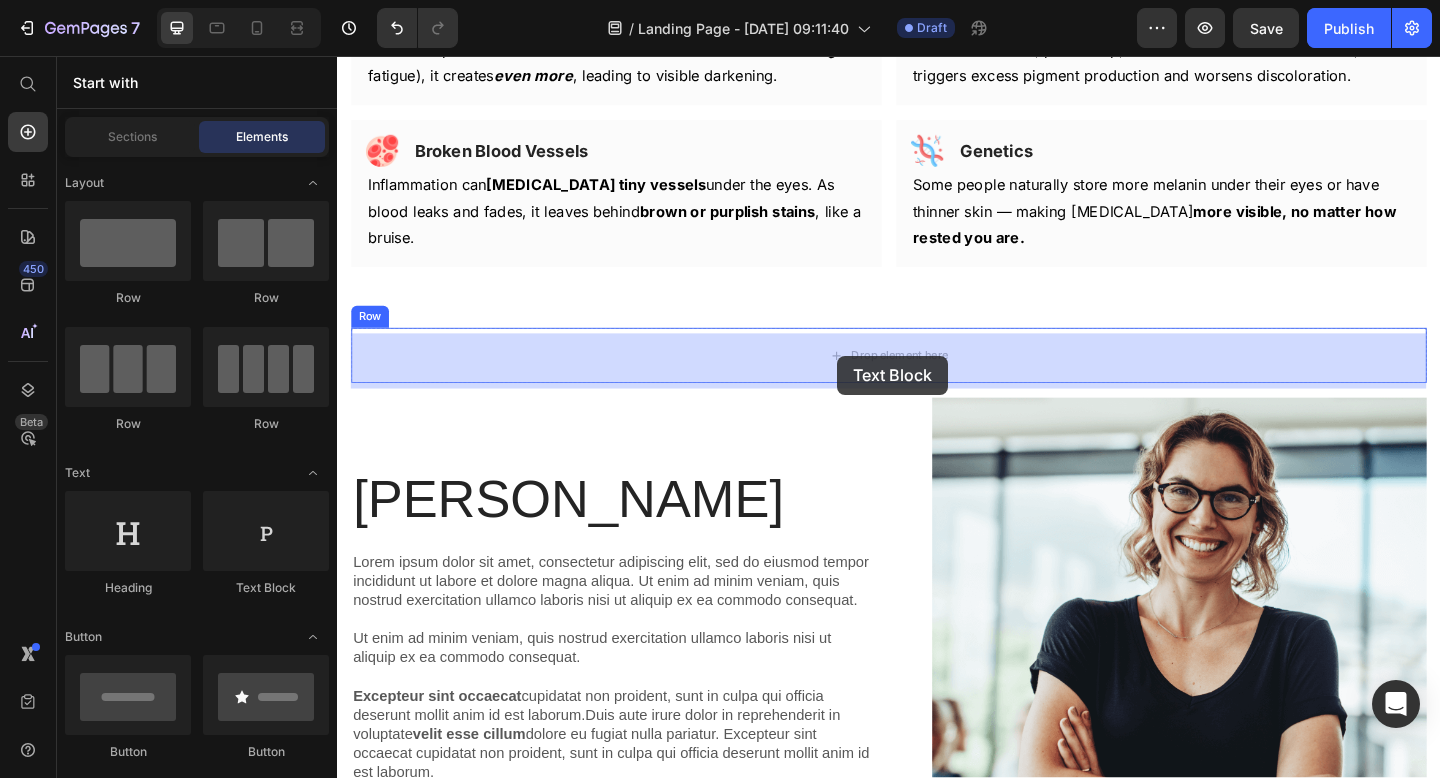 drag, startPoint x: 610, startPoint y: 597, endPoint x: 886, endPoint y: 377, distance: 352.95325 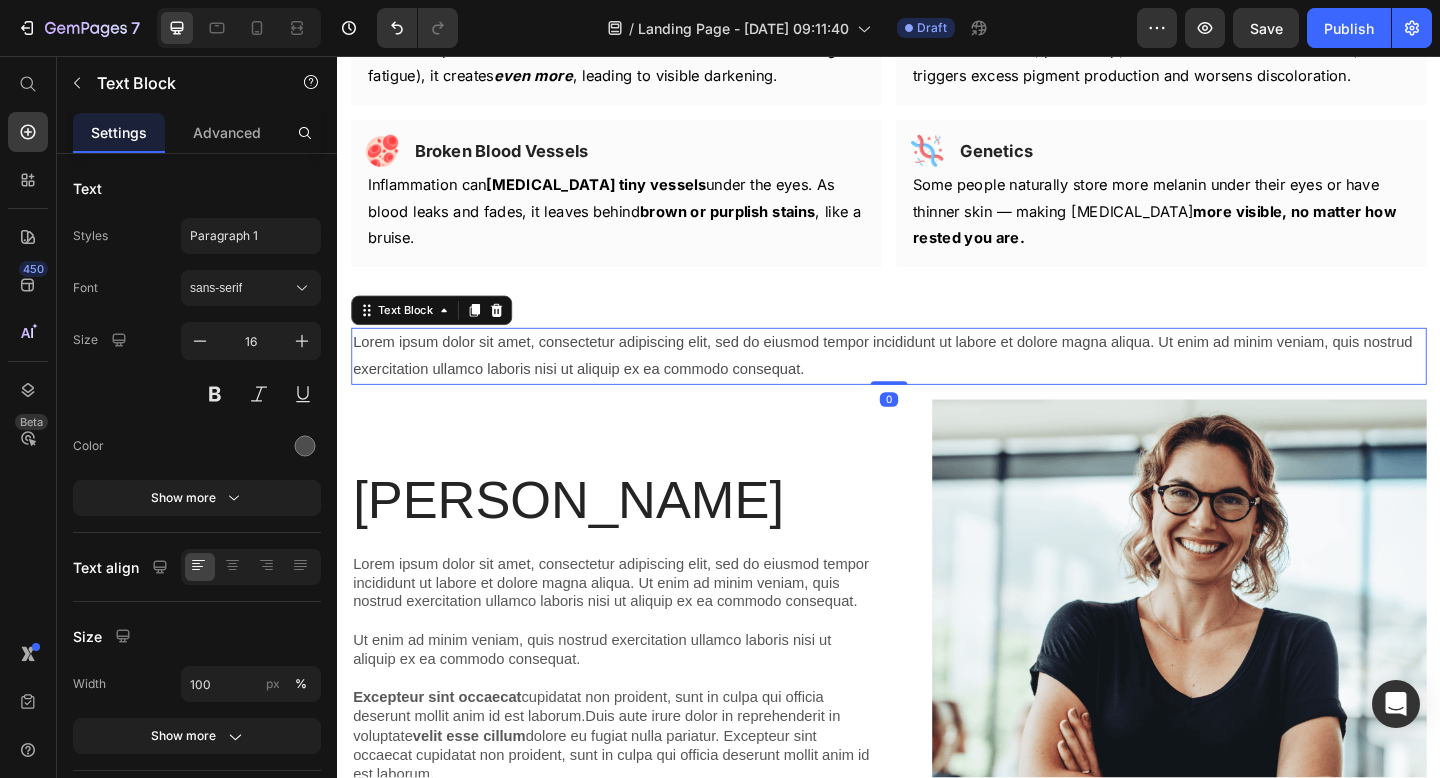 click on "Lorem ipsum dolor sit amet, consectetur adipiscing elit, sed do eiusmod tempor incididunt ut labore et dolore magna aliqua. Ut enim ad minim veniam, quis nostrud exercitation ullamco laboris nisi ut aliquip ex ea commodo consequat." at bounding box center (937, 383) 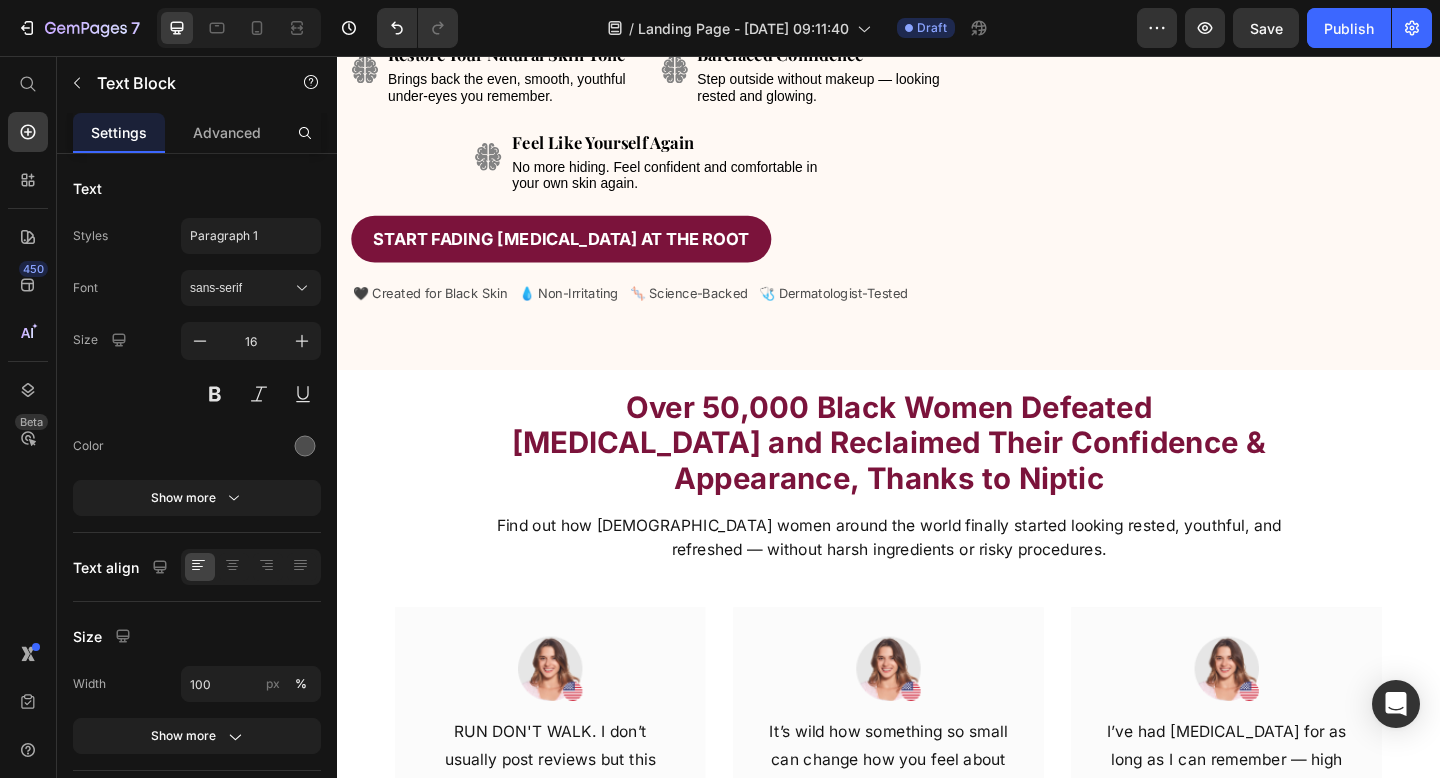 scroll, scrollTop: 464, scrollLeft: 0, axis: vertical 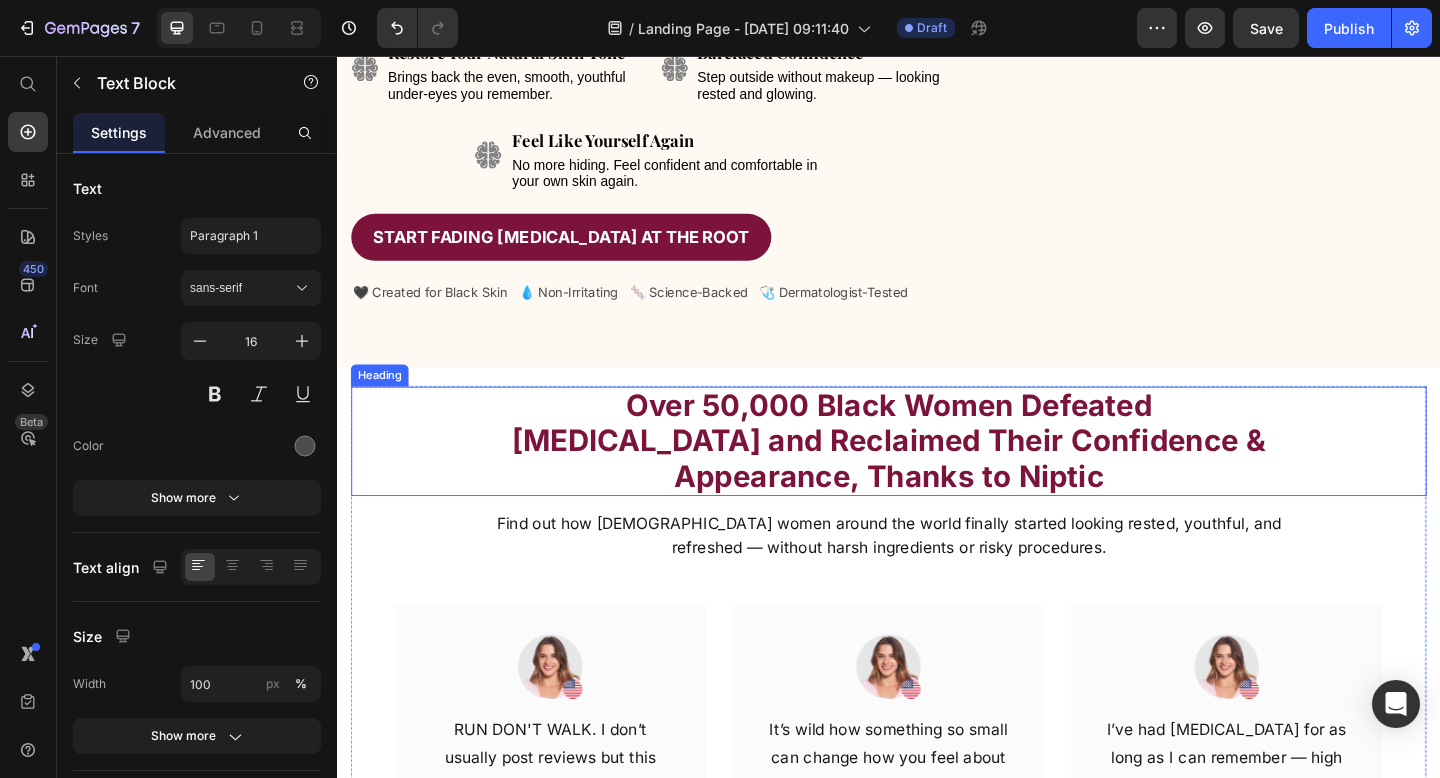 click on "Over 50,000 Black Women Defeated [MEDICAL_DATA] and Reclaimed Their Confidence & Appearance, Thanks to Niptic" at bounding box center (937, 475) 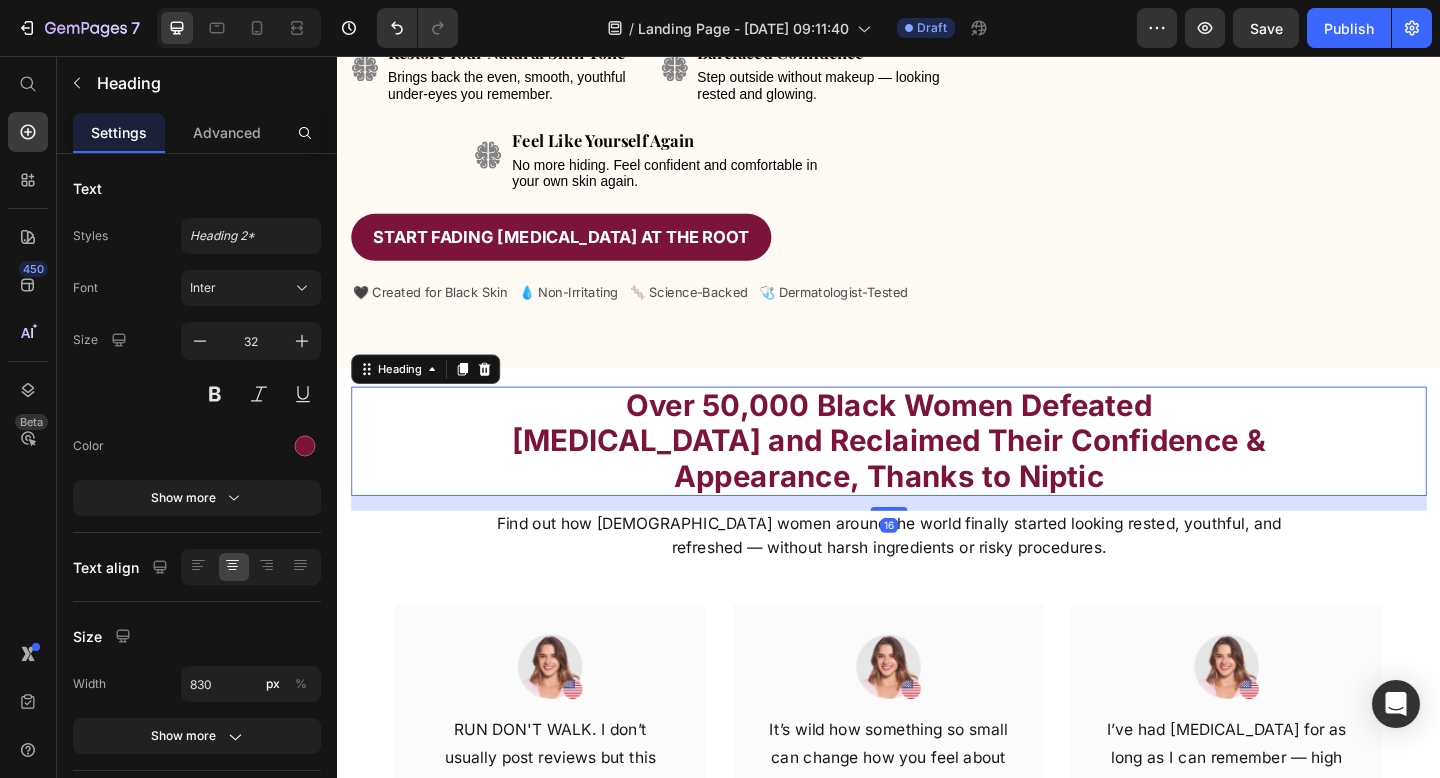 copy on "Lorem ipsum dolor sit amet, consectetur adipiscing elit, sed do eiusmod tempor incididunt ut labore et dolore magna aliqua. Ut enim ad minim veniam, quis nostrud exercitation ullamco laboris nisi ut aliquip ex ea commodo consequat." 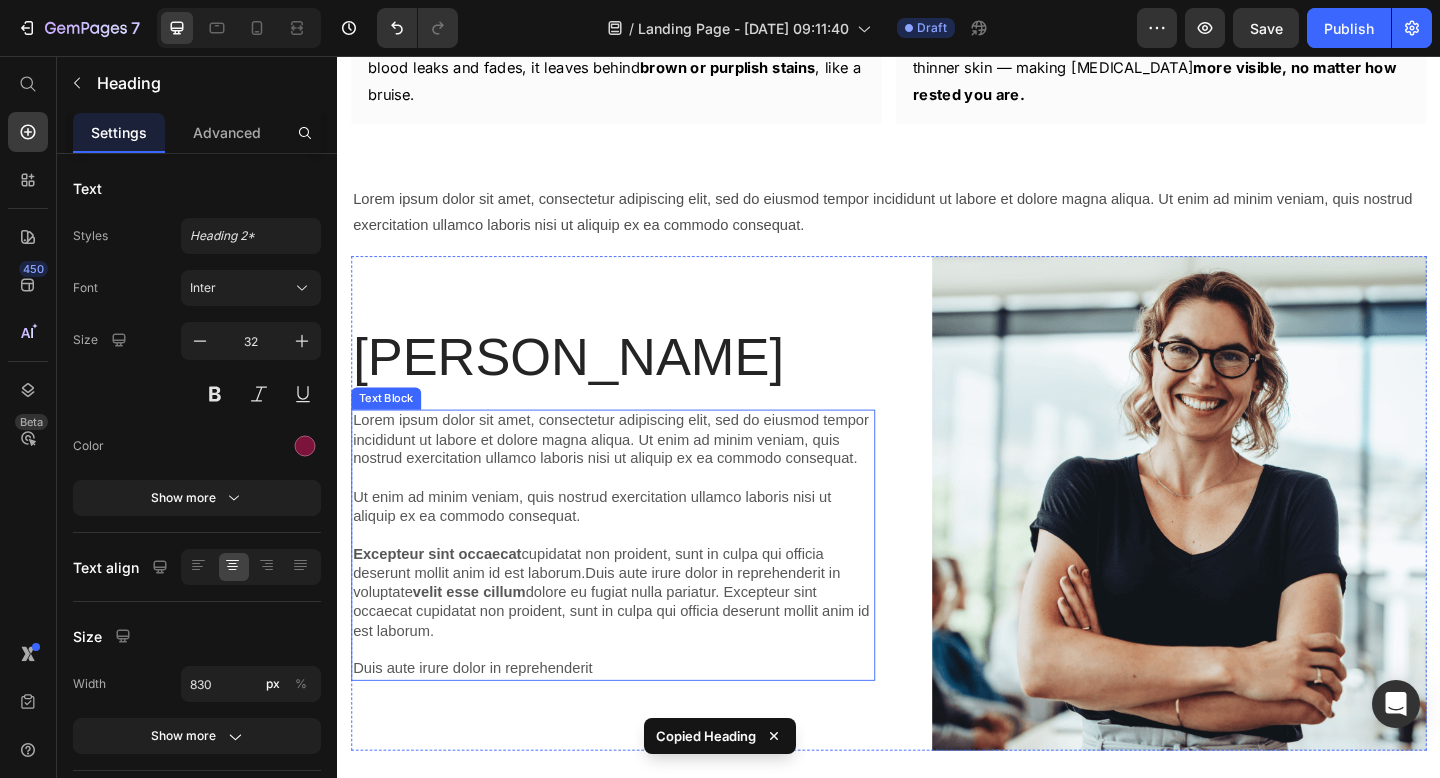 scroll, scrollTop: 3107, scrollLeft: 0, axis: vertical 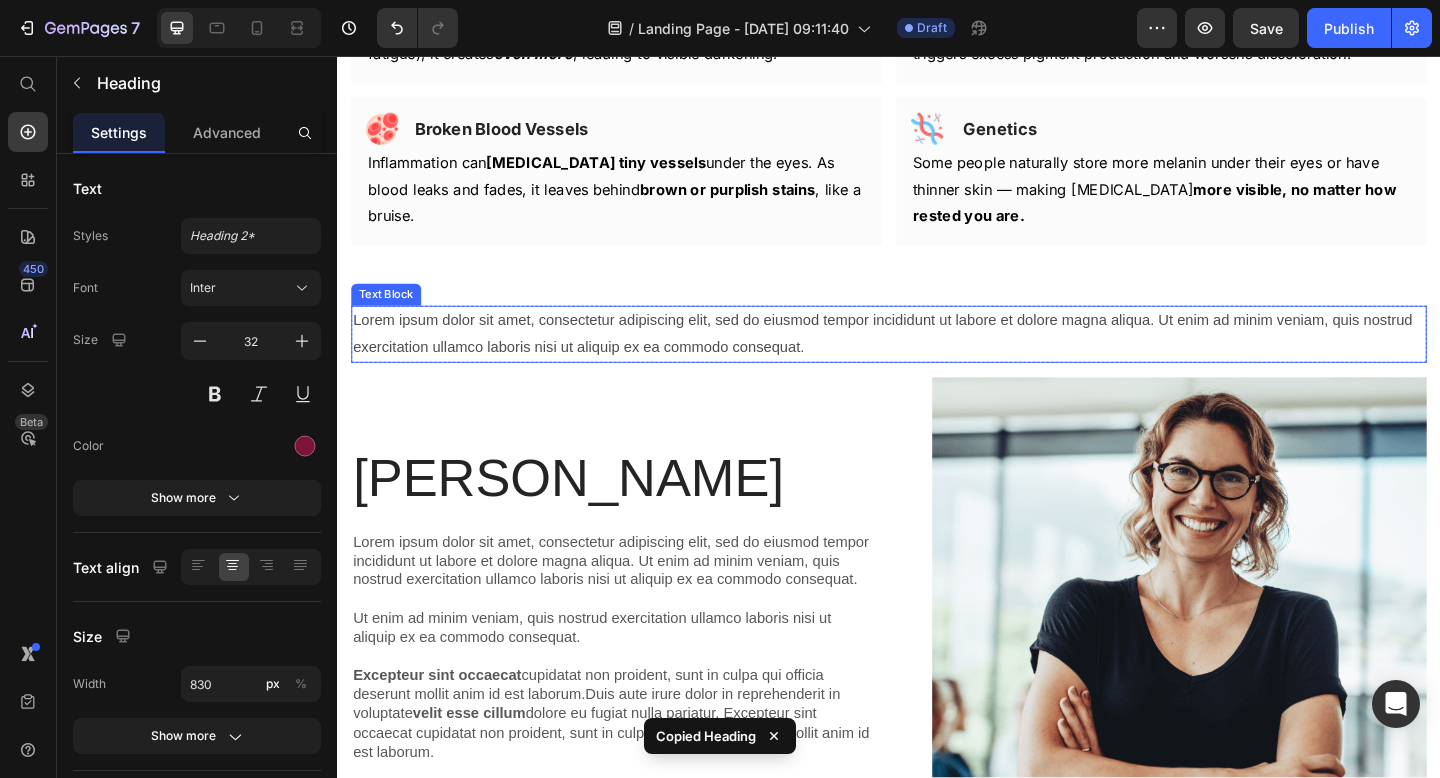 click on "Lorem ipsum dolor sit amet, consectetur adipiscing elit, sed do eiusmod tempor incididunt ut labore et dolore magna aliqua. Ut enim ad minim veniam, quis nostrud exercitation ullamco laboris nisi ut aliquip ex ea commodo consequat." at bounding box center (937, 359) 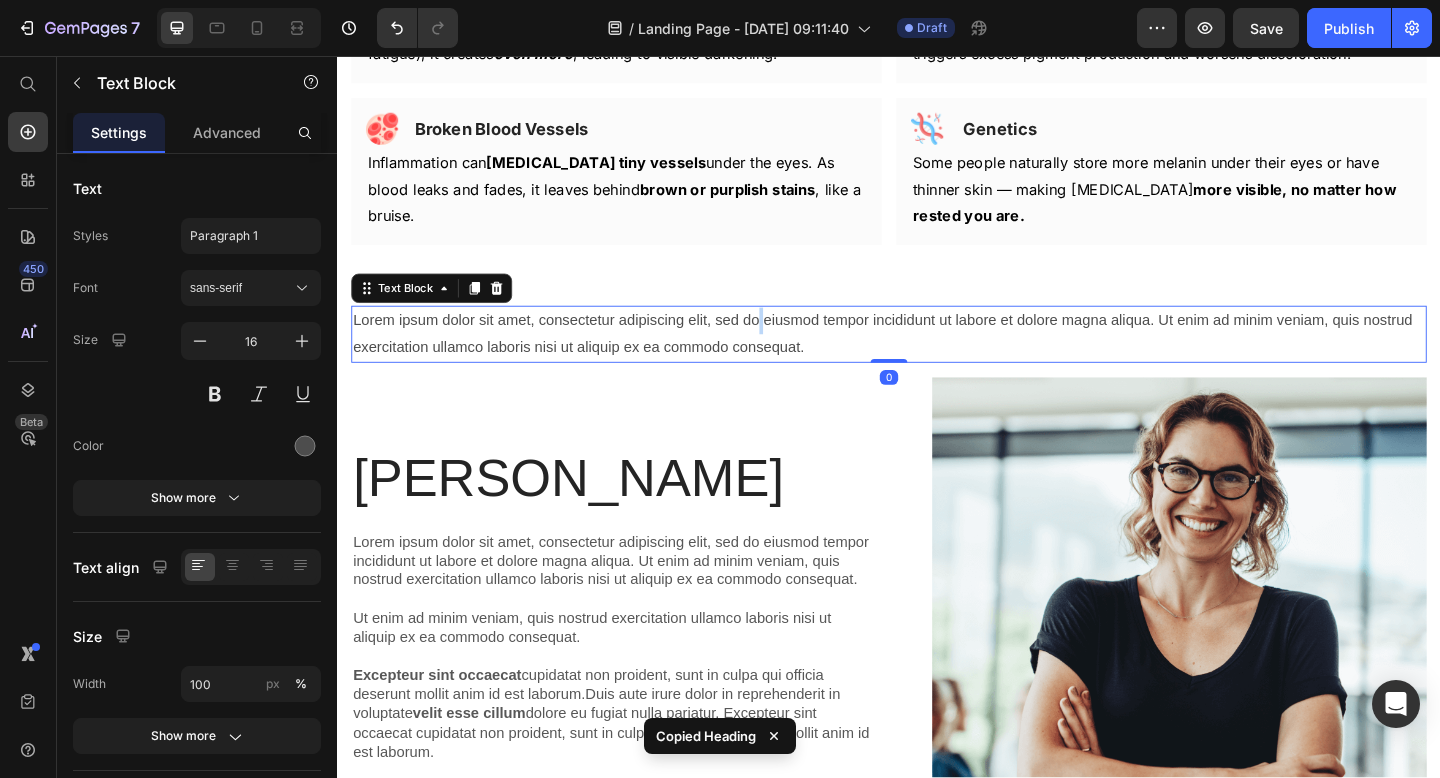 click on "Lorem ipsum dolor sit amet, consectetur adipiscing elit, sed do eiusmod tempor incididunt ut labore et dolore magna aliqua. Ut enim ad minim veniam, quis nostrud exercitation ullamco laboris nisi ut aliquip ex ea commodo consequat." at bounding box center [937, 359] 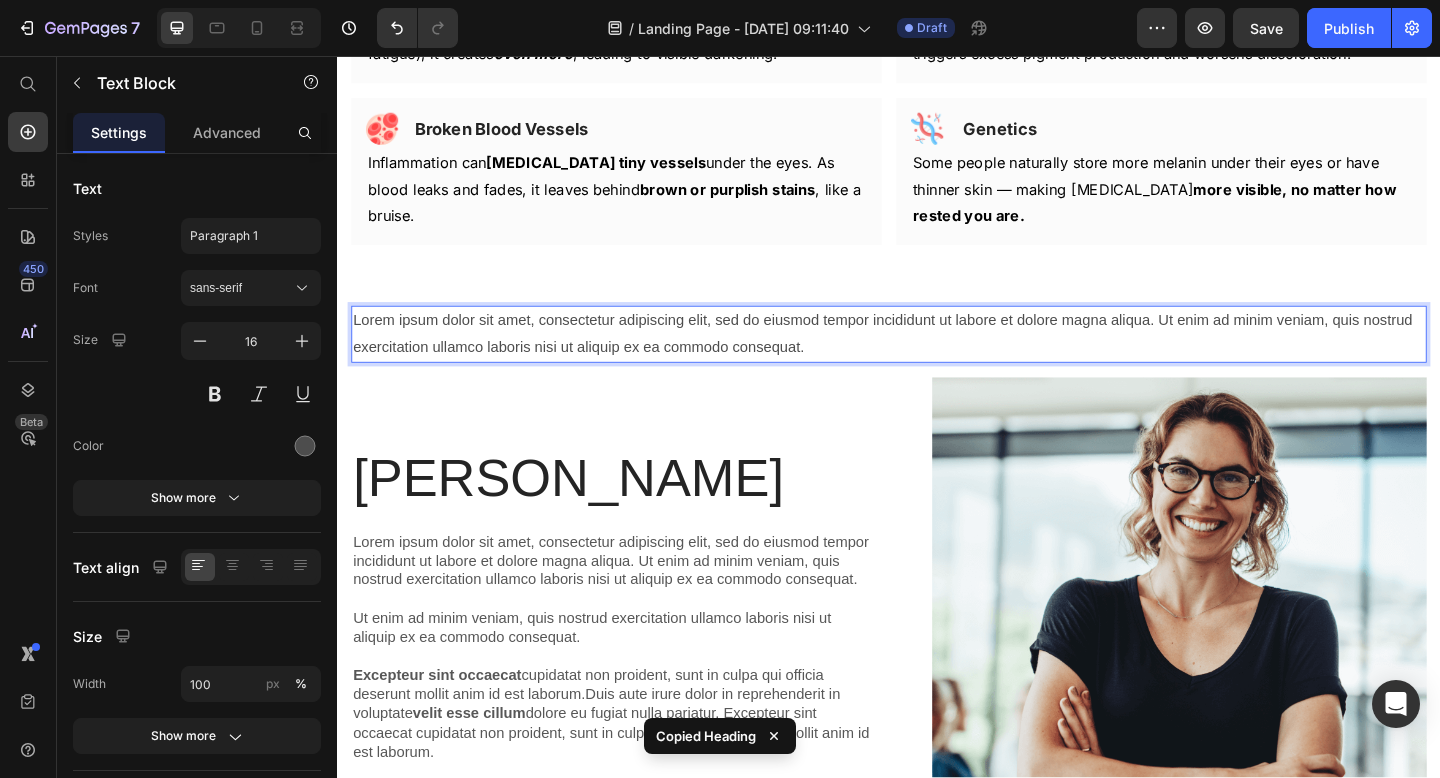 click on "Lorem ipsum dolor sit amet, consectetur adipiscing elit, sed do eiusmod tempor incididunt ut labore et dolore magna aliqua. Ut enim ad minim veniam, quis nostrud exercitation ullamco laboris nisi ut aliquip ex ea commodo consequat." at bounding box center (937, 359) 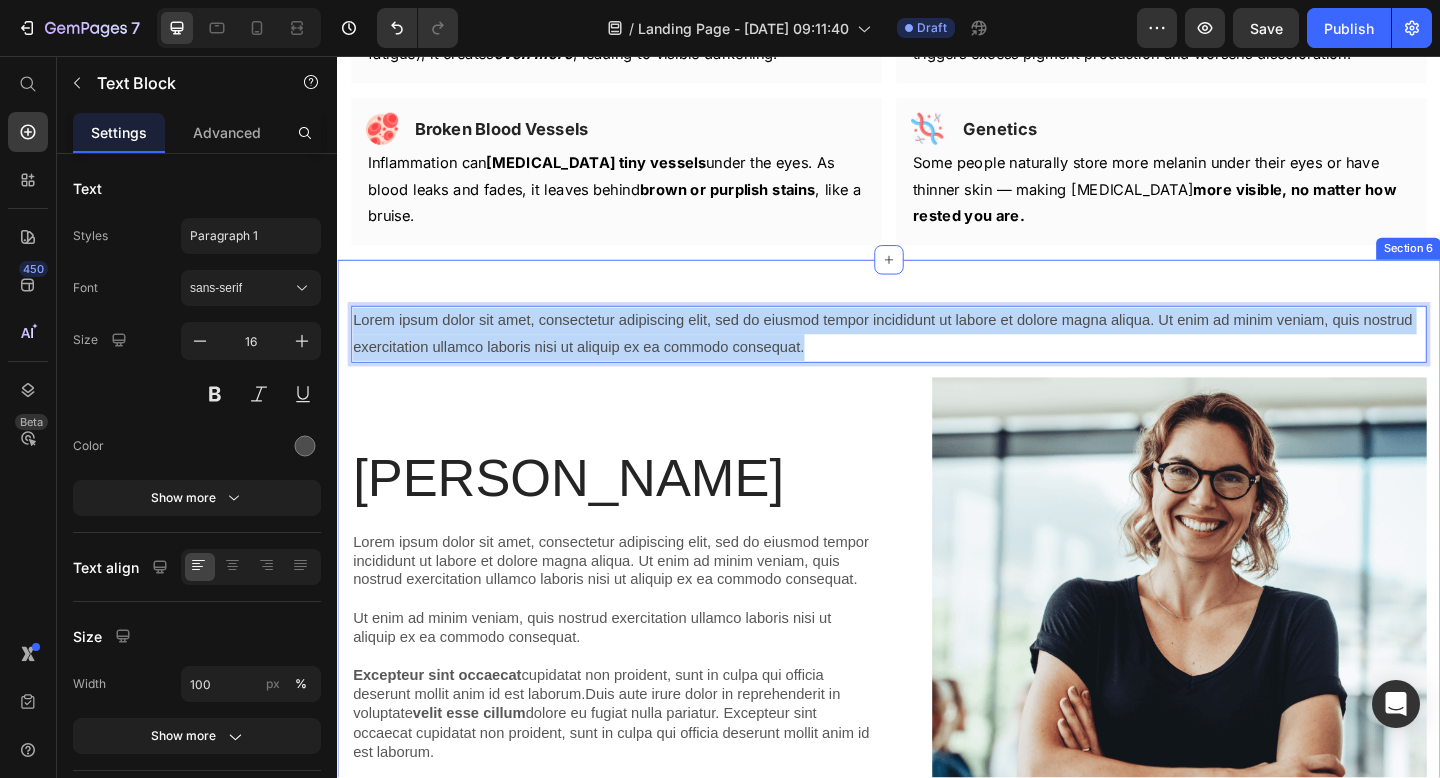drag, startPoint x: 913, startPoint y: 372, endPoint x: 343, endPoint y: 344, distance: 570.6873 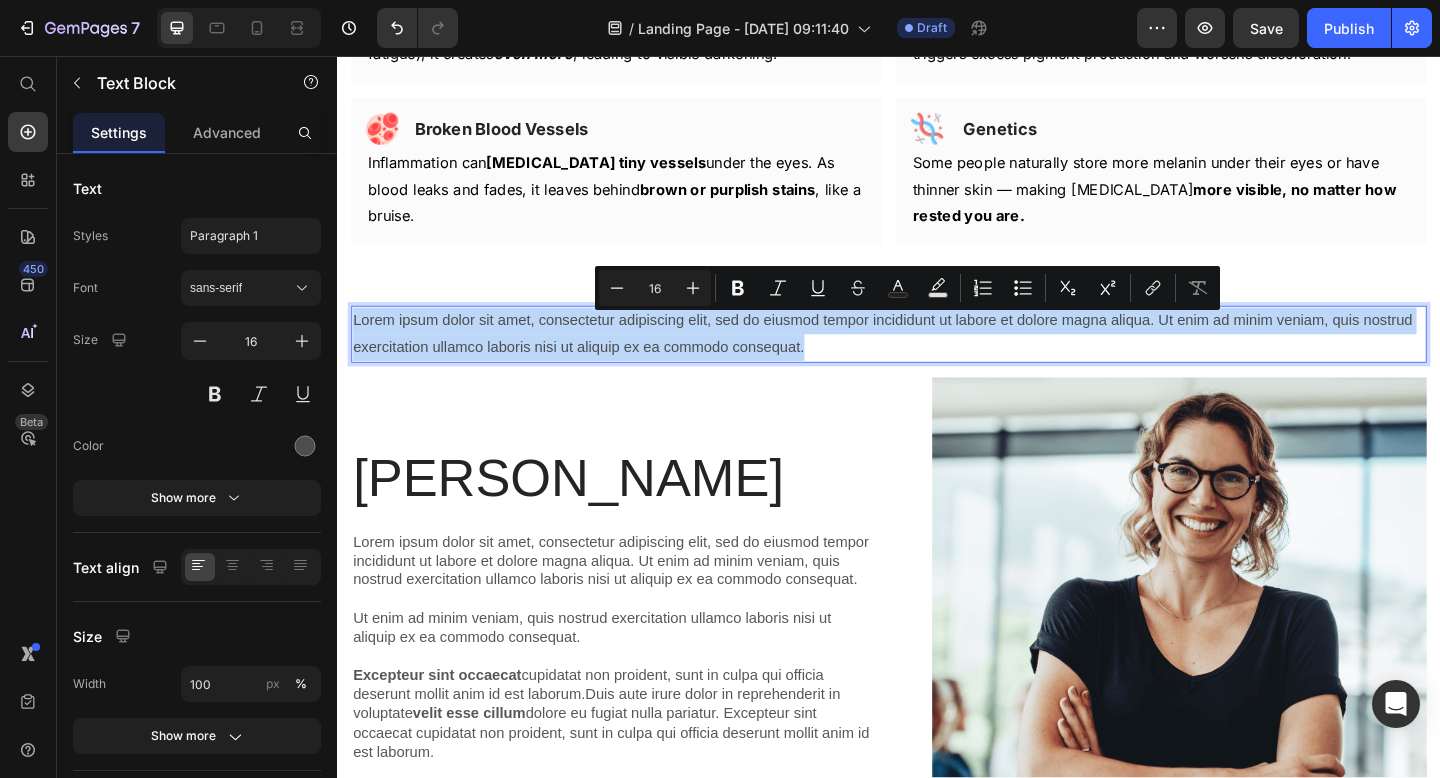 click on "Lorem ipsum dolor sit amet, consectetur adipiscing elit, sed do eiusmod tempor incididunt ut labore et dolore magna aliqua. Ut enim ad minim veniam, quis nostrud exercitation ullamco laboris nisi ut aliquip ex ea commodo consequat." at bounding box center (937, 359) 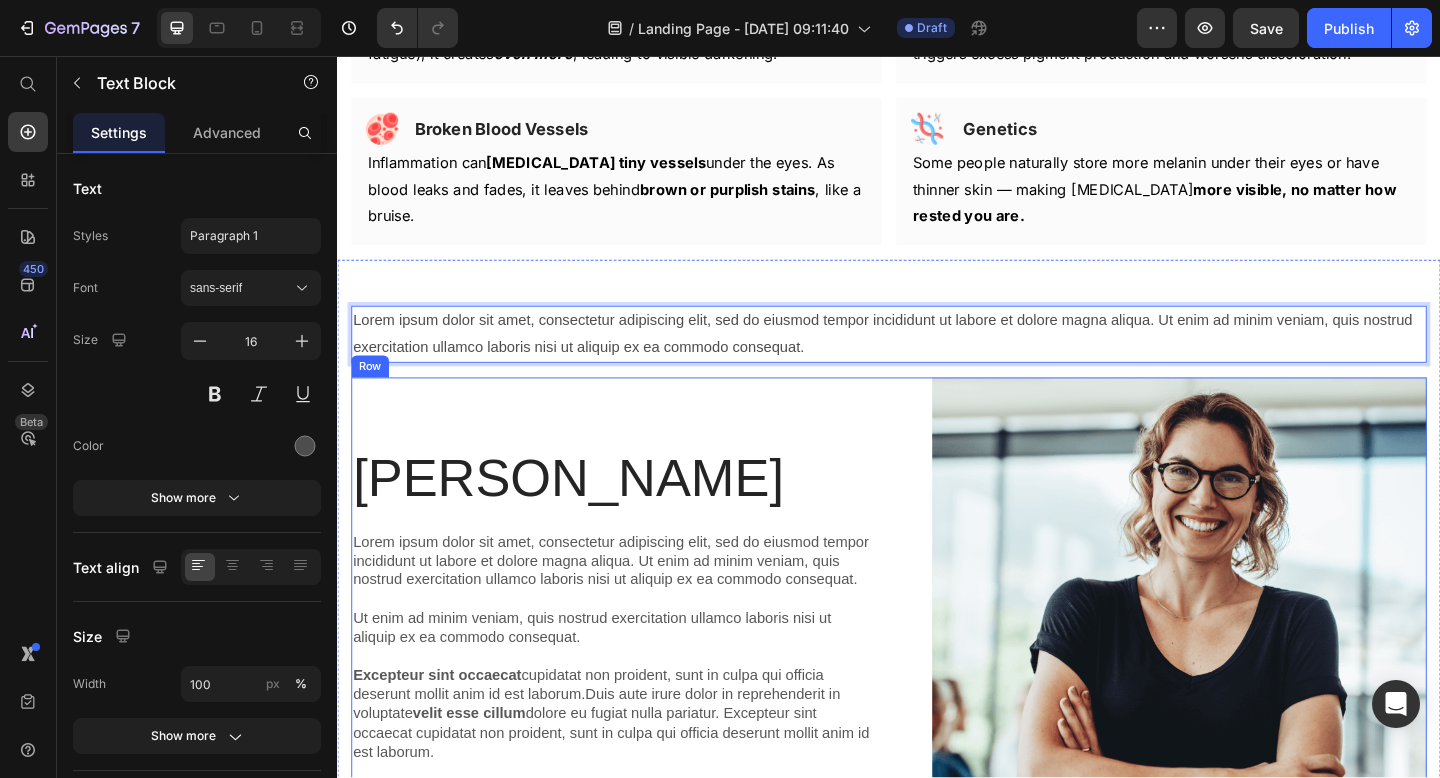 click on "Lorem okok Heading Lorem ipsum dolor sit amet, consectetur adipiscing elit, sed do eiusmod tempor incididunt ut labore et dolore magna aliqua. Ut enim ad minim veniam, quis nostrud exercitation ullamco laboris nisi ut aliquip ex ea commodo consequat. Ut enim ad minim veniam, quis nostrud exercitation ullamco laboris nisi ut aliquip ex ea commodo consequat. Excepteur sint occaecat  cupidatat non proident, sunt in culpa qui officia deserunt mollit anim id est laborum.Duis aute irure dolor in reprehenderit in voluptate  velit esse cillum  dolore eu fugiat nulla pariatur. Excepteur sint occaecat cupidatat non proident, sunt in culpa qui officia deserunt mollit anim id est laborum. Duis aute irure dolor in reprehenderit Text Block" at bounding box center (637, 675) 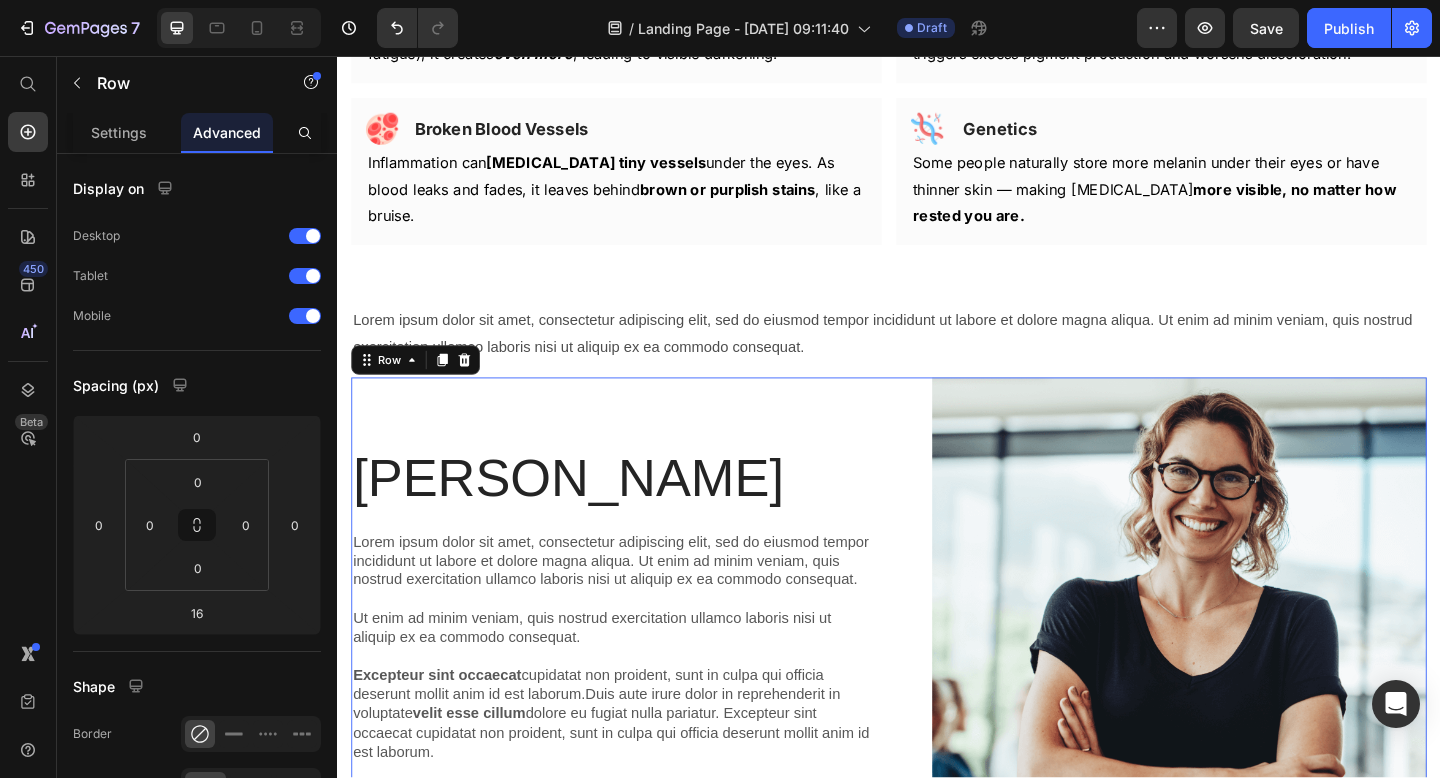 click on "Lorem ipsum dolor sit amet, consectetur adipiscing elit, sed do eiusmod tempor incididunt ut labore et dolore magna aliqua. Ut enim ad minim veniam, quis nostrud exercitation ullamco laboris nisi ut aliquip ex ea commodo consequat." at bounding box center (937, 359) 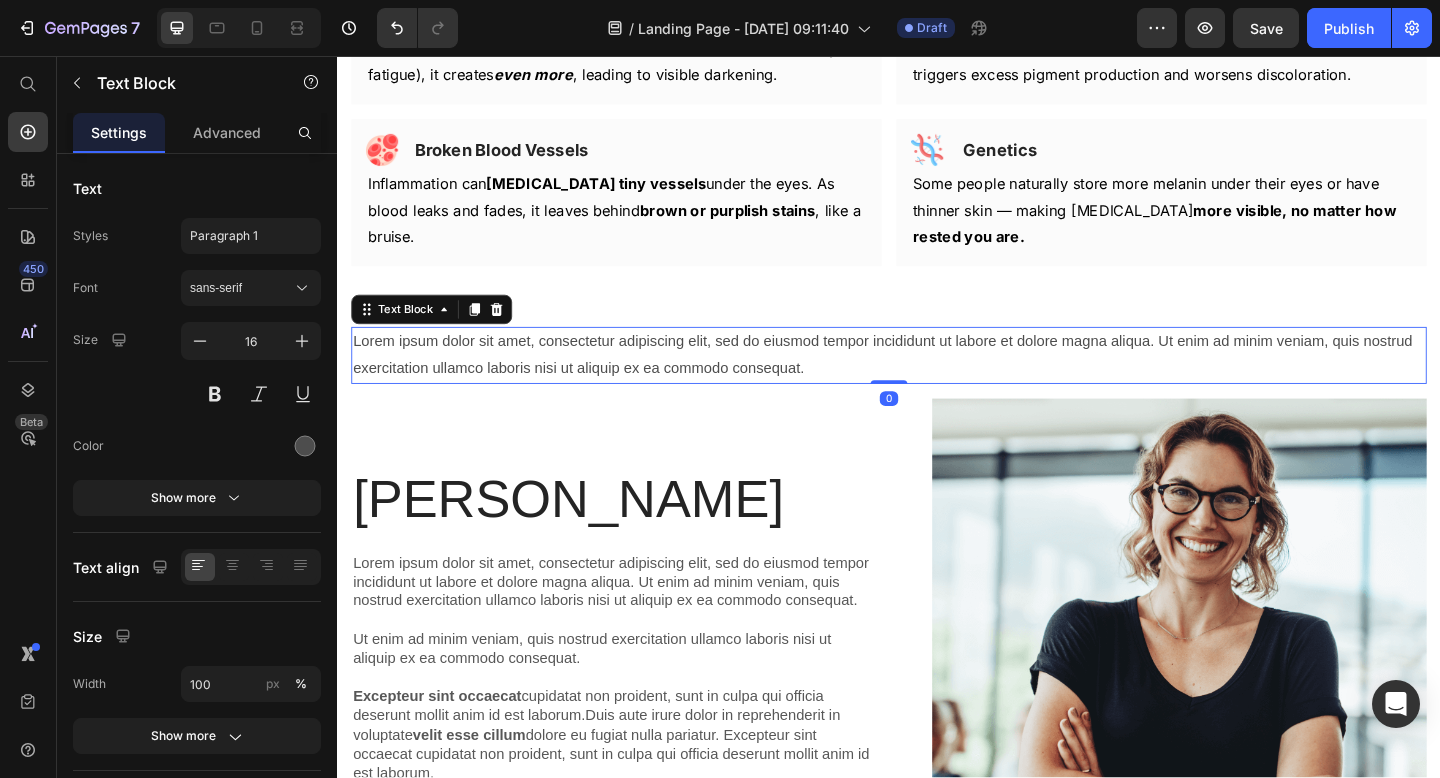 scroll, scrollTop: 3082, scrollLeft: 0, axis: vertical 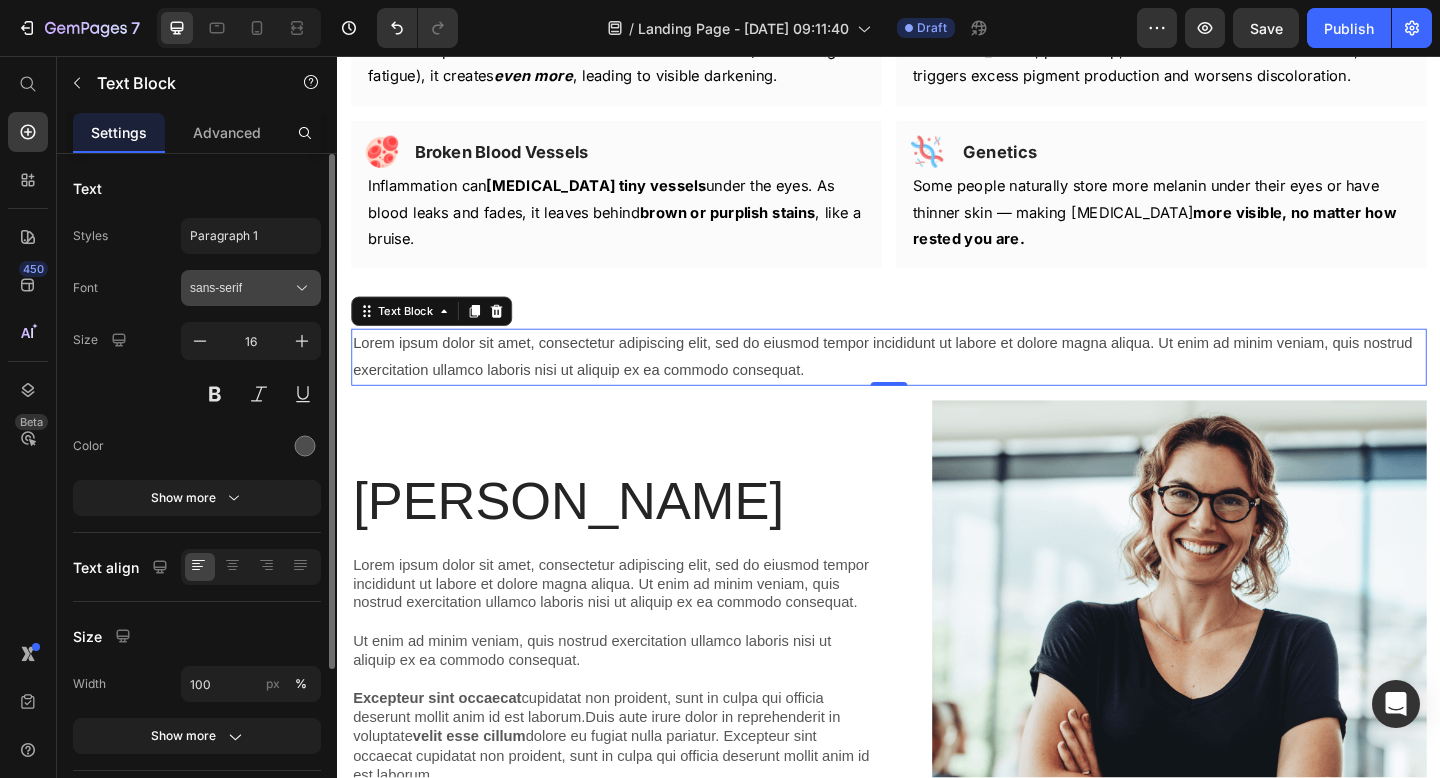 click on "sans-serif" at bounding box center [241, 288] 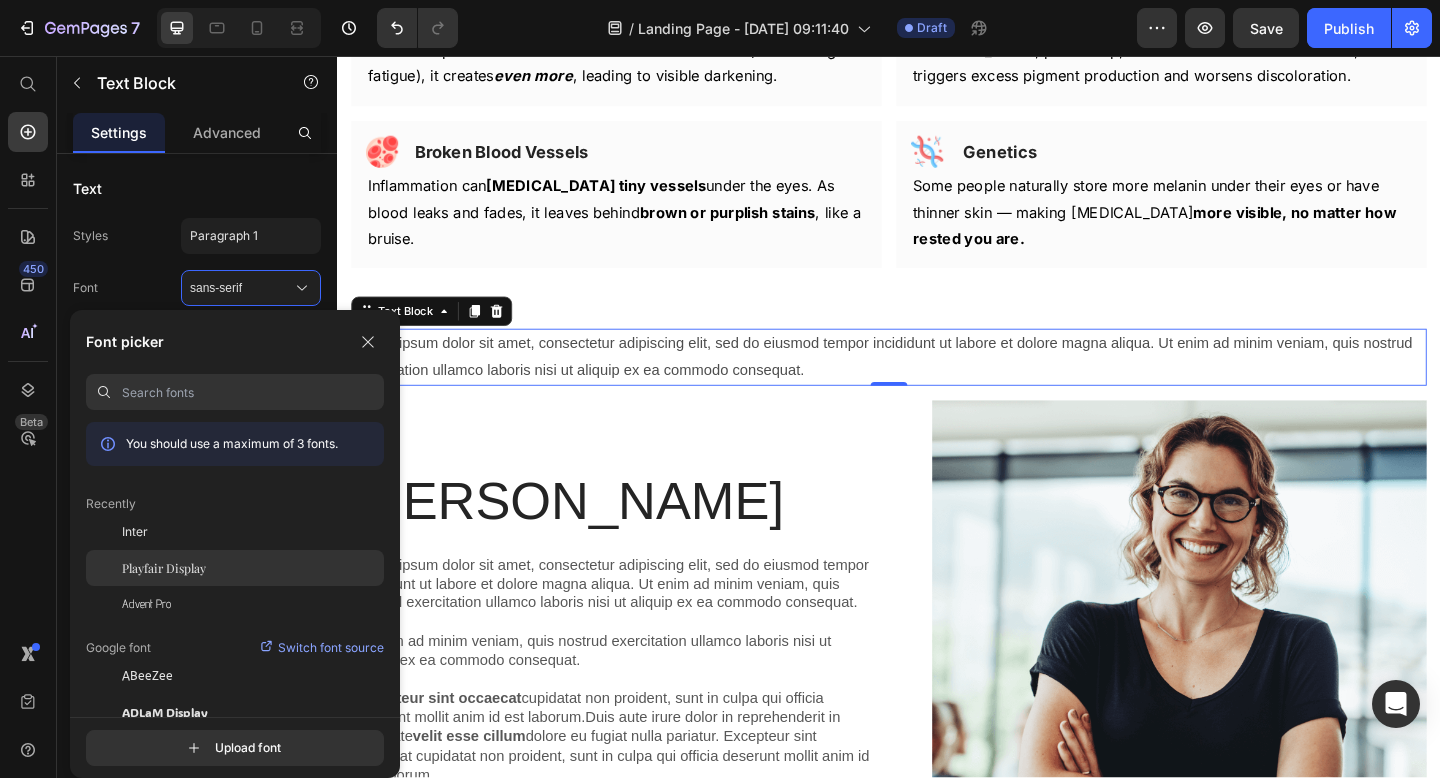 click on "Playfair Display" 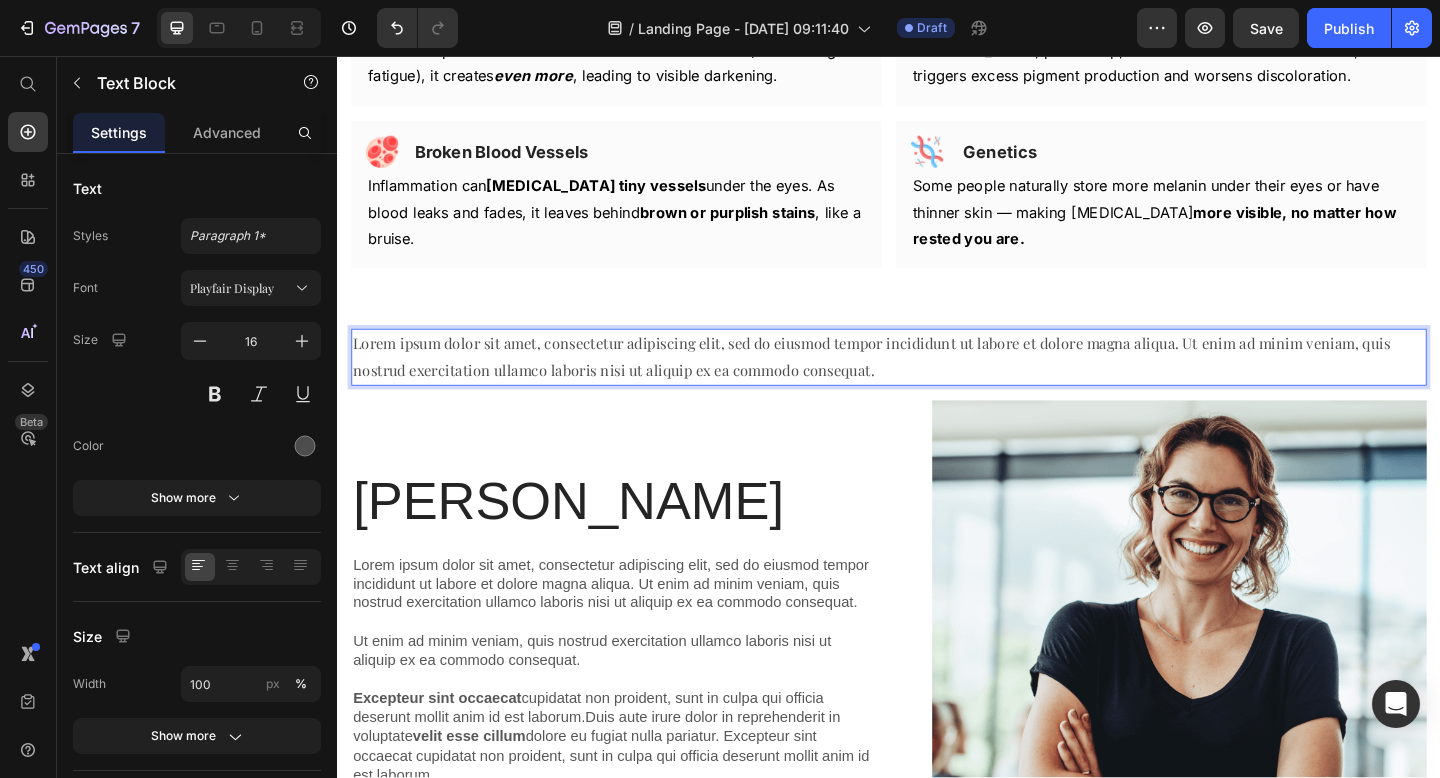 click on "Lorem ipsum dolor sit amet, consectetur adipiscing elit, sed do eiusmod tempor incididunt ut labore et dolore magna aliqua. Ut enim ad minim veniam, quis nostrud exercitation ullamco laboris nisi ut aliquip ex ea commodo consequat." at bounding box center (937, 384) 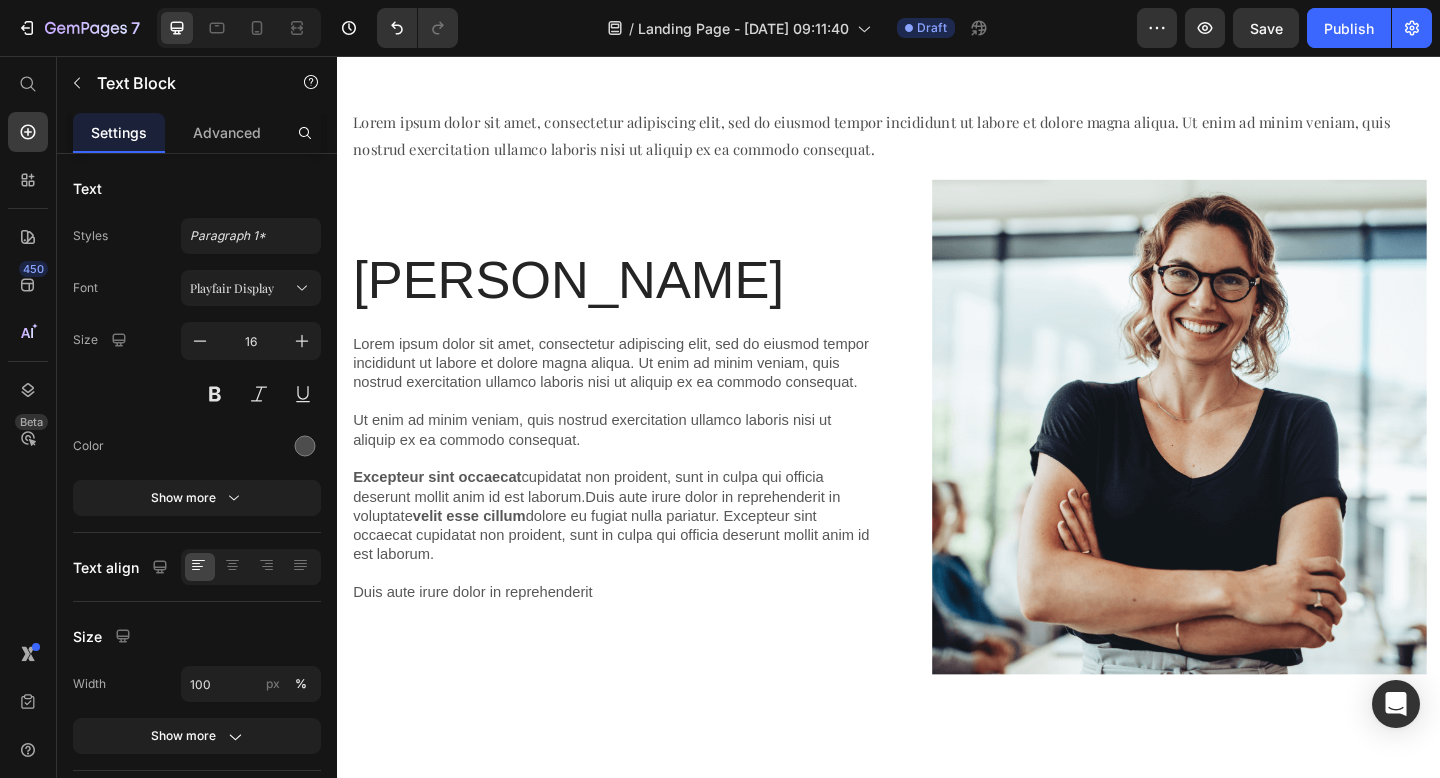 scroll, scrollTop: 3112, scrollLeft: 0, axis: vertical 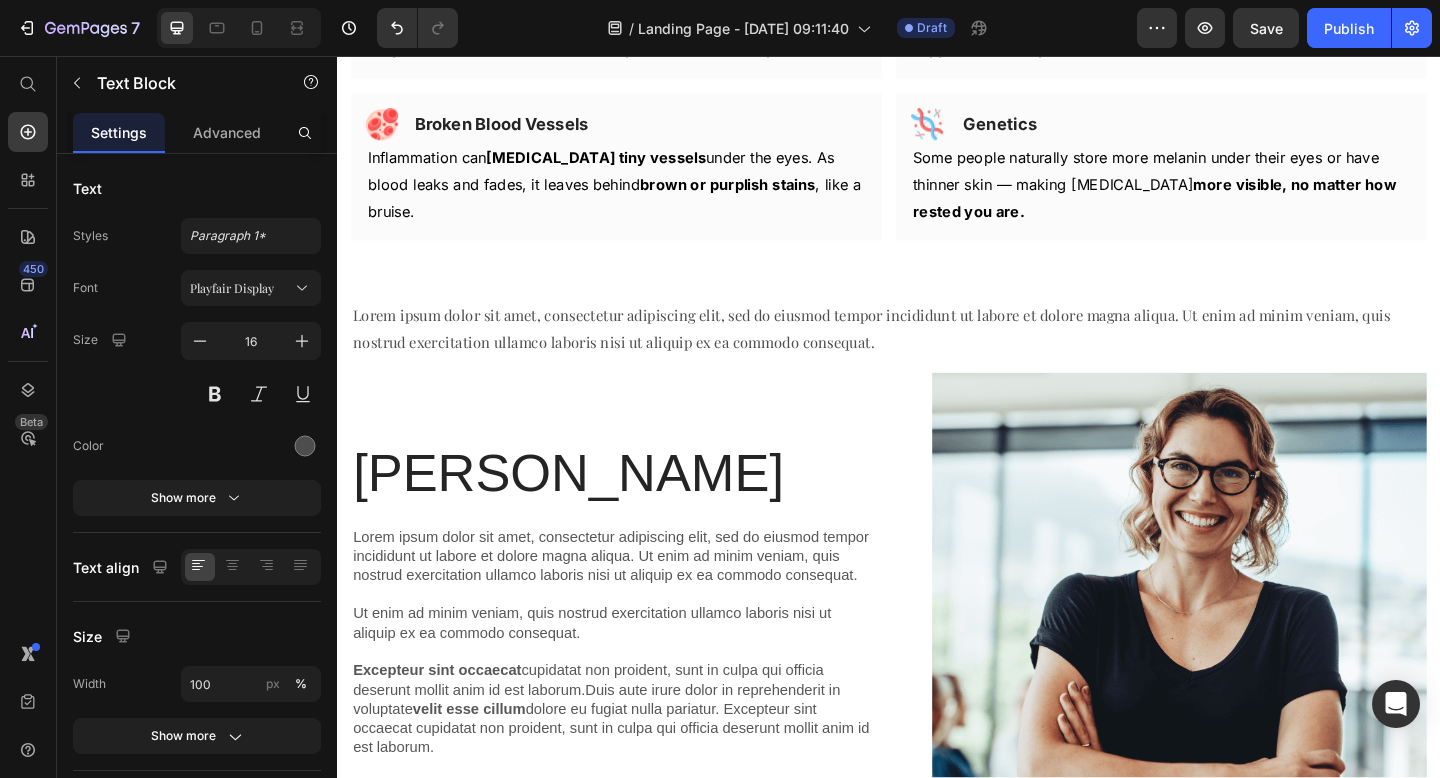 click on "Lorem ipsum dolor sit amet, consectetur adipiscing elit, sed do eiusmod tempor incididunt ut labore et dolore magna aliqua. Ut enim ad minim veniam, quis nostrud exercitation ullamco laboris nisi ut aliquip ex ea commodo consequat." at bounding box center [937, 354] 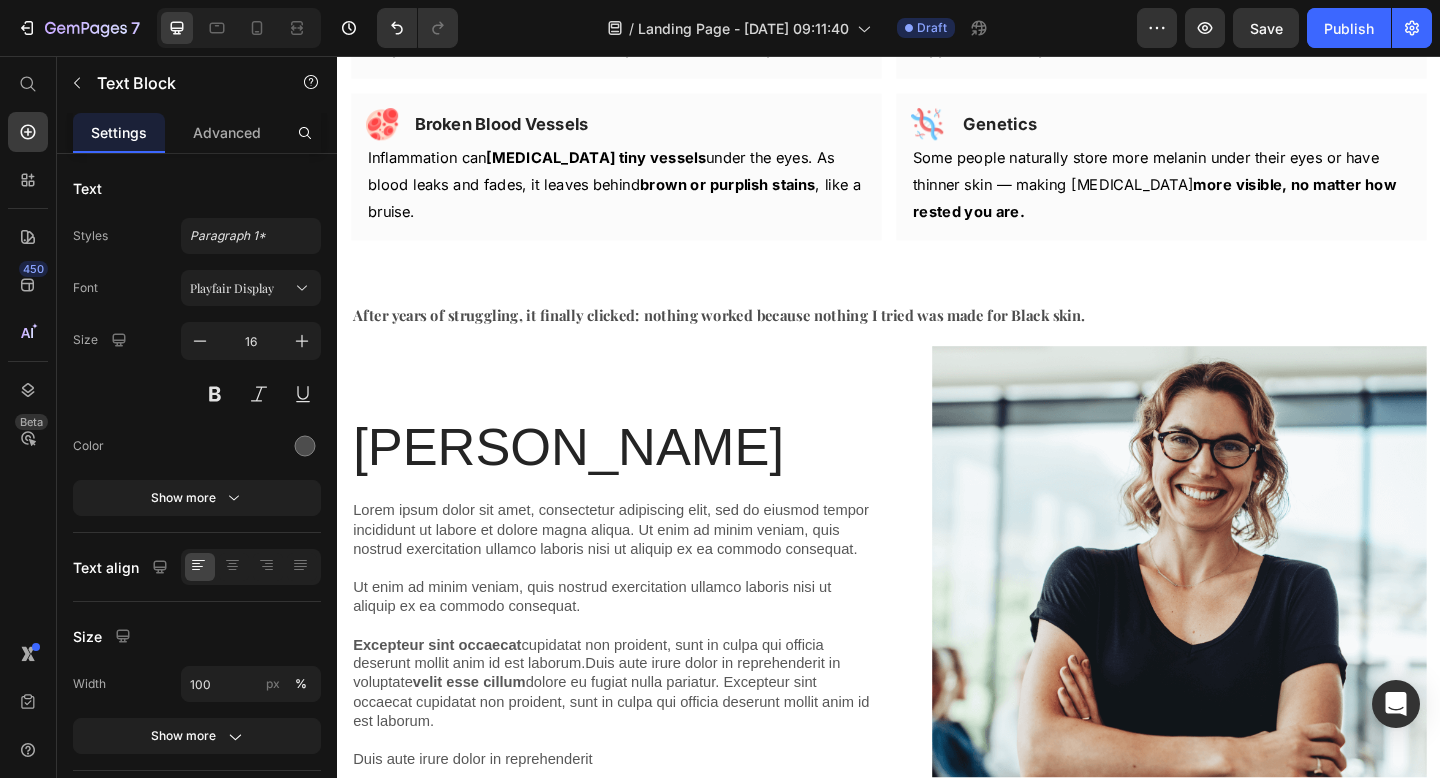 click on "After years of struggling, it finally clicked: nothing worked because nothing I tried was made for Black skin." at bounding box center [752, 338] 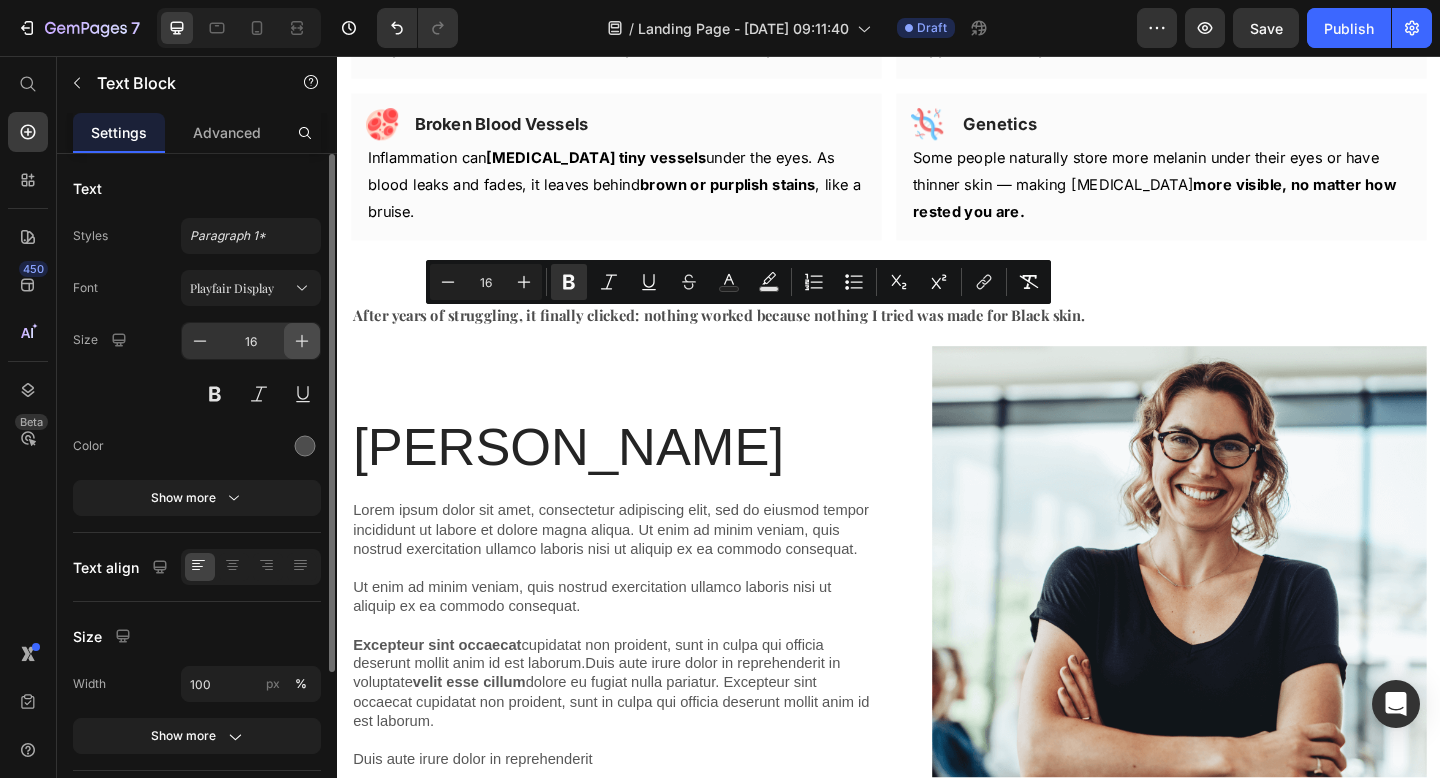 click at bounding box center [302, 341] 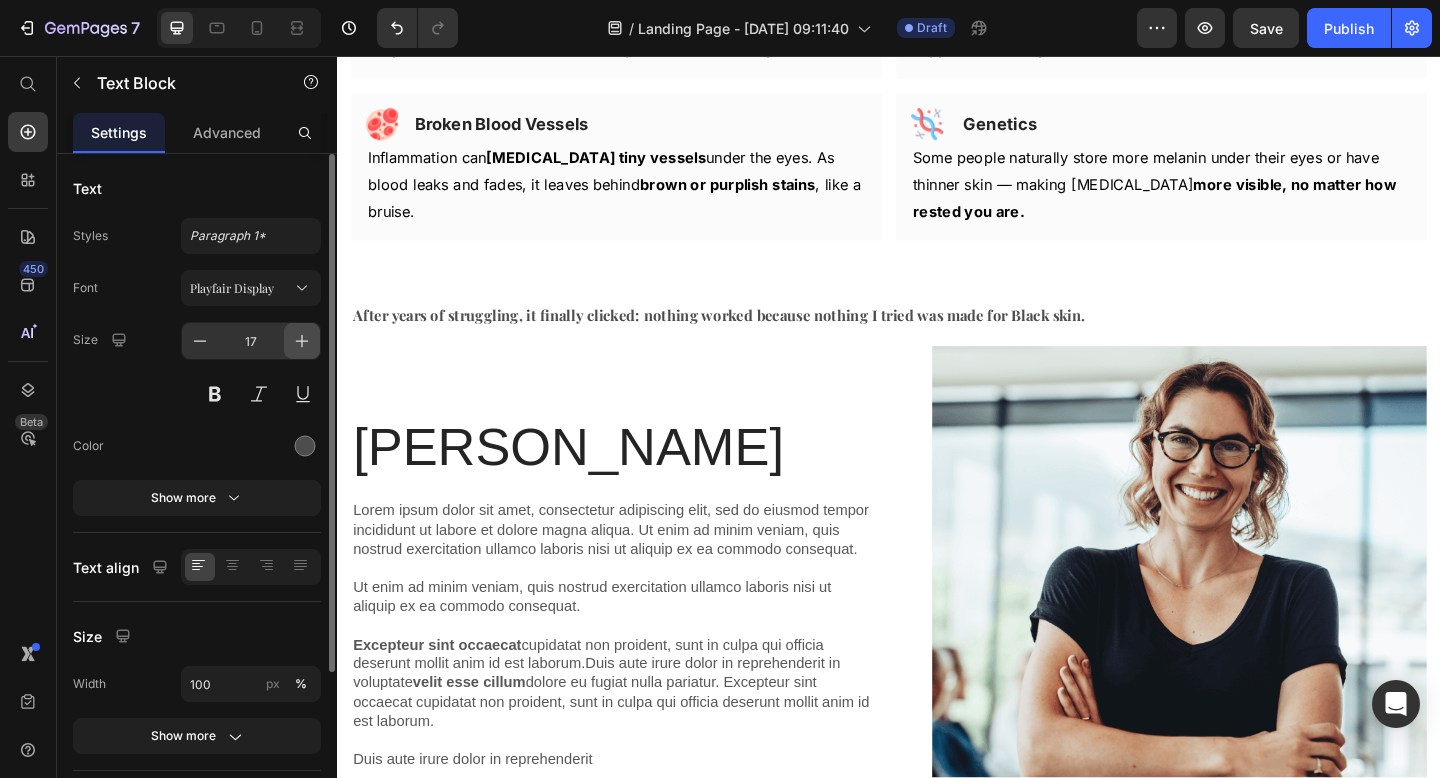 click 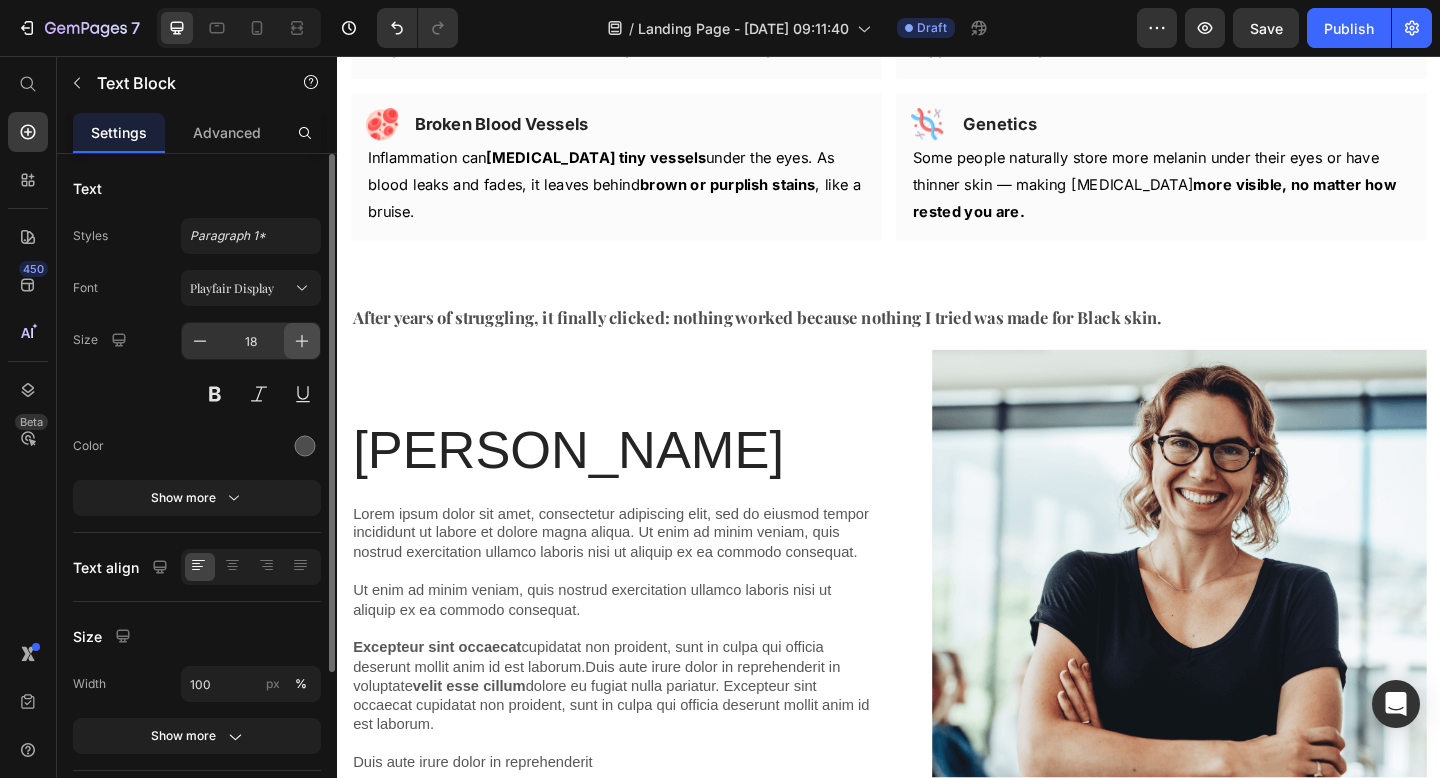 click 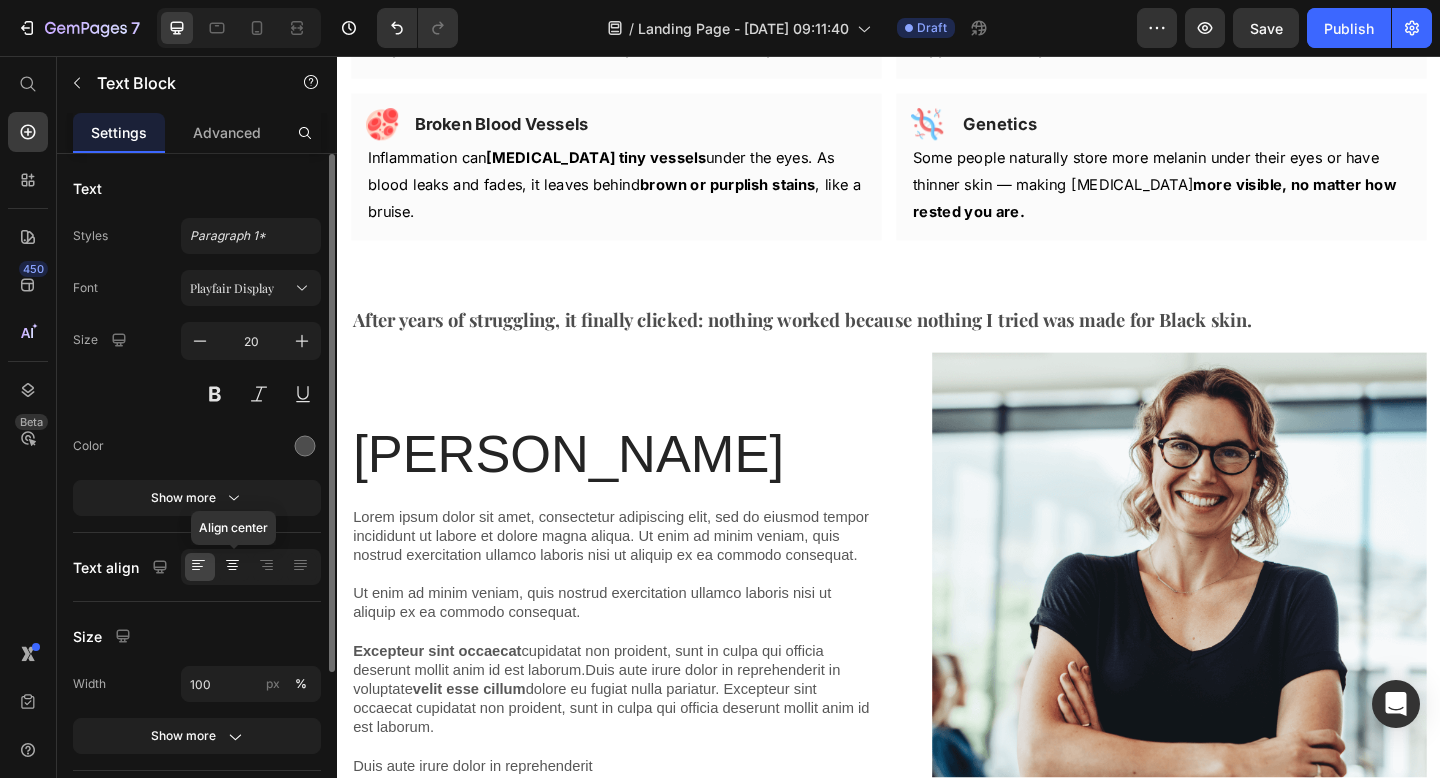 click 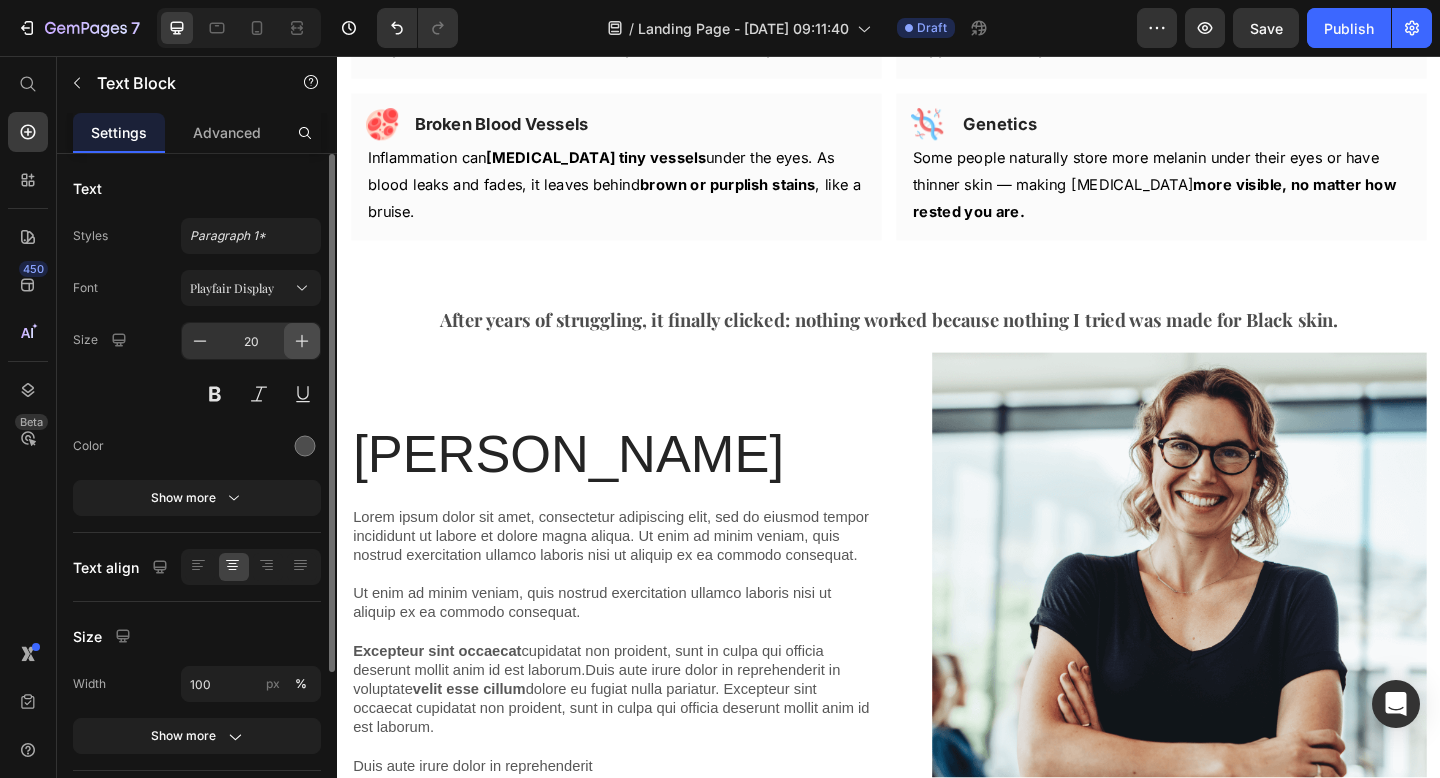 click 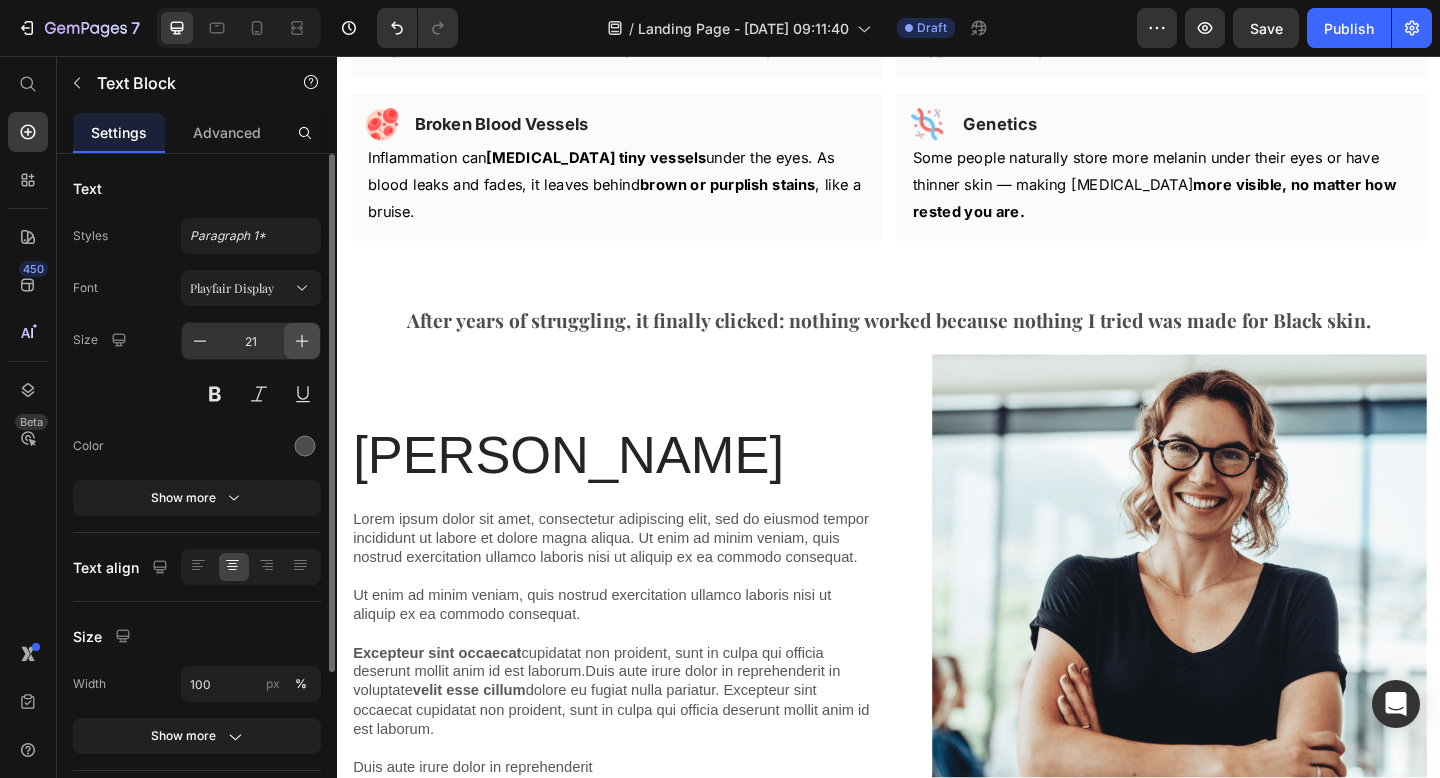 click 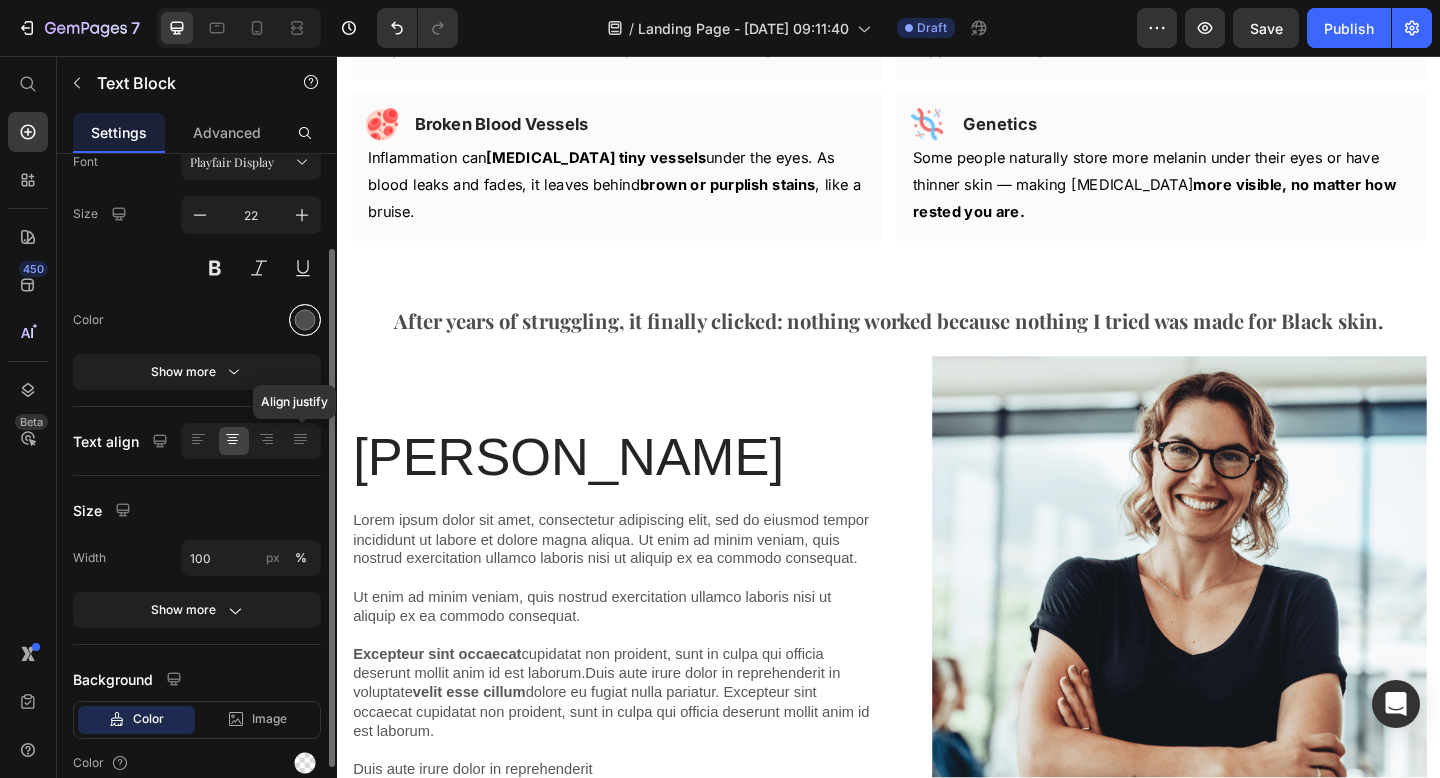 scroll, scrollTop: 214, scrollLeft: 0, axis: vertical 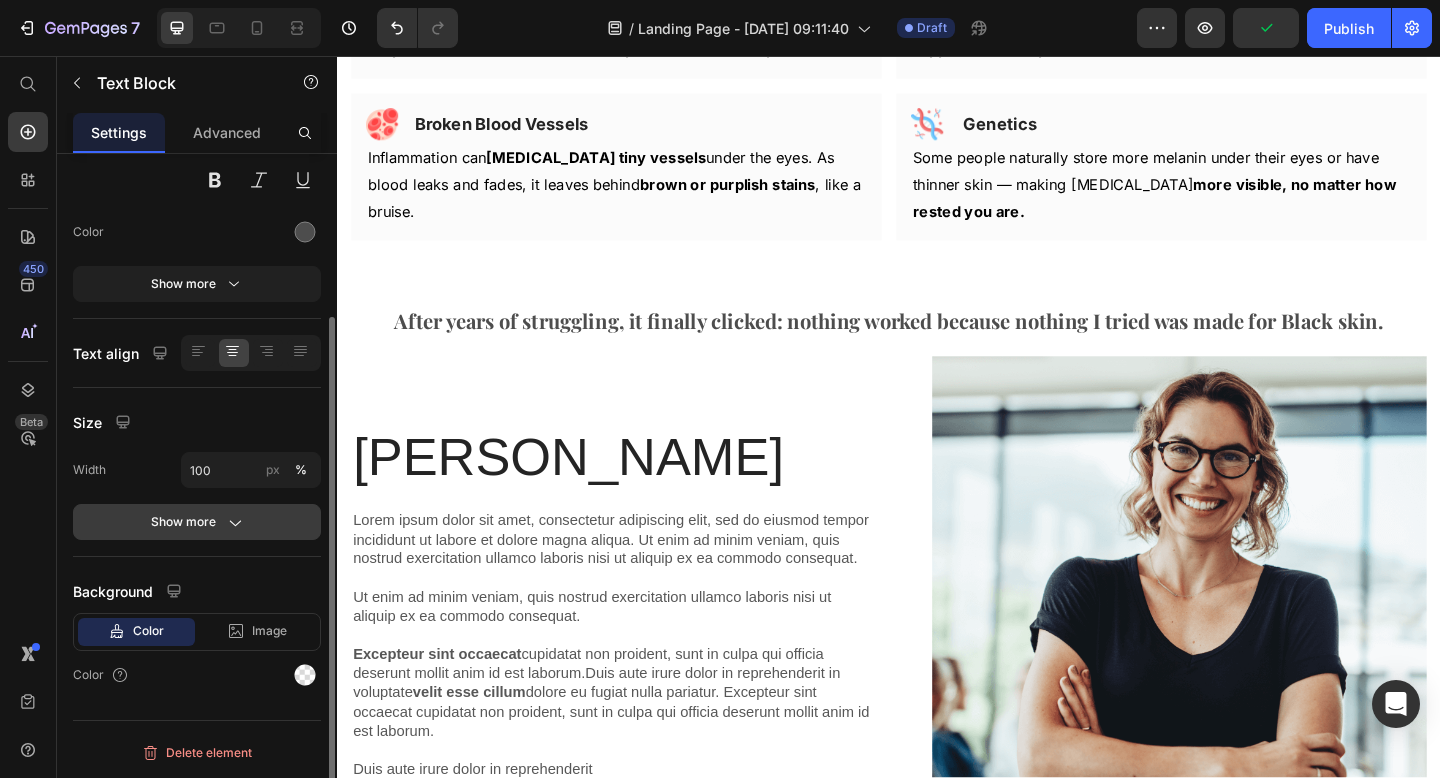 click on "Show more" at bounding box center (197, 522) 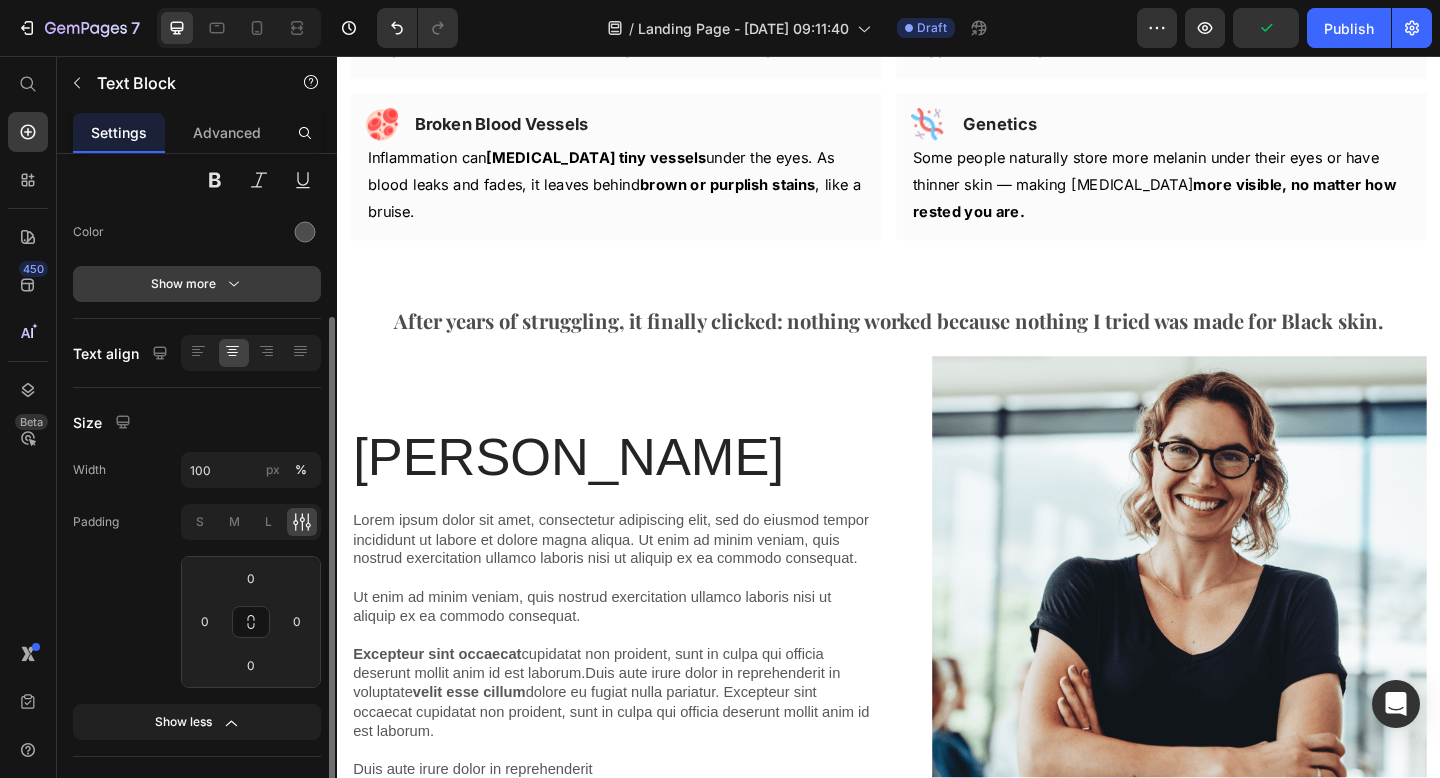 click 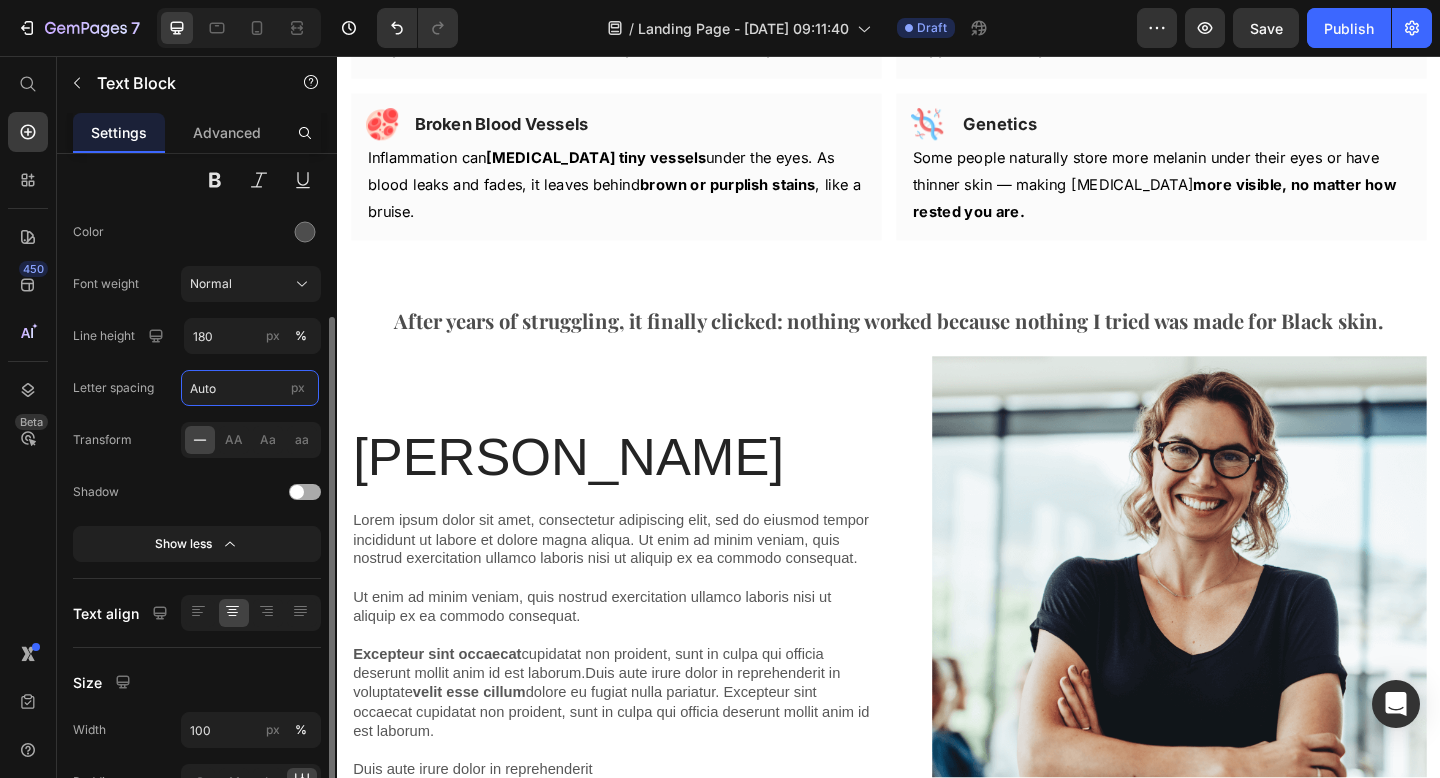 click on "Auto" at bounding box center (250, 388) 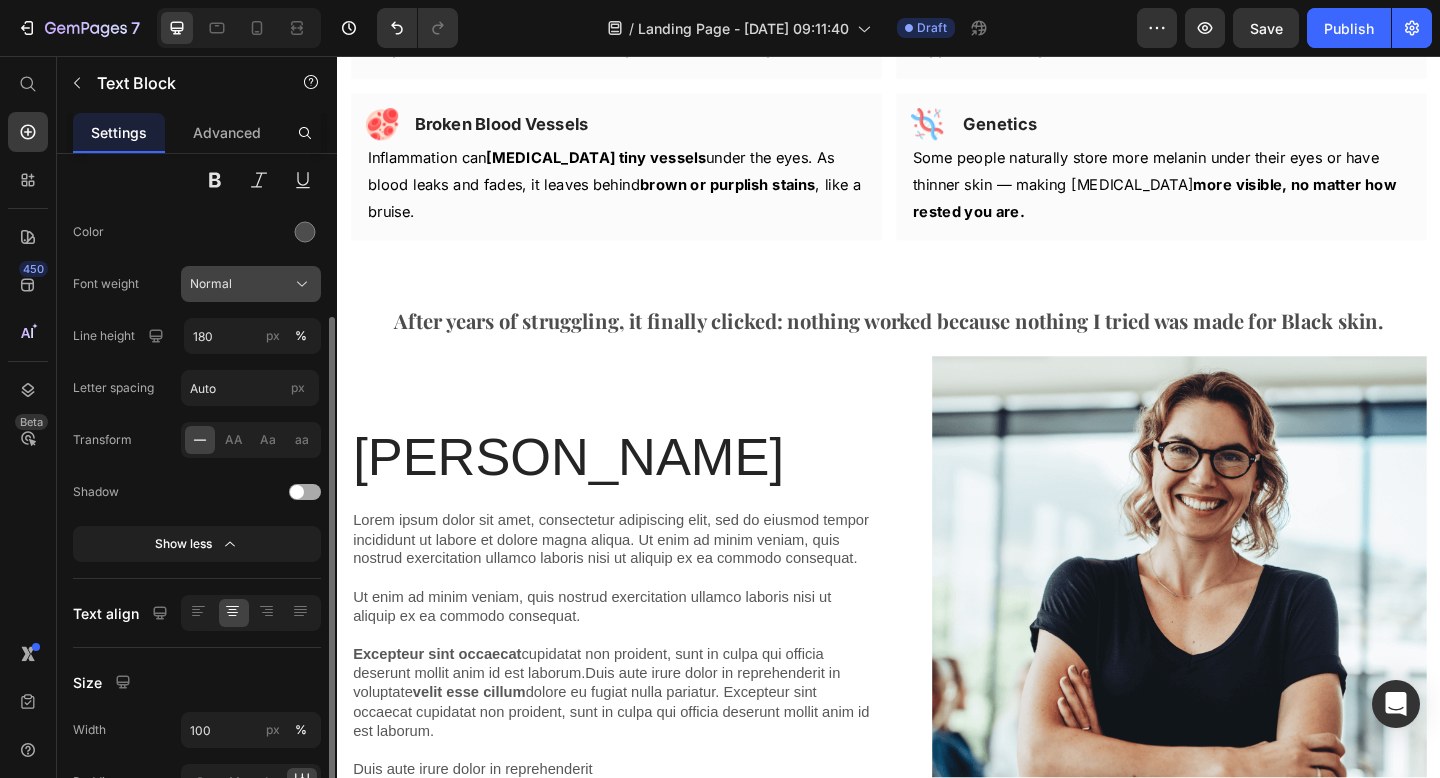 click on "Normal" at bounding box center [251, 284] 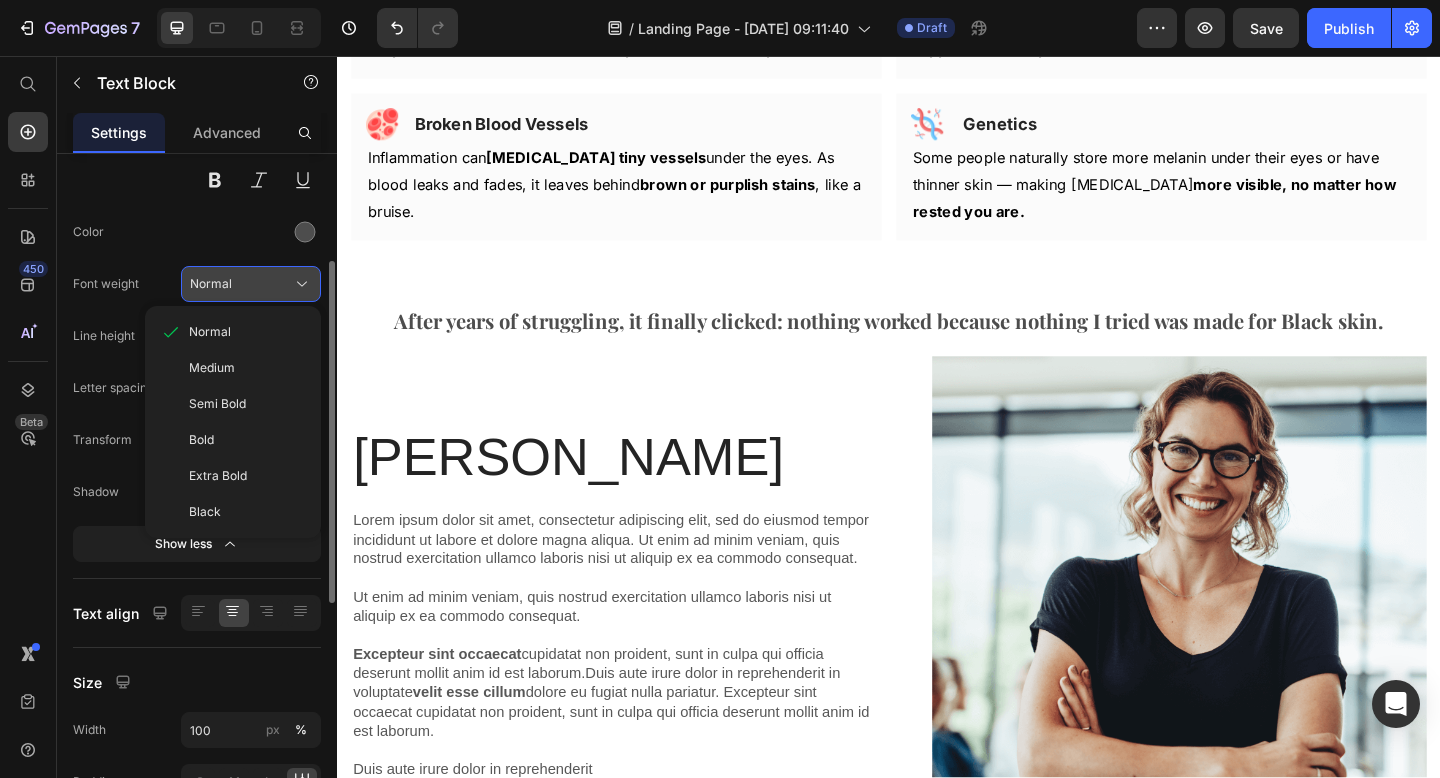 click on "Normal" at bounding box center [251, 284] 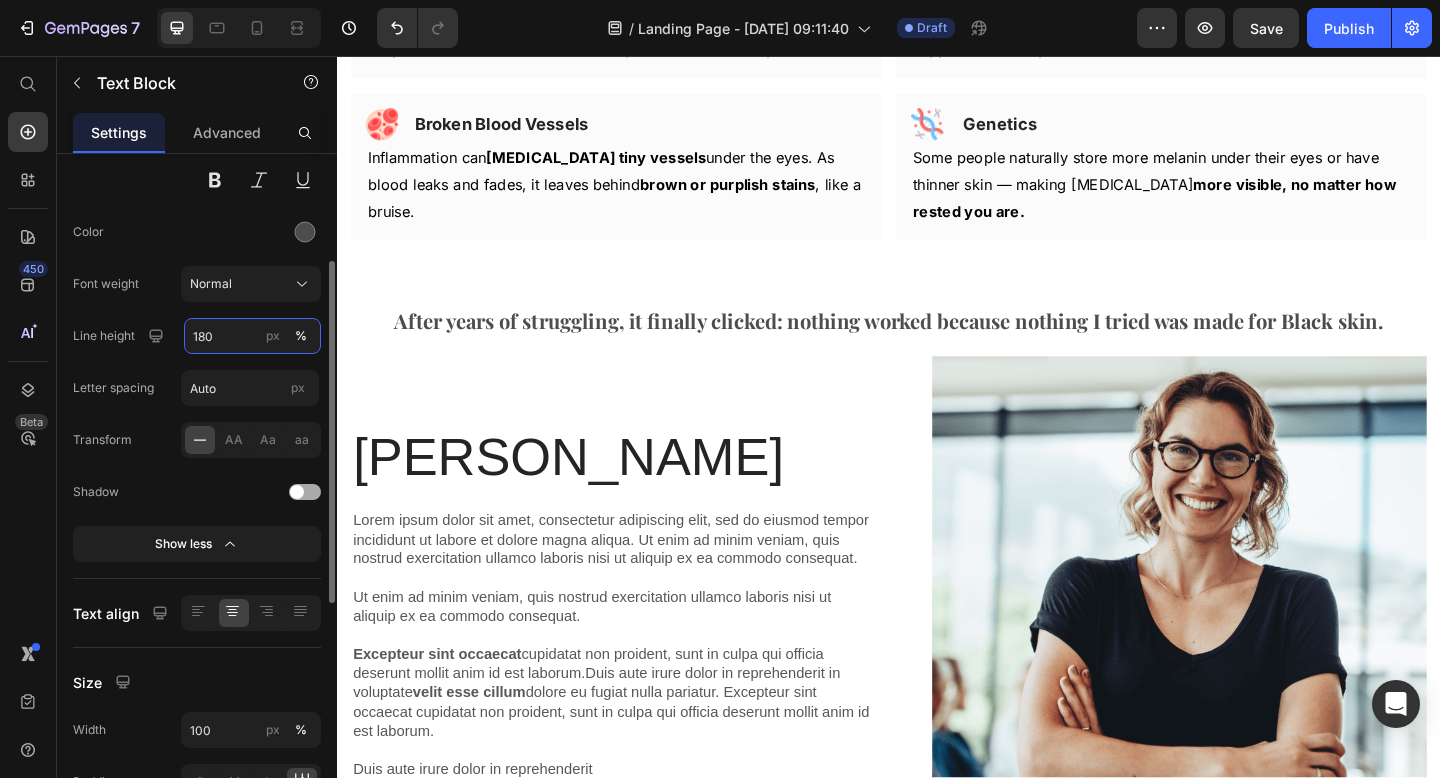 click on "180" at bounding box center (252, 336) 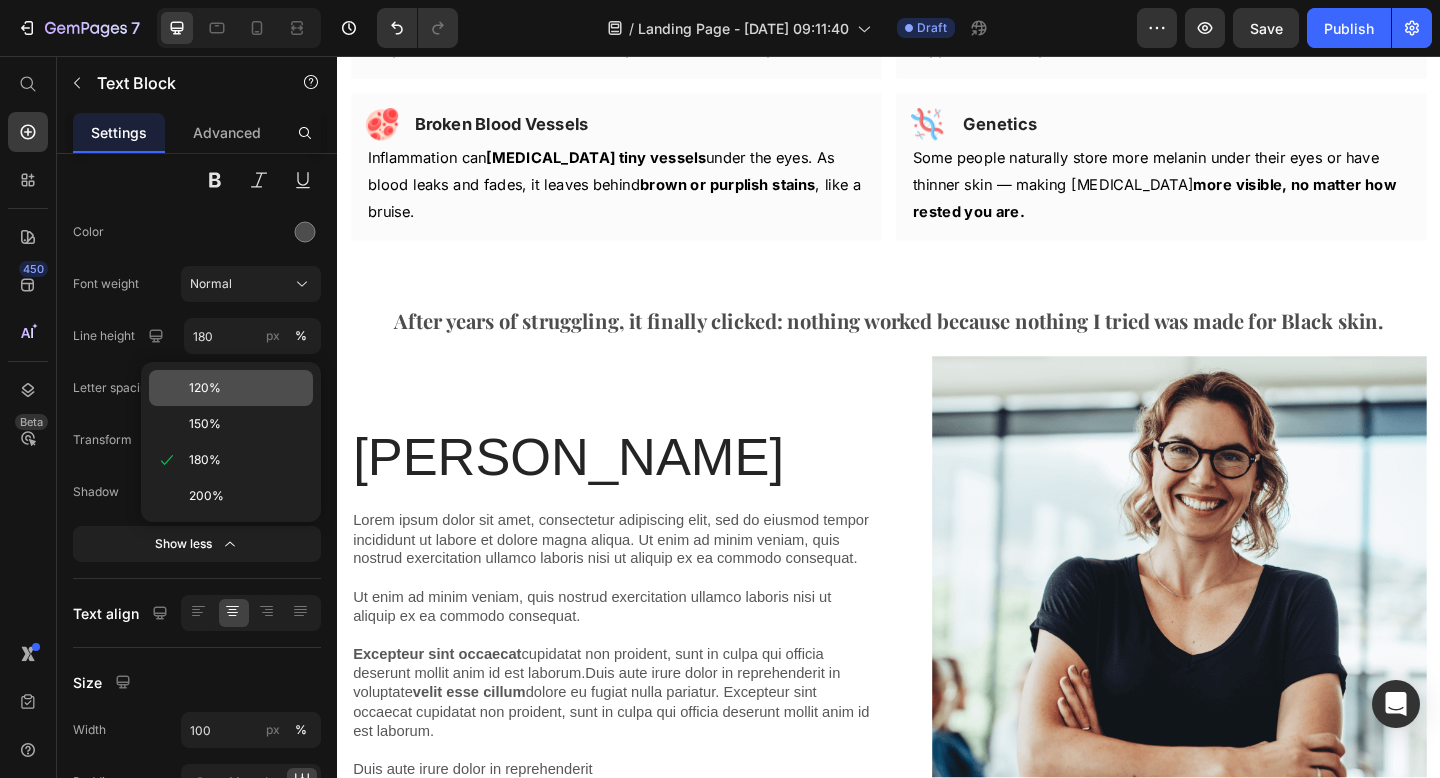 click on "120%" at bounding box center [205, 388] 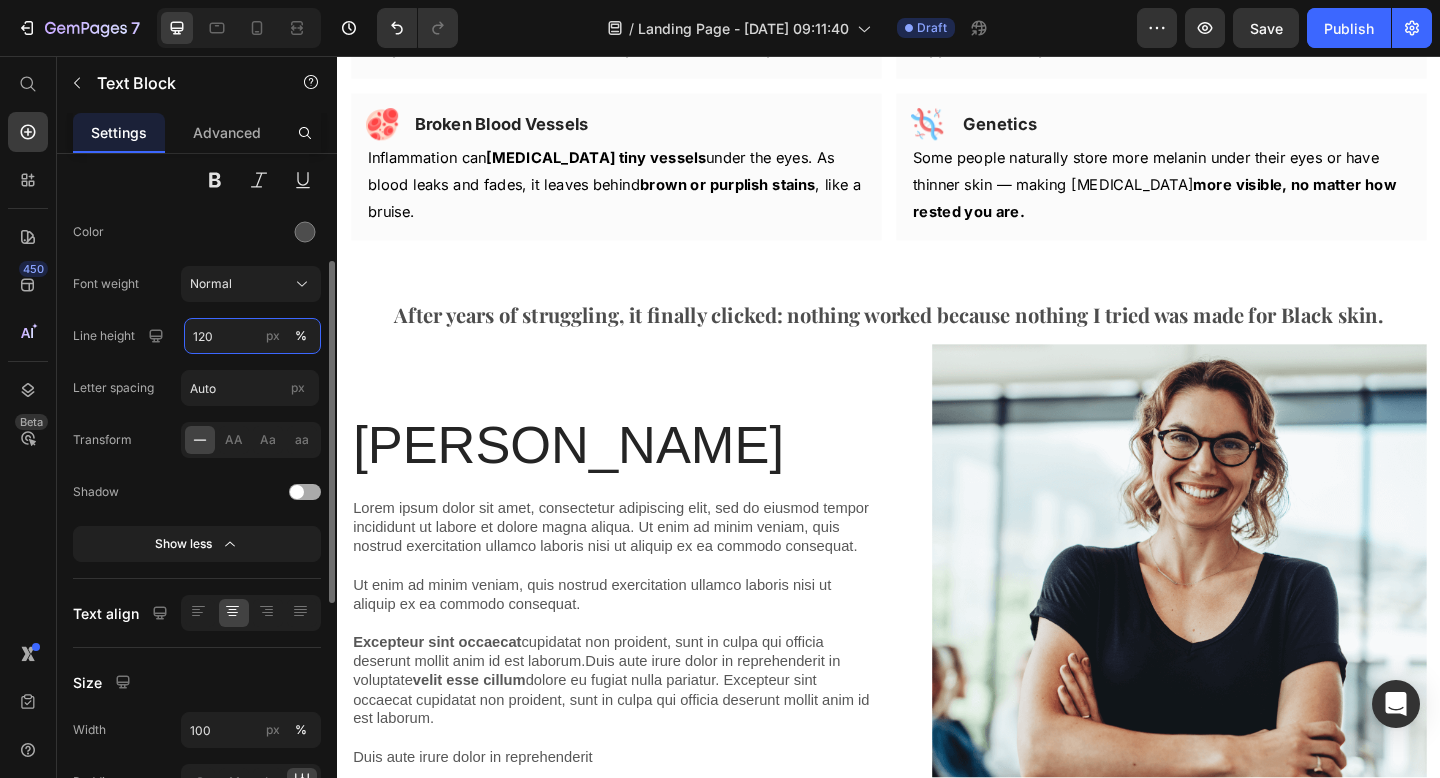 click on "120" at bounding box center [252, 336] 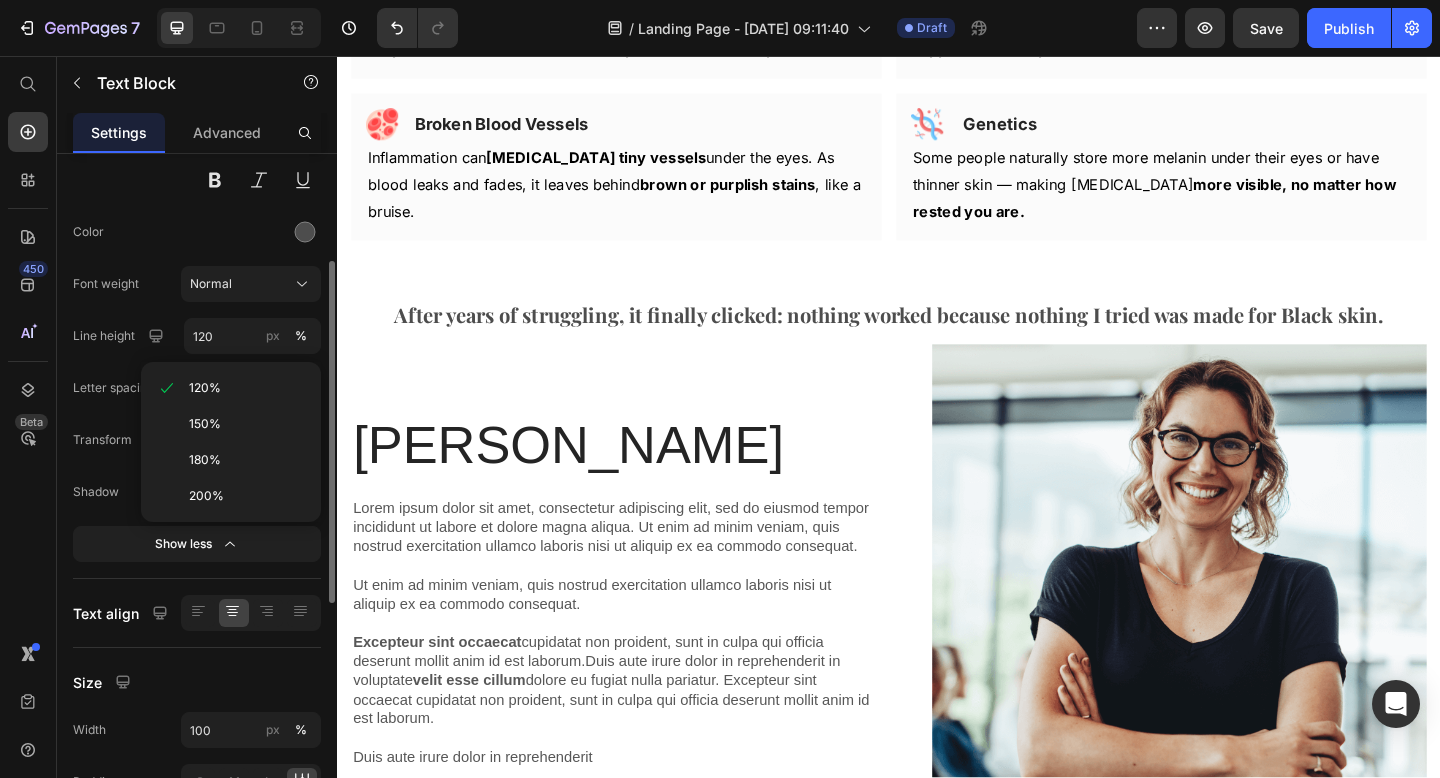 click on "Font Playfair Display Size 22 Color Font weight Normal Line height 120 px % Letter spacing Auto px Transform
AA Aa aa Shadow Show less" at bounding box center (197, 309) 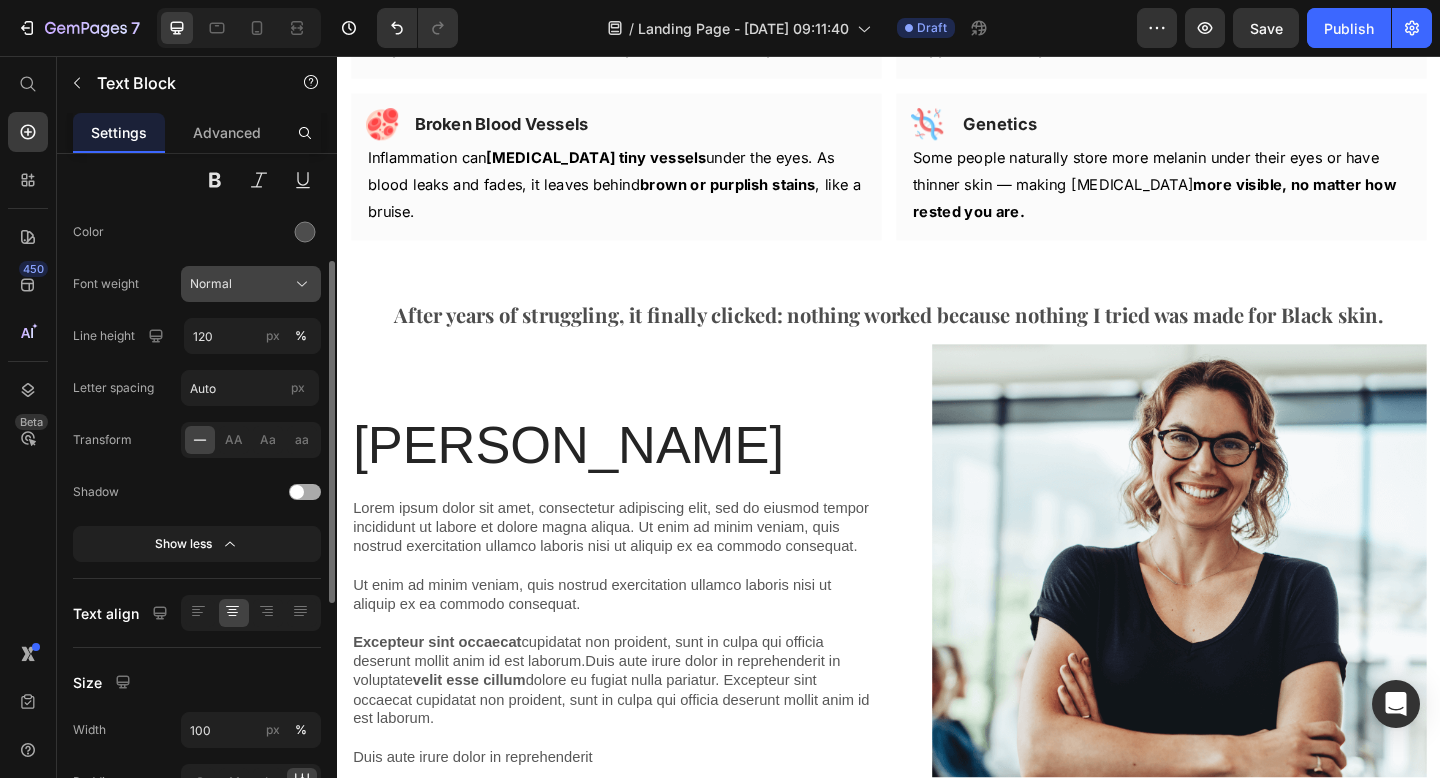 click on "Normal" at bounding box center (211, 284) 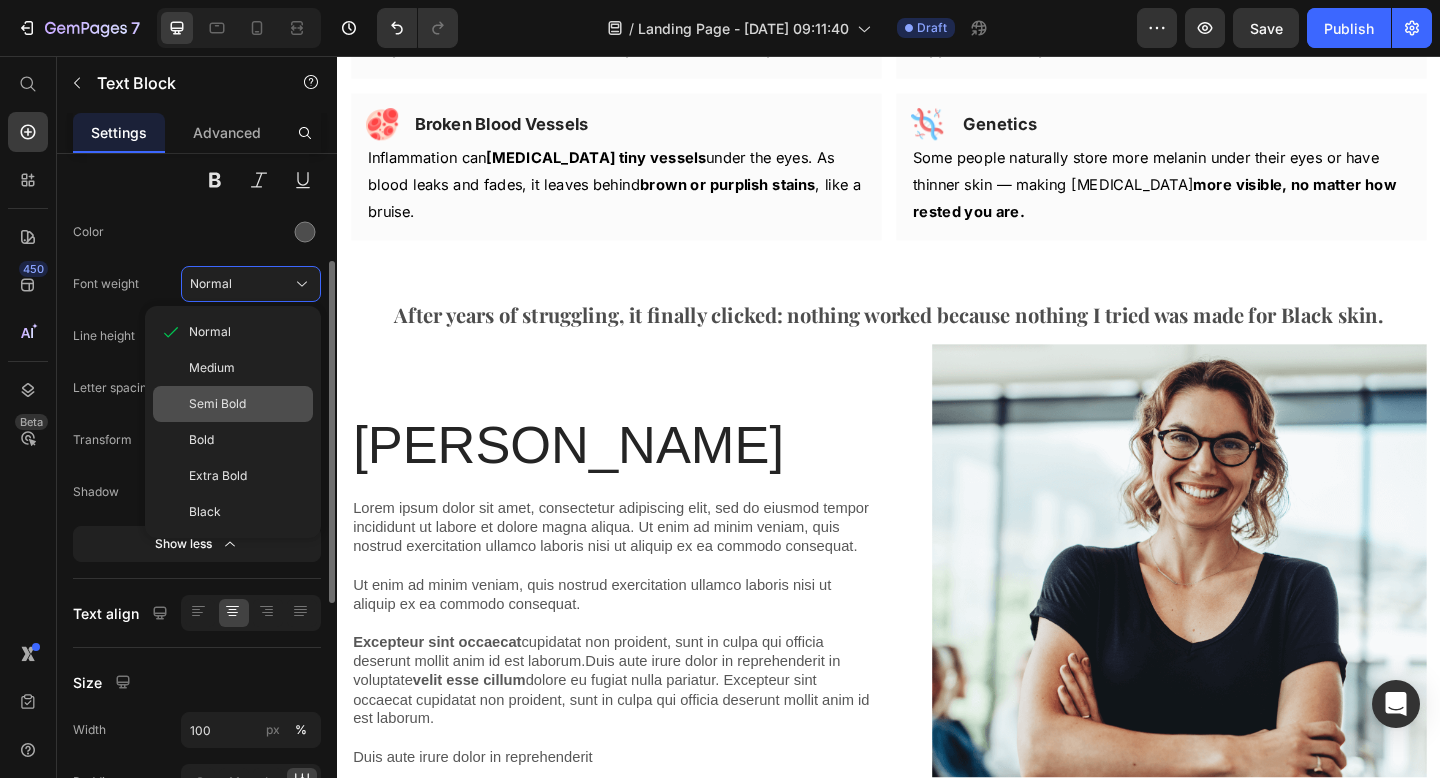 click on "Semi Bold" at bounding box center [217, 404] 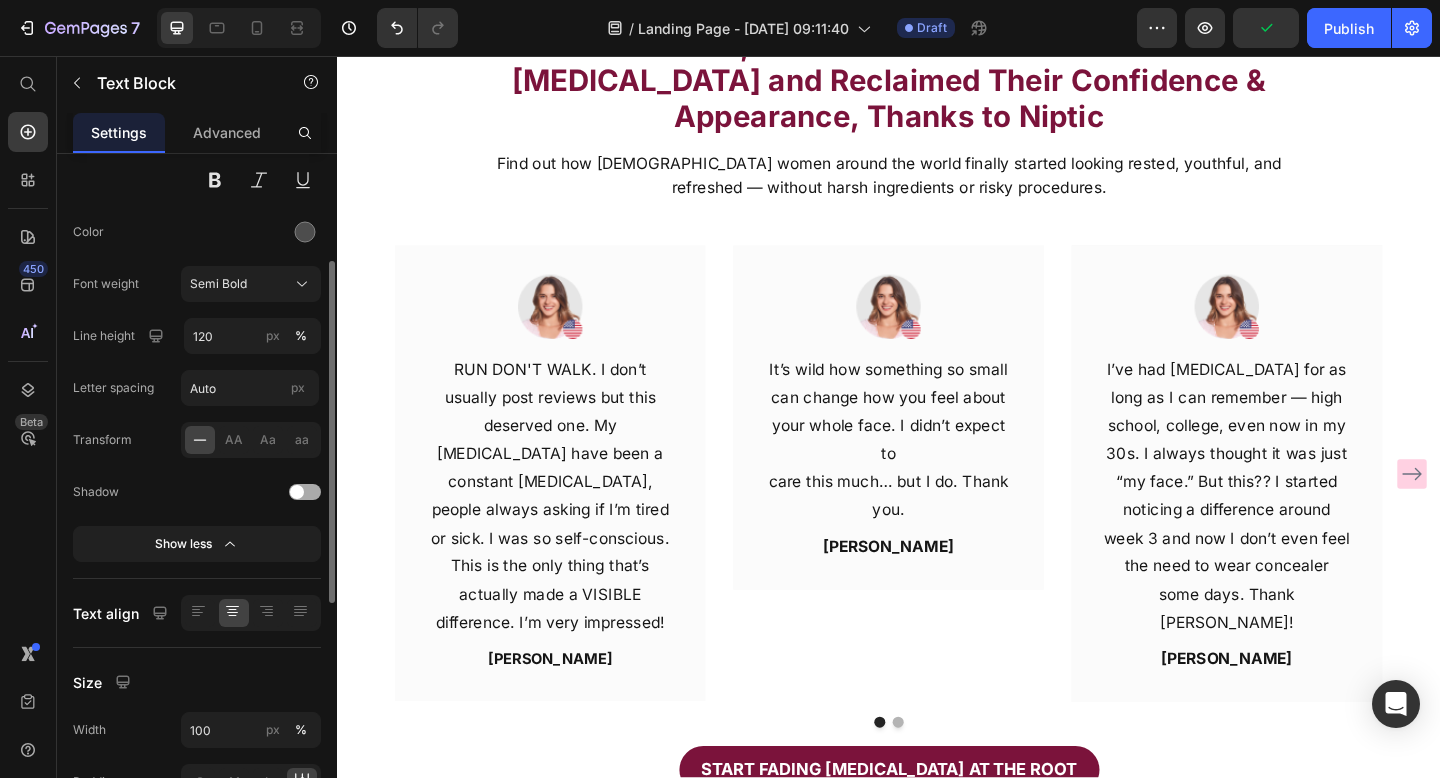 scroll, scrollTop: 673, scrollLeft: 0, axis: vertical 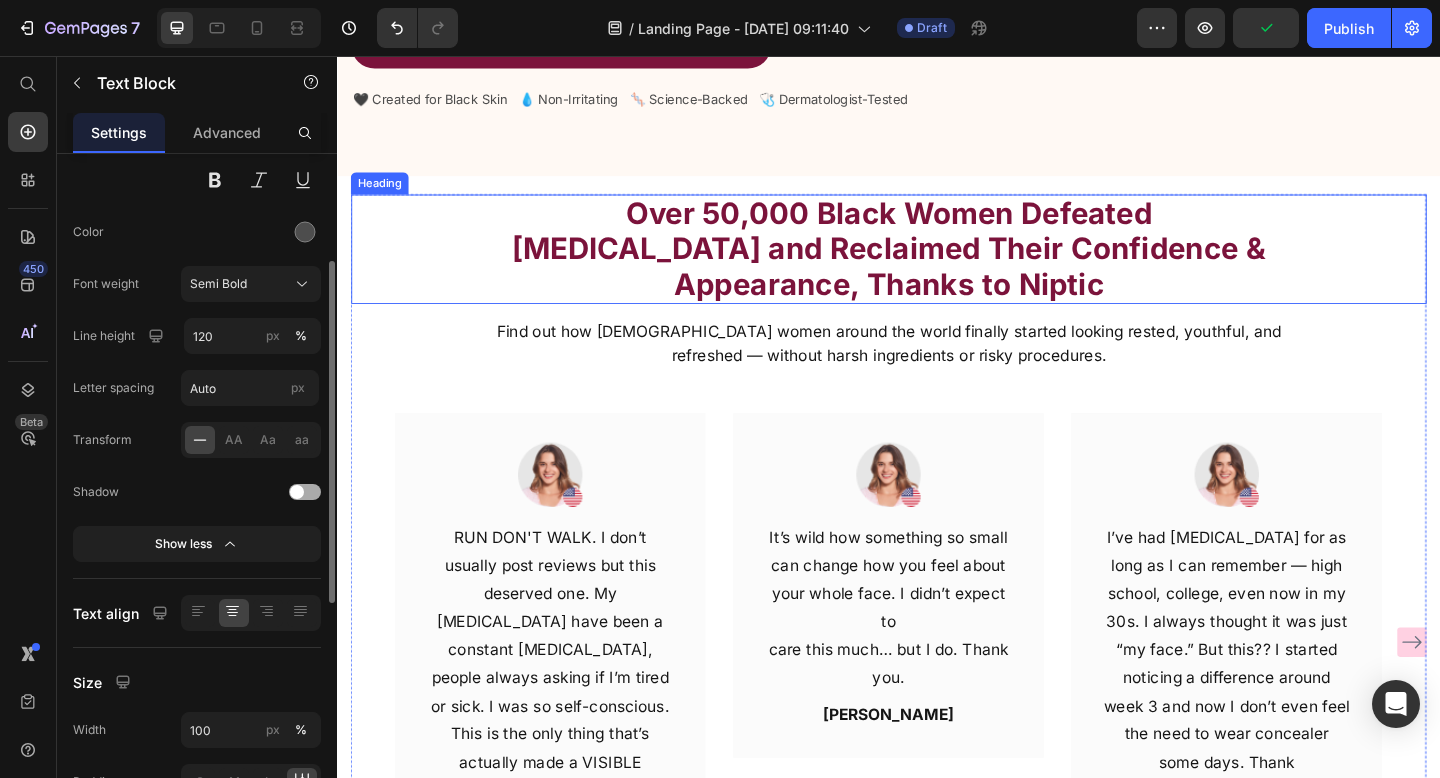 click on "Over 50,000 Black Women Defeated [MEDICAL_DATA] and Reclaimed Their Confidence & Appearance, Thanks to Niptic" at bounding box center [937, 266] 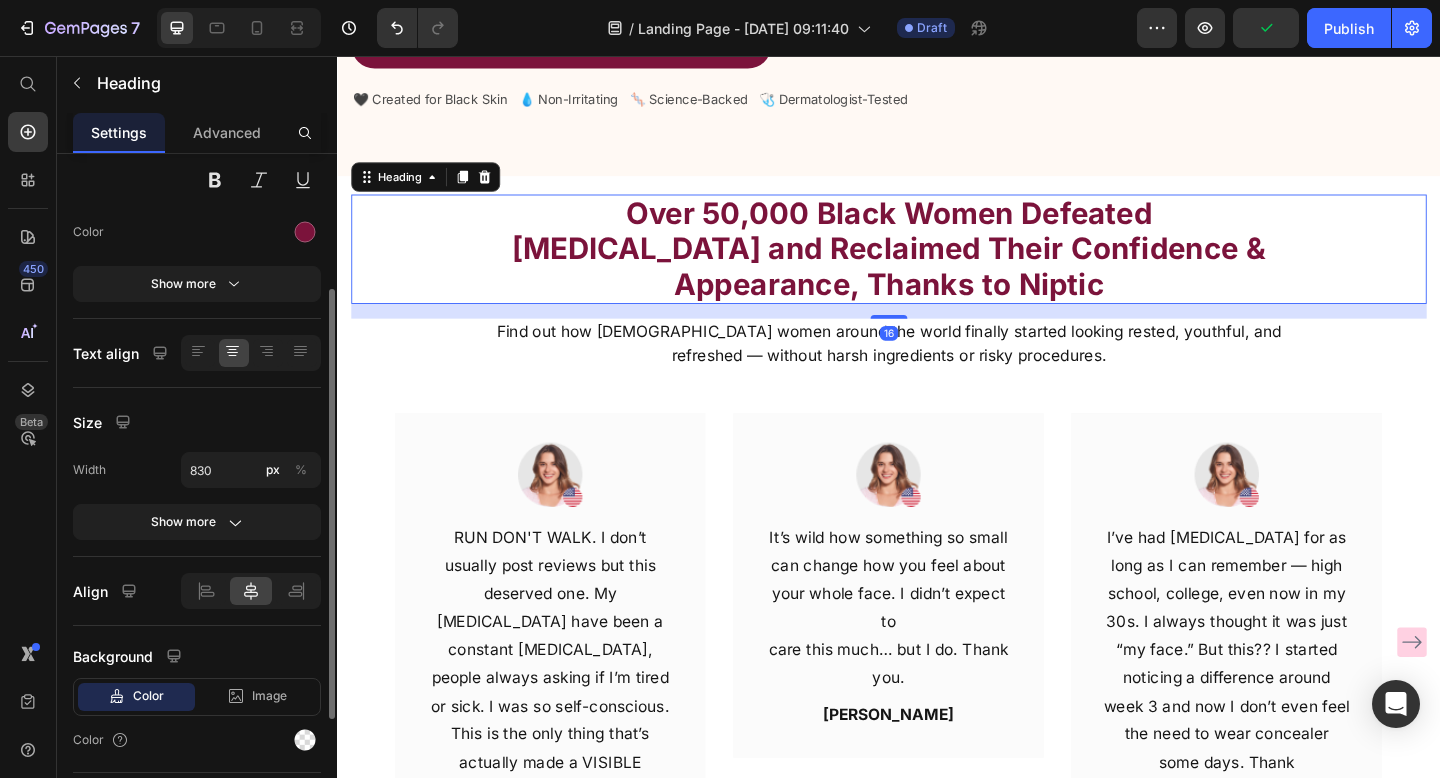 scroll, scrollTop: 0, scrollLeft: 0, axis: both 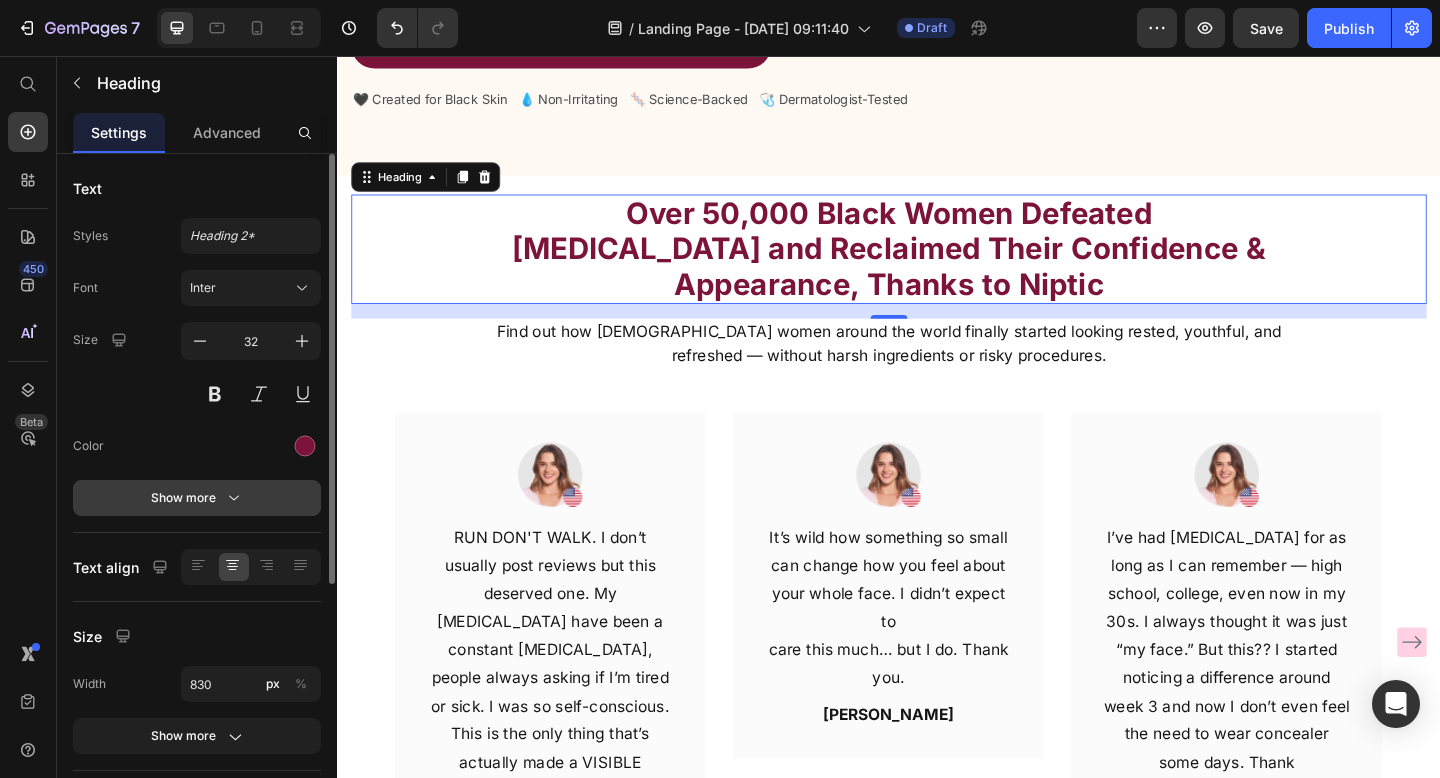 click on "Show more" at bounding box center [197, 498] 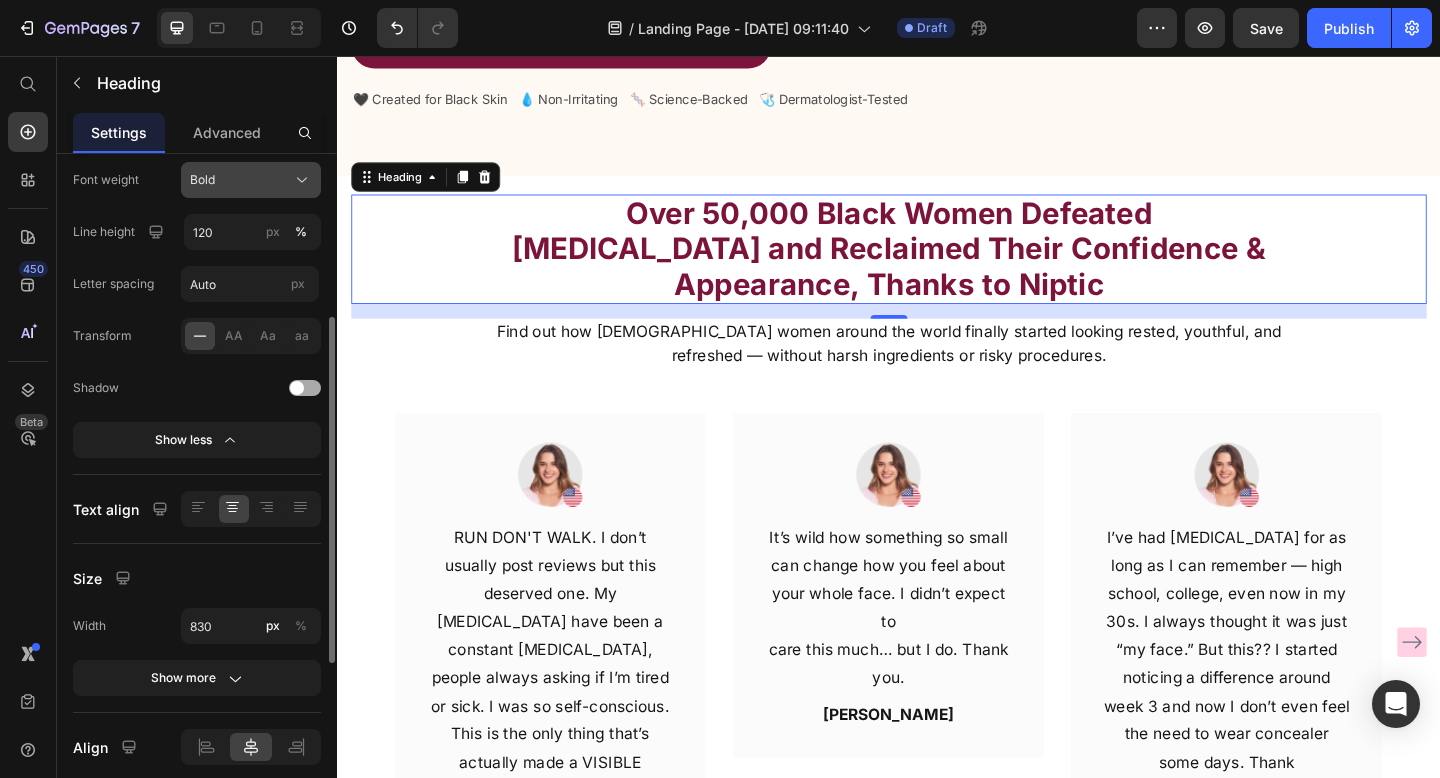 scroll, scrollTop: 319, scrollLeft: 0, axis: vertical 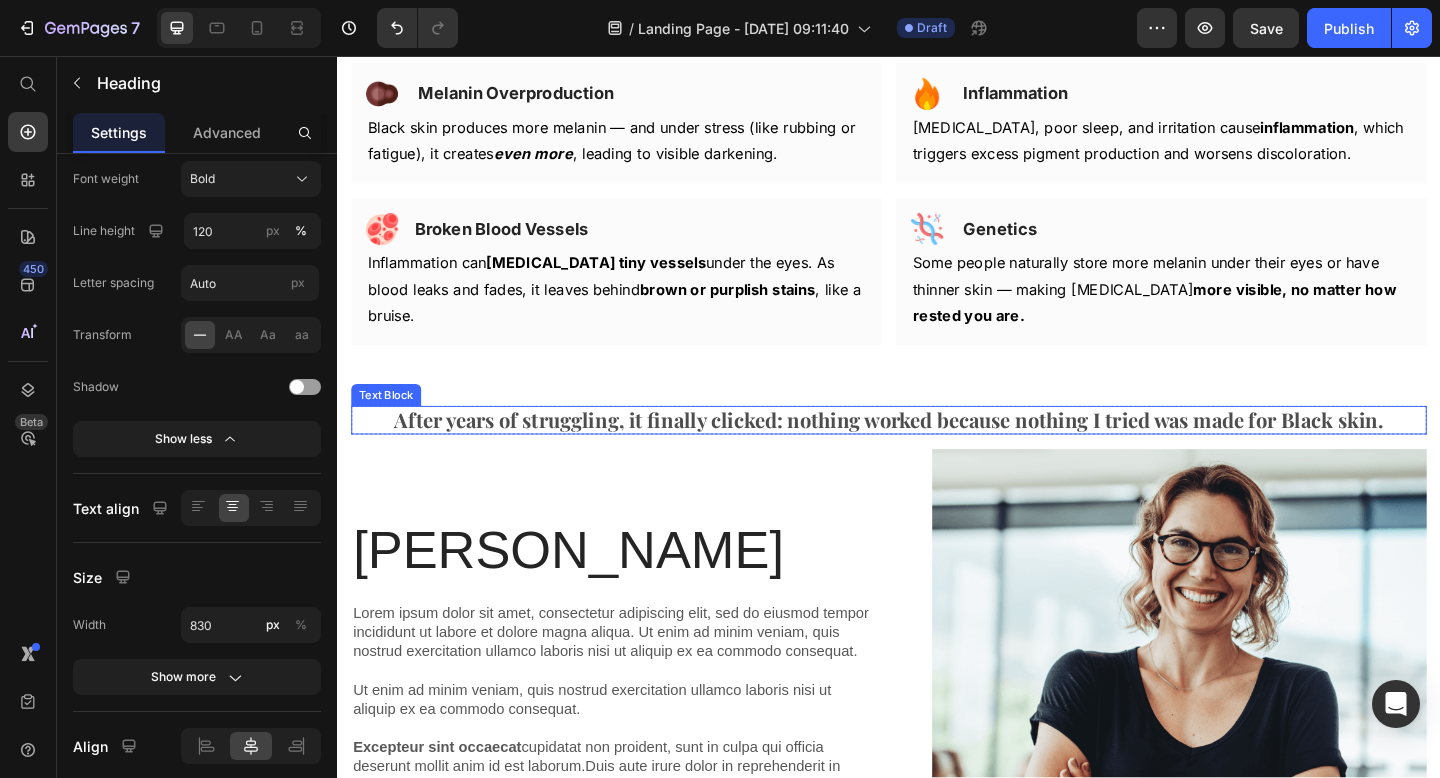 click on "After years of struggling, it finally clicked: nothing worked because nothing I tried was made for Black skin." at bounding box center (937, 452) 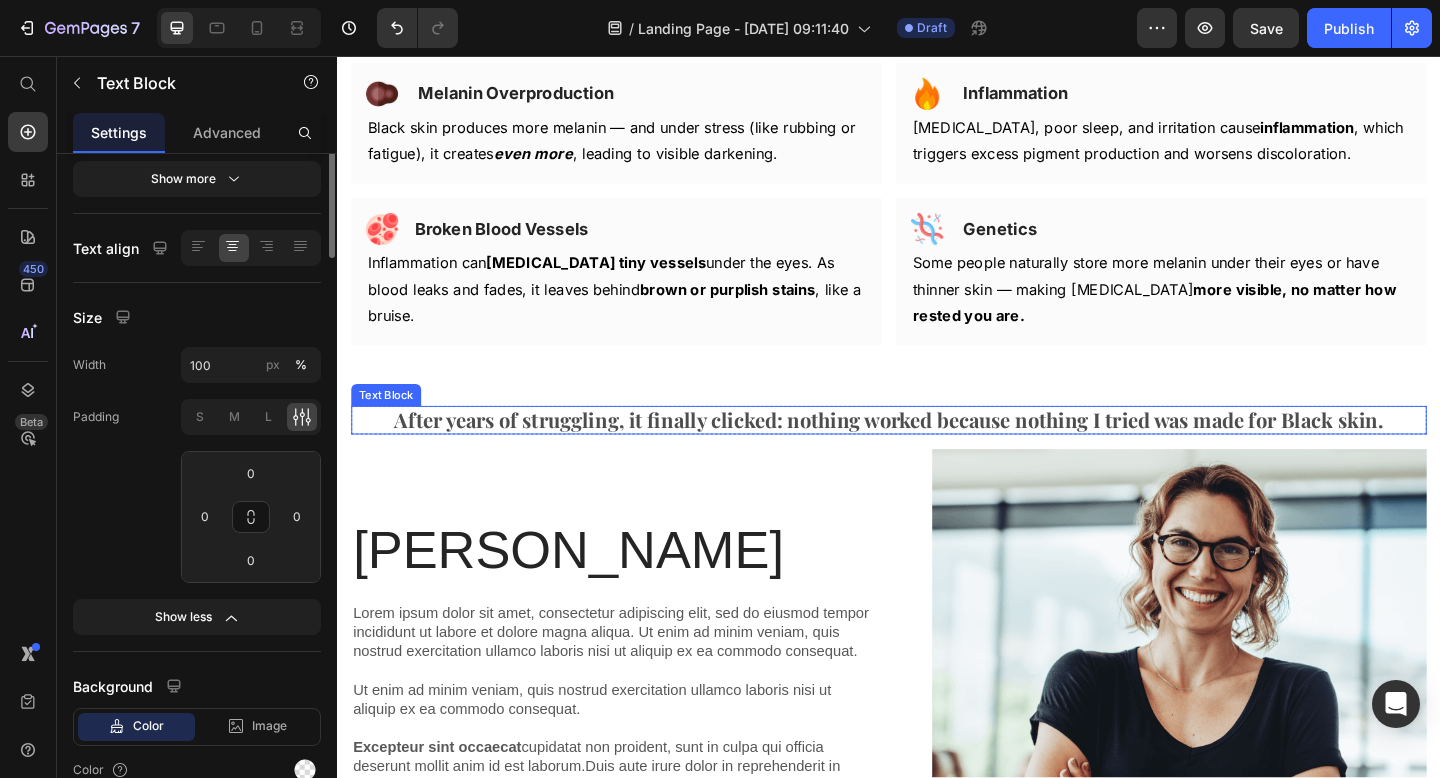 scroll, scrollTop: 0, scrollLeft: 0, axis: both 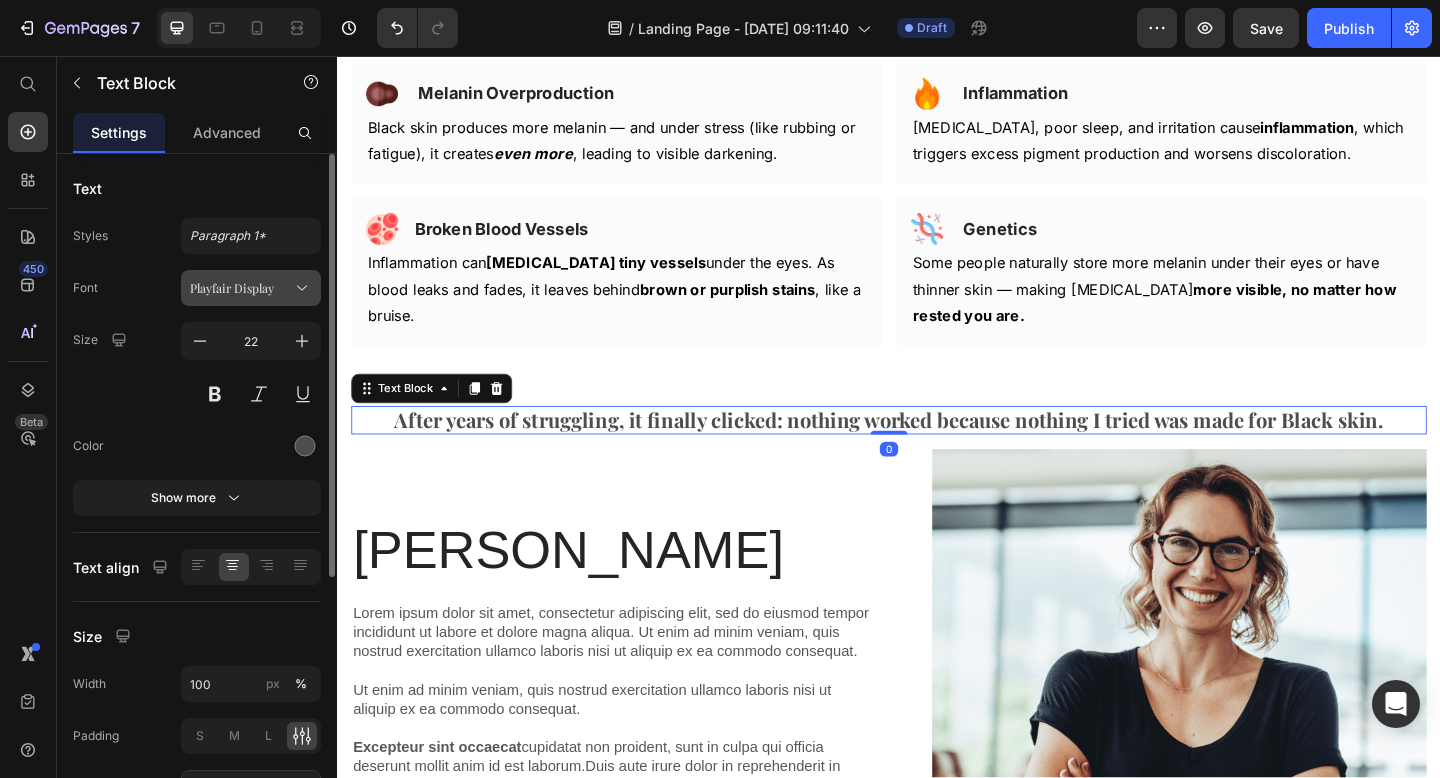 click on "Playfair Display" at bounding box center [241, 288] 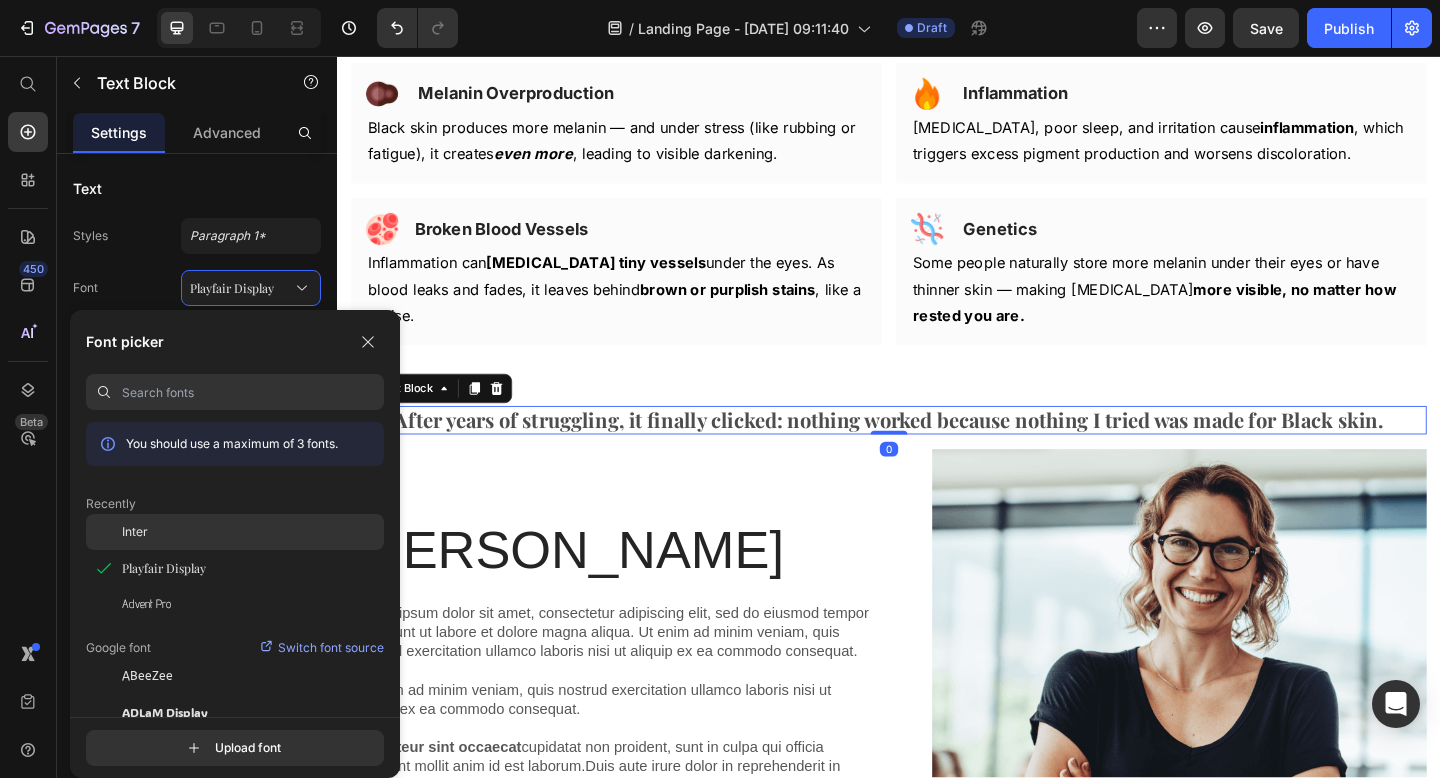 click on "Inter" 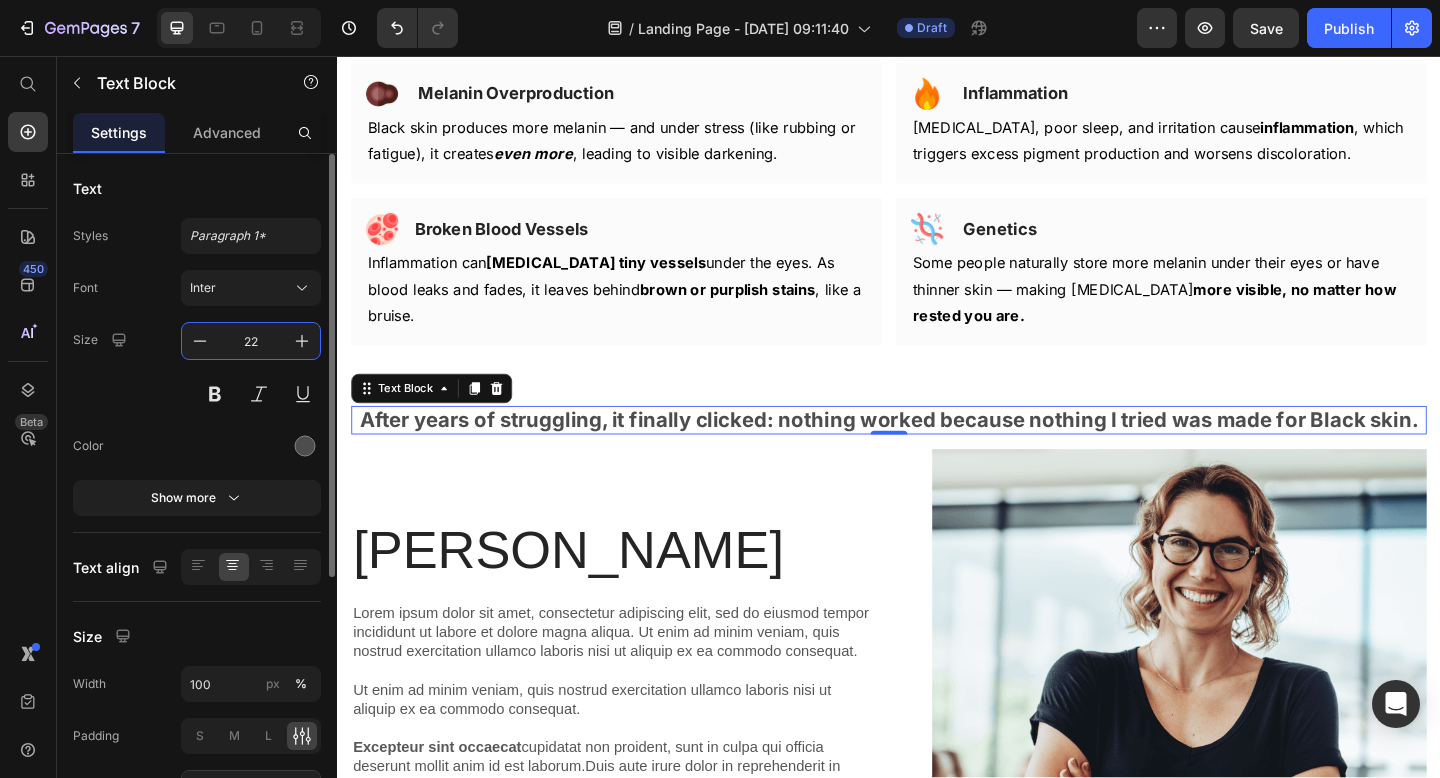 click on "22" at bounding box center [251, 341] 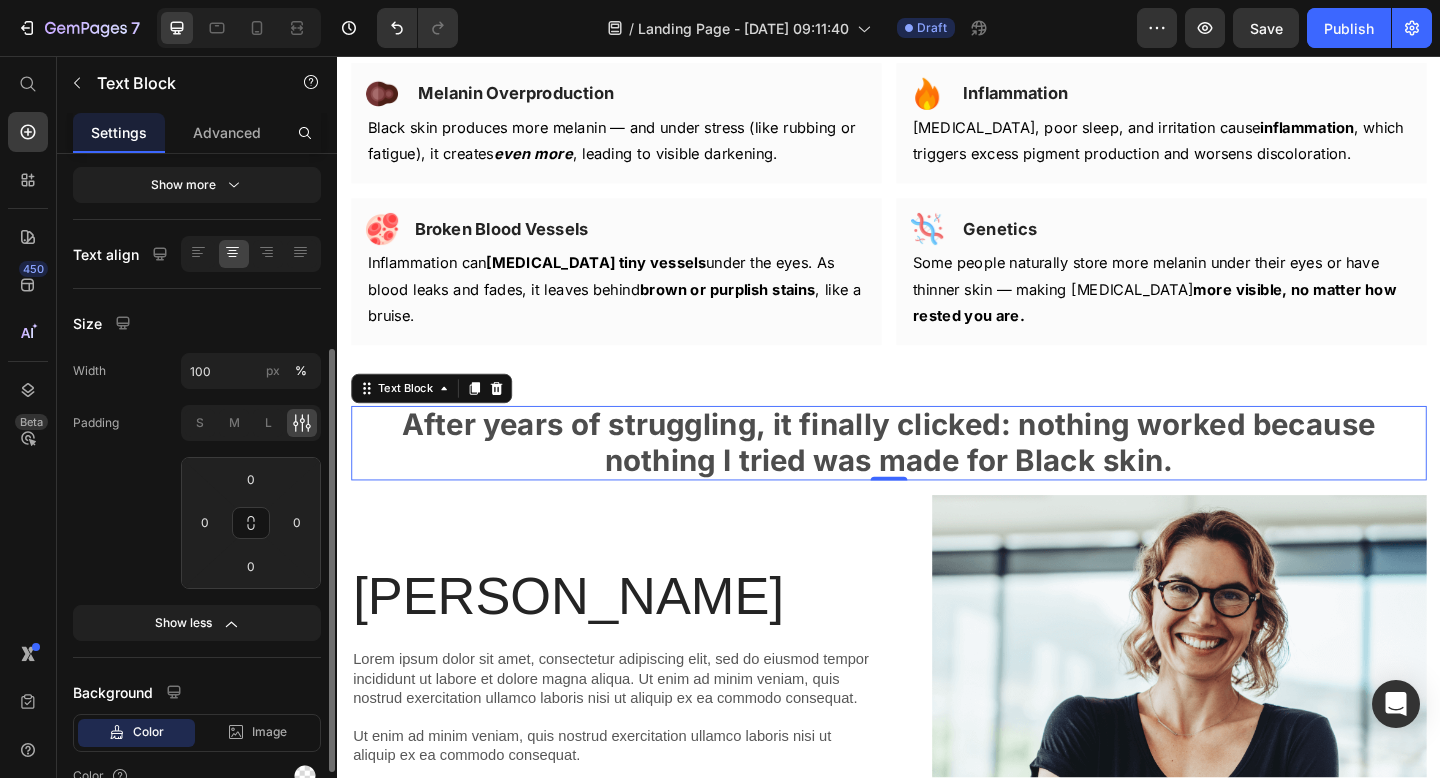 scroll, scrollTop: 310, scrollLeft: 0, axis: vertical 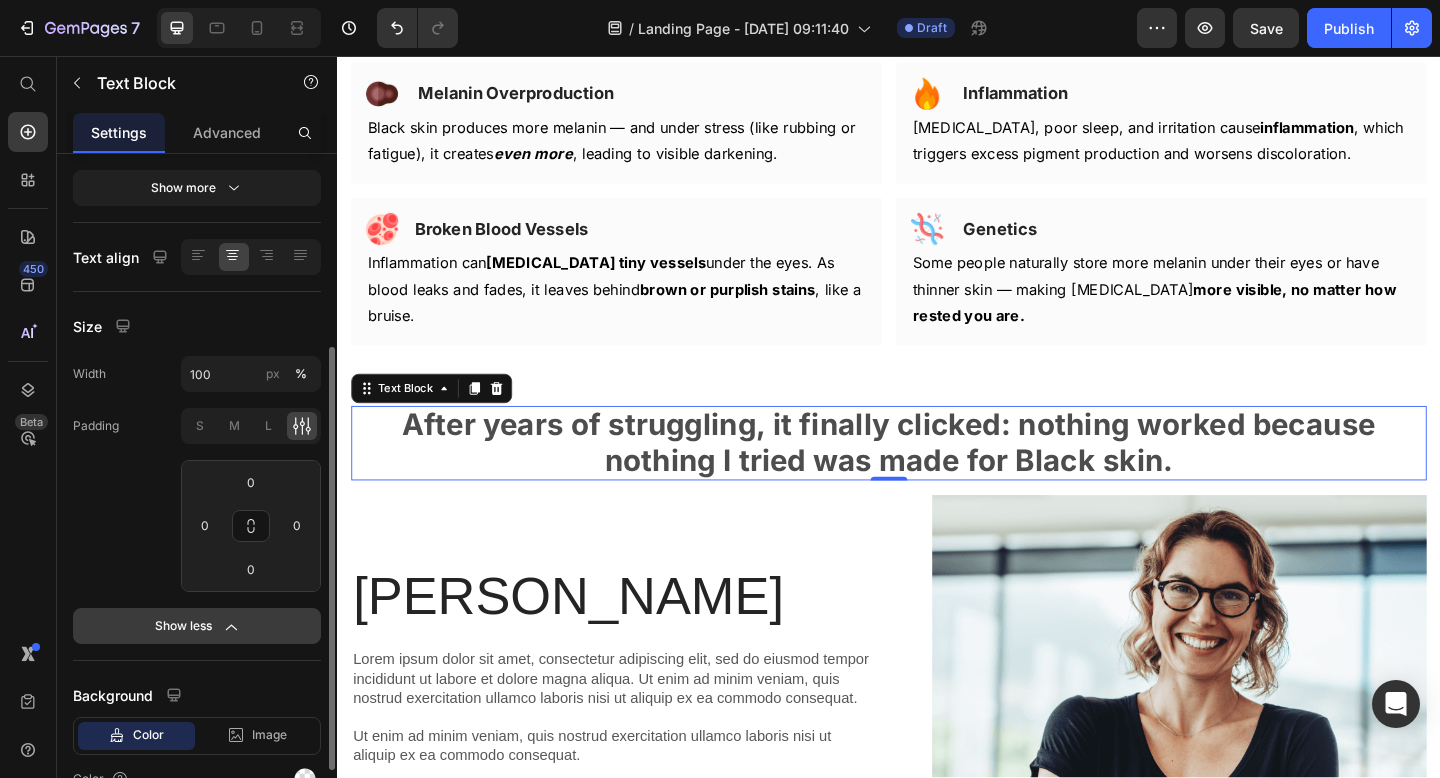 type on "32" 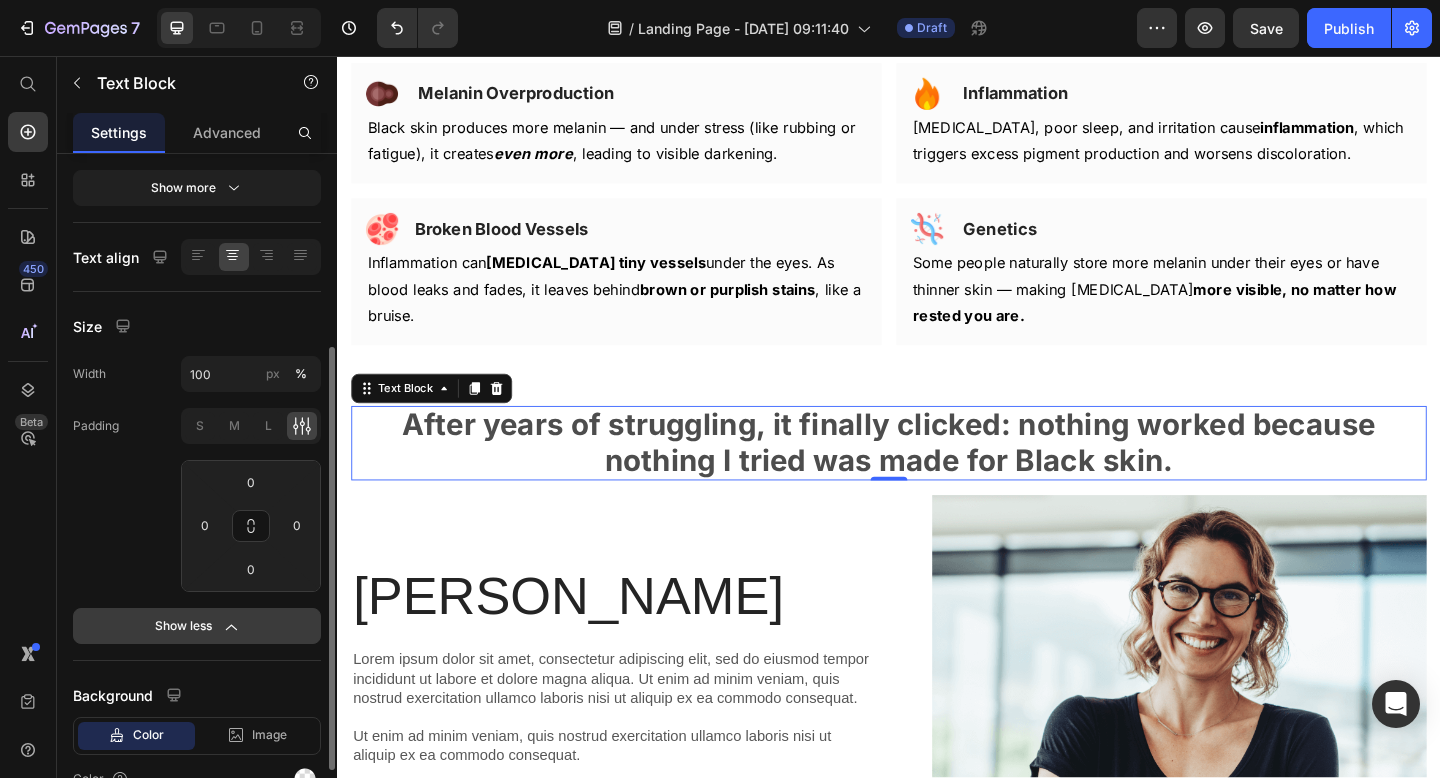 click on "Show less" 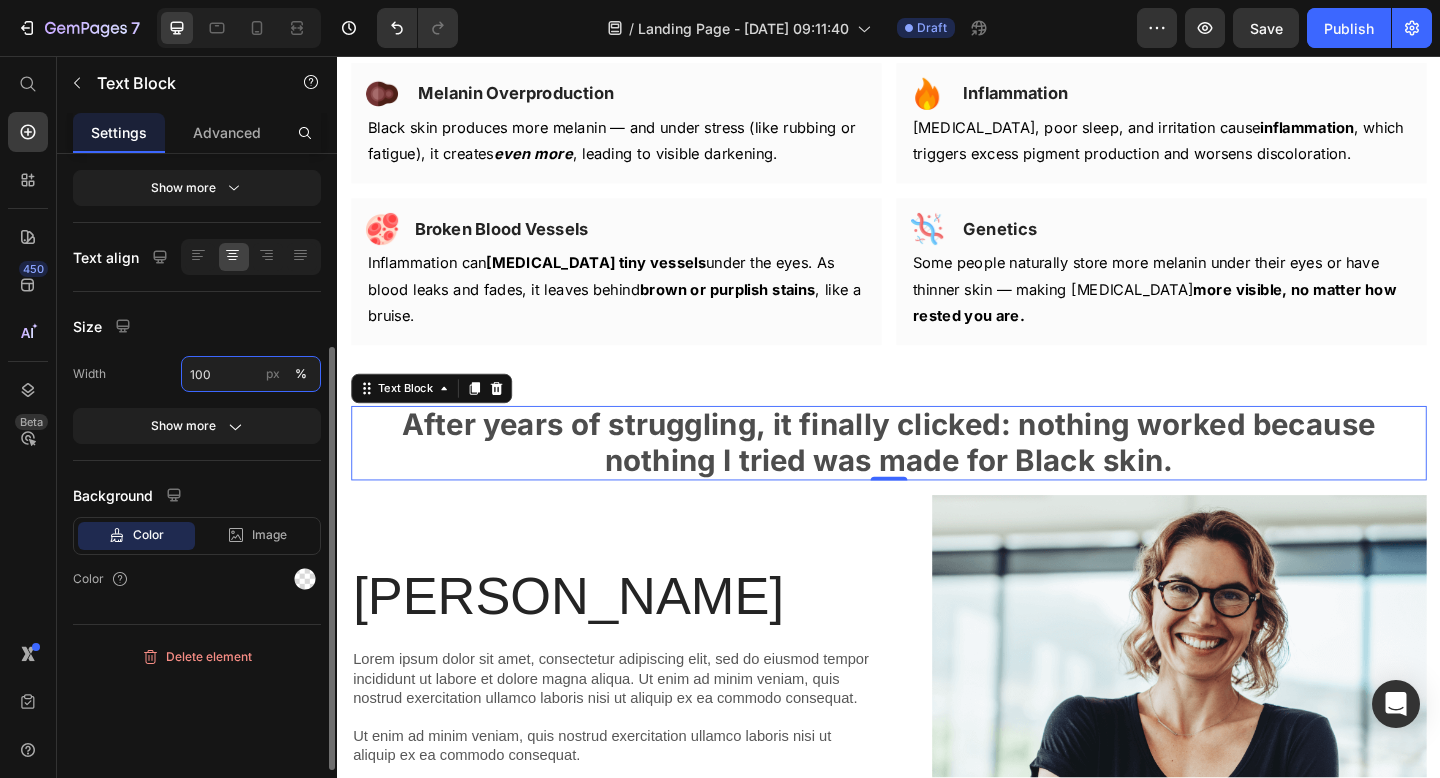 click on "100" at bounding box center (251, 374) 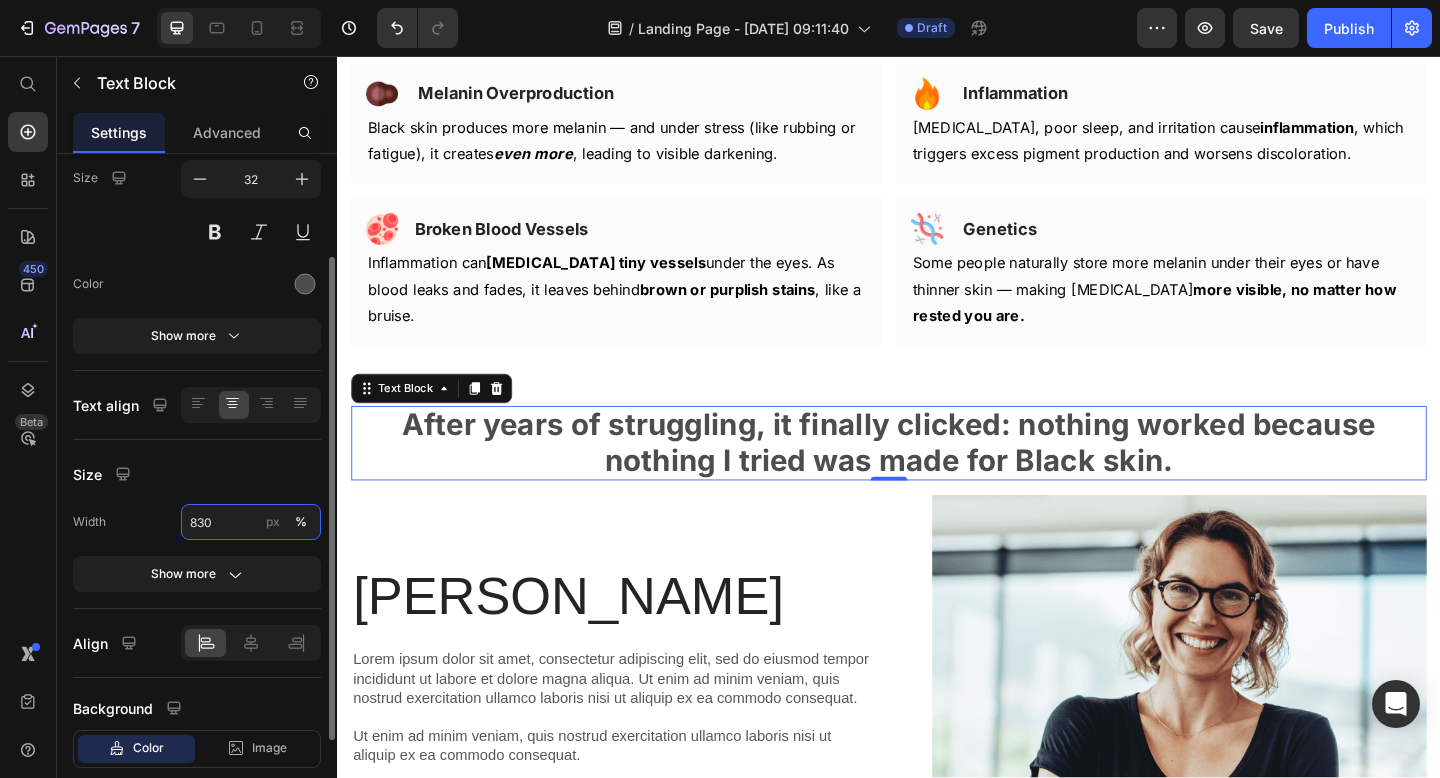 scroll, scrollTop: 155, scrollLeft: 0, axis: vertical 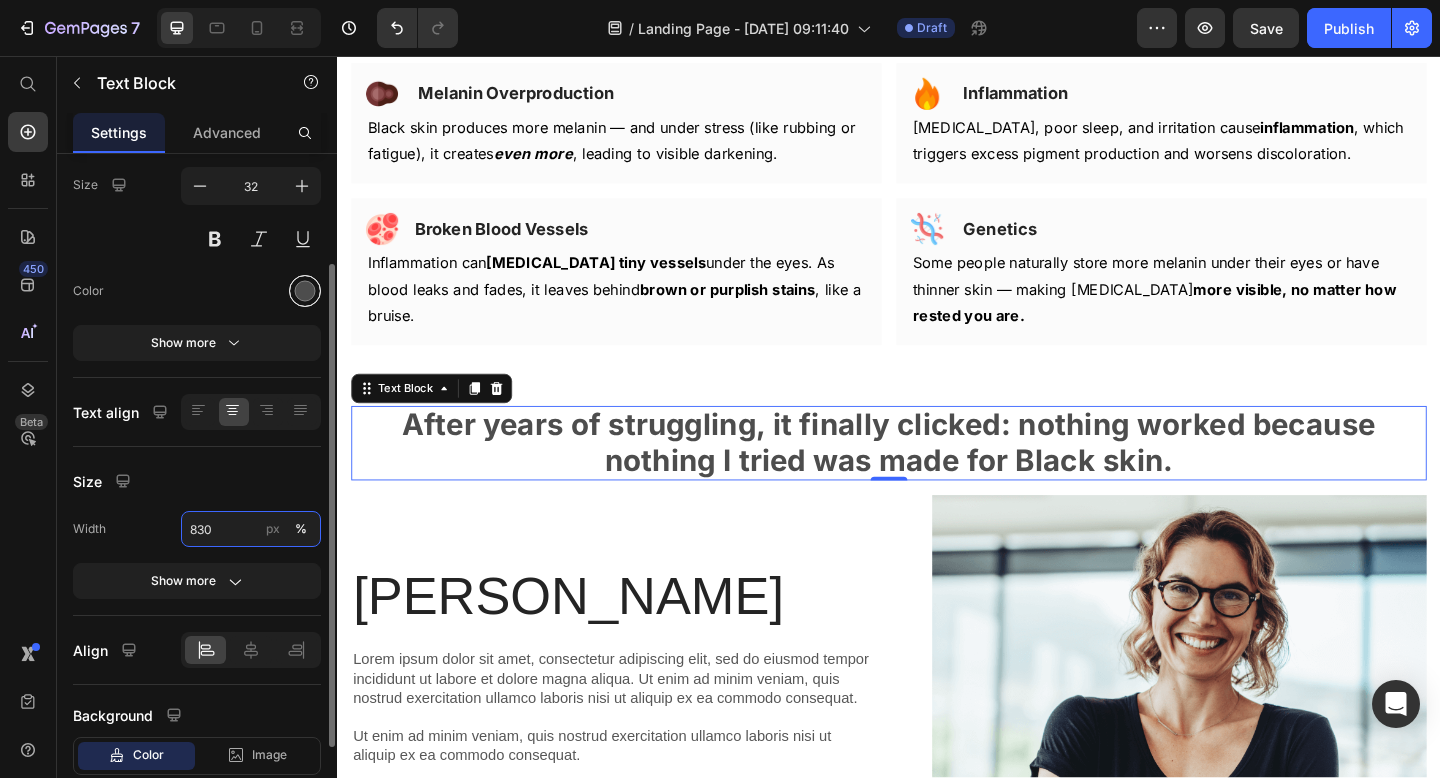 type on "830" 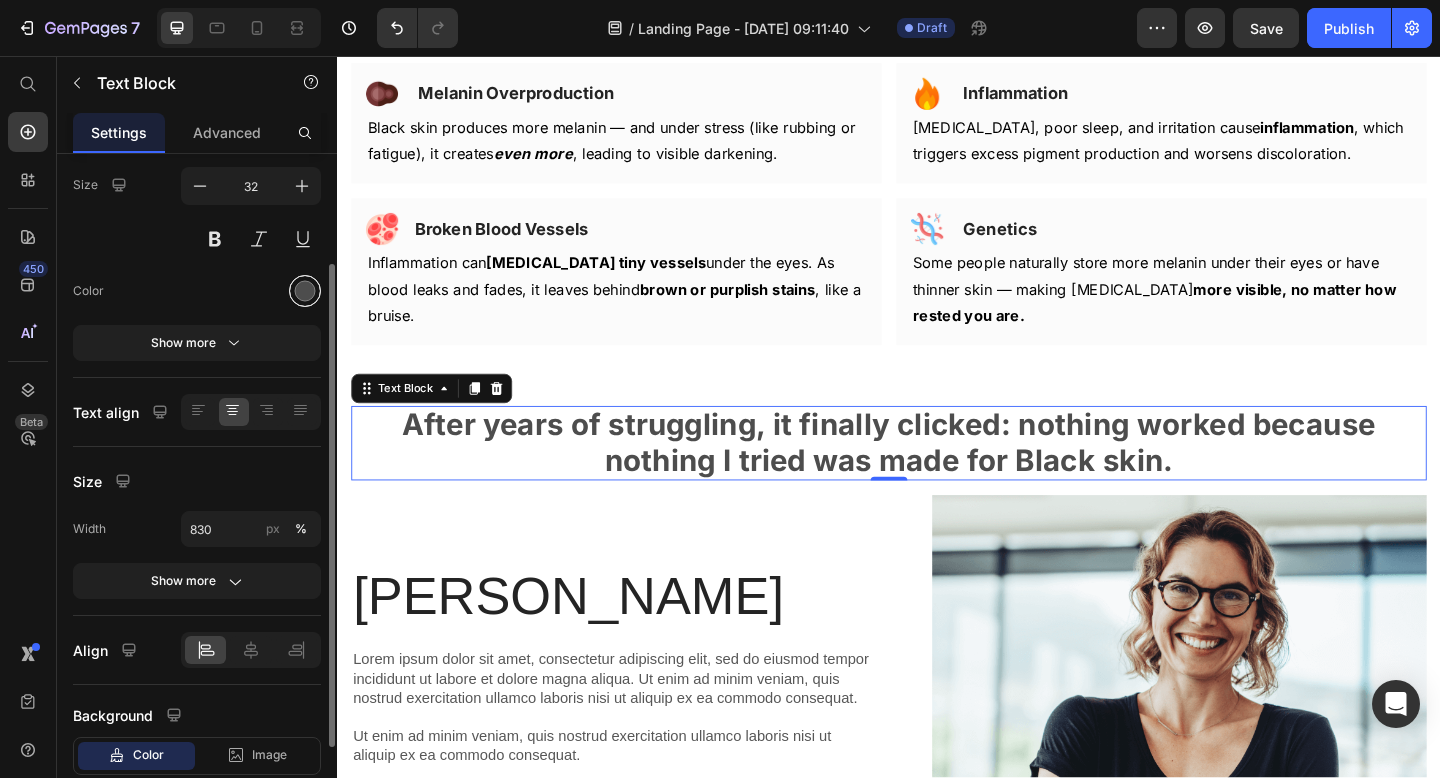 click at bounding box center [305, 291] 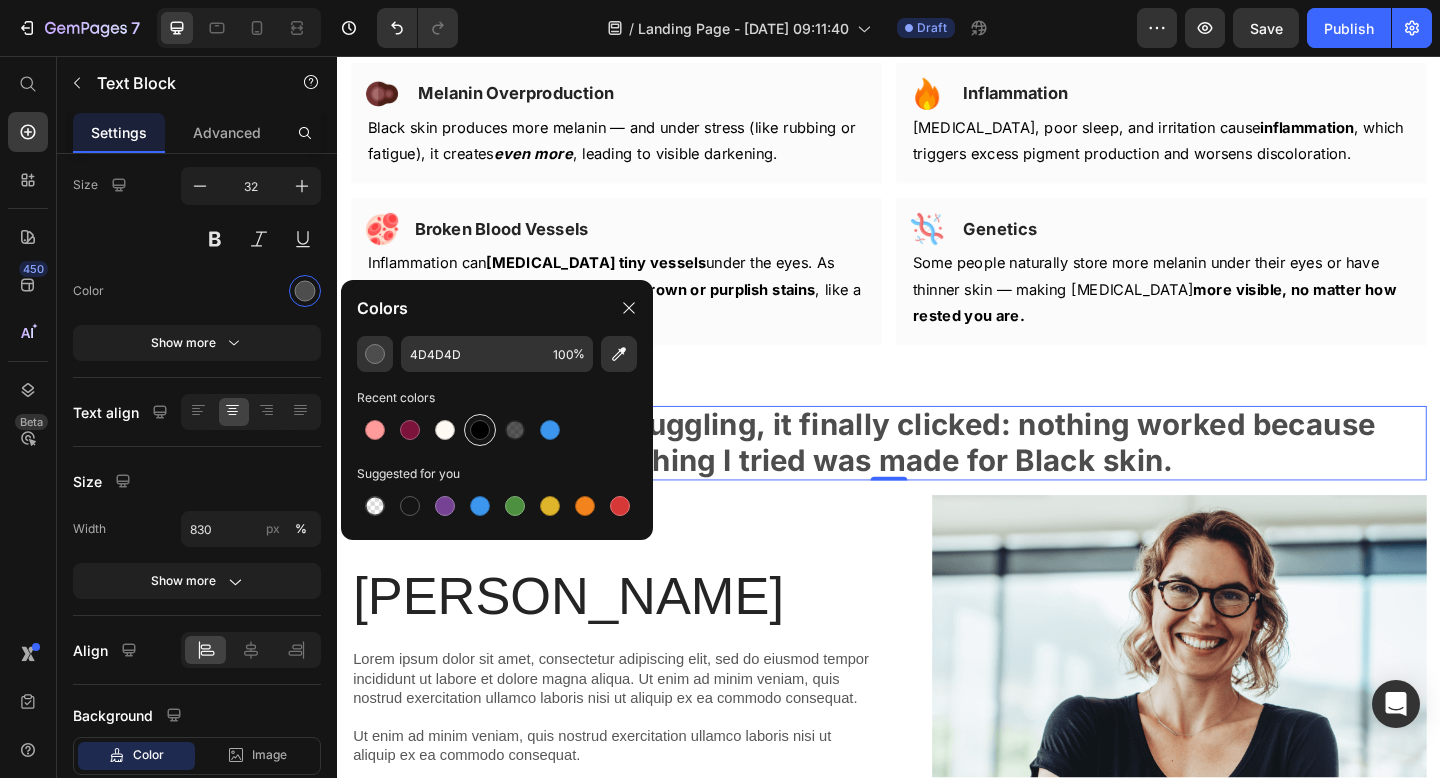 click at bounding box center (480, 430) 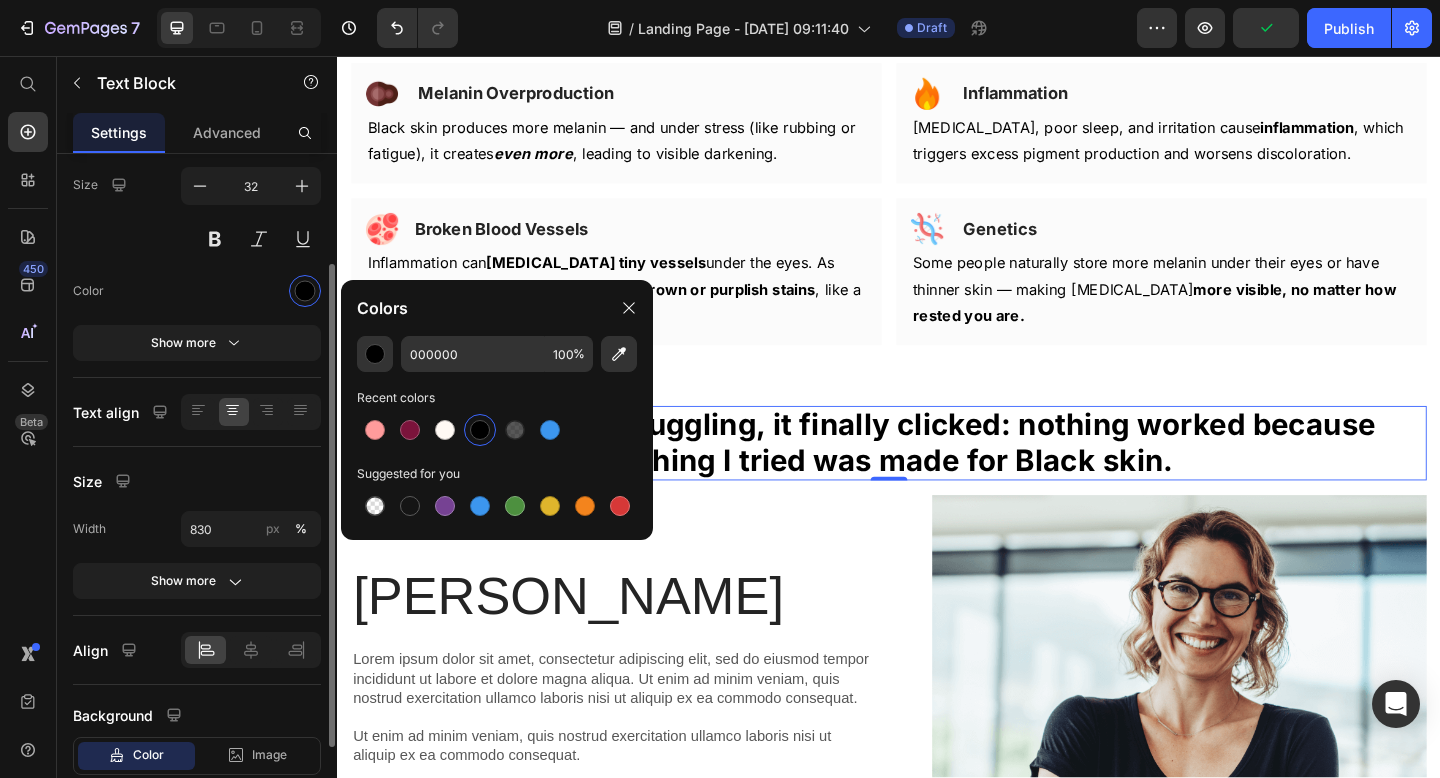 click on "Font Inter Size 32 Color Show more" at bounding box center [197, 238] 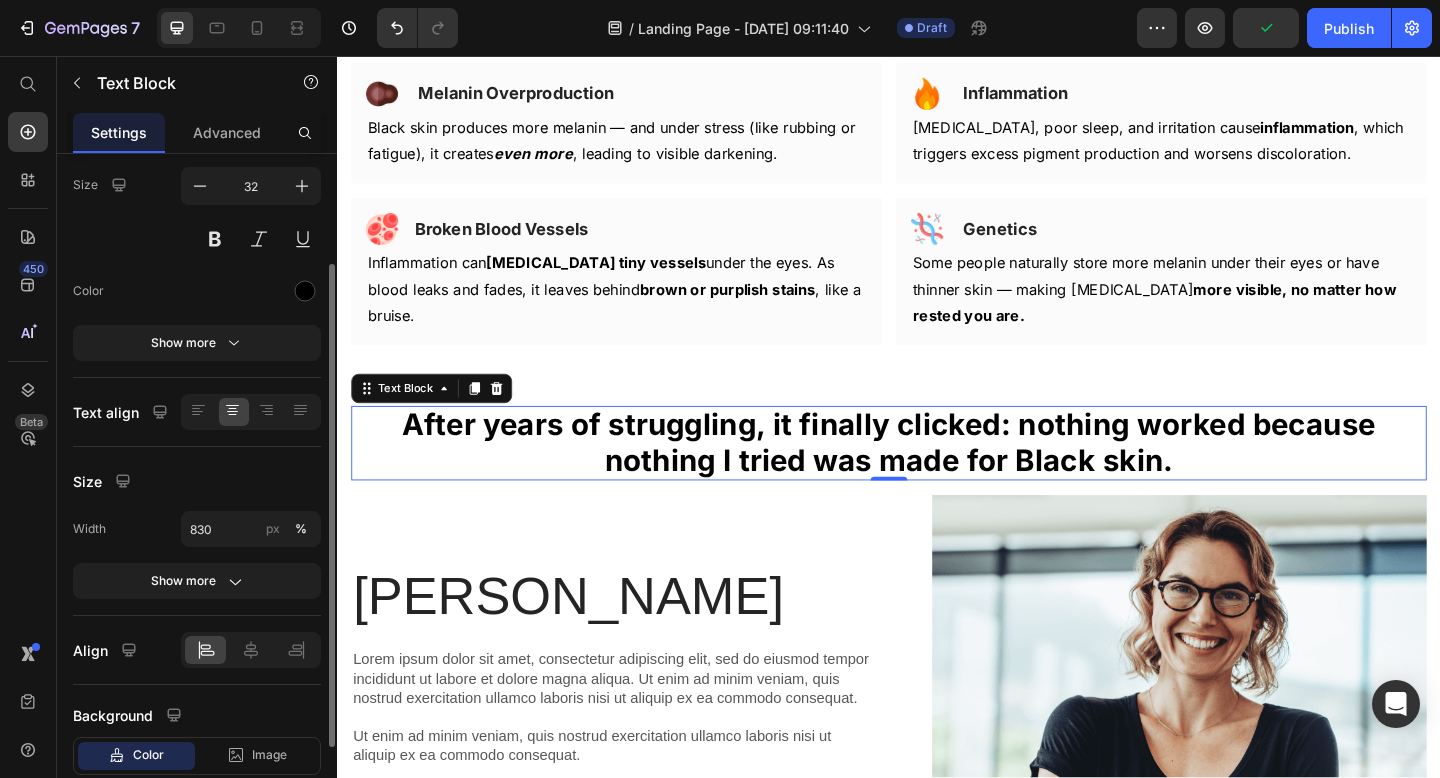 click on "Font Inter Size 32 Color Show more" at bounding box center (197, 238) 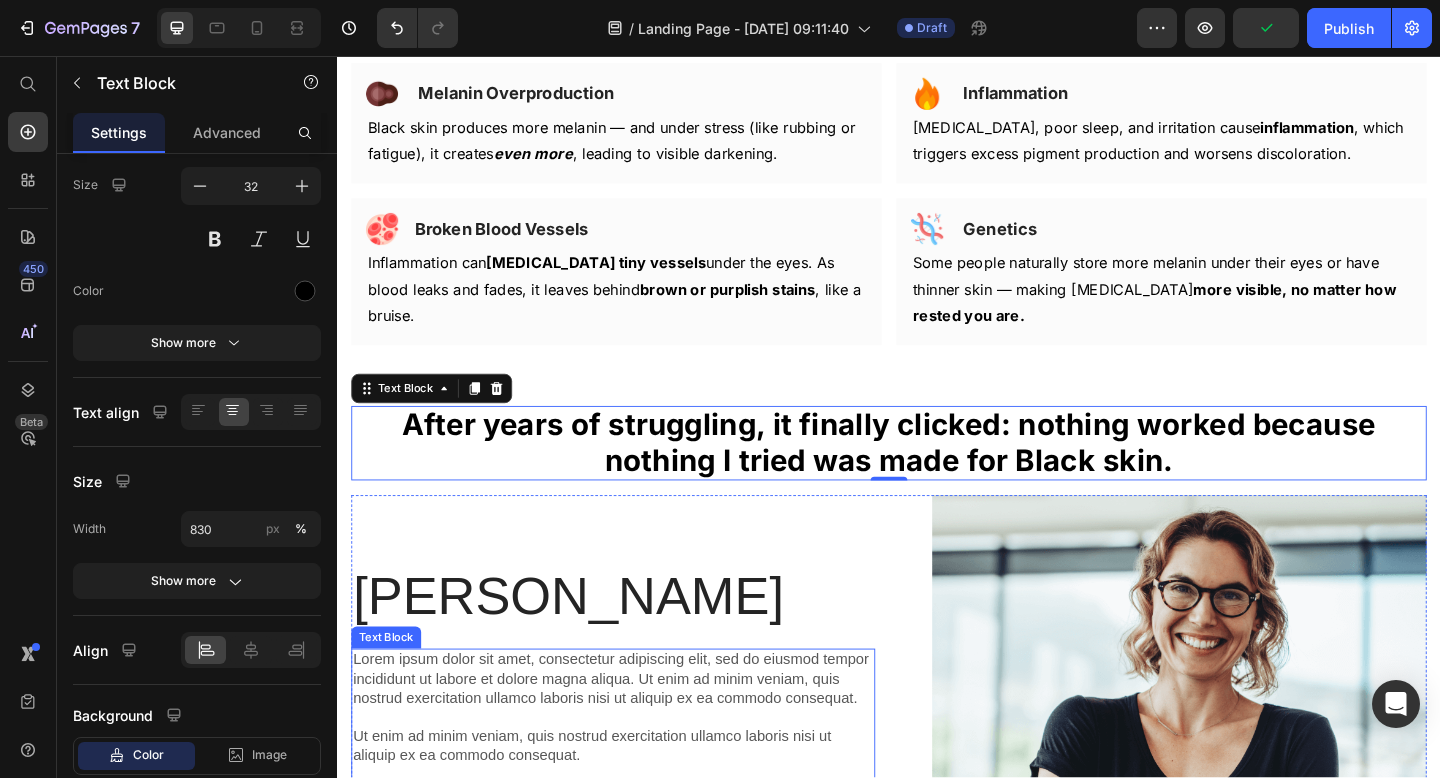 click on "Lorem ipsum dolor sit amet, consectetur adipiscing elit, sed do eiusmod tempor incididunt ut labore et dolore magna aliqua. Ut enim ad minim veniam, quis nostrud exercitation ullamco laboris nisi ut aliquip ex ea commodo consequat. Ut enim ad minim veniam, quis nostrud exercitation ullamco laboris nisi ut aliquip ex ea commodo consequat. Excepteur sint occaecat  cupidatat non proident, sunt in culpa qui officia deserunt mollit anim id est laborum.Duis aute irure dolor in reprehenderit in voluptate  velit esse cillum  dolore eu fugiat nulla pariatur. Excepteur sint occaecat cupidatat non proident, sunt in culpa qui officia deserunt mollit anim id est laborum. Duis aute irure dolor in reprehenderit" at bounding box center [637, 848] 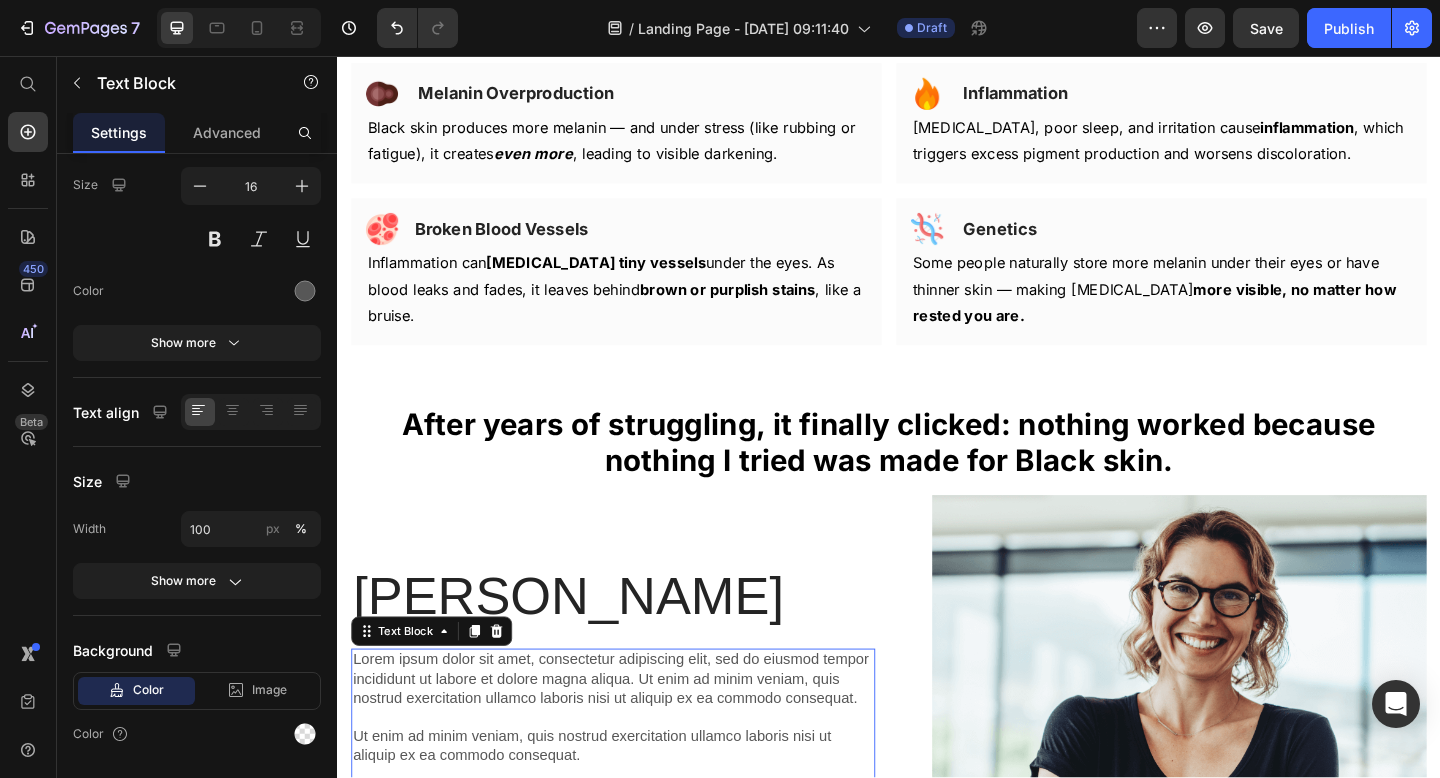 scroll, scrollTop: 3155, scrollLeft: 0, axis: vertical 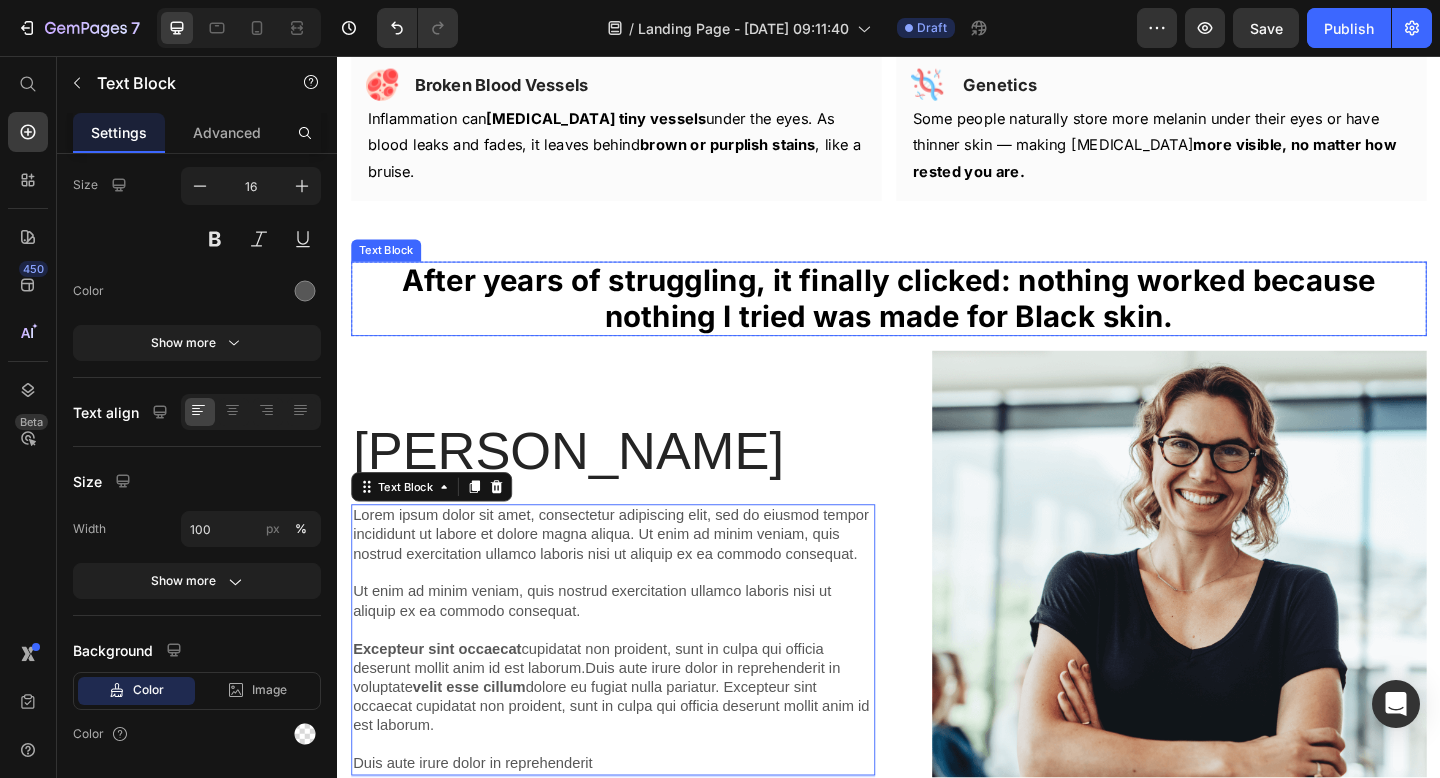 click on "After years of struggling, it finally clicked: nothing worked because nothing I tried was made for Black skin." at bounding box center (937, 319) 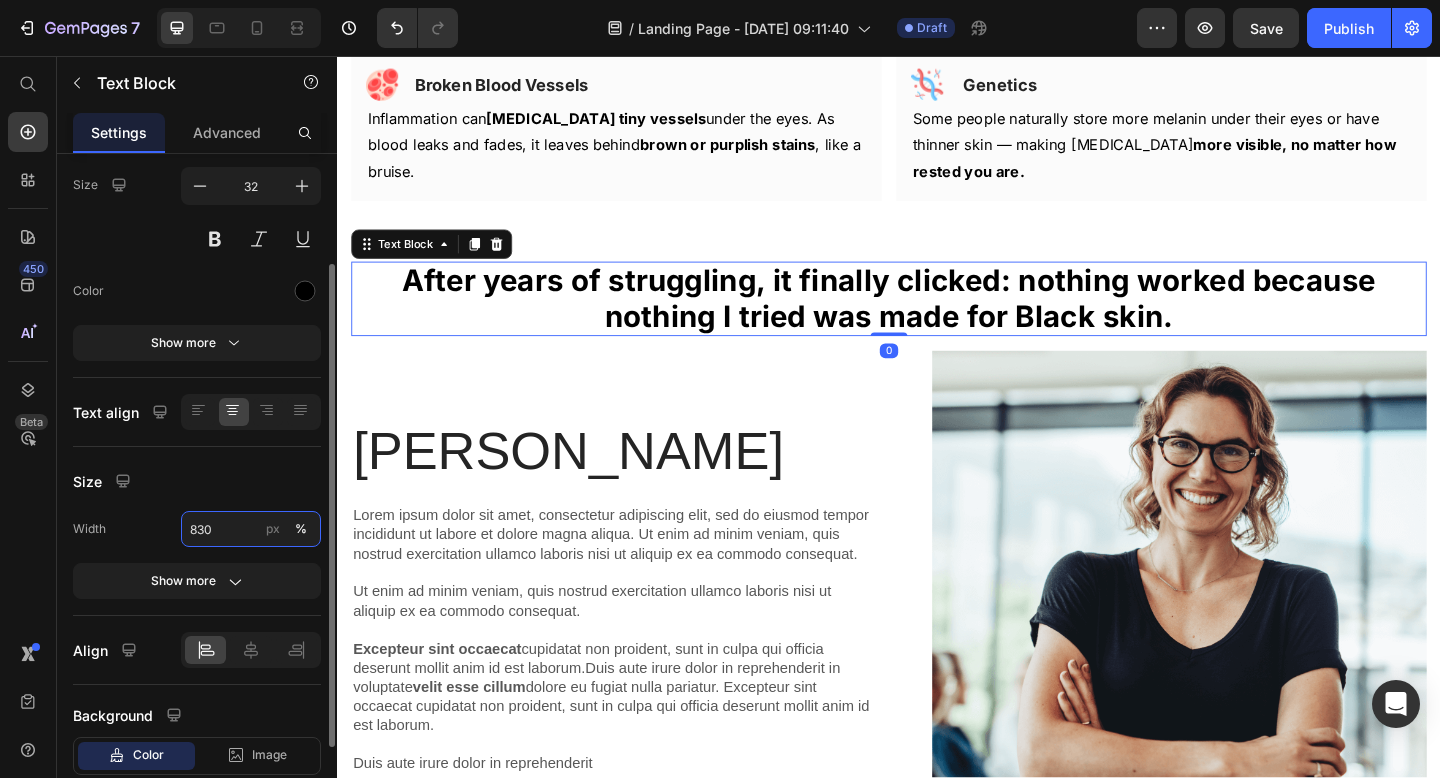 click on "830" at bounding box center [251, 529] 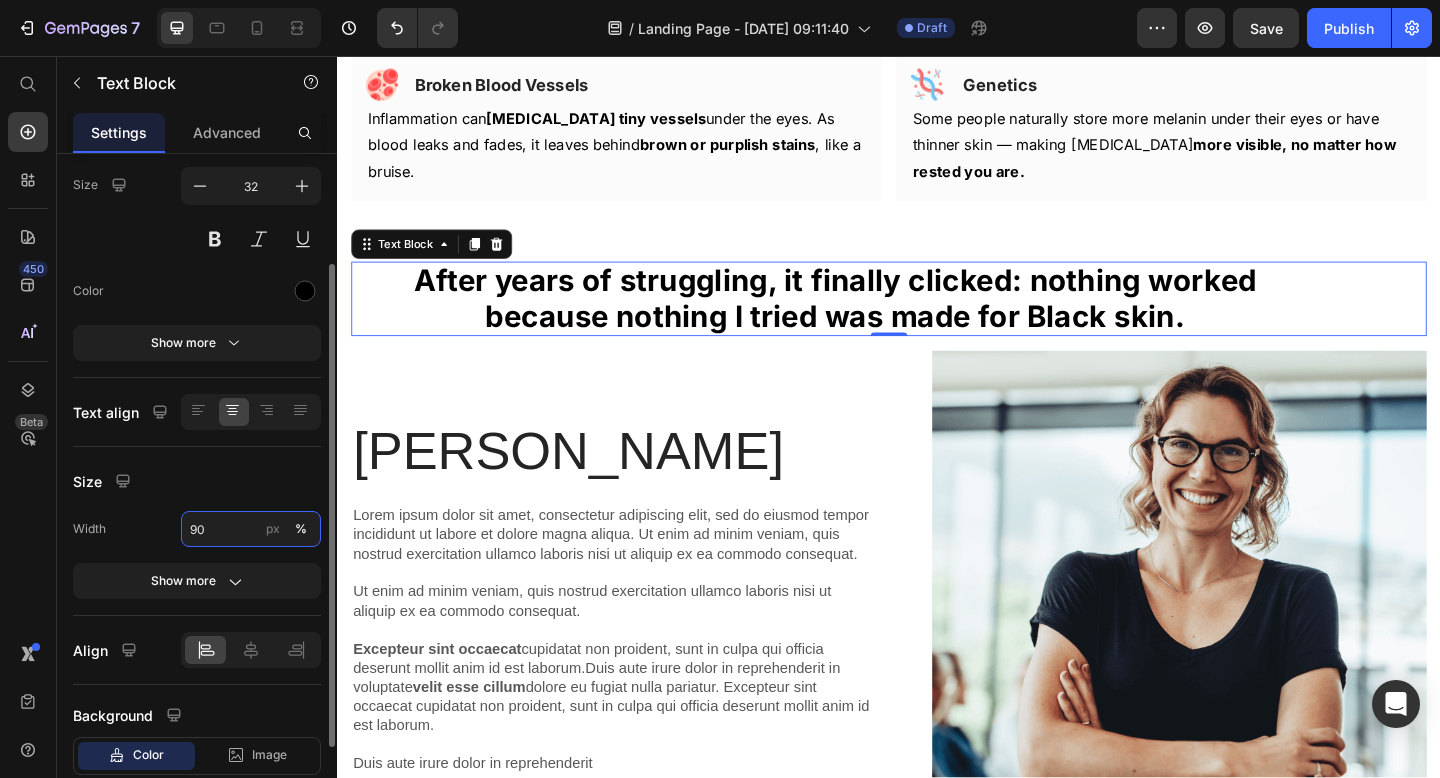 type on "900" 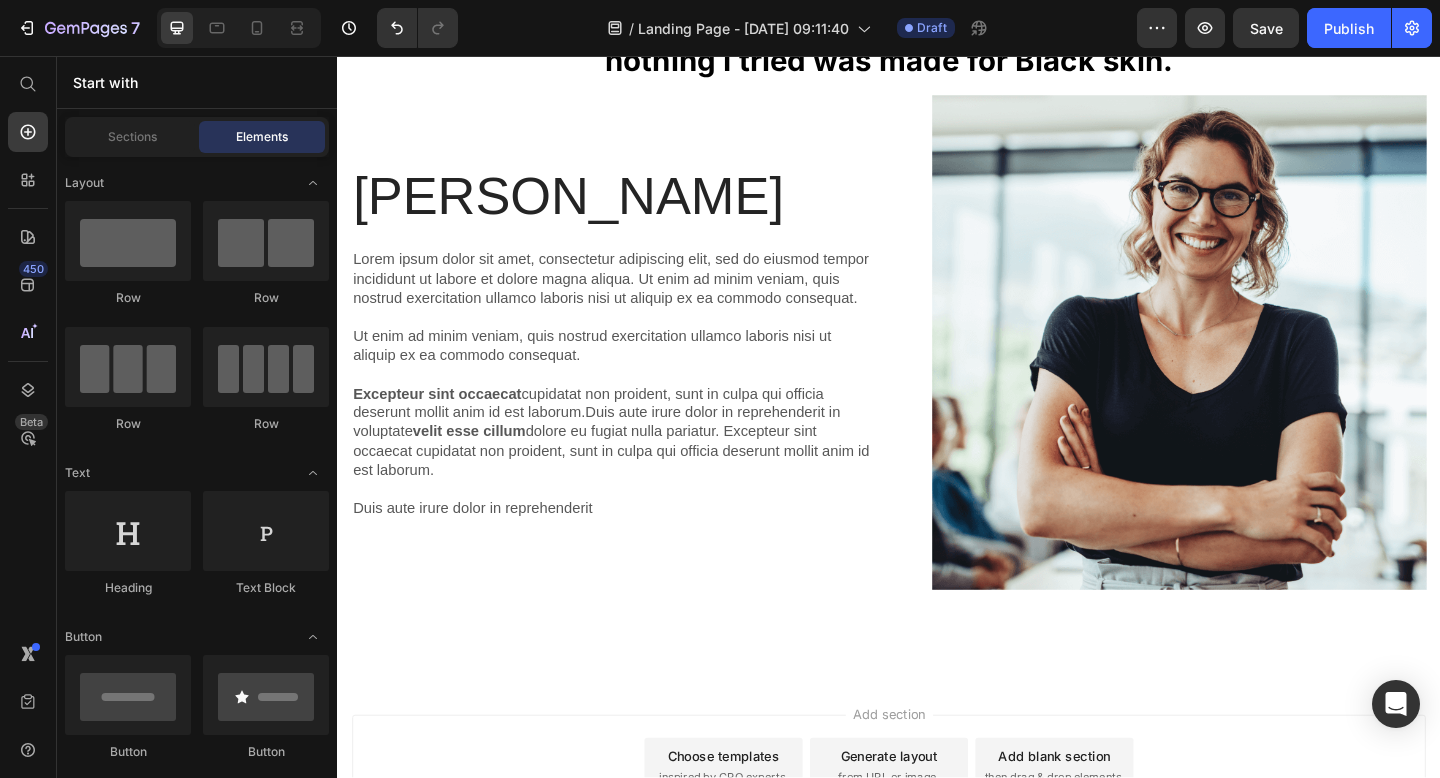 click on "Add section Choose templates inspired by CRO experts Generate layout from URL or image Add blank section then drag & drop elements" at bounding box center [937, 856] 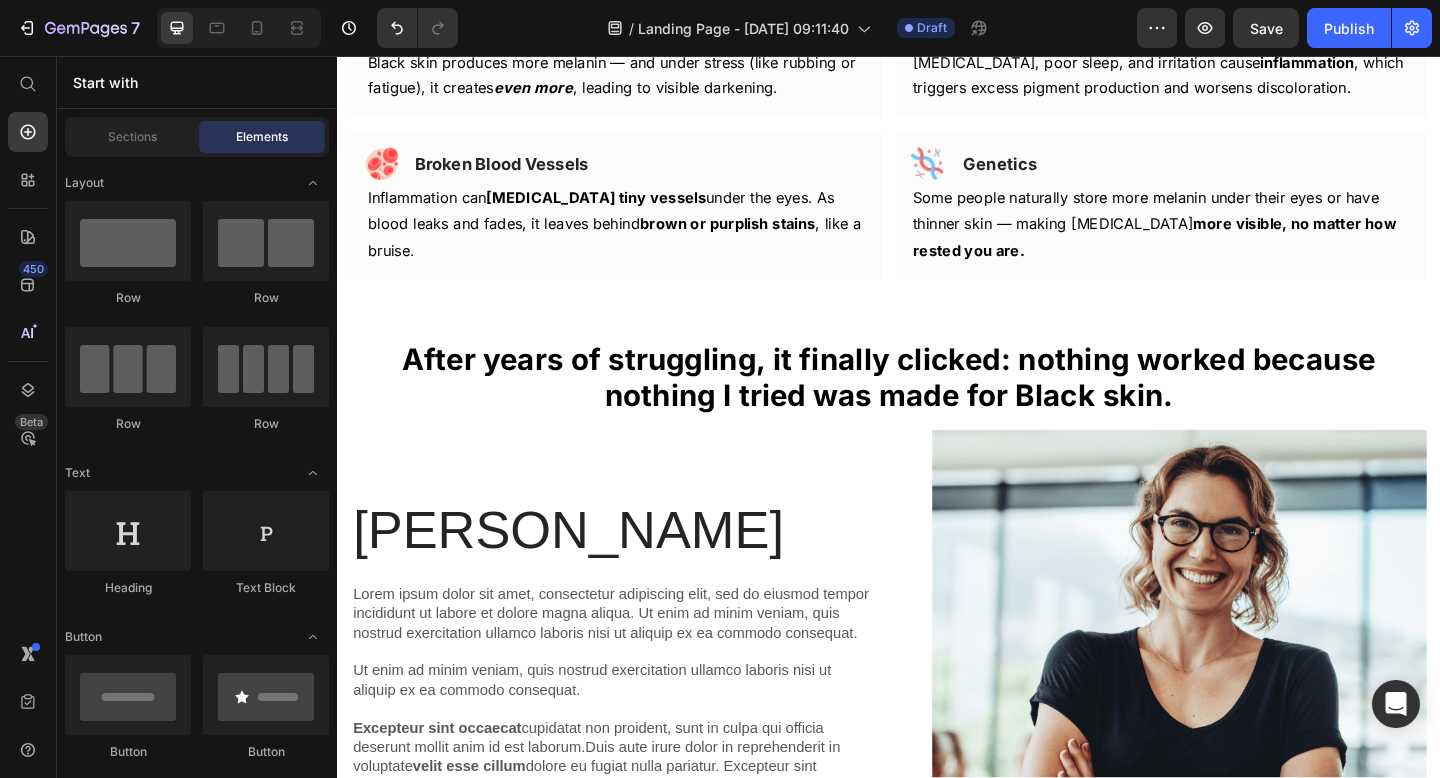 scroll, scrollTop: 3070, scrollLeft: 0, axis: vertical 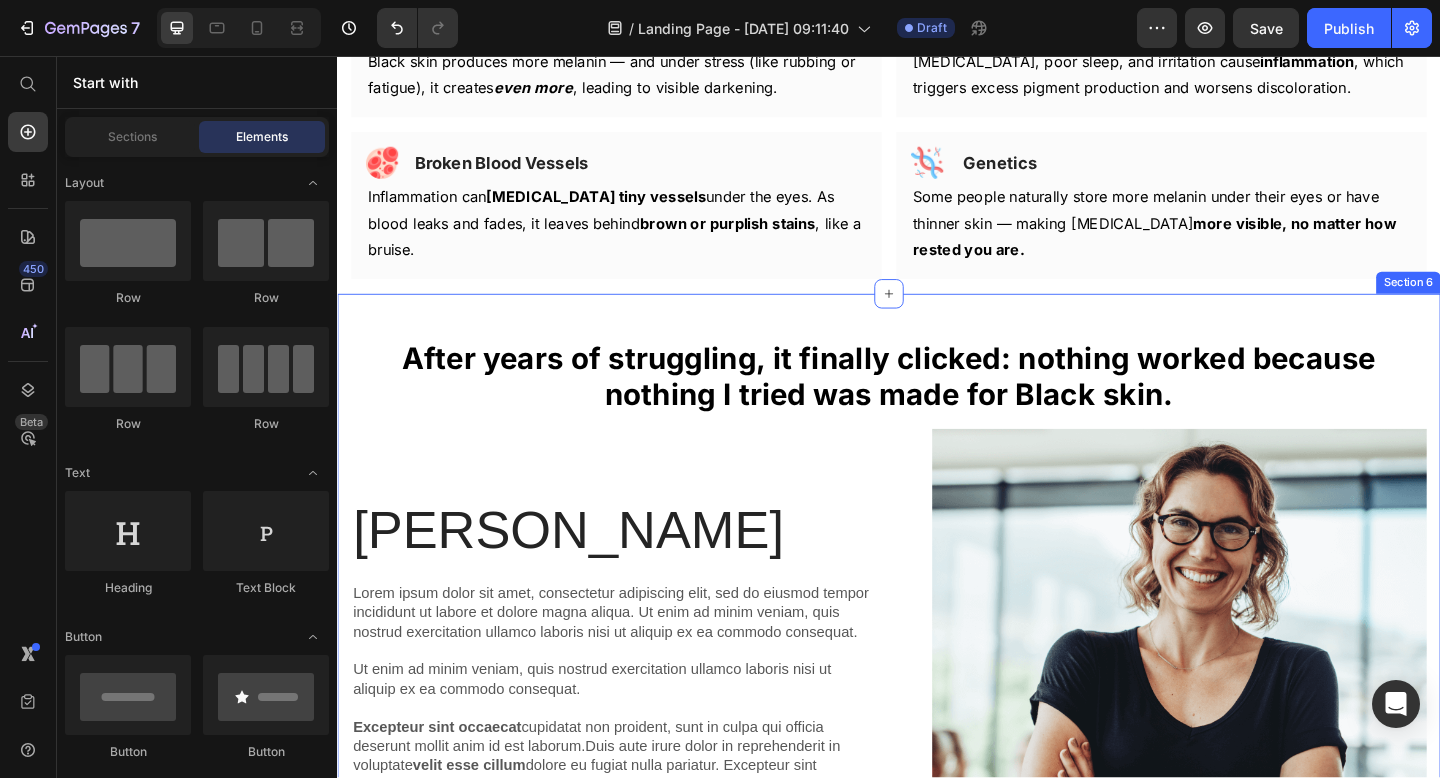 click on "After years of struggling, it finally clicked: nothing worked because nothing I tried was made for Black skin." at bounding box center (937, 404) 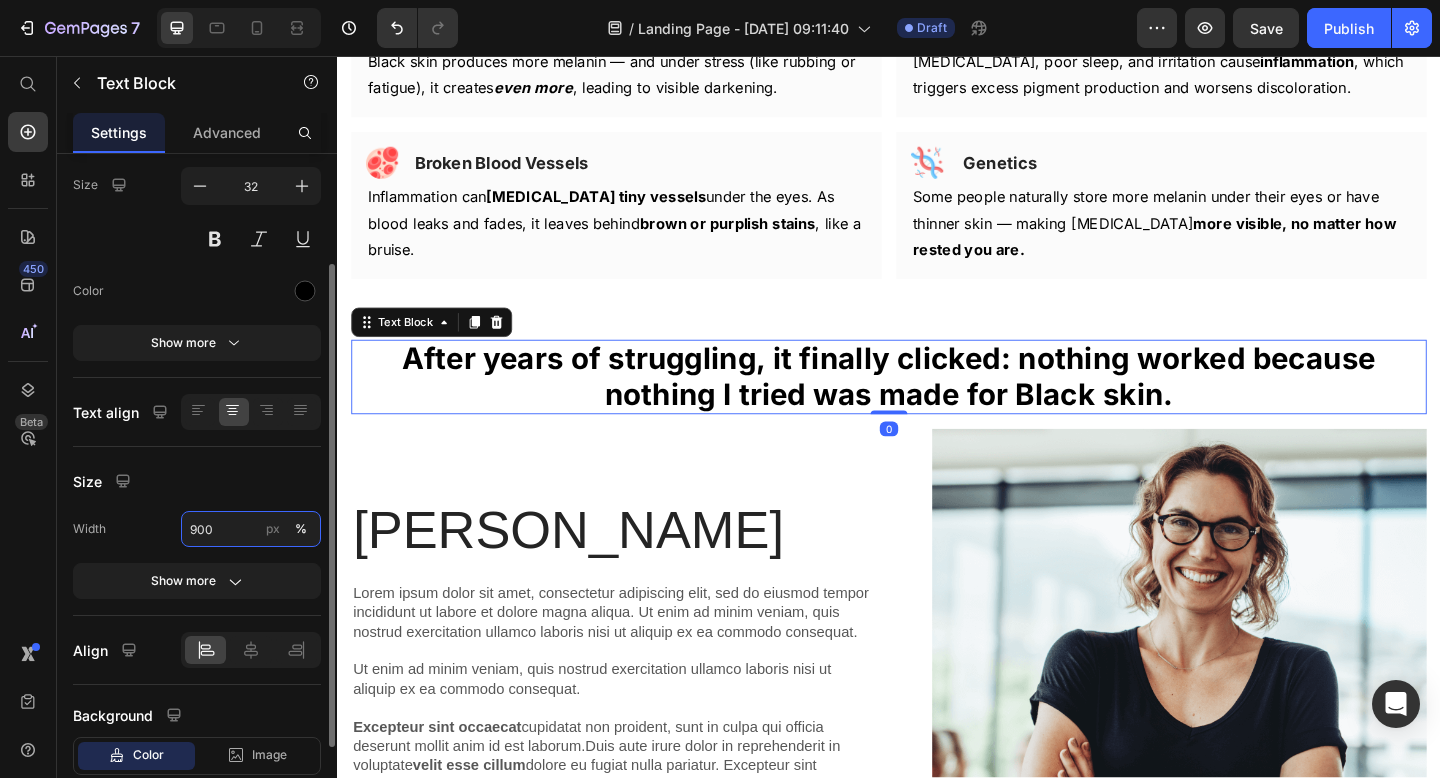 click on "900" at bounding box center [251, 529] 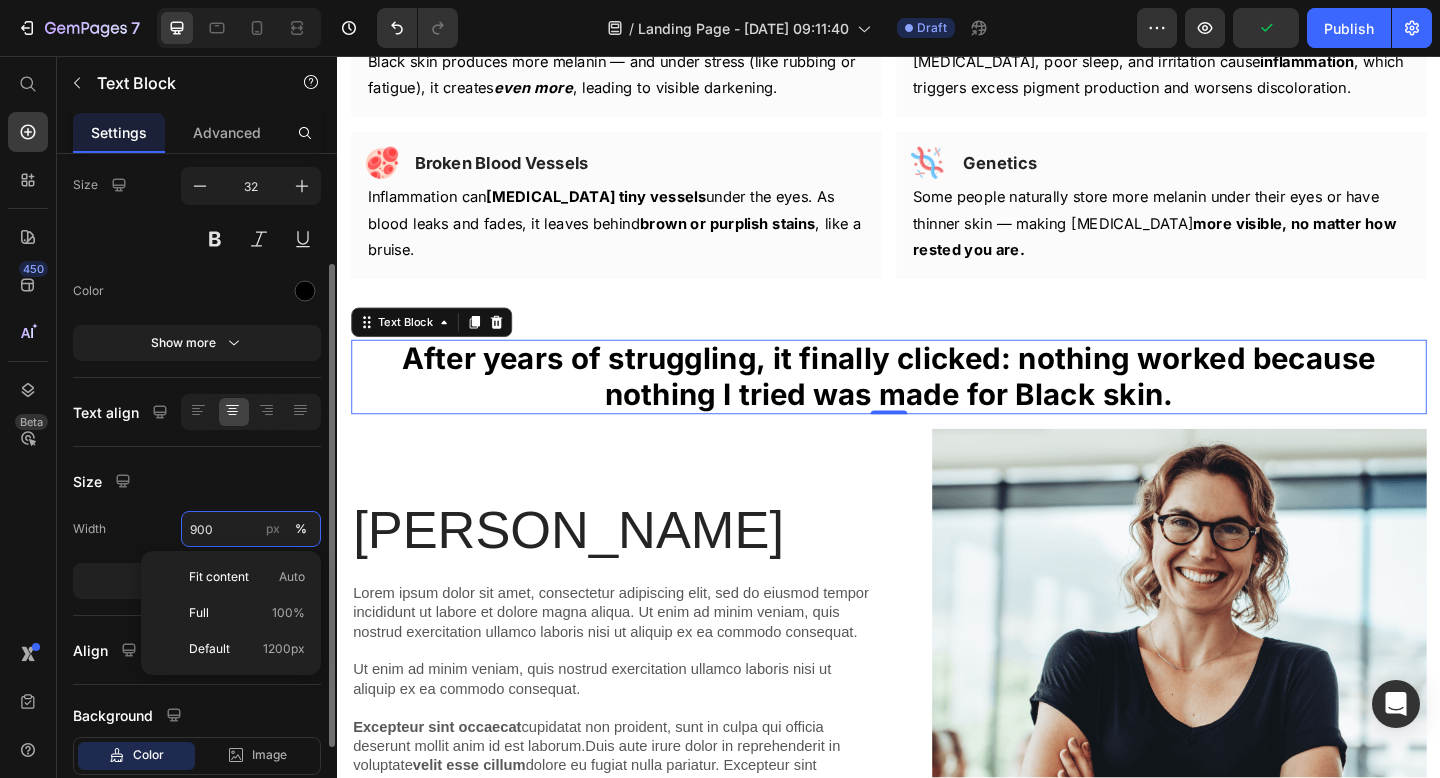 click on "900" at bounding box center (251, 529) 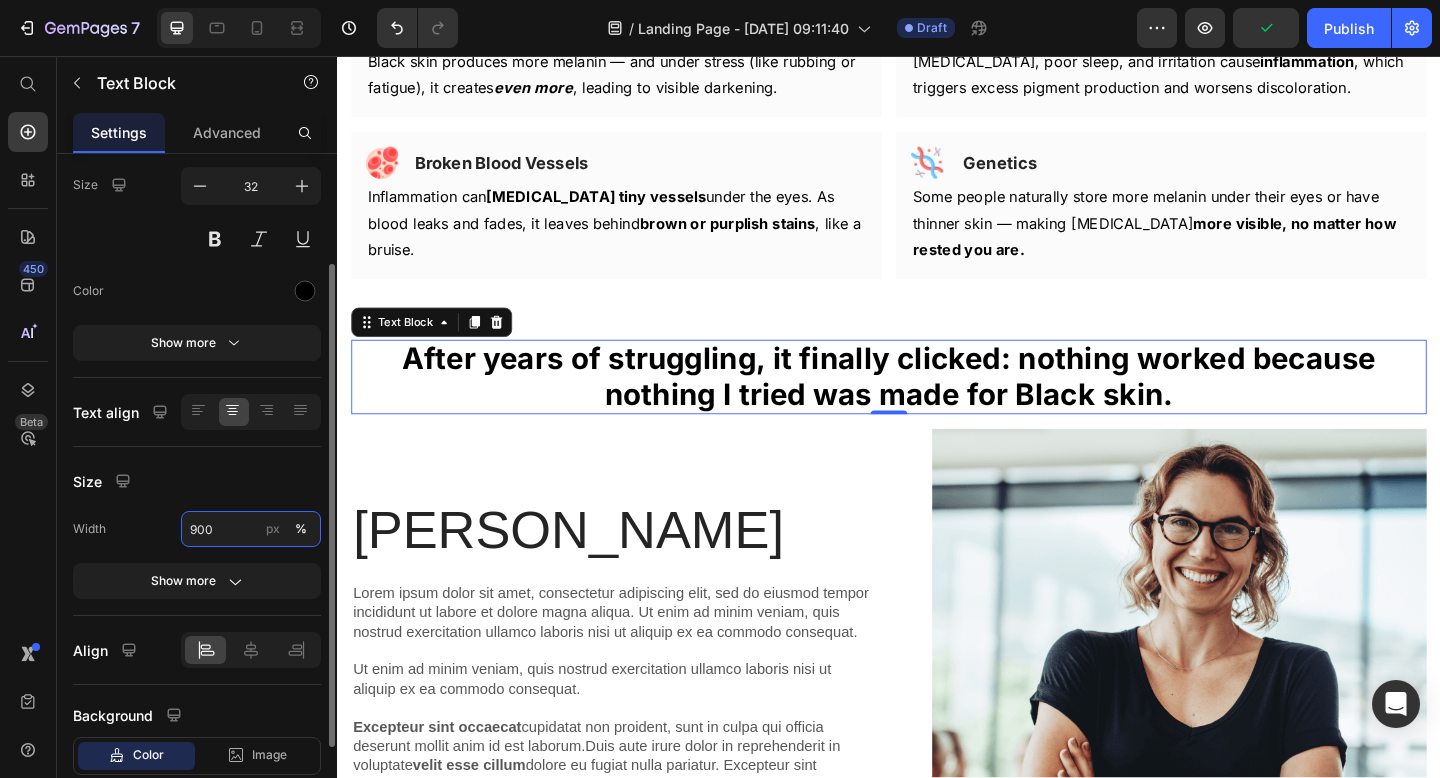 drag, startPoint x: 229, startPoint y: 529, endPoint x: 169, endPoint y: 529, distance: 60 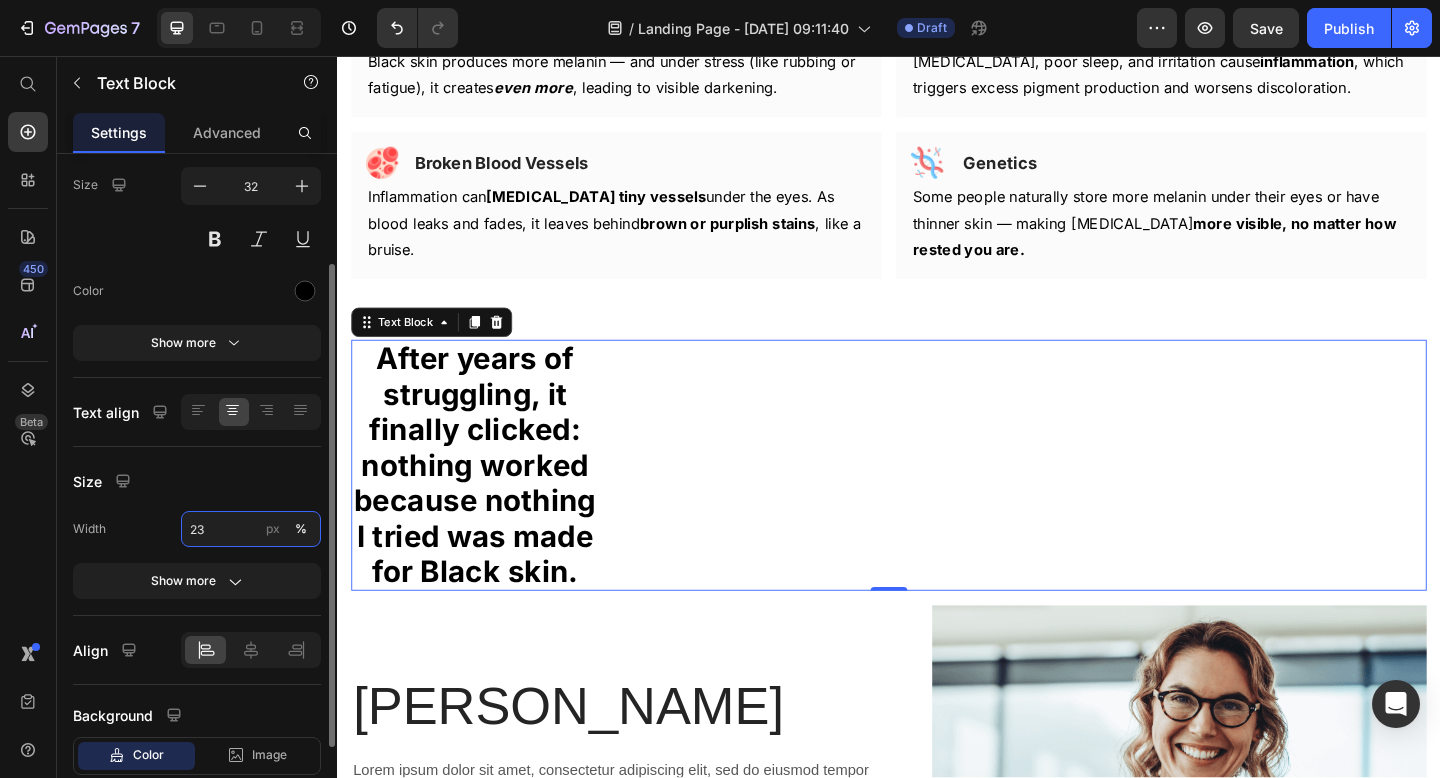 type on "2" 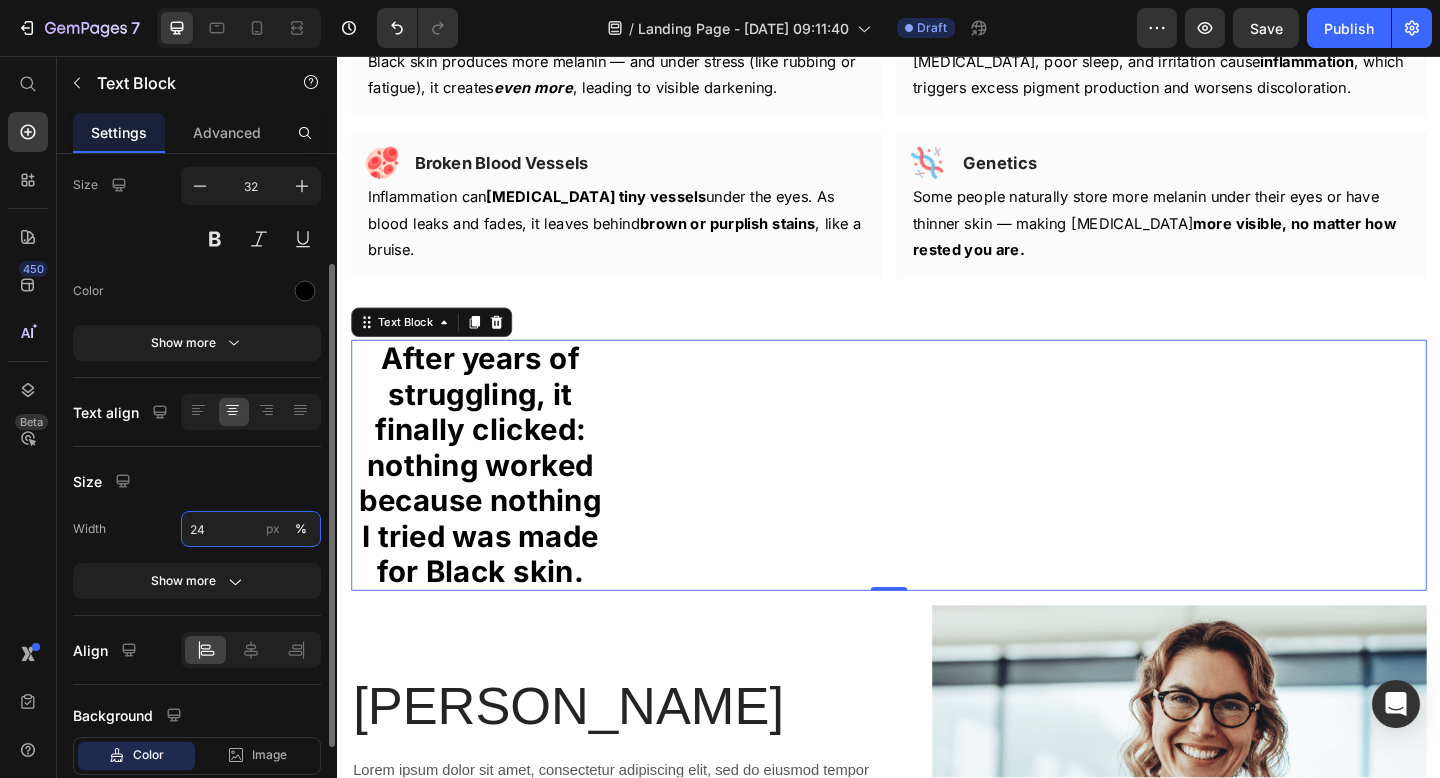 type on "2" 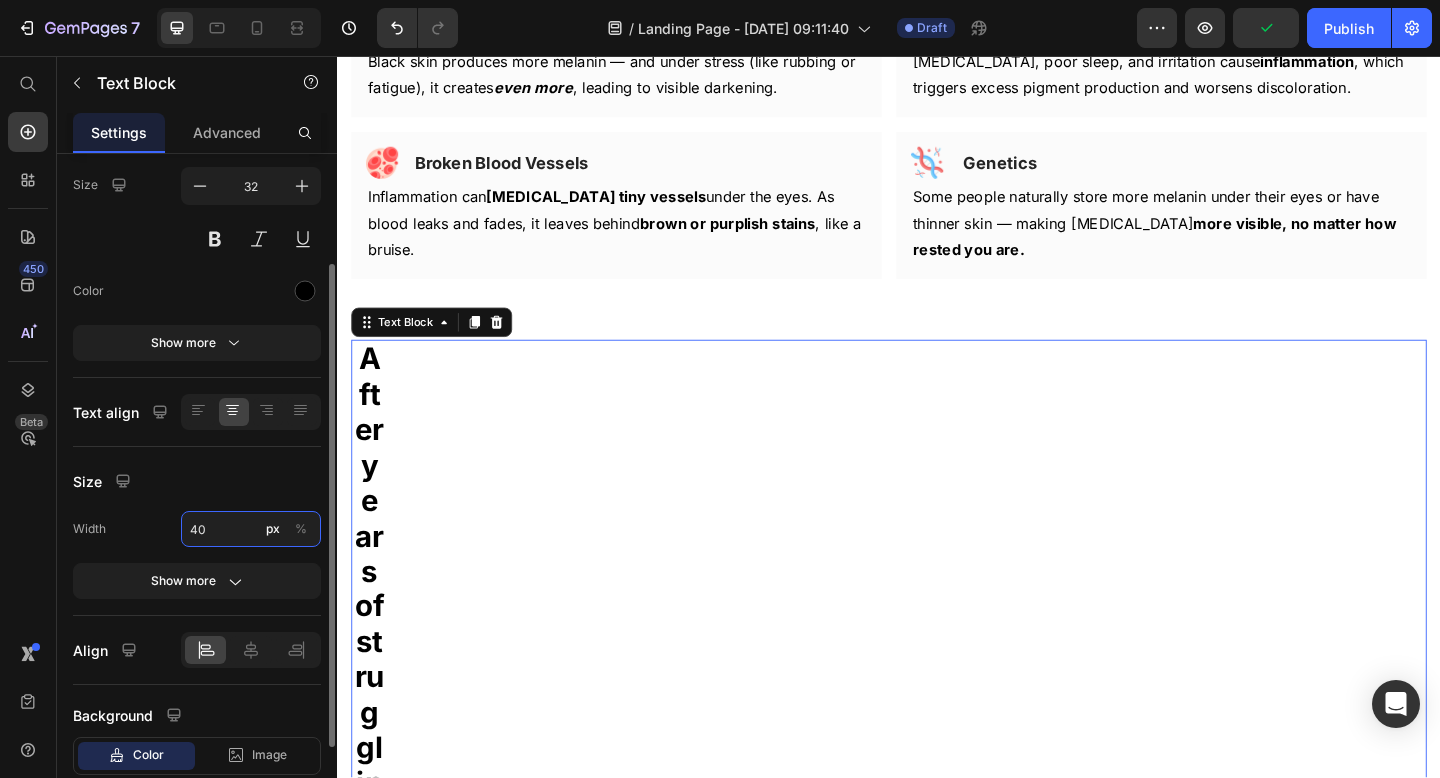 type on "4" 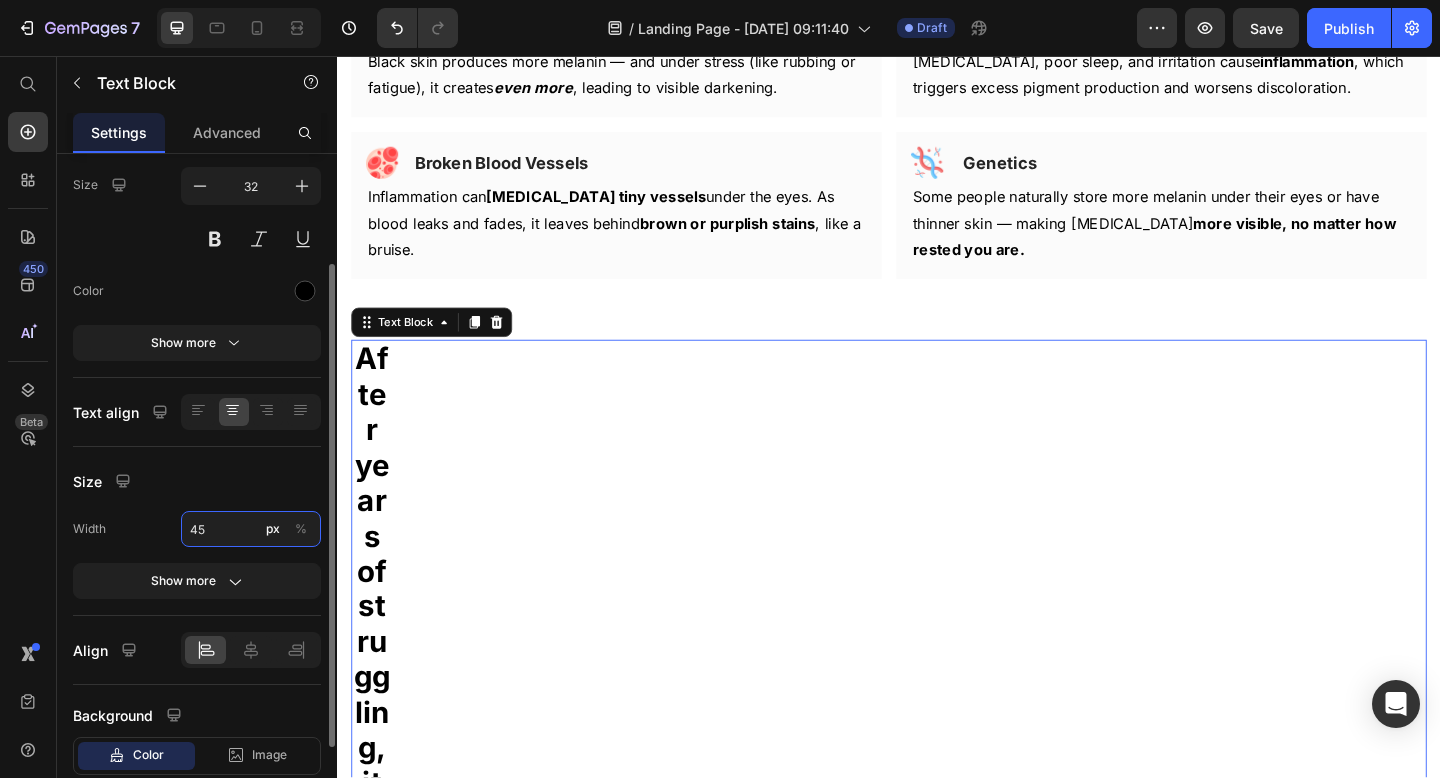 type on "4" 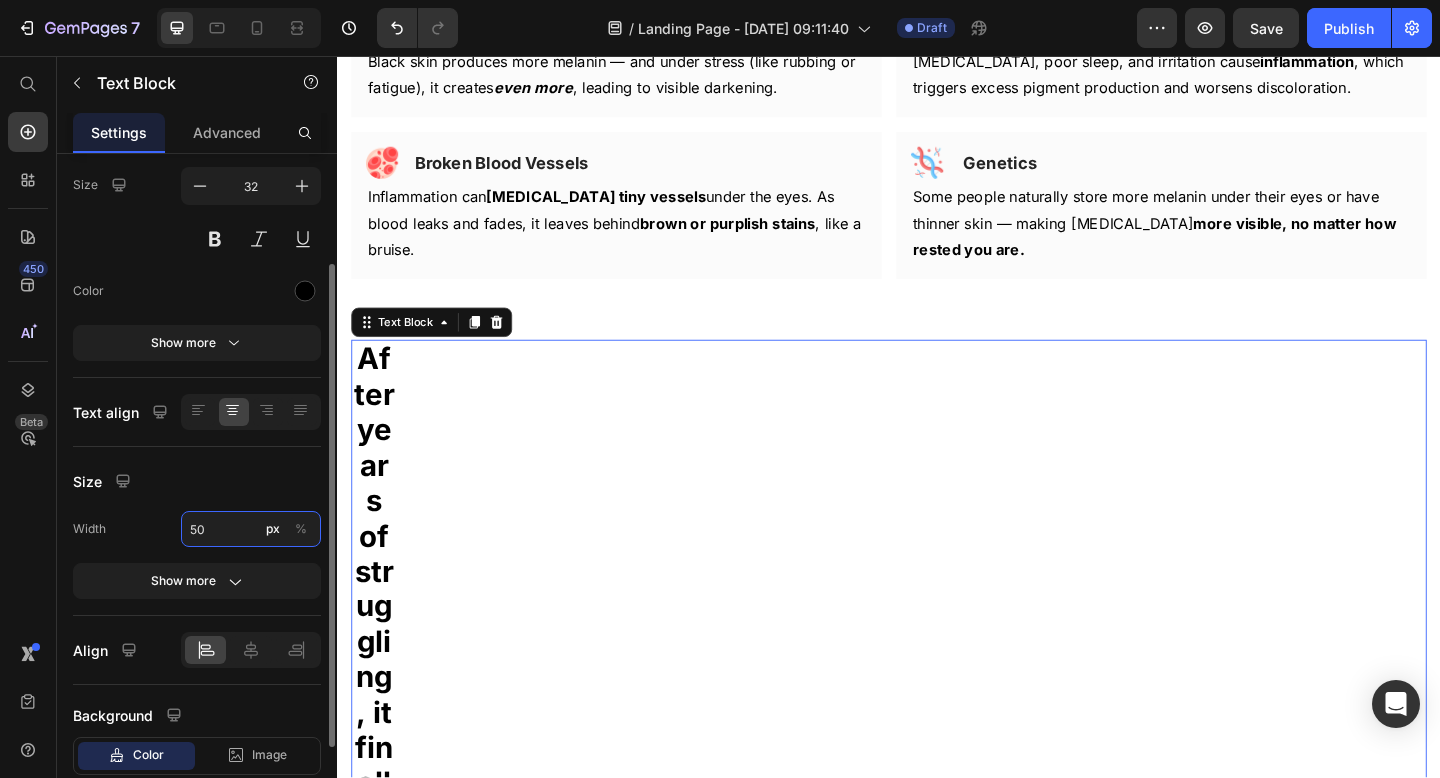 type on "5" 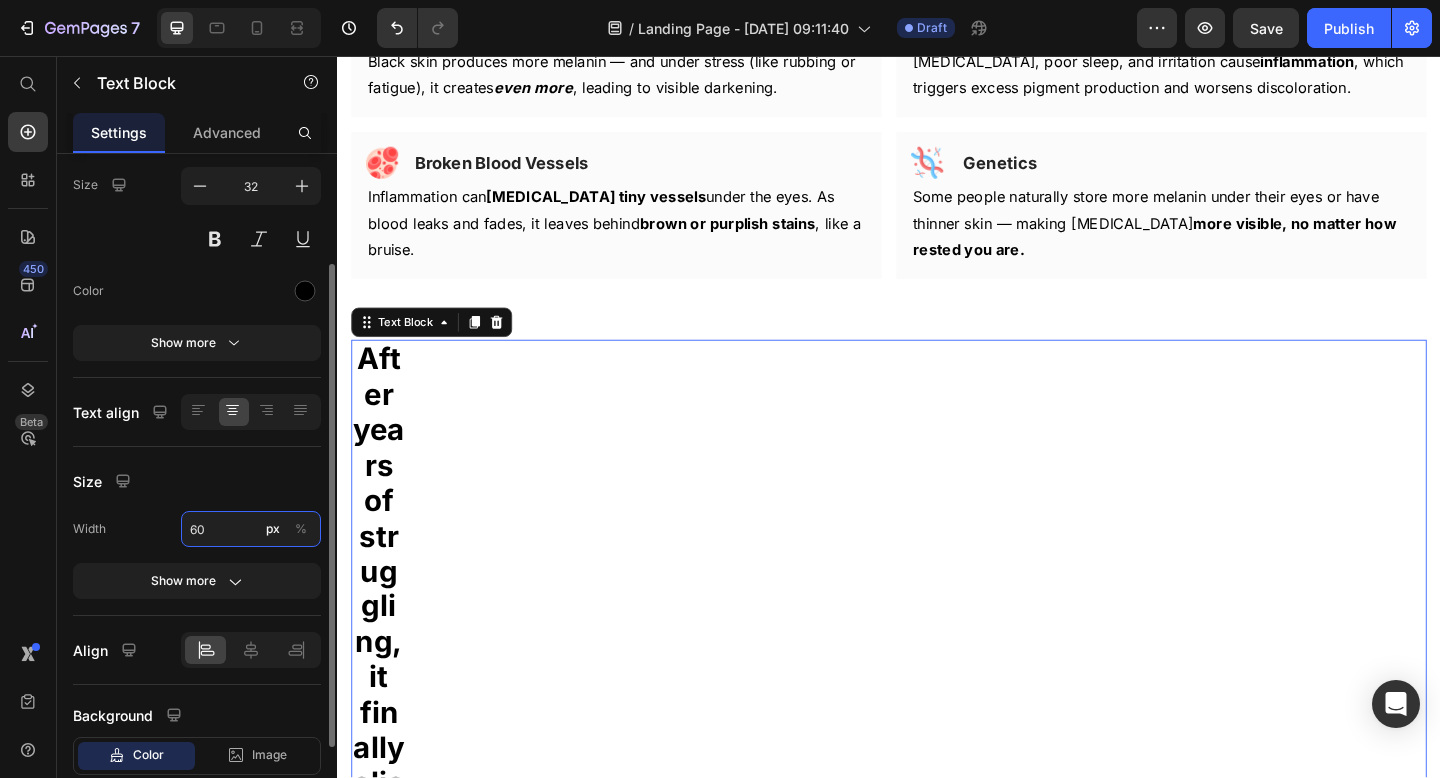 type on "6" 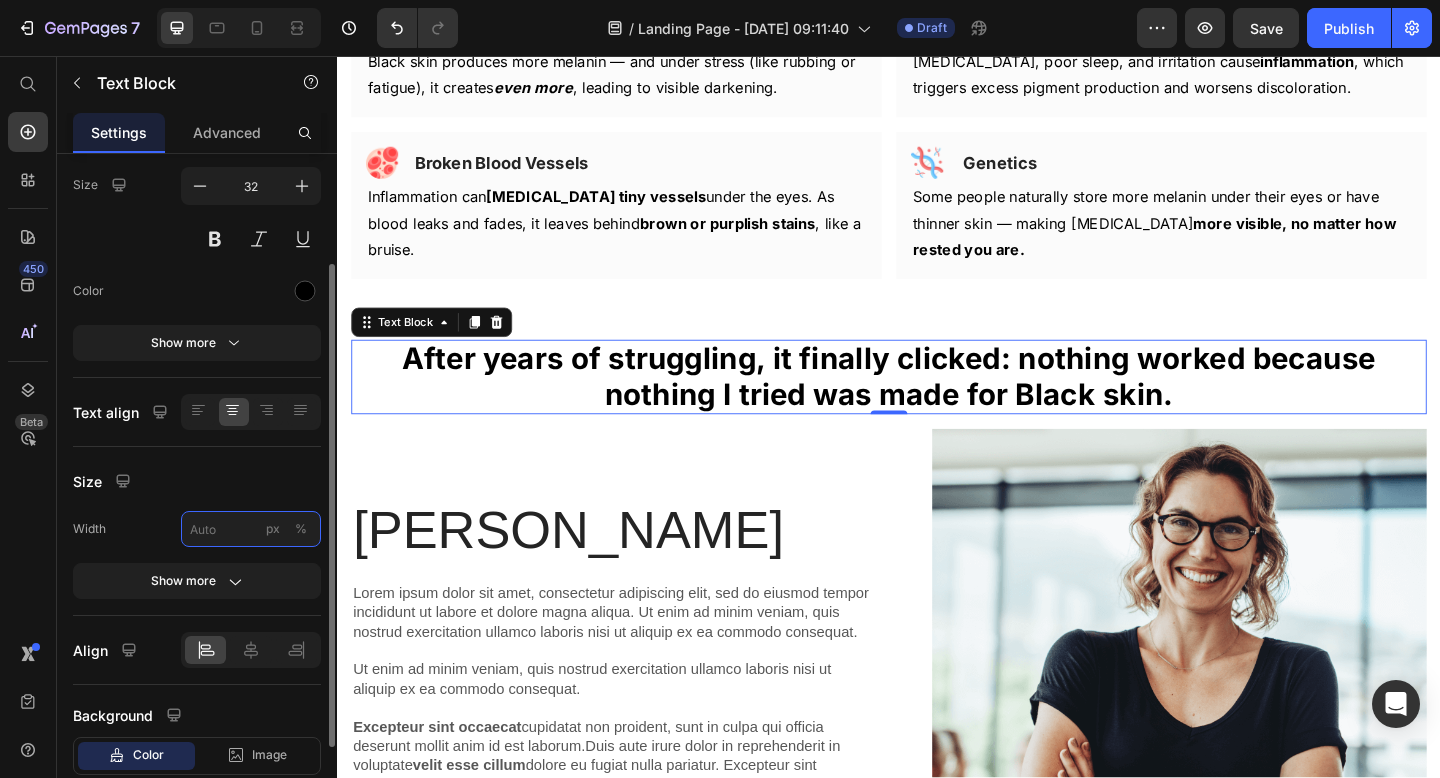 type on "6" 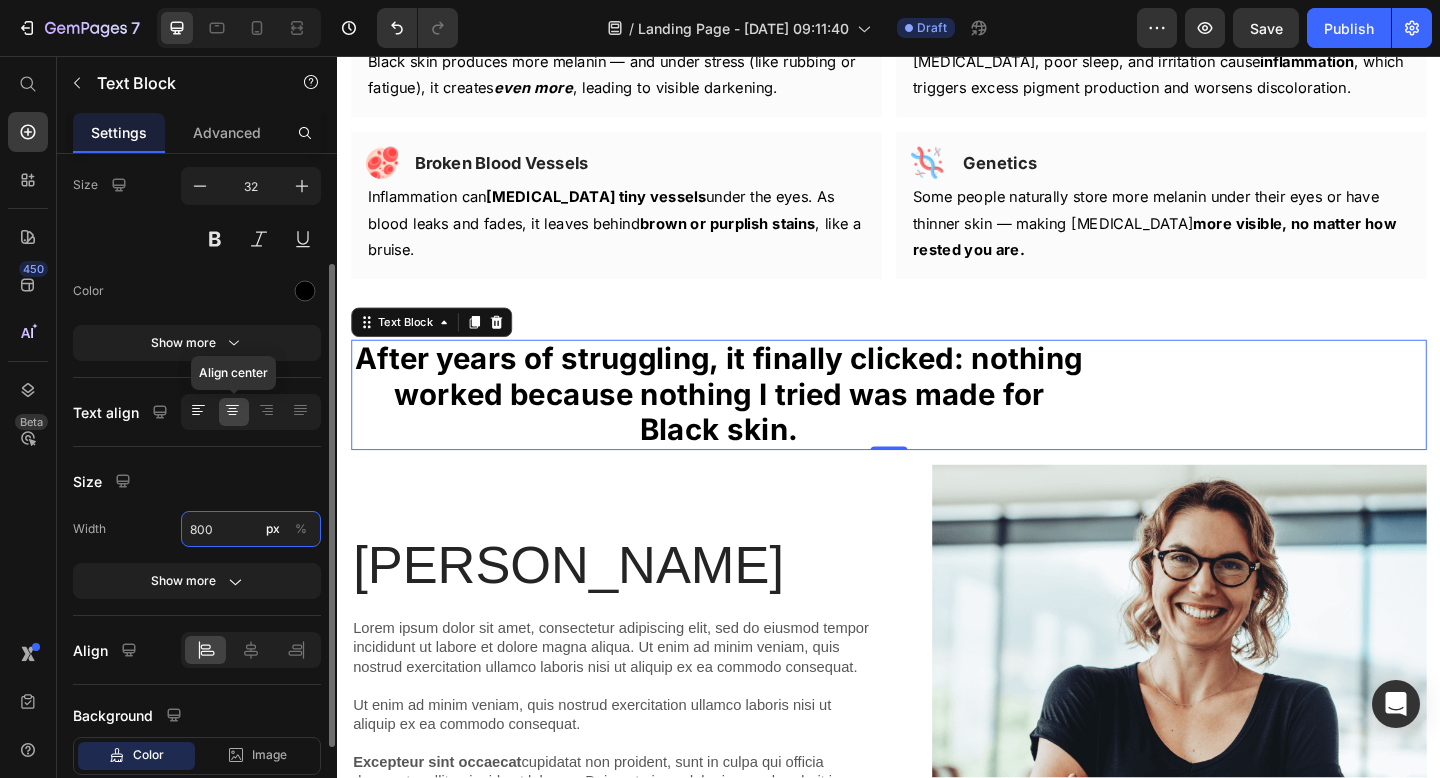 type on "800" 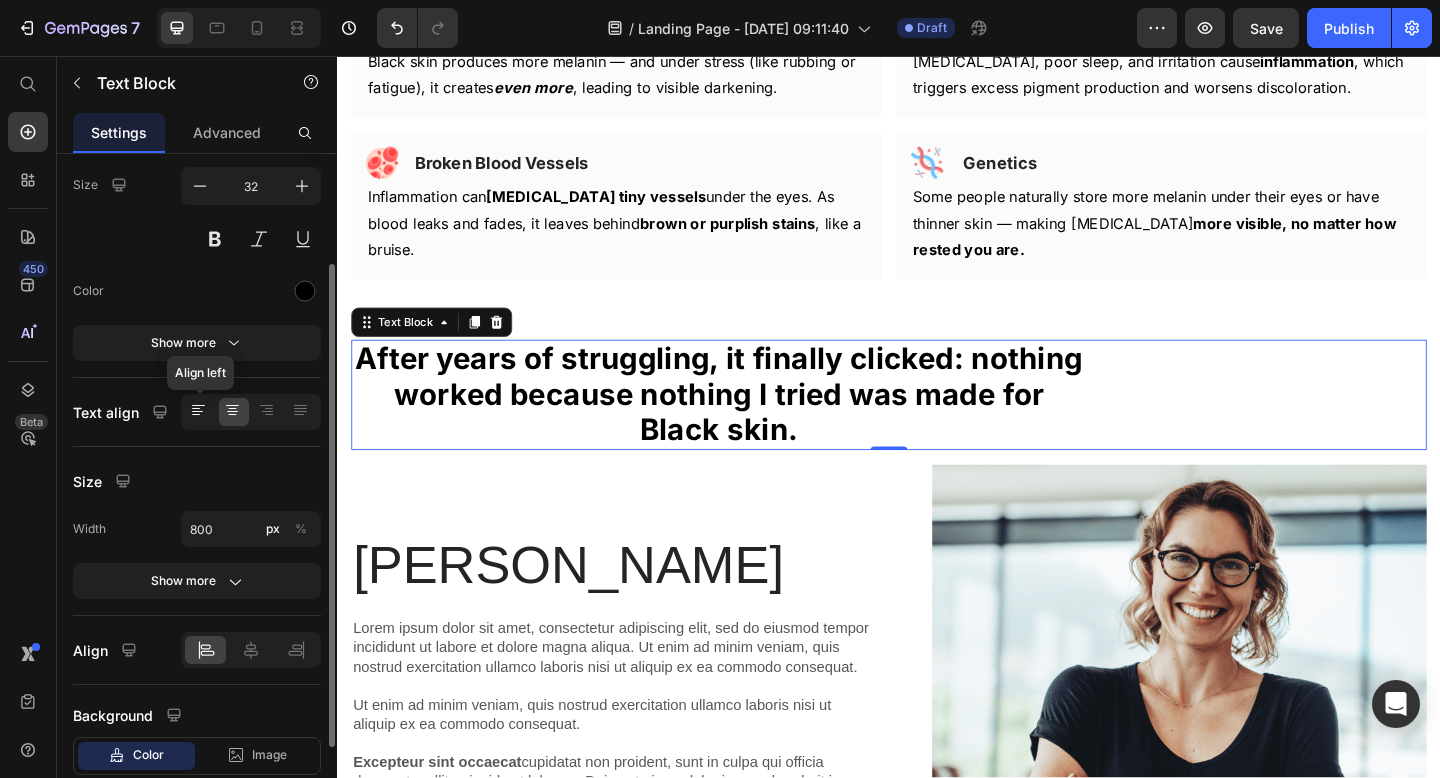 click 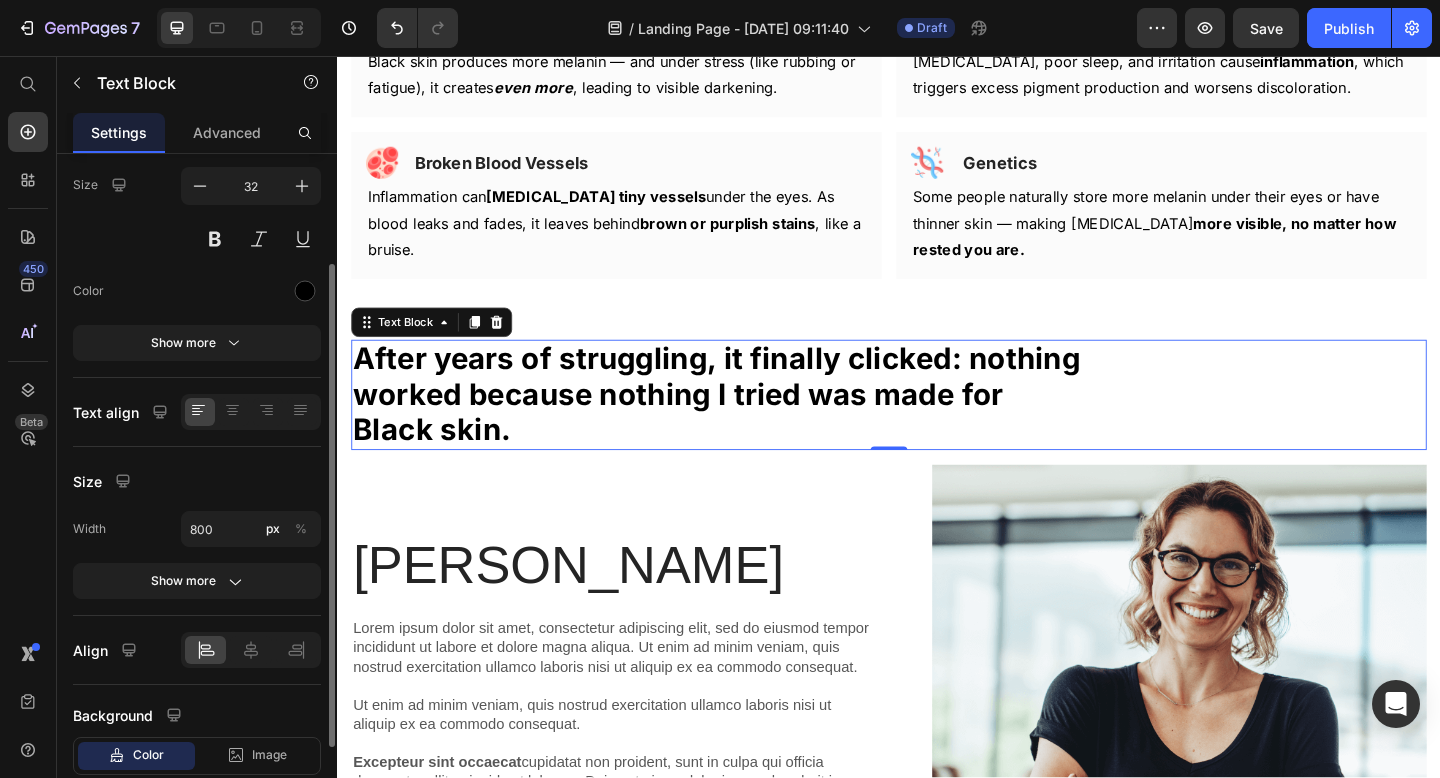 click on "Text Styles Paragraph 1* Font Inter Size 32 Color Show more Text align Size Width 800 px % Show more Align Background Color Image Video  Color" at bounding box center (197, 429) 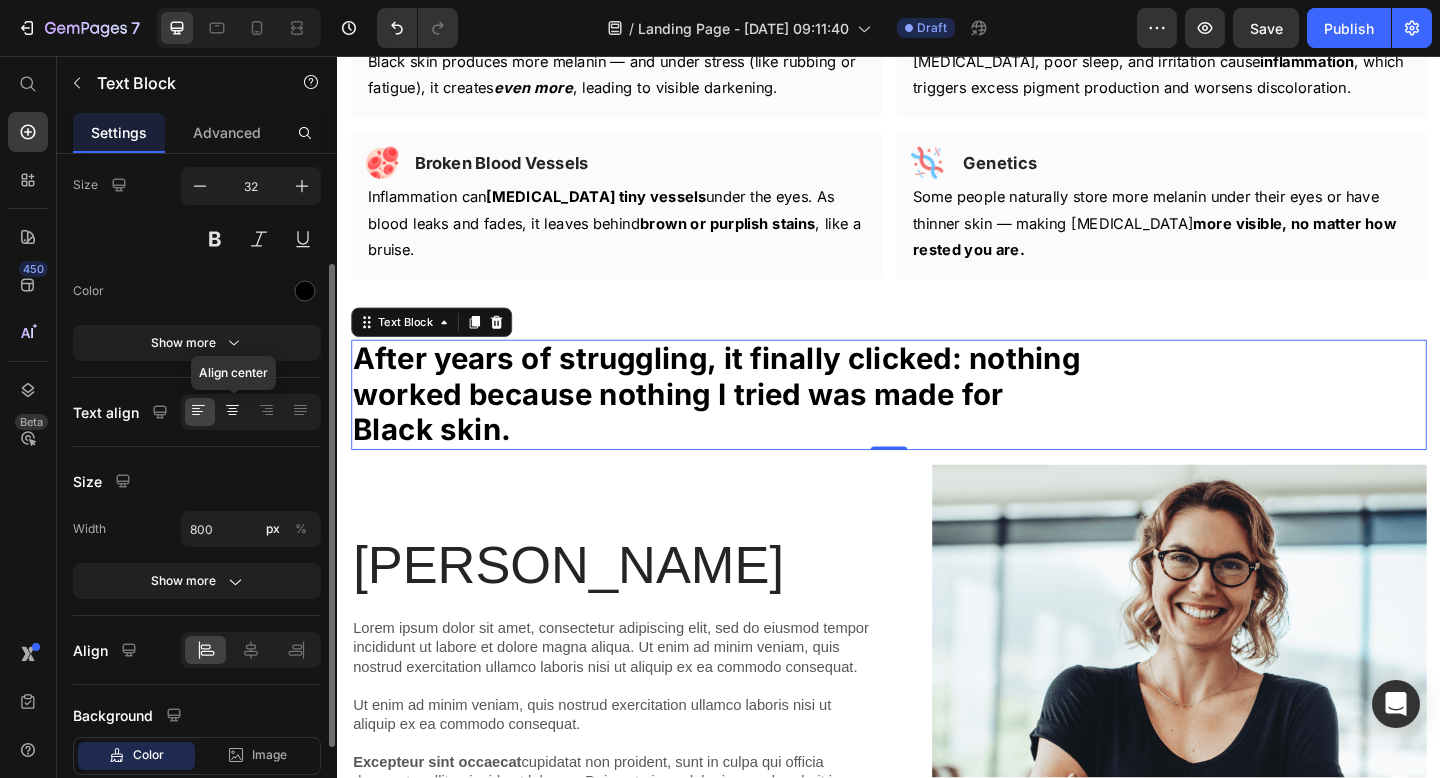 click 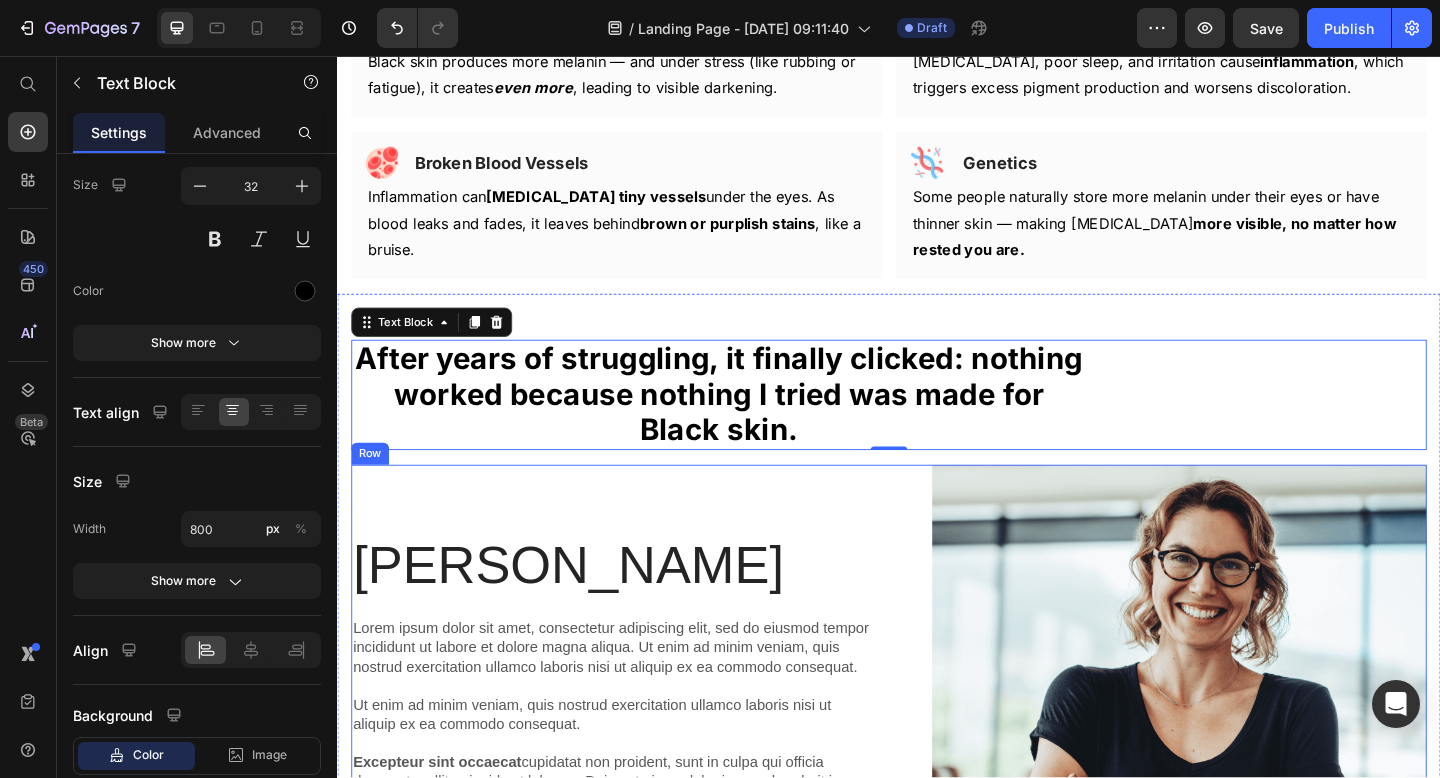 click on "Lorem okok" at bounding box center [637, 610] 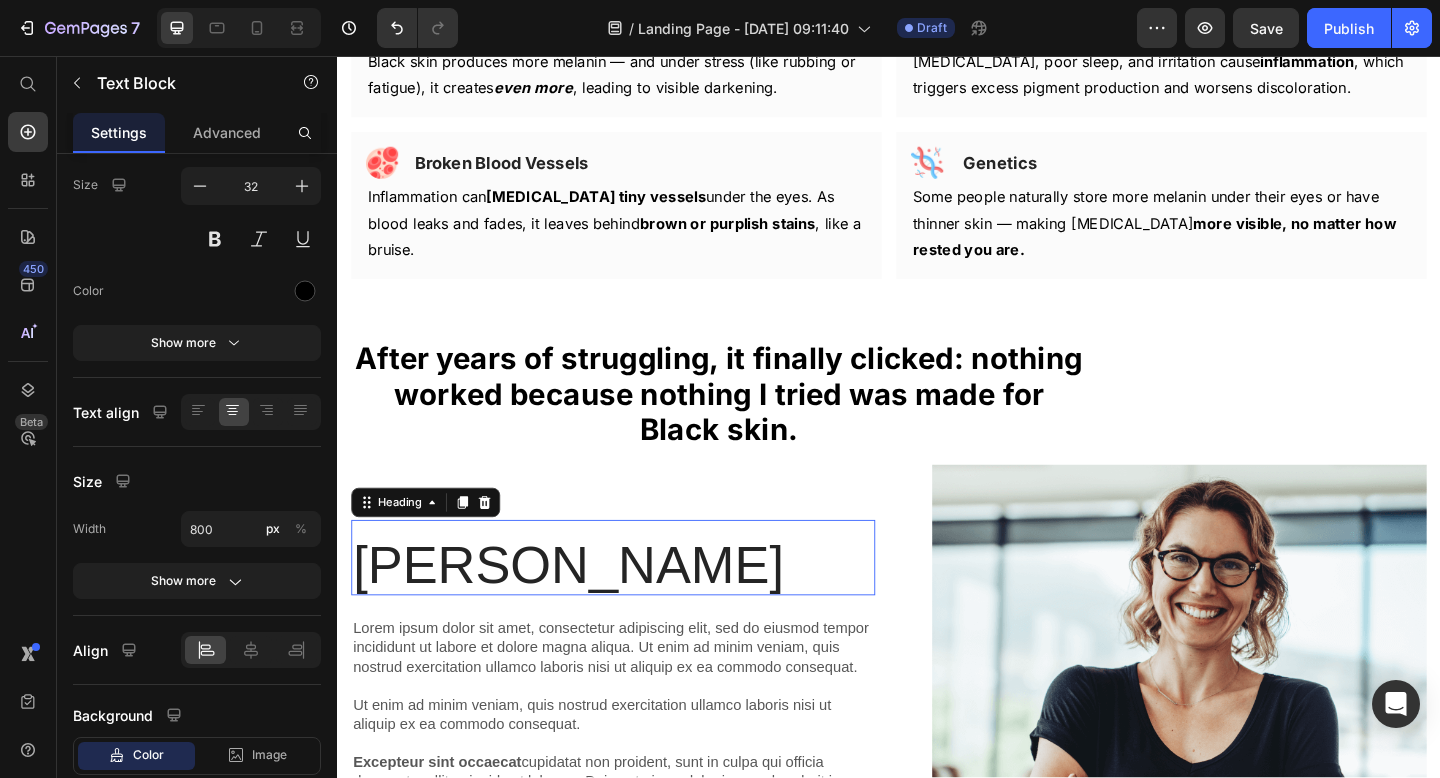 scroll, scrollTop: 0, scrollLeft: 0, axis: both 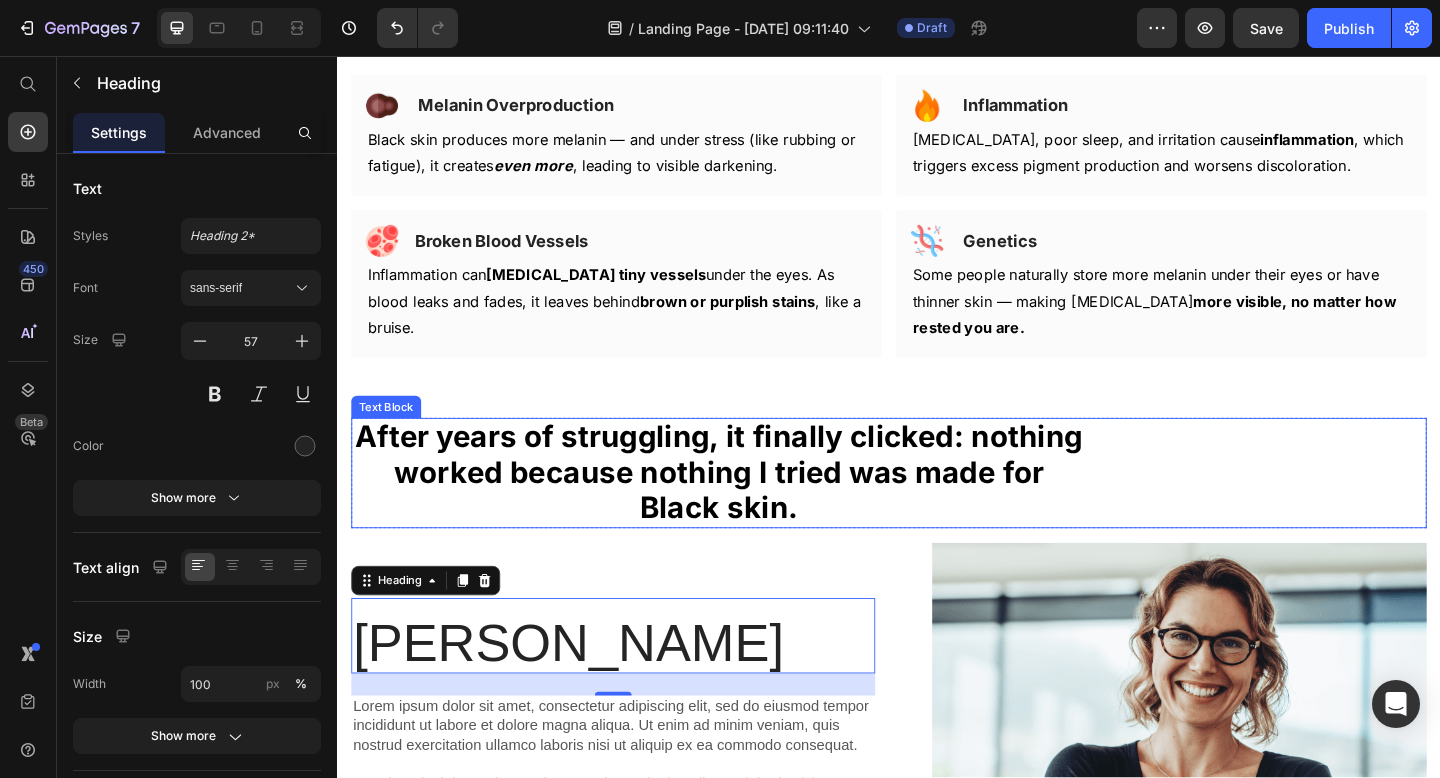 click on "After years of struggling, it finally clicked: nothing worked because nothing I tried was made for Black skin." at bounding box center (752, 509) 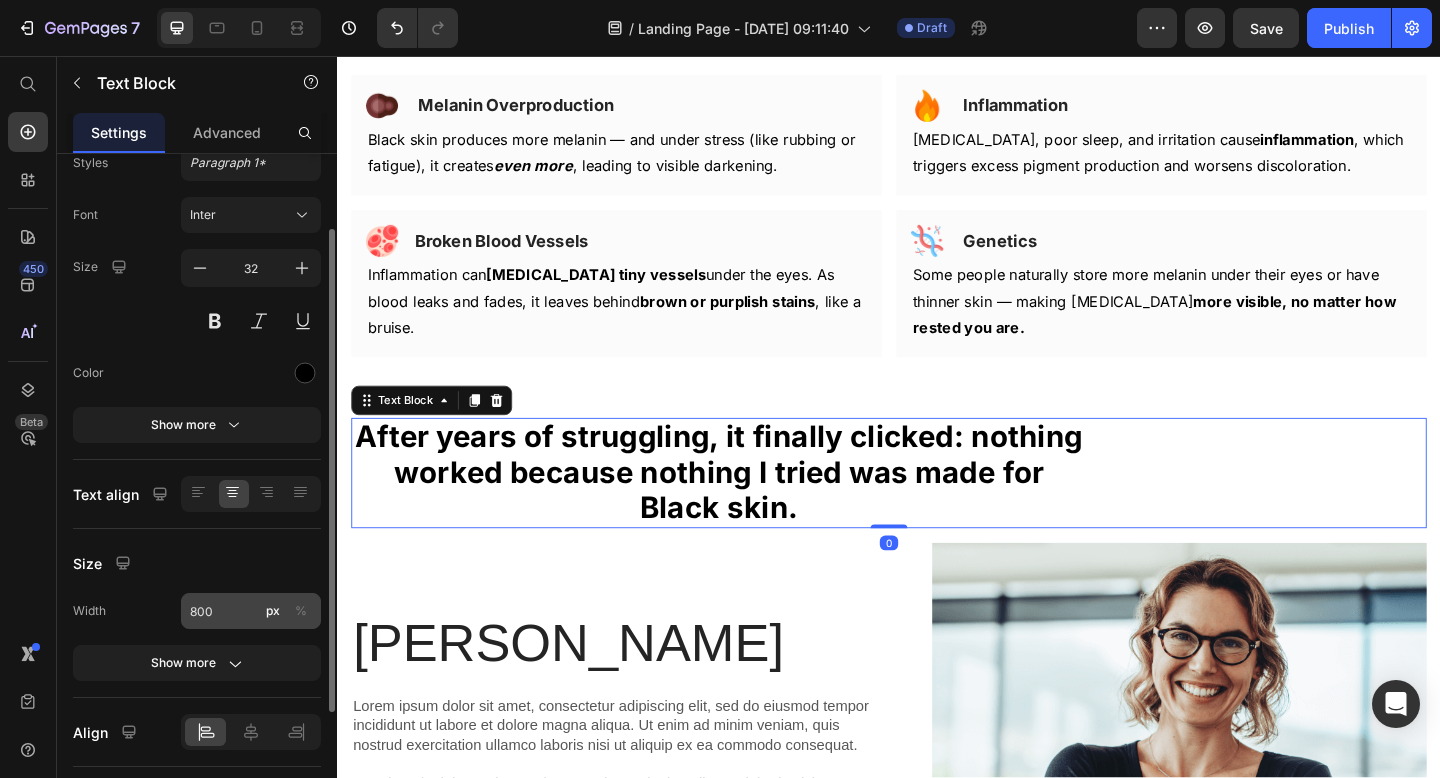 scroll, scrollTop: 90, scrollLeft: 0, axis: vertical 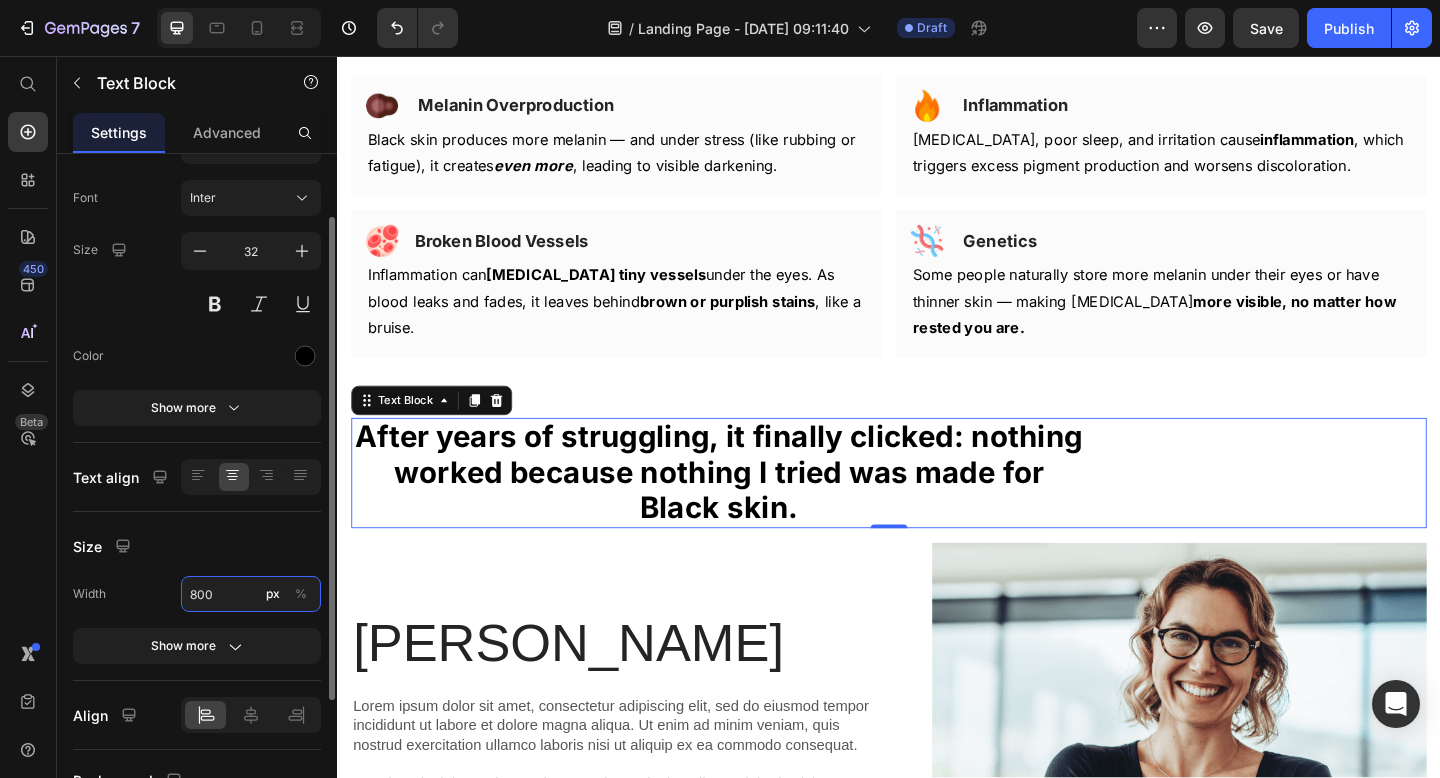 click on "800" at bounding box center (251, 594) 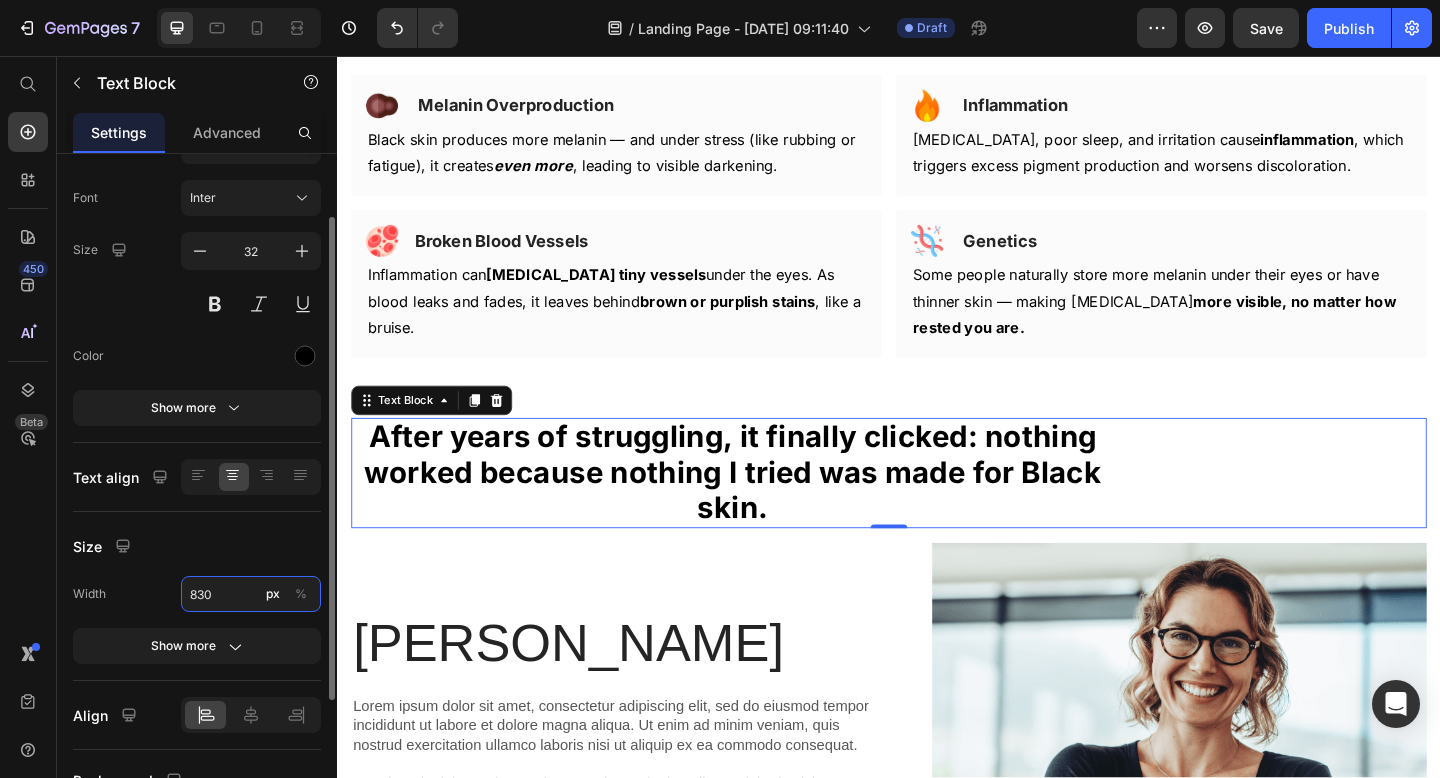 type on "830" 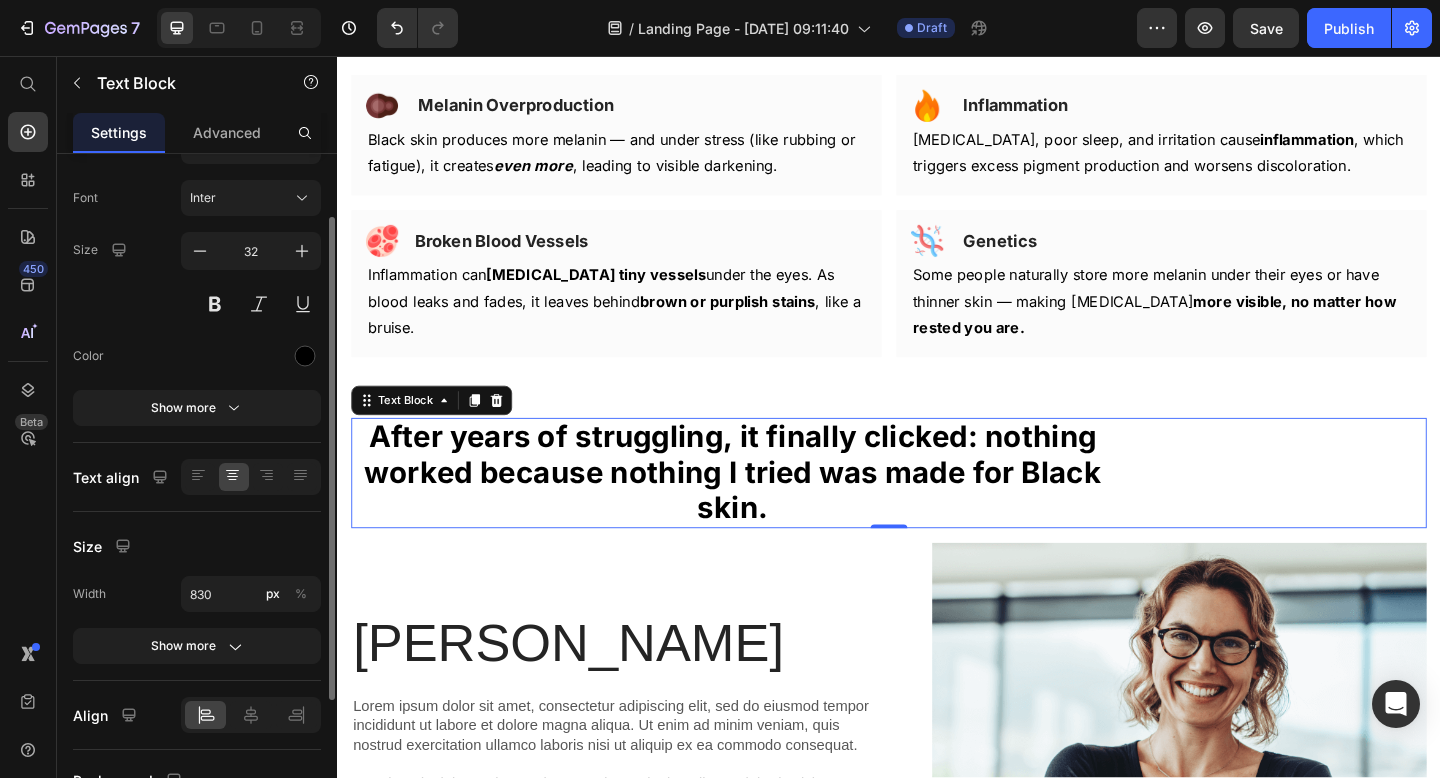 click on "Text align" 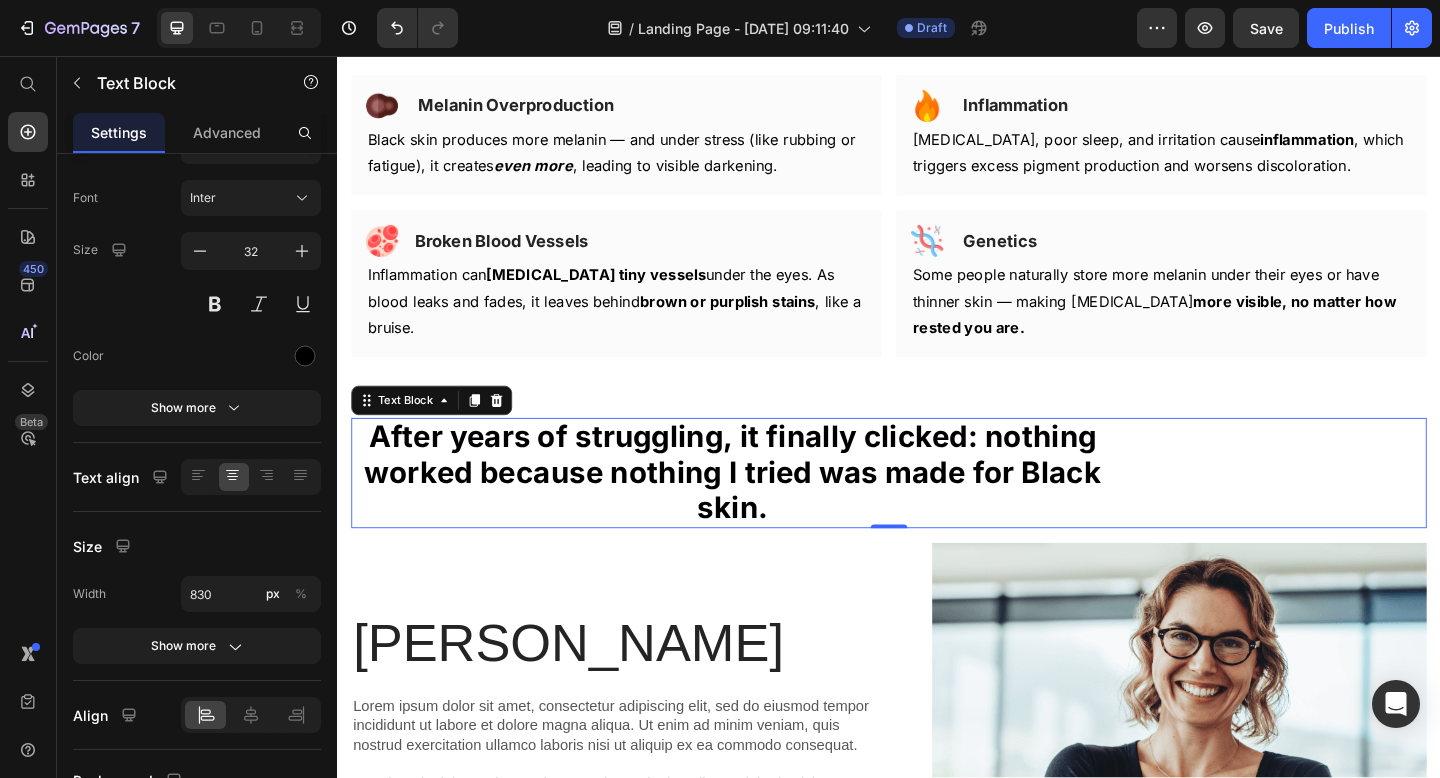 click on "After years of struggling, it finally clicked: nothing worked because nothing I tried was made for Black skin." at bounding box center [767, 509] 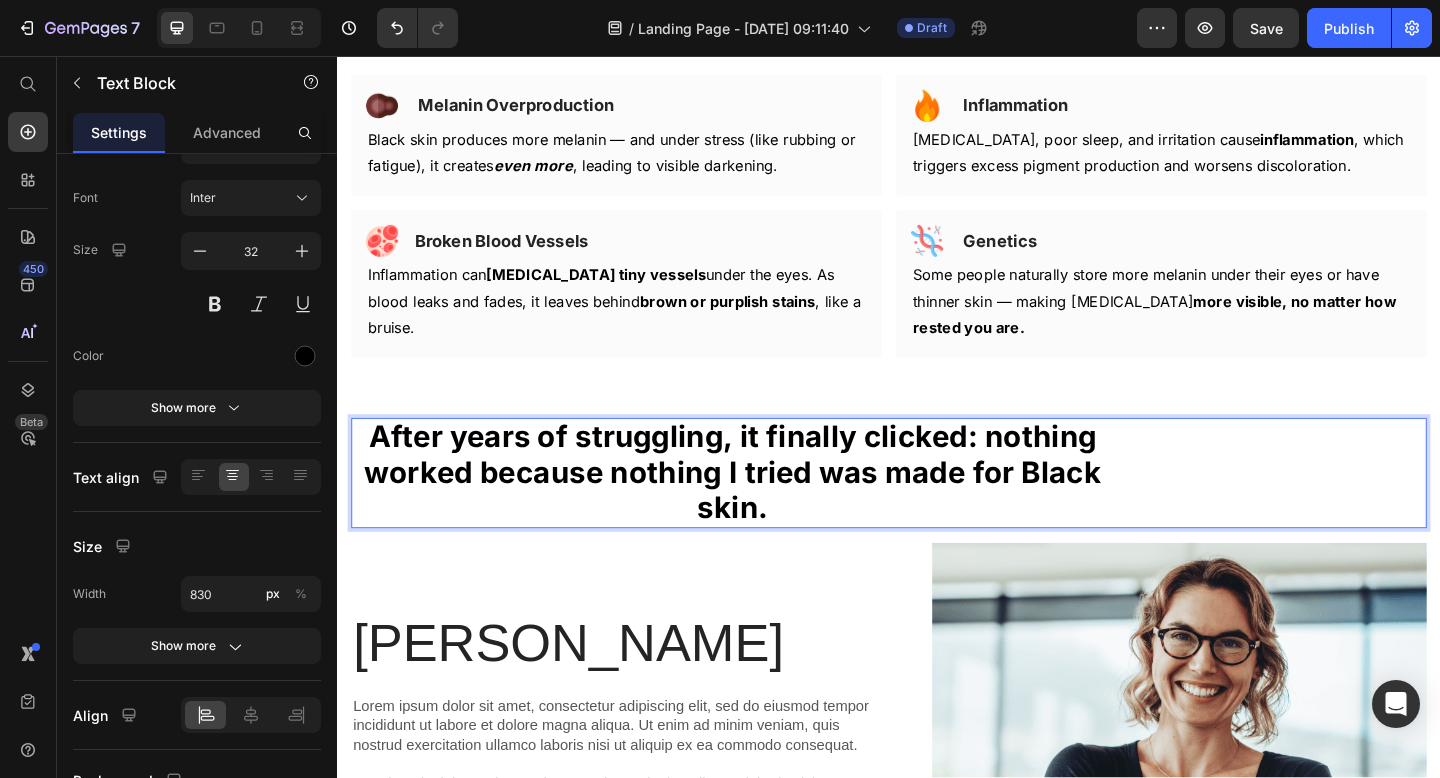 click on "After years of struggling, it finally clicked: nothing worked because nothing I tried was made for Black skin." at bounding box center [767, 509] 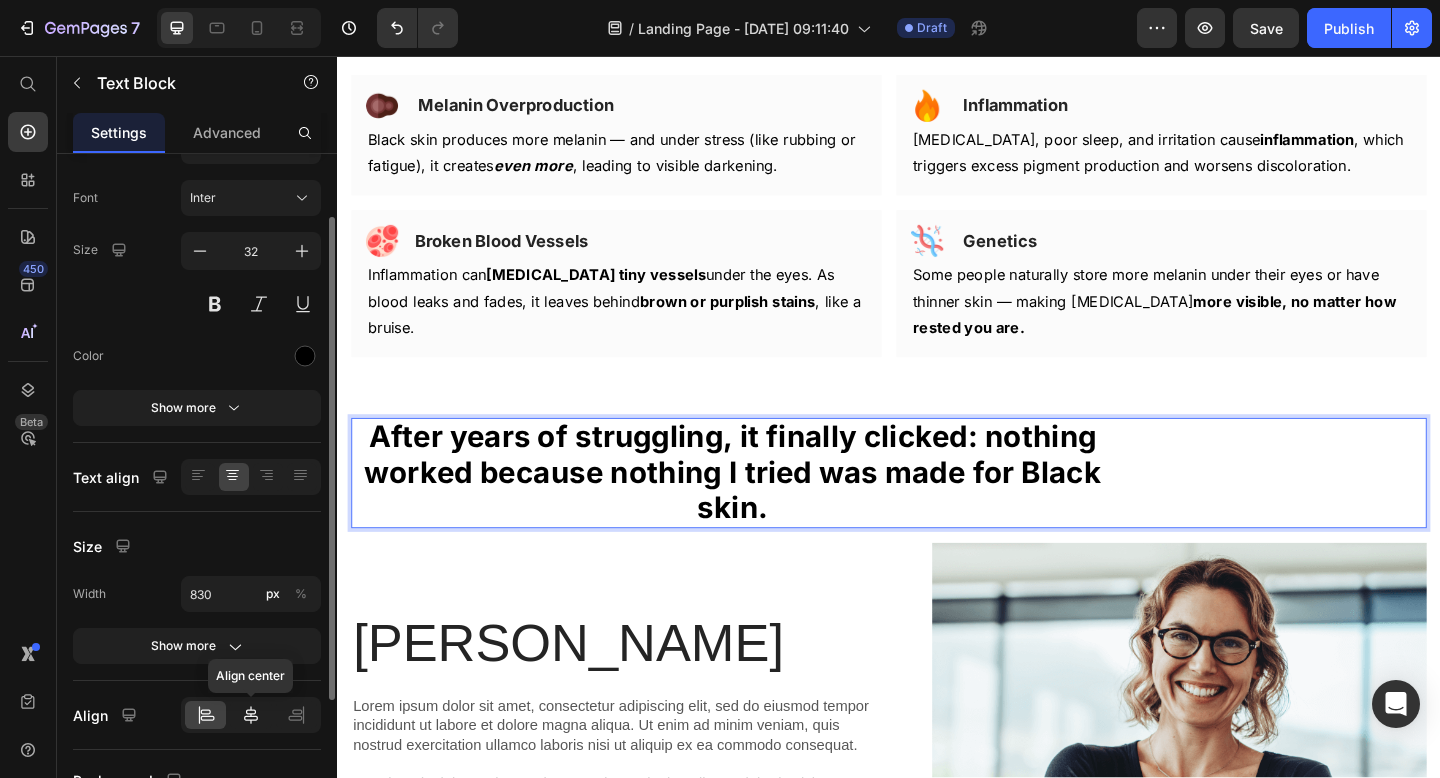 click 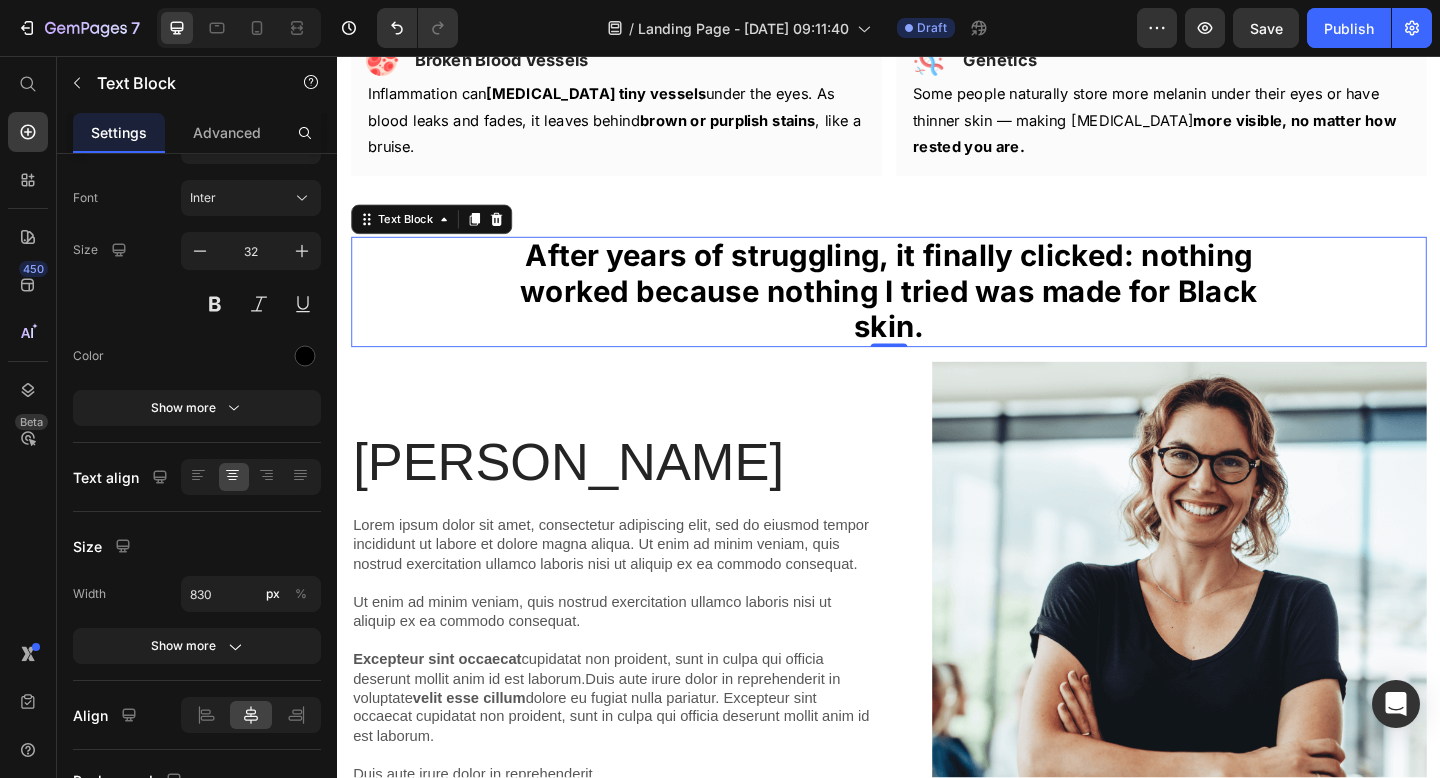 scroll, scrollTop: 3183, scrollLeft: 0, axis: vertical 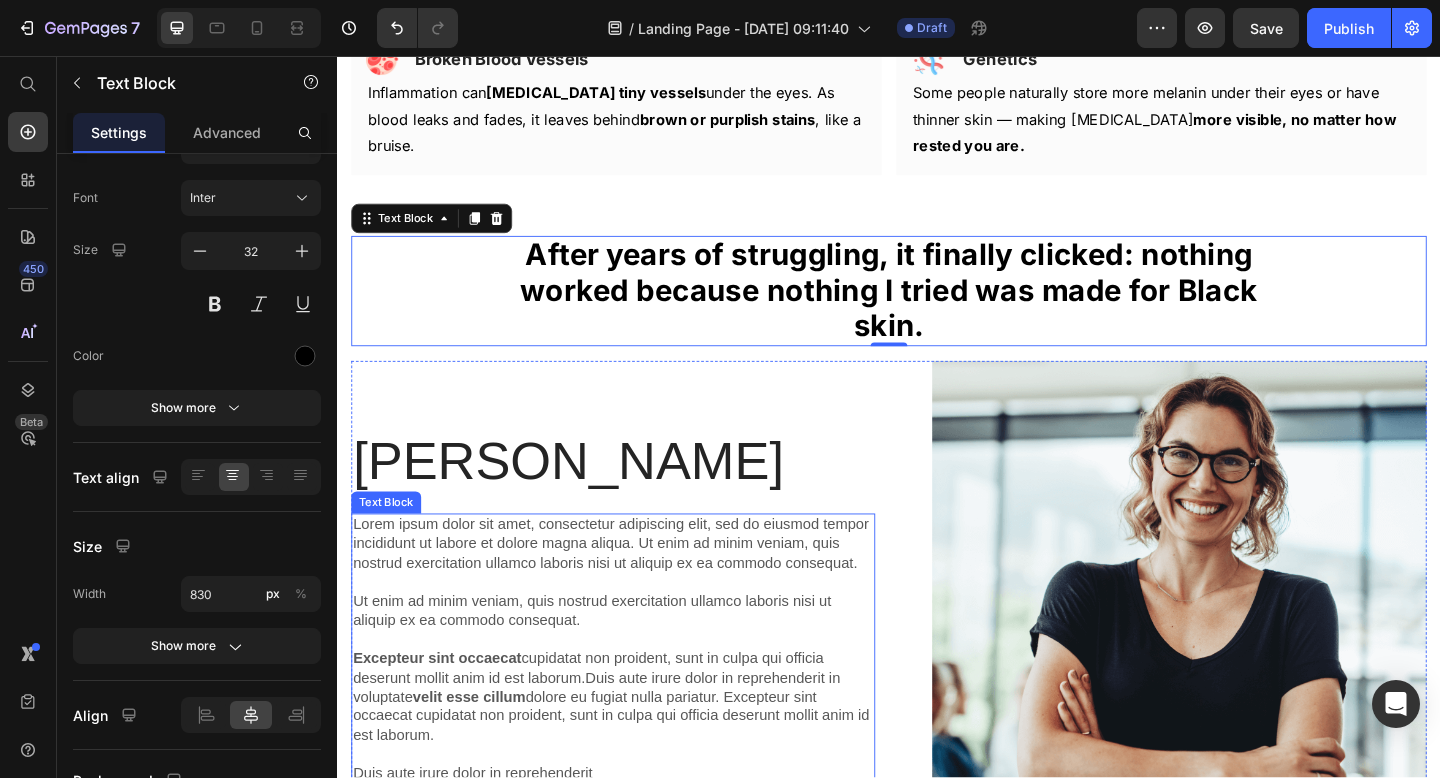 click on "Lorem ipsum dolor sit amet, consectetur adipiscing elit, sed do eiusmod tempor incididunt ut labore et dolore magna aliqua. Ut enim ad minim veniam, quis nostrud exercitation ullamco laboris nisi ut aliquip ex ea commodo consequat. Ut enim ad minim veniam, quis nostrud exercitation ullamco laboris nisi ut aliquip ex ea commodo consequat. Excepteur sint occaecat  cupidatat non proident, sunt in culpa qui officia deserunt mollit anim id est laborum.Duis aute irure dolor in reprehenderit in voluptate  velit esse cillum  dolore eu fugiat nulla pariatur. Excepteur sint occaecat cupidatat non proident, sunt in culpa qui officia deserunt mollit anim id est laborum. Duis aute irure dolor in reprehenderit" at bounding box center (637, 701) 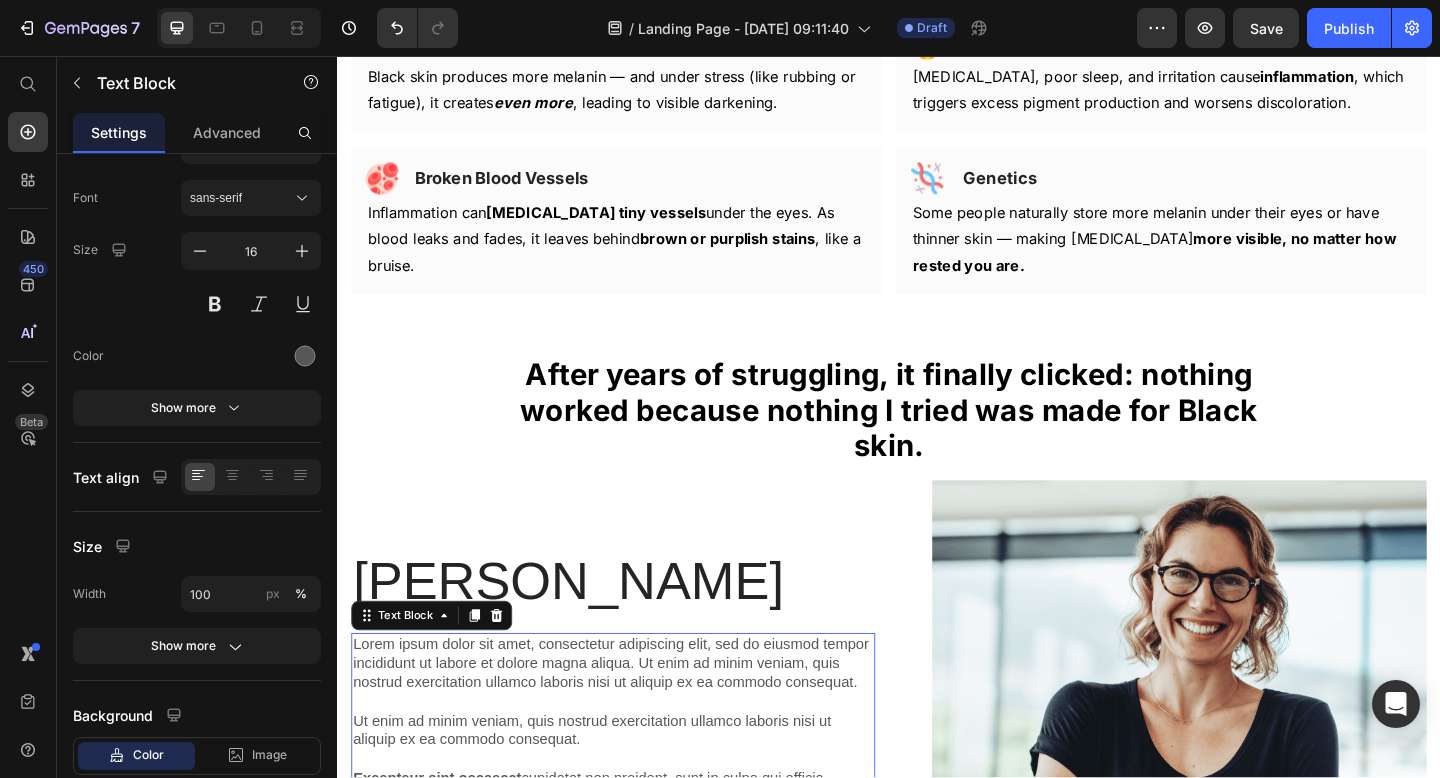 scroll, scrollTop: 2999, scrollLeft: 0, axis: vertical 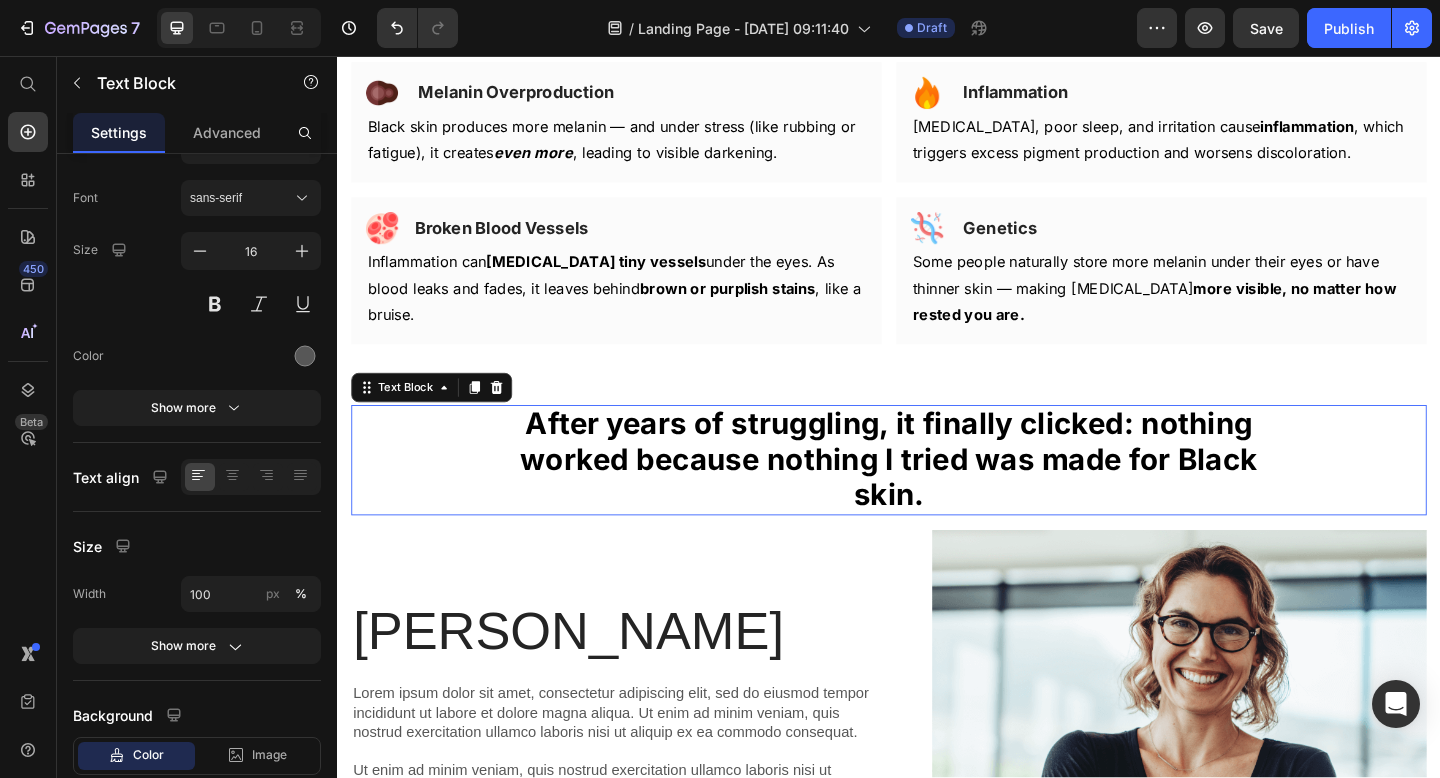 click on "After years of struggling, it finally clicked: nothing worked because nothing I tried was made for Black skin." at bounding box center [937, 495] 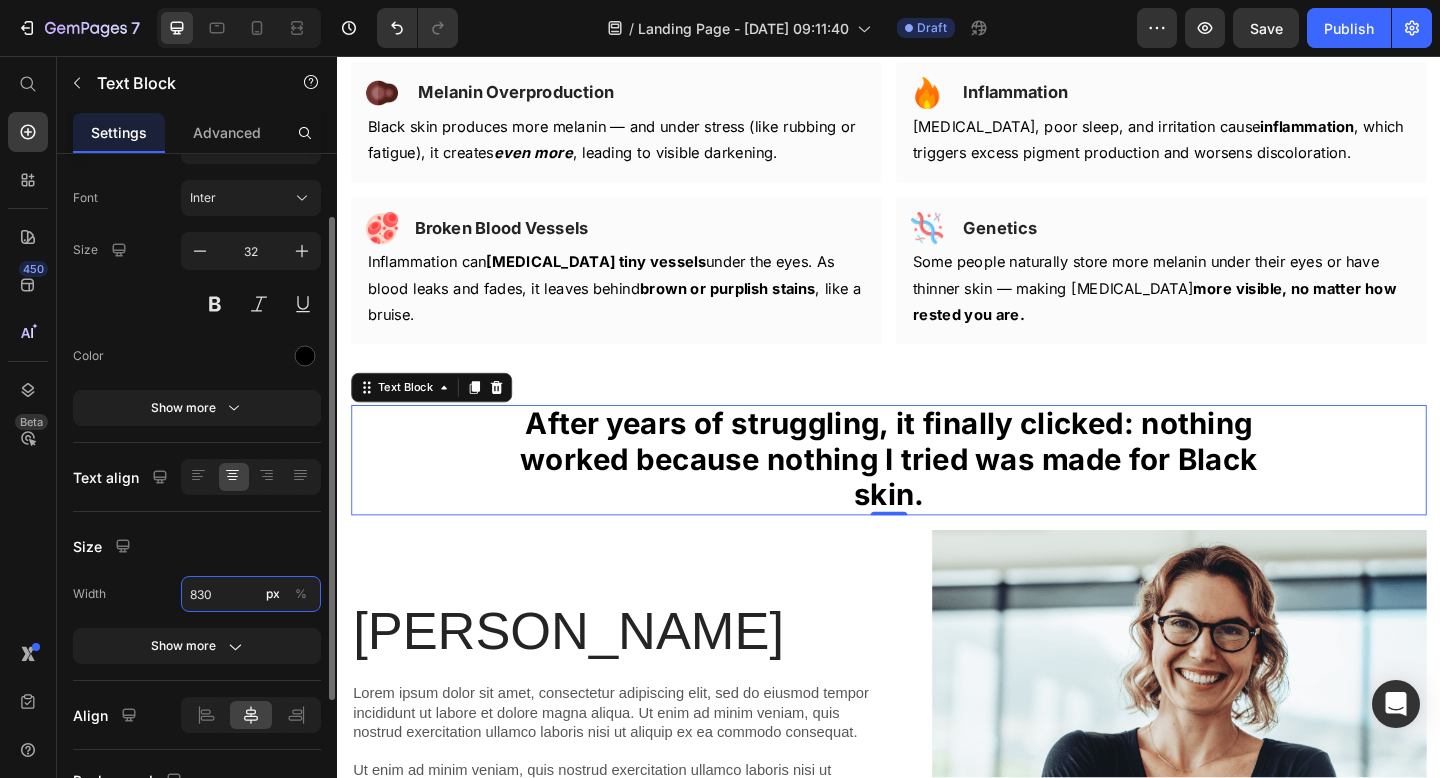 click on "830" at bounding box center [251, 594] 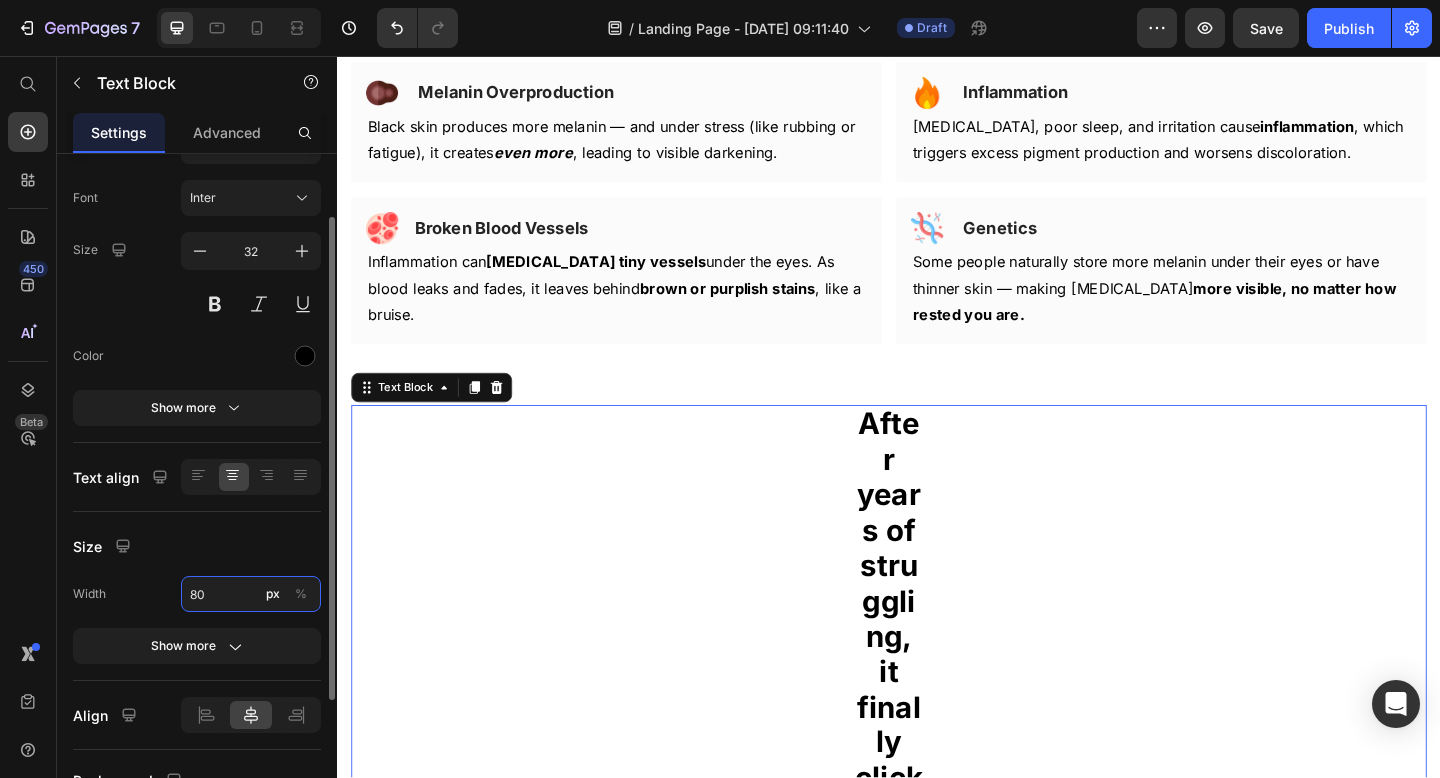 type on "8" 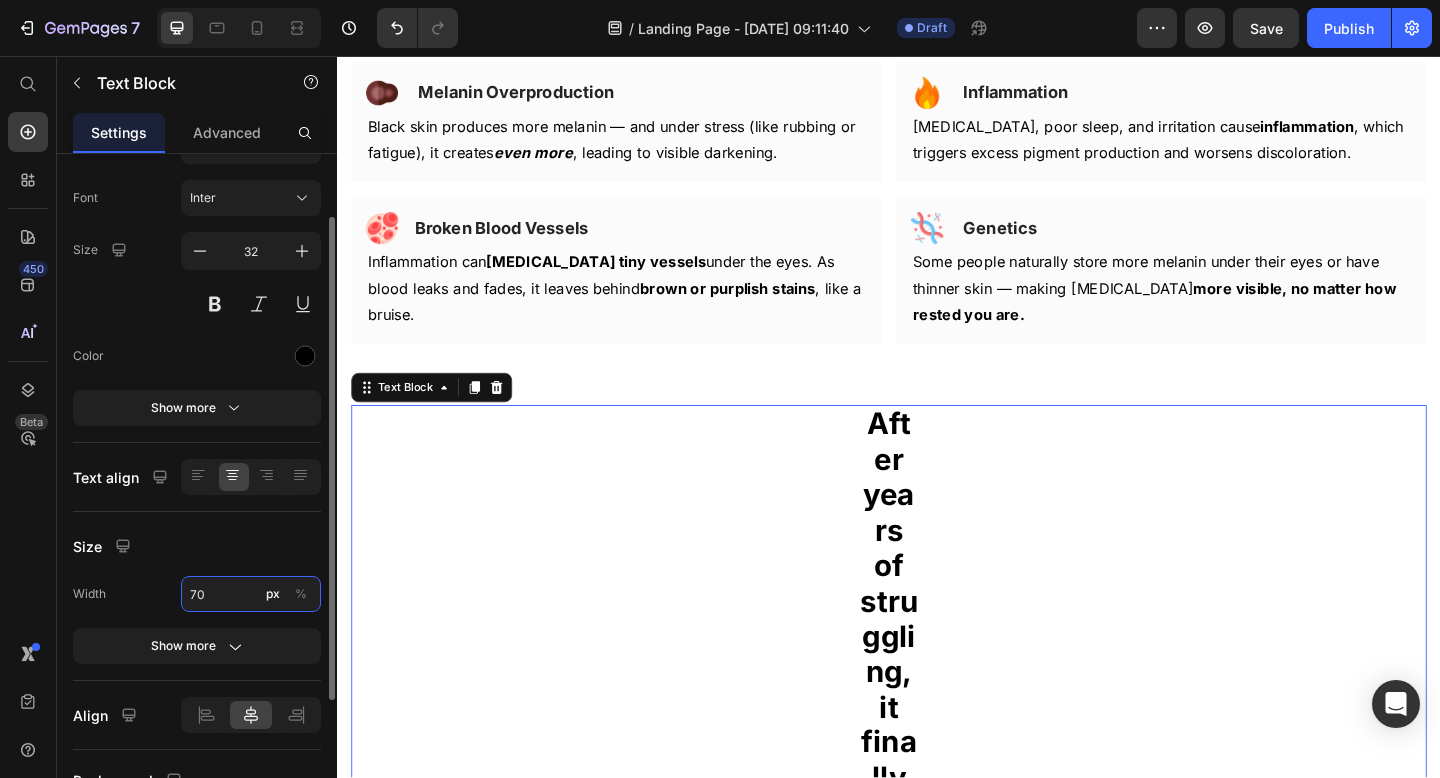 type on "7" 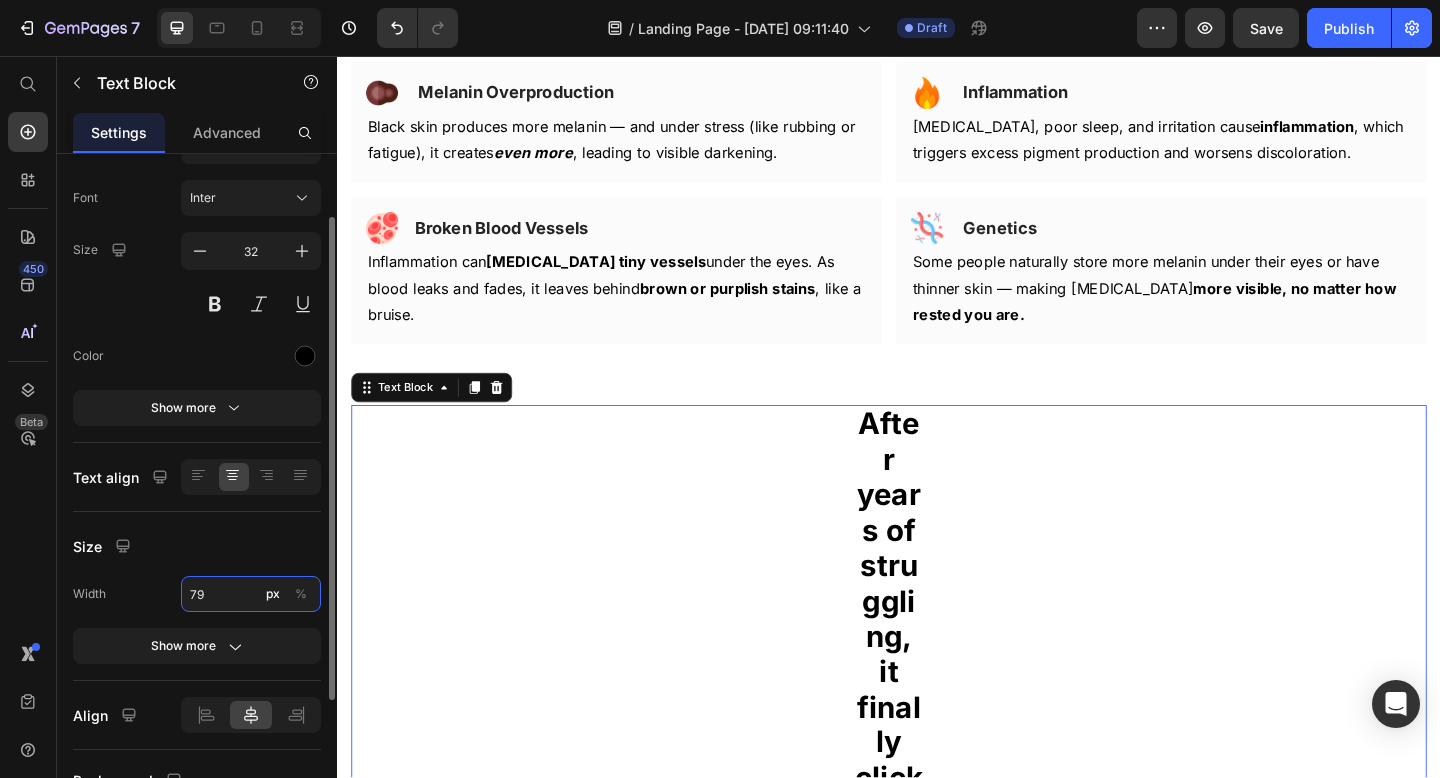 type on "7" 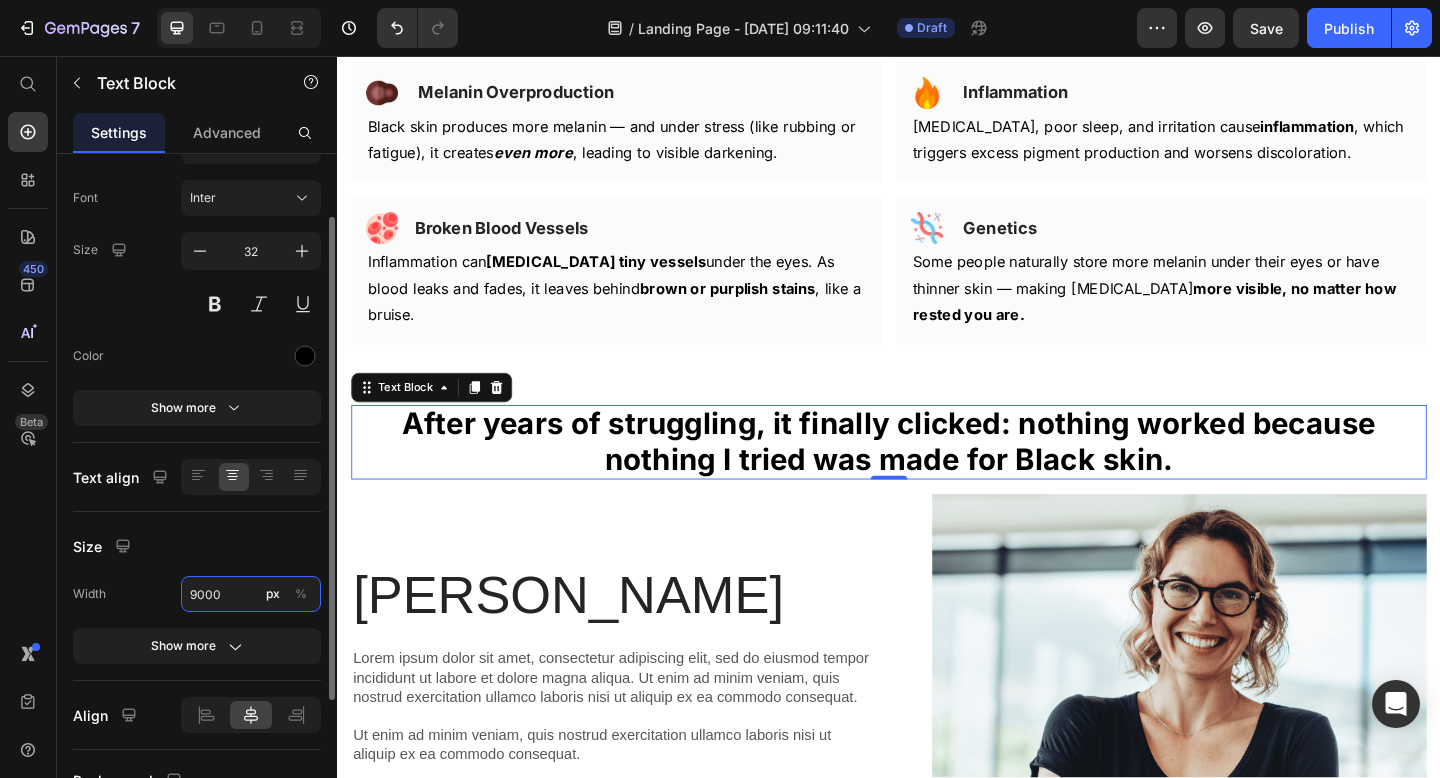 type on "900" 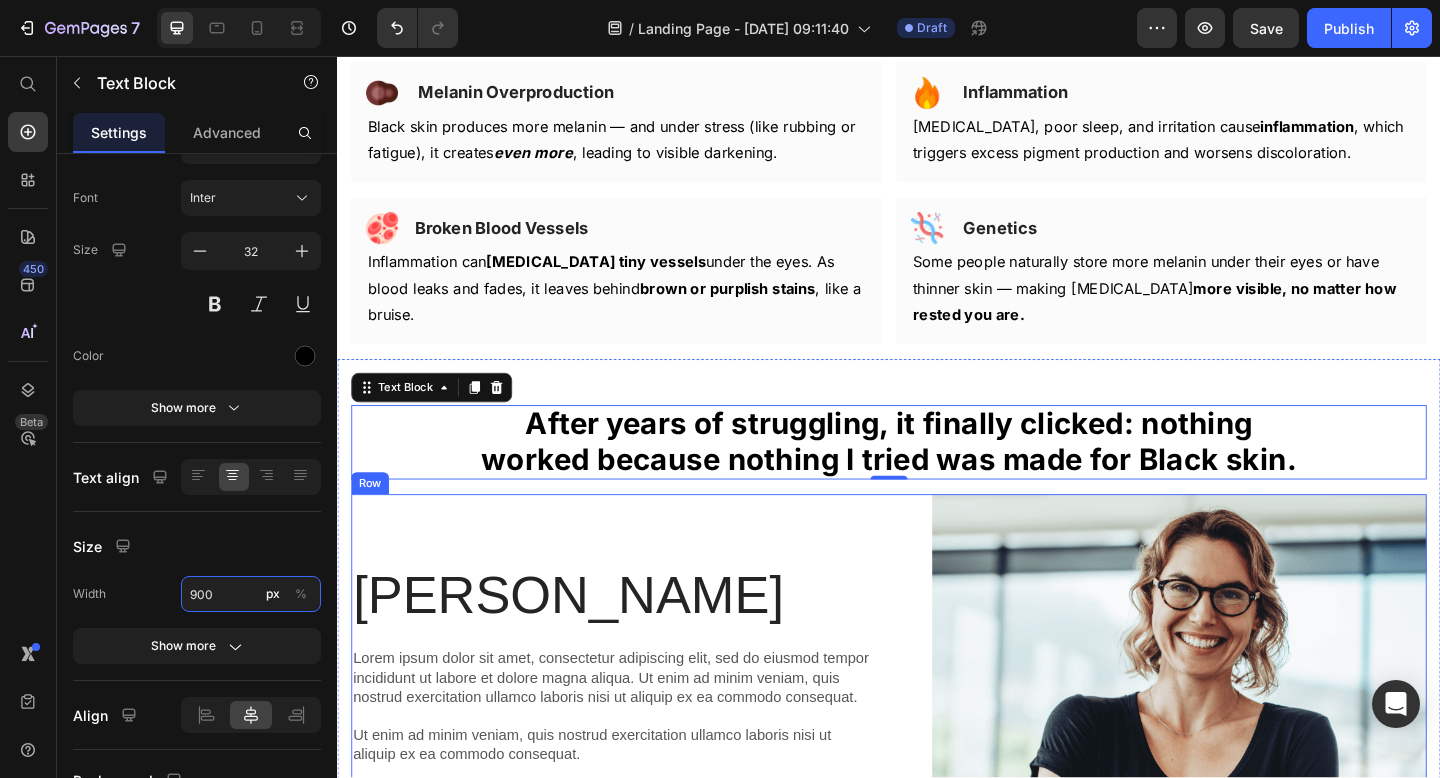 scroll, scrollTop: 3173, scrollLeft: 0, axis: vertical 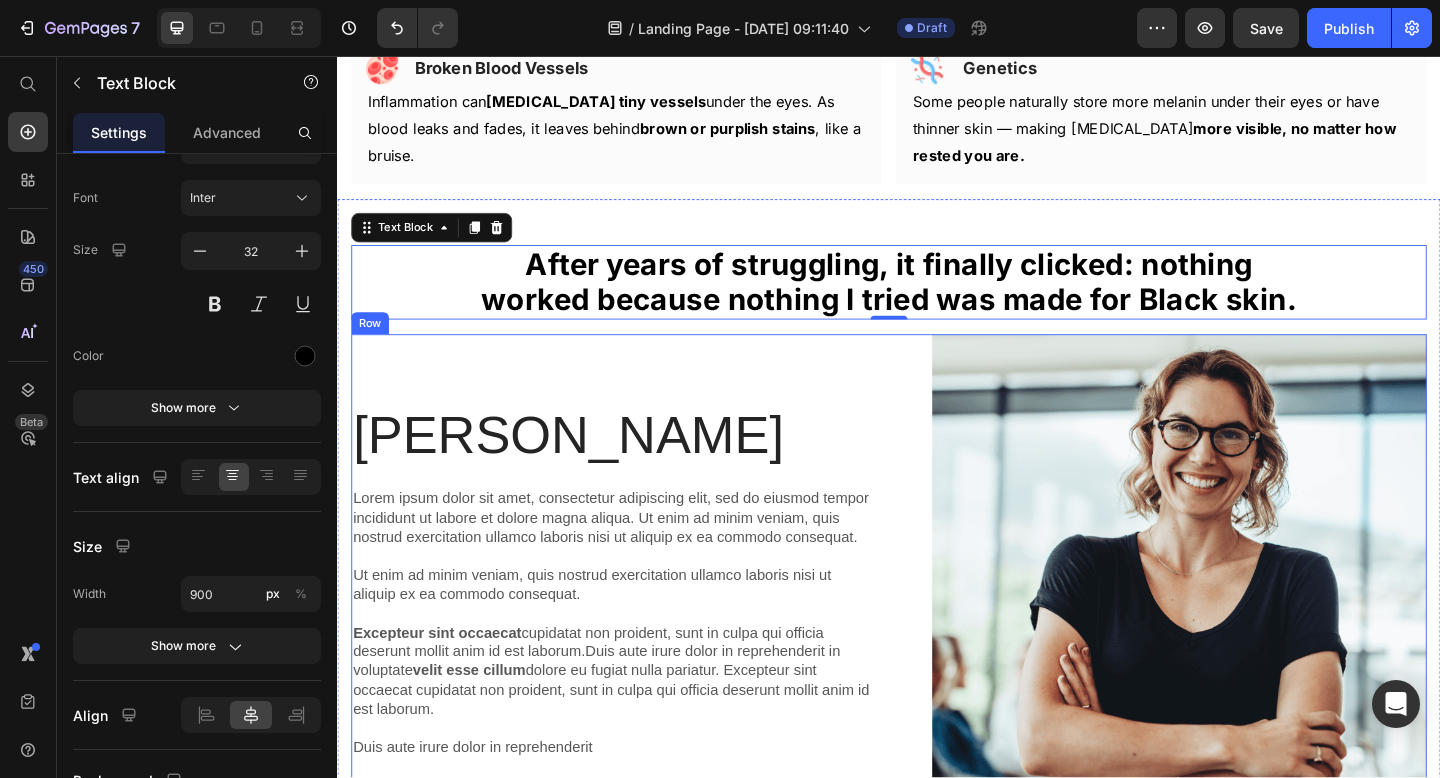 click on "Lorem ipsum dolor sit amet, consectetur adipiscing elit, sed do eiusmod tempor incididunt ut labore et dolore magna aliqua. Ut enim ad minim veniam, quis nostrud exercitation ullamco laboris nisi ut aliquip ex ea commodo consequat. Ut enim ad minim veniam, quis nostrud exercitation ullamco laboris nisi ut aliquip ex ea commodo consequat. Excepteur sint occaecat  cupidatat non proident, sunt in culpa qui officia deserunt mollit anim id est laborum.Duis aute irure dolor in reprehenderit in voluptate  velit esse cillum  dolore eu fugiat nulla pariatur. Excepteur sint occaecat cupidatat non proident, sunt in culpa qui officia deserunt mollit anim id est laborum. Duis aute irure dolor in reprehenderit" at bounding box center (637, 673) 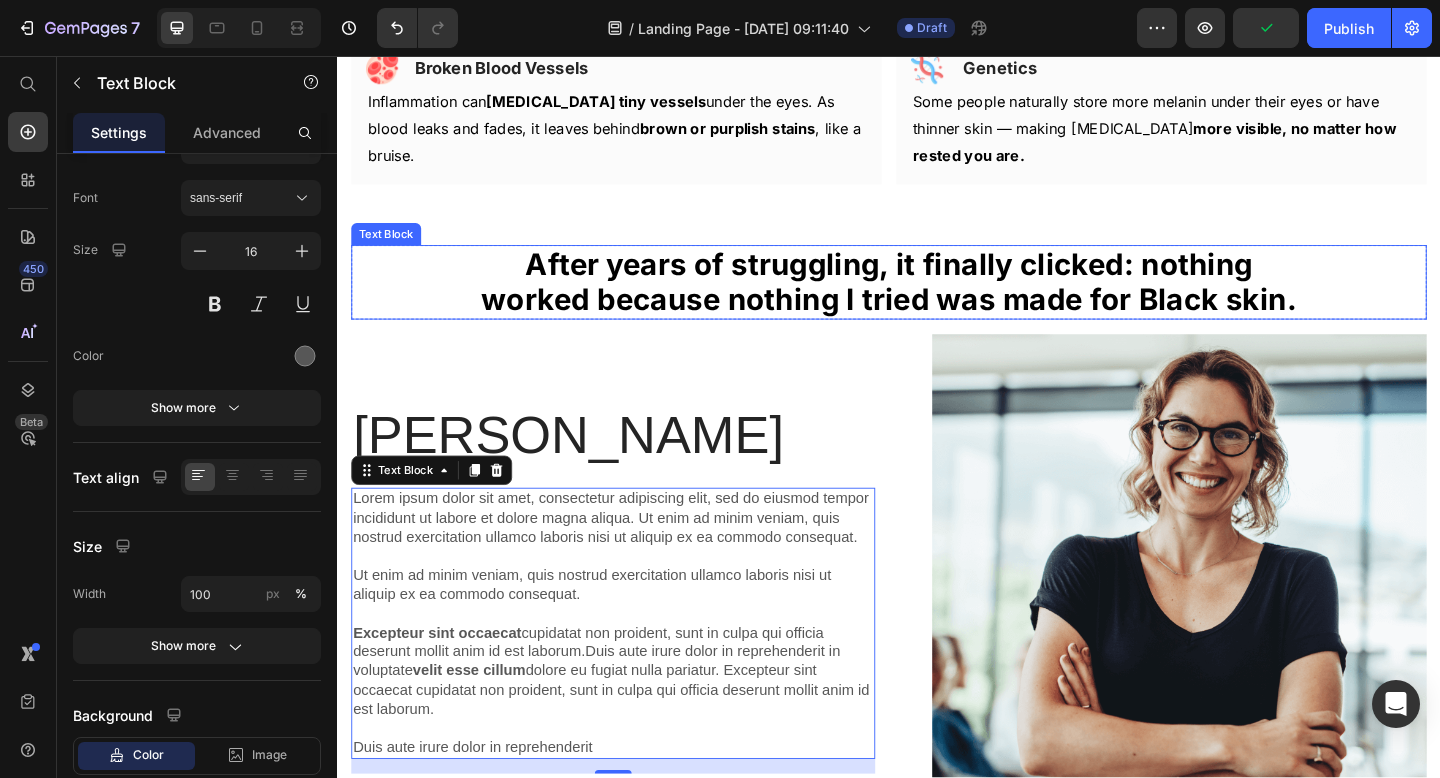 click on "After years of struggling, it finally clicked: nothing worked because nothing I tried was made for Black skin." at bounding box center (937, 301) 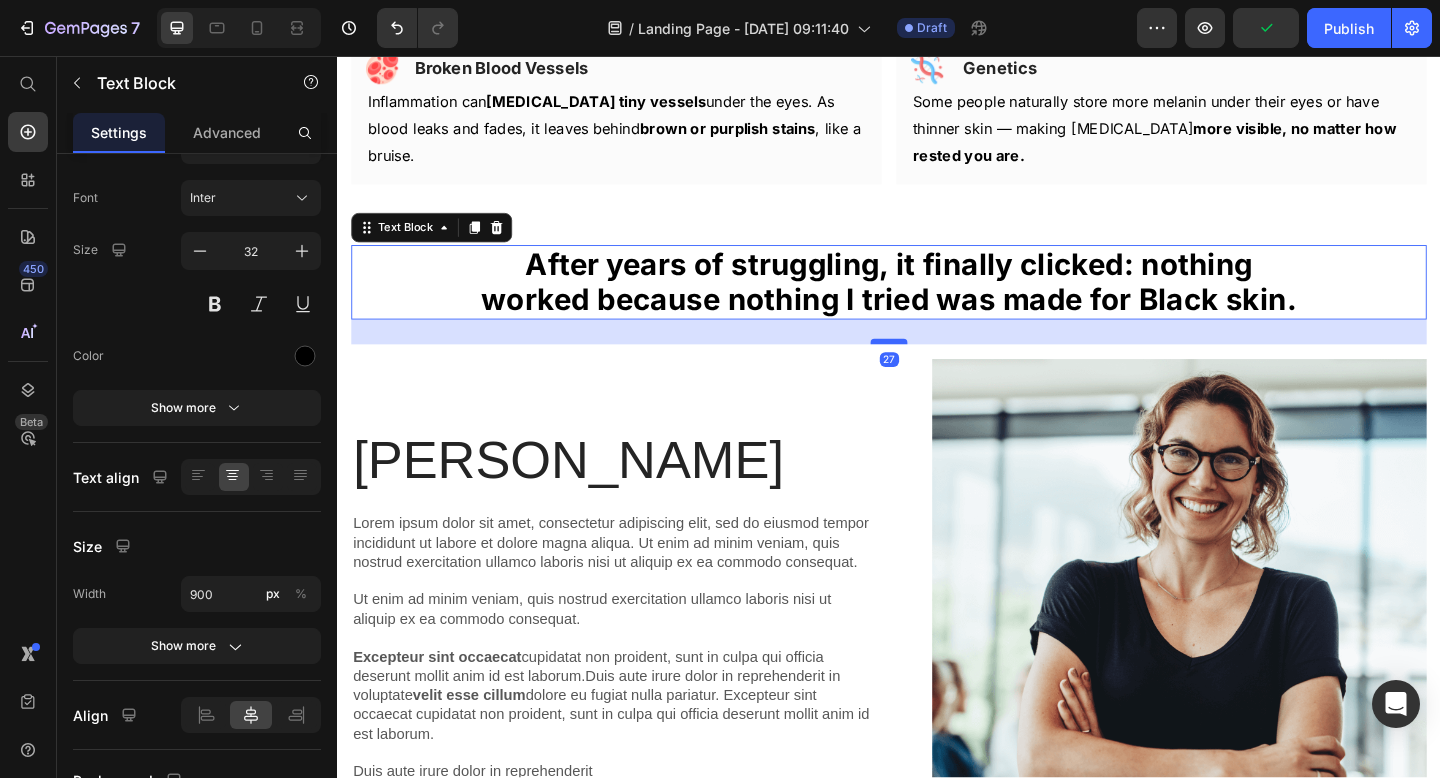drag, startPoint x: 938, startPoint y: 346, endPoint x: 937, endPoint y: 373, distance: 27.018513 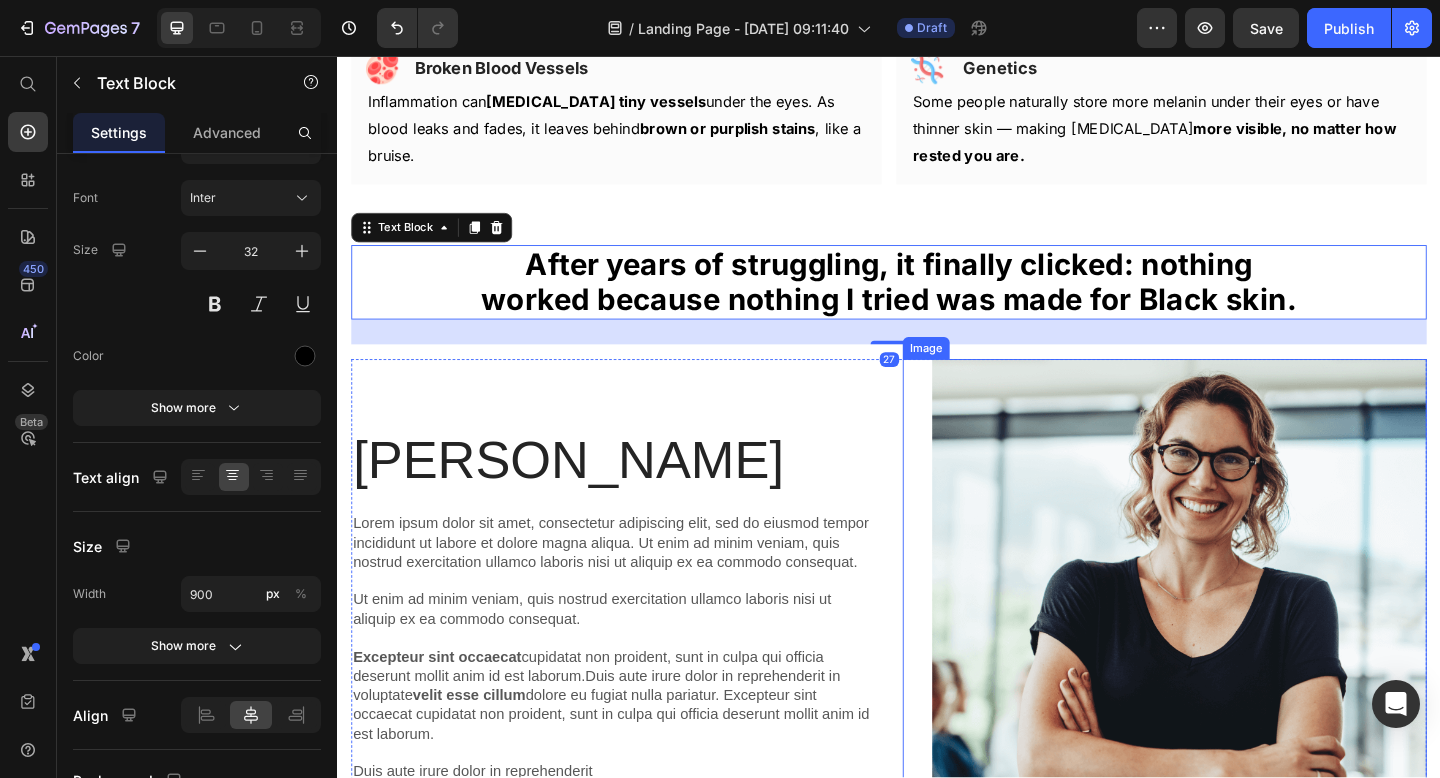 click at bounding box center [1237, 655] 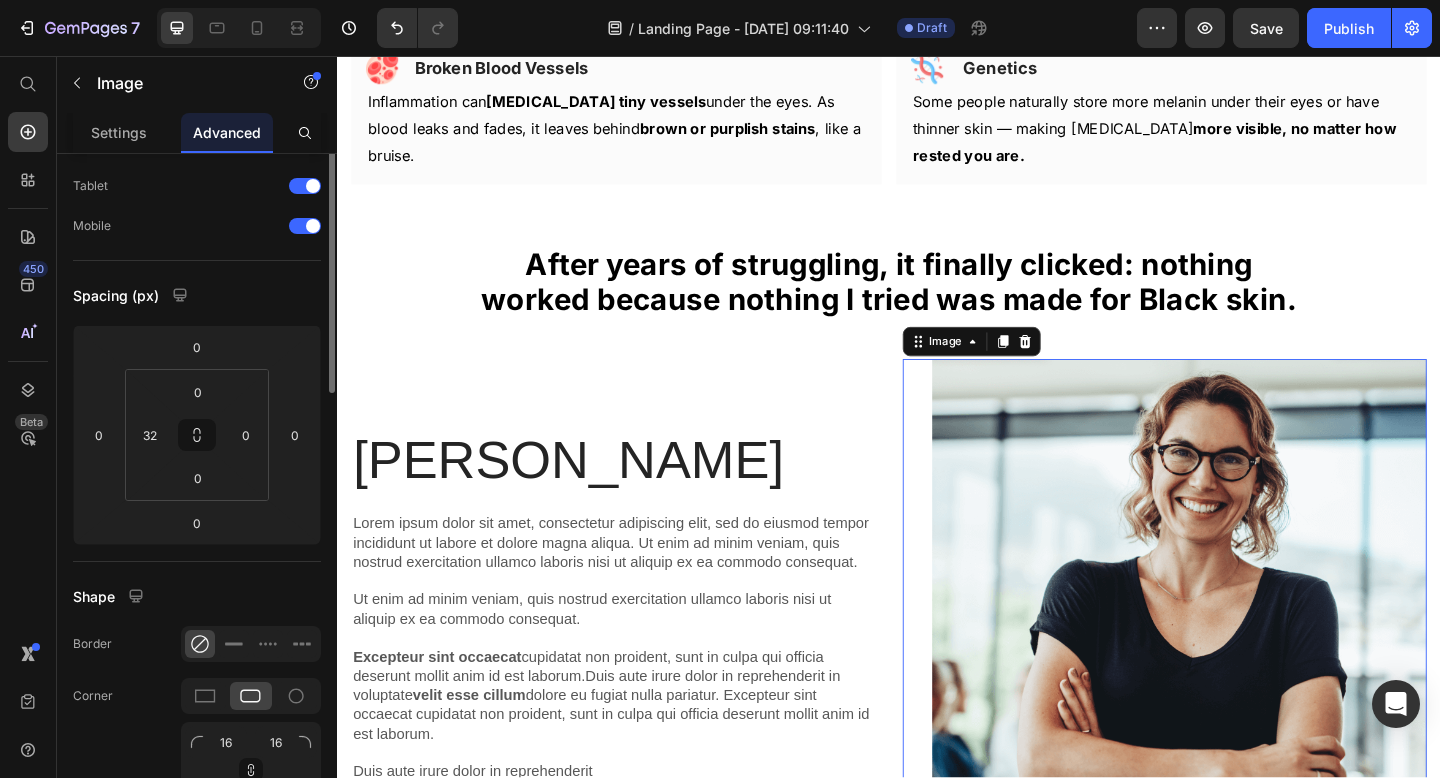 scroll, scrollTop: 0, scrollLeft: 0, axis: both 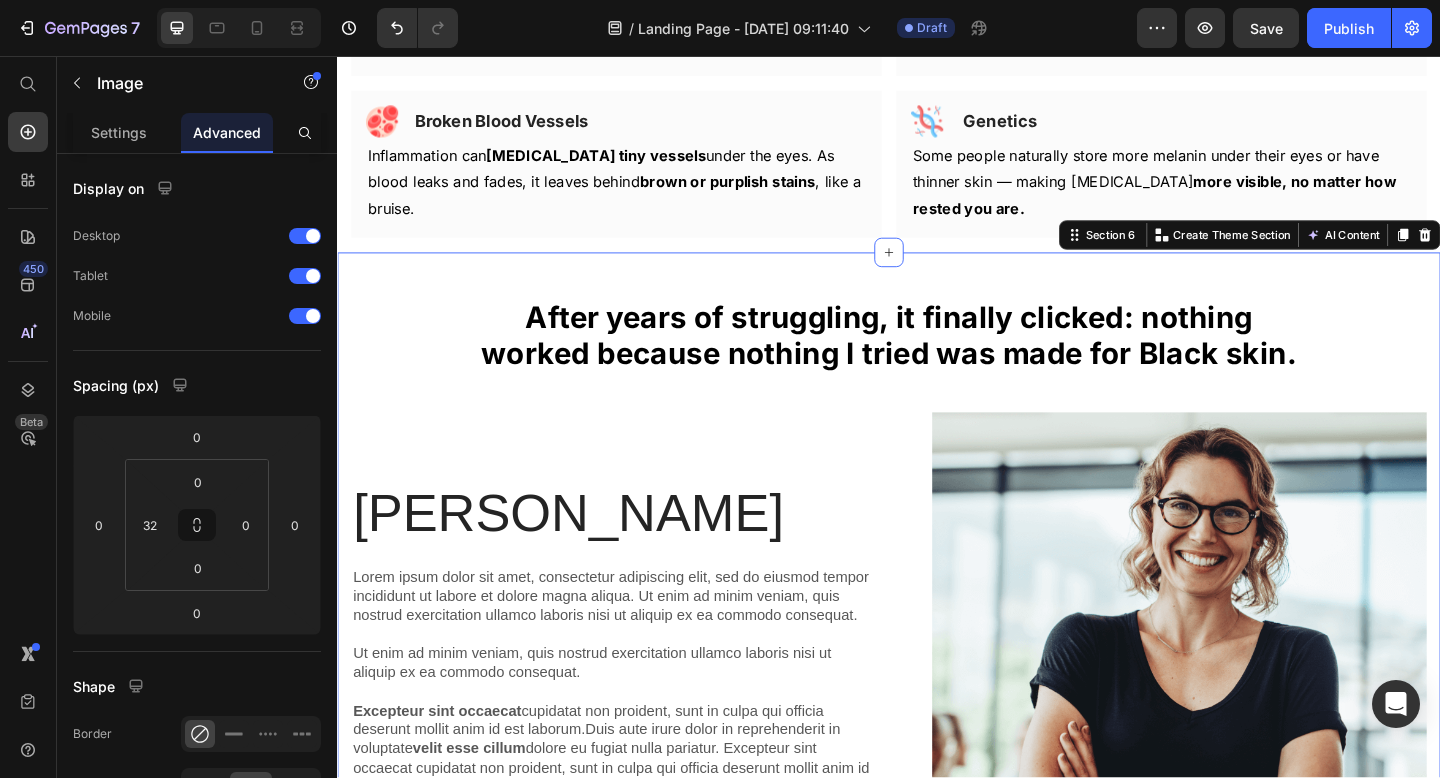 click on "After years of struggling, it finally clicked: nothing worked because nothing I tried was made for Black skin. Text Block Row Lorem okok Heading Lorem ipsum dolor sit amet, consectetur adipiscing elit, sed do eiusmod tempor incididunt ut labore et dolore magna aliqua. Ut enim ad minim veniam, quis nostrud exercitation ullamco laboris nisi ut aliquip ex ea commodo consequat. Ut enim ad minim veniam, quis nostrud exercitation ullamco laboris nisi ut aliquip ex ea commodo consequat. Excepteur sint occaecat  cupidatat non proident, sunt in culpa qui officia deserunt mollit anim id est laborum.Duis aute irure dolor in reprehenderit in voluptate  velit esse cillum  dolore eu fugiat nulla pariatur. Excepteur sint occaecat cupidatat non proident, sunt in culpa qui officia deserunt mollit anim id est laborum. Duis aute irure dolor in reprehenderit Text Block Image Row Section 6   You can create reusable sections Create Theme Section AI Content Write with GemAI What would you like to describe here? Tone and Voice" at bounding box center (937, 674) 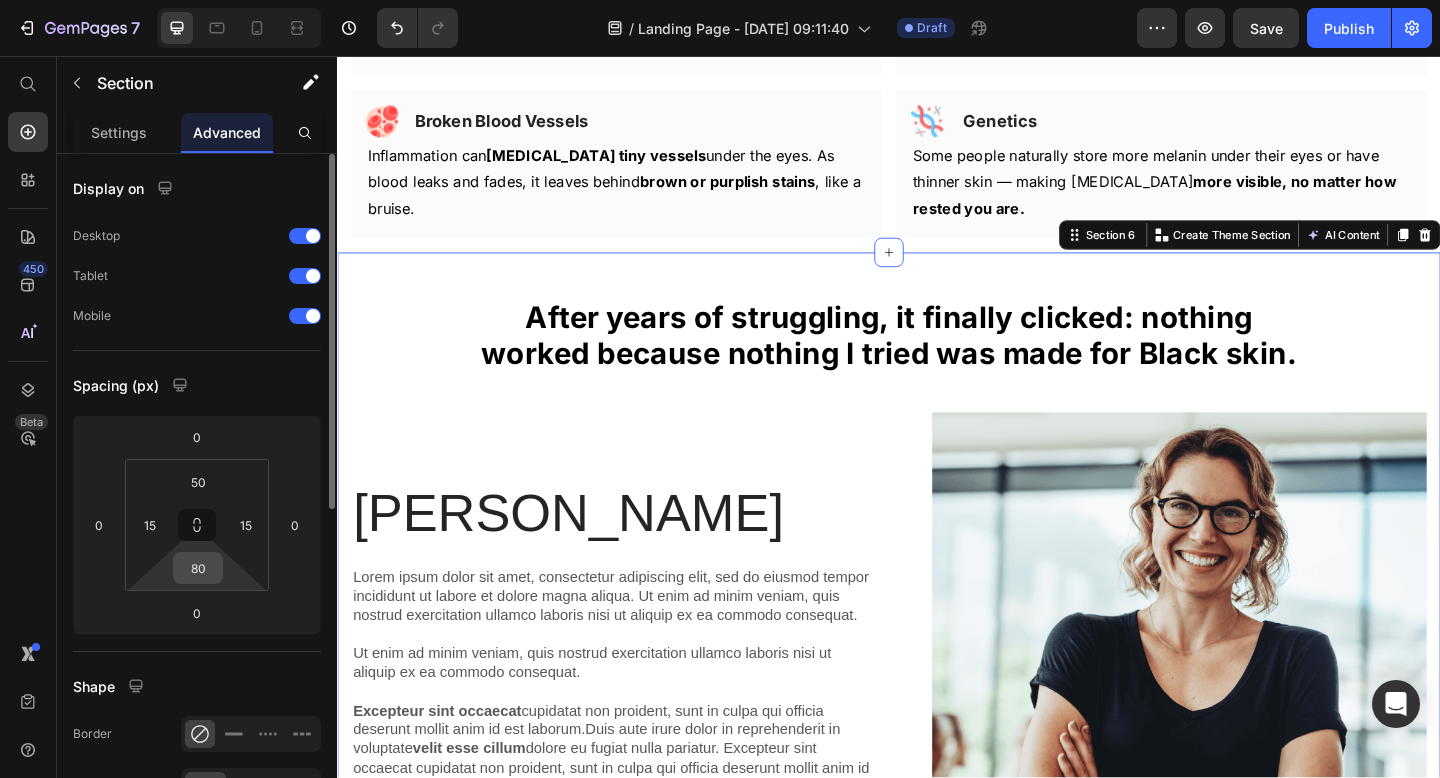 click on "80" at bounding box center [198, 568] 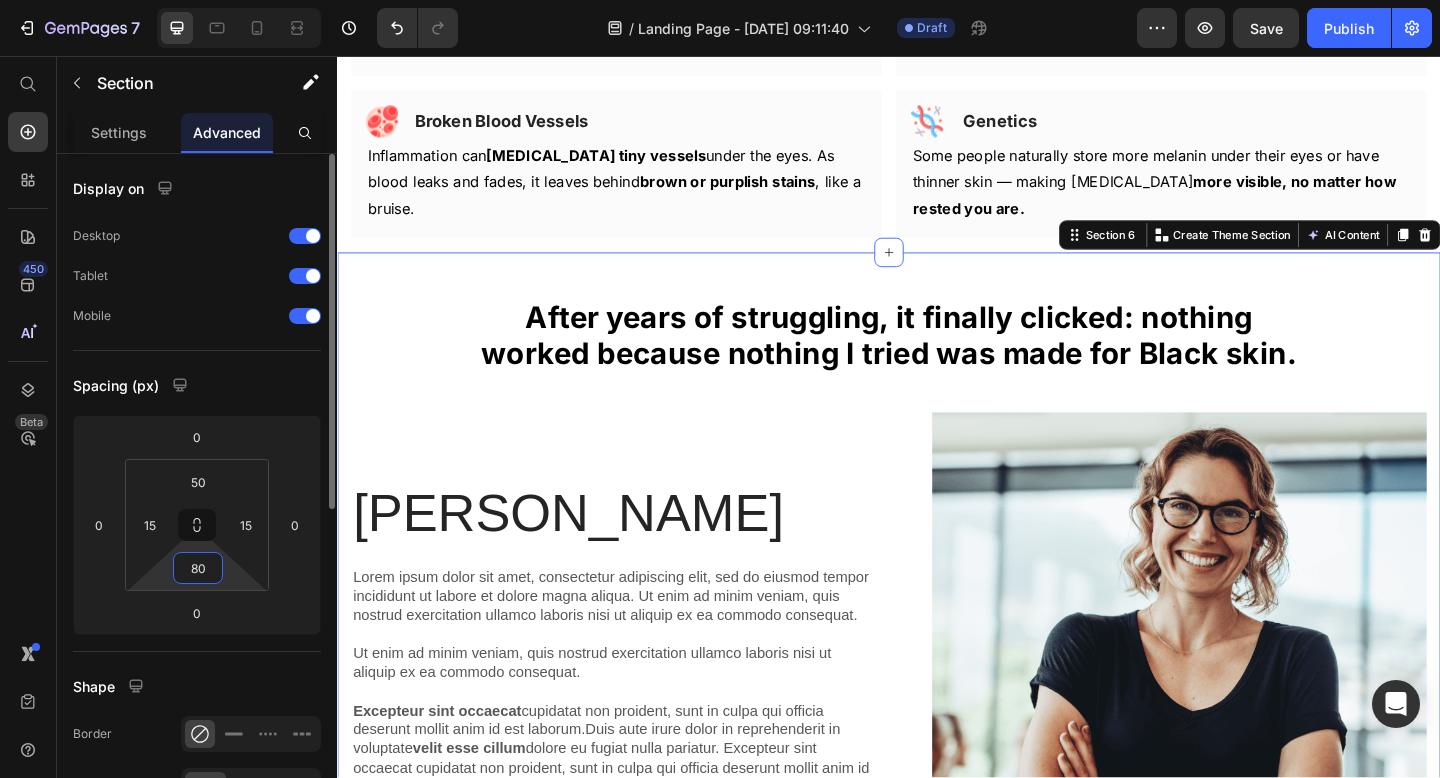 click on "80" at bounding box center [198, 568] 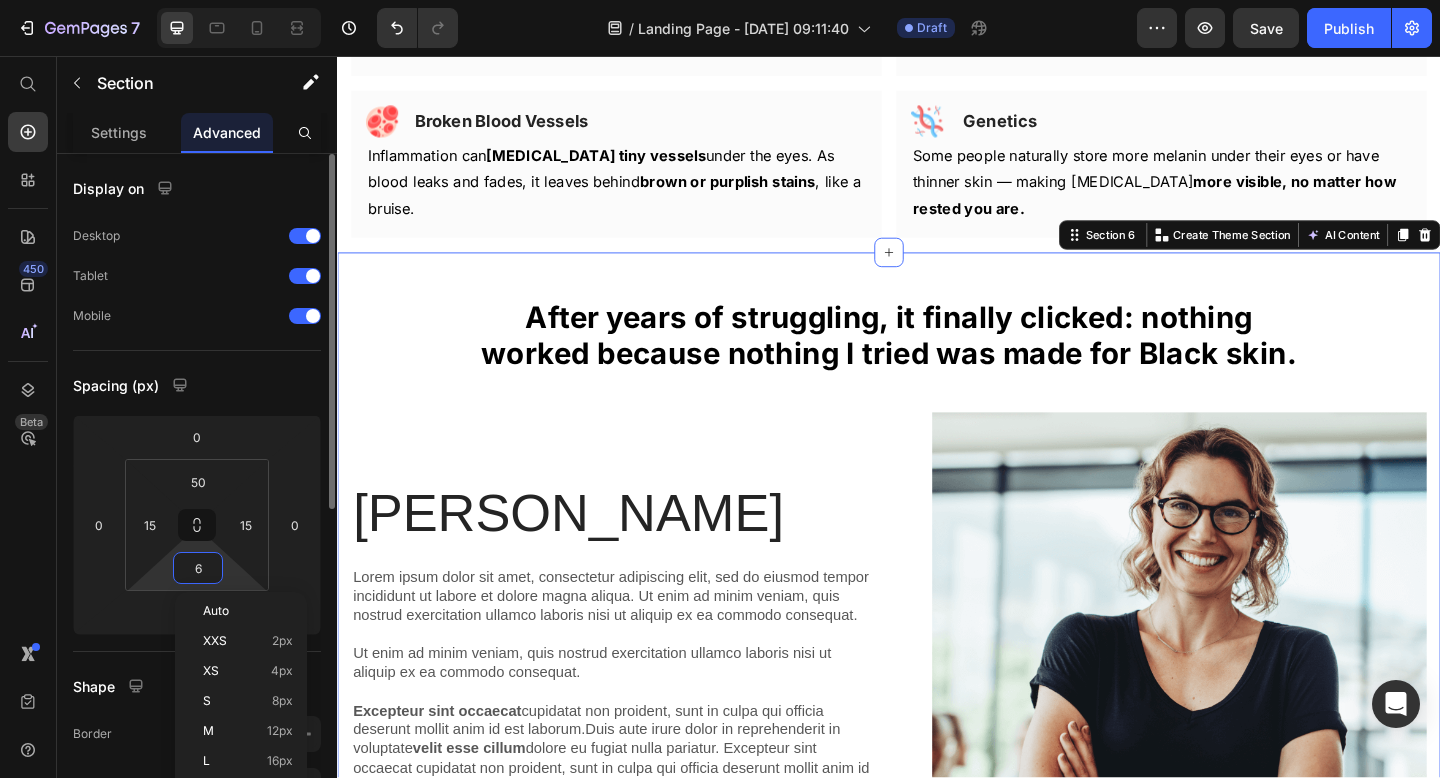 type on "60" 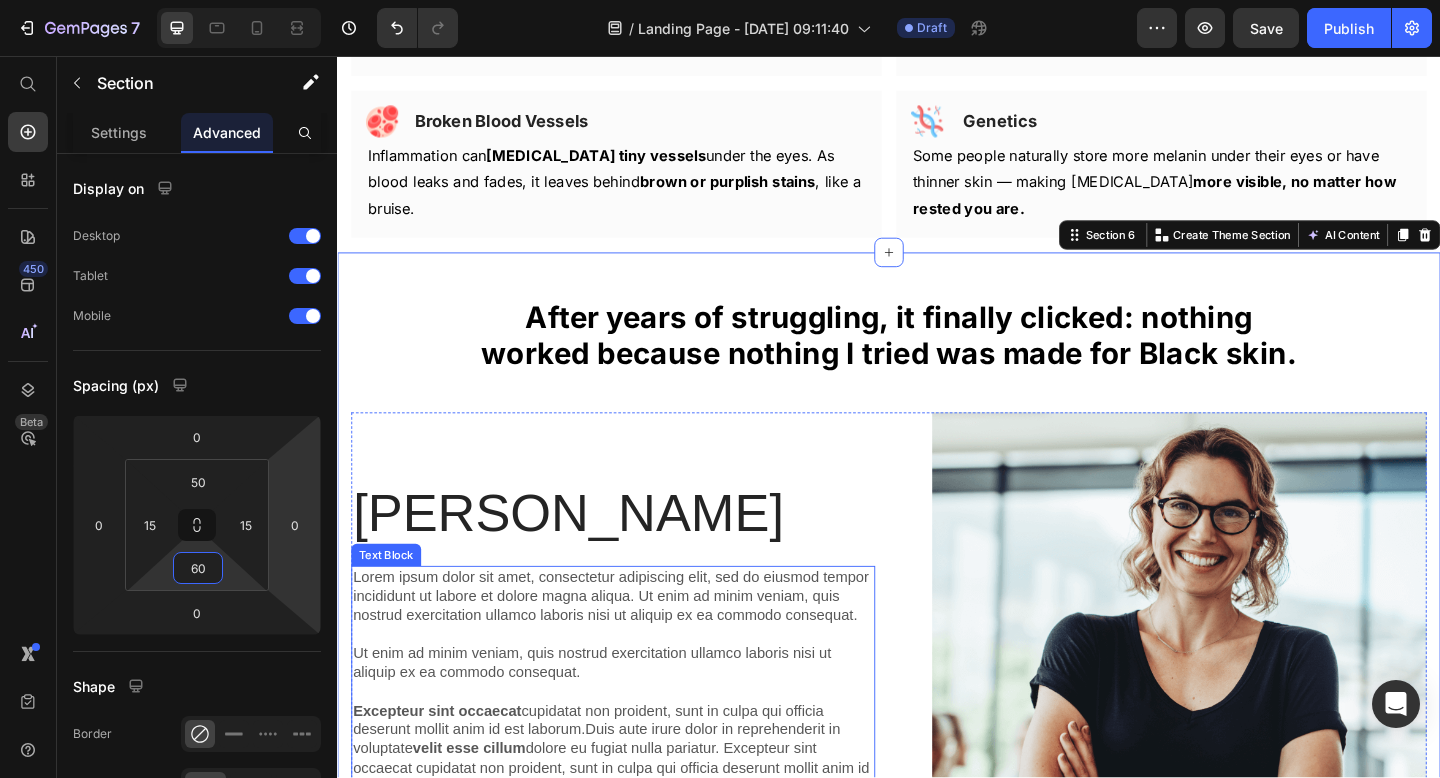 click on "Lorem ipsum dolor sit amet, consectetur adipiscing elit, sed do eiusmod tempor incididunt ut labore et dolore magna aliqua. Ut enim ad minim veniam, quis nostrud exercitation ullamco laboris nisi ut aliquip ex ea commodo consequat. Ut enim ad minim veniam, quis nostrud exercitation ullamco laboris nisi ut aliquip ex ea commodo consequat. Excepteur sint occaecat  cupidatat non proident, sunt in culpa qui officia deserunt mollit anim id est laborum.Duis aute irure dolor in reprehenderit in voluptate  velit esse cillum  dolore eu fugiat nulla pariatur. Excepteur sint occaecat cupidatat non proident, sunt in culpa qui officia deserunt mollit anim id est laborum. Duis aute irure dolor in reprehenderit" at bounding box center [637, 758] 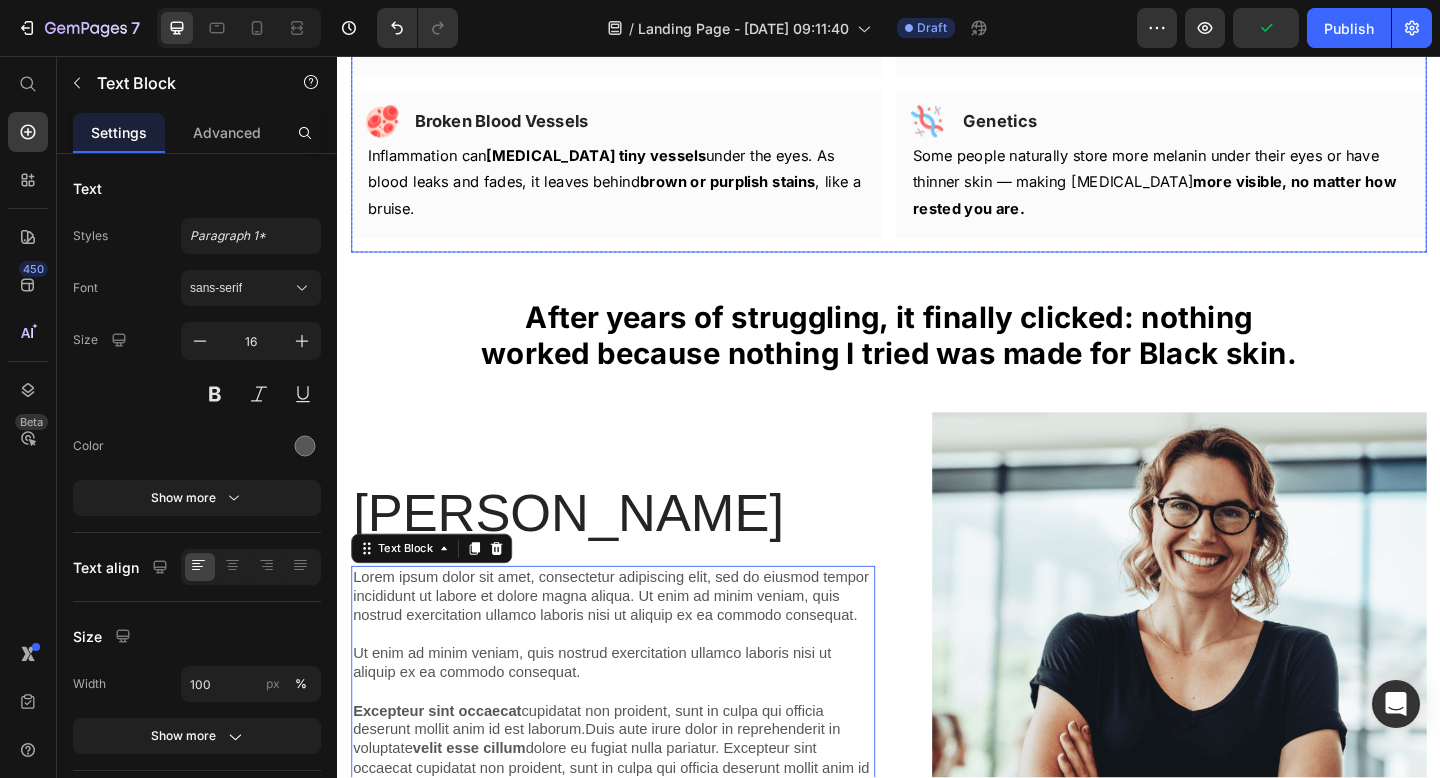 click on "After years of struggling, it finally clicked: nothing worked because nothing I tried was made for Black skin. Text Block Row Lorem okok Heading Lorem ipsum dolor sit amet, consectetur adipiscing elit, sed do eiusmod tempor incididunt ut labore et dolore magna aliqua. Ut enim ad minim veniam, quis nostrud exercitation ullamco laboris nisi ut aliquip ex ea commodo consequat. Ut enim ad minim veniam, quis nostrud exercitation ullamco laboris nisi ut aliquip ex ea commodo consequat. Excepteur sint occaecat  cupidatat non proident, sunt in culpa qui officia deserunt mollit anim id est laborum.Duis aute irure dolor in reprehenderit in voluptate  velit esse cillum  dolore eu fugiat nulla pariatur. Excepteur sint occaecat cupidatat non proident, sunt in culpa qui officia deserunt mollit anim id est laborum. Duis aute irure dolor in reprehenderit Text Block   16 Image Row Section 6" at bounding box center [937, 664] 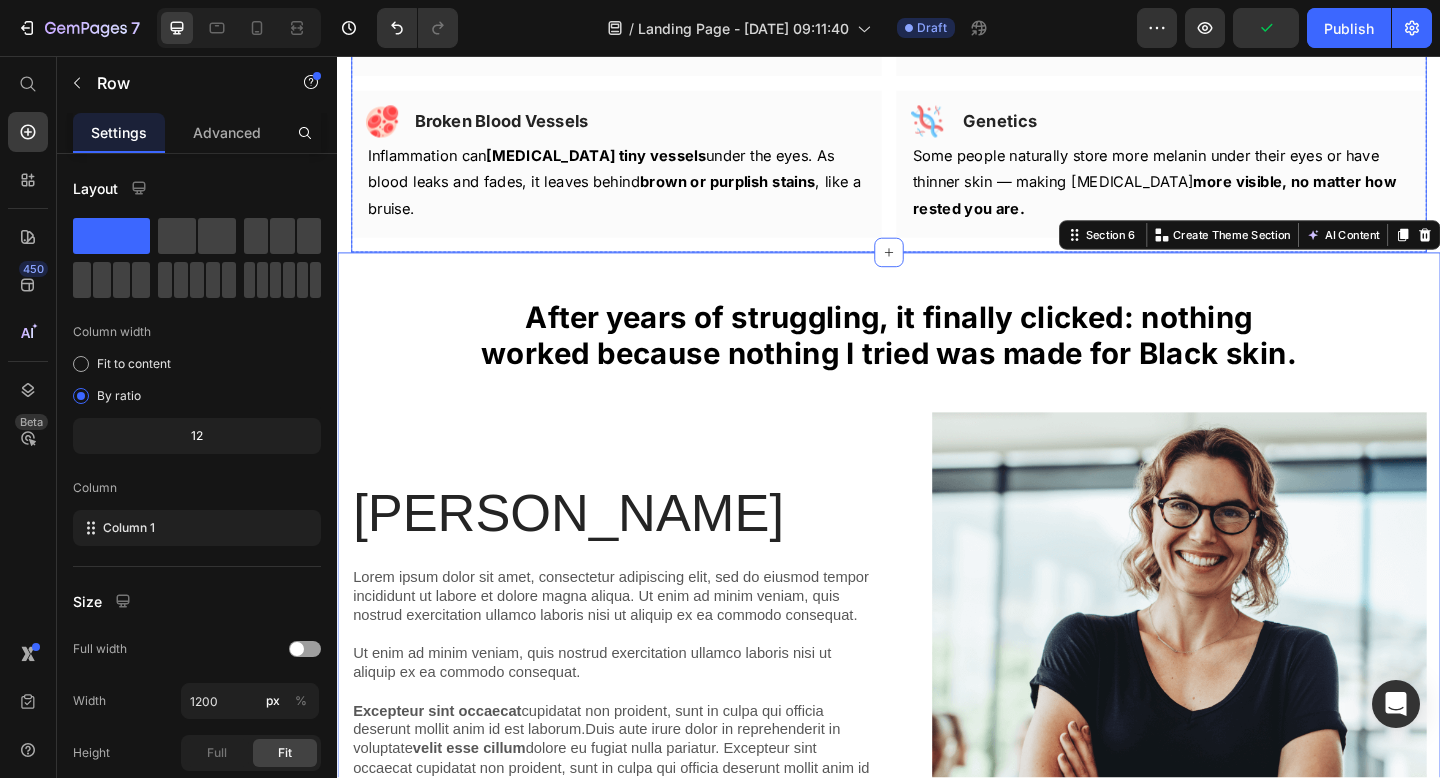 click on "And Just Like That … It Finally Made Sense Heading Dark circles on Black skin aren’t just about fatigue — they come from deeper root causes  no one talks about. Text Block Row Row Image   Melanin Overproduction Heading Row Black skin produces more melanin — and under stress (like rubbing or fatigue), it creates  even more , leading to visible darkening. Text block Row Image   Inflammation Heading Row Chronic stress, poor sleep, and irritation cause  inflammation , which triggers excess pigment production and worsens discoloration. Text block Row Row Image Broken Blood Vessels Heading Row Inflammation can  rupture tiny vessels  under the eyes. As blood leaks and fades, it leaves behind  brown or purplish stains , like a bruise. Text block Row Image   Genetics Heading Row Some people naturally store more melanin under their eyes or have thinner skin — making dark circles  more visible, no matter how rested you are. Text block Row Row" at bounding box center [937, 47] 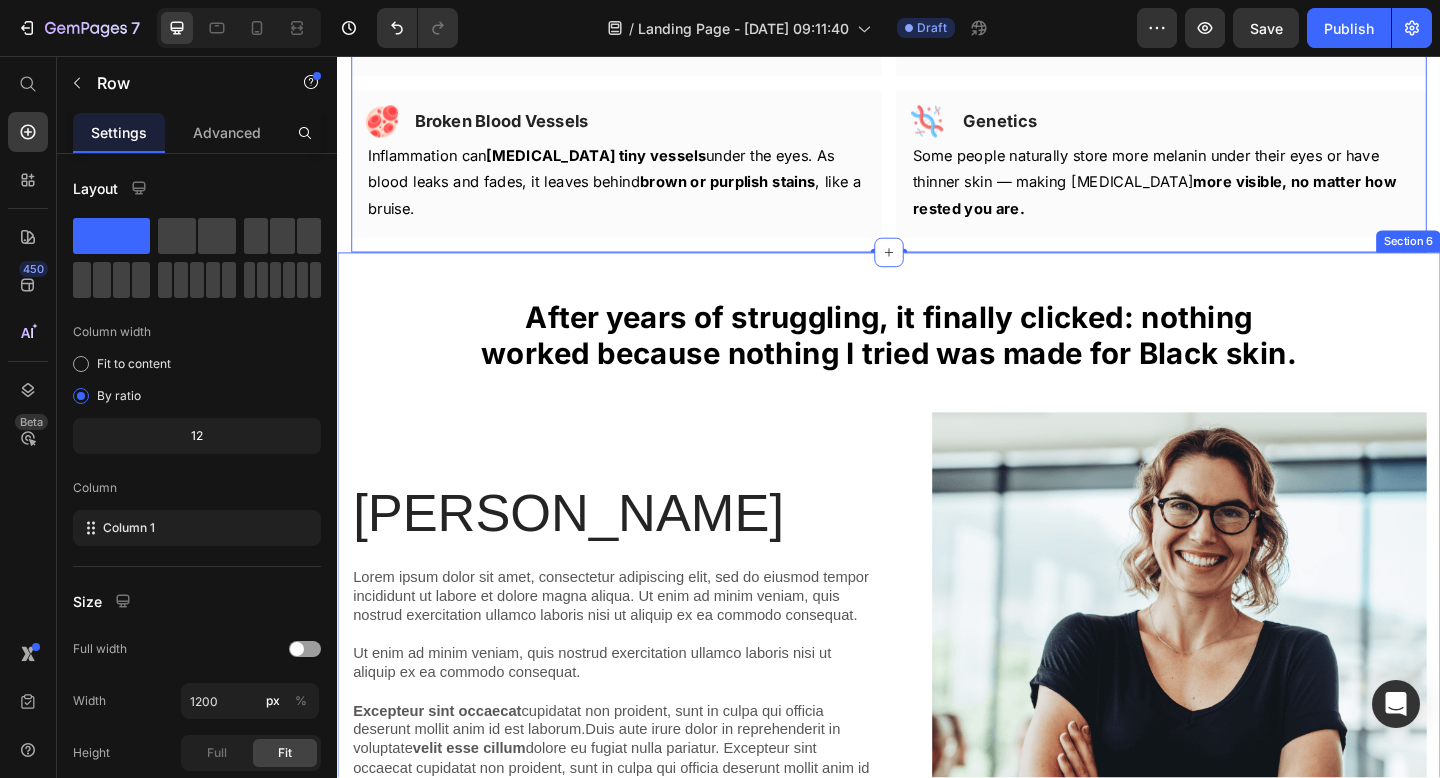 click on "After years of struggling, it finally clicked: nothing worked because nothing I tried was made for Black skin. Text Block Row Lorem okok Heading Lorem ipsum dolor sit amet, consectetur adipiscing elit, sed do eiusmod tempor incididunt ut labore et dolore magna aliqua. Ut enim ad minim veniam, quis nostrud exercitation ullamco laboris nisi ut aliquip ex ea commodo consequat. Ut enim ad minim veniam, quis nostrud exercitation ullamco laboris nisi ut aliquip ex ea commodo consequat. Excepteur sint occaecat  cupidatat non proident, sunt in culpa qui officia deserunt mollit anim id est laborum.Duis aute irure dolor in reprehenderit in voluptate  velit esse cillum  dolore eu fugiat nulla pariatur. Excepteur sint occaecat cupidatat non proident, sunt in culpa qui officia deserunt mollit anim id est laborum. Duis aute irure dolor in reprehenderit Text Block Image Row Section 6" at bounding box center [937, 664] 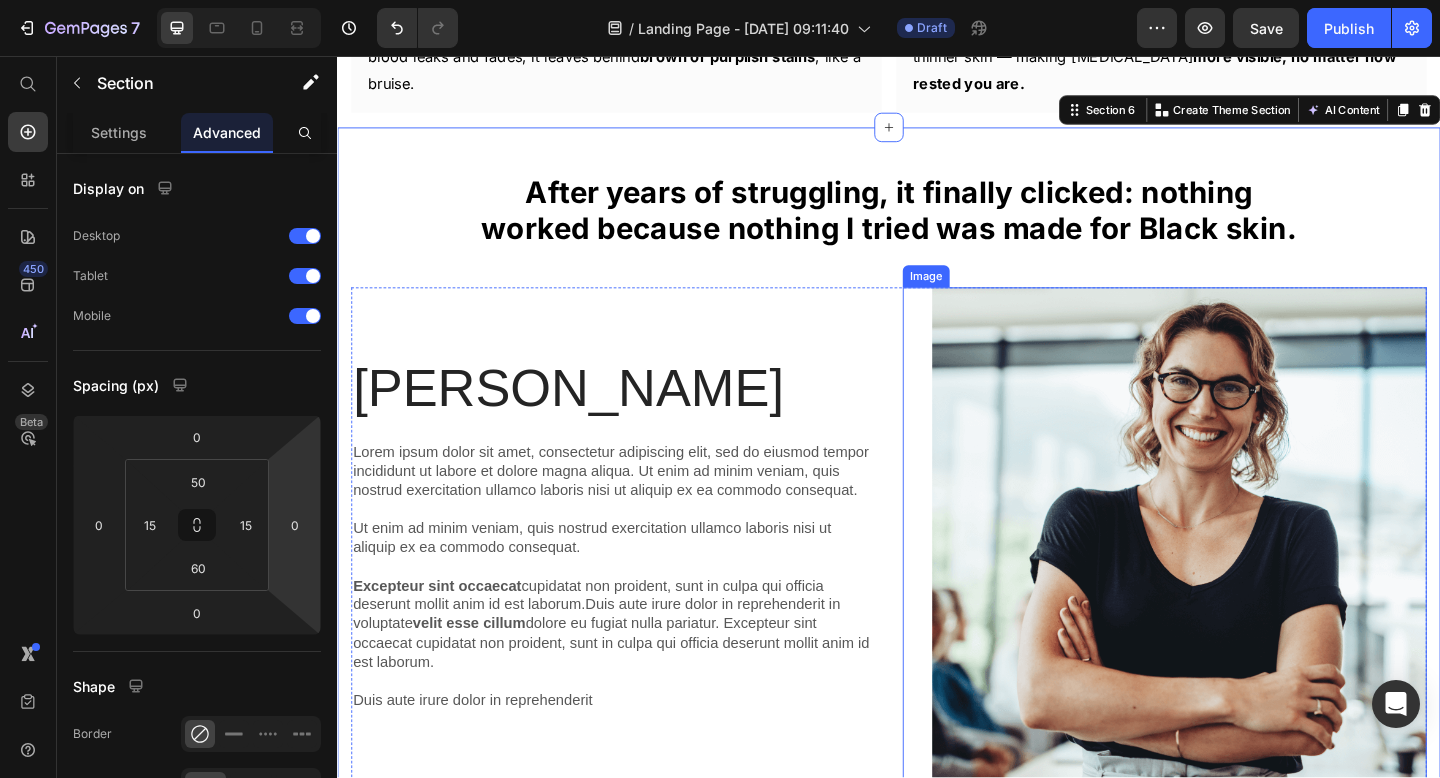 scroll, scrollTop: 3252, scrollLeft: 0, axis: vertical 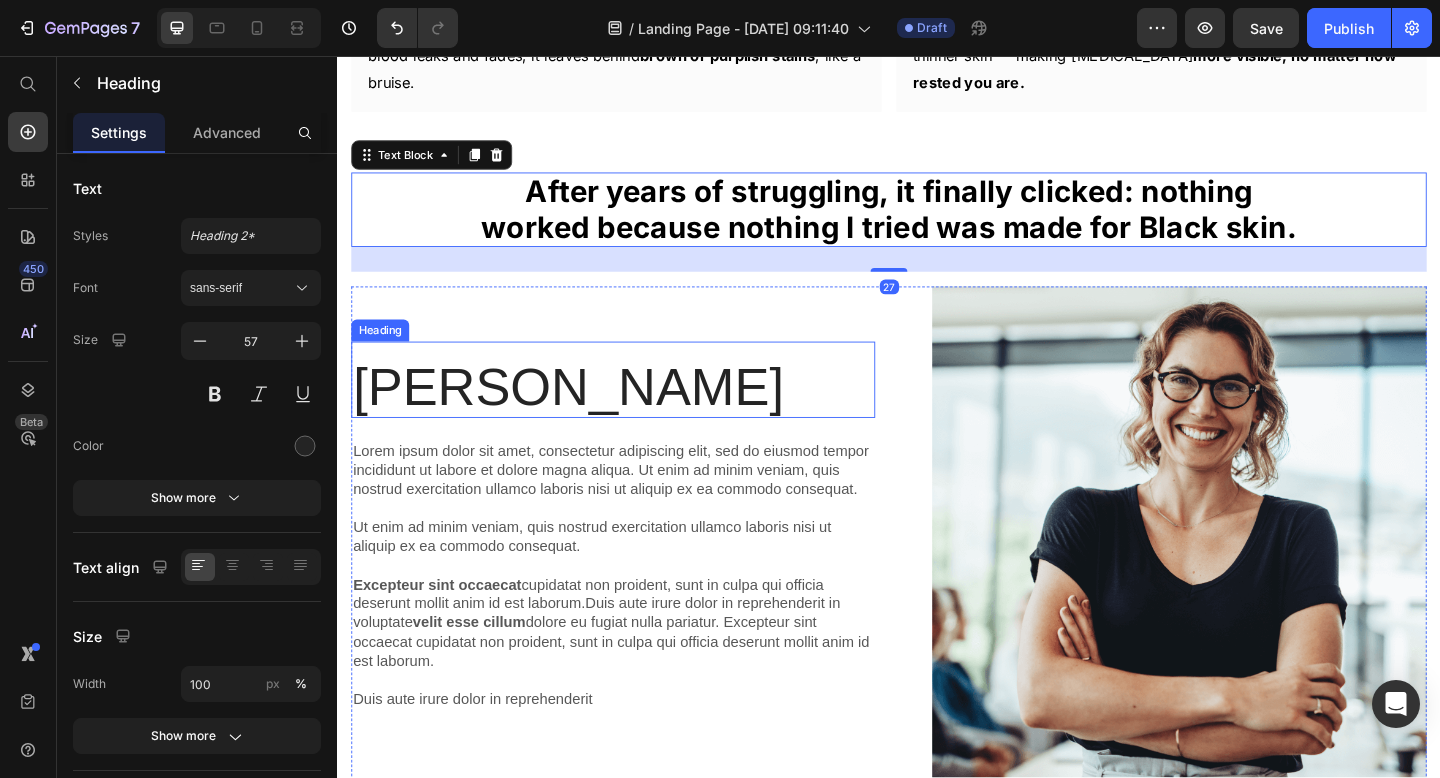 click on "Lorem okok" at bounding box center [637, 416] 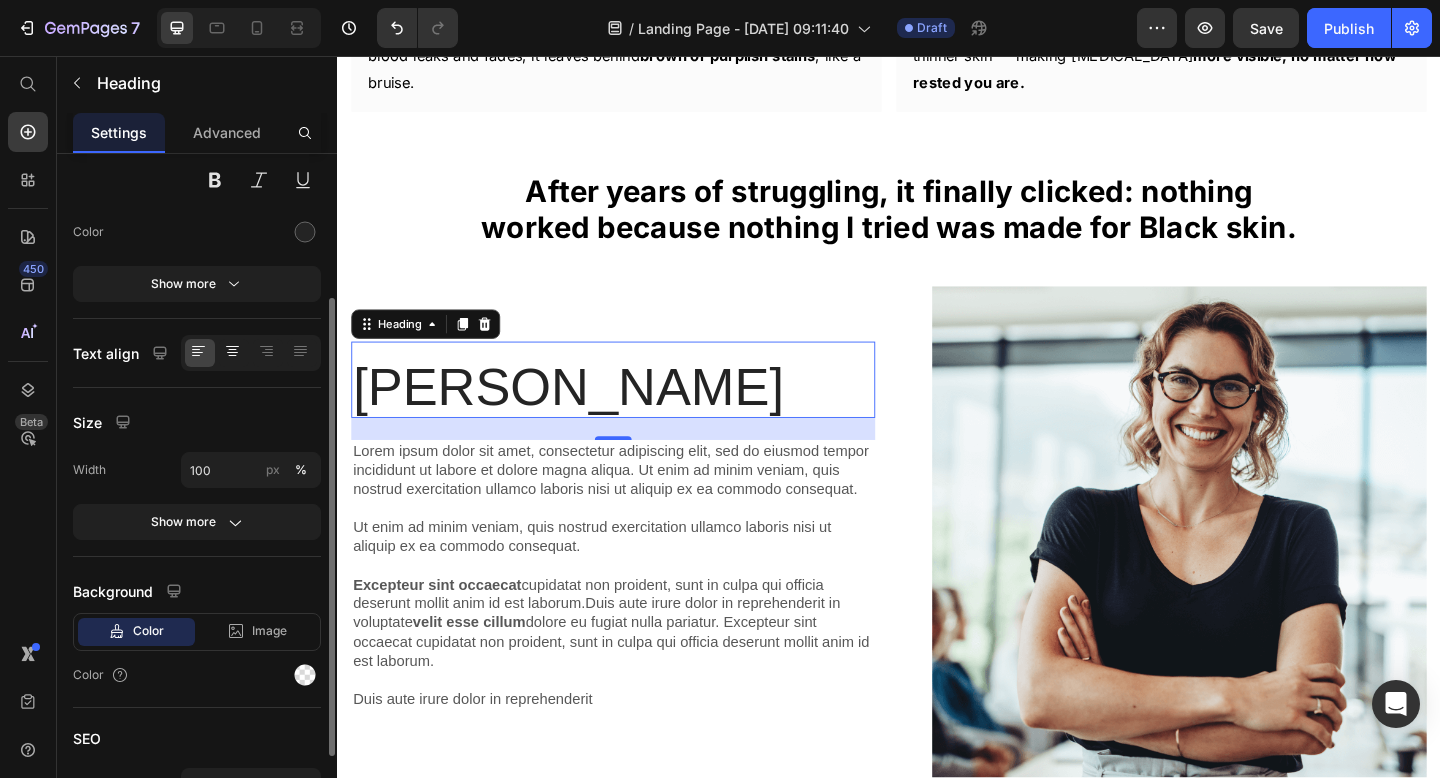 scroll, scrollTop: 331, scrollLeft: 0, axis: vertical 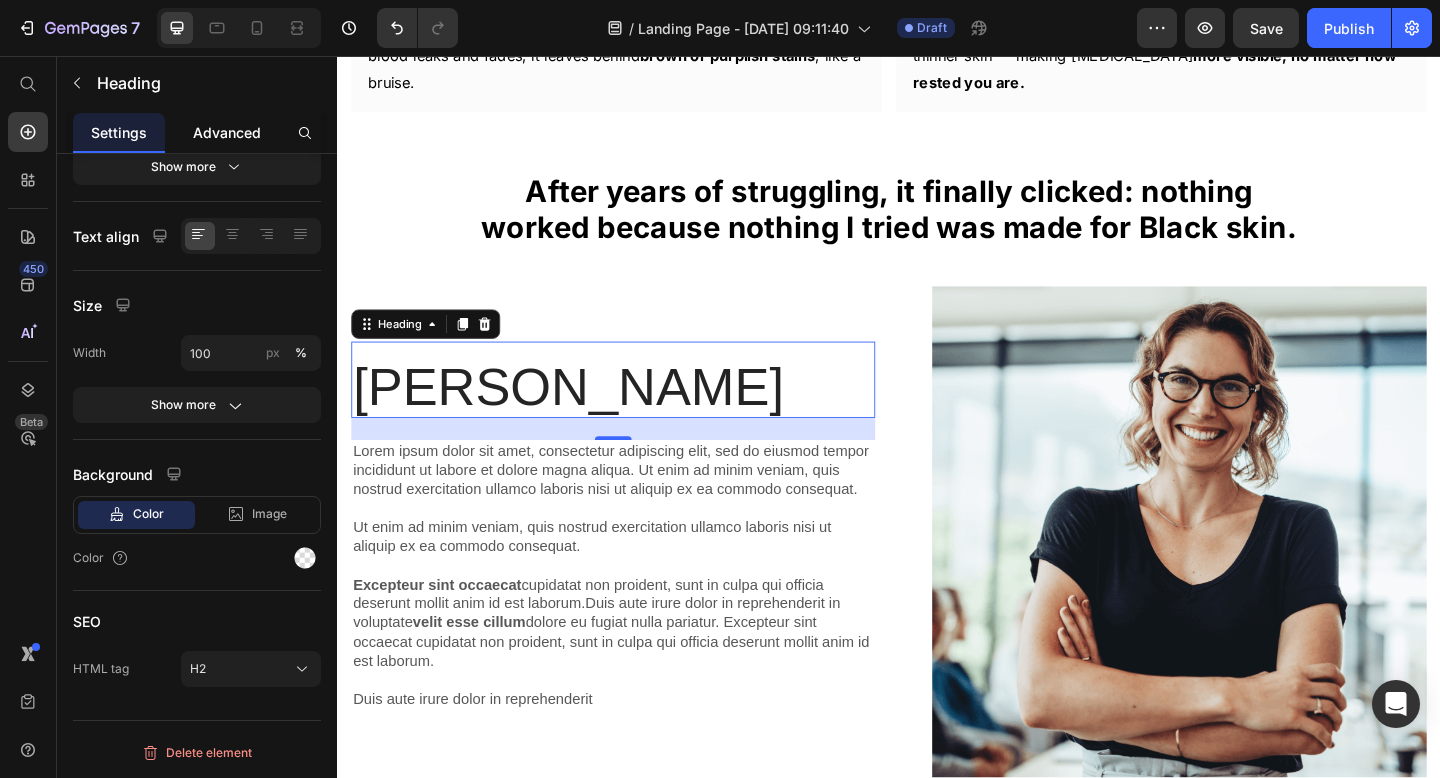 click on "Advanced" at bounding box center (227, 132) 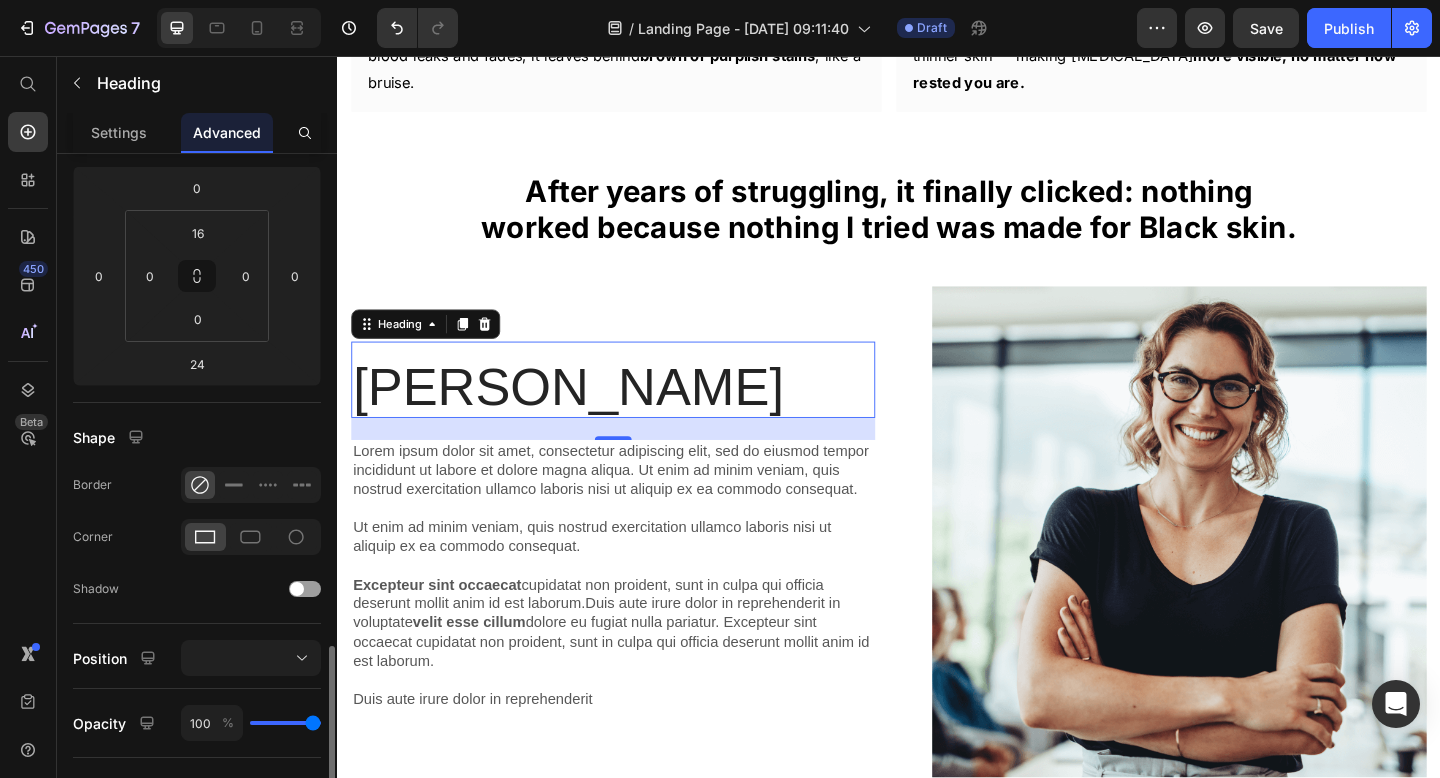 scroll, scrollTop: 487, scrollLeft: 0, axis: vertical 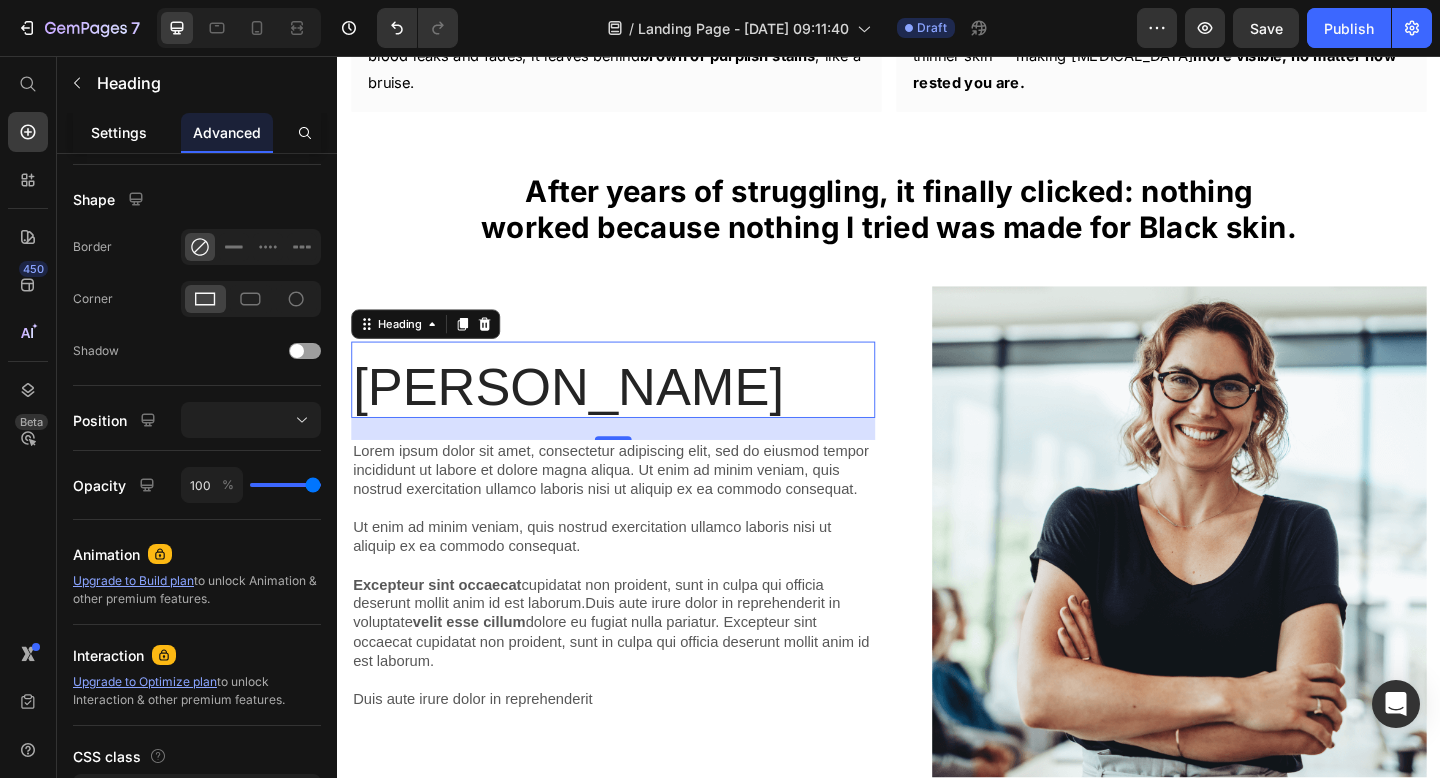 click on "Settings" at bounding box center (119, 132) 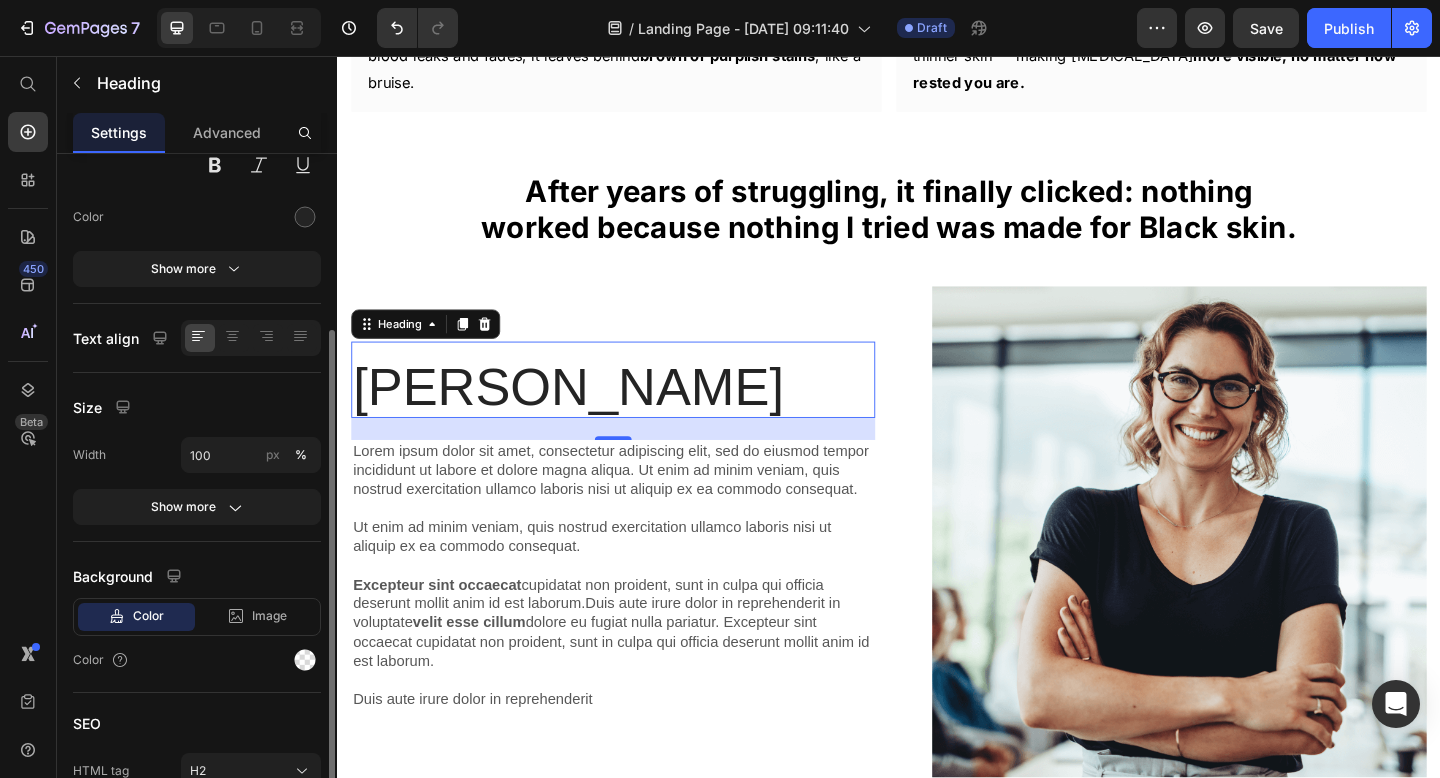scroll, scrollTop: 243, scrollLeft: 0, axis: vertical 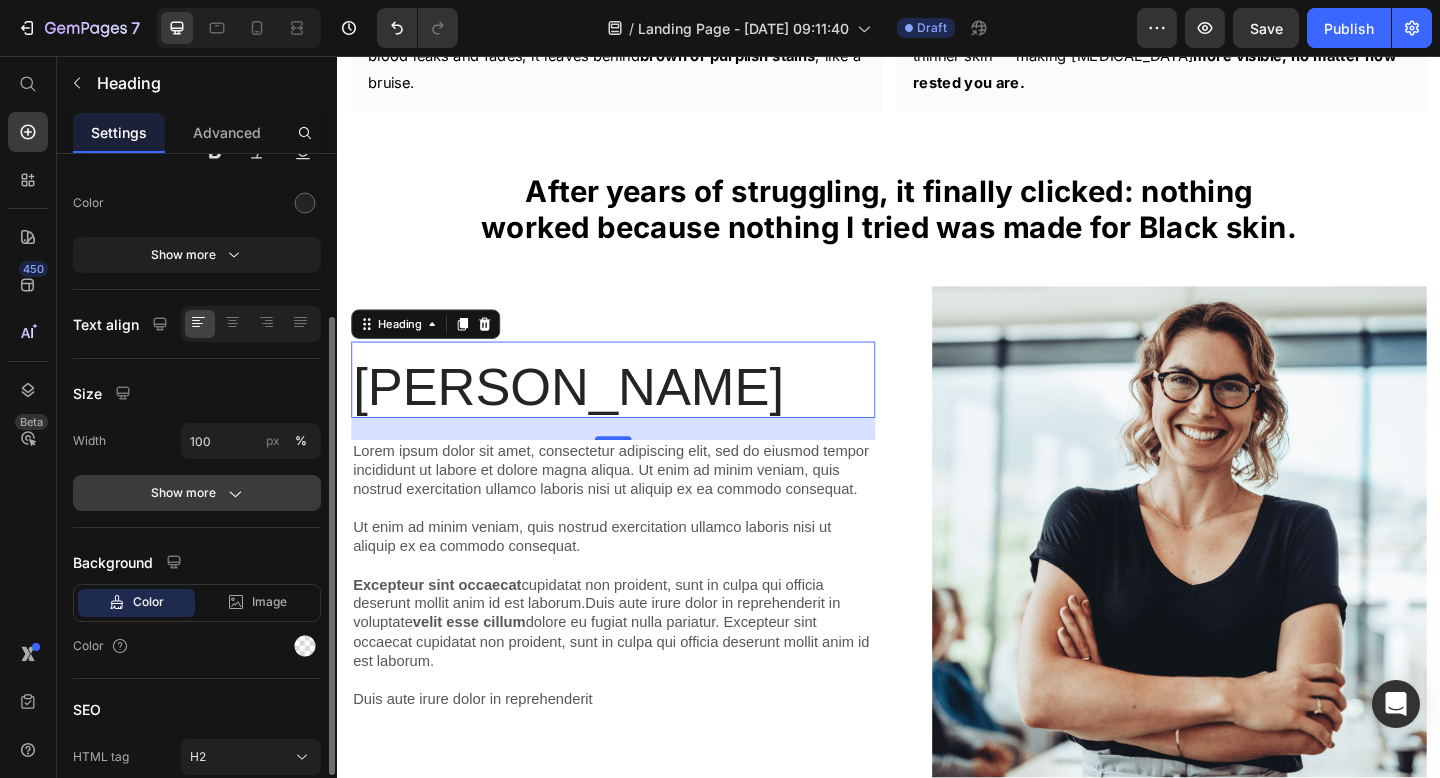click on "Show more" at bounding box center [197, 493] 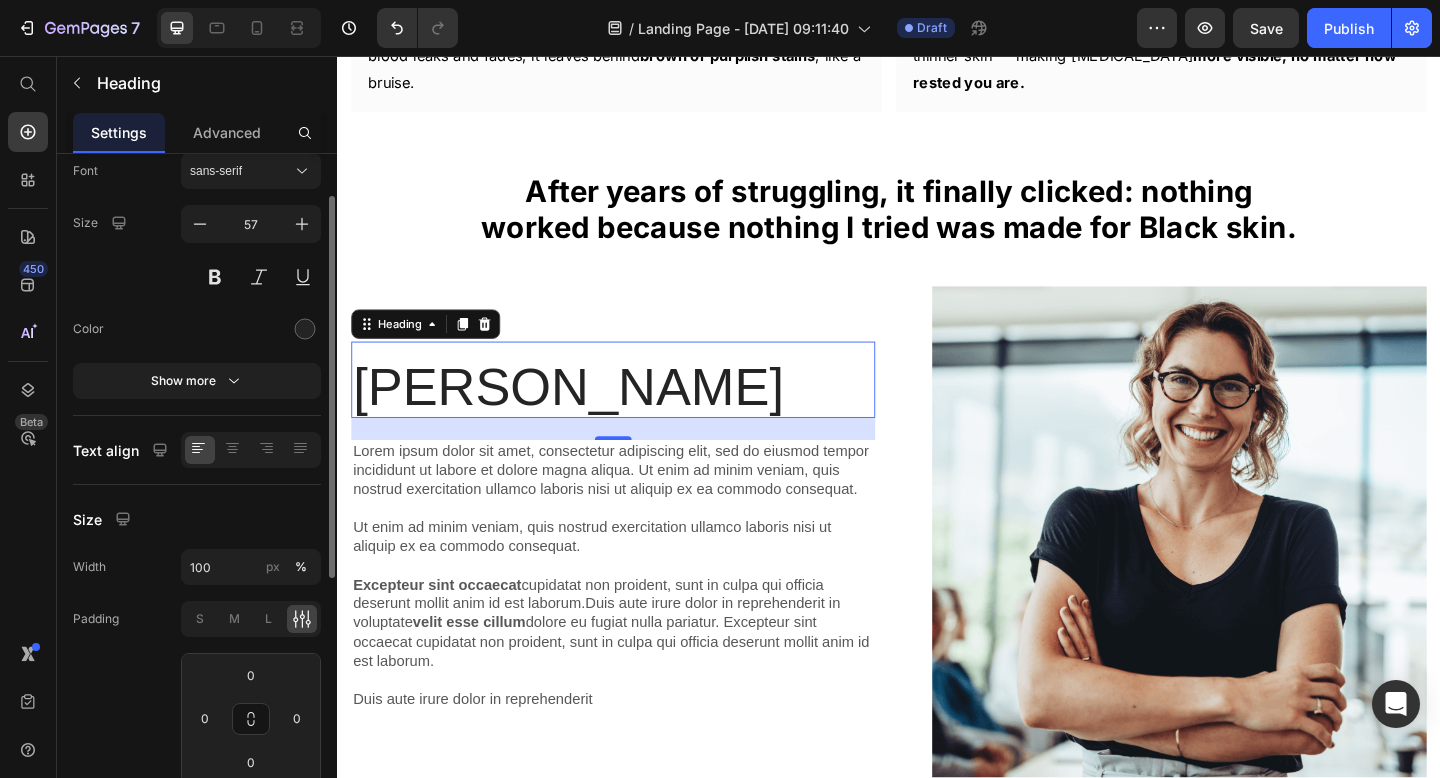 scroll, scrollTop: 0, scrollLeft: 0, axis: both 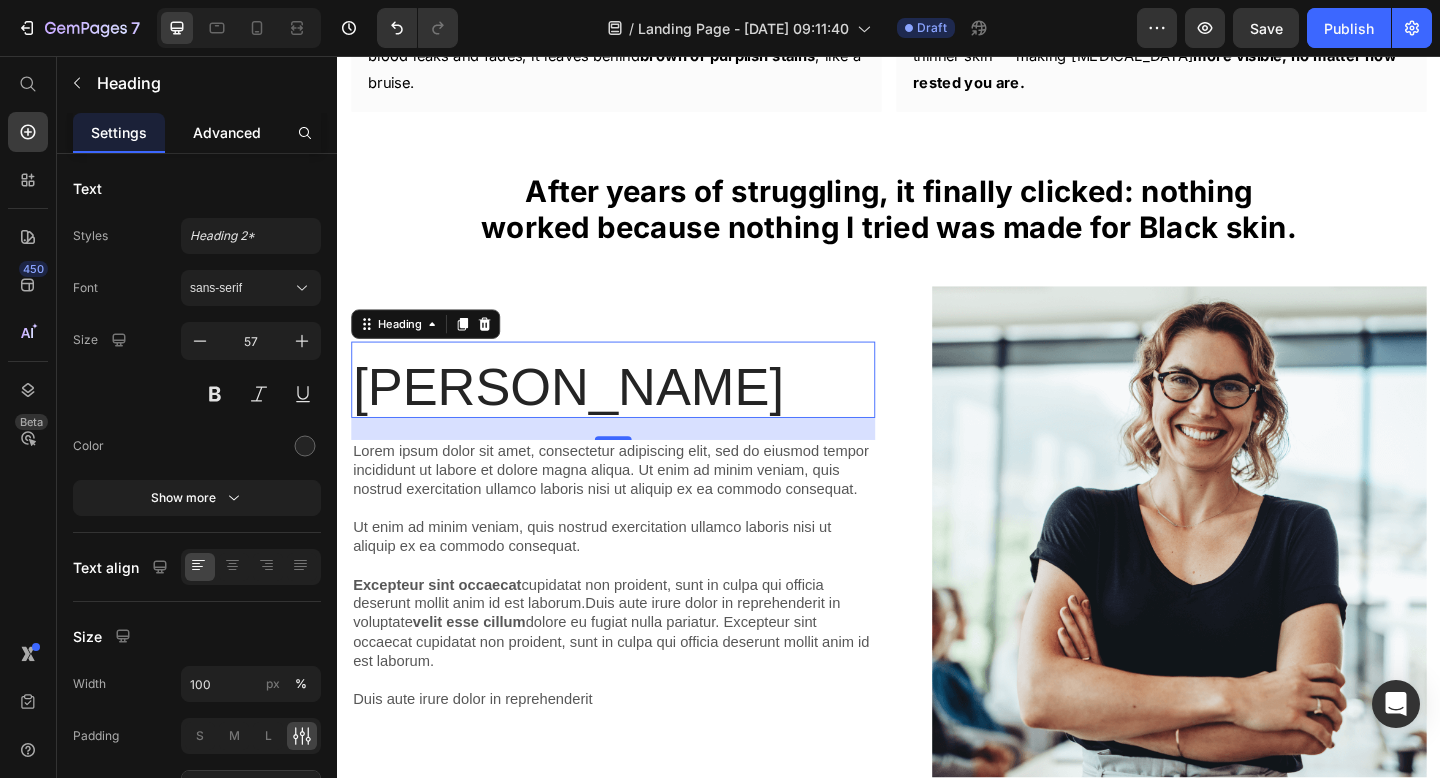 click on "Advanced" 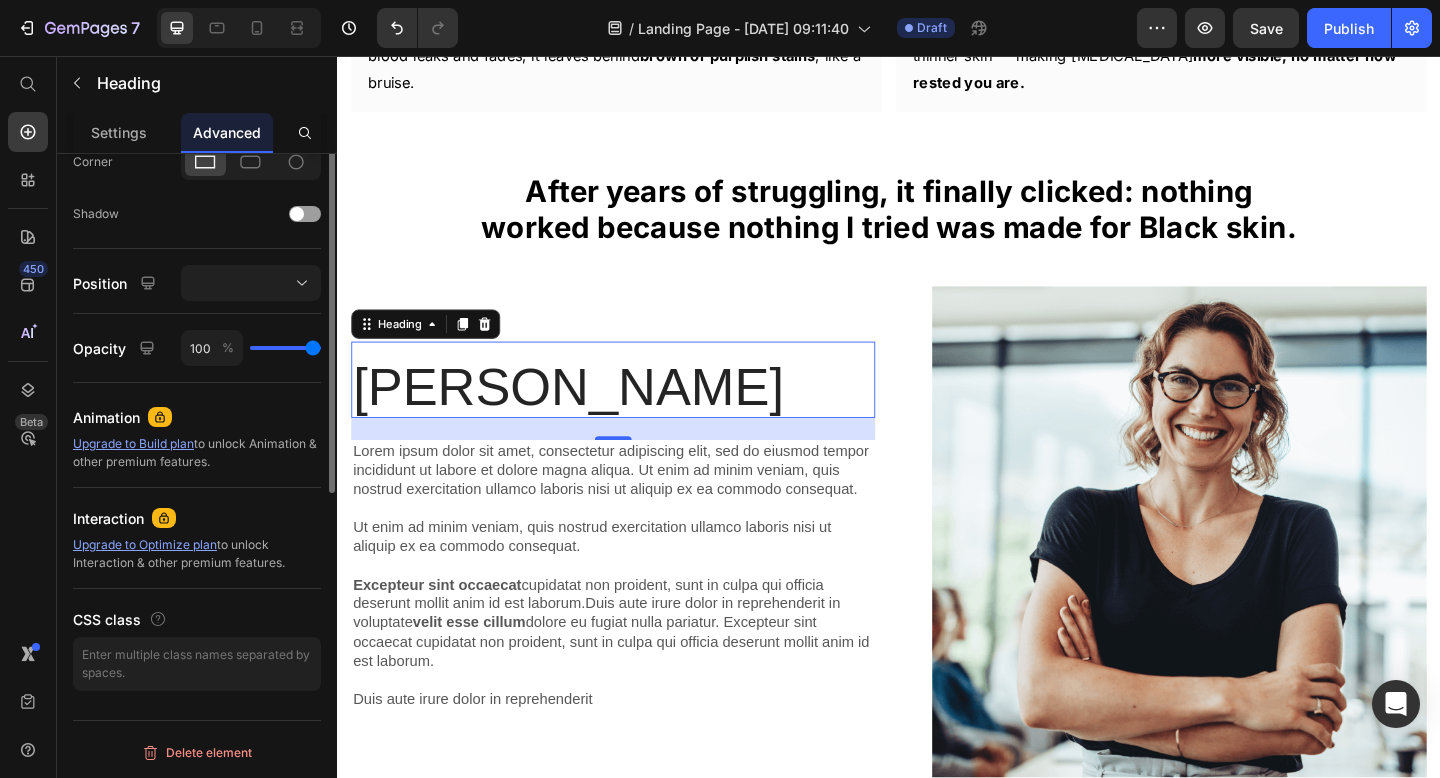 scroll, scrollTop: 356, scrollLeft: 0, axis: vertical 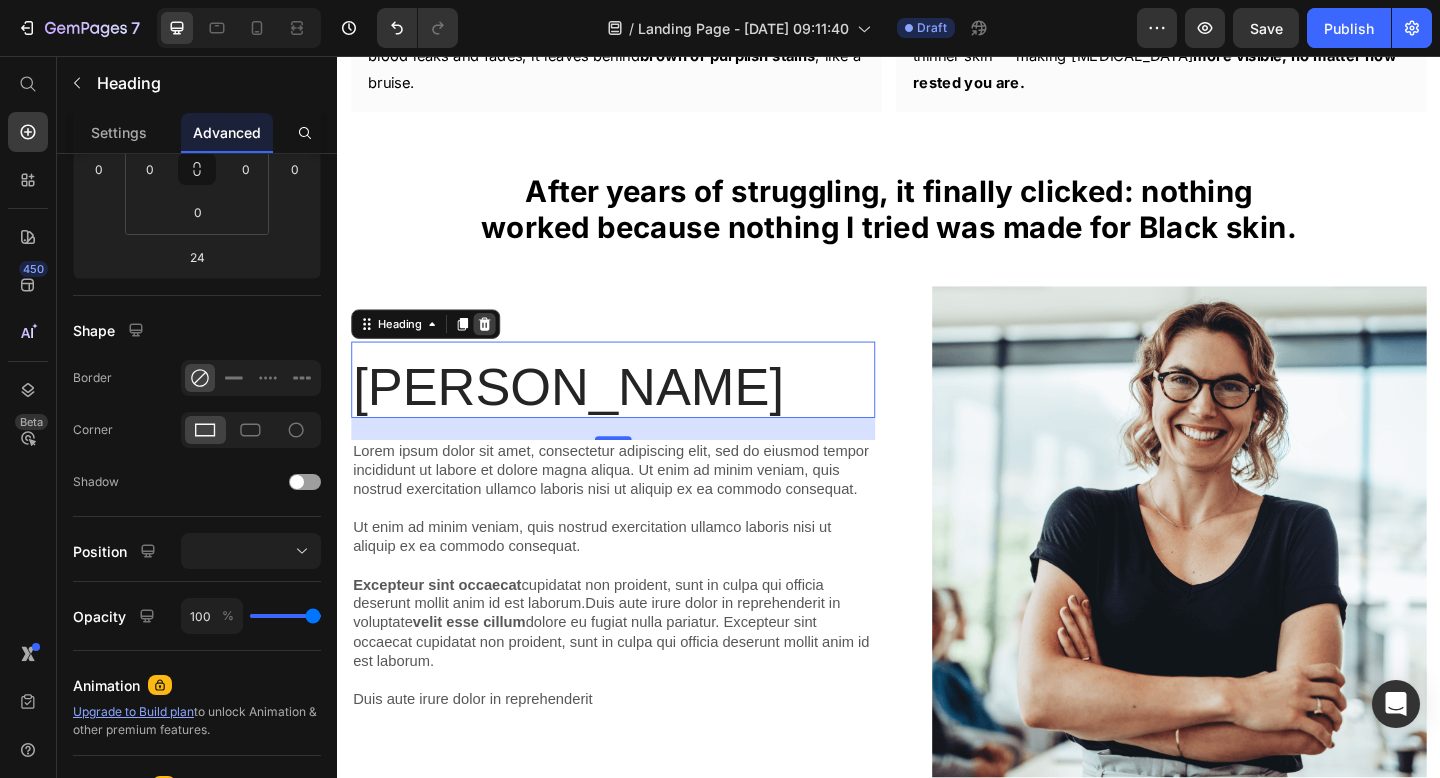 click 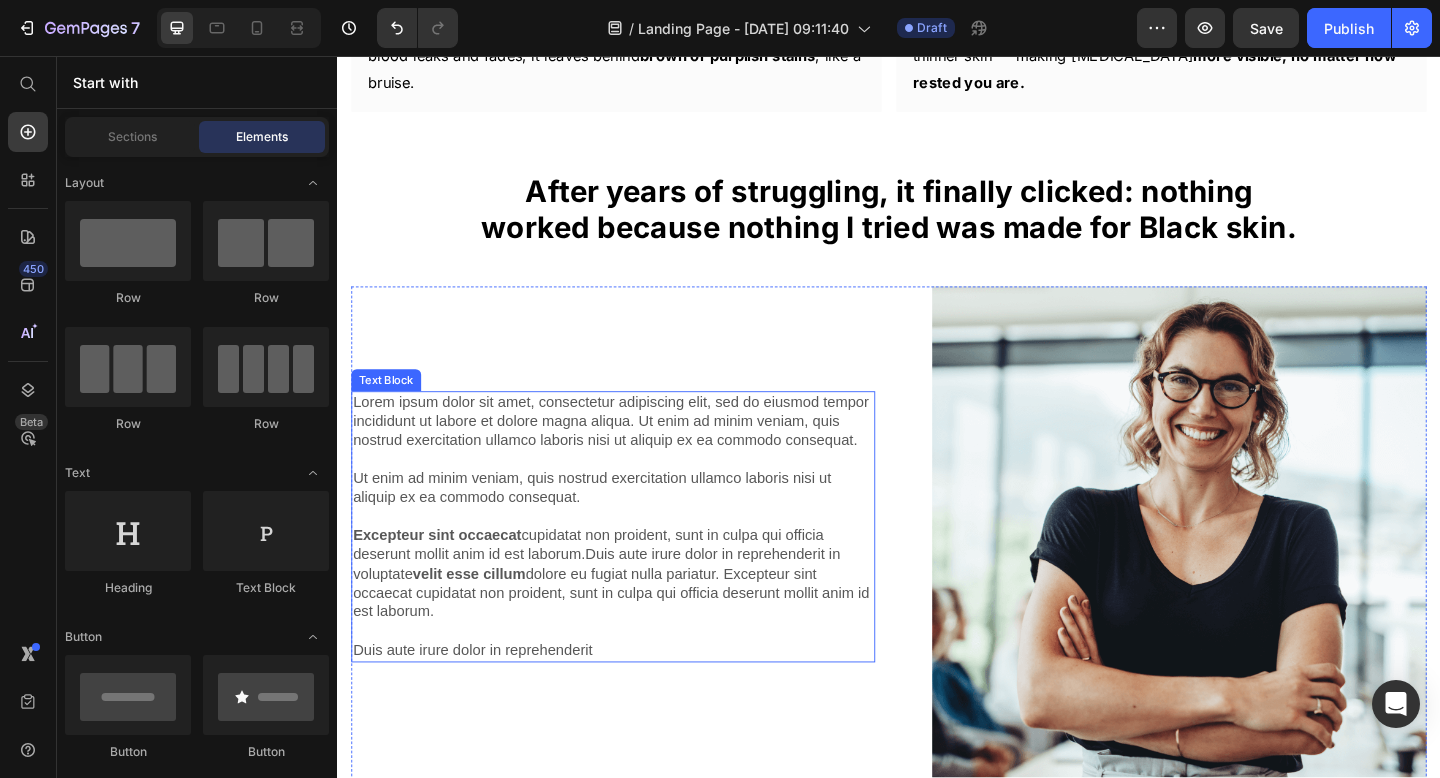 click on "Lorem ipsum dolor sit amet, consectetur adipiscing elit, sed do eiusmod tempor incididunt ut labore et dolore magna aliqua. Ut enim ad minim veniam, quis nostrud exercitation ullamco laboris nisi ut aliquip ex ea commodo consequat. Ut enim ad minim veniam, quis nostrud exercitation ullamco laboris nisi ut aliquip ex ea commodo consequat. Excepteur sint occaecat  cupidatat non proident, sunt in culpa qui officia deserunt mollit anim id est laborum.Duis aute irure dolor in reprehenderit in voluptate  velit esse cillum  dolore eu fugiat nulla pariatur. Excepteur sint occaecat cupidatat non proident, sunt in culpa qui officia deserunt mollit anim id est laborum. Duis aute irure dolor in reprehenderit" at bounding box center (637, 568) 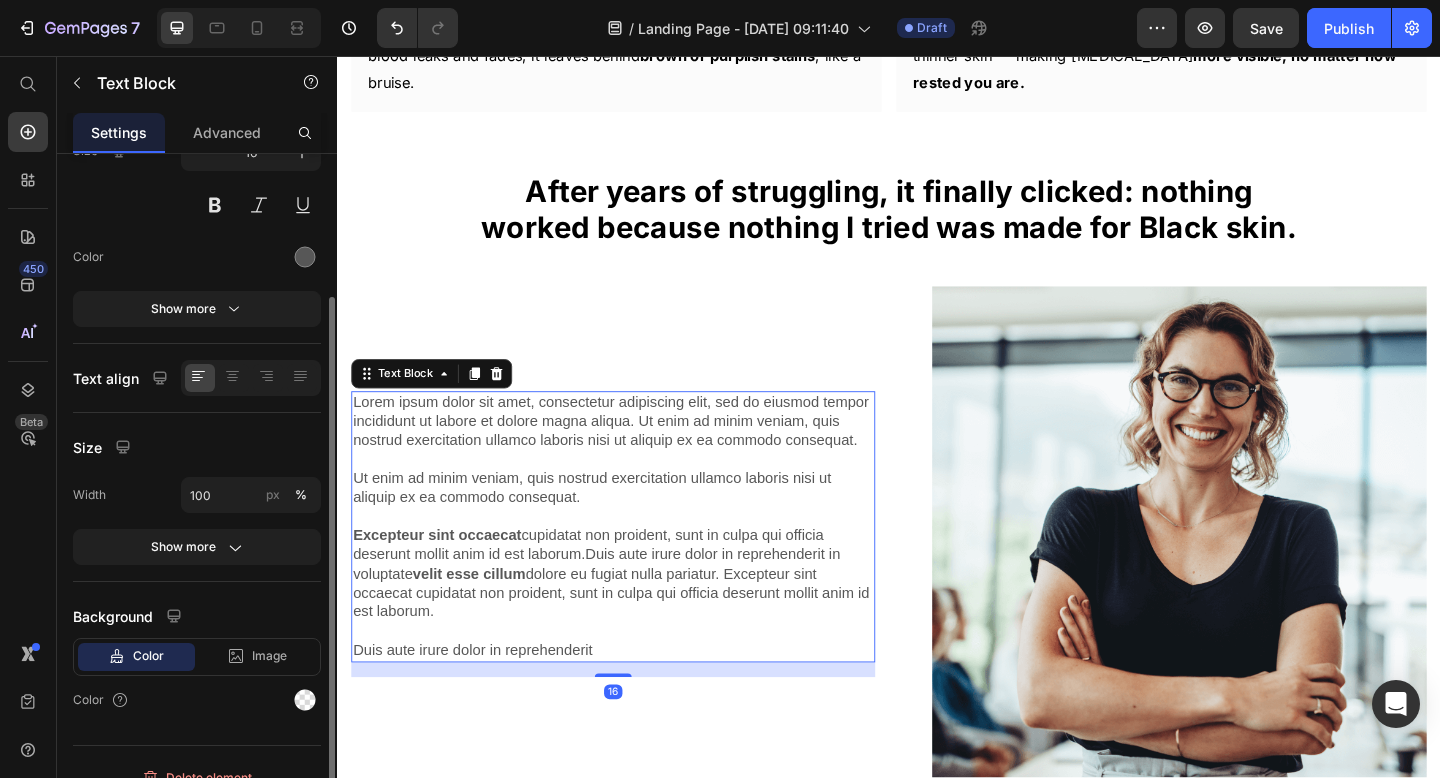 scroll, scrollTop: 214, scrollLeft: 0, axis: vertical 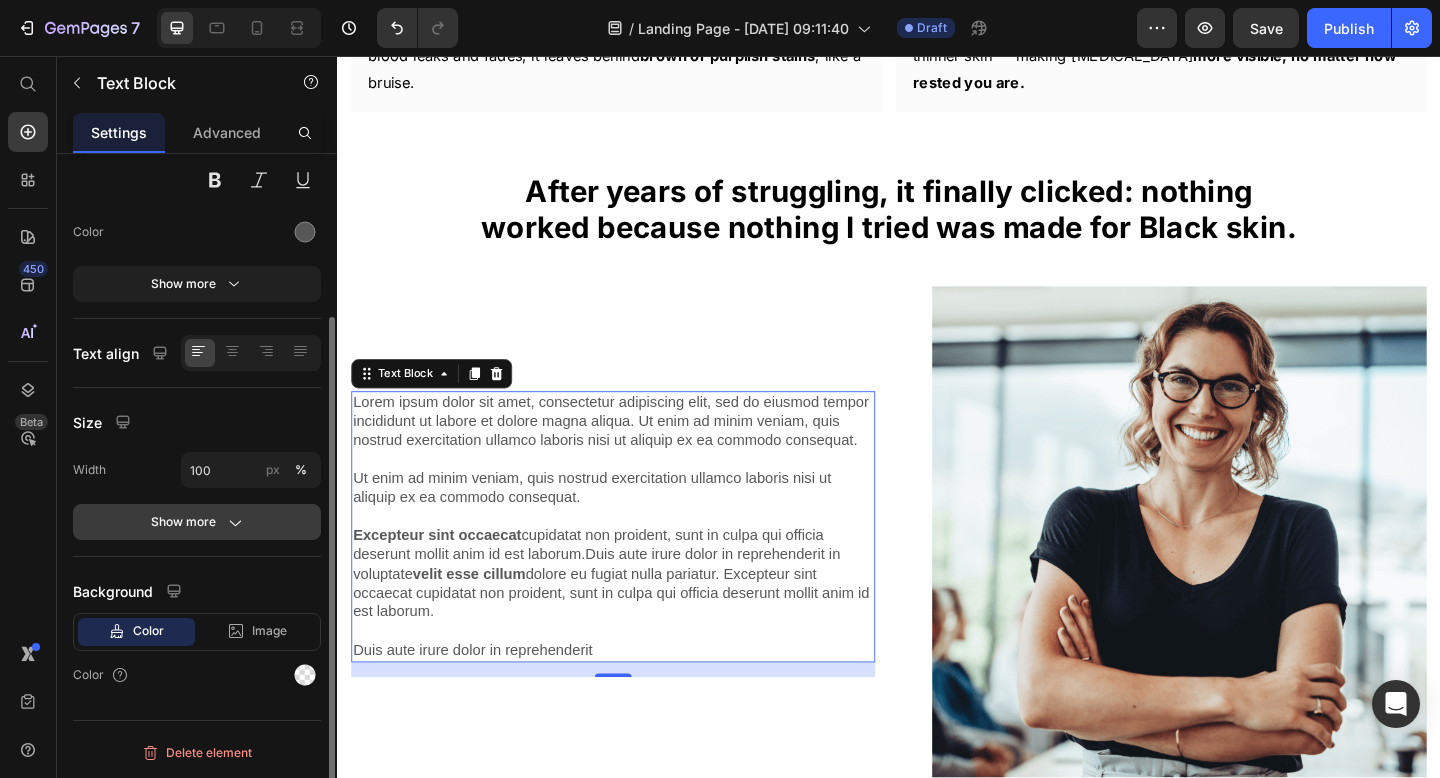 click 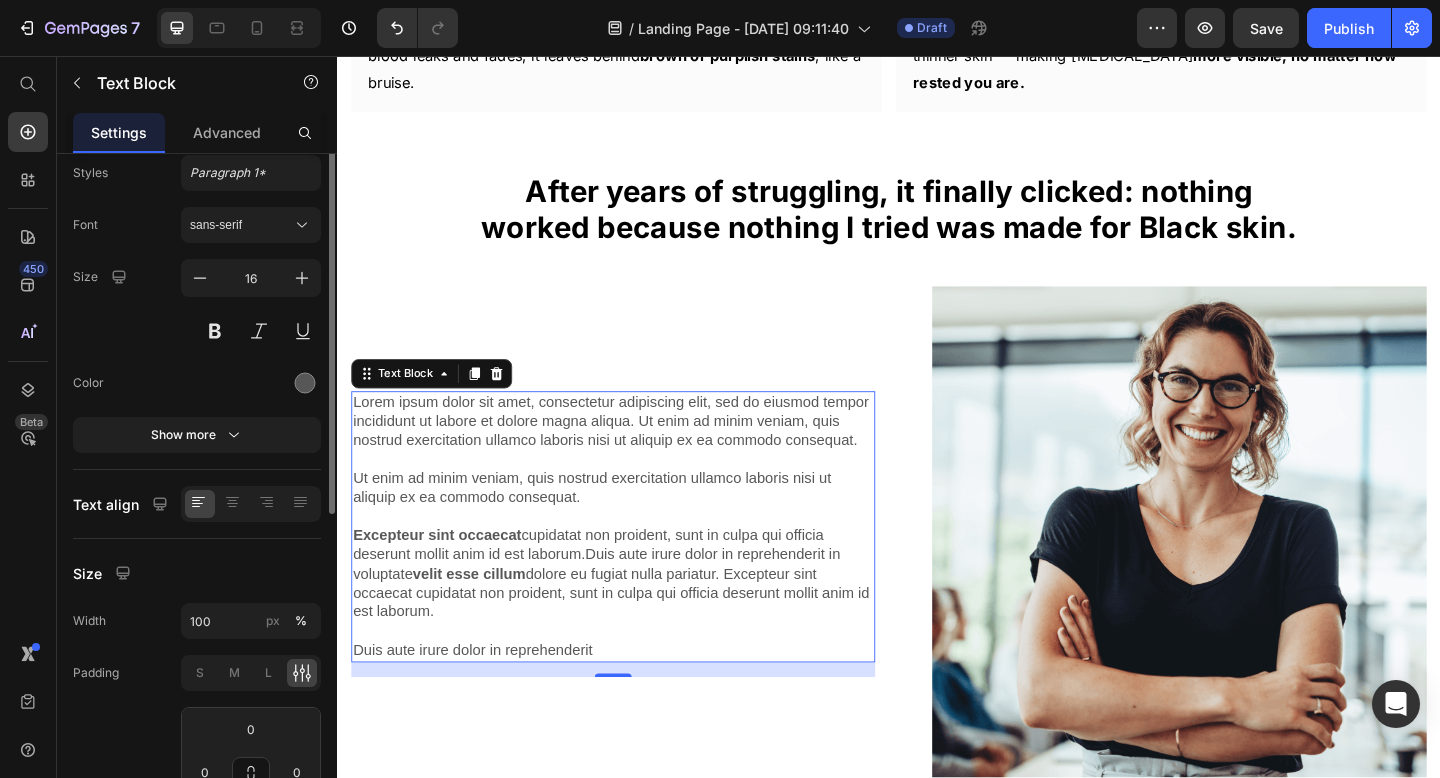 scroll, scrollTop: 0, scrollLeft: 0, axis: both 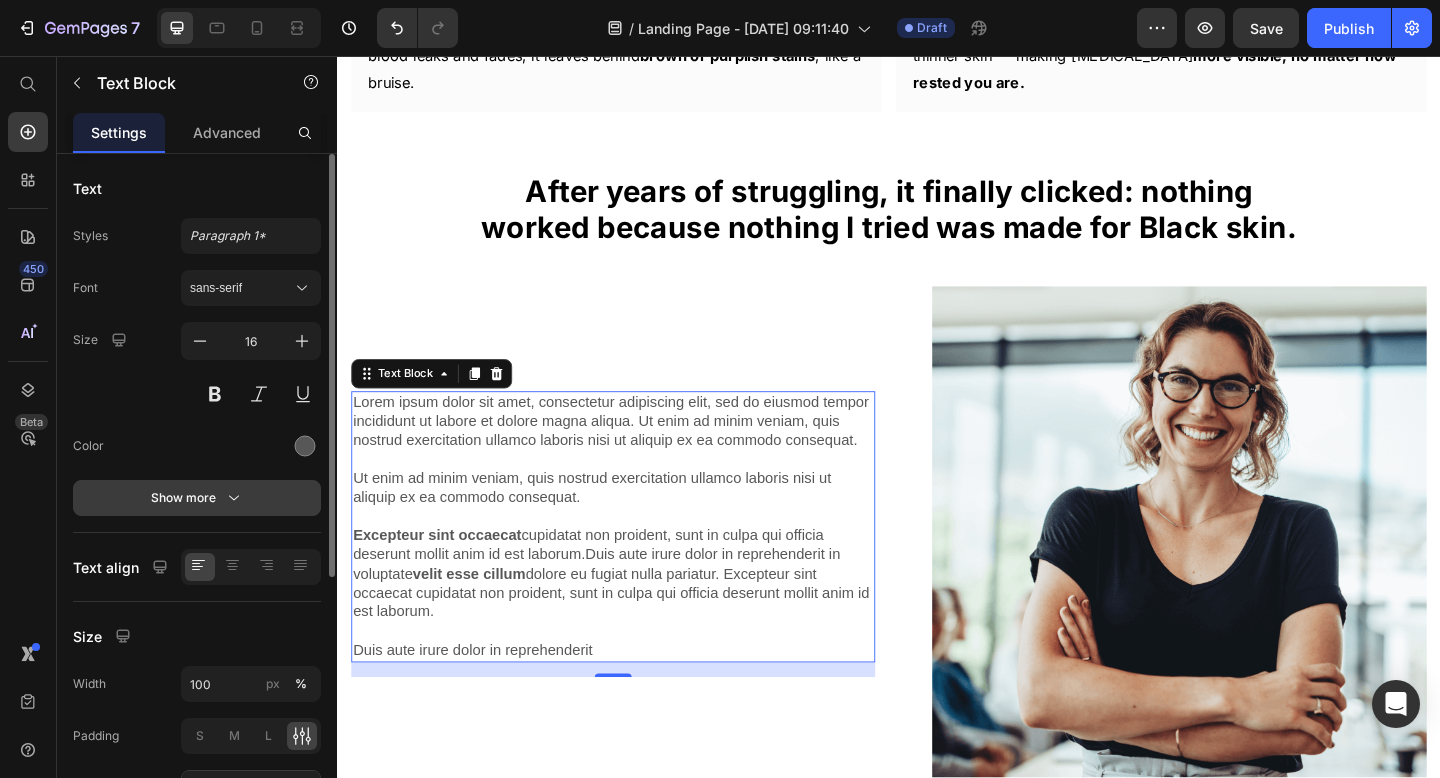 click 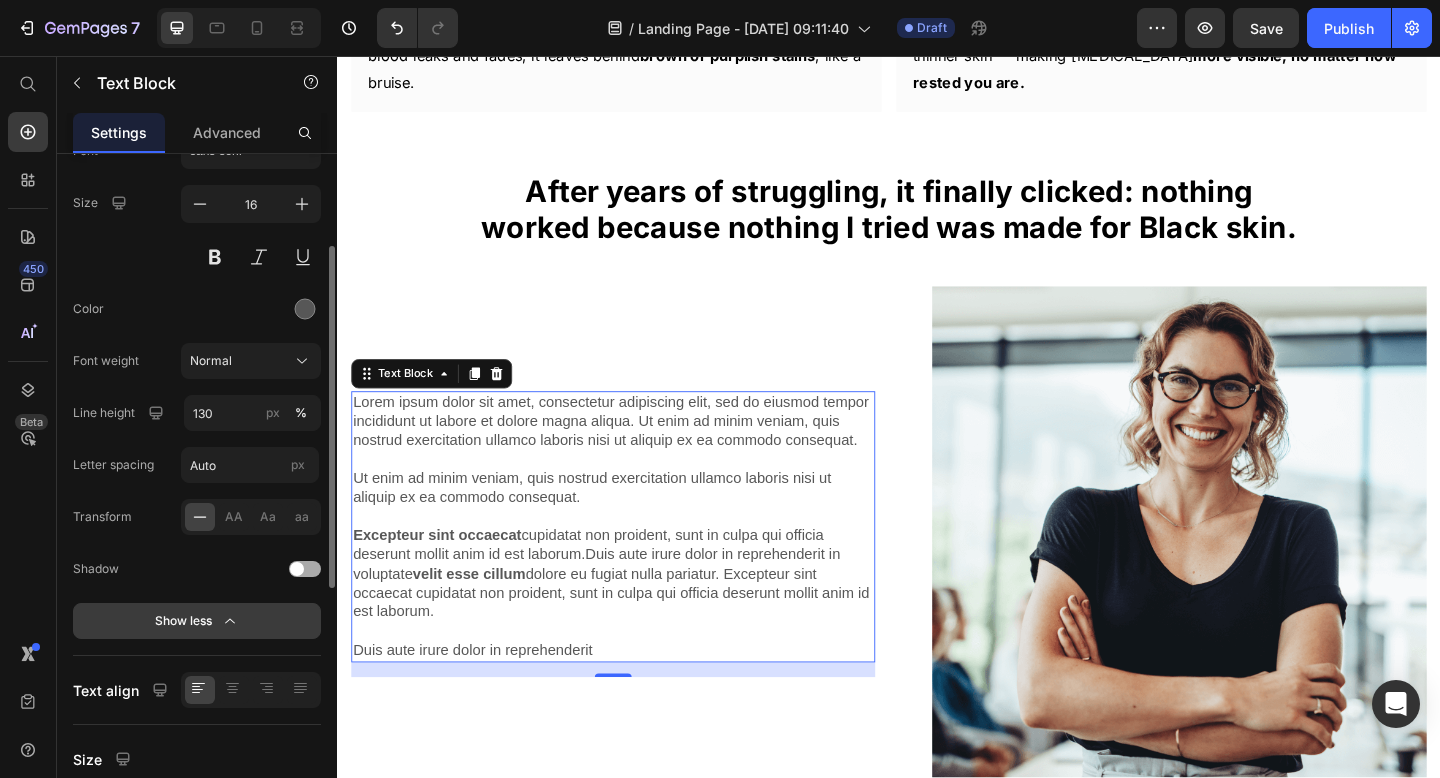 scroll, scrollTop: 153, scrollLeft: 0, axis: vertical 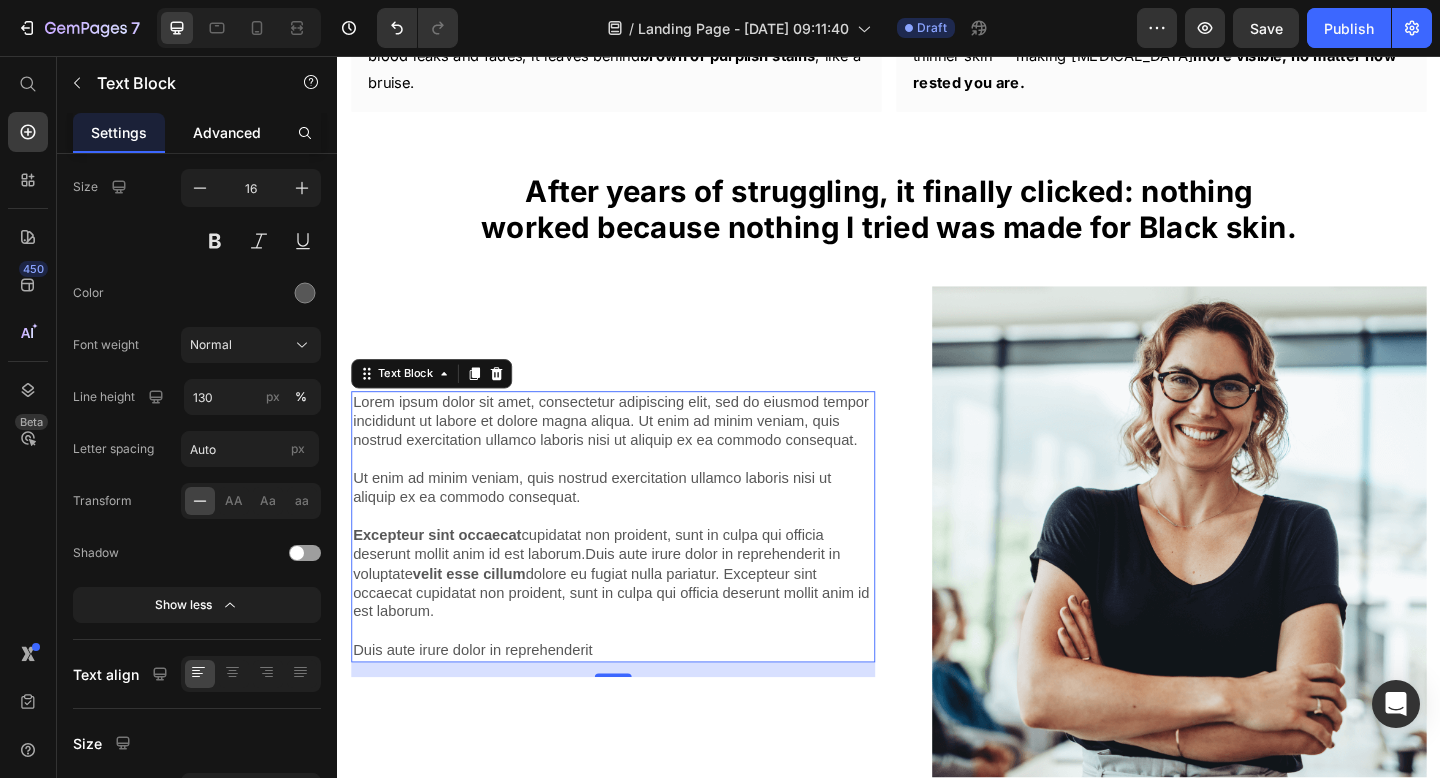 click on "Advanced" at bounding box center [227, 132] 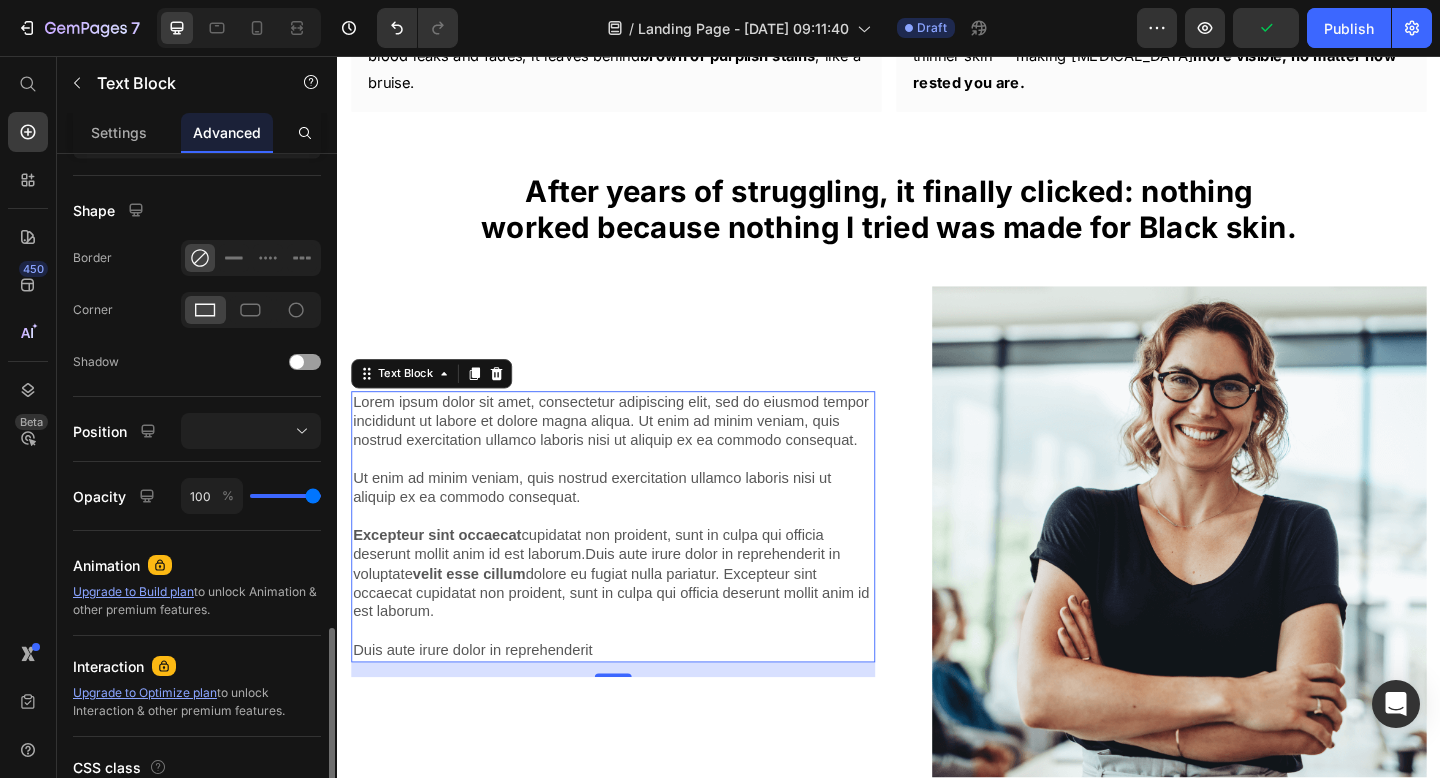 scroll, scrollTop: 624, scrollLeft: 0, axis: vertical 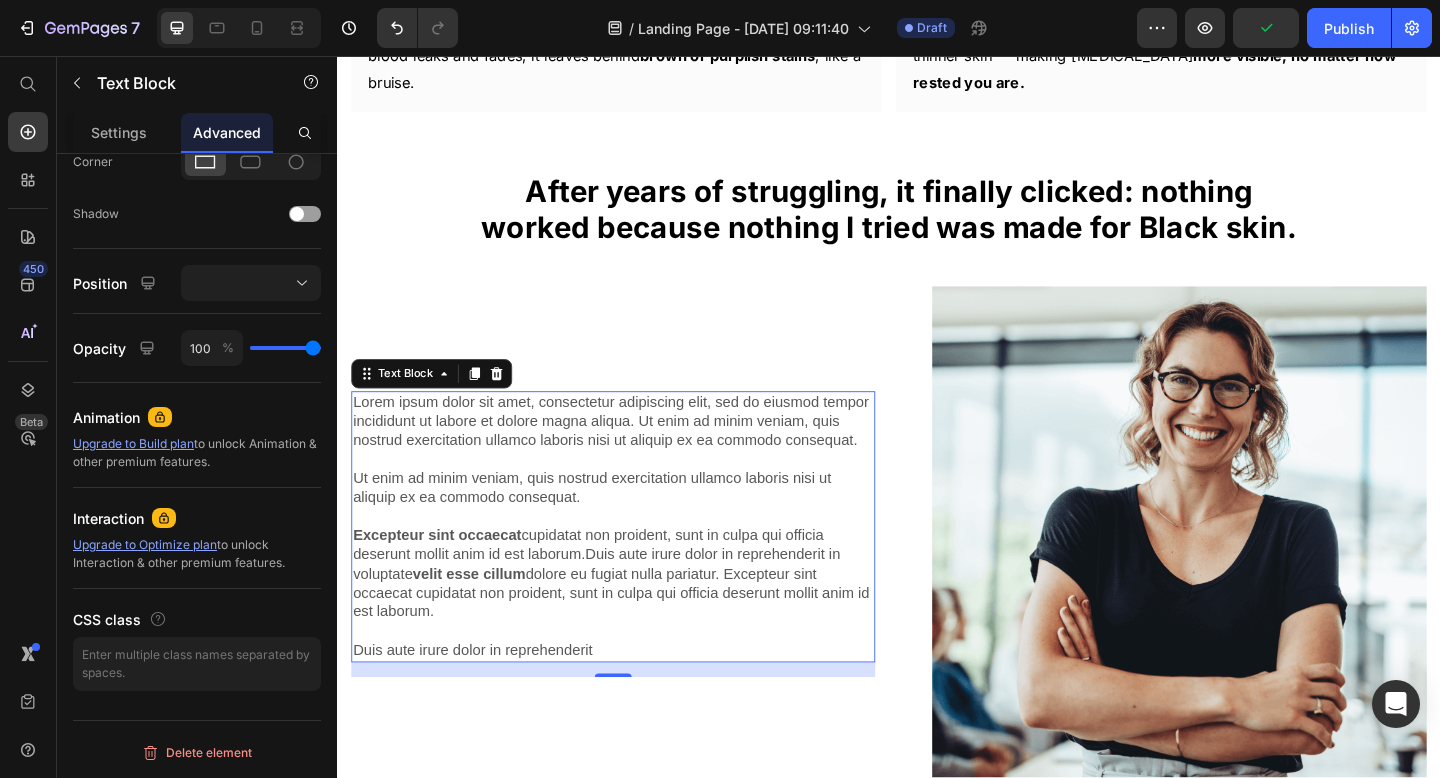 click on "Lorem ipsum dolor sit amet, consectetur adipiscing elit, sed do eiusmod tempor incididunt ut labore et dolore magna aliqua. Ut enim ad minim veniam, quis nostrud exercitation ullamco laboris nisi ut aliquip ex ea commodo consequat. Ut enim ad minim veniam, quis nostrud exercitation ullamco laboris nisi ut aliquip ex ea commodo consequat. Excepteur sint occaecat  cupidatat non proident, sunt in culpa qui officia deserunt mollit anim id est laborum.Duis aute irure dolor in reprehenderit in voluptate  velit esse cillum  dolore eu fugiat nulla pariatur. Excepteur sint occaecat cupidatat non proident, sunt in culpa qui officia deserunt mollit anim id est laborum. Duis aute irure dolor in reprehenderit" at bounding box center [637, 568] 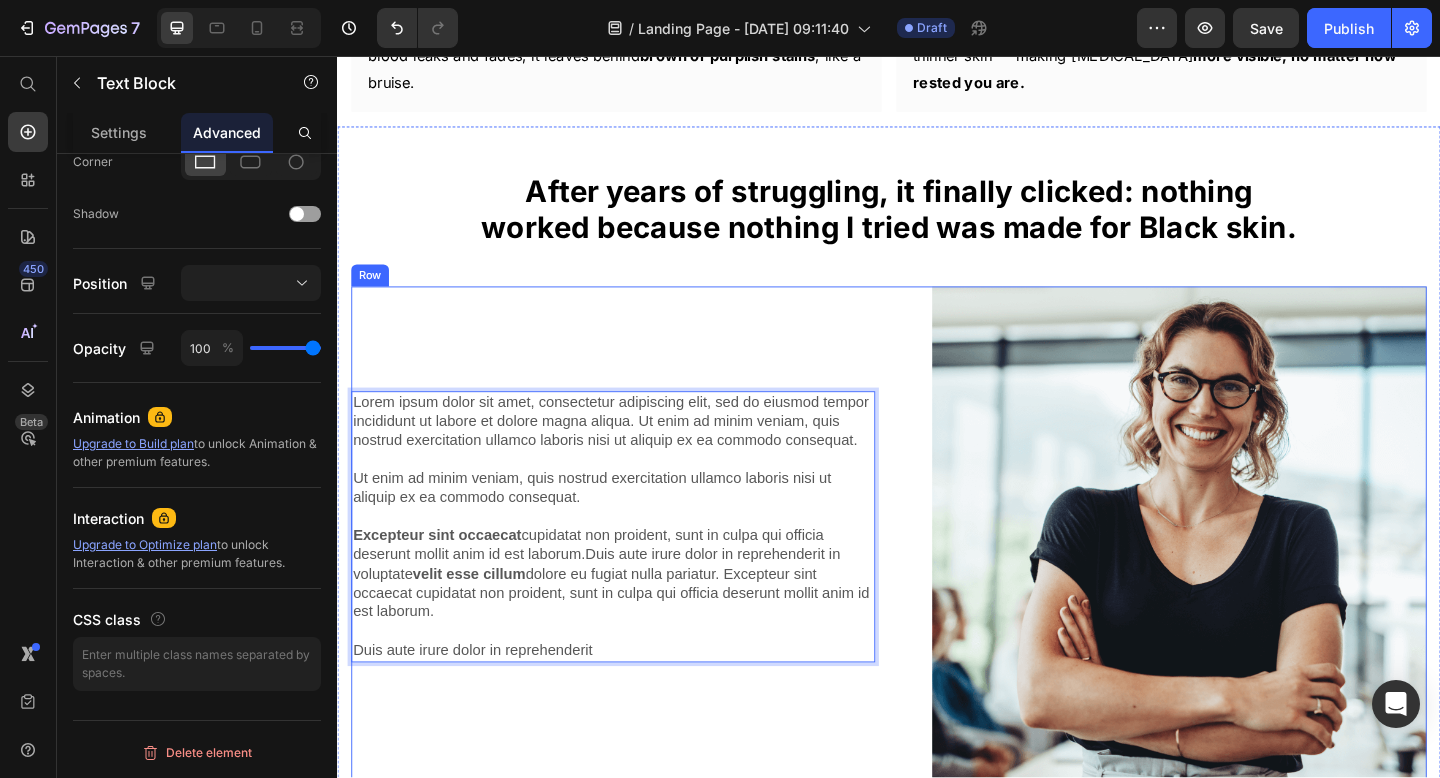 click on "Lorem ipsum dolor sit amet, consectetur adipiscing elit, sed do eiusmod tempor incididunt ut labore et dolore magna aliqua. Ut enim ad minim veniam, quis nostrud exercitation ullamco laboris nisi ut aliquip ex ea commodo consequat. Ut enim ad minim veniam, quis nostrud exercitation ullamco laboris nisi ut aliquip ex ea commodo consequat. Excepteur sint occaecat  cupidatat non proident, sunt in culpa qui officia deserunt mollit anim id est laborum.Duis aute irure dolor in reprehenderit in voluptate  velit esse cillum  dolore eu fugiat nulla pariatur. Excepteur sint occaecat cupidatat non proident, sunt in culpa qui officia deserunt mollit anim id est laborum. Duis aute irure dolor in reprehenderit Text Block   16" at bounding box center [637, 576] 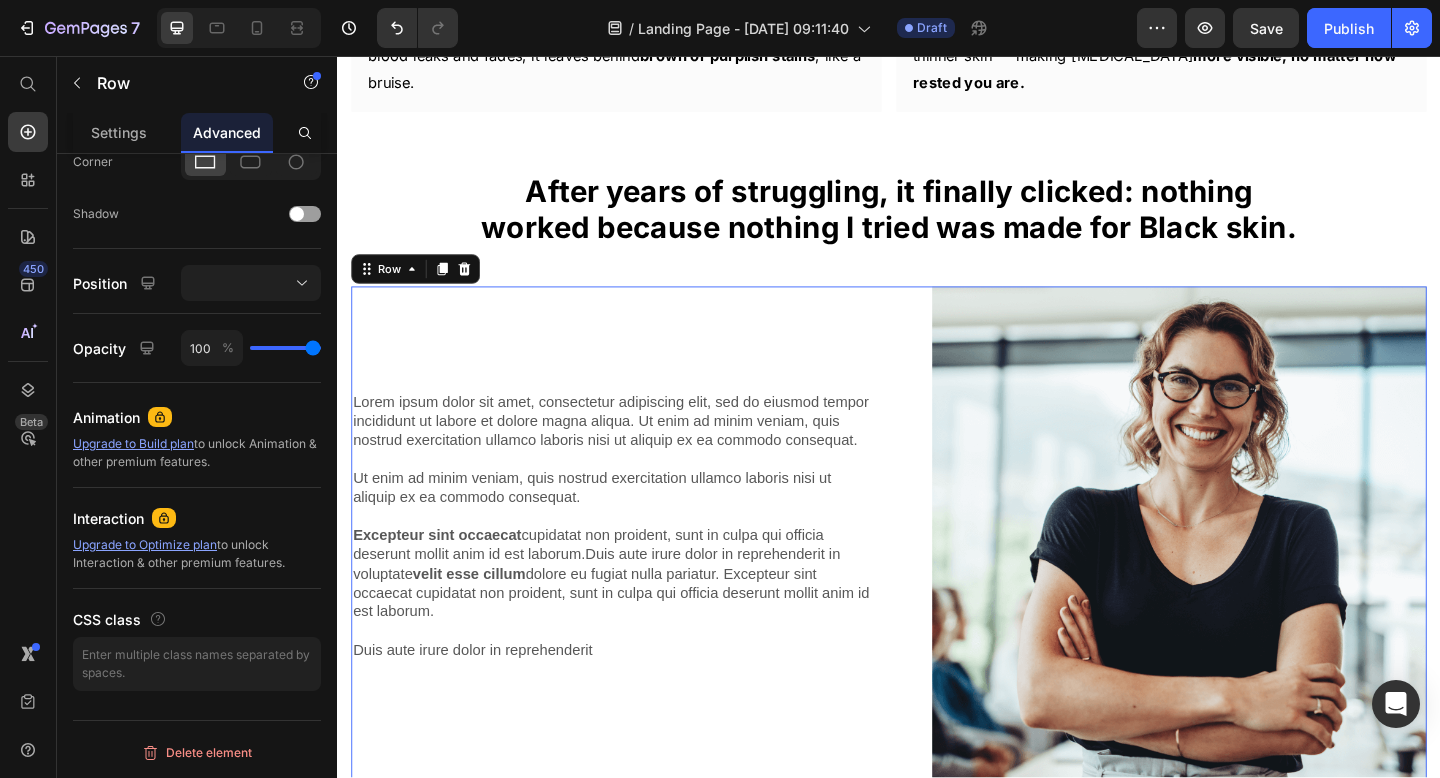 scroll, scrollTop: 0, scrollLeft: 0, axis: both 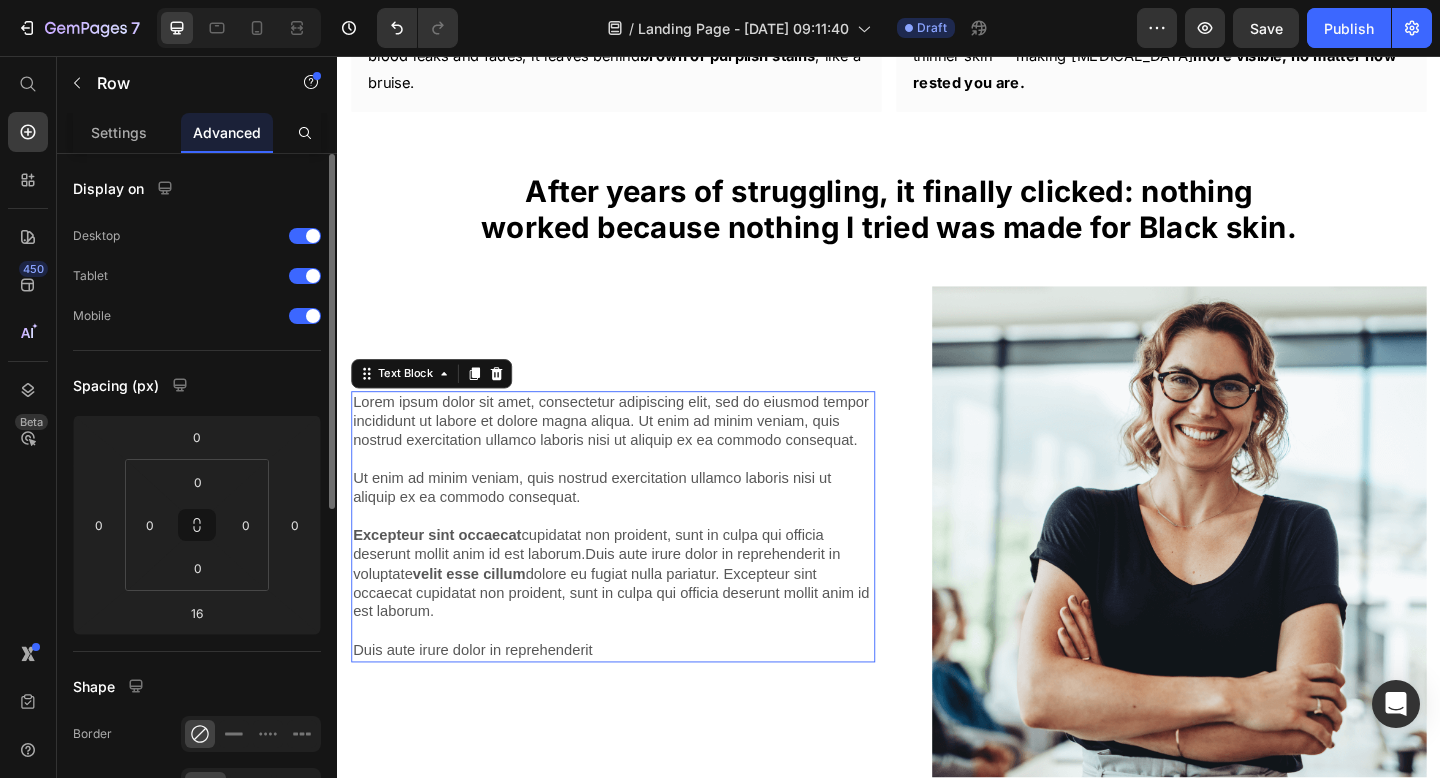 click on "Lorem ipsum dolor sit amet, consectetur adipiscing elit, sed do eiusmod tempor incididunt ut labore et dolore magna aliqua. Ut enim ad minim veniam, quis nostrud exercitation ullamco laboris nisi ut aliquip ex ea commodo consequat. Ut enim ad minim veniam, quis nostrud exercitation ullamco laboris nisi ut aliquip ex ea commodo consequat. Excepteur sint occaecat  cupidatat non proident, sunt in culpa qui officia deserunt mollit anim id est laborum.Duis aute irure dolor in reprehenderit in voluptate  velit esse cillum  dolore eu fugiat nulla pariatur. Excepteur sint occaecat cupidatat non proident, sunt in culpa qui officia deserunt mollit anim id est laborum. Duis aute irure dolor in reprehenderit" at bounding box center [637, 568] 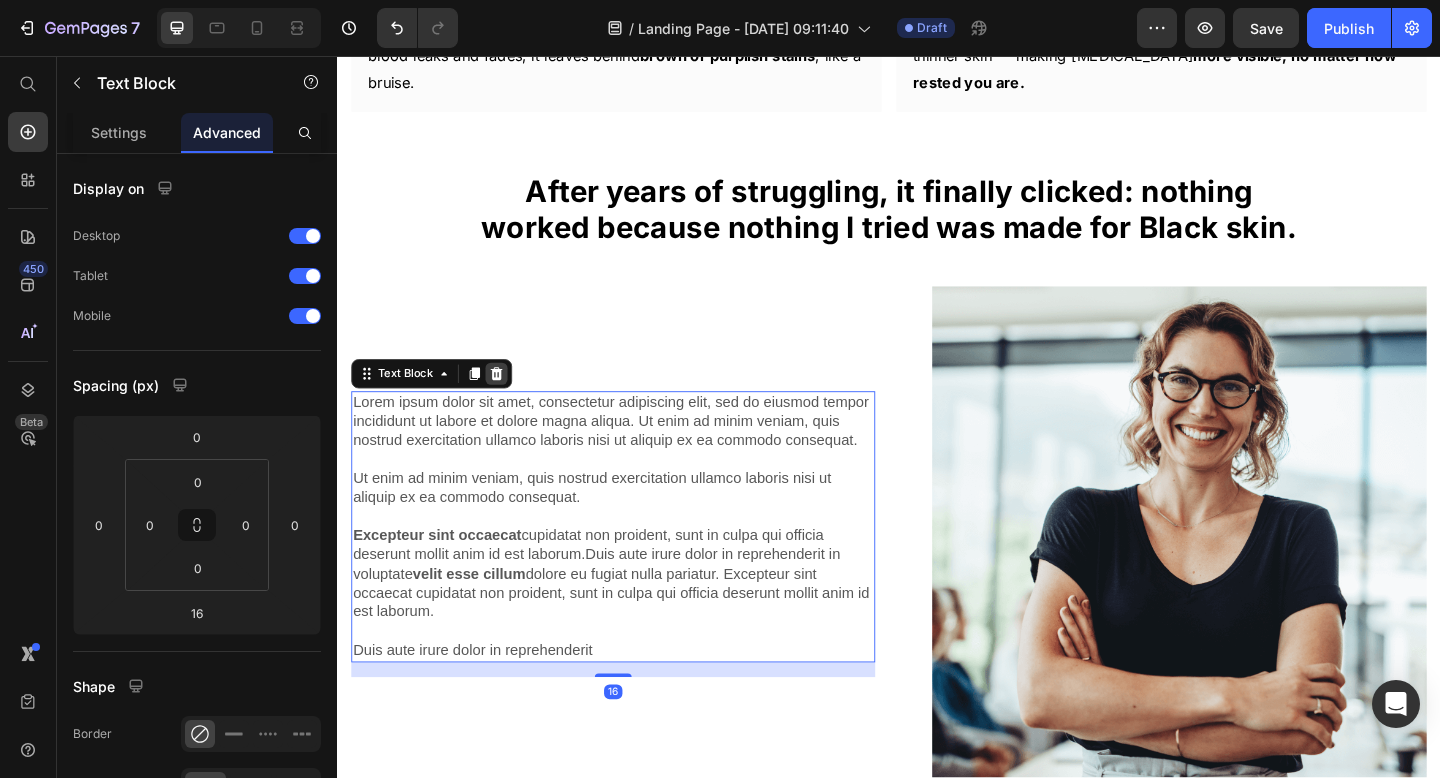click 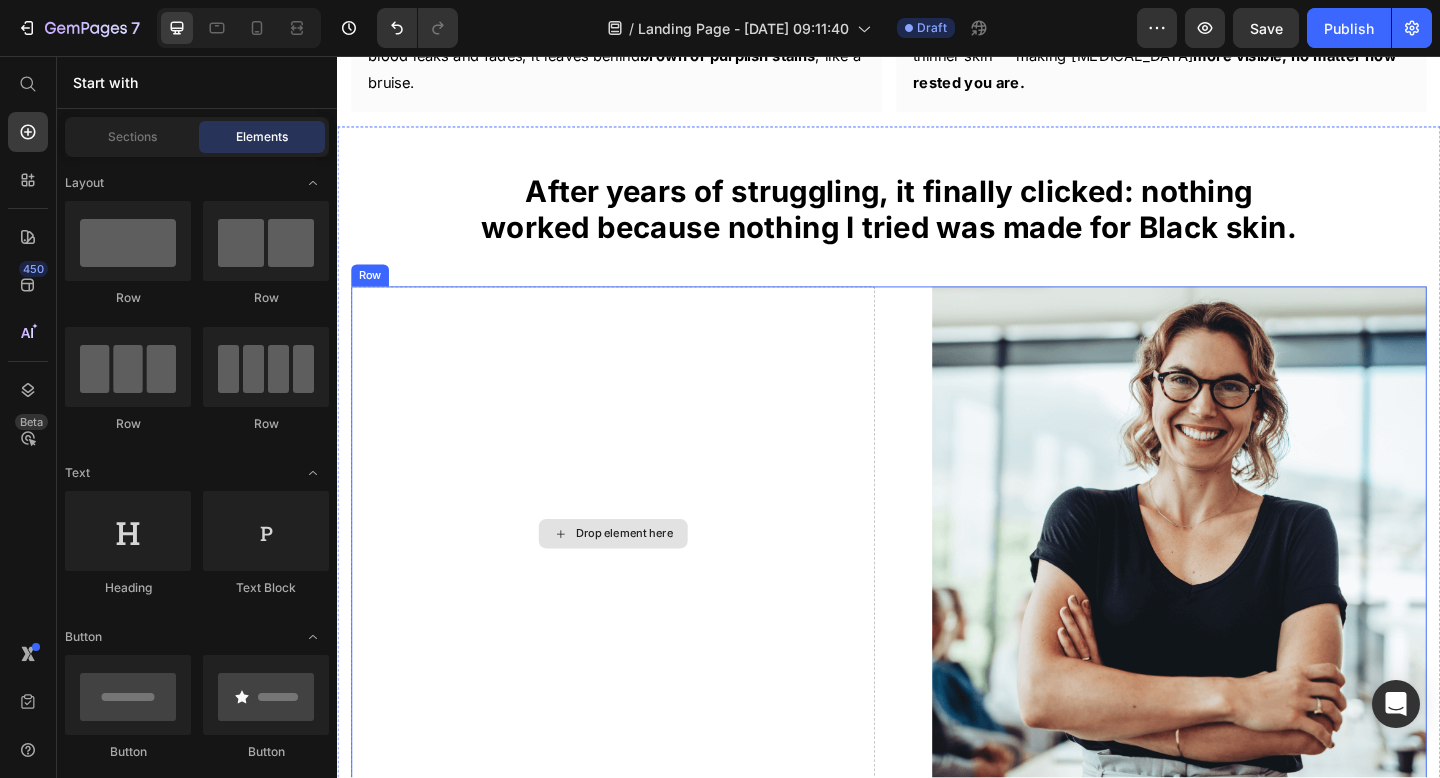 click 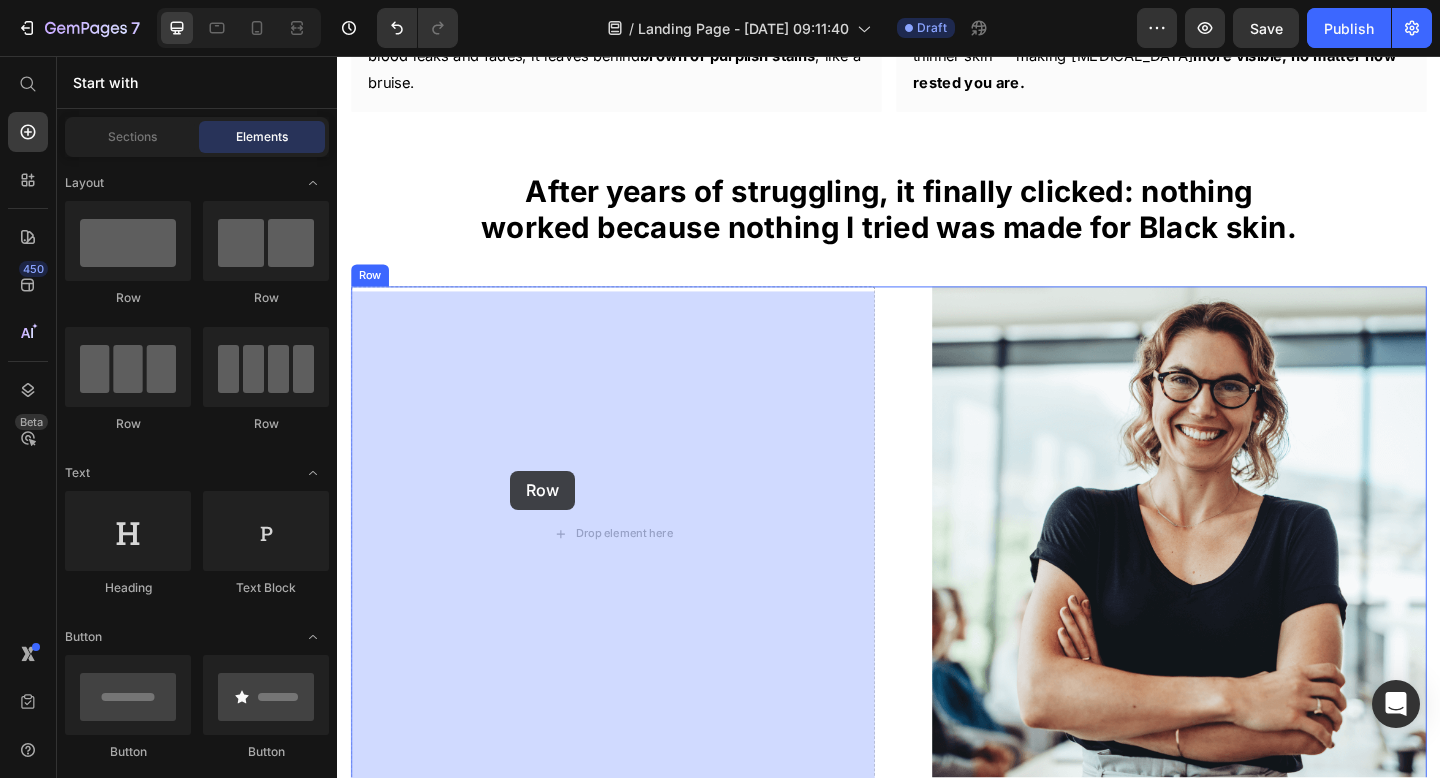 drag, startPoint x: 454, startPoint y: 294, endPoint x: 554, endPoint y: 543, distance: 268.33002 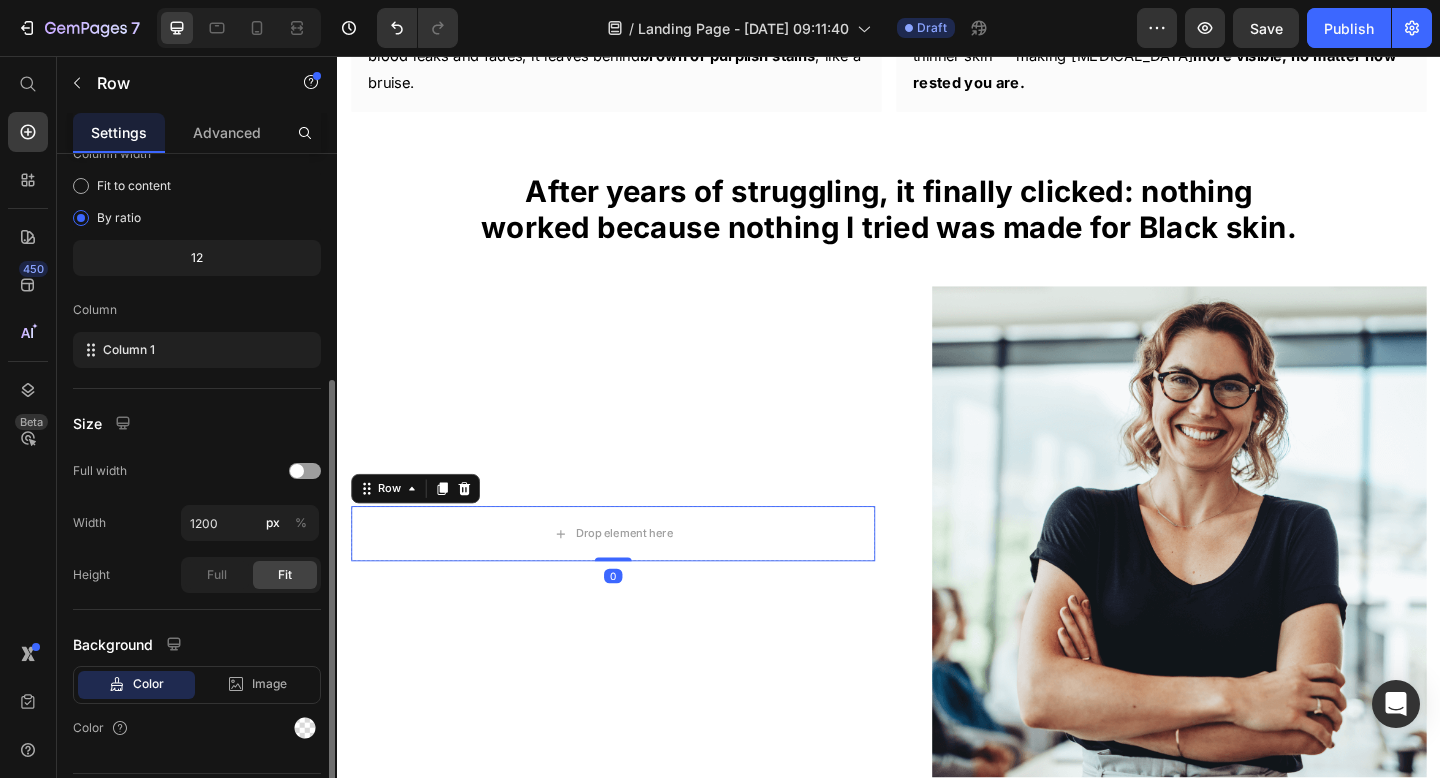 scroll, scrollTop: 231, scrollLeft: 0, axis: vertical 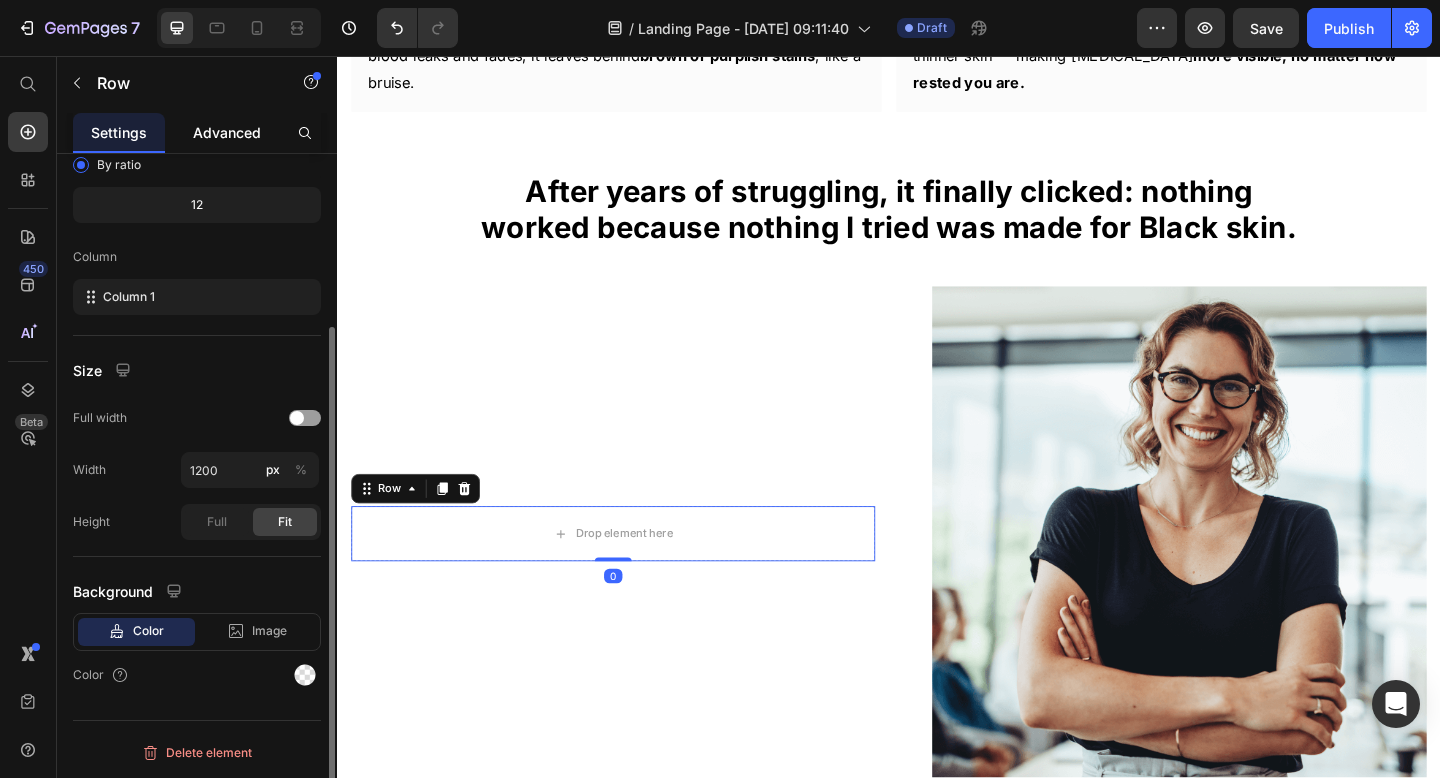 click on "Advanced" at bounding box center [227, 132] 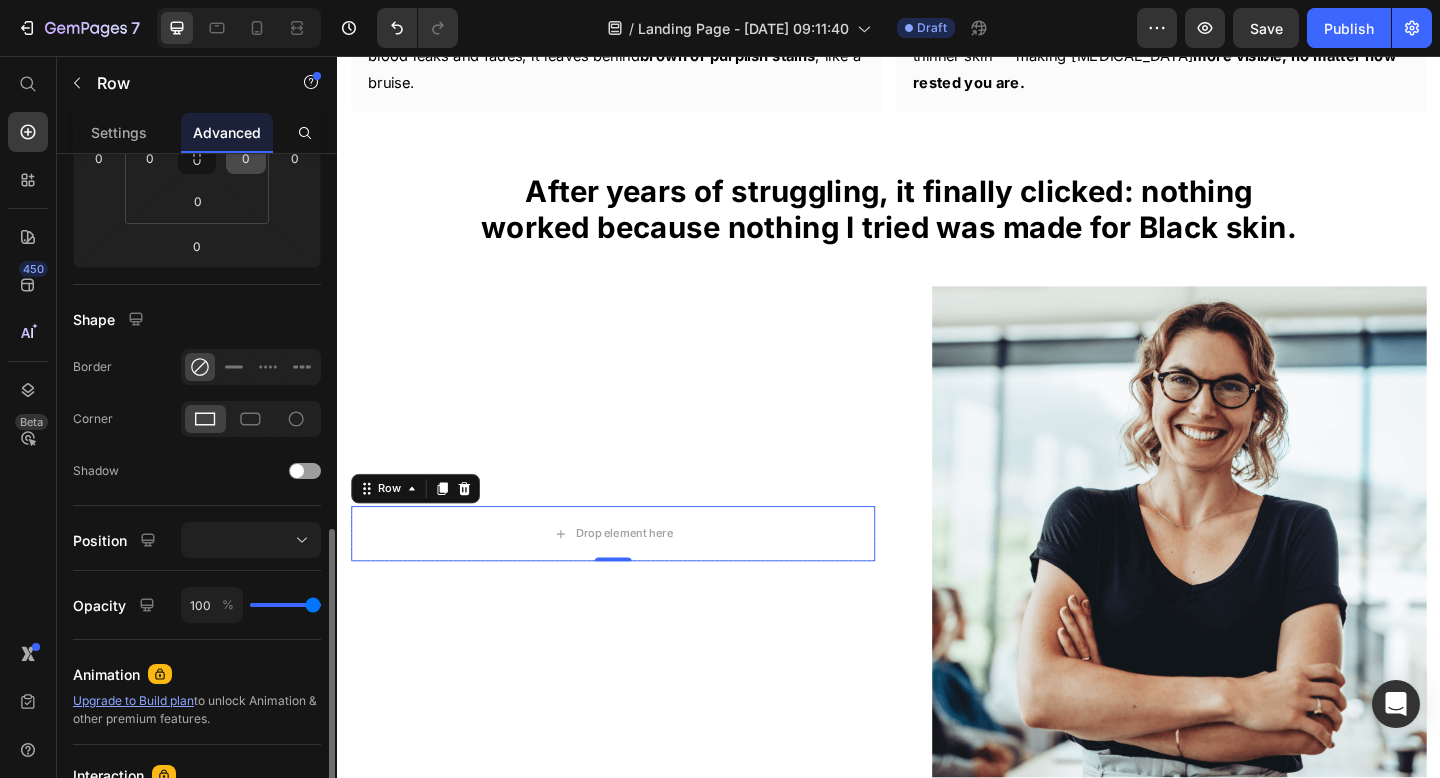 scroll, scrollTop: 624, scrollLeft: 0, axis: vertical 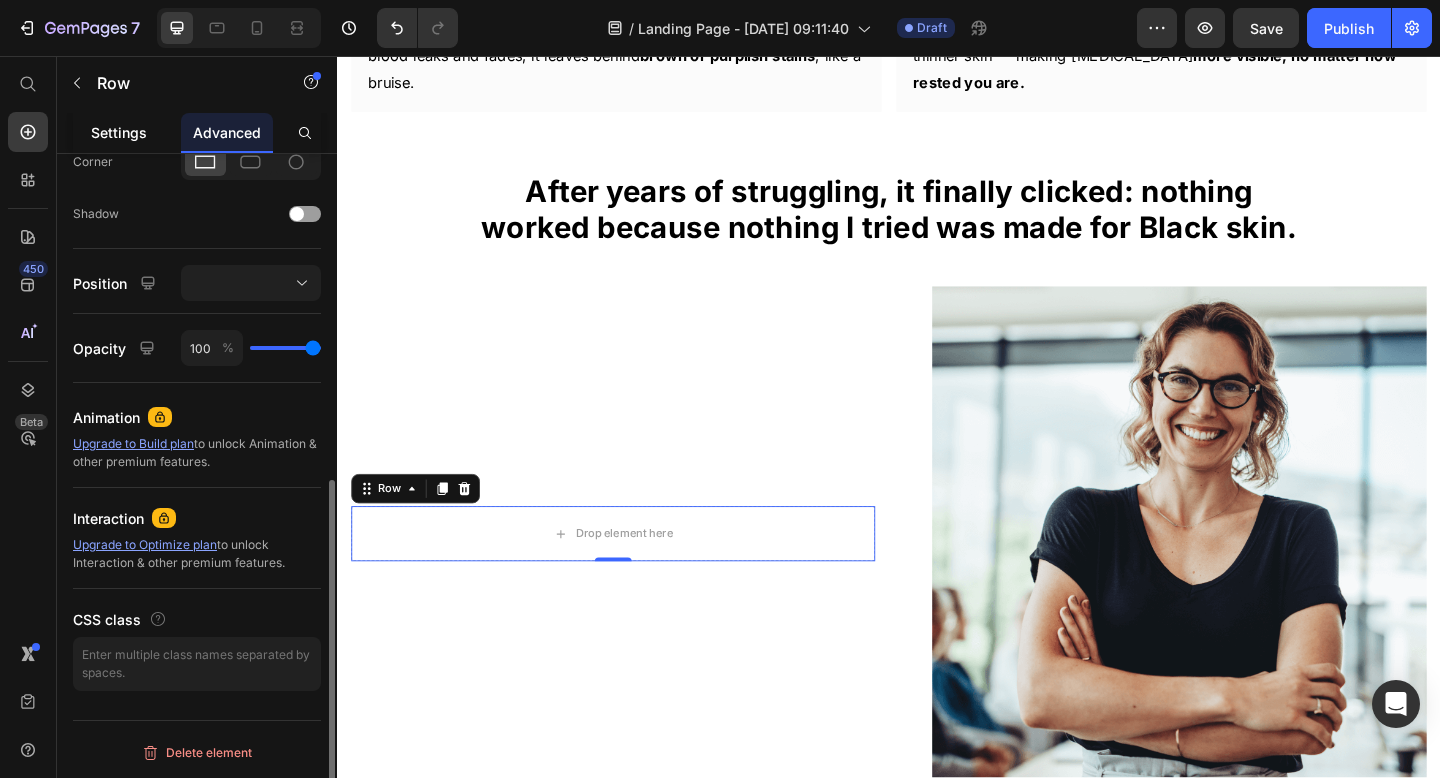 click on "Settings" 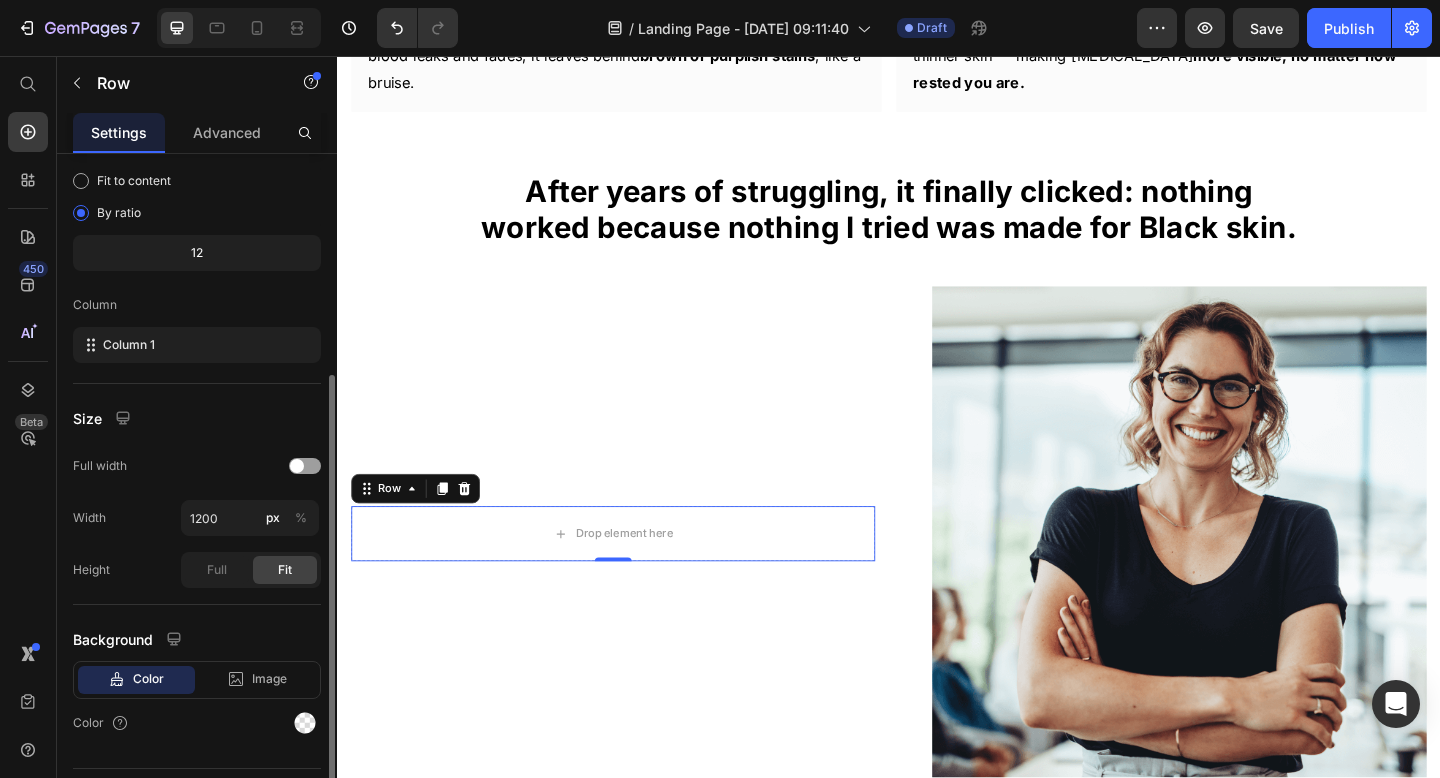 scroll, scrollTop: 231, scrollLeft: 0, axis: vertical 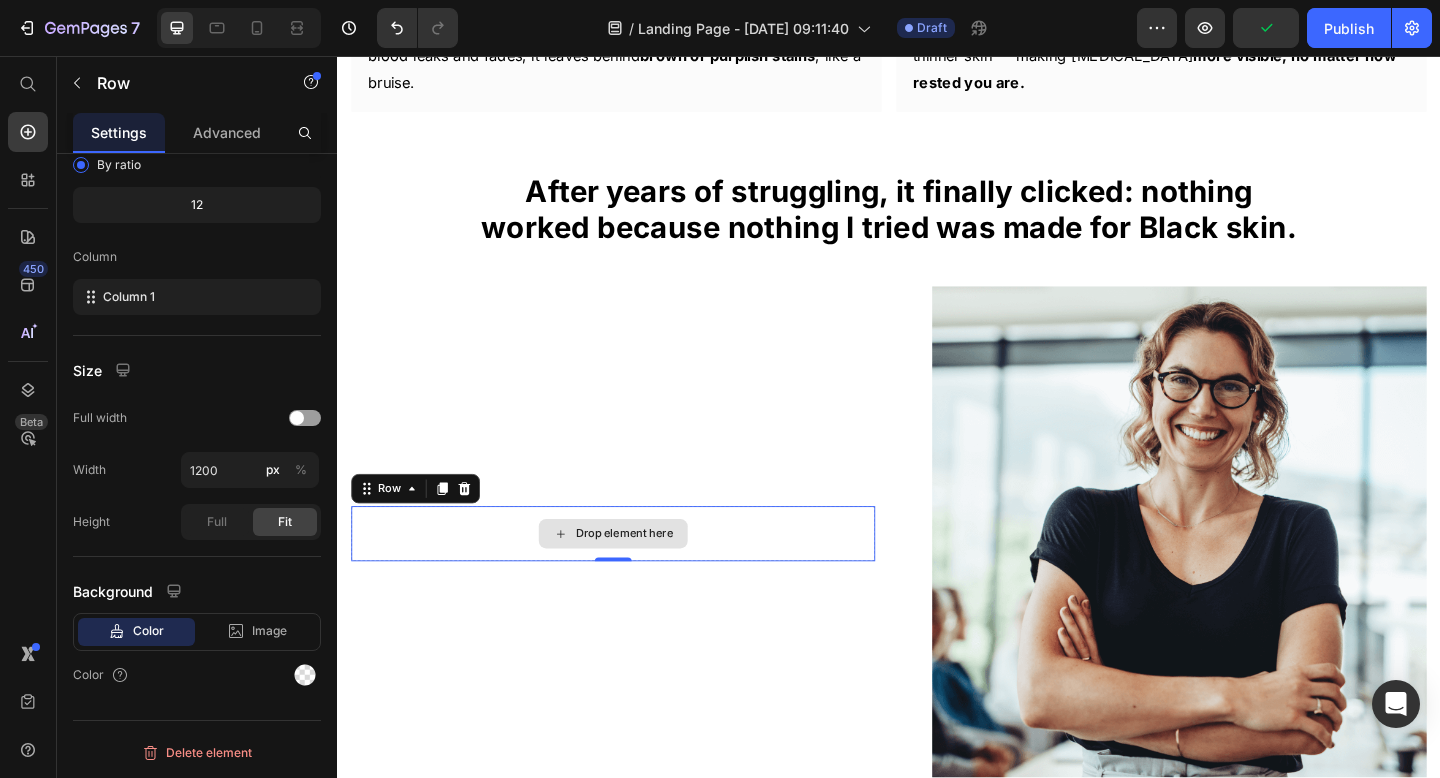 click on "Drop element here" at bounding box center [637, 576] 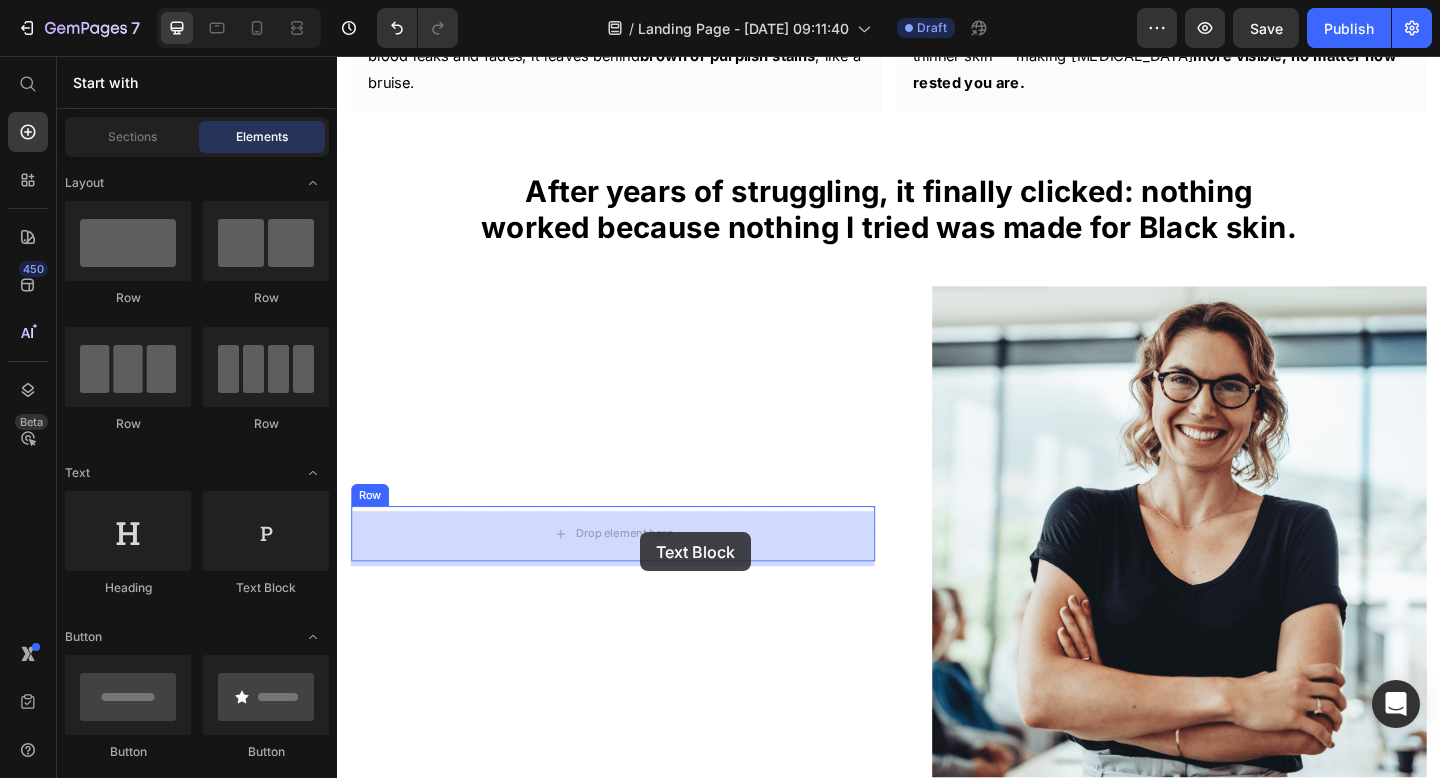 drag, startPoint x: 617, startPoint y: 583, endPoint x: 682, endPoint y: 562, distance: 68.30813 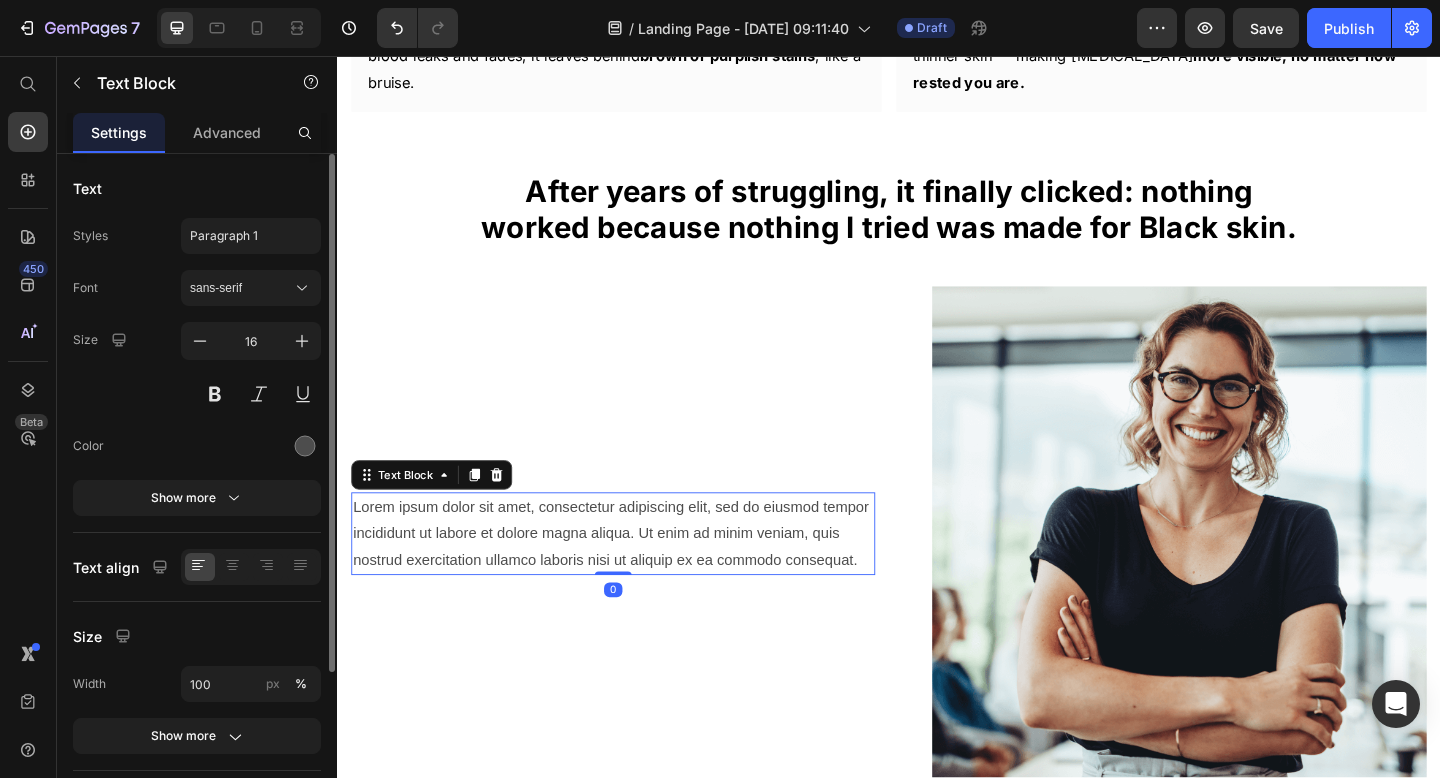 scroll, scrollTop: 214, scrollLeft: 0, axis: vertical 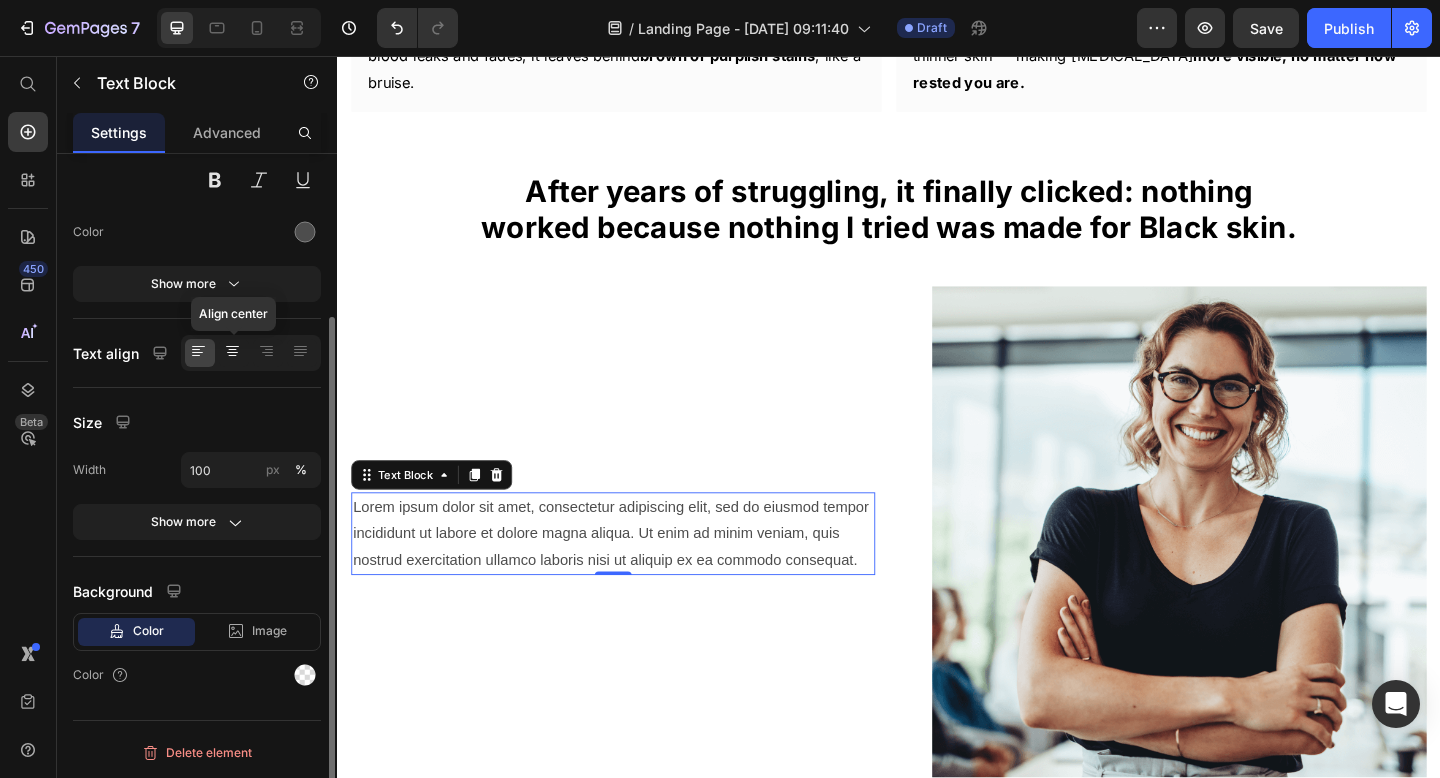 click 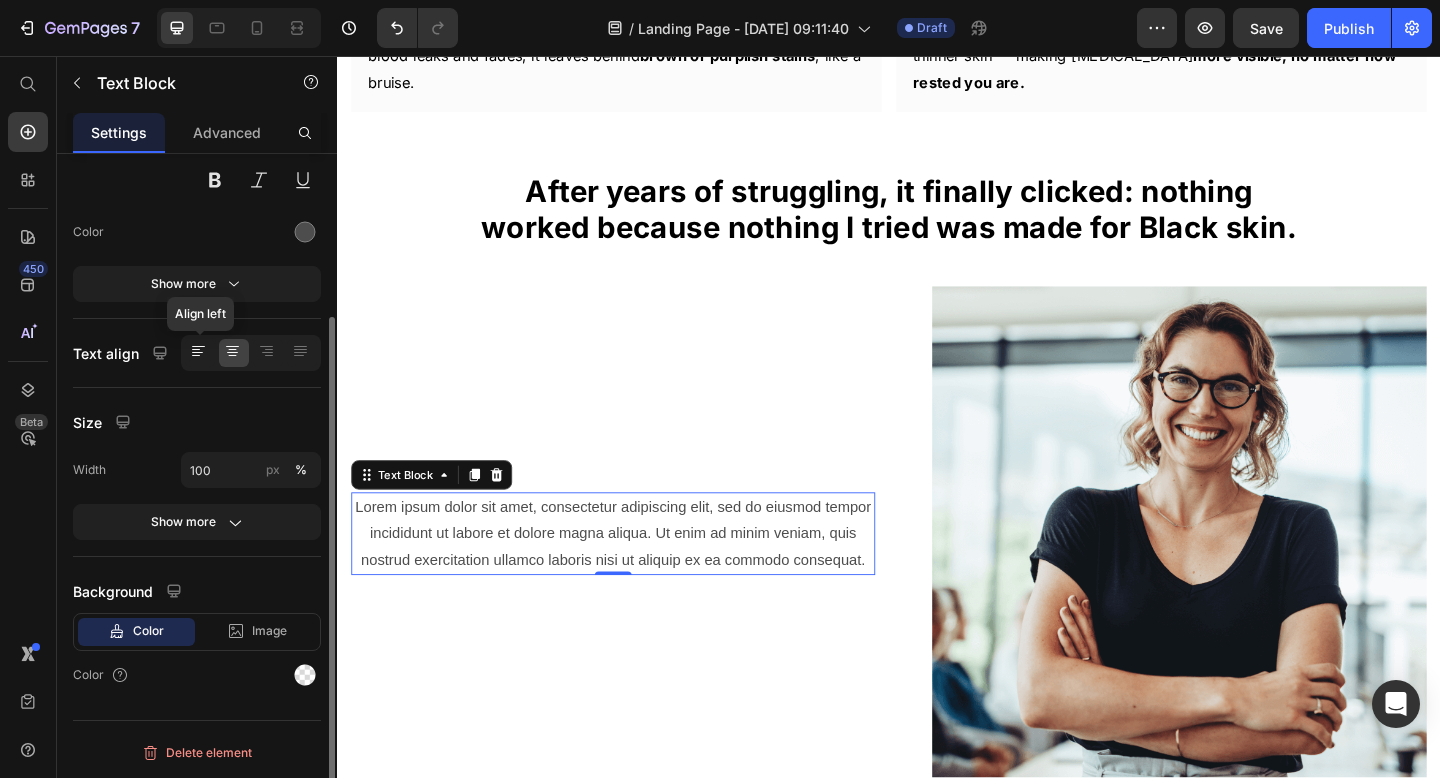 click 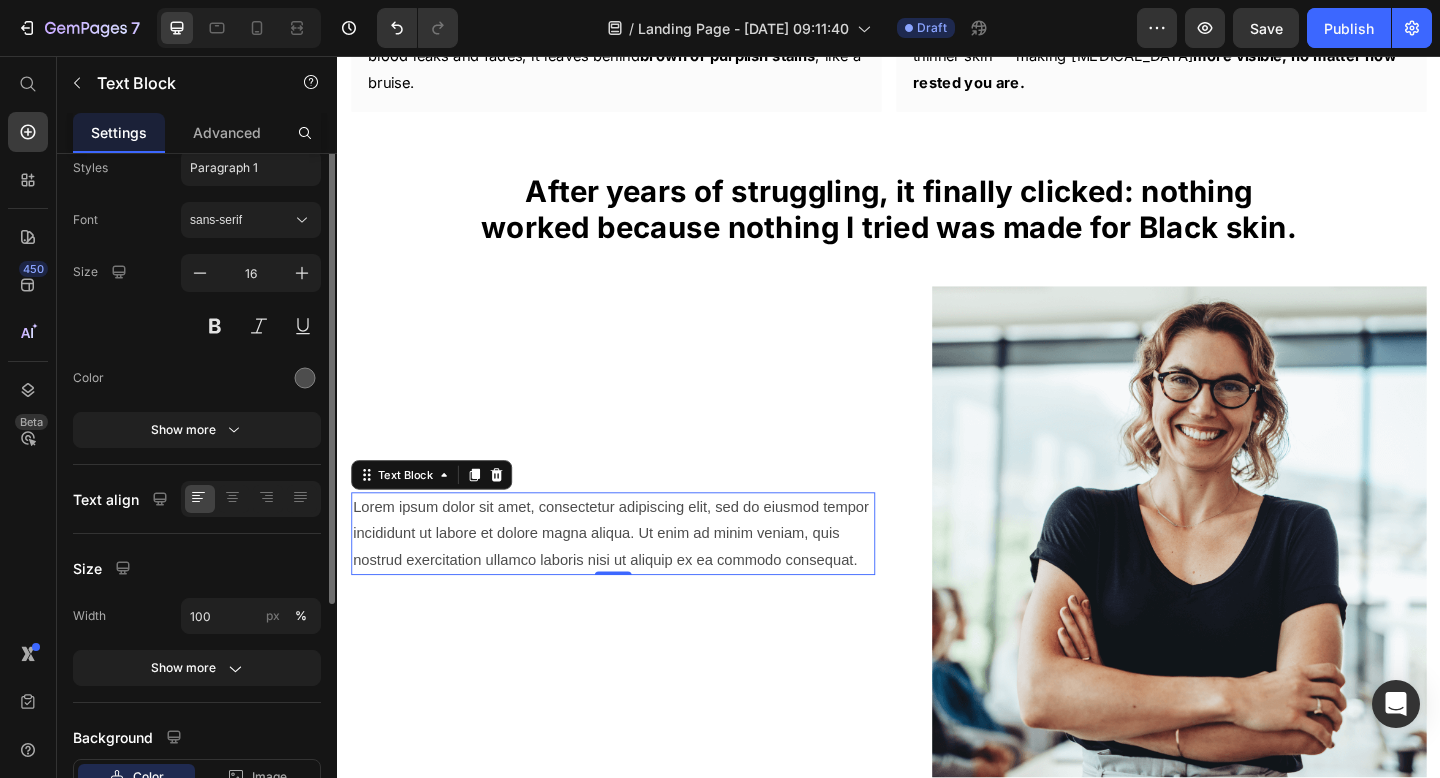 scroll, scrollTop: 0, scrollLeft: 0, axis: both 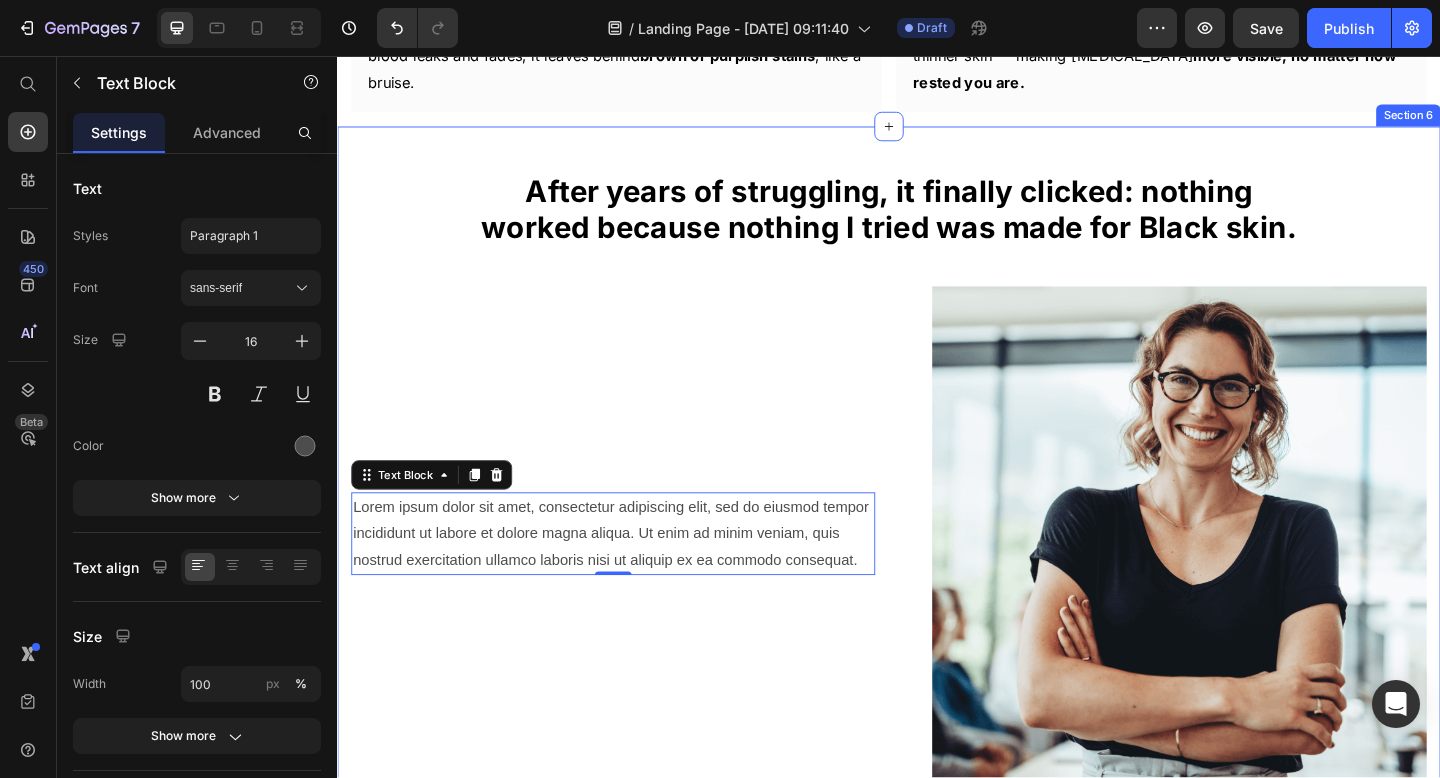click on "After years of struggling, it finally clicked: nothing worked because nothing I tried was made for Black skin." at bounding box center (937, 223) 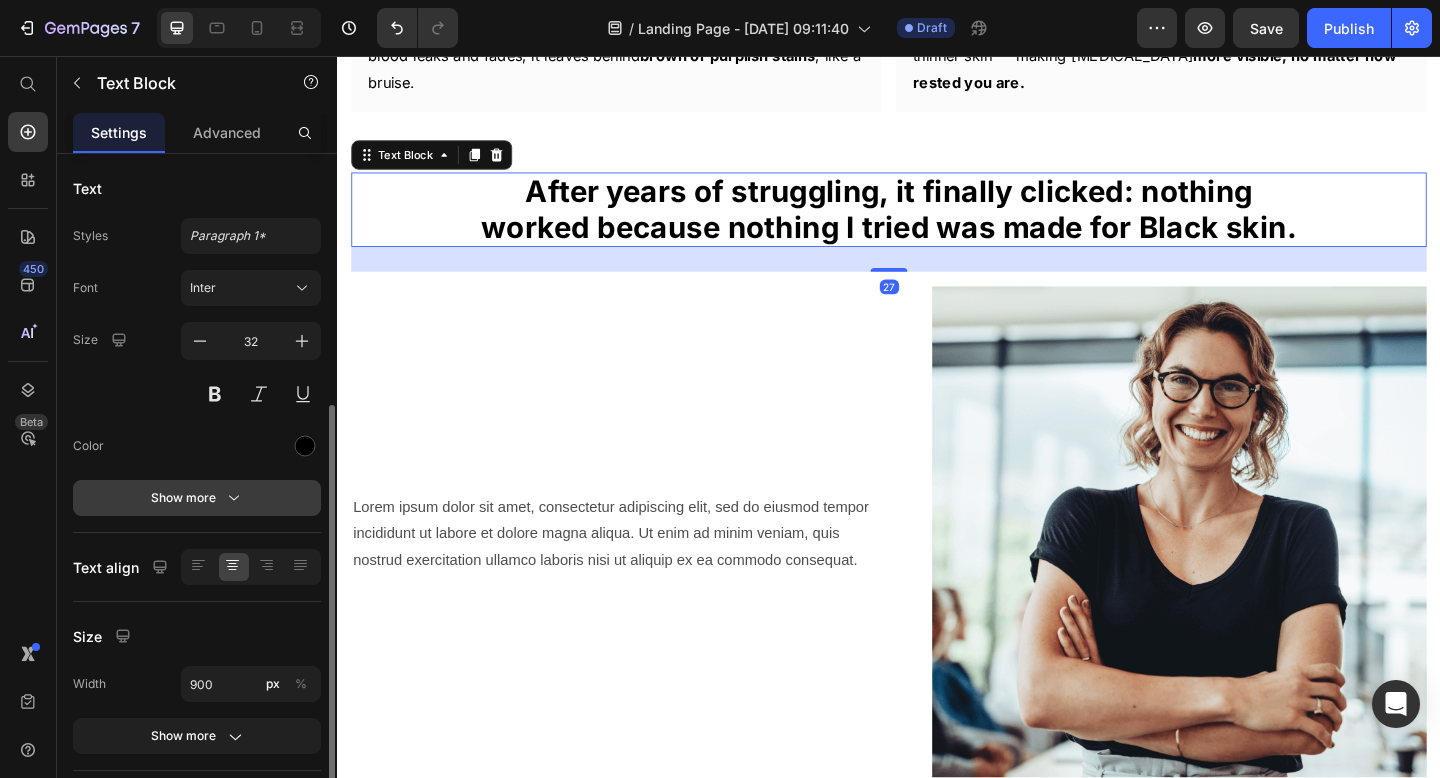 scroll, scrollTop: 279, scrollLeft: 0, axis: vertical 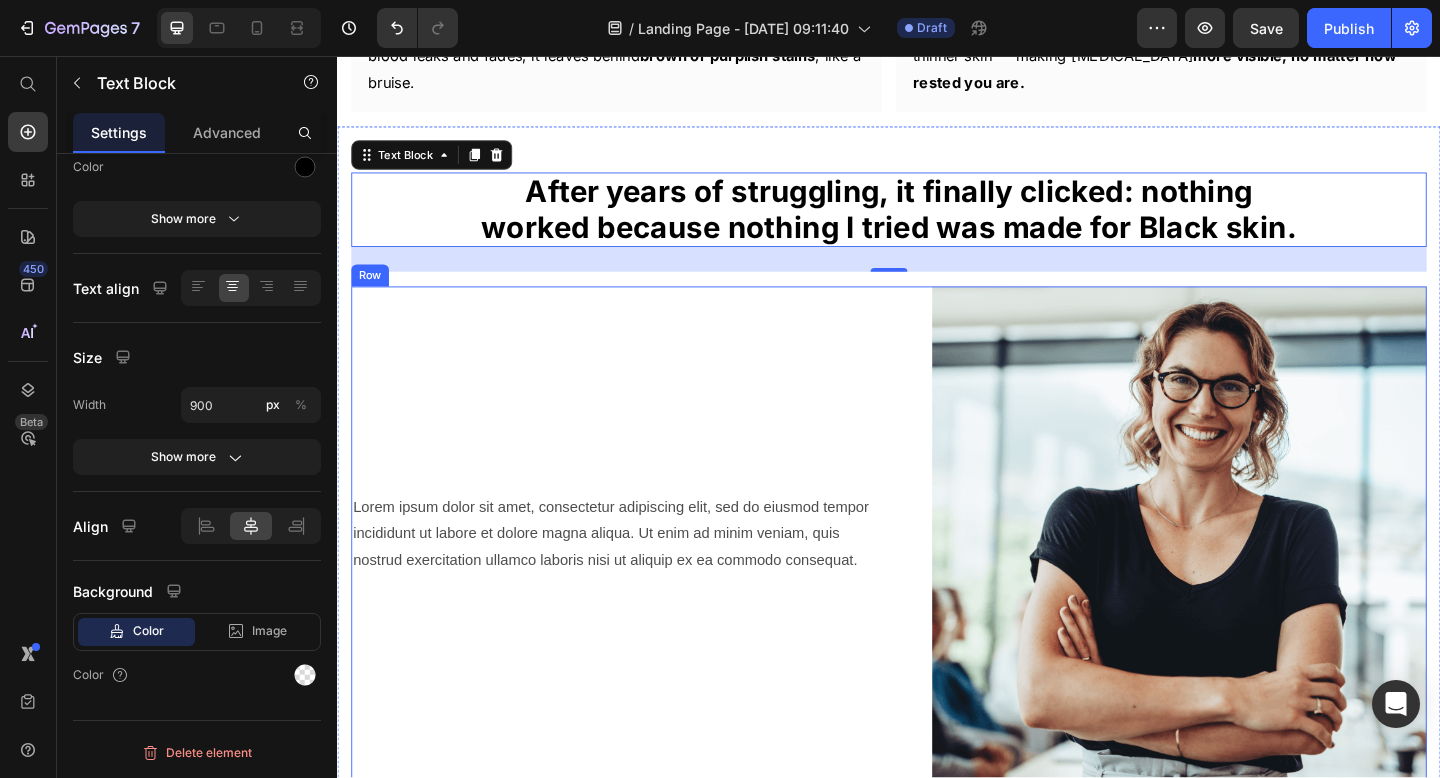 click on "Lorem ipsum dolor sit amet, consectetur adipiscing elit, sed do eiusmod tempor incididunt ut labore et dolore magna aliqua. Ut enim ad minim veniam, quis nostrud exercitation ullamco laboris nisi ut aliquip ex ea commodo consequat." at bounding box center [637, 576] 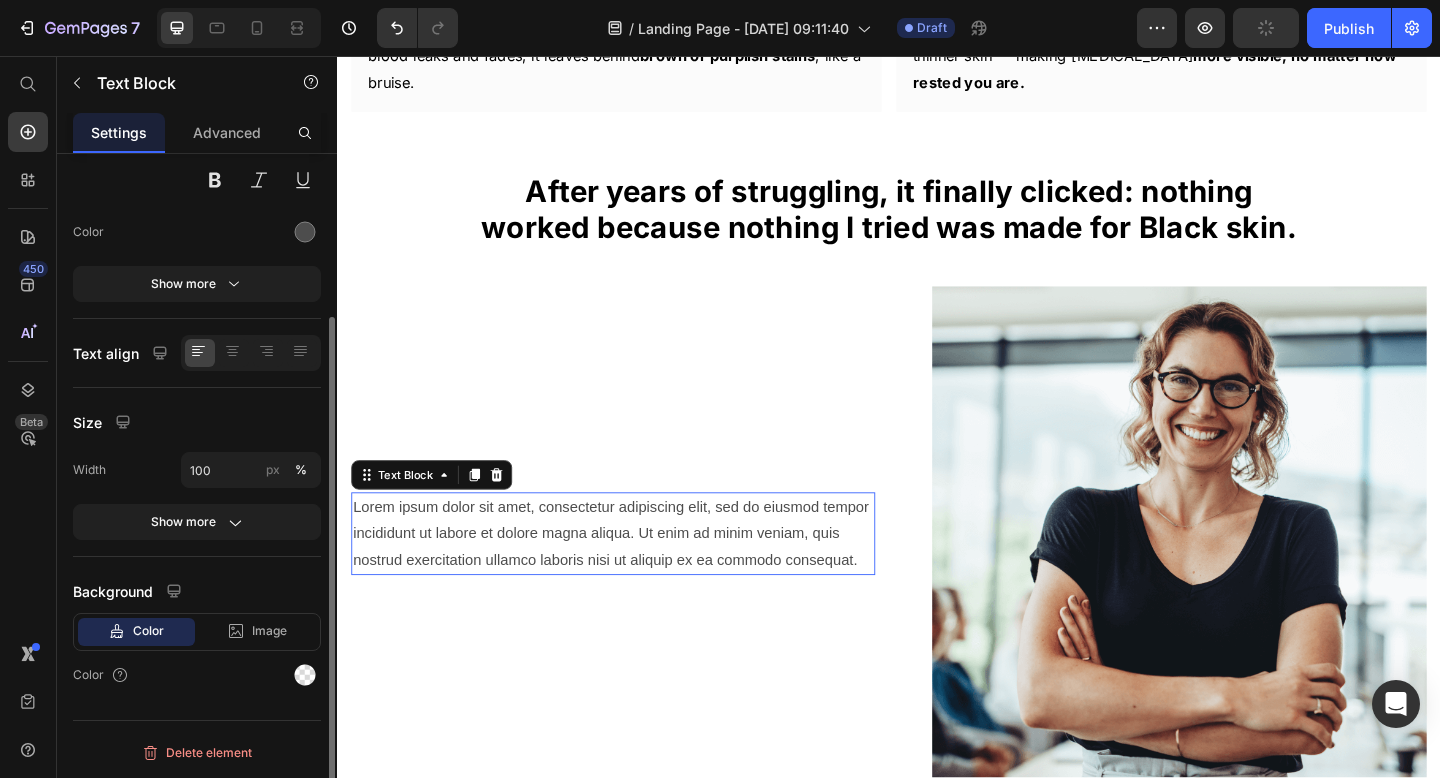 scroll, scrollTop: 214, scrollLeft: 0, axis: vertical 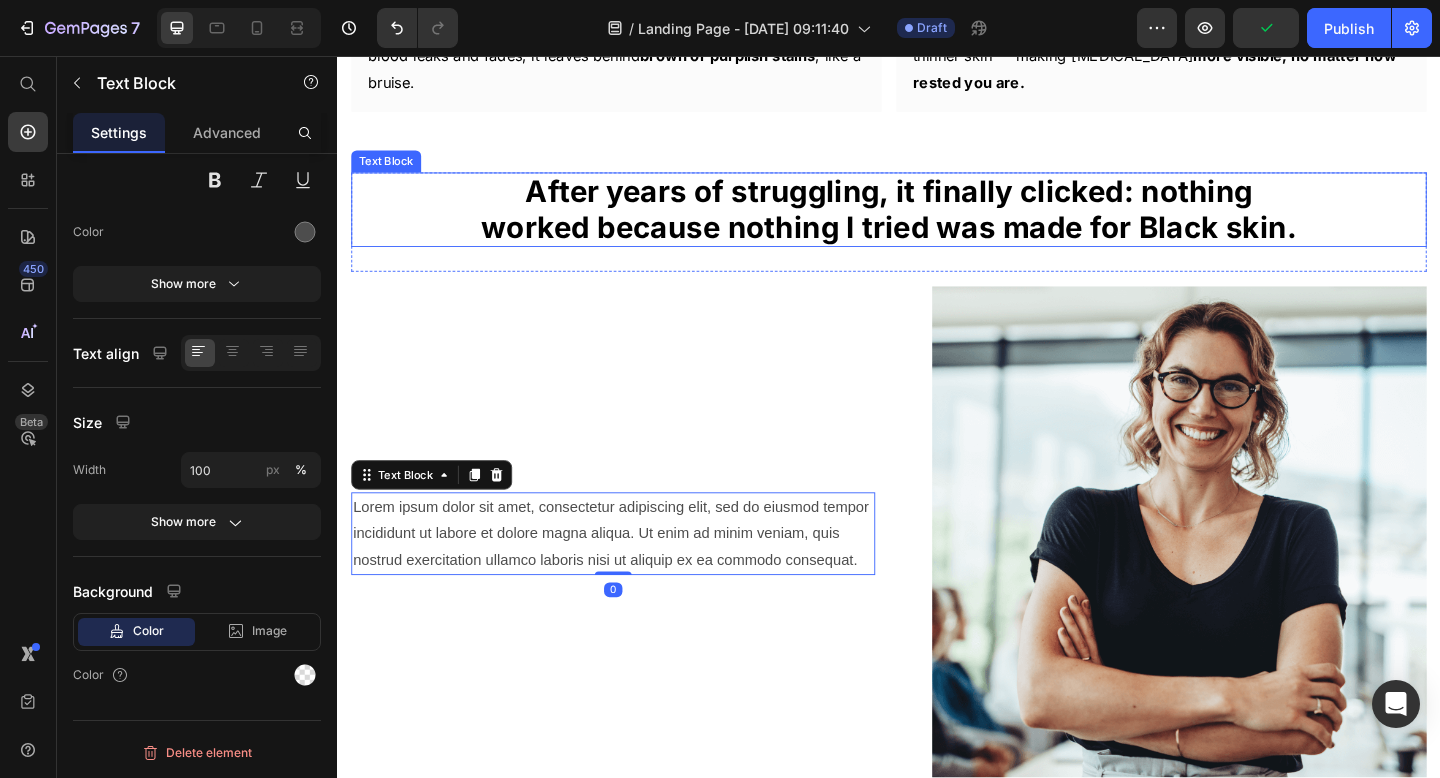 click on "After years of struggling, it finally clicked: nothing worked because nothing I tried was made for Black skin." at bounding box center [937, 222] 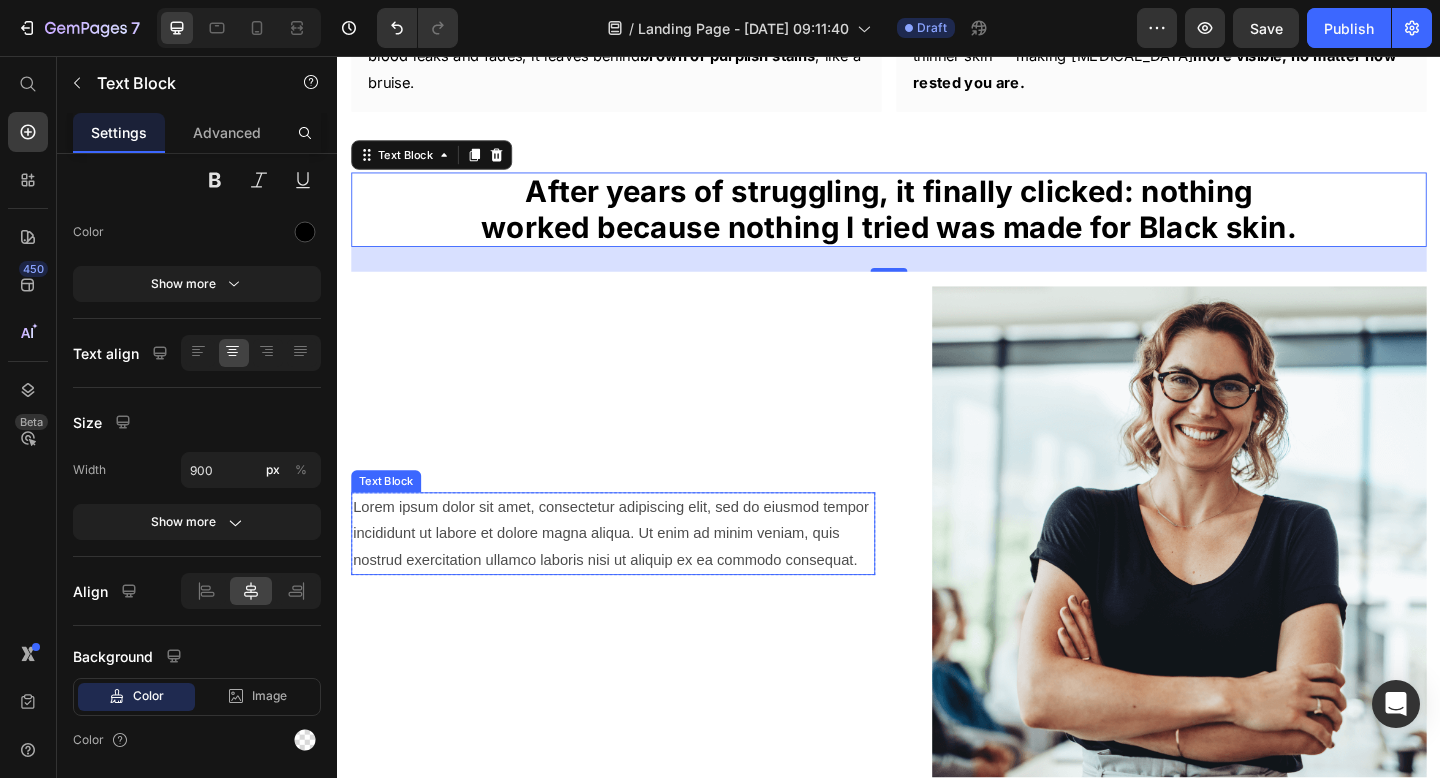 click on "Lorem ipsum dolor sit amet, consectetur adipiscing elit, sed do eiusmod tempor incididunt ut labore et dolore magna aliqua. Ut enim ad minim veniam, quis nostrud exercitation ullamco laboris nisi ut aliquip ex ea commodo consequat." at bounding box center (637, 576) 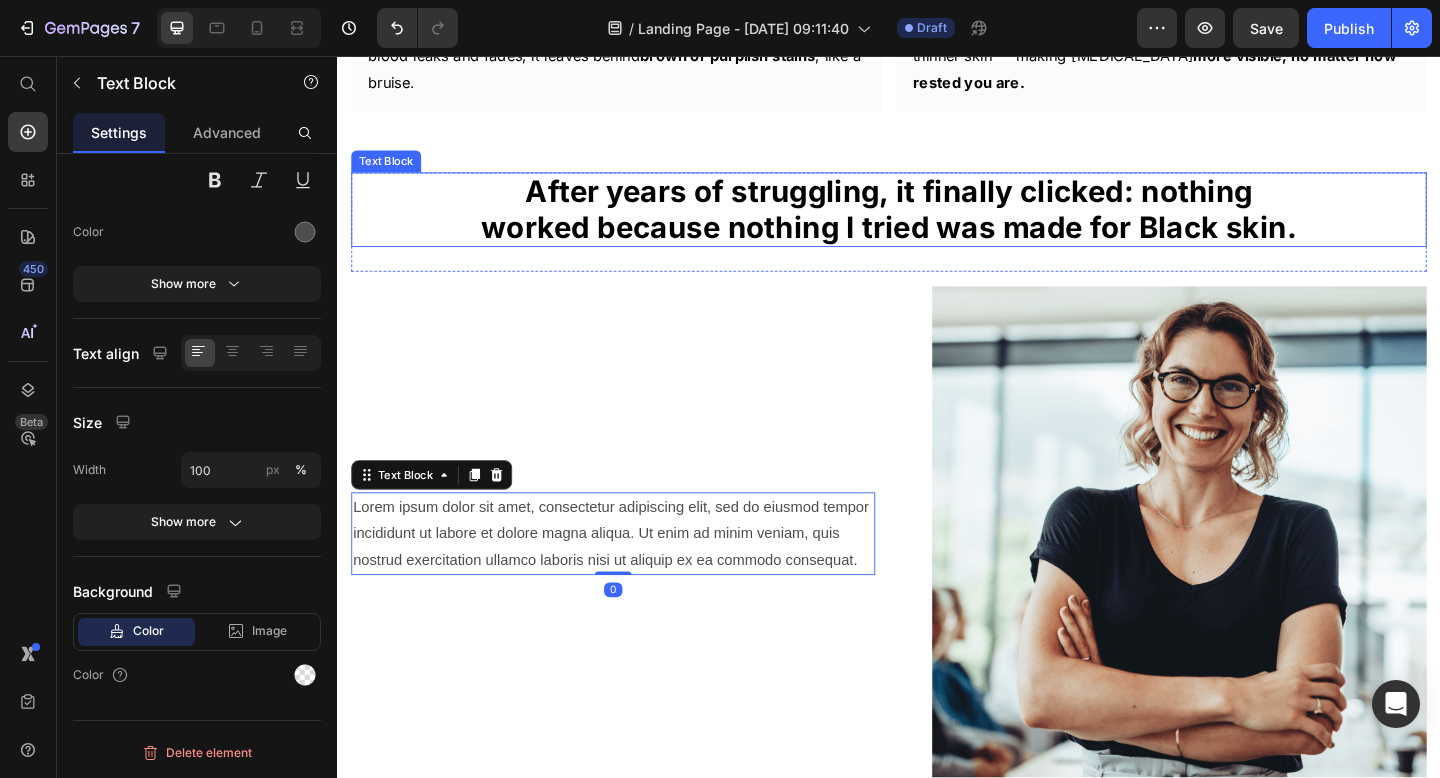 click on "After years of struggling, it finally clicked: nothing worked because nothing I tried was made for Black skin." at bounding box center [937, 222] 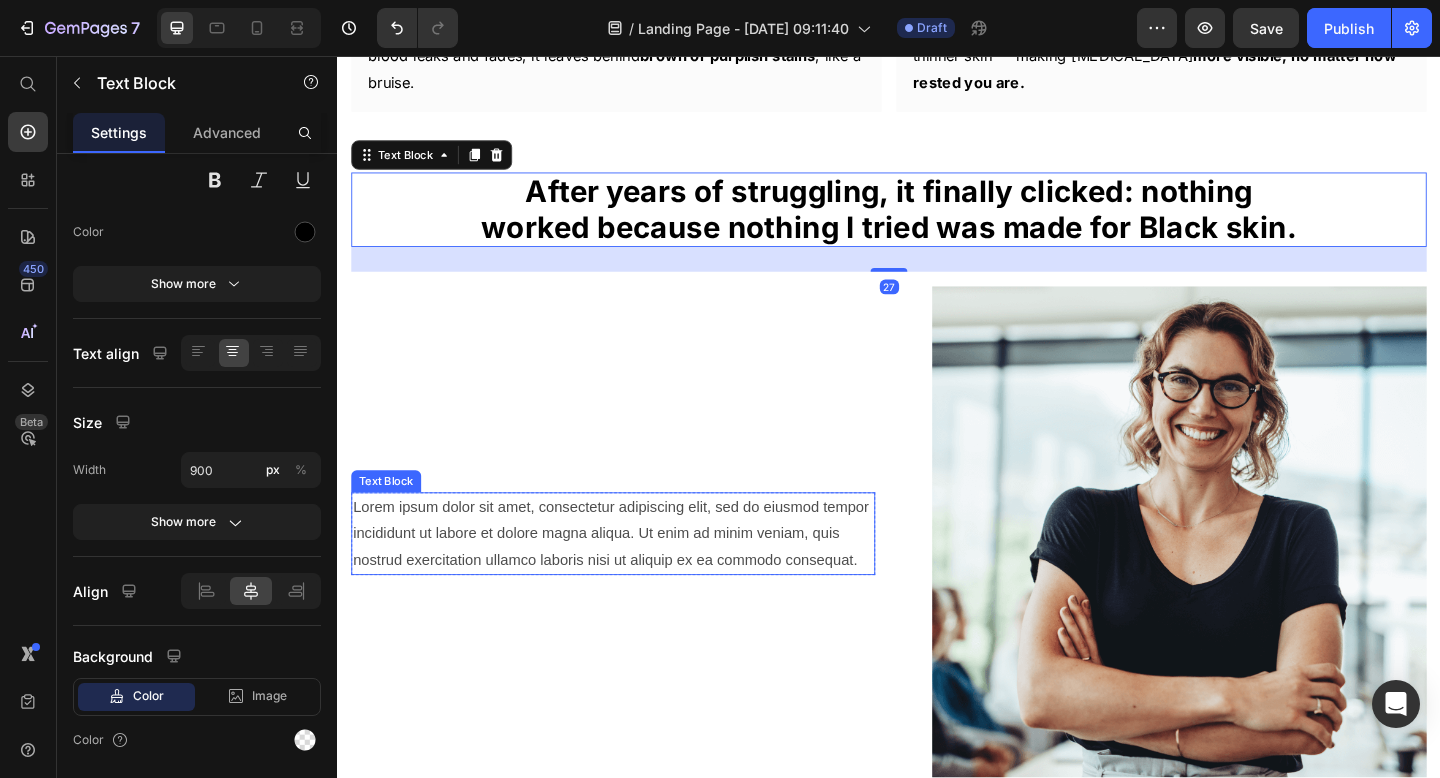 click on "Lorem ipsum dolor sit amet, consectetur adipiscing elit, sed do eiusmod tempor incididunt ut labore et dolore magna aliqua. Ut enim ad minim veniam, quis nostrud exercitation ullamco laboris nisi ut aliquip ex ea commodo consequat." at bounding box center (637, 576) 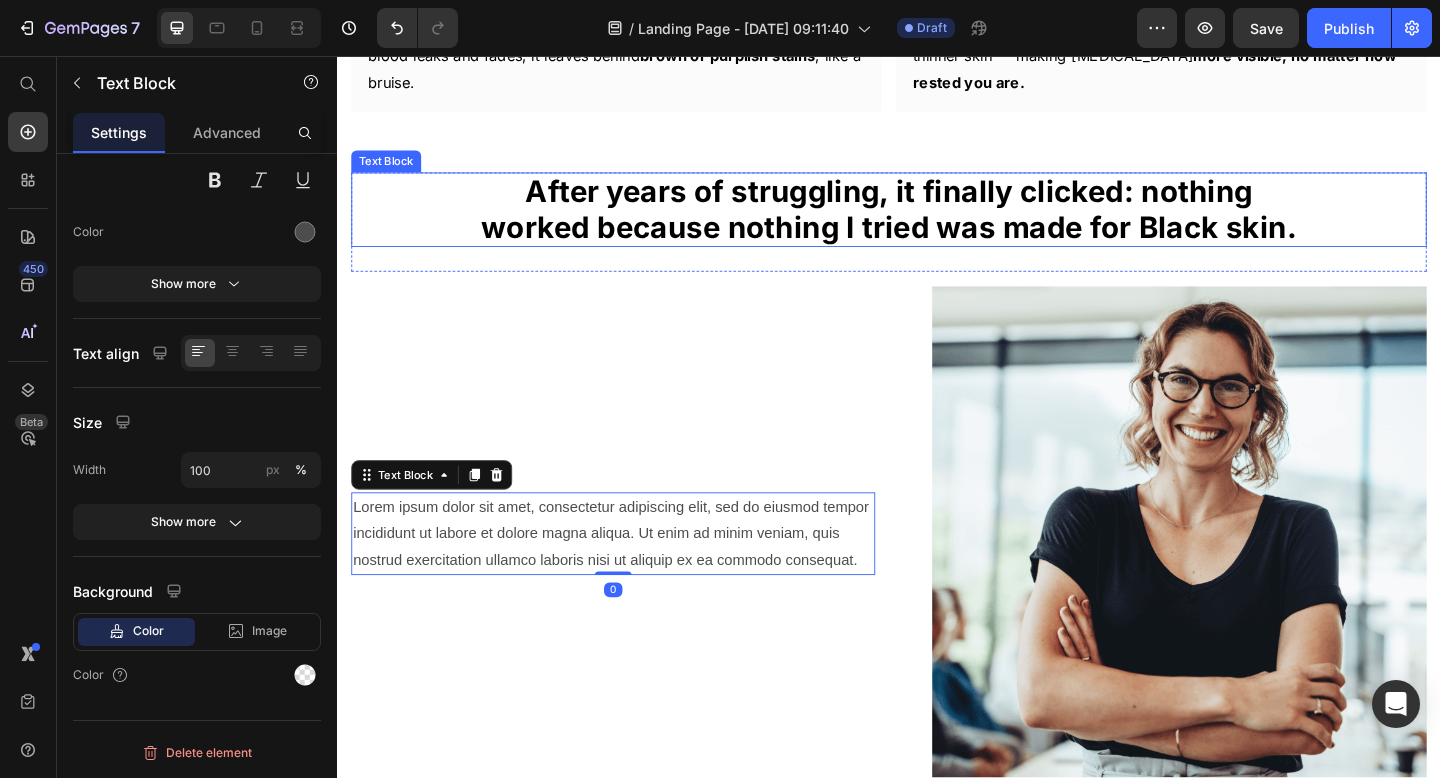 click on "After years of struggling, it finally clicked: nothing worked because nothing I tried was made for Black skin." at bounding box center (937, 222) 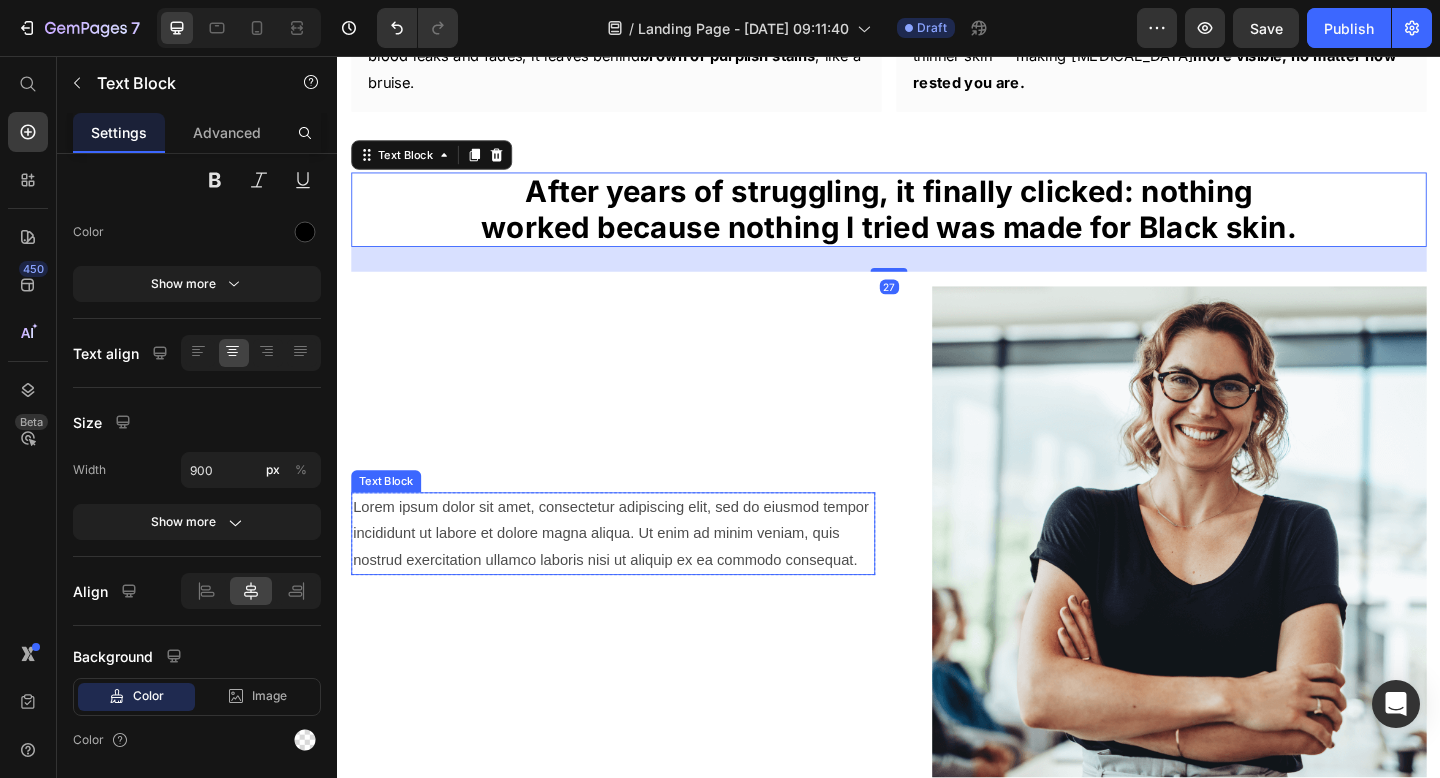 click on "Lorem ipsum dolor sit amet, consectetur adipiscing elit, sed do eiusmod tempor incididunt ut labore et dolore magna aliqua. Ut enim ad minim veniam, quis nostrud exercitation ullamco laboris nisi ut aliquip ex ea commodo consequat." at bounding box center (637, 576) 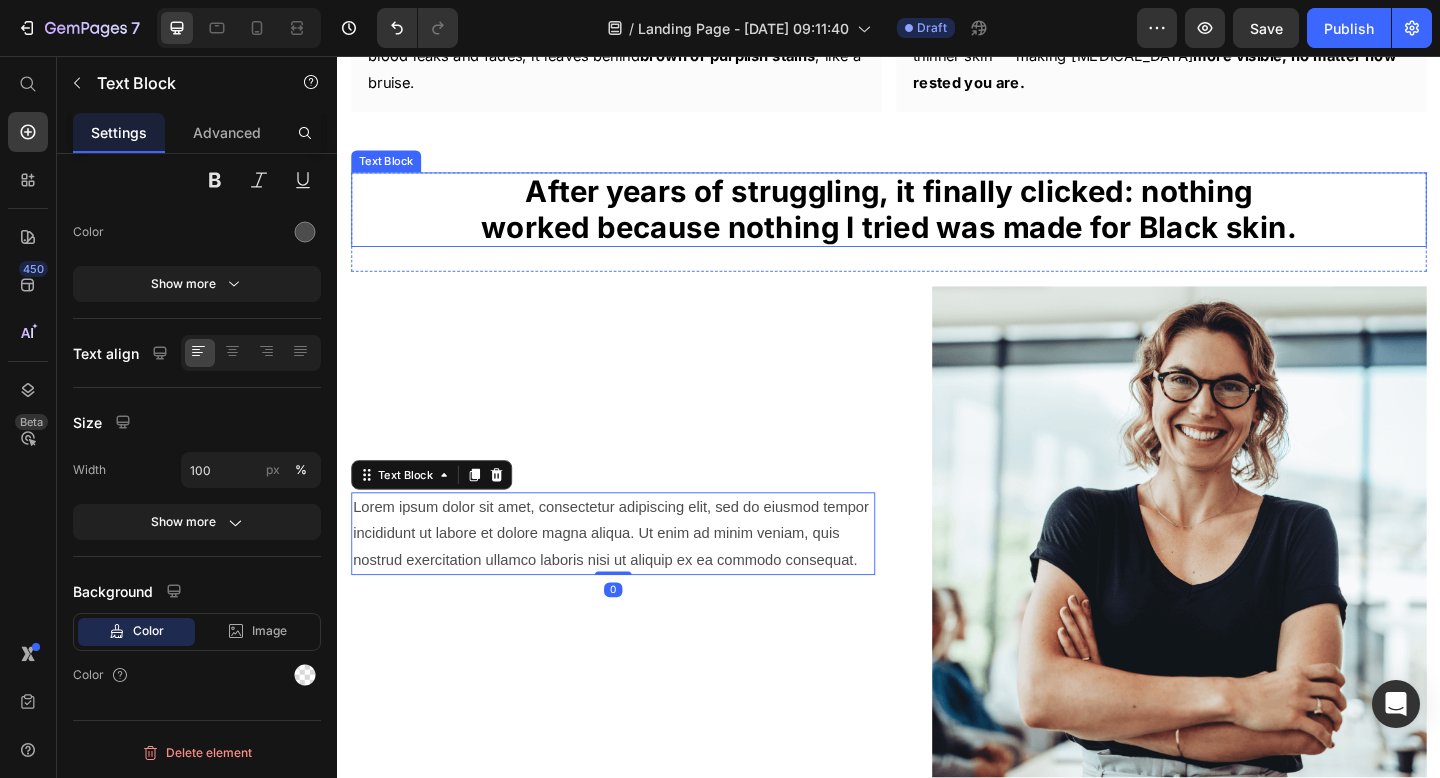 click on "After years of struggling, it finally clicked: nothing worked because nothing I tried was made for Black skin." at bounding box center [937, 222] 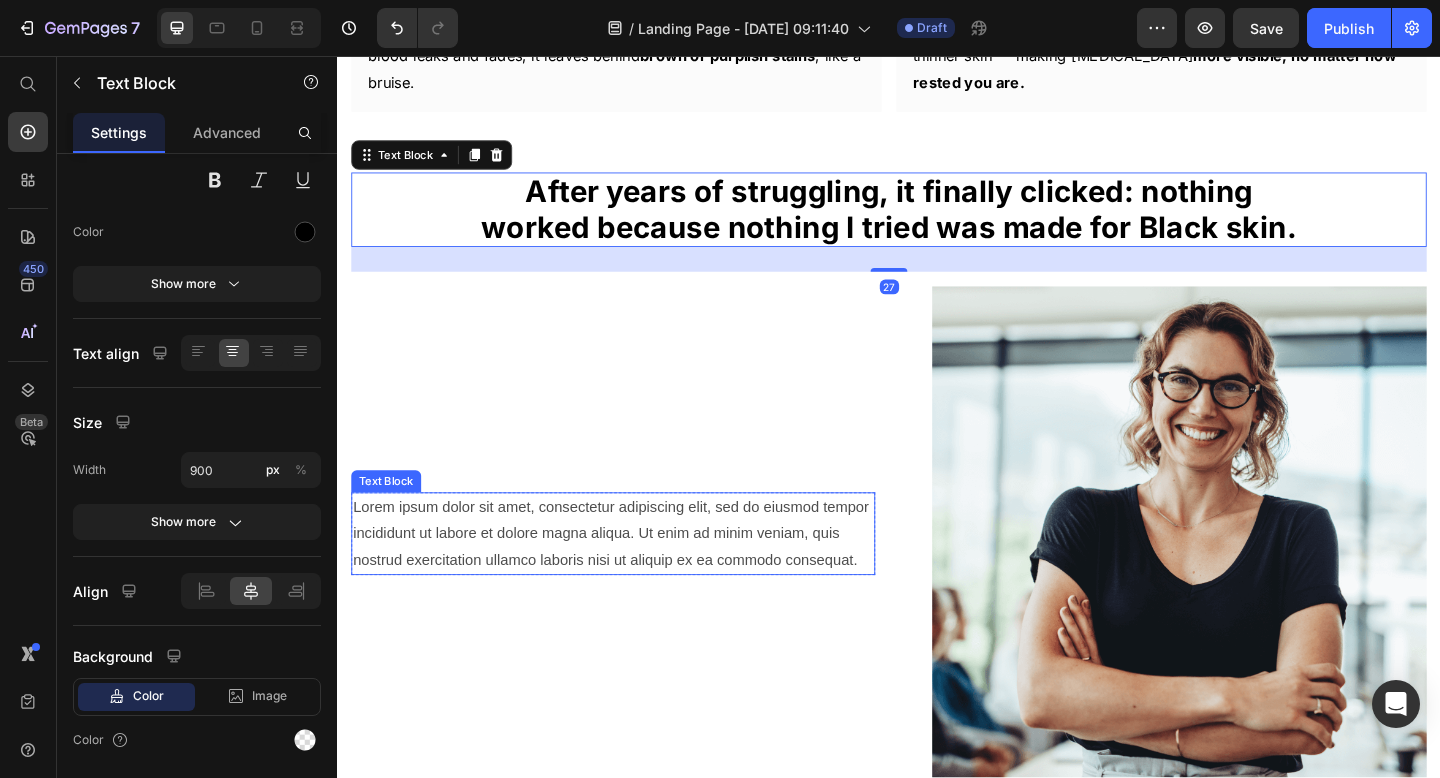 click on "Lorem ipsum dolor sit amet, consectetur adipiscing elit, sed do eiusmod tempor incididunt ut labore et dolore magna aliqua. Ut enim ad minim veniam, quis nostrud exercitation ullamco laboris nisi ut aliquip ex ea commodo consequat." at bounding box center (637, 576) 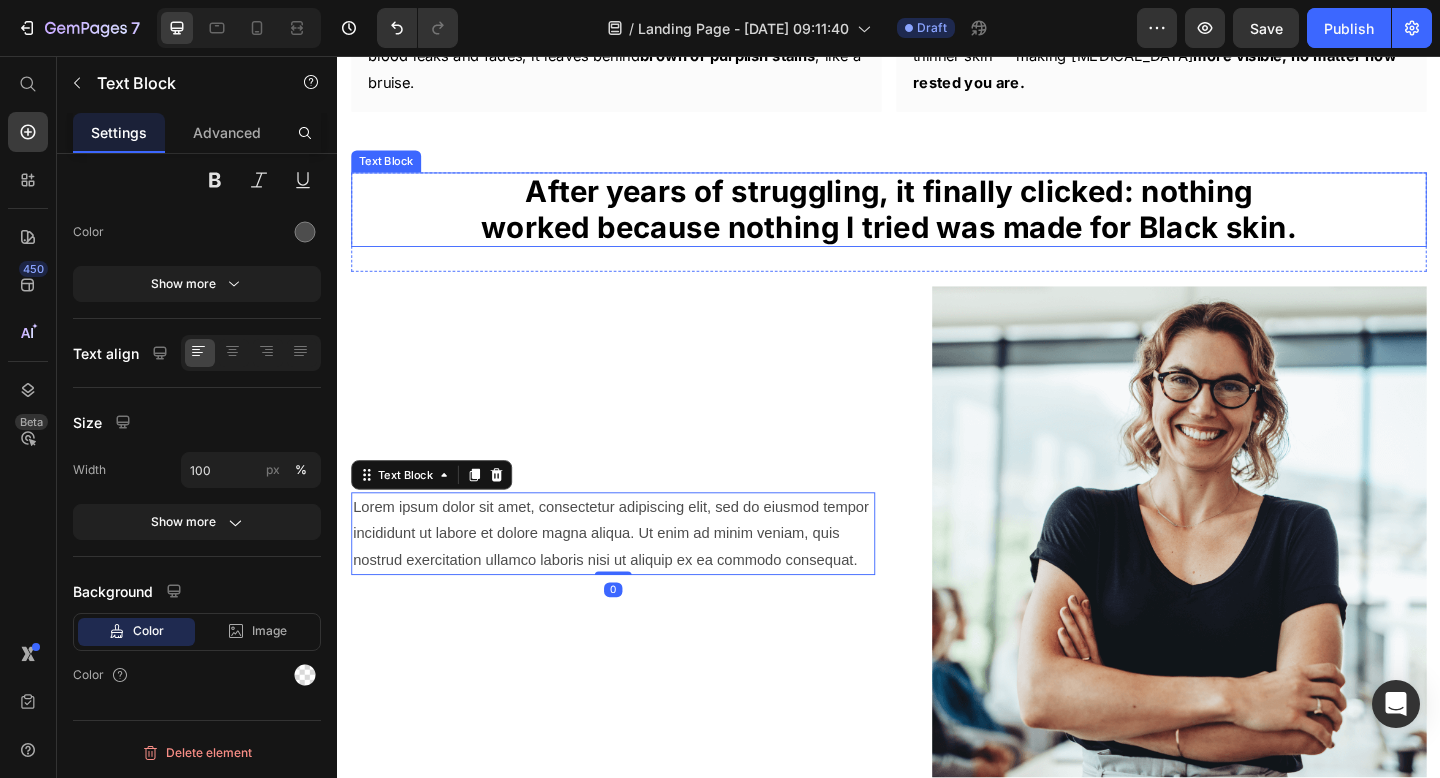 click on "After years of struggling, it finally clicked: nothing worked because nothing I tried was made for Black skin." at bounding box center (937, 222) 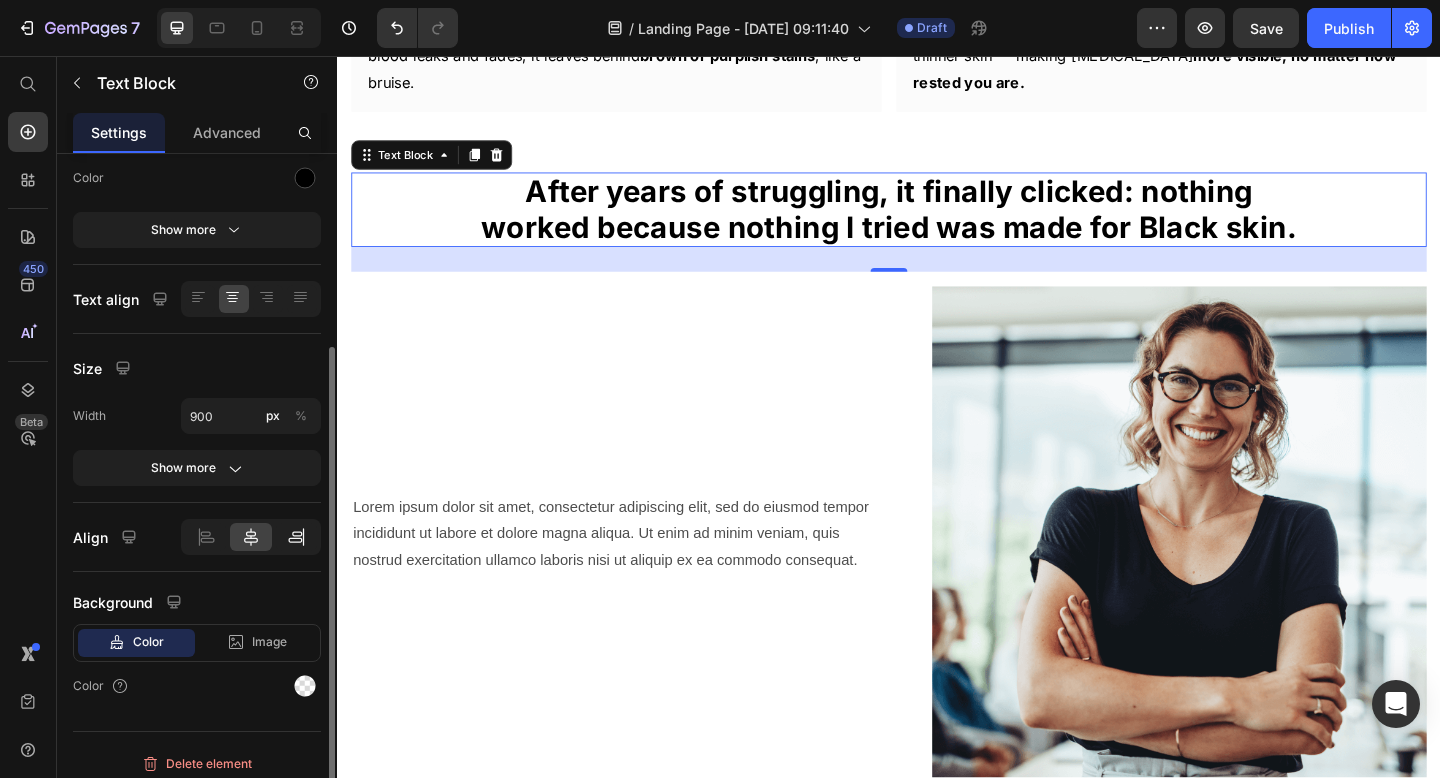 scroll, scrollTop: 267, scrollLeft: 0, axis: vertical 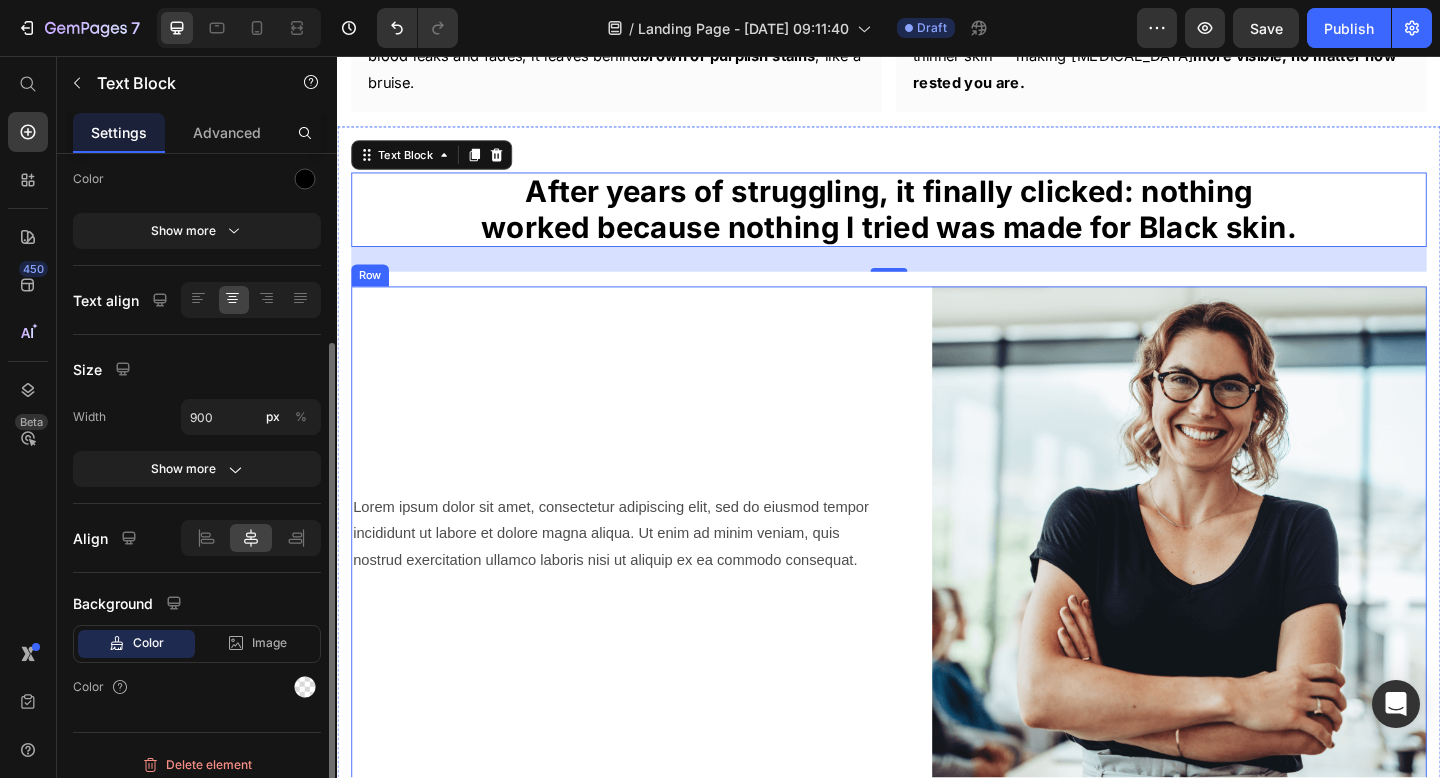 click on "Lorem ipsum dolor sit amet, consectetur adipiscing elit, sed do eiusmod tempor incididunt ut labore et dolore magna aliqua. Ut enim ad minim veniam, quis nostrud exercitation ullamco laboris nisi ut aliquip ex ea commodo consequat. Text Block Row" at bounding box center [637, 576] 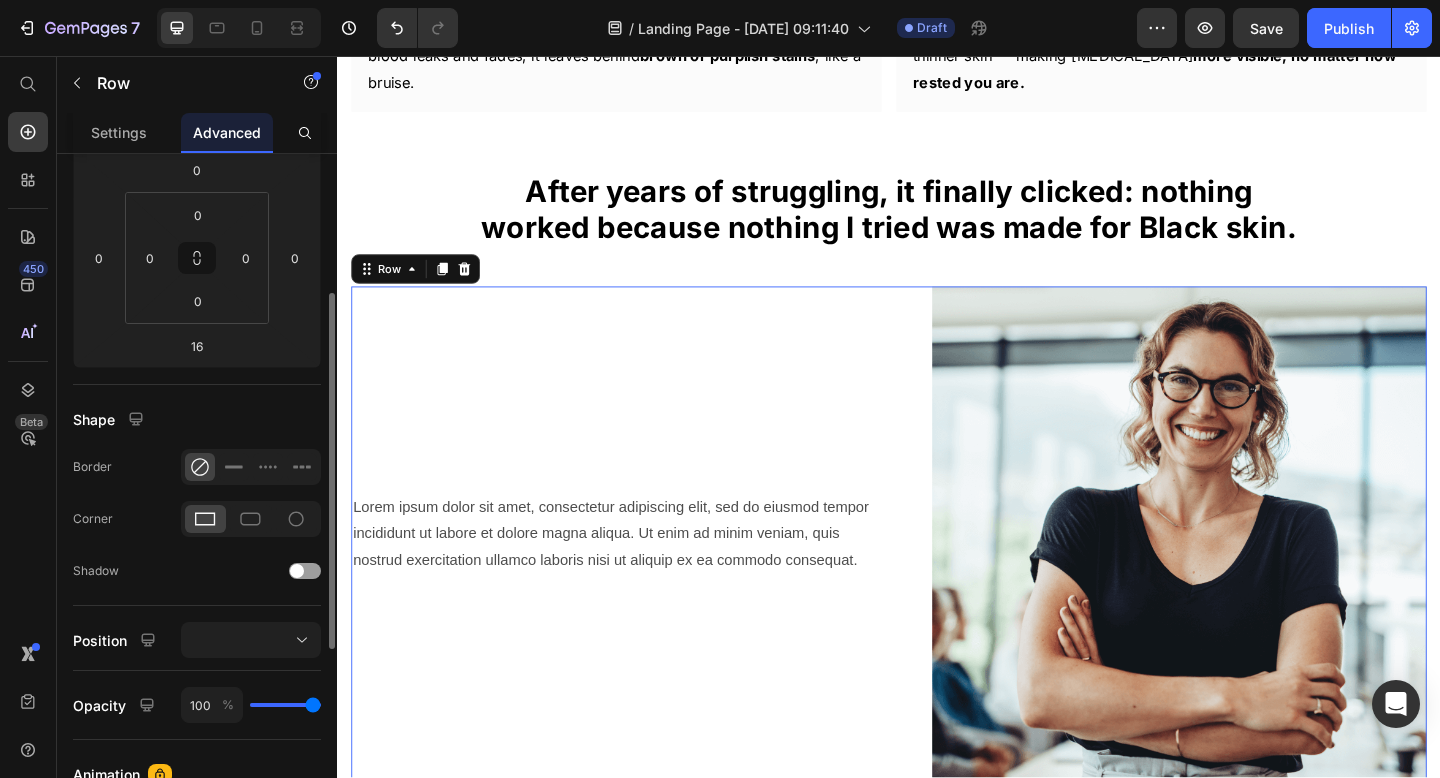 scroll, scrollTop: 0, scrollLeft: 0, axis: both 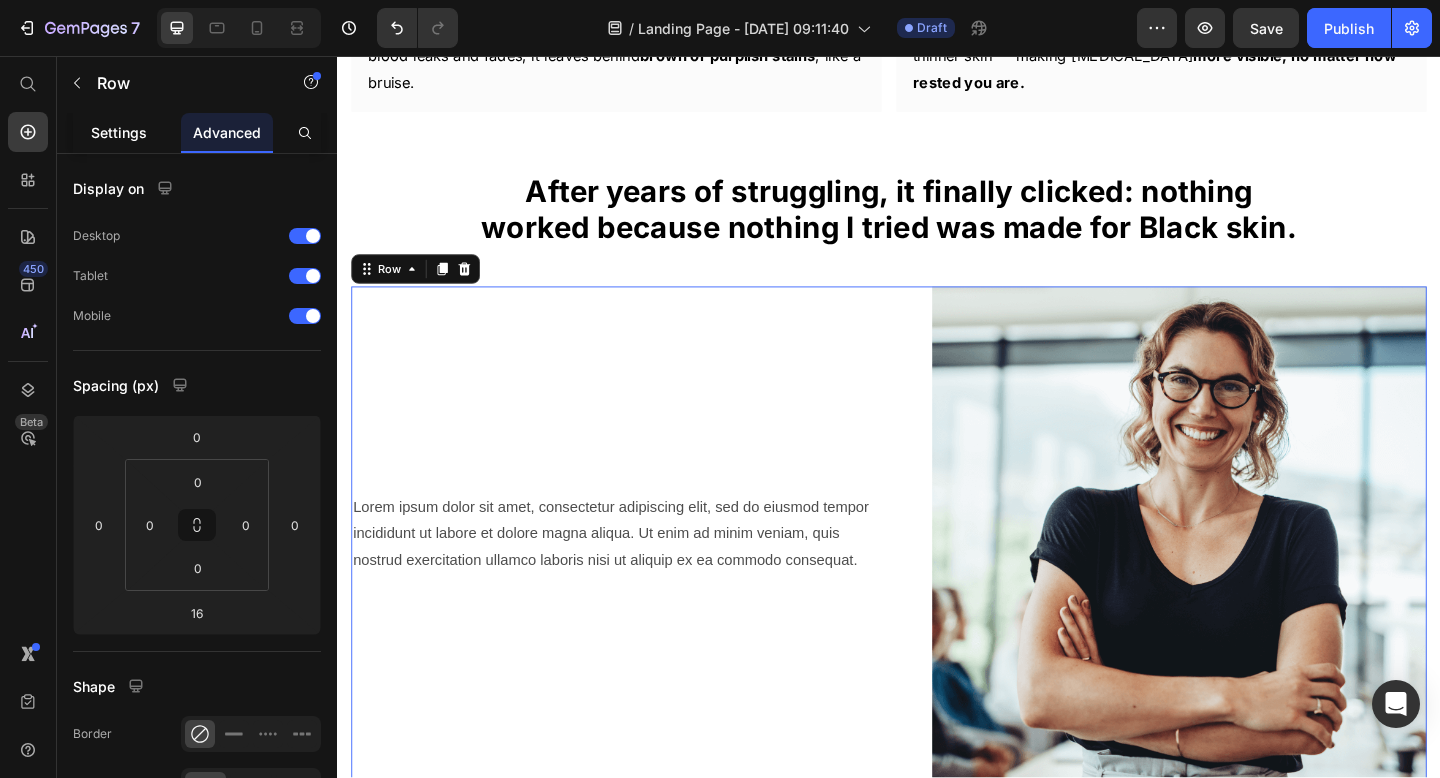 click on "Settings" 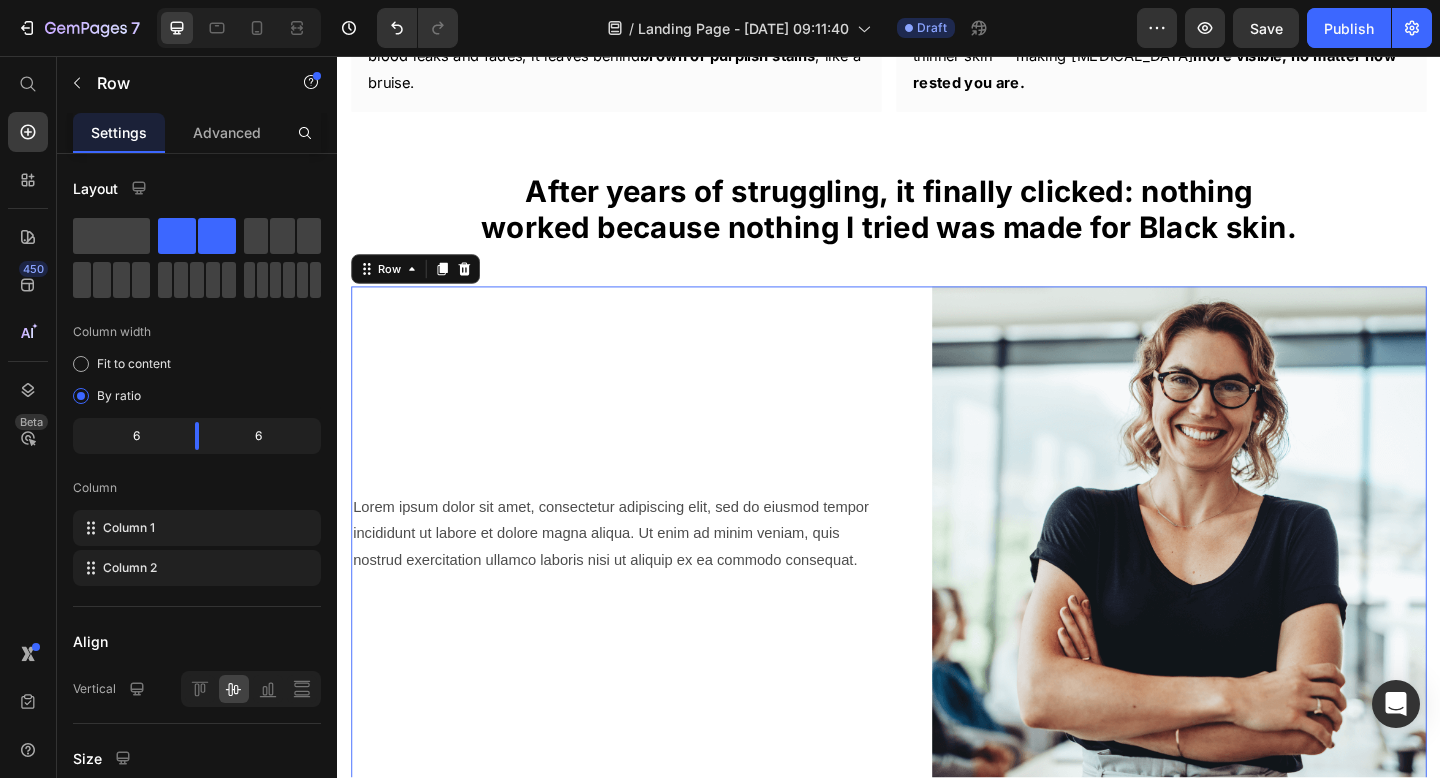 click on "Lorem ipsum dolor sit amet, consectetur adipiscing elit, sed do eiusmod tempor incididunt ut labore et dolore magna aliqua. Ut enim ad minim veniam, quis nostrud exercitation ullamco laboris nisi ut aliquip ex ea commodo consequat. Text Block Row" at bounding box center (637, 576) 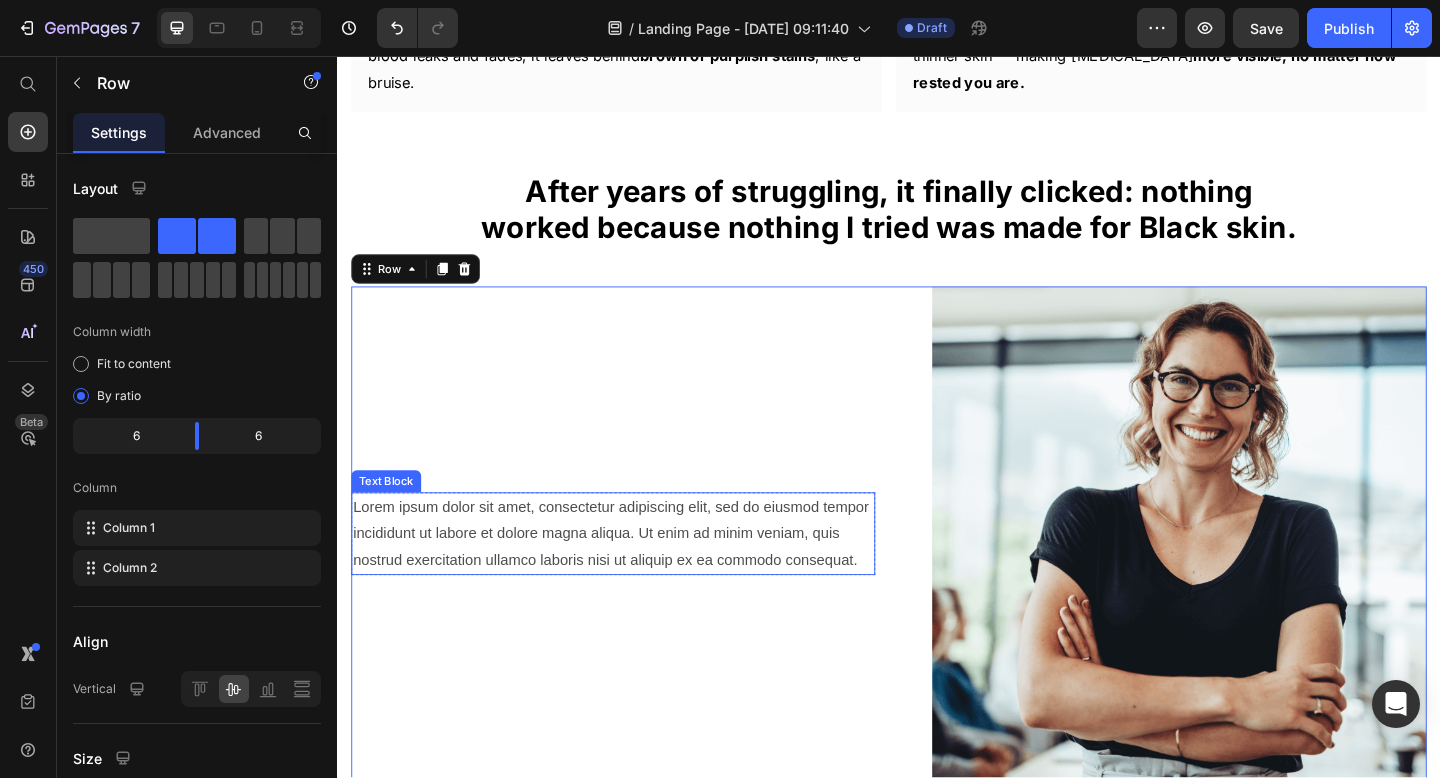 click on "Lorem ipsum dolor sit amet, consectetur adipiscing elit, sed do eiusmod tempor incididunt ut labore et dolore magna aliqua. Ut enim ad minim veniam, quis nostrud exercitation ullamco laboris nisi ut aliquip ex ea commodo consequat." at bounding box center (637, 576) 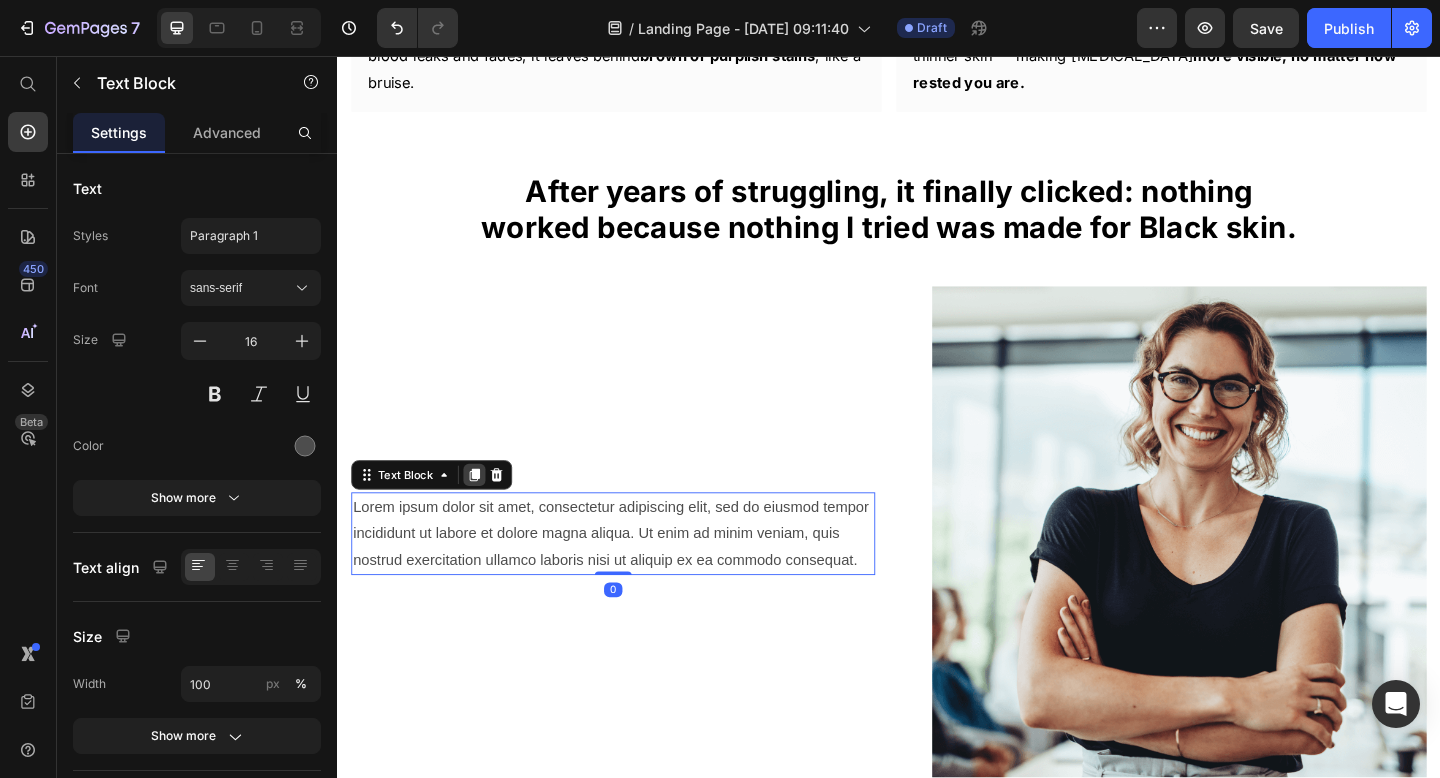 click 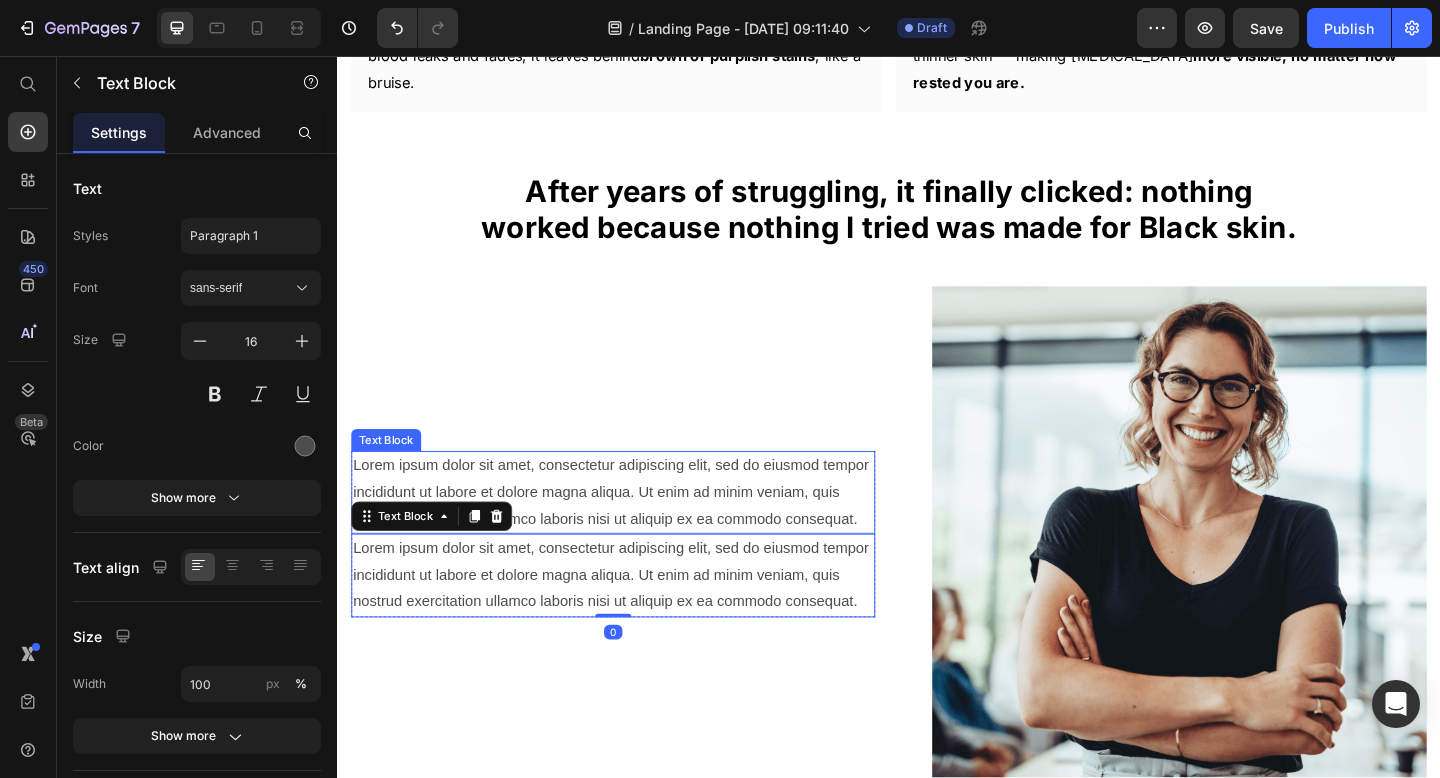 click on "Lorem ipsum dolor sit amet, consectetur adipiscing elit, sed do eiusmod tempor incididunt ut labore et dolore magna aliqua. Ut enim ad minim veniam, quis nostrud exercitation ullamco laboris nisi ut aliquip ex ea commodo consequat." at bounding box center [637, 531] 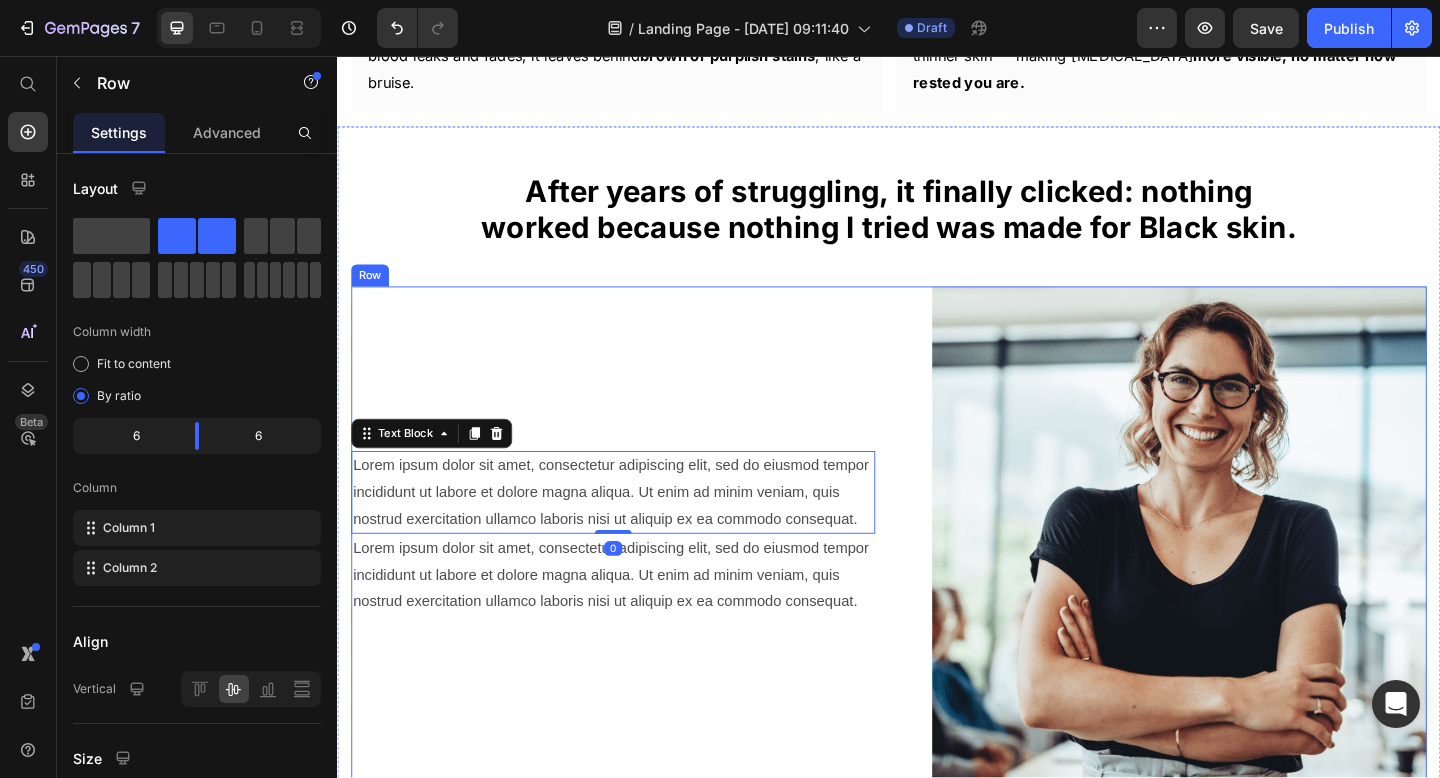 click on "Lorem ipsum dolor sit amet, consectetur adipiscing elit, sed do eiusmod tempor incididunt ut labore et dolore magna aliqua. Ut enim ad minim veniam, quis nostrud exercitation ullamco laboris nisi ut aliquip ex ea commodo consequat. Text Block   0 Lorem ipsum dolor sit amet, consectetur adipiscing elit, sed do eiusmod tempor incididunt ut labore et dolore magna aliqua. Ut enim ad minim veniam, quis nostrud exercitation ullamco laboris nisi ut aliquip ex ea commodo consequat. Text Block Row" at bounding box center (637, 576) 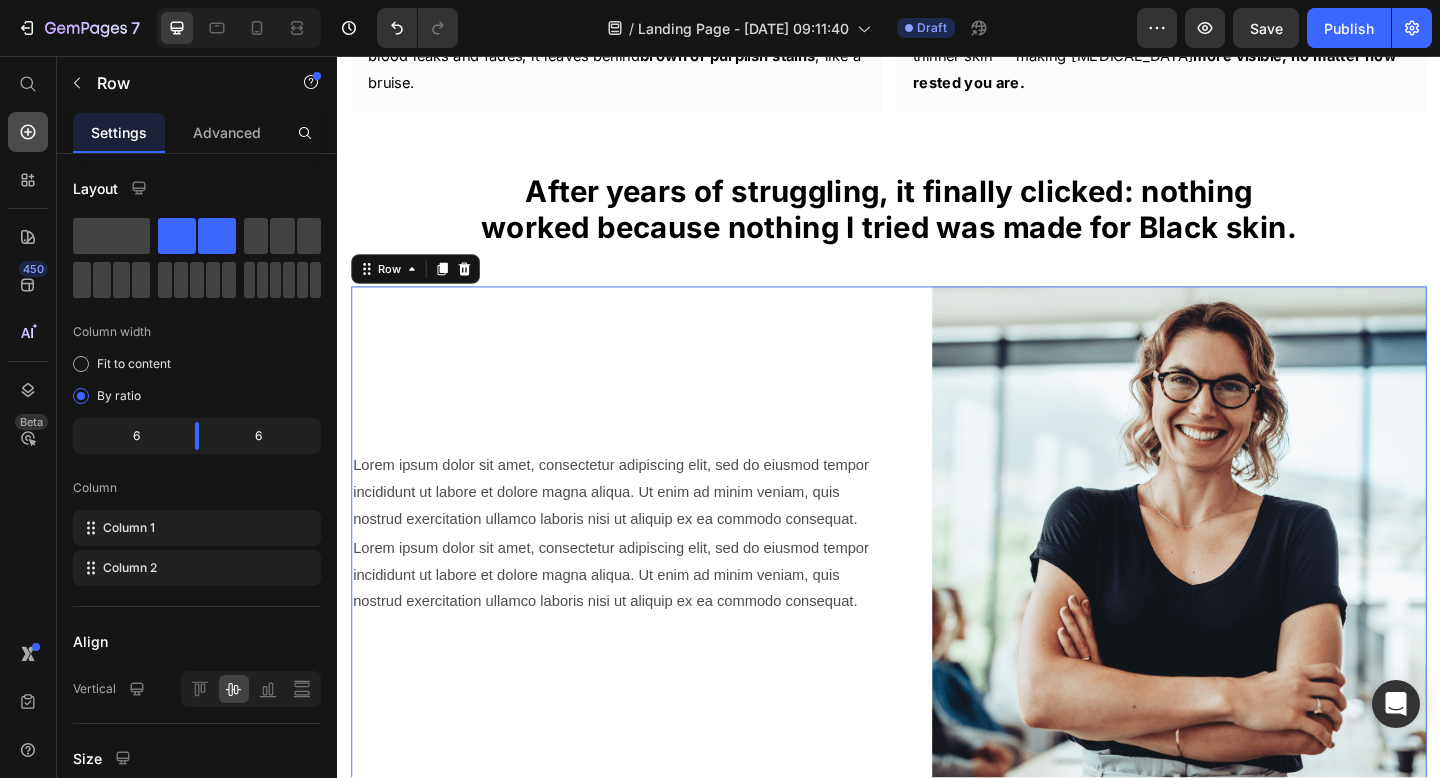 click 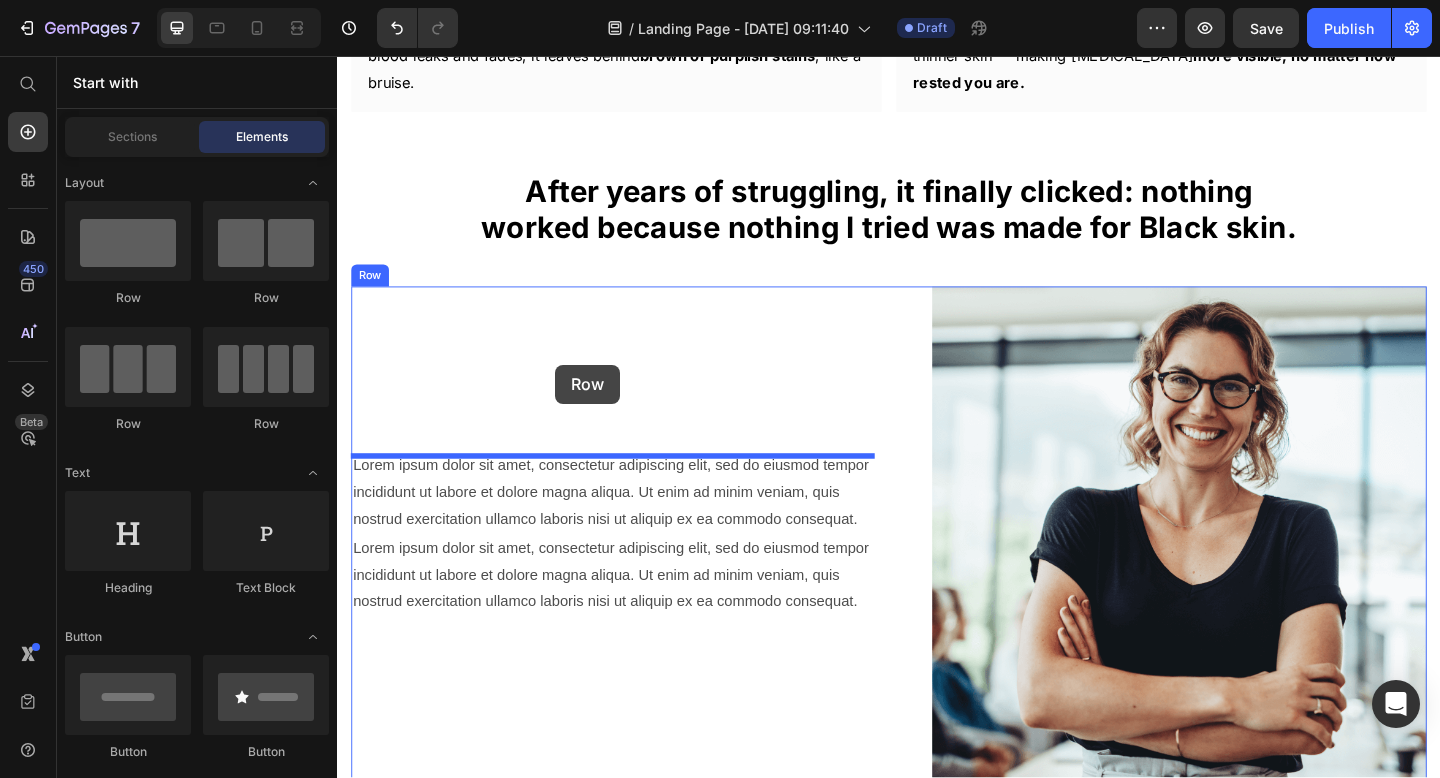 drag, startPoint x: 449, startPoint y: 283, endPoint x: 574, endPoint y: 392, distance: 165.84933 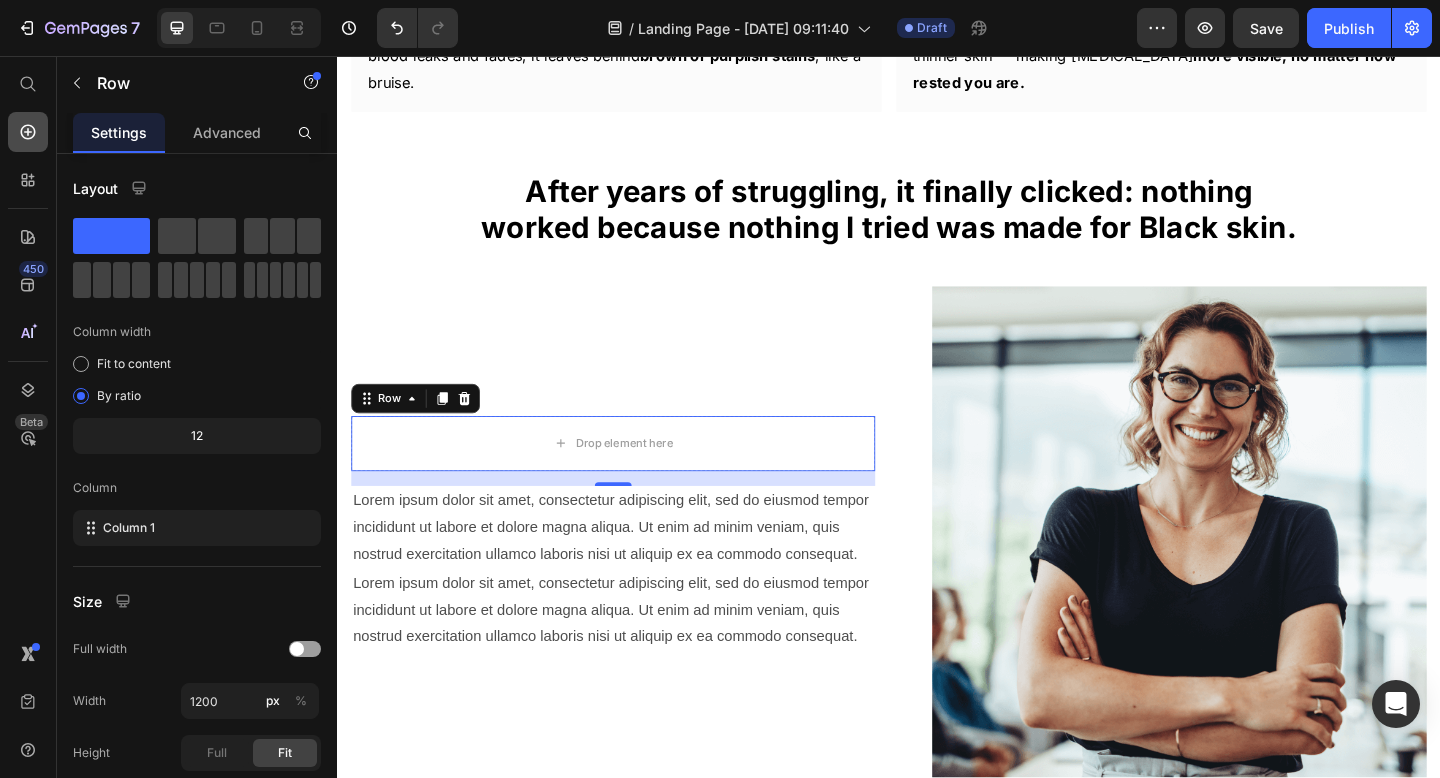 click 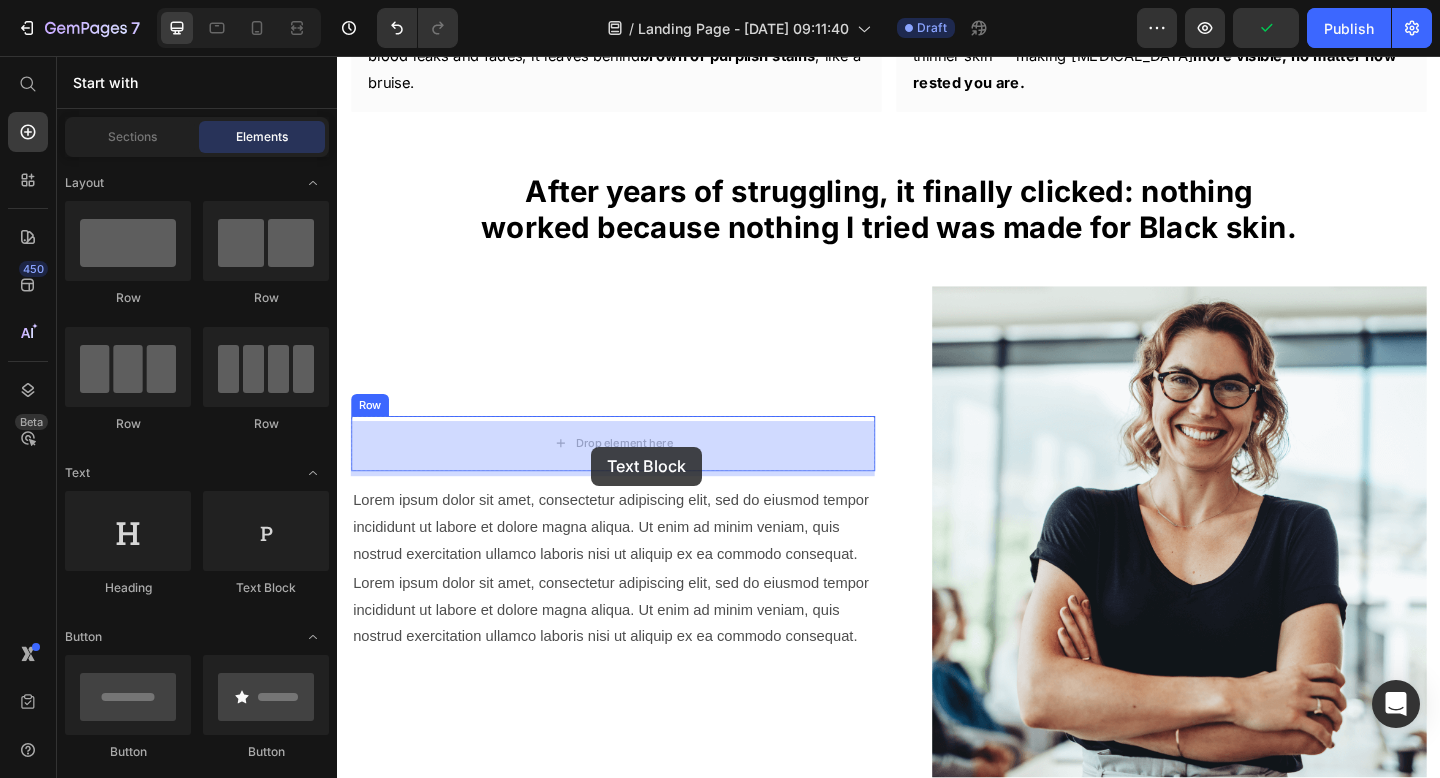 drag, startPoint x: 665, startPoint y: 591, endPoint x: 612, endPoint y: 481, distance: 122.10242 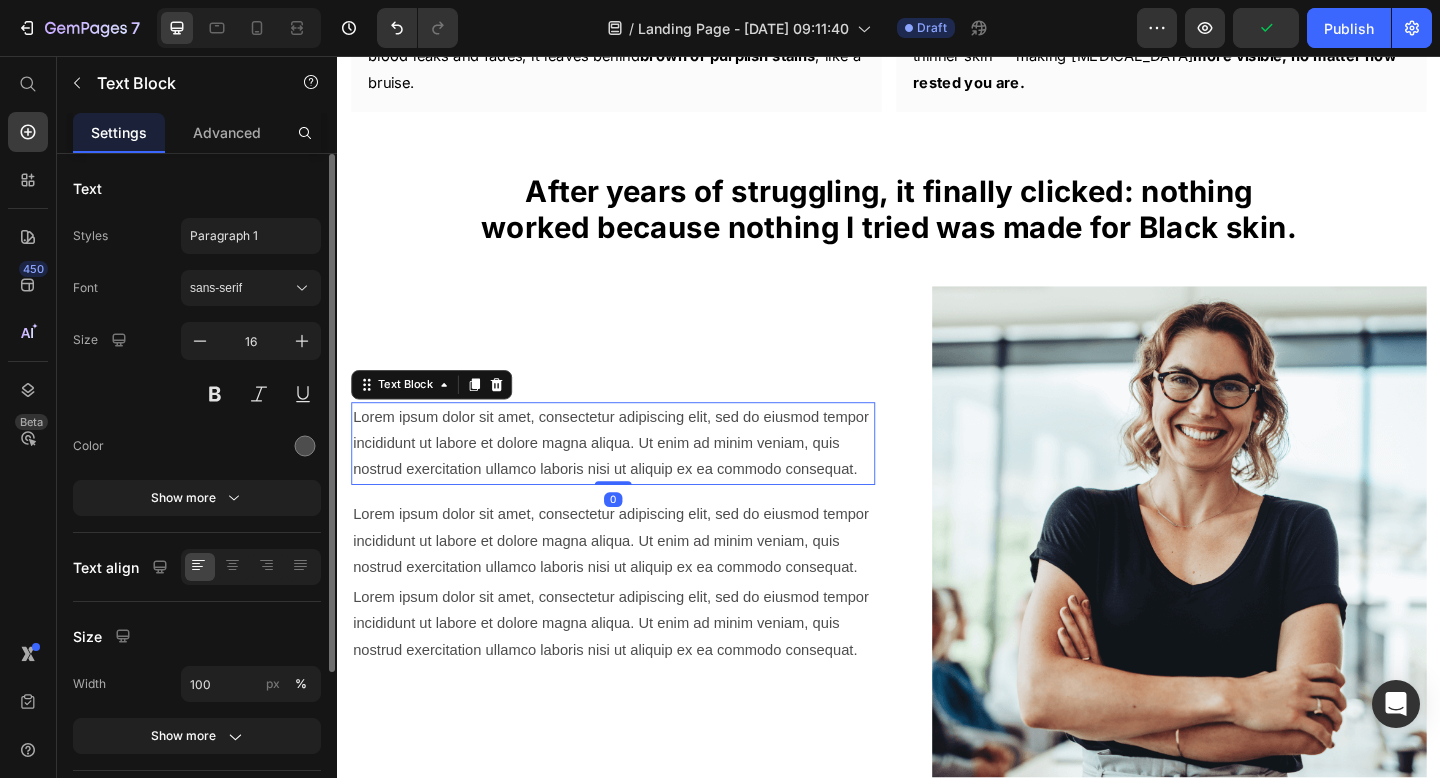 scroll, scrollTop: 214, scrollLeft: 0, axis: vertical 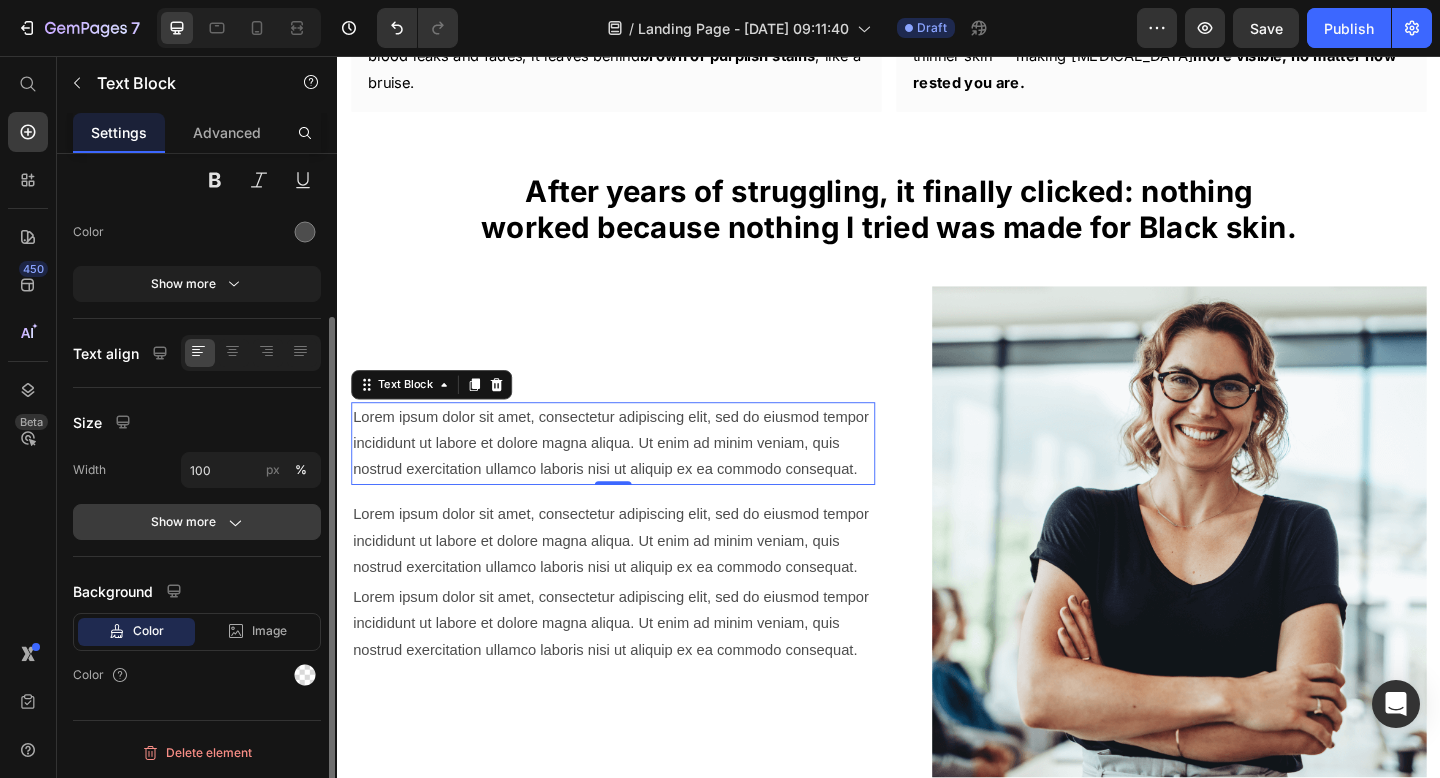 click on "Show more" 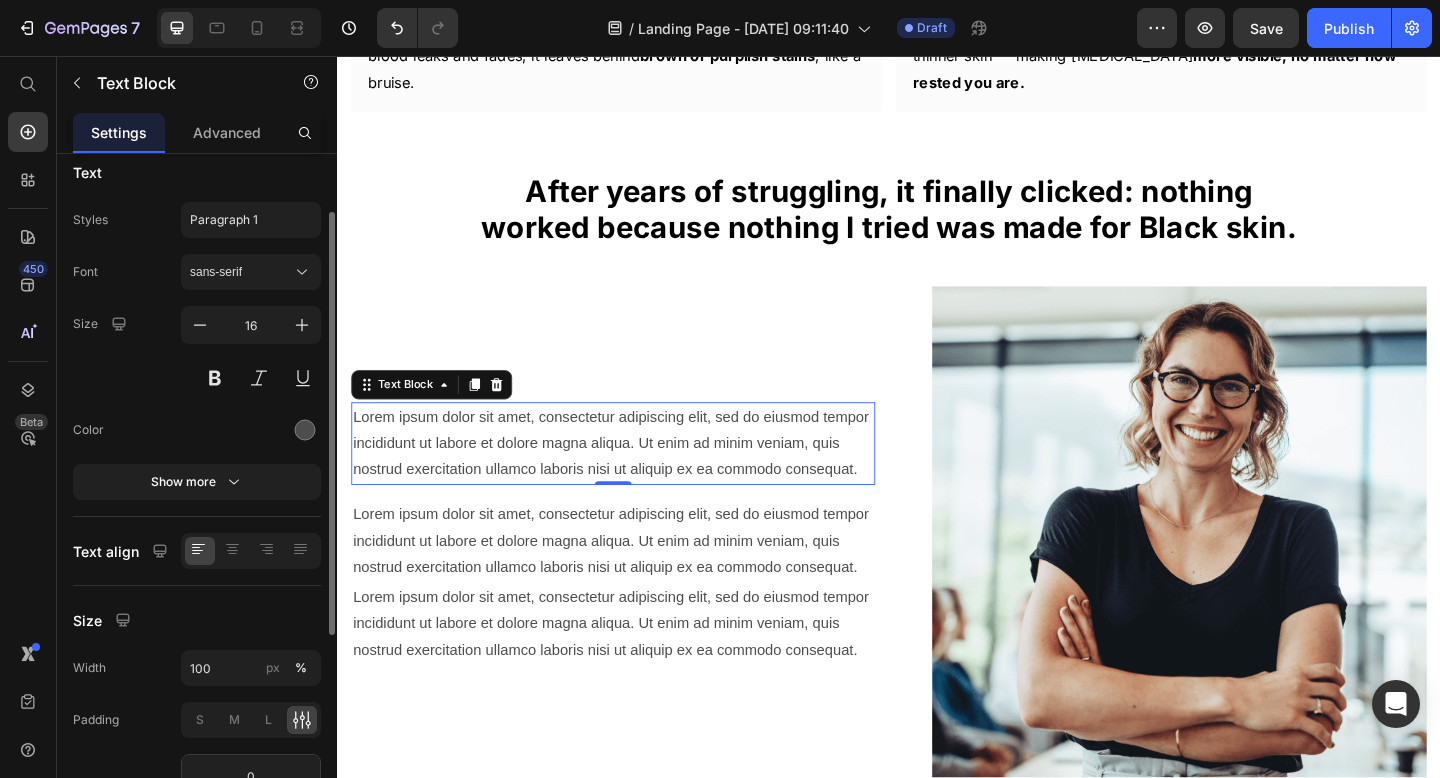 scroll, scrollTop: 0, scrollLeft: 0, axis: both 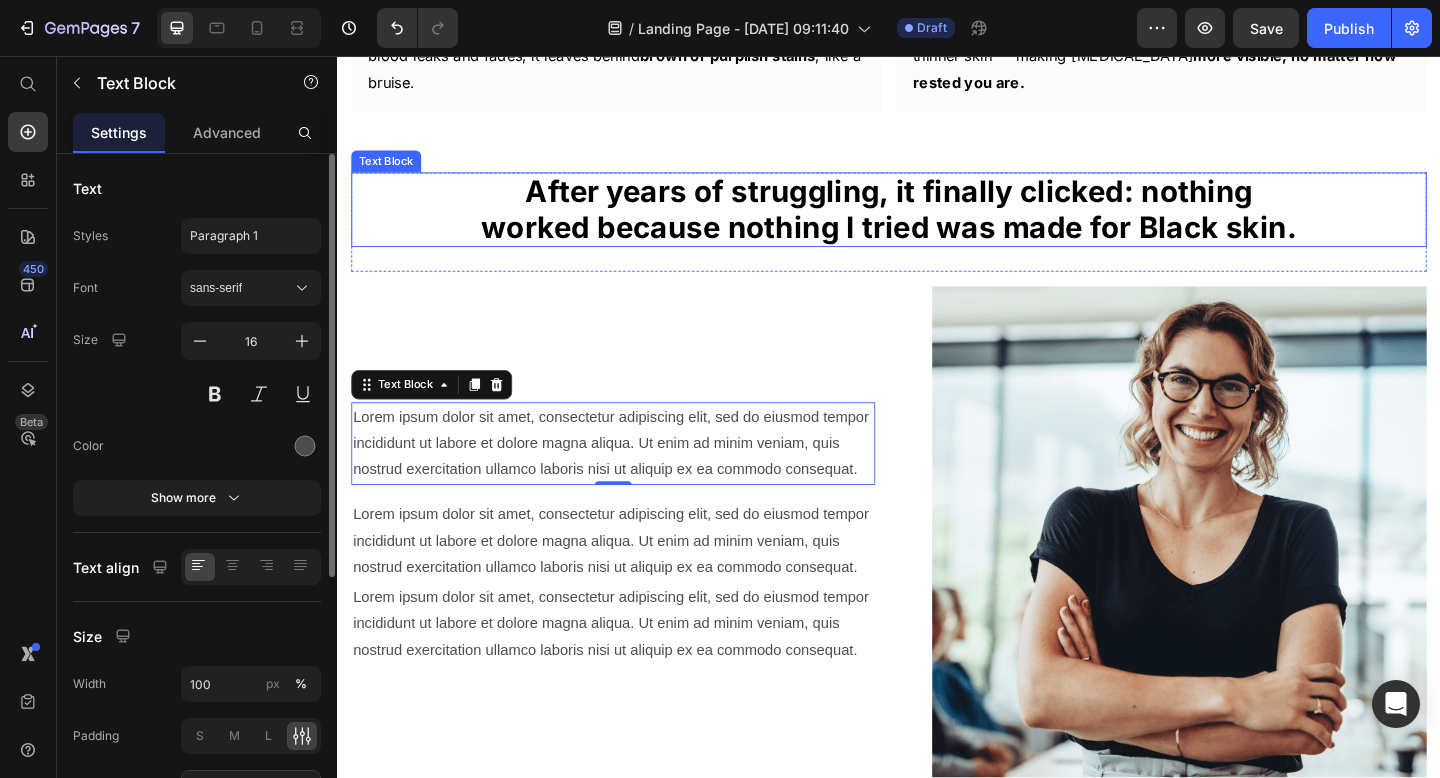 click on "After years of struggling, it finally clicked: nothing worked because nothing I tried was made for Black skin." at bounding box center (937, 222) 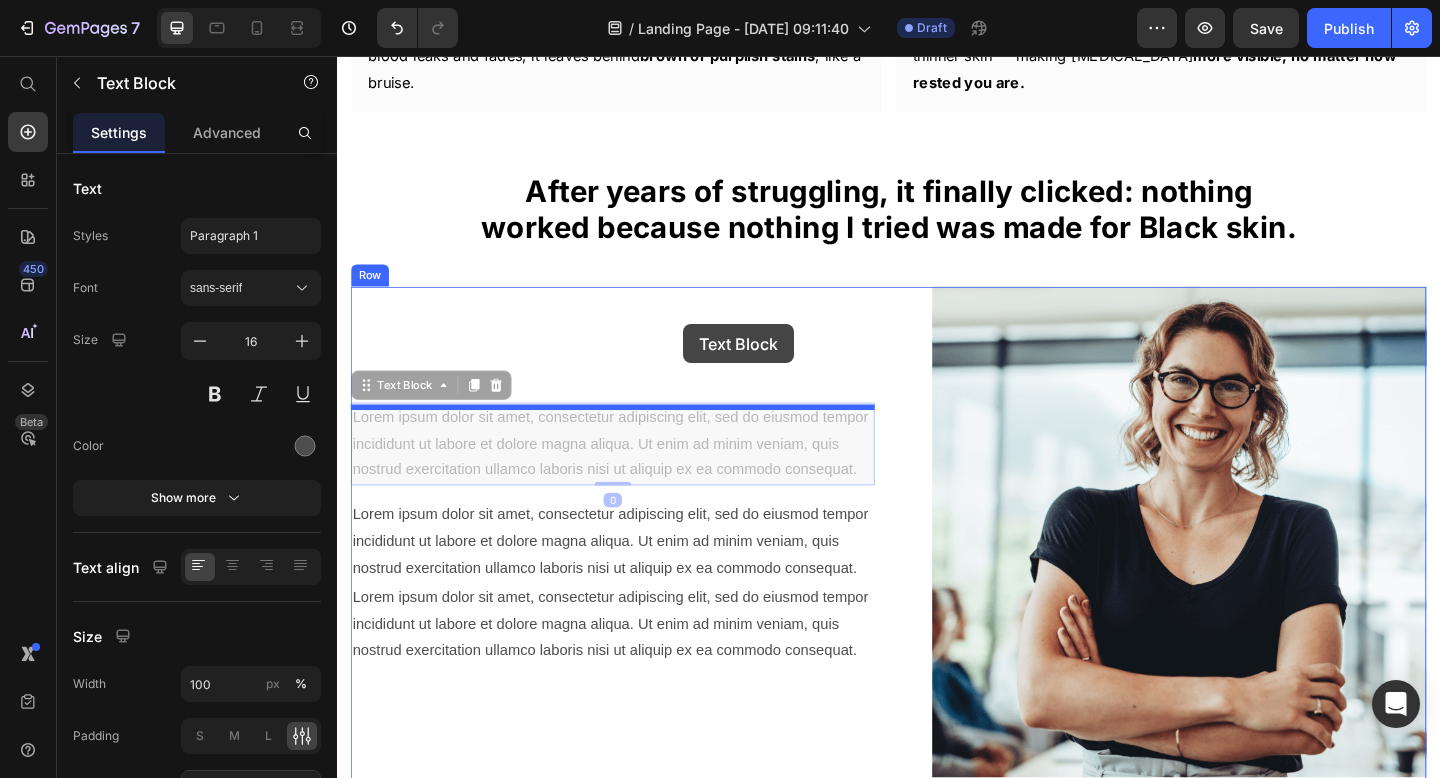 drag, startPoint x: 703, startPoint y: 458, endPoint x: 713, endPoint y: 348, distance: 110.45361 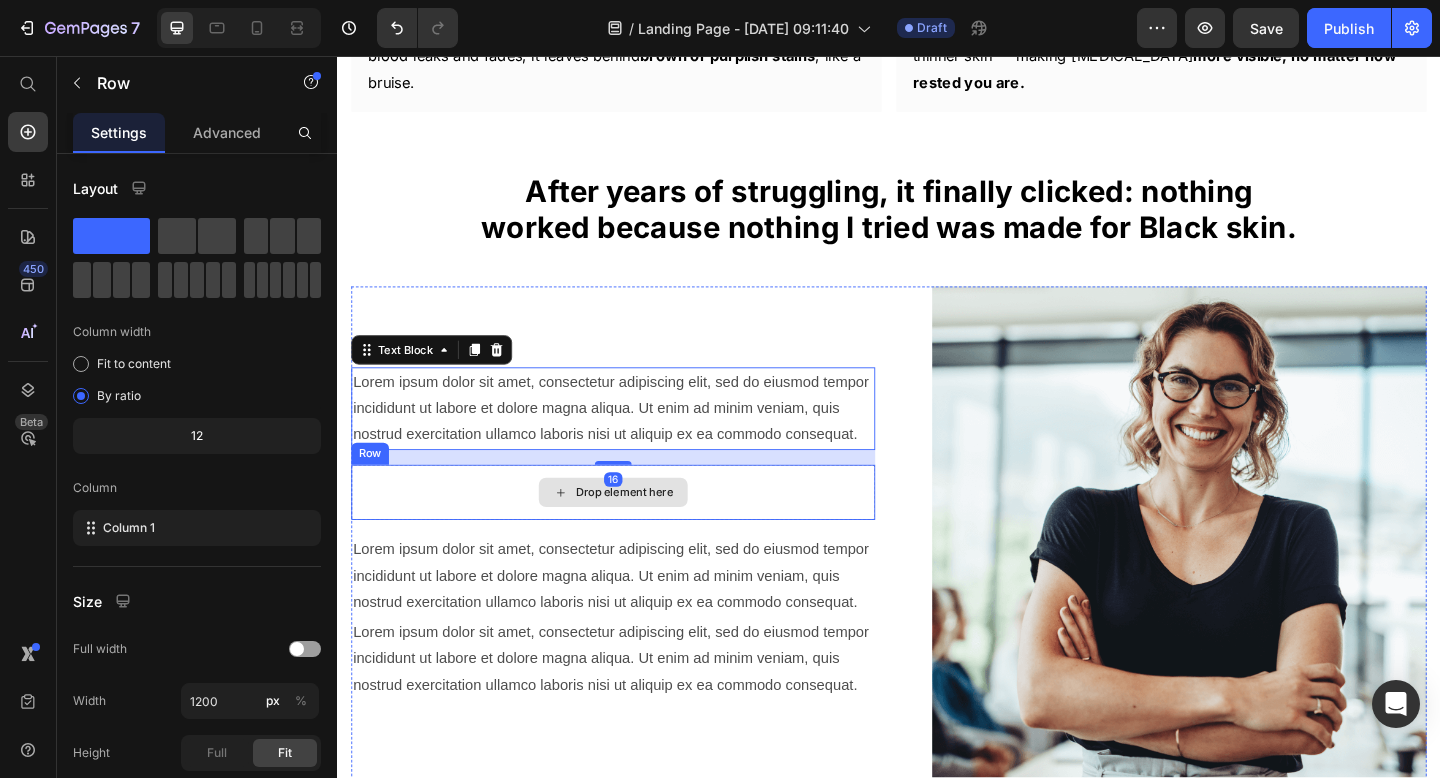click on "Drop element here" at bounding box center [637, 531] 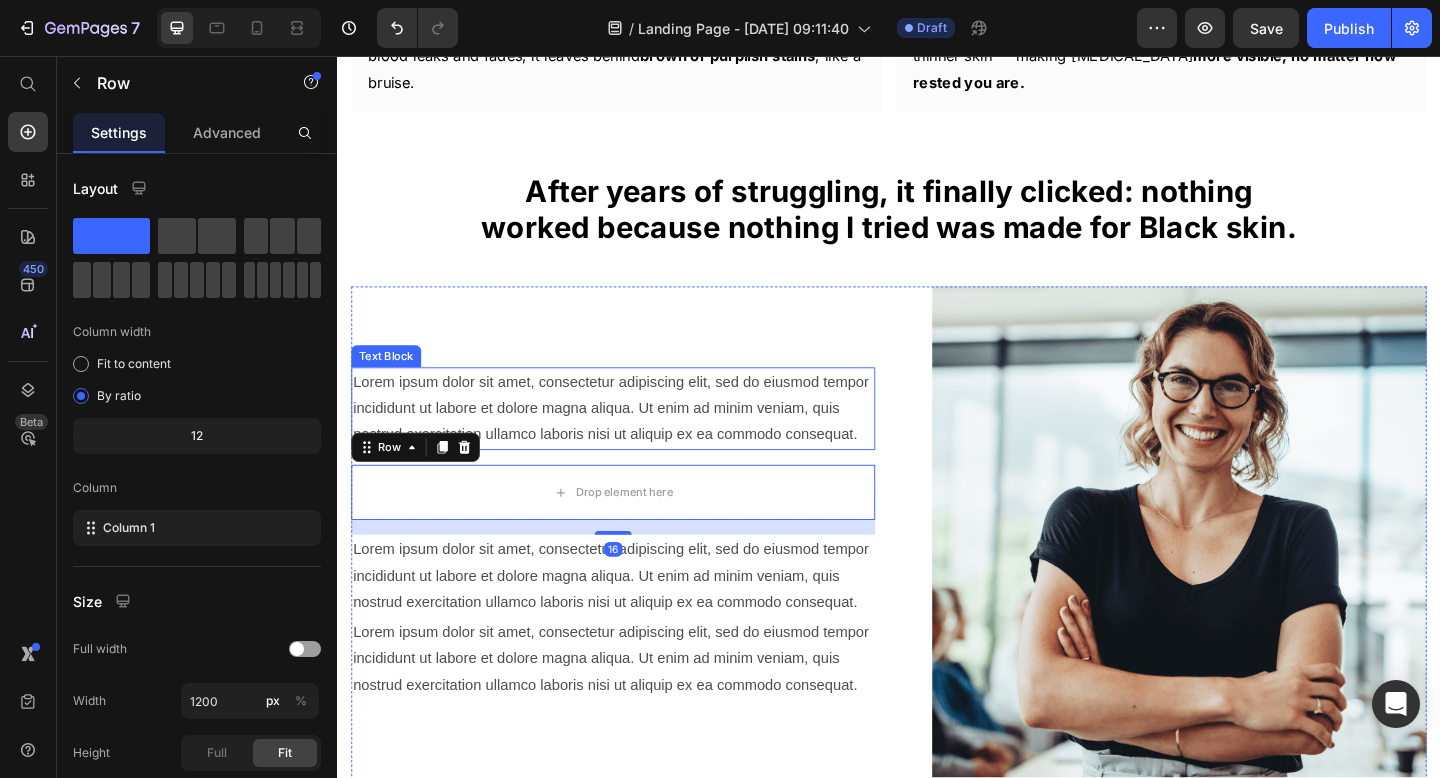 click on "Lorem ipsum dolor sit amet, consectetur adipiscing elit, sed do eiusmod tempor incididunt ut labore et dolore magna aliqua. Ut enim ad minim veniam, quis nostrud exercitation ullamco laboris nisi ut aliquip ex ea commodo consequat." at bounding box center (637, 440) 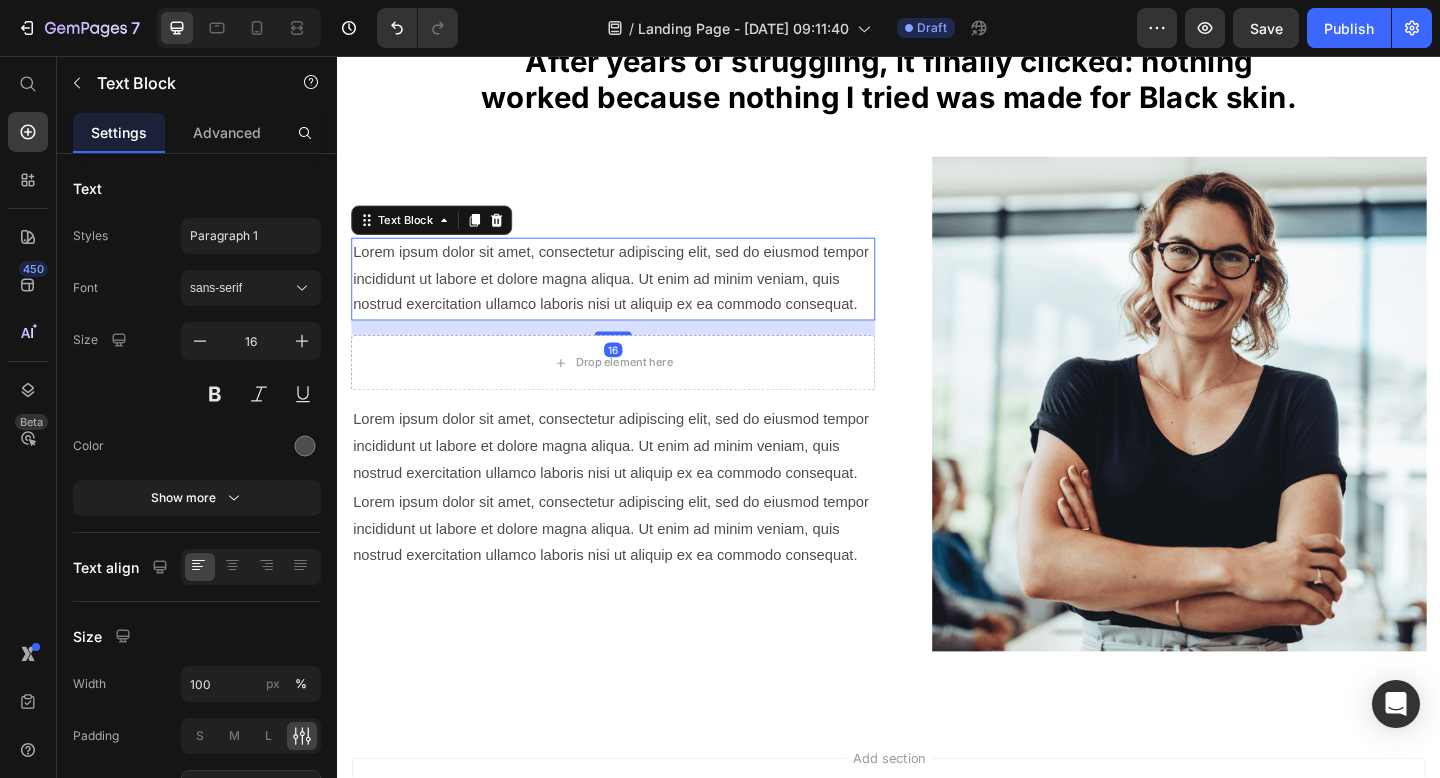 scroll, scrollTop: 3399, scrollLeft: 0, axis: vertical 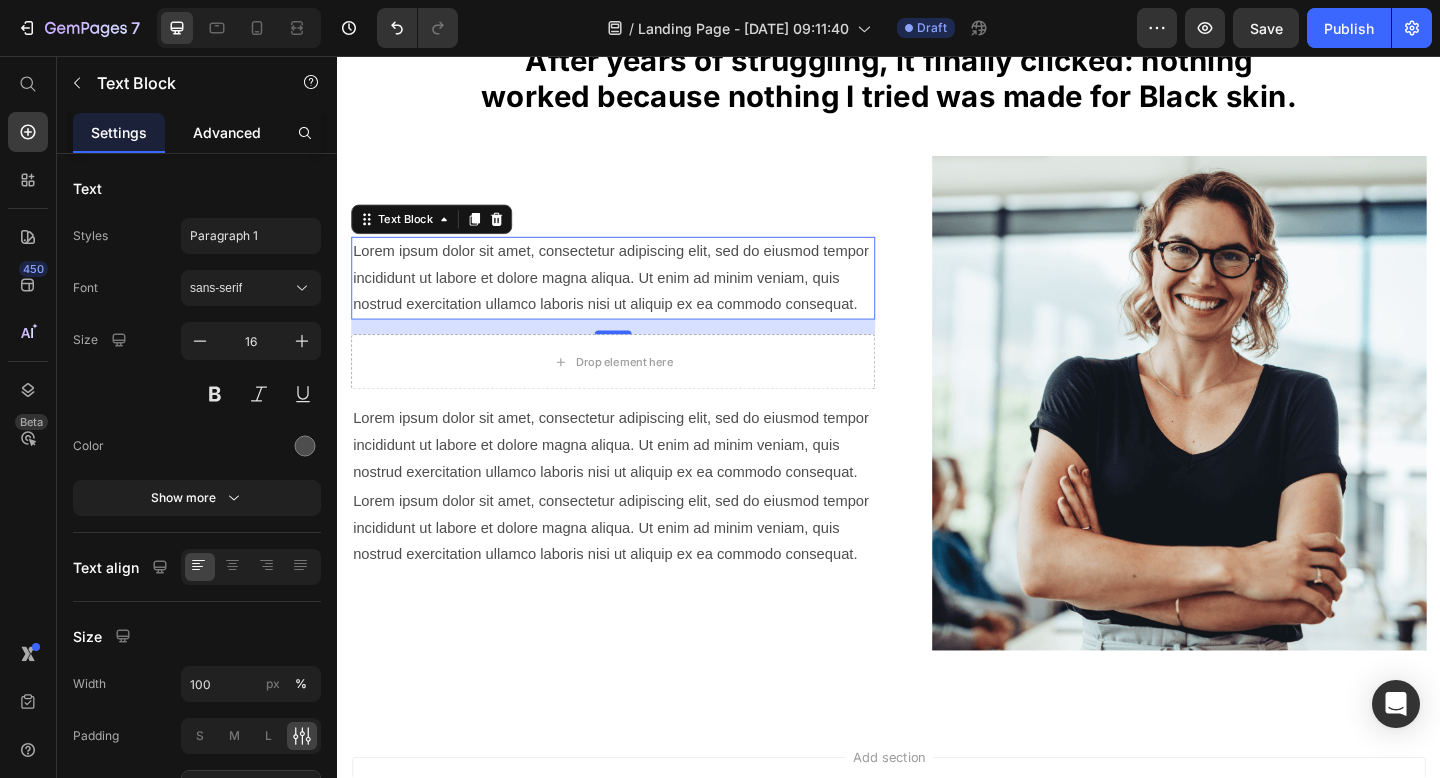 click on "Advanced" at bounding box center (227, 132) 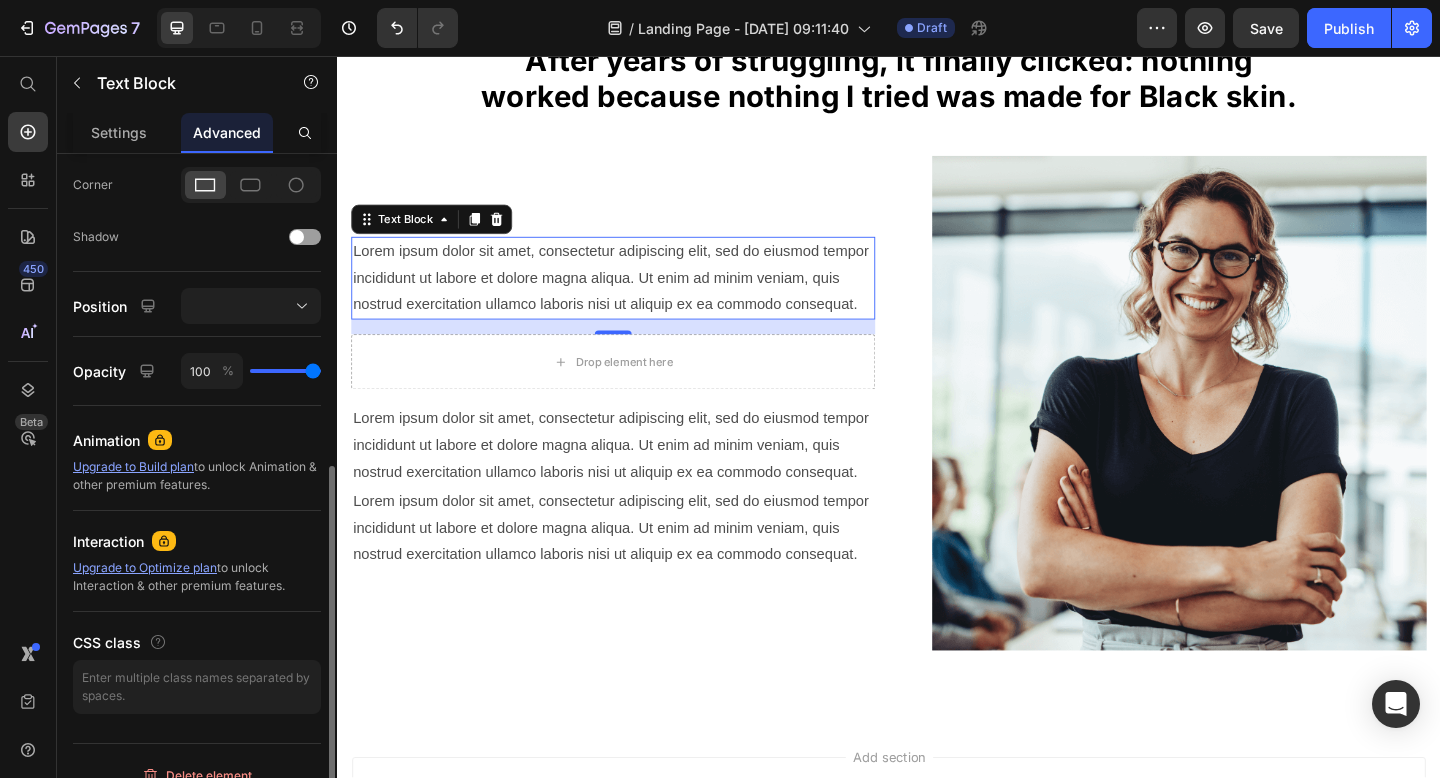 scroll, scrollTop: 0, scrollLeft: 0, axis: both 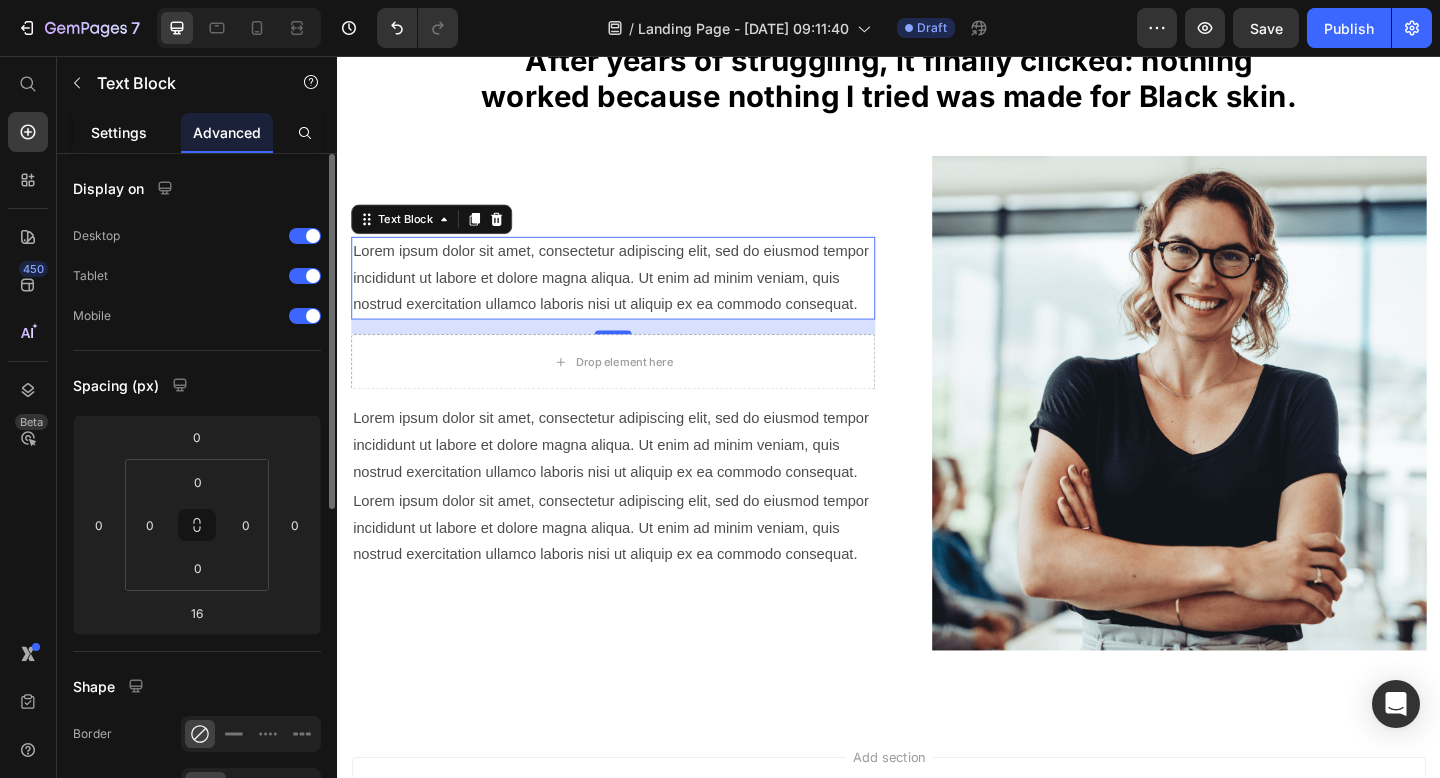 click on "Settings" at bounding box center [119, 132] 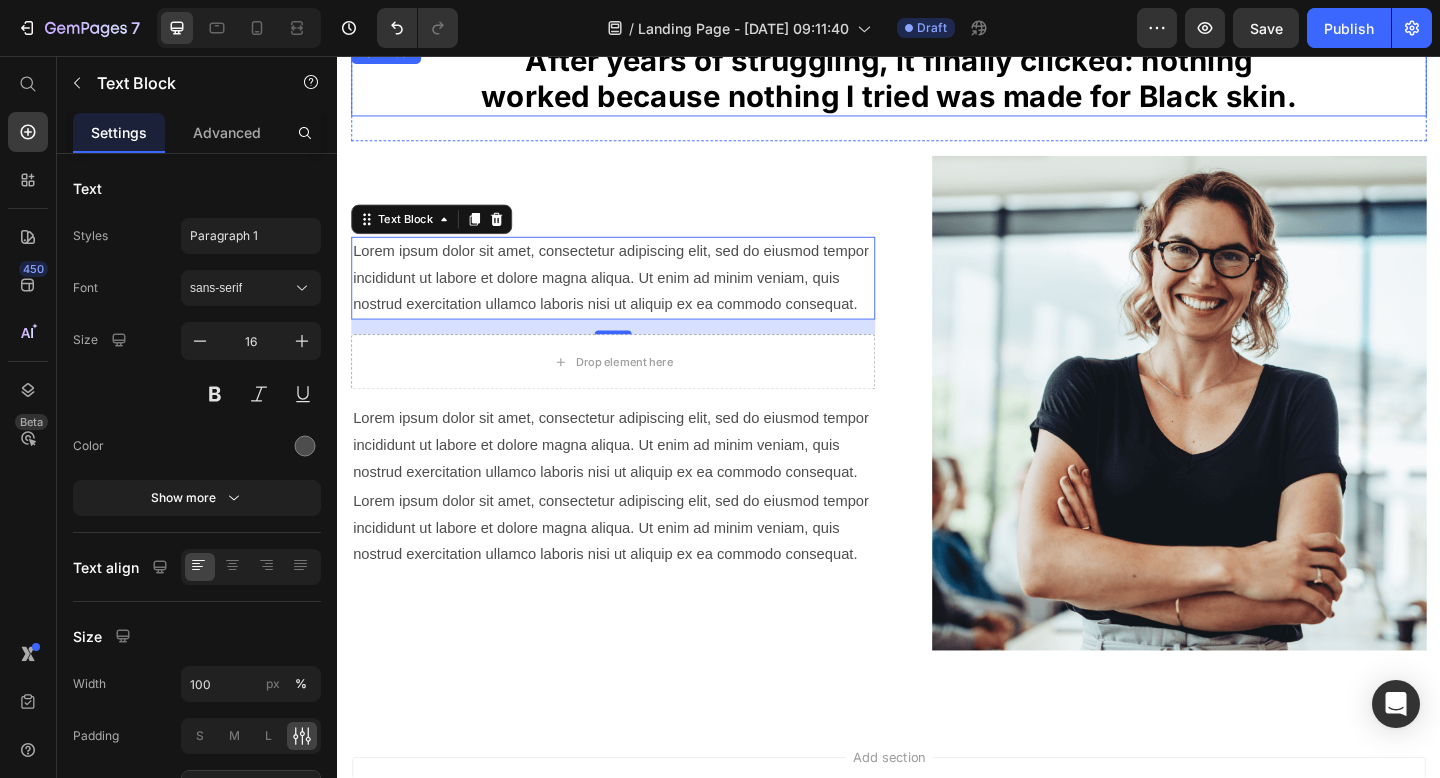 click on "After years of struggling, it finally clicked: nothing worked because nothing I tried was made for Black skin." at bounding box center (937, 80) 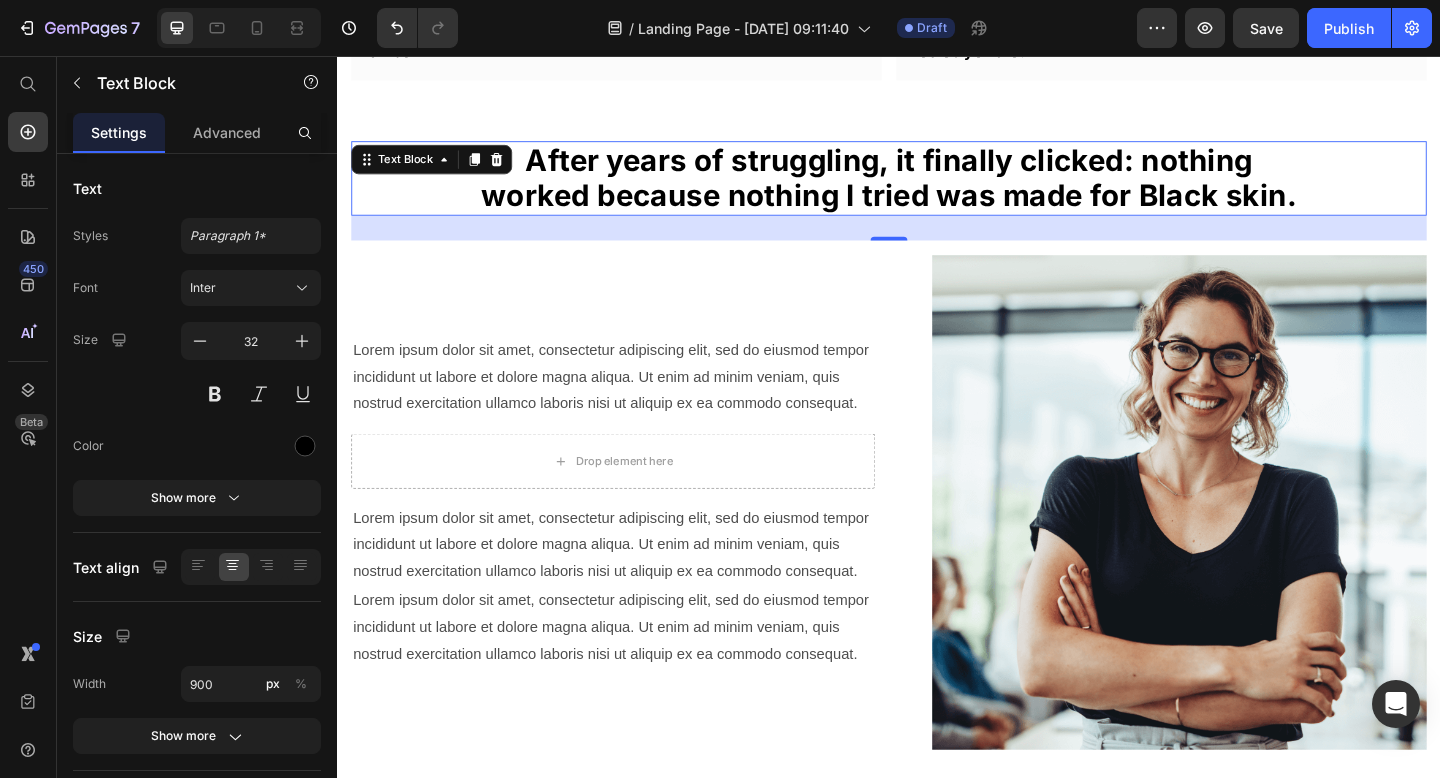 scroll, scrollTop: 3285, scrollLeft: 0, axis: vertical 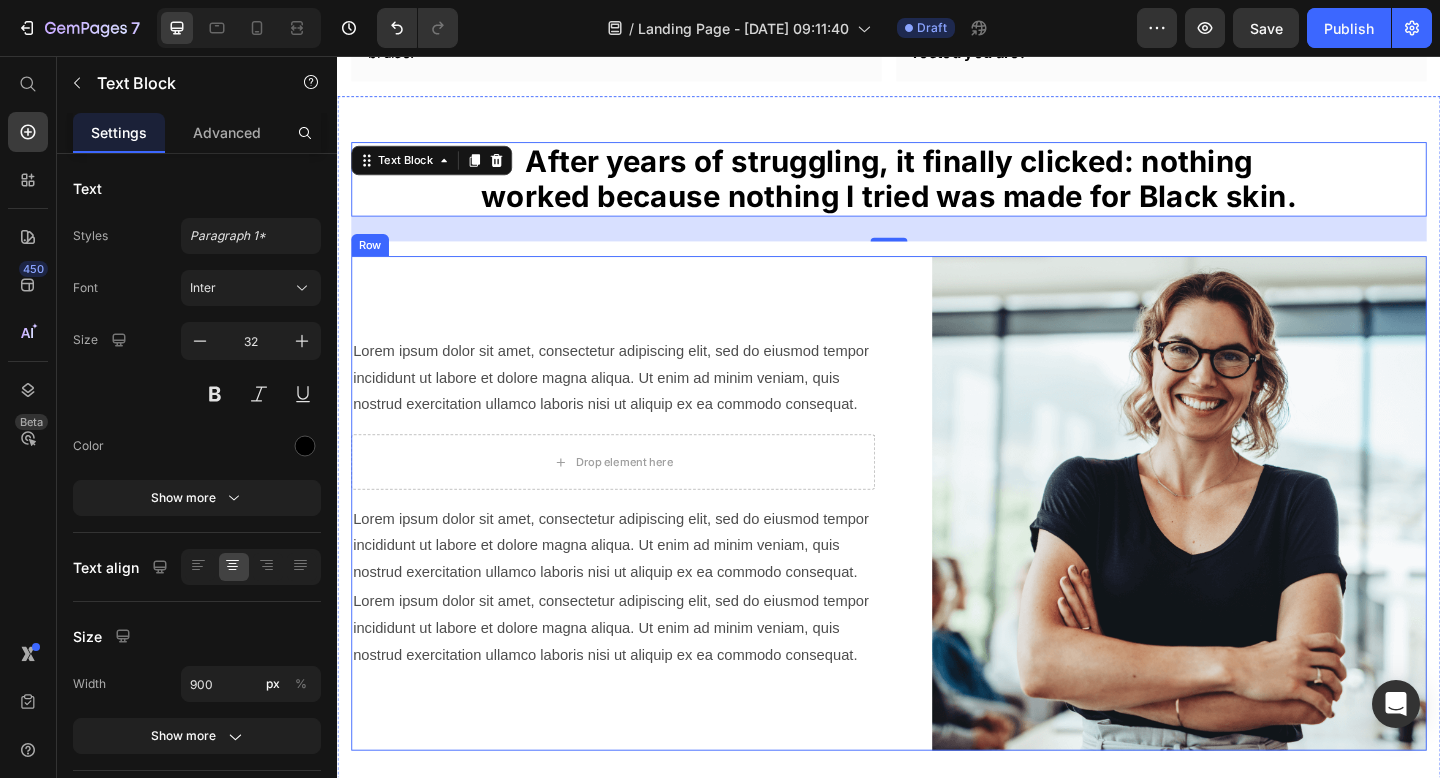 click on "Lorem ipsum dolor sit amet, consectetur adipiscing elit, sed do eiusmod tempor incididunt ut labore et dolore magna aliqua. Ut enim ad minim veniam, quis nostrud exercitation ullamco laboris nisi ut aliquip ex ea commodo consequat." at bounding box center (637, 407) 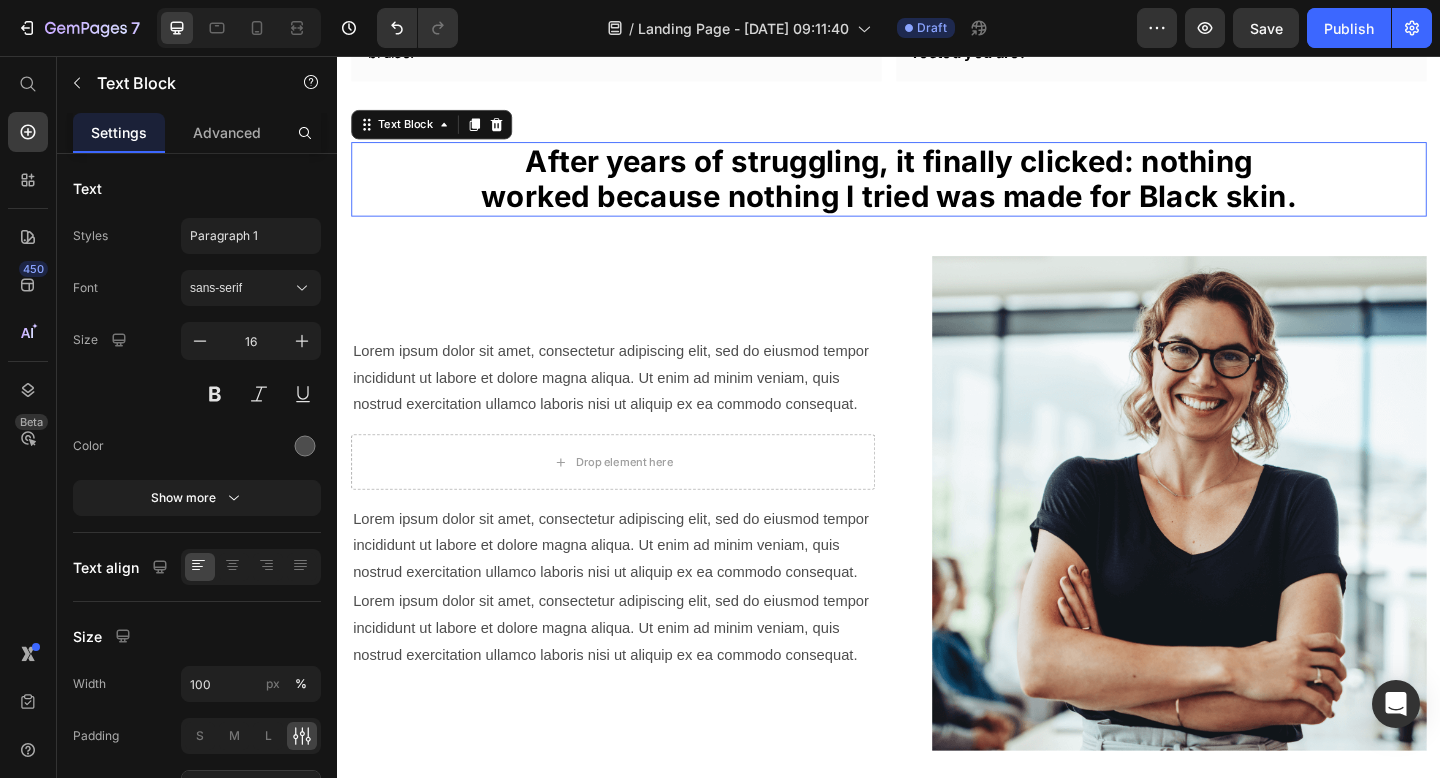 click on "After years of struggling, it finally clicked: nothing worked because nothing I tried was made for Black skin." at bounding box center [937, 189] 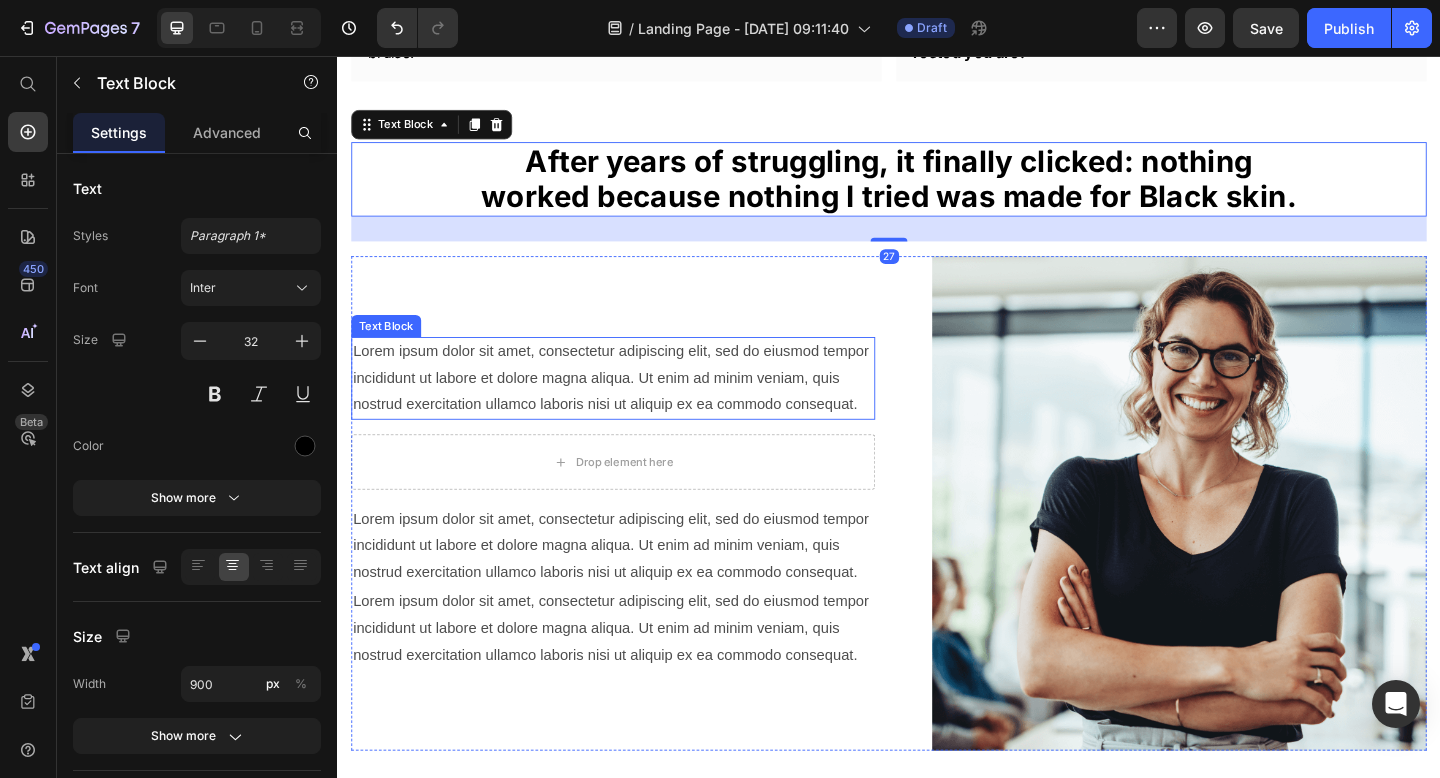 click on "Lorem ipsum dolor sit amet, consectetur adipiscing elit, sed do eiusmod tempor incididunt ut labore et dolore magna aliqua. Ut enim ad minim veniam, quis nostrud exercitation ullamco laboris nisi ut aliquip ex ea commodo consequat." at bounding box center (637, 407) 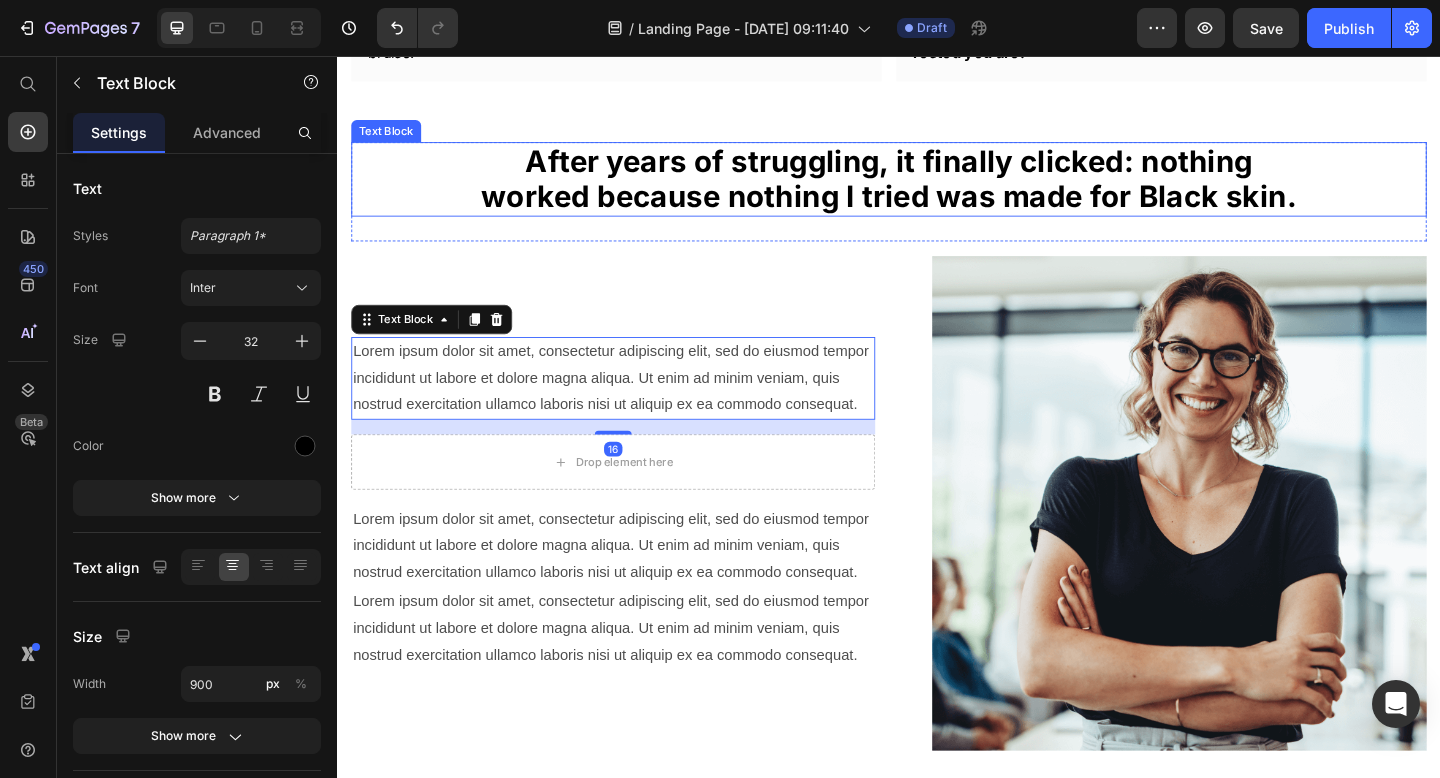 click on "After years of struggling, it finally clicked: nothing worked because nothing I tried was made for Black skin." at bounding box center (937, 189) 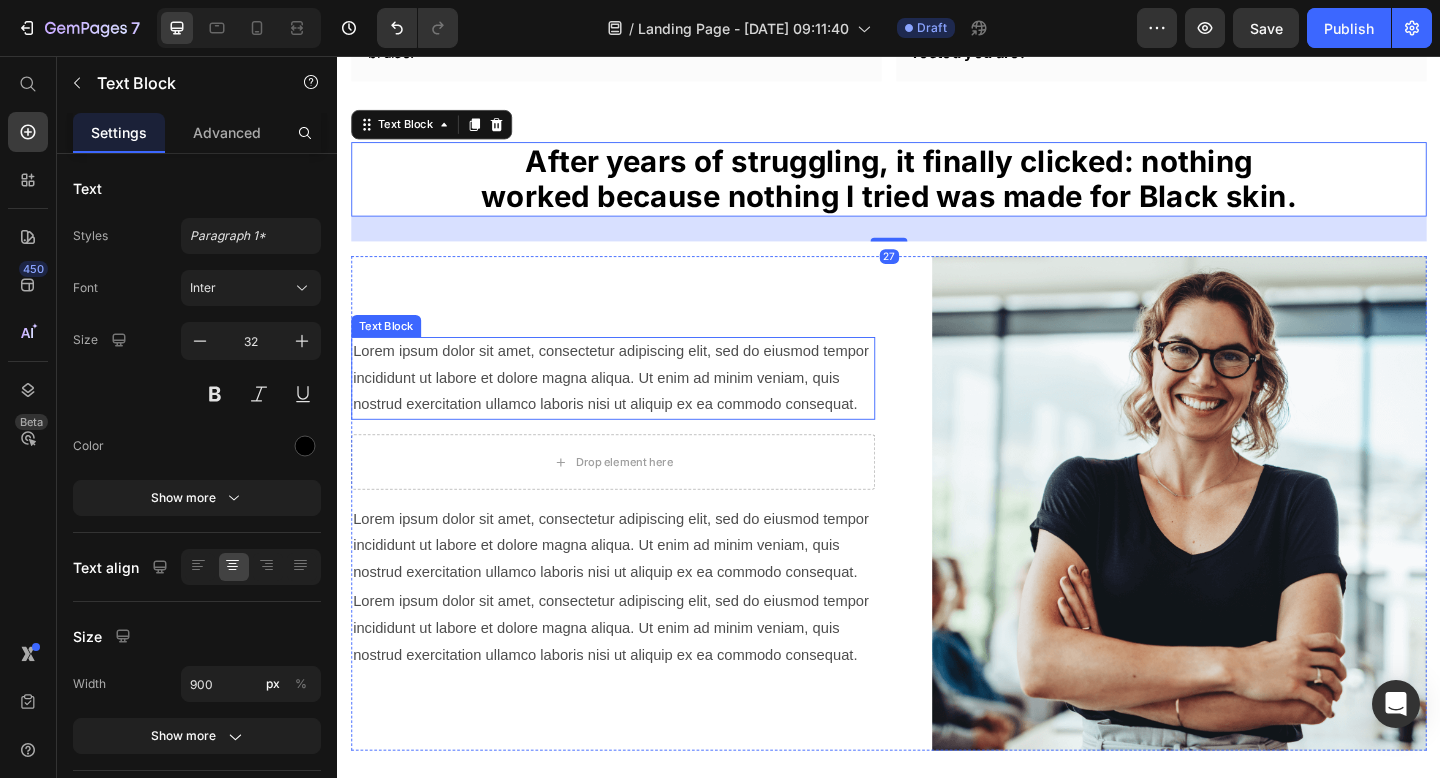 click on "Lorem ipsum dolor sit amet, consectetur adipiscing elit, sed do eiusmod tempor incididunt ut labore et dolore magna aliqua. Ut enim ad minim veniam, quis nostrud exercitation ullamco laboris nisi ut aliquip ex ea commodo consequat." at bounding box center (637, 407) 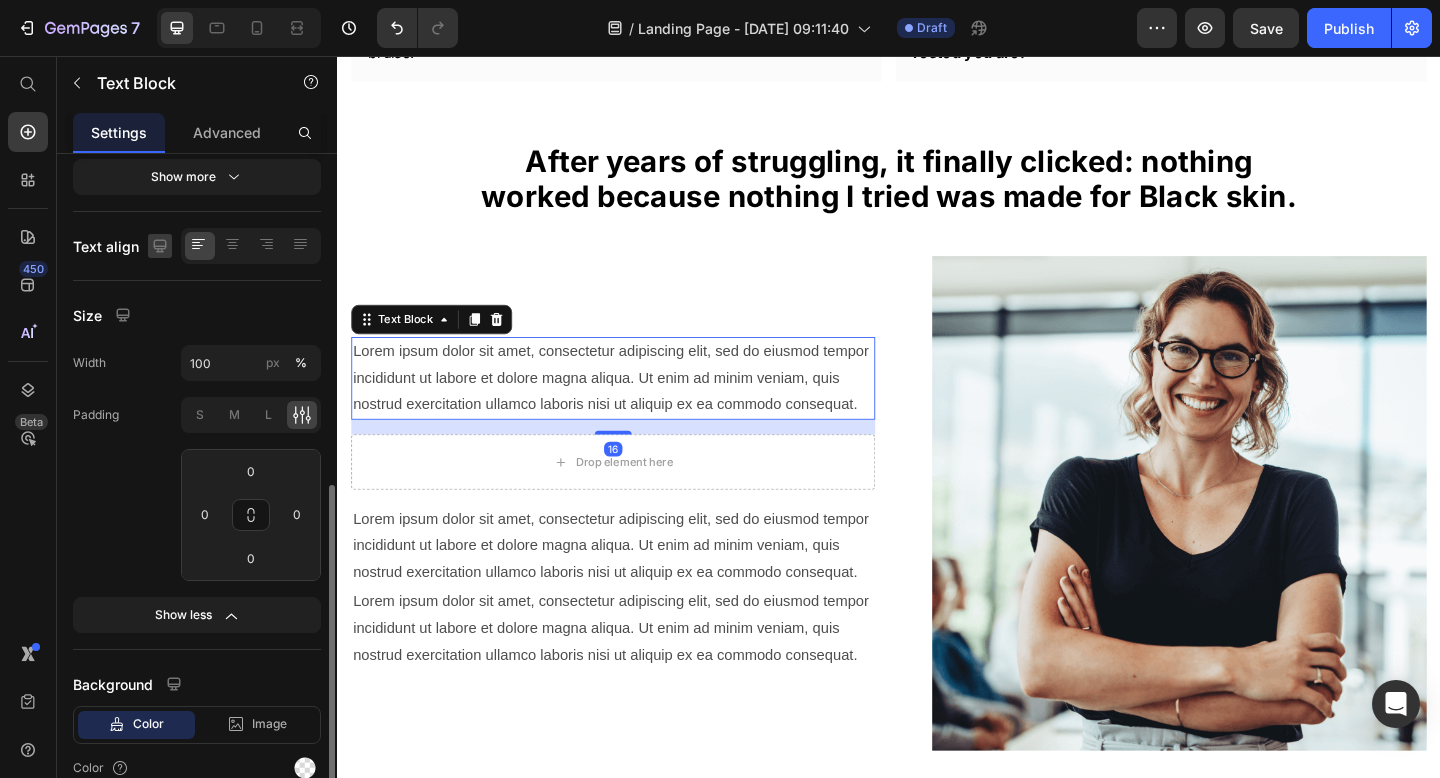 scroll, scrollTop: 414, scrollLeft: 0, axis: vertical 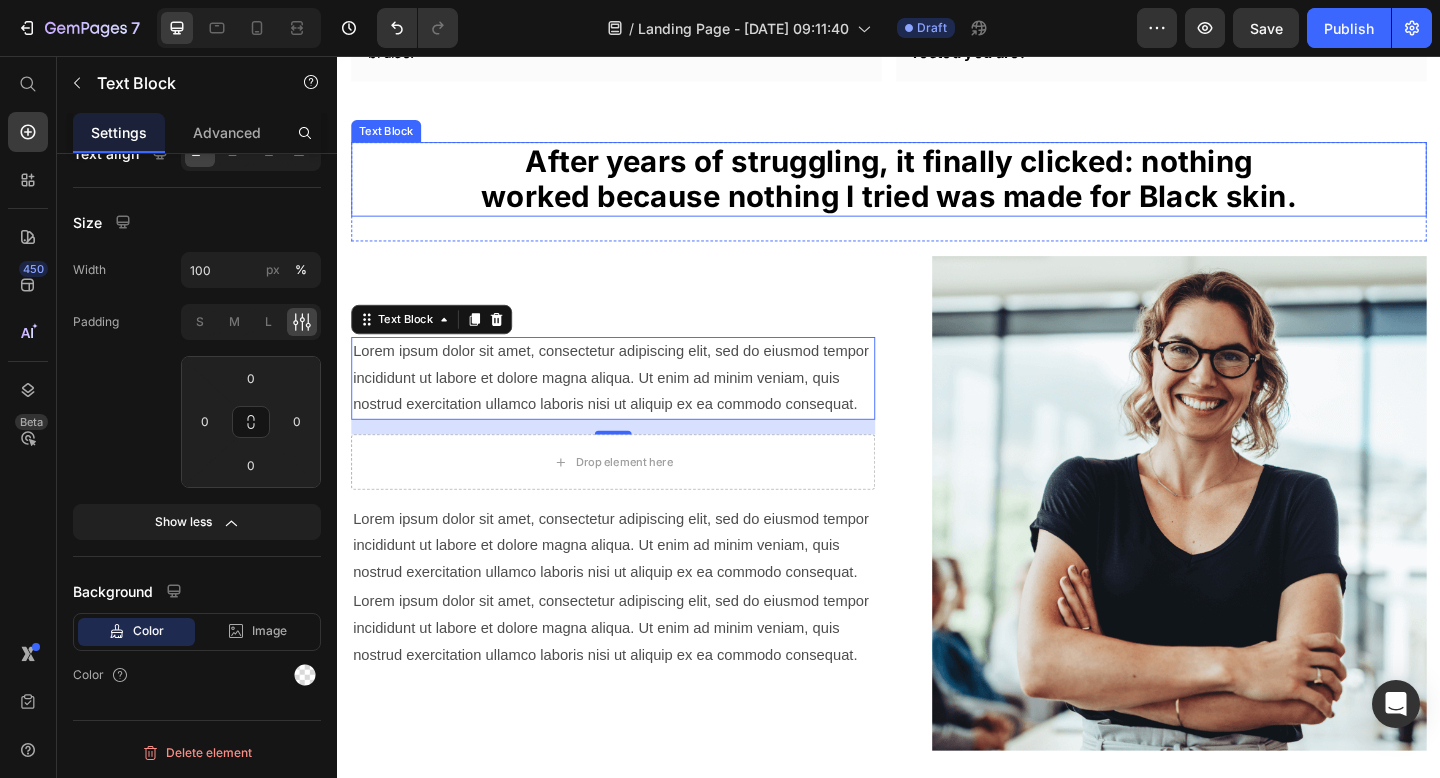 click on "After years of struggling, it finally clicked: nothing worked because nothing I tried was made for Black skin." at bounding box center [937, 189] 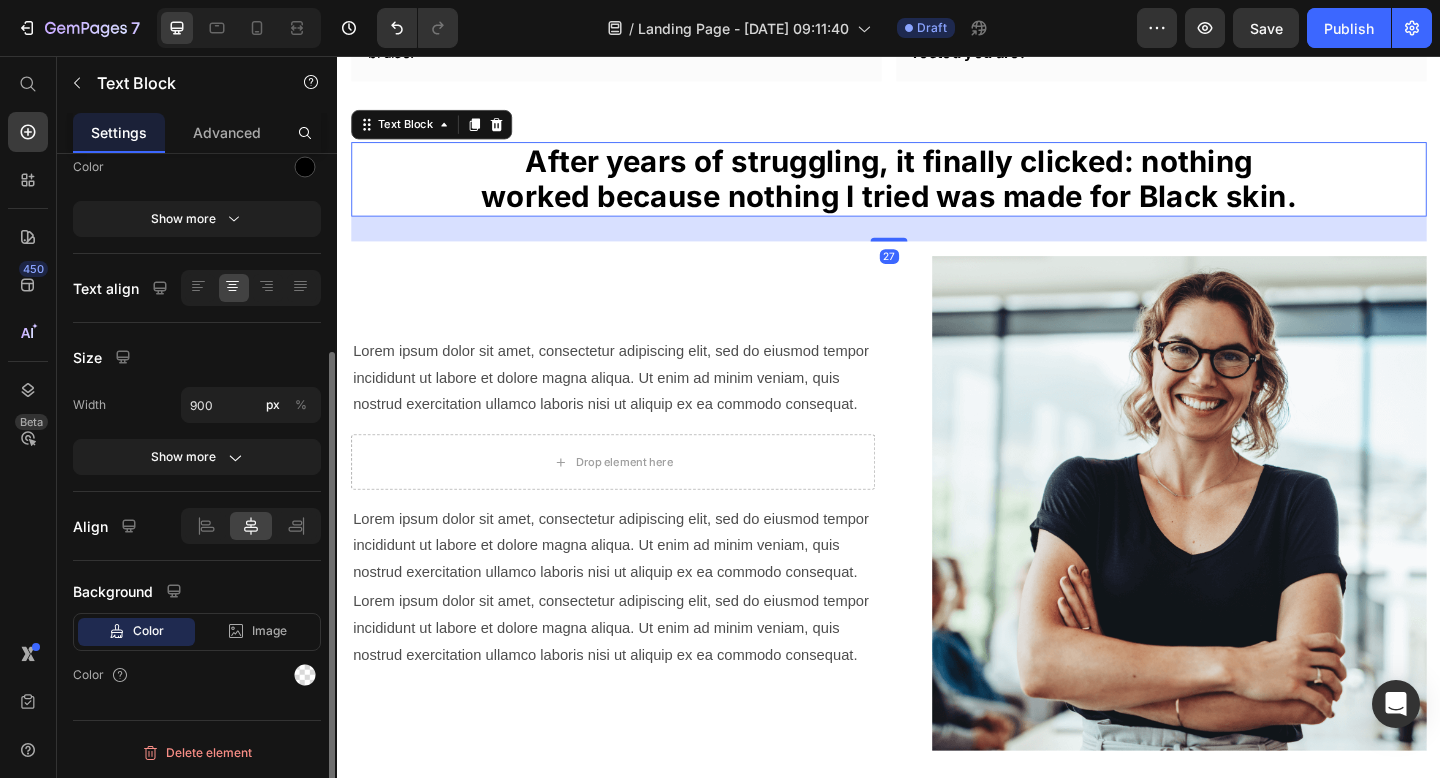 scroll, scrollTop: 279, scrollLeft: 0, axis: vertical 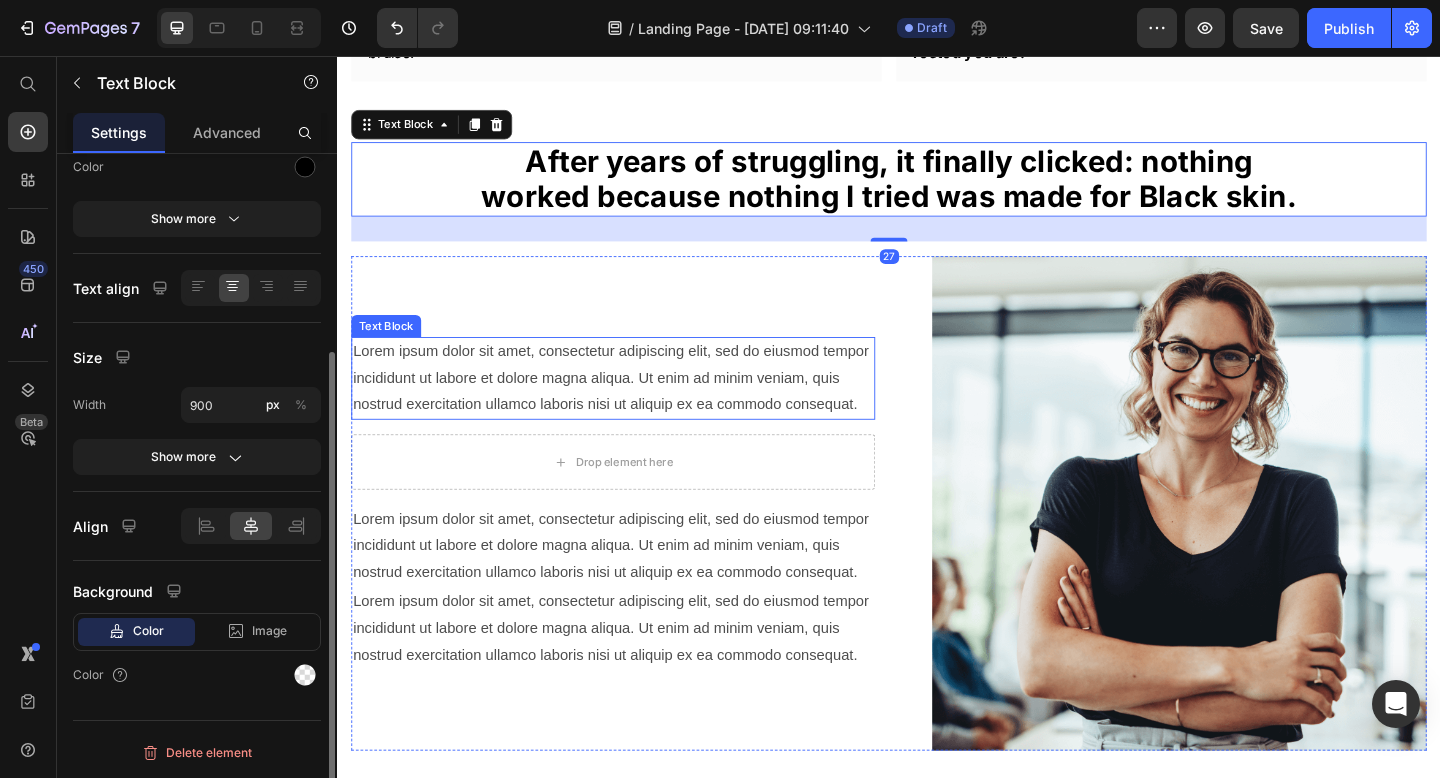 click on "Lorem ipsum dolor sit amet, consectetur adipiscing elit, sed do eiusmod tempor incididunt ut labore et dolore magna aliqua. Ut enim ad minim veniam, quis nostrud exercitation ullamco laboris nisi ut aliquip ex ea commodo consequat." at bounding box center [637, 407] 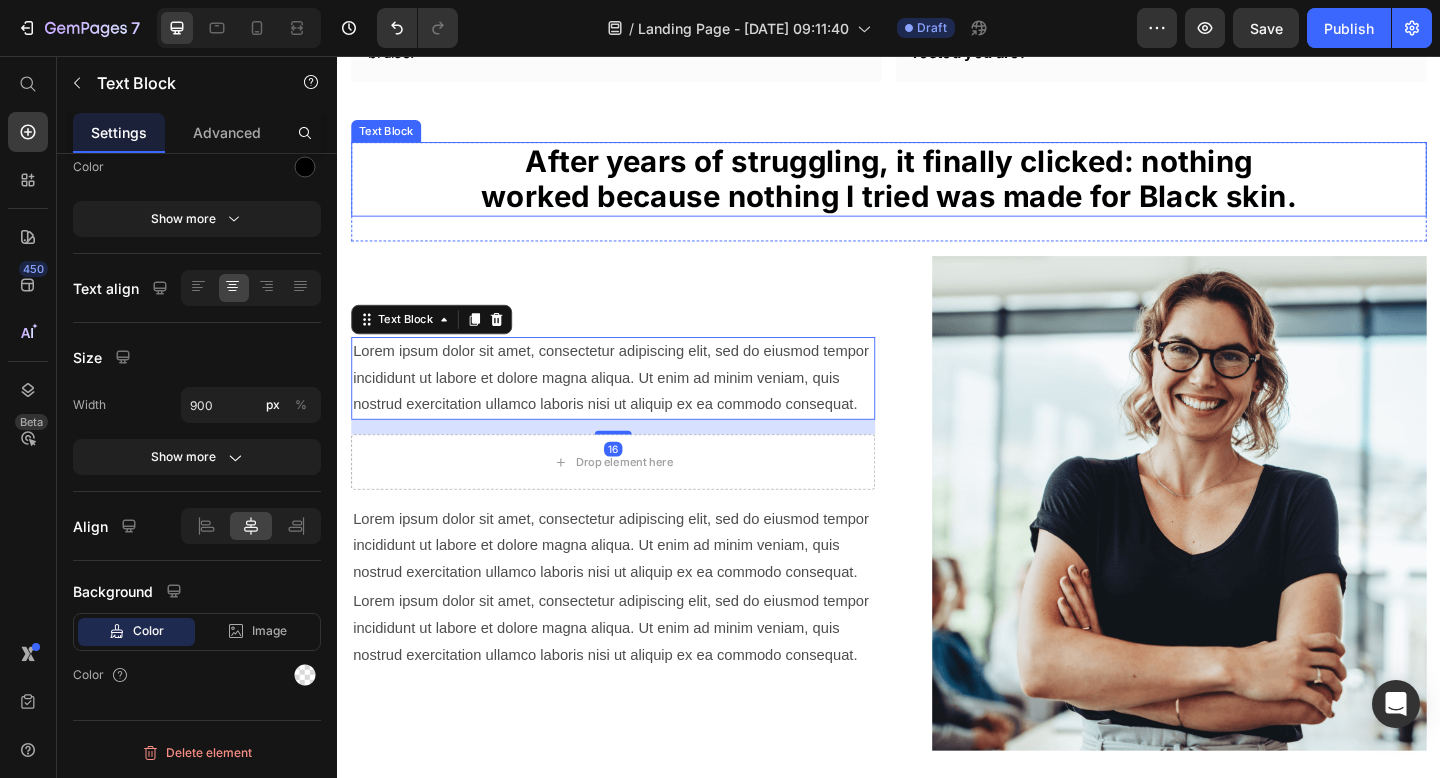 click on "After years of struggling, it finally clicked: nothing worked because nothing I tried was made for Black skin." at bounding box center [937, 189] 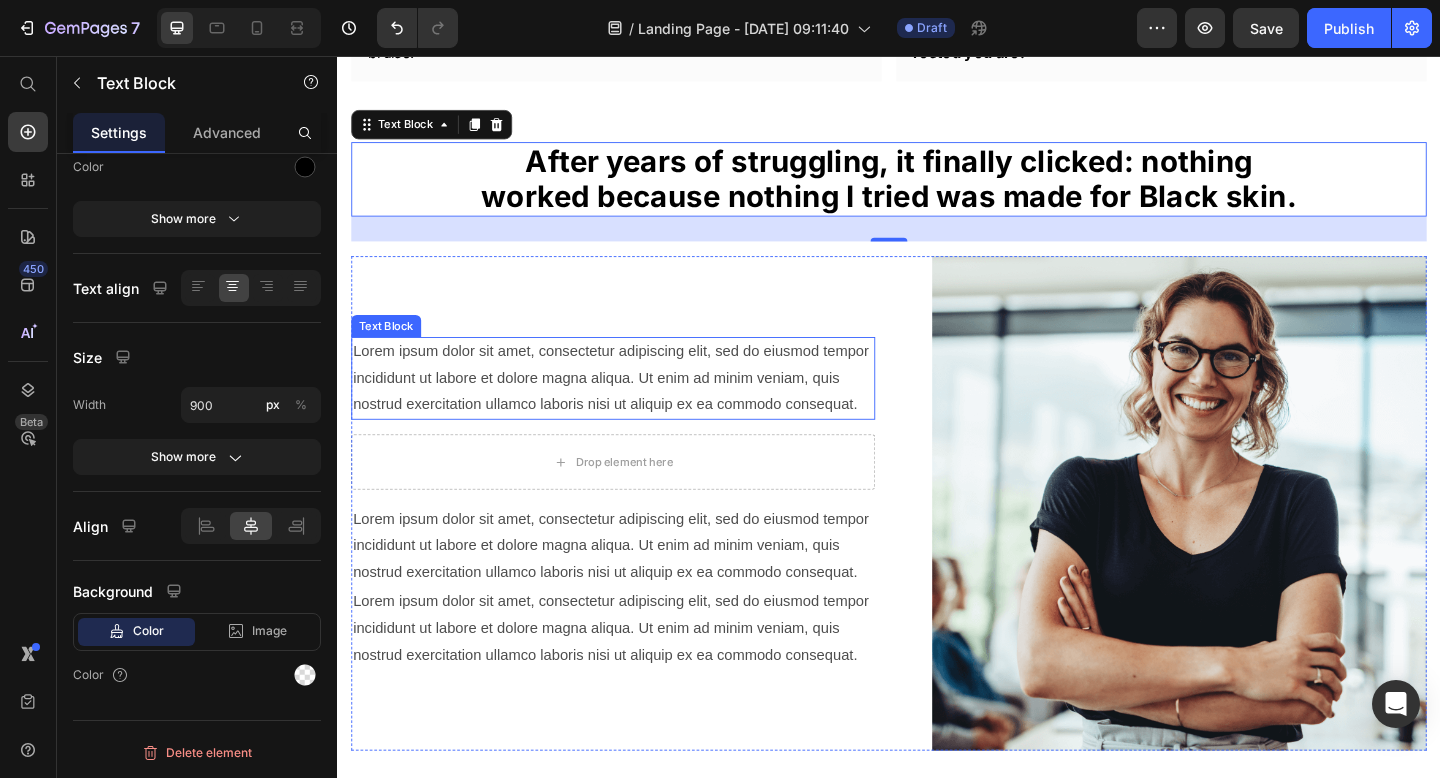 click on "Lorem ipsum dolor sit amet, consectetur adipiscing elit, sed do eiusmod tempor incididunt ut labore et dolore magna aliqua. Ut enim ad minim veniam, quis nostrud exercitation ullamco laboris nisi ut aliquip ex ea commodo consequat." at bounding box center (637, 407) 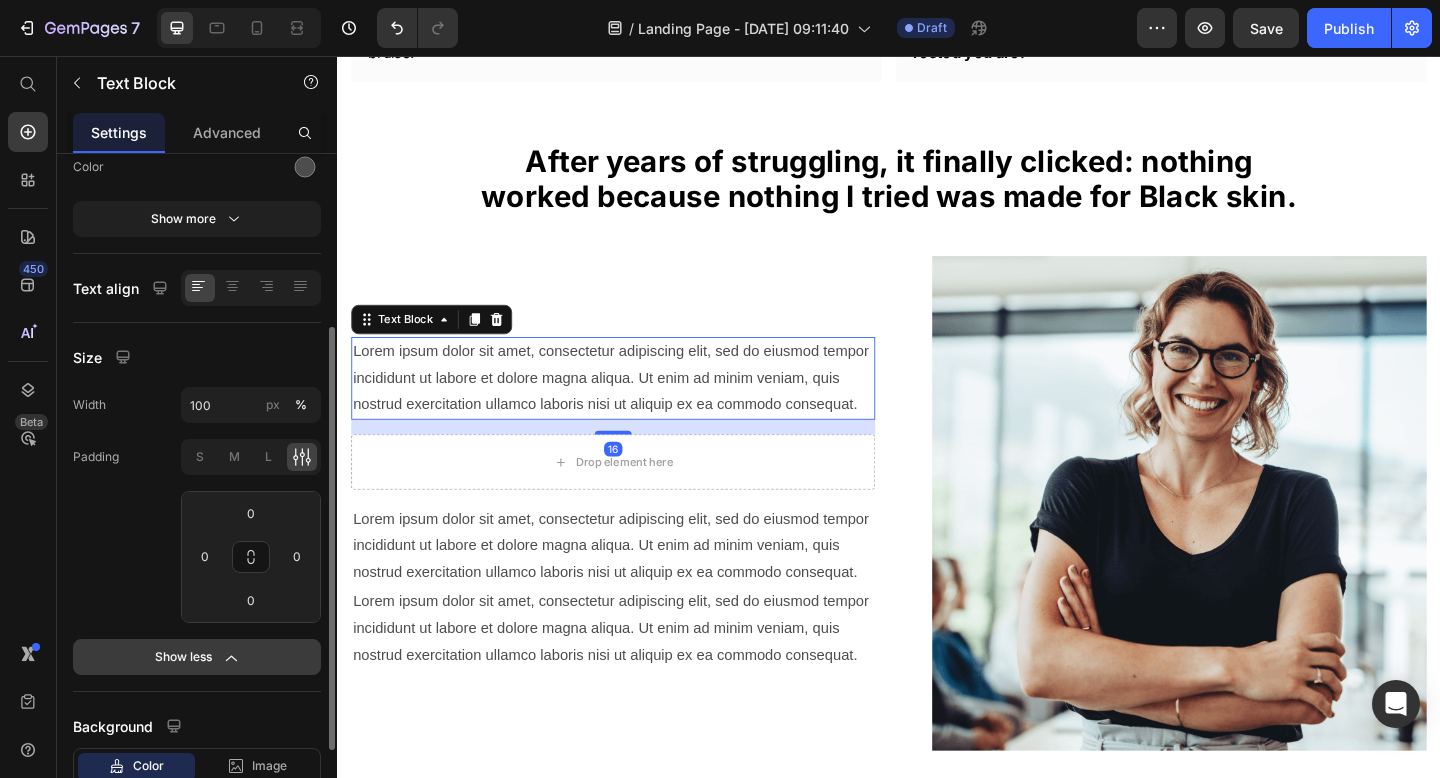 click 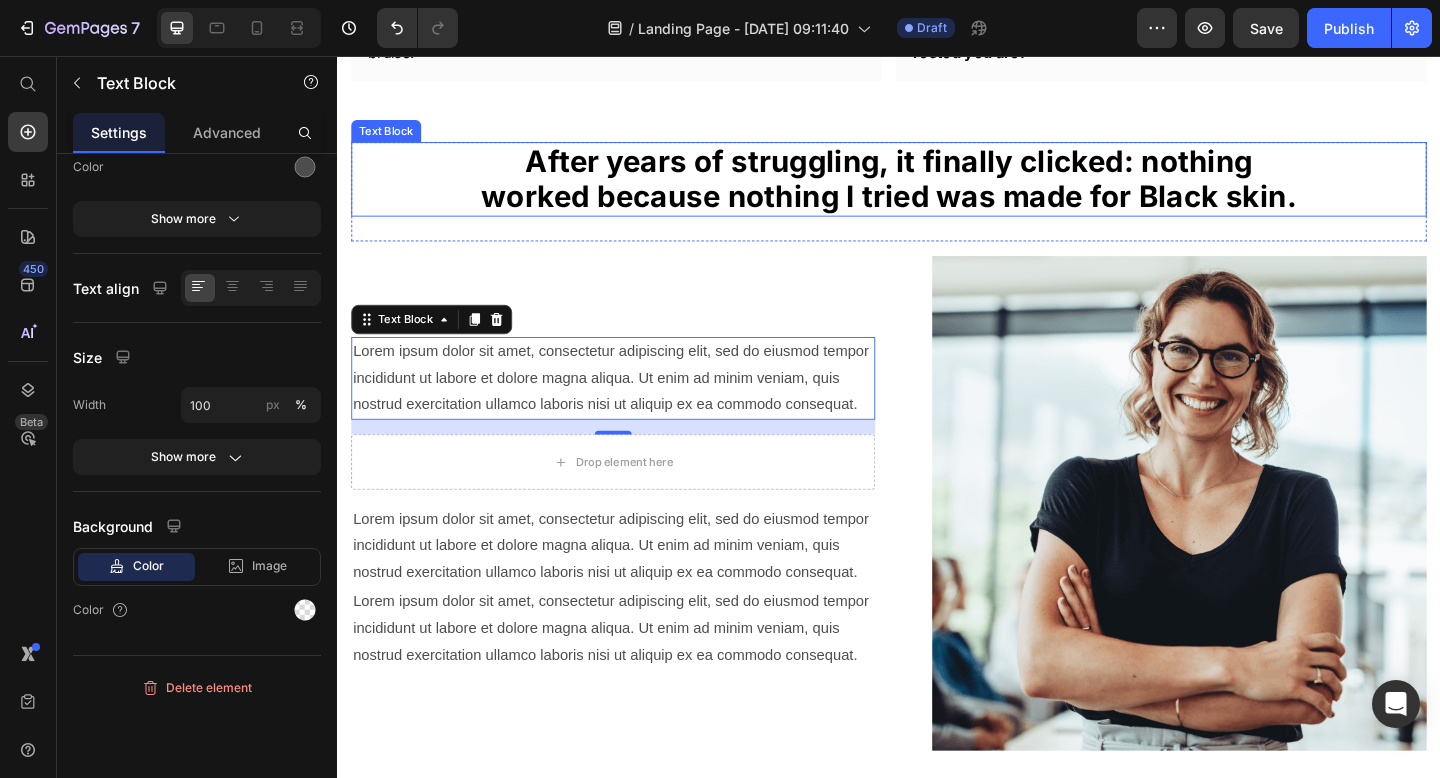 click on "After years of struggling, it finally clicked: nothing worked because nothing I tried was made for Black skin." at bounding box center (937, 189) 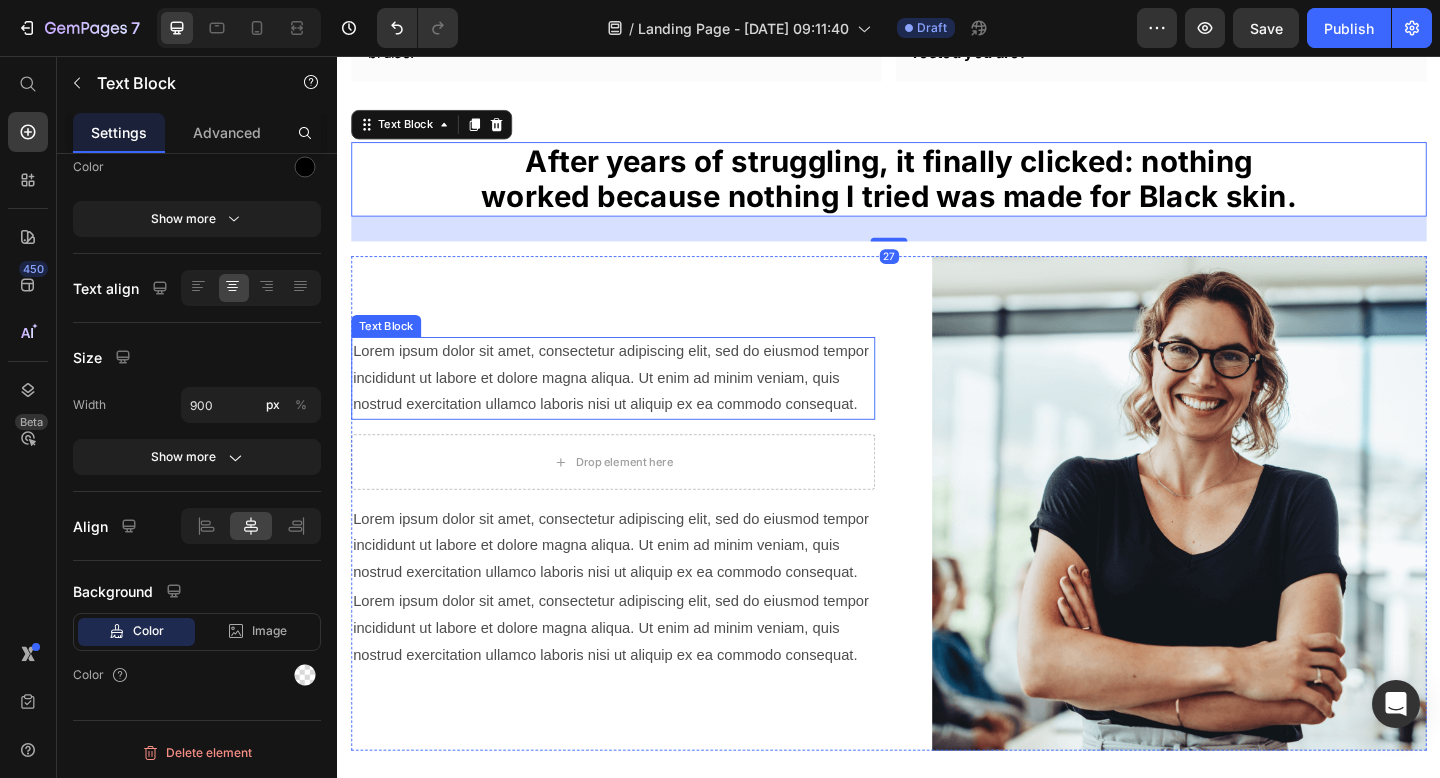 click on "Lorem ipsum dolor sit amet, consectetur adipiscing elit, sed do eiusmod tempor incididunt ut labore et dolore magna aliqua. Ut enim ad minim veniam, quis nostrud exercitation ullamco laboris nisi ut aliquip ex ea commodo consequat." at bounding box center [637, 407] 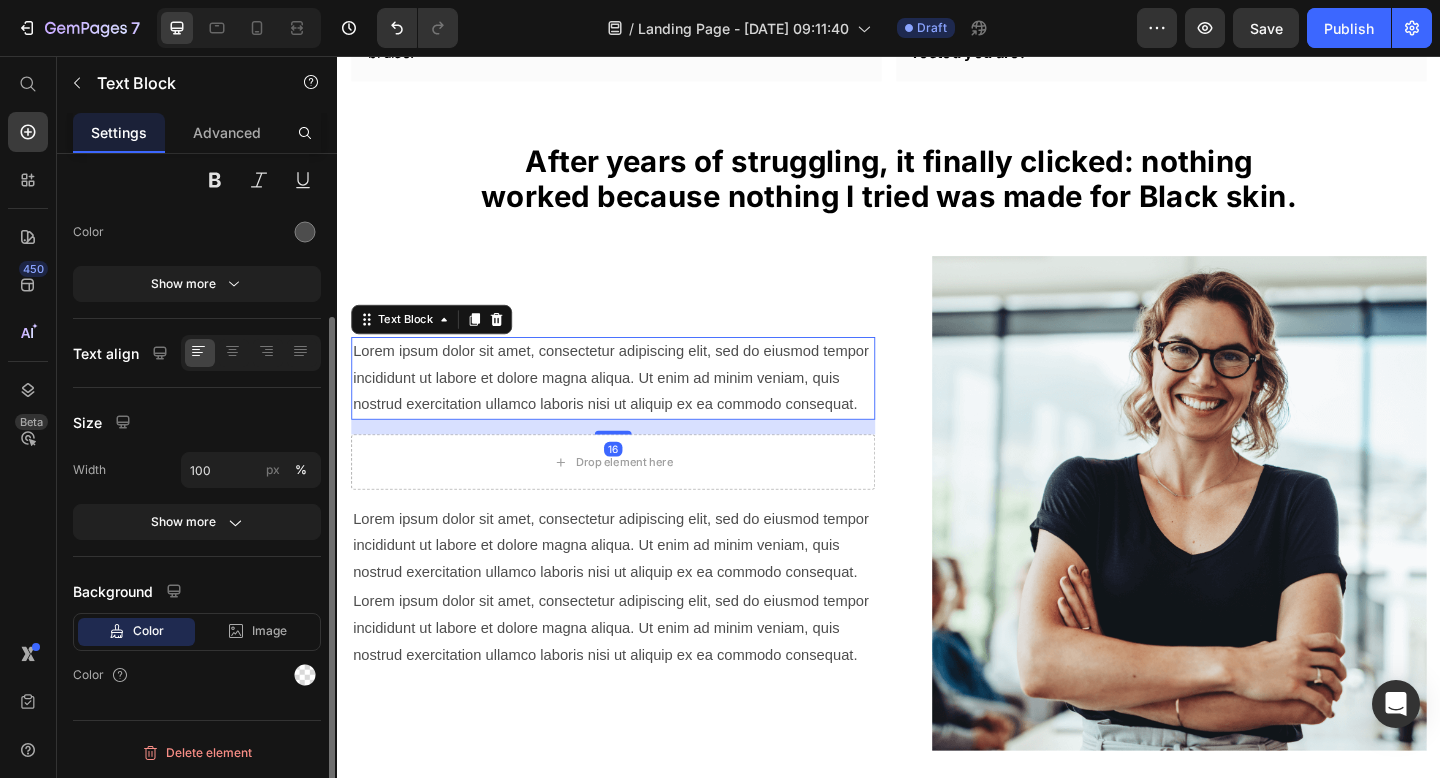 scroll, scrollTop: 214, scrollLeft: 0, axis: vertical 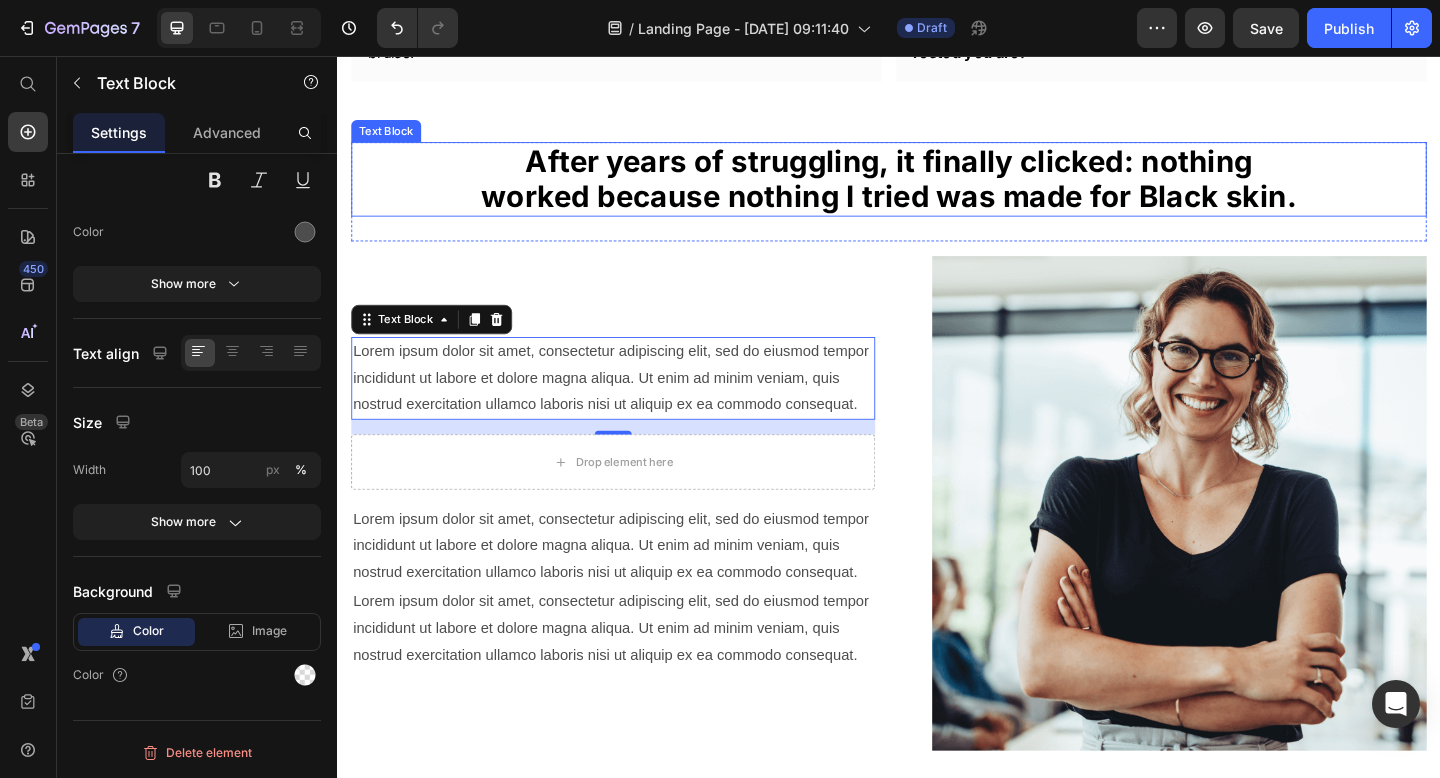 click on "After years of struggling, it finally clicked: nothing worked because nothing I tried was made for Black skin." at bounding box center [937, 189] 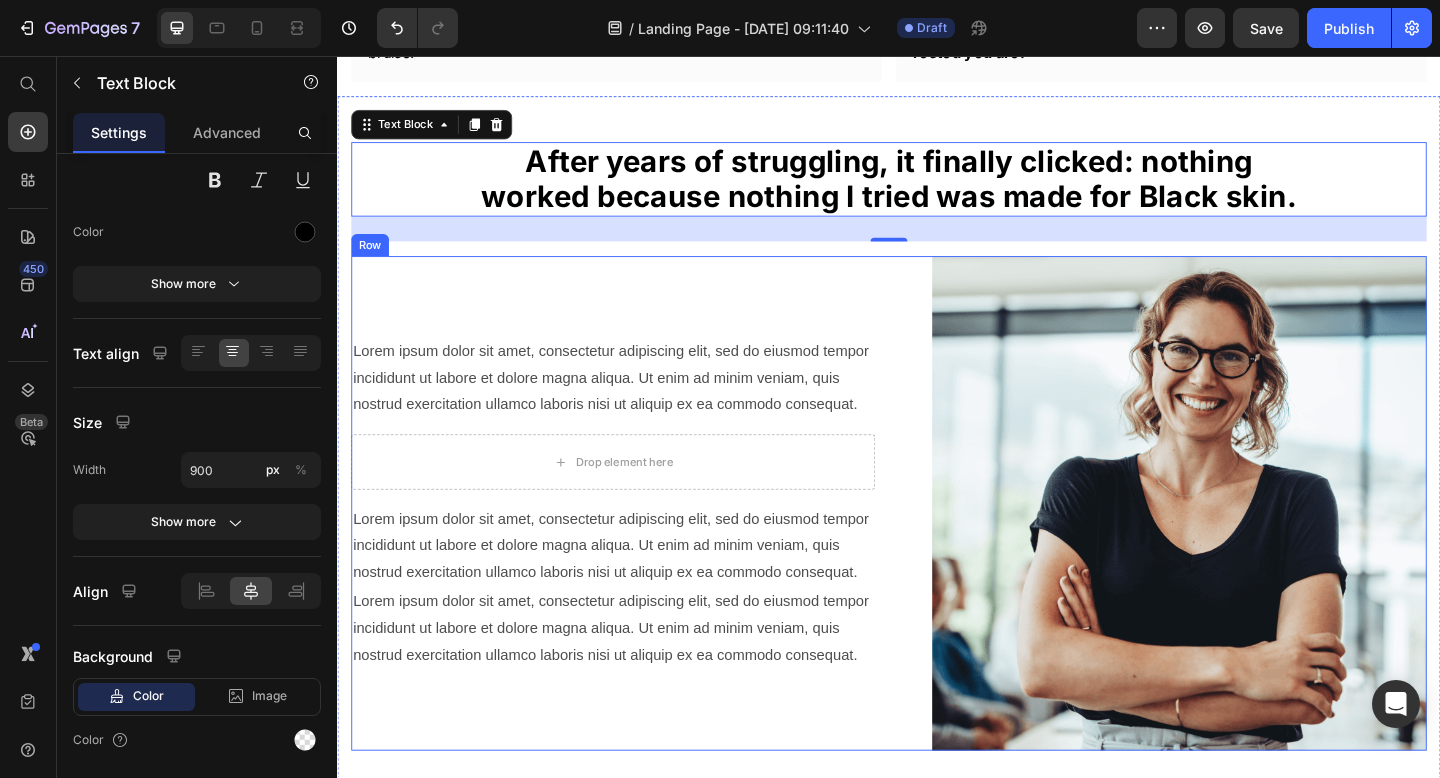 click on "Lorem ipsum dolor sit amet, consectetur adipiscing elit, sed do eiusmod tempor incididunt ut labore et dolore magna aliqua. Ut enim ad minim veniam, quis nostrud exercitation ullamco laboris nisi ut aliquip ex ea commodo consequat." at bounding box center [637, 407] 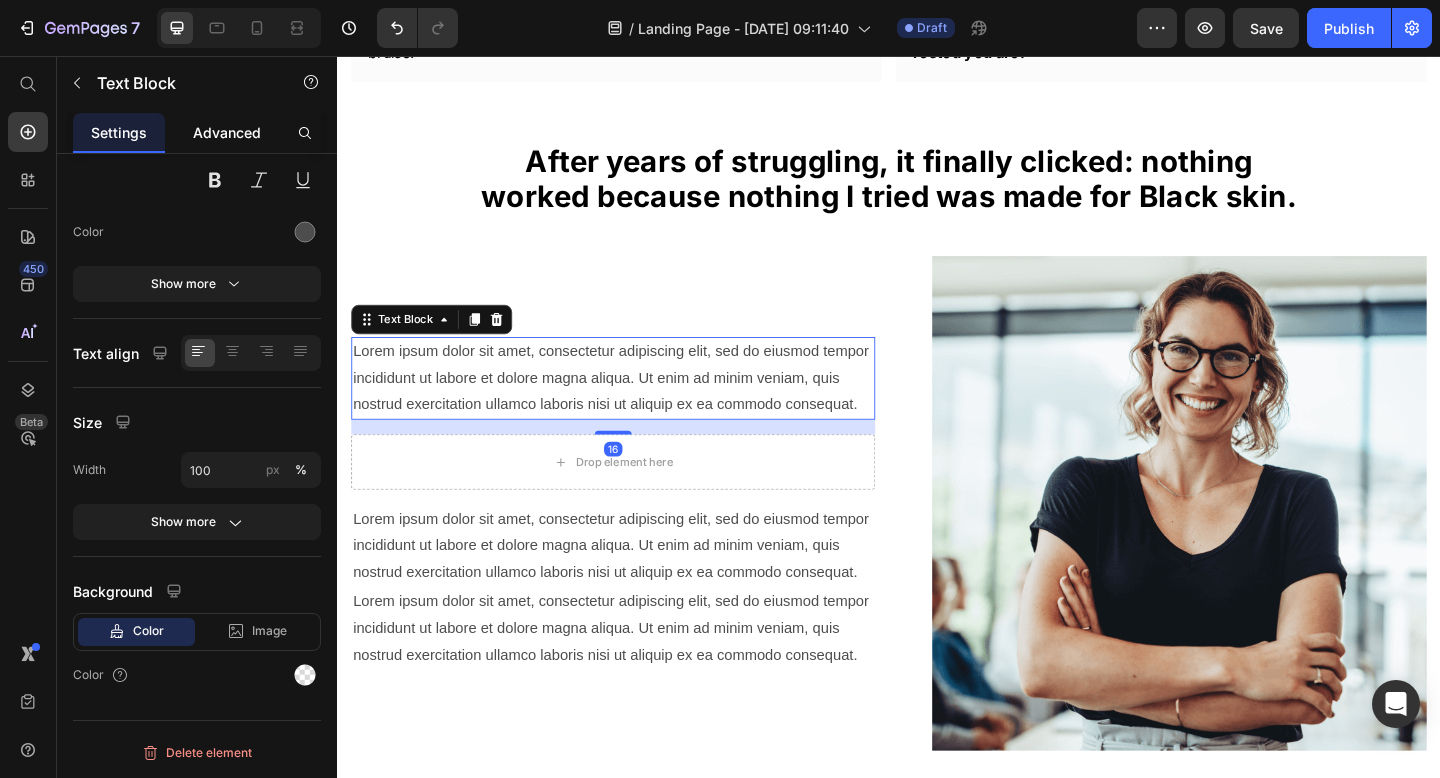 click on "Advanced" at bounding box center (227, 132) 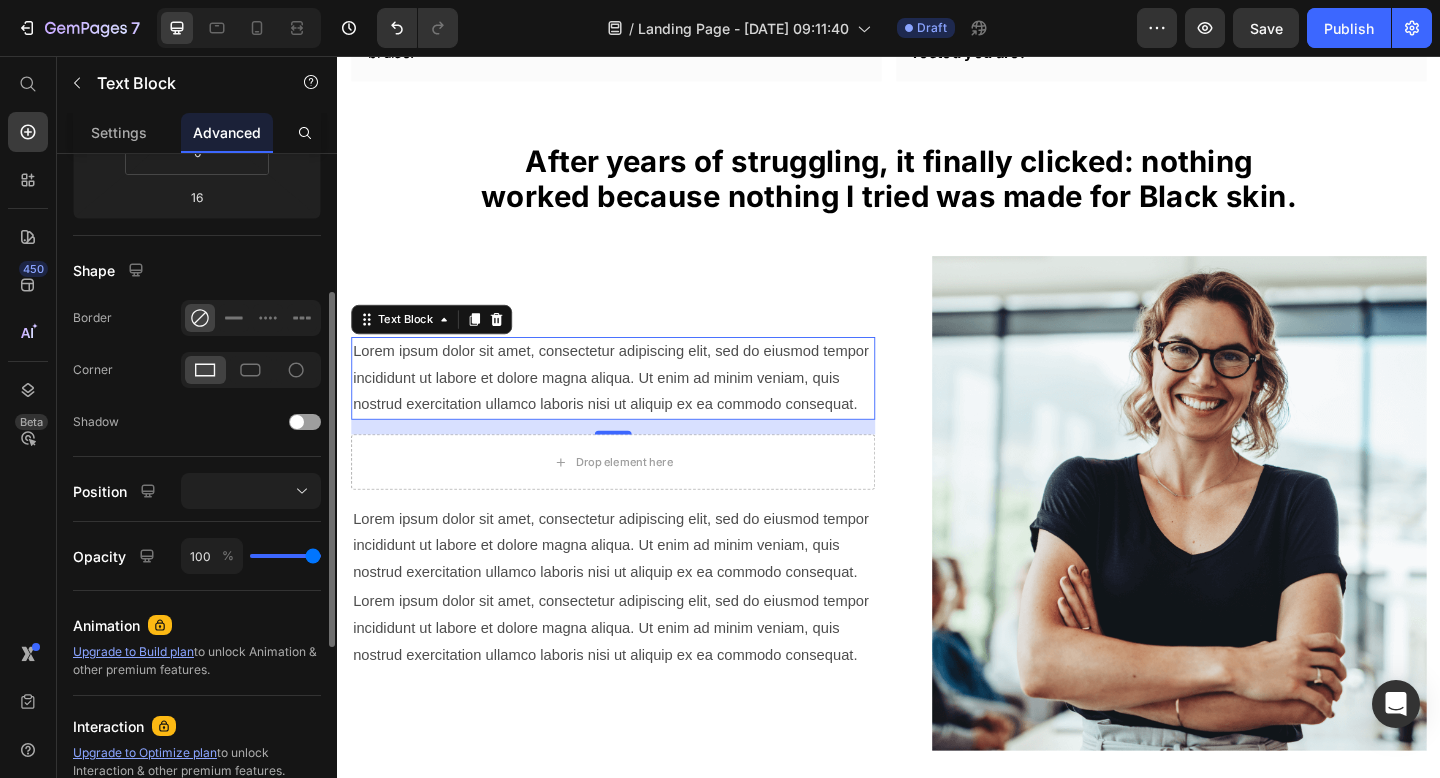 scroll, scrollTop: 364, scrollLeft: 0, axis: vertical 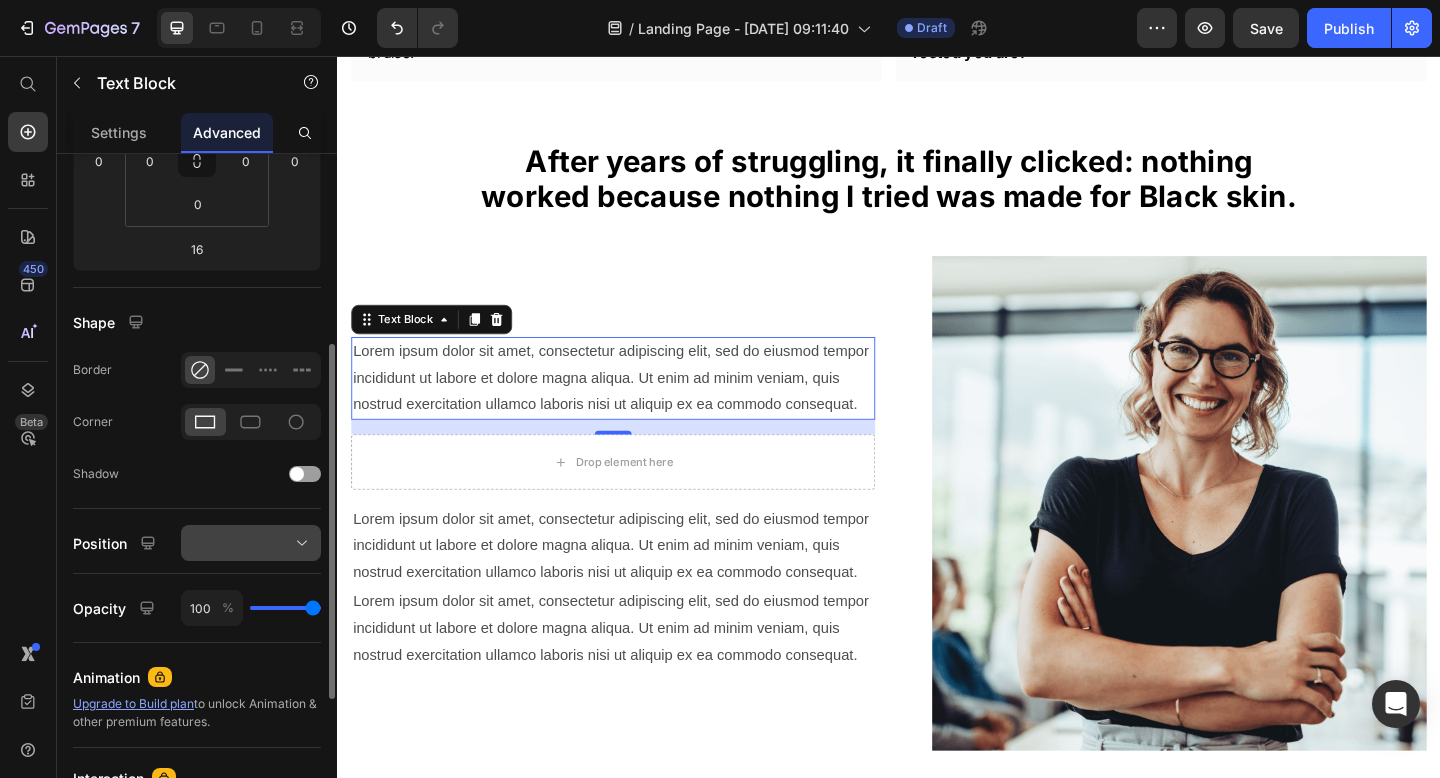 click 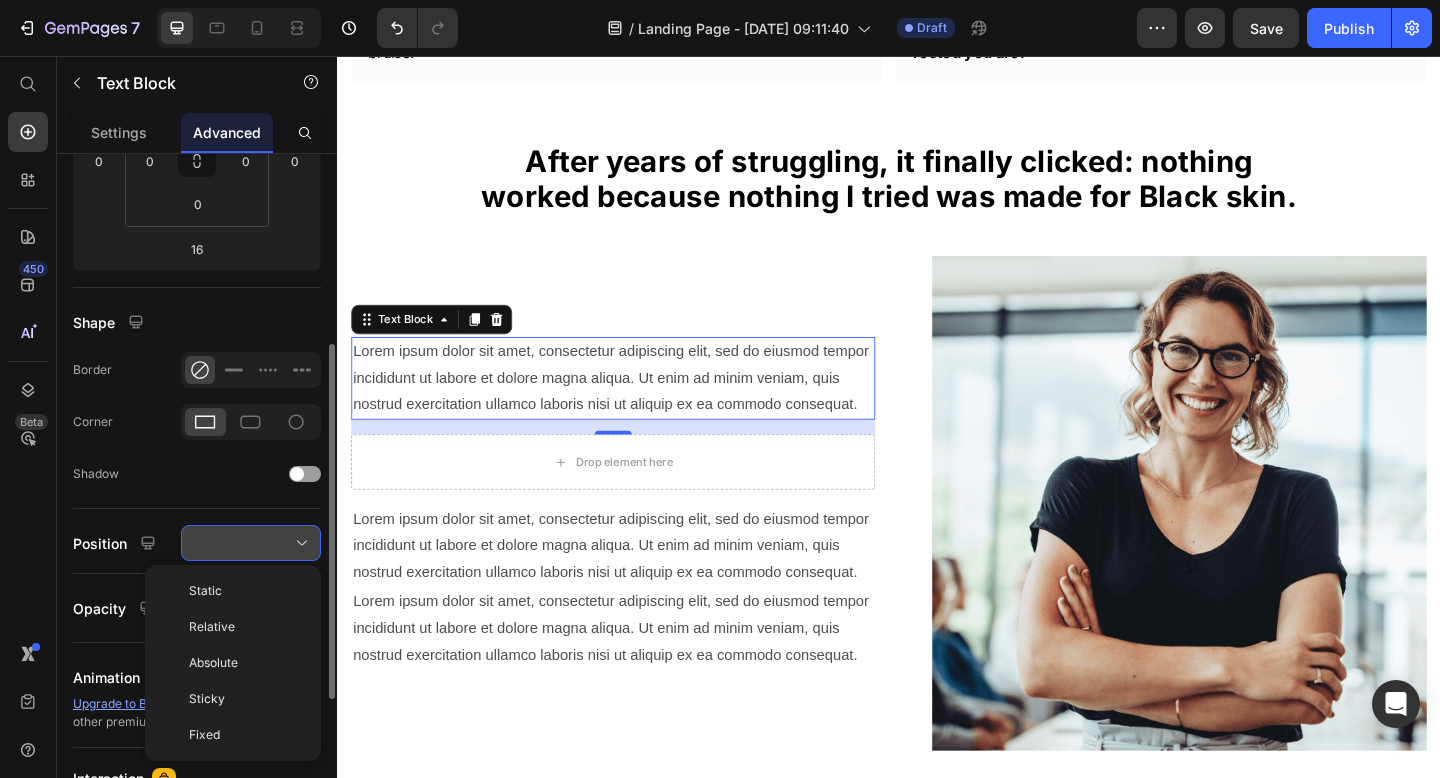 click 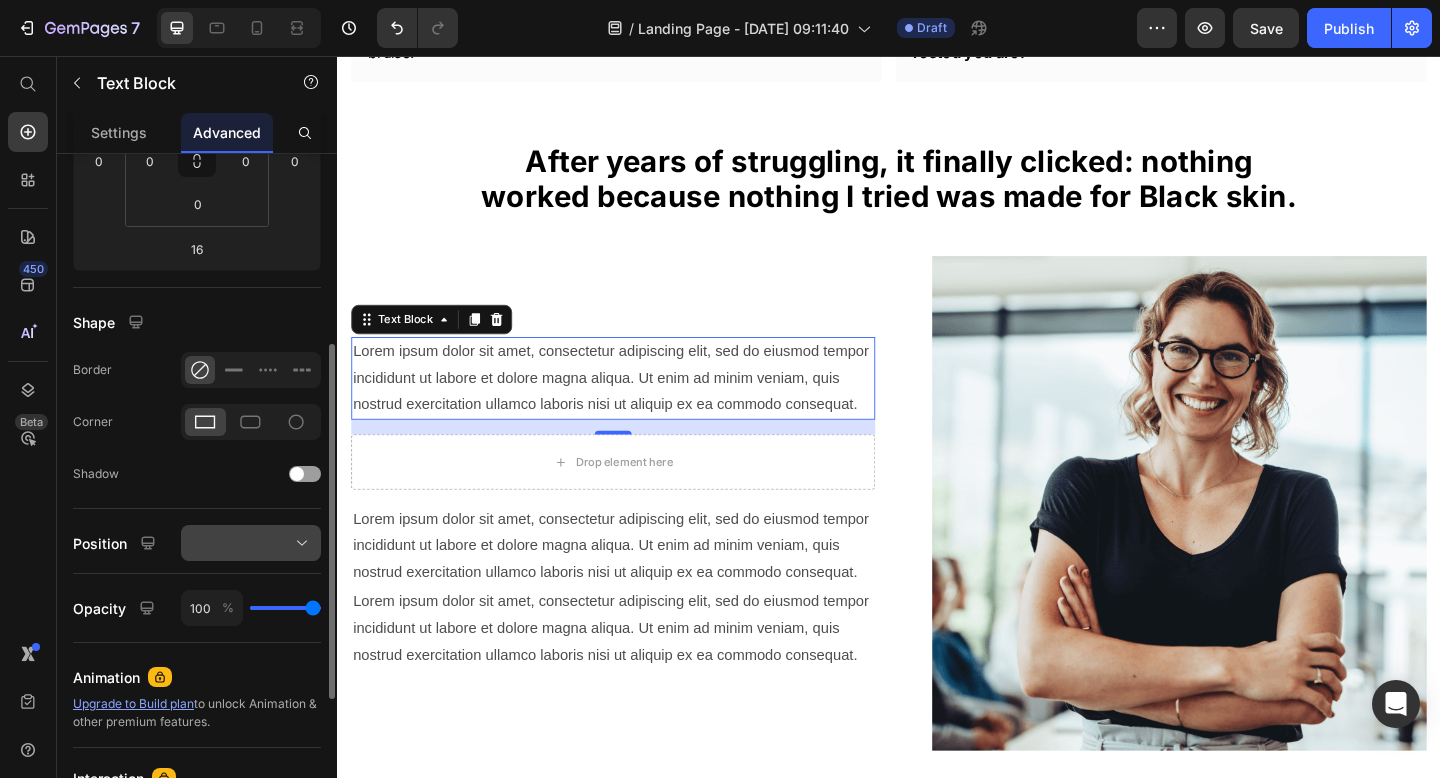 click 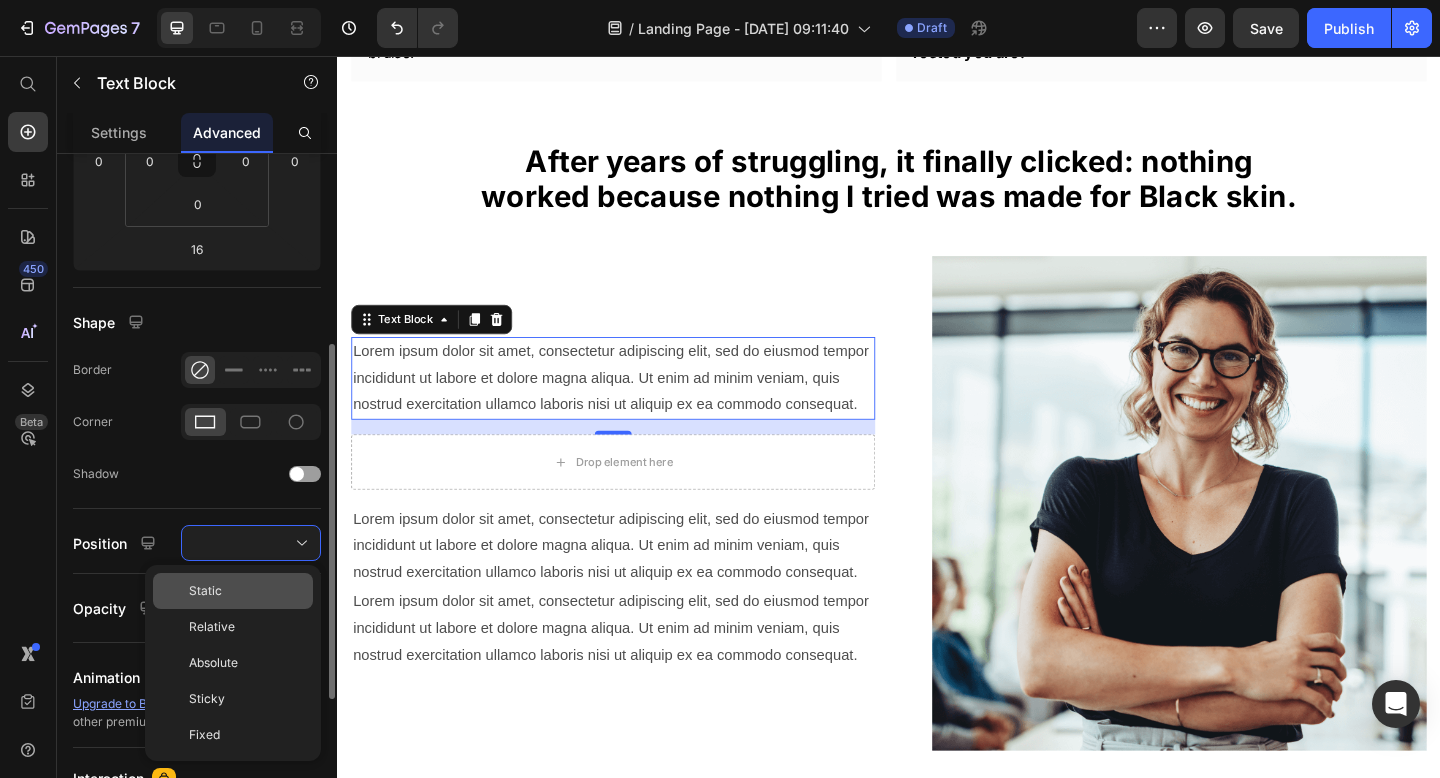 click on "Static" 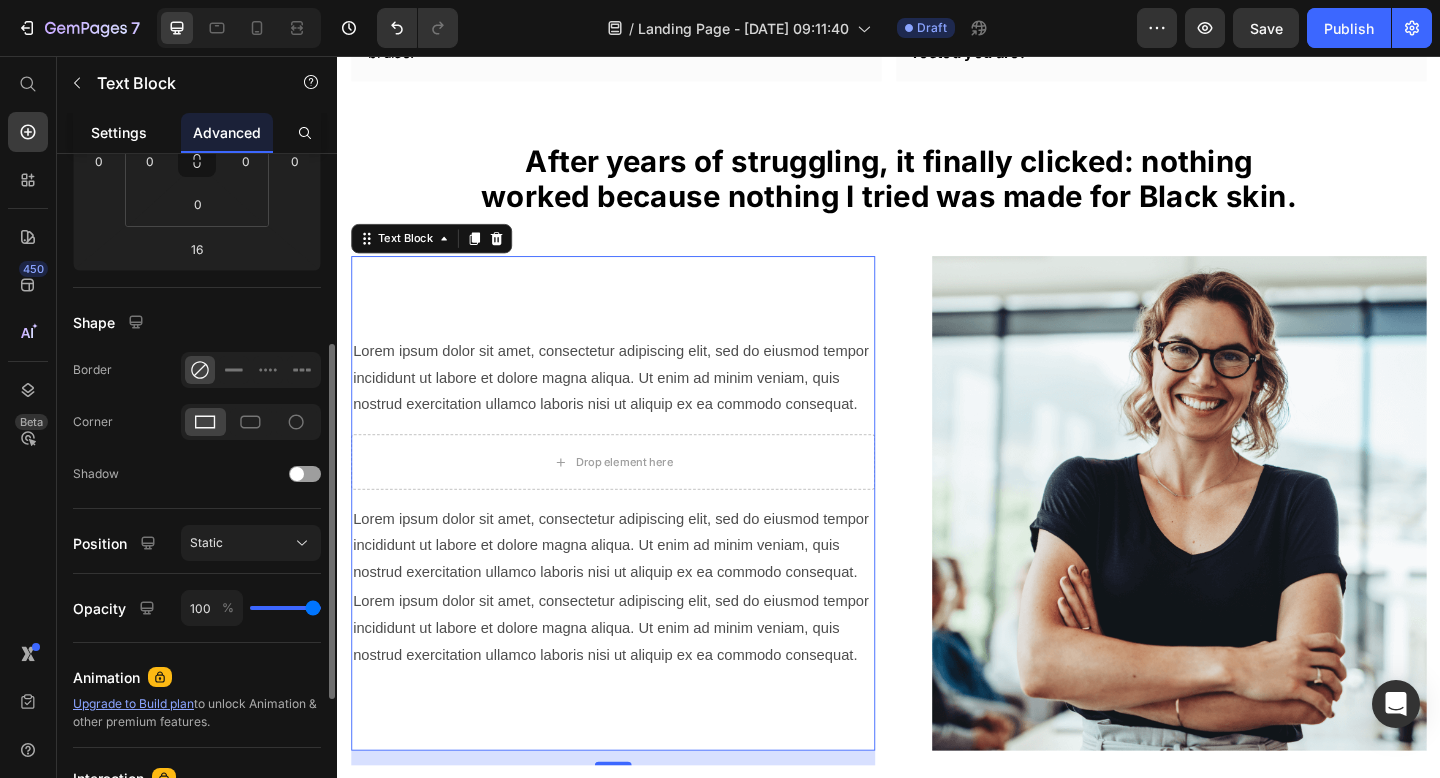 click on "Settings" at bounding box center [119, 132] 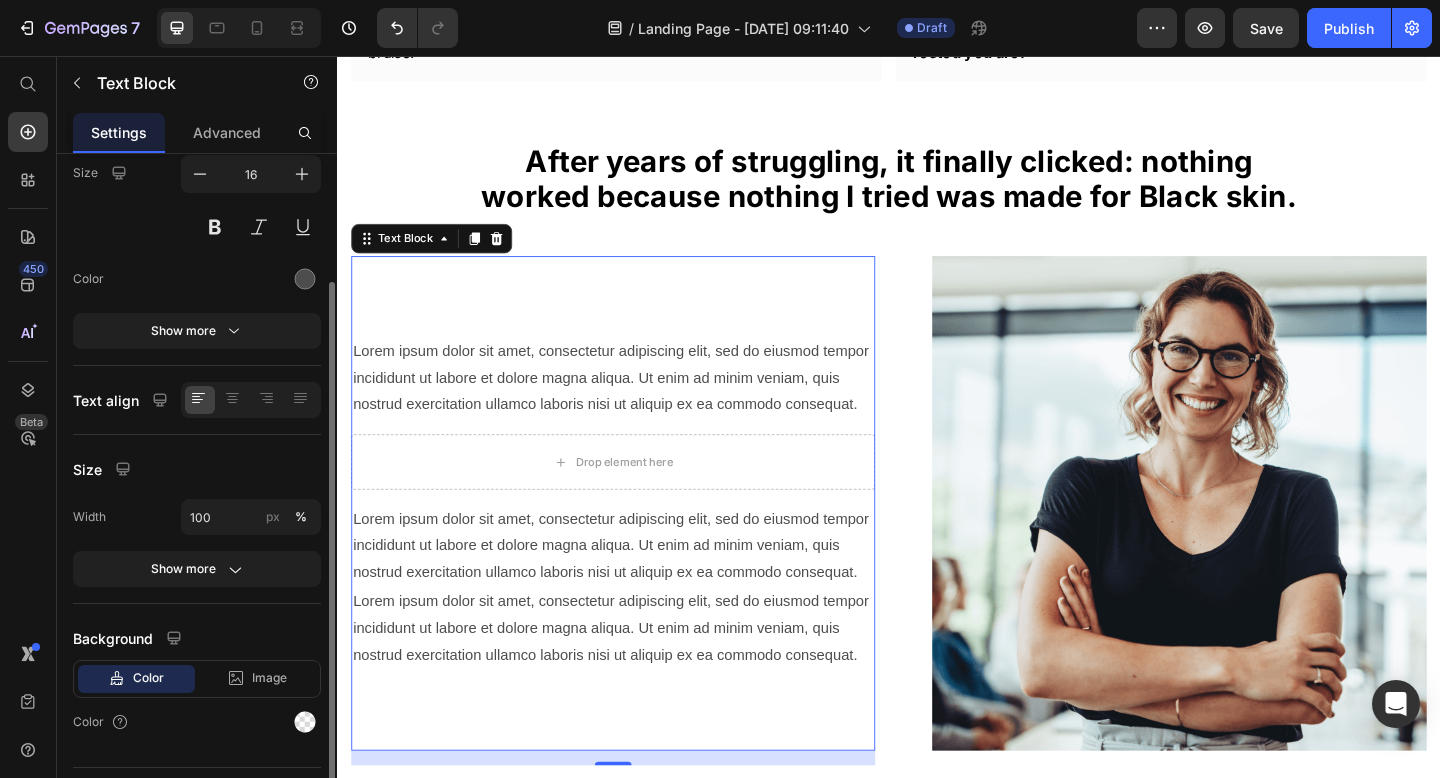 scroll, scrollTop: 214, scrollLeft: 0, axis: vertical 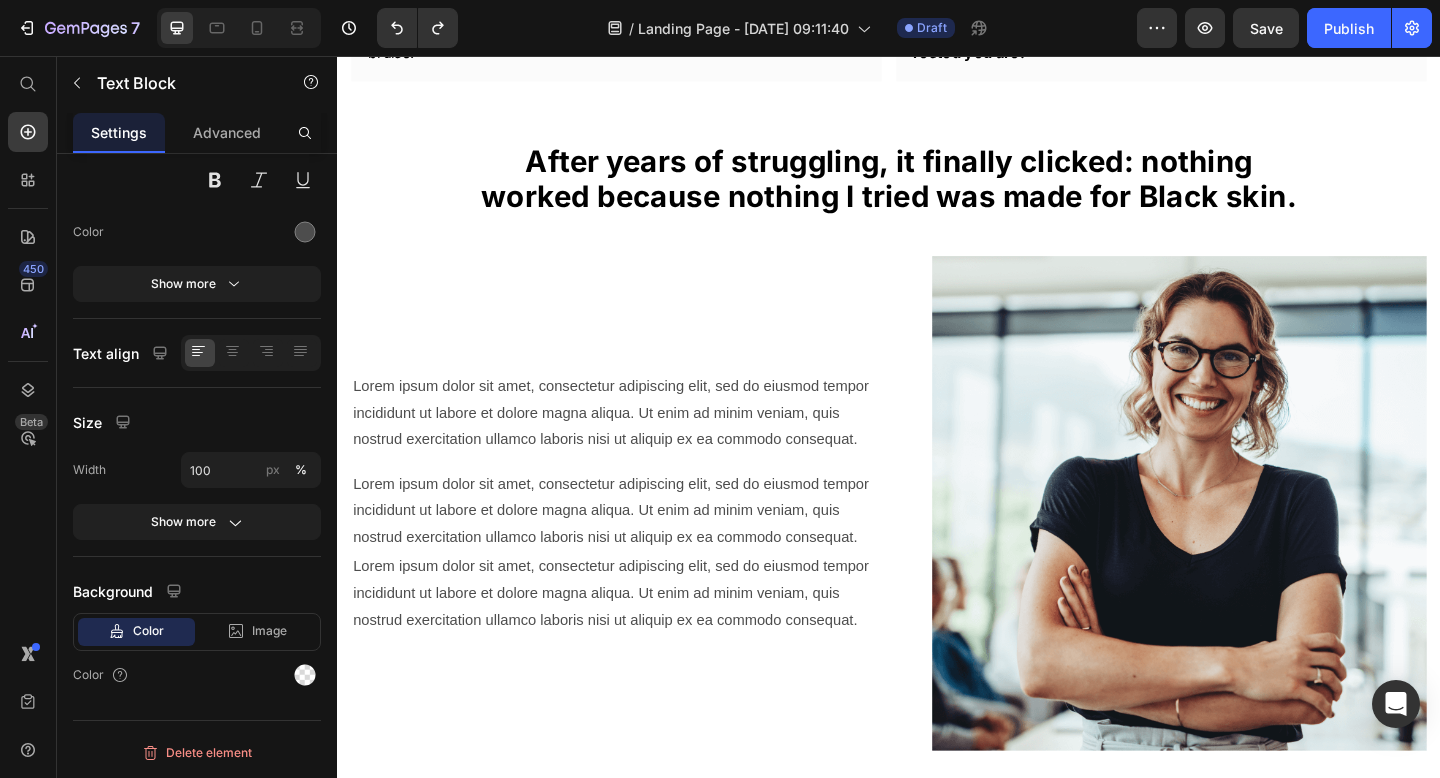 click on "Lorem ipsum dolor sit amet, consectetur adipiscing elit, sed do eiusmod tempor incididunt ut labore et dolore magna aliqua. Ut enim ad minim veniam, quis nostrud exercitation ullamco laboris nisi ut aliquip ex ea commodo consequat." at bounding box center [637, 445] 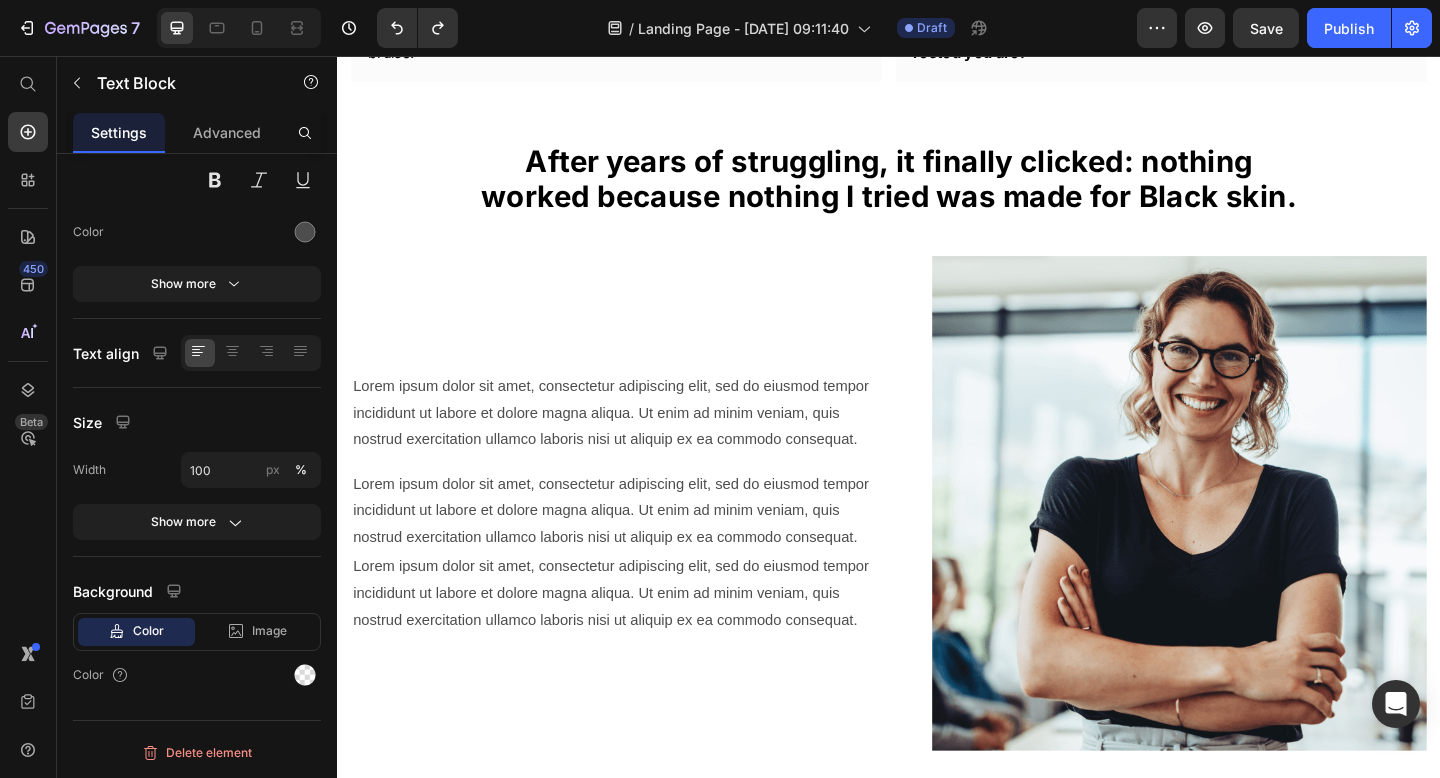 click on "Lorem ipsum dolor sit amet, consectetur adipiscing elit, sed do eiusmod tempor incididunt ut labore et dolore magna aliqua. Ut enim ad minim veniam, quis nostrud exercitation ullamco laboris nisi ut aliquip ex ea commodo consequat." at bounding box center [637, 445] 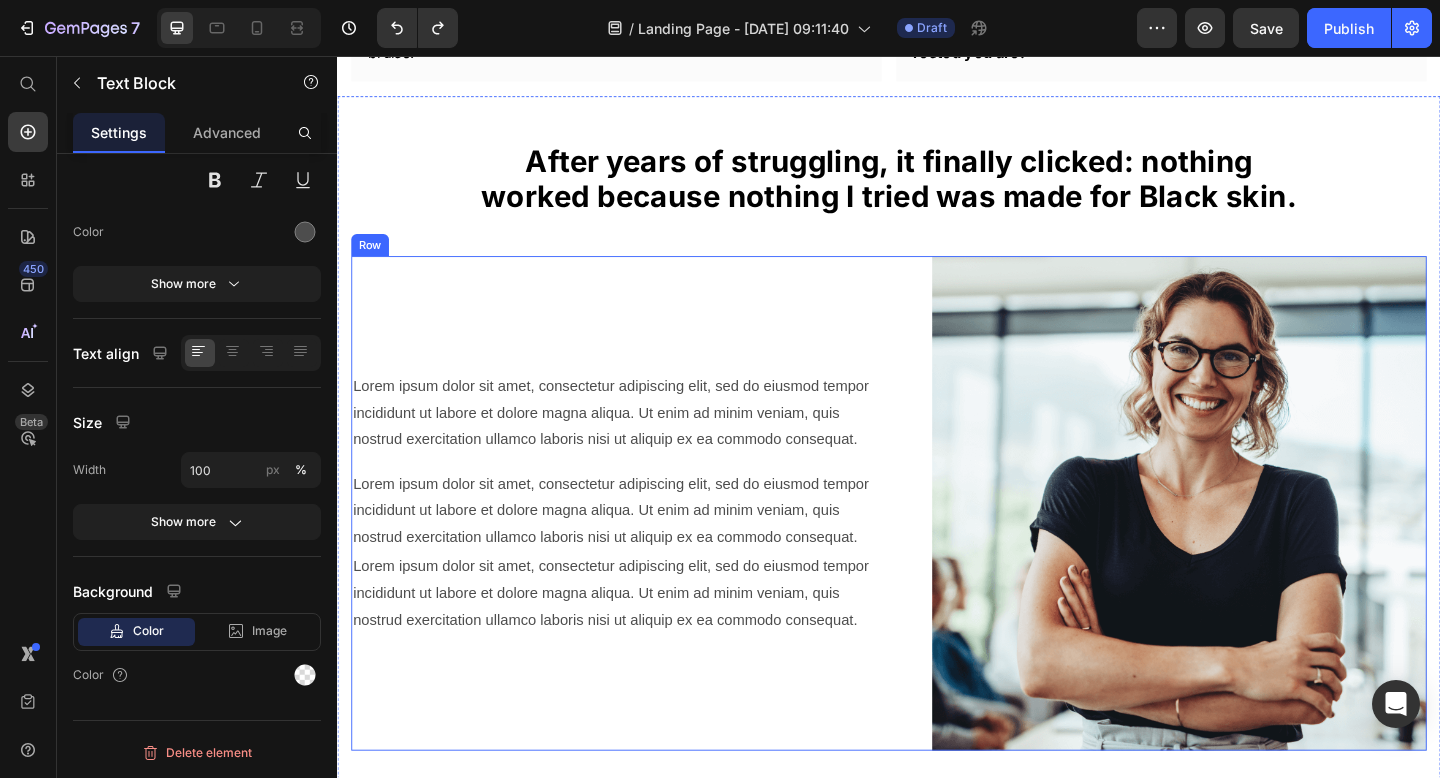 click on "Lorem ipsum dolor sit amet, consectetur adipiscing elit, sed do eiusmod tempor incididunt ut labore et dolore magna aliqua. Ut enim ad minim veniam, quis nostrud exercitation ullamco laboris nisi ut aliquip ex ea commodo consequat. Text Block Row Lorem ipsum dolor sit amet, consectetur adipiscing elit, sed do eiusmod tempor incididunt ut labore et dolore magna aliqua. Ut enim ad minim veniam, quis nostrud exercitation ullamco laboris nisi ut aliquip ex ea commodo consequat. Text Block Lorem ipsum dolor sit amet, consectetur adipiscing elit, sed do eiusmod tempor incididunt ut labore et dolore magna aliqua. Ut enim ad minim veniam, quis nostrud exercitation ullamco laboris nisi ut aliquip ex ea commodo consequat. Text Block Row" at bounding box center (637, 543) 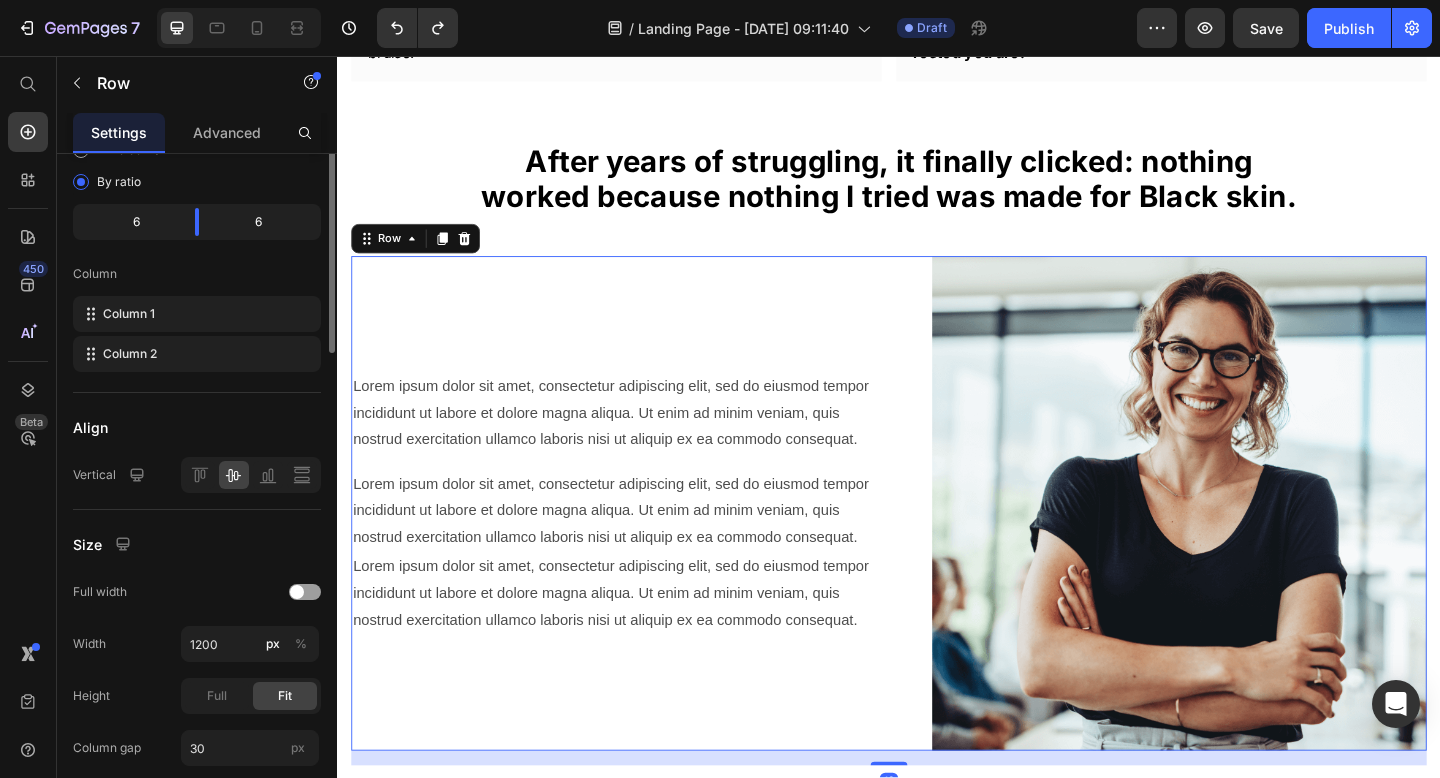 scroll, scrollTop: 0, scrollLeft: 0, axis: both 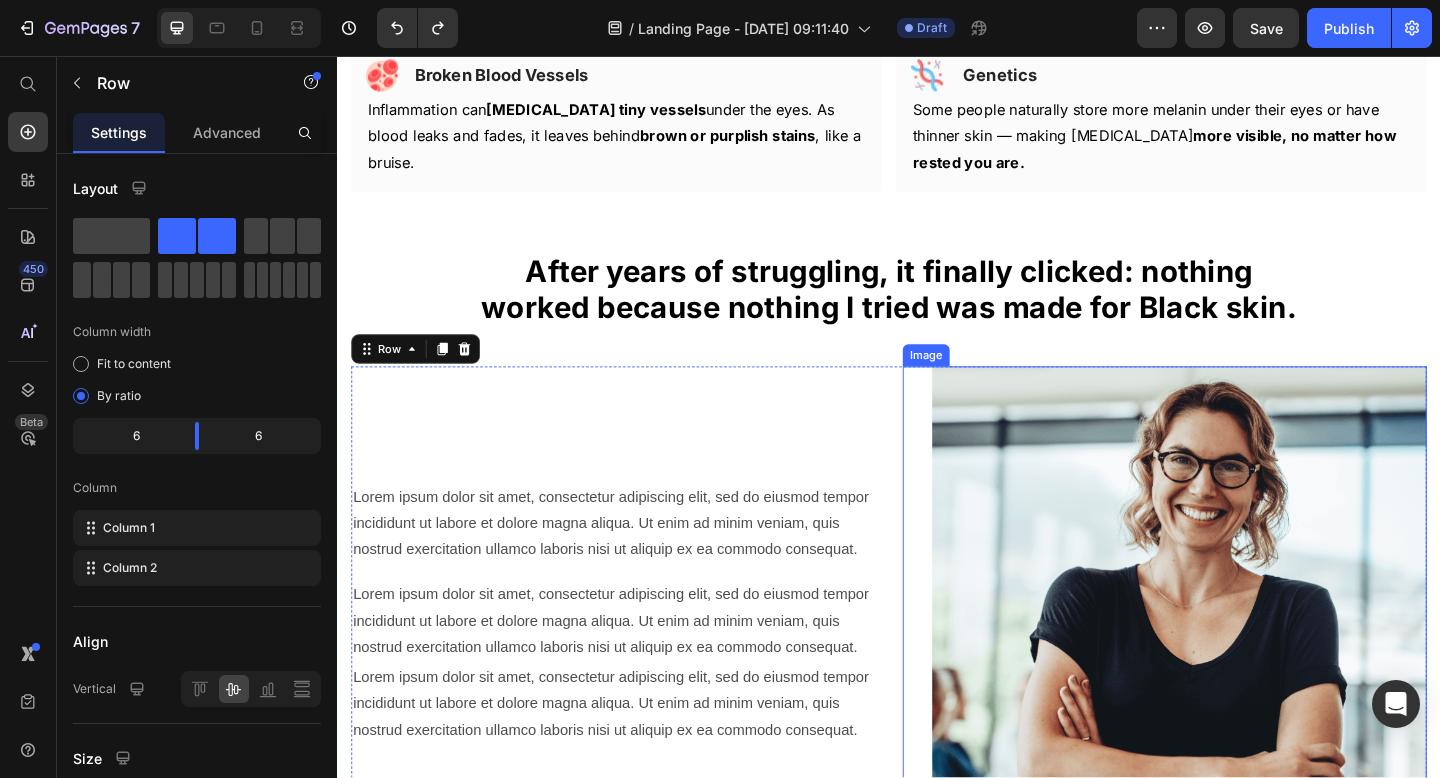 click at bounding box center (1237, 663) 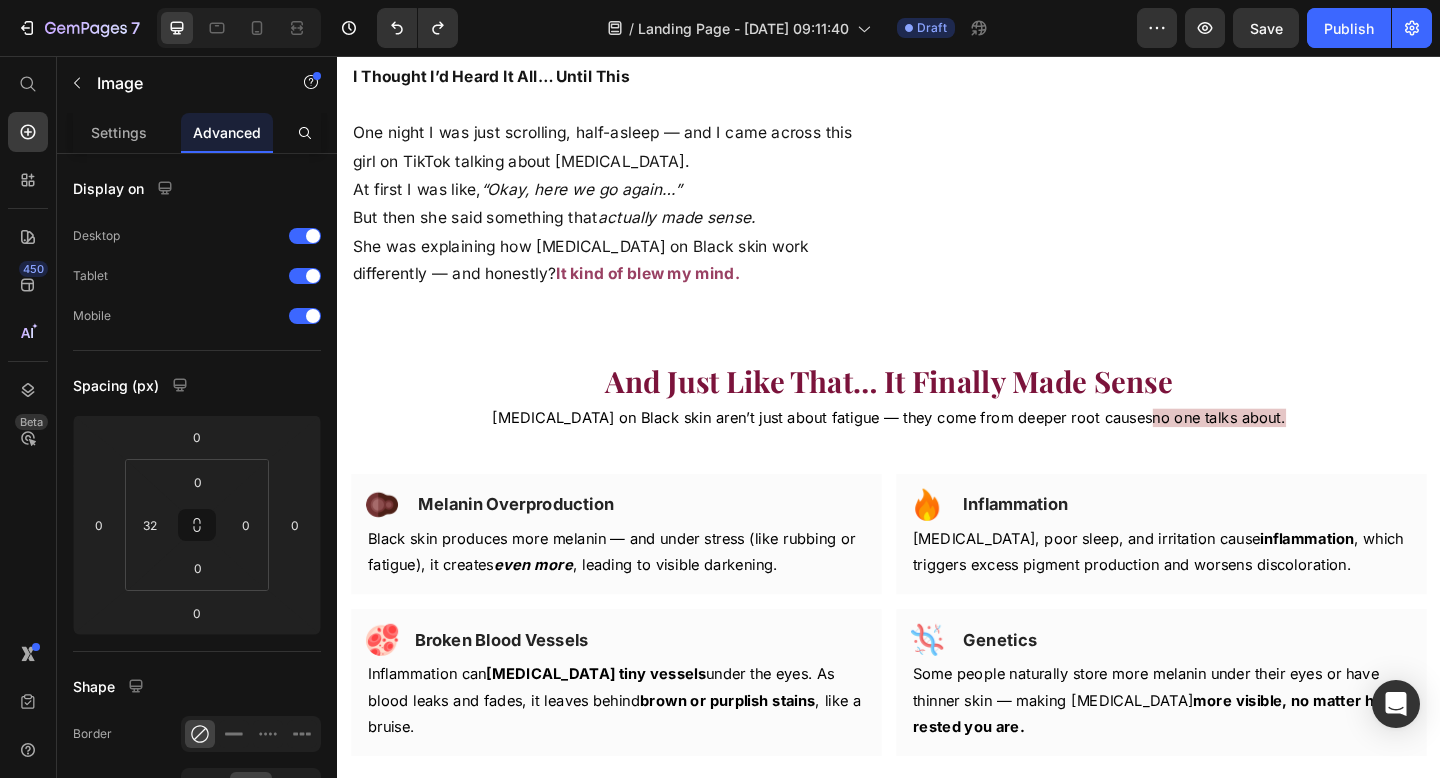 scroll, scrollTop: 2554, scrollLeft: 0, axis: vertical 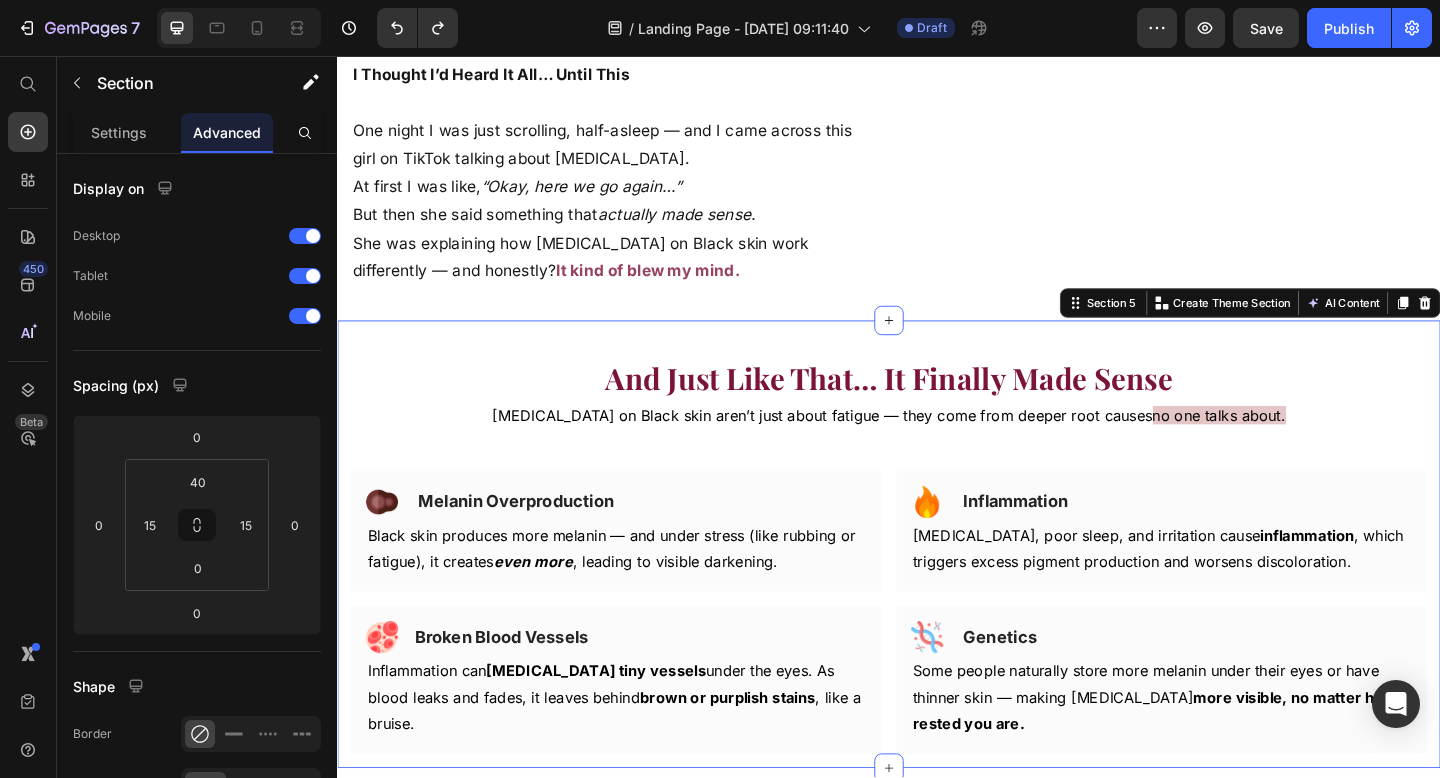click on "And Just Like That … It Finally Made Sense Heading Dark circles on Black skin aren’t just about fatigue — they come from deeper root causes  no one talks about. Text Block Row Row Image   Melanin Overproduction Heading Row Black skin produces more melanin — and under stress (like rubbing or fatigue), it creates  even more , leading to visible darkening. Text block Row Image   Inflammation Heading Row Chronic stress, poor sleep, and irritation cause  inflammation , which triggers excess pigment production and worsens discoloration. Text block Row Row Image Broken Blood Vessels Heading Row Inflammation can  rupture tiny vessels  under the eyes. As blood leaks and fades, it leaves behind  brown or purplish stains , like a bruise. Text block Row Image   Genetics Heading Row Some people naturally store more melanin under their eyes or have thinner skin — making dark circles  more visible, no matter how rested you are. Text block Row Row Row Product Section 5   You can create reusable sections Product" at bounding box center [937, 588] 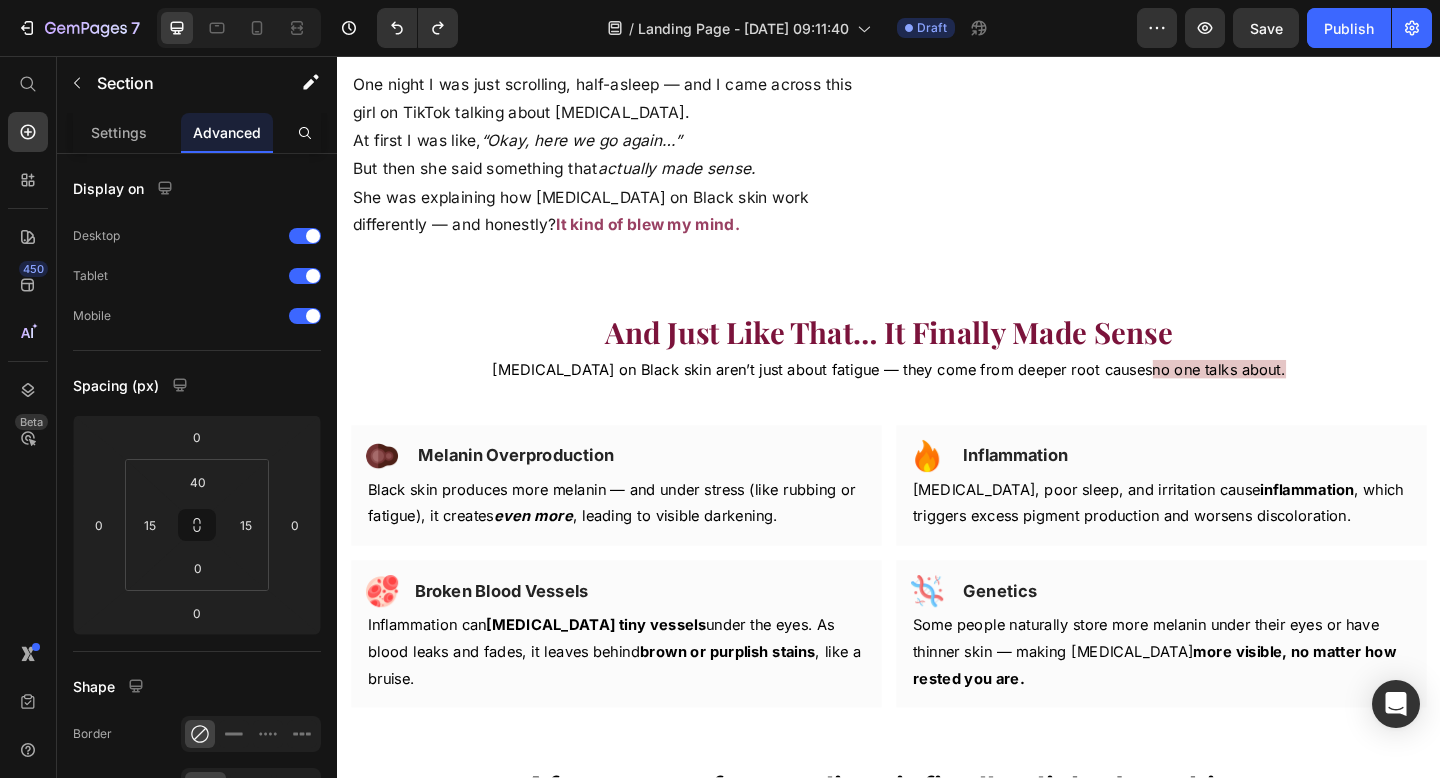scroll, scrollTop: 2616, scrollLeft: 0, axis: vertical 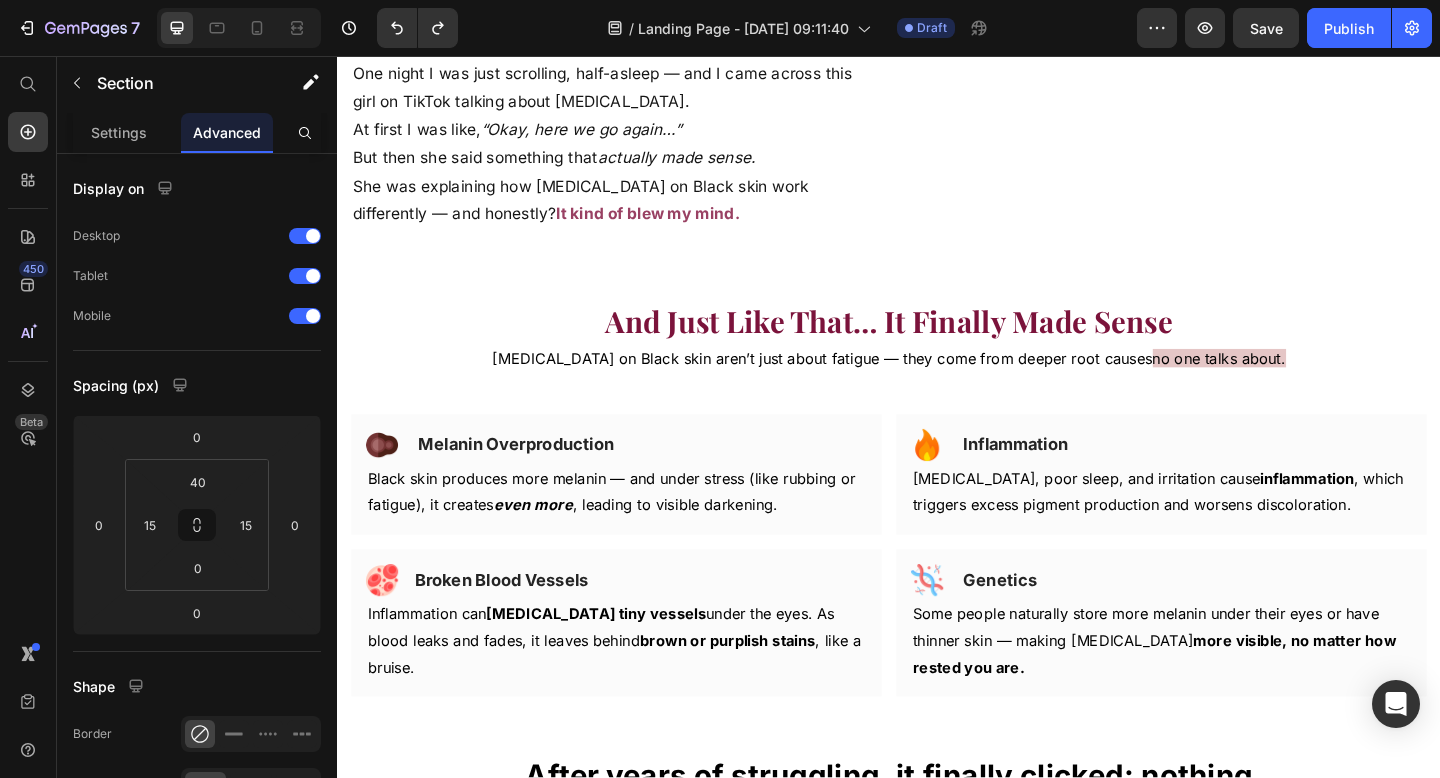 click on "And Just Like That … It Finally Made Sense Heading [MEDICAL_DATA] on Black skin aren’t just about fatigue — they come from deeper root causes  no one talks about. Text Block Row Row Image   Melanin Overproduction Heading Row Black skin produces more melanin — and under stress (like rubbing or fatigue), it creates  even more , leading to visible darkening. Text block Row Image   Inflammation Heading Row [MEDICAL_DATA], poor sleep, and irritation cause  inflammation , which triggers excess pigment production and worsens discoloration. Text block Row Row Image Broken Blood Vessels Heading Row Inflammation can  [MEDICAL_DATA] tiny vessels  under the eyes. As blood leaks and fades, it leaves behind  brown or purplish stains , like a bruise. Text block Row Image   Genetics Heading Row Some people naturally store more melanin under their eyes or have thinner skin — making [MEDICAL_DATA]  more visible, no matter how rested you are. Text block Row Row Row Product Section 5" at bounding box center (937, 526) 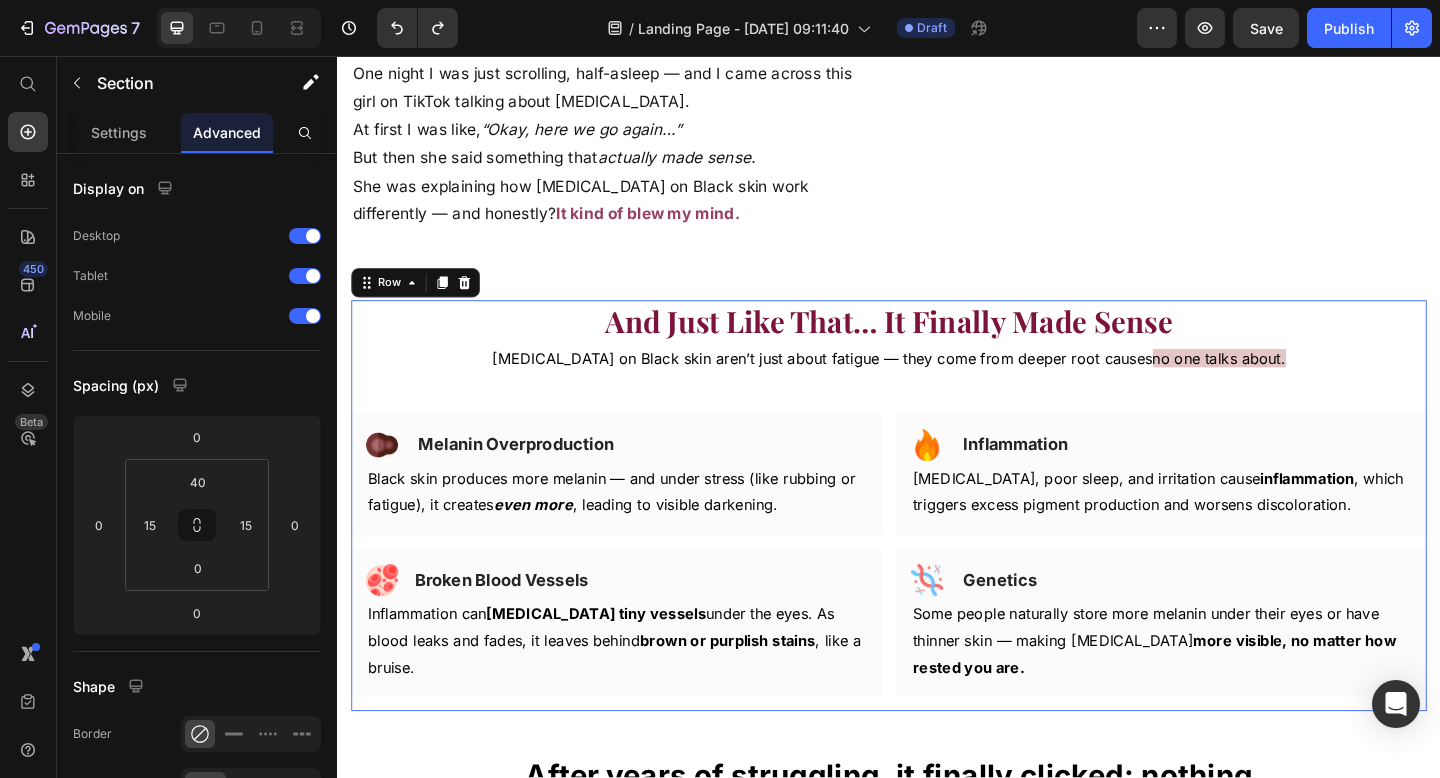 click on "And Just Like That … It Finally Made Sense Heading Dark circles on Black skin aren’t just about fatigue — they come from deeper root causes  no one talks about. Text Block Row Row Image   Melanin Overproduction Heading Row Black skin produces more melanin — and under stress (like rubbing or fatigue), it creates  even more , leading to visible darkening. Text block Row Image   Inflammation Heading Row Chronic stress, poor sleep, and irritation cause  inflammation , which triggers excess pigment production and worsens discoloration. Text block Row Row Image Broken Blood Vessels Heading Row Inflammation can  rupture tiny vessels  under the eyes. As blood leaks and fades, it leaves behind  brown or purplish stains , like a bruise. Text block Row Image   Genetics Heading Row Some people naturally store more melanin under their eyes or have thinner skin — making dark circles  more visible, no matter how rested you are. Text block Row Row" at bounding box center (937, 546) 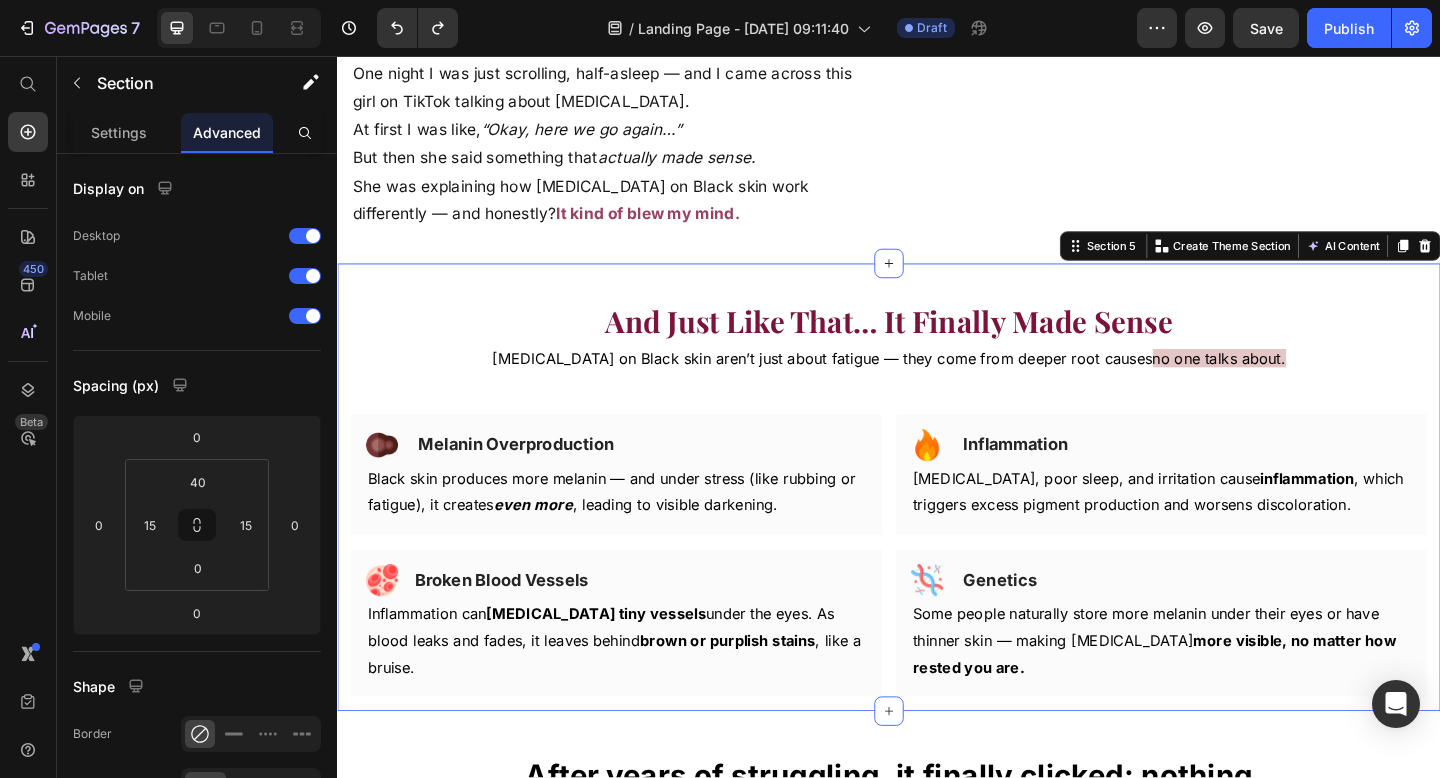 click on "And Just Like That … It Finally Made Sense Heading Dark circles on Black skin aren’t just about fatigue — they come from deeper root causes  no one talks about. Text Block Row Row Image   Melanin Overproduction Heading Row Black skin produces more melanin — and under stress (like rubbing or fatigue), it creates  even more , leading to visible darkening. Text block Row Image   Inflammation Heading Row Chronic stress, poor sleep, and irritation cause  inflammation , which triggers excess pigment production and worsens discoloration. Text block Row Row Image Broken Blood Vessels Heading Row Inflammation can  rupture tiny vessels  under the eyes. As blood leaks and fades, it leaves behind  brown or purplish stains , like a bruise. Text block Row Image   Genetics Heading Row Some people naturally store more melanin under their eyes or have thinner skin — making dark circles  more visible, no matter how rested you are. Text block Row Row Row Product Section 5   You can create reusable sections Product" at bounding box center (937, 526) 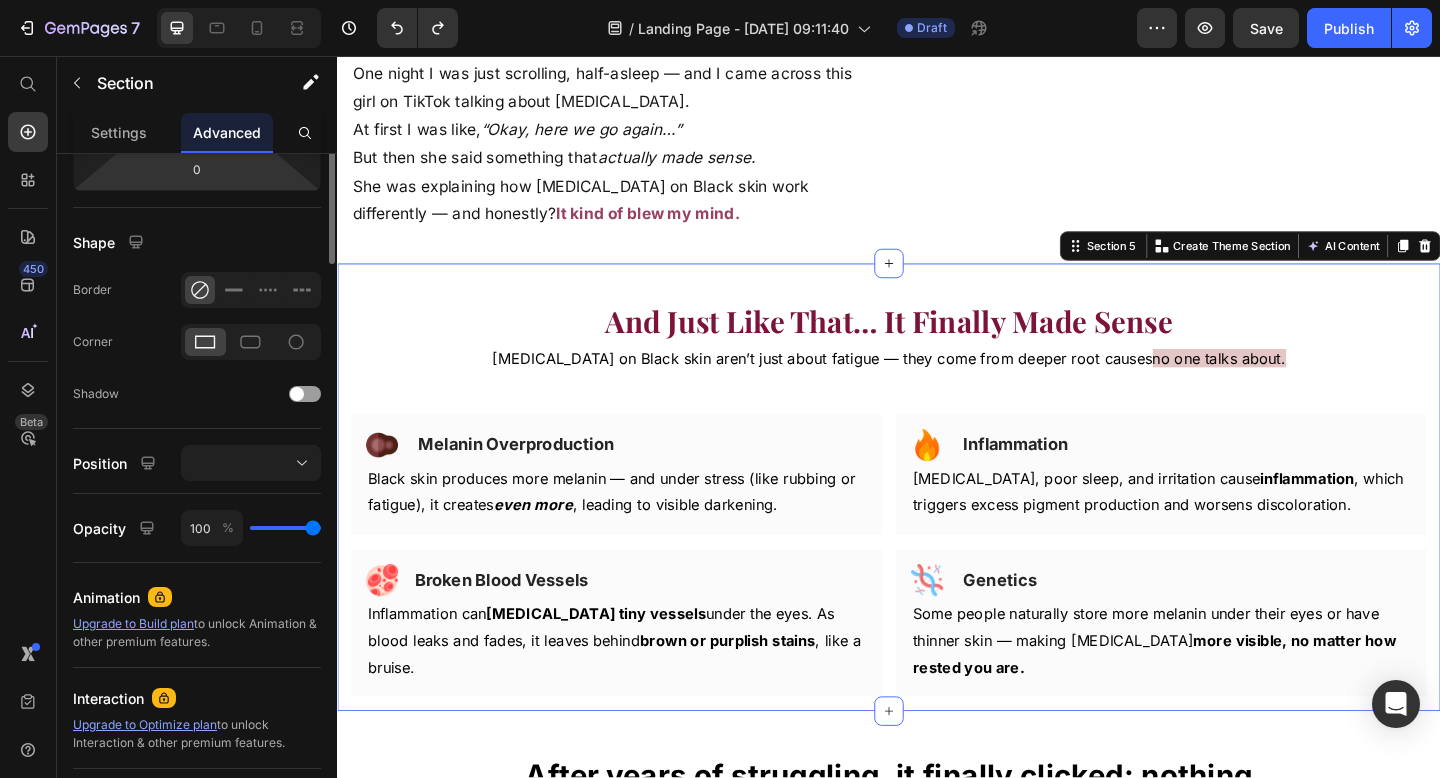 scroll, scrollTop: 624, scrollLeft: 0, axis: vertical 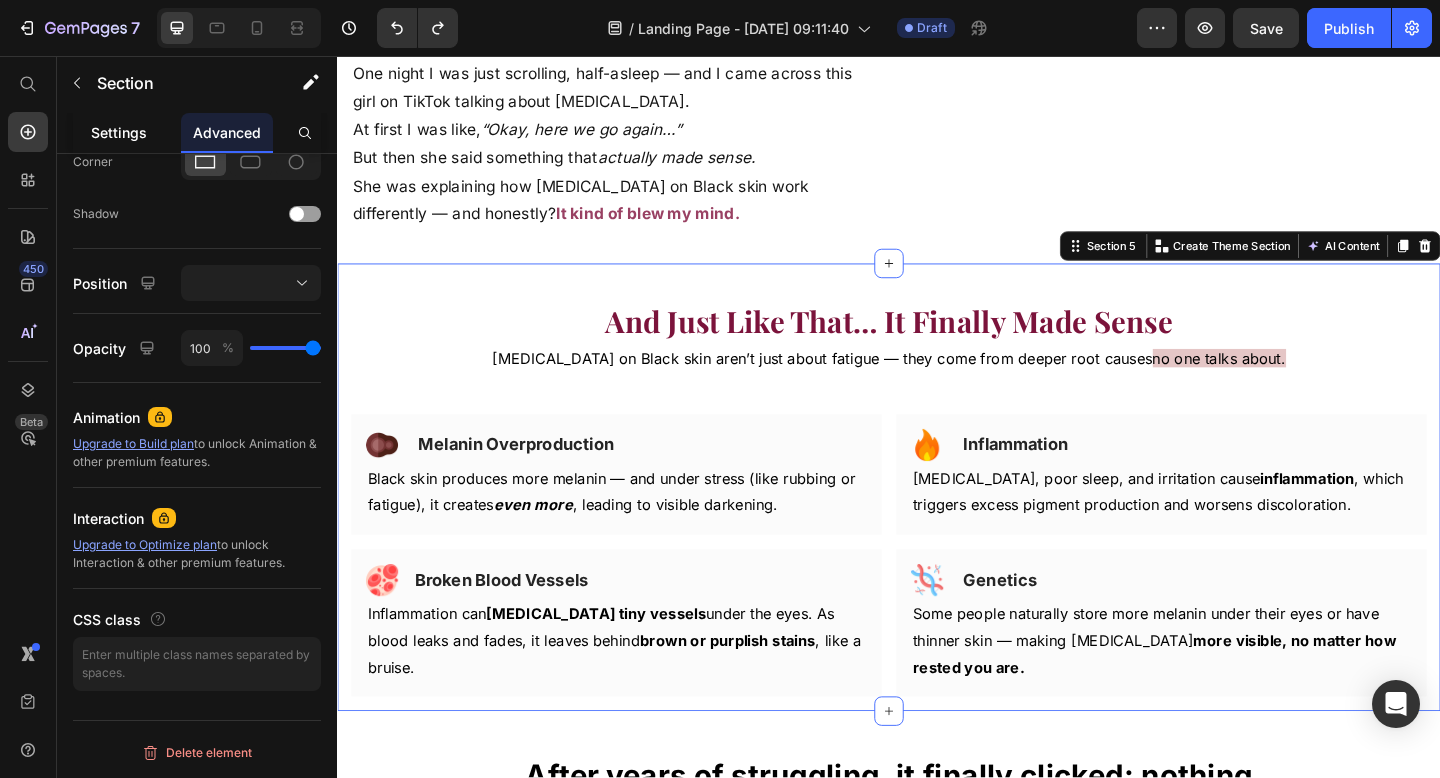 click on "Settings" at bounding box center (119, 132) 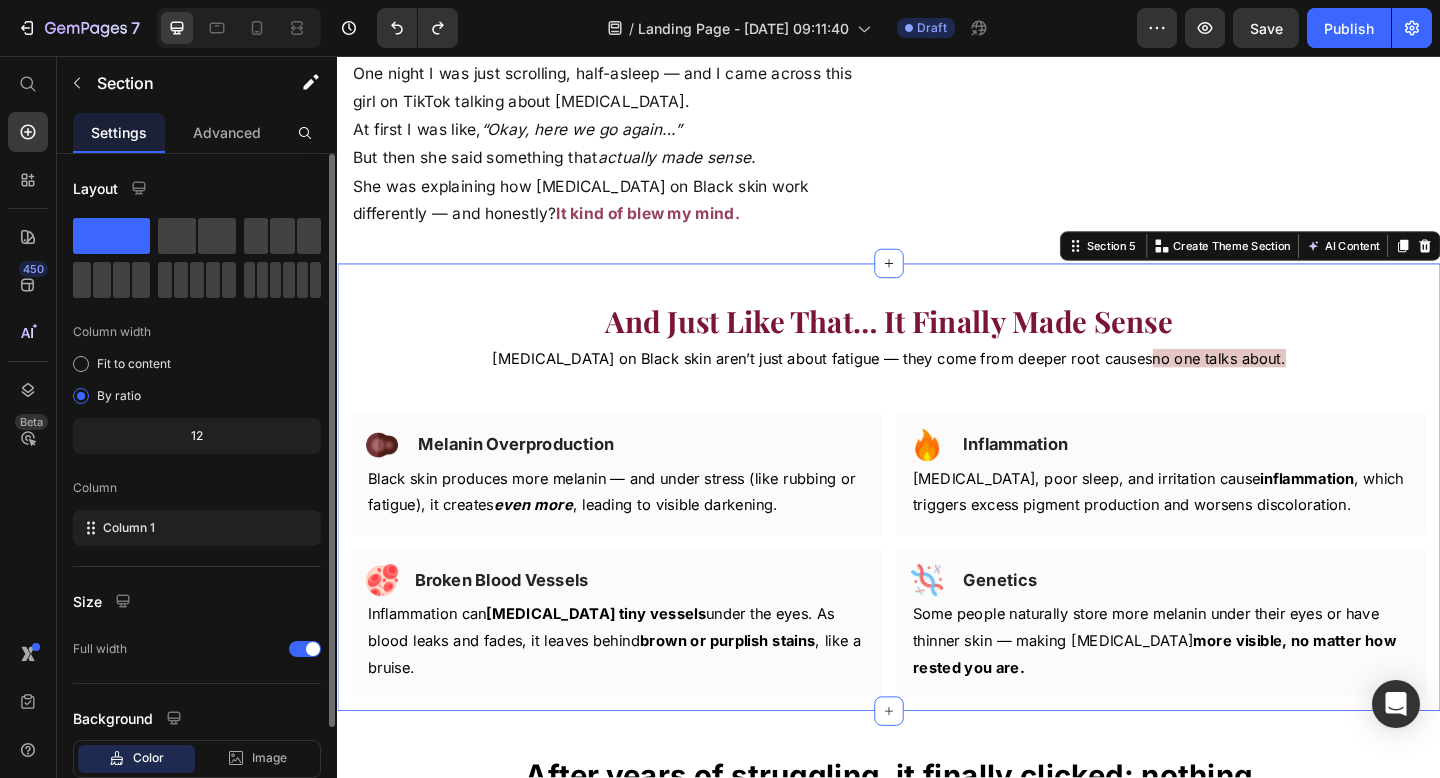 scroll, scrollTop: 127, scrollLeft: 0, axis: vertical 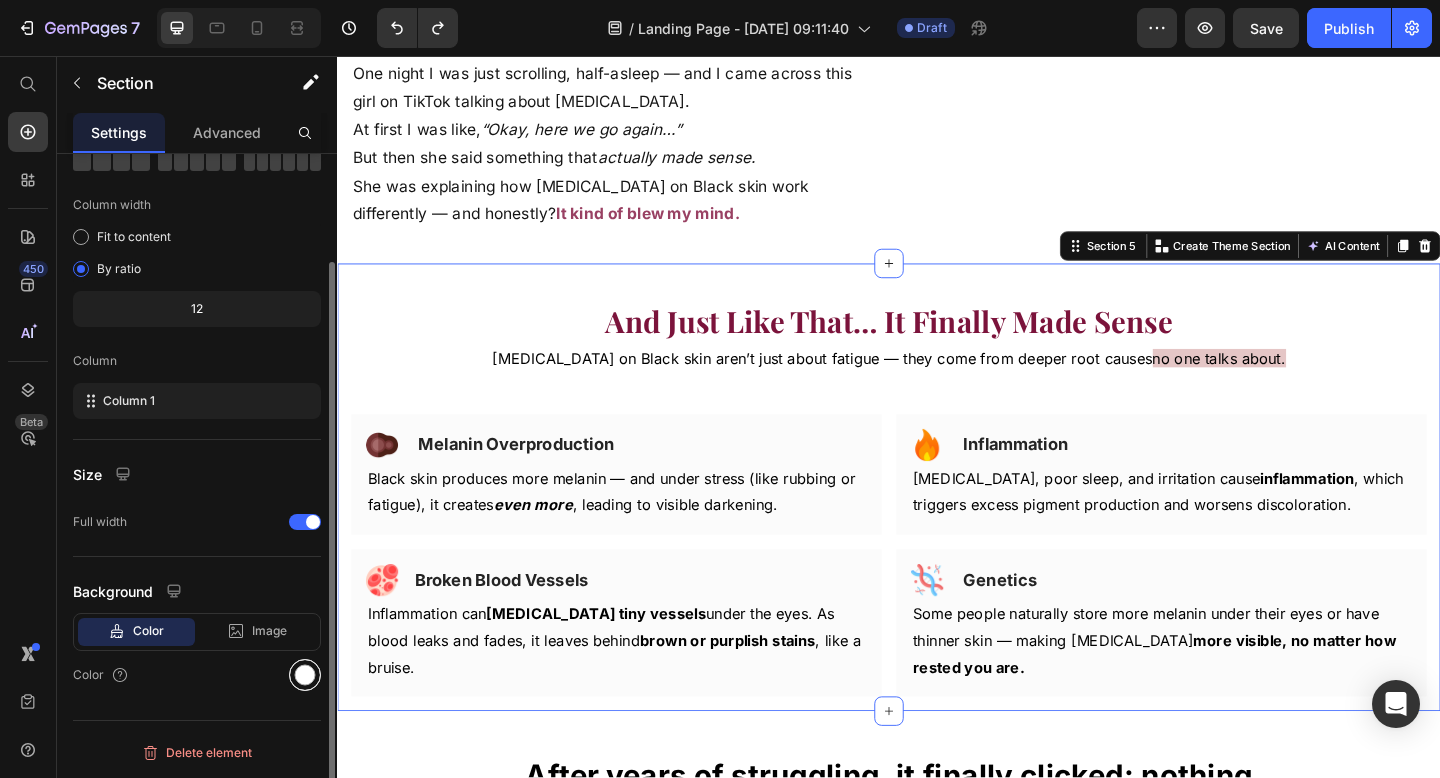 click at bounding box center (305, 675) 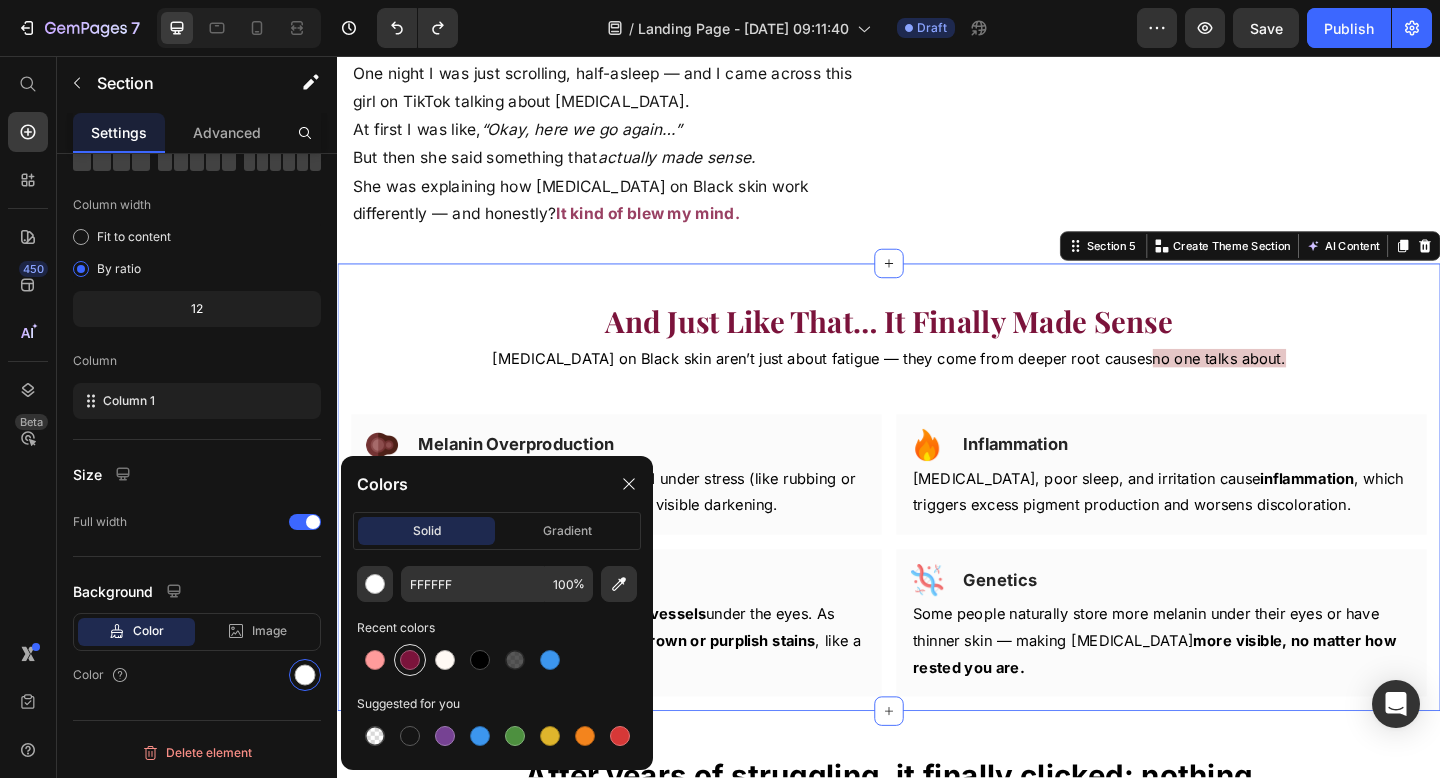 click at bounding box center [410, 660] 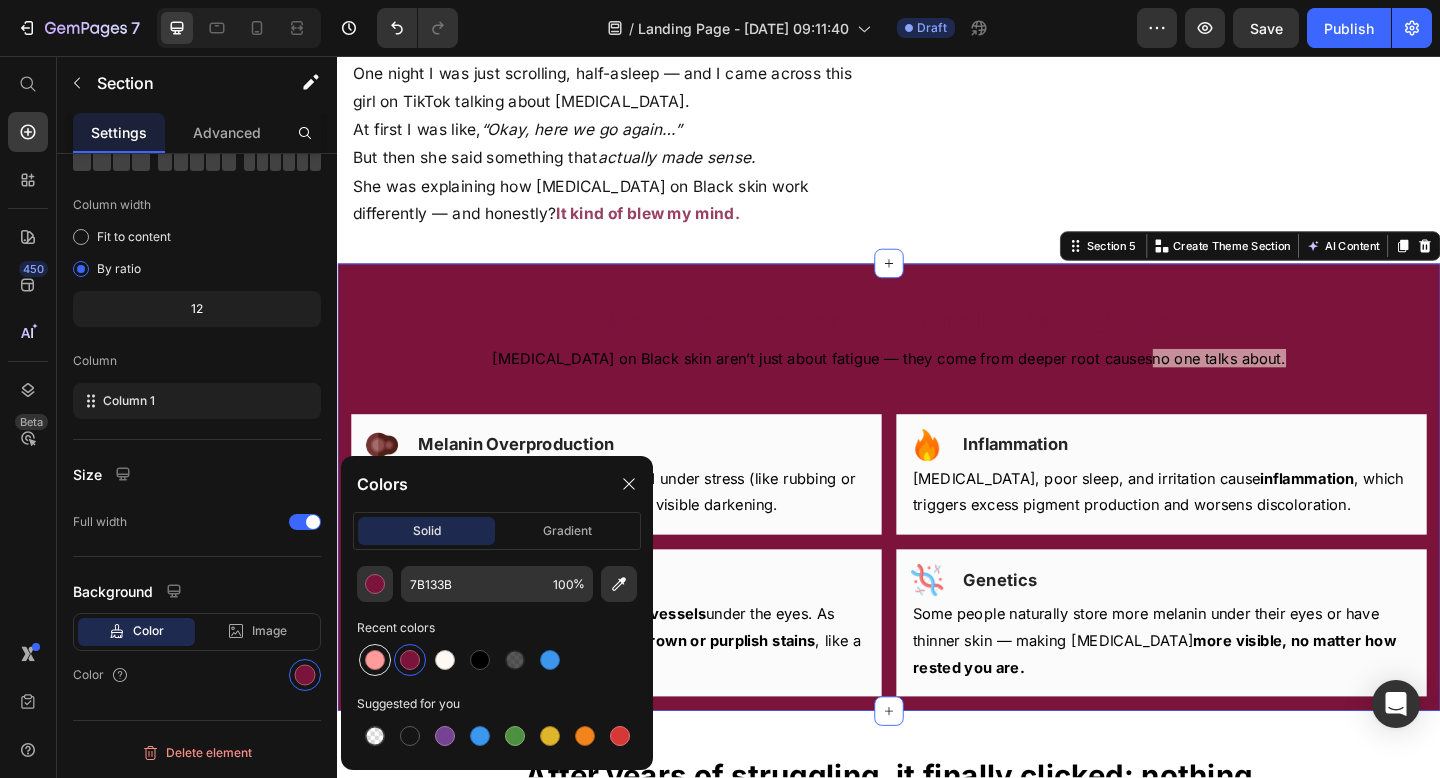 click at bounding box center [375, 660] 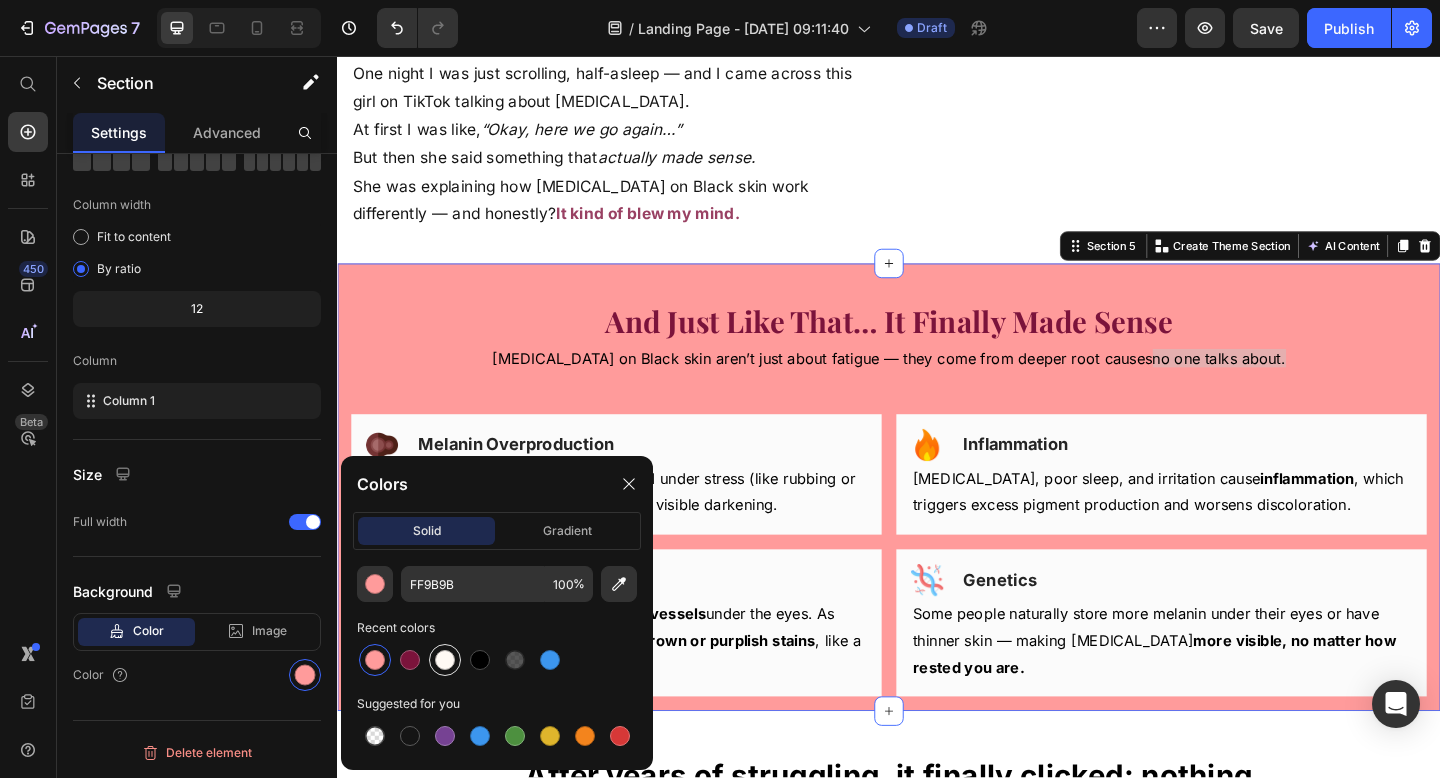 click at bounding box center (445, 660) 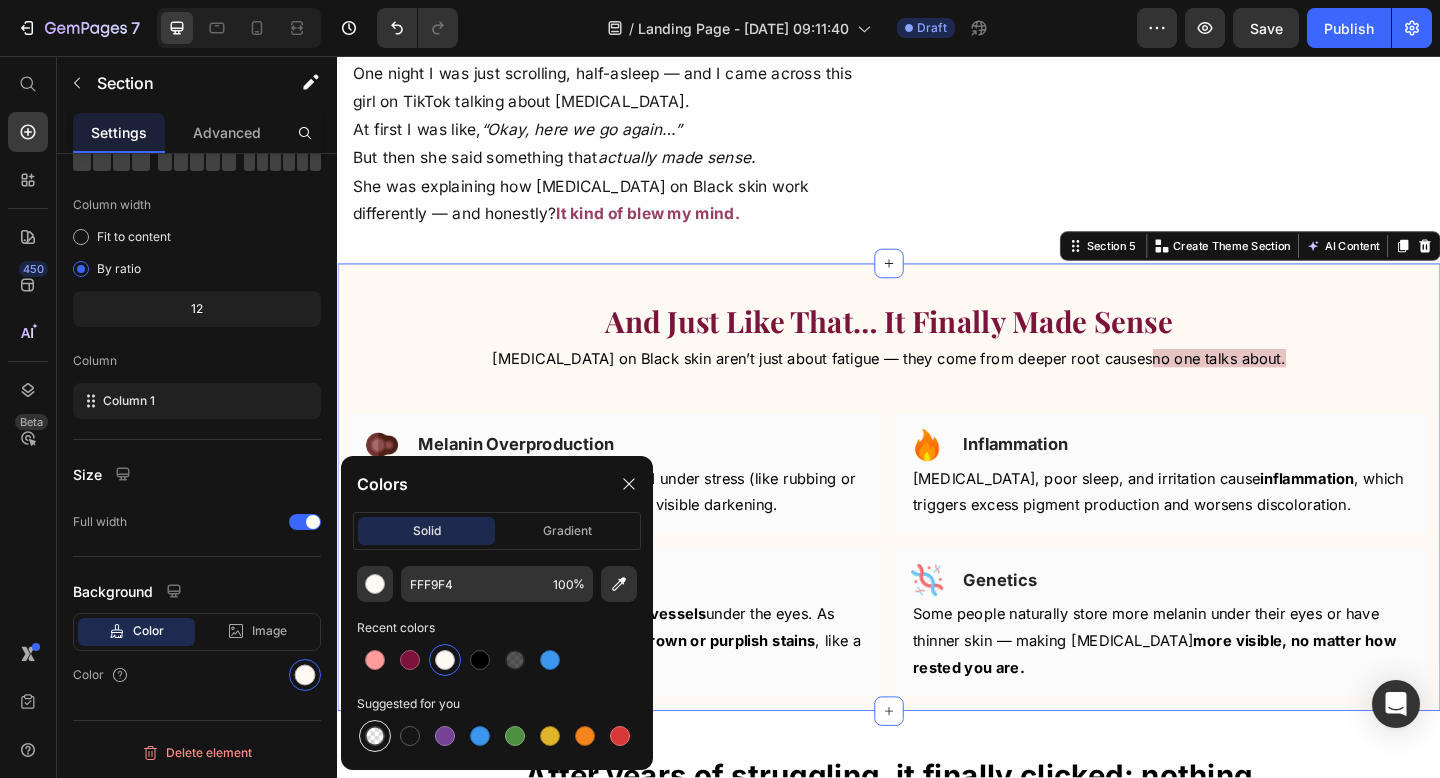 click at bounding box center [375, 736] 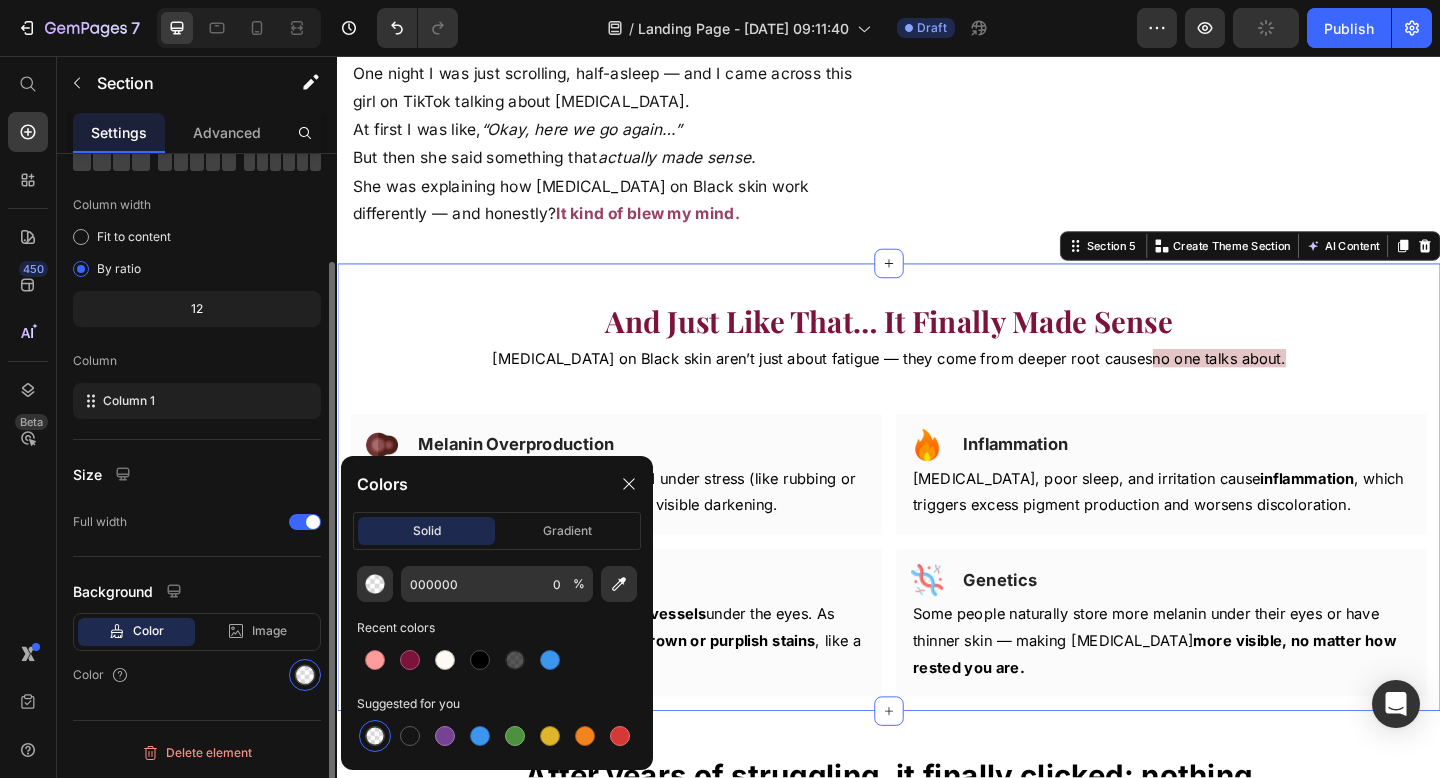 click on "Color" at bounding box center (197, 675) 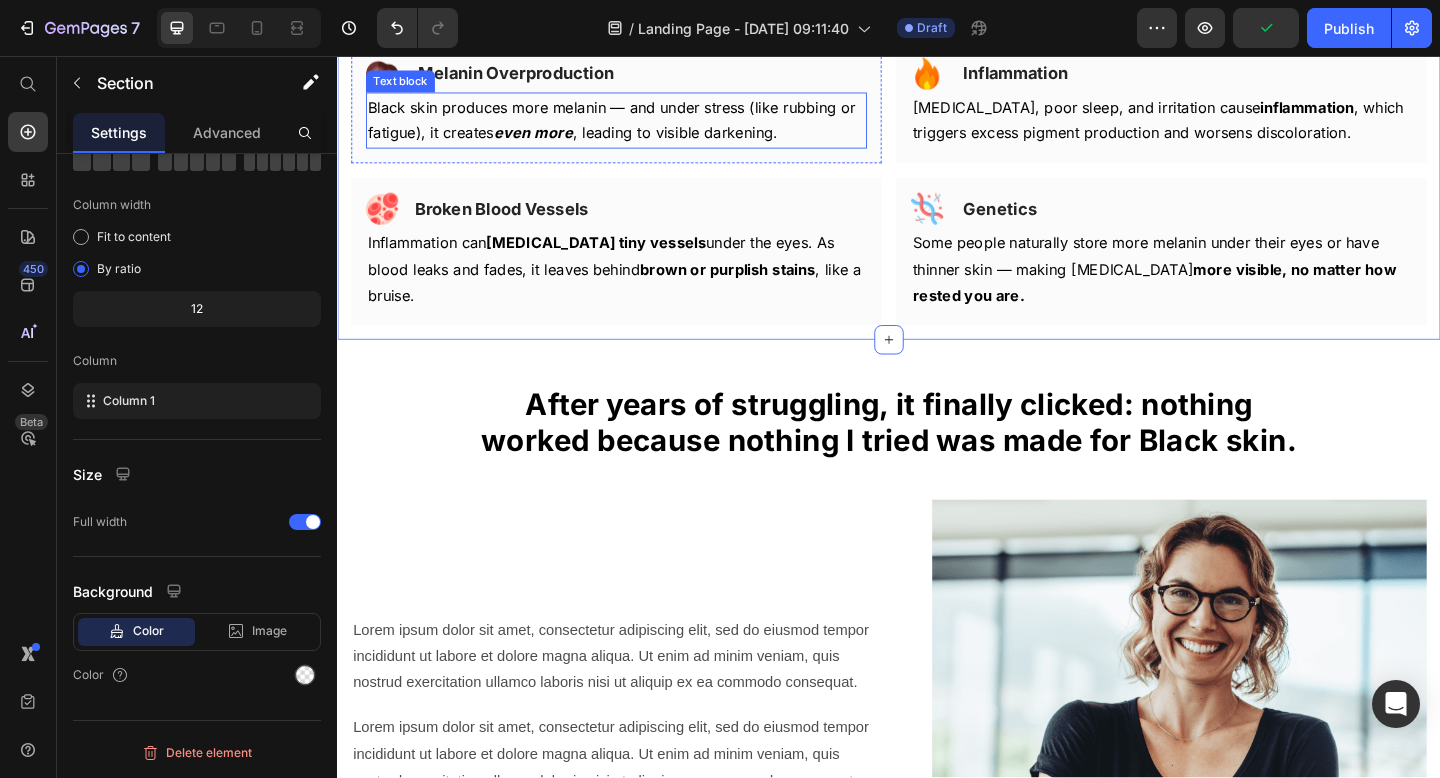 scroll, scrollTop: 3262, scrollLeft: 0, axis: vertical 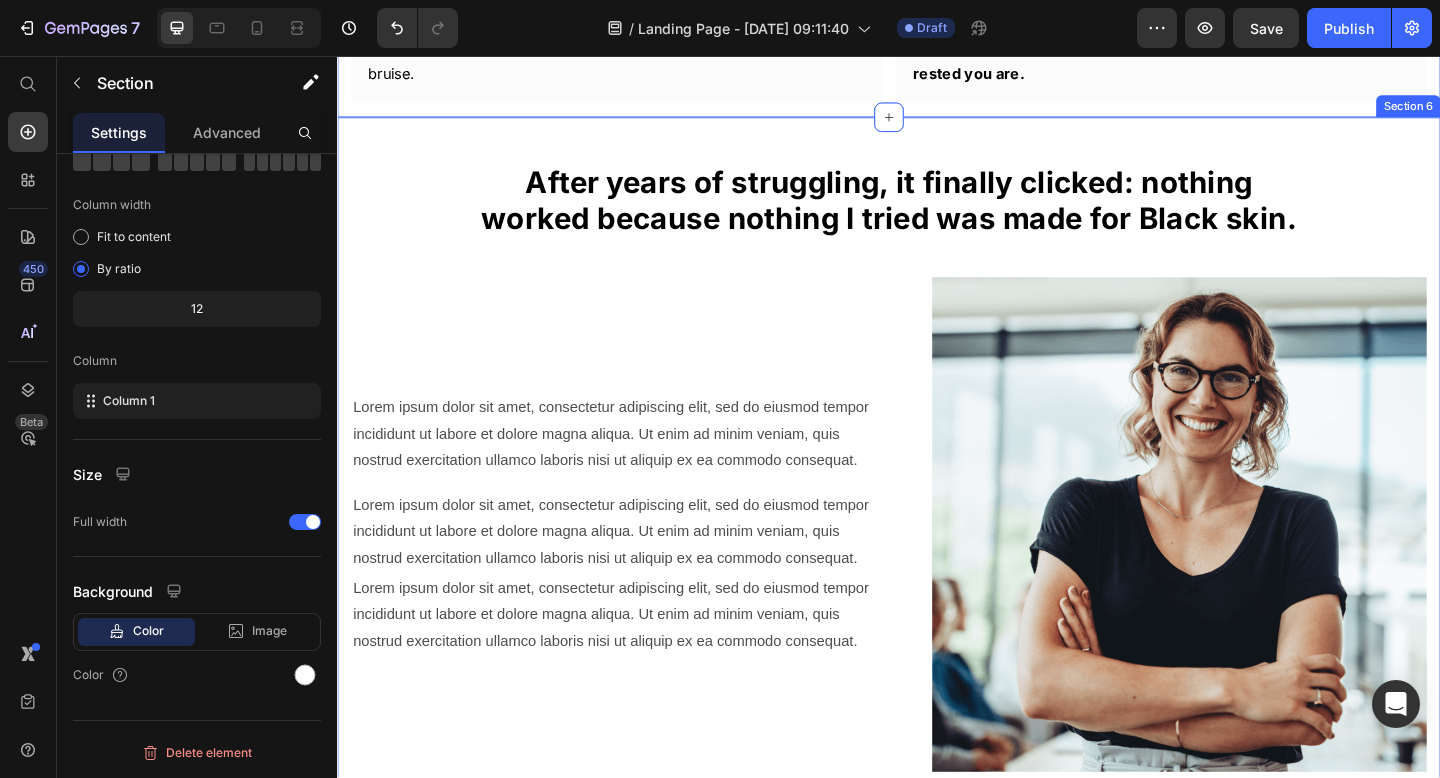 click on "After years of struggling, it finally clicked: nothing worked because nothing I tried was made for Black skin. Text Block Row Lorem ipsum dolor sit amet, consectetur adipiscing elit, sed do eiusmod tempor incididunt ut labore et dolore magna aliqua. Ut enim ad minim veniam, quis nostrud exercitation ullamco laboris nisi ut aliquip ex ea commodo consequat. Text Block Row Lorem ipsum dolor sit amet, consectetur adipiscing elit, sed do eiusmod tempor incididunt ut labore et dolore magna aliqua. Ut enim ad minim veniam, quis nostrud exercitation ullamco laboris nisi ut aliquip ex ea commodo consequat. Text Block Lorem ipsum dolor sit amet, consectetur adipiscing elit, sed do eiusmod tempor incididunt ut labore et dolore magna aliqua. Ut enim ad minim veniam, quis nostrud exercitation ullamco laboris nisi ut aliquip ex ea commodo consequat. Text Block Row Image Row Section 6" at bounding box center (937, 517) 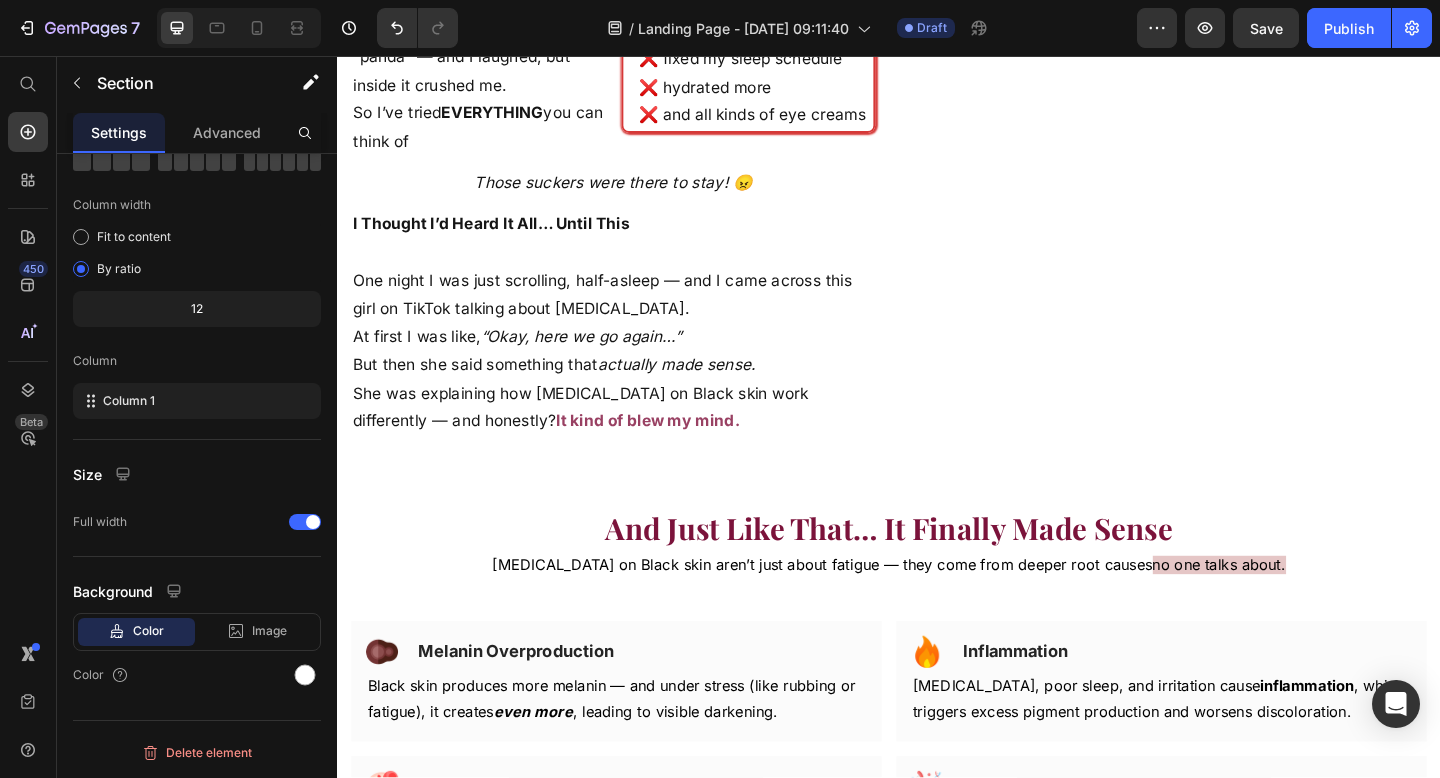 scroll, scrollTop: 2372, scrollLeft: 0, axis: vertical 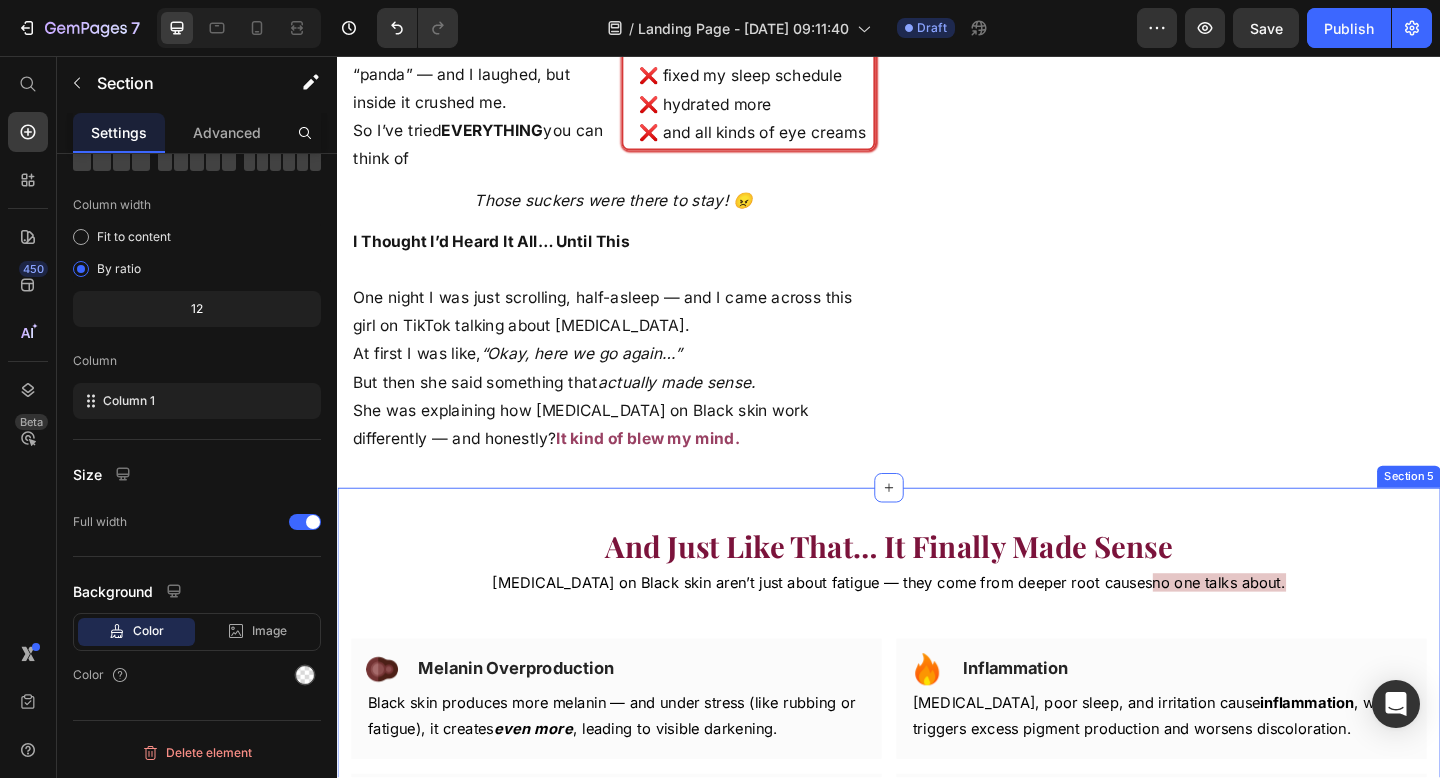 click on "And Just Like That … It Finally Made Sense Heading [MEDICAL_DATA] on Black skin aren’t just about fatigue — they come from deeper root causes  no one talks about. Text Block Row Row Image   Melanin Overproduction Heading Row Black skin produces more melanin — and under stress (like rubbing or fatigue), it creates  even more , leading to visible darkening. Text block Row Image   Inflammation Heading Row [MEDICAL_DATA], poor sleep, and irritation cause  inflammation , which triggers excess pigment production and worsens discoloration. Text block Row Row Image Broken Blood Vessels Heading Row Inflammation can  [MEDICAL_DATA] tiny vessels  under the eyes. As blood leaks and fades, it leaves behind  brown or purplish stains , like a bruise. Text block Row Image   Genetics Heading Row Some people naturally store more melanin under their eyes or have thinner skin — making [MEDICAL_DATA]  more visible, no matter how rested you are. Text block Row Row Row Product Section 5" at bounding box center (937, 770) 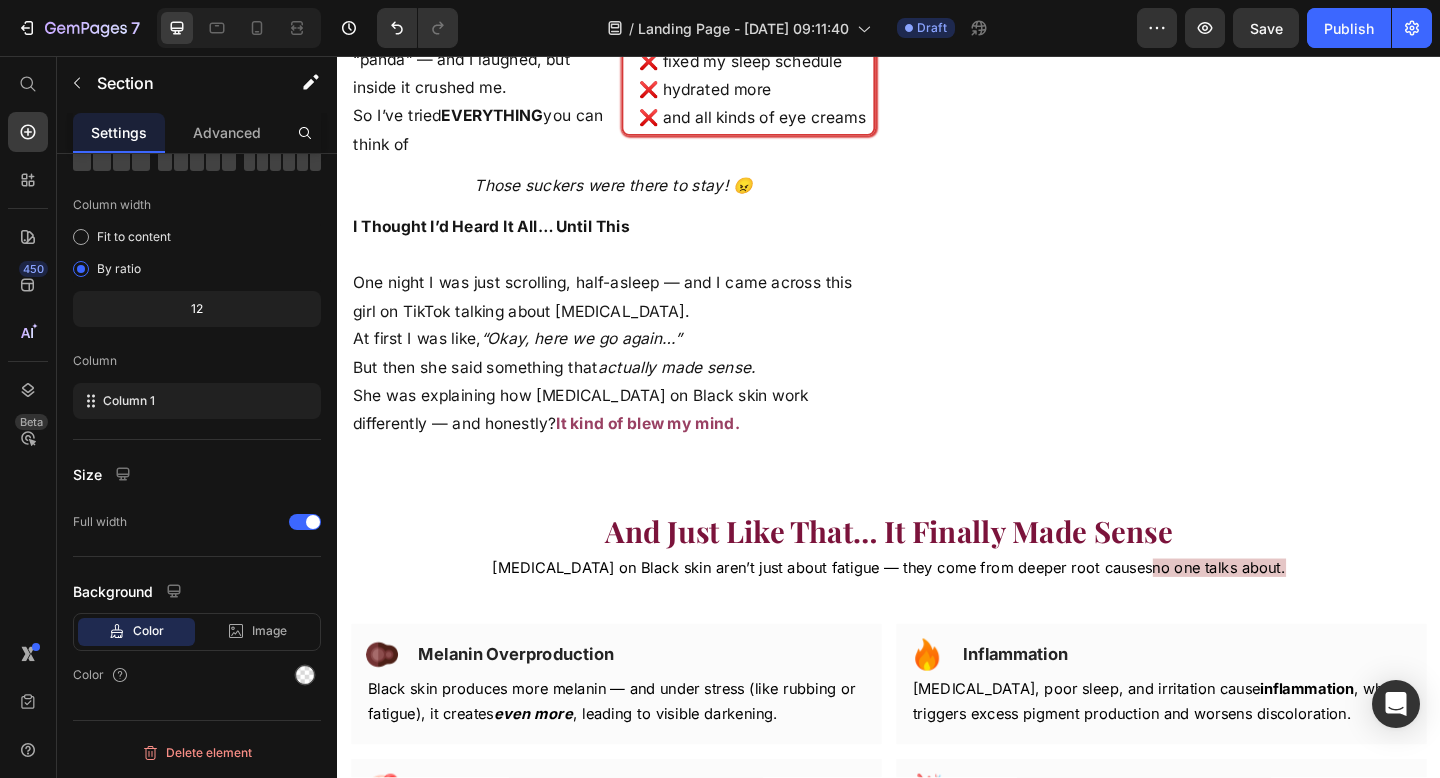 scroll, scrollTop: 2825, scrollLeft: 0, axis: vertical 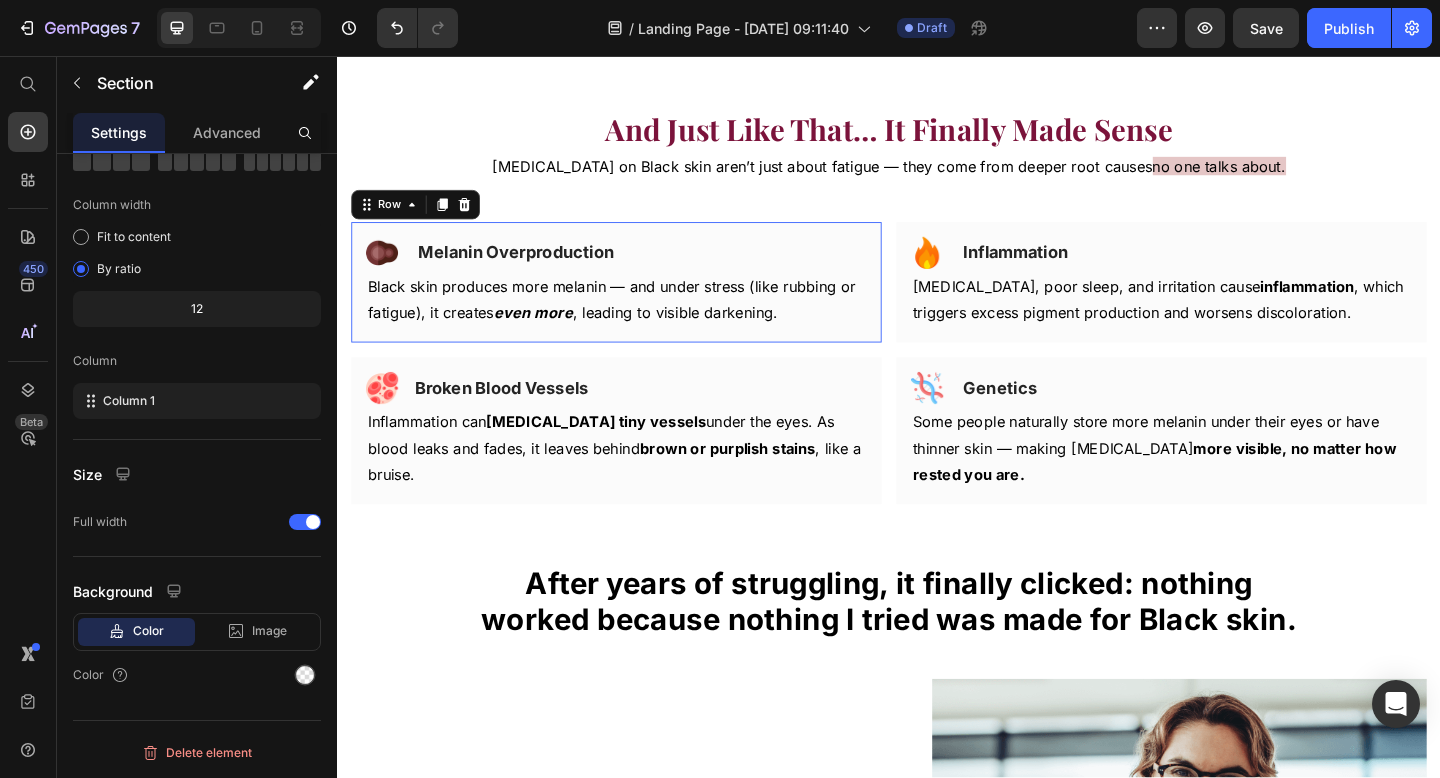 click on "Image   Melanin Overproduction Heading Row Black skin produces more melanin — and under stress (like rubbing or fatigue), it creates  even more , leading to visible darkening. Text block Row   0" at bounding box center [640, 303] 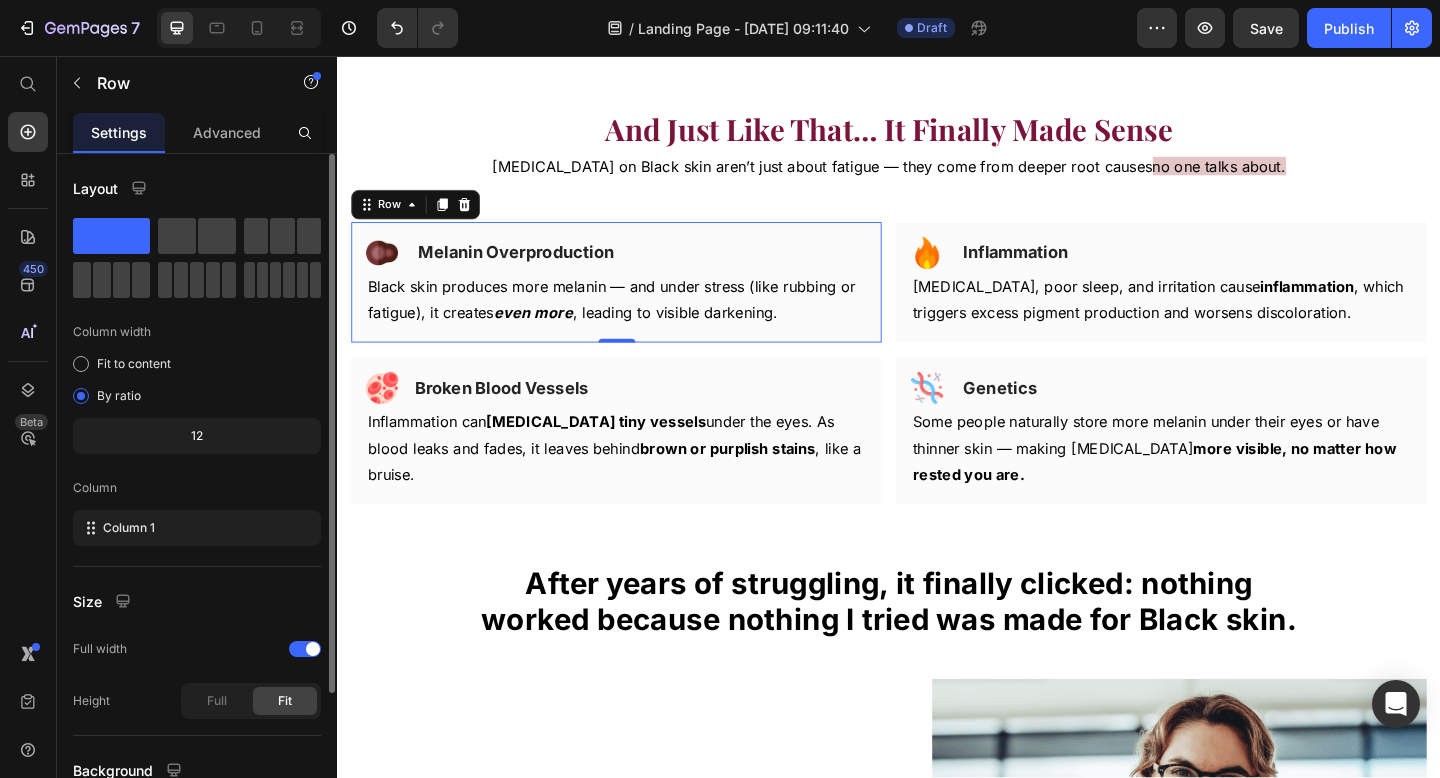 scroll, scrollTop: 179, scrollLeft: 0, axis: vertical 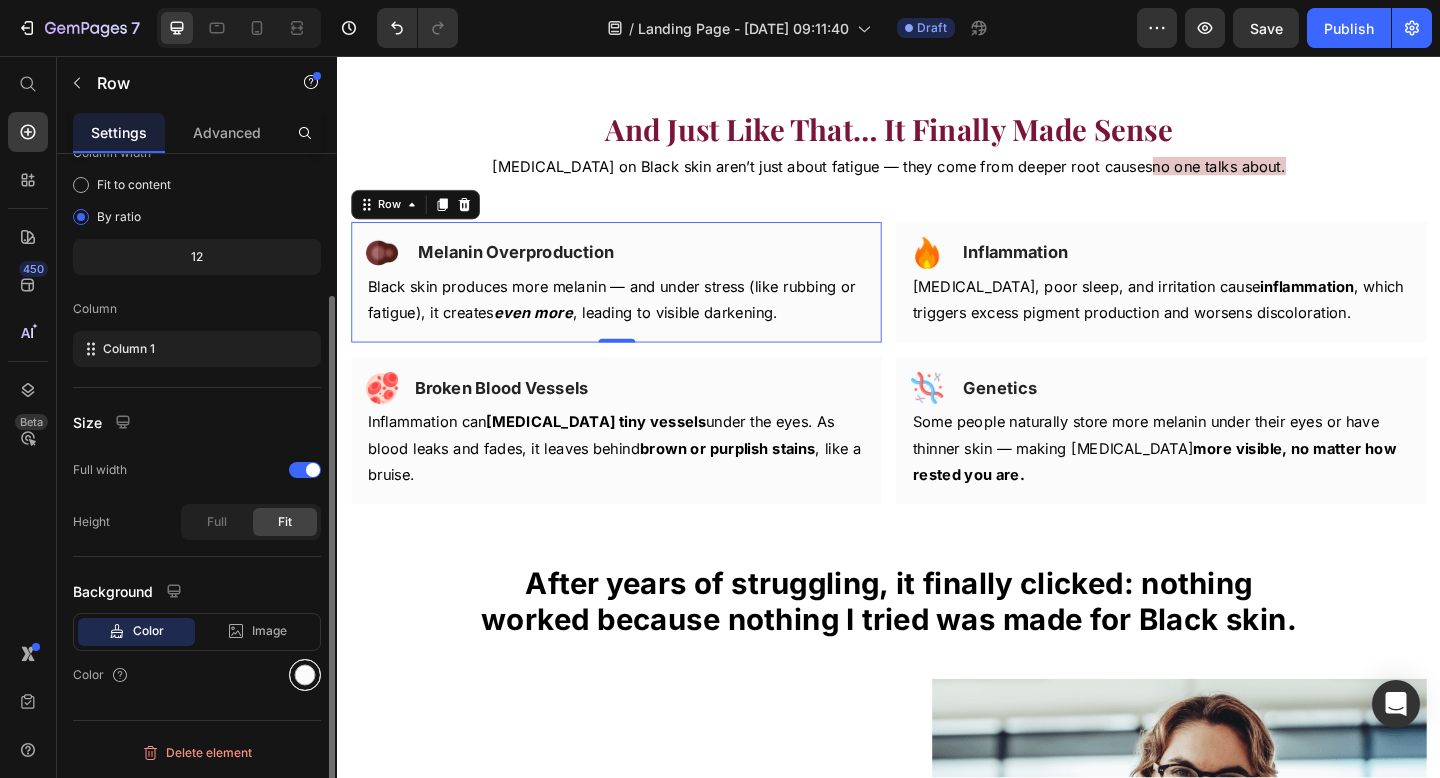 click at bounding box center (305, 675) 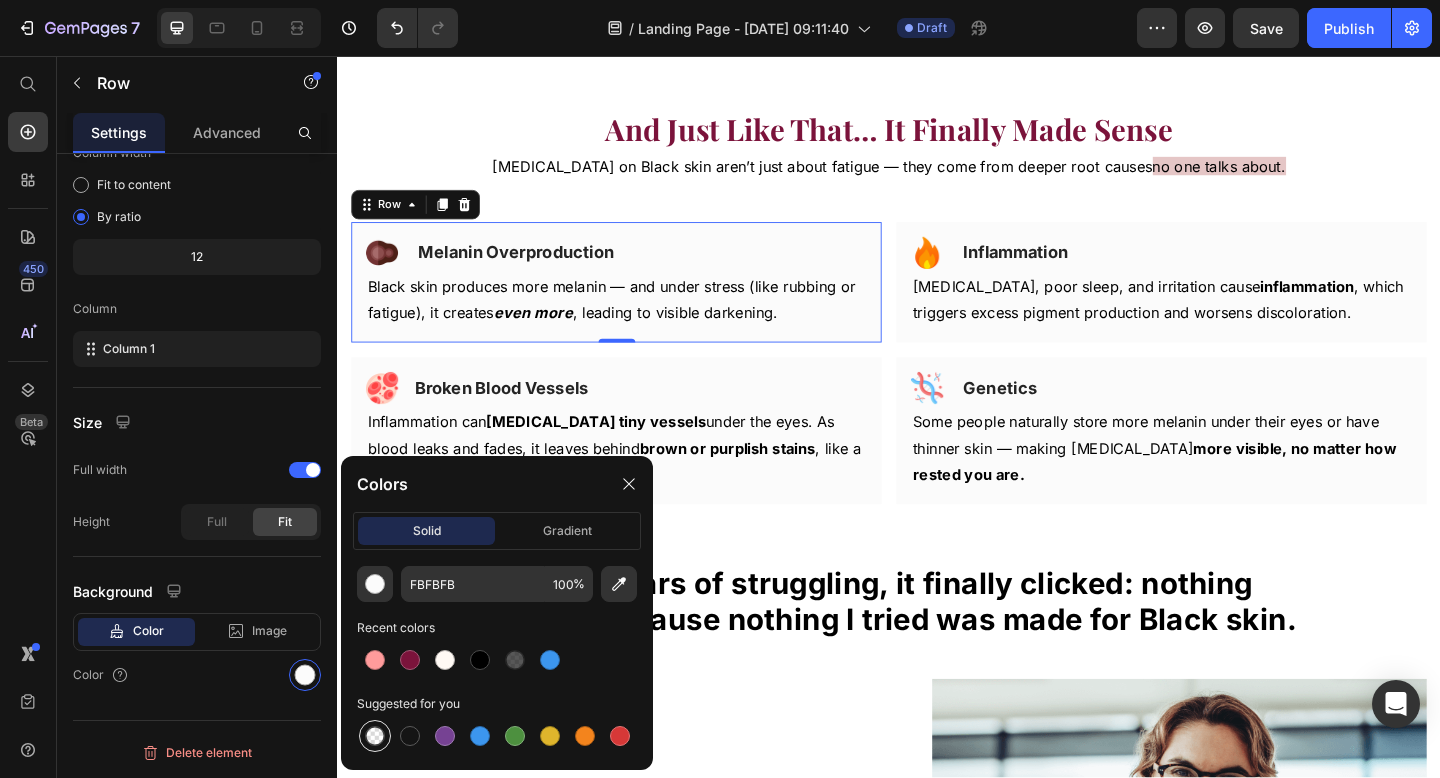 click at bounding box center [375, 736] 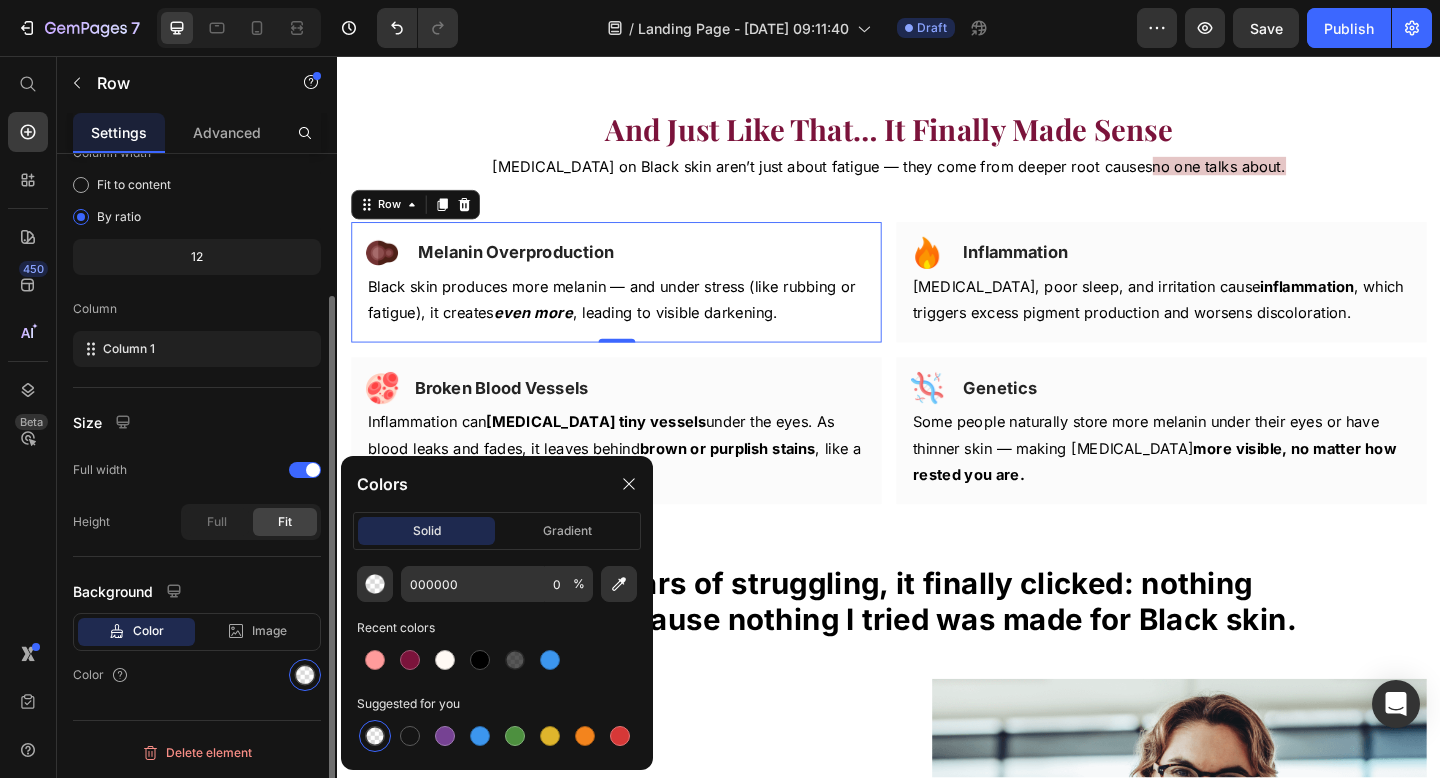 click on "Color" at bounding box center [197, 675] 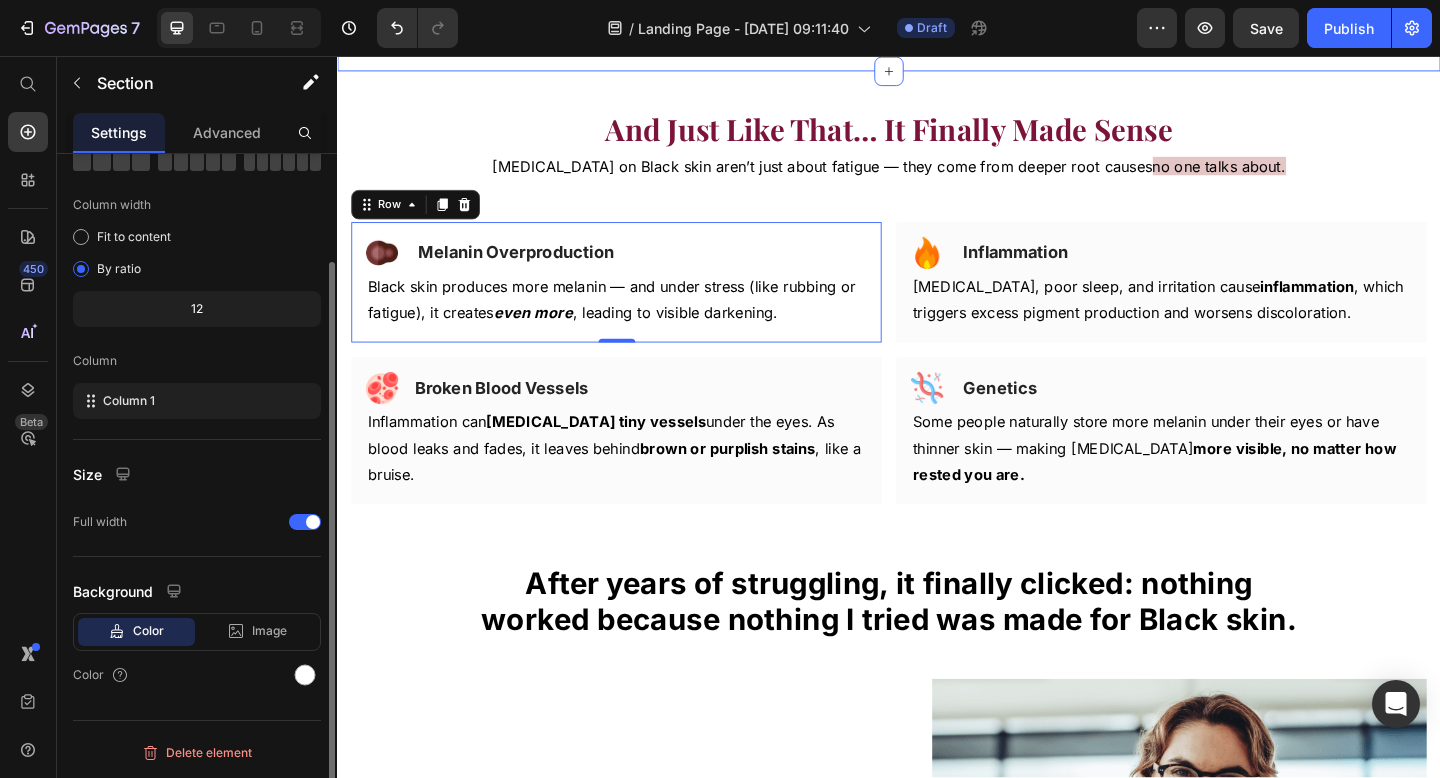 click on "Hey, I’m [PERSON_NAME] — and yeah, I’m the one behind Niptic. Heading But honestly? I never set out to be a founder or anything. I just… couldn’t find anything that actually worked for me. The struggle started during lockdown. I always had [MEDICAL_DATA] since childhood, but once 2020 hit — the stress, no sleep, bad food, screens 24/7 — they got SO bad. Like…  really bad .   They made me look constantly tired and much older than I am. Girl, I swear it was the first thing I saw in the mirror, and it was honestly killing my confidence. [MEDICAL_DATA] became the biggest insecurity and I ended up being scared scared when someone sees me for the first time without makeup. Text Block I didn’t recognize myself anymore. Text Block Row Image Row The worst part? What people said. Text Block “Are you sick?”  Text Block “You look tired.”  Text Block “Rough night?” Text Block Row Row Row My husband started calling me “panda” — and I laughed, but inside it crushed me. So I’ve tried  Row Row" at bounding box center [937, -513] 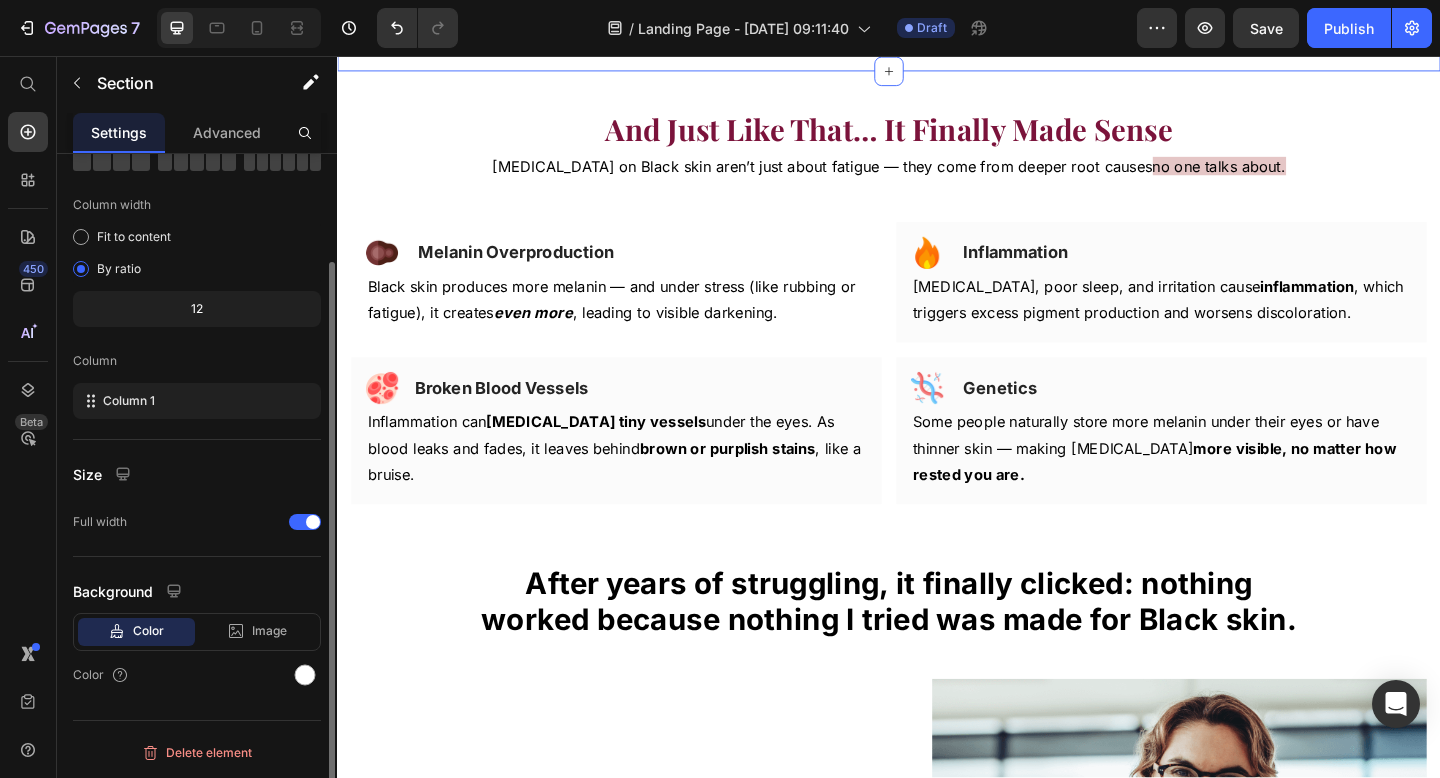 scroll, scrollTop: 0, scrollLeft: 0, axis: both 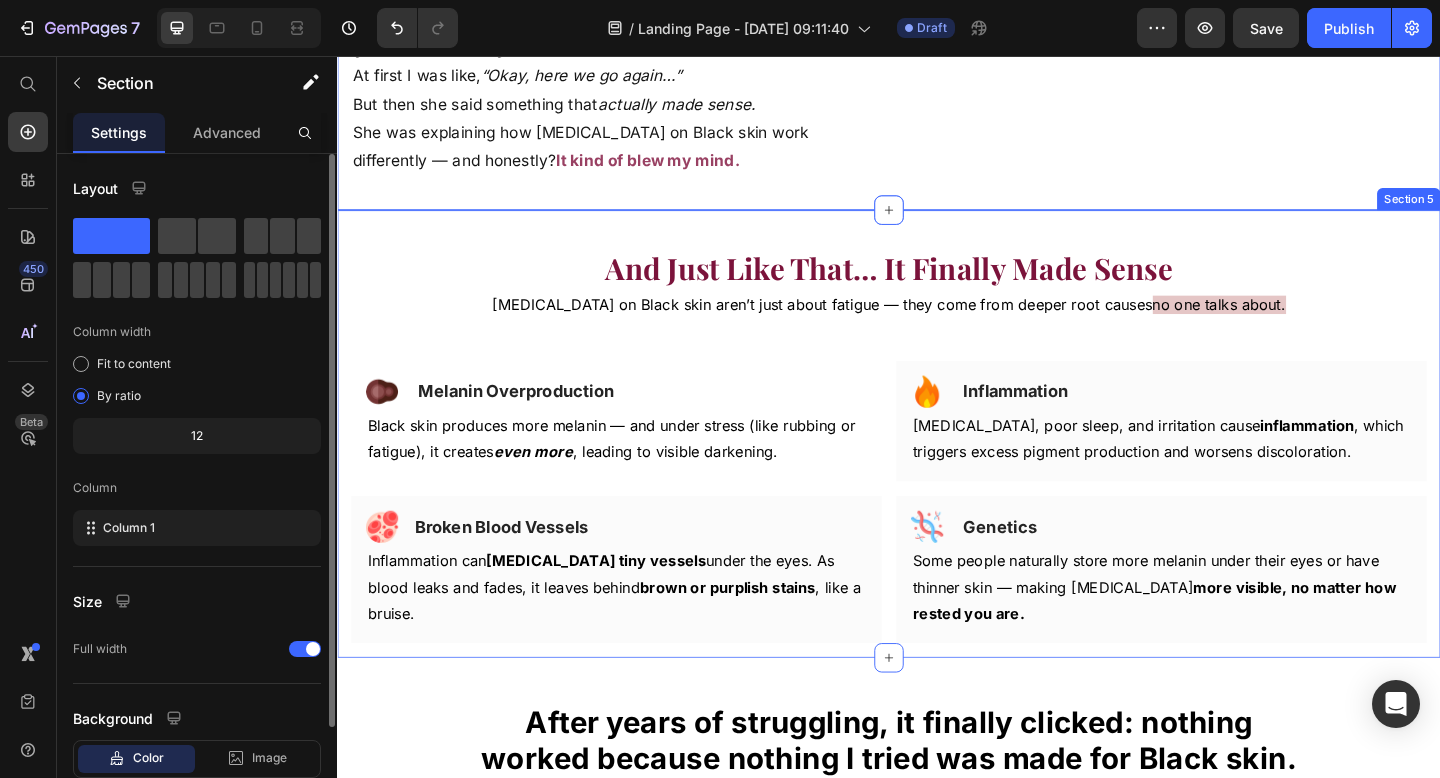 click on "And Just Like That … It Finally Made Sense Heading [MEDICAL_DATA] on Black skin aren’t just about fatigue — they come from deeper root causes  no one talks about. Text Block Row Row Image   Melanin Overproduction Heading Row Black skin produces more melanin — and under stress (like rubbing or fatigue), it creates  even more , leading to visible darkening. Text block Row Image   Inflammation Heading Row [MEDICAL_DATA], poor sleep, and irritation cause  inflammation , which triggers excess pigment production and worsens discoloration. Text block Row Row Image Broken Blood Vessels Heading Row Inflammation can  [MEDICAL_DATA] tiny vessels  under the eyes. As blood leaks and fades, it leaves behind  brown or purplish stains , like a bruise. Text block Row Image   Genetics Heading Row Some people naturally store more melanin under their eyes or have thinner skin — making [MEDICAL_DATA]  more visible, no matter how rested you are. Text block Row Row Row Product Section 5" at bounding box center [937, 468] 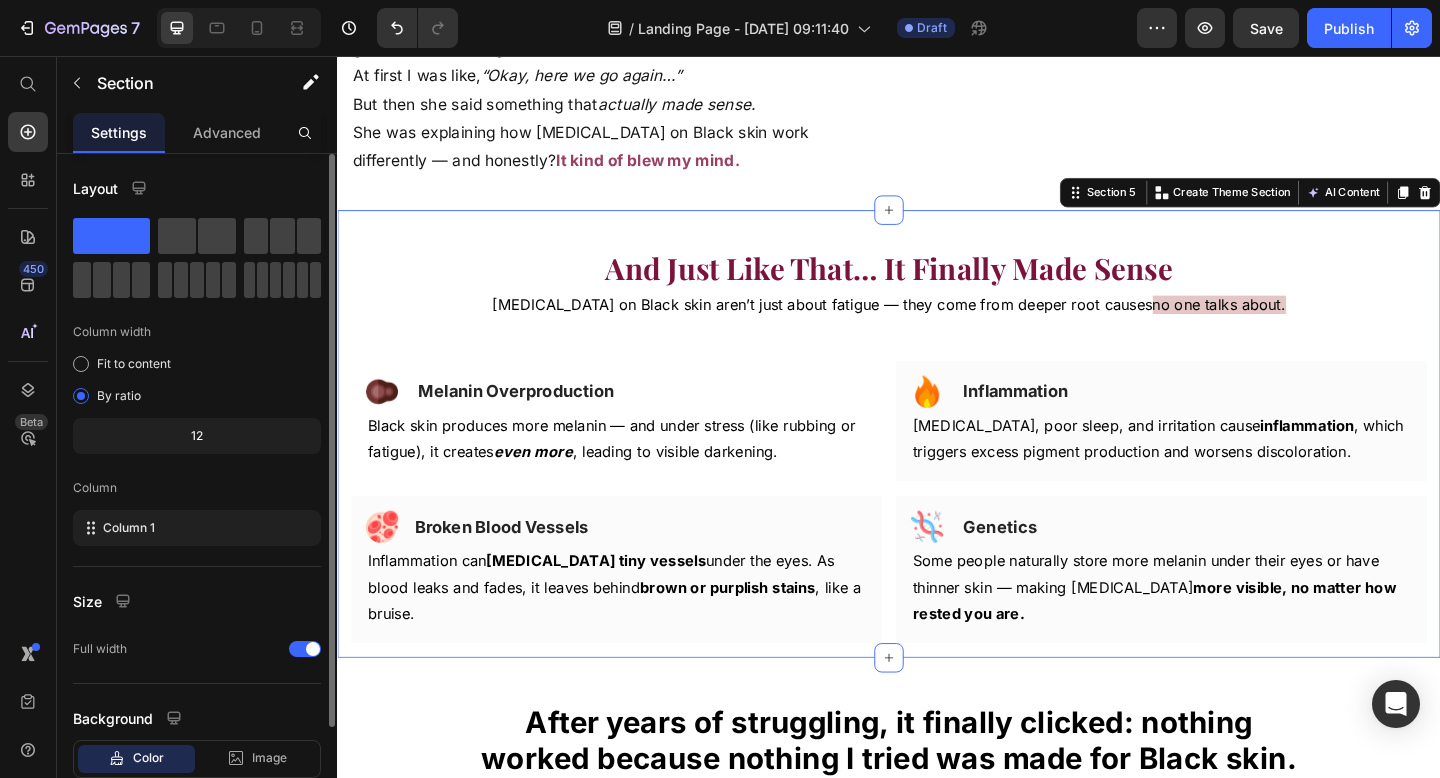 scroll, scrollTop: 127, scrollLeft: 0, axis: vertical 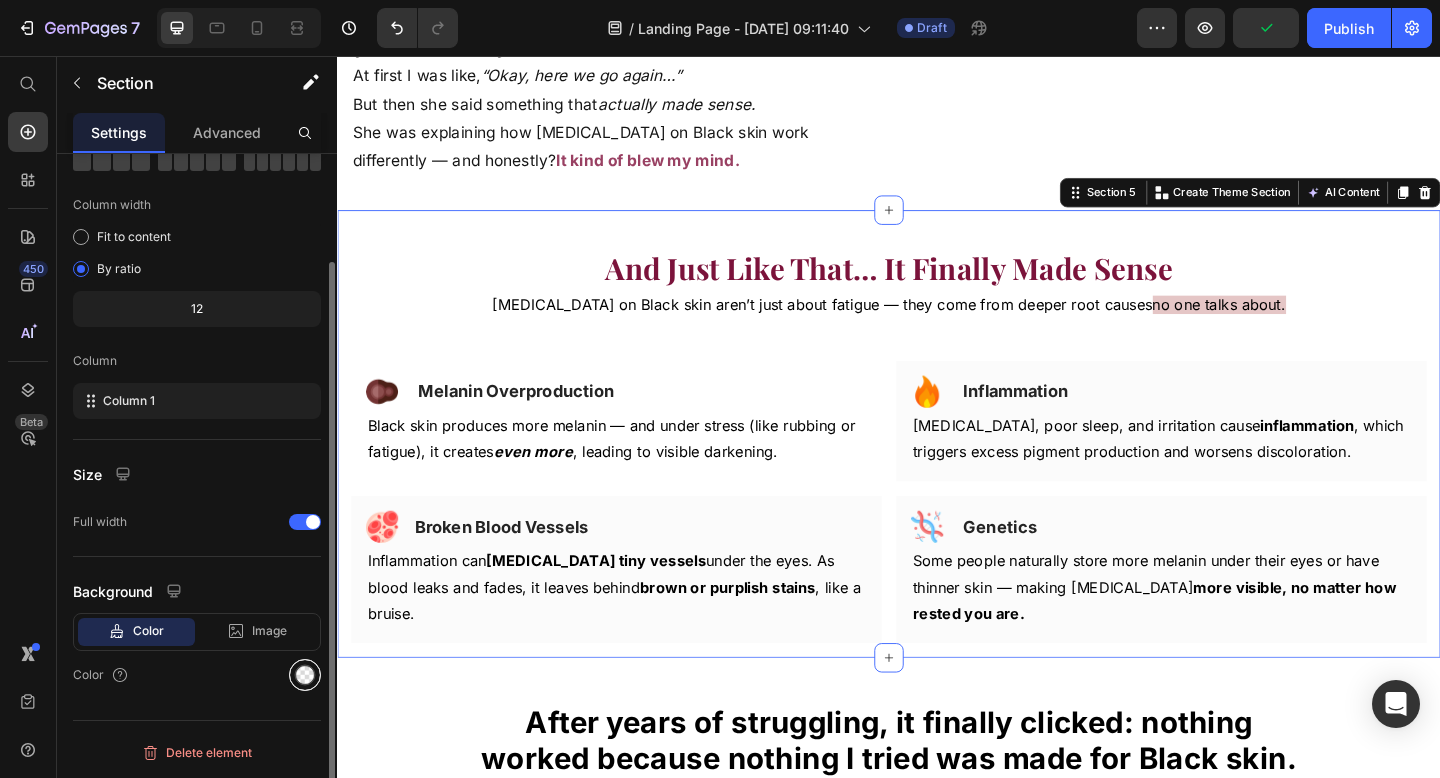 click at bounding box center (305, 675) 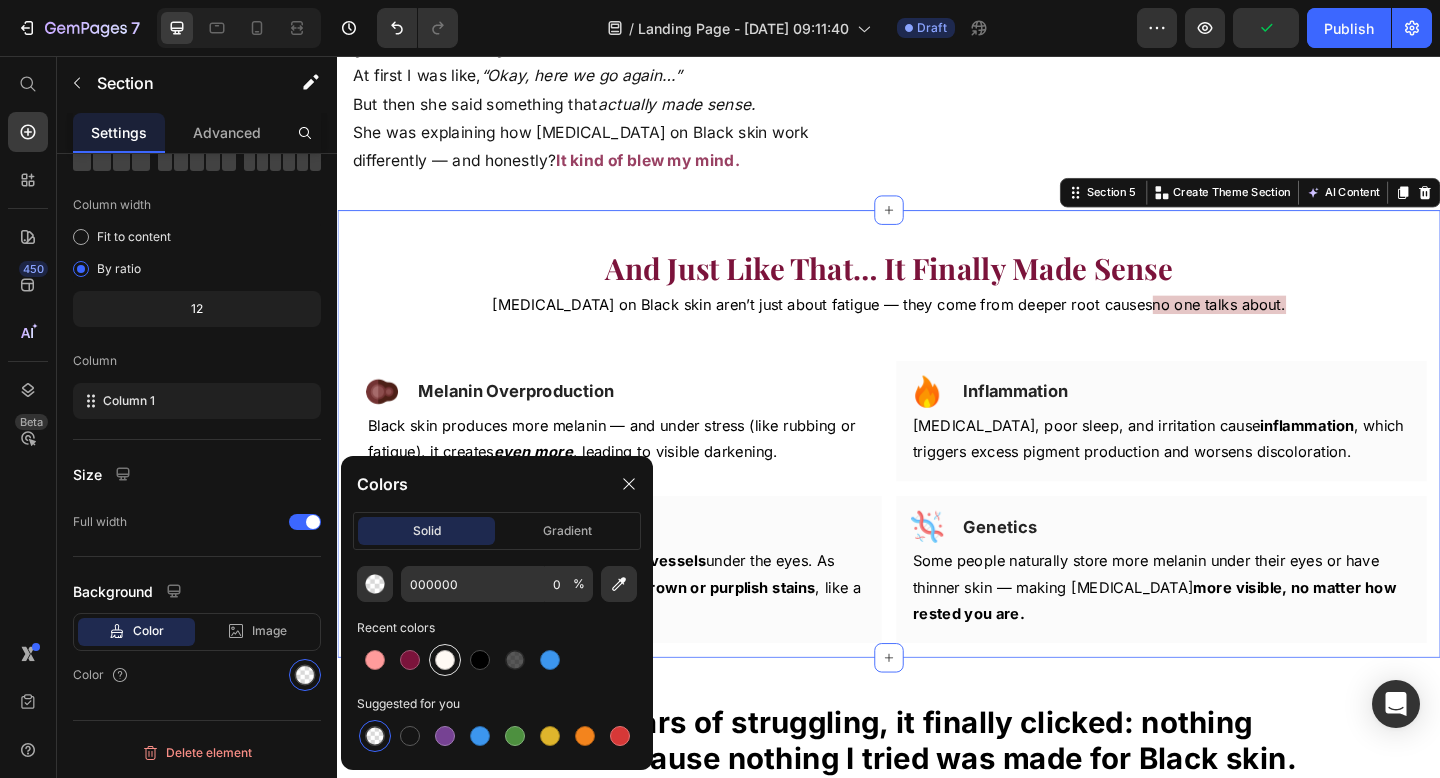 click at bounding box center [445, 660] 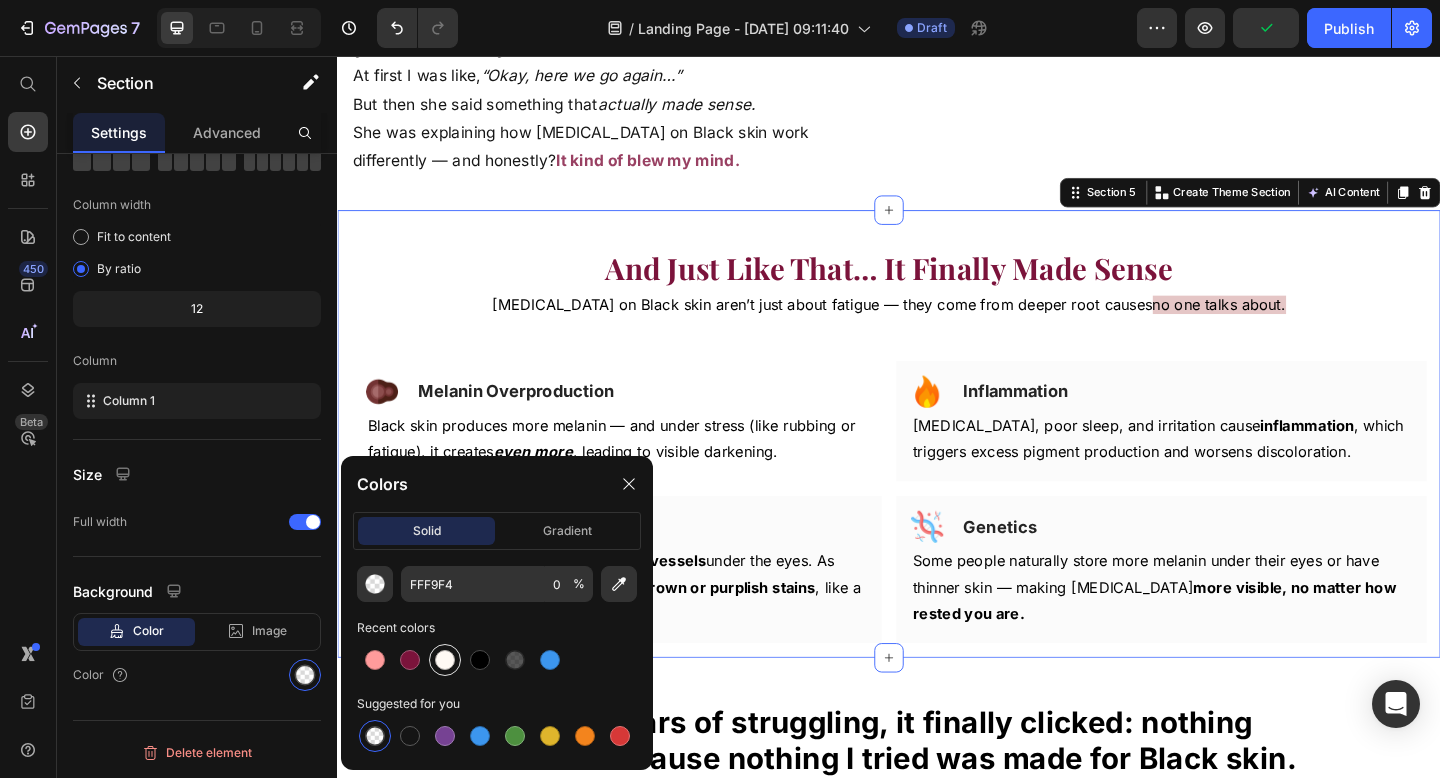 type on "100" 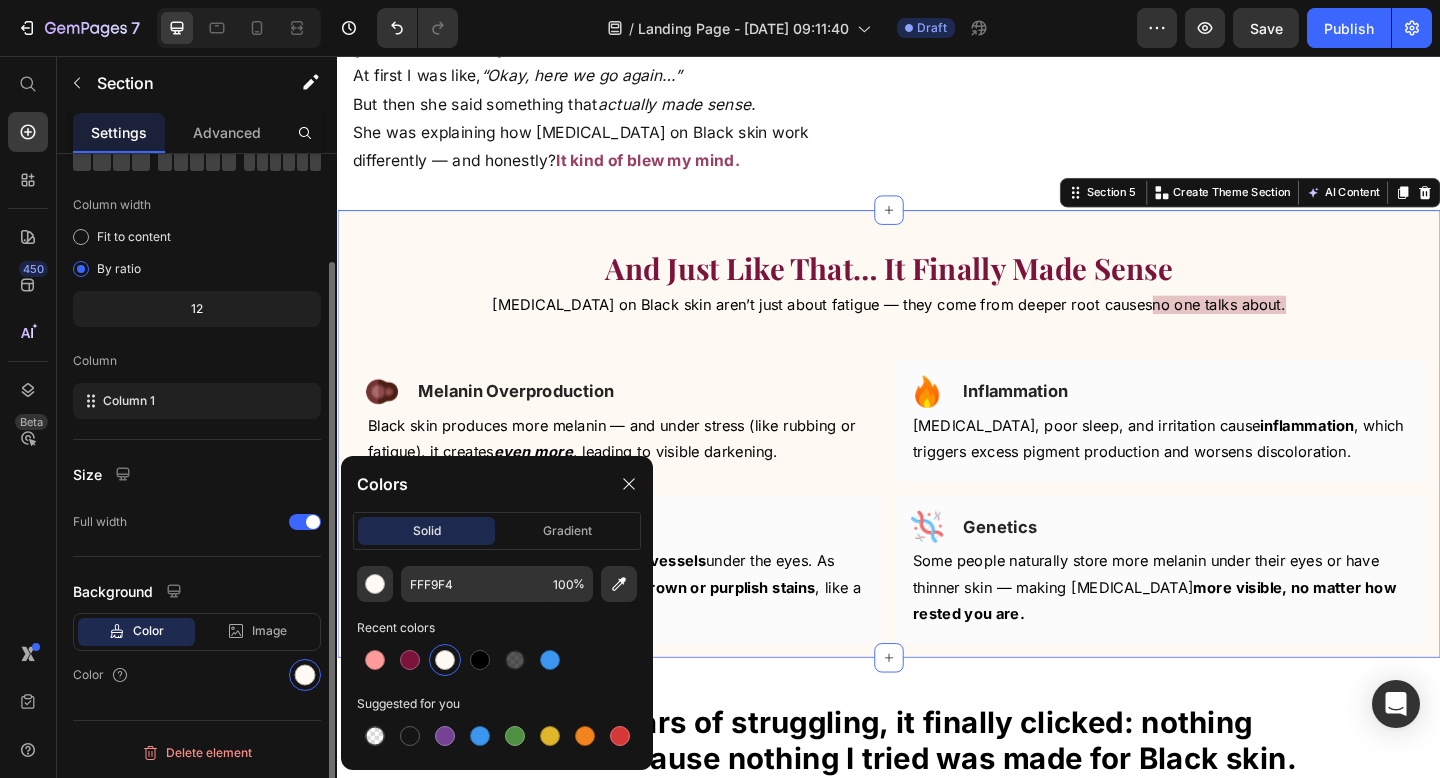 click on "Color" at bounding box center (197, 675) 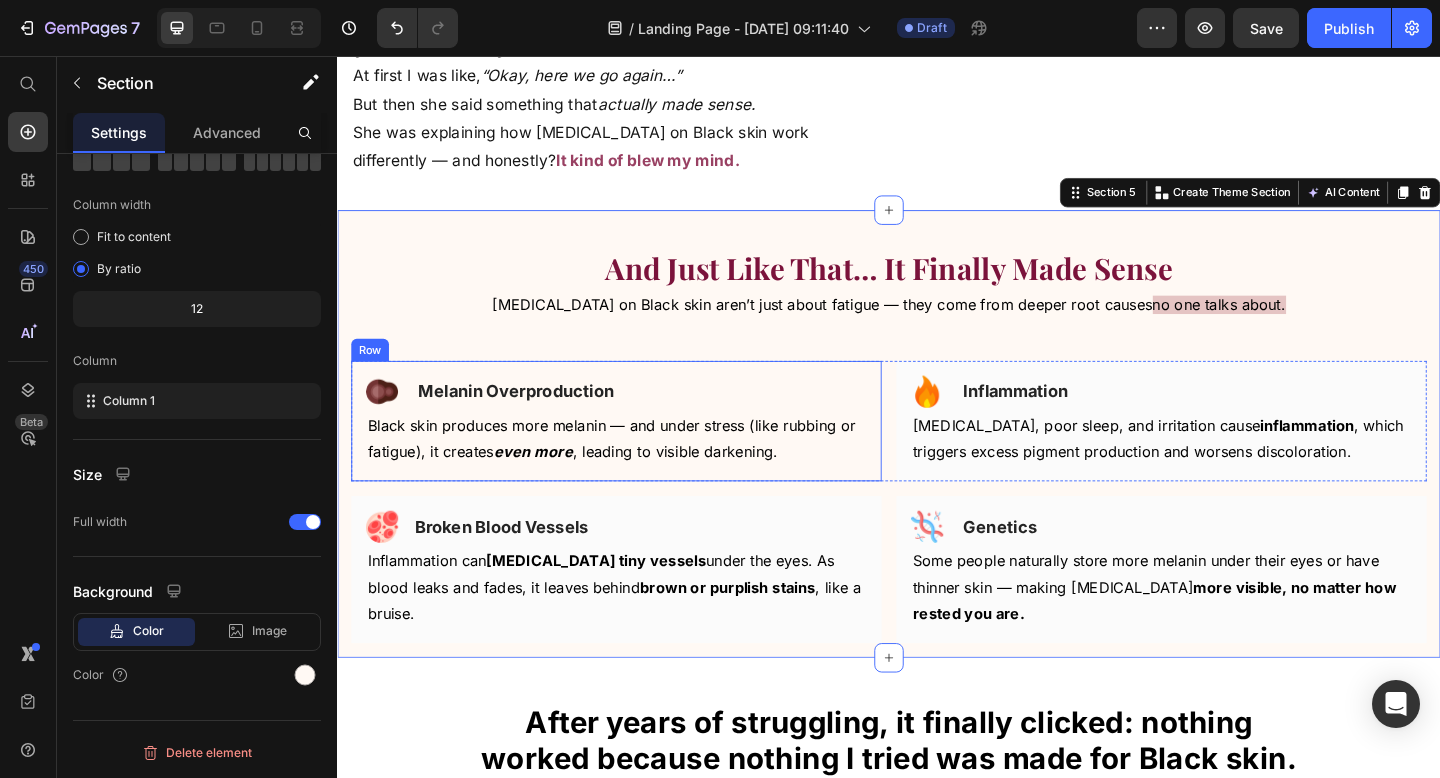 click on "Image   Melanin Overproduction Heading Row Black skin produces more melanin — and under stress (like rubbing or fatigue), it creates  even more , leading to visible darkening. Text block Row" at bounding box center [640, 454] 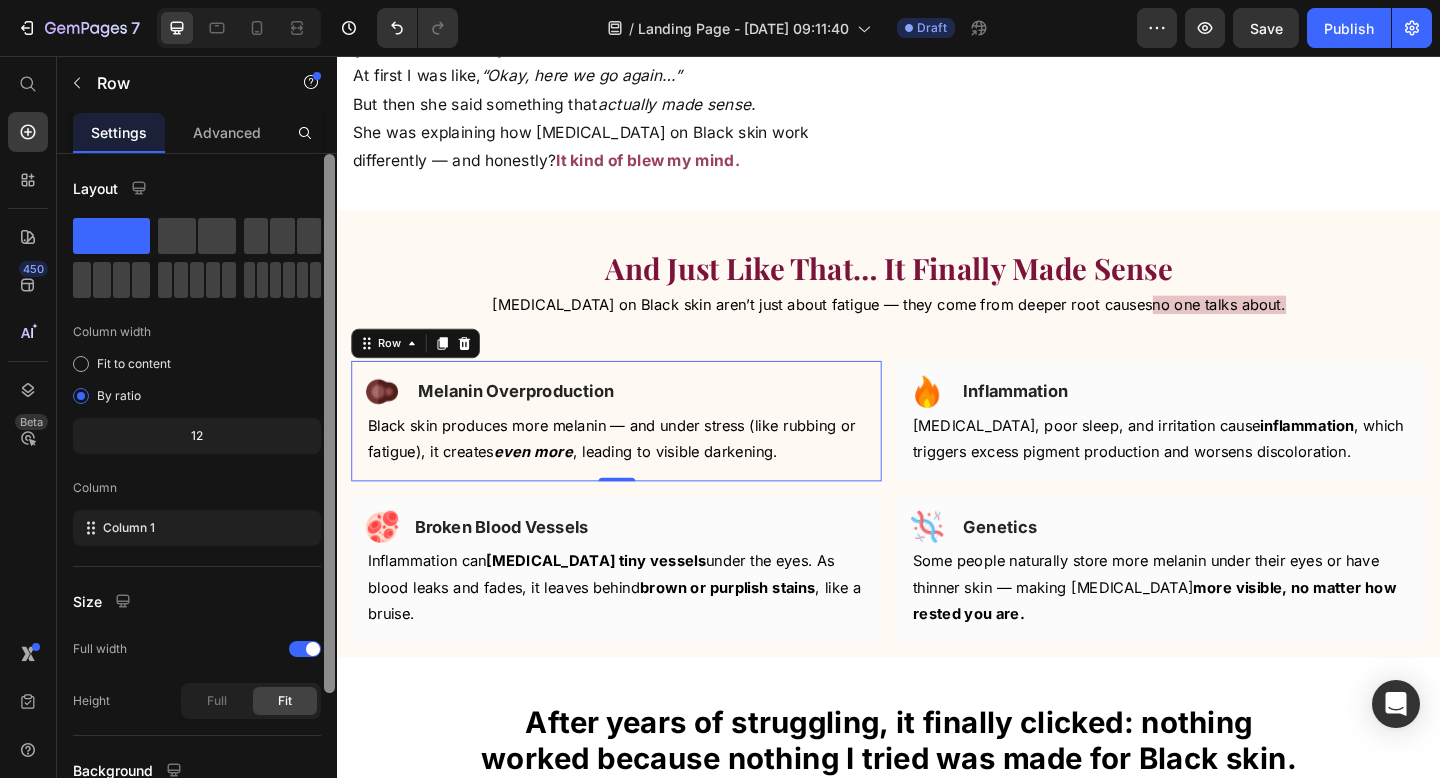 scroll, scrollTop: 179, scrollLeft: 0, axis: vertical 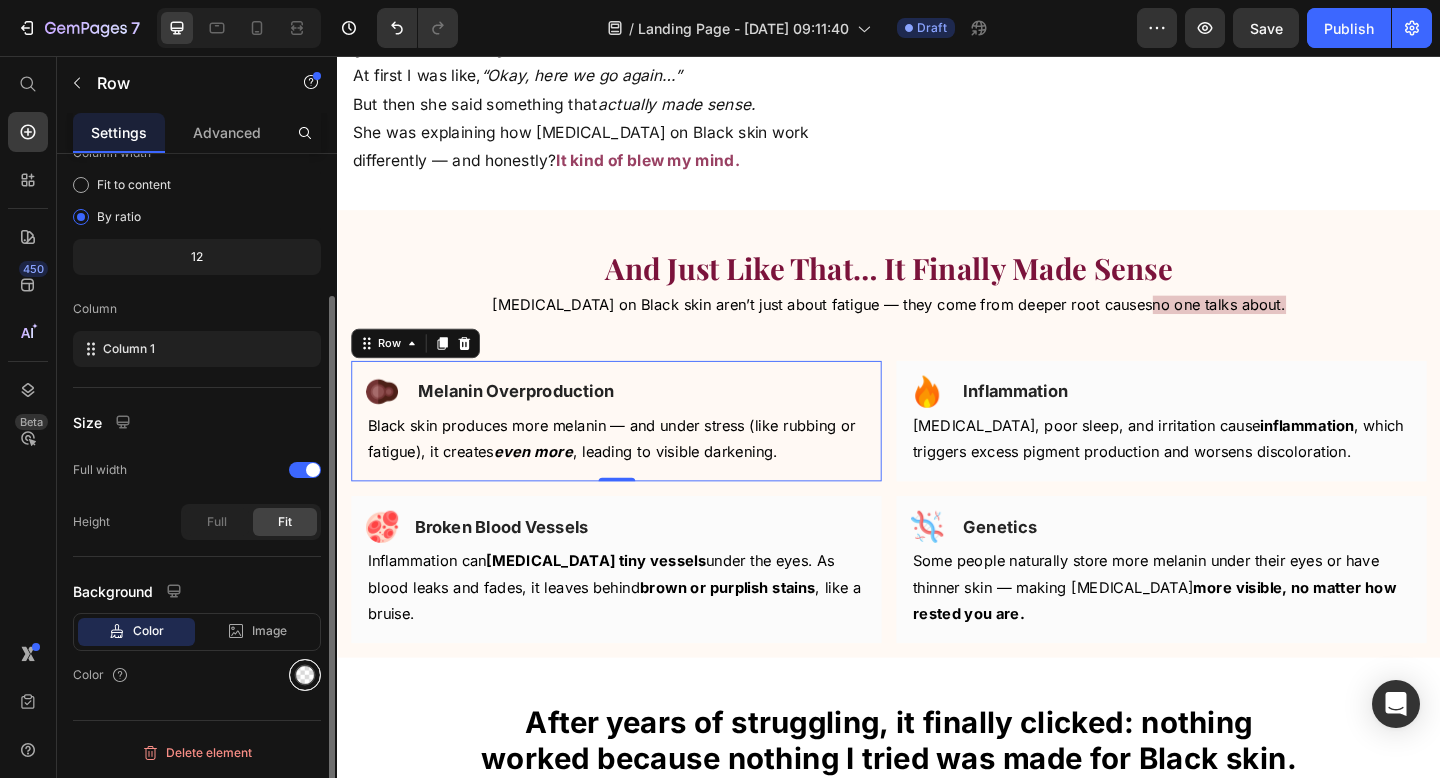 click at bounding box center [305, 675] 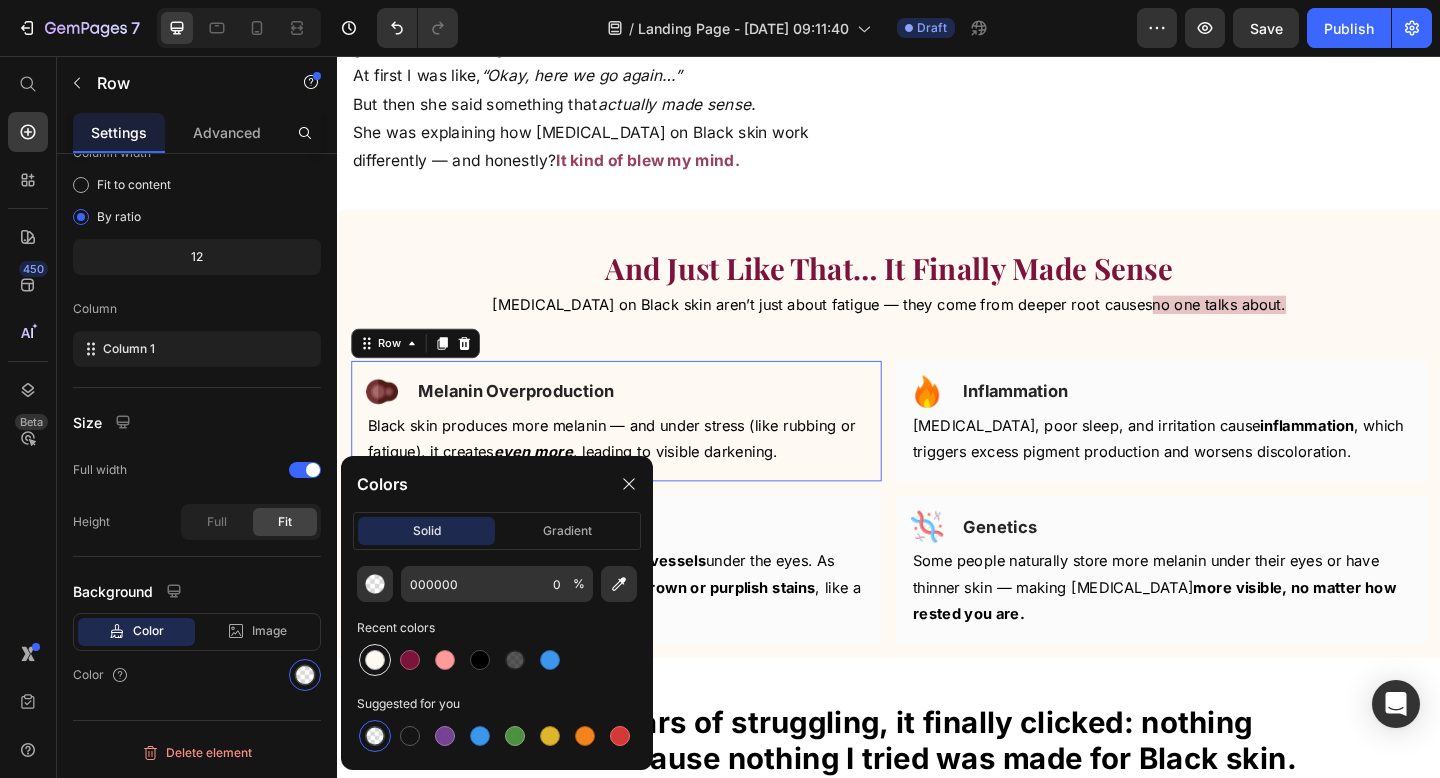 click at bounding box center [375, 660] 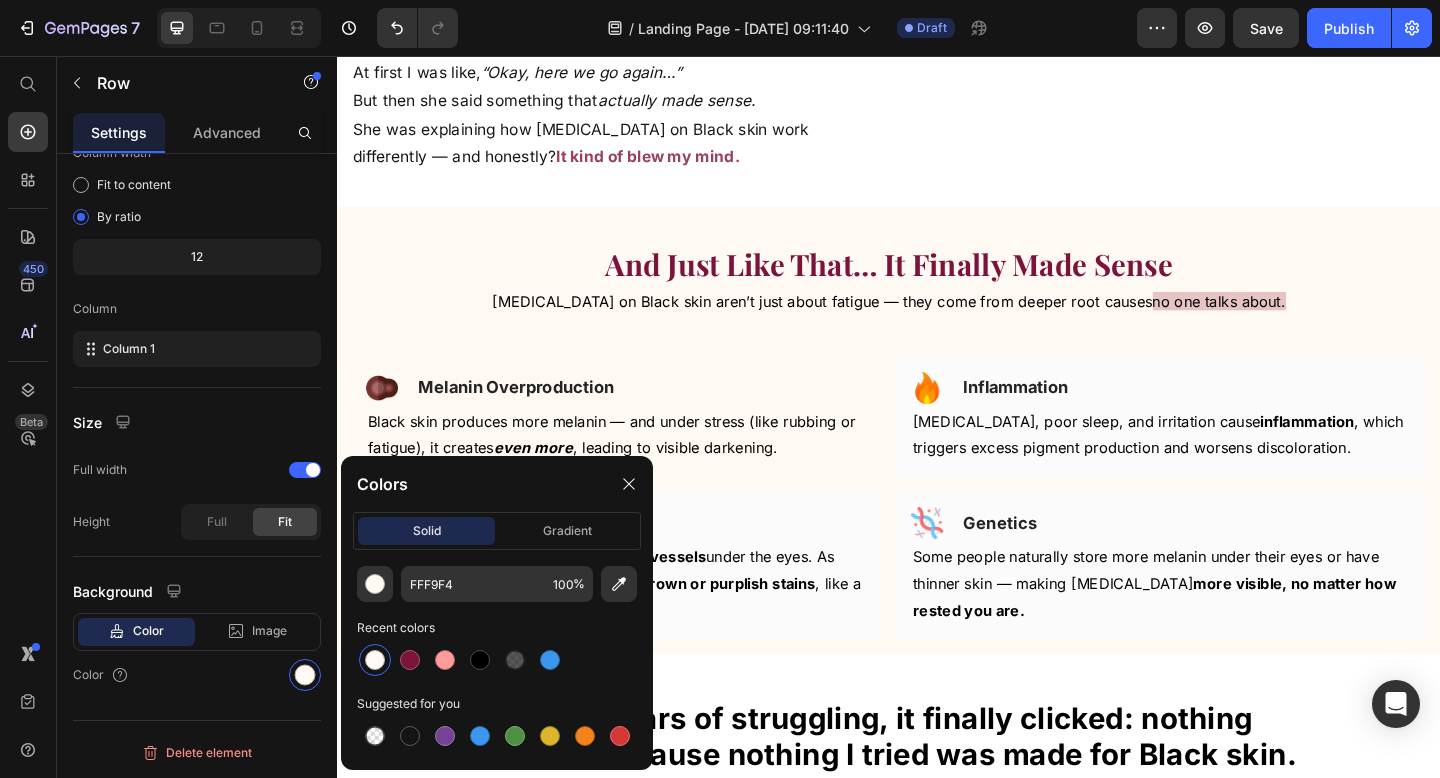 scroll, scrollTop: 2728, scrollLeft: 0, axis: vertical 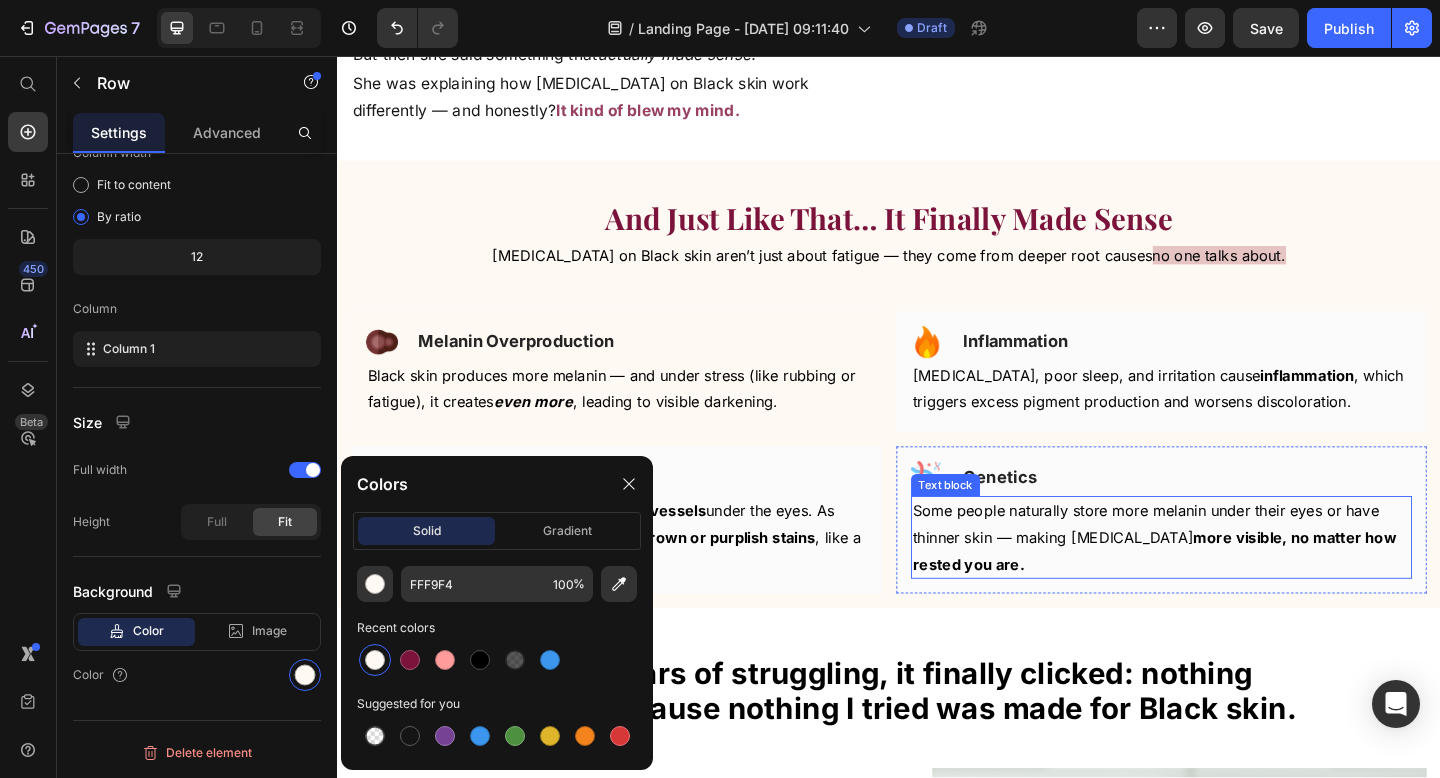 click on "Some people naturally store more melanin under their eyes or have thinner skin — making [MEDICAL_DATA]  more visible, no matter how rested you are." at bounding box center [1233, 580] 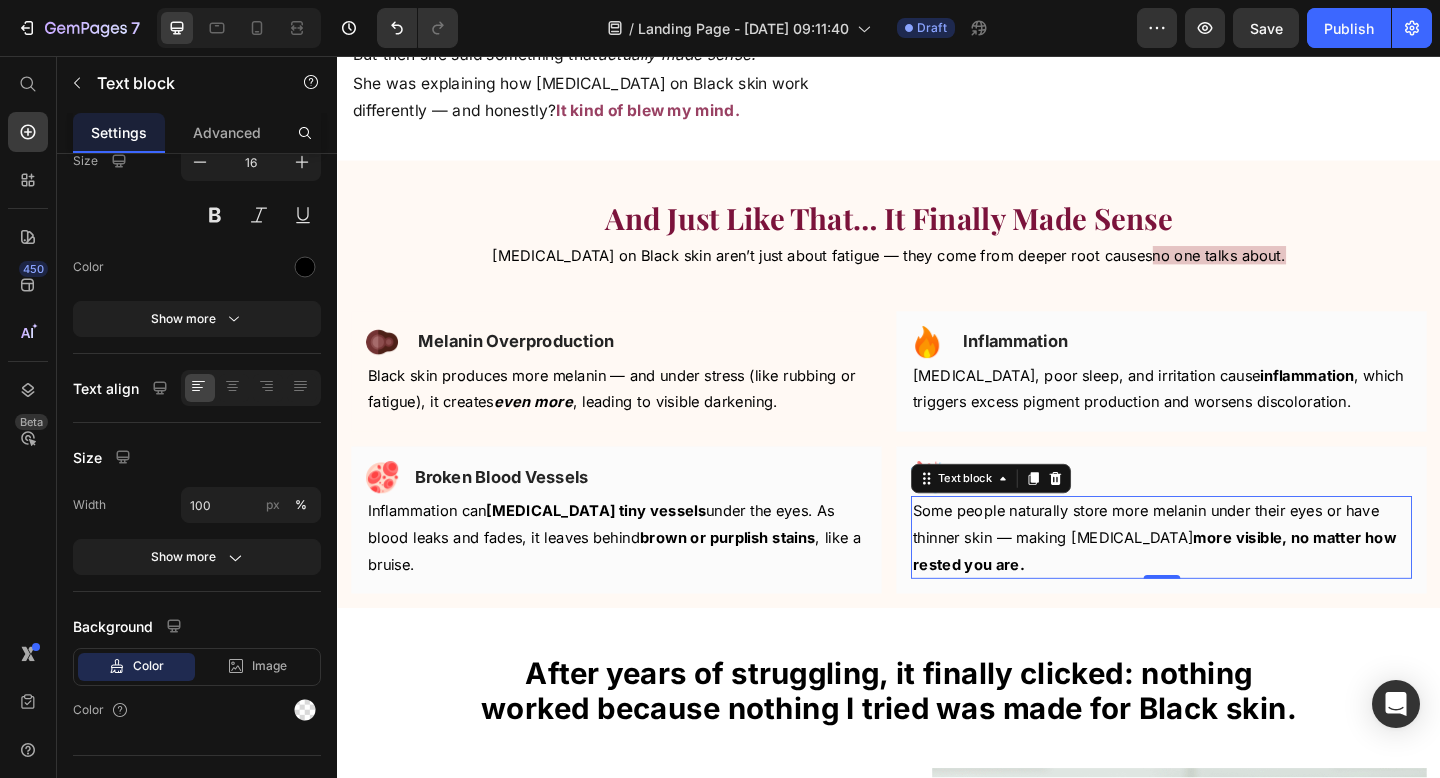 scroll, scrollTop: 0, scrollLeft: 0, axis: both 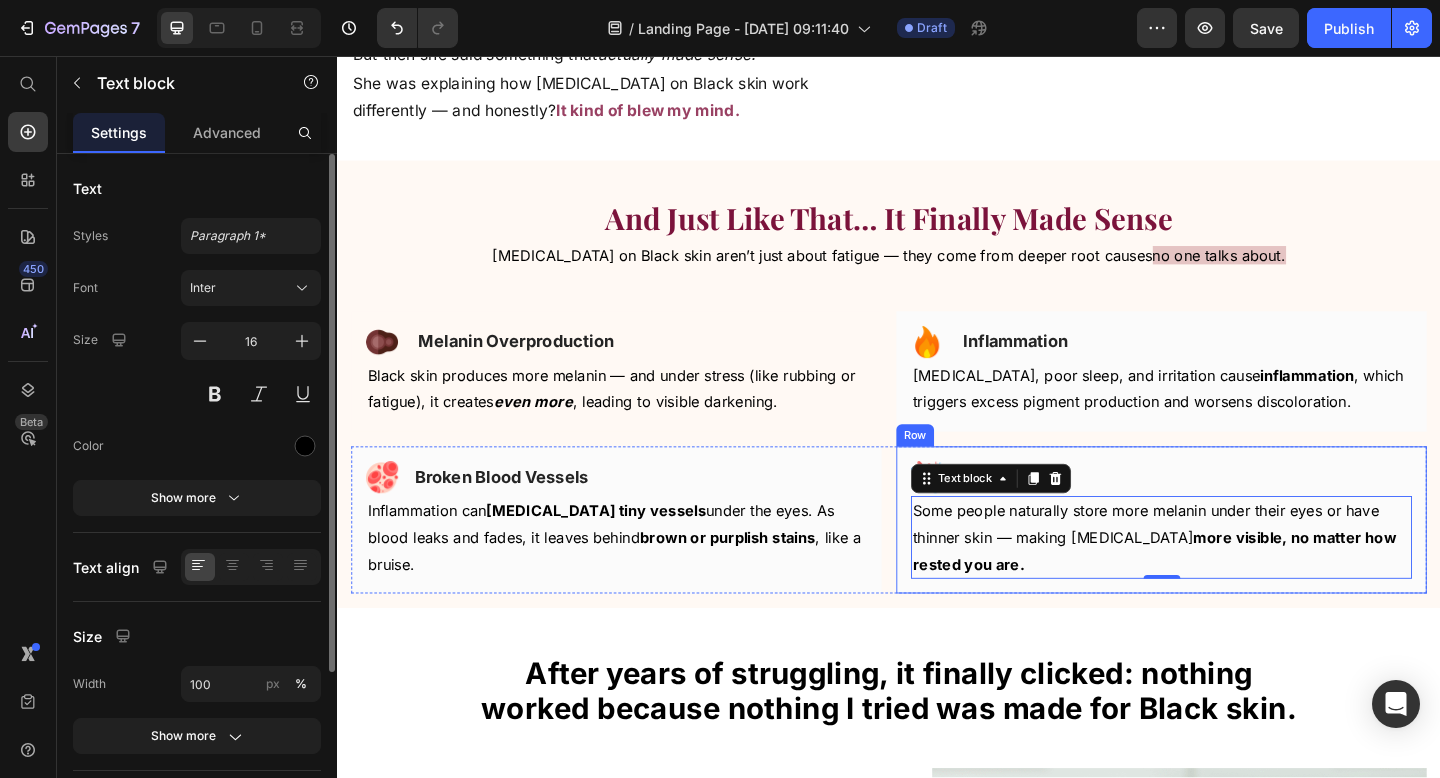 click on "After years of struggling, it finally clicked: nothing worked because nothing I tried was made for Black skin." at bounding box center (937, 747) 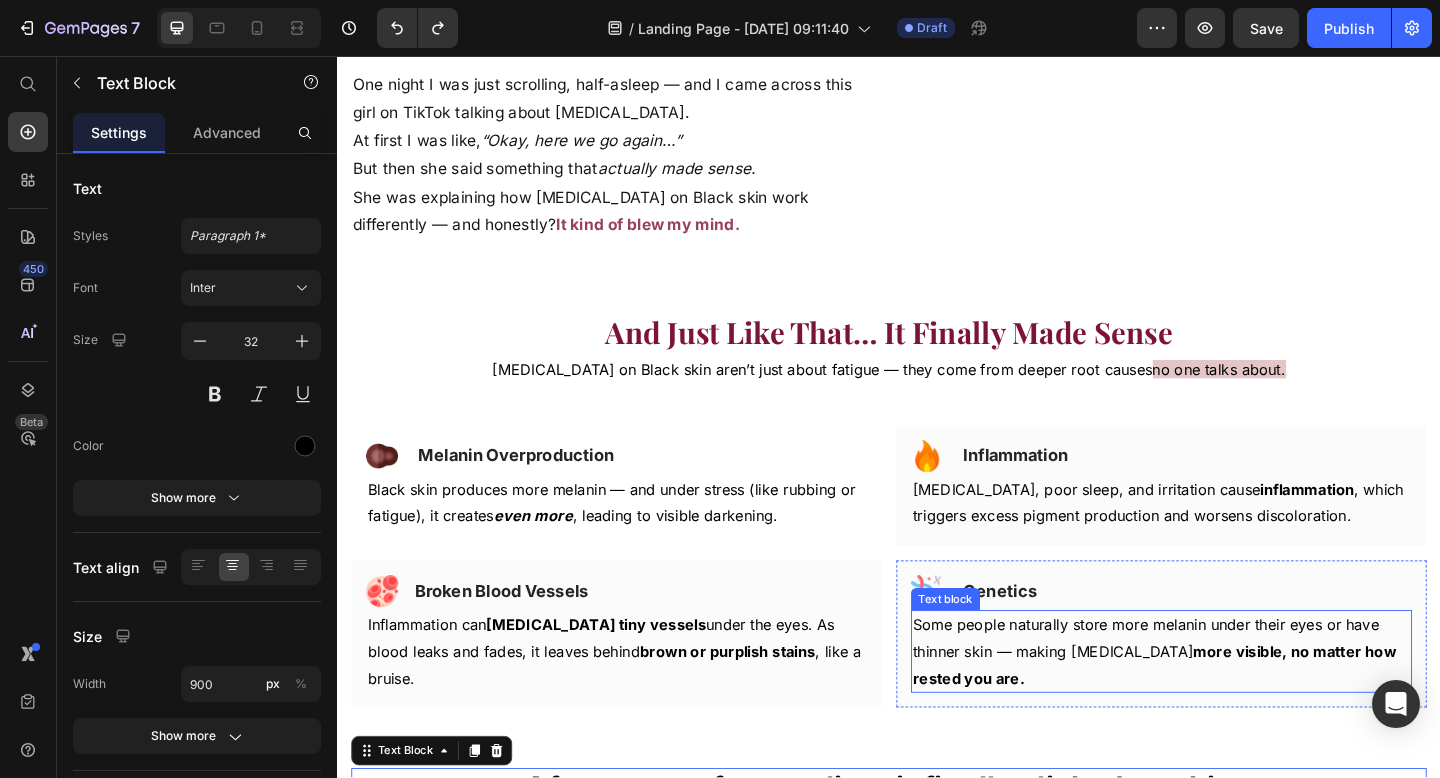 scroll, scrollTop: 2602, scrollLeft: 0, axis: vertical 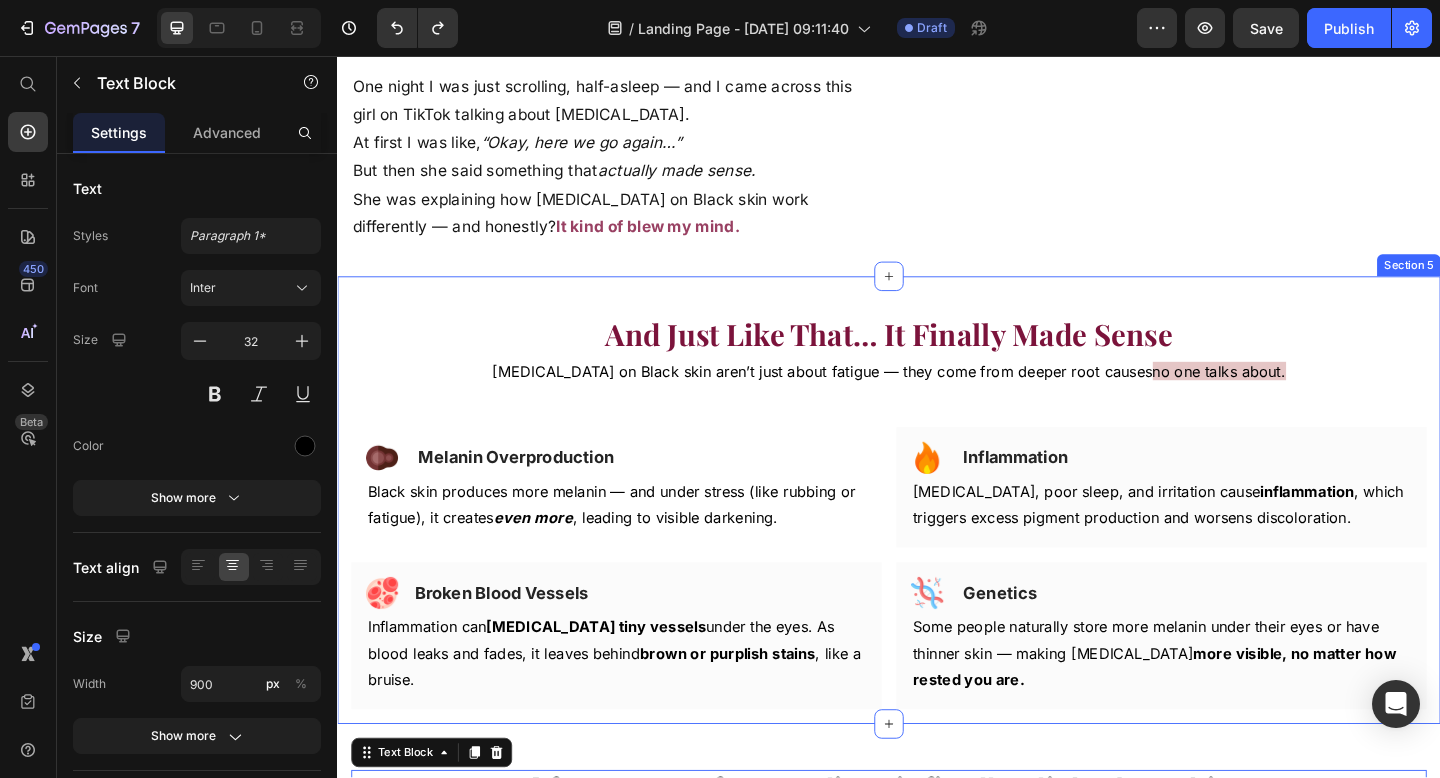 click on "And Just Like That … It Finally Made Sense Heading [MEDICAL_DATA] on Black skin aren’t just about fatigue — they come from deeper root causes  no one talks about. Text Block Row Row Image   Melanin Overproduction Heading Row Black skin produces more melanin — and under stress (like rubbing or fatigue), it creates  even more , leading to visible darkening. Text block Row Image   Inflammation Heading Row [MEDICAL_DATA], poor sleep, and irritation cause  inflammation , which triggers excess pigment production and worsens discoloration. Text block Row Row Image Broken Blood Vessels Heading Row Inflammation can  [MEDICAL_DATA] tiny vessels  under the eyes. As blood leaks and fades, it leaves behind  brown or purplish stains , like a bruise. Text block Row Image   Genetics Heading Row Some people naturally store more melanin under their eyes or have thinner skin — making [MEDICAL_DATA]  more visible, no matter how rested you are. Text block Row Row Row Product Section 5" at bounding box center (937, 540) 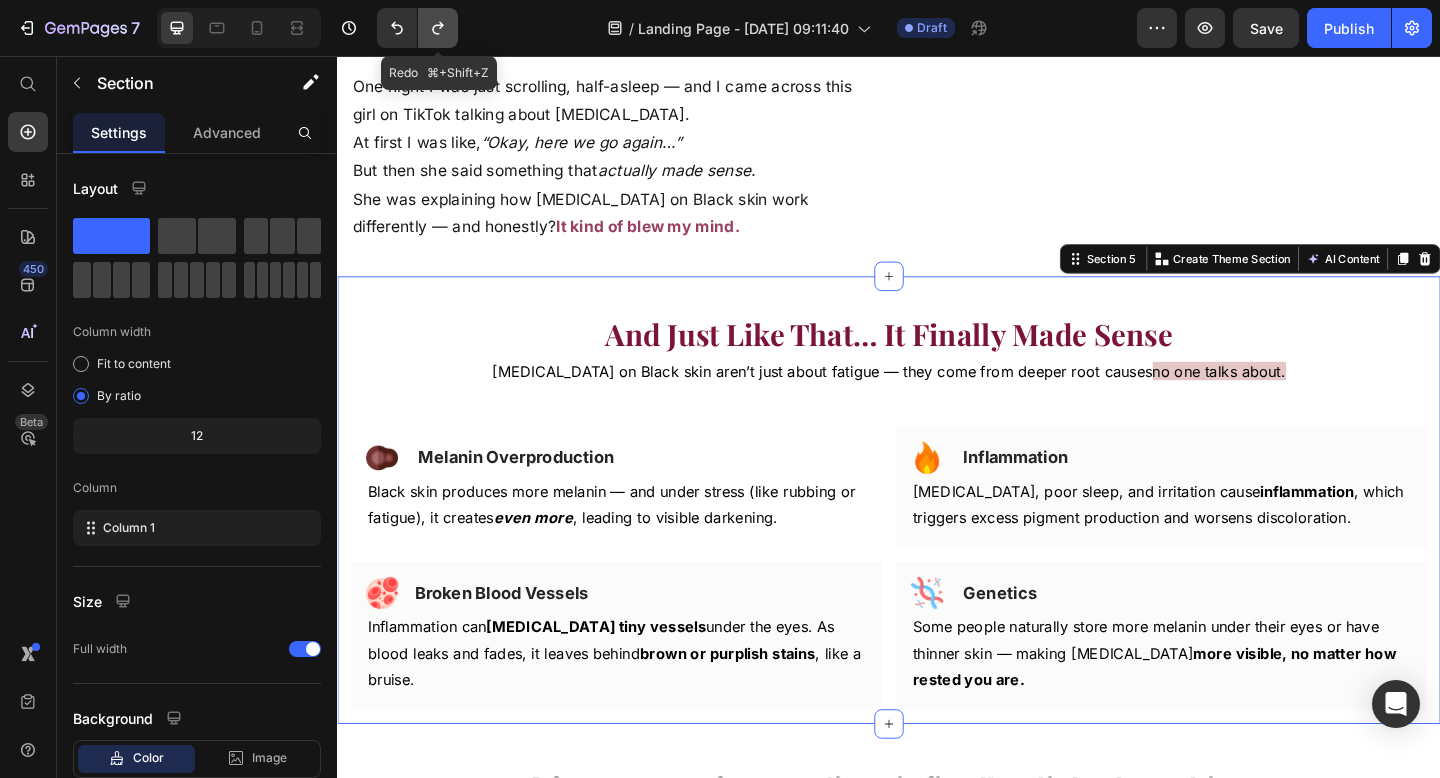 click 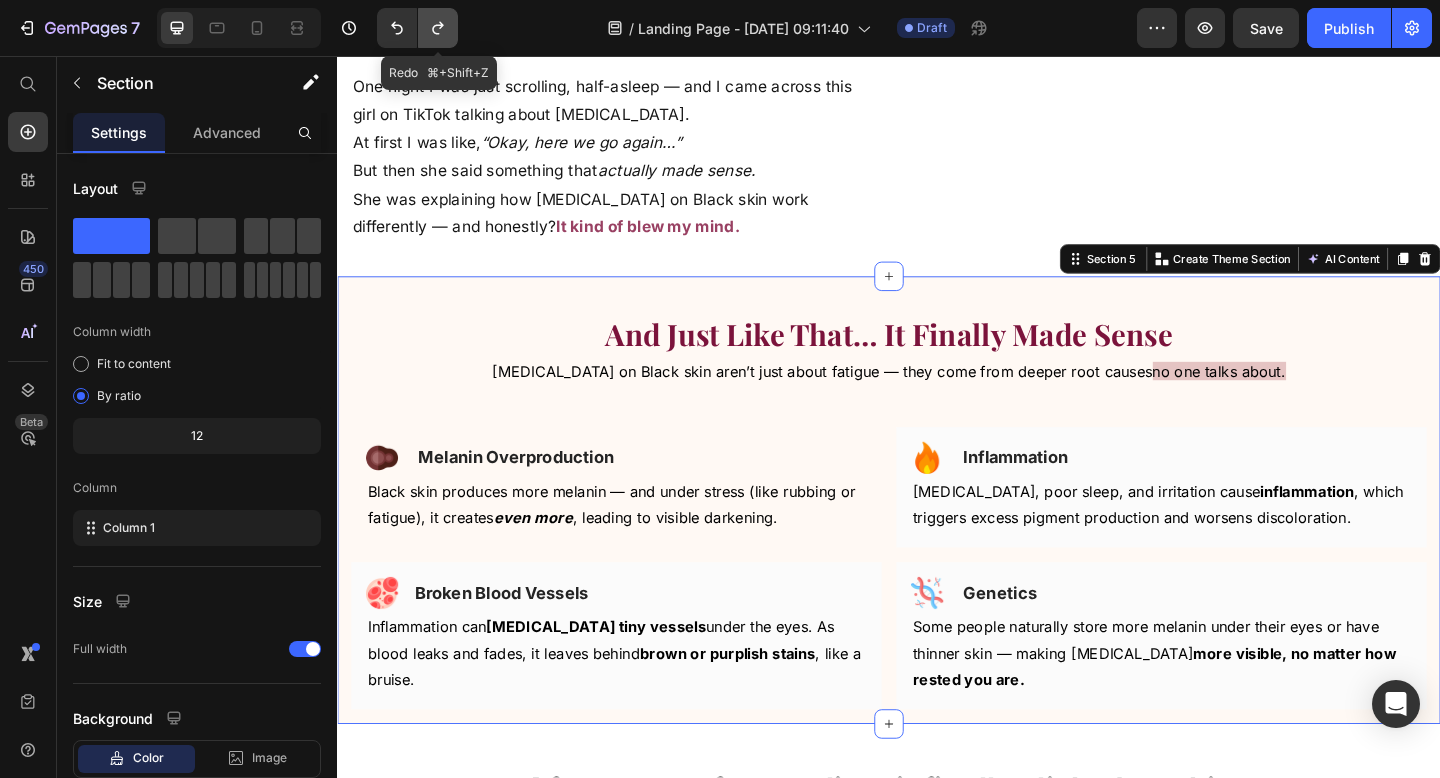 click 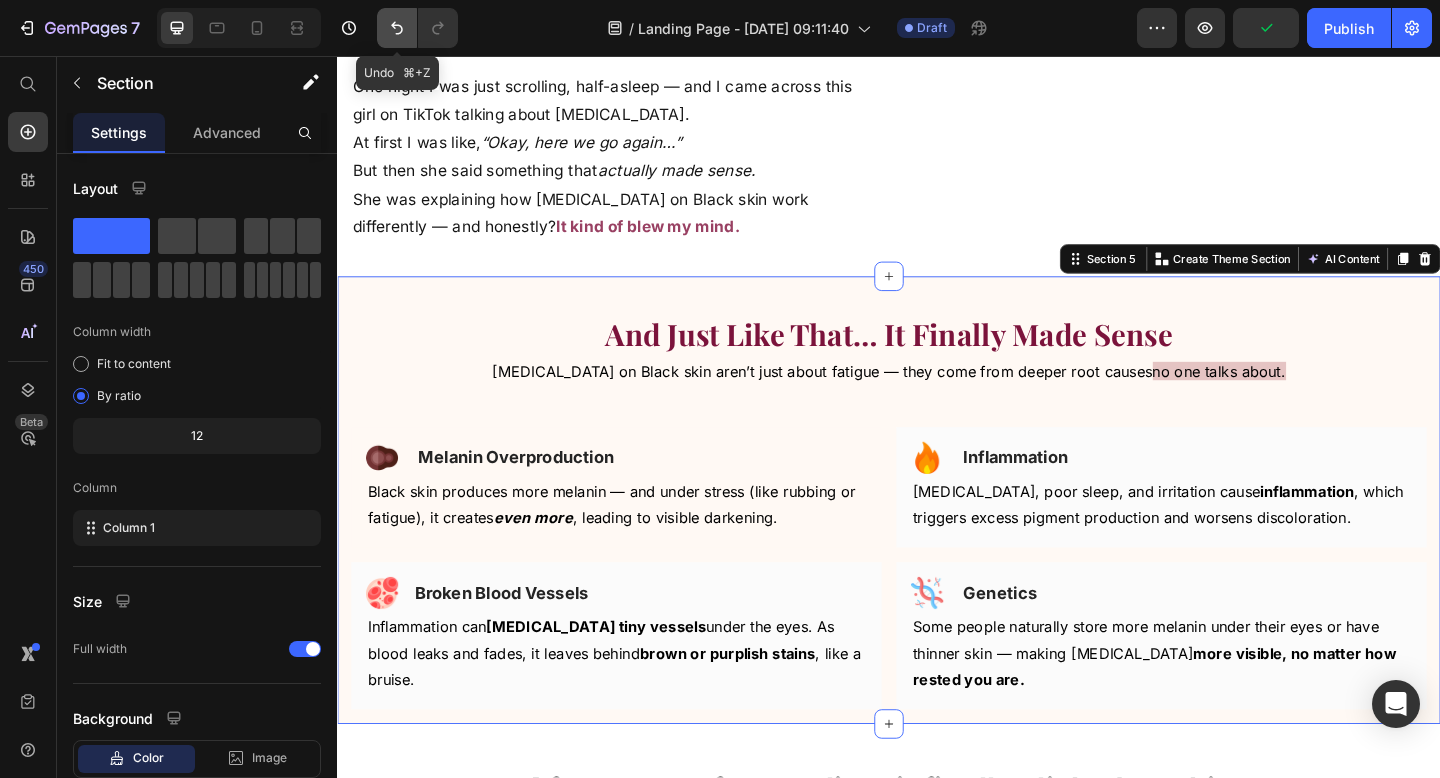 click 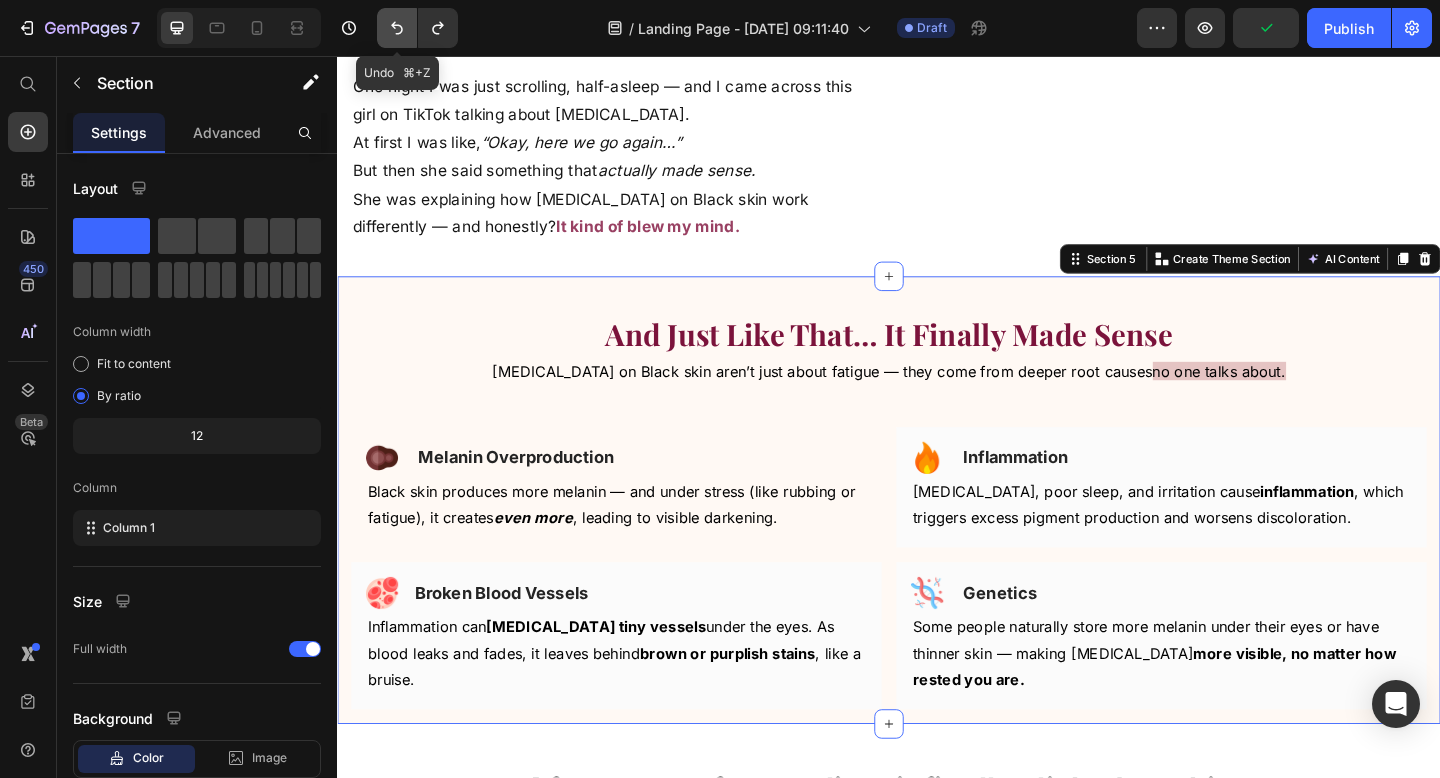 click 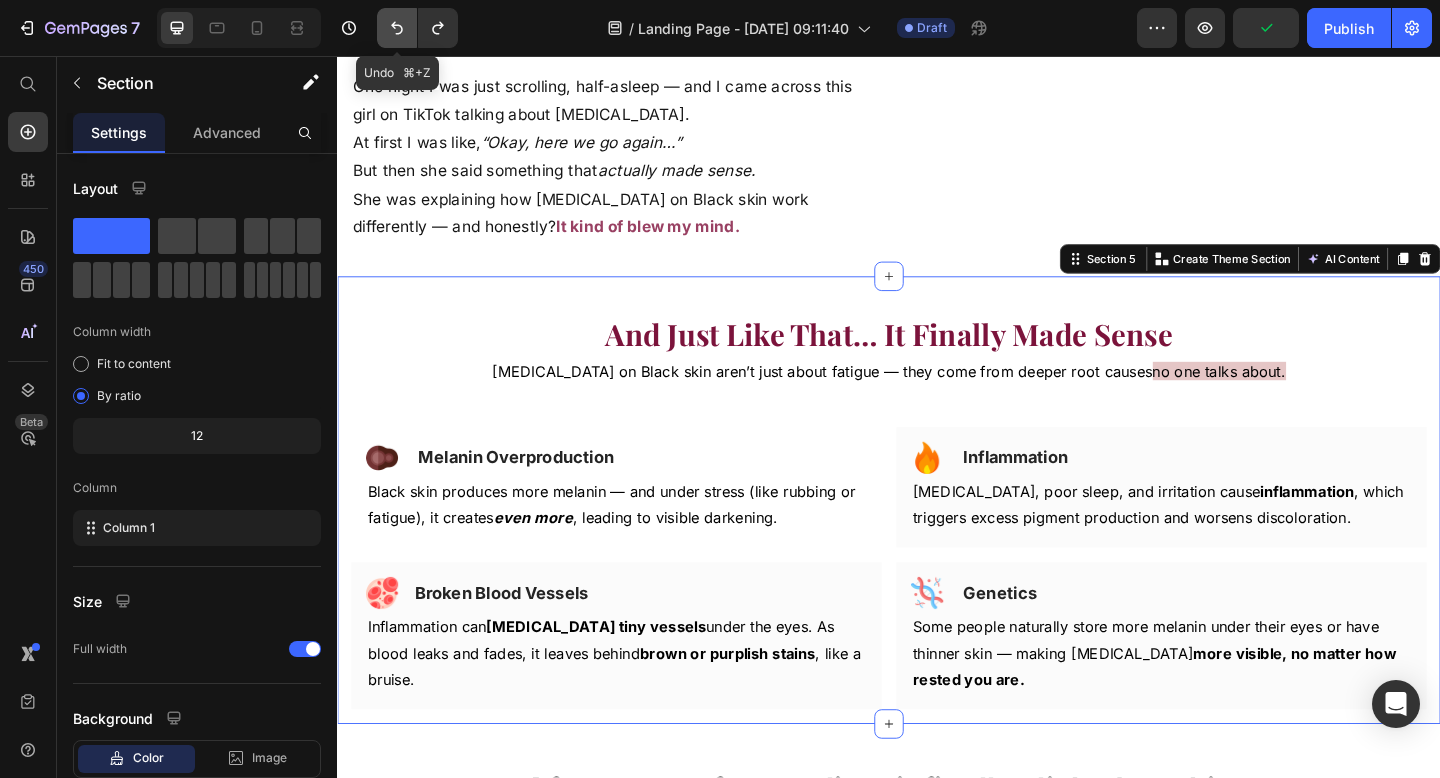click 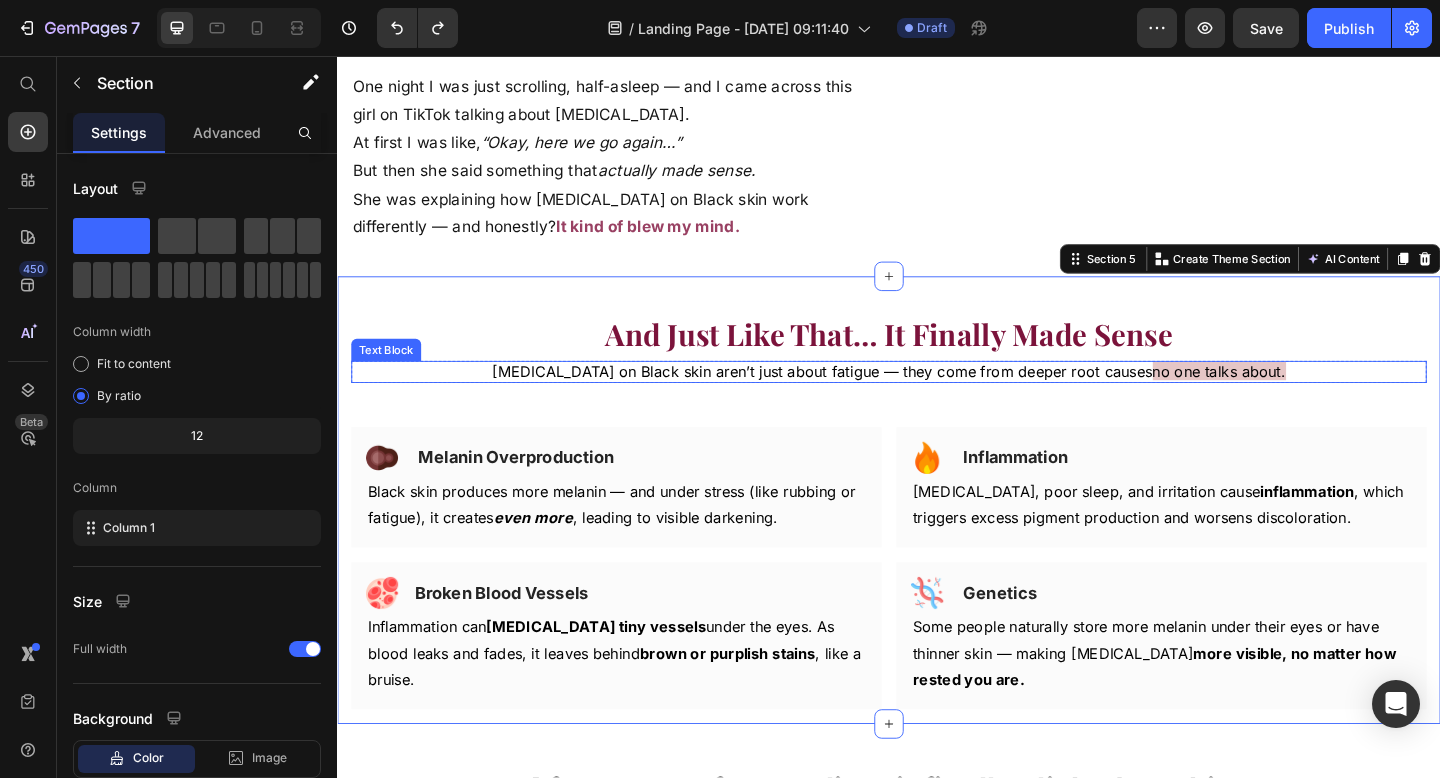 click on "[MEDICAL_DATA] on Black skin aren’t just about fatigue — they come from deeper root causes  no one talks about." at bounding box center (937, 399) 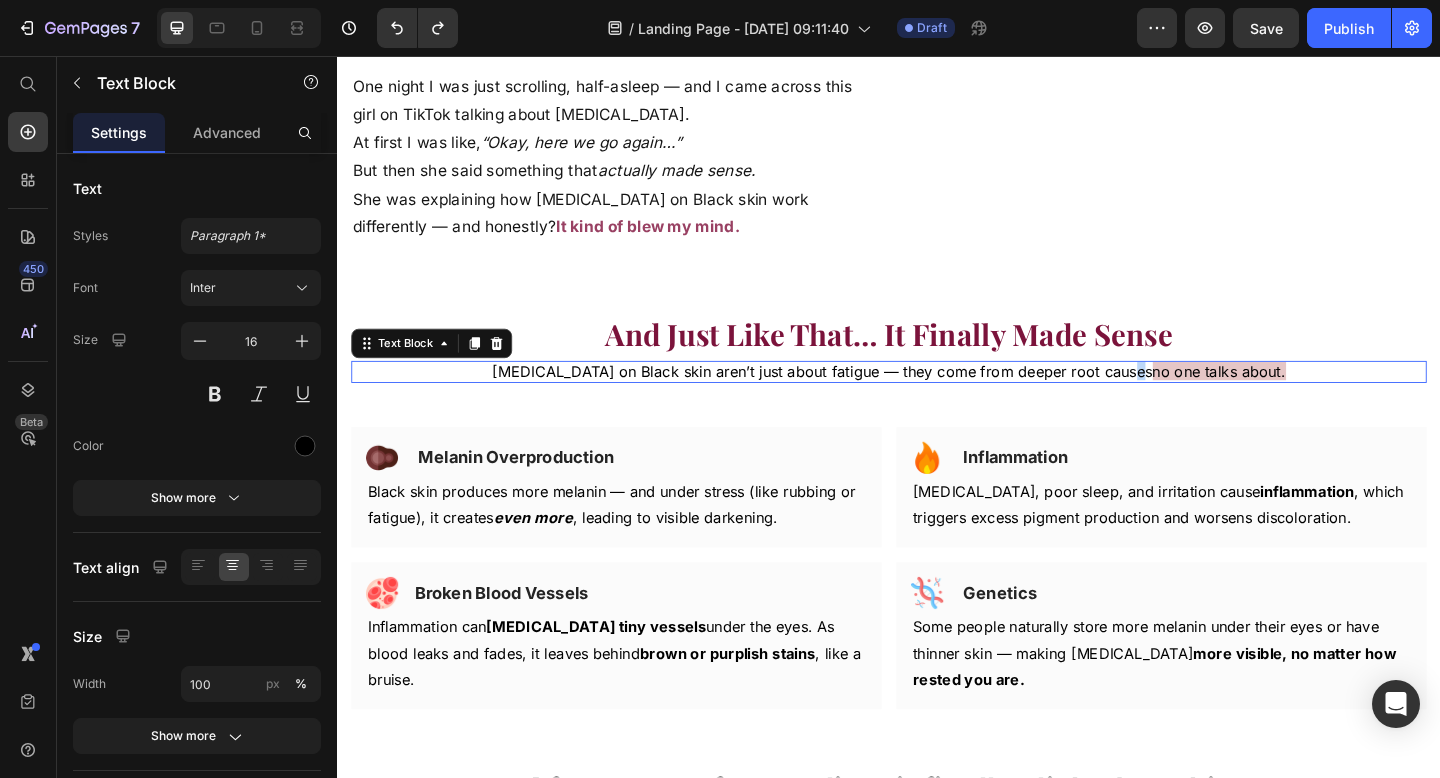 click on "[MEDICAL_DATA] on Black skin aren’t just about fatigue — they come from deeper root causes  no one talks about." at bounding box center [937, 399] 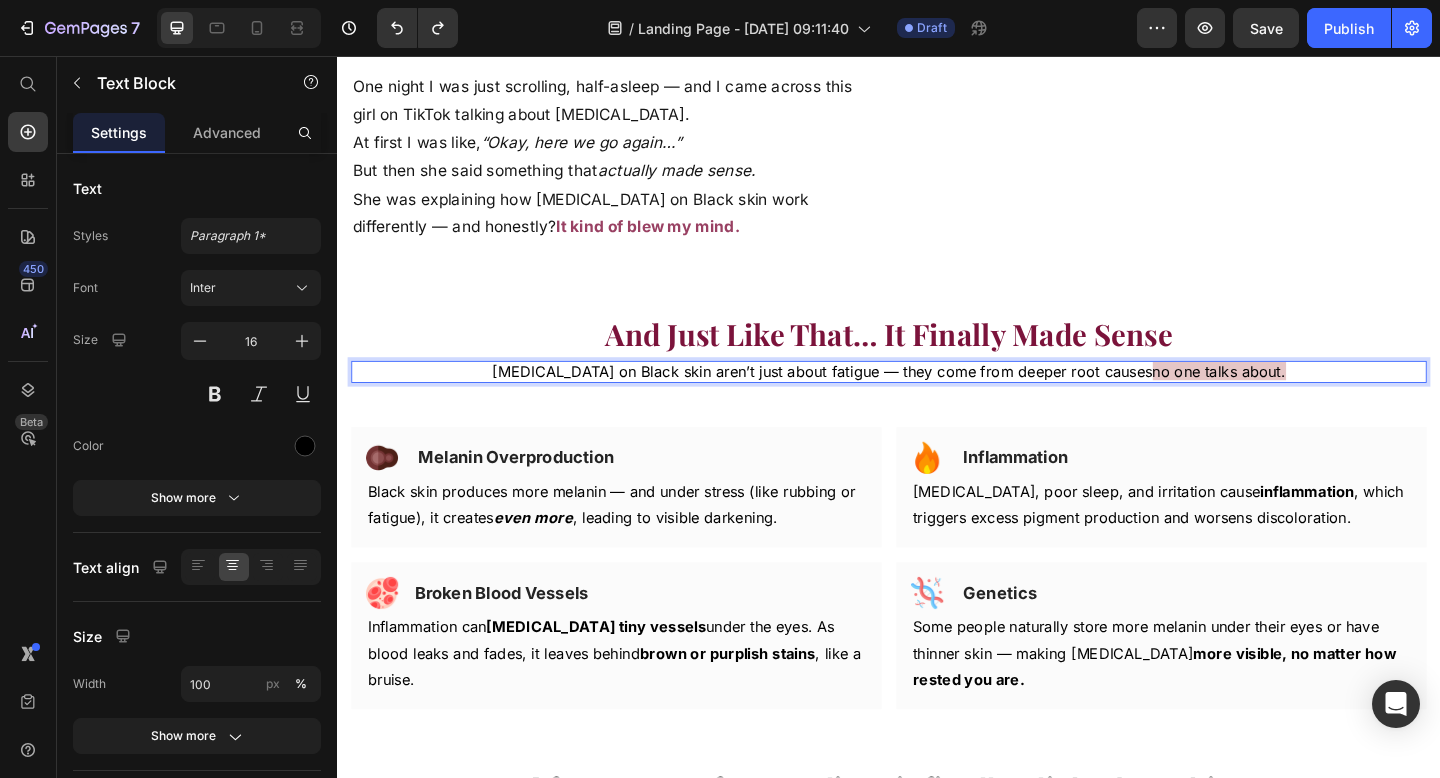 drag, startPoint x: 1200, startPoint y: 399, endPoint x: 1353, endPoint y: 404, distance: 153.08168 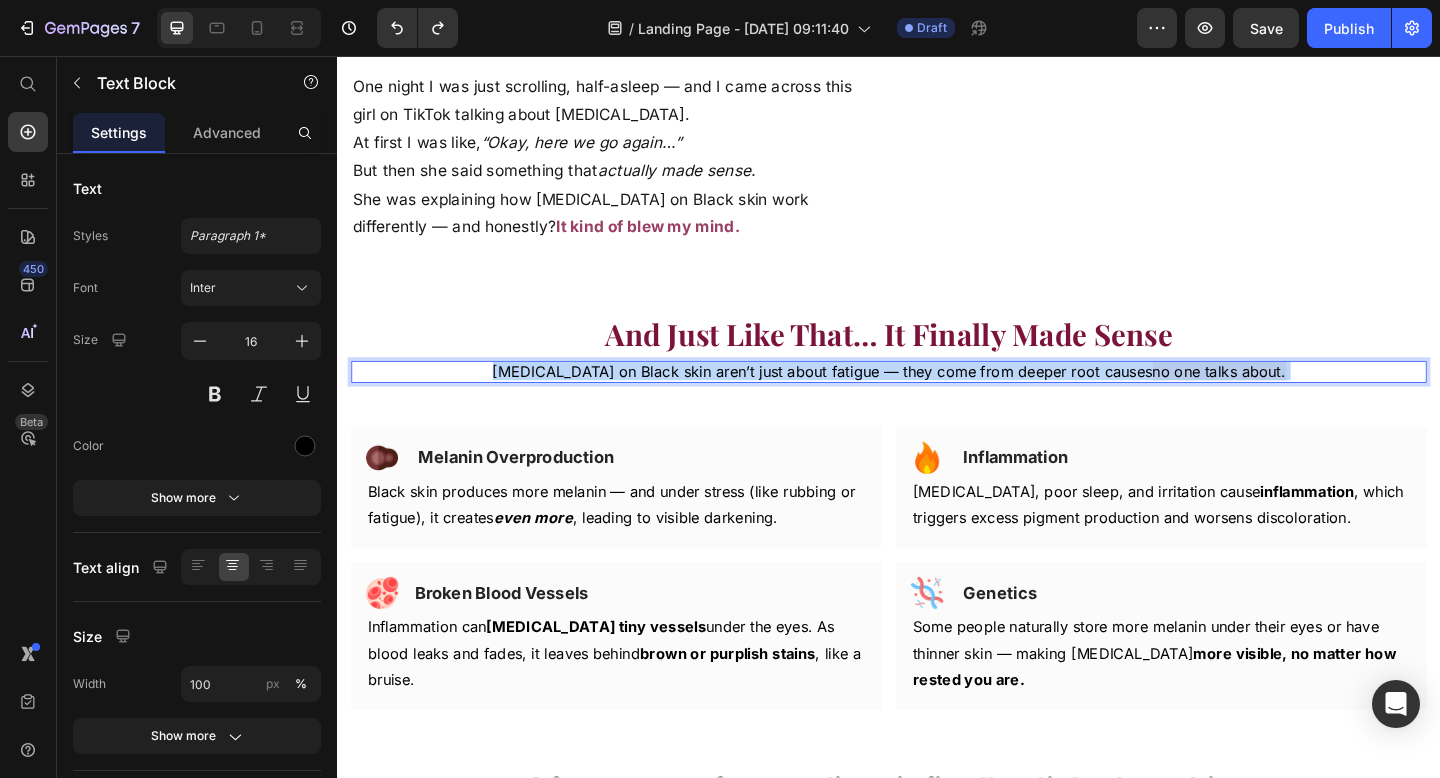 drag, startPoint x: 1353, startPoint y: 404, endPoint x: 1202, endPoint y: 403, distance: 151.00331 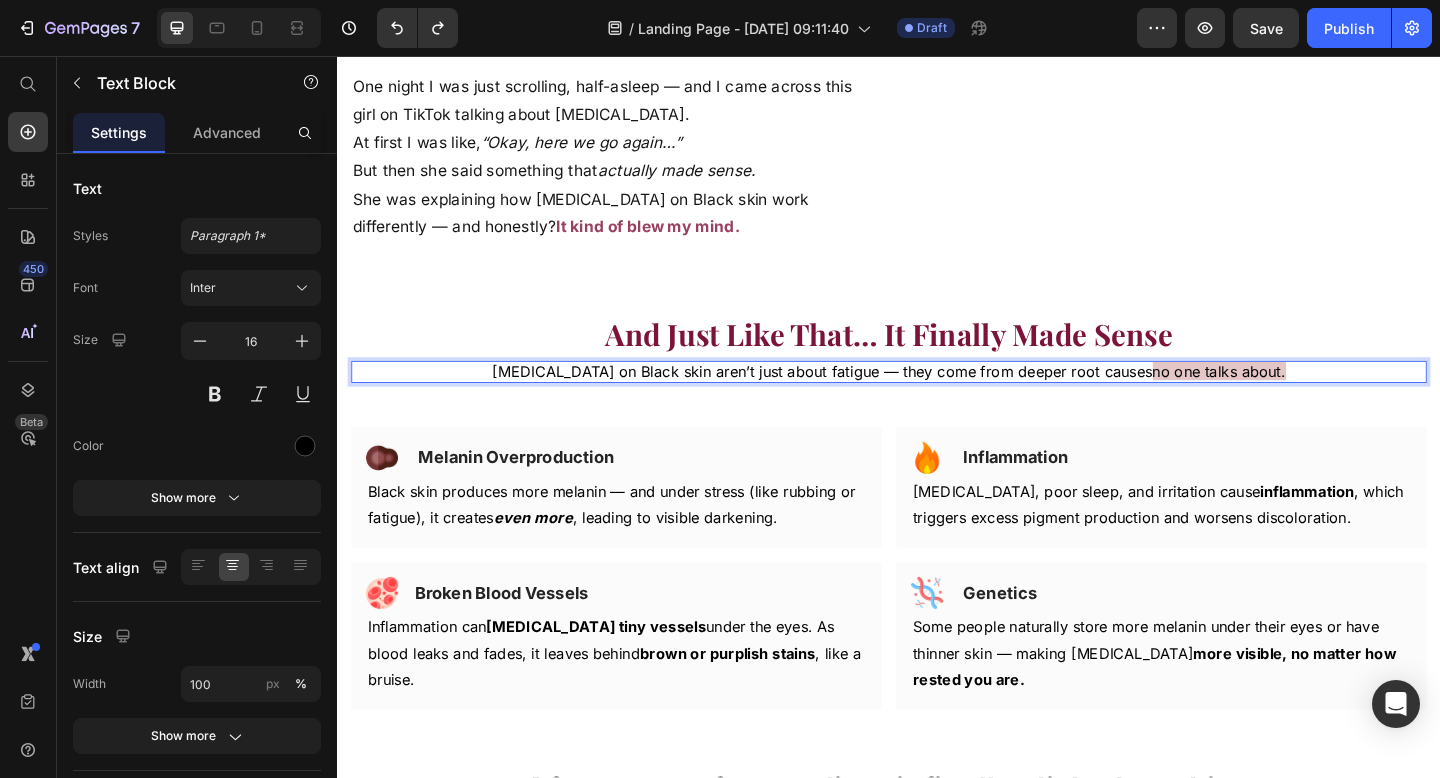 click on "[MEDICAL_DATA] on Black skin aren’t just about fatigue — they come from deeper root causes  no one talks about." at bounding box center (937, 399) 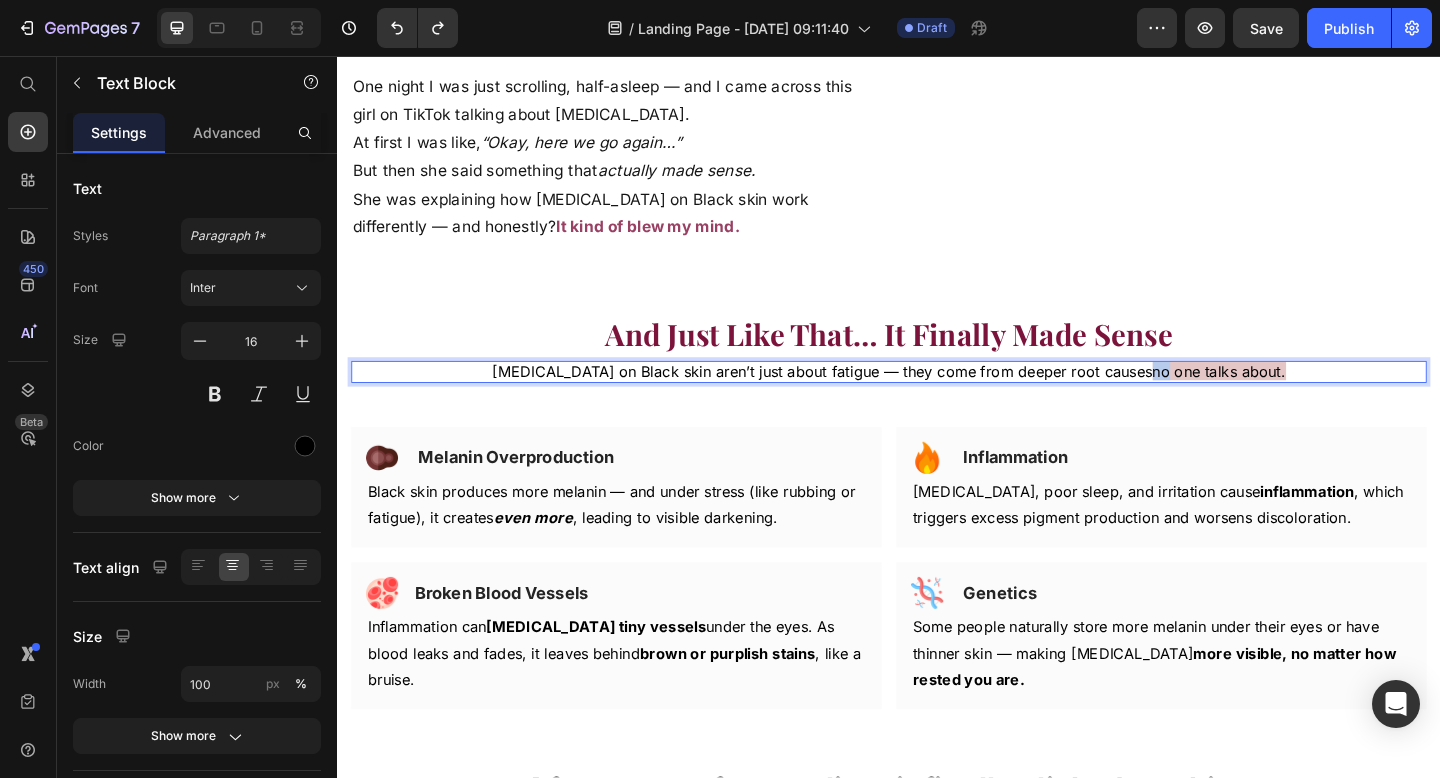 click on "[MEDICAL_DATA] on Black skin aren’t just about fatigue — they come from deeper root causes  no one talks about." at bounding box center [937, 399] 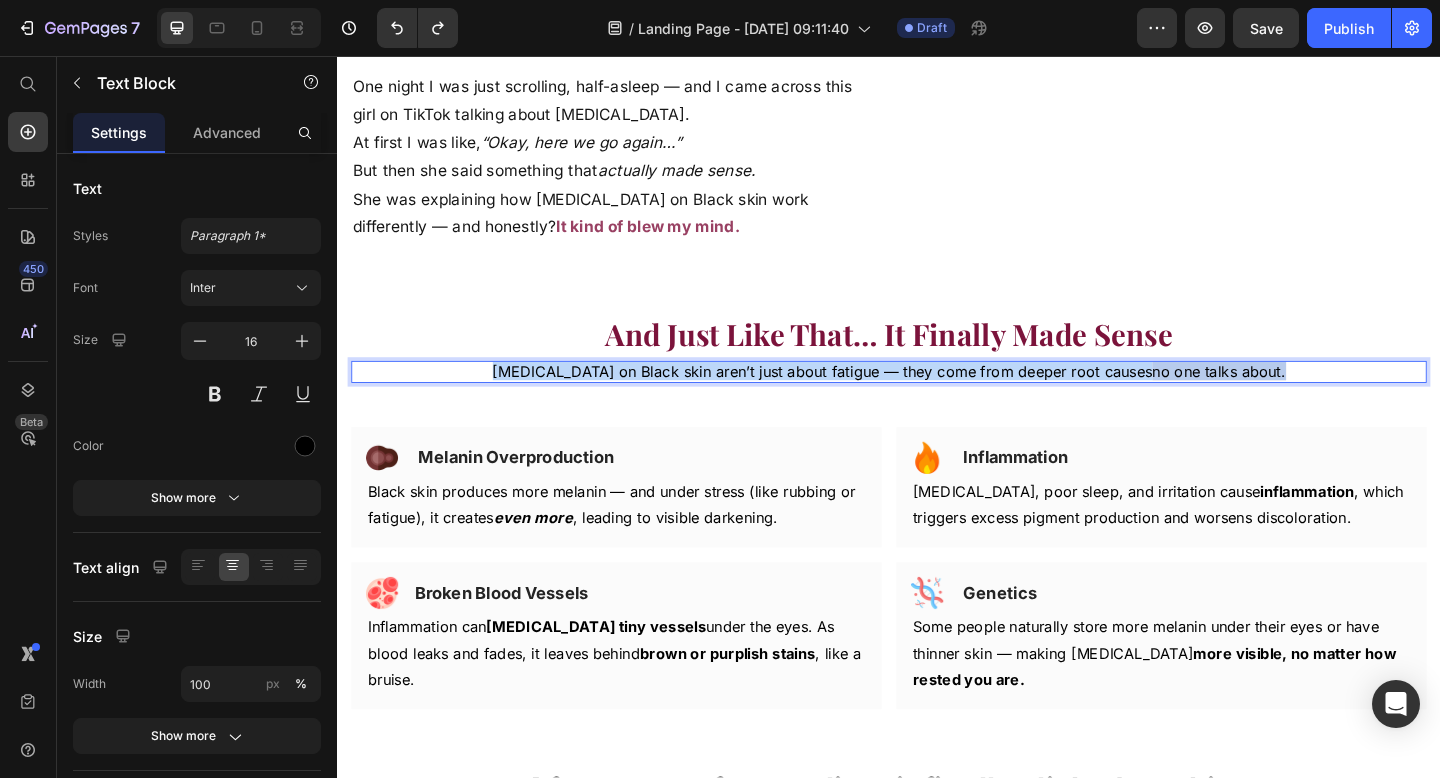 click on "[MEDICAL_DATA] on Black skin aren’t just about fatigue — they come from deeper root causes  no one talks about." at bounding box center (937, 399) 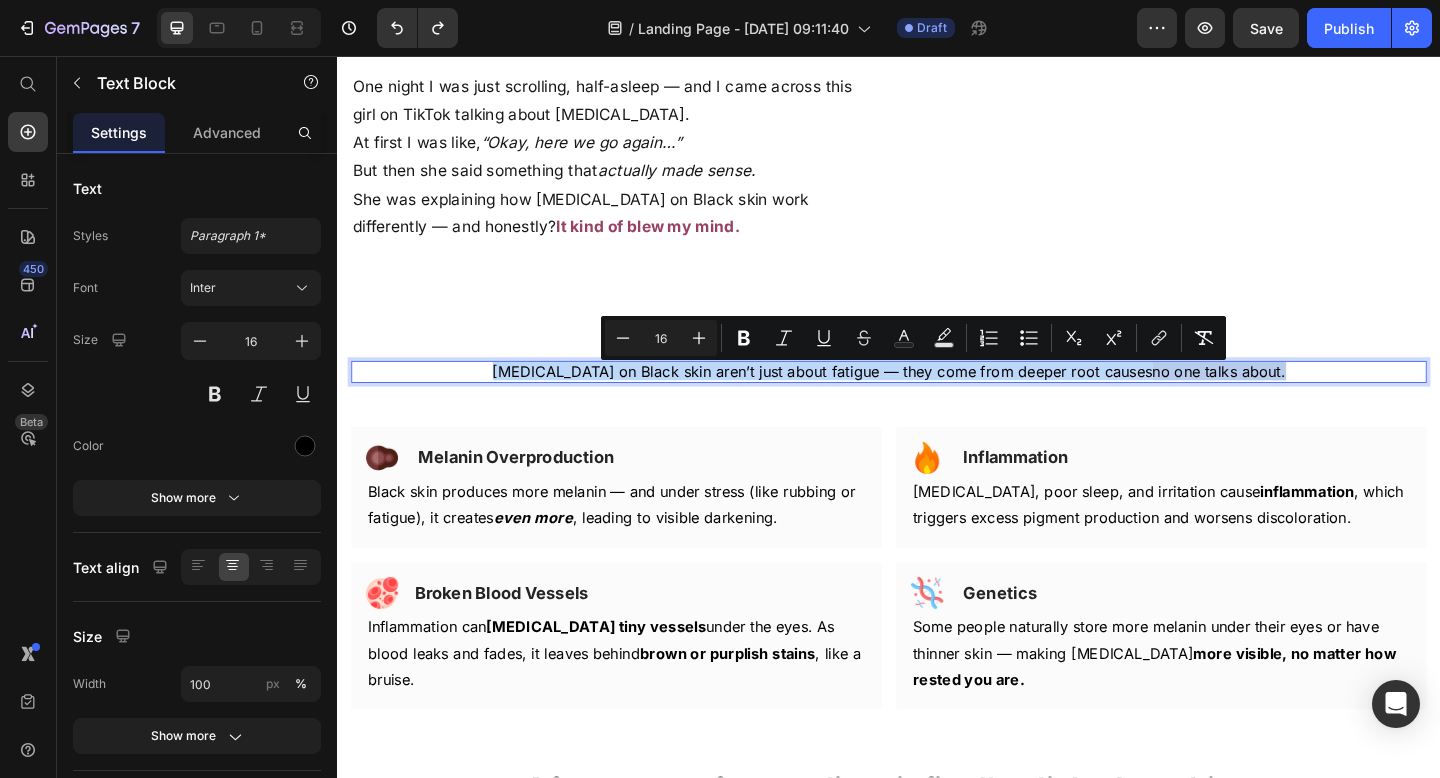 click on "no one talks about." at bounding box center (1296, 399) 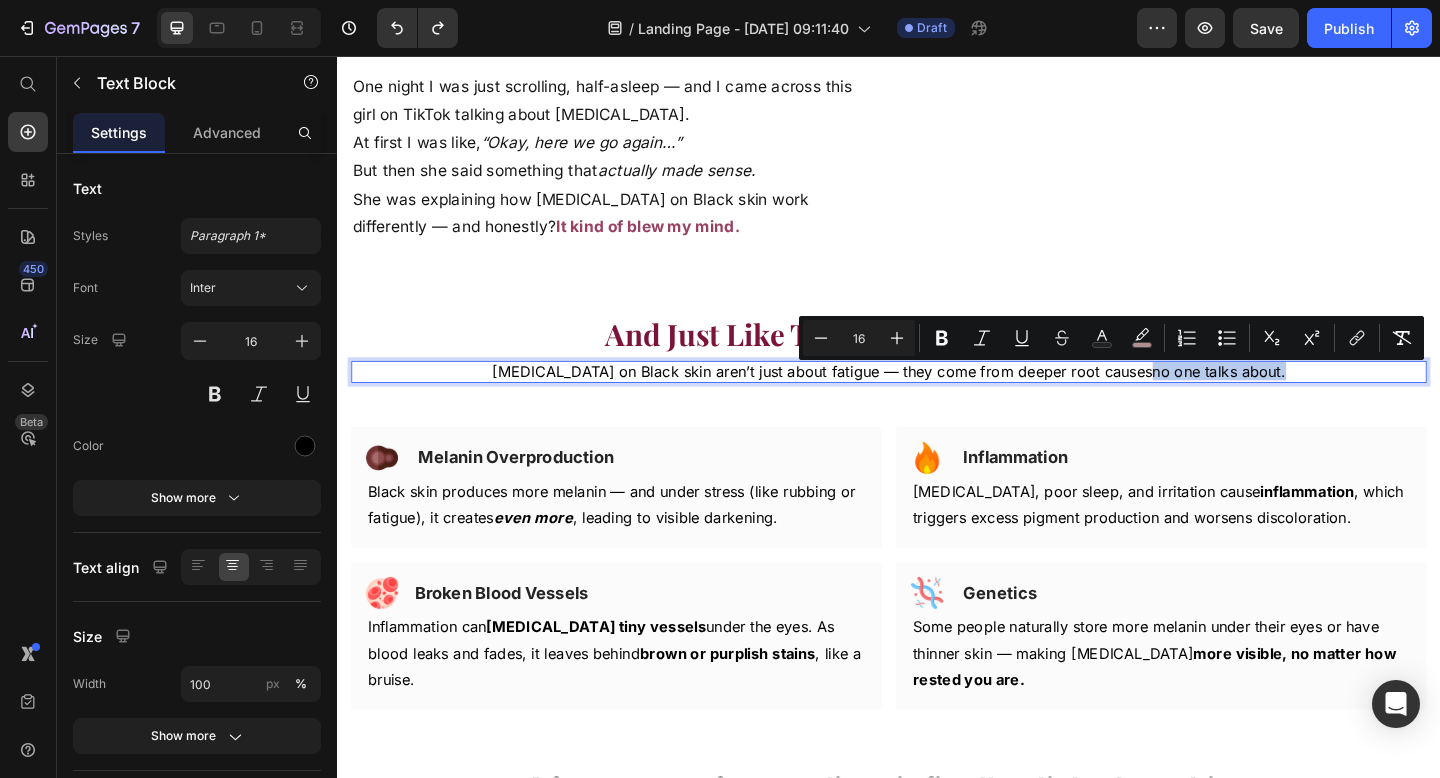 drag, startPoint x: 1205, startPoint y: 403, endPoint x: 1354, endPoint y: 403, distance: 149 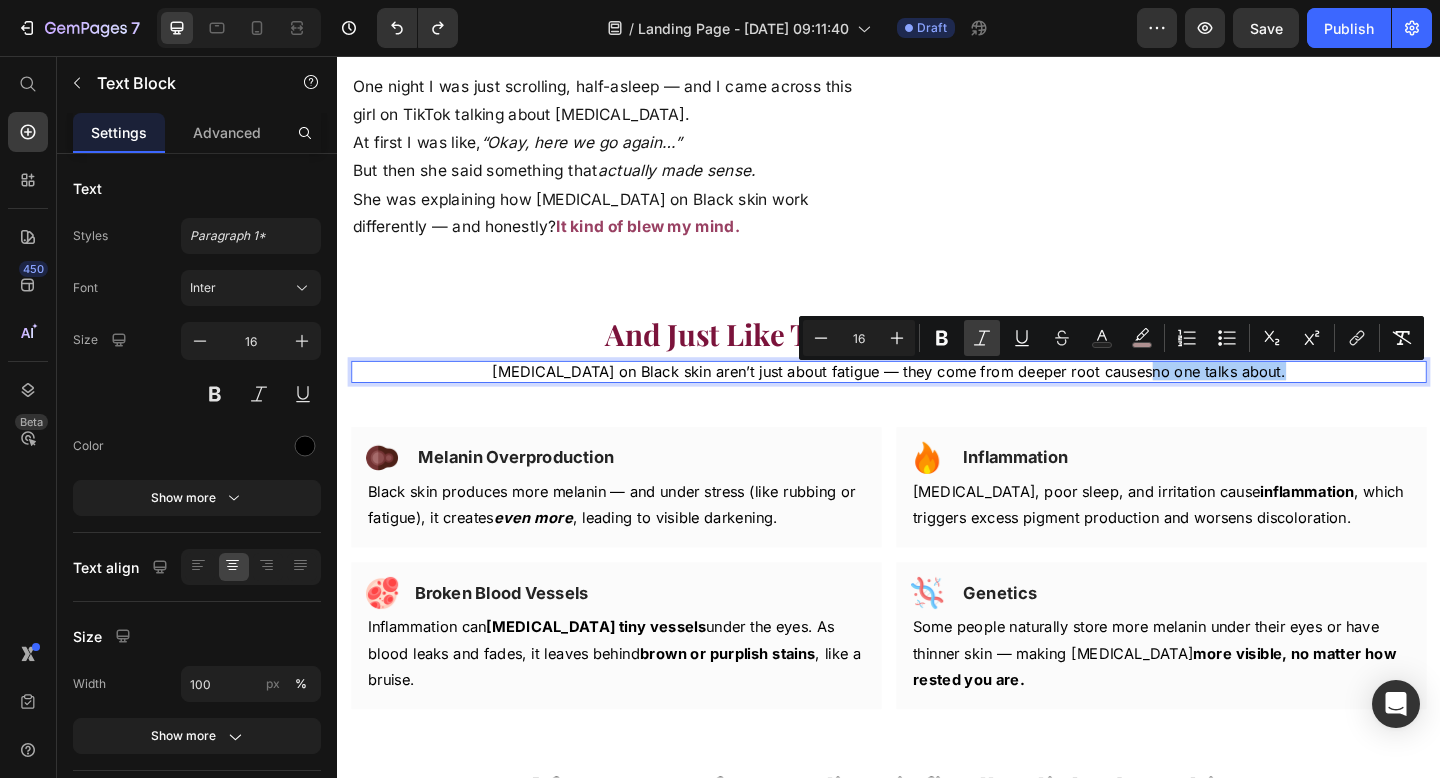 click 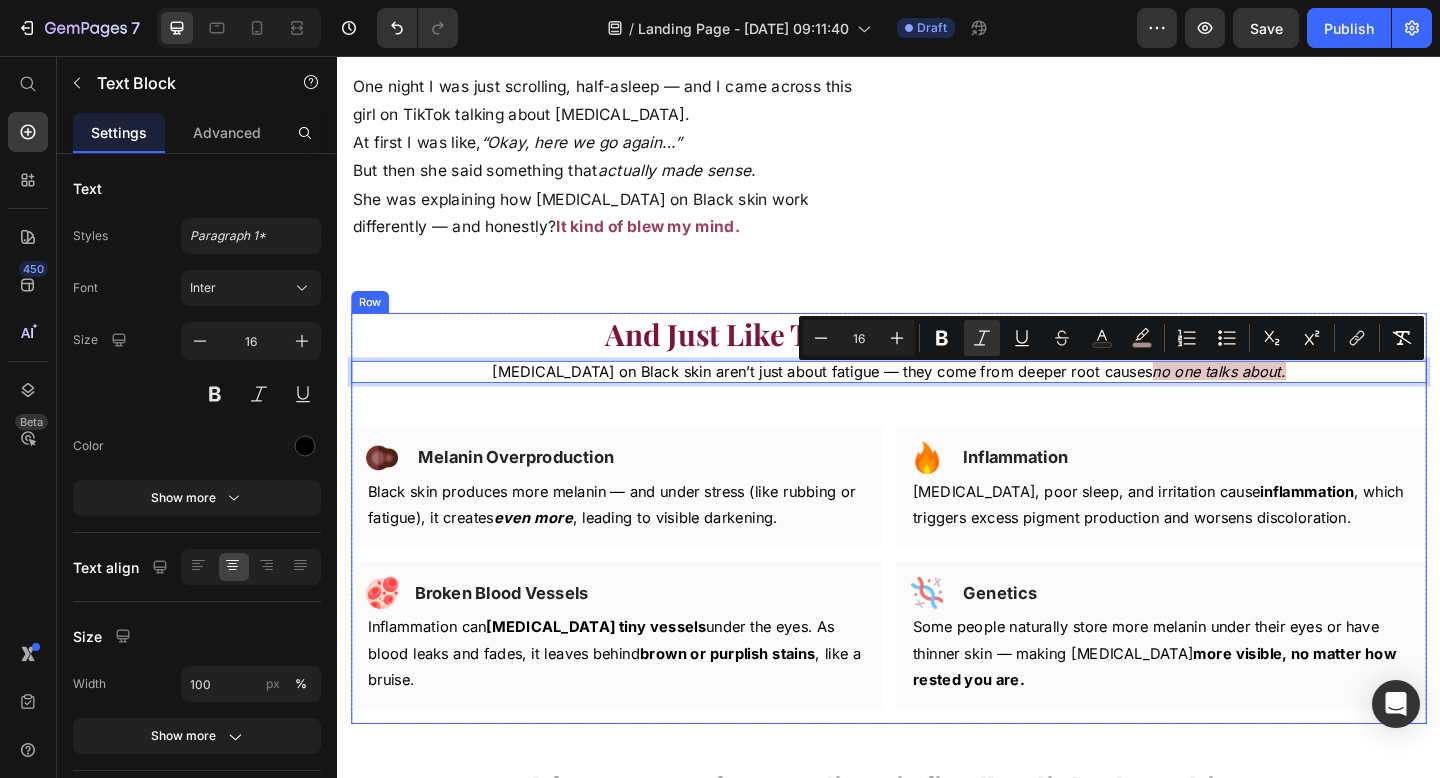click on "And Just Like That … It Finally Made Sense Heading Dark circles on Black skin aren’t just about fatigue — they come from deeper root causes  no one talks about. Text Block   0 Row Row Image   Melanin Overproduction Heading Row Black skin produces more melanin — and under stress (like rubbing or fatigue), it creates  even more , leading to visible darkening. Text block Row Image   Inflammation Heading Row Chronic stress, poor sleep, and irritation cause  inflammation , which triggers excess pigment production and worsens discoloration. Text block Row Row Image Broken Blood Vessels Heading Row Inflammation can  rupture tiny vessels  under the eyes. As blood leaks and fades, it leaves behind  brown or purplish stains , like a bruise. Text block Row Image   Genetics Heading Row Some people naturally store more melanin under their eyes or have thinner skin — making dark circles  more visible, no matter how rested you are. Text block Row Row" at bounding box center (937, 560) 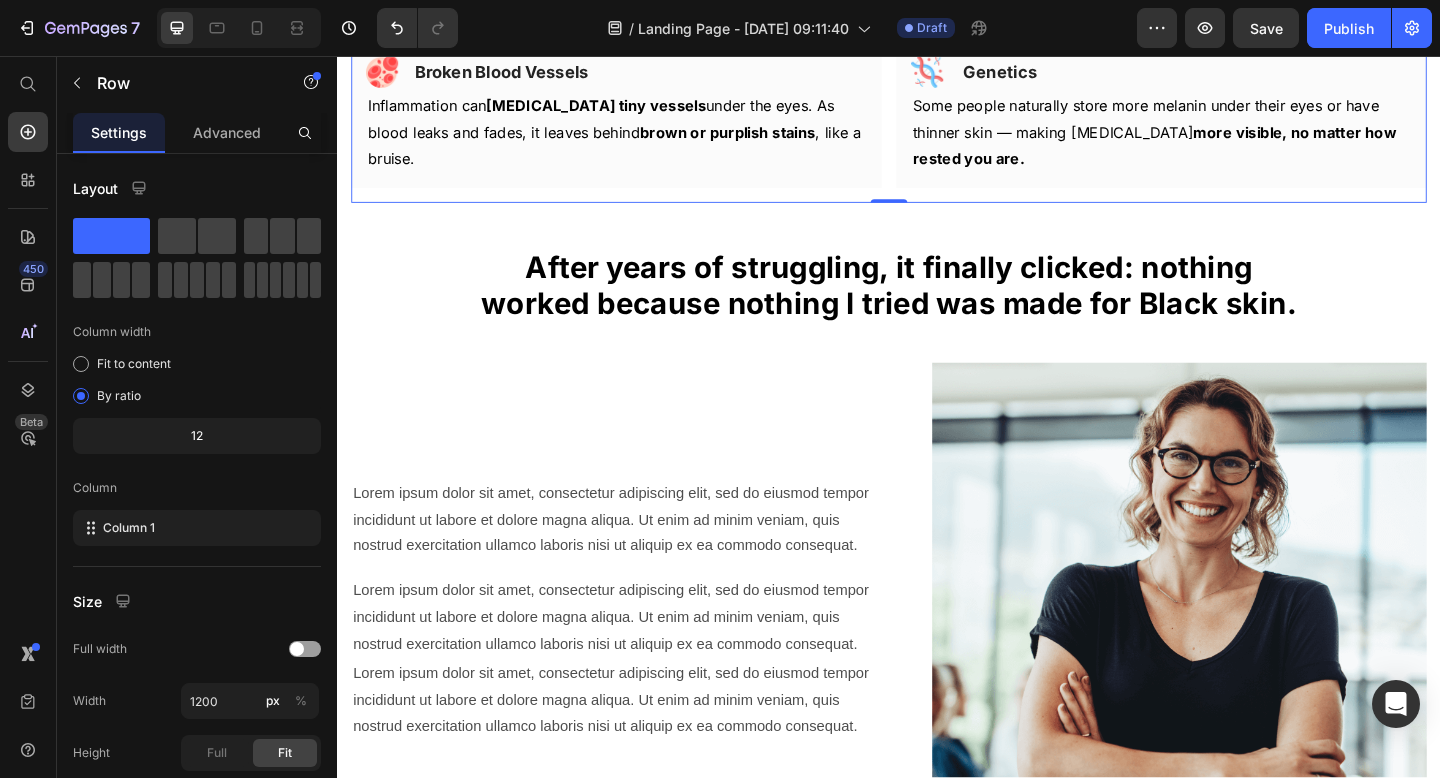 scroll, scrollTop: 3184, scrollLeft: 0, axis: vertical 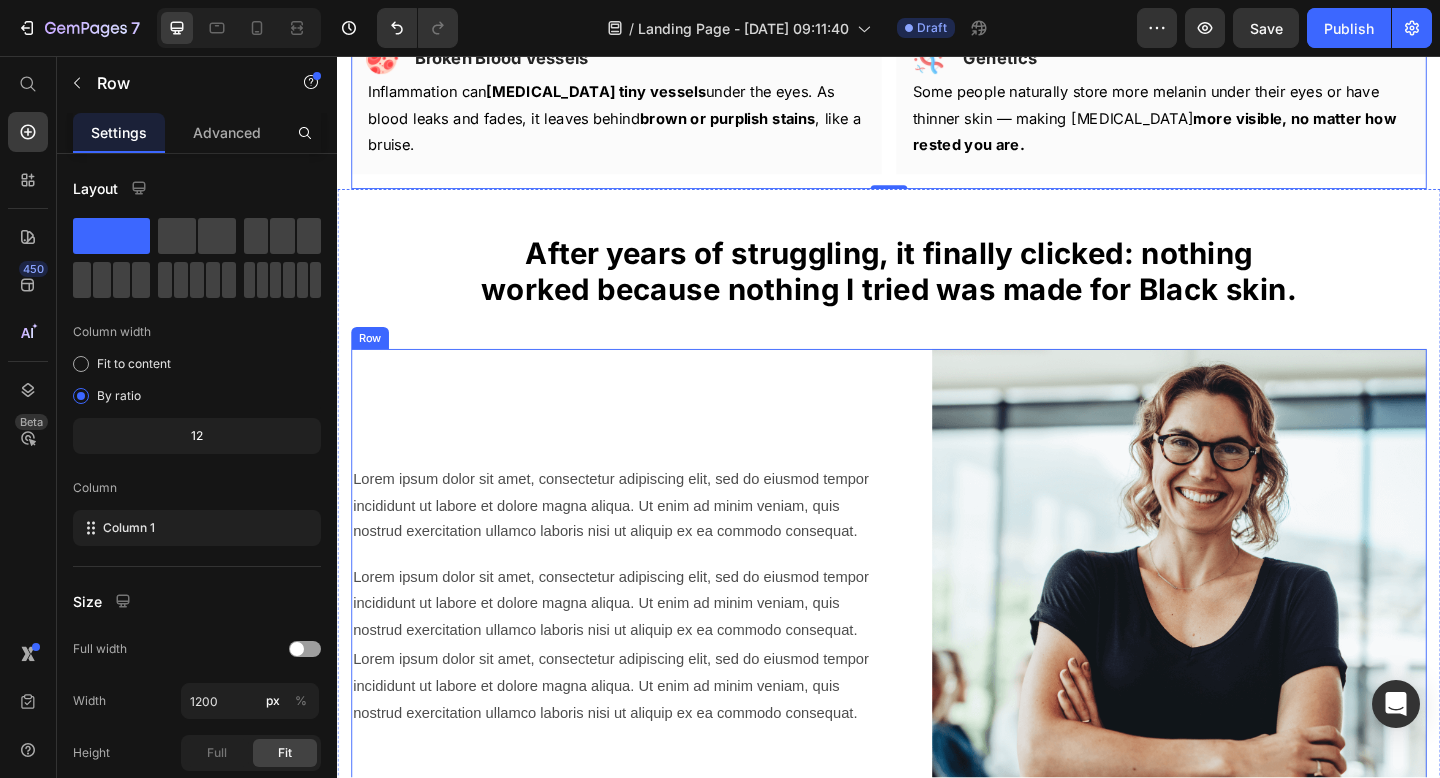 click on "Lorem ipsum dolor sit amet, consectetur adipiscing elit, sed do eiusmod tempor incididunt ut labore et dolore magna aliqua. Ut enim ad minim veniam, quis nostrud exercitation ullamco laboris nisi ut aliquip ex ea commodo consequat. Text Block Row Lorem ipsum dolor sit amet, consectetur adipiscing elit, sed do eiusmod tempor incididunt ut labore et dolore magna aliqua. Ut enim ad minim veniam, quis nostrud exercitation ullamco laboris nisi ut aliquip ex ea commodo consequat. Text Block Lorem ipsum dolor sit amet, consectetur adipiscing elit, sed do eiusmod tempor incididunt ut labore et dolore magna aliqua. Ut enim ad minim veniam, quis nostrud exercitation ullamco laboris nisi ut aliquip ex ea commodo consequat. Text Block Row" at bounding box center [637, 644] 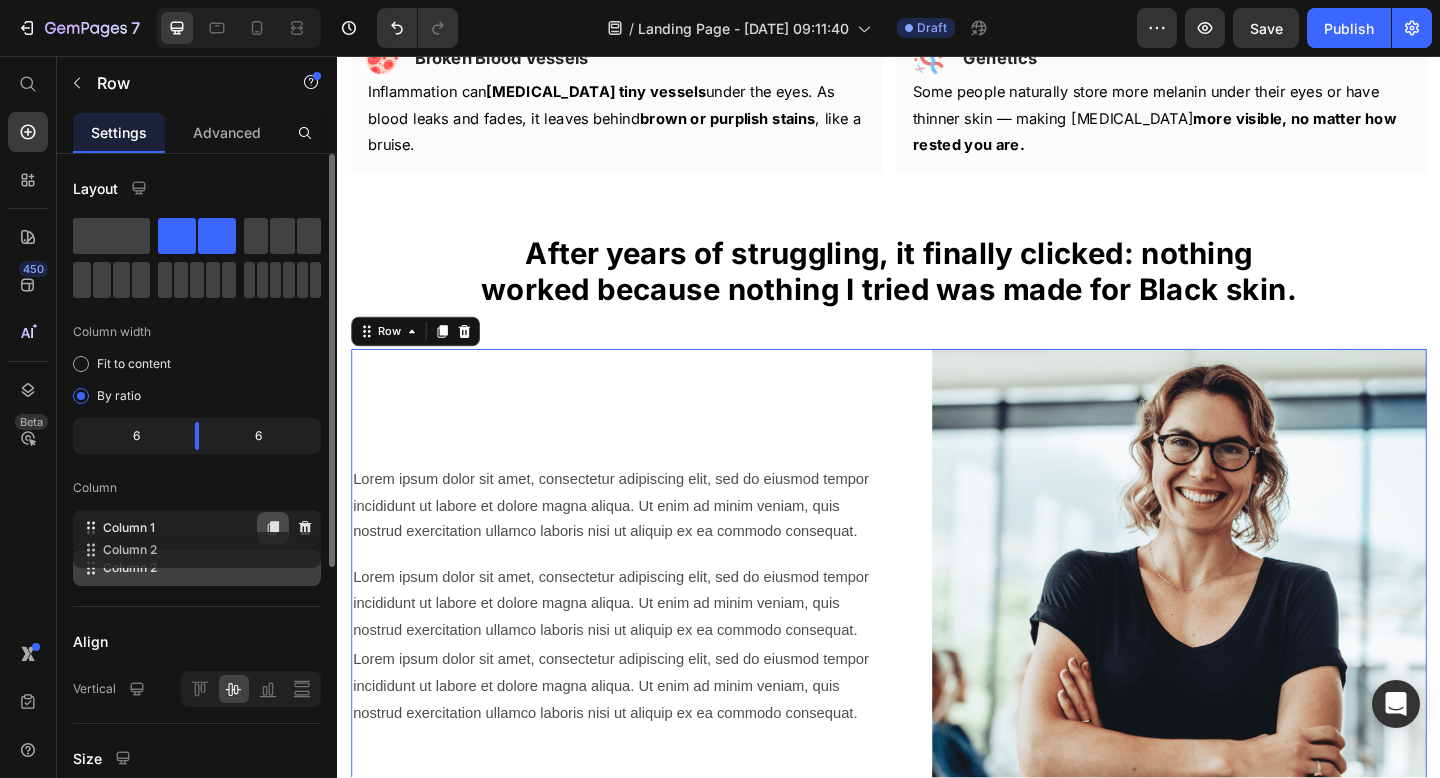 type 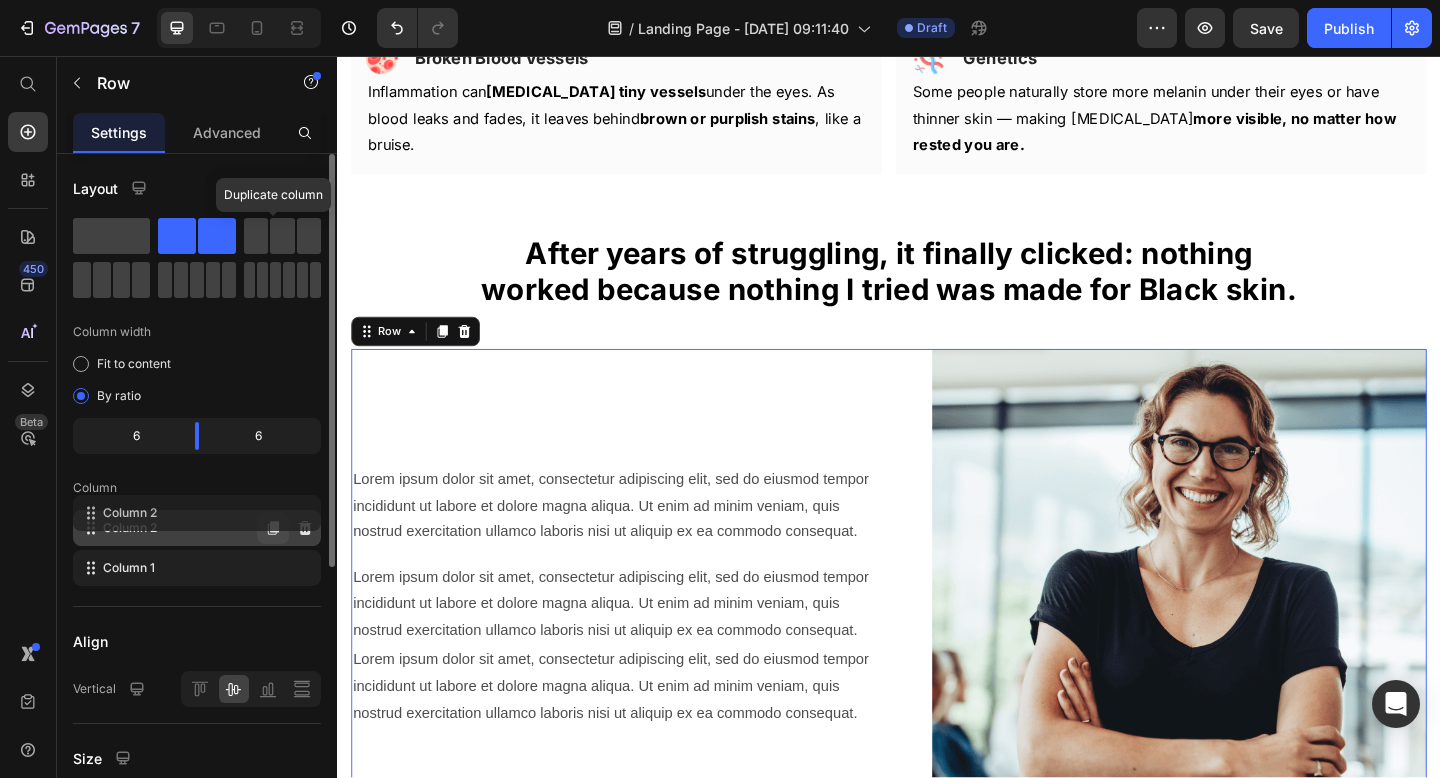 drag, startPoint x: 277, startPoint y: 573, endPoint x: 277, endPoint y: 514, distance: 59 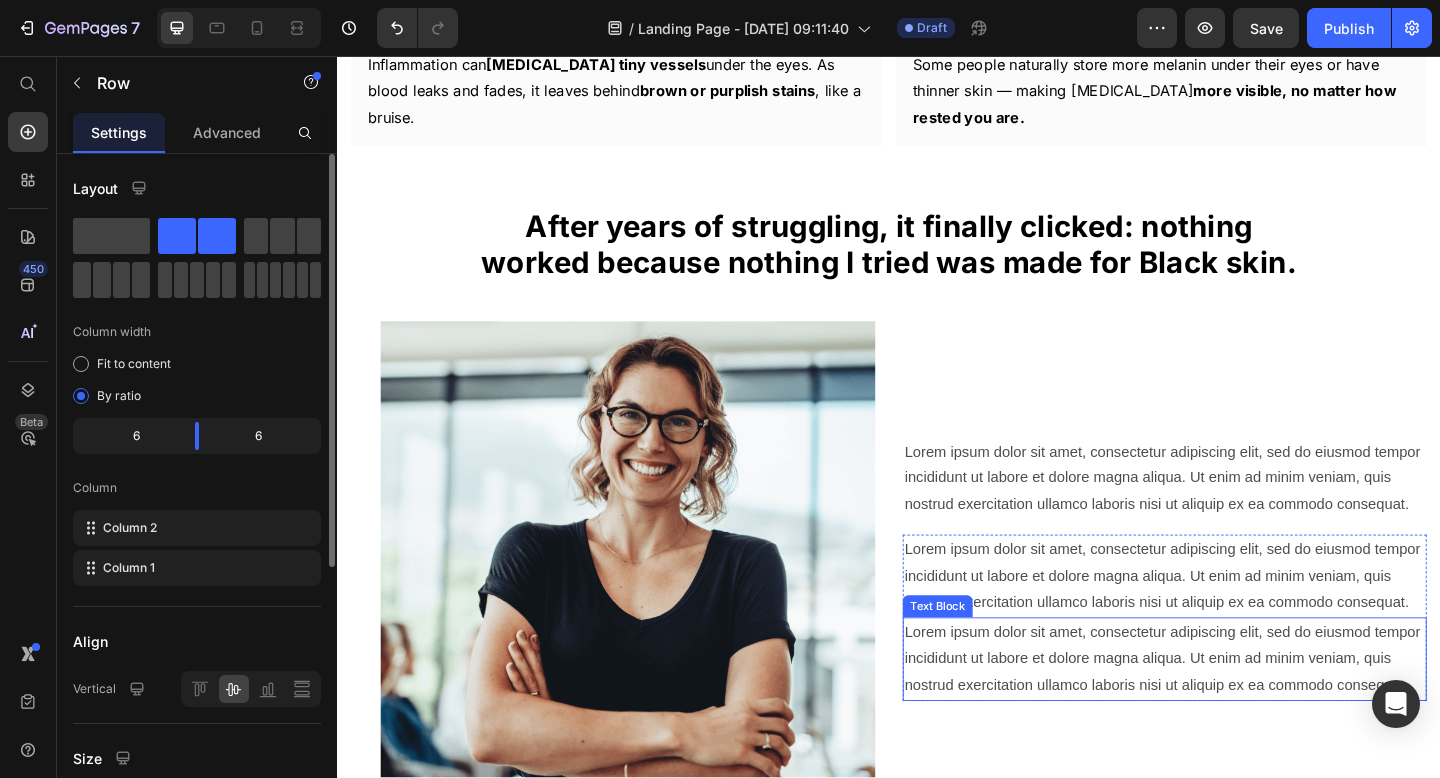 scroll, scrollTop: 3268, scrollLeft: 0, axis: vertical 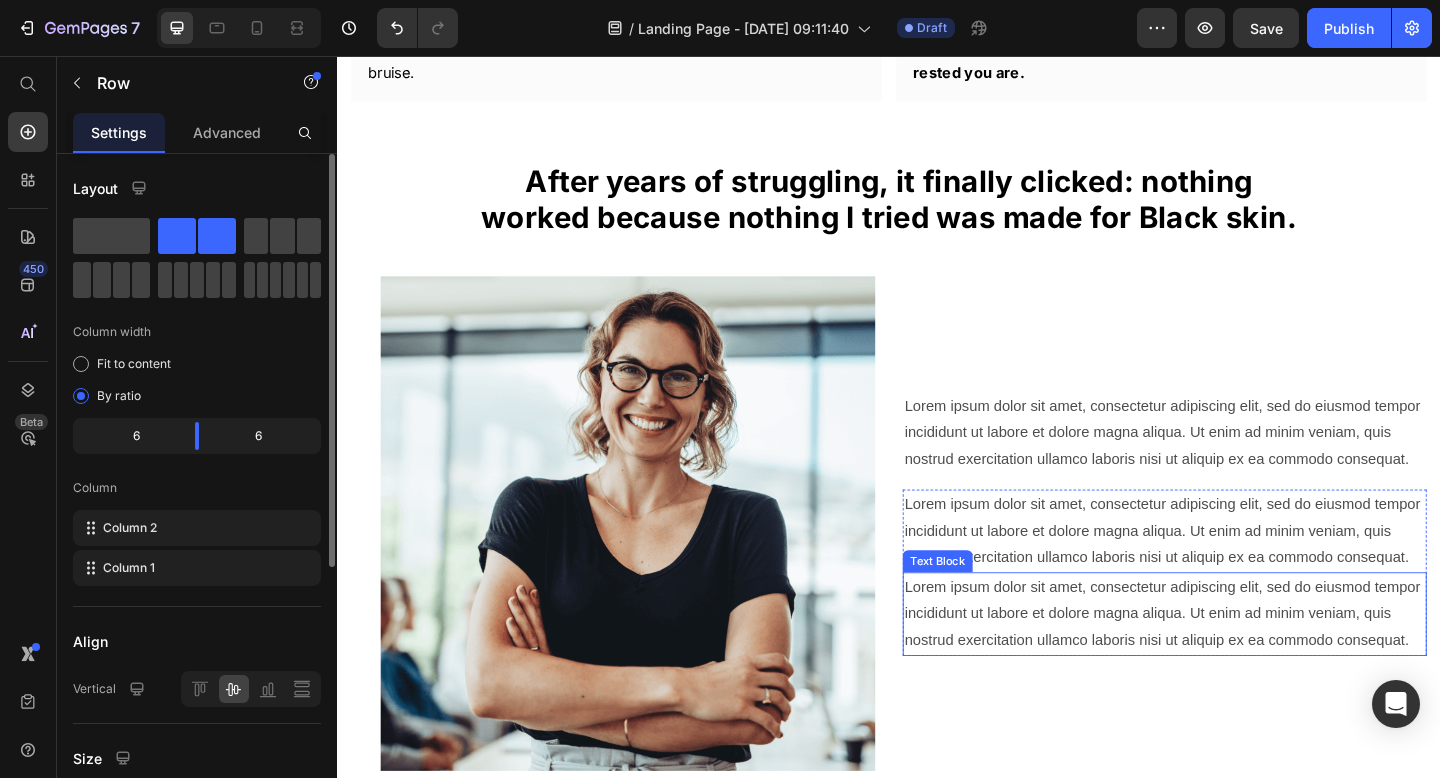 click on "Lorem ipsum dolor sit amet, consectetur adipiscing elit, sed do eiusmod tempor incididunt ut labore et dolore magna aliqua. Ut enim ad minim veniam, quis nostrud exercitation ullamco laboris nisi ut aliquip ex ea commodo consequat." at bounding box center (1237, 663) 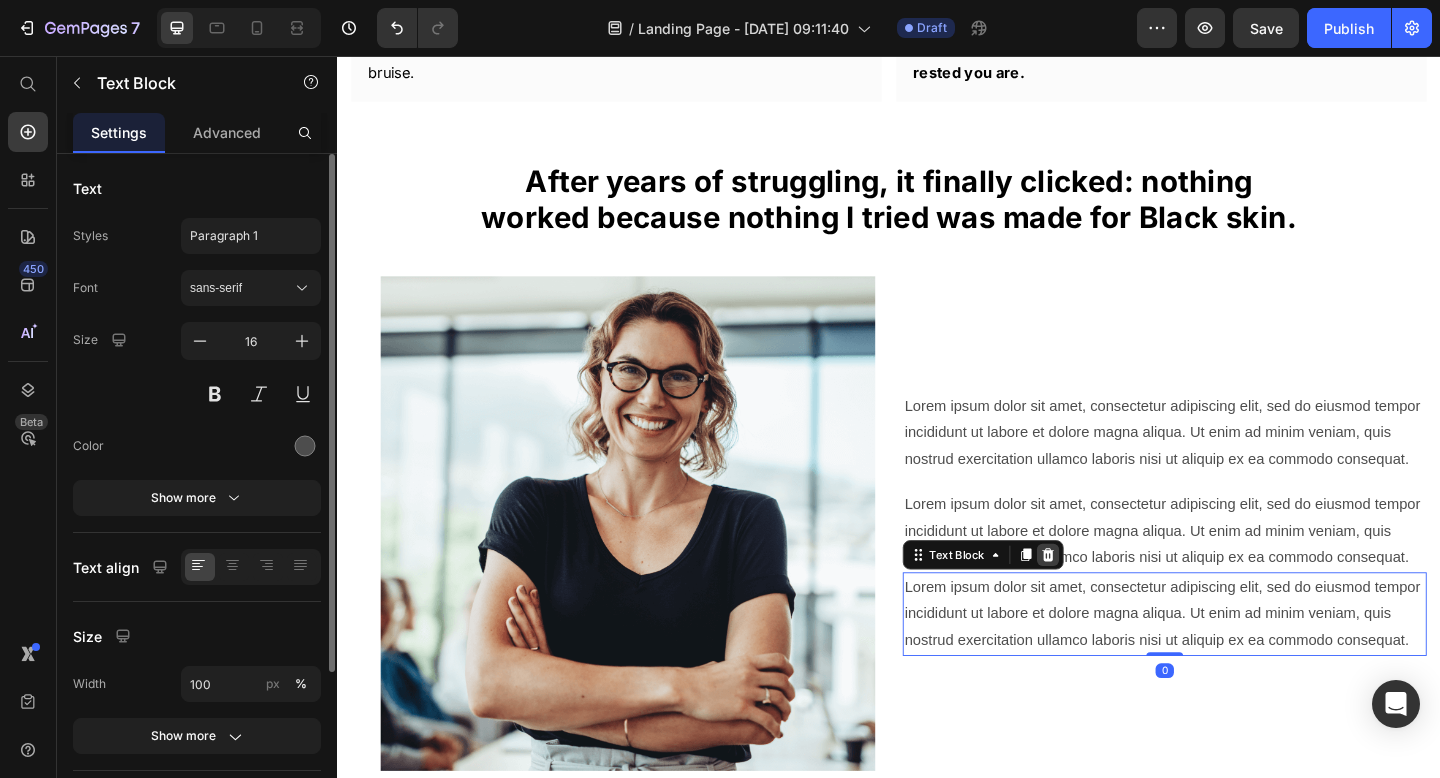 click 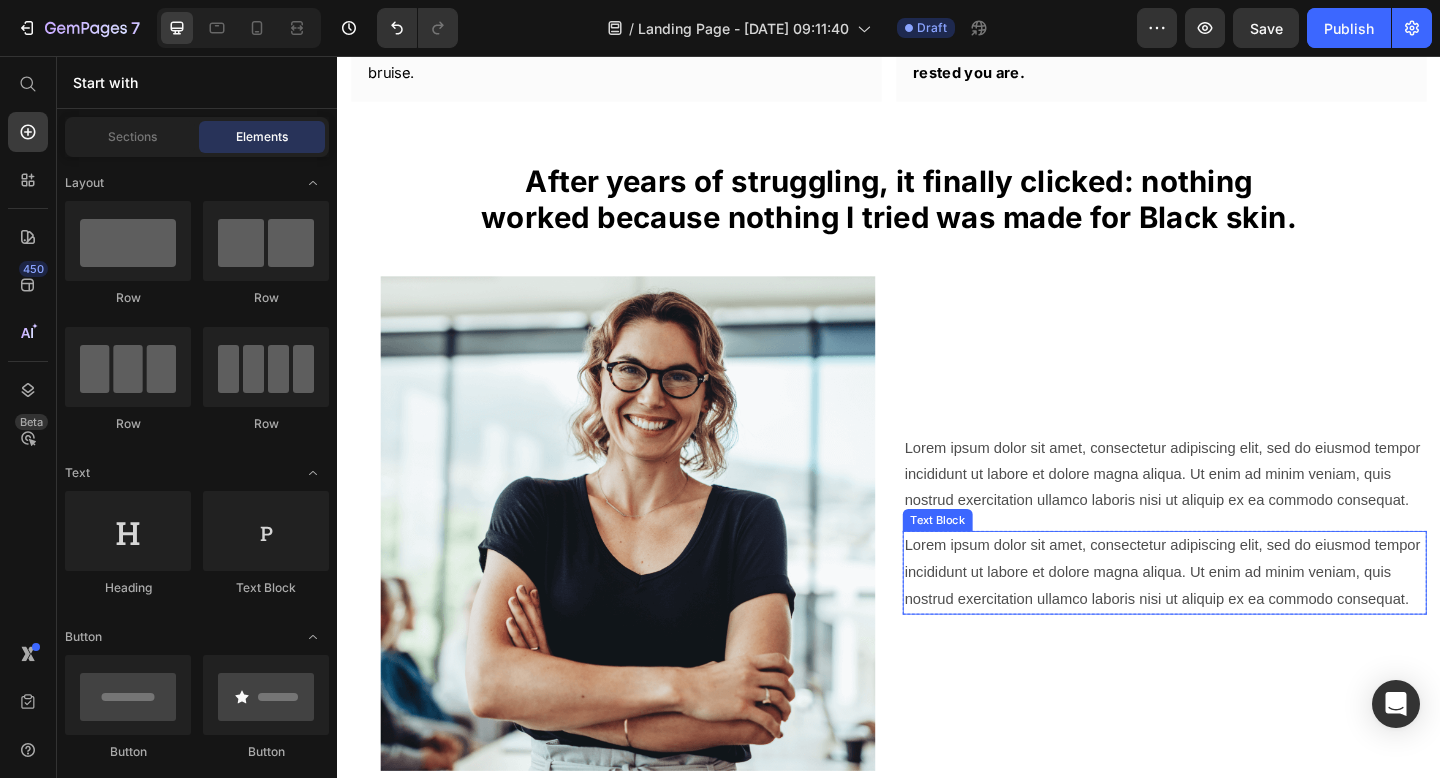 click on "Lorem ipsum dolor sit amet, consectetur adipiscing elit, sed do eiusmod tempor incididunt ut labore et dolore magna aliqua. Ut enim ad minim veniam, quis nostrud exercitation ullamco laboris nisi ut aliquip ex ea commodo consequat." at bounding box center [1237, 618] 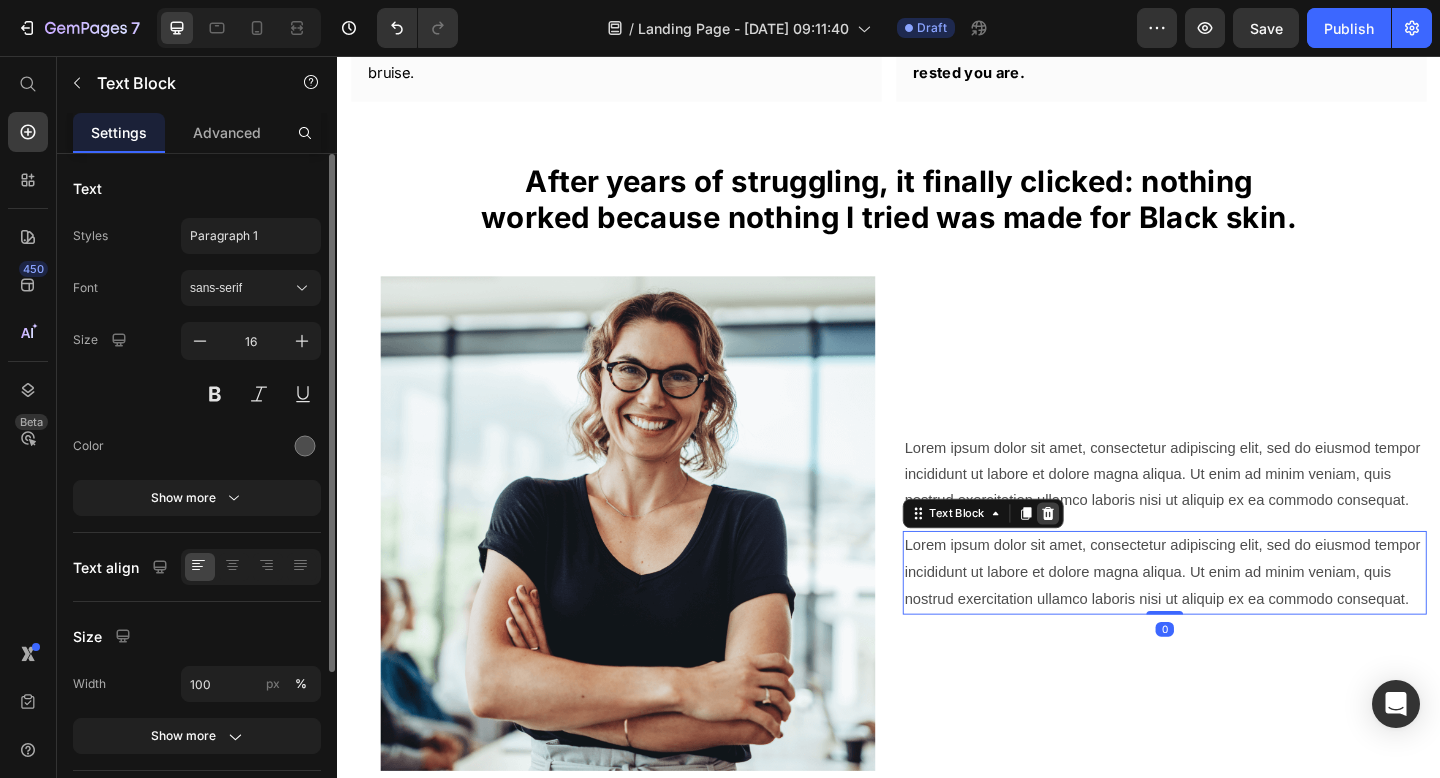 click 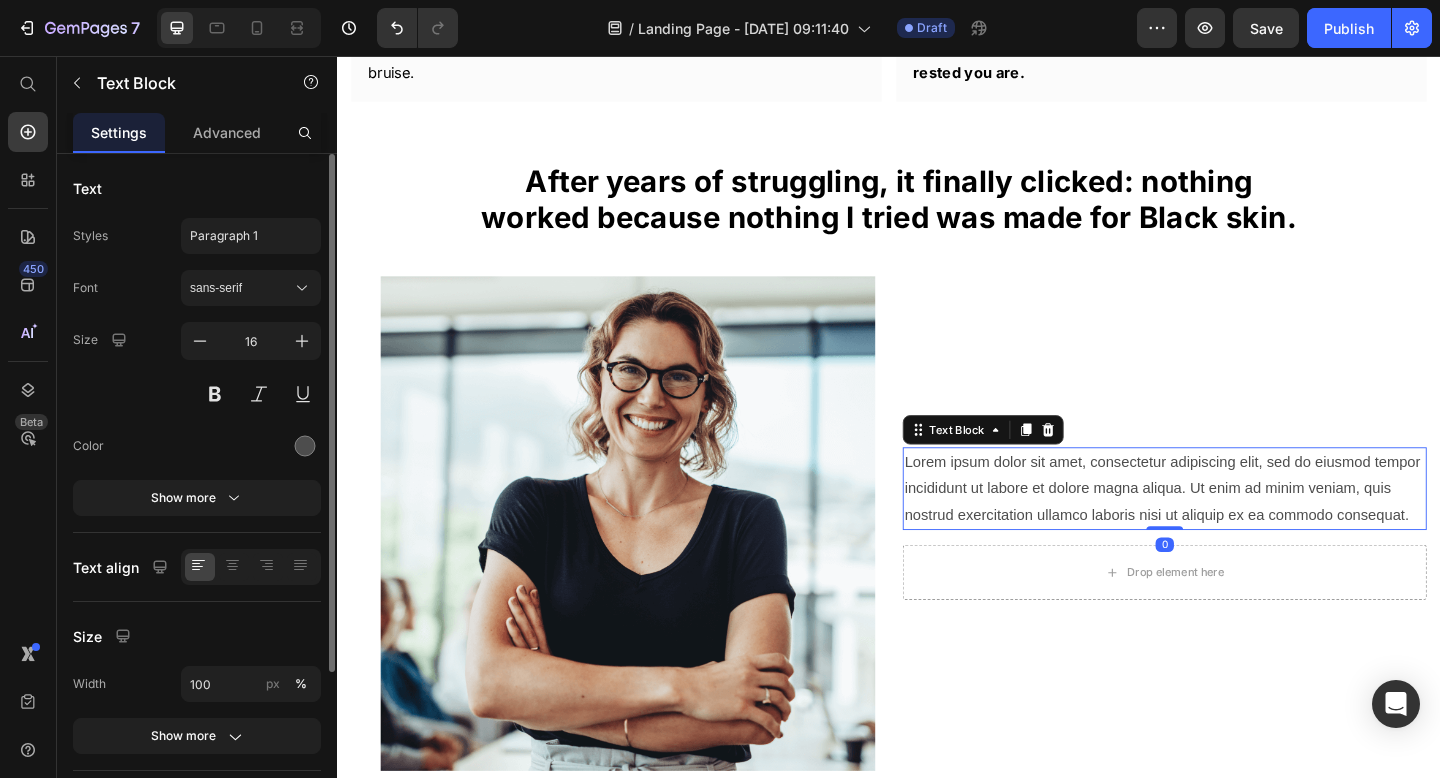 click on "Lorem ipsum dolor sit amet, consectetur adipiscing elit, sed do eiusmod tempor incididunt ut labore et dolore magna aliqua. Ut enim ad minim veniam, quis nostrud exercitation ullamco laboris nisi ut aliquip ex ea commodo consequat." at bounding box center (1237, 527) 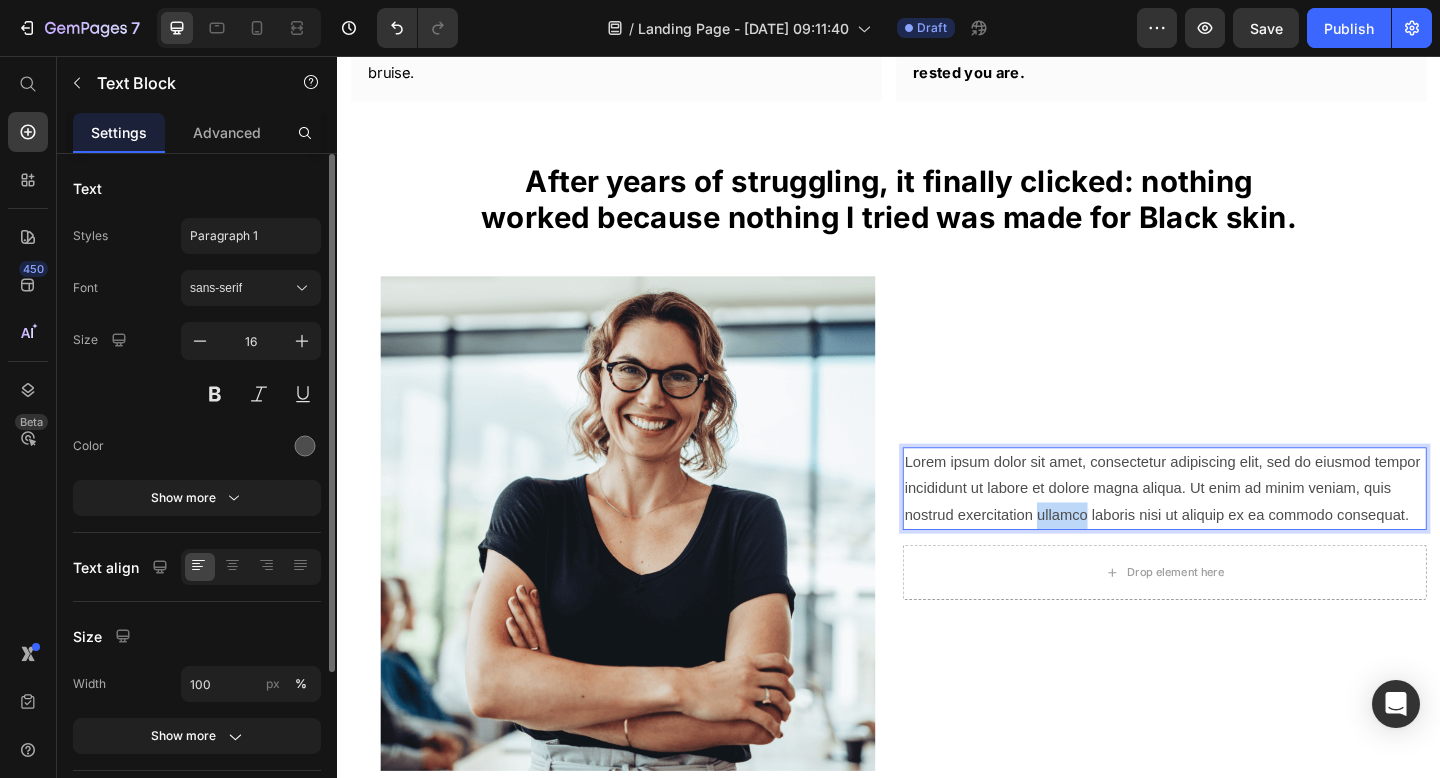 click on "Lorem ipsum dolor sit amet, consectetur adipiscing elit, sed do eiusmod tempor incididunt ut labore et dolore magna aliqua. Ut enim ad minim veniam, quis nostrud exercitation ullamco laboris nisi ut aliquip ex ea commodo consequat." at bounding box center [1237, 527] 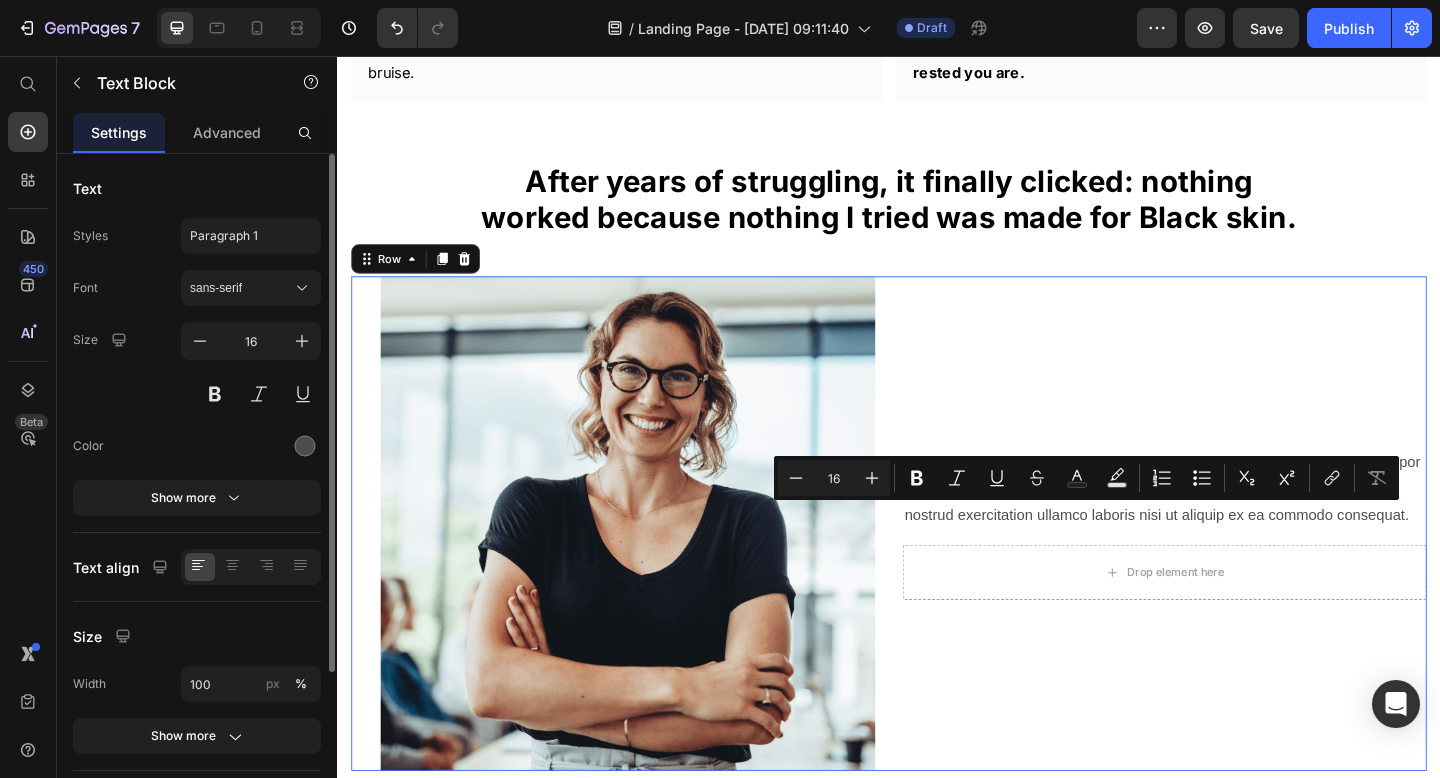 click on "Lorem ipsum dolor sit amet, consectetur adipiscing elit, sed do eiusmod tempor incididunt ut labore et dolore magna aliqua. Ut enim ad minim veniam, quis nostrud exercitation ullamco laboris nisi ut aliquip ex ea commodo consequat. Text Block Row
Drop element here Row" at bounding box center (1237, 565) 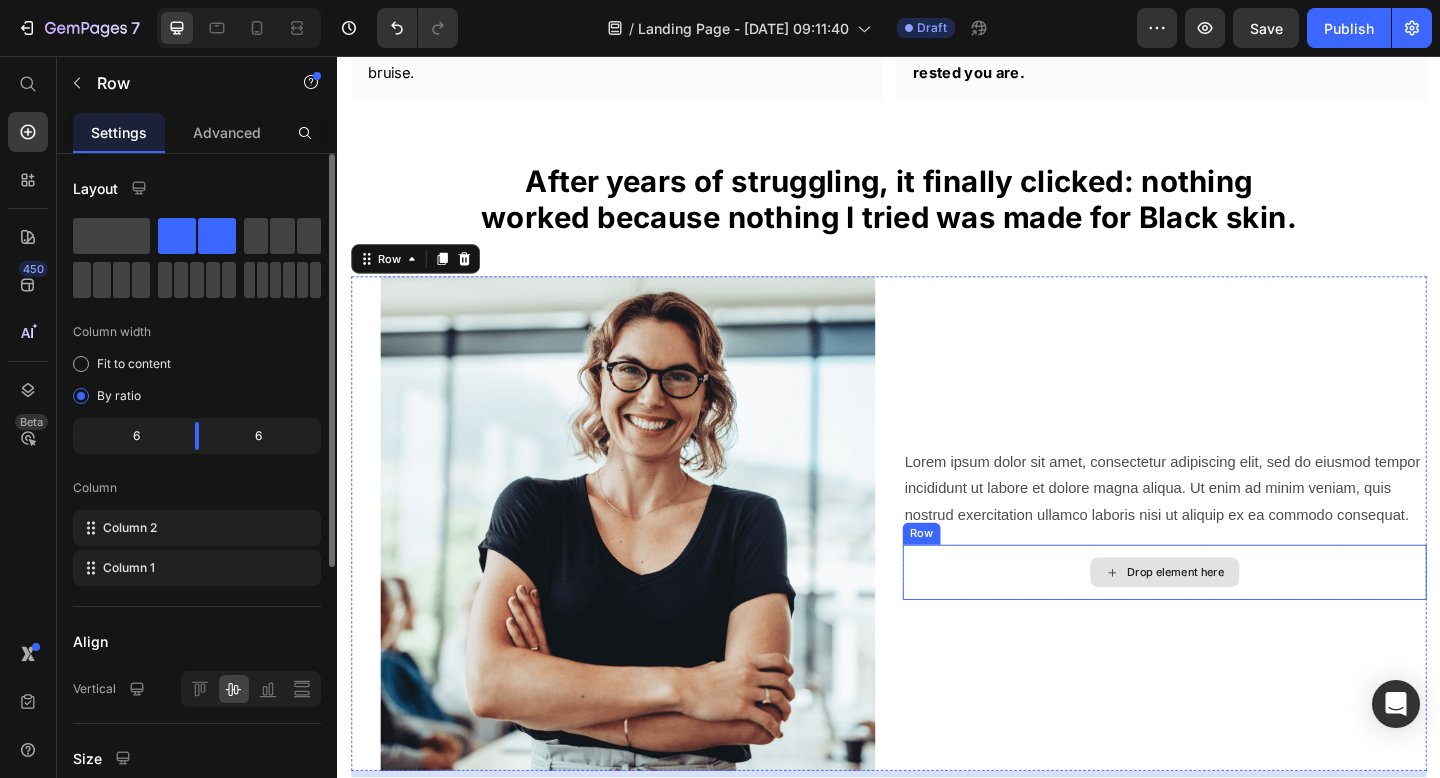 click on "Drop element here" at bounding box center (1237, 618) 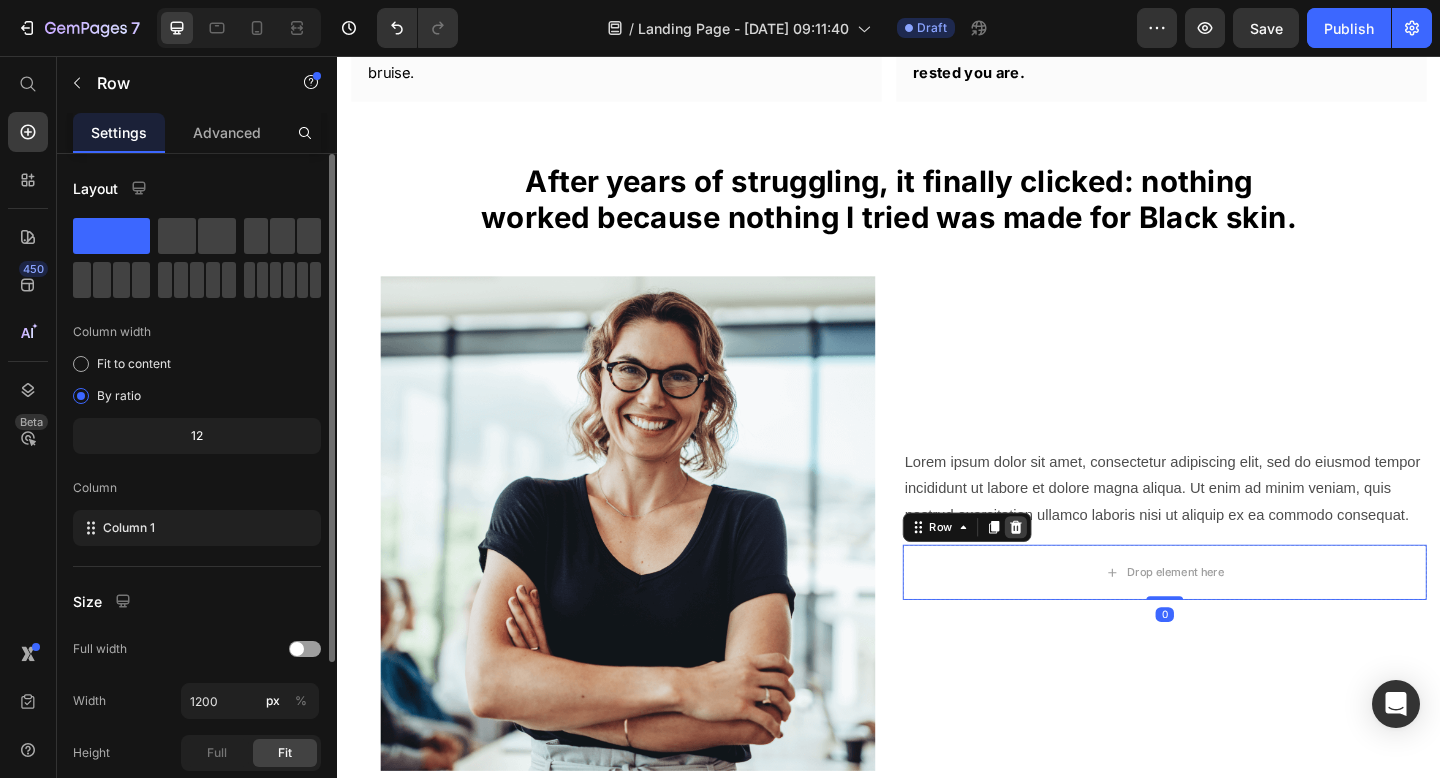 click at bounding box center [1075, 569] 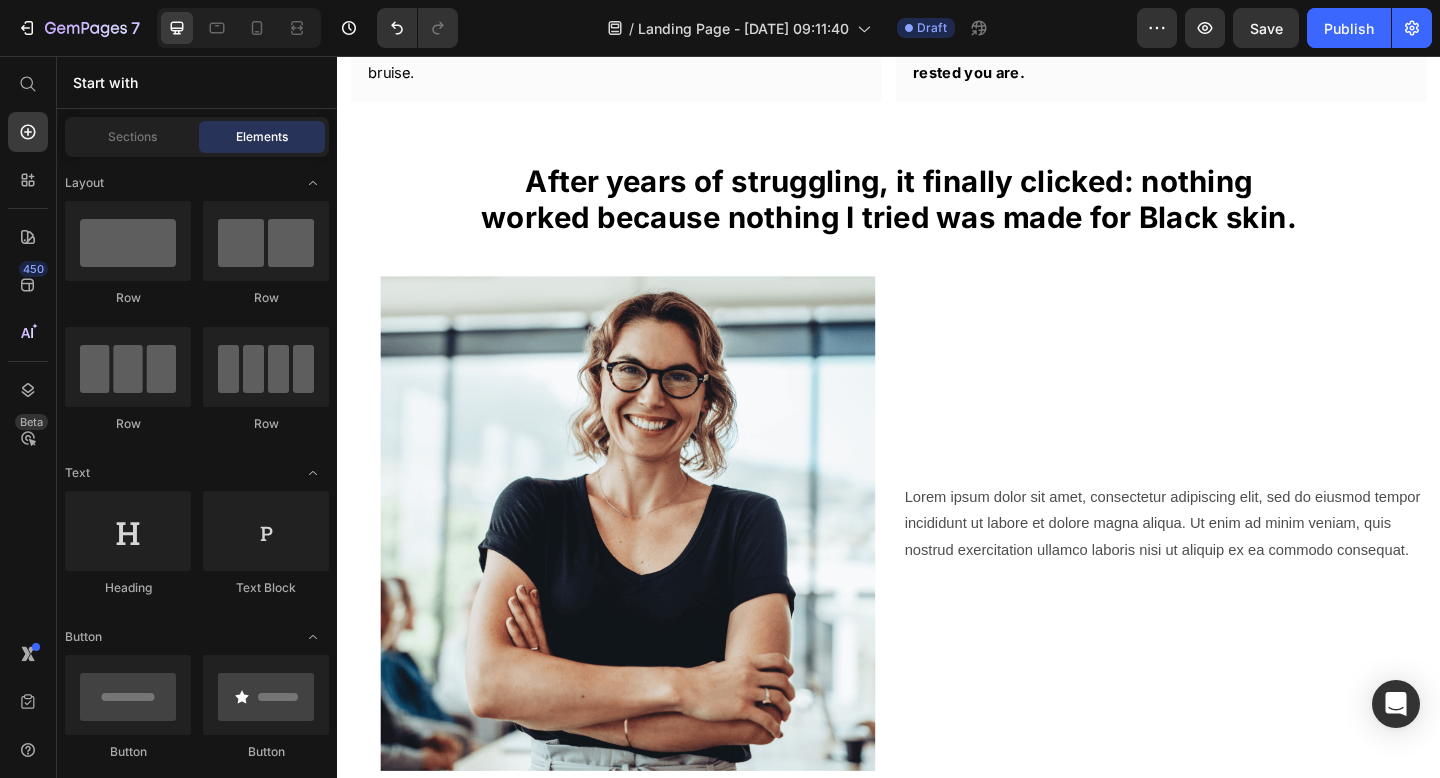 click on "Lorem ipsum dolor sit amet, consectetur adipiscing elit, sed do eiusmod tempor incididunt ut labore et dolore magna aliqua. Ut enim ad minim veniam, quis nostrud exercitation ullamco laboris nisi ut aliquip ex ea commodo consequat." at bounding box center (1237, 565) 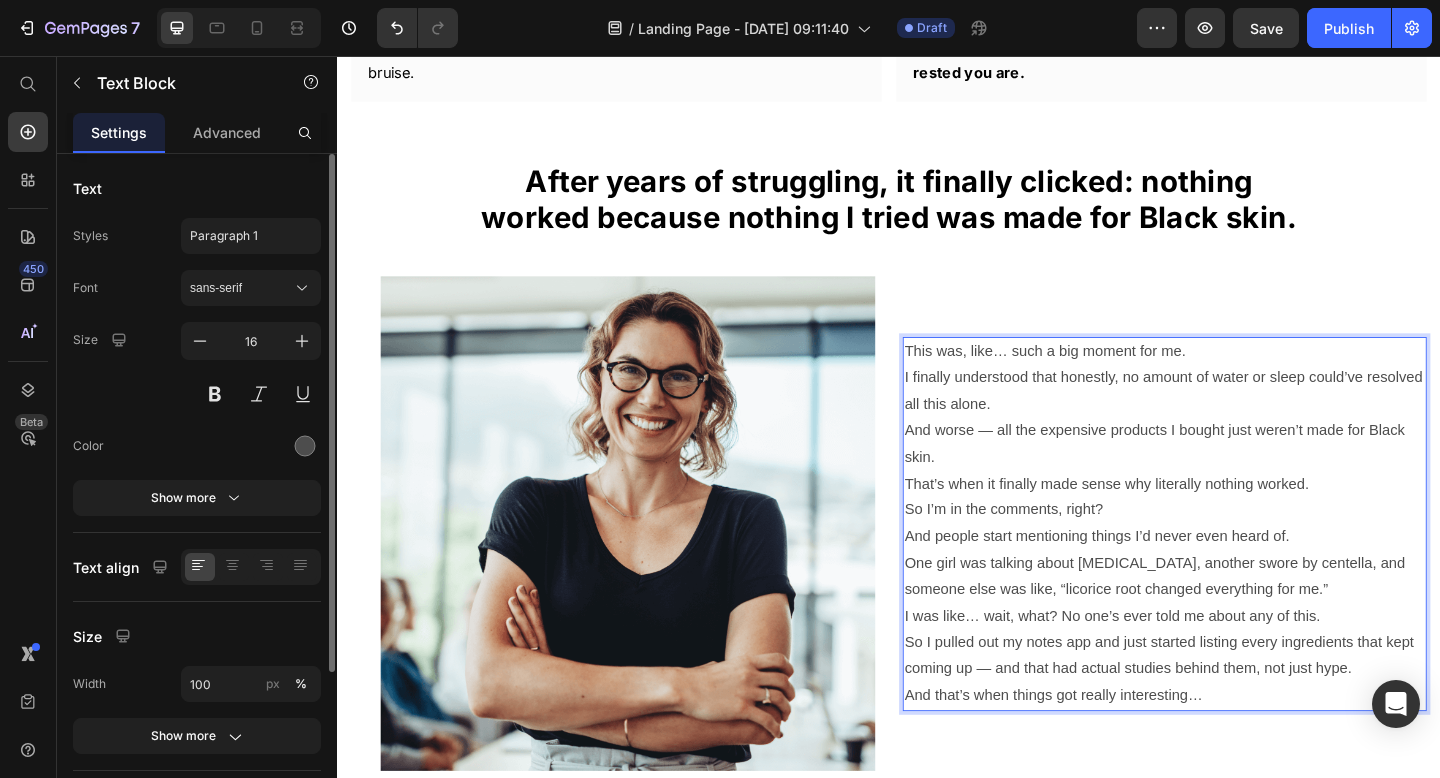 scroll, scrollTop: 3208, scrollLeft: 0, axis: vertical 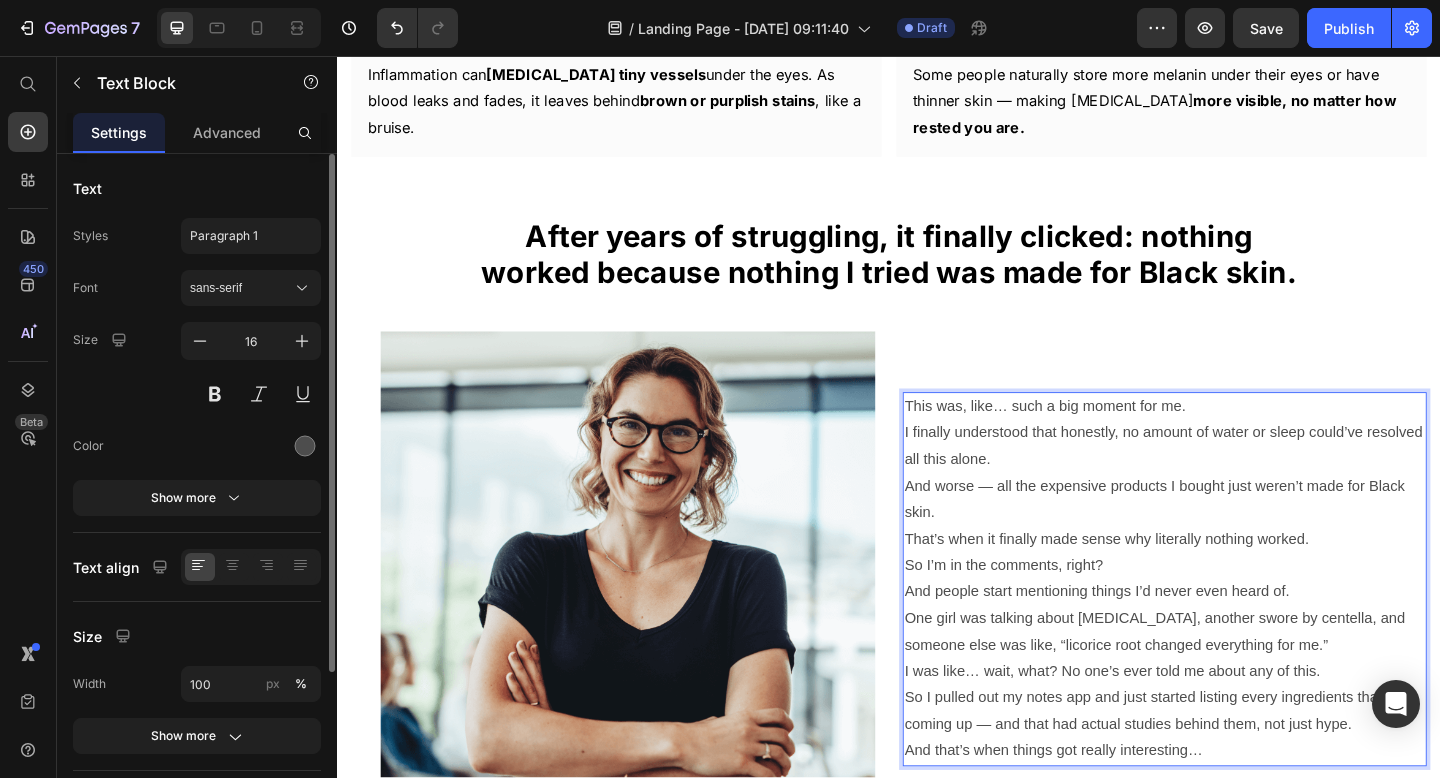 click on "I finally understood that honestly, no amount of water or sleep could’ve resolved all this alone." at bounding box center [1237, 481] 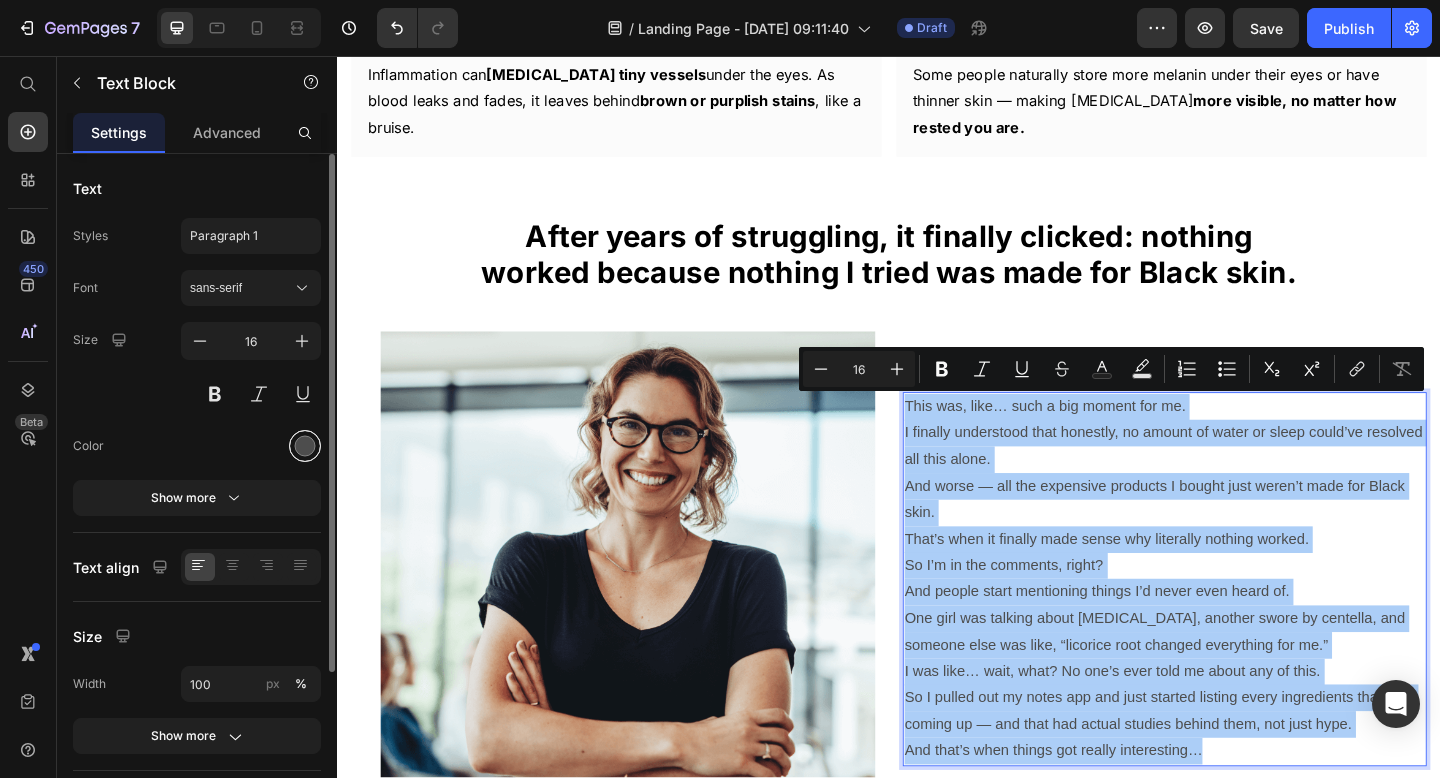 click at bounding box center [305, 446] 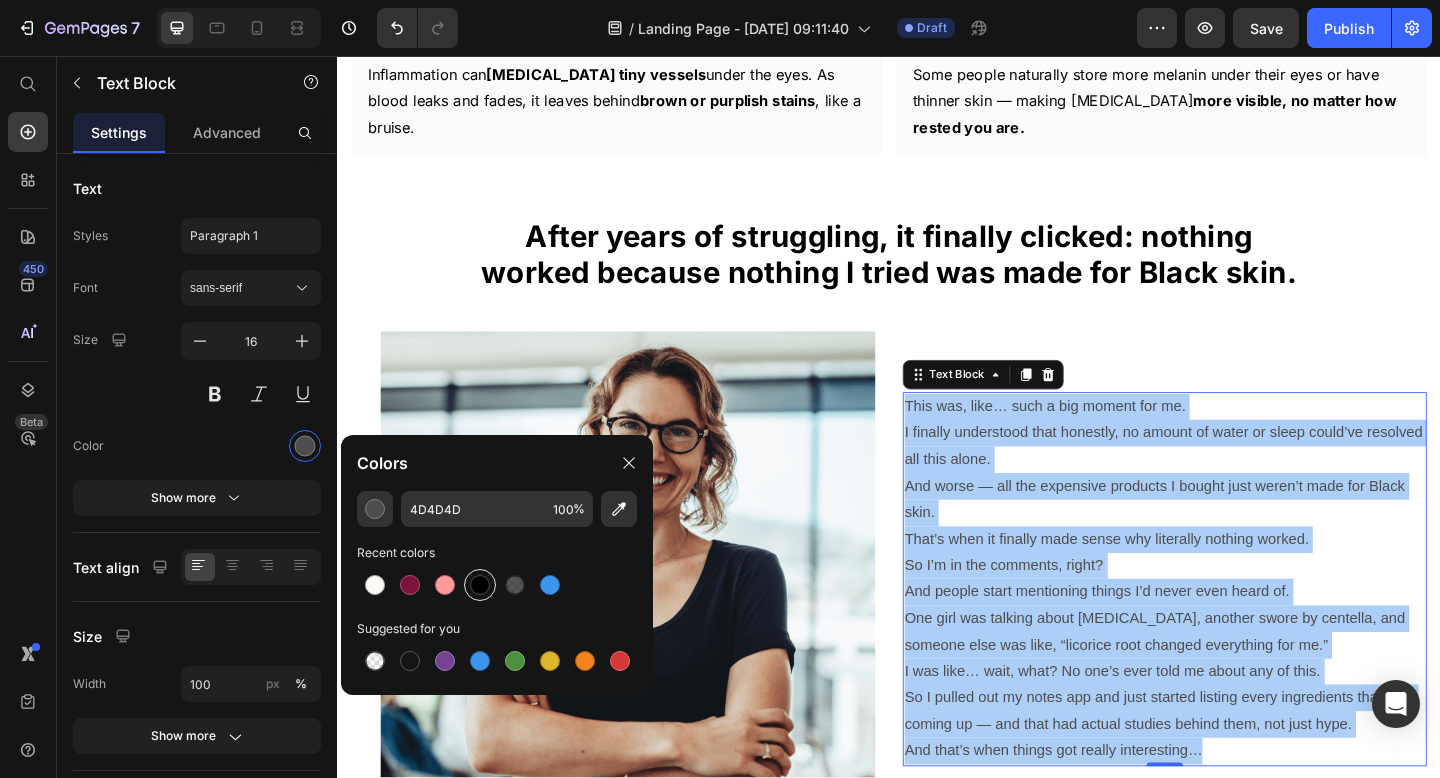 click at bounding box center [480, 585] 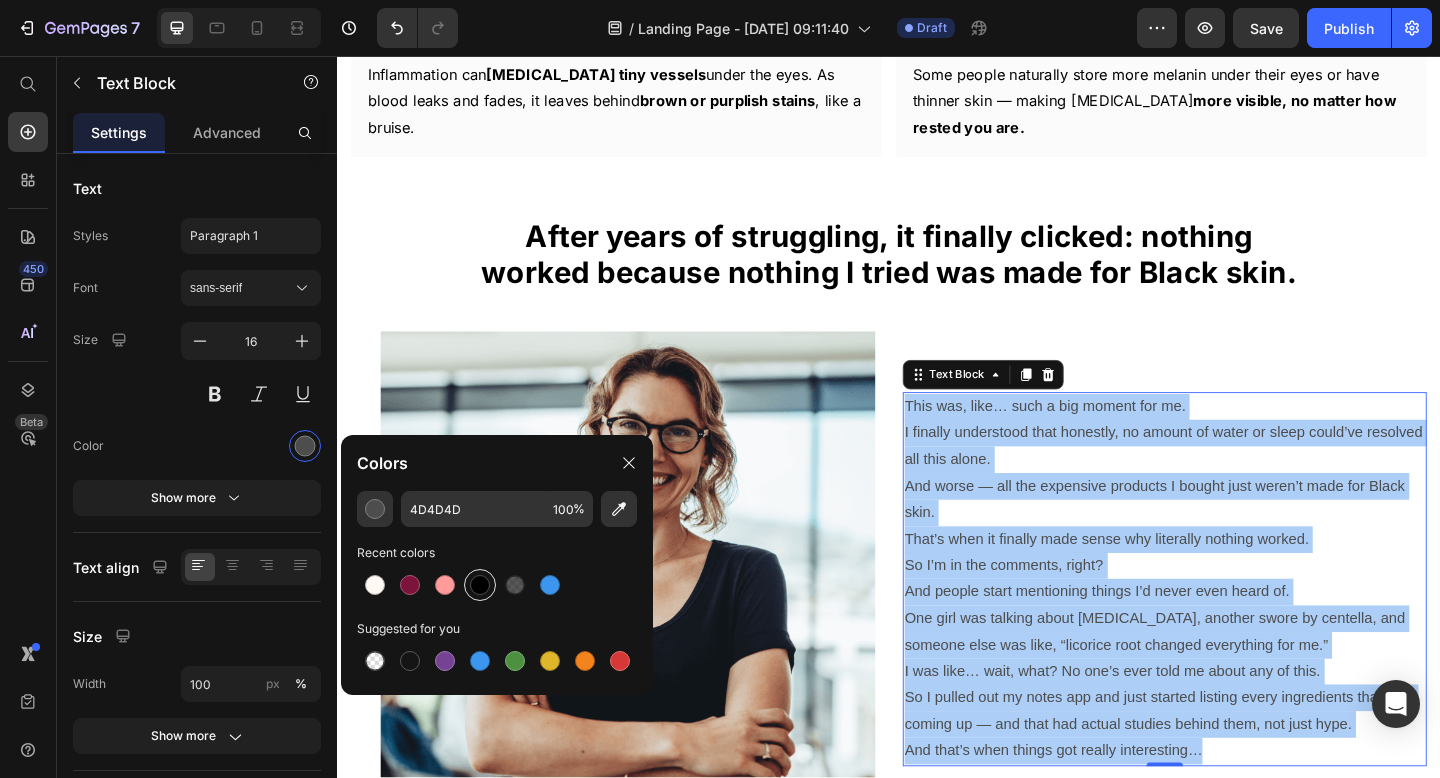 type on "000000" 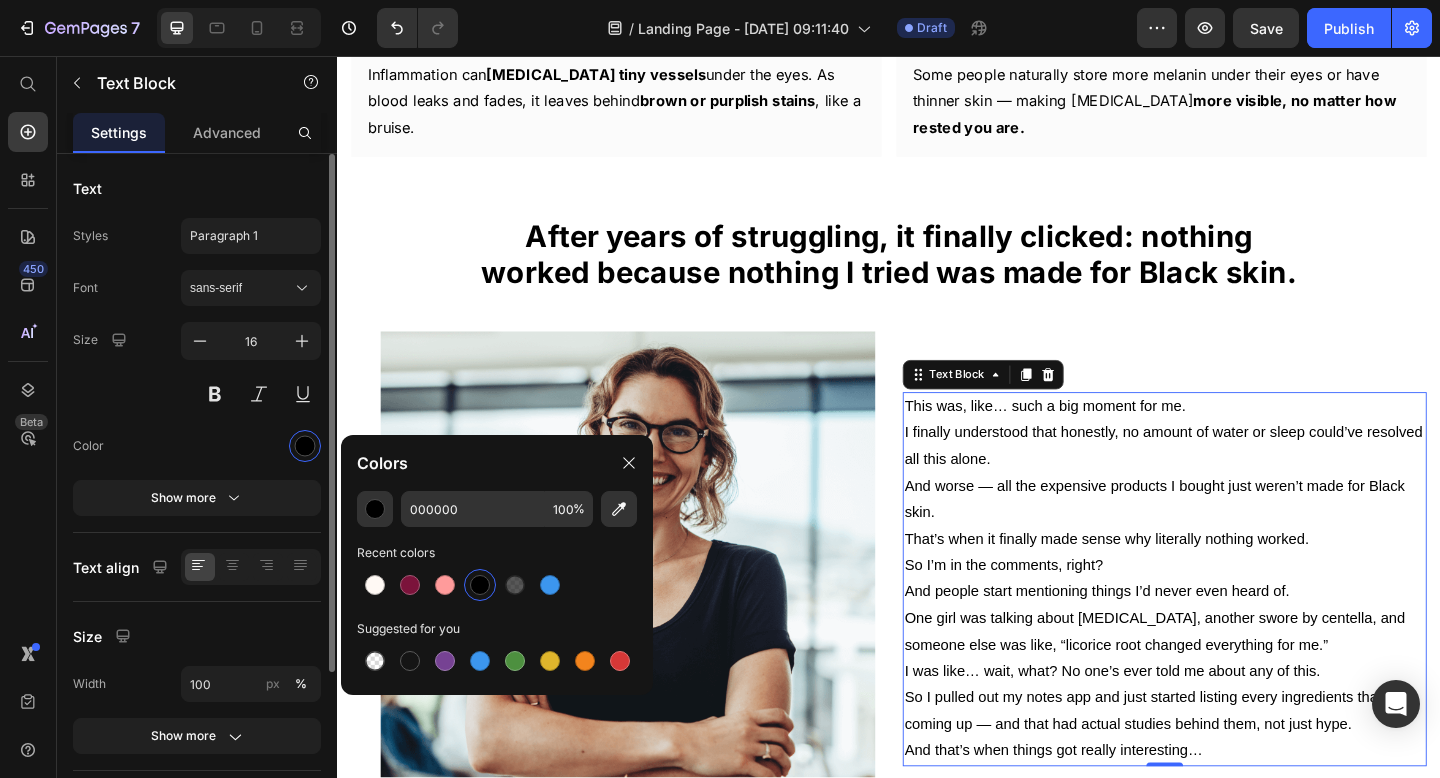 click on "Font sans-serif Size 16 Color Show more" at bounding box center [197, 393] 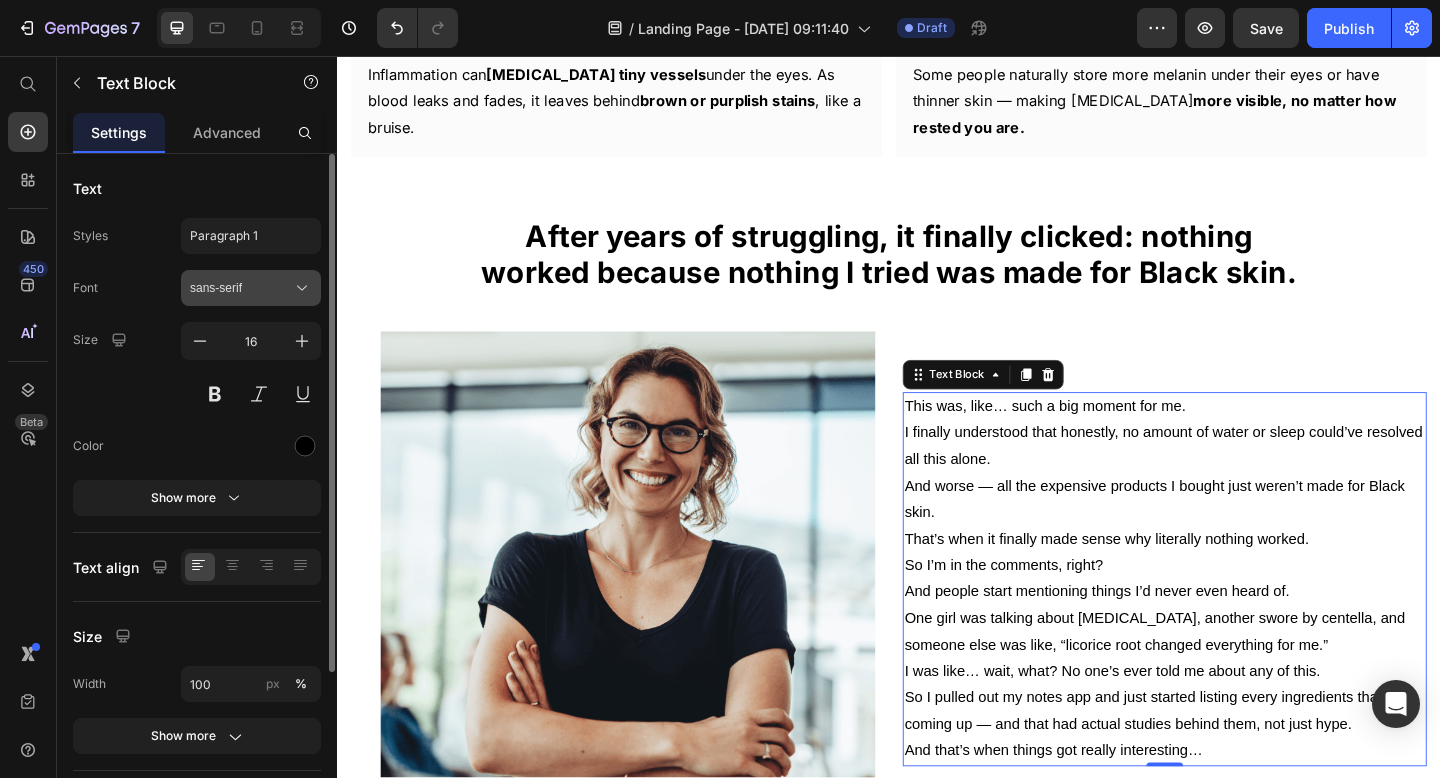 click on "sans-serif" at bounding box center (241, 288) 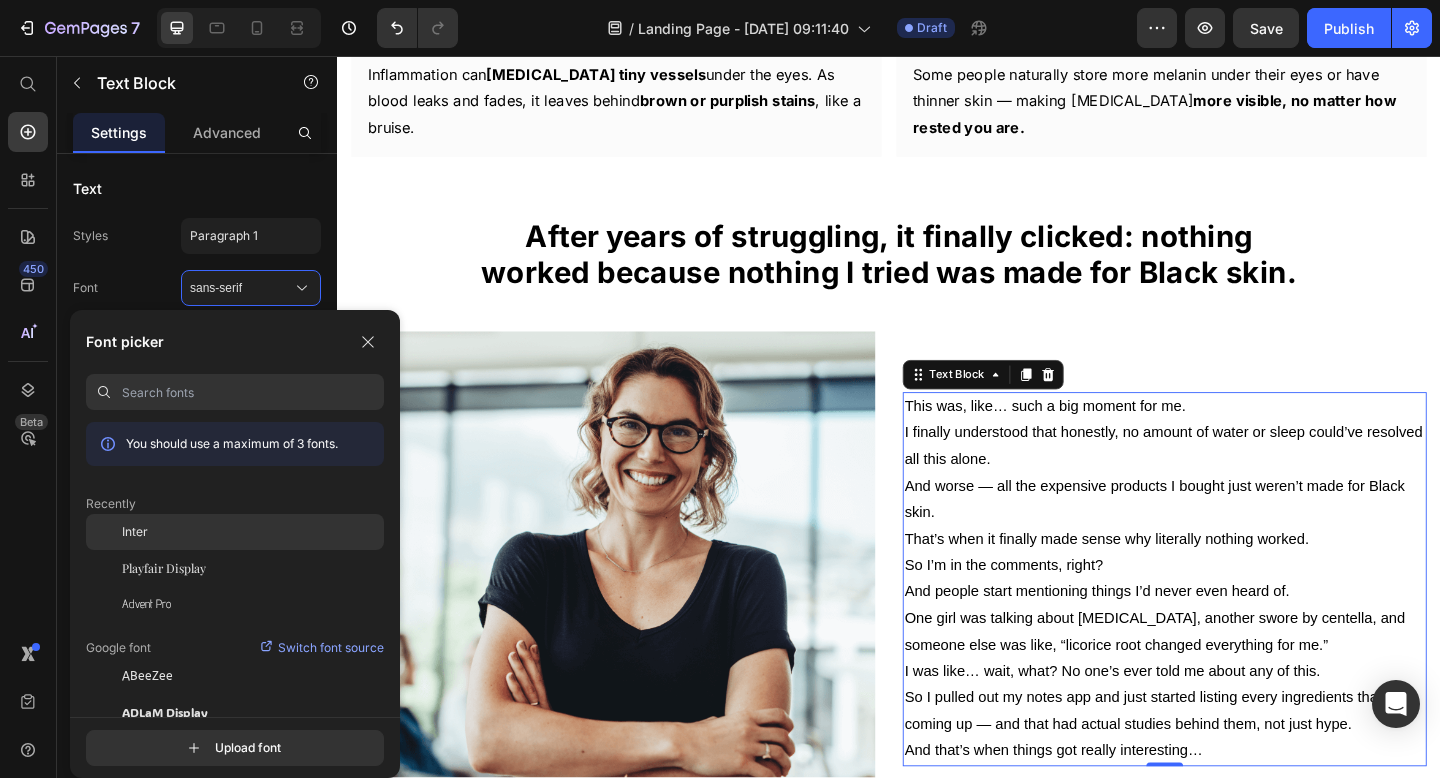 click on "Inter" 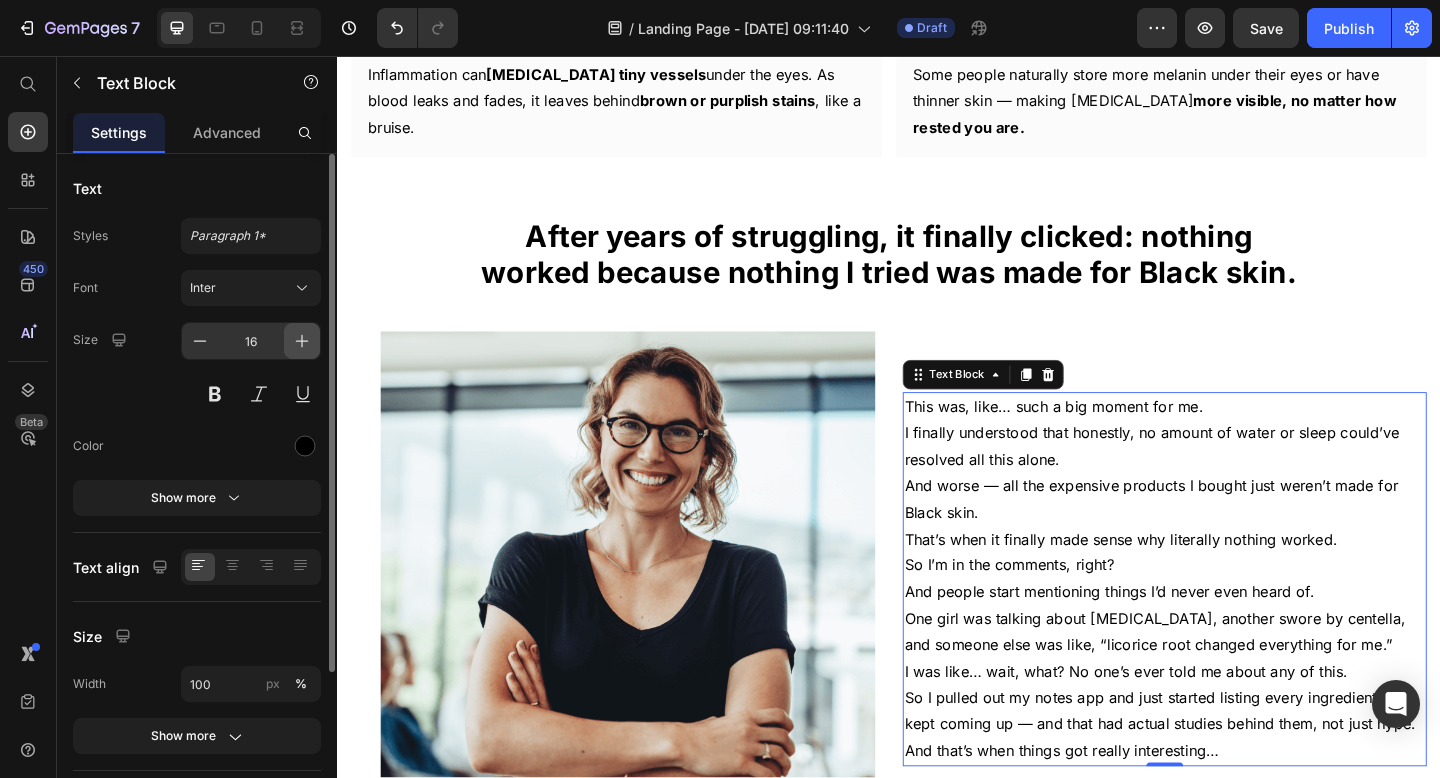 click at bounding box center [302, 341] 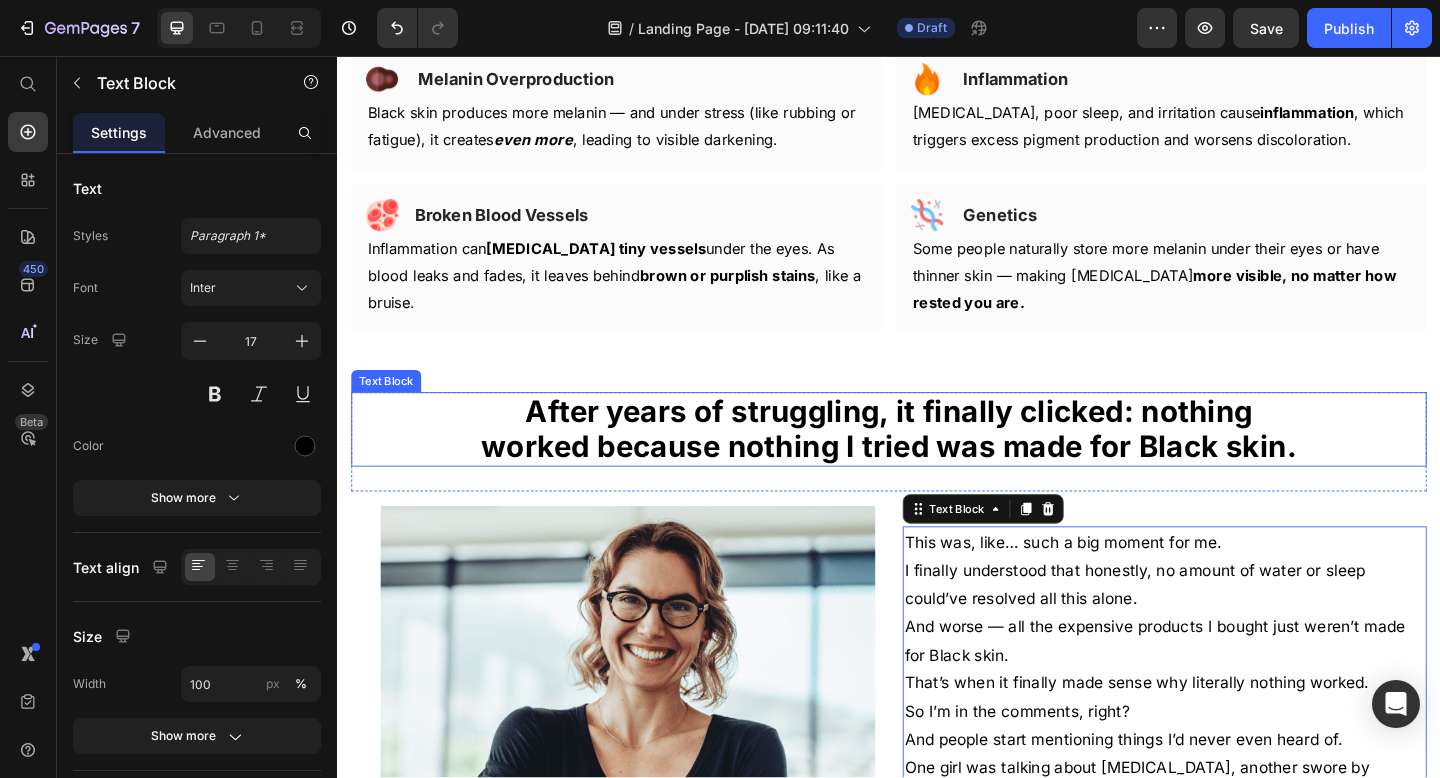 scroll, scrollTop: 3019, scrollLeft: 0, axis: vertical 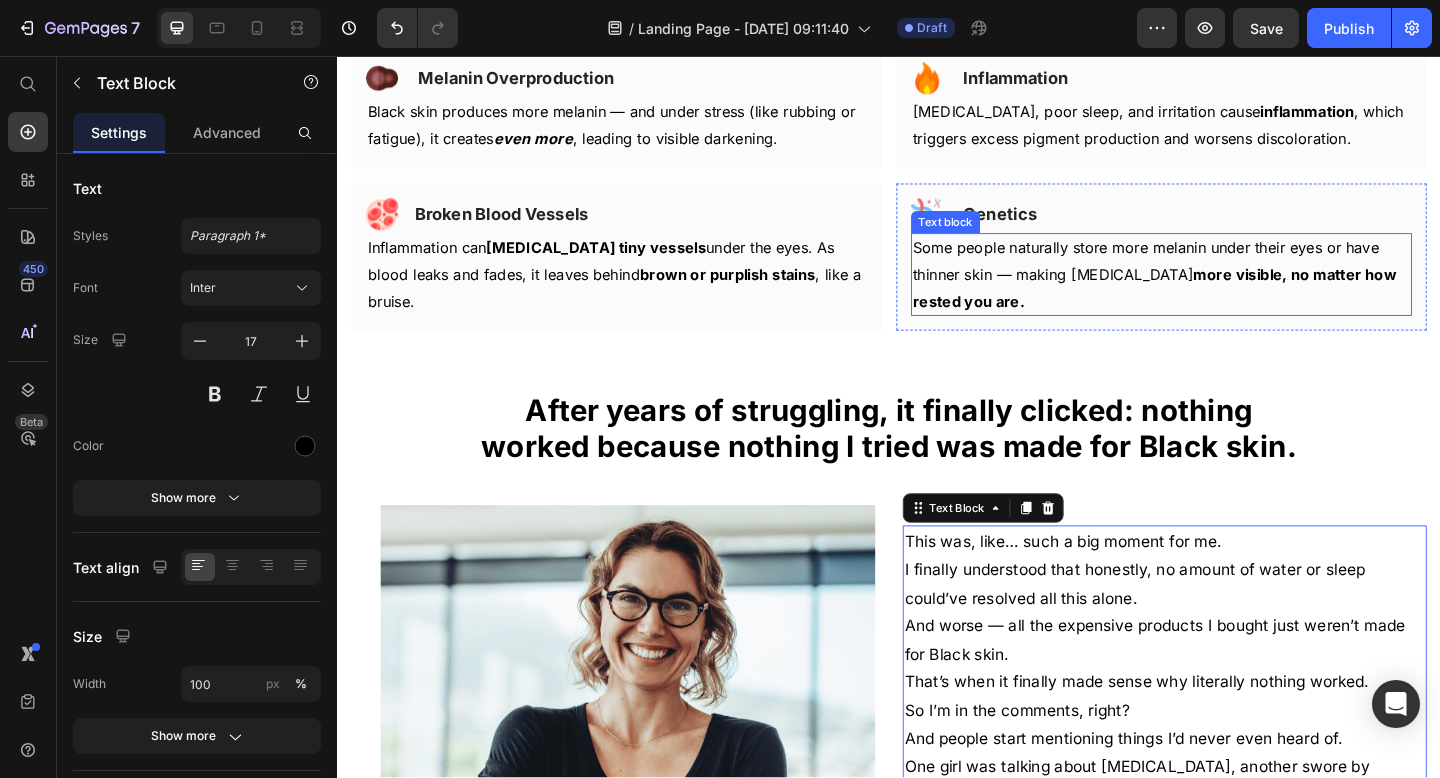 click on "Some people naturally store more melanin under their eyes or have thinner skin — making [MEDICAL_DATA]  more visible, no matter how rested you are." at bounding box center (1233, 294) 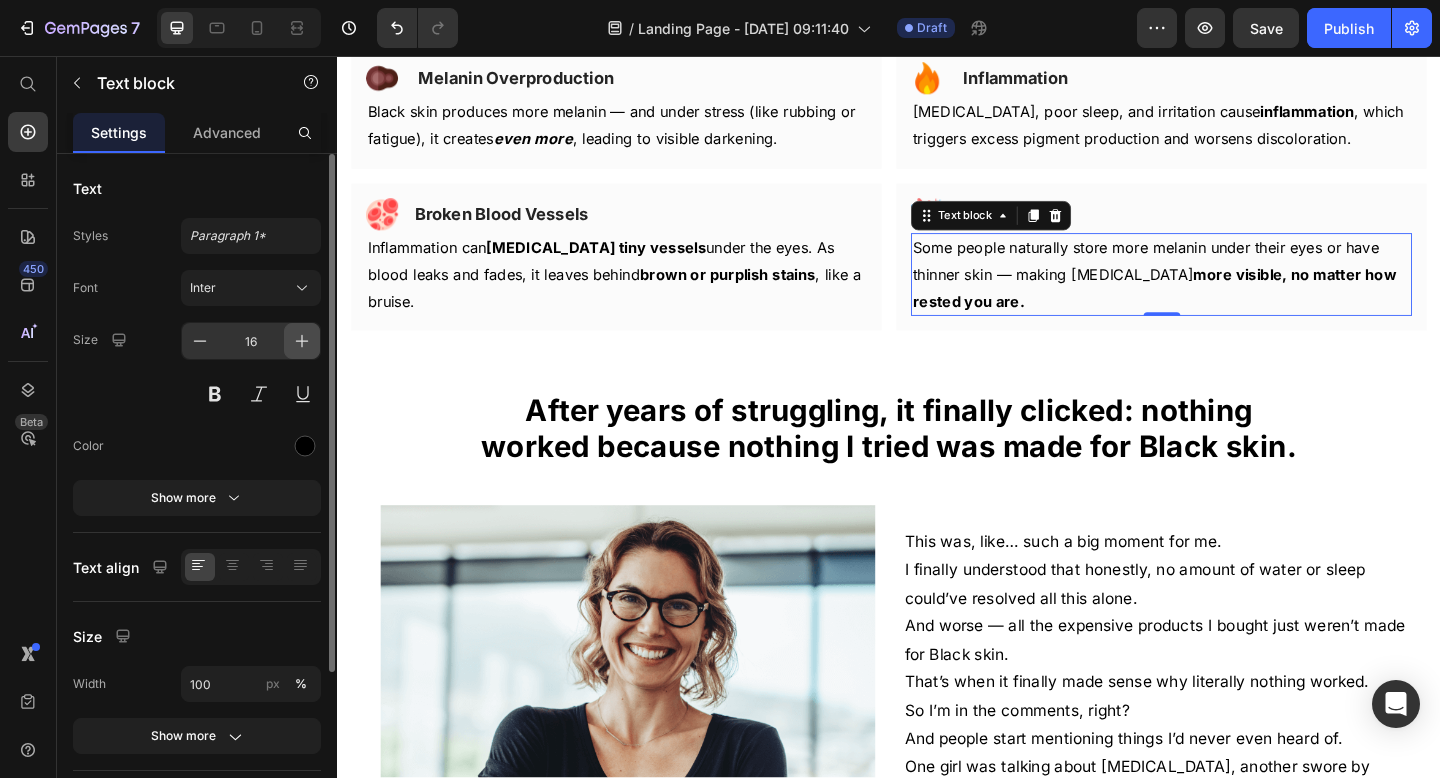 click 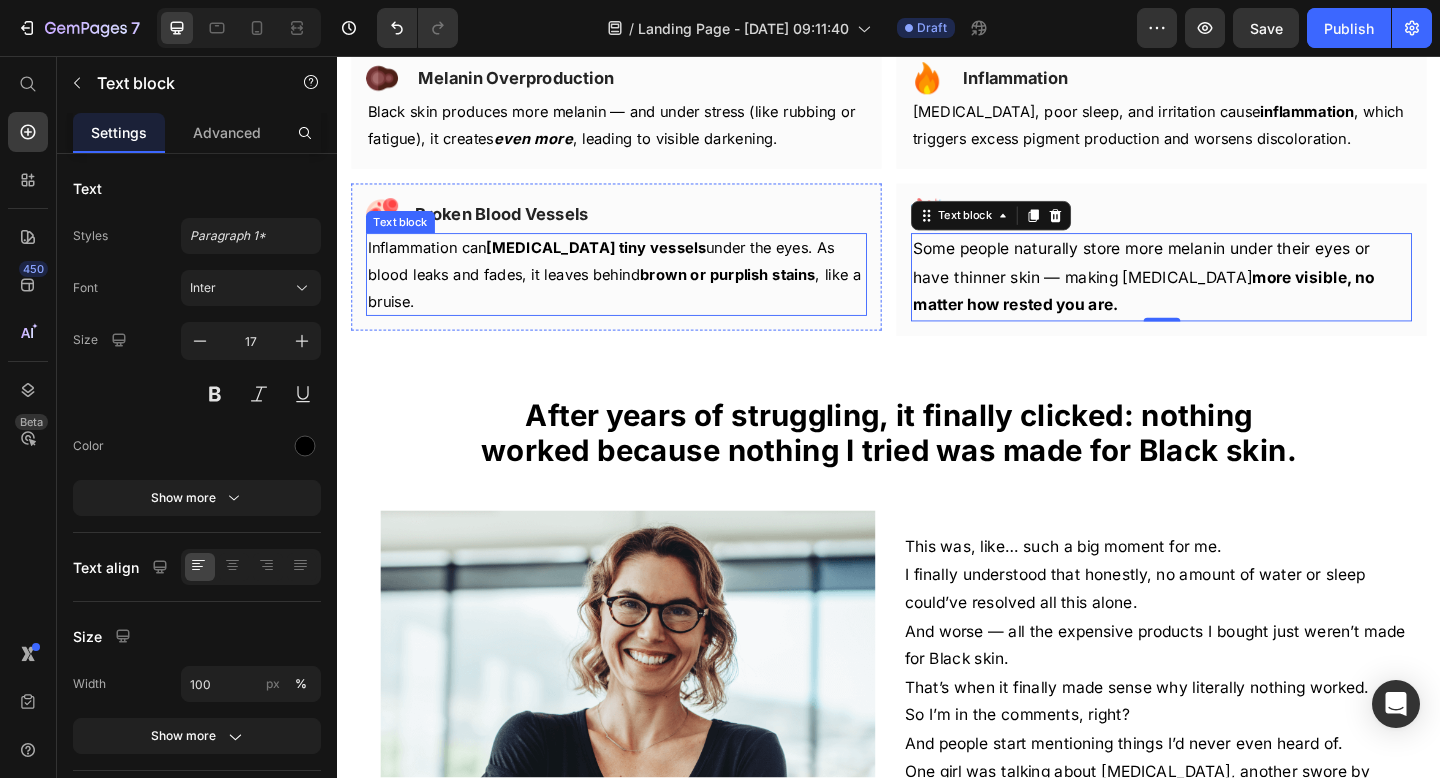 click on "brown or purplish stains" at bounding box center [761, 294] 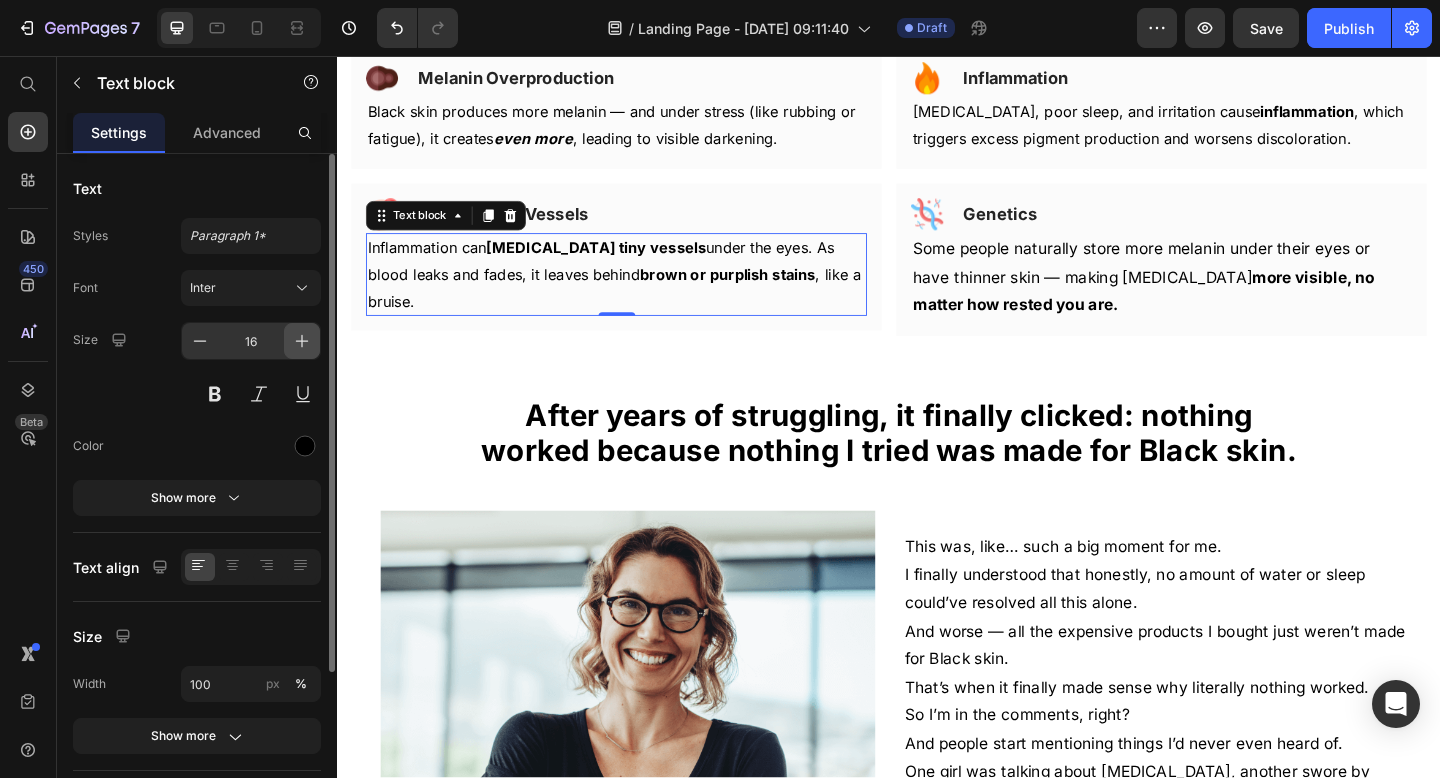 click 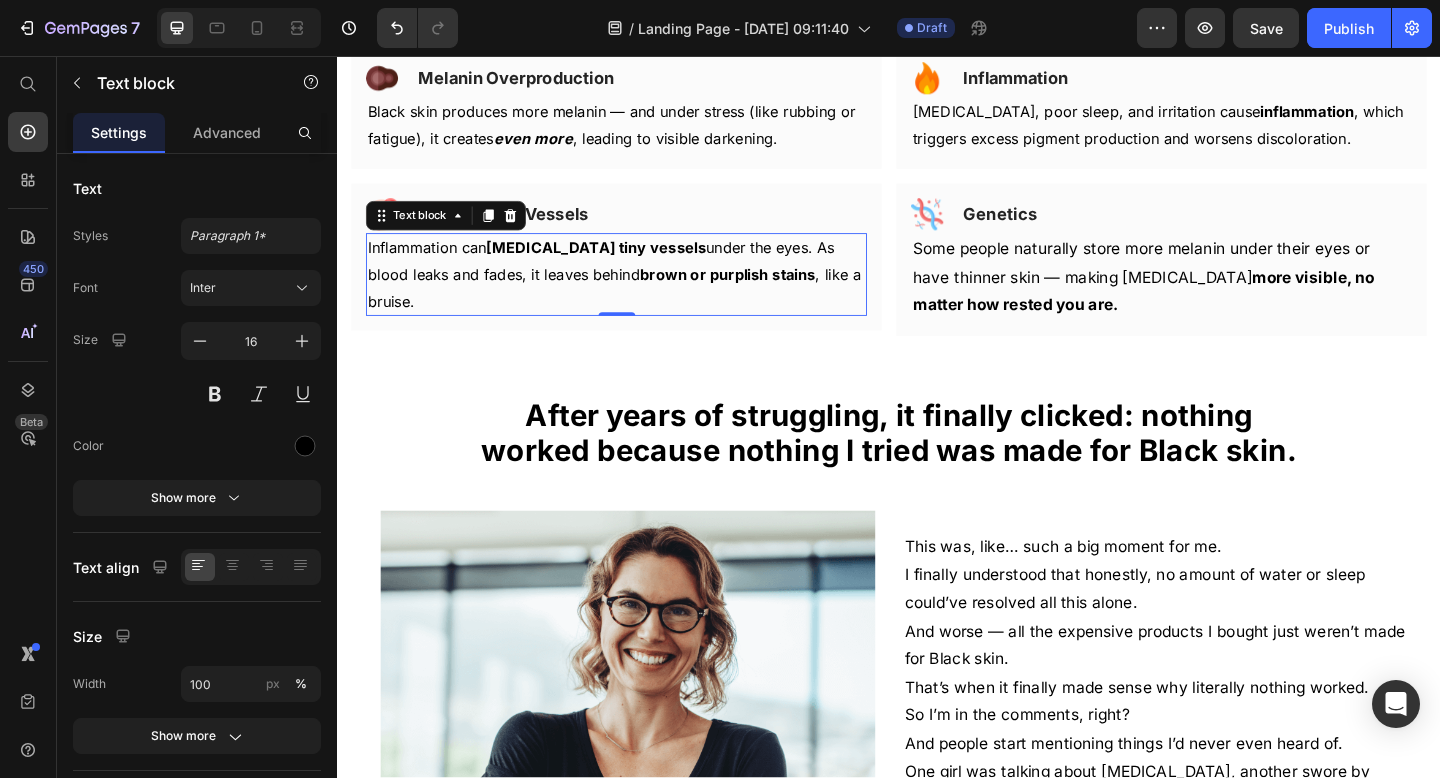 type on "17" 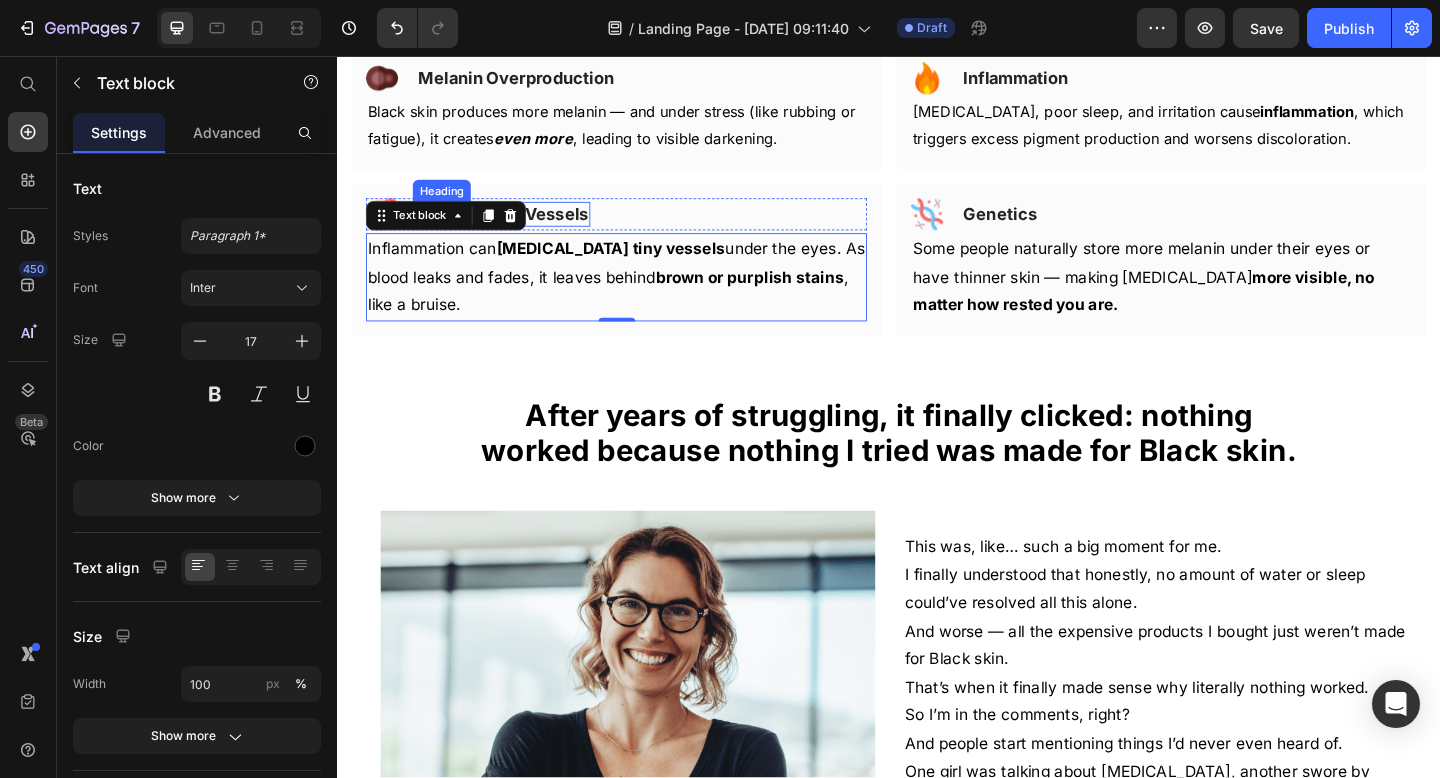 click on "Broken Blood Vessels" at bounding box center [515, 228] 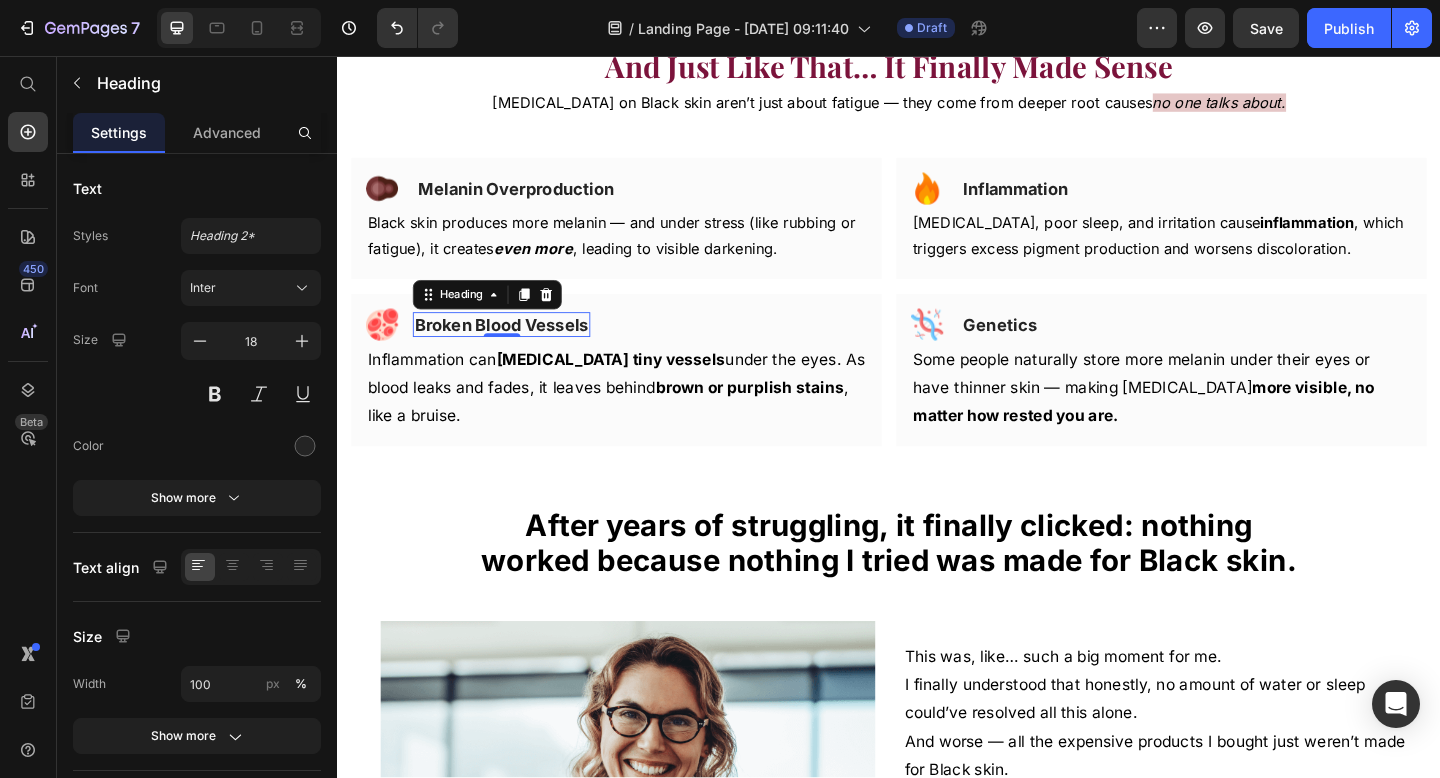 scroll, scrollTop: 2886, scrollLeft: 0, axis: vertical 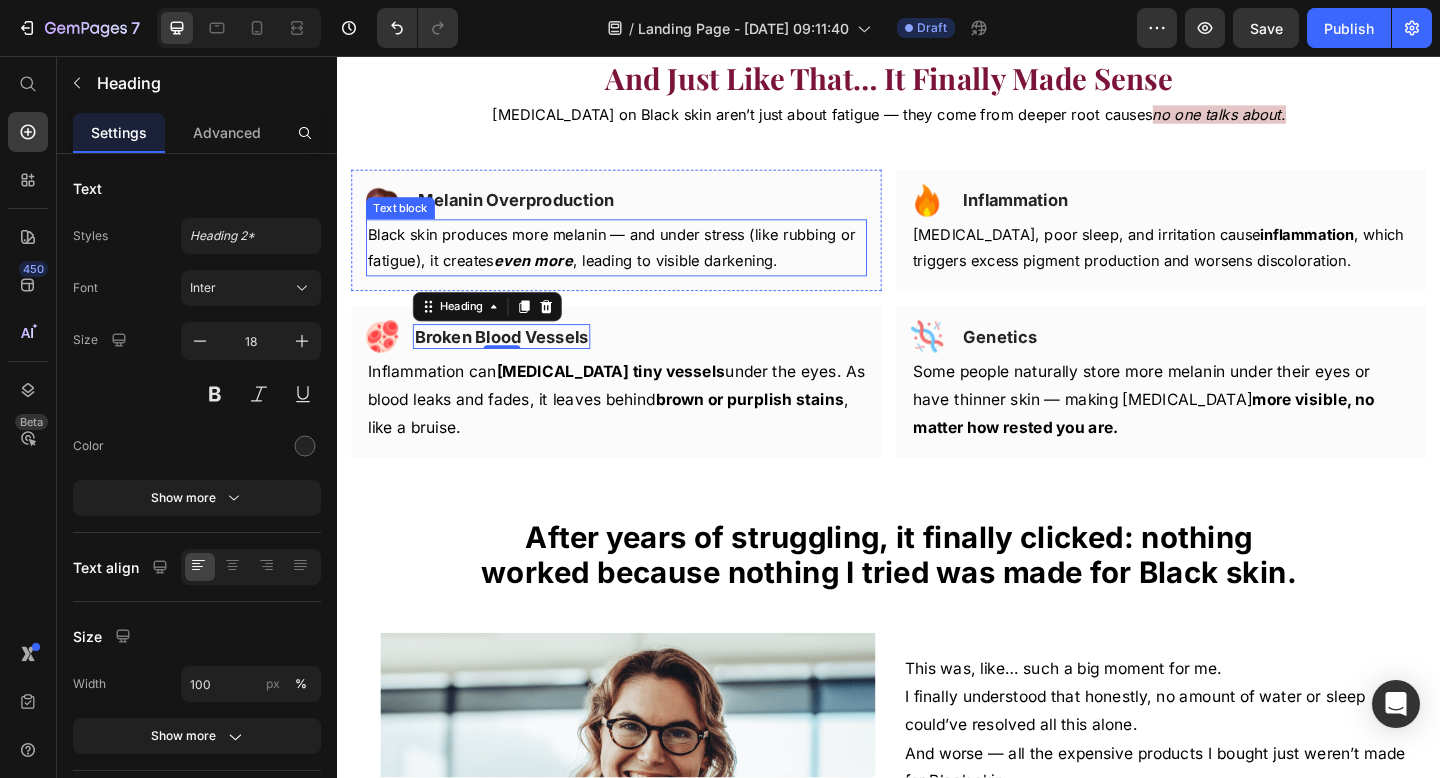 click on "Black skin produces more melanin — and under stress (like rubbing or fatigue), it creates  even more , leading to visible darkening." at bounding box center (640, 265) 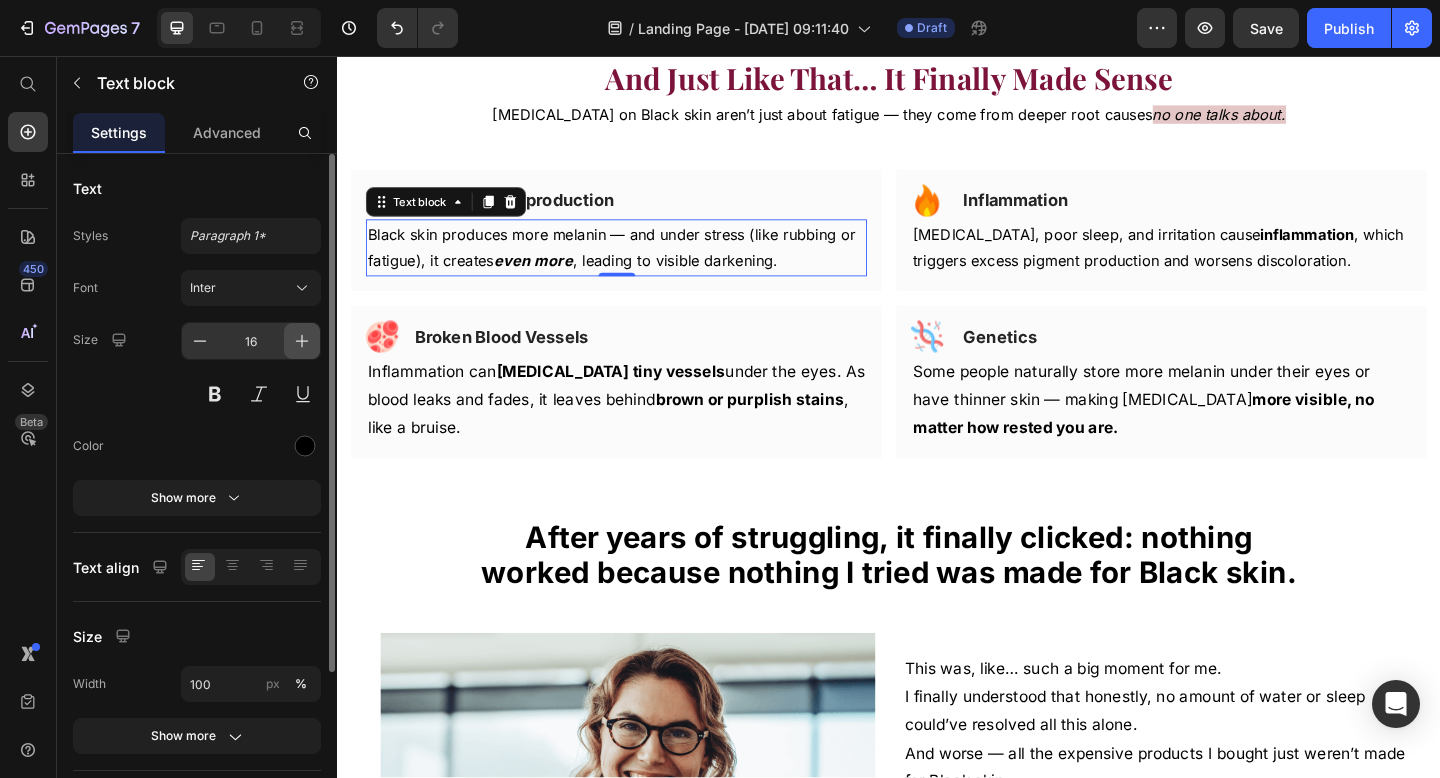 click 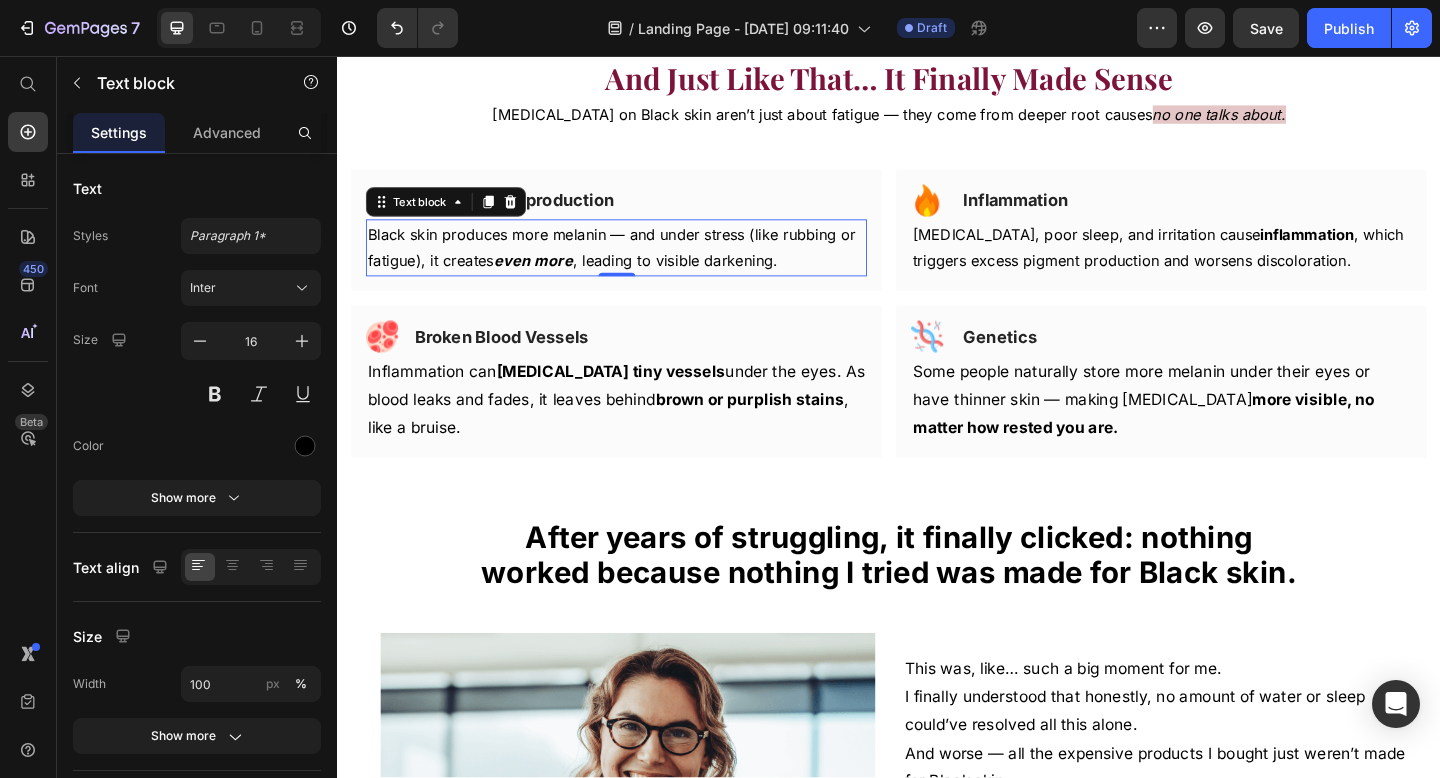 type on "17" 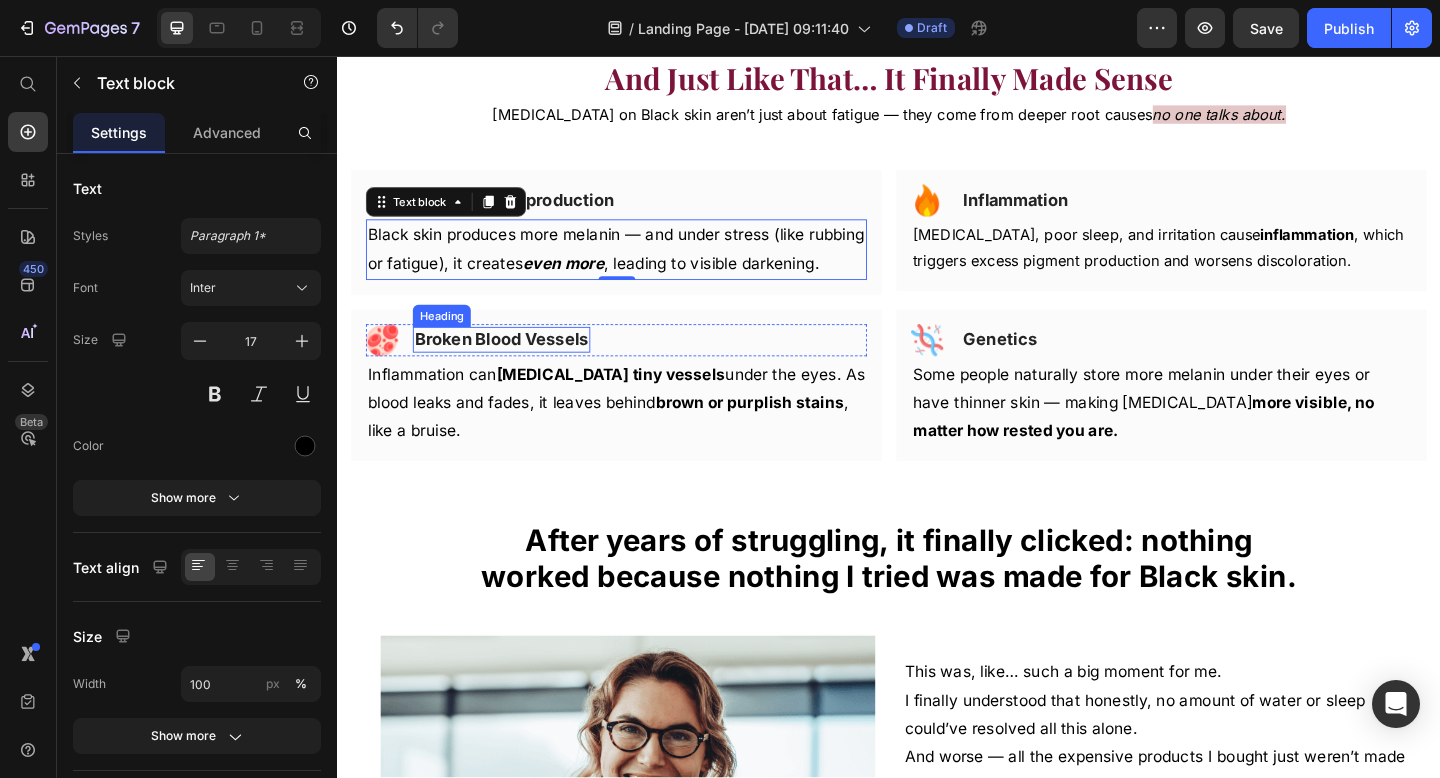 click on "Broken Blood Vessels" at bounding box center (515, 364) 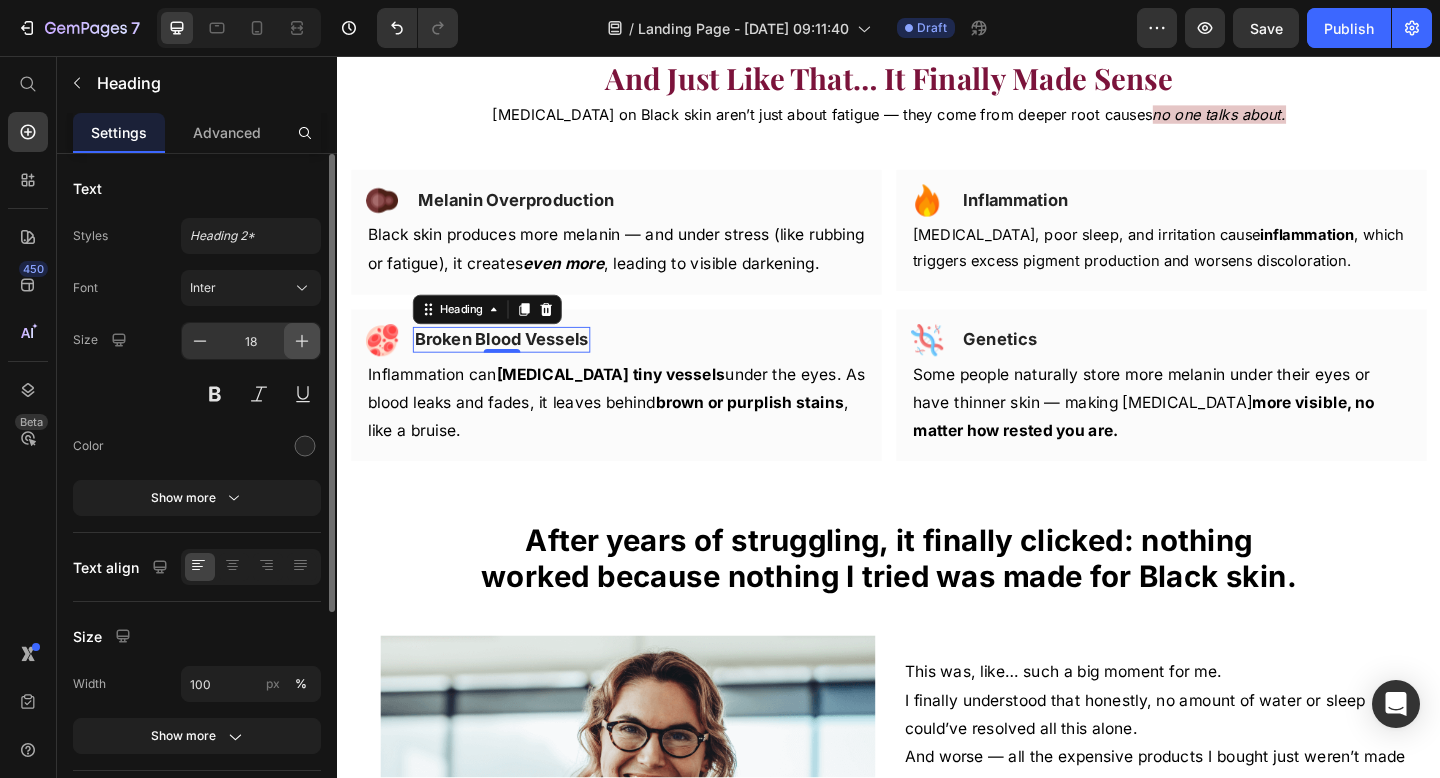 click 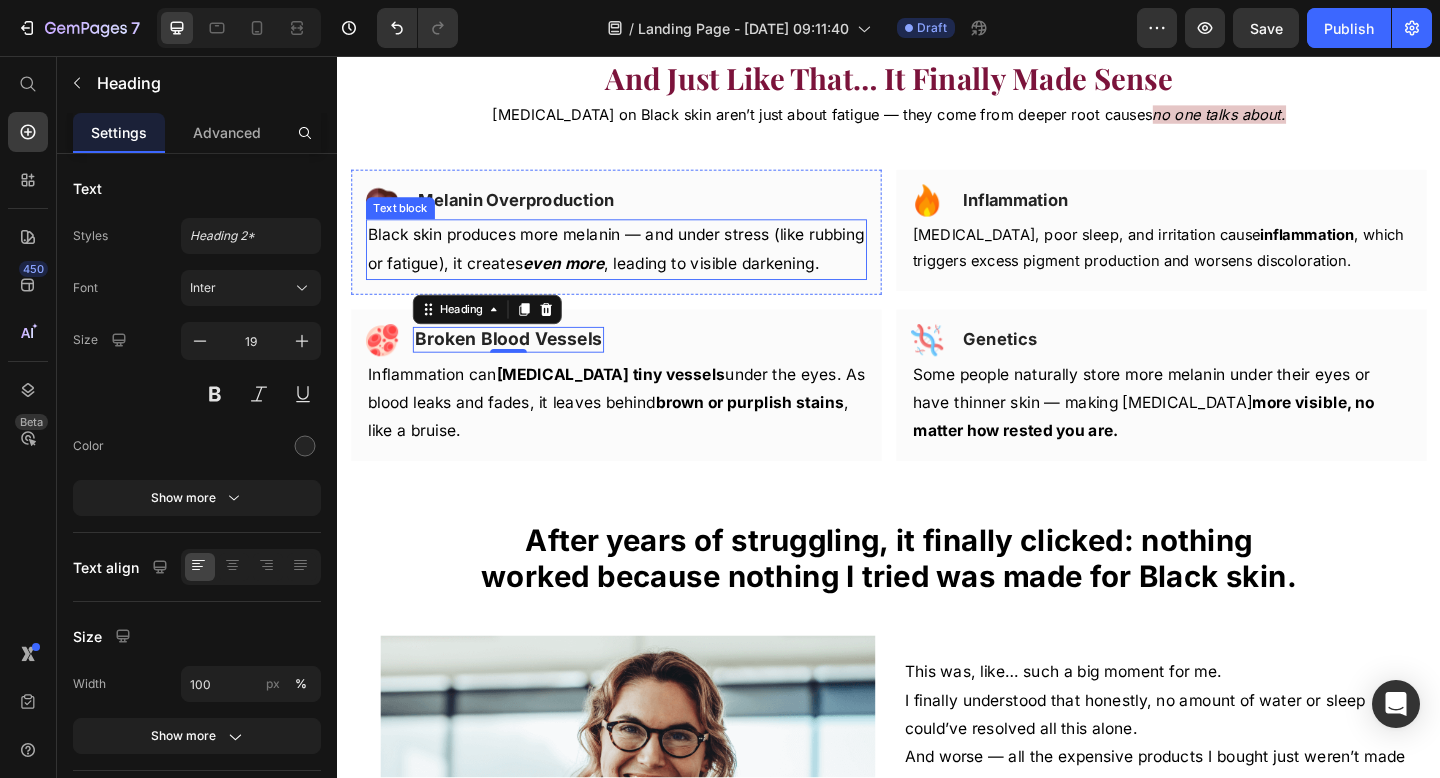 click on "even more" at bounding box center (583, 282) 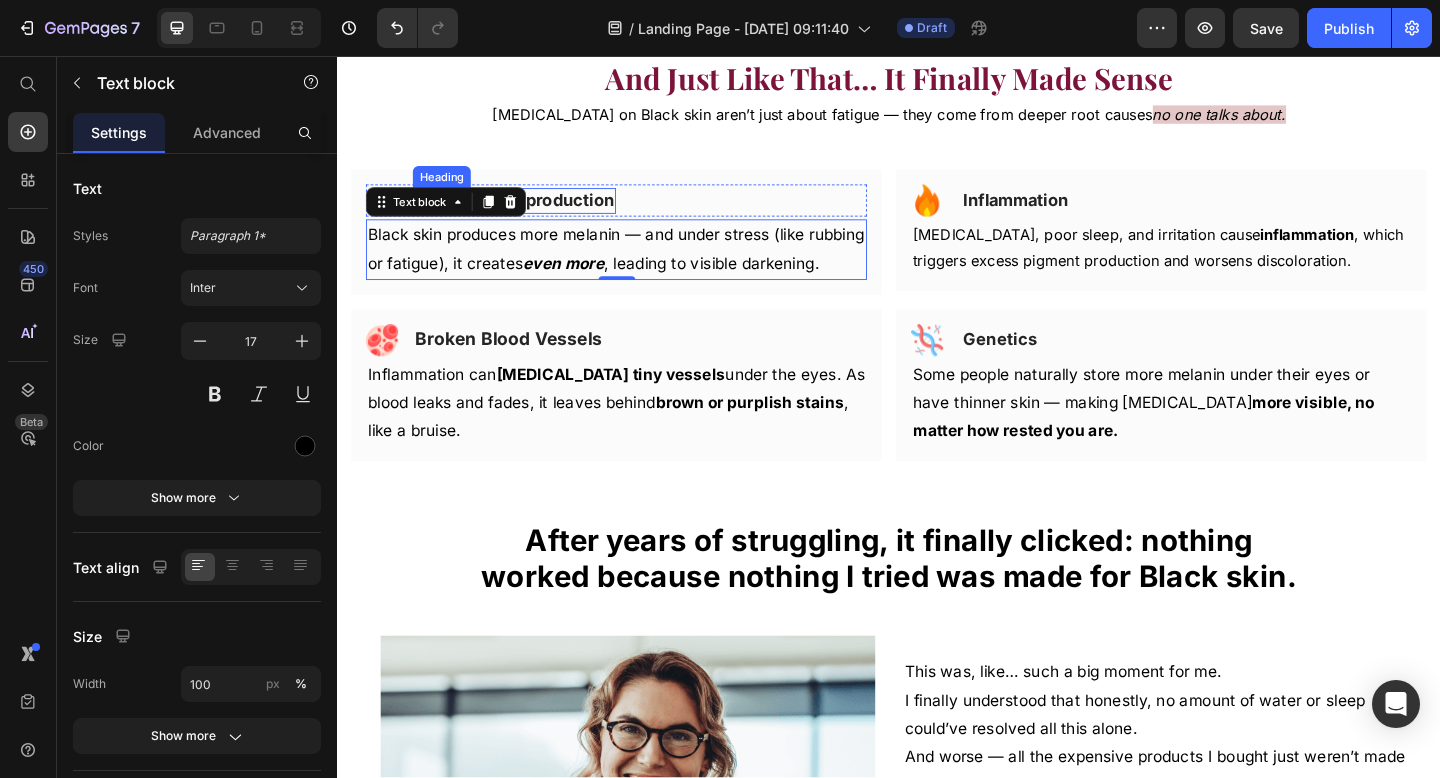 click on "Melanin Overproduction" at bounding box center [531, 213] 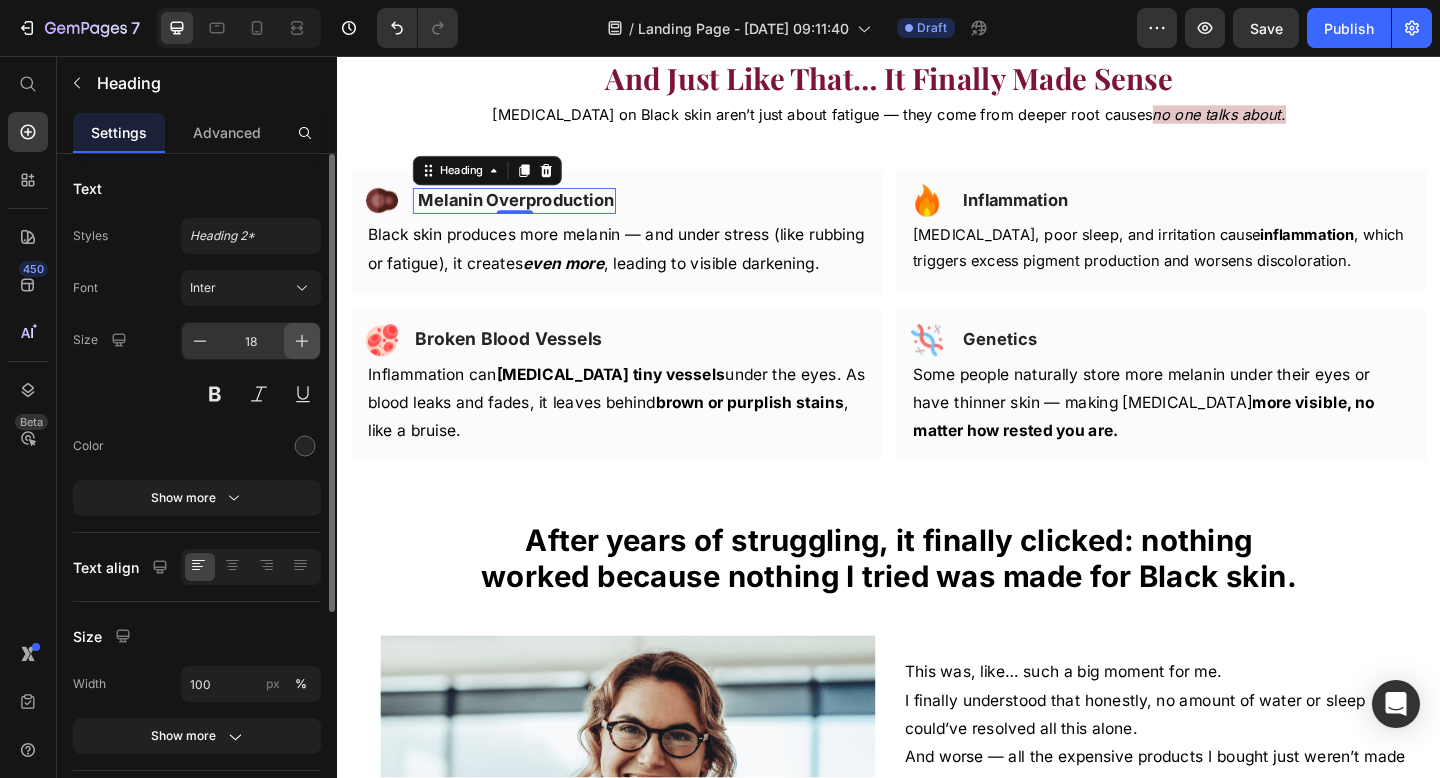 click at bounding box center (302, 341) 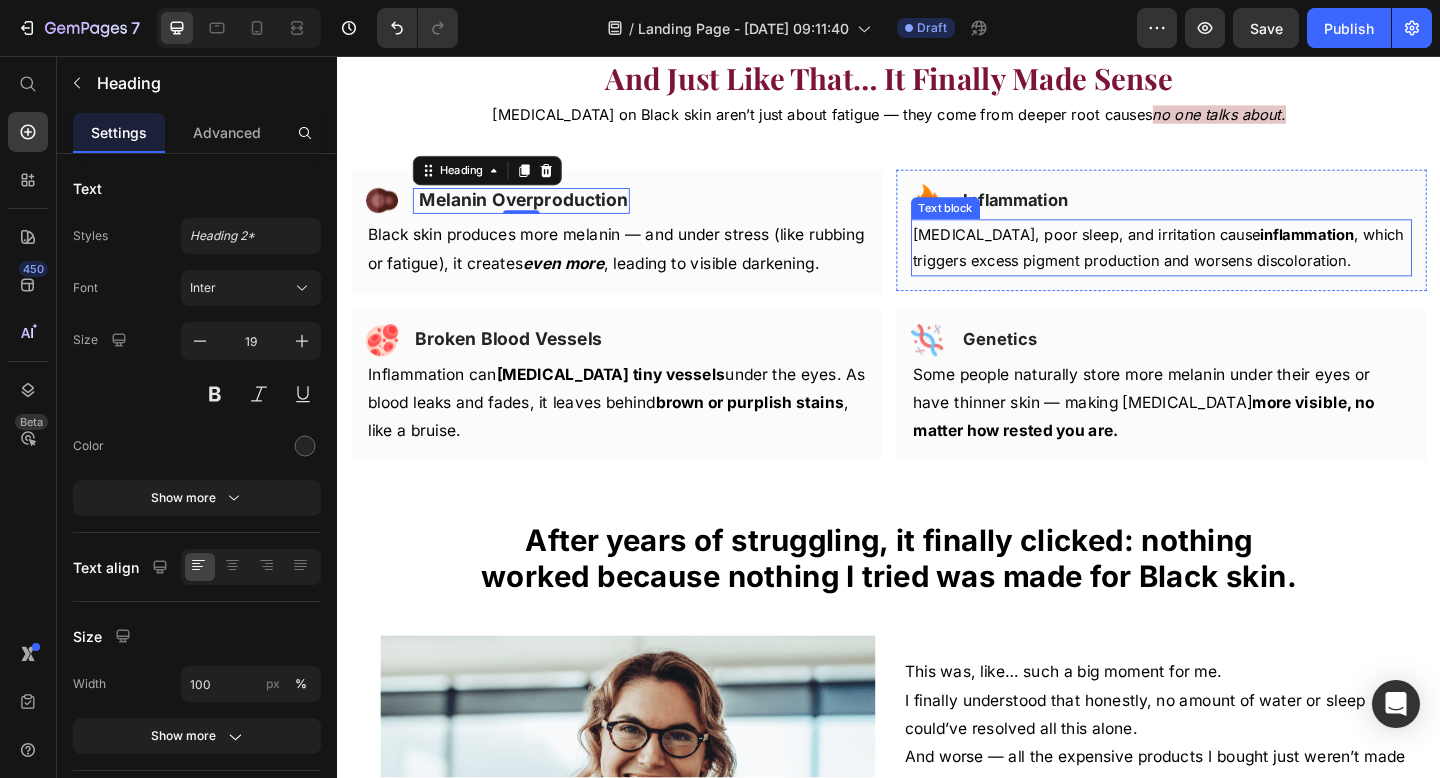 click on "[MEDICAL_DATA], poor sleep, and irritation cause  inflammation , which triggers excess pigment production and worsens discoloration." at bounding box center [1233, 265] 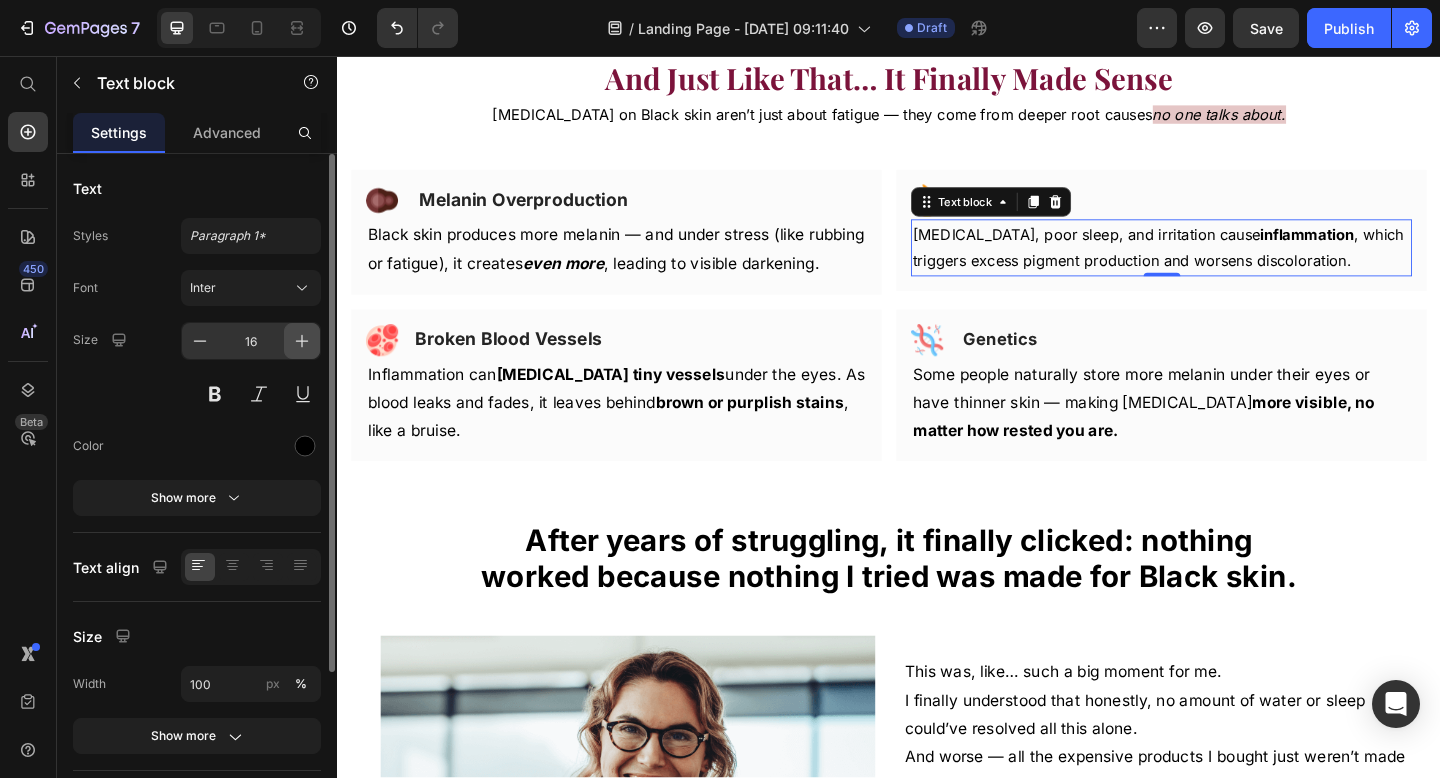 click 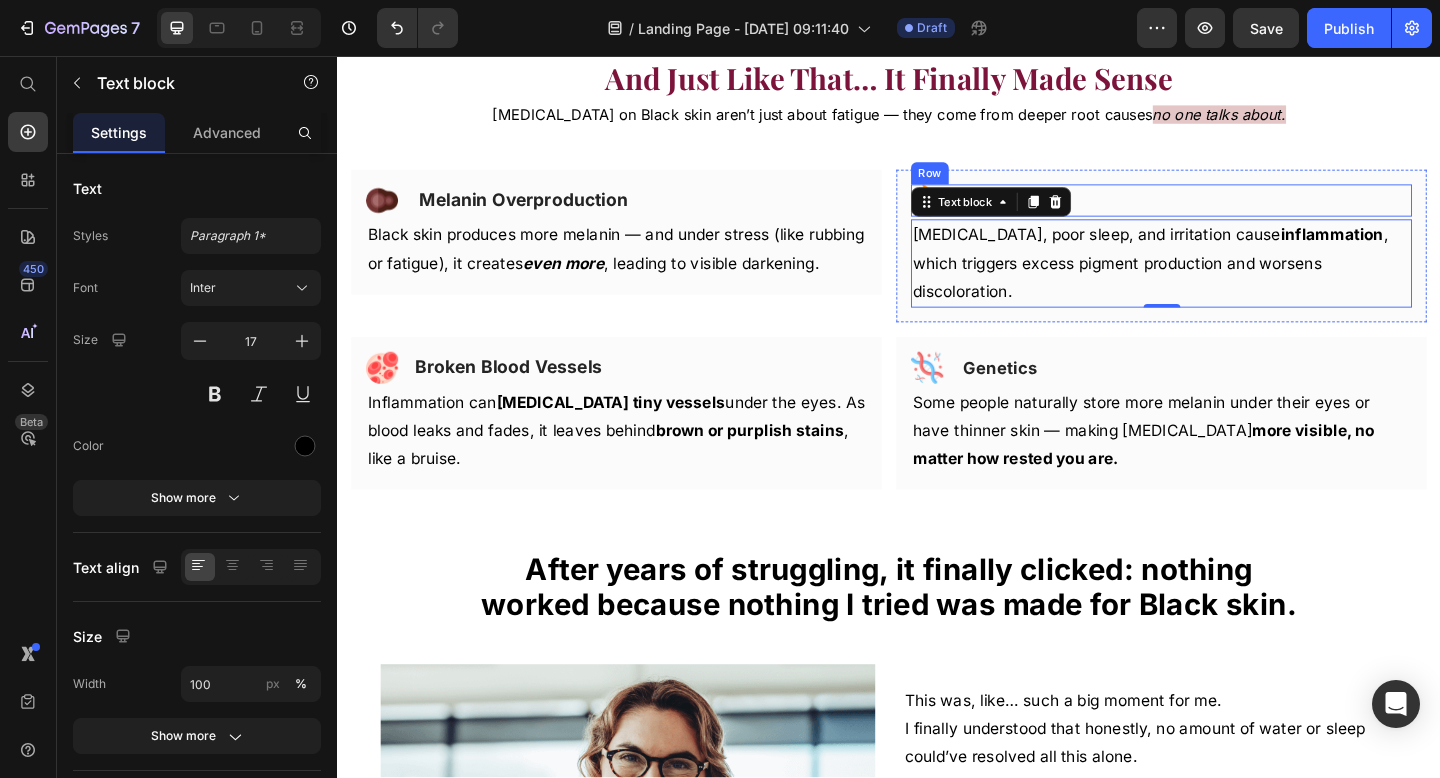 click on "Image   Inflammation Heading Row" at bounding box center (1233, 213) 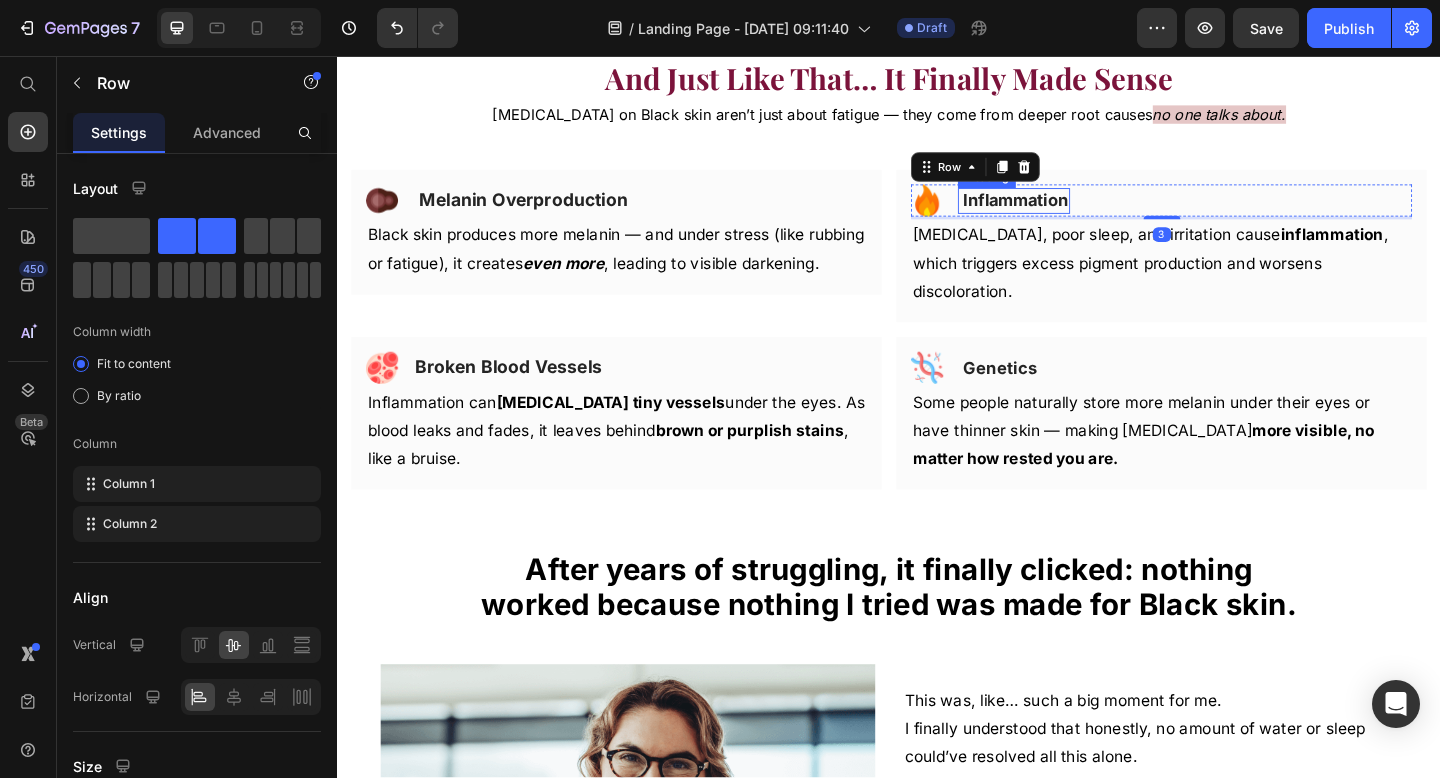 click on "Inflammation" at bounding box center [1075, 213] 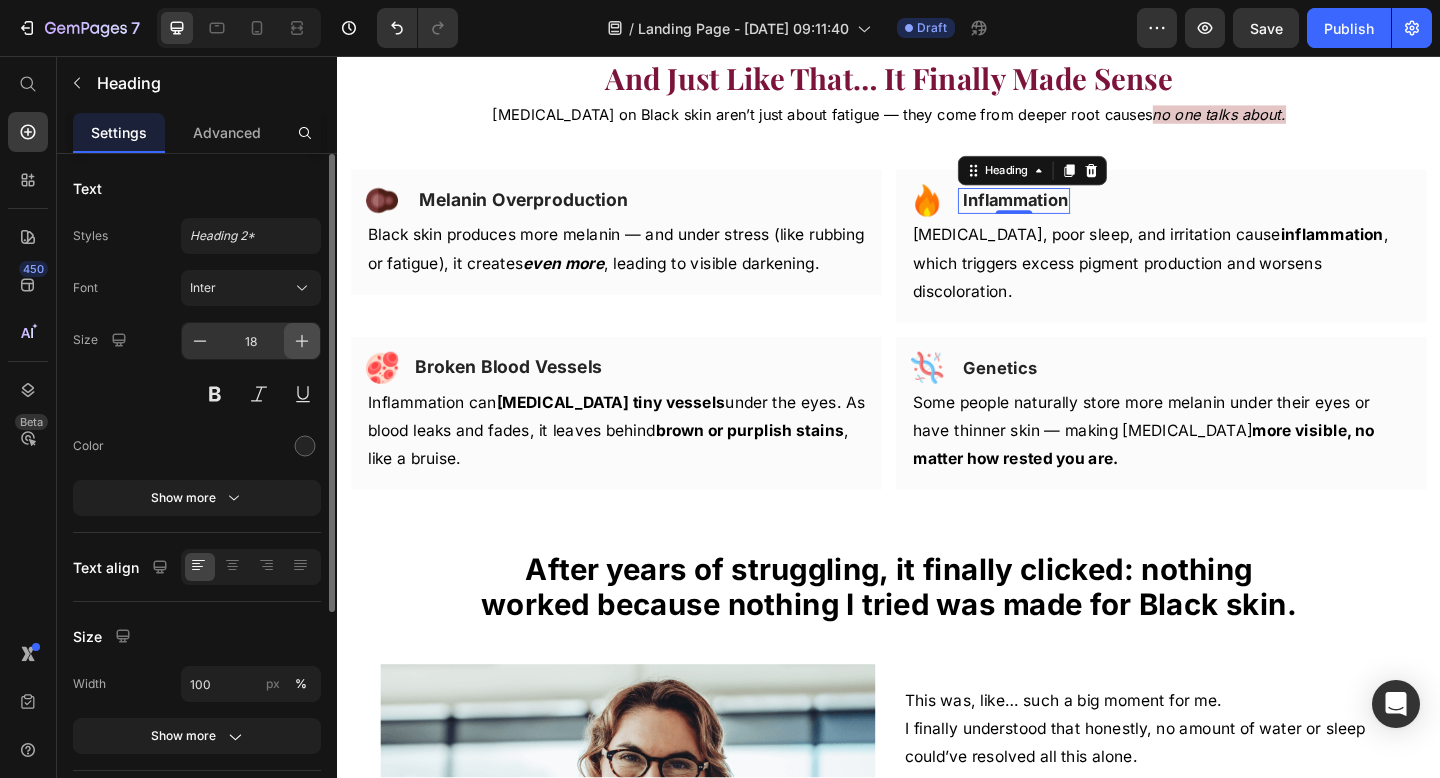 click at bounding box center [302, 341] 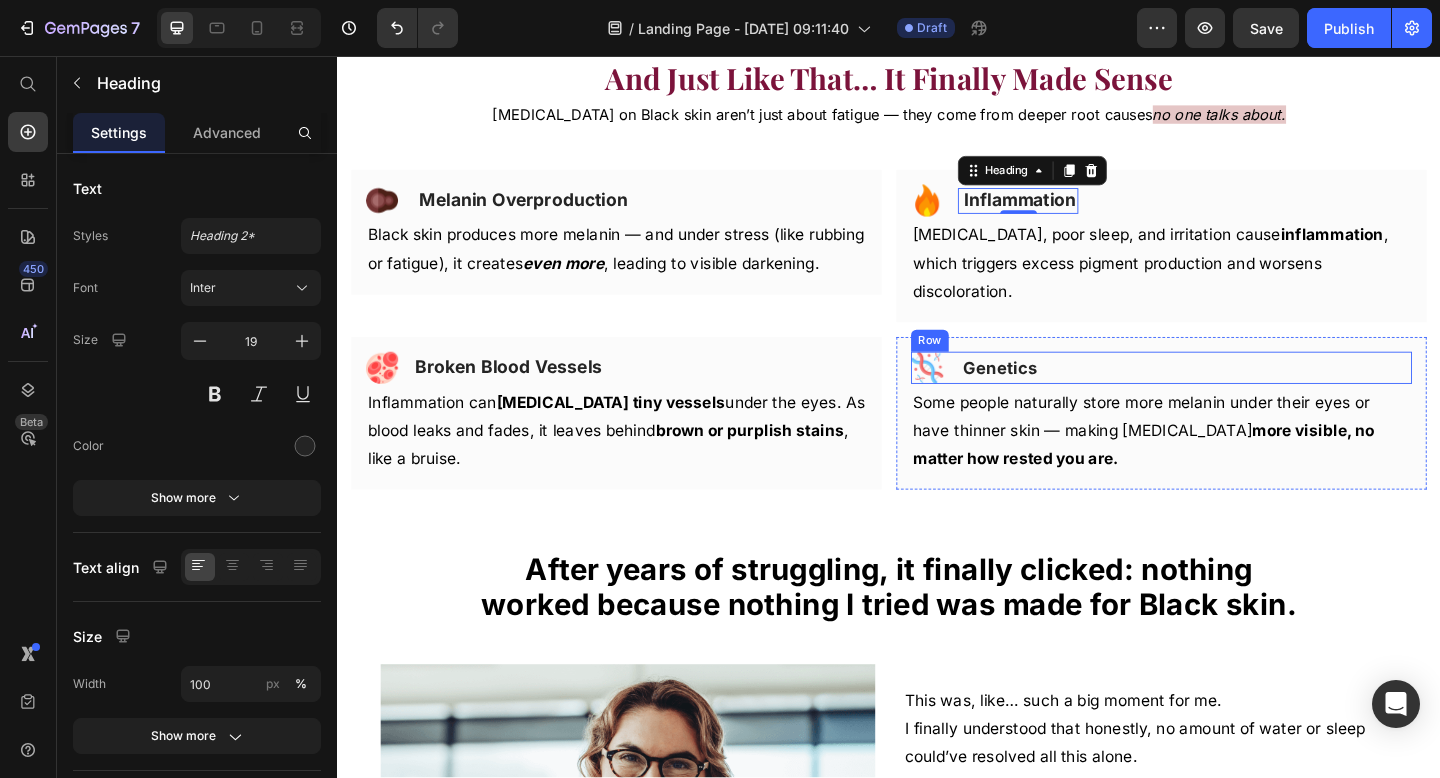 click on "Genetics" at bounding box center (1058, 395) 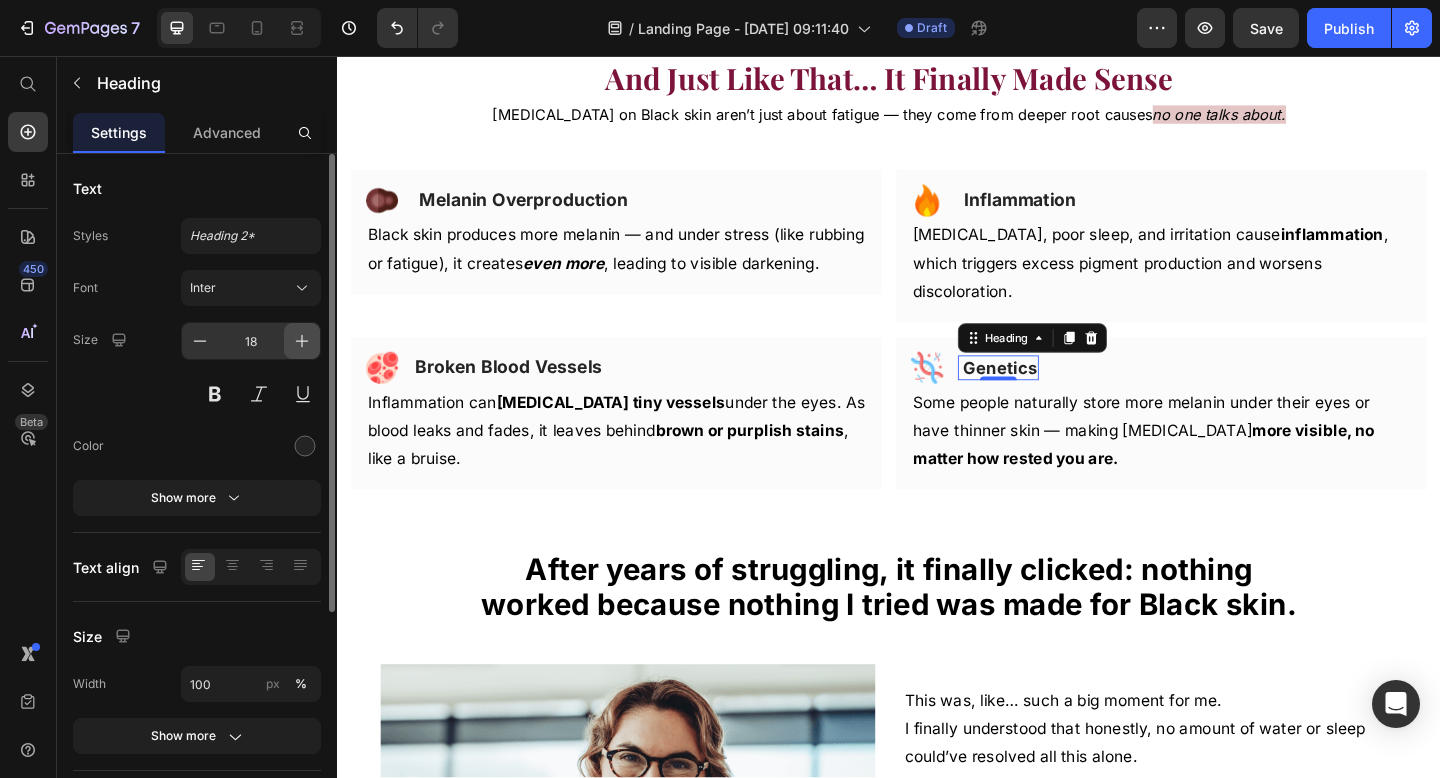 click at bounding box center (302, 341) 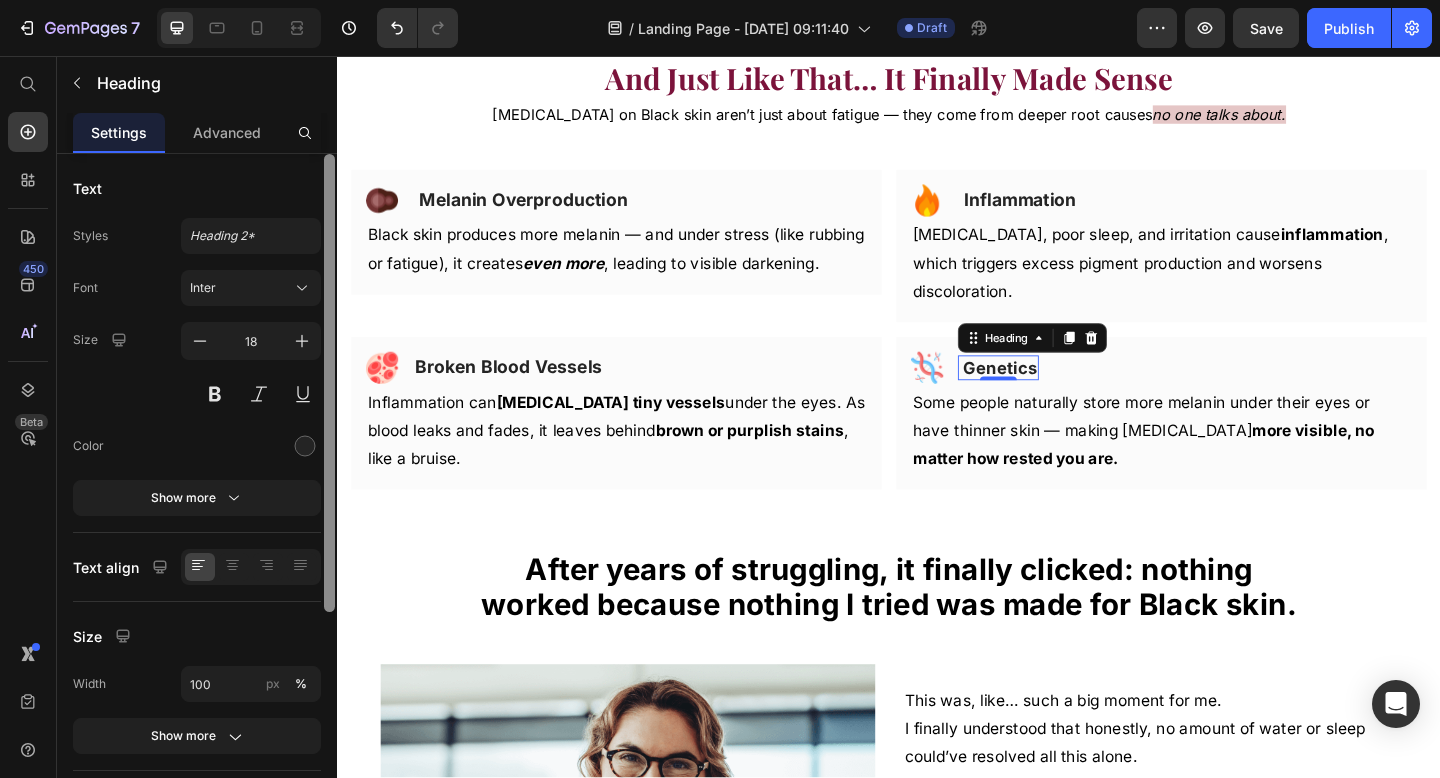 type on "19" 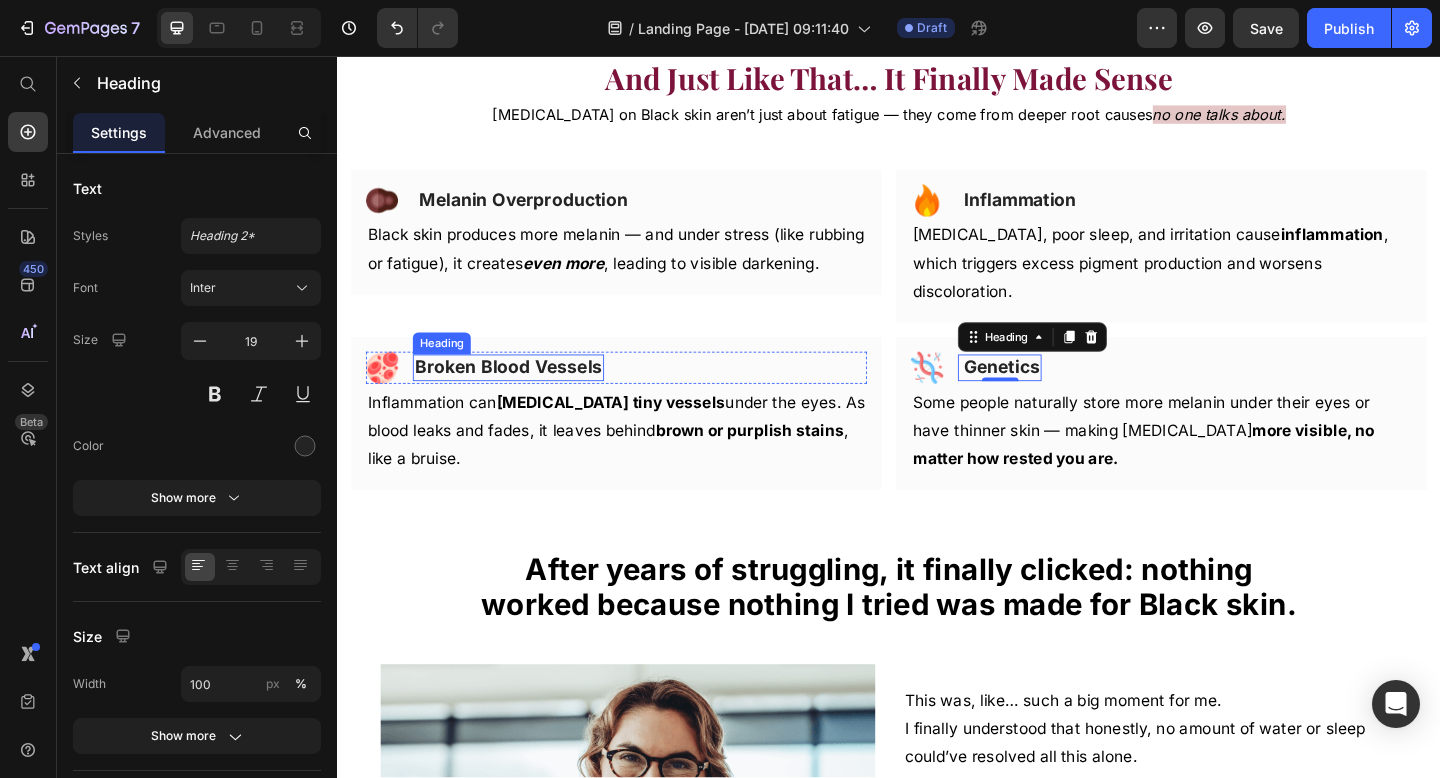 click on "Broken Blood Vessels" at bounding box center (523, 394) 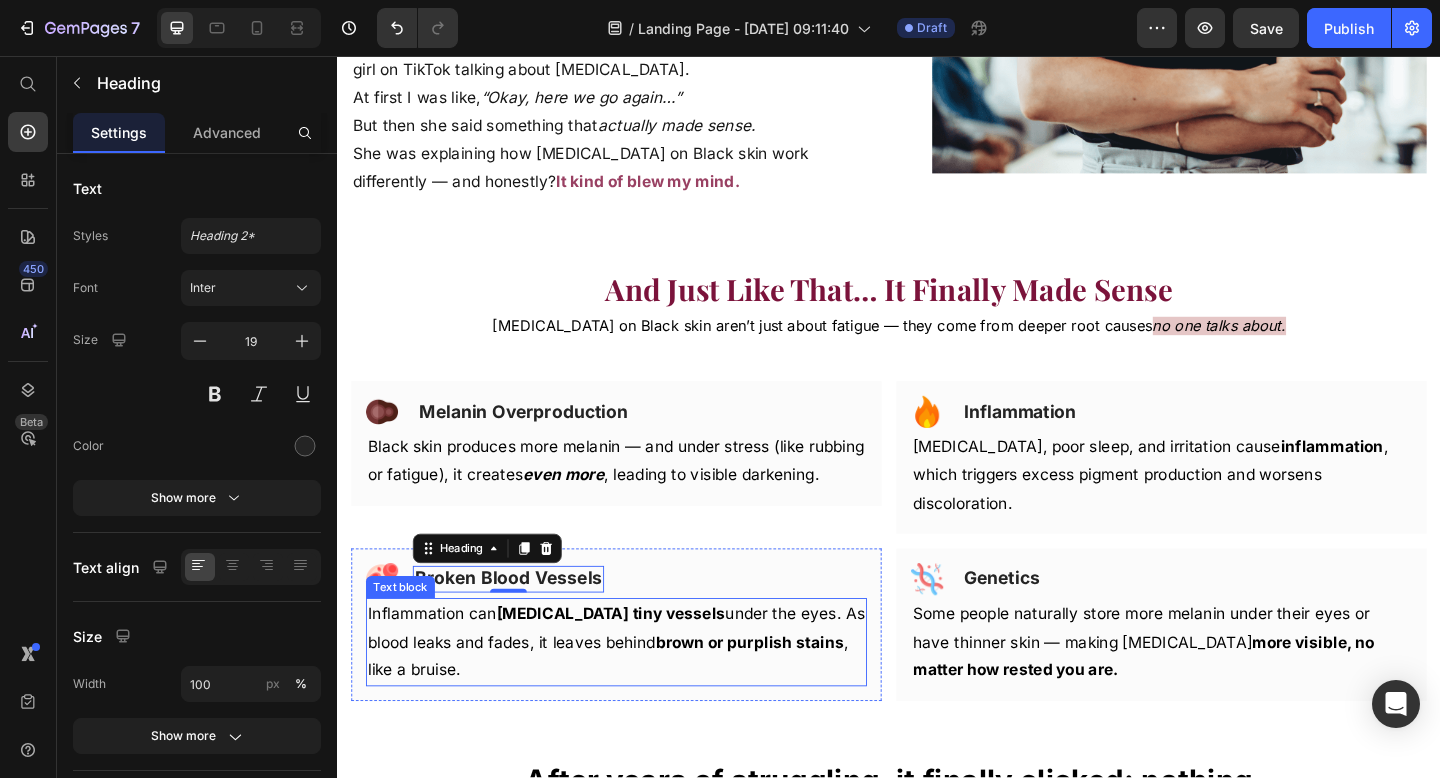 scroll, scrollTop: 2645, scrollLeft: 0, axis: vertical 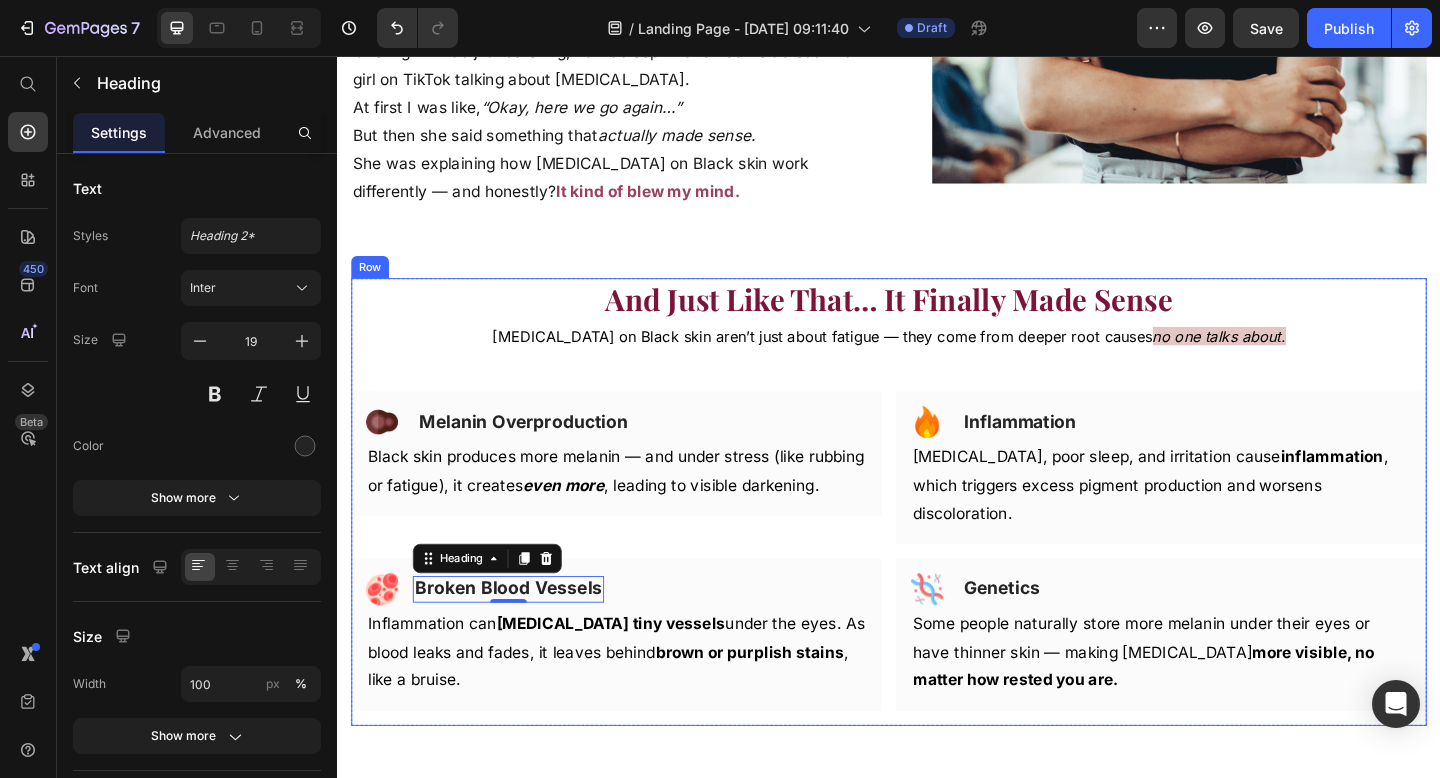 click on "And Just Like That … It Finally Made Sense Heading Dark circles on Black skin aren’t just about fatigue — they come from deeper root causes  no one talks about. Text Block Row Row Image   Melanin Overproduction Heading Row Black skin produces more melanin — and under stress (like rubbing or fatigue), it creates  even more , leading to visible darkening. Text block Row Image   Inflammation Heading Row Chronic stress, poor sleep, and irritation cause  inflammation , which triggers excess pigment production and worsens discoloration. Text block Row Row Image Broken Blood Vessels Heading   0 Row Inflammation can  rupture tiny vessels  under the eyes. As blood leaks and fades, it leaves behind  brown or purplish stains , like a bruise. Text block Row Image   Genetics Heading Row Some people naturally store more melanin under their eyes or have thinner skin — making dark circles  more visible, no matter how rested you are. Text block Row Row" at bounding box center [937, 541] 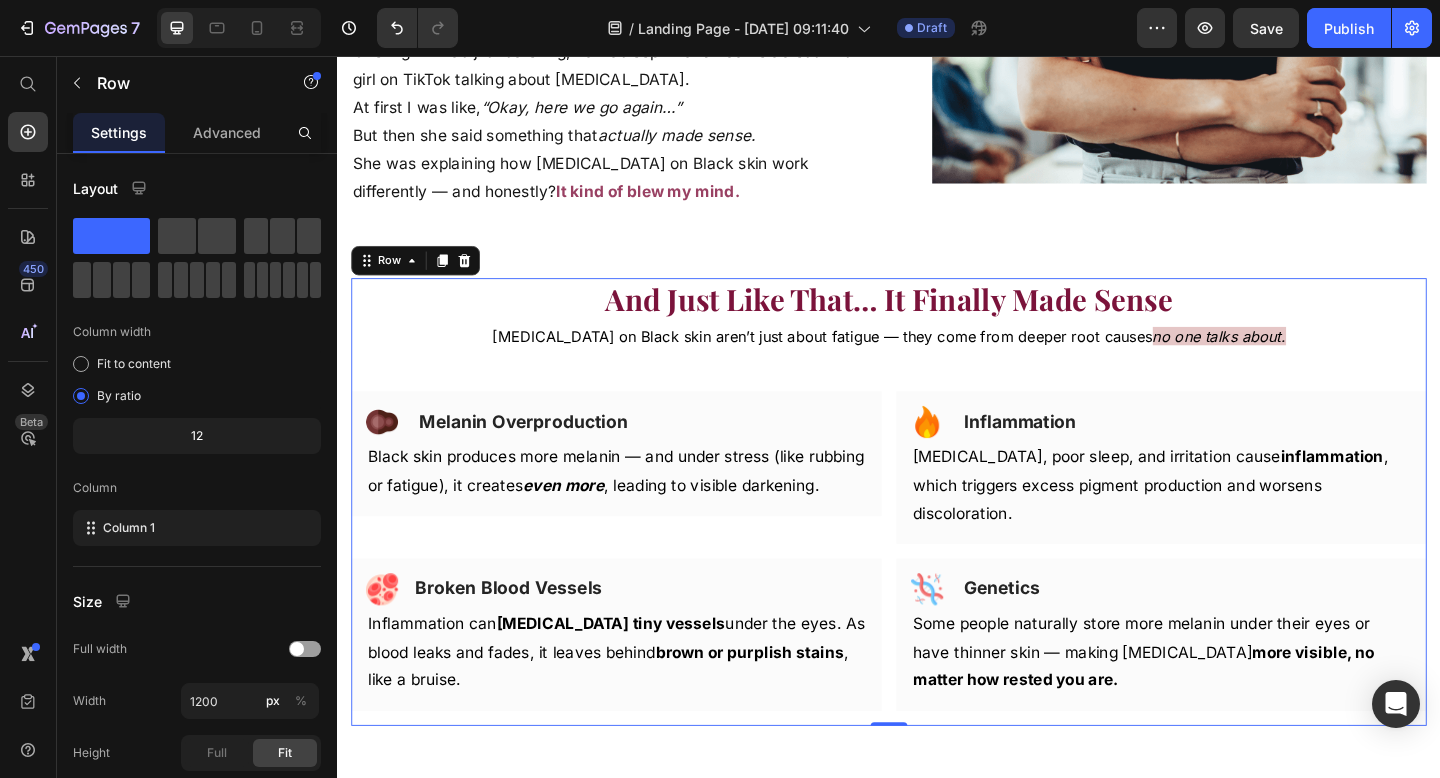 scroll, scrollTop: 2621, scrollLeft: 0, axis: vertical 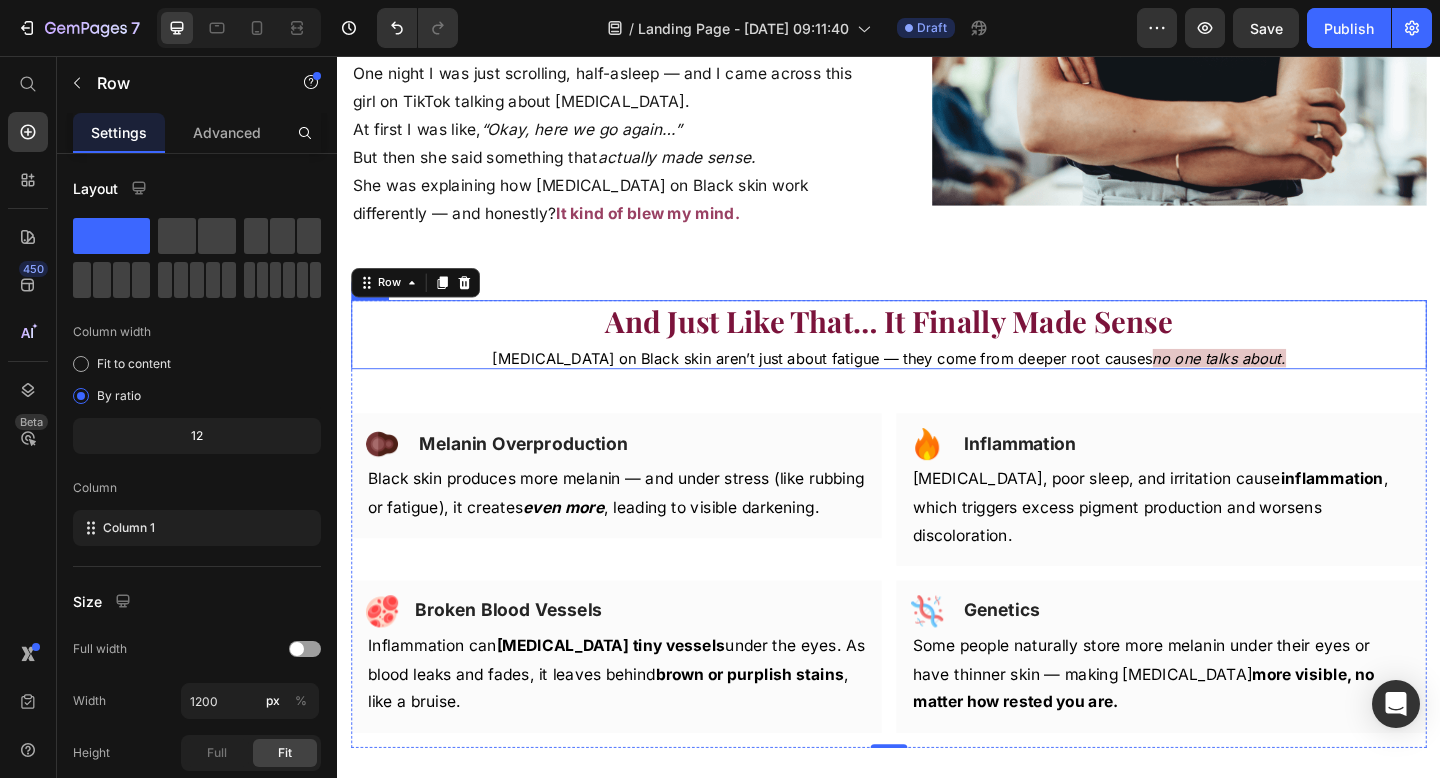 click on "And Just Like That … It Finally Made Sense" at bounding box center (937, 345) 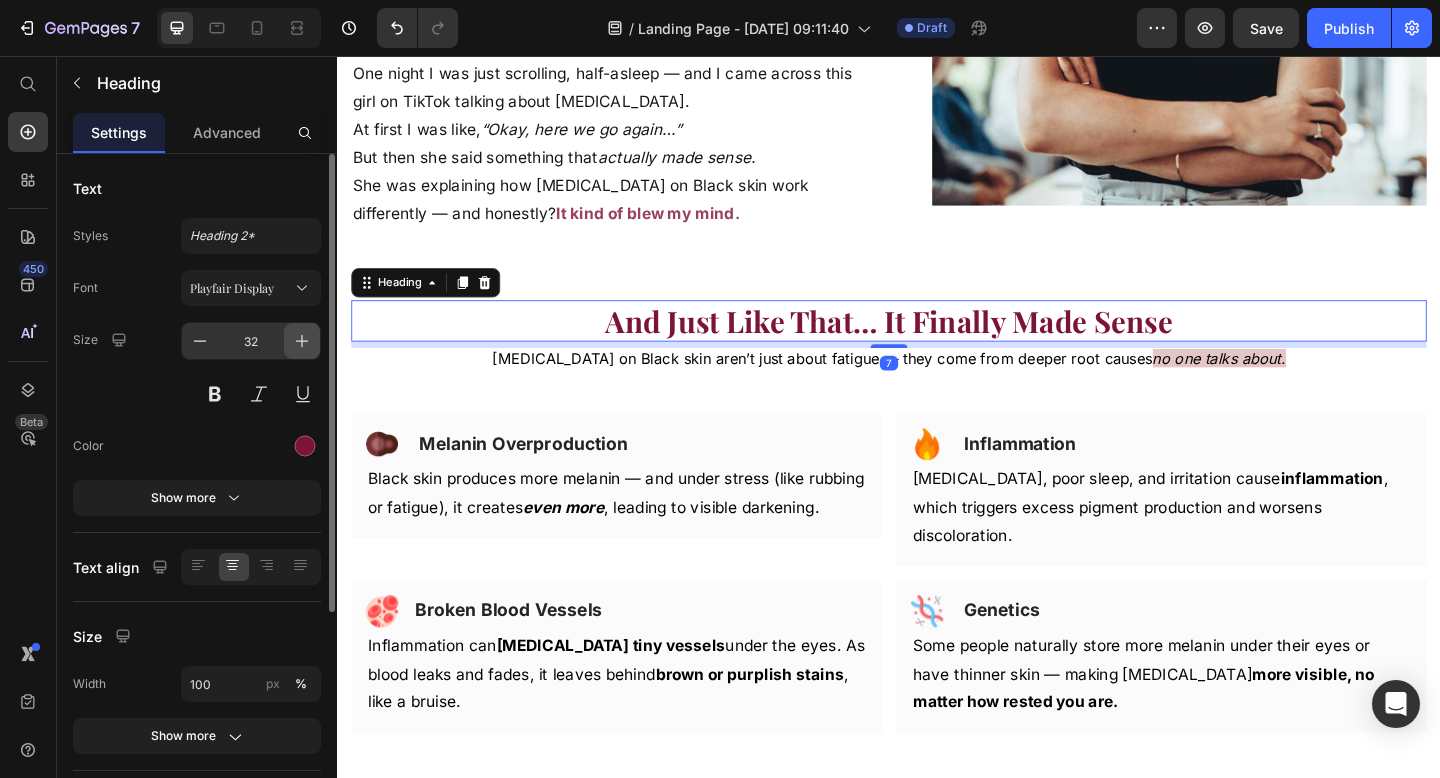 click at bounding box center (302, 341) 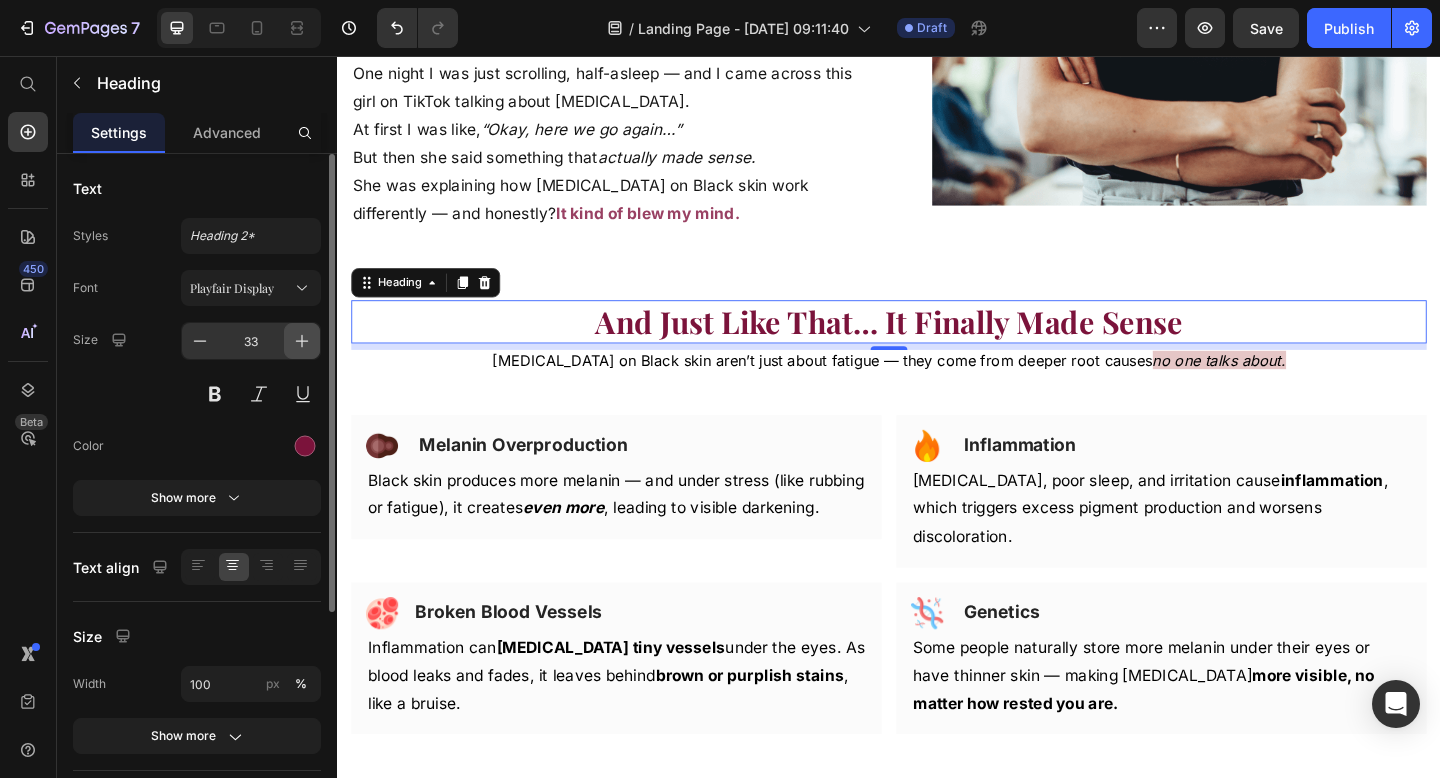 click at bounding box center [302, 341] 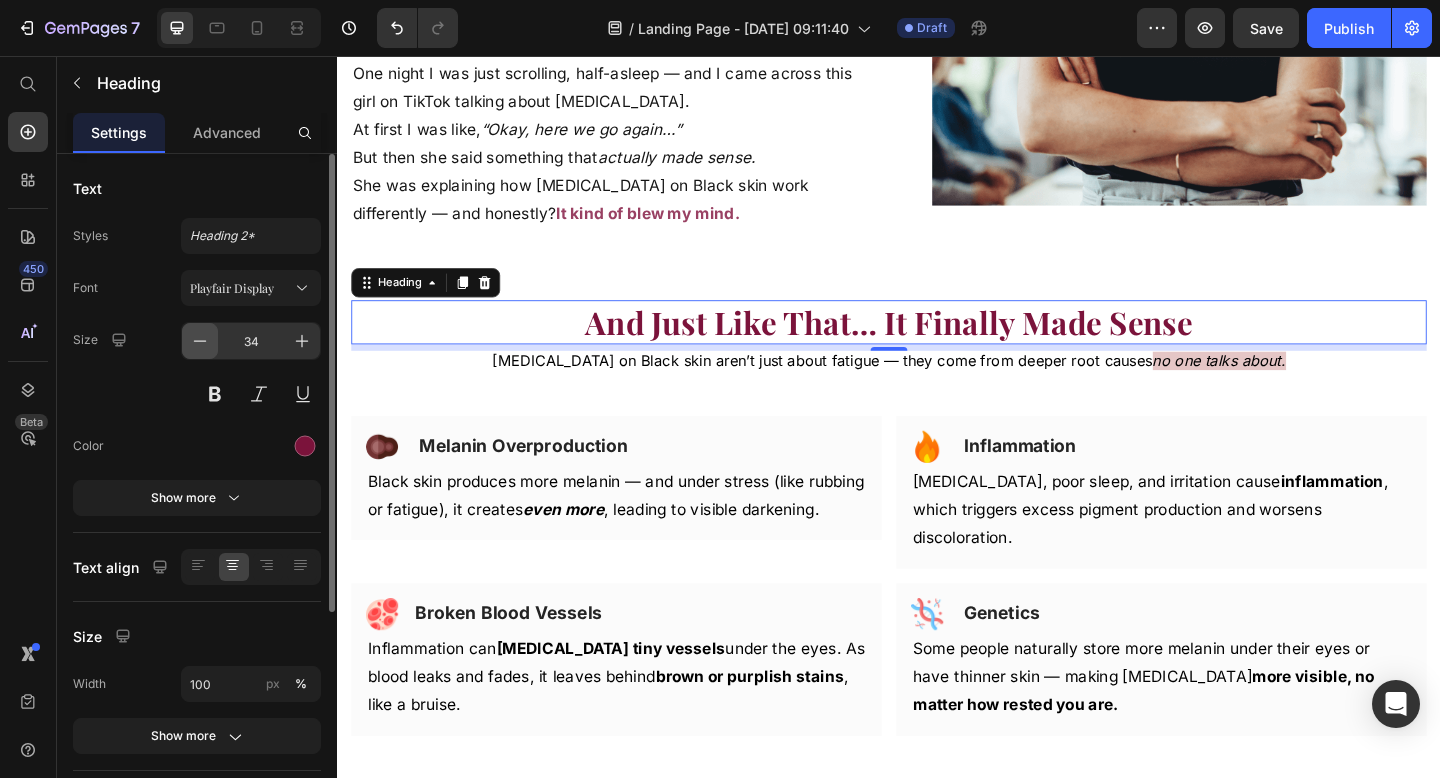 click 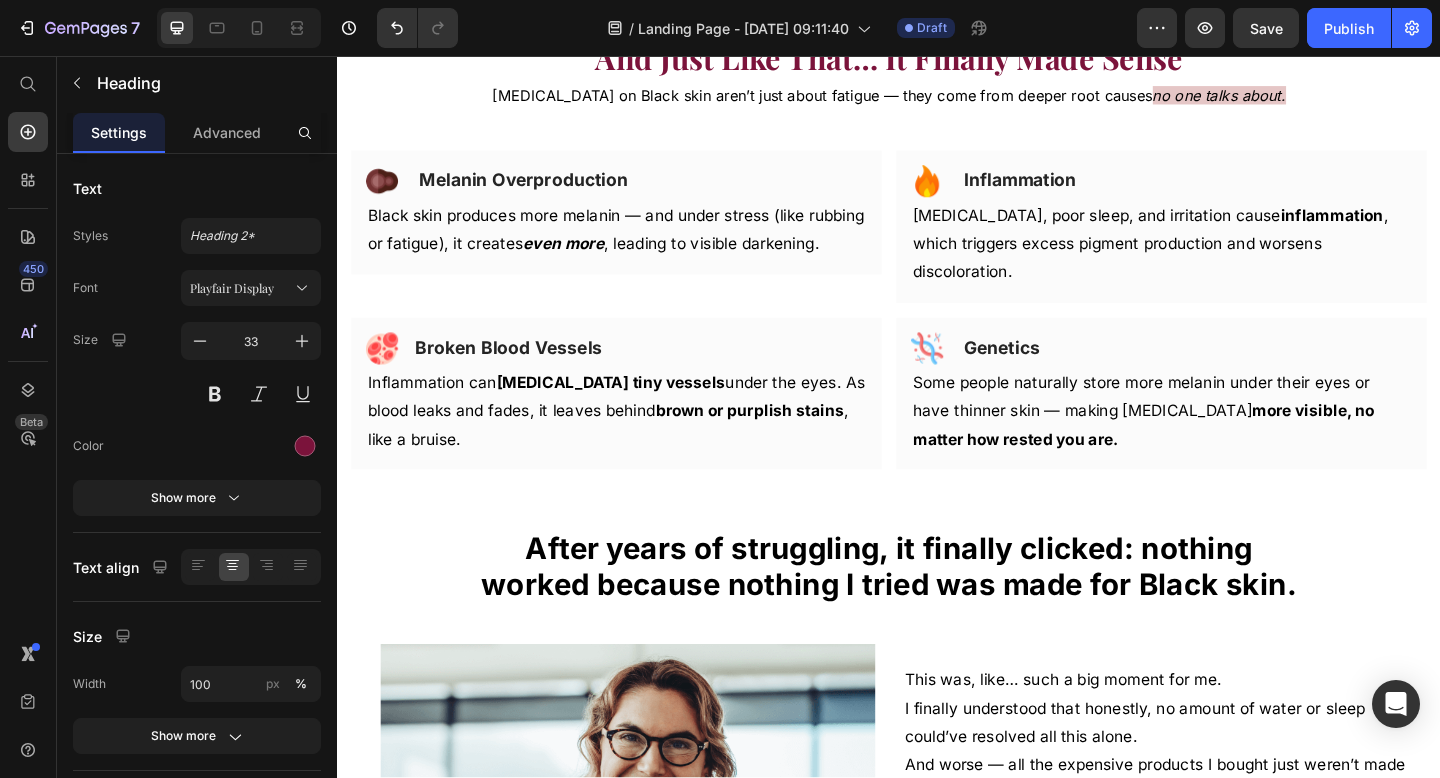 scroll, scrollTop: 2927, scrollLeft: 0, axis: vertical 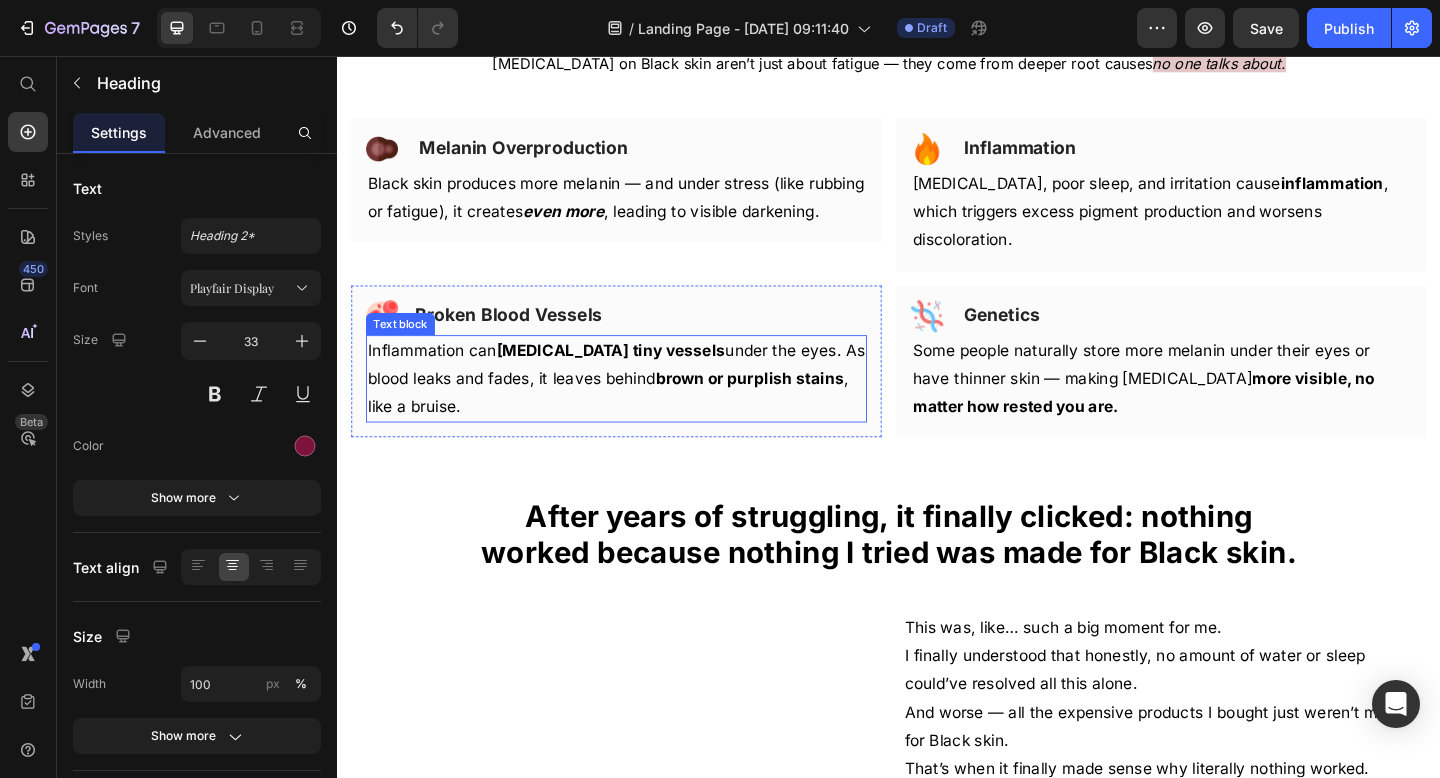 click on "Inflammation can  [MEDICAL_DATA] tiny vessels  under the eyes. As blood leaks and fades, it leaves behind  brown or purplish stains , like a bruise." at bounding box center (640, 408) 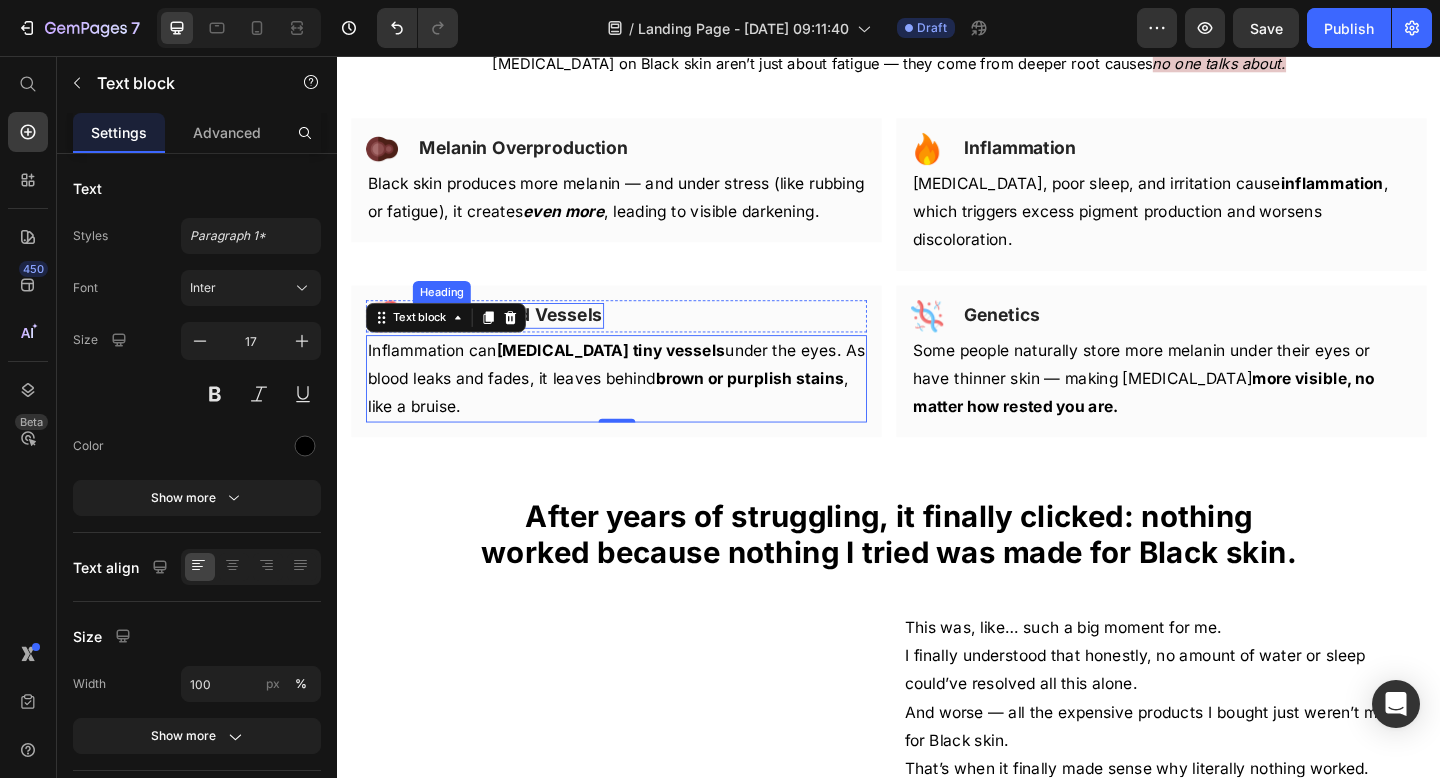 click on "Broken Blood Vessels" at bounding box center (523, 338) 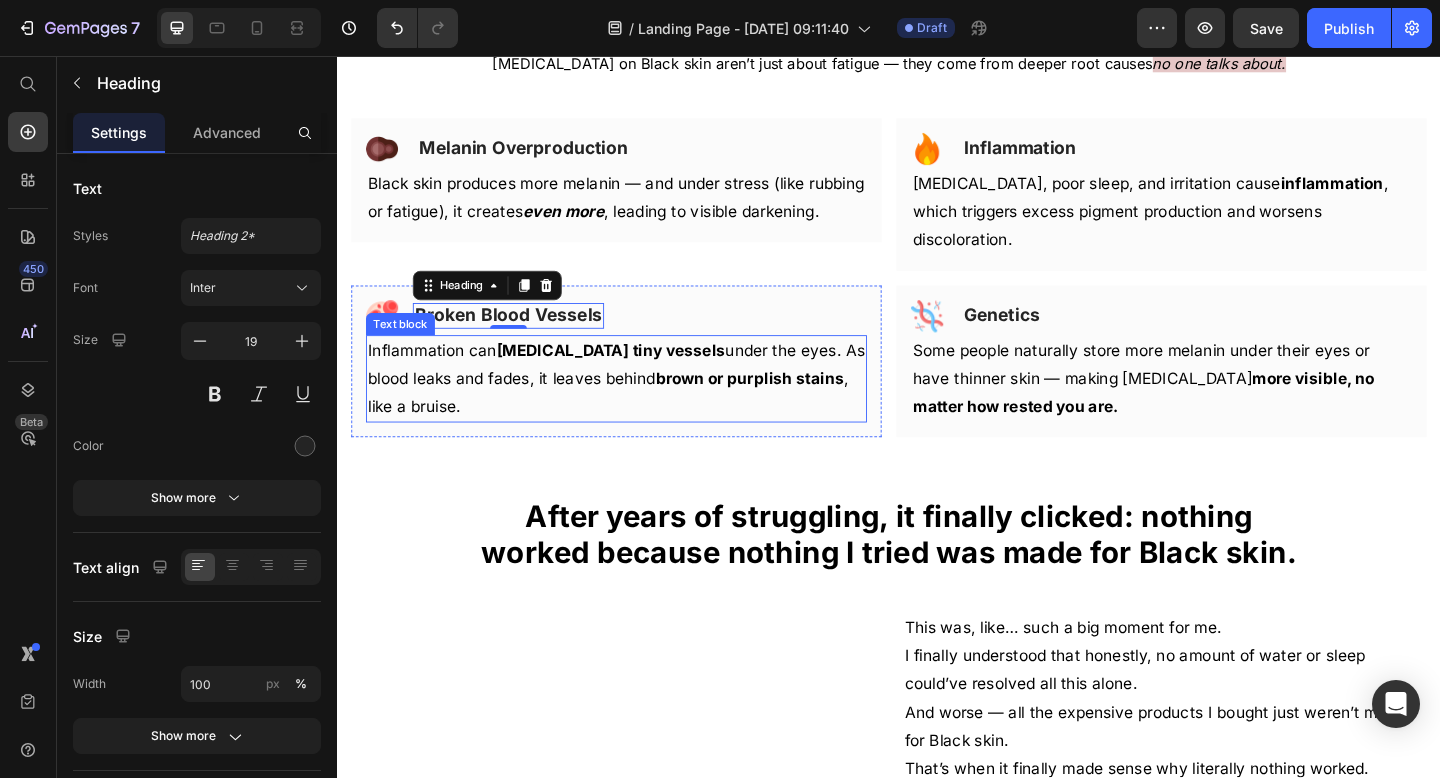 click on "brown or purplish stains" at bounding box center (785, 407) 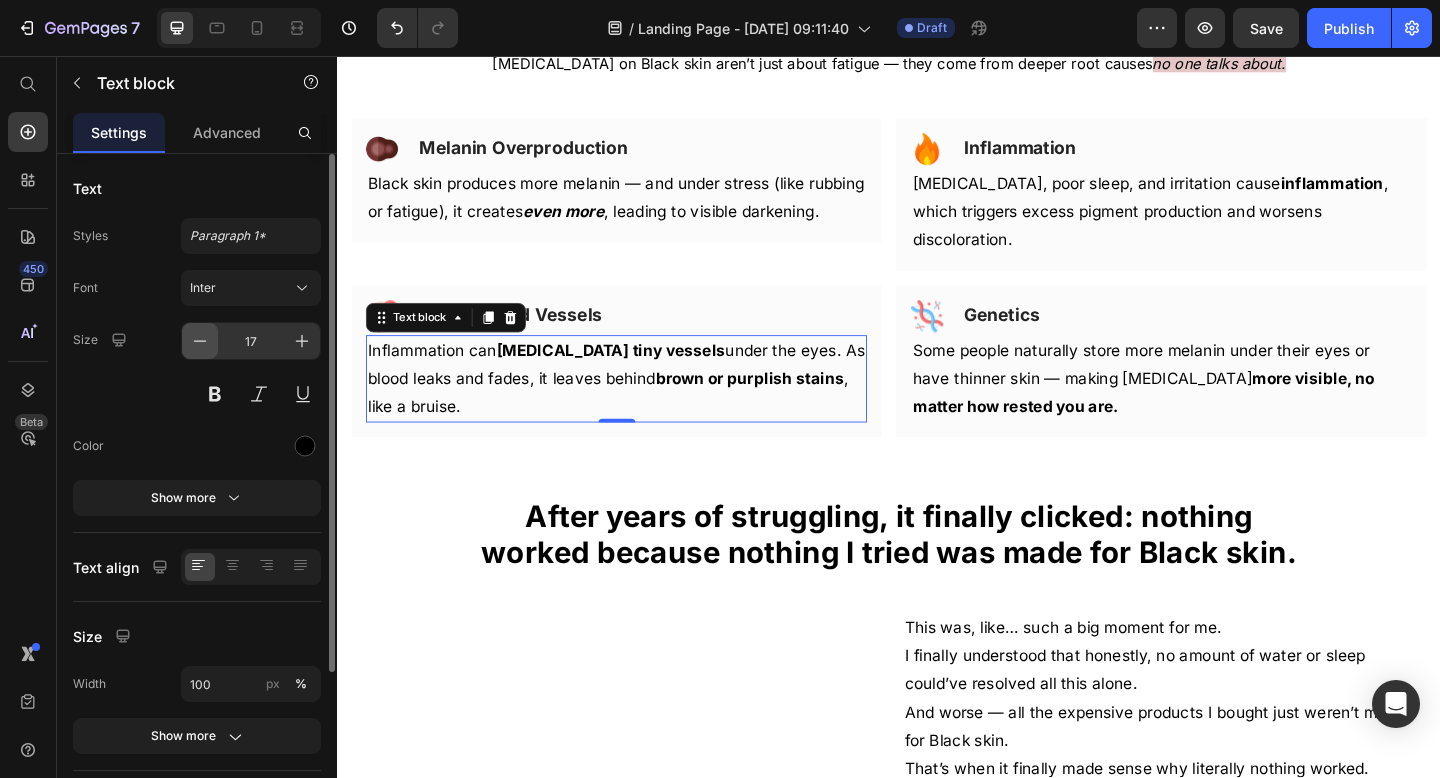 click 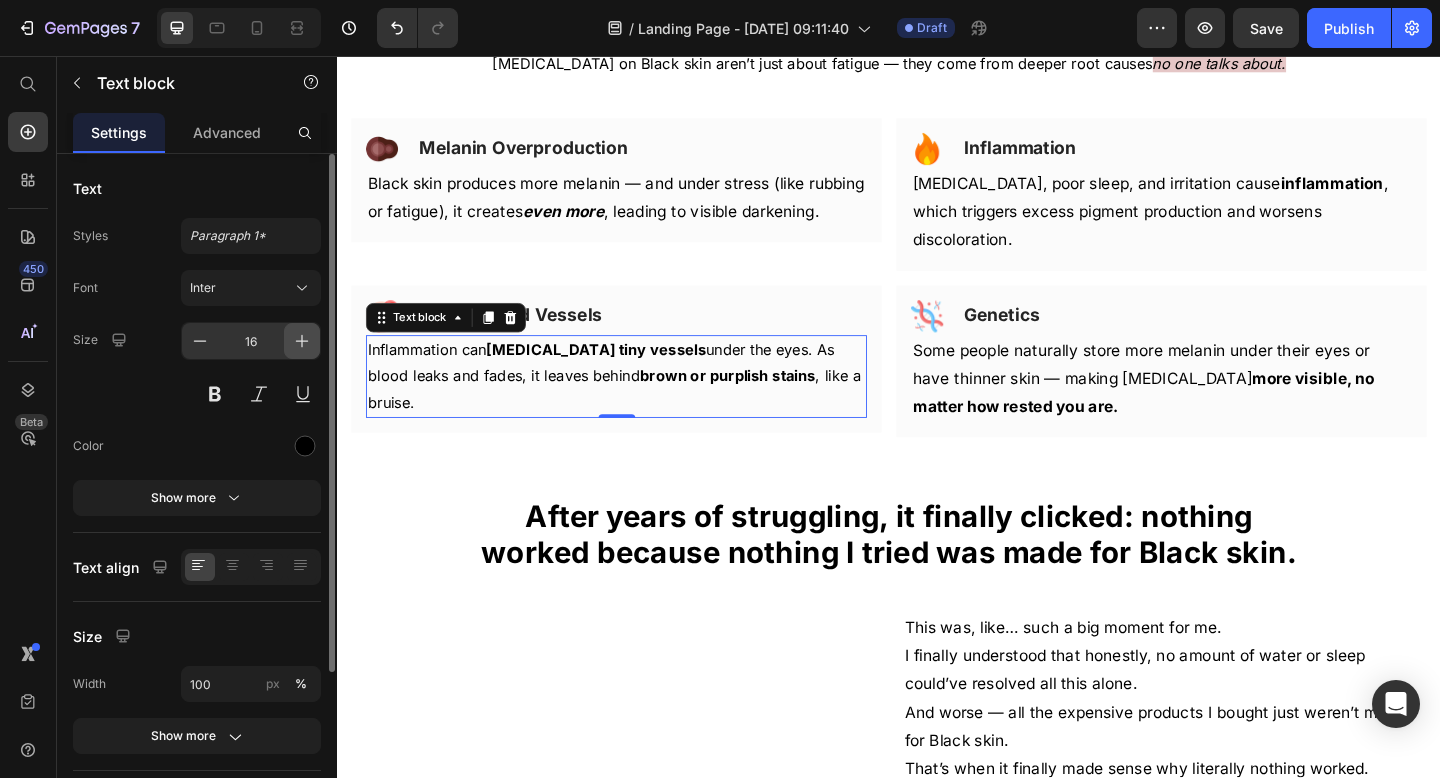 click 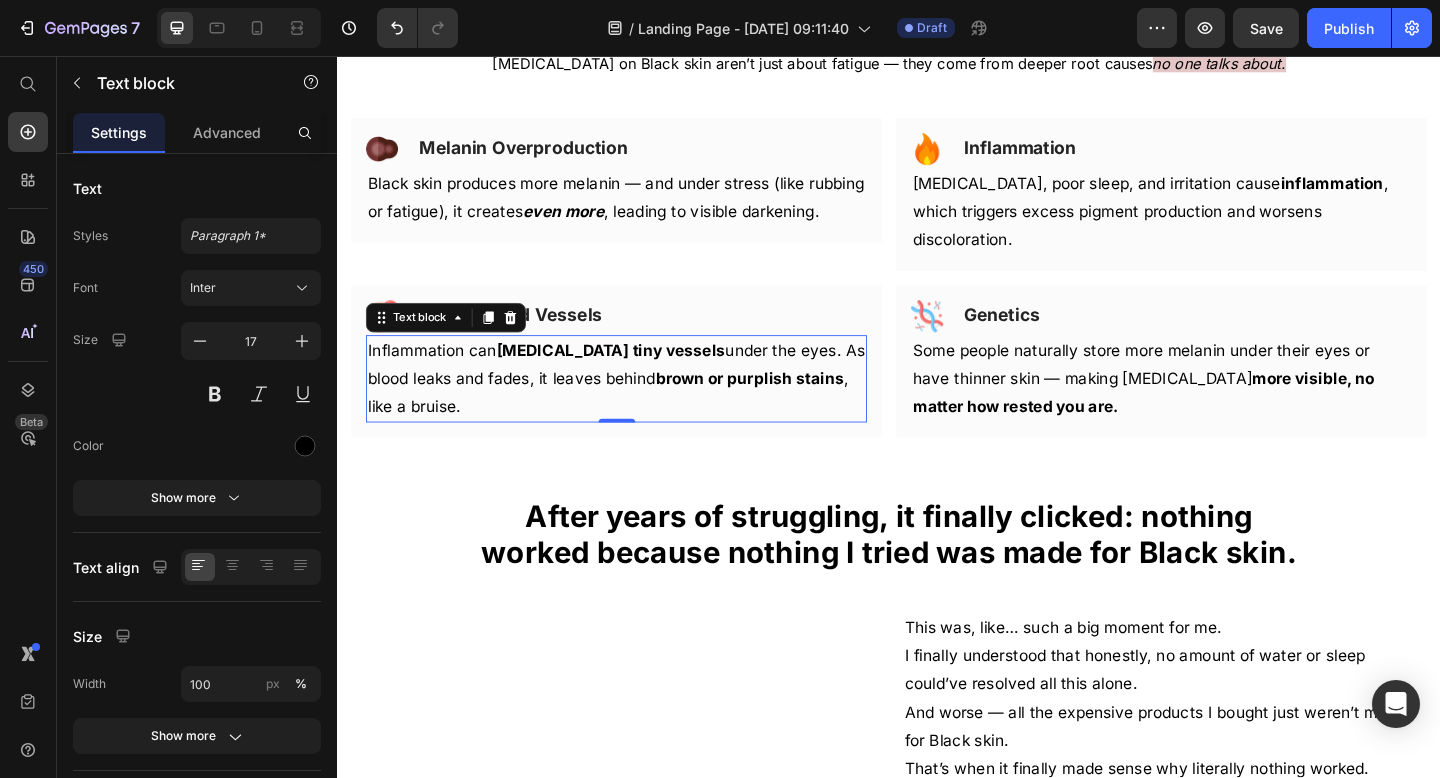 click on "After years of struggling, it finally clicked: nothing worked because nothing I tried was made for Black skin." at bounding box center (937, 576) 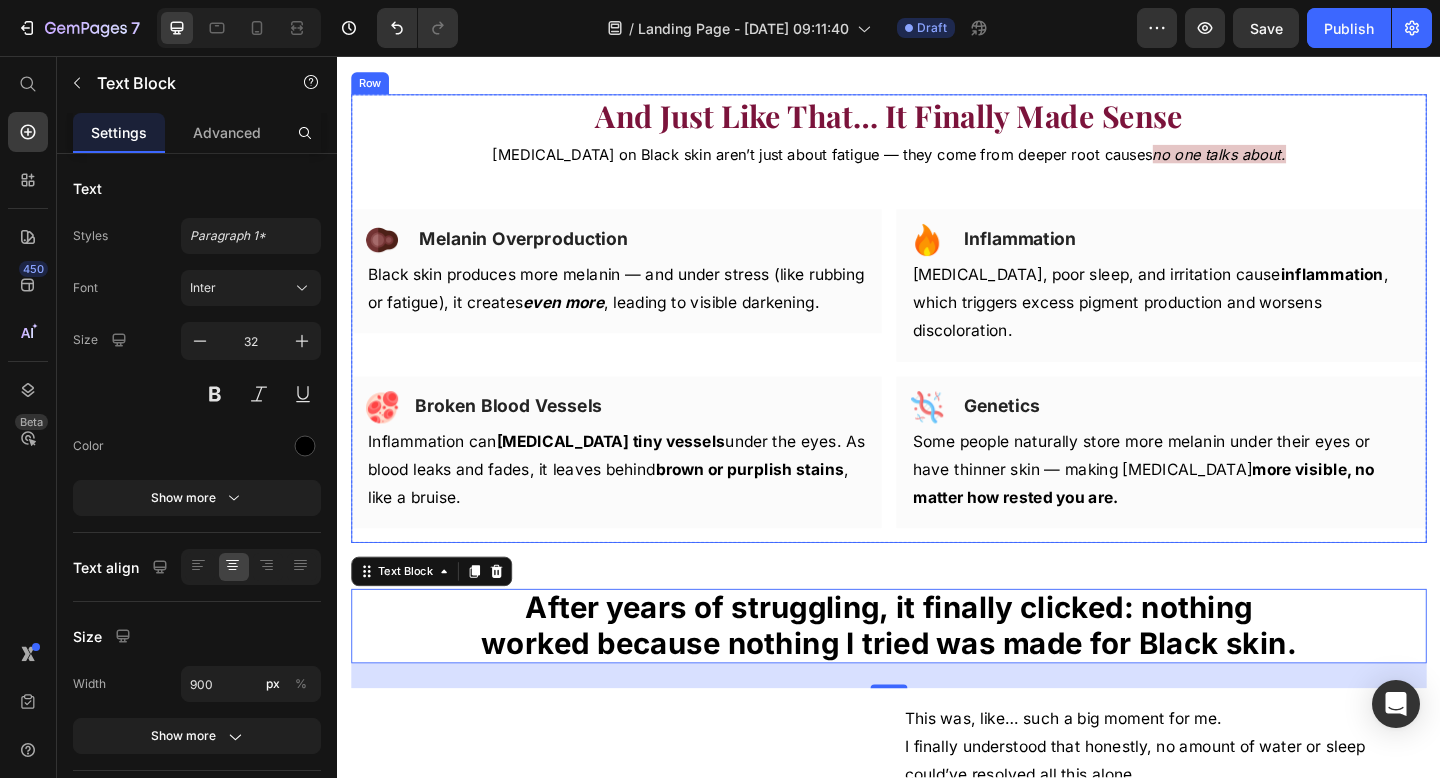 scroll, scrollTop: 2846, scrollLeft: 0, axis: vertical 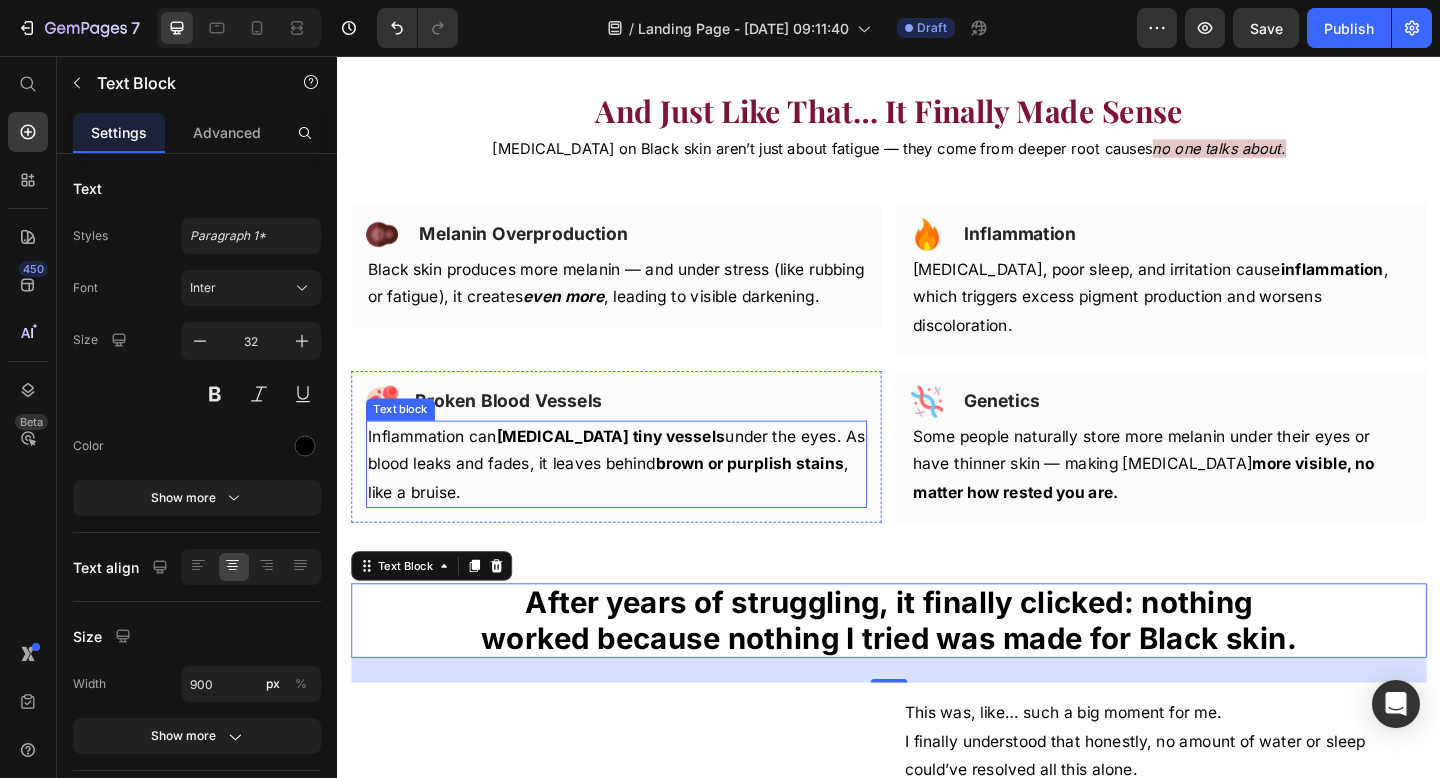 click on "brown or purplish stains" at bounding box center [785, 500] 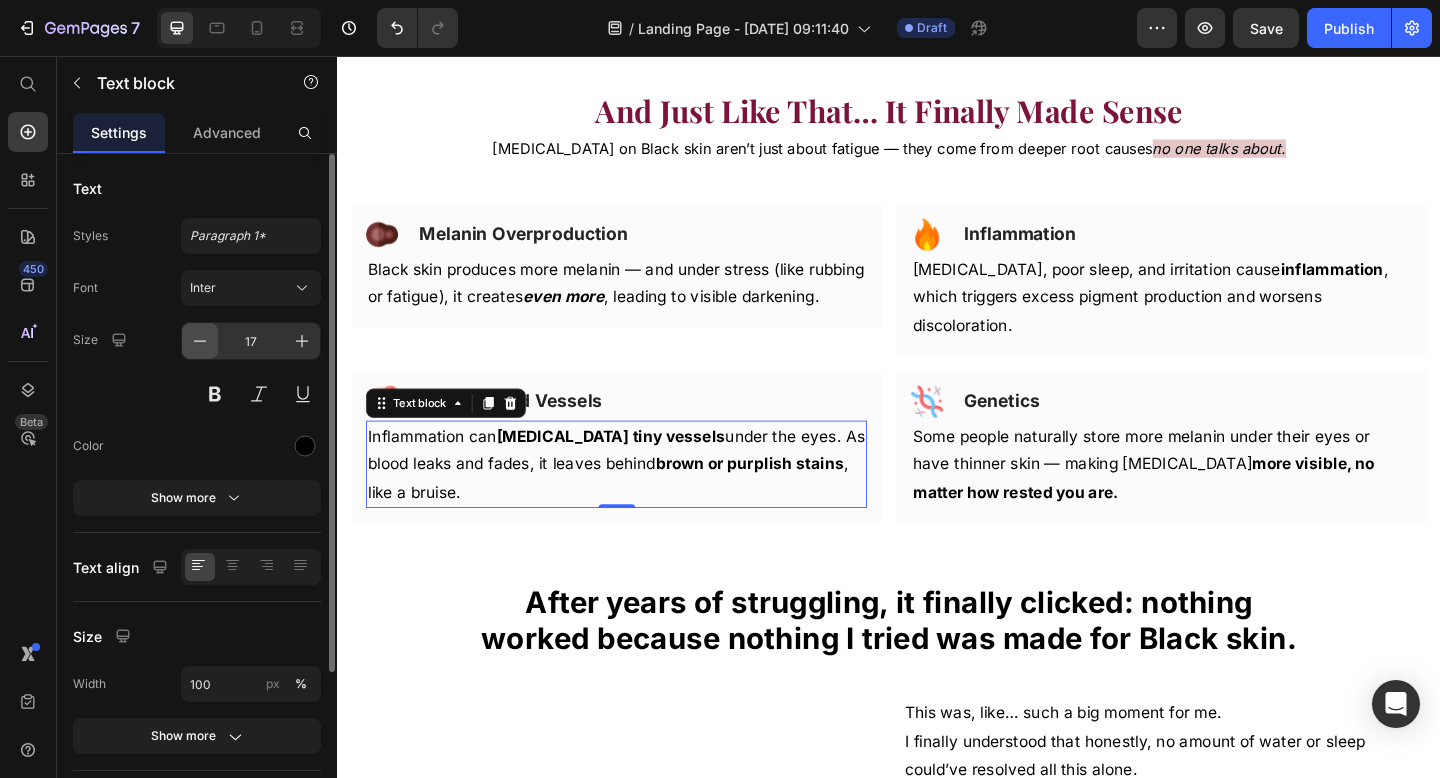 click at bounding box center (200, 341) 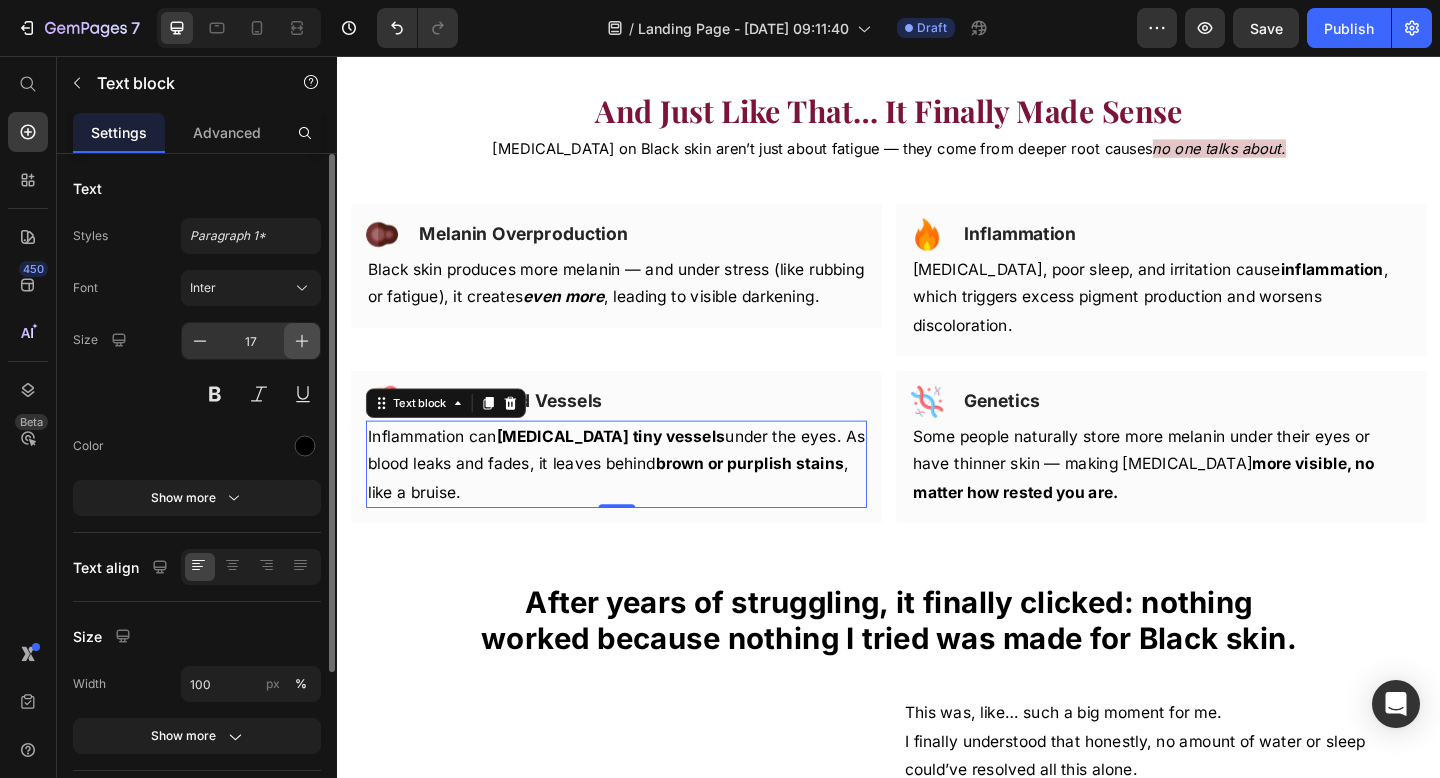 type on "16" 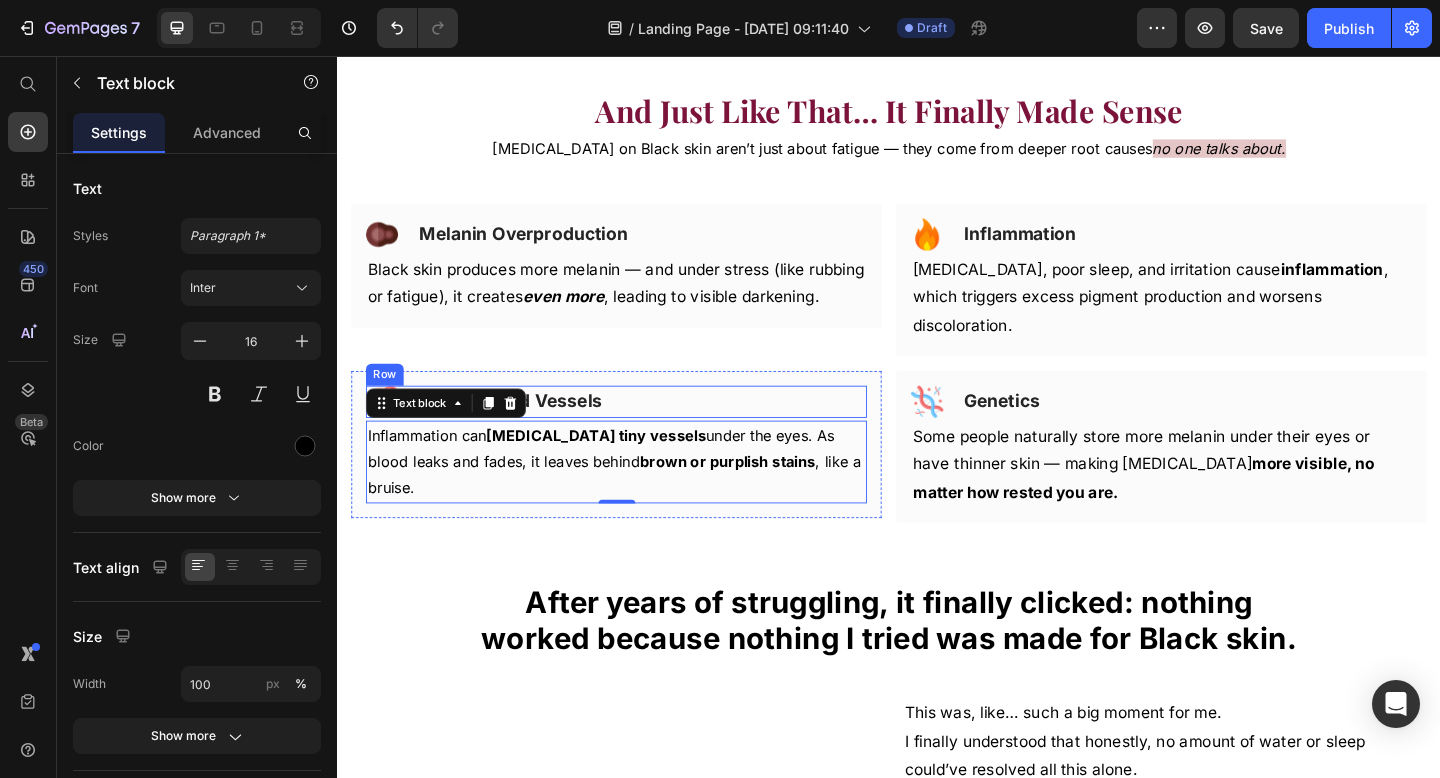 click on "Image Broken Blood Vessels Heading Row" at bounding box center [640, 432] 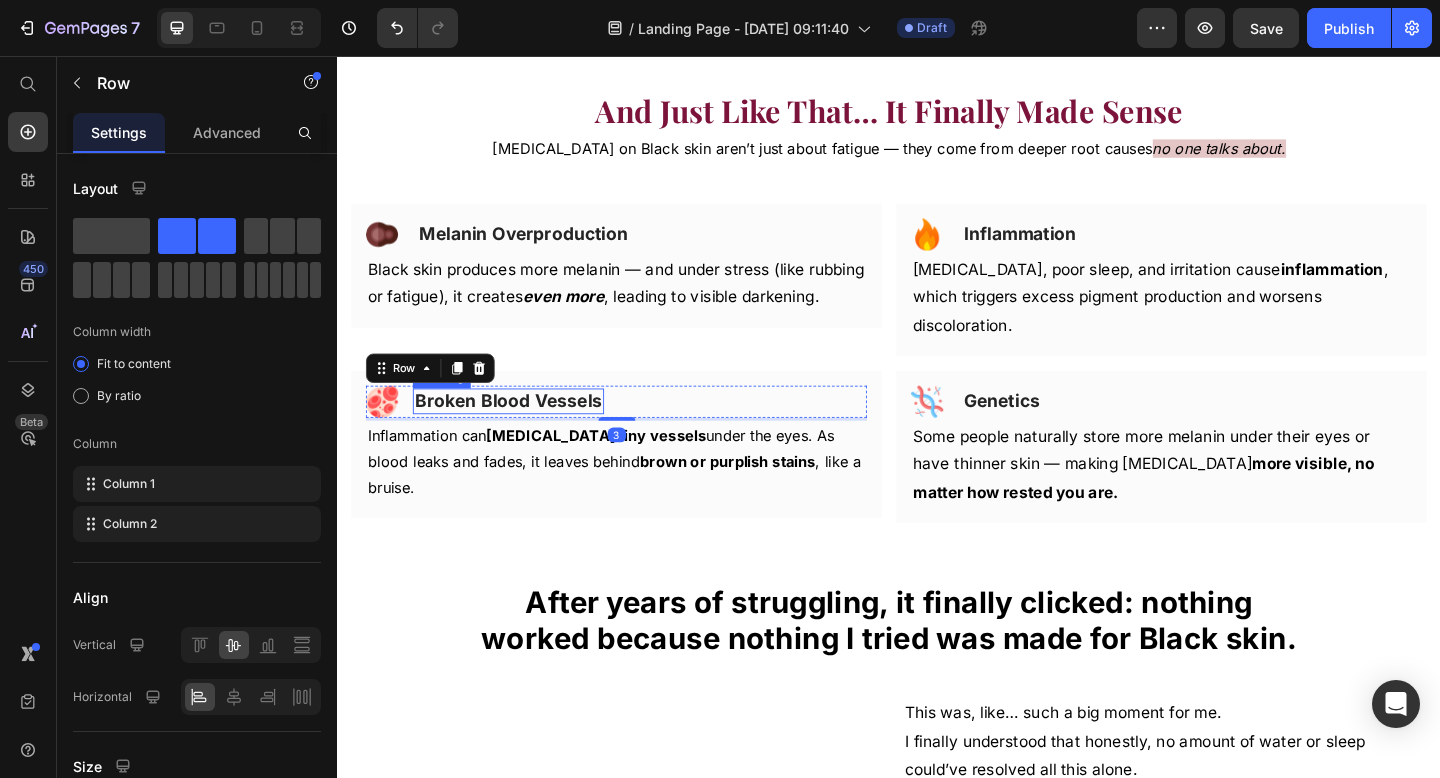 click on "Broken Blood Vessels" at bounding box center (523, 431) 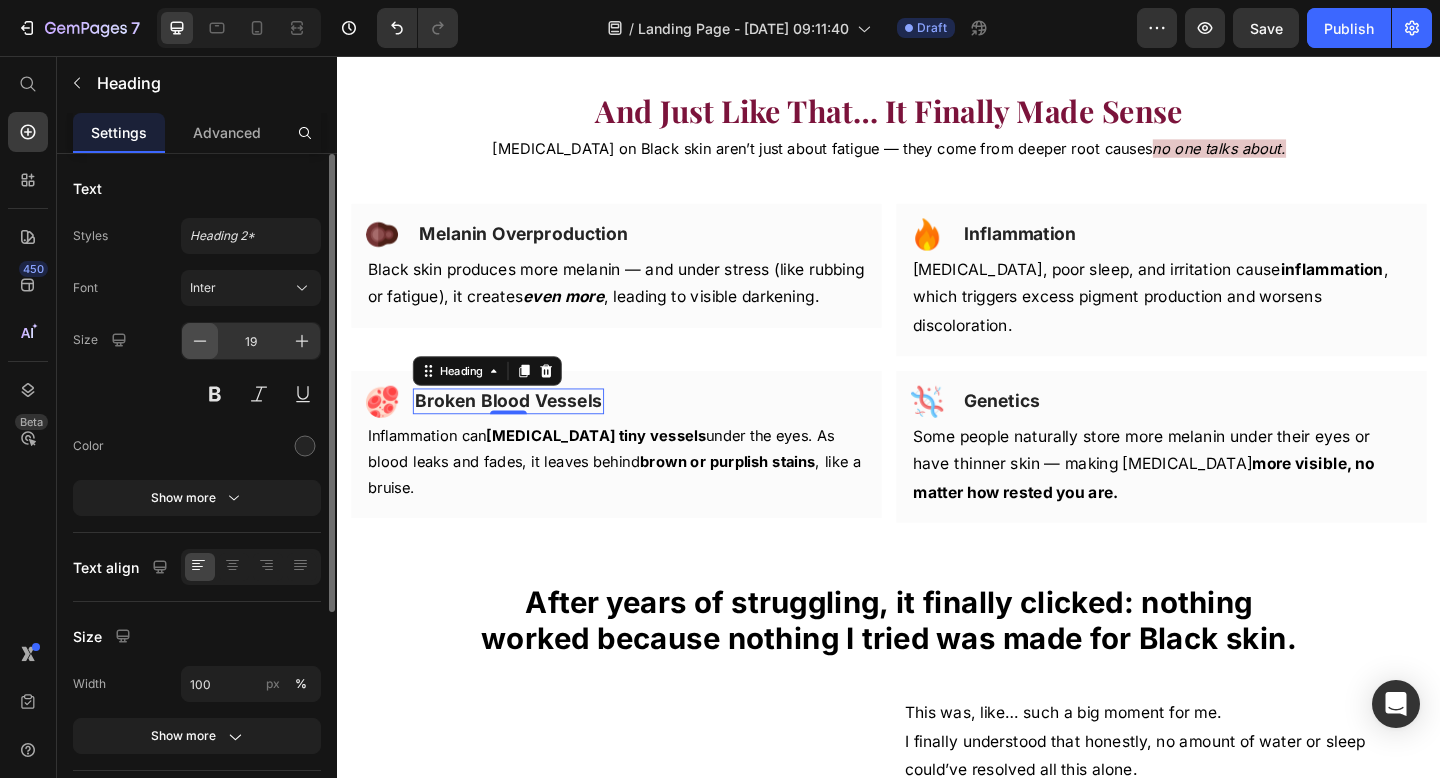 click 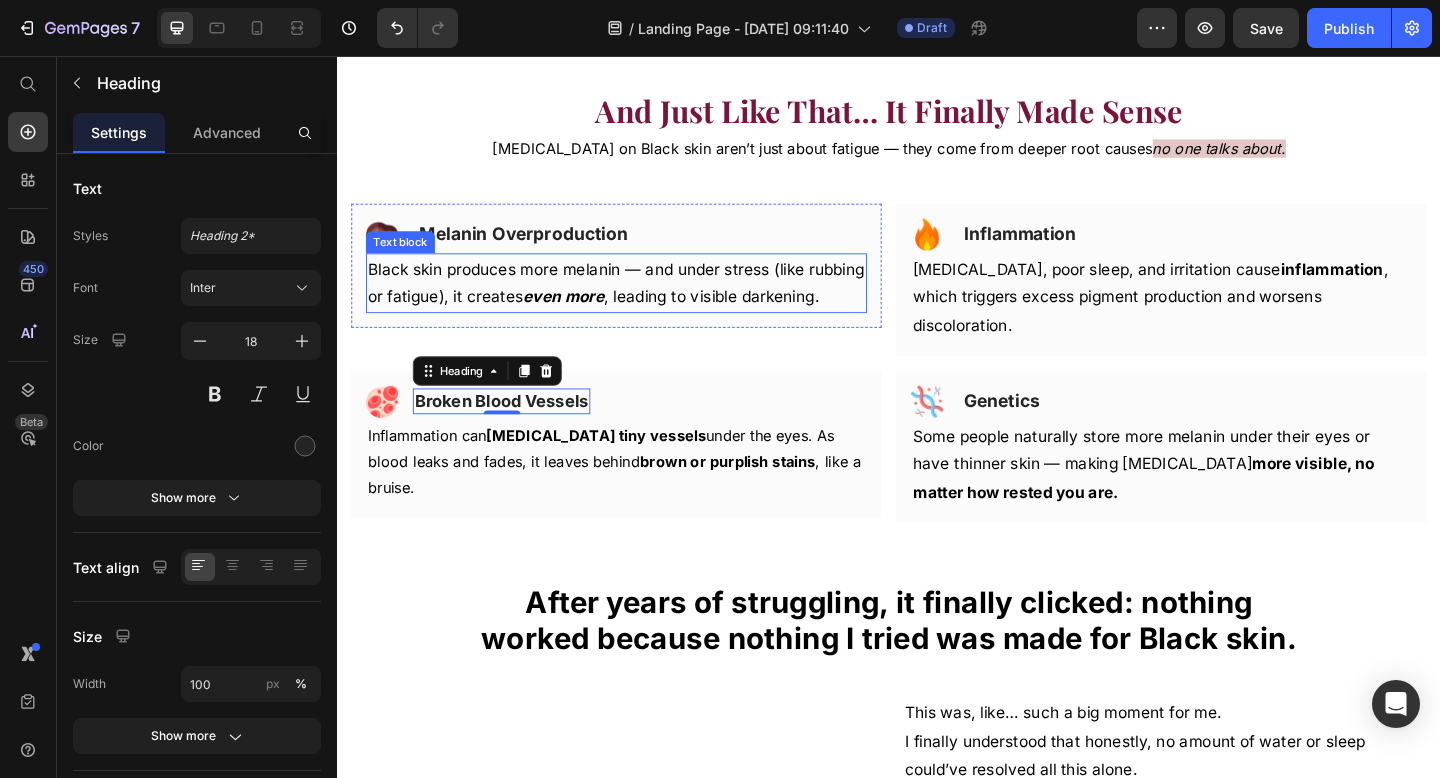 click on "Black skin produces more melanin — and under stress (like rubbing or fatigue), it creates  even more , leading to visible darkening." at bounding box center [640, 303] 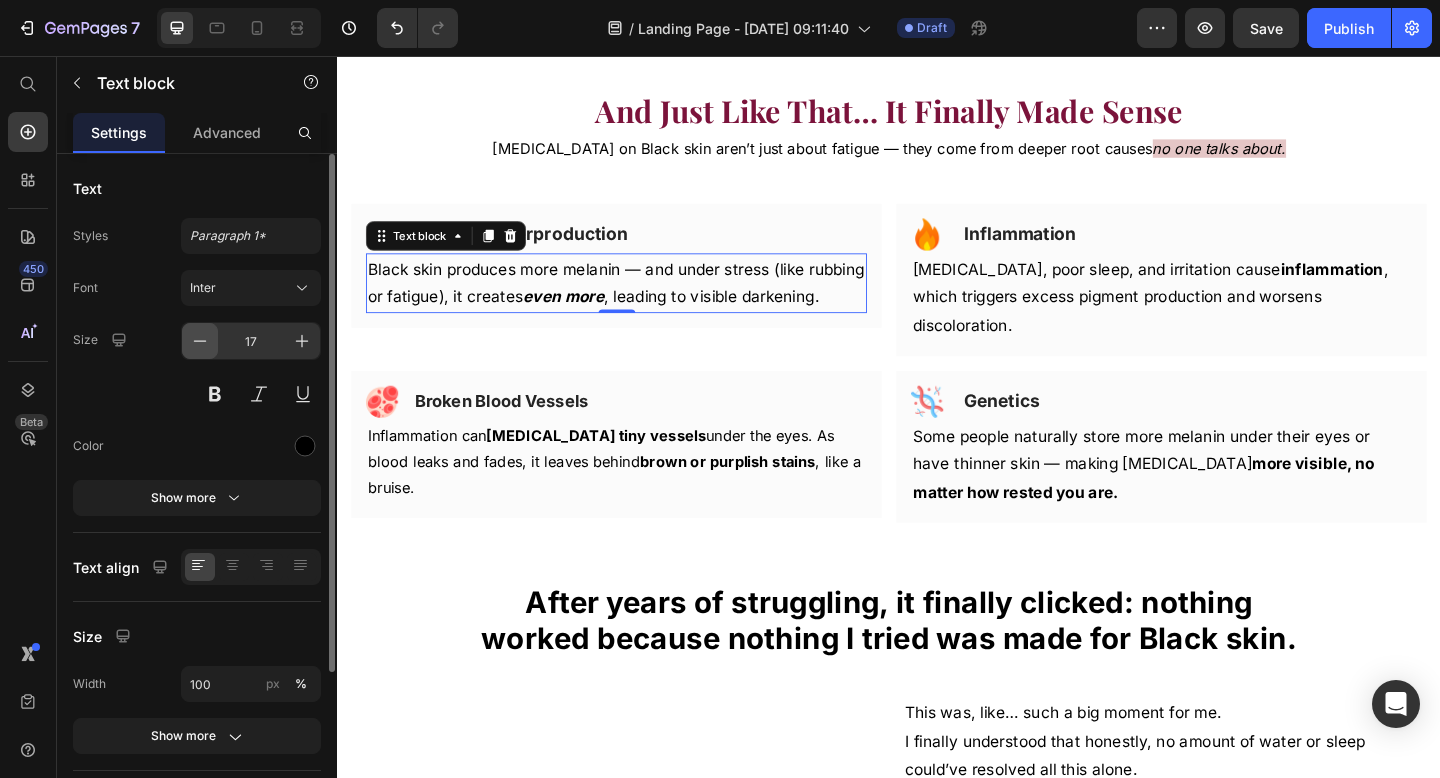 click 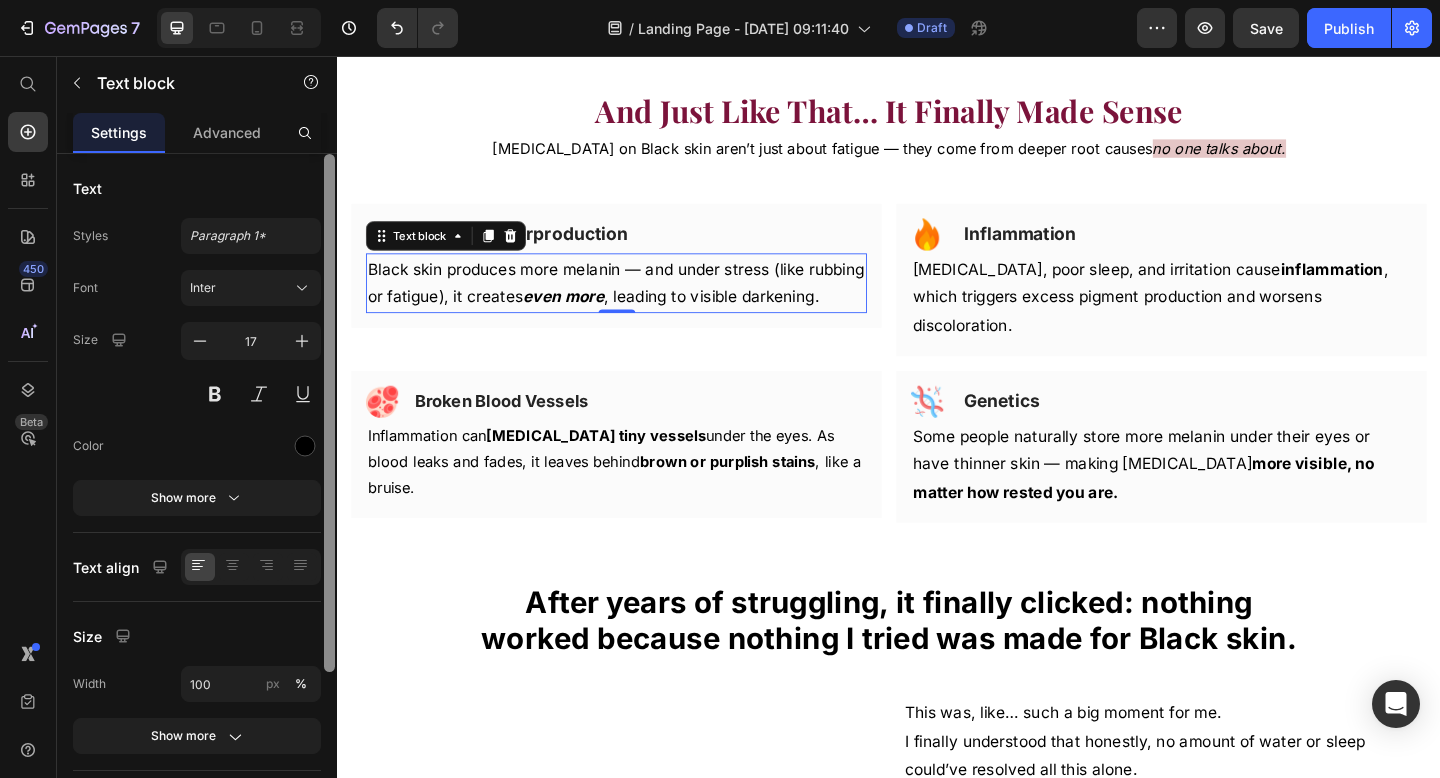type on "16" 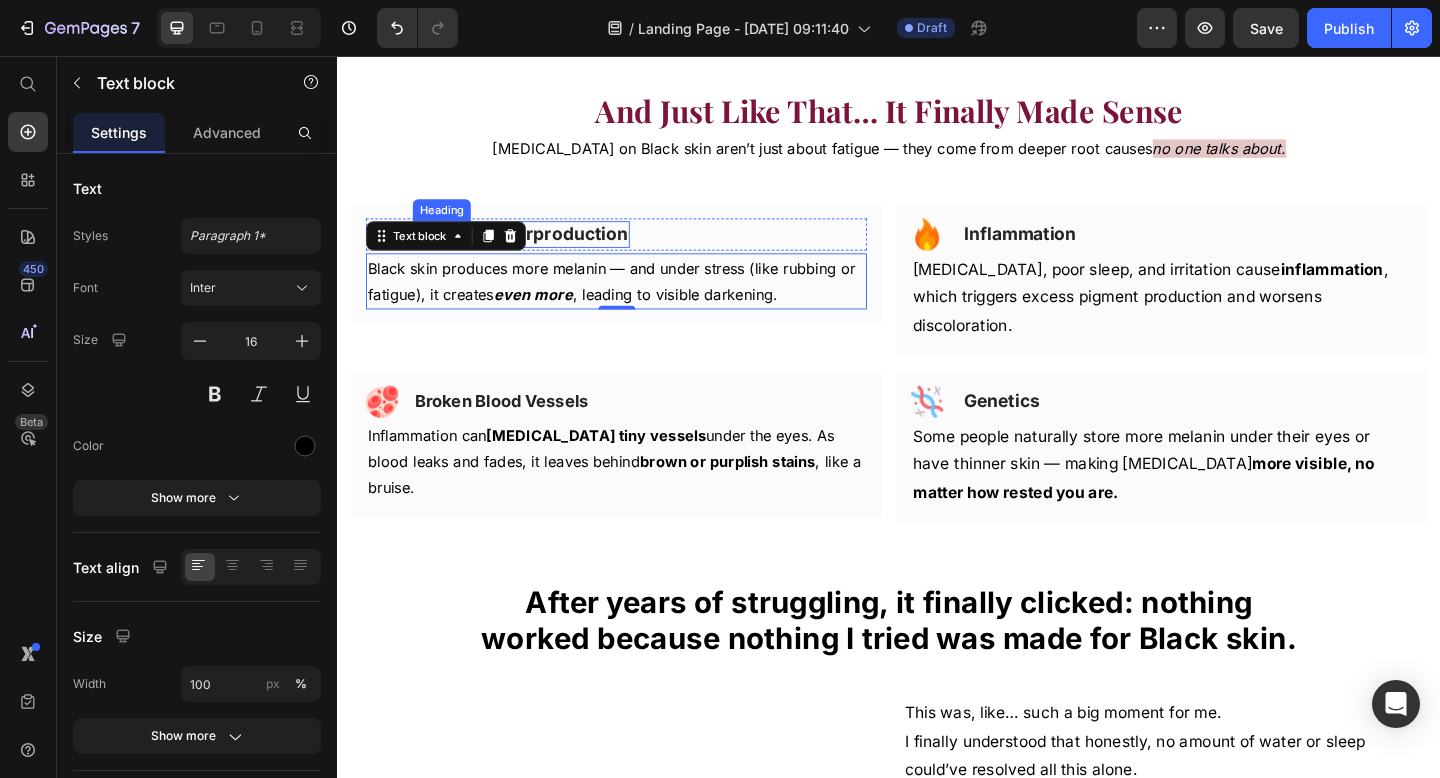 click on "Melanin Overproduction" at bounding box center (539, 249) 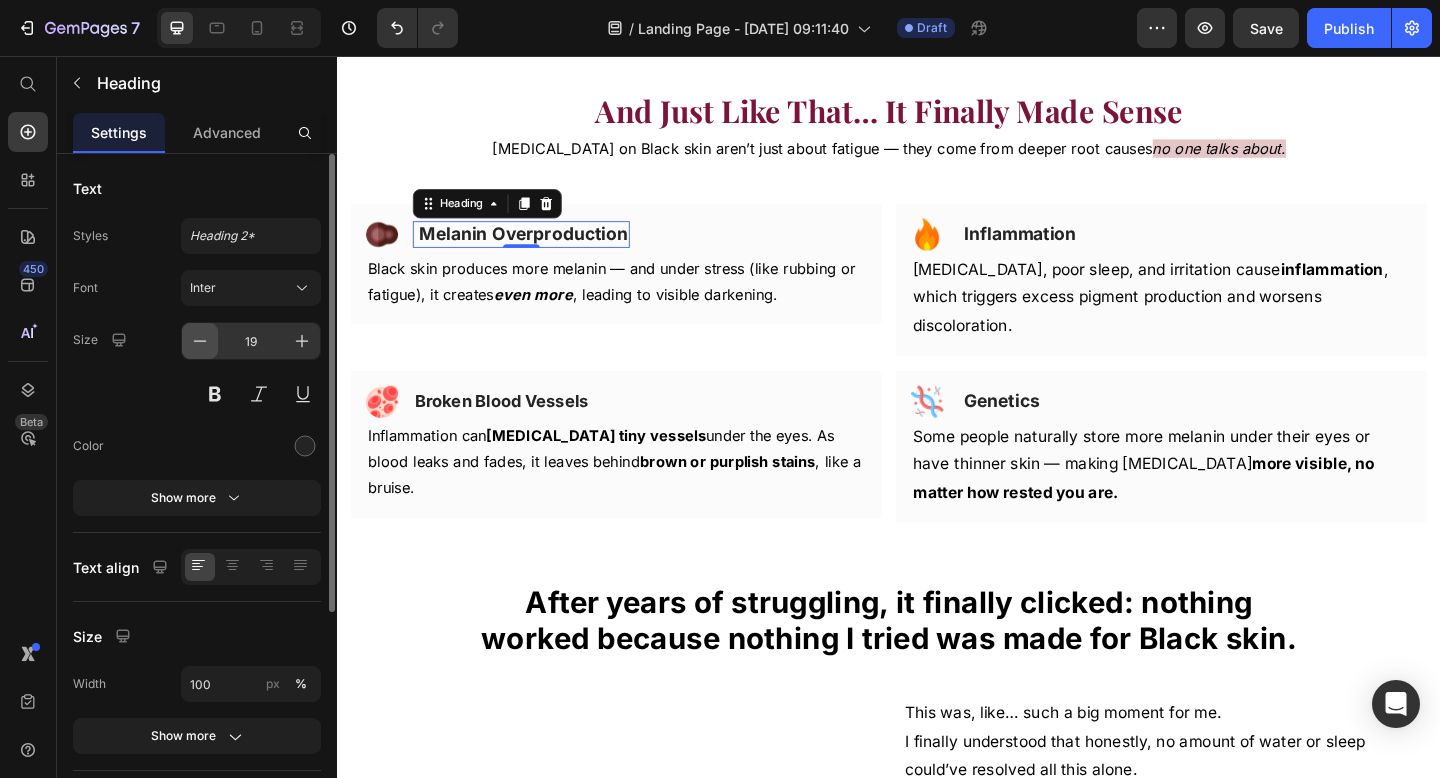 click 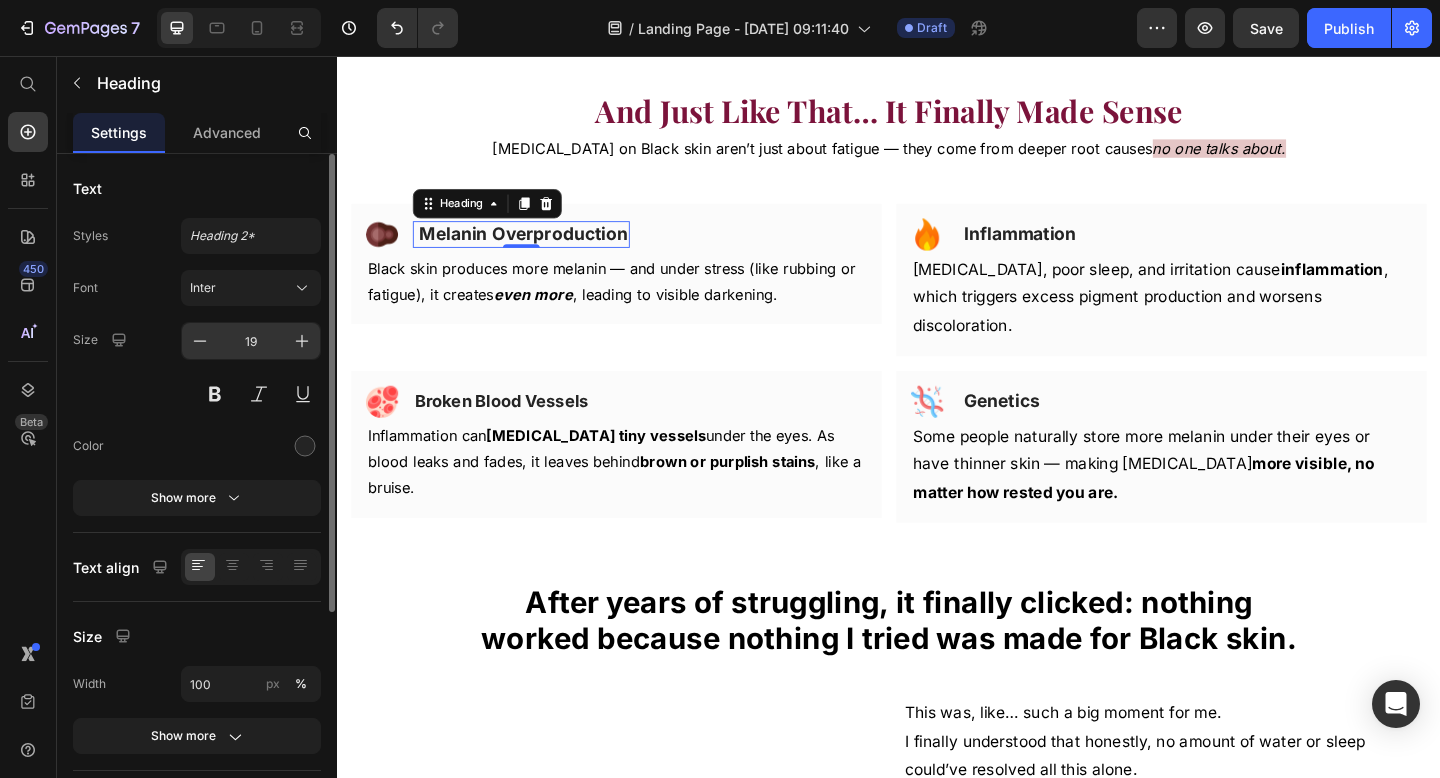 type on "18" 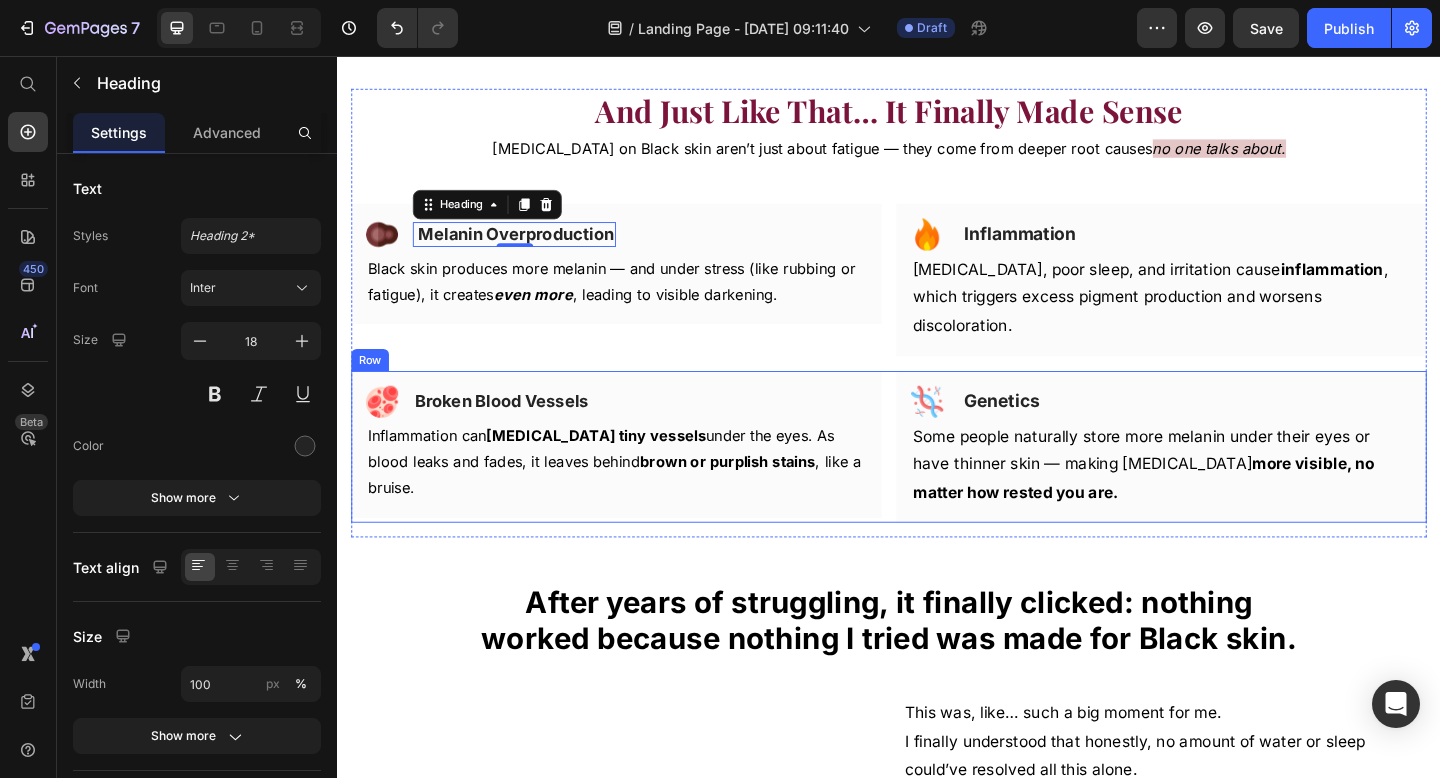 click on "Image Broken Blood Vessels Heading Row Inflammation can  [MEDICAL_DATA] tiny vessels  under the eyes. As blood leaks and fades, it leaves behind  brown or purplish stains , like a bruise. Text block Row" at bounding box center [640, 482] 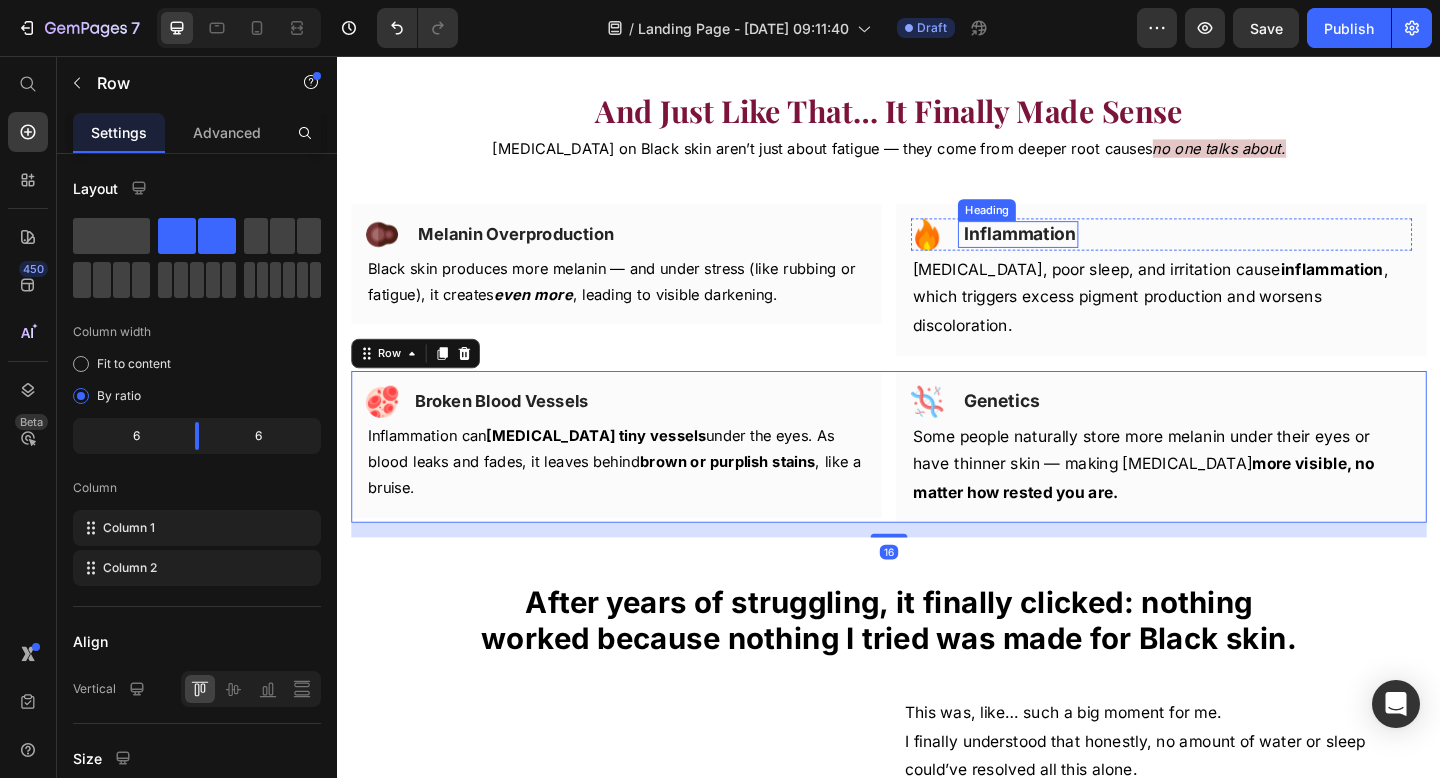 click on "Inflammation" at bounding box center (1080, 249) 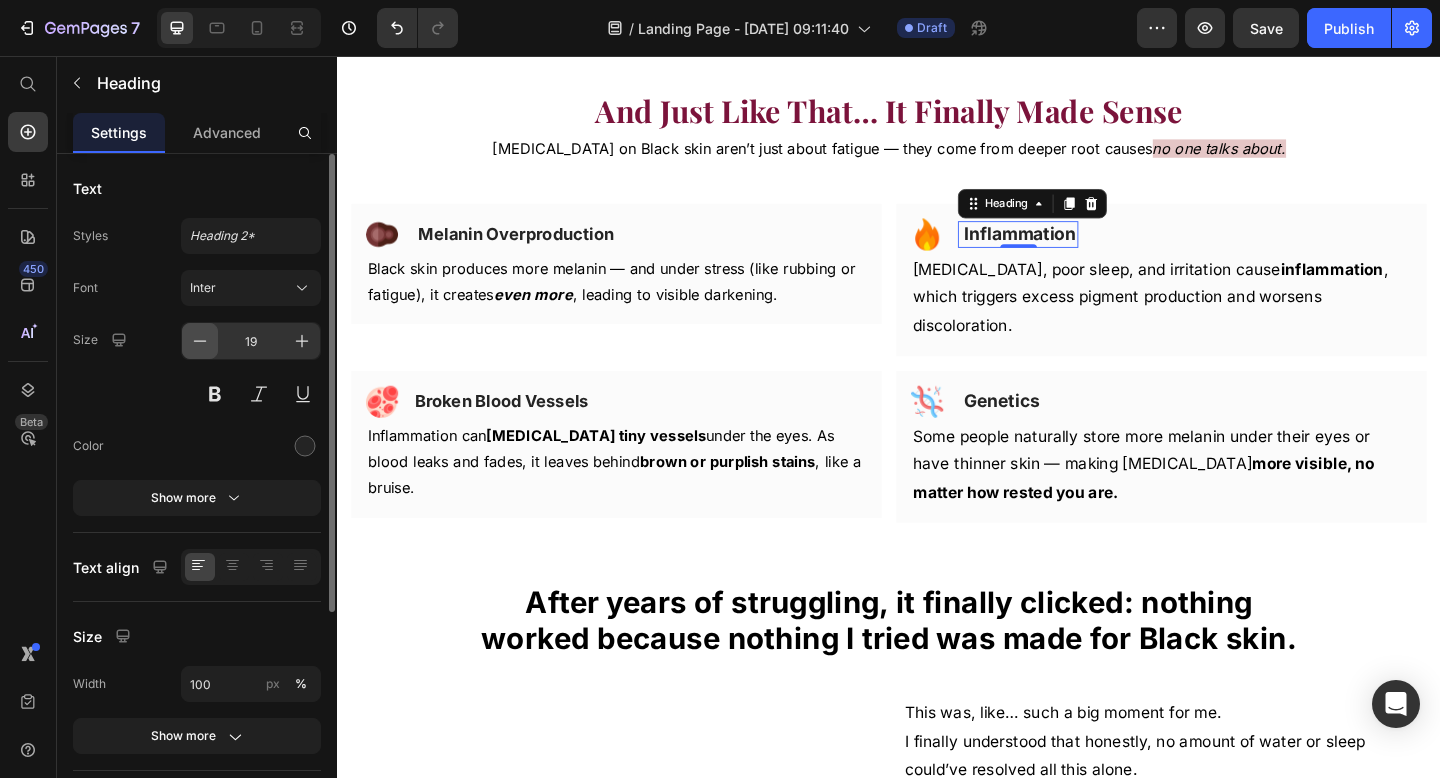 click 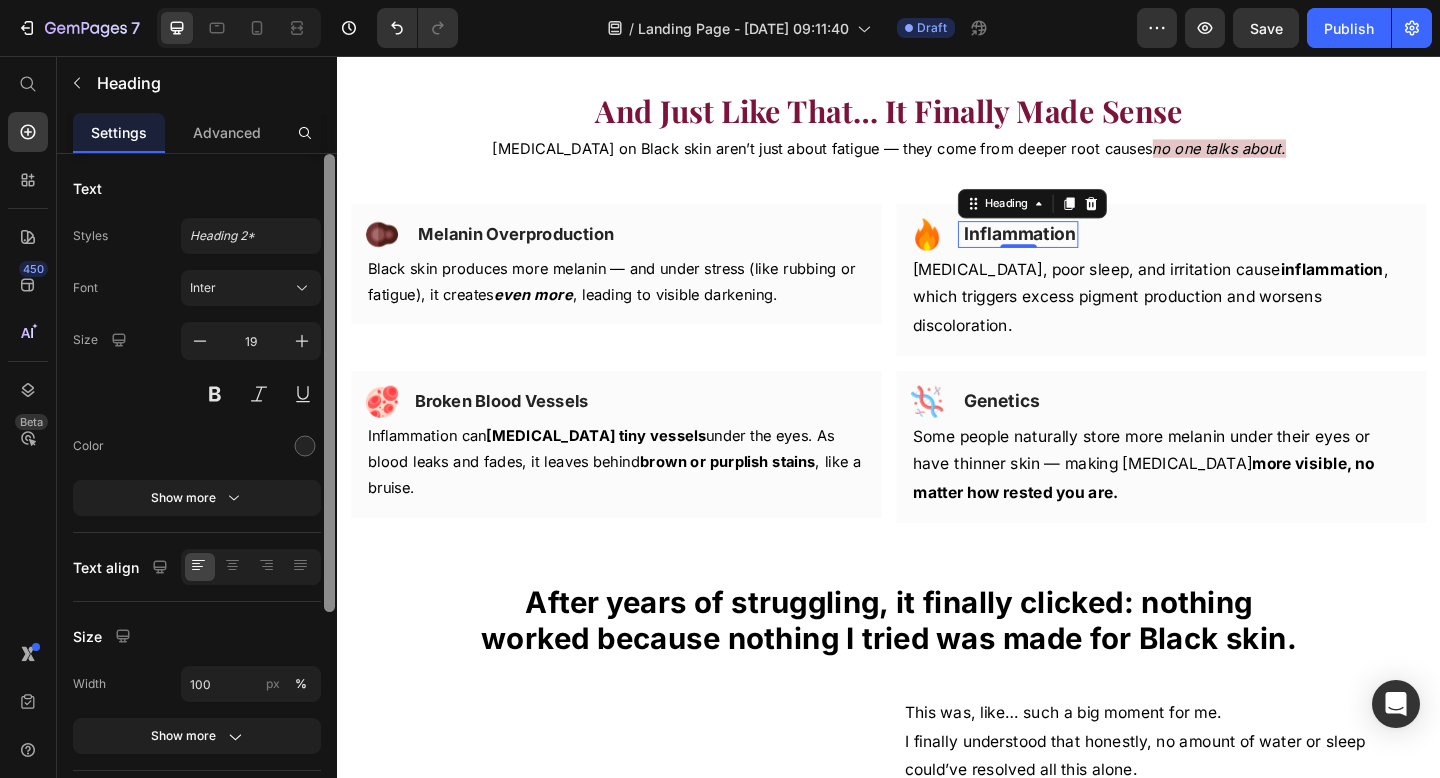 type on "18" 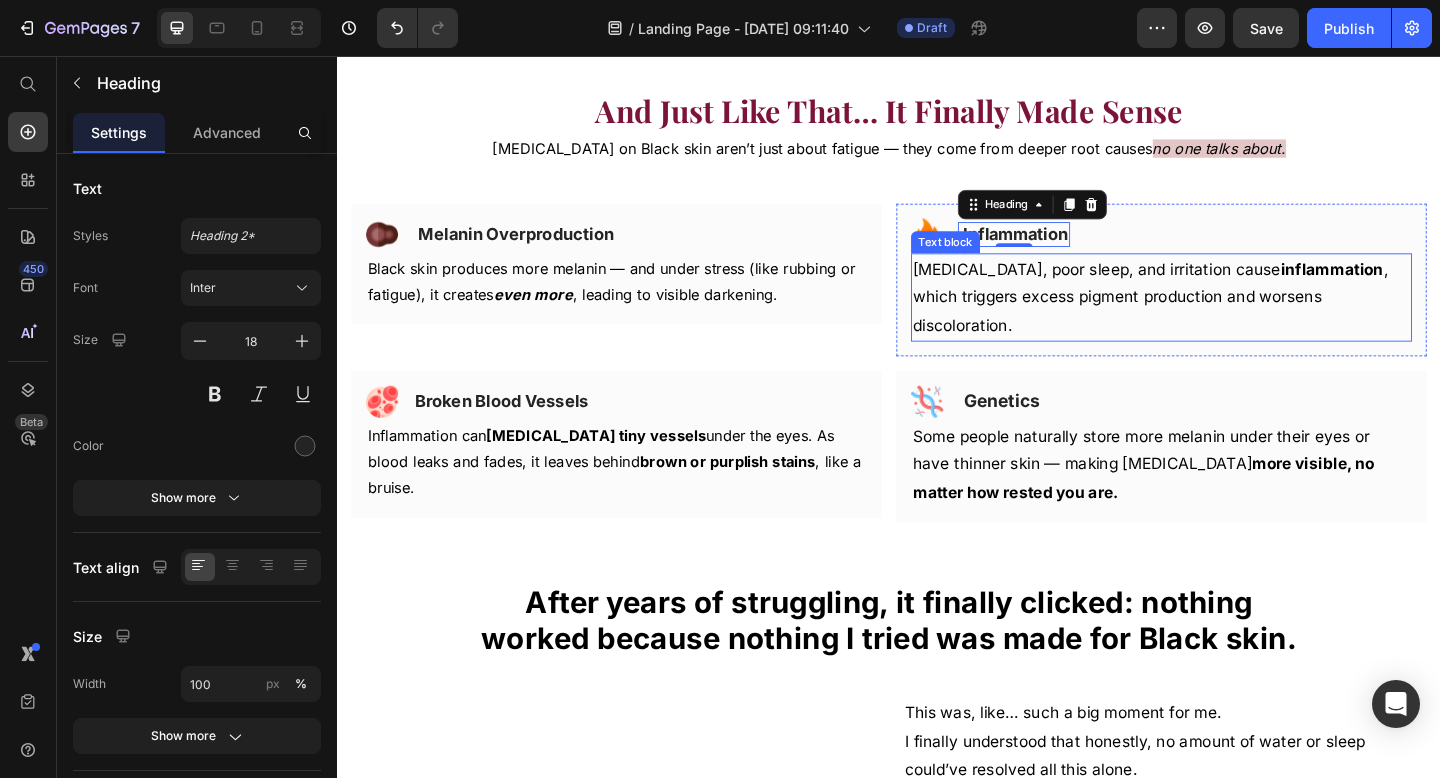 click on "[MEDICAL_DATA], poor sleep, and irritation cause  inflammation , which triggers excess pigment production and worsens discoloration." at bounding box center (1233, 319) 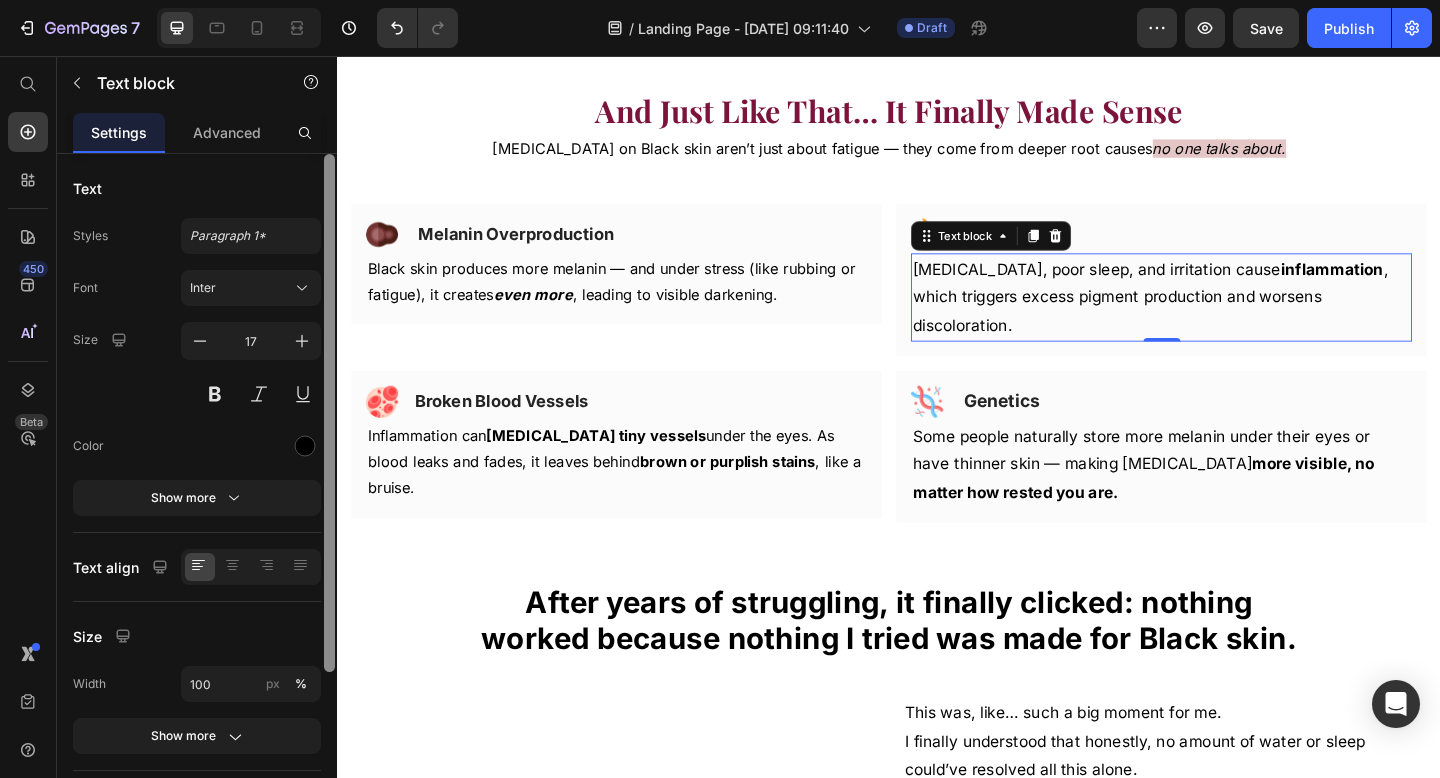click at bounding box center (200, 341) 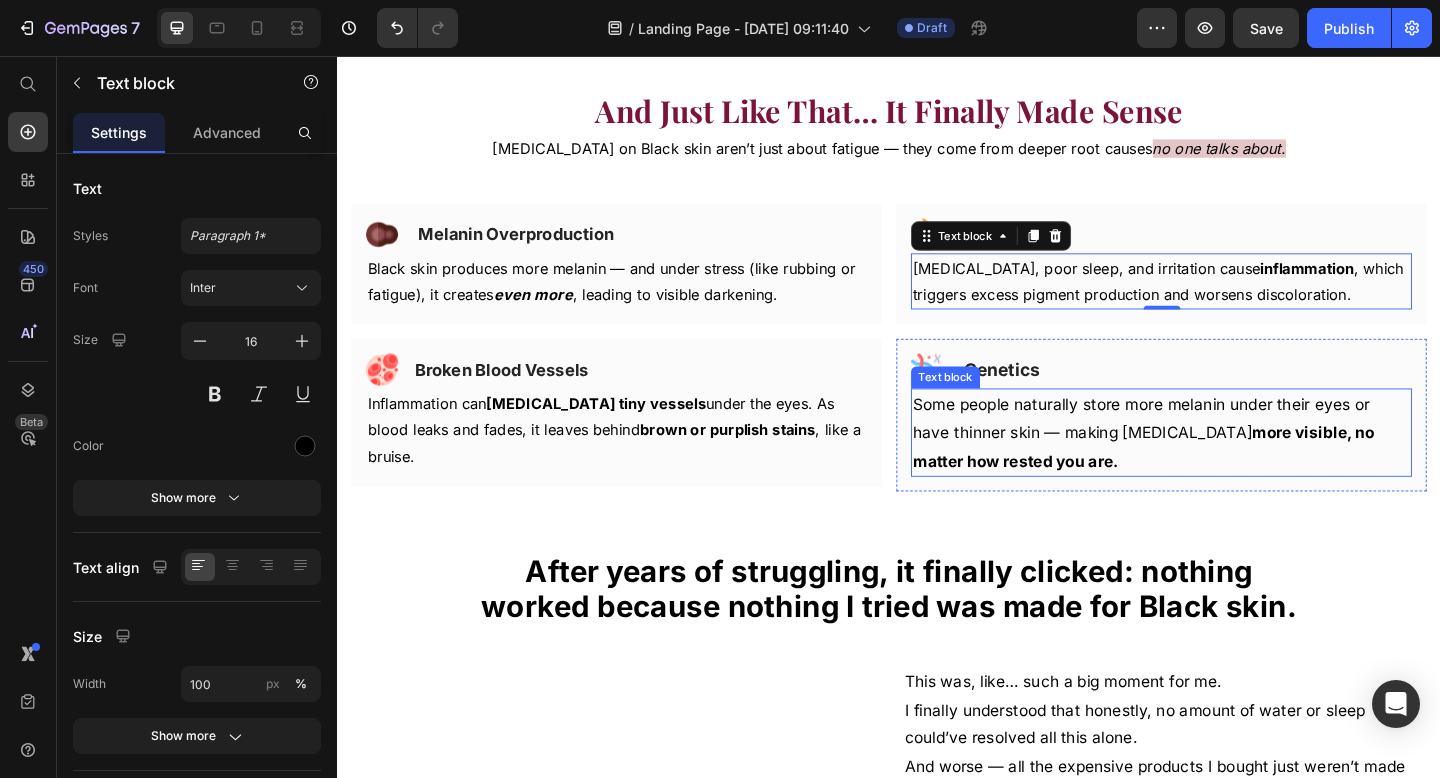 click on "Image   Genetics Heading Row" at bounding box center (1233, 397) 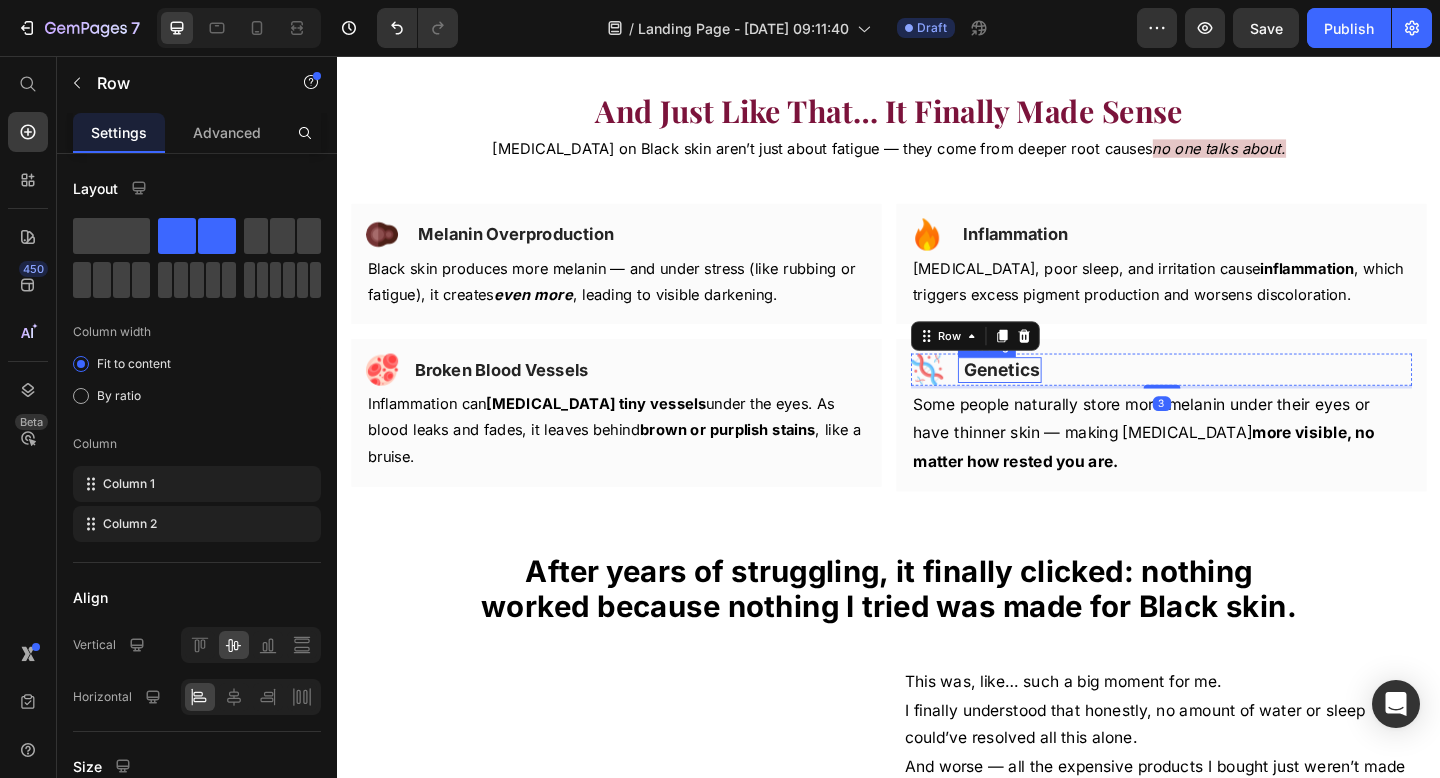 click on "Genetics" at bounding box center [1060, 397] 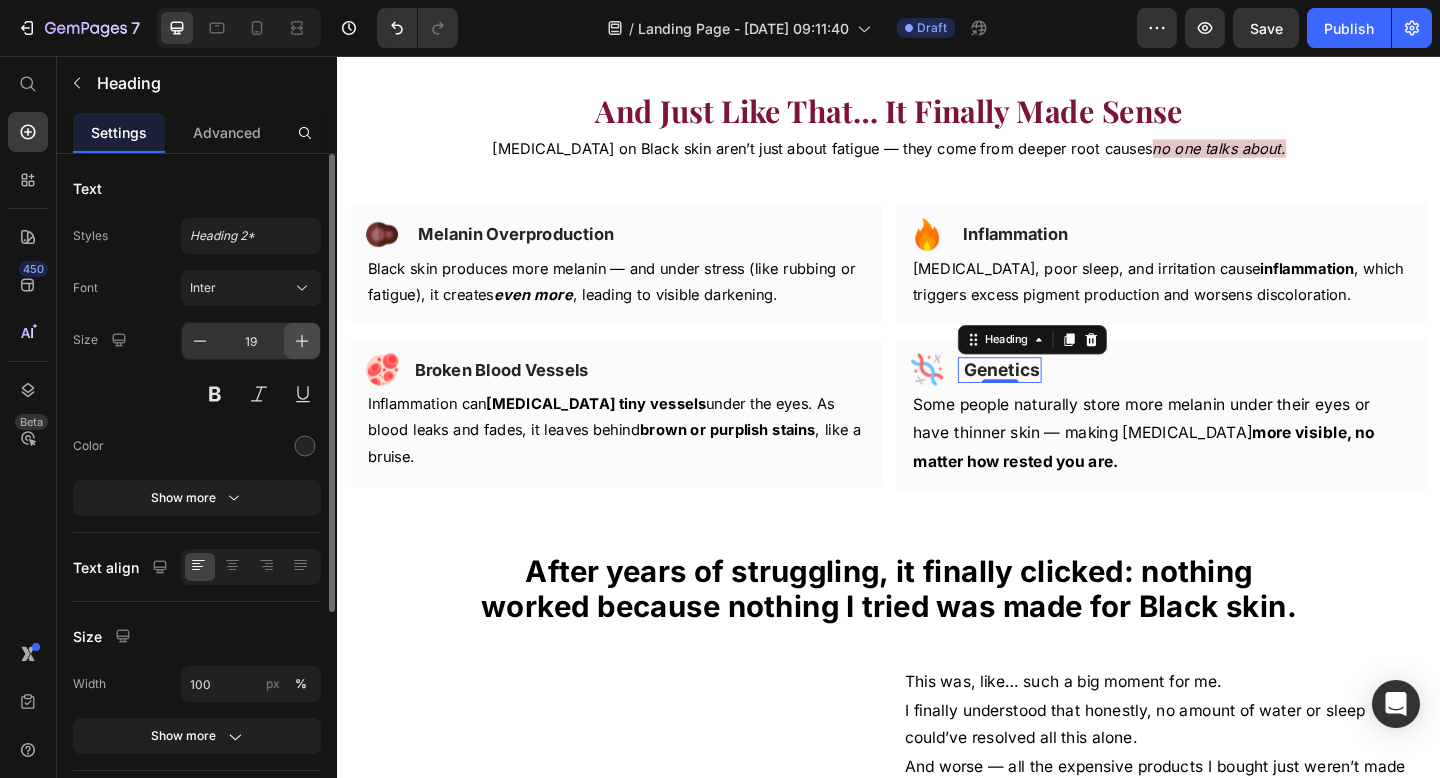 click 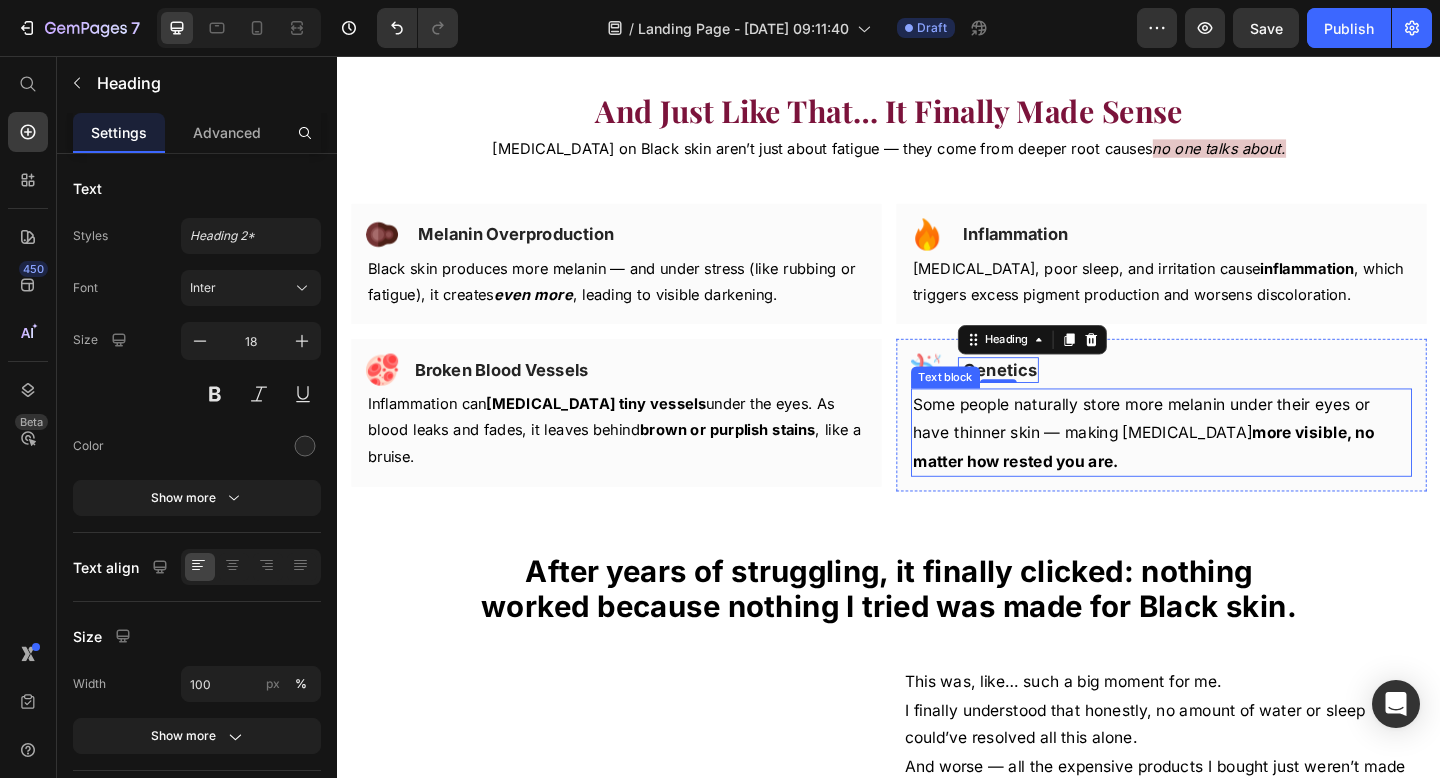 click on "Some people naturally store more melanin under their eyes or have thinner skin — making [MEDICAL_DATA]  more visible, no matter how rested you are." at bounding box center (1233, 466) 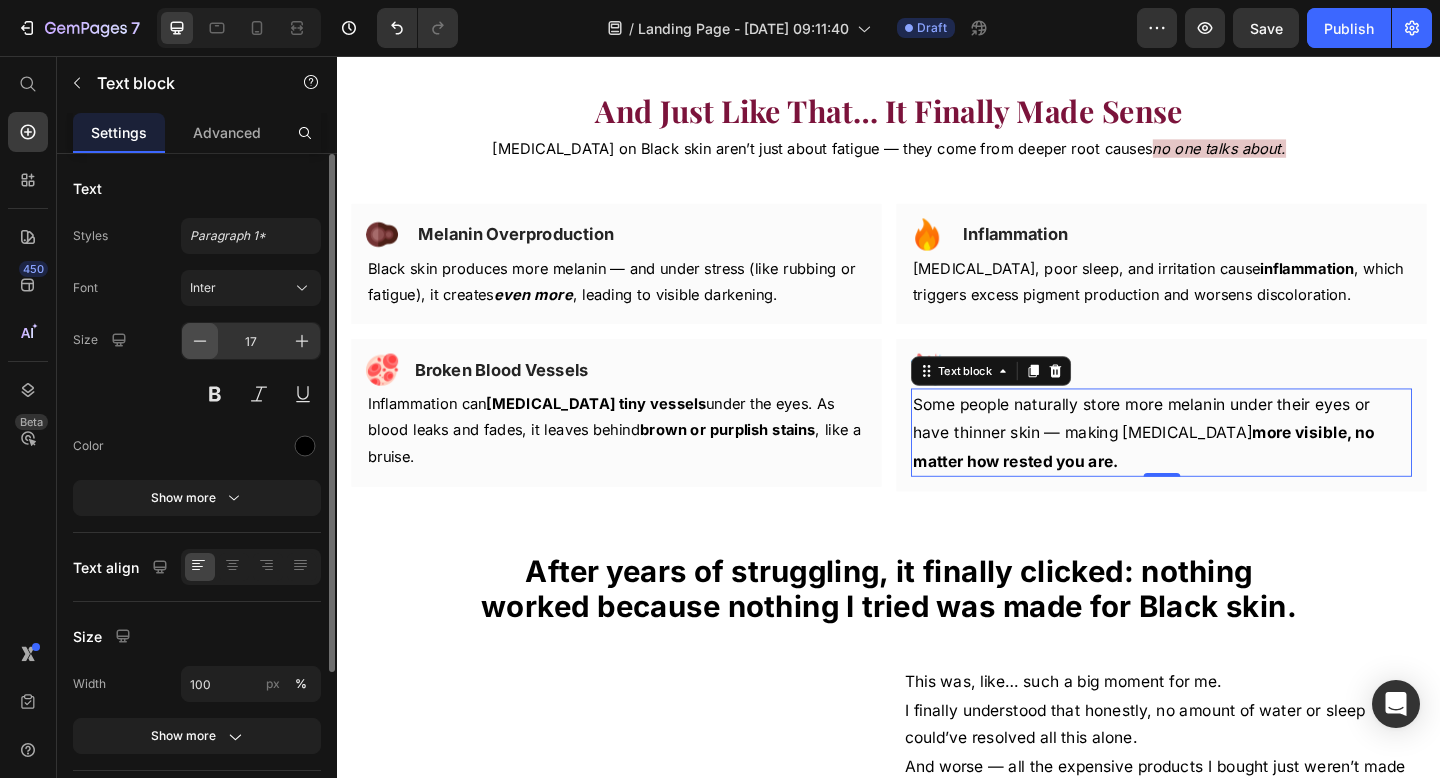 click 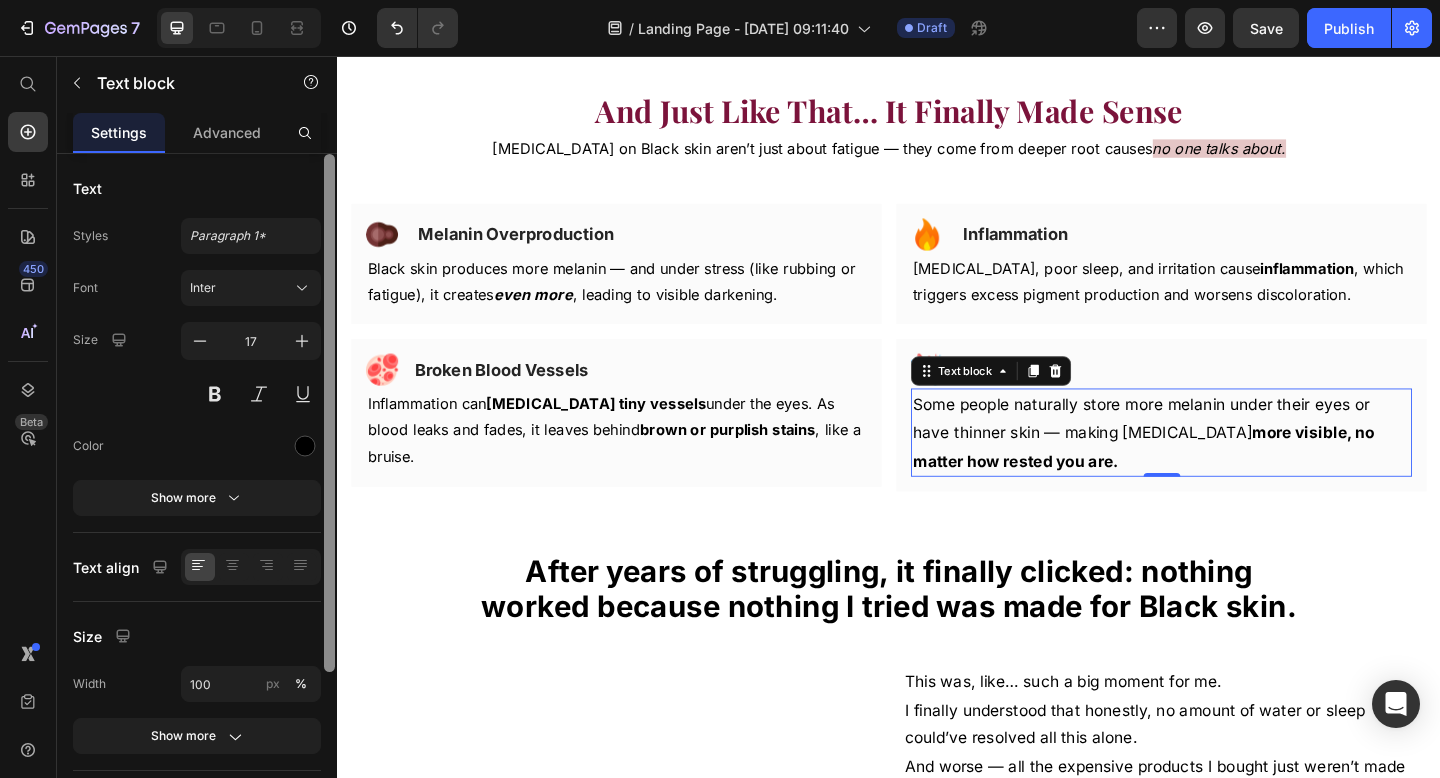 type on "16" 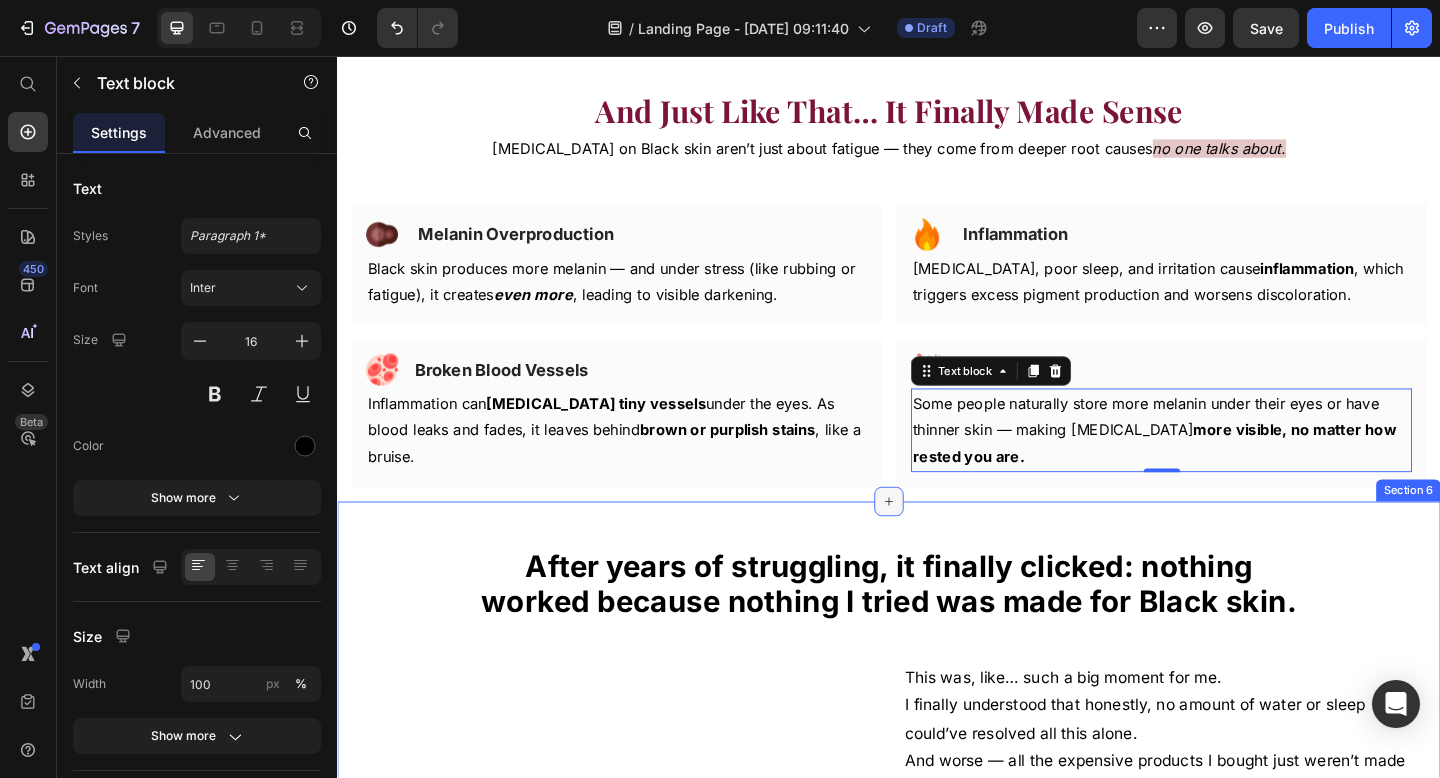 click 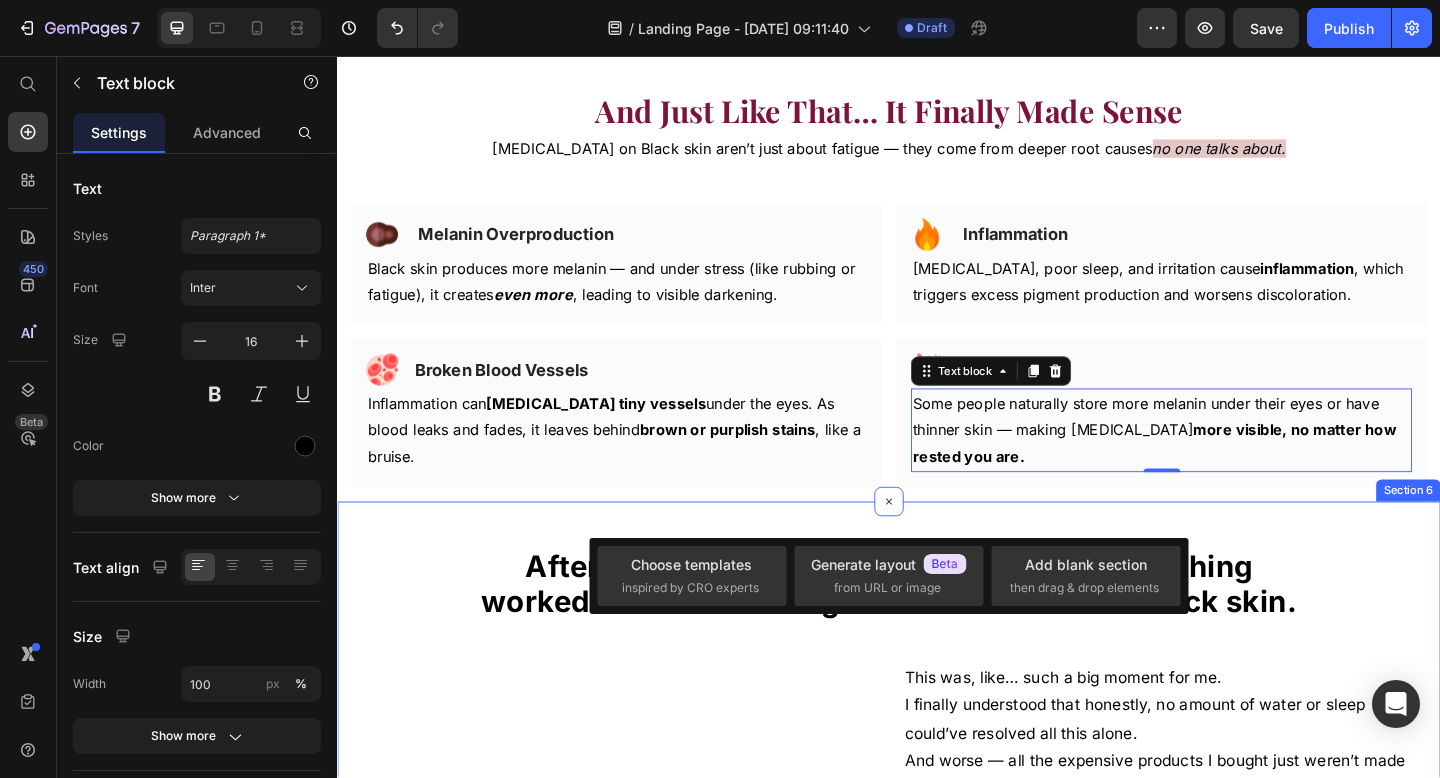 click on "After years of struggling, it finally clicked: nothing worked because nothing I tried was made for Black skin. Text Block Row This was, like… such a big moment for me. I finally understood that honestly, no amount of water or sleep could’ve resolved all this alone. And worse — all the expensive products I bought just weren’t made for Black skin. That’s when it finally made sense why literally nothing worked. So I’m in the comments, right? And people start mentioning things I’d never even heard of. One girl was talking about [MEDICAL_DATA], another swore by centella, and someone else was like, “licorice root changed everything for me.” I was like… wait, what? No one’s ever told me about any of this. So I pulled out my notes app and just started listing every ingredients that kept coming up — and that had actual studies behind them, not just hype. And that’s when things got really interesting… Text Block Row Image Row Section 6" at bounding box center (937, 912) 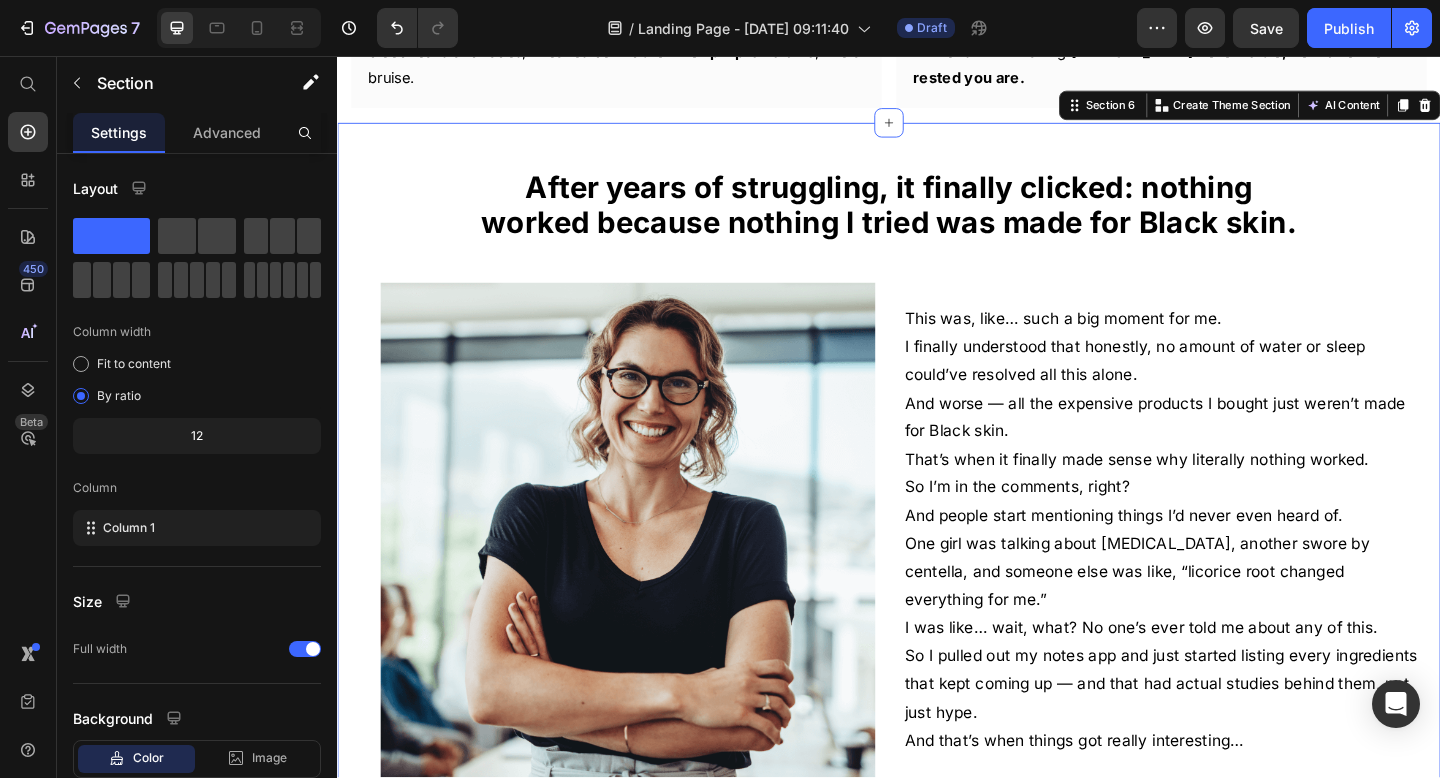 scroll, scrollTop: 3260, scrollLeft: 0, axis: vertical 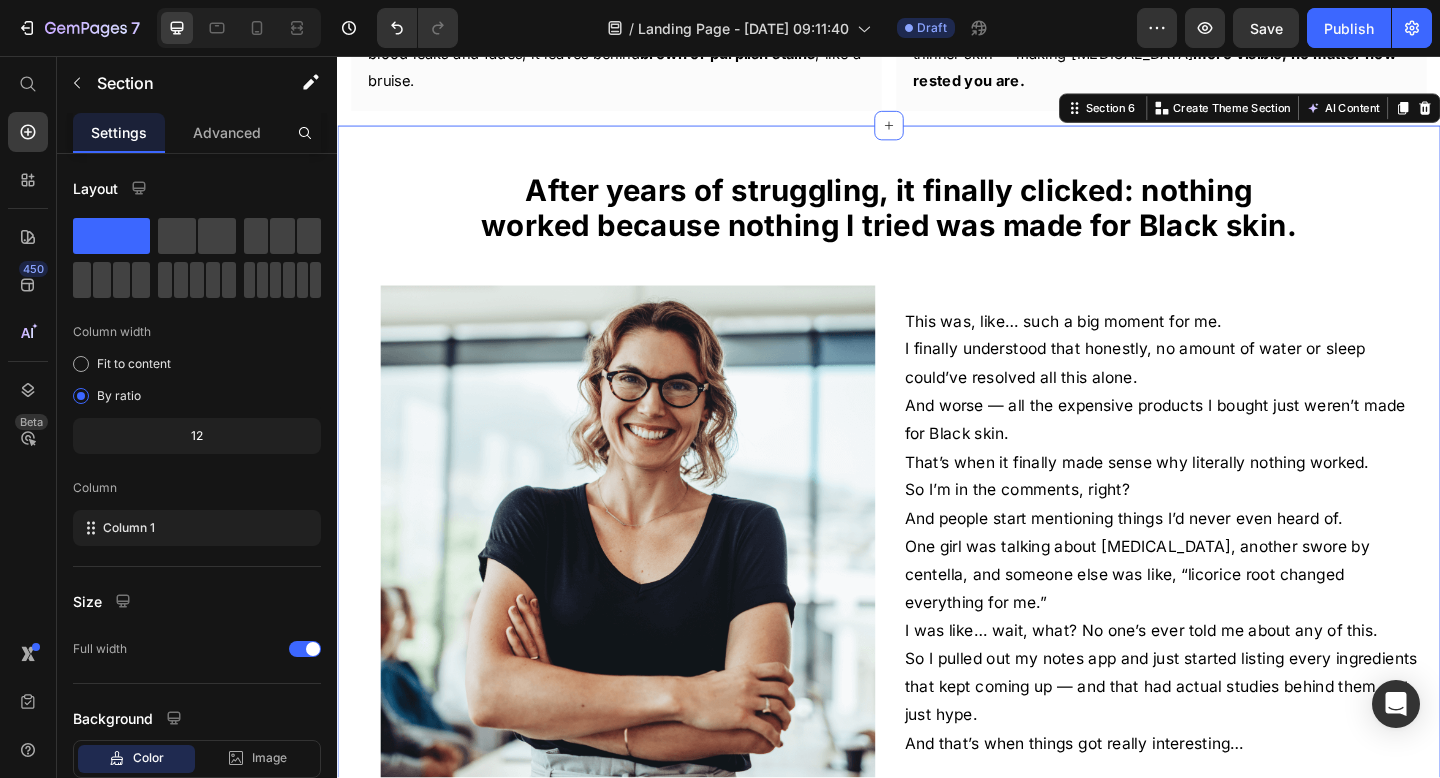 click on "And people start mentioning things I’d never even heard of." at bounding box center (1237, 559) 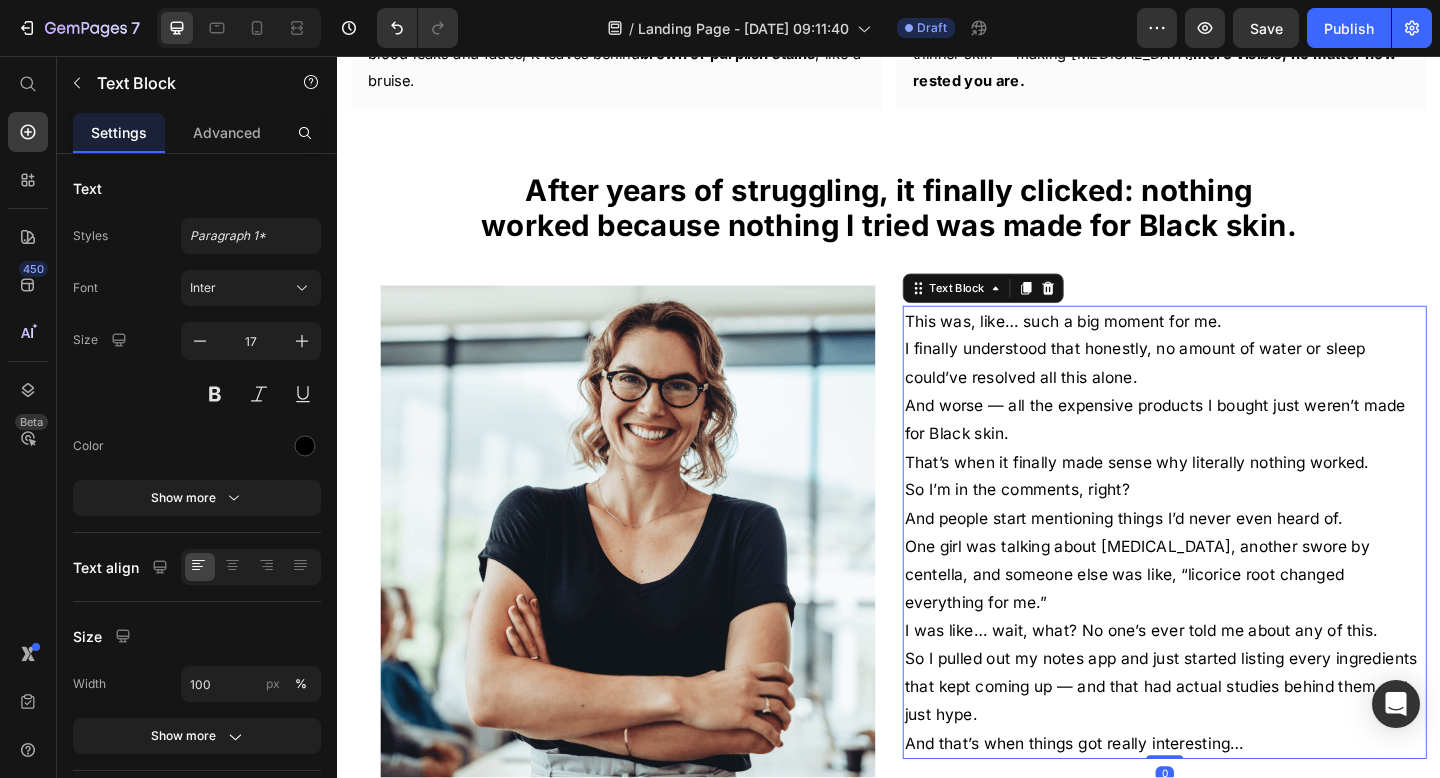 click on "And worse — all the expensive products I bought just weren’t made for Black skin." at bounding box center [1237, 452] 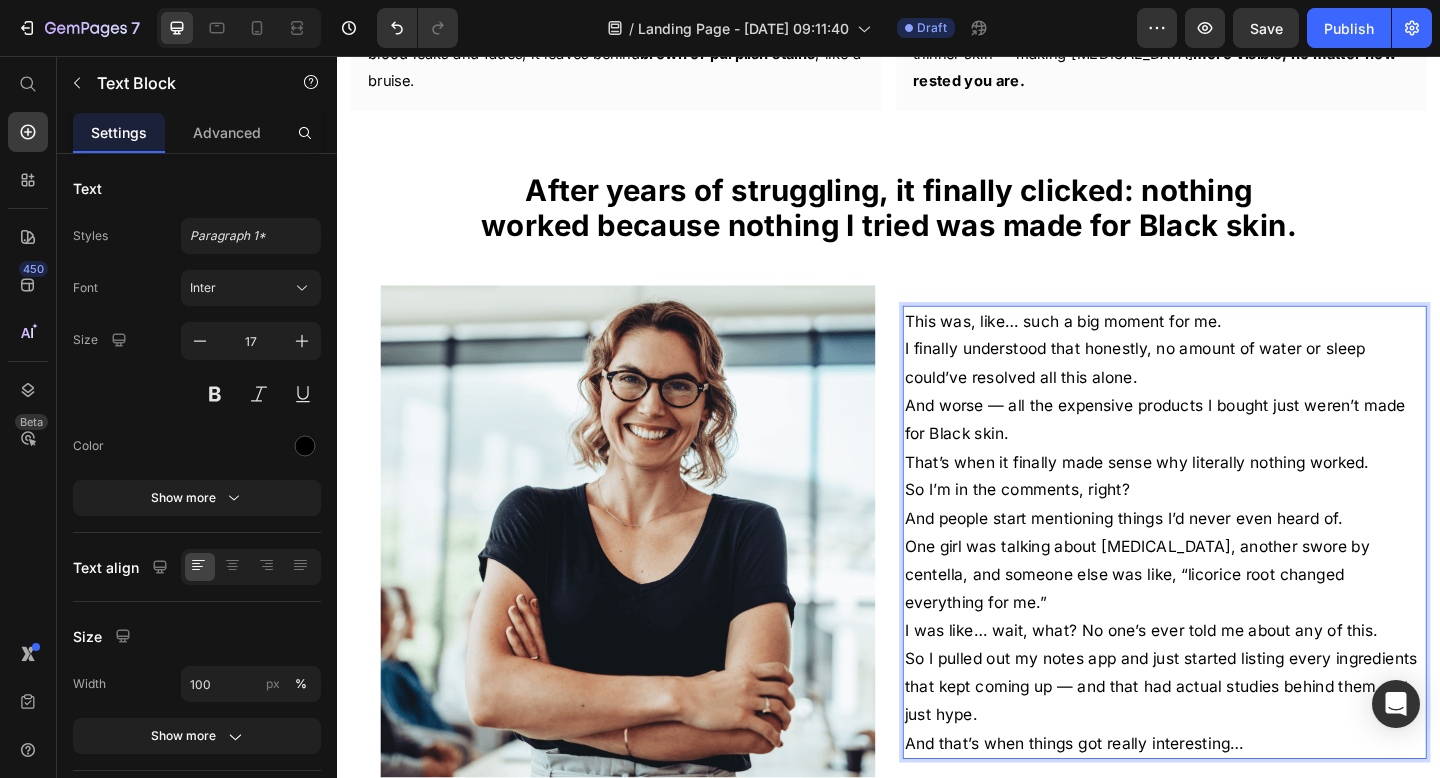 click on "And worse — all the expensive products I bought just weren’t made for Black skin." at bounding box center (1237, 452) 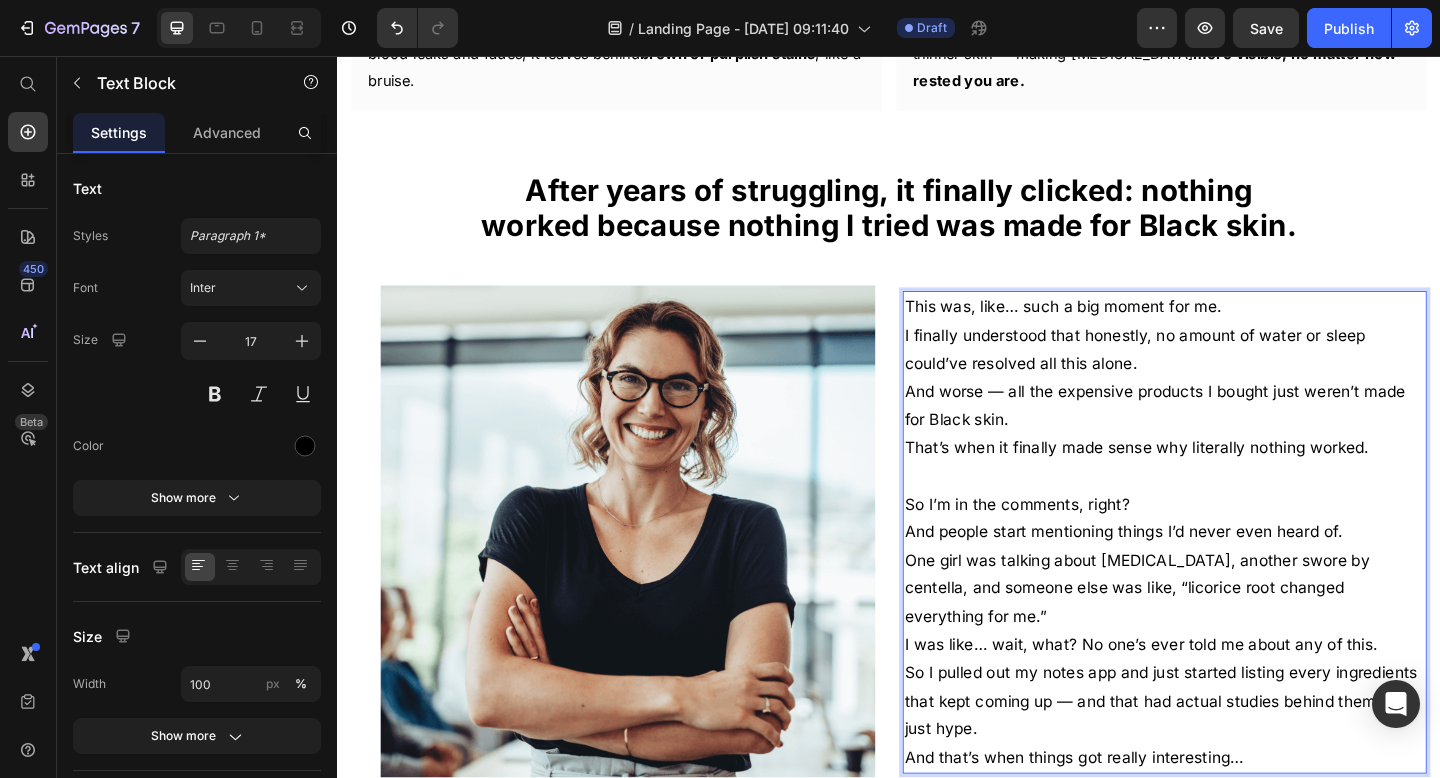 click on "I was like… wait, what? No one’s ever told me about any of this." at bounding box center [1237, 697] 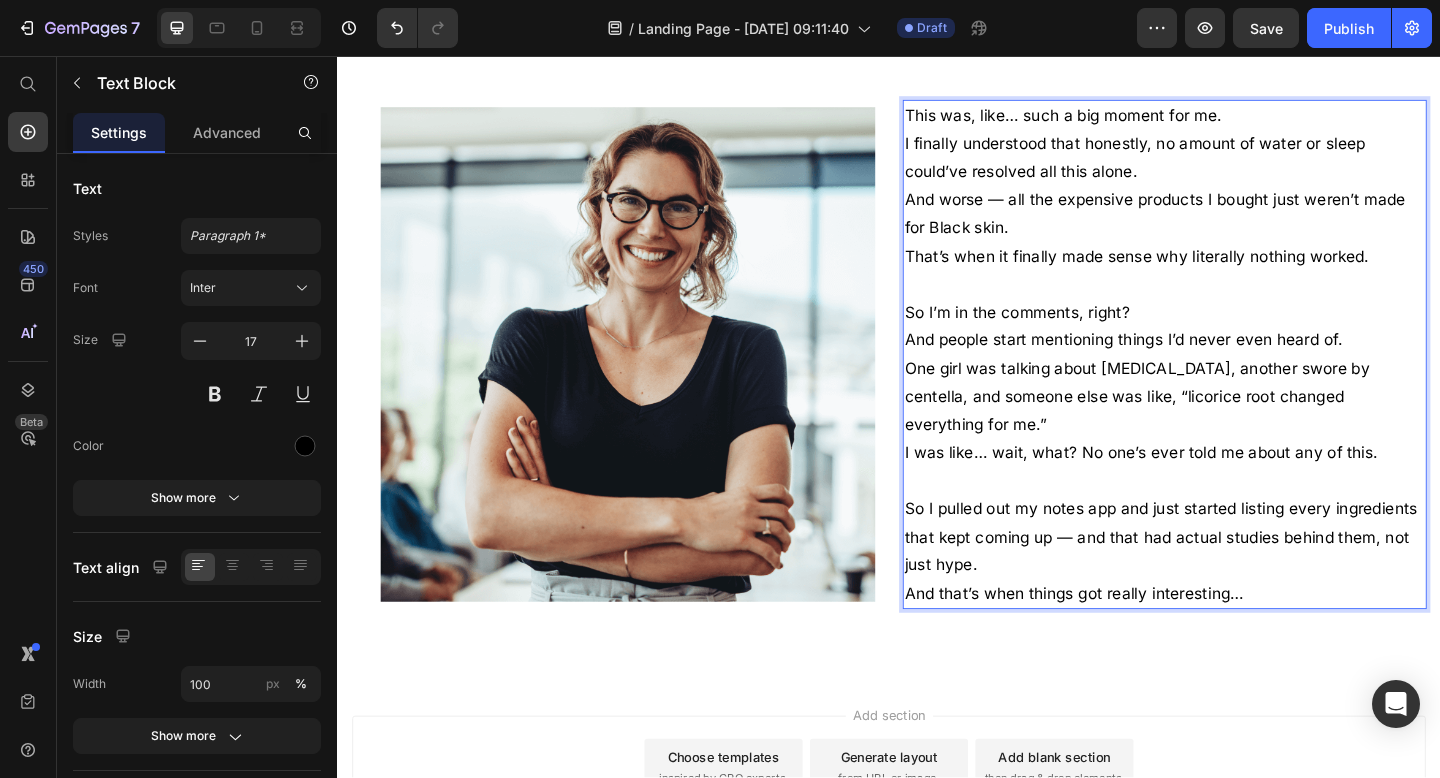 scroll, scrollTop: 3483, scrollLeft: 0, axis: vertical 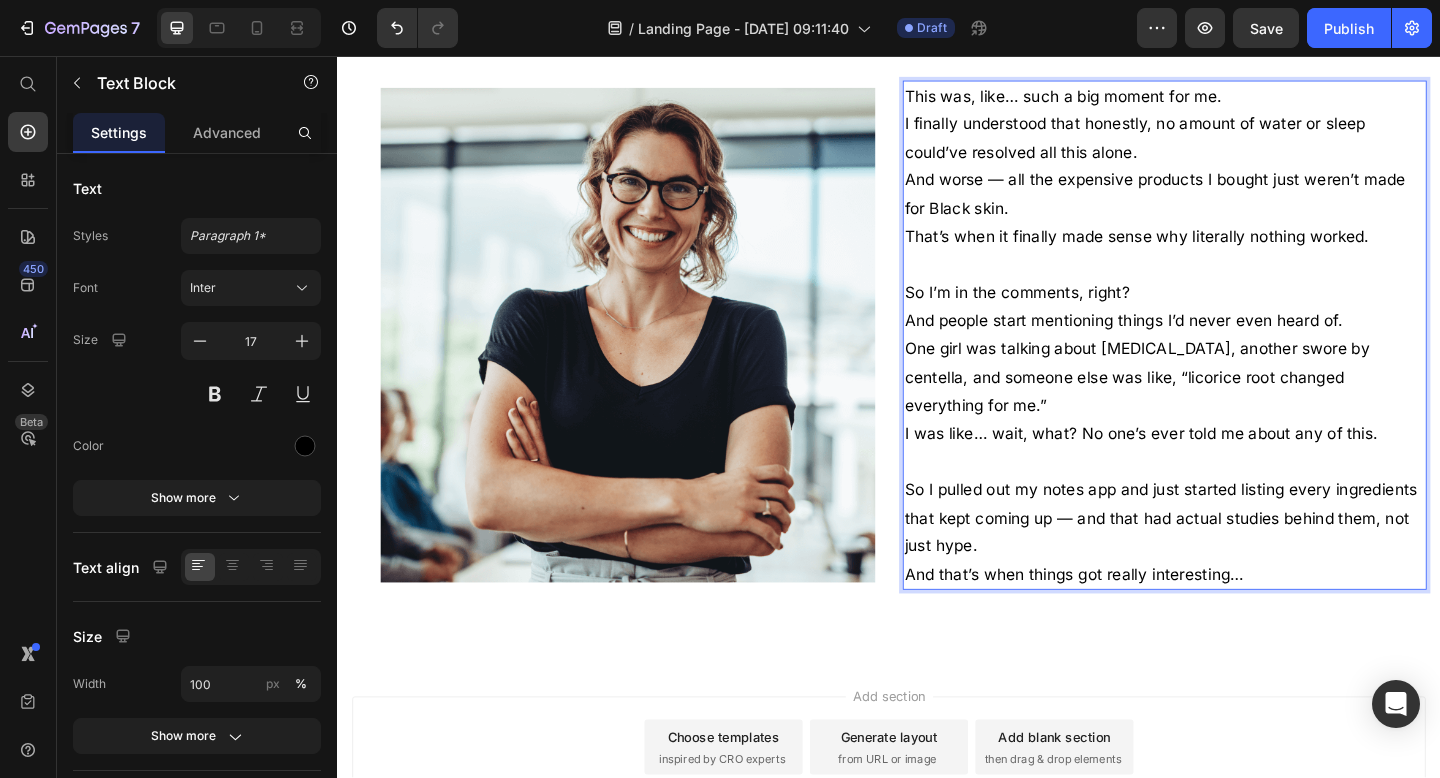click on "So I pulled out my notes app and just started listing every ingredients that kept coming up — and that had actual studies behind them, not just hype." at bounding box center (1237, 559) 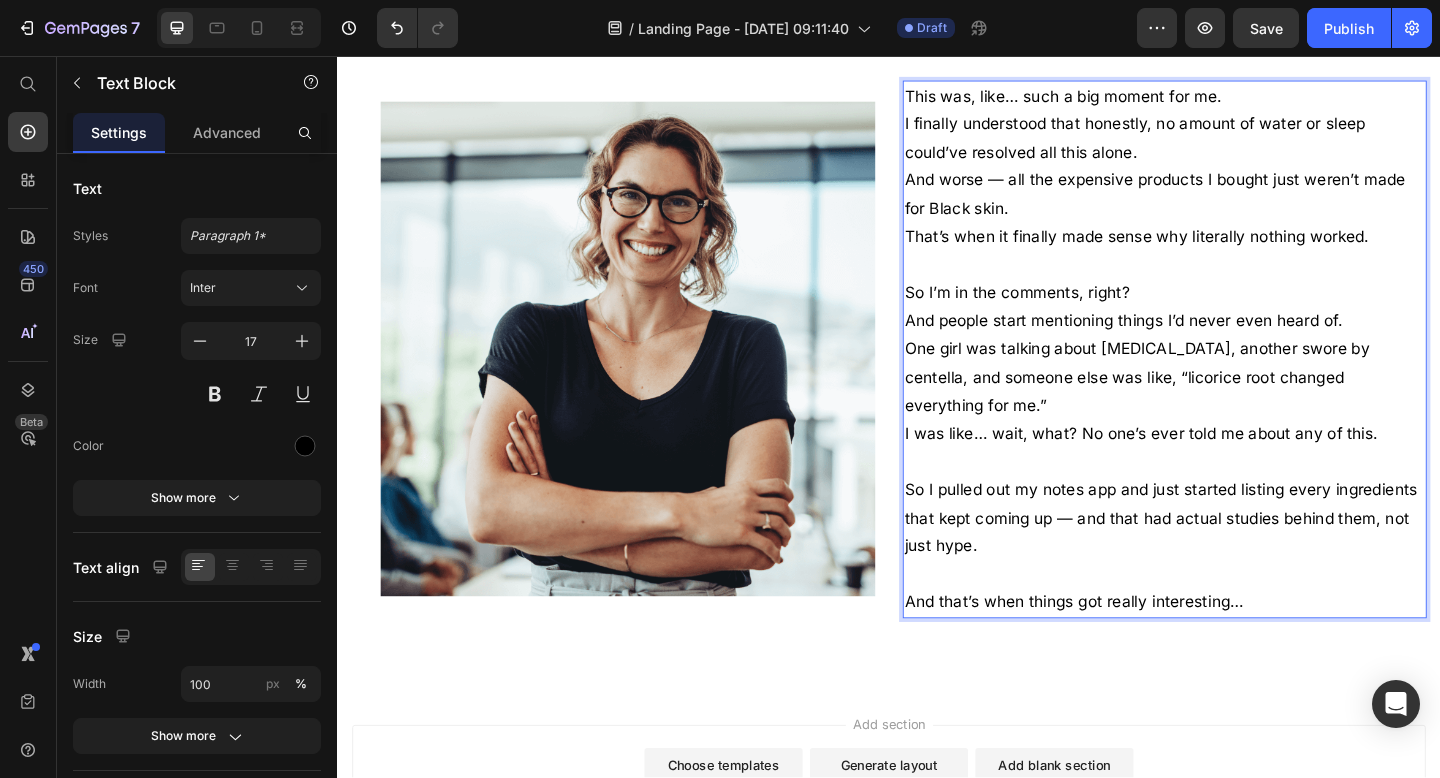 click on "So I pulled out my notes app and just started listing every ingredients that kept coming up — and that had actual studies behind them, not just hype." at bounding box center [1237, 574] 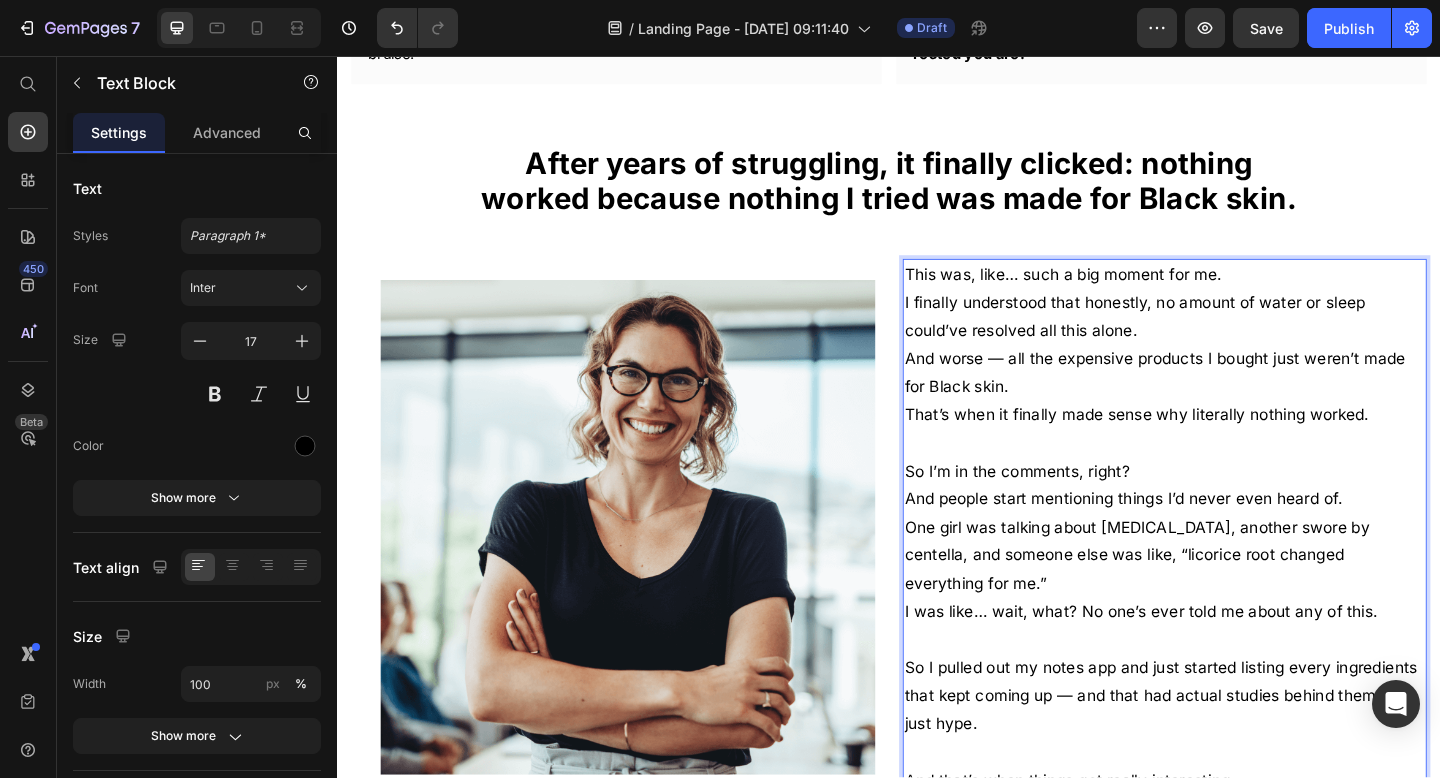 scroll, scrollTop: 3290, scrollLeft: 0, axis: vertical 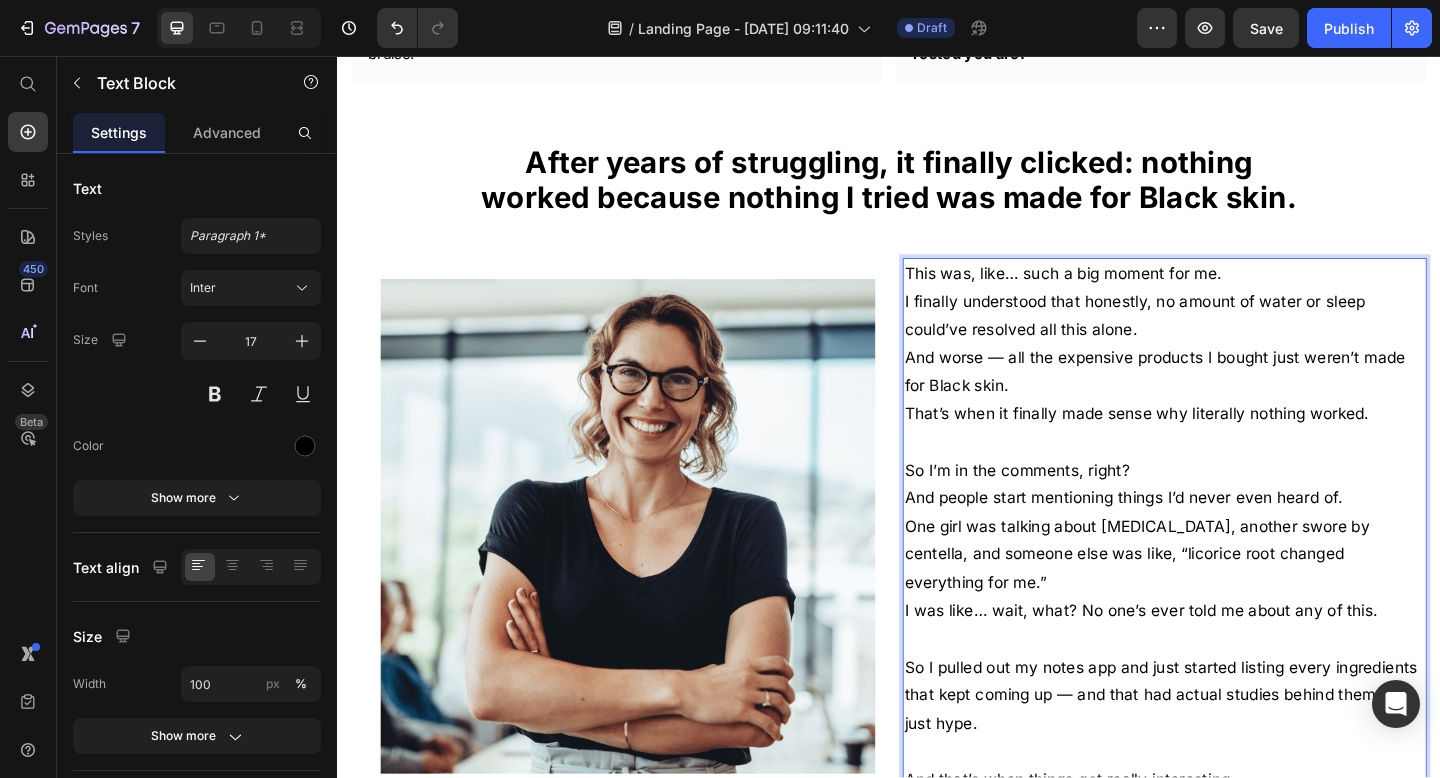 click on "I finally understood that honestly, no amount of water or sleep could’ve resolved all this alone." at bounding box center (1237, 338) 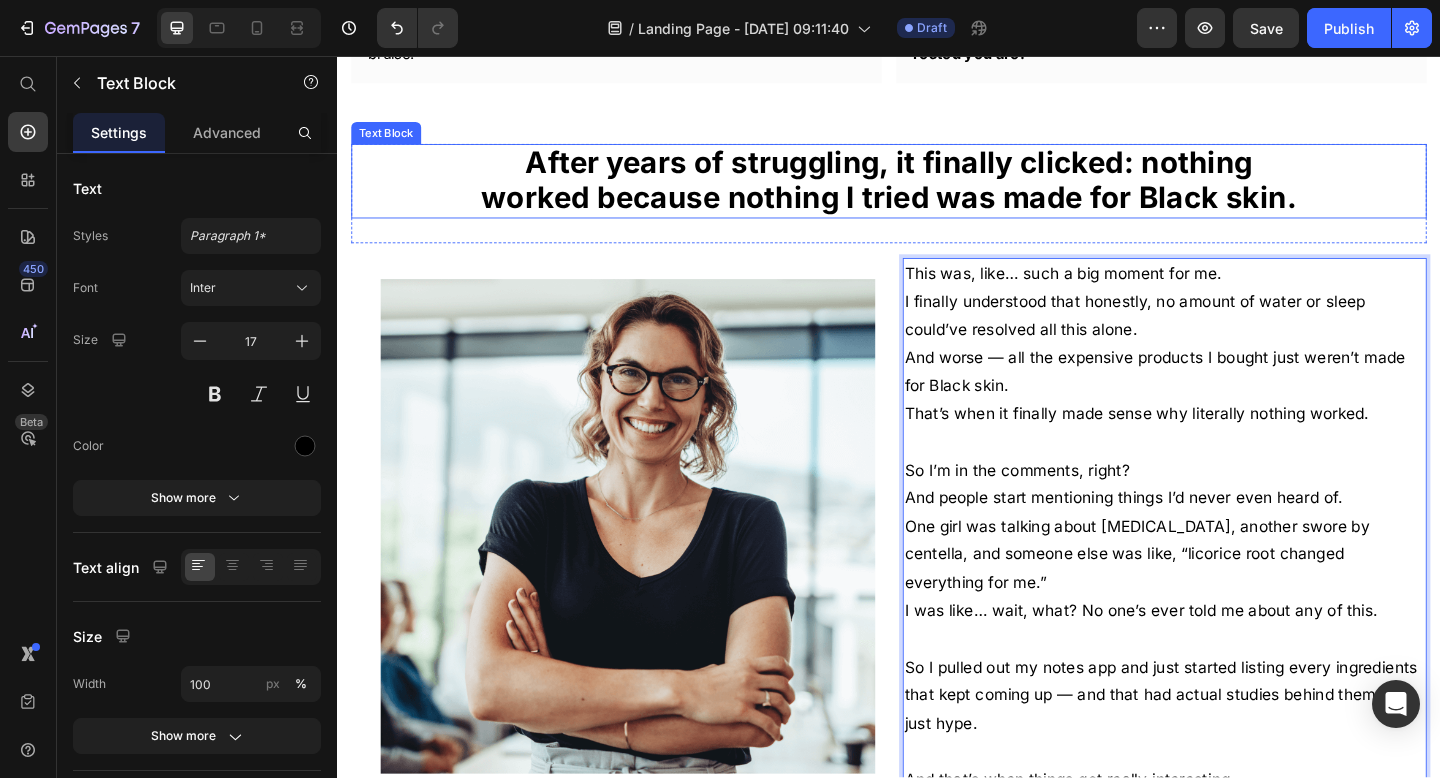 click on "After years of struggling, it finally clicked: nothing worked because nothing I tried was made for Black skin." at bounding box center (937, 191) 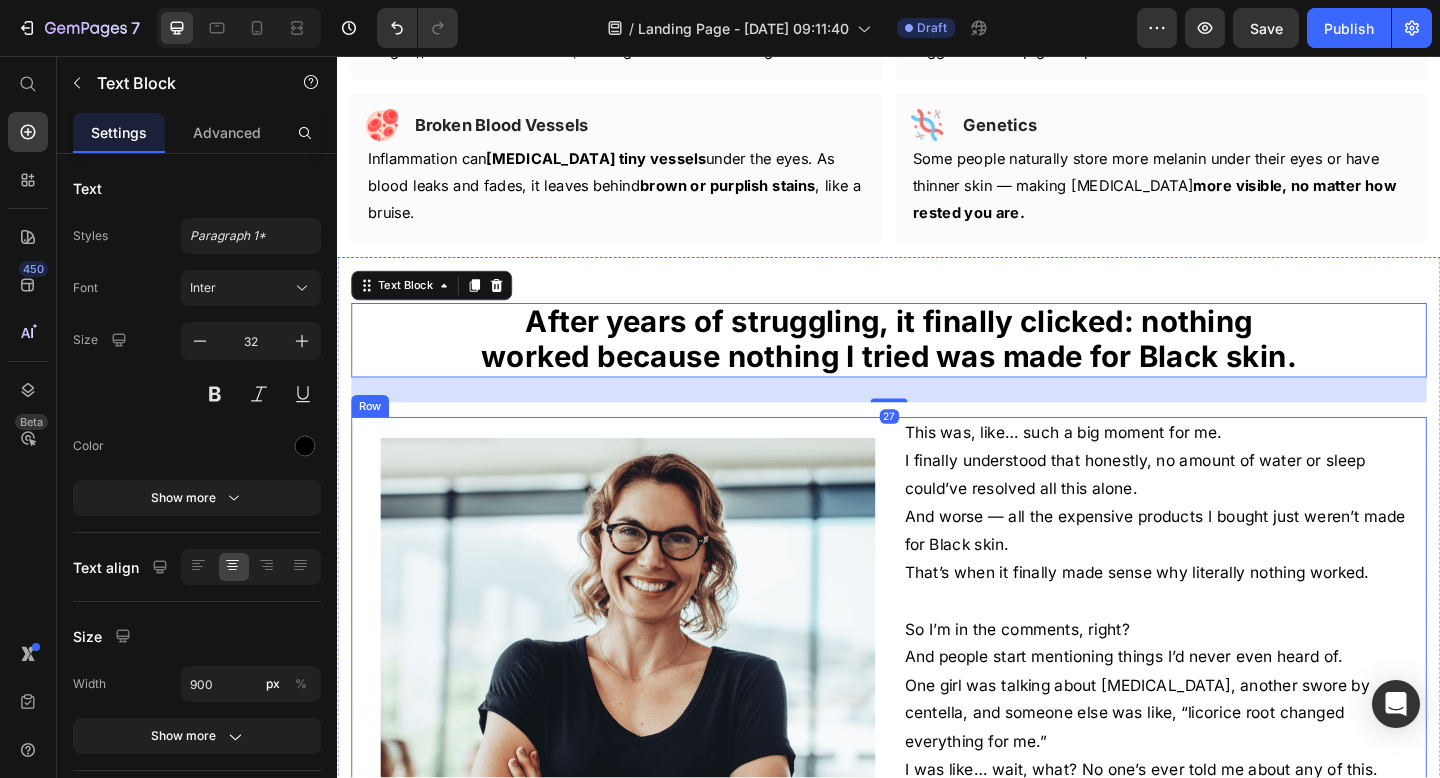 scroll, scrollTop: 3111, scrollLeft: 0, axis: vertical 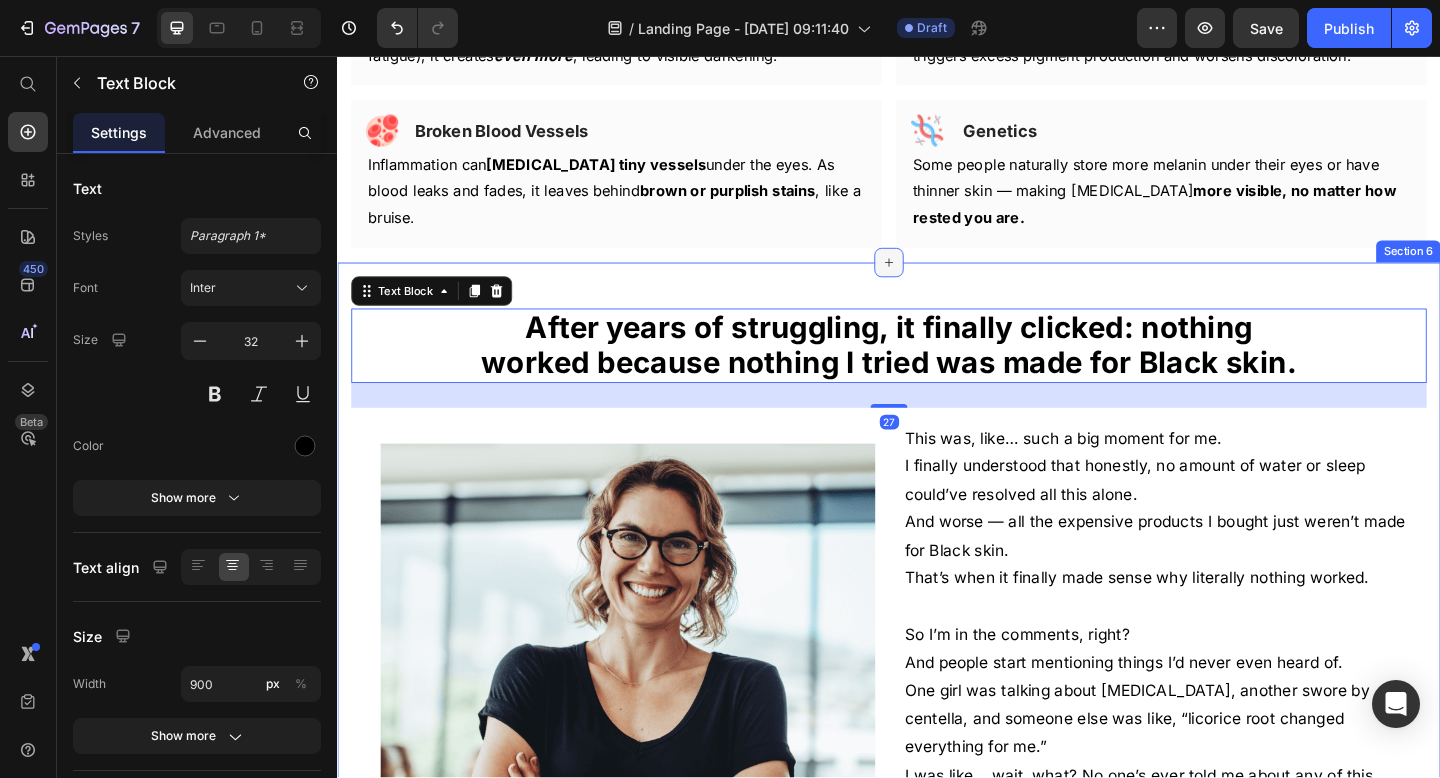 click at bounding box center (937, 281) 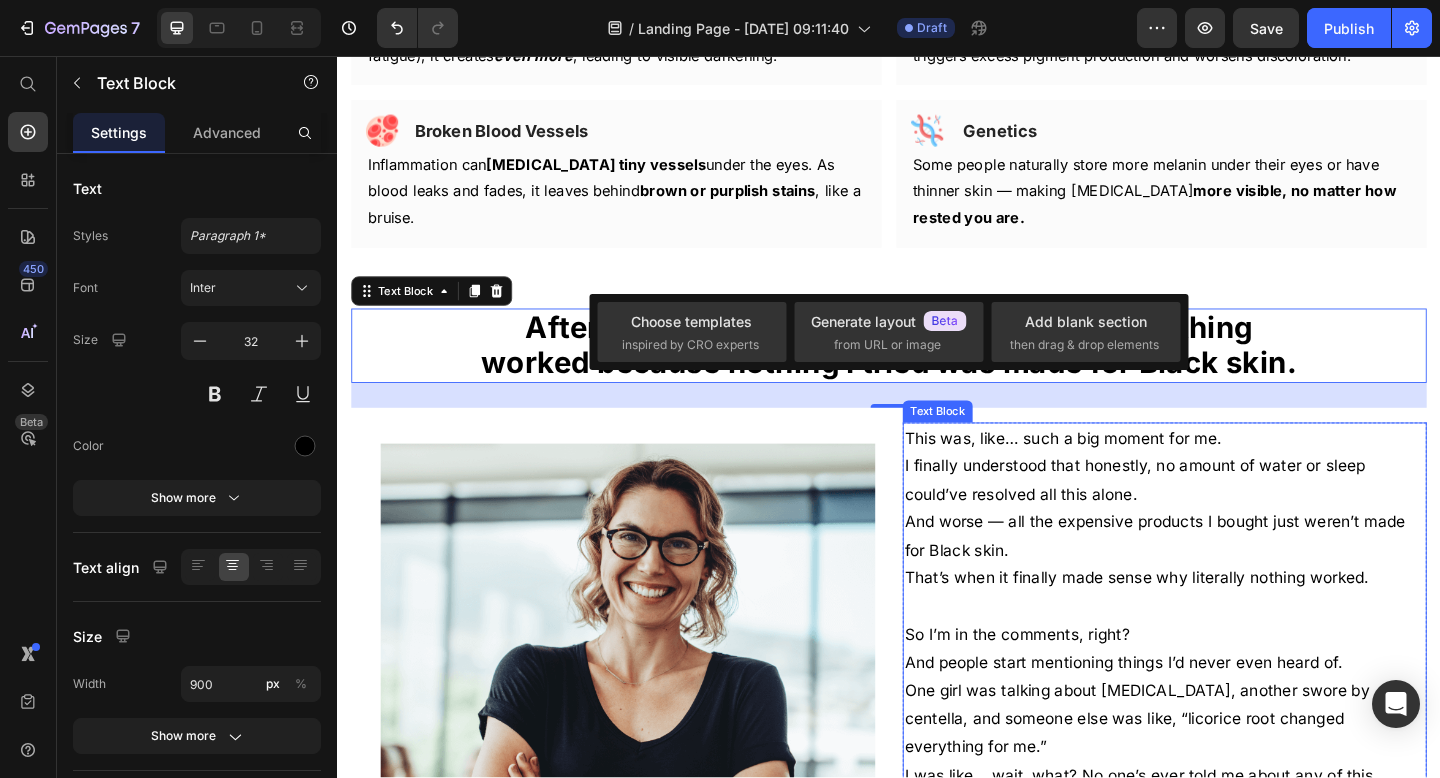 click on "I finally understood that honestly, no amount of water or sleep could’ve resolved all this alone." at bounding box center (1237, 517) 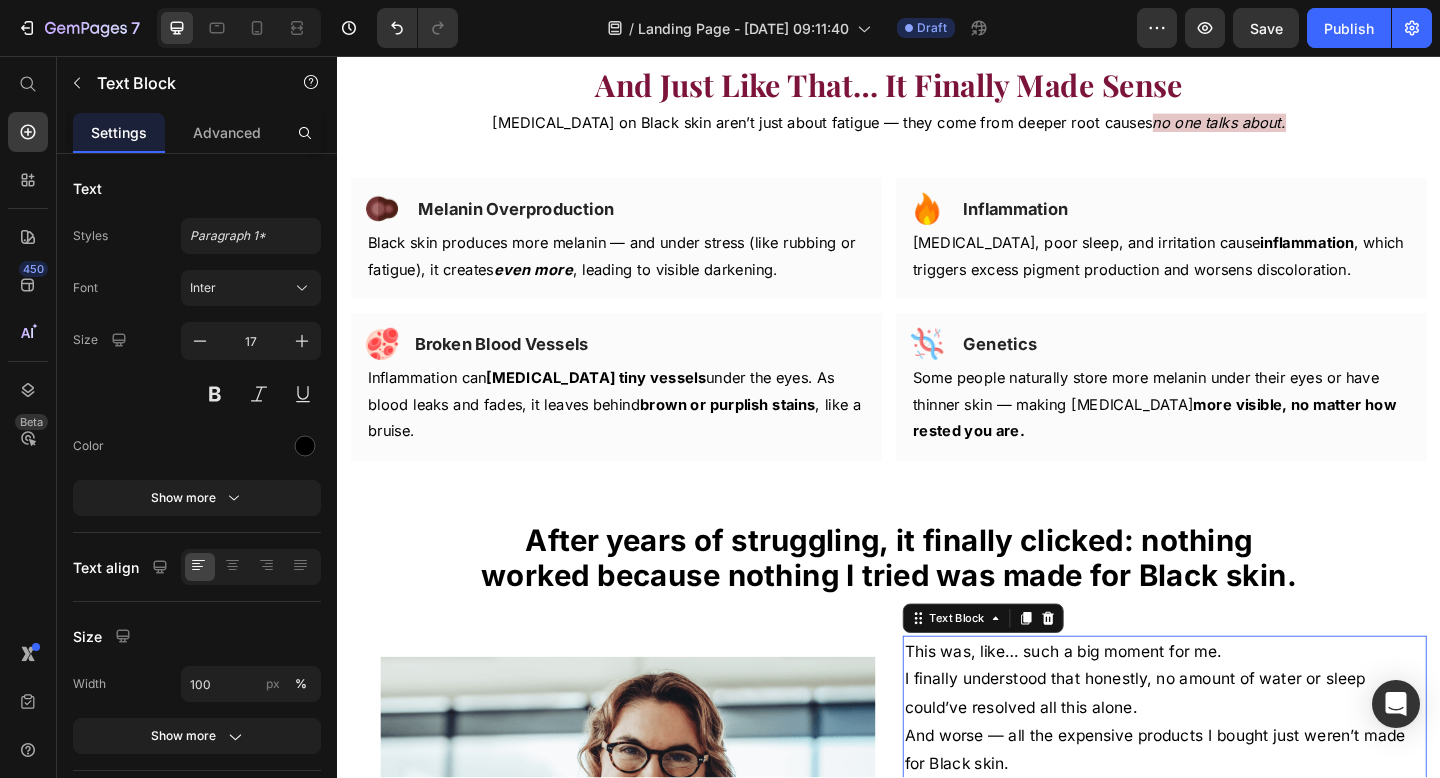 scroll, scrollTop: 2775, scrollLeft: 0, axis: vertical 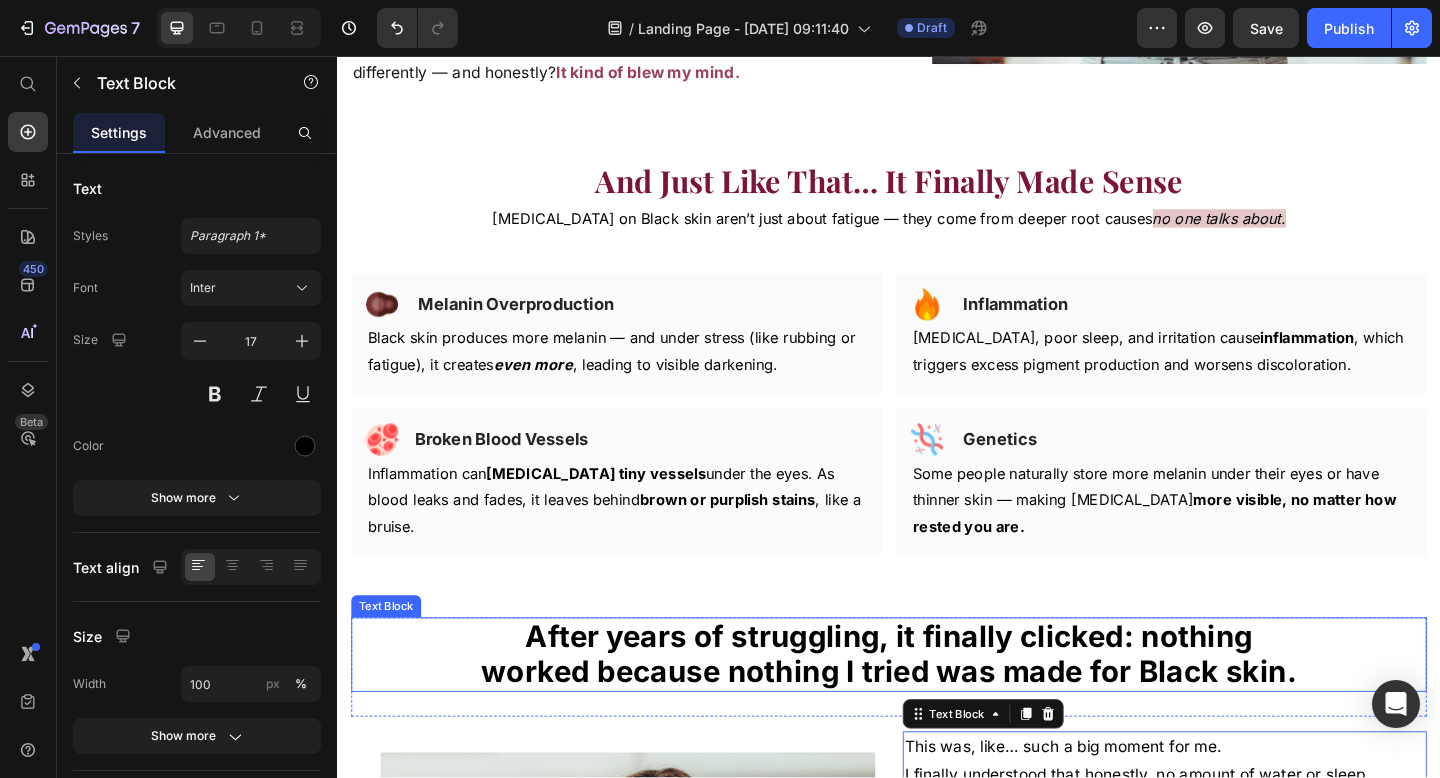 click on "After years of struggling, it finally clicked: nothing worked because nothing I tried was made for Black skin." at bounding box center [937, 706] 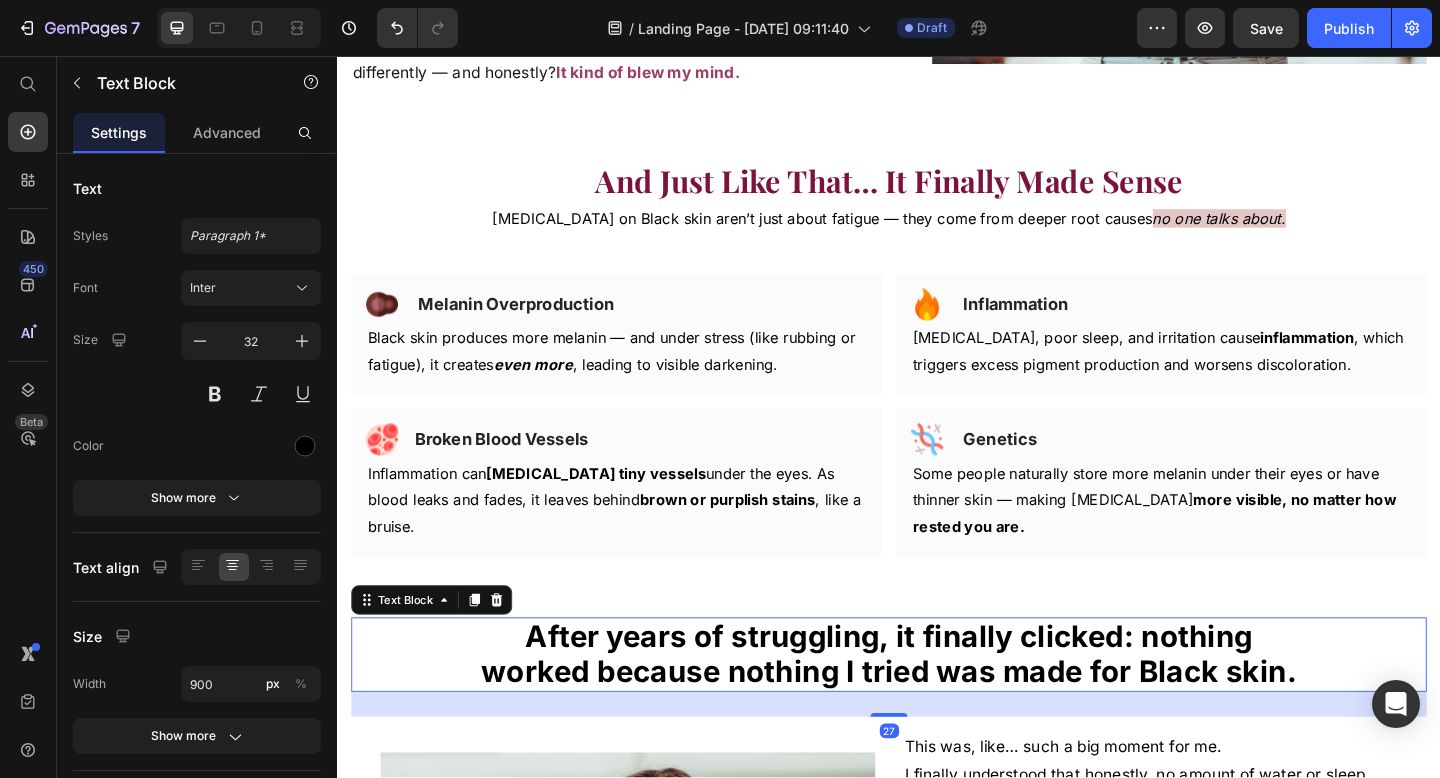 click on "After years of struggling, it finally clicked: nothing worked because nothing I tried was made for Black skin." at bounding box center (937, 706) 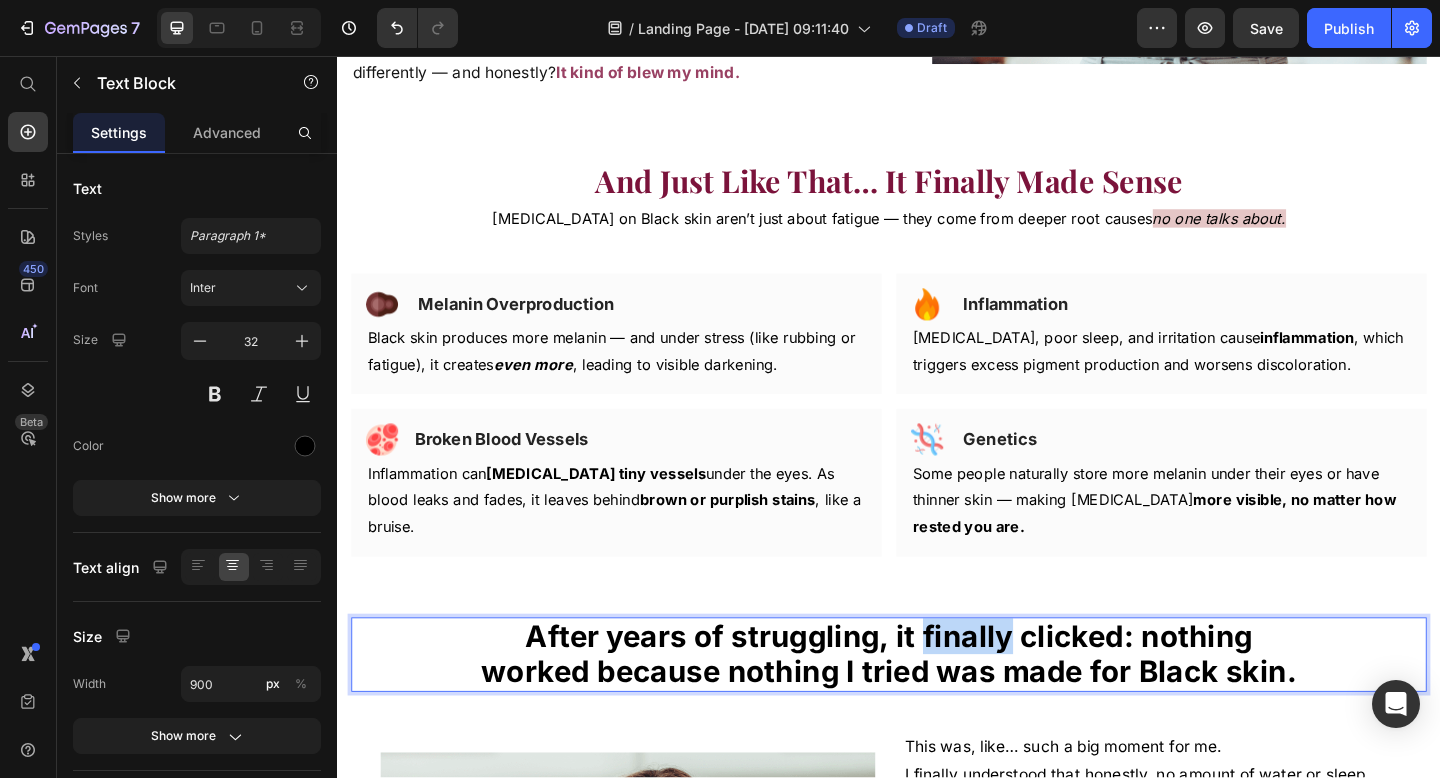 click on "After years of struggling, it finally clicked: nothing worked because nothing I tried was made for Black skin." at bounding box center (937, 706) 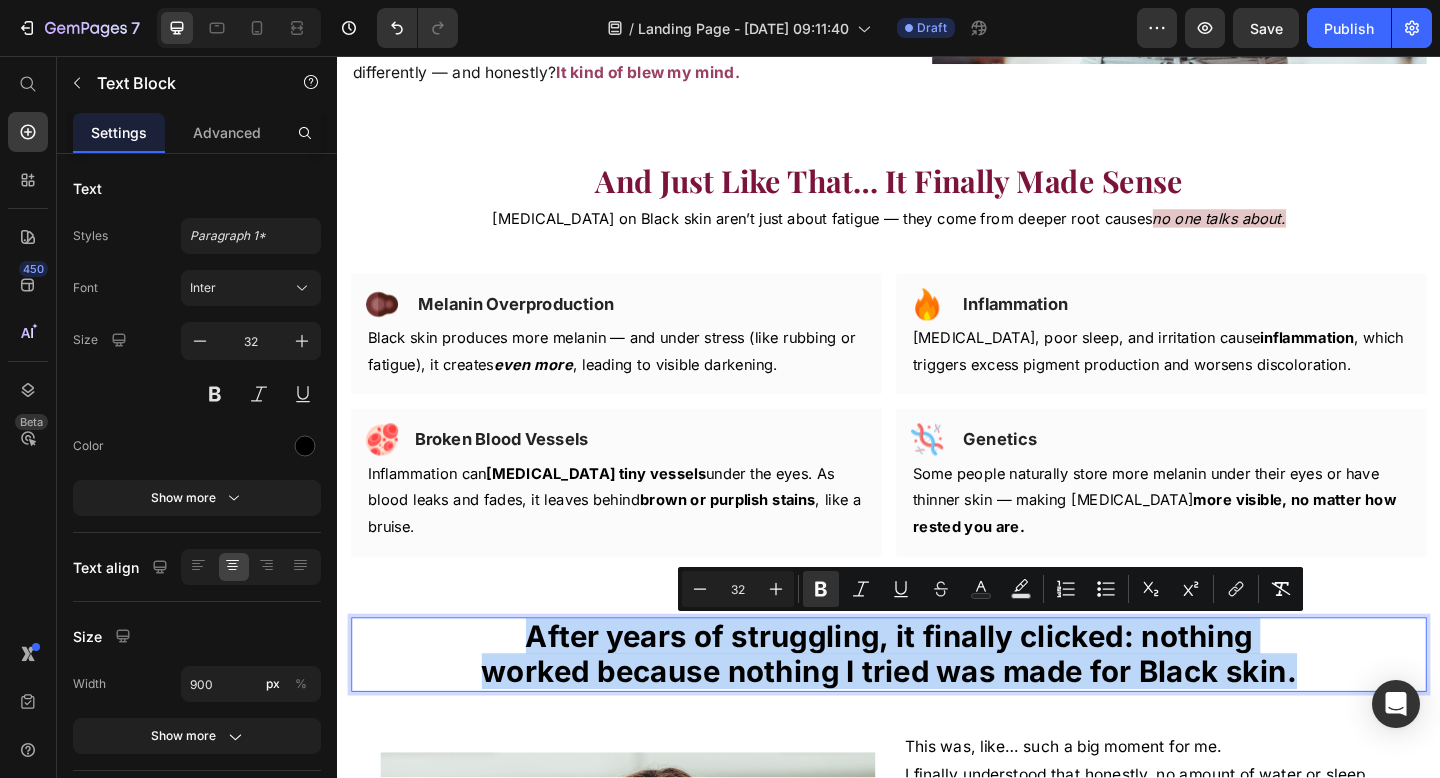click on "After years of struggling, it finally clicked: nothing worked because nothing I tried was made for Black skin." at bounding box center [937, 706] 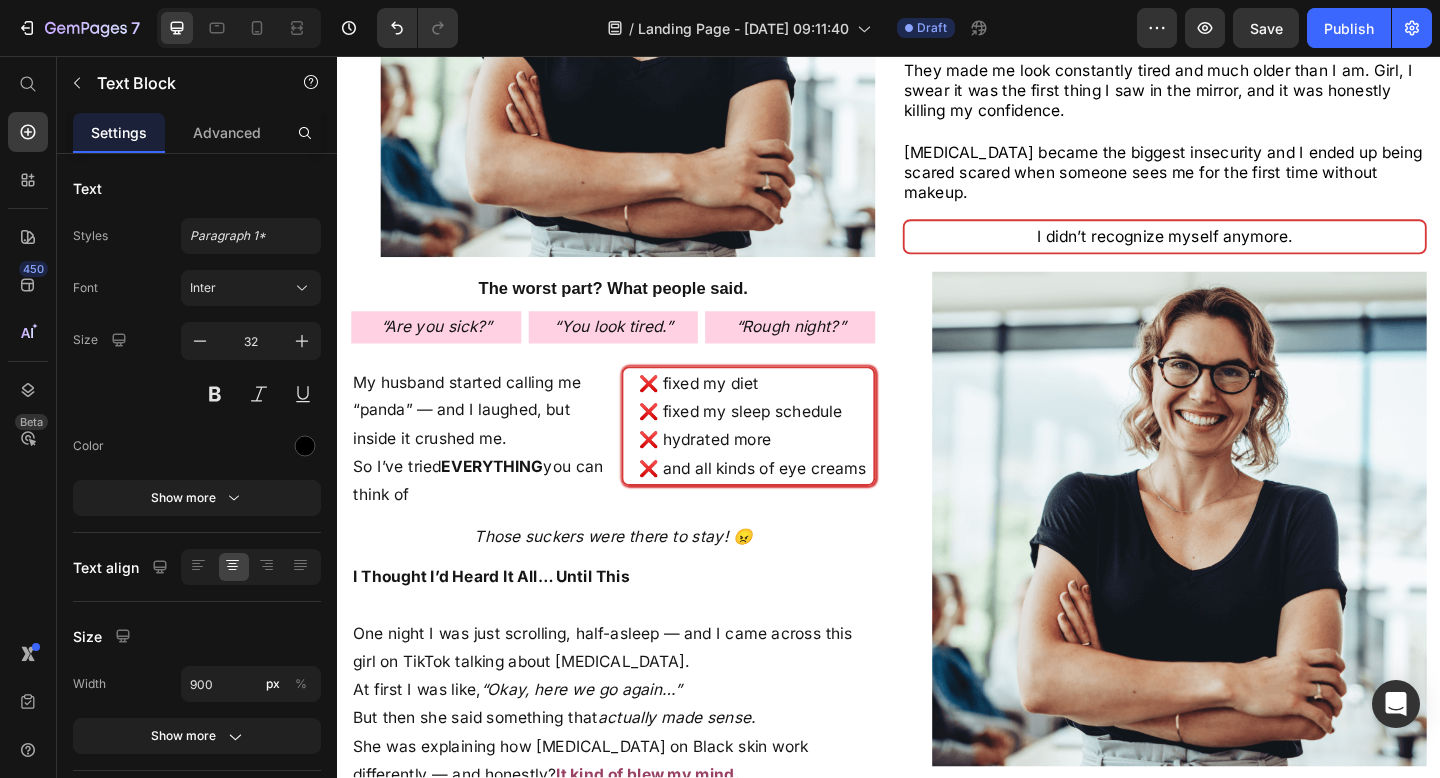 type on "16" 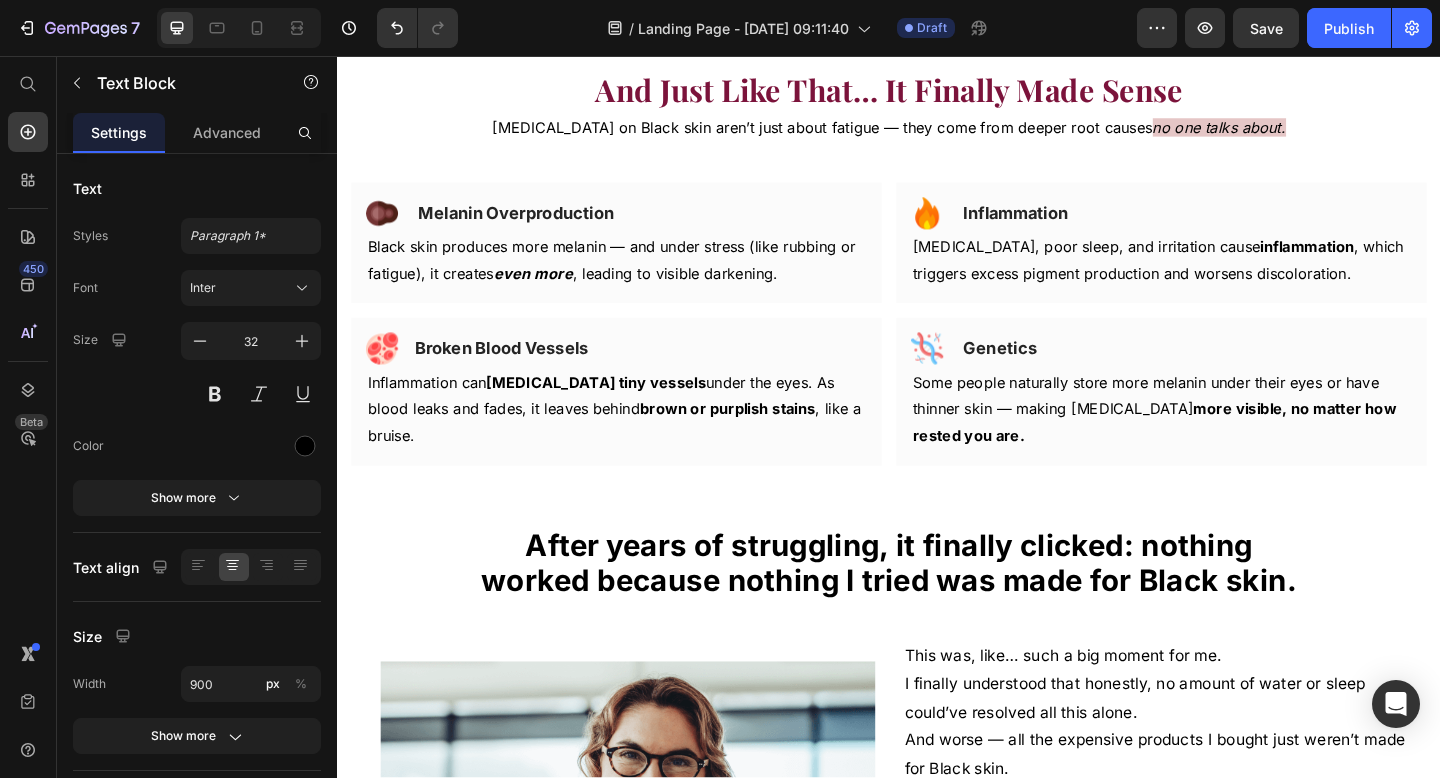 scroll, scrollTop: 2934, scrollLeft: 0, axis: vertical 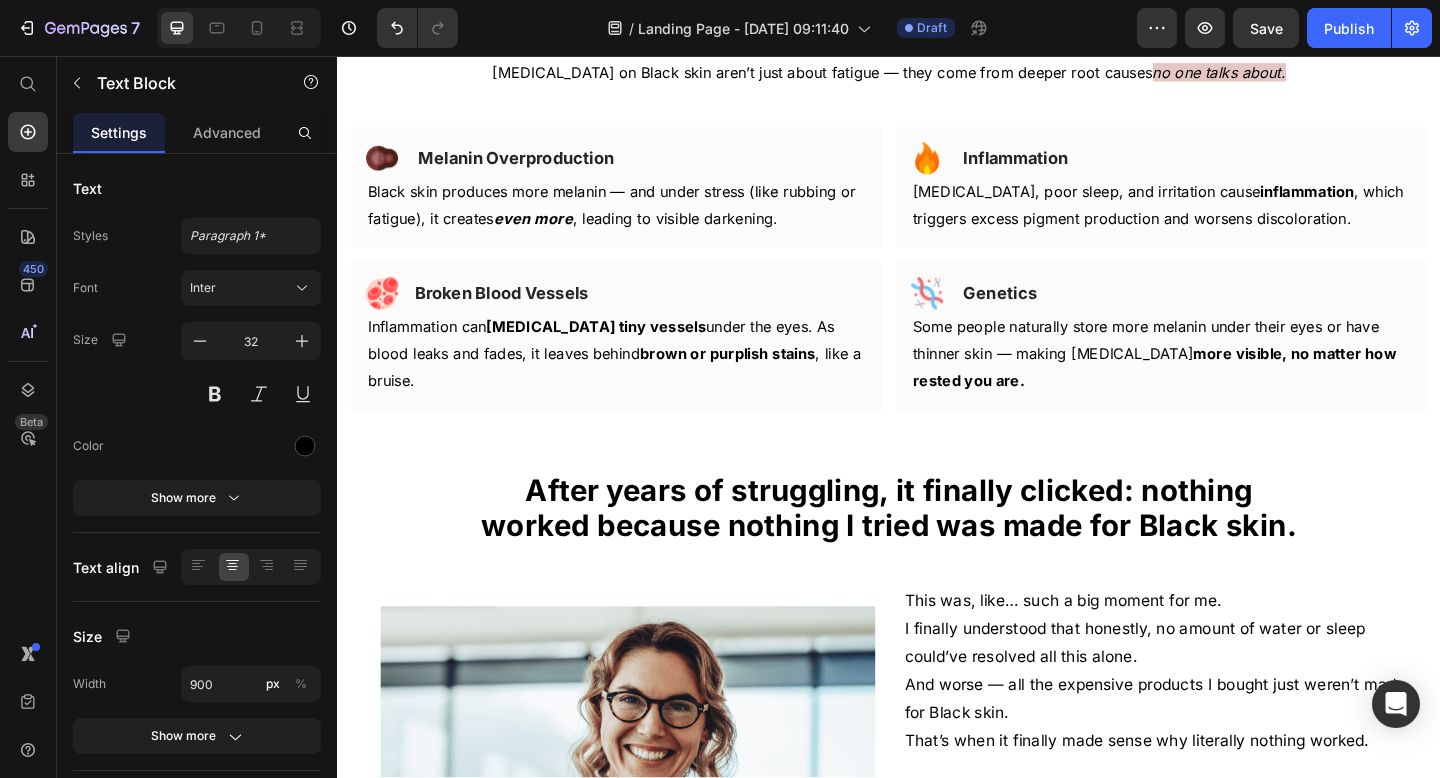 click on "After years of struggling, it finally clicked: nothing worked because nothing I tried was made for Black skin." at bounding box center (937, 547) 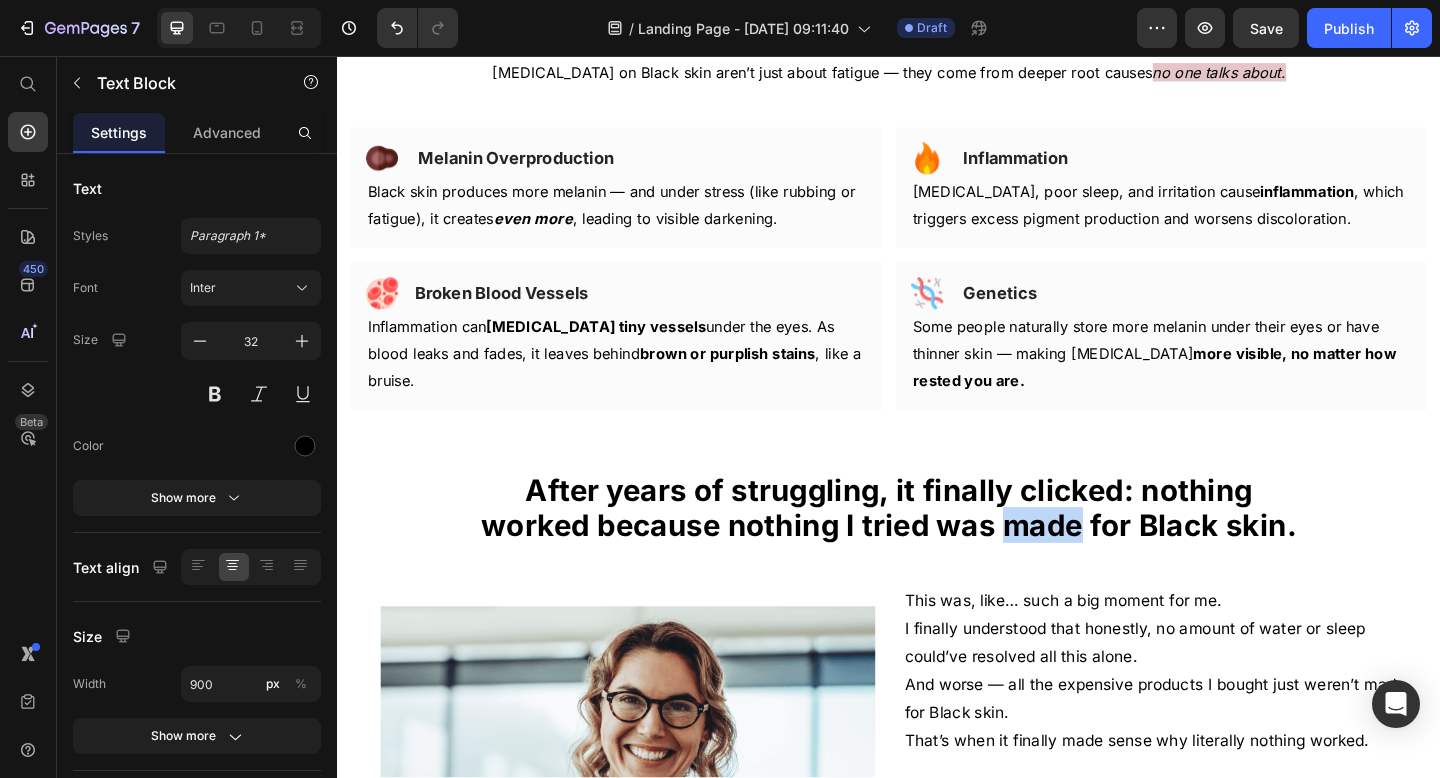 click on "After years of struggling, it finally clicked: nothing worked because nothing I tried was made for Black skin." at bounding box center (937, 547) 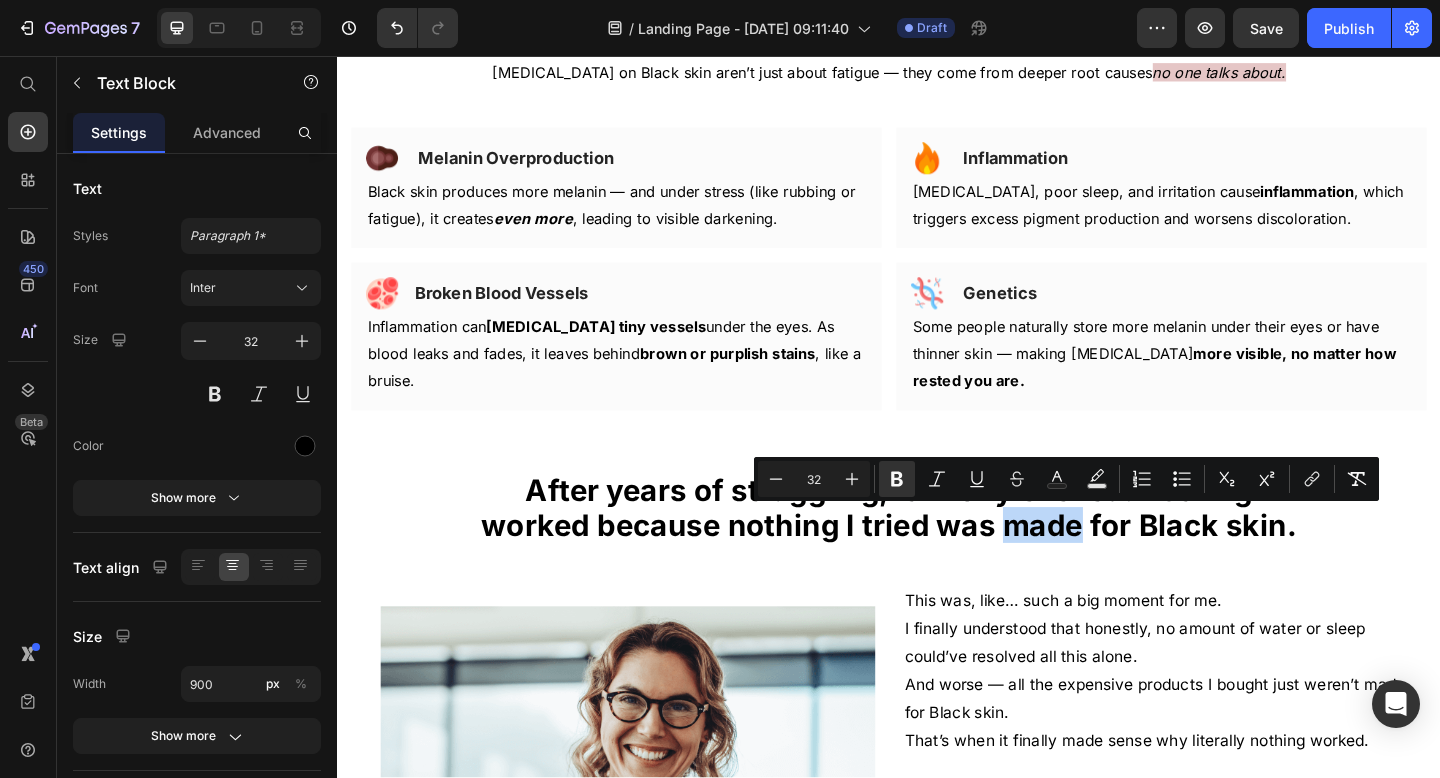 click on "After years of struggling, it finally clicked: nothing worked because nothing I tried was made for Black skin." at bounding box center (937, 547) 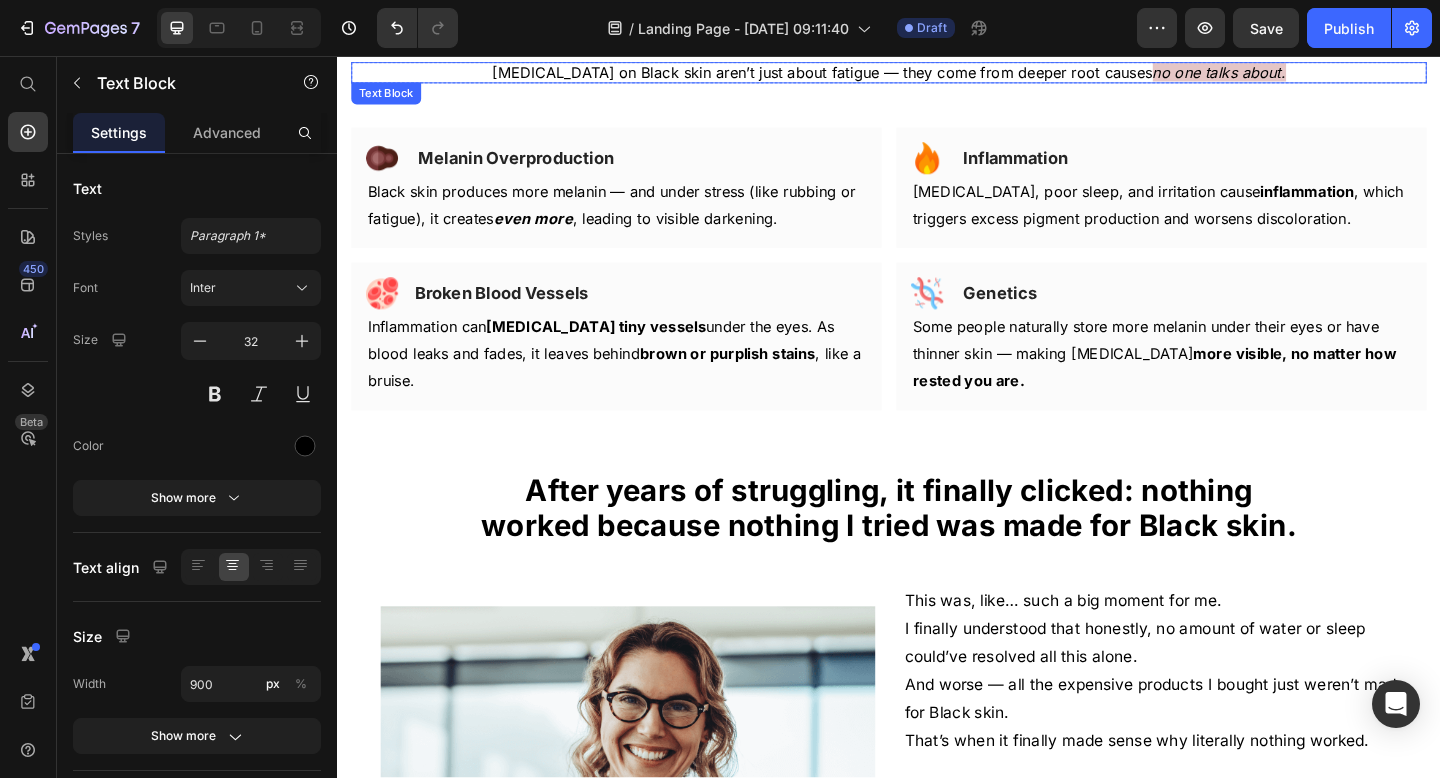 click on "no one talks about." at bounding box center [1296, 74] 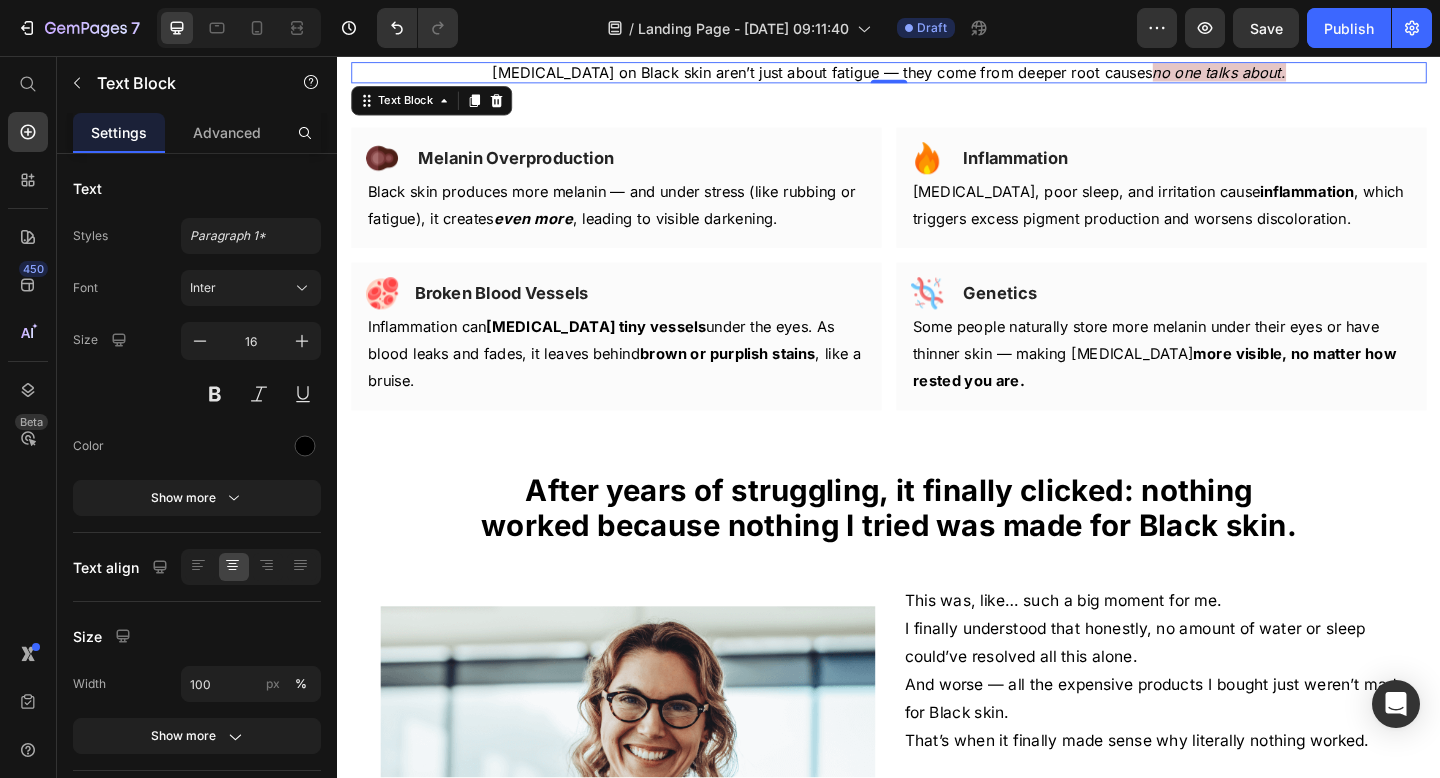 click on "no one talks about." at bounding box center (1296, 74) 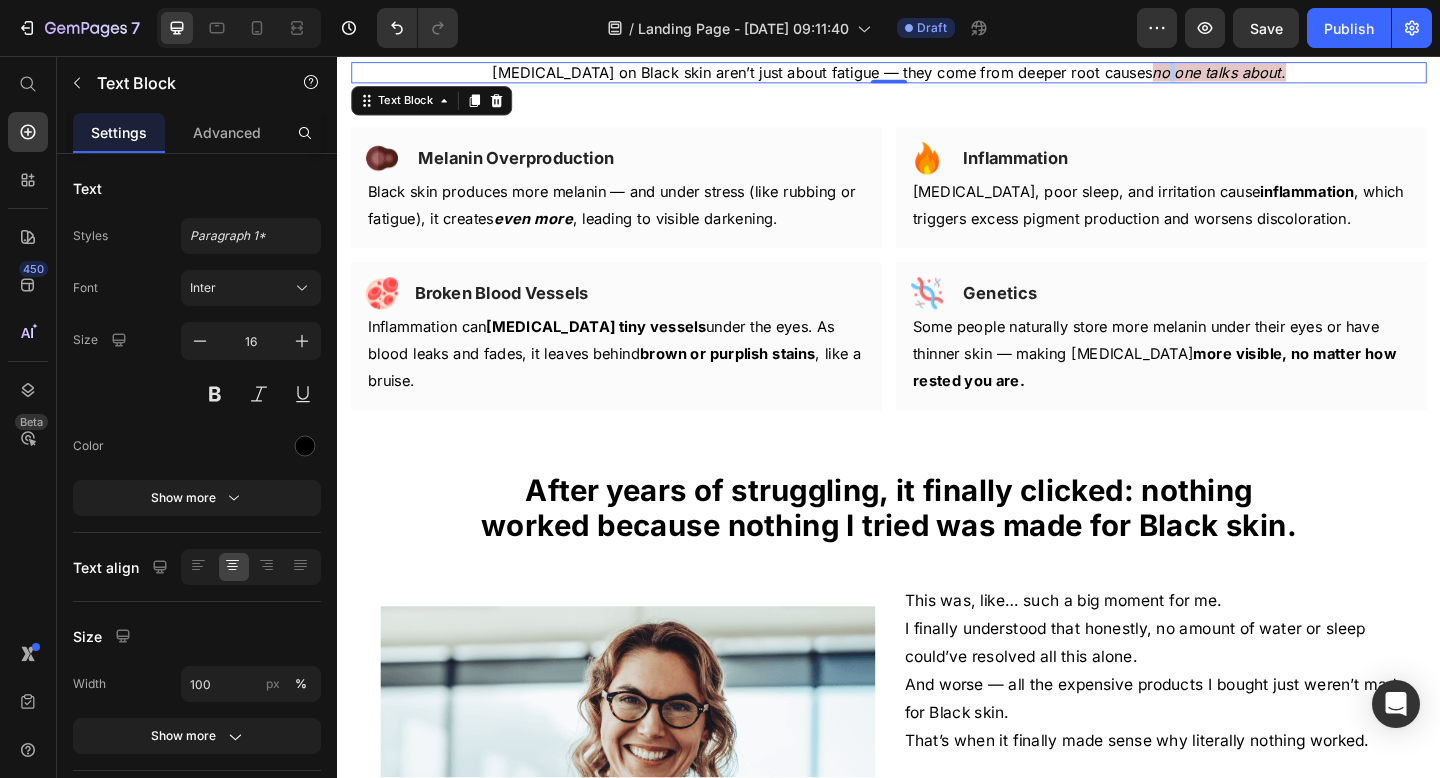 click on "no one talks about." at bounding box center [1296, 74] 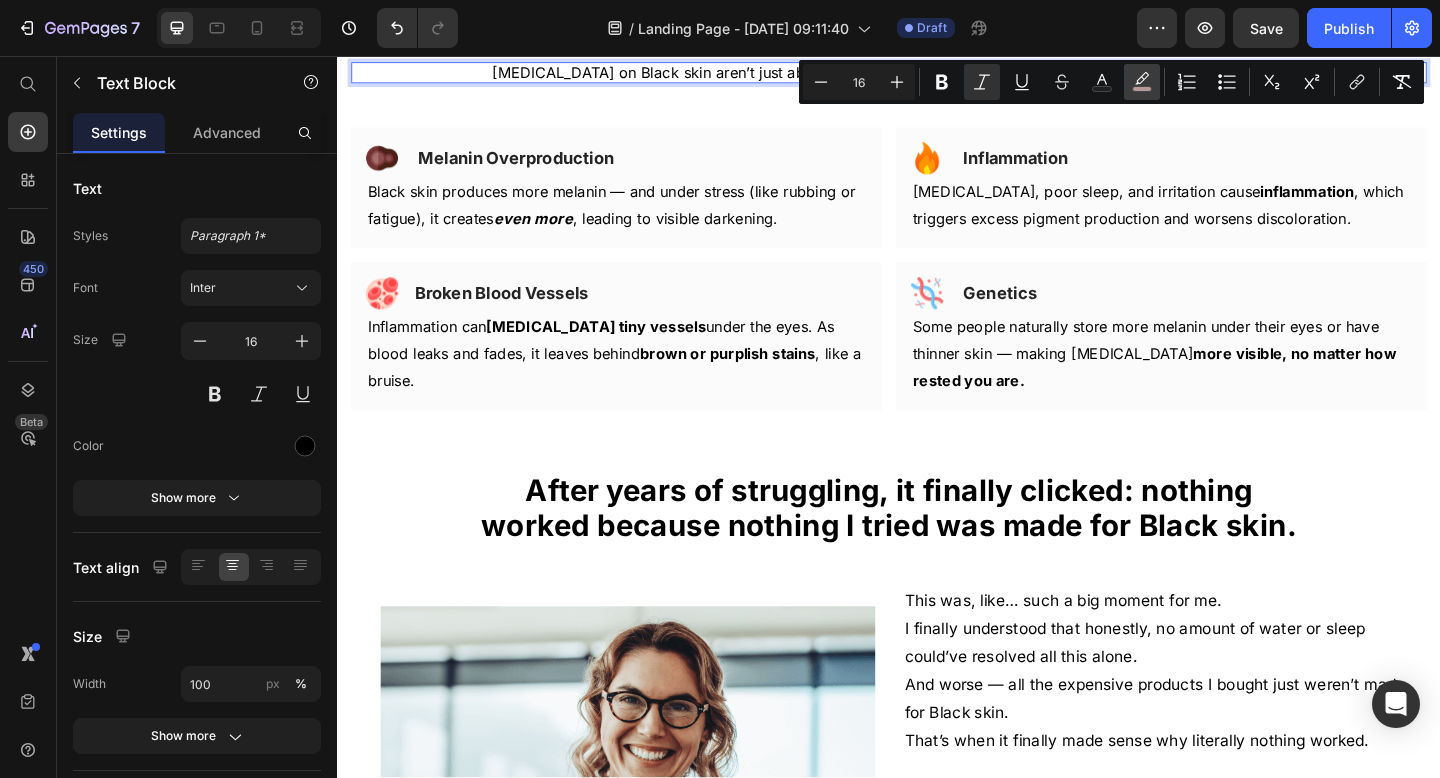 click 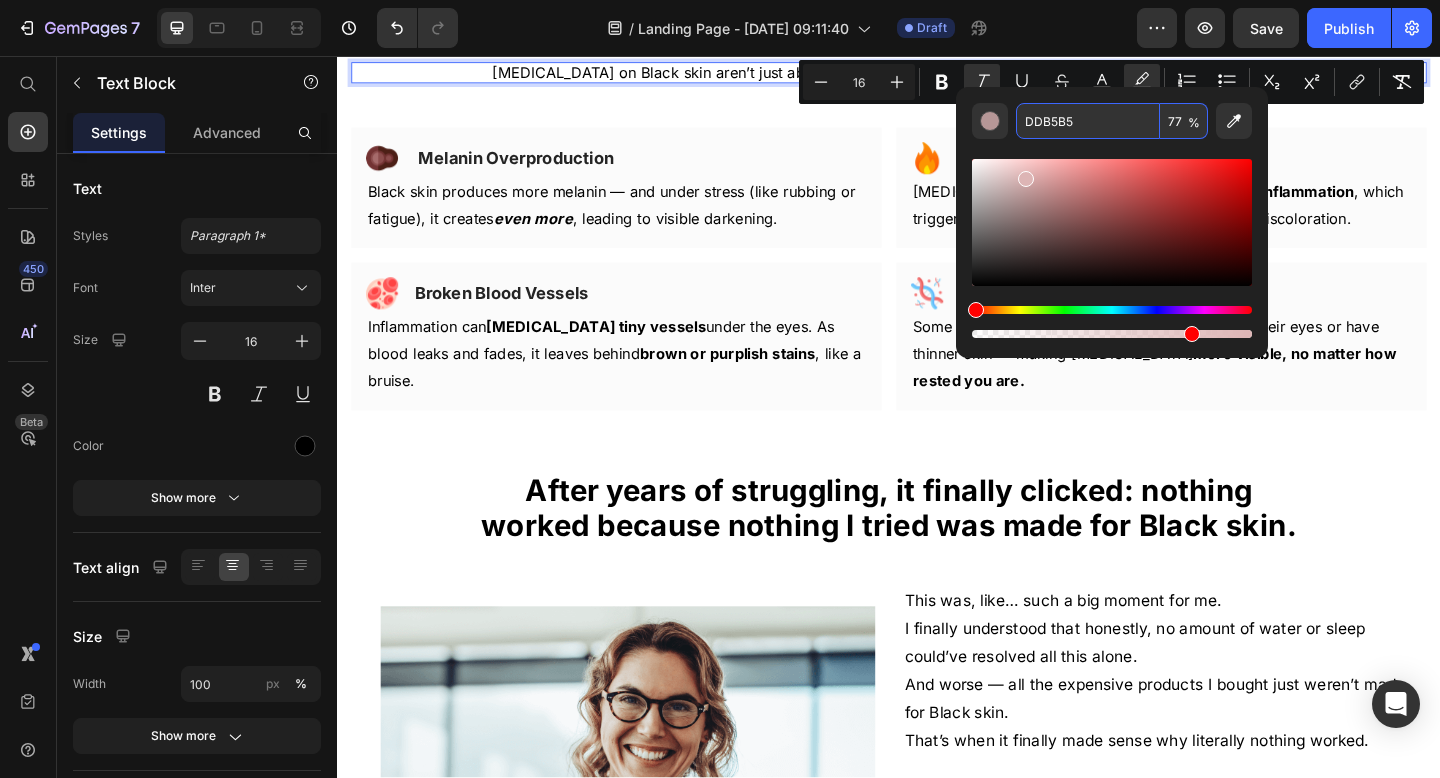 click on "DDB5B5" at bounding box center [1088, 121] 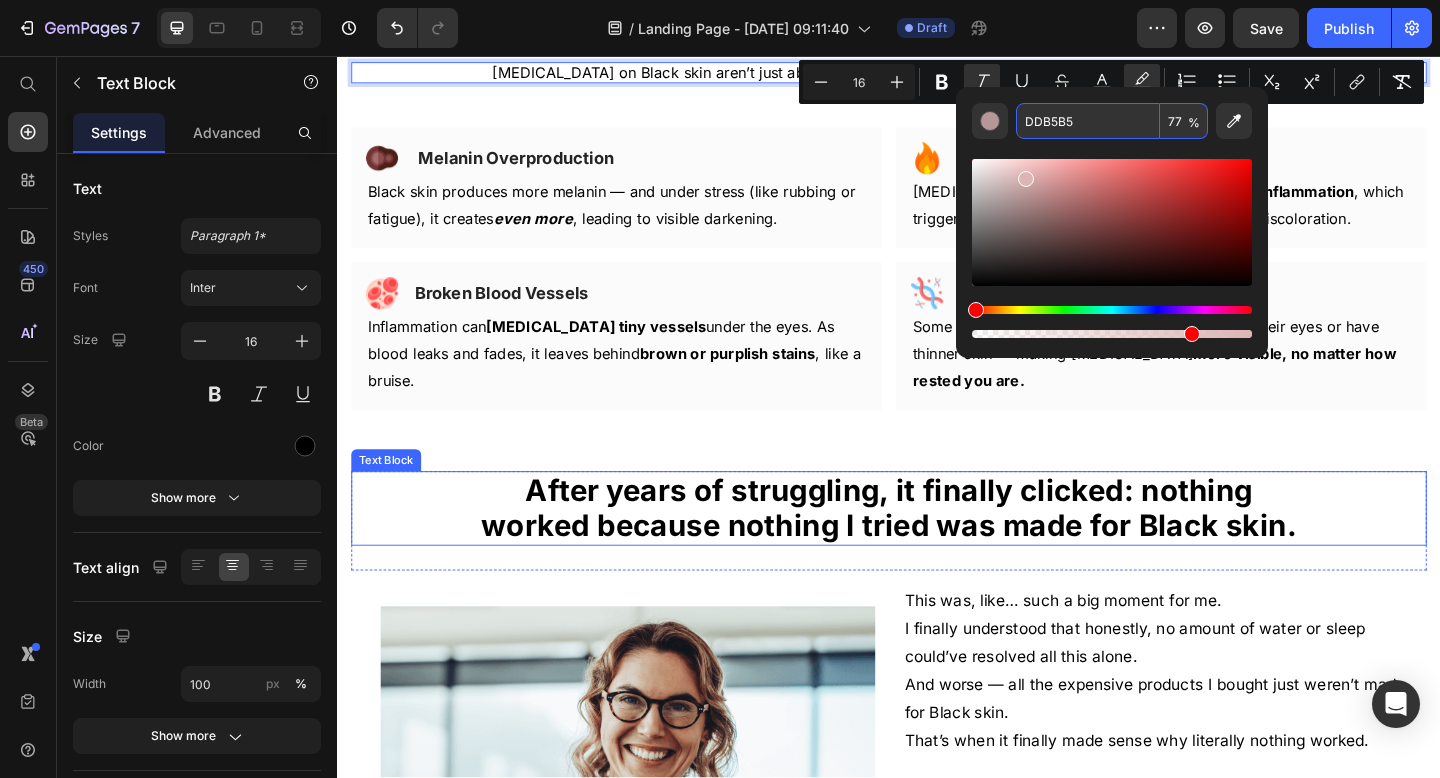 click on "After years of struggling, it finally clicked: nothing worked because nothing I tried was made for Black skin." at bounding box center [937, 547] 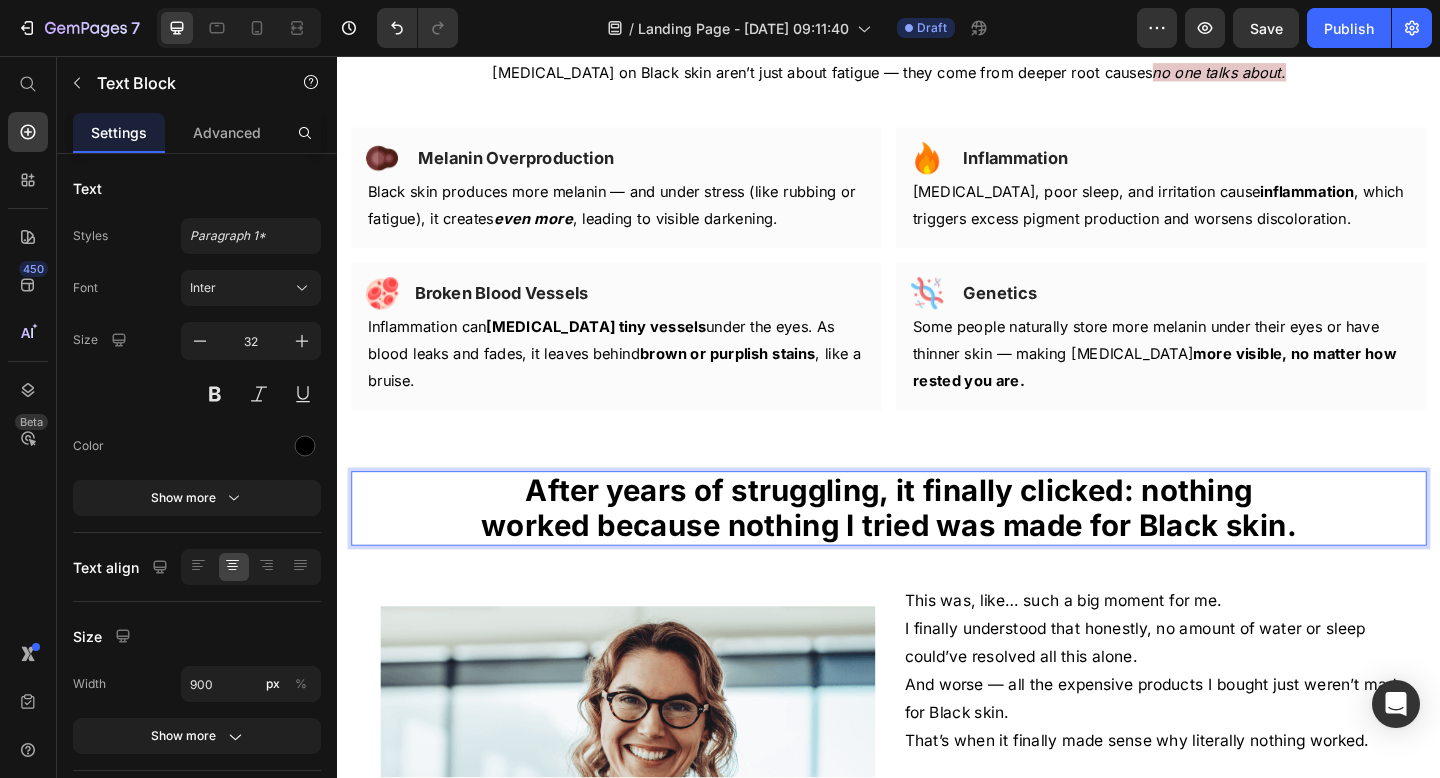 click on "After years of struggling, it finally clicked: nothing worked because nothing I tried was made for Black skin." at bounding box center [937, 547] 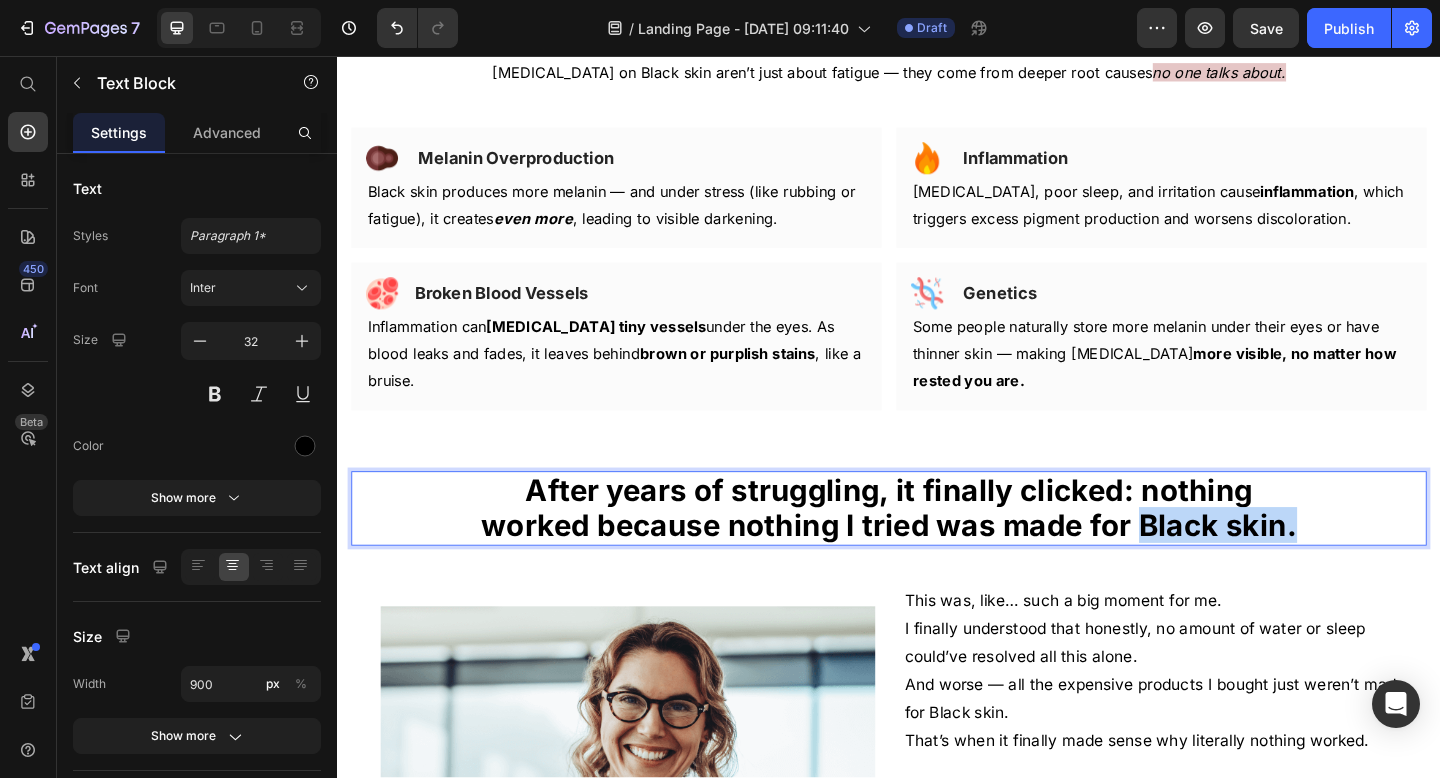 drag, startPoint x: 1210, startPoint y: 566, endPoint x: 1406, endPoint y: 566, distance: 196 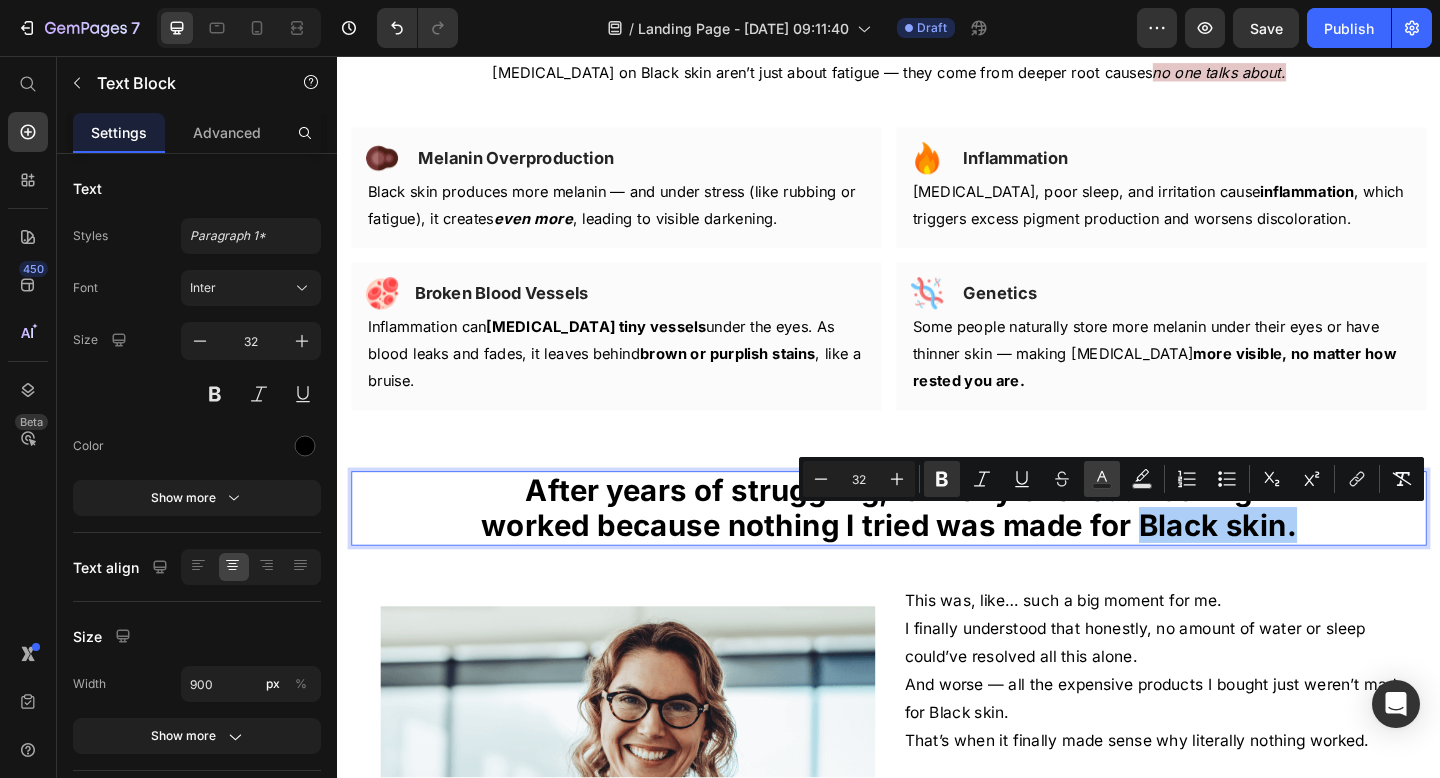 click 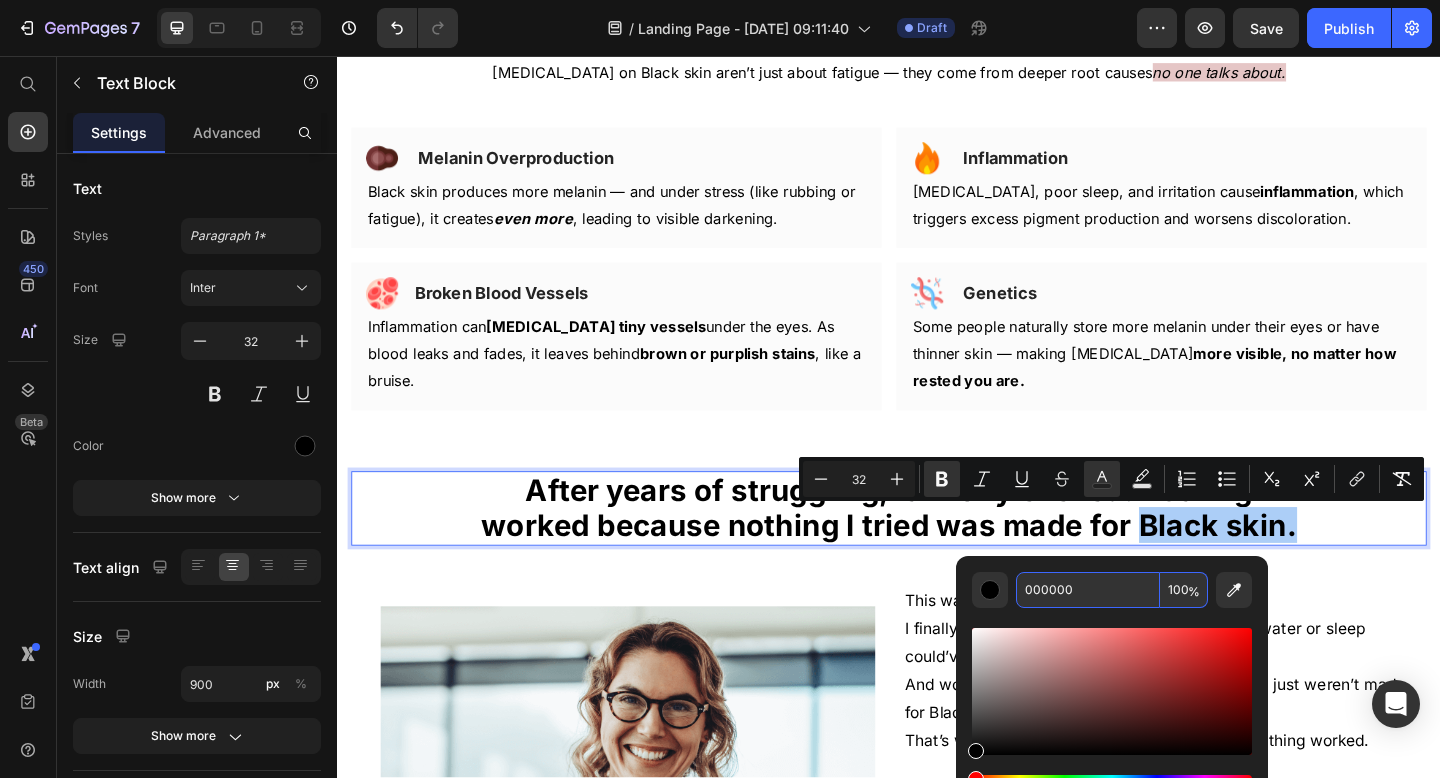 click on "000000" at bounding box center (1088, 590) 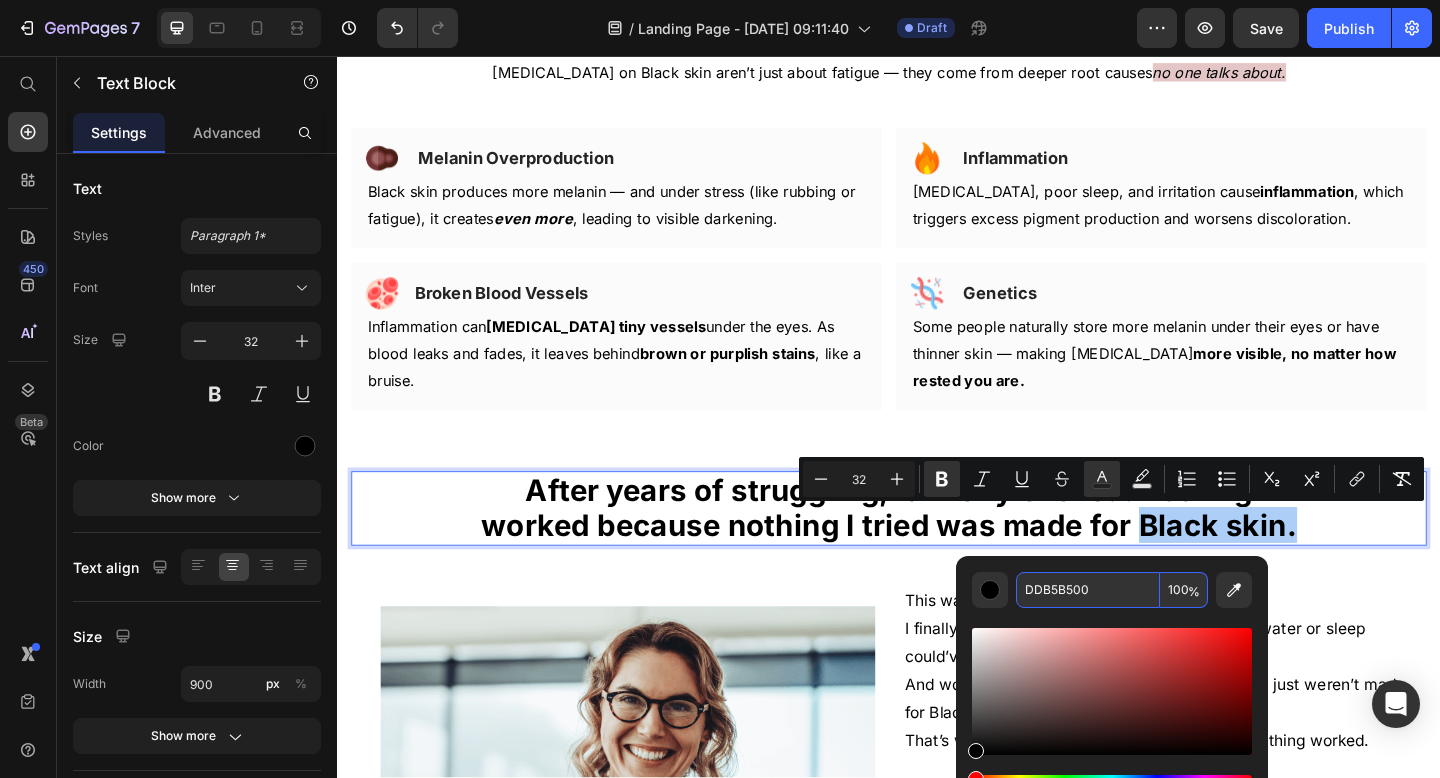 click on "DDB5B500" at bounding box center [1088, 590] 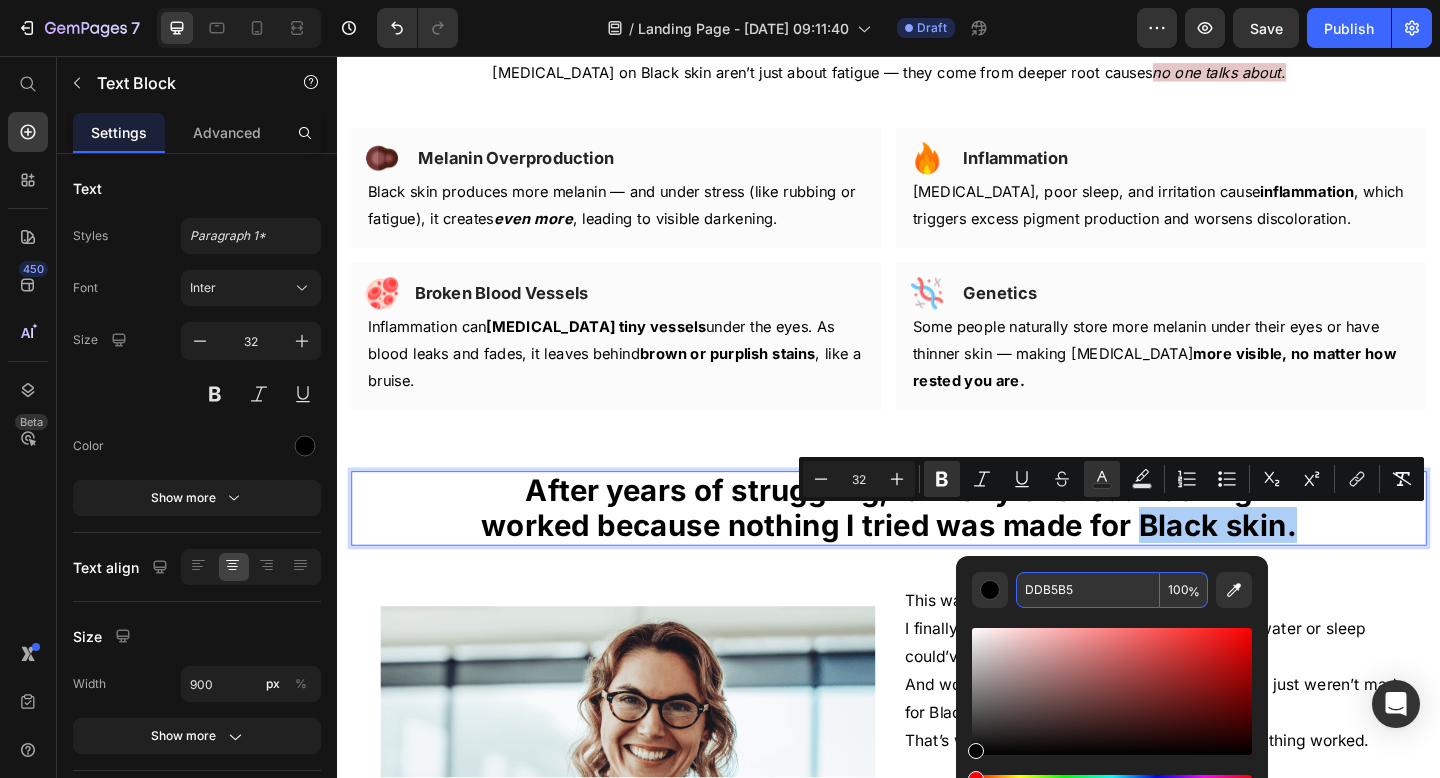 type on "DDB5B5" 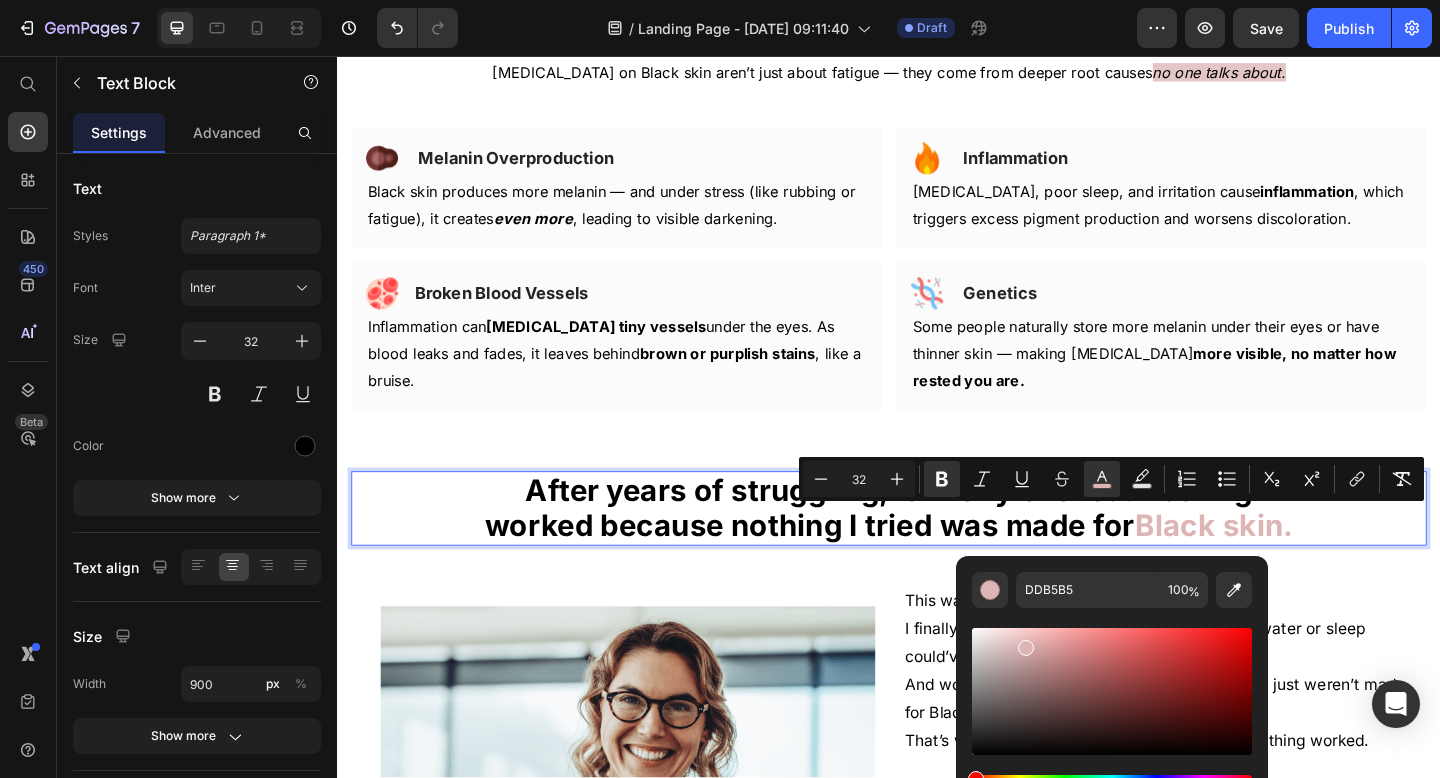 click on "After years of struggling, it finally clicked: nothing worked because nothing I tried was made for  Black skin." at bounding box center (937, 548) 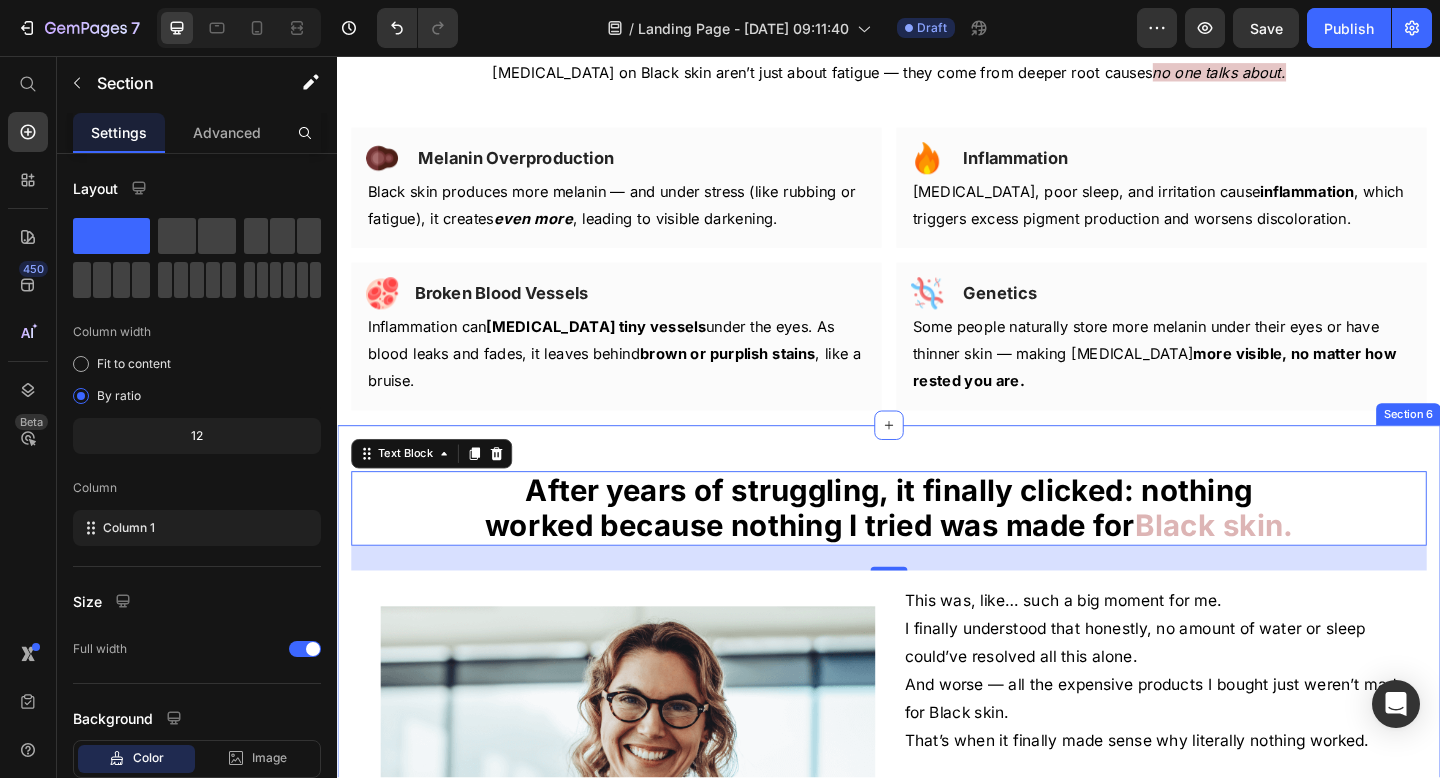 click on "After years of struggling, it finally clicked: nothing worked because nothing I tried was made for  Black skin. Text Block   27 Row This was, like… such a big moment for me. I finally understood that honestly, no amount of water or sleep could’ve resolved all this alone. And worse — all the expensive products I bought just weren’t made for Black skin. That’s when it finally made sense why literally nothing worked.   So I’m in the comments, right? And people start mentioning things I’d never even heard of. One girl was talking about [MEDICAL_DATA], another swore by centella, and someone else was like, “licorice root changed everything for me.” I was like… wait, what? No one’s ever told me about any of this.   So I pulled out my notes app and just started listing every ingredients that kept coming up — and that had actual studies behind them, not just hype.   And that’s when things got really interesting… Text Block Row Image Row" at bounding box center [937, 870] 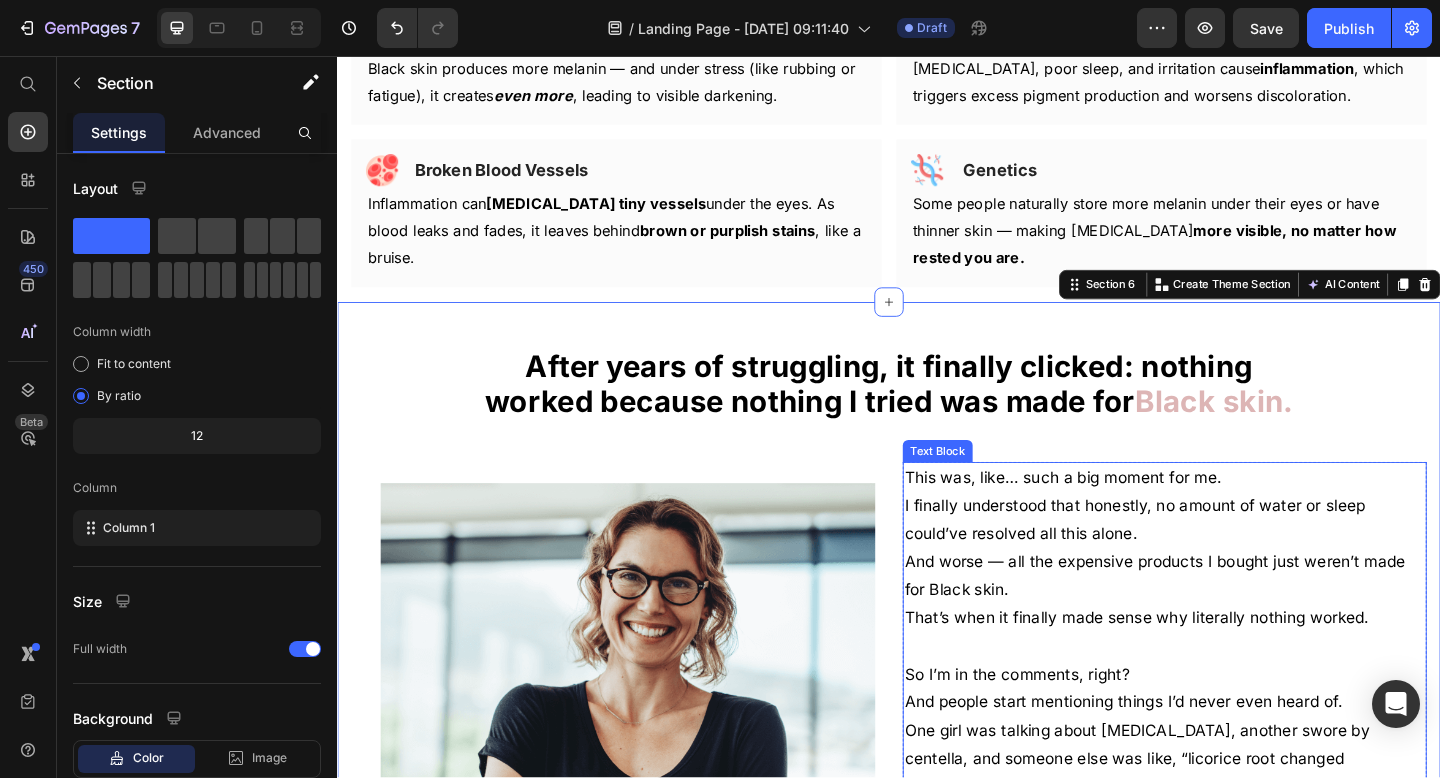 scroll, scrollTop: 3083, scrollLeft: 0, axis: vertical 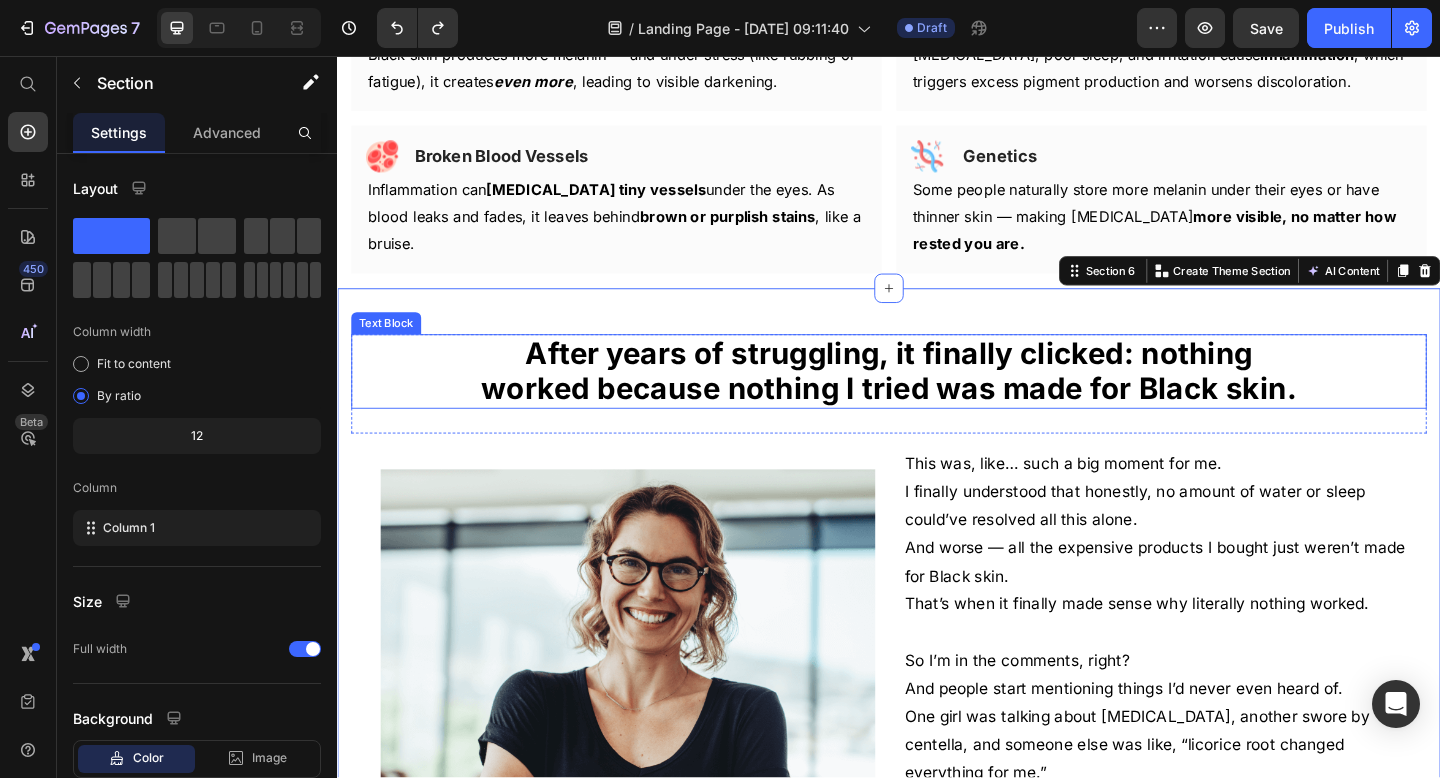 click on "After years of struggling, it finally clicked: nothing worked because nothing I tried was made for Black skin." at bounding box center [937, 398] 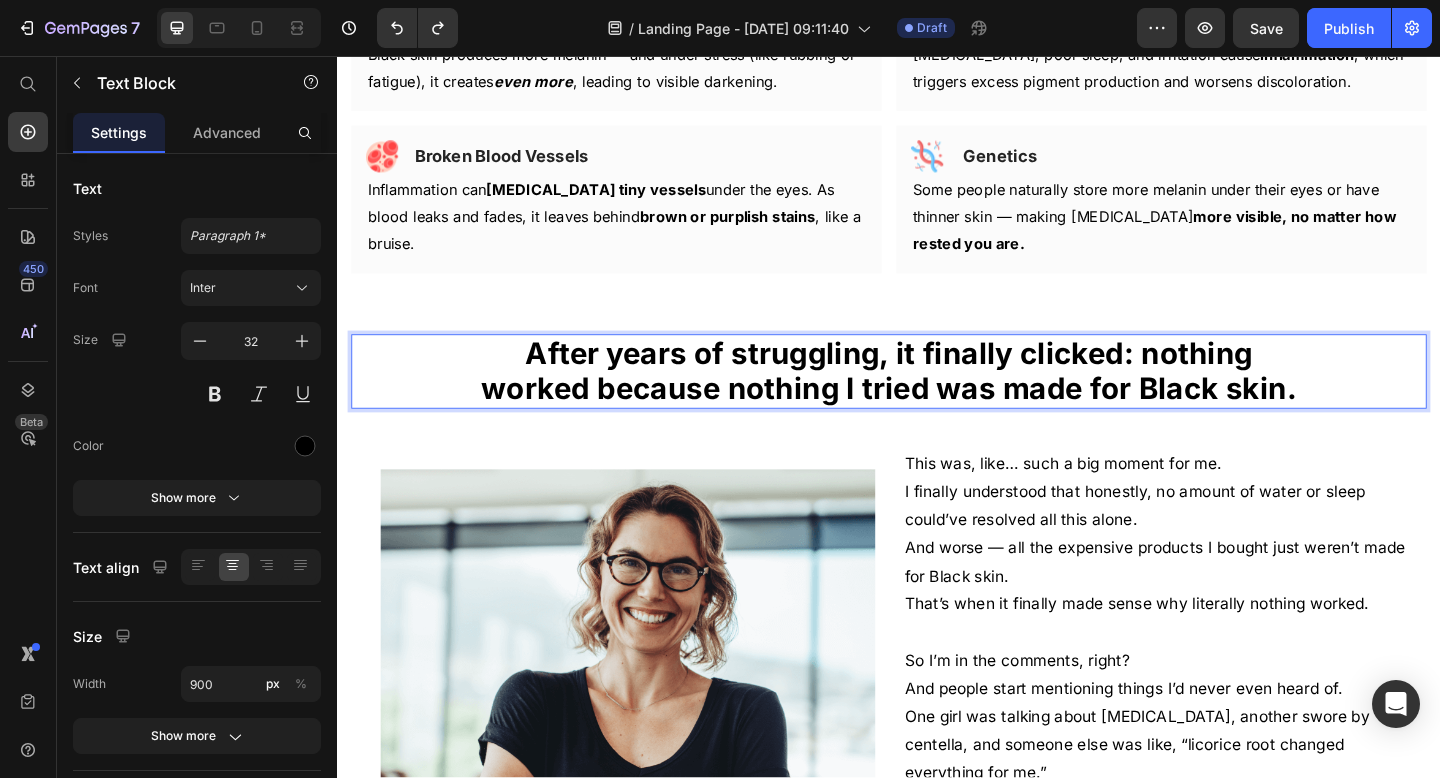 click on "After years of struggling, it finally clicked: nothing worked because nothing I tried was made for Black skin." at bounding box center (937, 398) 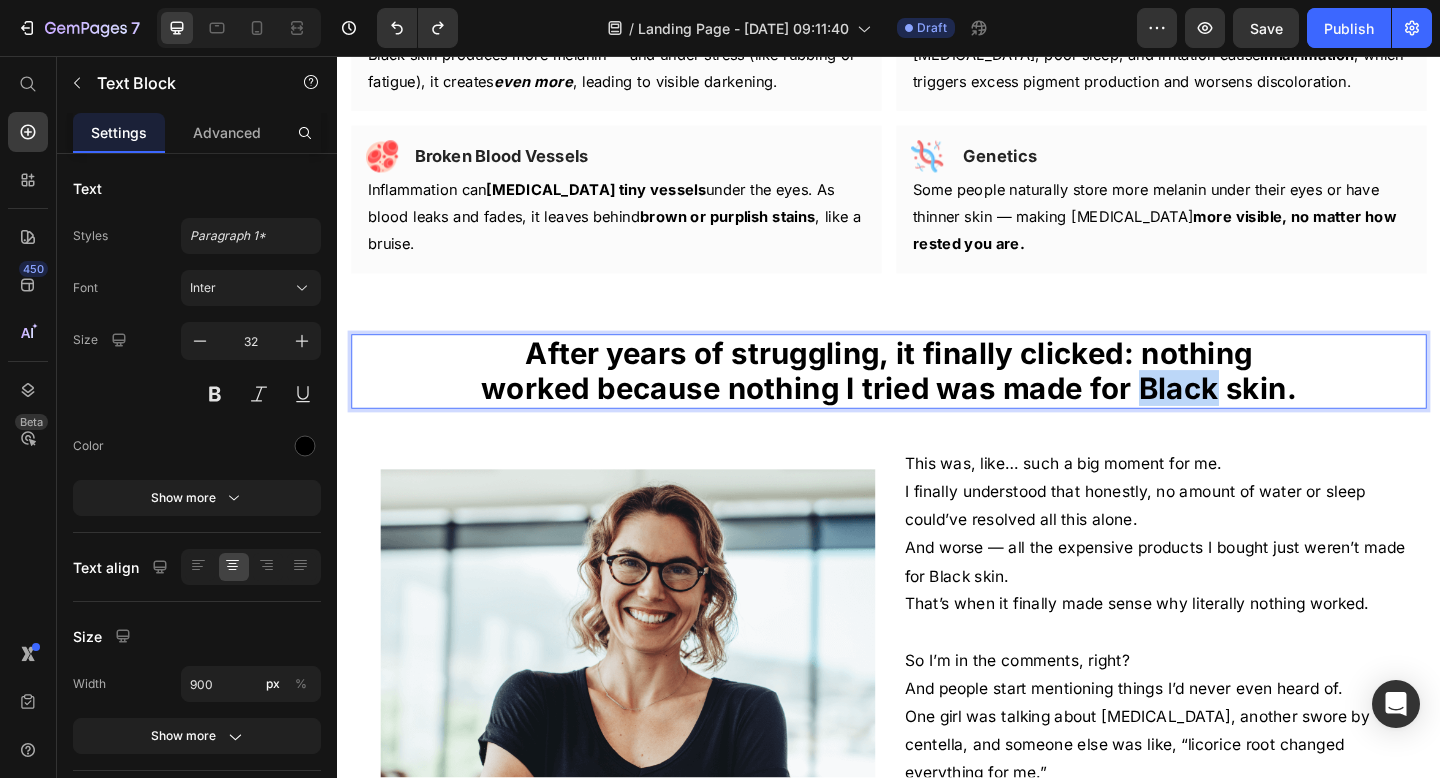 click on "After years of struggling, it finally clicked: nothing worked because nothing I tried was made for Black skin." at bounding box center [937, 398] 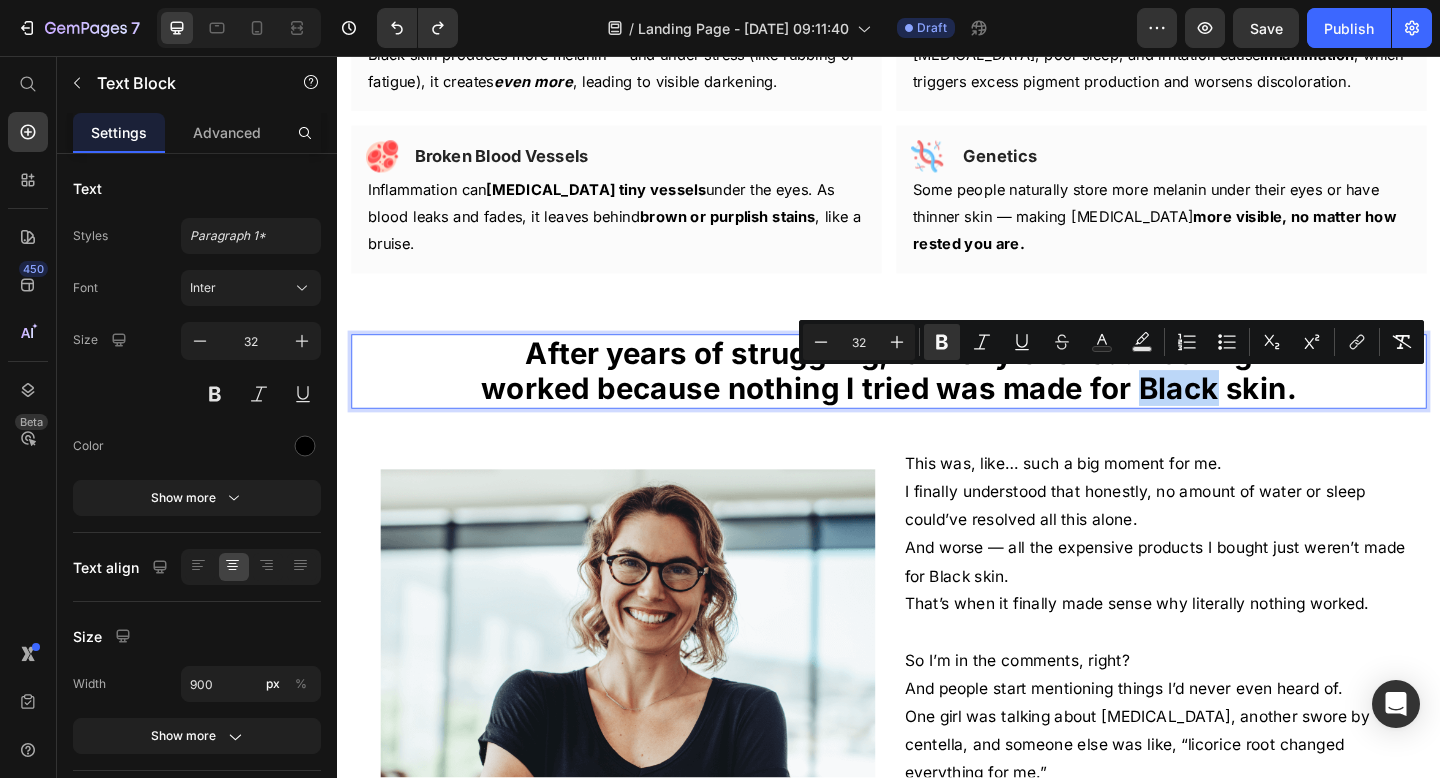 click on "After years of struggling, it finally clicked: nothing worked because nothing I tried was made for Black skin." at bounding box center (937, 398) 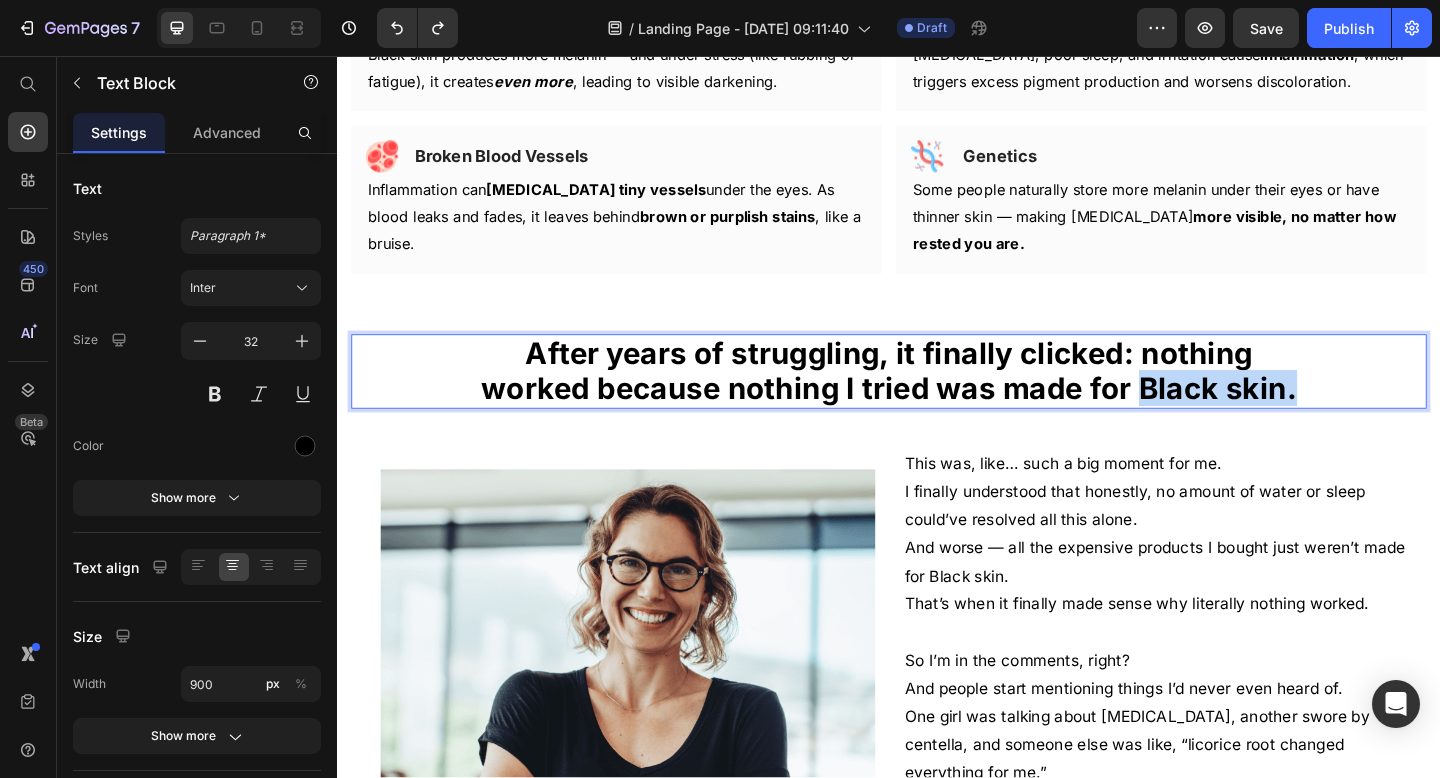 drag, startPoint x: 1213, startPoint y: 421, endPoint x: 1377, endPoint y: 421, distance: 164 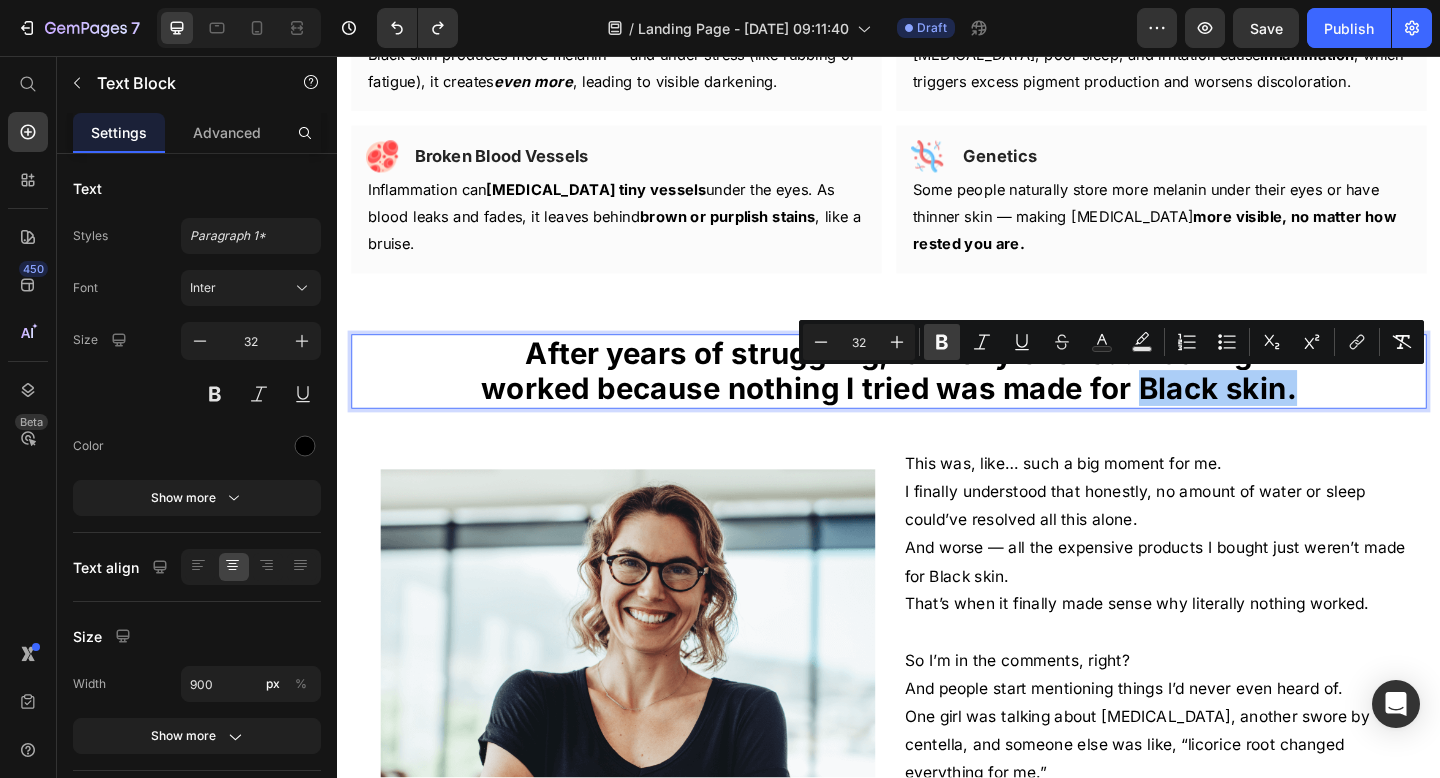 click 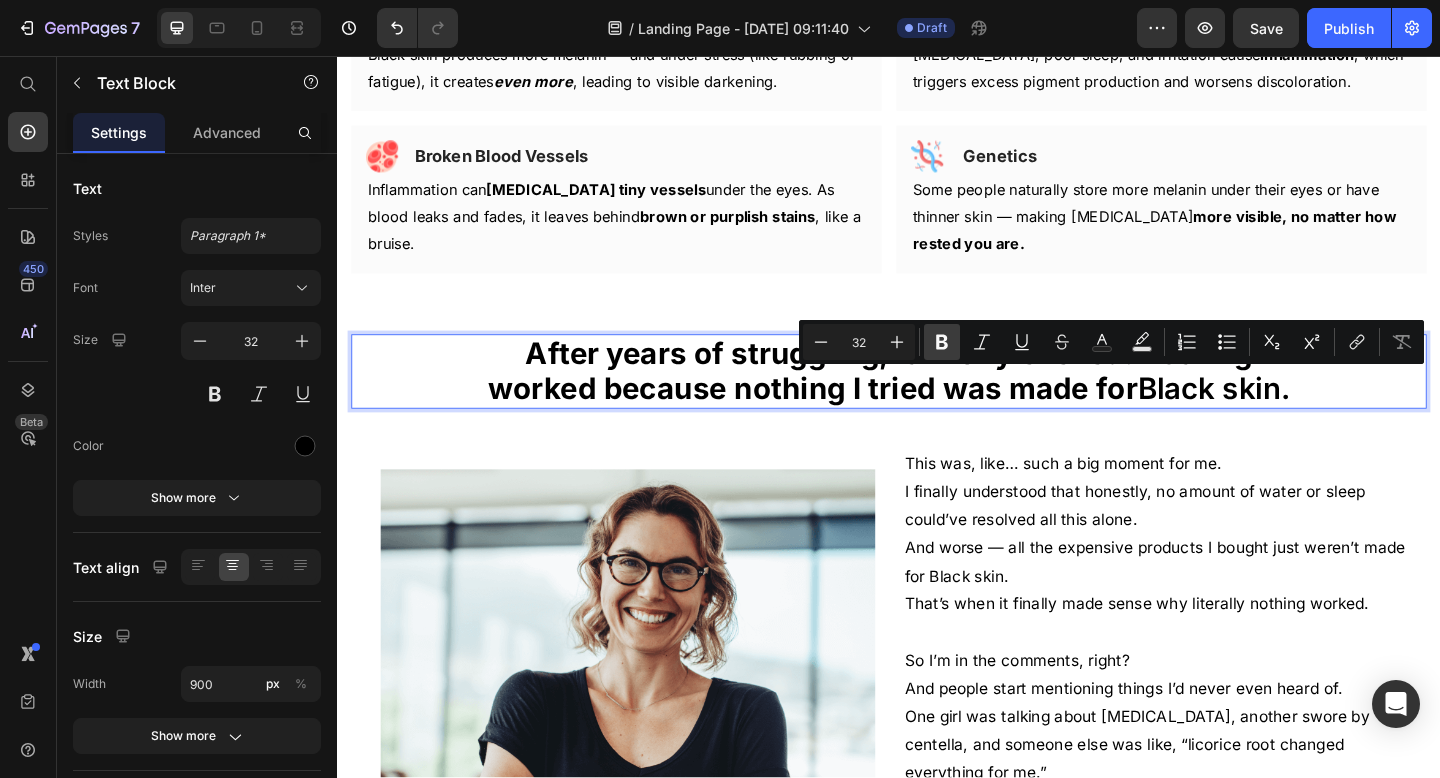 click 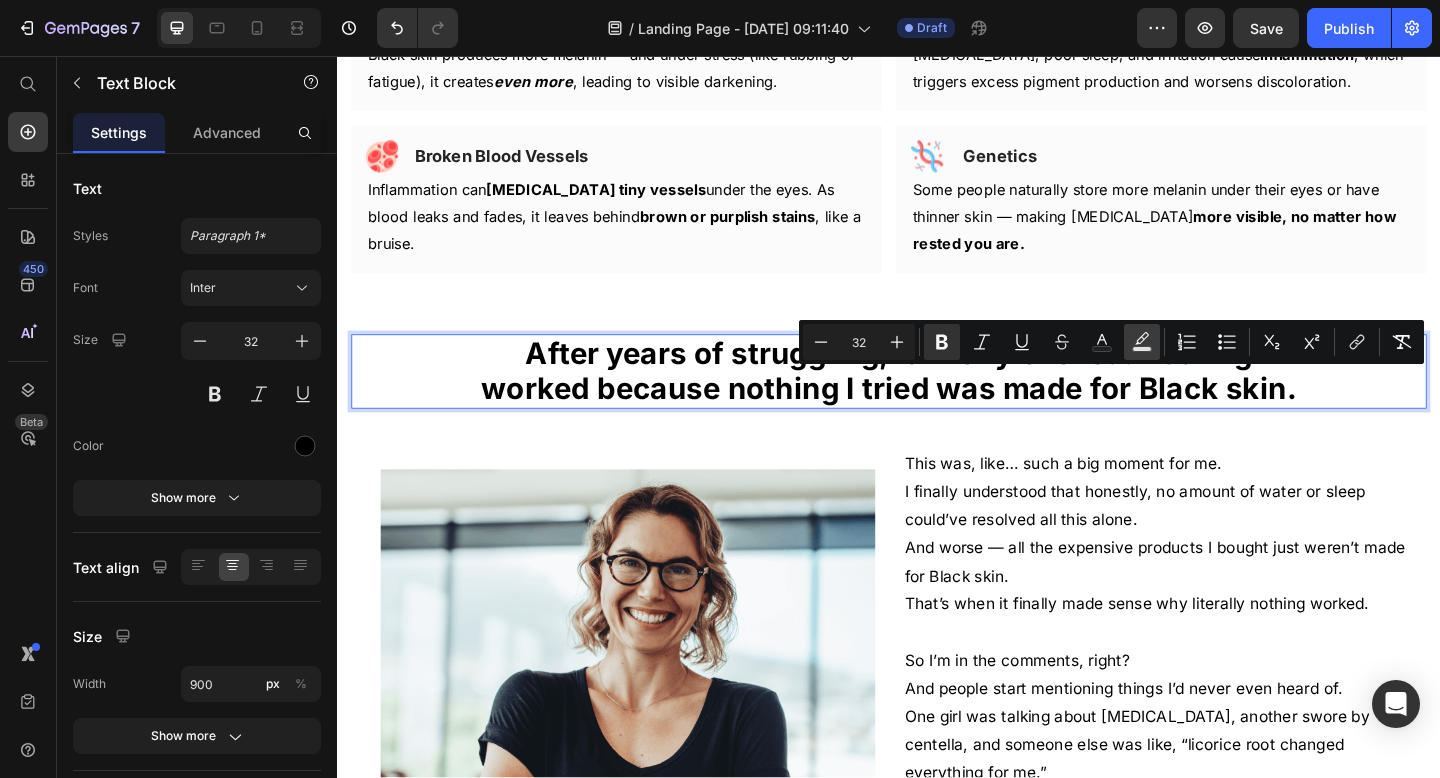 click 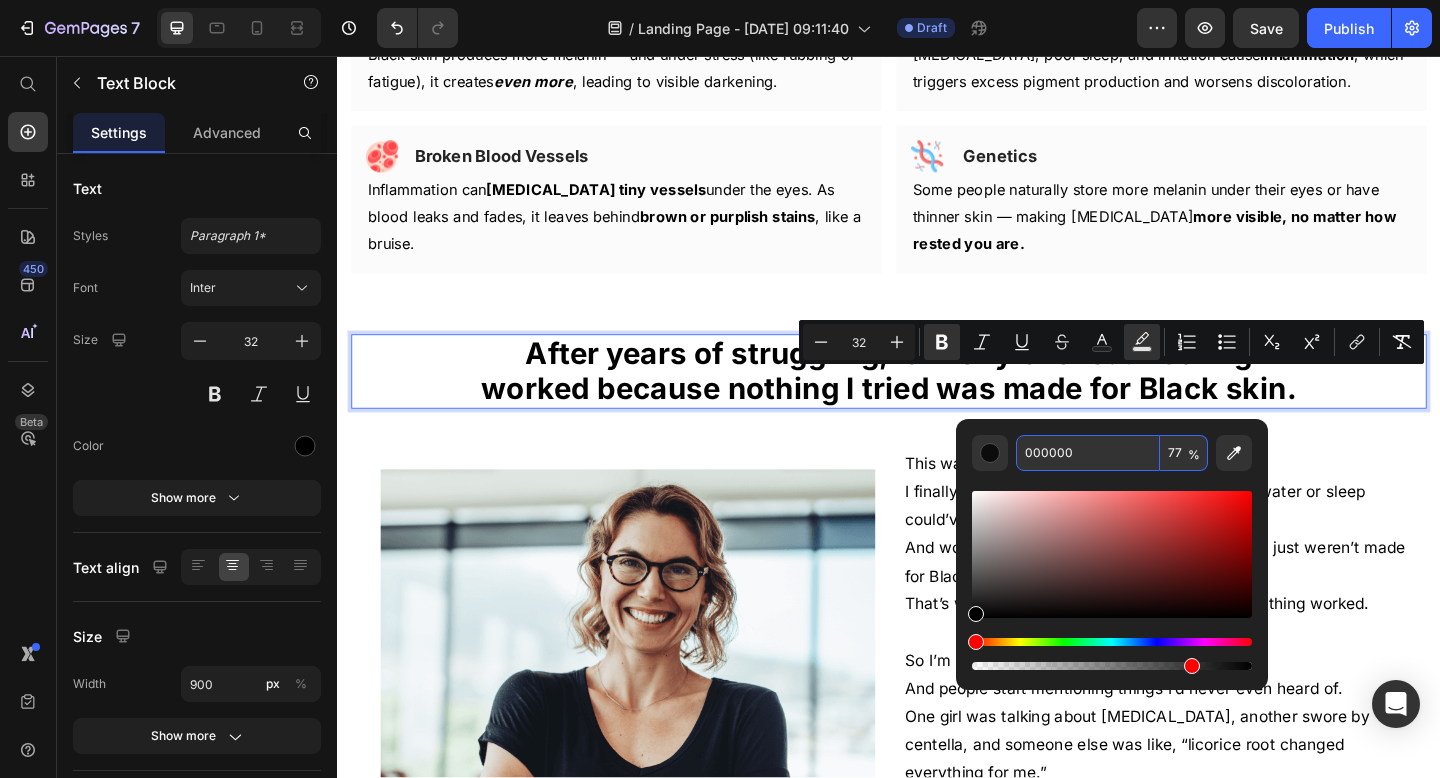 click on "000000" at bounding box center (1088, 453) 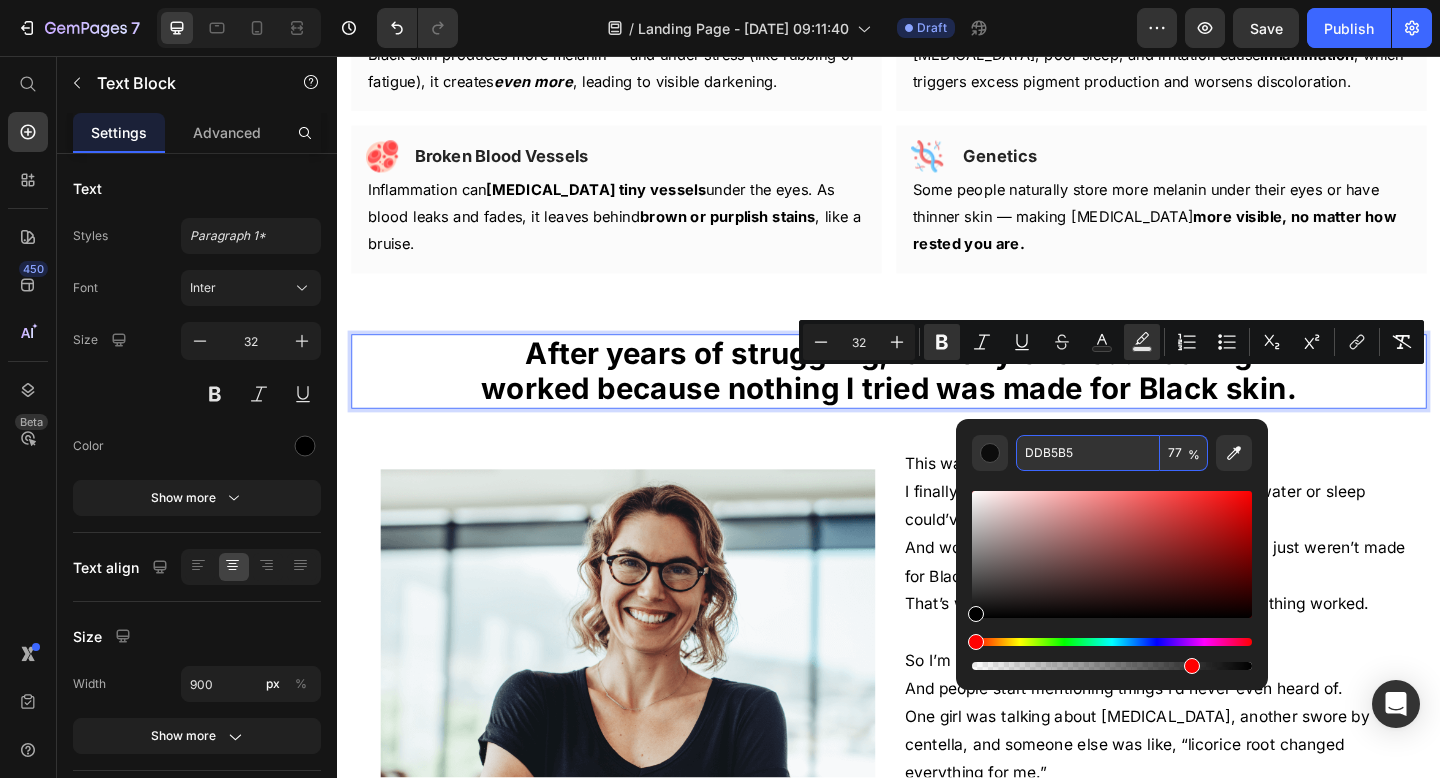 type on "DDB5B5" 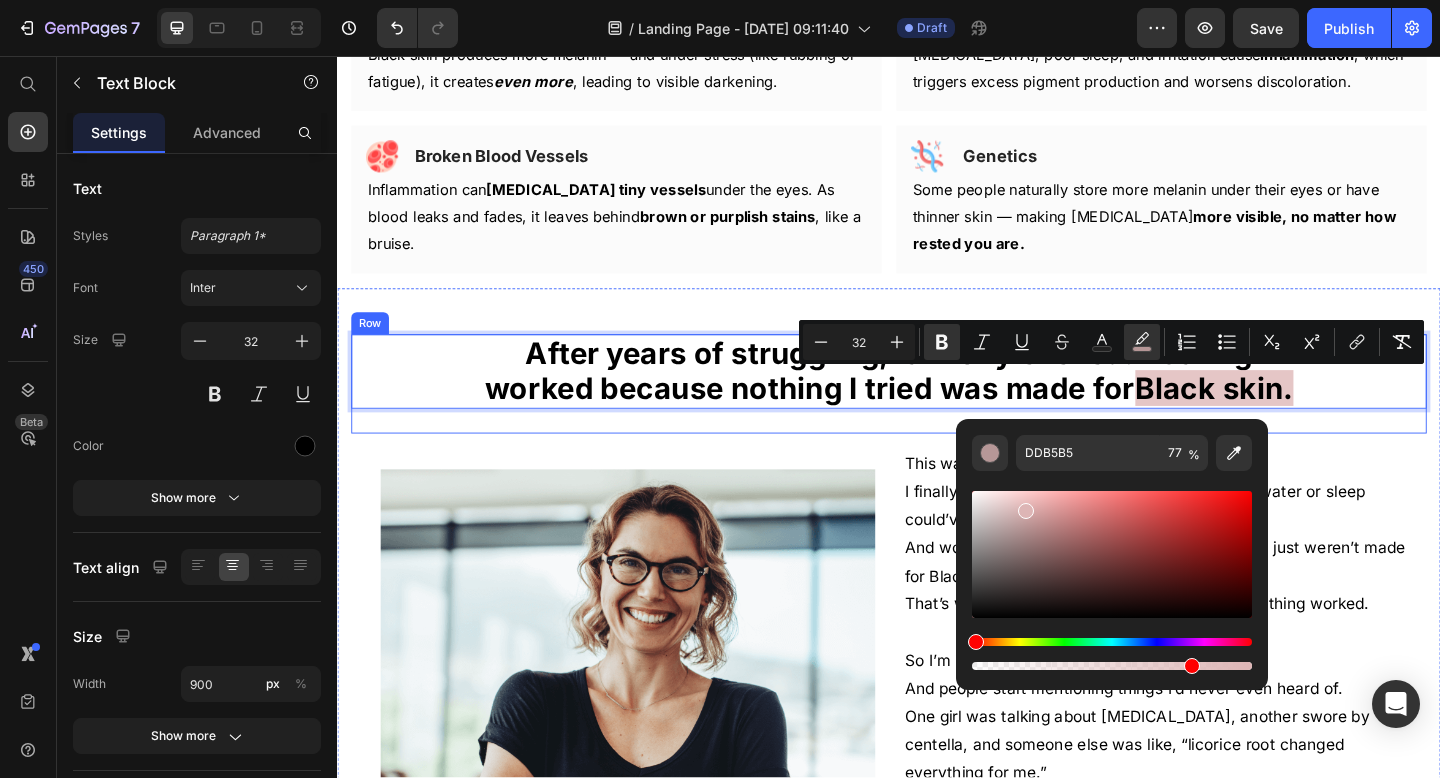 click on "After years of struggling, it finally clicked: nothing worked because nothing I tried was made for  Black skin. Text Block   27" at bounding box center (937, 413) 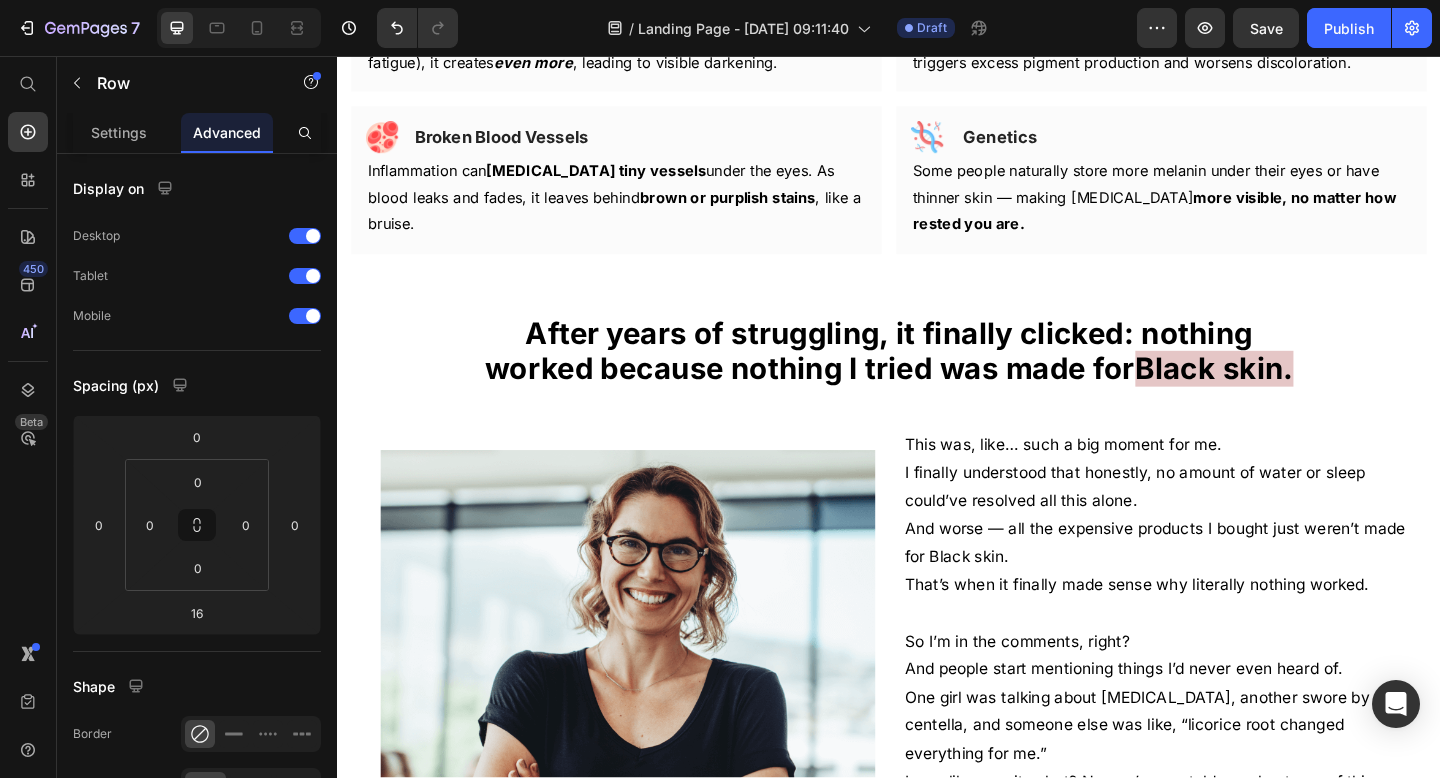 scroll, scrollTop: 3100, scrollLeft: 0, axis: vertical 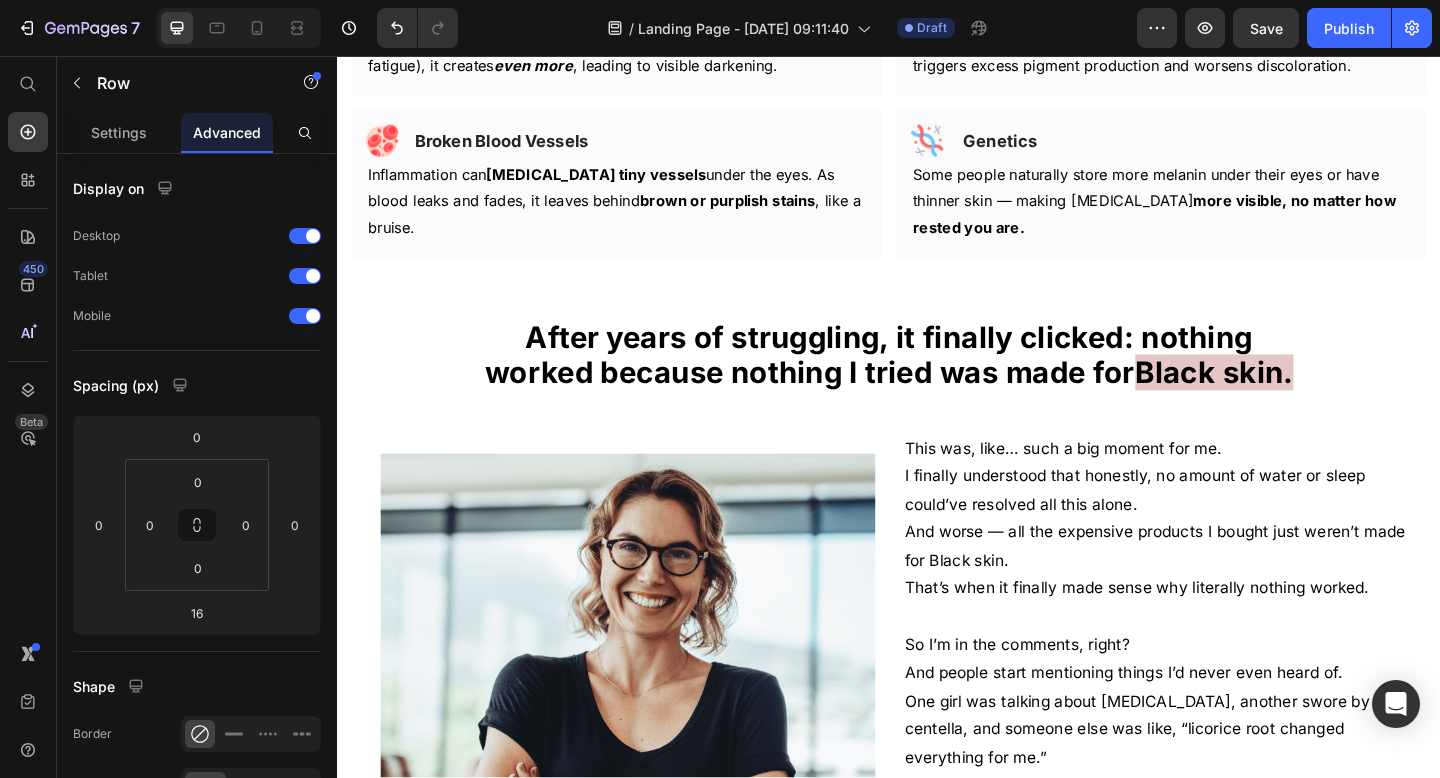 click on "After years of struggling, it finally clicked: nothing worked because nothing I tried was made for" at bounding box center [915, 381] 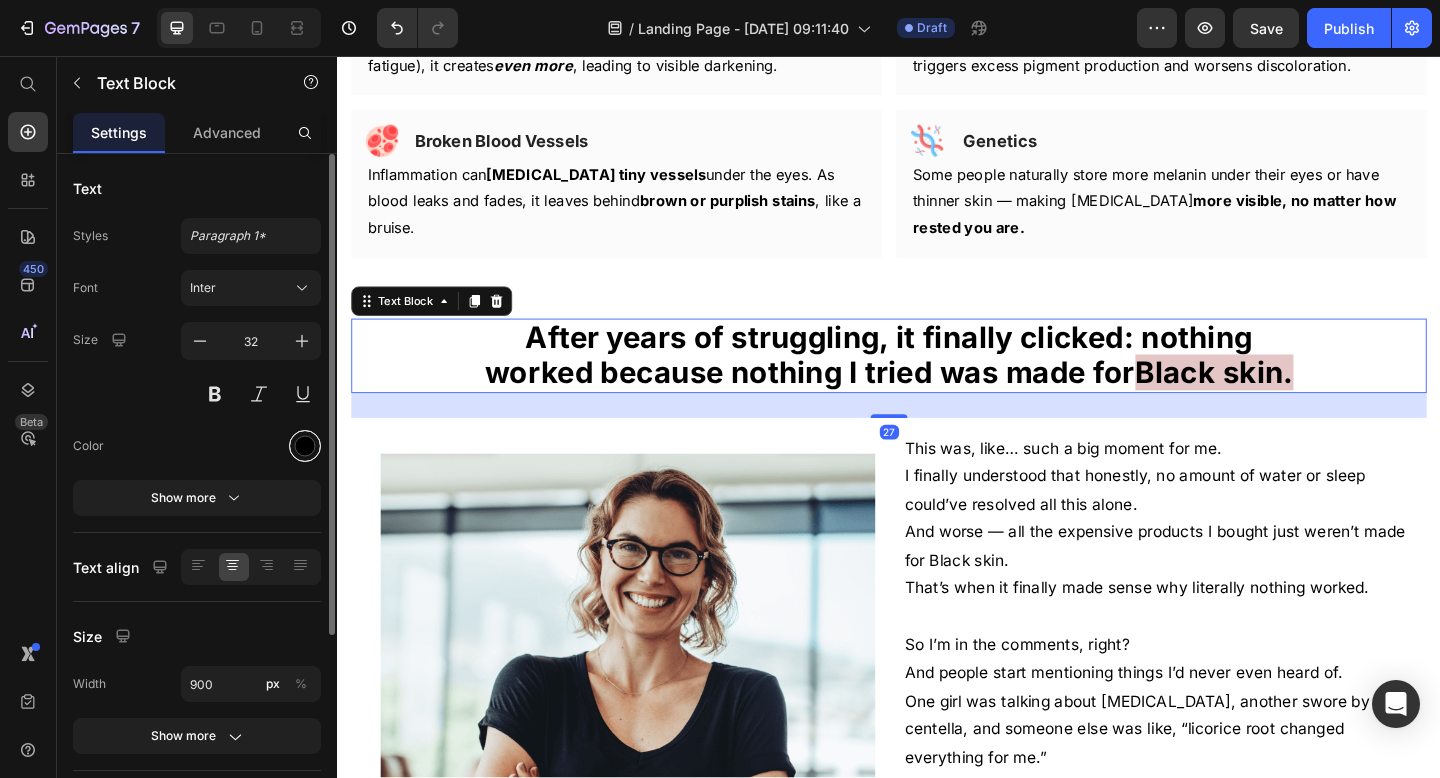 click at bounding box center [305, 446] 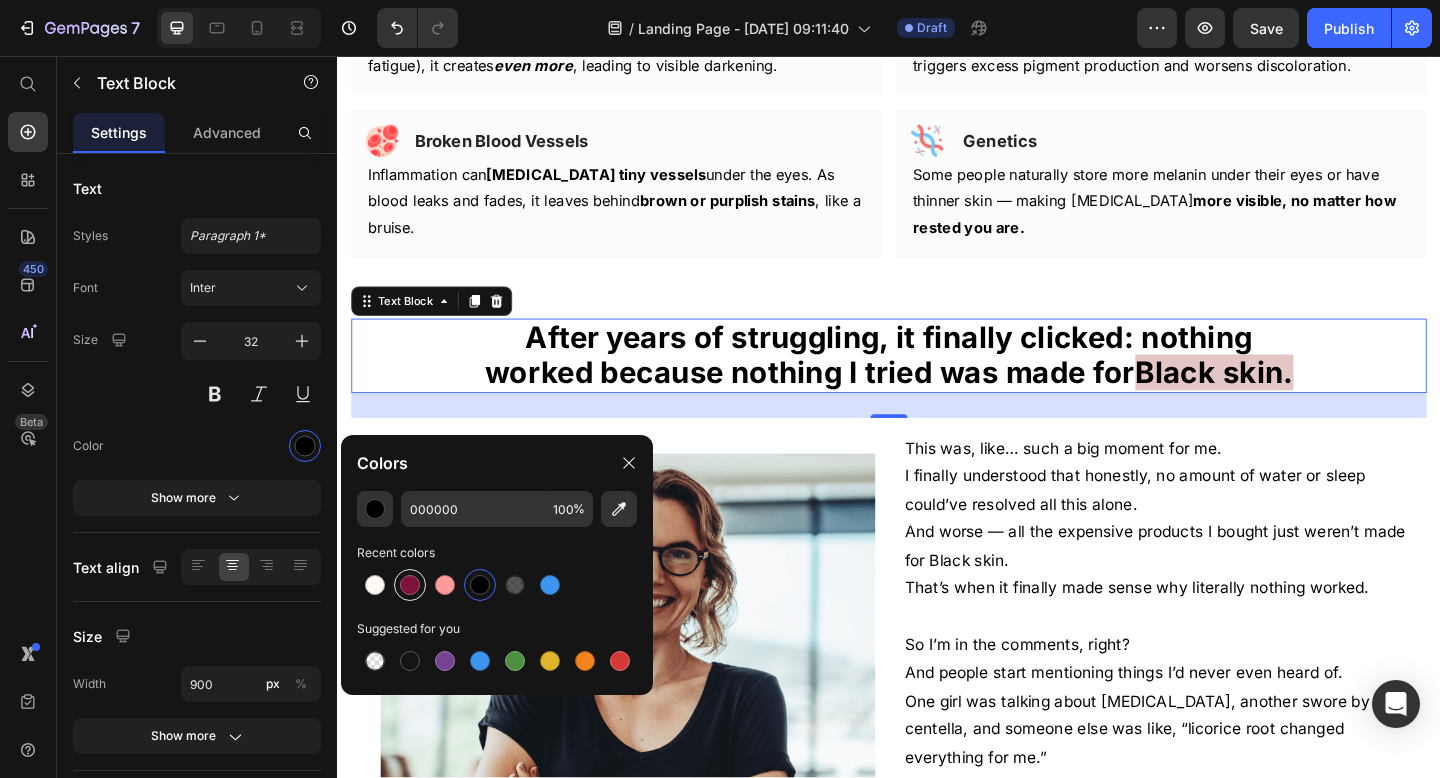 click at bounding box center [410, 585] 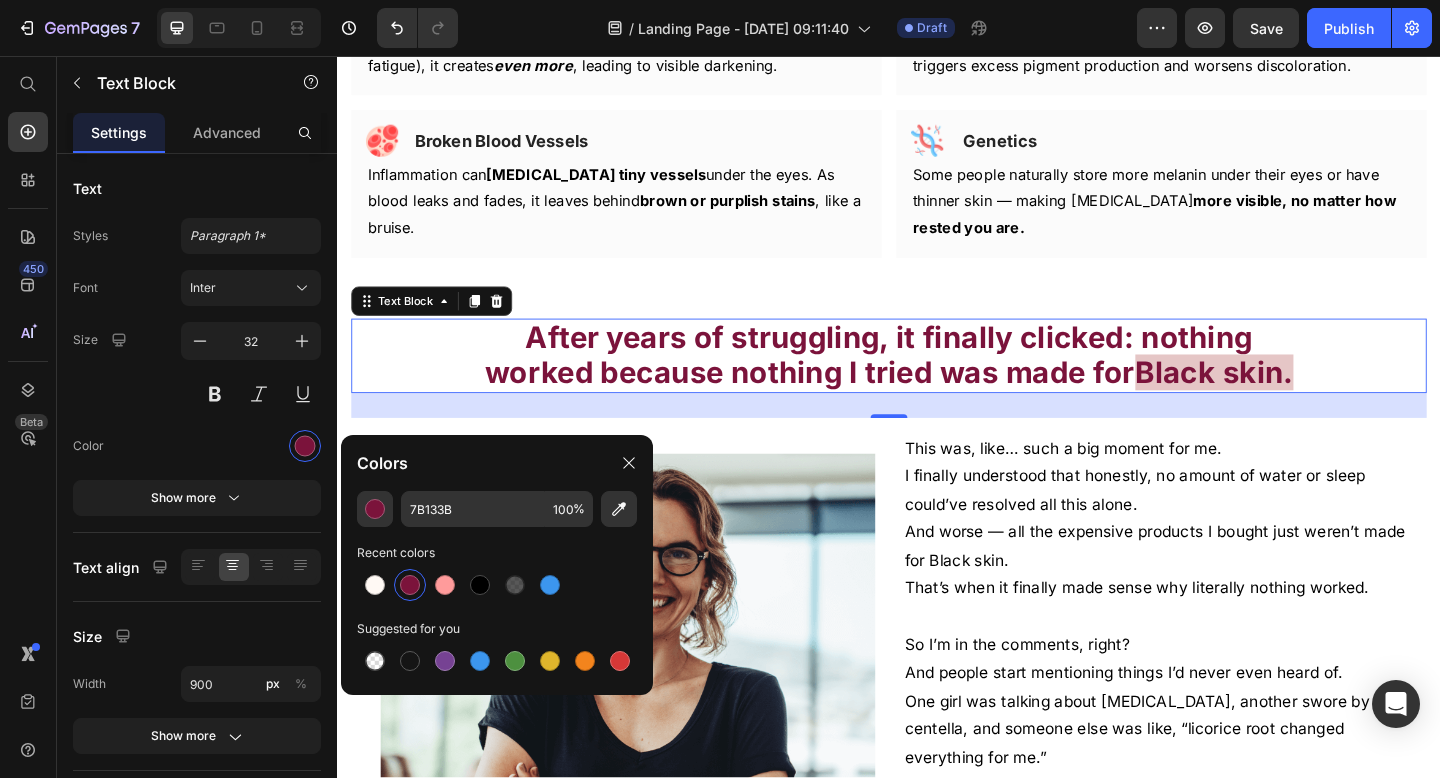 click on "After years of struggling, it finally clicked: nothing worked because nothing I tried was made for" at bounding box center [915, 381] 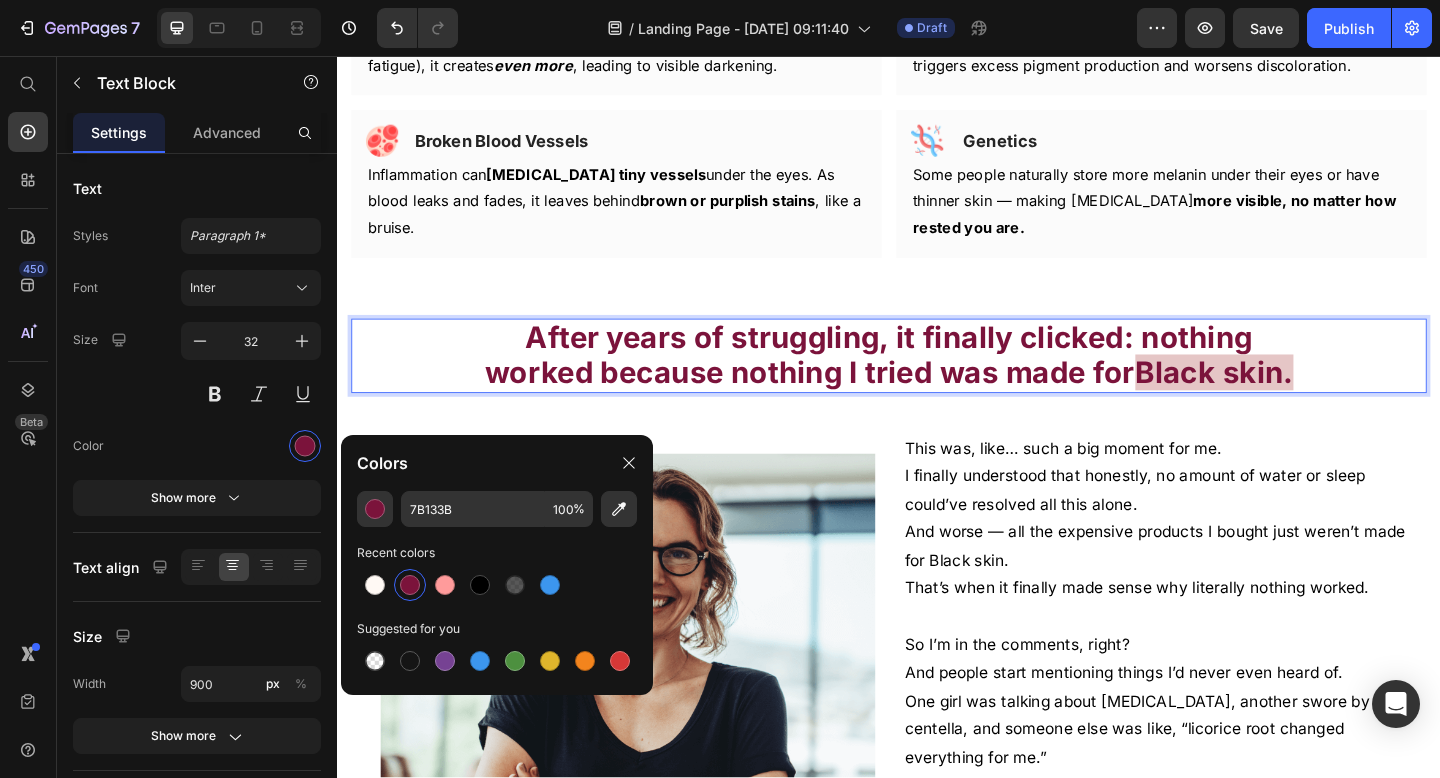 click on "Black skin." at bounding box center (1291, 400) 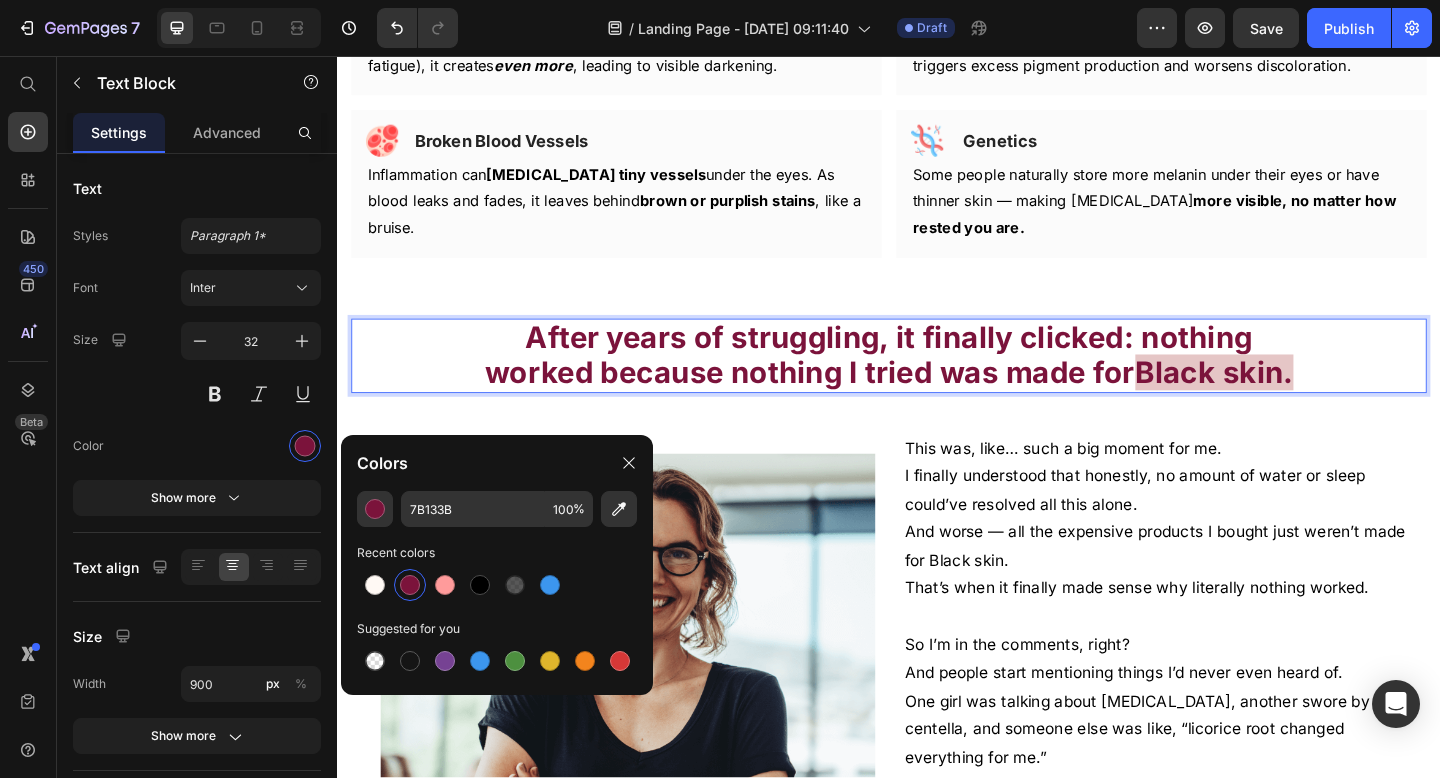 click on "After years of struggling, it finally clicked: nothing worked because nothing I tried was made for" at bounding box center (915, 381) 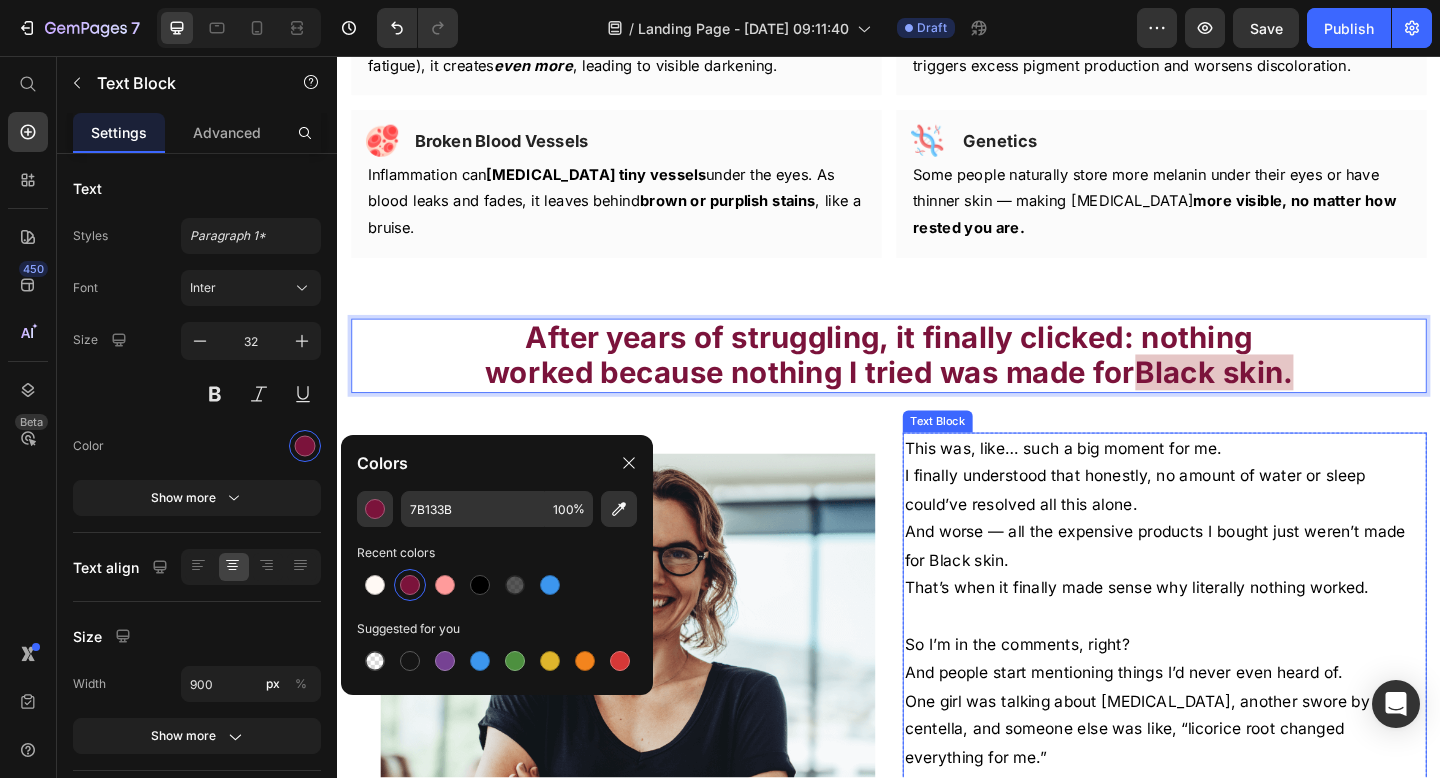 click on "I finally understood that honestly, no amount of water or sleep could’ve resolved all this alone." at bounding box center (1237, 528) 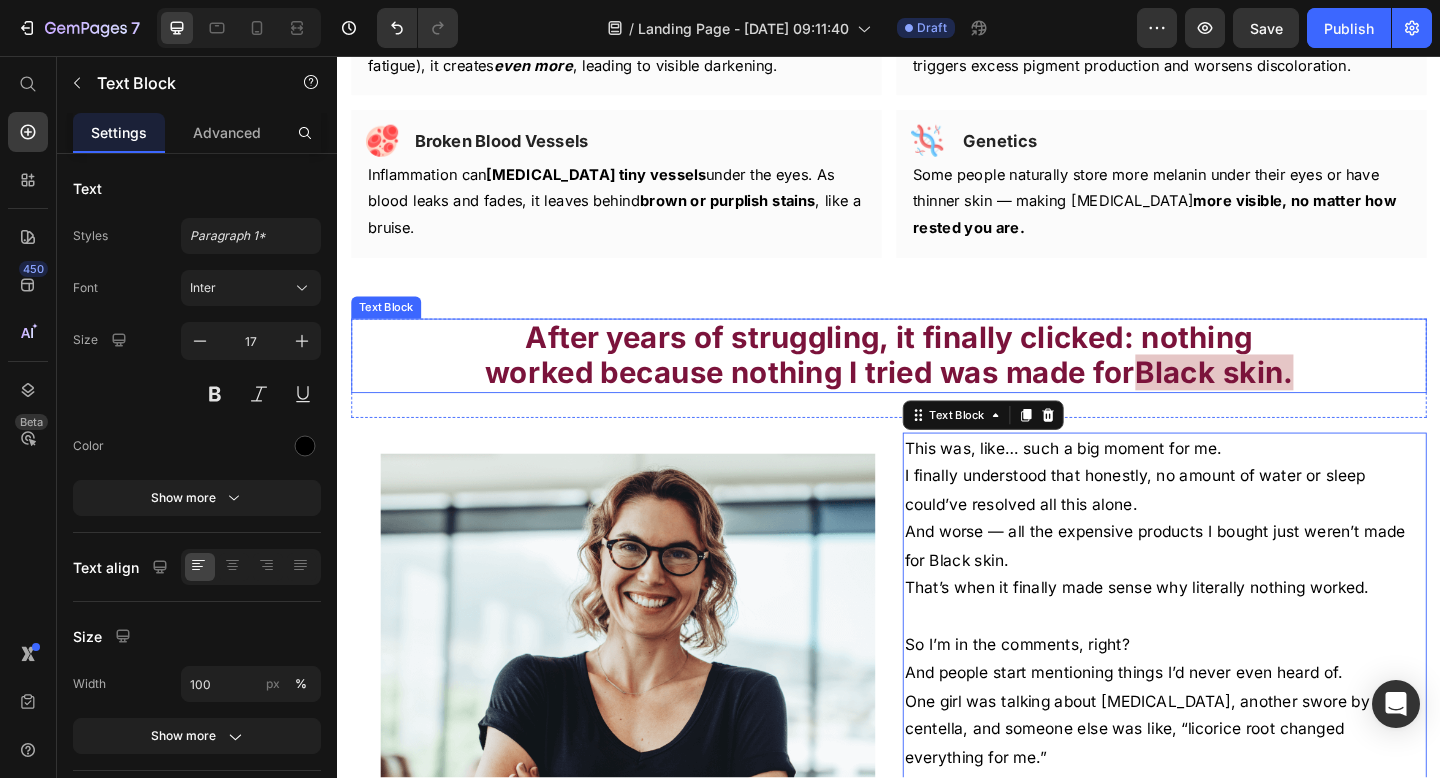 click on "After years of struggling, it finally clicked: nothing worked because nothing I tried was made for" at bounding box center [915, 381] 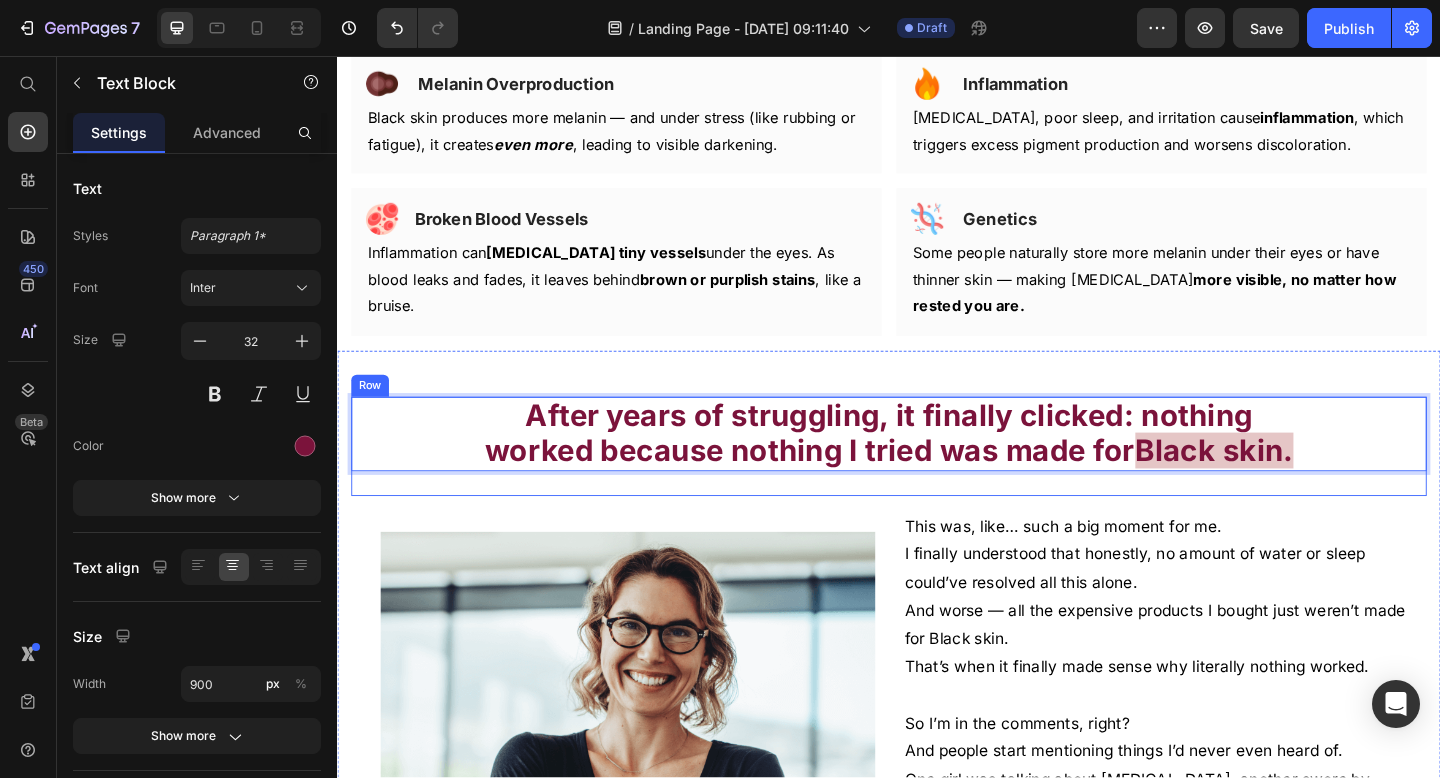 scroll, scrollTop: 2994, scrollLeft: 0, axis: vertical 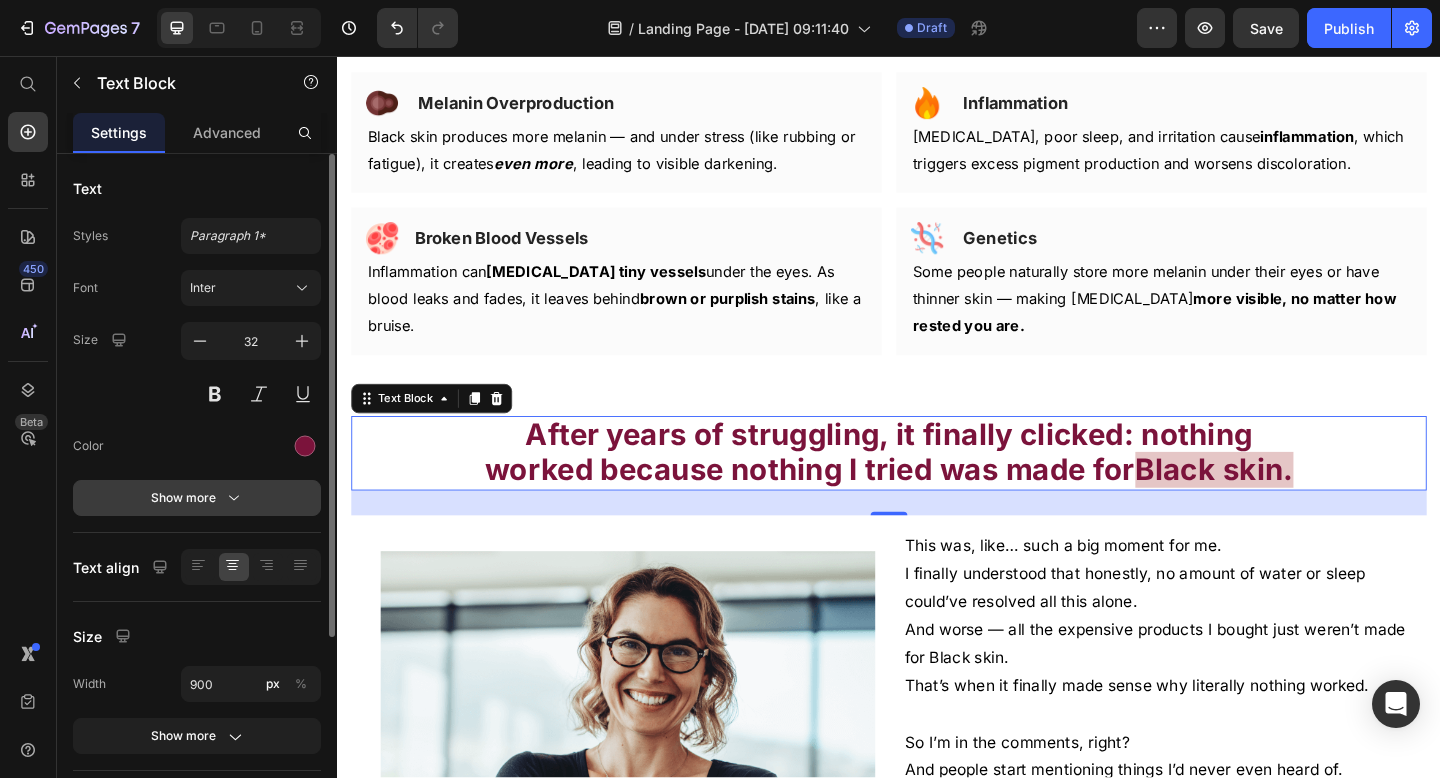 click on "Show more" at bounding box center (197, 498) 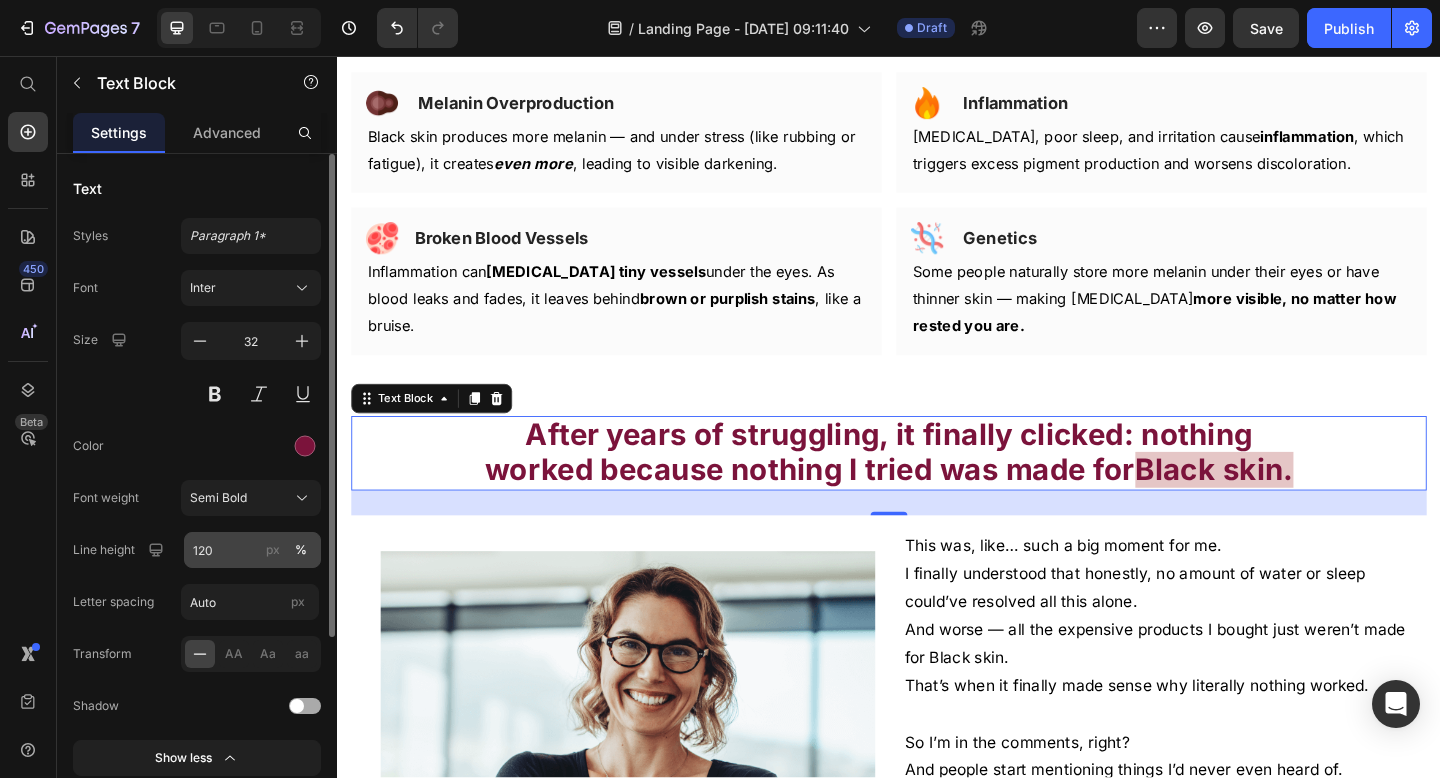 click on "px" at bounding box center [273, 550] 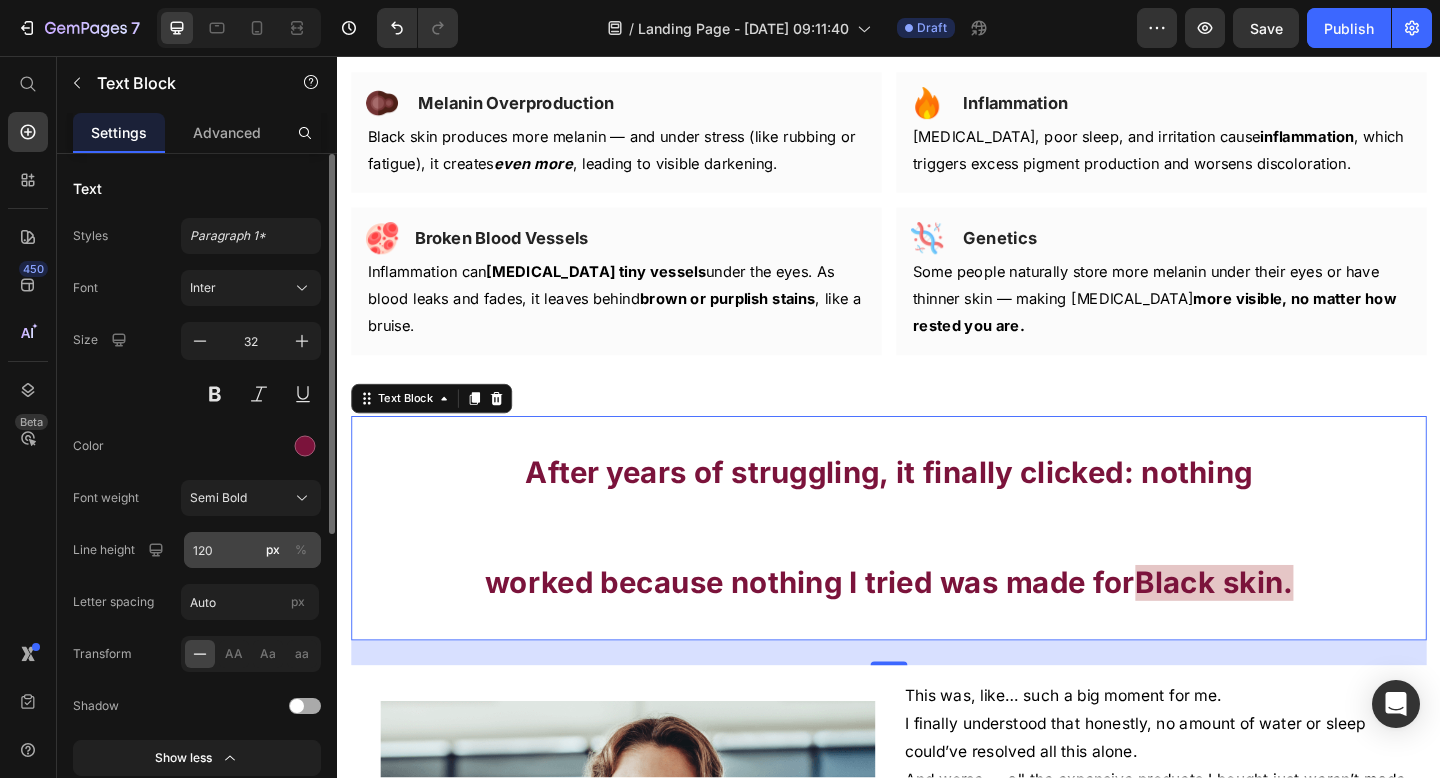click on "%" 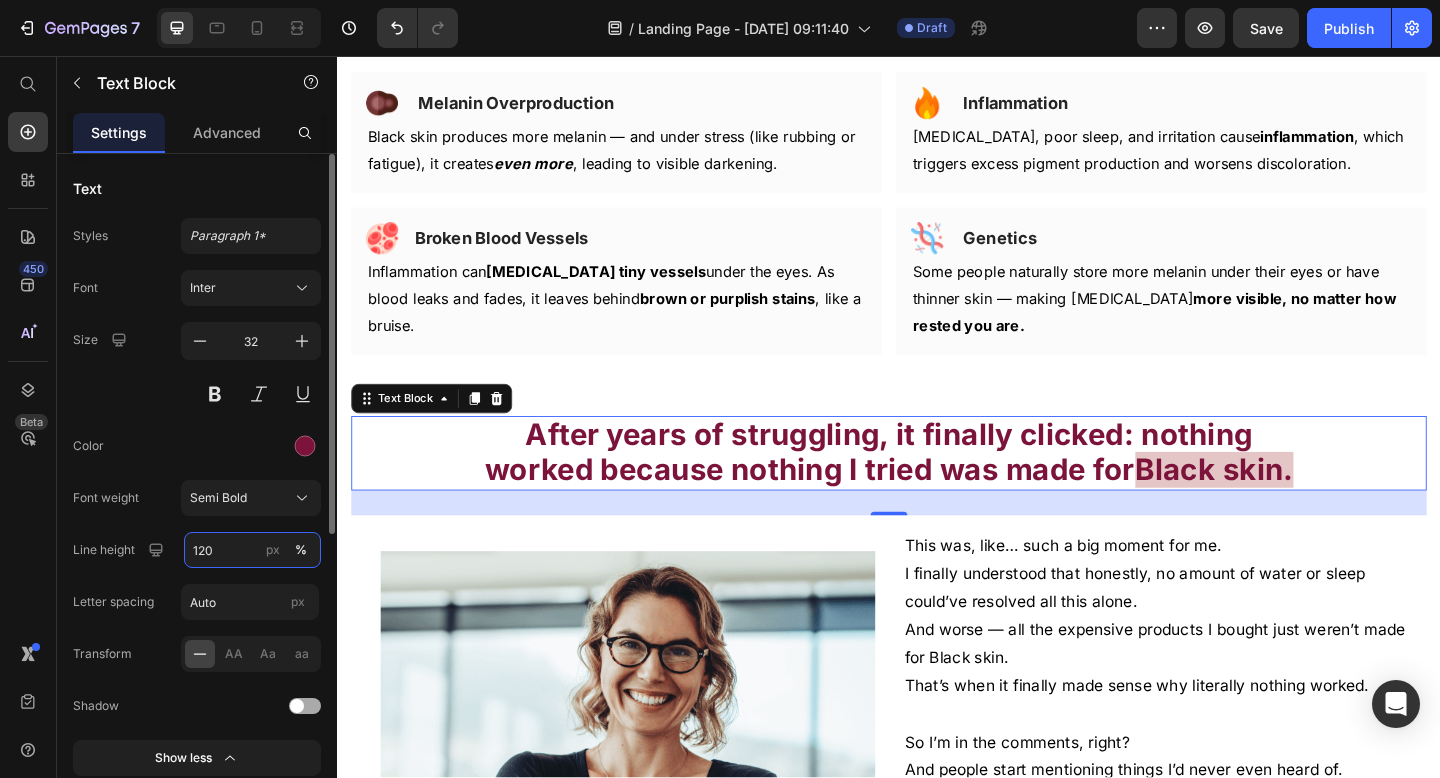 click on "120" at bounding box center [252, 550] 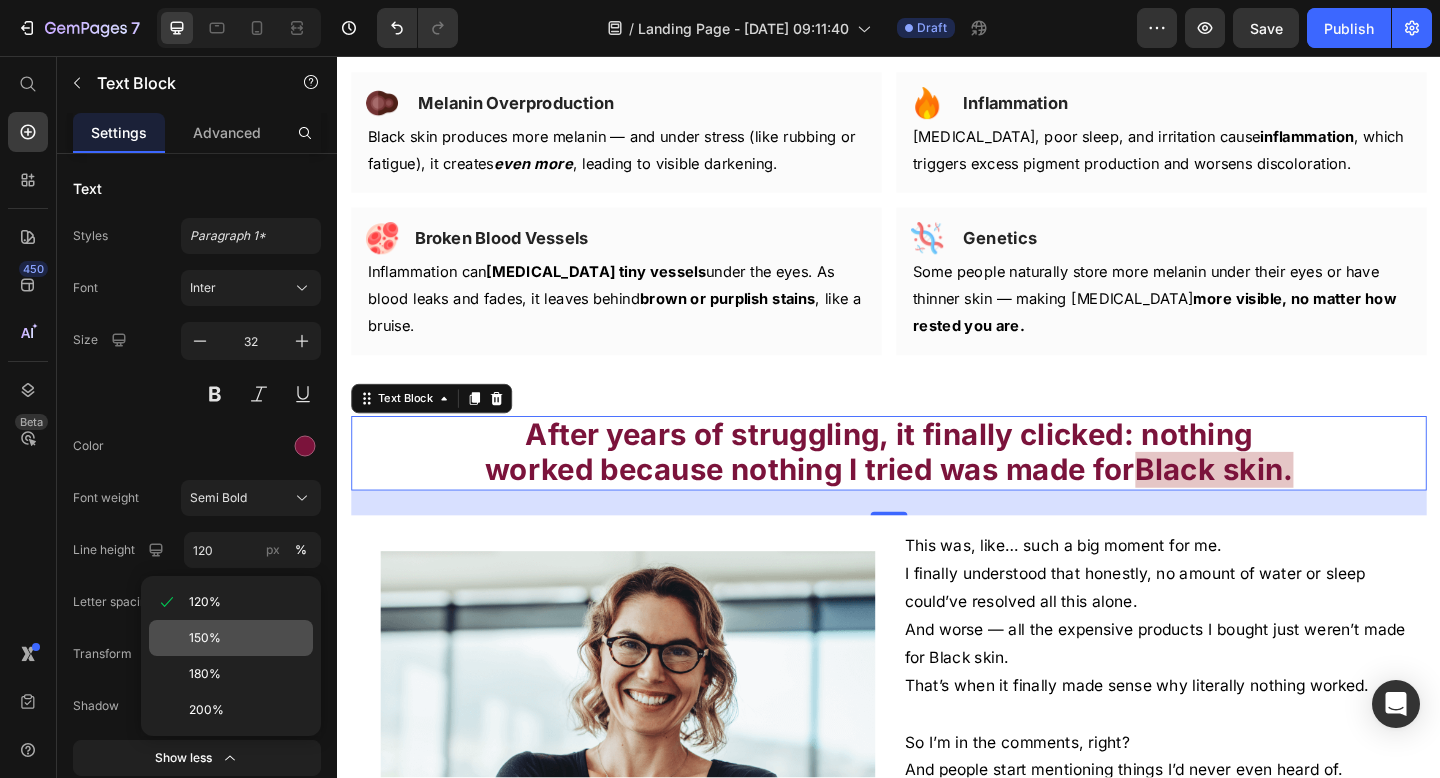 click on "150%" 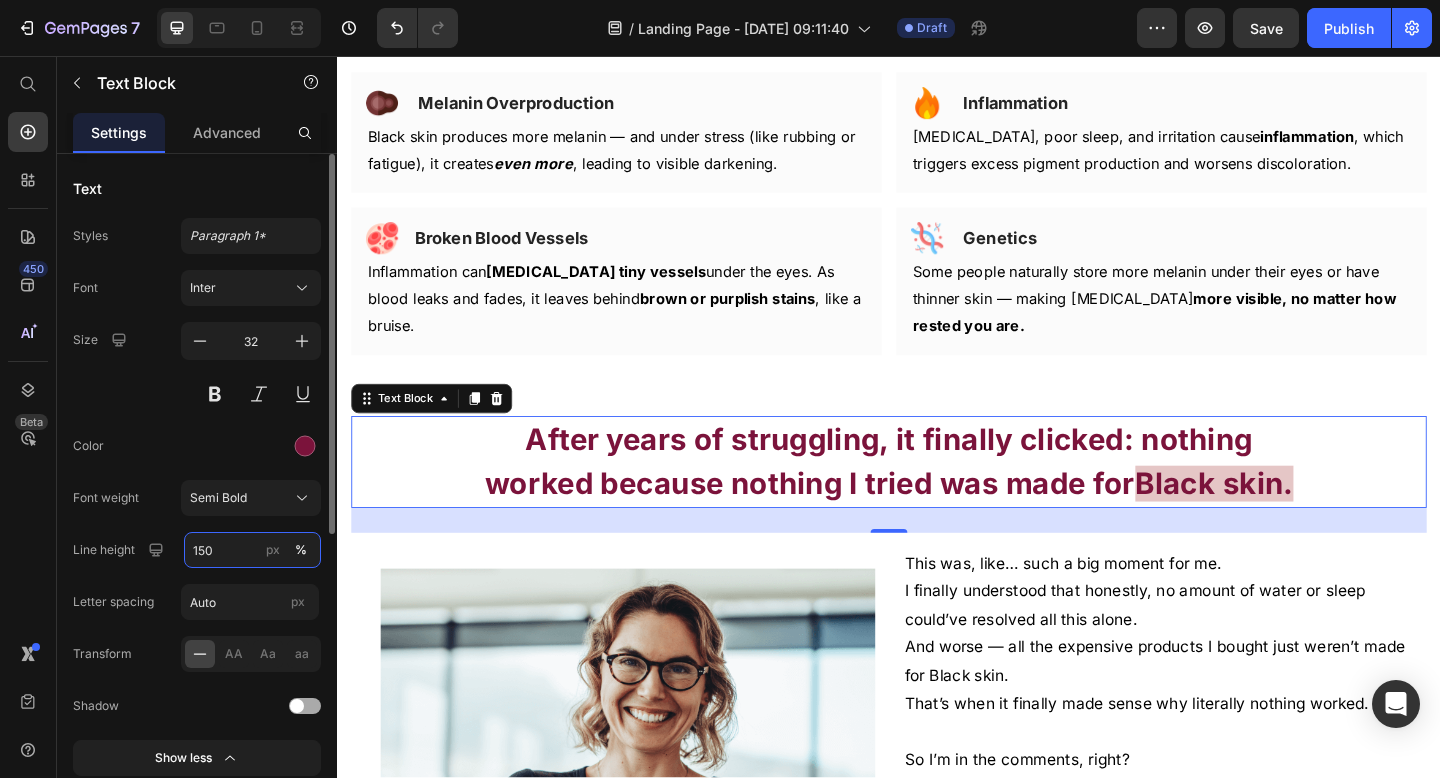click on "150" at bounding box center (252, 550) 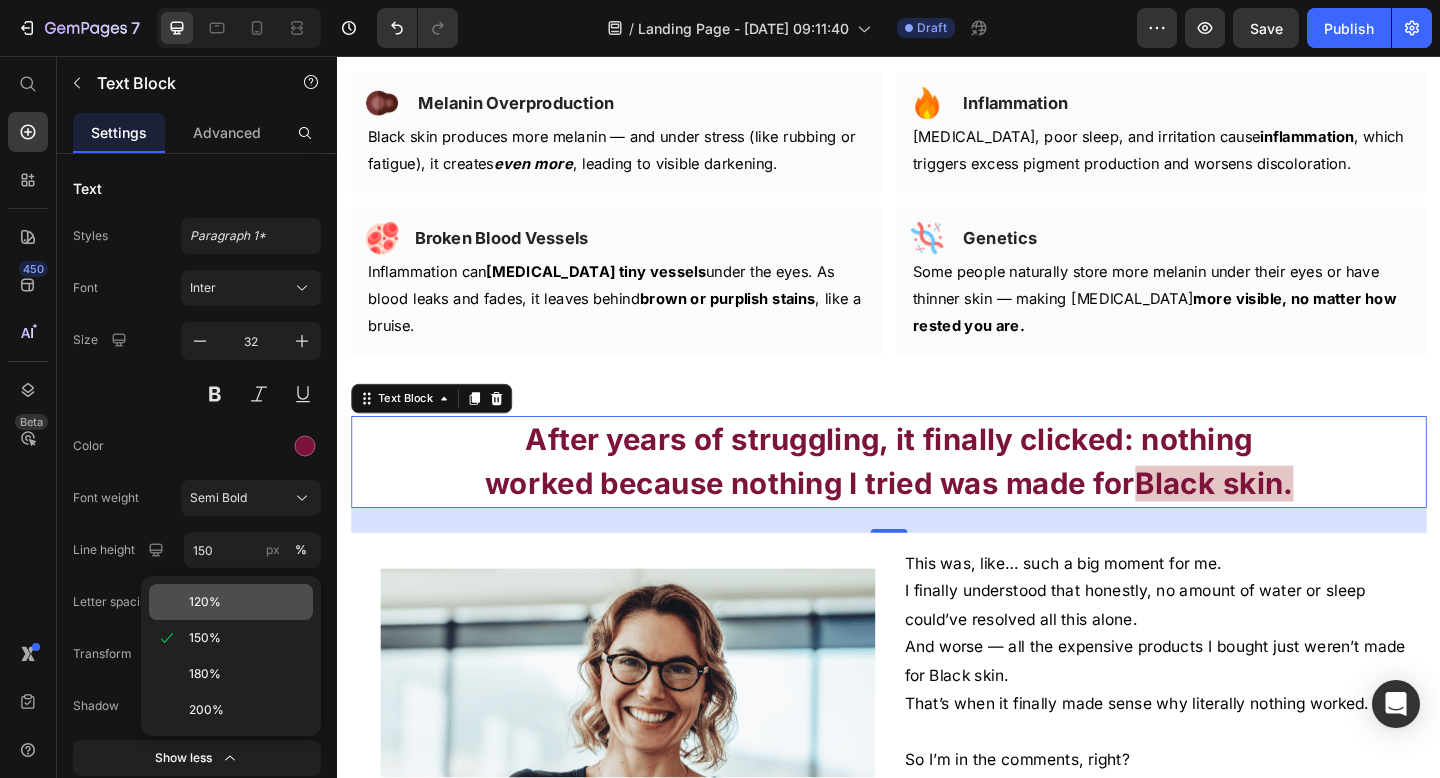 click on "120%" at bounding box center [205, 602] 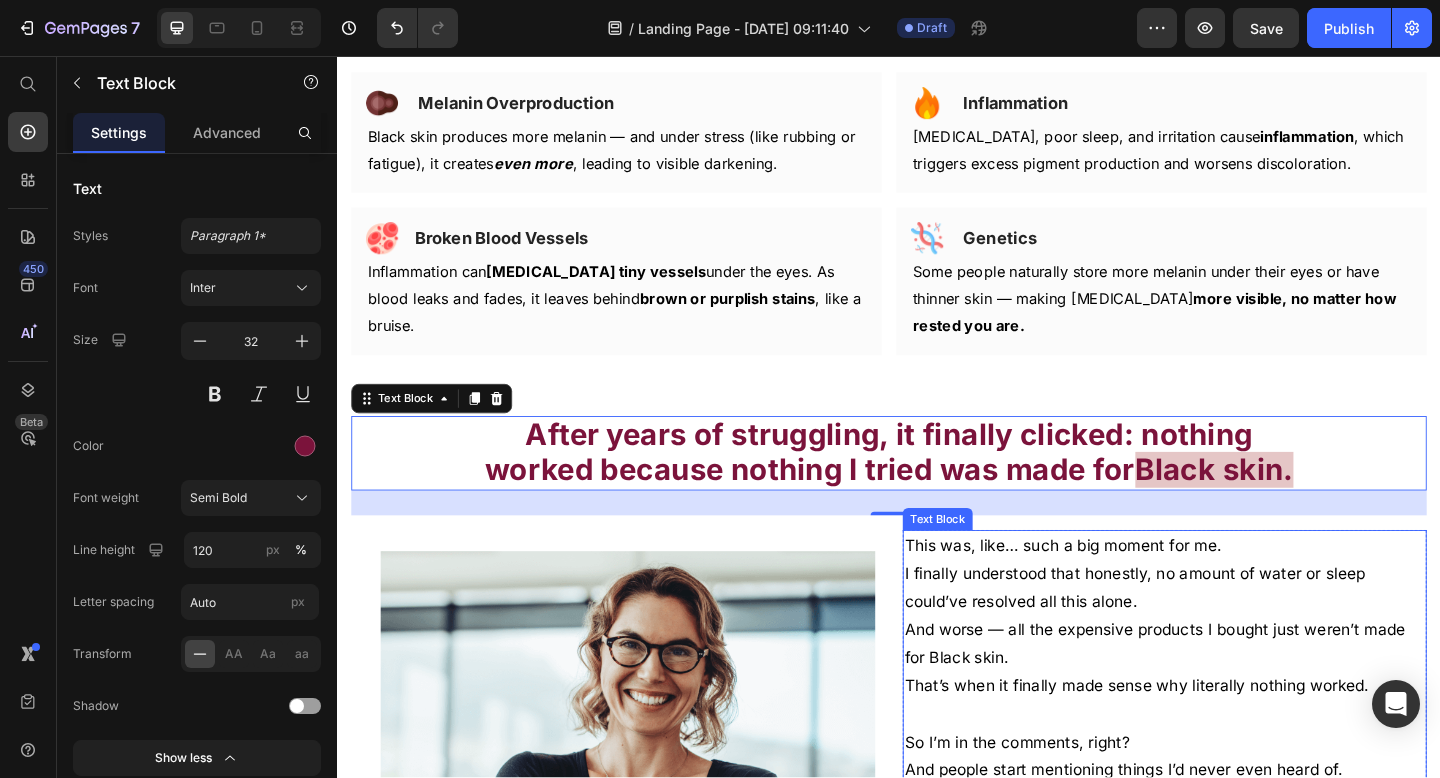 scroll, scrollTop: 3165, scrollLeft: 0, axis: vertical 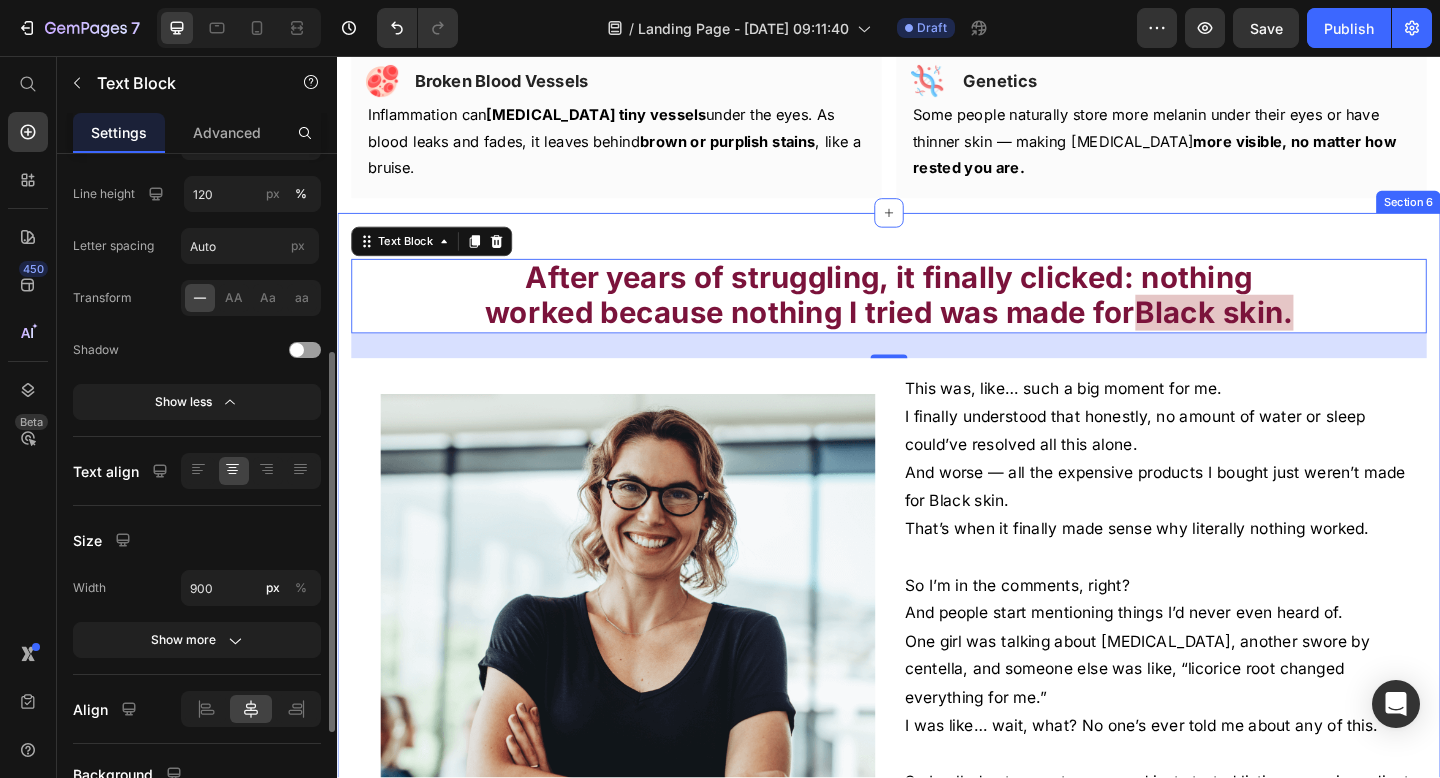 click on "After years of struggling, it finally clicked: nothing worked because nothing I tried was made for  Black skin. Text Block   27 Row This was, like… such a big moment for me. I finally understood that honestly, no amount of water or sleep could’ve resolved all this alone. And worse — all the expensive products I bought just weren’t made for Black skin. That’s when it finally made sense why literally nothing worked.   So I’m in the comments, right? And people start mentioning things I’d never even heard of. One girl was talking about [MEDICAL_DATA], another swore by centella, and someone else was like, “licorice root changed everything for me.” I was like… wait, what? No one’s ever told me about any of this.   So I pulled out my notes app and just started listing every ingredients that kept coming up — and that had actual studies behind them, not just hype.   And that’s when things got really interesting… Text Block Row Image Row Section 6" at bounding box center (937, 644) 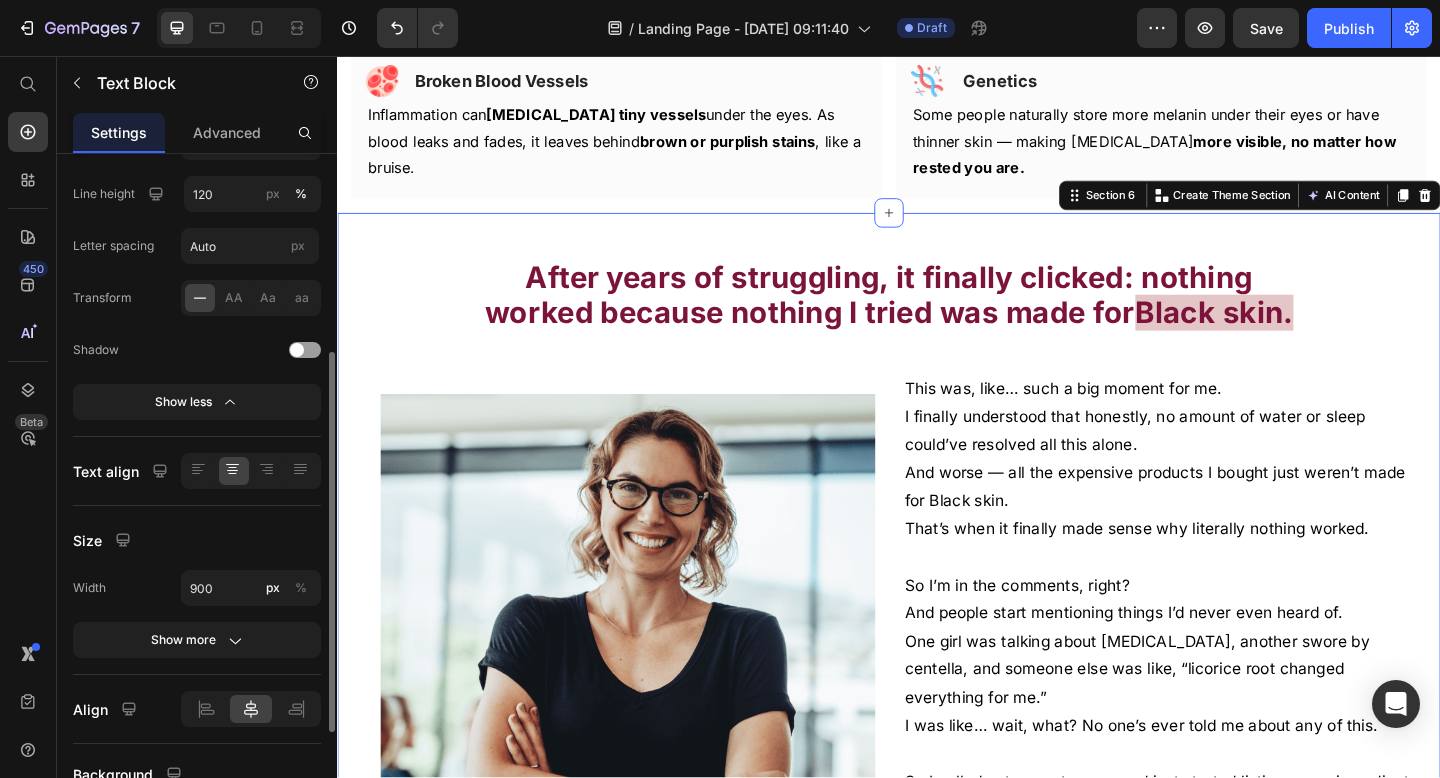 scroll, scrollTop: 0, scrollLeft: 0, axis: both 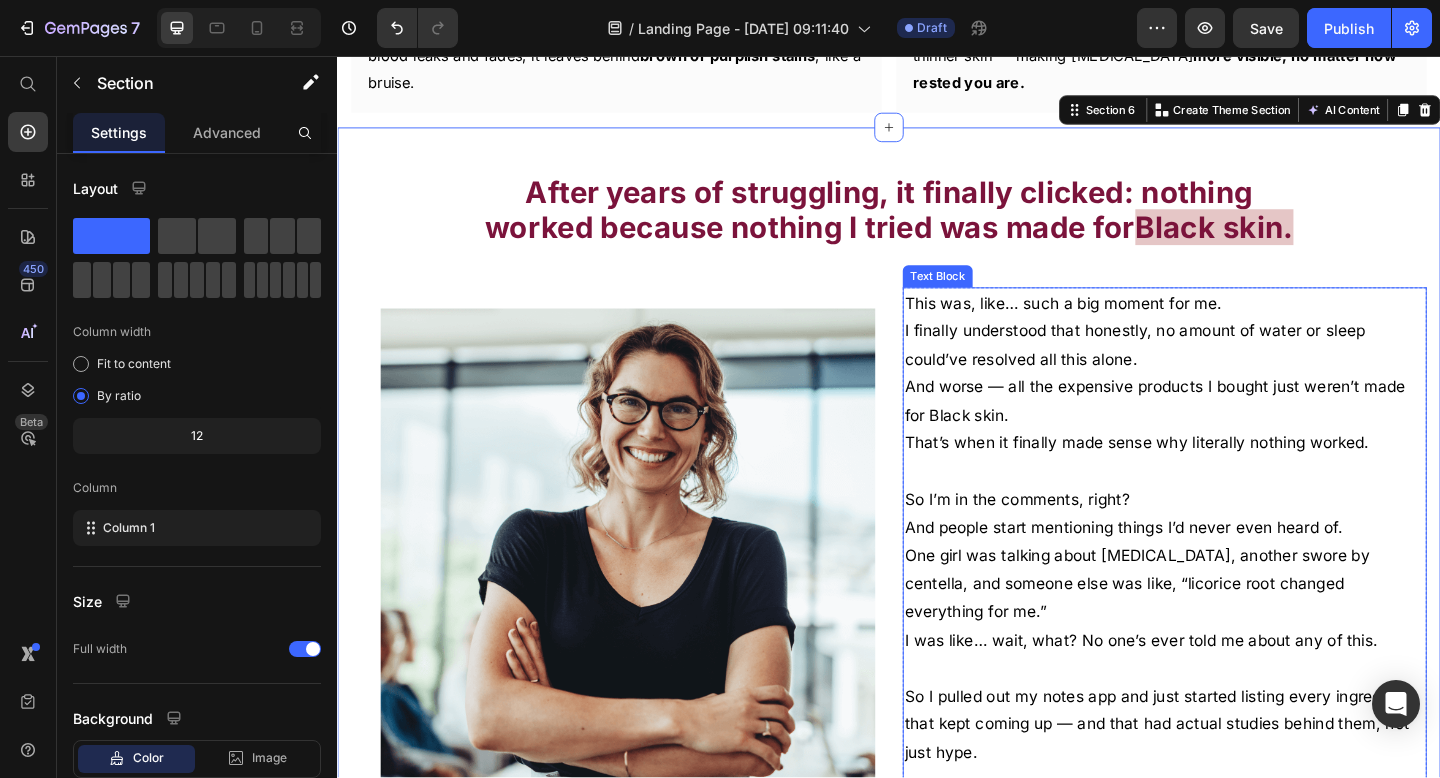 click on "And worse — all the expensive products I bought just weren’t made for Black skin." at bounding box center [1237, 431] 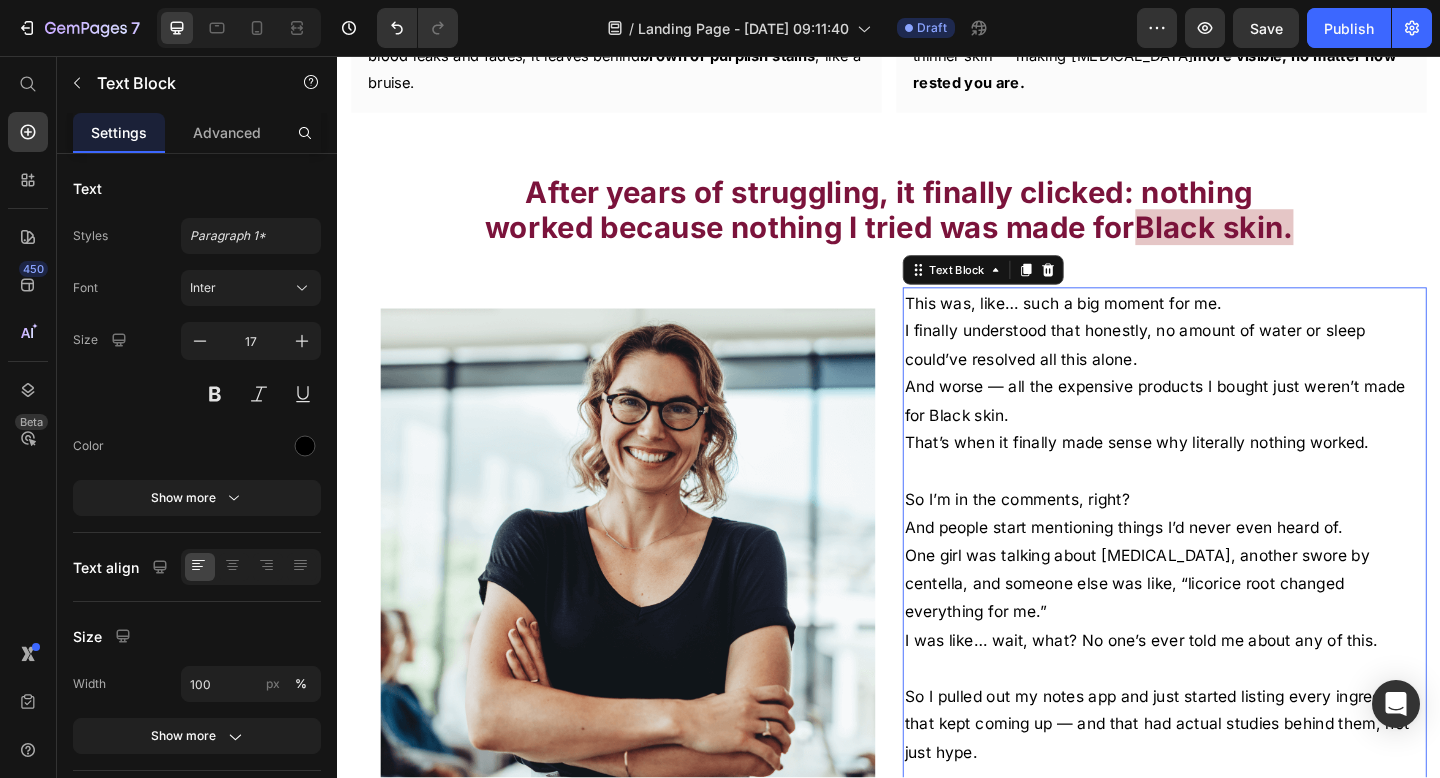 click on "And worse — all the expensive products I bought just weren’t made for Black skin." at bounding box center (1237, 431) 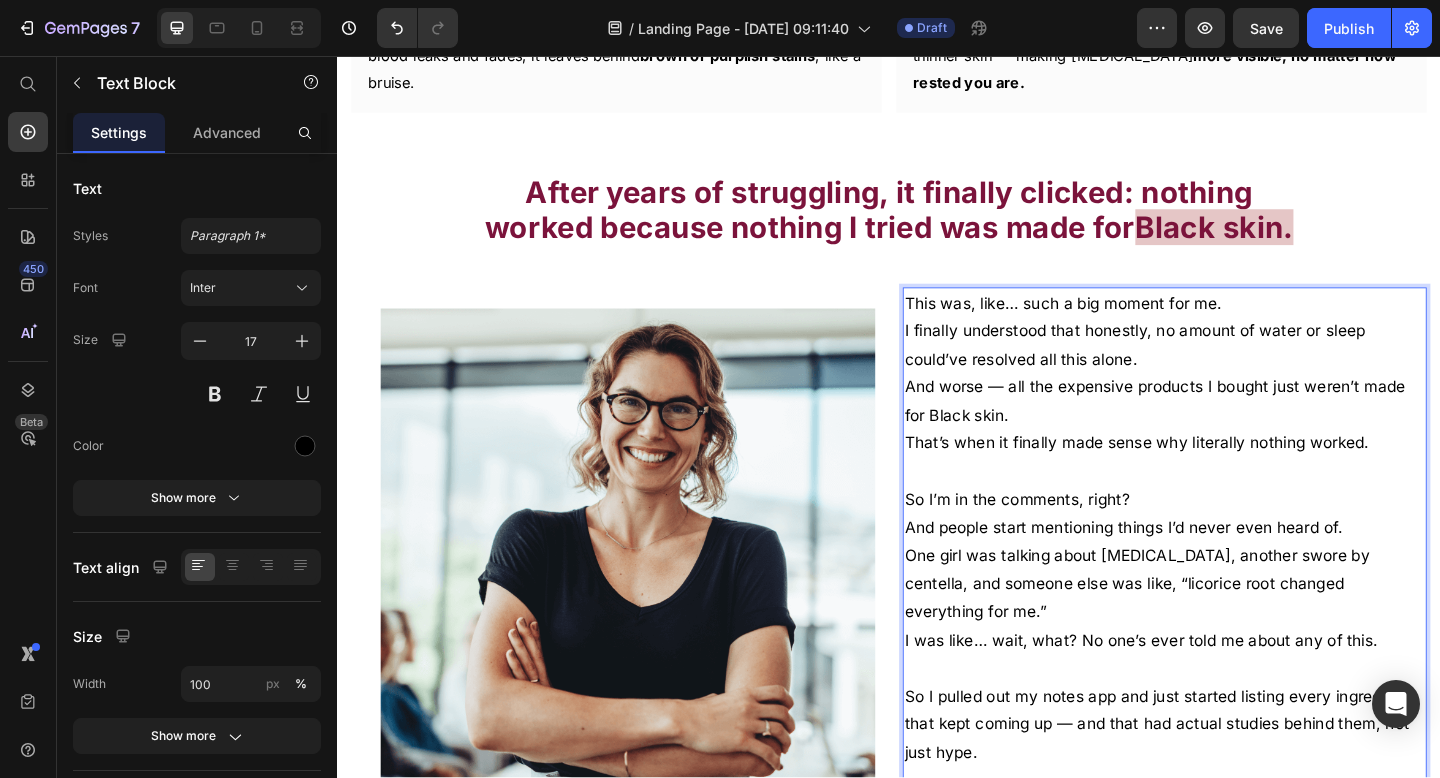 click on "This was, like… such a big moment for me." at bounding box center (1237, 325) 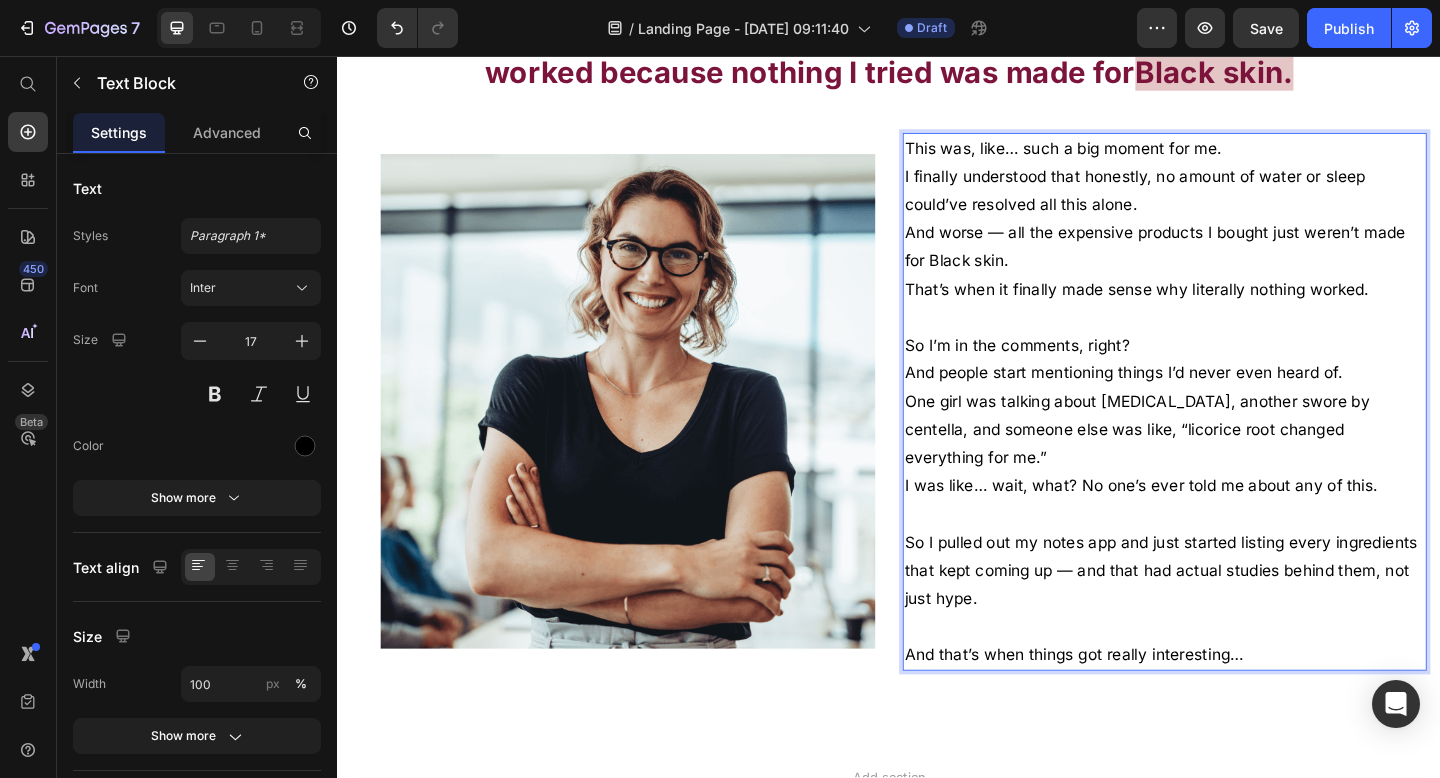 click on "So I pulled out my notes app and just started listing every ingredients that kept coming up — and that had actual studies behind them, not just hype." at bounding box center (1237, 631) 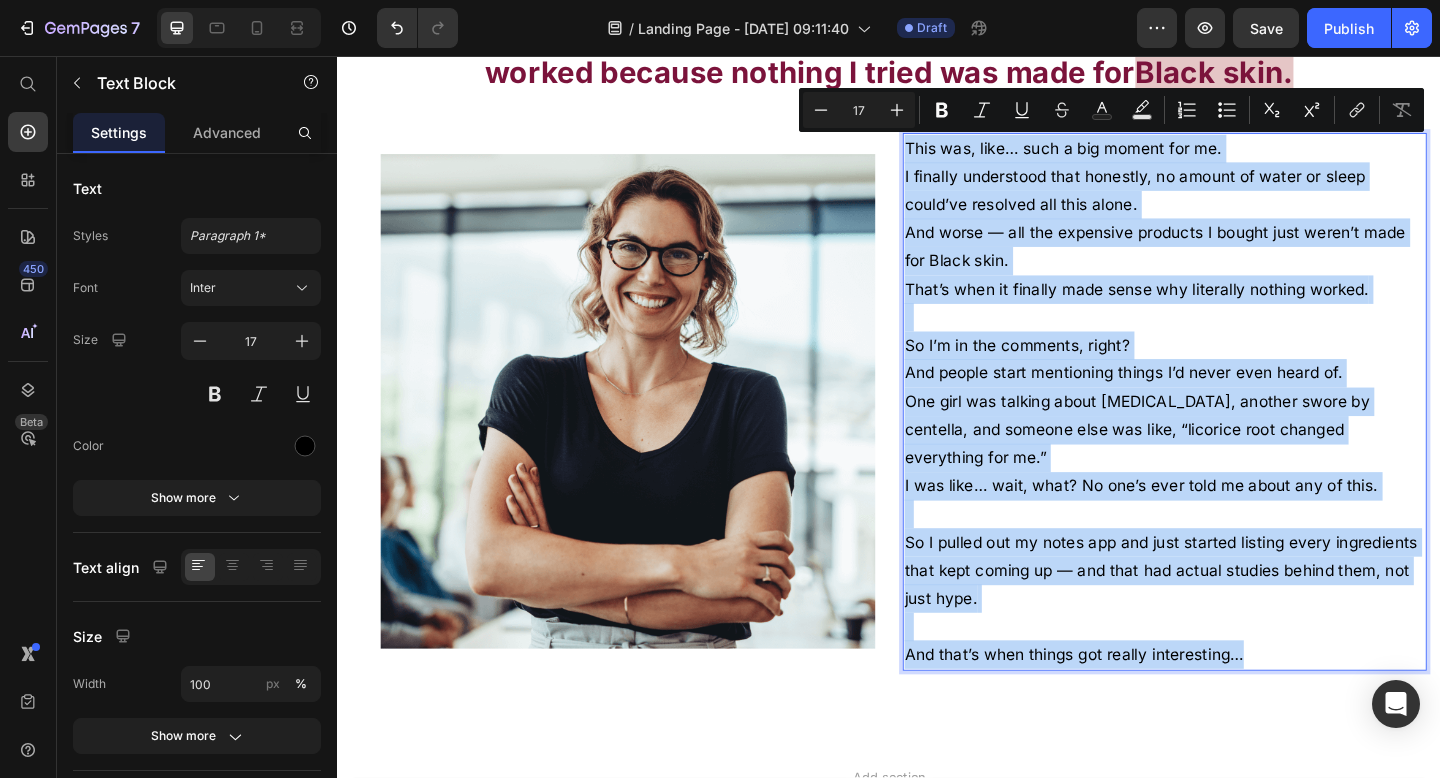 click on "So I pulled out my notes app and just started listing every ingredients that kept coming up — and that had actual studies behind them, not just hype." at bounding box center (1237, 631) 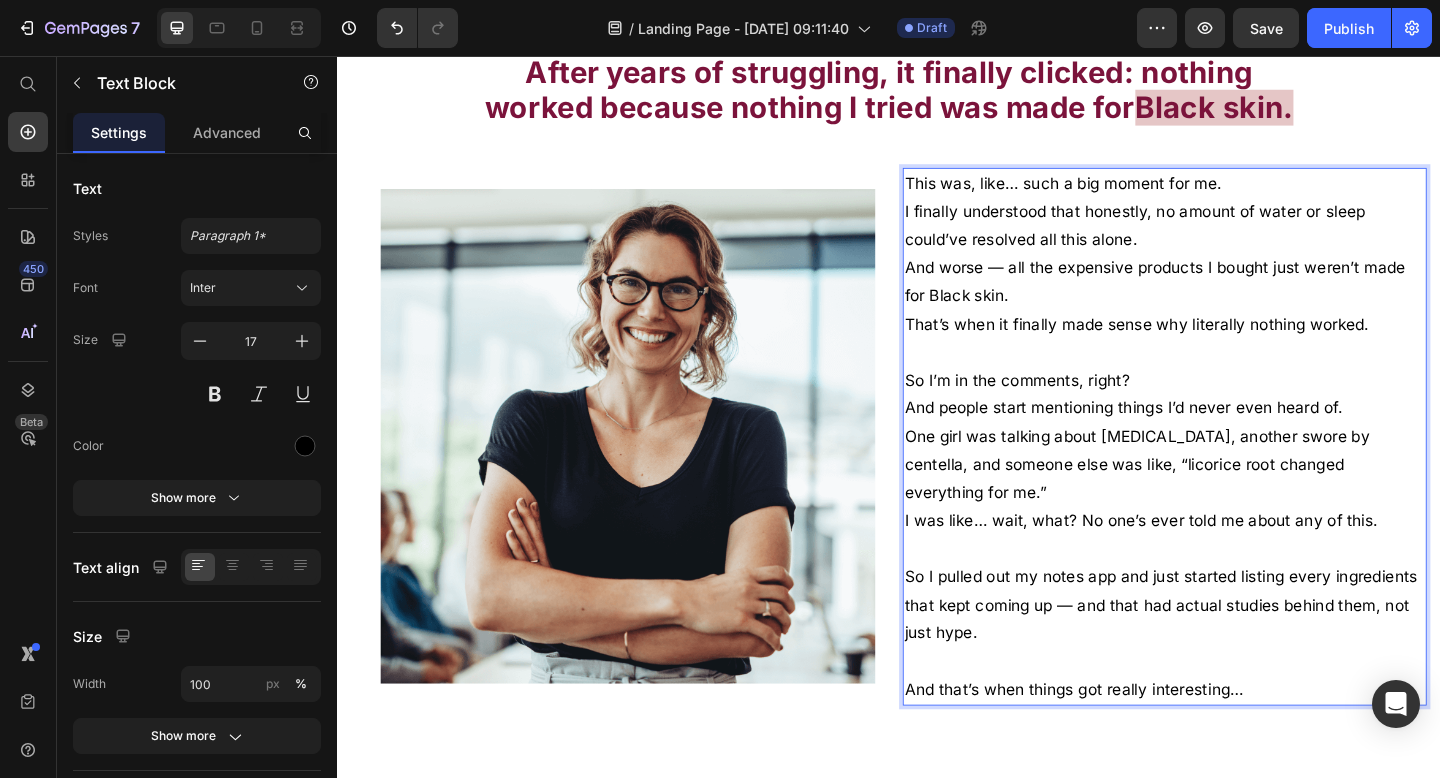 scroll, scrollTop: 3380, scrollLeft: 0, axis: vertical 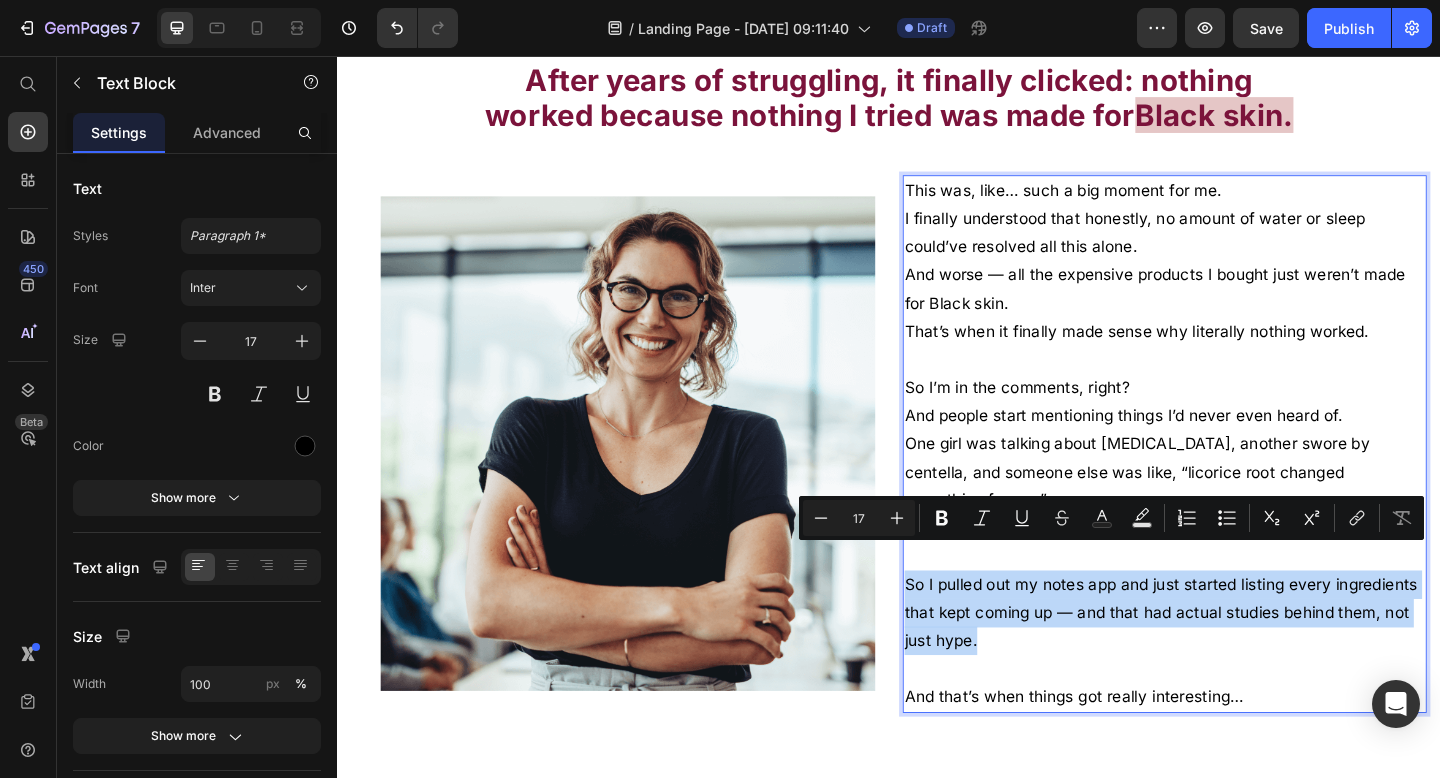 drag, startPoint x: 1041, startPoint y: 662, endPoint x: 954, endPoint y: 603, distance: 105.11898 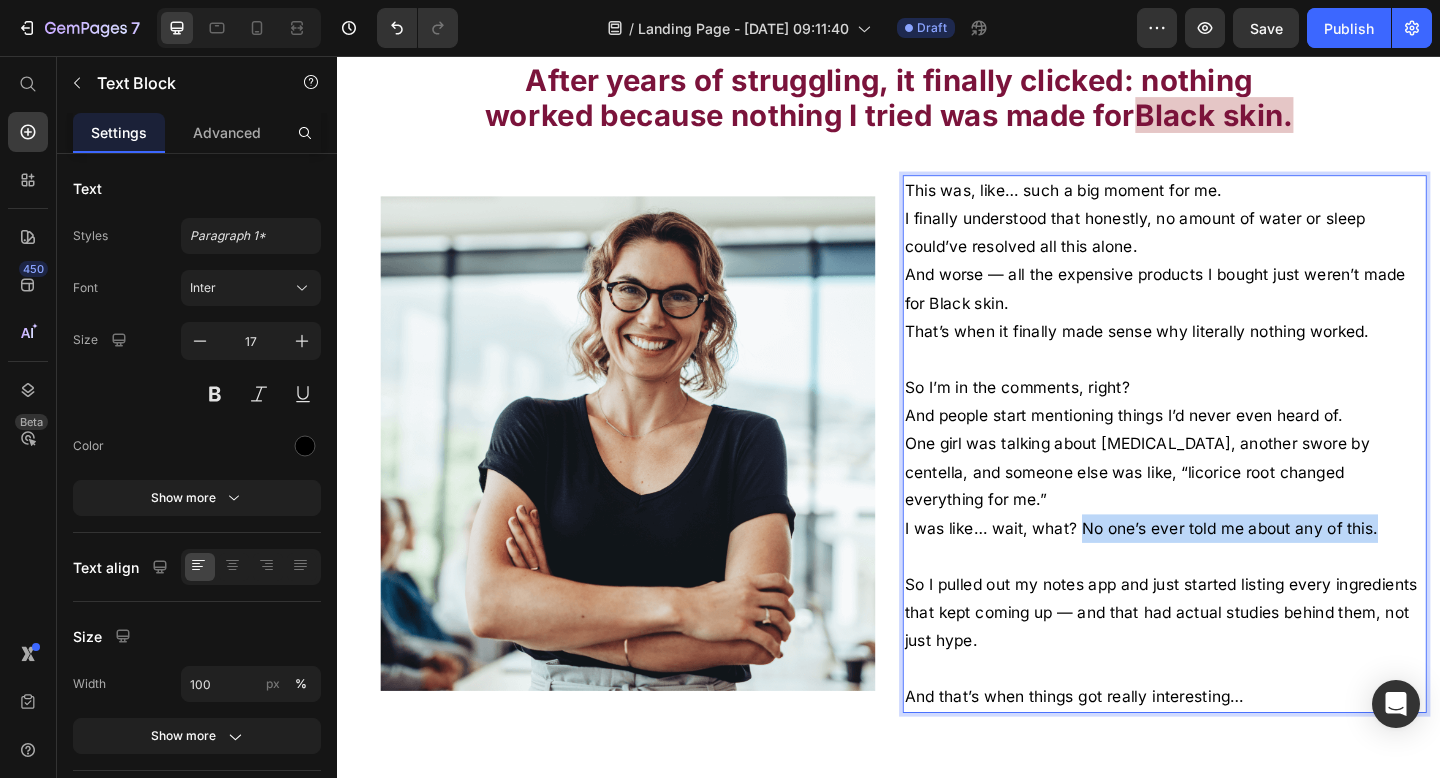 drag, startPoint x: 1145, startPoint y: 537, endPoint x: 1465, endPoint y: 540, distance: 320.01407 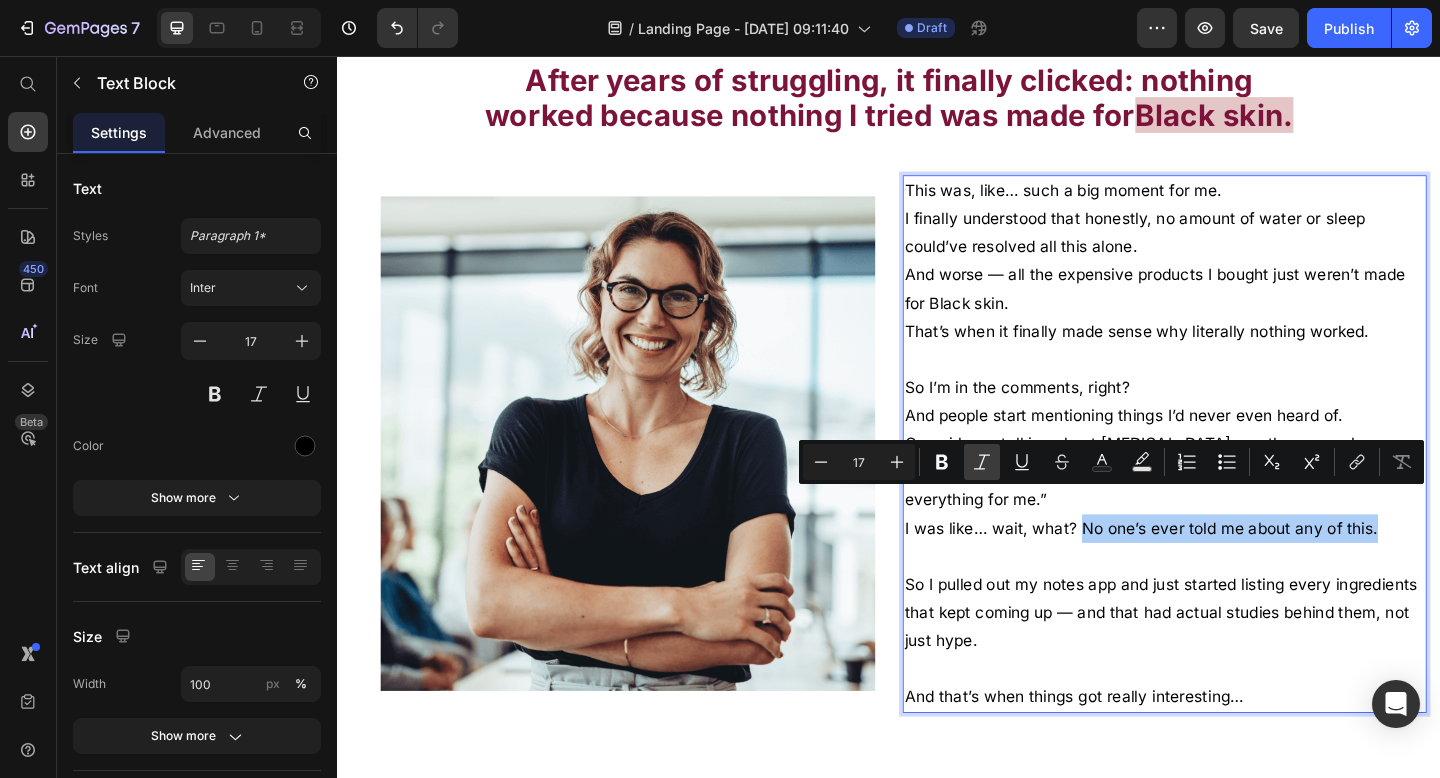 click 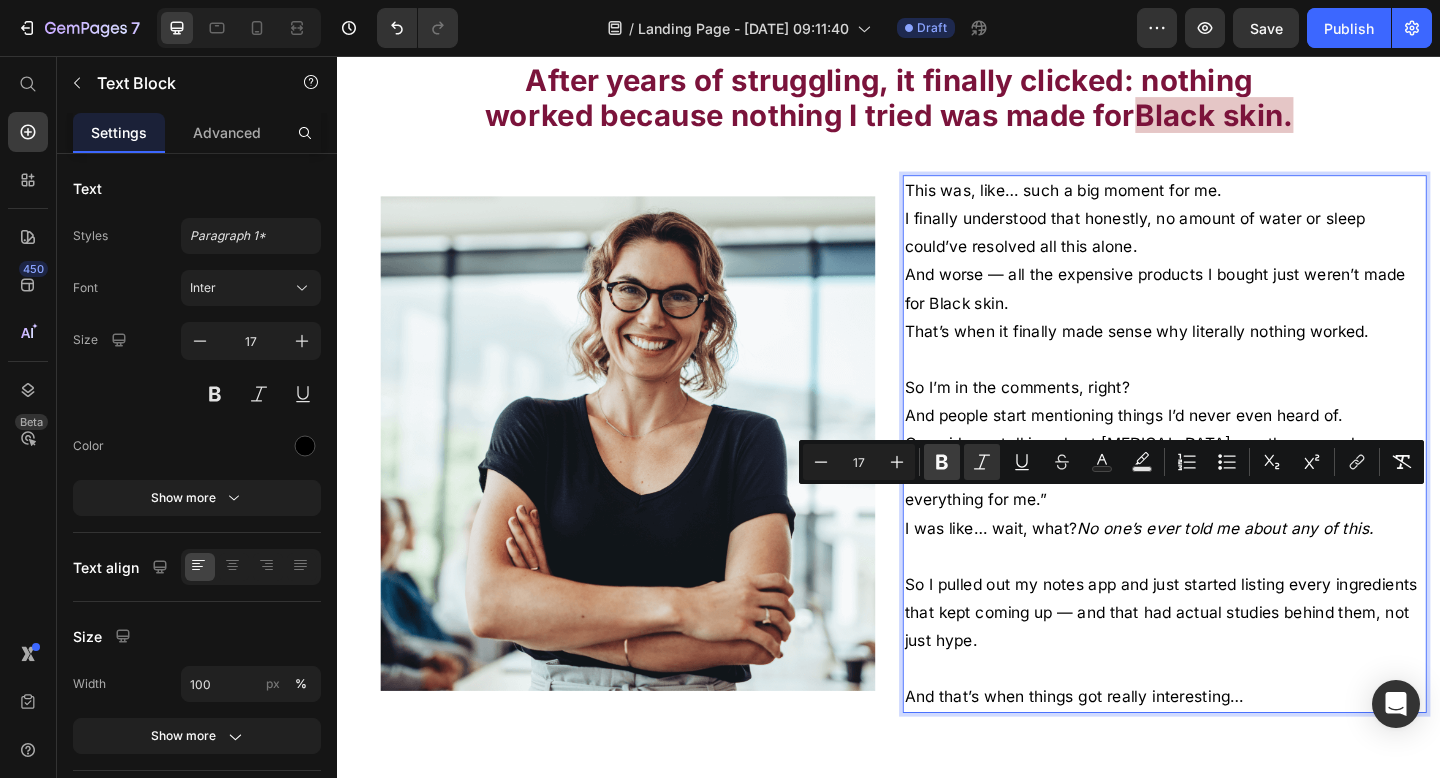 click 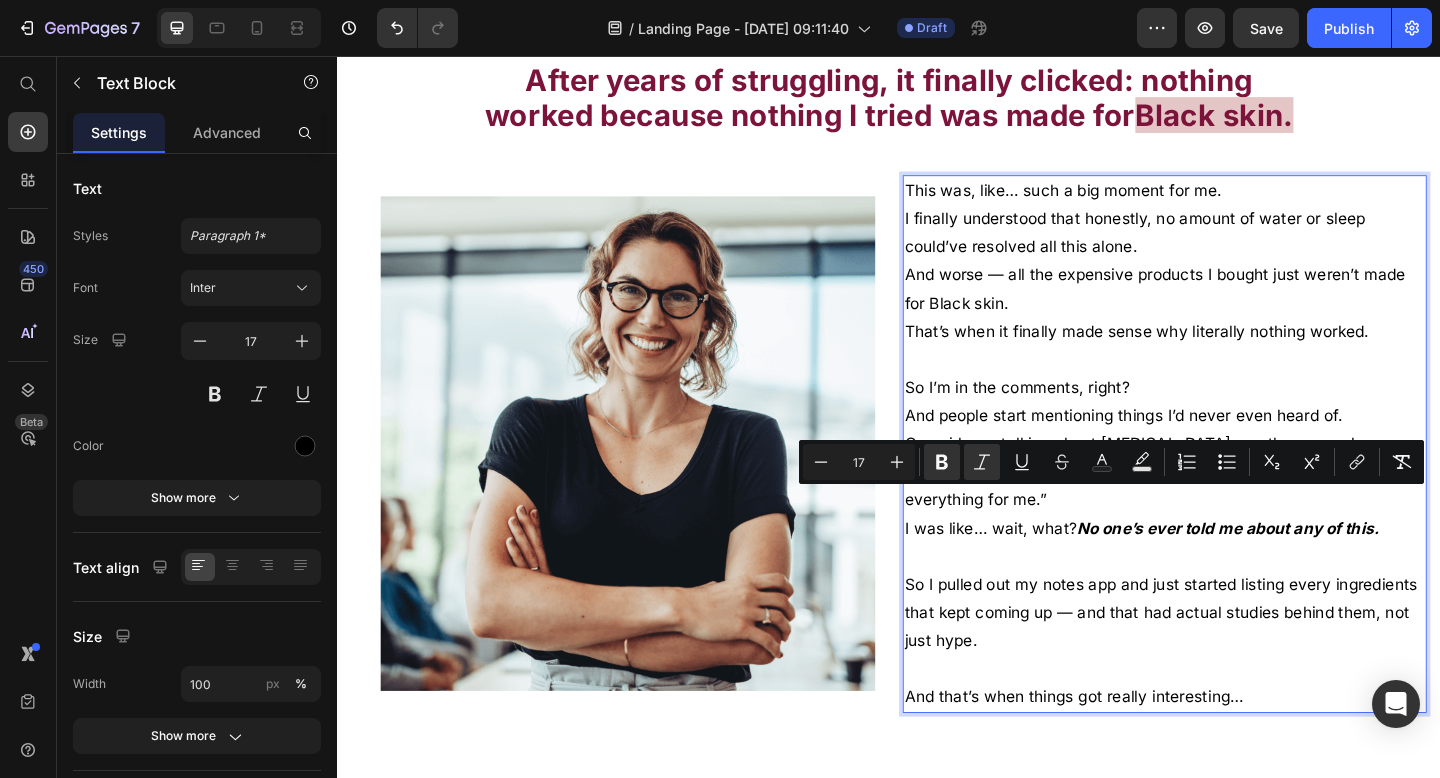 click on "So I pulled out my notes app and just started listing every ingredients that kept coming up — and that had actual studies behind them, not just hype." at bounding box center [1237, 677] 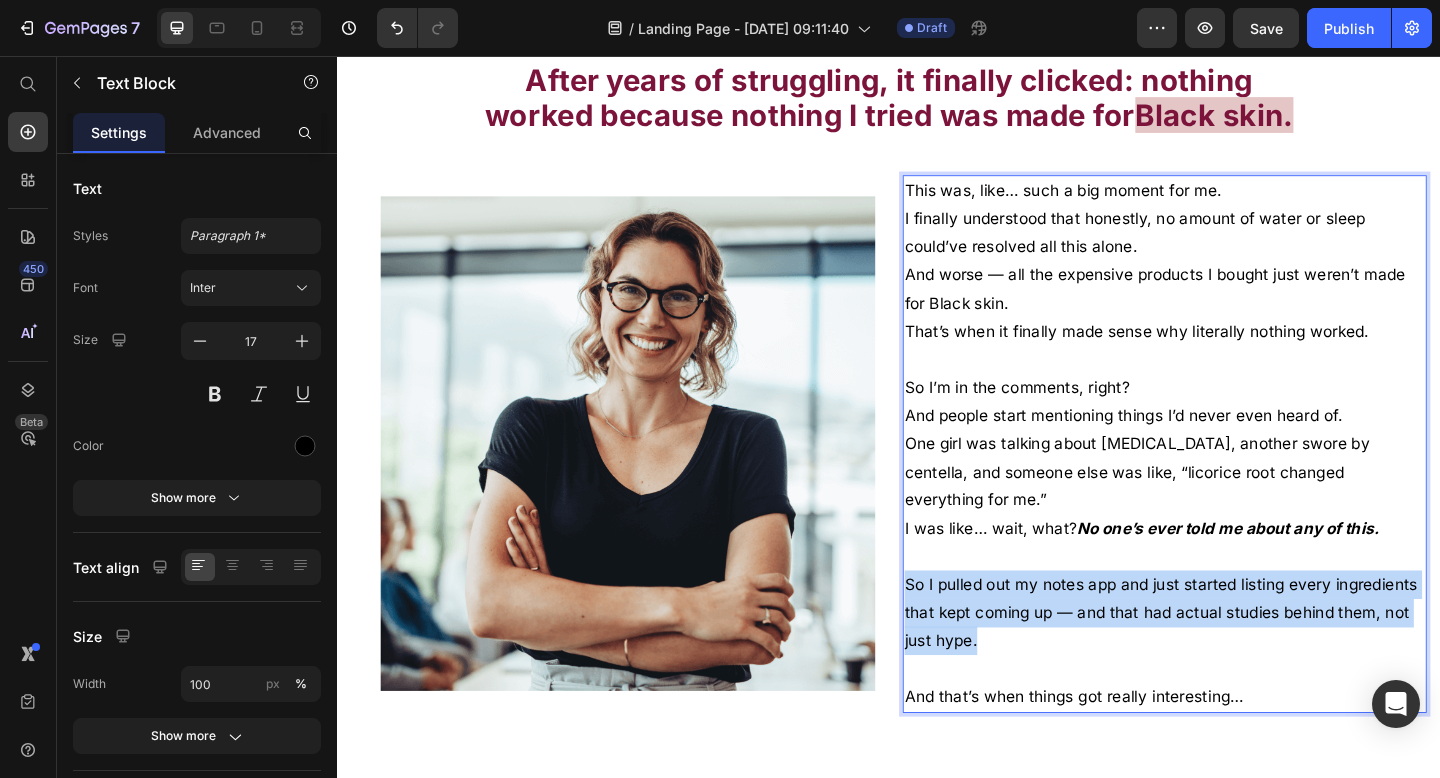 drag, startPoint x: 1036, startPoint y: 663, endPoint x: 956, endPoint y: 606, distance: 98.229324 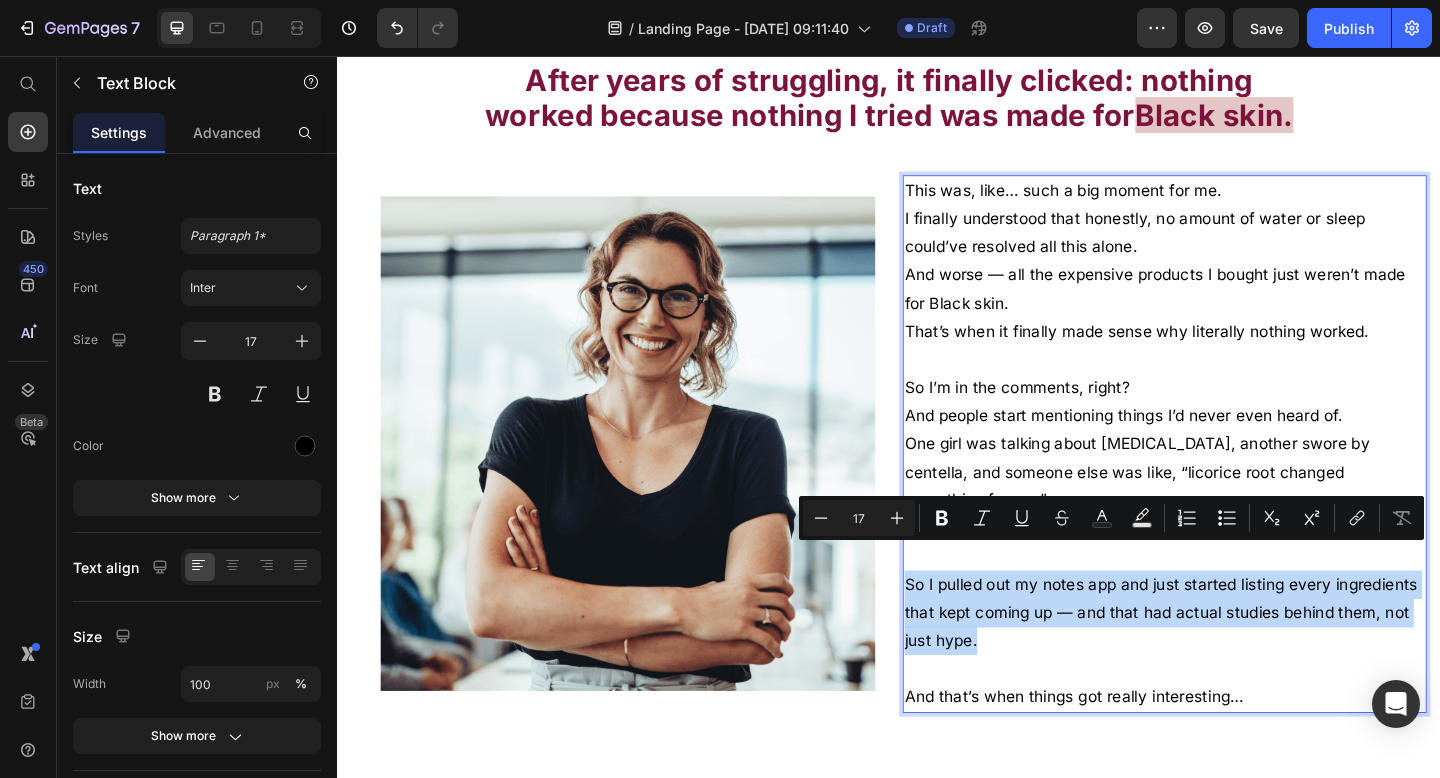 click on "So I pulled out my notes app and just started listing every ingredients that kept coming up — and that had actual studies behind them, not just hype." at bounding box center (1237, 677) 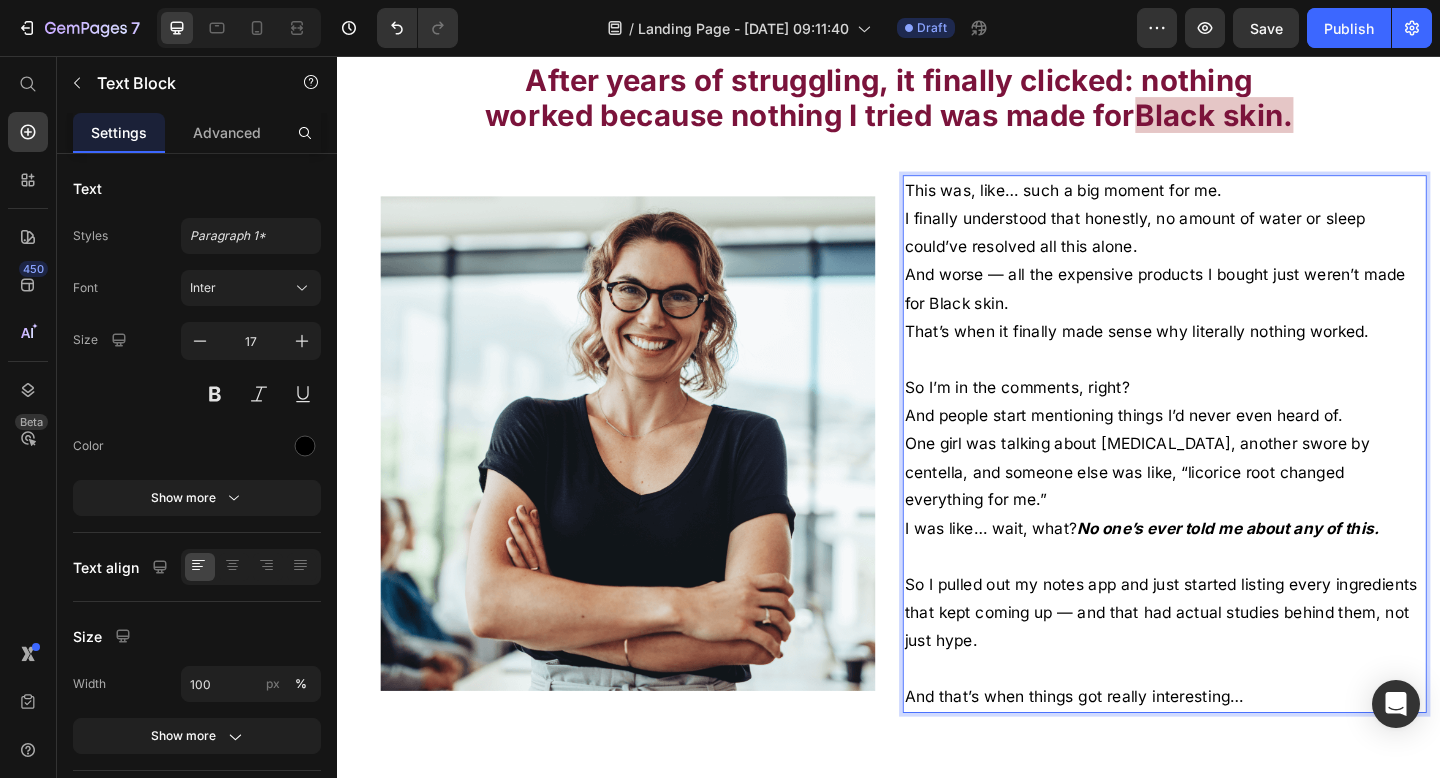 click on "So I pulled out my notes app and just started listing every ingredients that kept coming up — and that had actual studies behind them, not just hype." at bounding box center (1237, 677) 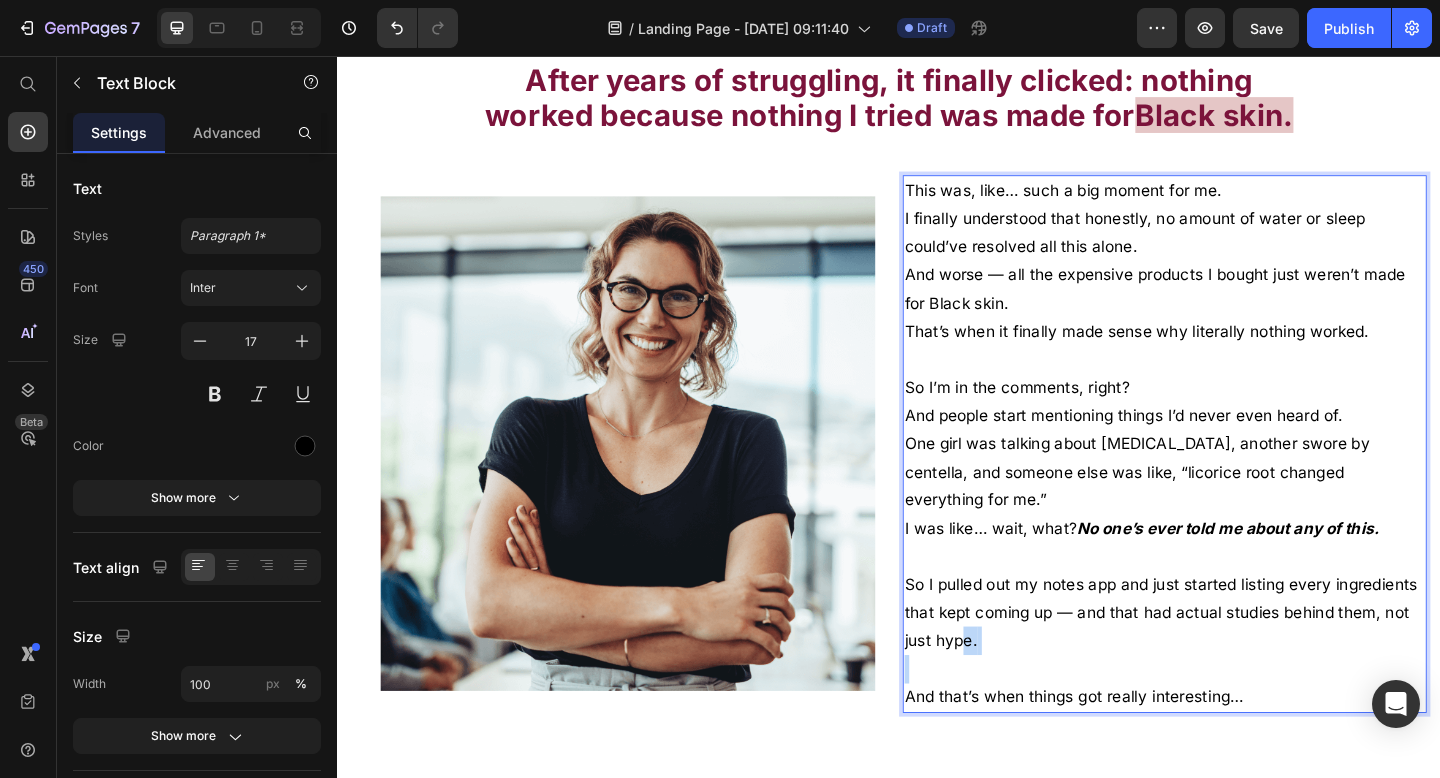 drag, startPoint x: 1059, startPoint y: 680, endPoint x: 1012, endPoint y: 658, distance: 51.894123 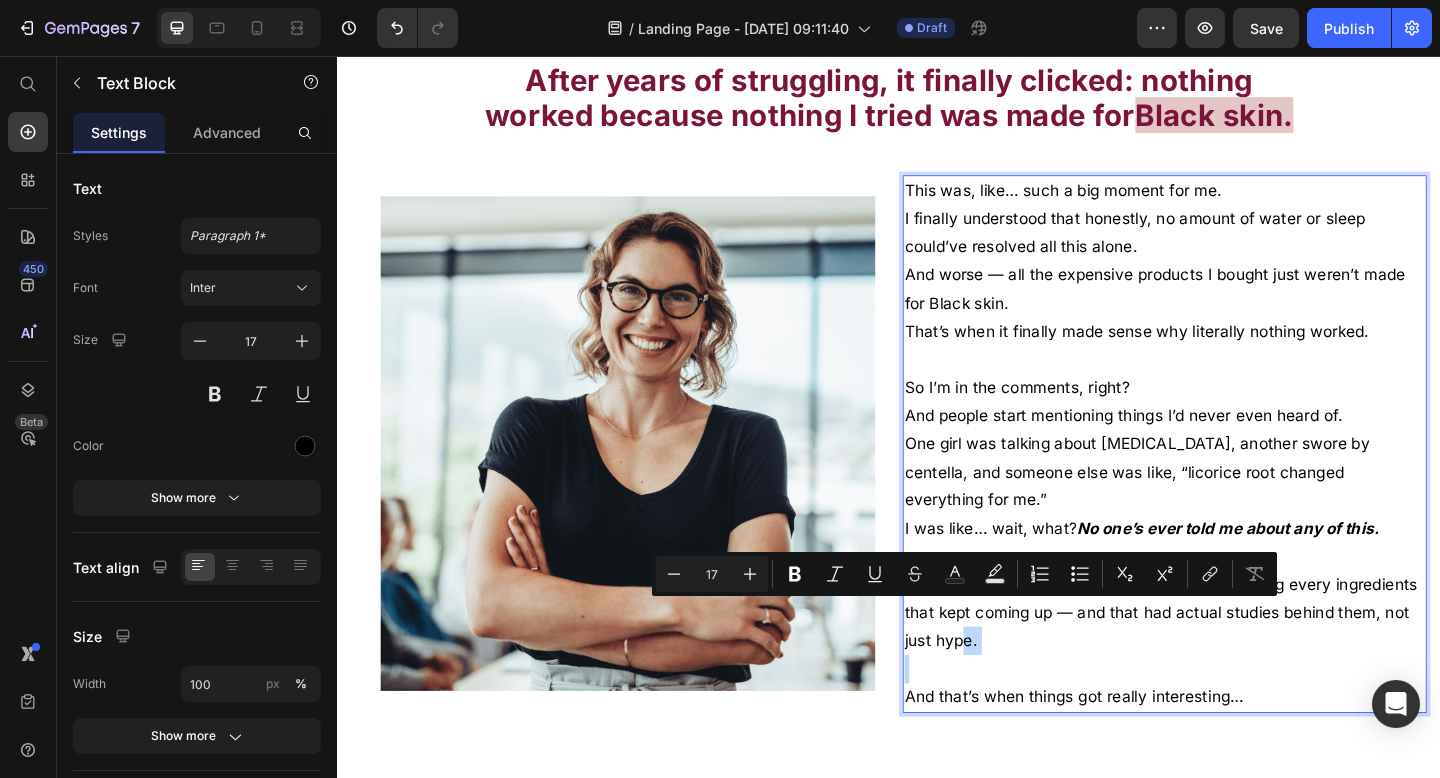 click on "So I pulled out my notes app and just started listing every ingredients that kept coming up — and that had actual studies behind them, not just hype." at bounding box center (1237, 677) 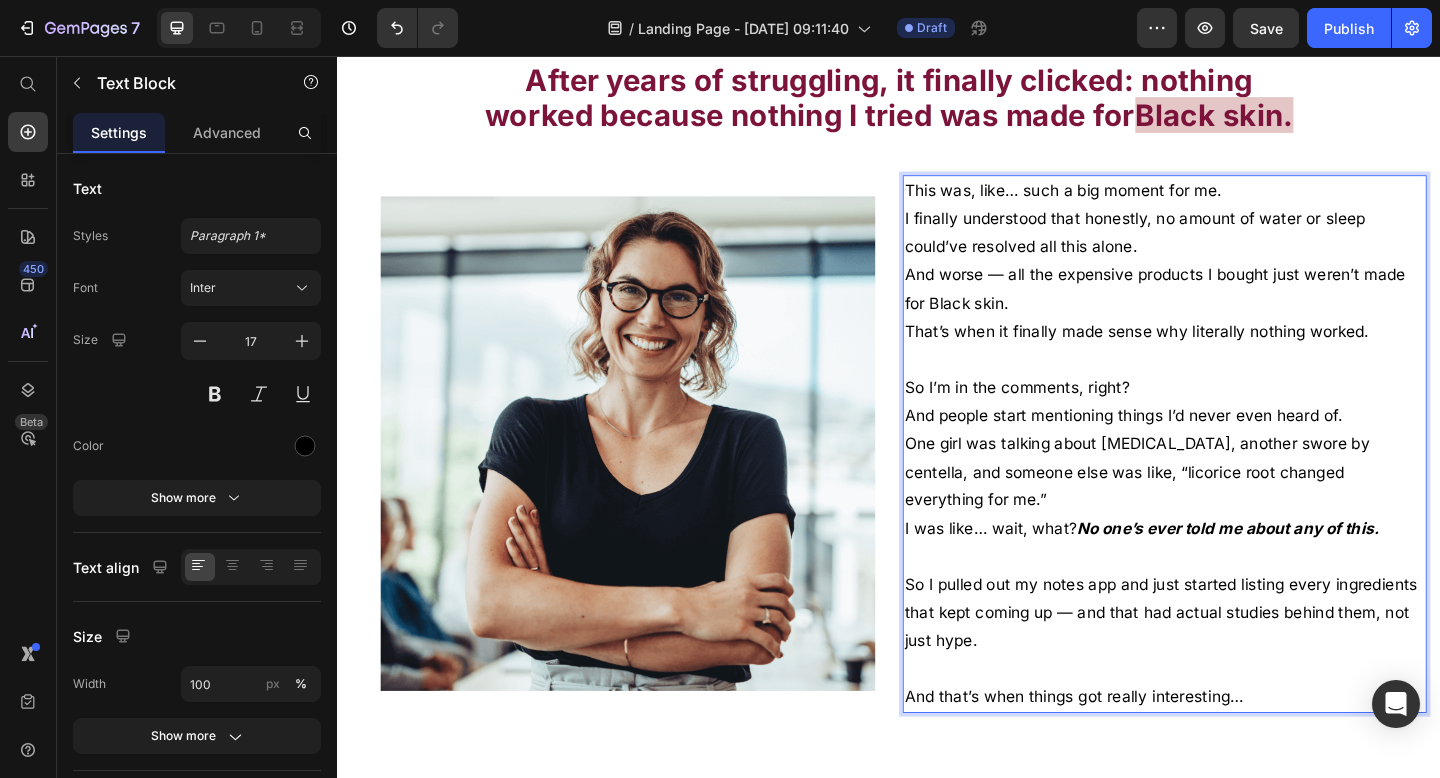 click on "And that’s when things got really interesting…" at bounding box center [1237, 753] 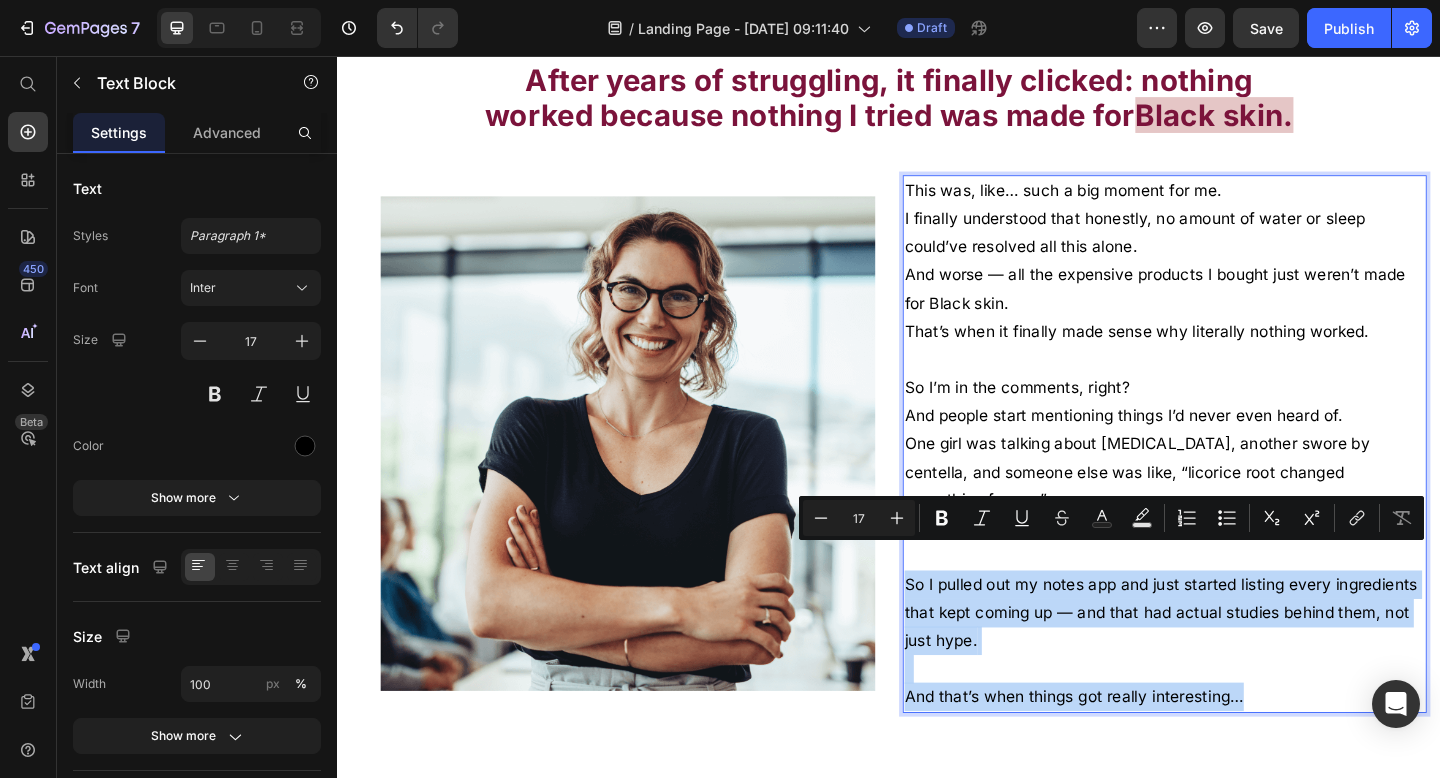 drag, startPoint x: 1360, startPoint y: 718, endPoint x: 957, endPoint y: 590, distance: 422.8392 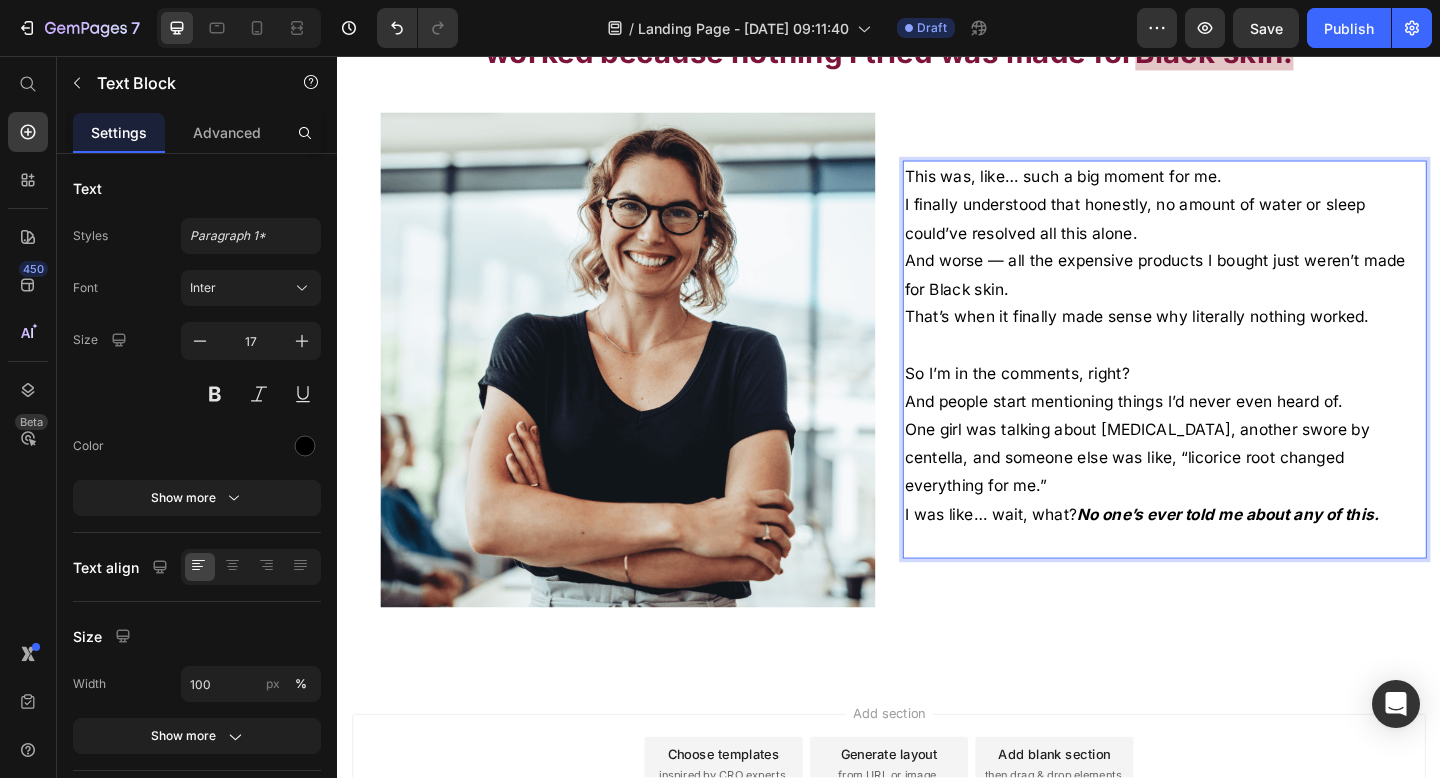 scroll, scrollTop: 3464, scrollLeft: 0, axis: vertical 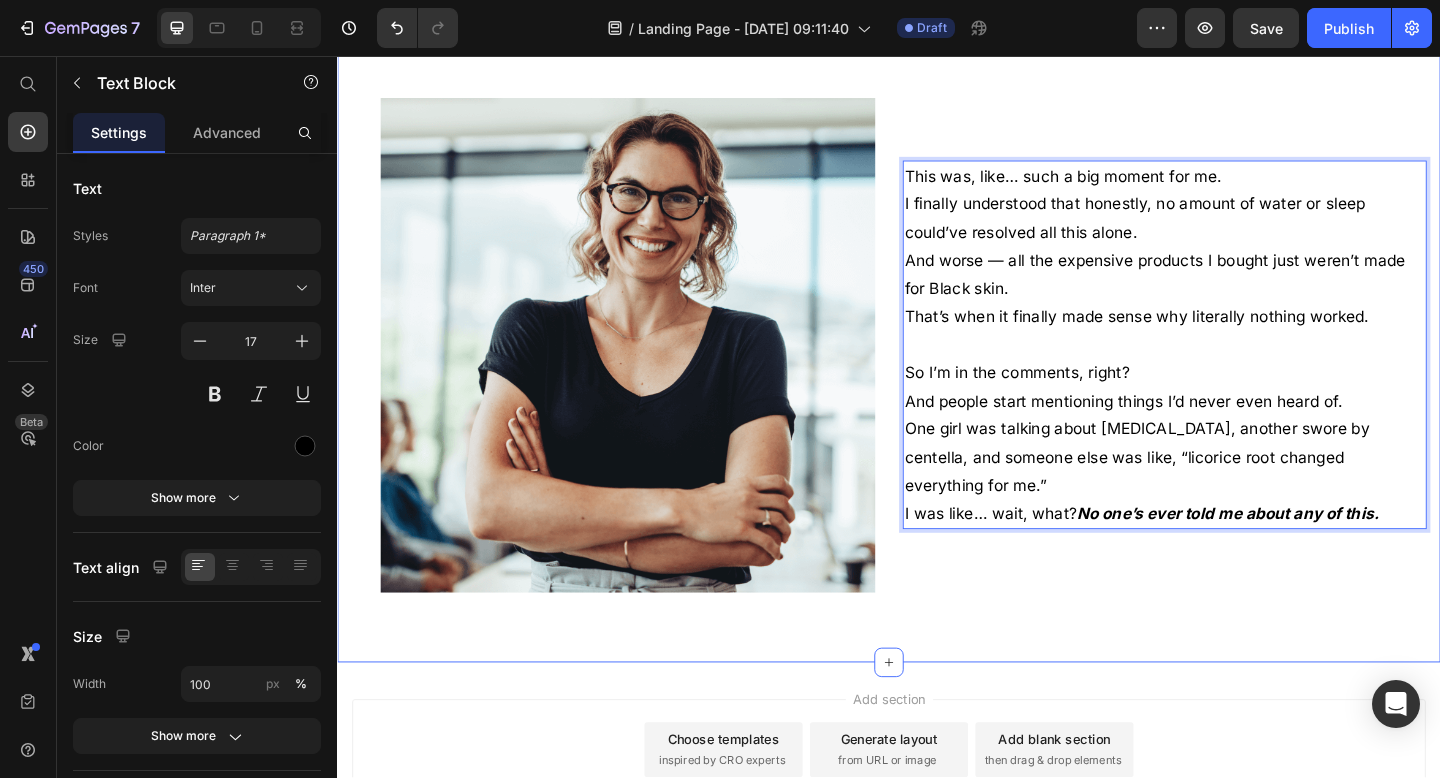 click on "After years of struggling, it finally clicked: nothing worked because nothing I tried was made for  Black skin. Text Block Row This was, like… such a big moment for me. I finally understood that honestly, no amount of water or sleep could’ve resolved all this alone. And worse — all the expensive products I bought just weren’t made for Black skin. That’s when it finally made sense why literally nothing worked.   So I’m in the comments, right? And people start mentioning things I’d never even heard of. One girl was talking about [MEDICAL_DATA], another swore by centella, and someone else was like, “licorice root changed everything for me.” I was like… wait, what?  No one’s ever told me about any of this. Text Block   0 Row Image Row Section 6" at bounding box center [937, 322] 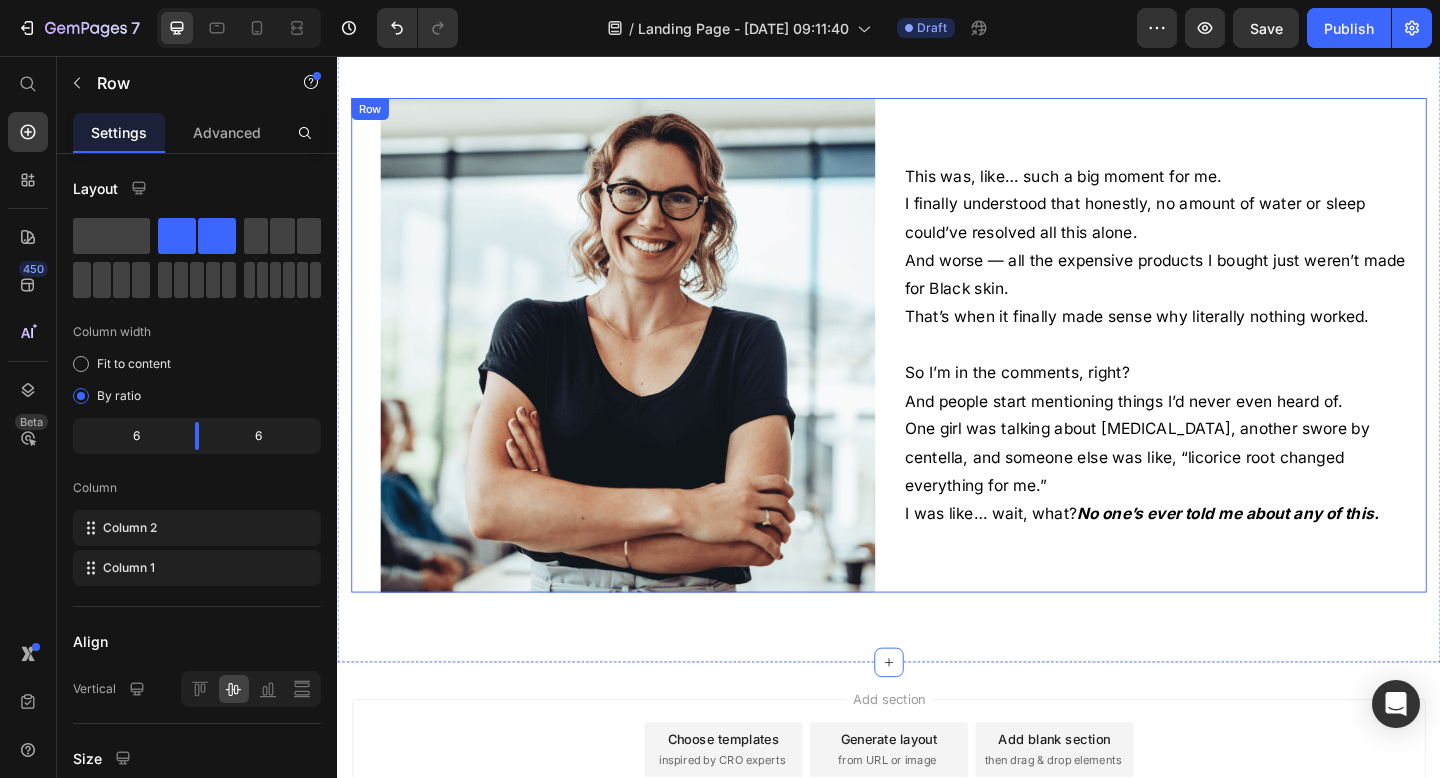 click on "This was, like… such a big moment for me. I finally understood that honestly, no amount of water or sleep could’ve resolved all this alone. And worse — all the expensive products I bought just weren’t made for Black skin. That’s when it finally made sense why literally nothing worked.   So I’m in the comments, right? And people start mentioning things I’d never even heard of. One girl was talking about [MEDICAL_DATA], another swore by centella, and someone else was like, “licorice root changed everything for me.” I was like… wait, what?  No one’s ever told me about any of this. Text Block Row" at bounding box center (1237, 371) 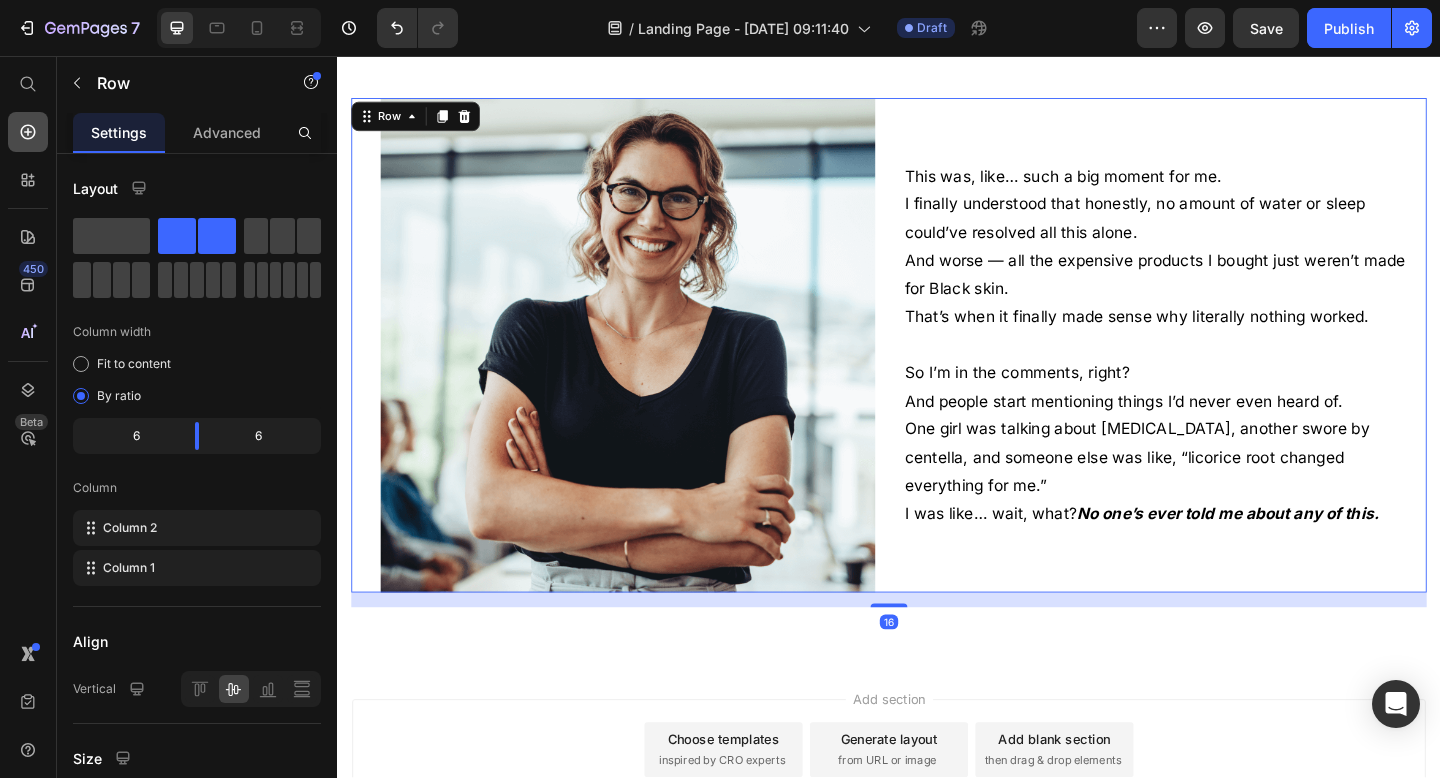 click 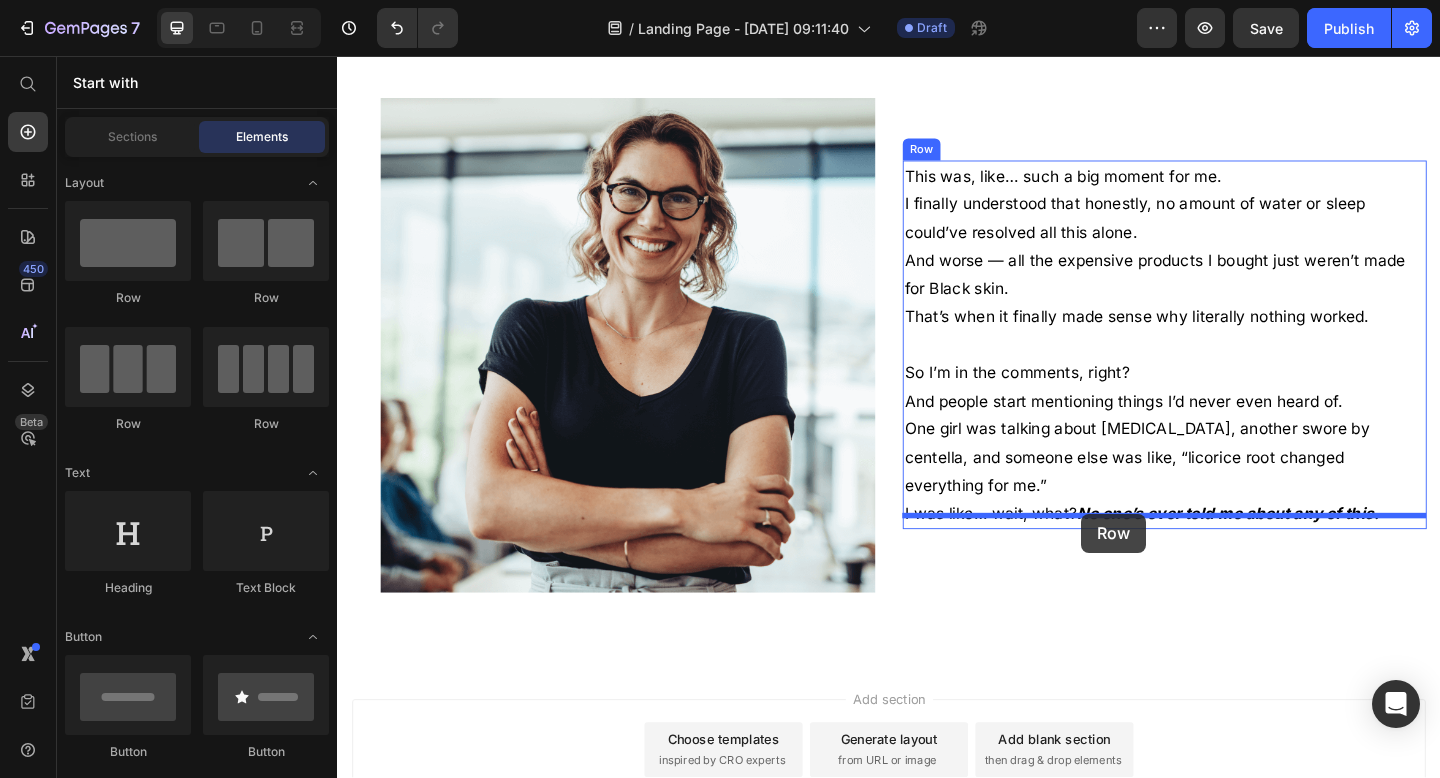 drag, startPoint x: 439, startPoint y: 300, endPoint x: 1146, endPoint y: 554, distance: 751.2423 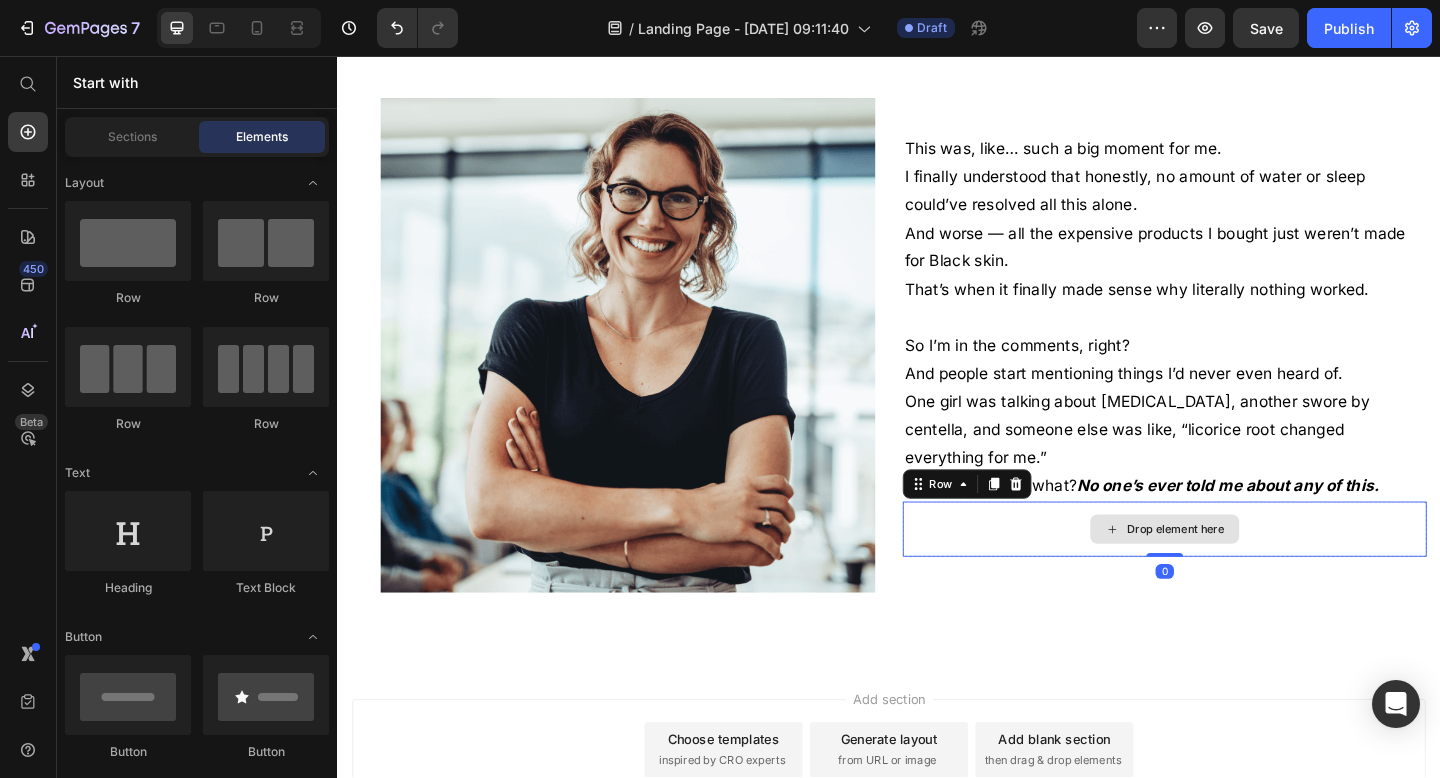 click 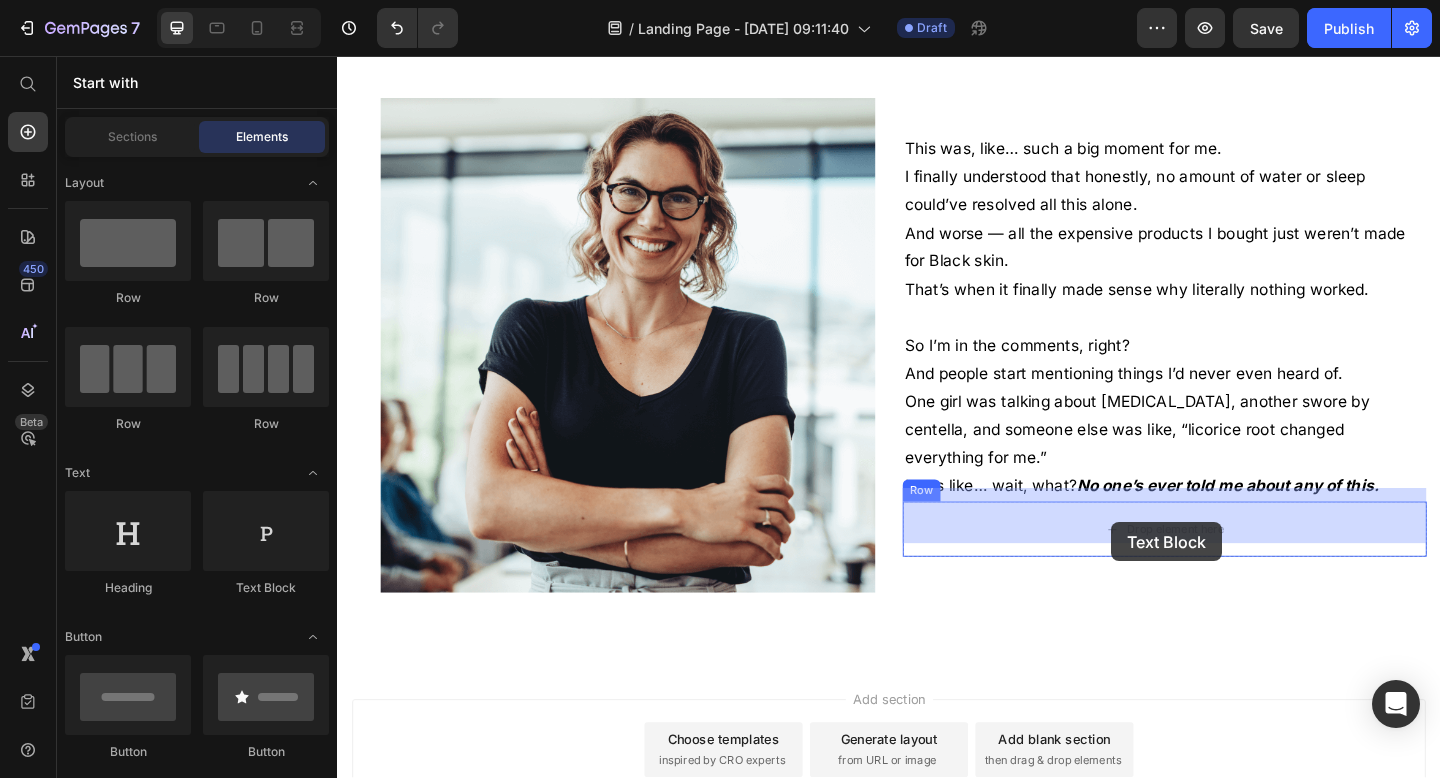 drag, startPoint x: 620, startPoint y: 586, endPoint x: 1179, endPoint y: 563, distance: 559.47296 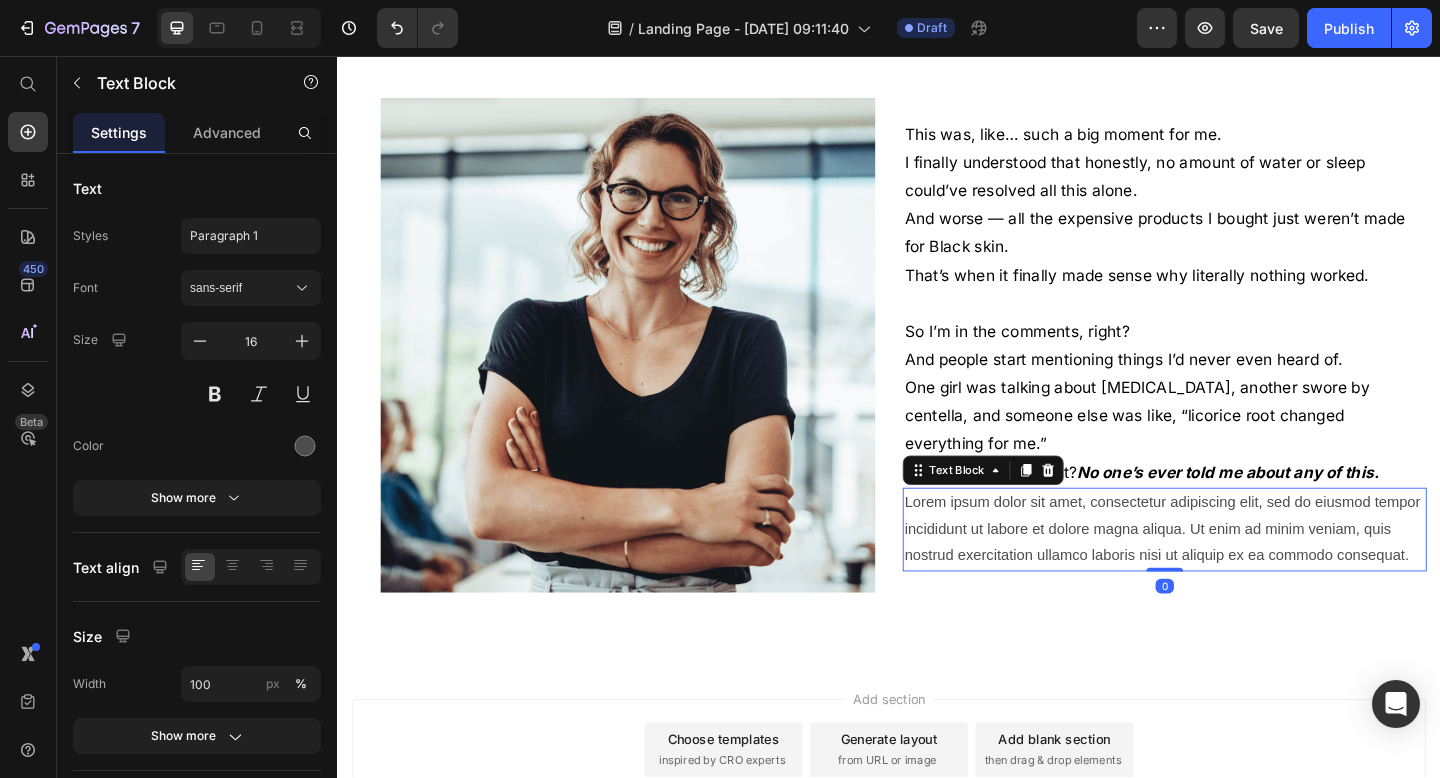 click on "Lorem ipsum dolor sit amet, consectetur adipiscing elit, sed do eiusmod tempor incididunt ut labore et dolore magna aliqua. Ut enim ad minim veniam, quis nostrud exercitation ullamco laboris nisi ut aliquip ex ea commodo consequat." at bounding box center [1237, 571] 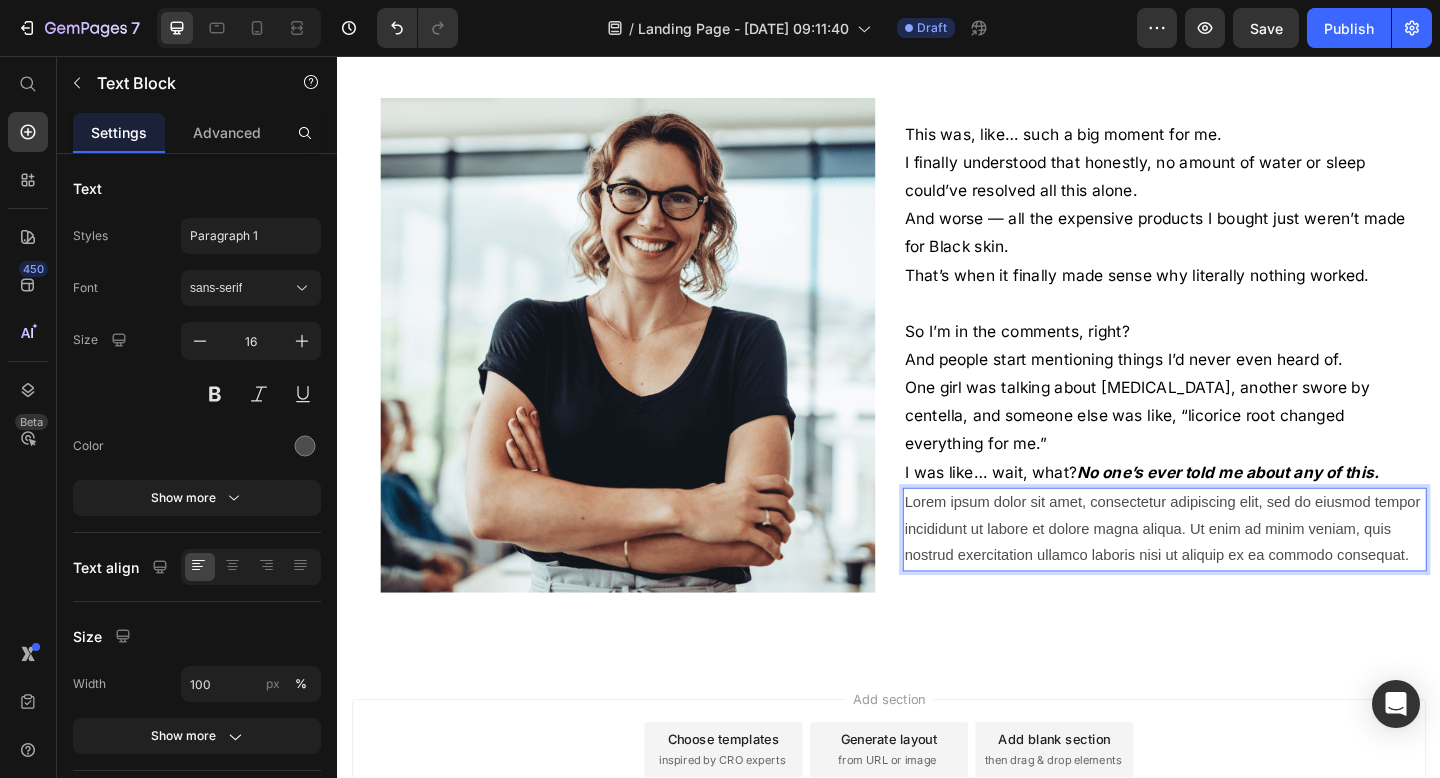 click on "Lorem ipsum dolor sit amet, consectetur adipiscing elit, sed do eiusmod tempor incididunt ut labore et dolore magna aliqua. Ut enim ad minim veniam, quis nostrud exercitation ullamco laboris nisi ut aliquip ex ea commodo consequat." at bounding box center (1237, 571) 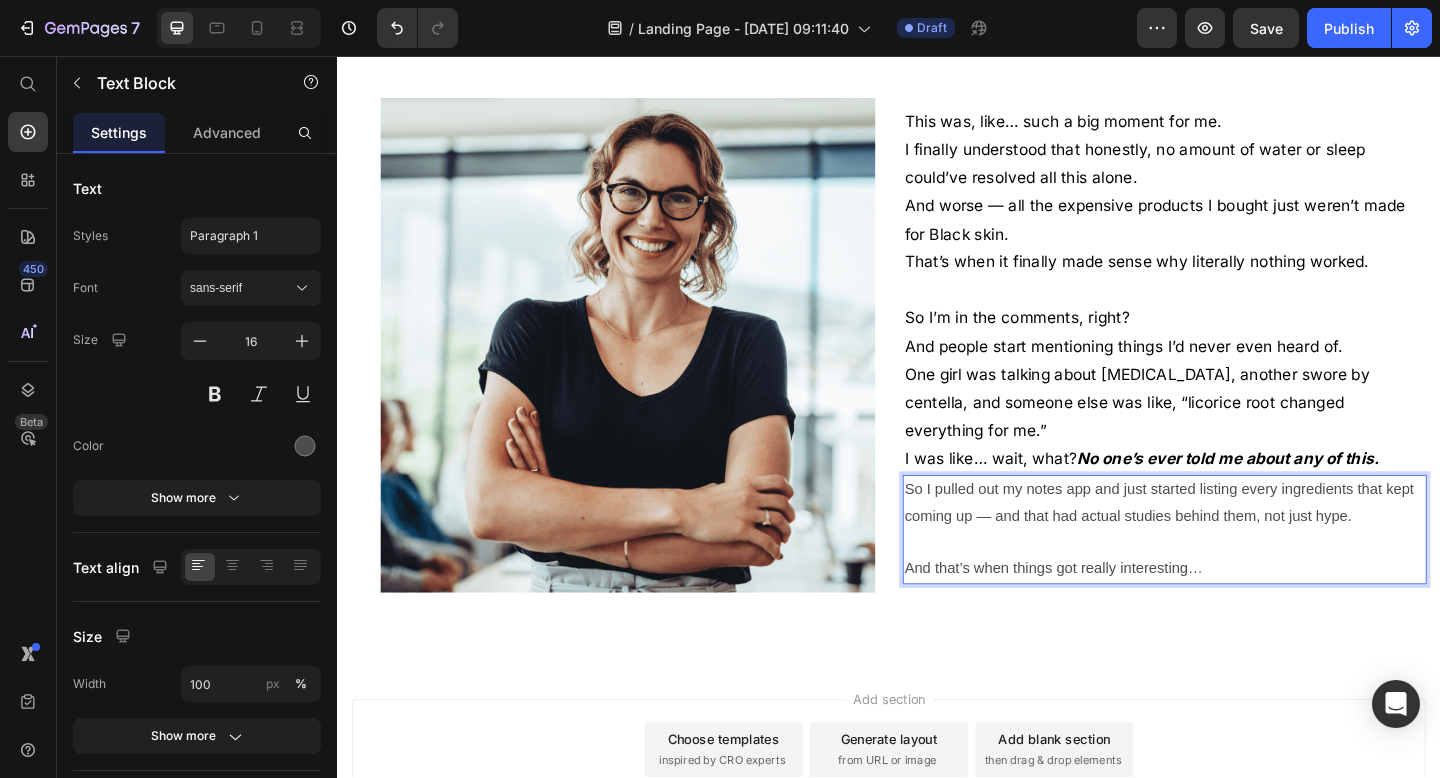 scroll, scrollTop: 3449, scrollLeft: 0, axis: vertical 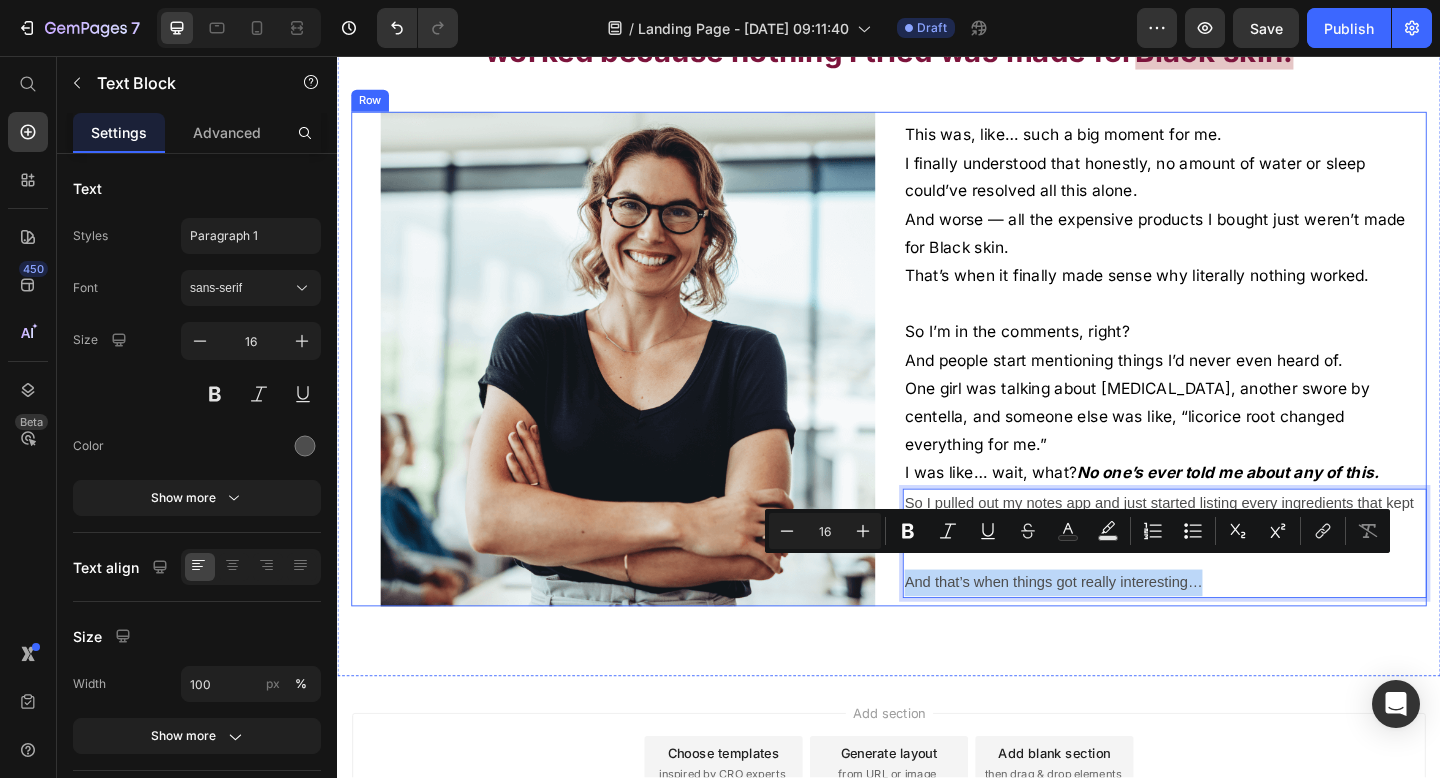 drag, startPoint x: 1284, startPoint y: 610, endPoint x: 950, endPoint y: 613, distance: 334.01346 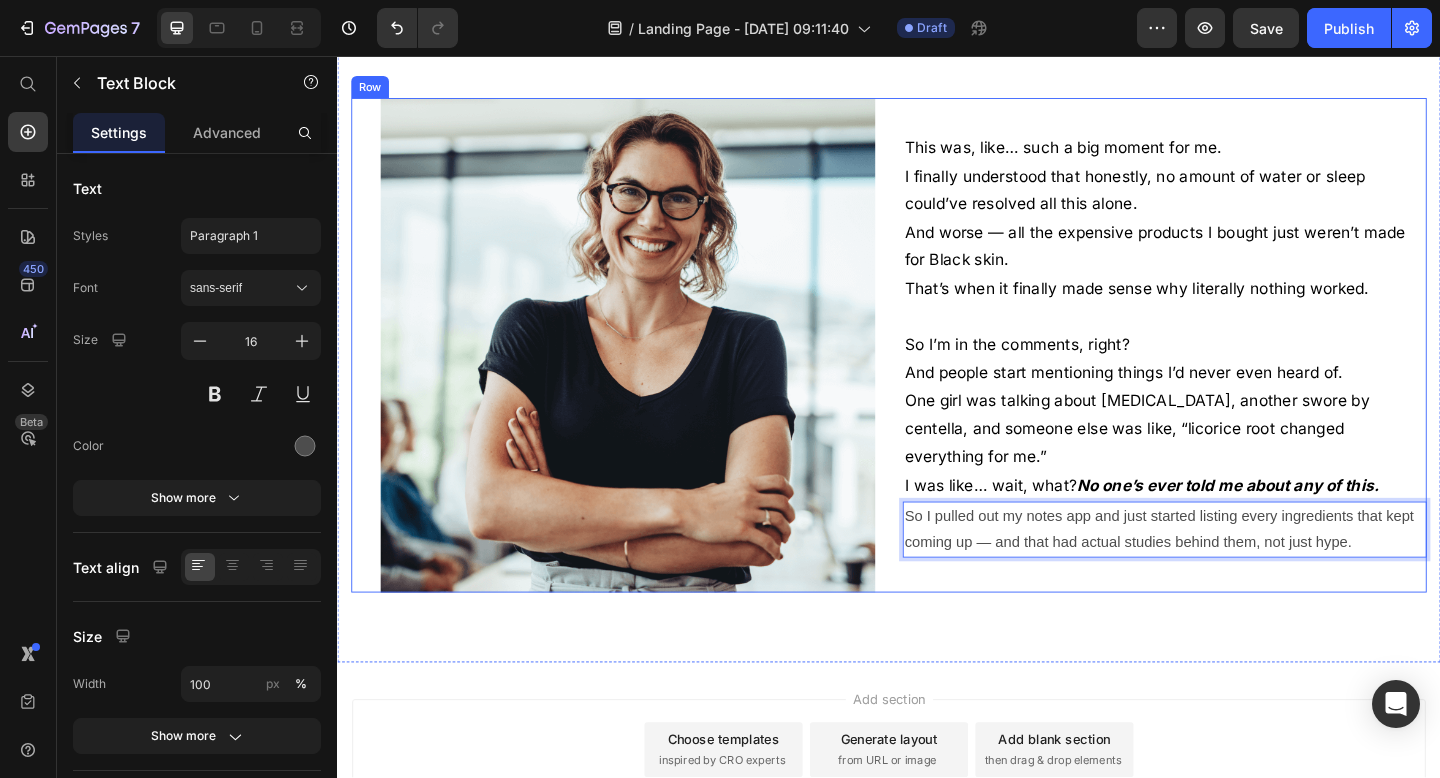 scroll, scrollTop: 3478, scrollLeft: 0, axis: vertical 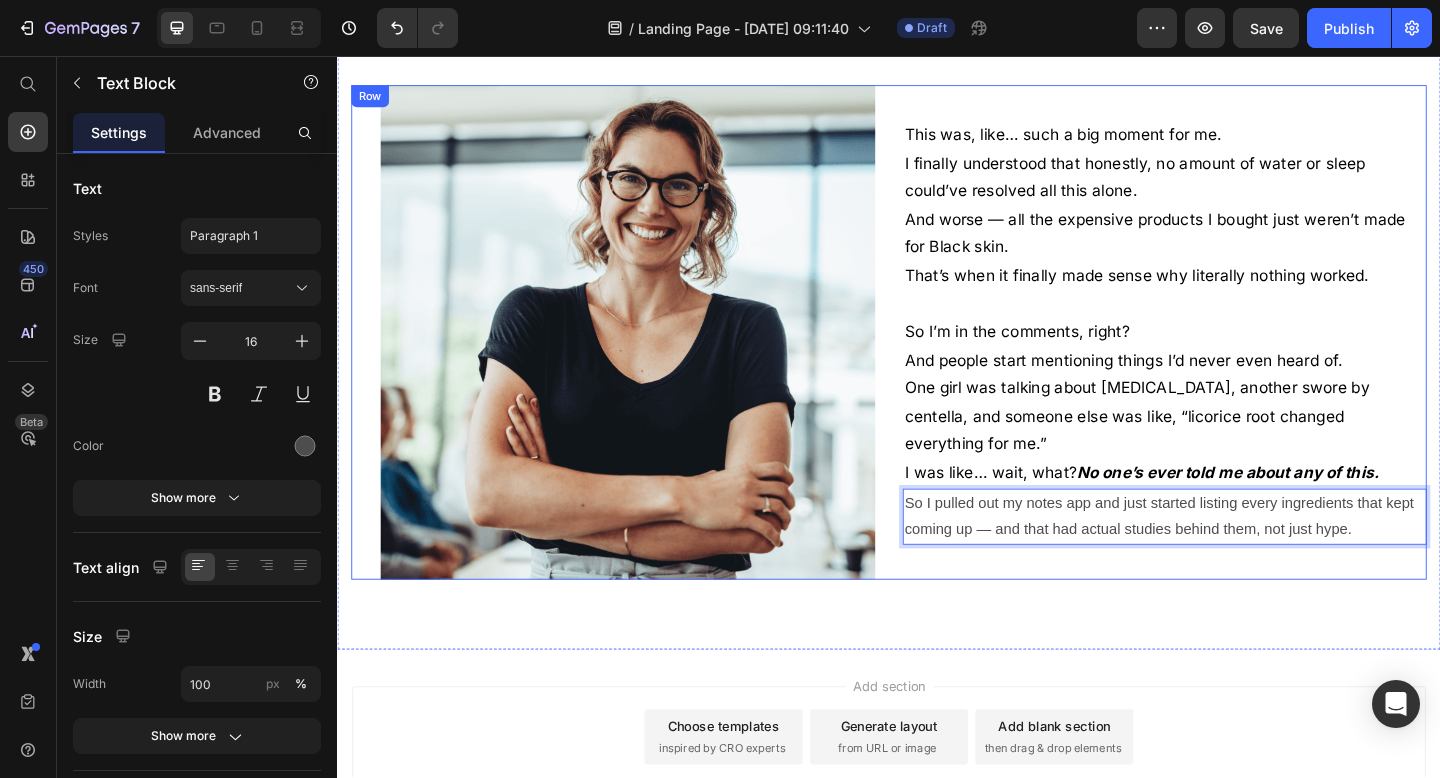 click on "This was, like… such a big moment for me. I finally understood that honestly, no amount of water or sleep could’ve resolved all this alone. And worse — all the expensive products I bought just weren’t made for Black skin. That’s when it finally made sense why literally nothing worked.   So I’m in the comments, right? And people start mentioning things I’d never even heard of. One girl was talking about [MEDICAL_DATA], another swore by centella, and someone else was like, “licorice root changed everything for me.” I was like… wait, what?  No one’s ever told me about any of this. Text Block So I pulled out my notes app and just started listing every ingredients that kept coming up — and that had actual studies behind them, not just hype. Text Block   0 Row Row" at bounding box center (1237, 357) 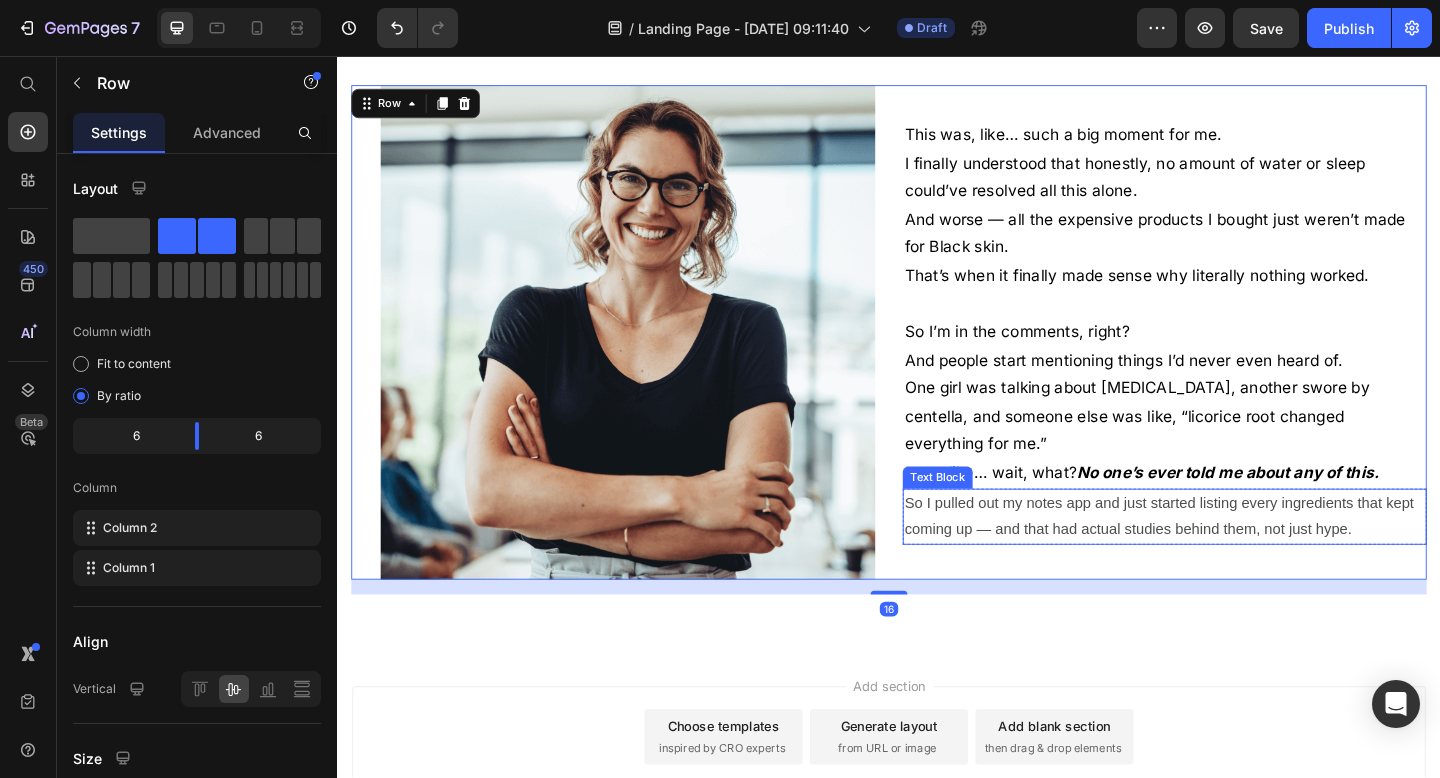 click on "So I pulled out my notes app and just started listing every ingredients that kept coming up — and that had actual studies behind them, not just hype." at bounding box center (1237, 558) 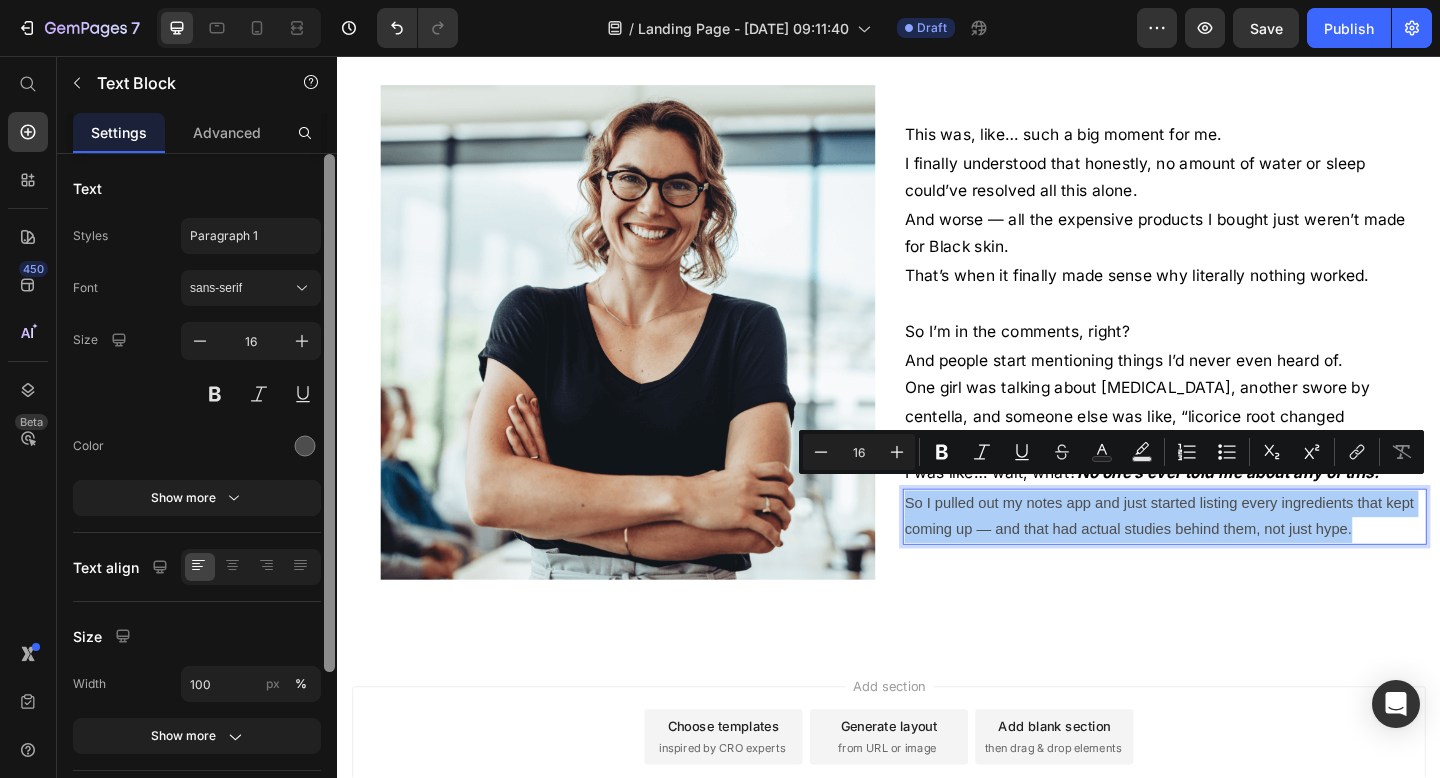 click at bounding box center [329, 494] 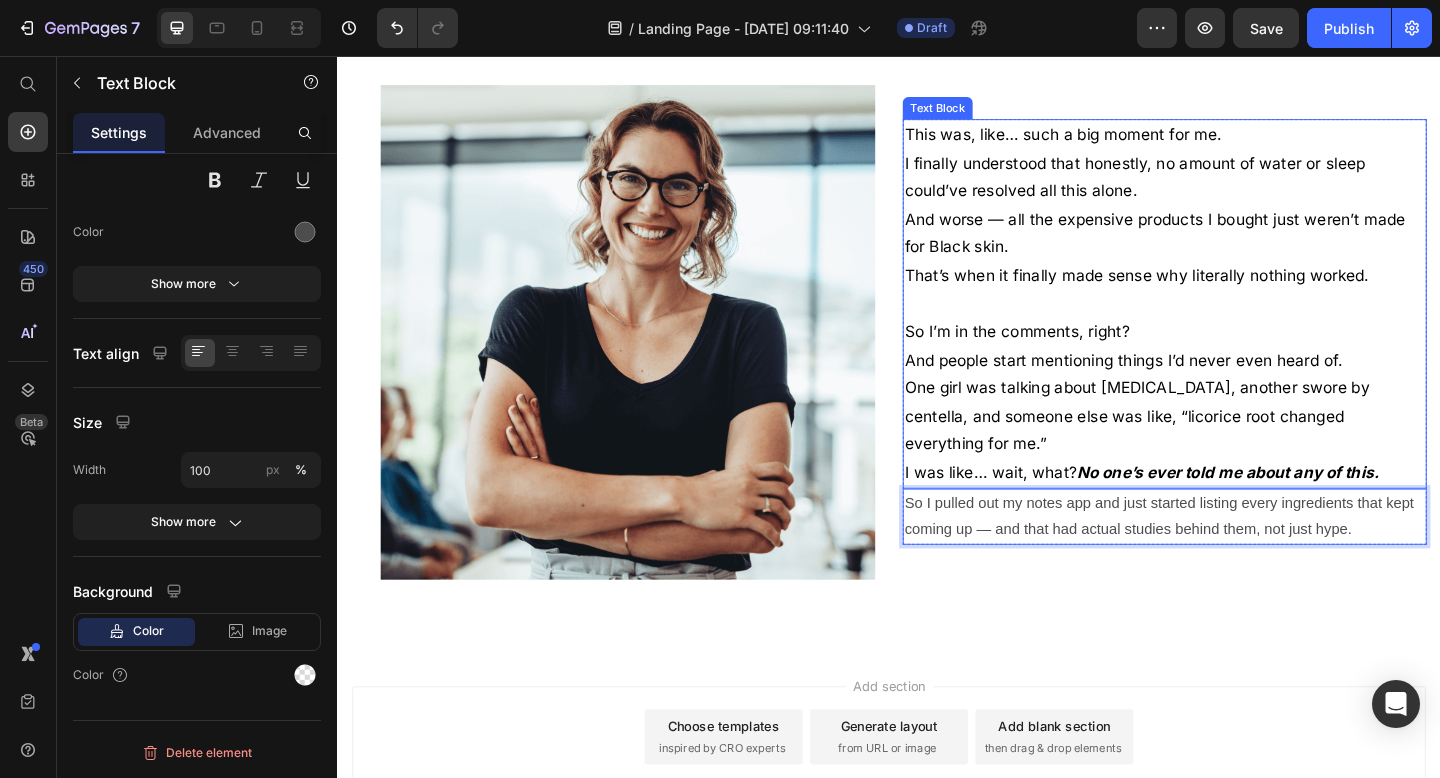 click on "One girl was talking about [MEDICAL_DATA], another swore by centella, and someone else was like, “licorice root changed everything for me.”" at bounding box center [1237, 448] 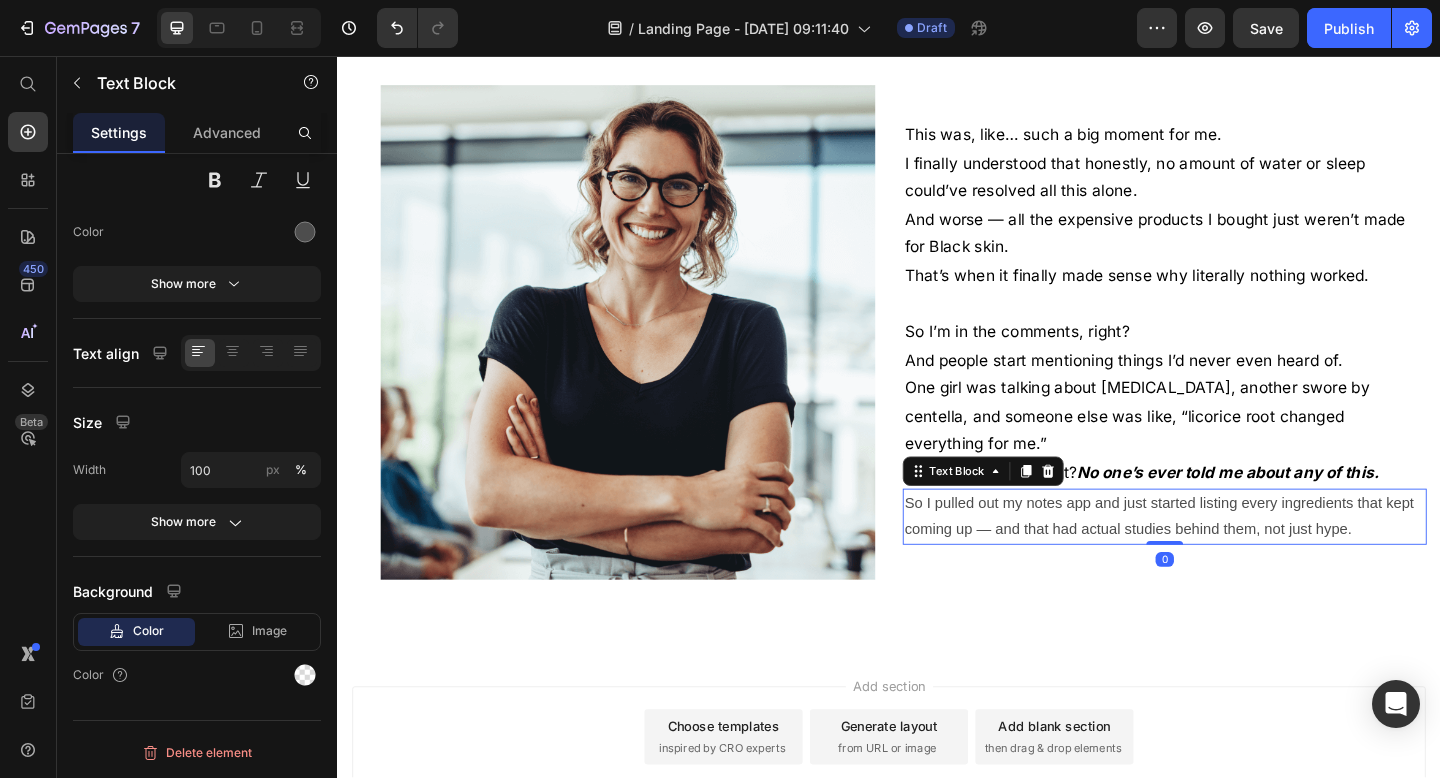 click on "So I pulled out my notes app and just started listing every ingredients that kept coming up — and that had actual studies behind them, not just hype." at bounding box center (1237, 558) 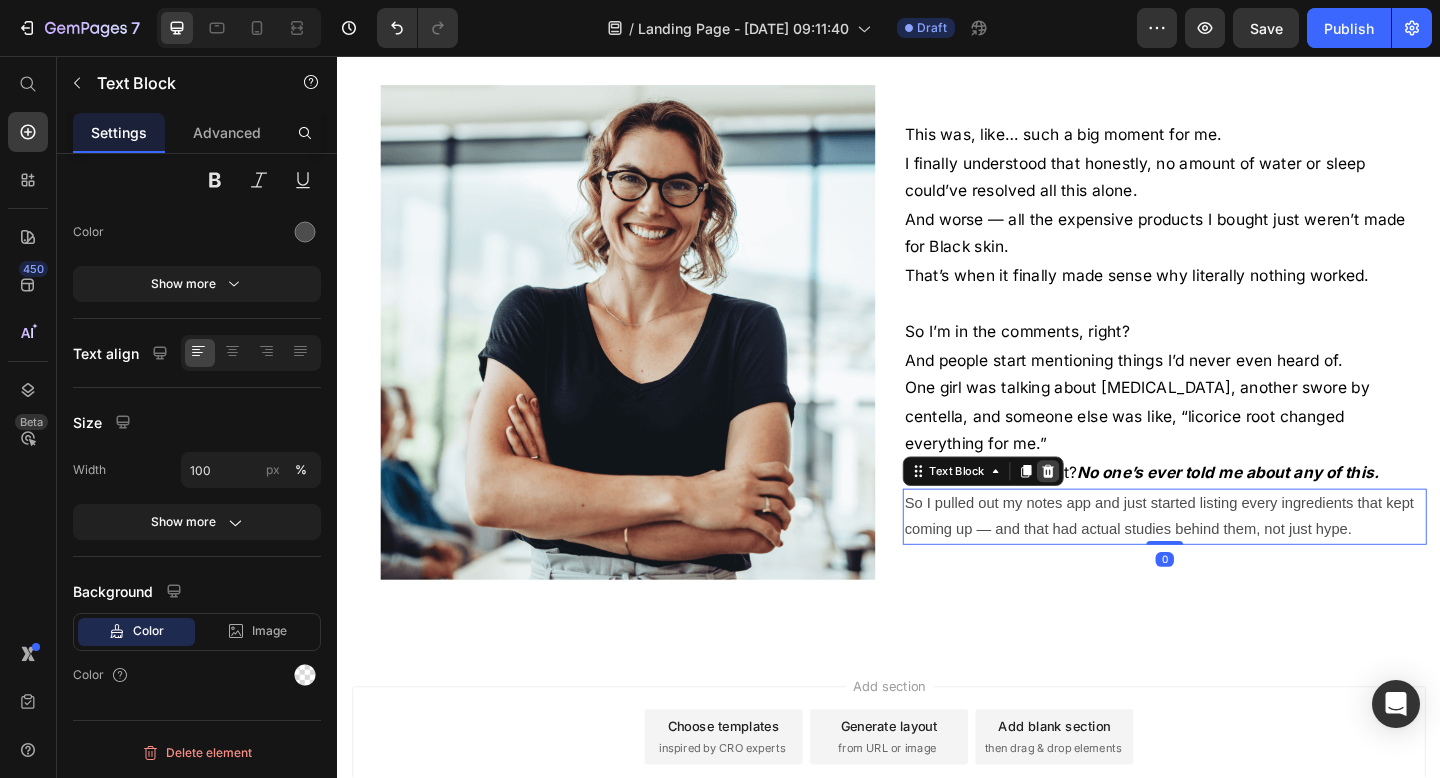 click 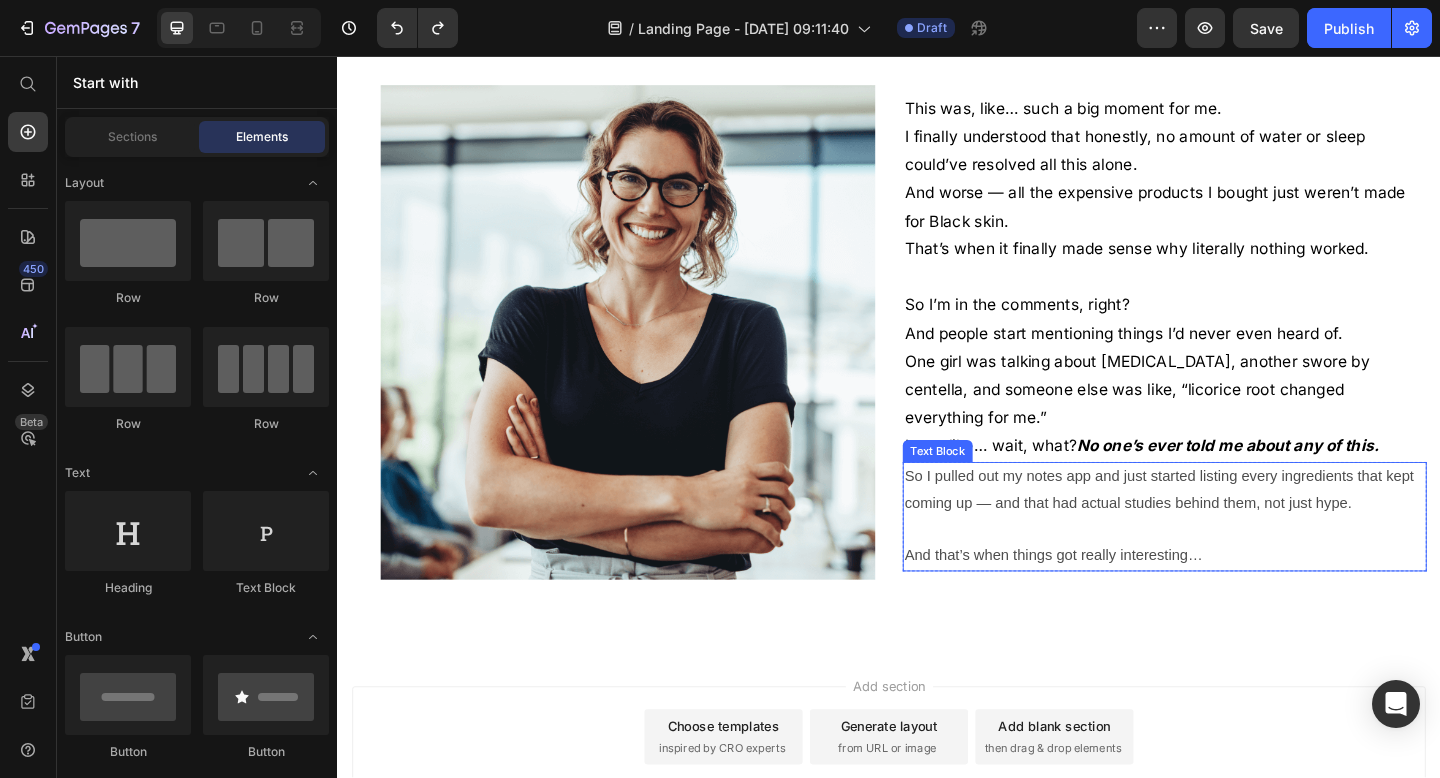 click on "So I pulled out my notes app and just started listing every ingredients that kept coming up — and that had actual studies behind them, not just hype." at bounding box center [1237, 543] 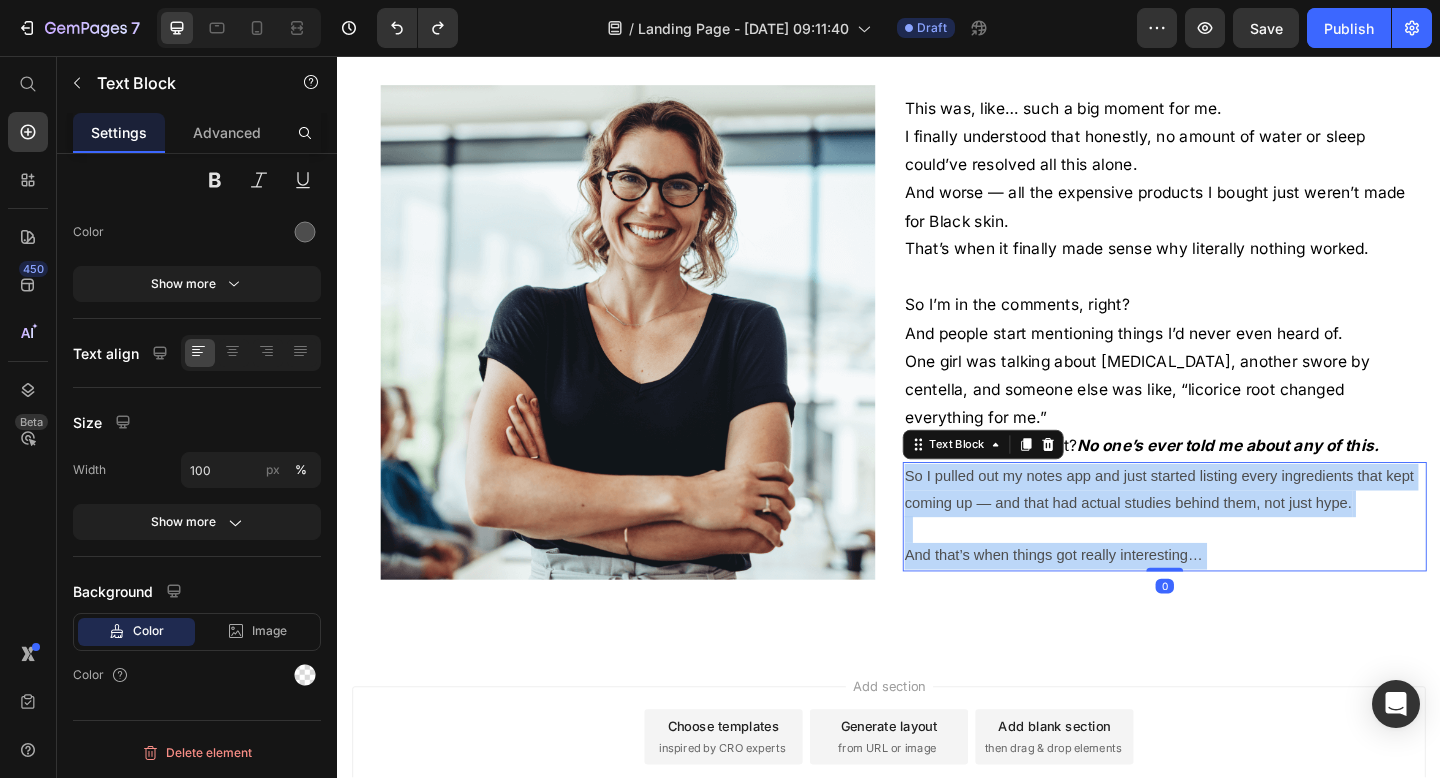 click on "So I pulled out my notes app and just started listing every ingredients that kept coming up — and that had actual studies behind them, not just hype." at bounding box center (1237, 543) 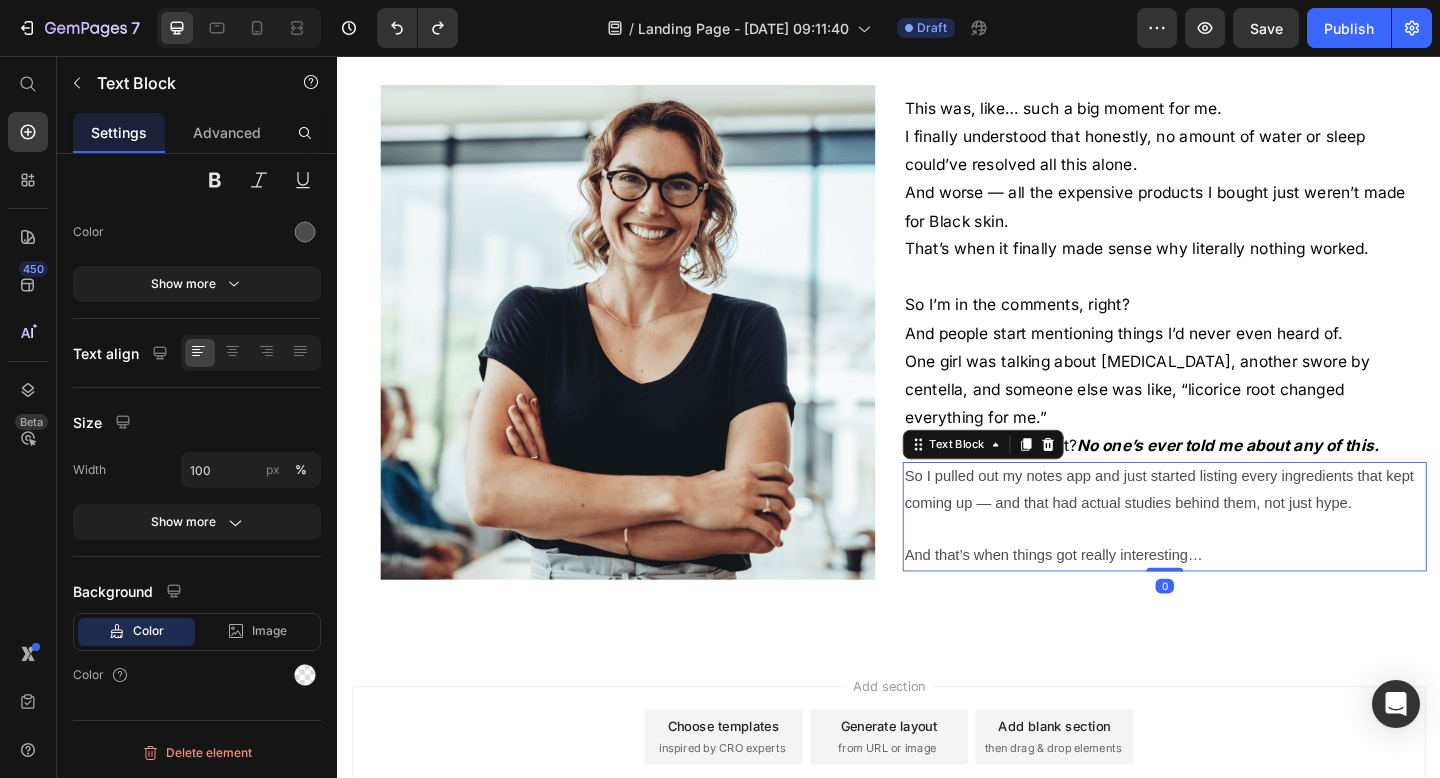 click on "So I pulled out my notes app and just started listing every ingredients that kept coming up — and that had actual studies behind them, not just hype." at bounding box center (1237, 543) 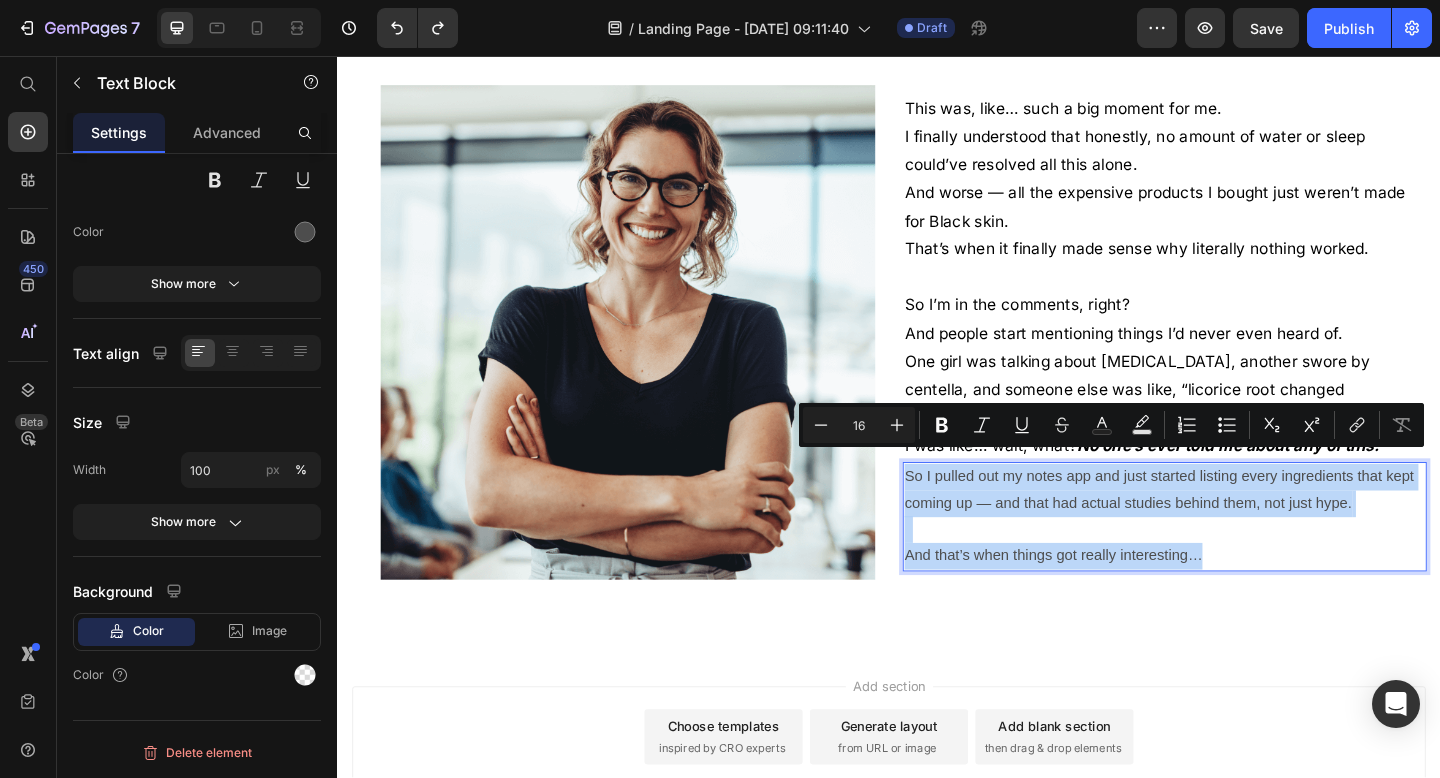 copy on "So I pulled out my notes app and just started listing every ingredients that kept coming up — and that had actual studies behind them, not just hype.   And that’s when things got really interesting…" 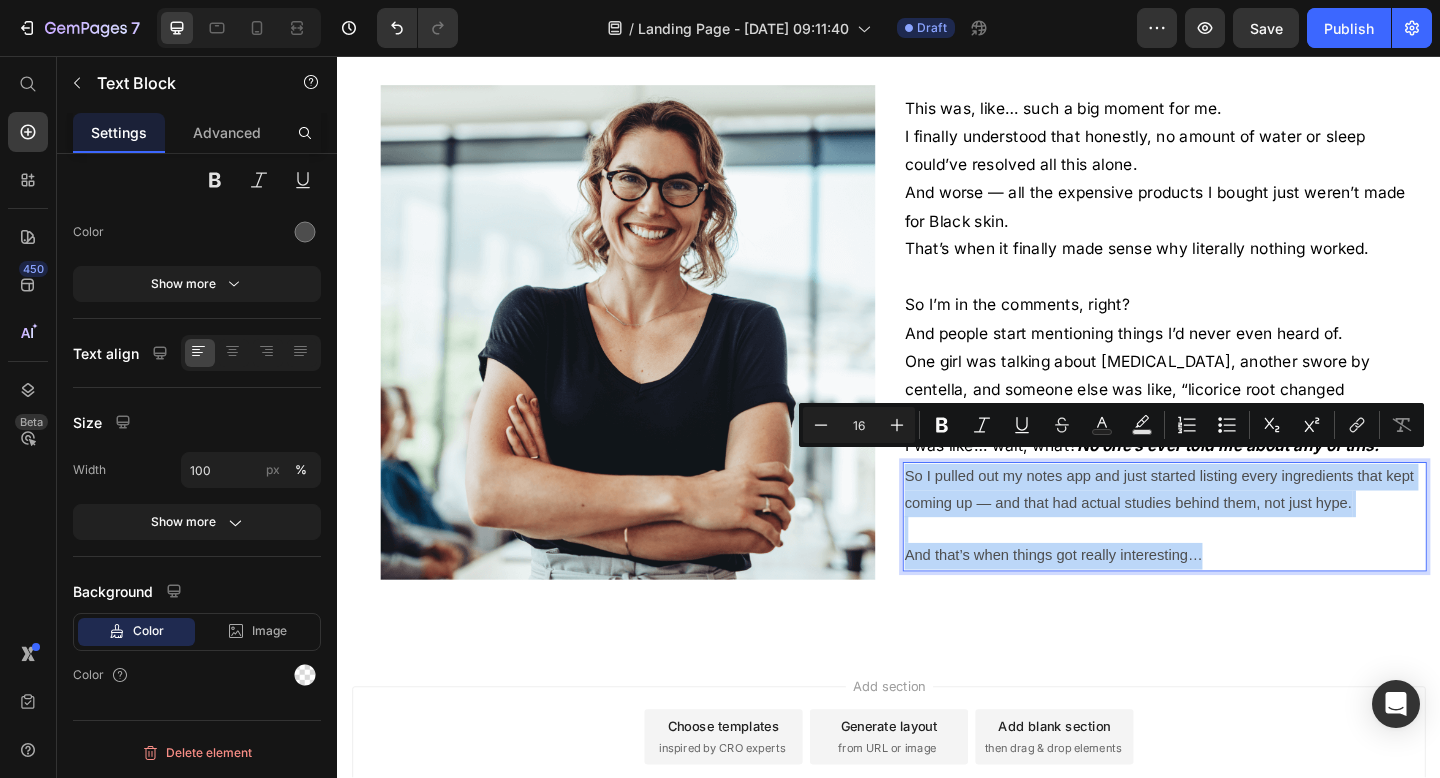 copy on "So I pulled out my notes app and just started listing every ingredients that kept coming up — and that had actual studies behind them, not just hype. And that’s when things got really interesting…" 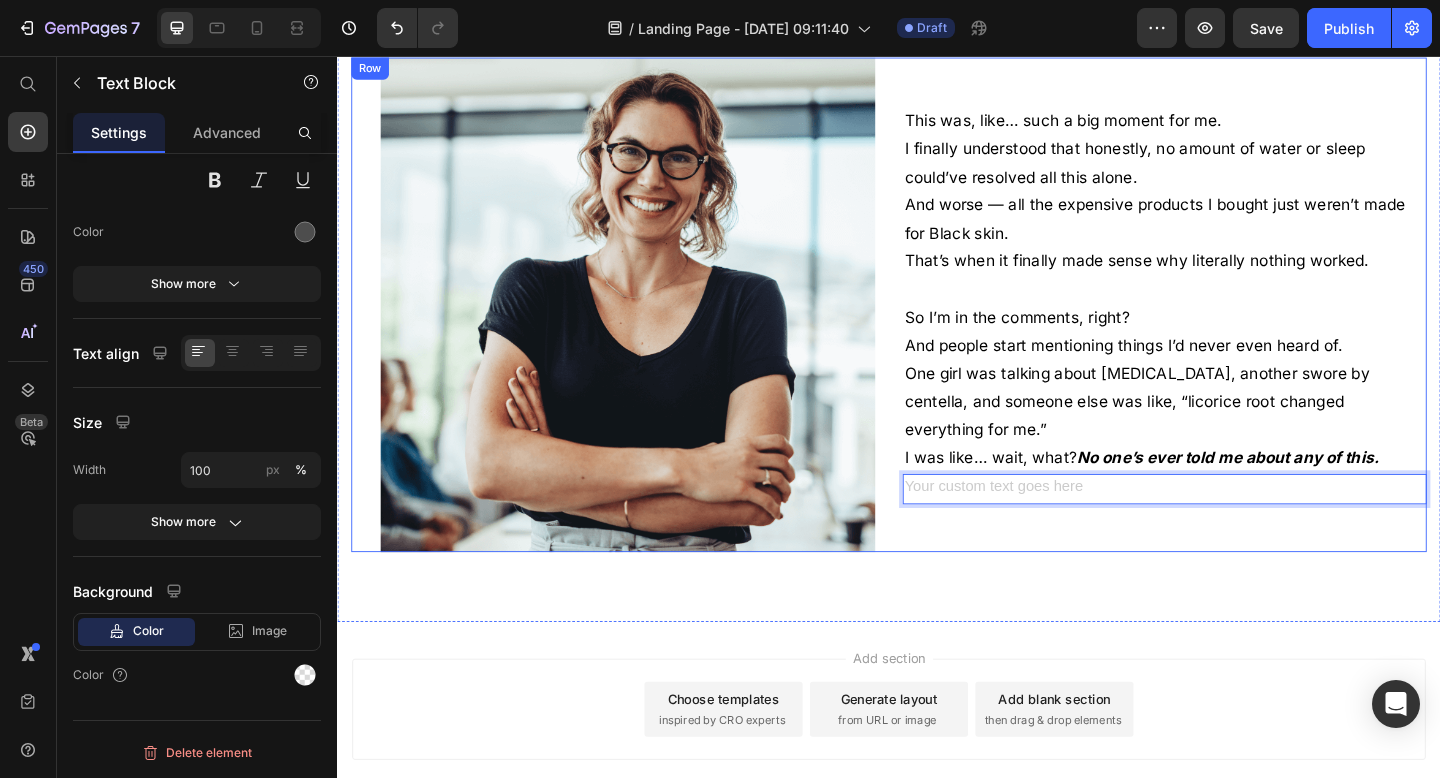 click on "This was, like… such a big moment for me. I finally understood that honestly, no amount of water or sleep could’ve resolved all this alone. And worse — all the expensive products I bought just weren’t made for Black skin. That’s when it finally made sense why literally nothing worked.   So I’m in the comments, right? And people start mentioning things I’d never even heard of. One girl was talking about [MEDICAL_DATA], another swore by centella, and someone else was like, “licorice root changed everything for me.” I was like… wait, what?  No one’s ever told me about any of this. Text Block Text Block   0 Row Row" at bounding box center [1237, 327] 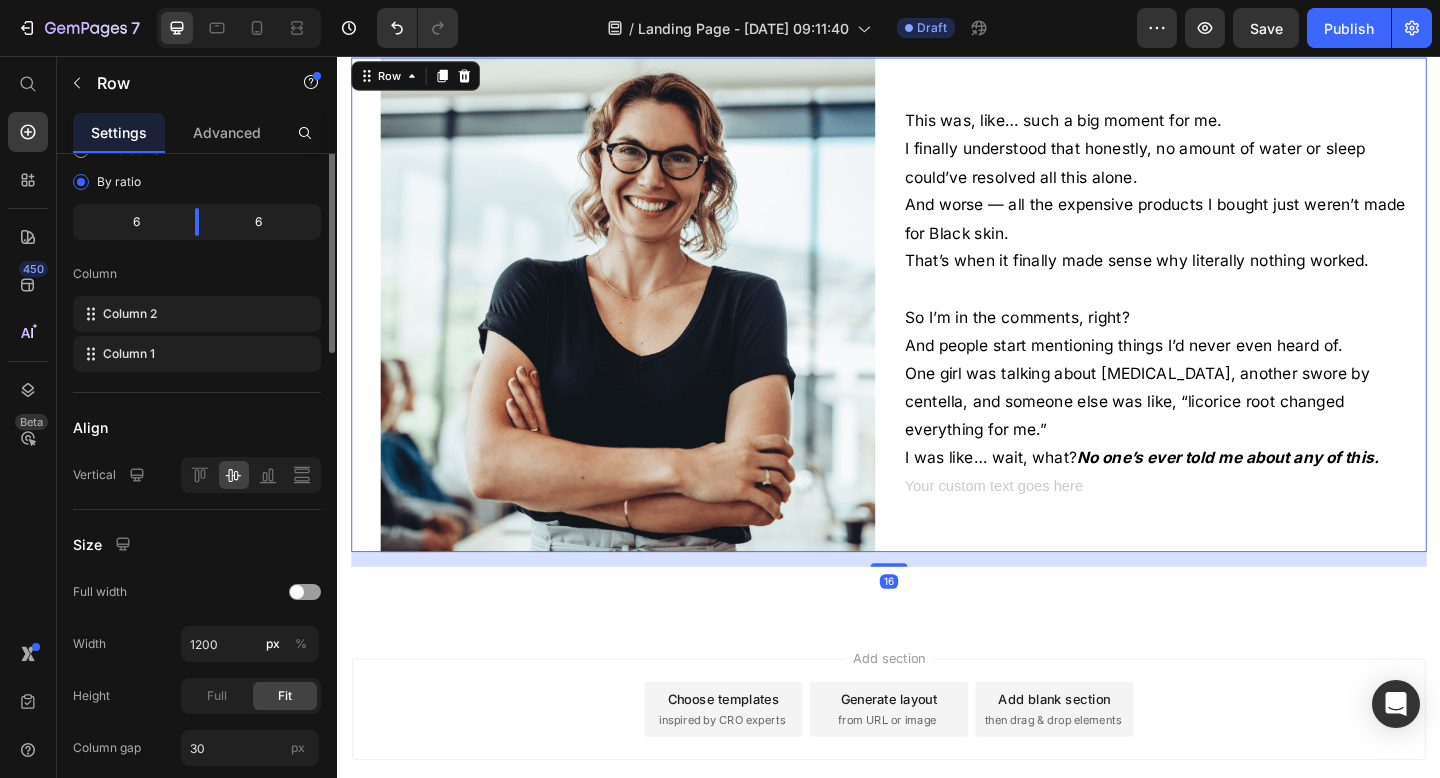 scroll, scrollTop: 0, scrollLeft: 0, axis: both 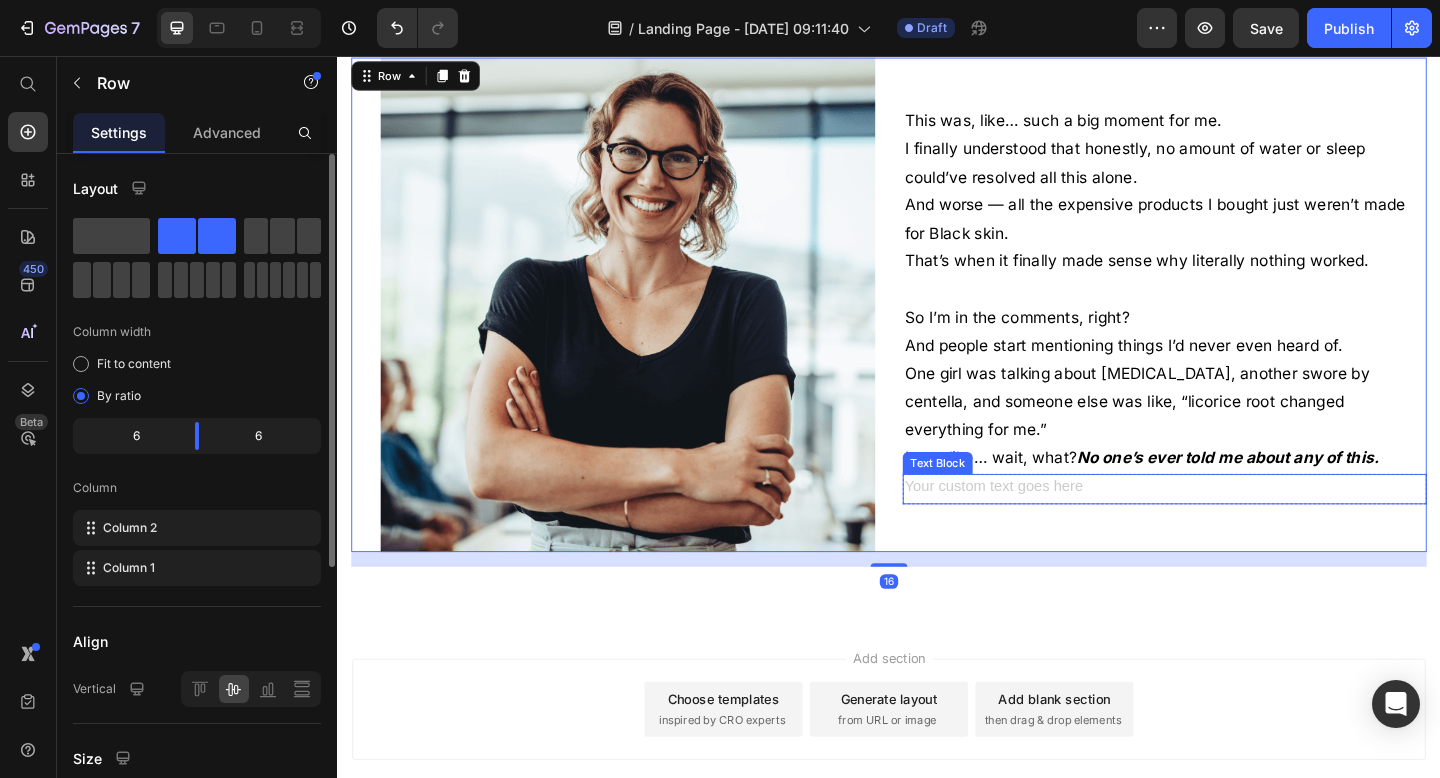 click at bounding box center [1237, 527] 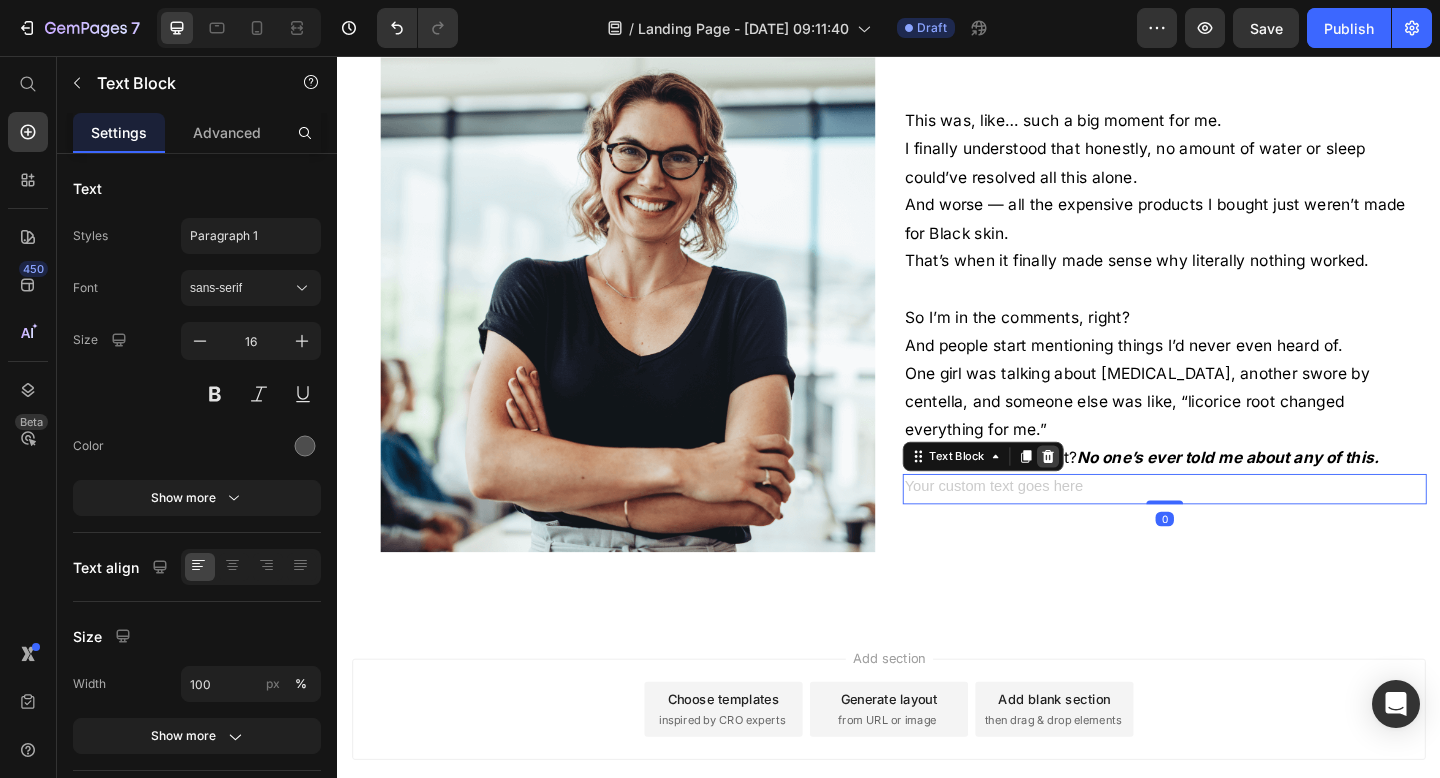 click 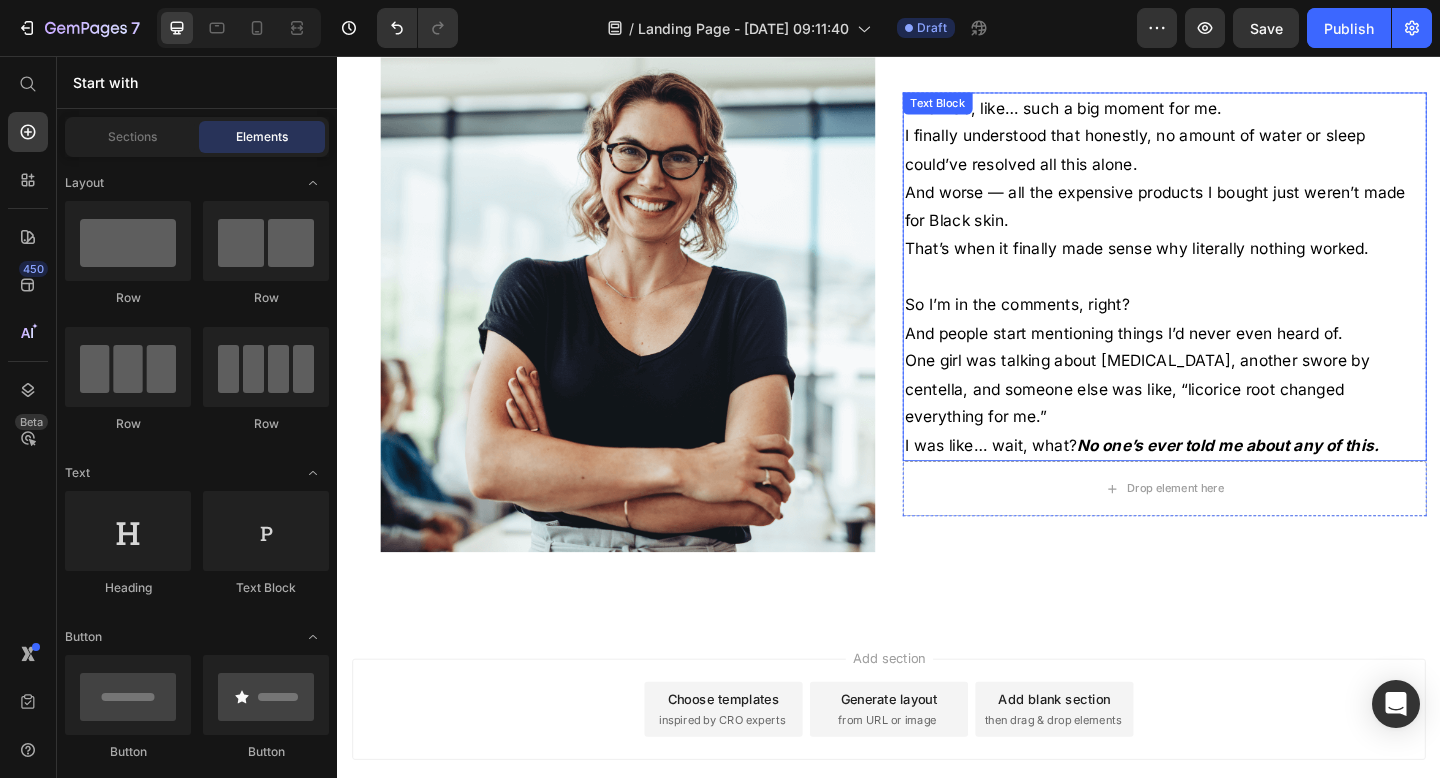 click on "And people start mentioning things I’d never even heard of." at bounding box center (1237, 358) 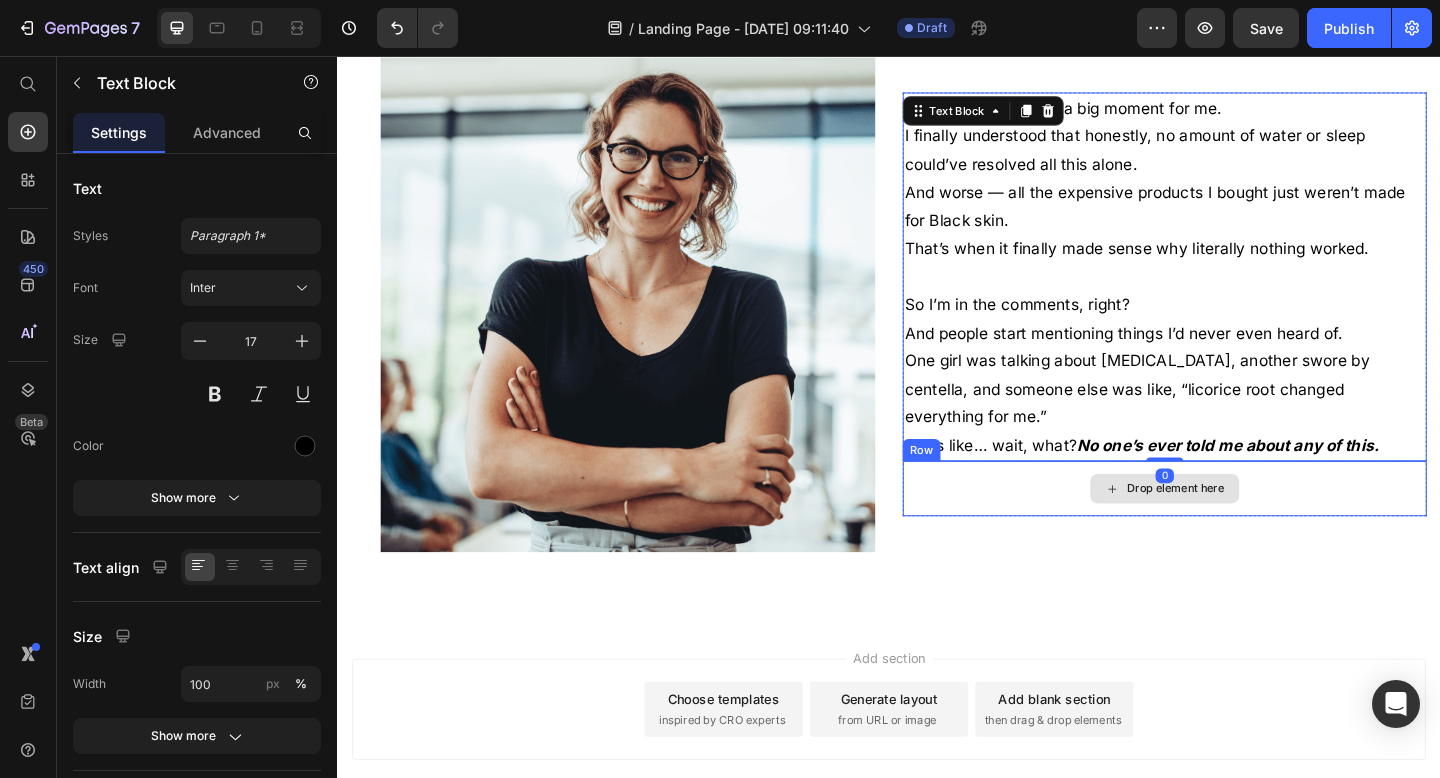 click on "Drop element here" at bounding box center [1237, 527] 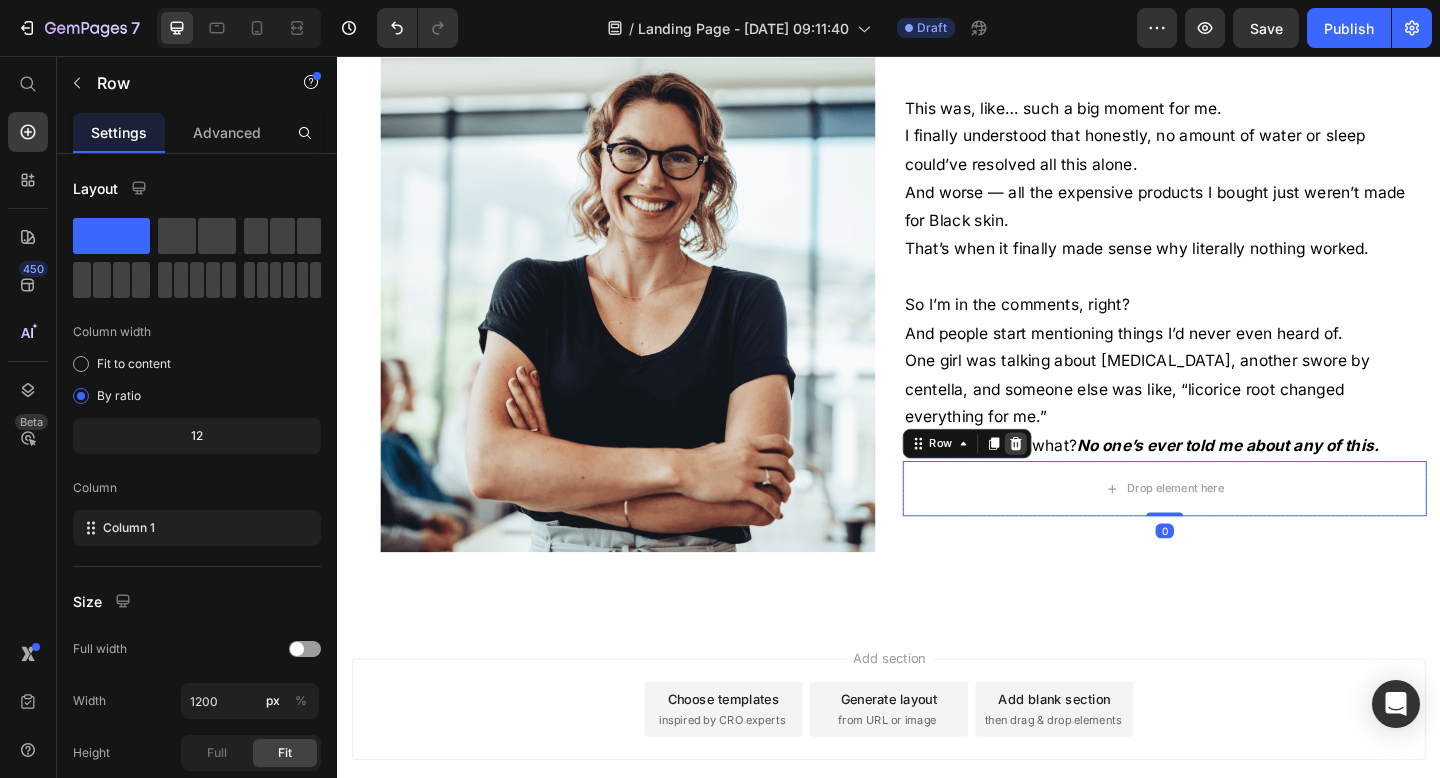 click 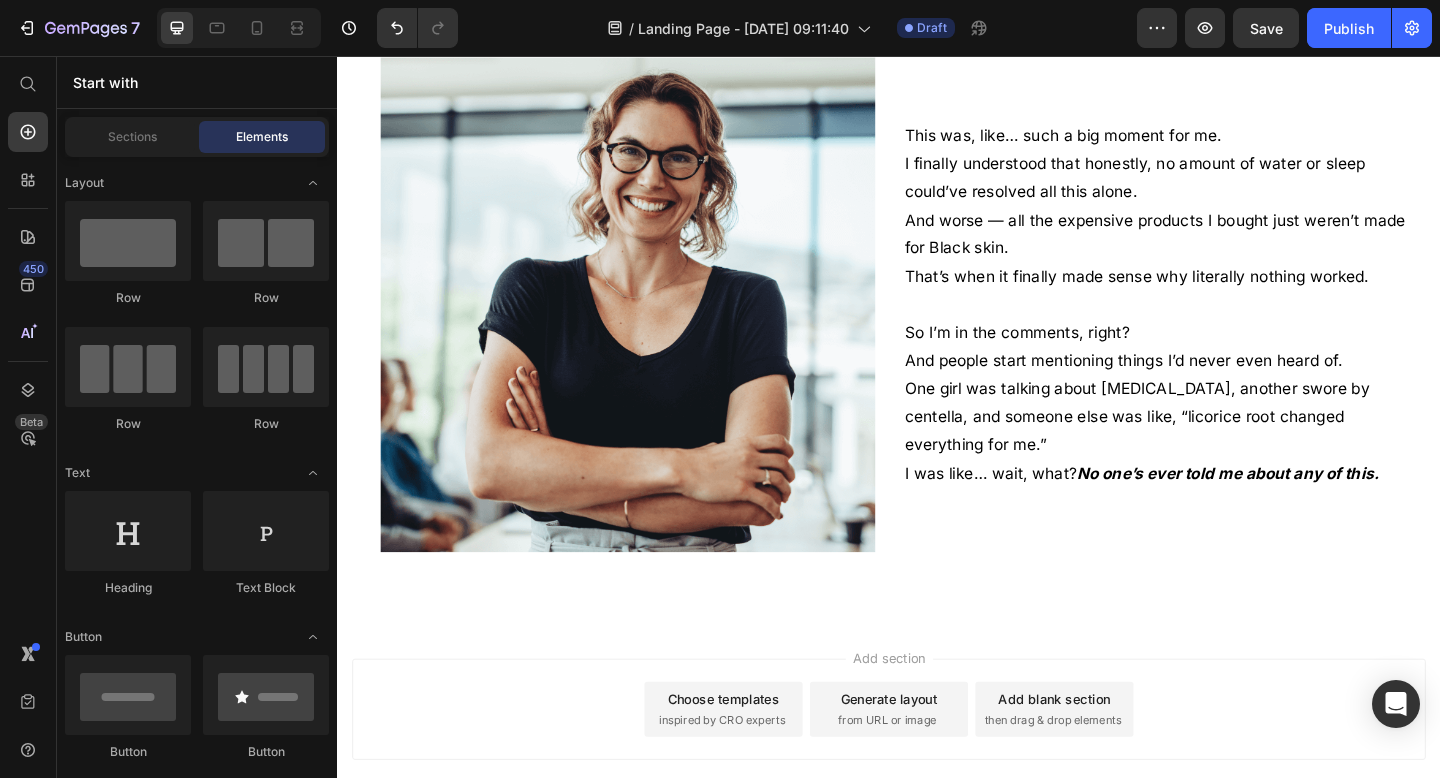 click on "And people start mentioning things I’d never even heard of." at bounding box center [1237, 388] 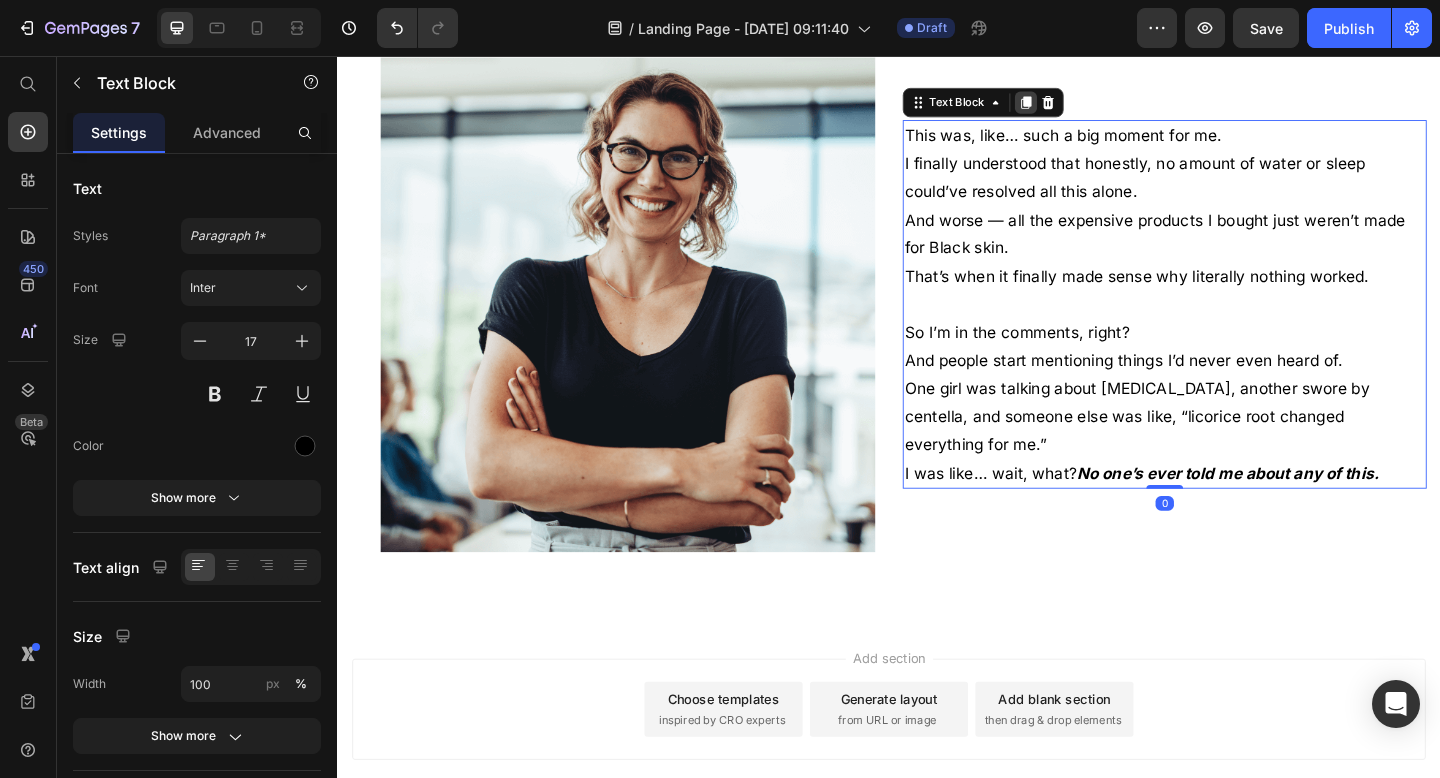 click 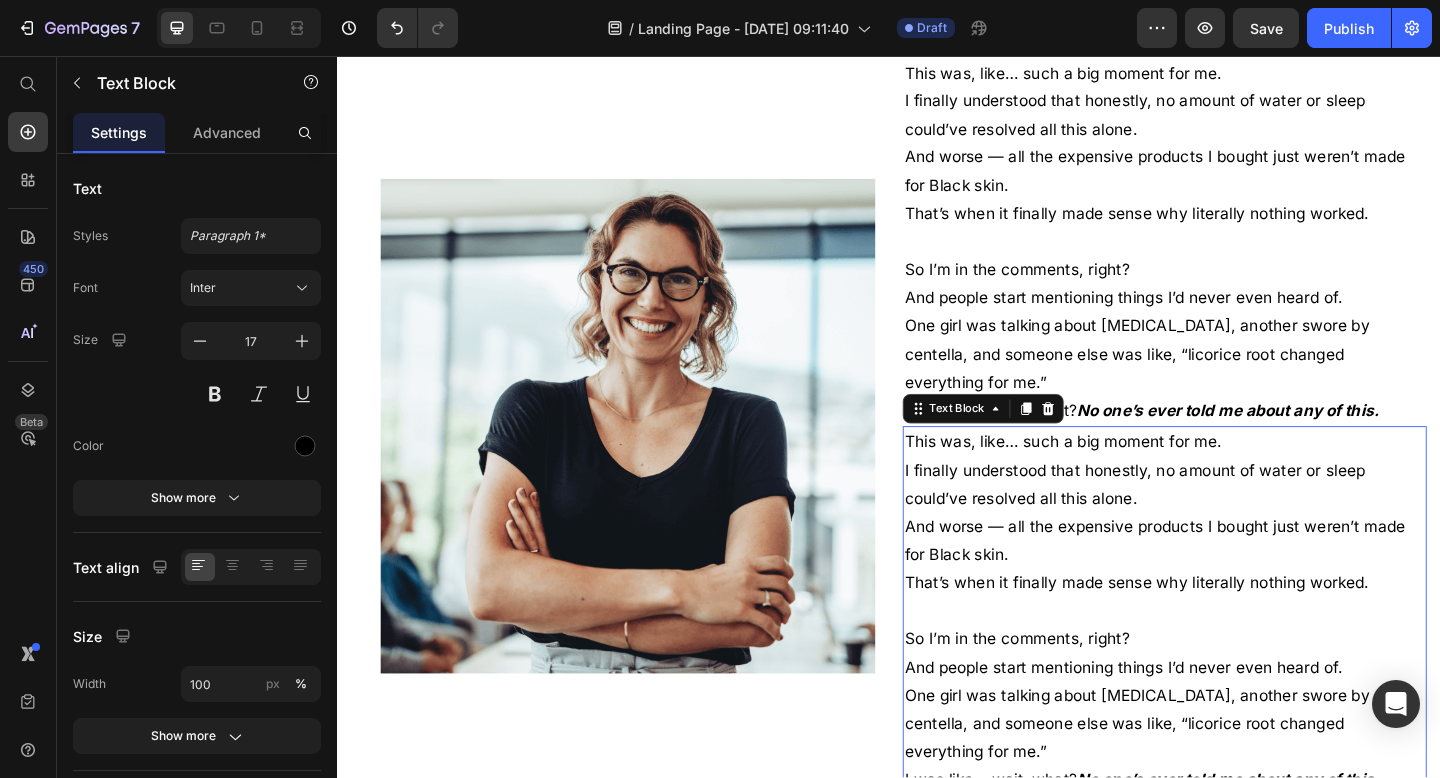 click on "And worse — all the expensive products I bought just weren’t made for Black skin." at bounding box center (1237, 583) 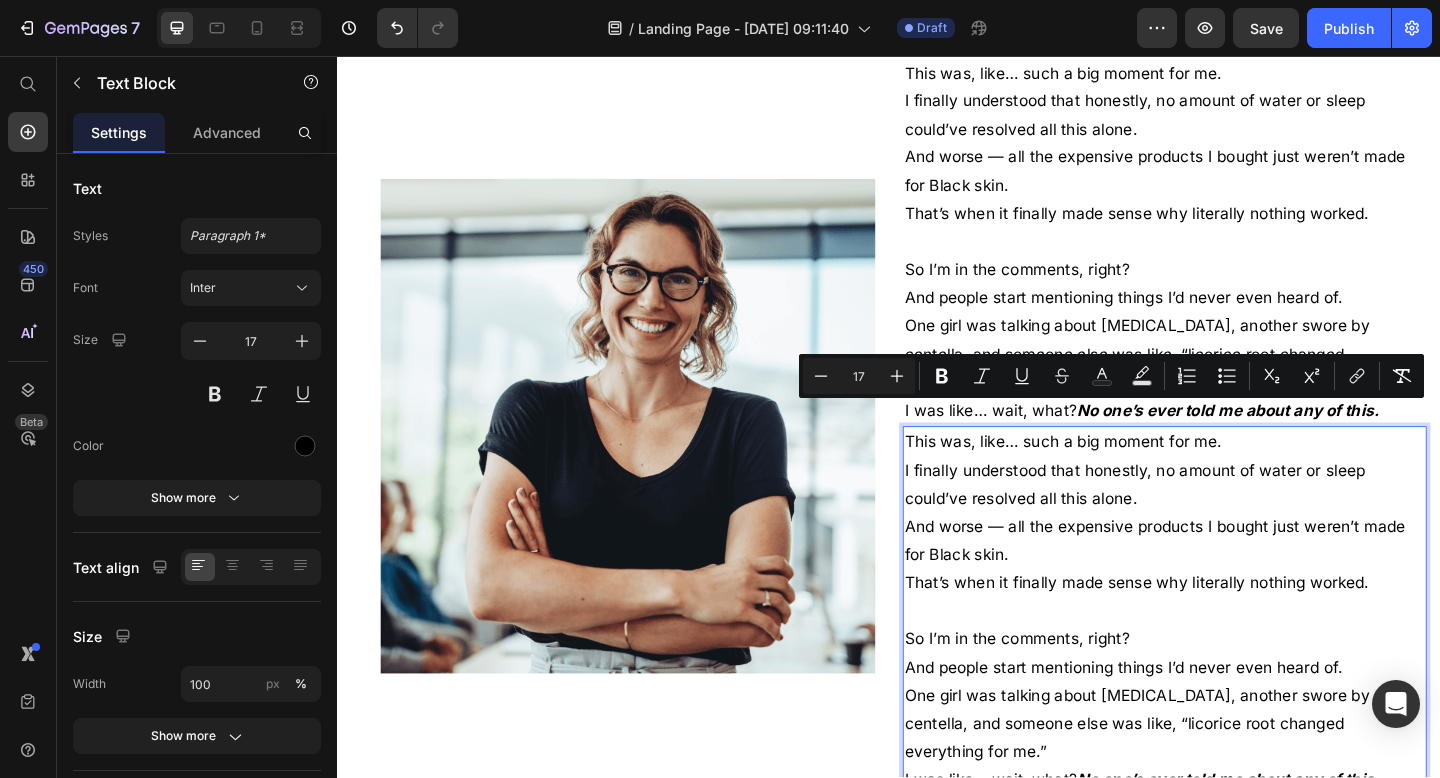 scroll, scrollTop: 3512, scrollLeft: 0, axis: vertical 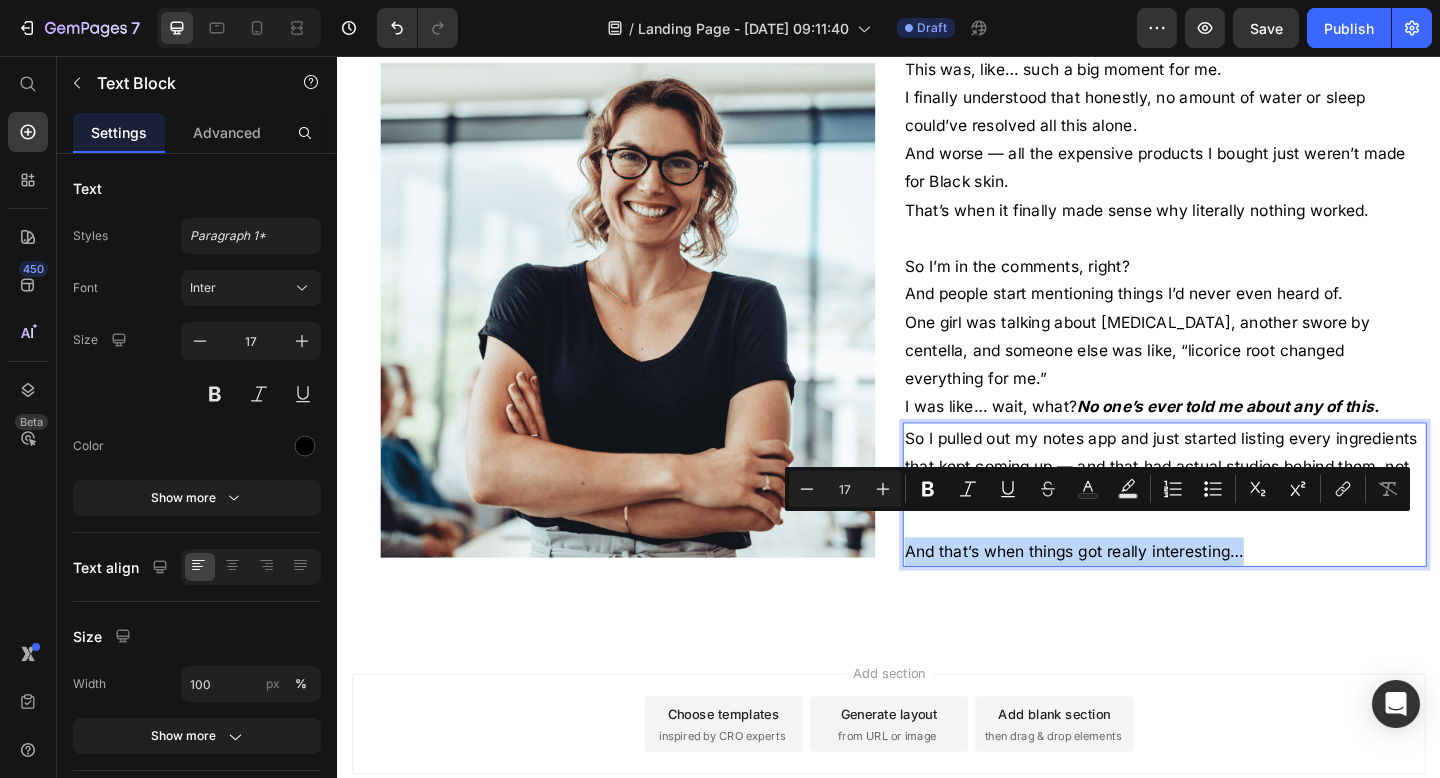 drag, startPoint x: 1338, startPoint y: 565, endPoint x: 956, endPoint y: 561, distance: 382.02094 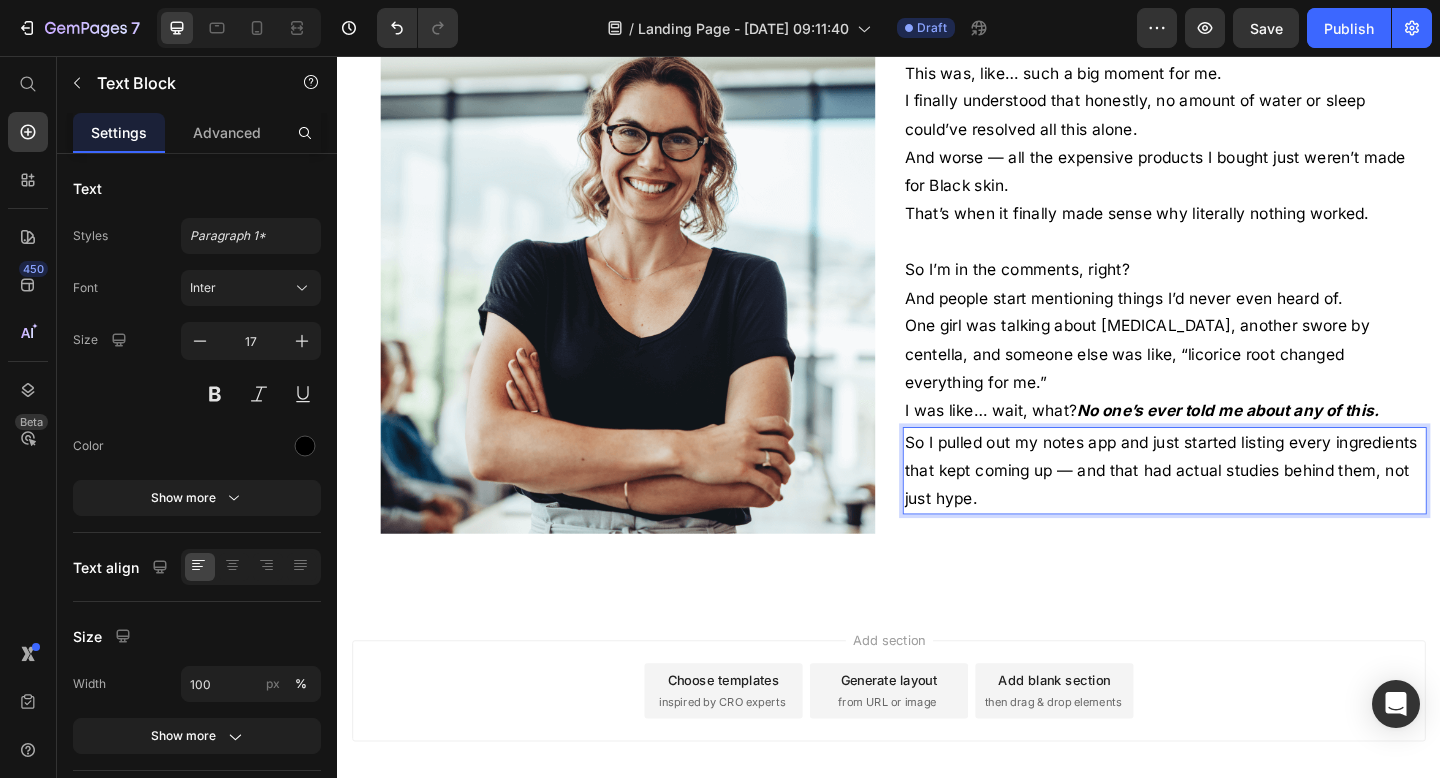 scroll, scrollTop: 3543, scrollLeft: 0, axis: vertical 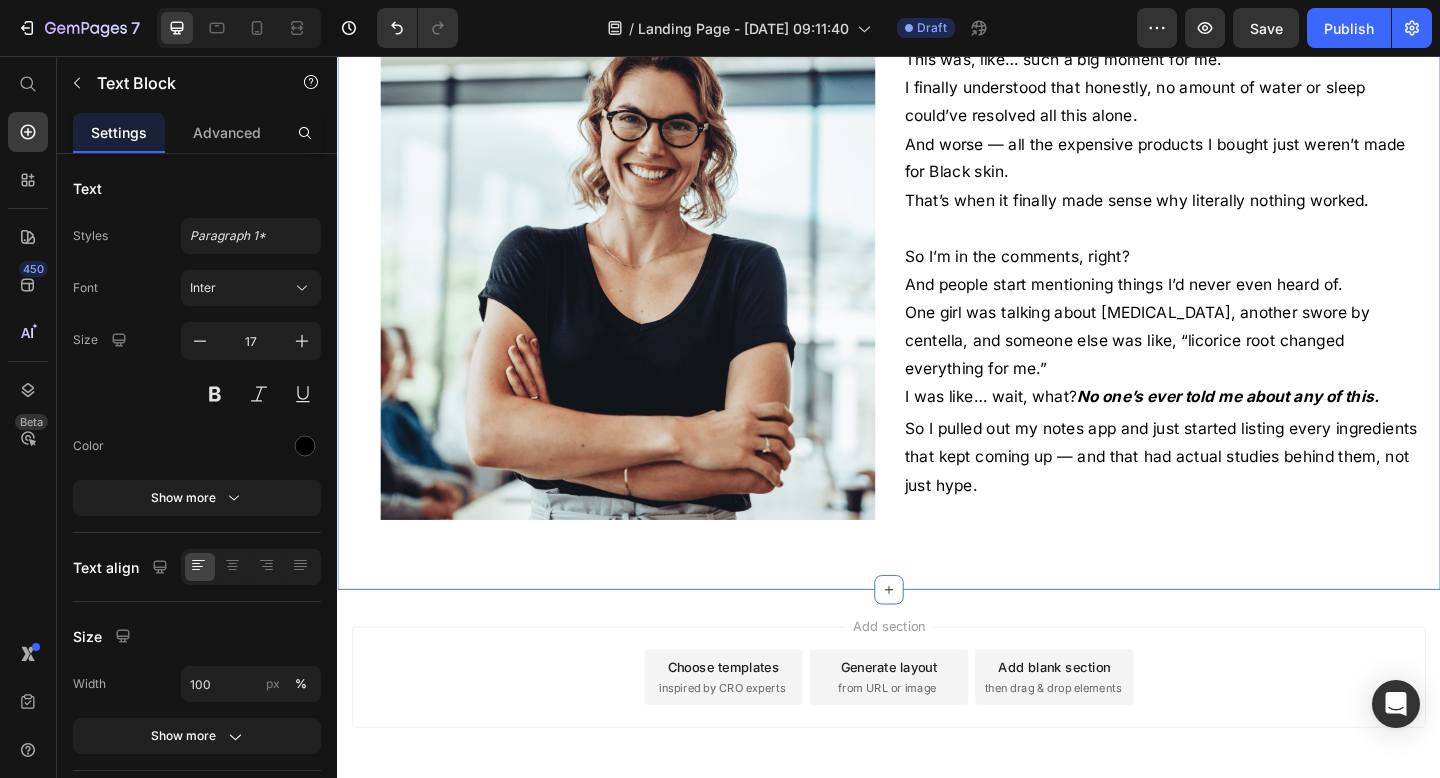 click on "After years of struggling, it finally clicked: nothing worked because nothing I tried was made for  Black skin. Text Block Row This was, like… such a big moment for me. I finally understood that honestly, no amount of water or sleep could’ve resolved all this alone. And worse — all the expensive products I bought just weren’t made for Black skin. That’s when it finally made sense why literally nothing worked.   So I’m in the comments, right? And people start mentioning things I’d never even heard of. One girl was talking about [MEDICAL_DATA], another swore by centella, and someone else was like, “licorice root changed everything for me.” I was like… wait, what?  No one’s ever told me about any of this. Text Block So I pulled out my notes app and just started listing every ingredients that kept coming up — and that had actual studies behind them, not just hype. Text Block Row Image Row" at bounding box center (937, 238) 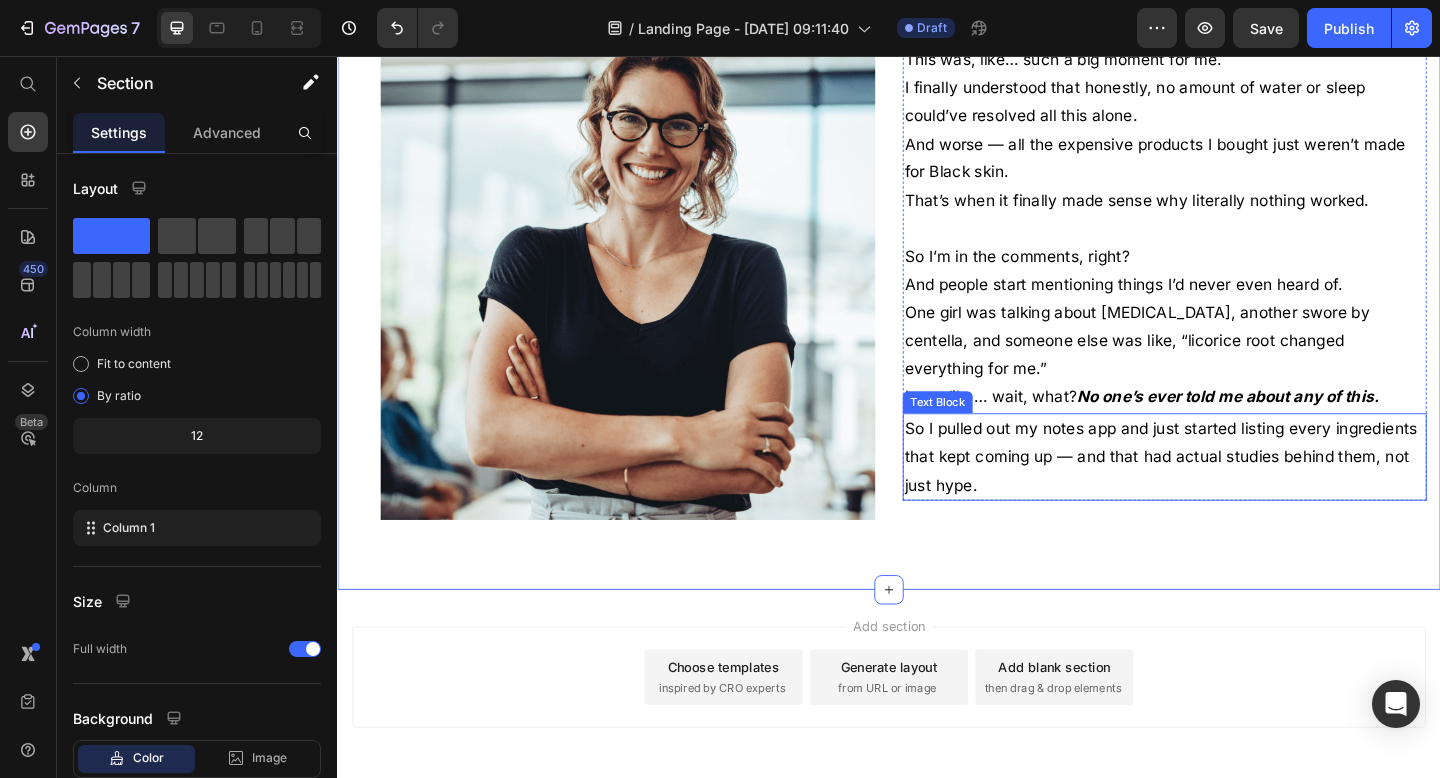 click on "So I pulled out my notes app and just started listing every ingredients that kept coming up — and that had actual studies behind them, not just hype." at bounding box center [1237, 493] 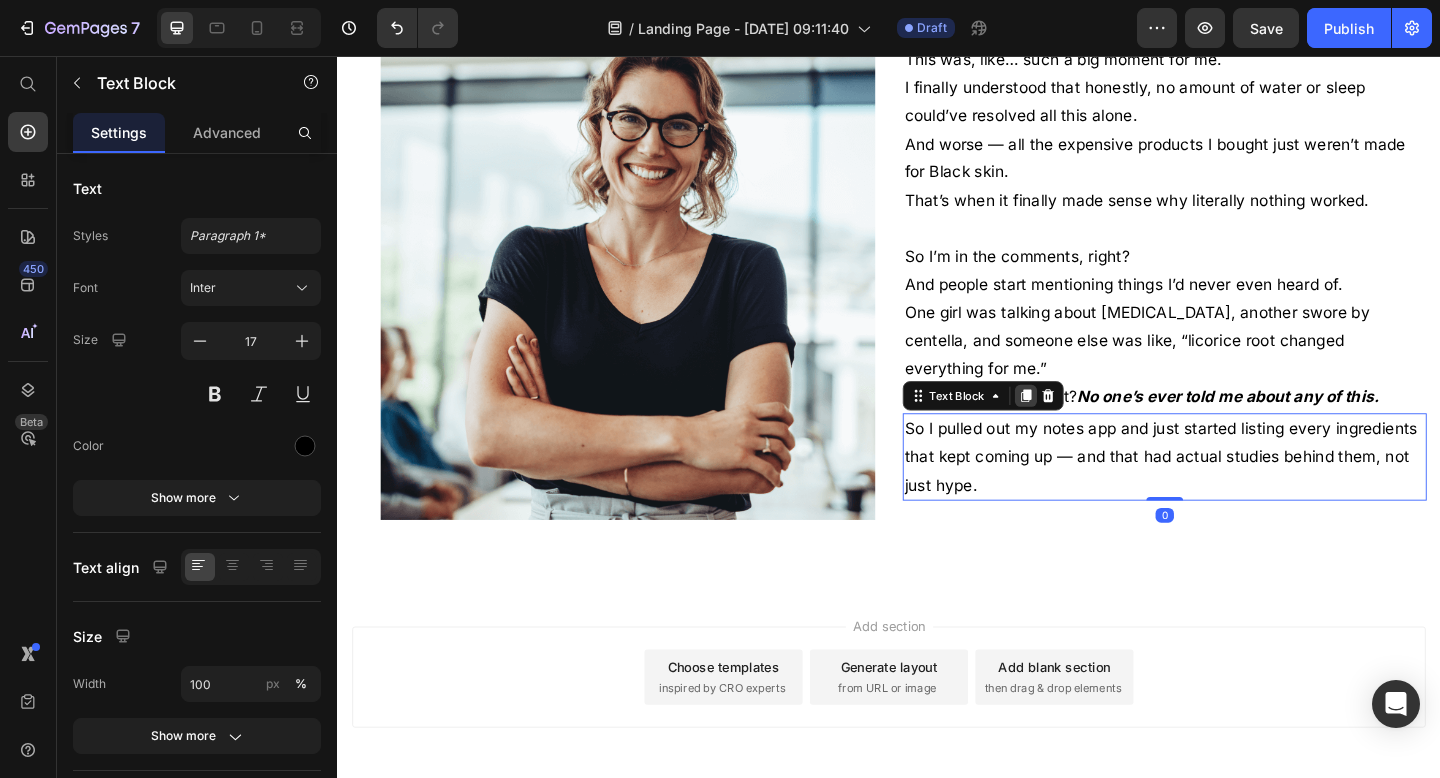 click 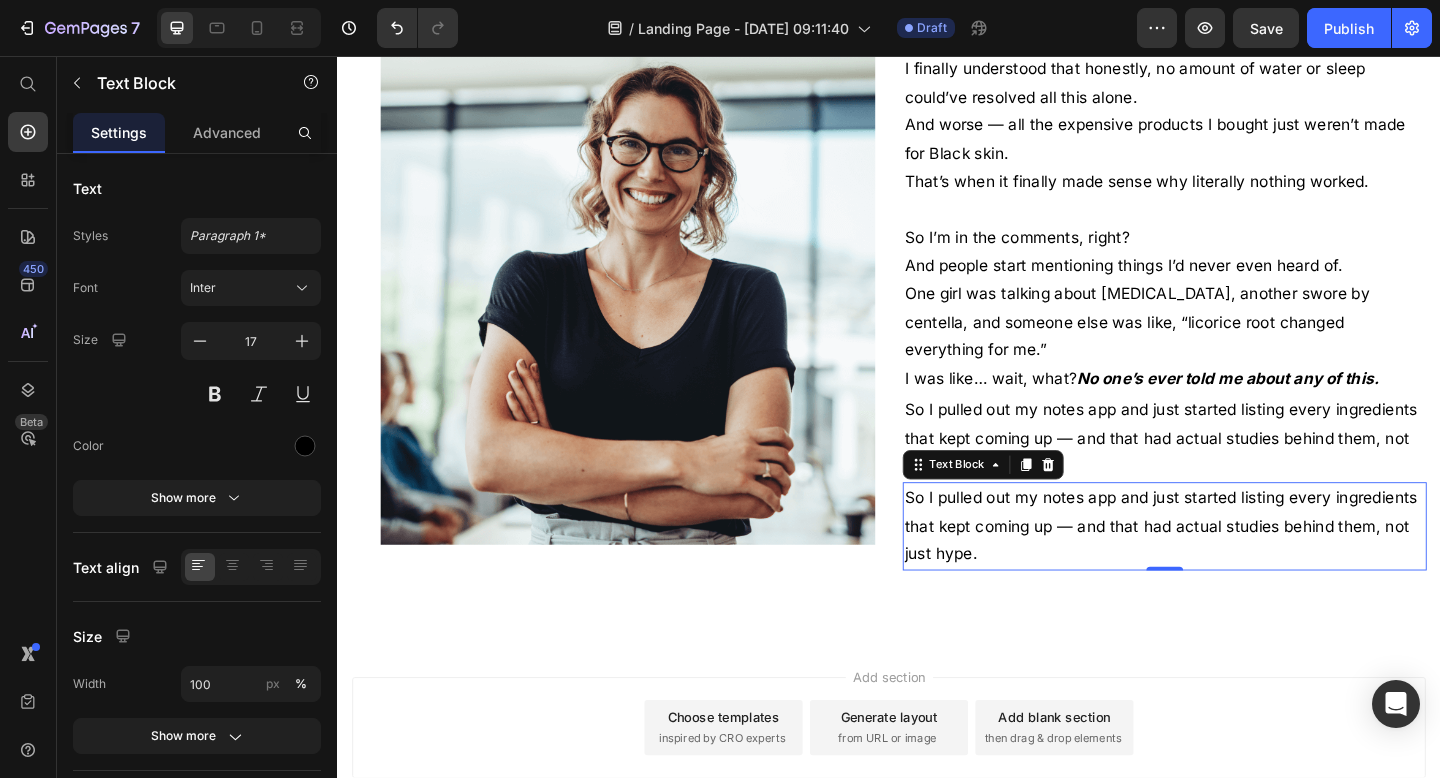 scroll, scrollTop: 3508, scrollLeft: 0, axis: vertical 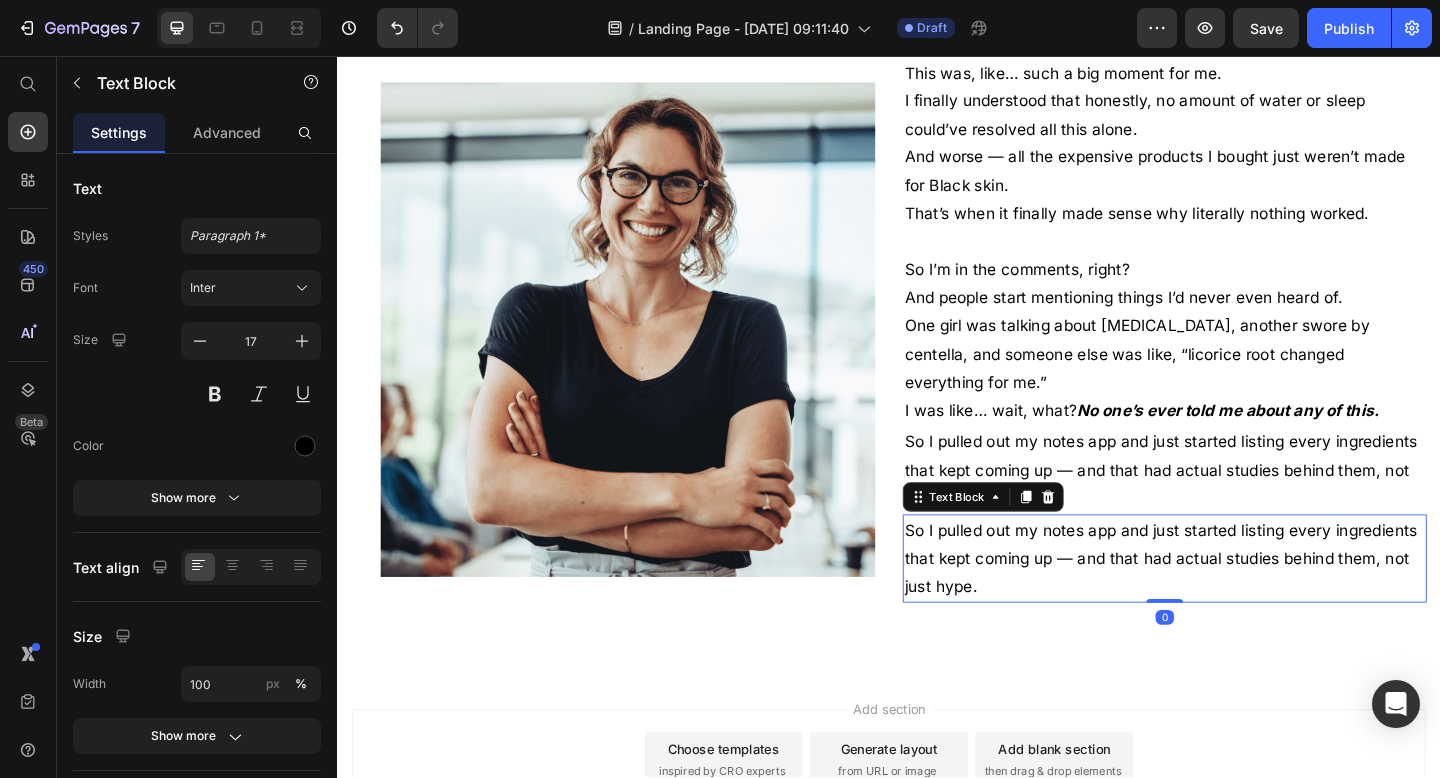 click on "So I pulled out my notes app and just started listing every ingredients that kept coming up — and that had actual studies behind them, not just hype." at bounding box center [1237, 603] 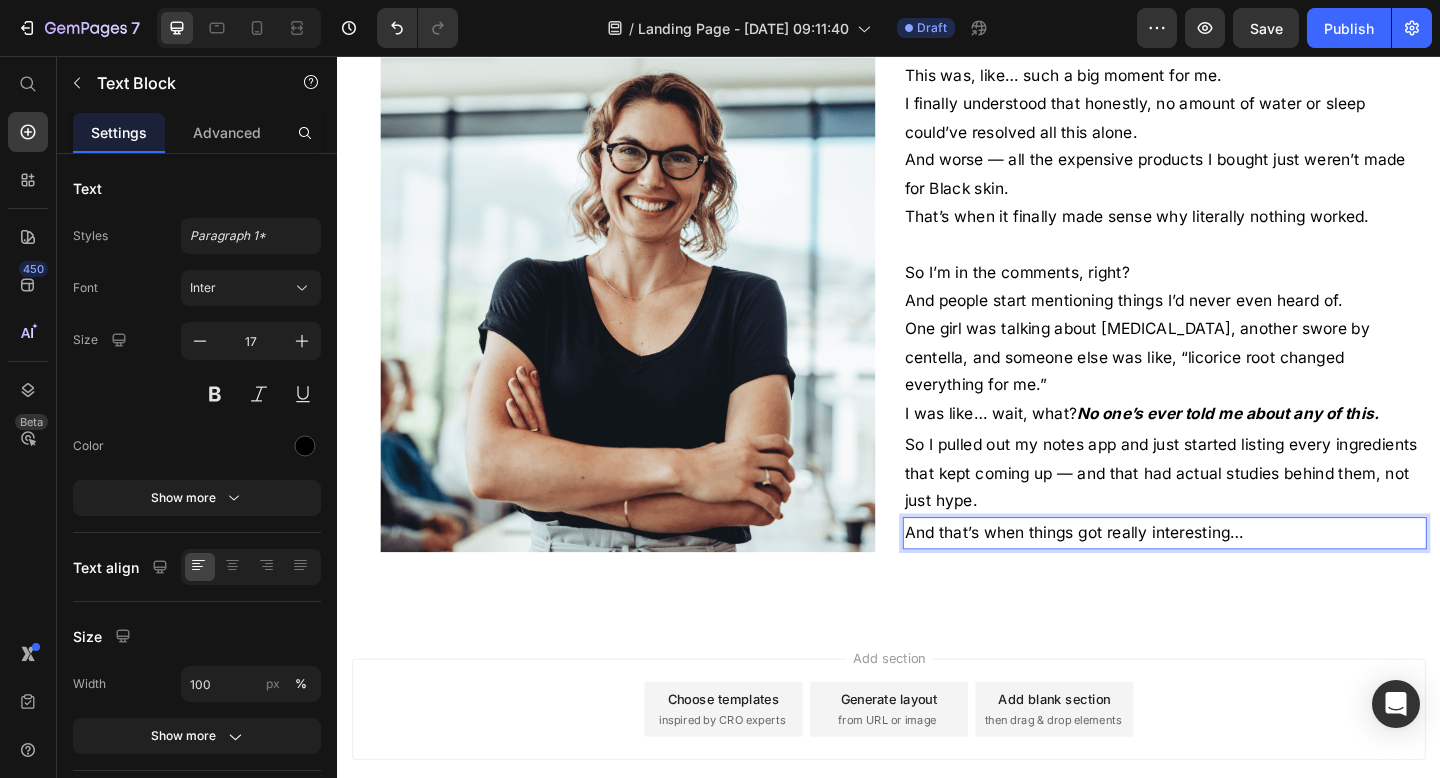 scroll, scrollTop: 3526, scrollLeft: 0, axis: vertical 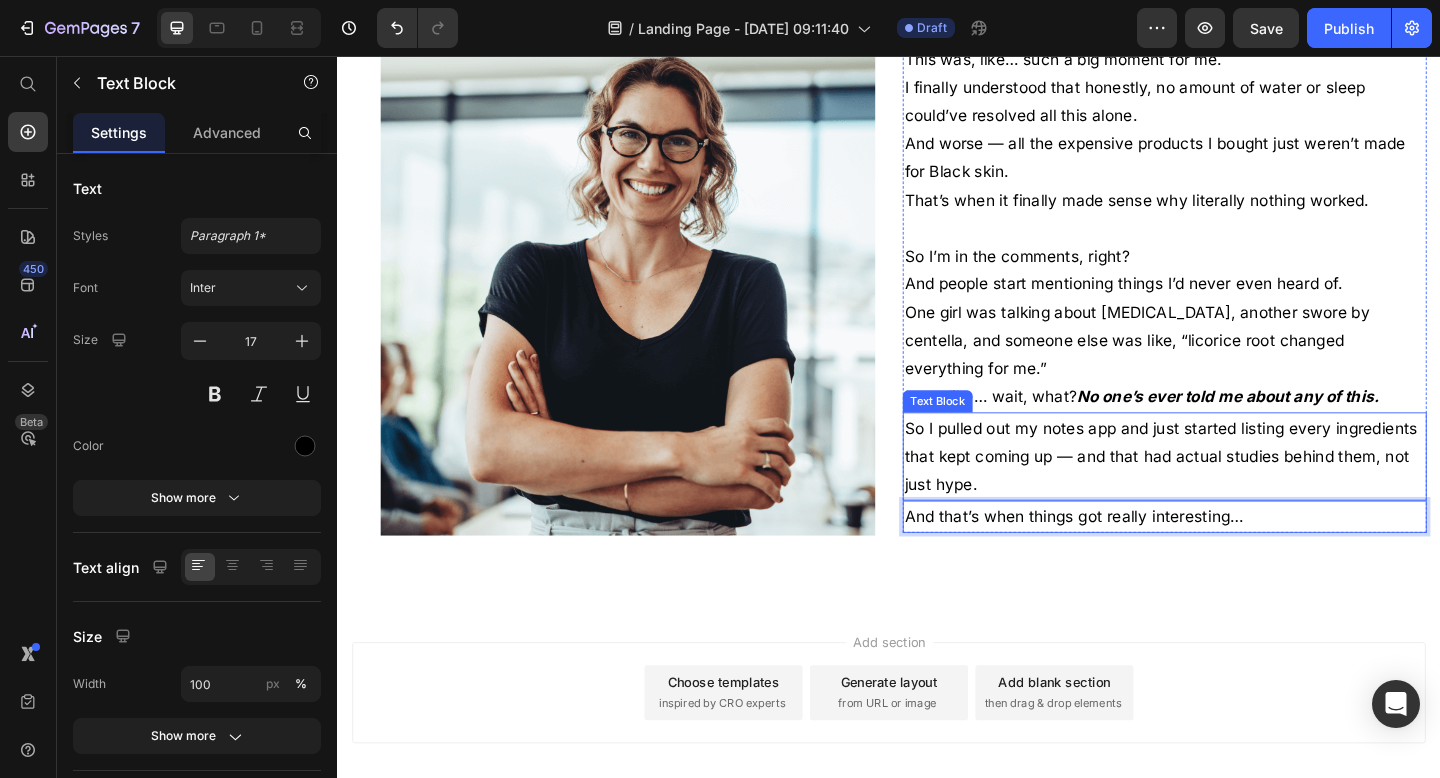 click on "So I pulled out my notes app and just started listing every ingredients that kept coming up — and that had actual studies behind them, not just hype." at bounding box center [1237, 492] 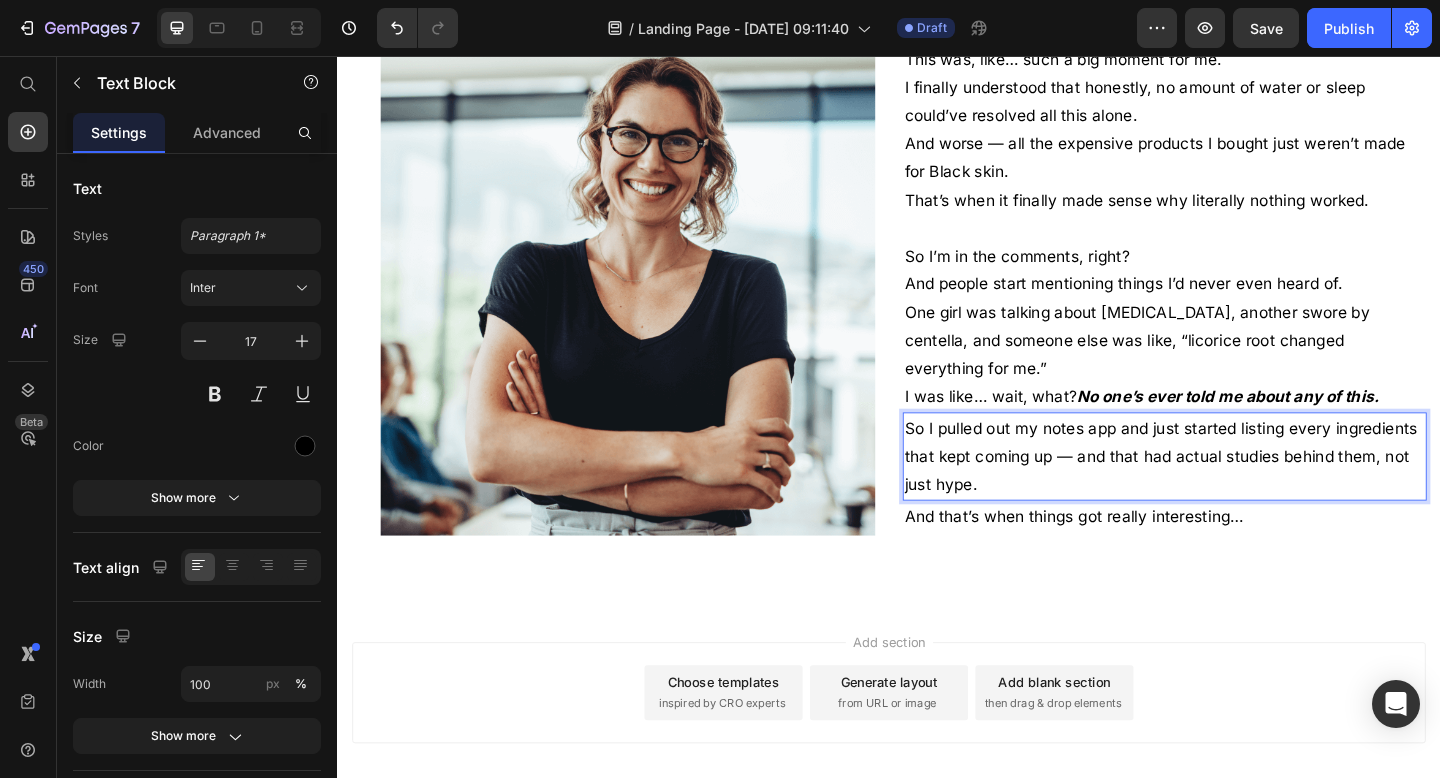click on "And that’s when things got really interesting…" at bounding box center (1237, 557) 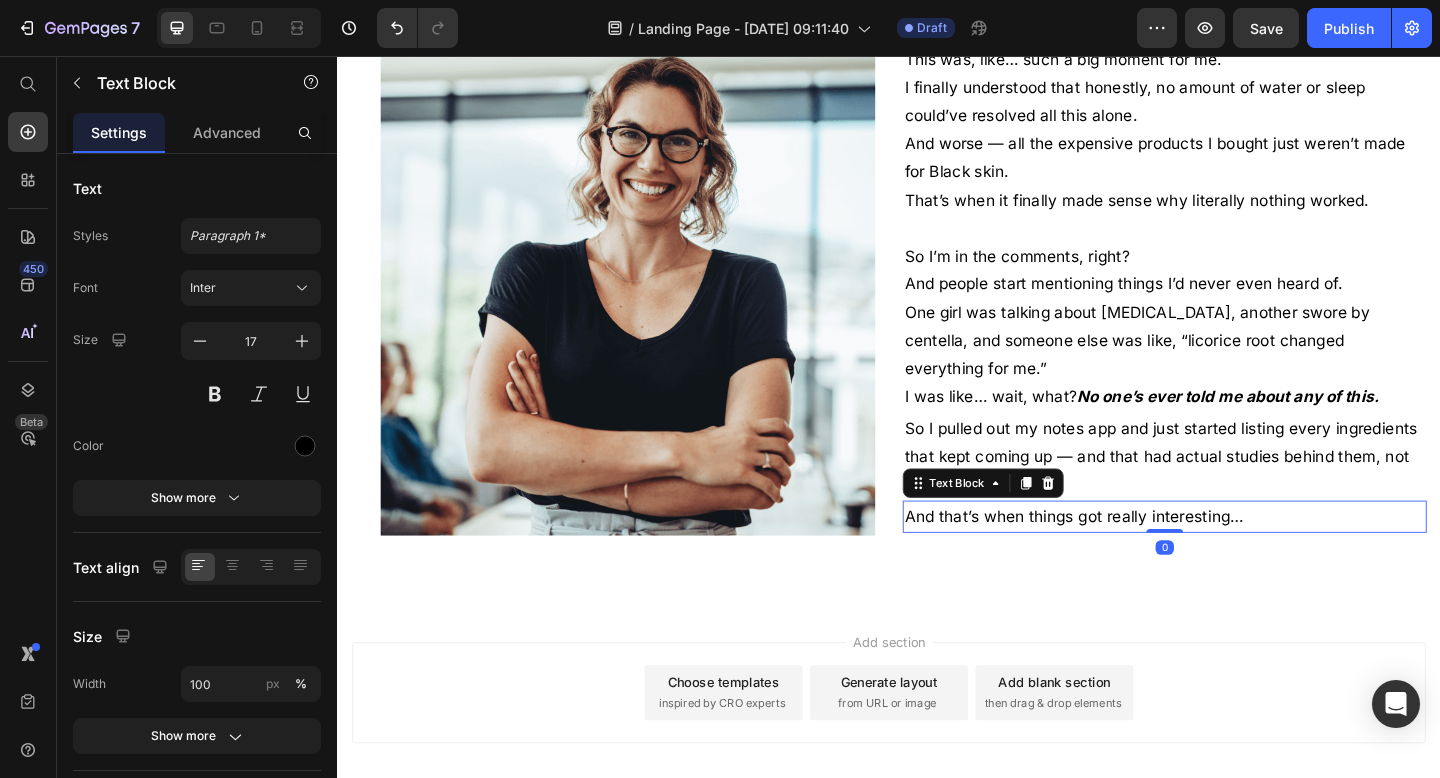 click on "And that’s when things got really interesting…" at bounding box center (1237, 557) 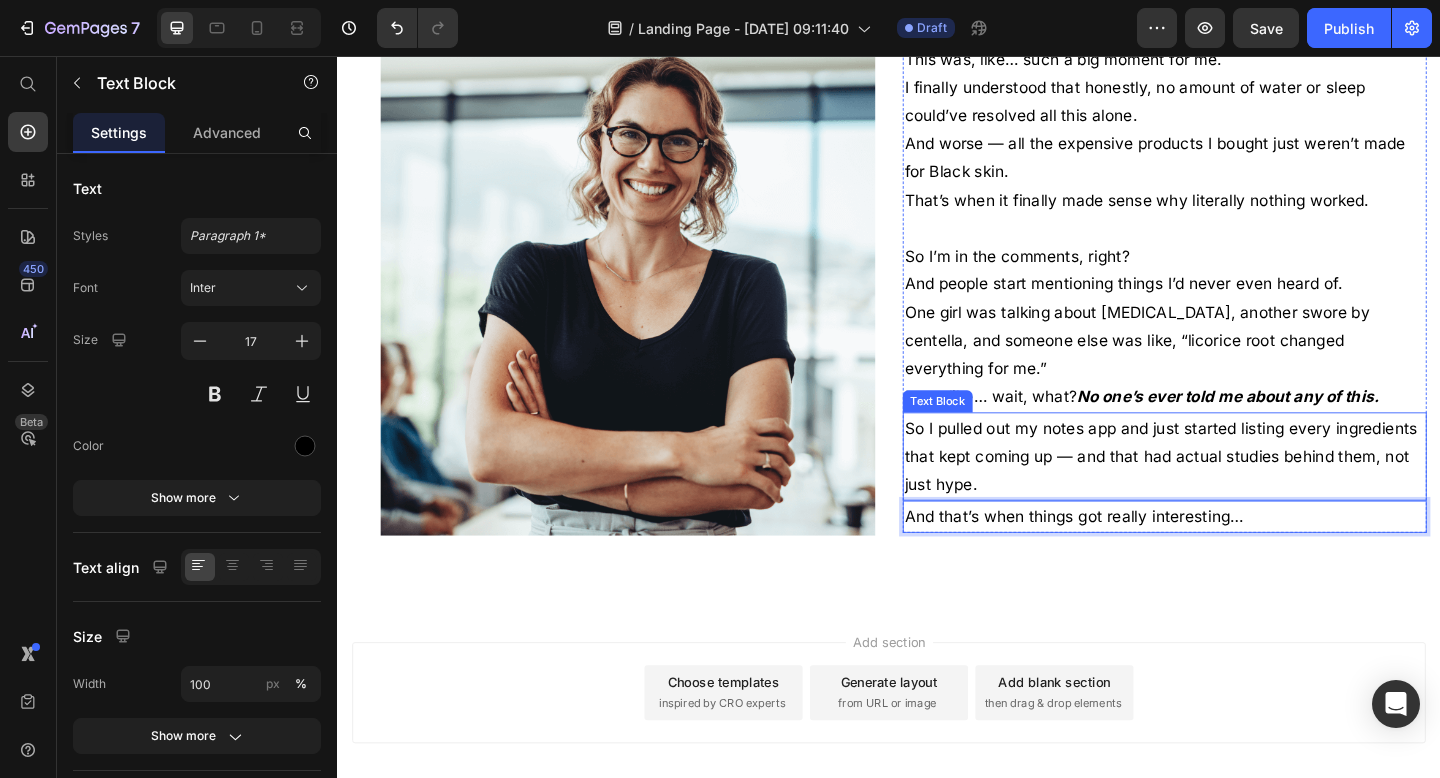 drag, startPoint x: 1155, startPoint y: 524, endPoint x: 1155, endPoint y: 511, distance: 13 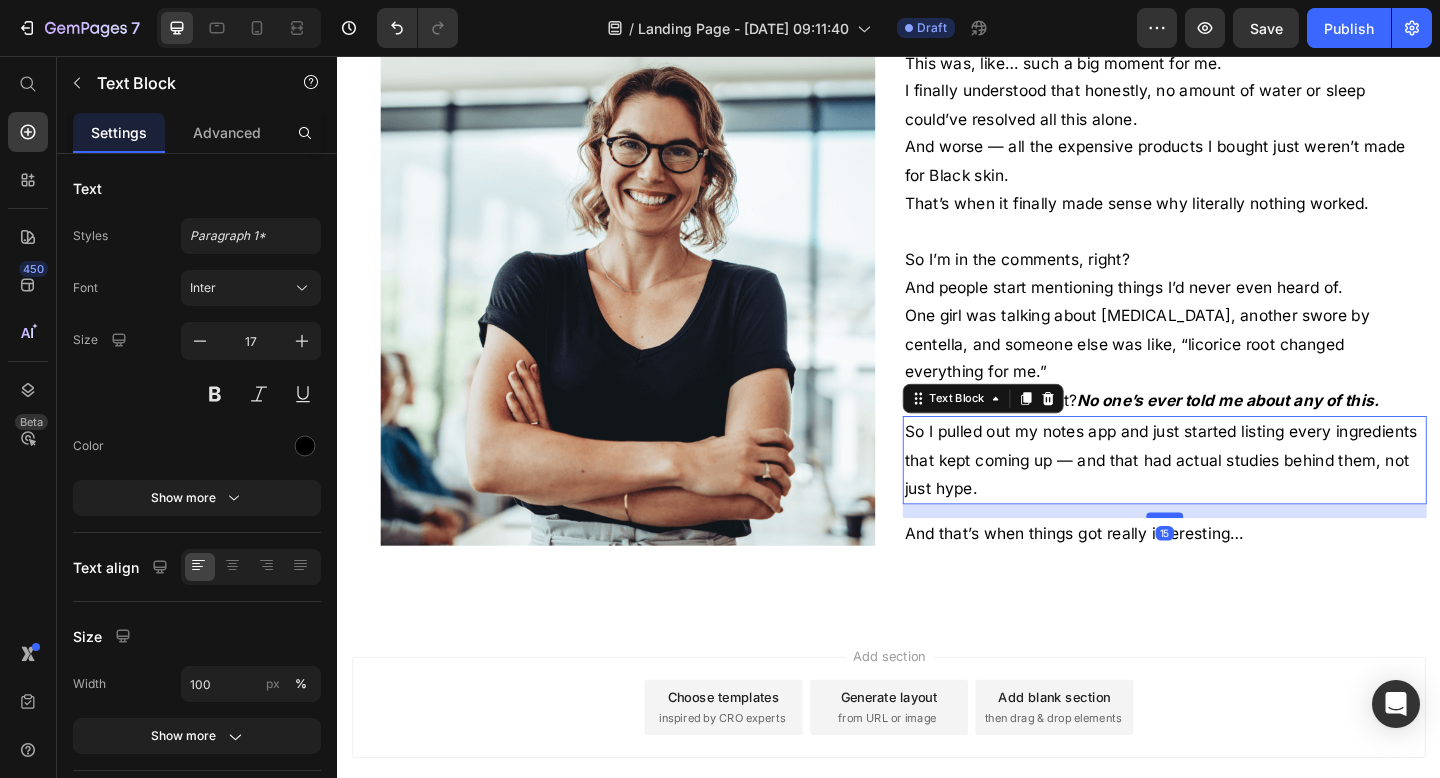 scroll, scrollTop: 3519, scrollLeft: 0, axis: vertical 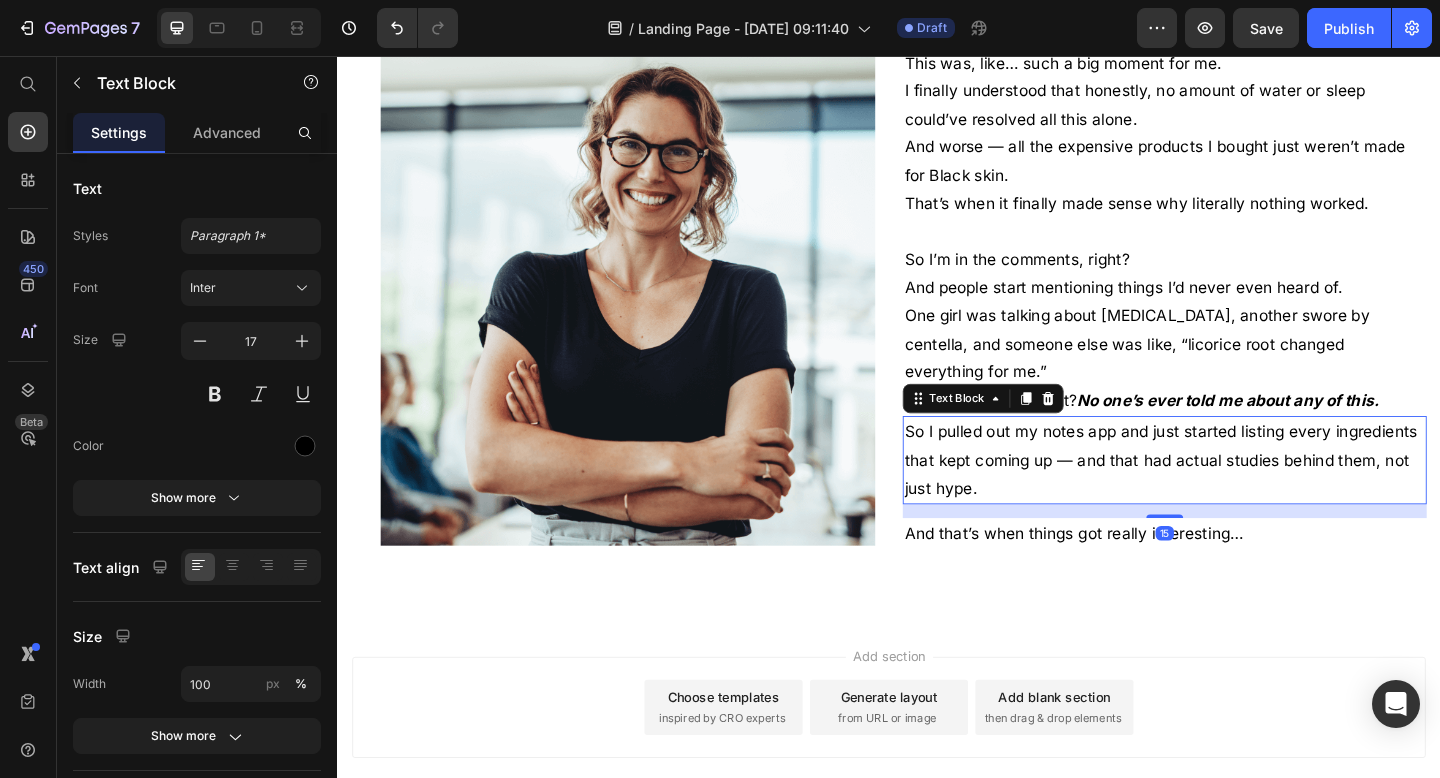 click on "No one’s ever told me about any of this." at bounding box center [1306, 431] 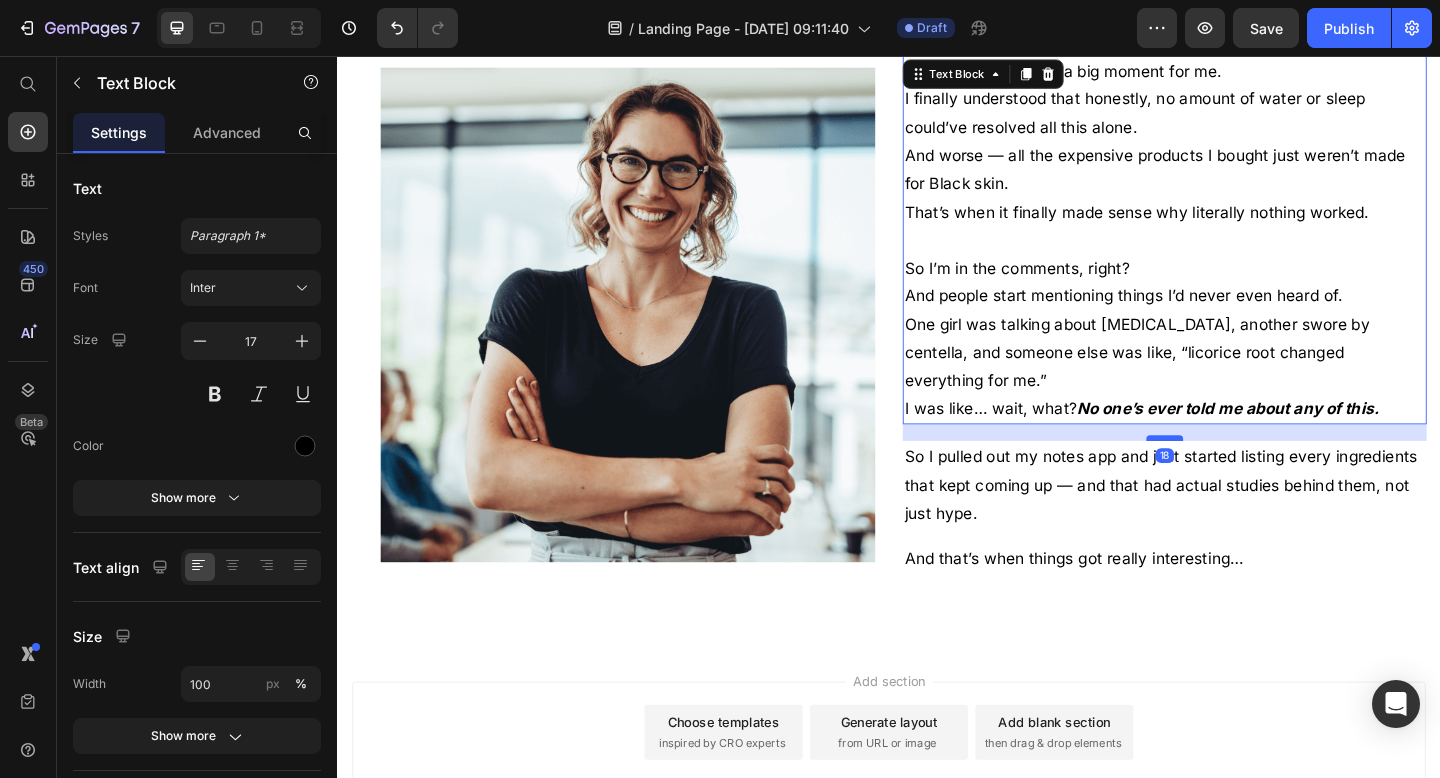 scroll, scrollTop: 3510, scrollLeft: 0, axis: vertical 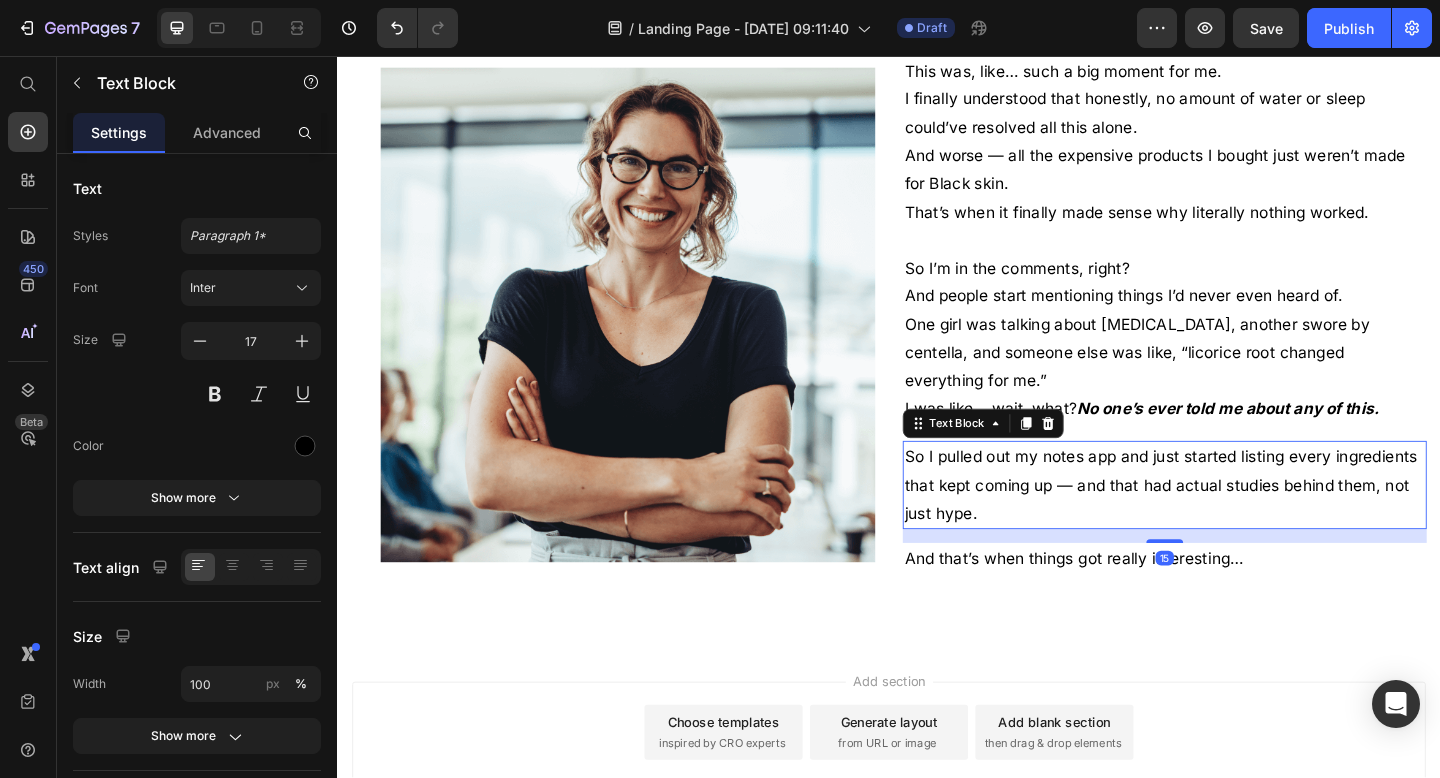 click on "So I pulled out my notes app and just started listing every ingredients that kept coming up — and that had actual studies behind them, not just hype." at bounding box center (1237, 523) 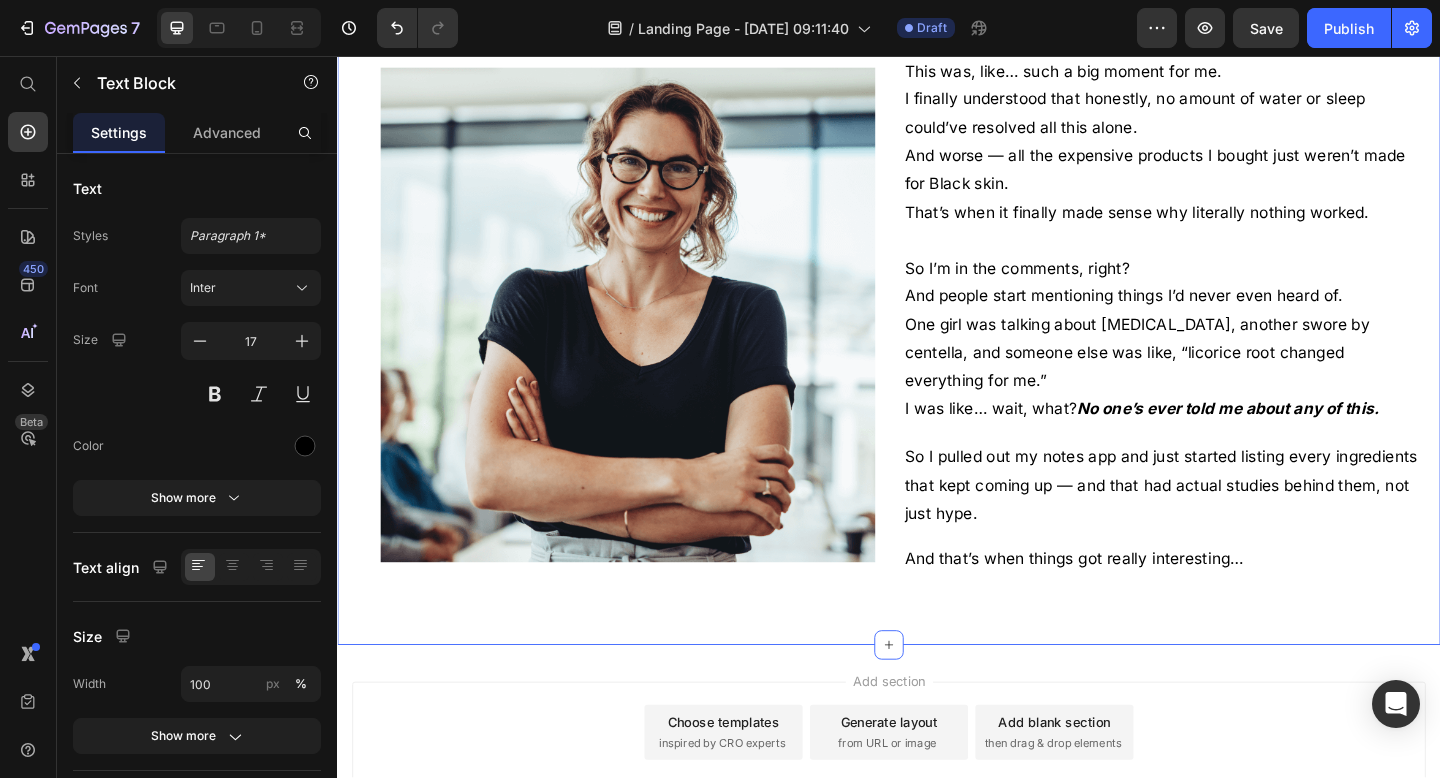click on "After years of struggling, it finally clicked: nothing worked because nothing I tried was made for  Black skin. Text Block Row This was, like… such a big moment for me. I finally understood that honestly, no amount of water or sleep could’ve resolved all this alone. And worse — all the expensive products I bought just weren’t made for Black skin. That’s when it finally made sense why literally nothing worked.   So I’m in the comments, right? And people start mentioning things I’d never even heard of. One girl was talking about [MEDICAL_DATA], another swore by centella, and someone else was like, “licorice root changed everything for me.” I was like… wait, what?  No one’s ever told me about any of this. Text Block So I pulled out my notes app and just started listing every ingredients that kept coming up — and that had actual studies behind them, not just hype. Text Block And that’s when things got really interesting… Text Block Row Image Row Section 6   Create Theme Section Product" at bounding box center (937, 289) 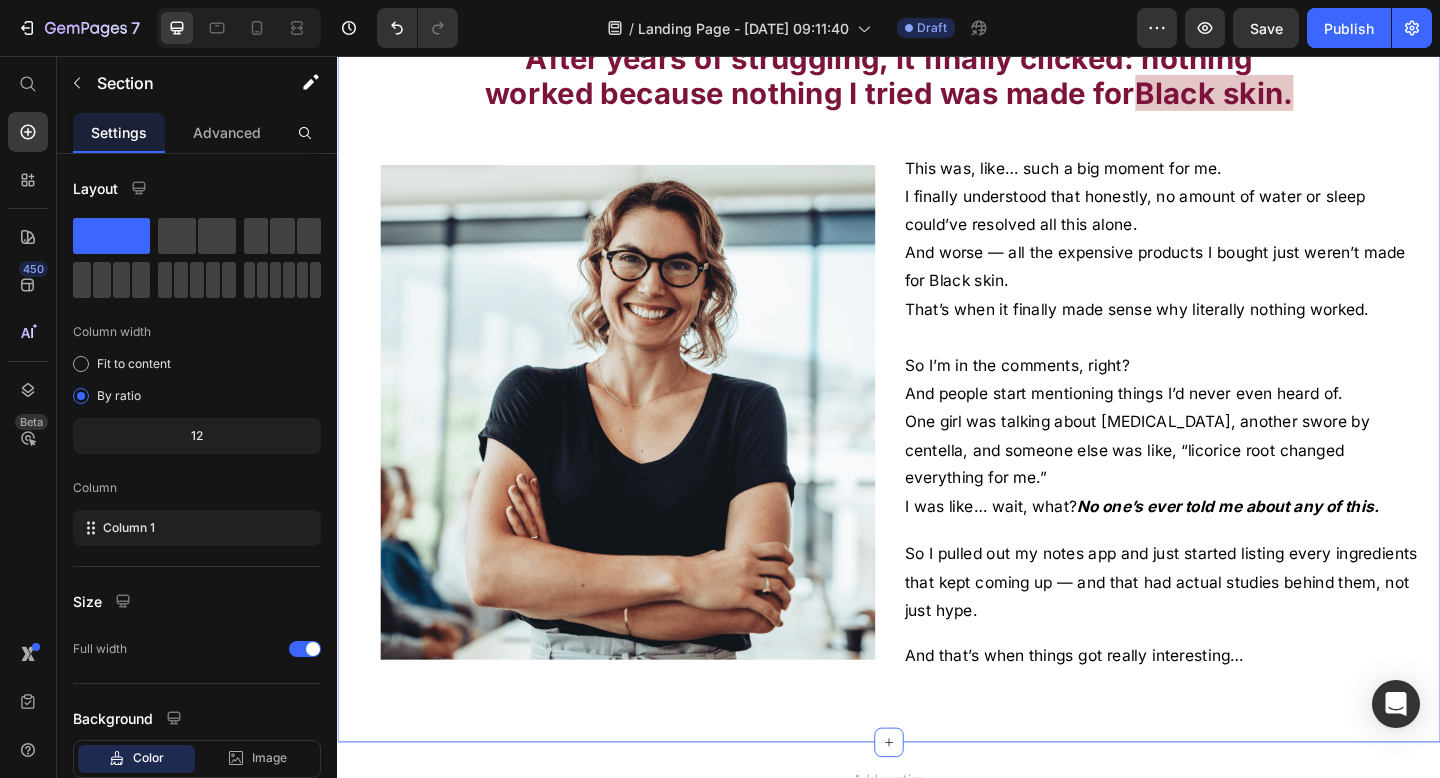 scroll, scrollTop: 3423, scrollLeft: 0, axis: vertical 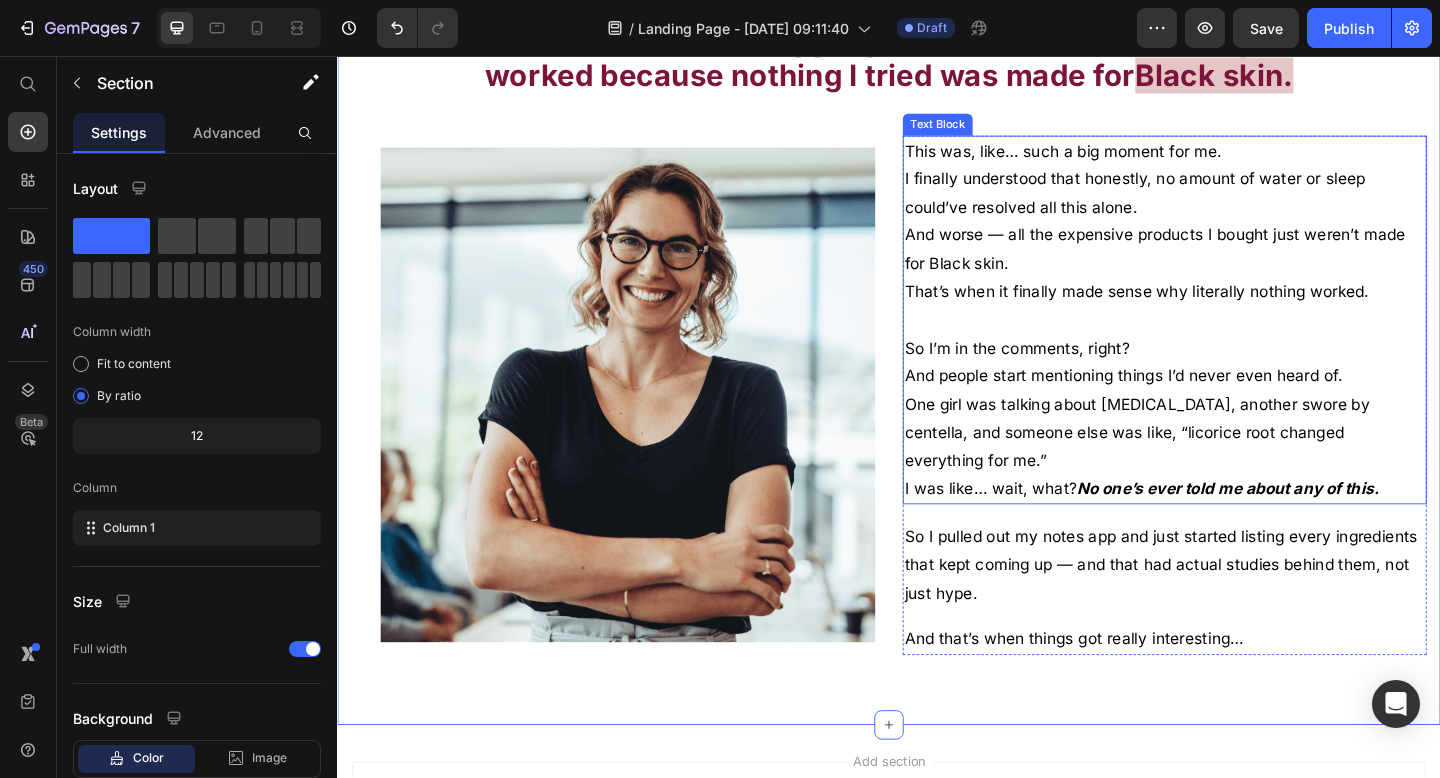 click on "One girl was talking about [MEDICAL_DATA], another swore by centella, and someone else was like, “licorice root changed everything for me.”" at bounding box center (1237, 466) 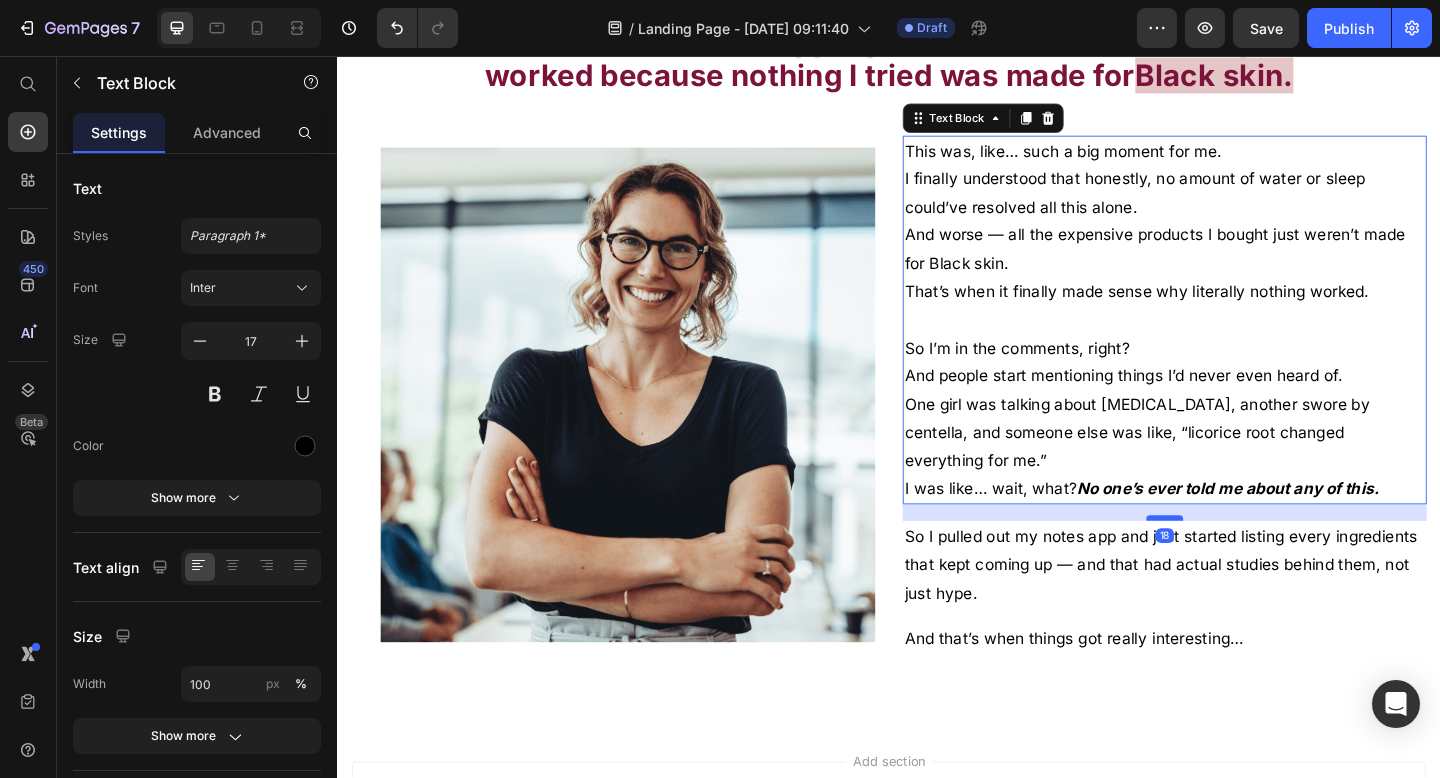 click on "18" at bounding box center (1237, 544) 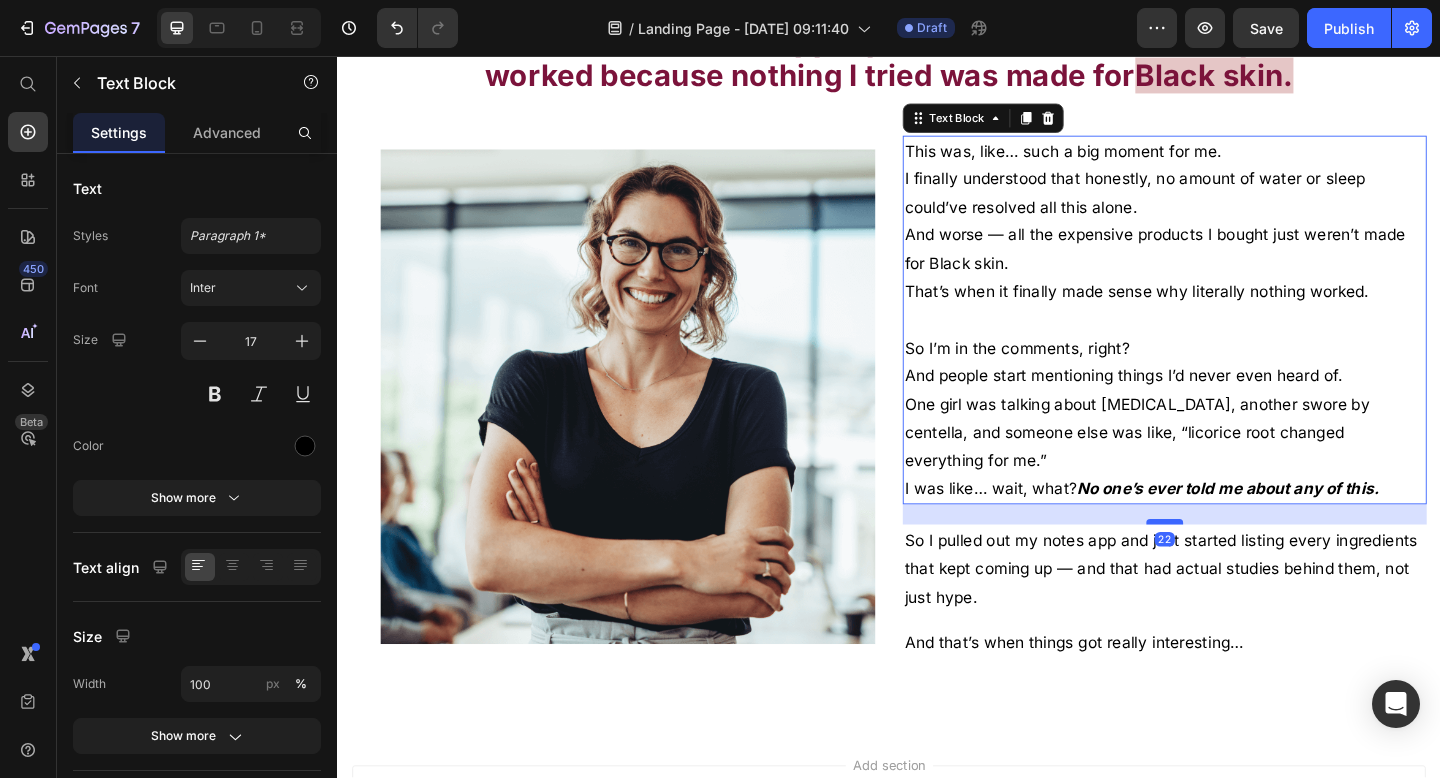 click at bounding box center [1237, 563] 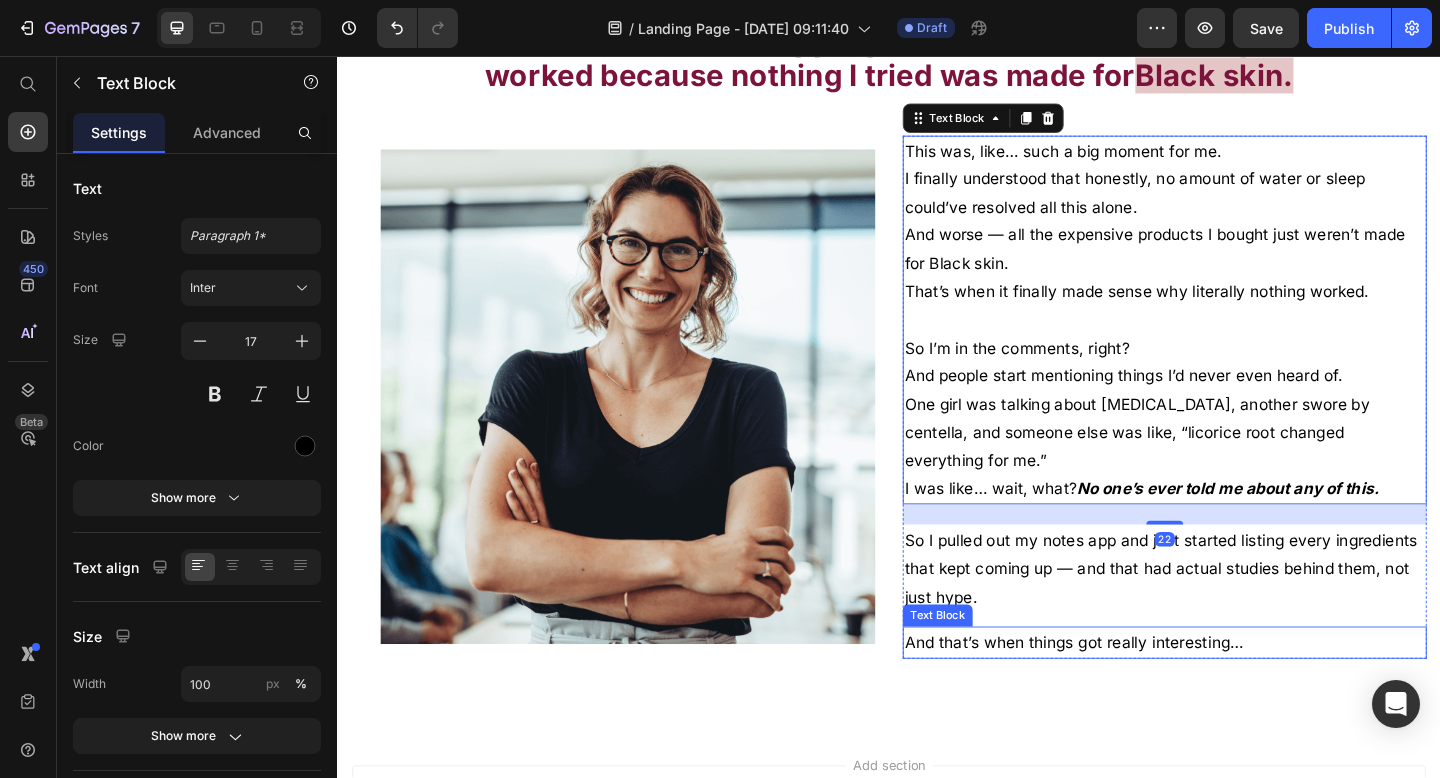 click on "And that’s when things got really interesting…" at bounding box center (1237, 694) 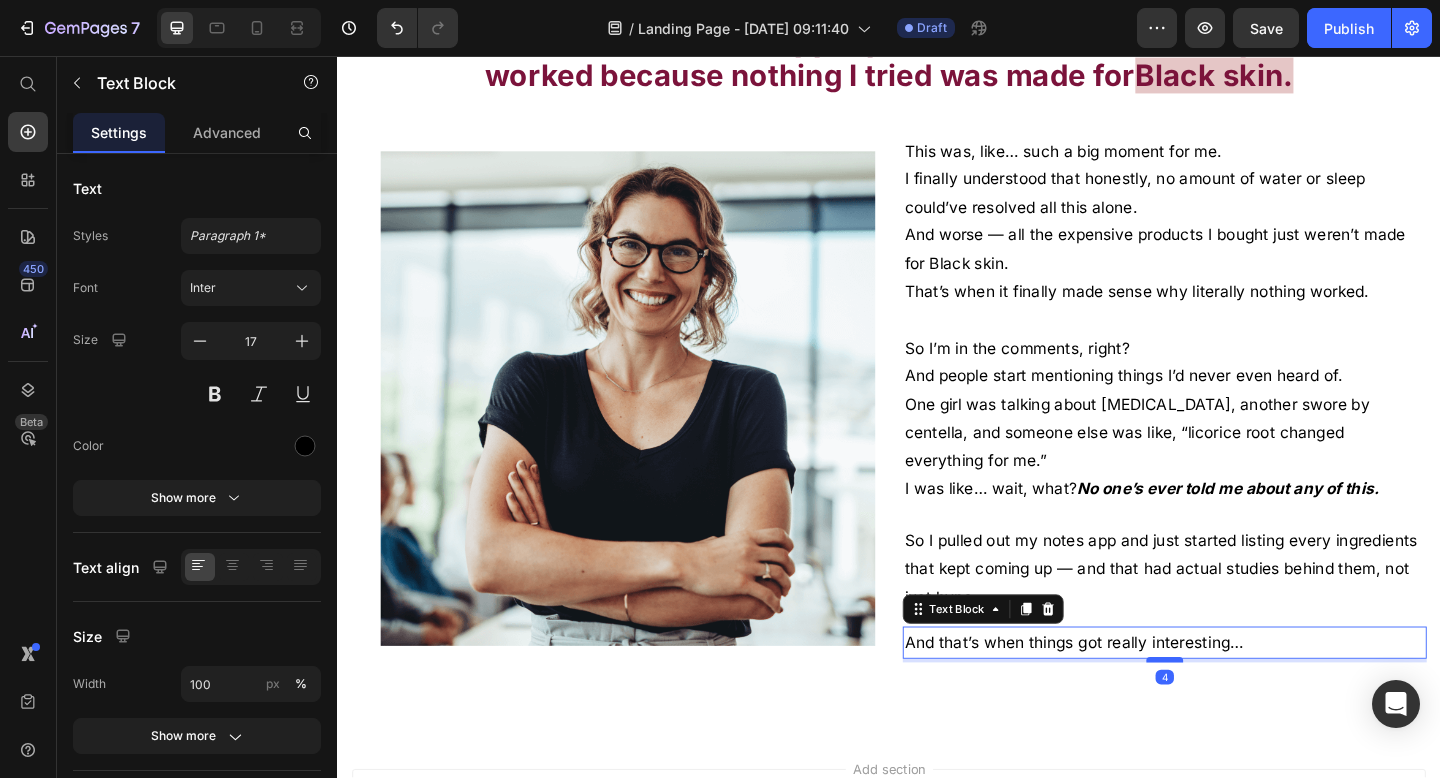 click at bounding box center (1237, 713) 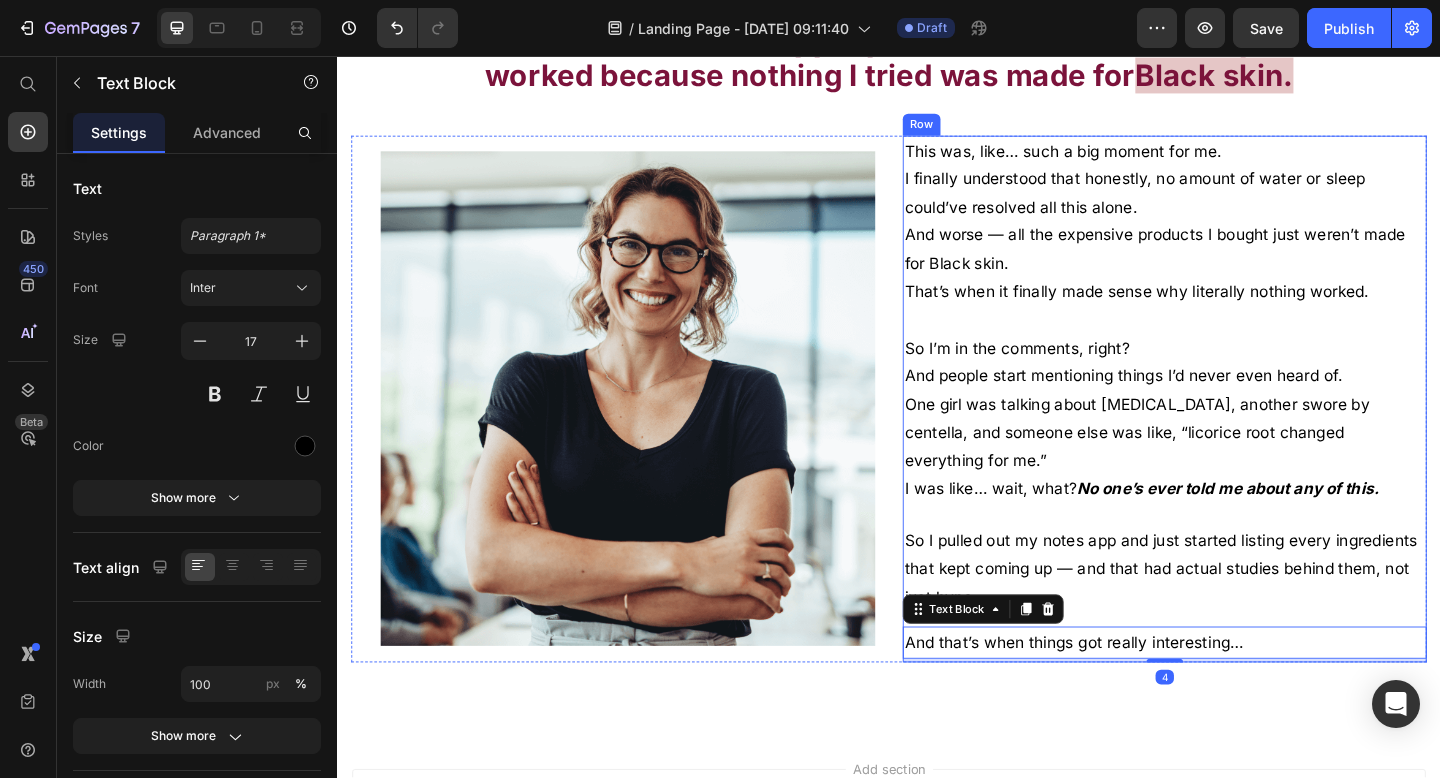 click on "No one’s ever told me about any of this." at bounding box center [1306, 527] 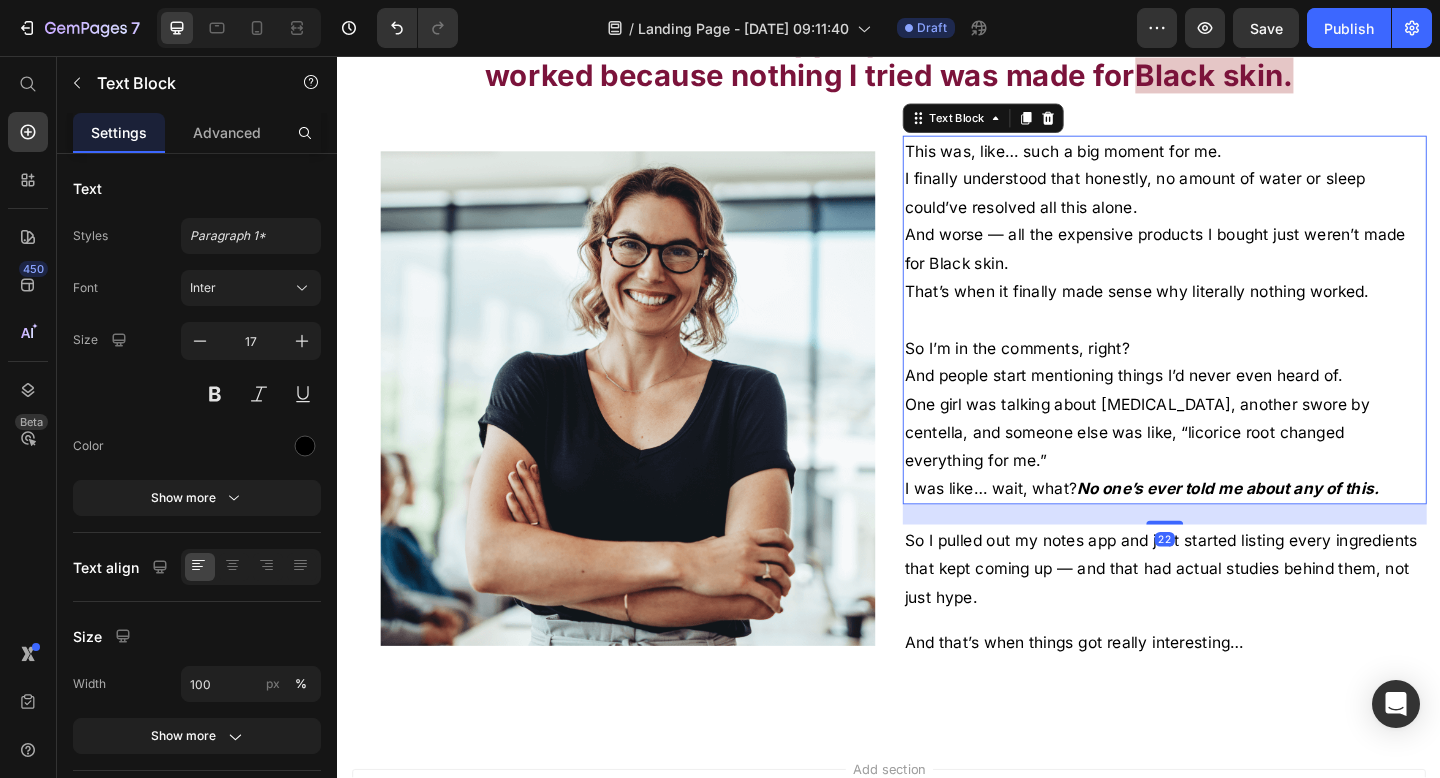 click on "So I pulled out my notes app and just started listing every ingredients that kept coming up — and that had actual studies behind them, not just hype." at bounding box center [1237, 614] 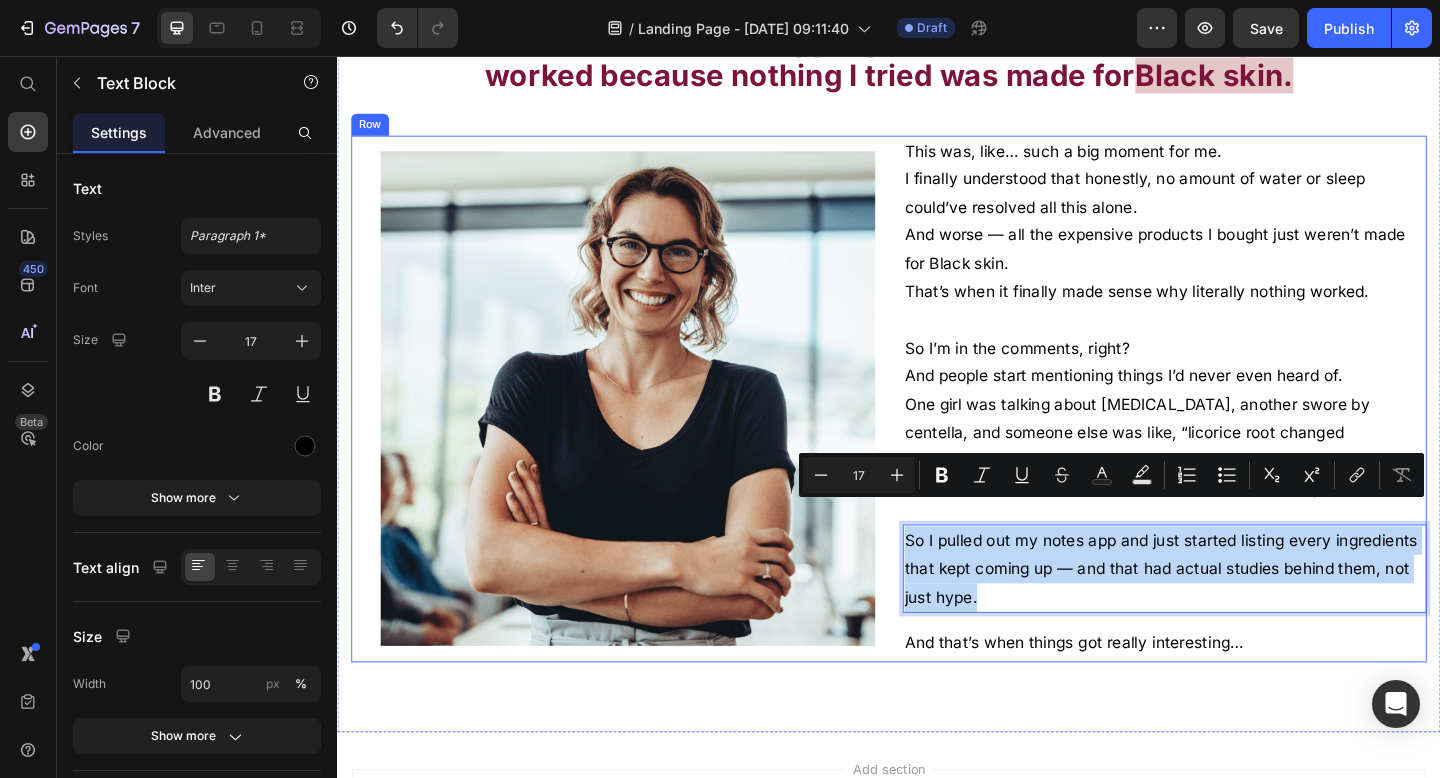 drag, startPoint x: 1110, startPoint y: 618, endPoint x: 945, endPoint y: 562, distance: 174.24408 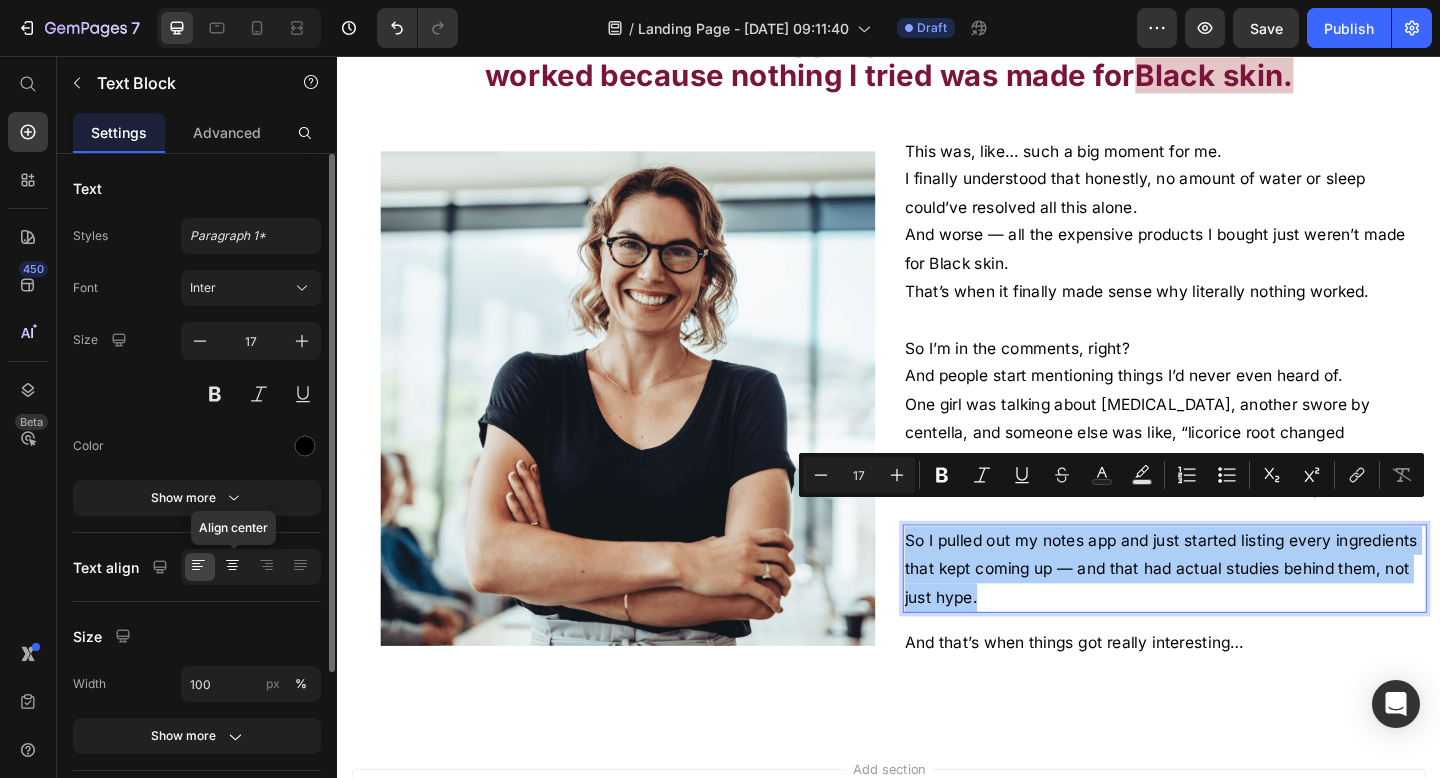 click 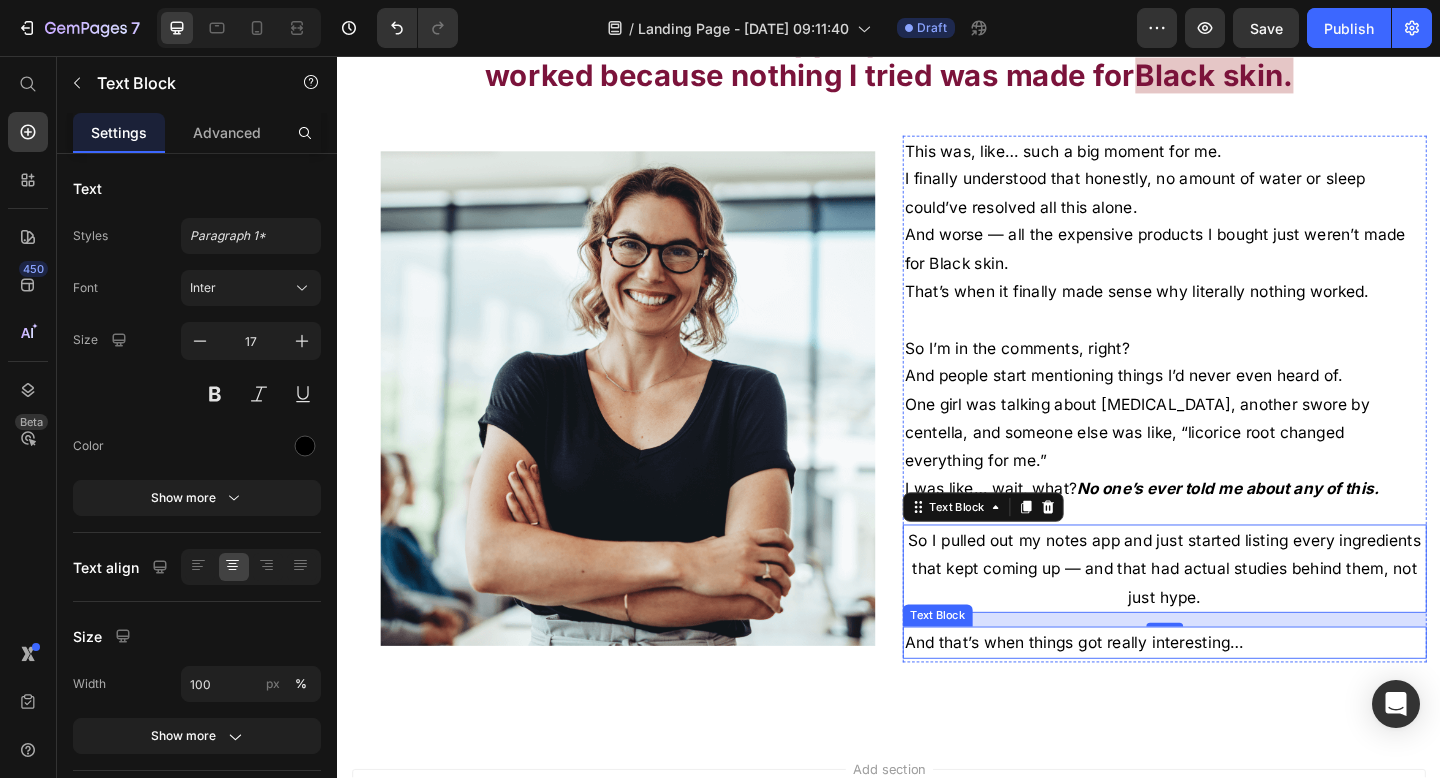 click on "And that’s when things got really interesting…" at bounding box center (1237, 694) 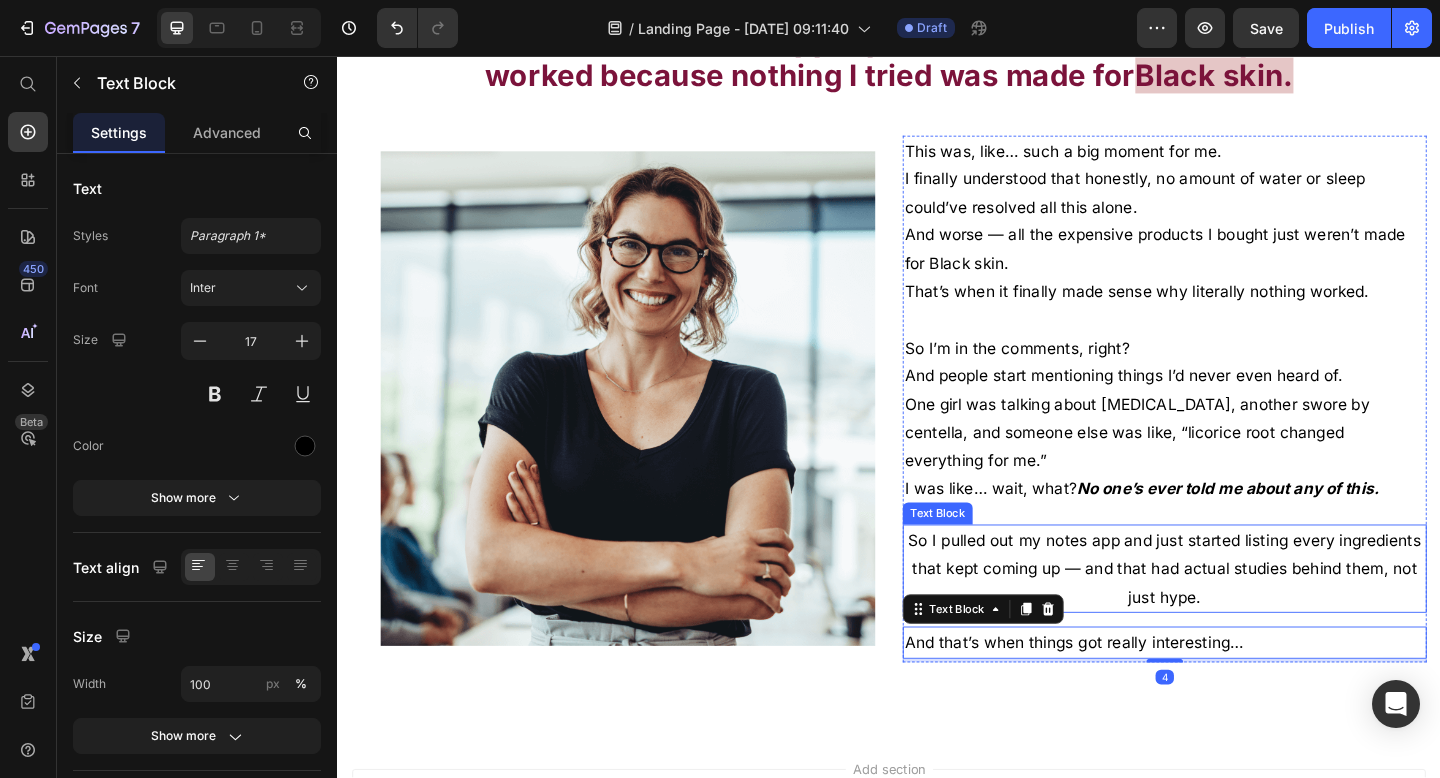 click on "So I pulled out my notes app and just started listing every ingredients that kept coming up — and that had actual studies behind them, not just hype." at bounding box center [1237, 614] 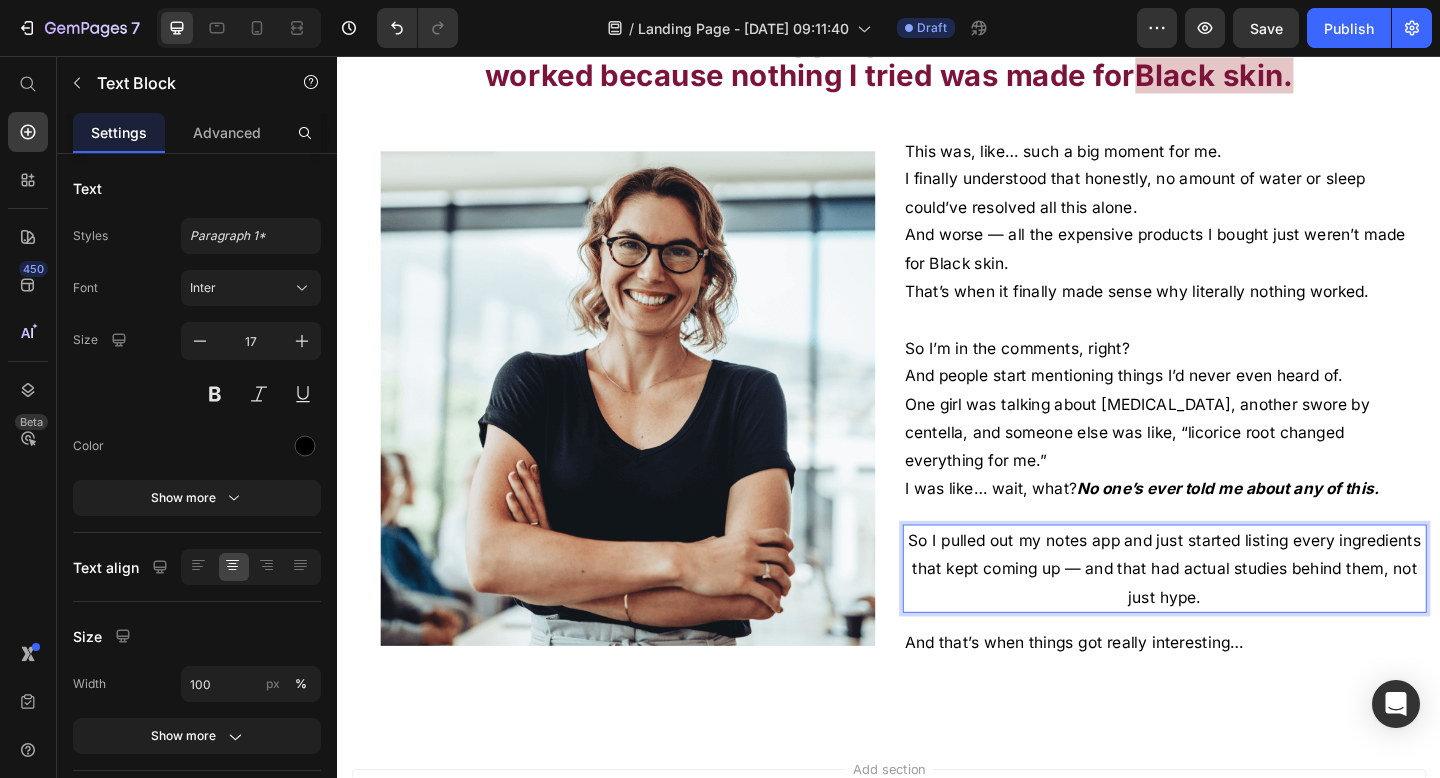 click on "So I pulled out my notes app and just started listing every ingredients that kept coming up — and that had actual studies behind them, not just hype." at bounding box center [1237, 614] 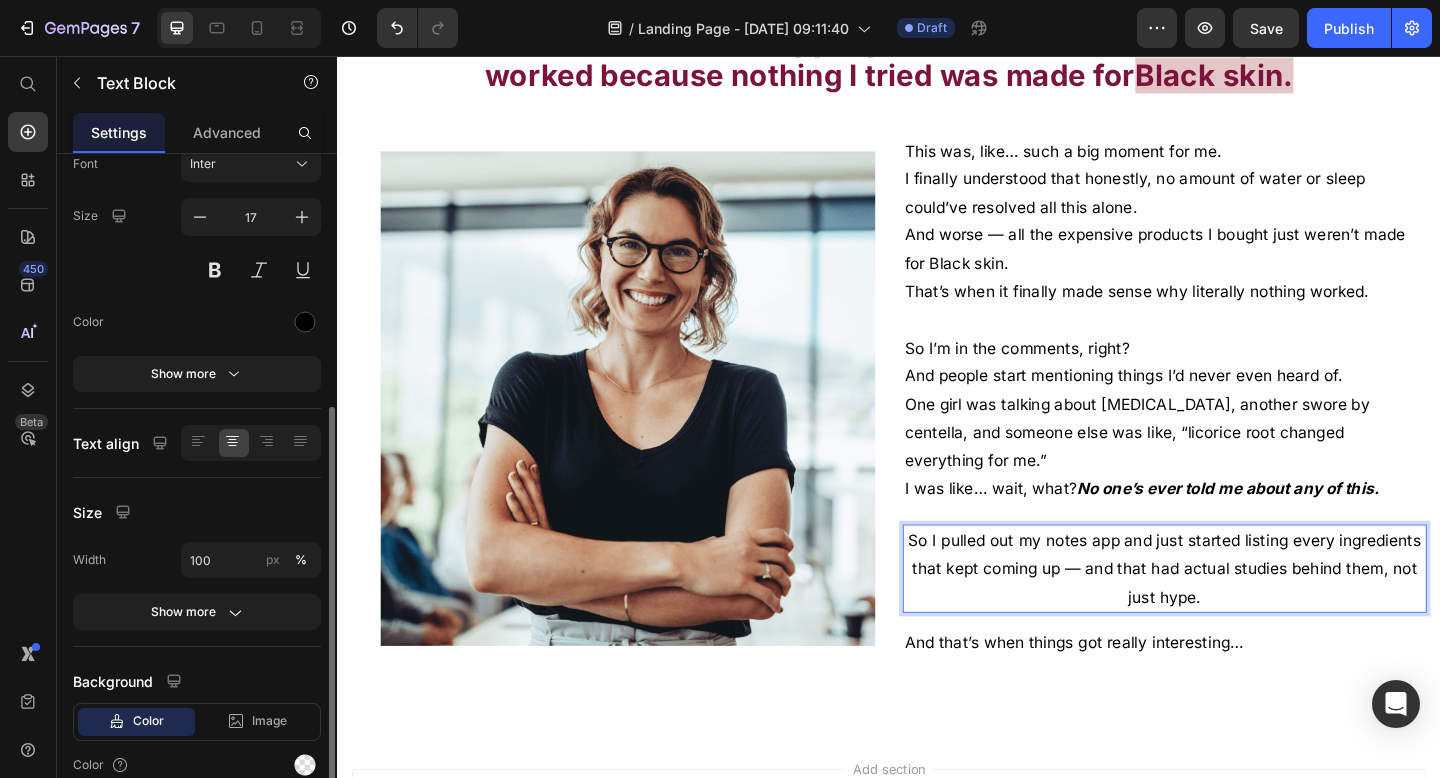 scroll, scrollTop: 214, scrollLeft: 0, axis: vertical 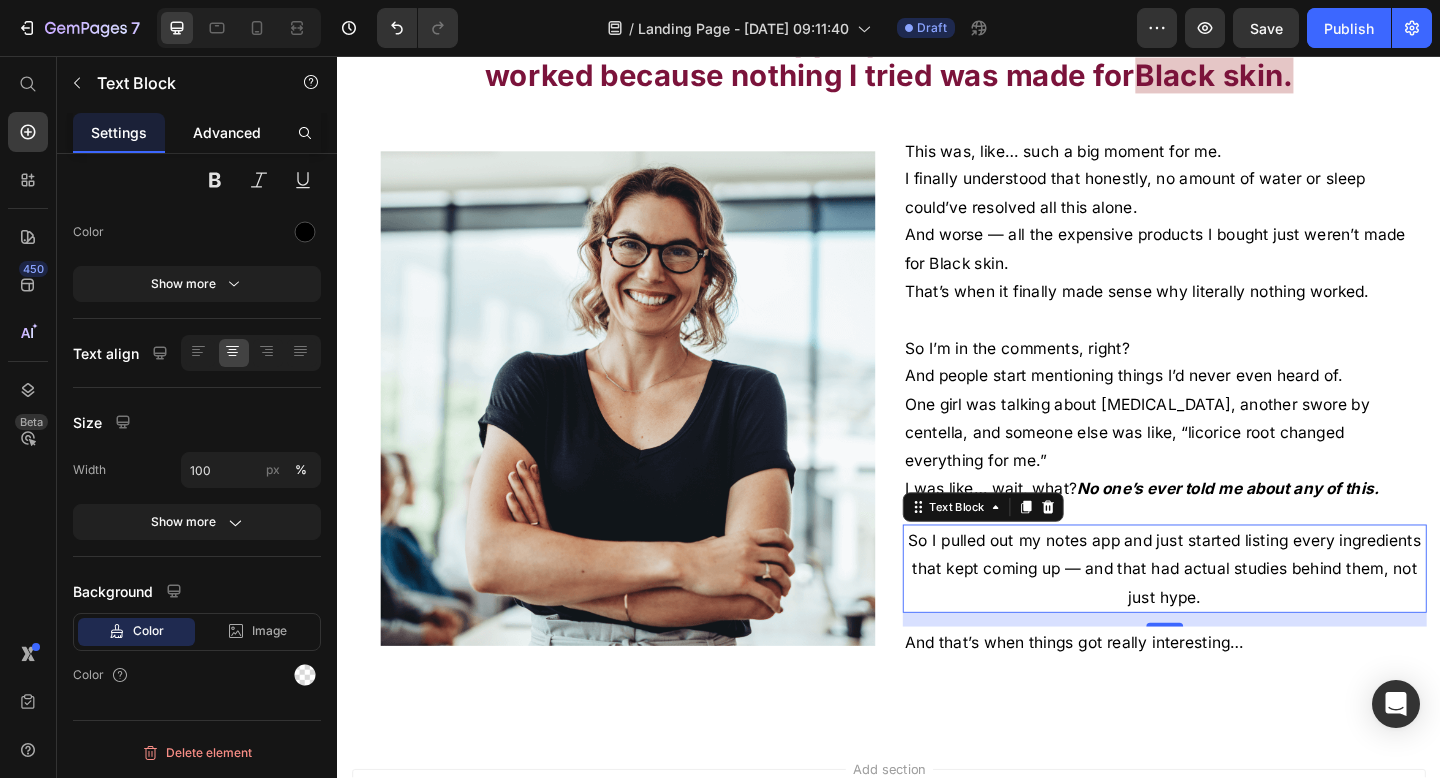 click on "Advanced" 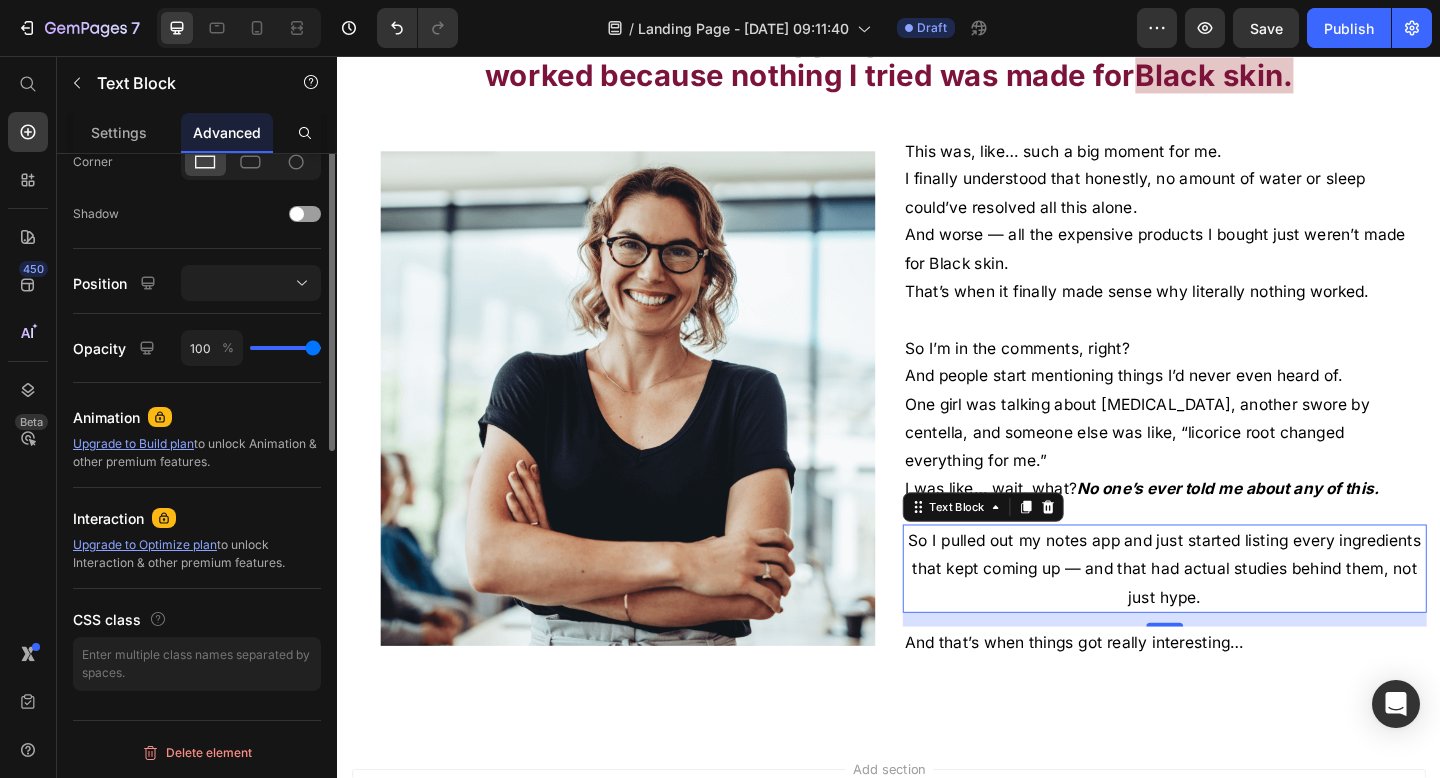 scroll, scrollTop: 258, scrollLeft: 0, axis: vertical 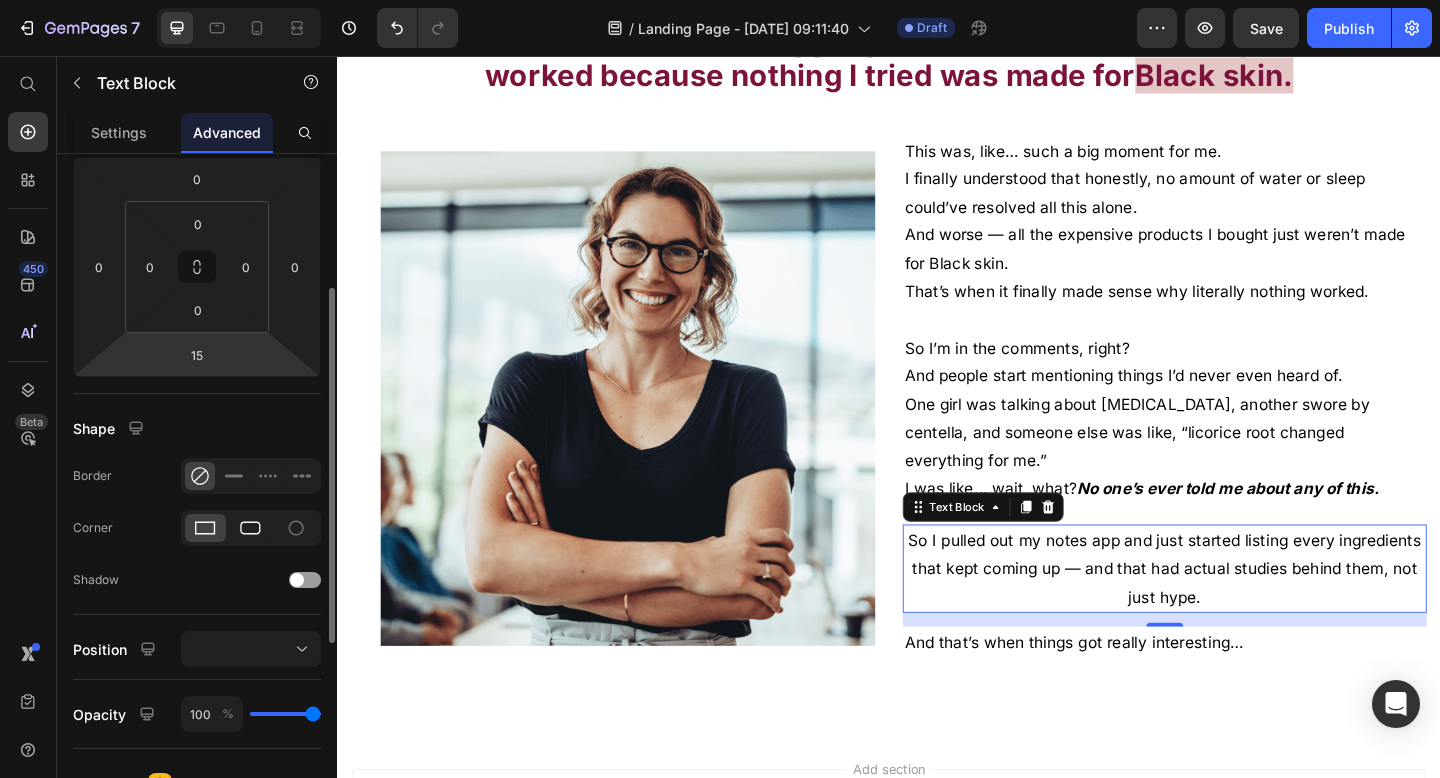 click 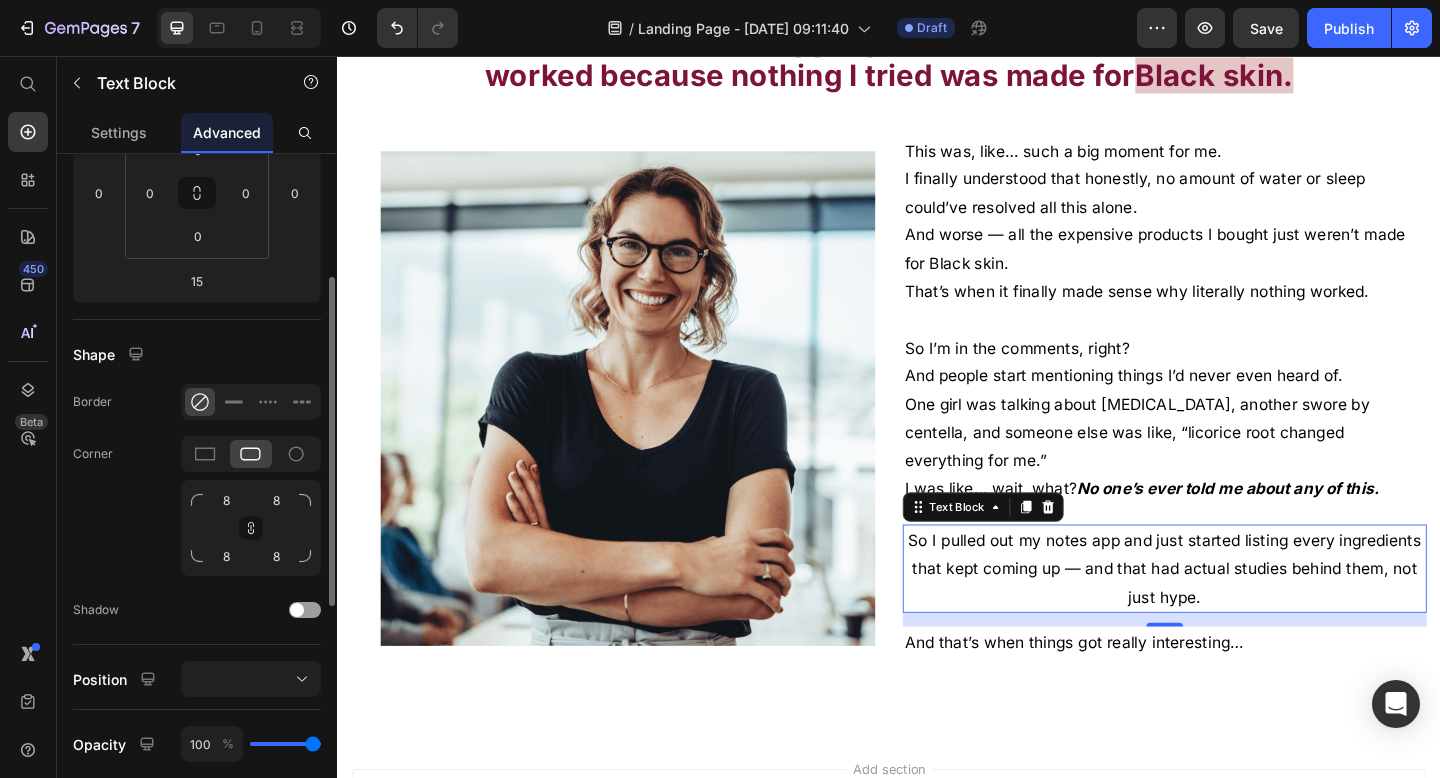 scroll, scrollTop: 302, scrollLeft: 0, axis: vertical 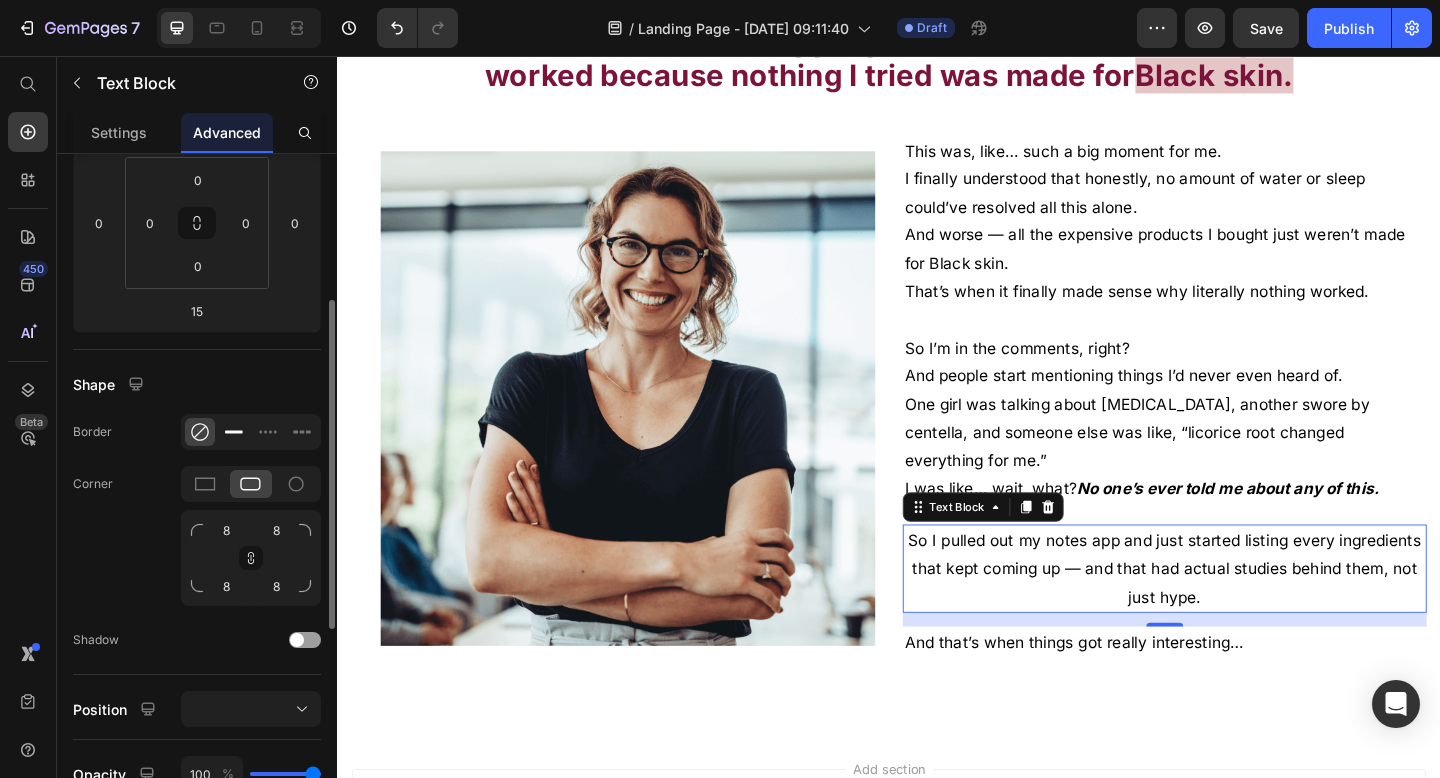 click 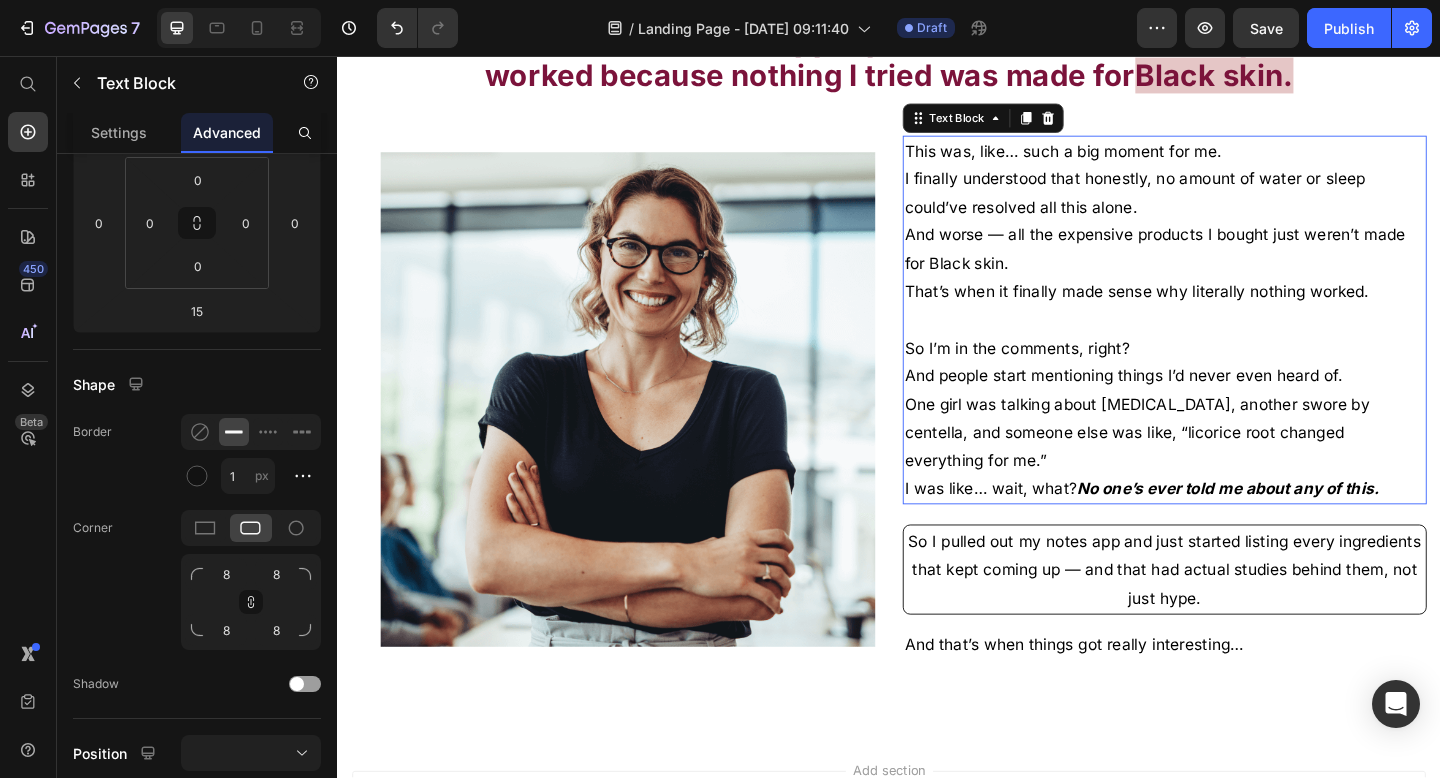 click on "So I’m in the comments, right?" at bounding box center (1237, 374) 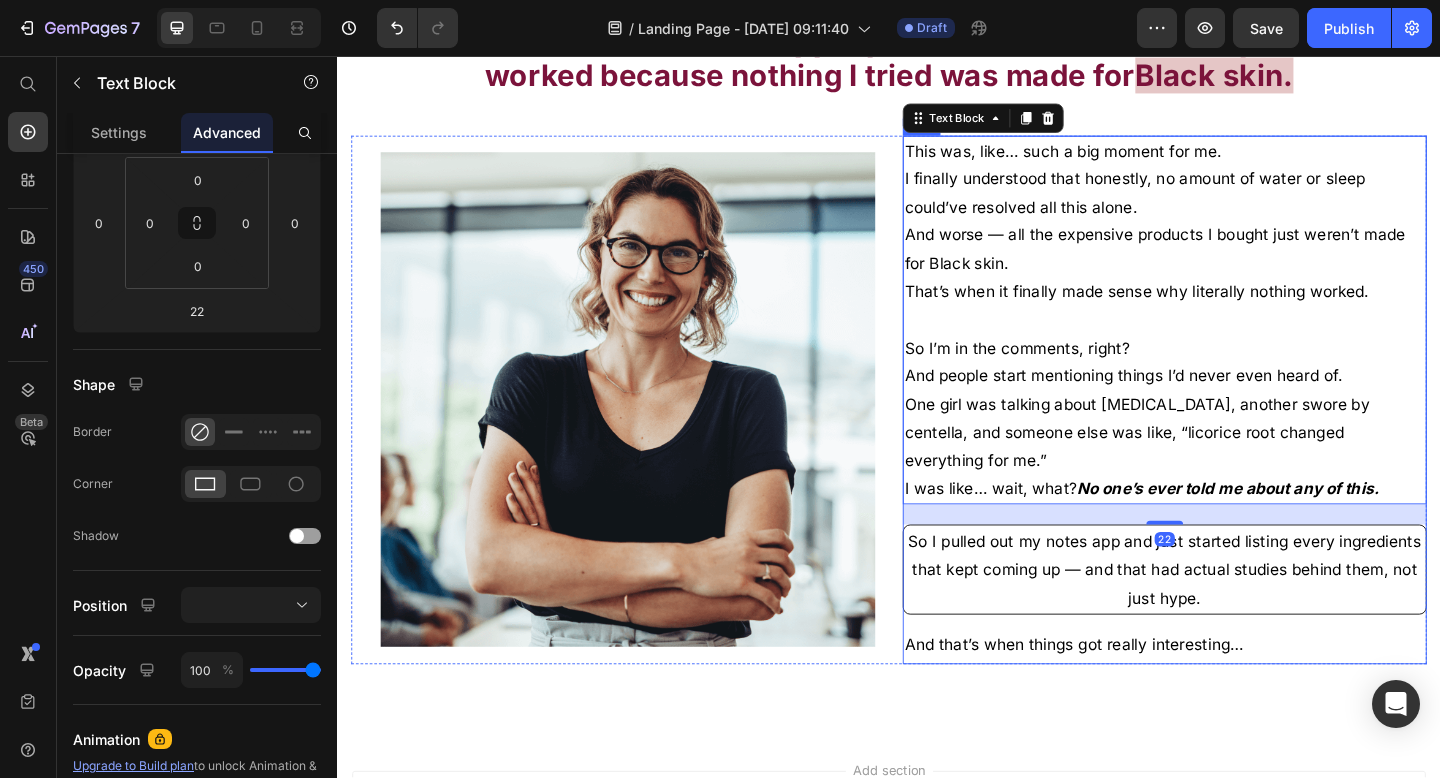 click on "So I pulled out my notes app and just started listing every ingredients that kept coming up — and that had actual studies behind them, not just hype." at bounding box center (1237, 615) 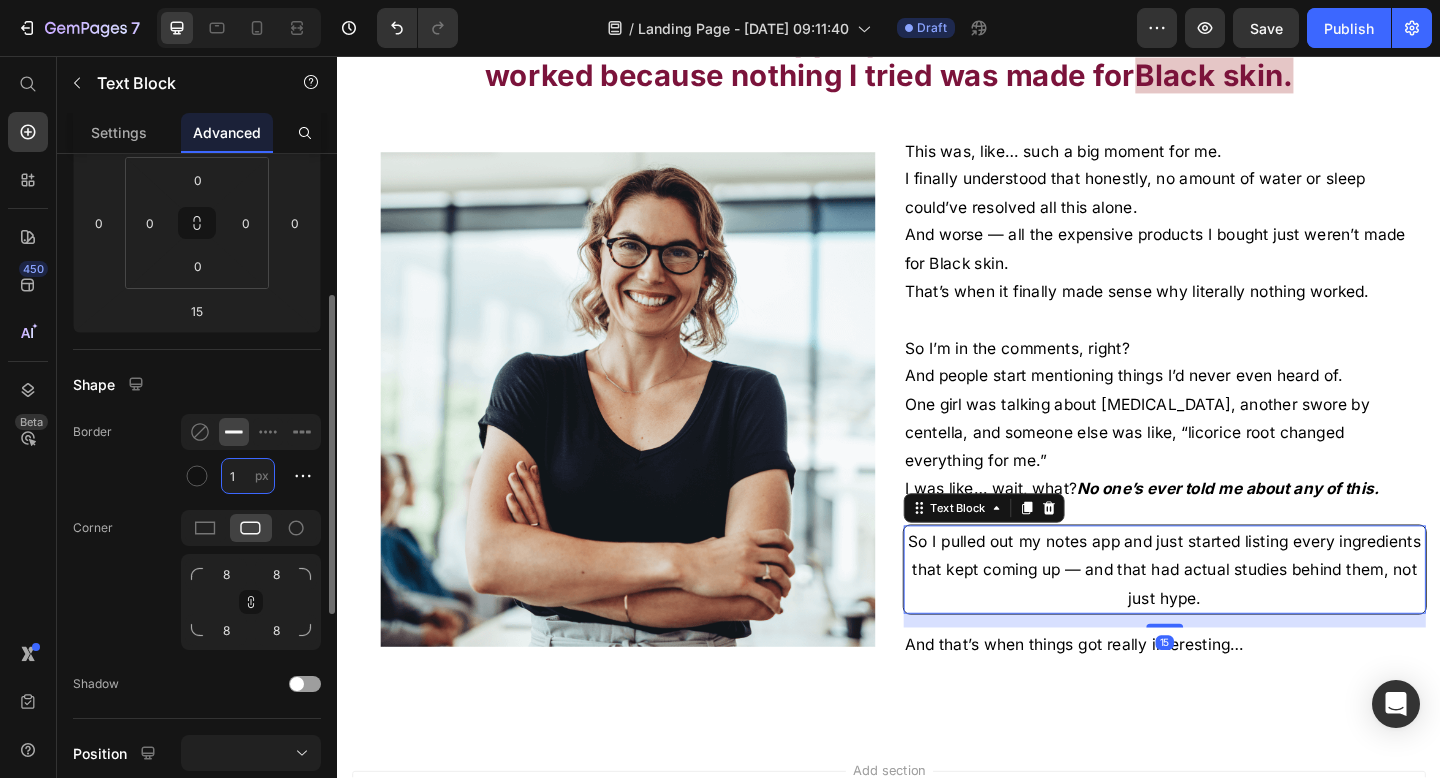 click on "1" at bounding box center [248, 476] 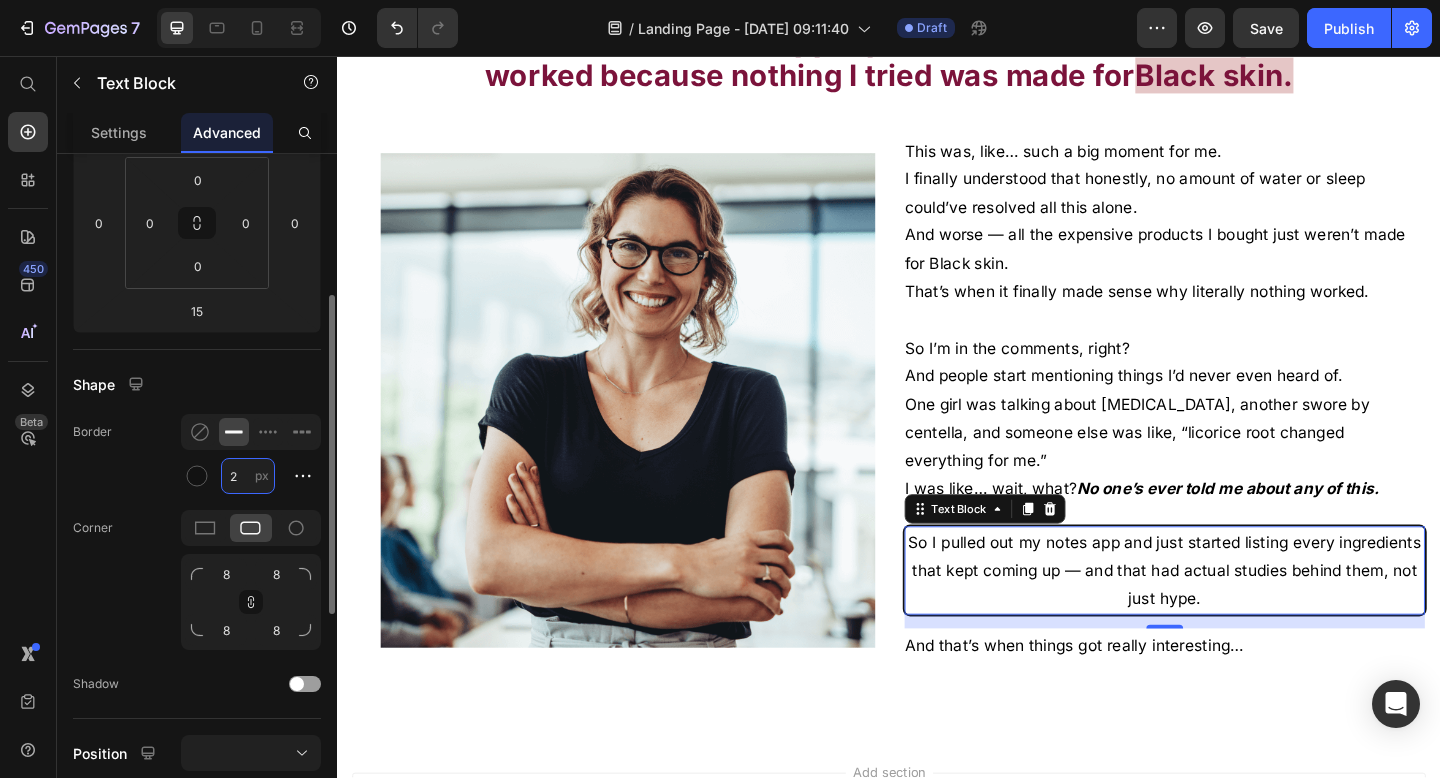 type on "2" 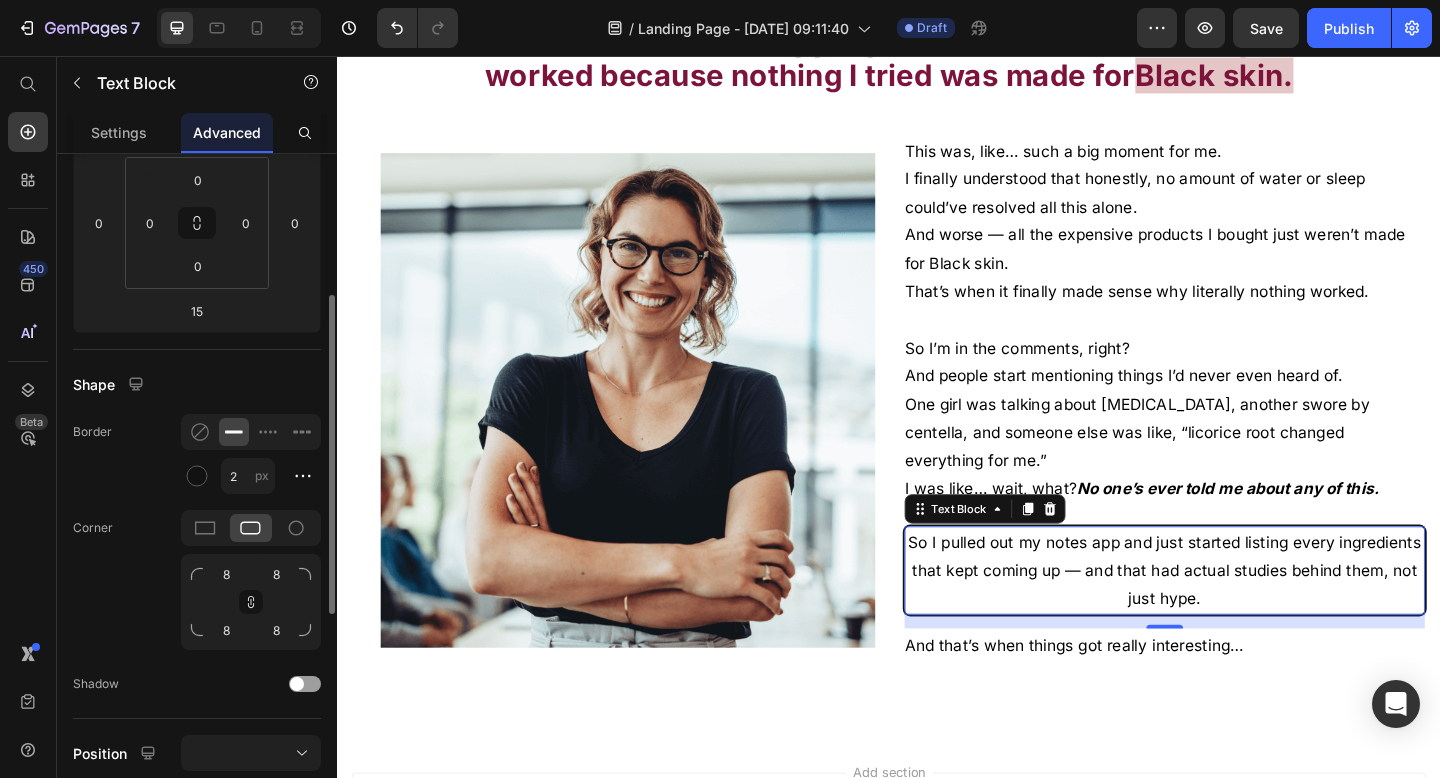 click on "Border 2 px" 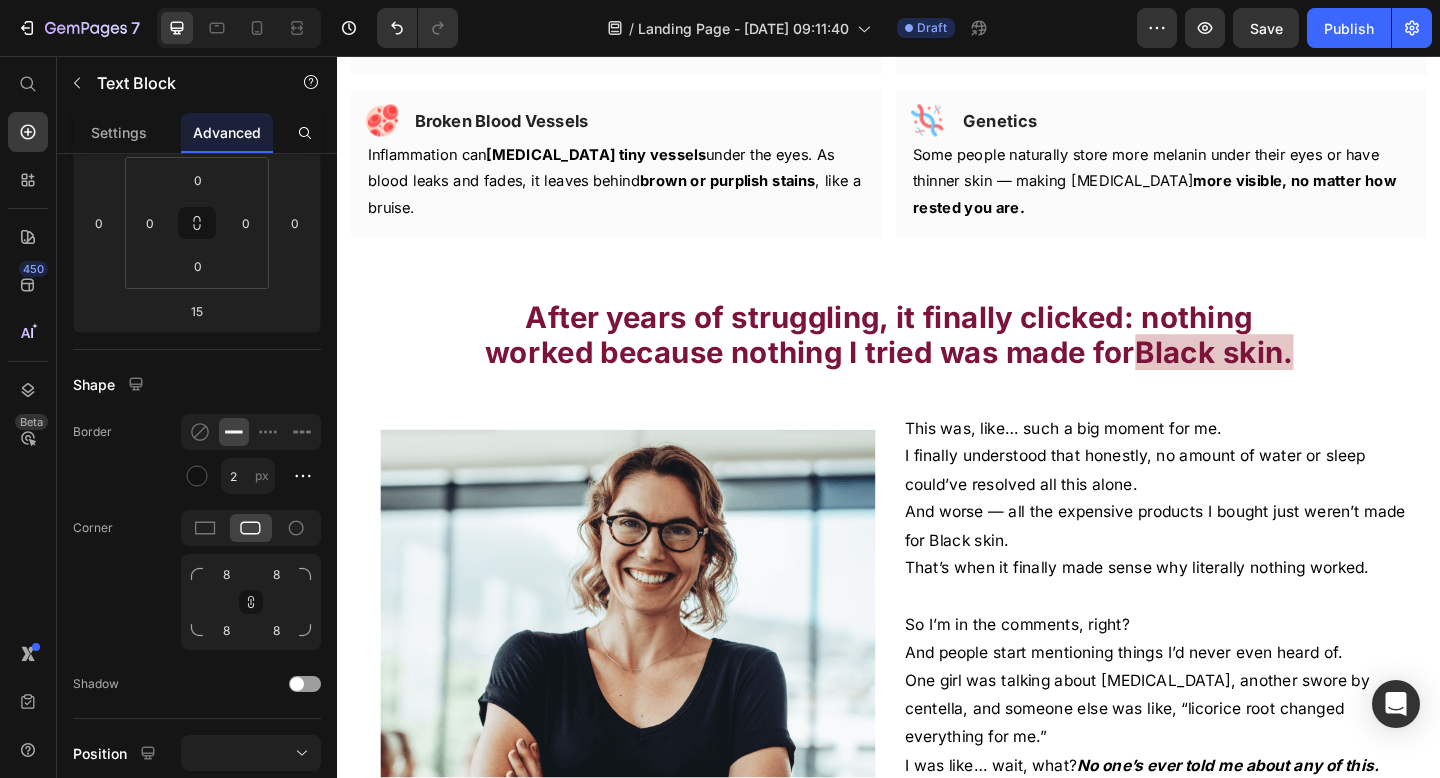 scroll, scrollTop: 3204, scrollLeft: 0, axis: vertical 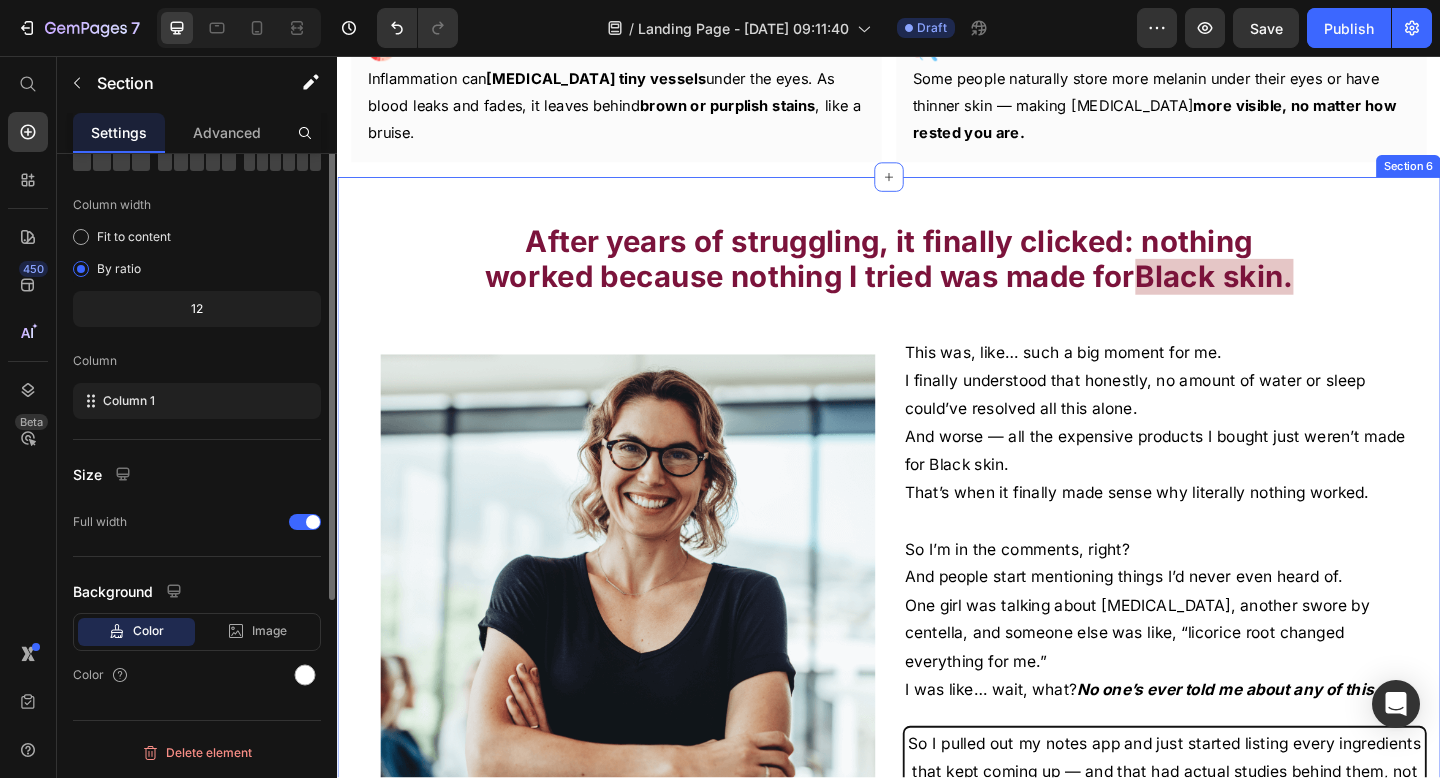 click on "After years of struggling, it finally clicked: nothing worked because nothing I tried was made for  Black skin. Text Block Row This was, like… such a big moment for me. I finally understood that honestly, no amount of water or sleep could’ve resolved all this alone. And worse — all the expensive products I bought just weren’t made for Black skin. That’s when it finally made sense why literally nothing worked.   So I’m in the comments, right? And people start mentioning things I’d never even heard of. One girl was talking about [MEDICAL_DATA], another swore by centella, and someone else was like, “licorice root changed everything for me.” I was like… wait, what?  No one’s ever told me about any of this. Text Block So I pulled out my notes app and just started listing every ingredients that kept coming up — and that had actual studies behind them, not just hype. Text Block And that’s when things got really interesting… Text Block Row Image Row Section 6" at bounding box center (937, 601) 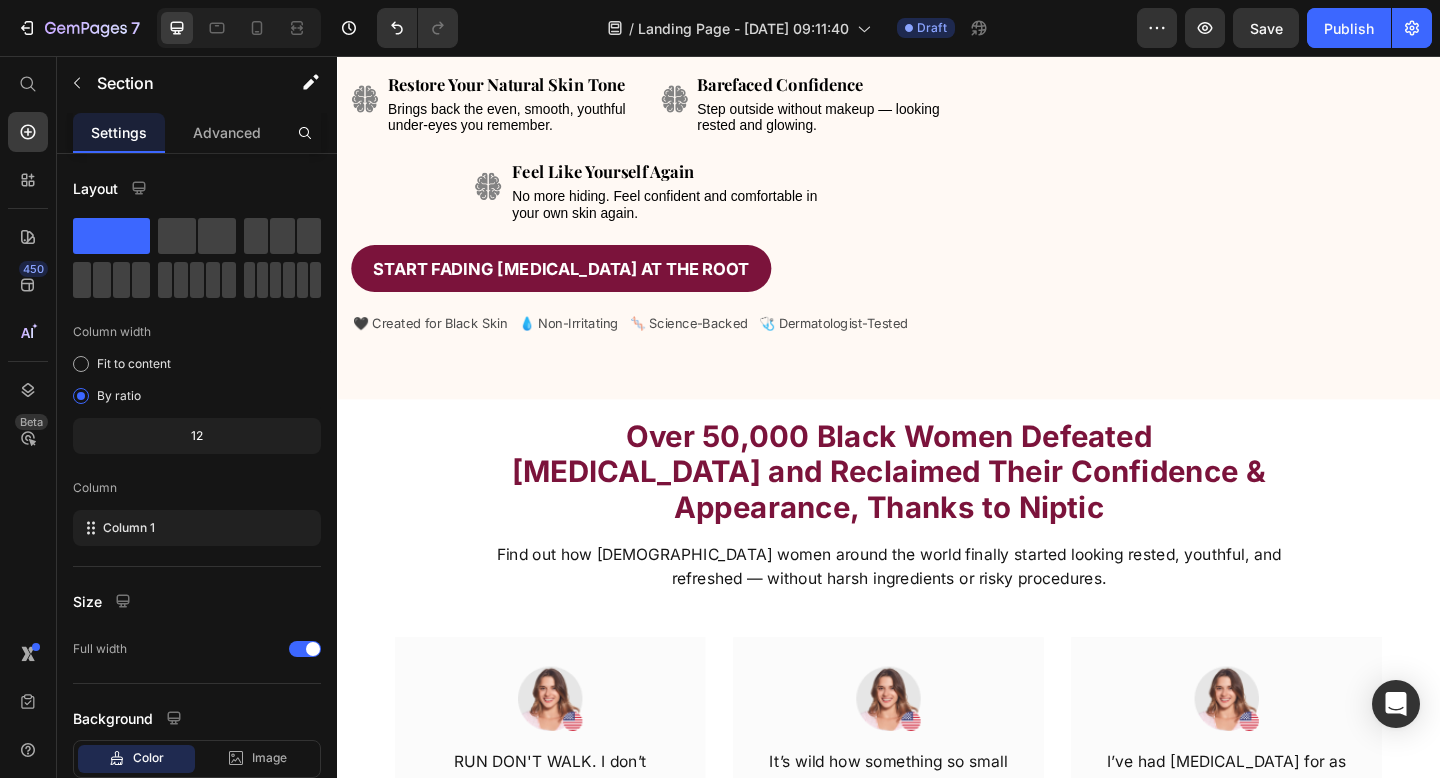 scroll, scrollTop: 0, scrollLeft: 0, axis: both 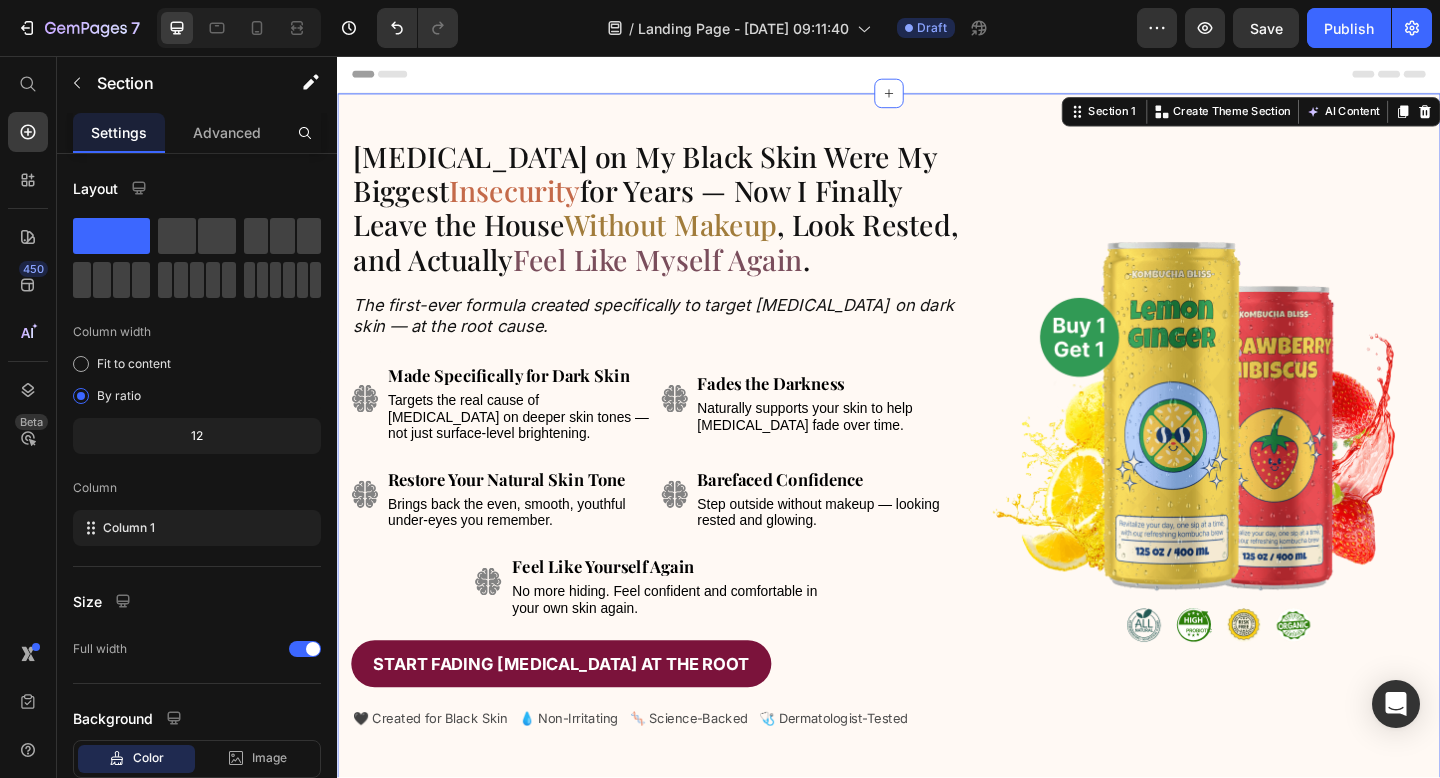 click on "[MEDICAL_DATA] on My Black Skin Were My Biggest  Insecurity  for Years — Now I Finally Leave the House  Without Makeup , Look Rested, and Actually  Feel Like Myself Again . Heading The first-ever formula created specifically to target [MEDICAL_DATA] on dark skin — at the root cause. Text Block Image Image Made Specifically for Dark Skin Text Block Targets the real cause of [MEDICAL_DATA] on deeper skin tones — not just surface-level brightening. Text Block Fades the Darkness Text Block Naturally supports your skin to help [MEDICAL_DATA] fade over time. Text Block Row Image Image Restore Your Natural Skin Tone Text Block Brings back the even, smooth, youthful under-eyes you remember. Text Block Barefaced Confidence Text Block Step outside without makeup — looking rested and glowing. Text Block Row Image Feel Like Yourself Again Text Block No more hiding. Feel confident and comfortable in your own skin again. Text Block Row Start Fading [MEDICAL_DATA] at the Root Button 🖤 Created for Black Skin Text Block Row" at bounding box center (937, 478) 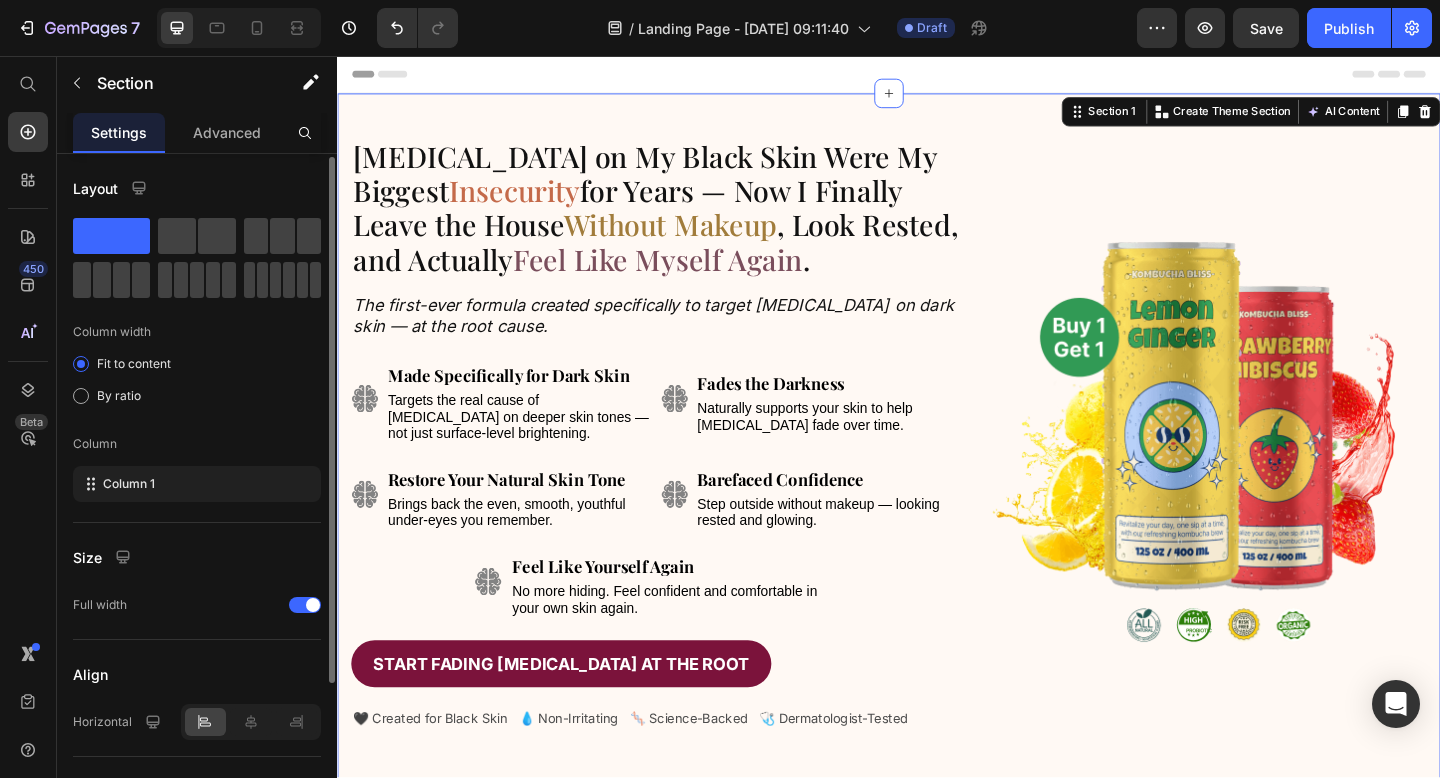 scroll, scrollTop: 200, scrollLeft: 0, axis: vertical 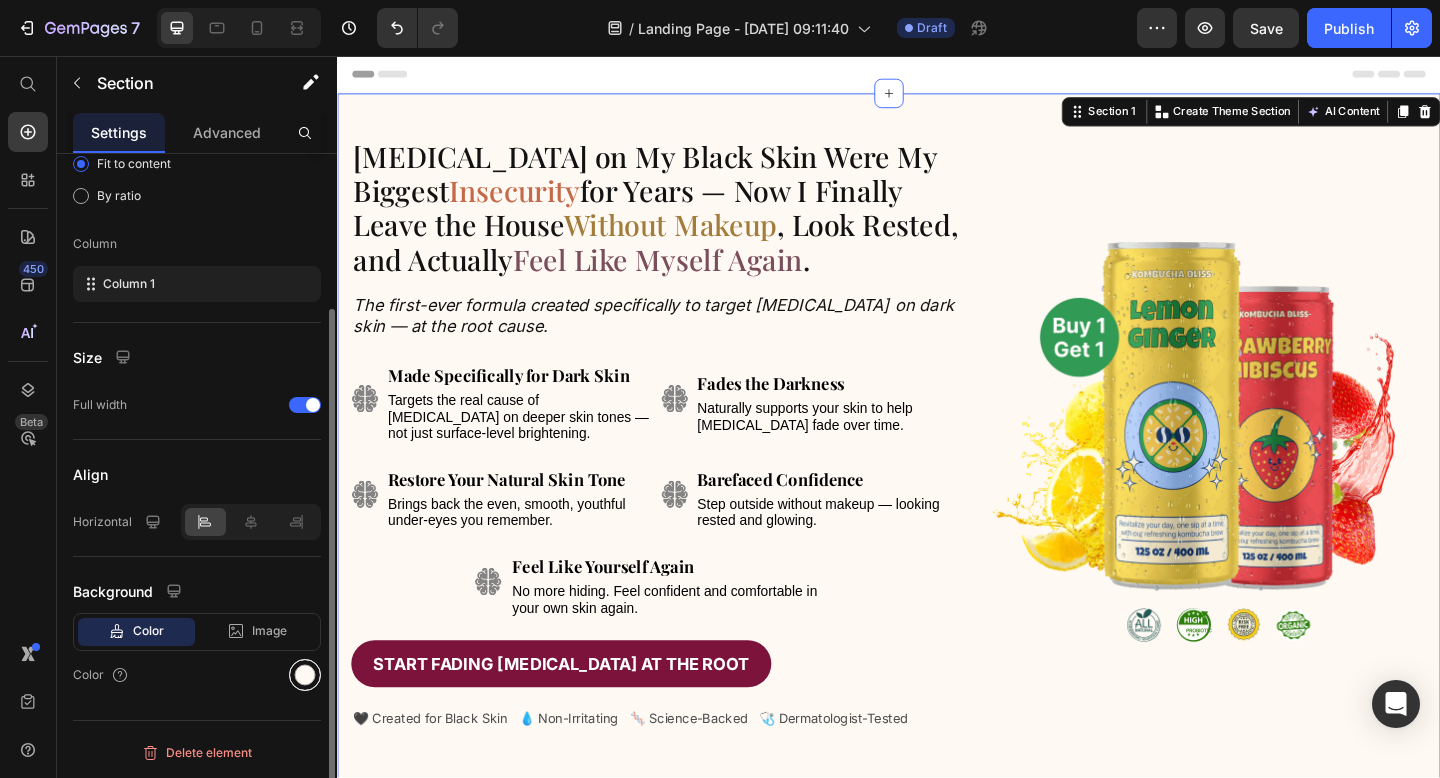 click at bounding box center (305, 675) 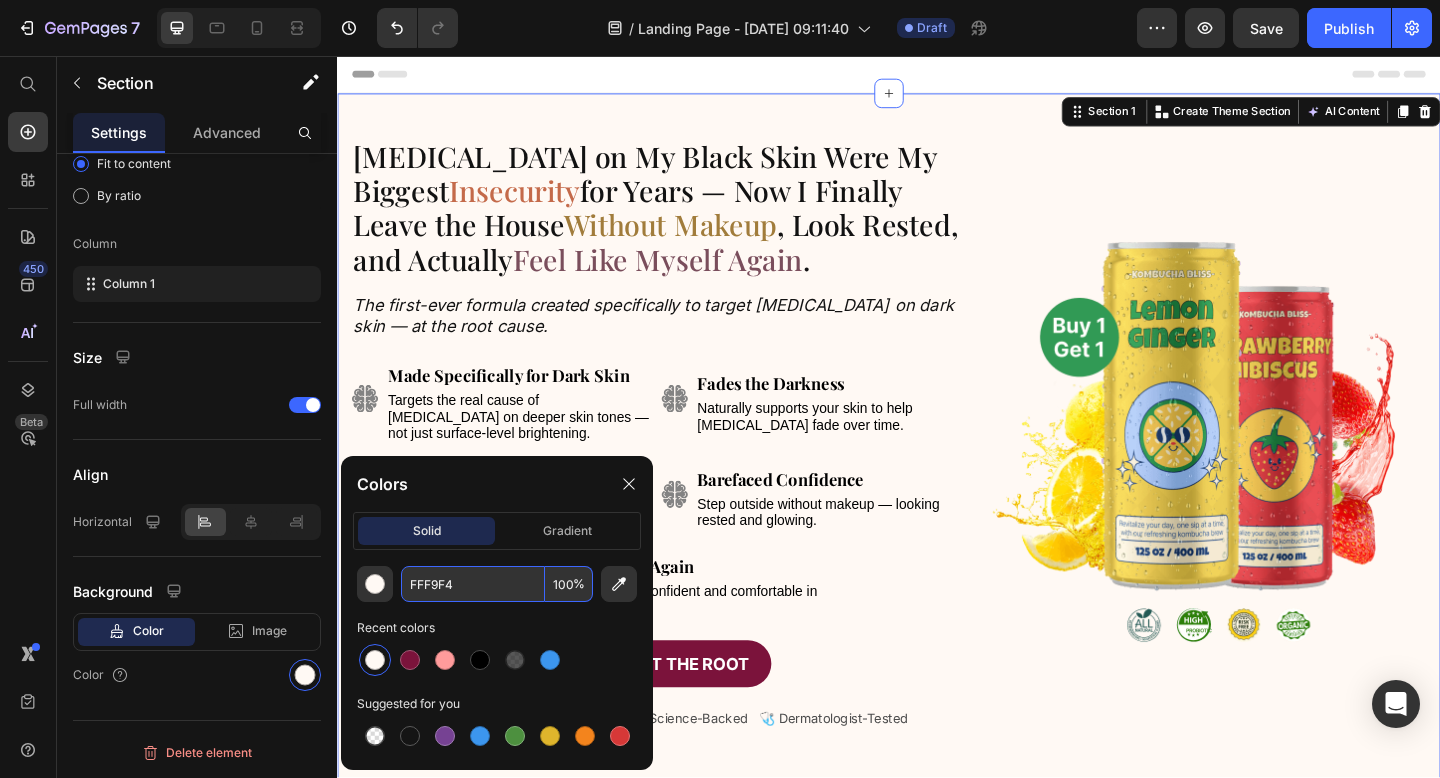 click on "FFF9F4" at bounding box center (473, 584) 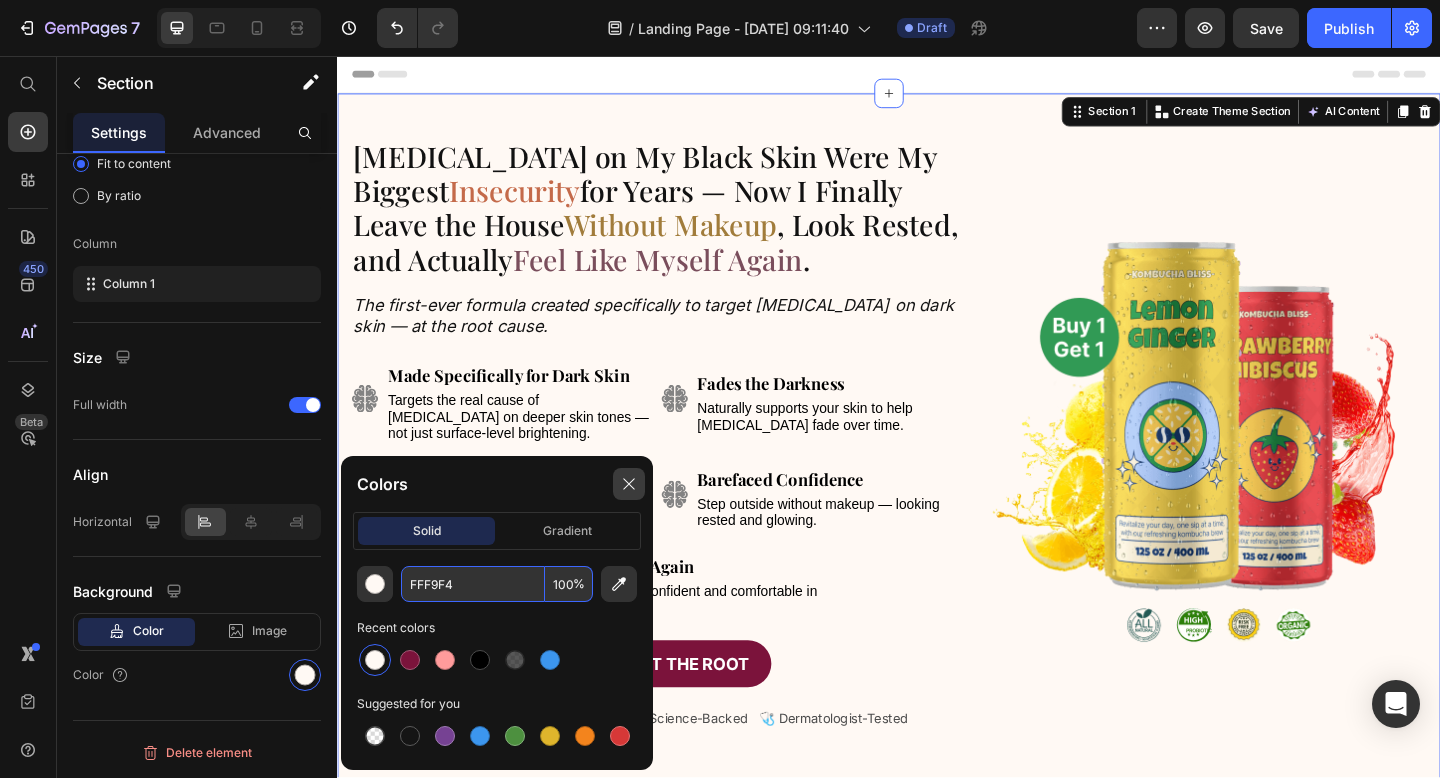 click at bounding box center (629, 484) 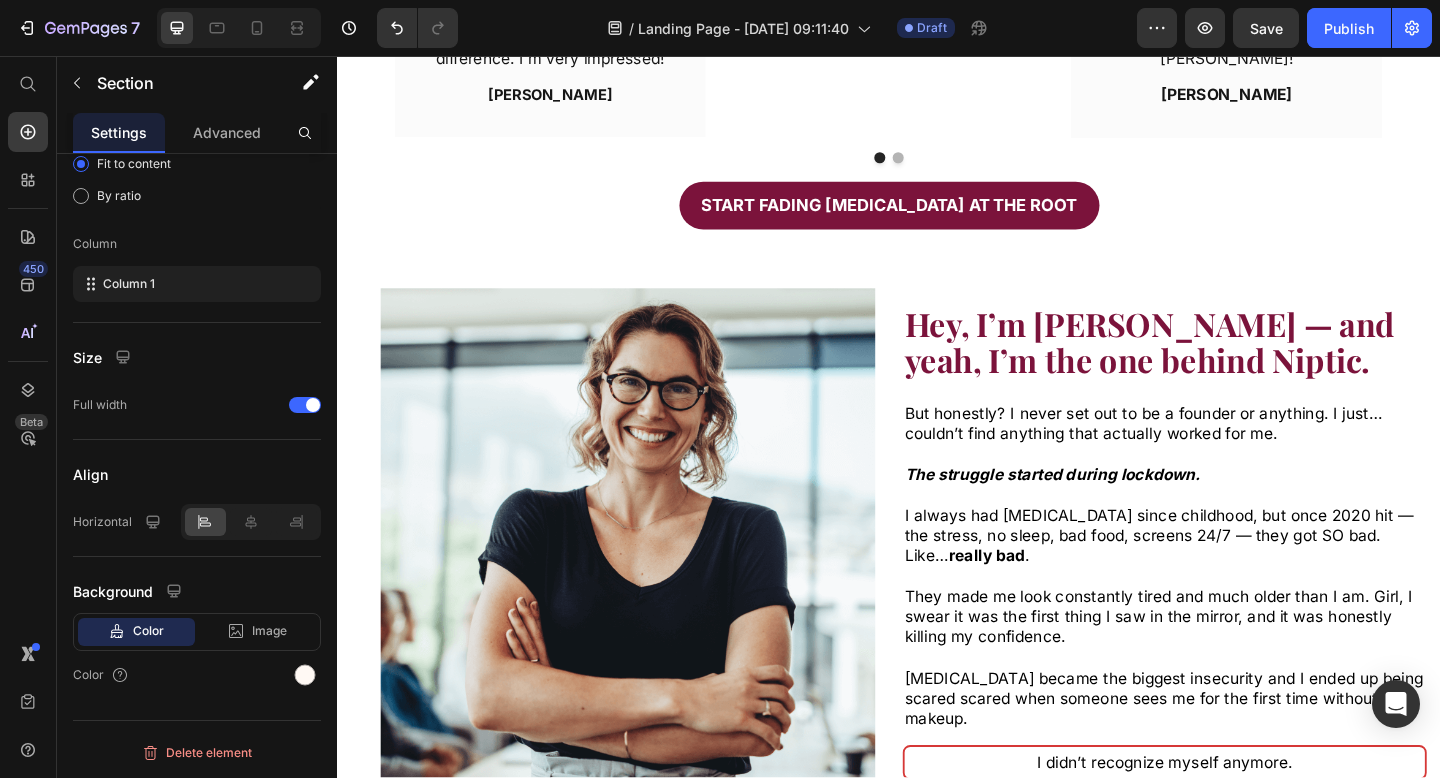 scroll, scrollTop: 1446, scrollLeft: 0, axis: vertical 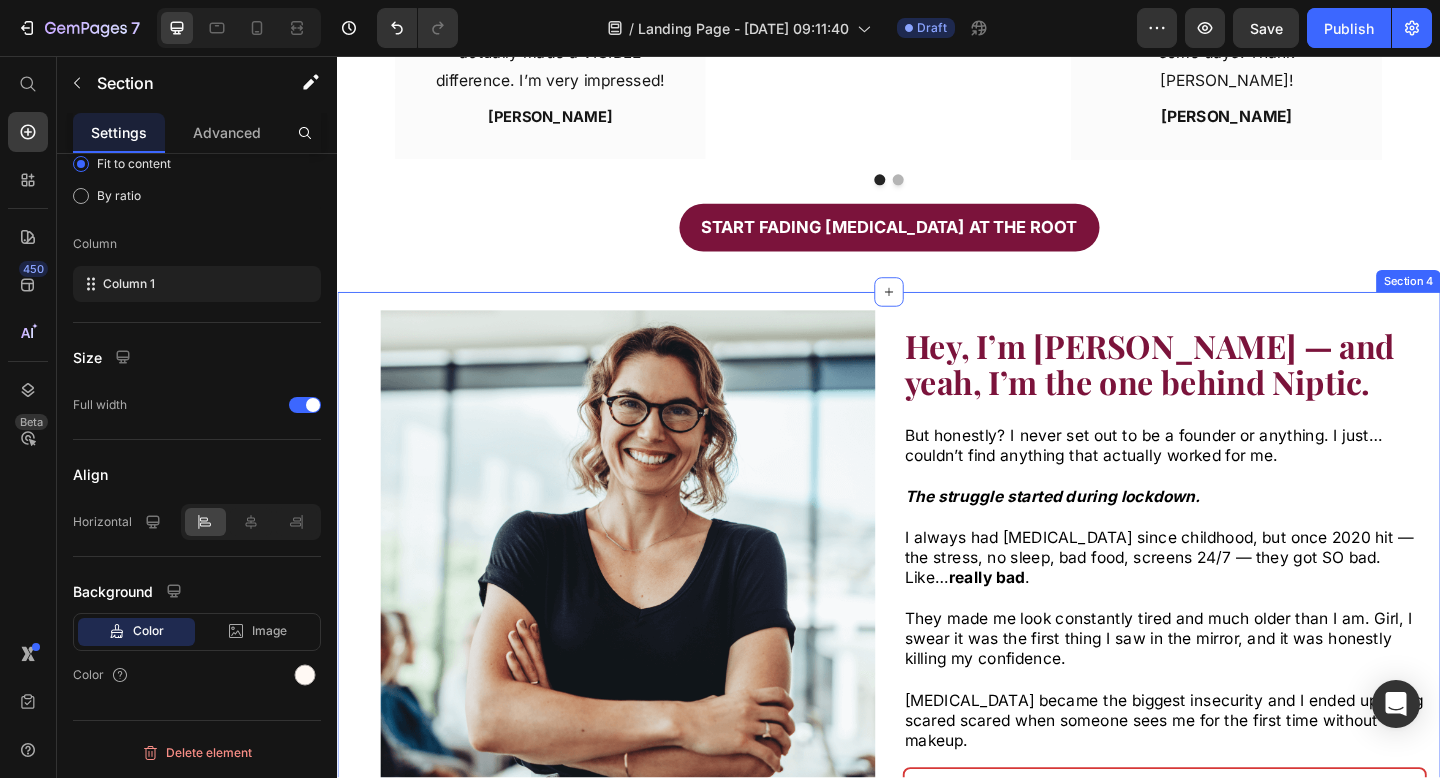 click on "Hey, I’m [PERSON_NAME] — and yeah, I’m the one behind Niptic. Heading But honestly? I never set out to be a founder or anything. I just… couldn’t find anything that actually worked for me. The struggle started during lockdown. I always had [MEDICAL_DATA] since childhood, but once 2020 hit — the stress, no sleep, bad food, screens 24/7 — they got SO bad. Like…  really bad .   They made me look constantly tired and much older than I am. Girl, I swear it was the first thing I saw in the mirror, and it was honestly killing my confidence. [MEDICAL_DATA] became the biggest insecurity and I ended up being scared scared when someone sees me for the first time without makeup. Text Block I didn’t recognize myself anymore. Text Block Row Image Row The worst part? What people said. Text Block “Are you sick?”  Text Block “You look tired.”  Text Block “Rough night?” Text Block Row Row Row My husband started calling me “panda” — and I laughed, but inside it crushed me. So I’ve tried  Row Row" at bounding box center (937, 900) 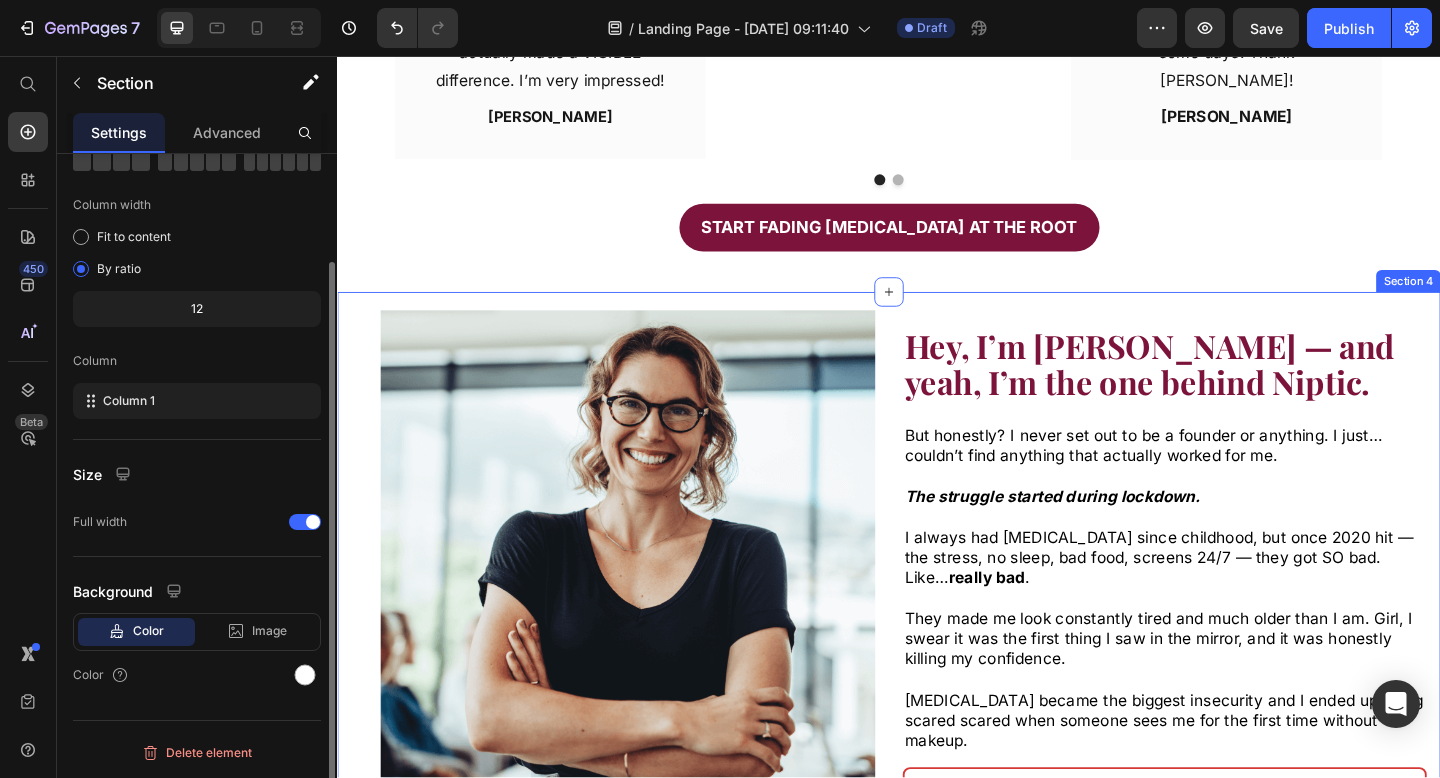 scroll, scrollTop: 127, scrollLeft: 0, axis: vertical 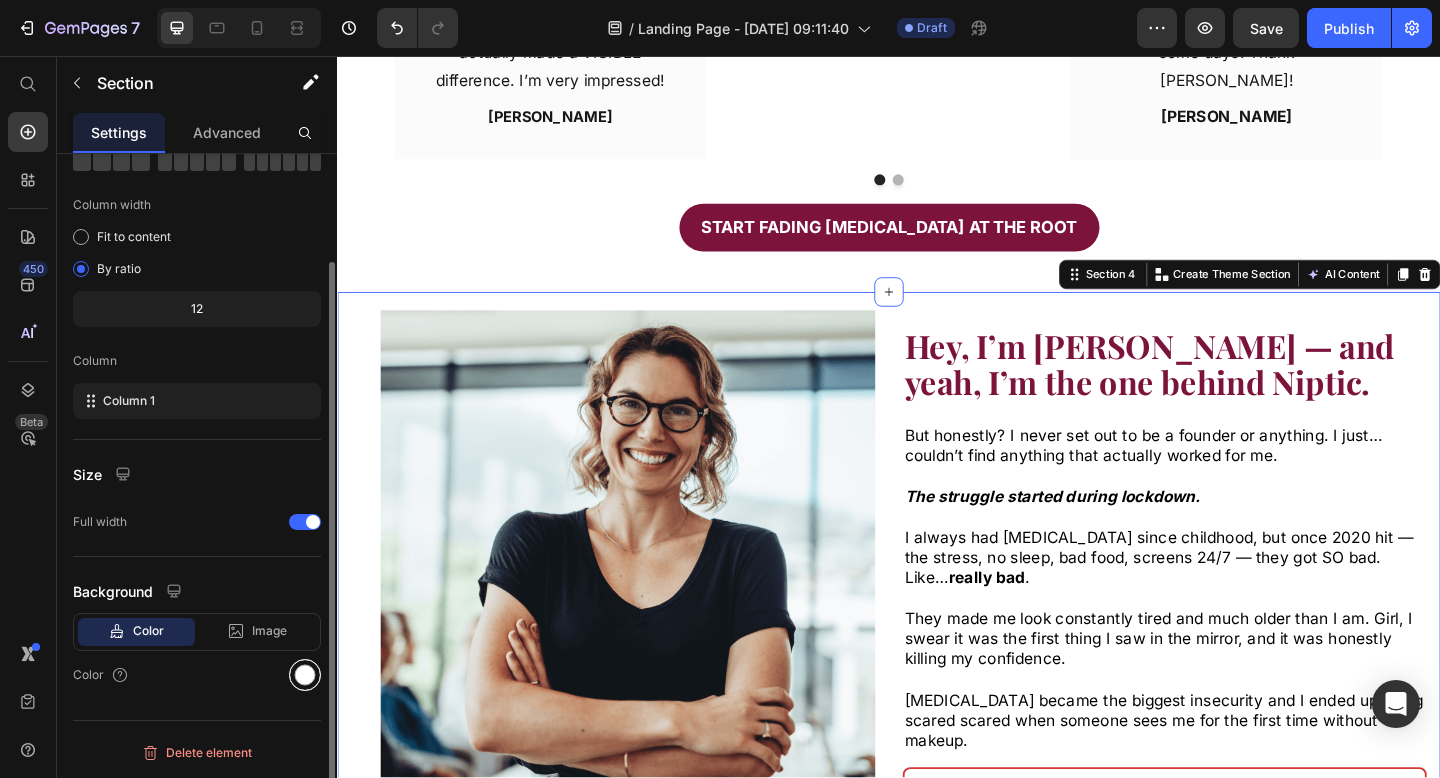 click at bounding box center [305, 675] 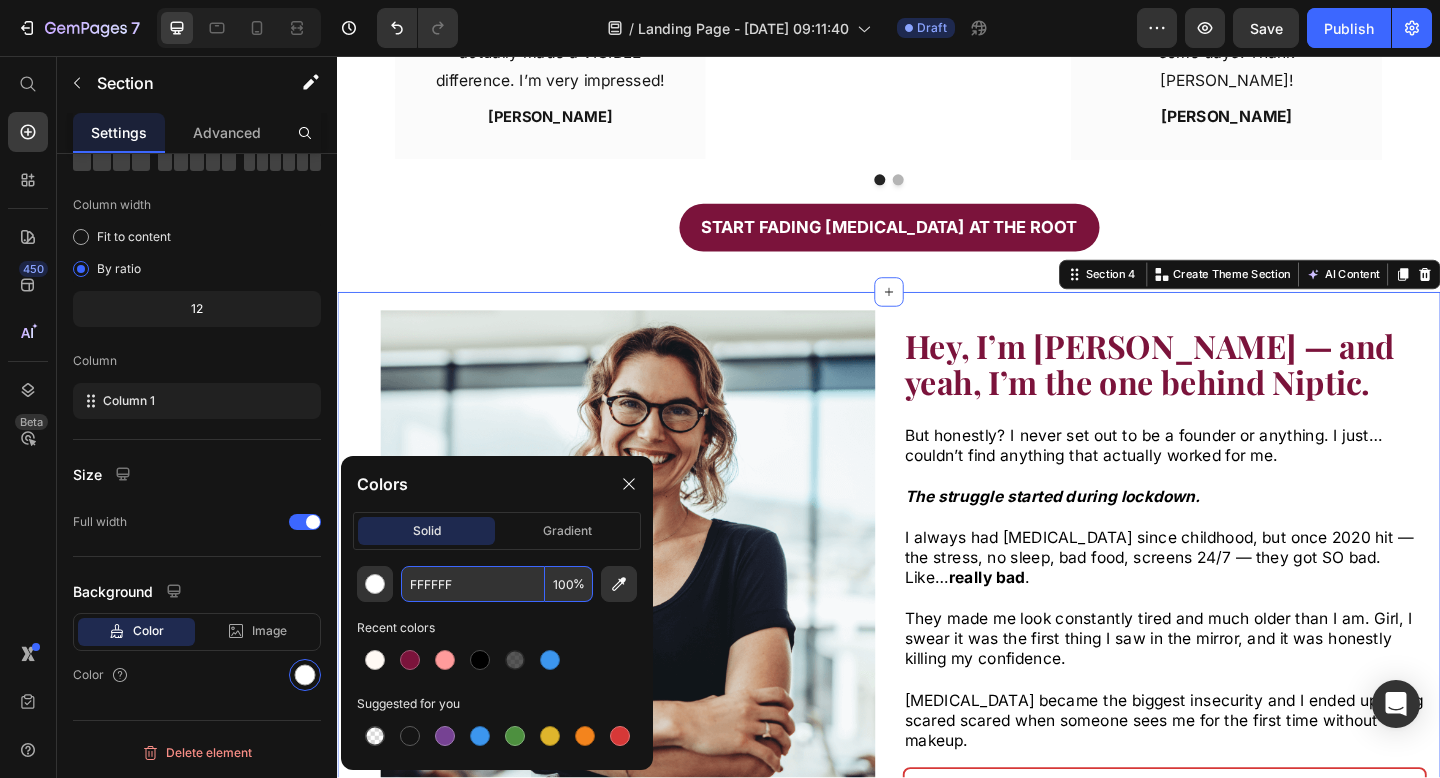 click on "FFFFFF" at bounding box center [473, 584] 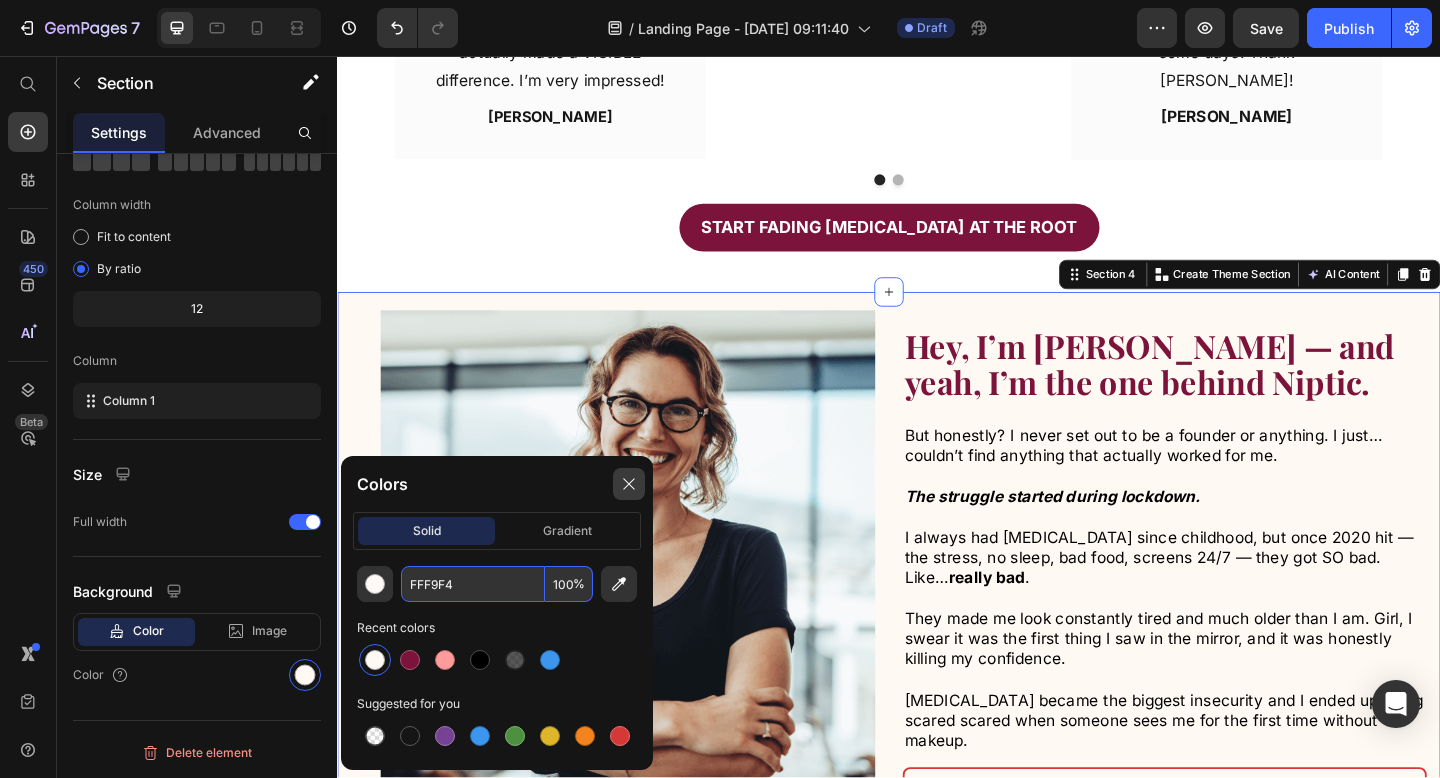 type on "FFF9F4" 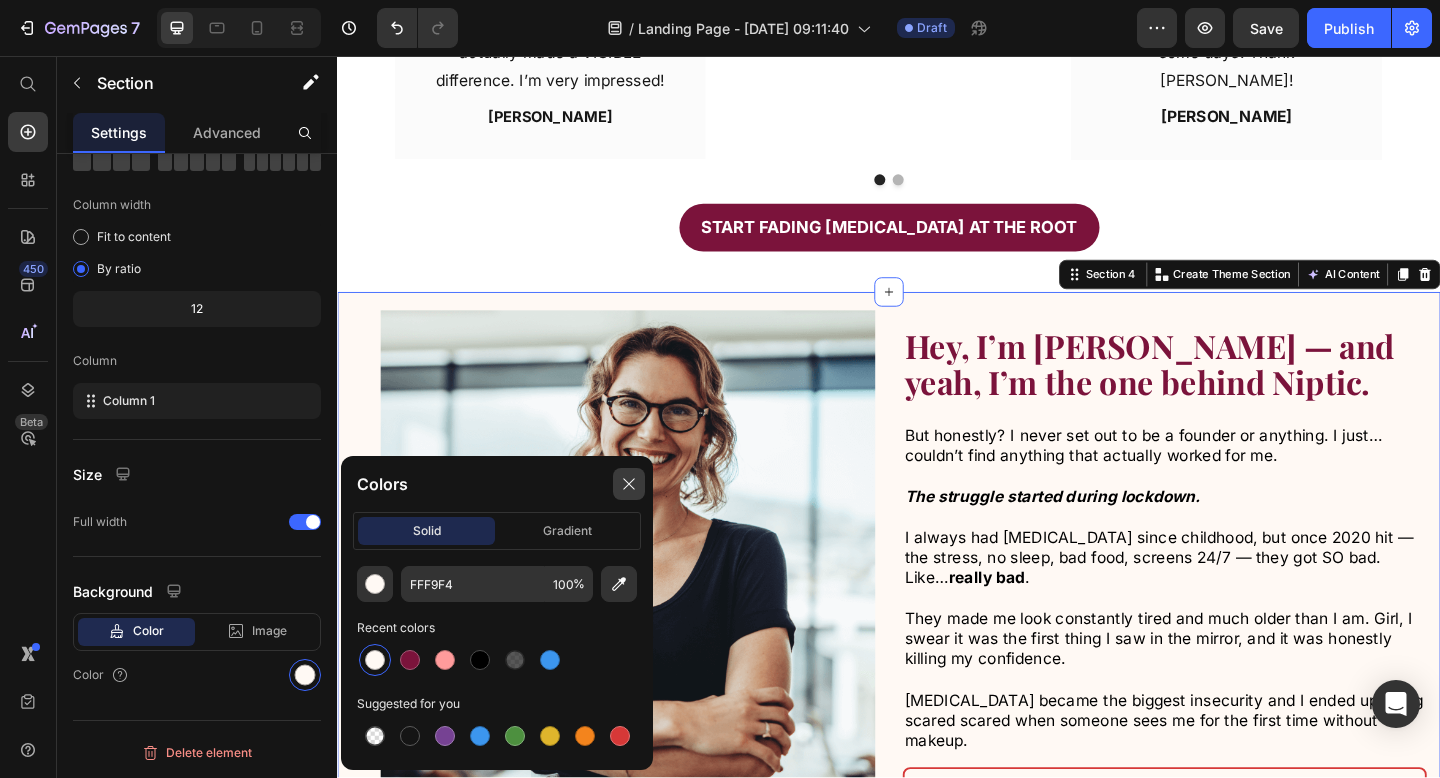 click 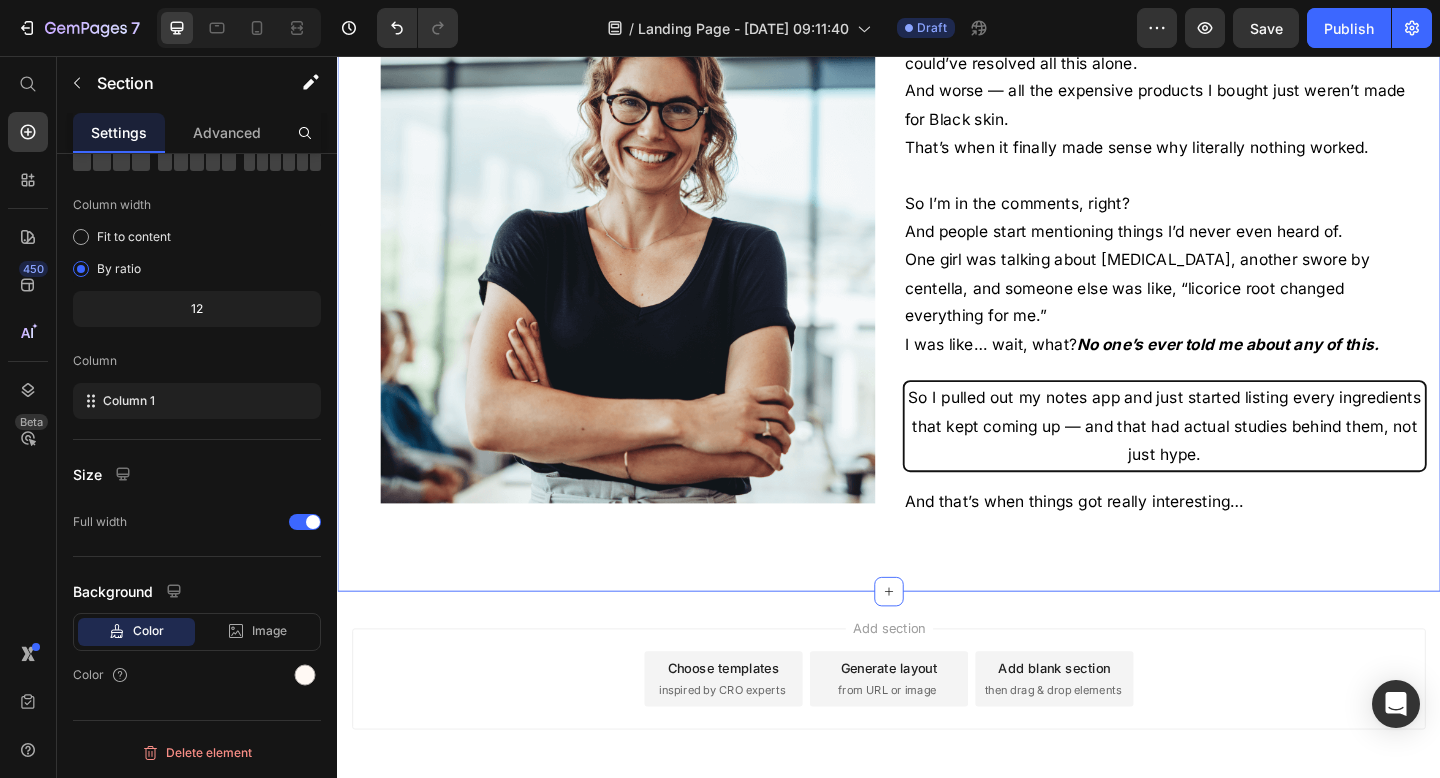 scroll, scrollTop: 3574, scrollLeft: 0, axis: vertical 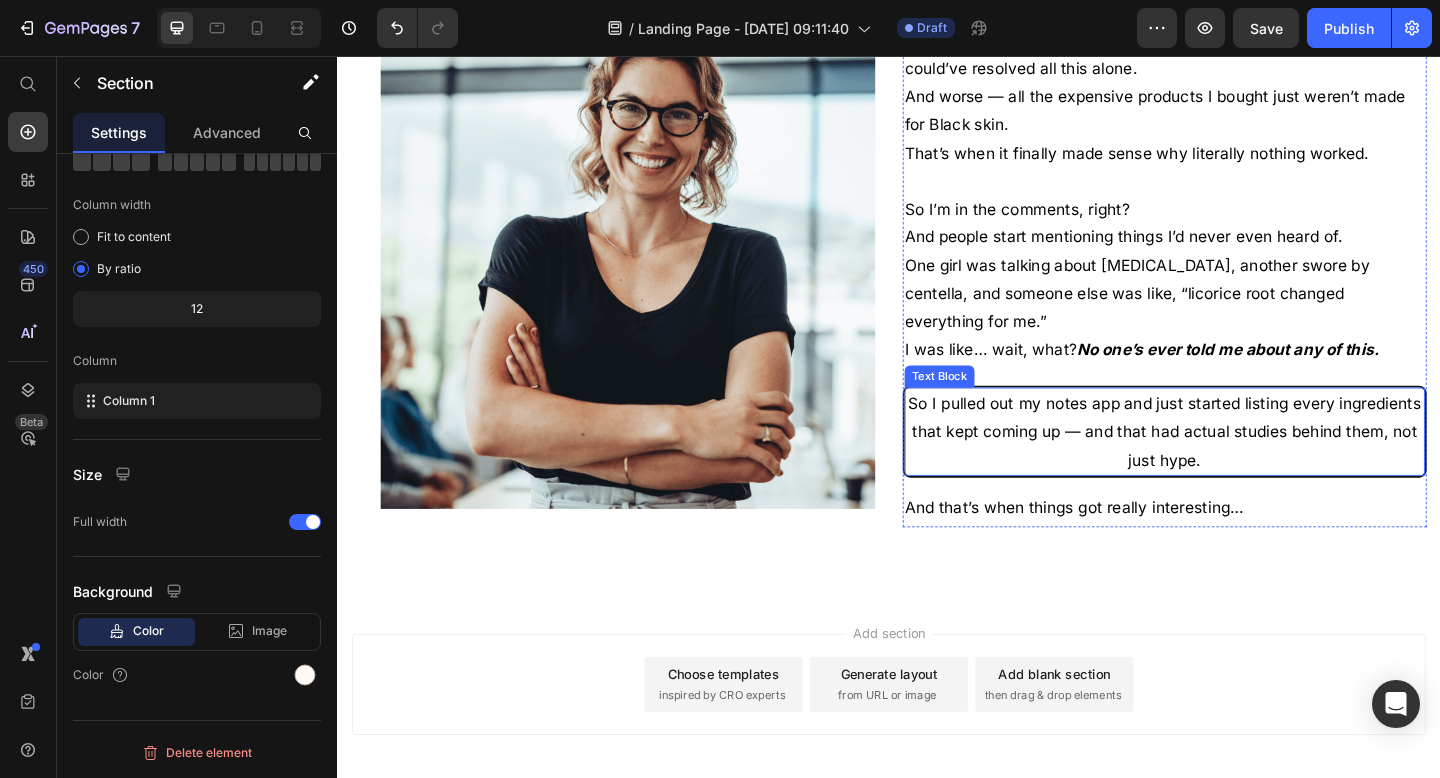click on "So I pulled out my notes app and just started listing every ingredients that kept coming up — and that had actual studies behind them, not just hype." at bounding box center (1237, 465) 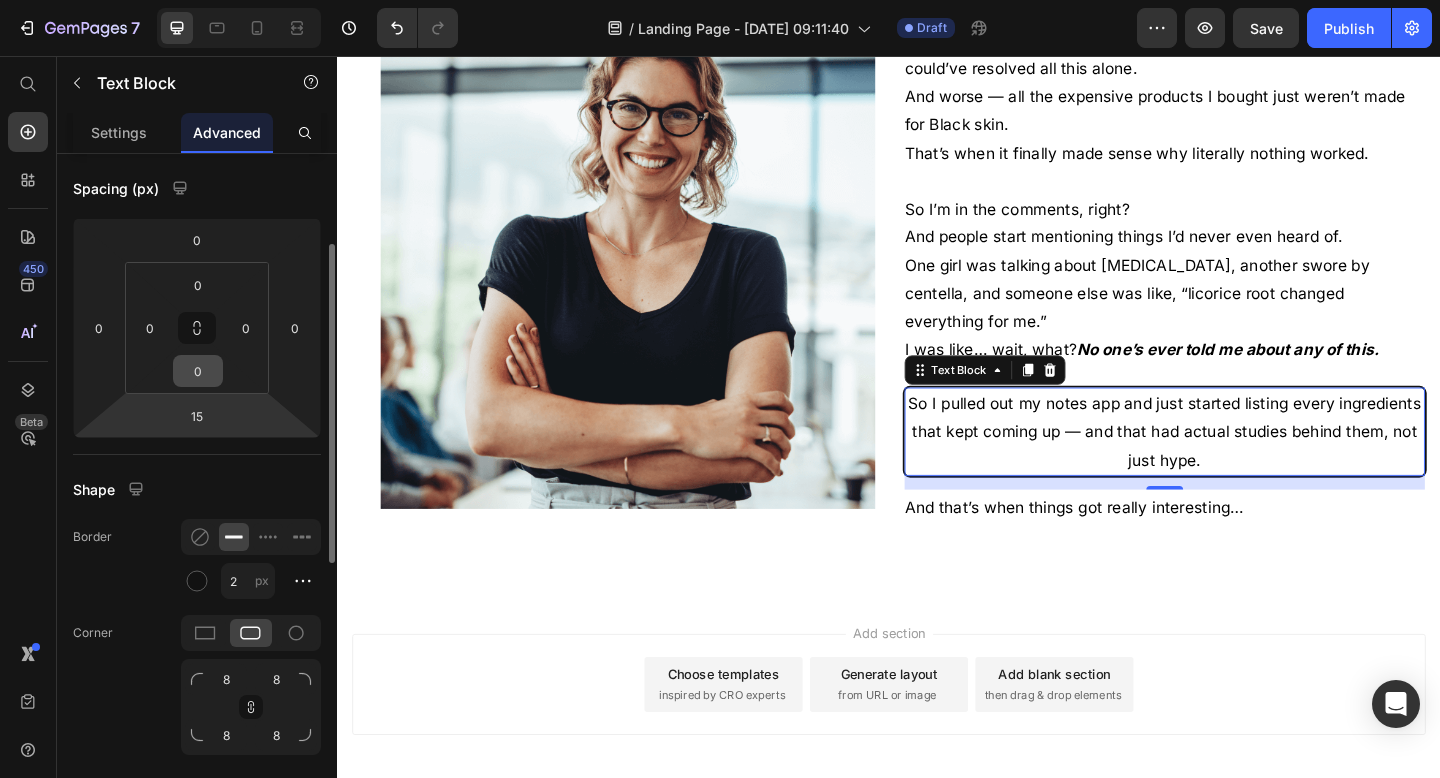 scroll, scrollTop: 196, scrollLeft: 0, axis: vertical 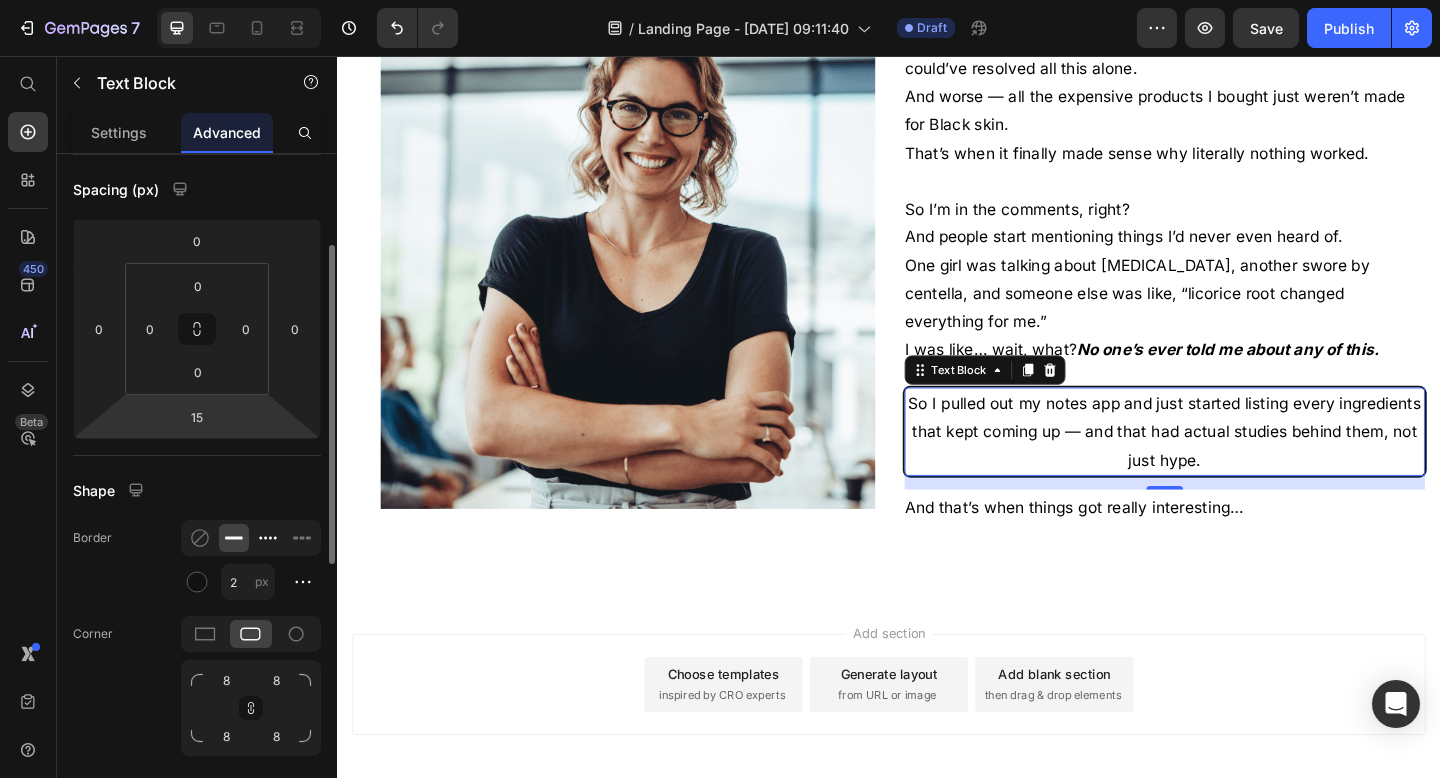 click 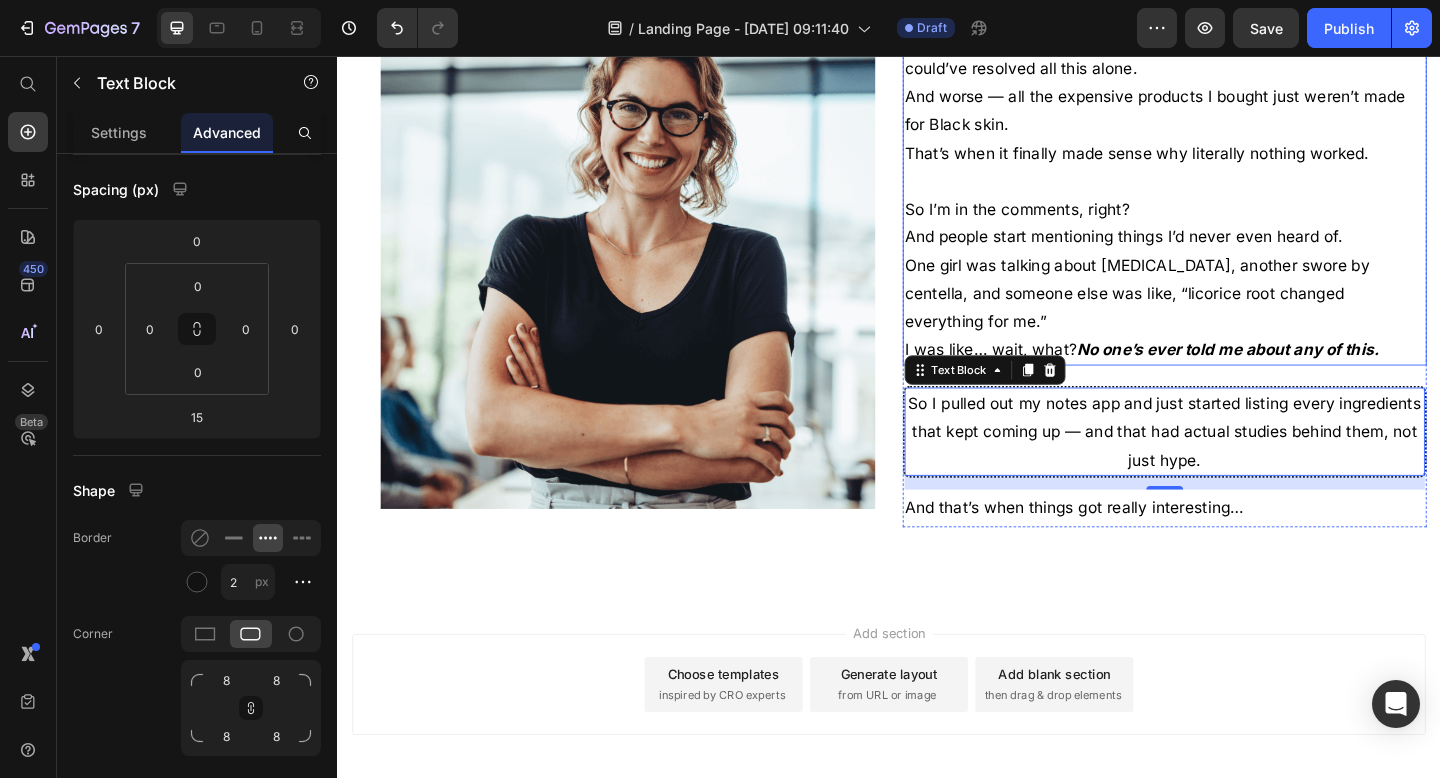 click on "And people start mentioning things I’d never even heard of." at bounding box center (1237, 253) 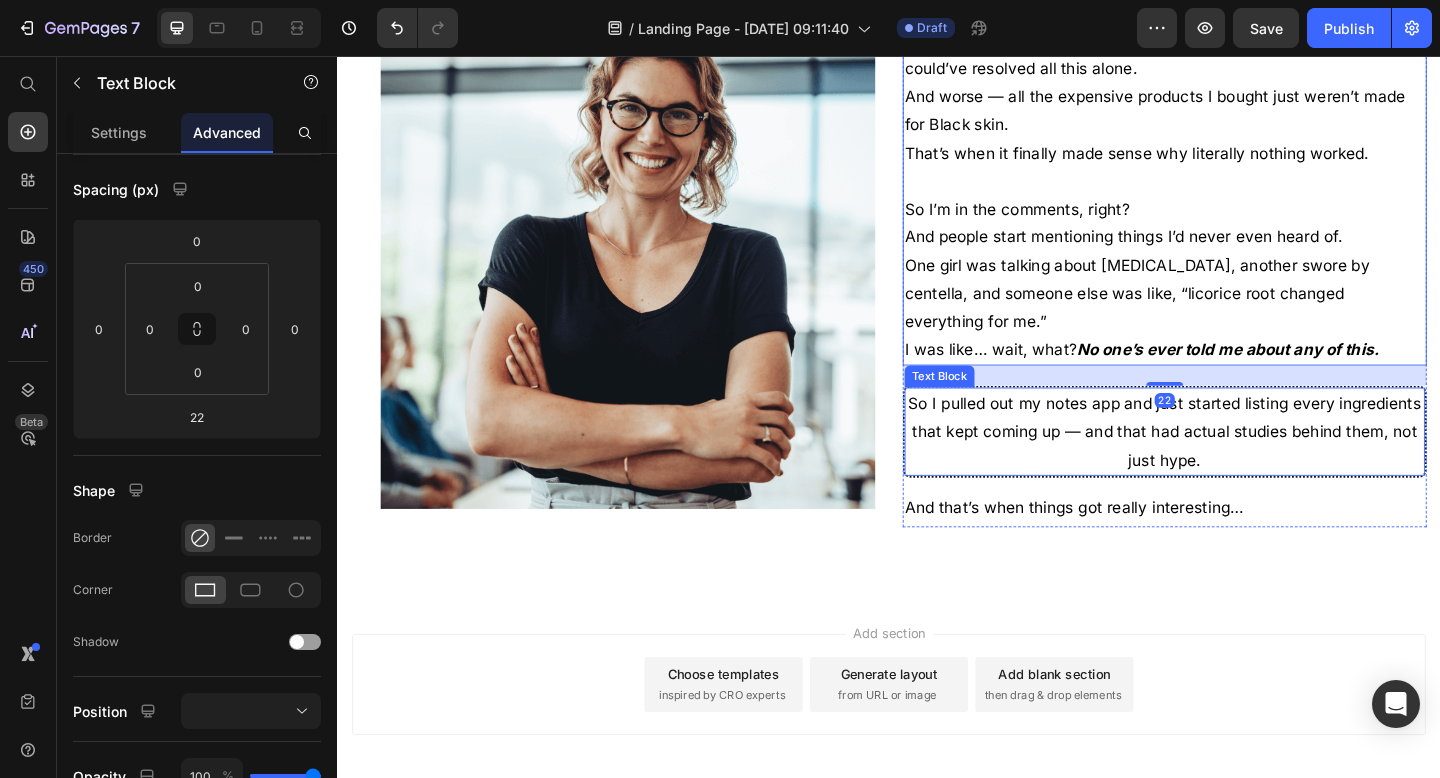 click on "So I pulled out my notes app and just started listing every ingredients that kept coming up — and that had actual studies behind them, not just hype." at bounding box center (1237, 465) 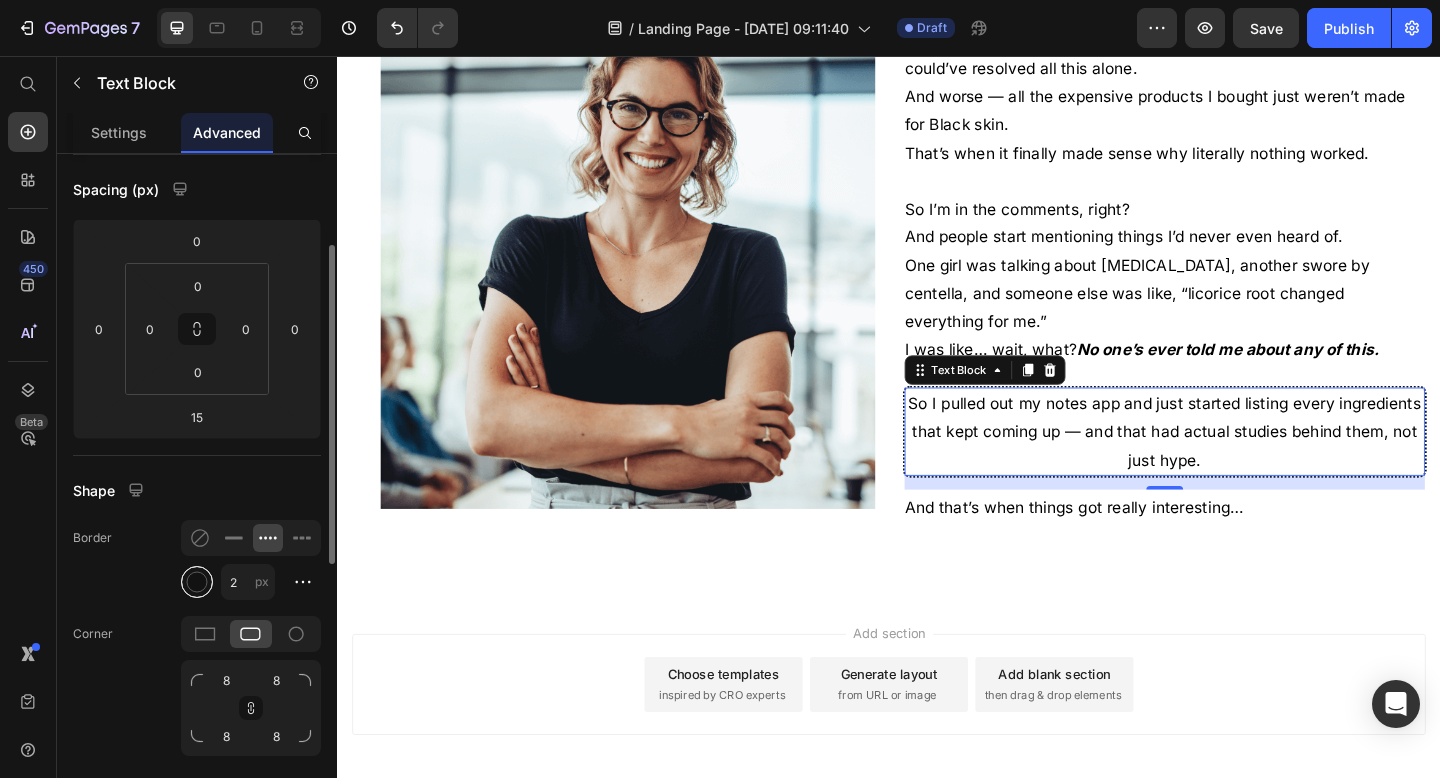 click at bounding box center [197, 582] 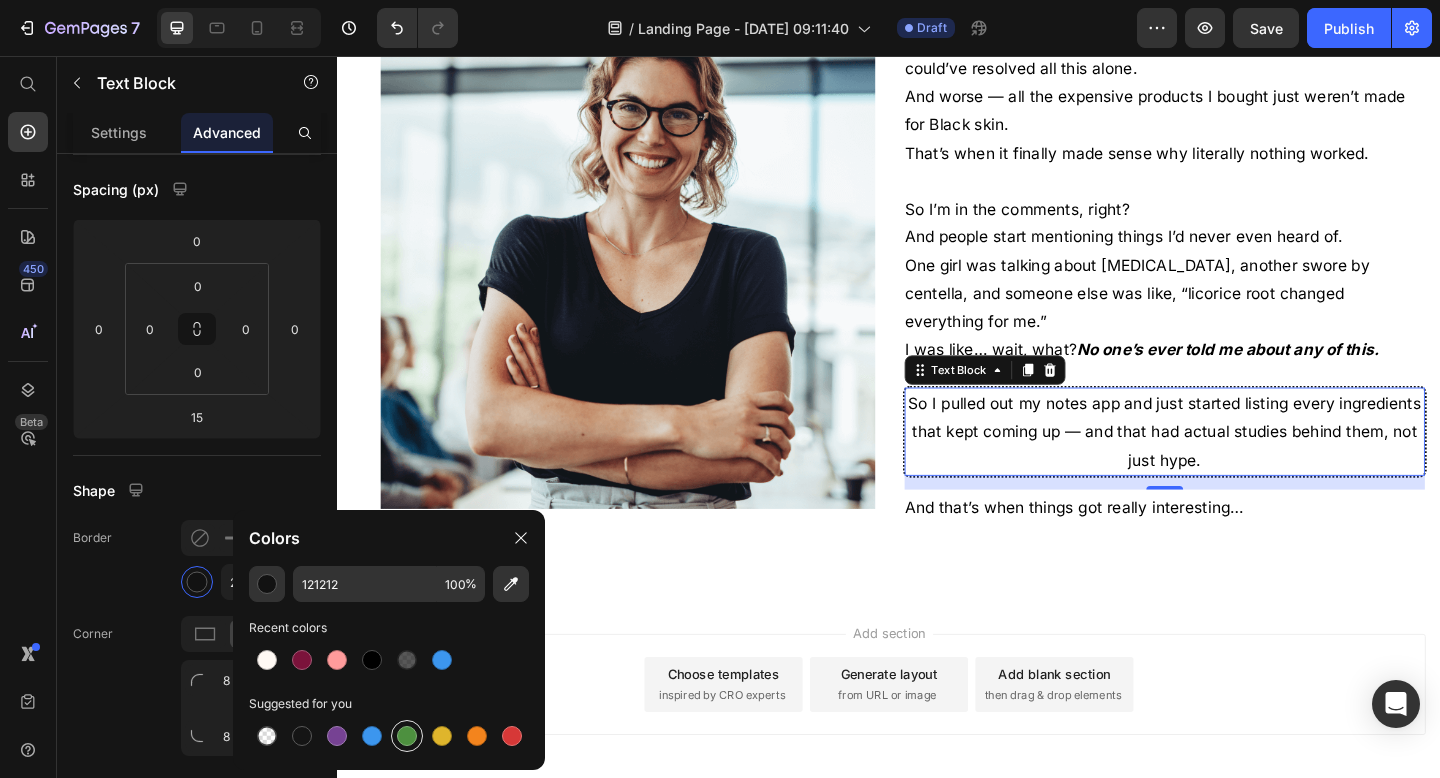 click at bounding box center (407, 736) 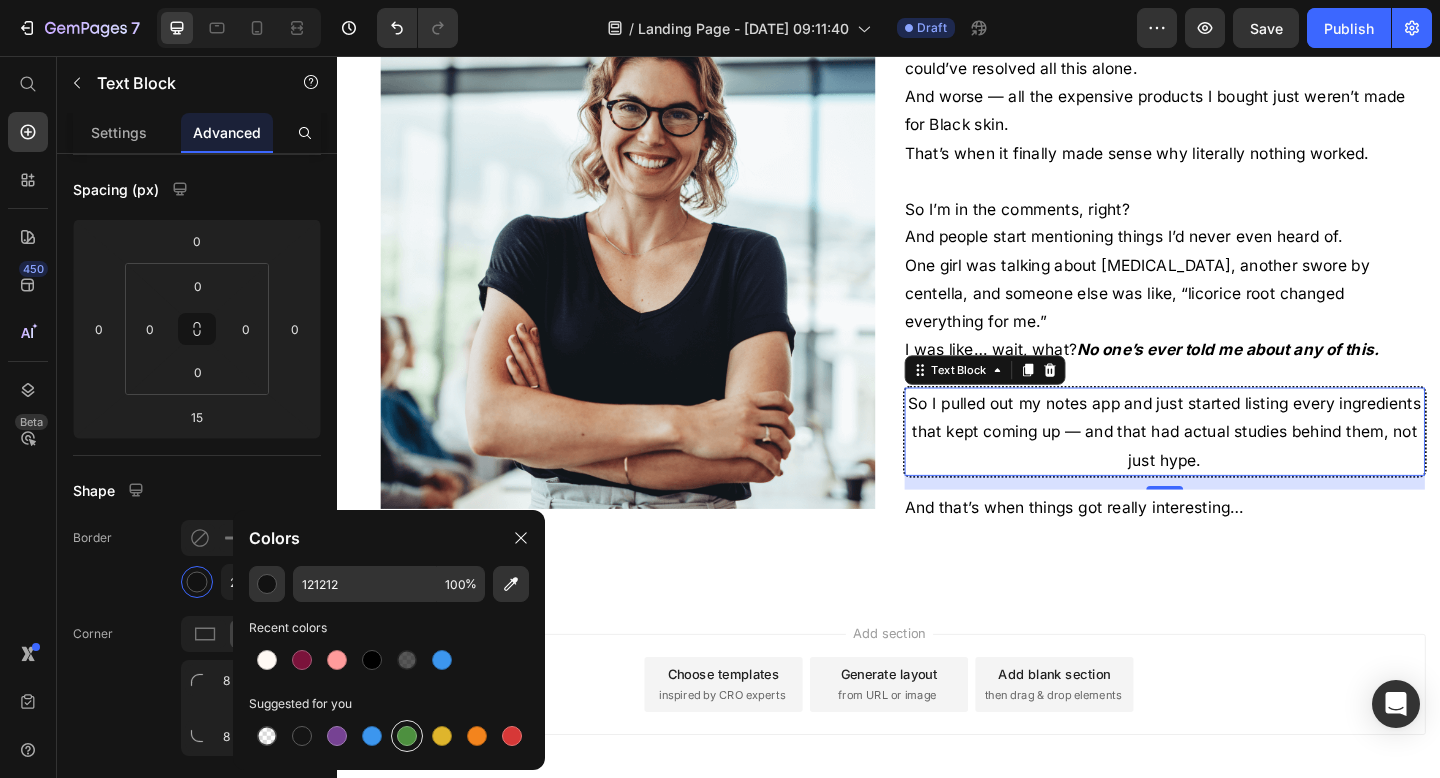 type on "4D903F" 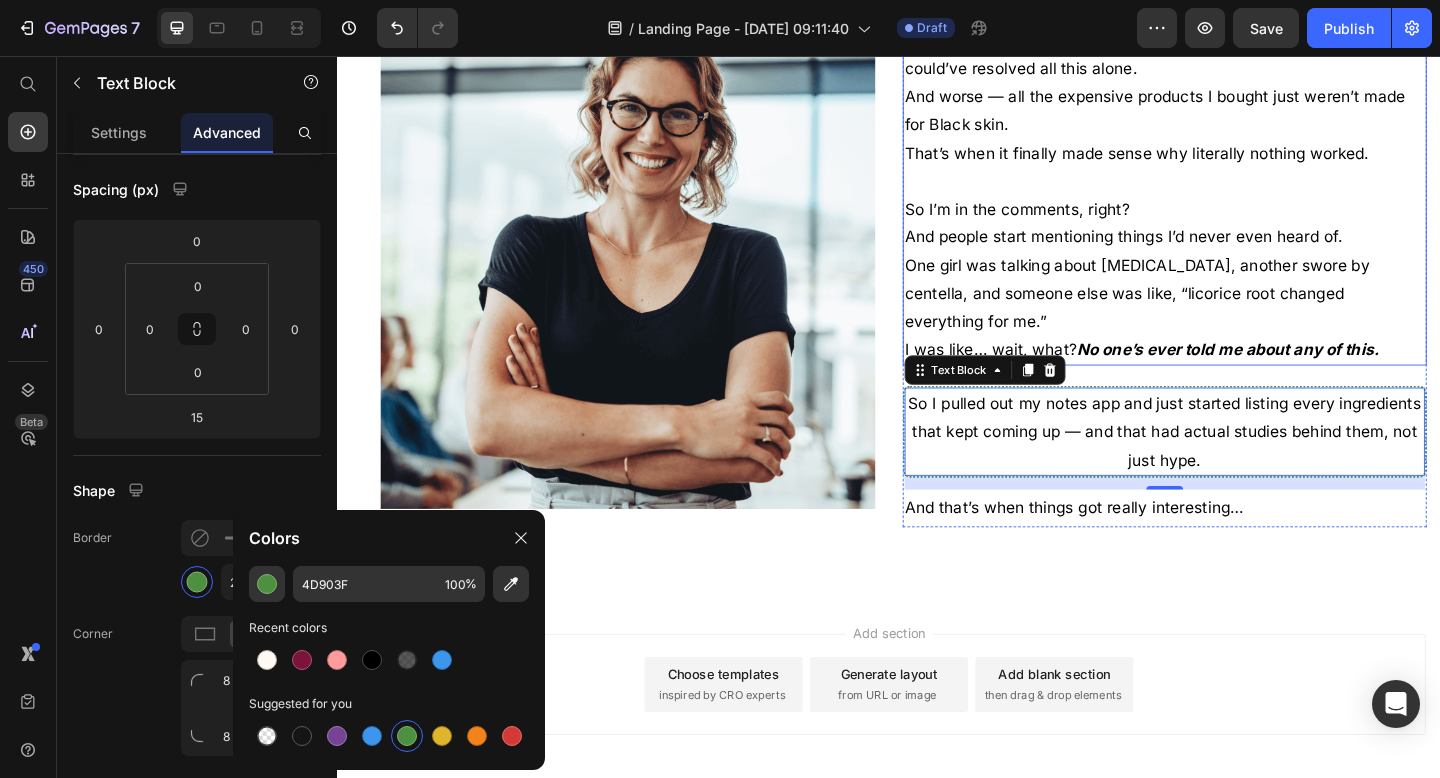 click on "And worse — all the expensive products I bought just weren’t made for Black skin." at bounding box center (1237, 115) 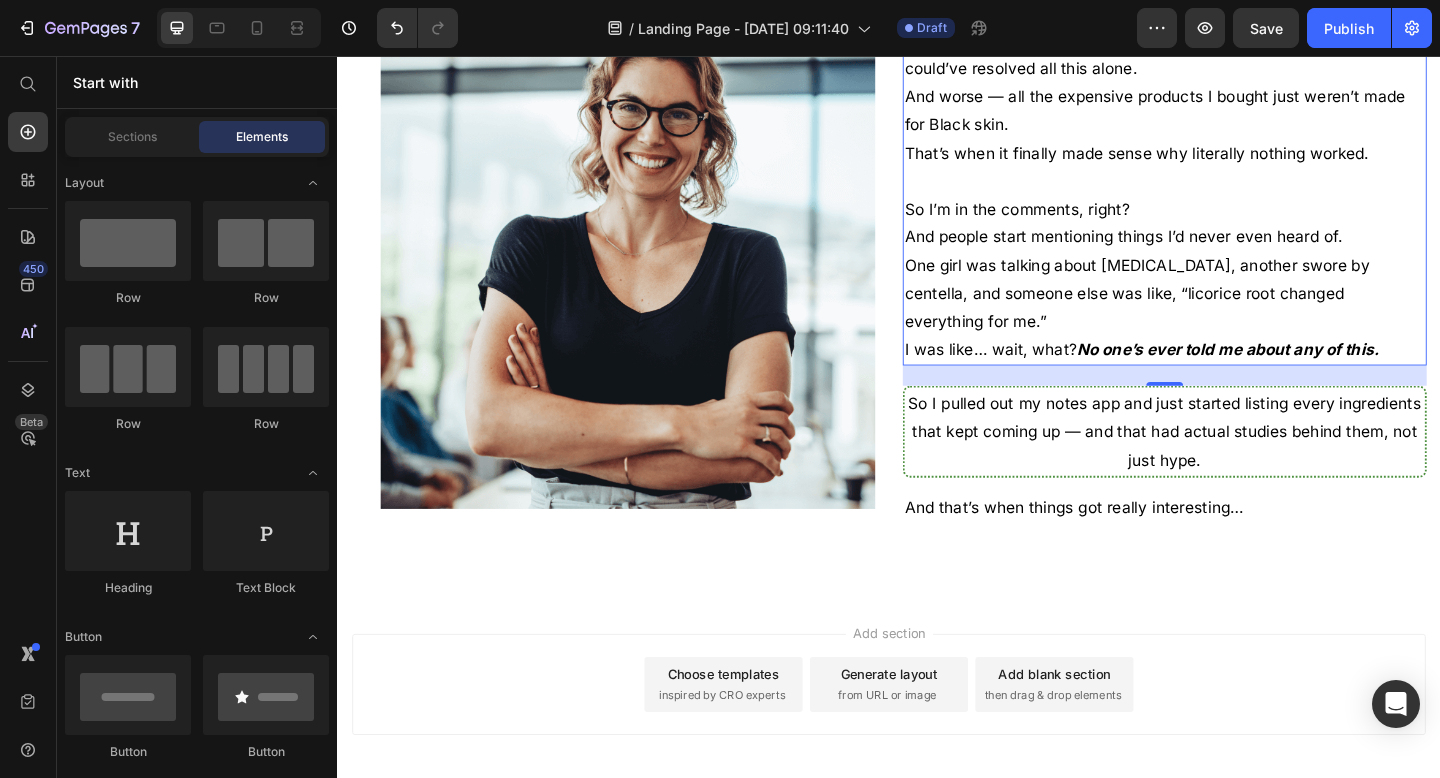 click on "Add blank section" at bounding box center [1117, 728] 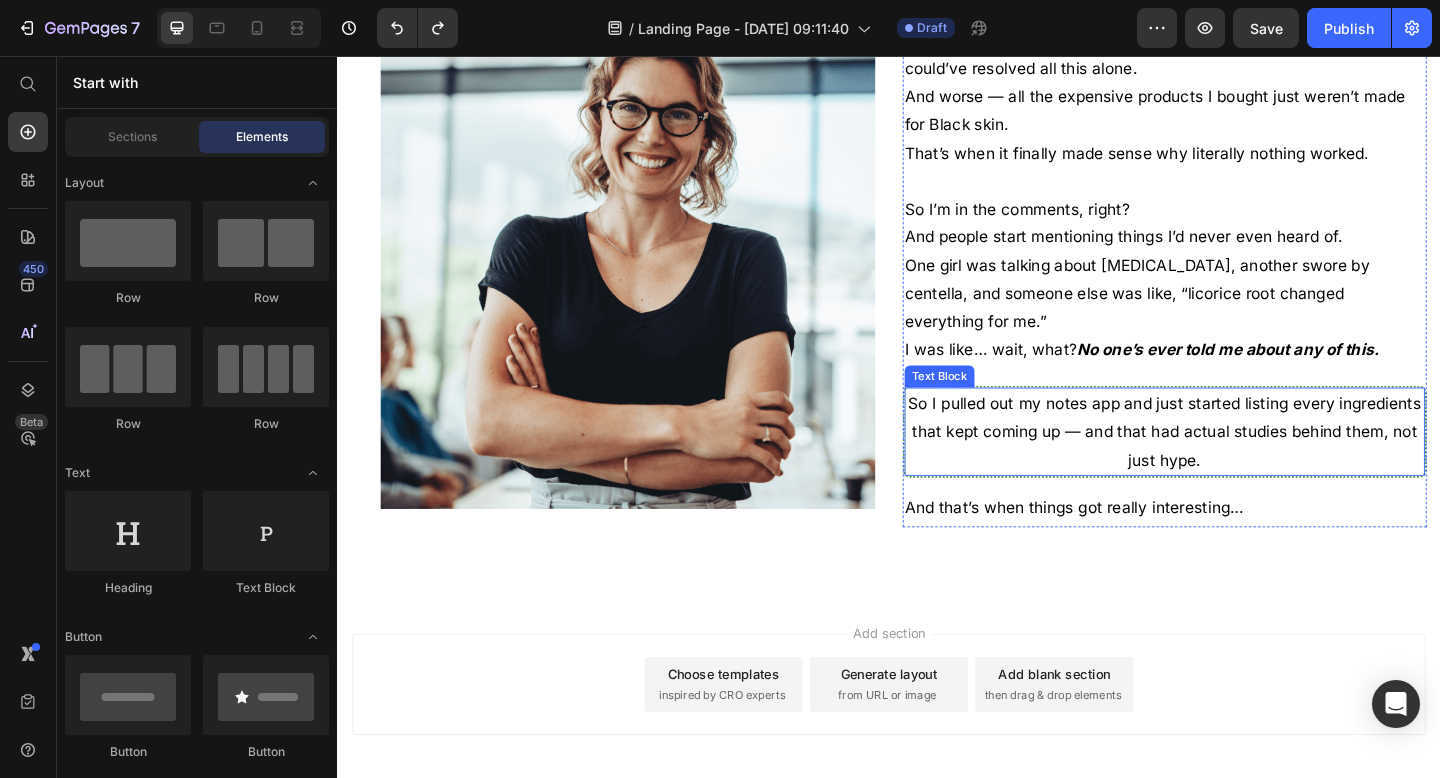 click on "So I pulled out my notes app and just started listing every ingredients that kept coming up — and that had actual studies behind them, not just hype." at bounding box center (1237, 465) 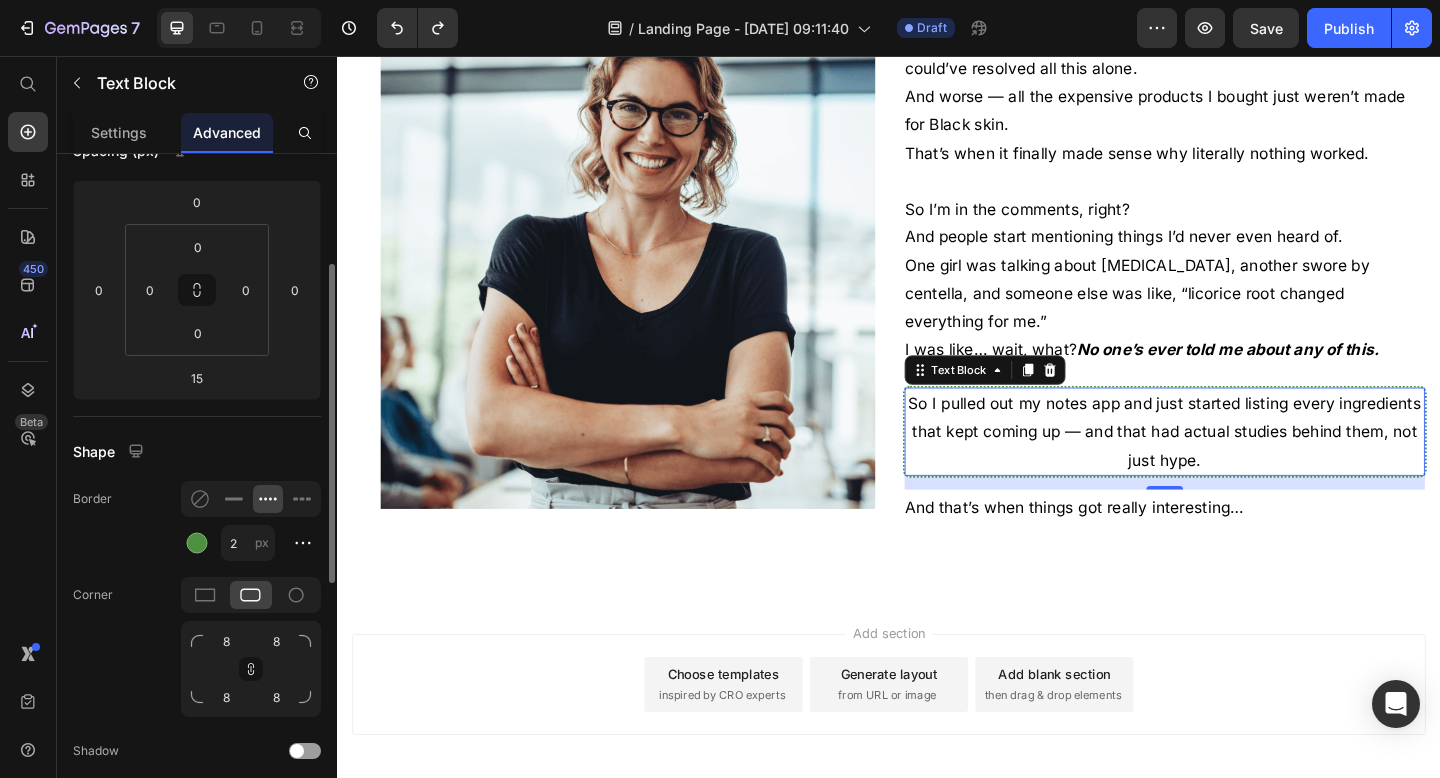 scroll, scrollTop: 212, scrollLeft: 0, axis: vertical 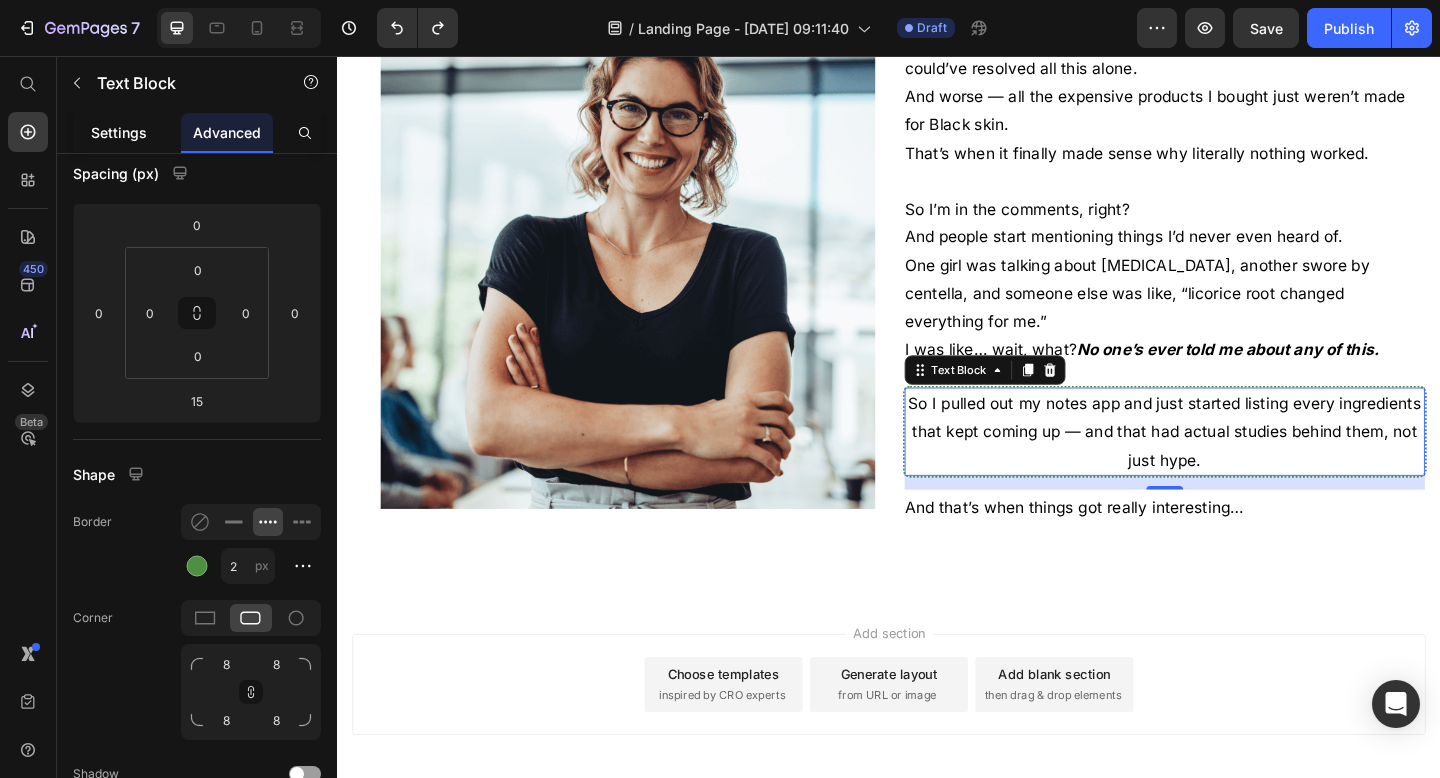 click on "Settings" at bounding box center [119, 132] 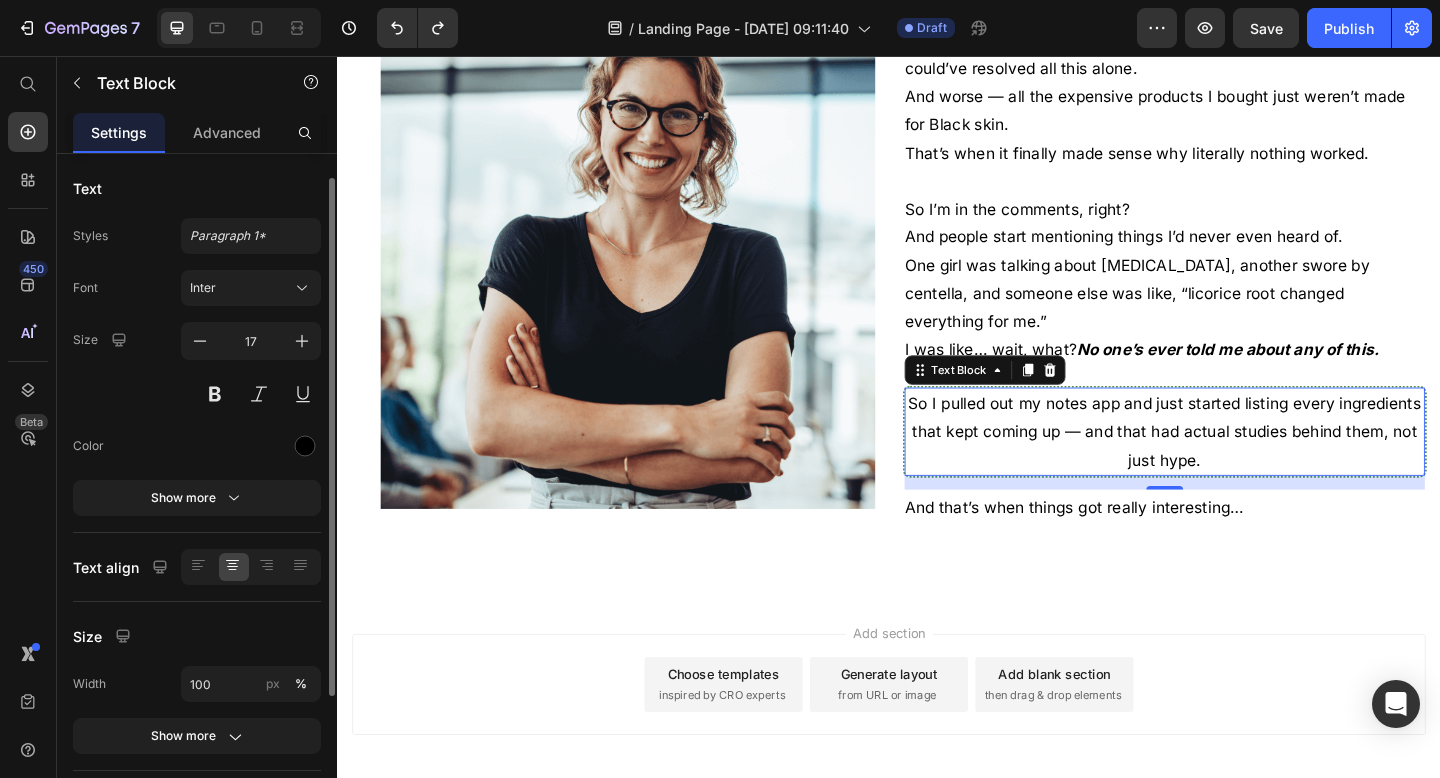 scroll, scrollTop: 214, scrollLeft: 0, axis: vertical 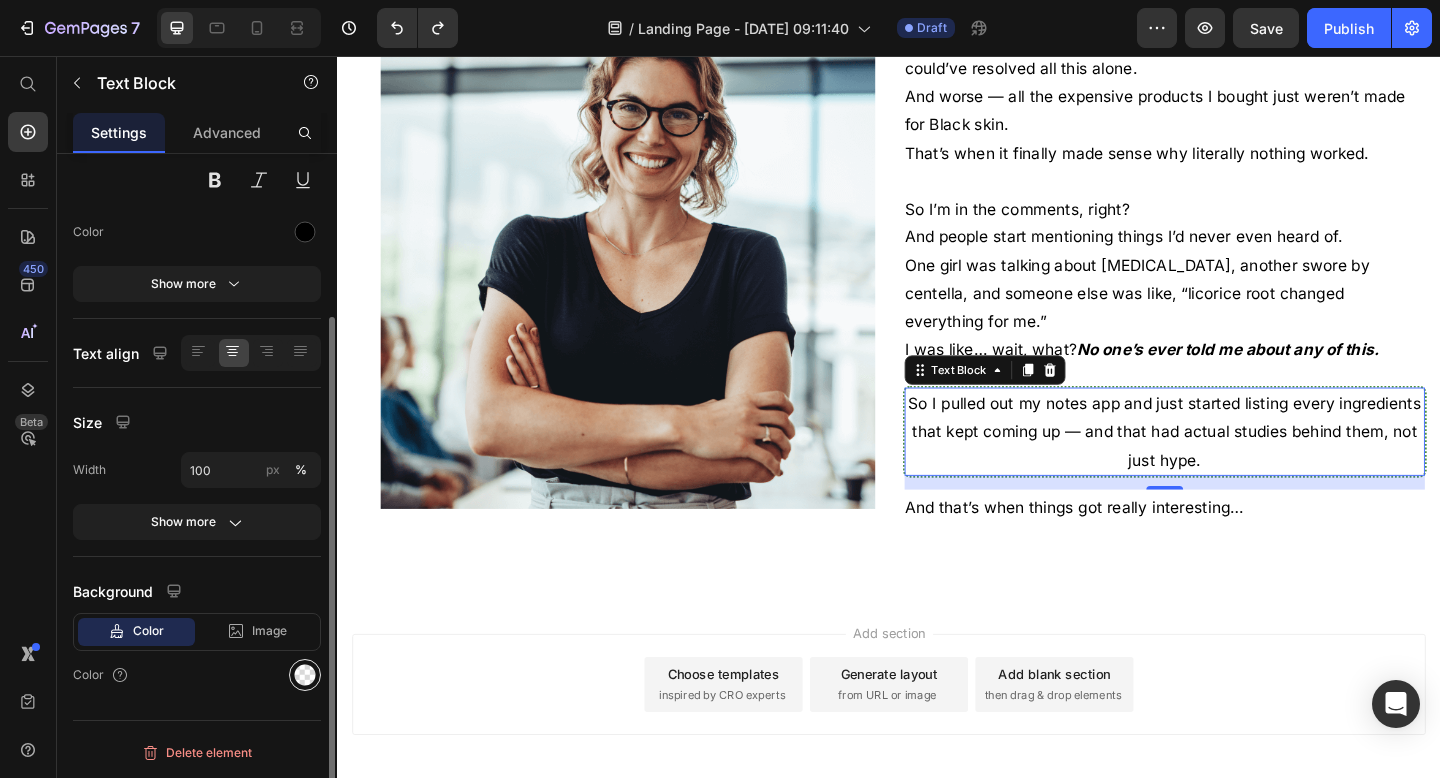 click at bounding box center (305, 675) 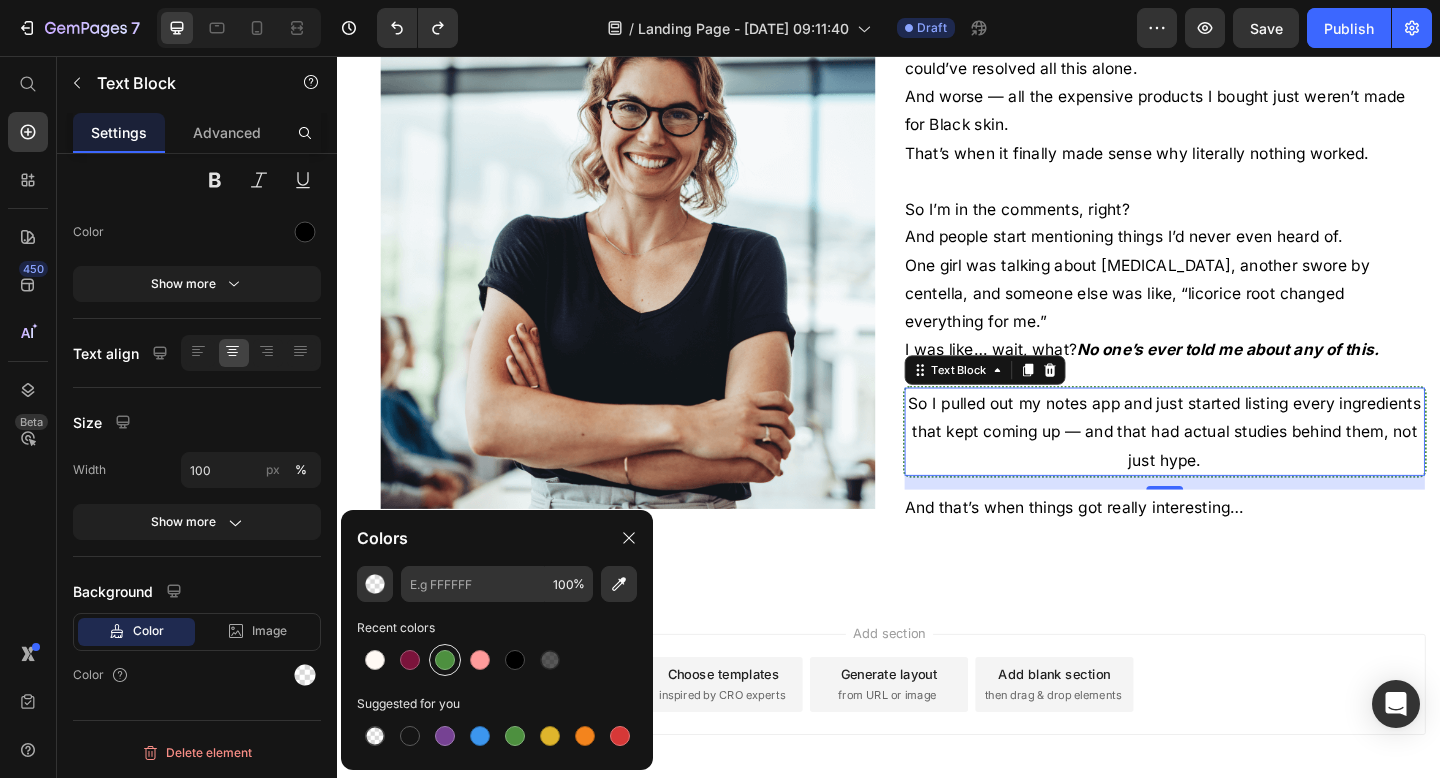 click at bounding box center (445, 660) 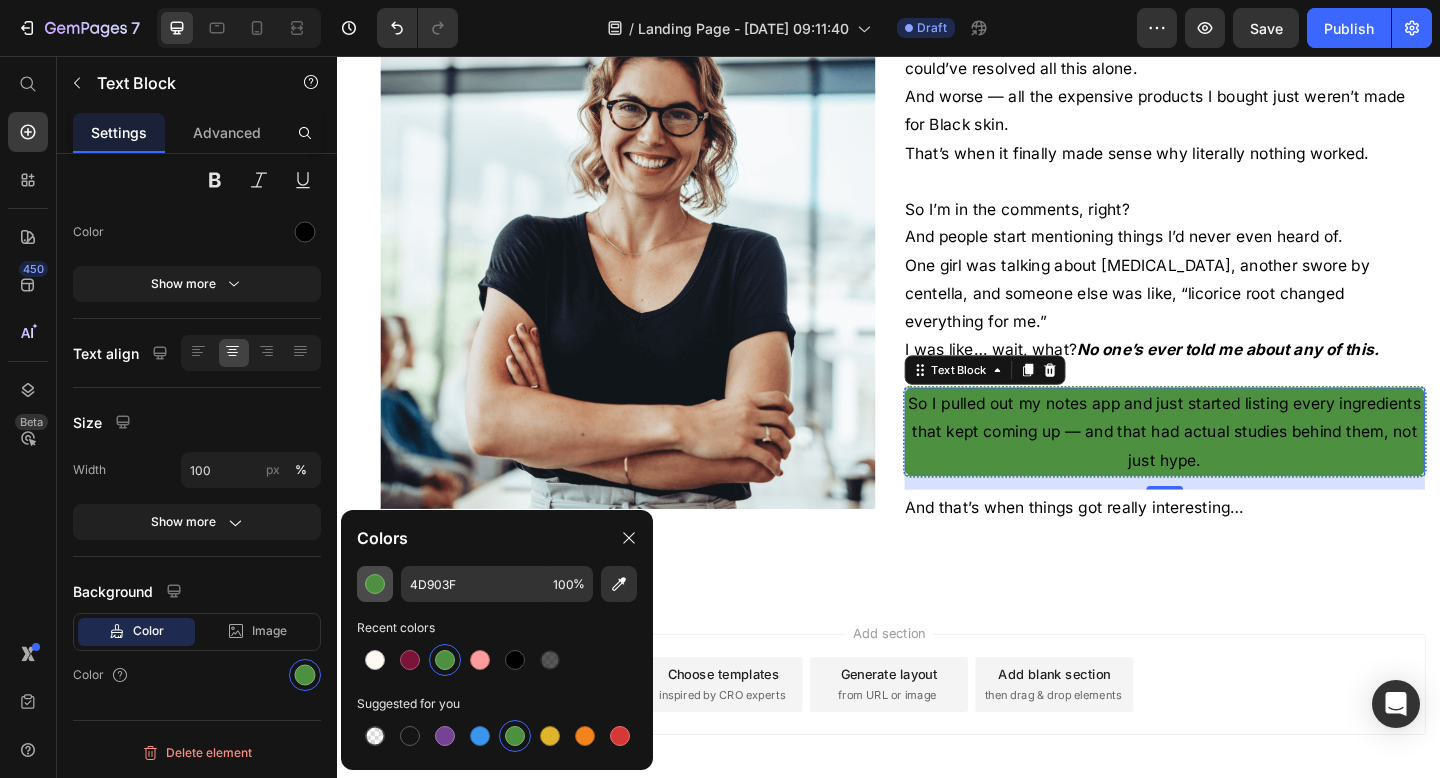 click at bounding box center [375, 584] 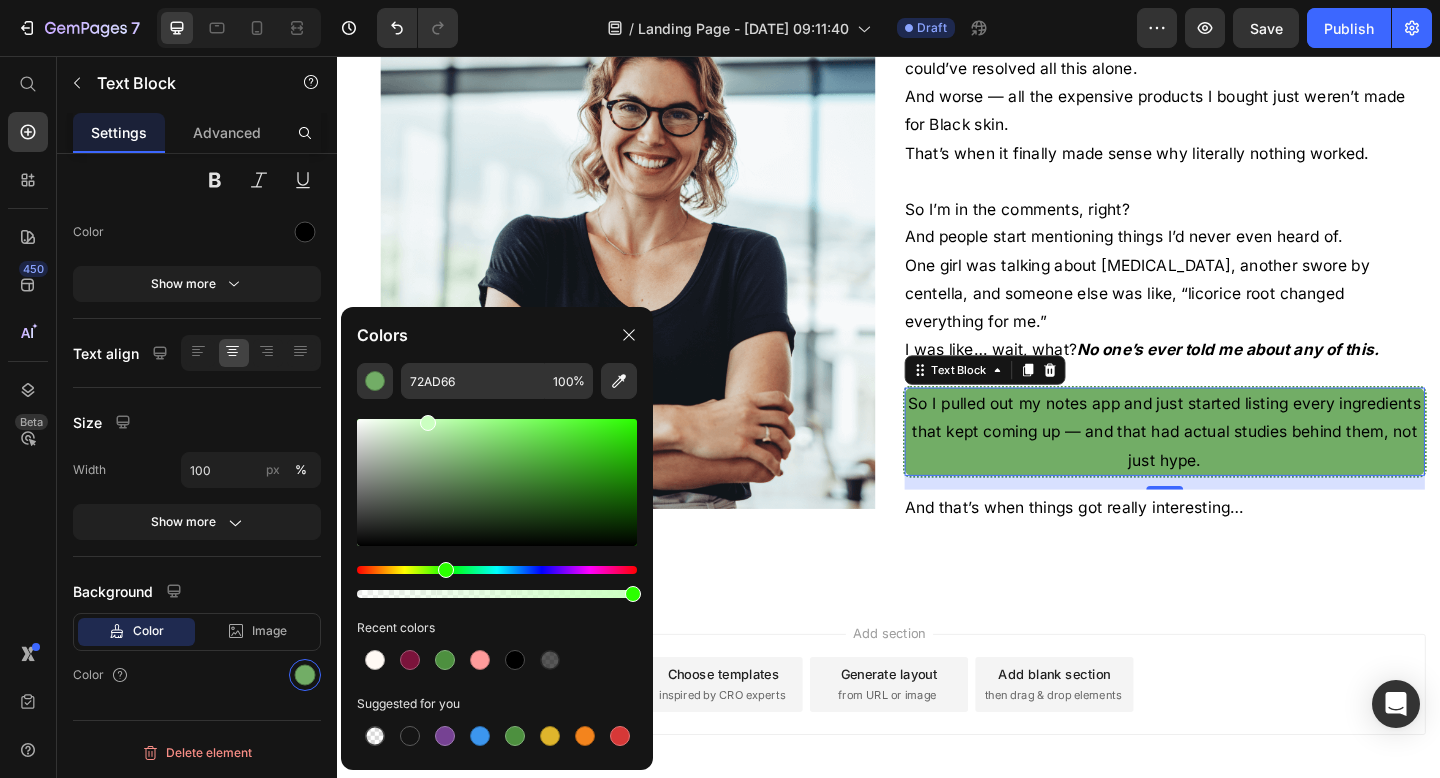 drag, startPoint x: 474, startPoint y: 459, endPoint x: 426, endPoint y: 411, distance: 67.88225 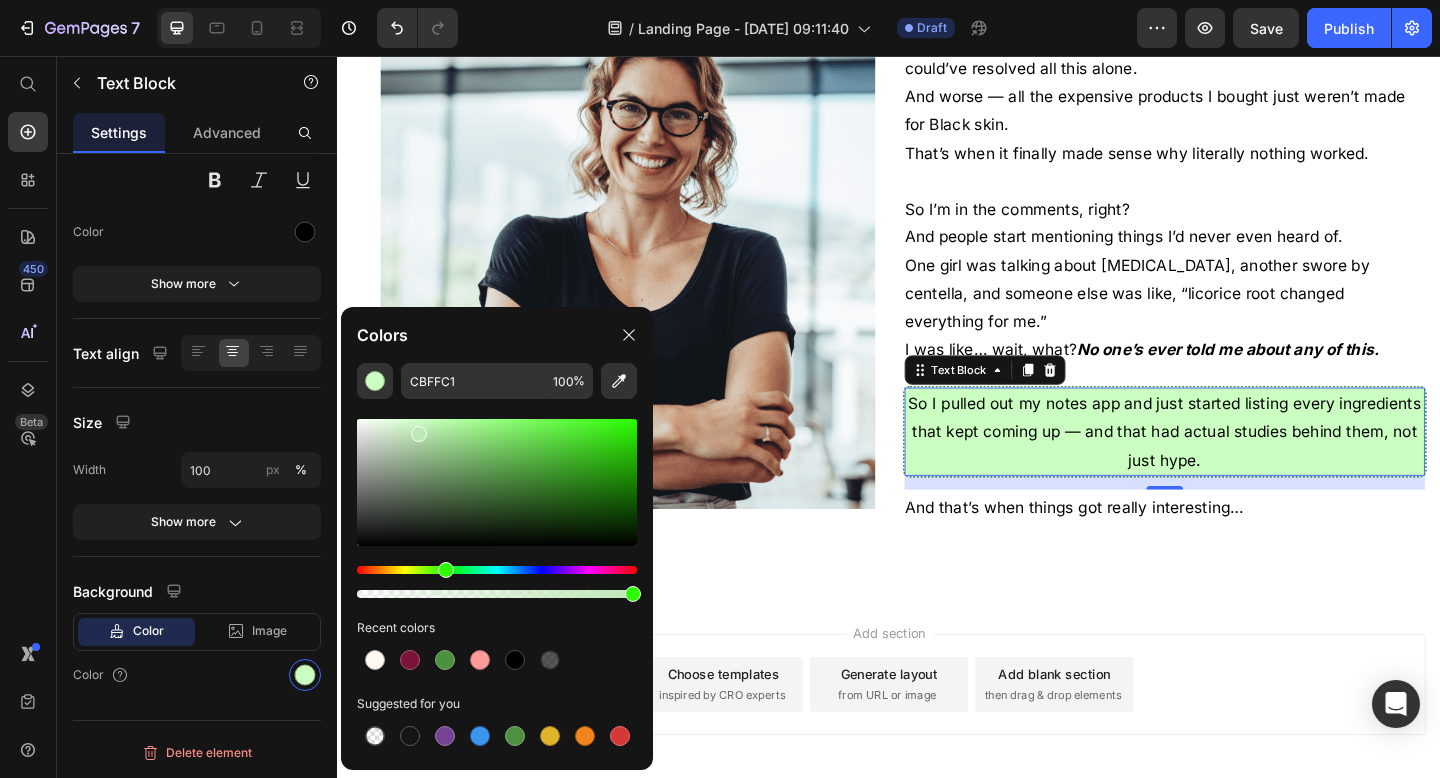 click at bounding box center [497, 482] 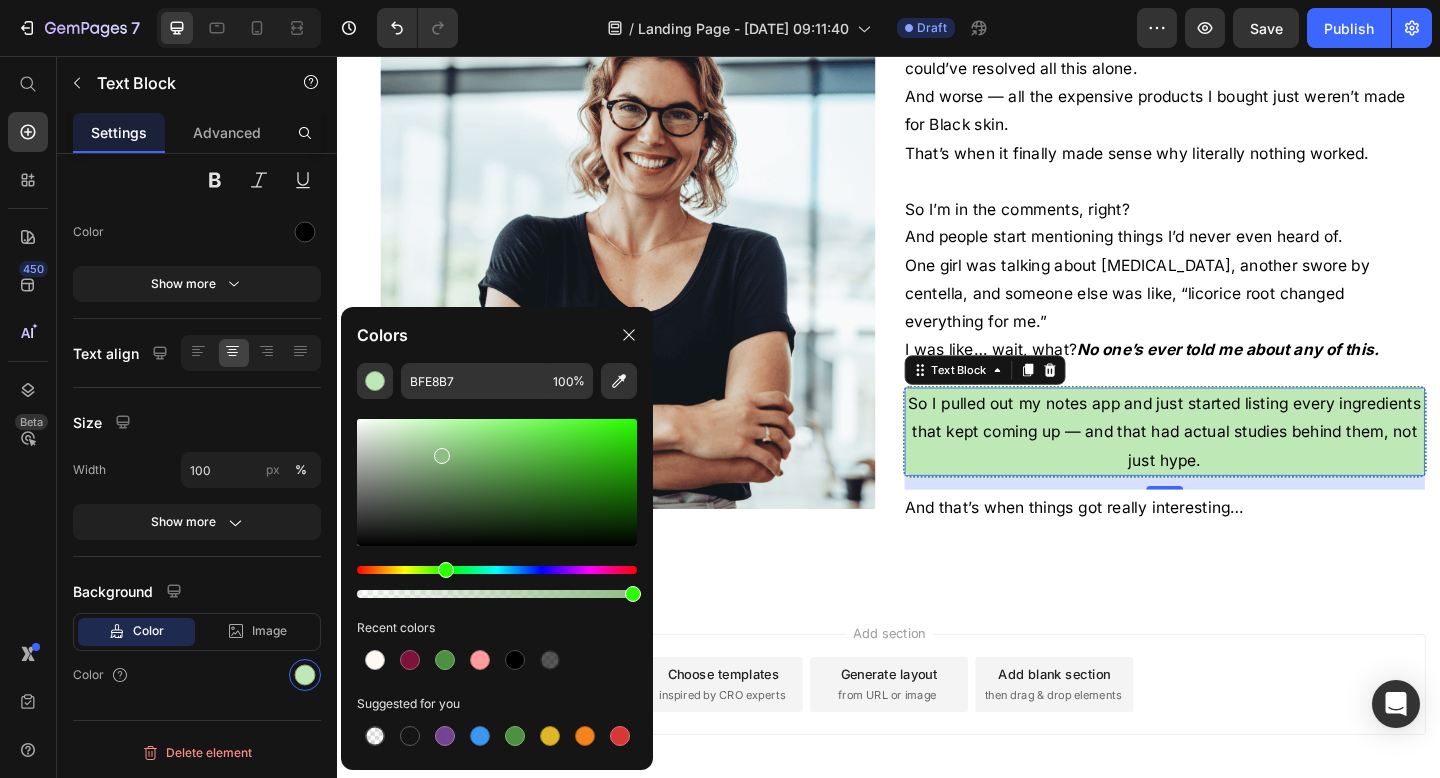 click at bounding box center [497, 482] 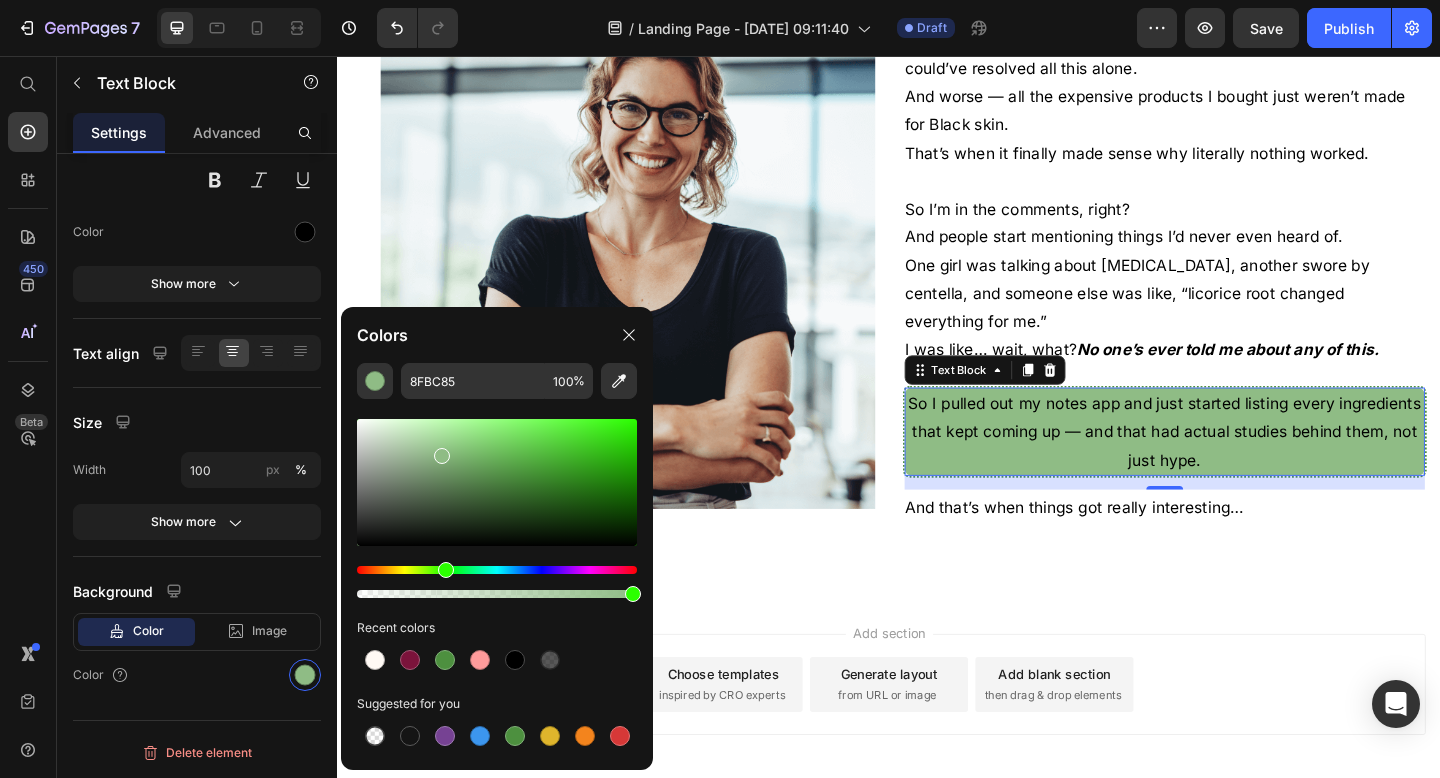 click at bounding box center (497, 508) 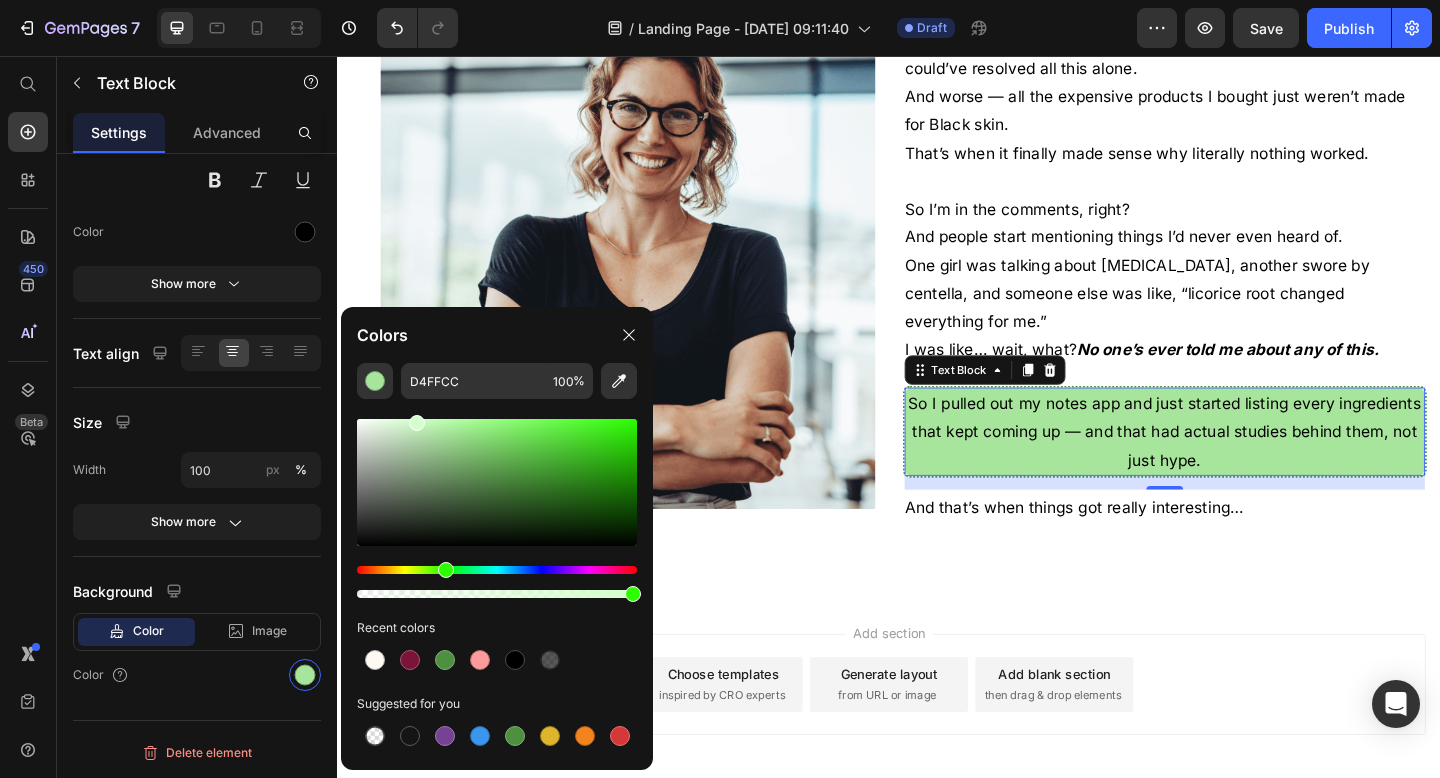 drag, startPoint x: 448, startPoint y: 431, endPoint x: 413, endPoint y: 407, distance: 42.43819 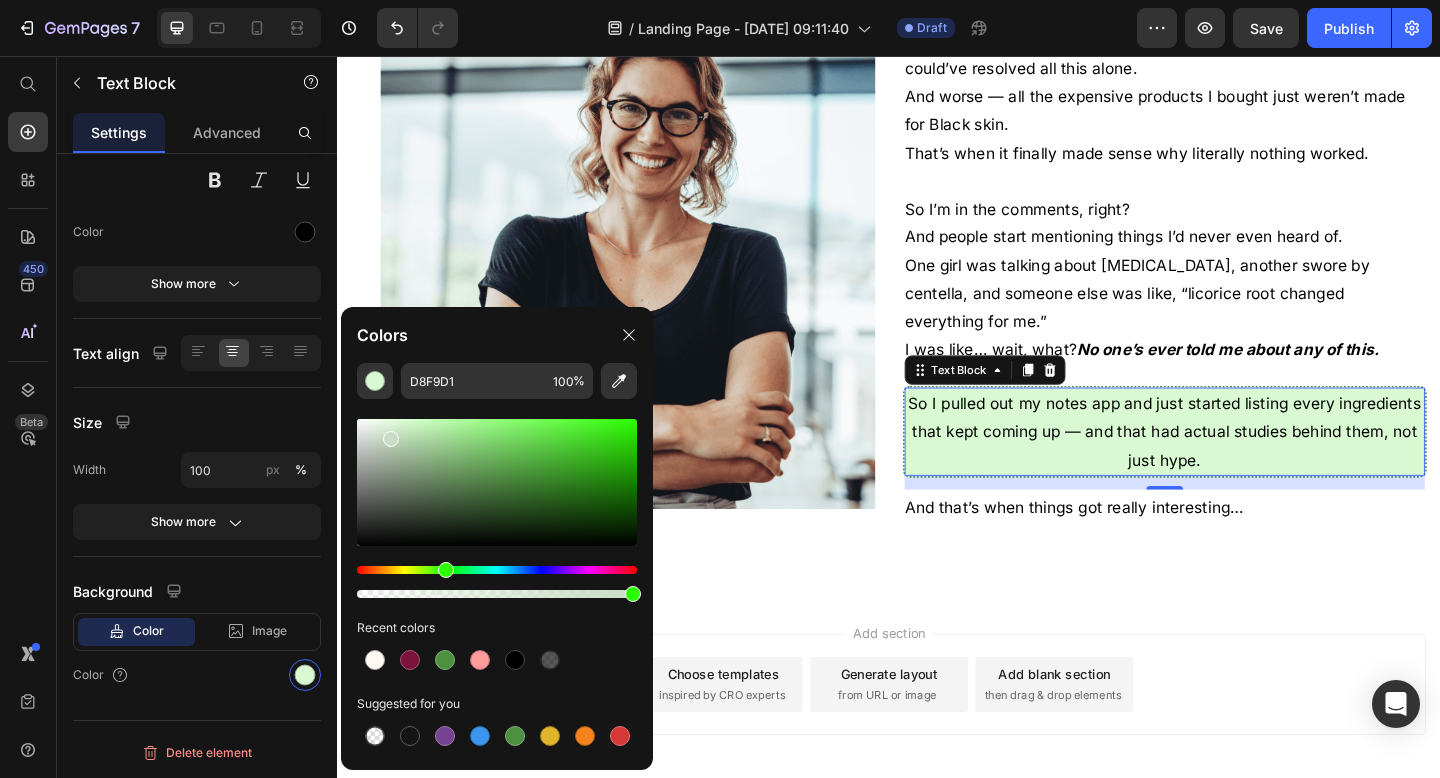 drag, startPoint x: 408, startPoint y: 424, endPoint x: 390, endPoint y: 436, distance: 21.633308 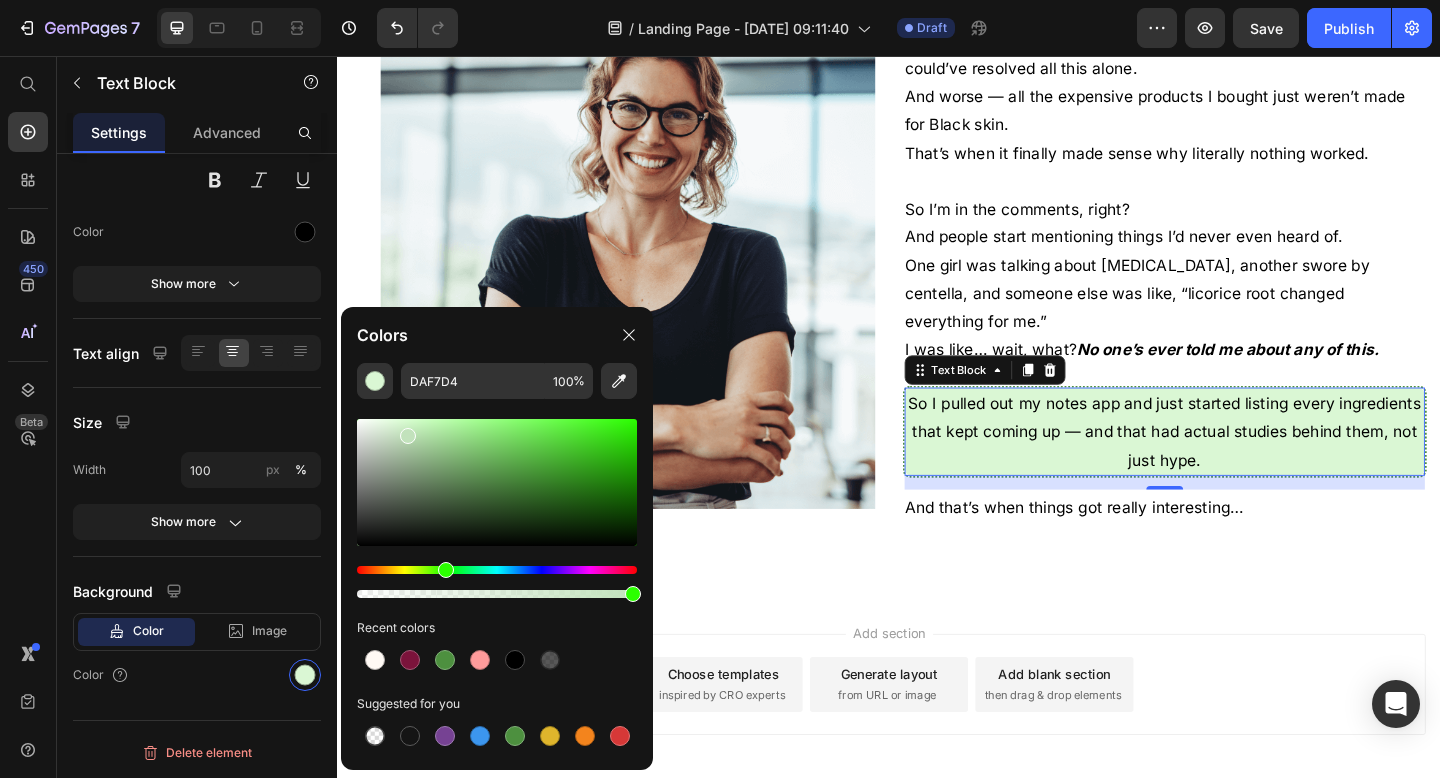 click at bounding box center [497, 482] 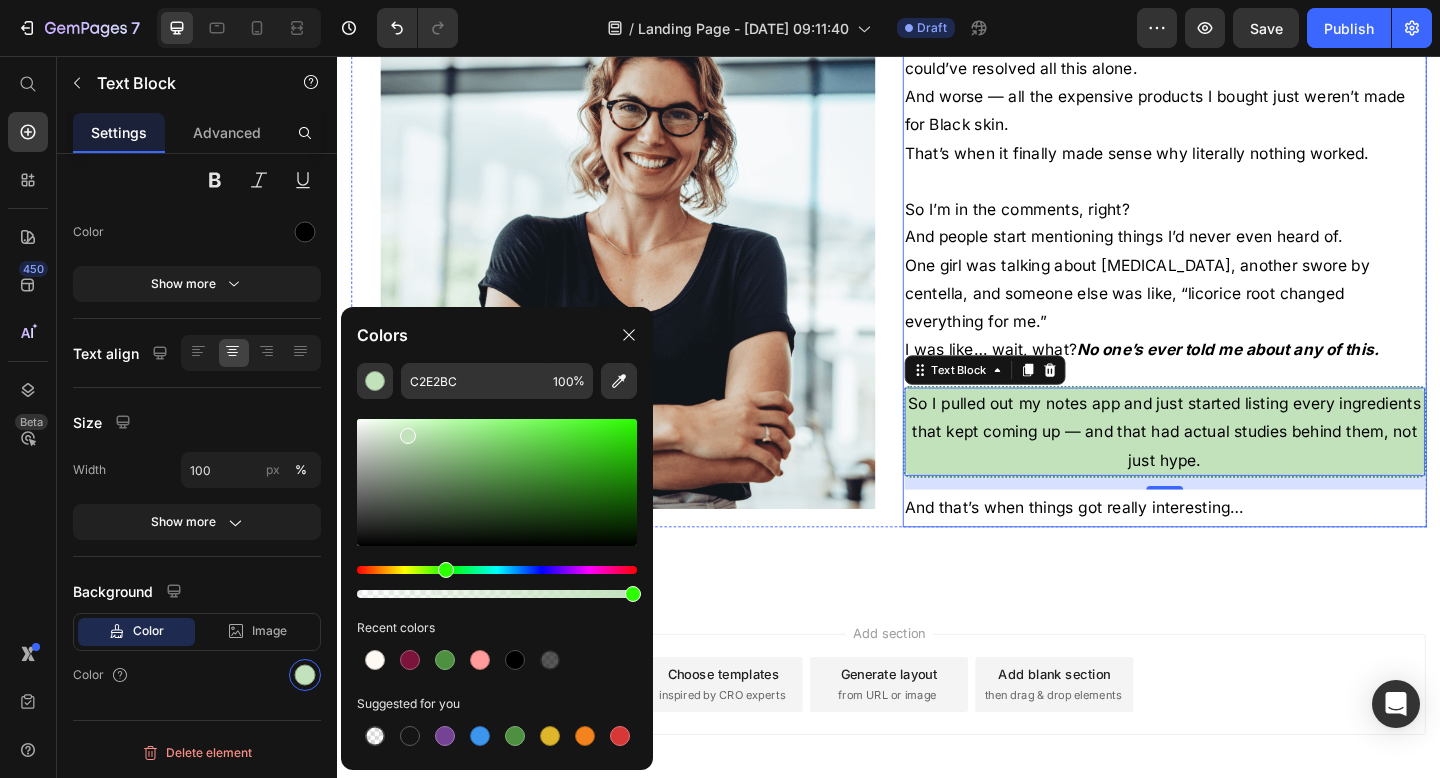 click on "One girl was talking about [MEDICAL_DATA], another swore by centella, and someone else was like, “licorice root changed everything for me.”" at bounding box center [1237, 315] 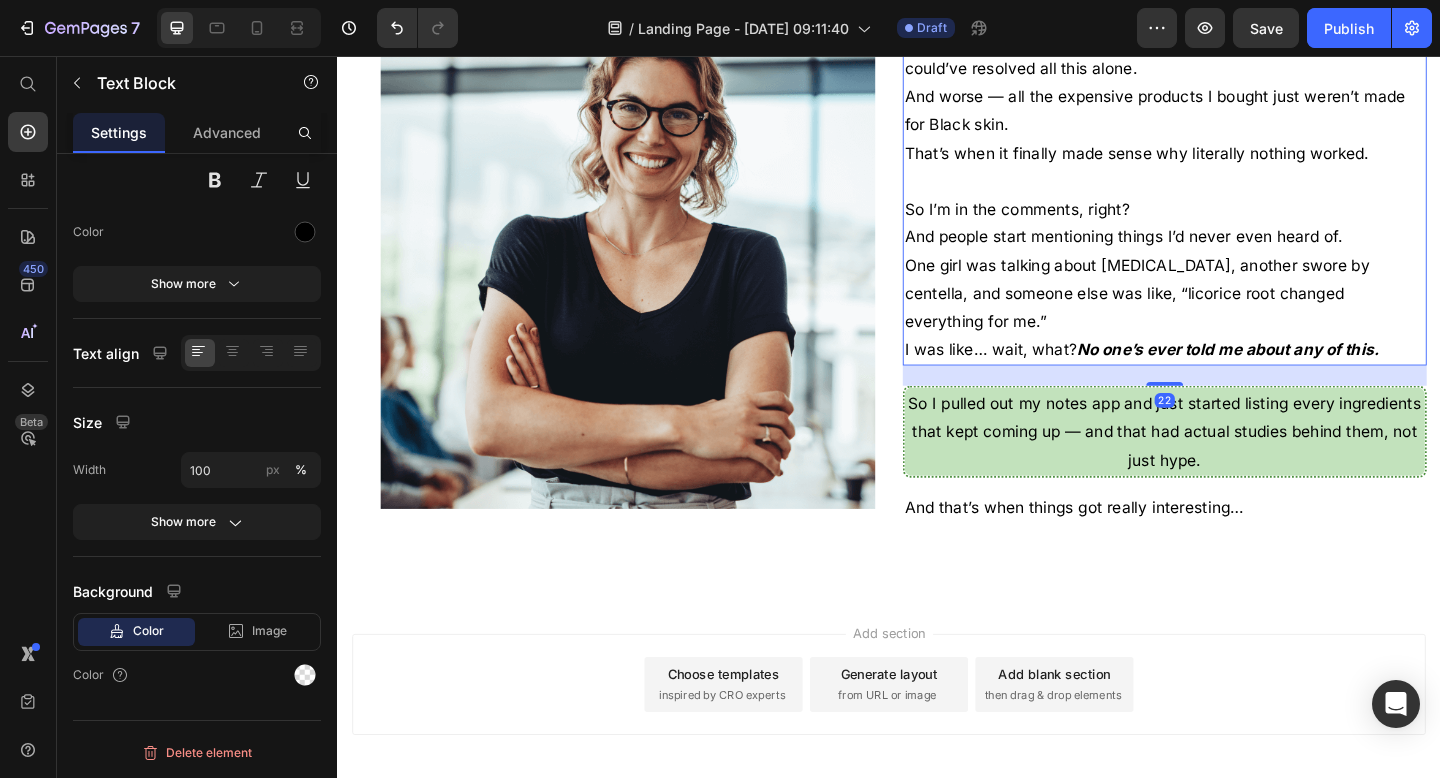 click on "This was, like… such a big moment for me. I finally understood that honestly, no amount of water or sleep could’ve resolved all this alone. And worse — all the expensive products I bought just weren’t made for Black skin. That’s when it finally made sense why literally nothing worked.   So I’m in the comments, right? And people start mentioning things I’d never even heard of. One girl was talking about [MEDICAL_DATA], another swore by centella, and someone else was like, “licorice root changed everything for me.” I was like… wait, what?  No one’s ever told me about any of this. Text Block   22 So I pulled out my notes app and just started listing every ingredients that kept coming up — and that had actual studies behind them, not just hype. Text Block And that’s when things got really interesting… Text Block" at bounding box center (1237, 280) 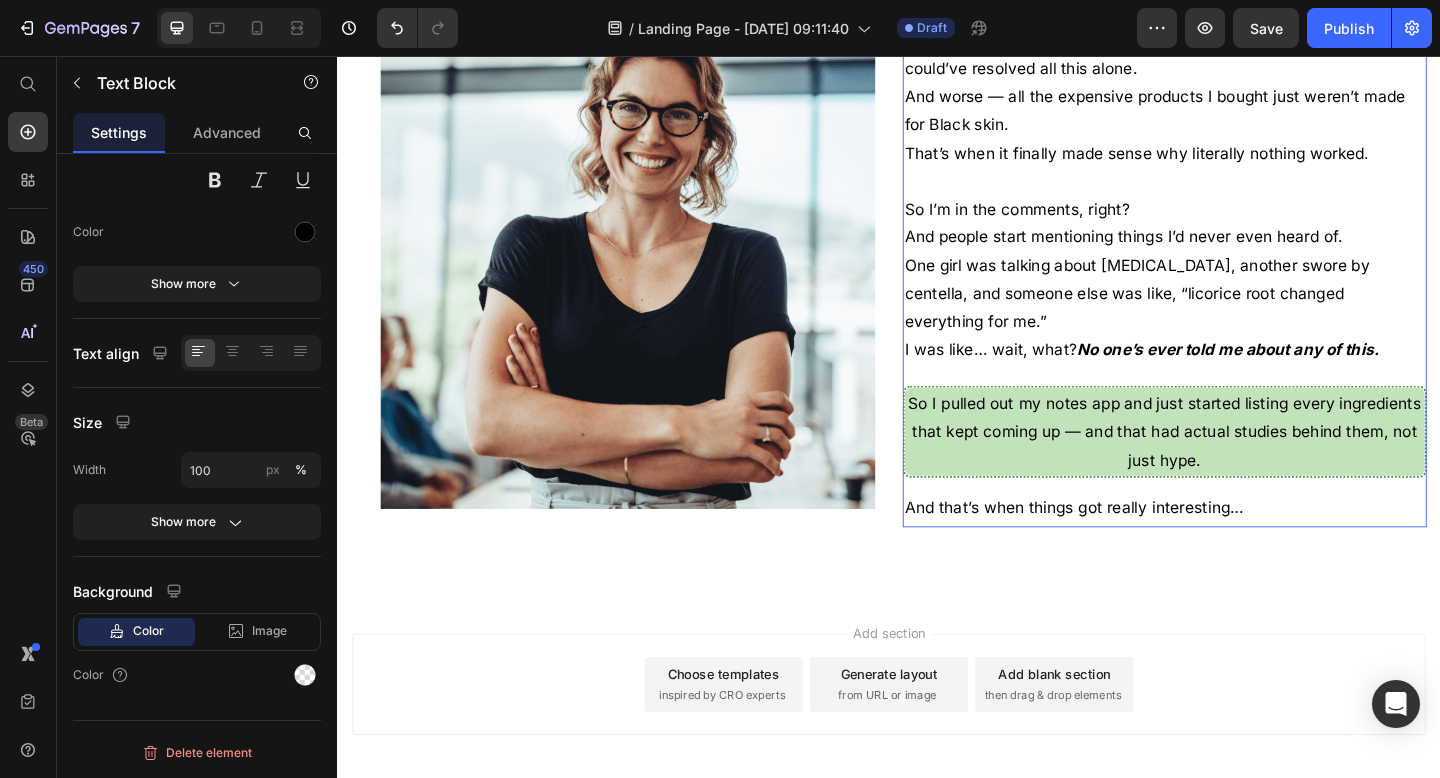 scroll, scrollTop: 0, scrollLeft: 0, axis: both 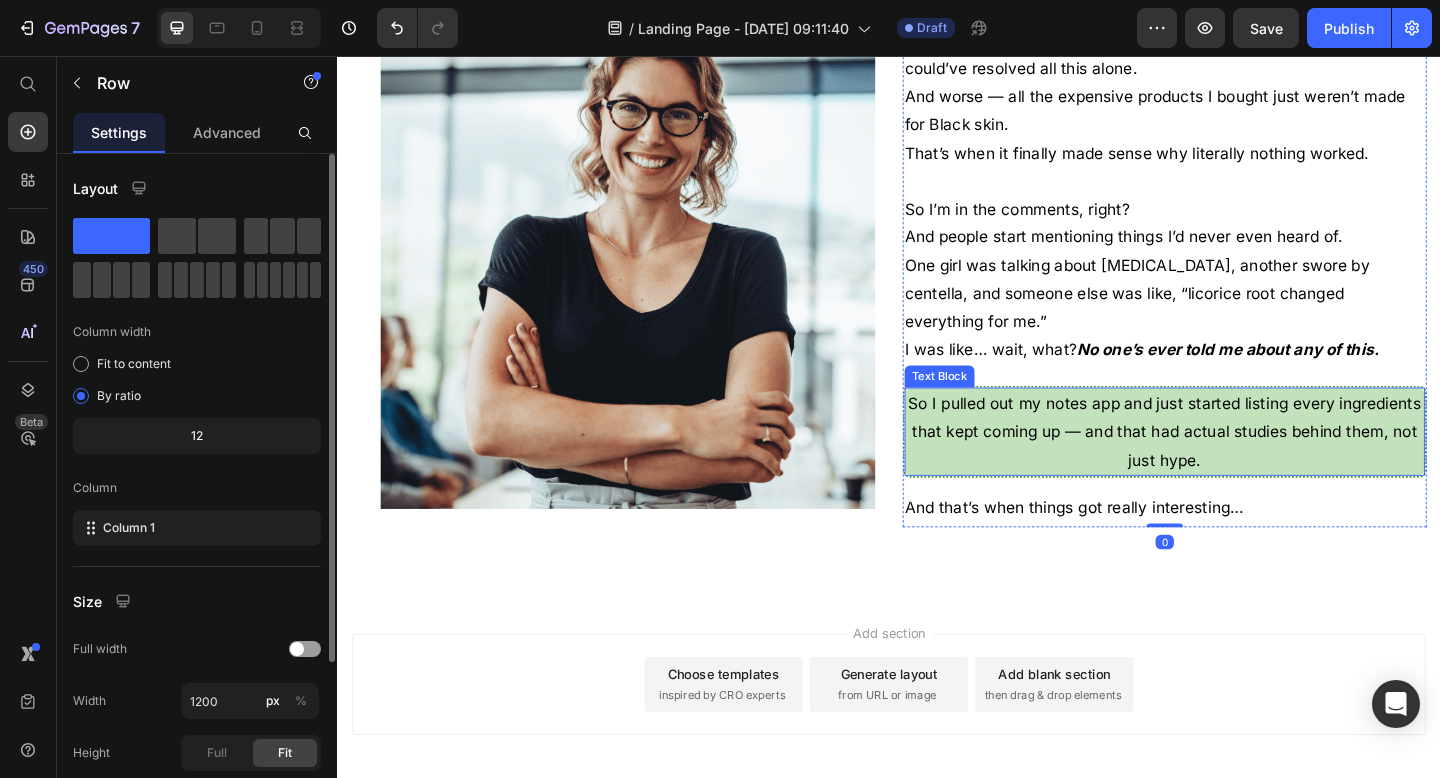 click on "So I pulled out my notes app and just started listing every ingredients that kept coming up — and that had actual studies behind them, not just hype." at bounding box center [1237, 465] 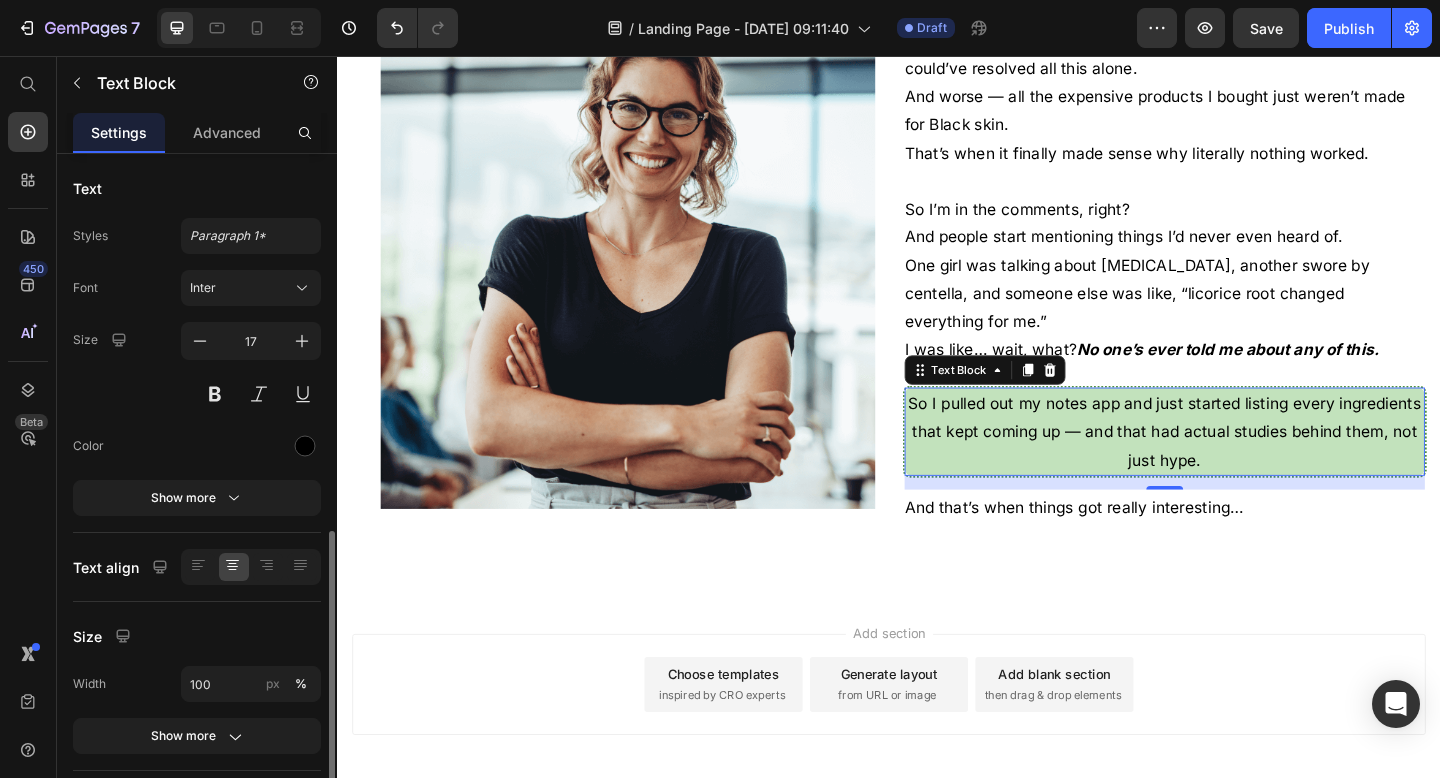 scroll, scrollTop: 214, scrollLeft: 0, axis: vertical 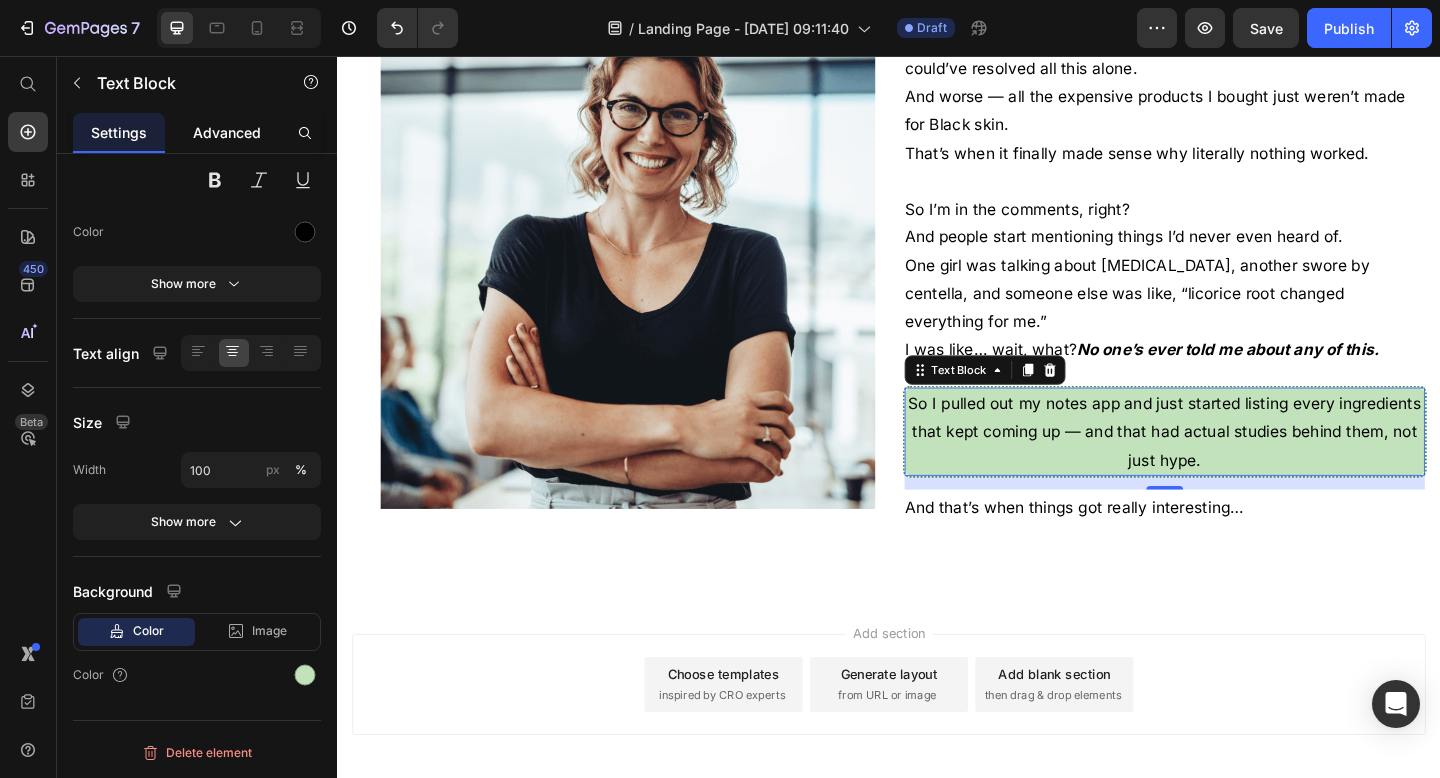 click on "Advanced" at bounding box center [227, 132] 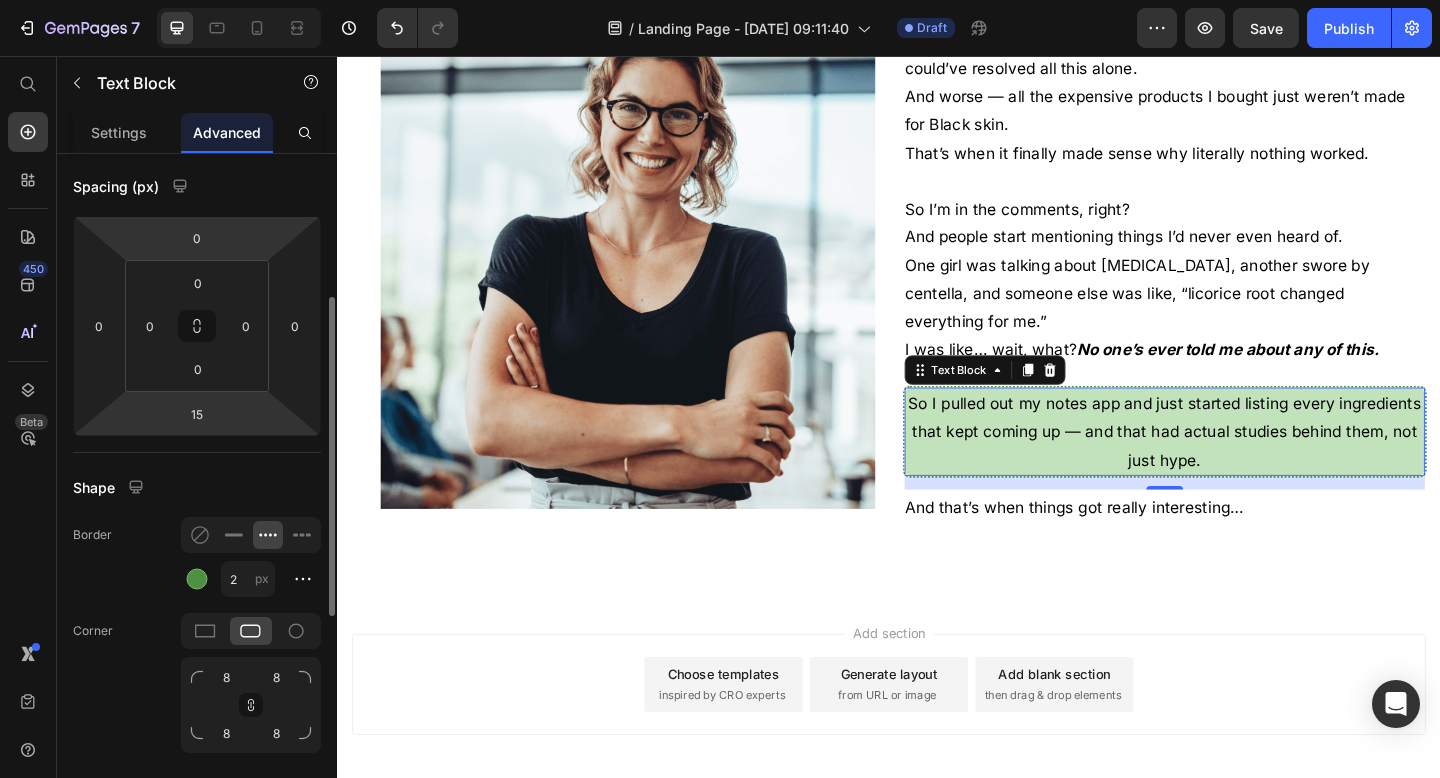 scroll, scrollTop: 233, scrollLeft: 0, axis: vertical 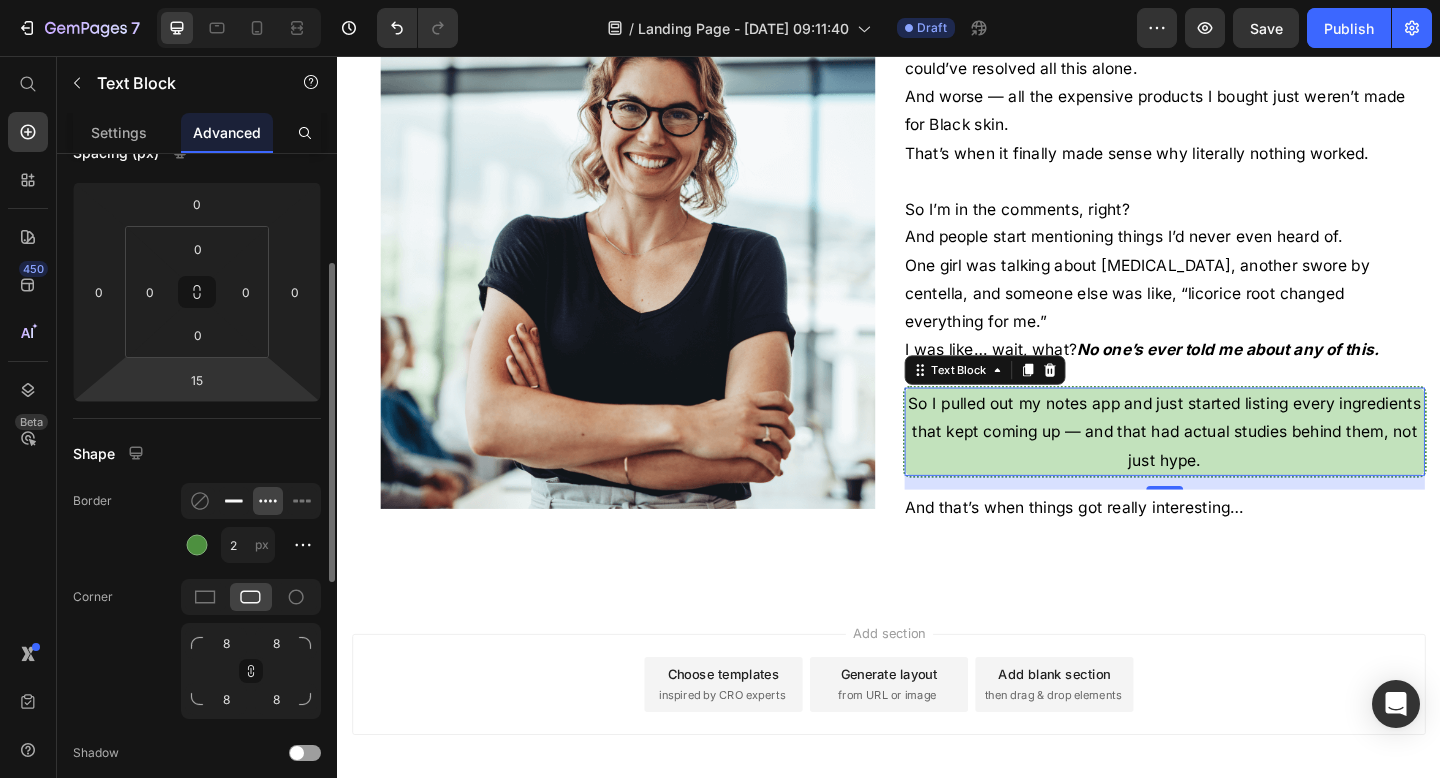 click 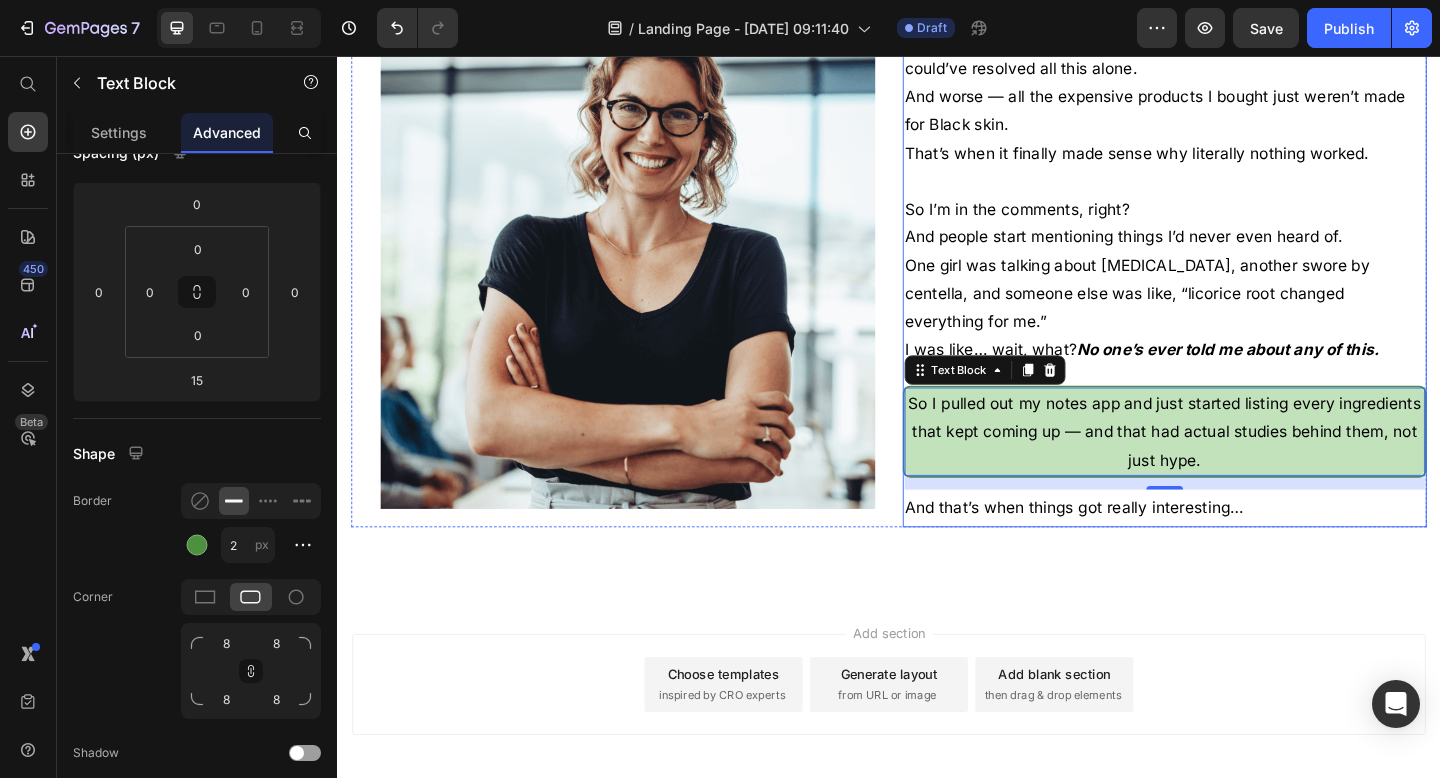 click on "One girl was talking about [MEDICAL_DATA], another swore by centella, and someone else was like, “licorice root changed everything for me.”" at bounding box center (1237, 315) 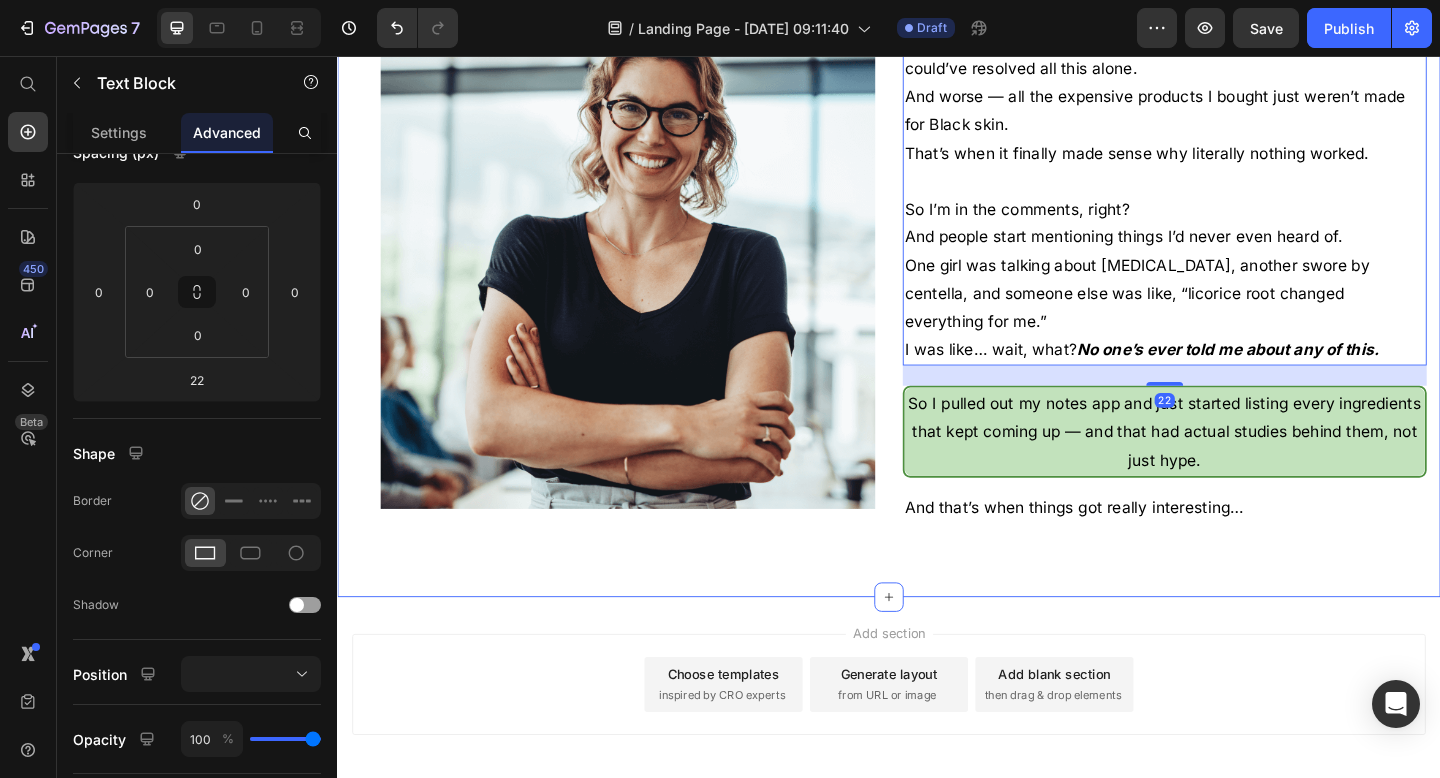 click on "After years of struggling, it finally clicked: nothing worked because nothing I tried was made for  Black skin. Text Block Row This was, like… such a big moment for me. I finally understood that honestly, no amount of water or sleep could’ve resolved all this alone. And worse — all the expensive products I bought just weren’t made for Black skin. That’s when it finally made sense why literally nothing worked.   So I’m in the comments, right? And people start mentioning things I’d never even heard of. One girl was talking about [MEDICAL_DATA], another swore by centella, and someone else was like, “licorice root changed everything for me.” I was like… wait, what?  No one’s ever told me about any of this. Text Block   22 So I pulled out my notes app and just started listing every ingredients that kept coming up — and that had actual studies behind them, not just hype. Text Block And that’s when things got really interesting… Text Block Row Image Row Section 6" at bounding box center [937, 231] 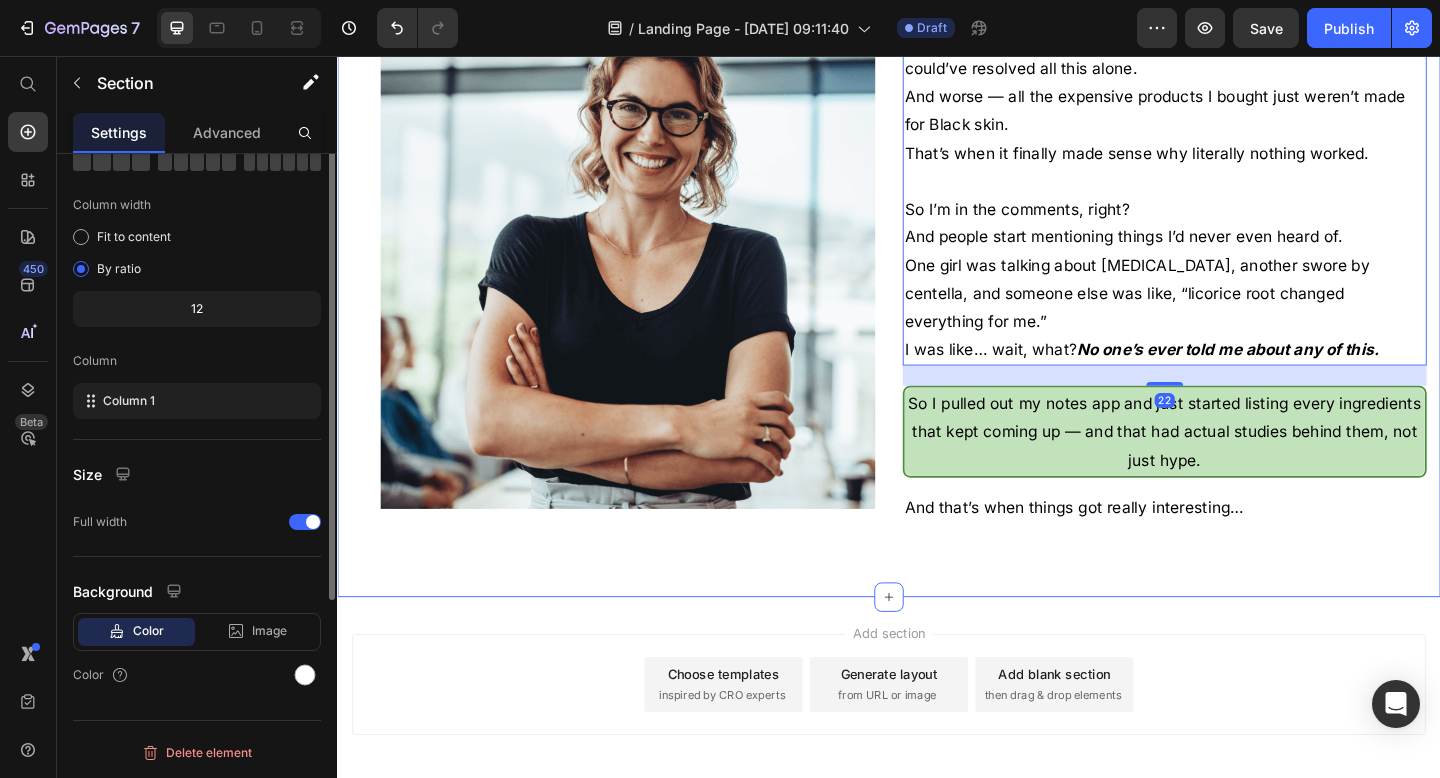 scroll, scrollTop: 0, scrollLeft: 0, axis: both 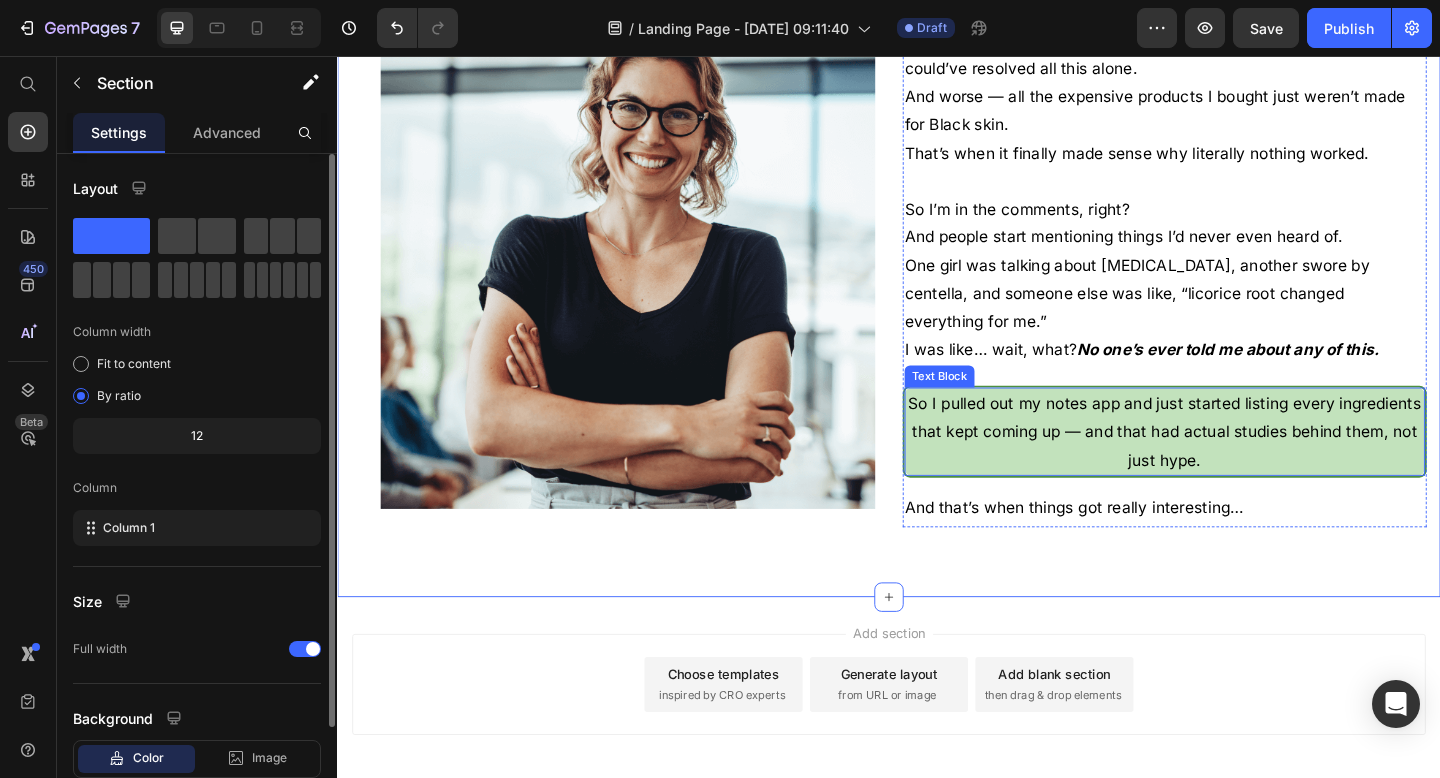 click on "So I pulled out my notes app and just started listing every ingredients that kept coming up — and that had actual studies behind them, not just hype." at bounding box center (1237, 465) 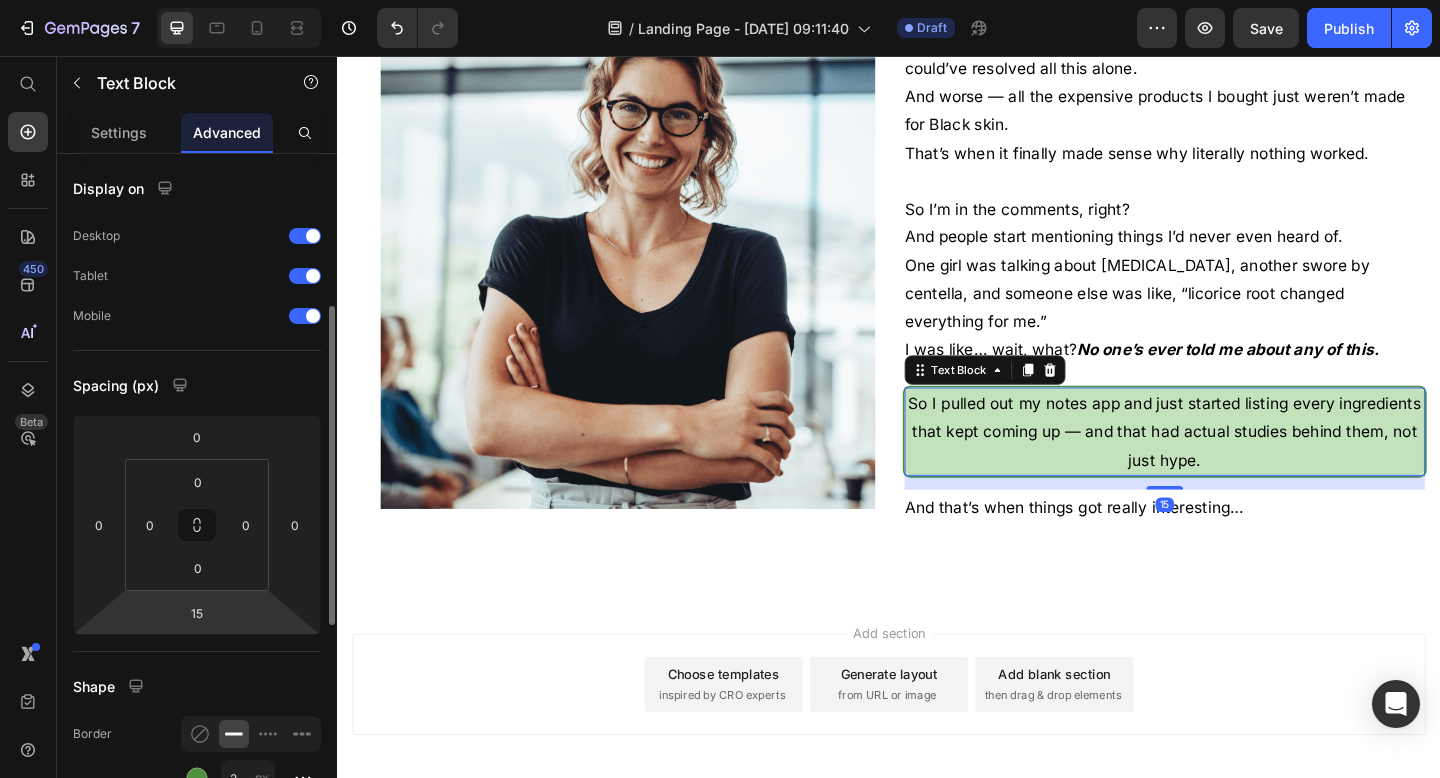 scroll, scrollTop: 116, scrollLeft: 0, axis: vertical 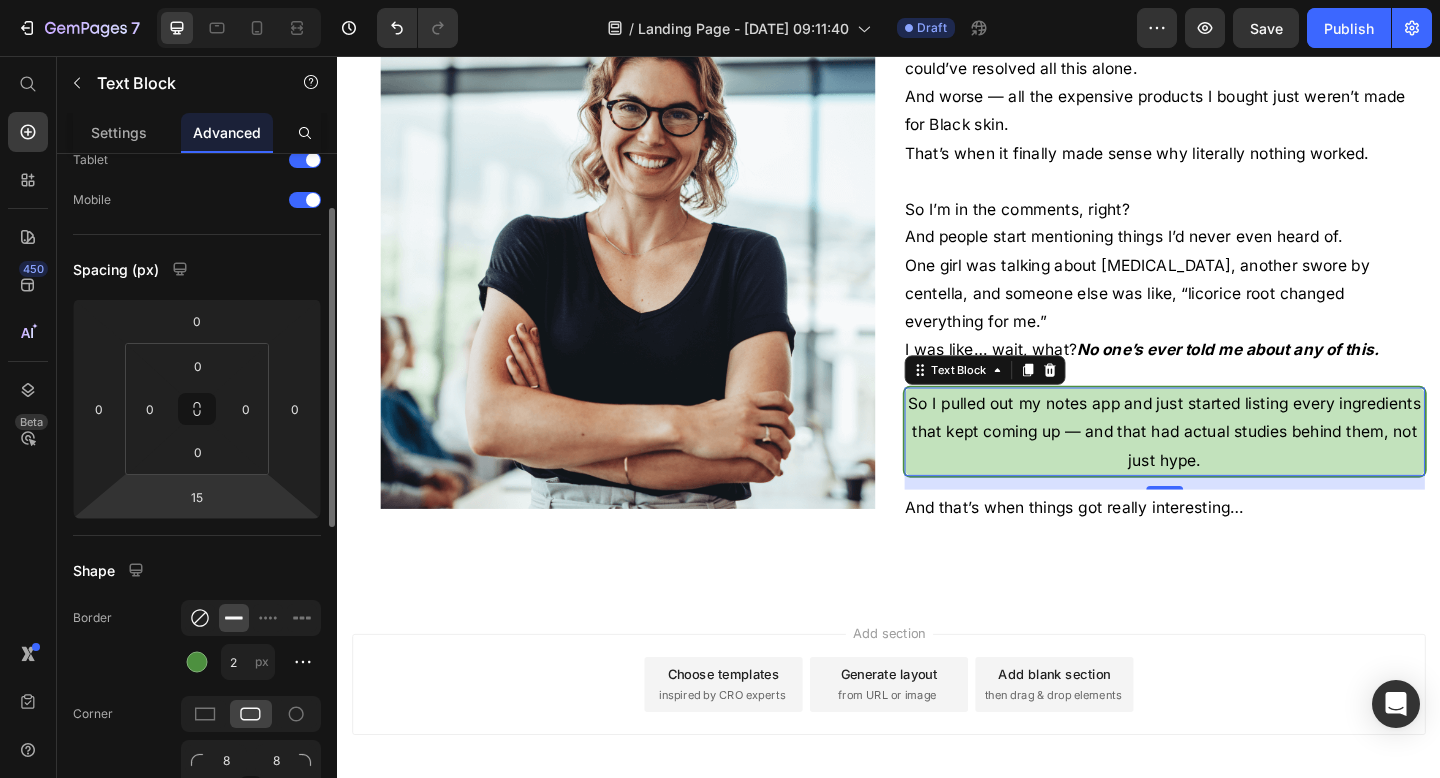 click 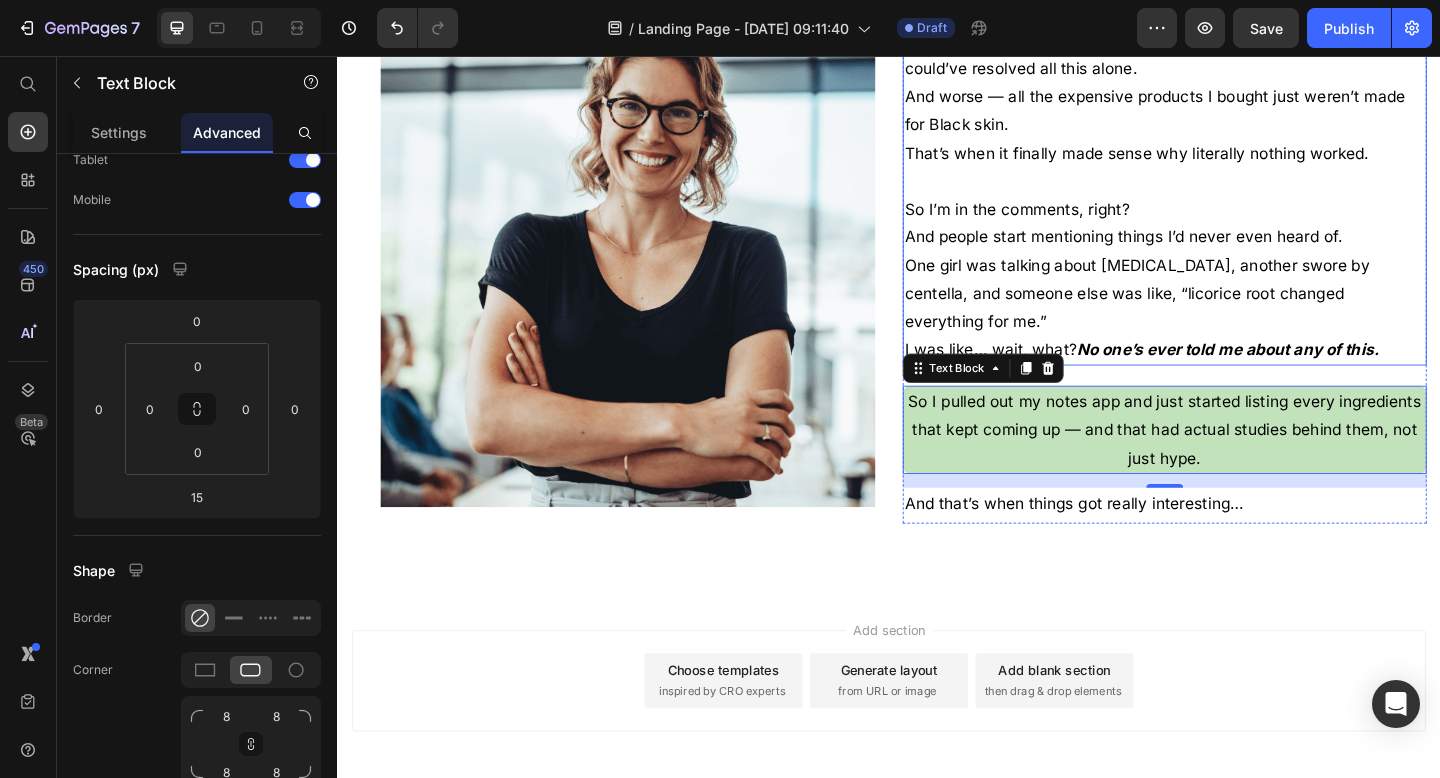 click on "That’s when it finally made sense why literally nothing worked." at bounding box center (1237, 177) 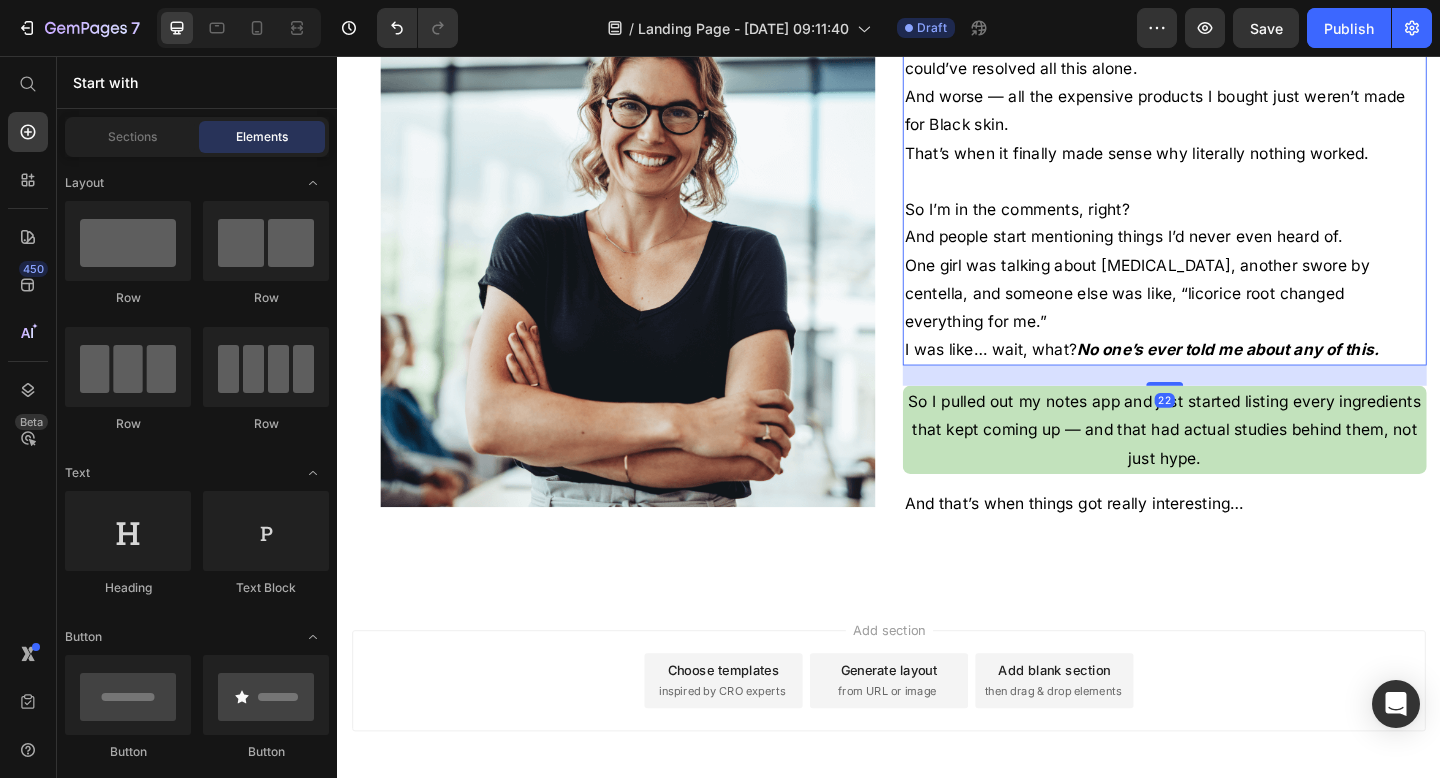 click on "Add section Choose templates inspired by CRO experts Generate layout from URL or image Add blank section then drag & drop elements" at bounding box center (937, 764) 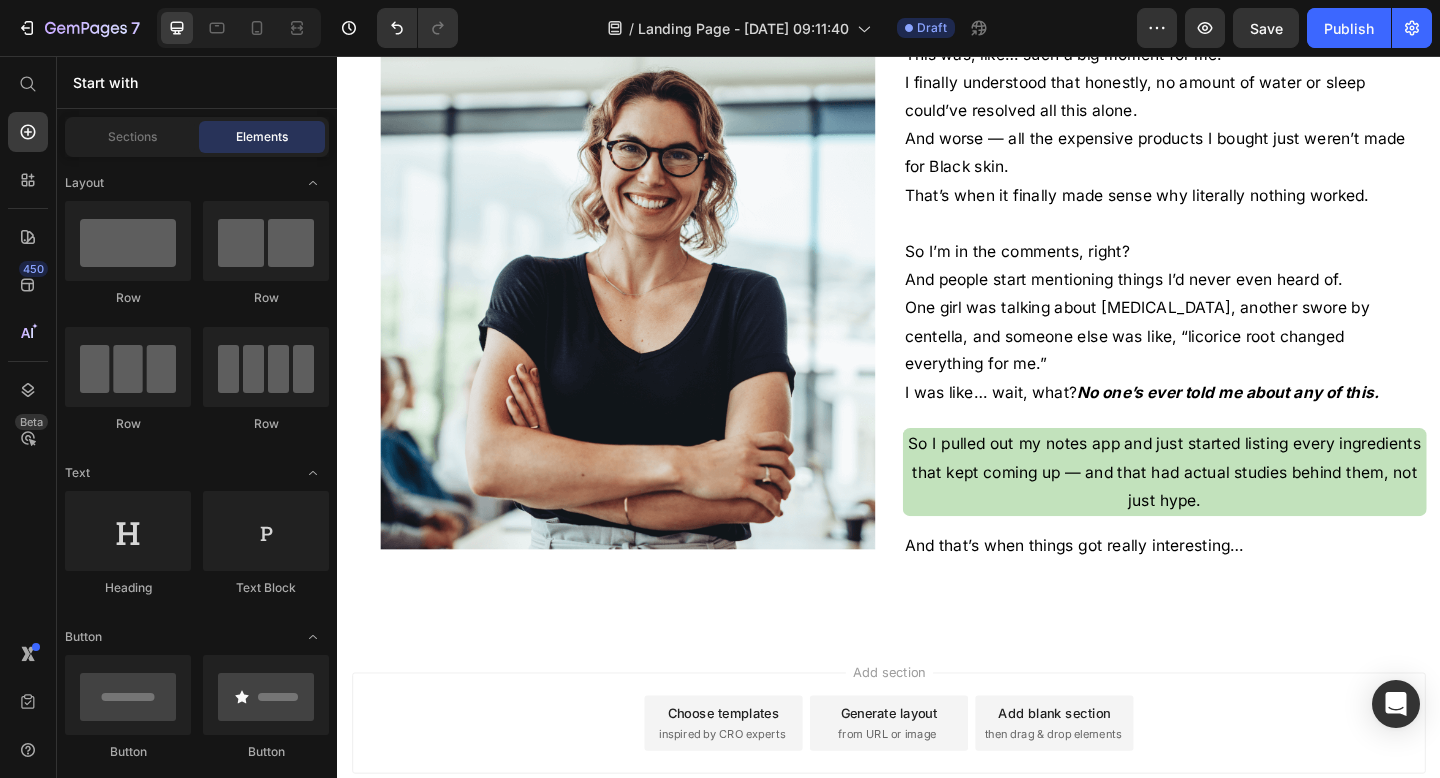 scroll, scrollTop: 3523, scrollLeft: 0, axis: vertical 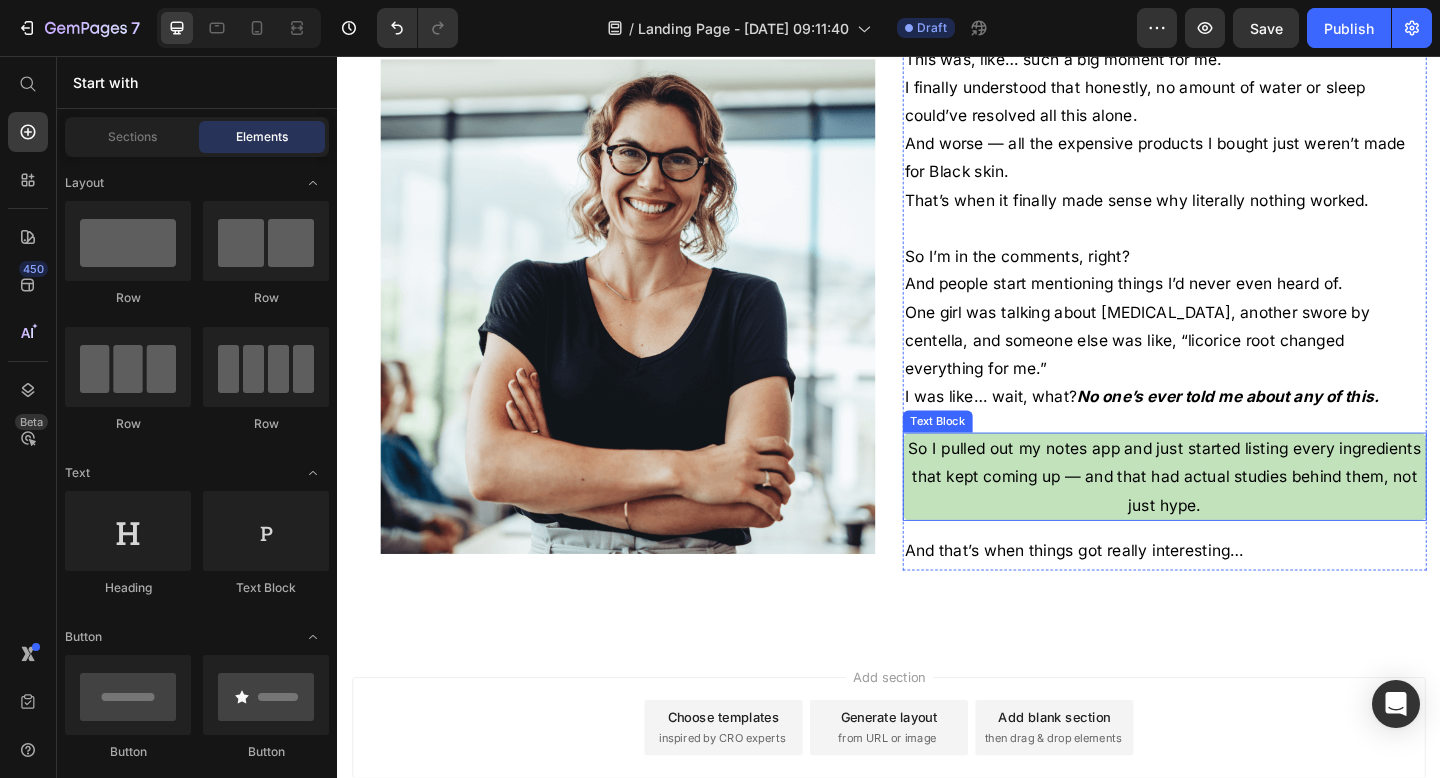 click on "So I pulled out my notes app and just started listing every ingredients that kept coming up — and that had actual studies behind them, not just hype." at bounding box center (1237, 514) 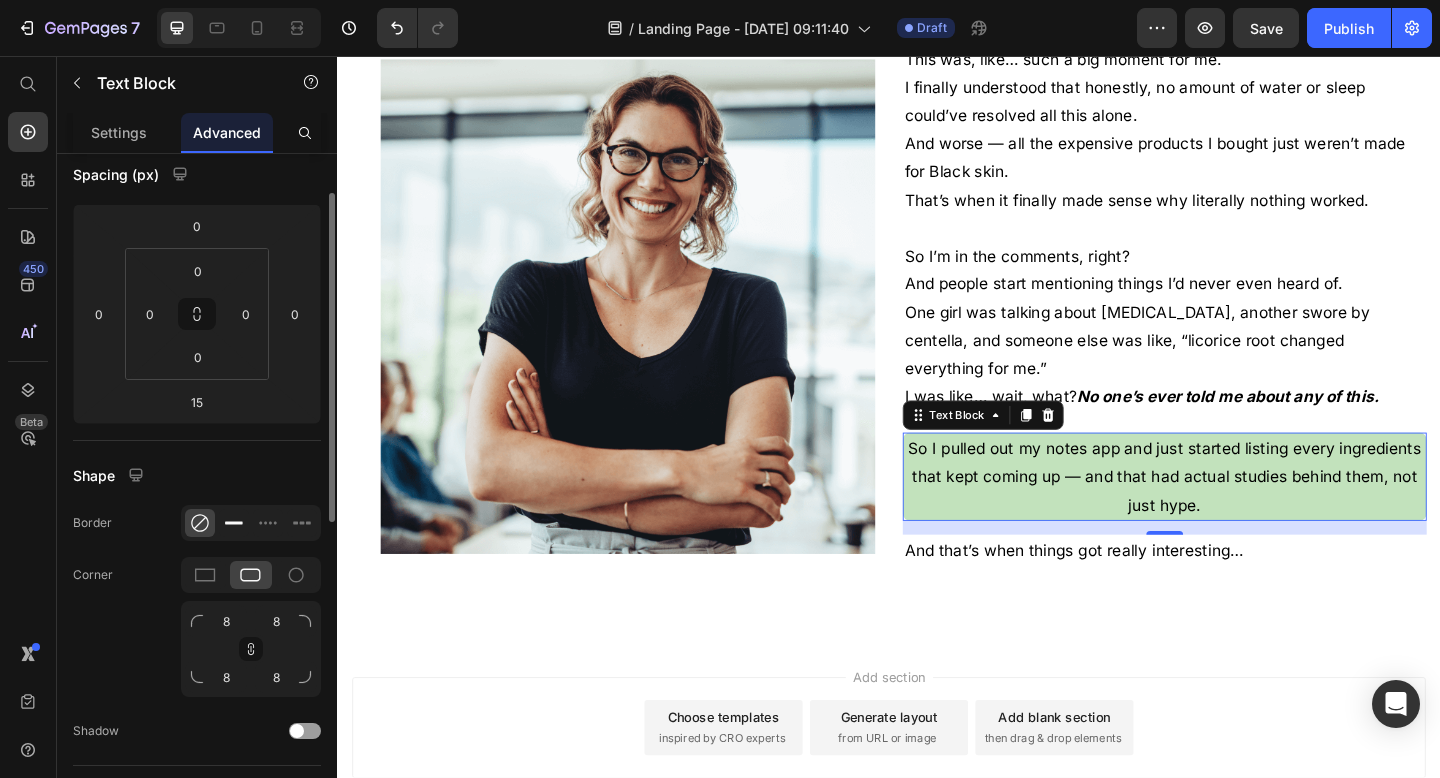scroll, scrollTop: 133, scrollLeft: 0, axis: vertical 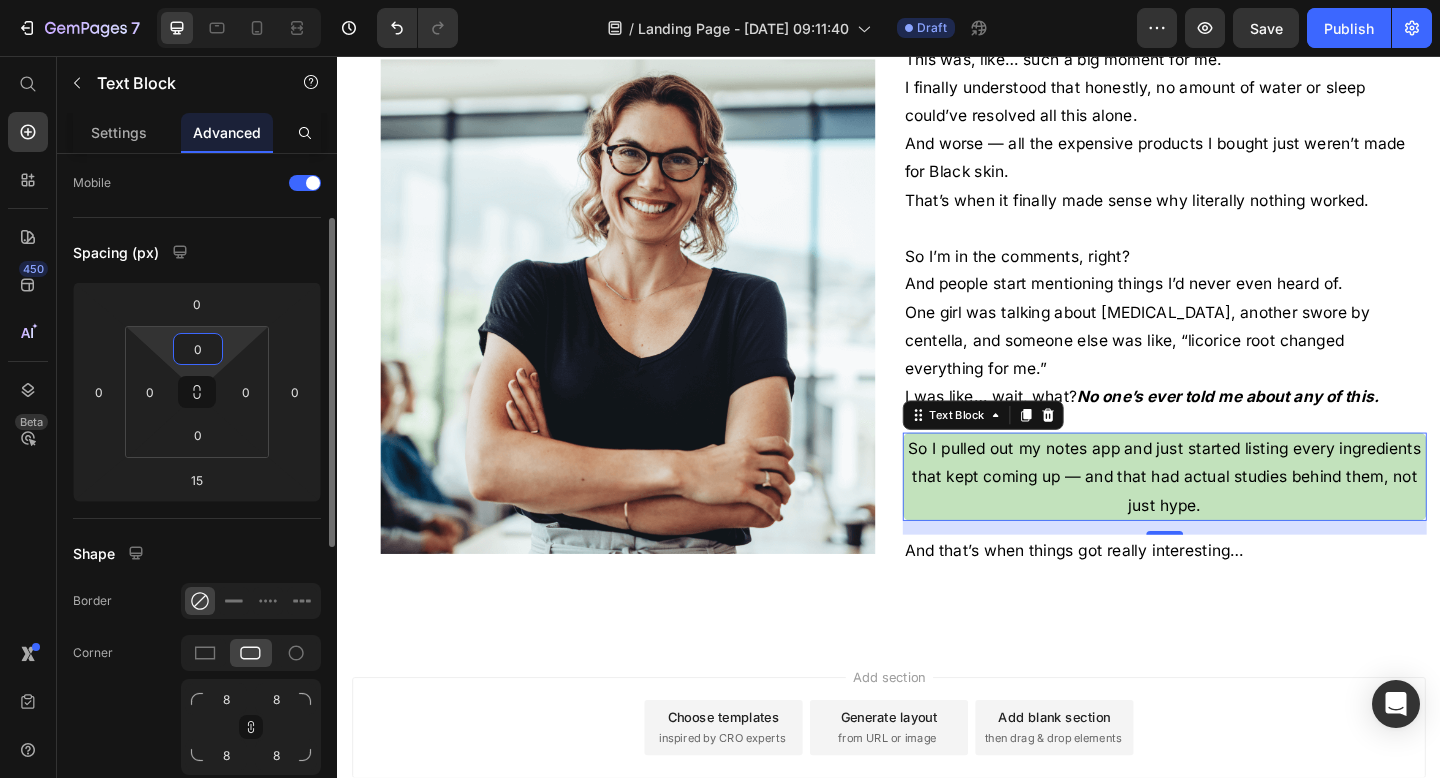 click on "0" at bounding box center [198, 349] 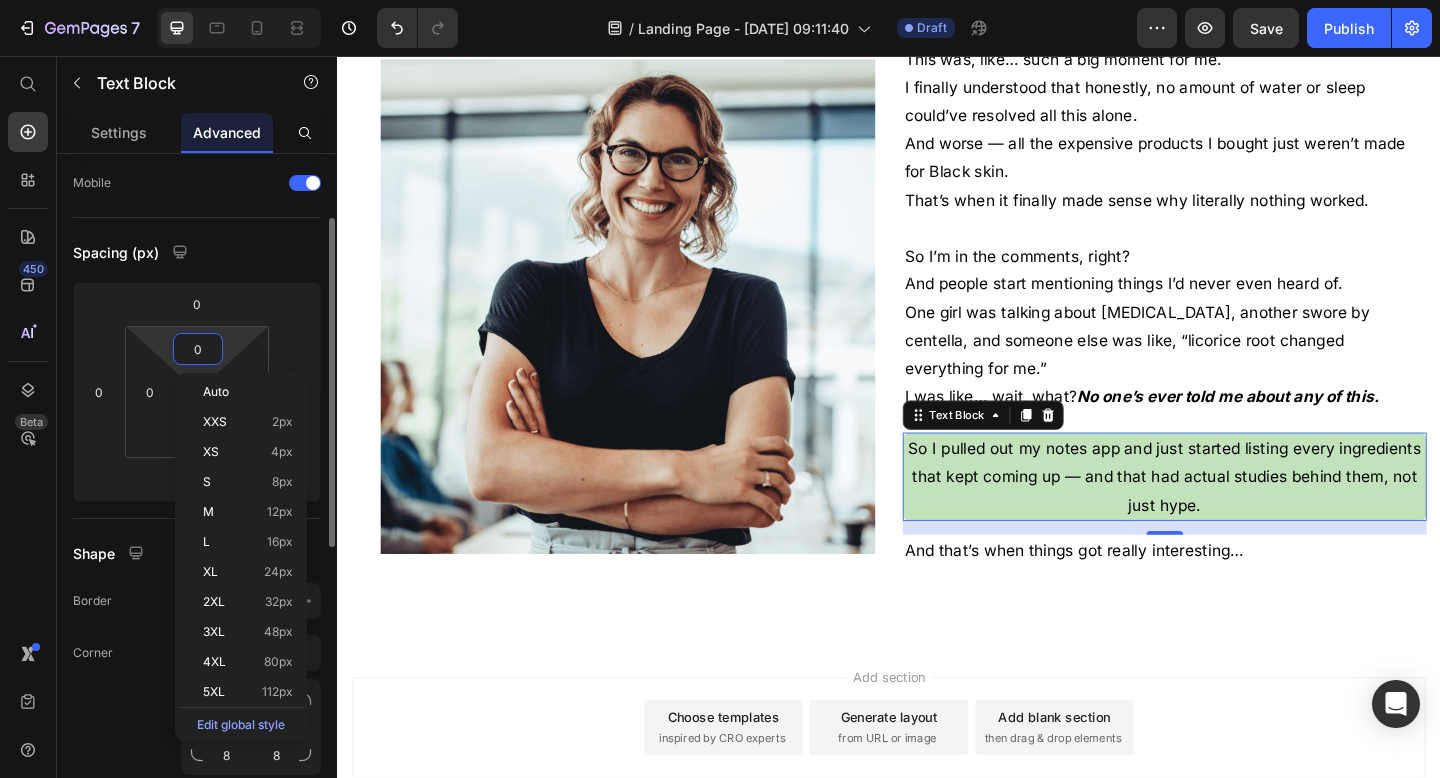 type on "4" 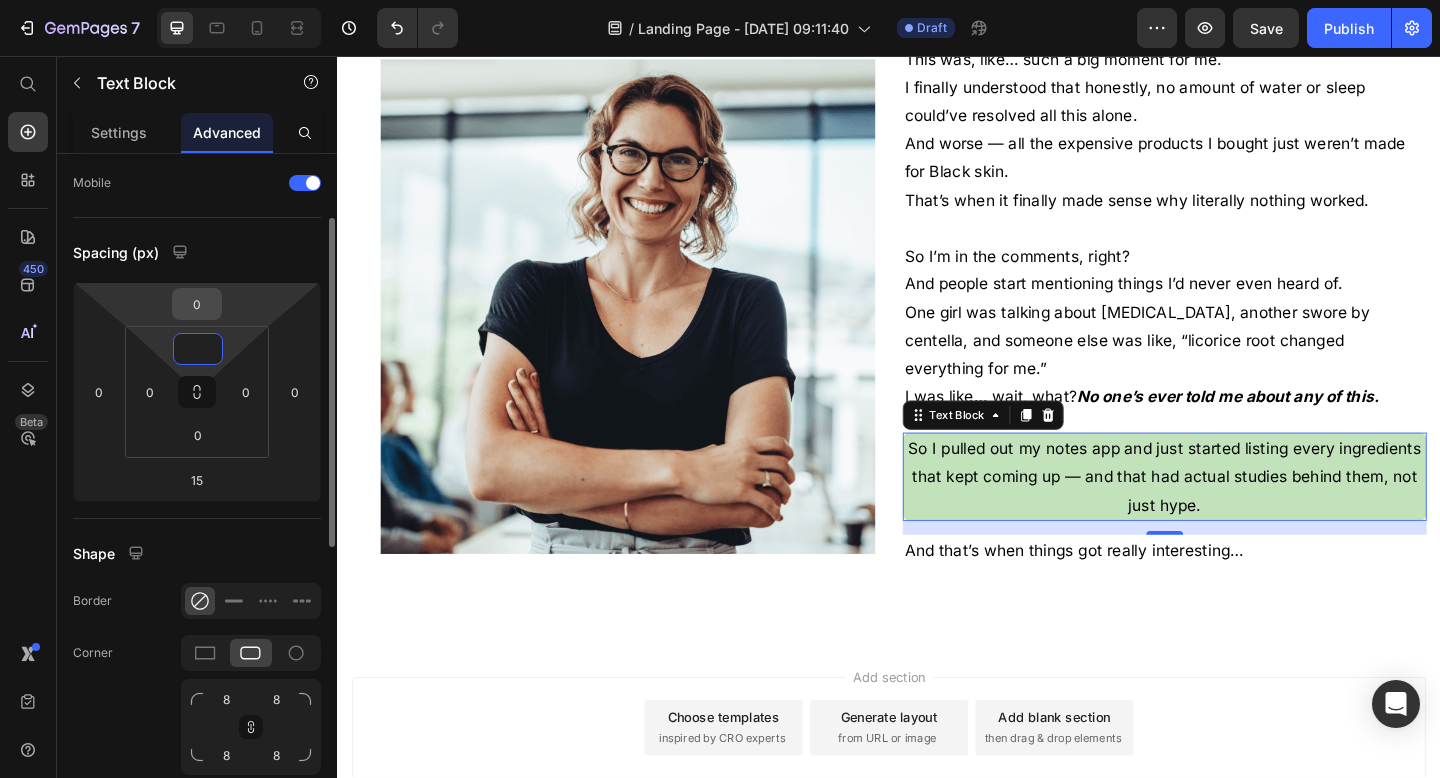 click on "0" at bounding box center [197, 304] 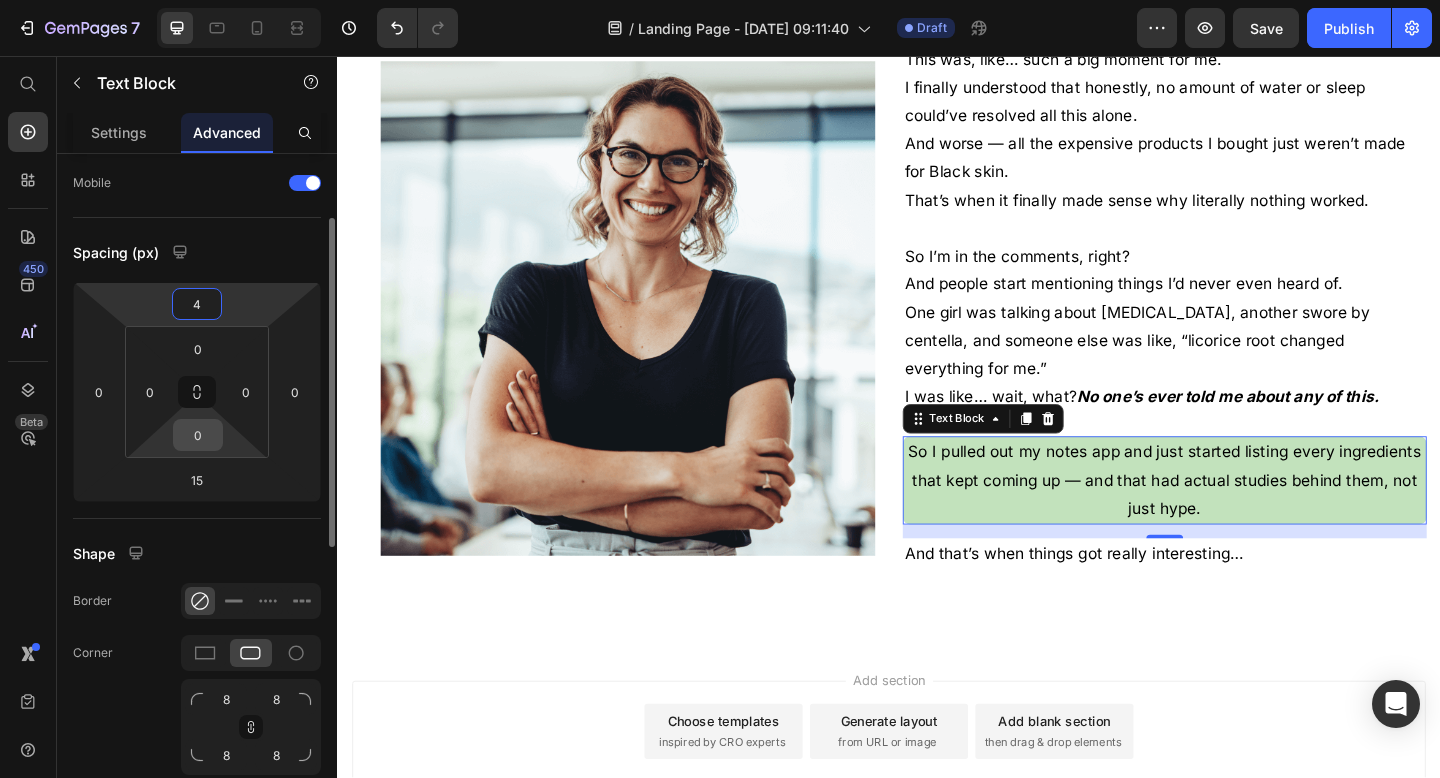 type on "4" 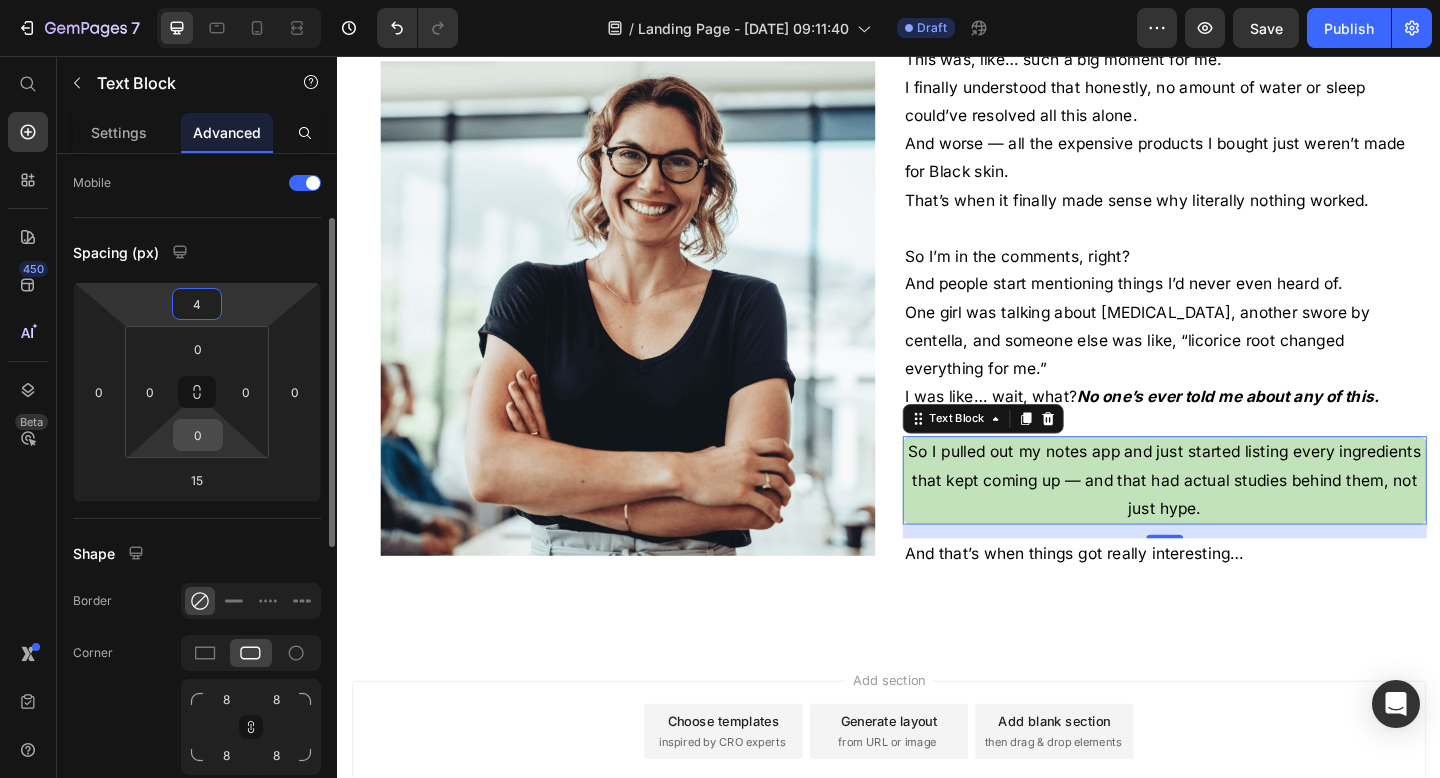 click on "0" at bounding box center [198, 435] 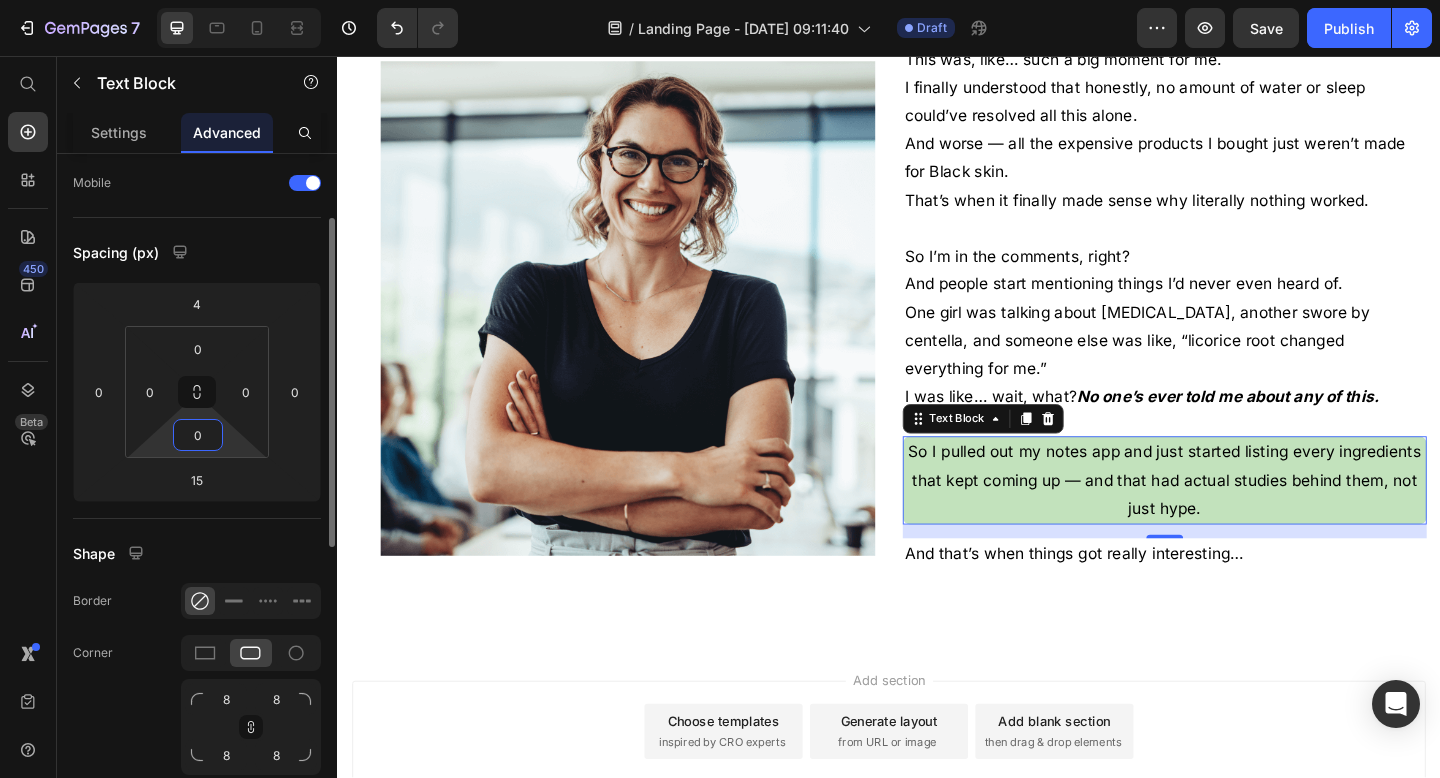 type on "4" 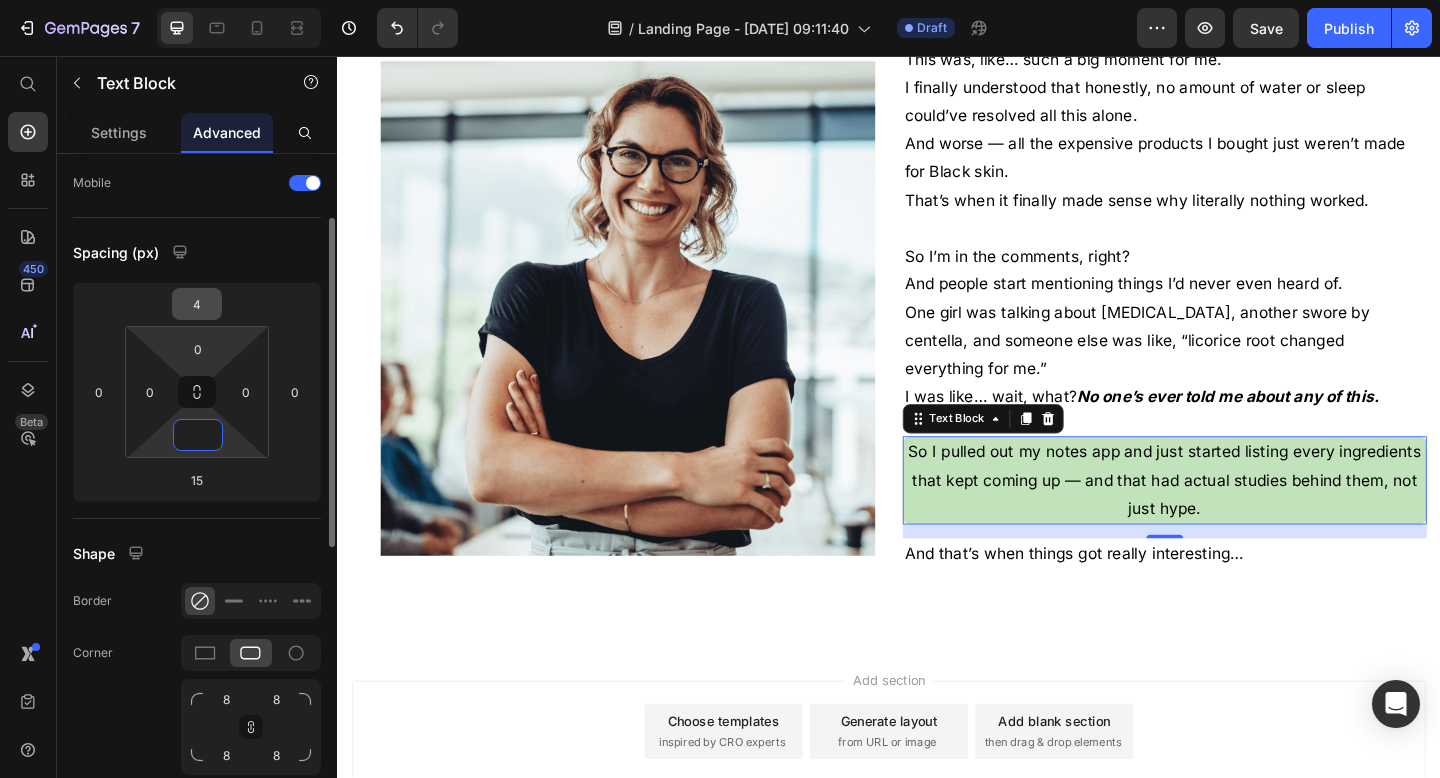 click on "4" at bounding box center (197, 304) 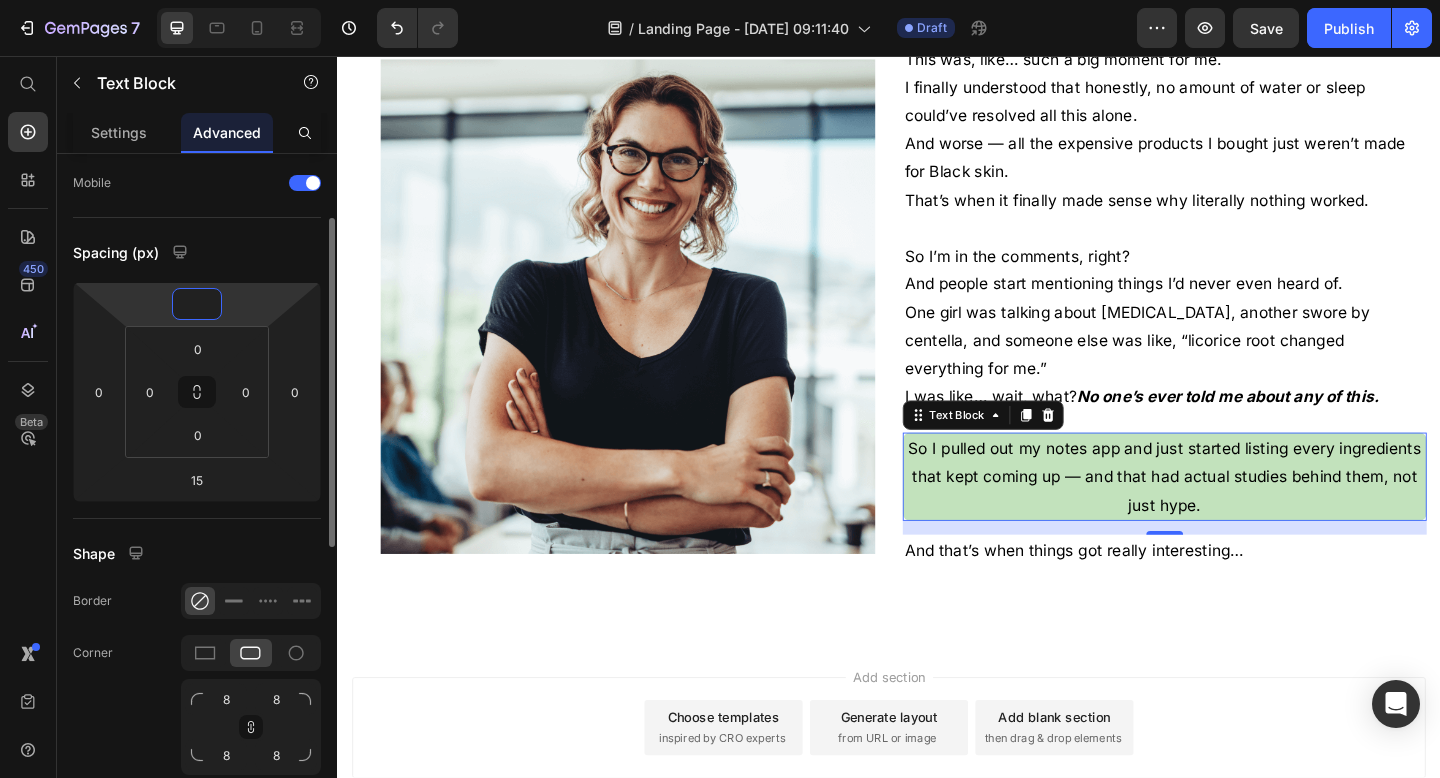 type on "0" 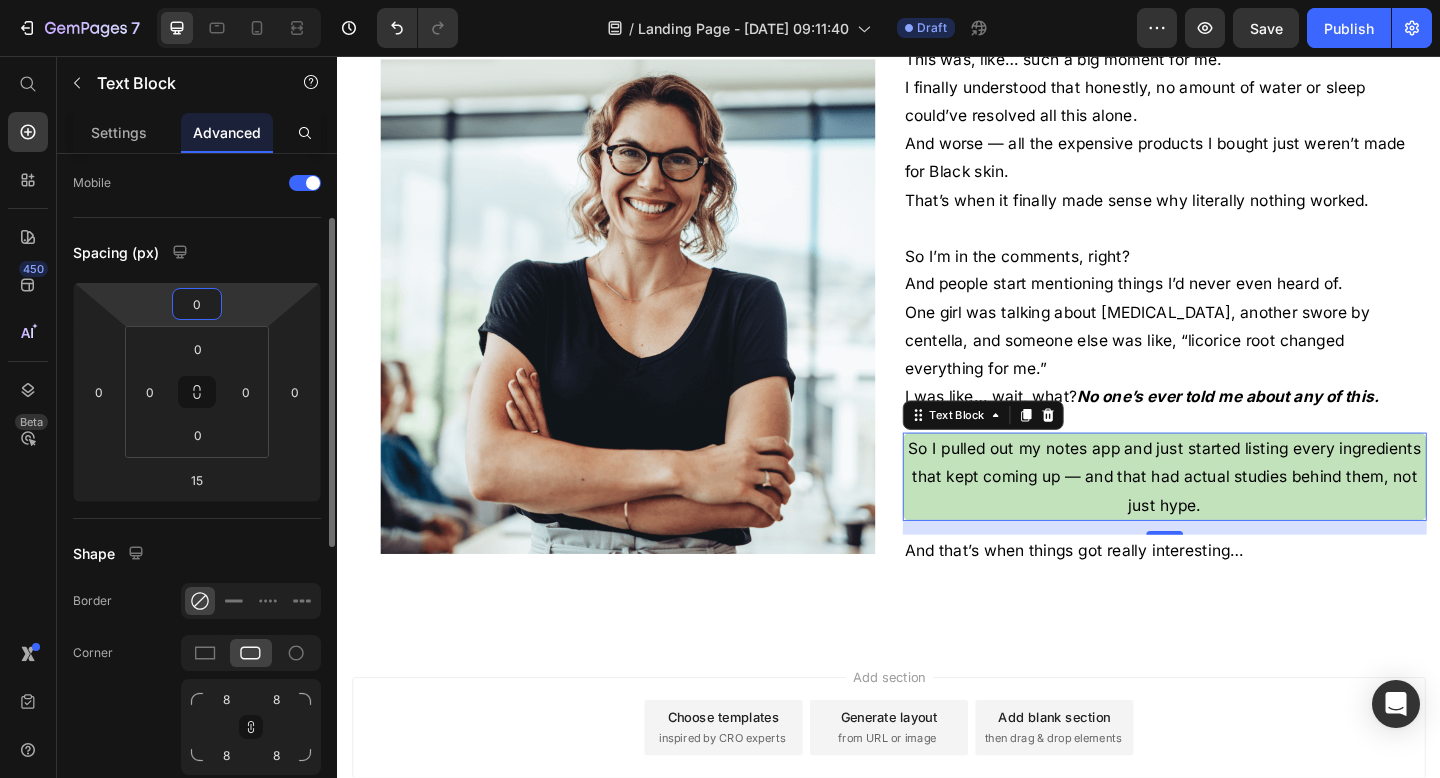 click on "Display on Desktop Tablet Mobile Spacing (px) 0 0 15 0 0 0 0 0 Shape Border Corner 8 8 8 8 Shadow Position Opacity 100 % Animation Upgrade to Build plan  to unlock Animation & other premium features. Interaction Upgrade to Optimize plan  to unlock Interaction & other premium features. CSS class" at bounding box center (197, 676) 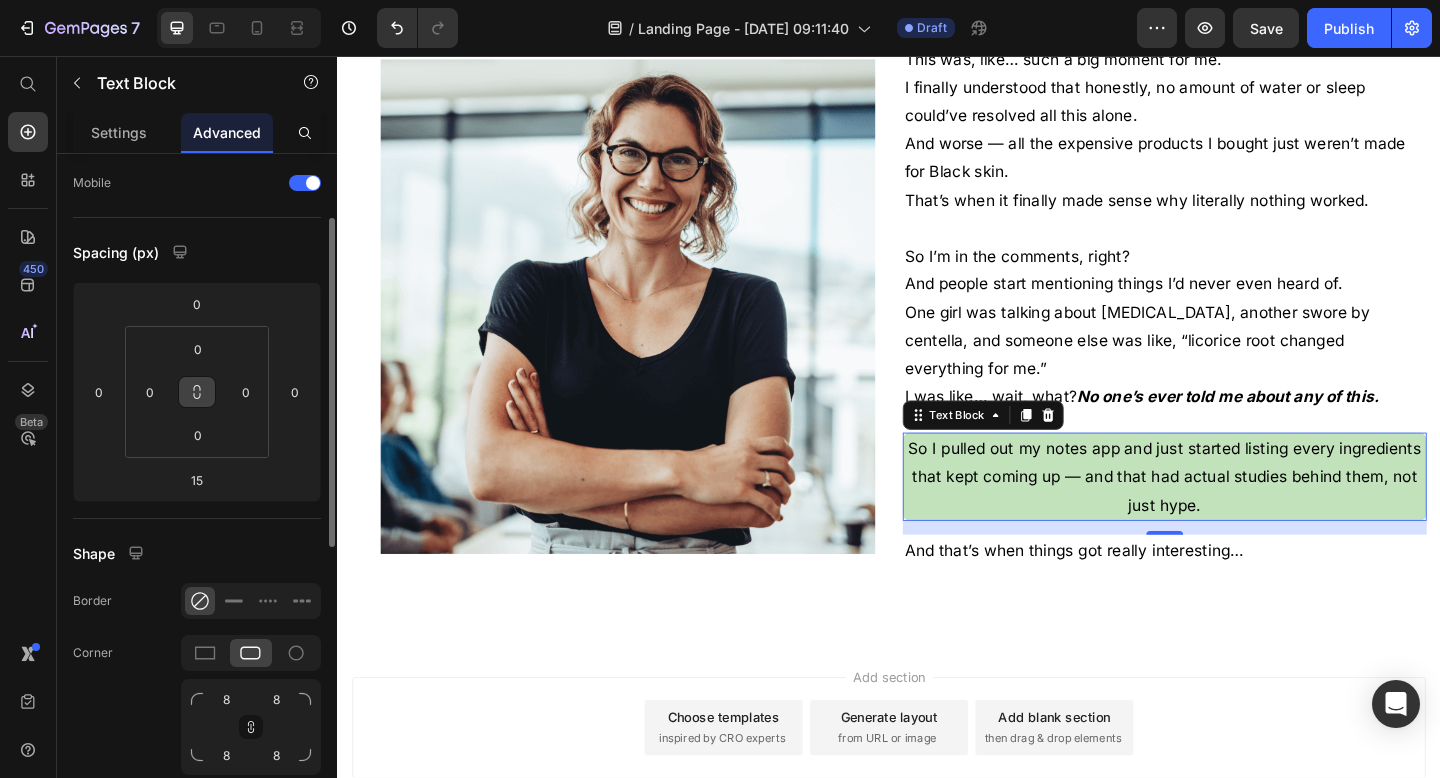 click at bounding box center [197, 392] 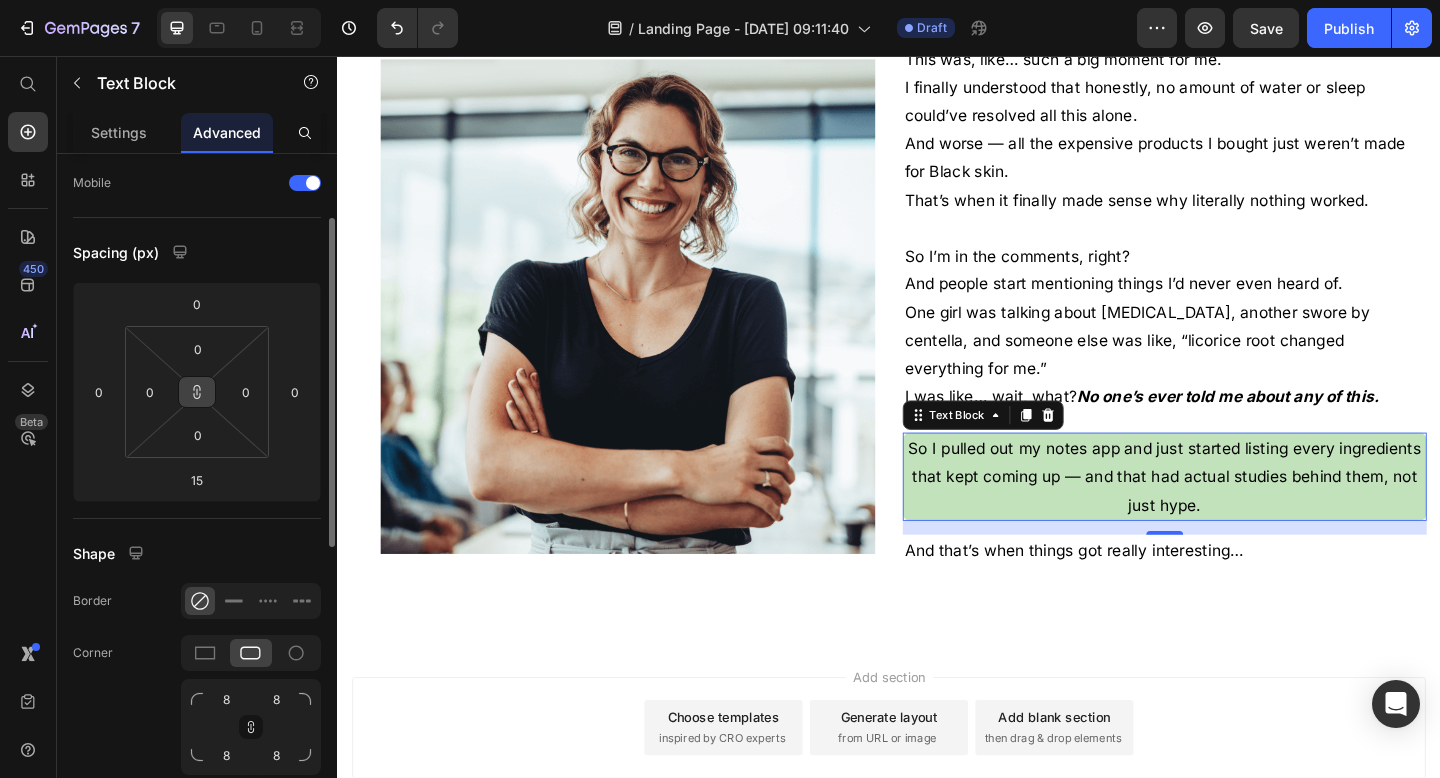 click at bounding box center [197, 392] 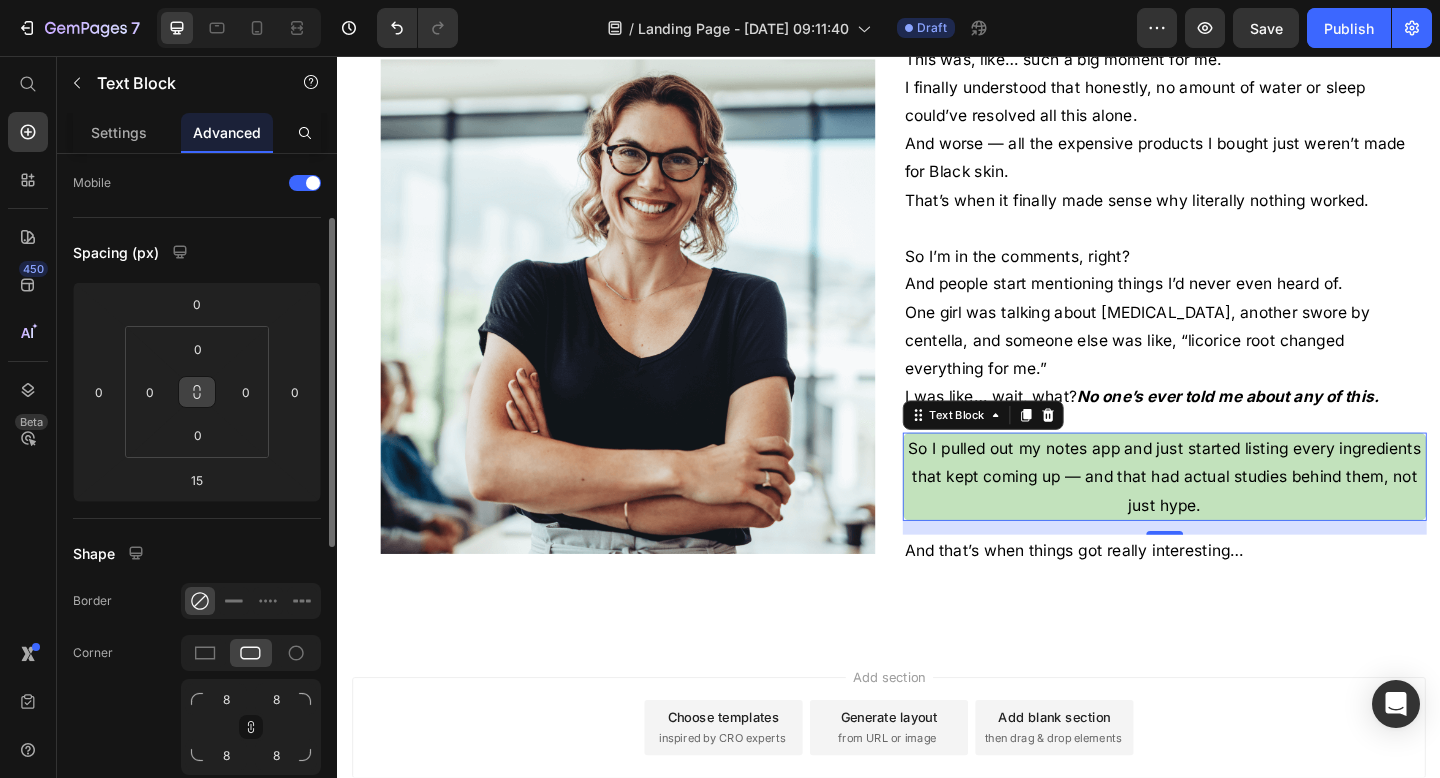 click at bounding box center (197, 392) 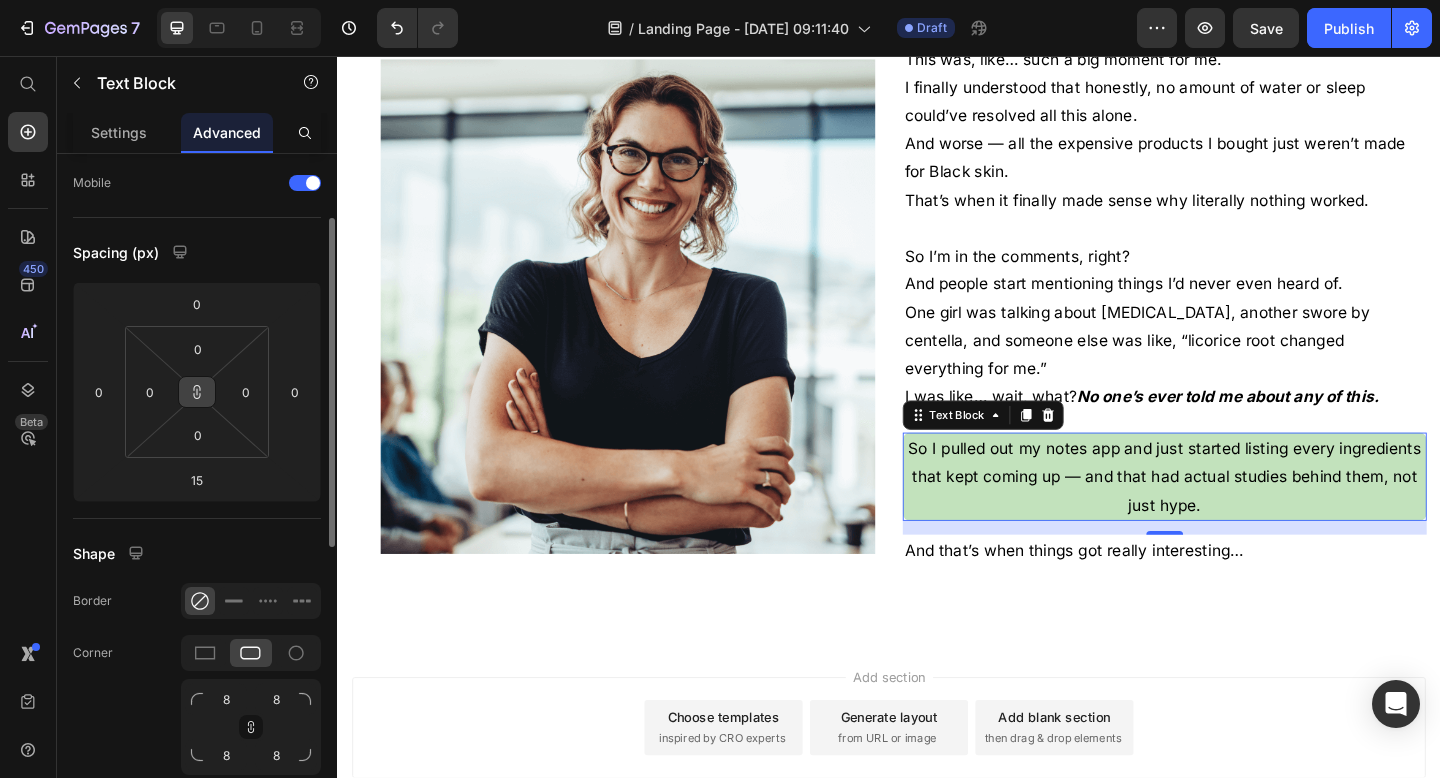 click at bounding box center [197, 392] 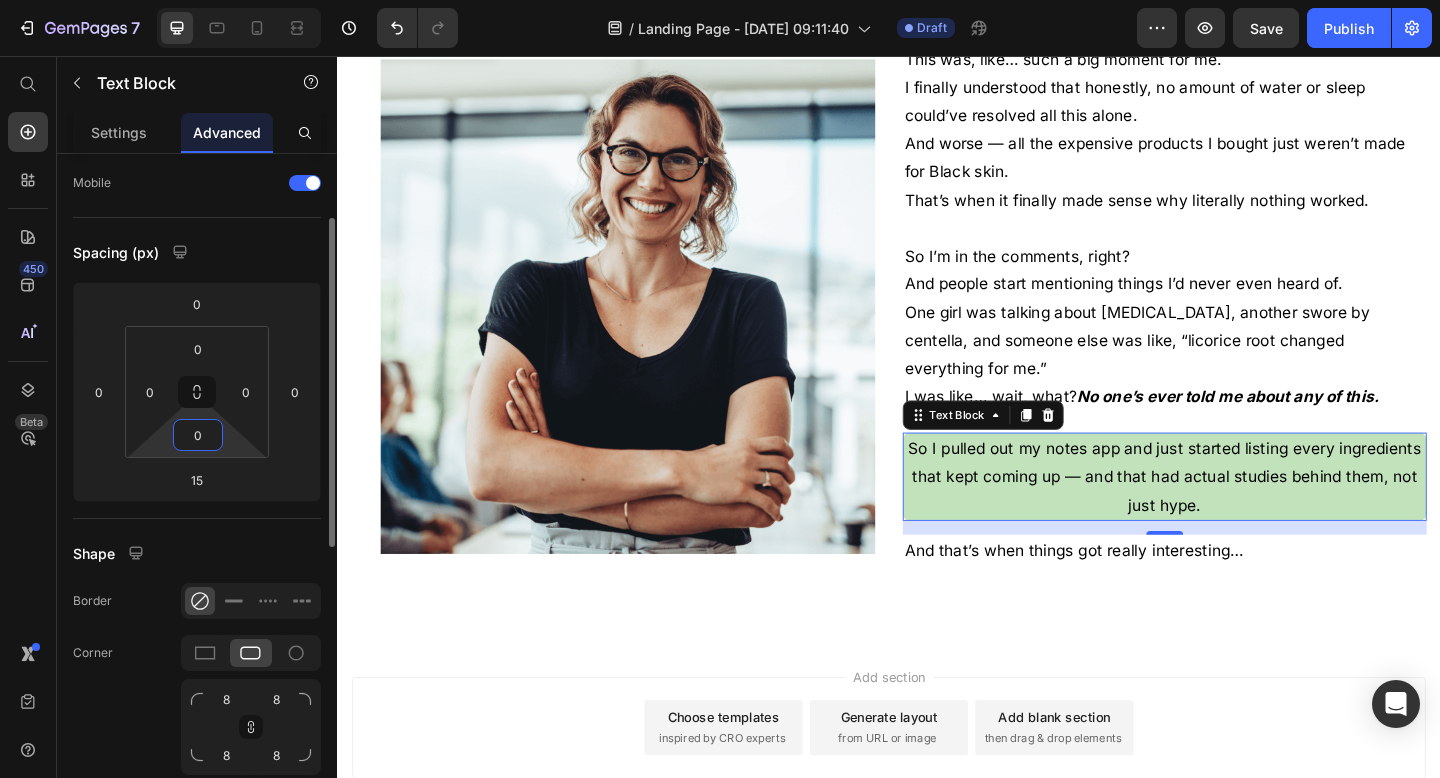 click on "0" at bounding box center [198, 435] 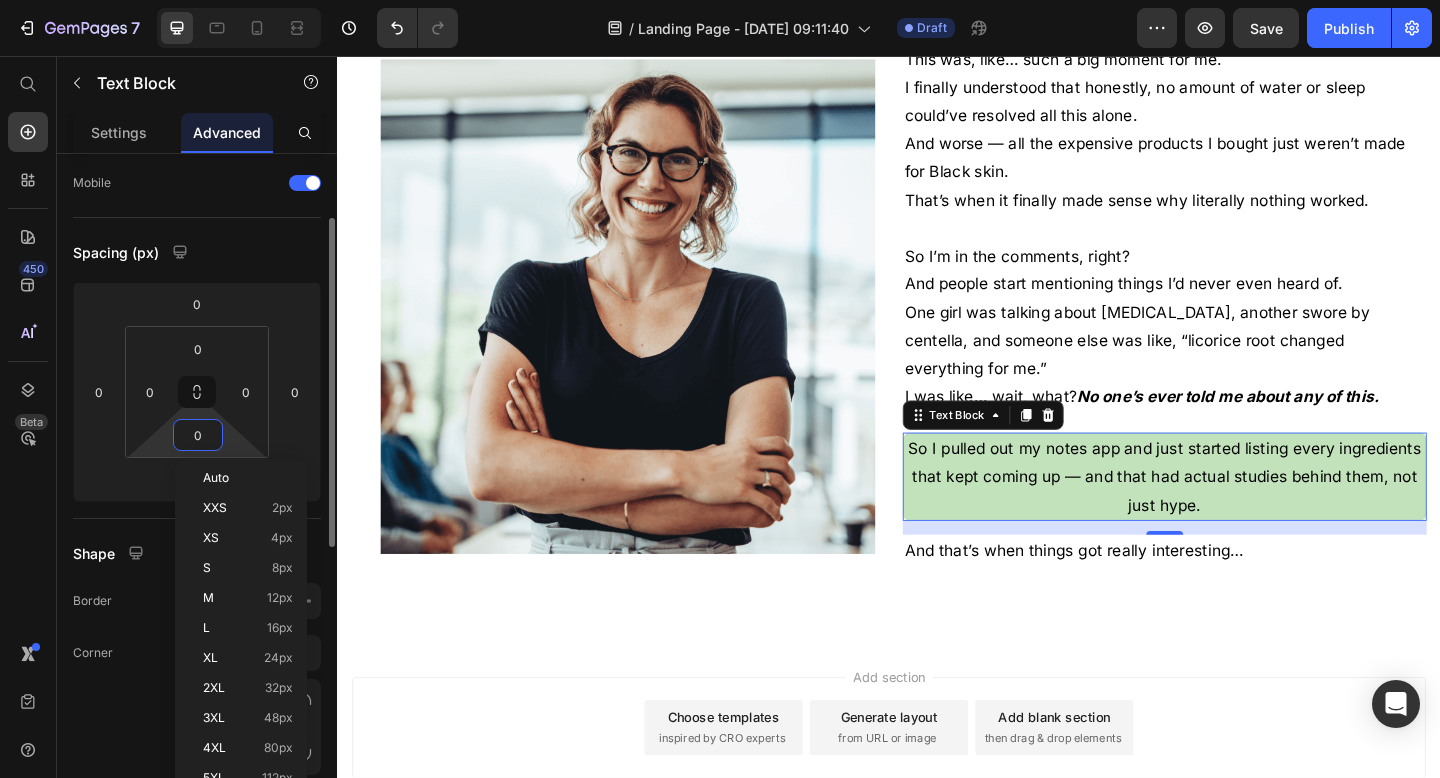 type on "7" 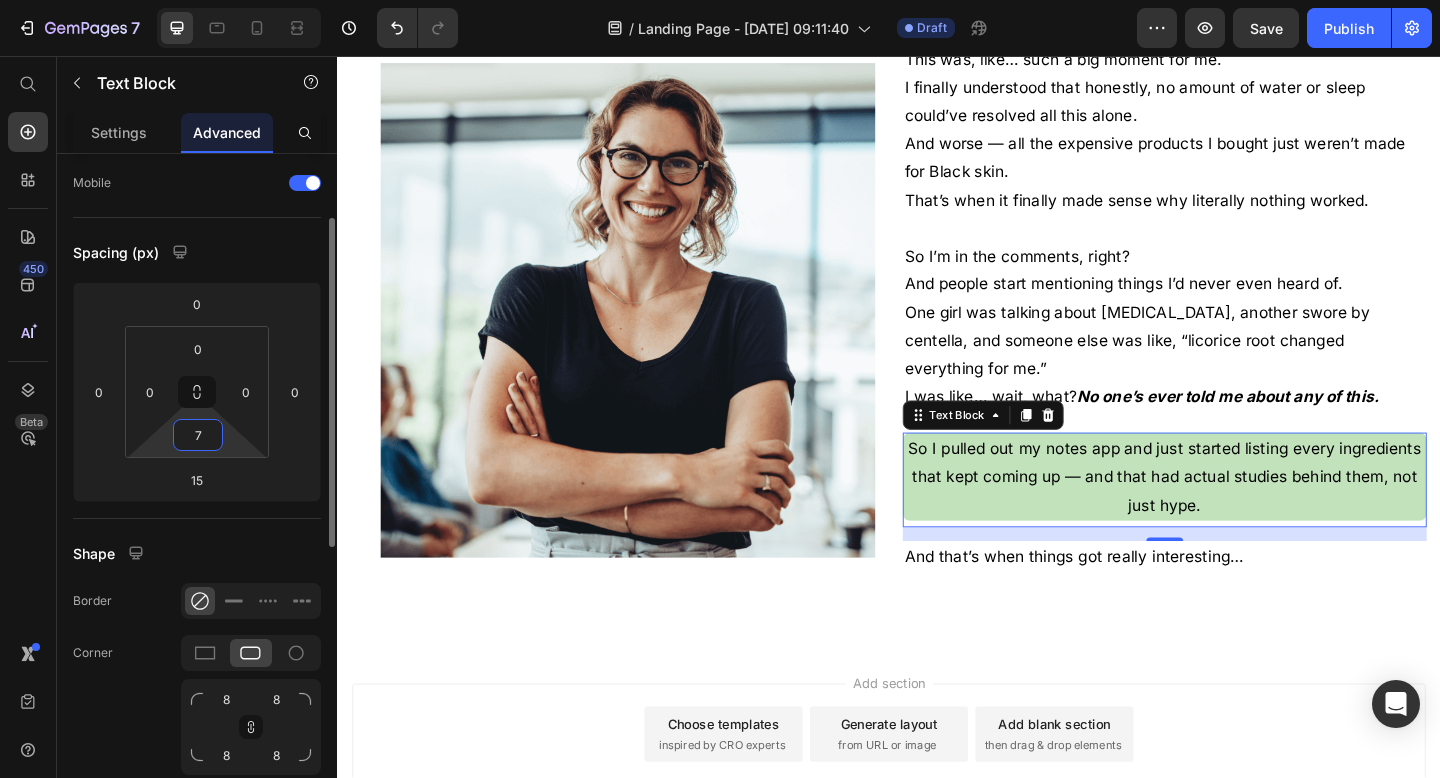 type 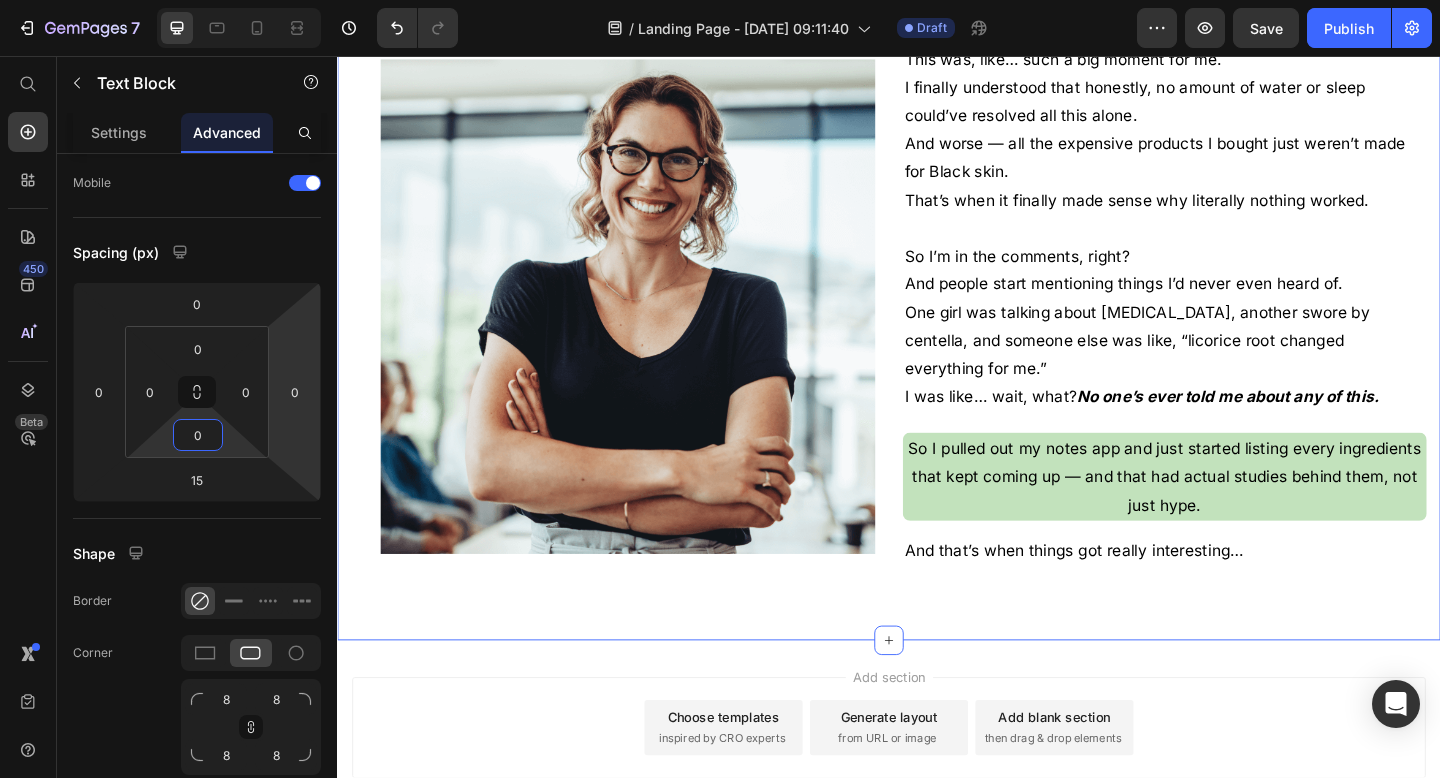 click on "After years of struggling, it finally clicked: nothing worked because nothing I tried was made for  Black skin. Text Block Row This was, like… such a big moment for me. I finally understood that honestly, no amount of water or sleep could’ve resolved all this alone. And worse — all the expensive products I bought just weren’t made for Black skin. That’s when it finally made sense why literally nothing worked.   So I’m in the comments, right? And people start mentioning things I’d never even heard of. One girl was talking about [MEDICAL_DATA], another swore by centella, and someone else was like, “licorice root changed everything for me.” I was like… wait, what?  No one’s ever told me about any of this. Text Block So I pulled out my notes app and just started listing every ingredients that kept coming up — and that had actual studies behind them, not just hype. Text Block And that’s when things got really interesting… Text Block Row Image Row" at bounding box center (937, 275) 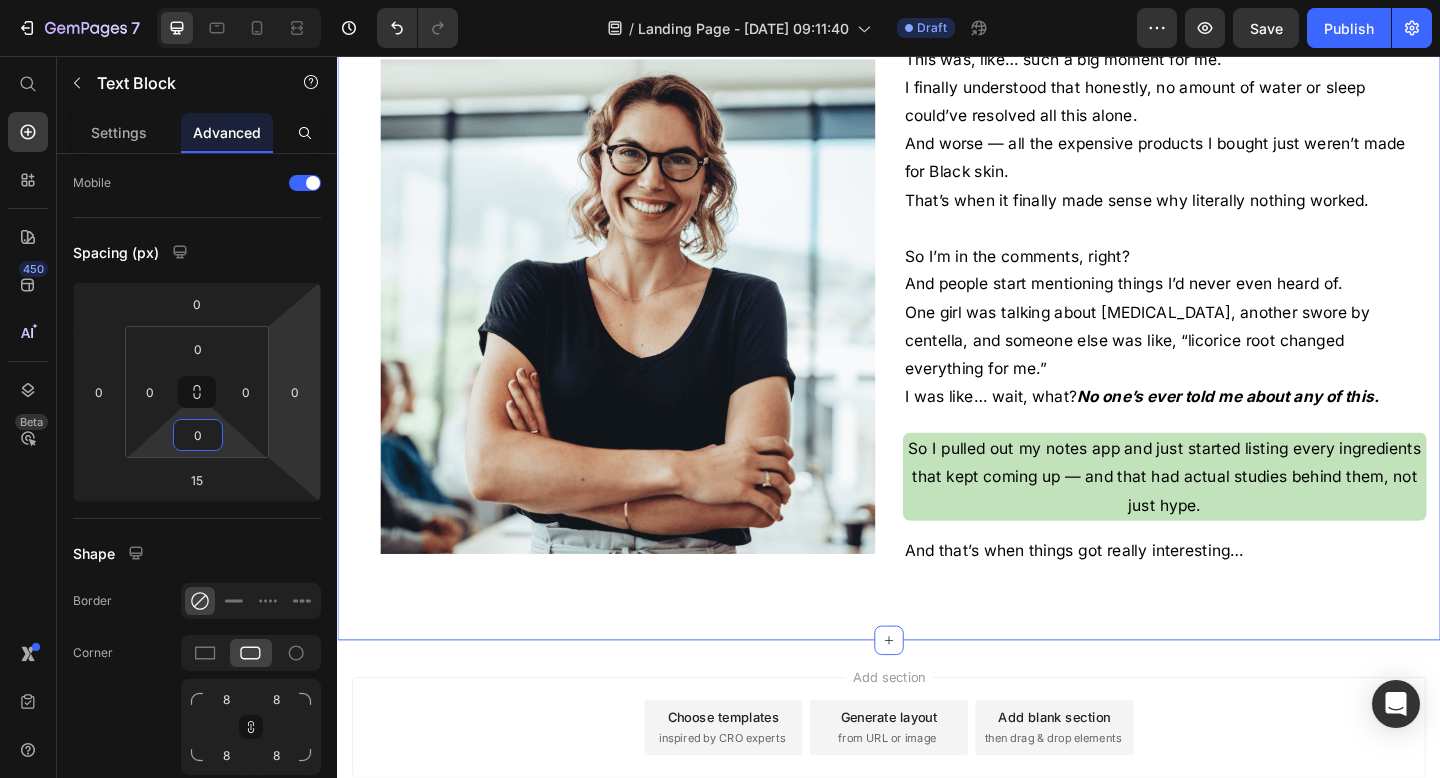 scroll, scrollTop: 0, scrollLeft: 0, axis: both 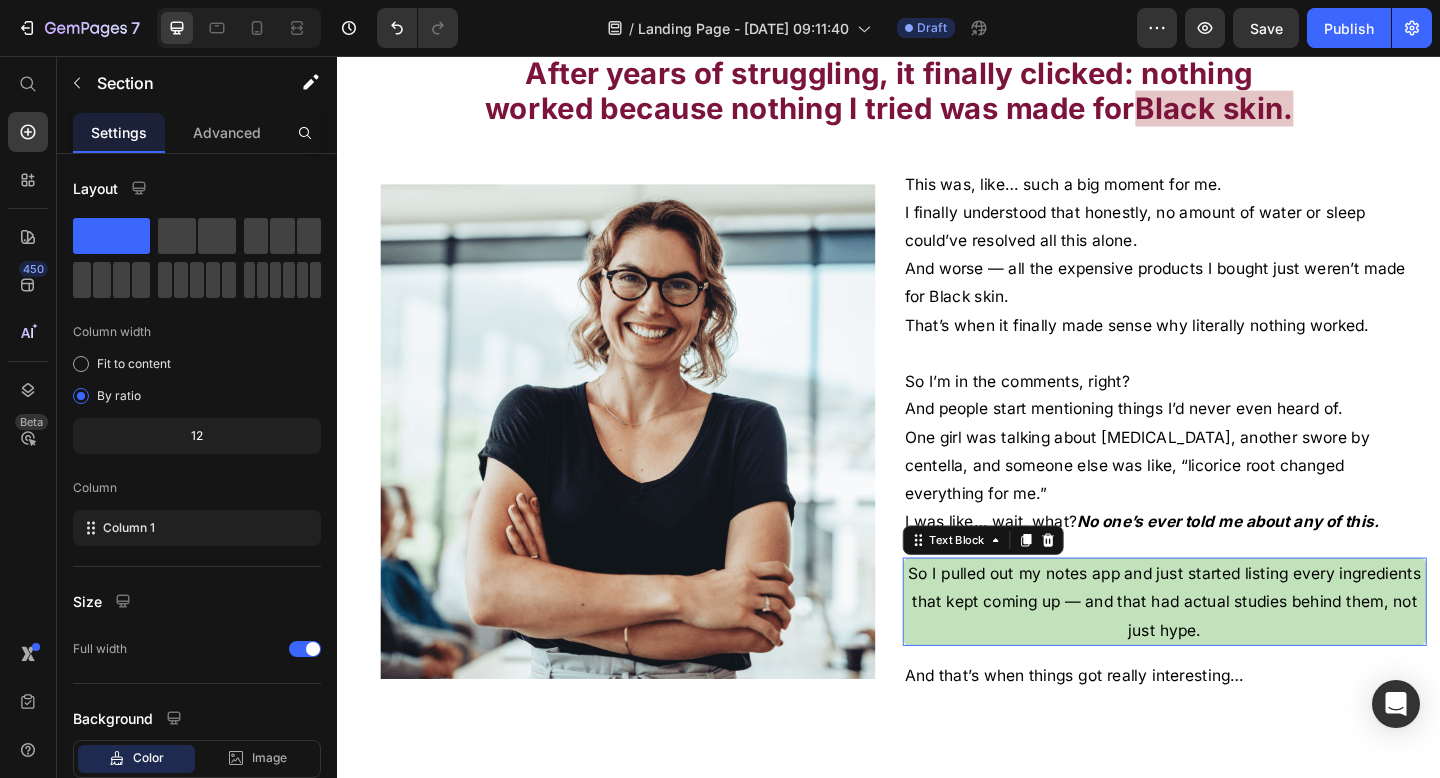 click on "So I pulled out my notes app and just started listing every ingredients that kept coming up — and that had actual studies behind them, not just hype." at bounding box center [1237, 650] 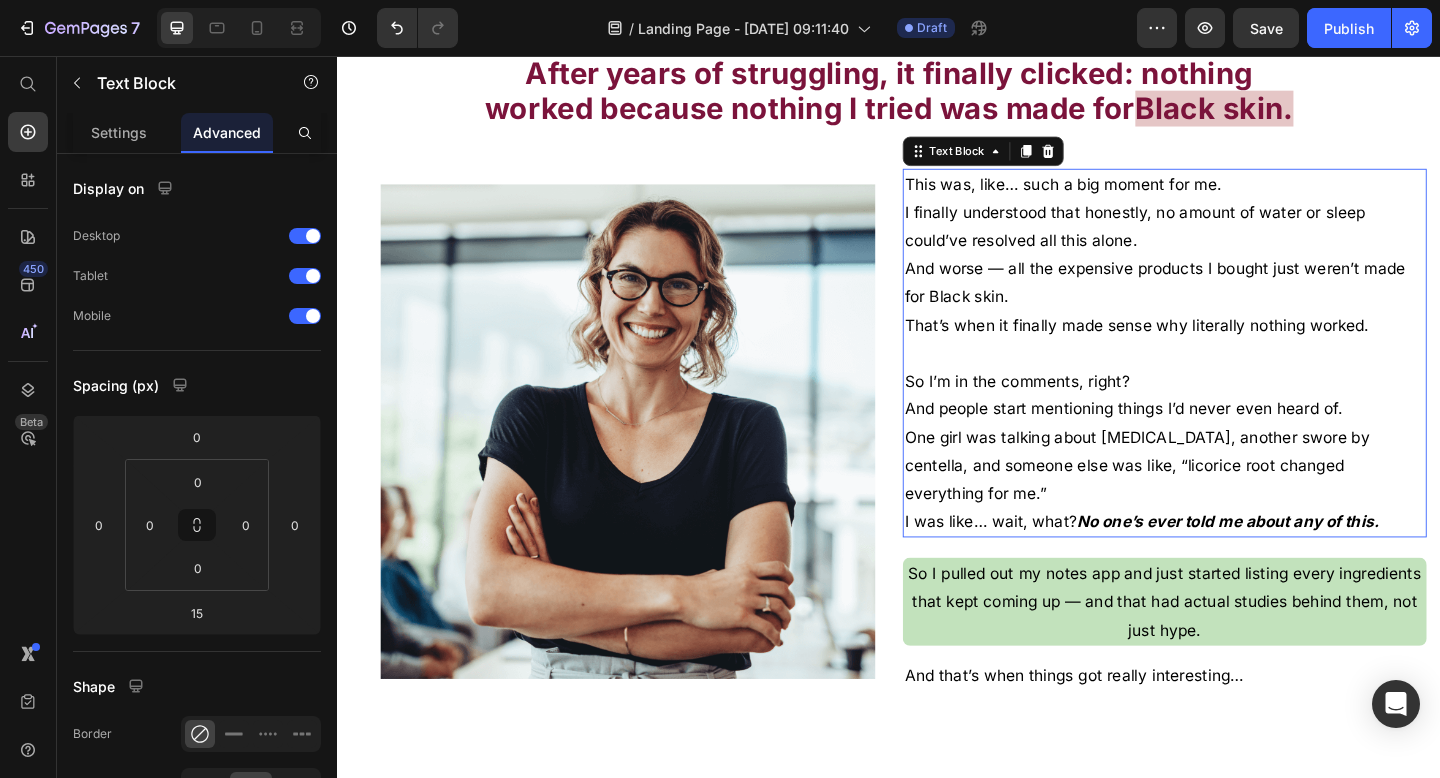 click on "One girl was talking about [MEDICAL_DATA], another swore by centella, and someone else was like, “licorice root changed everything for me.”" at bounding box center [1237, 502] 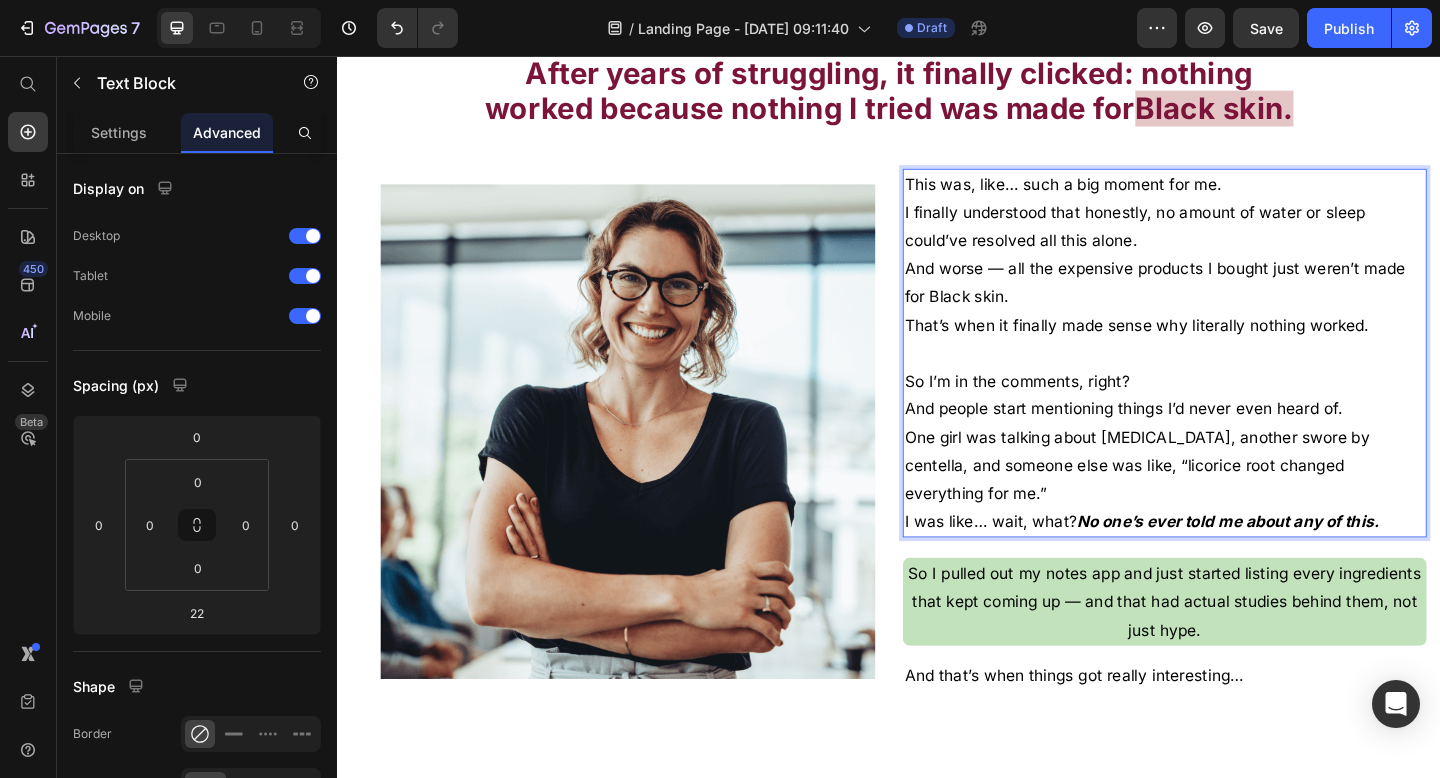 click on "That’s when it finally made sense why literally nothing worked." at bounding box center [1237, 364] 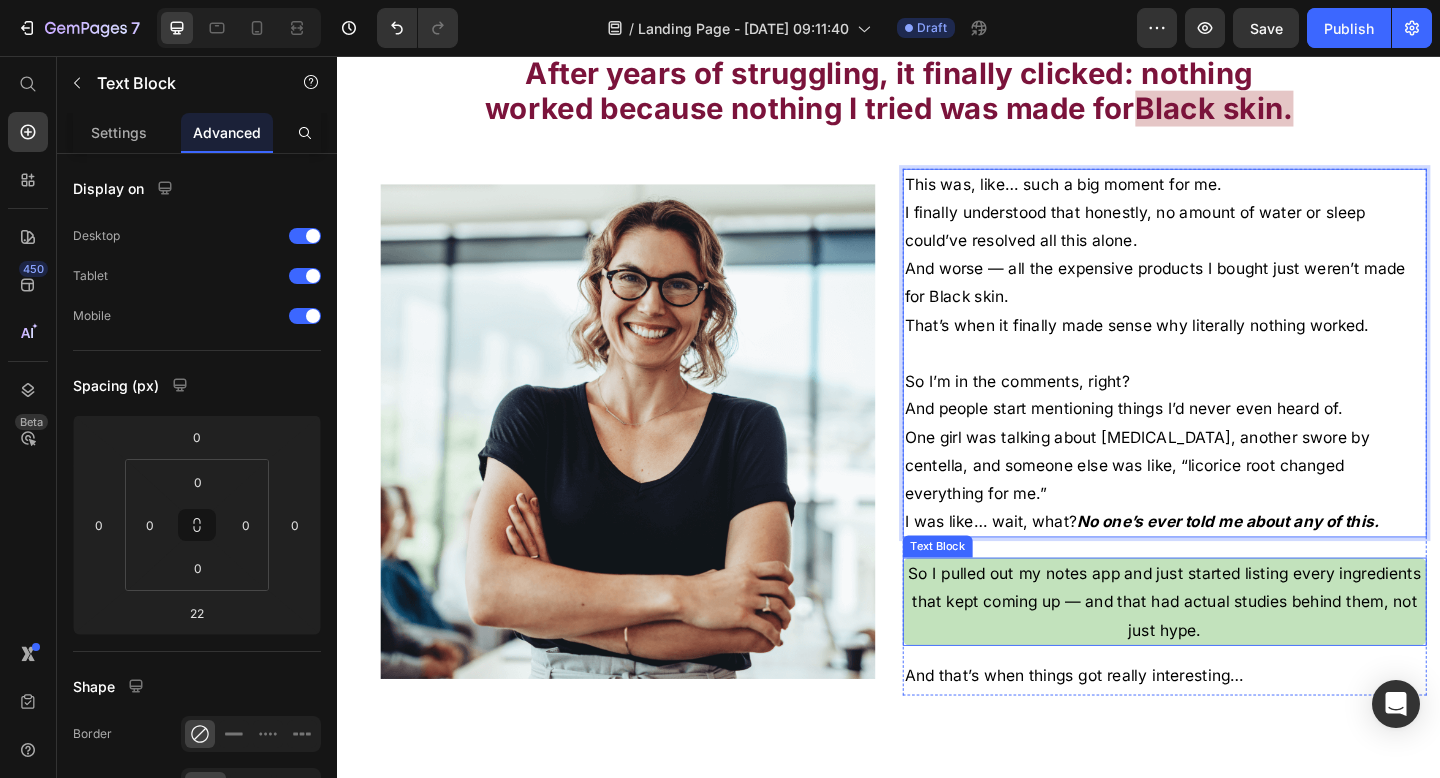 click on "So I pulled out my notes app and just started listing every ingredients that kept coming up — and that had actual studies behind them, not just hype." at bounding box center (1237, 650) 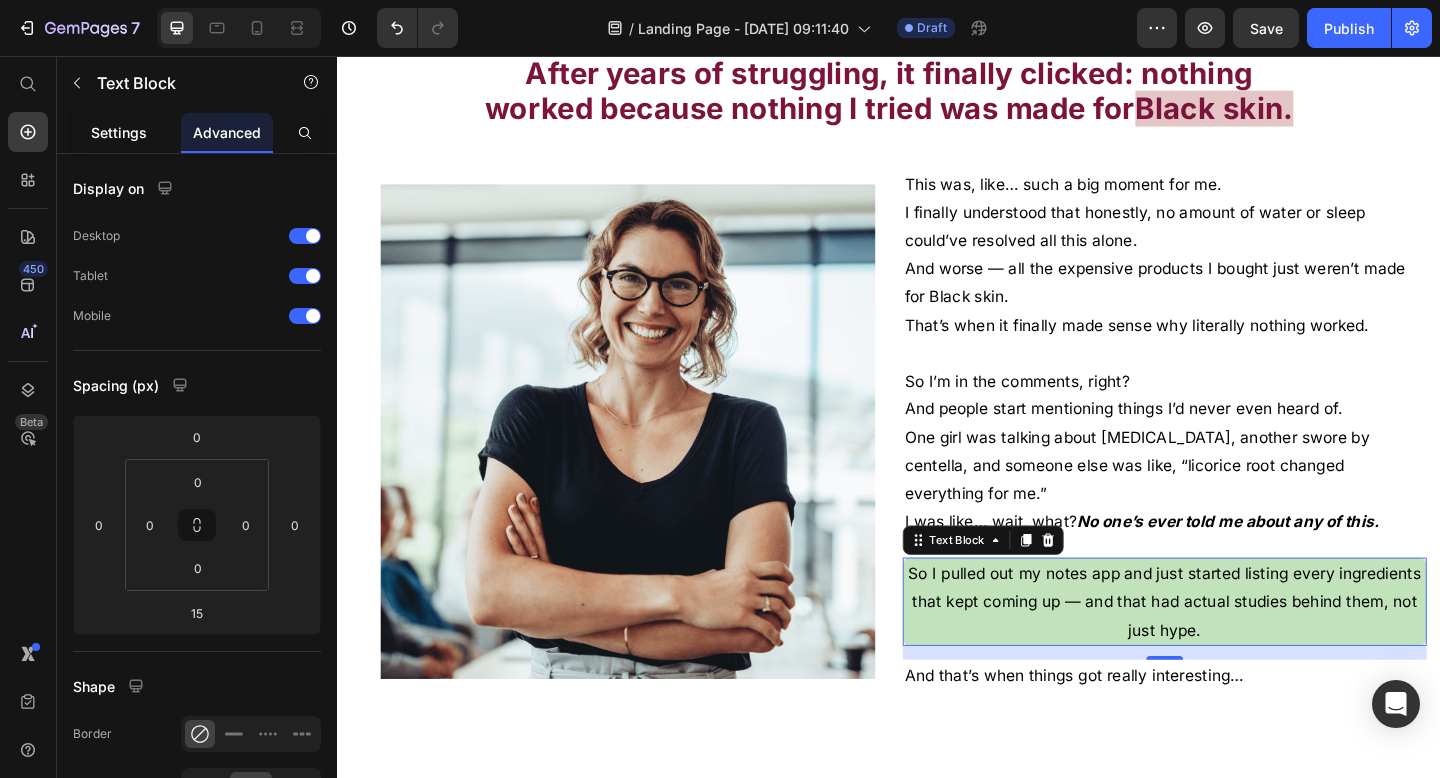 click on "Settings" at bounding box center [119, 132] 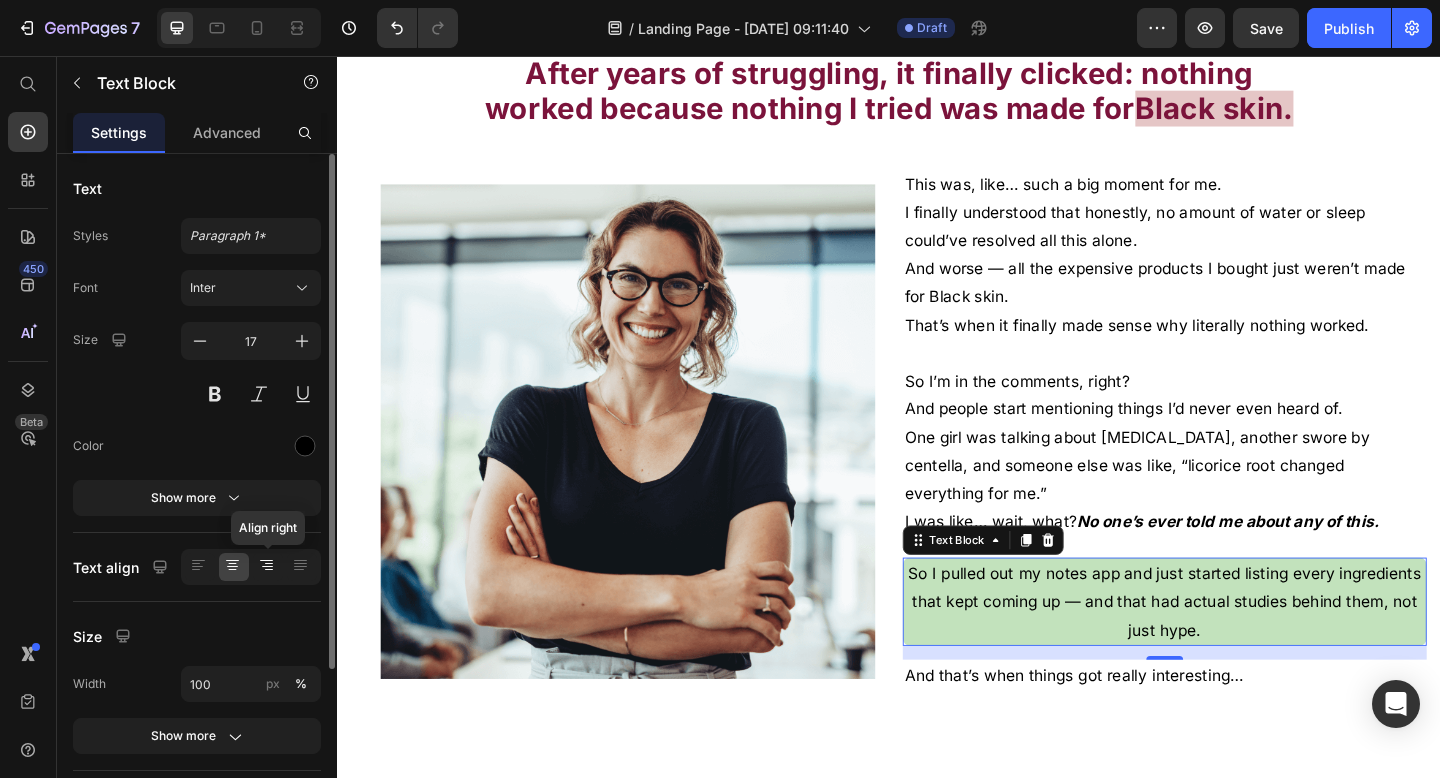 scroll, scrollTop: 214, scrollLeft: 0, axis: vertical 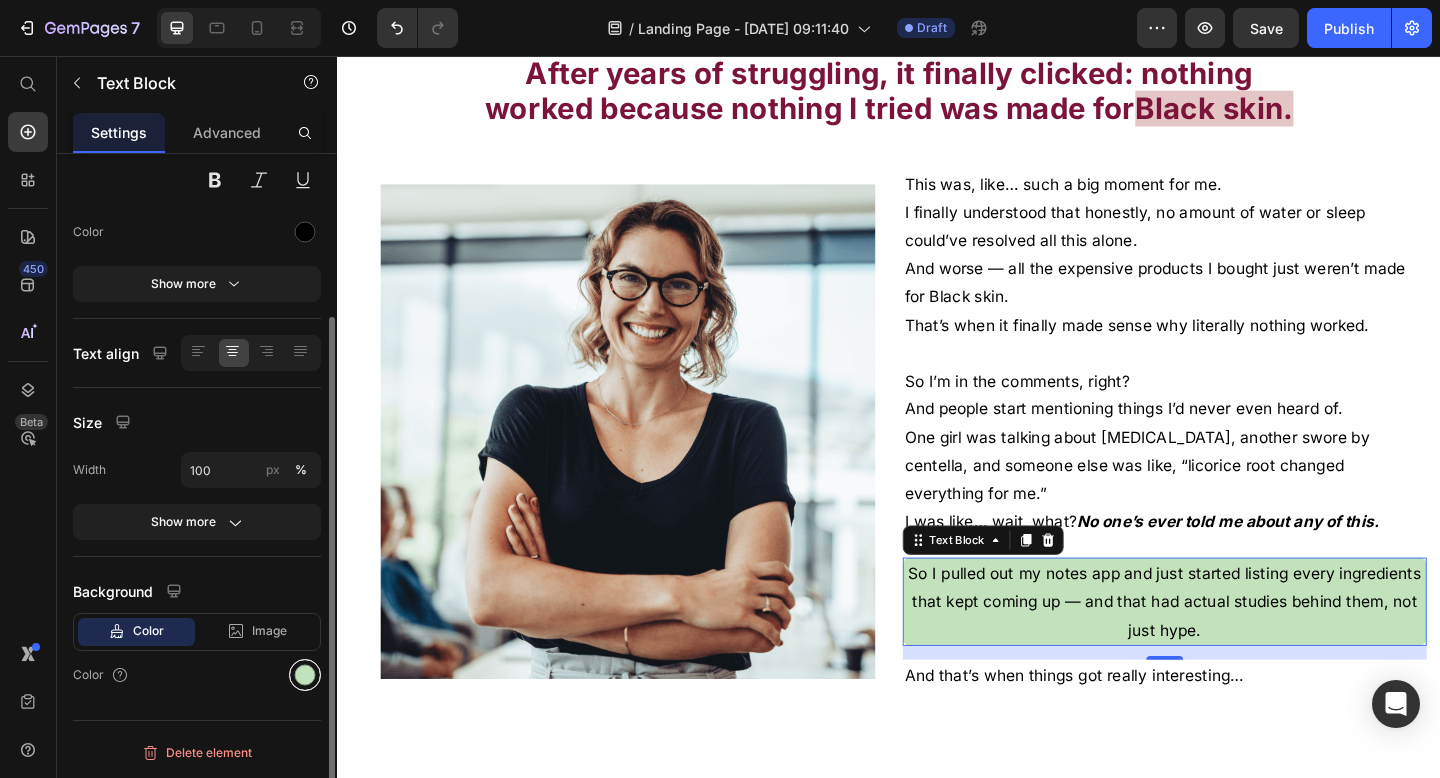 click at bounding box center (305, 675) 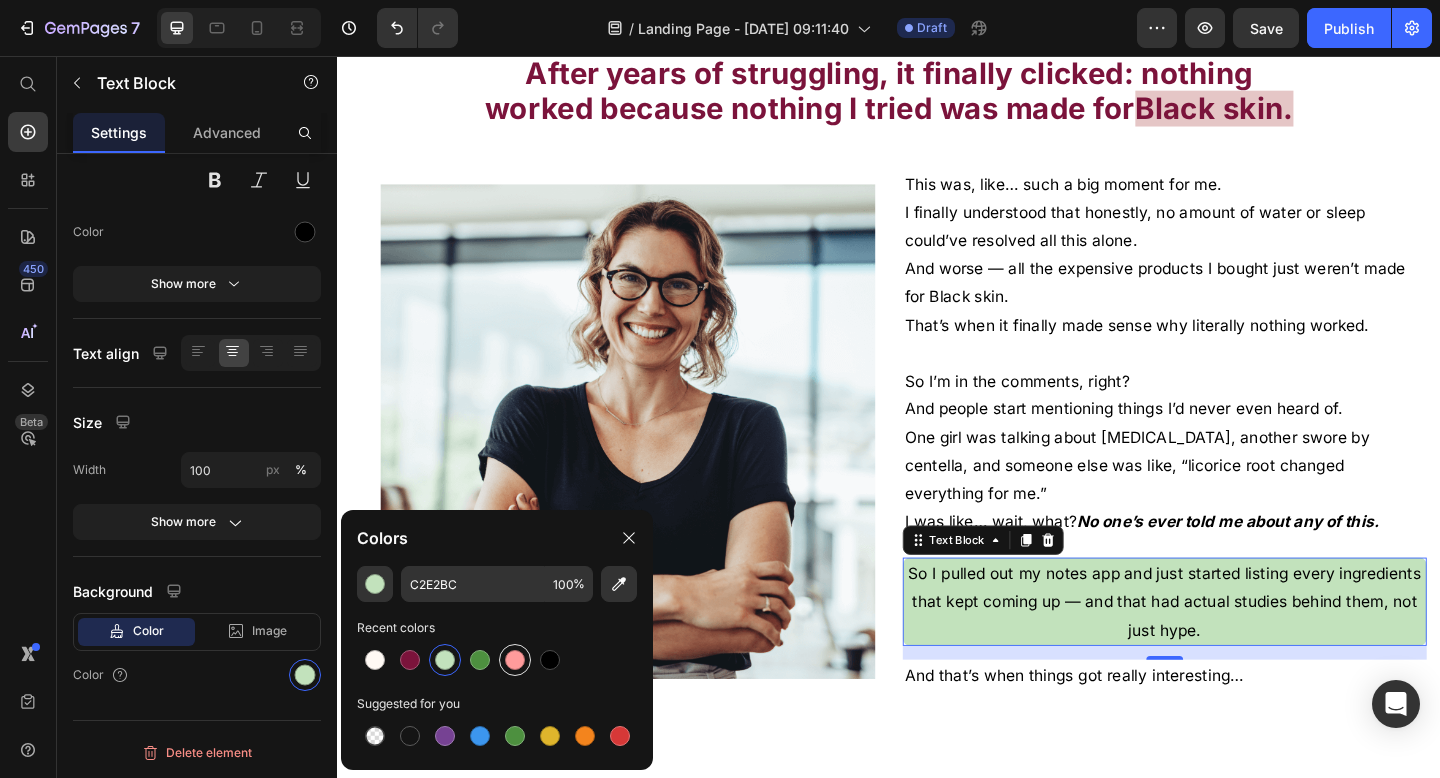click at bounding box center [515, 660] 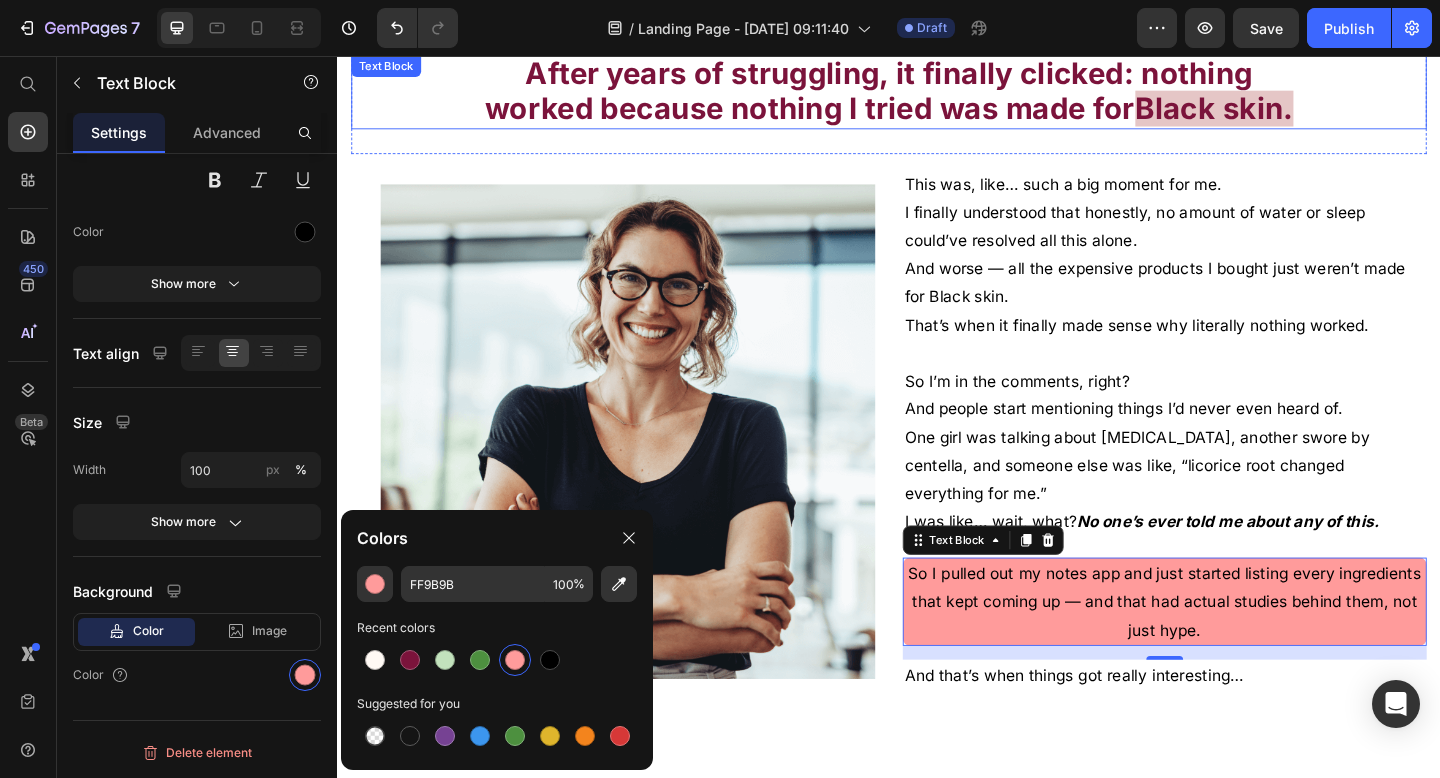 click on "Black skin." at bounding box center (1291, 113) 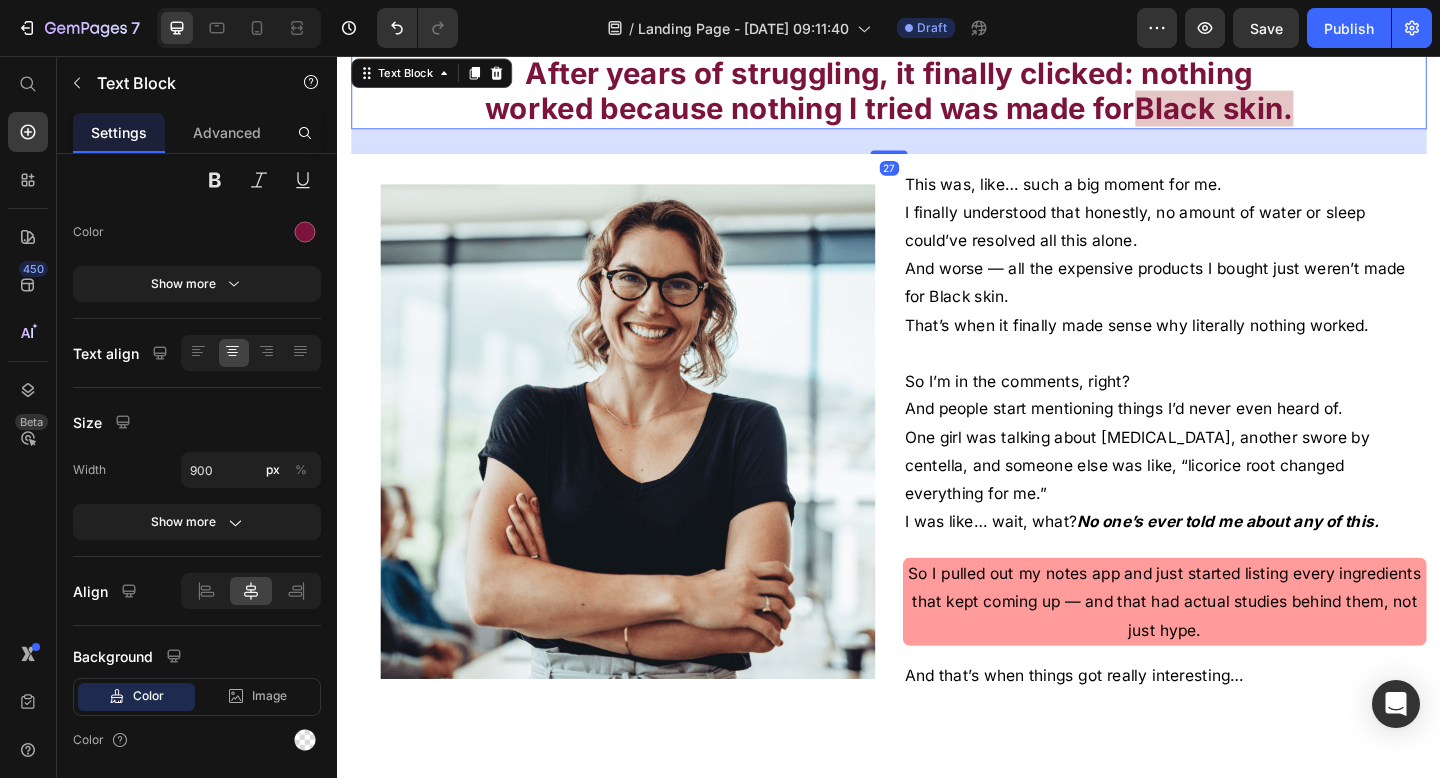 click on "Black skin." at bounding box center (1291, 113) 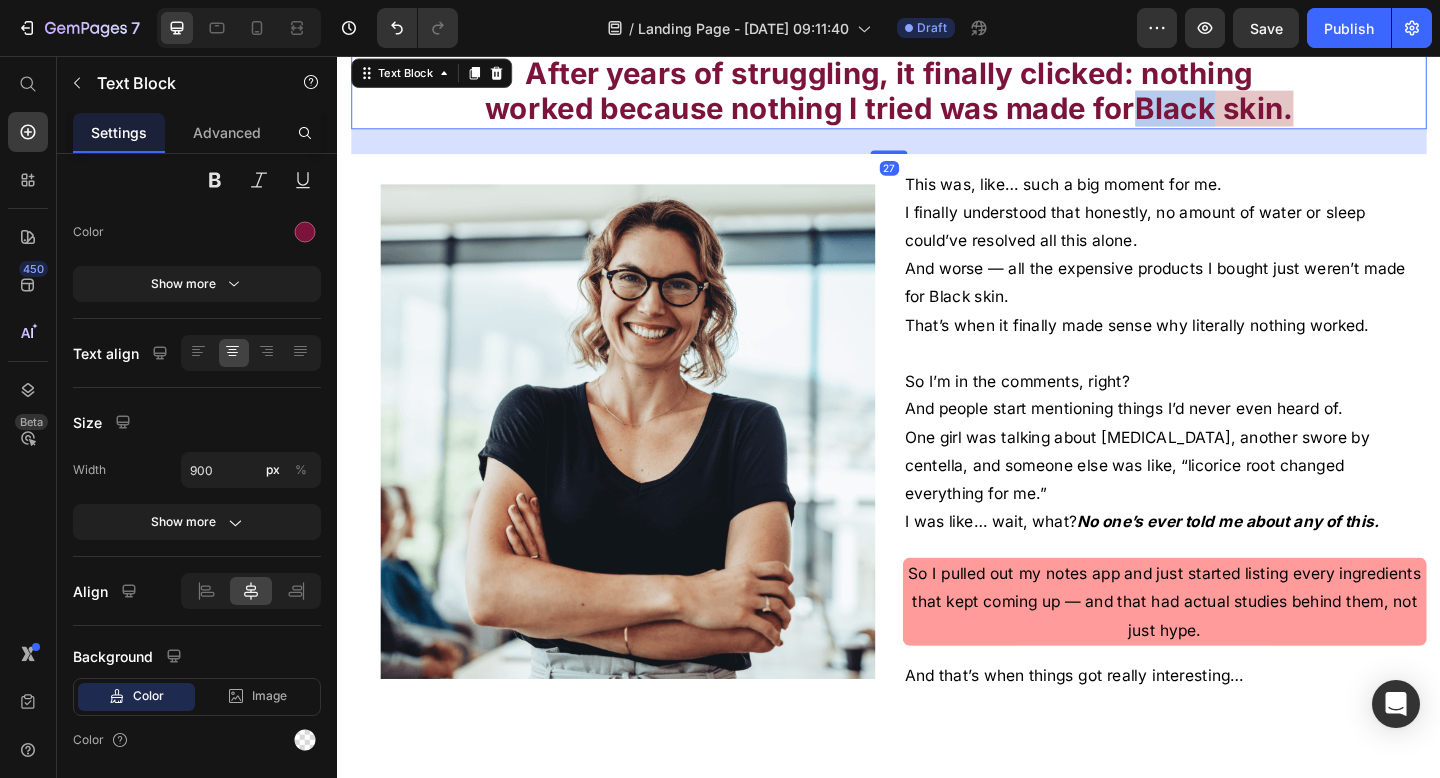 click on "Black skin." at bounding box center (1291, 113) 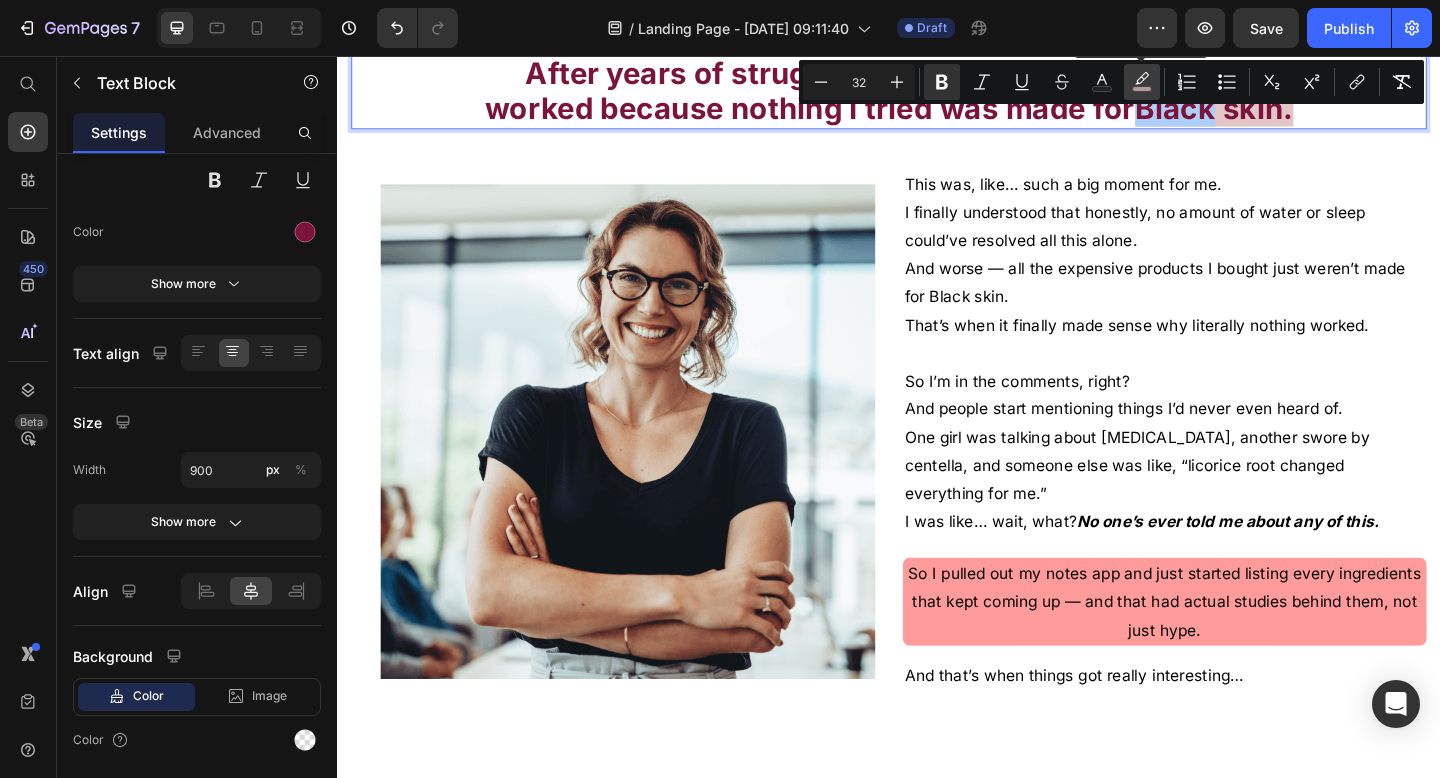 click 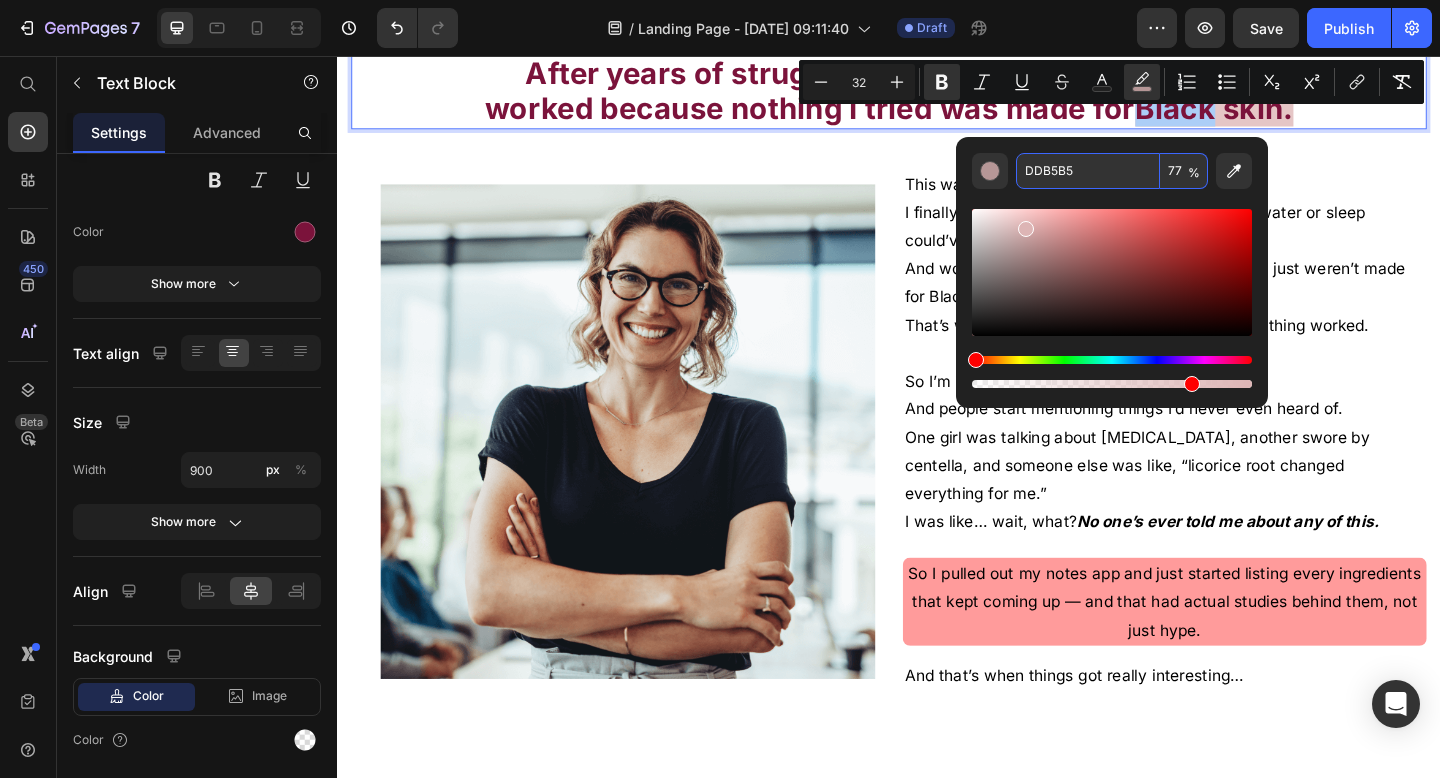 click on "DDB5B5" at bounding box center (1088, 171) 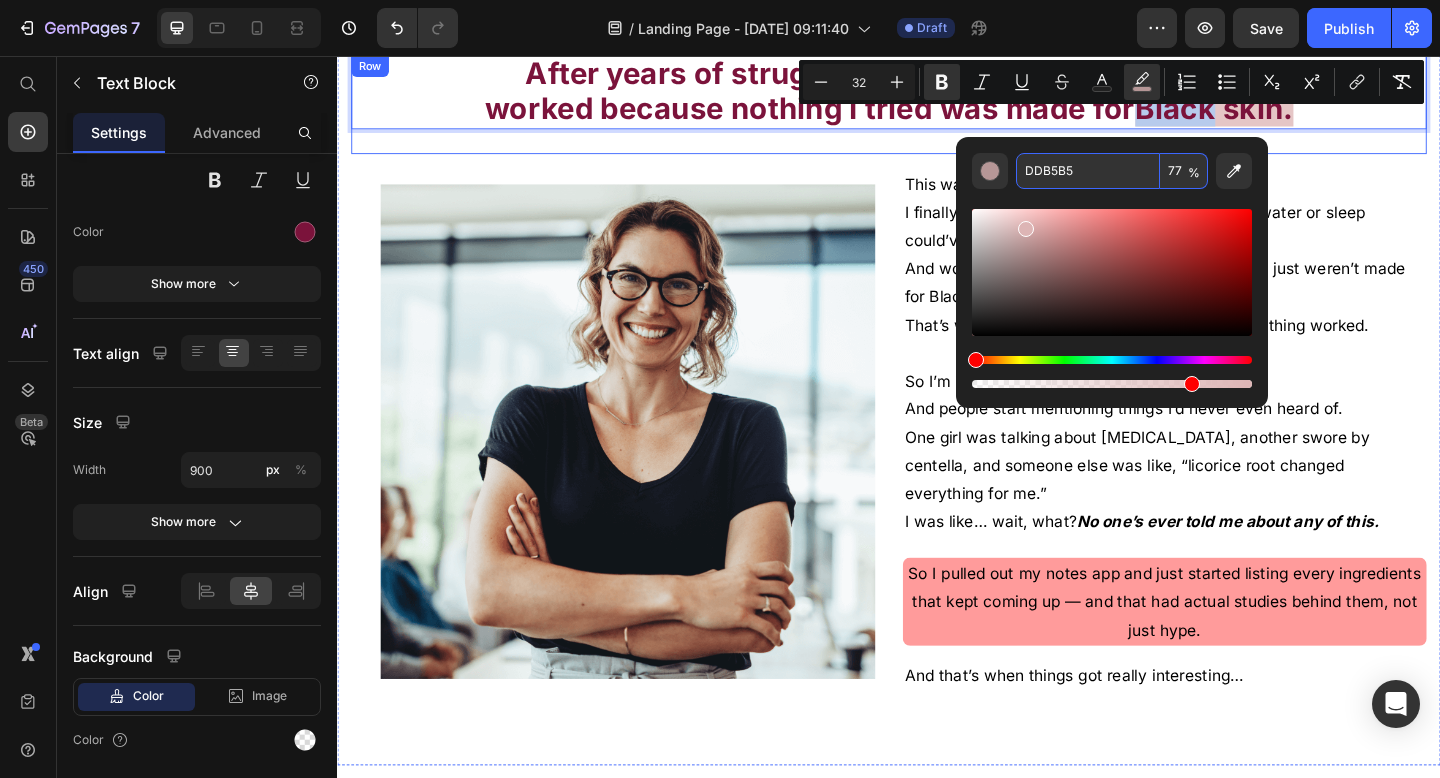 click on "This was, like… such a big moment for me." at bounding box center (1237, 196) 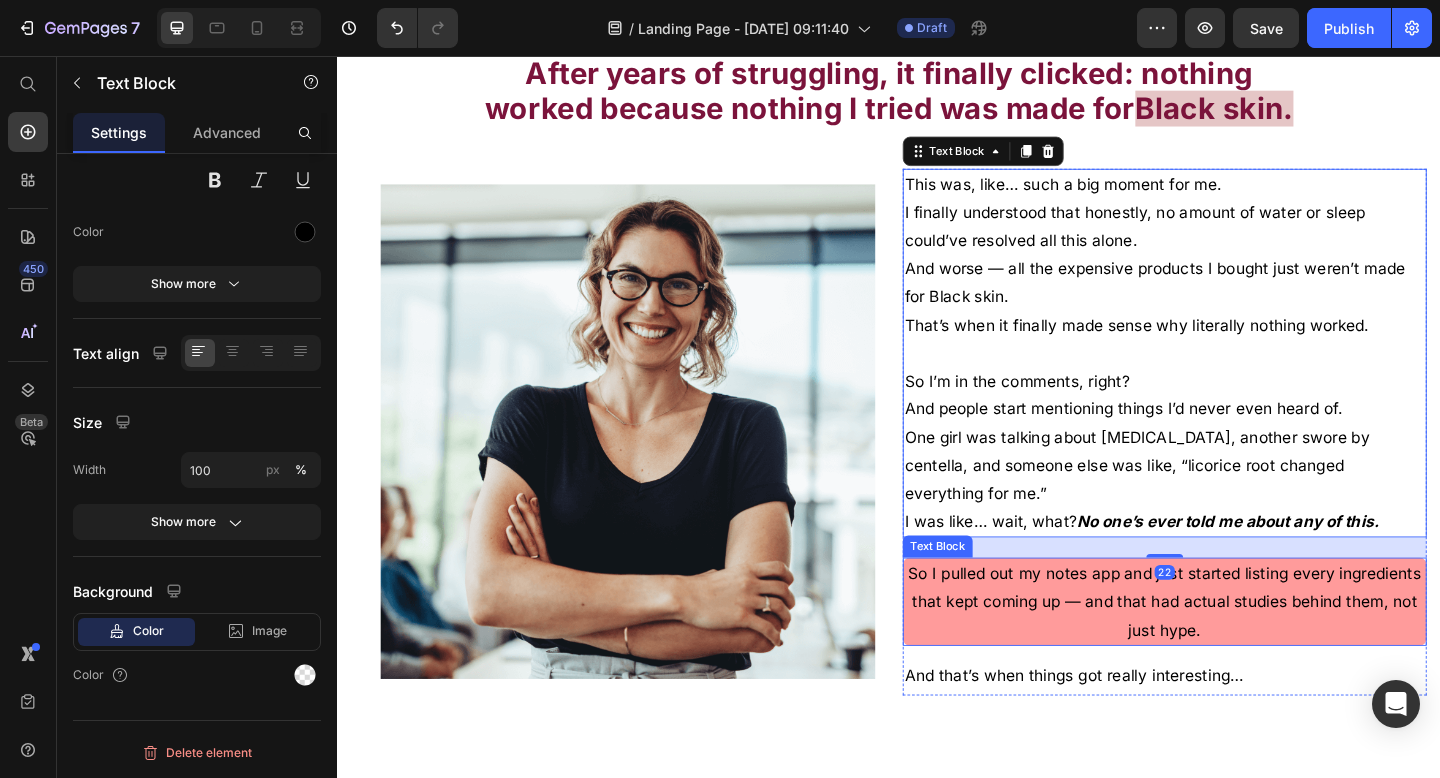 click on "So I pulled out my notes app and just started listing every ingredients that kept coming up — and that had actual studies behind them, not just hype." at bounding box center [1237, 650] 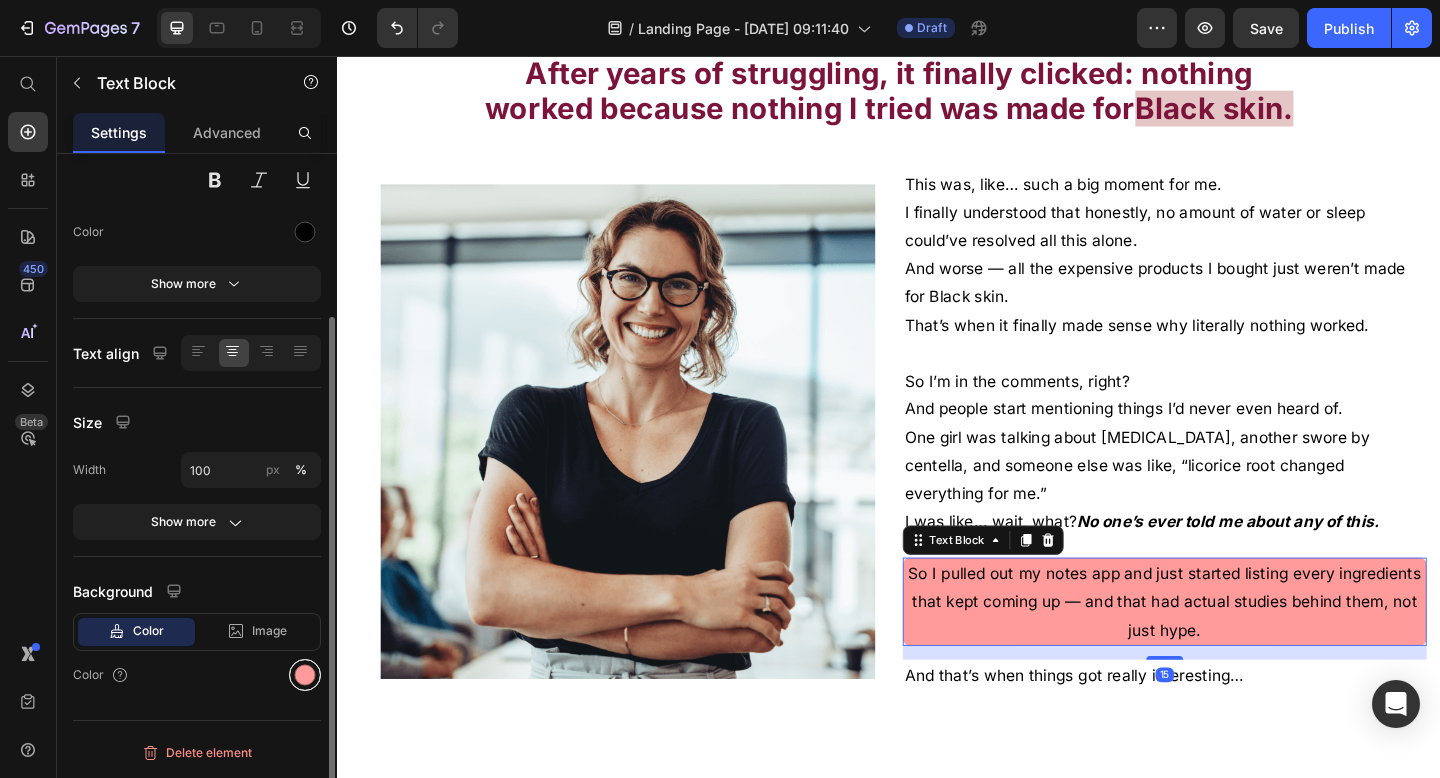 click at bounding box center [305, 675] 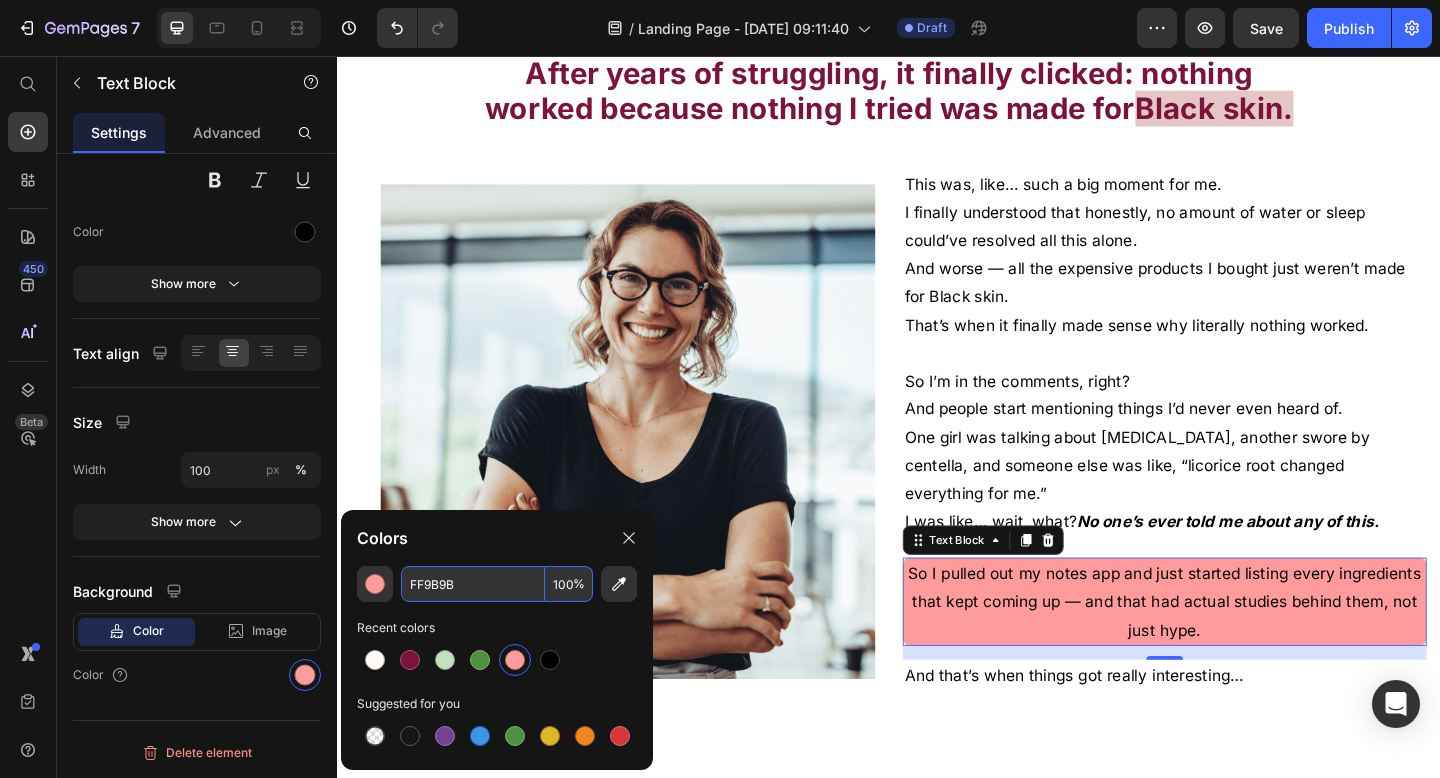 click on "FF9B9B" at bounding box center (473, 584) 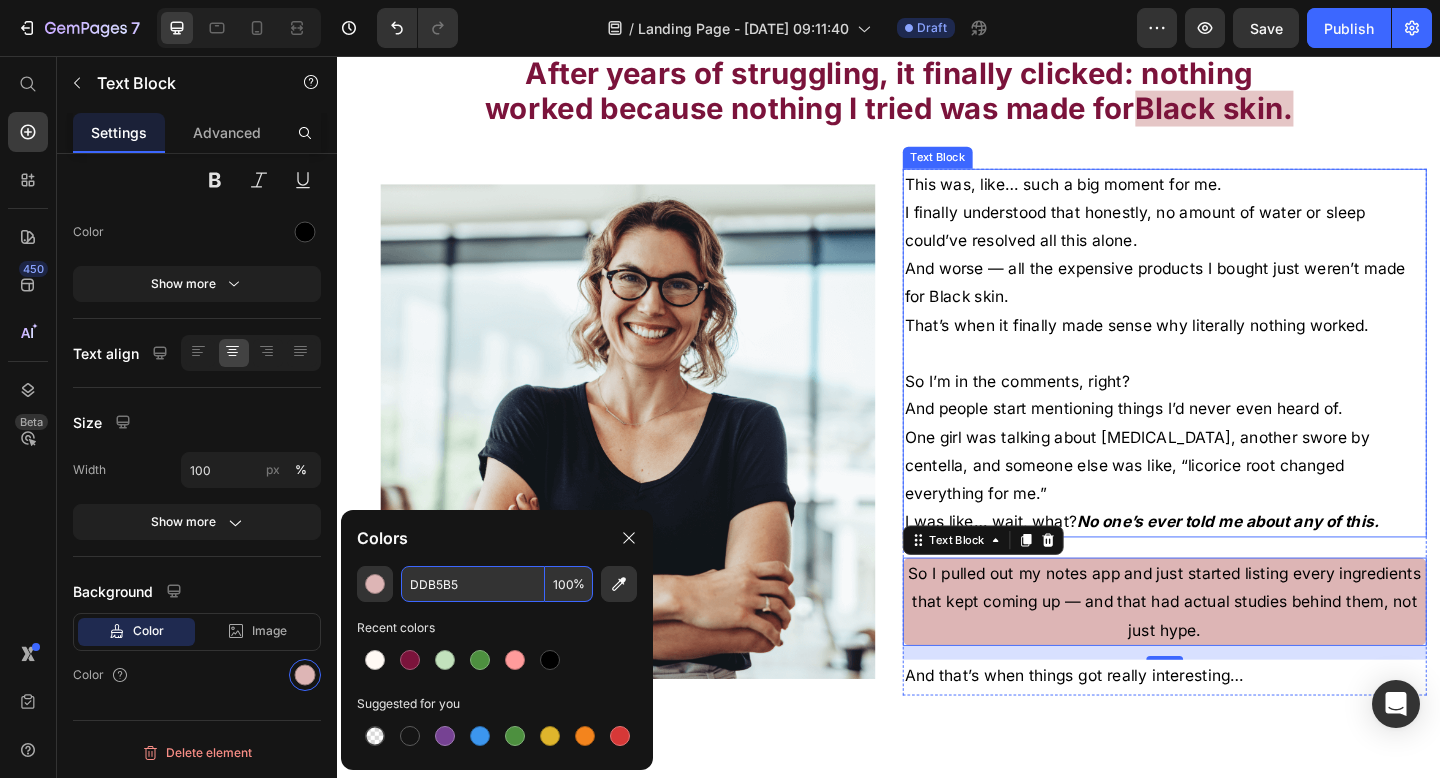 click on "And people start mentioning things I’d never even heard of." at bounding box center (1237, 440) 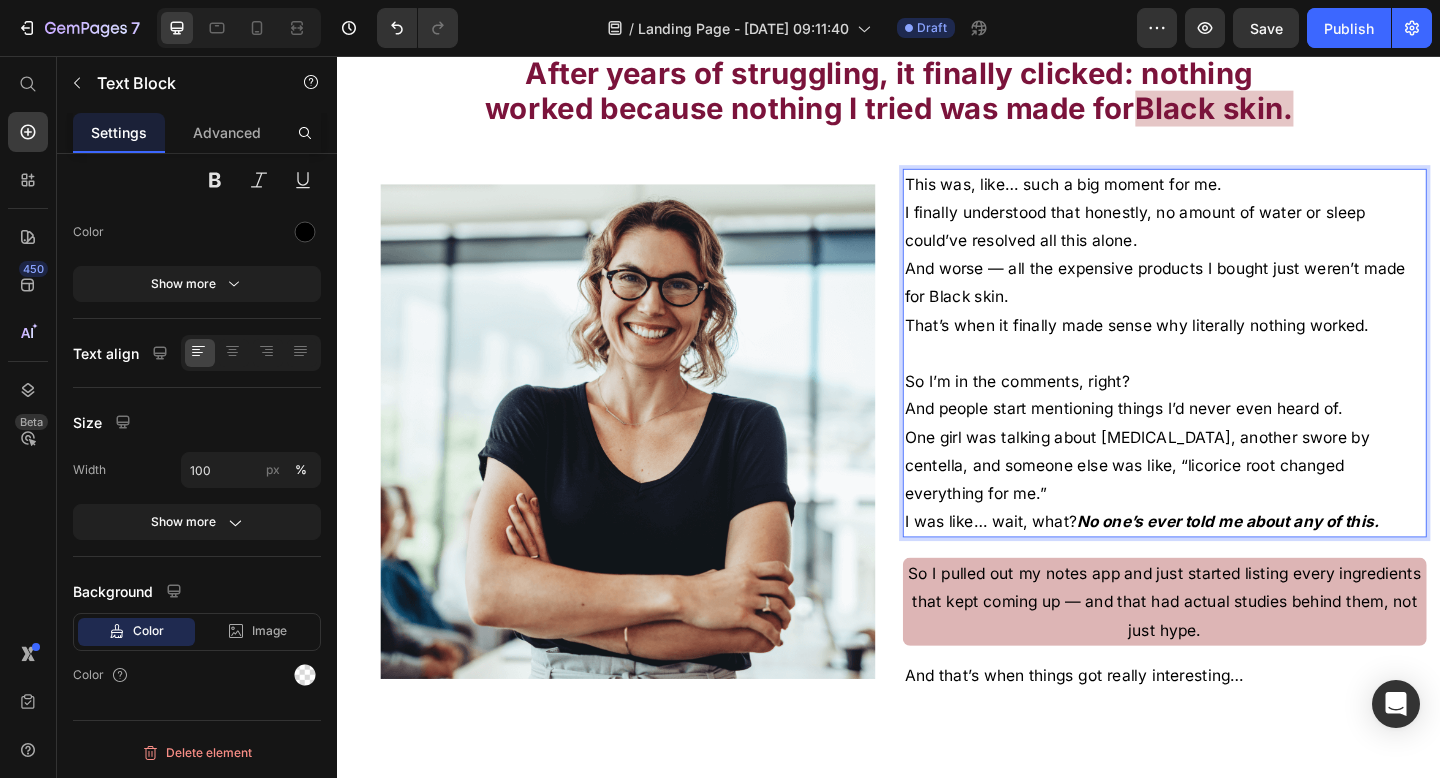 scroll, scrollTop: 3303, scrollLeft: 0, axis: vertical 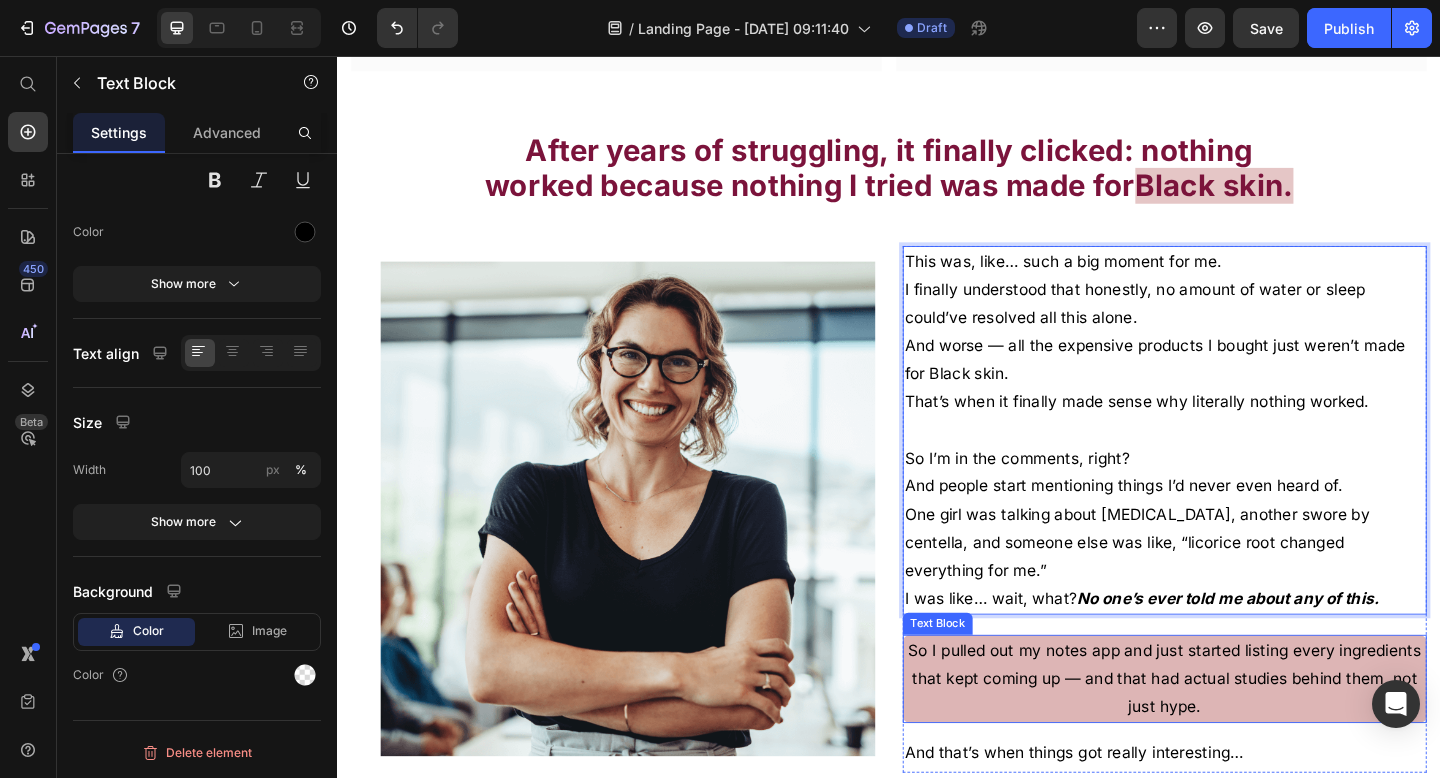 click on "So I pulled out my notes app and just started listing every ingredients that kept coming up — and that had actual studies behind them, not just hype." at bounding box center (1237, 734) 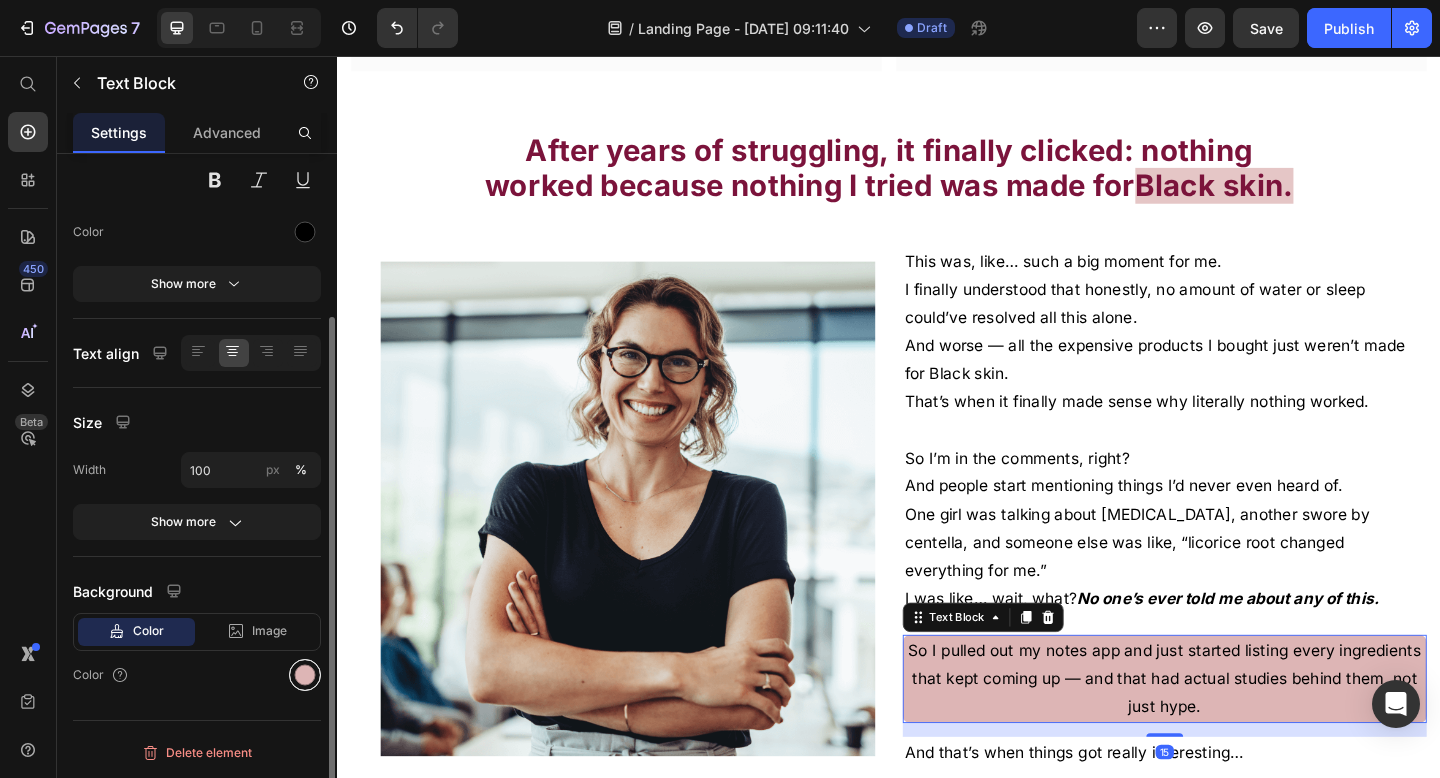 click at bounding box center [305, 675] 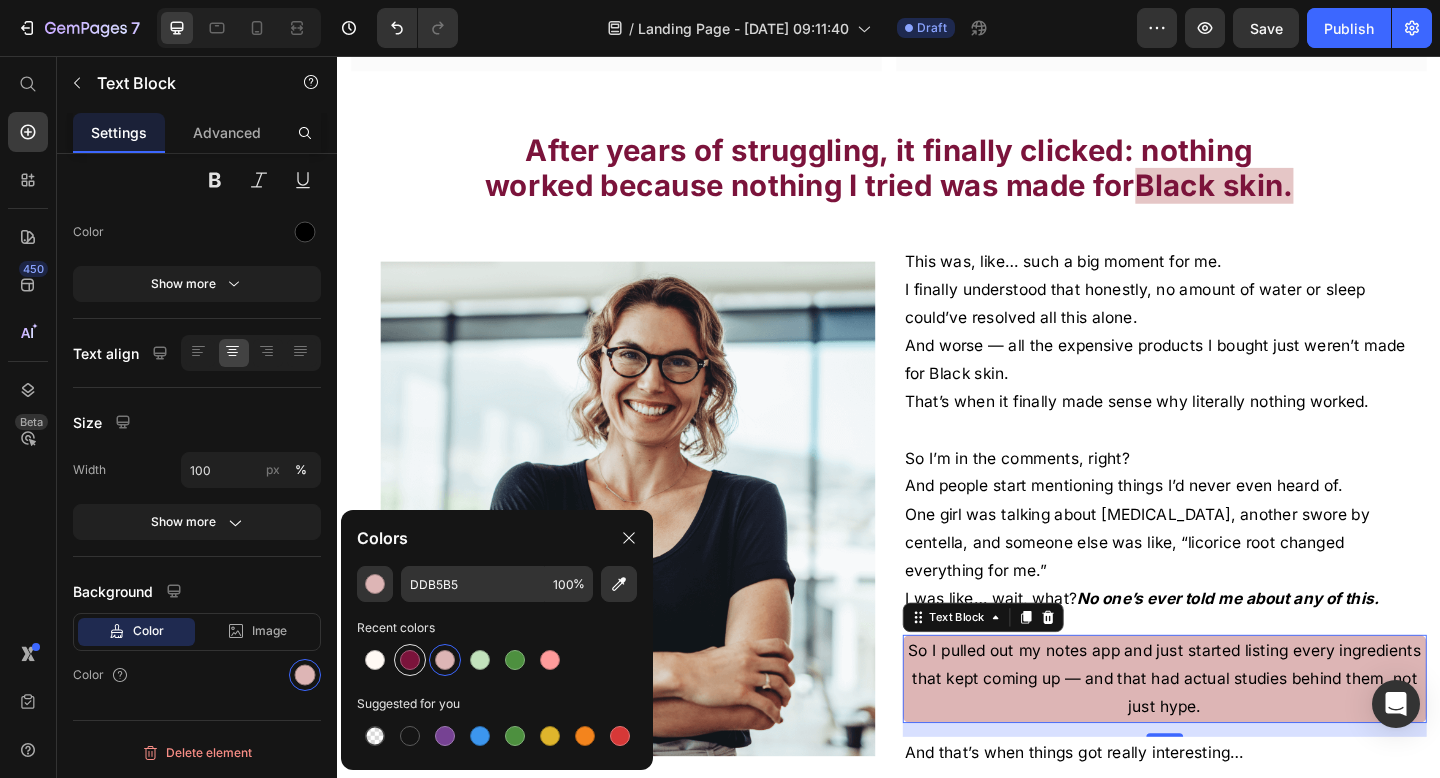 click at bounding box center [410, 660] 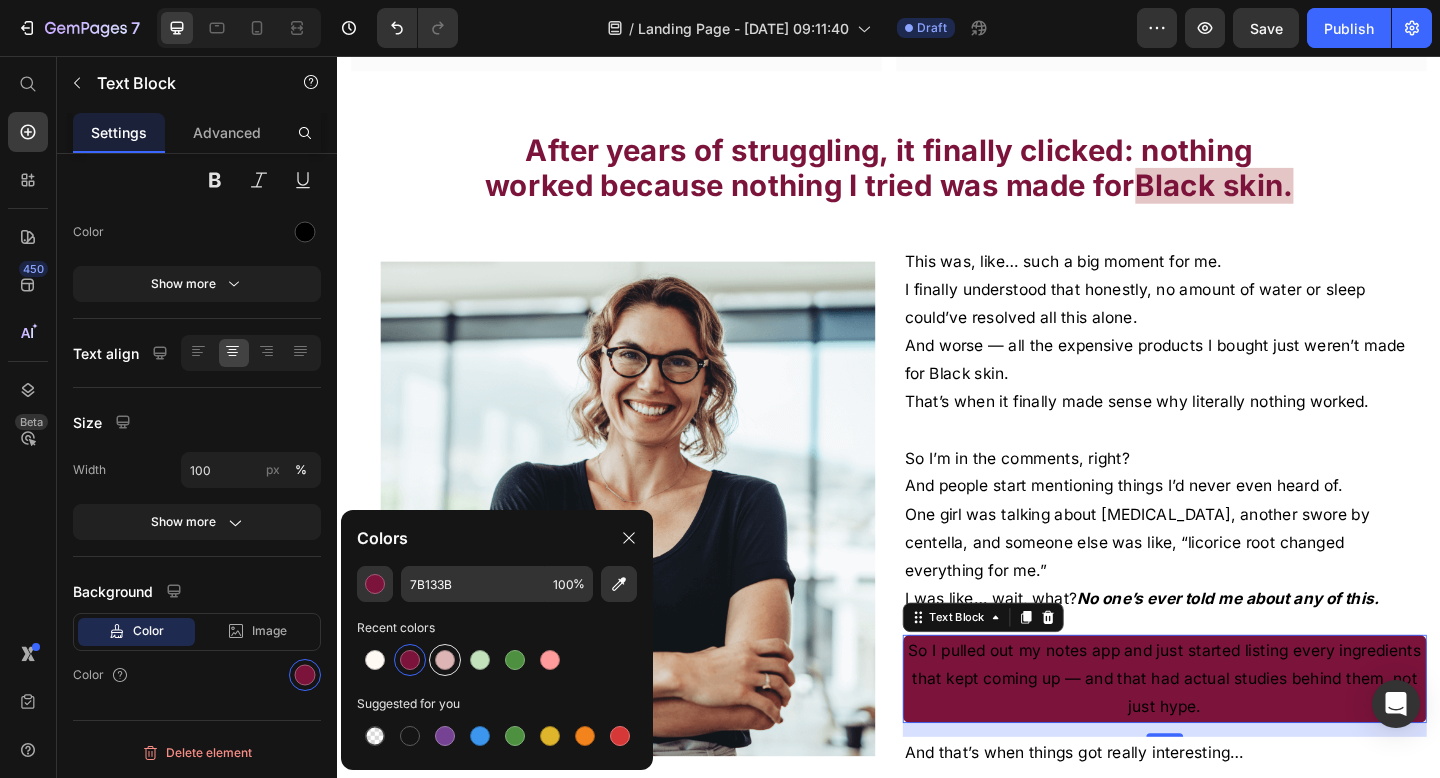 click at bounding box center (445, 660) 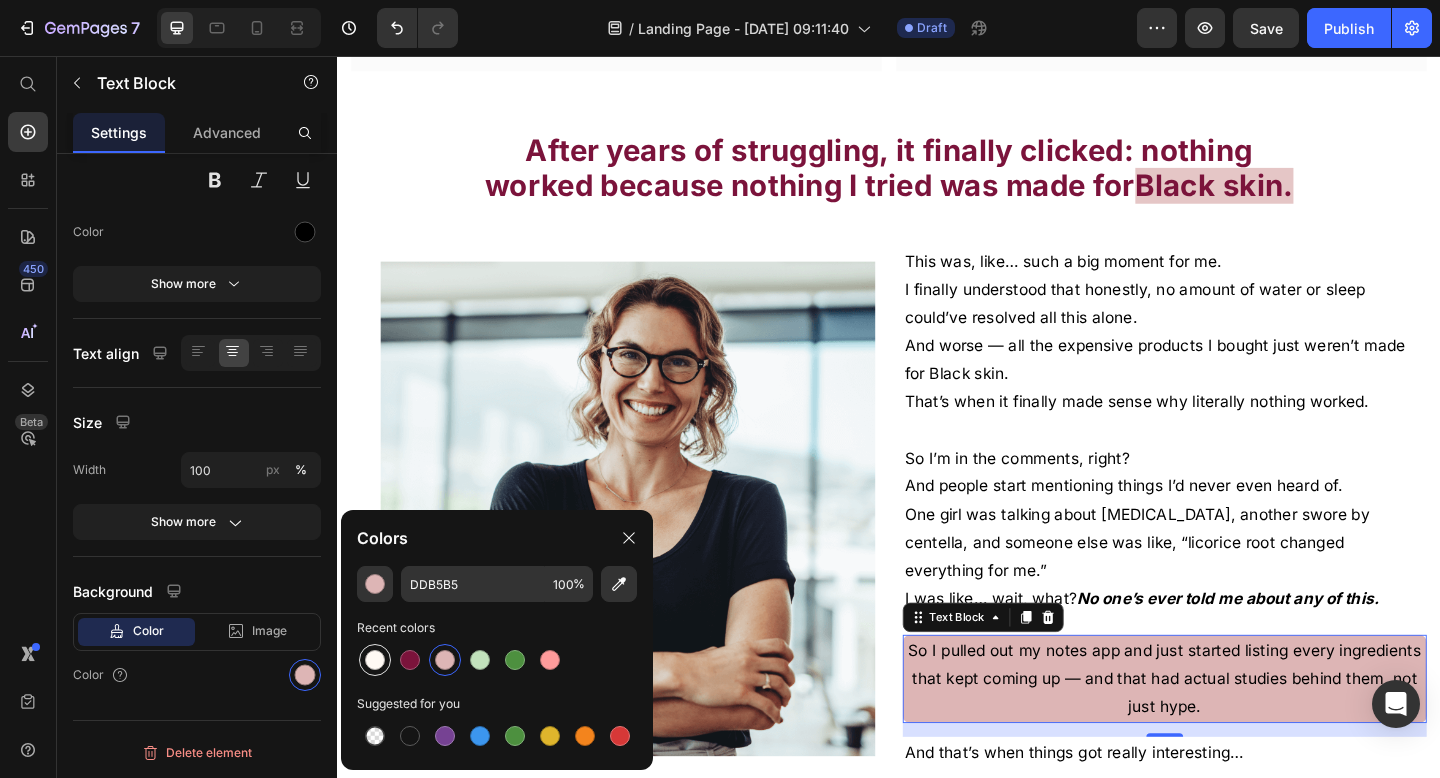click at bounding box center (375, 660) 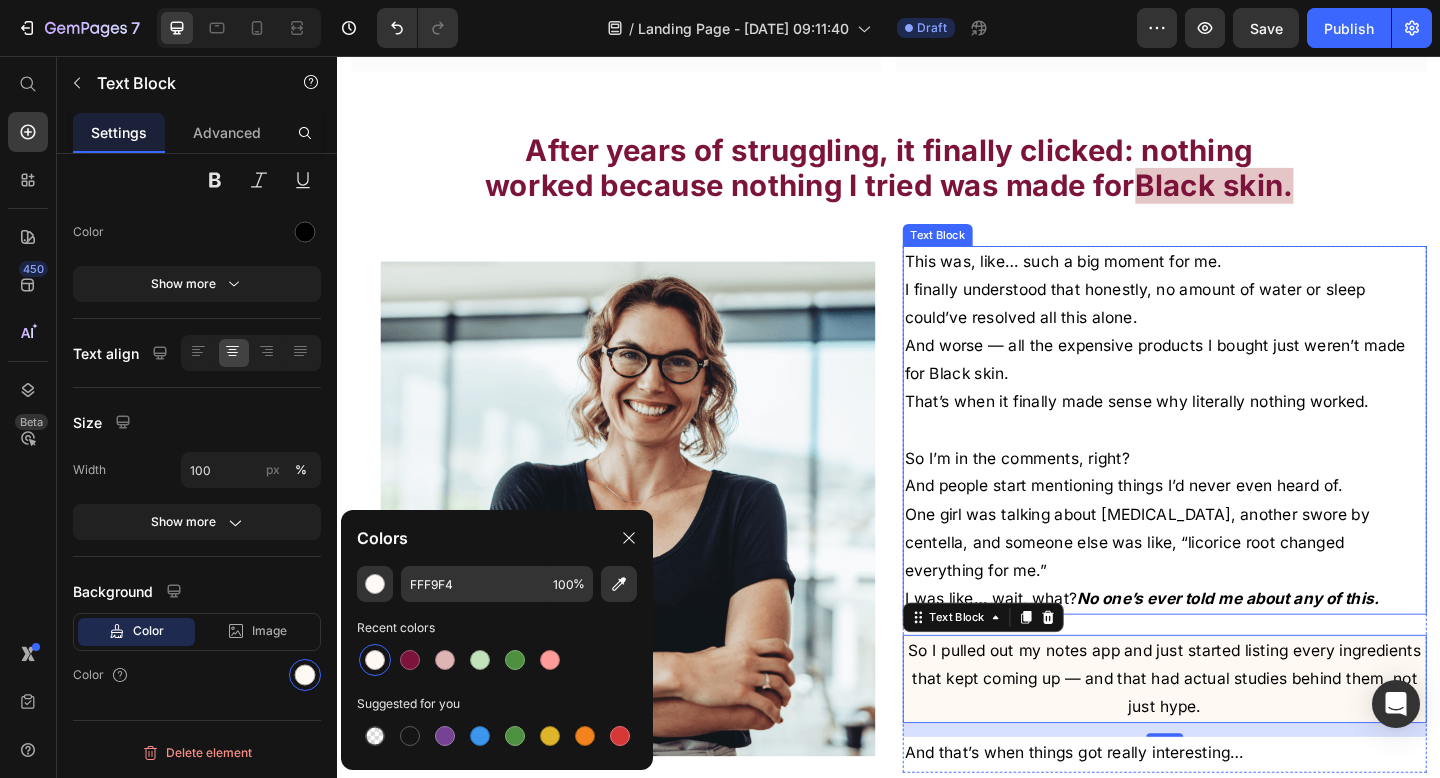 click on "And people start mentioning things I’d never even heard of." at bounding box center [1237, 524] 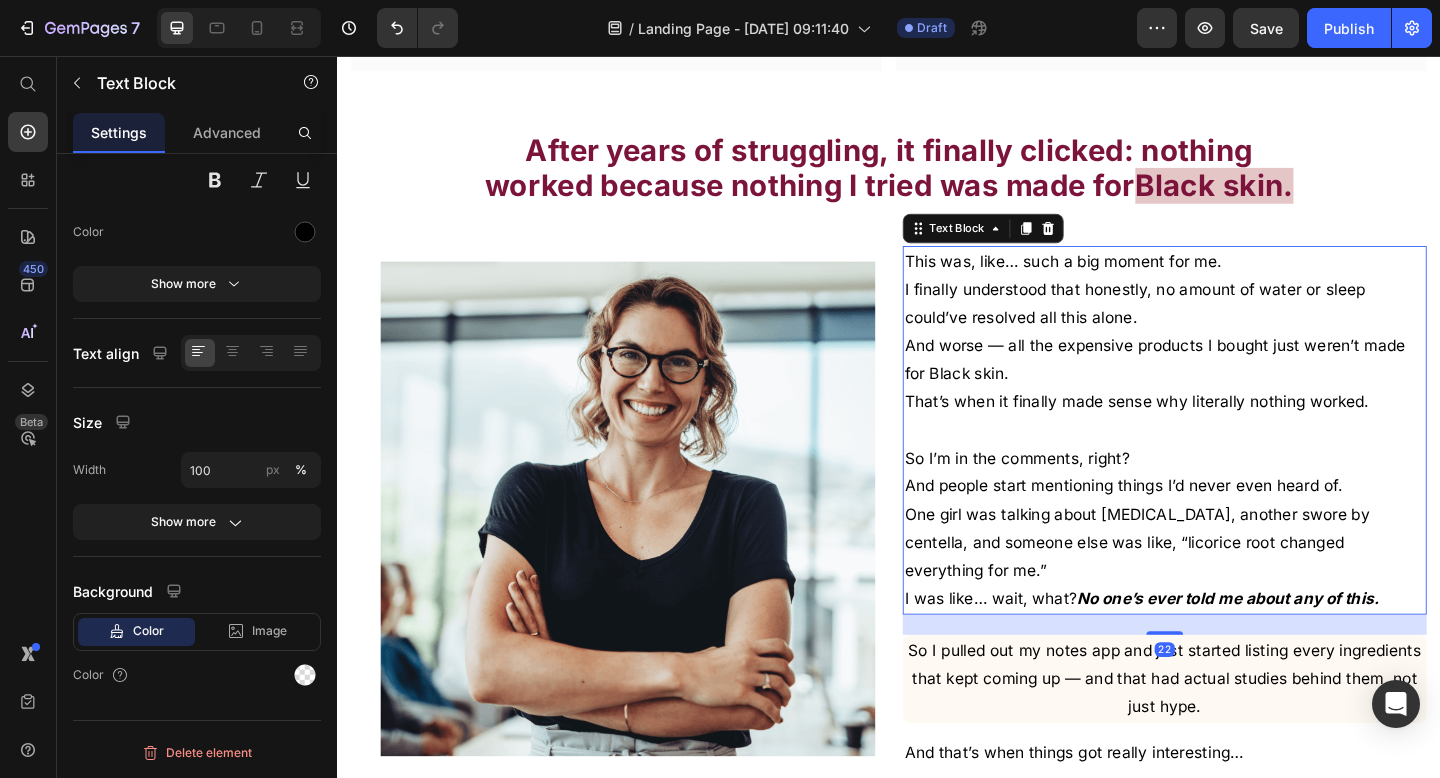 click on "So I pulled out my notes app and just started listing every ingredients that kept coming up — and that had actual studies behind them, not just hype." at bounding box center [1237, 734] 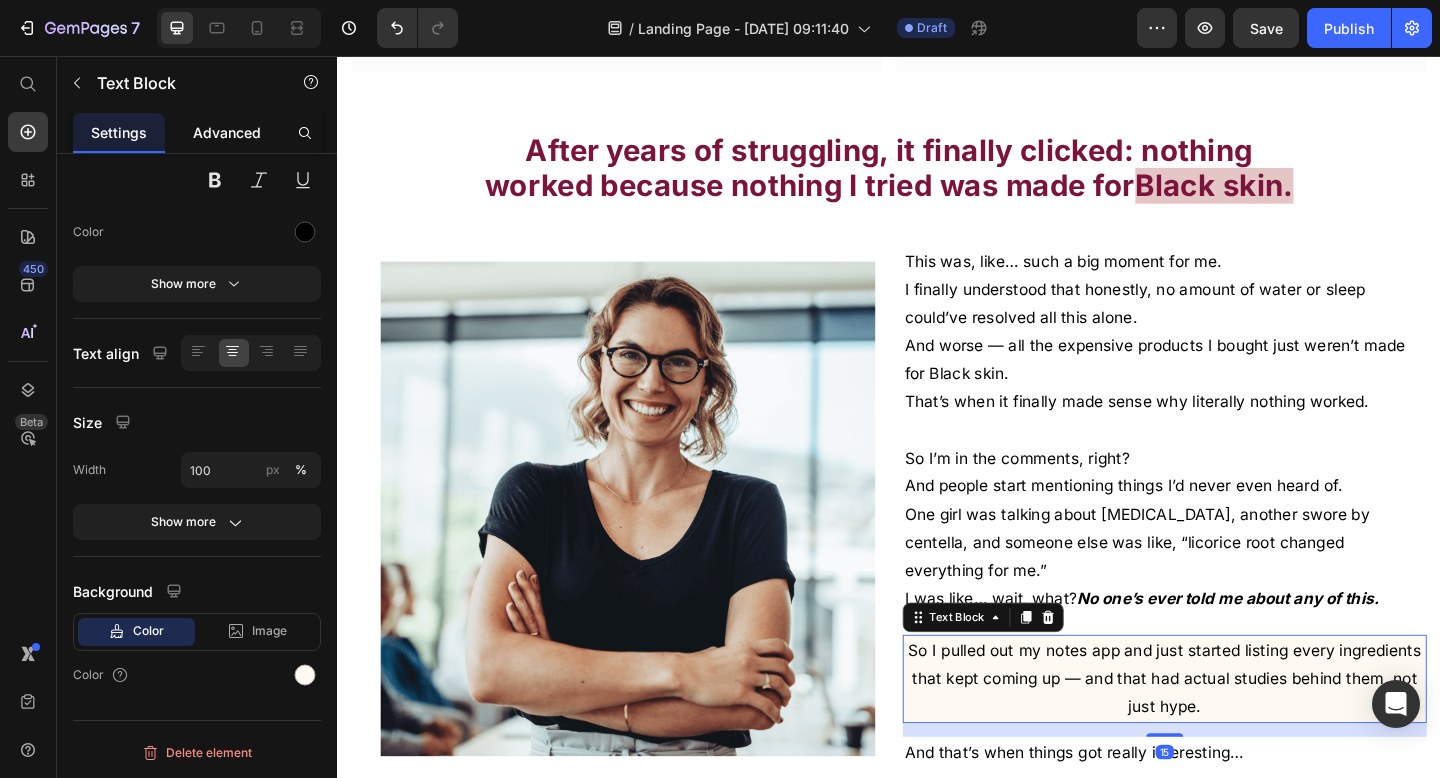 click on "Advanced" at bounding box center [227, 132] 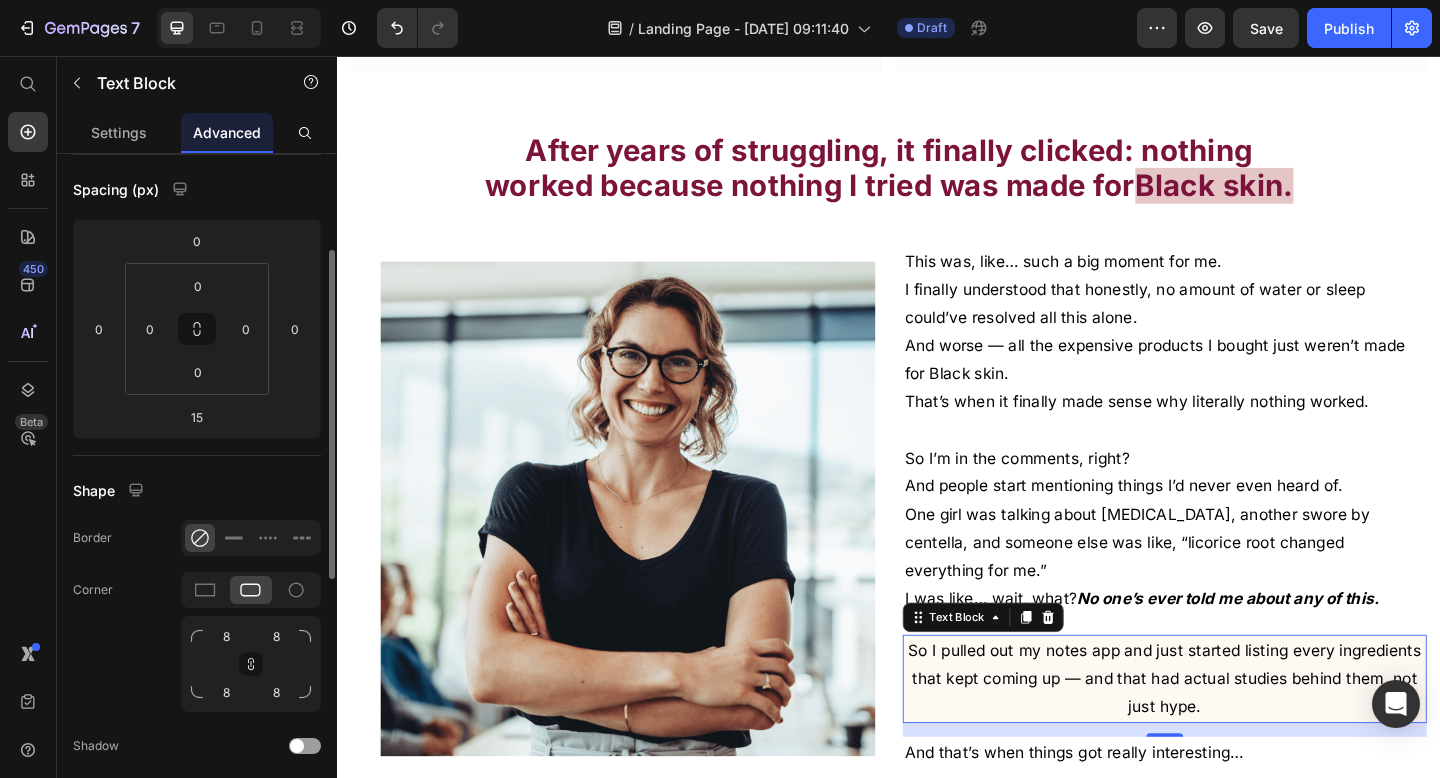 scroll, scrollTop: 197, scrollLeft: 0, axis: vertical 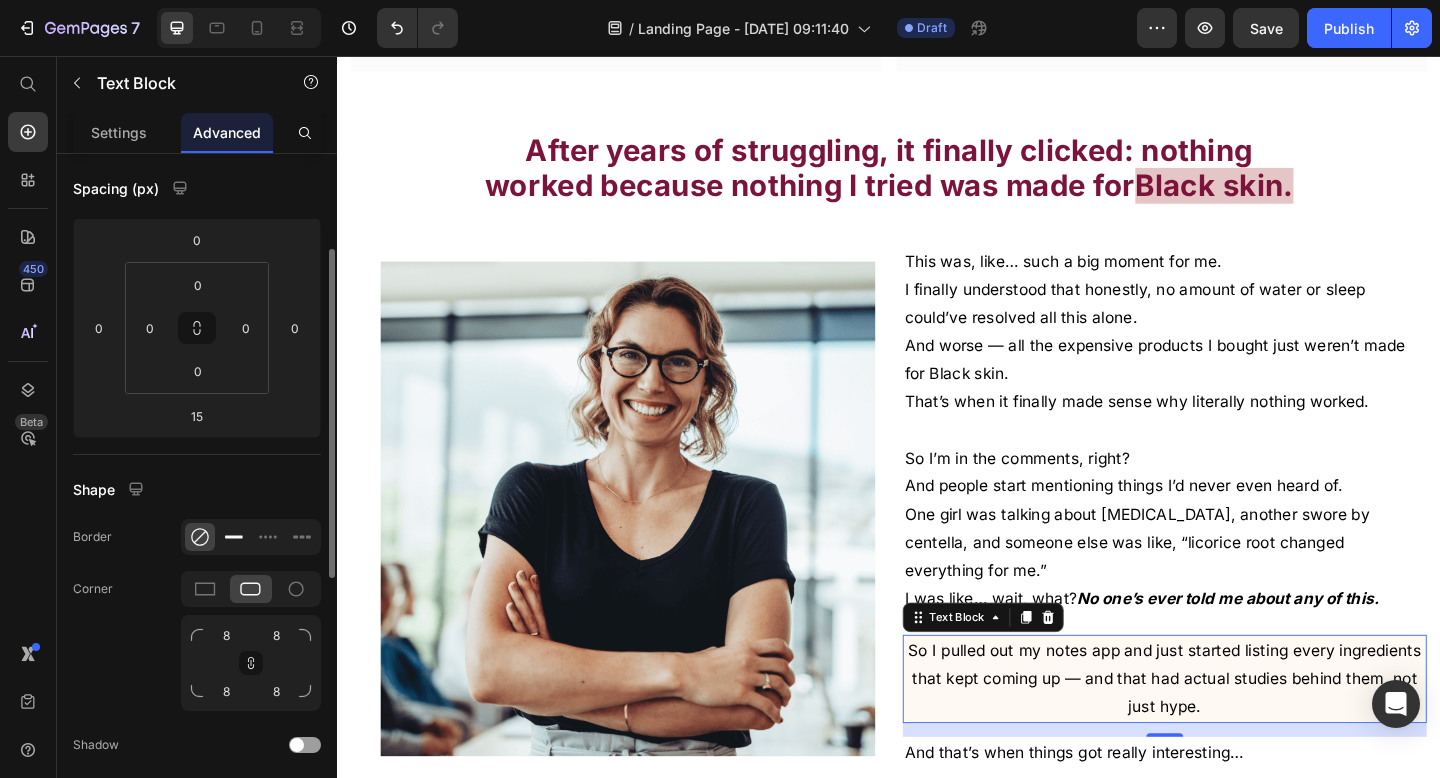 click 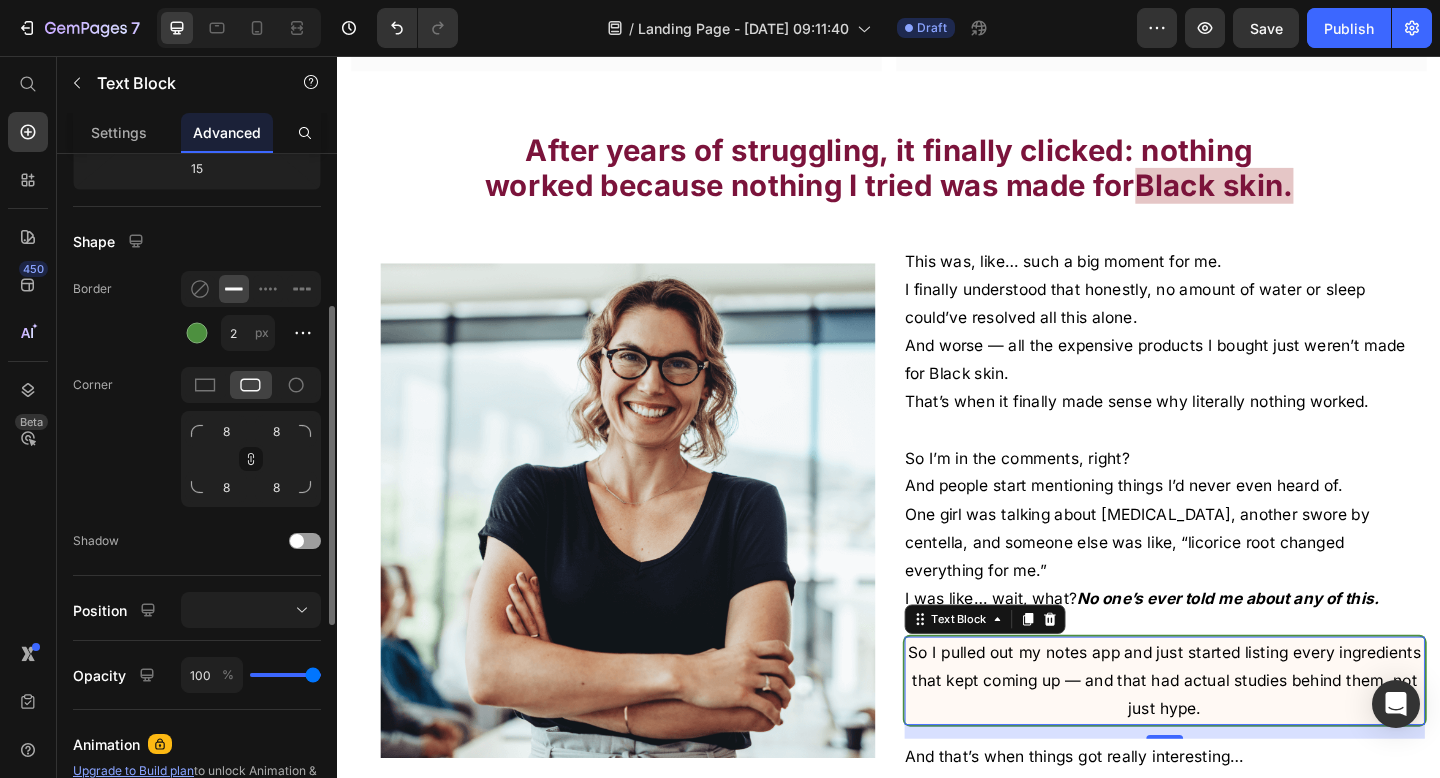 scroll, scrollTop: 375, scrollLeft: 0, axis: vertical 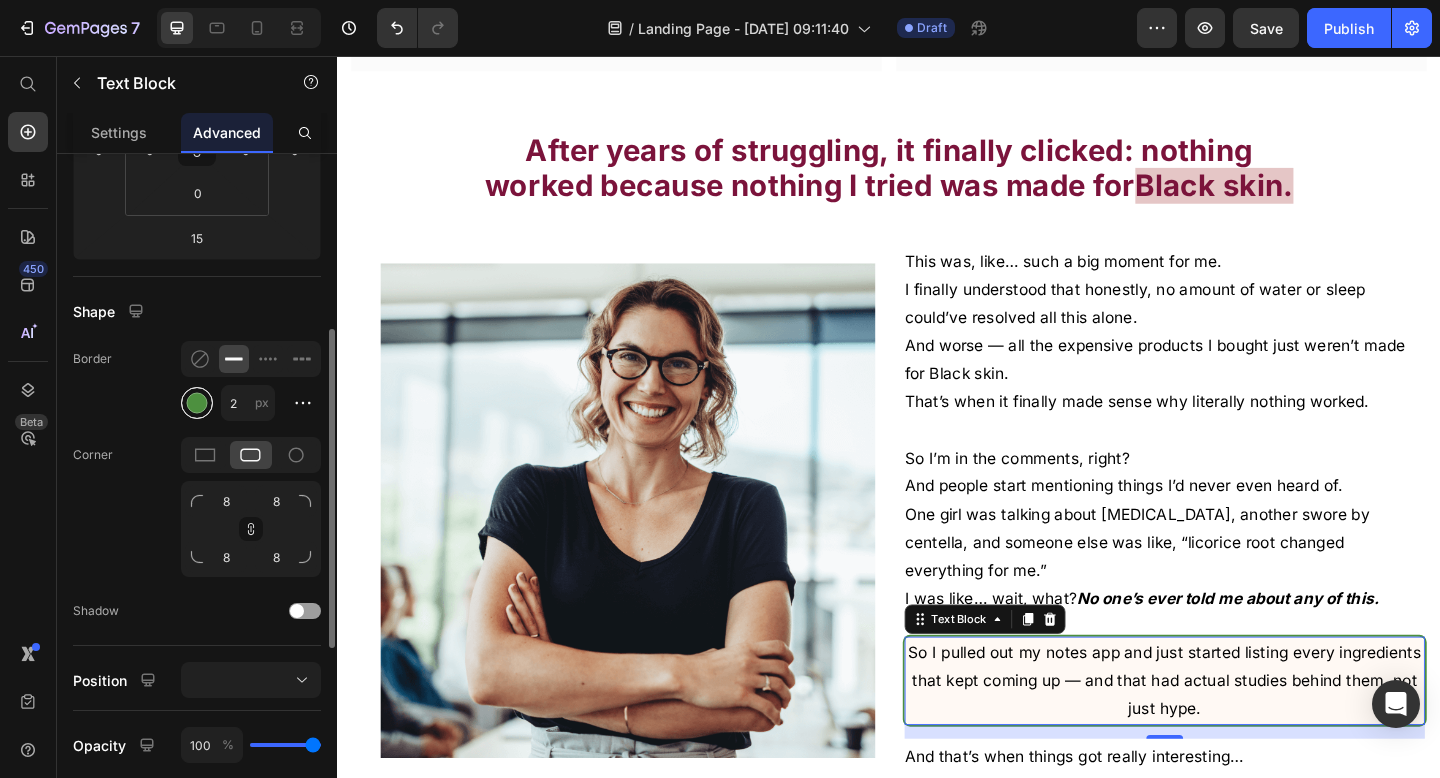 click at bounding box center [197, 403] 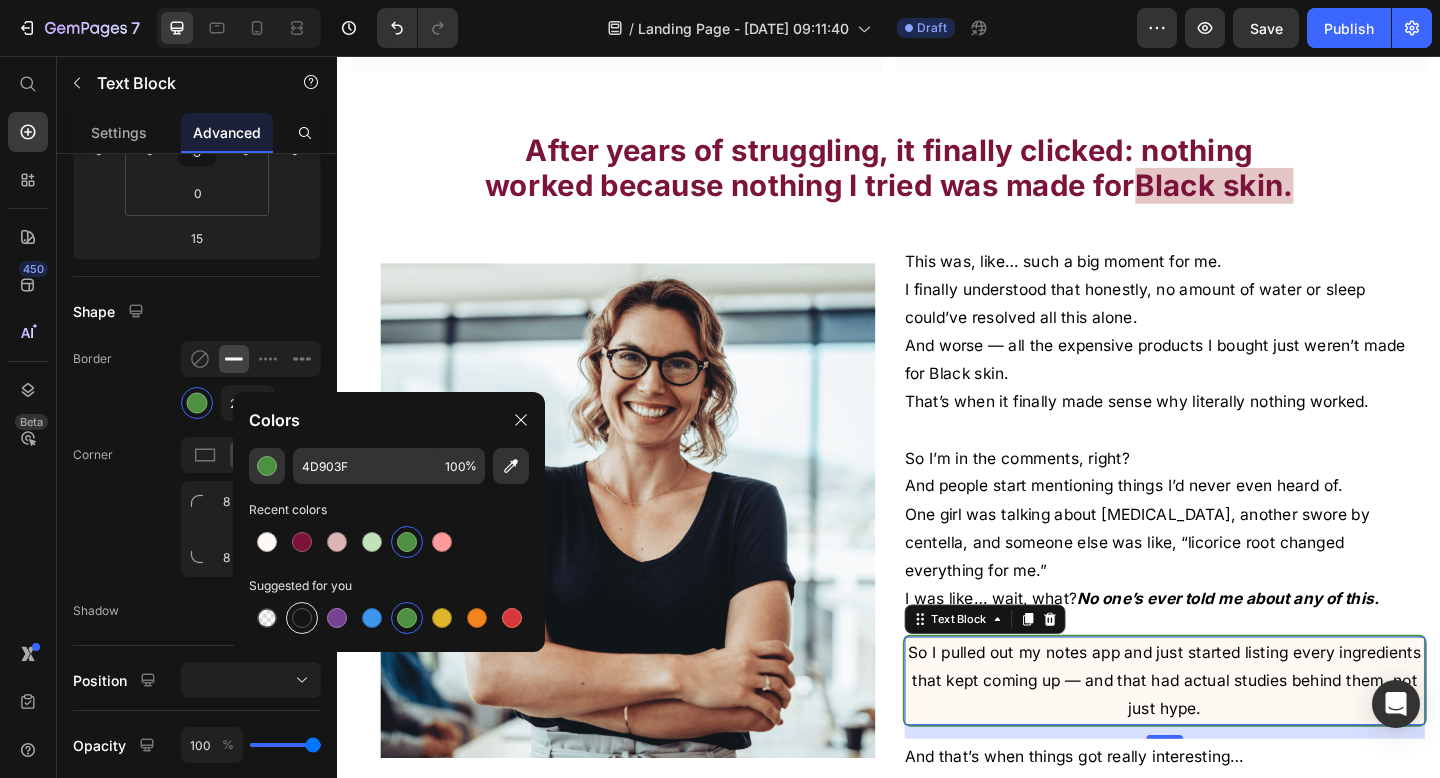 click at bounding box center [302, 618] 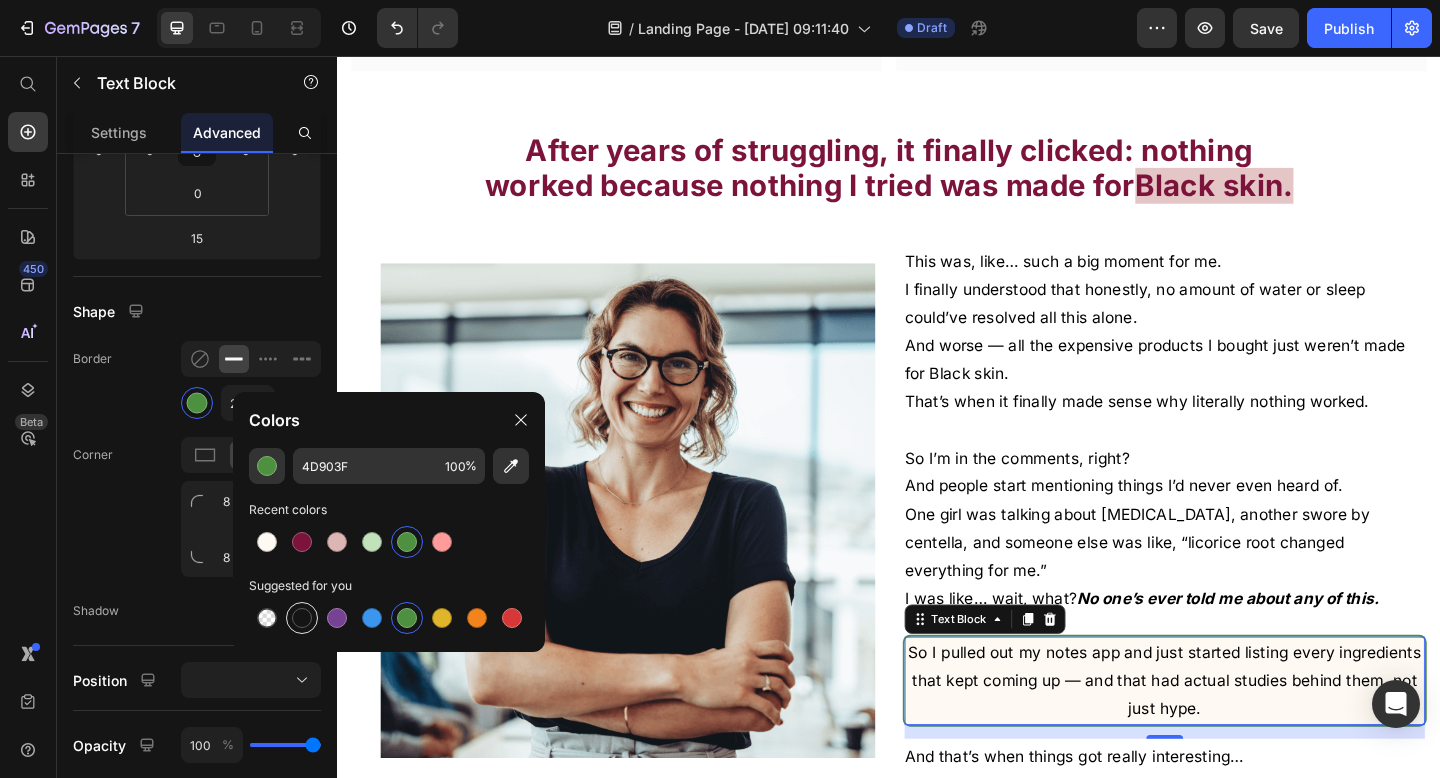 type on "151515" 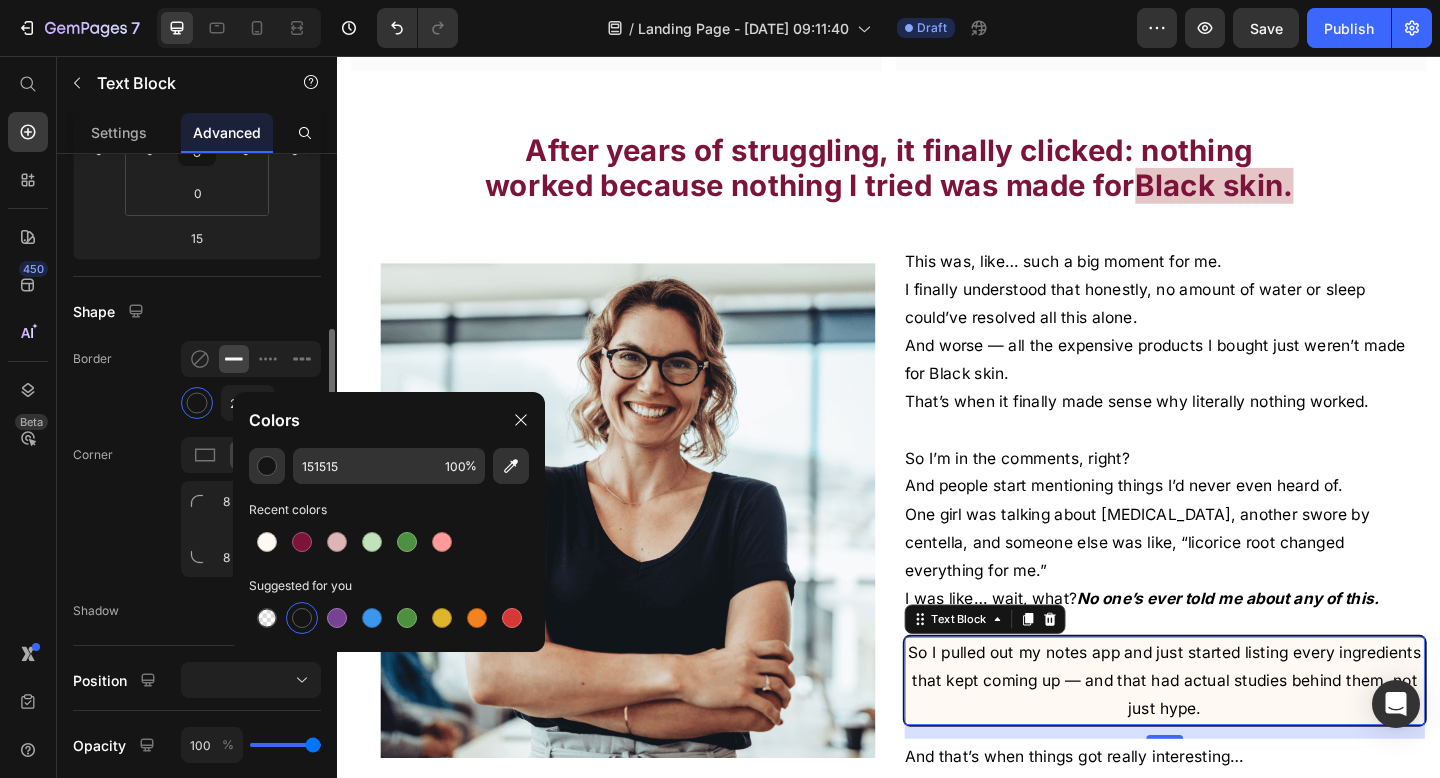 click on "Corner 8 8 8 8" 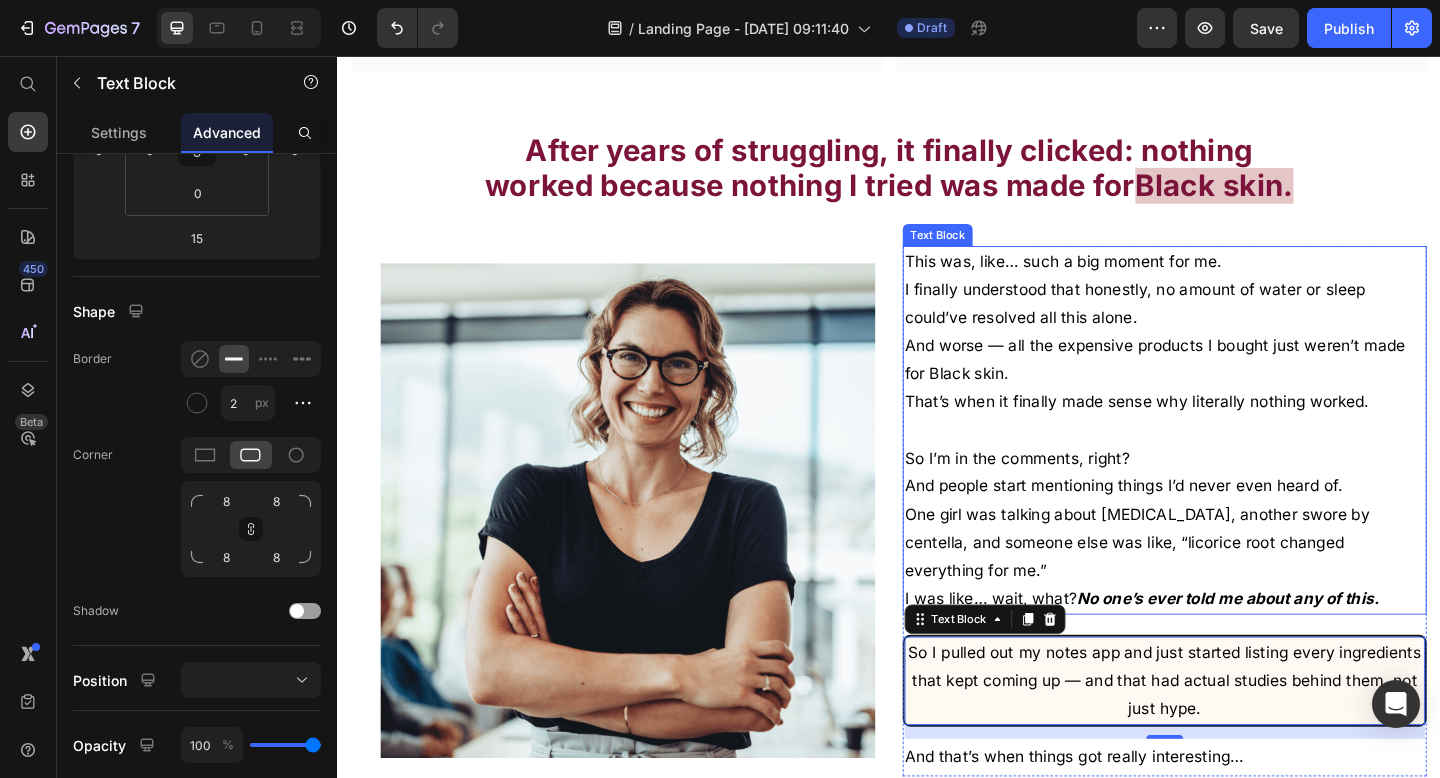 click on "And people start mentioning things I’d never even heard of." at bounding box center (1237, 524) 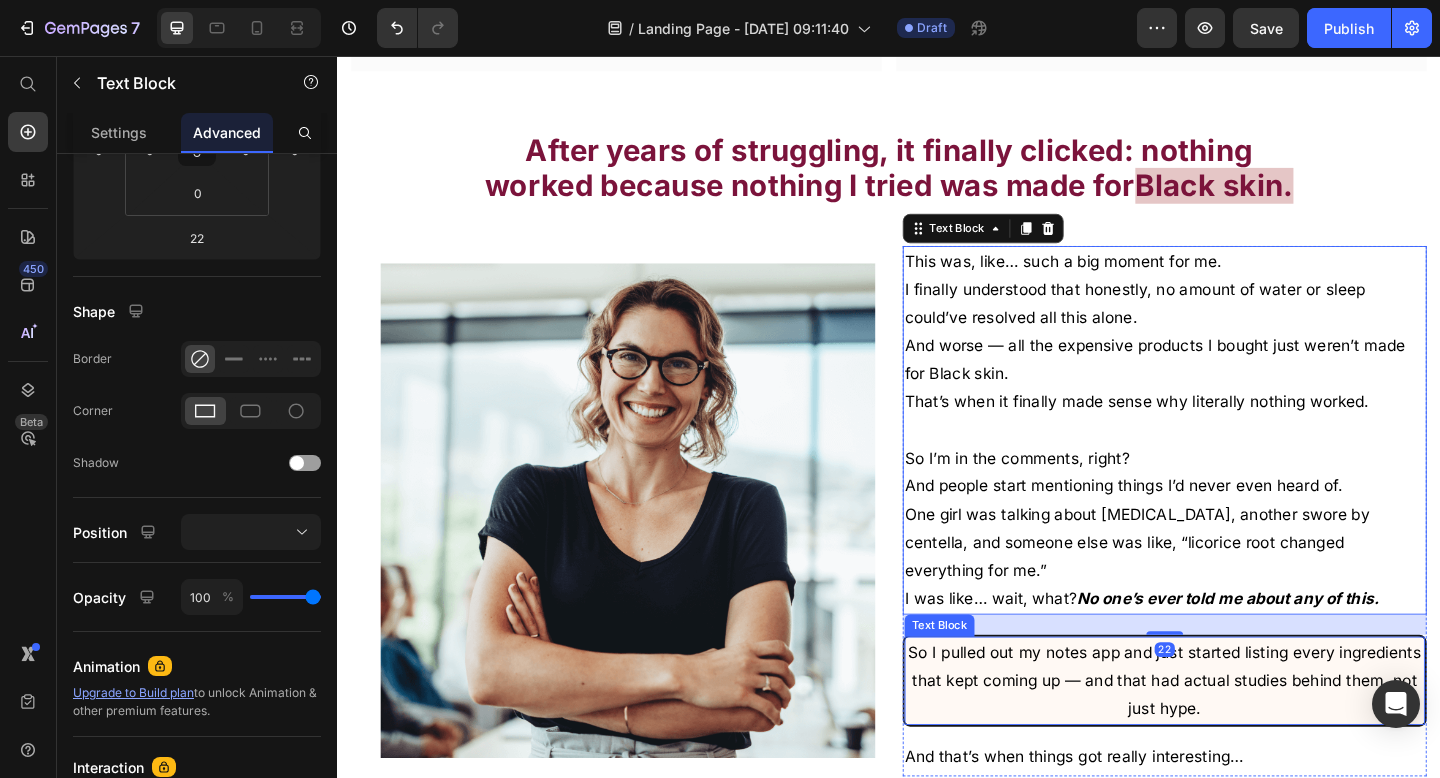click on "So I pulled out my notes app and just started listing every ingredients that kept coming up — and that had actual studies behind them, not just hype." at bounding box center [1237, 736] 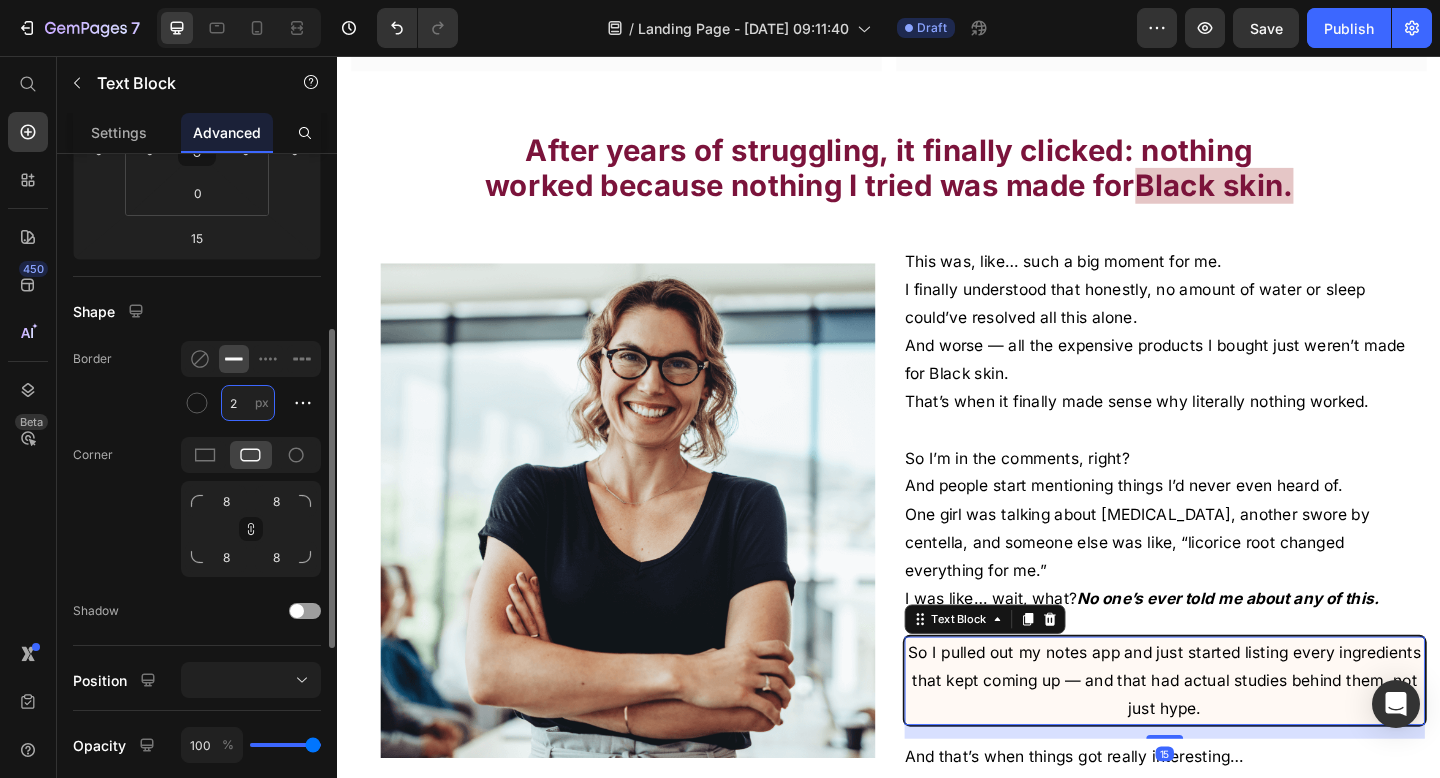 click on "2" at bounding box center (248, 403) 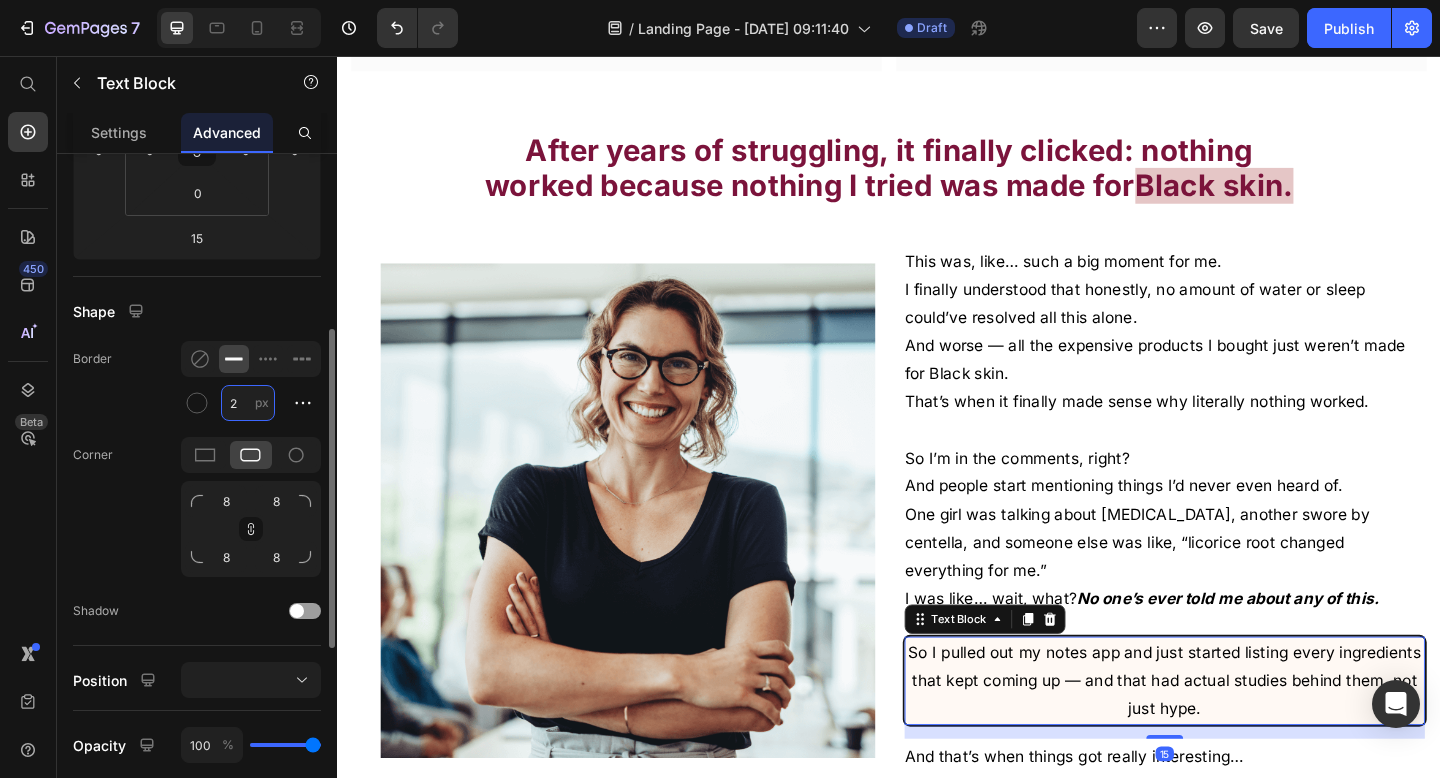 type on "`" 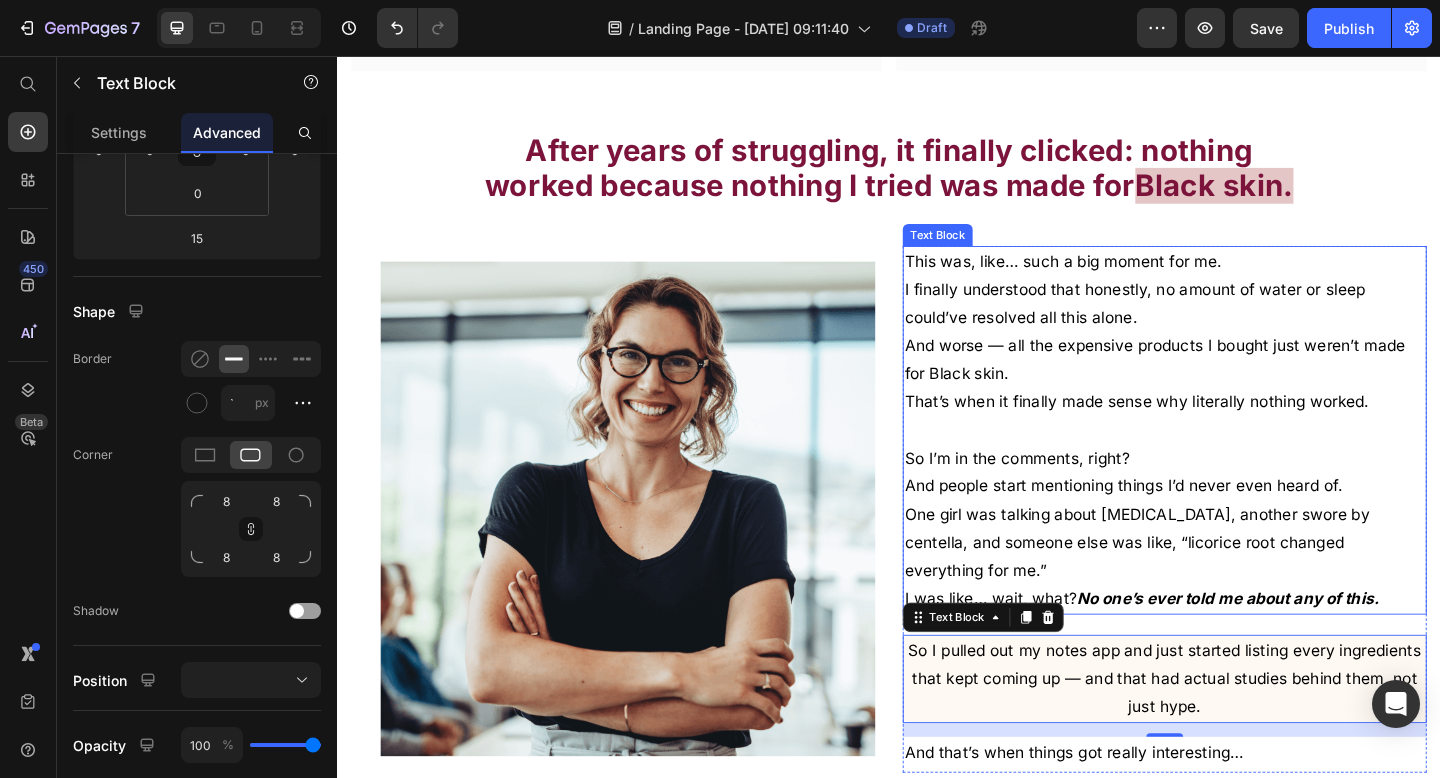 click on "I finally understood that honestly, no amount of water or sleep could’ve resolved all this alone." at bounding box center [1237, 325] 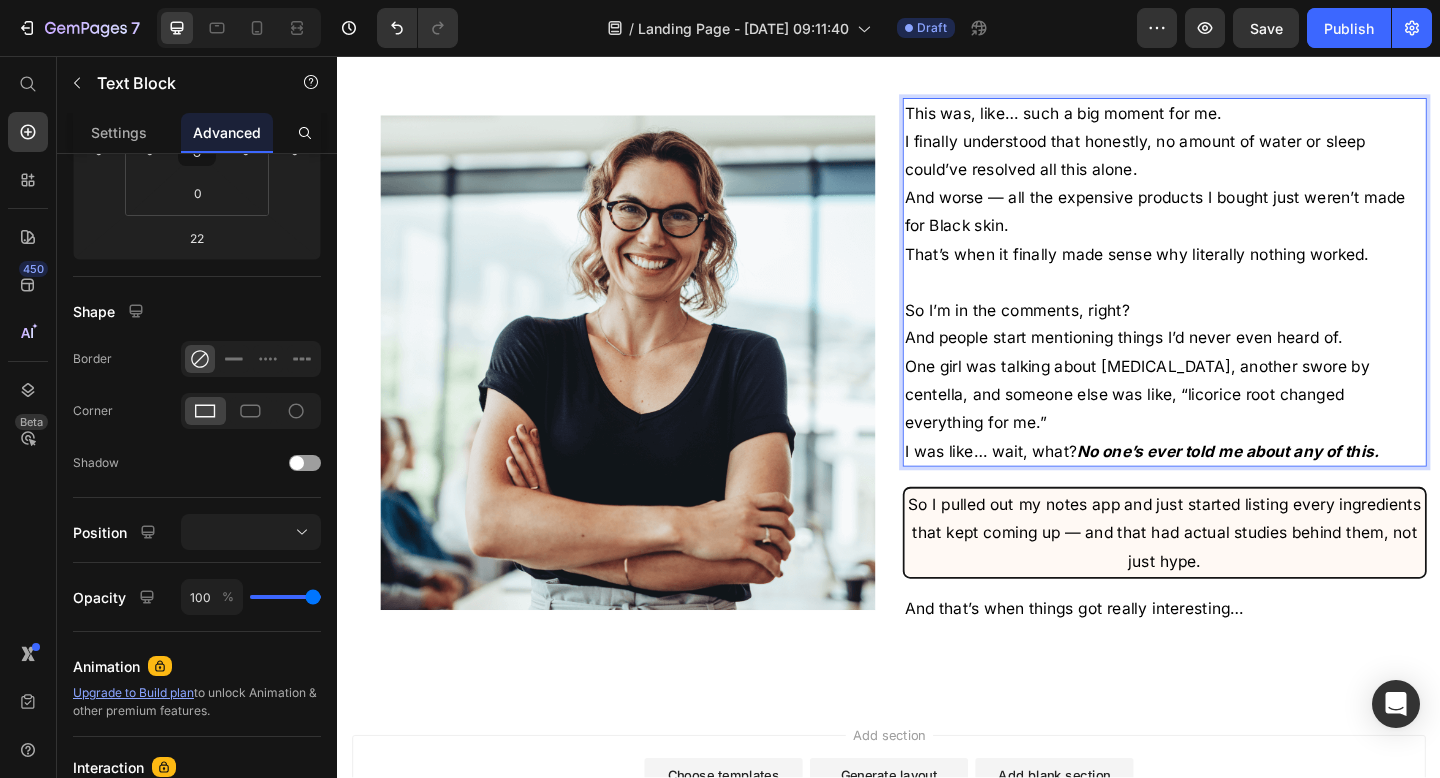 scroll, scrollTop: 3465, scrollLeft: 0, axis: vertical 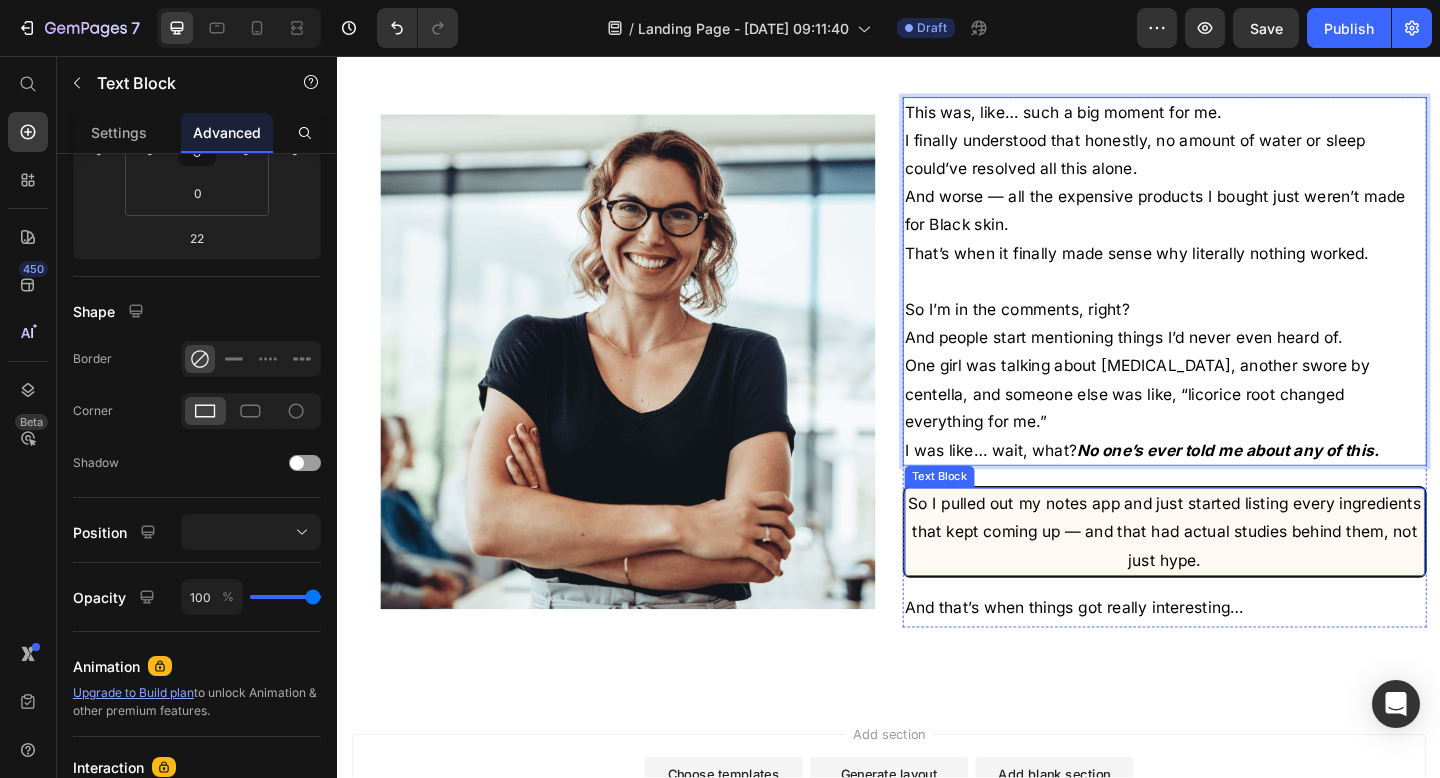 click on "So I pulled out my notes app and just started listing every ingredients that kept coming up — and that had actual studies behind them, not just hype." at bounding box center (1237, 574) 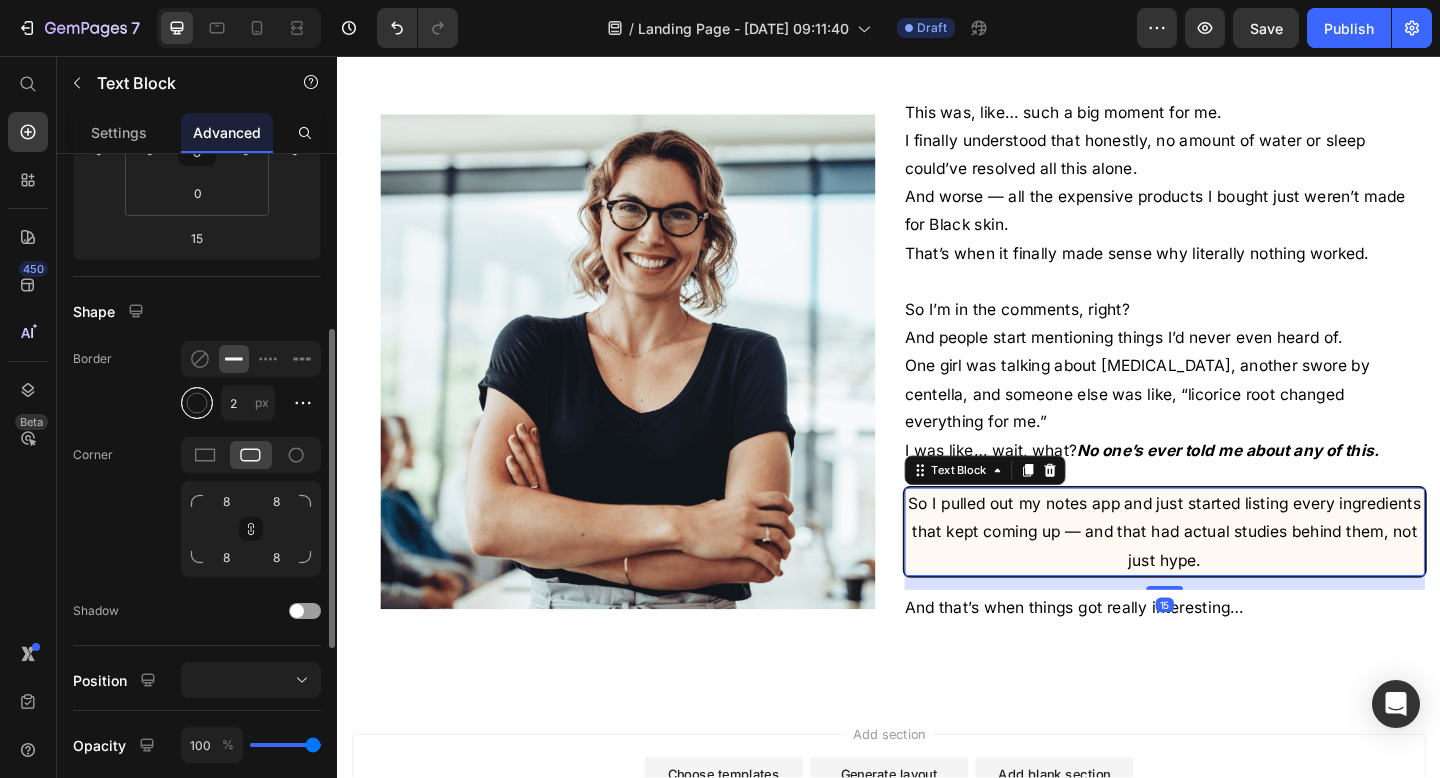 click at bounding box center (197, 403) 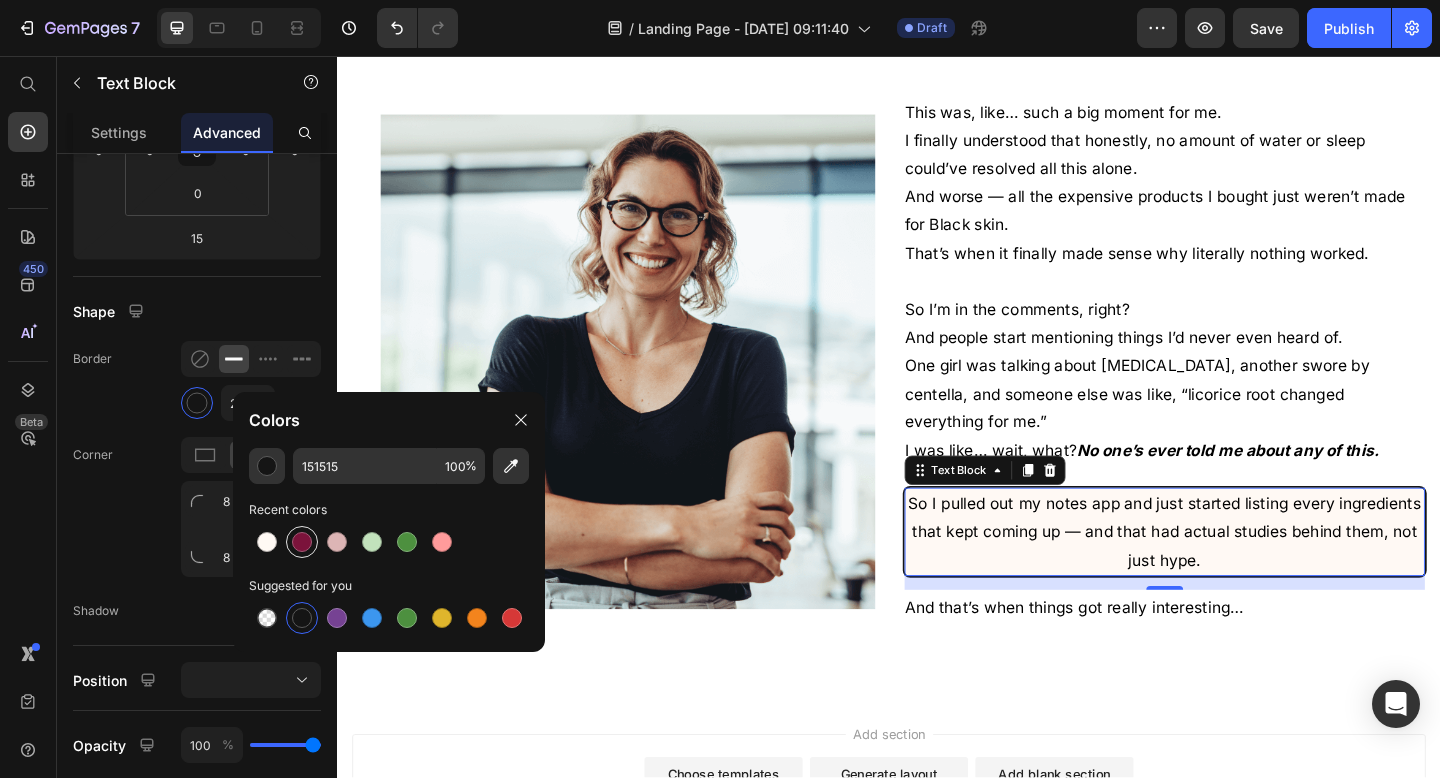 click at bounding box center (302, 542) 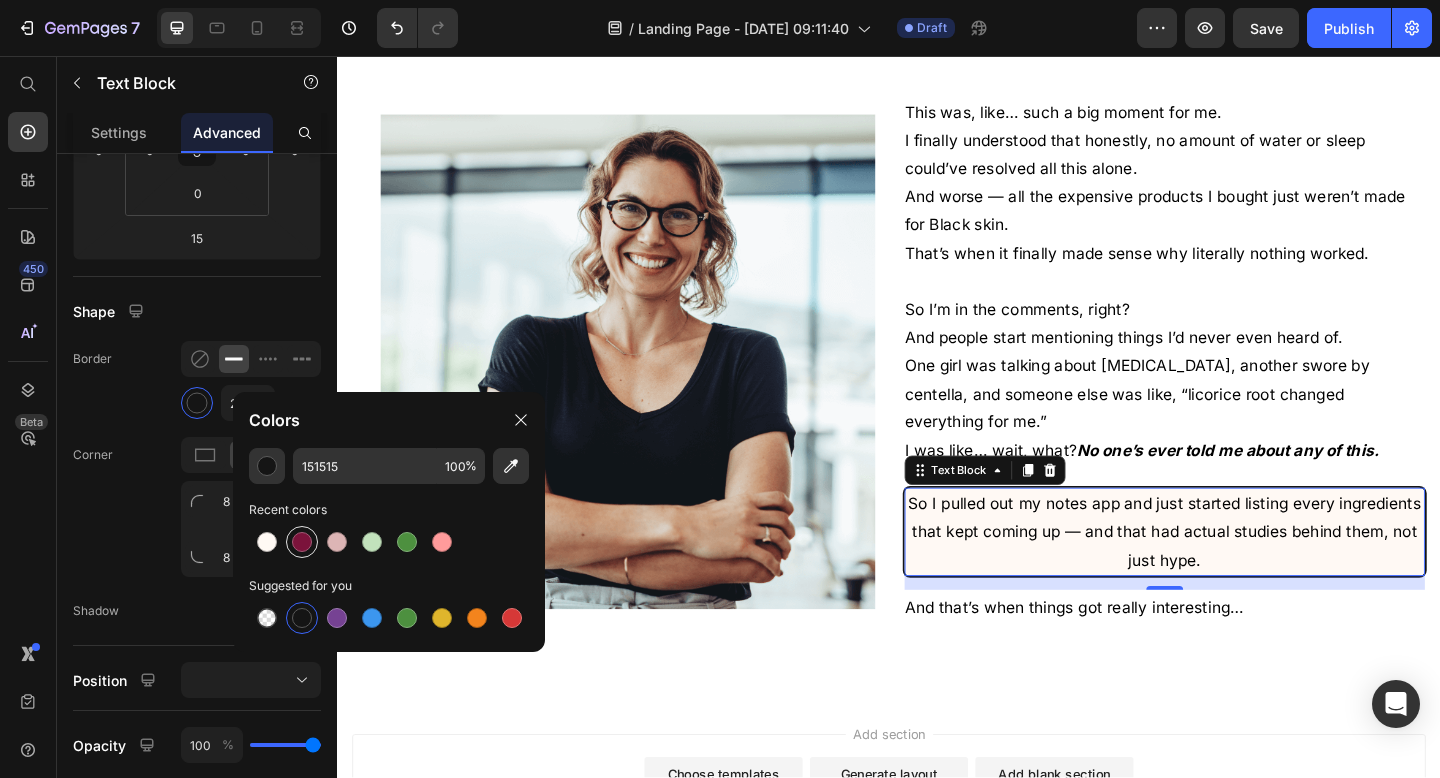 type on "7B133B" 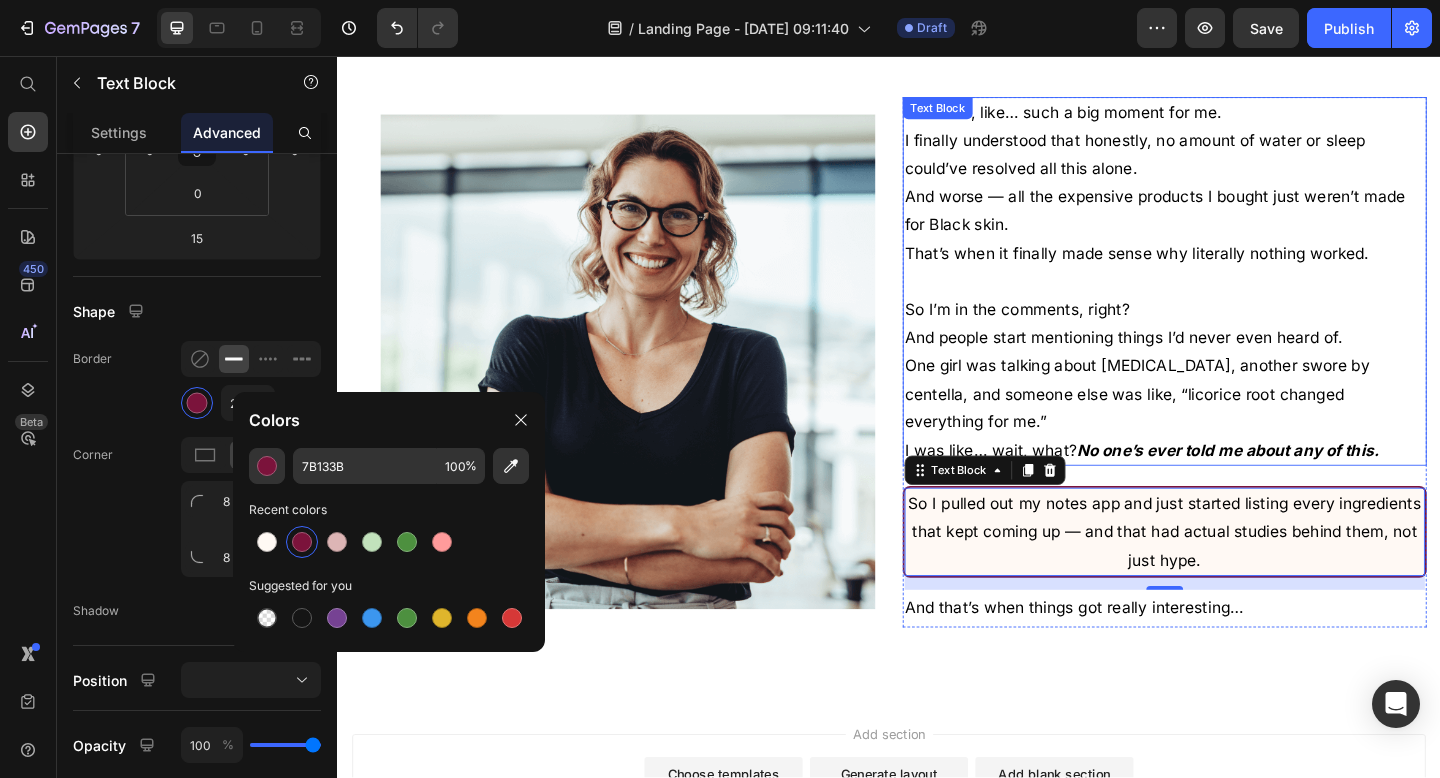 click on "I finally understood that honestly, no amount of water or sleep could’ve resolved all this alone." at bounding box center (1237, 163) 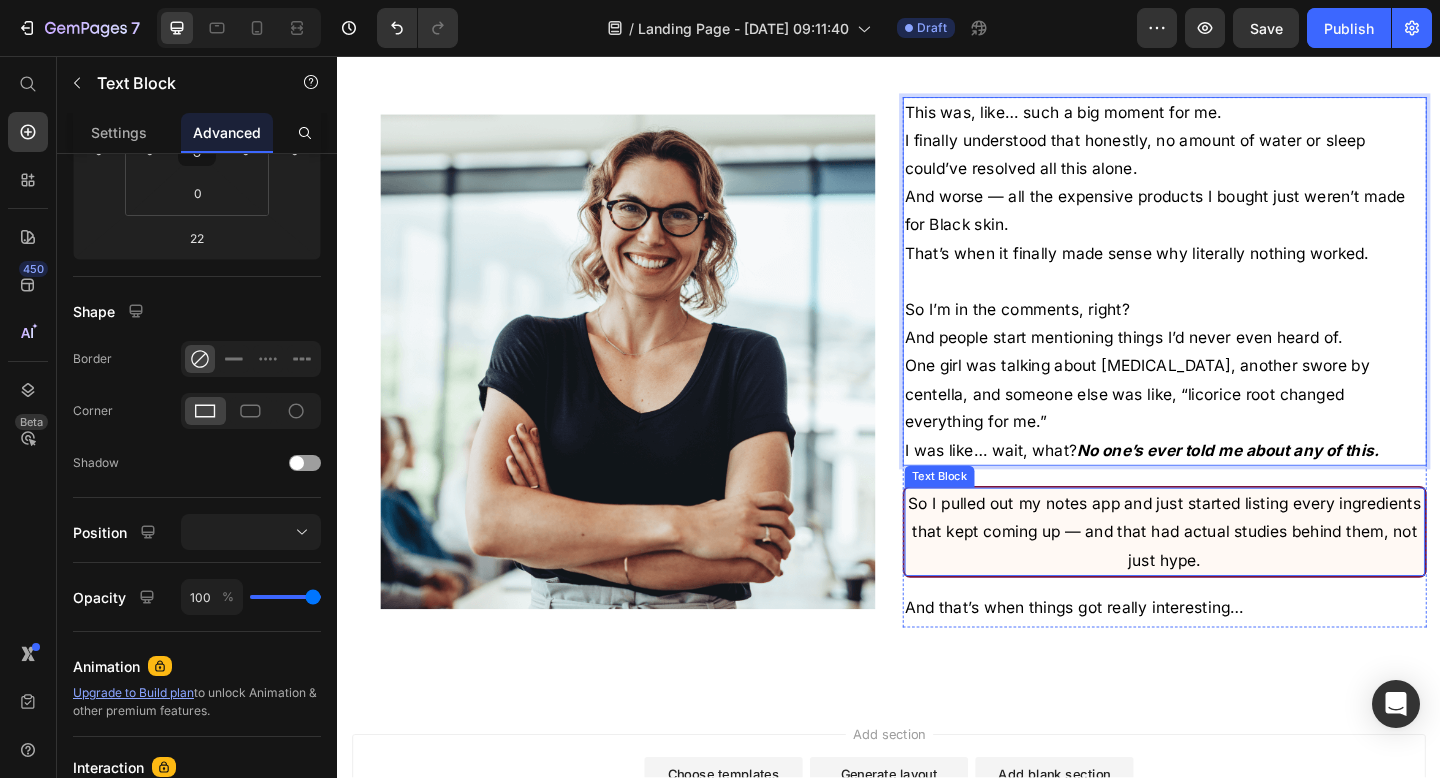 click on "So I pulled out my notes app and just started listing every ingredients that kept coming up — and that had actual studies behind them, not just hype." at bounding box center [1237, 574] 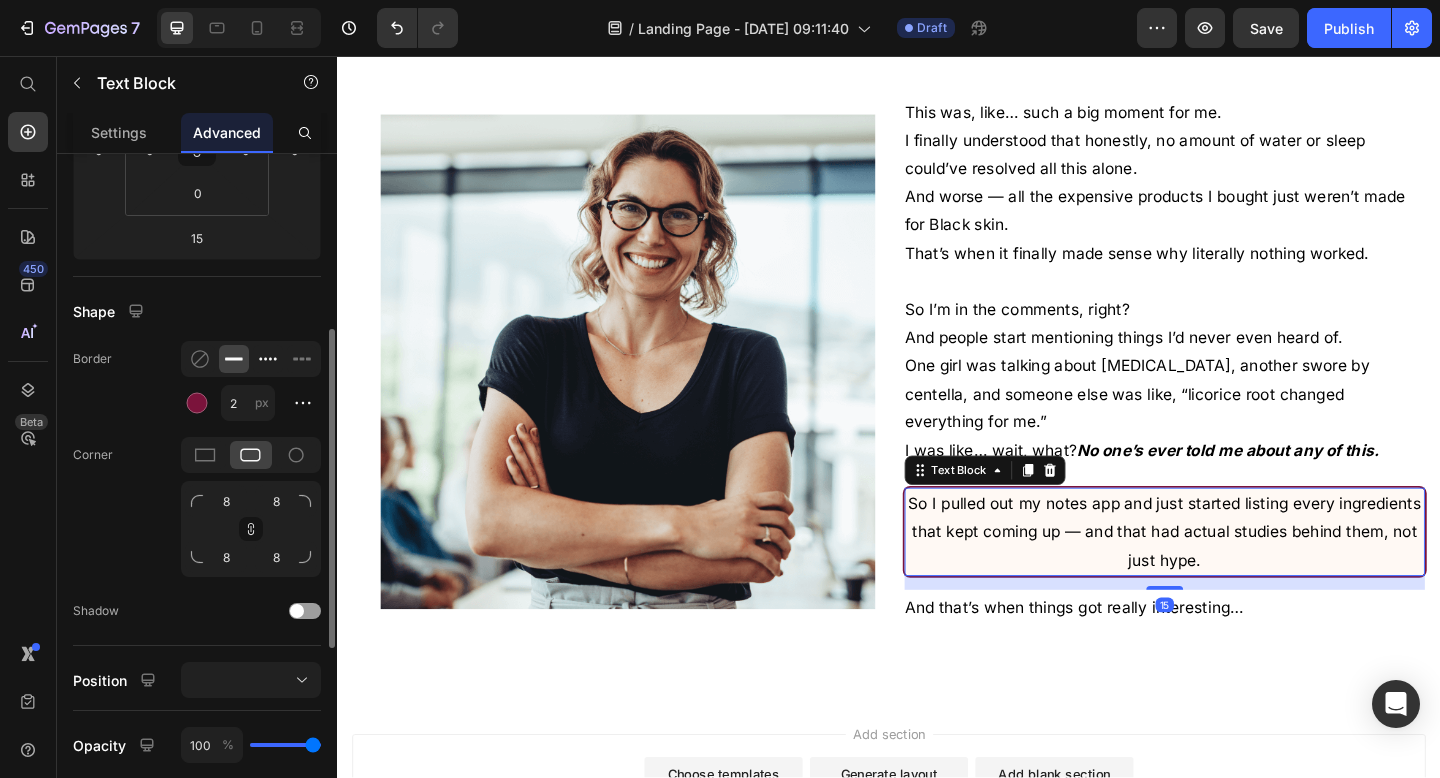 click 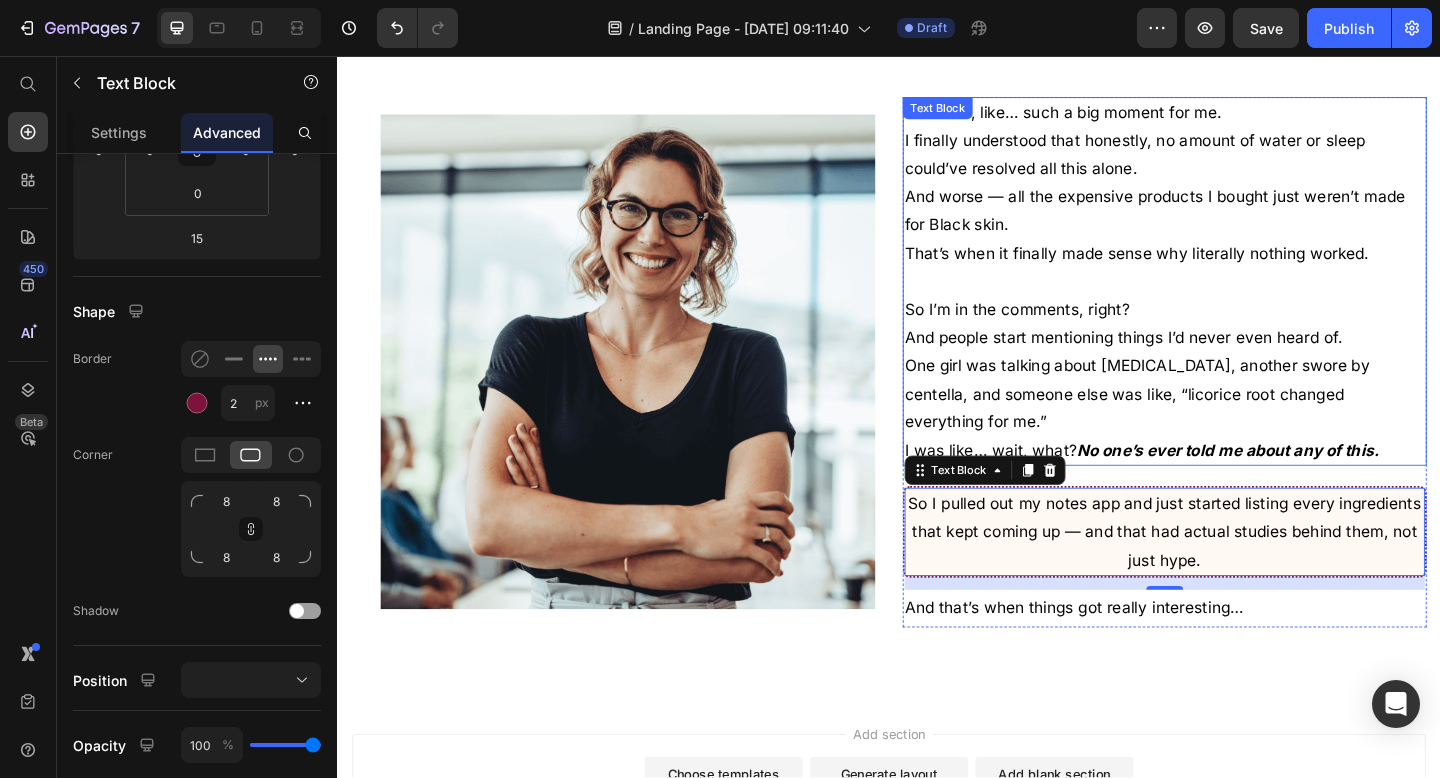 click on "That’s when it finally made sense why literally nothing worked." at bounding box center [1237, 286] 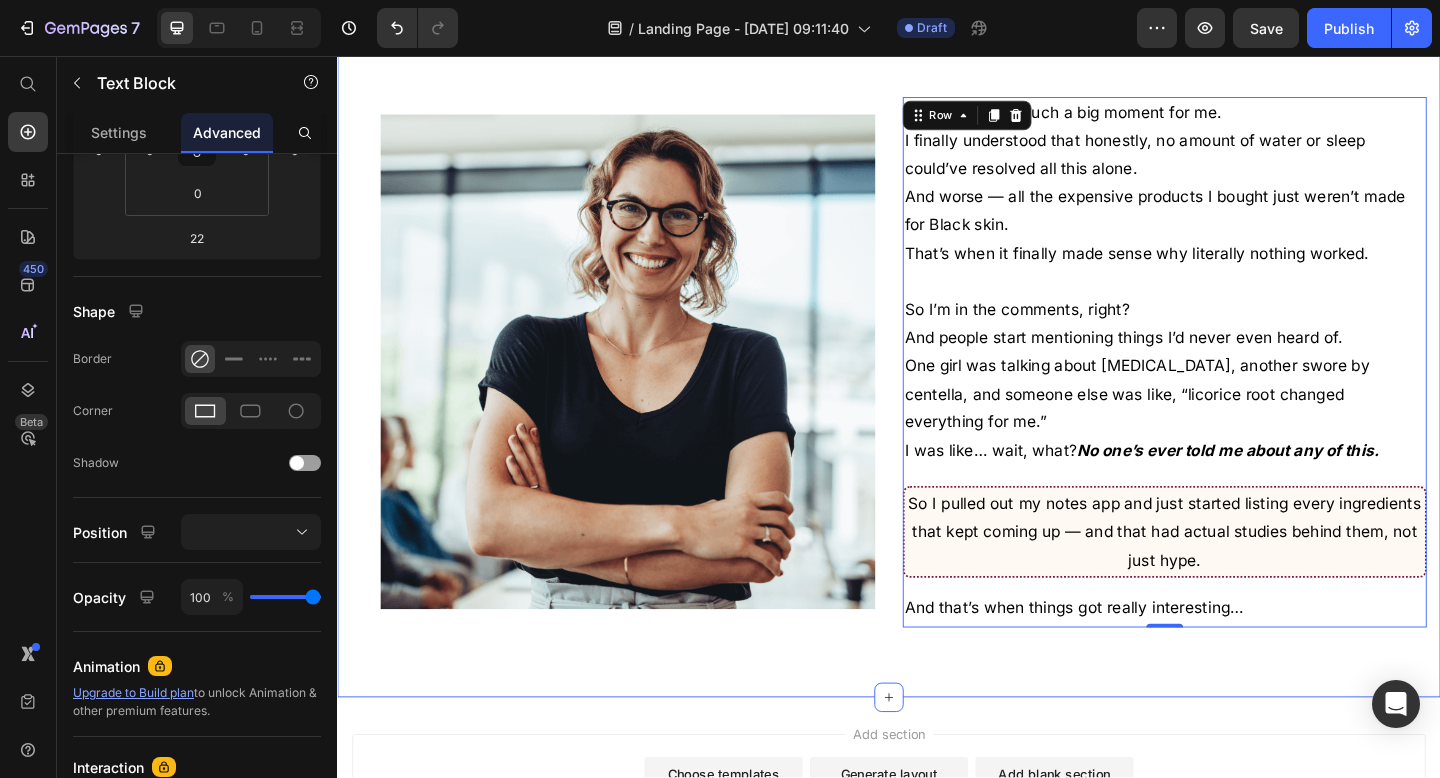 click on "After years of struggling, it finally clicked: nothing worked because nothing I tried was made for  Black skin. Text Block Row This was, like… such a big moment for me. I finally understood that honestly, no amount of water or sleep could’ve resolved all this alone. And worse — all the expensive products I bought just weren’t made for Black skin. That’s when it finally made sense why literally nothing worked.   So I’m in the comments, right? And people start mentioning things I’d never even heard of. One girl was talking about [MEDICAL_DATA], another swore by centella, and someone else was like, “licorice root changed everything for me.” I was like… wait, what?  No one’s ever told me about any of this. Text Block So I pulled out my notes app and just started listing every ingredients that kept coming up — and that had actual studies behind them, not just hype. Text Block And that’s when things got really interesting… Text Block Row   0 Image Row" at bounding box center [937, 335] 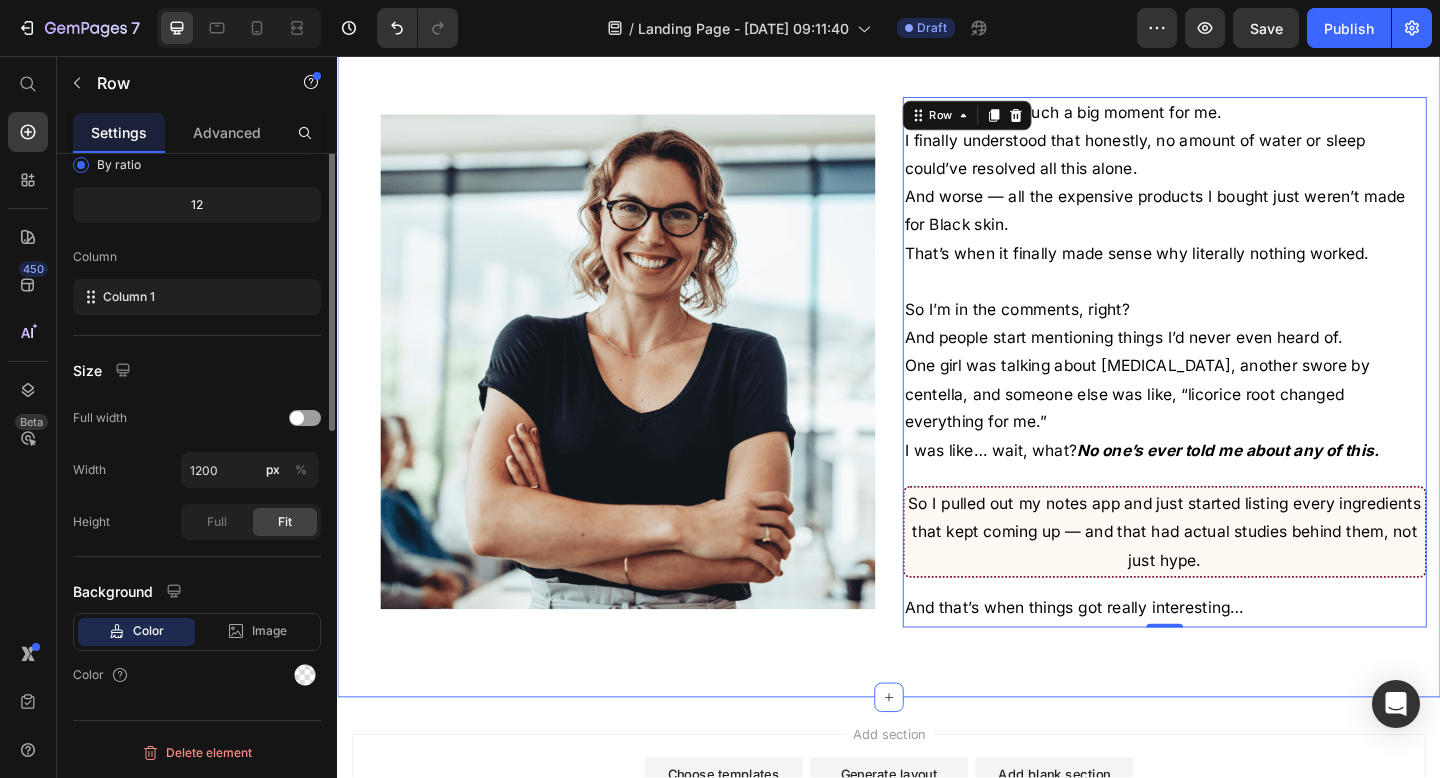 scroll, scrollTop: 0, scrollLeft: 0, axis: both 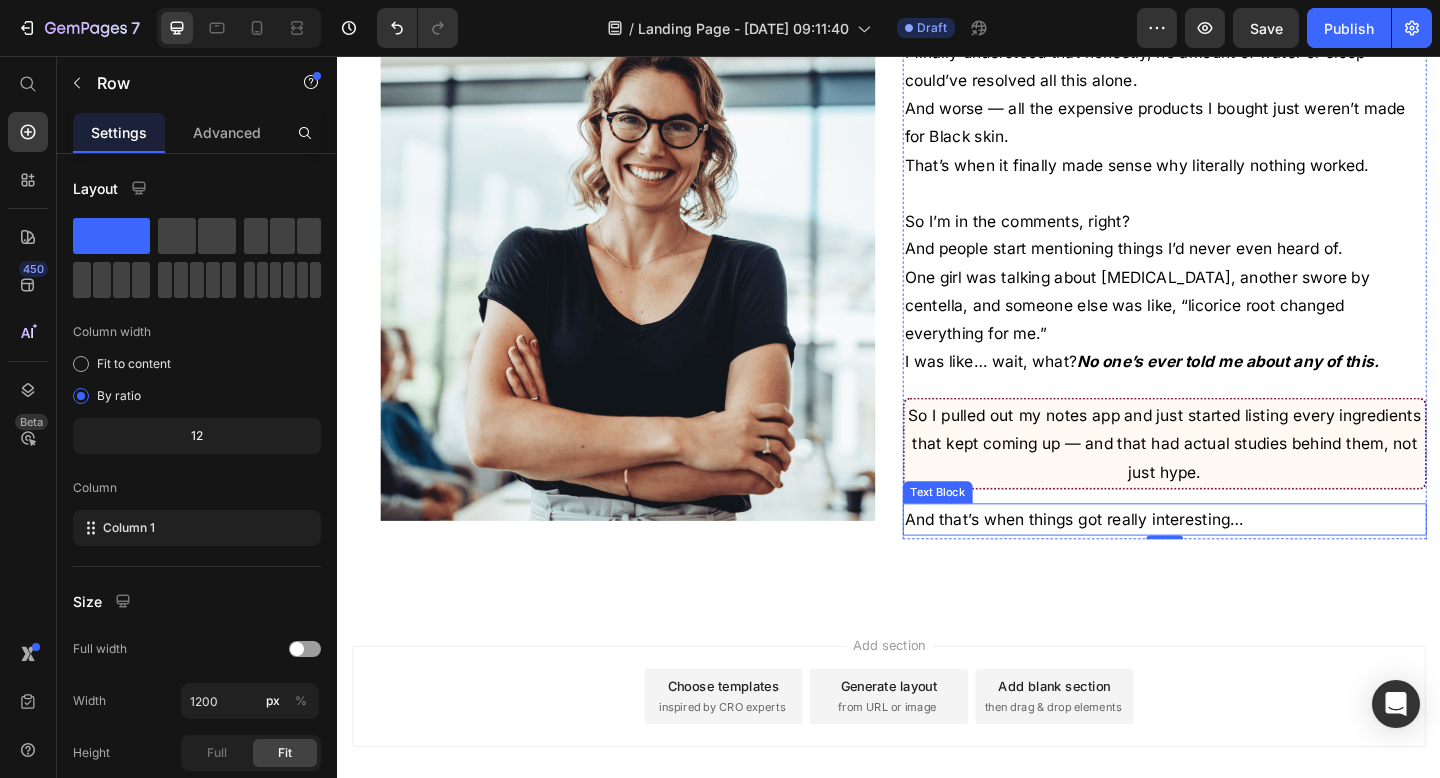 click on "And that’s when things got really interesting…" at bounding box center (1237, 560) 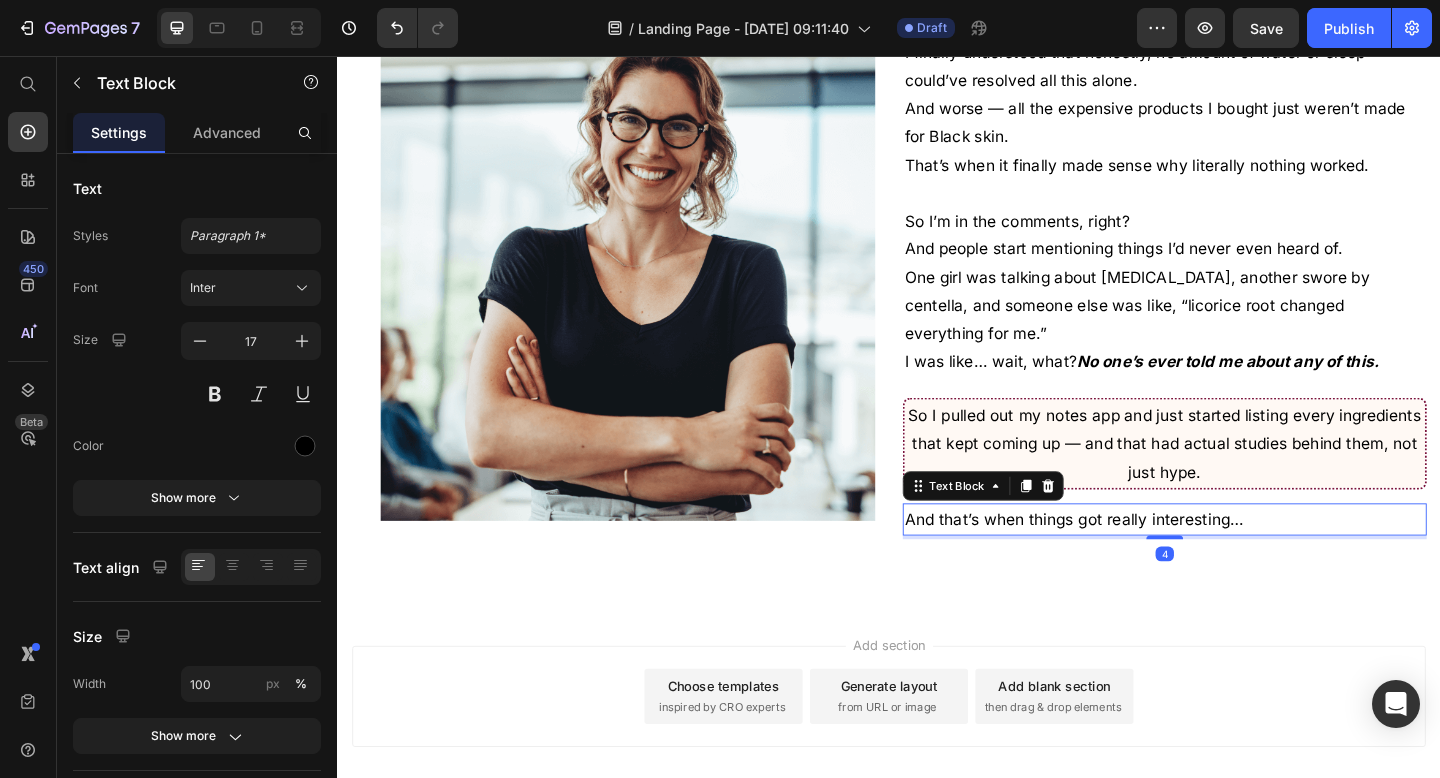 click on "And that’s when things got really interesting…" at bounding box center [1237, 560] 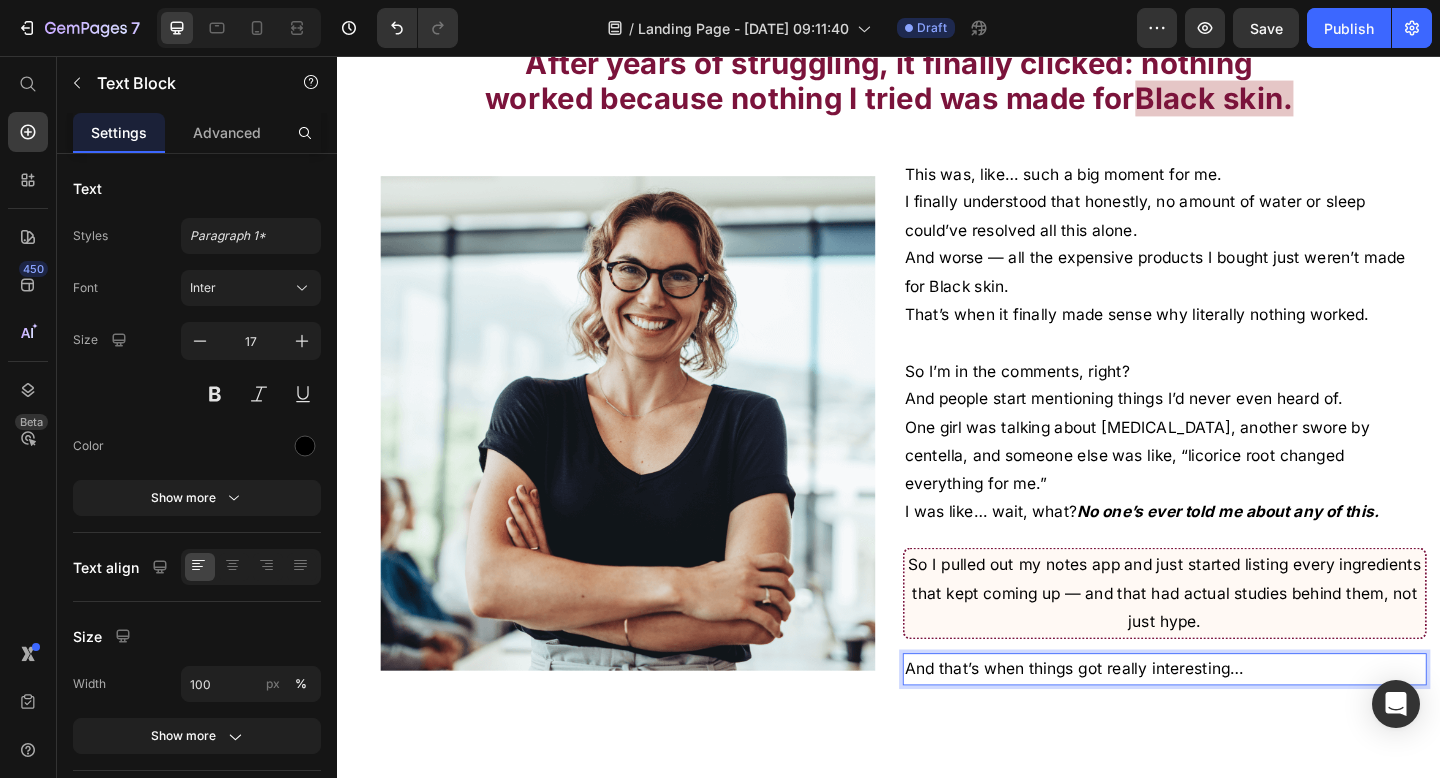 scroll, scrollTop: 3458, scrollLeft: 0, axis: vertical 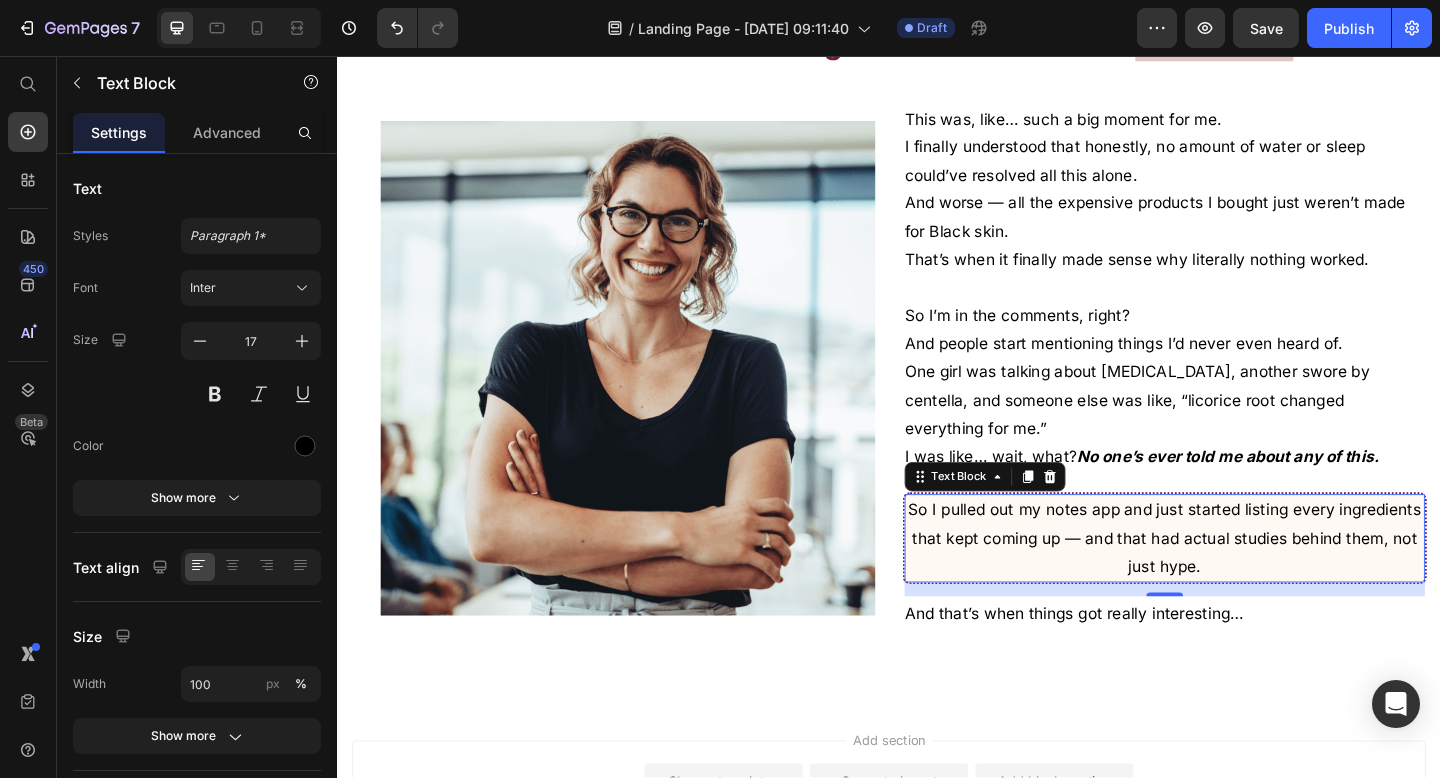 click on "So I pulled out my notes app and just started listing every ingredients that kept coming up — and that had actual studies behind them, not just hype." at bounding box center (1237, 581) 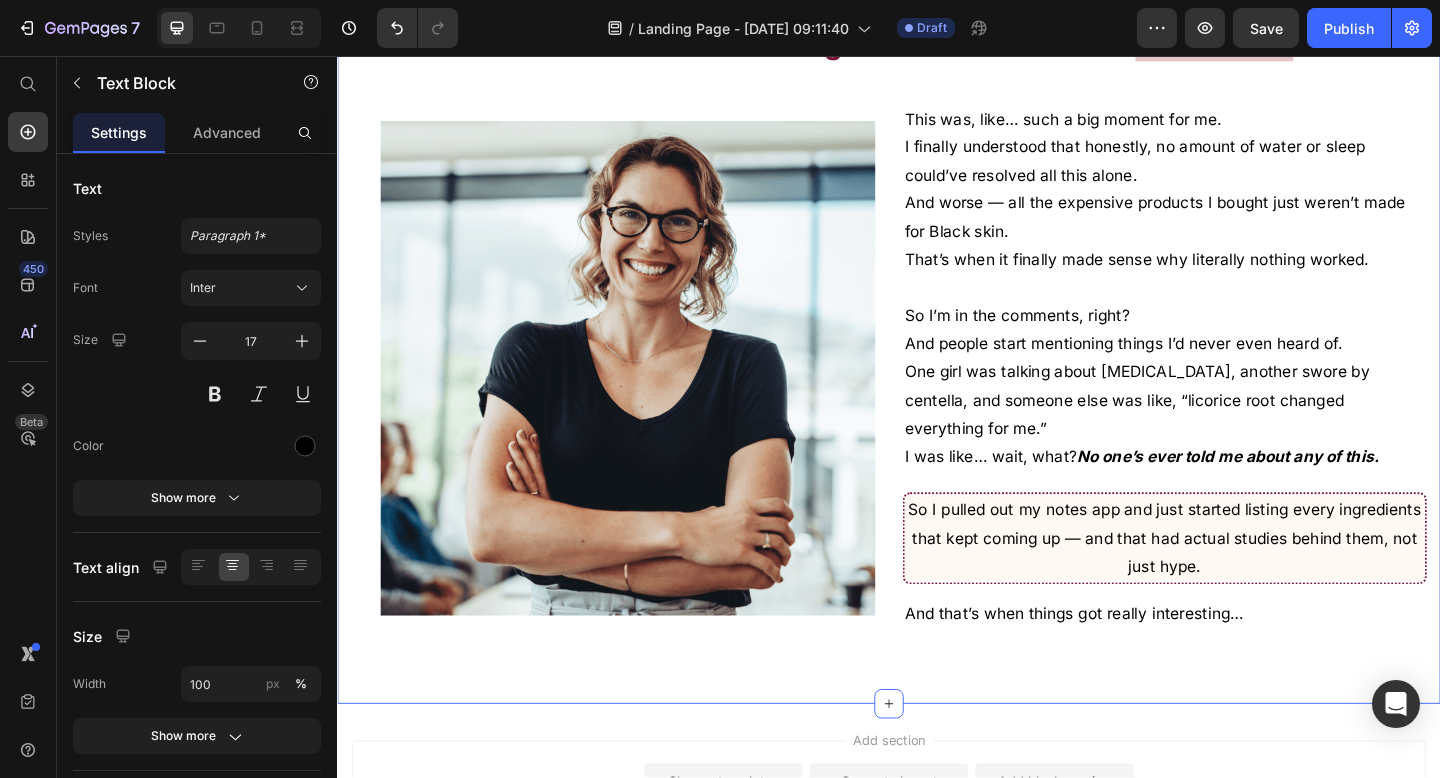 click on "After years of struggling, it finally clicked: nothing worked because nothing I tried was made for  Black skin. Text Block Row This was, like… such a big moment for me. I finally understood that honestly, no amount of water or sleep could’ve resolved all this alone. And worse — all the expensive products I bought just weren’t made for Black skin. That’s when it finally made sense why literally nothing worked.   So I’m in the comments, right? And people start mentioning things I’d never even heard of. One girl was talking about [MEDICAL_DATA], another swore by centella, and someone else was like, “licorice root changed everything for me.” I was like… wait, what?  No one’s ever told me about any of this. Text Block So I pulled out my notes app and just started listing every ingredients that kept coming up — and that had actual studies behind them, not just hype. Text Block And that’s when things got really interesting… Text Block Row Image Row Section 6   Create Theme Section Product" at bounding box center (937, 347) 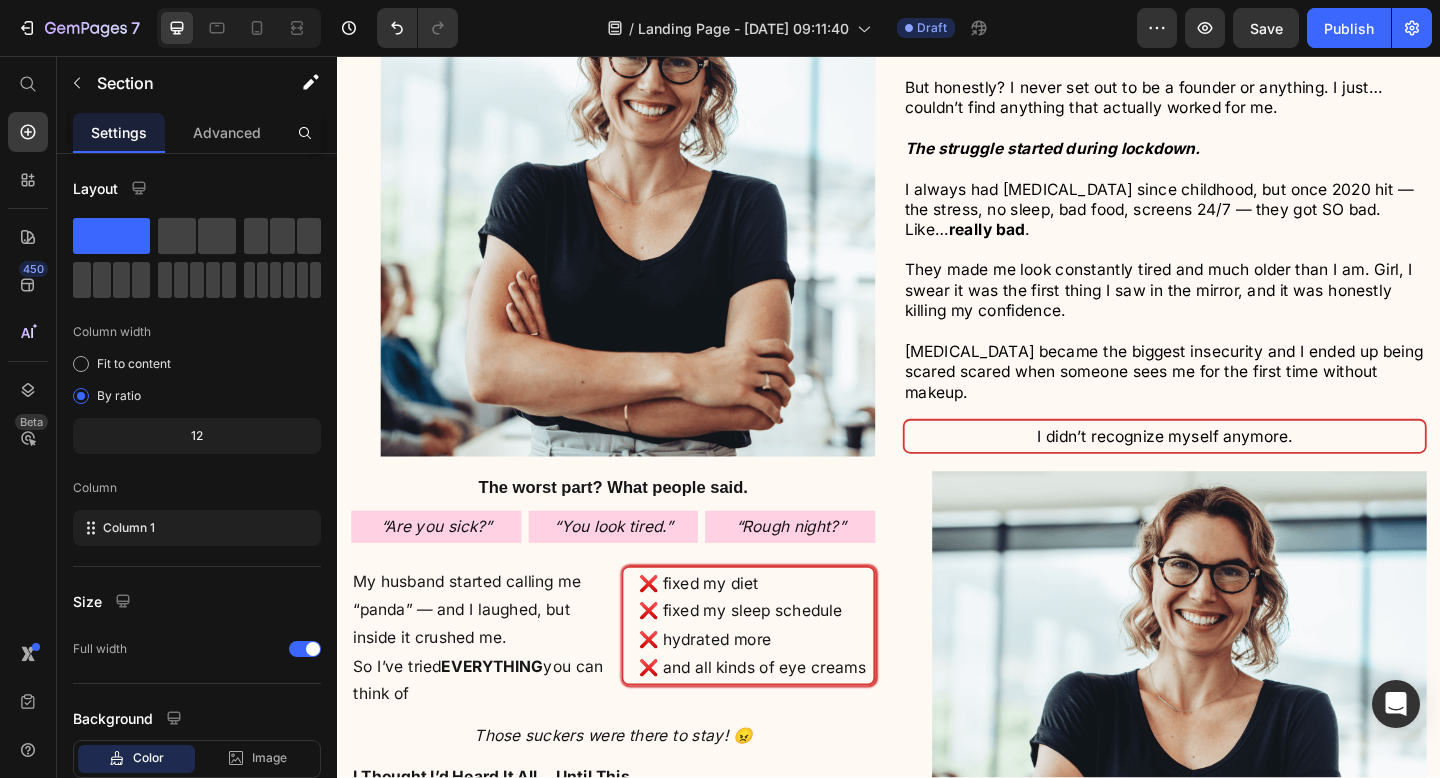 scroll, scrollTop: 1727, scrollLeft: 0, axis: vertical 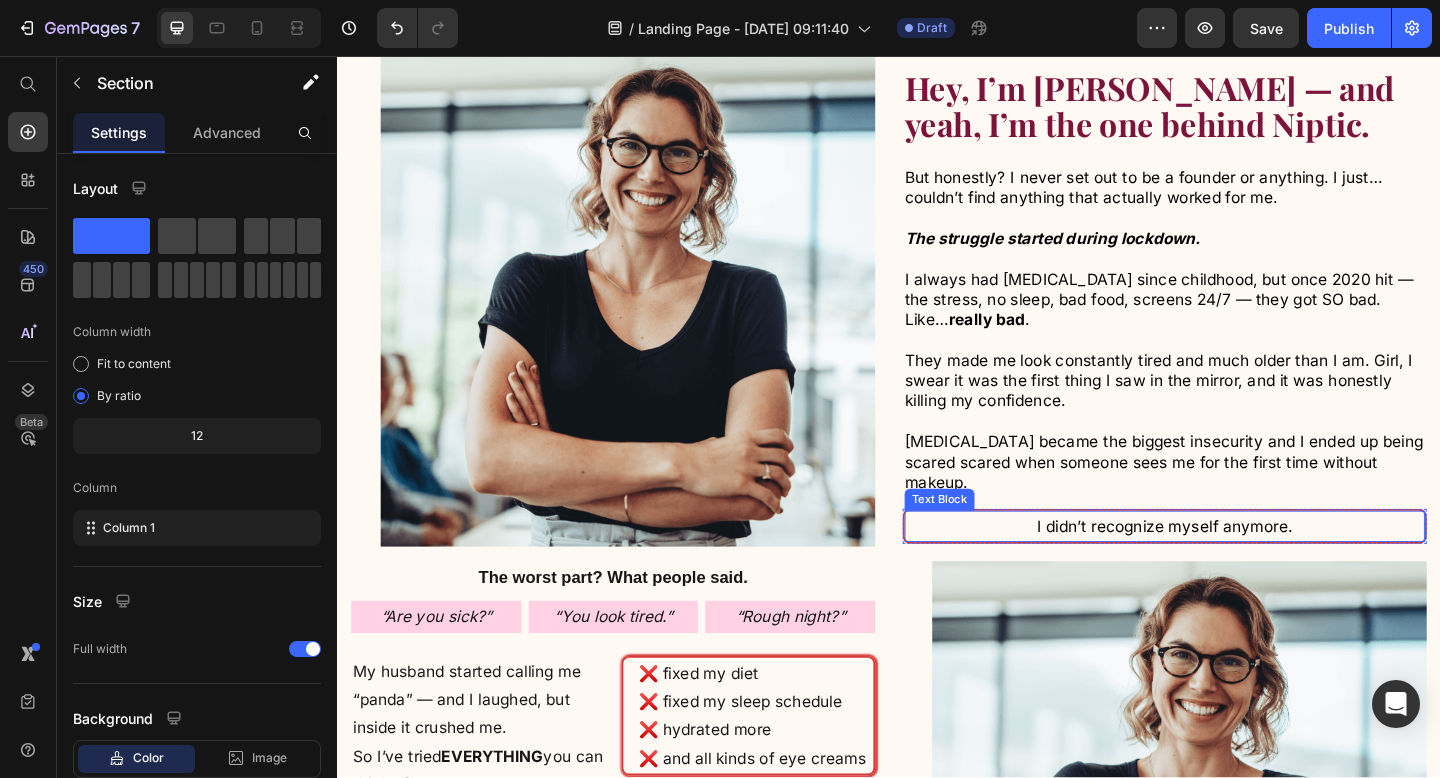 click on "I didn’t recognize myself anymore." at bounding box center (1237, 568) 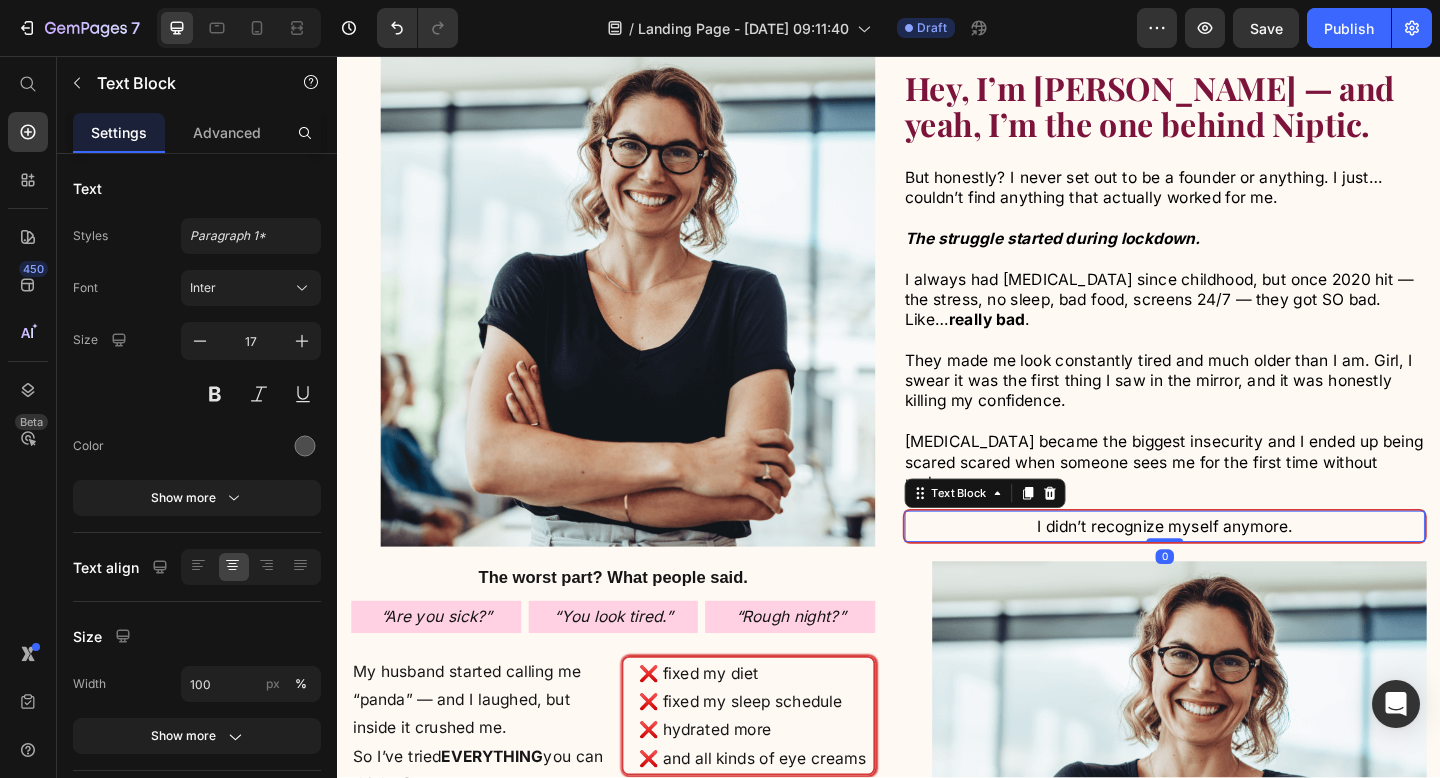 click on "They made me look constantly tired and much older than I am. Girl, I swear it was the first thing I saw in the mirror, and it was honestly killing my confidence. [MEDICAL_DATA] became the biggest insecurity and I ended up being scared scared when someone sees me for the first time without makeup." at bounding box center (1237, 453) 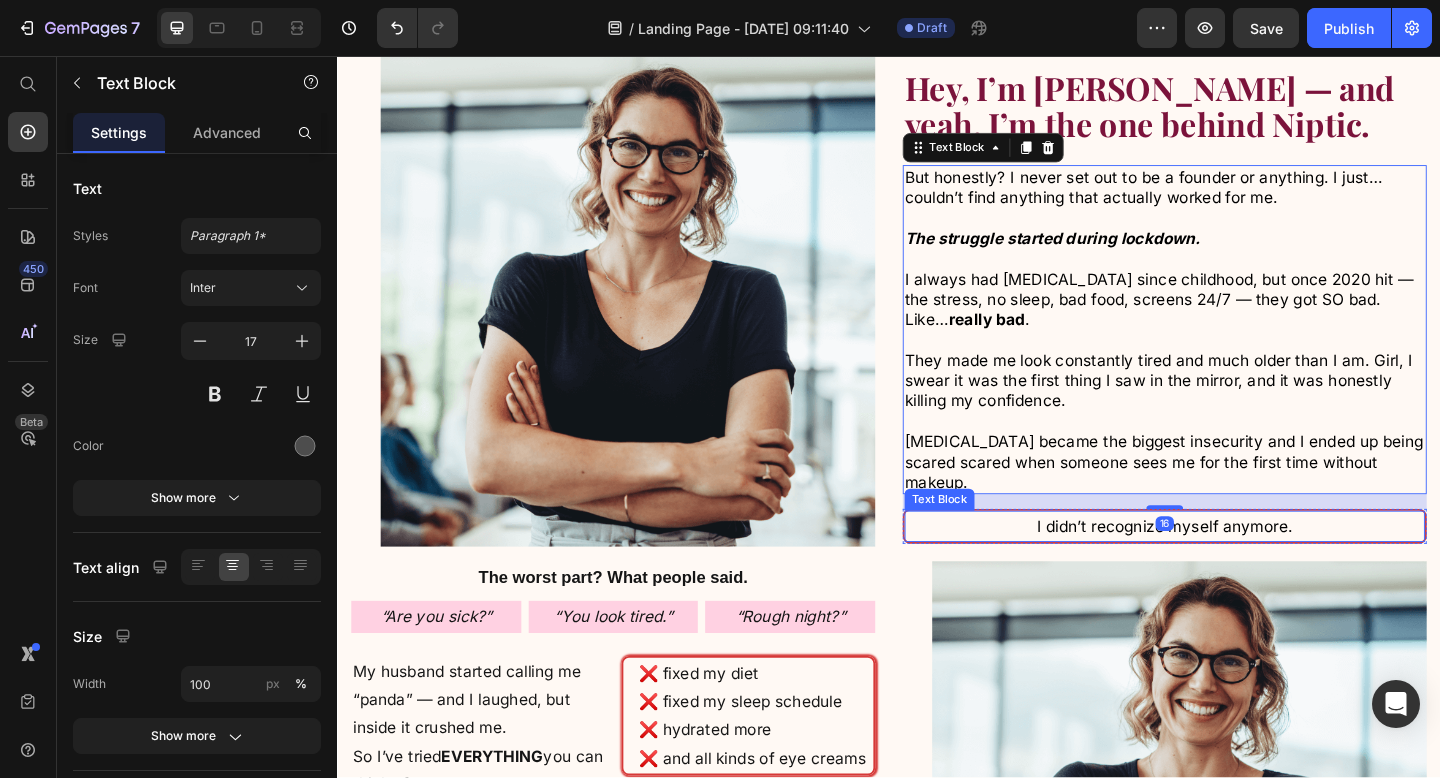click on "I didn’t recognize myself anymore." at bounding box center (1237, 568) 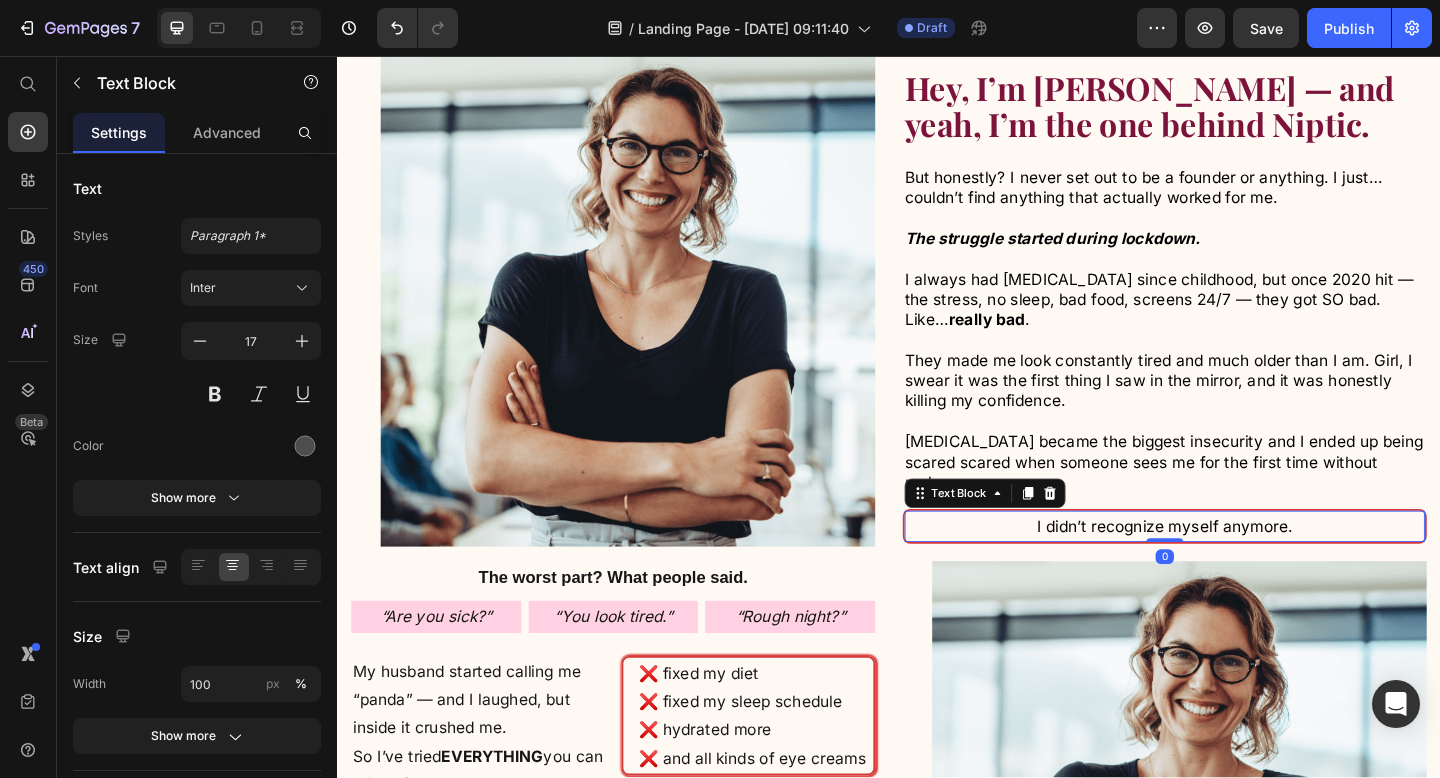 click on "I didn’t recognize myself anymore." at bounding box center [1237, 568] 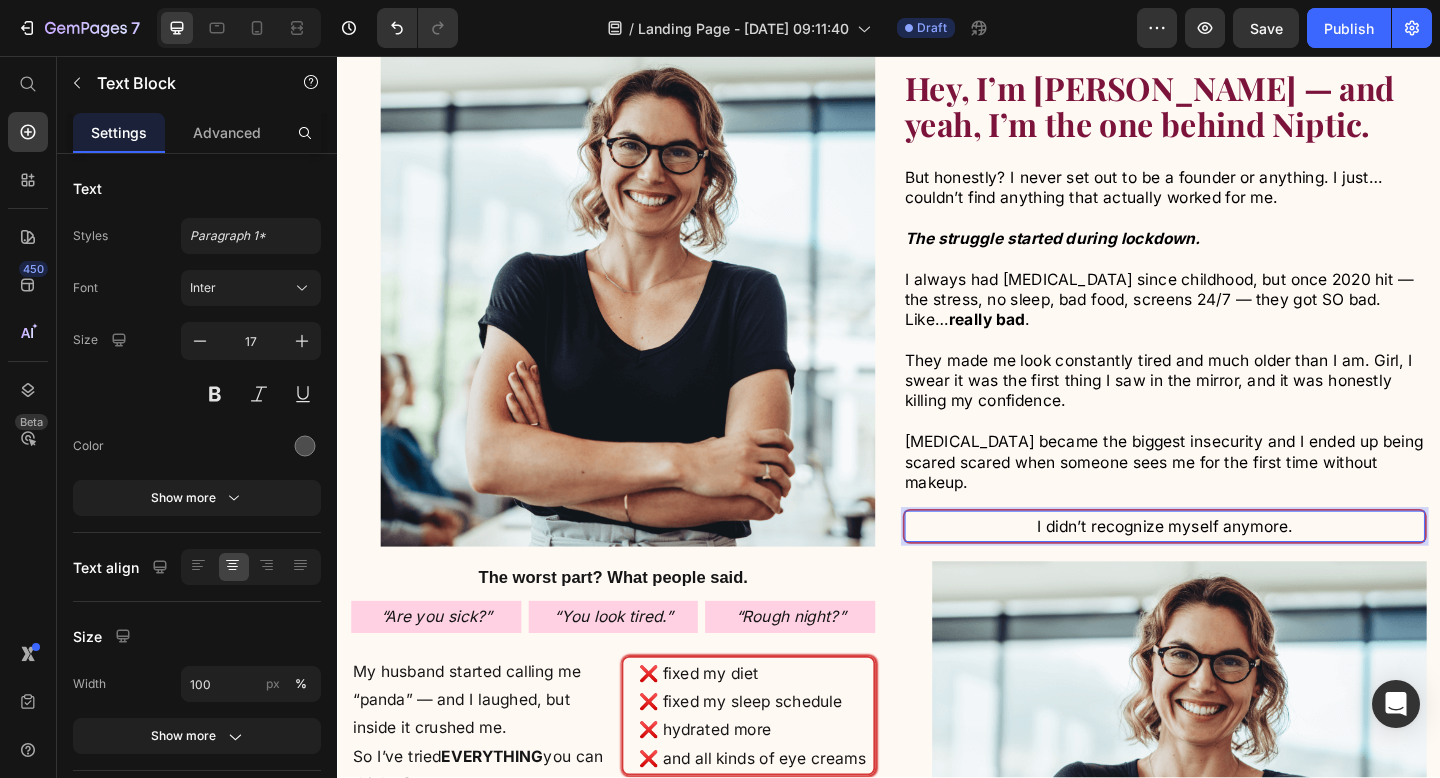 click on "I didn’t recognize myself anymore." at bounding box center [1237, 568] 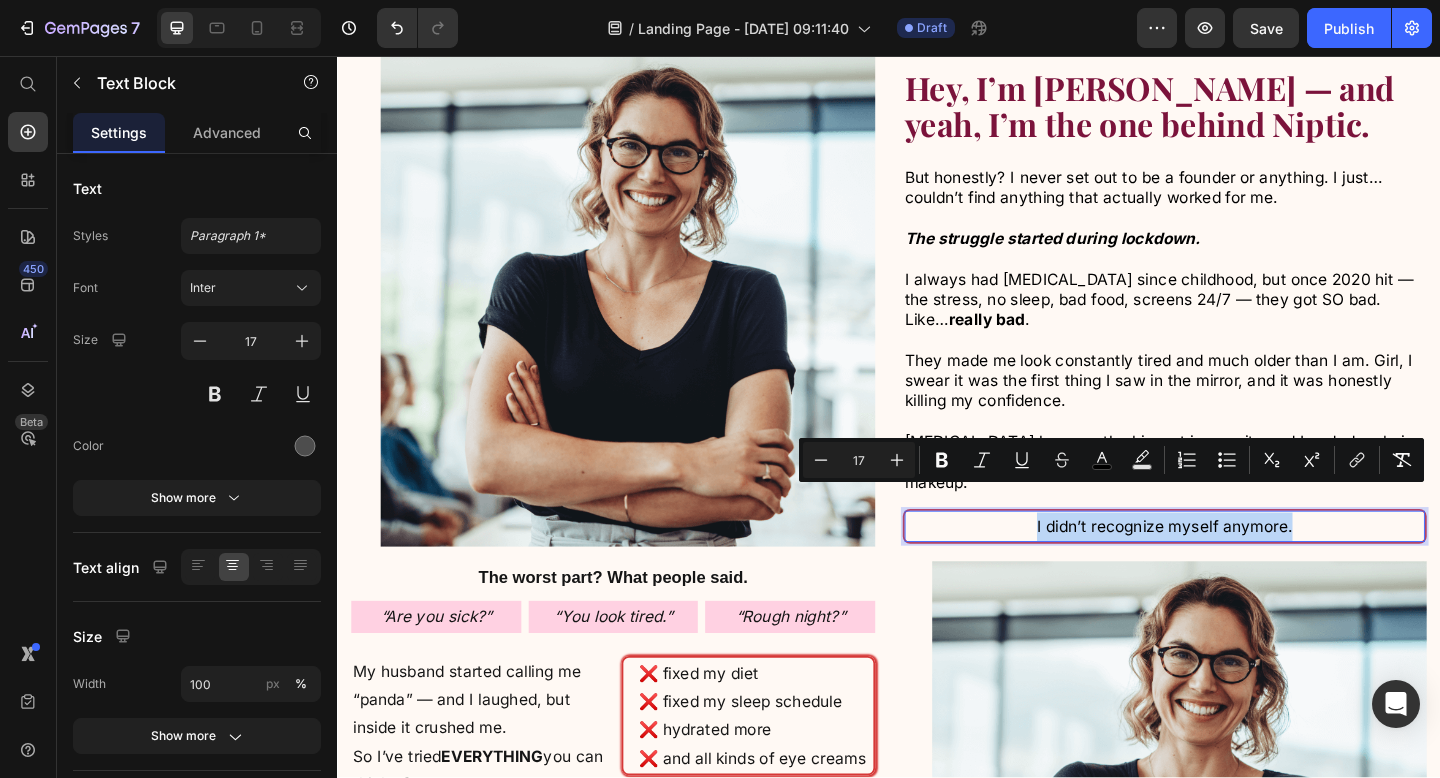 drag, startPoint x: 1412, startPoint y: 533, endPoint x: 1004, endPoint y: 533, distance: 408 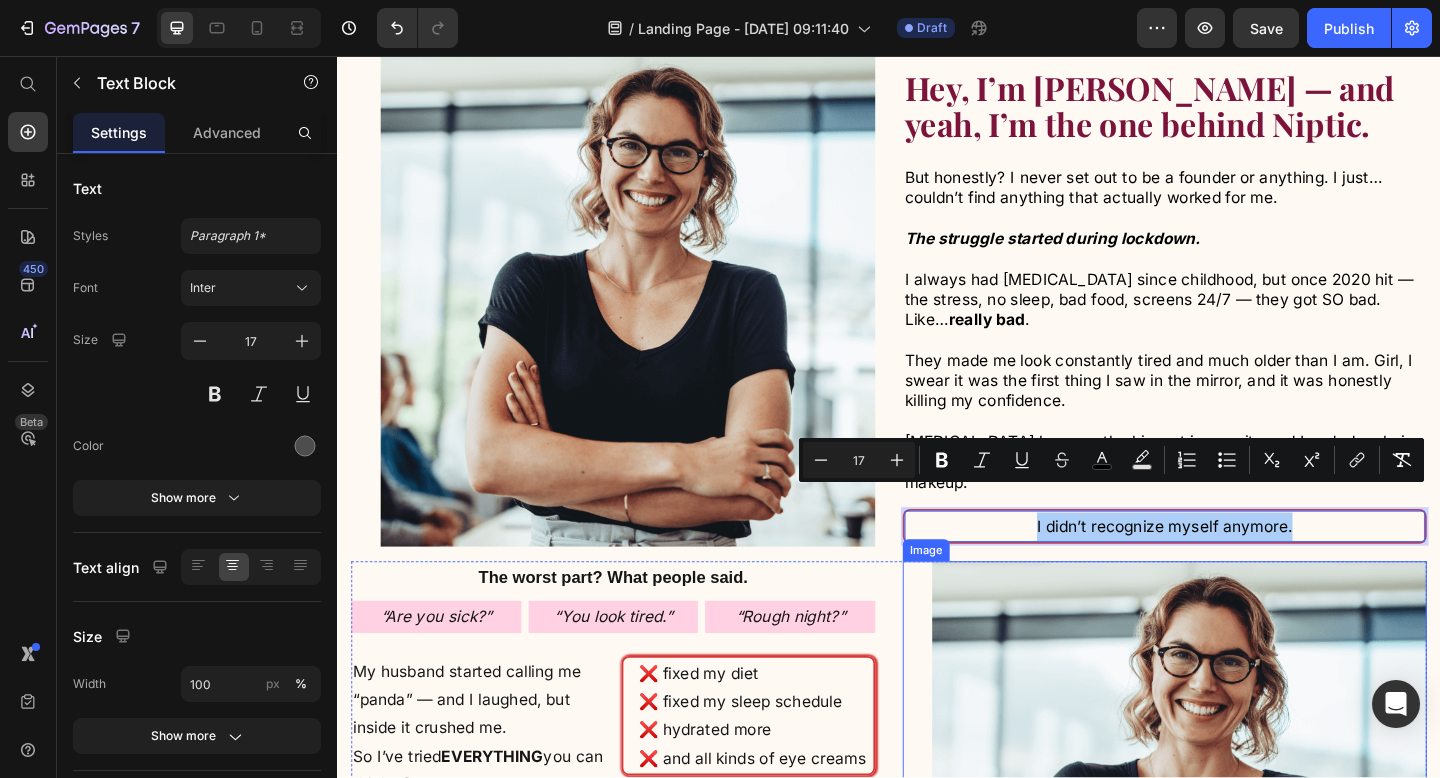 drag, startPoint x: 1276, startPoint y: 517, endPoint x: 1190, endPoint y: 558, distance: 95.27329 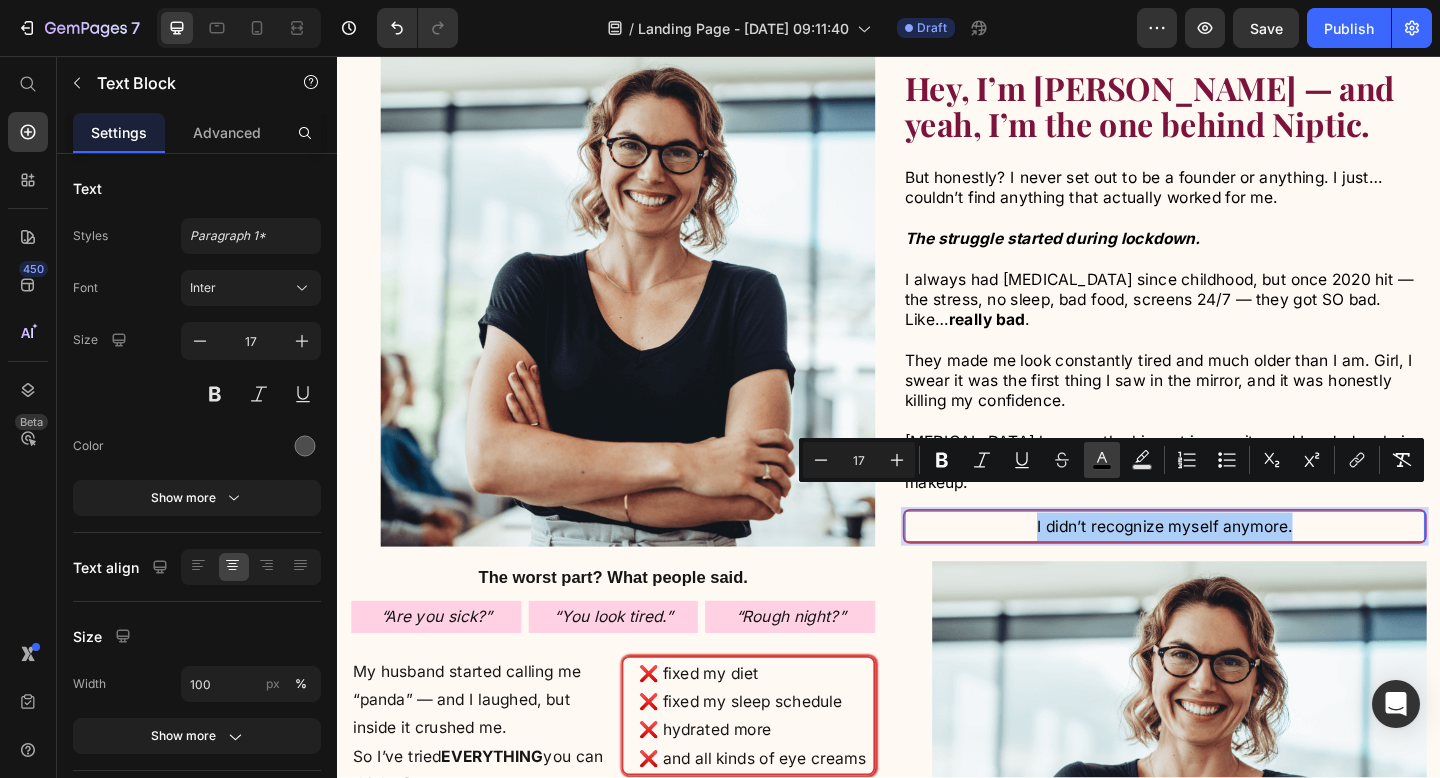 click 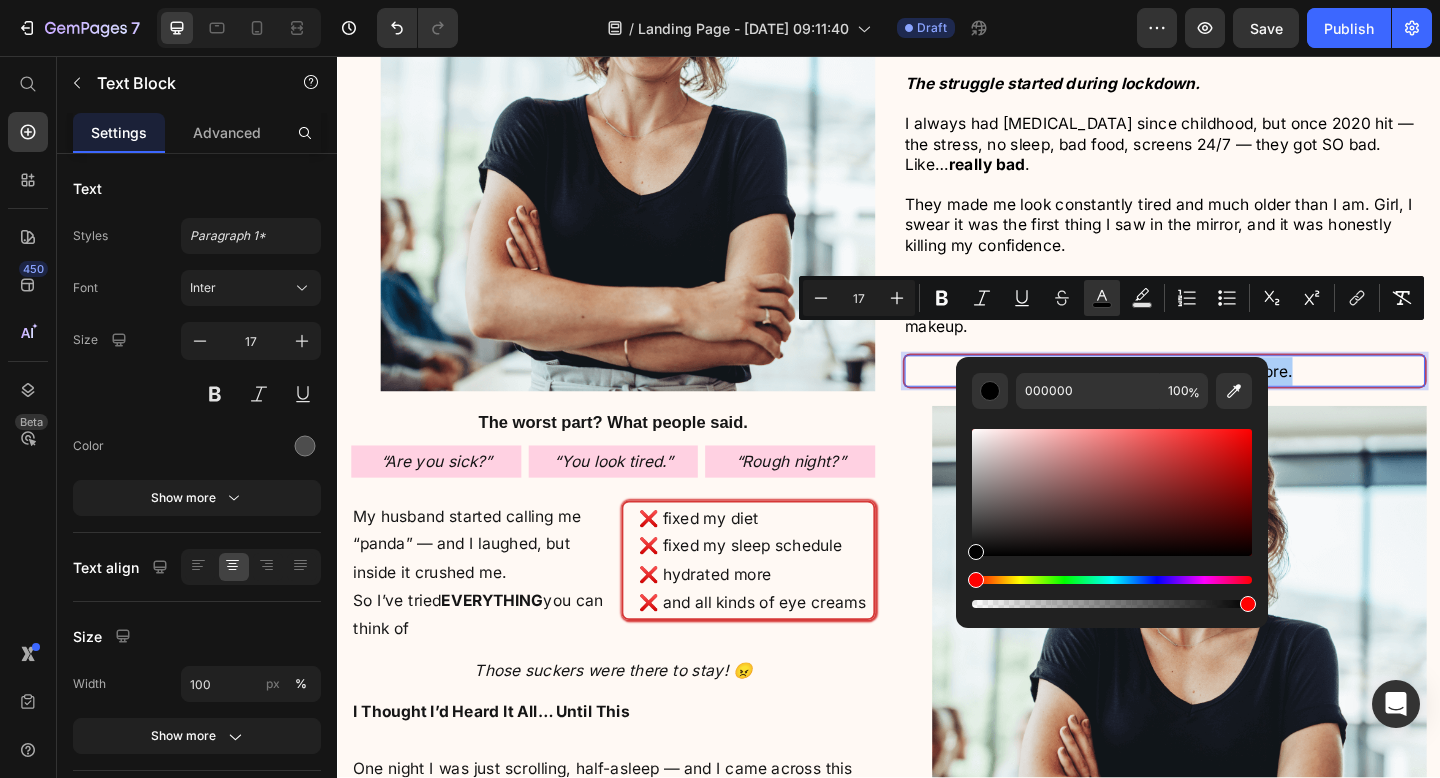 scroll, scrollTop: 1902, scrollLeft: 0, axis: vertical 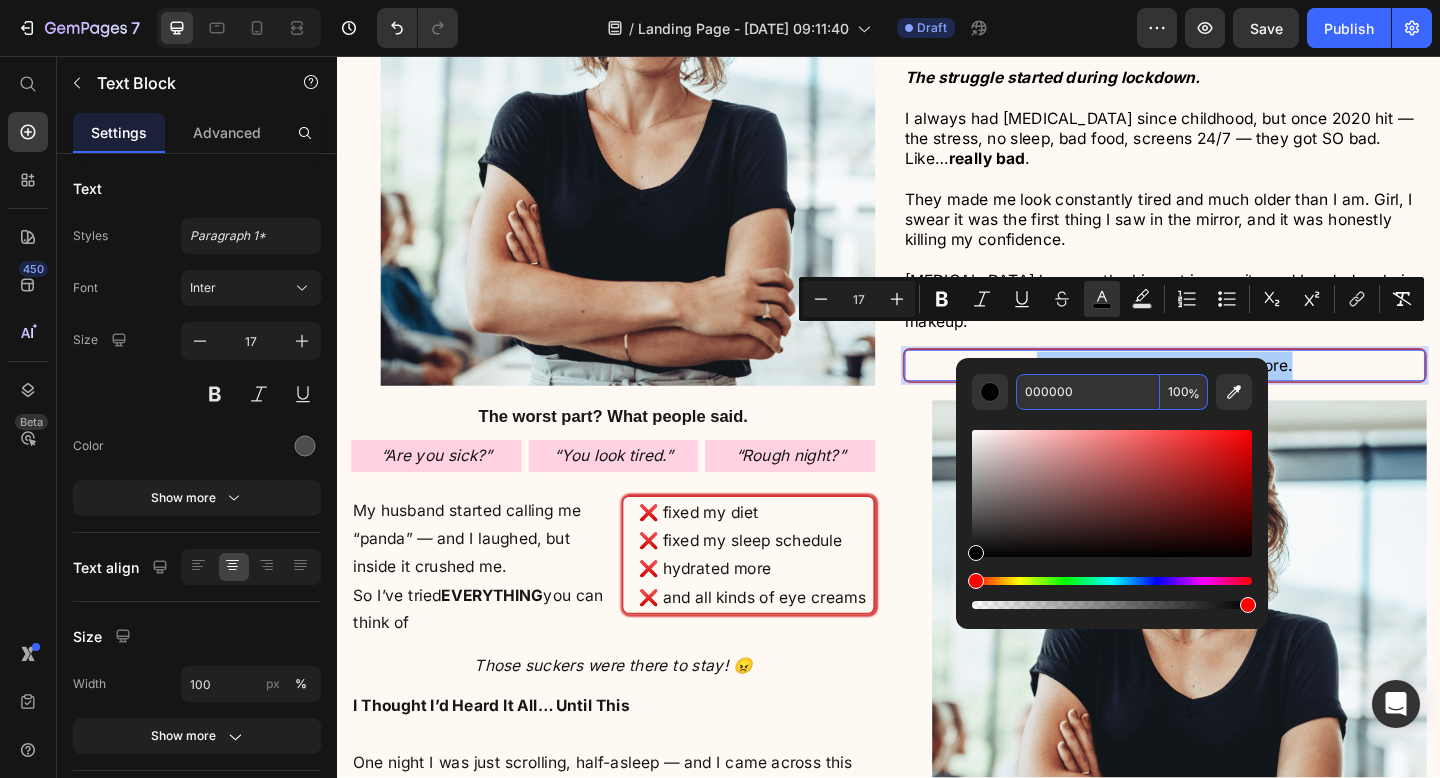 click on "000000" at bounding box center [1088, 392] 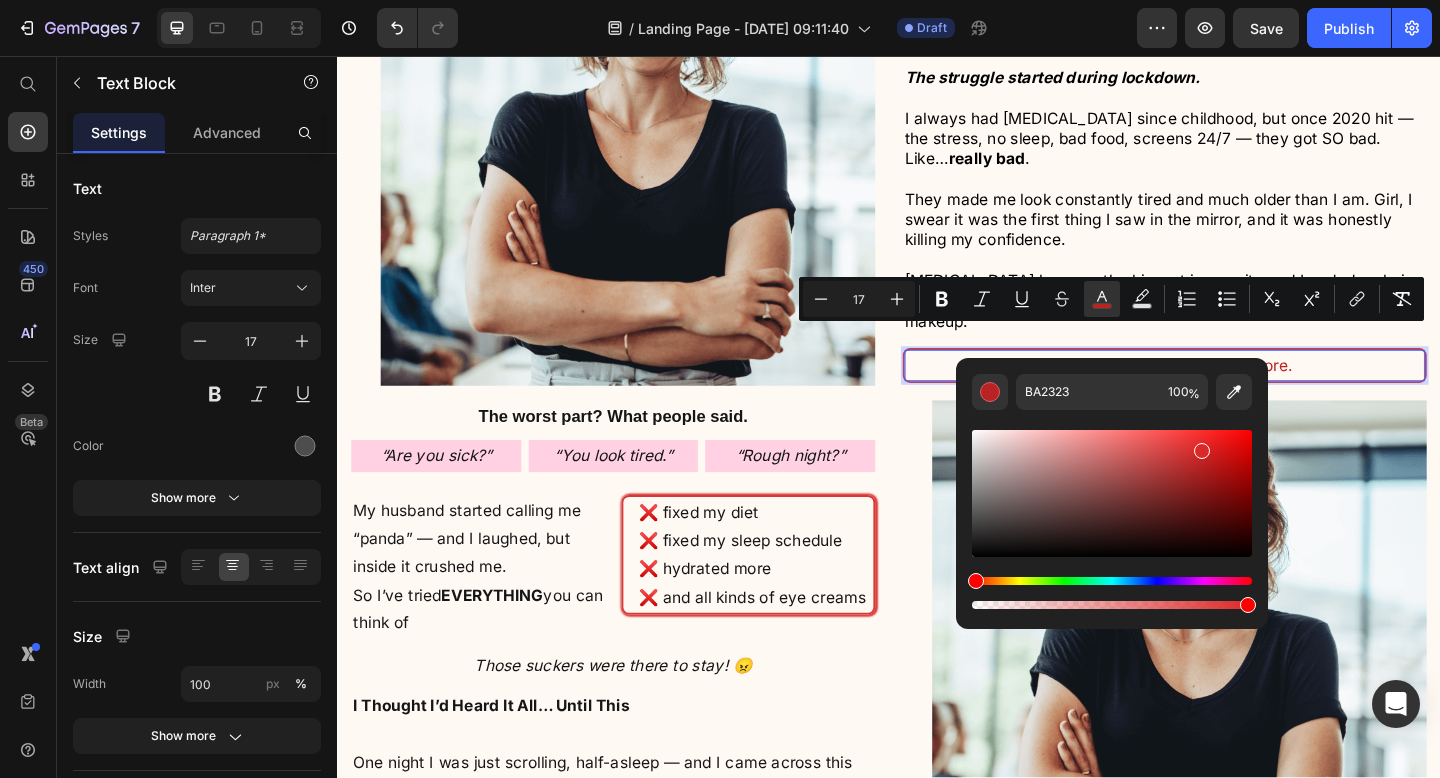 type on "DB2929" 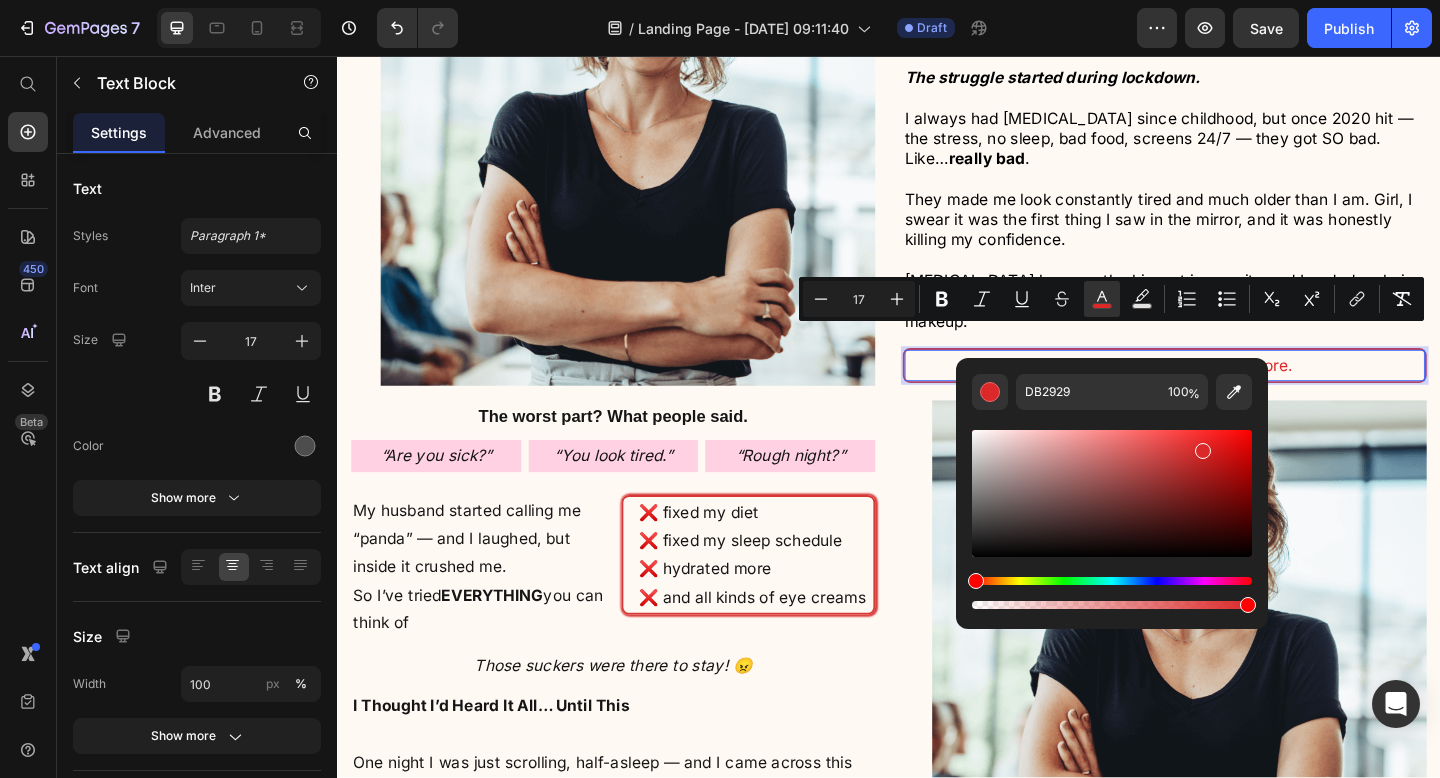 drag, startPoint x: 1199, startPoint y: 463, endPoint x: 1200, endPoint y: 447, distance: 16.03122 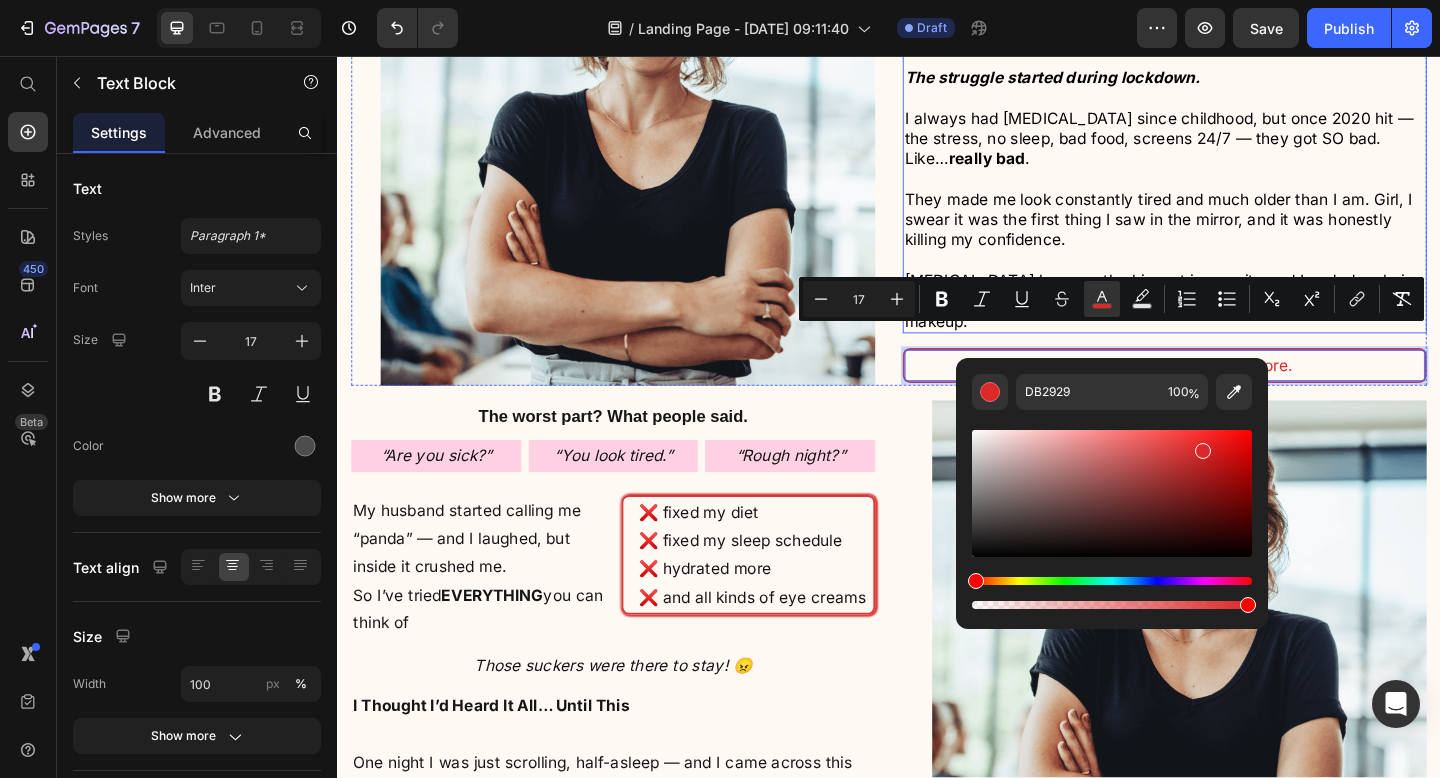 click on "[MEDICAL_DATA] became the biggest insecurity and I ended up being scared scared when someone sees me for the first time without makeup." at bounding box center [1236, 323] 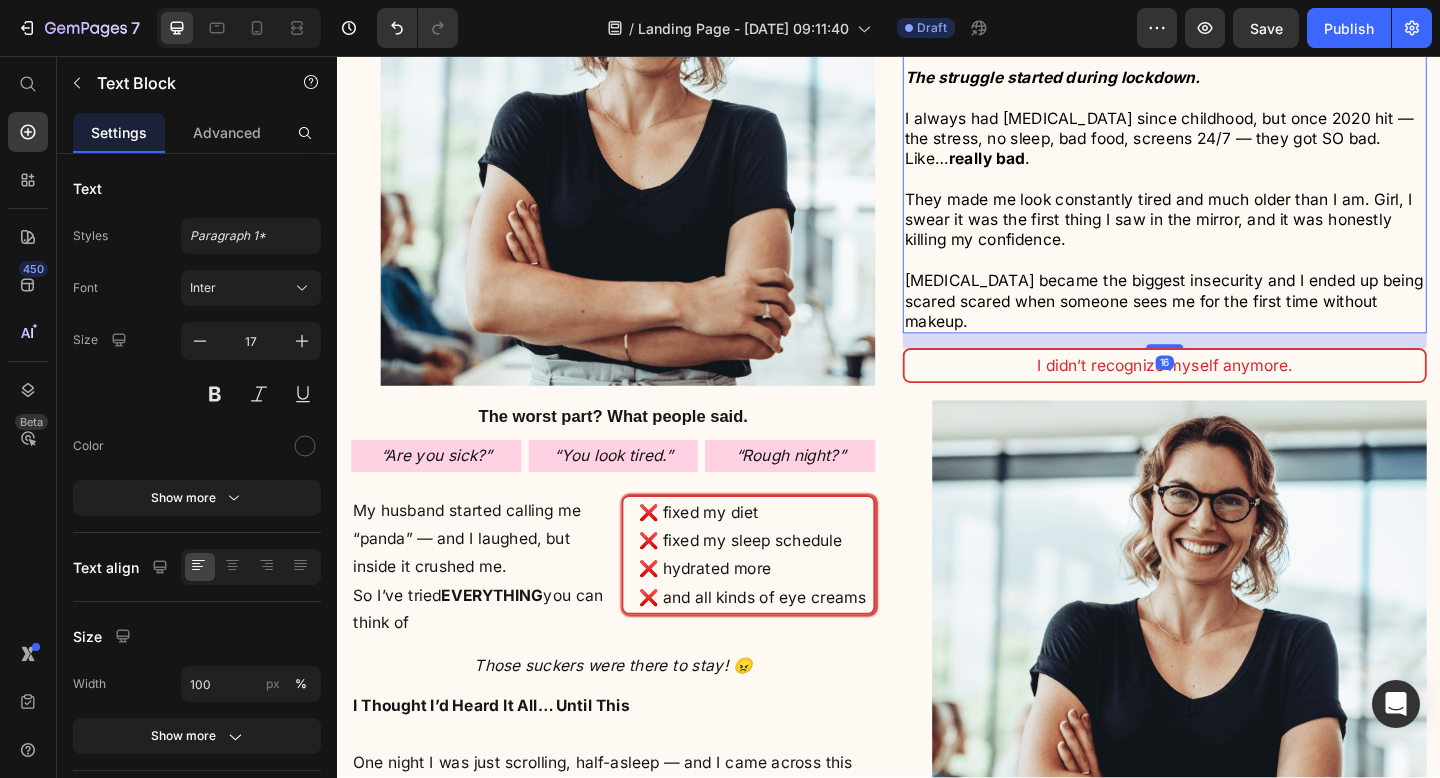 click on "16" at bounding box center (1237, 366) 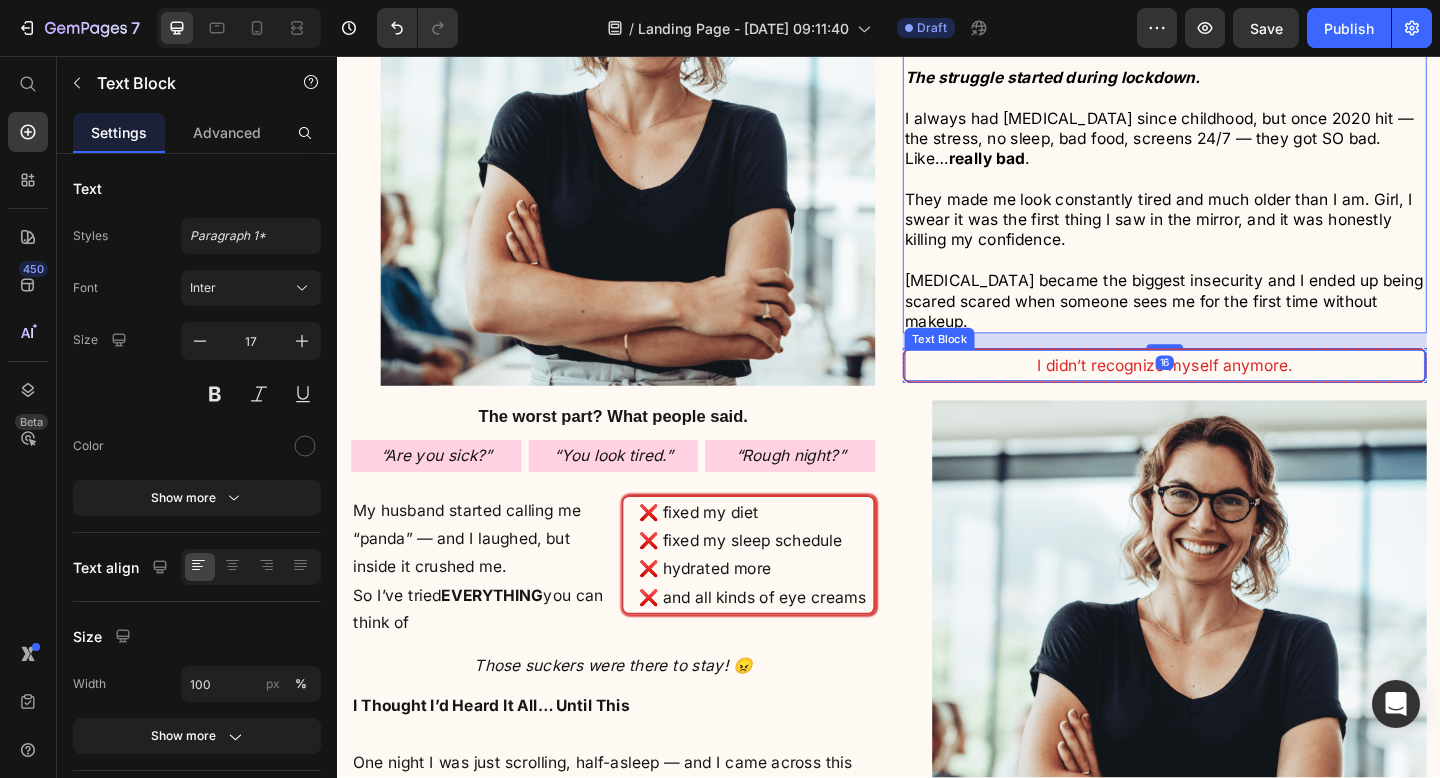 click on "I didn’t recognize myself anymore." at bounding box center (1237, 393) 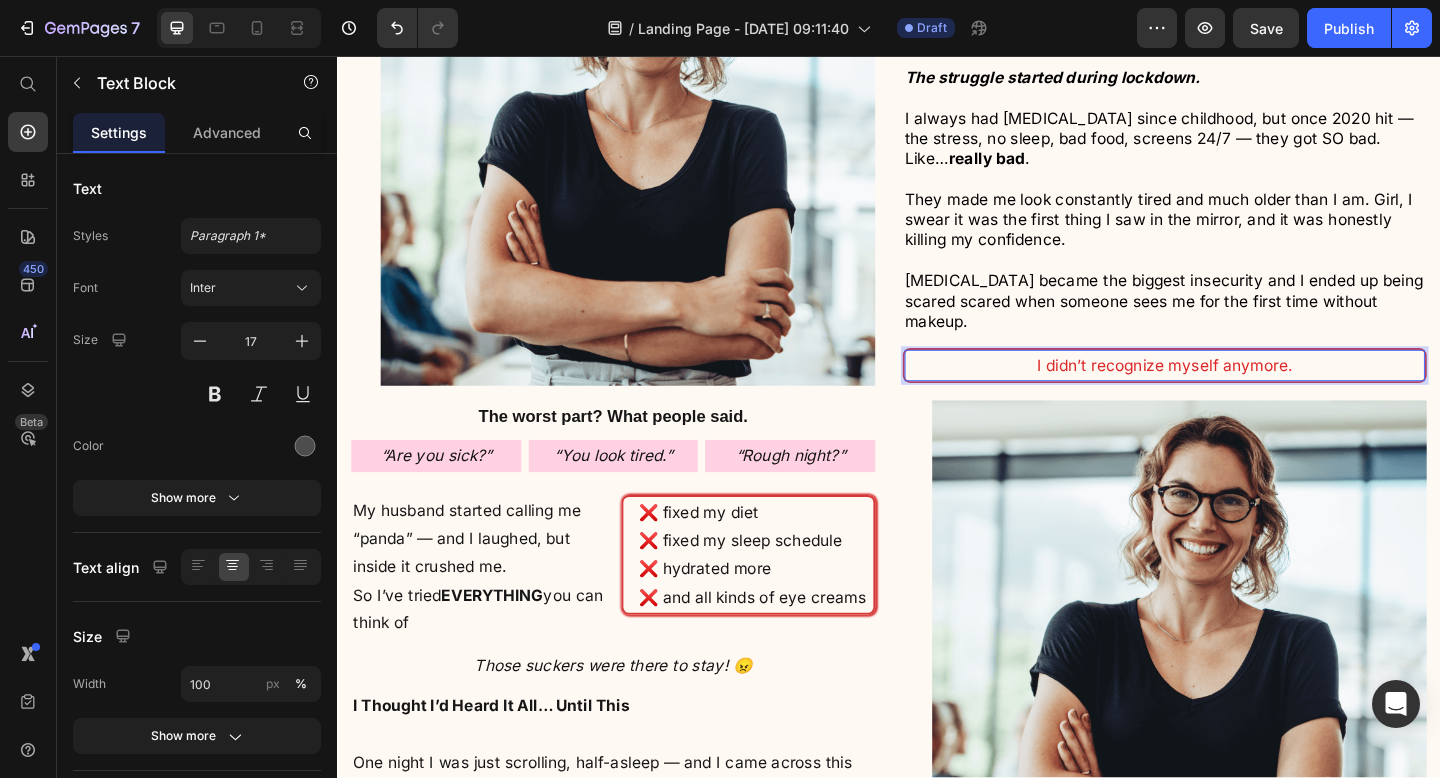 click on "I didn’t recognize myself anymore." at bounding box center (1237, 393) 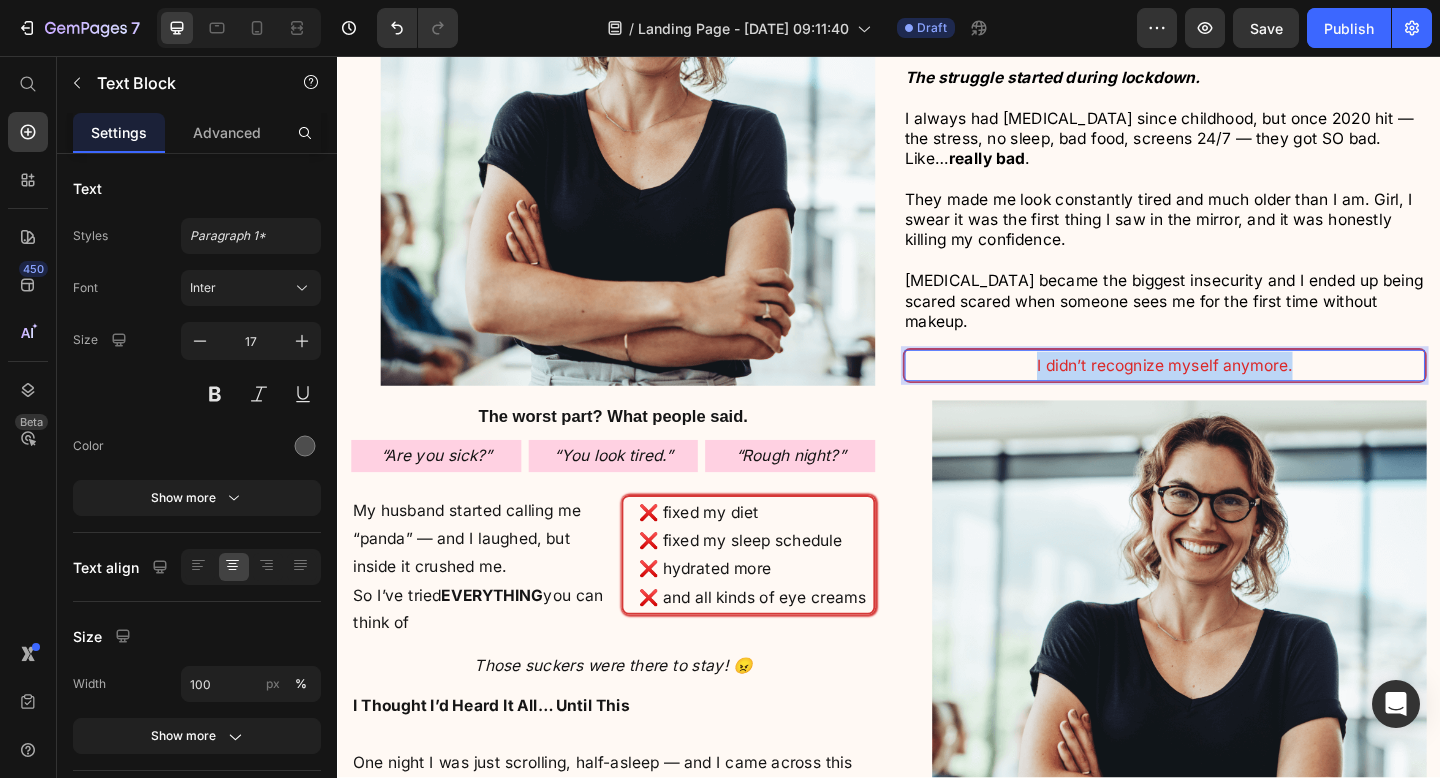 drag, startPoint x: 1383, startPoint y: 360, endPoint x: 1077, endPoint y: 359, distance: 306.00165 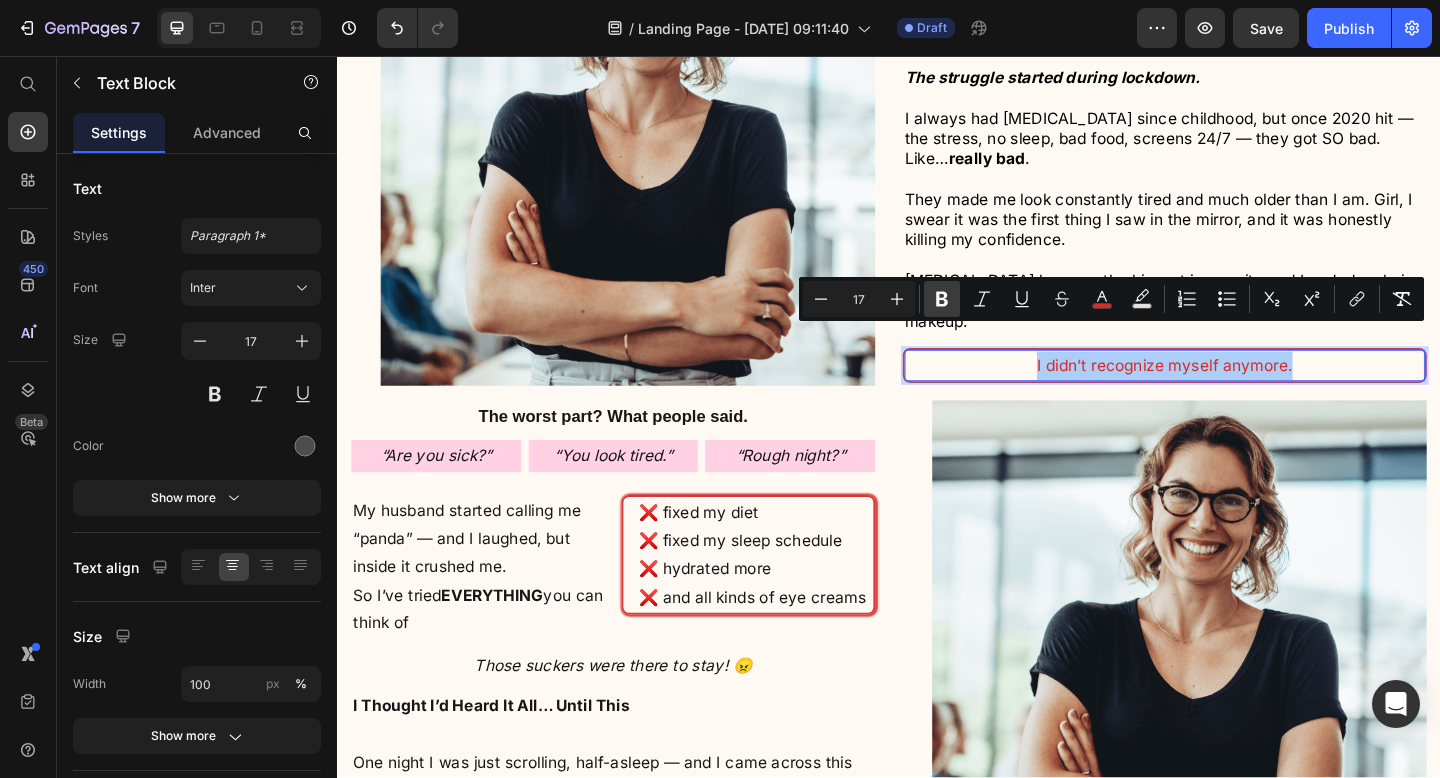 click 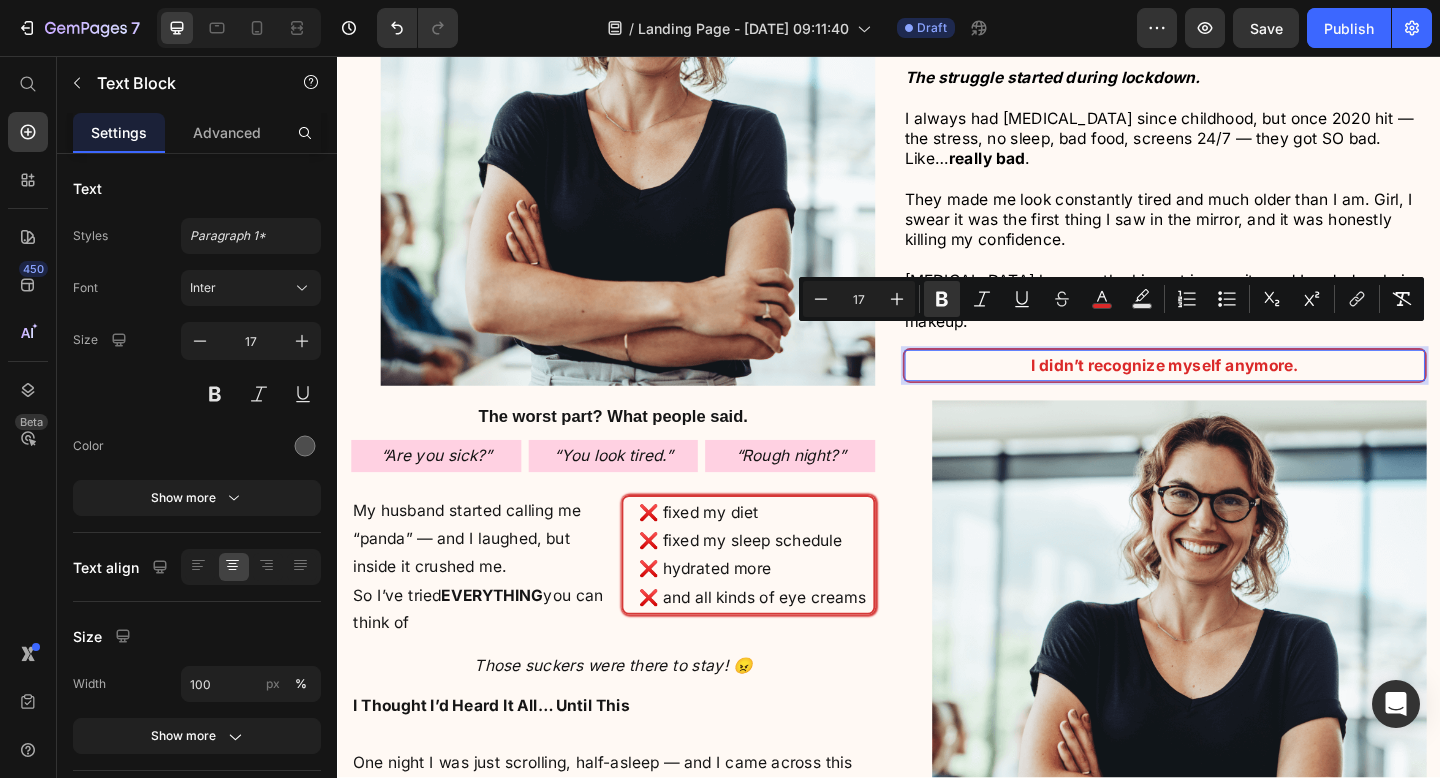 click on "They made me look constantly tired and much older than I am. Girl, I swear it was the first thing I saw in the mirror, and it was honestly killing my confidence. [MEDICAL_DATA] became the biggest insecurity and I ended up being scared scared when someone sees me for the first time without makeup." at bounding box center (1237, 278) 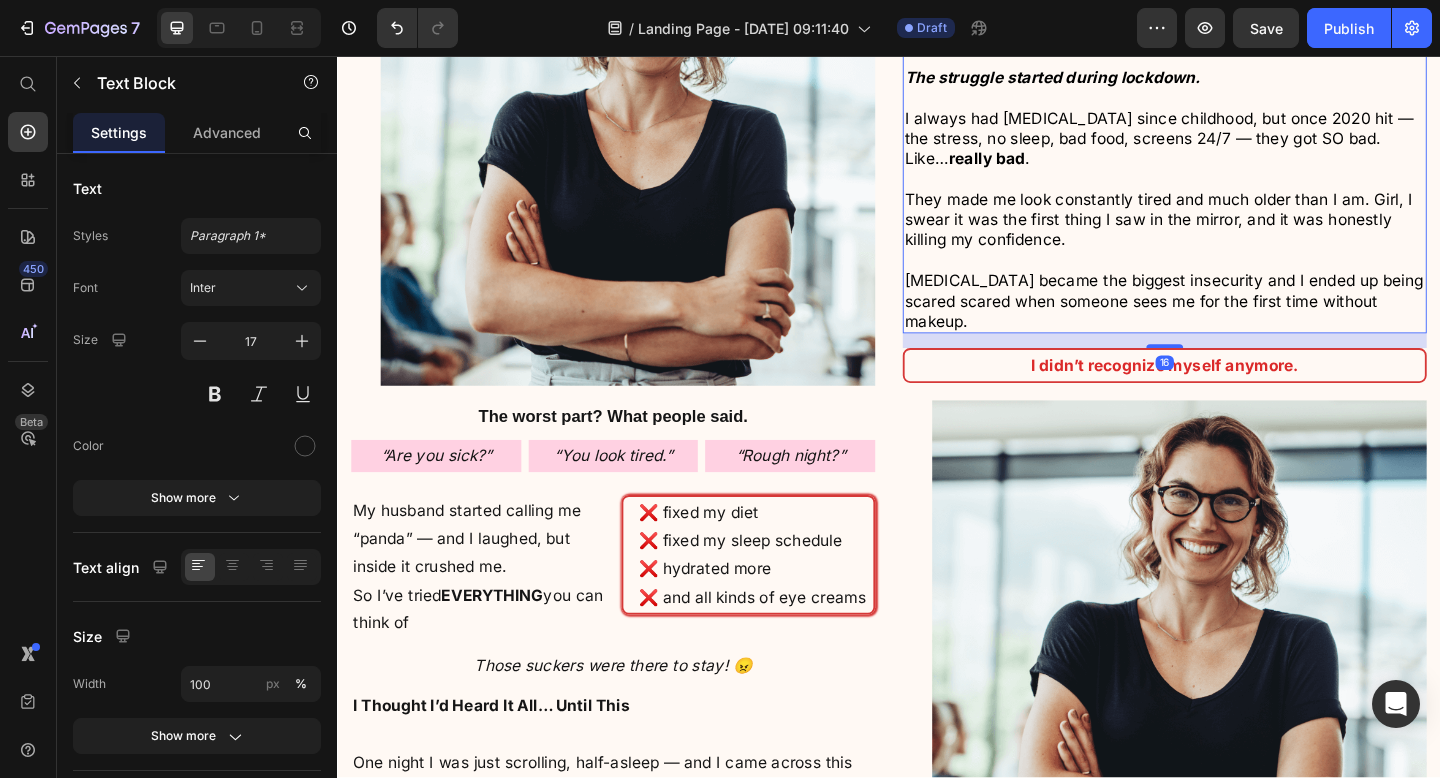 click on "They made me look constantly tired and much older than I am. Girl, I swear it was the first thing I saw in the mirror, and it was honestly killing my confidence. [MEDICAL_DATA] became the biggest insecurity and I ended up being scared scared when someone sees me for the first time without makeup." at bounding box center (1237, 278) 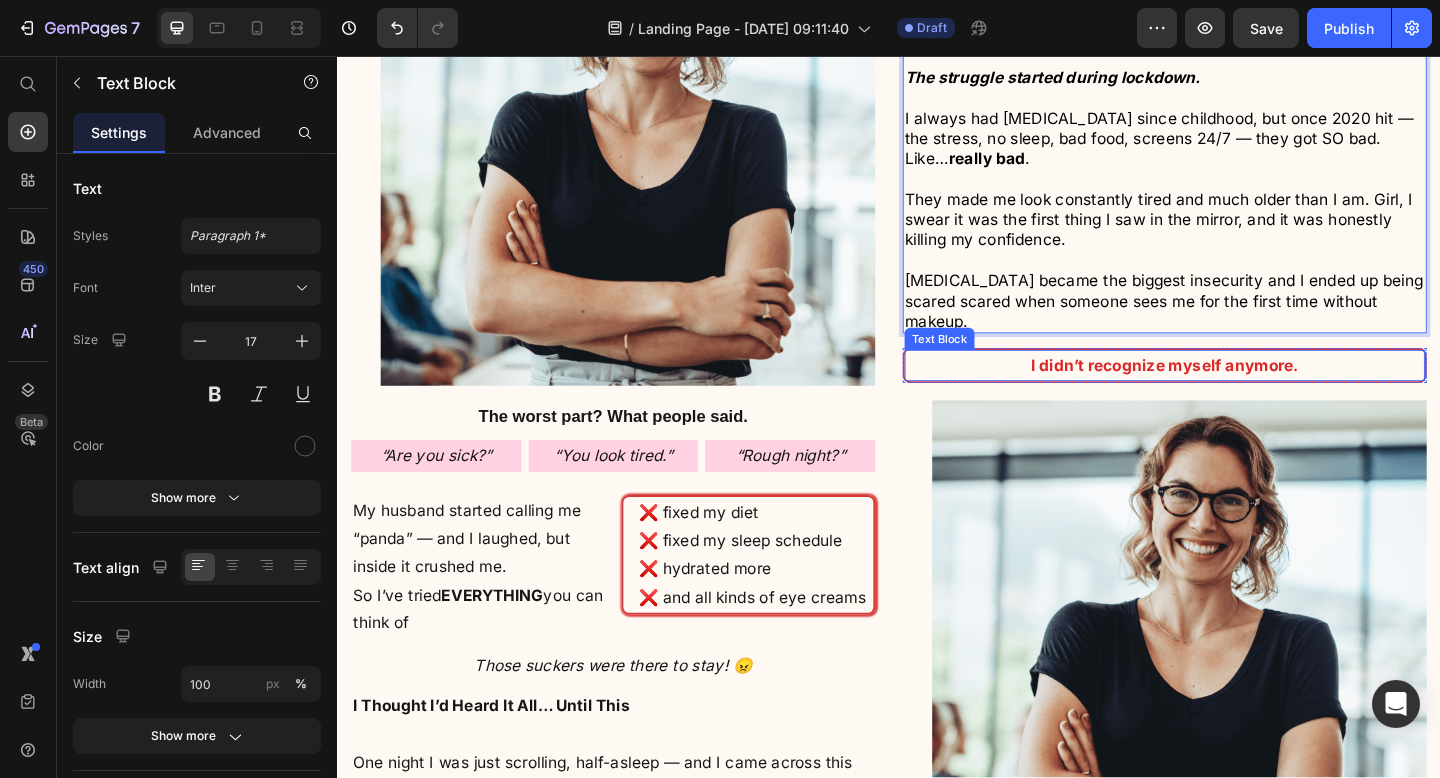 click on "I didn’t recognize myself anymore." at bounding box center [1237, 393] 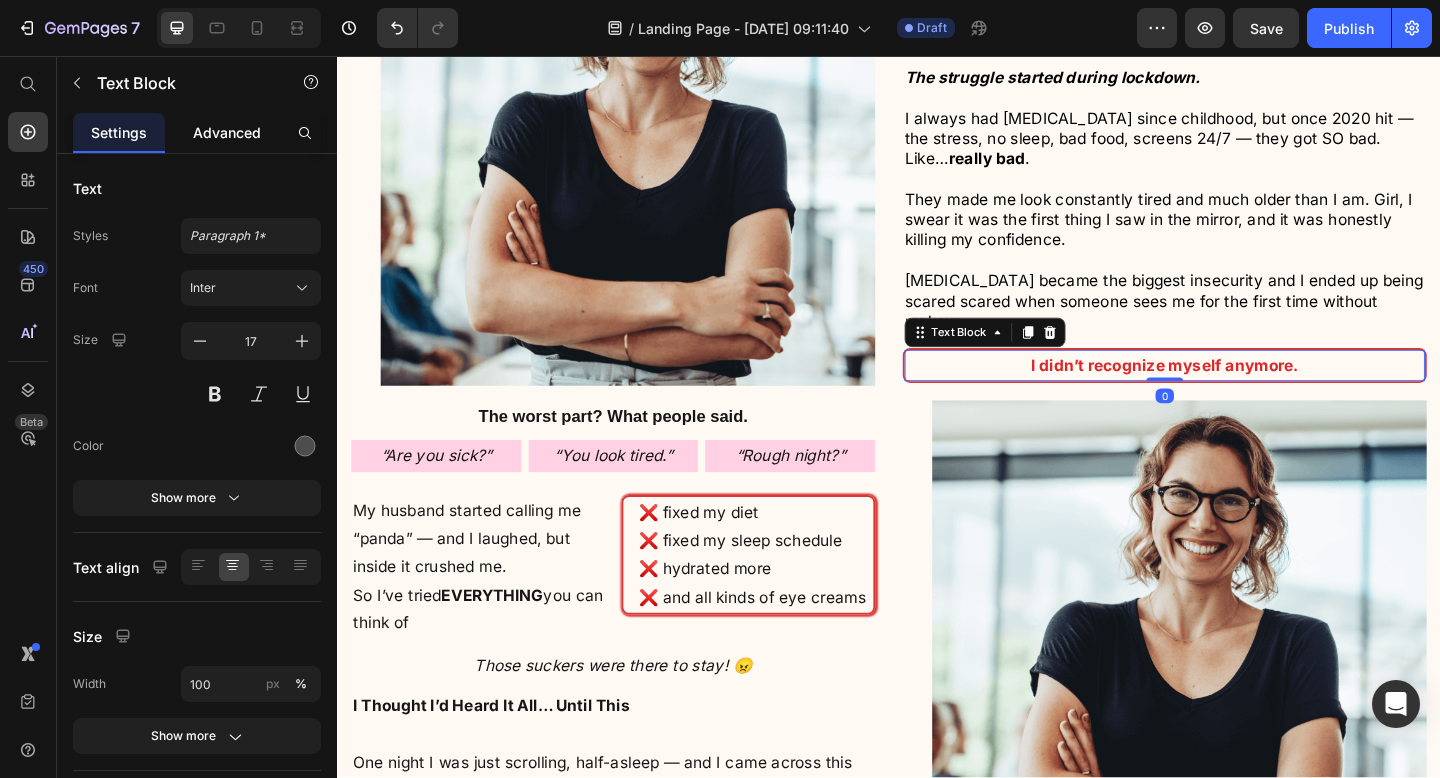 click on "Advanced" at bounding box center [227, 132] 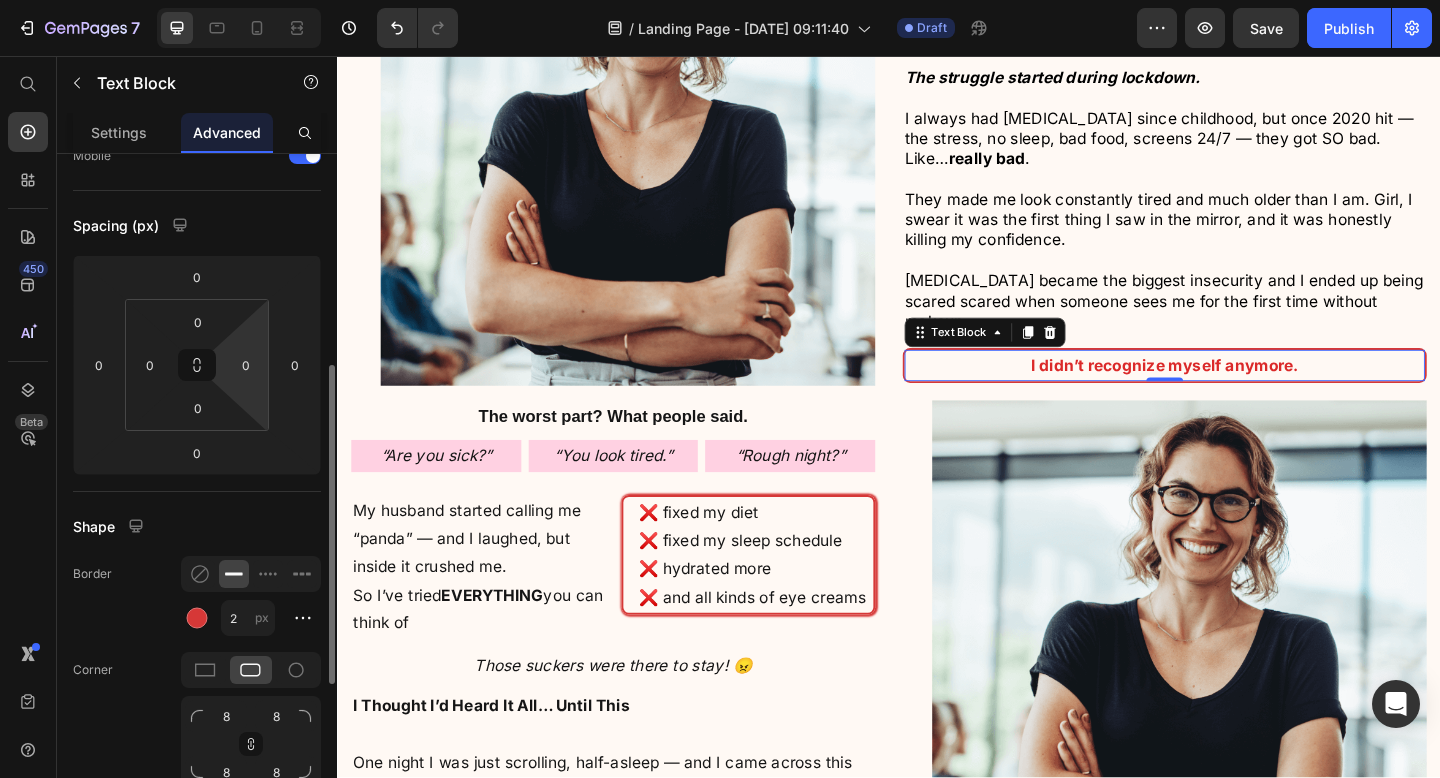 scroll, scrollTop: 256, scrollLeft: 0, axis: vertical 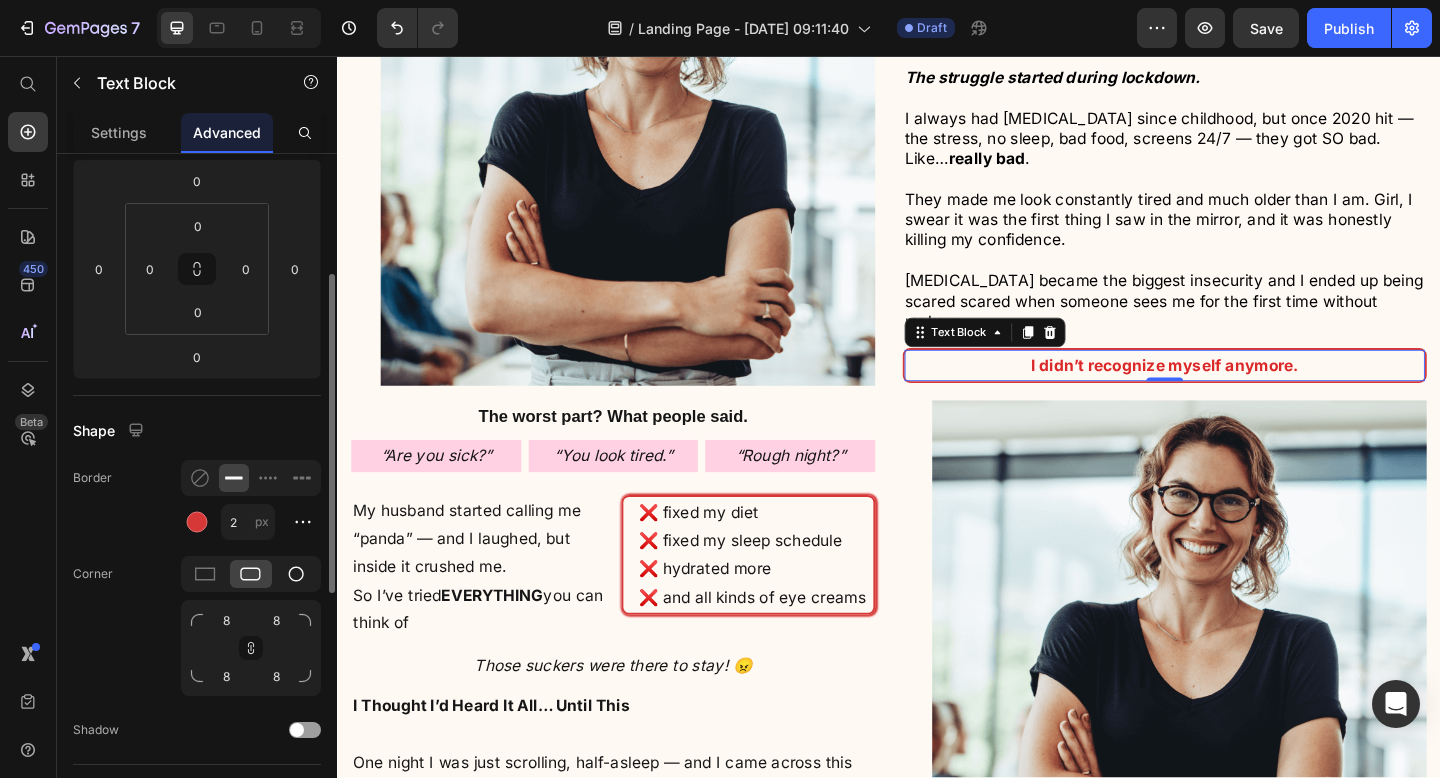 click 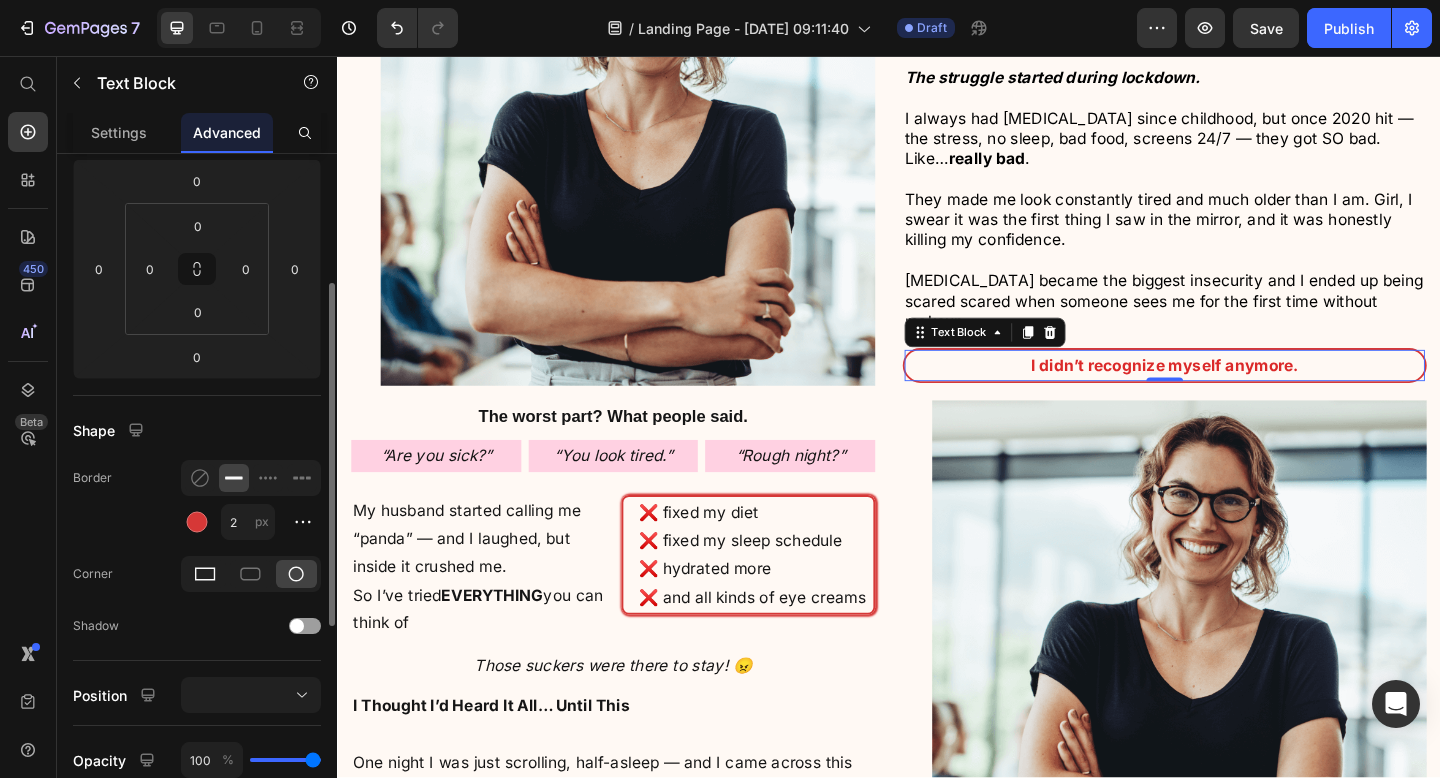 click 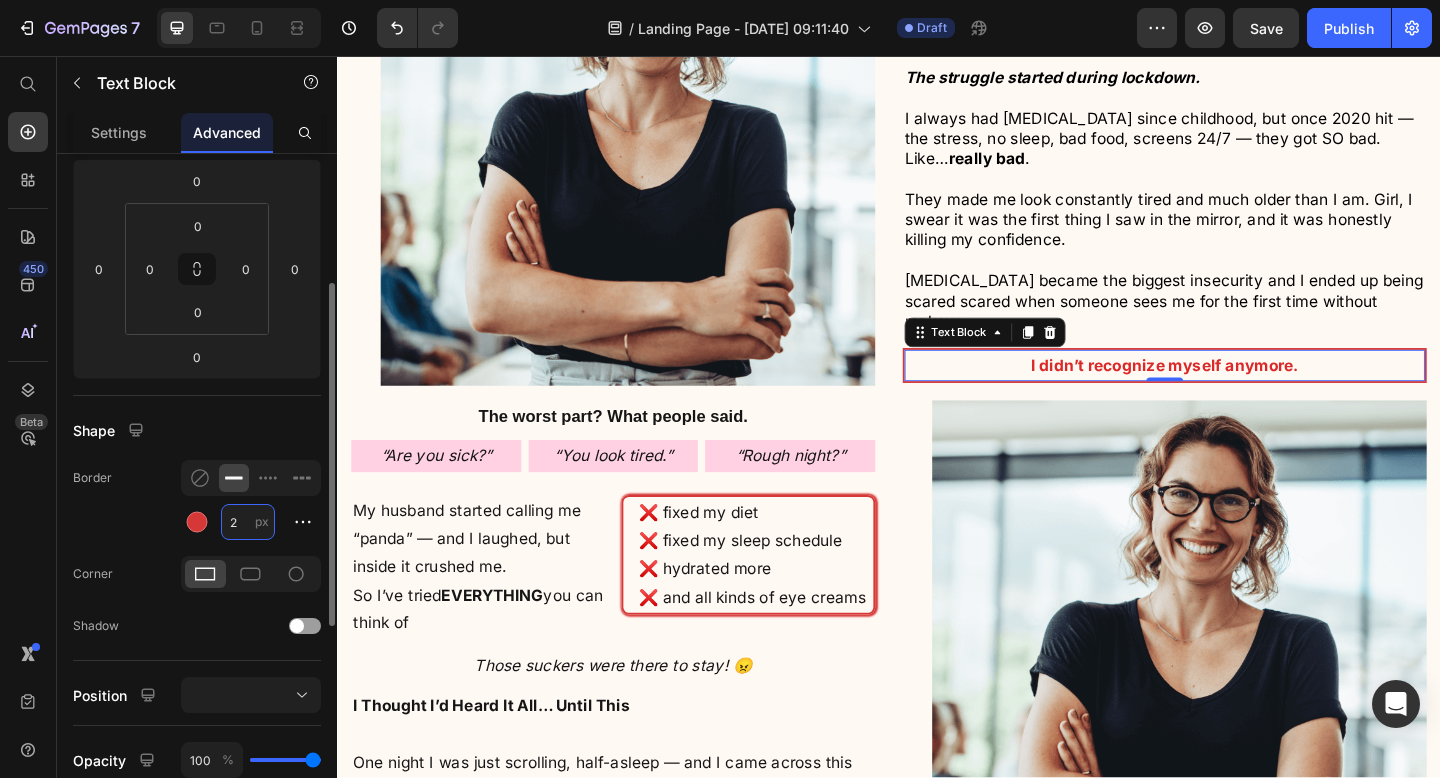 click on "2" at bounding box center (248, 522) 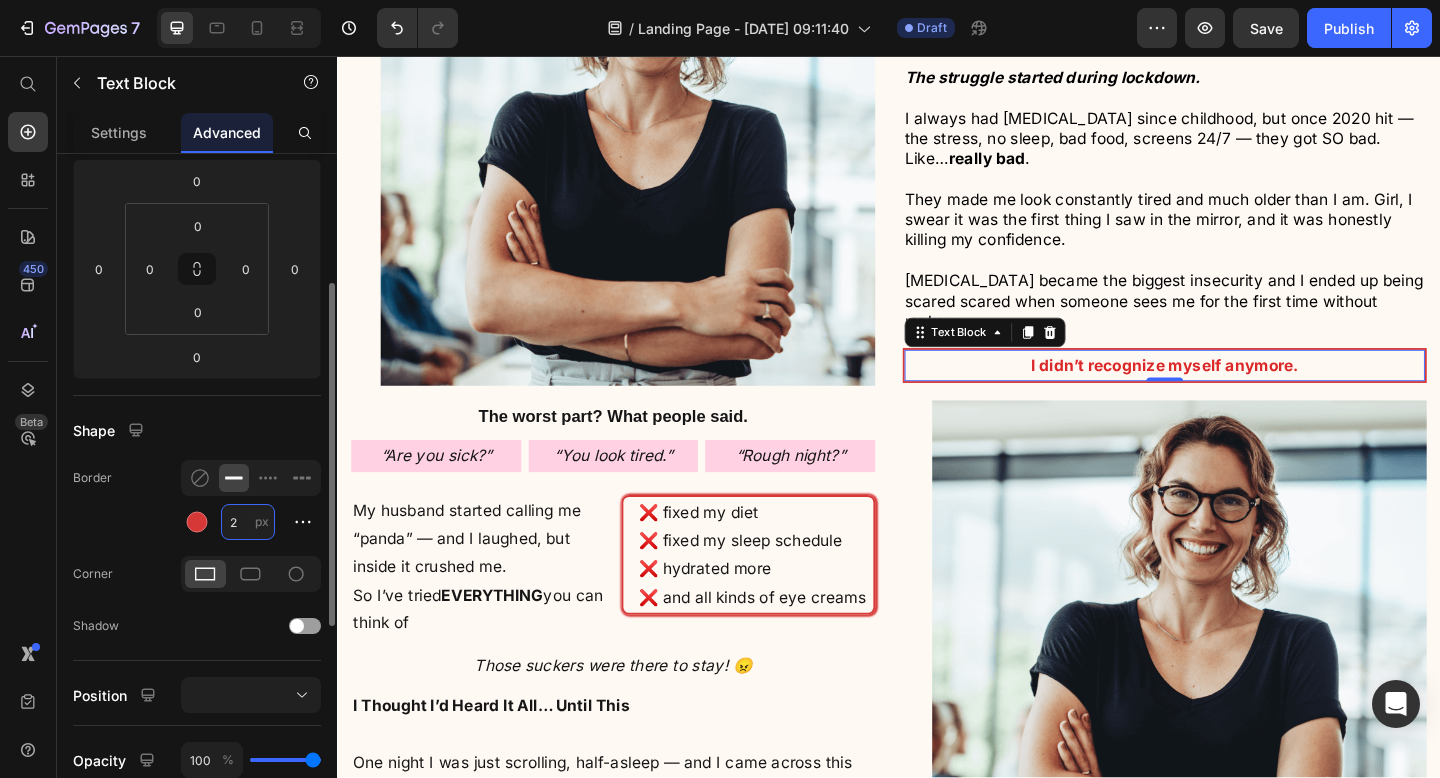 scroll, scrollTop: 1903, scrollLeft: 0, axis: vertical 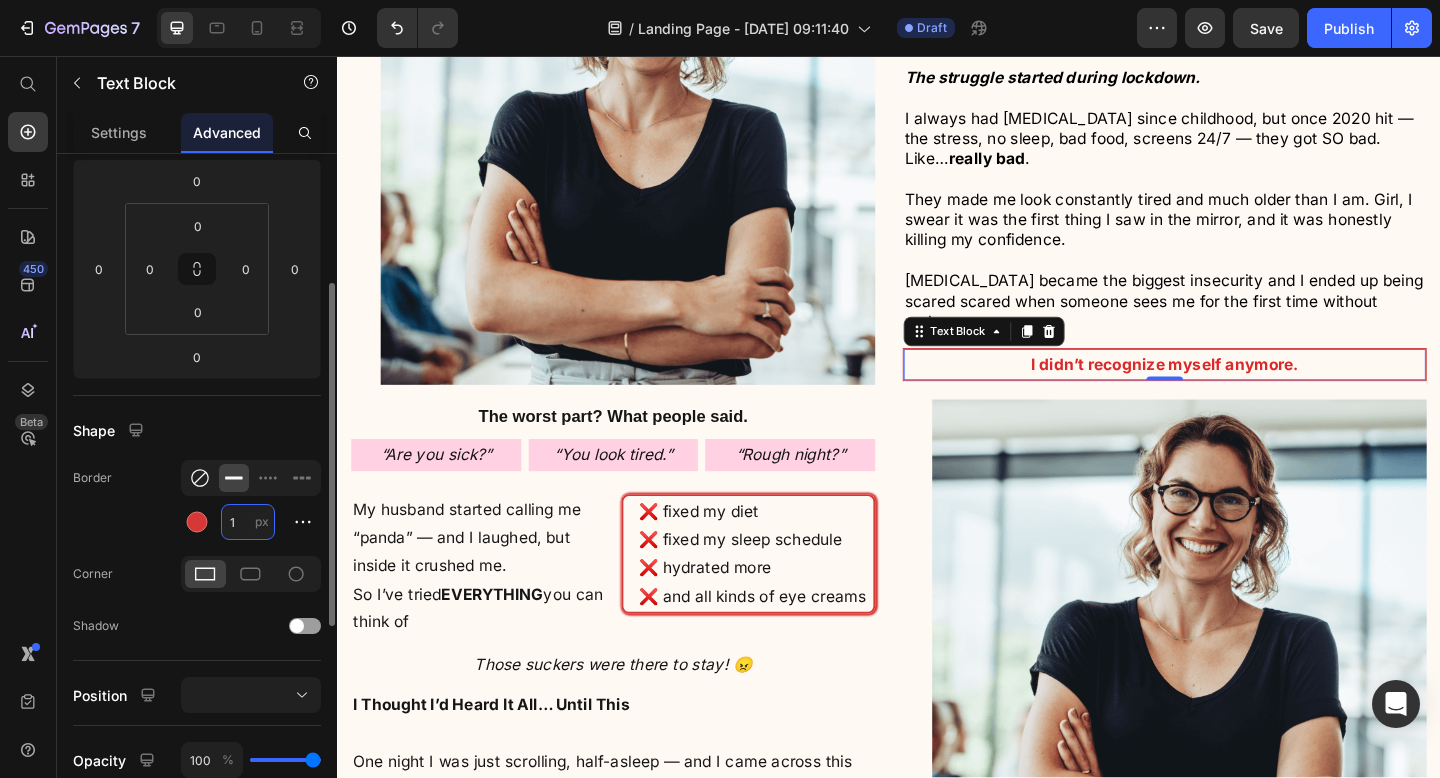 type on "1" 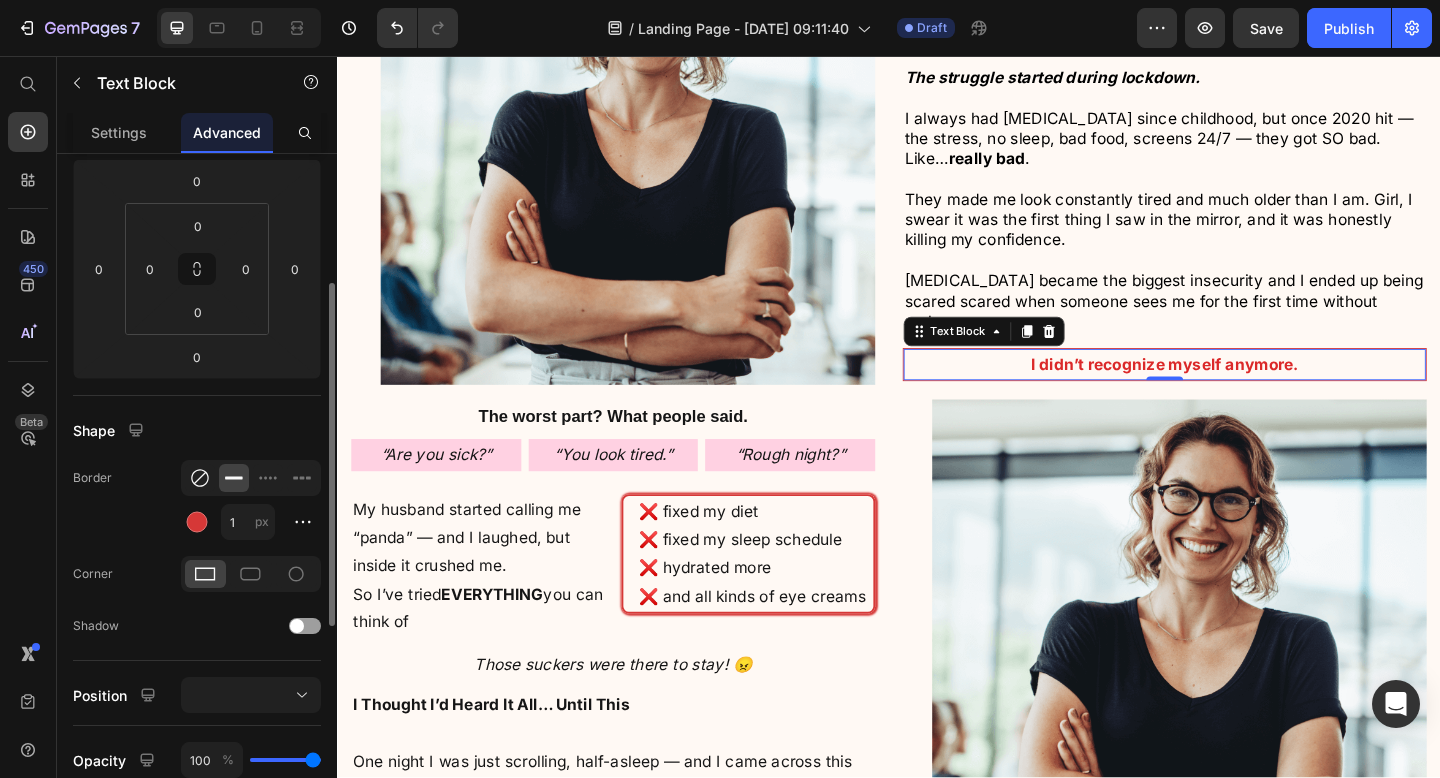 click 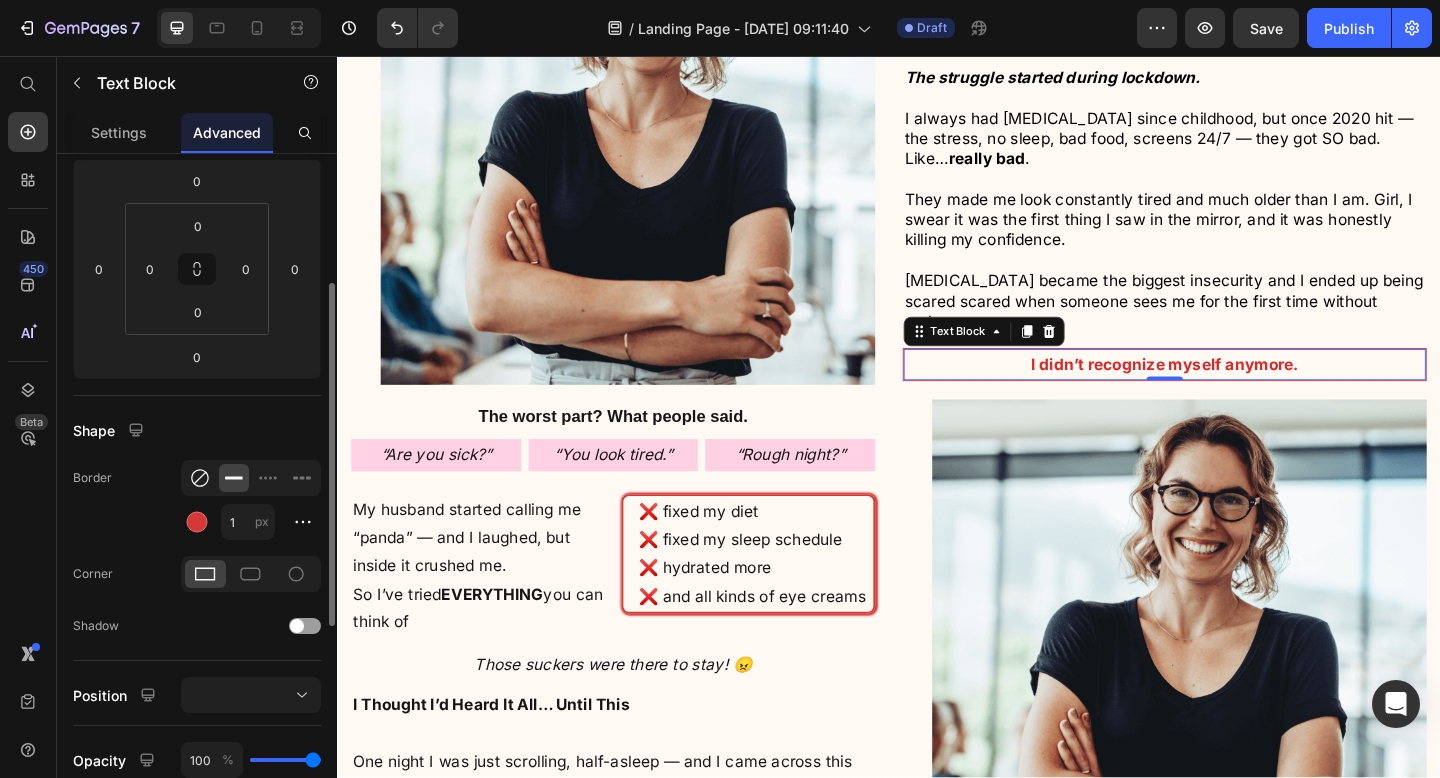 scroll, scrollTop: 1904, scrollLeft: 0, axis: vertical 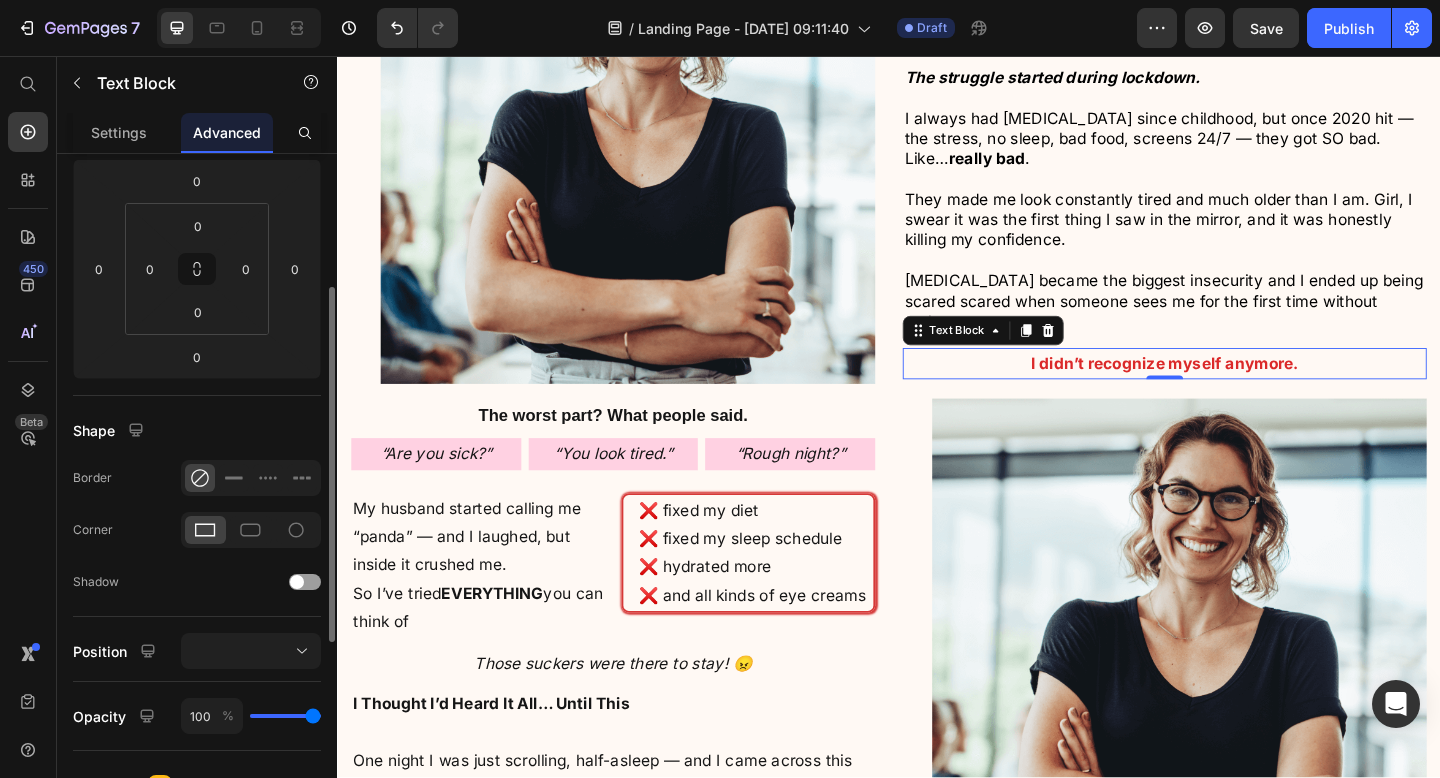 click on "Border" 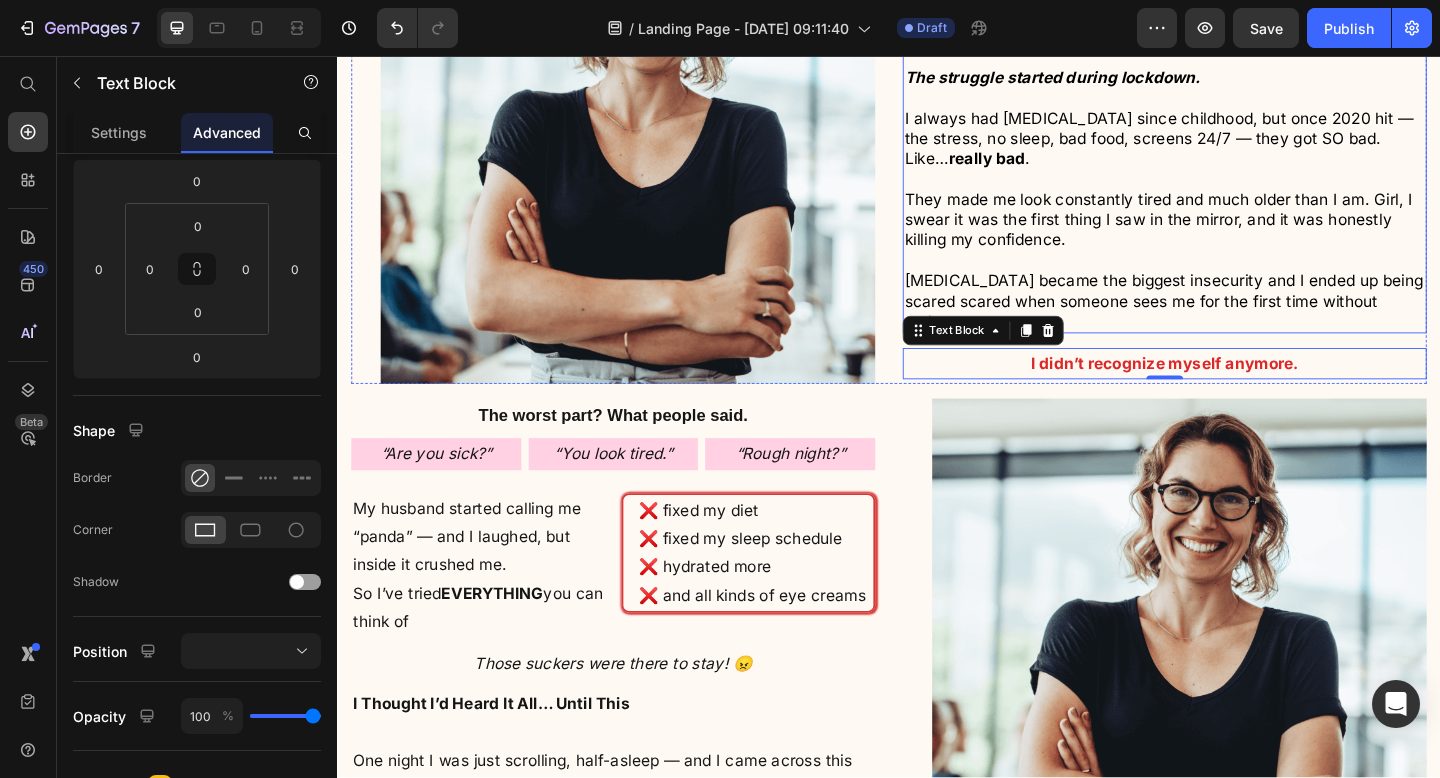 click on "[MEDICAL_DATA] became the biggest insecurity and I ended up being scared scared when someone sees me for the first time without makeup." at bounding box center [1236, 323] 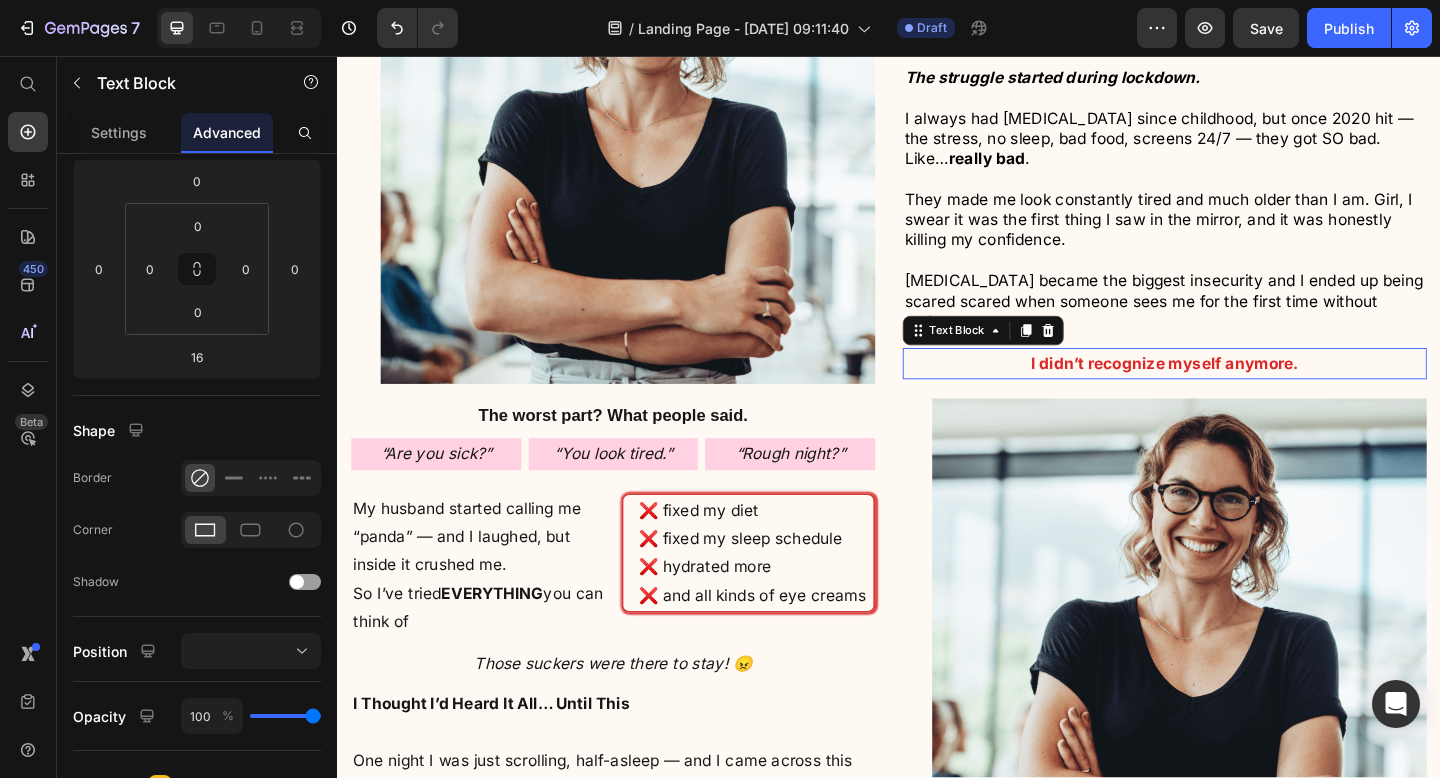 click on "I didn’t recognize myself anymore." at bounding box center [1237, 391] 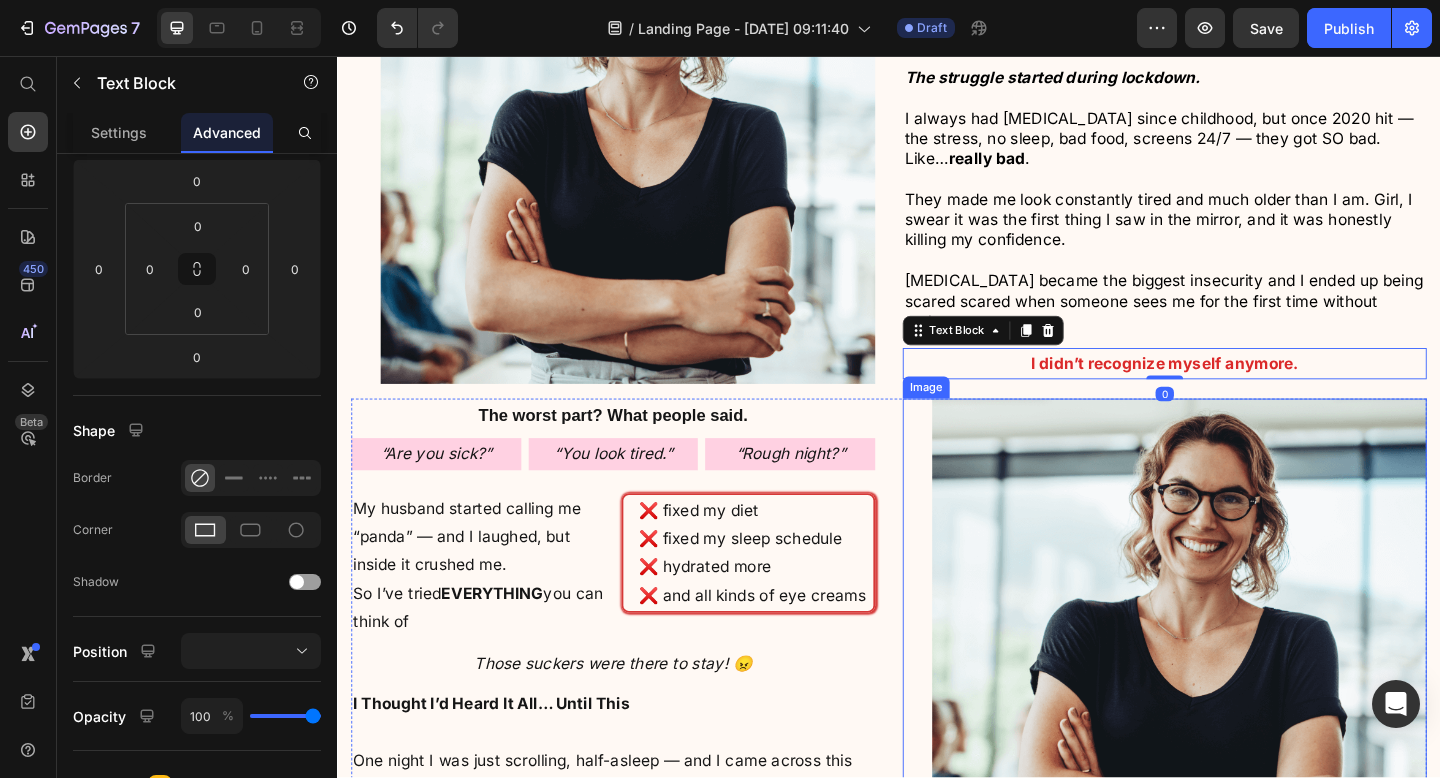 click at bounding box center [1237, 698] 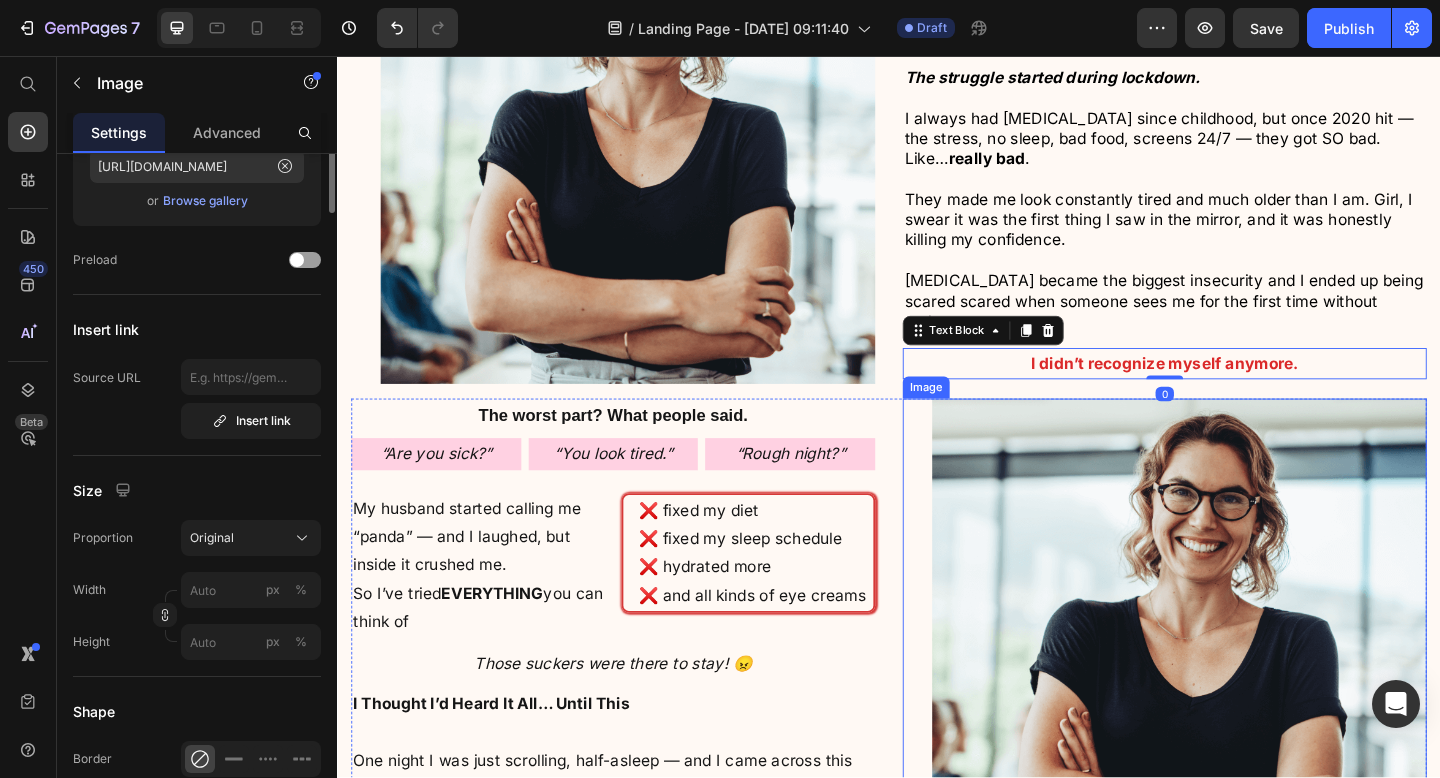scroll, scrollTop: 0, scrollLeft: 0, axis: both 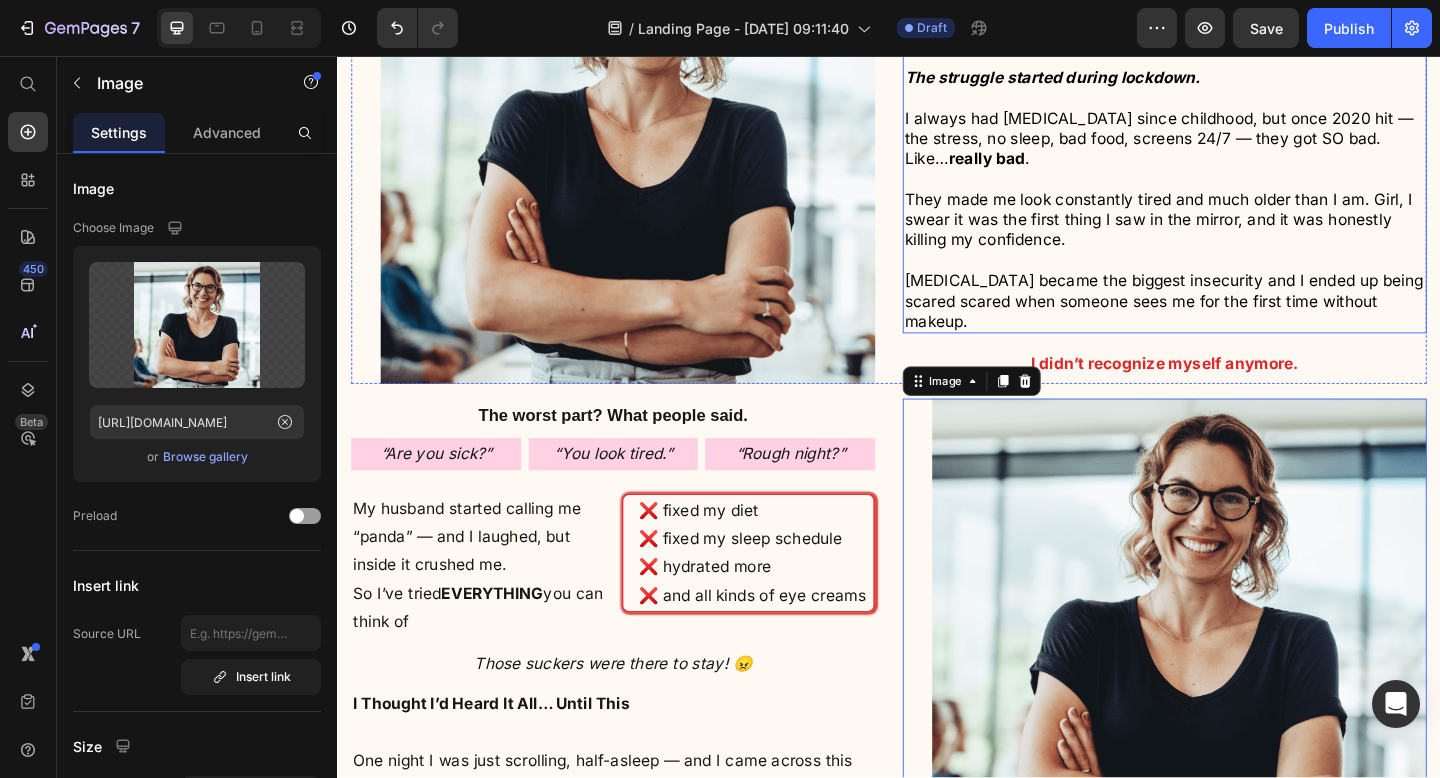 click on "I always had [MEDICAL_DATA] since childhood, but once 2020 hit — the stress, no sleep, bad food, screens 24/7 — they got SO bad." at bounding box center (1231, 135) 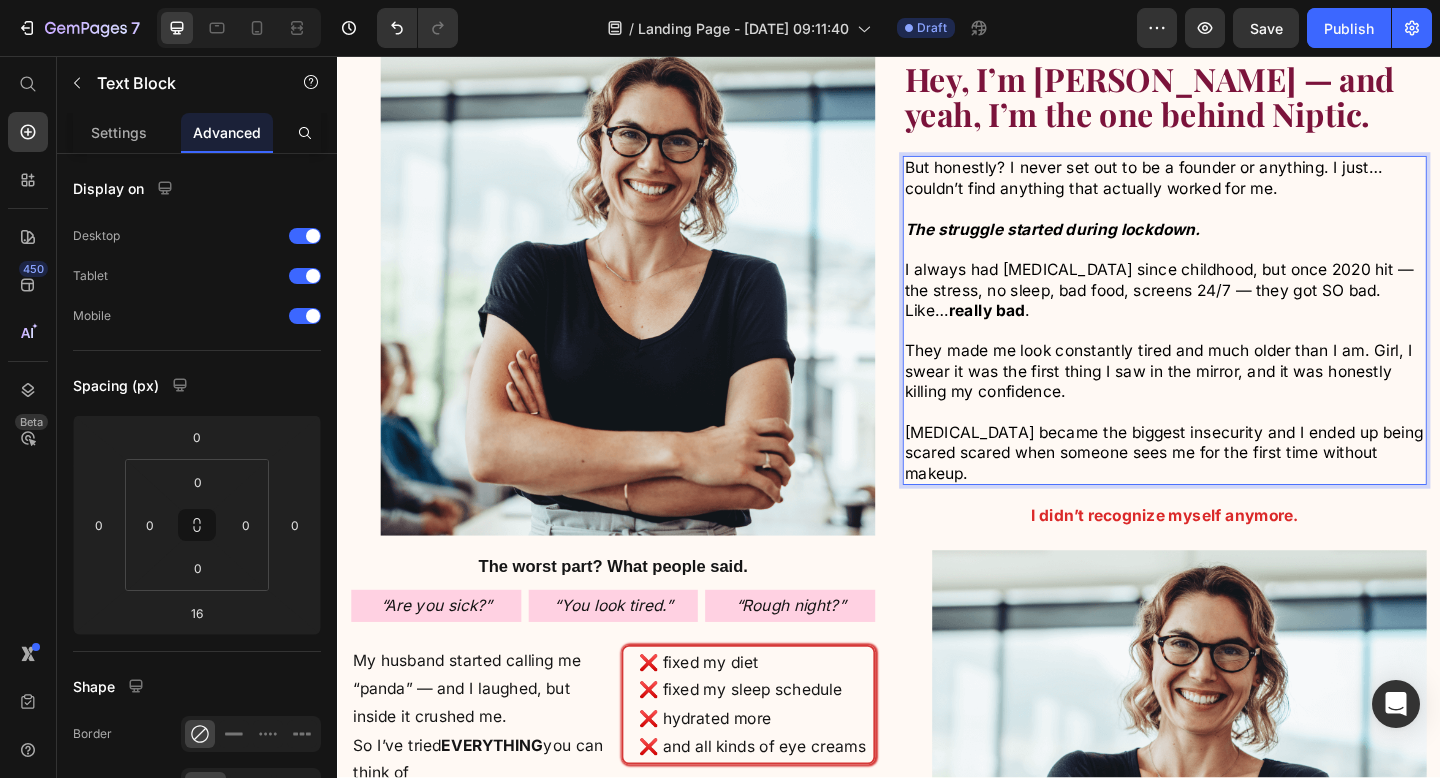 scroll, scrollTop: 1740, scrollLeft: 0, axis: vertical 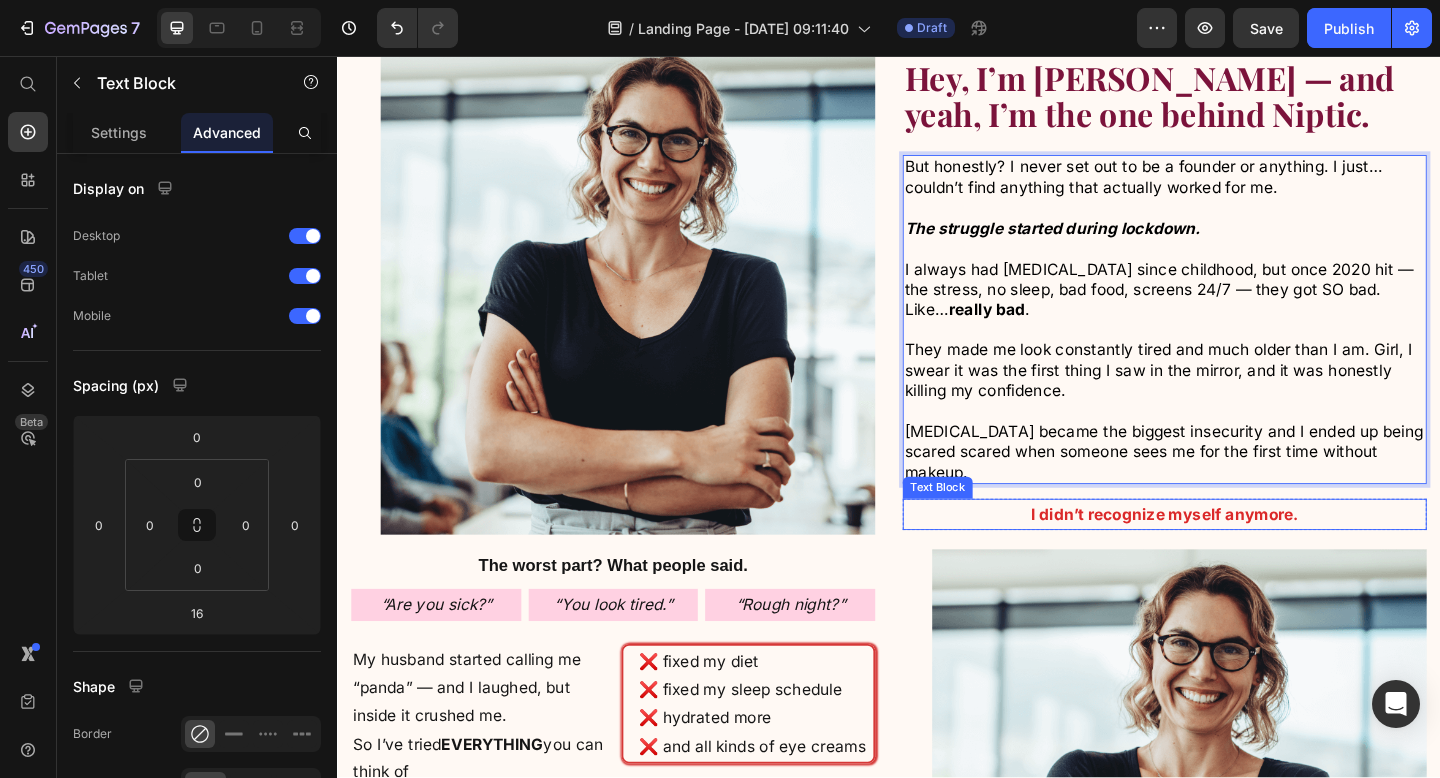 click on "I didn’t recognize myself anymore." at bounding box center [1237, 555] 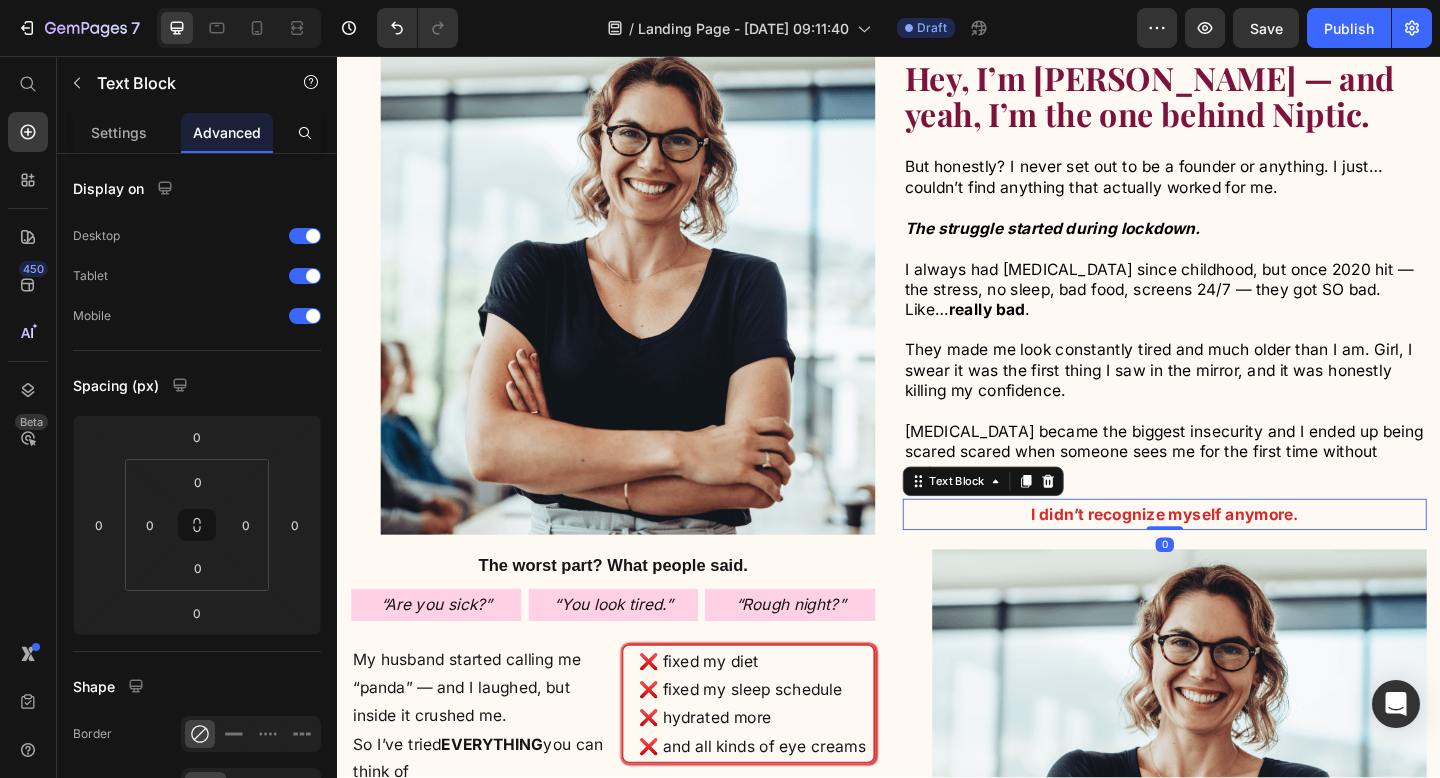 click on "[MEDICAL_DATA] became the biggest insecurity and I ended up being scared scared when someone sees me for the first time without makeup." at bounding box center (1236, 487) 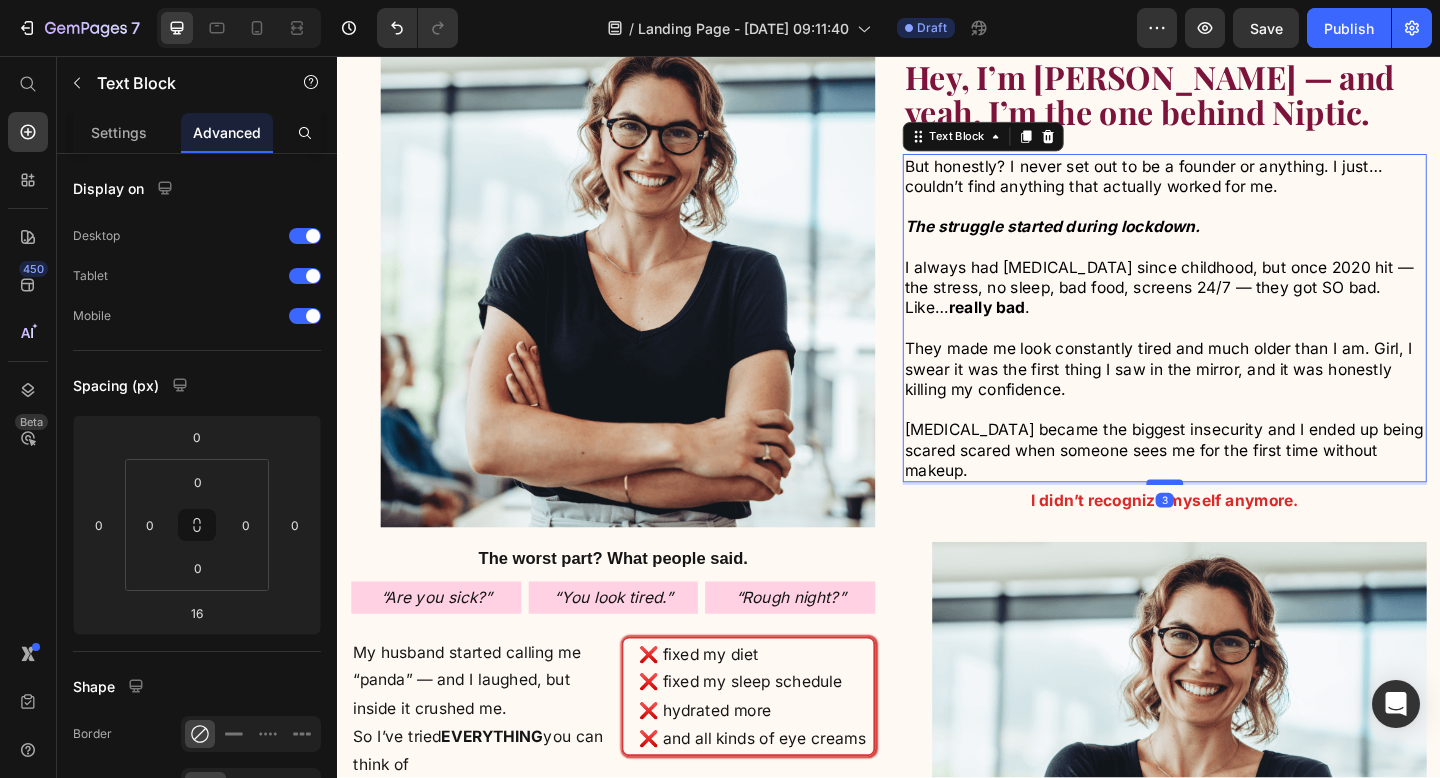 scroll, scrollTop: 1747, scrollLeft: 0, axis: vertical 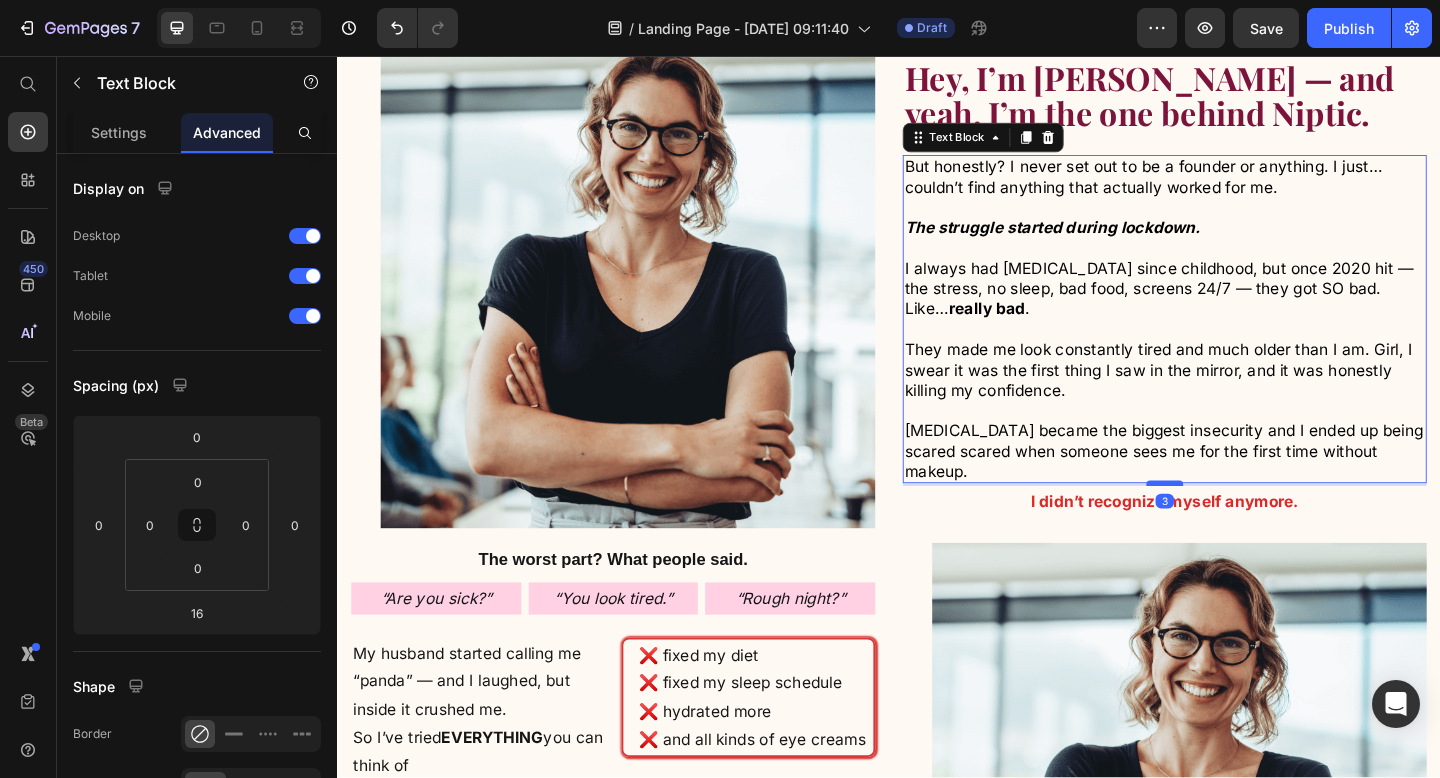 drag, startPoint x: 1249, startPoint y: 504, endPoint x: 1249, endPoint y: 491, distance: 13 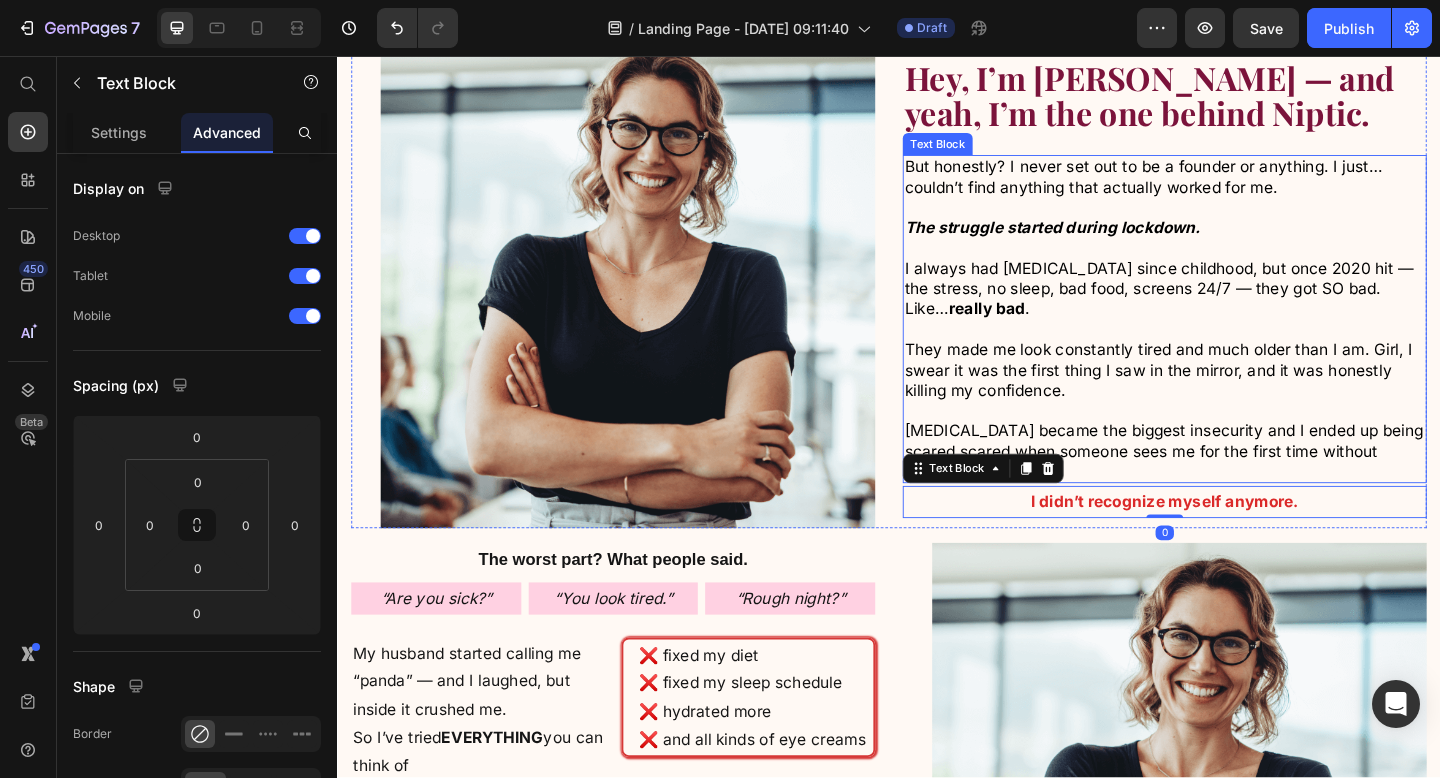 click on "They made me look constantly tired and much older than I am. Girl, I swear it was the first thing I saw in the mirror, and it was honestly killing my confidence. [MEDICAL_DATA] became the biggest insecurity and I ended up being scared scared when someone sees me for the first time without makeup." at bounding box center (1237, 442) 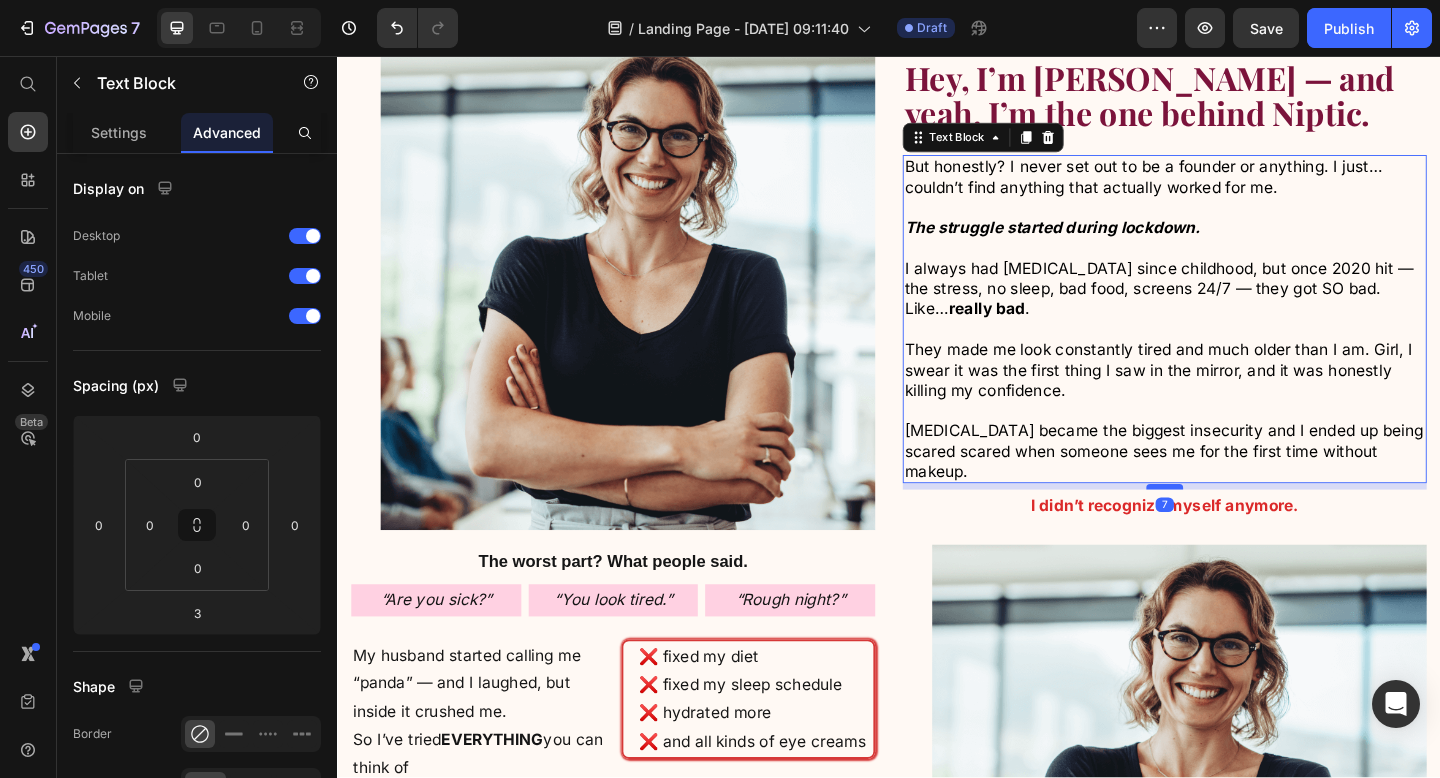 click at bounding box center [1237, 525] 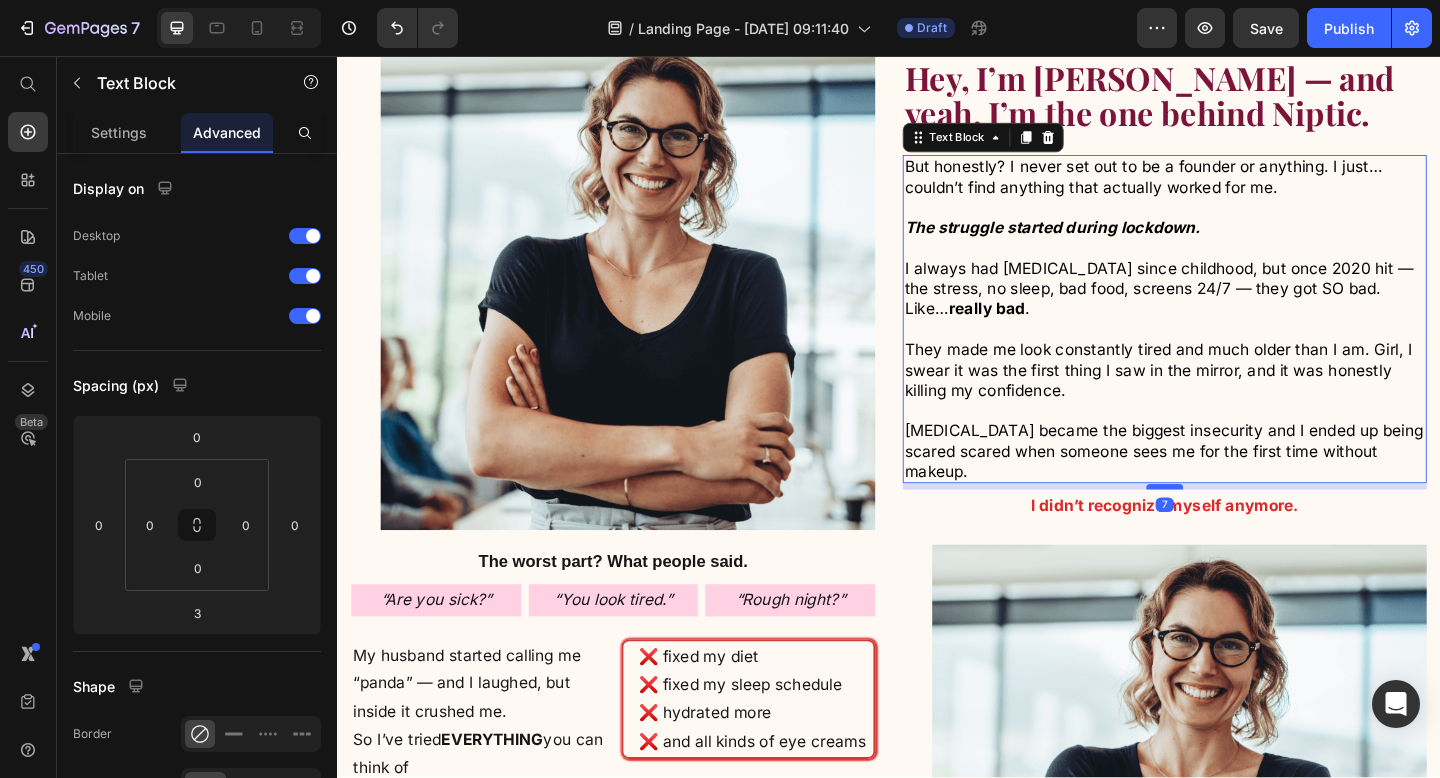 type on "8" 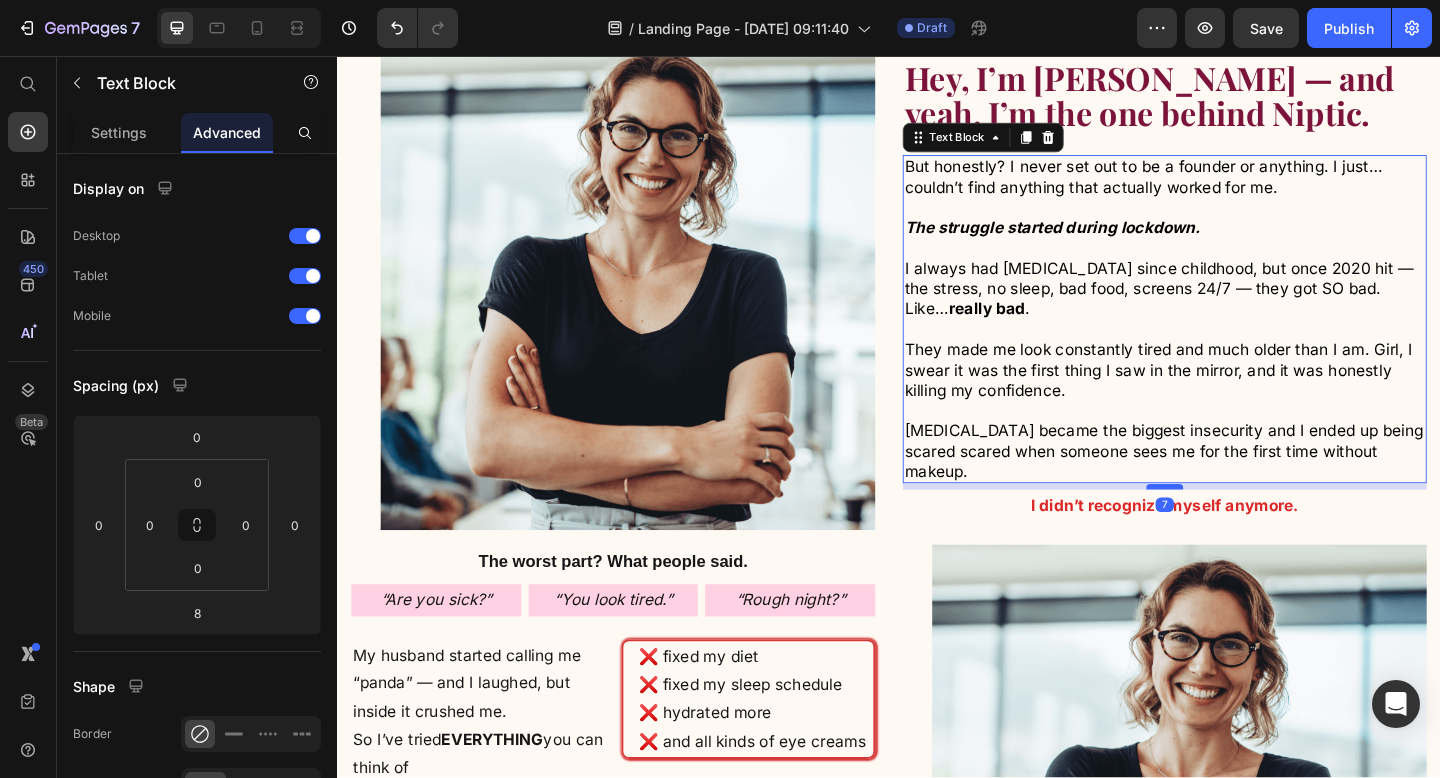scroll, scrollTop: 1744, scrollLeft: 0, axis: vertical 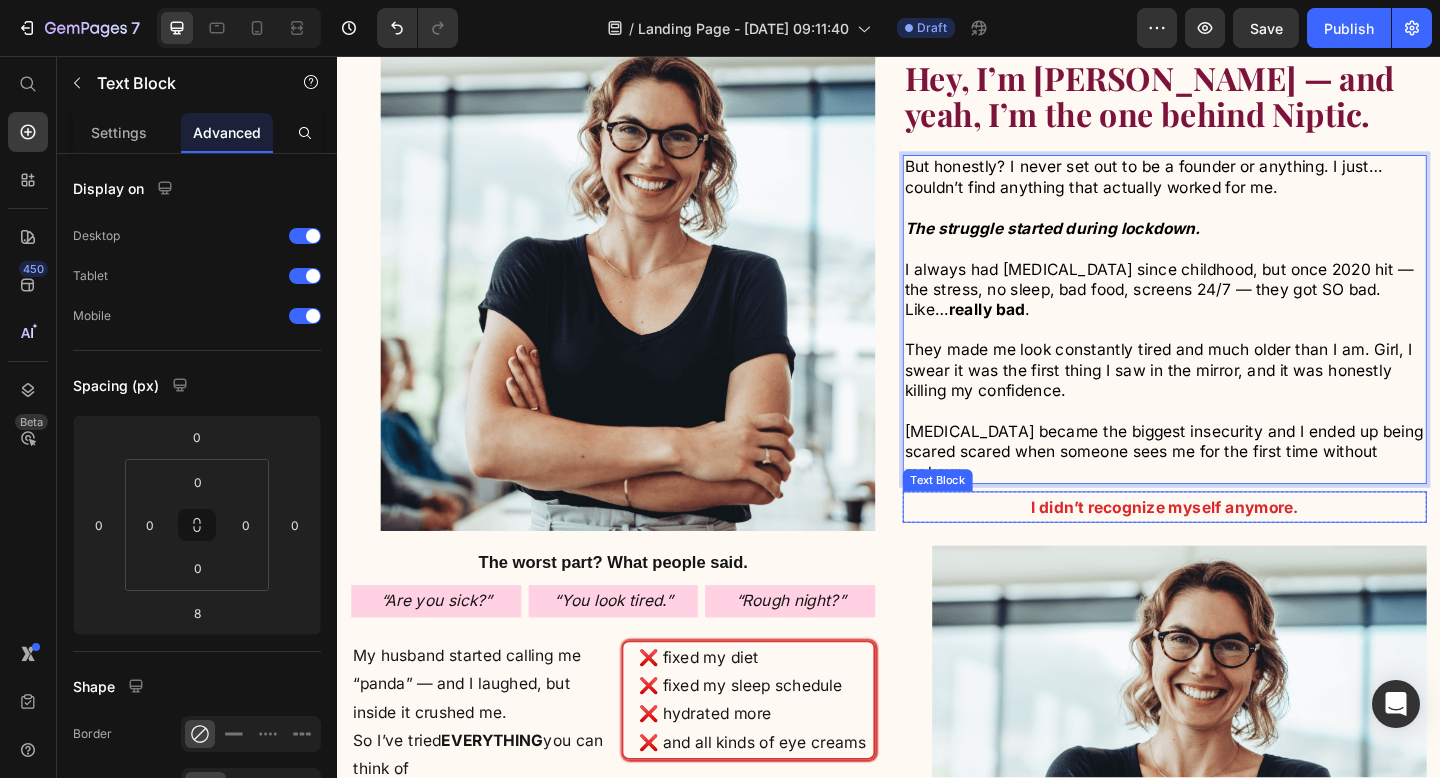 click on "I didn’t recognize myself anymore." at bounding box center [1237, 547] 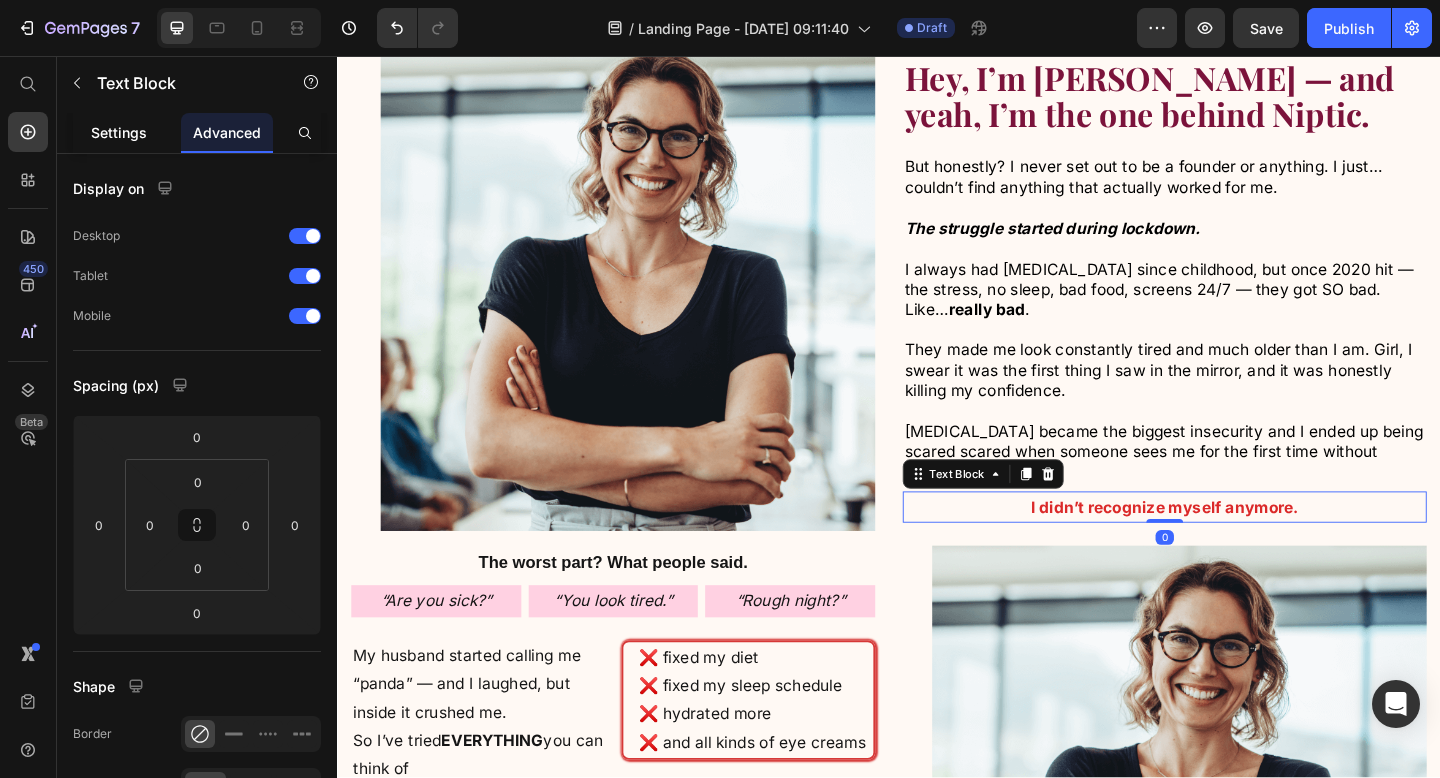 click on "Settings" 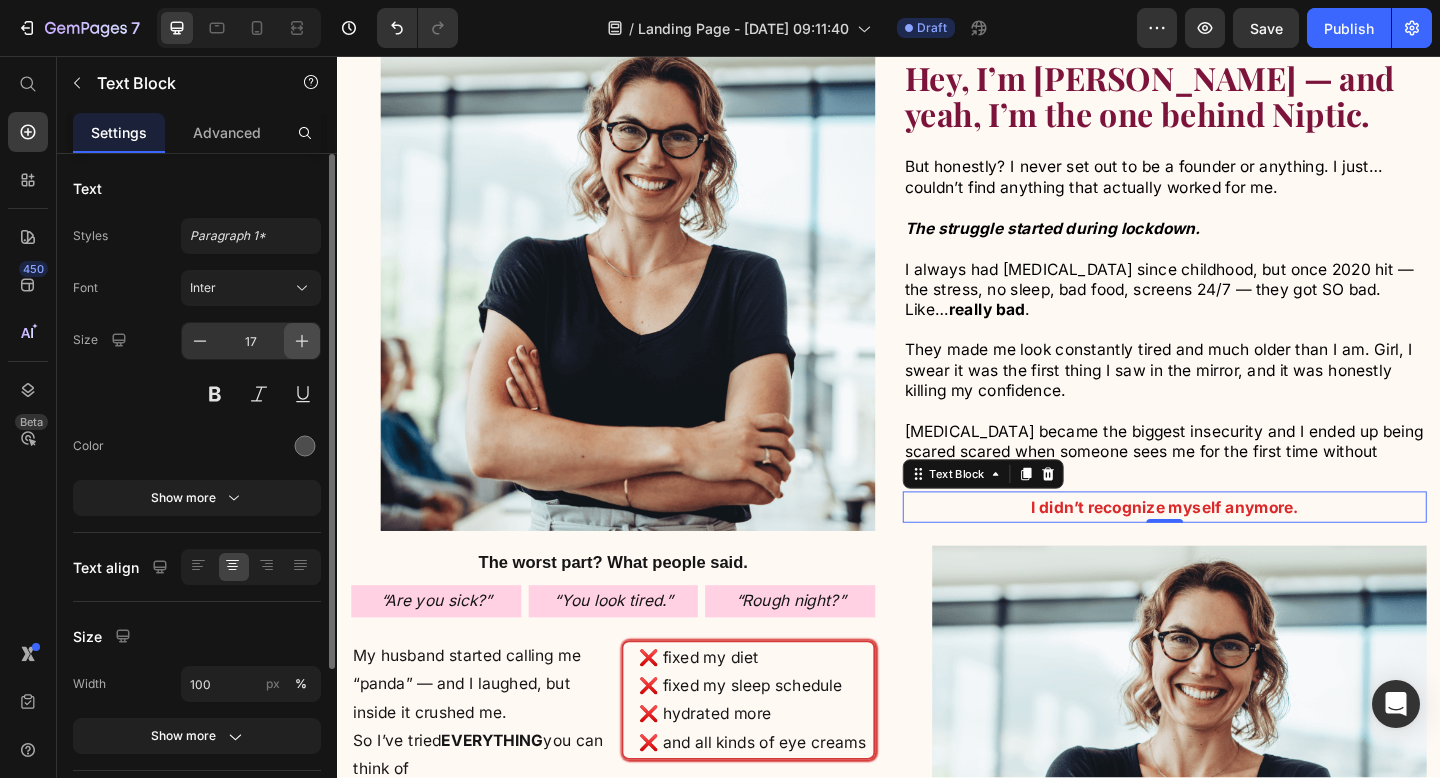 click 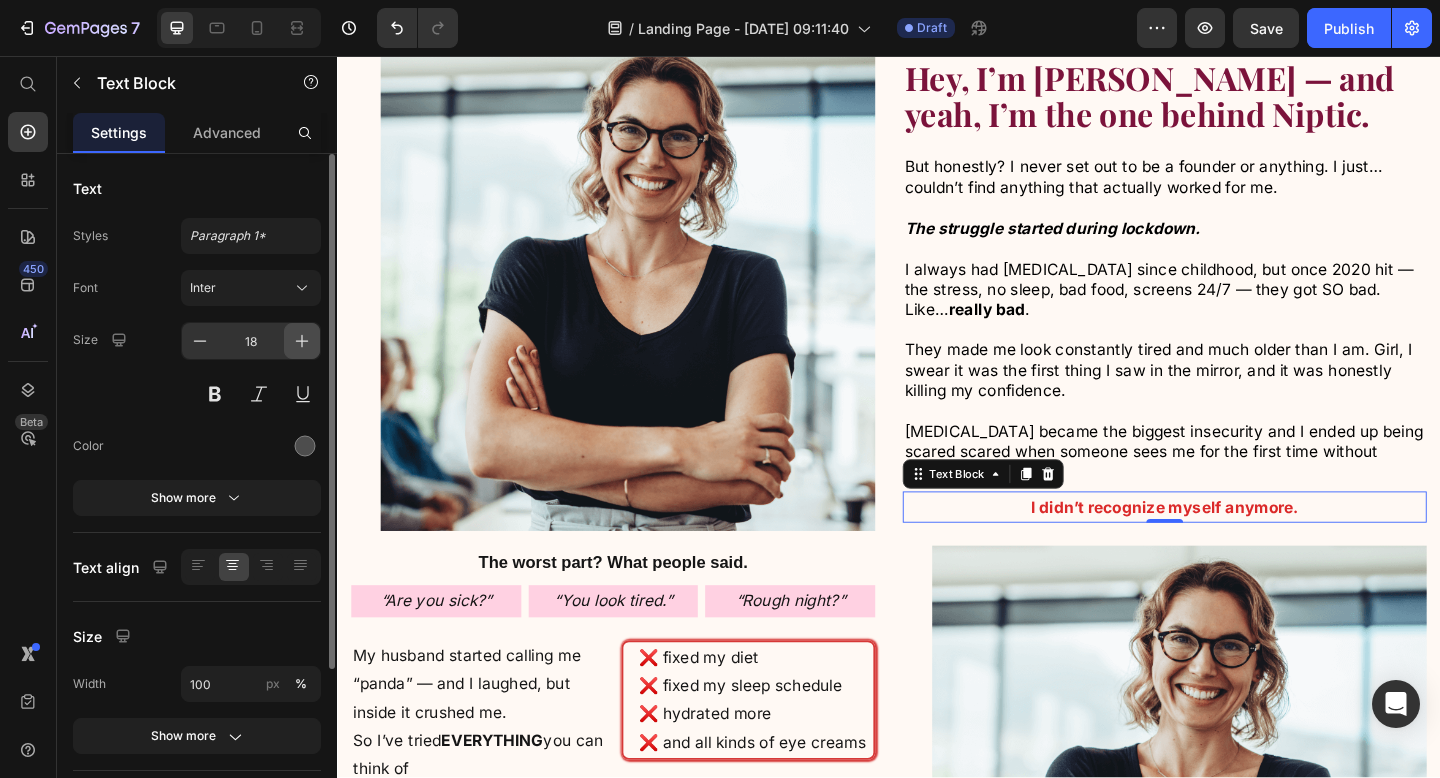scroll, scrollTop: 1744, scrollLeft: 0, axis: vertical 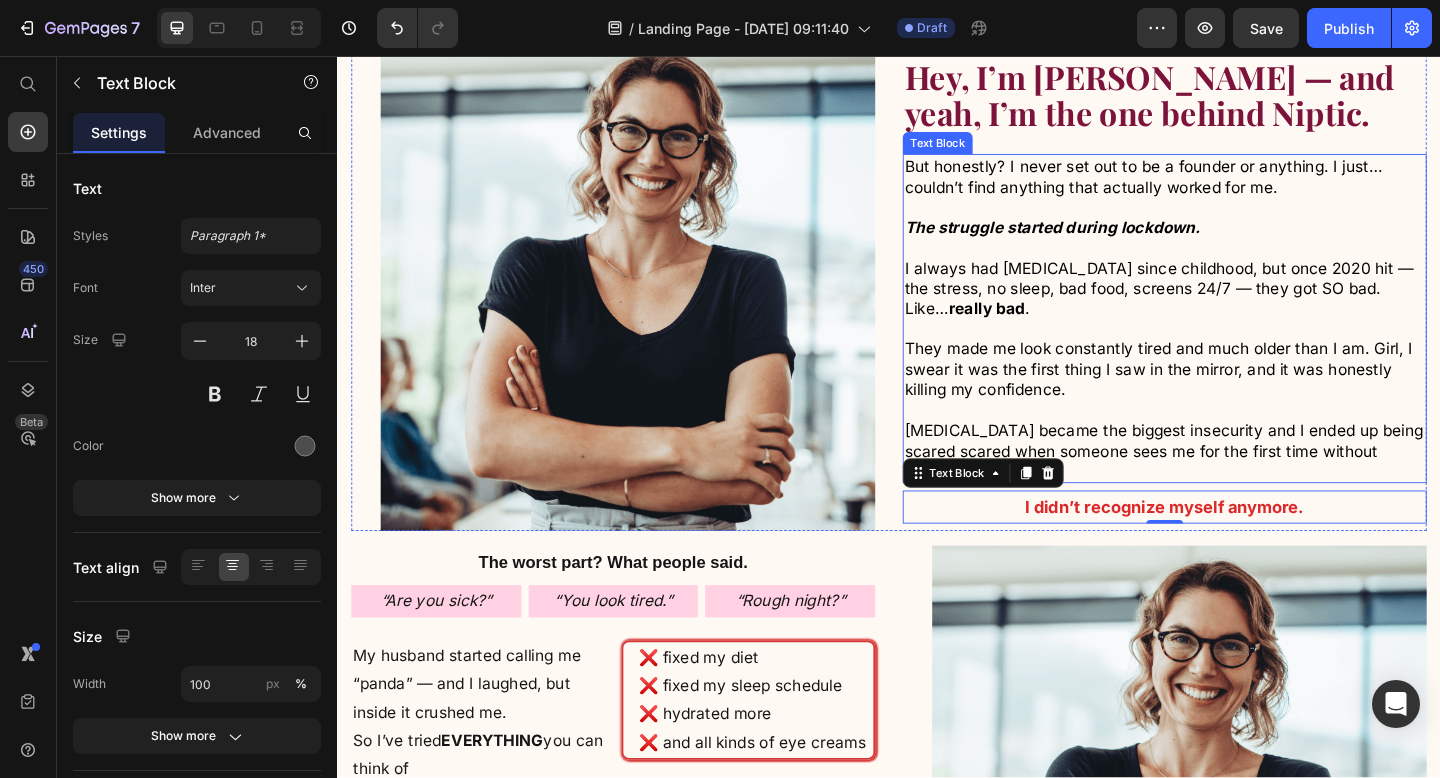 click on "They made me look constantly tired and much older than I am. Girl, I swear it was the first thing I saw in the mirror, and it was honestly killing my confidence." at bounding box center [1230, 397] 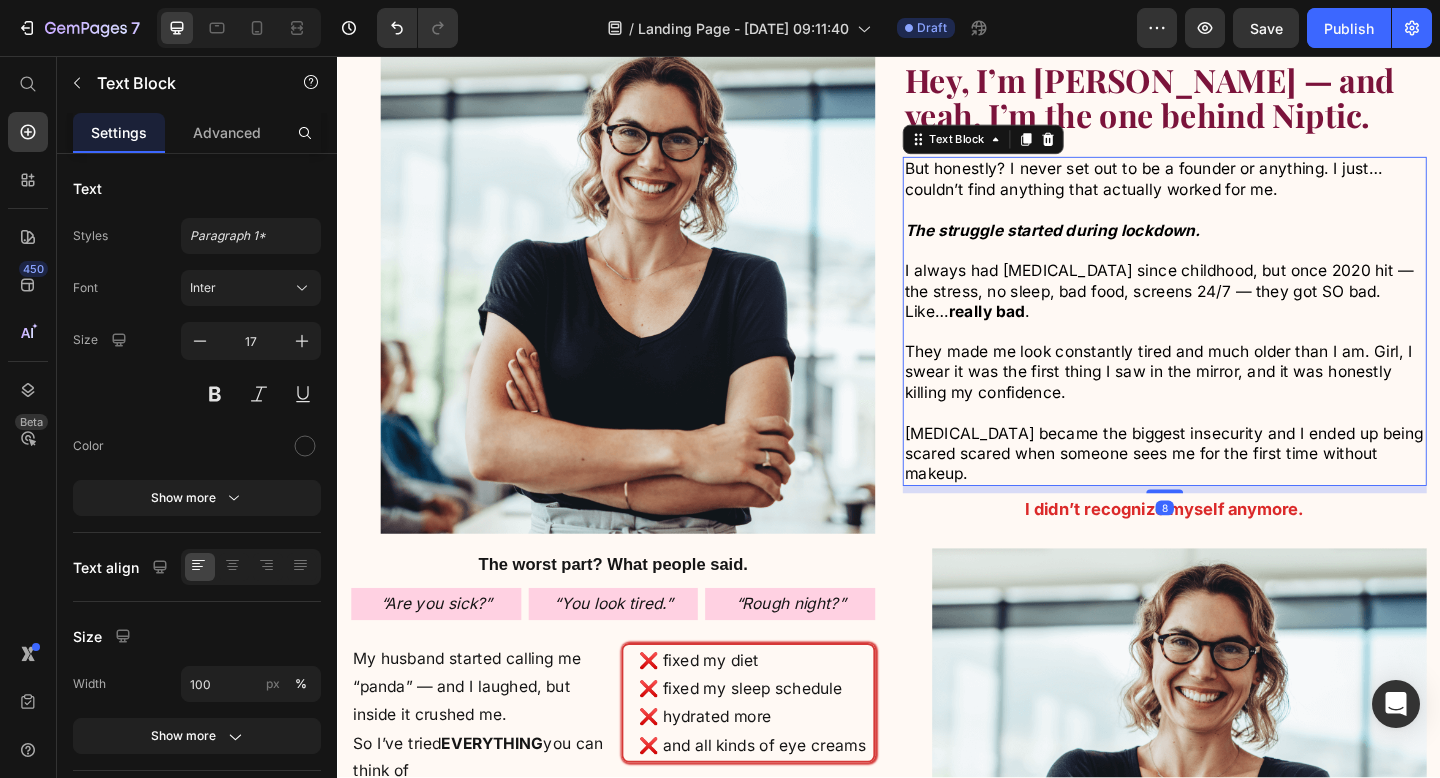 scroll, scrollTop: 1743, scrollLeft: 0, axis: vertical 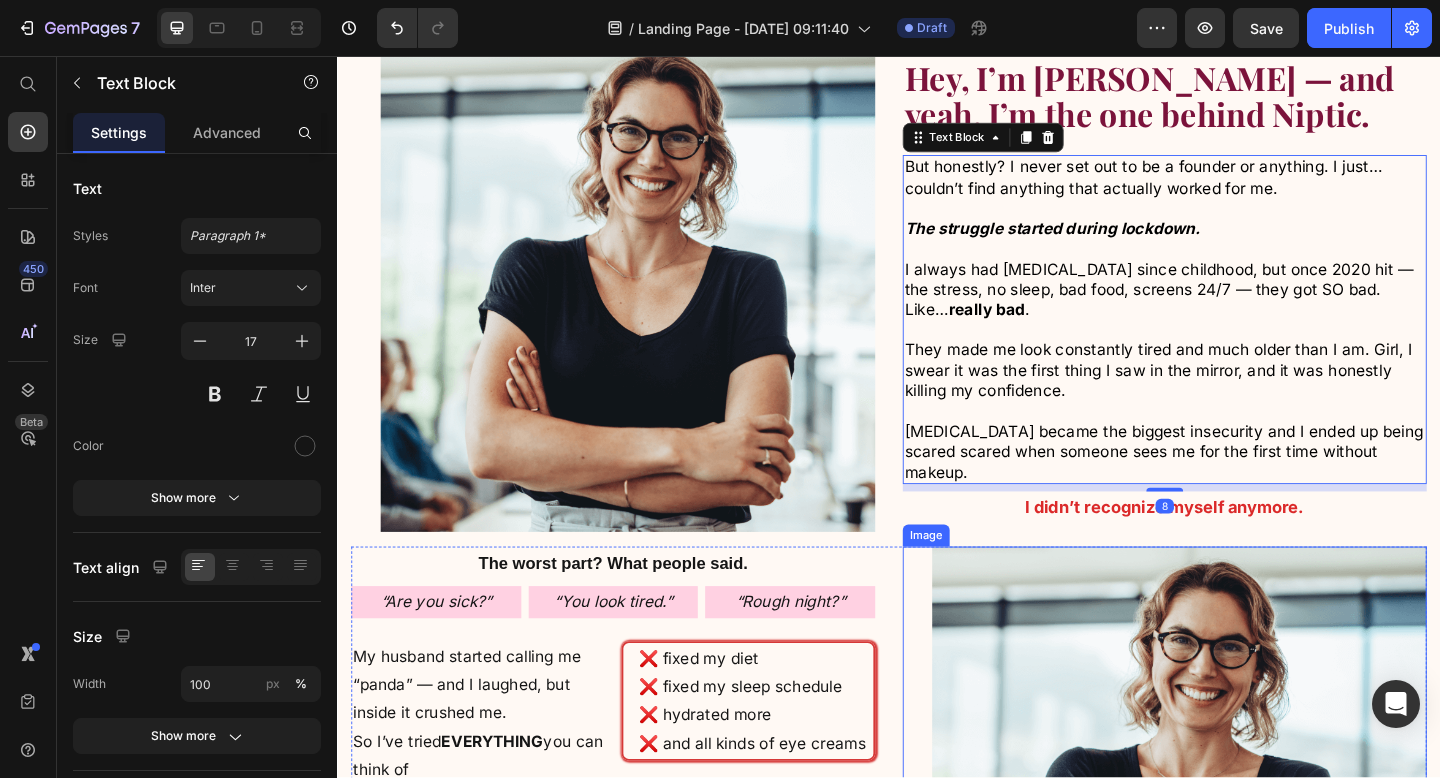 click at bounding box center (1237, 859) 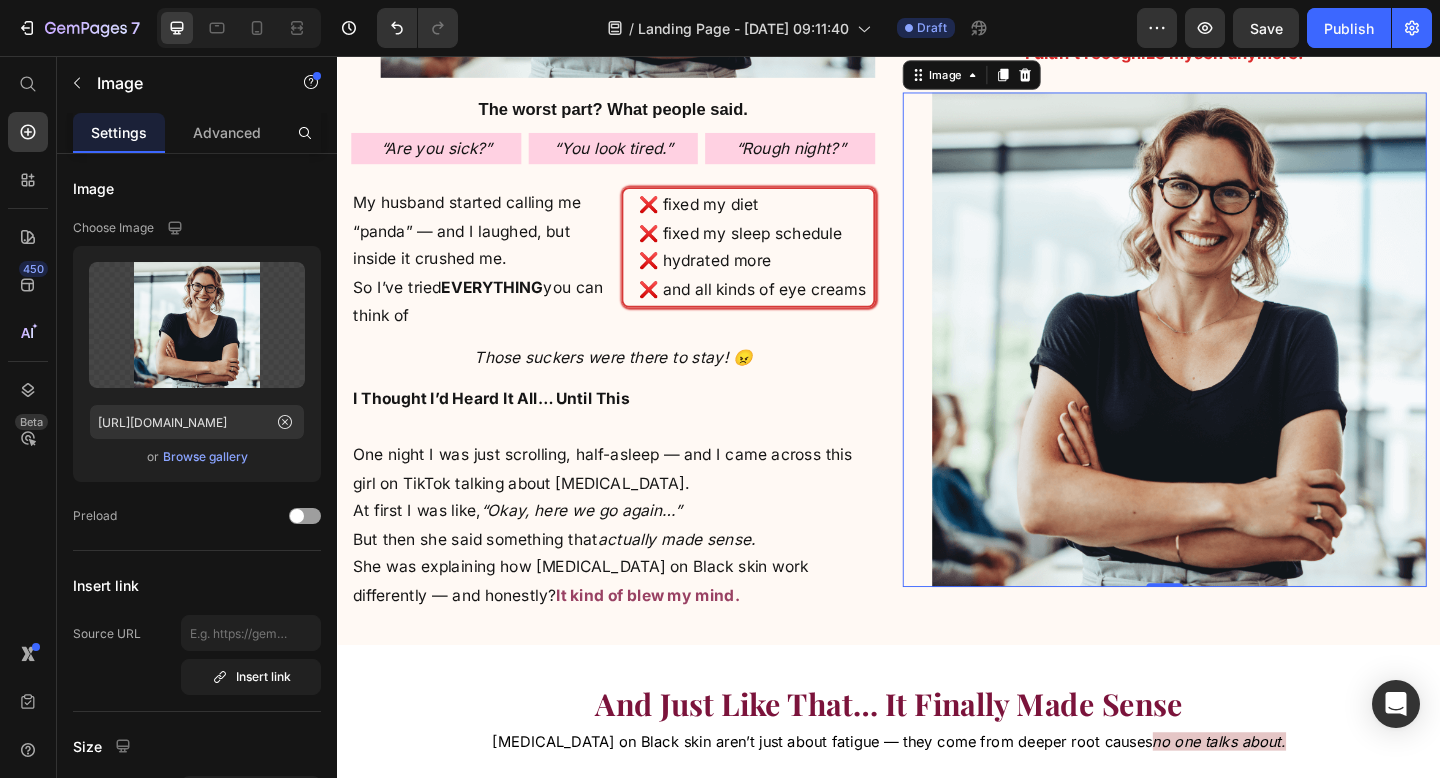 scroll, scrollTop: 2204, scrollLeft: 0, axis: vertical 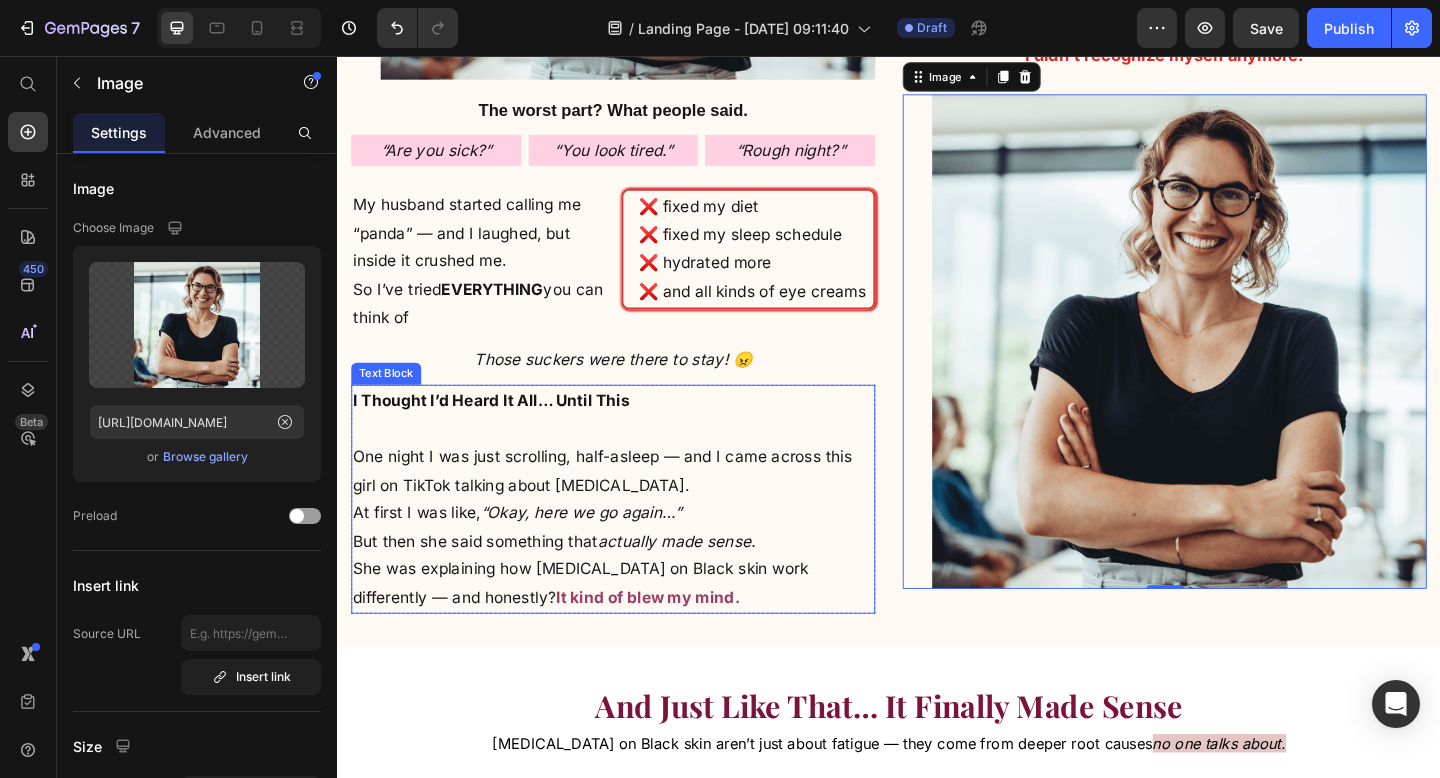 click on "I Thought I’d Heard It All… Until This One night I was just scrolling, half-asleep — and I came across this girl on TikTok talking about dark circles. At first I was like,  “Okay, here we go again…” But then she said something that  actually made sense. She was explaining how dark circles on Black skin work differently — and honestly?   It kind of blew my mind." at bounding box center (637, 538) 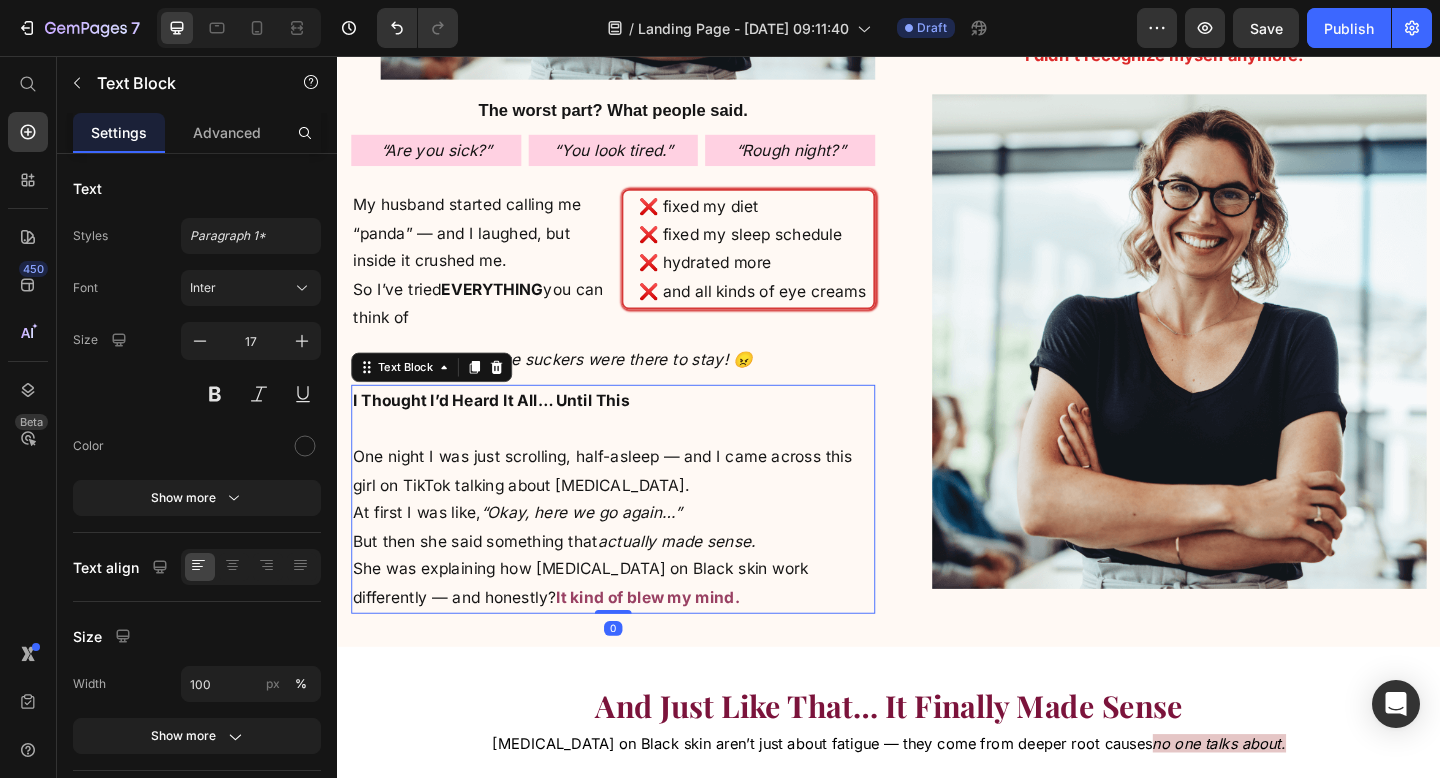 click on "I Thought I’d Heard It All… Until This One night I was just scrolling, half-asleep — and I came across this girl on TikTok talking about dark circles. At first I was like,  “Okay, here we go again…” But then she said something that  actually made sense. She was explaining how dark circles on Black skin work differently — and honestly?   It kind of blew my mind." at bounding box center [637, 538] 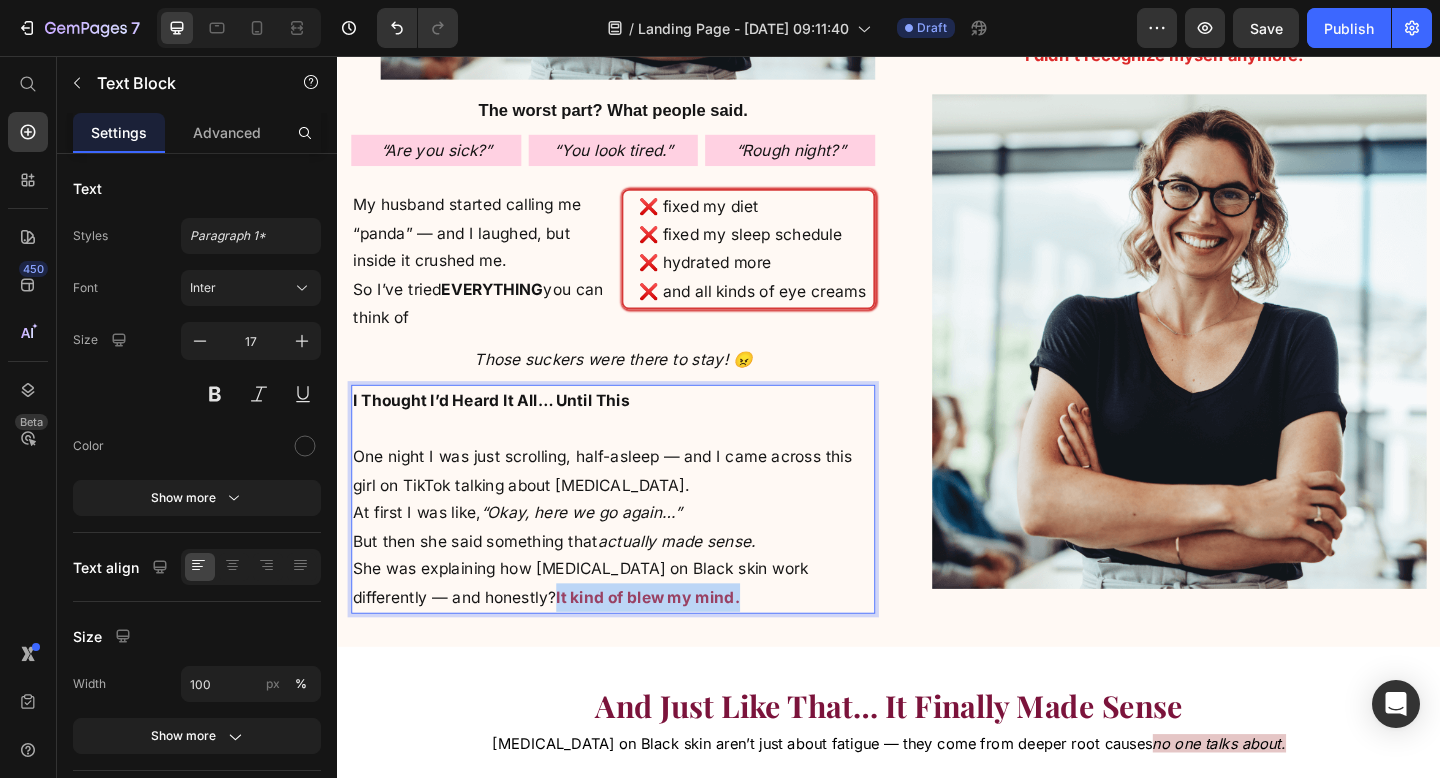 drag, startPoint x: 687, startPoint y: 643, endPoint x: 474, endPoint y: 643, distance: 213 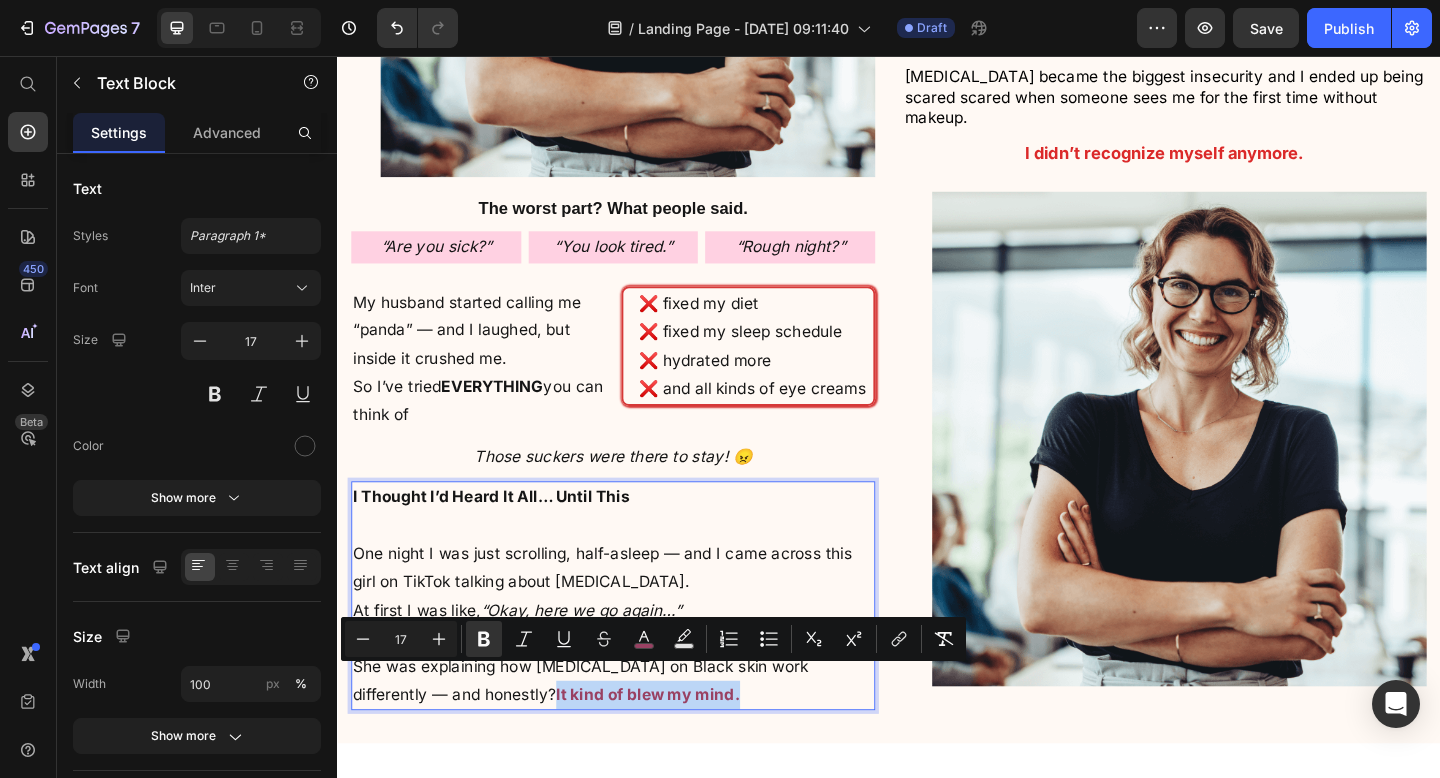 scroll, scrollTop: 2117, scrollLeft: 0, axis: vertical 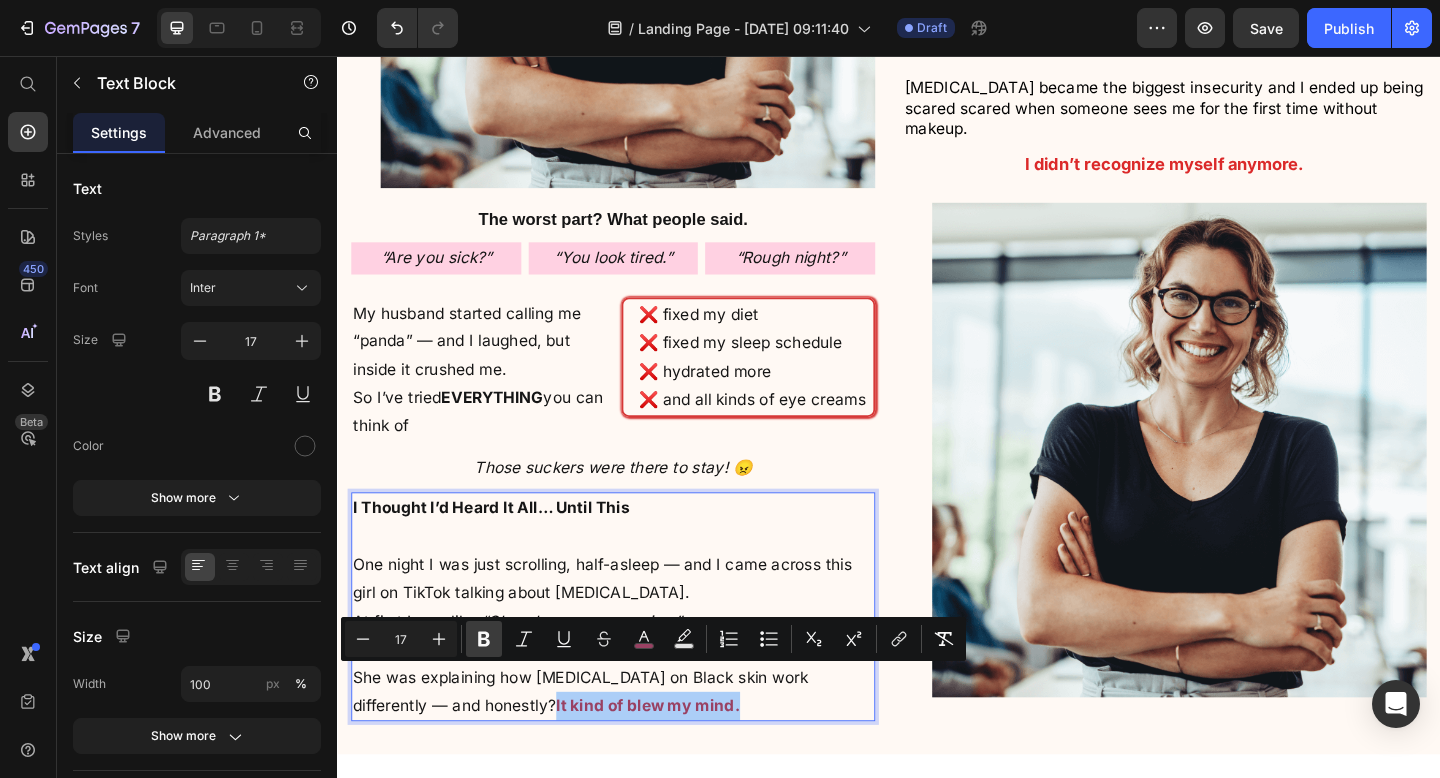 click 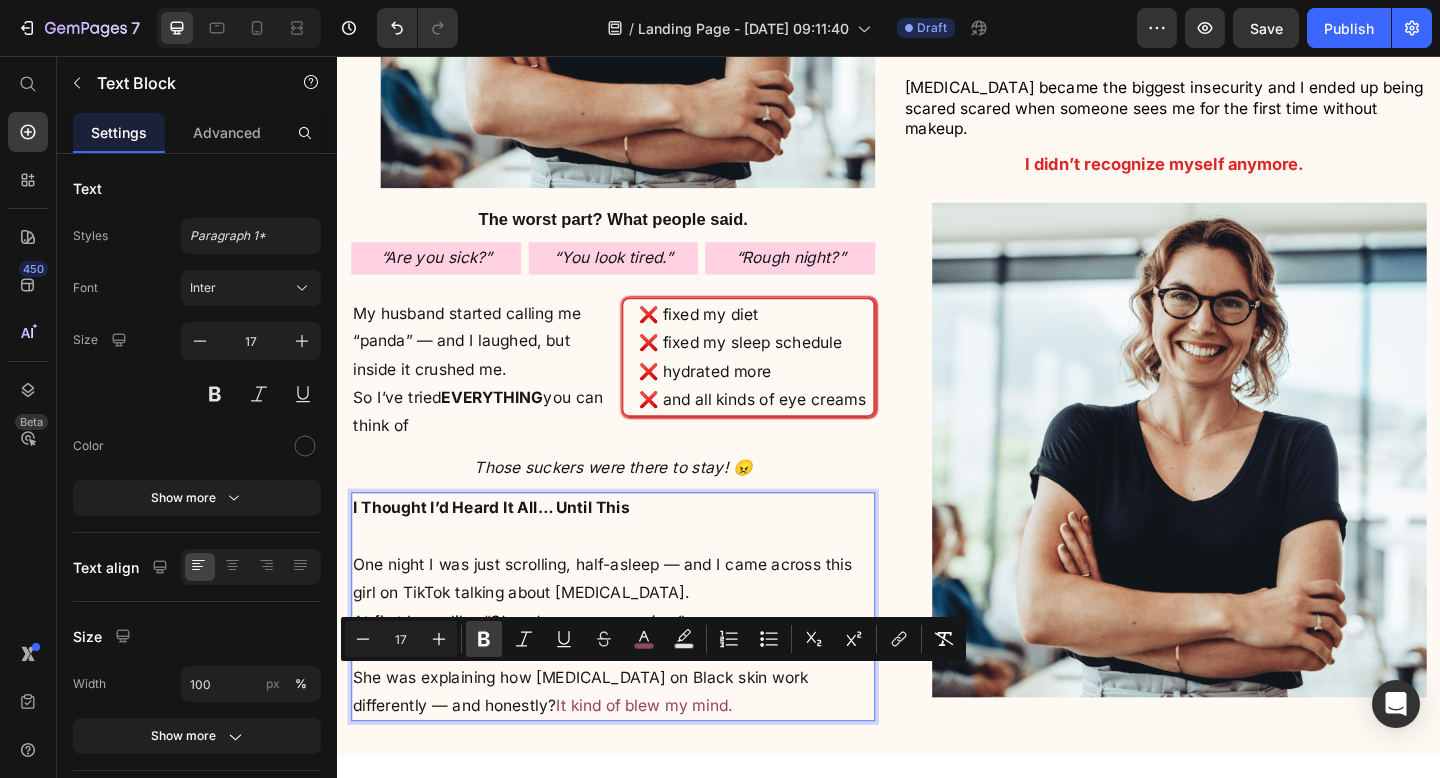 click 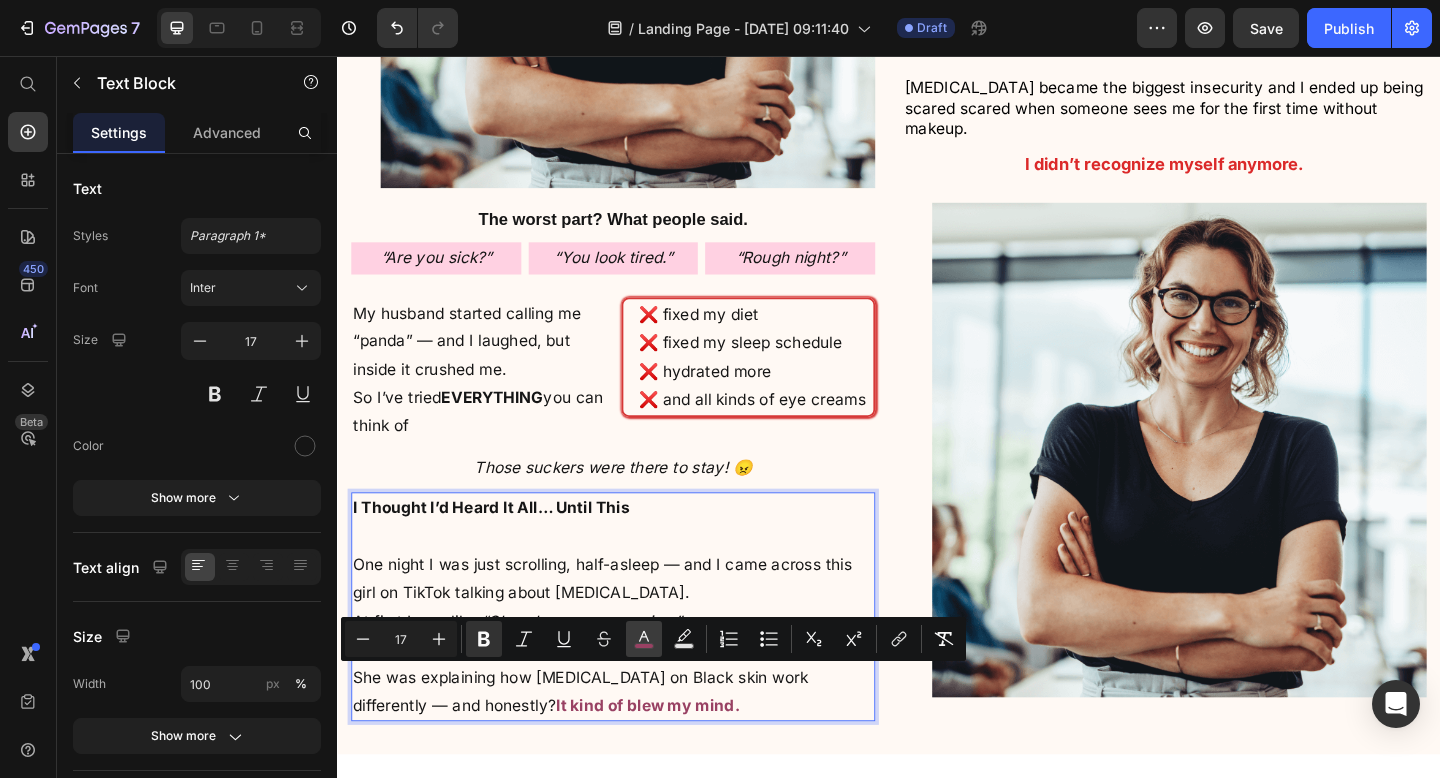 click 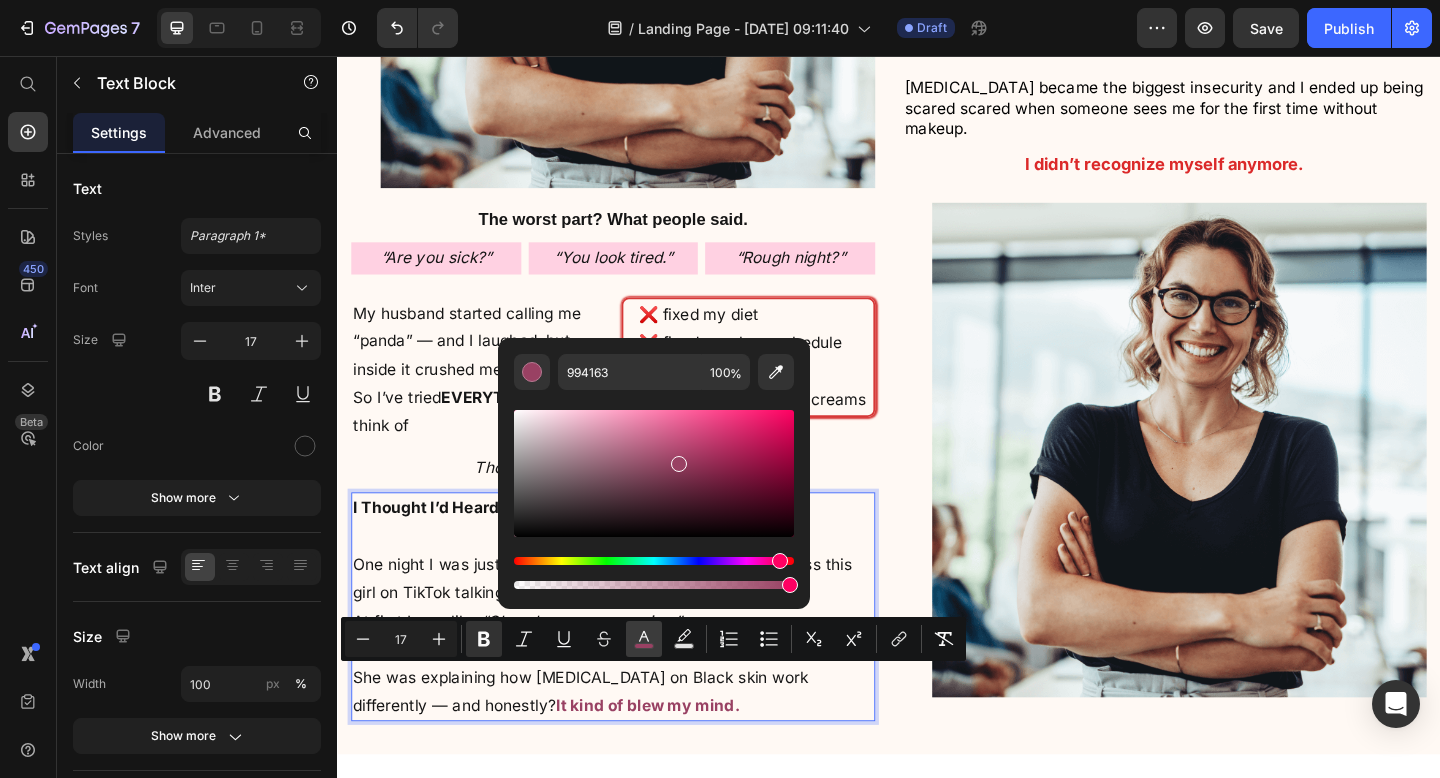 click 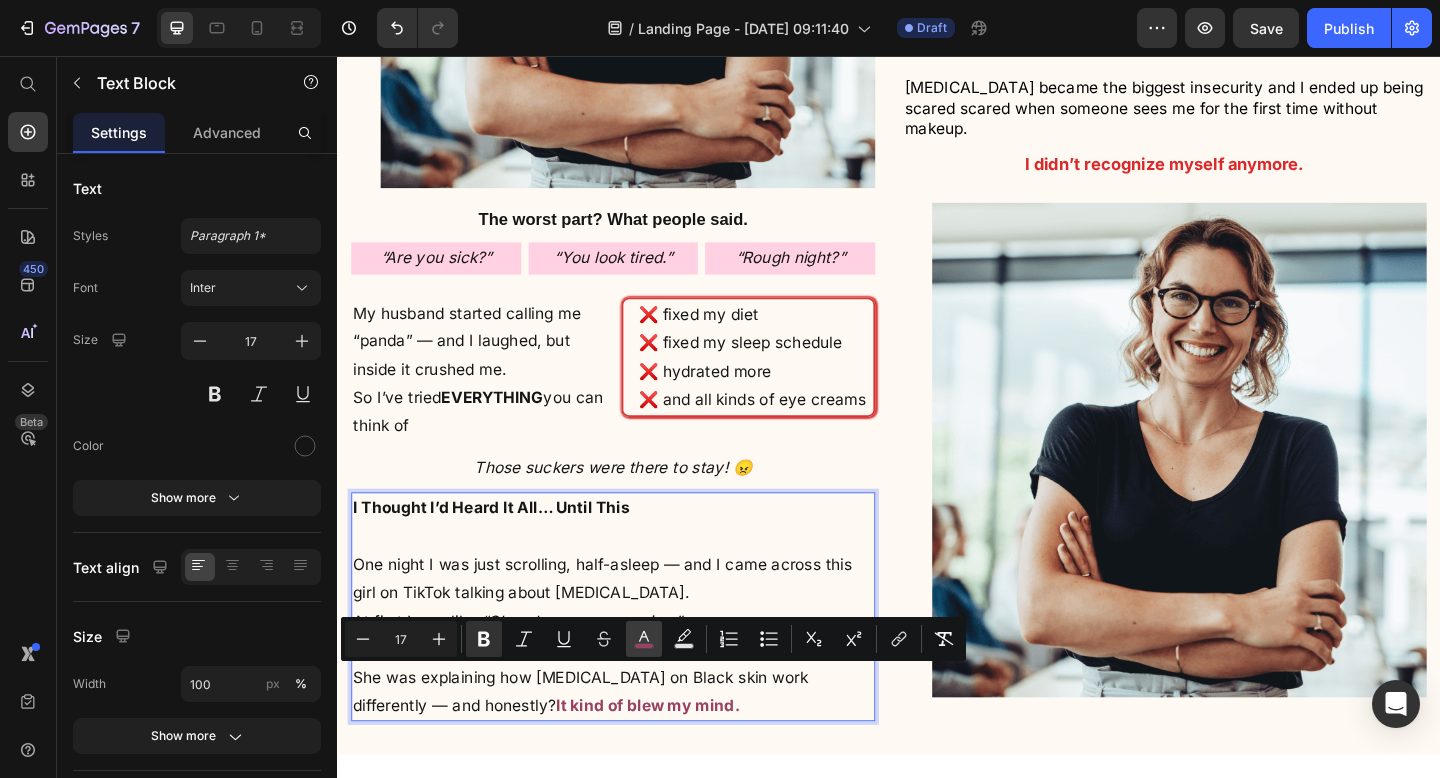 click 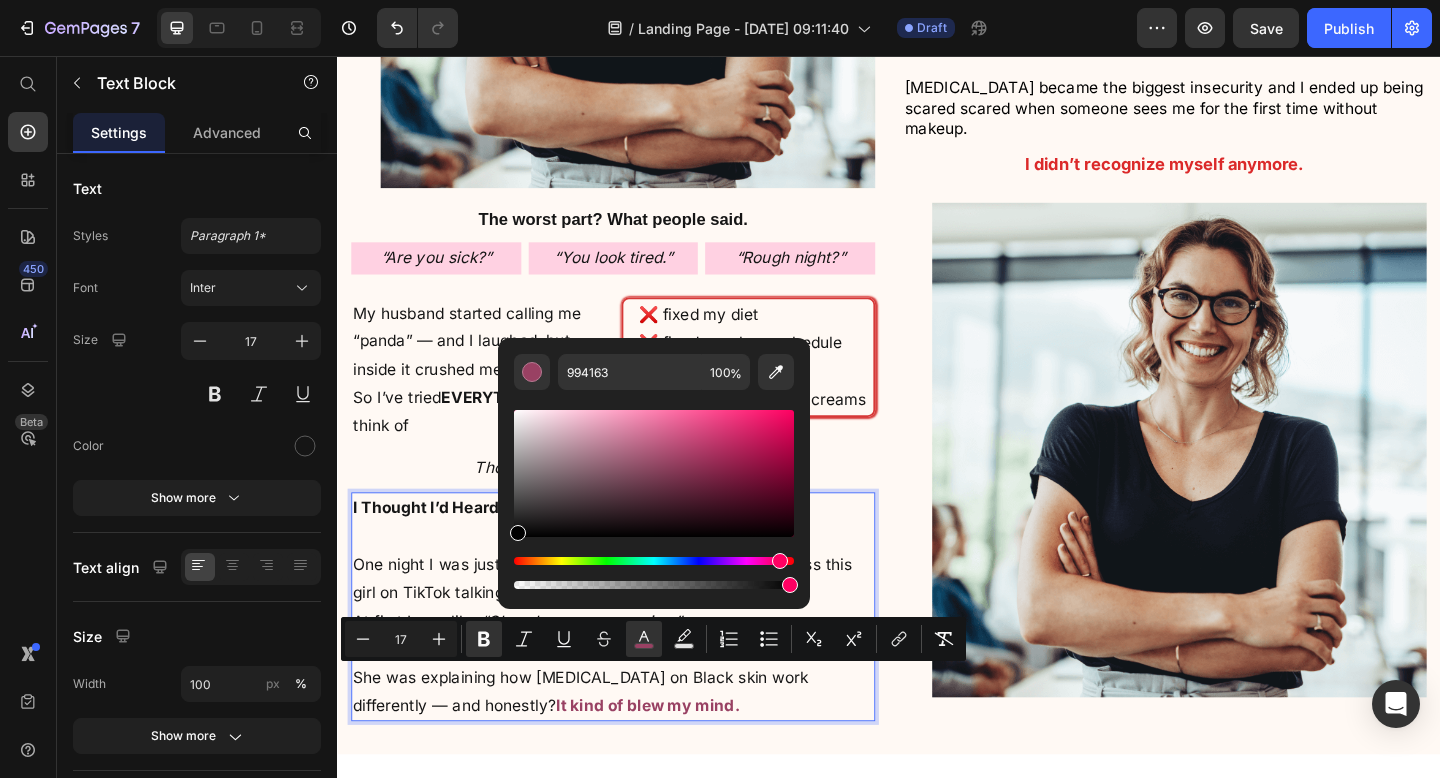 drag, startPoint x: 945, startPoint y: 542, endPoint x: 487, endPoint y: 617, distance: 464.10022 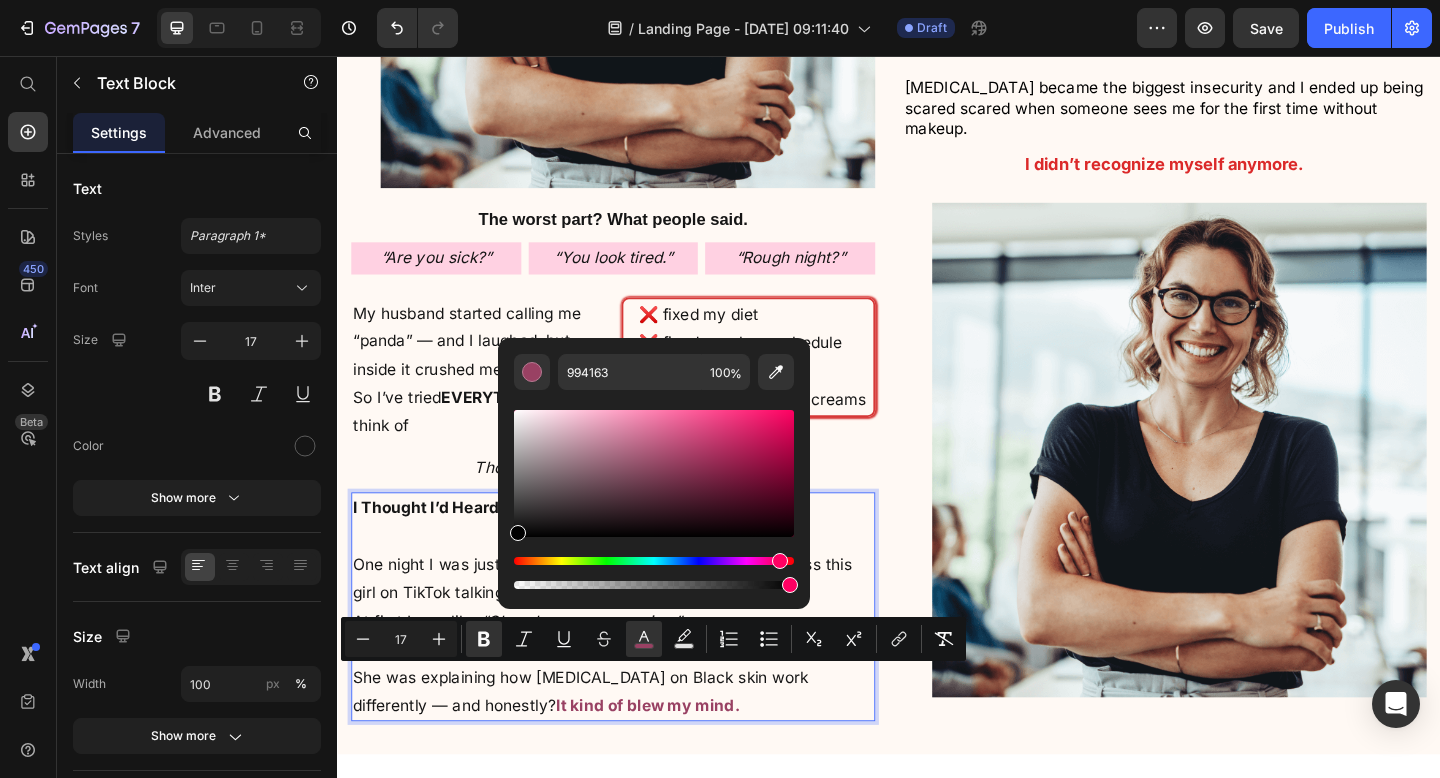 type on "000000" 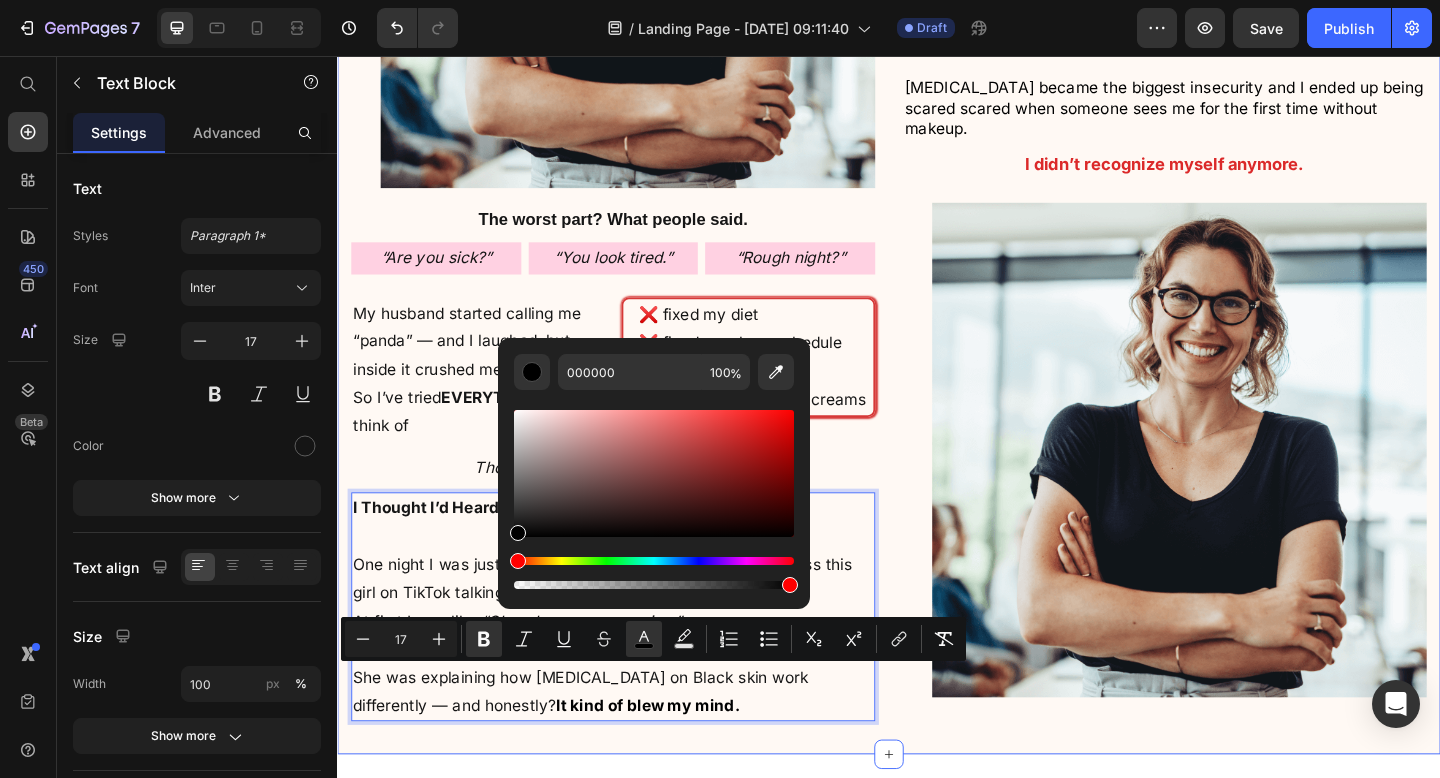 click on "Hey, I’m Michelle — and yeah, I’m the one behind Niptic. Heading But honestly? I never set out to be a founder or anything. I just… couldn’t find anything that actually worked for me. The struggle started during lockdown. I always had dark circles since childhood, but once 2020 hit — the stress, no sleep, bad food, screens 24/7 — they got SO bad. Like…  really bad . They made me look constantly tired and much older than I am. Girl, I swear it was the first thing I saw in the mirror, and it was honestly killing my confidence. Dark circles became the biggest insecurity and I ended up being scared scared when someone sees me for the first time without makeup. Text Block I didn’t recognize myself anymore. Text Block Row Image Row The worst part? What people said. Text Block “Are you sick?”  Text Block “You look tired.”  Text Block “Rough night?” Text Block Row Row Row My husband started calling me “panda” — and I laughed, but inside it crushed me. So I’ve tried  EVERYTHING" at bounding box center [937, 229] 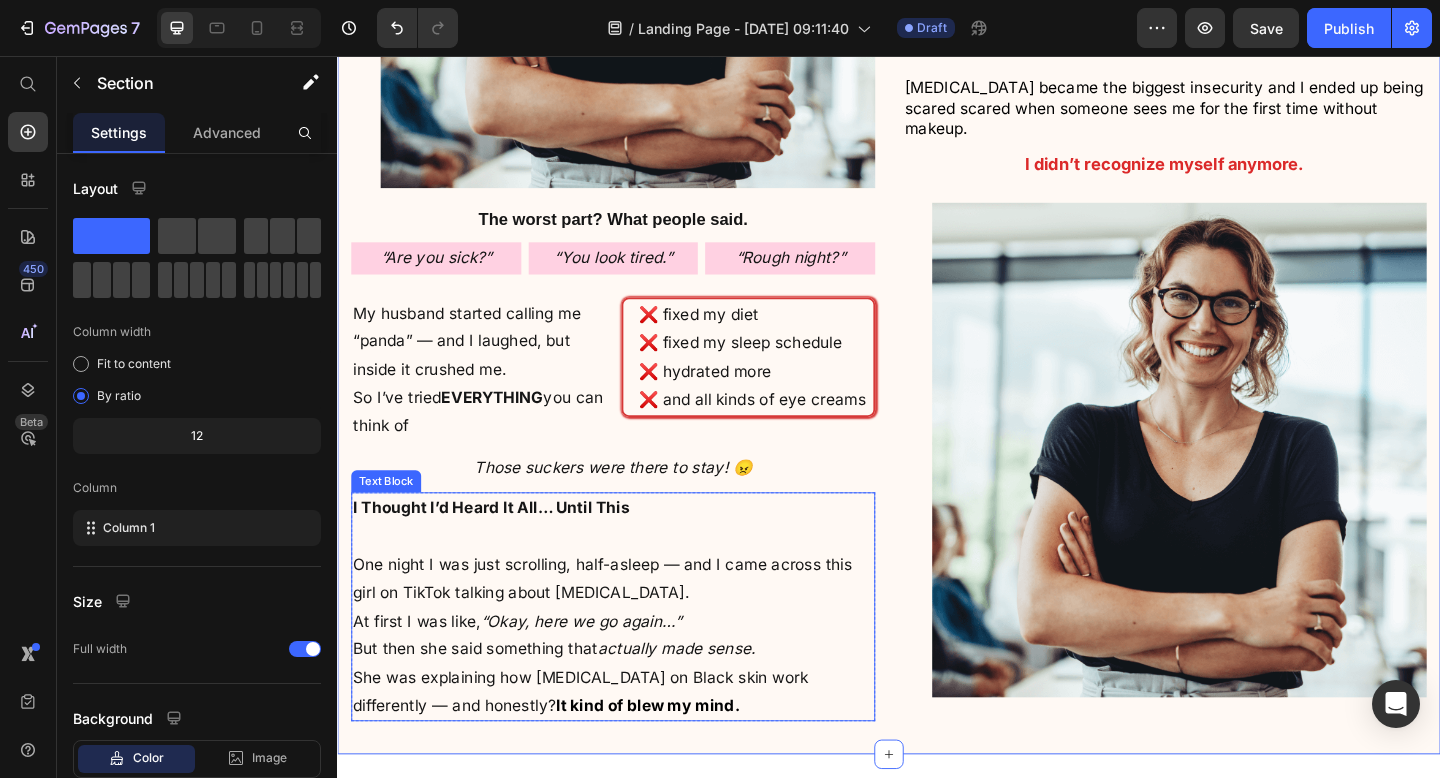 click on "I Thought I’d Heard It All… Until This" at bounding box center (504, 548) 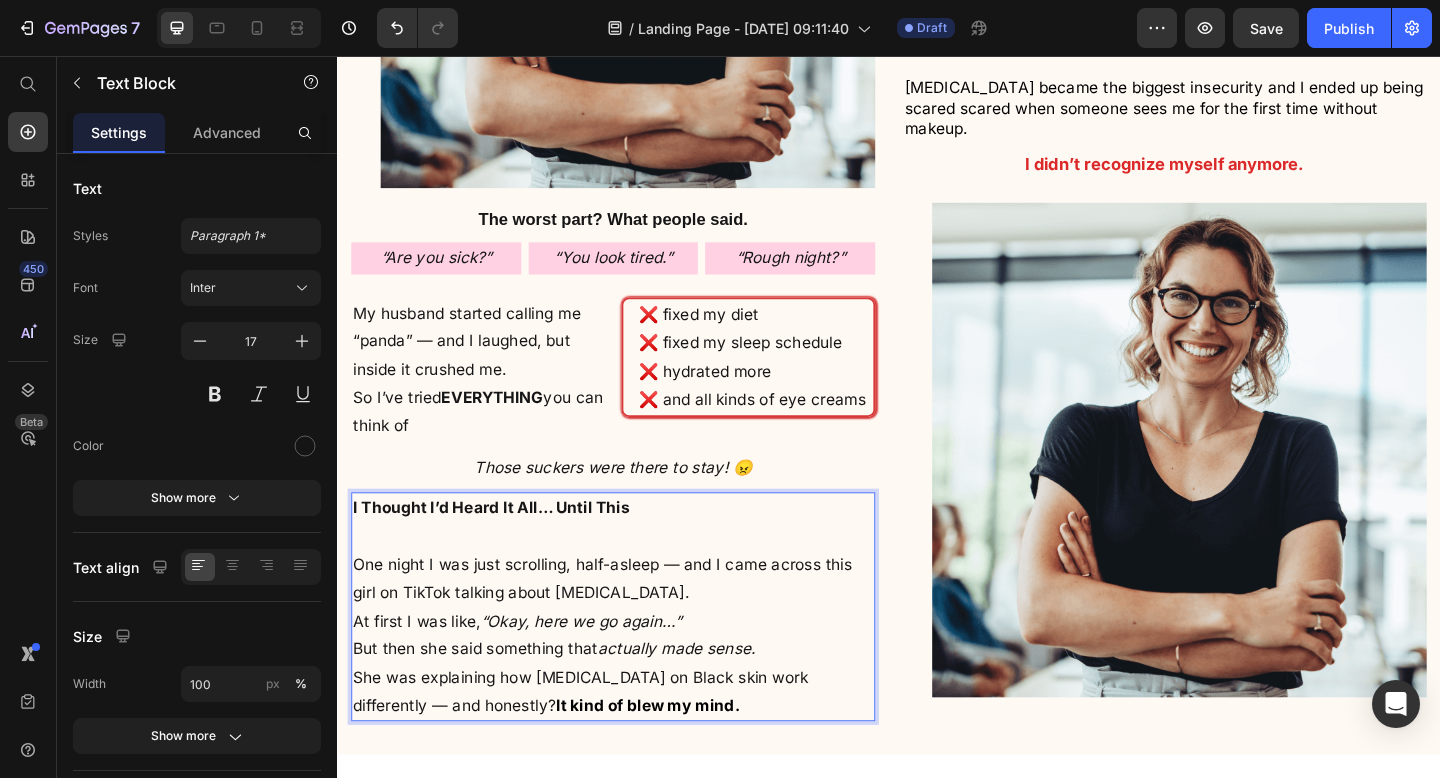 click on "I Thought I’d Heard It All… Until This One night I was just scrolling, half-asleep — and I came across this girl on TikTok talking about dark circles. At first I was like,  “Okay, here we go again…” But then she said something that  actually made sense. She was explaining how dark circles on Black skin work differently — and honestly?   It kind of blew my mind." at bounding box center [637, 655] 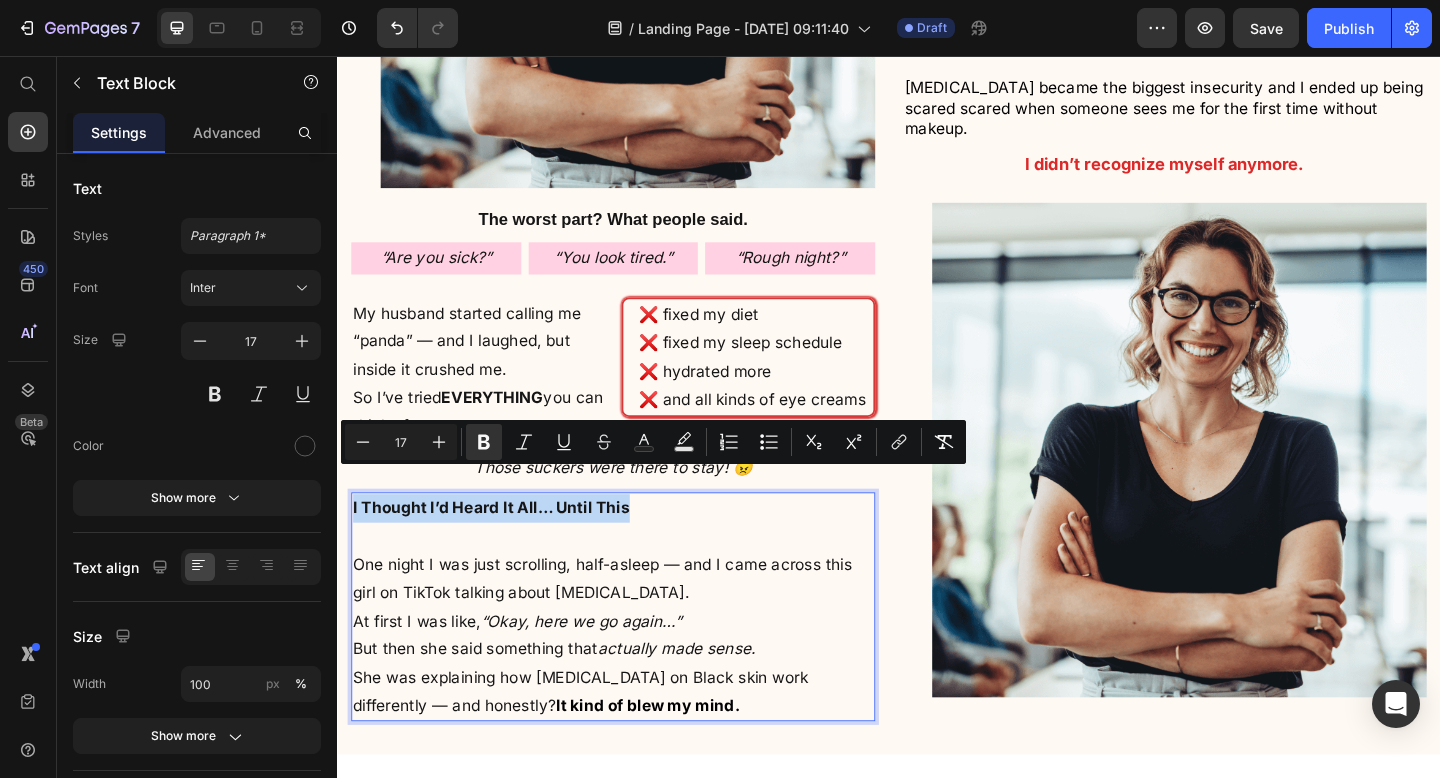 drag, startPoint x: 676, startPoint y: 518, endPoint x: 355, endPoint y: 516, distance: 321.00623 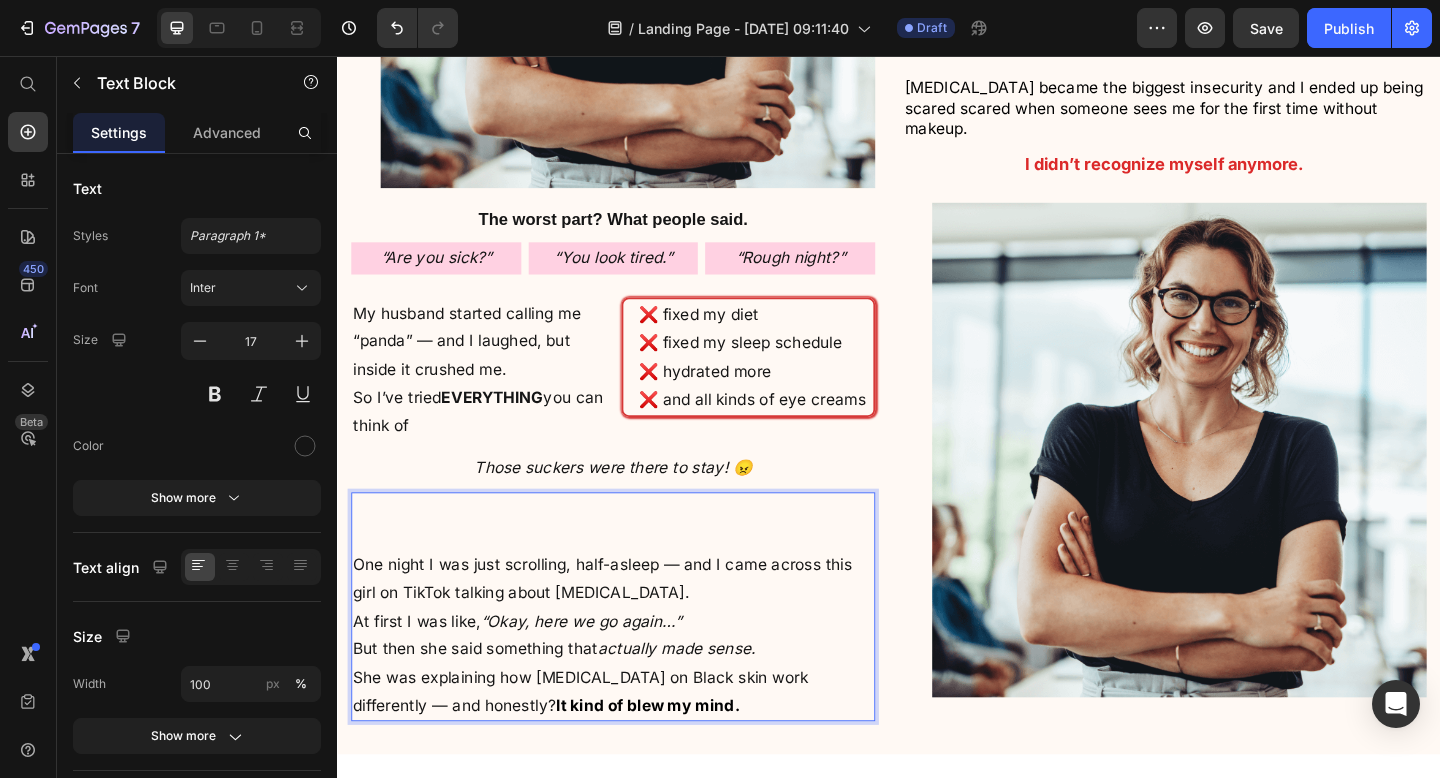 click on "⁠⁠⁠⁠⁠⁠⁠ One night I was just scrolling, half-asleep — and I came across this girl on TikTok talking about dark circles. At first I was like,  “Okay, here we go again…” But then she said something that  actually made sense. She was explaining how dark circles on Black skin work differently — and honestly?   It kind of blew my mind." at bounding box center [637, 655] 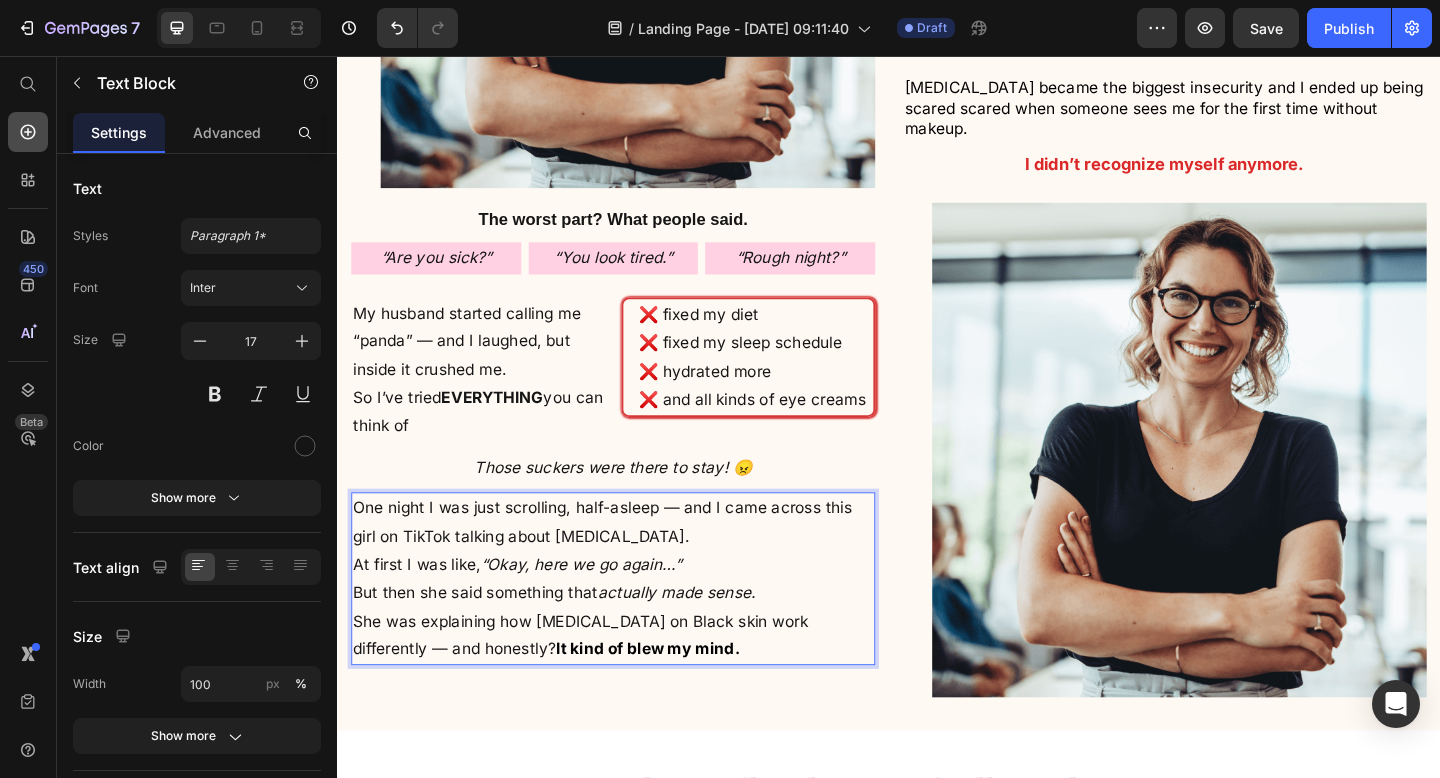 click 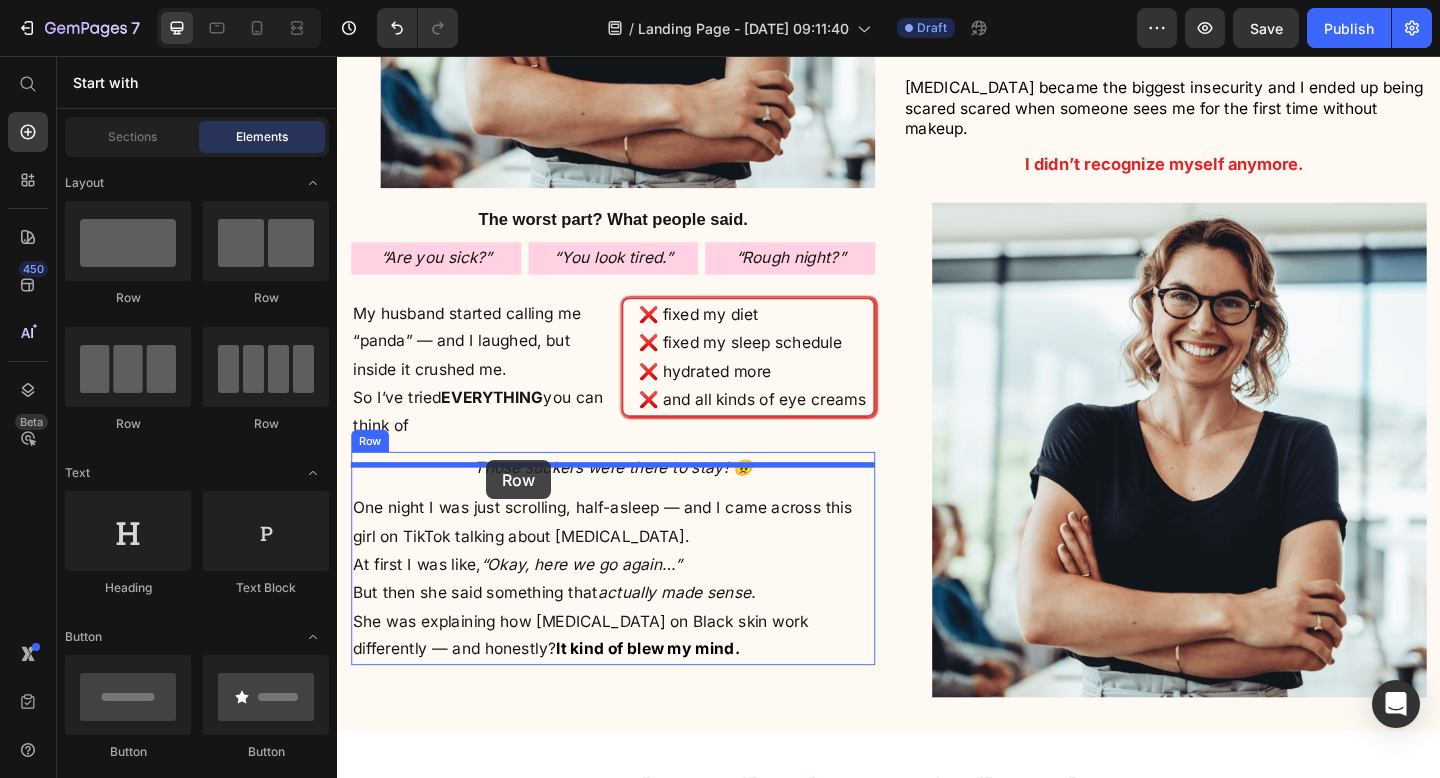 drag, startPoint x: 428, startPoint y: 338, endPoint x: 499, endPoint y: 496, distance: 173.21951 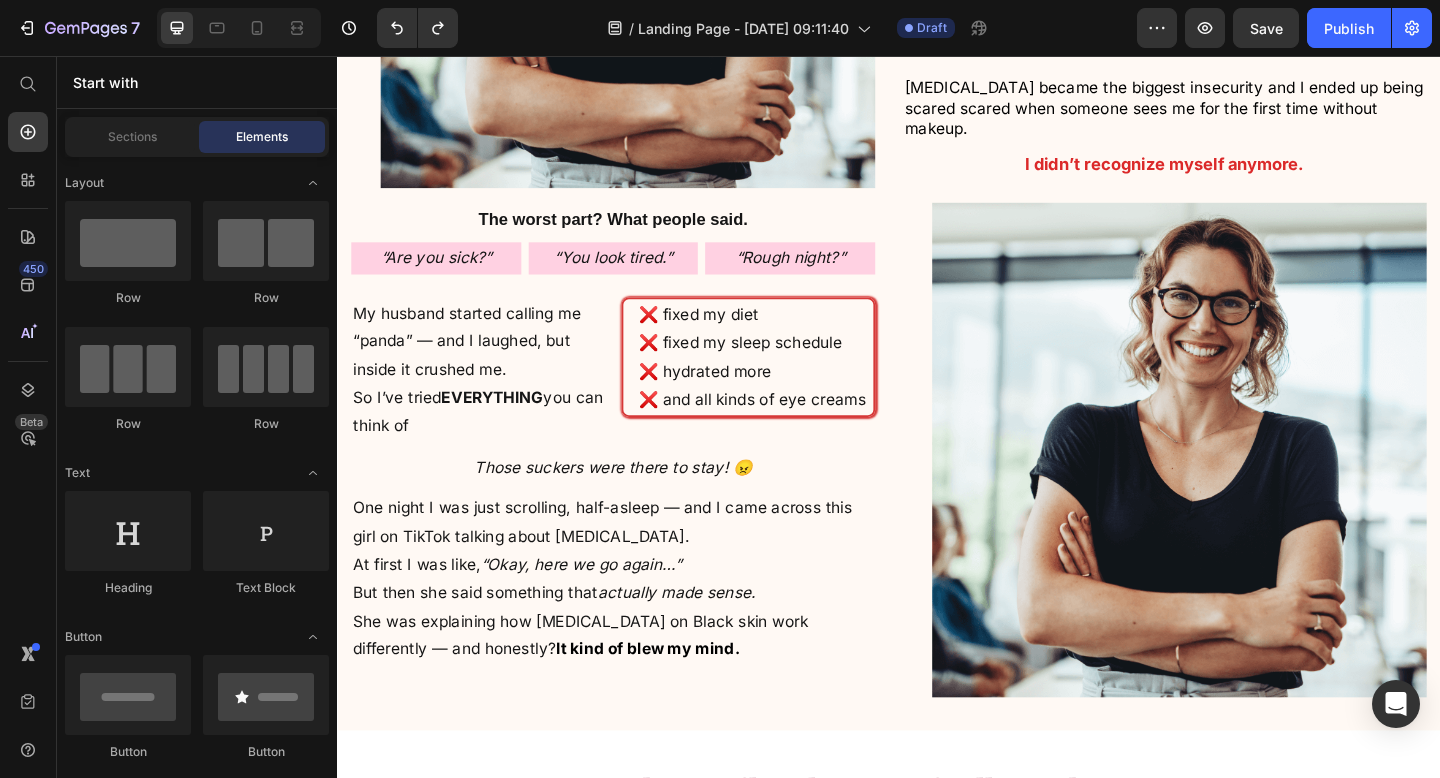 click on "One night I was just scrolling, half-asleep — and I came across this girl on TikTok talking about dark circles. At first I was like,  “Okay, here we go again…” But then she said something that  actually made sense. She was explaining how dark circles on Black skin work differently — and honestly?   It kind of blew my mind." at bounding box center [637, 625] 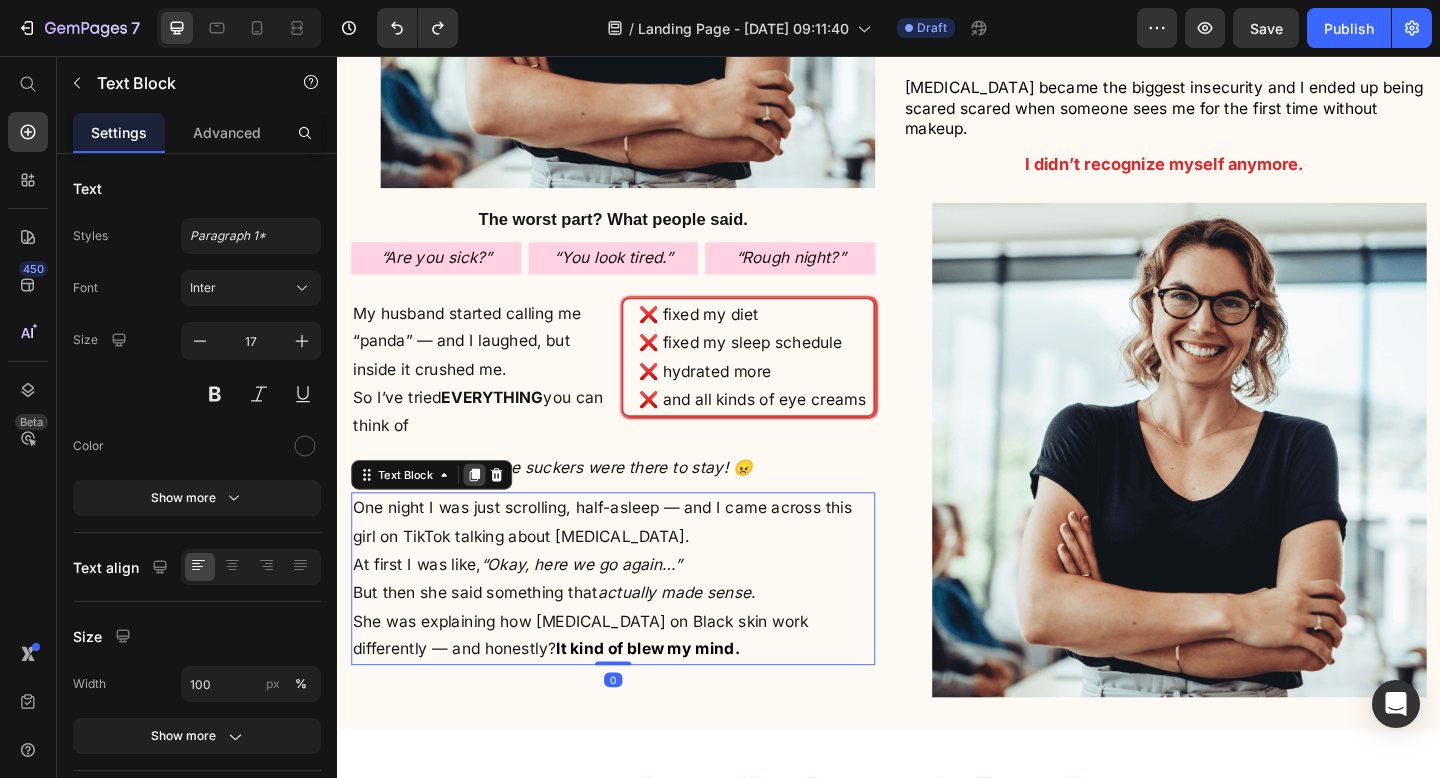 click 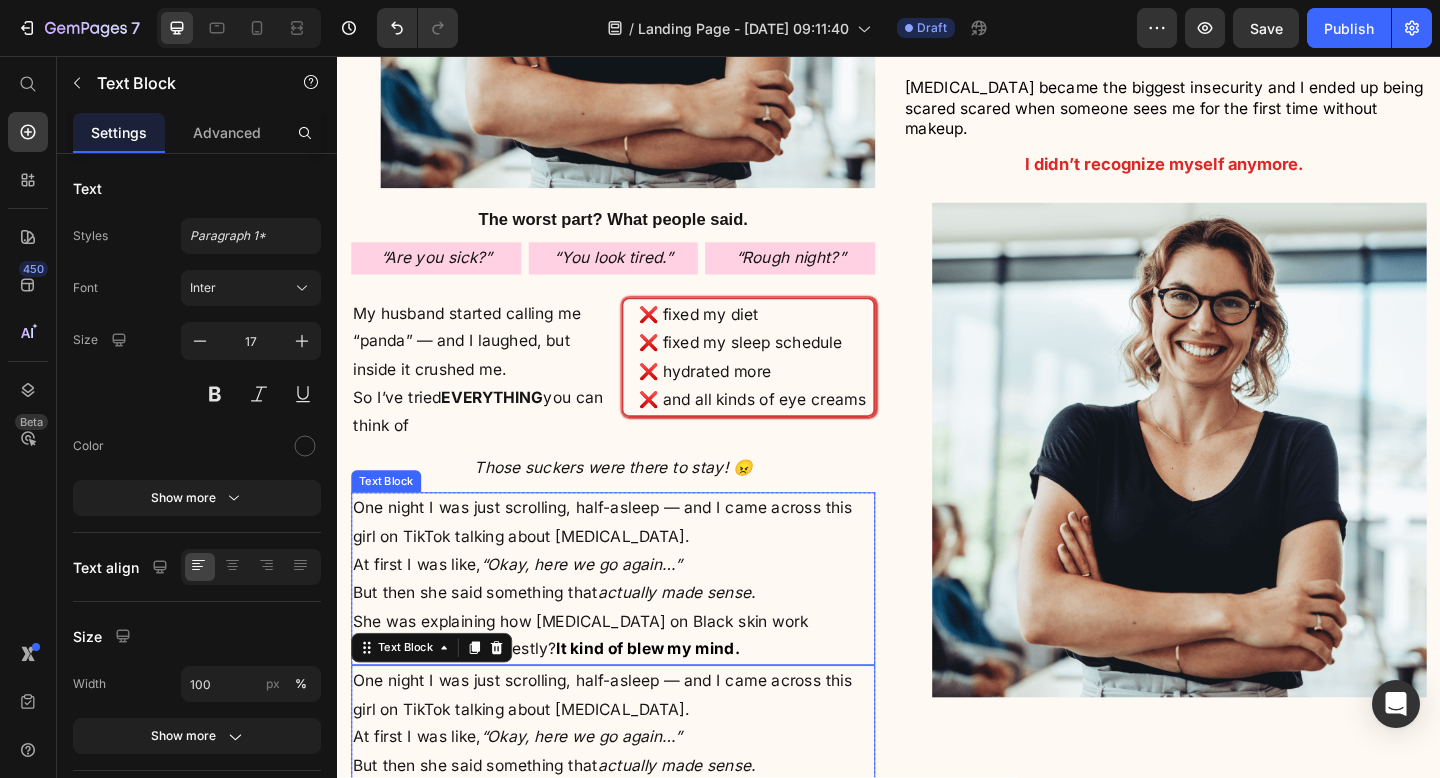 click on "“Okay, here we go again…”" at bounding box center [602, 610] 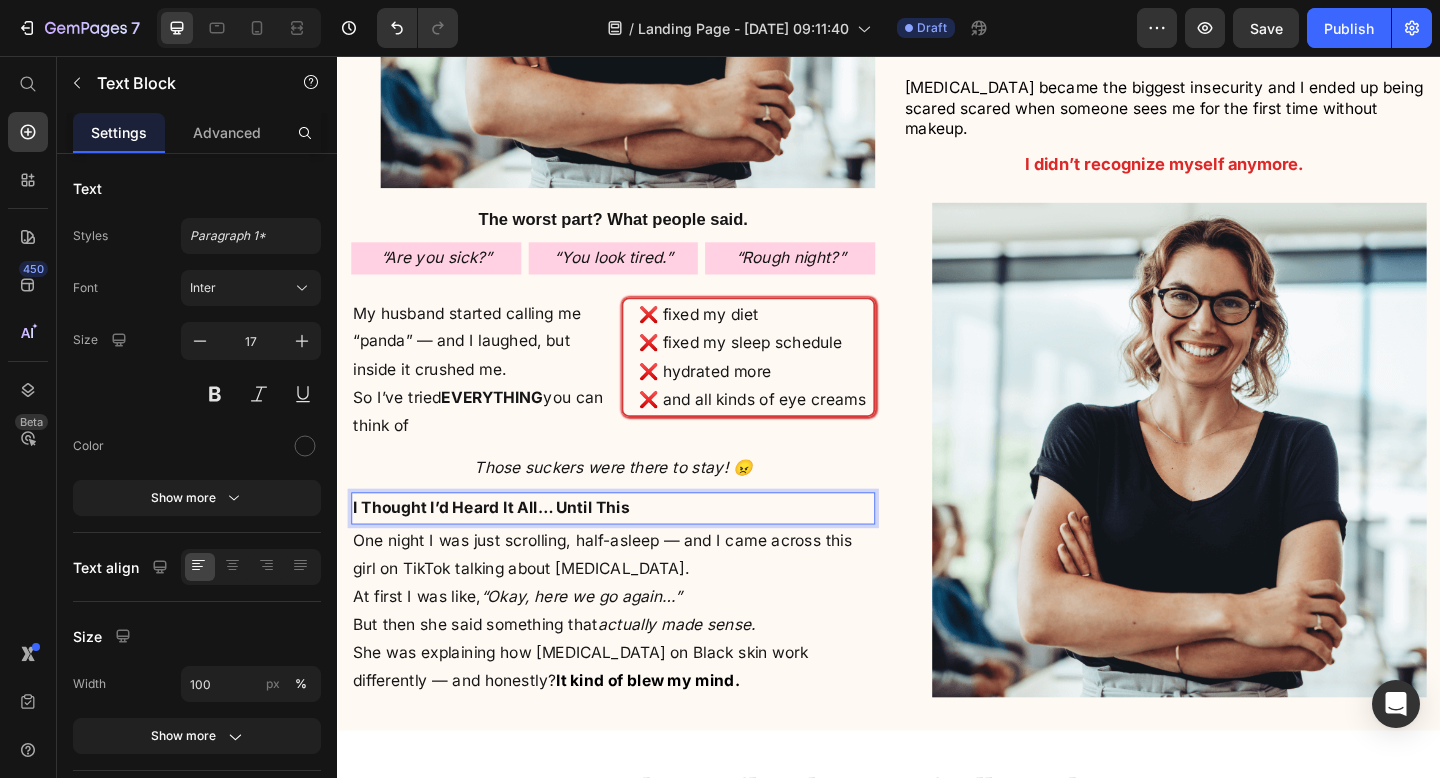 click on "I Thought I’d Heard It All… Until This" at bounding box center (637, 548) 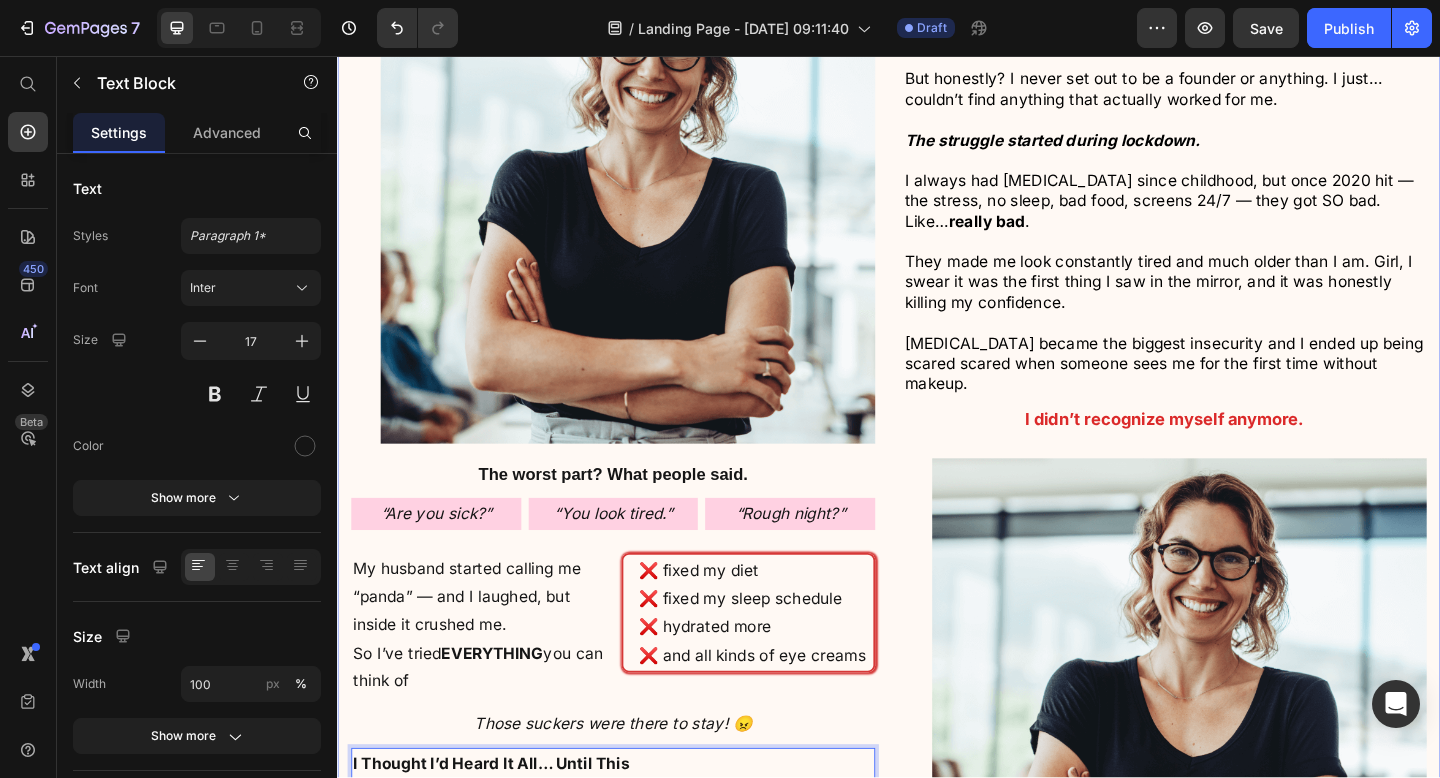scroll, scrollTop: 1861, scrollLeft: 0, axis: vertical 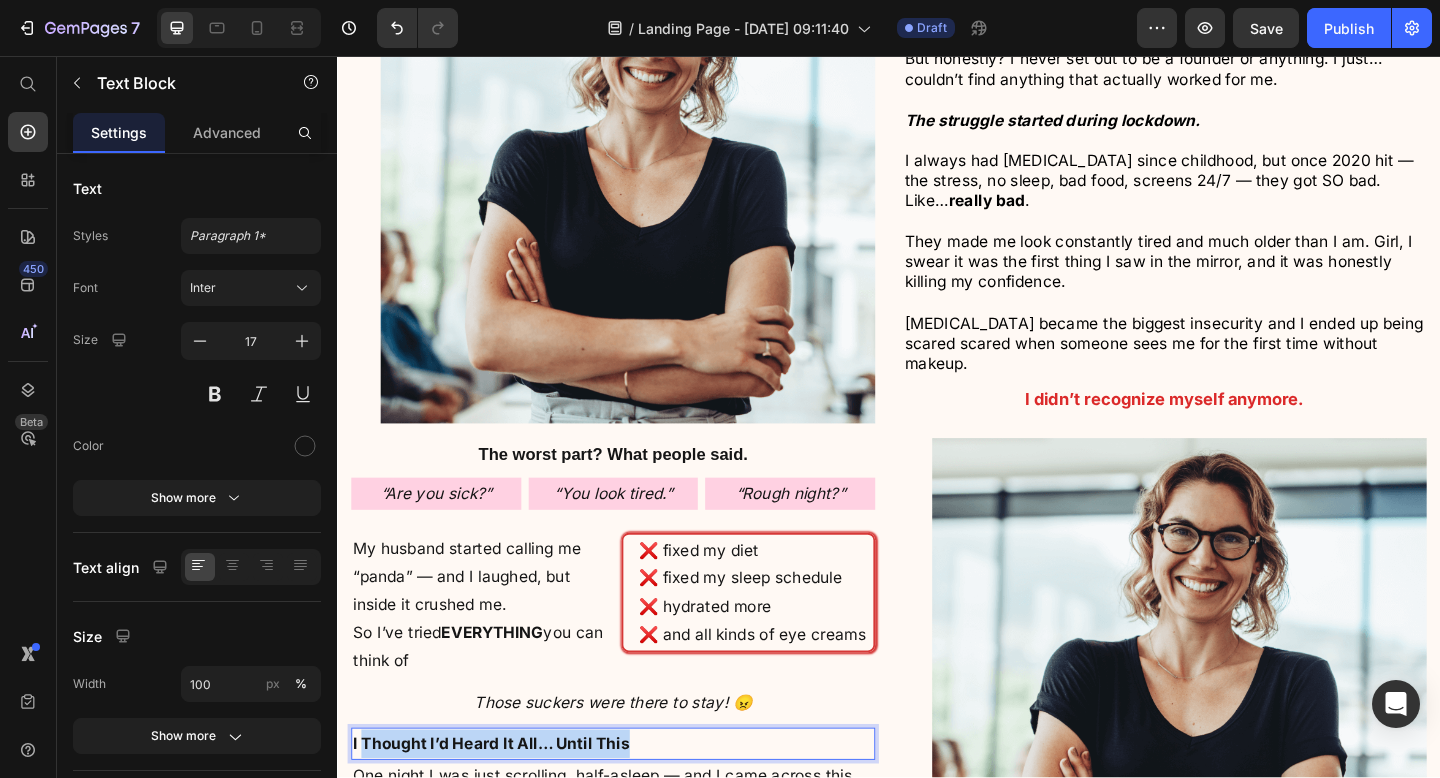 drag, startPoint x: 661, startPoint y: 768, endPoint x: 362, endPoint y: 764, distance: 299.02676 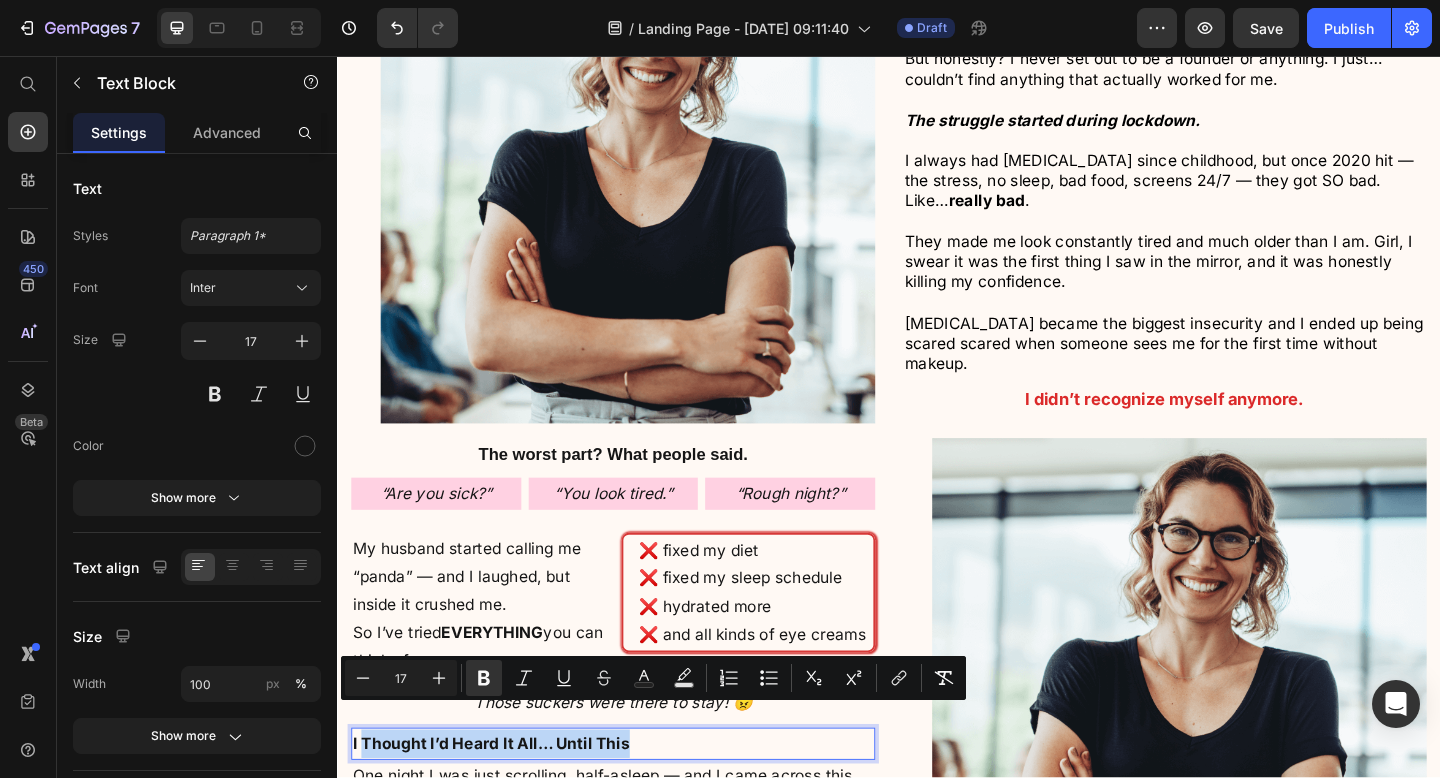 click on "I Thought I’d Heard It All… Until This" at bounding box center (504, 804) 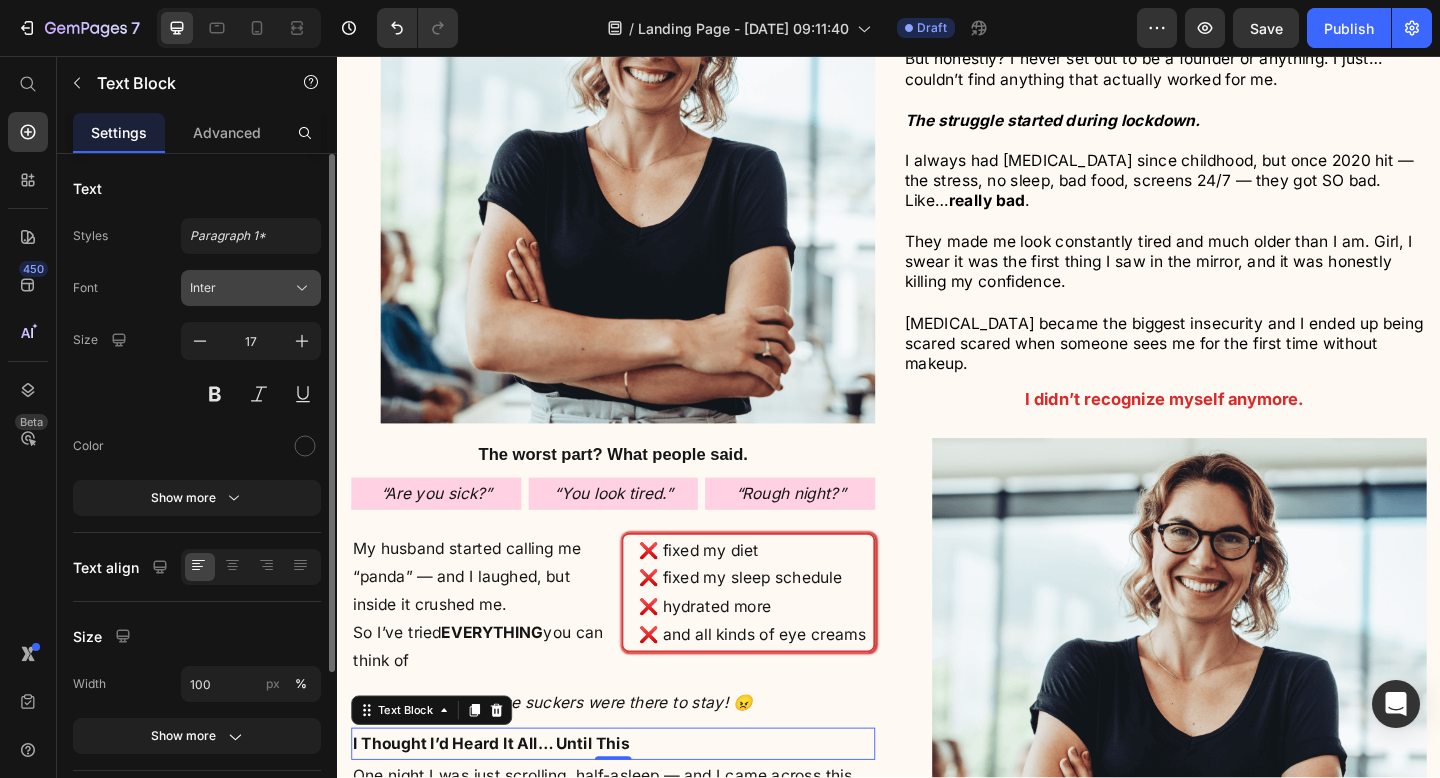 click on "Inter" at bounding box center [241, 288] 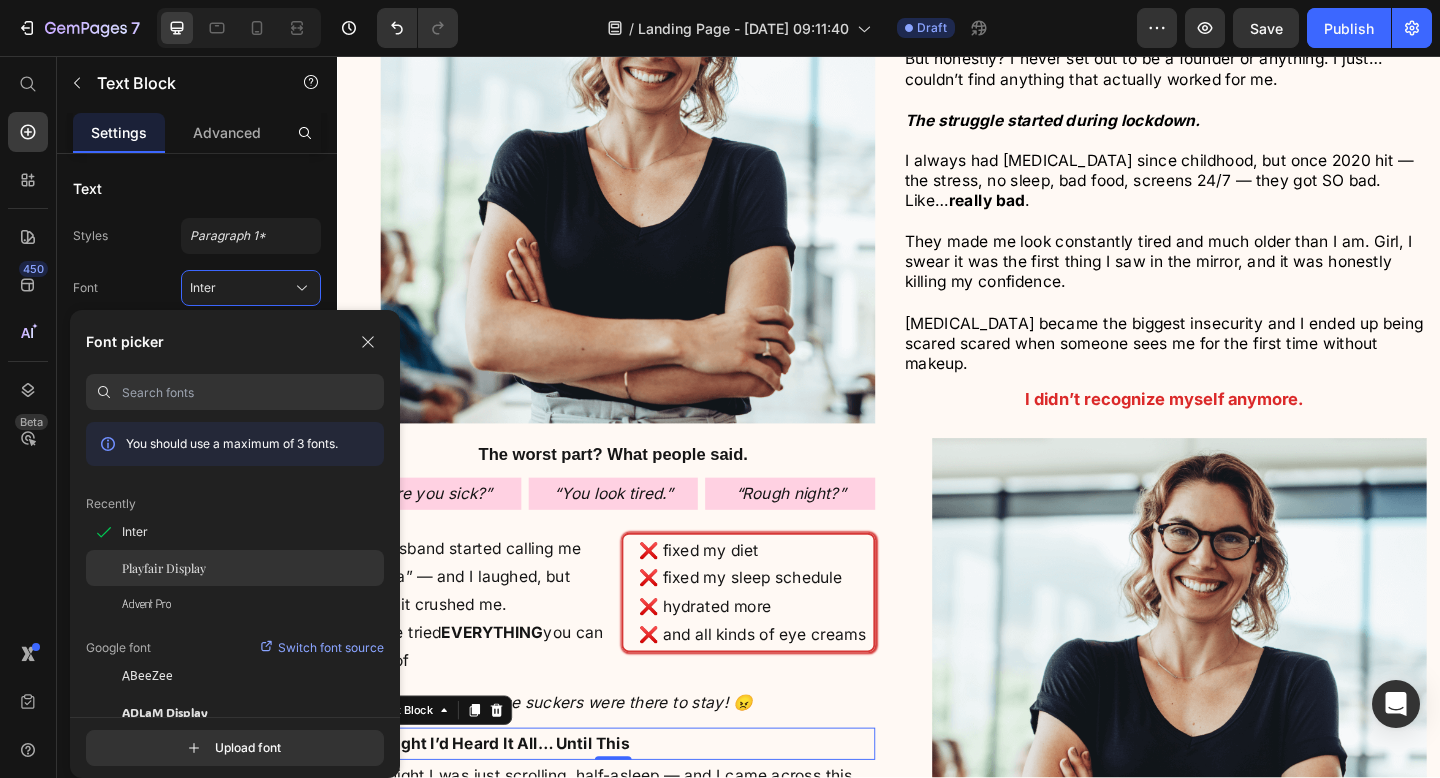 click on "Playfair Display" 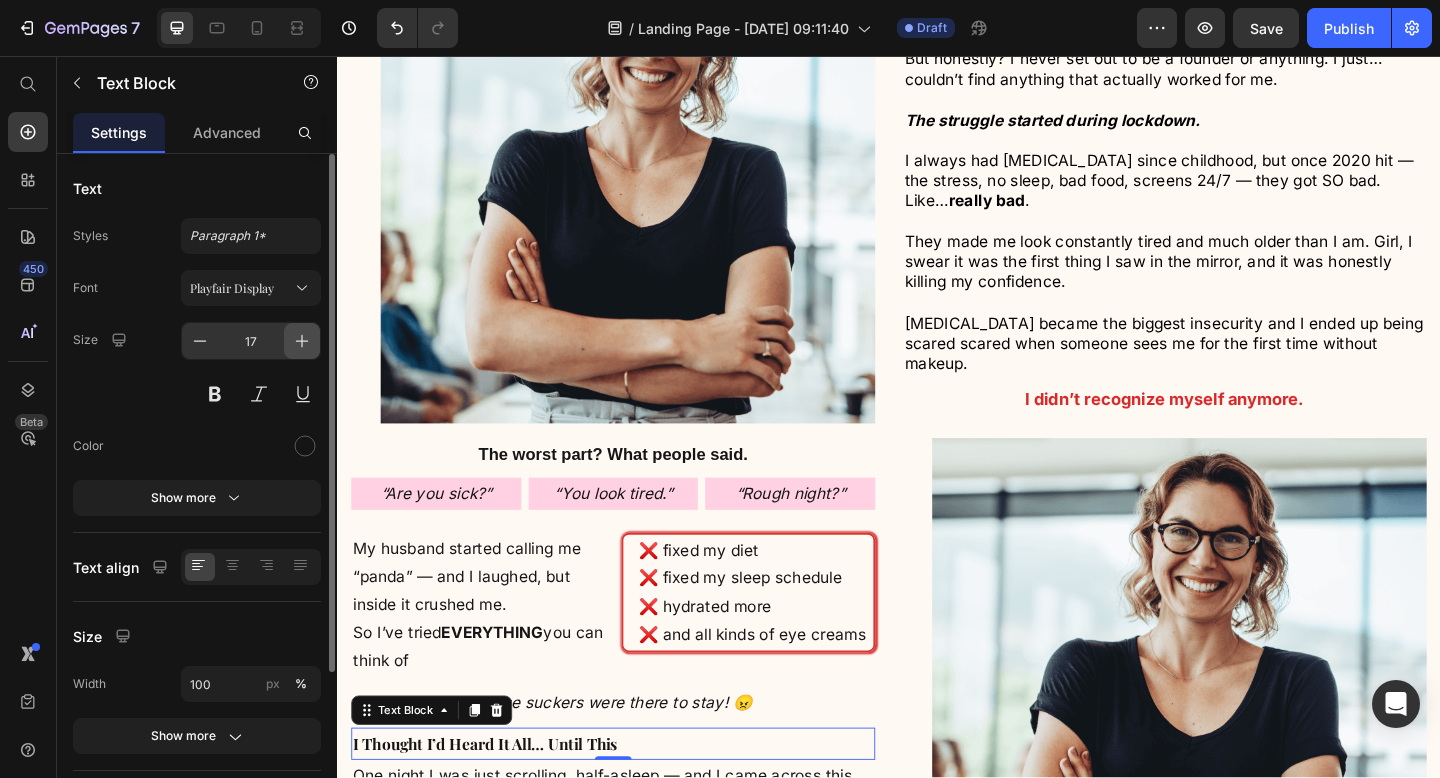 click 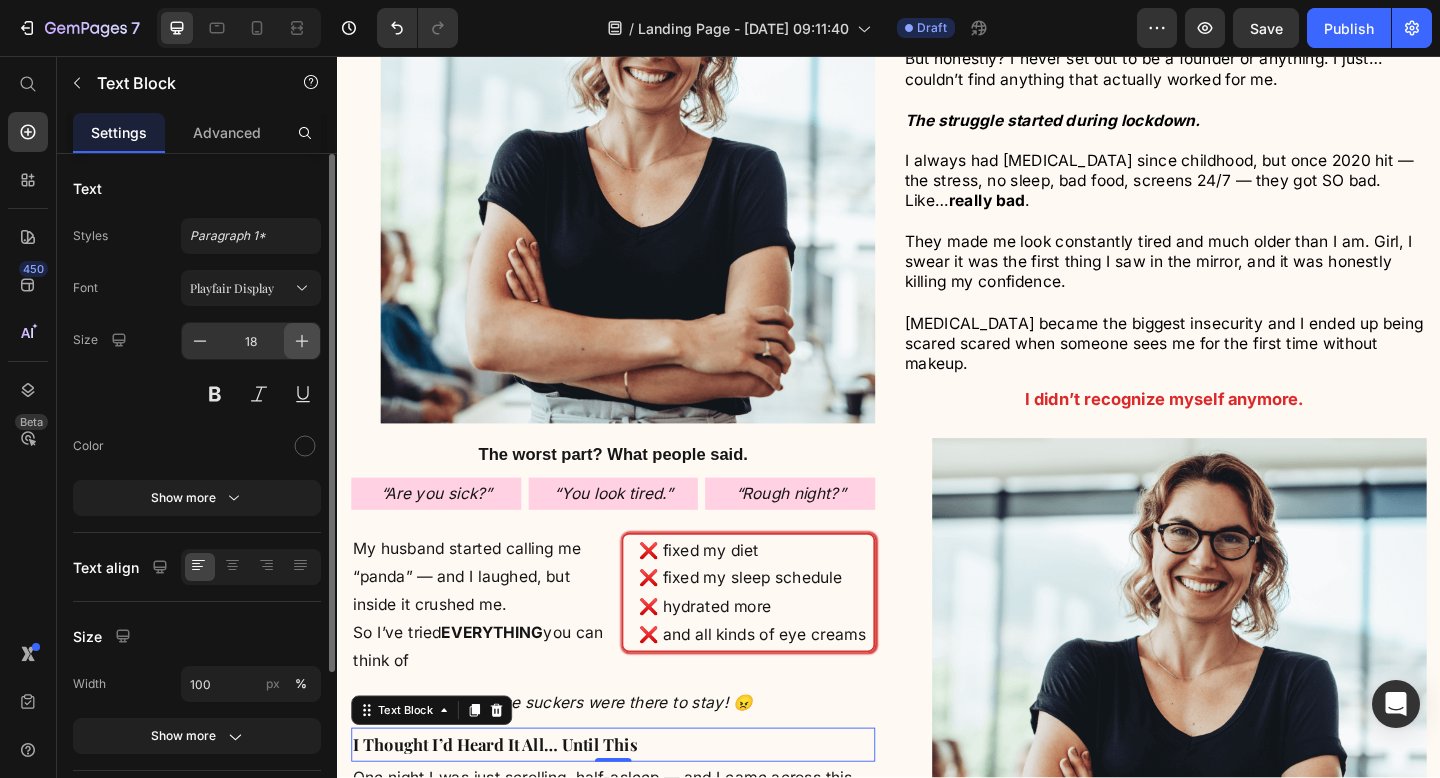 click 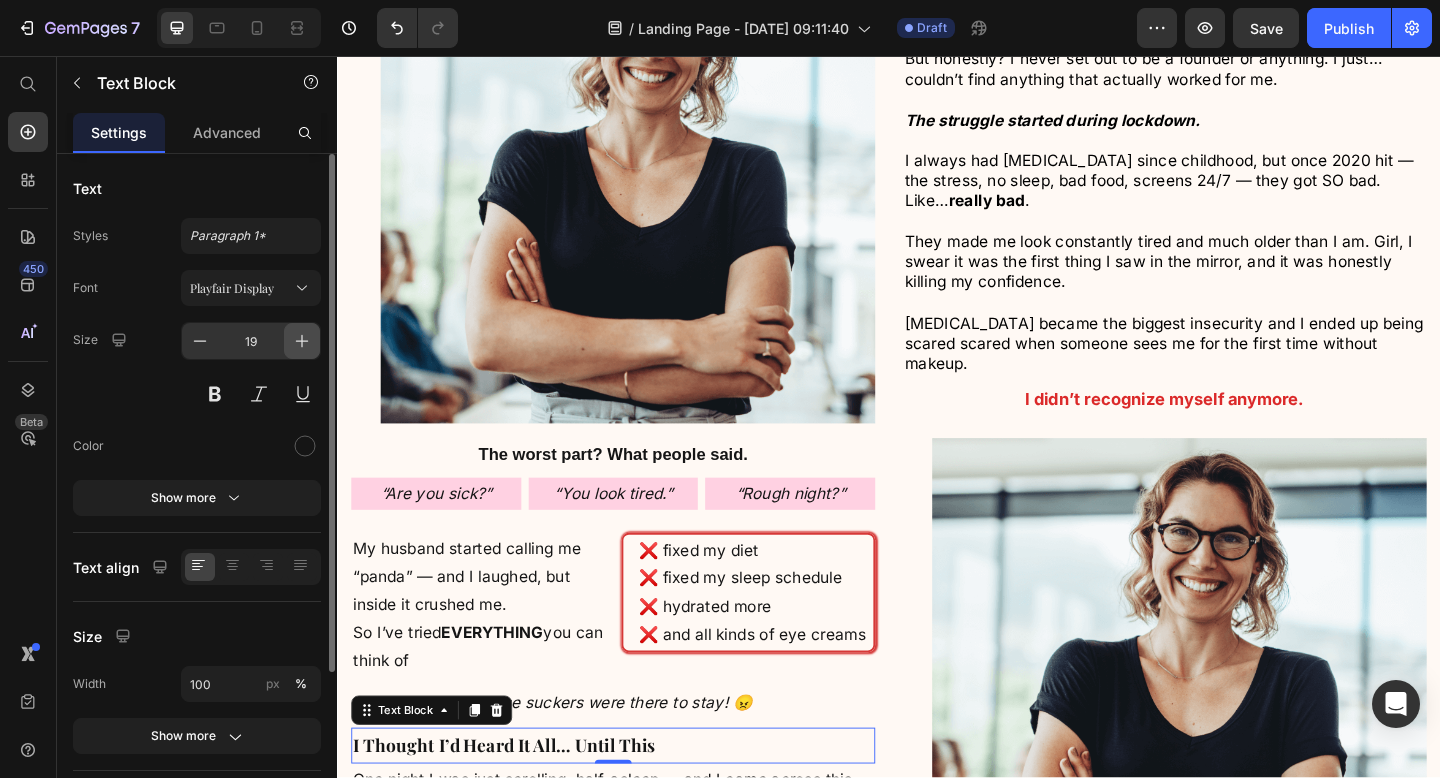 click 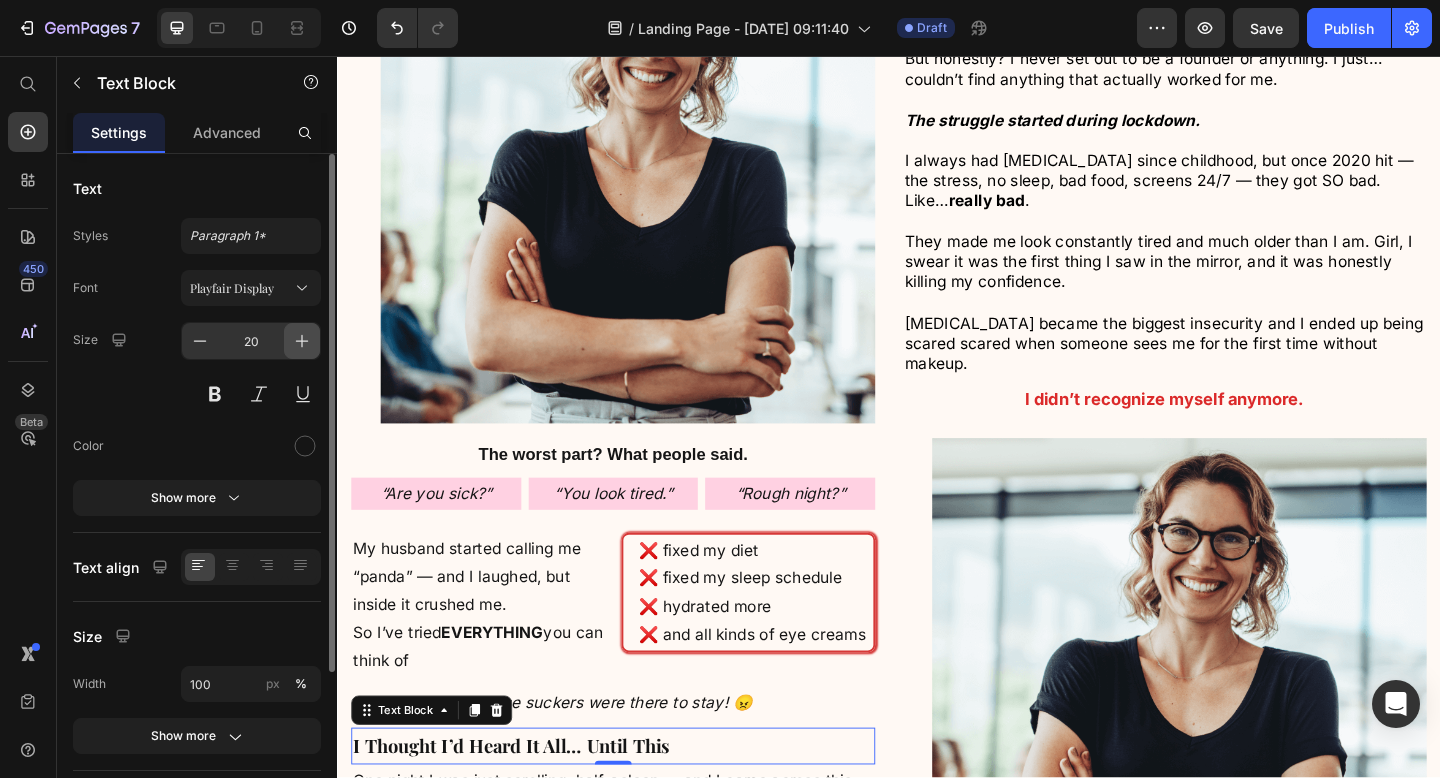 click 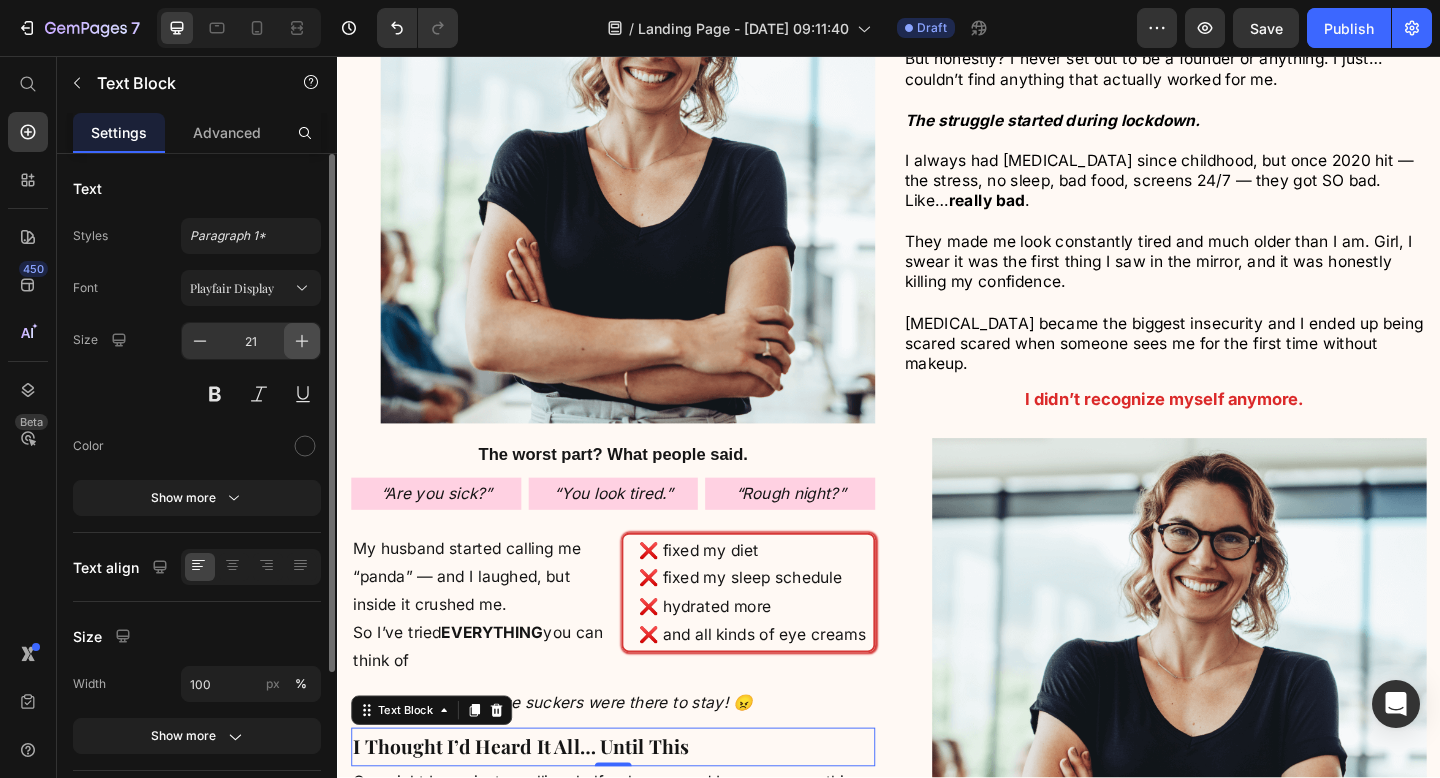click 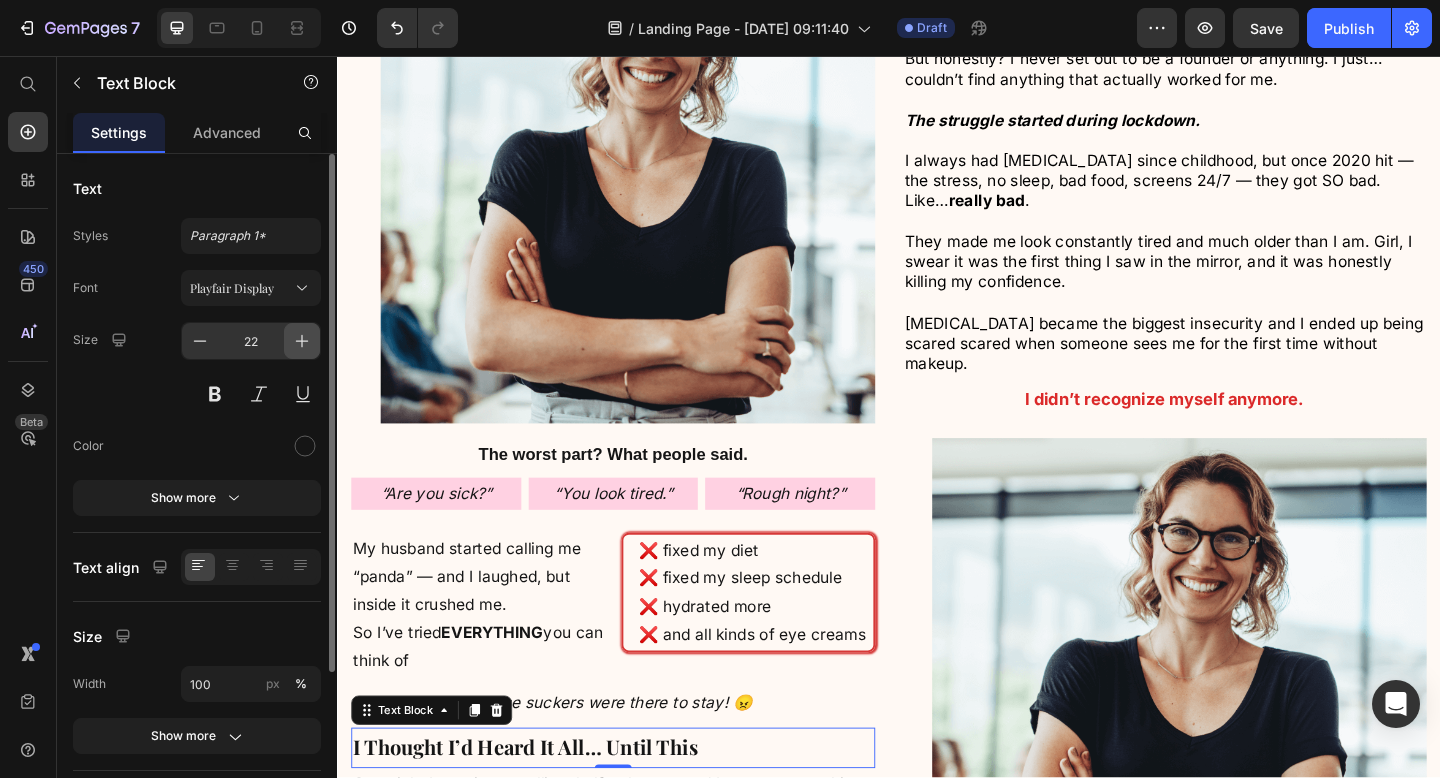 click 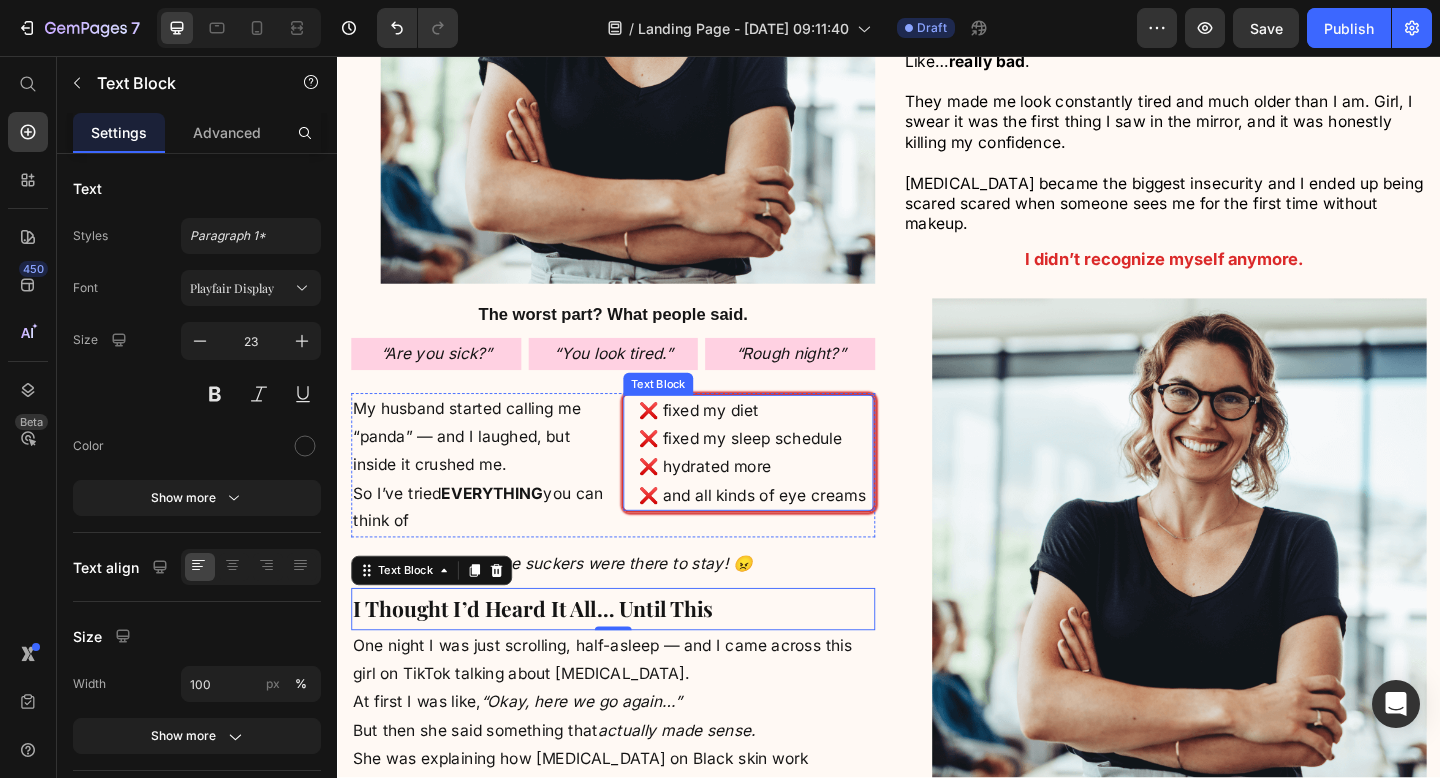 scroll, scrollTop: 2011, scrollLeft: 0, axis: vertical 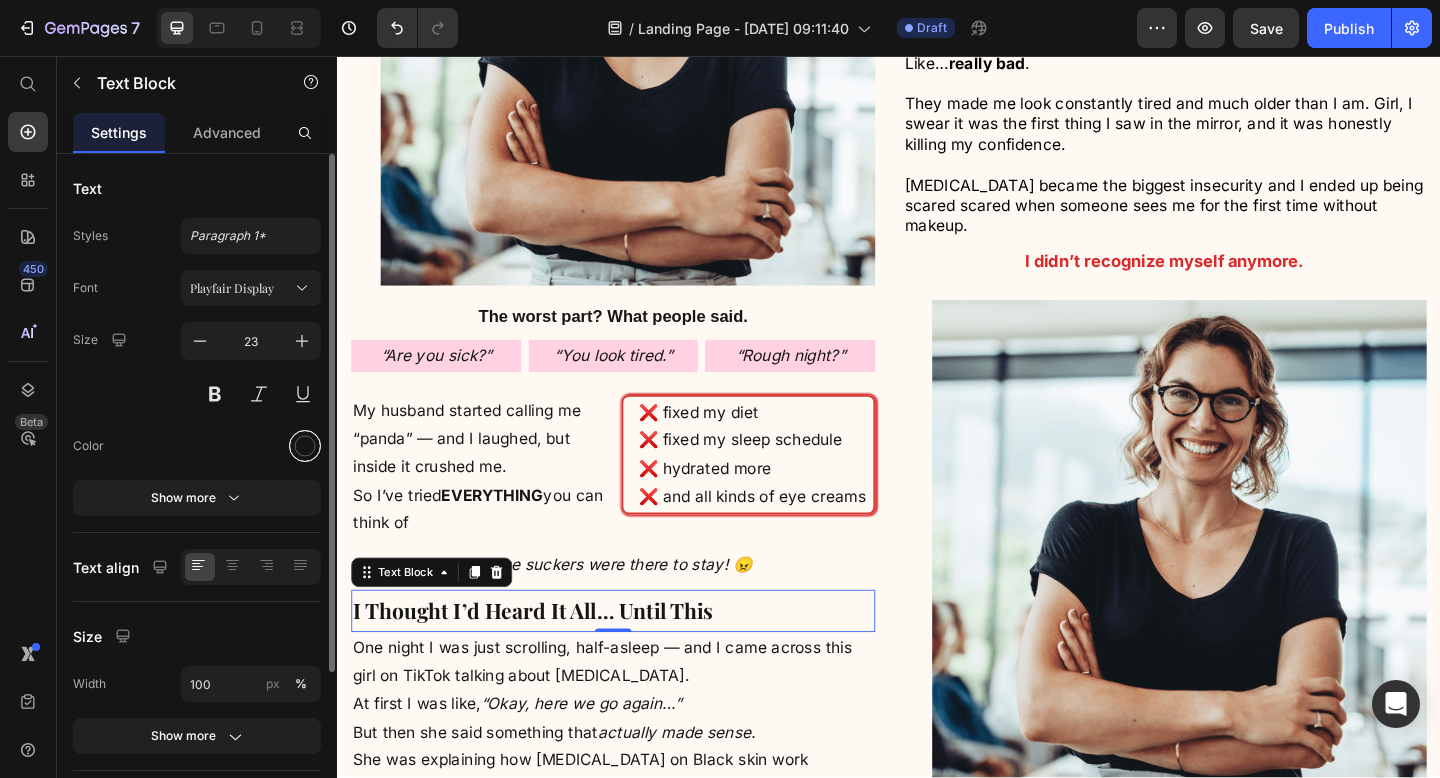 click at bounding box center (305, 446) 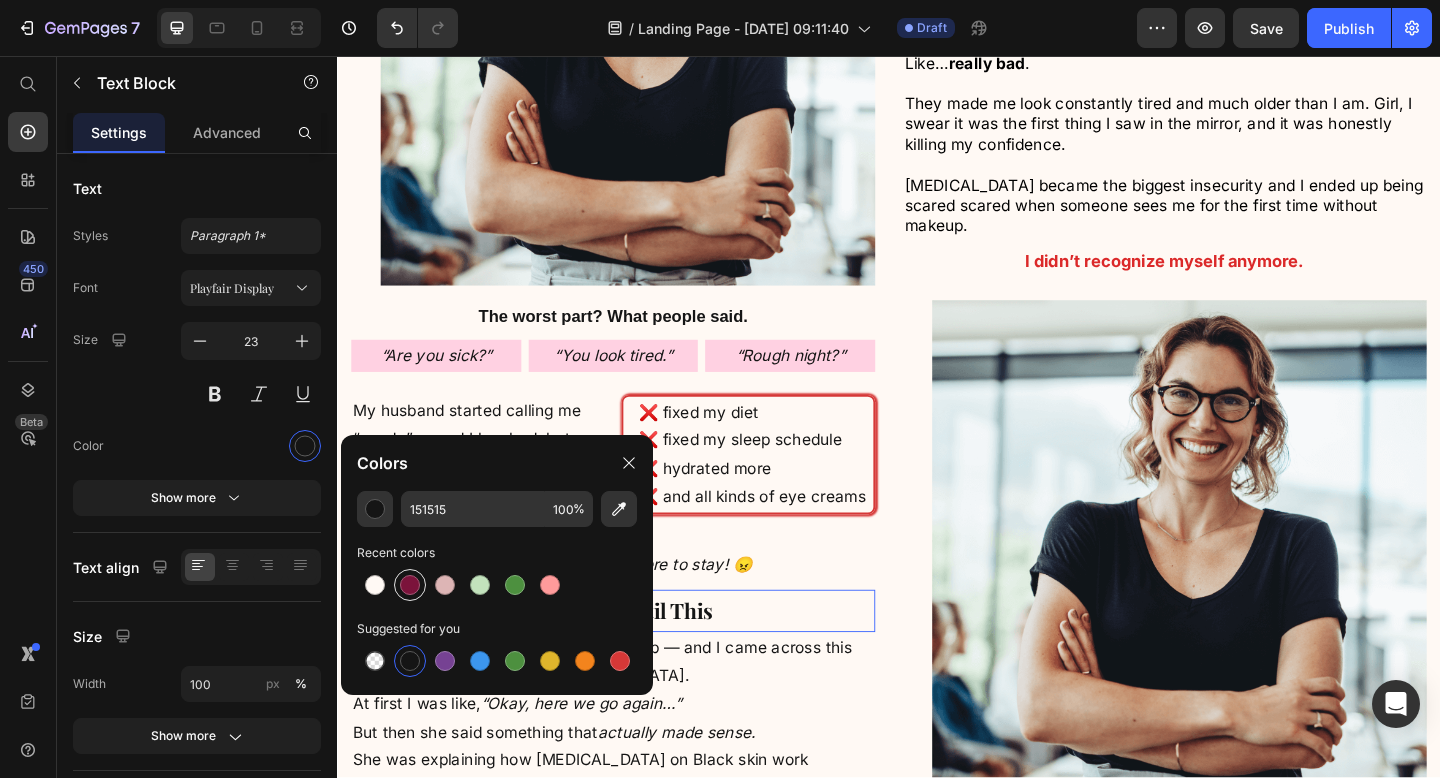 click at bounding box center [410, 585] 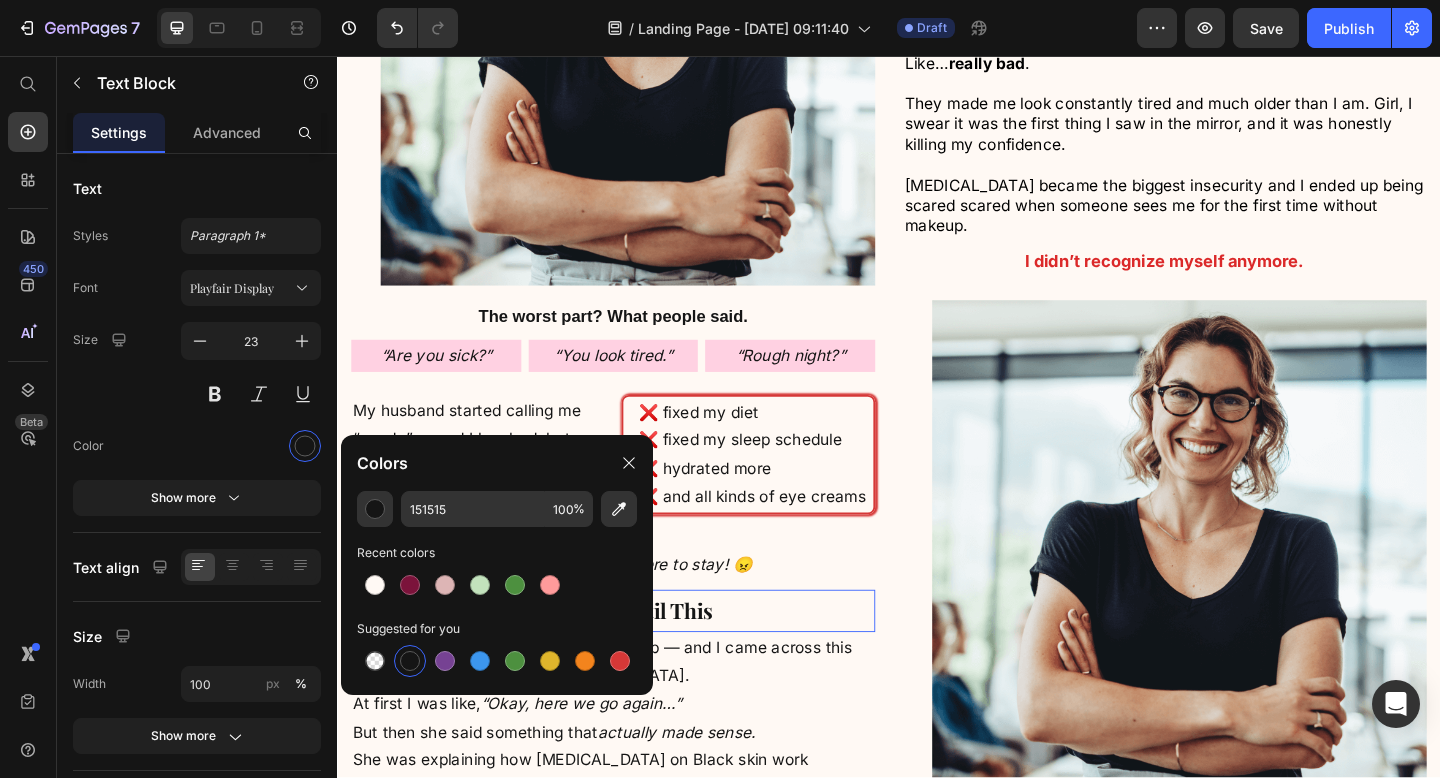 type on "7B133B" 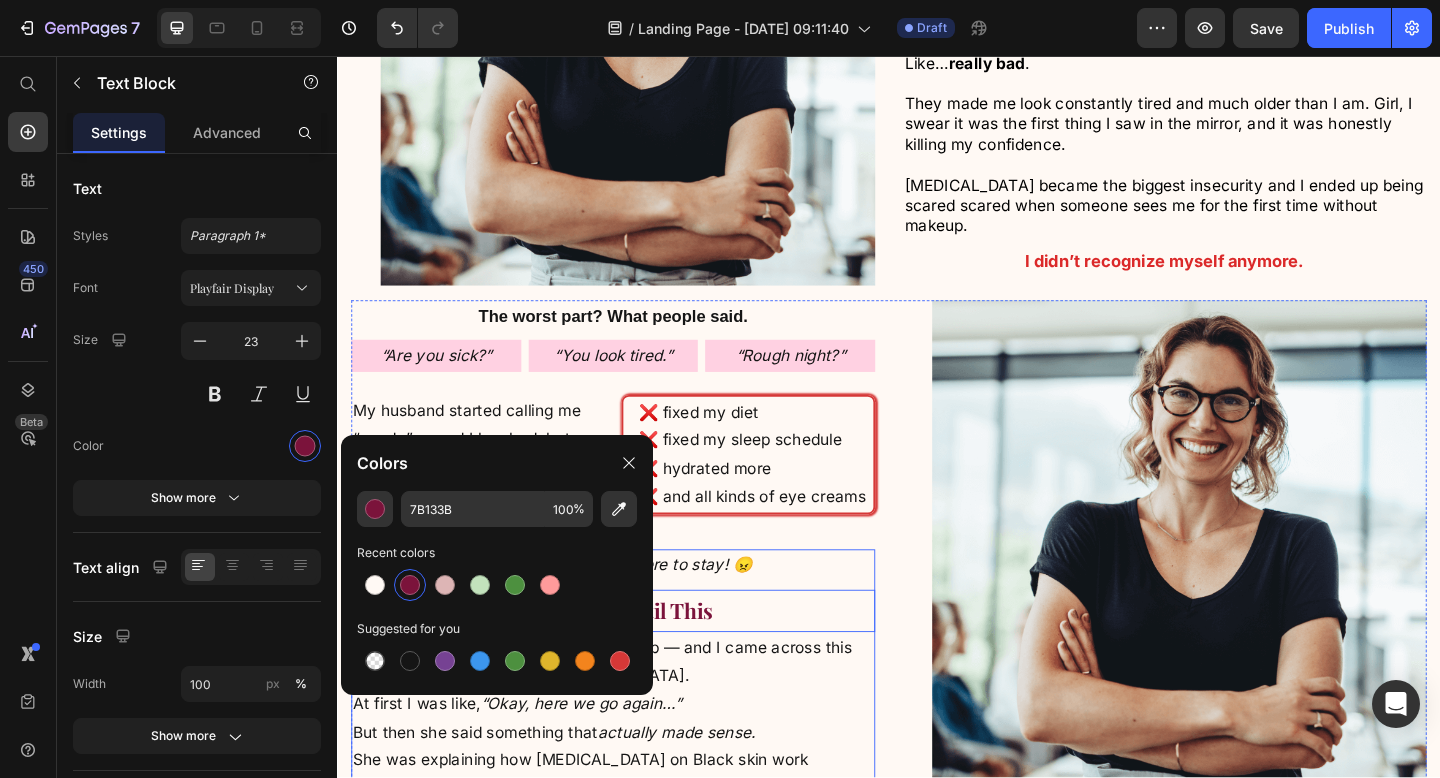 click on "Those suckers were there to stay! 😠" at bounding box center (637, 610) 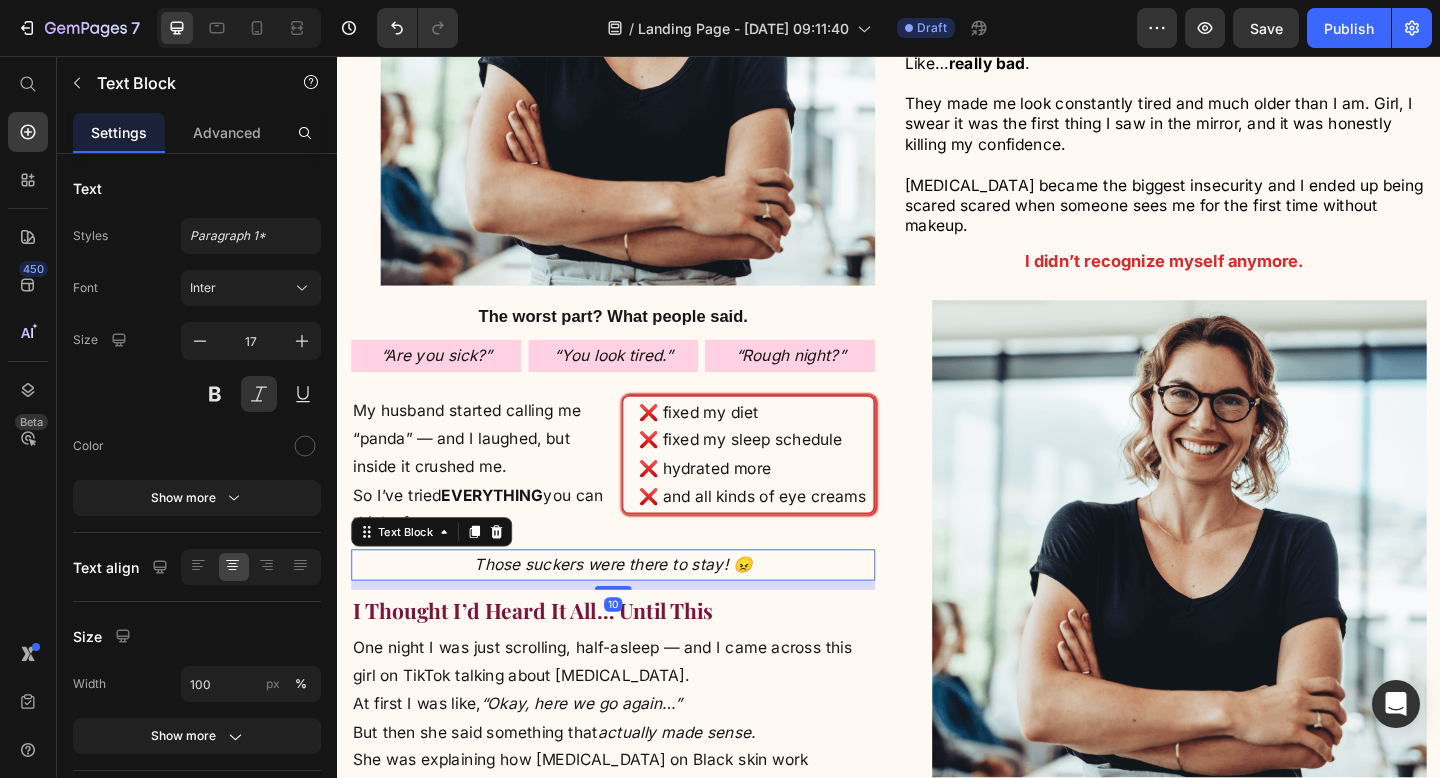 click on "I Thought I’d Heard It All… Until This" at bounding box center (637, 659) 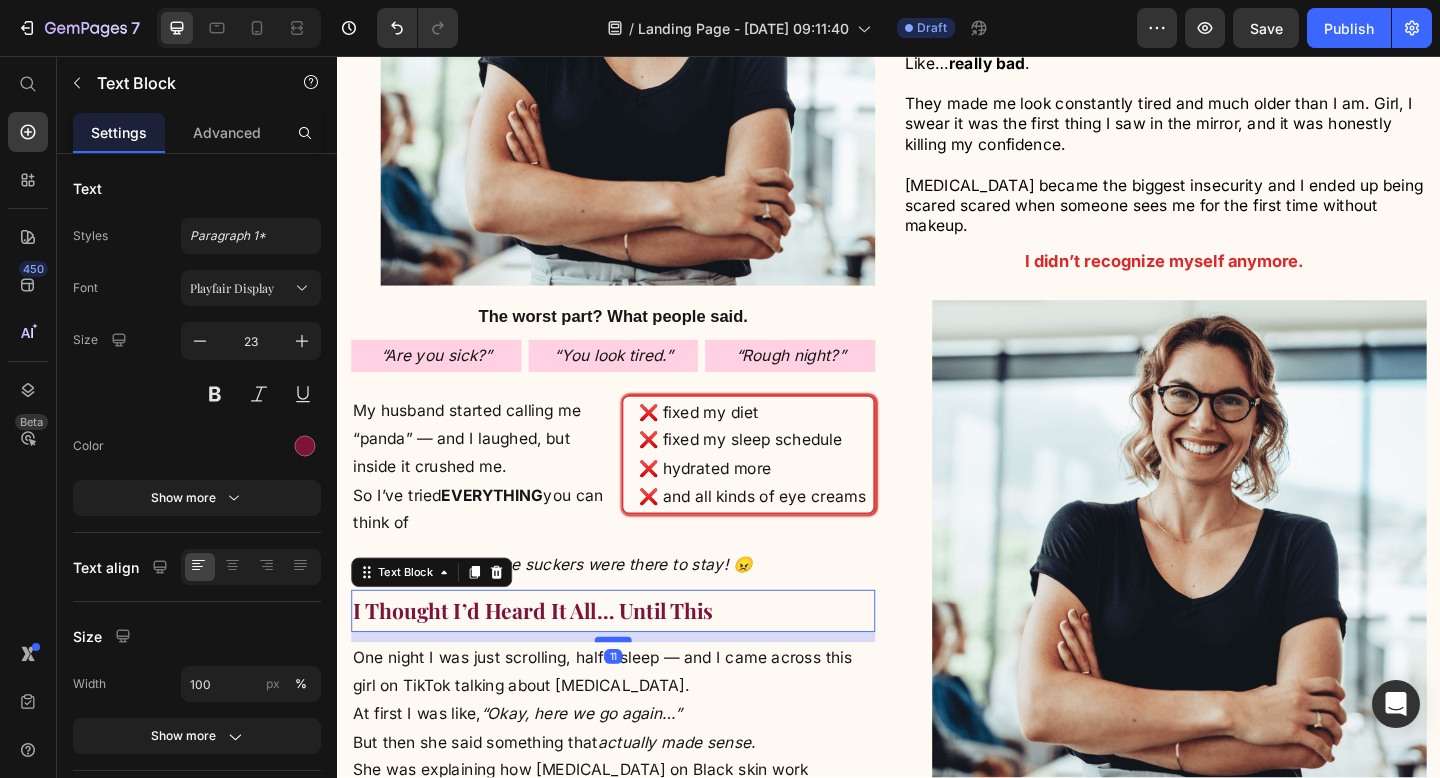 drag, startPoint x: 645, startPoint y: 649, endPoint x: 644, endPoint y: 660, distance: 11.045361 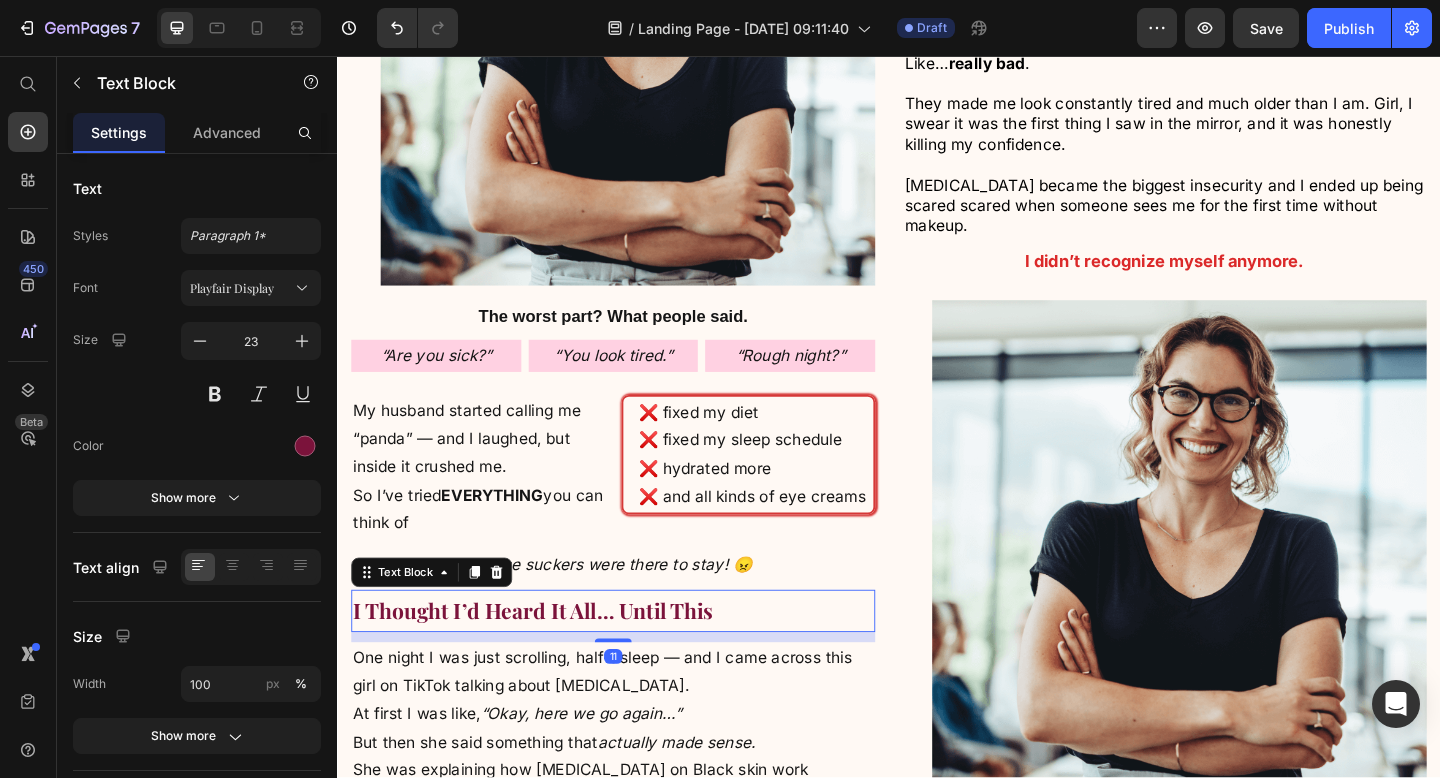 click on "The worst part? What people said. Text Block “Are you sick?”  Text Block “You look tired.”  Text Block “Rough night?” Text Block Row Row Row My husband started calling me “panda” — and I laughed, but inside it crushed me. So I’ve tried  EVERYTHING  you can think of Text Block ❌ fixed my diet ❌ fixed my sleep schedule ❌ hydrated more ❌ and all kinds of eye creams  Text Block Row Those suckers were there to stay! 😠 Text Block I Thought I’d Heard It All… Until This Text Block   11 One night I was just scrolling, half-asleep — and I came across this girl on TikTok talking about dark circles. At first I was like,  “Okay, here we go again…” But then she said something that  actually made sense. She was explaining how dark circles on Black skin work differently — and honestly?   It kind of blew my mind. Text Block Row Row" at bounding box center [637, 602] 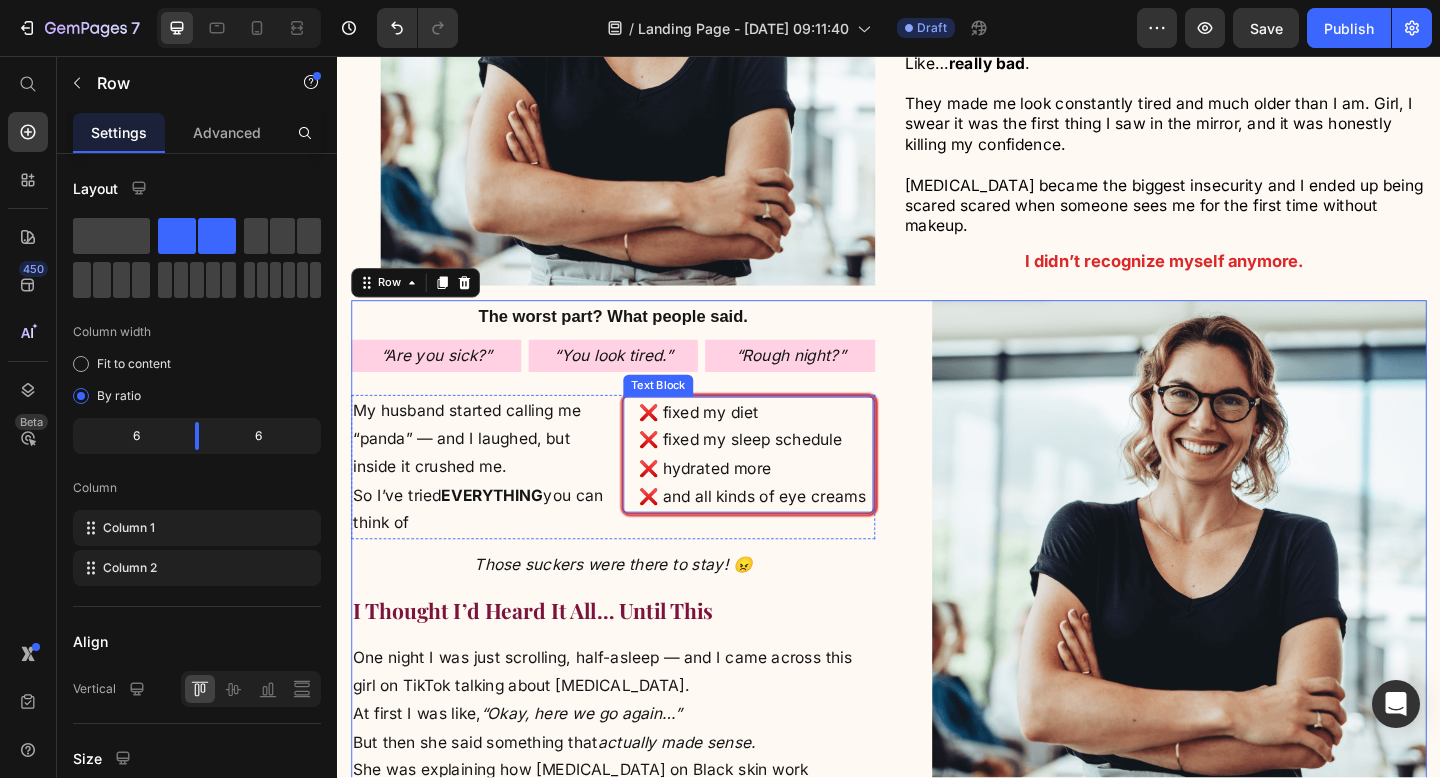 scroll, scrollTop: 2087, scrollLeft: 0, axis: vertical 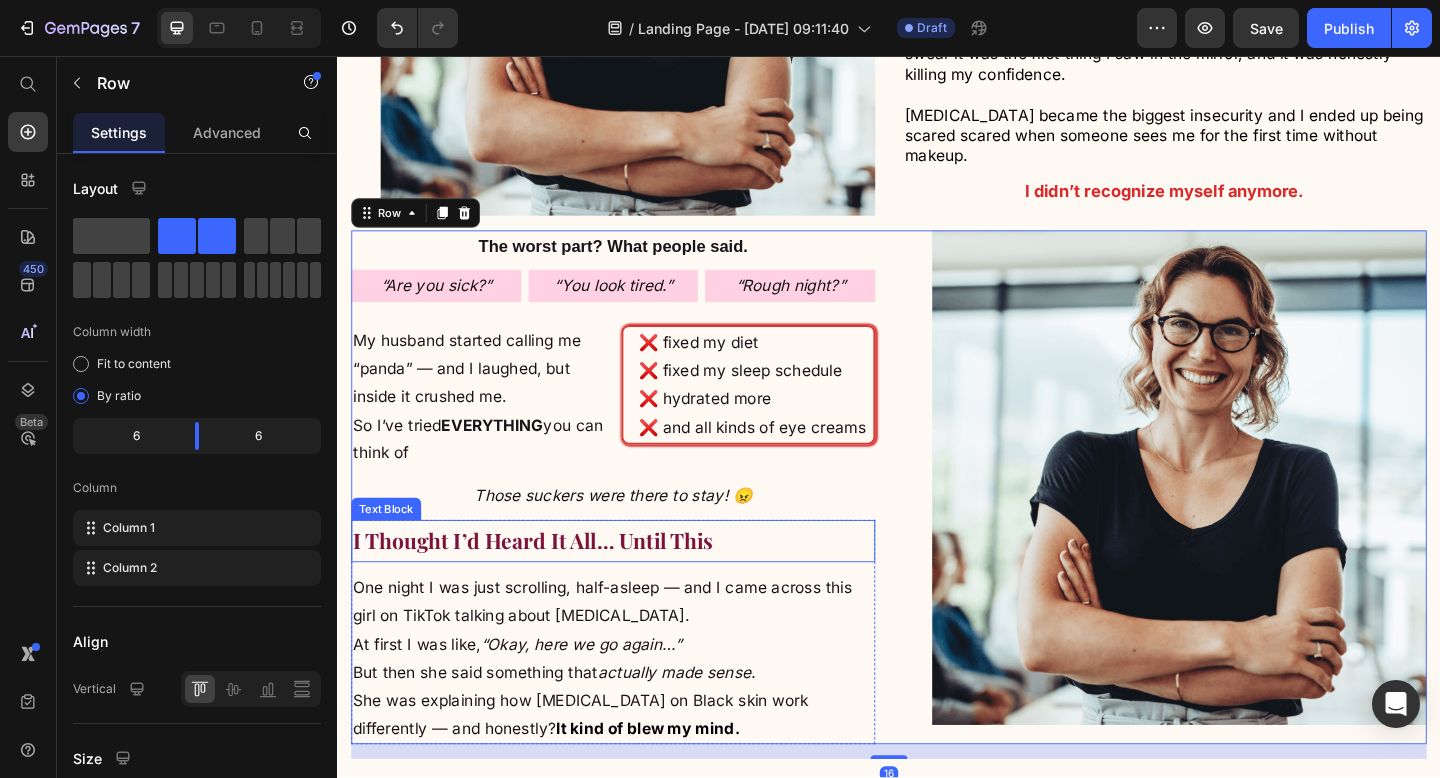 click on "I Thought I’d Heard It All… Until This" at bounding box center [550, 583] 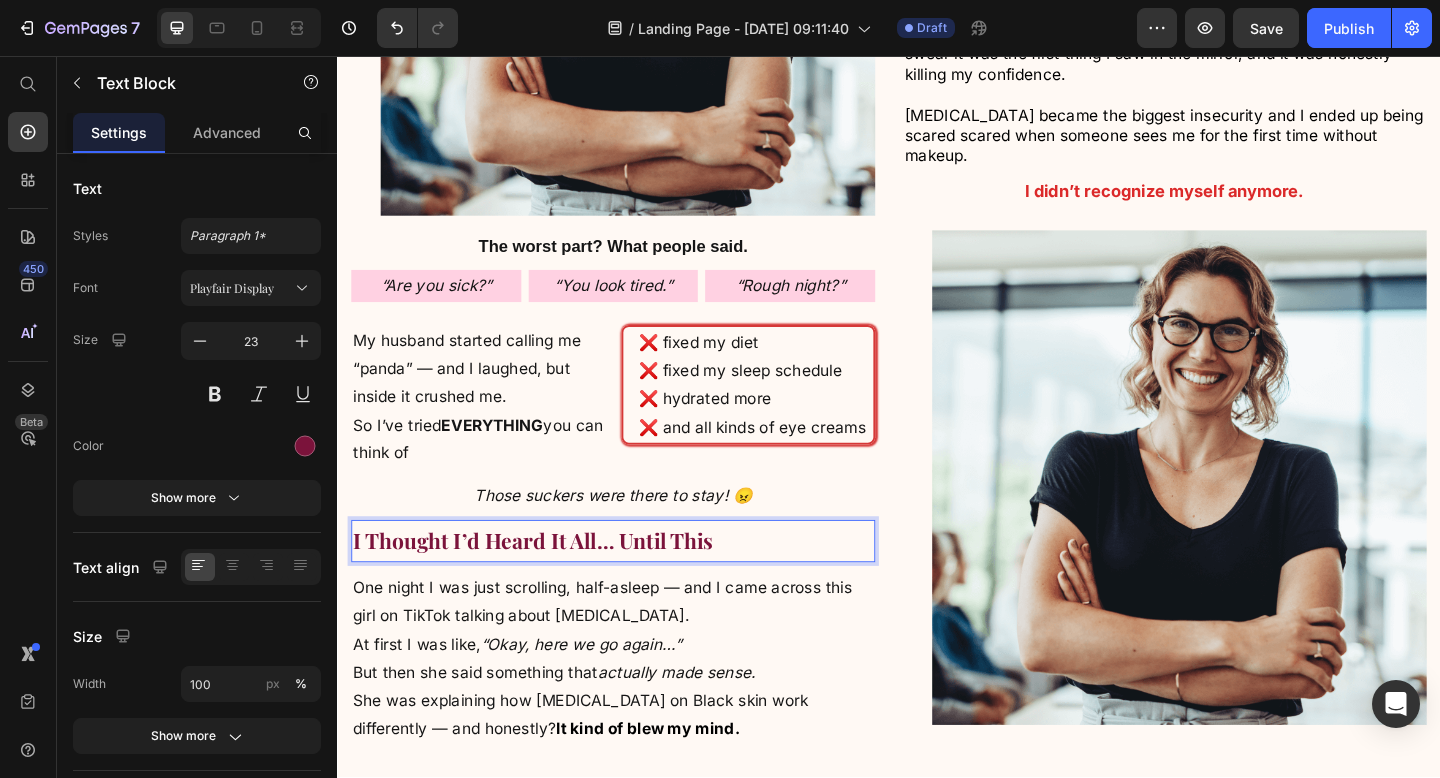 click on "I Thought I’d Heard It All… Until This" at bounding box center (637, 583) 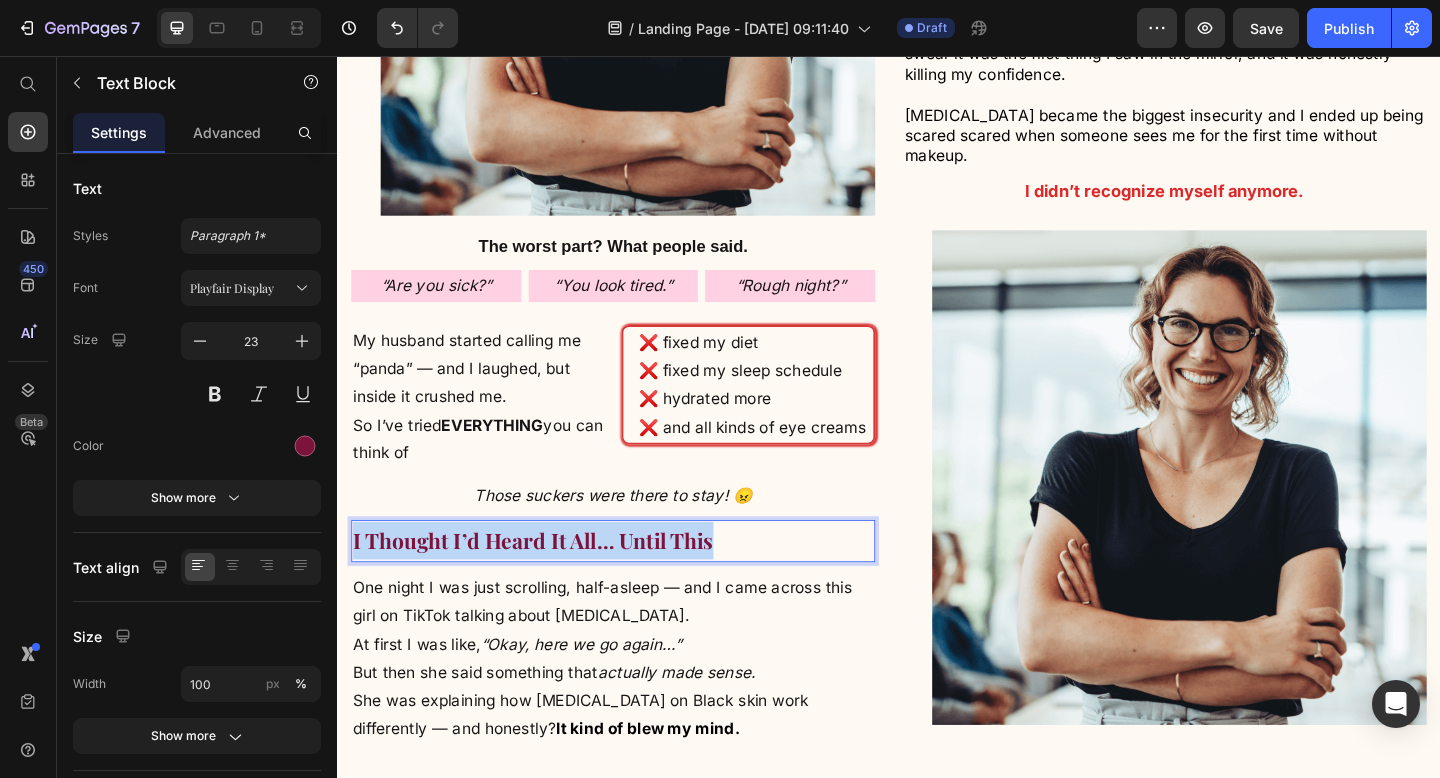 drag, startPoint x: 800, startPoint y: 547, endPoint x: 351, endPoint y: 549, distance: 449.00446 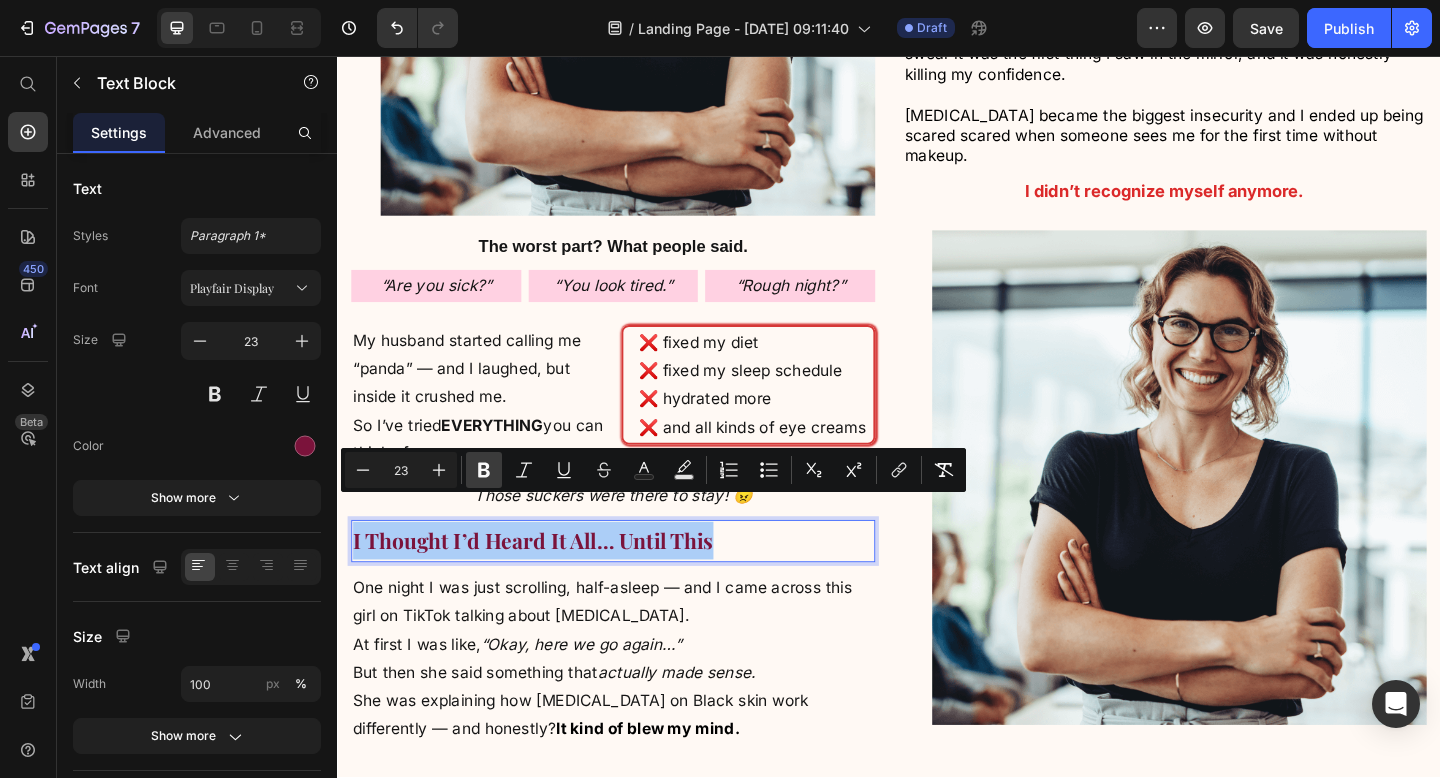 click 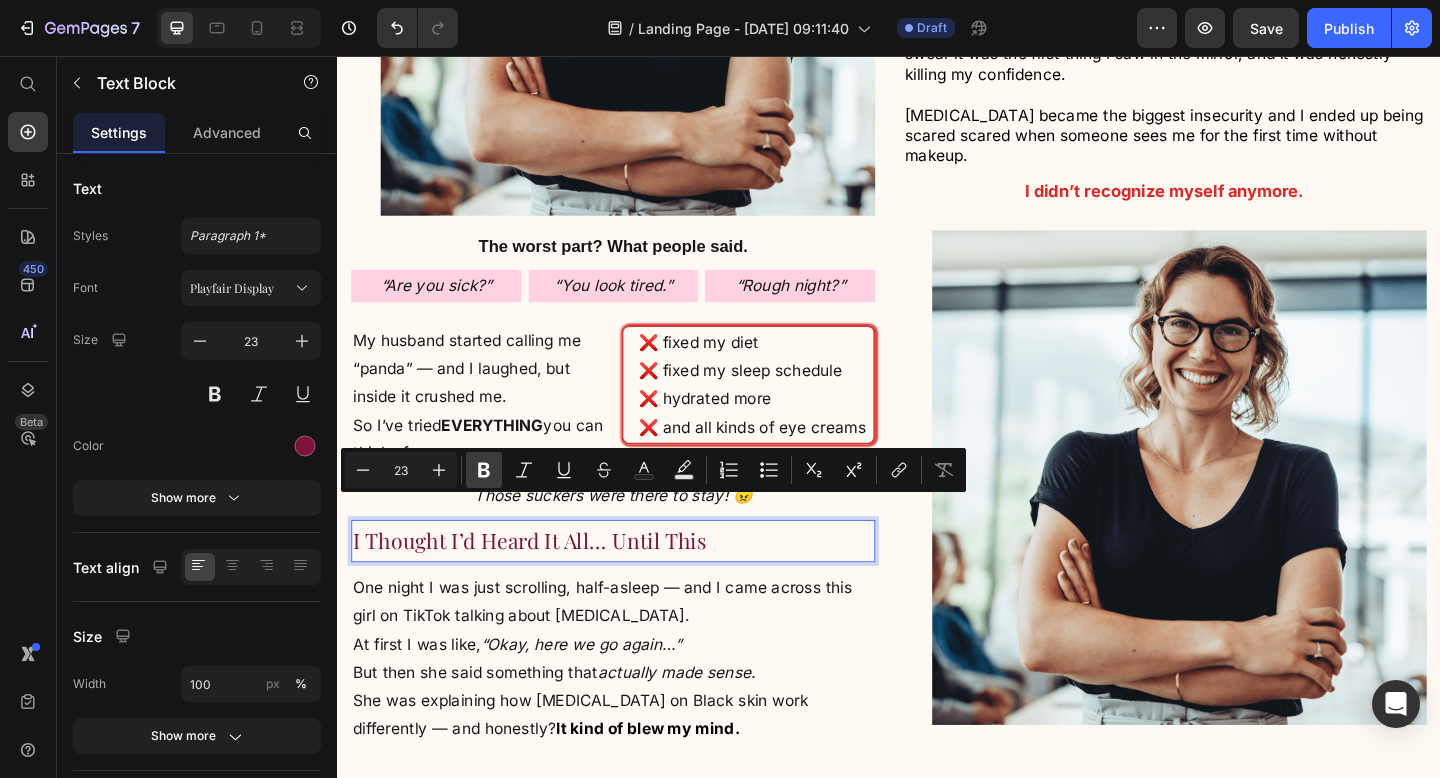click 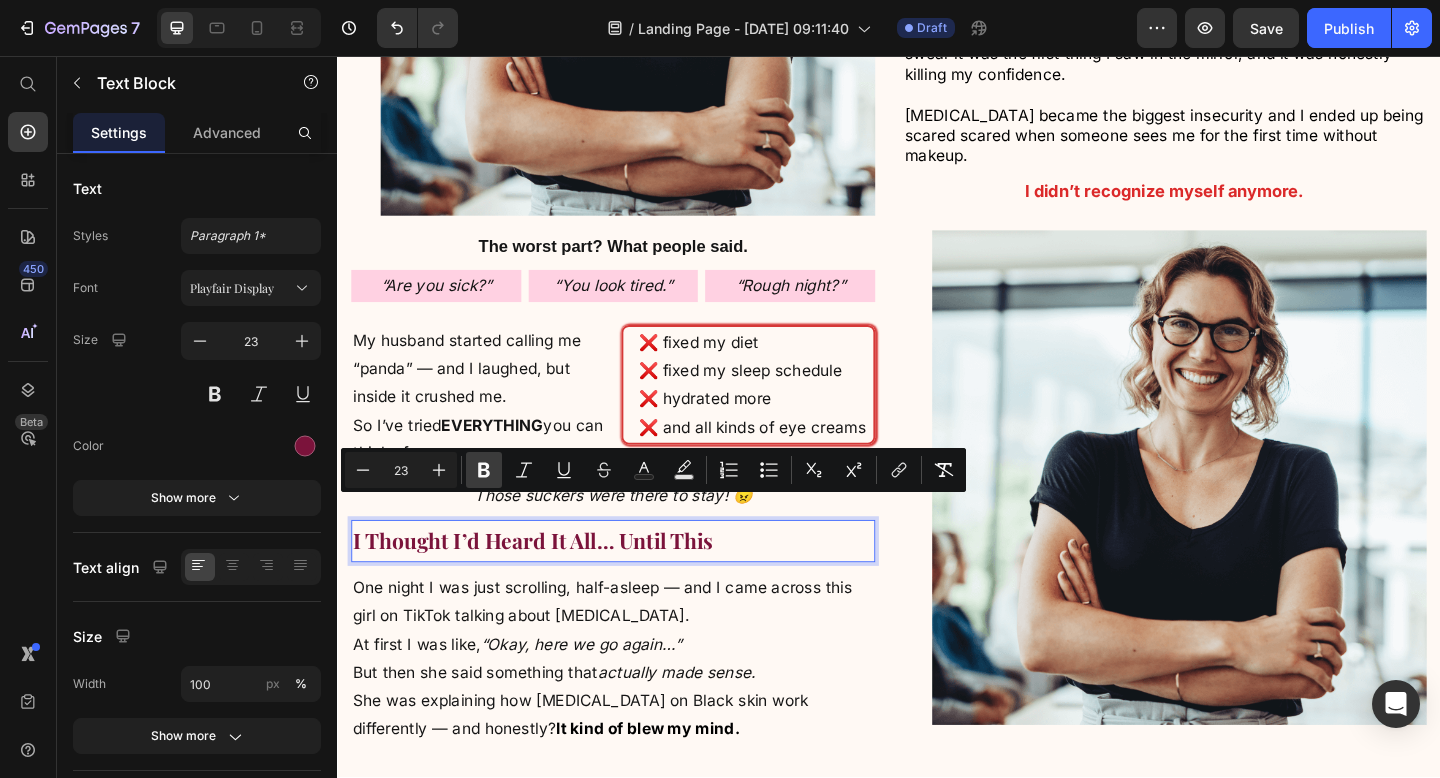 click 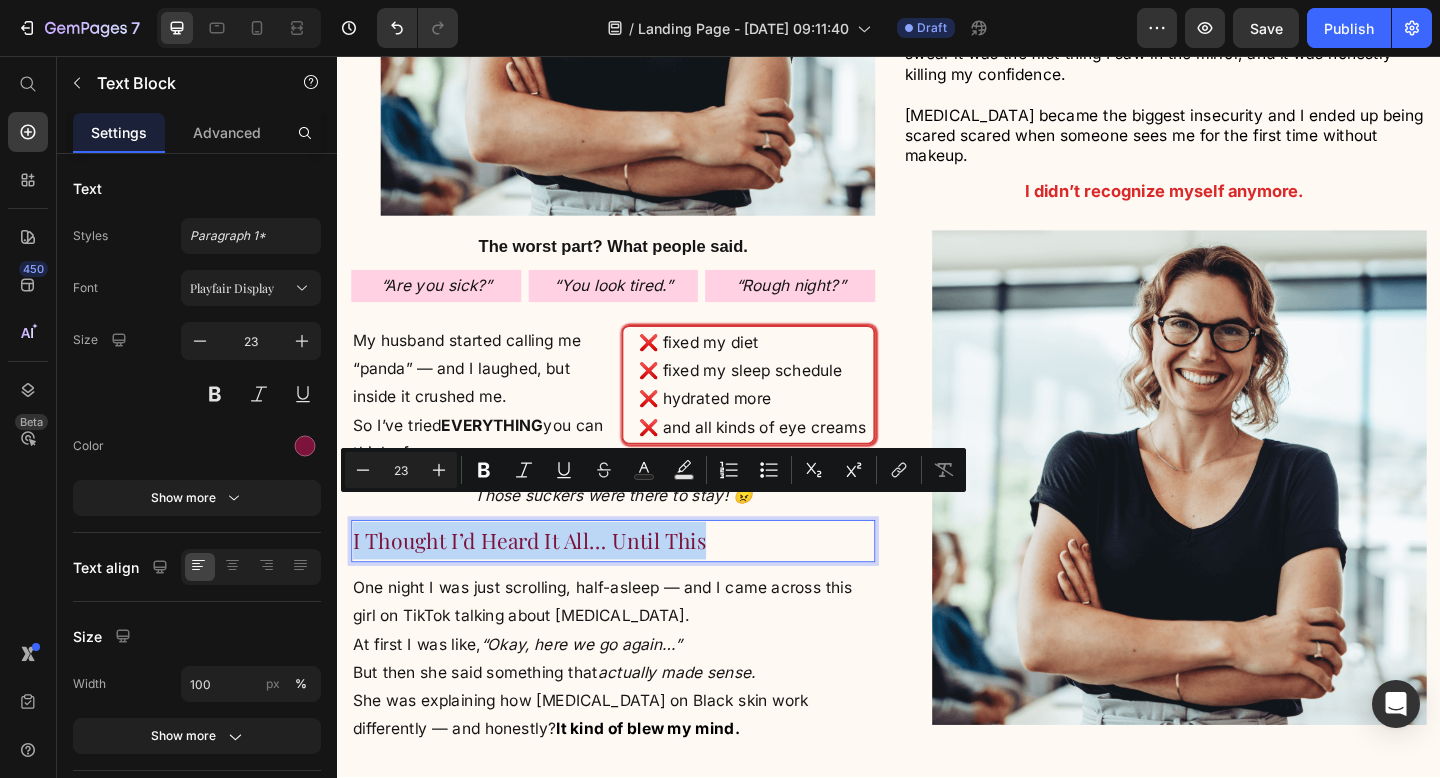 click on "One night I was just scrolling, half-asleep — and I came across this girl on TikTok talking about dark circles. At first I was like,  “Okay, here we go again…” But then she said something that  actually made sense. She was explaining how dark circles on Black skin work differently — and honestly?   It kind of blew my mind." at bounding box center [637, 712] 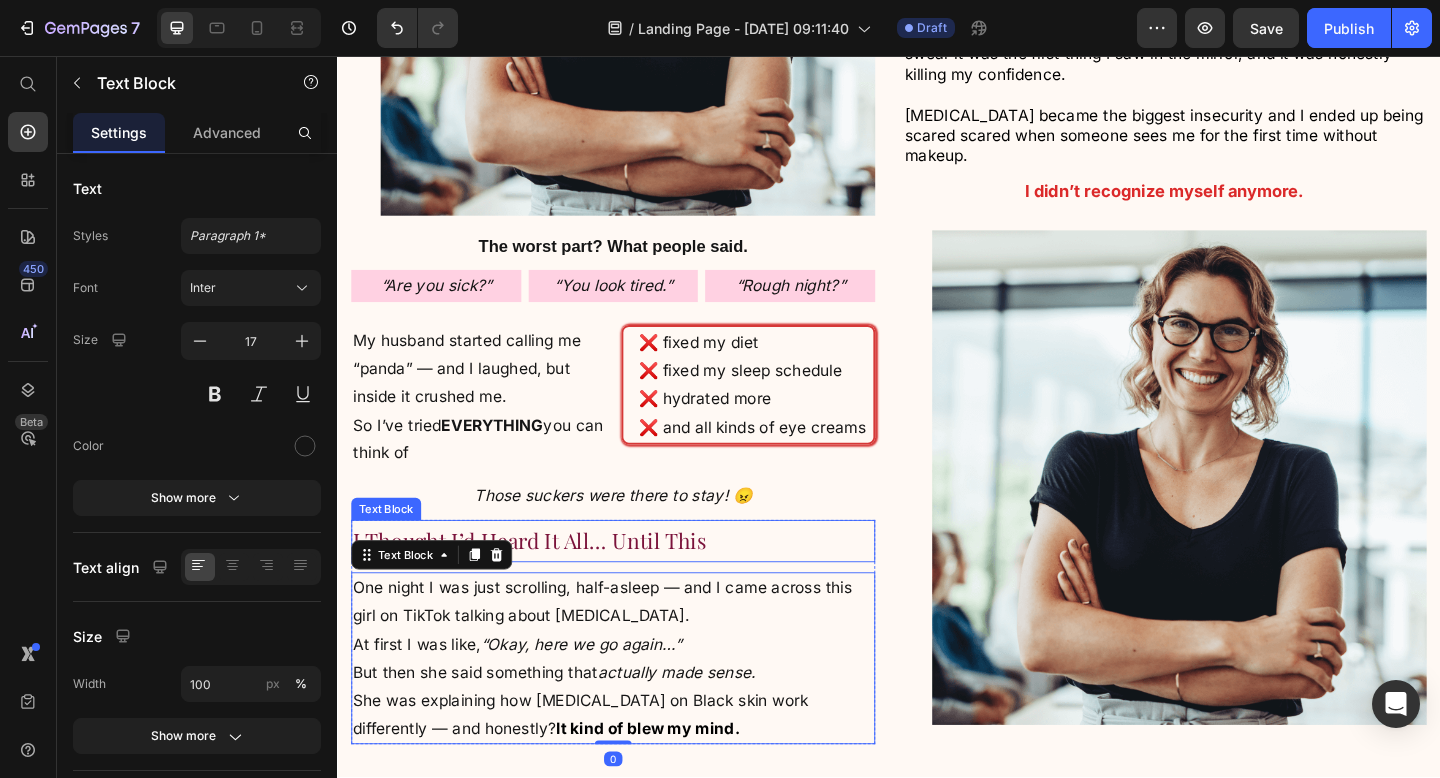 click on "I Thought I’d Heard It All… Until This" at bounding box center [637, 583] 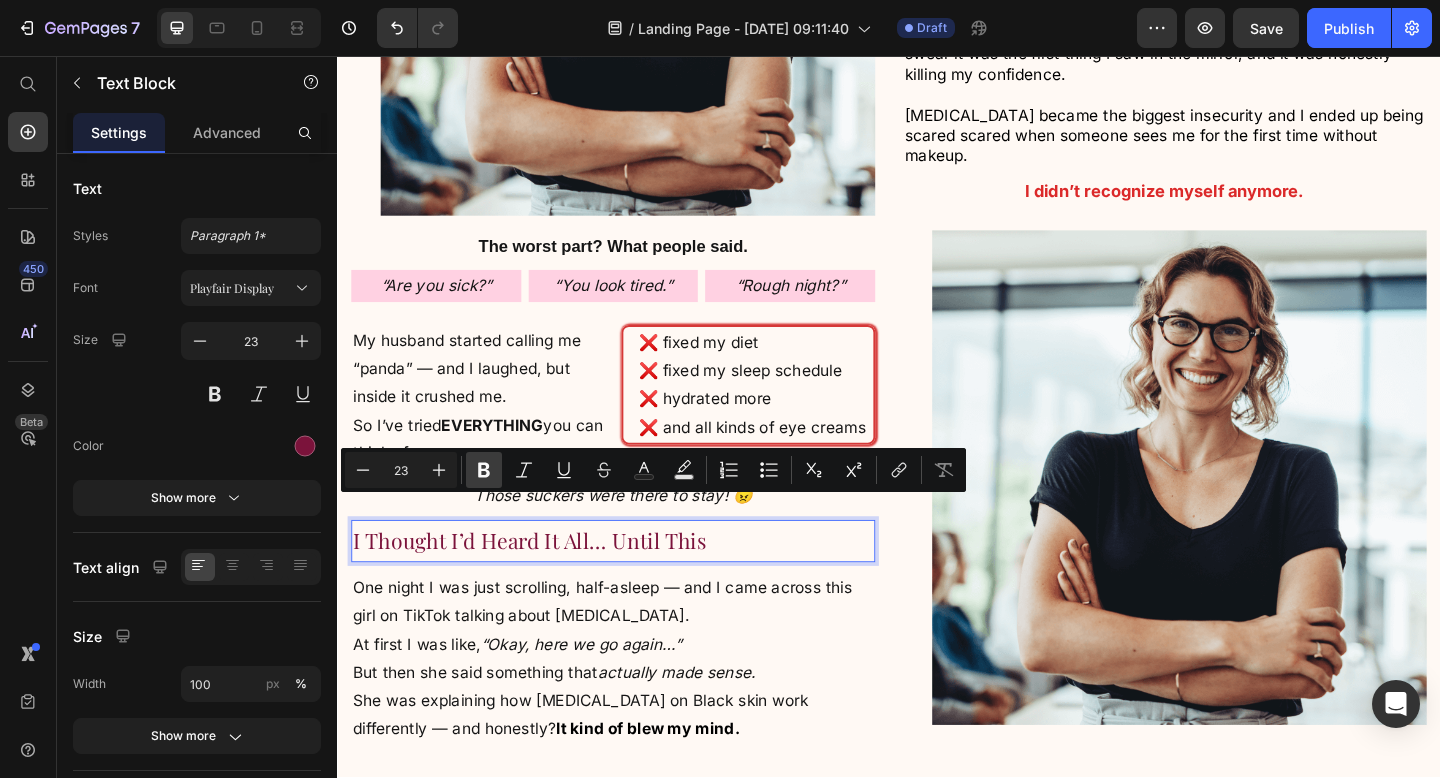 click 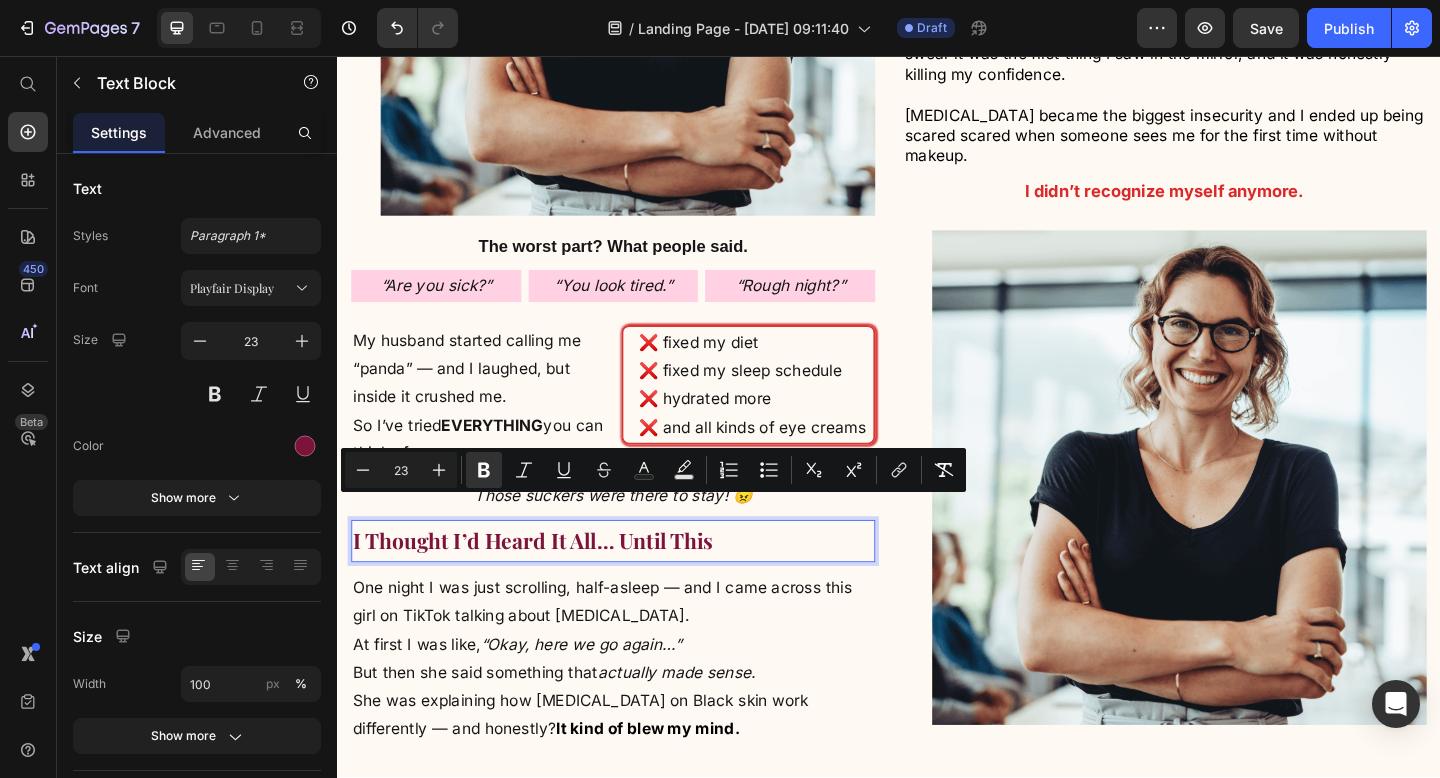 click on "One night I was just scrolling, half-asleep — and I came across this girl on TikTok talking about dark circles. At first I was like,  “Okay, here we go again…” But then she said something that  actually made sense. She was explaining how dark circles on Black skin work differently — and honestly?   It kind of blew my mind." at bounding box center (637, 712) 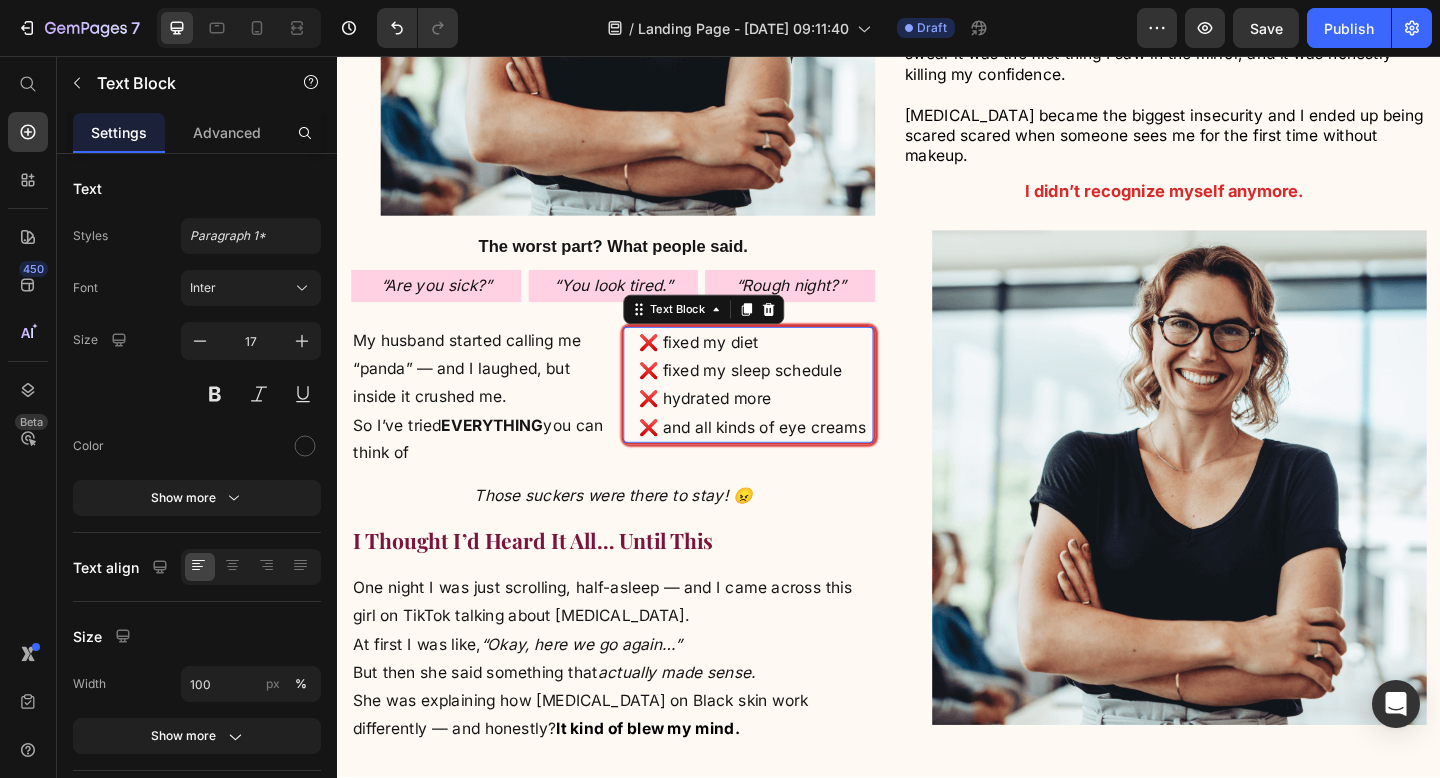 click on "❌ fixed my diet ❌ fixed my sleep schedule ❌ hydrated more ❌ and all kinds of eye creams" at bounding box center [791, 414] 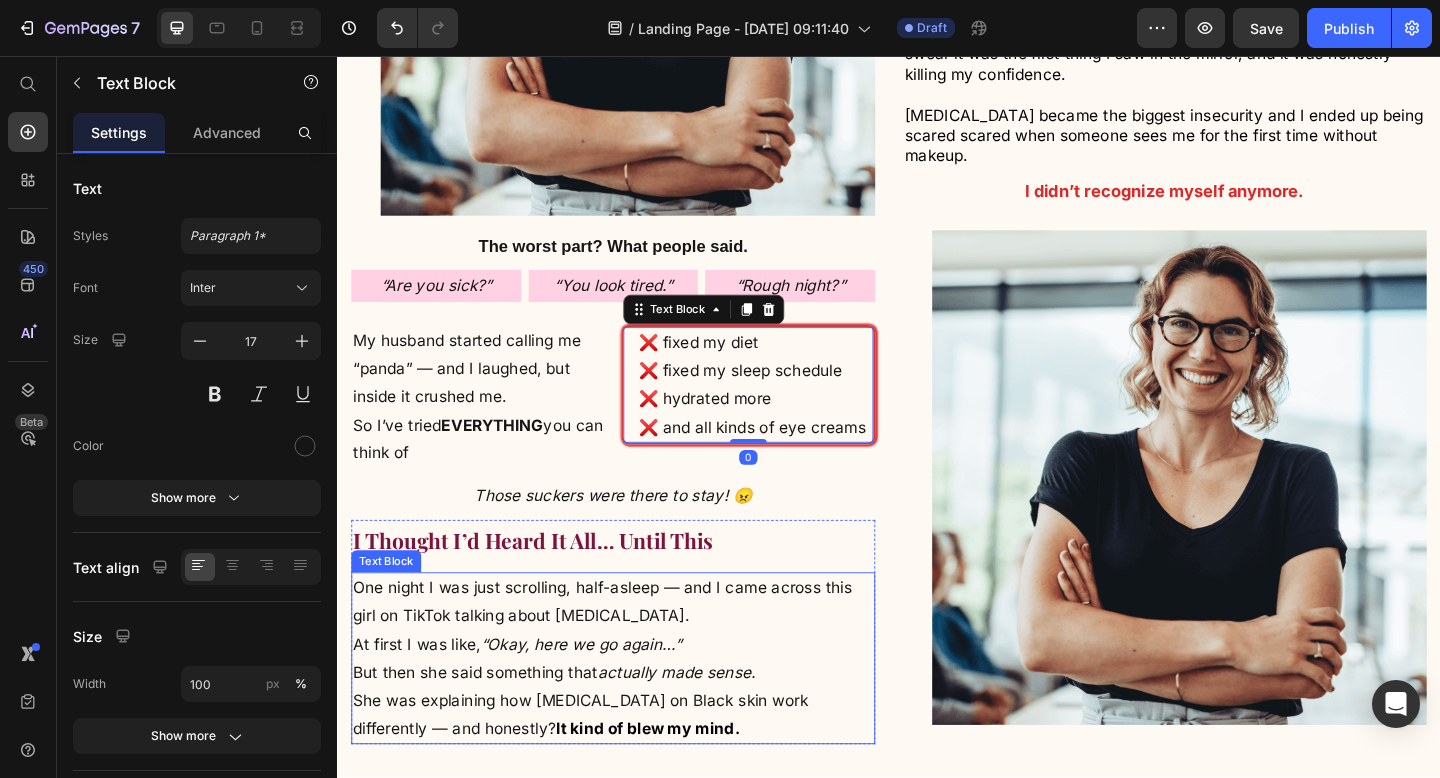 click on "“Okay, here we go again…”" at bounding box center [602, 696] 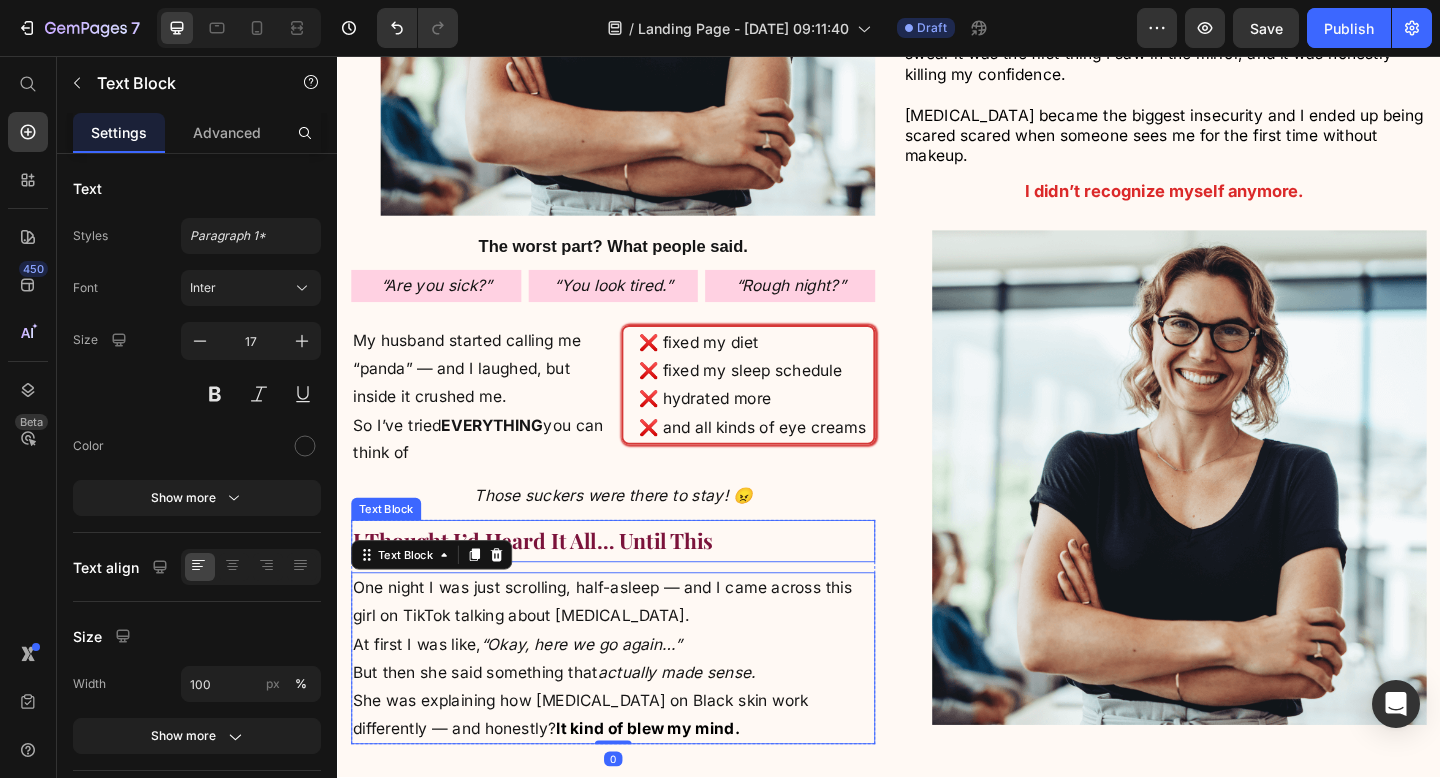 click on "I Thought I’d Heard It All… Until This" at bounding box center (637, 583) 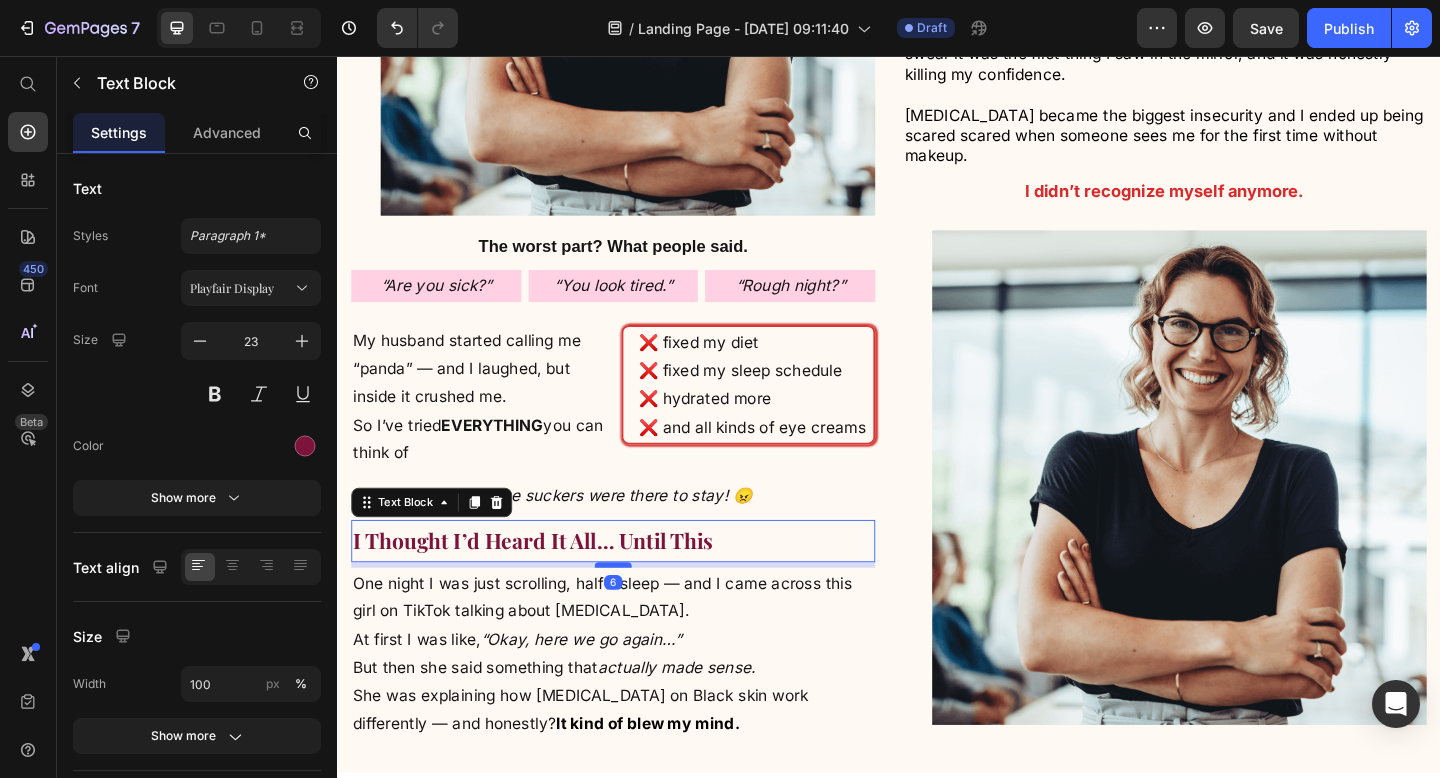 click at bounding box center [637, 610] 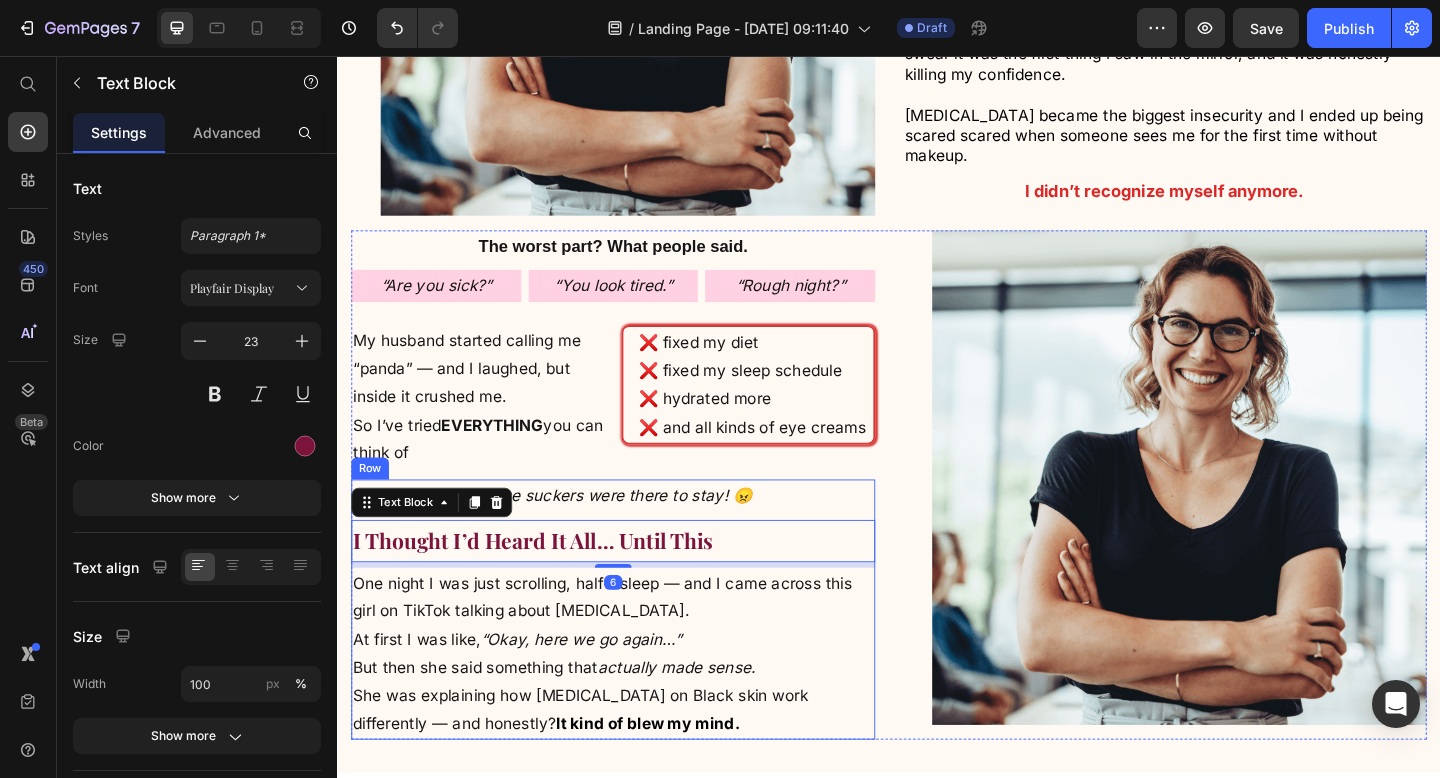 click on "Those suckers were there to stay! 😠 Text Block  I Thought I’d Heard It All… Until This Text Block   6 One night I was just scrolling, half-asleep — and I came across this girl on TikTok talking about dark circles. At first I was like,  “Okay, here we go again…” But then she said something that  actually made sense. She was explaining how dark circles on Black skin work differently — and honestly?   It kind of blew my mind. Text Block Row" at bounding box center (637, 659) 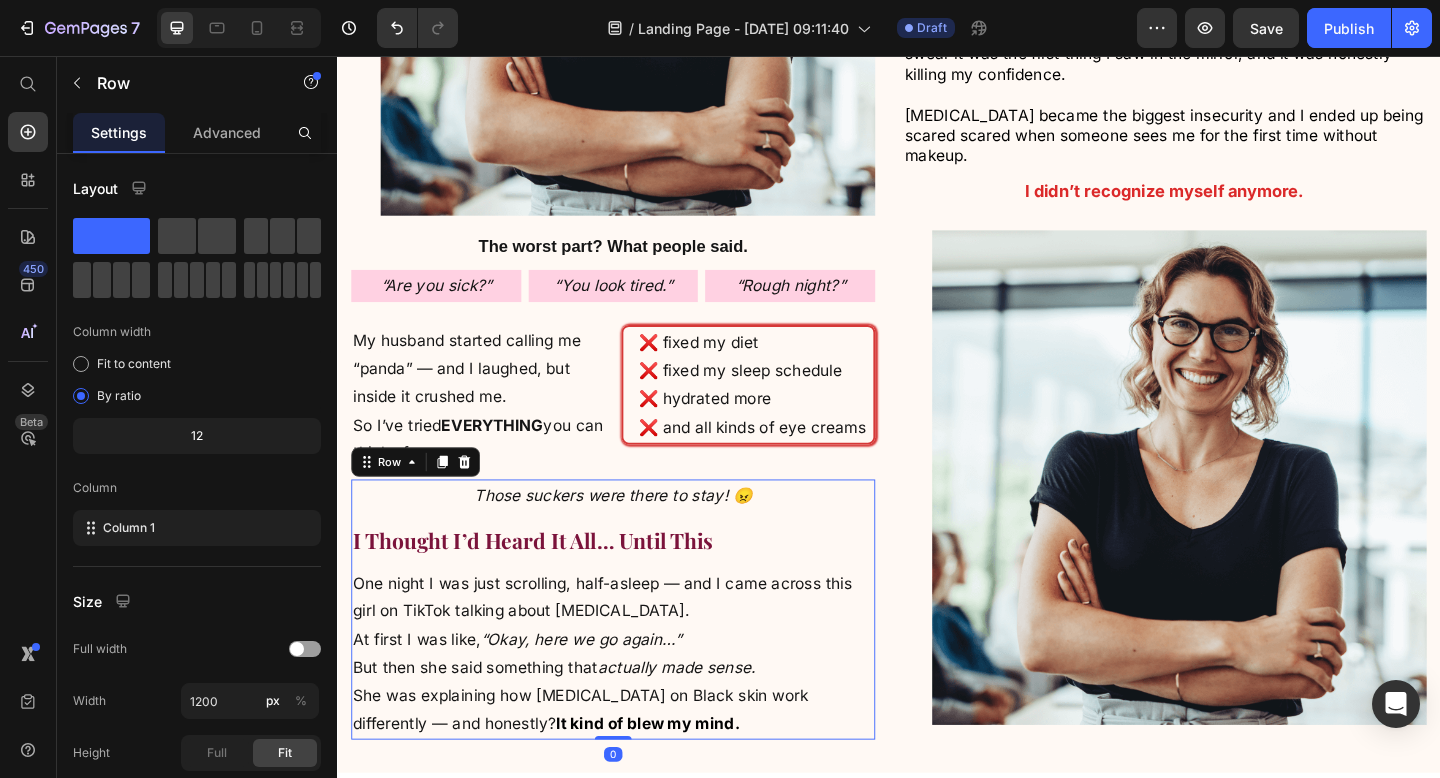click on "Those suckers were there to stay! 😠" at bounding box center [637, 534] 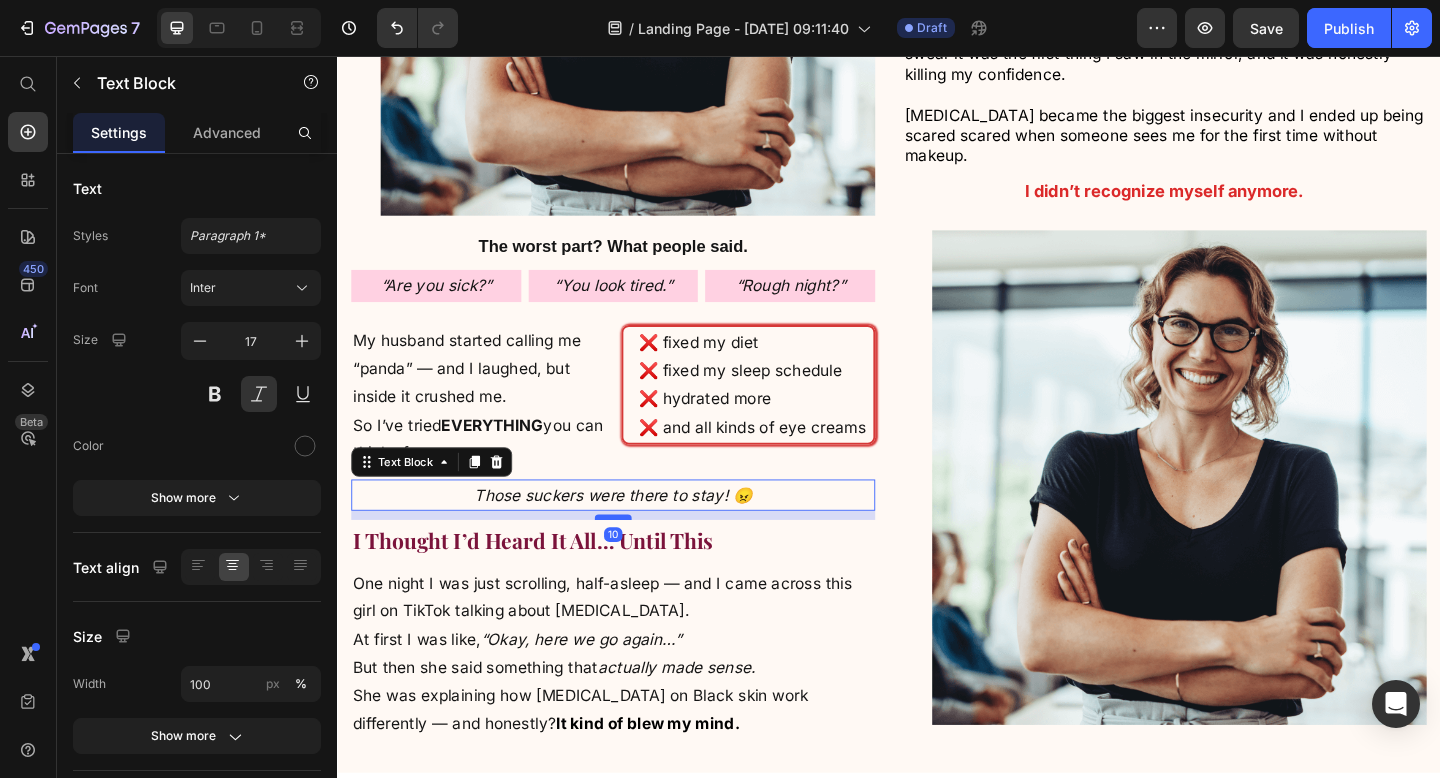 click on "10" at bounding box center (637, 551) 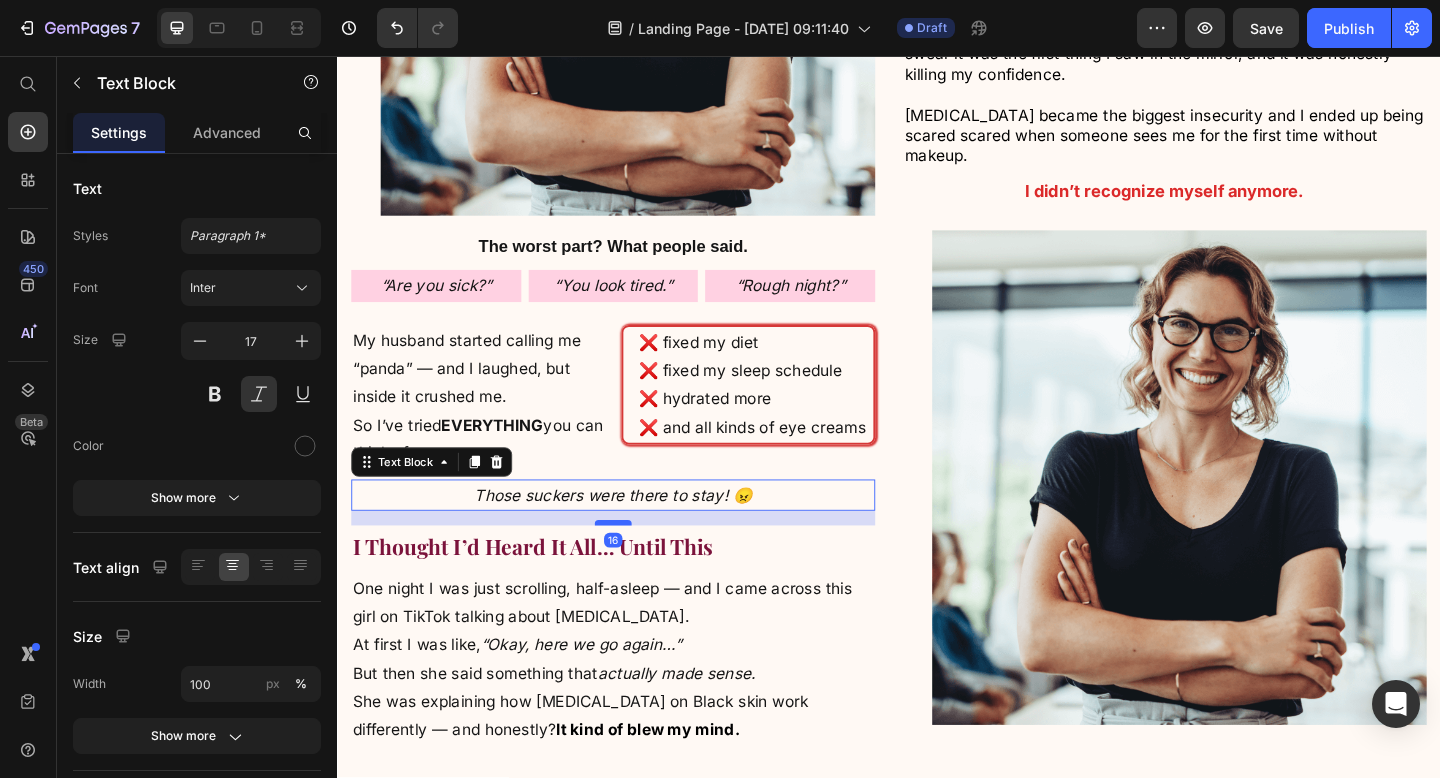 click at bounding box center [637, 564] 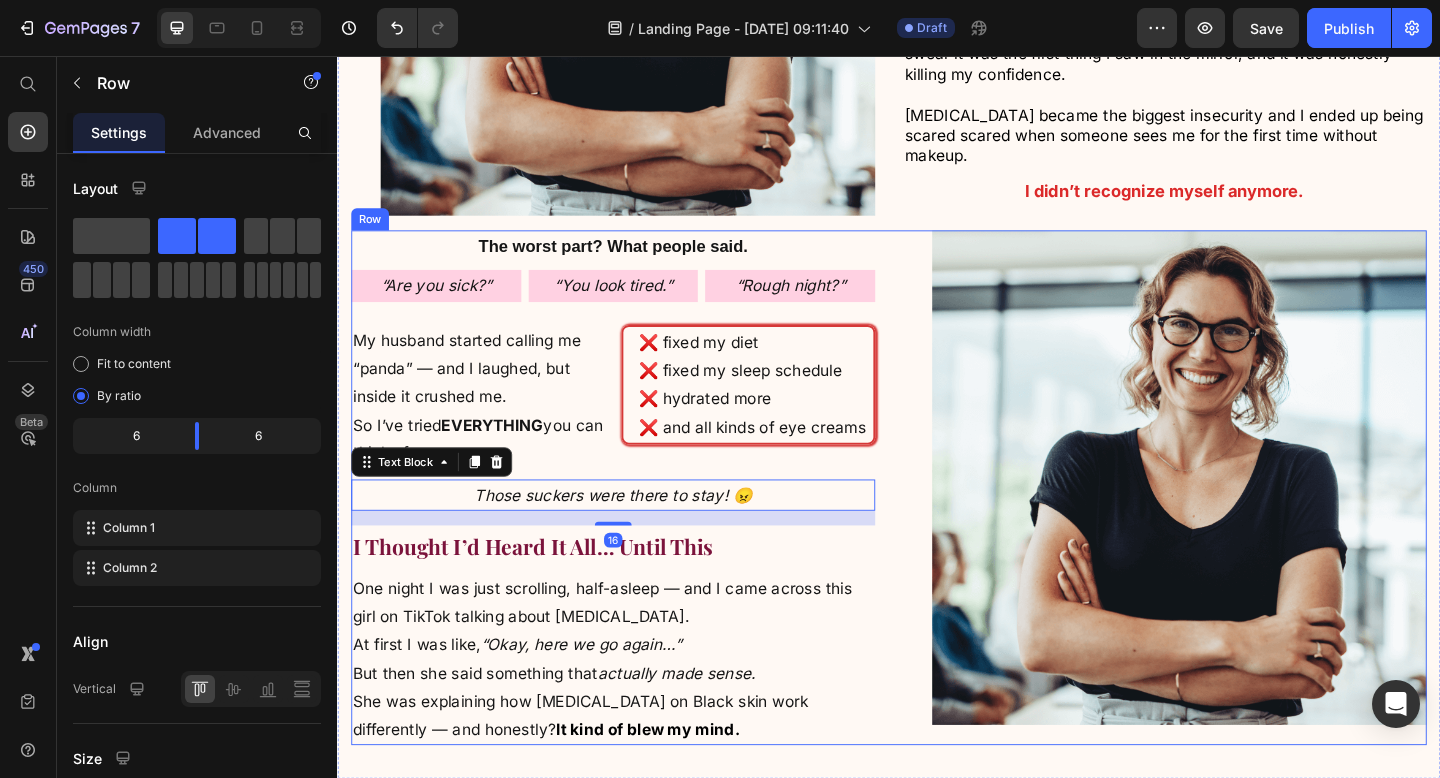 click on "❌ fixed my diet ❌ fixed my sleep schedule ❌ hydrated more ❌ and all kinds of eye creams  Text Block" at bounding box center (781, 427) 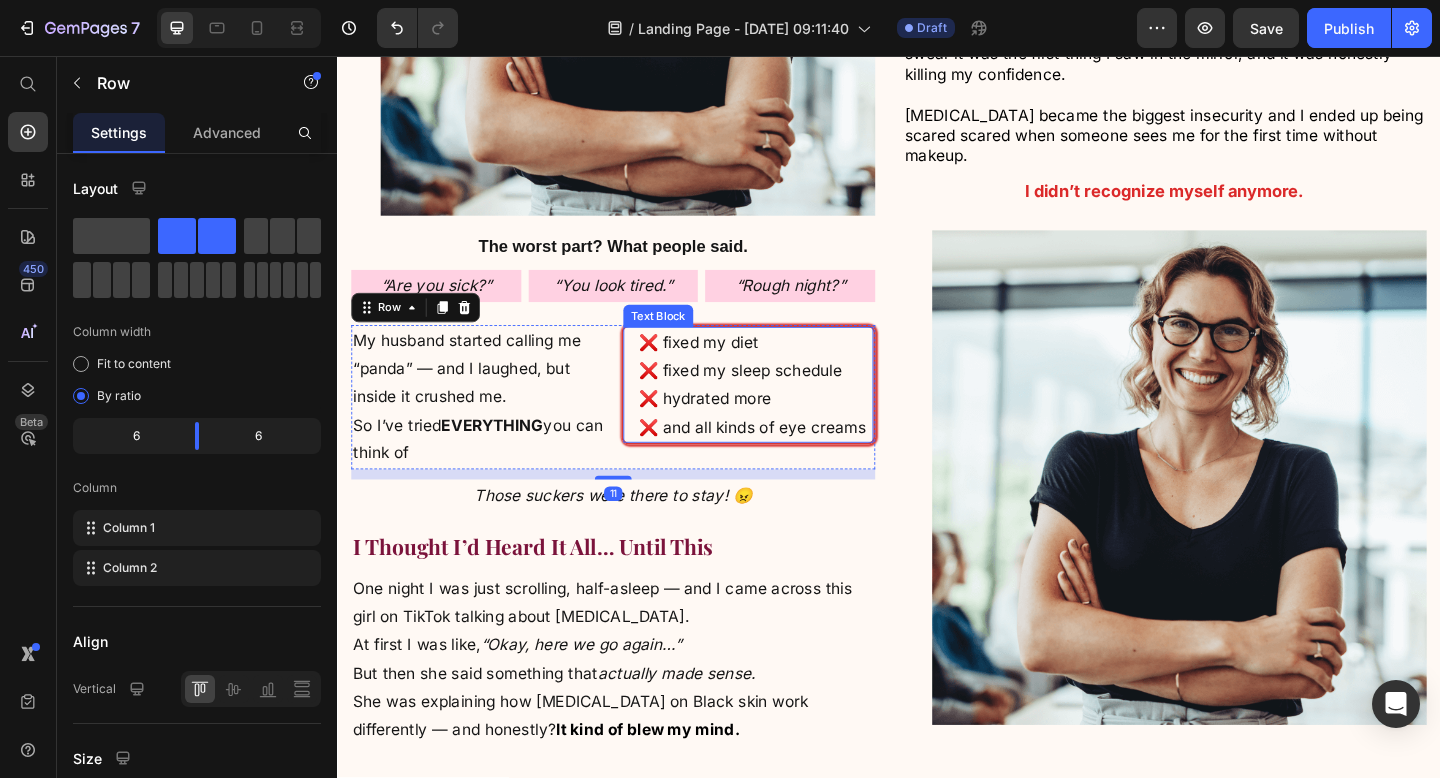 click on "❌ fixed my diet ❌ fixed my sleep schedule ❌ hydrated more ❌ and all kinds of eye creams" at bounding box center [791, 414] 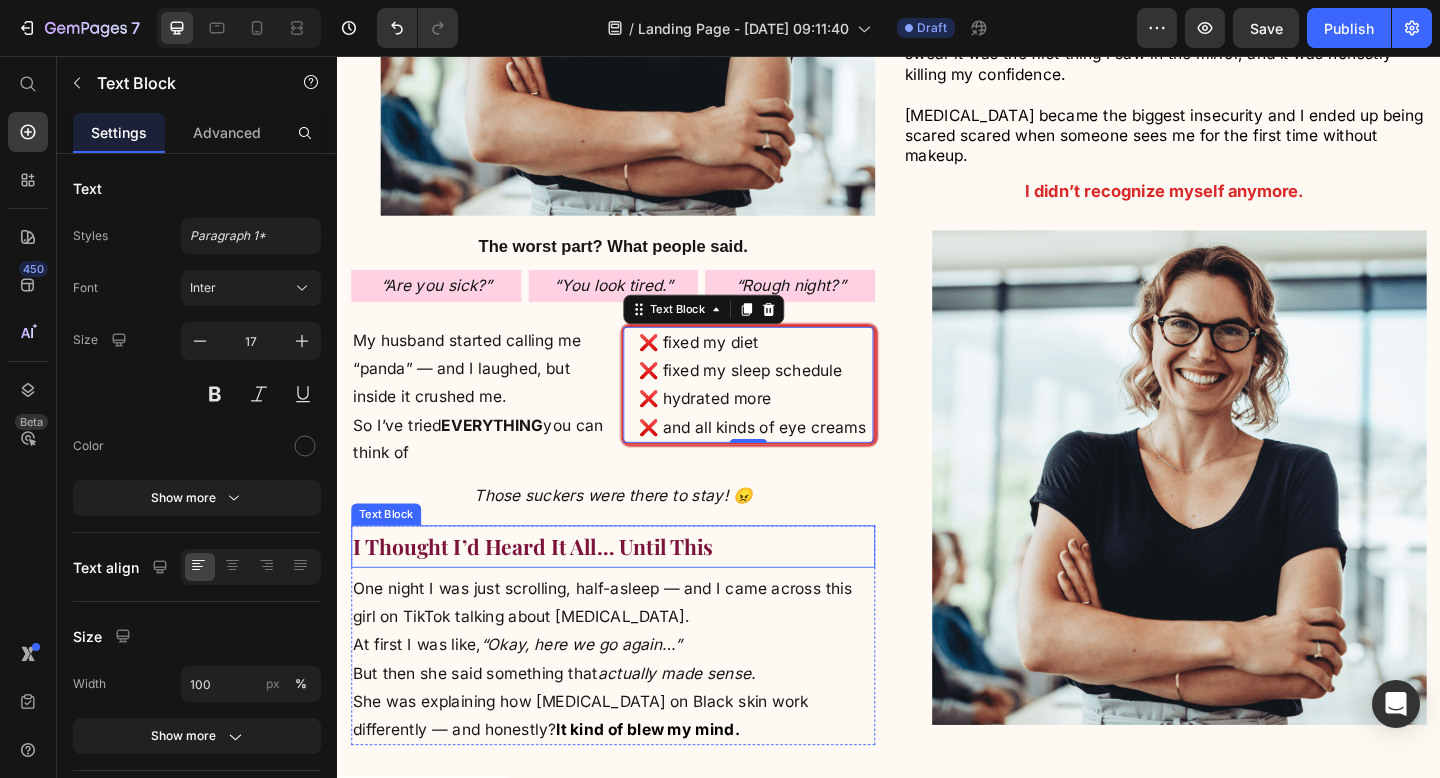 click on "I Thought I’d Heard It All… Until This" at bounding box center (550, 589) 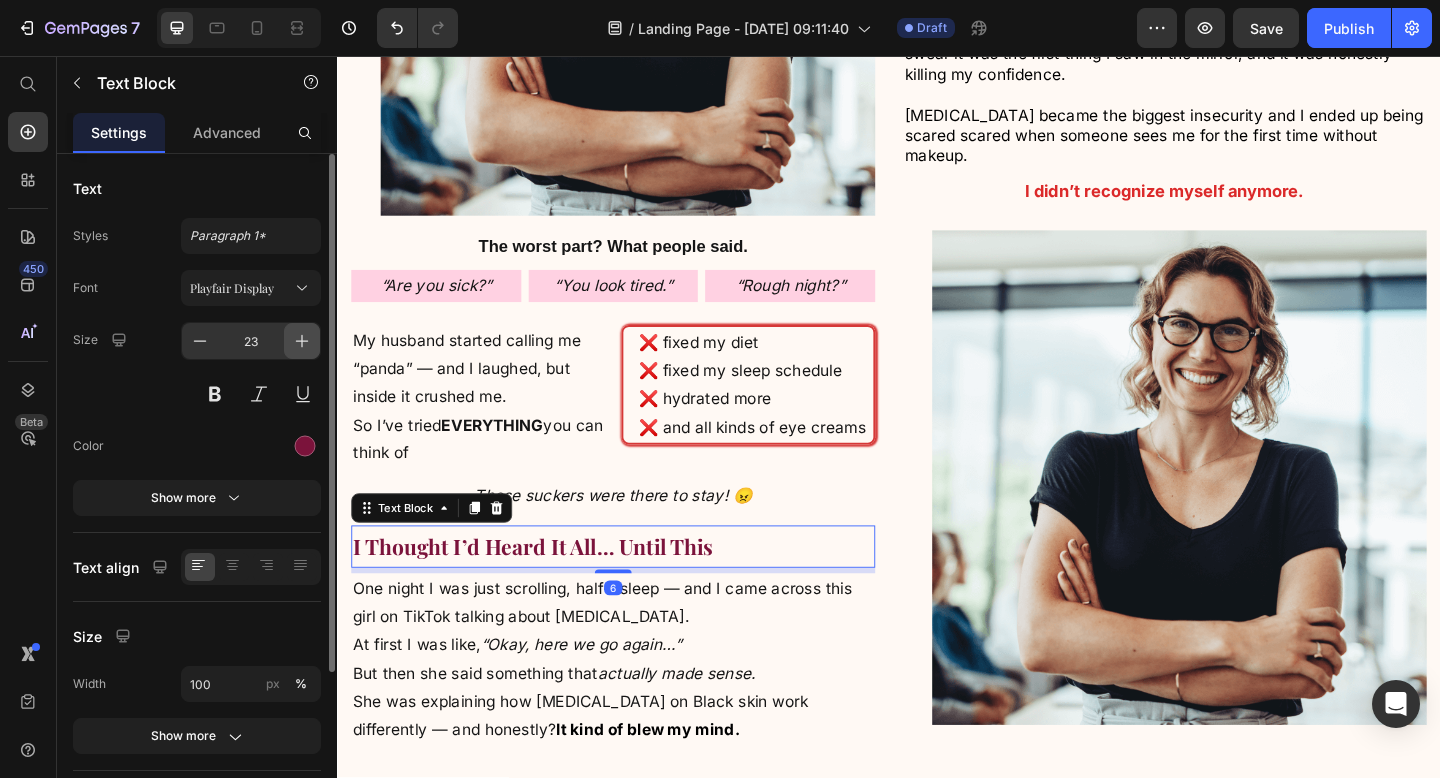click 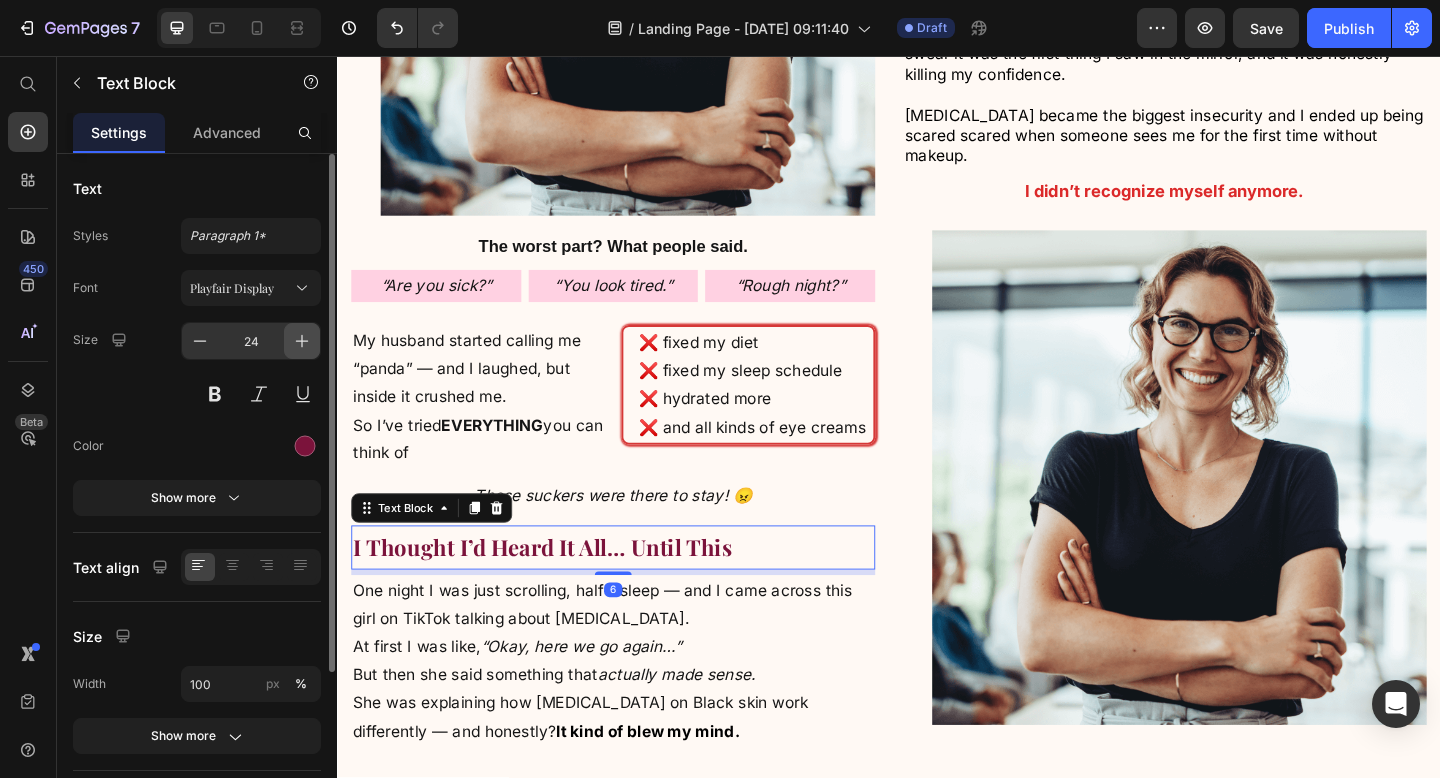 click 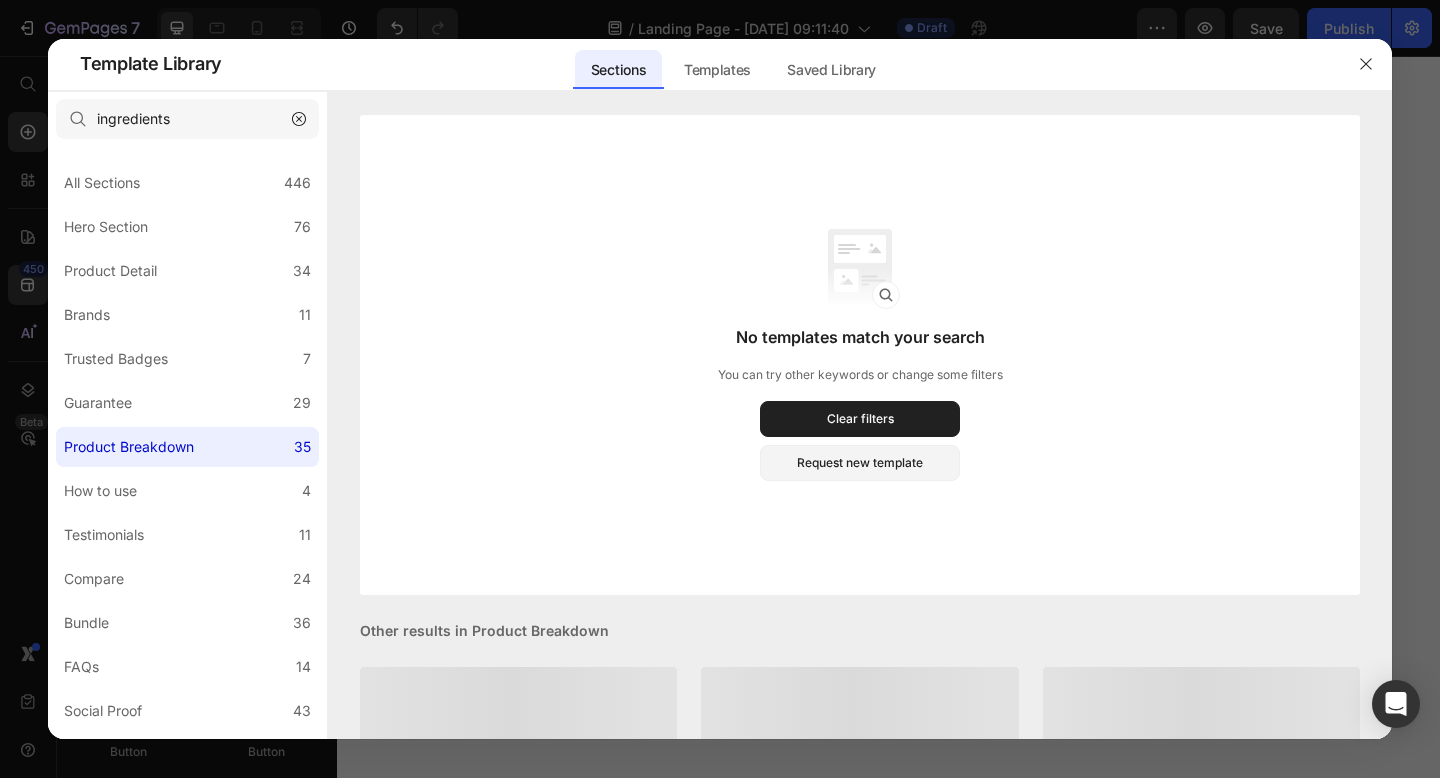 scroll, scrollTop: 0, scrollLeft: 0, axis: both 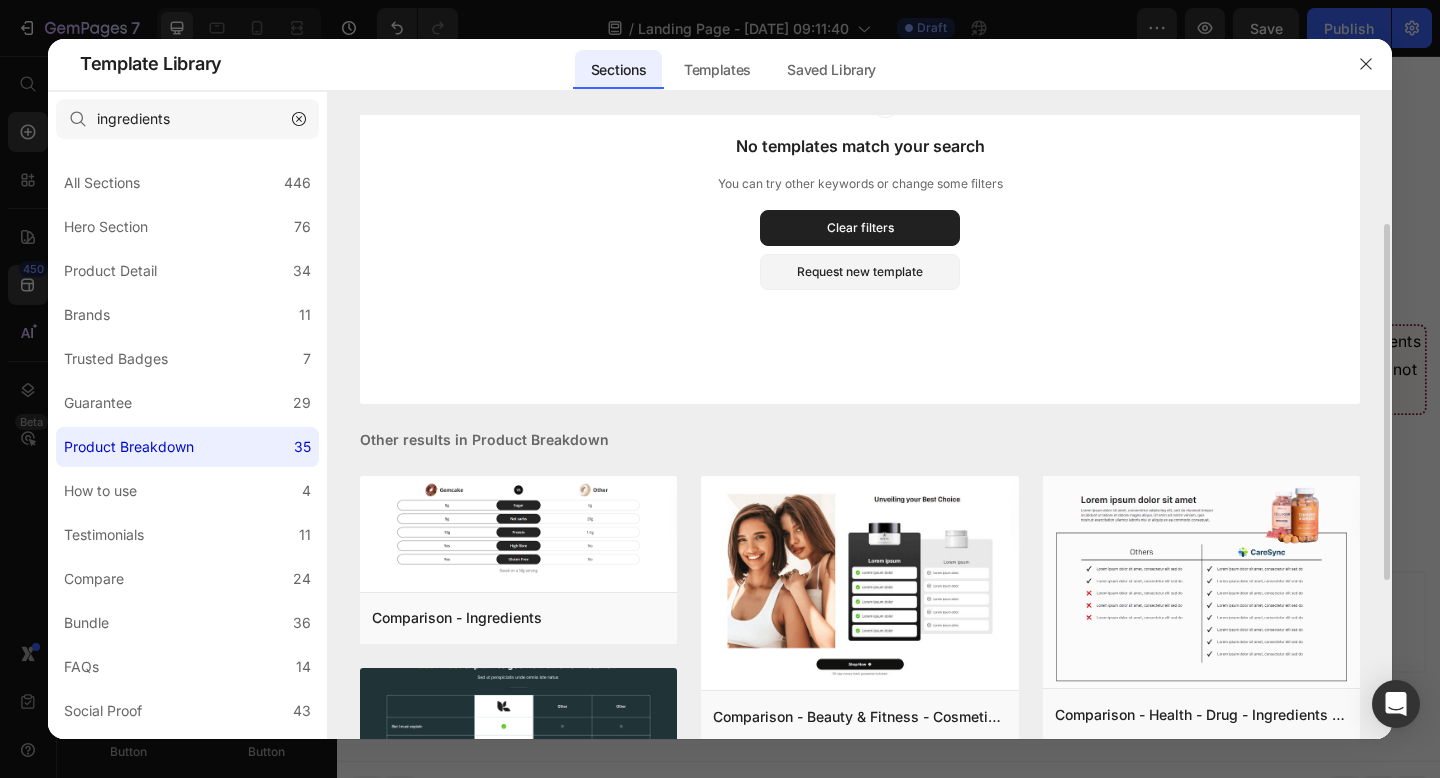 type on "ingredients" 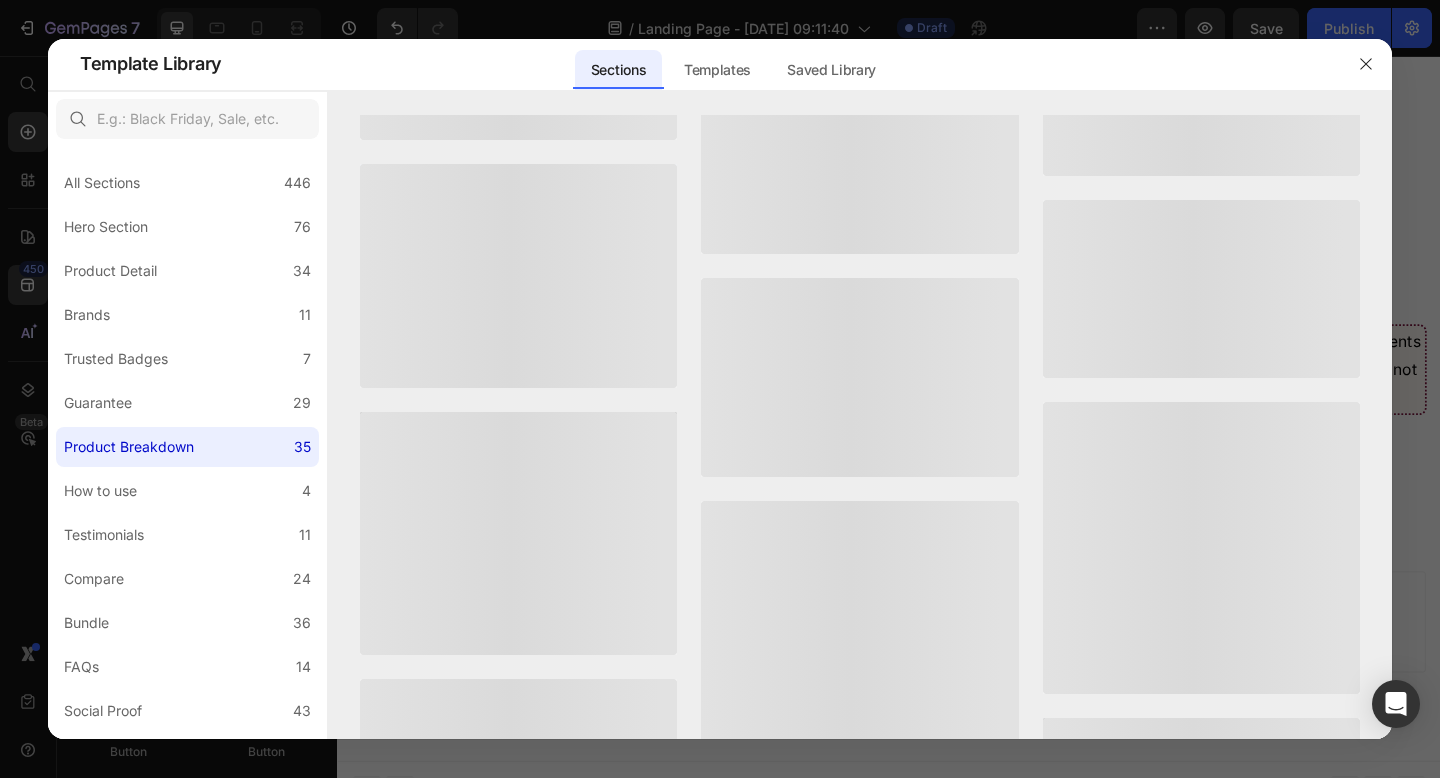 scroll, scrollTop: 0, scrollLeft: 0, axis: both 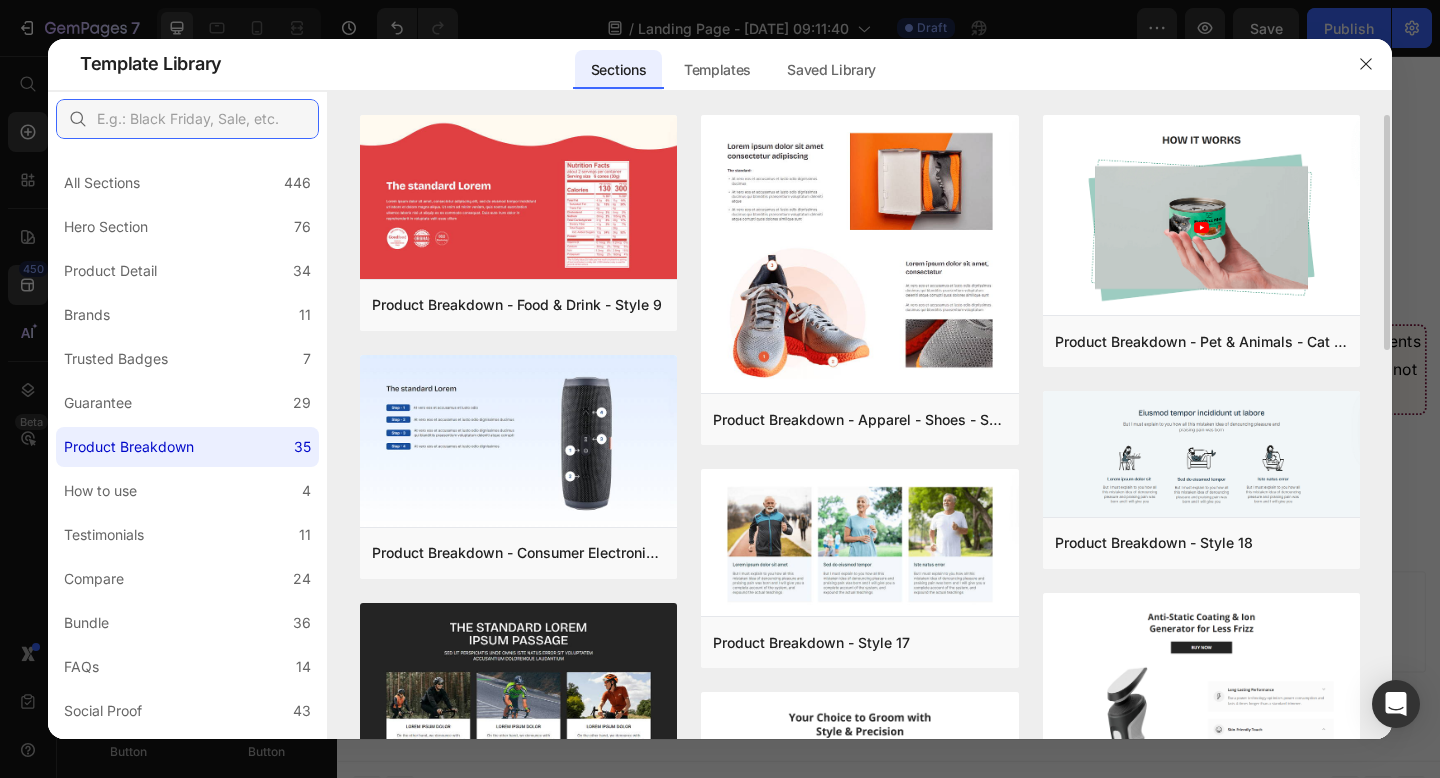 click at bounding box center [187, 119] 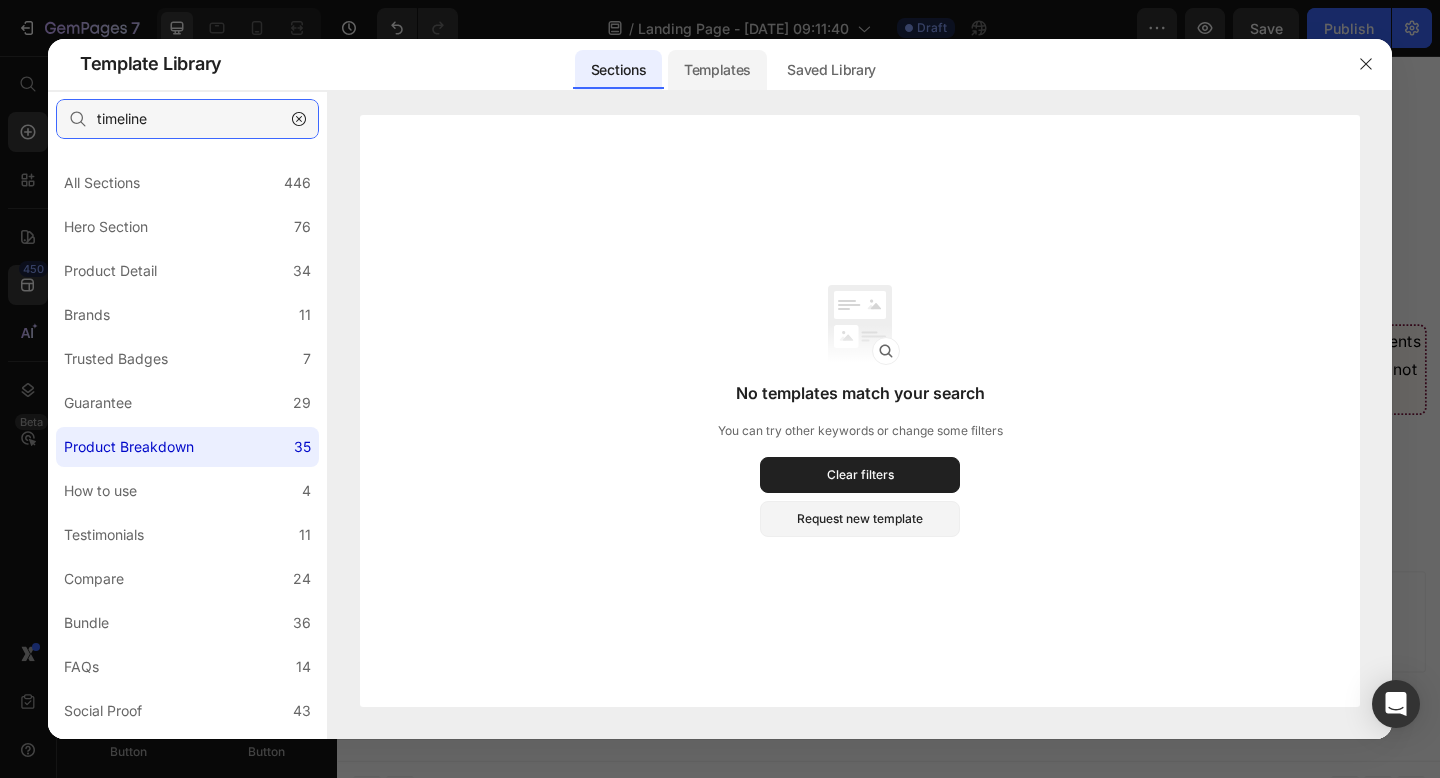 type on "timeline" 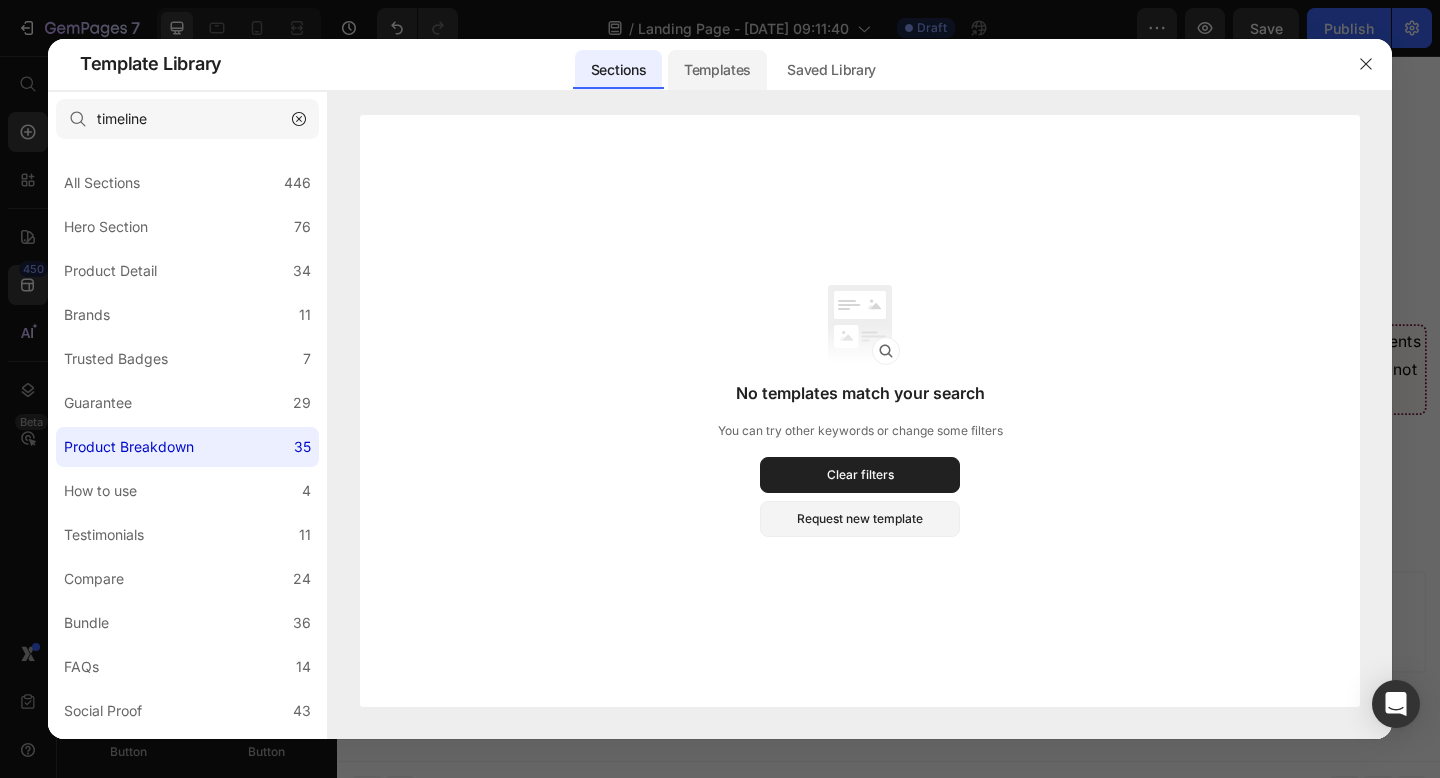 click on "Templates" 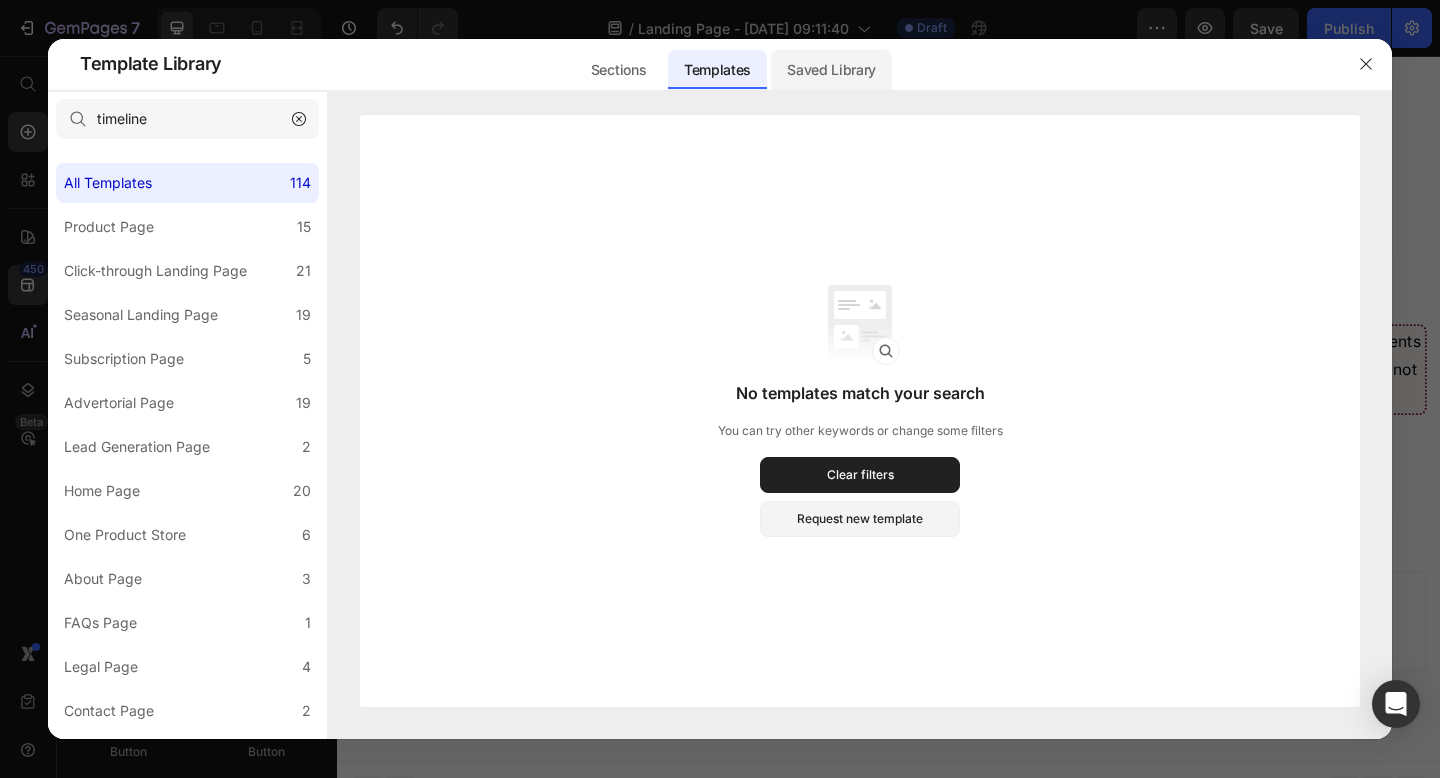 click on "Saved Library" 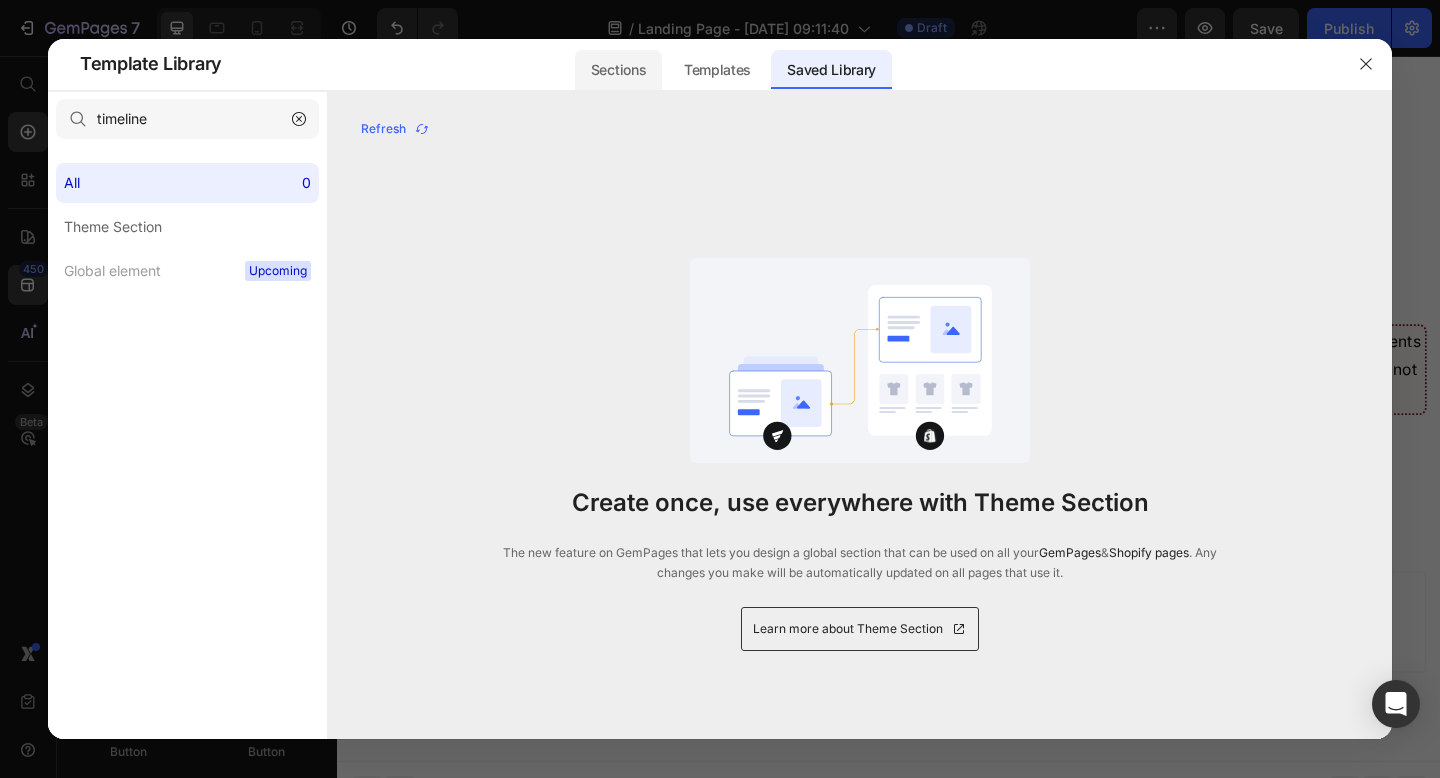click on "Sections" 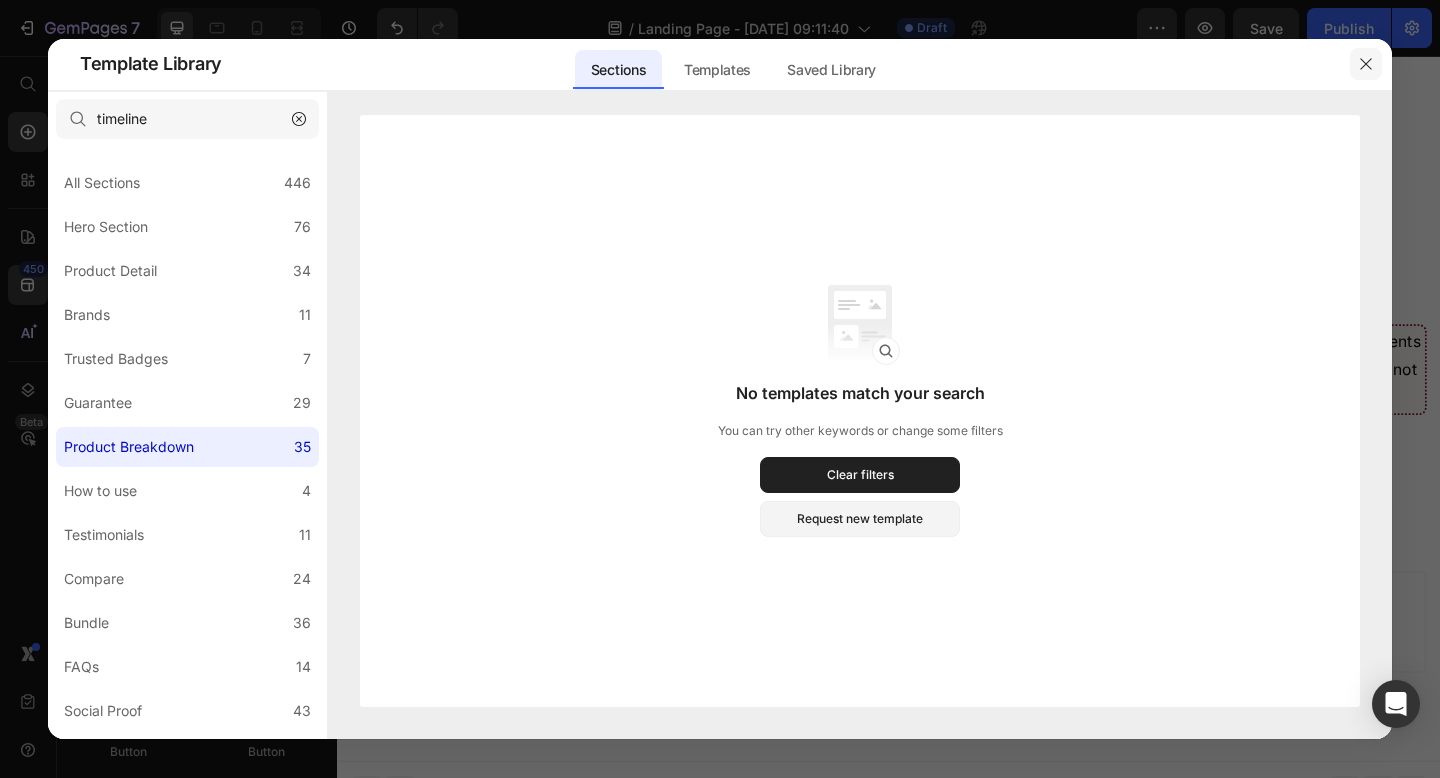 click 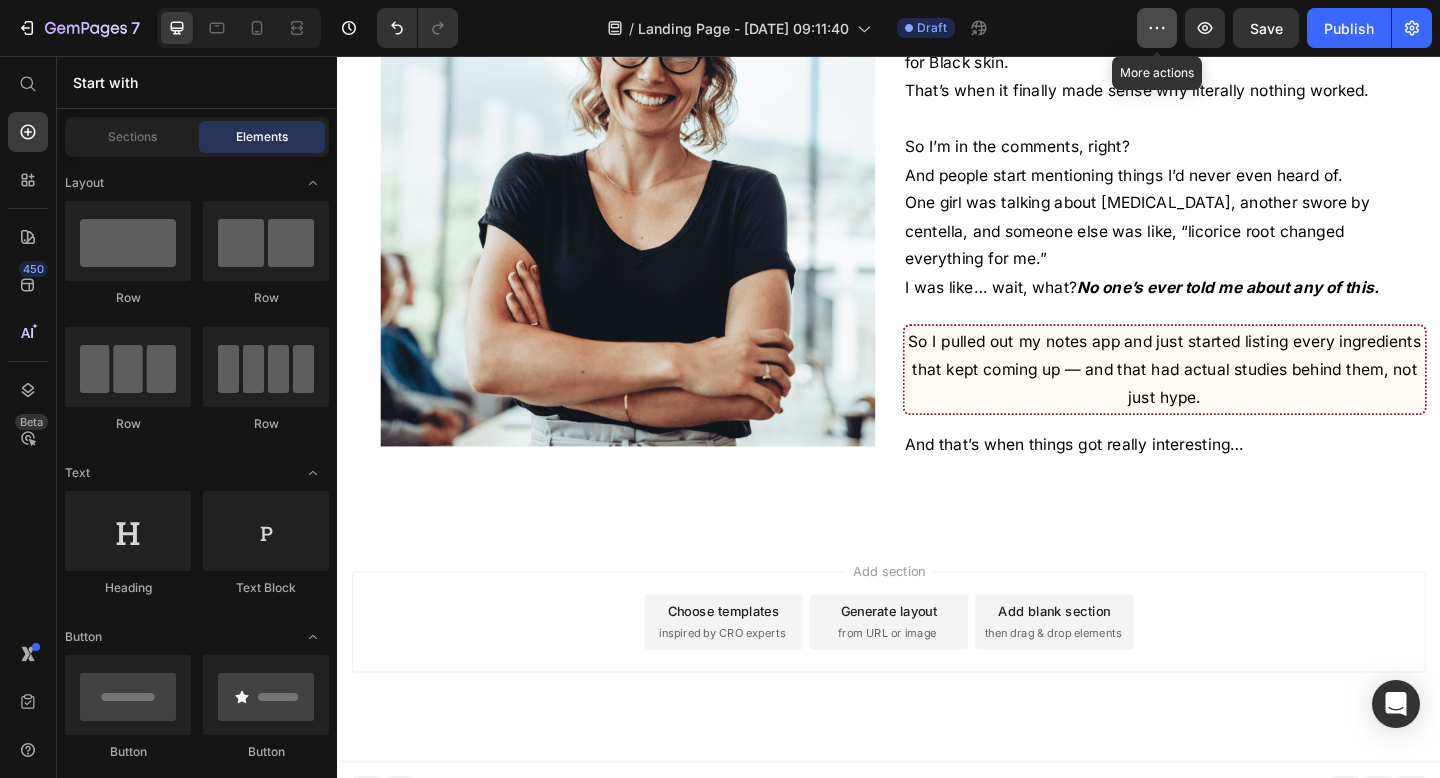 click 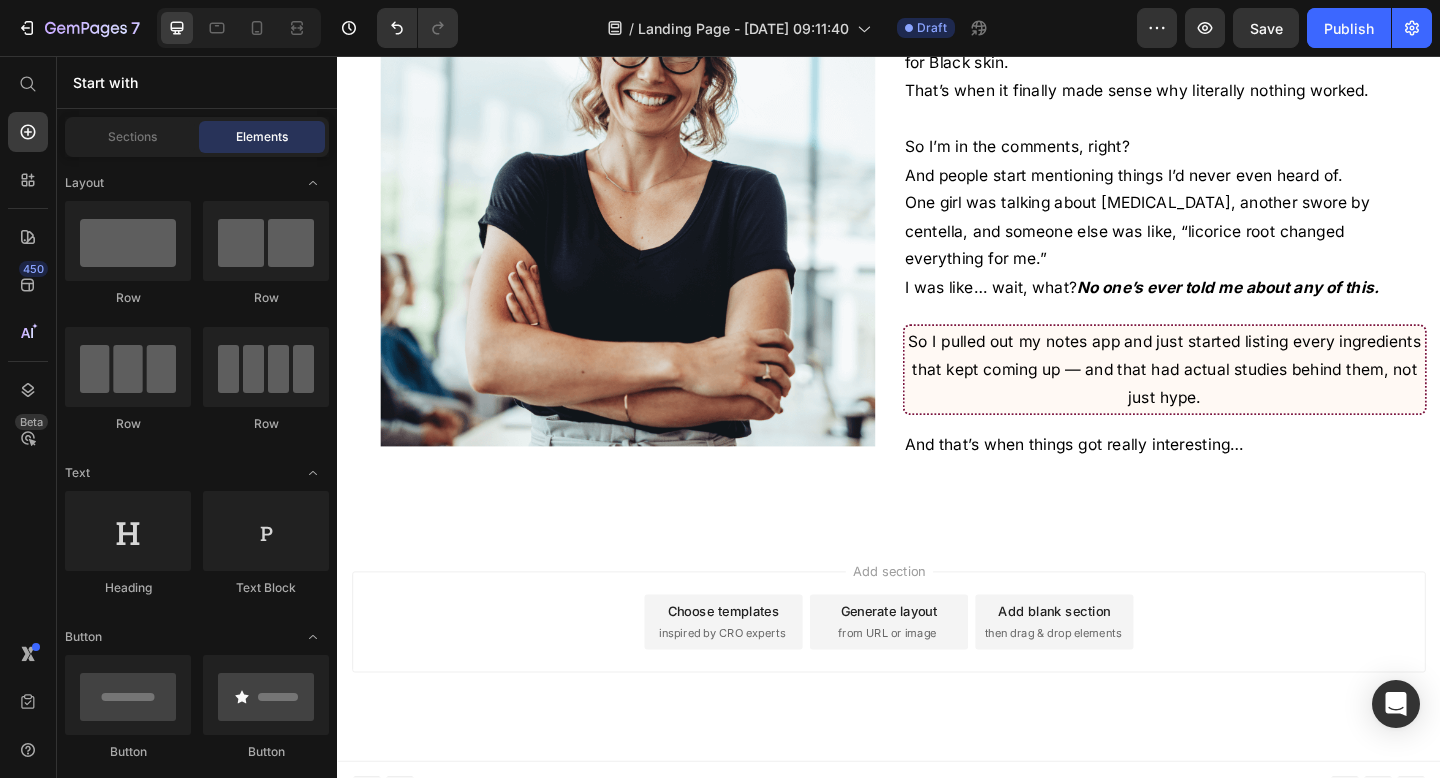 click on "7   /  Landing Page - [DATE] 09:11:40 Draft Preview  Save   Publish" 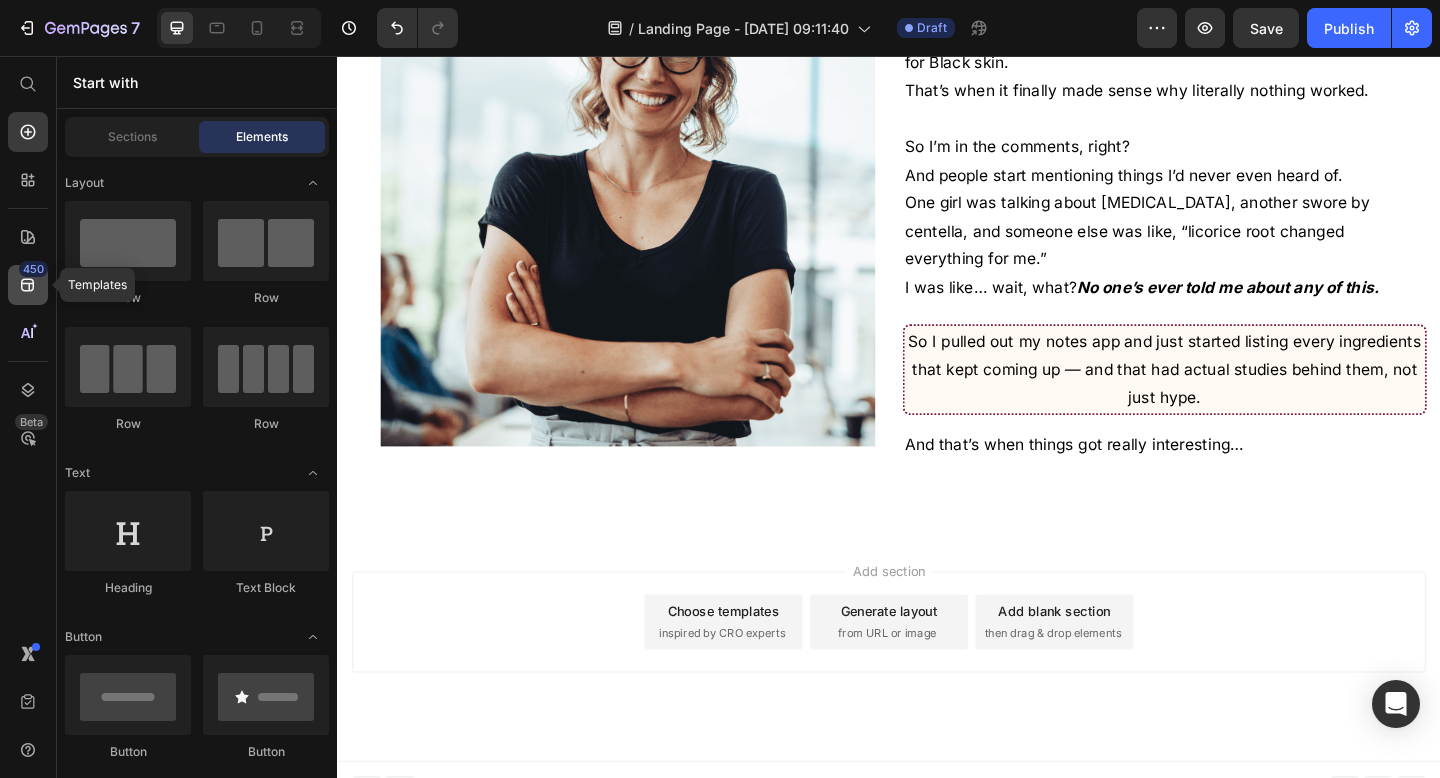 click on "450" 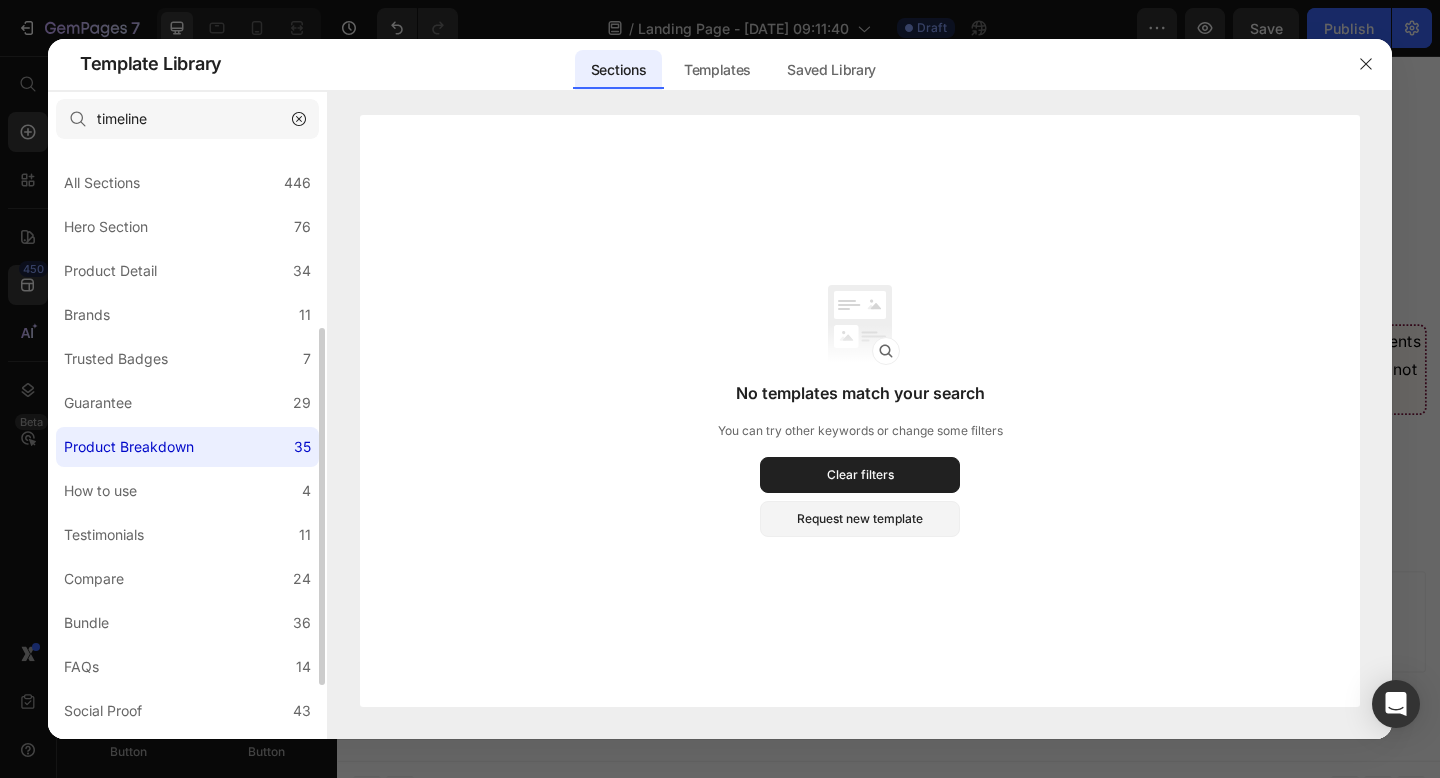 scroll, scrollTop: 388, scrollLeft: 0, axis: vertical 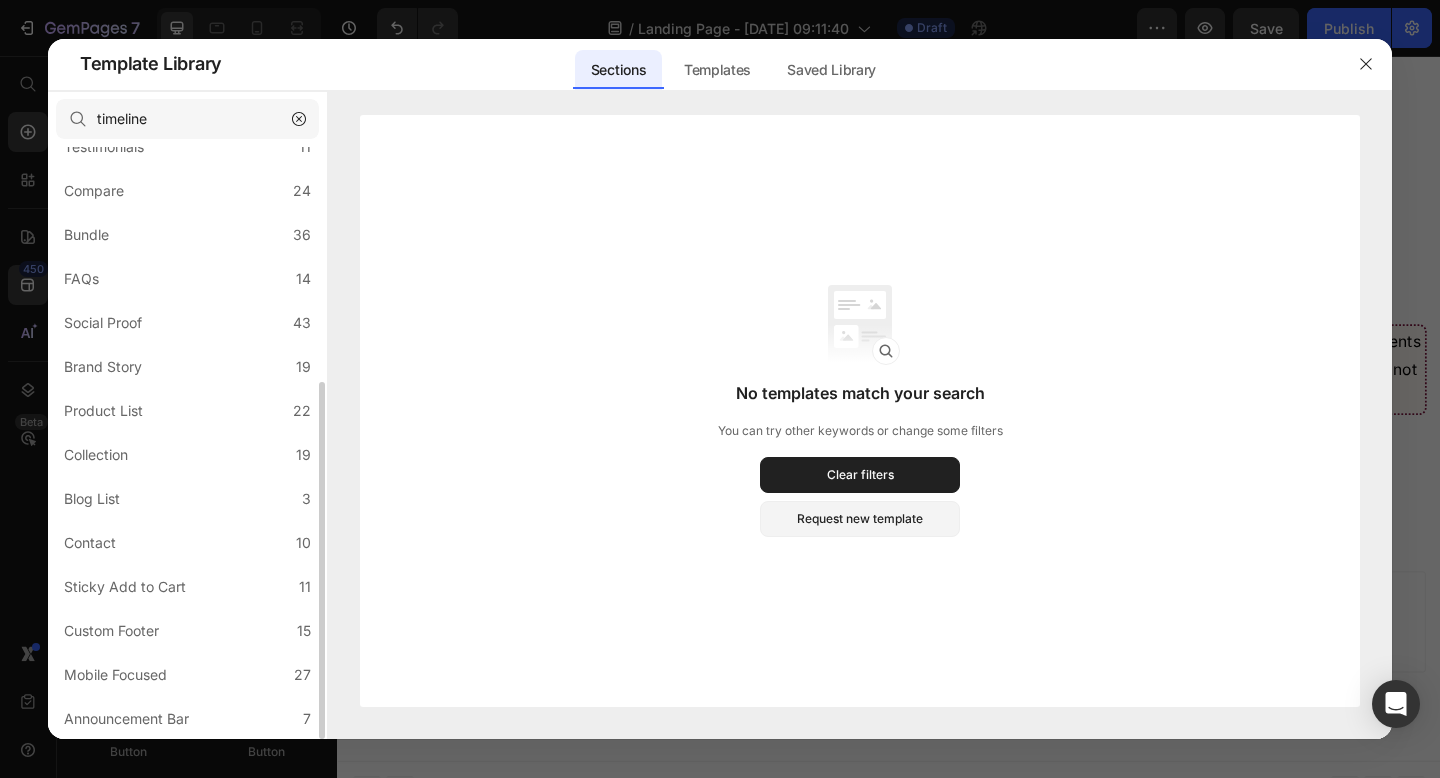 click at bounding box center [720, 389] 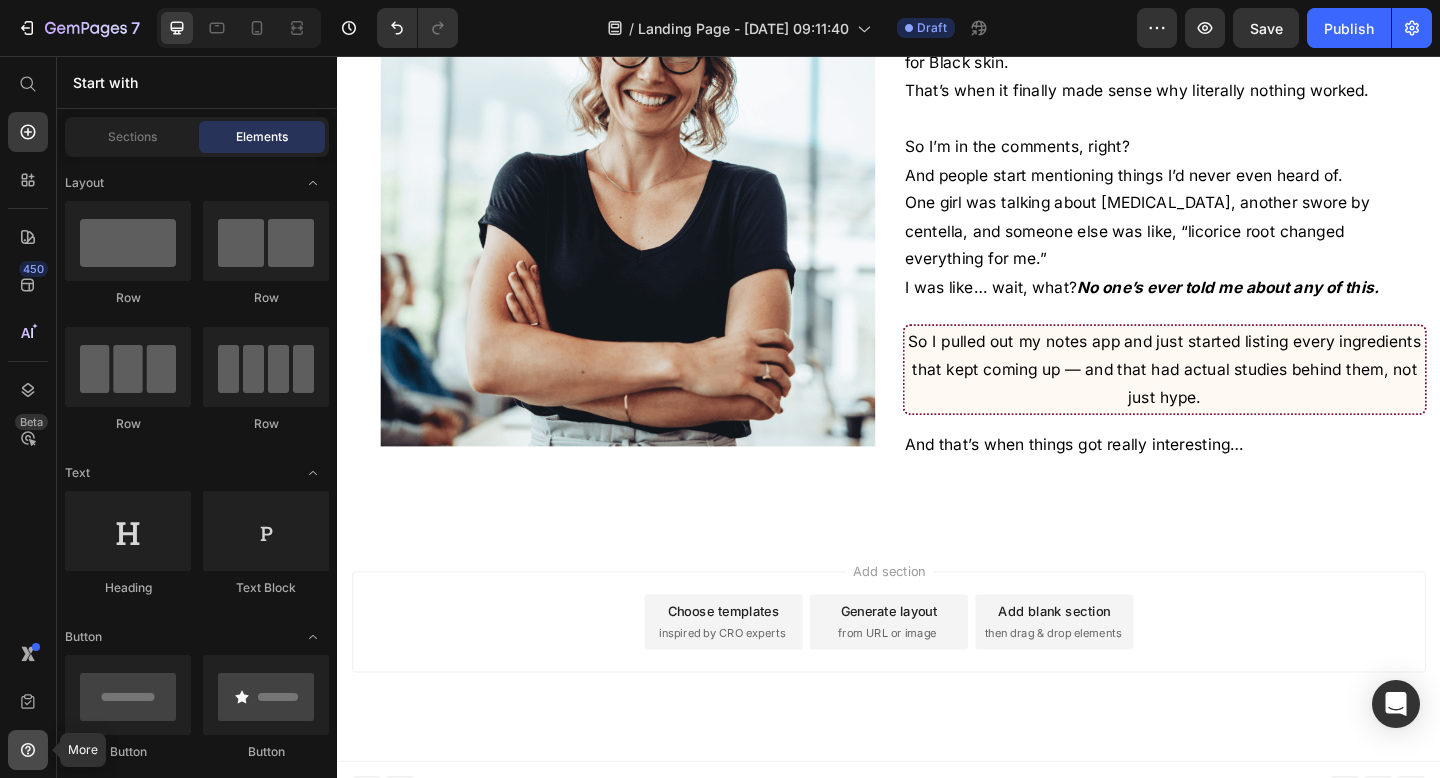 click 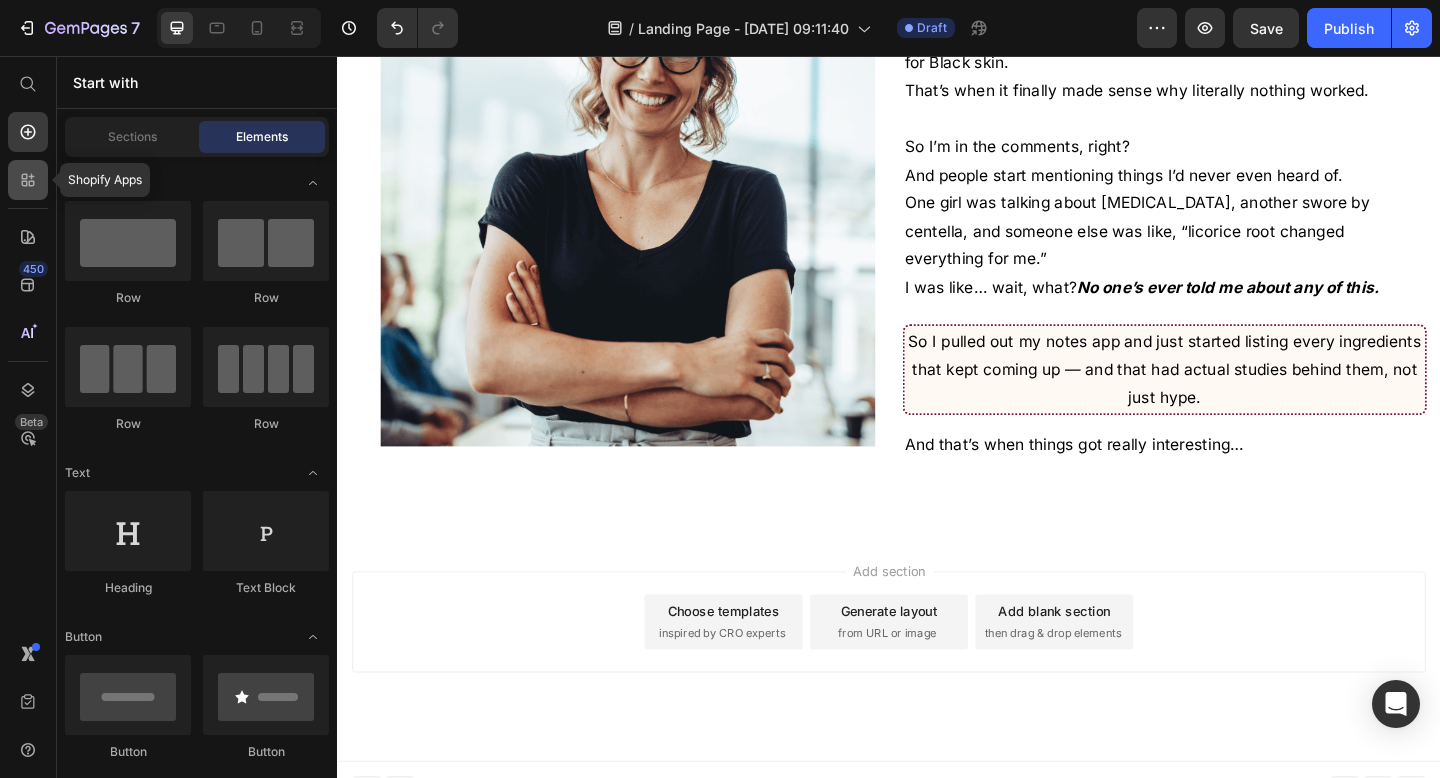 click 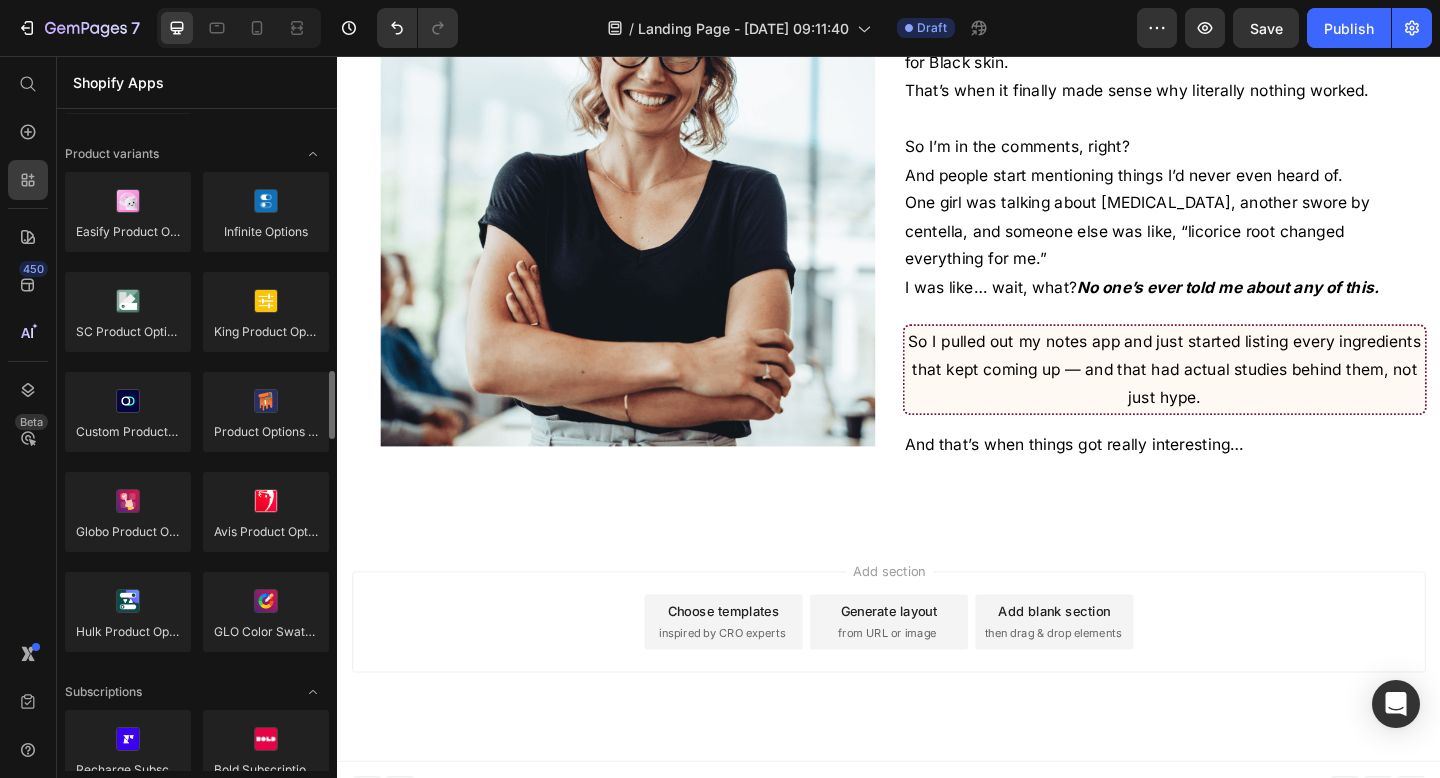 scroll, scrollTop: 2254, scrollLeft: 0, axis: vertical 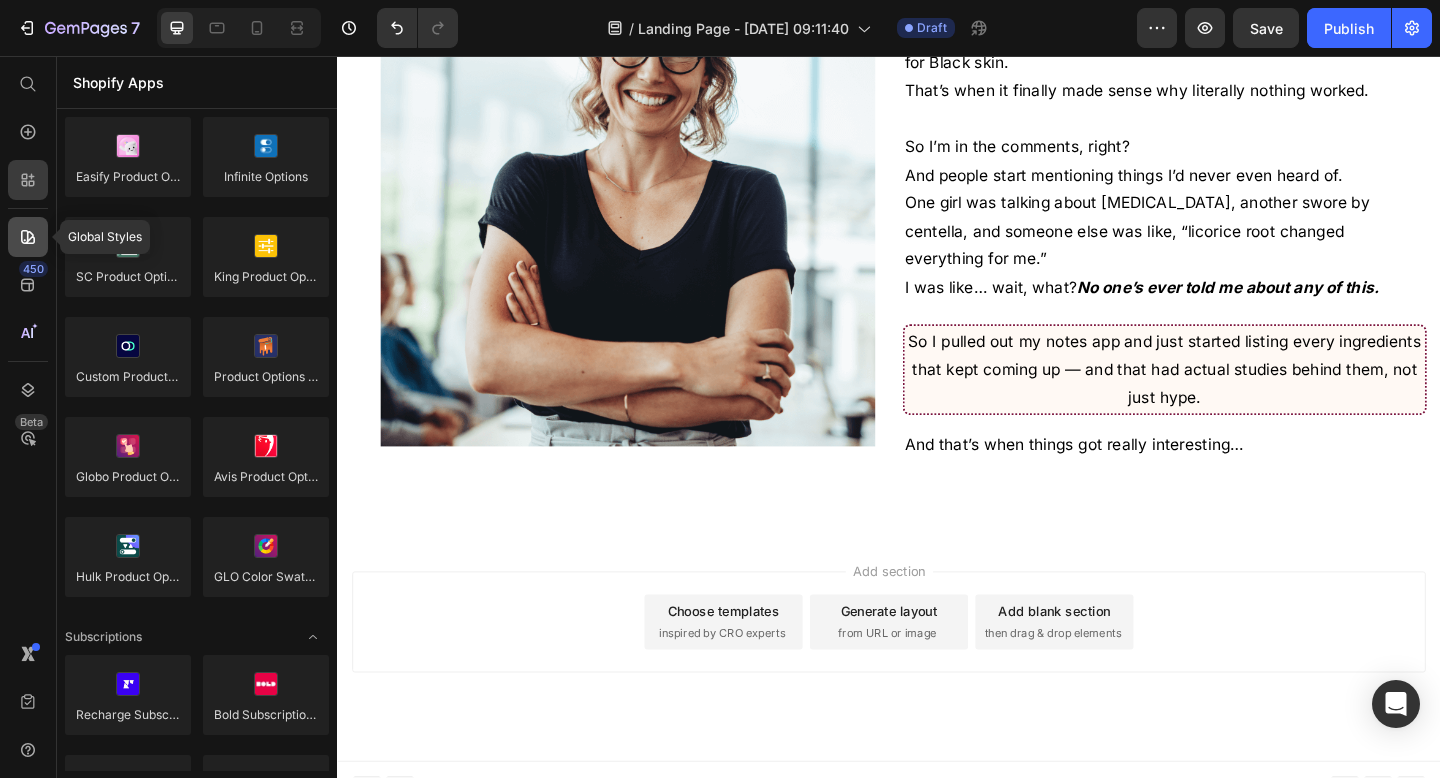 click 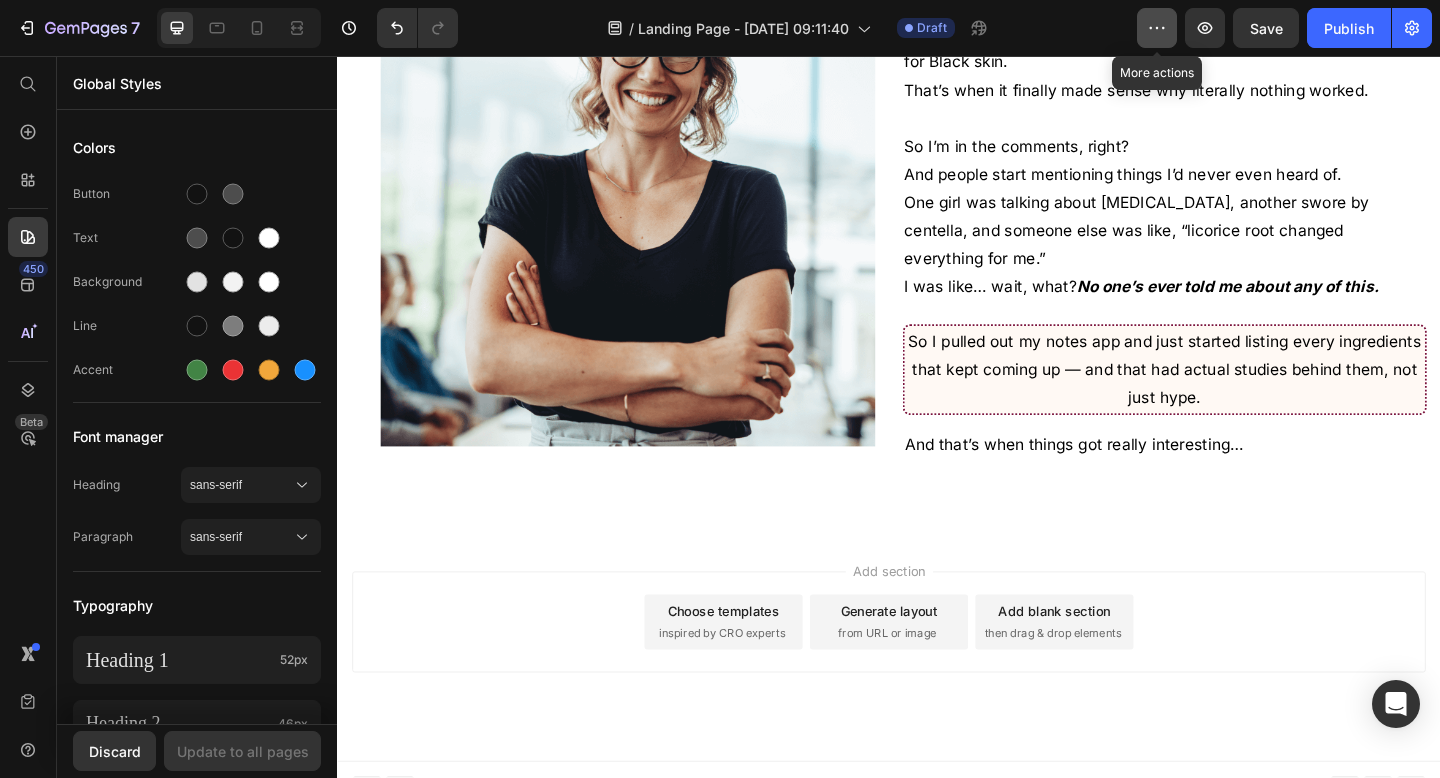 click 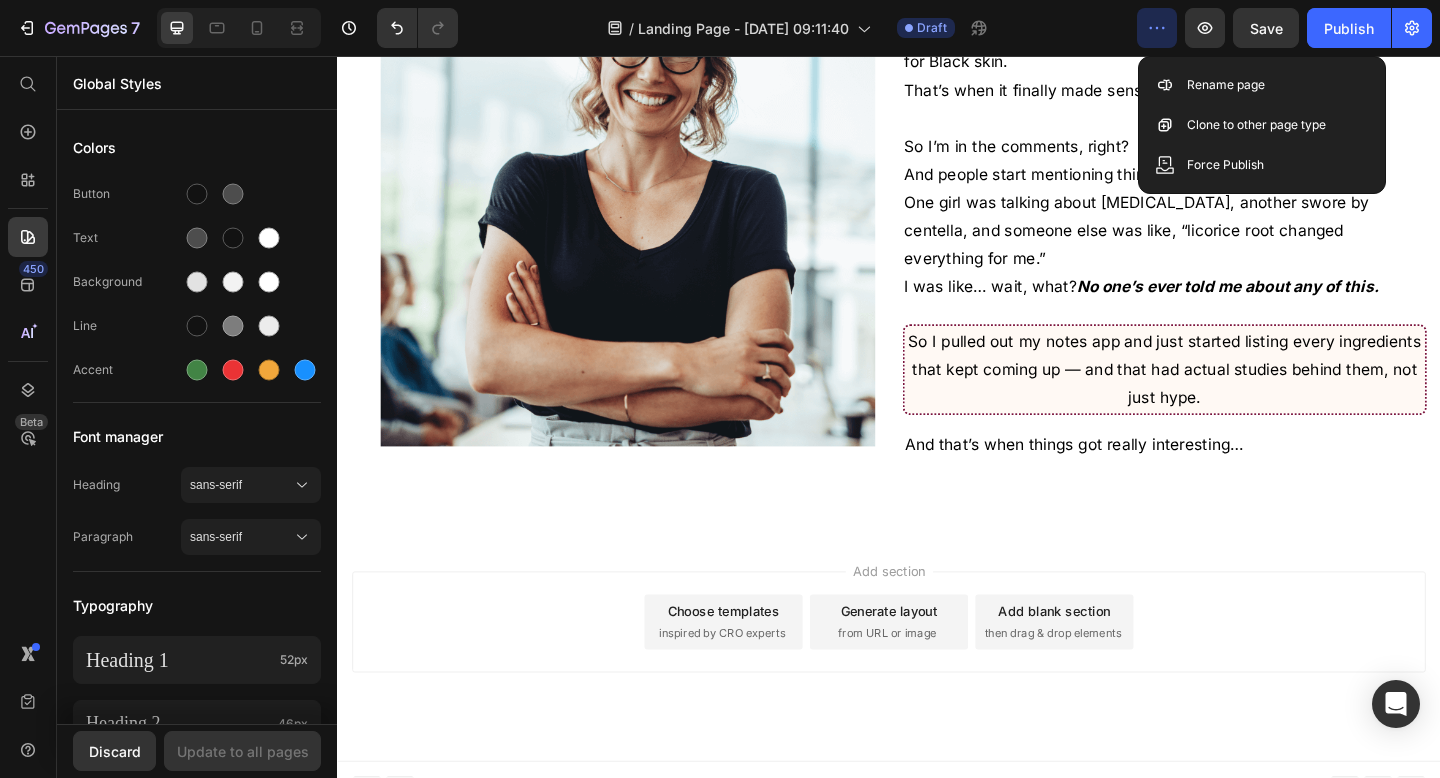 click 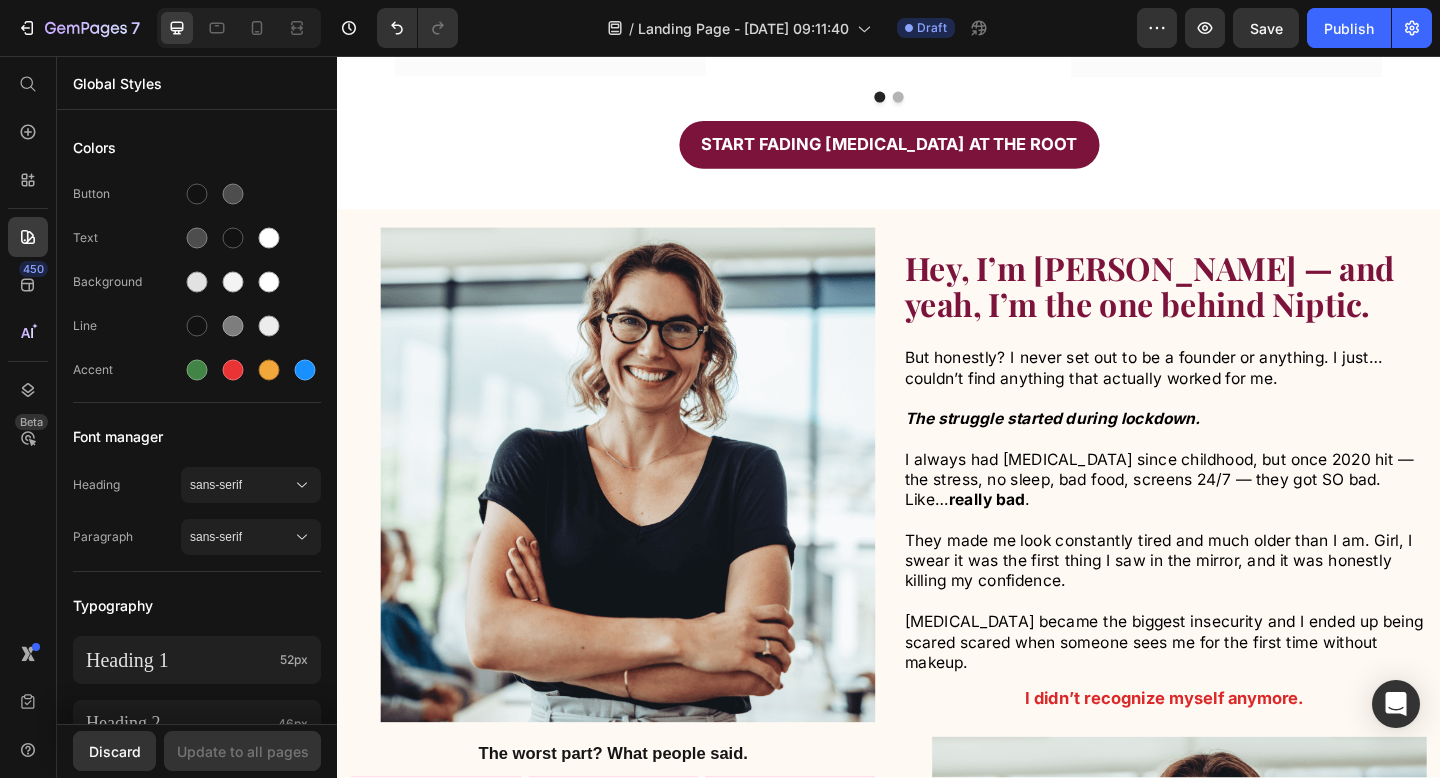scroll, scrollTop: 1467, scrollLeft: 0, axis: vertical 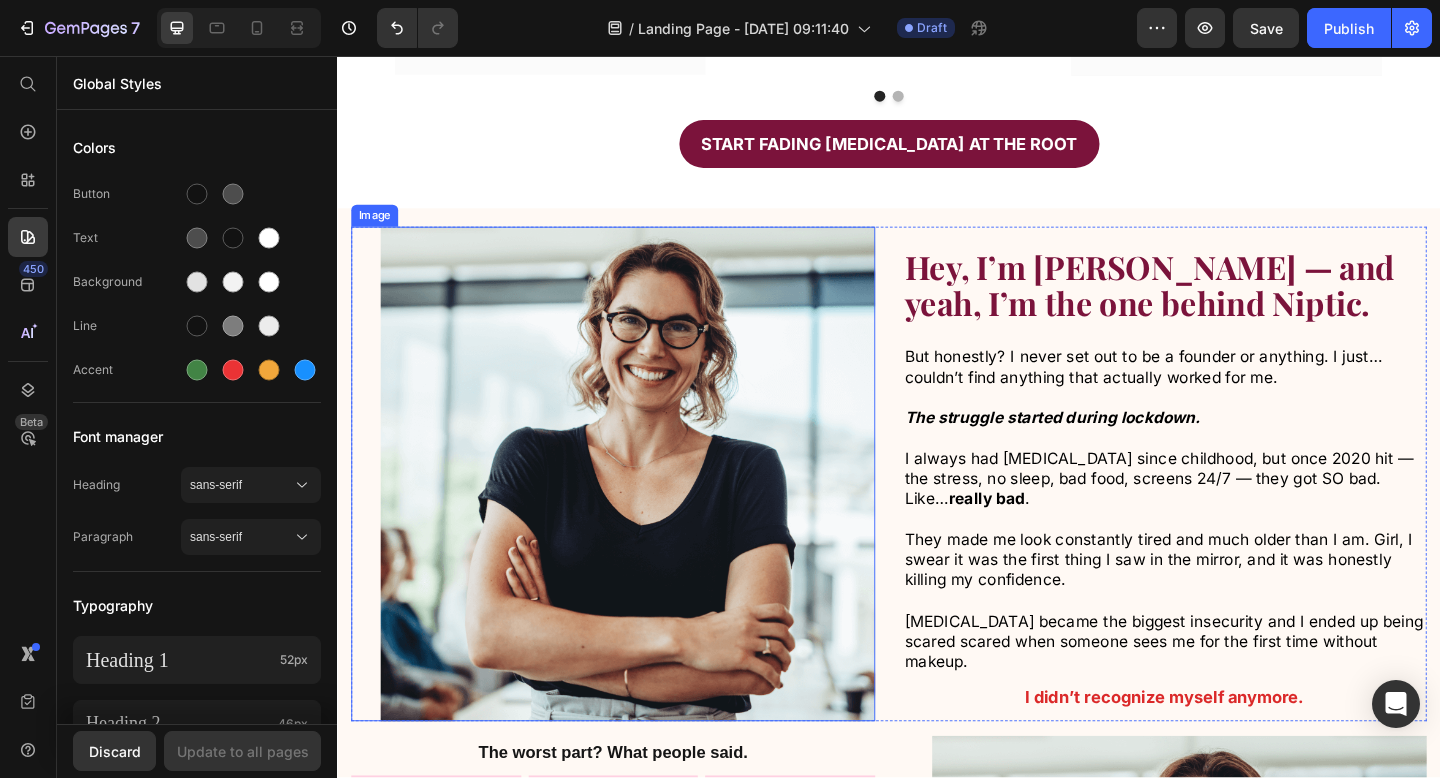 click at bounding box center [637, 511] 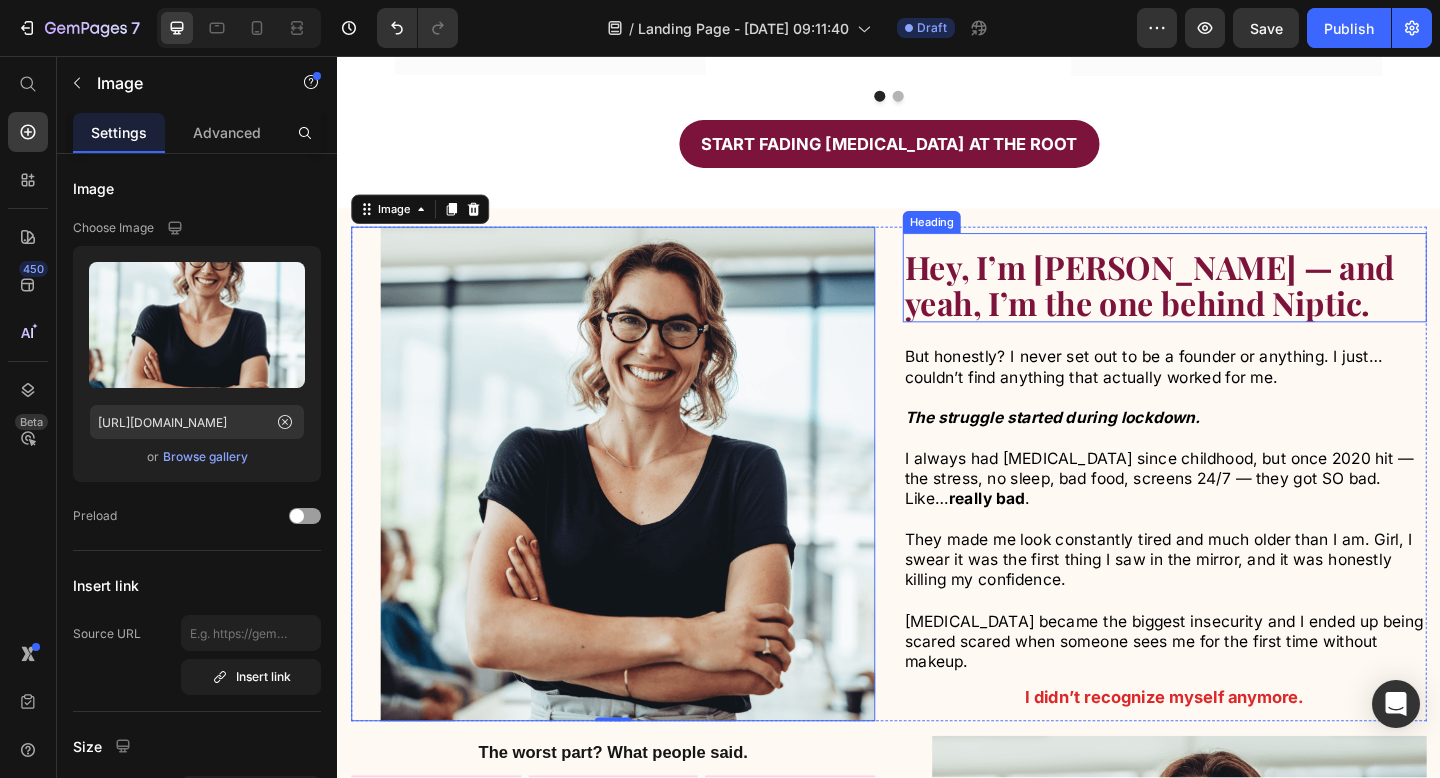 click on "Hey, I’m [PERSON_NAME] — and yeah, I’m the one behind Niptic." at bounding box center [1220, 305] 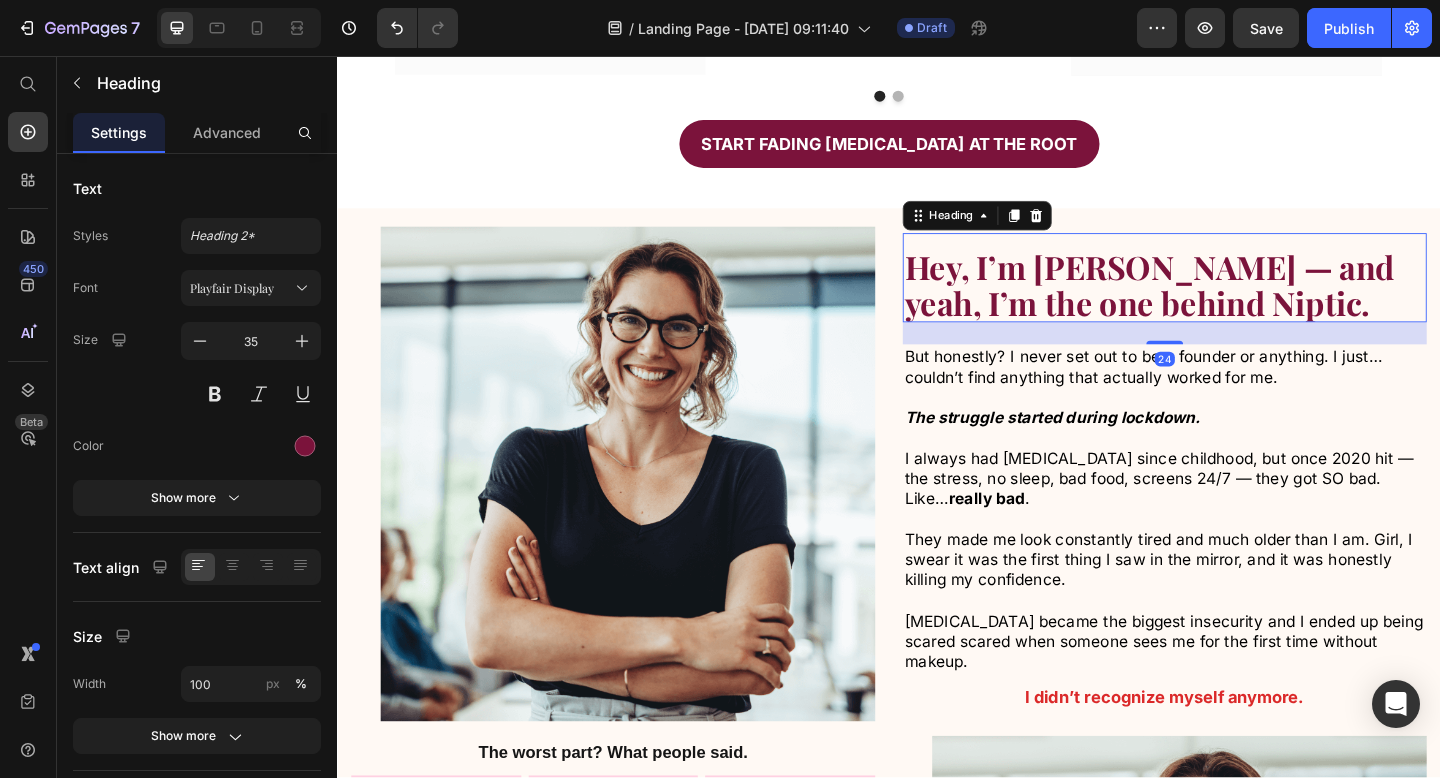 click at bounding box center (637, 511) 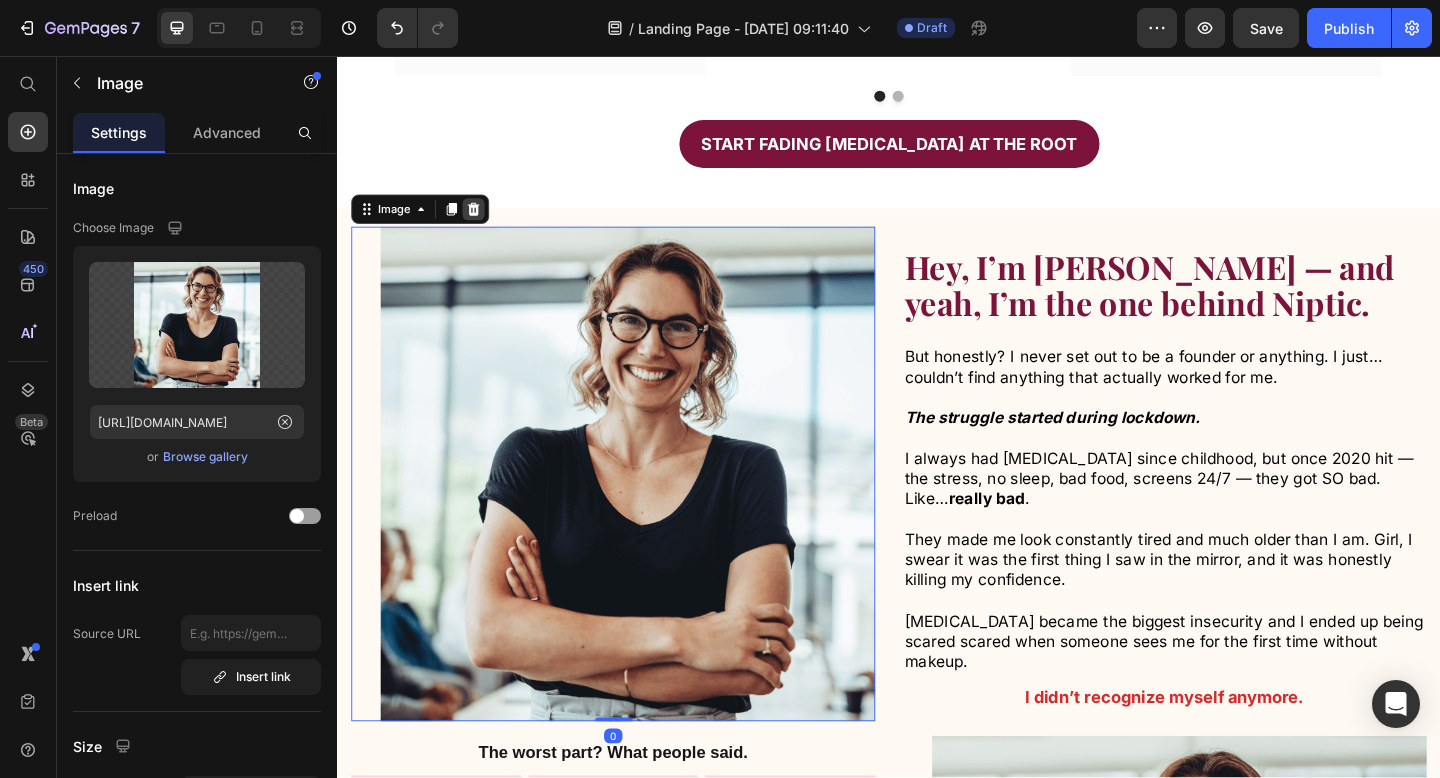 click 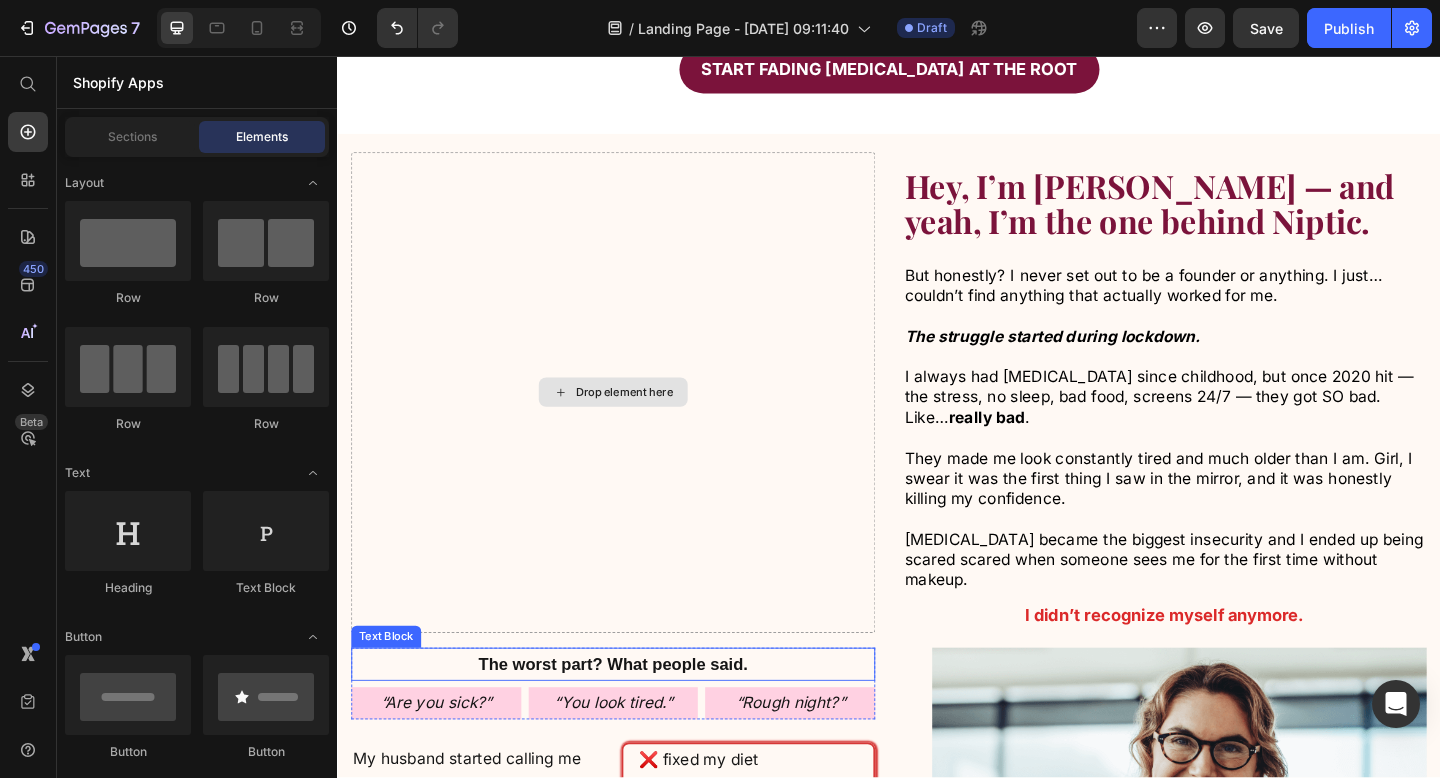 scroll, scrollTop: 1550, scrollLeft: 0, axis: vertical 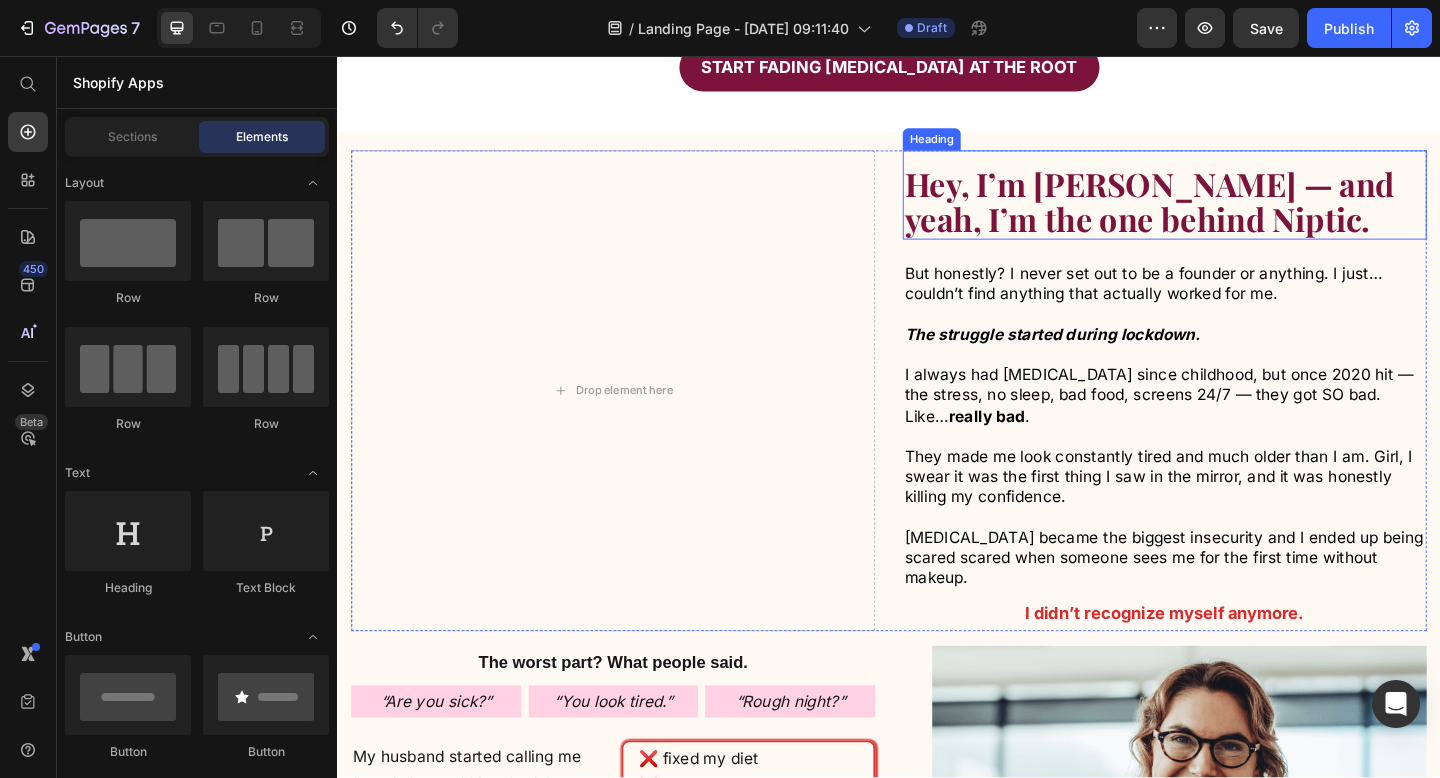 click on "Hey, I’m [PERSON_NAME] — and yeah, I’m the one behind Niptic." at bounding box center [1220, 215] 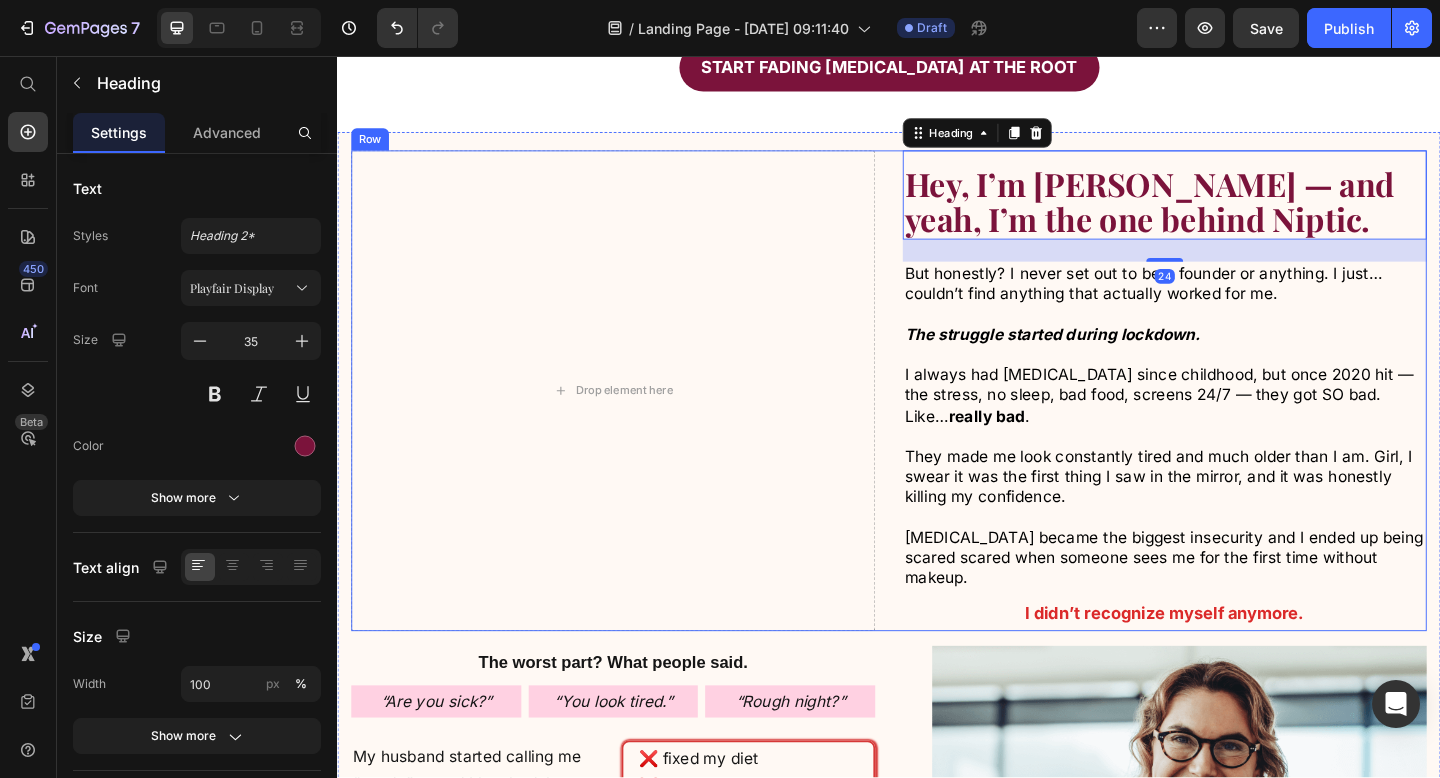 click on "Drop element here" at bounding box center (637, 420) 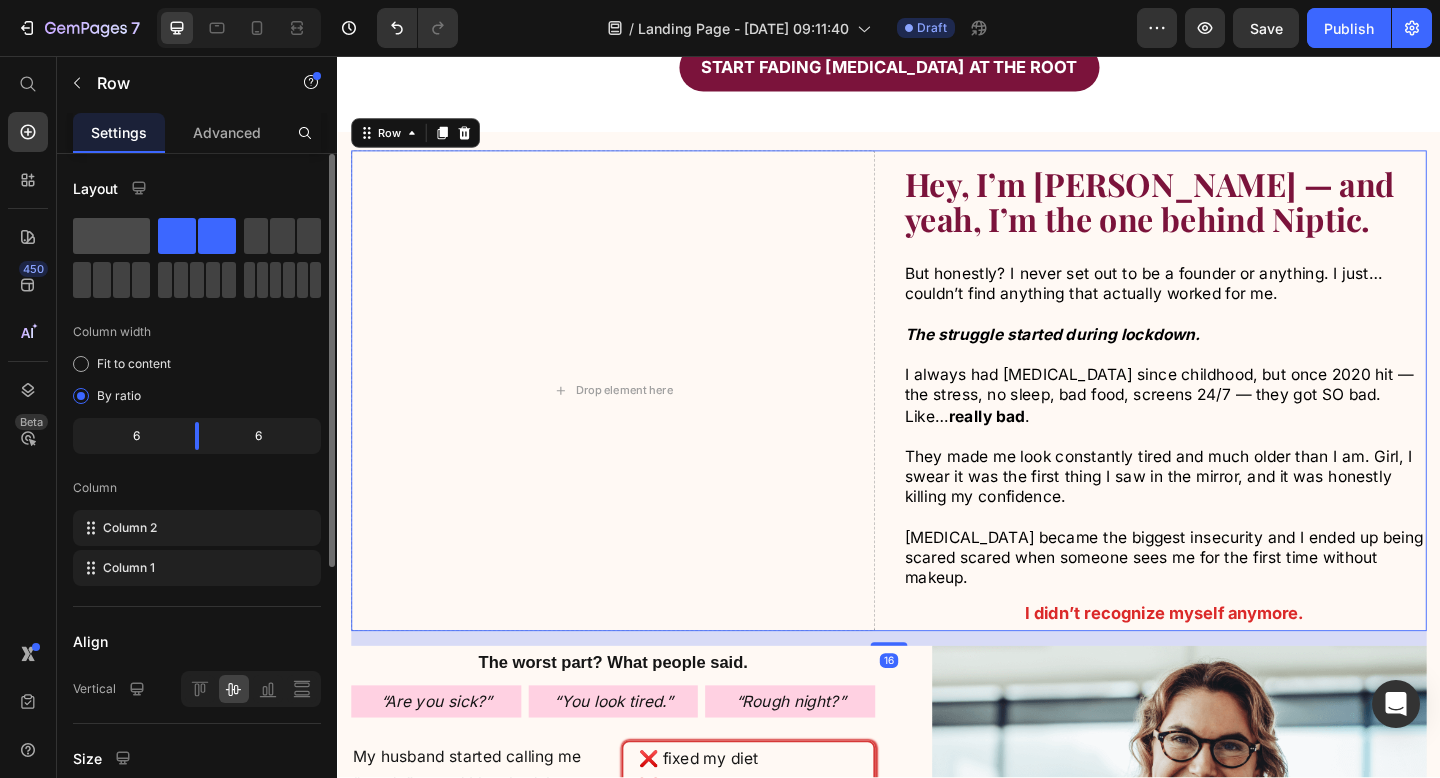 click 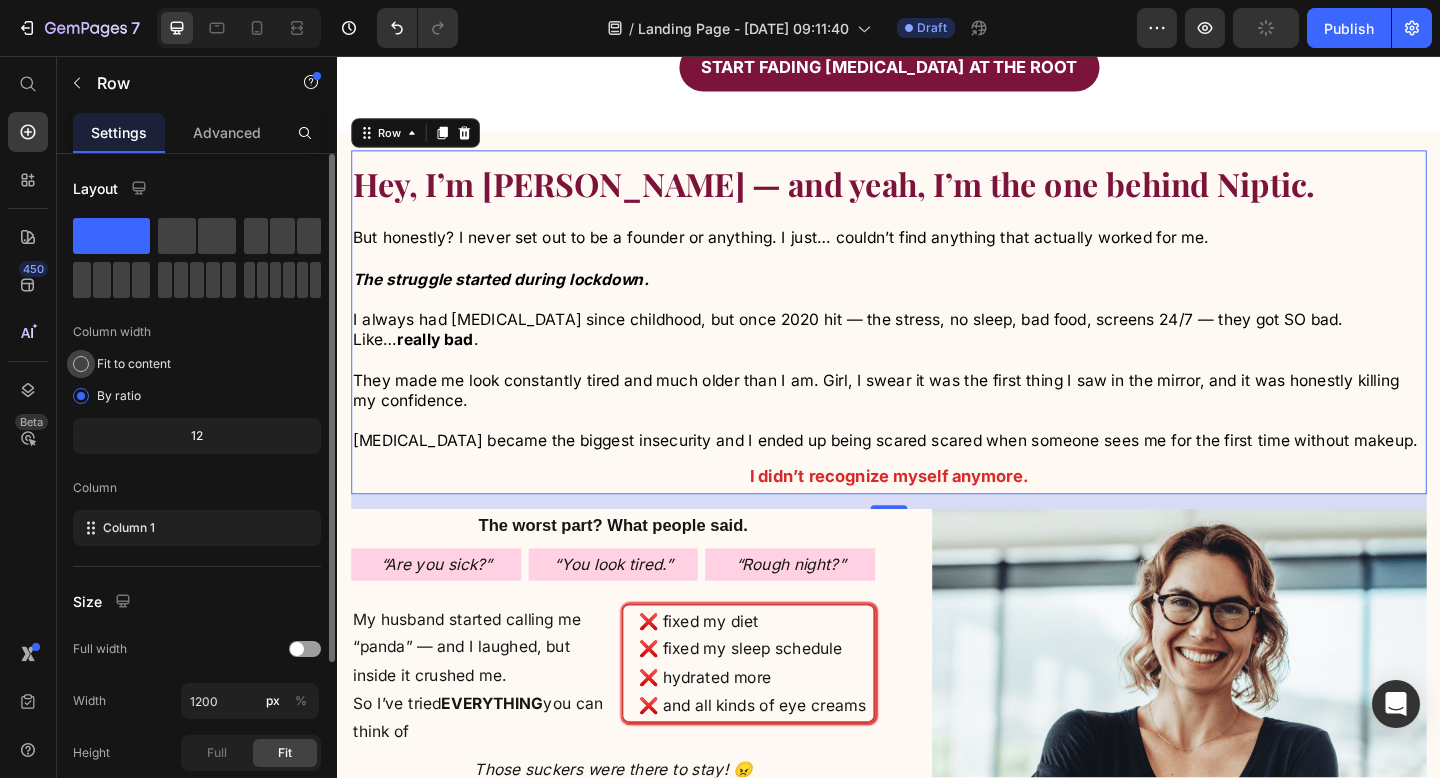 click at bounding box center [81, 364] 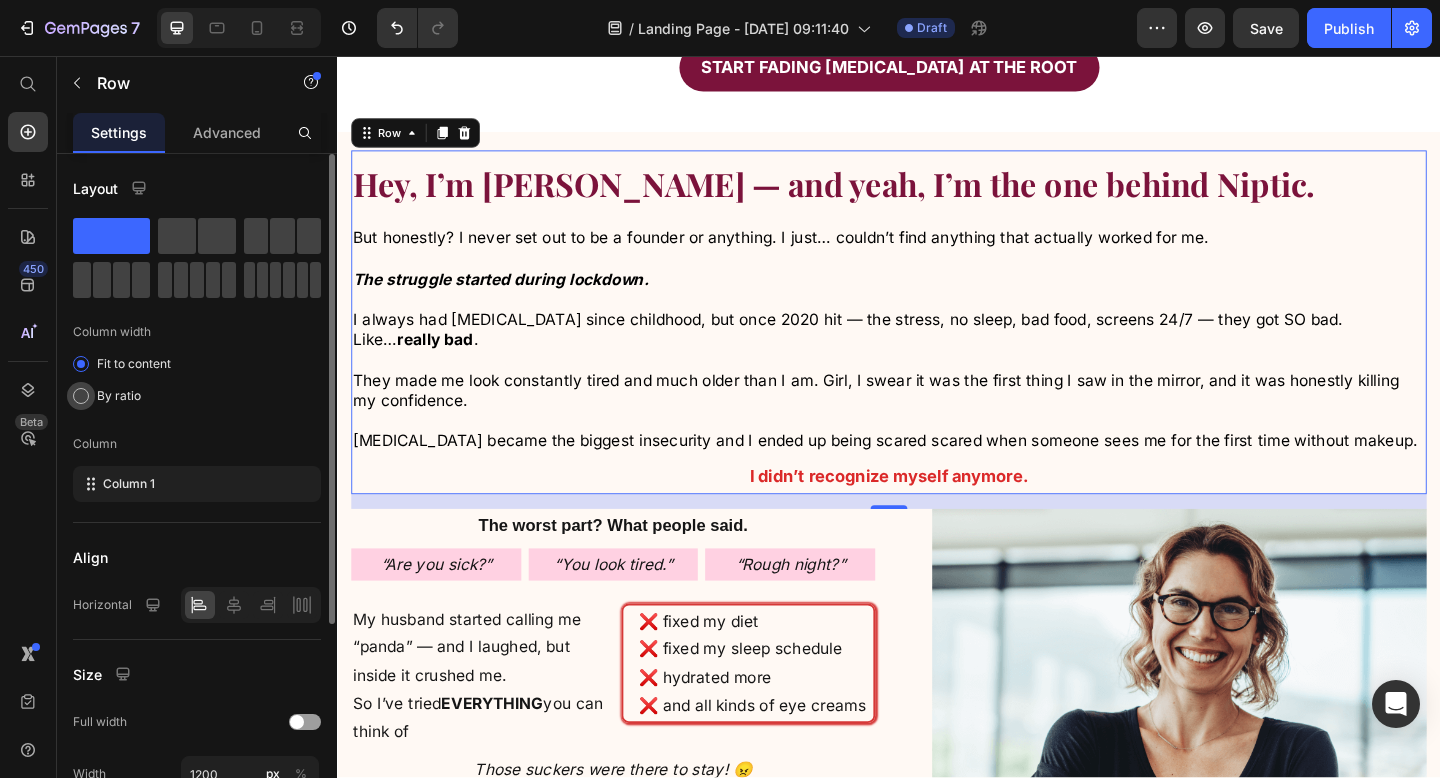 click at bounding box center (81, 396) 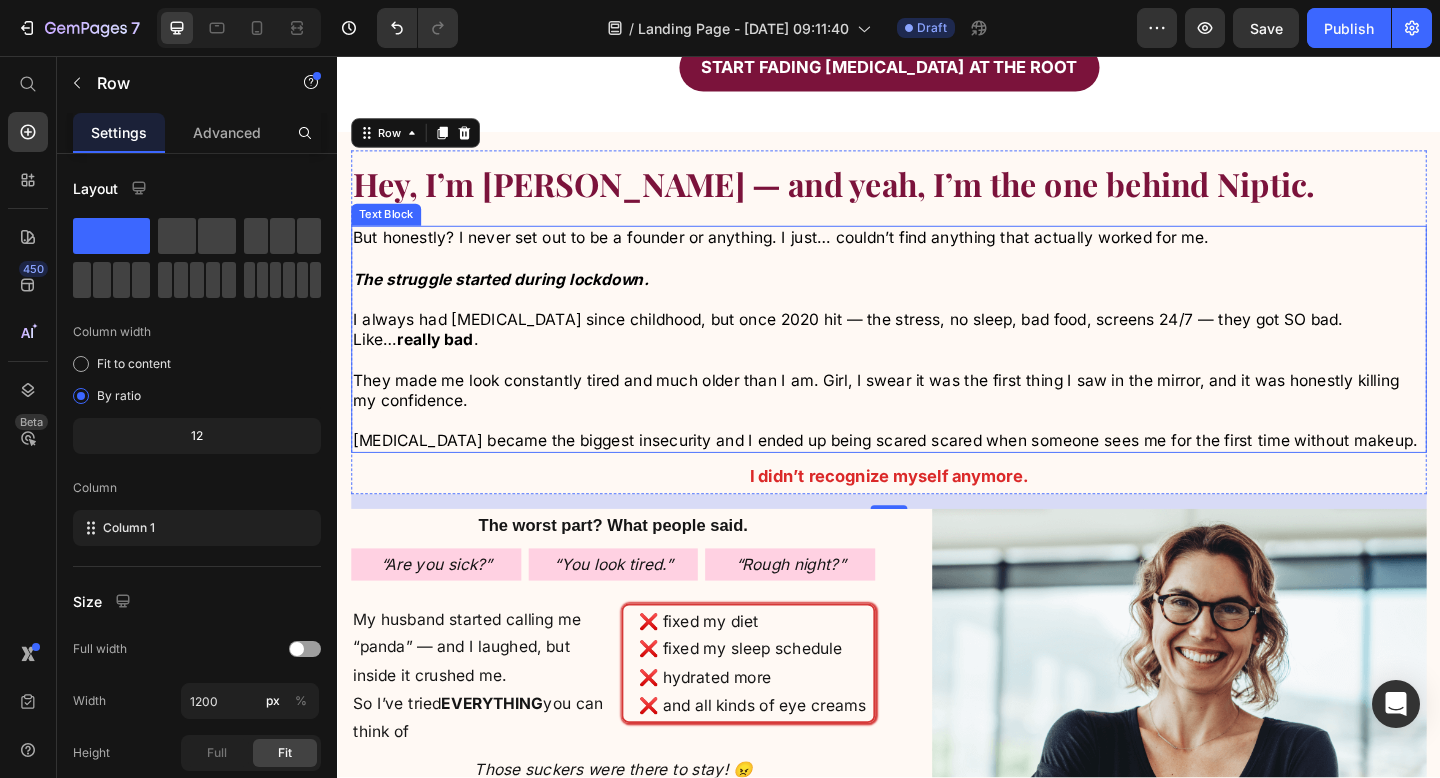 scroll, scrollTop: 1833, scrollLeft: 0, axis: vertical 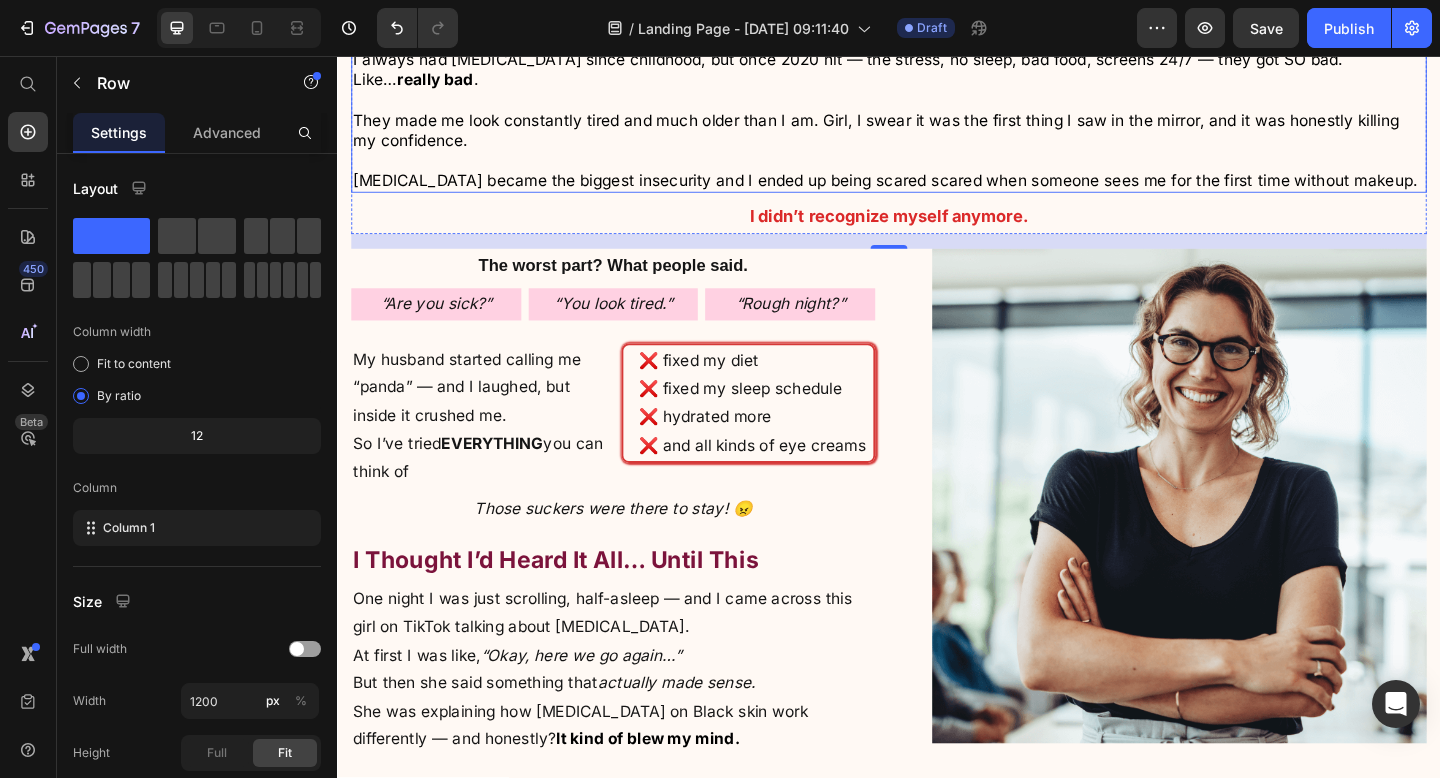 click at bounding box center (1237, 535) 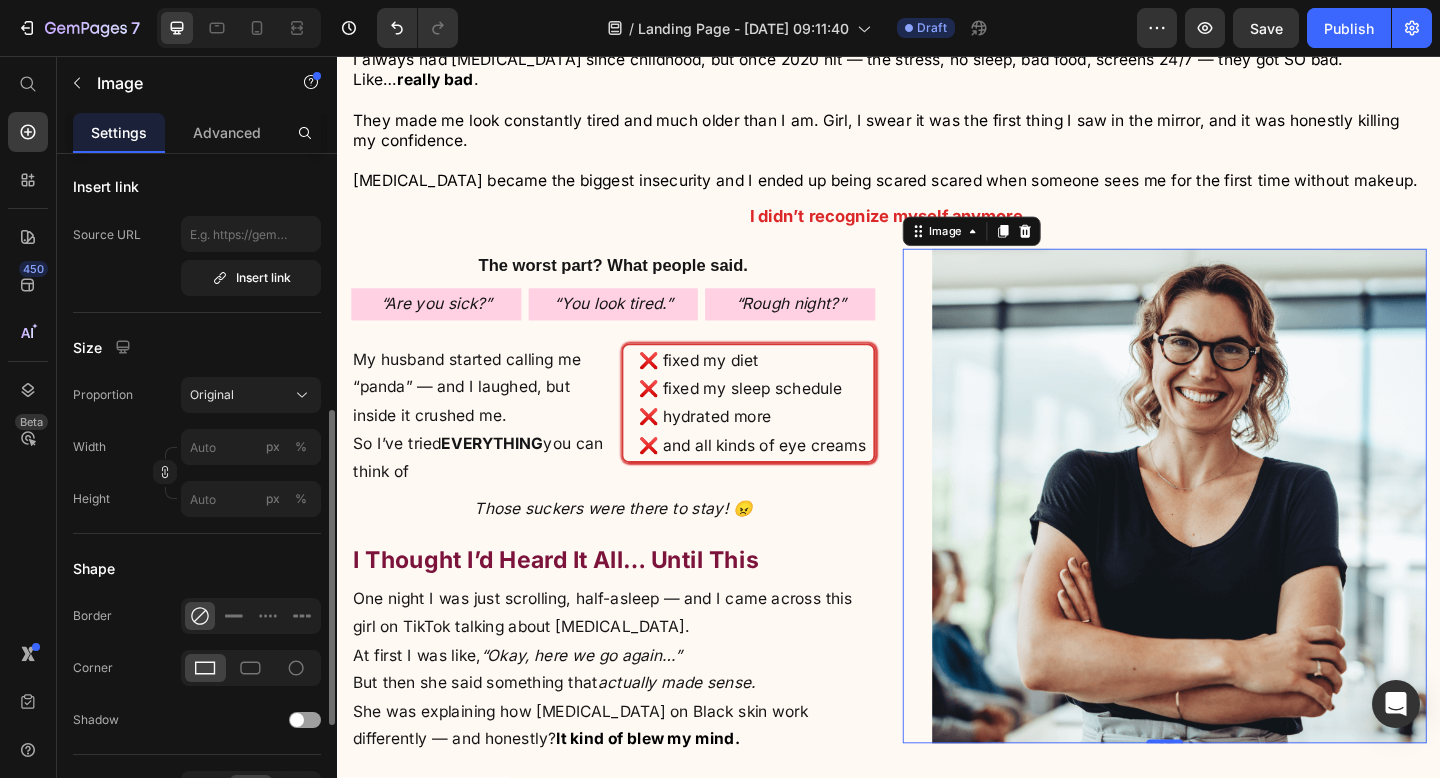scroll, scrollTop: 448, scrollLeft: 0, axis: vertical 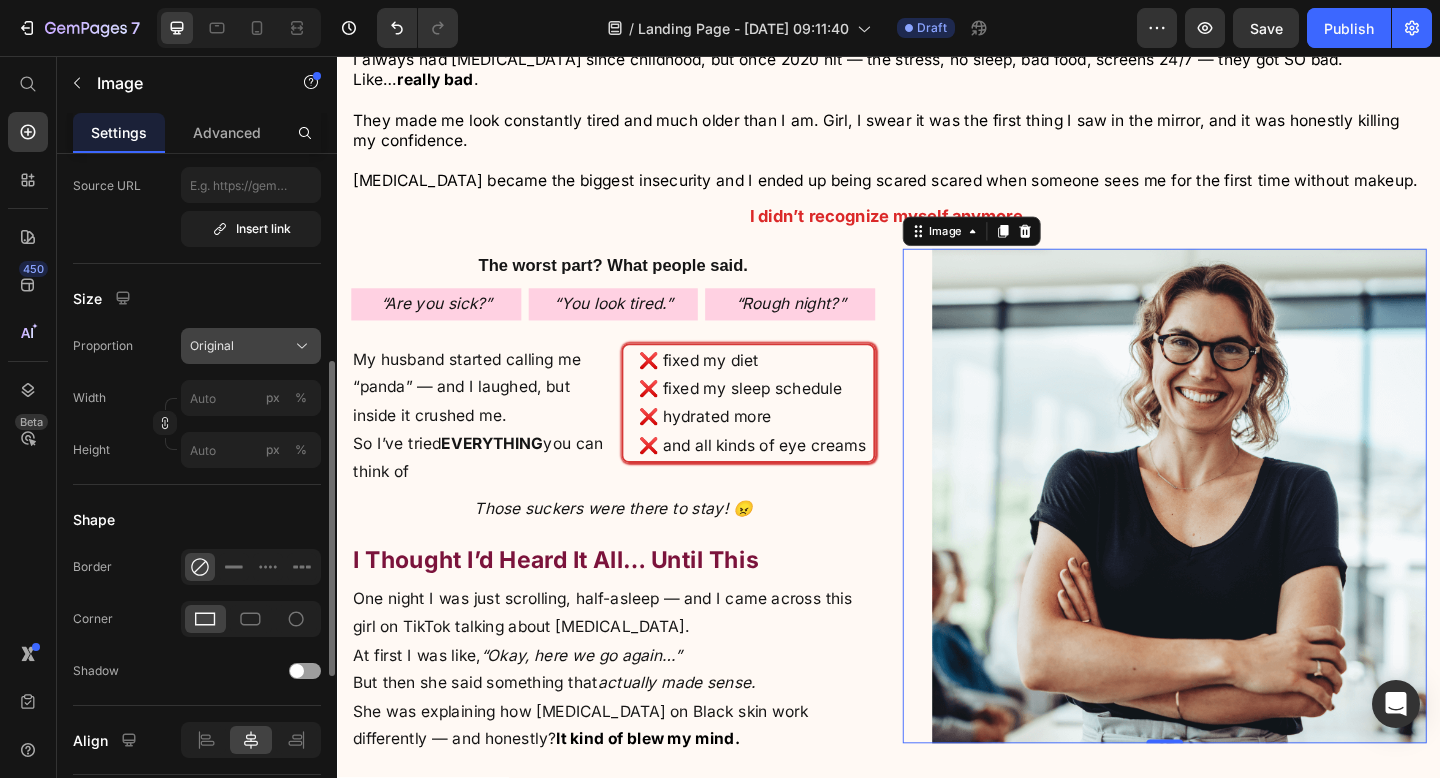 click on "Original" 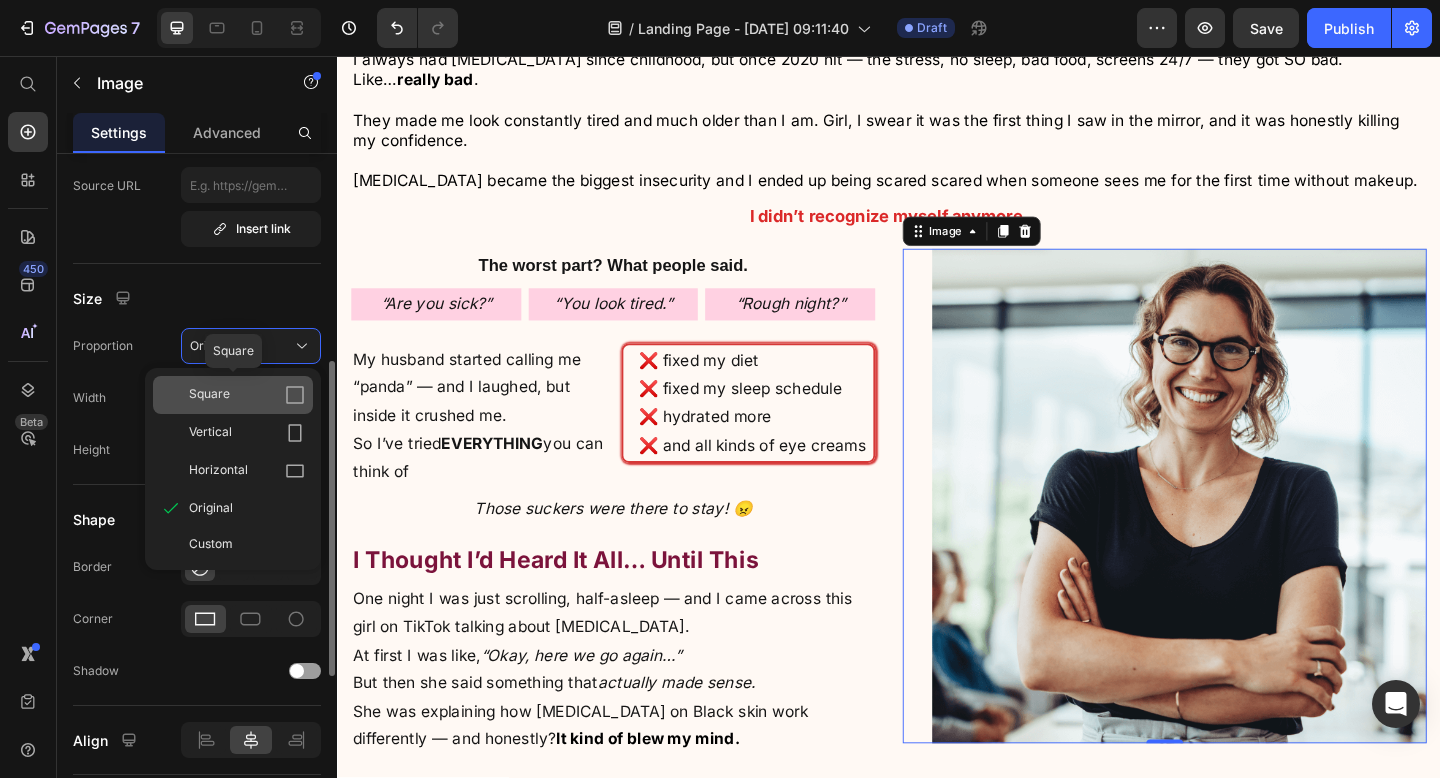 click on "Square" at bounding box center (247, 395) 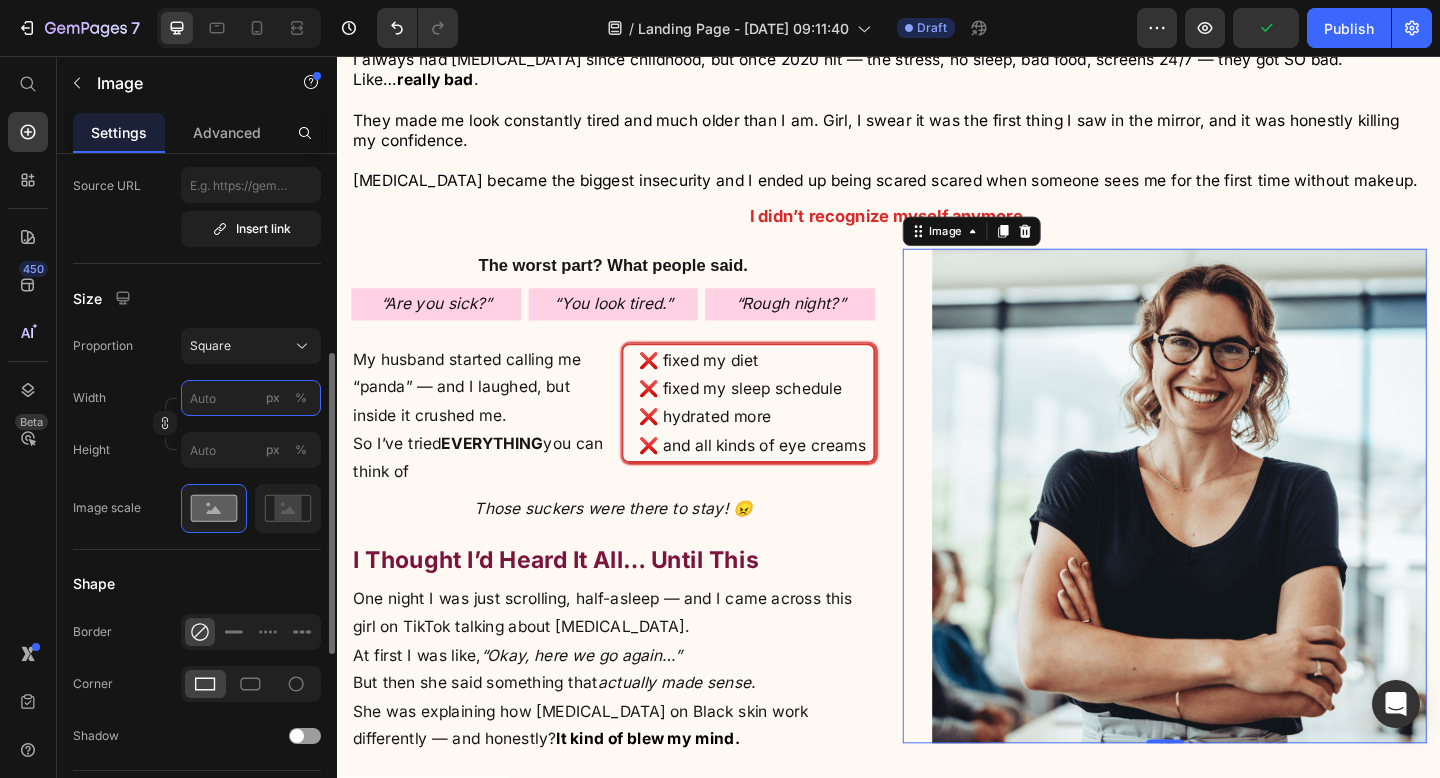click on "px %" at bounding box center (251, 398) 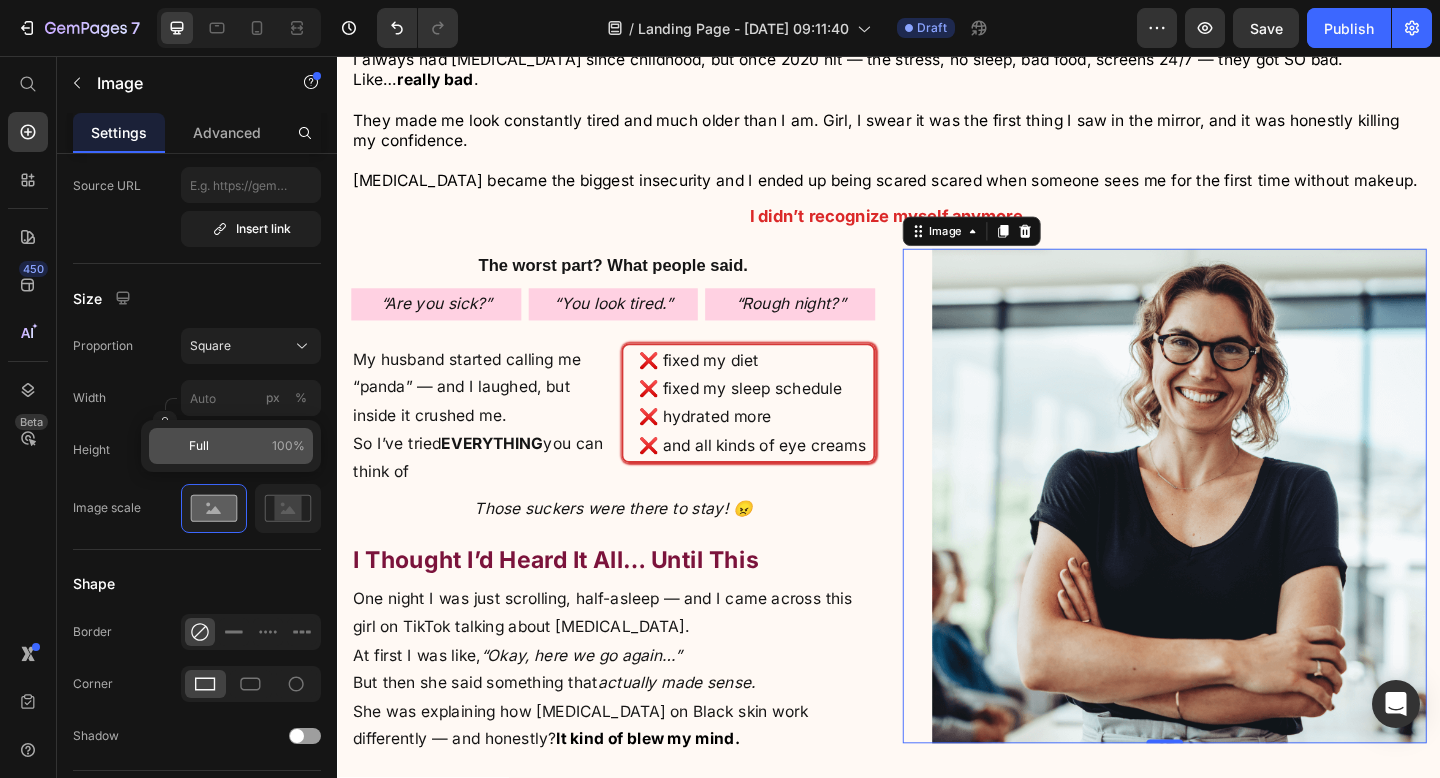 click on "Full 100%" at bounding box center [247, 446] 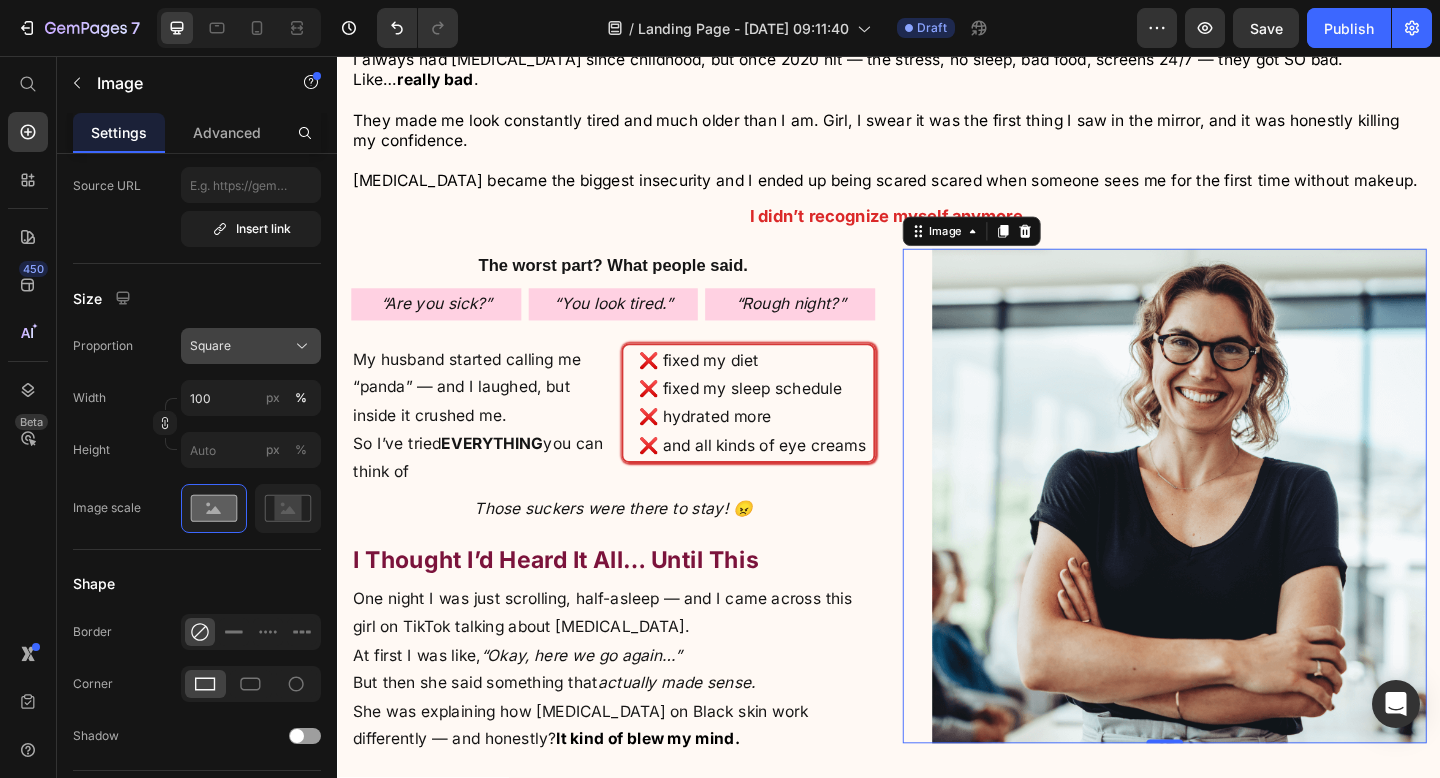 click on "Square" at bounding box center [251, 346] 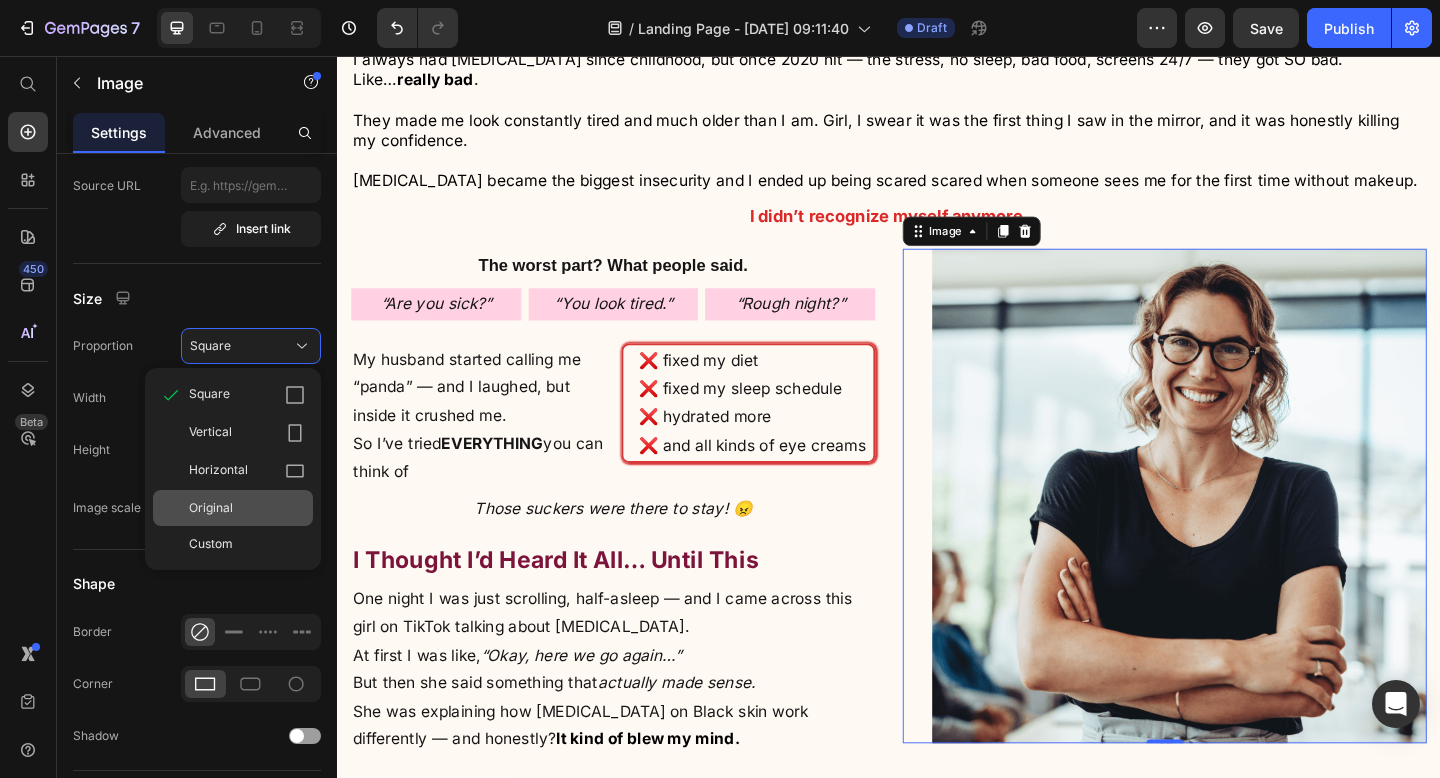 click on "Original" at bounding box center [247, 508] 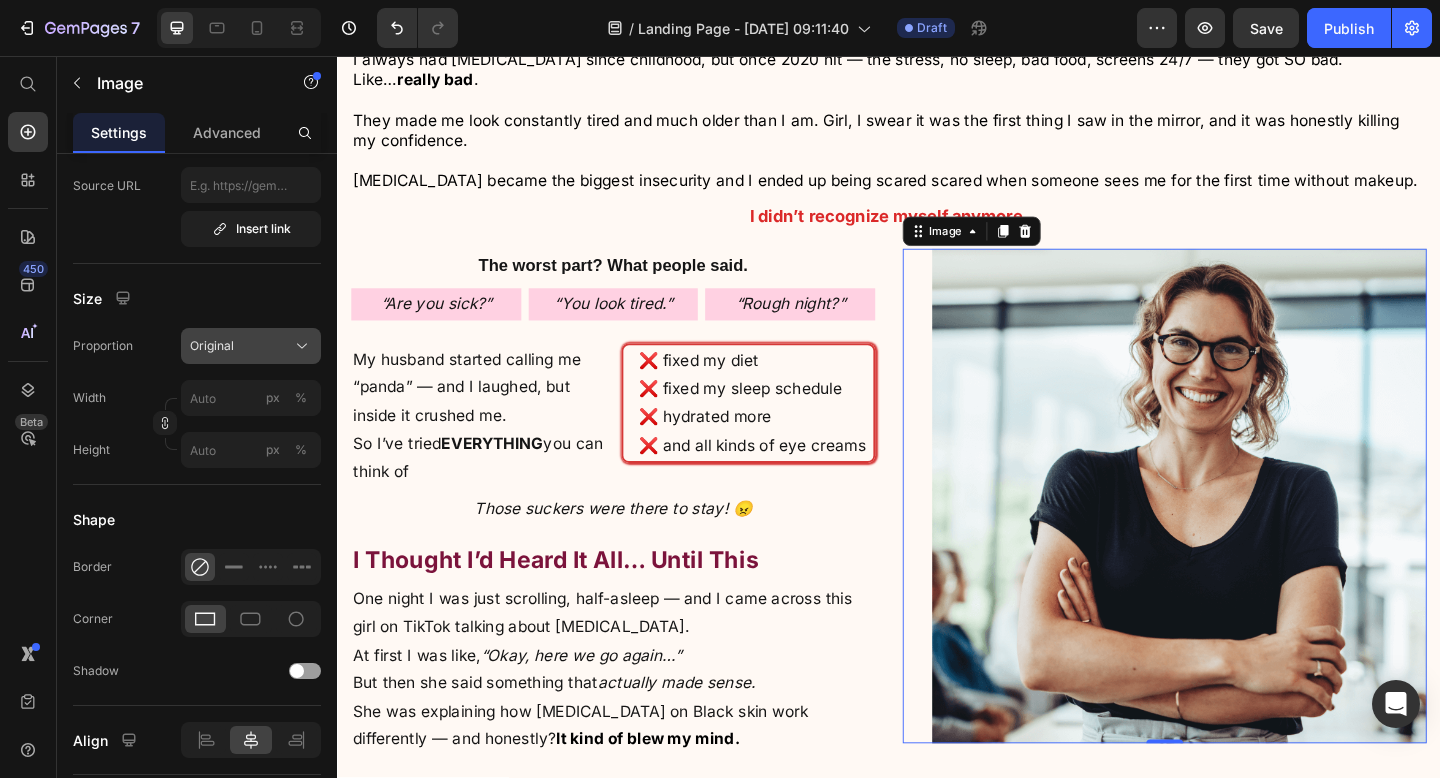 click on "Original" 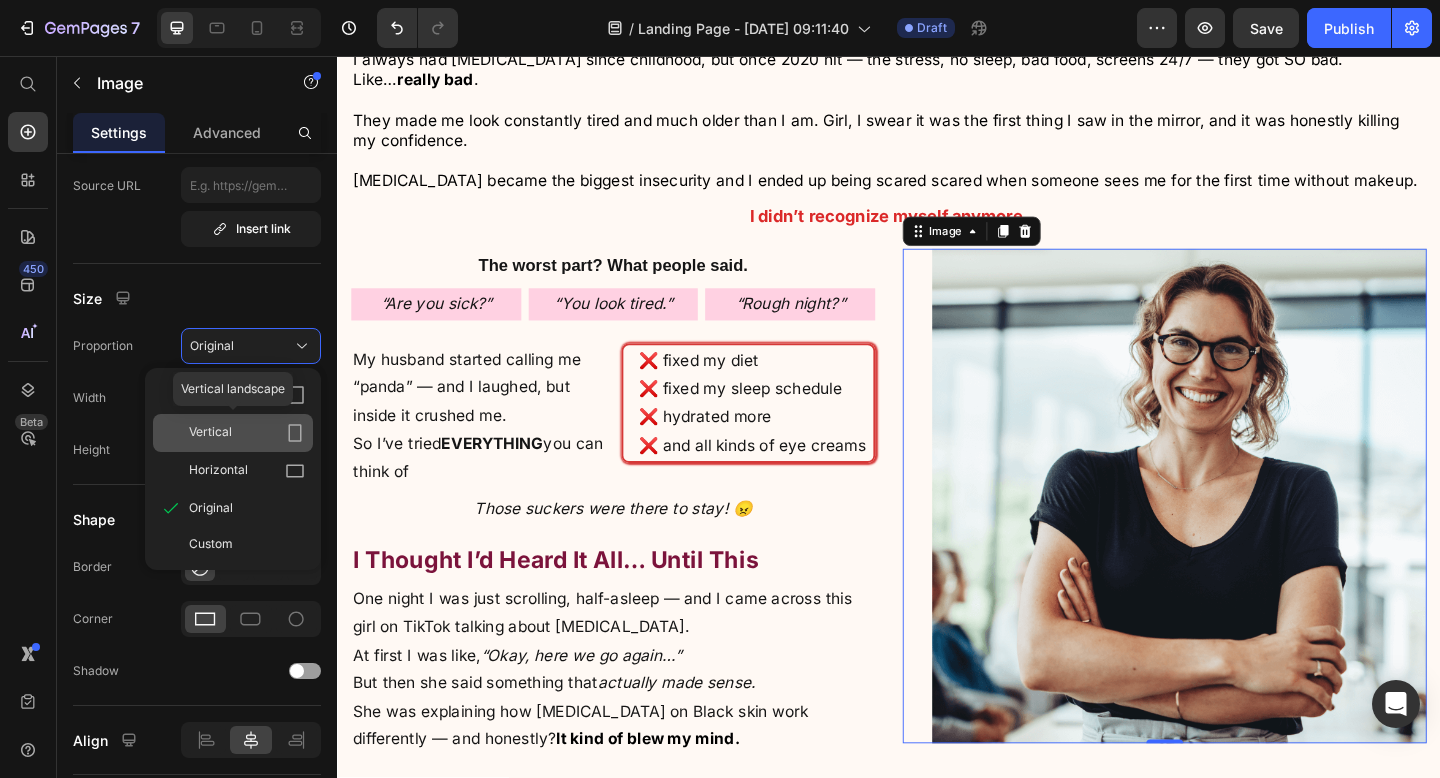 click on "Vertical" at bounding box center [247, 433] 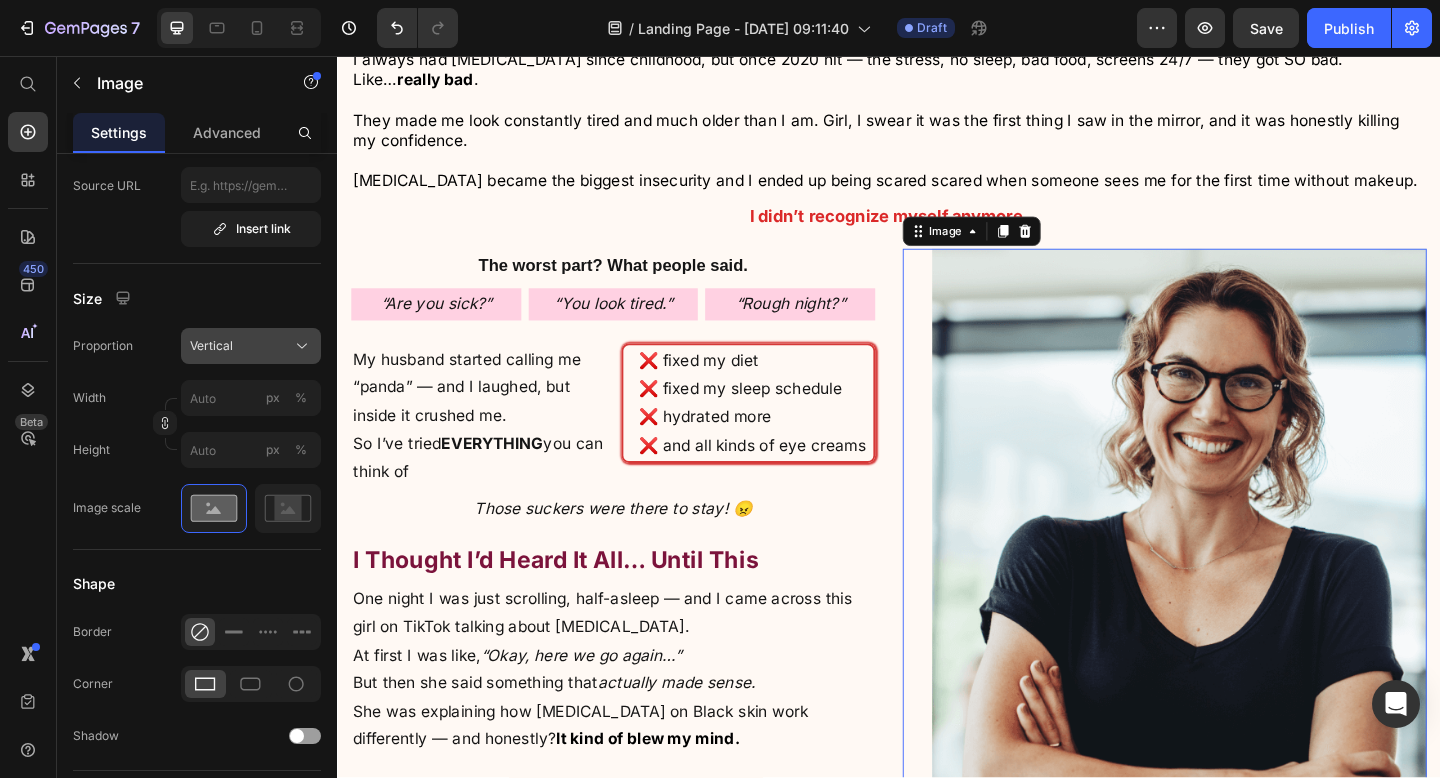click on "Vertical" 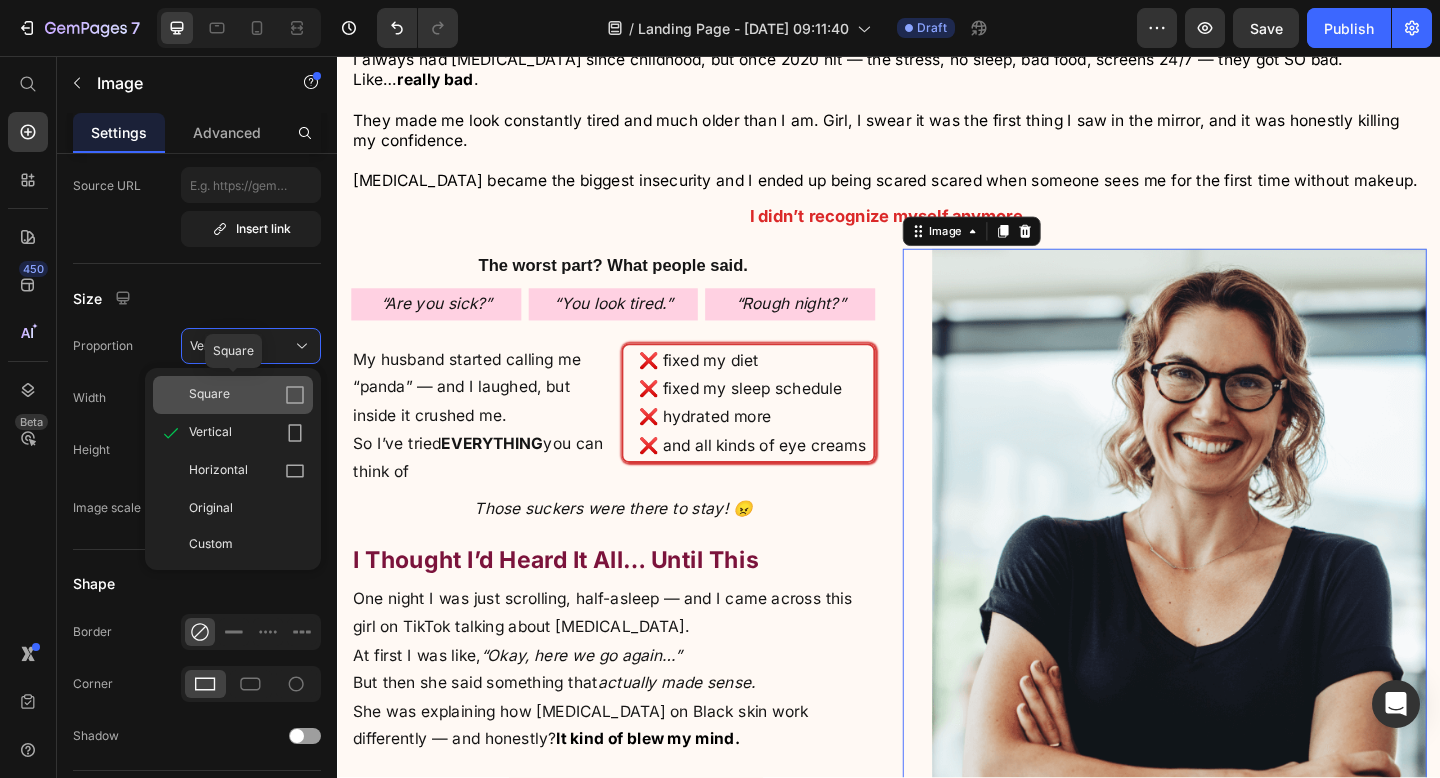 click on "Square" at bounding box center [247, 395] 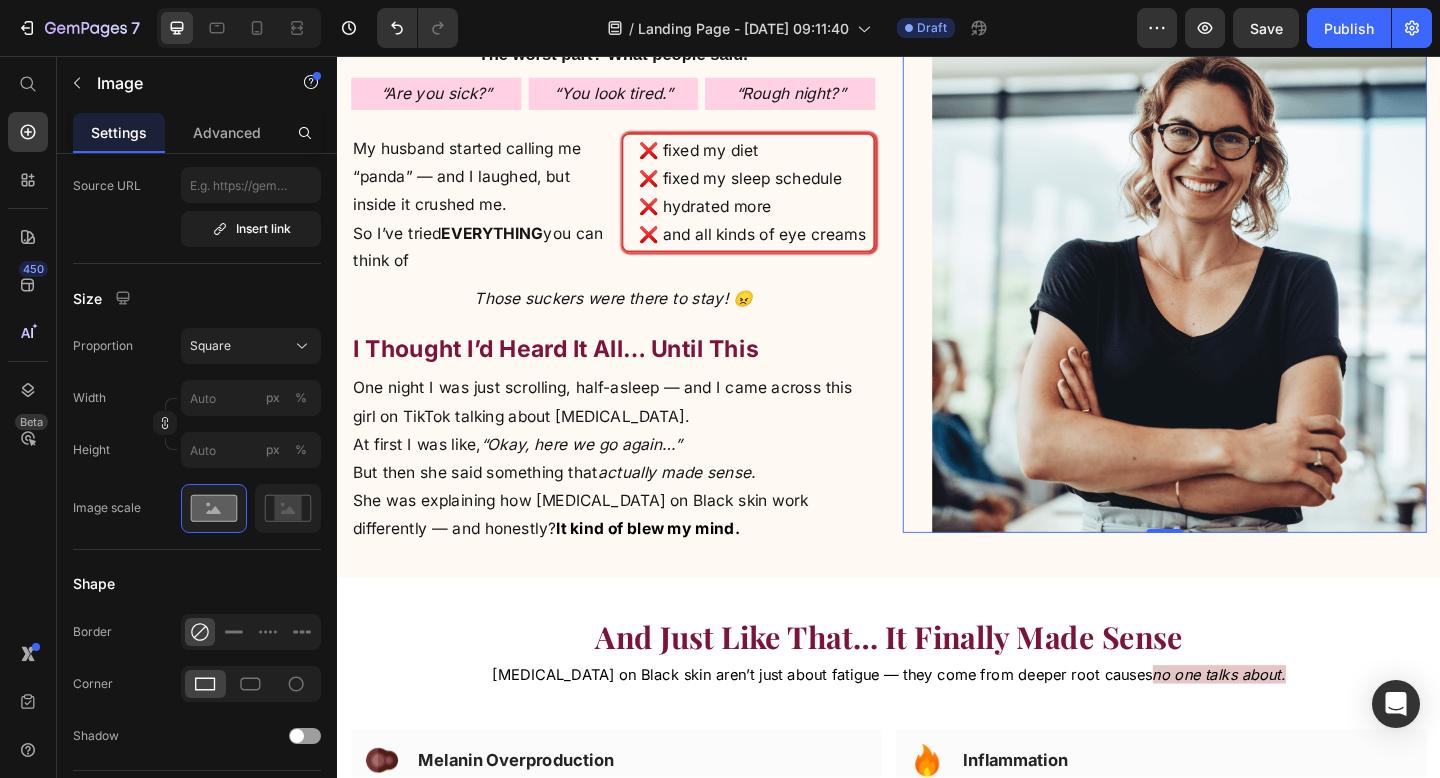 scroll, scrollTop: 1971, scrollLeft: 0, axis: vertical 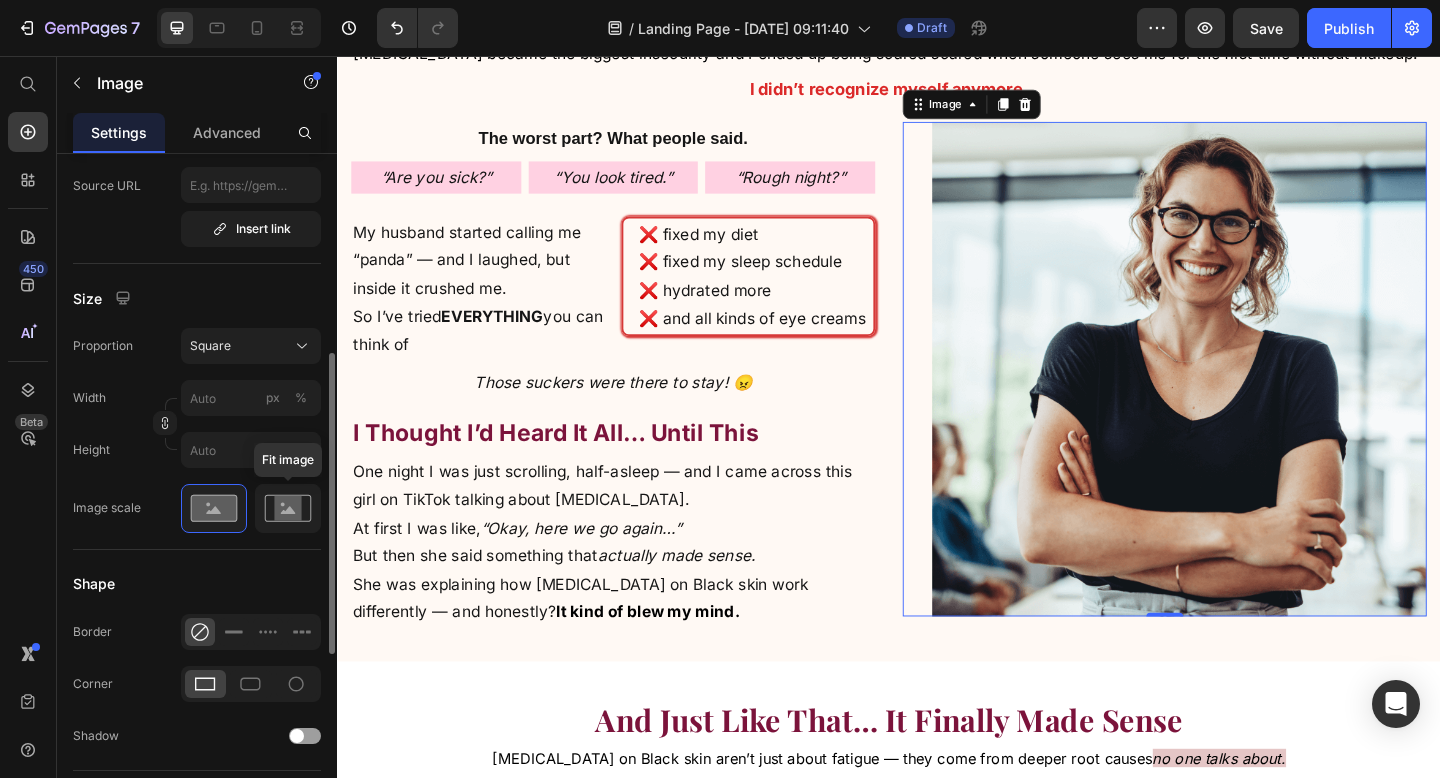 click 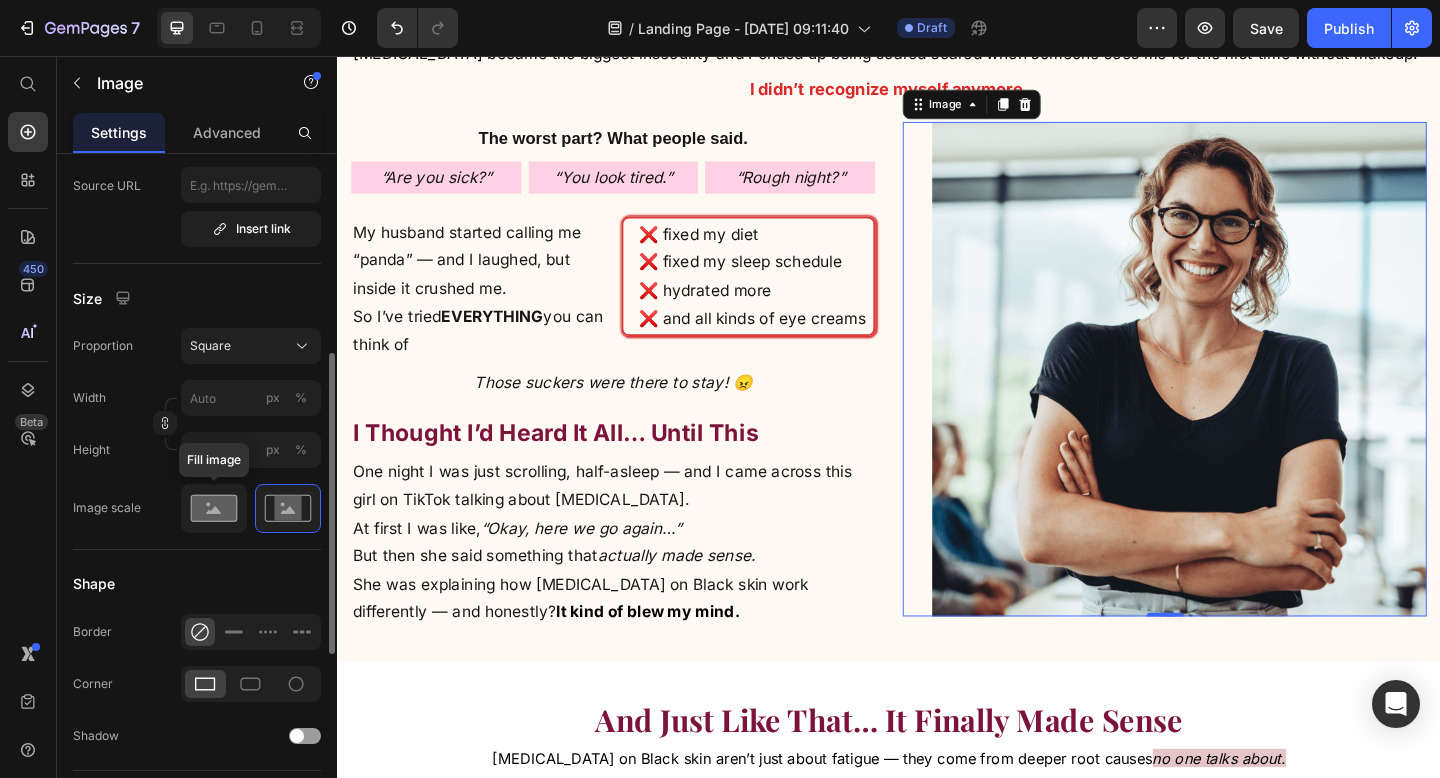click 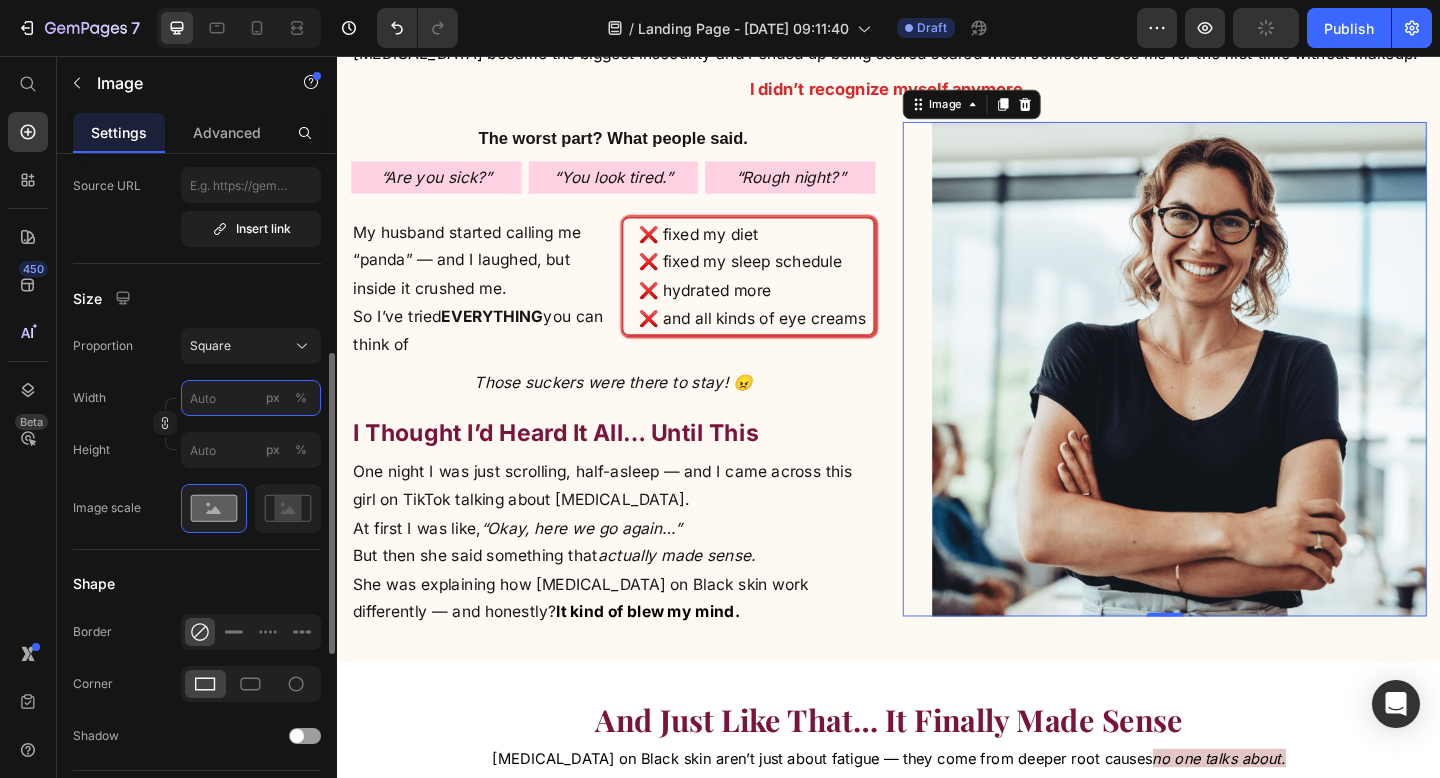 click on "px %" at bounding box center (251, 398) 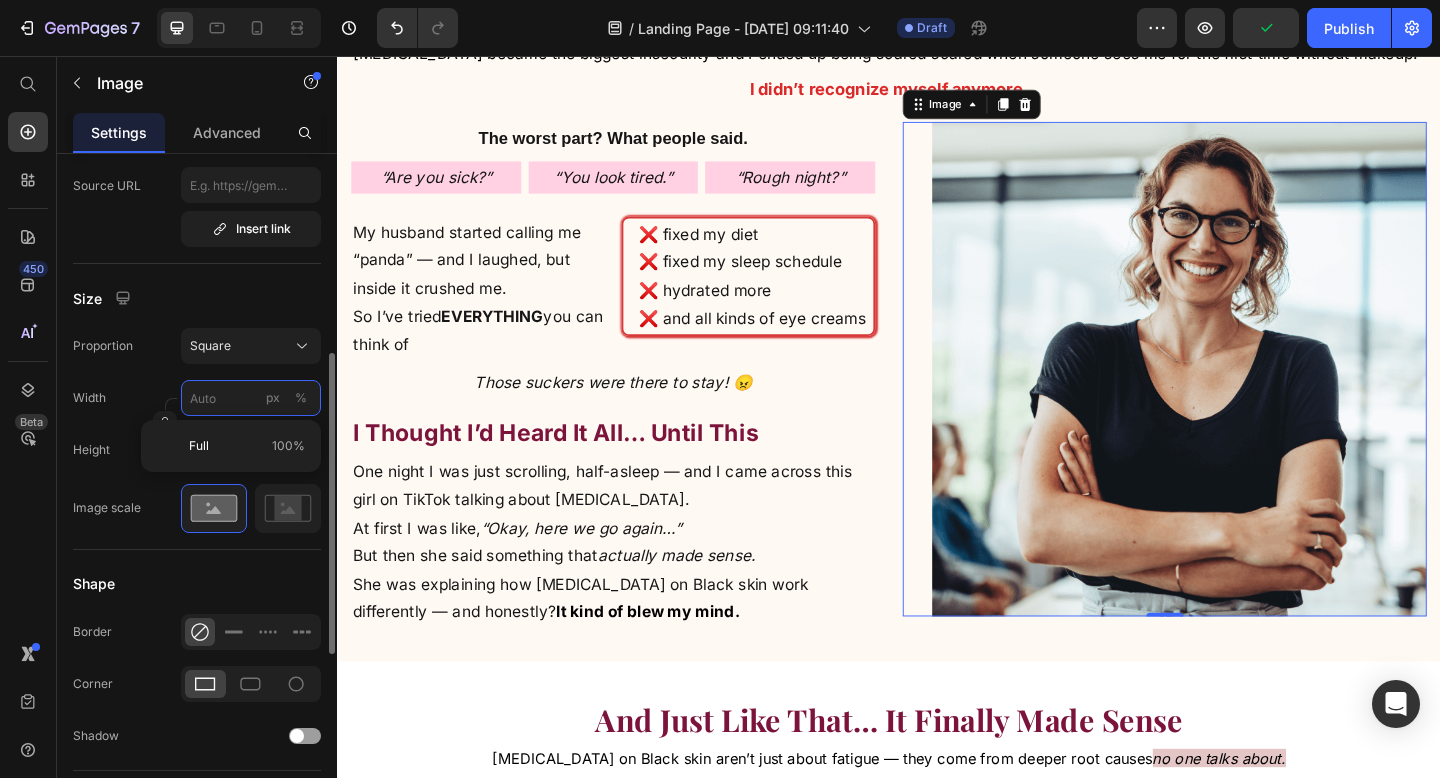 type on "1" 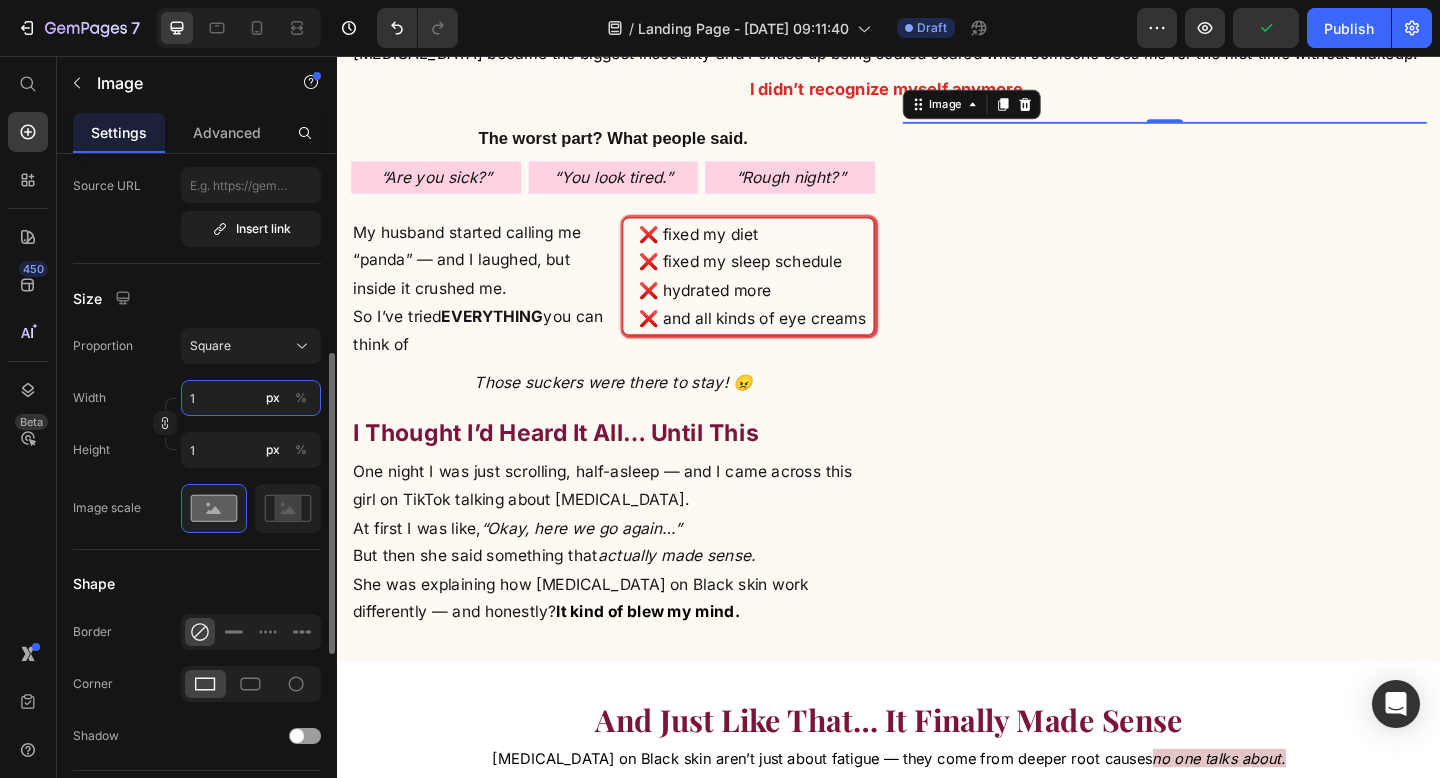 type on "10" 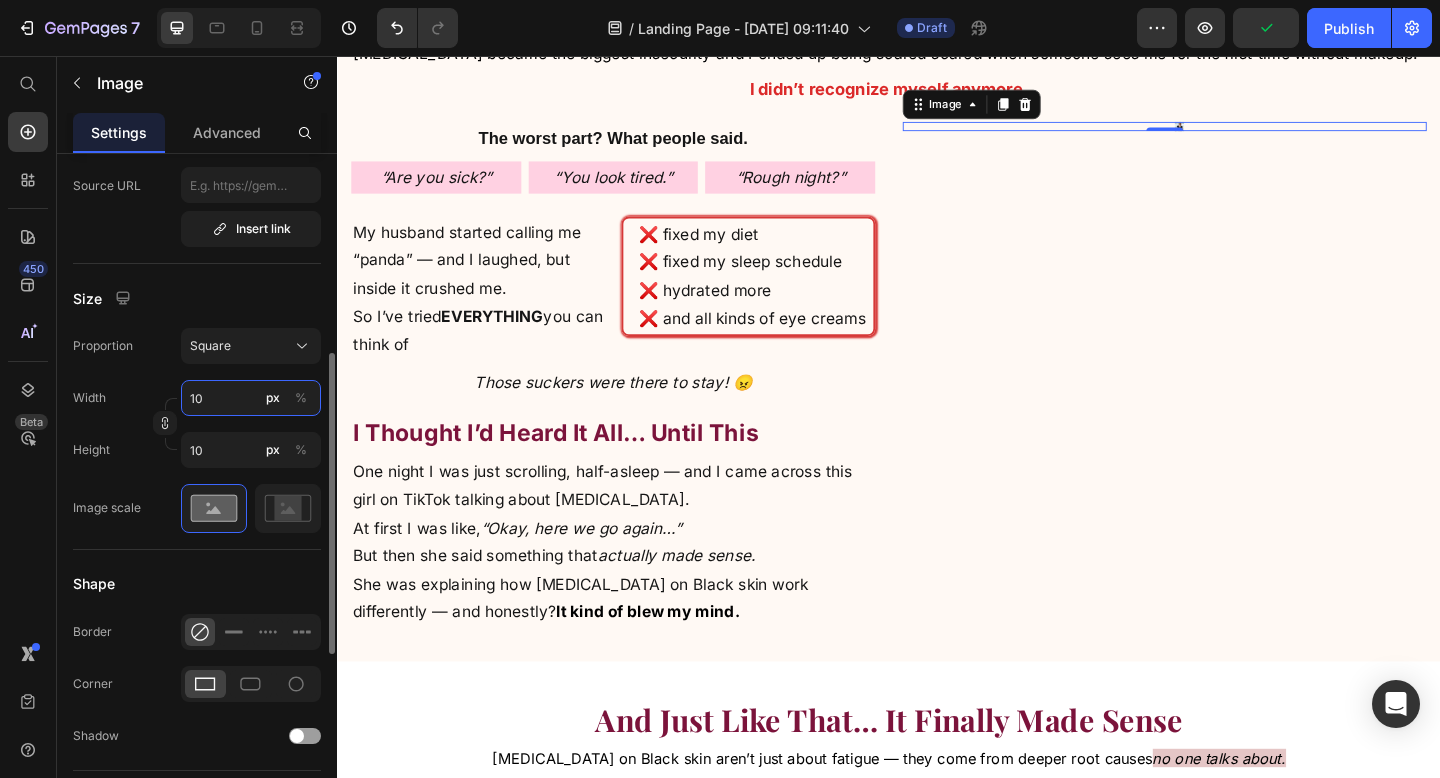 type on "100" 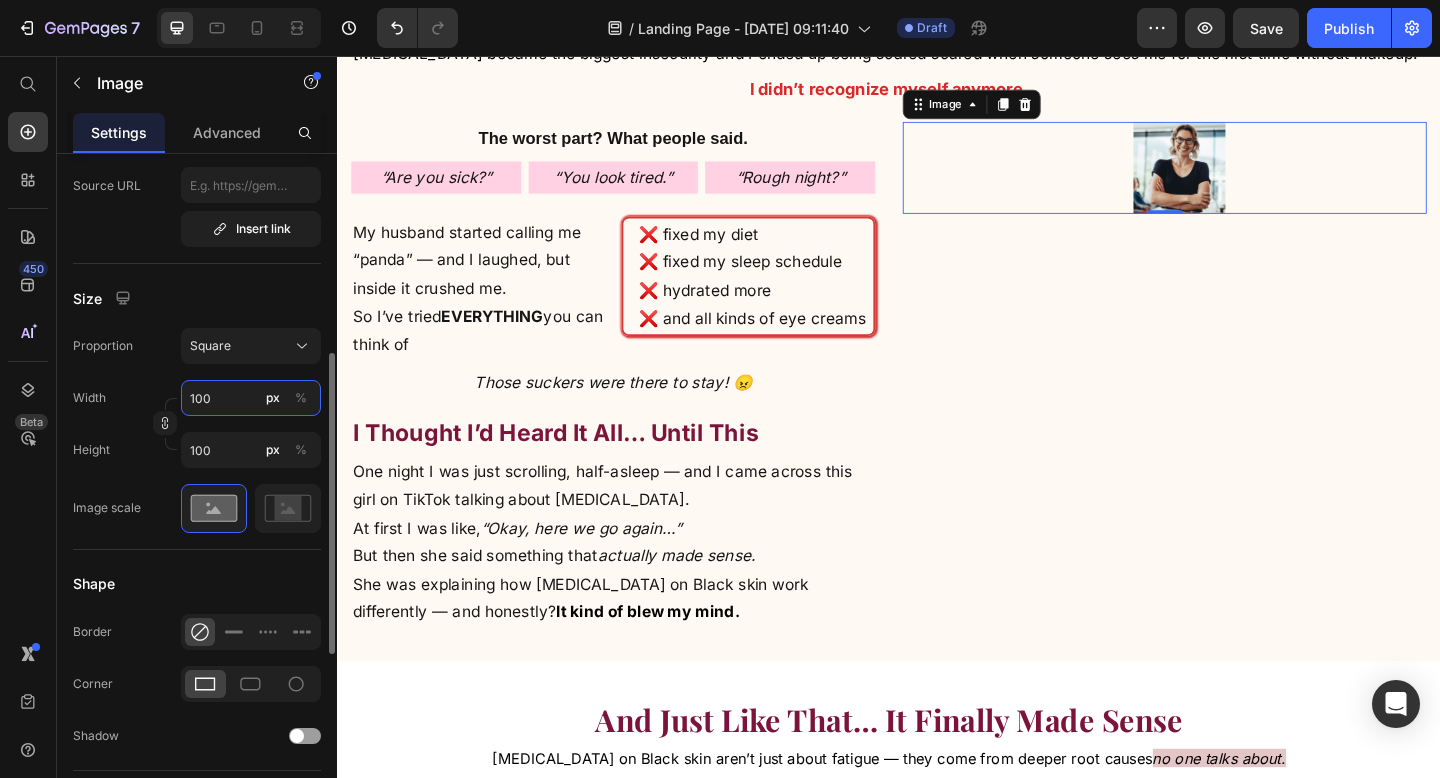 type on "10" 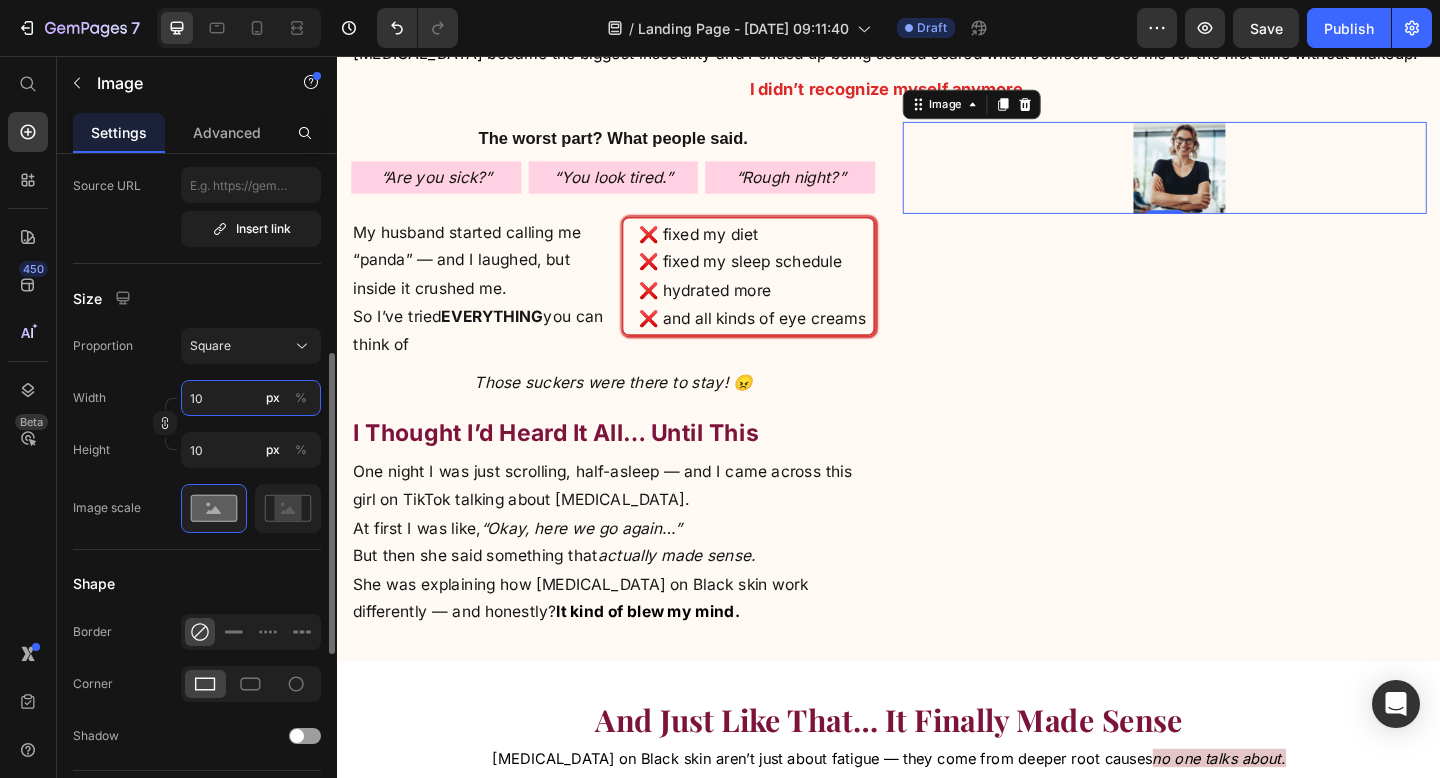 type on "1" 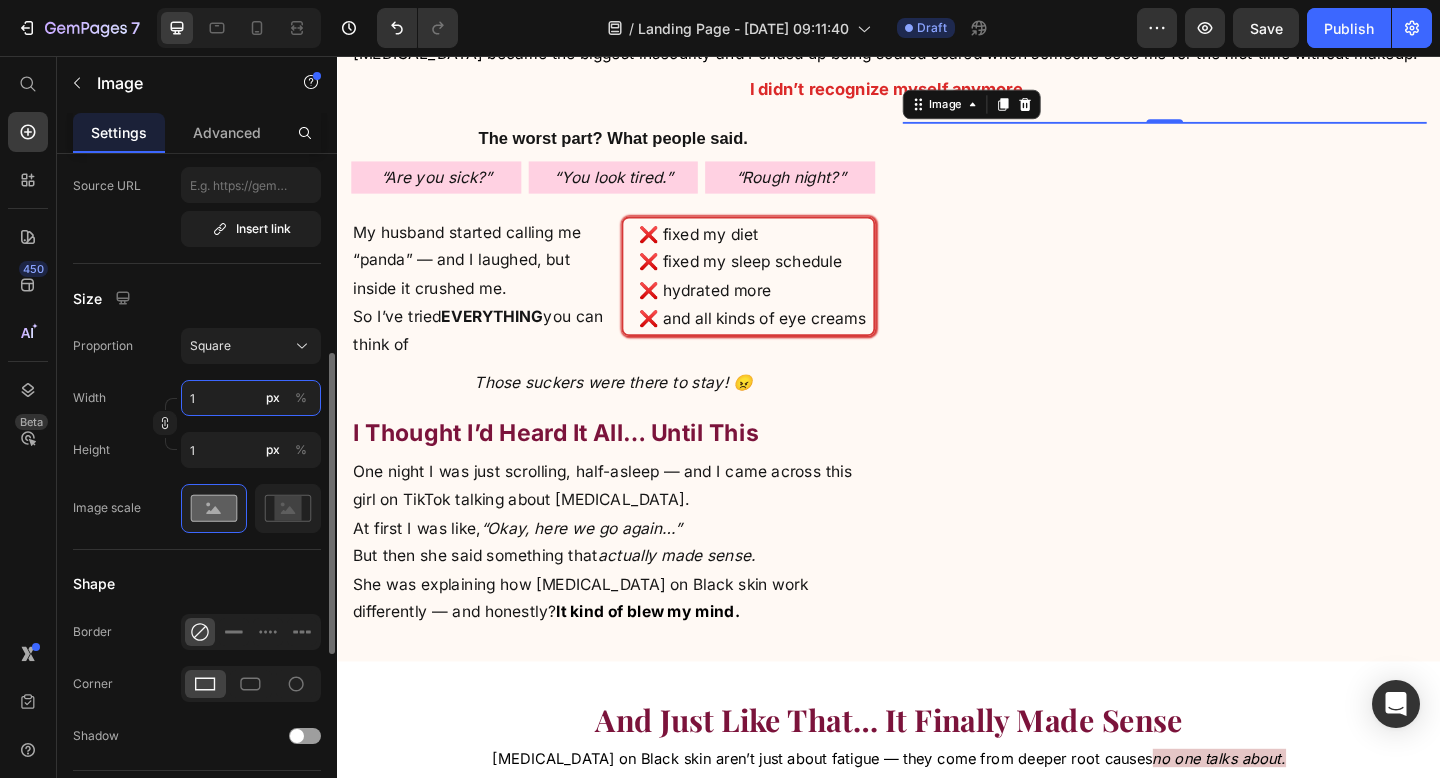type 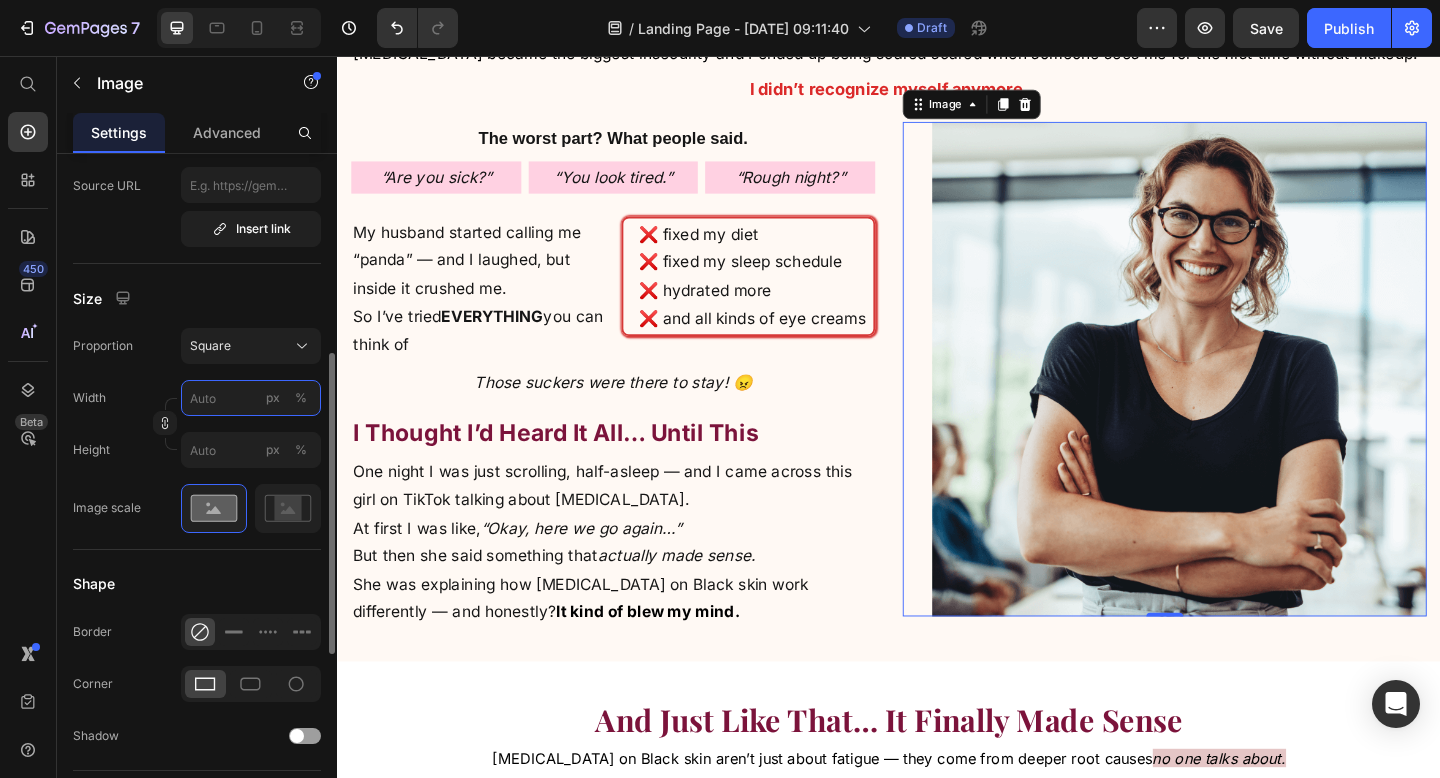 type on "1" 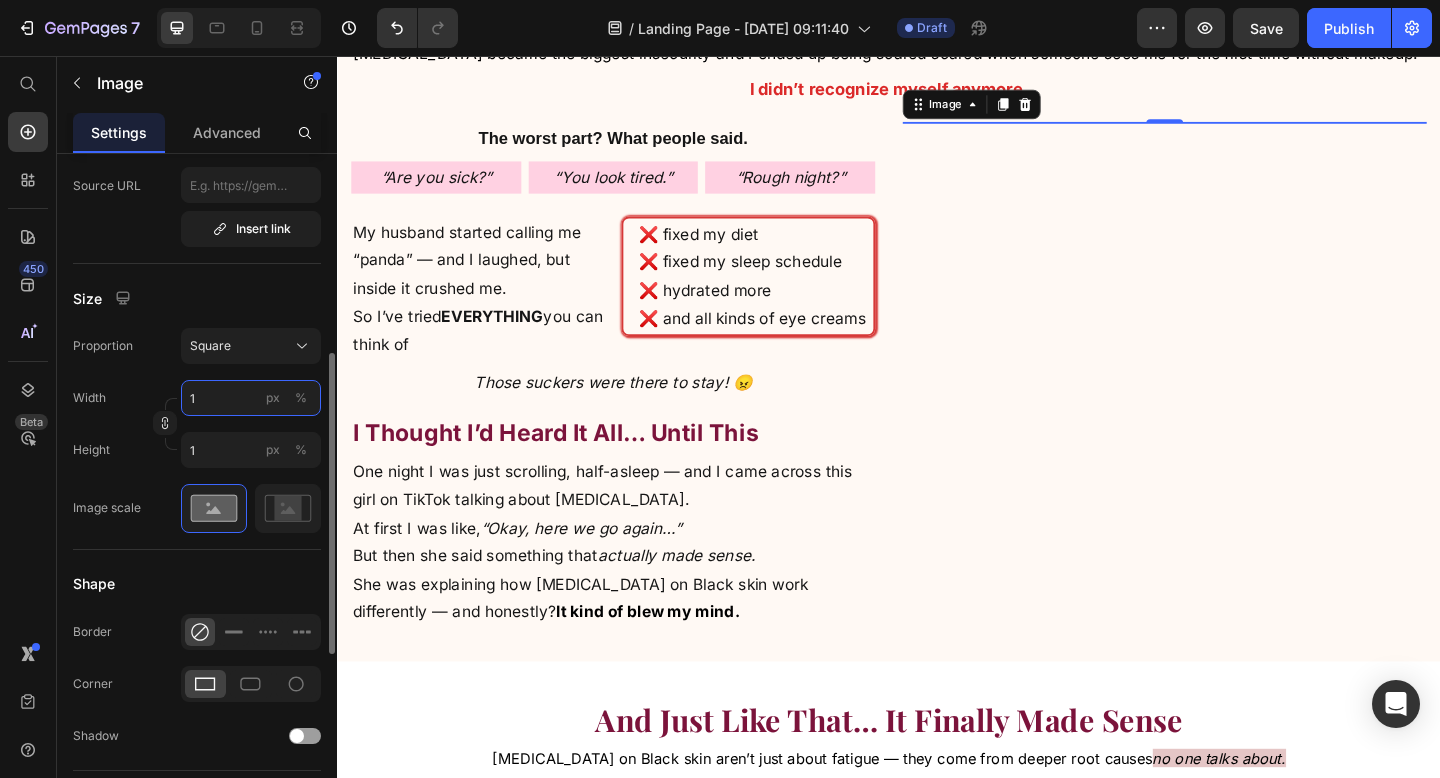 type on "13" 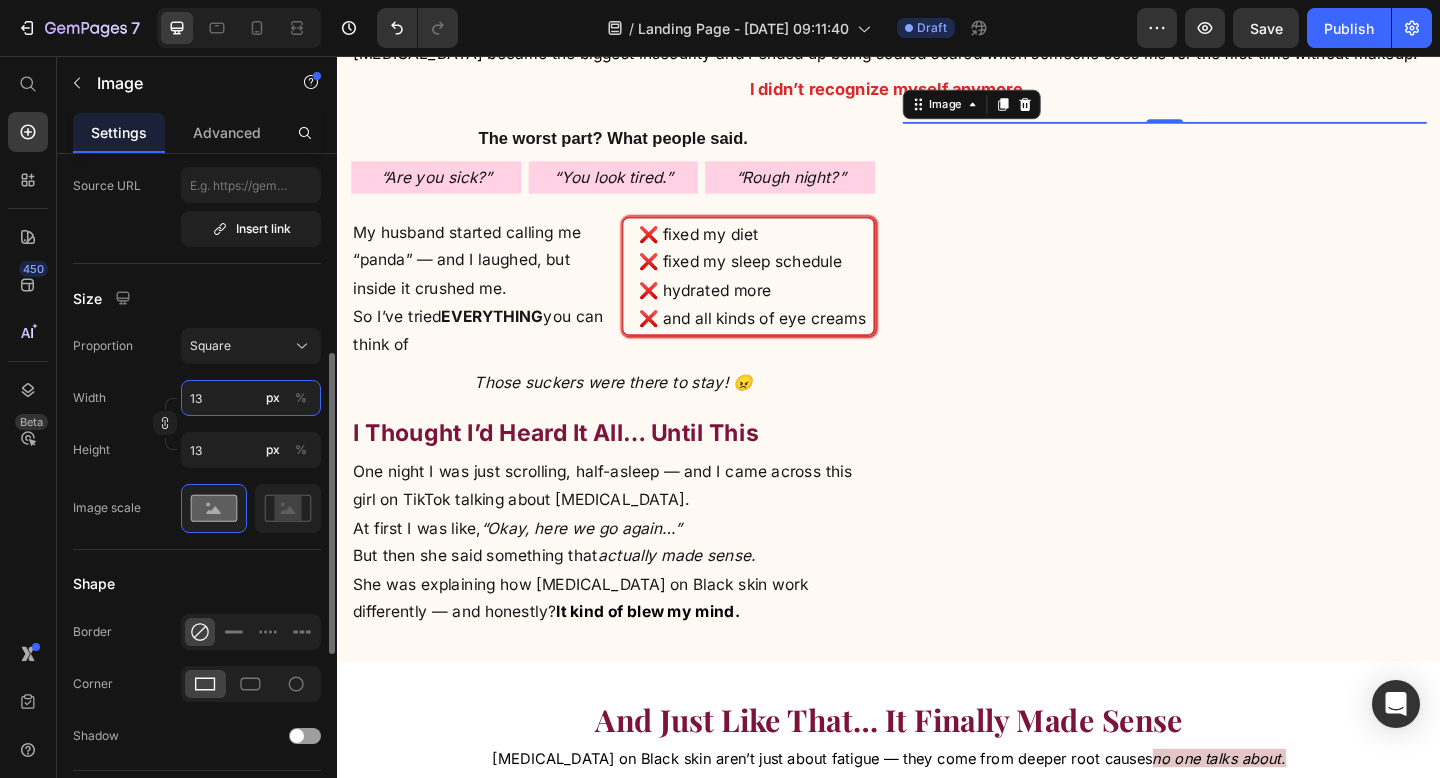 type on "130" 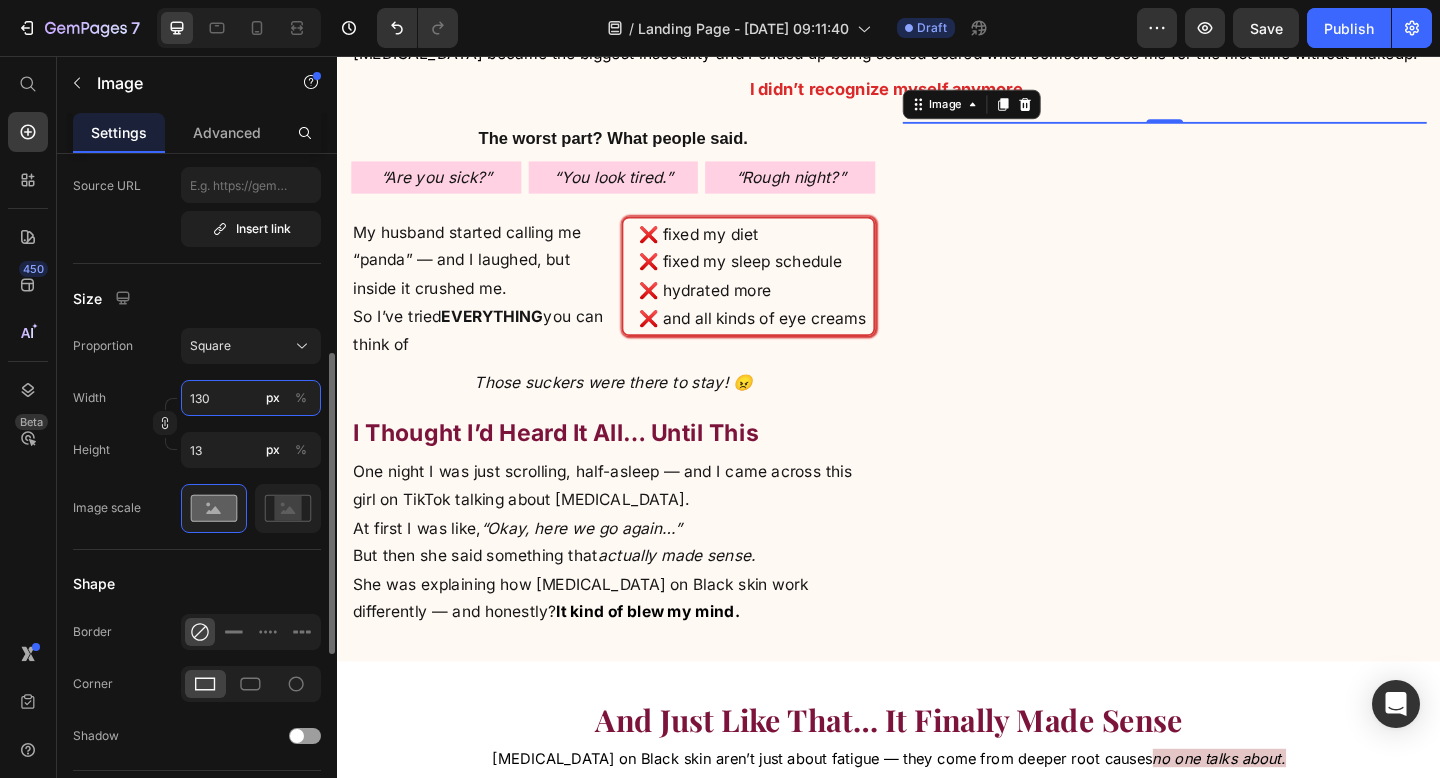 type on "130" 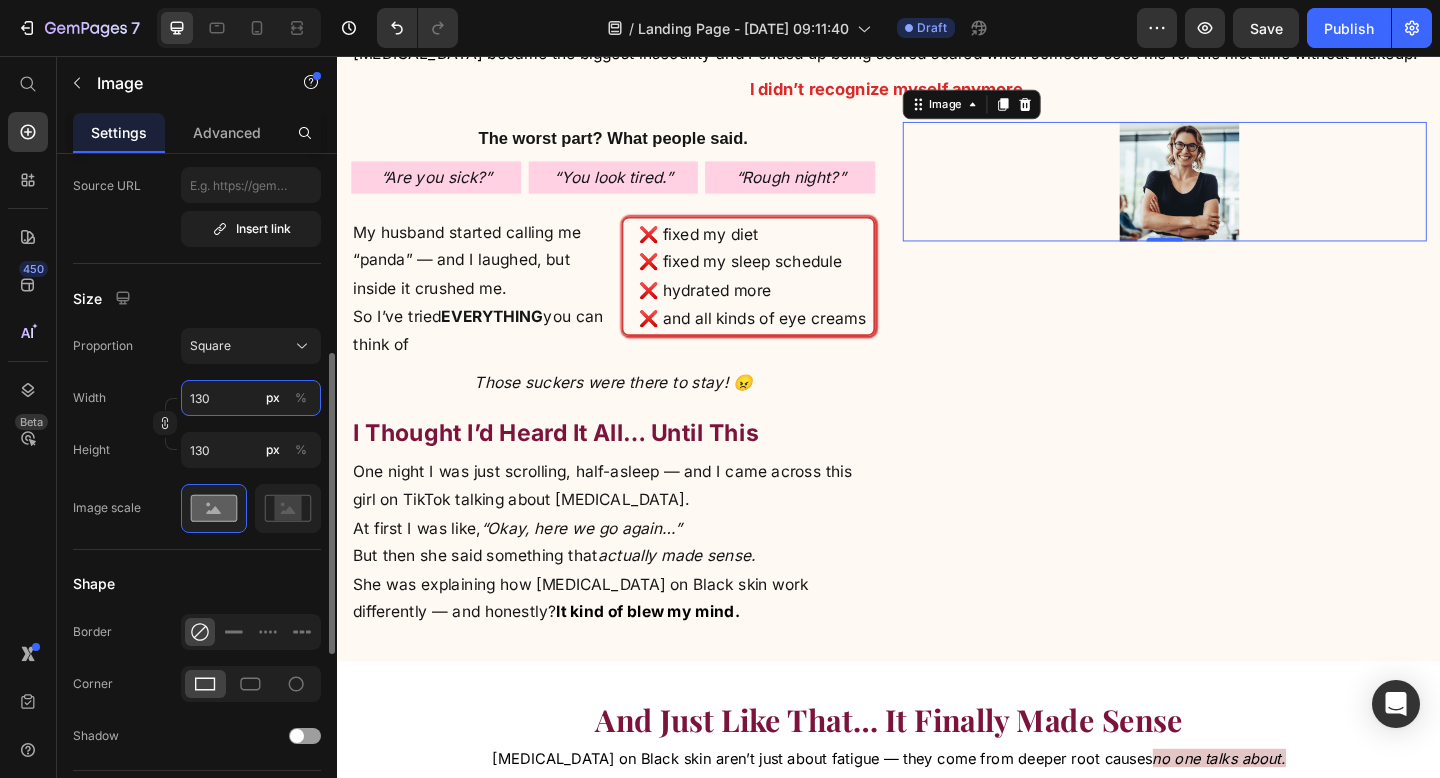 type on "1300" 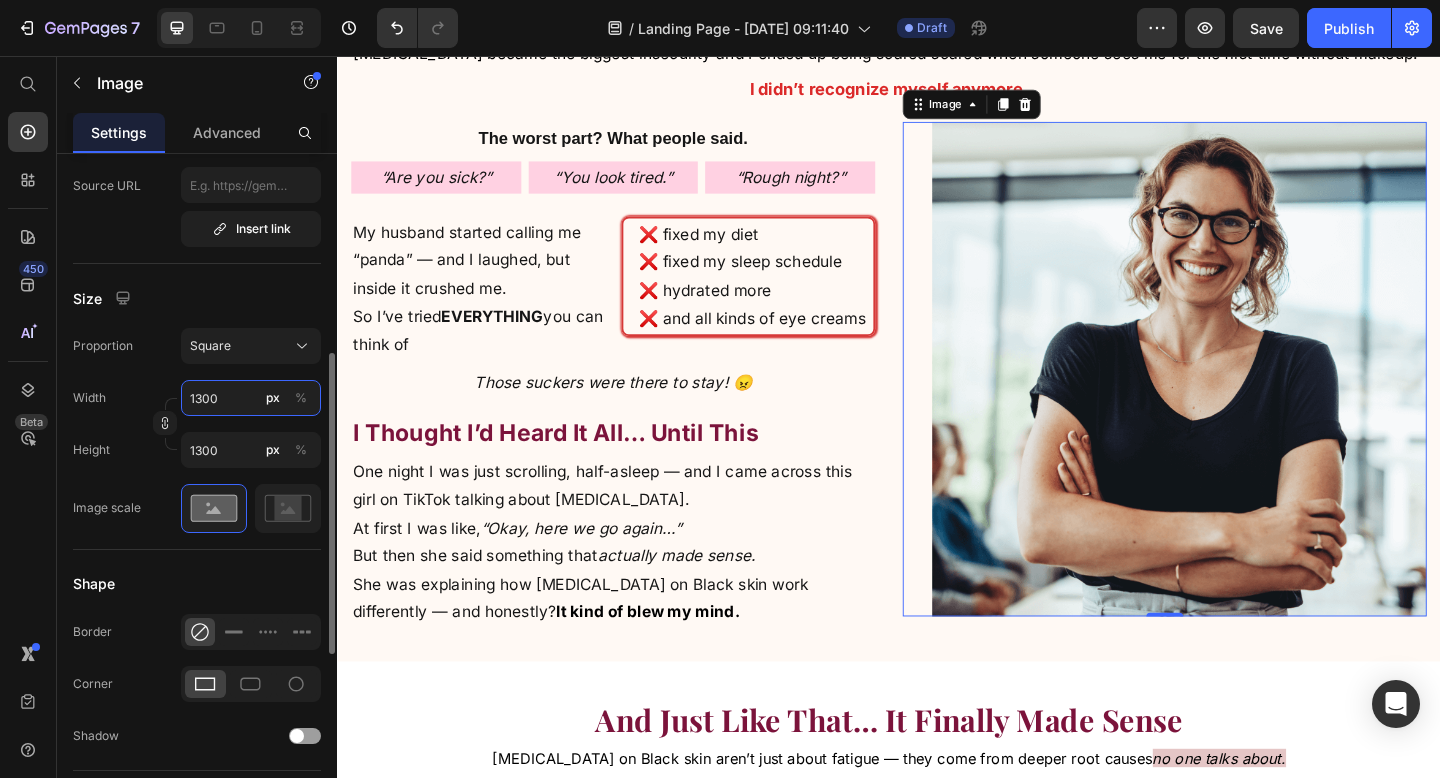 type on "130" 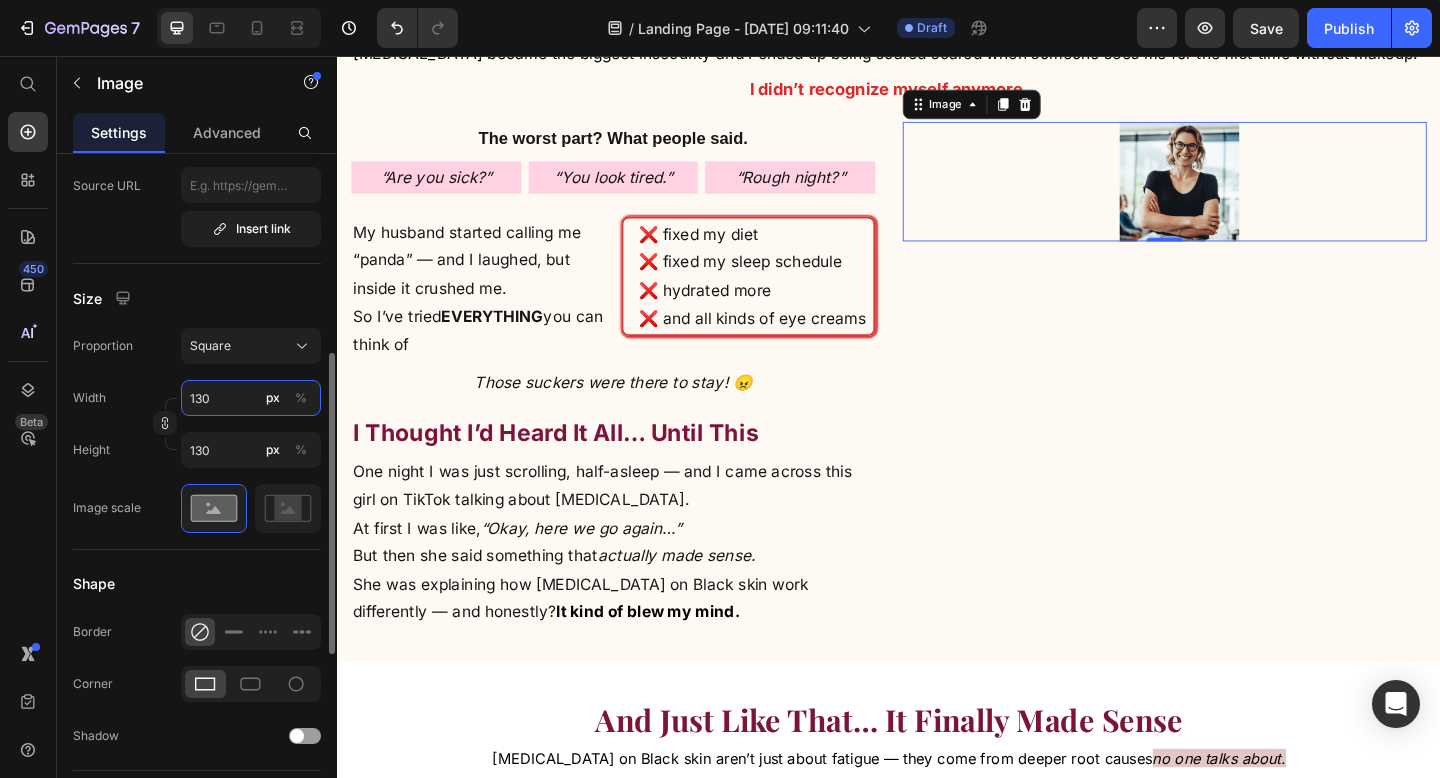 type on "13" 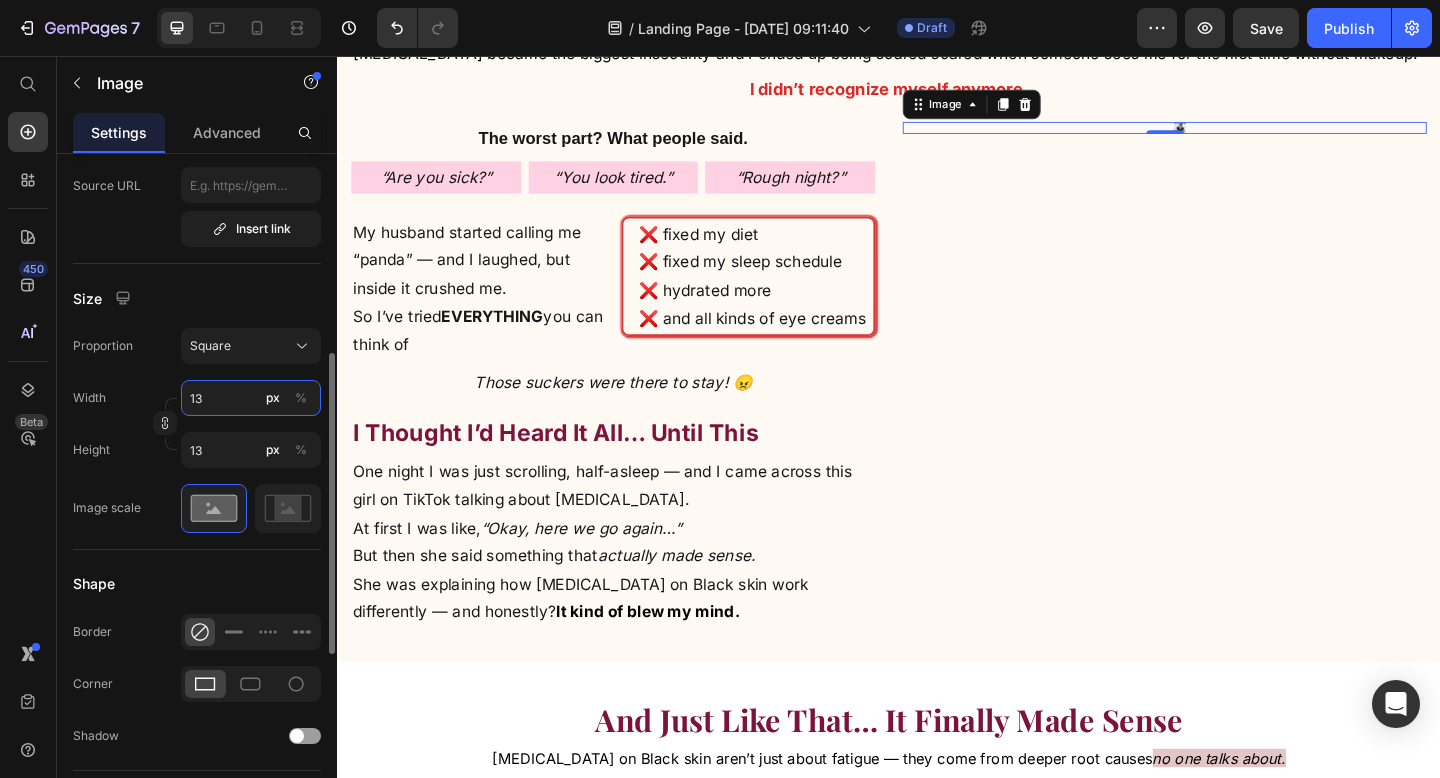 type on "1" 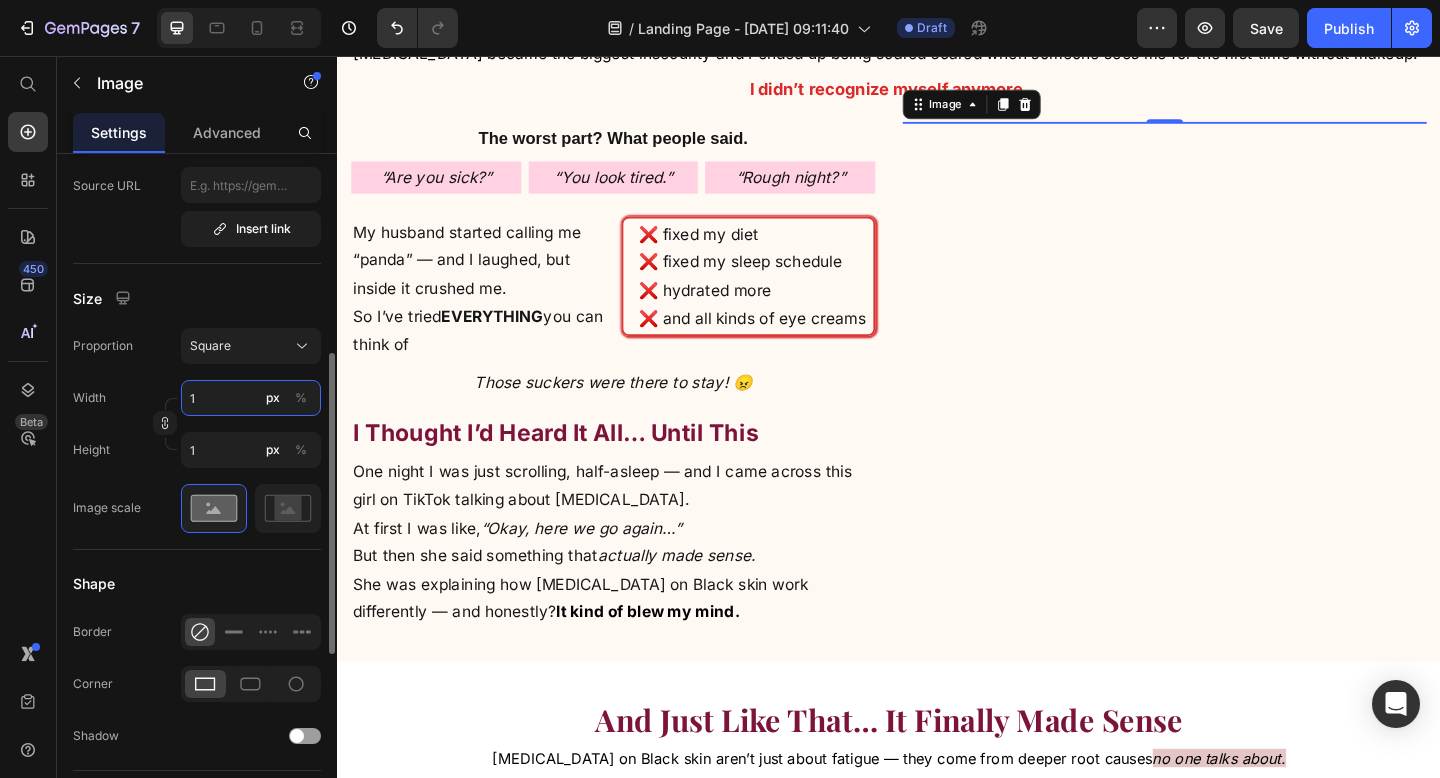 type 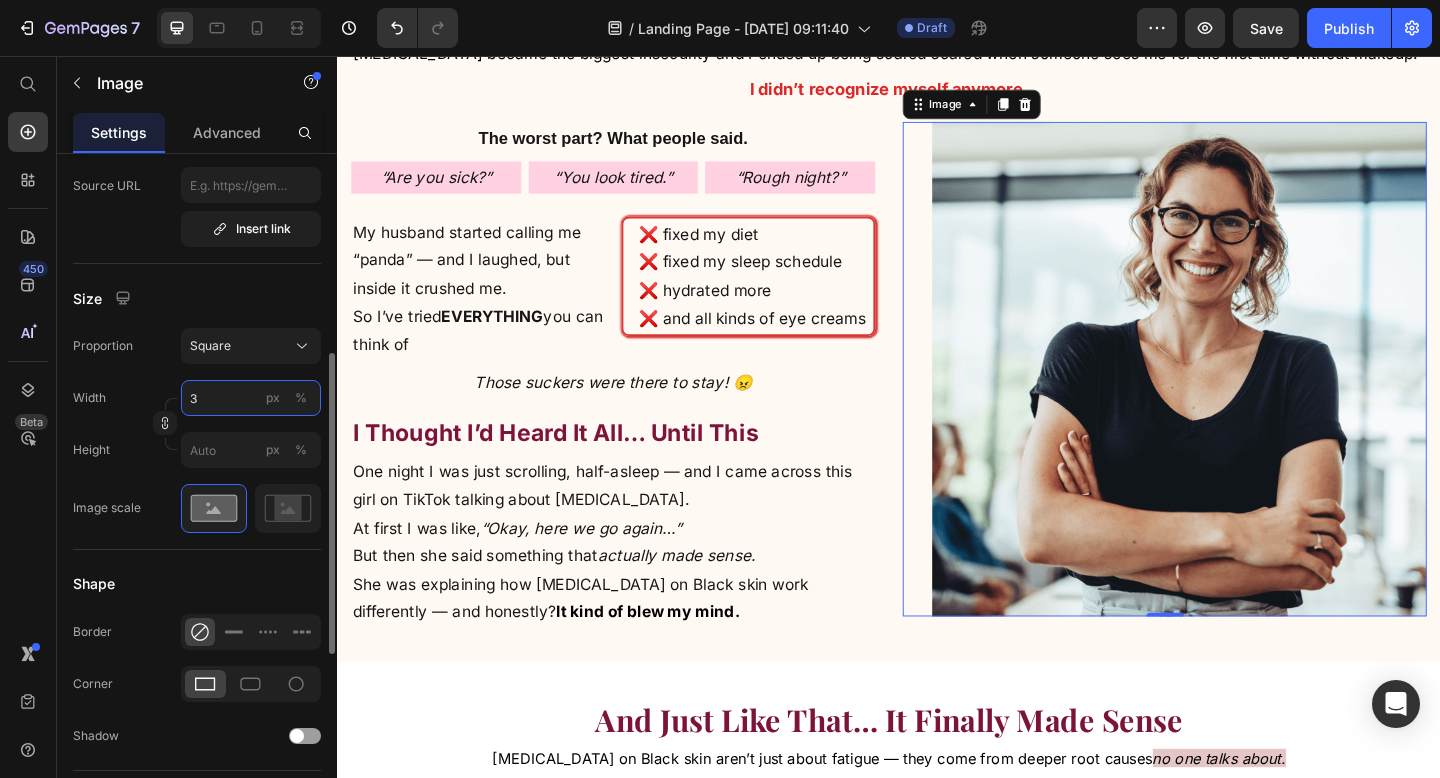 type on "30" 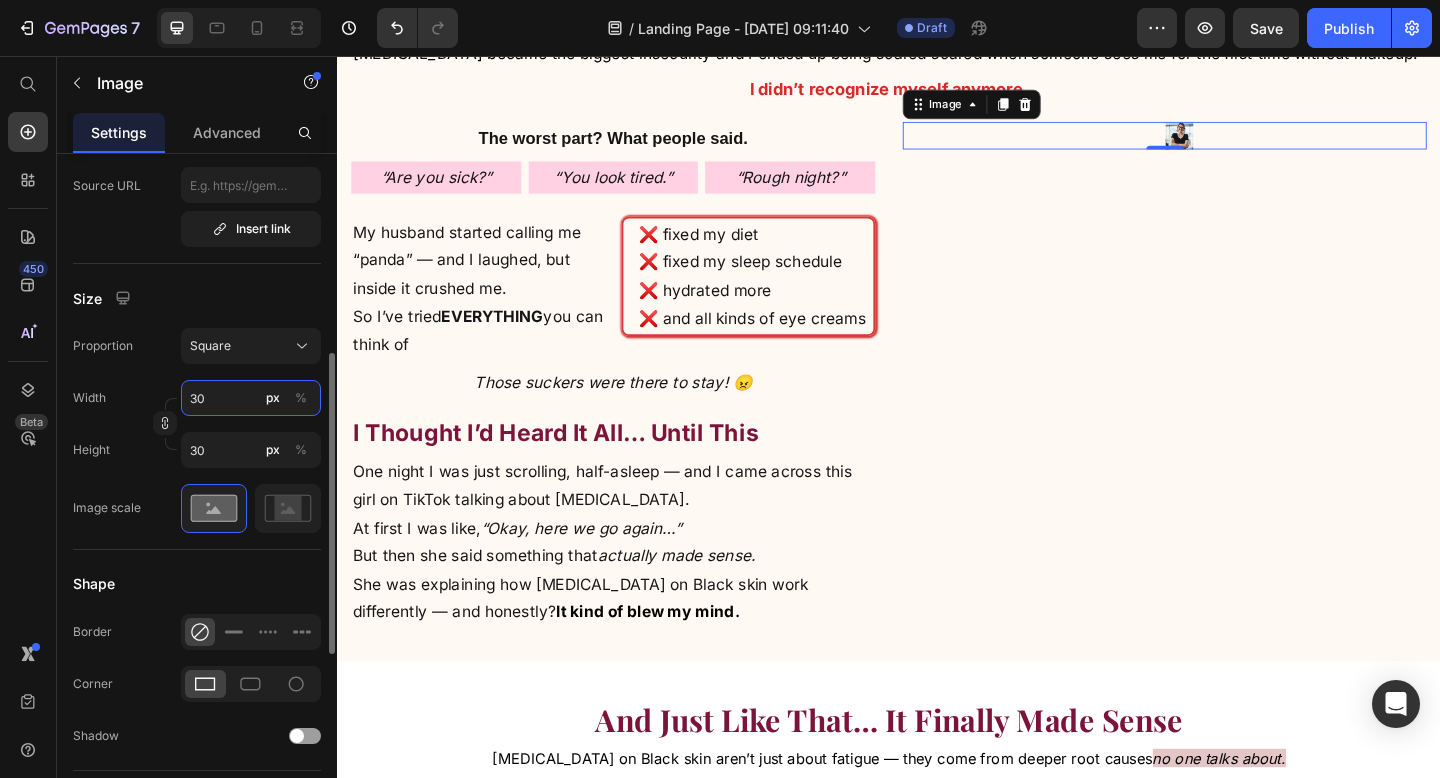 type on "300" 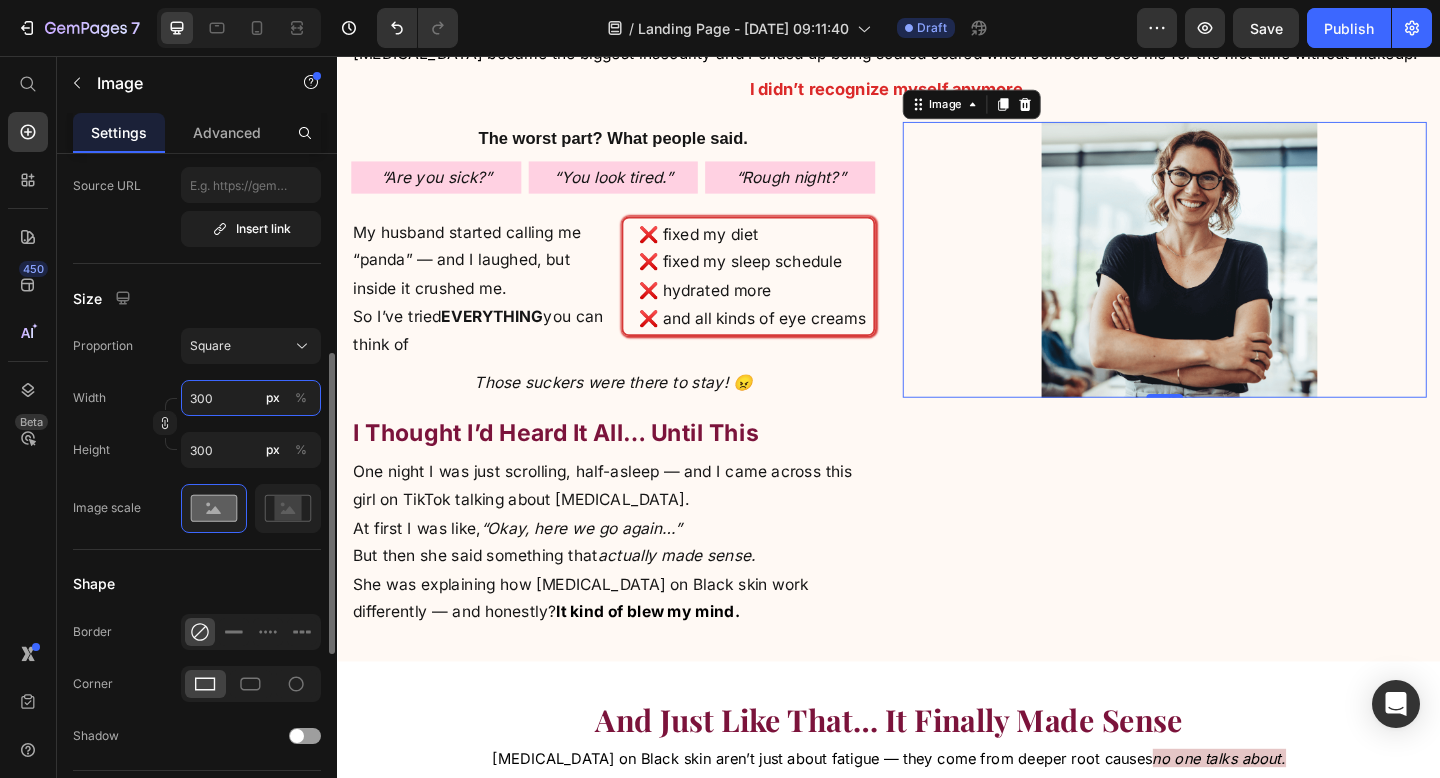 type on "30" 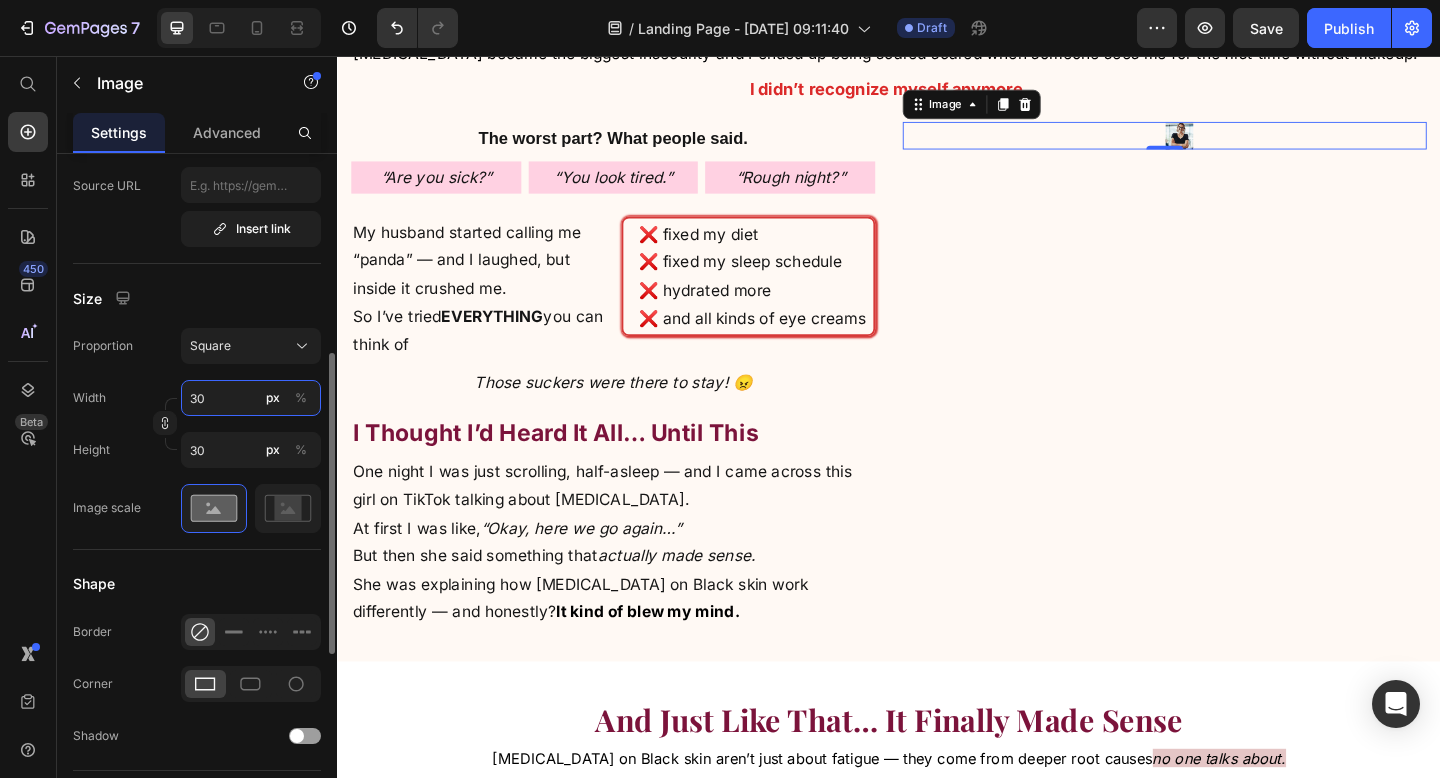 type on "3" 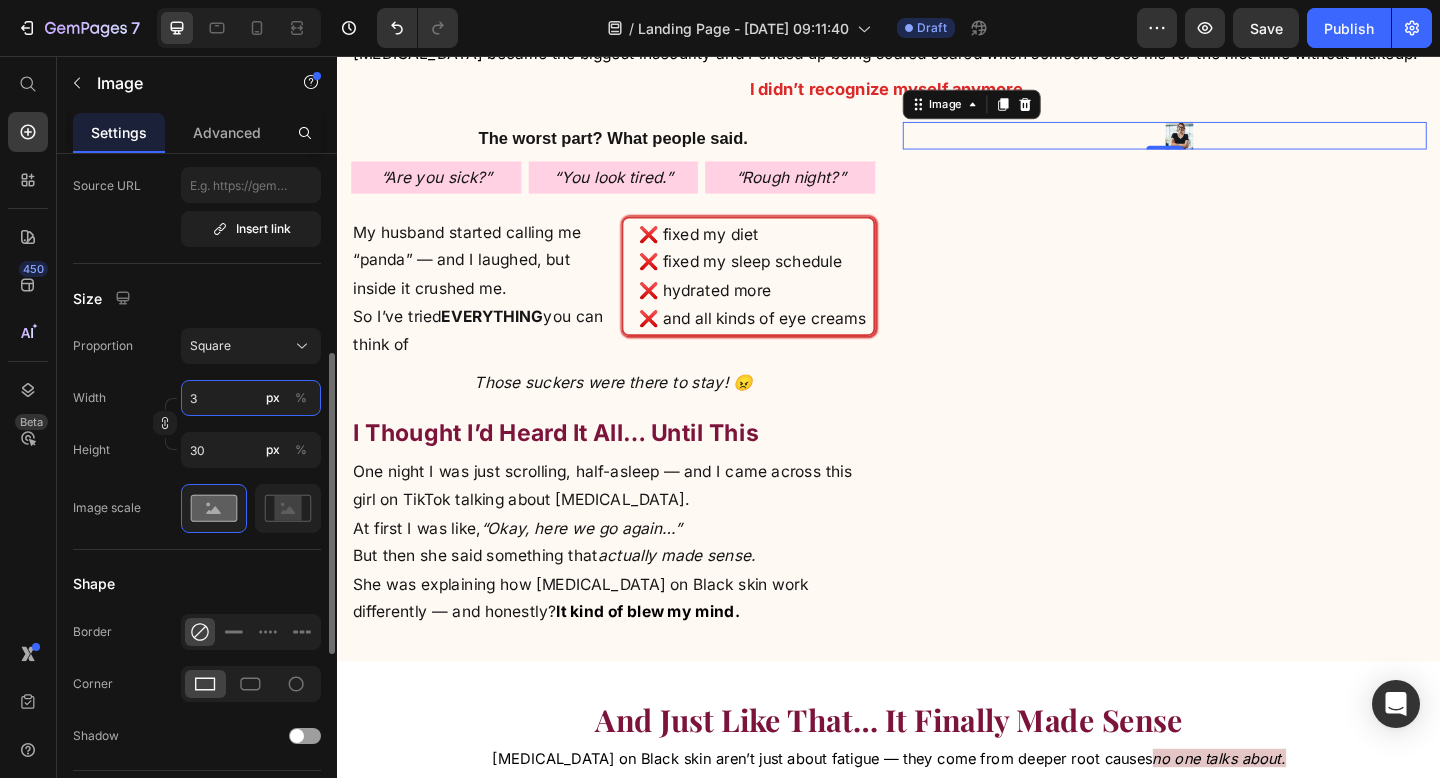 type on "3" 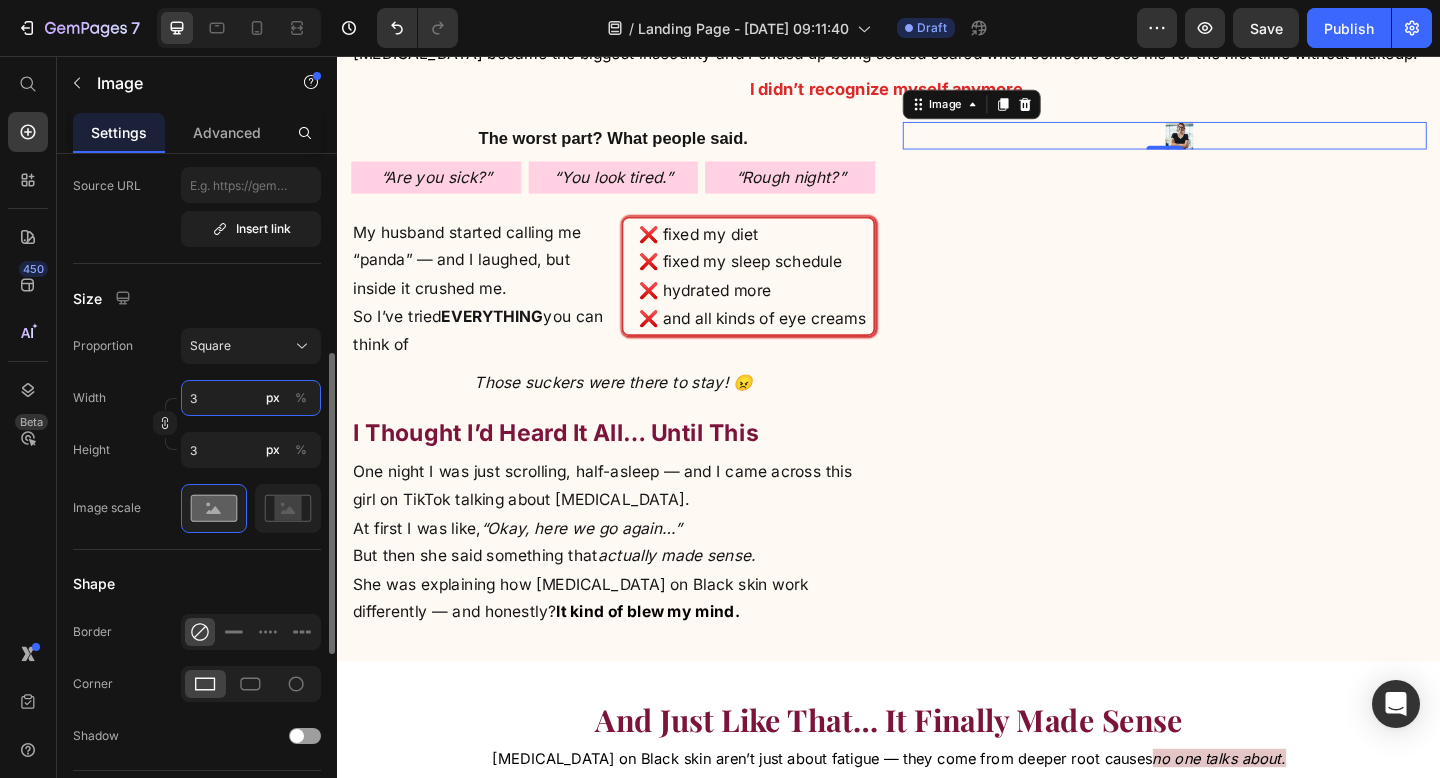type 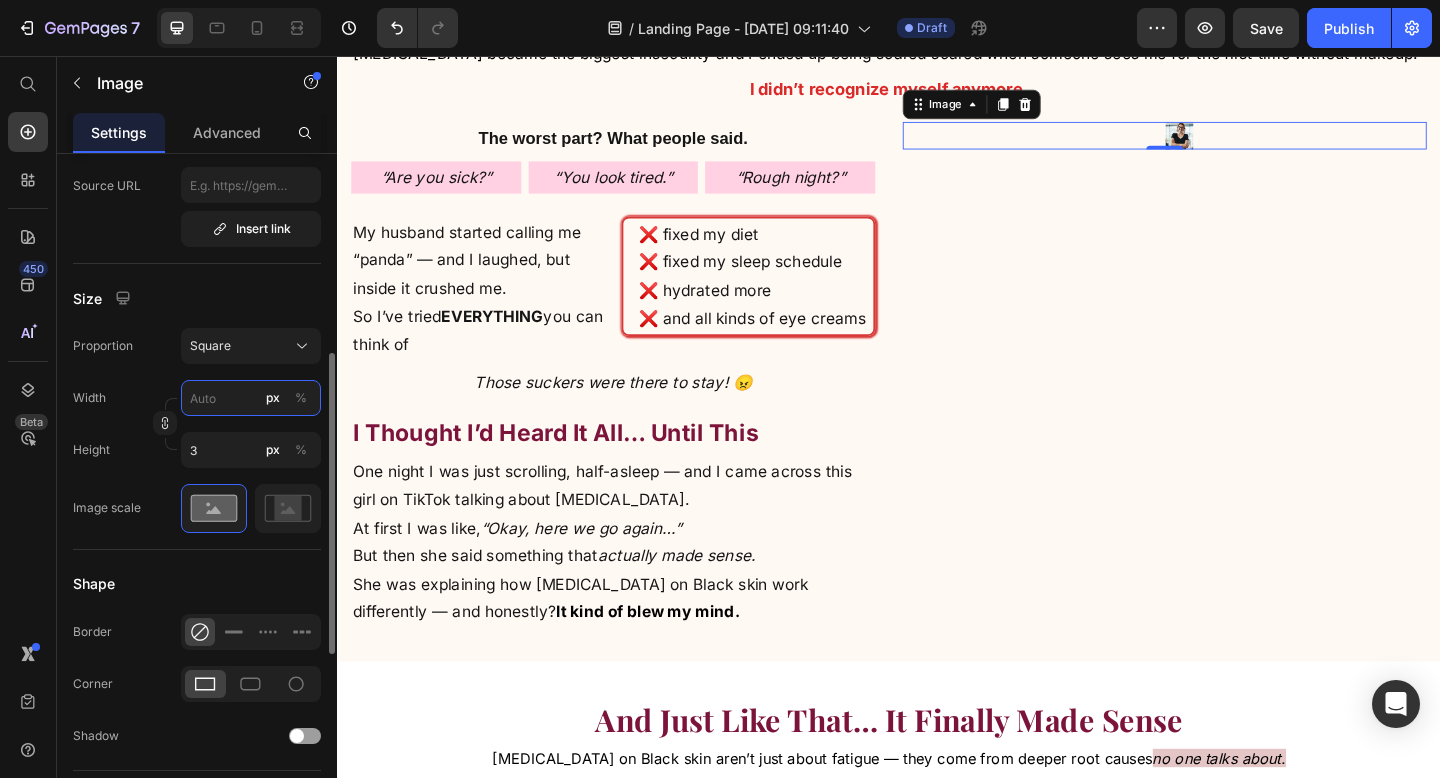 type 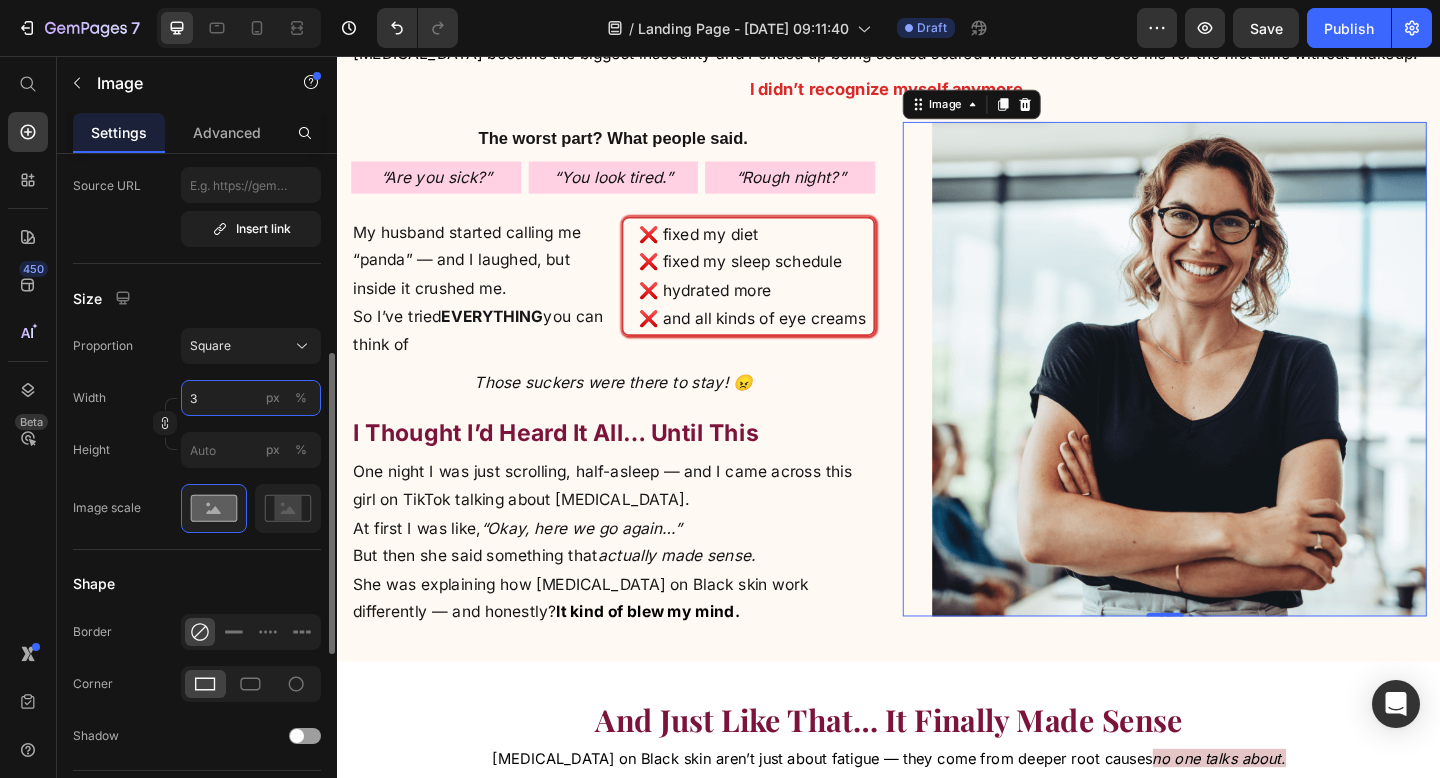 type on "34" 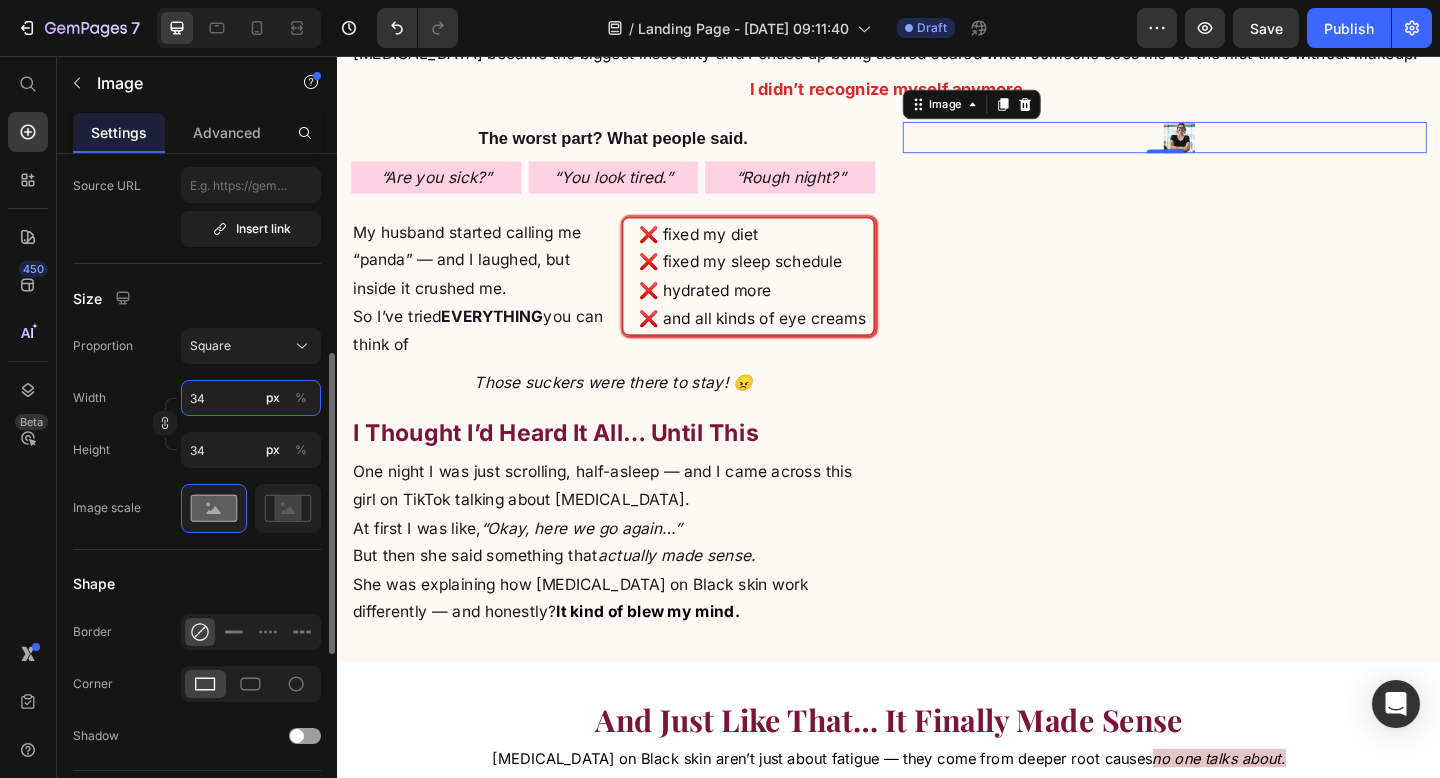 type on "340" 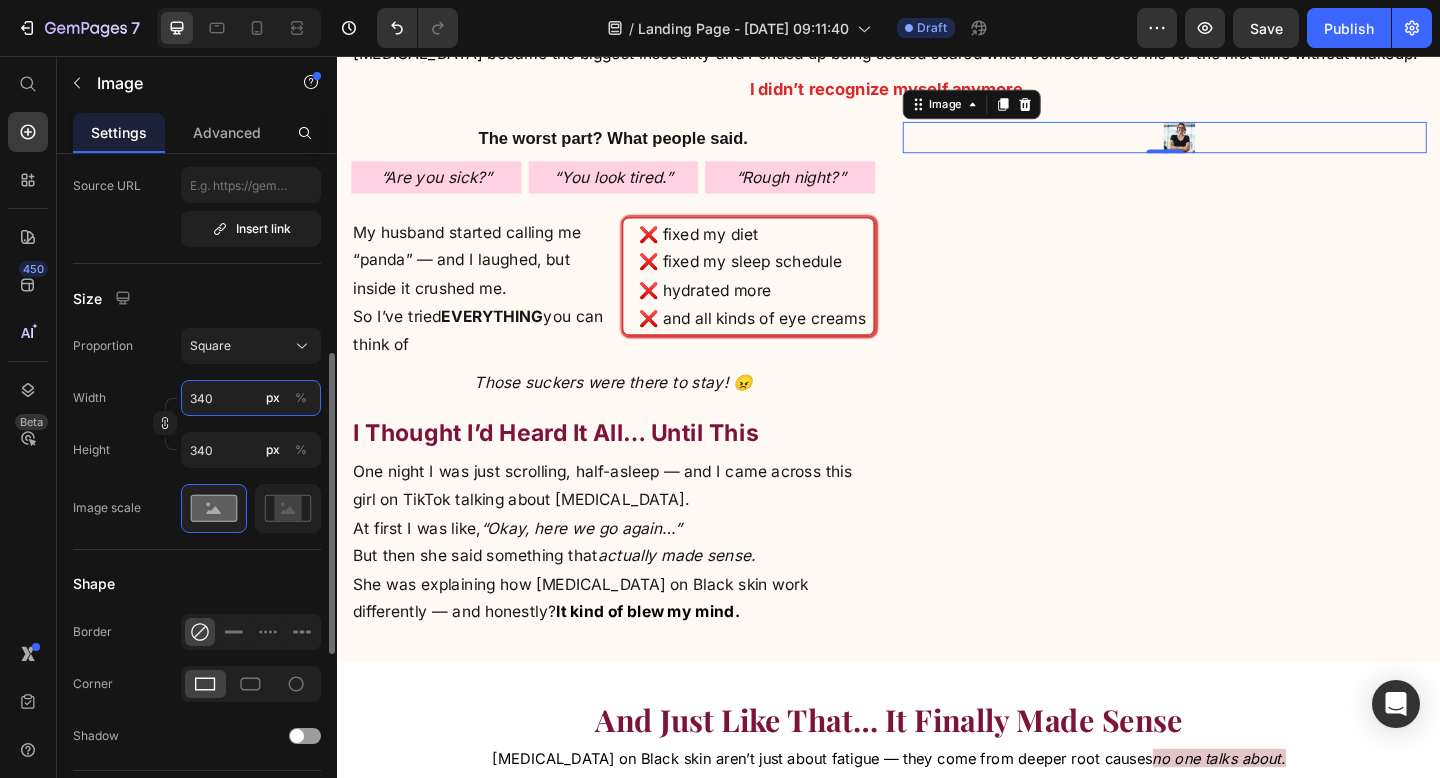 type on "3400" 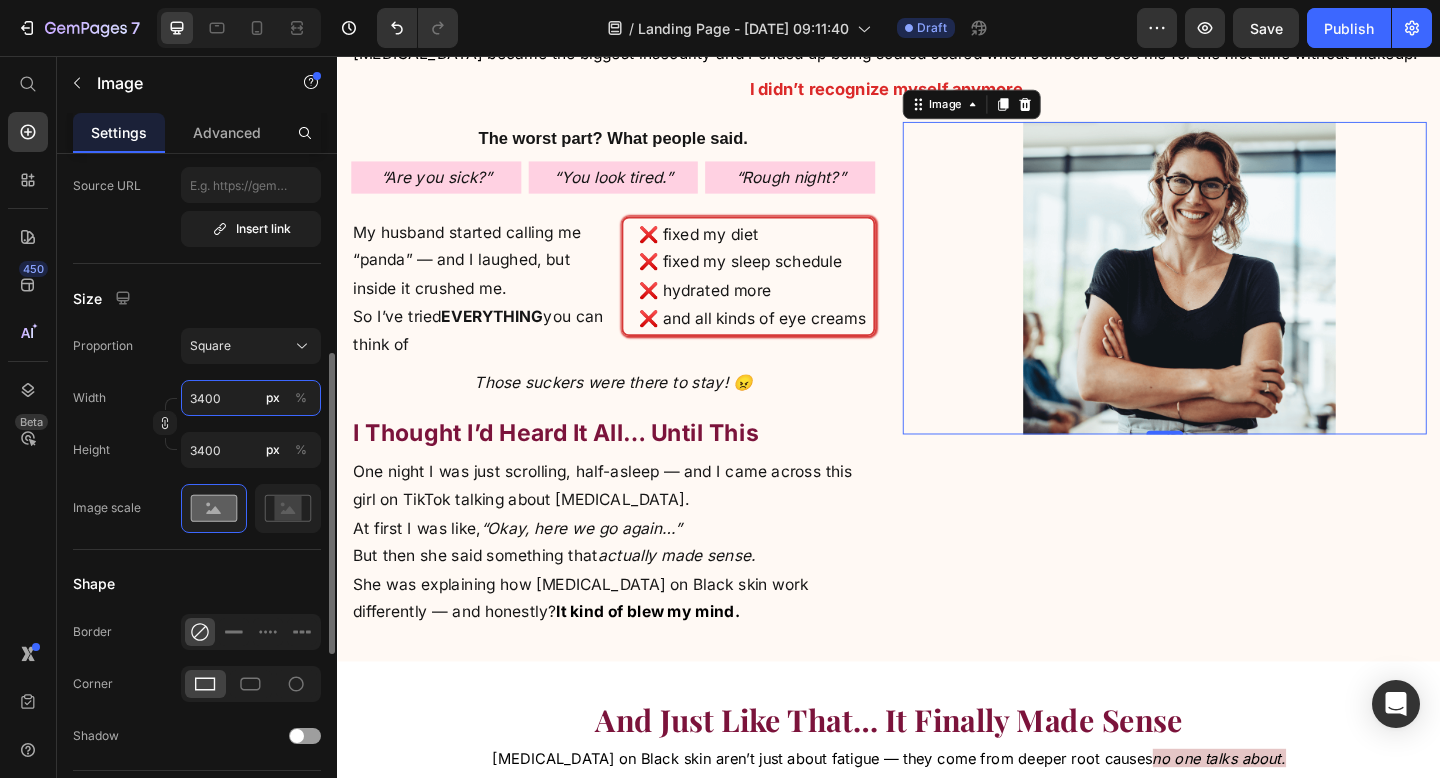 type on "340" 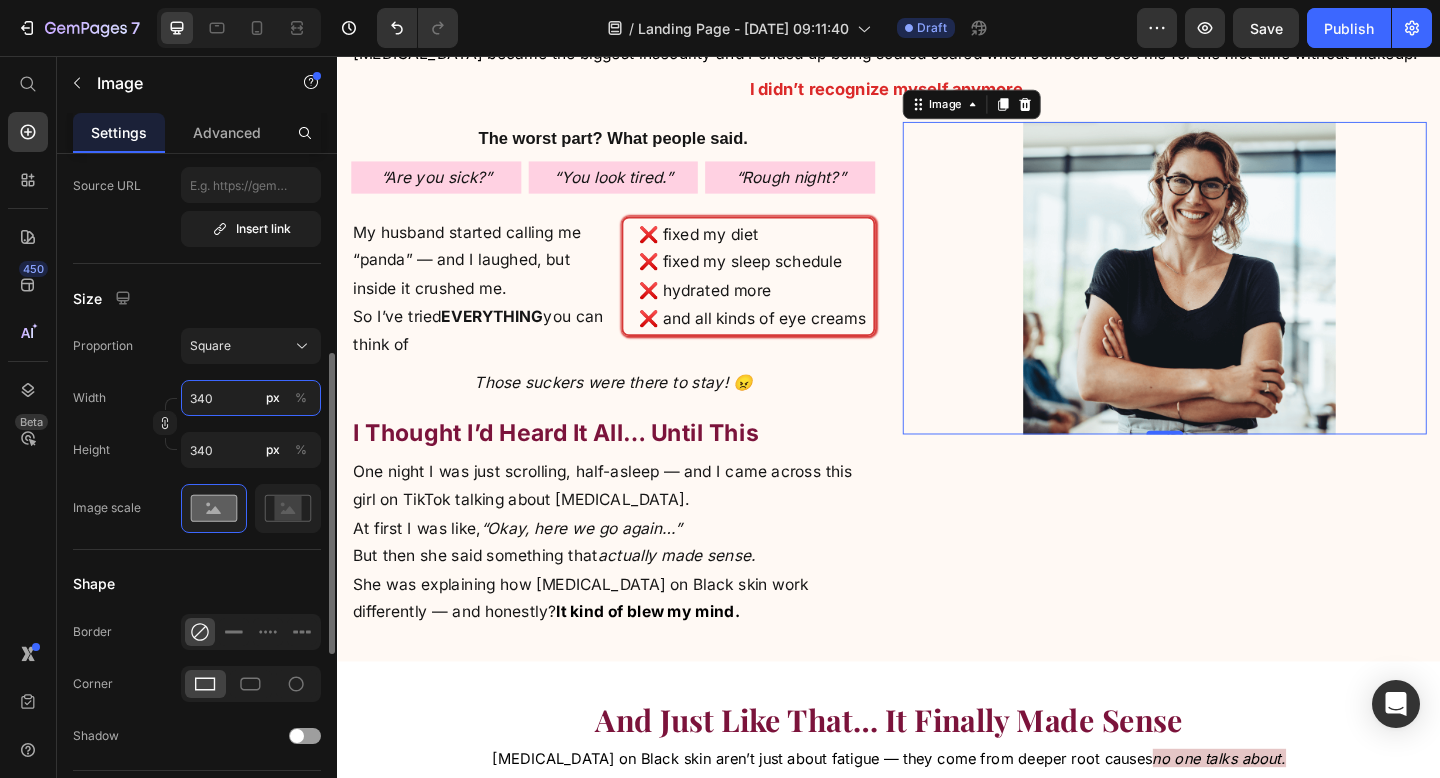 type on "34" 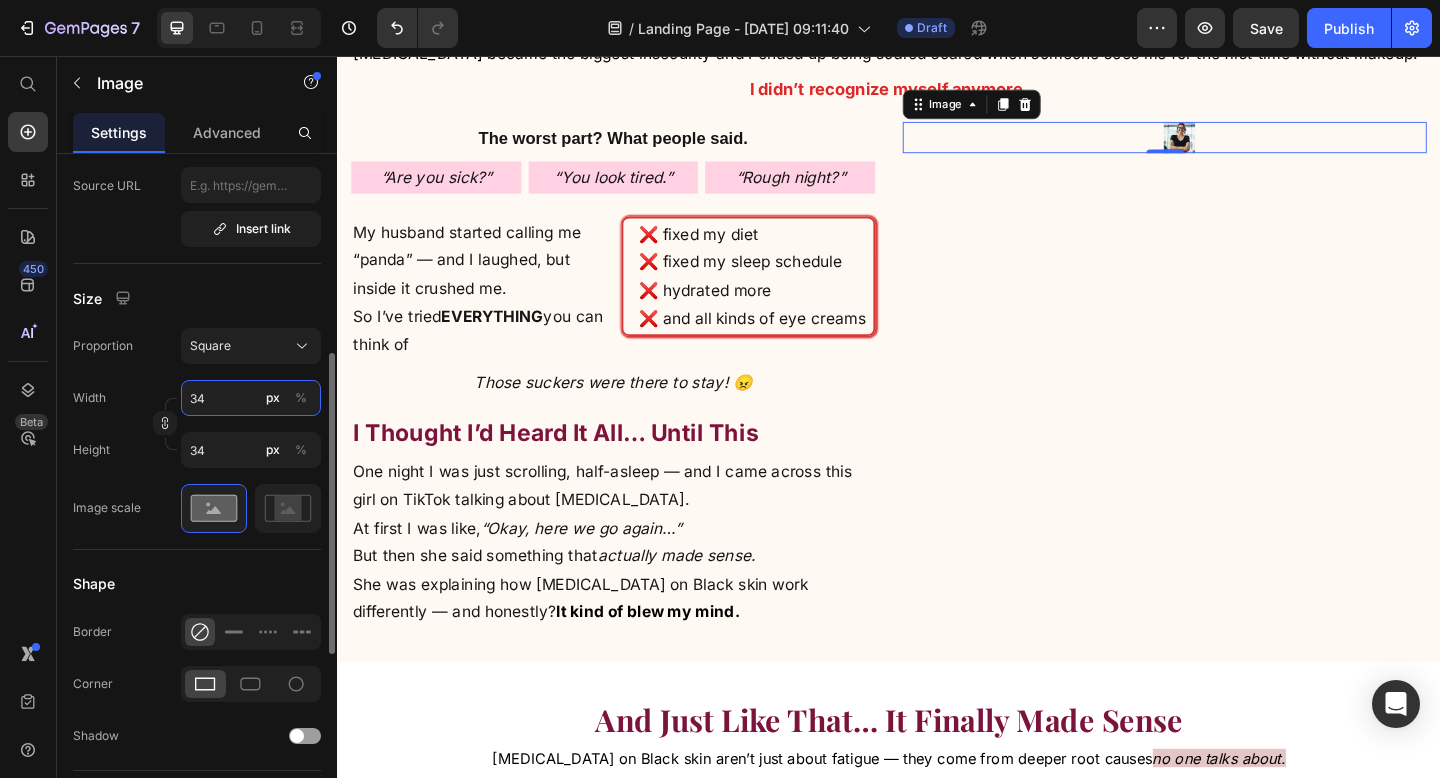 type on "3" 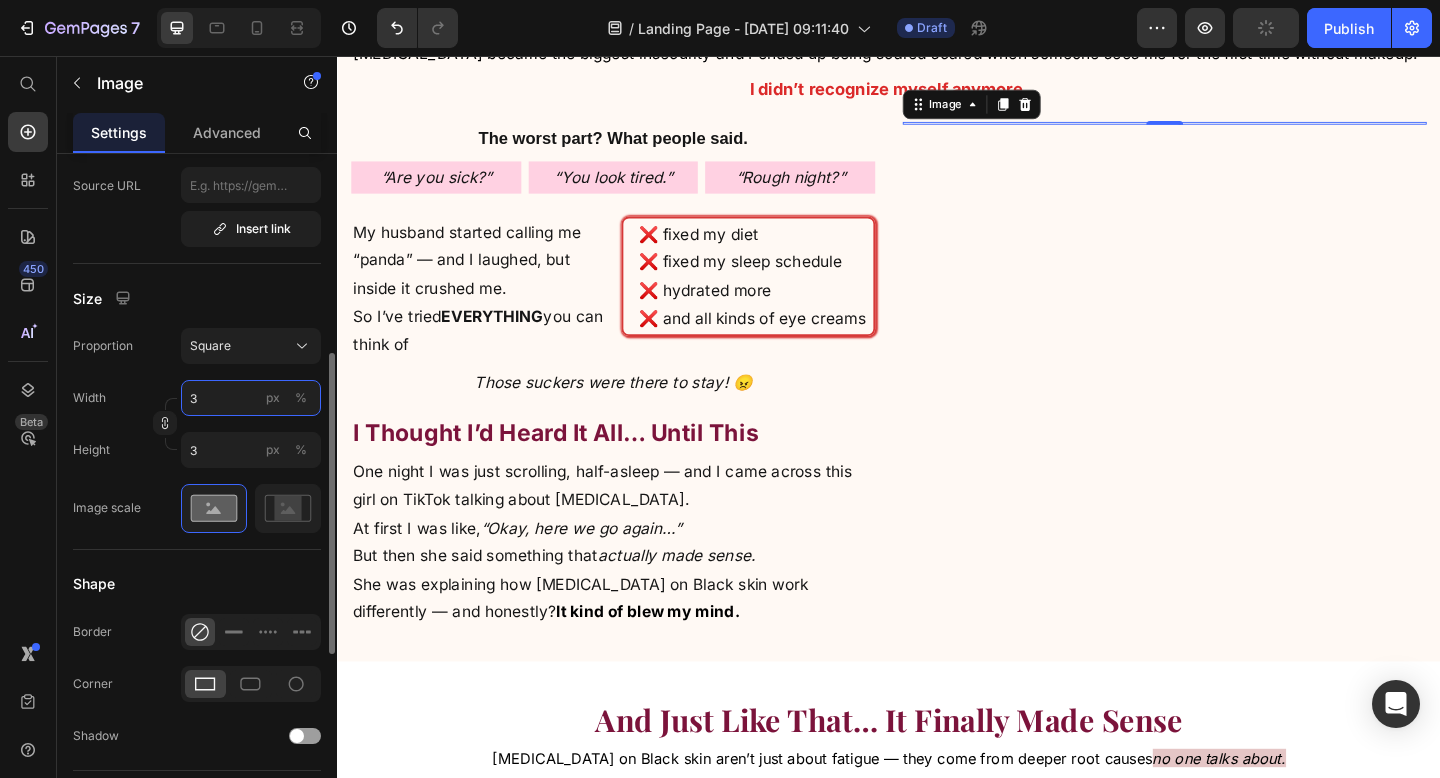 type 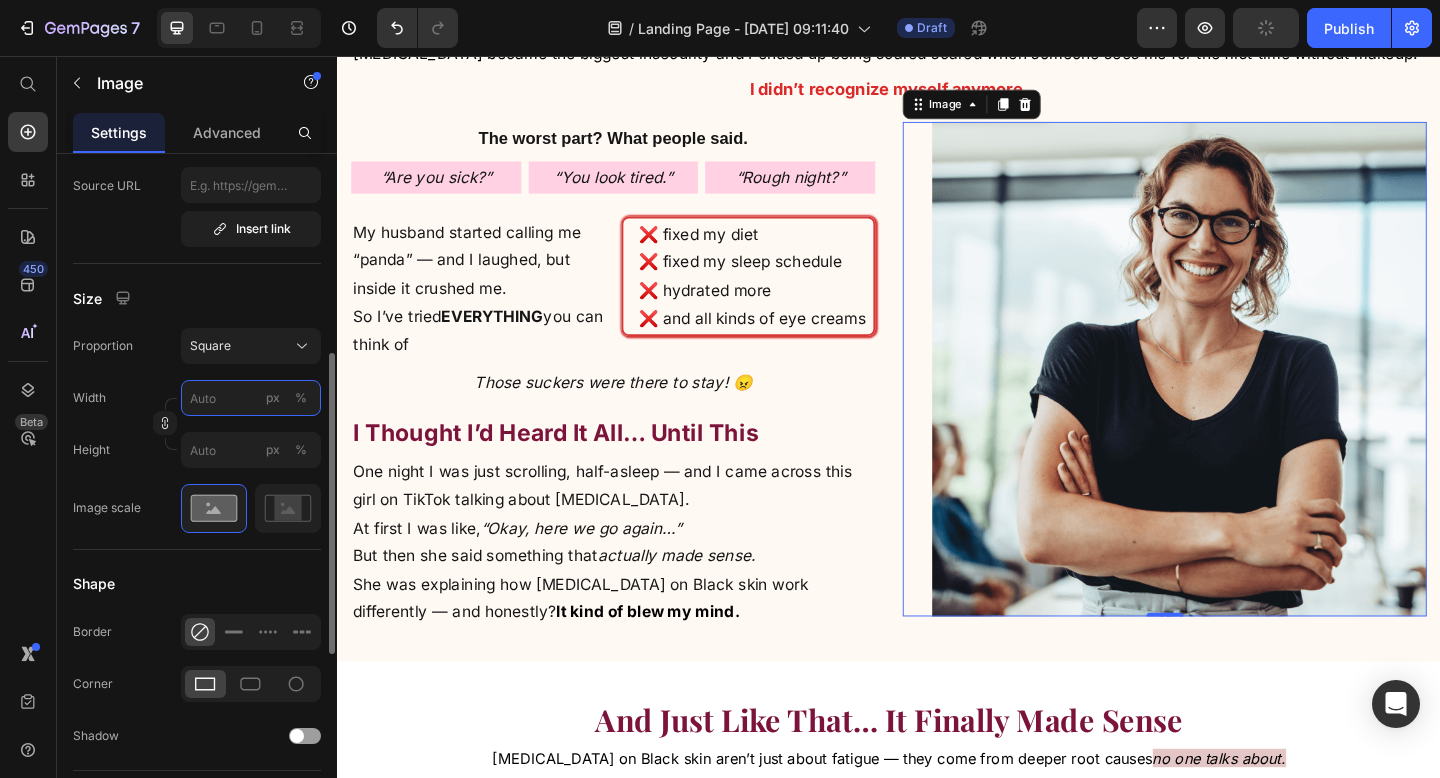 type on "4" 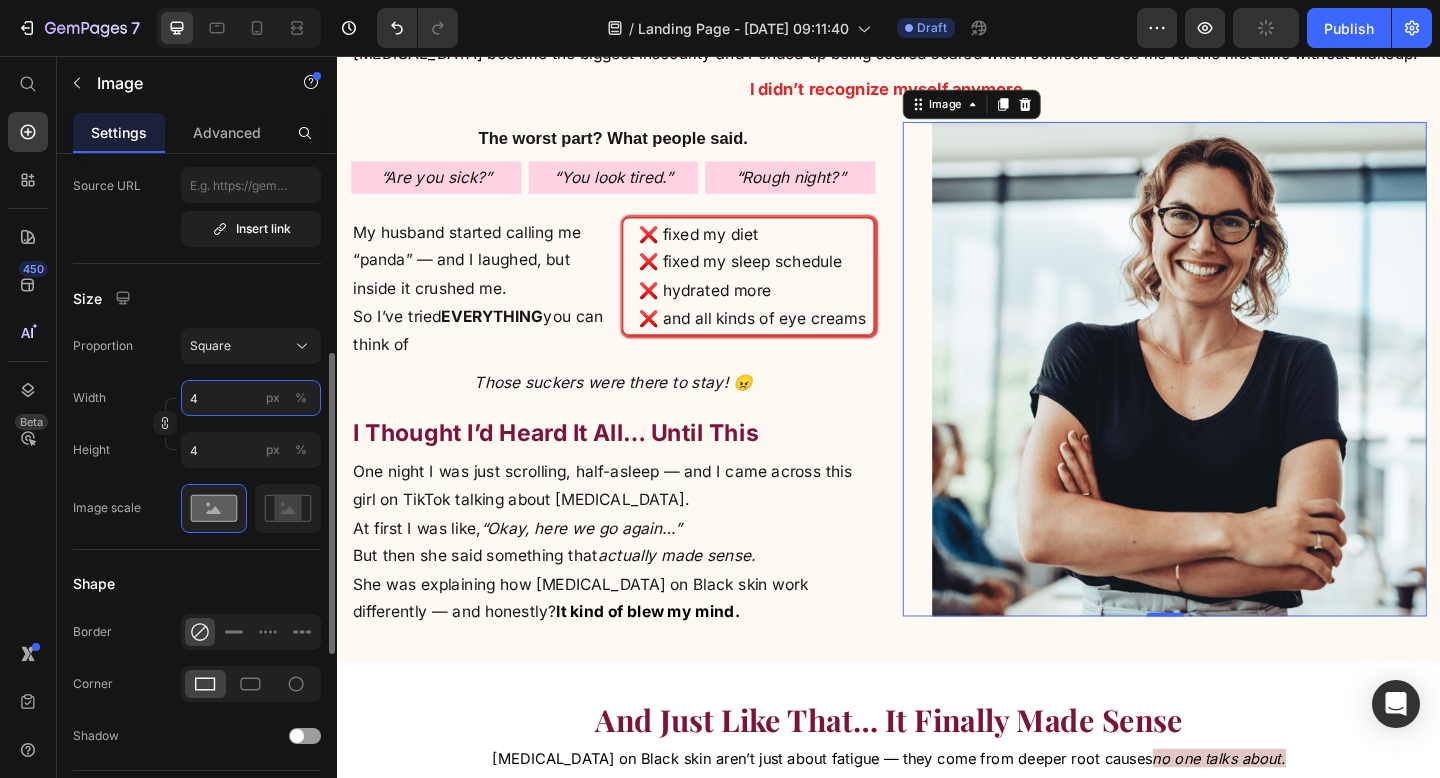 type on "40" 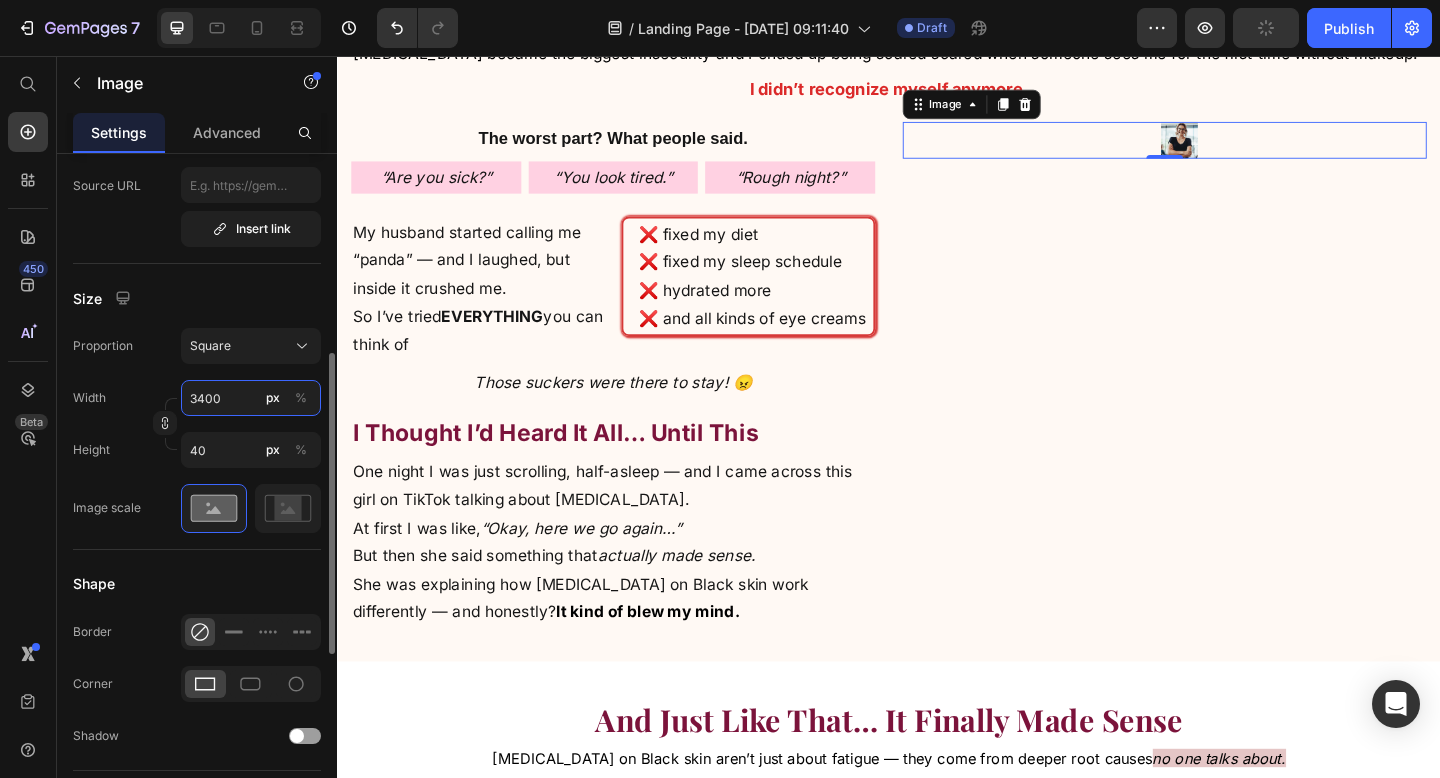 type on "34000" 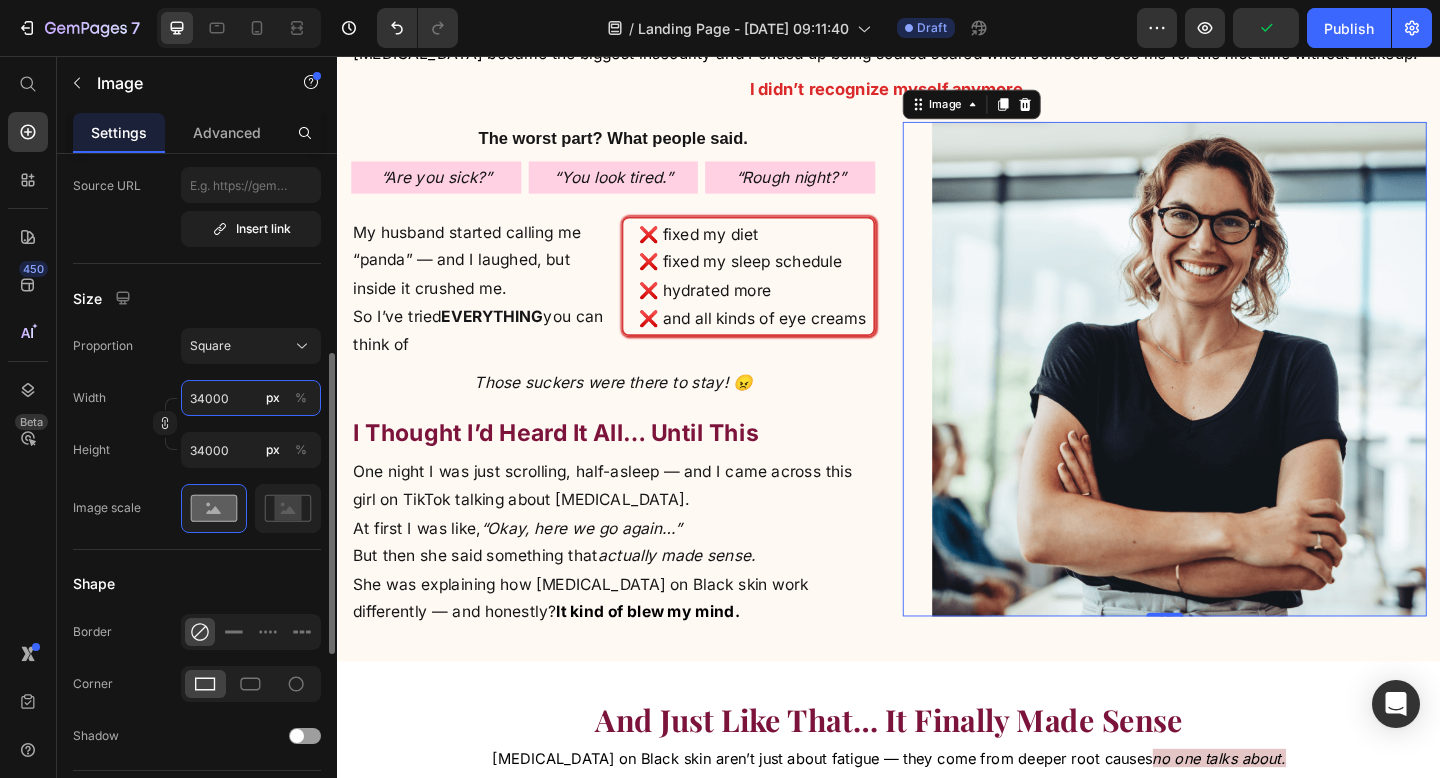 type on "3400" 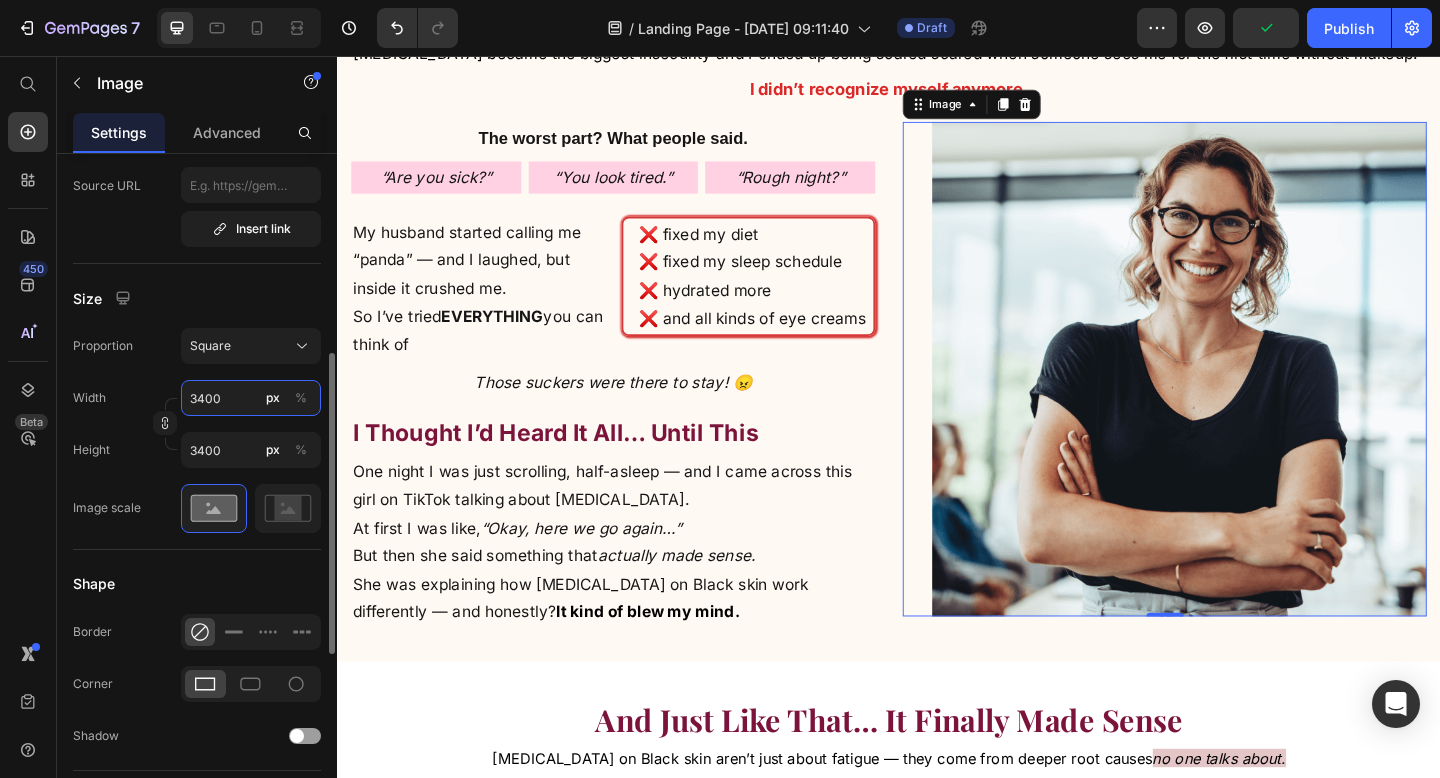 type on "340" 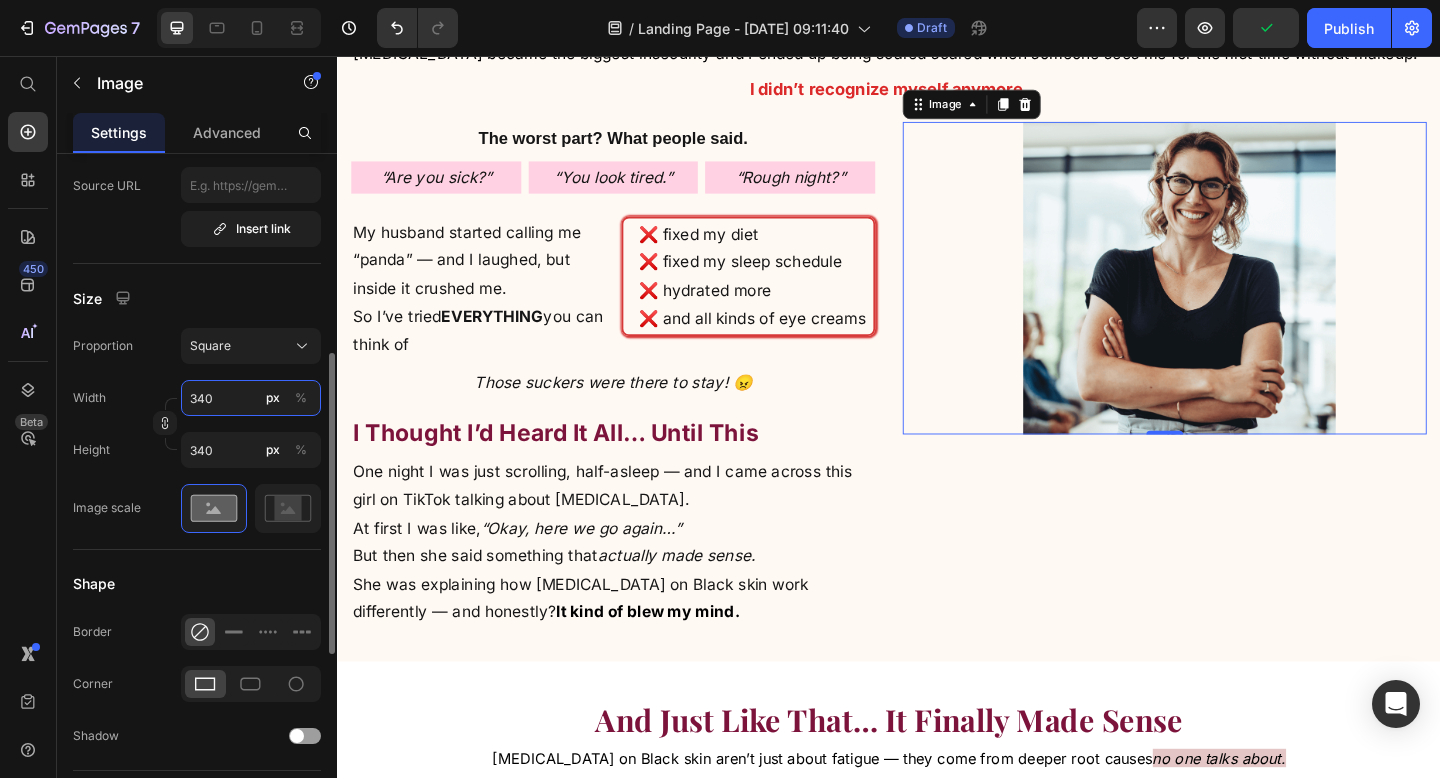 type on "34" 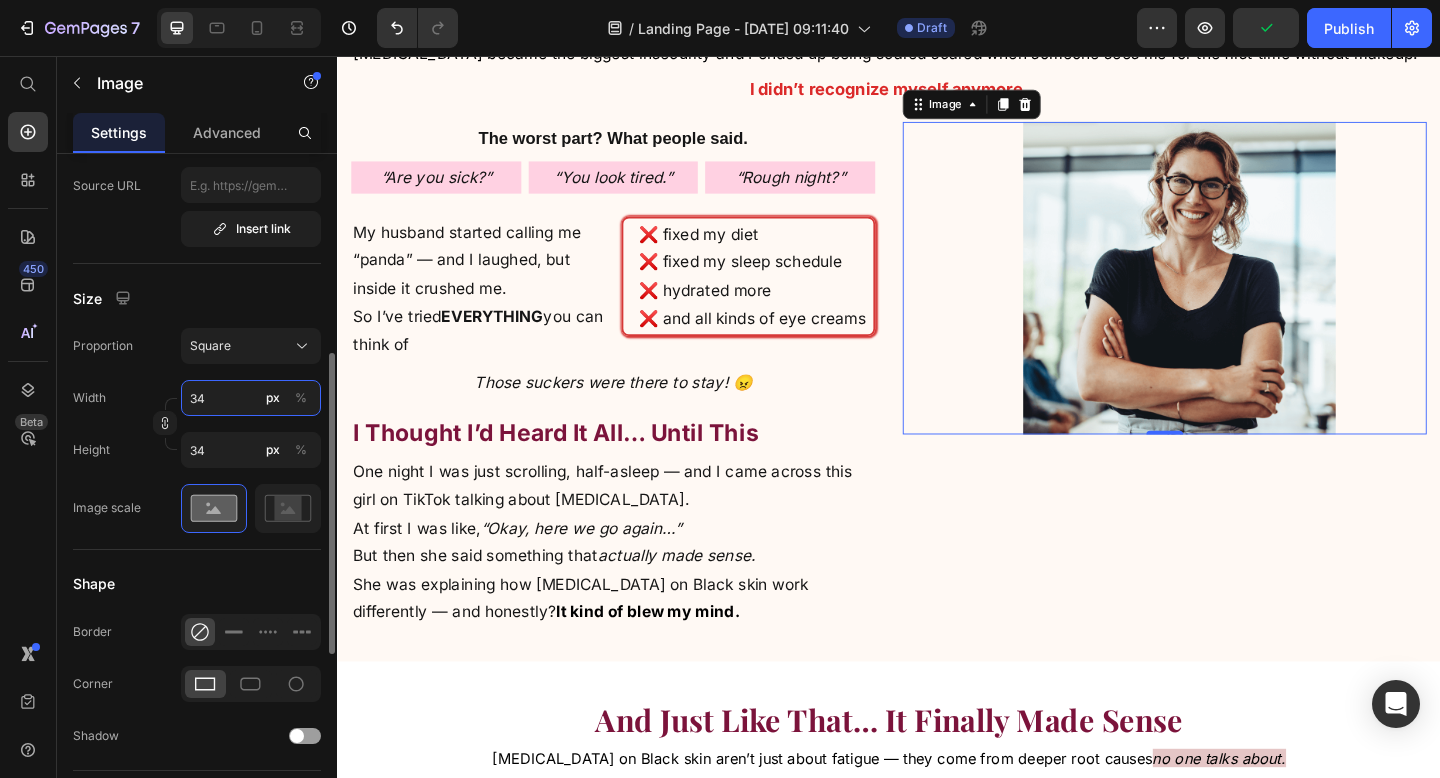 type on "3" 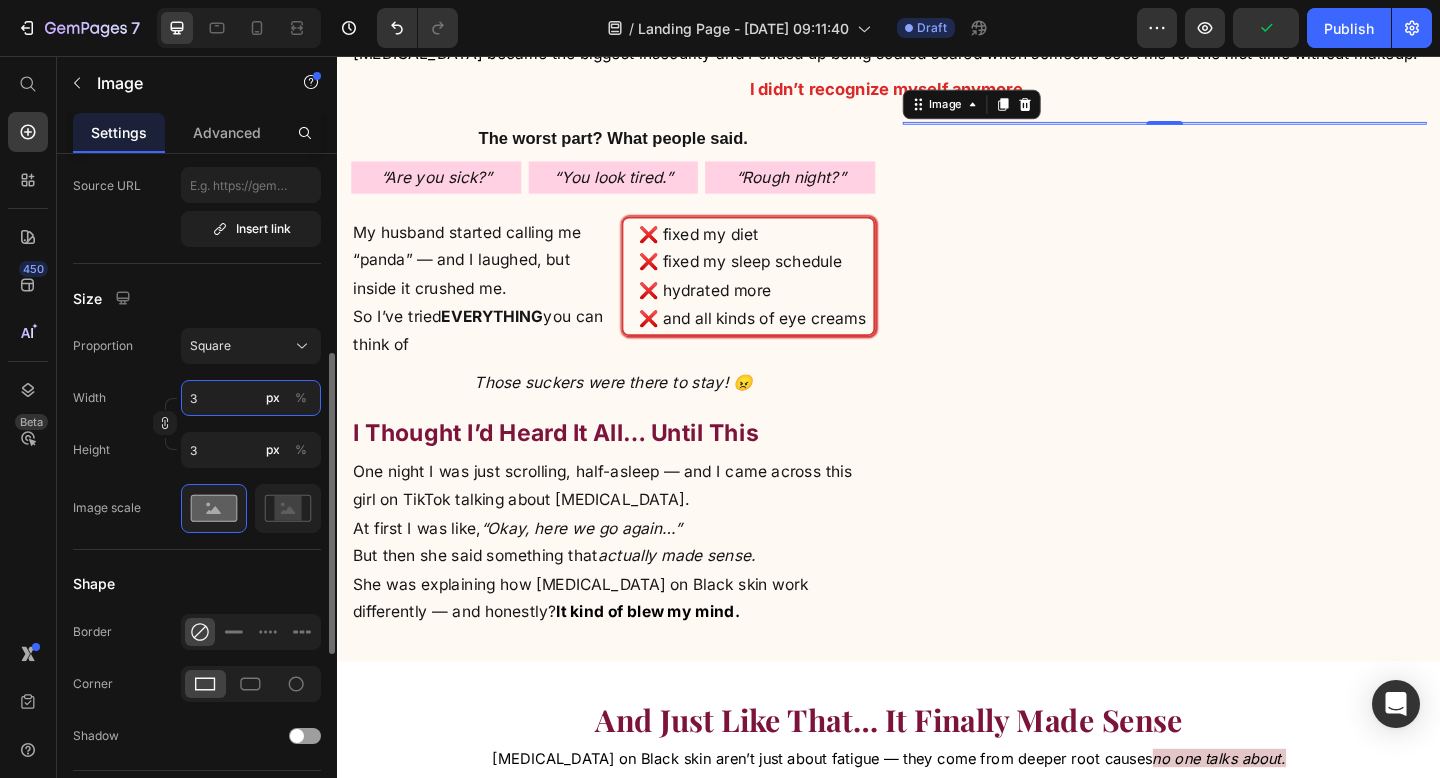 type 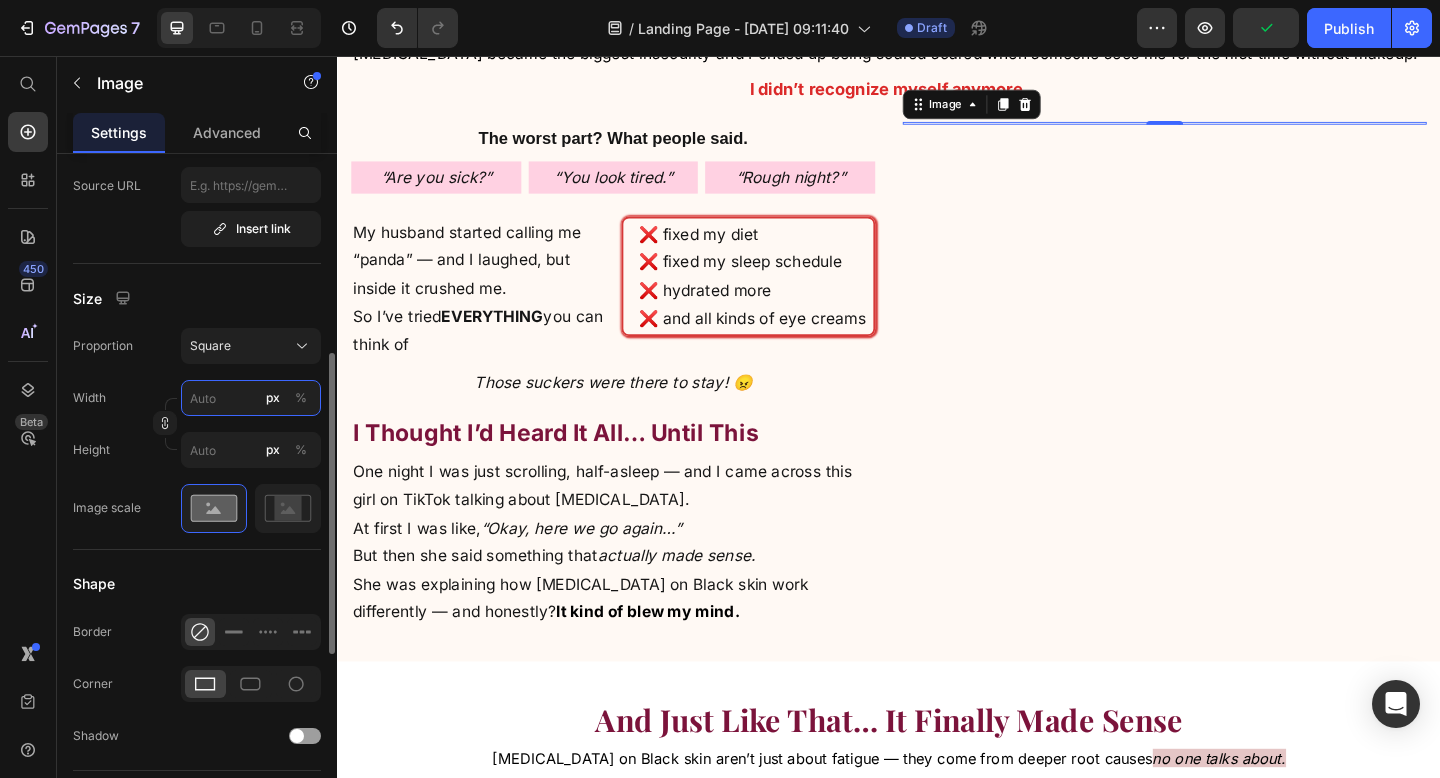 type on "4" 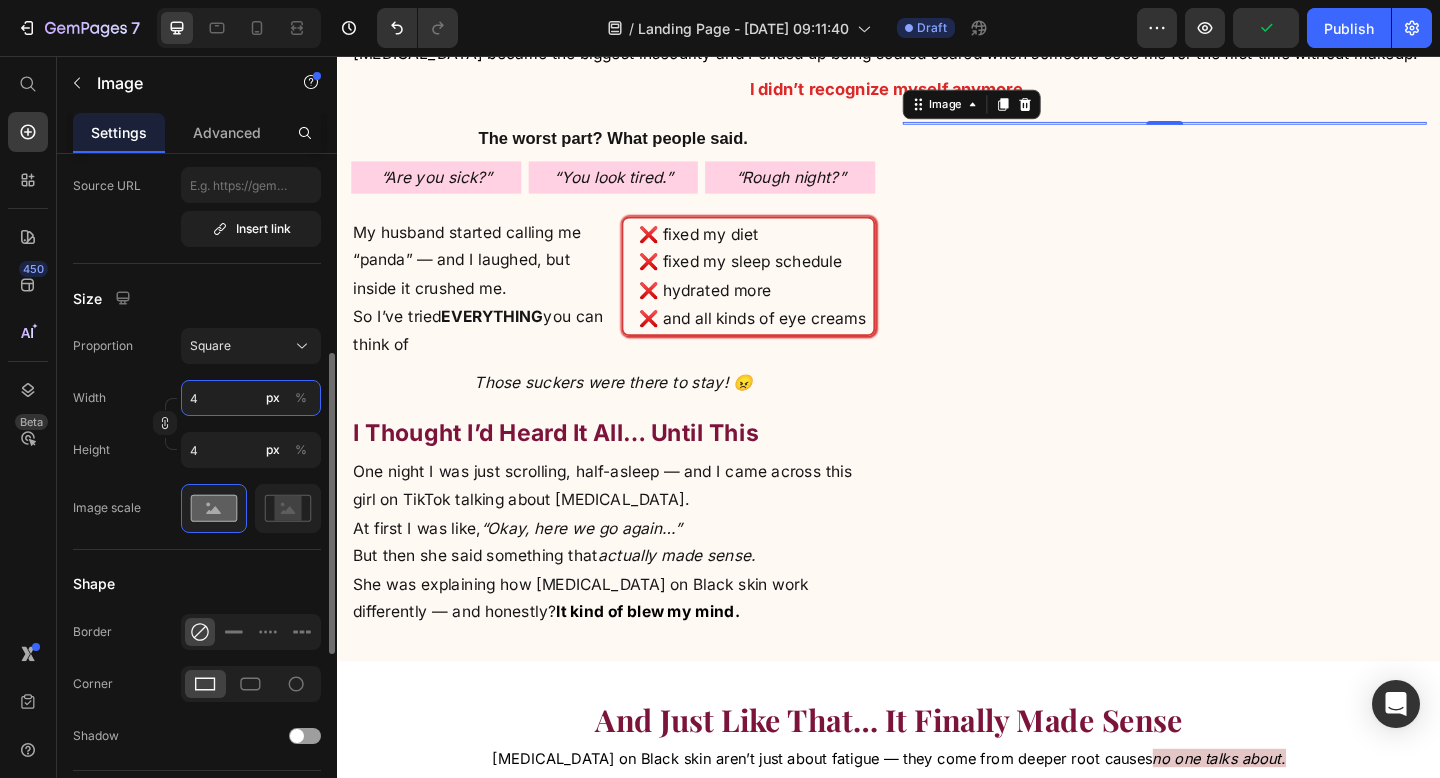 type on "40" 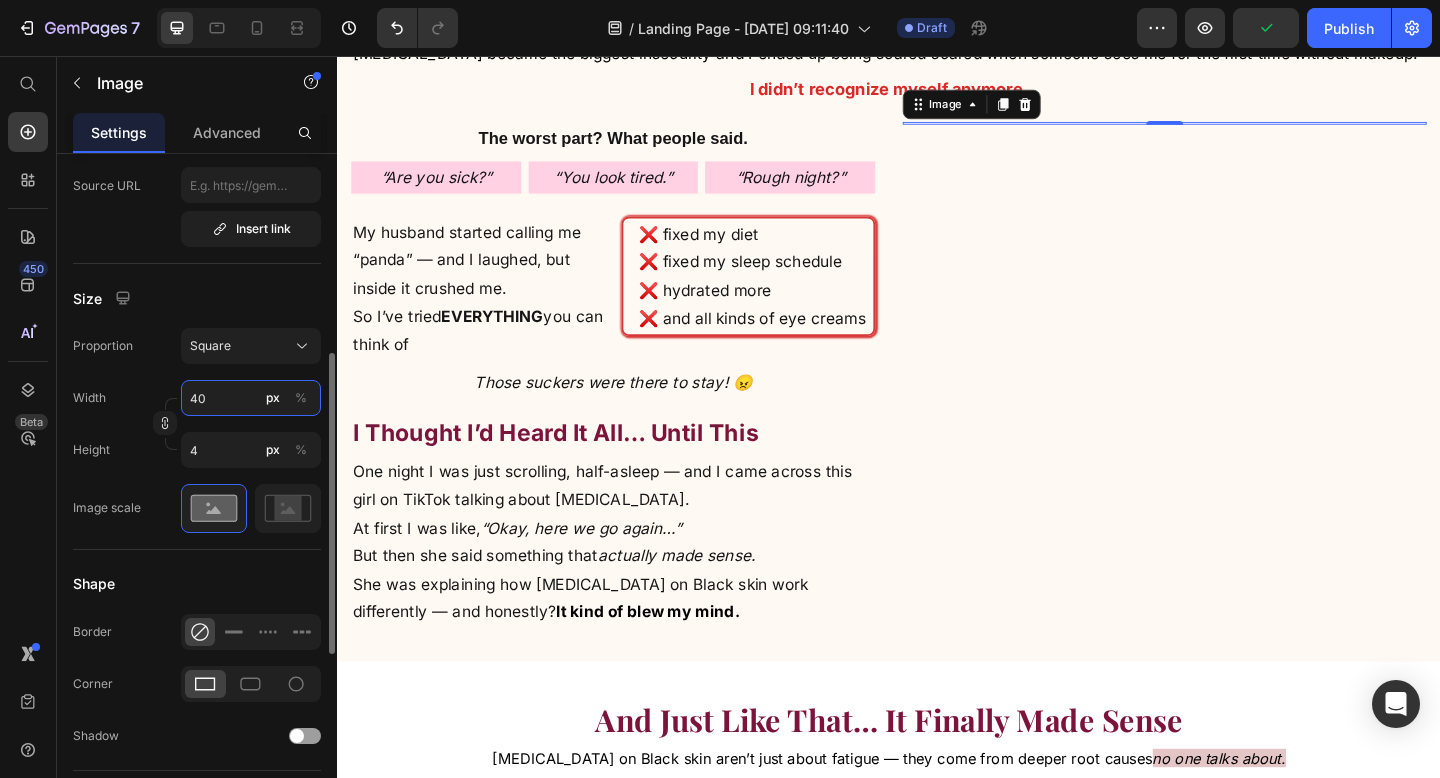 type on "40" 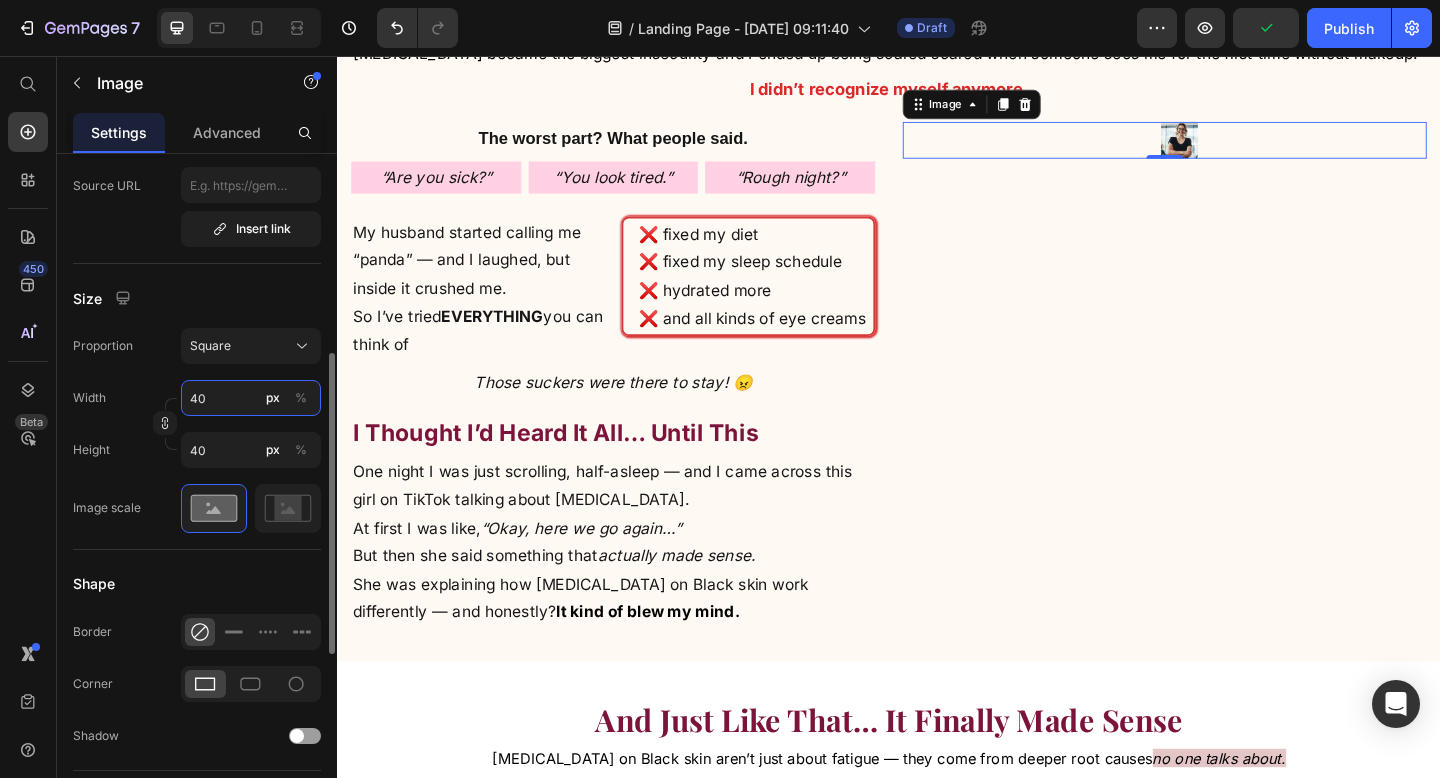 type on "400" 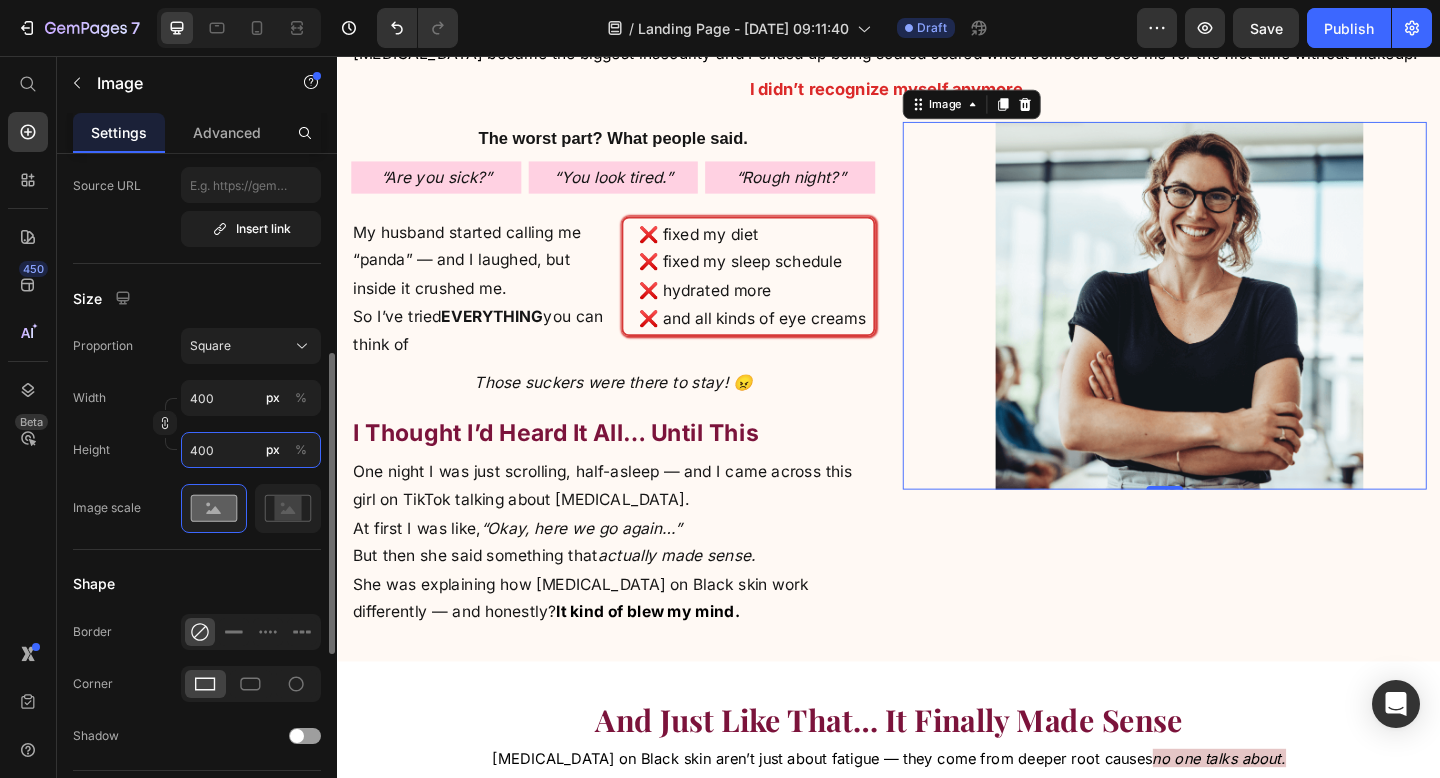 click on "400" at bounding box center (251, 450) 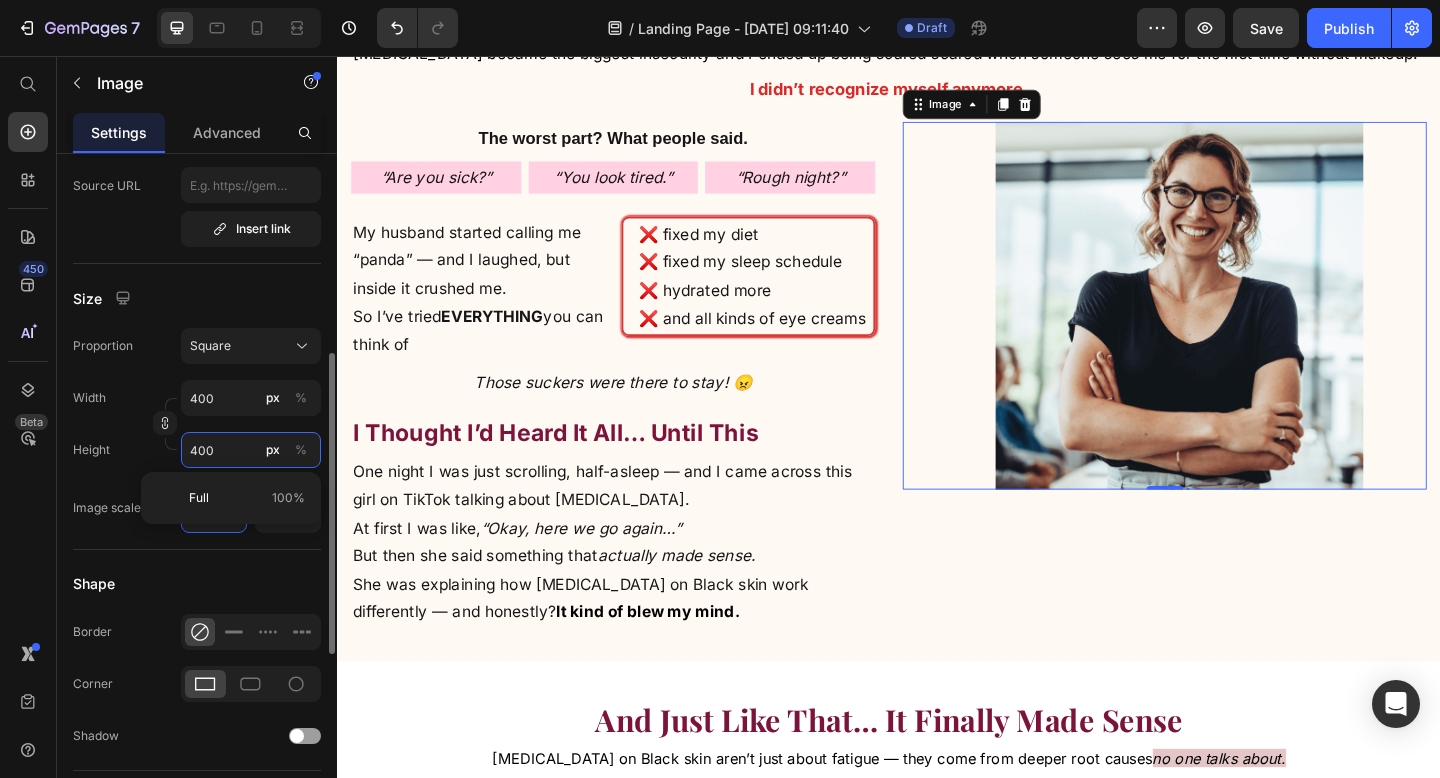 type on "7" 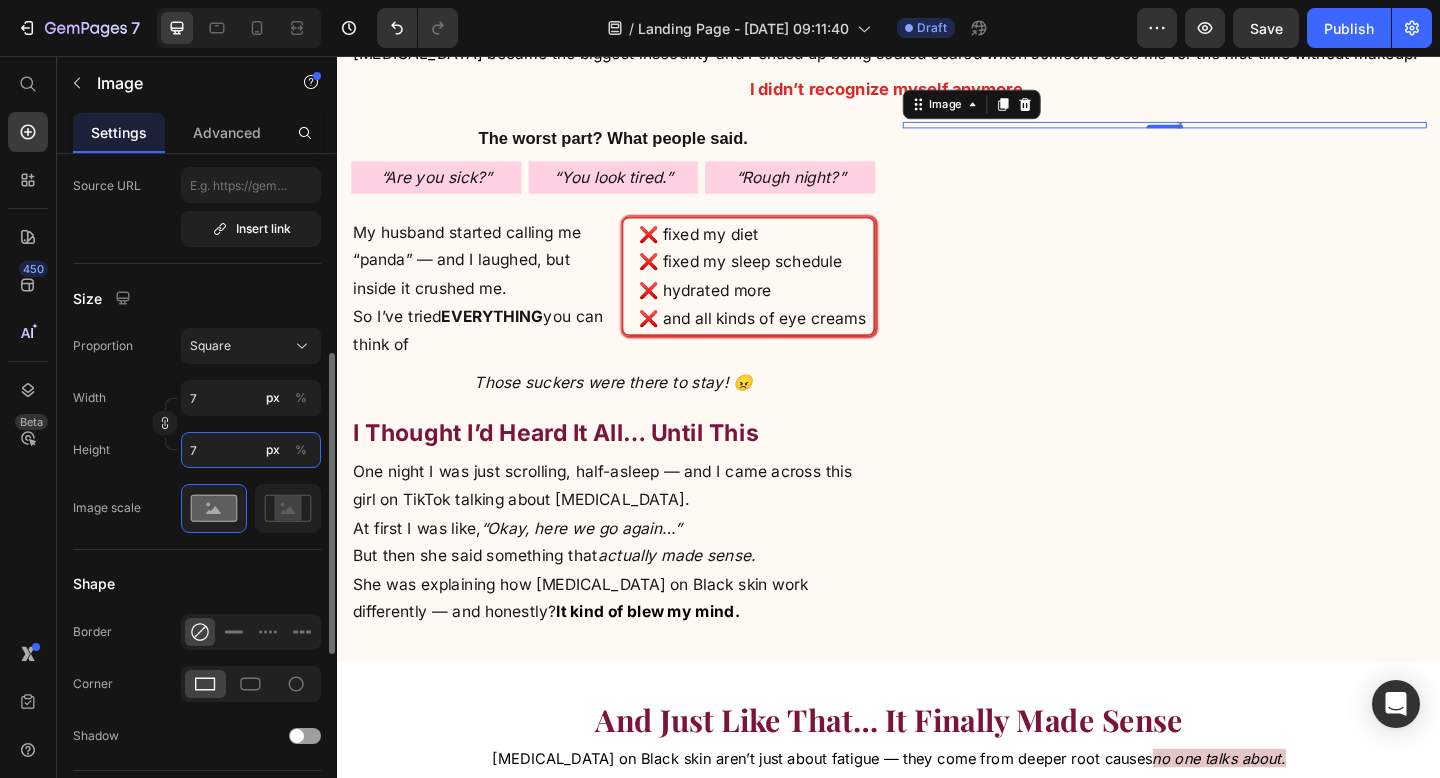 type on "70" 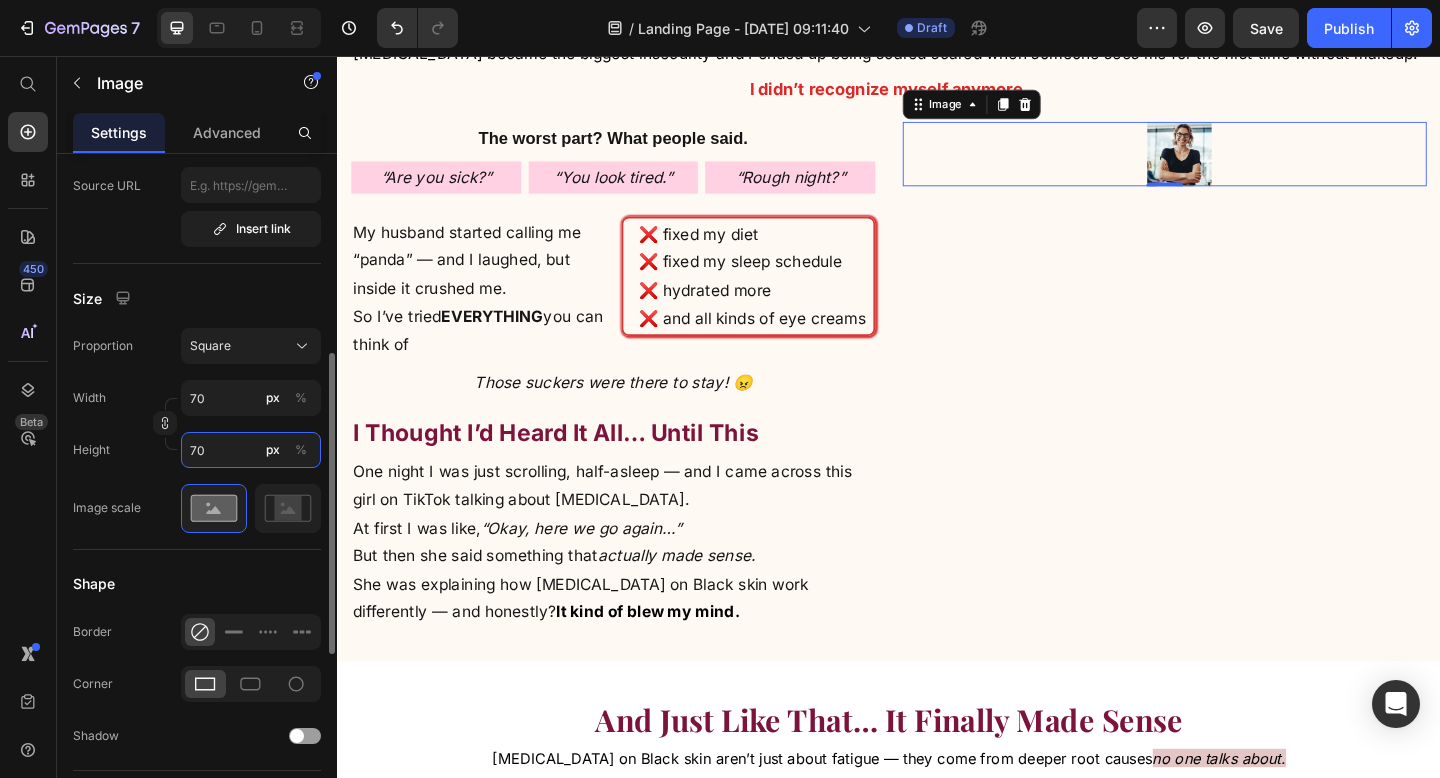 type on "700" 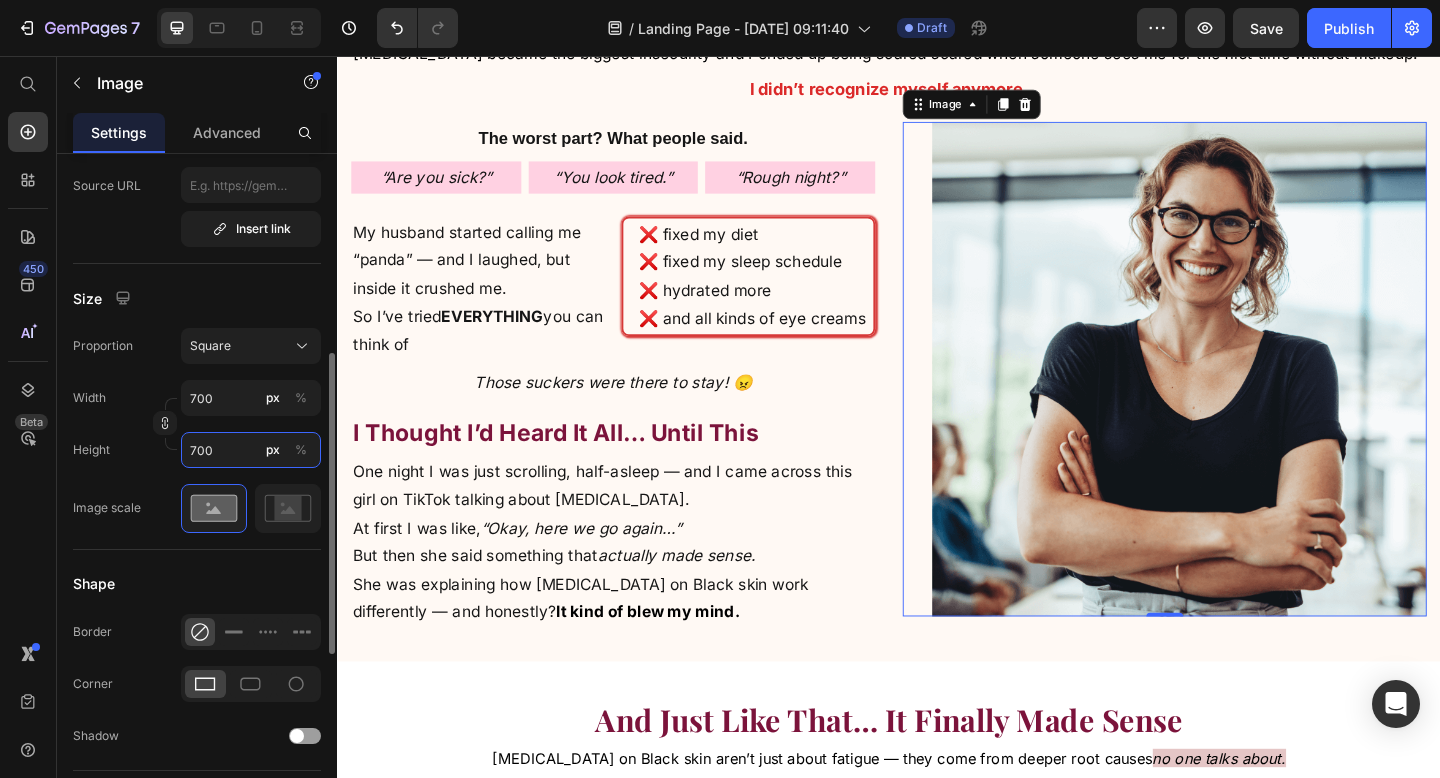 type on "70" 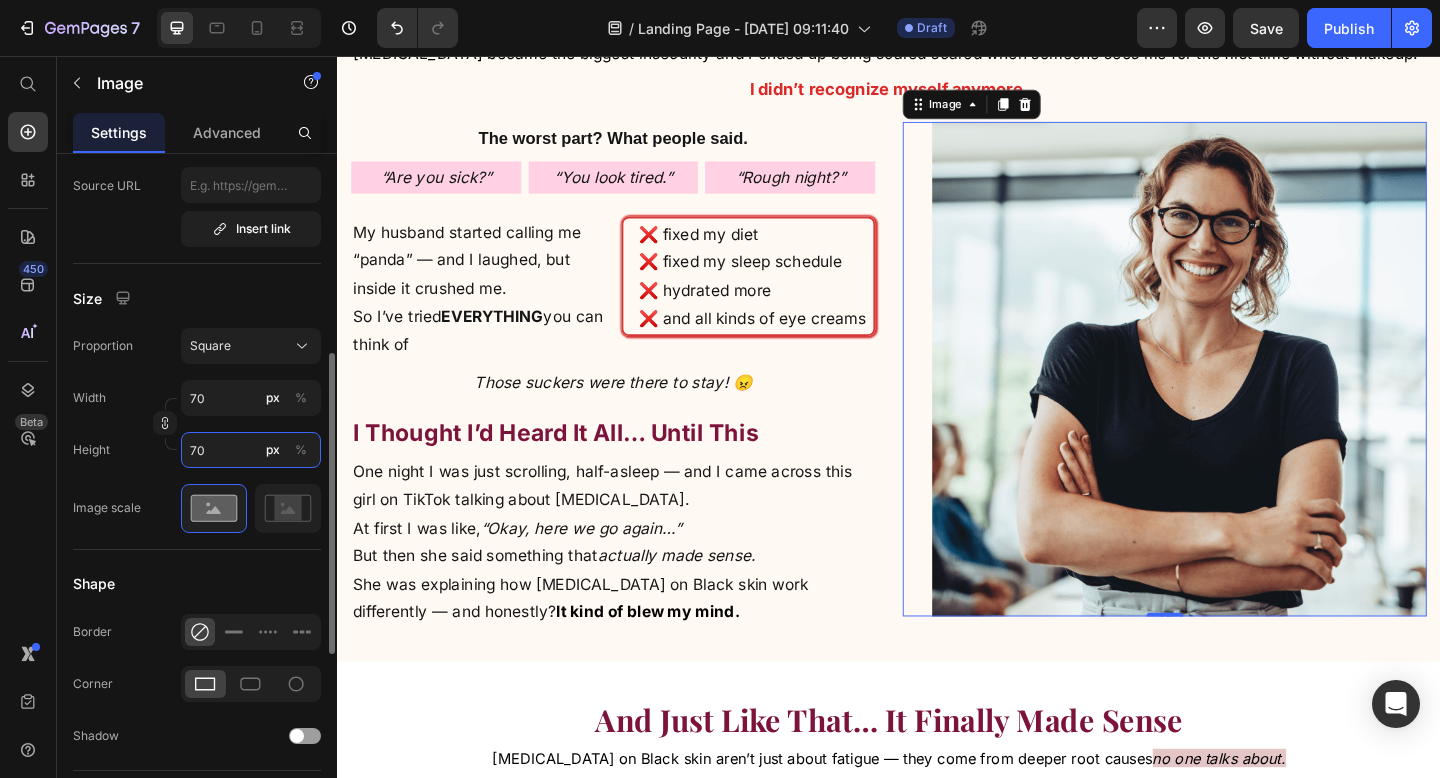 type on "7" 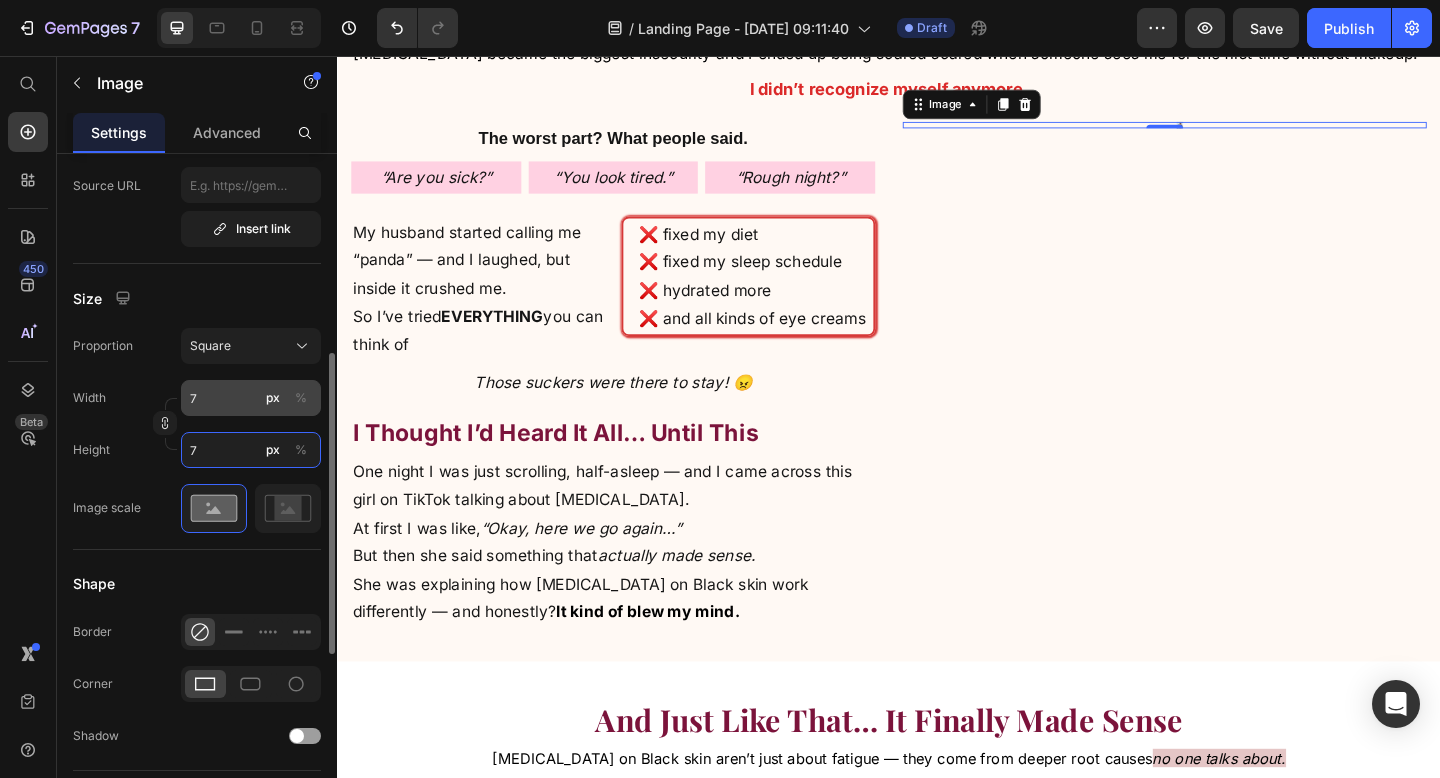 type on "7" 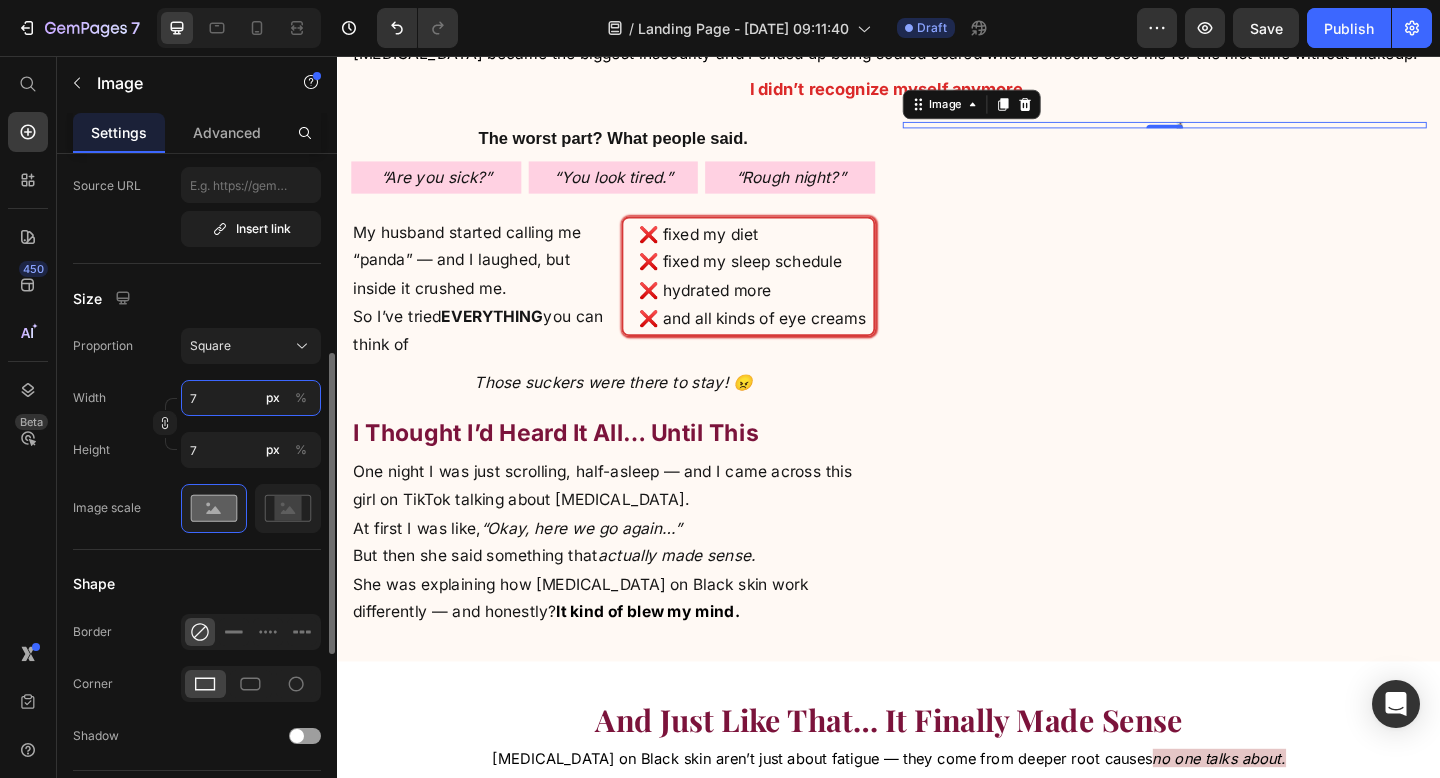 click on "7" at bounding box center [251, 398] 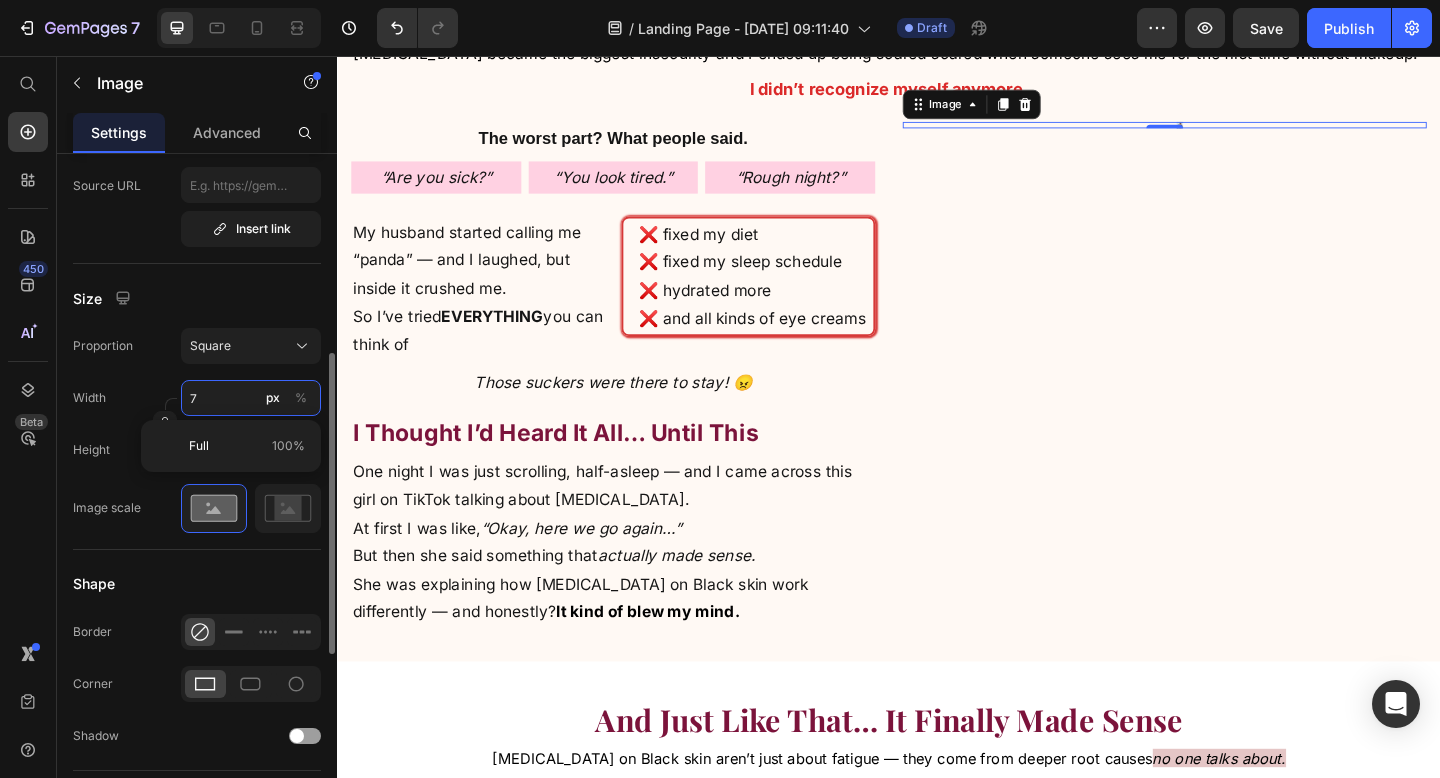 type on "4" 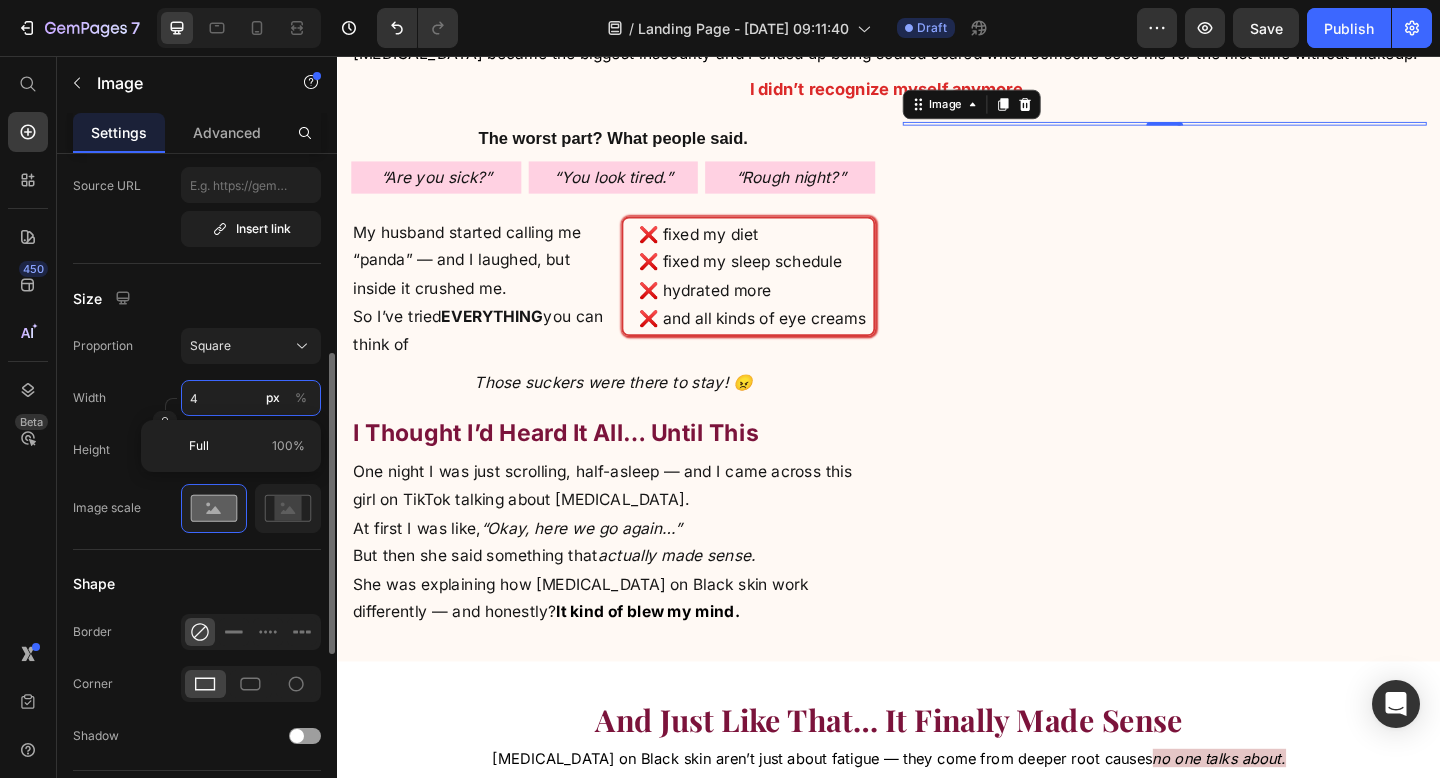 type on "40" 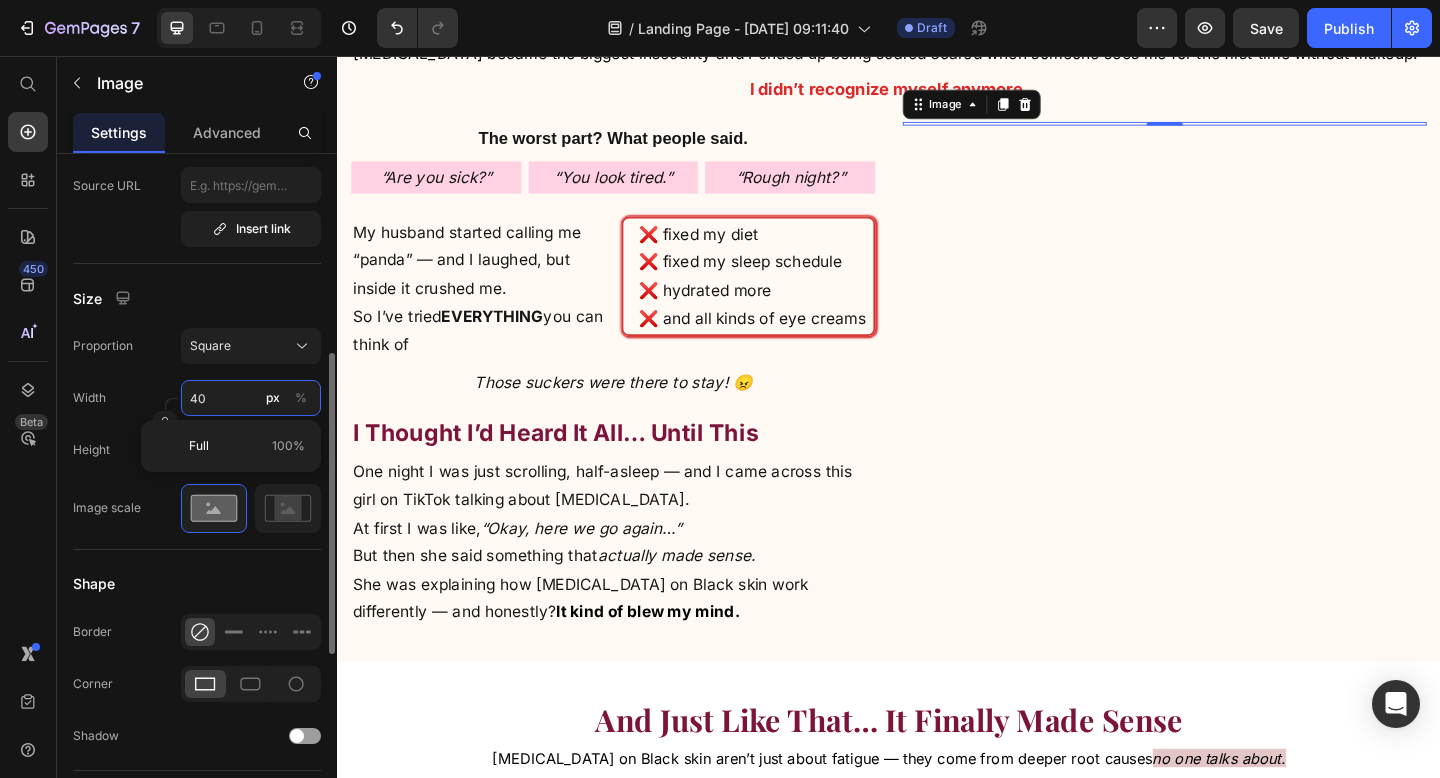 type on "400" 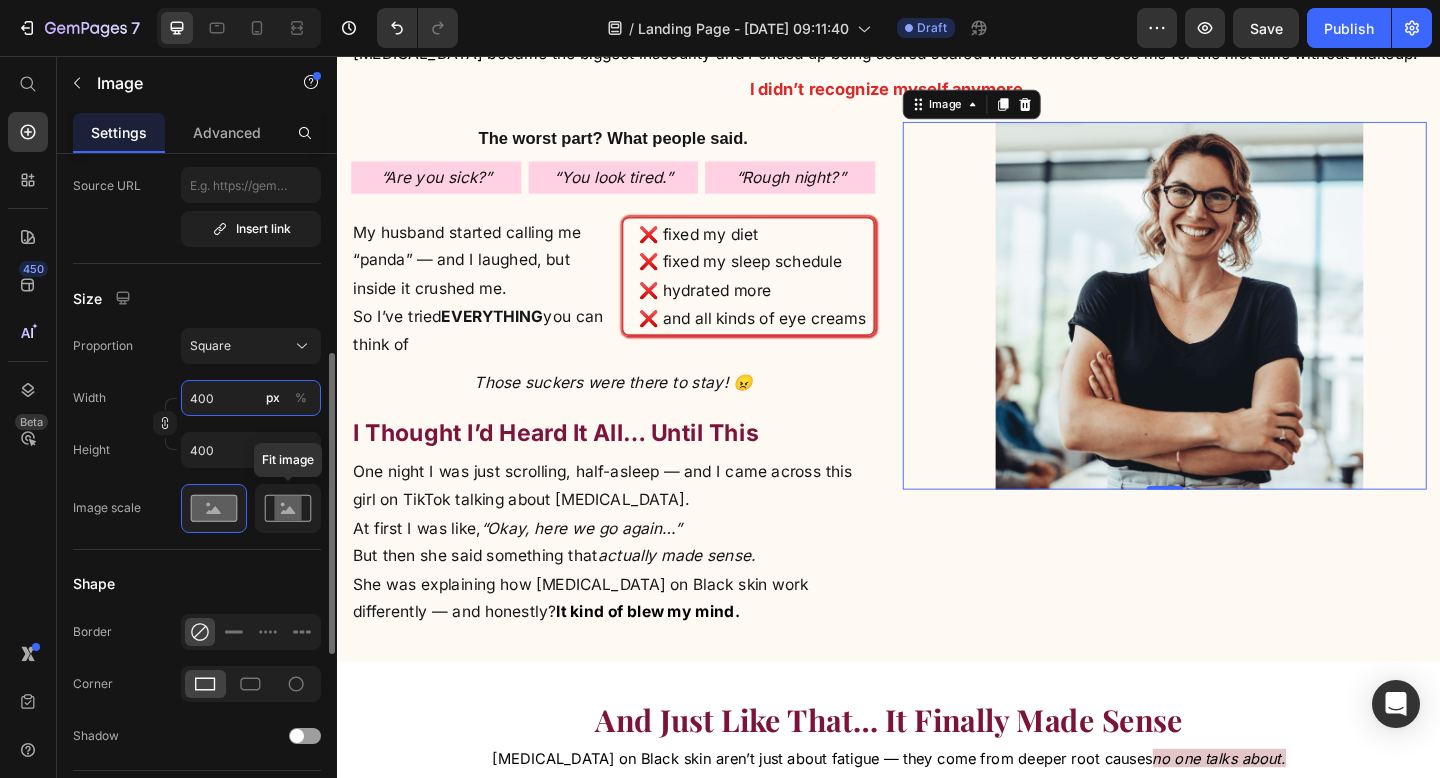 type on "400" 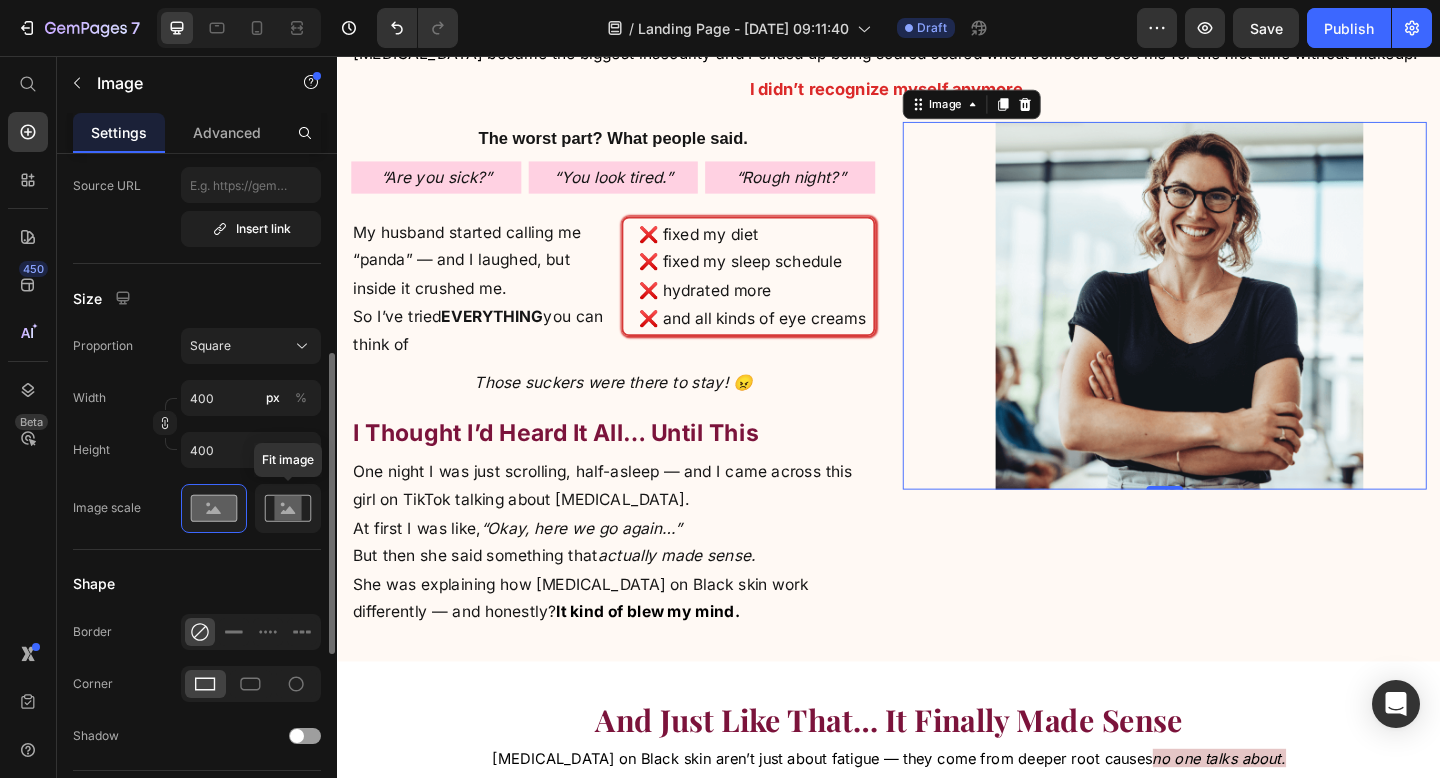 click 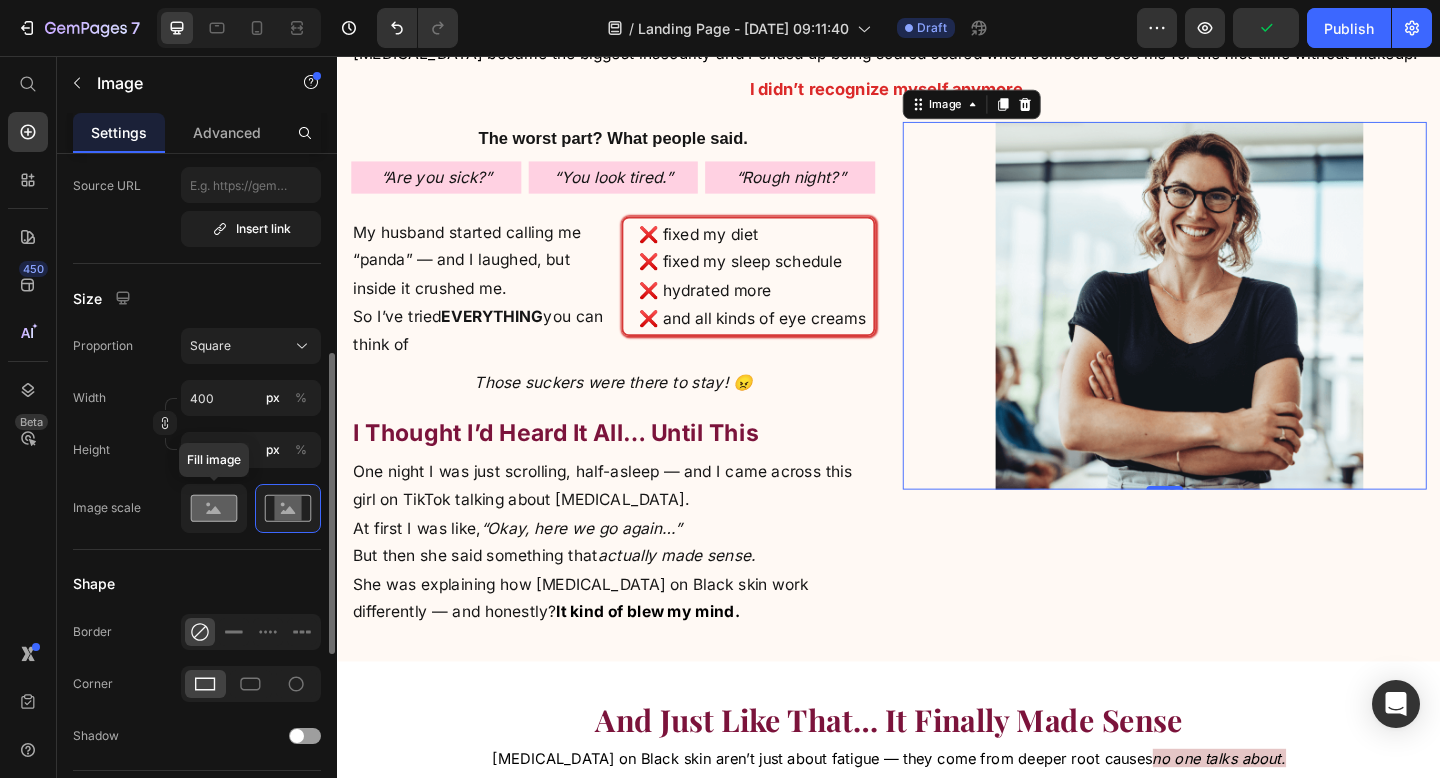 click 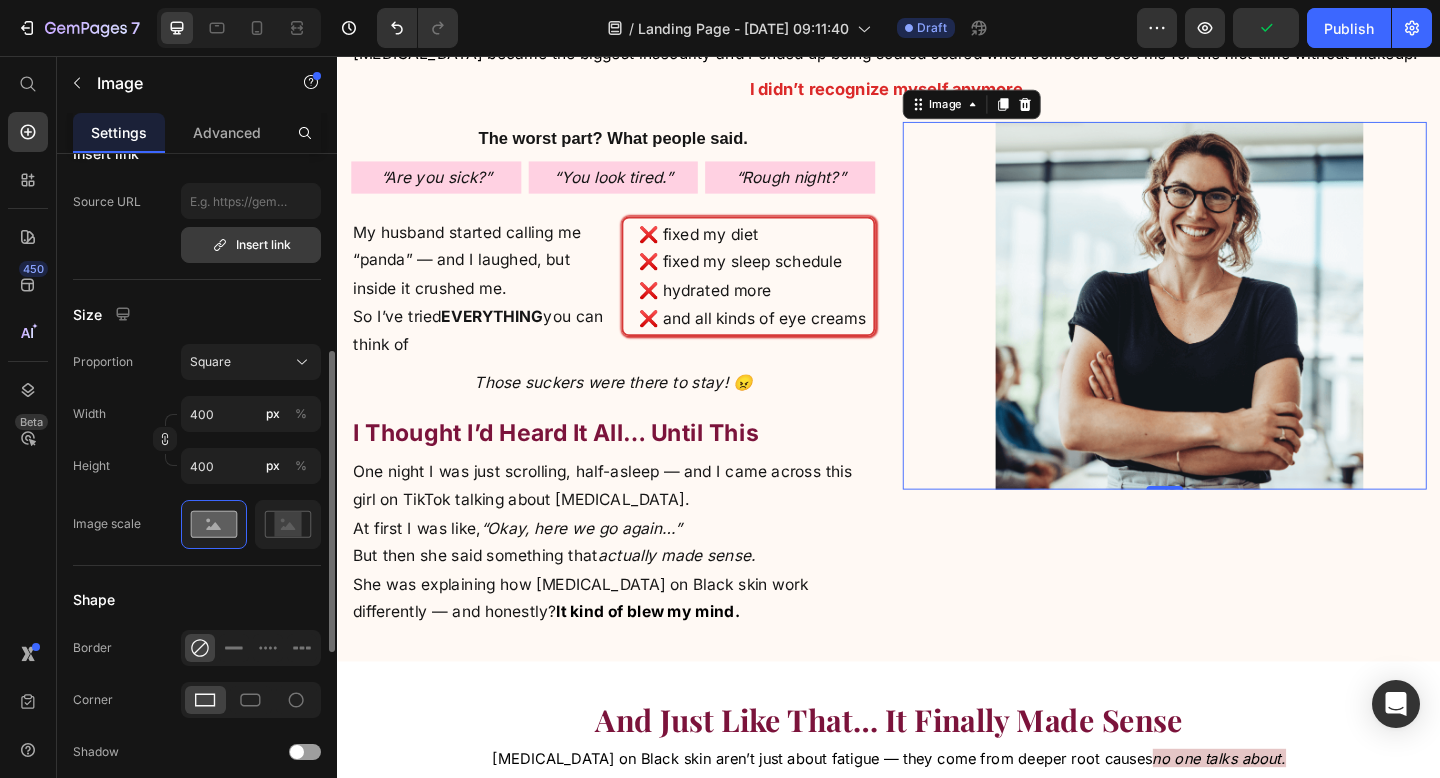 scroll, scrollTop: 414, scrollLeft: 0, axis: vertical 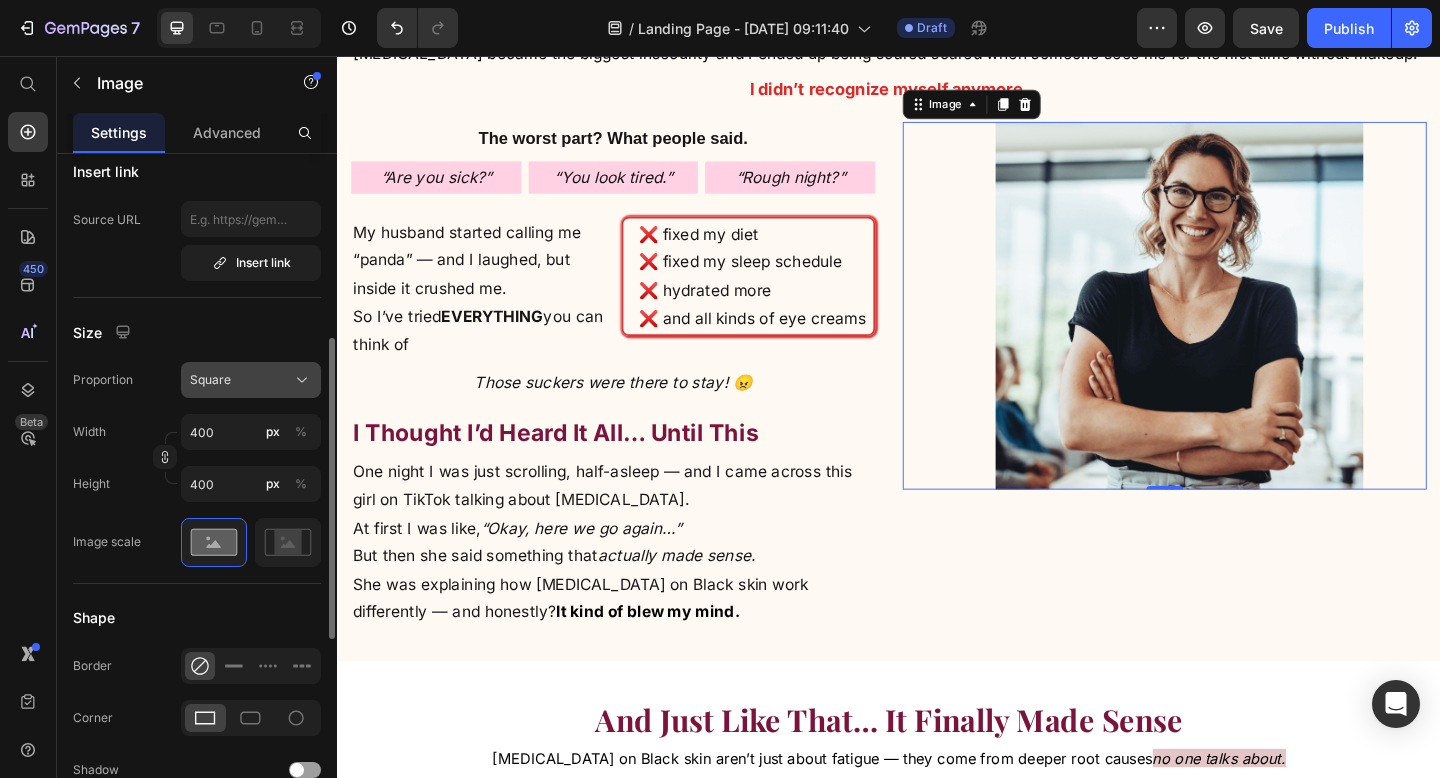 click 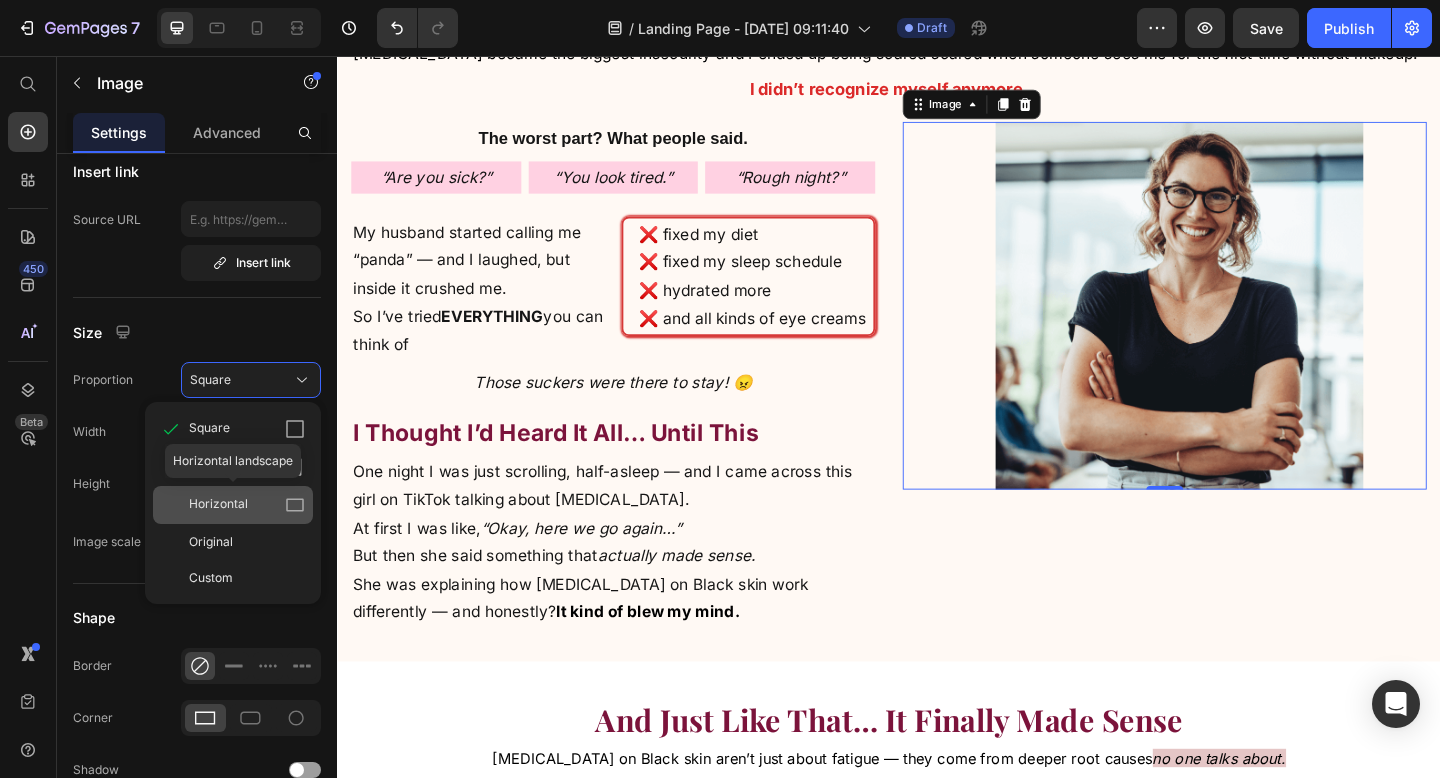 click on "Horizontal" 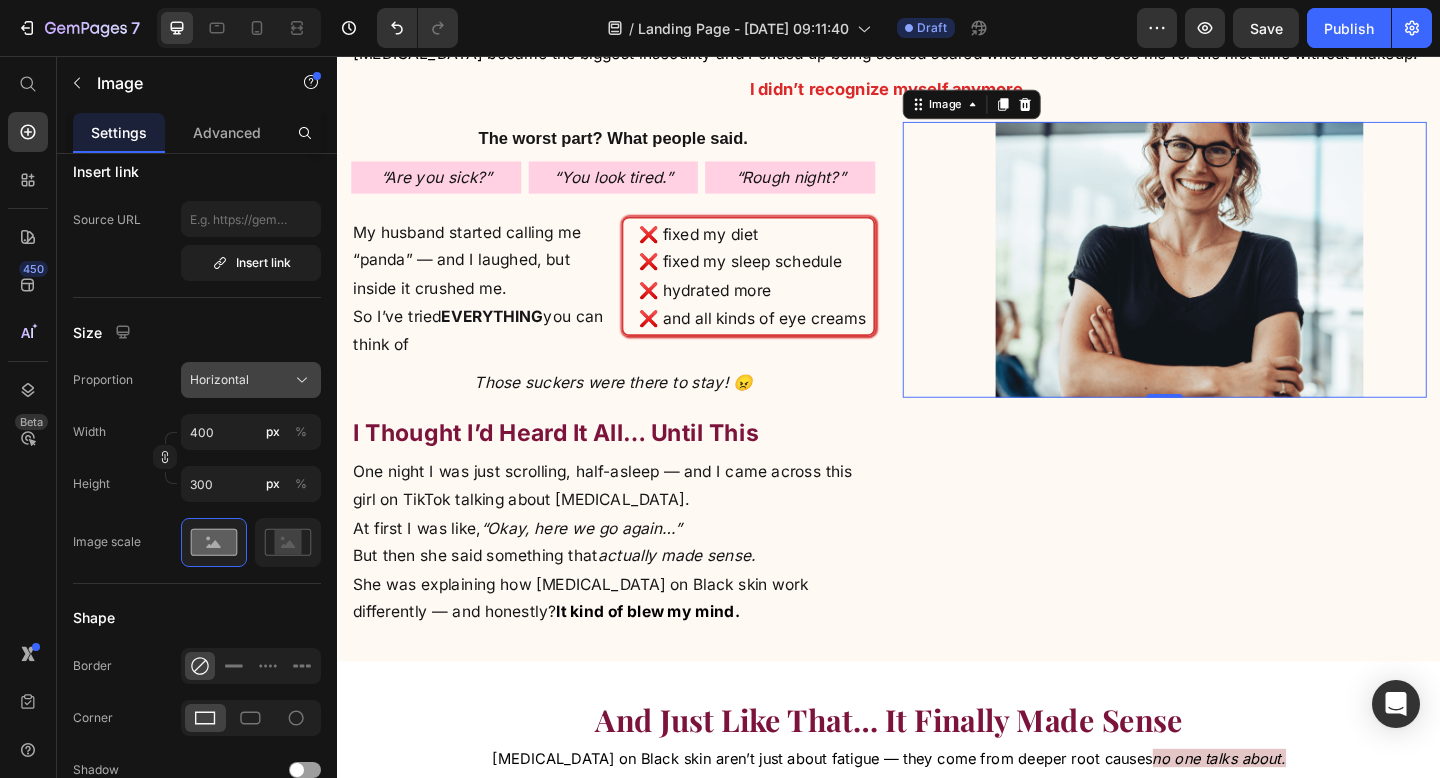 click on "Horizontal" at bounding box center (251, 380) 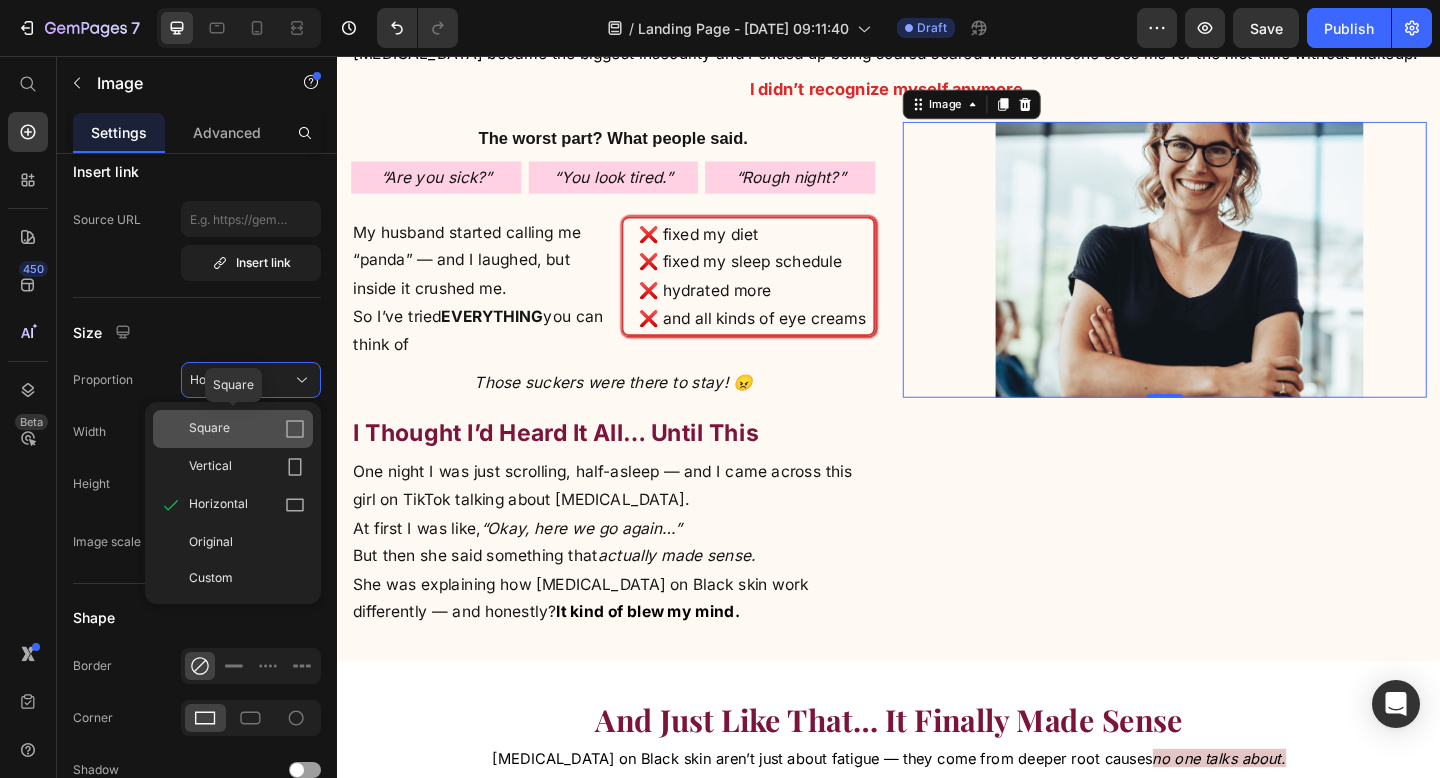click on "Square" at bounding box center [247, 429] 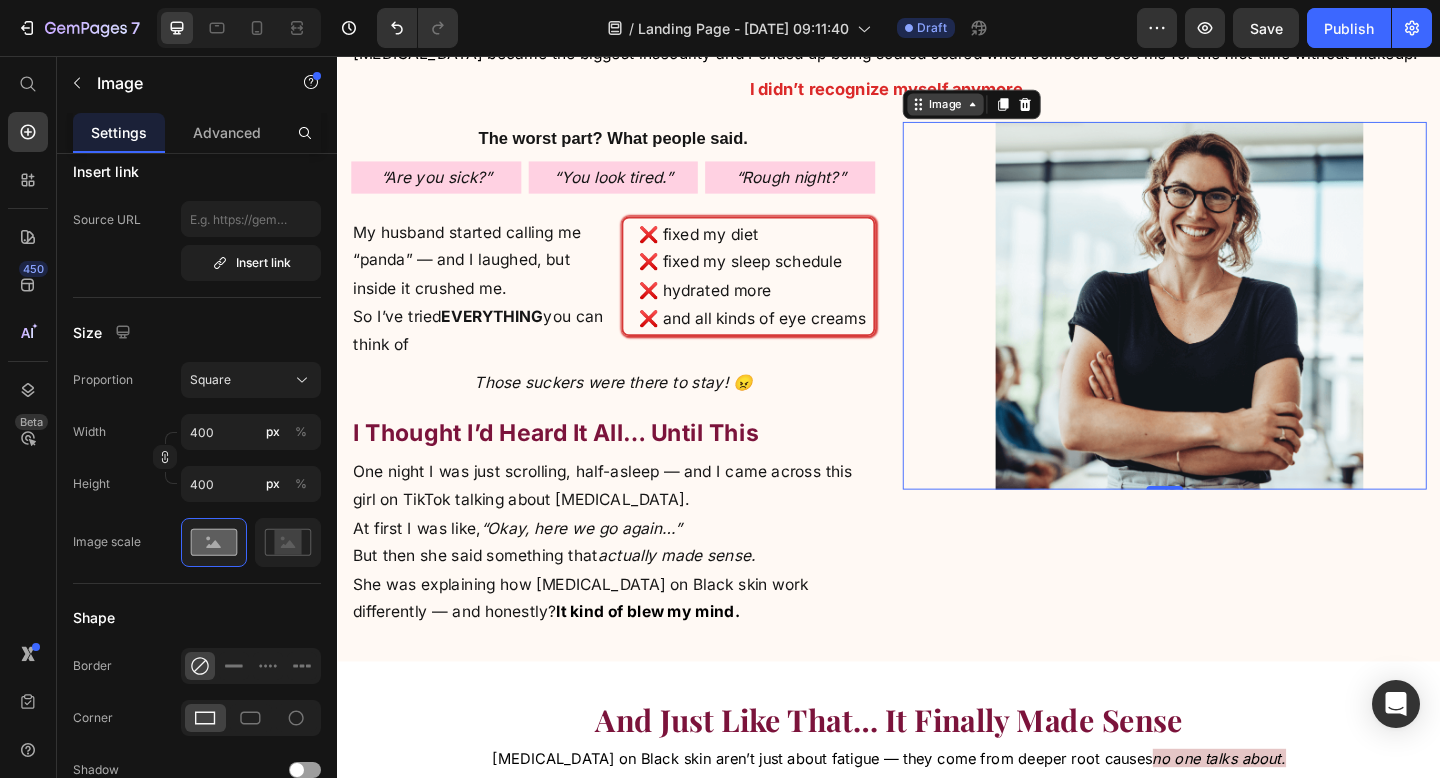 click 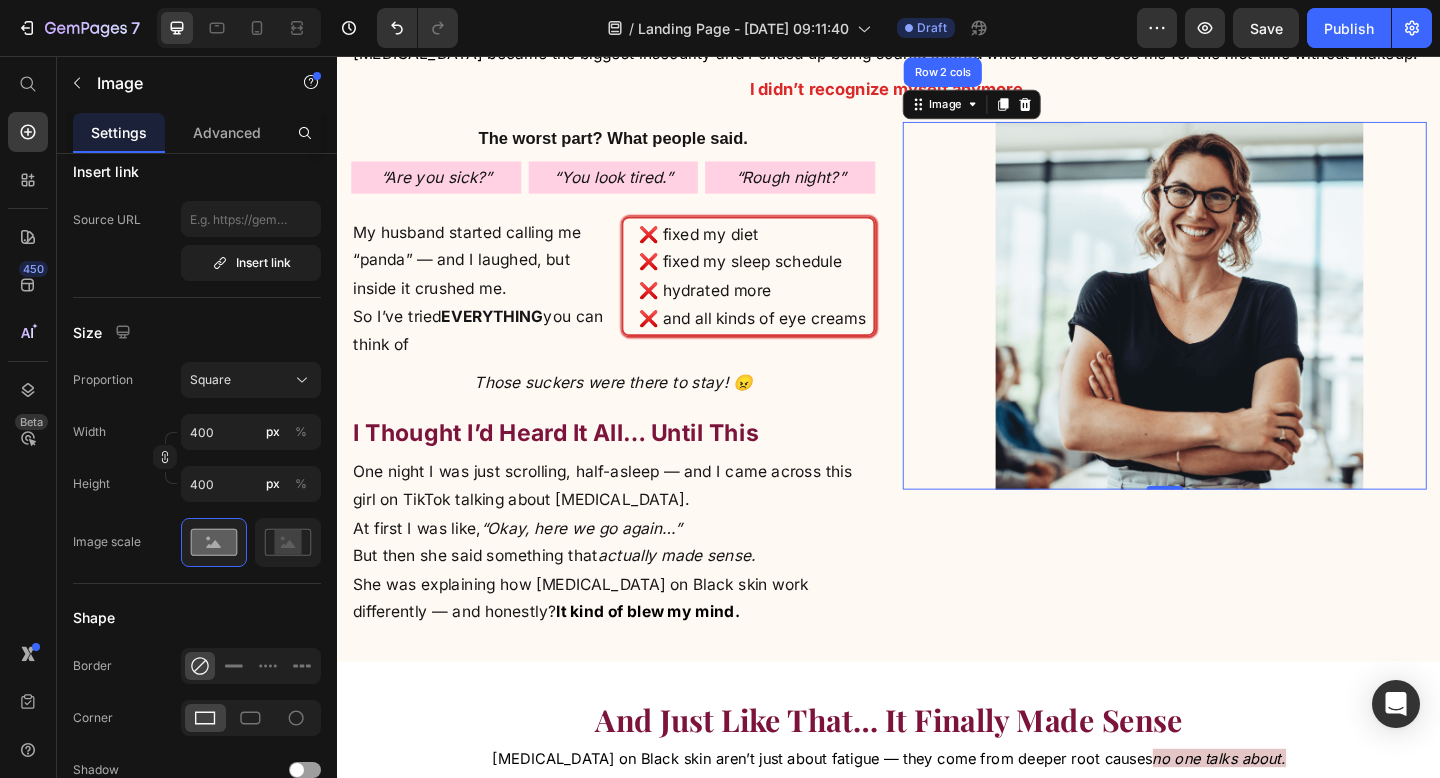 click at bounding box center [1237, 328] 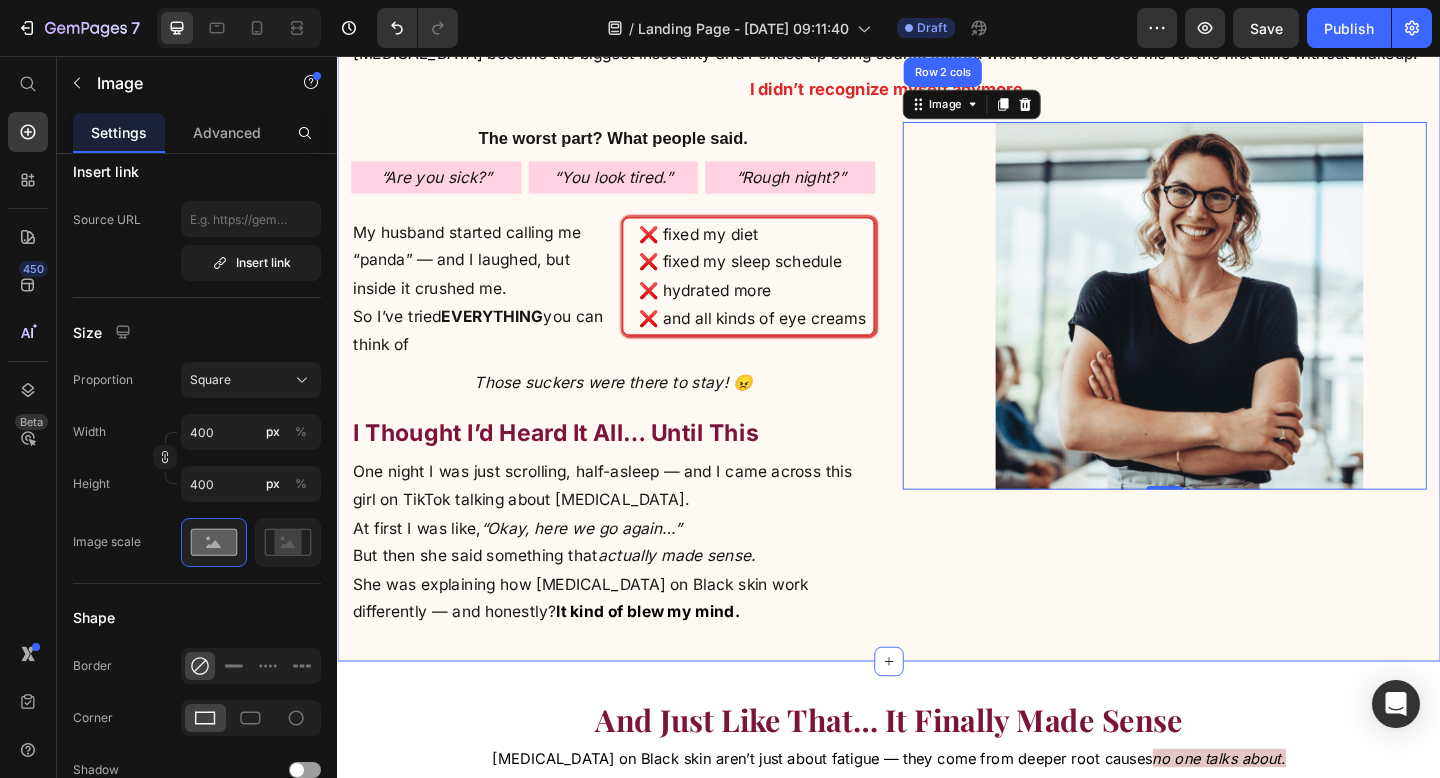 click on "Hey, I’m Michelle — and yeah, I’m the one behind Niptic. Heading But honestly? I never set out to be a founder or anything. I just… couldn’t find anything that actually worked for me. The struggle started during lockdown. I always had dark circles since childhood, but once 2020 hit — the stress, no sleep, bad food, screens 24/7 — they got SO bad. Like…  really bad .   They made me look constantly tired and much older than I am. Girl, I swear it was the first thing I saw in the mirror, and it was honestly killing my confidence. Dark circles became the biggest insecurity and I ended up being scared scared when someone sees me for the first time without makeup. Text Block I didn’t recognize myself anymore. Text Block Row Row The worst part? What people said. Text Block “Are you sick?”  Text Block “You look tired.”  Text Block “Rough night?” Text Block Row Row Row My husband started calling me “panda” — and I laughed, but inside it crushed me. So I’ve tried  EVERYTHING Row" at bounding box center [937, 216] 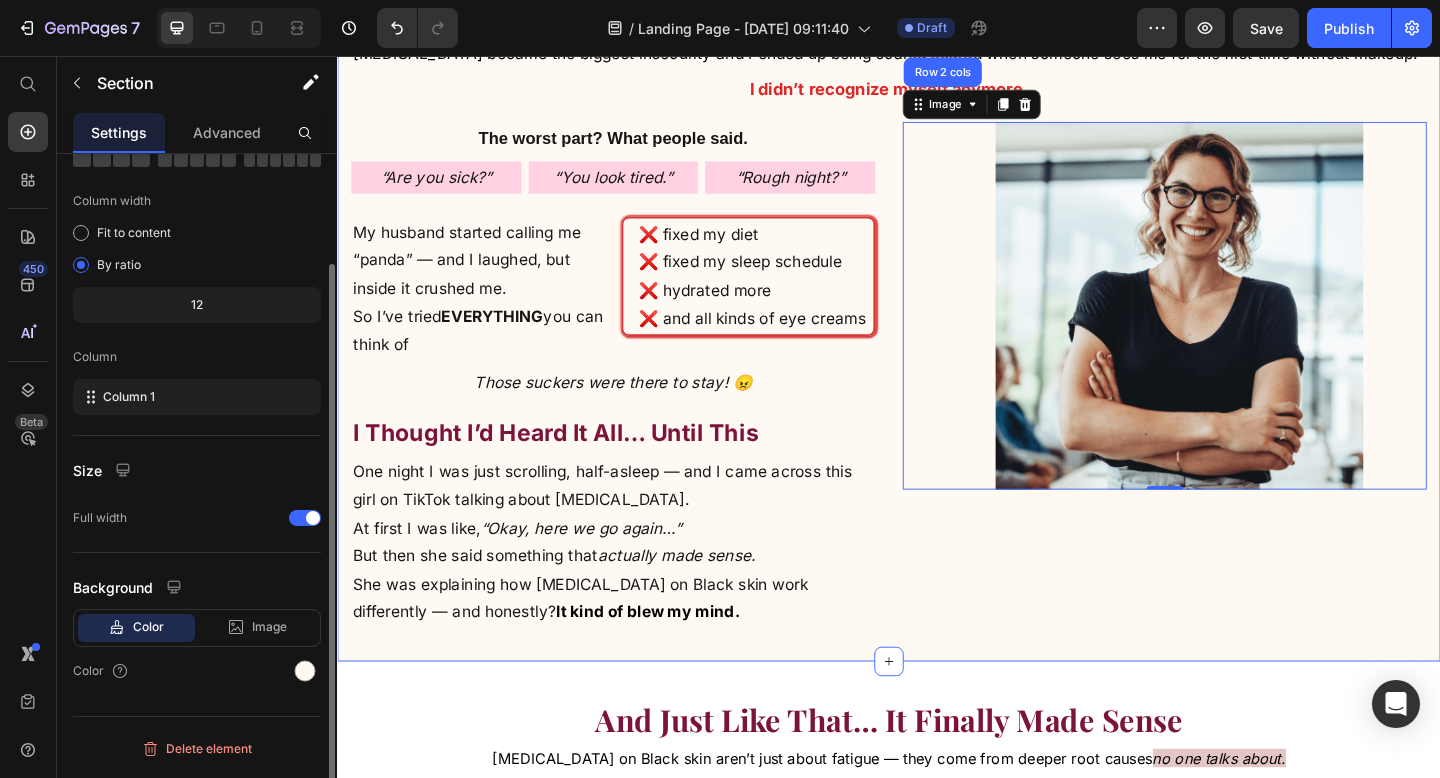 scroll, scrollTop: 0, scrollLeft: 0, axis: both 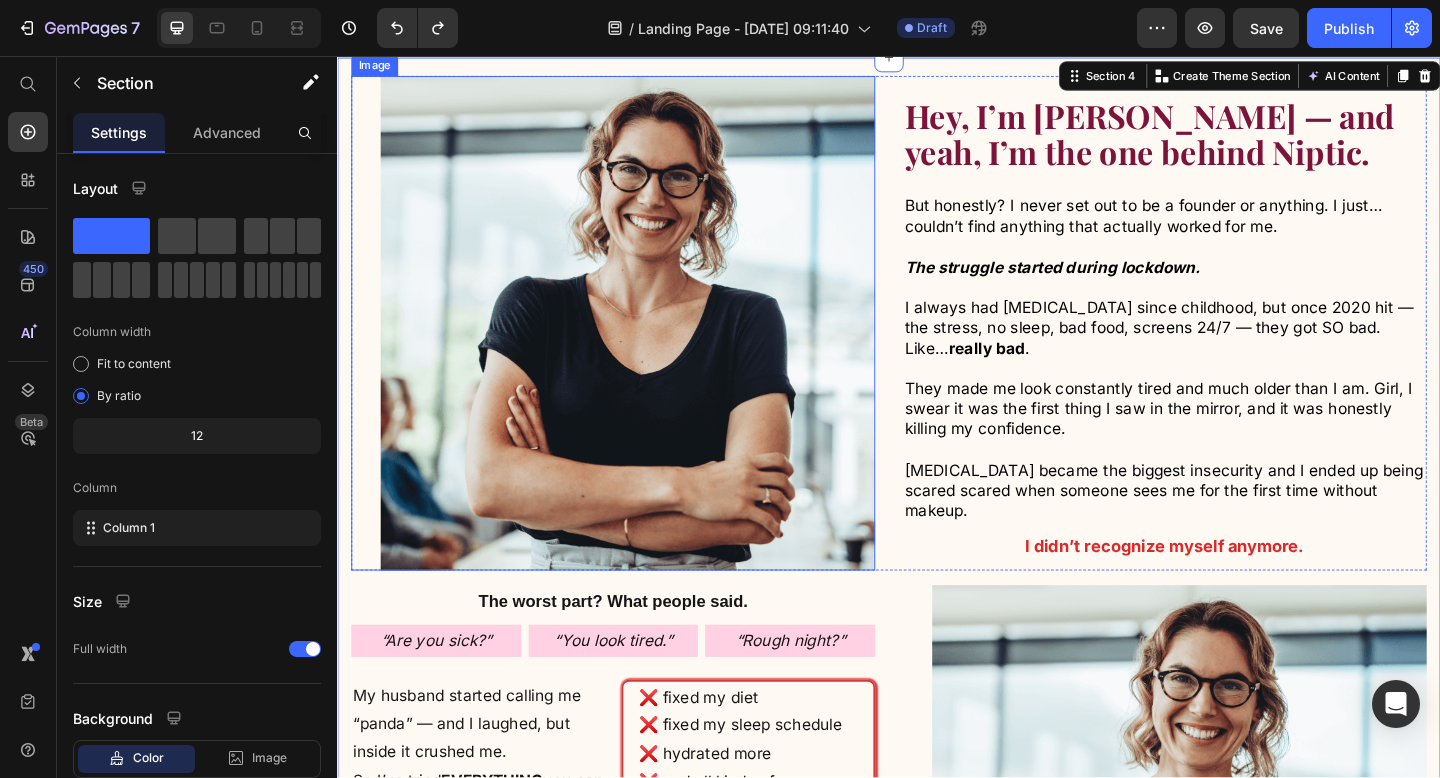 click at bounding box center (637, 347) 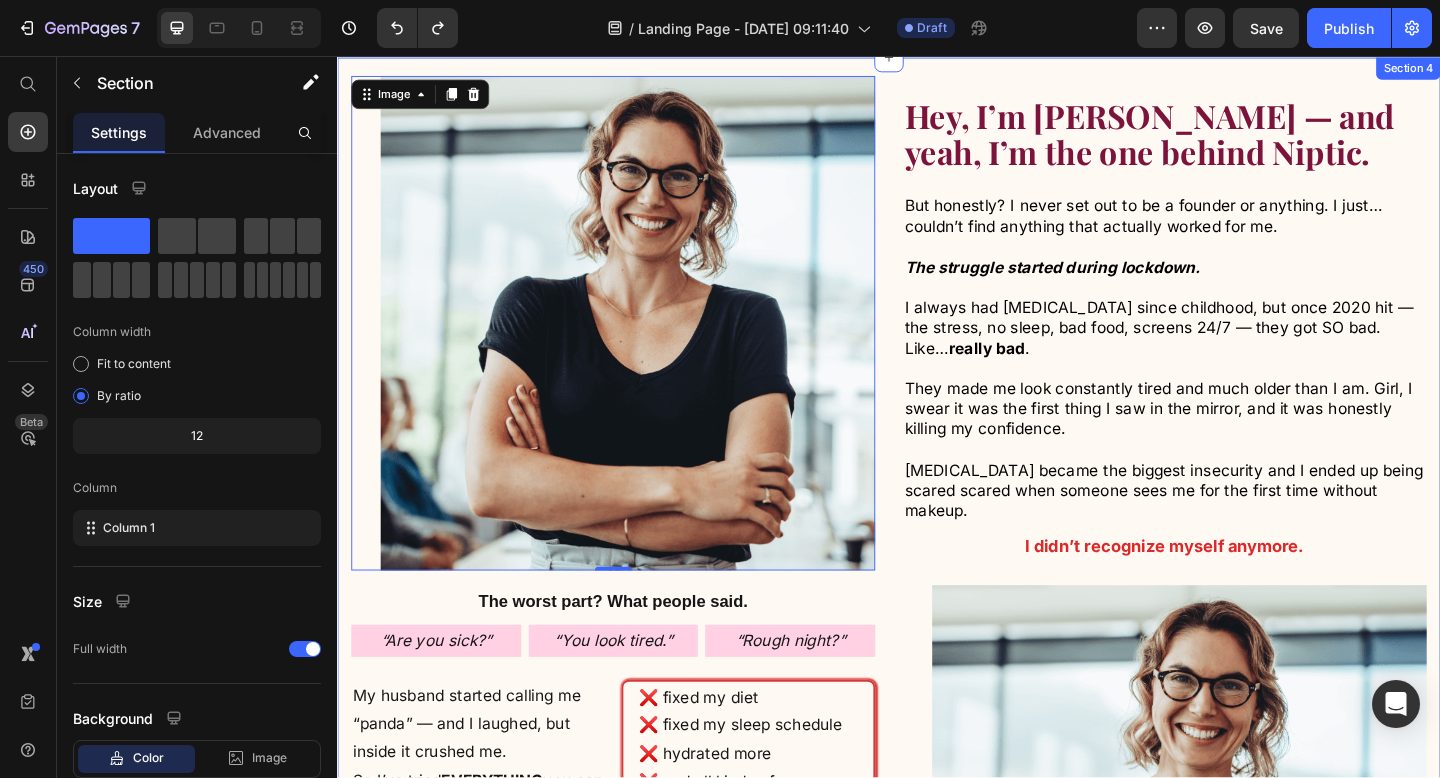 click on "Hey, I’m Michelle — and yeah, I’m the one behind Niptic. Heading But honestly? I never set out to be a founder or anything. I just… couldn’t find anything that actually worked for me. The struggle started during lockdown. I always had dark circles since childhood, but once 2020 hit — the stress, no sleep, bad food, screens 24/7 — they got SO bad. Like…  really bad .   They made me look constantly tired and much older than I am. Girl, I swear it was the first thing I saw in the mirror, and it was honestly killing my confidence. Dark circles became the biggest insecurity and I ended up being scared scared when someone sees me for the first time without makeup. Text Block I didn’t recognize myself anymore. Text Block Row Image   0 Row The worst part? What people said. Text Block “Are you sick?”  Text Block “You look tired.”  Text Block “Rough night?” Text Block Row Row Row My husband started calling me “panda” — and I laughed, but inside it crushed me. So I’ve tried  Row" at bounding box center (937, 638) 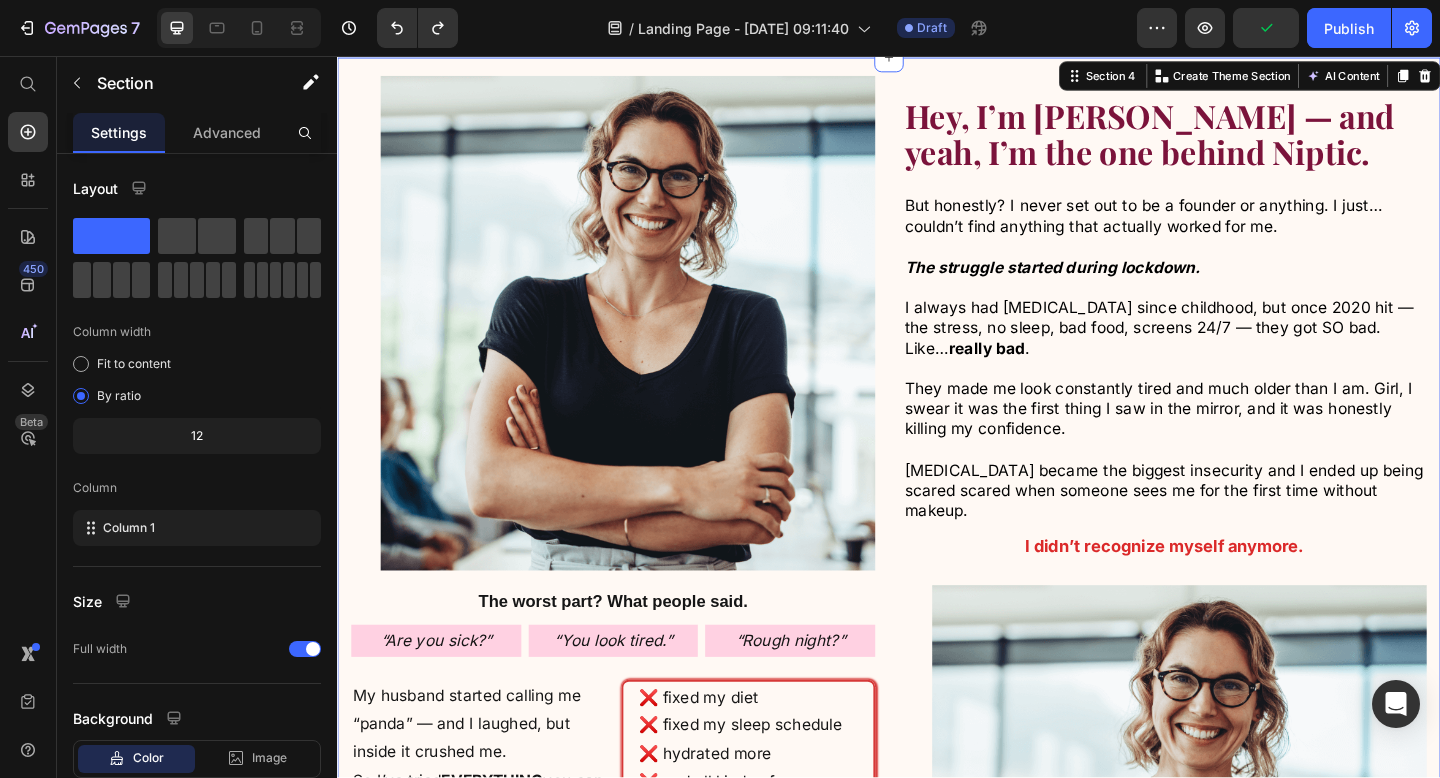 click on "Hey, I’m Michelle — and yeah, I’m the one behind Niptic. Heading But honestly? I never set out to be a founder or anything. I just… couldn’t find anything that actually worked for me. The struggle started during lockdown. I always had dark circles since childhood, but once 2020 hit — the stress, no sleep, bad food, screens 24/7 — they got SO bad. Like…  really bad .   They made me look constantly tired and much older than I am. Girl, I swear it was the first thing I saw in the mirror, and it was honestly killing my confidence. Dark circles became the biggest insecurity and I ended up being scared scared when someone sees me for the first time without makeup. Text Block I didn’t recognize myself anymore. Text Block Row Image Row The worst part? What people said. Text Block “Are you sick?”  Text Block “You look tired.”  Text Block “Rough night?” Text Block Row Row Row My husband started calling me “panda” — and I laughed, but inside it crushed me. So I’ve tried  Row Row" at bounding box center [937, 638] 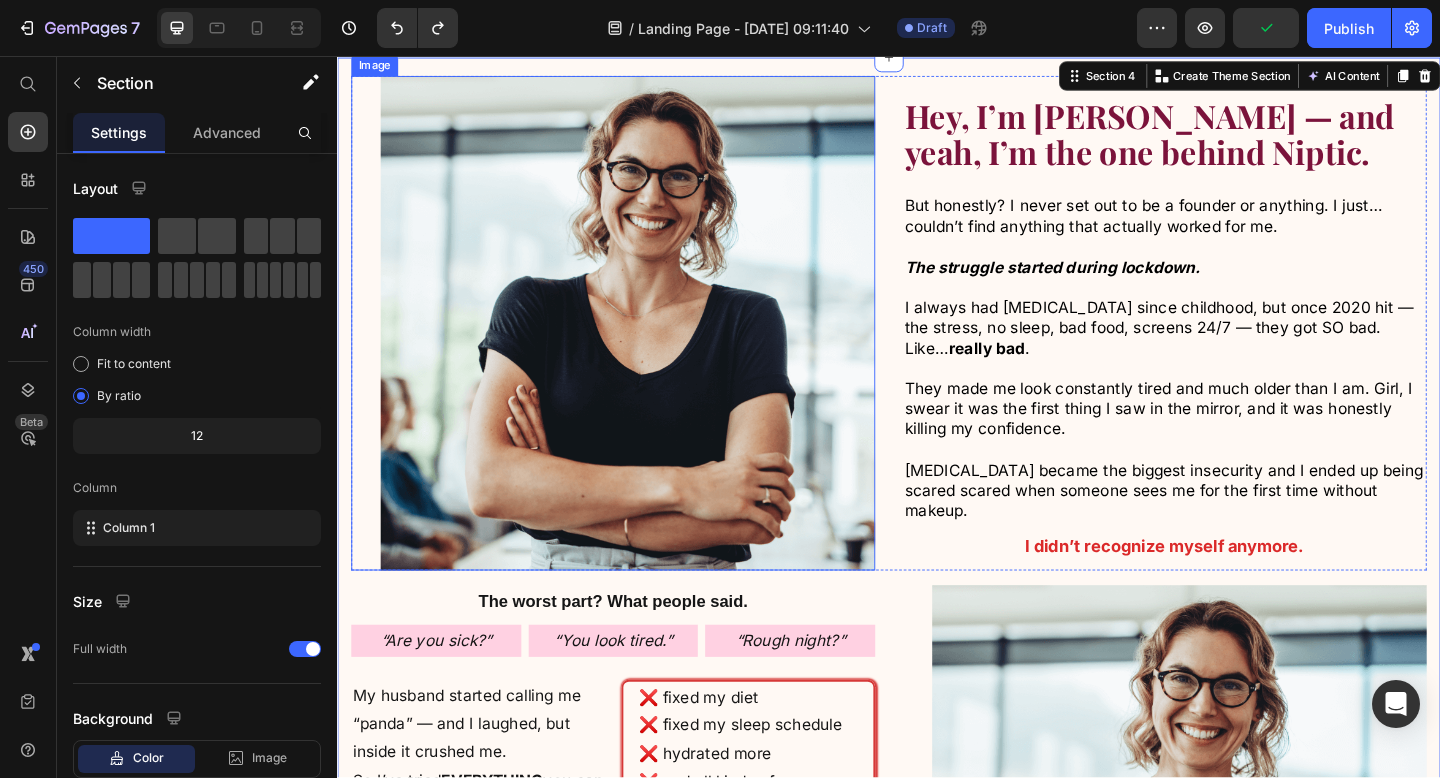 click at bounding box center (637, 347) 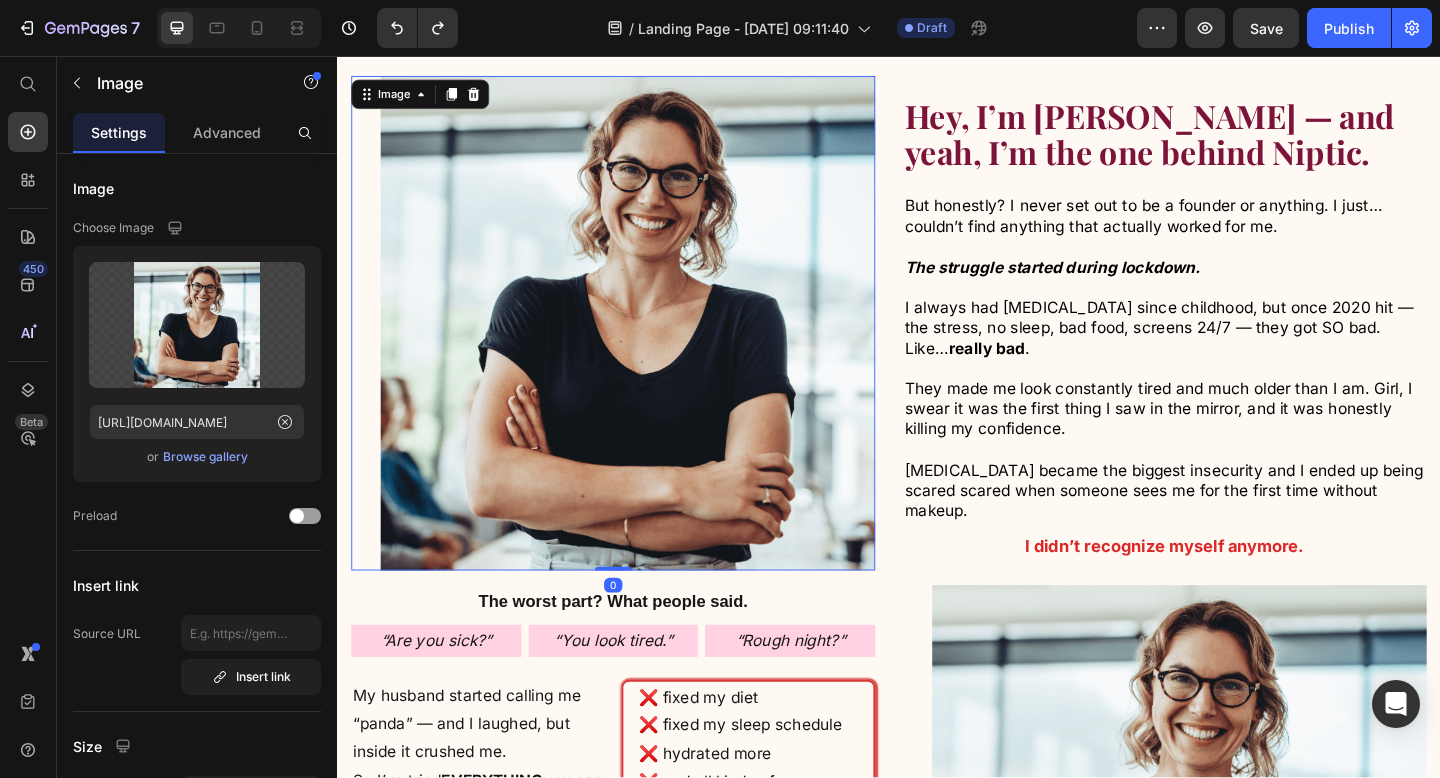 scroll, scrollTop: 1508, scrollLeft: 0, axis: vertical 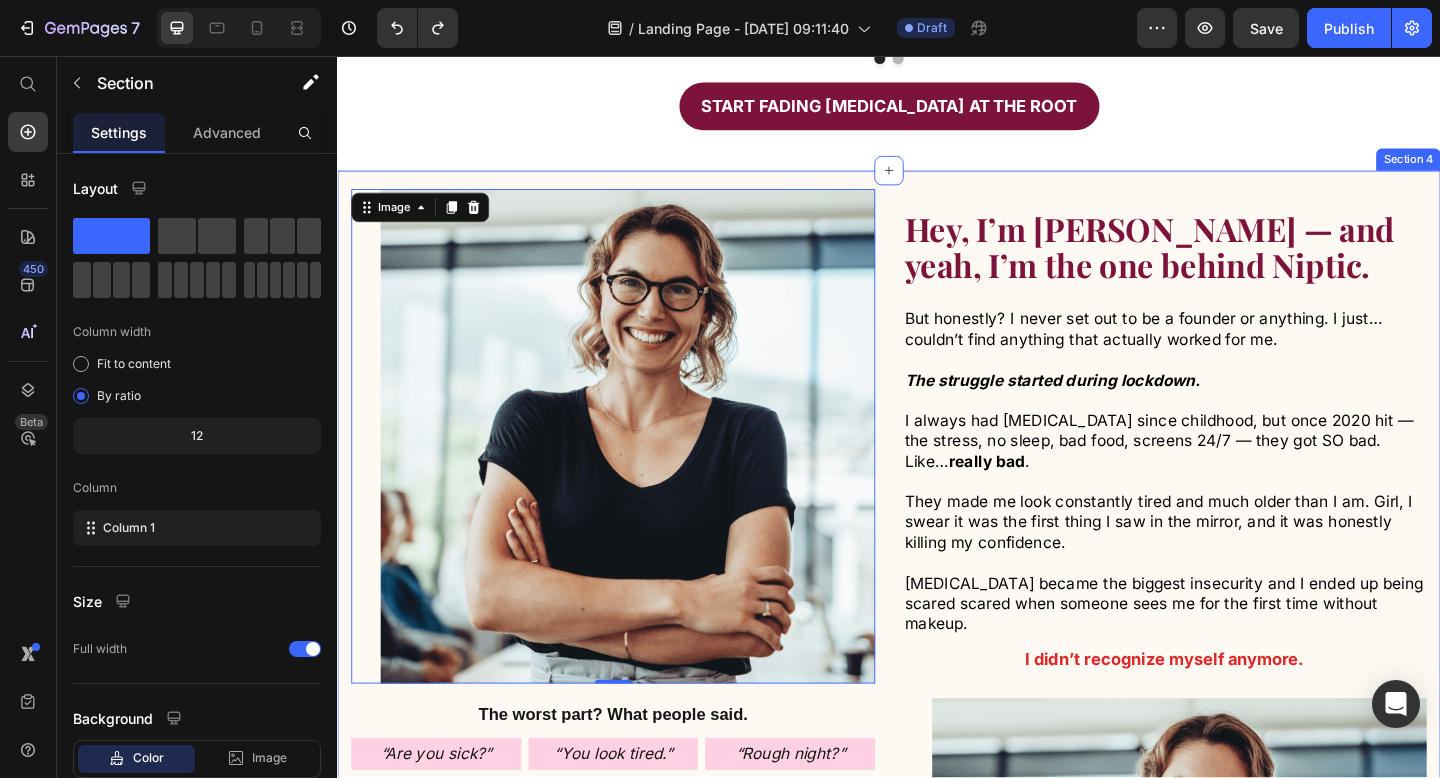 click on "Hey, I’m Michelle — and yeah, I’m the one behind Niptic. Heading But honestly? I never set out to be a founder or anything. I just… couldn’t find anything that actually worked for me. The struggle started during lockdown. I always had dark circles since childhood, but once 2020 hit — the stress, no sleep, bad food, screens 24/7 — they got SO bad. Like…  really bad .   They made me look constantly tired and much older than I am. Girl, I swear it was the first thing I saw in the mirror, and it was honestly killing my confidence. Dark circles became the biggest insecurity and I ended up being scared scared when someone sees me for the first time without makeup. Text Block I didn’t recognize myself anymore. Text Block Row Image   0 Row The worst part? What people said. Text Block “Are you sick?”  Text Block “You look tired.”  Text Block “Rough night?” Text Block Row Row Row My husband started calling me “panda” — and I laughed, but inside it crushed me. So I’ve tried  Row" at bounding box center (937, 761) 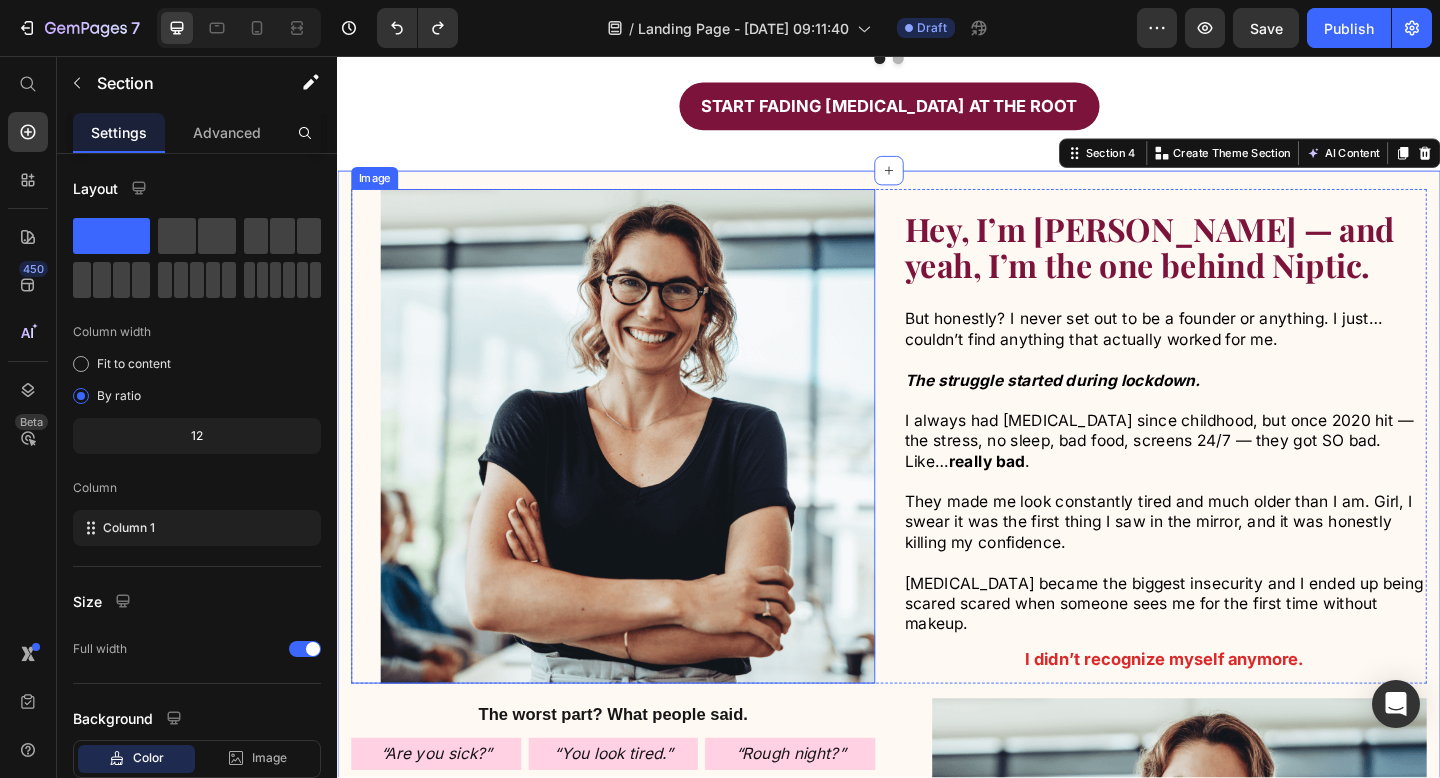 scroll, scrollTop: 1734, scrollLeft: 0, axis: vertical 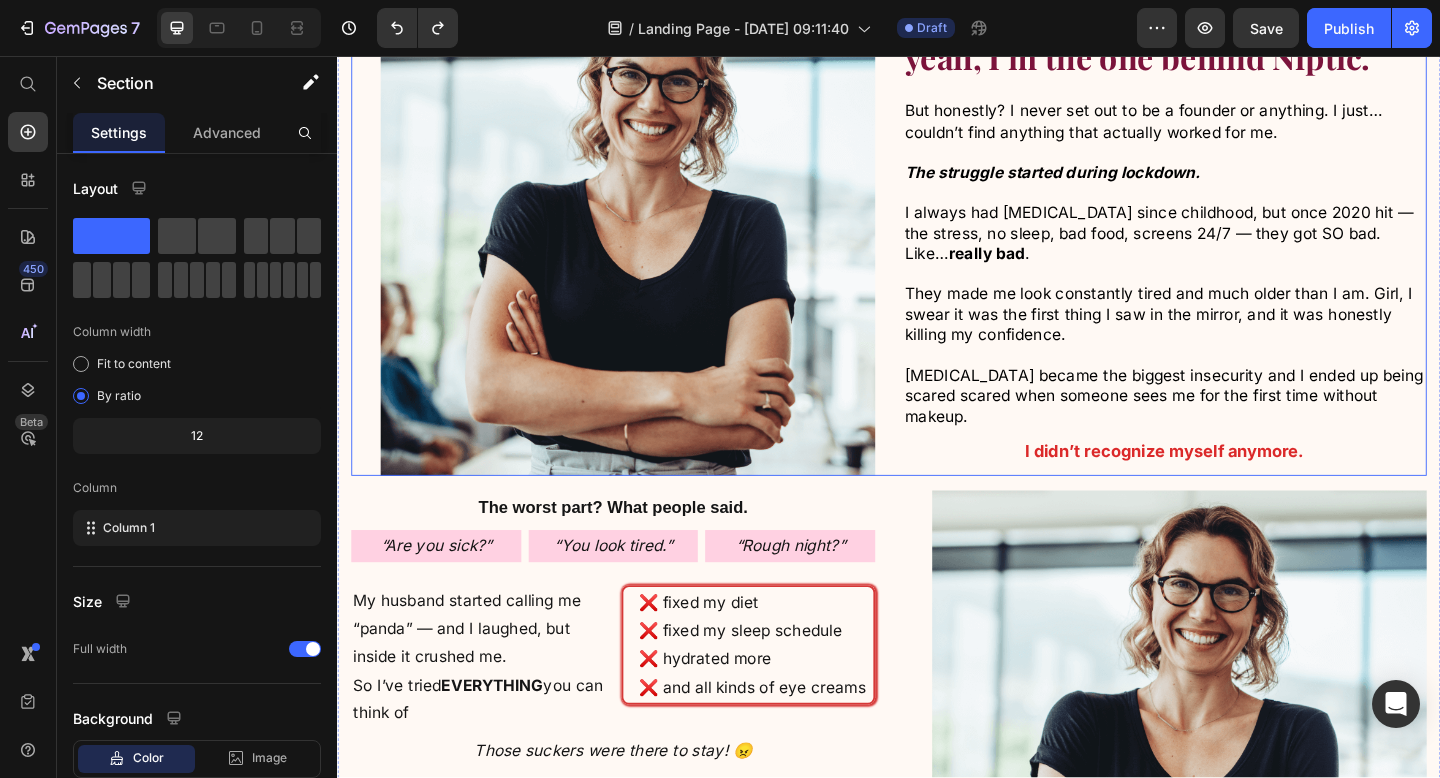 click on "Hey, I’m Michelle — and yeah, I’m the one behind Niptic. Heading But honestly? I never set out to be a founder or anything. I just… couldn’t find anything that actually worked for me. The struggle started during lockdown. I always had dark circles since childhood, but once 2020 hit — the stress, no sleep, bad food, screens 24/7 — they got SO bad. Like…  really bad .   They made me look constantly tired and much older than I am. Girl, I swear it was the first thing I saw in the mirror, and it was honestly killing my confidence. Dark circles became the biggest insecurity and I ended up being scared scared when someone sees me for the first time without makeup. Text Block I didn’t recognize myself anymore. Text Block Row" at bounding box center (1237, 244) 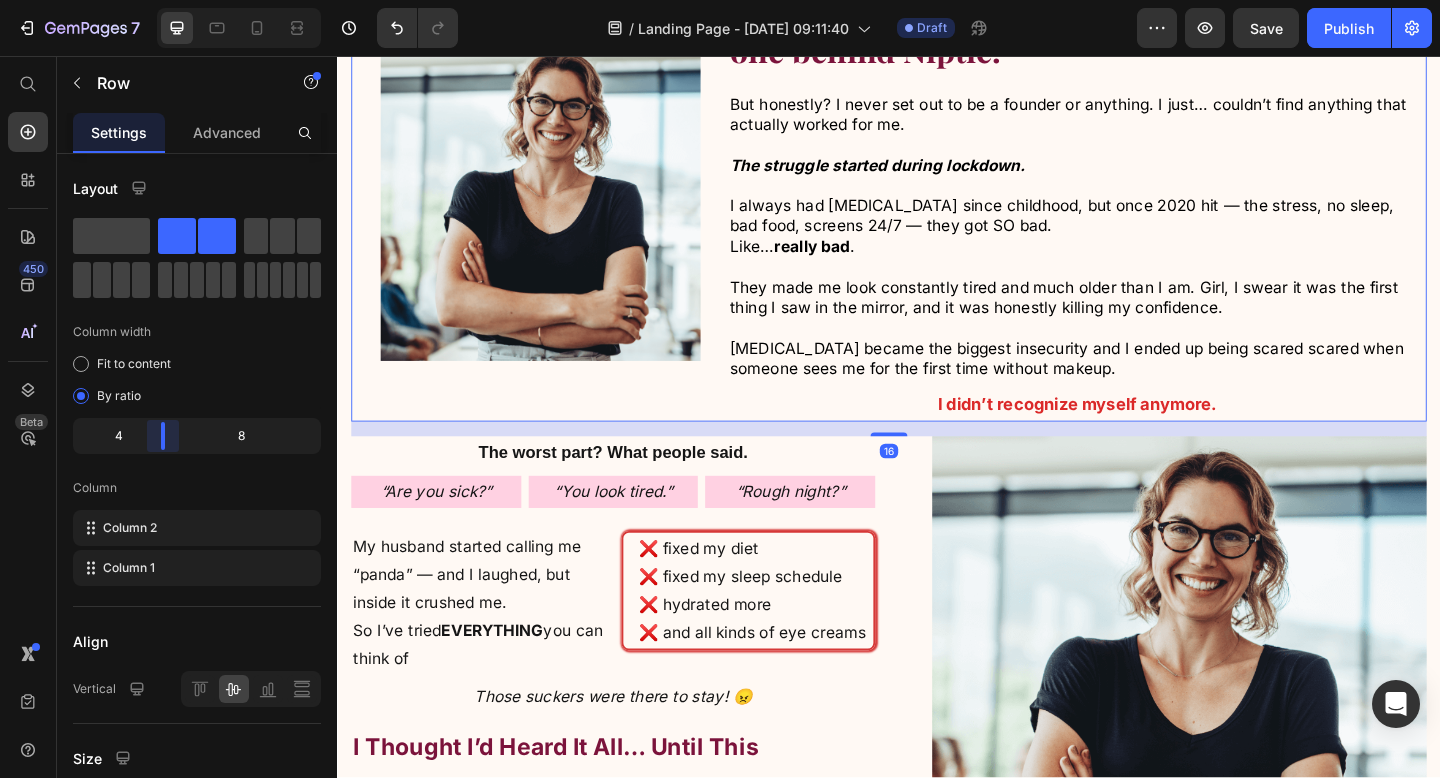 scroll, scrollTop: 1727, scrollLeft: 0, axis: vertical 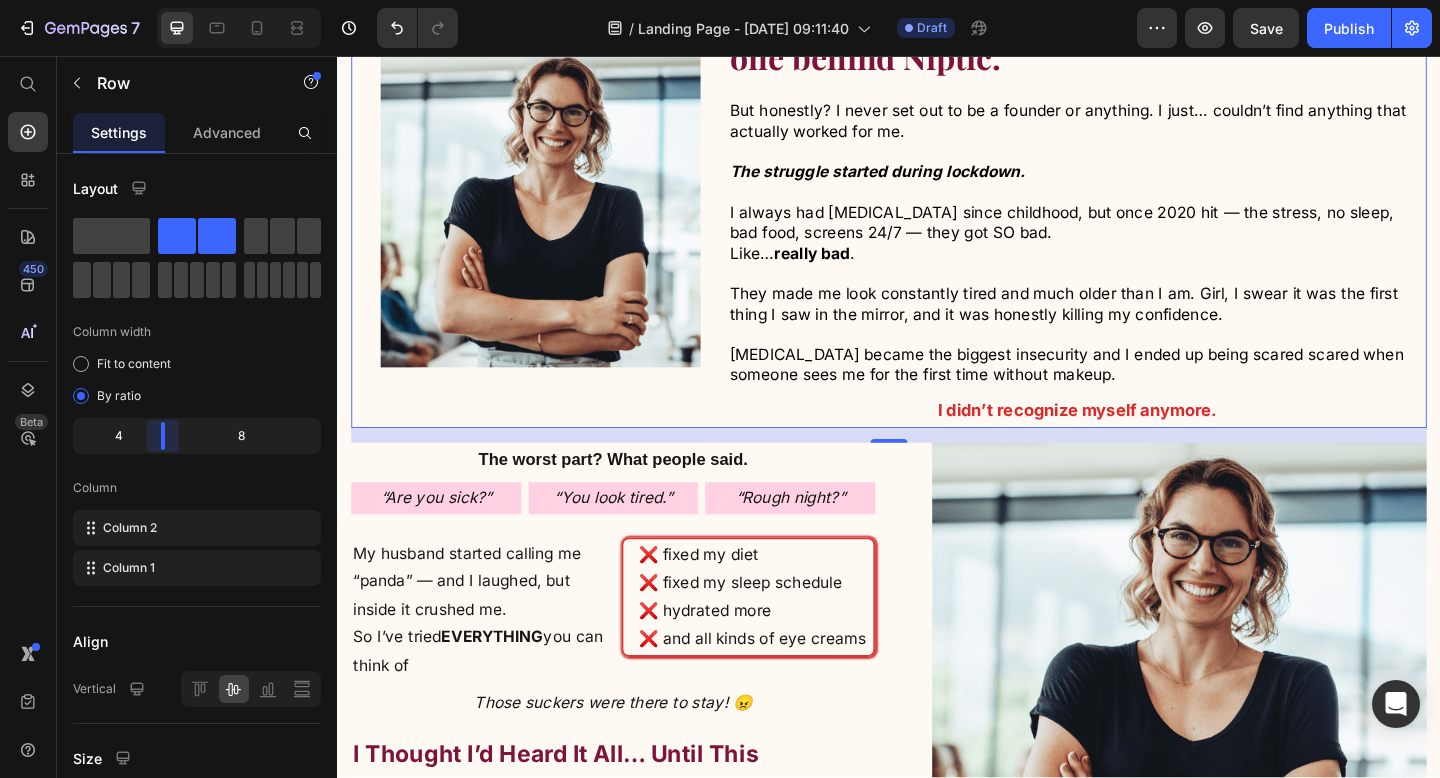 drag, startPoint x: 205, startPoint y: 437, endPoint x: 155, endPoint y: 438, distance: 50.01 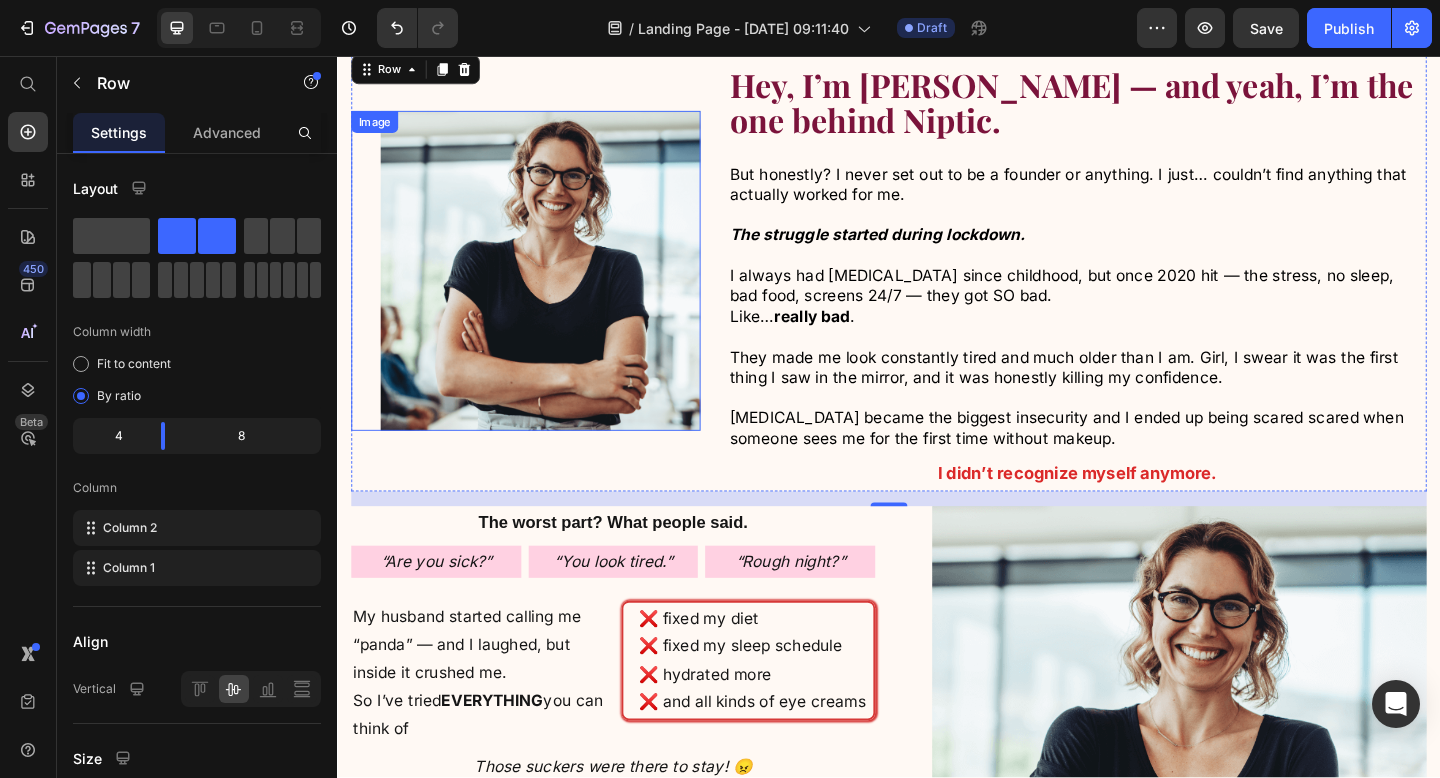 scroll, scrollTop: 1616, scrollLeft: 0, axis: vertical 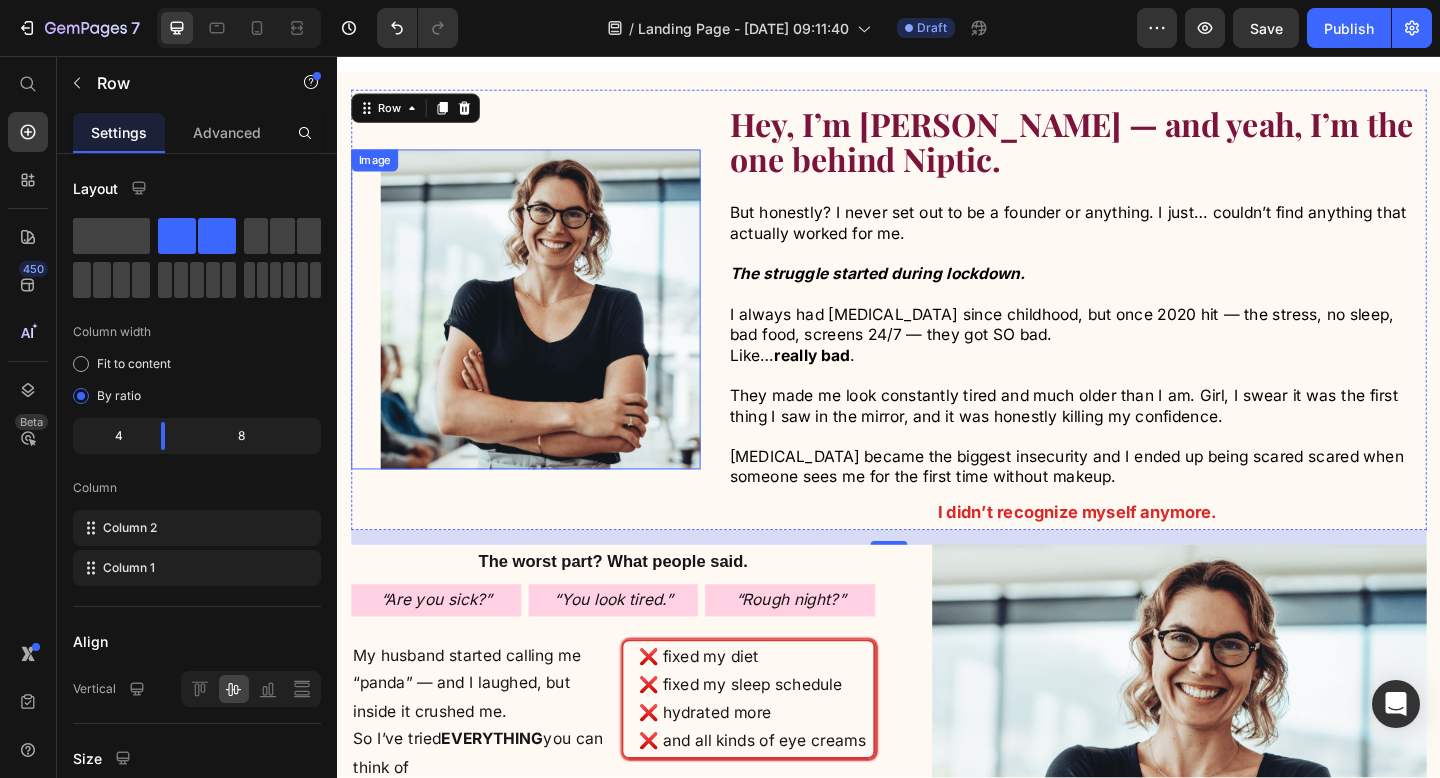 click at bounding box center (542, 332) 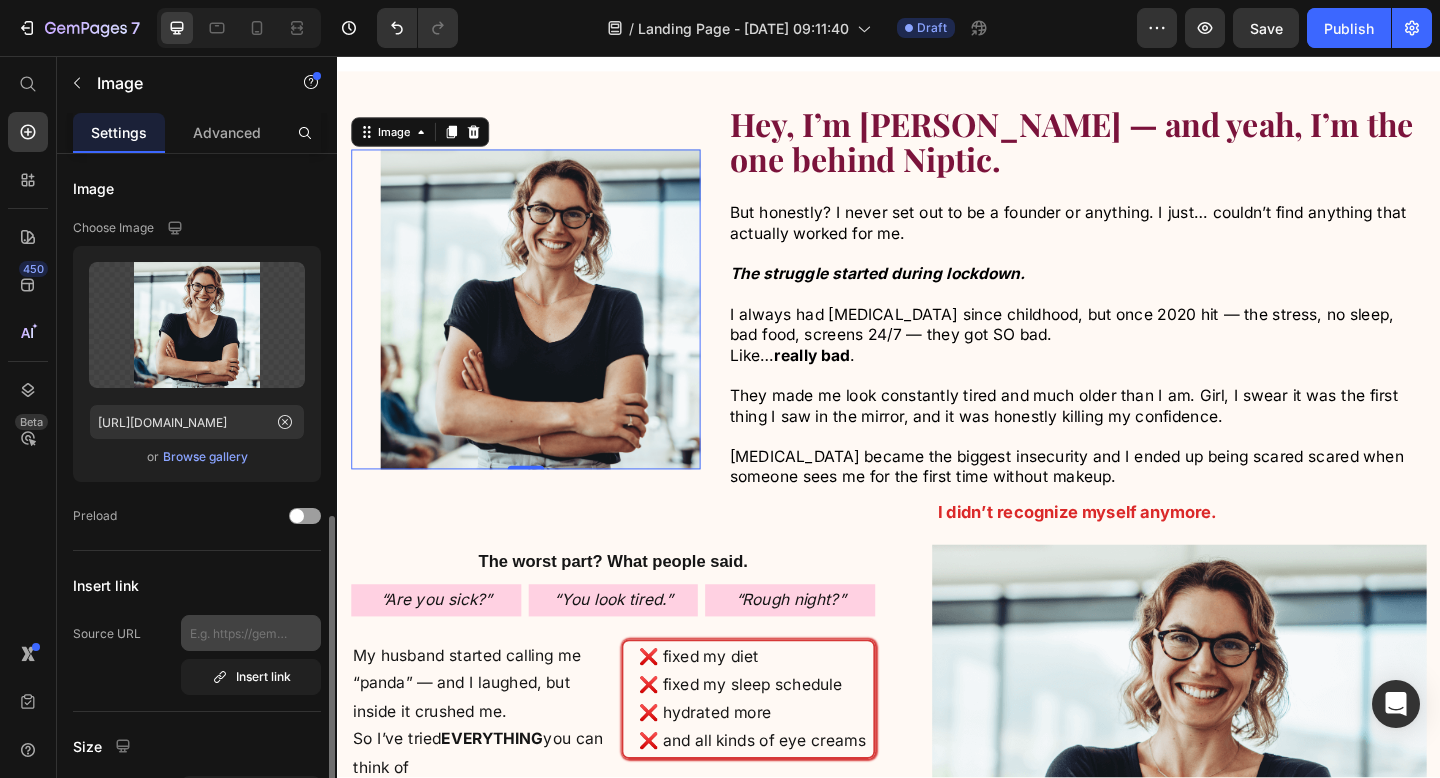 scroll, scrollTop: 248, scrollLeft: 0, axis: vertical 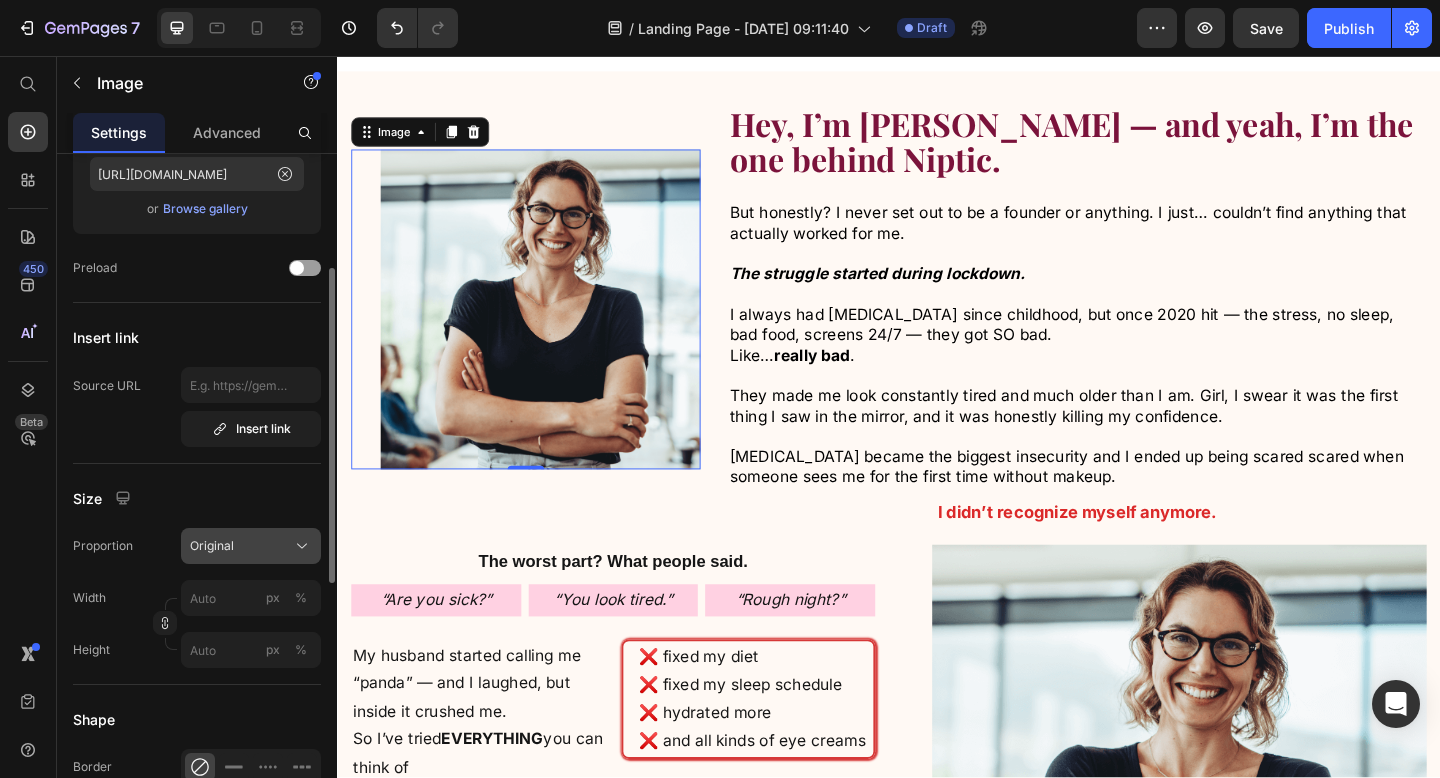 click on "Original" 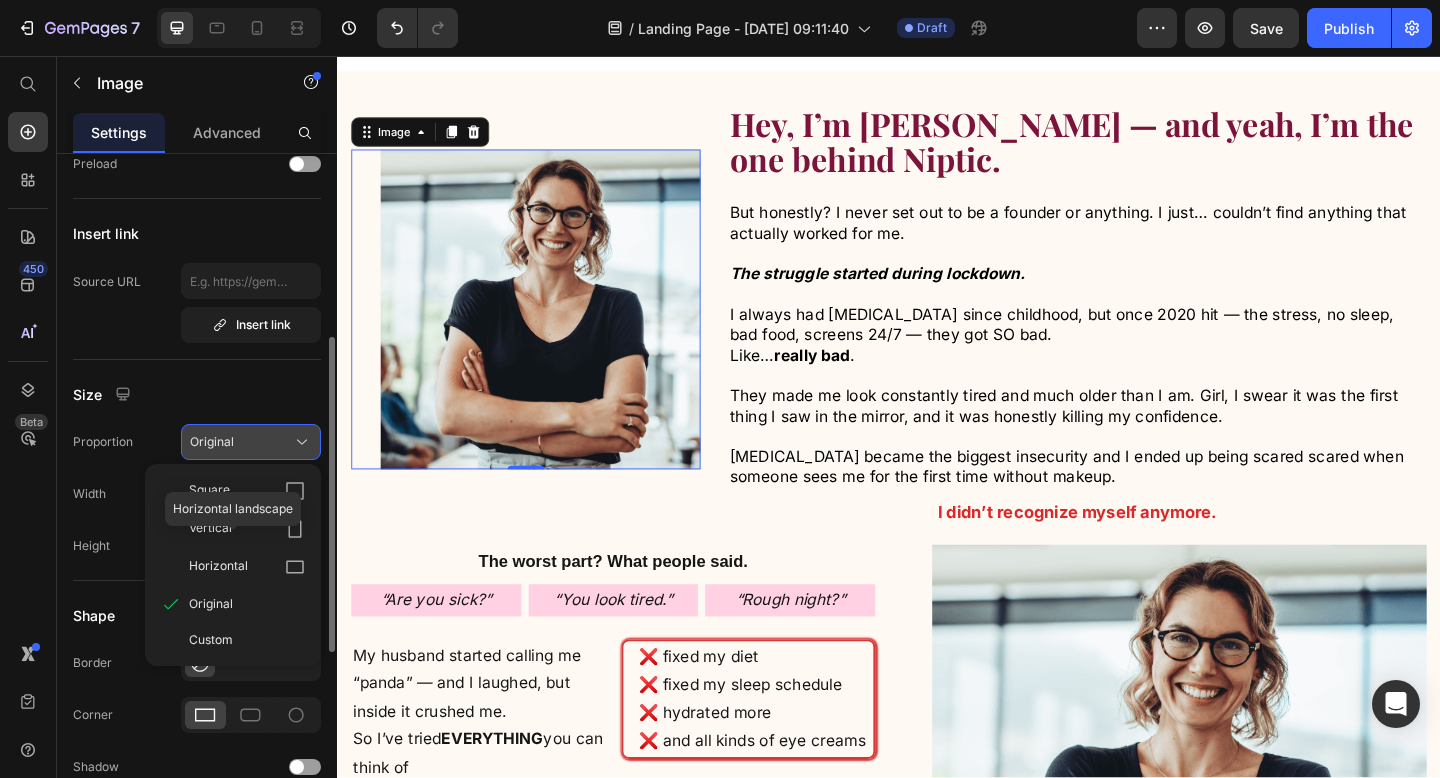scroll, scrollTop: 366, scrollLeft: 0, axis: vertical 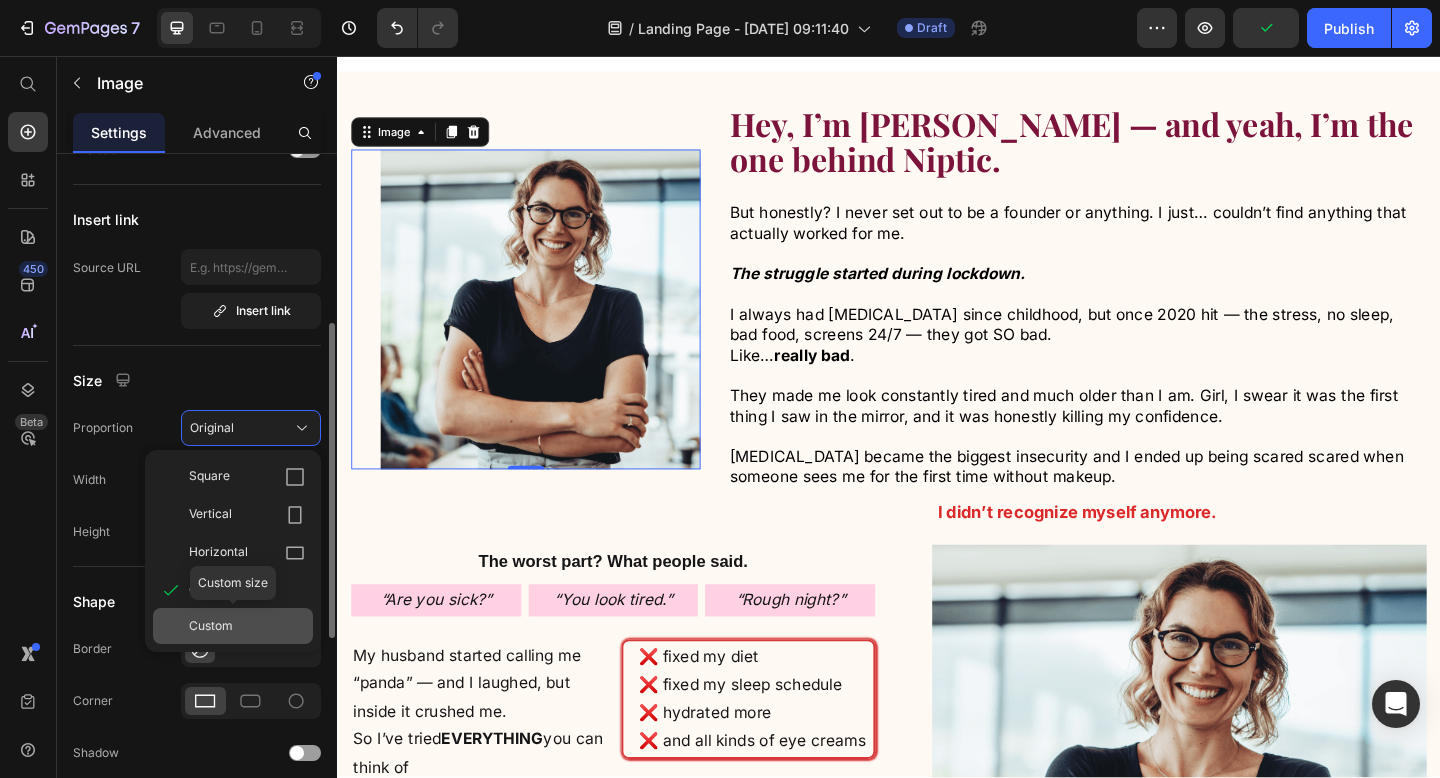 click on "Custom" 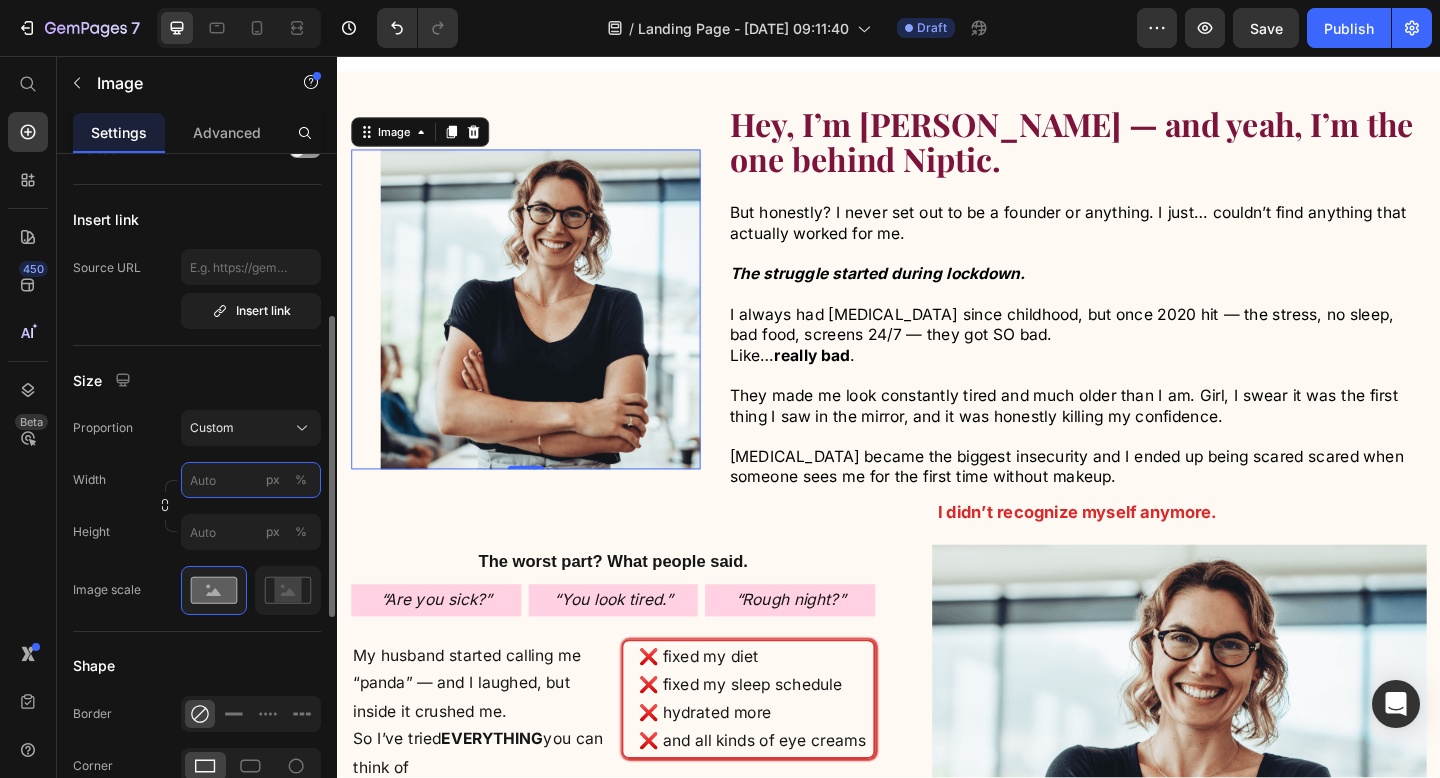 scroll, scrollTop: 441, scrollLeft: 0, axis: vertical 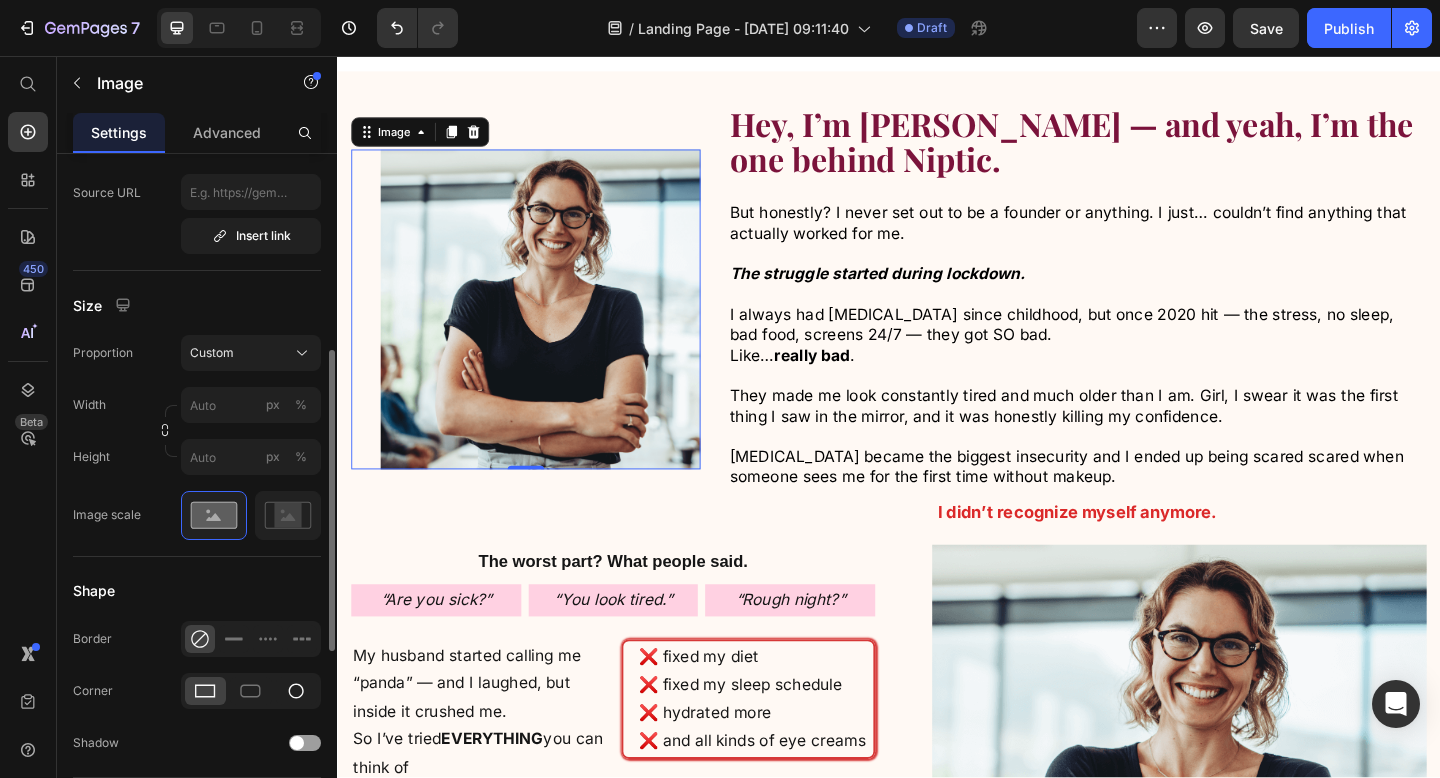 click on "Shape Border Corner Shadow" 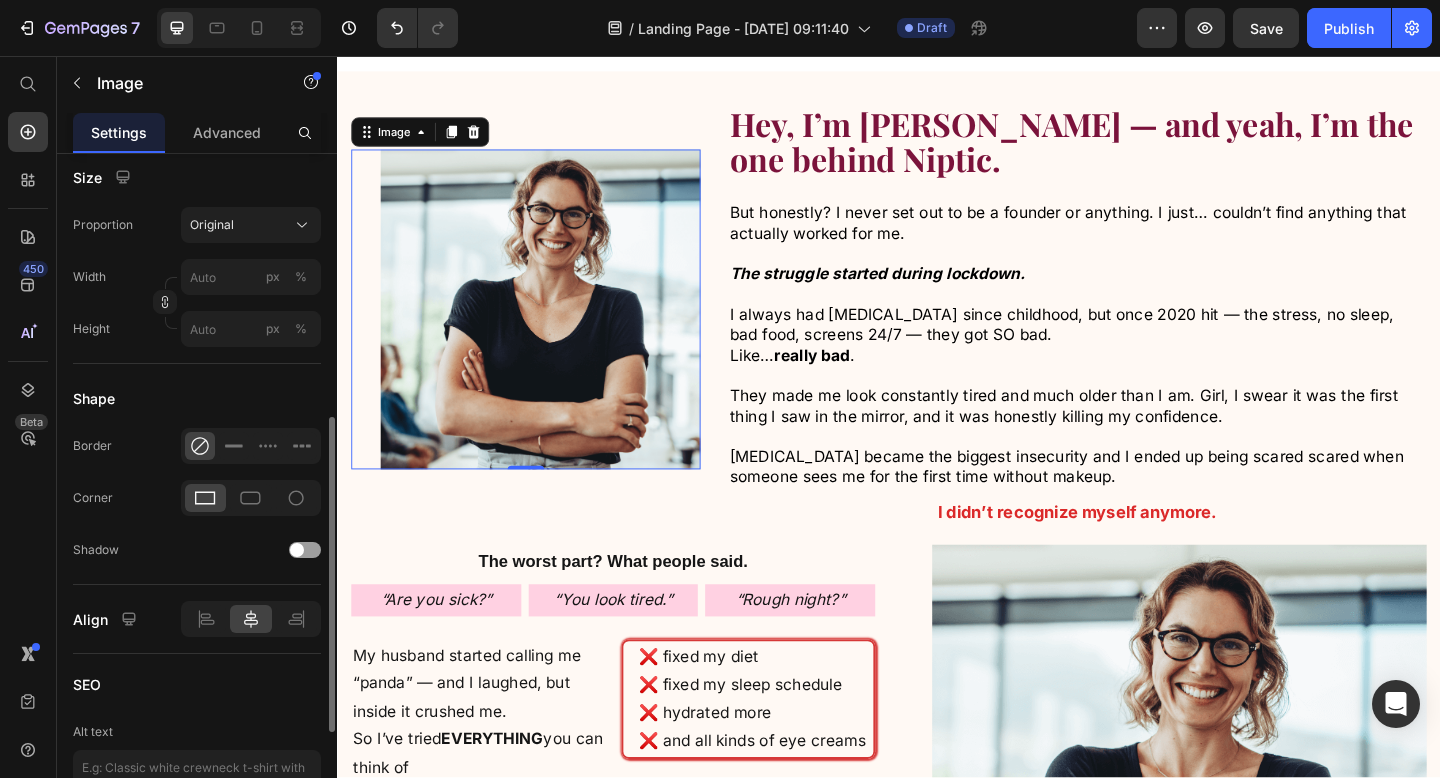scroll, scrollTop: 570, scrollLeft: 0, axis: vertical 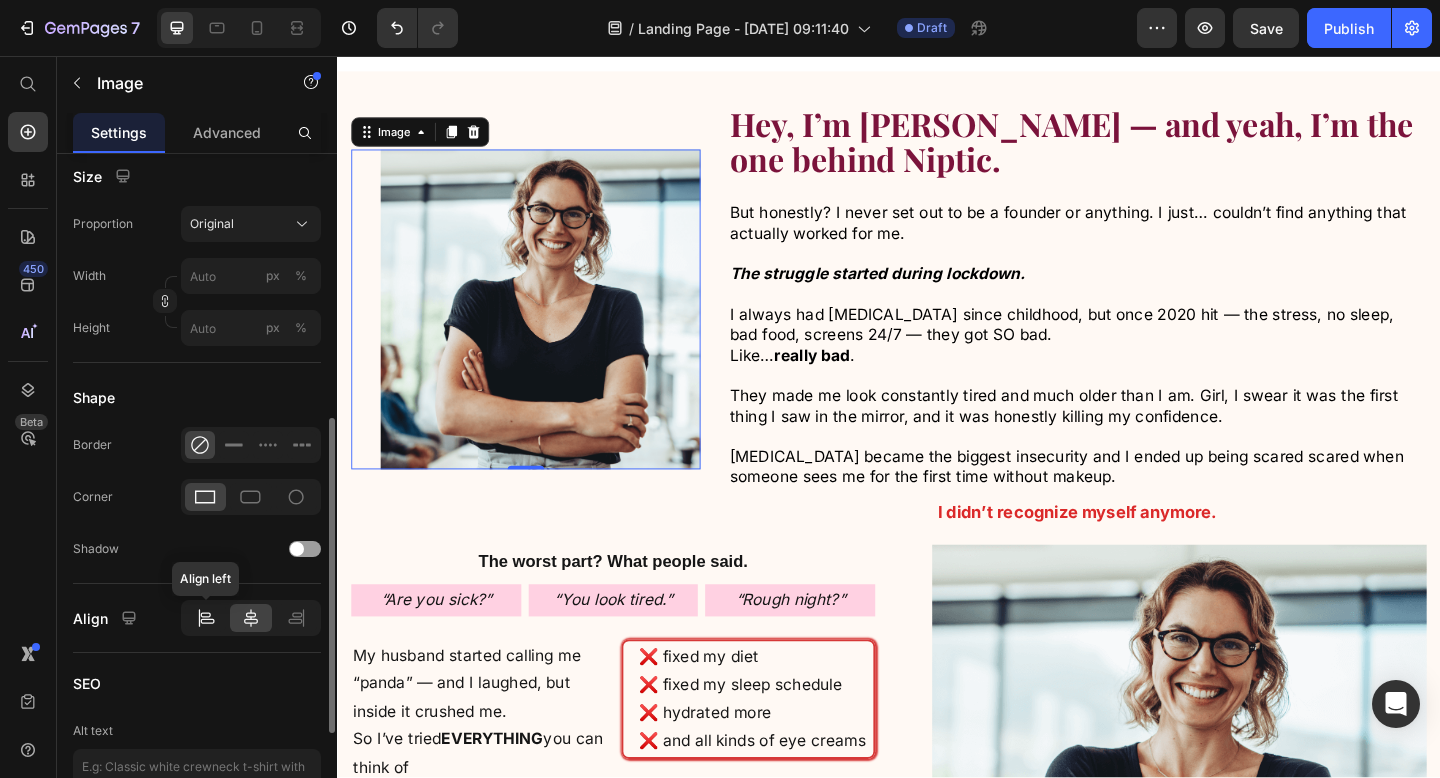 click 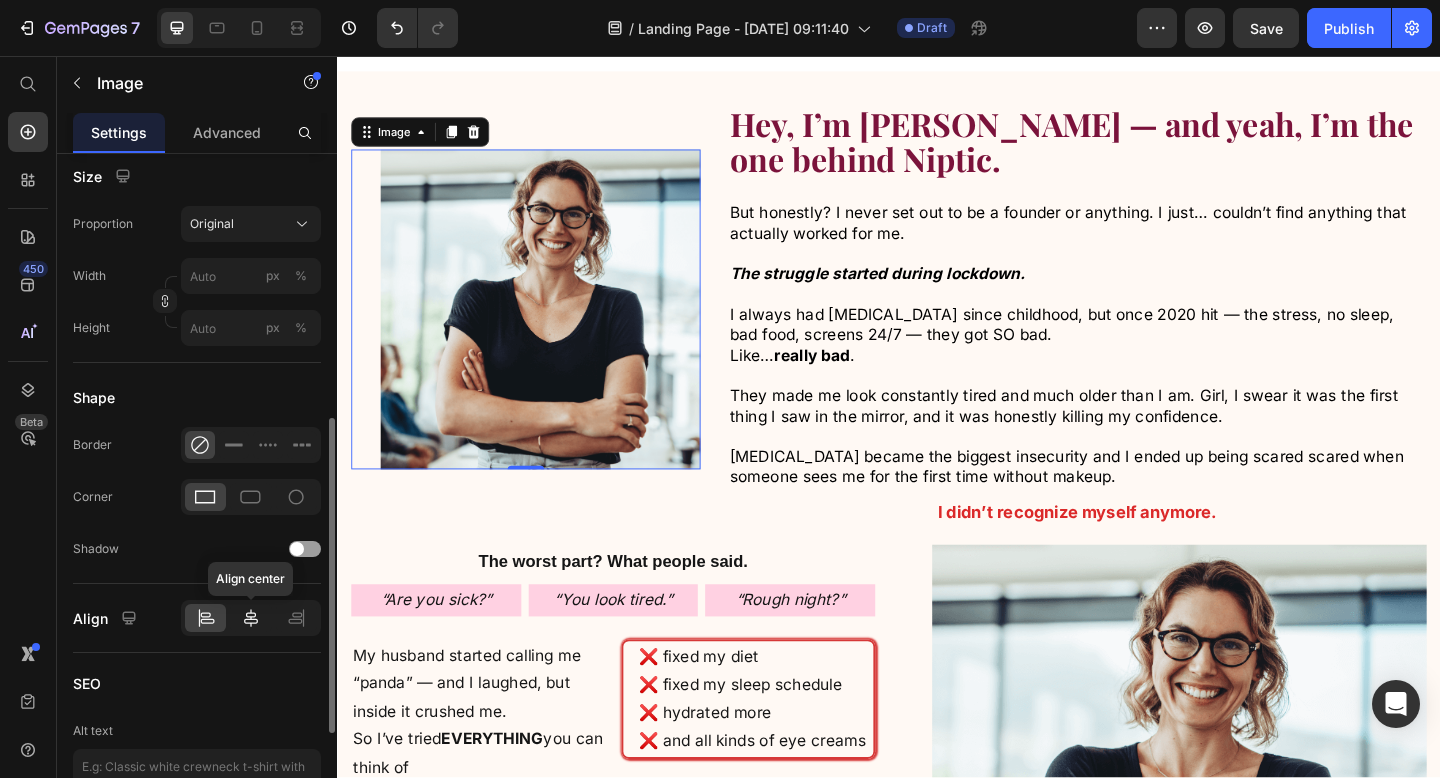 click 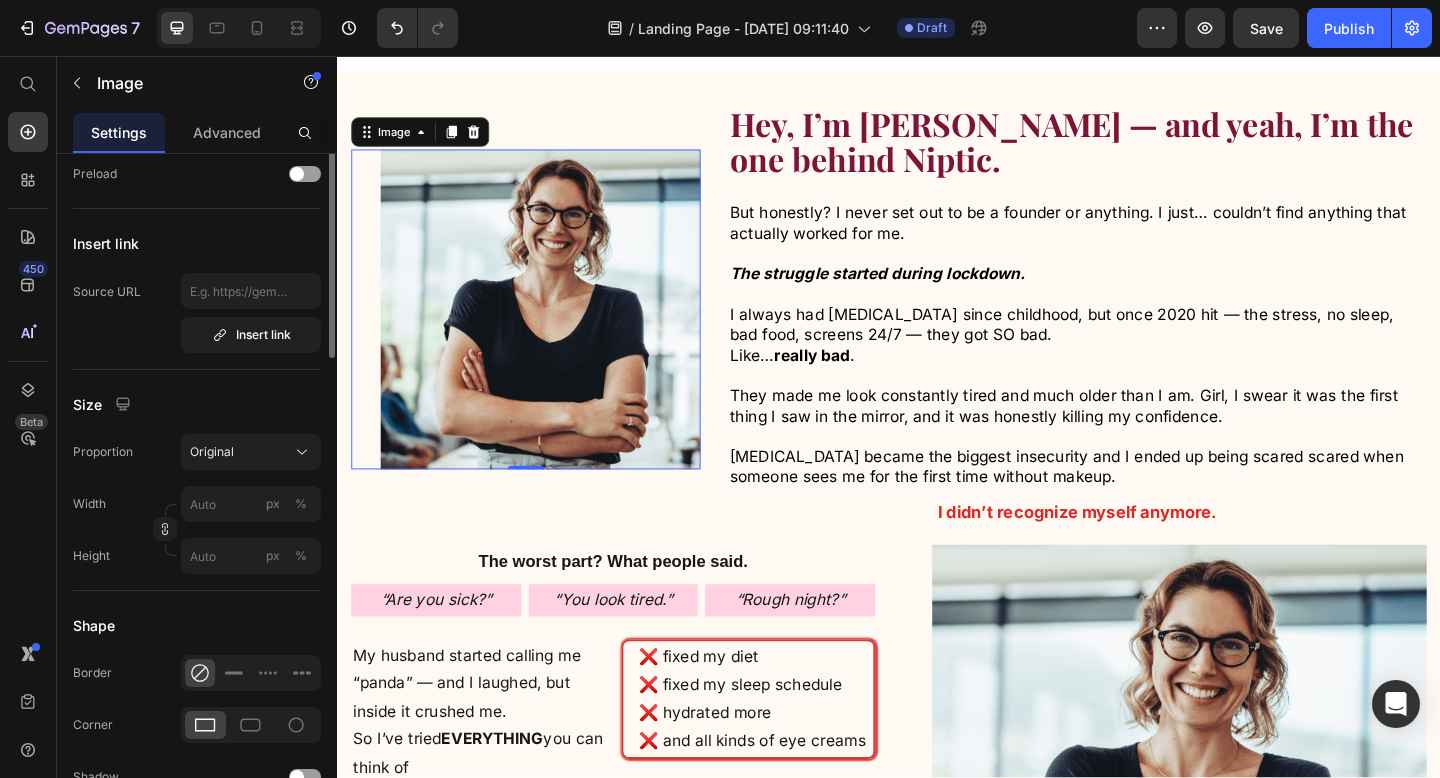 scroll, scrollTop: 0, scrollLeft: 0, axis: both 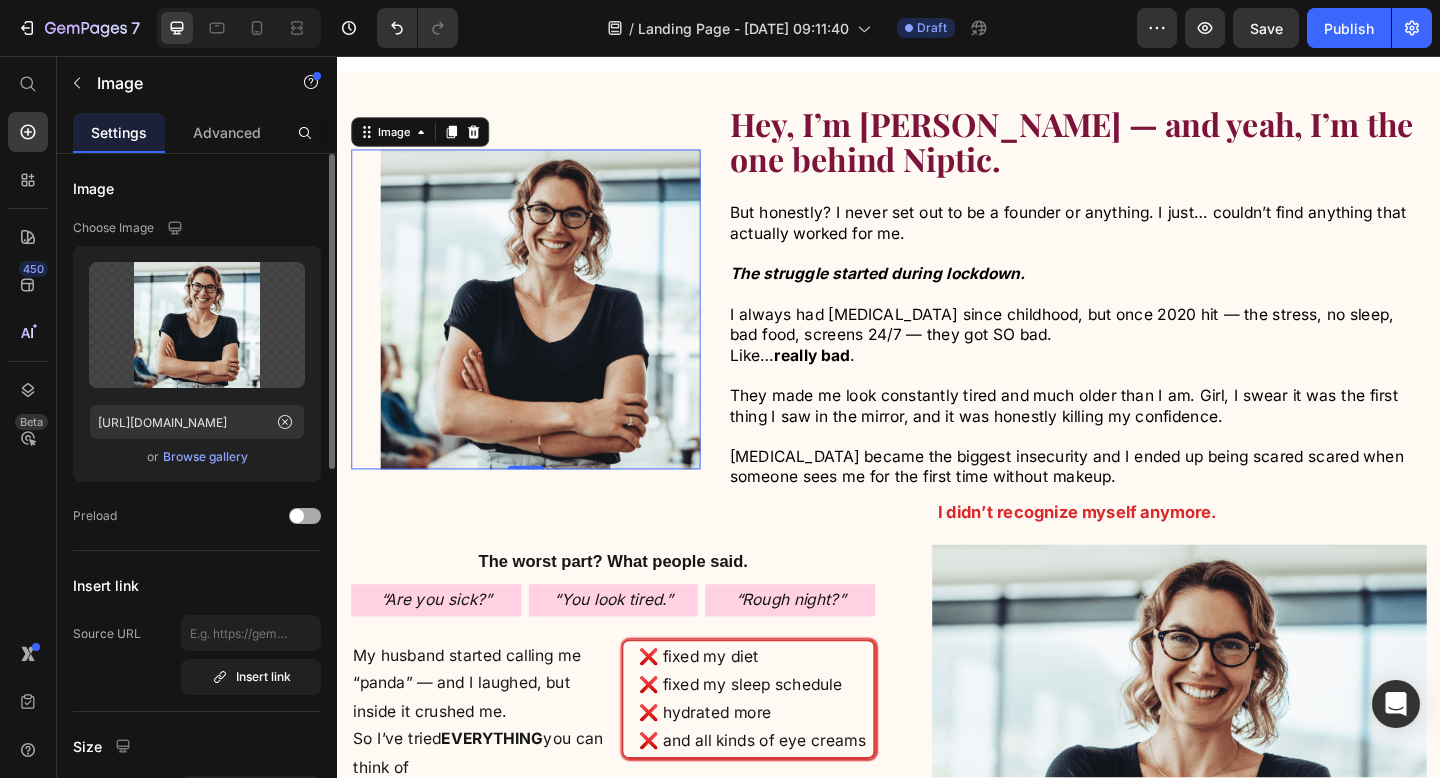 click at bounding box center (305, 516) 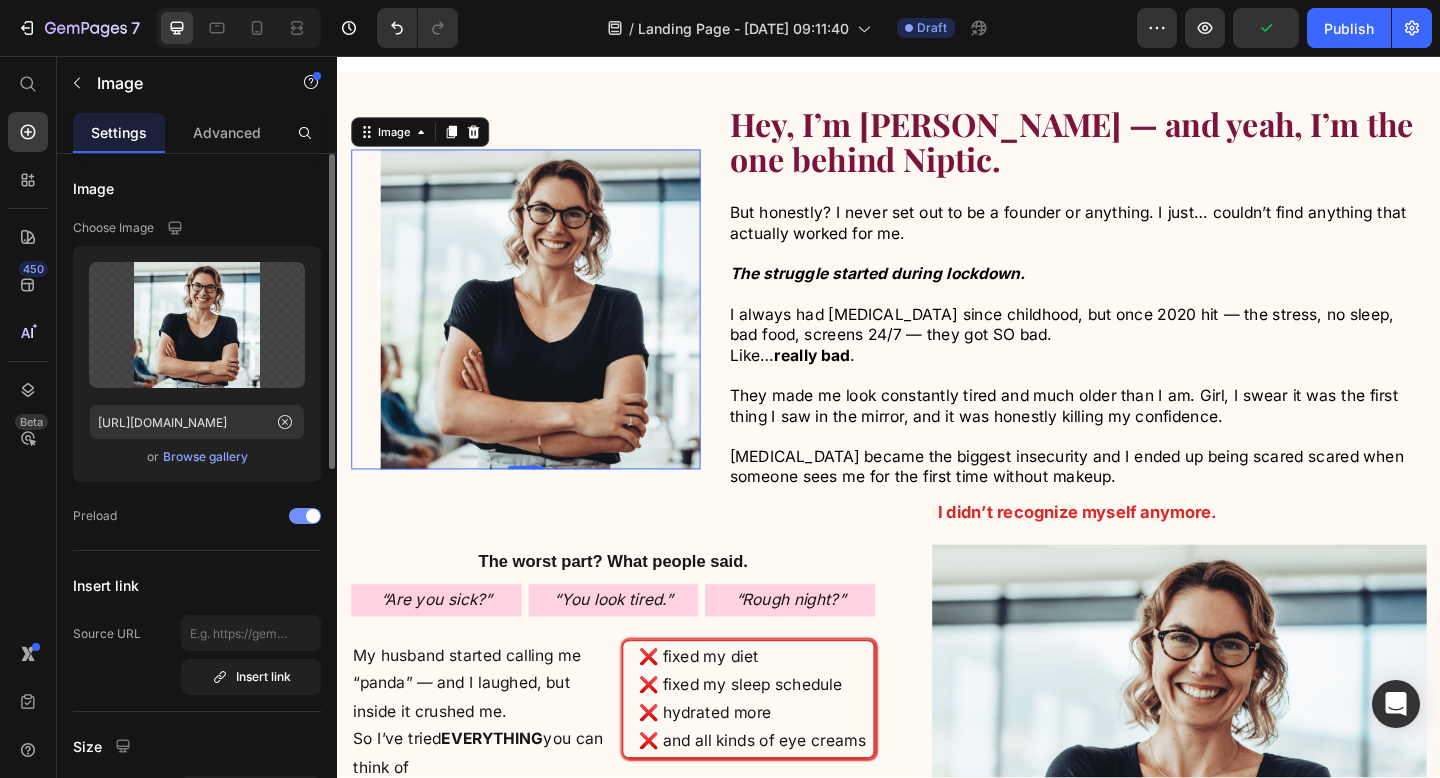 click at bounding box center (313, 516) 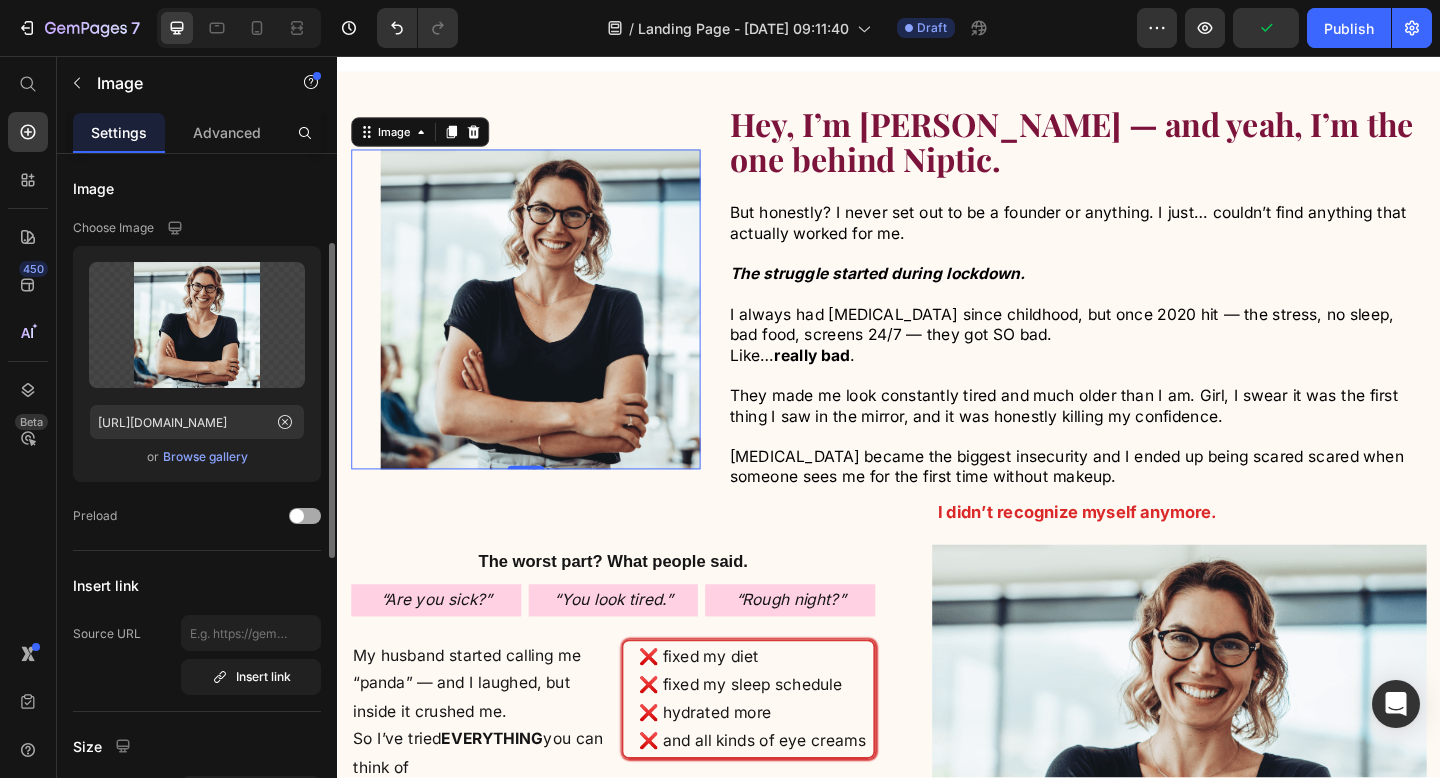 scroll, scrollTop: 175, scrollLeft: 0, axis: vertical 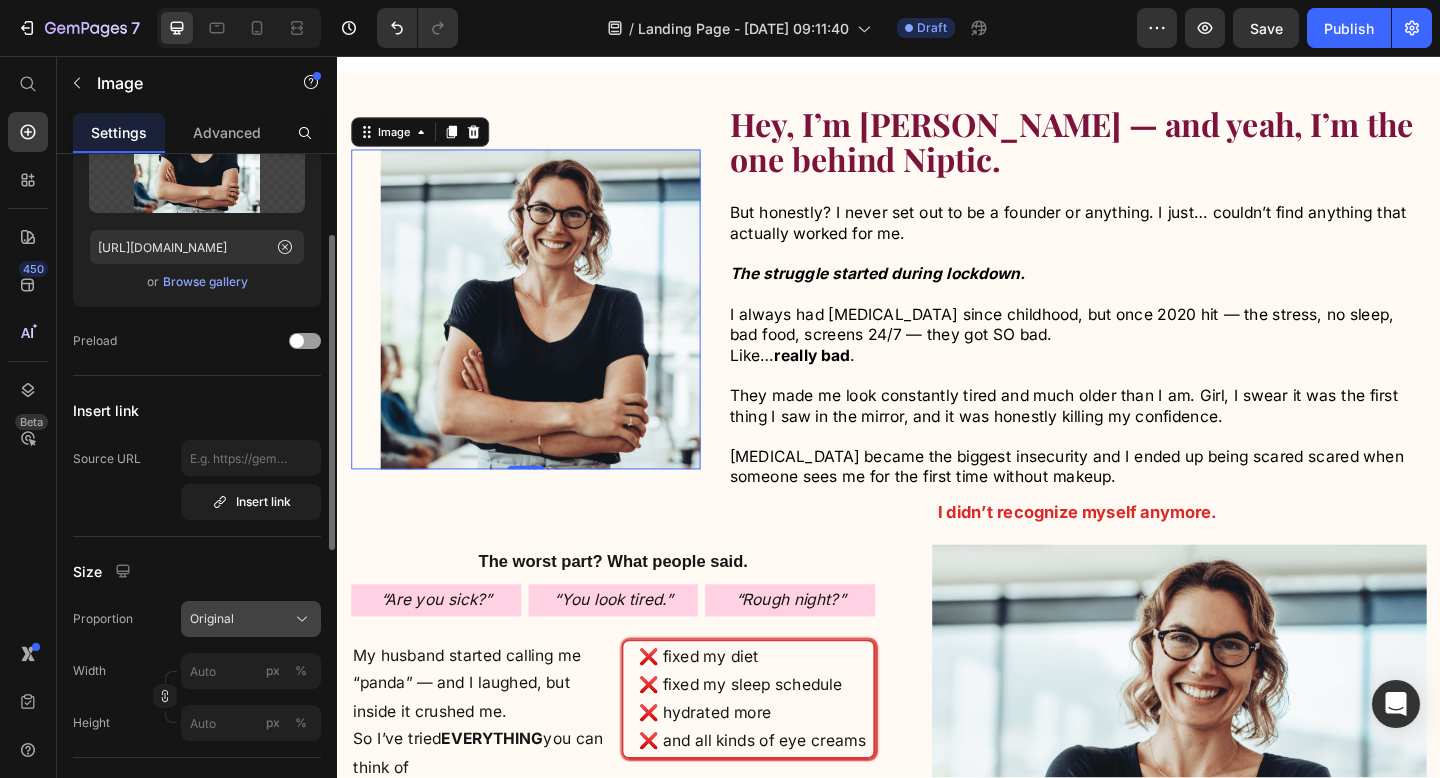 click on "Original" 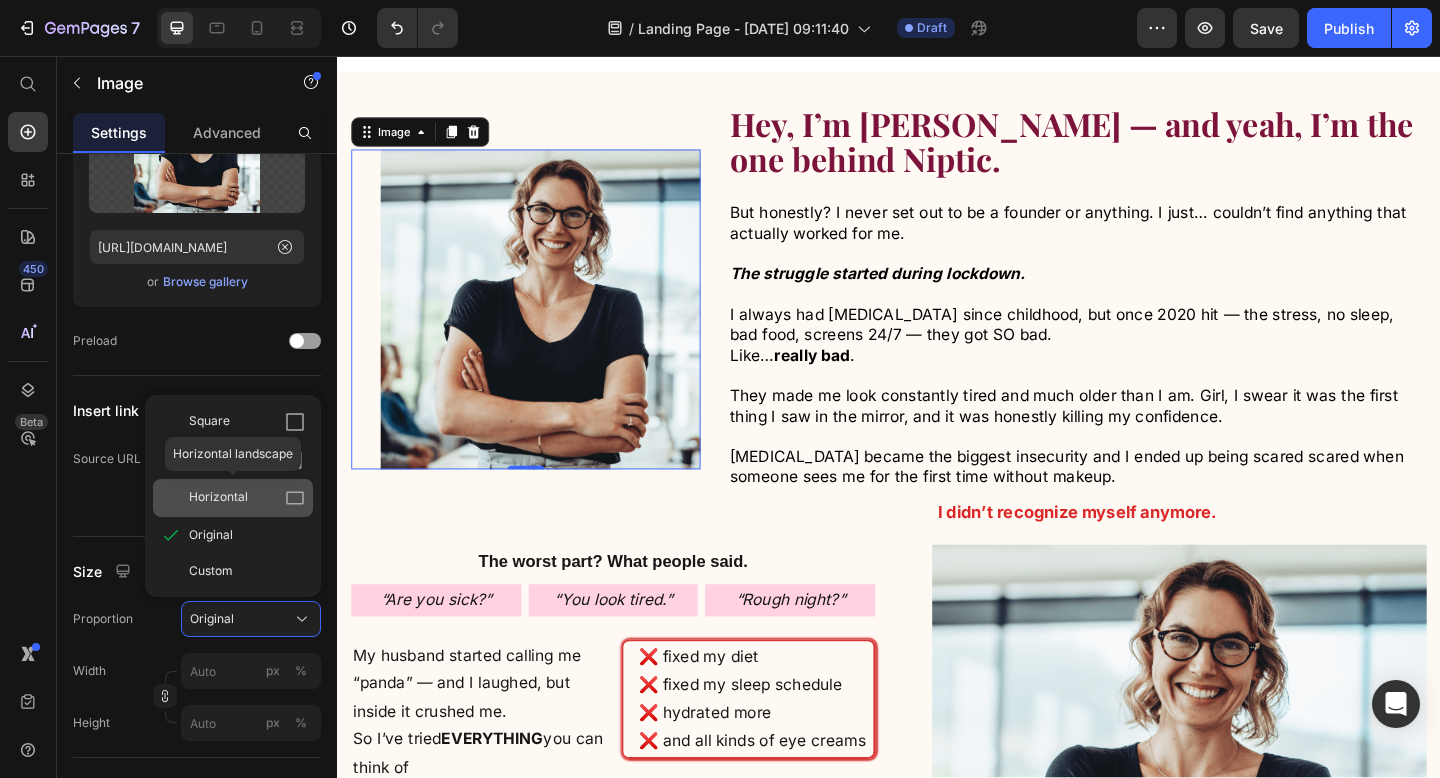 click on "Horizontal" at bounding box center (247, 498) 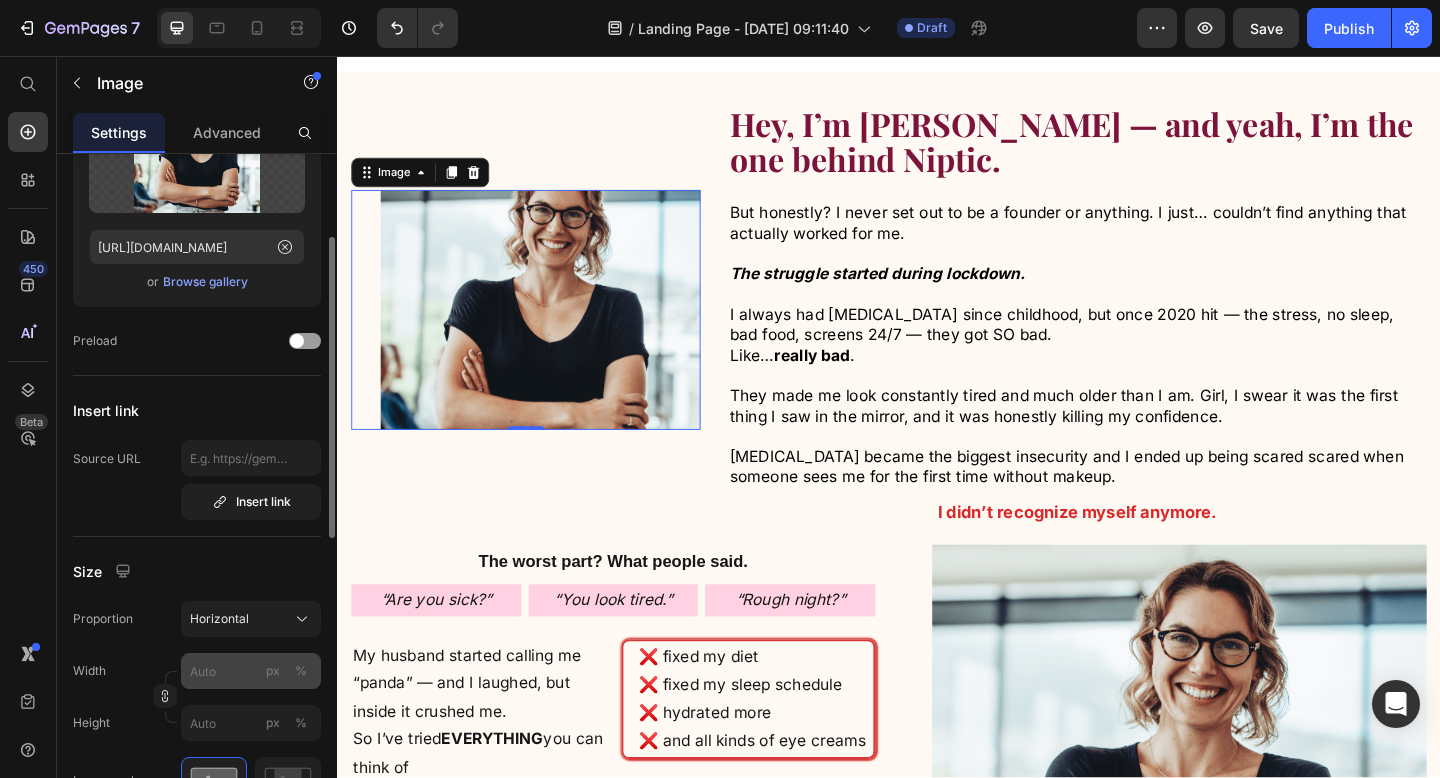 scroll, scrollTop: 305, scrollLeft: 0, axis: vertical 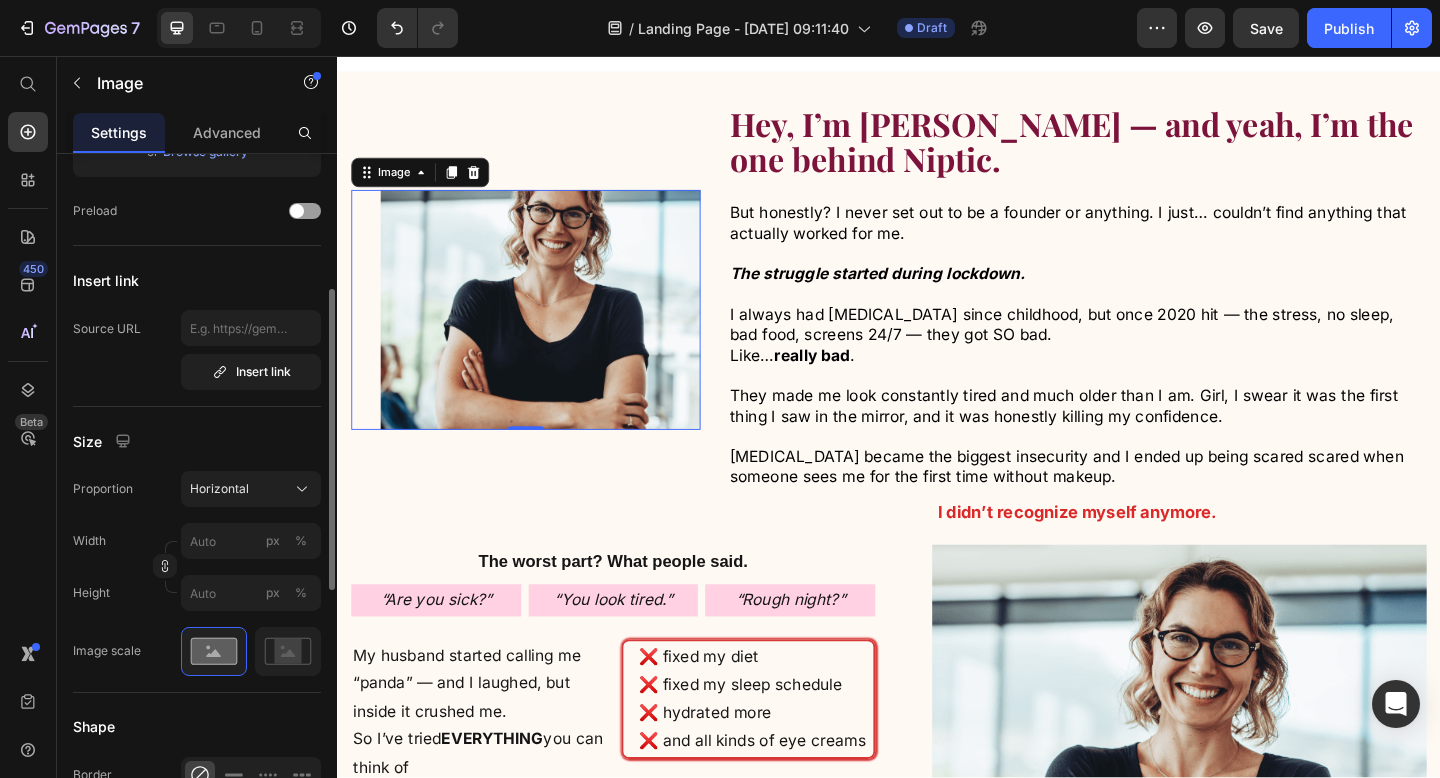 click on "Proportion Horizontal Width px % Height px %" at bounding box center (197, 541) 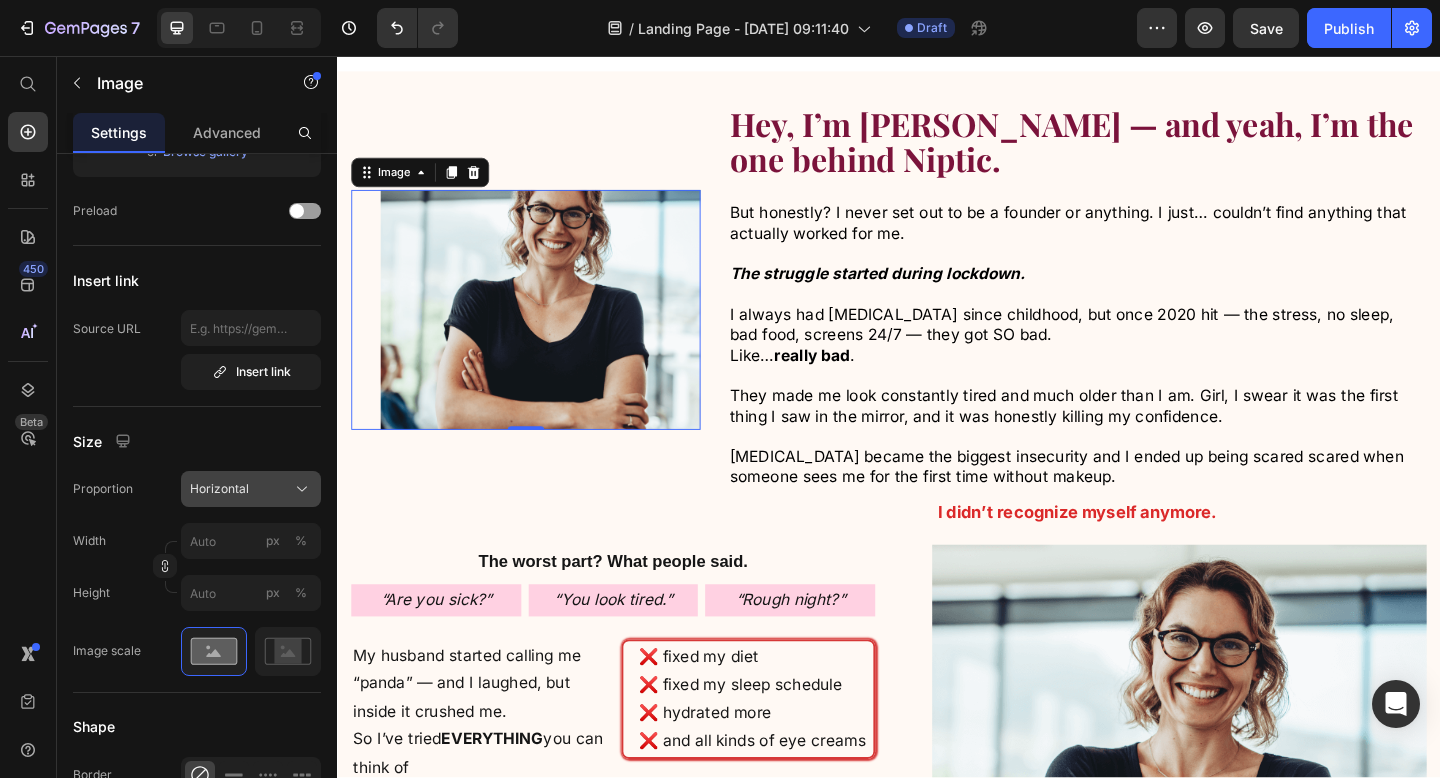 click on "Horizontal" at bounding box center (219, 489) 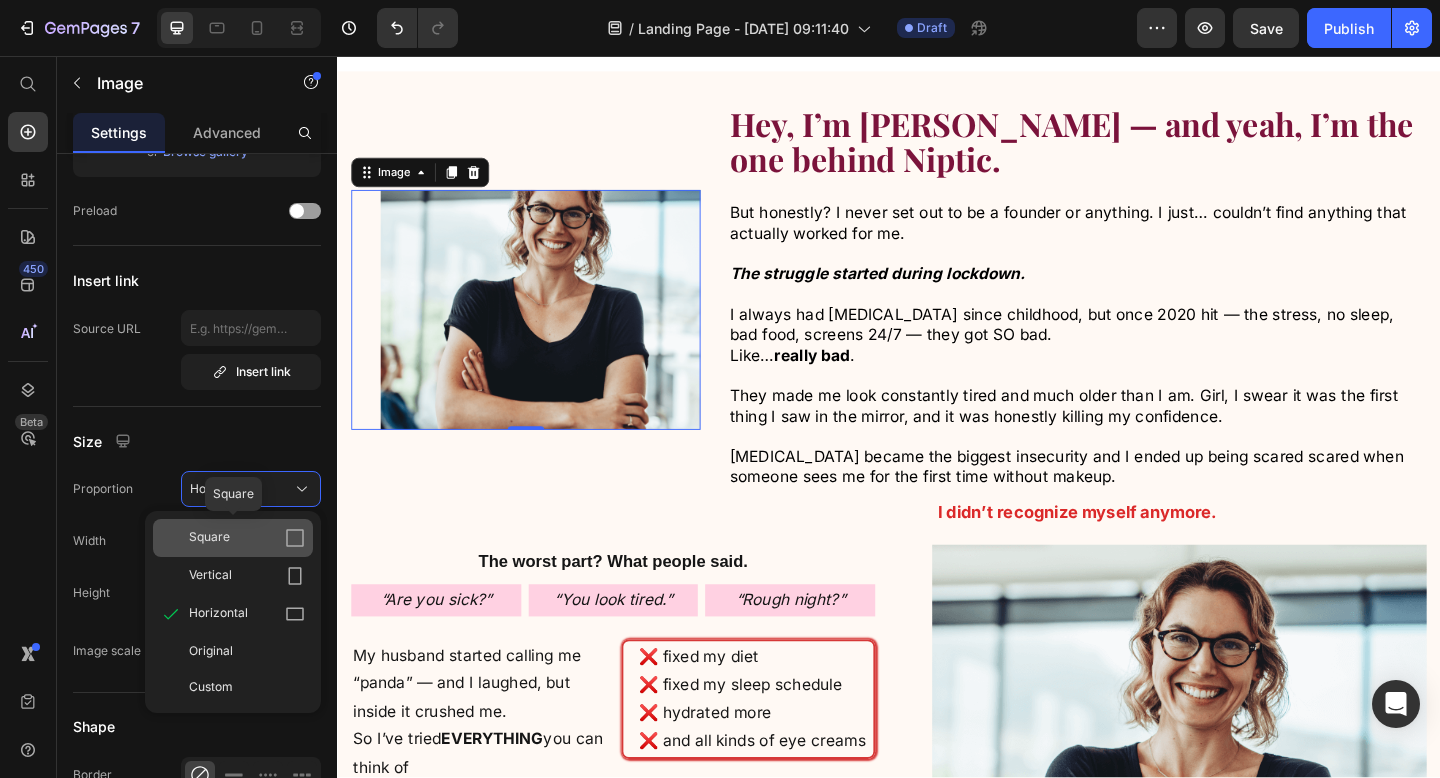 click on "Square" 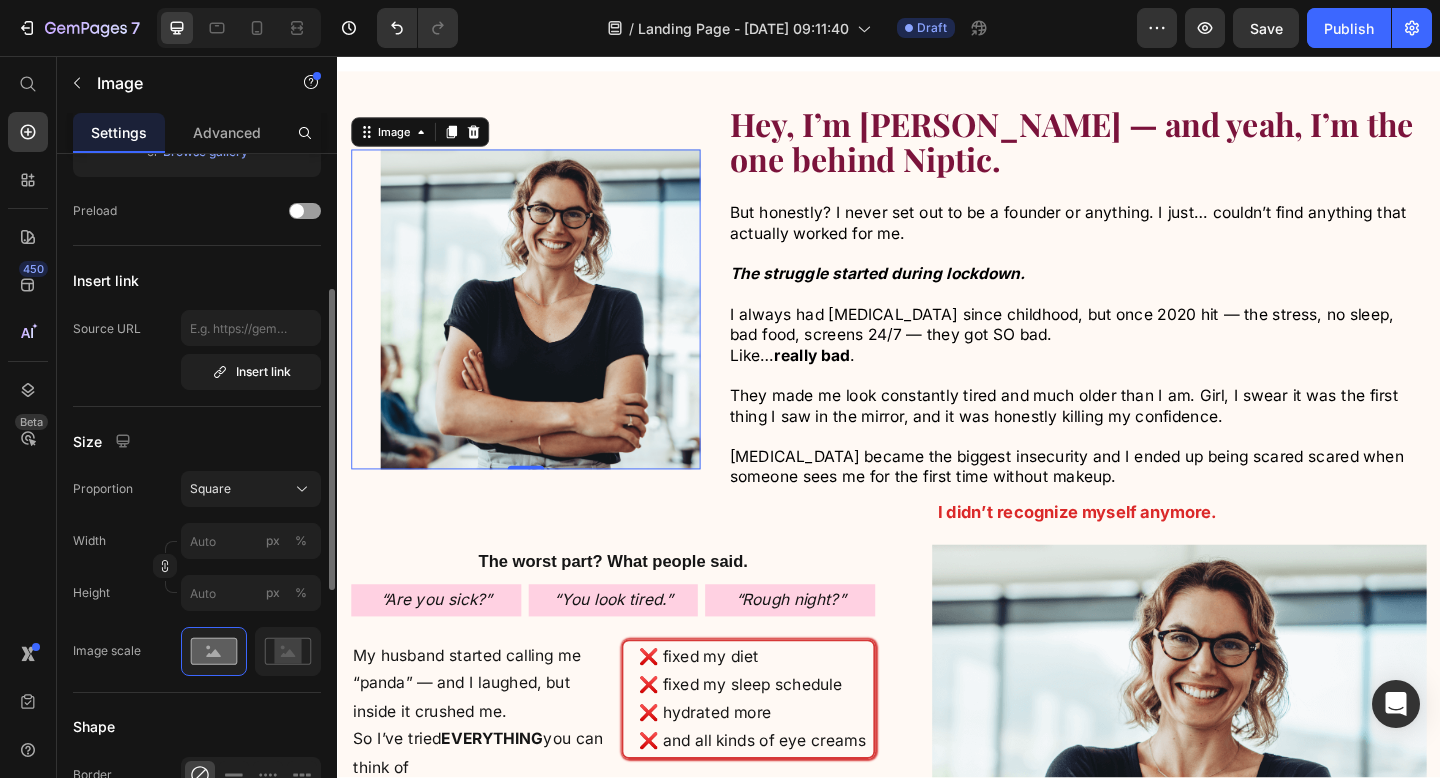click on "Size" at bounding box center [197, 441] 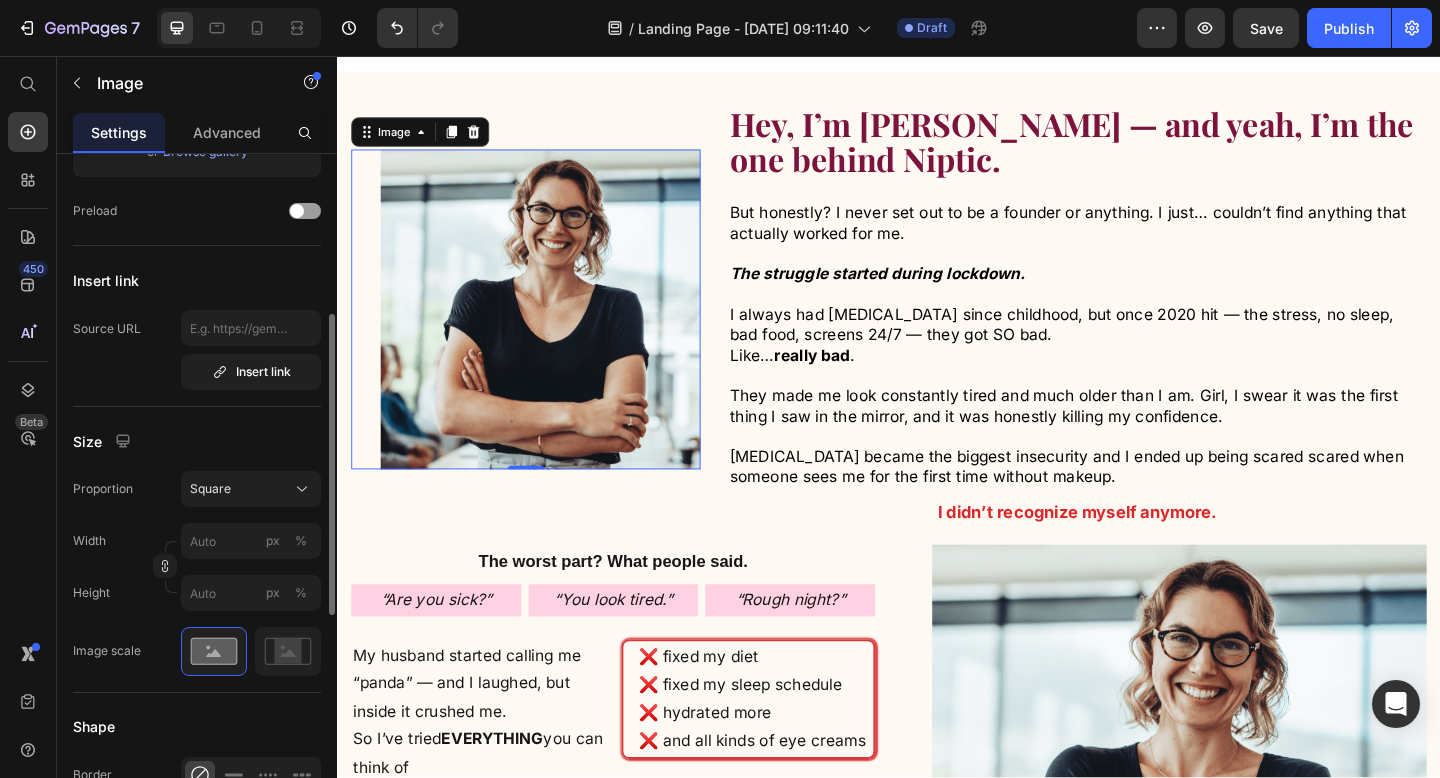 scroll, scrollTop: 391, scrollLeft: 0, axis: vertical 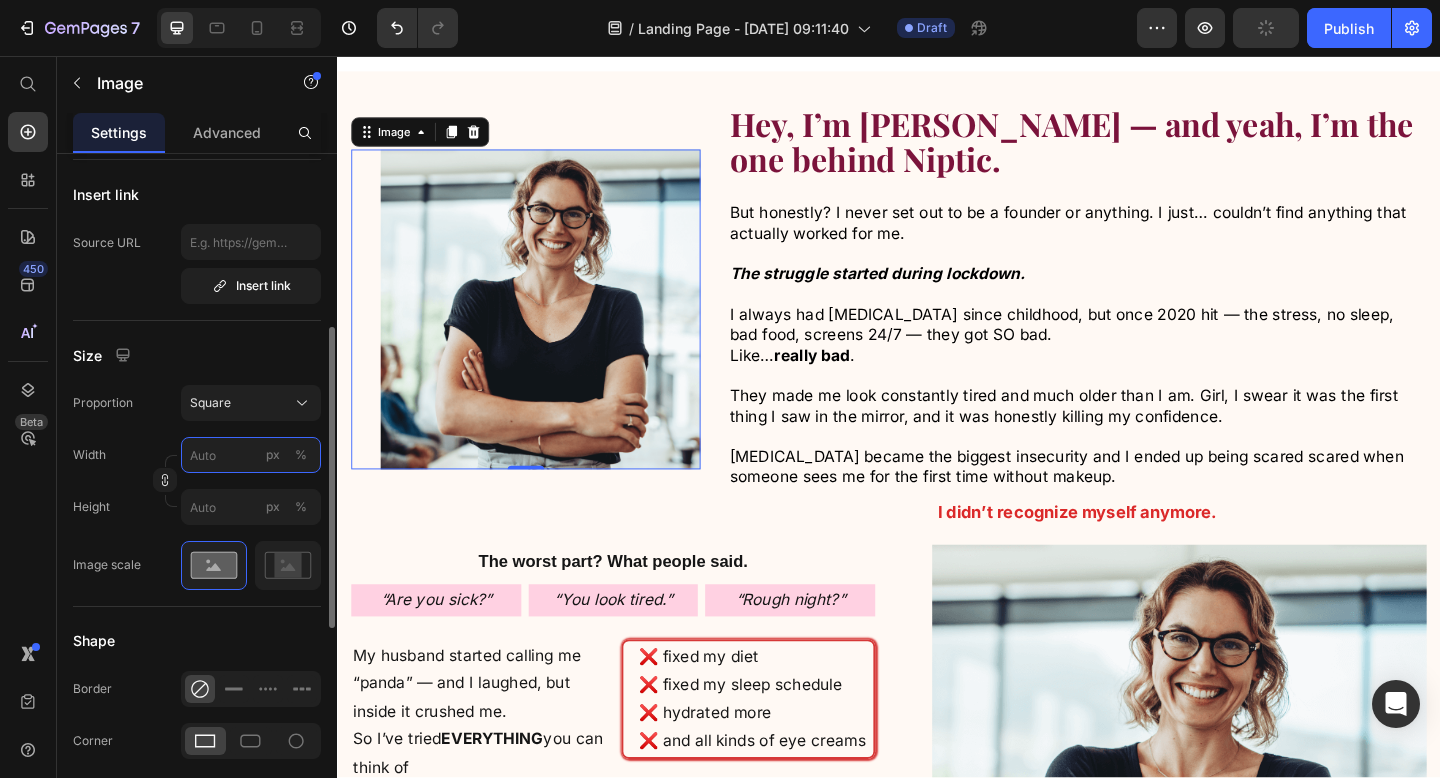 click on "px %" at bounding box center (251, 455) 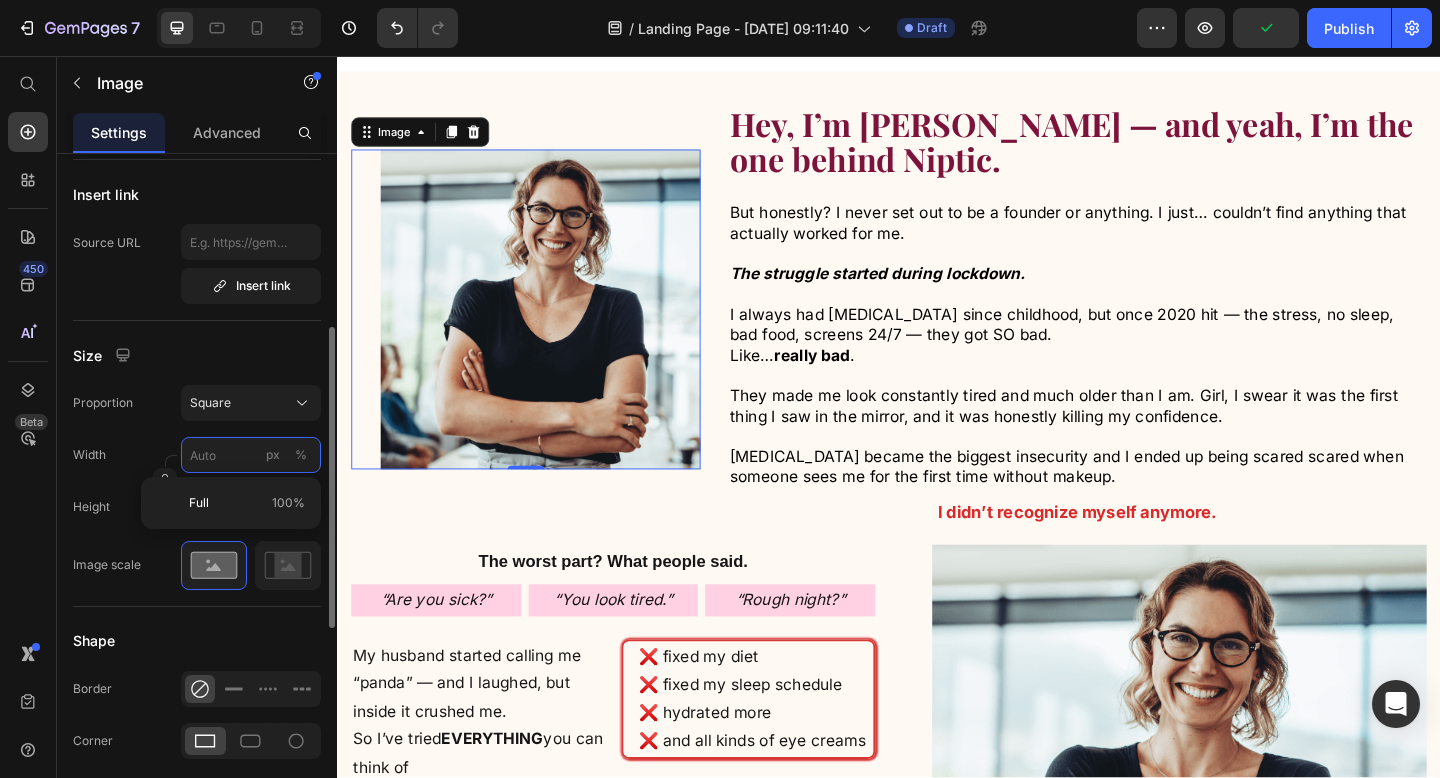 type on "4" 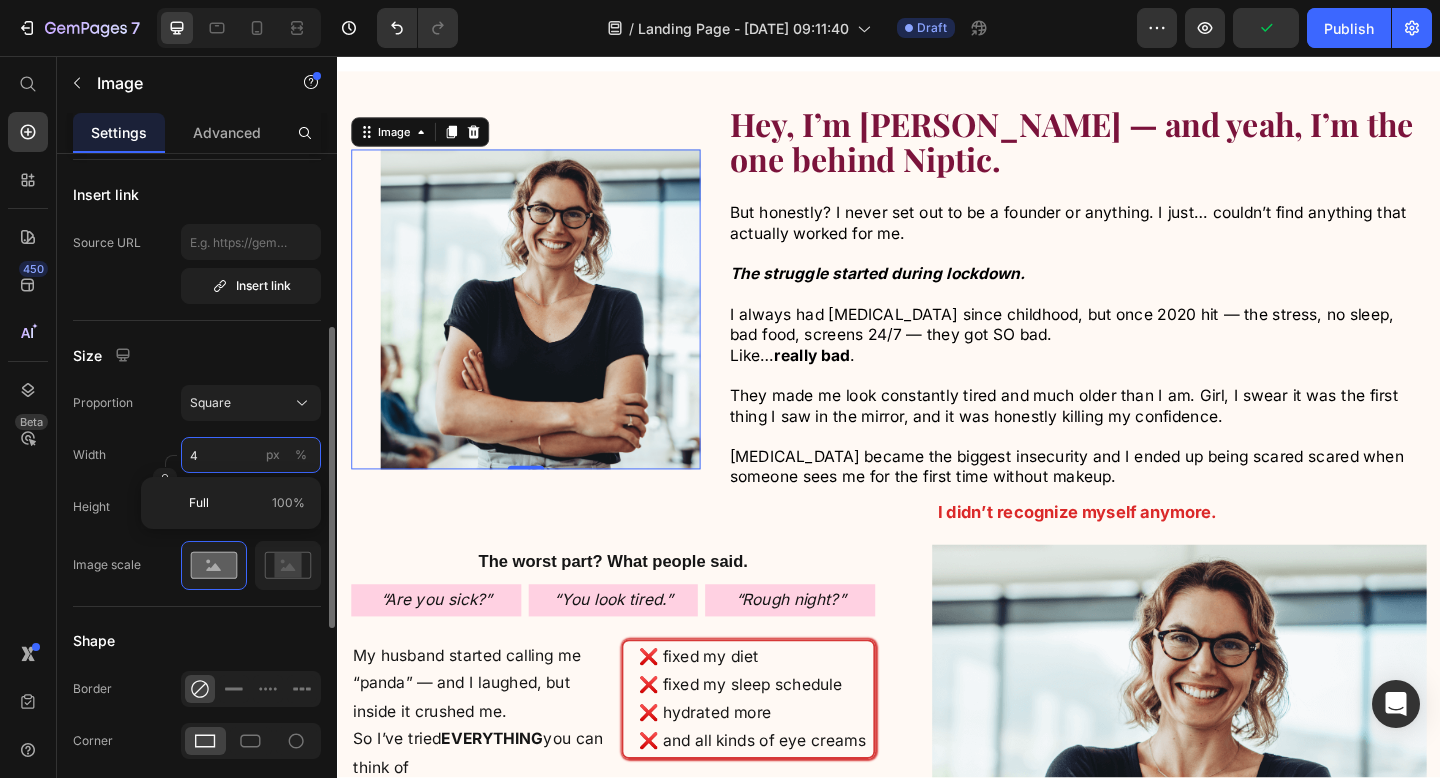 type on "4" 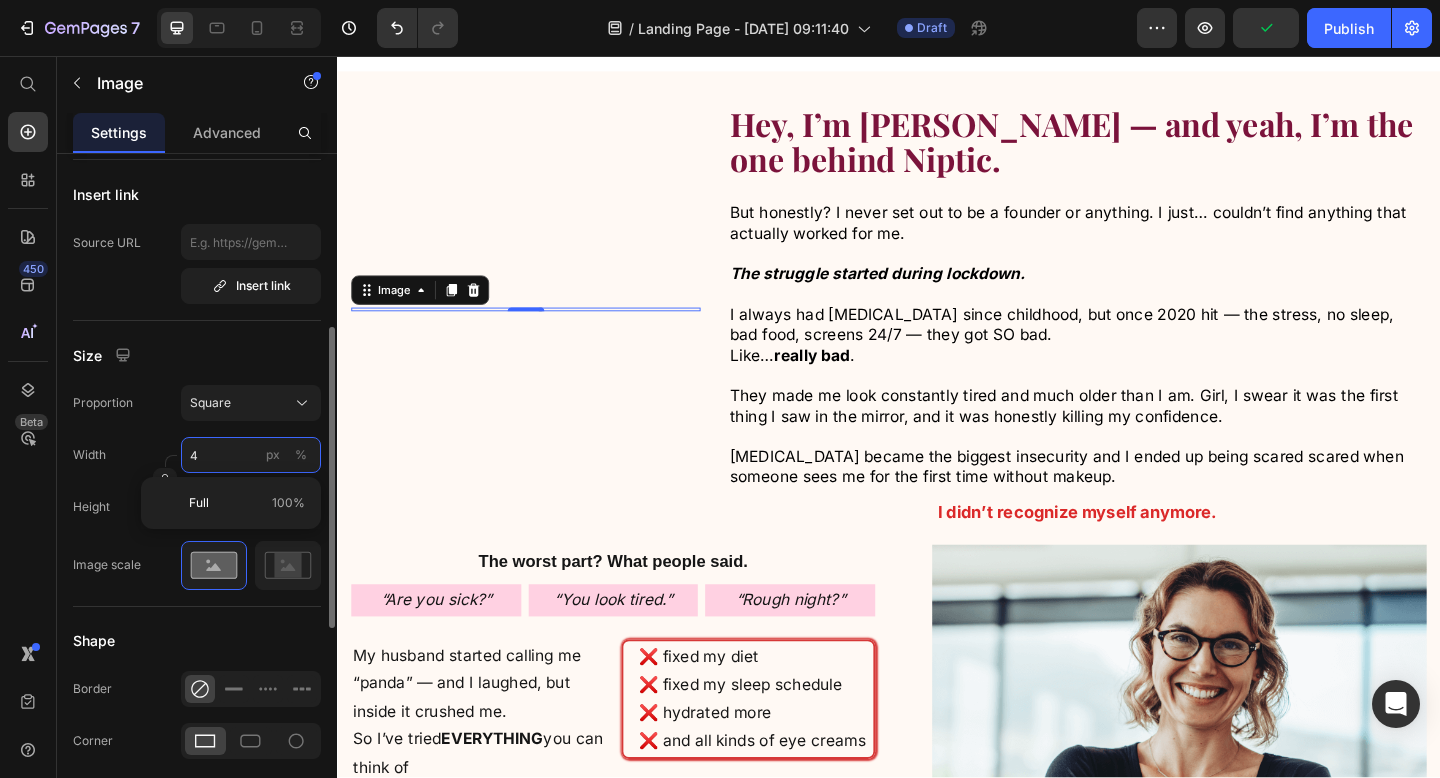 type on "40" 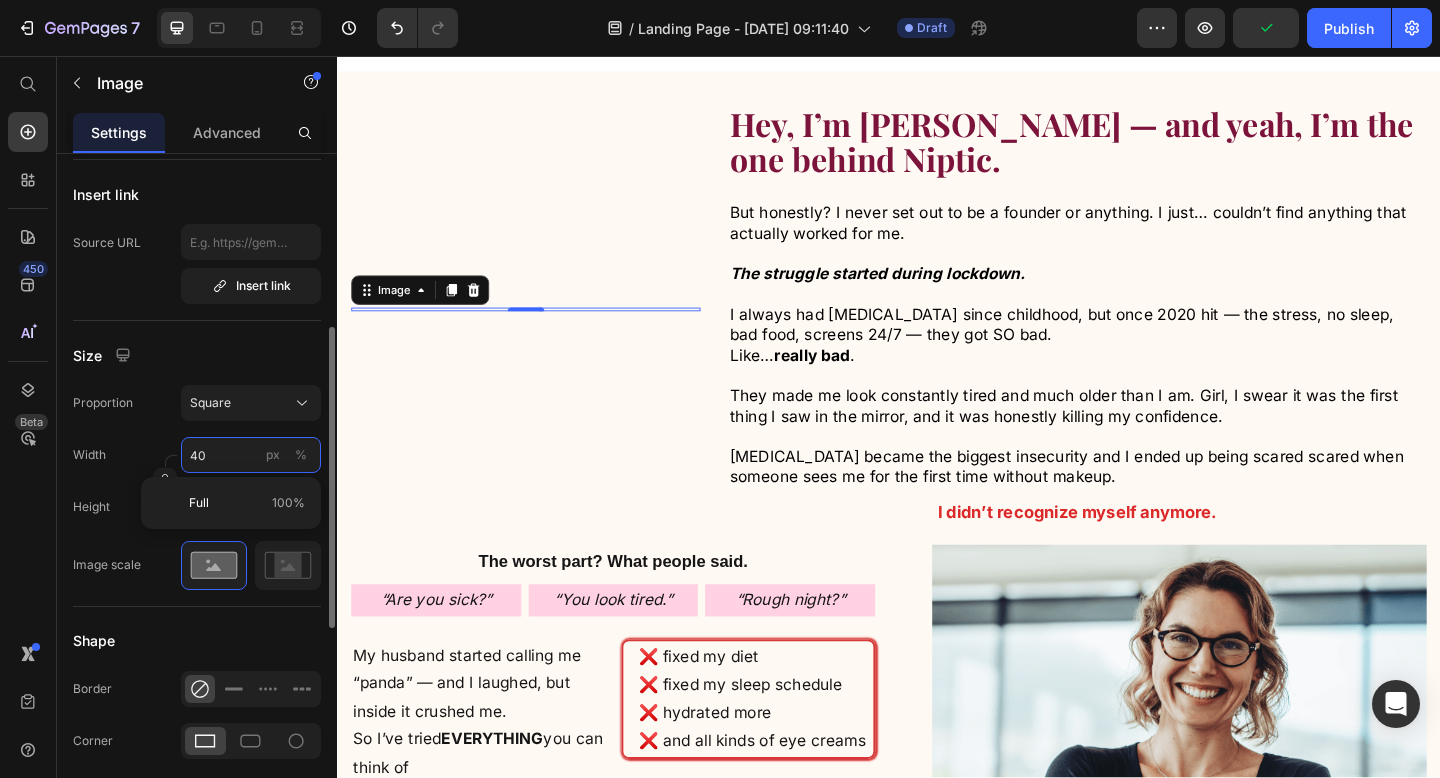 type on "40" 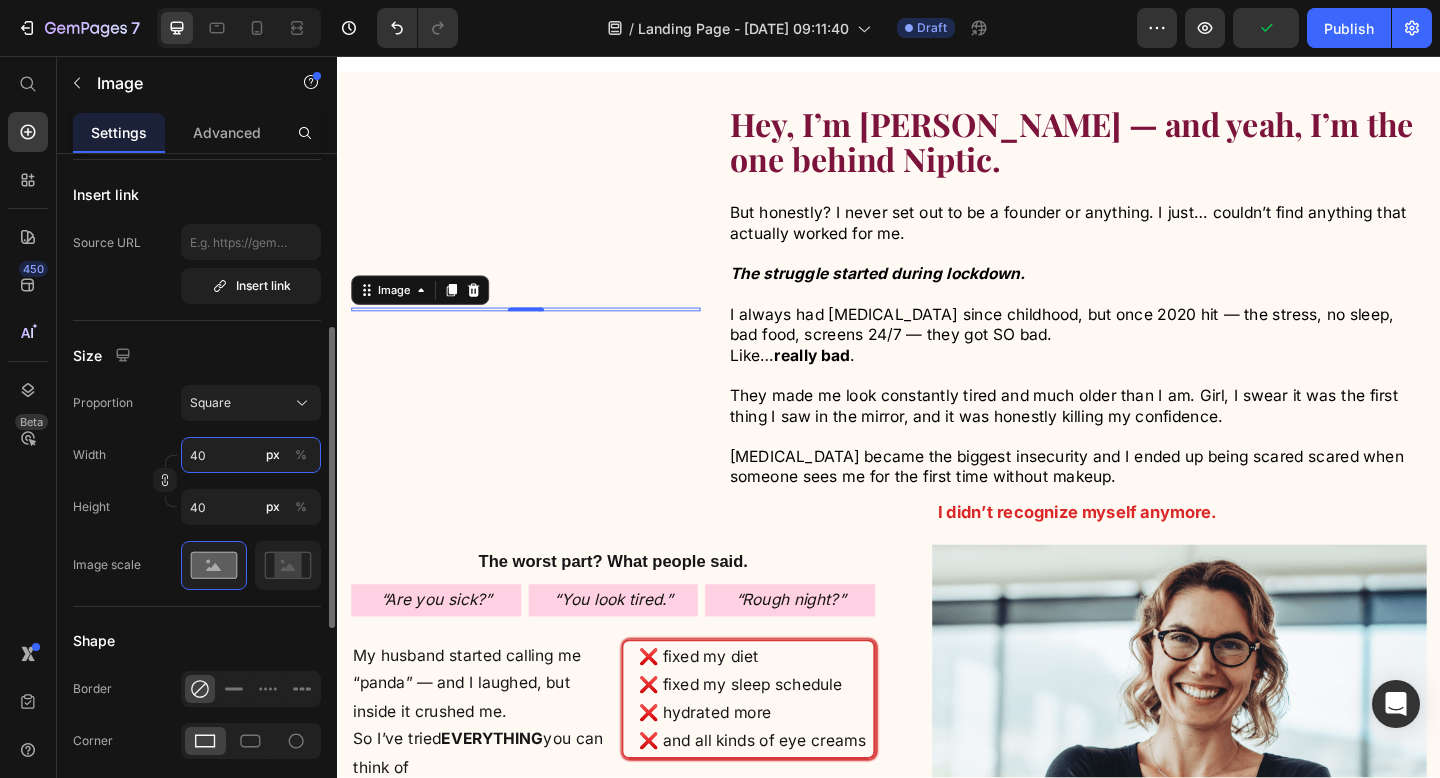 type on "400" 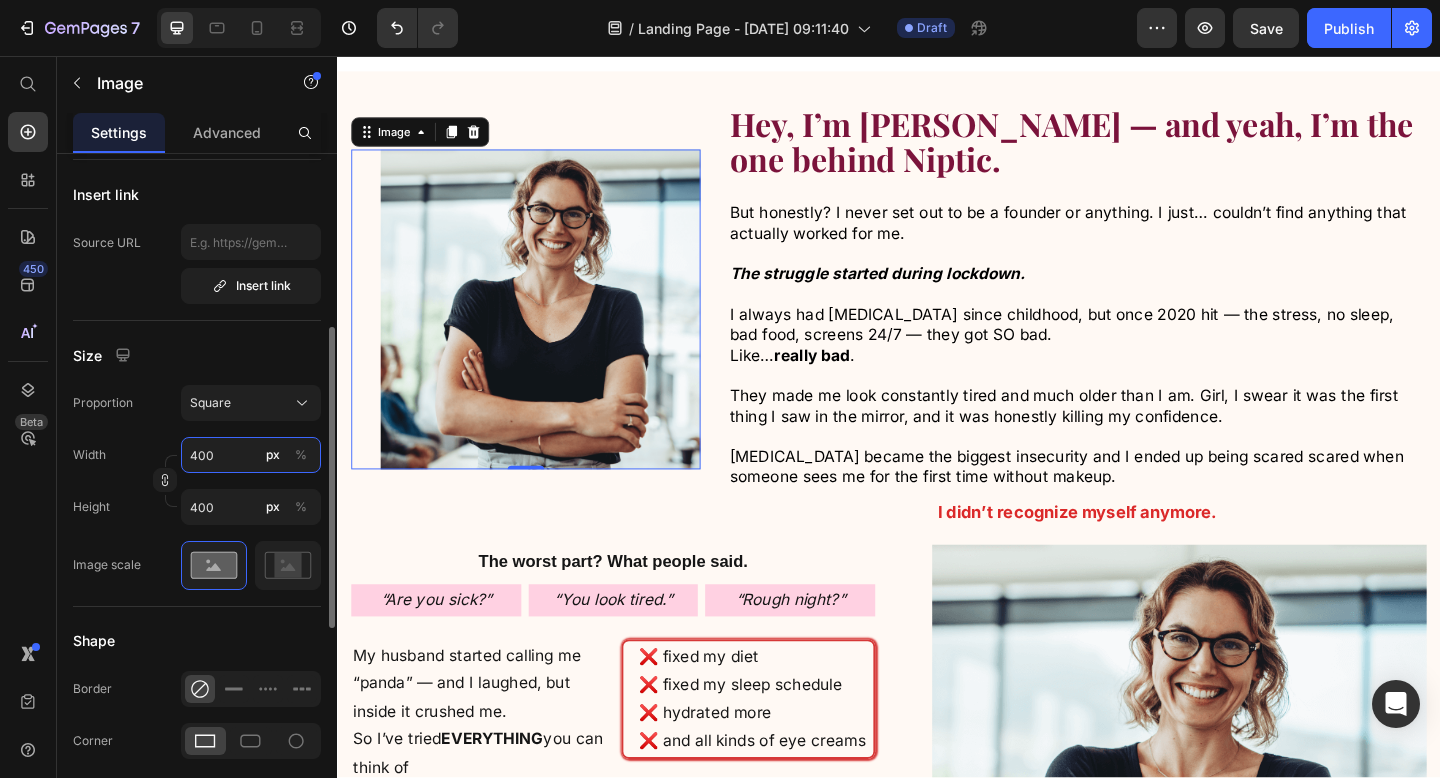 type on "400" 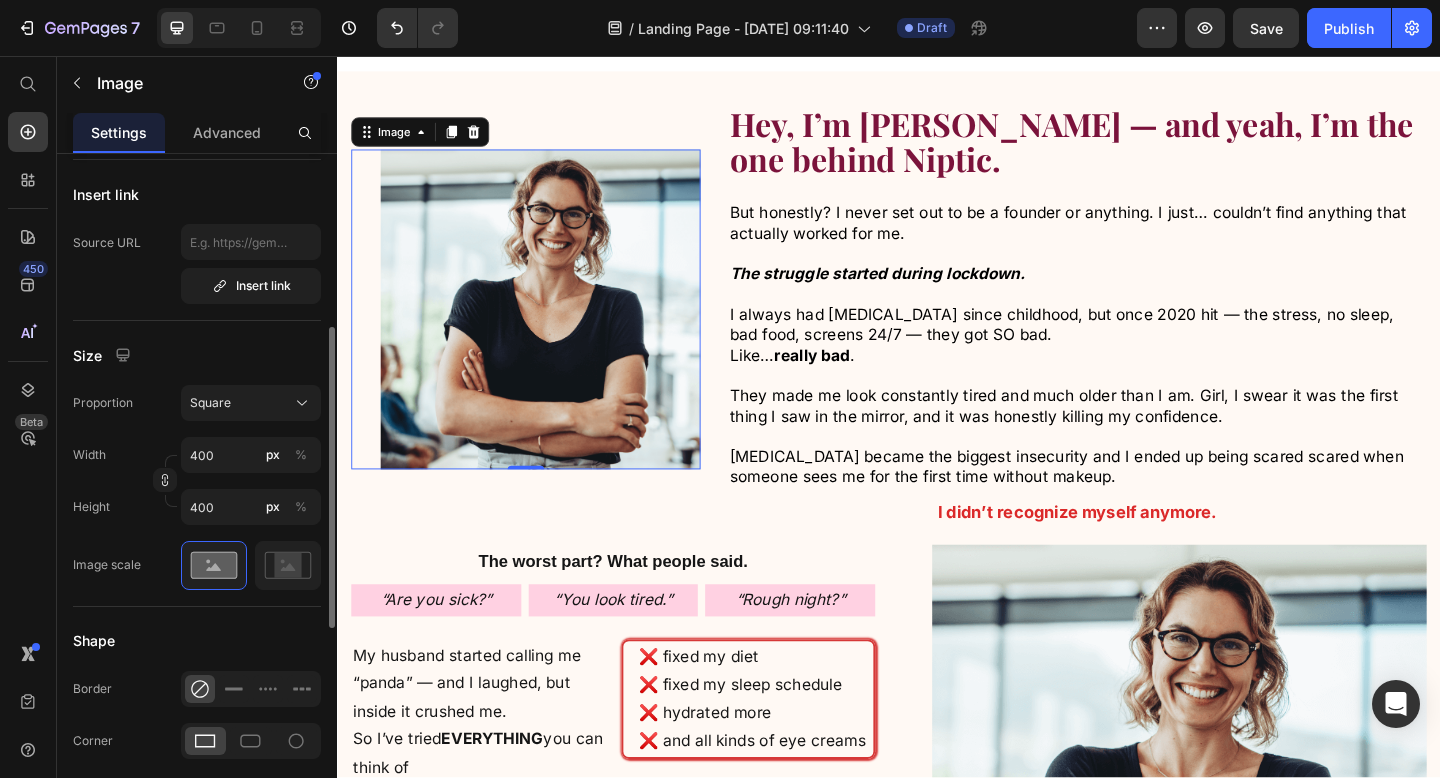 click on "Size" at bounding box center (197, 355) 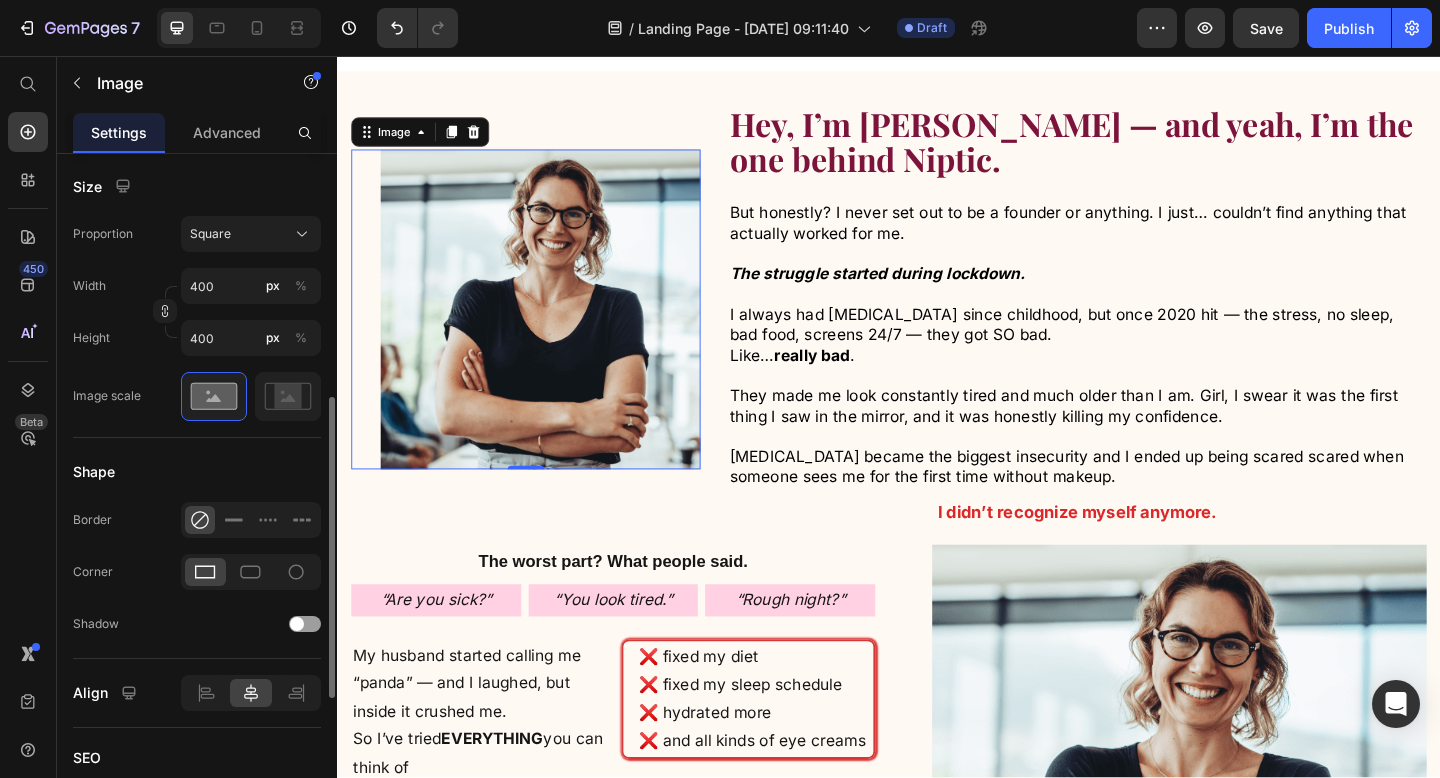 scroll, scrollTop: 561, scrollLeft: 0, axis: vertical 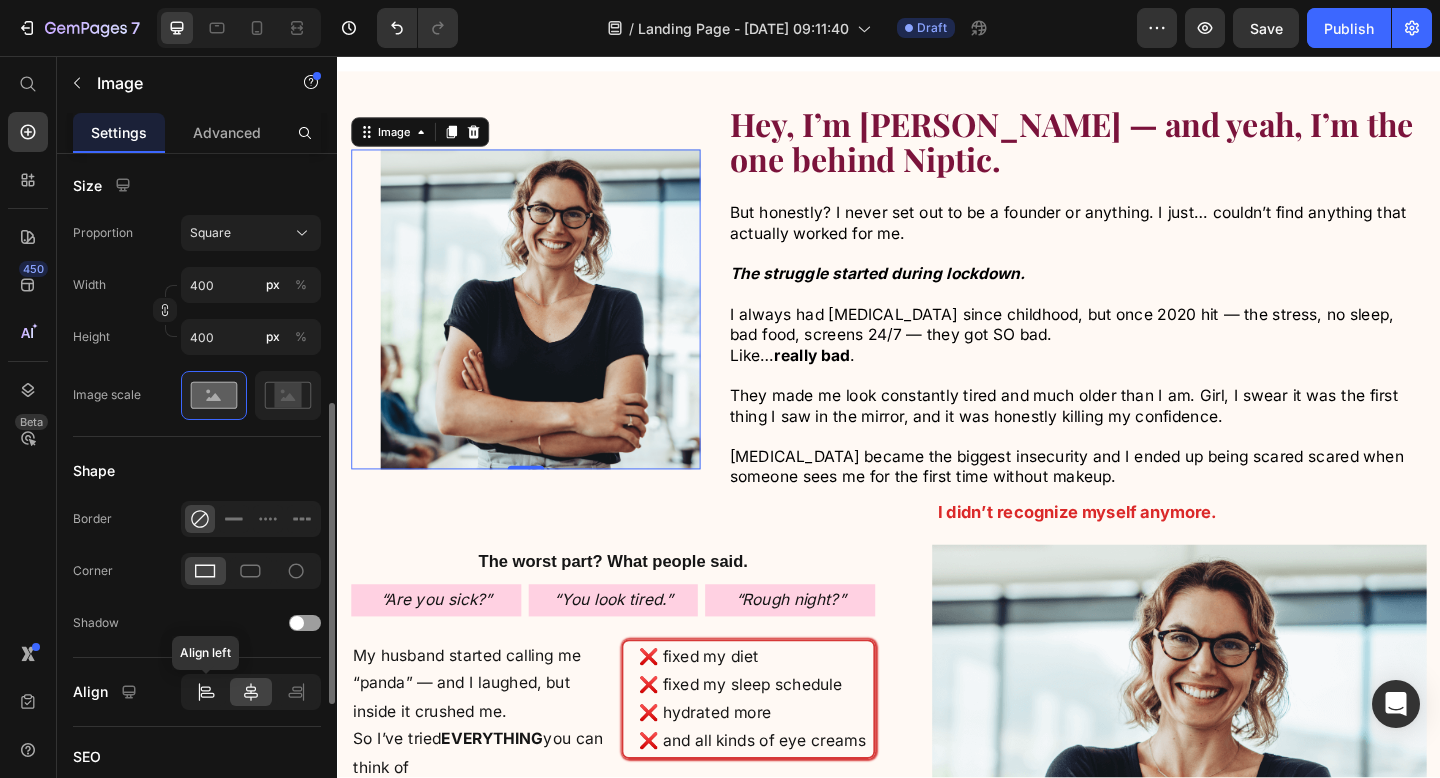 click 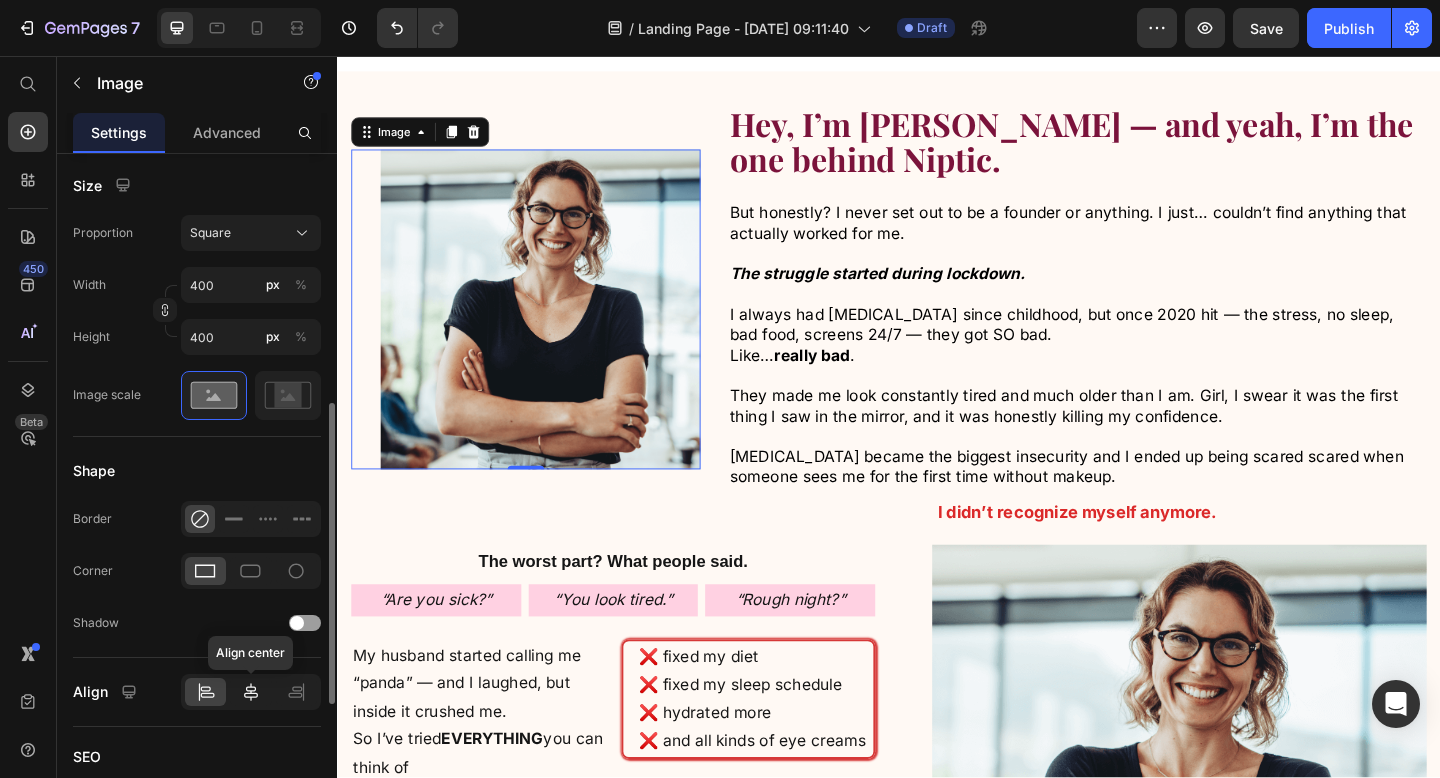 click 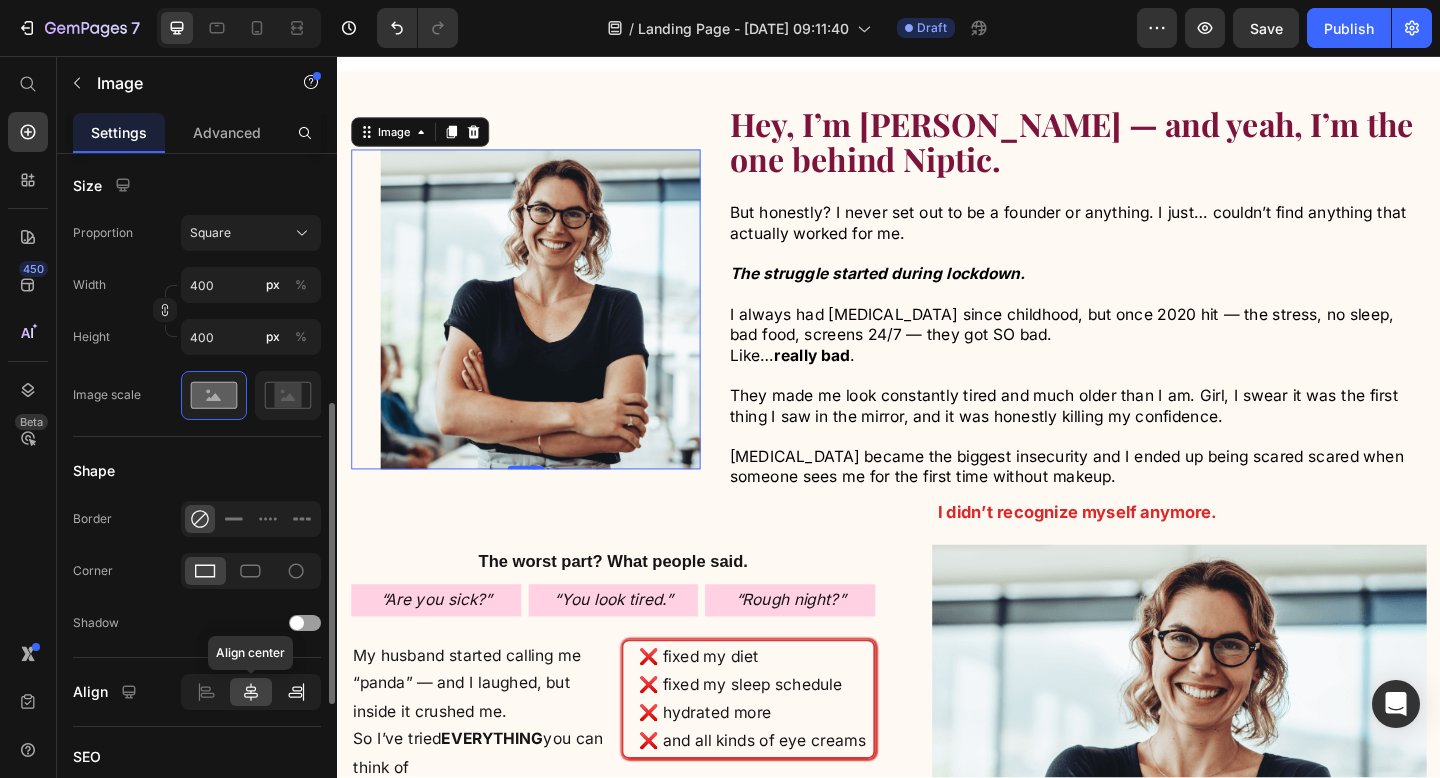 click 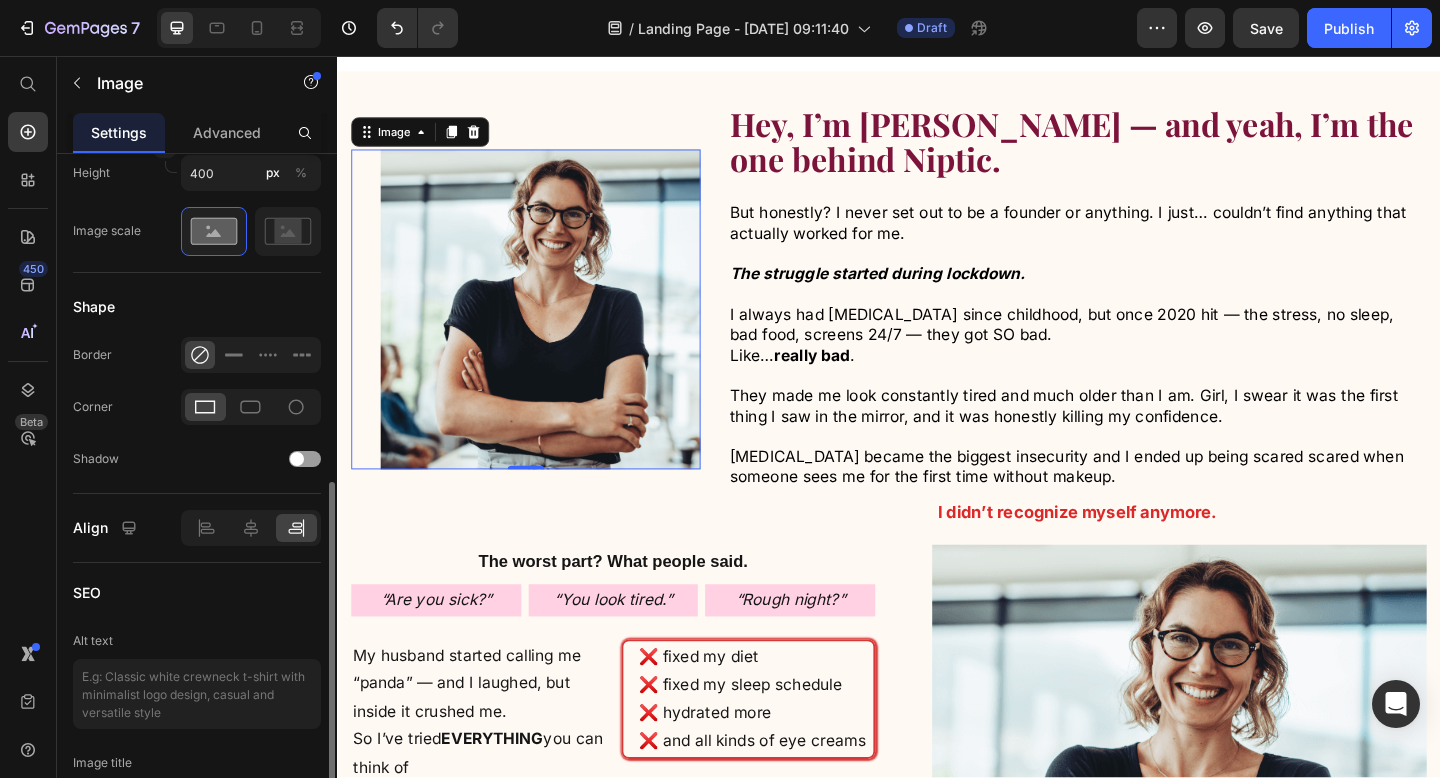 scroll, scrollTop: 730, scrollLeft: 0, axis: vertical 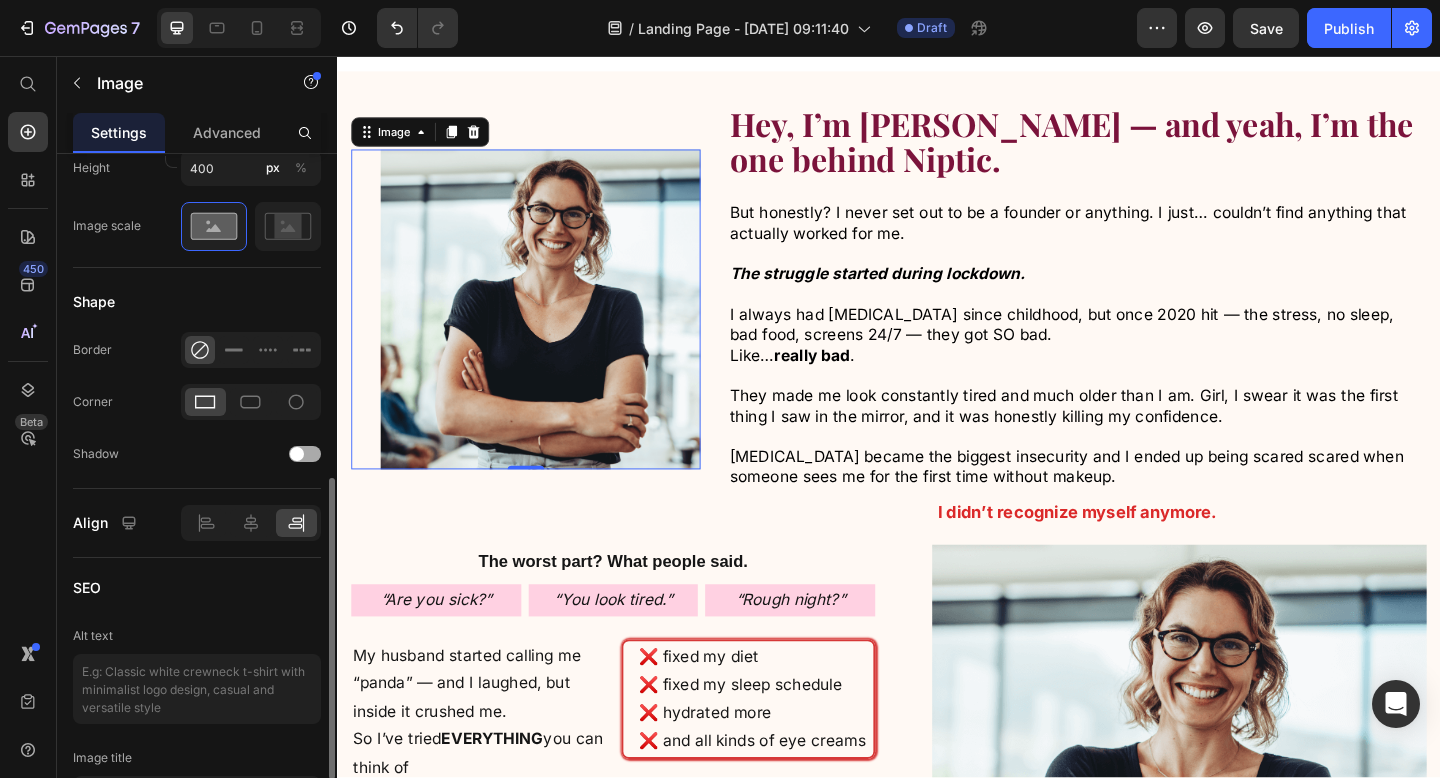 click at bounding box center [305, 454] 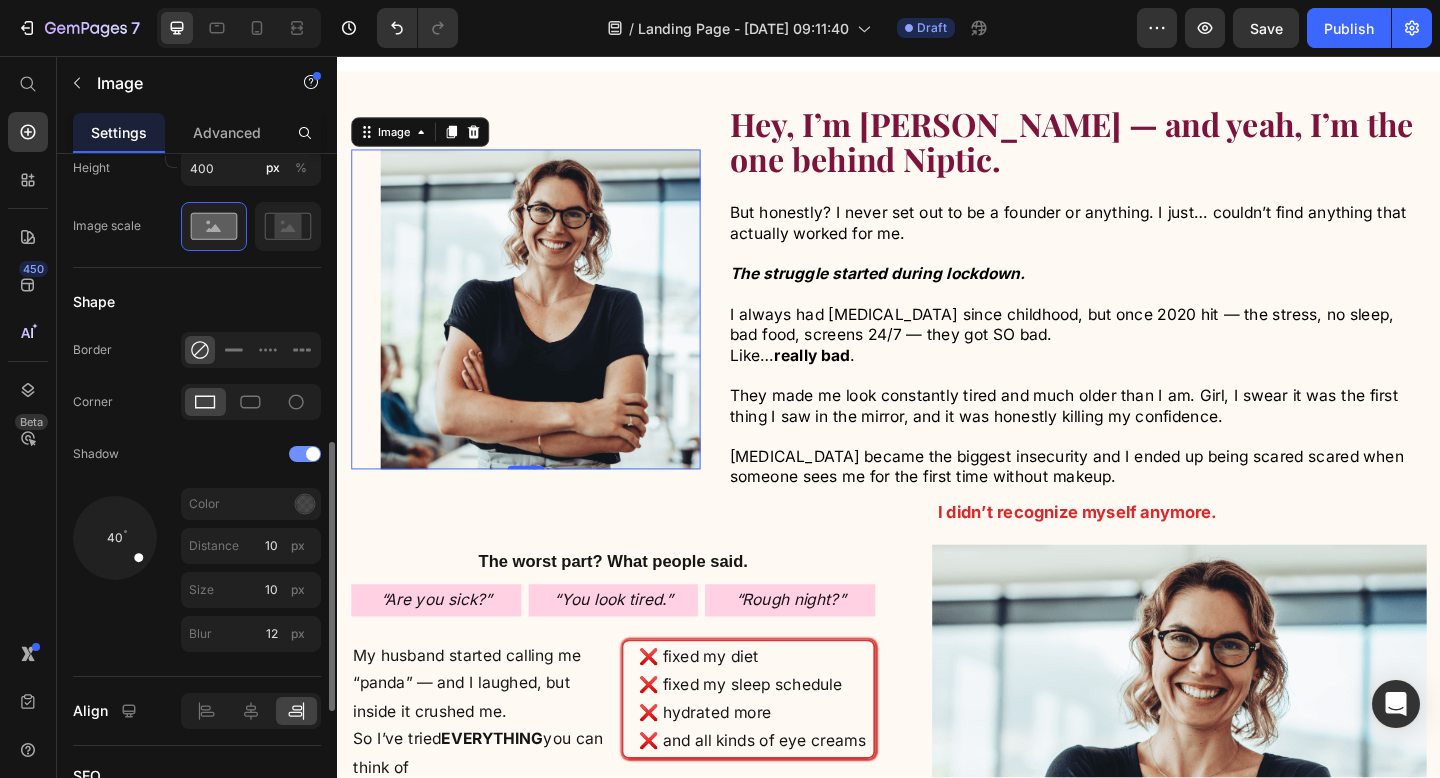 click at bounding box center [313, 454] 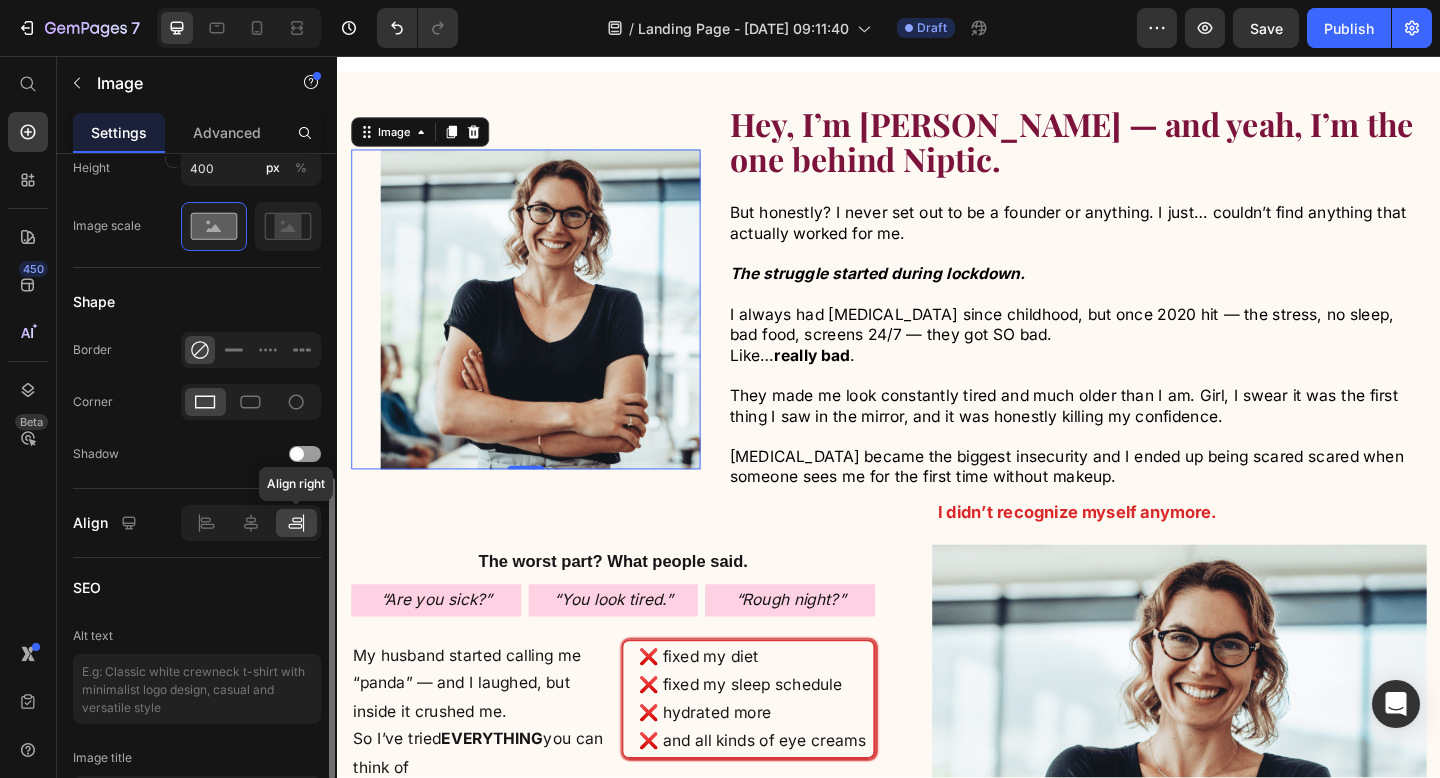 scroll, scrollTop: 854, scrollLeft: 0, axis: vertical 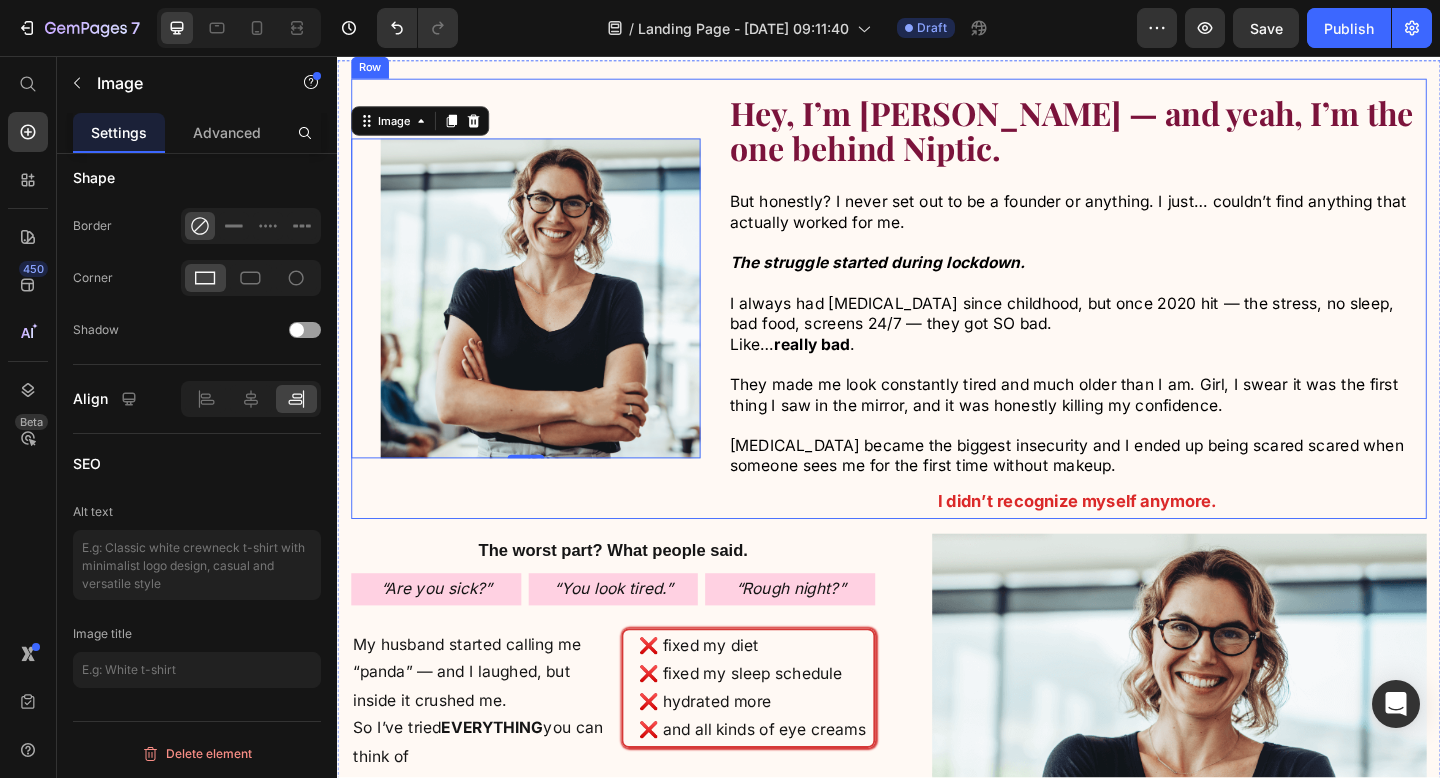 click on "Image   0" at bounding box center [542, 320] 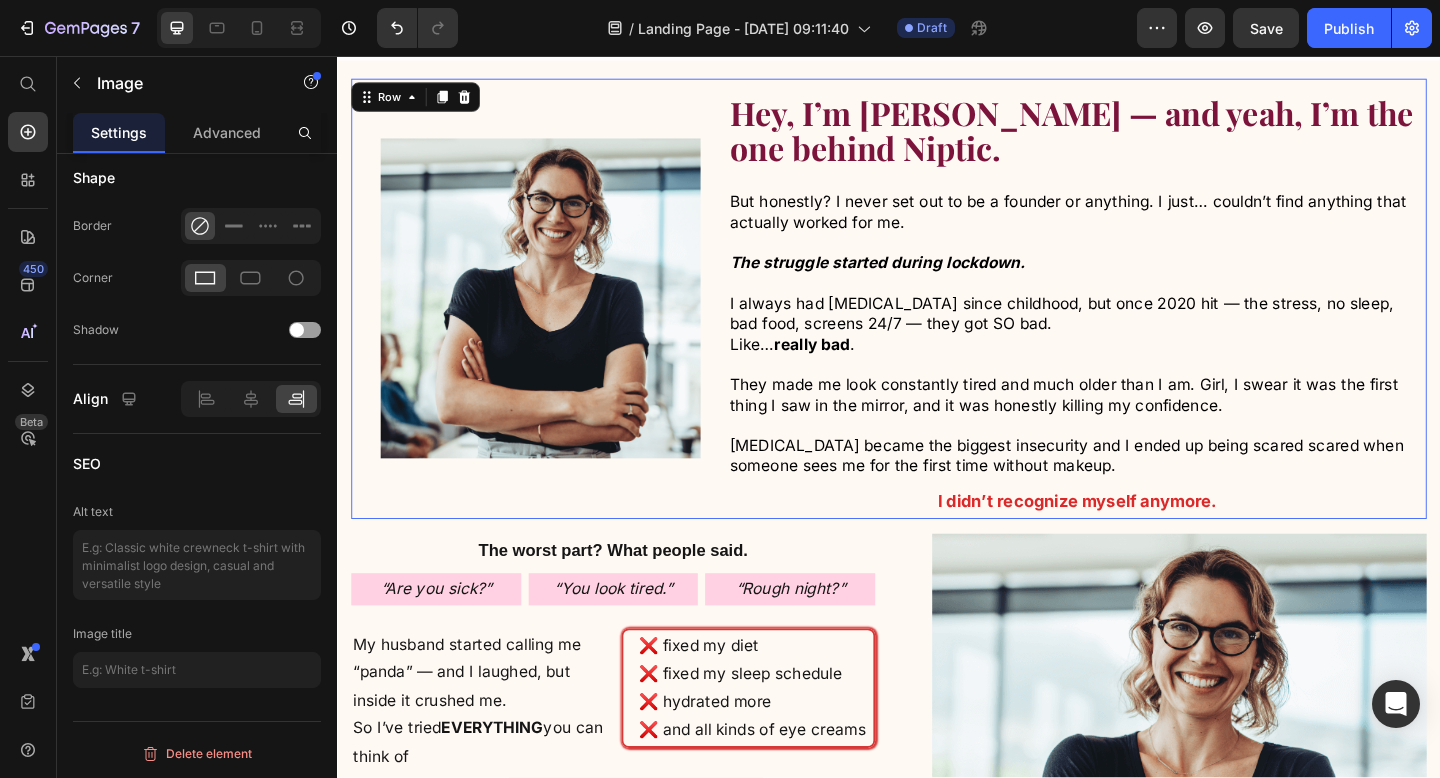 scroll, scrollTop: 0, scrollLeft: 0, axis: both 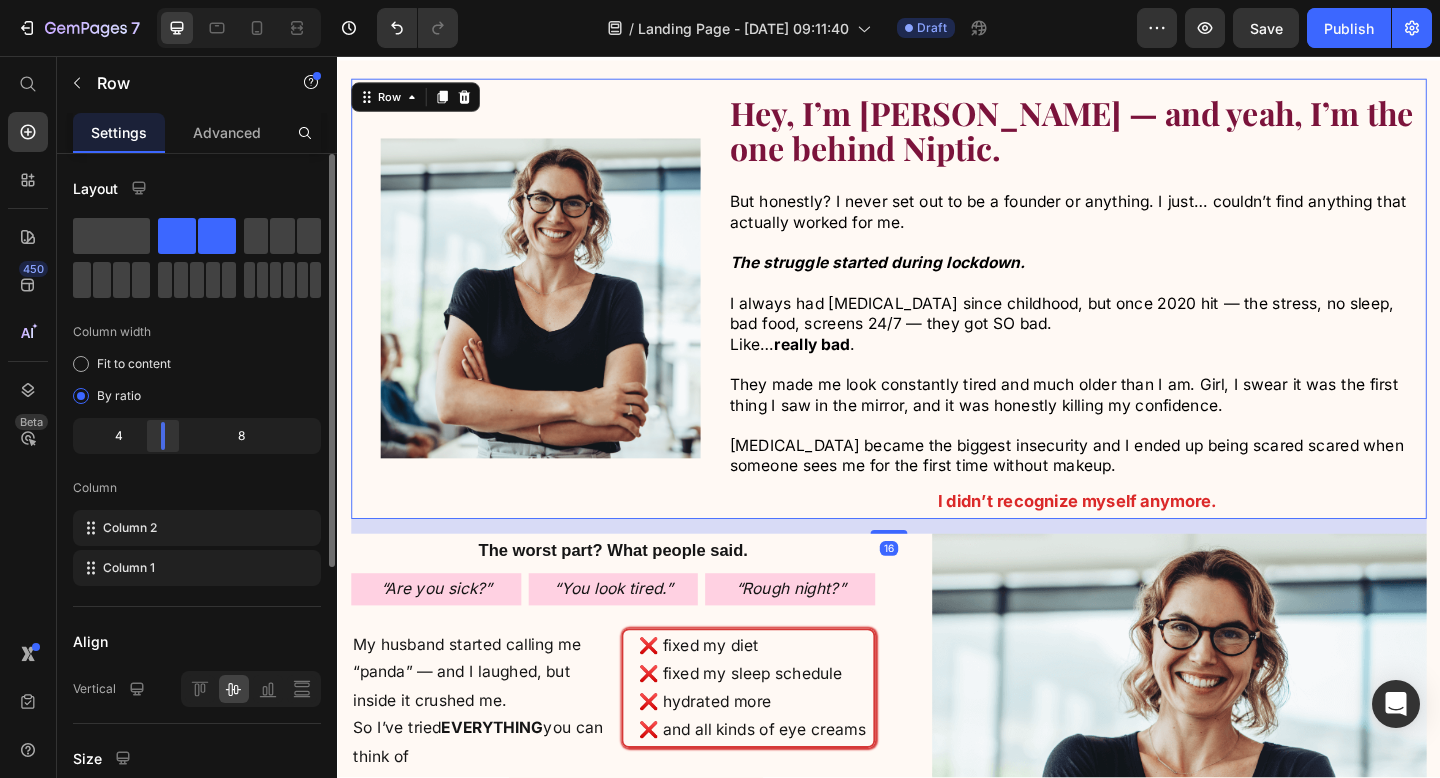 click on "7   /  Landing Page - Jul 10, 09:11:40 Draft Preview  Save   Publish  450 Beta Shopify Apps Sections Elements Hero Section Product Detail Brands Trusted Badges Guarantee Product Breakdown How to use Testimonials Compare Bundle FAQs Social Proof Brand Story Product List Collection Blog List Contact Sticky Add to Cart Custom Footer Browse Library 450 Layout
Row
Row
Row
Row Text
Heading
Text Block Button
Button
Button
Sticky Back to top Media
Image" at bounding box center [720, 0] 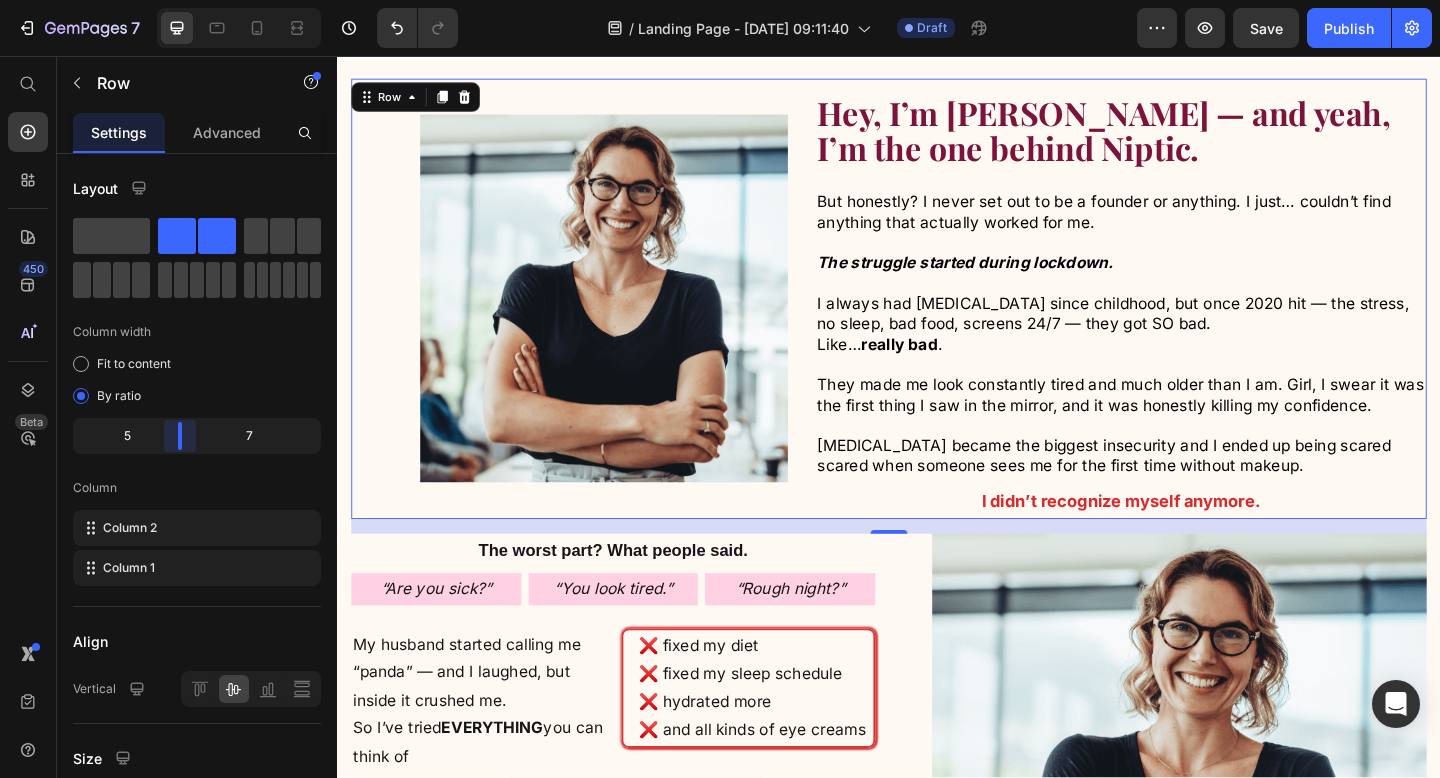 click on "7   /  Landing Page - Jul 10, 09:11:40 Draft Preview  Save   Publish  450 Beta Shopify Apps Sections Elements Hero Section Product Detail Brands Trusted Badges Guarantee Product Breakdown How to use Testimonials Compare Bundle FAQs Social Proof Brand Story Product List Collection Blog List Contact Sticky Add to Cart Custom Footer Browse Library 450 Layout
Row
Row
Row
Row Text
Heading
Text Block Button
Button
Button
Sticky Back to top Media
Image" at bounding box center [720, 0] 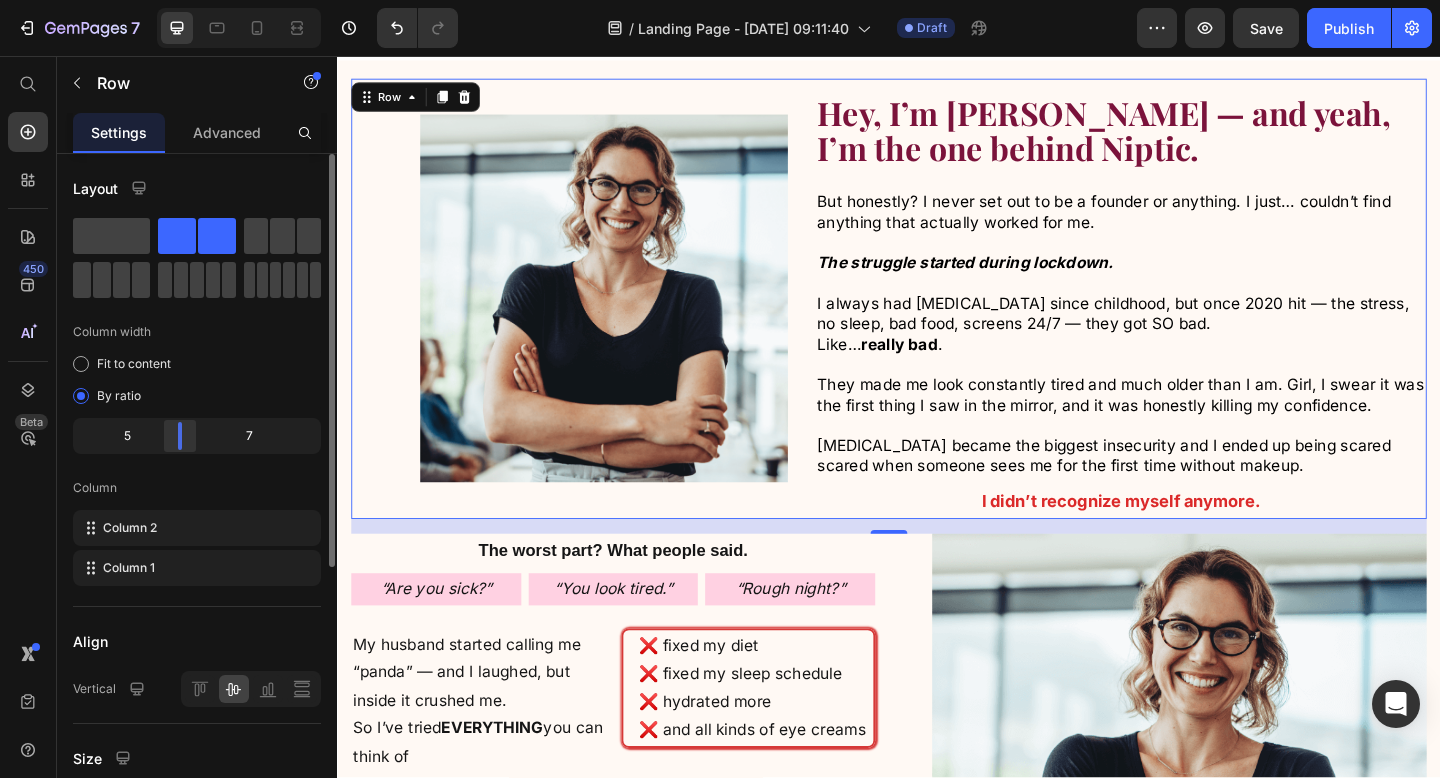 click on "7   /  Landing Page - Jul 10, 09:11:40 Draft Preview  Save   Publish  450 Beta Shopify Apps Sections Elements Hero Section Product Detail Brands Trusted Badges Guarantee Product Breakdown How to use Testimonials Compare Bundle FAQs Social Proof Brand Story Product List Collection Blog List Contact Sticky Add to Cart Custom Footer Browse Library 450 Layout
Row
Row
Row
Row Text
Heading
Text Block Button
Button
Button
Sticky Back to top Media
Image" at bounding box center (720, 0) 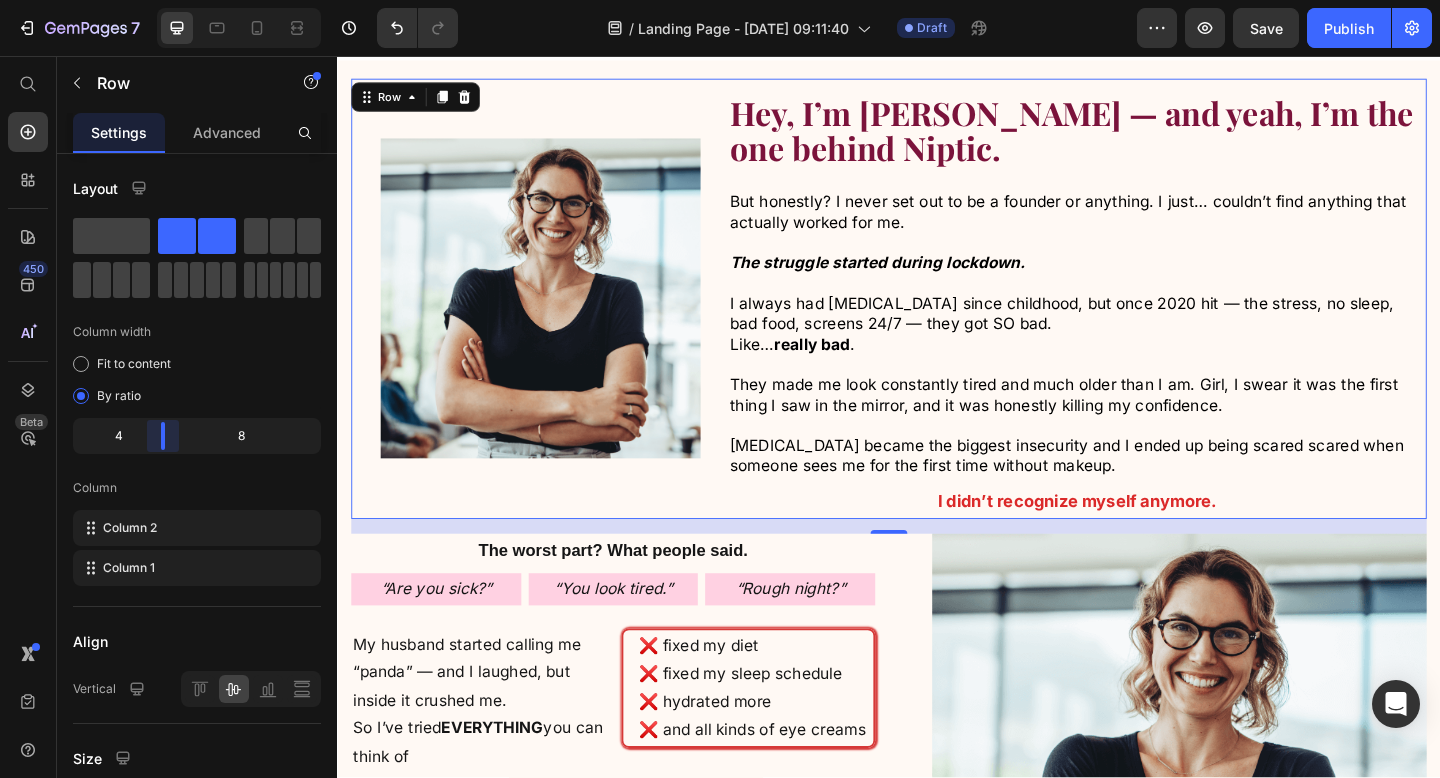 click on "7   /  Landing Page - Jul 10, 09:11:40 Draft Preview  Save   Publish  450 Beta Shopify Apps Sections Elements Hero Section Product Detail Brands Trusted Badges Guarantee Product Breakdown How to use Testimonials Compare Bundle FAQs Social Proof Brand Story Product List Collection Blog List Contact Sticky Add to Cart Custom Footer Browse Library 450 Layout
Row
Row
Row
Row Text
Heading
Text Block Button
Button
Button
Sticky Back to top Media
Image" at bounding box center (720, 0) 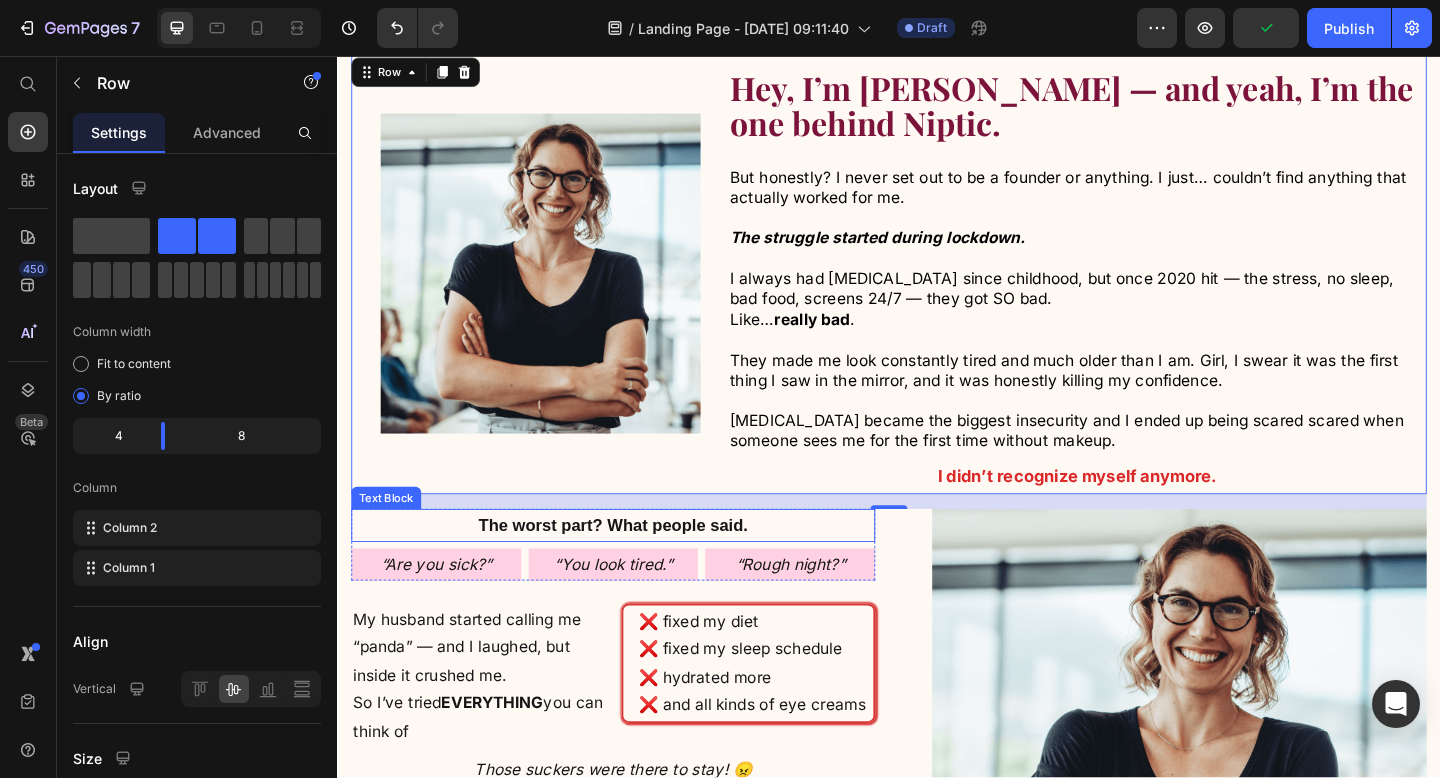 scroll, scrollTop: 1617, scrollLeft: 0, axis: vertical 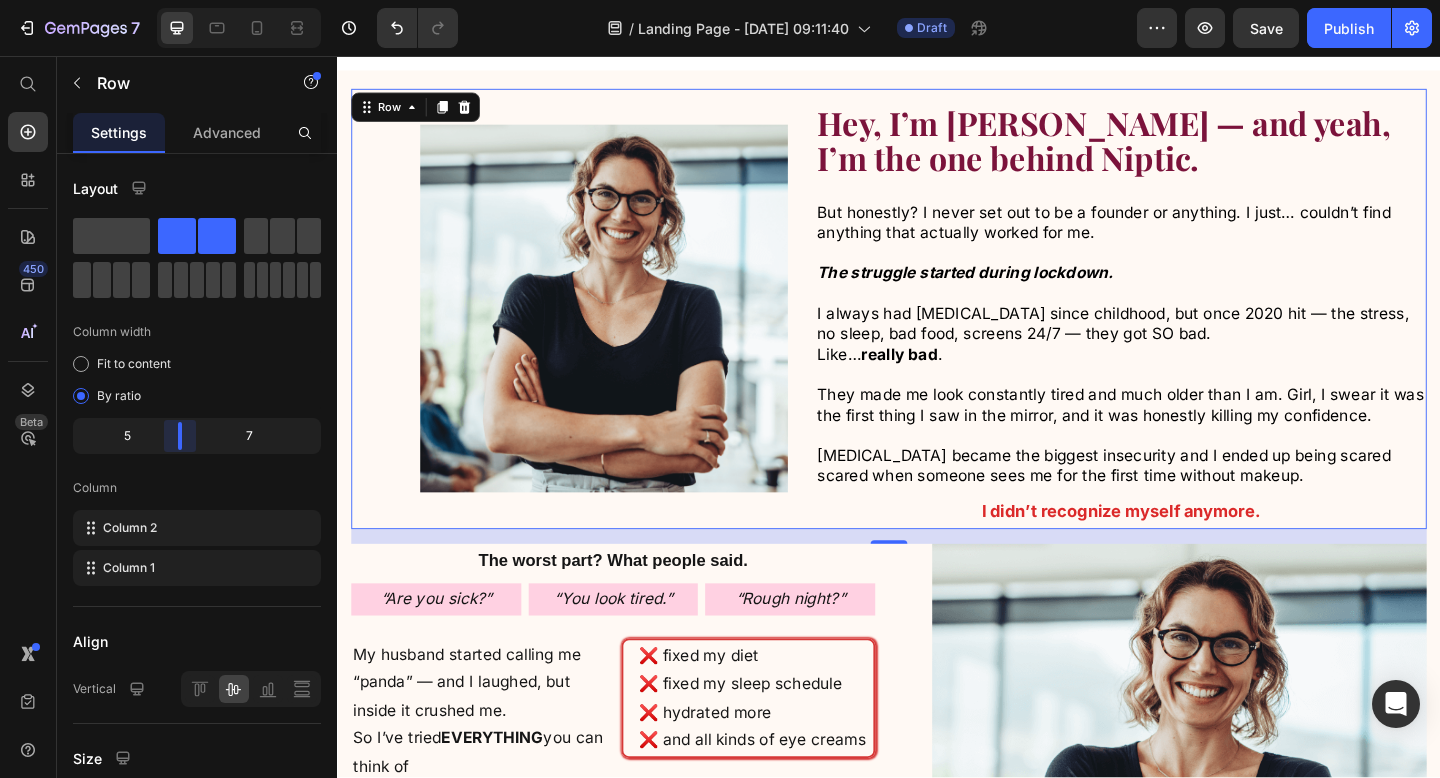 drag, startPoint x: 160, startPoint y: 435, endPoint x: 171, endPoint y: 435, distance: 11 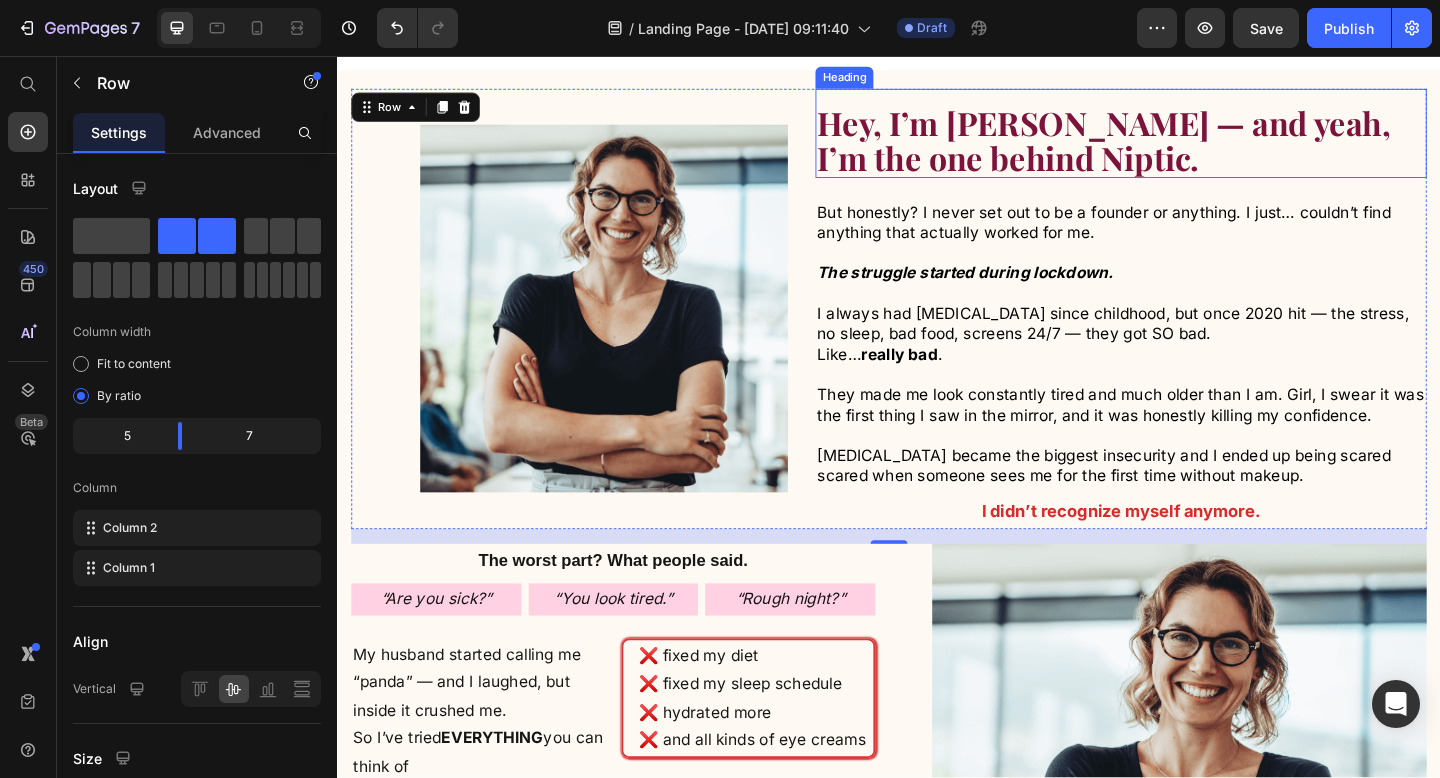 click on "Hey, I’m [PERSON_NAME] — and yeah, I’m the one behind Niptic." at bounding box center (1170, 148) 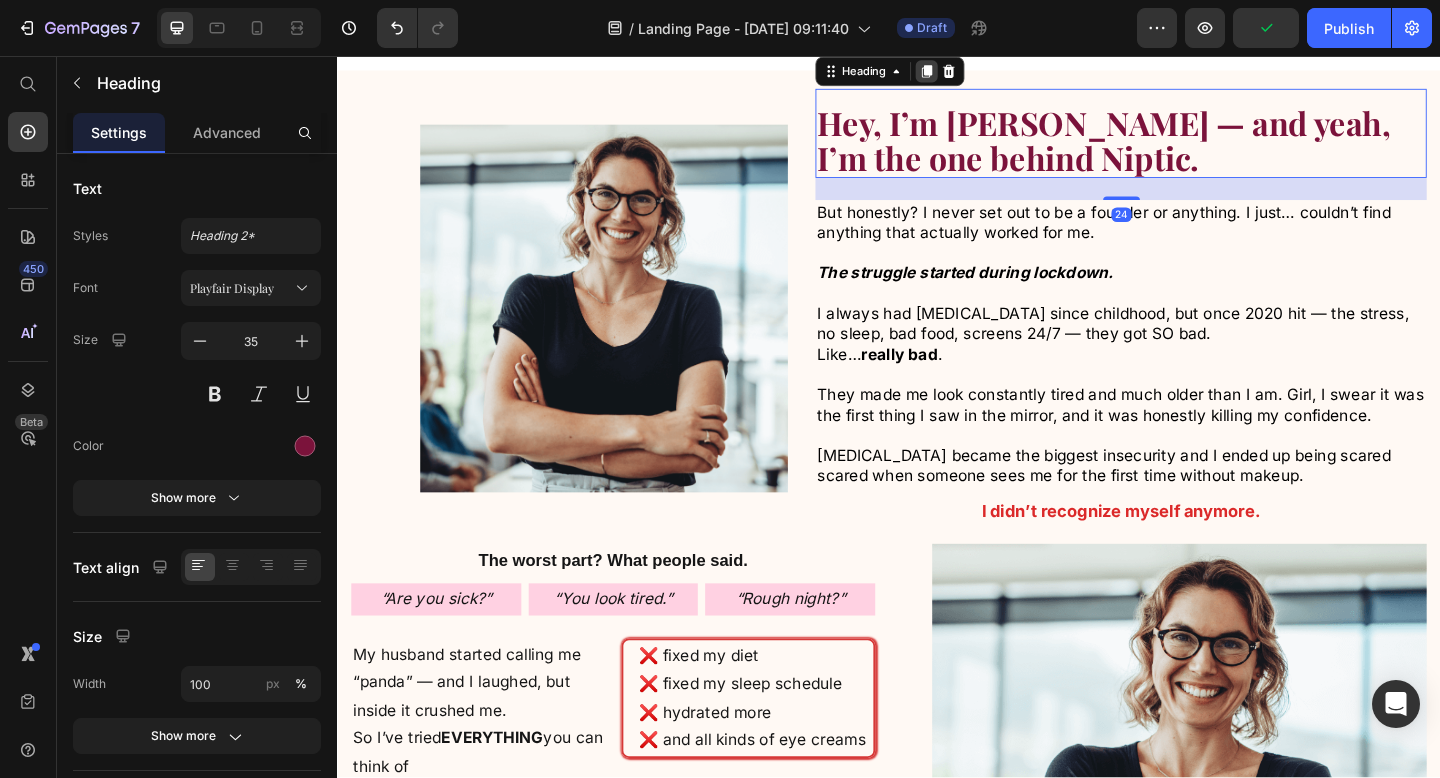 click 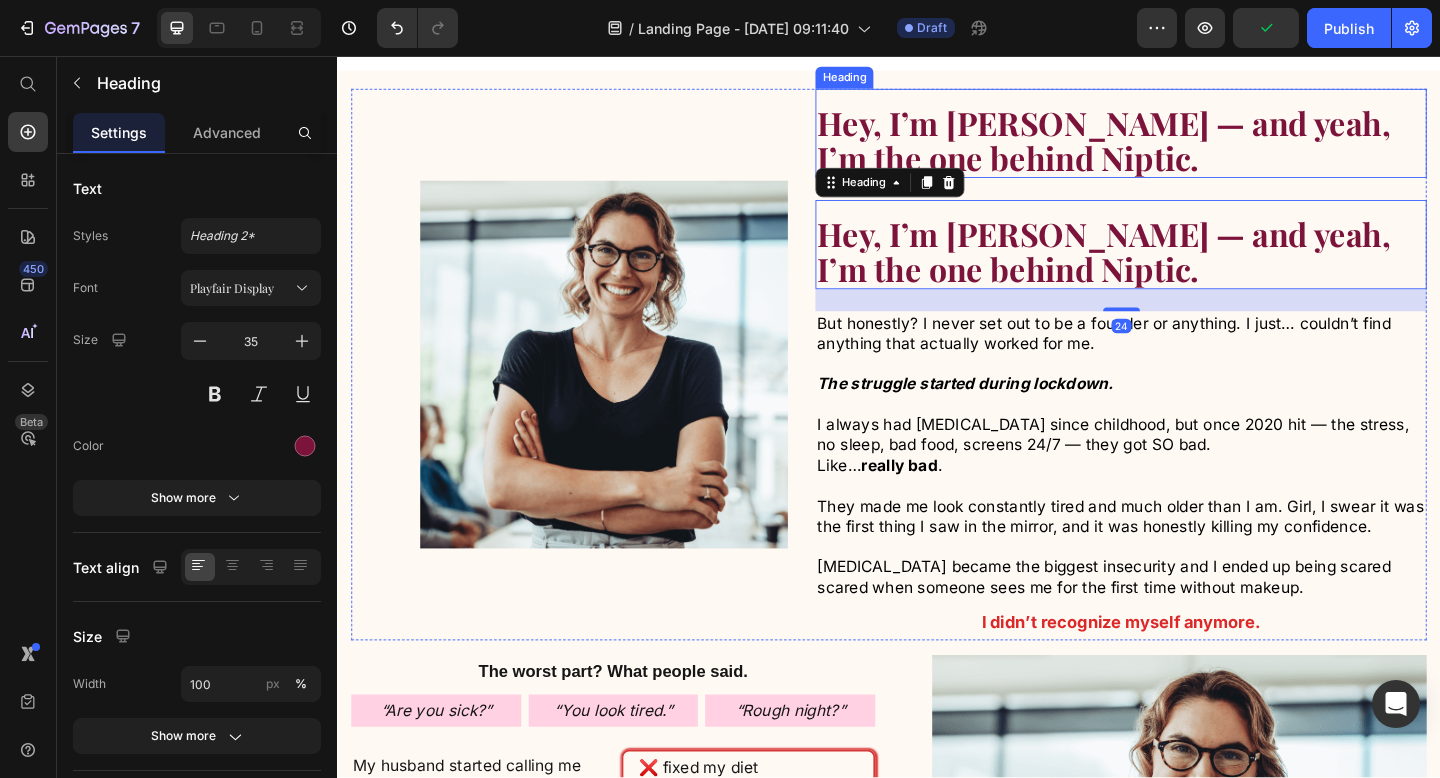 click on "Hey, I’m [PERSON_NAME] — and yeah, I’m the one behind Niptic." at bounding box center (1170, 148) 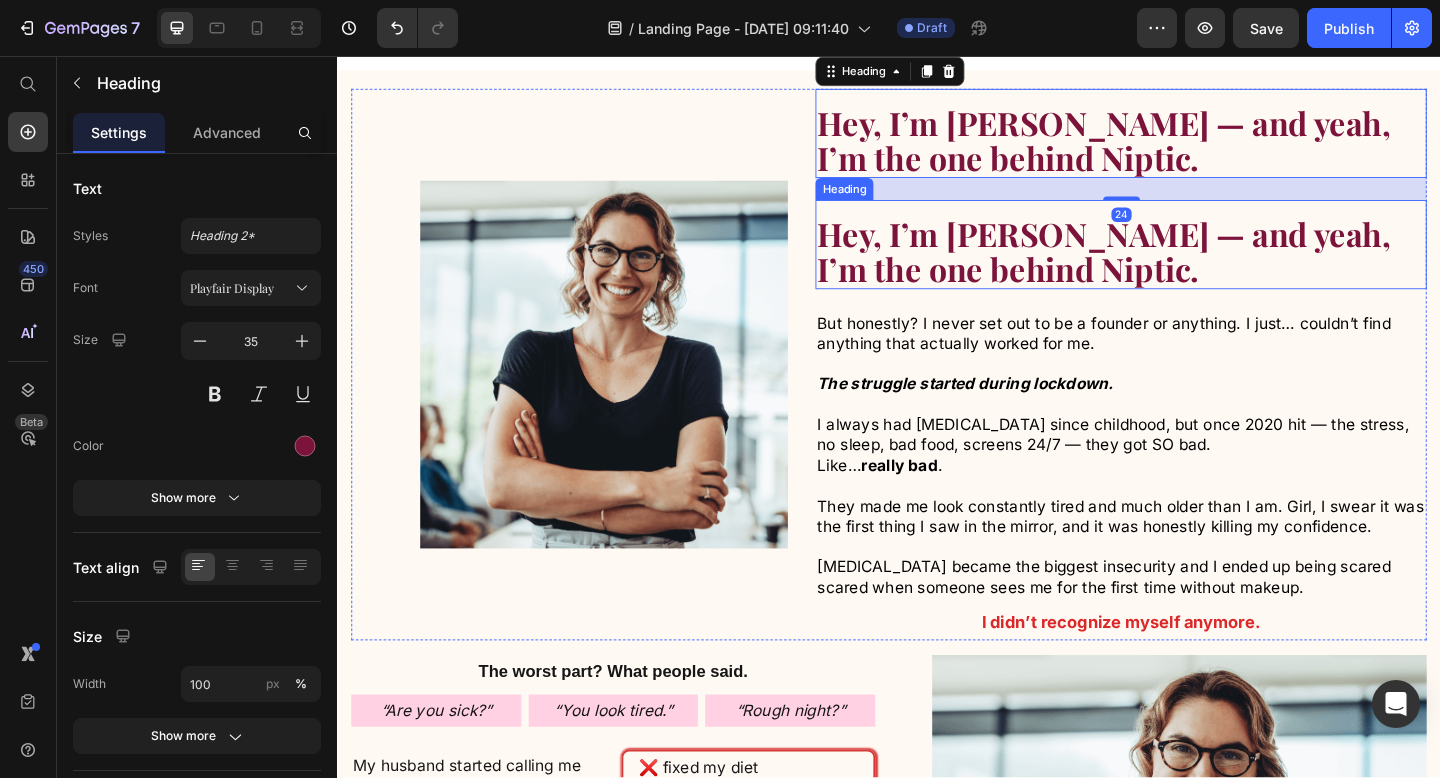 click on "Hey, I’m [PERSON_NAME] — and yeah, I’m the one behind Niptic." at bounding box center [1170, 269] 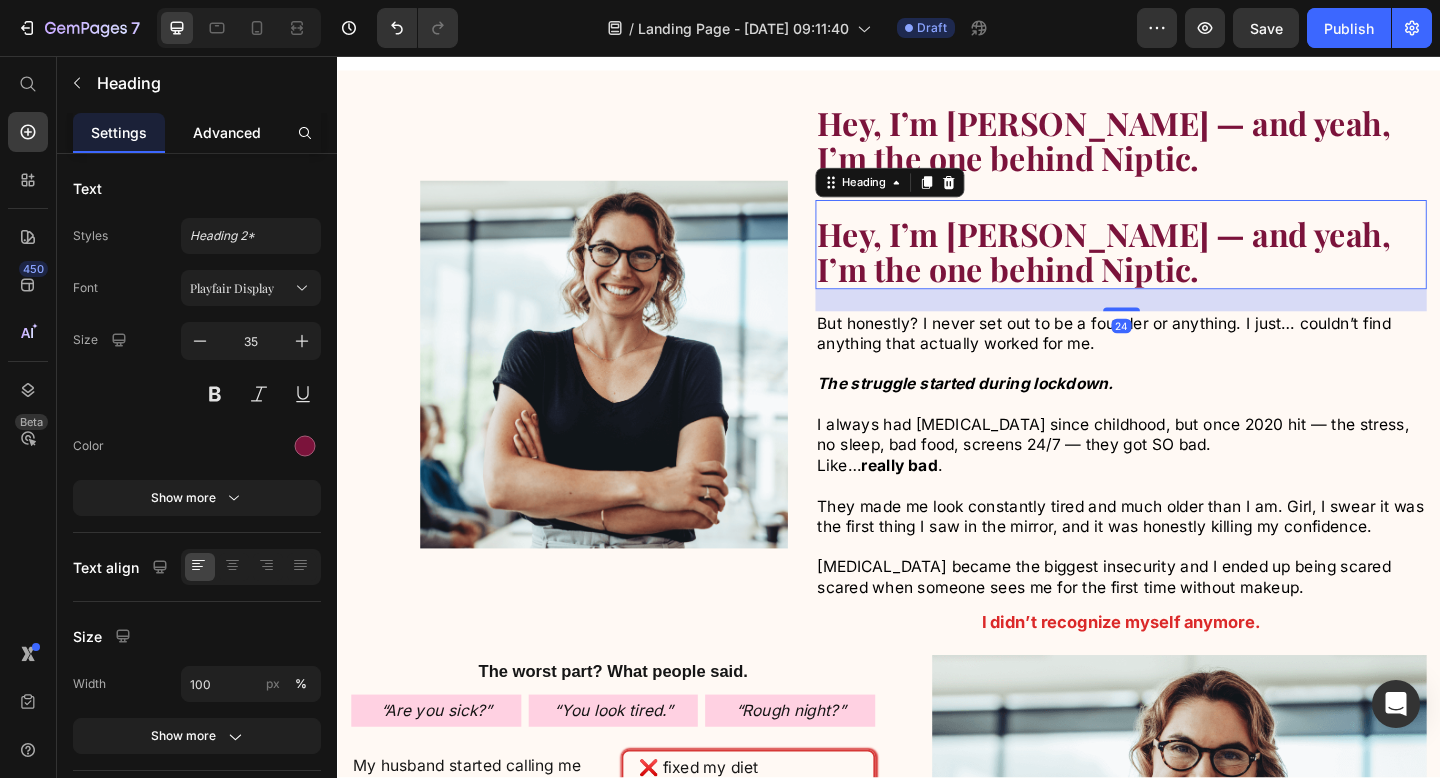 click on "Advanced" at bounding box center [227, 132] 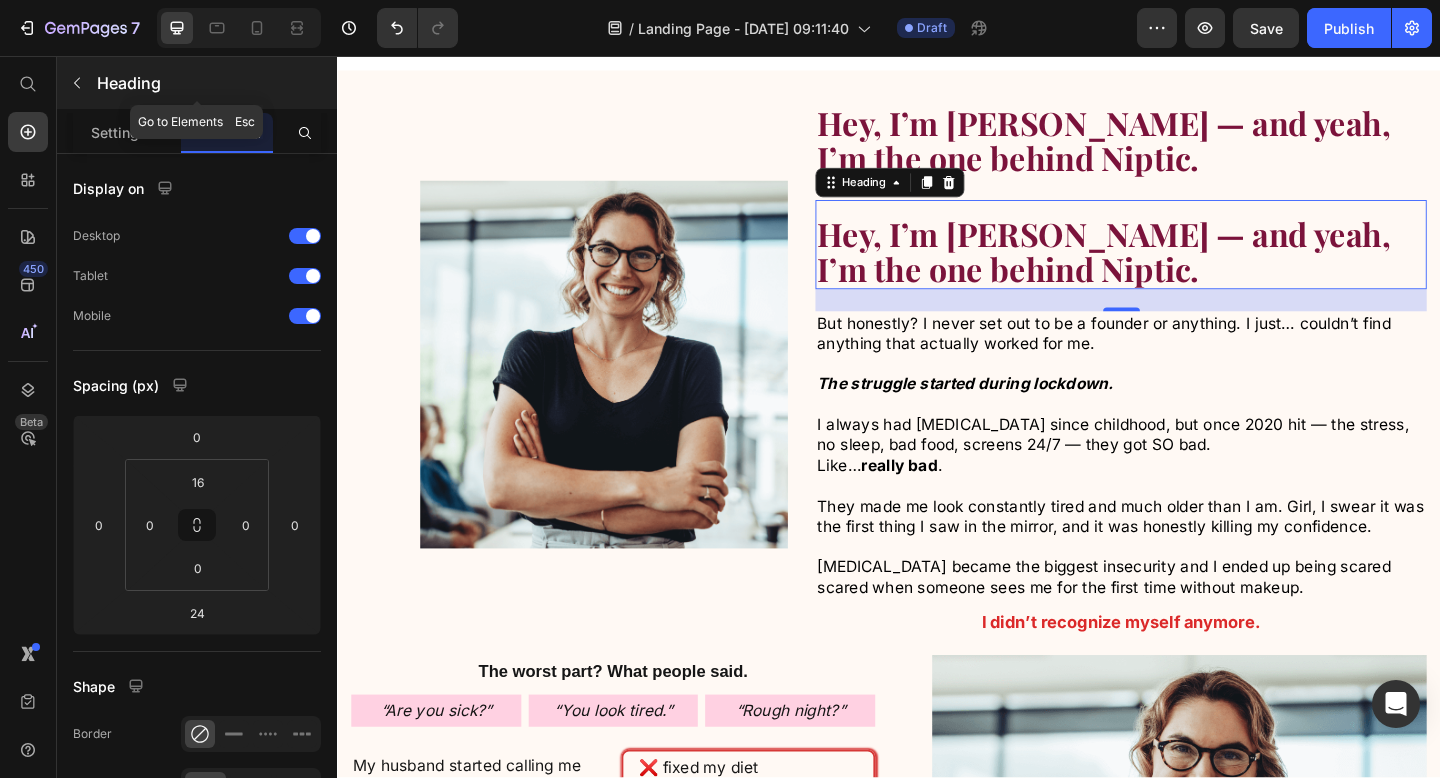 click 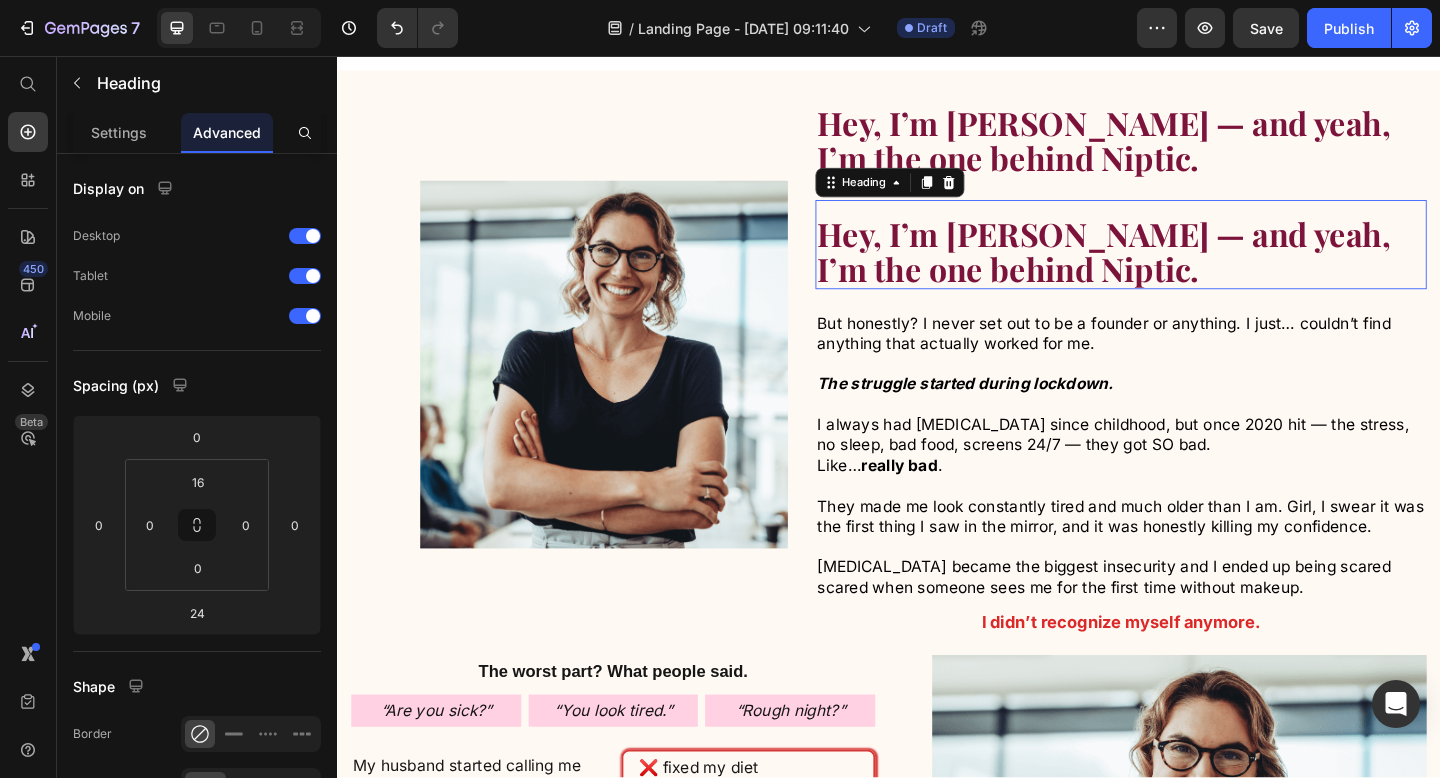 click on "Hey, I’m [PERSON_NAME] — and yeah, I’m the one behind Niptic." at bounding box center [1170, 269] 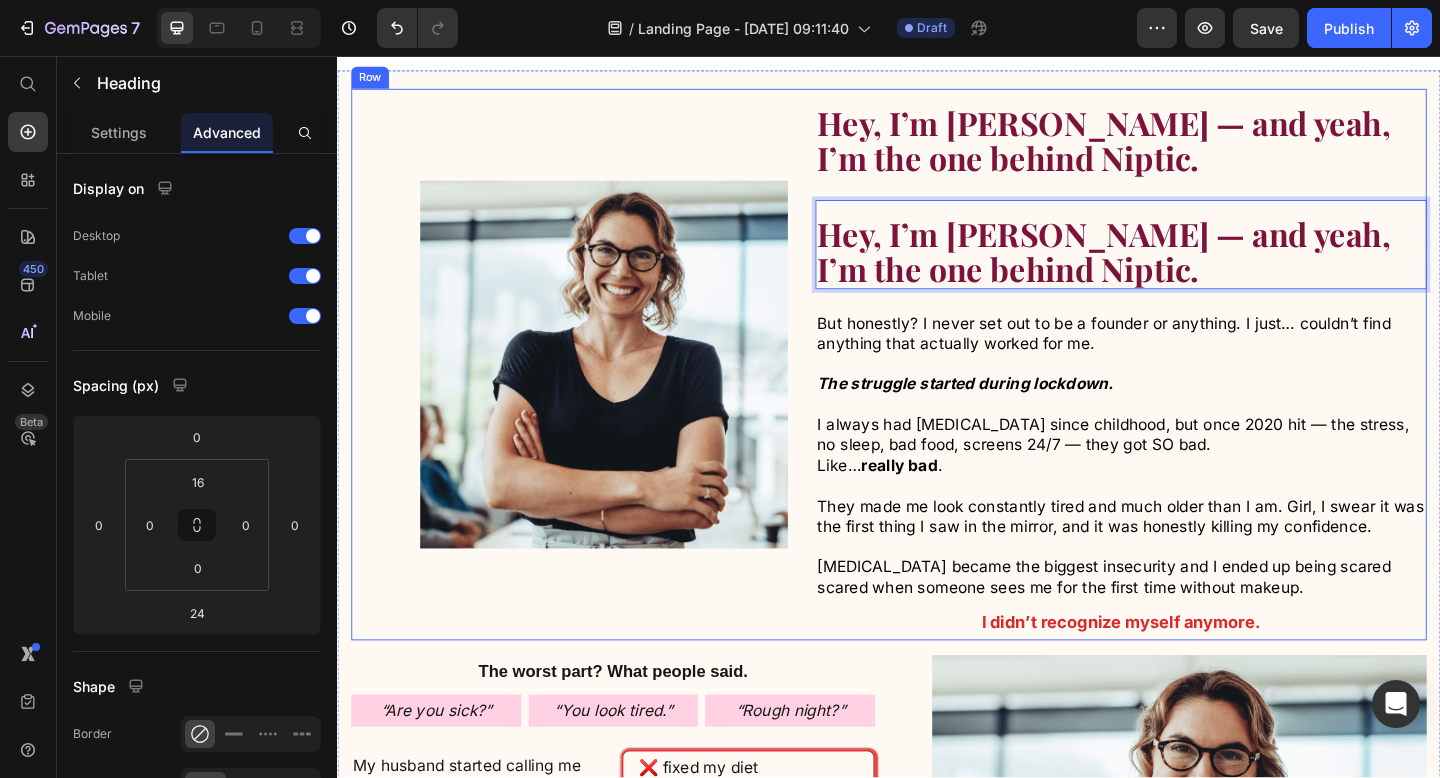 click on "Image" at bounding box center (589, 392) 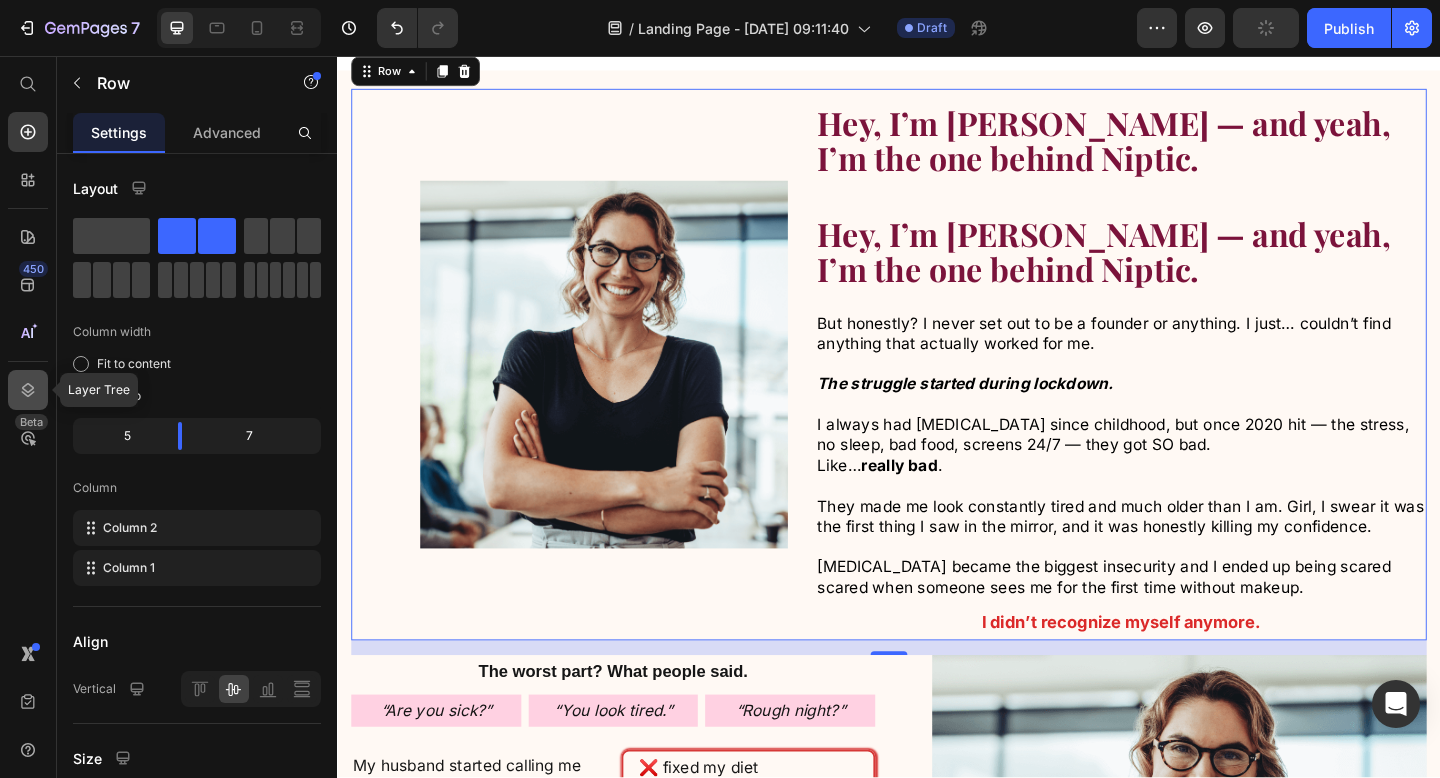 click 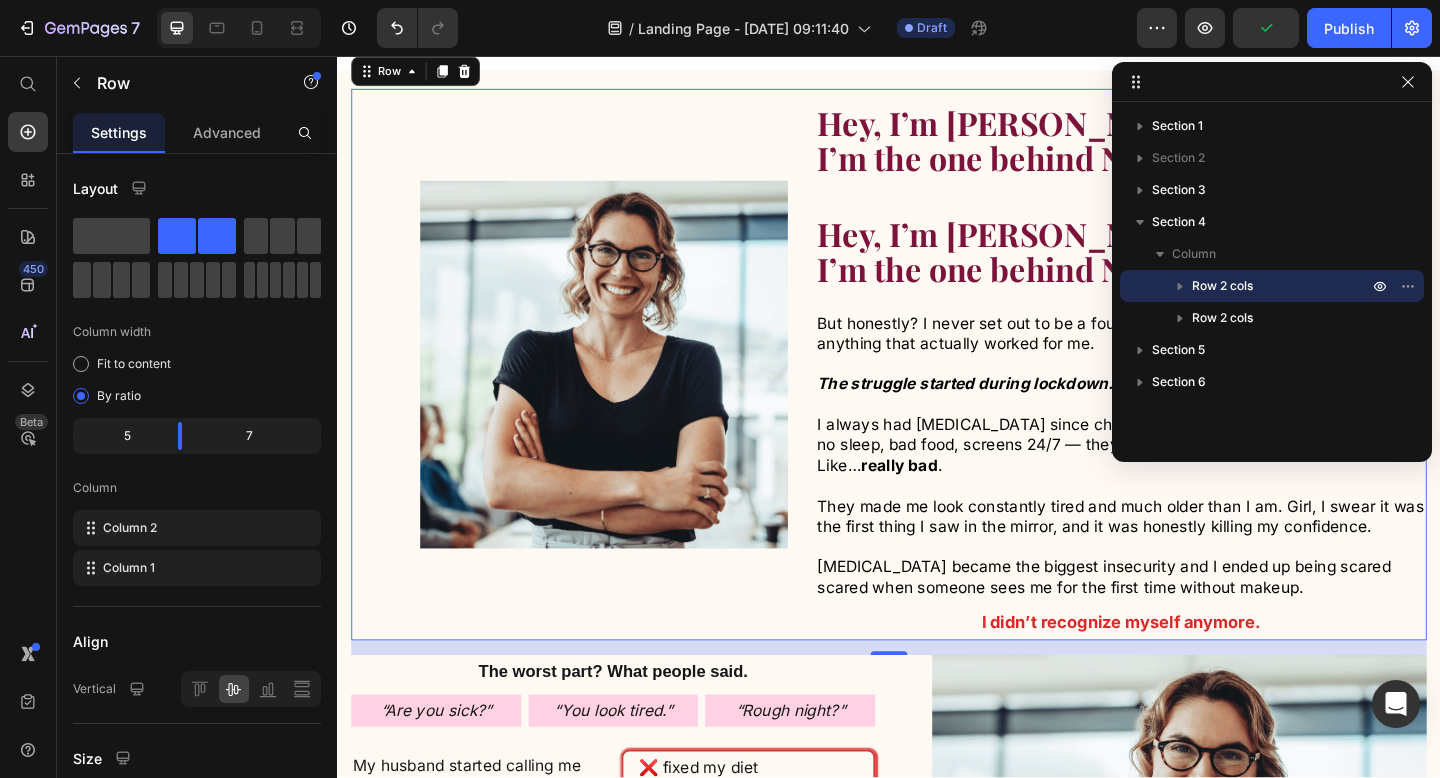 click 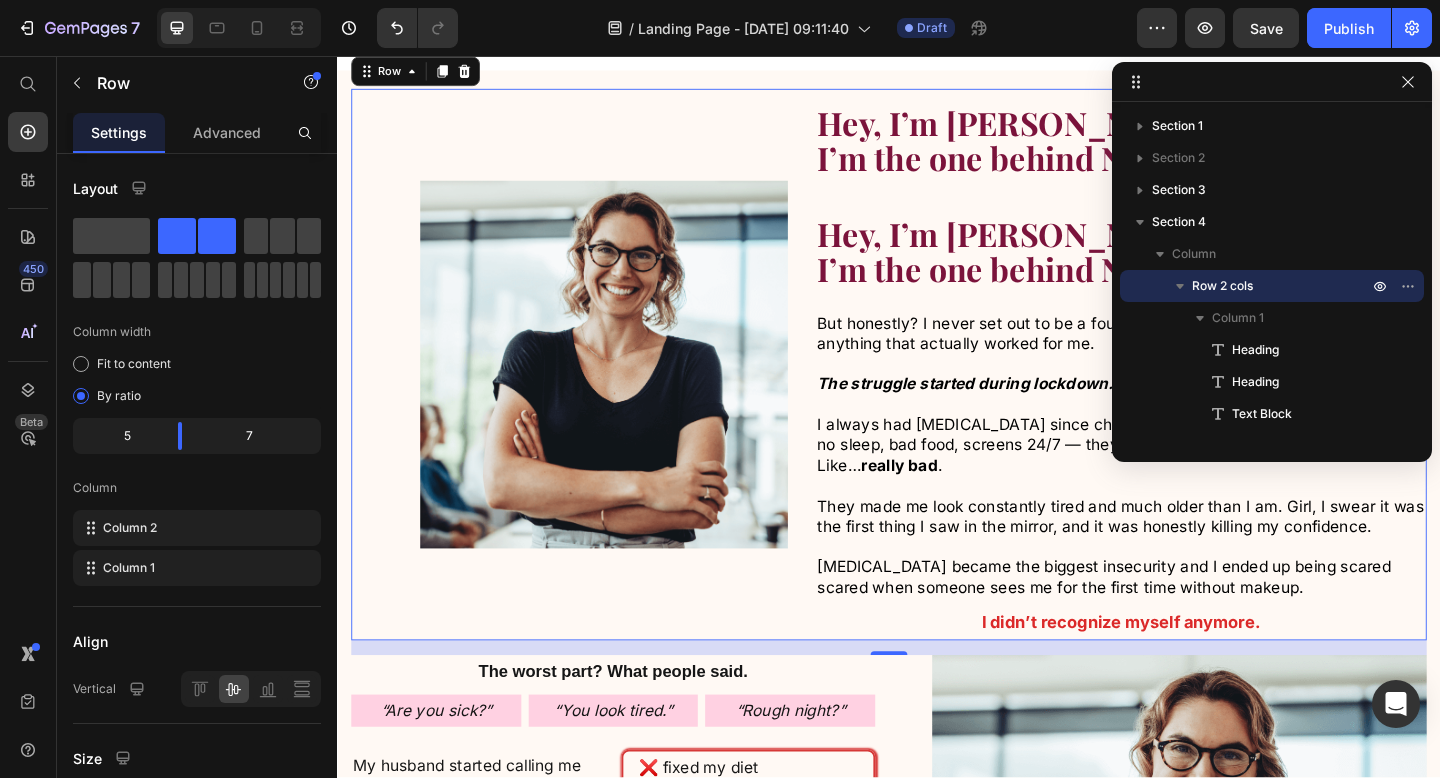 click 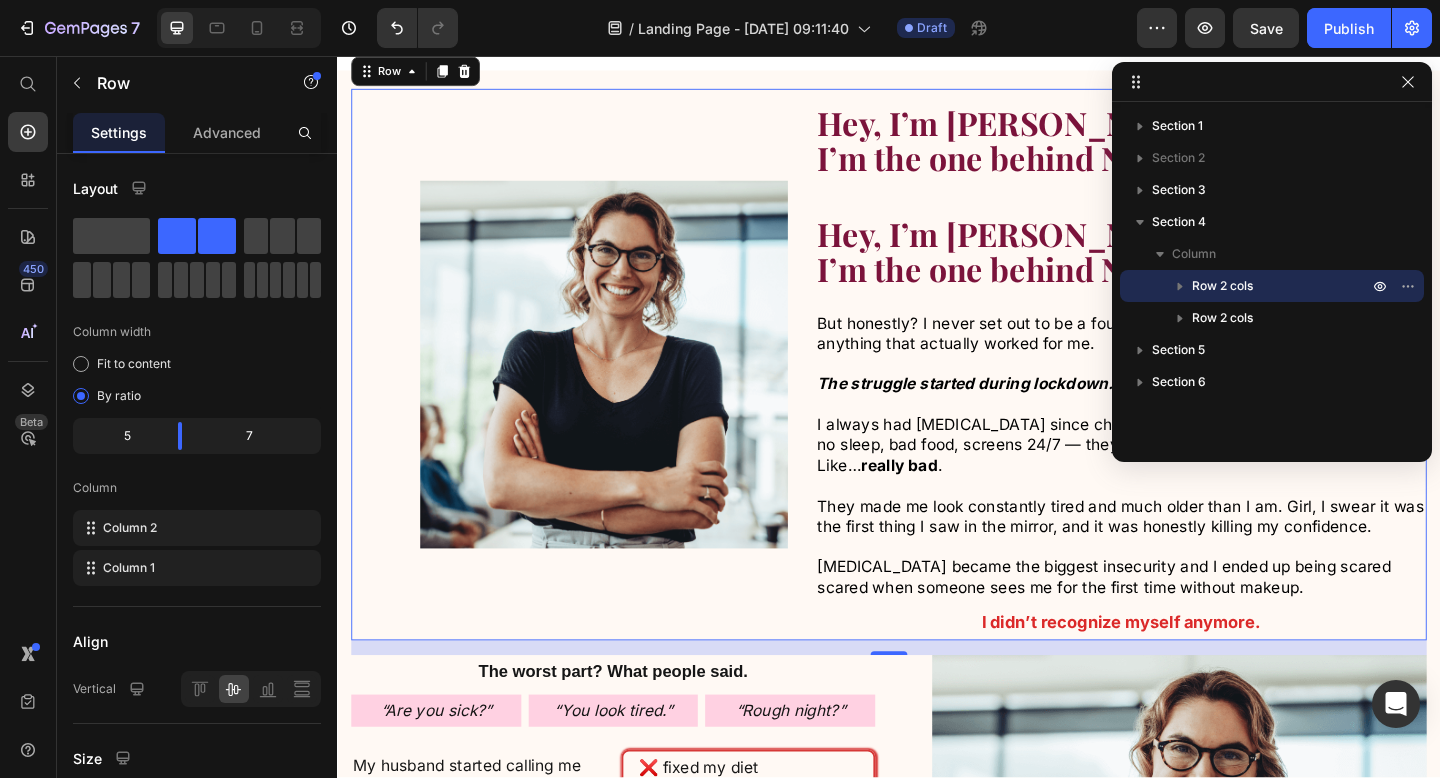 click 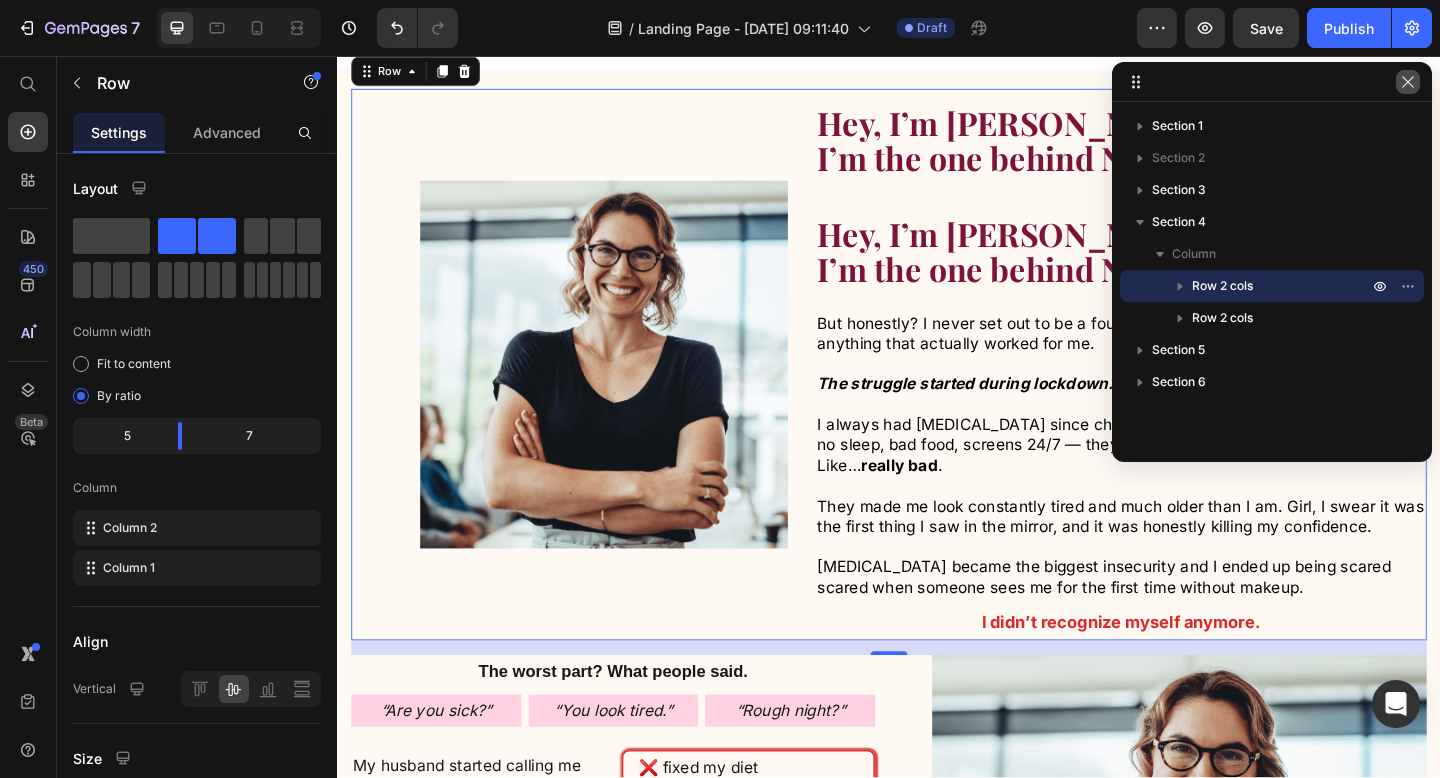 click at bounding box center (1408, 82) 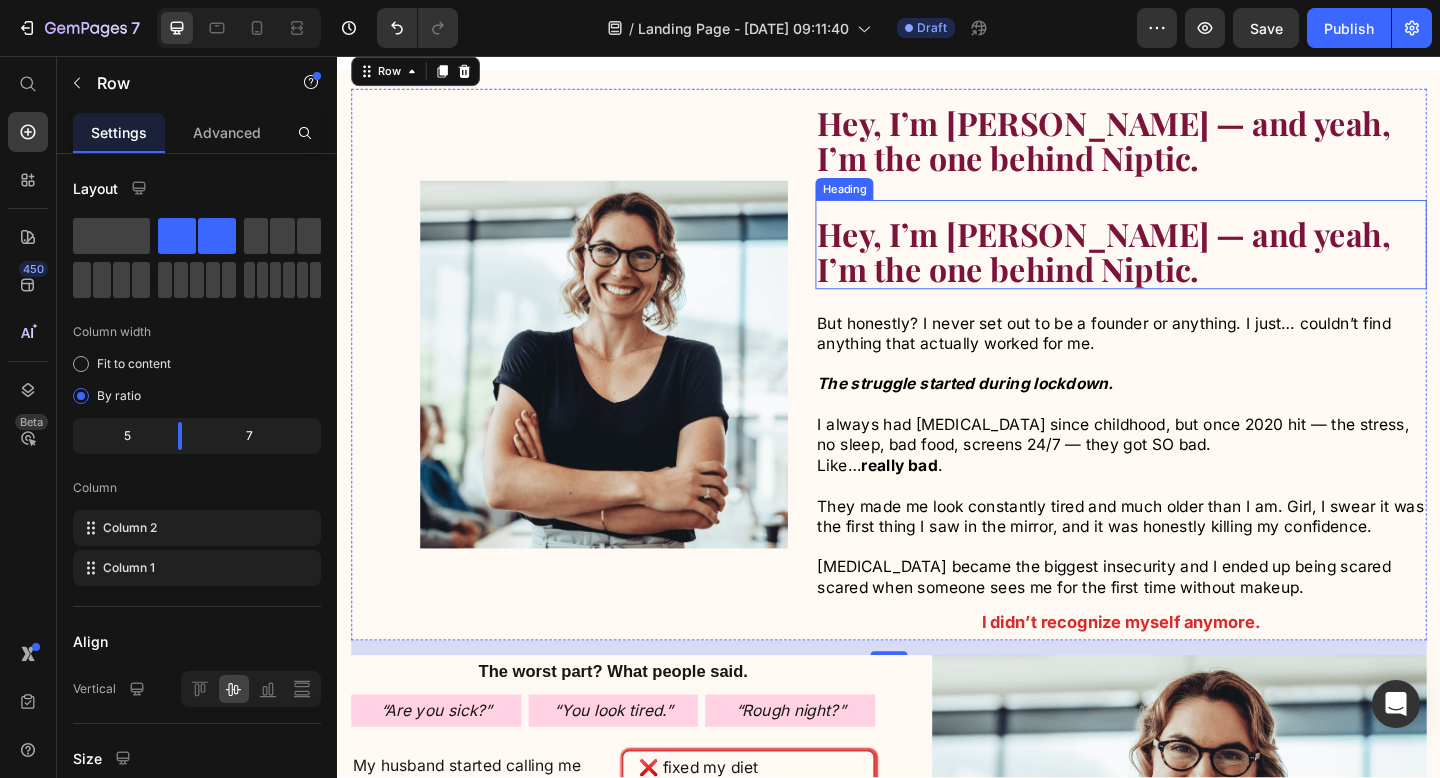 click on "Hey, I’m [PERSON_NAME] — and yeah, I’m the one behind Niptic." at bounding box center [1170, 269] 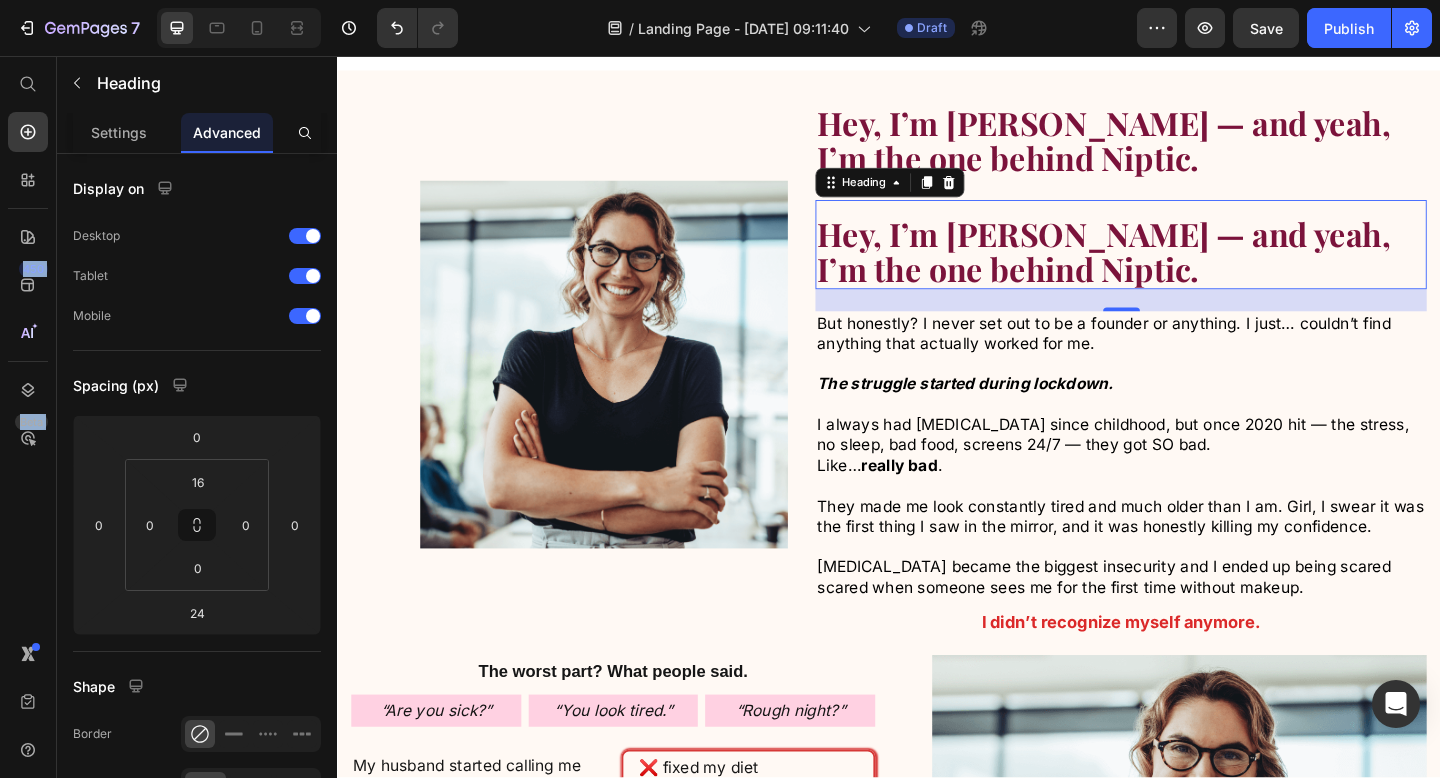 drag, startPoint x: 367, startPoint y: 188, endPoint x: 1102, endPoint y: 253, distance: 737.8685 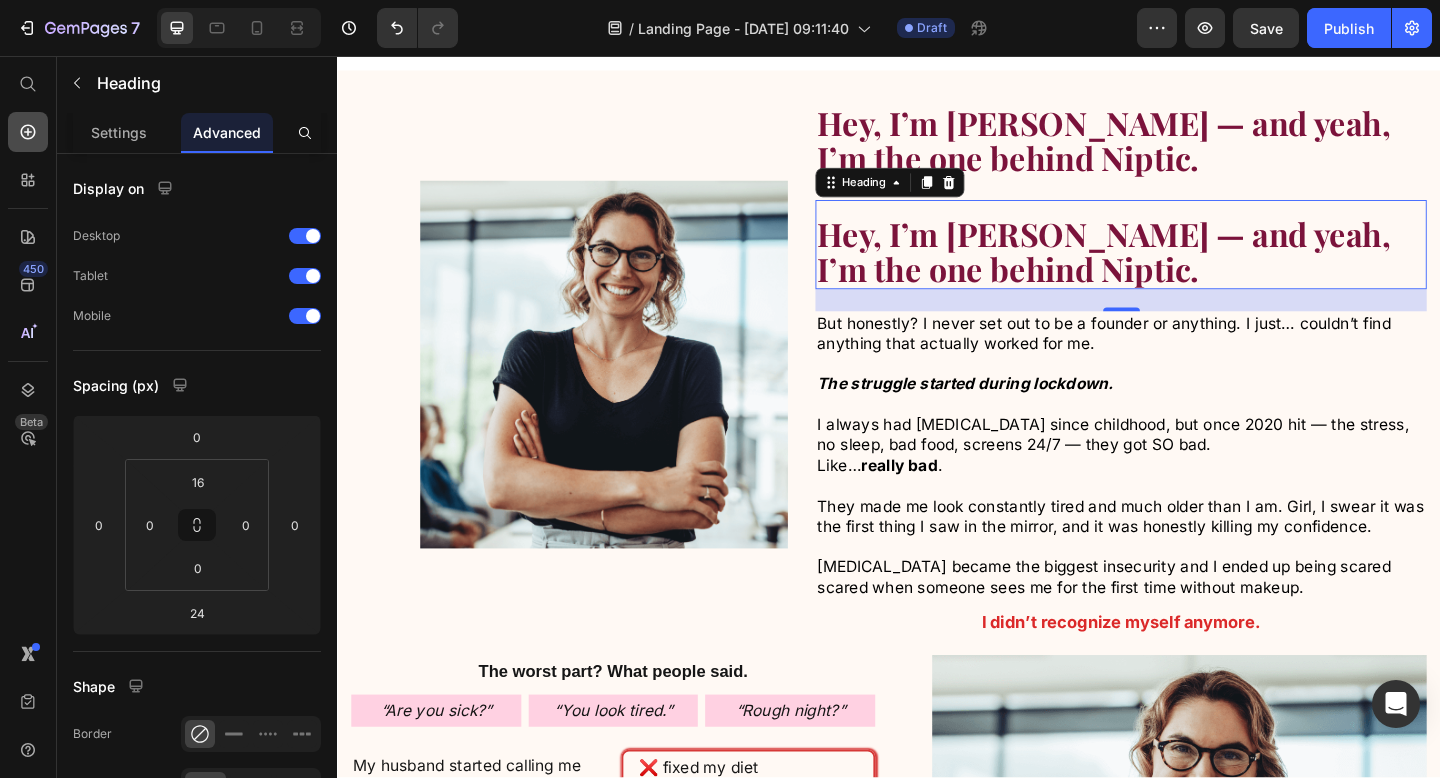 click 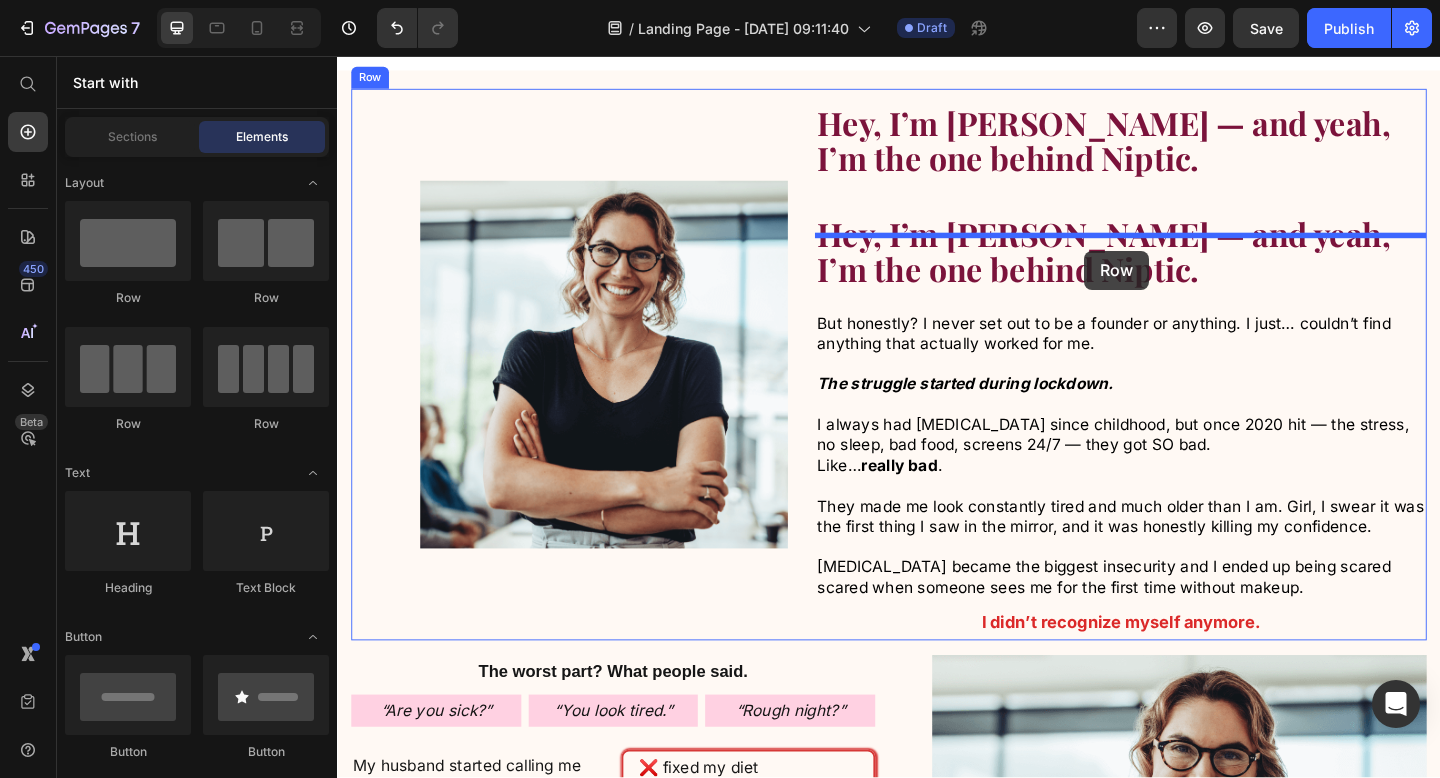 drag, startPoint x: 475, startPoint y: 303, endPoint x: 1150, endPoint y: 268, distance: 675.9068 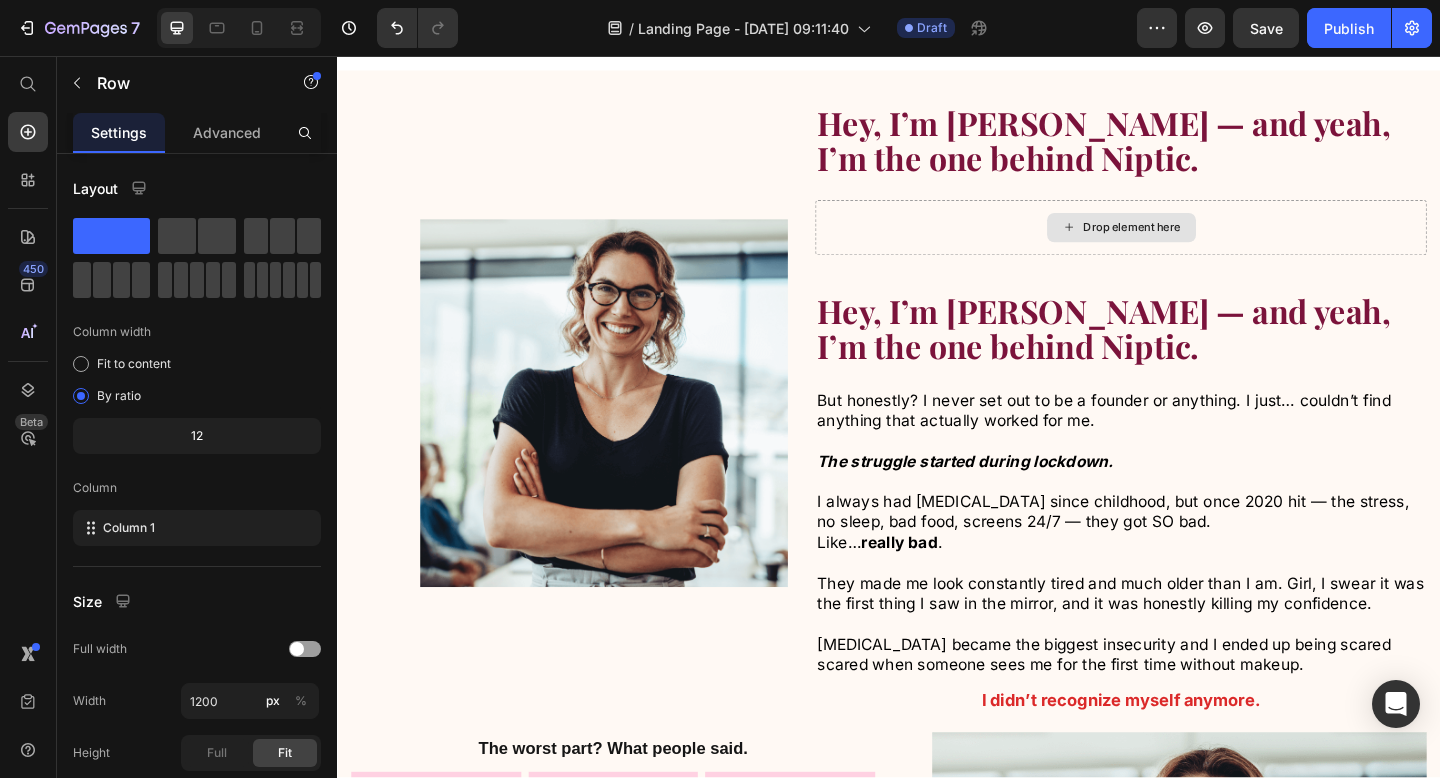 click on "Drop element here" at bounding box center (1202, 243) 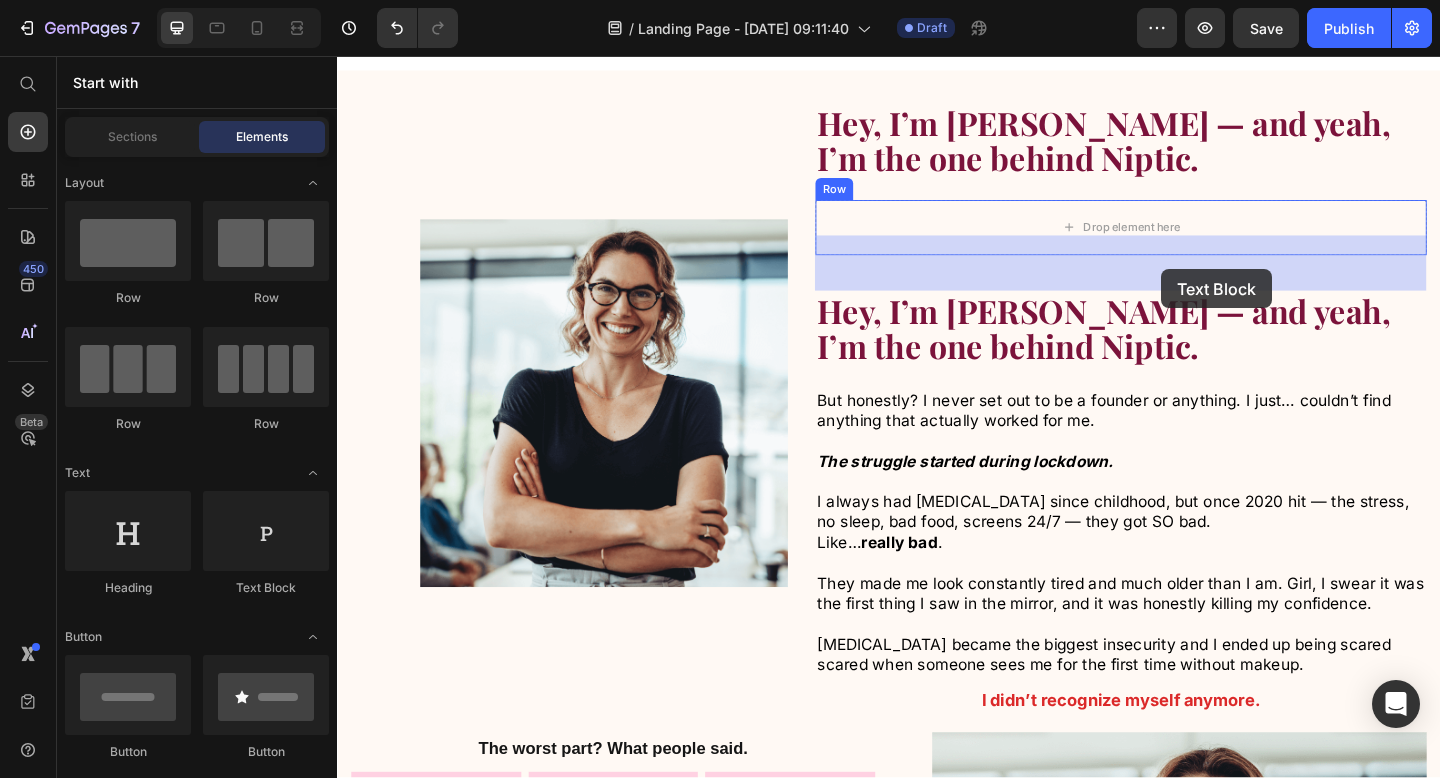 drag, startPoint x: 667, startPoint y: 561, endPoint x: 1234, endPoint y: 288, distance: 629.2996 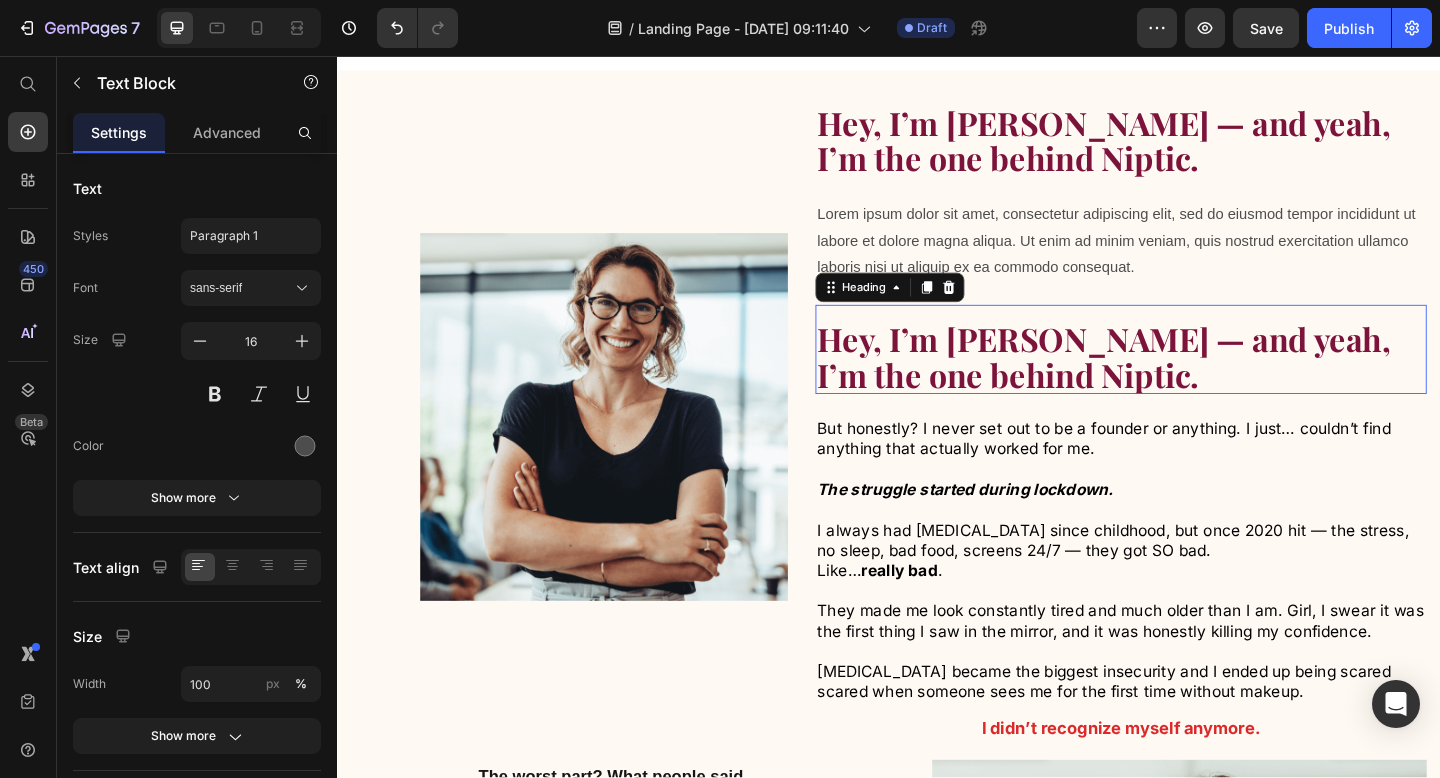 click on "Hey, I’m [PERSON_NAME] — and yeah, I’m the one behind Niptic." at bounding box center (1170, 383) 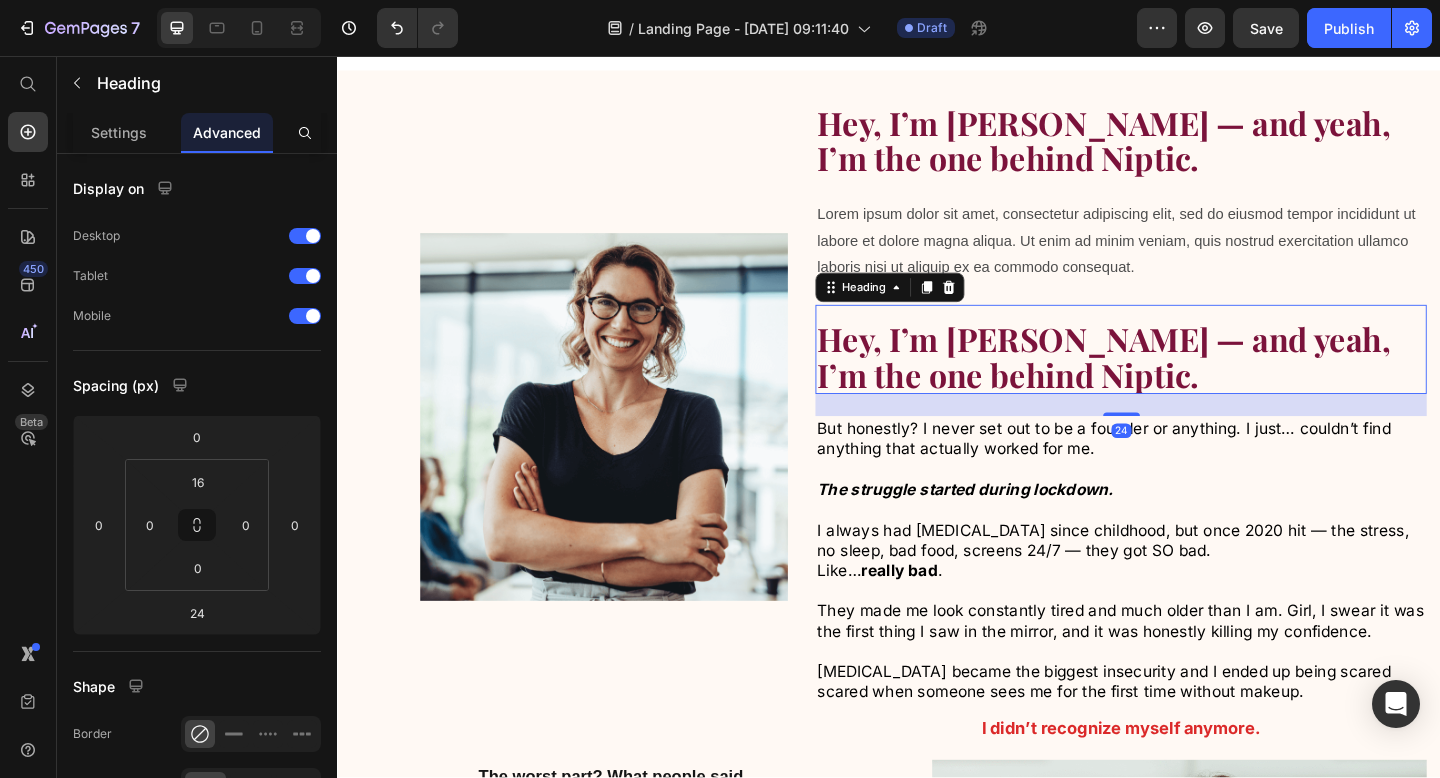 click on "Hey, I’m [PERSON_NAME] — and yeah, I’m the one behind Niptic." at bounding box center [1189, 383] 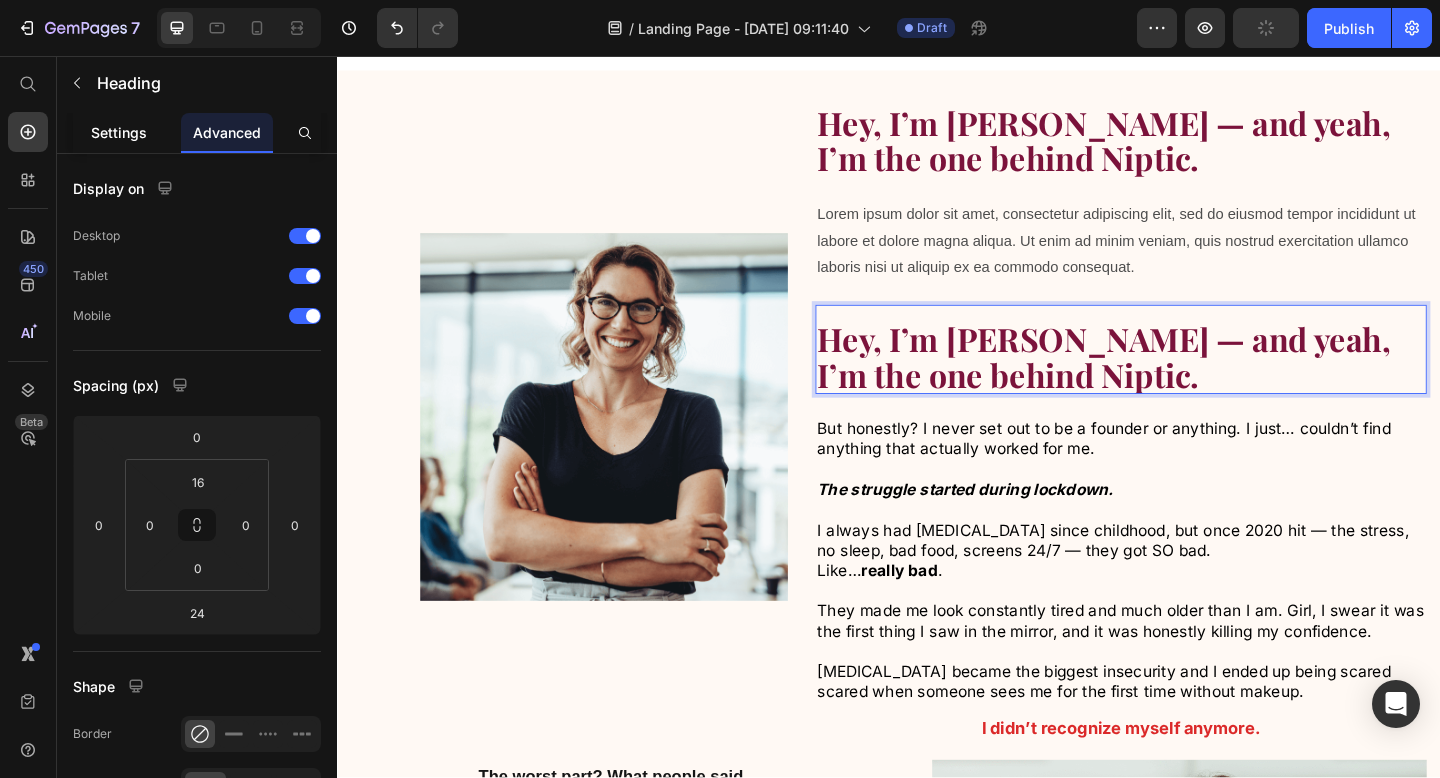 click on "Settings" at bounding box center [119, 132] 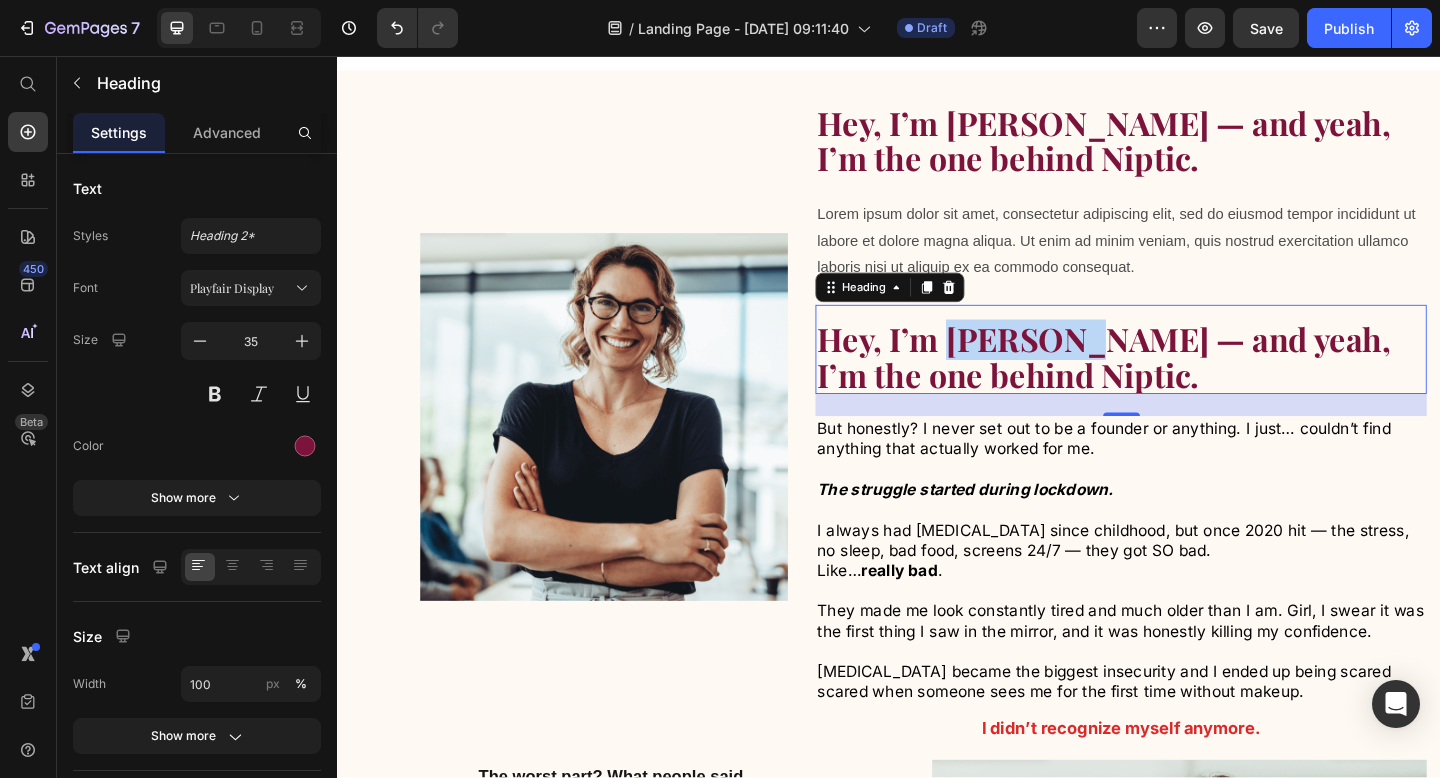 click on "Hey, I’m [PERSON_NAME] — and yeah, I’m the one behind Niptic." at bounding box center [1170, 383] 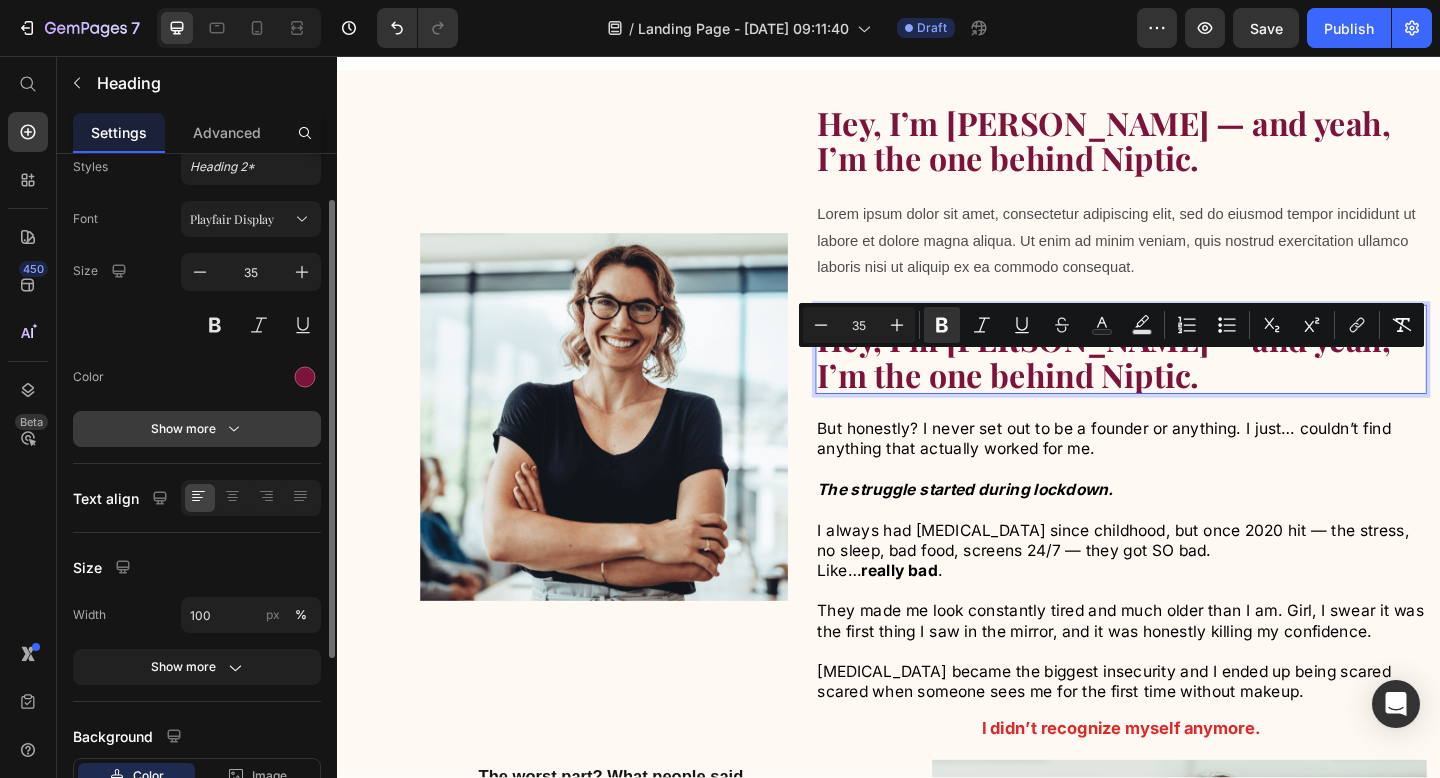 scroll, scrollTop: 0, scrollLeft: 0, axis: both 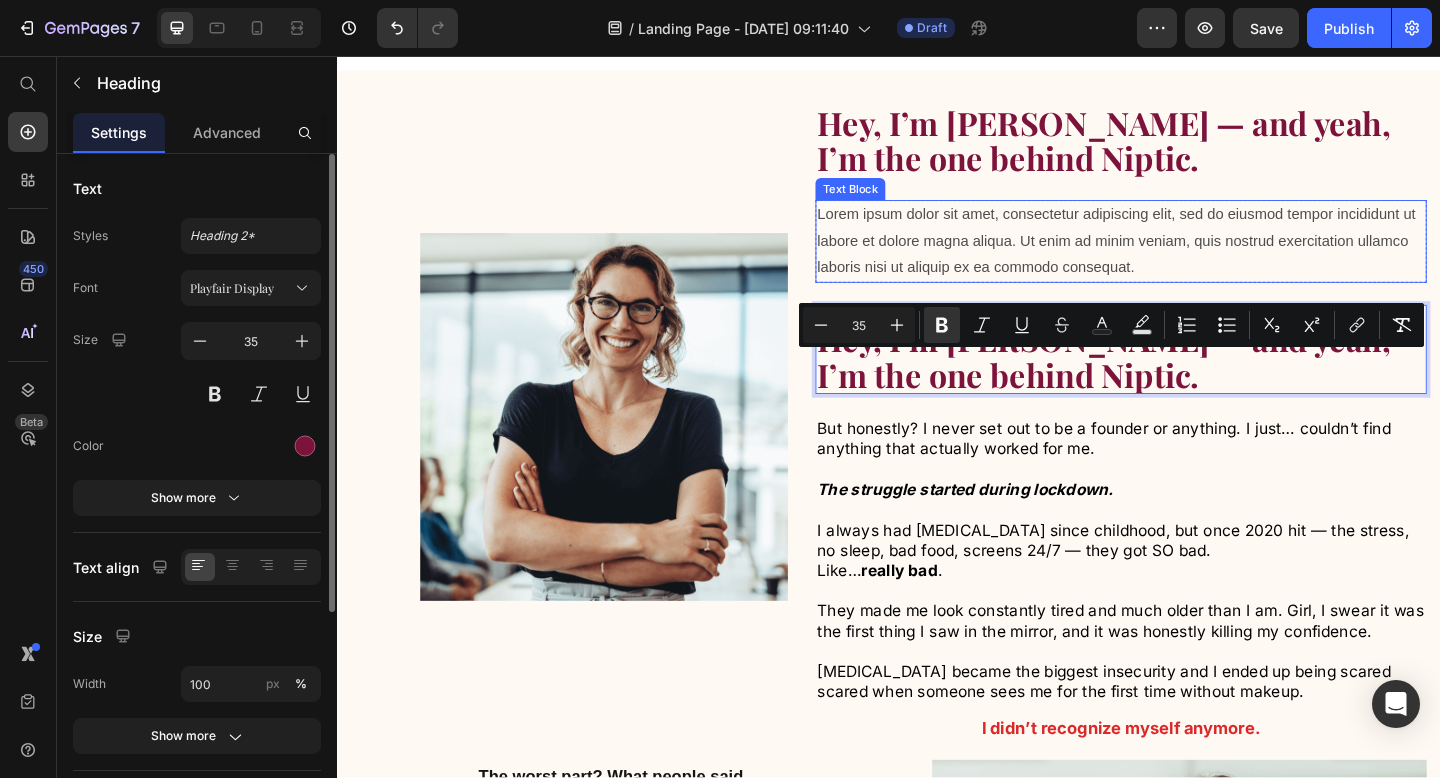 click on "Lorem ipsum dolor sit amet, consectetur adipiscing elit, sed do eiusmod tempor incididunt ut labore et dolore magna aliqua. Ut enim ad minim veniam, quis nostrud exercitation ullamco laboris nisi ut aliquip ex ea commodo consequat." at bounding box center [1189, 258] 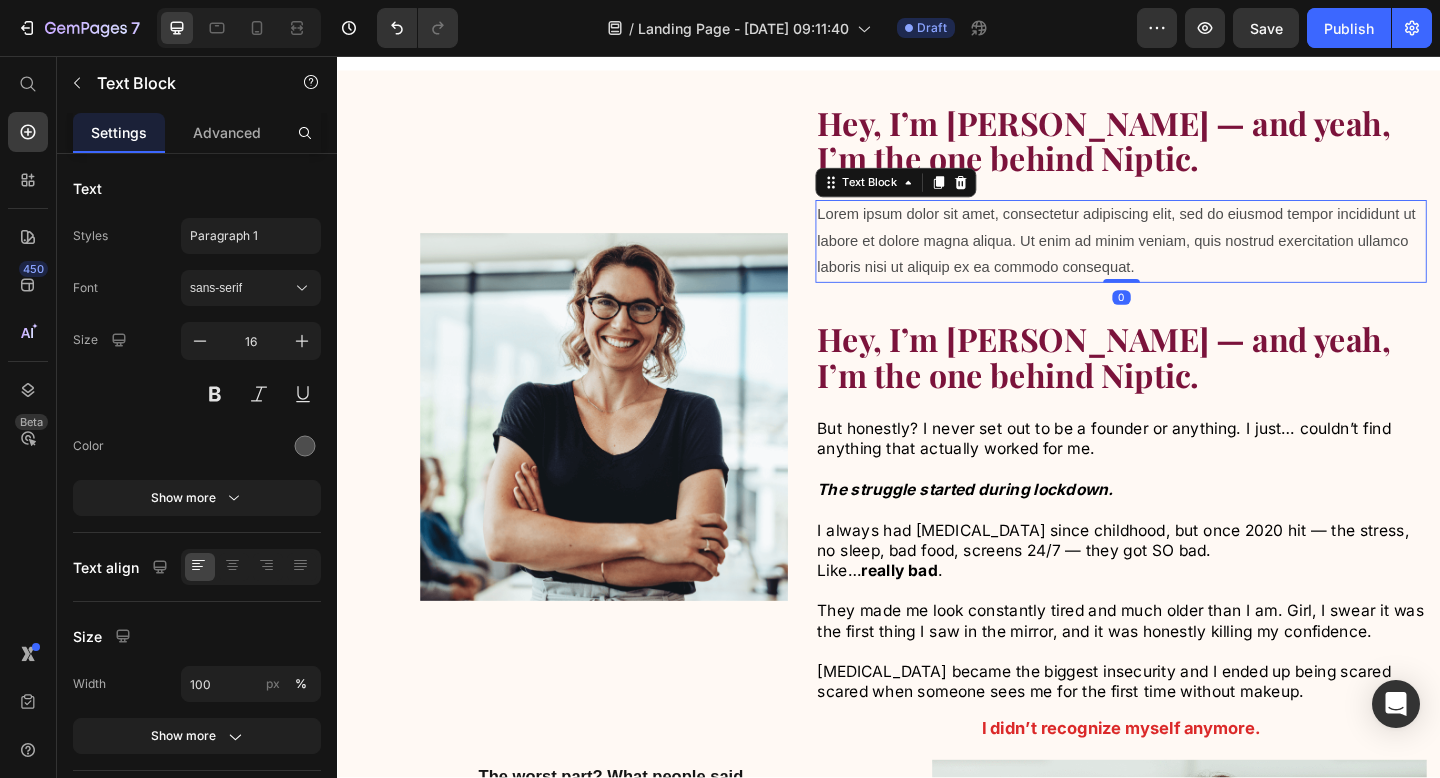 click on "Lorem ipsum dolor sit amet, consectetur adipiscing elit, sed do eiusmod tempor incididunt ut labore et dolore magna aliqua. Ut enim ad minim veniam, quis nostrud exercitation ullamco laboris nisi ut aliquip ex ea commodo consequat." at bounding box center (1189, 258) 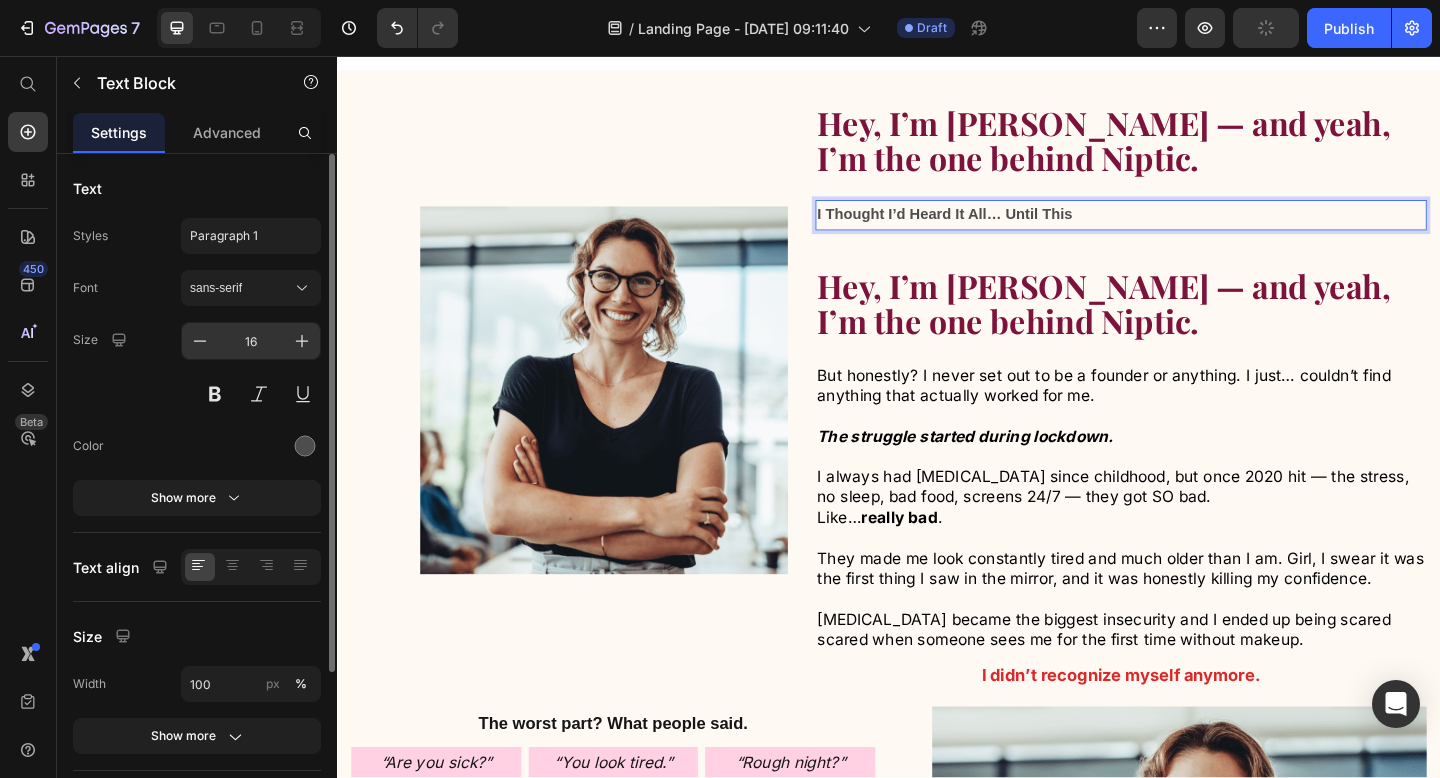 click on "16" at bounding box center (251, 341) 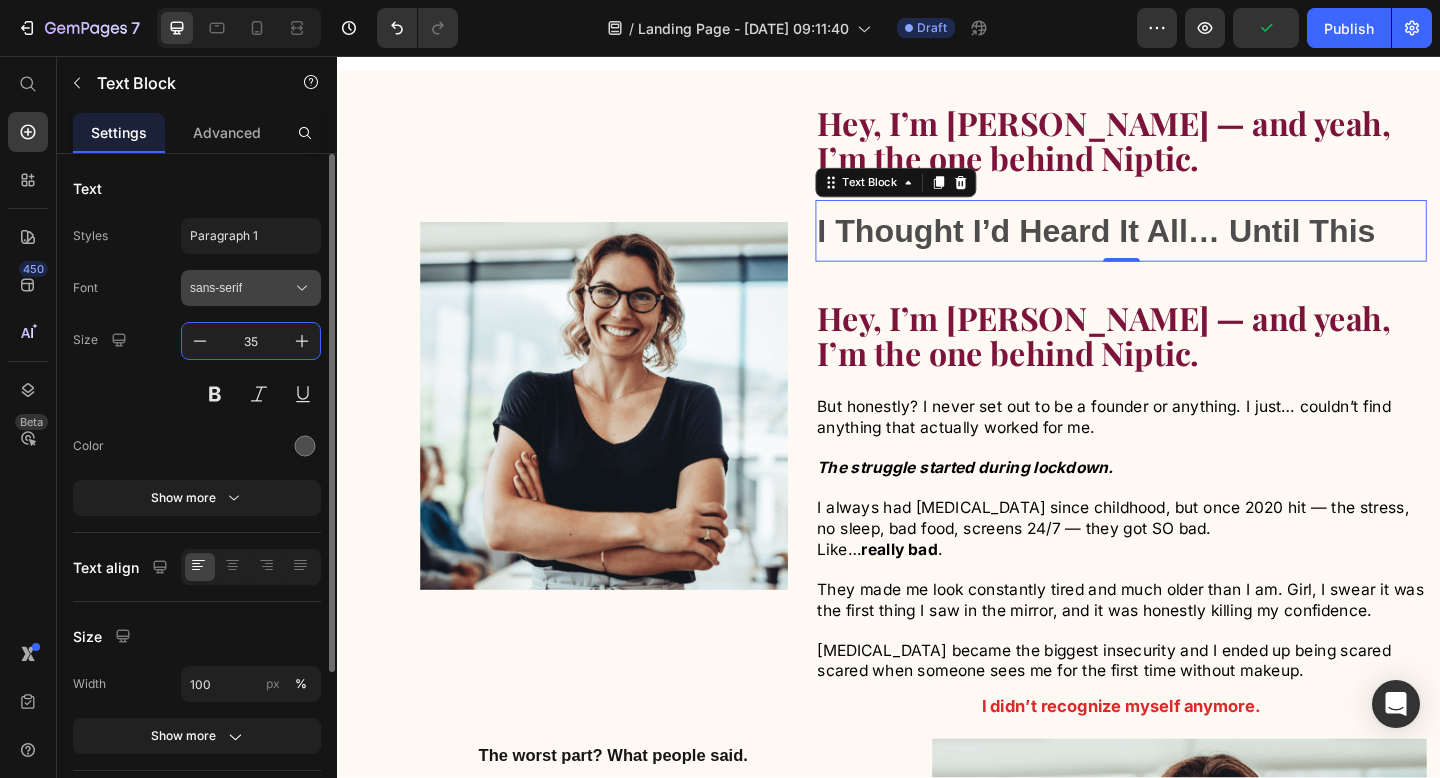 type on "35" 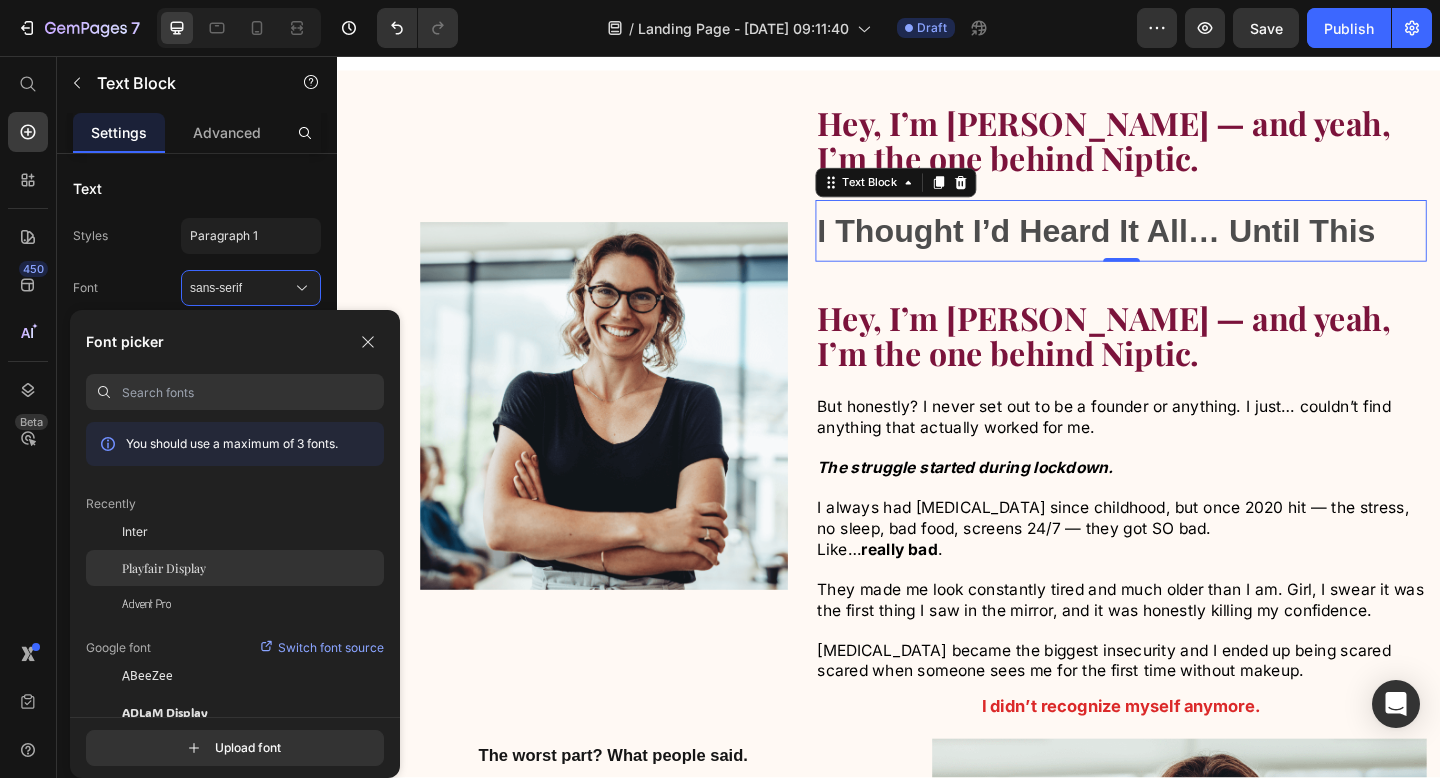 click on "Playfair Display" 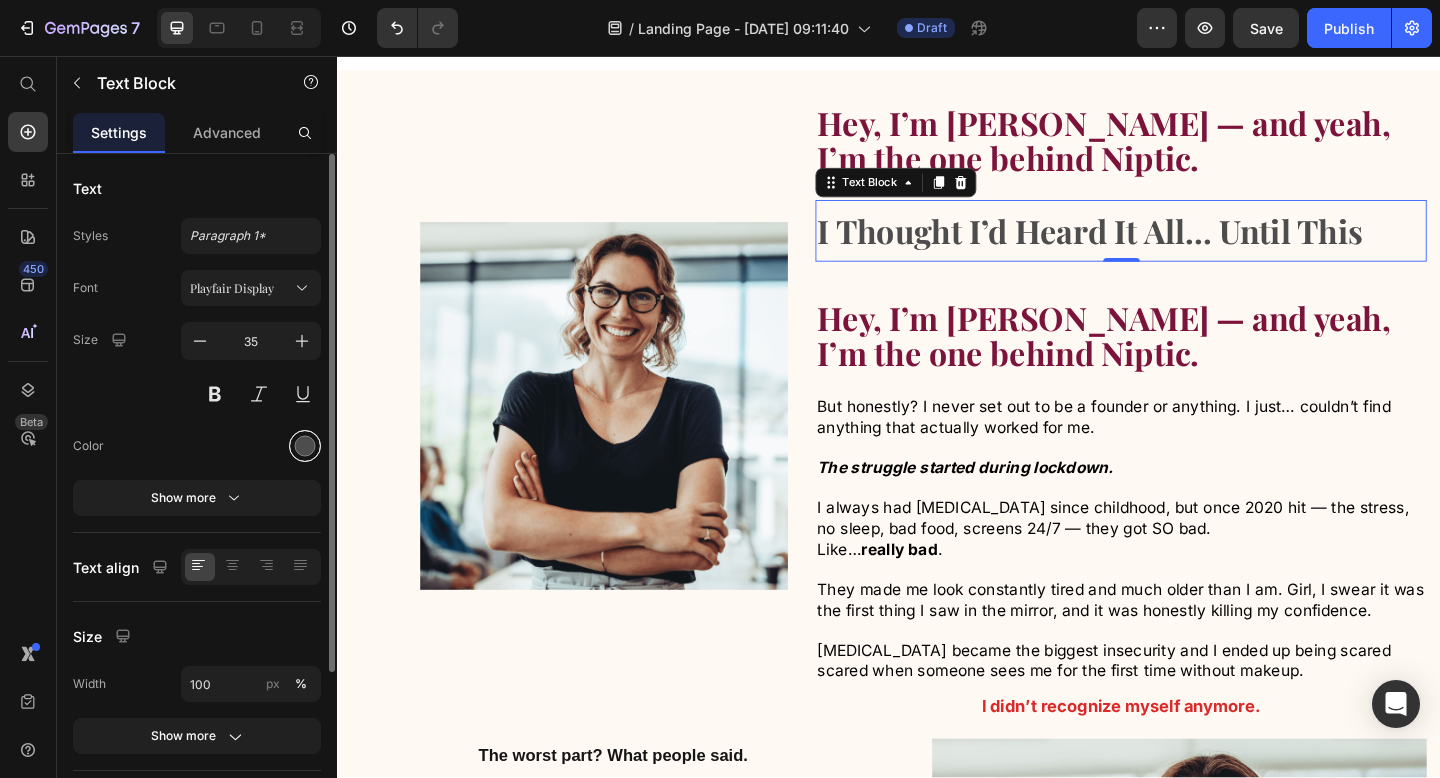 click at bounding box center (305, 446) 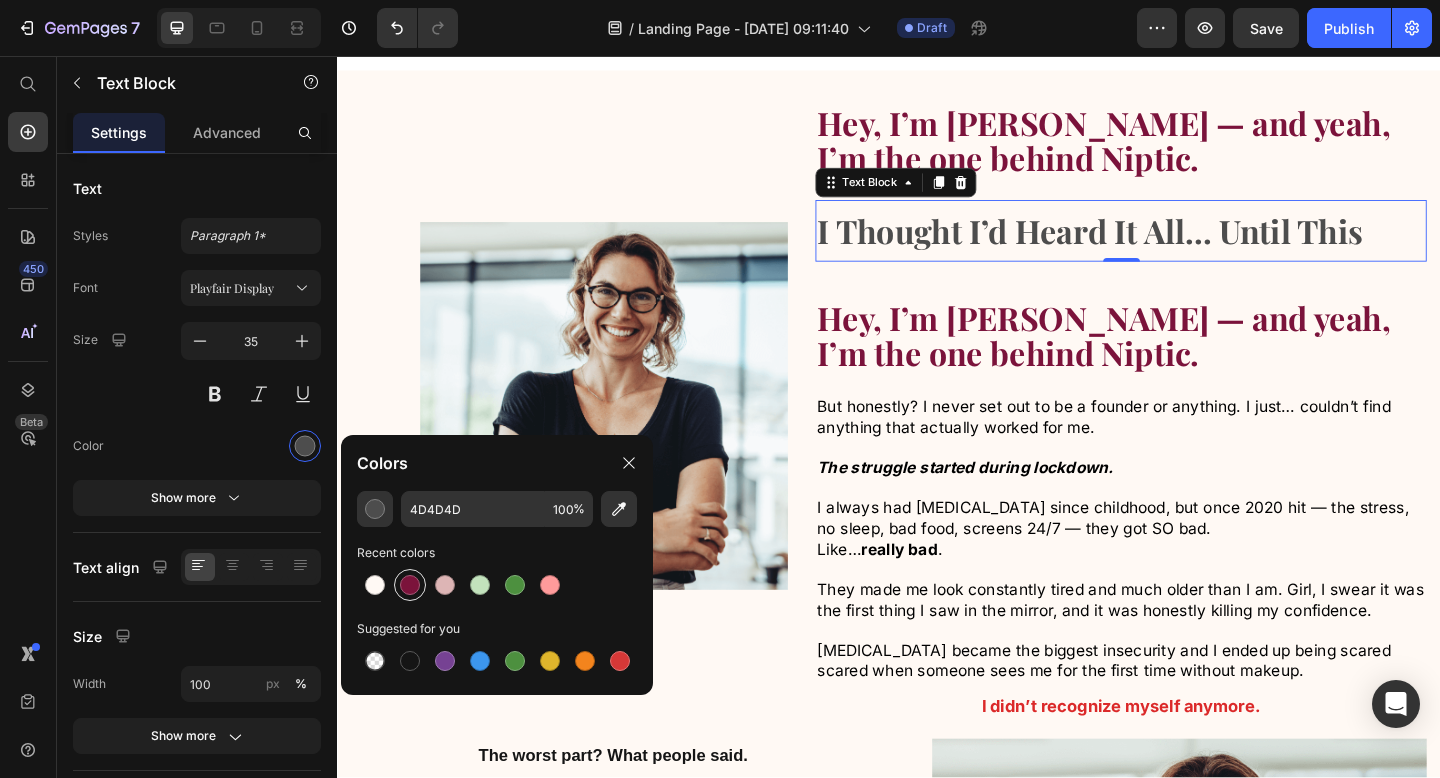 click at bounding box center [410, 585] 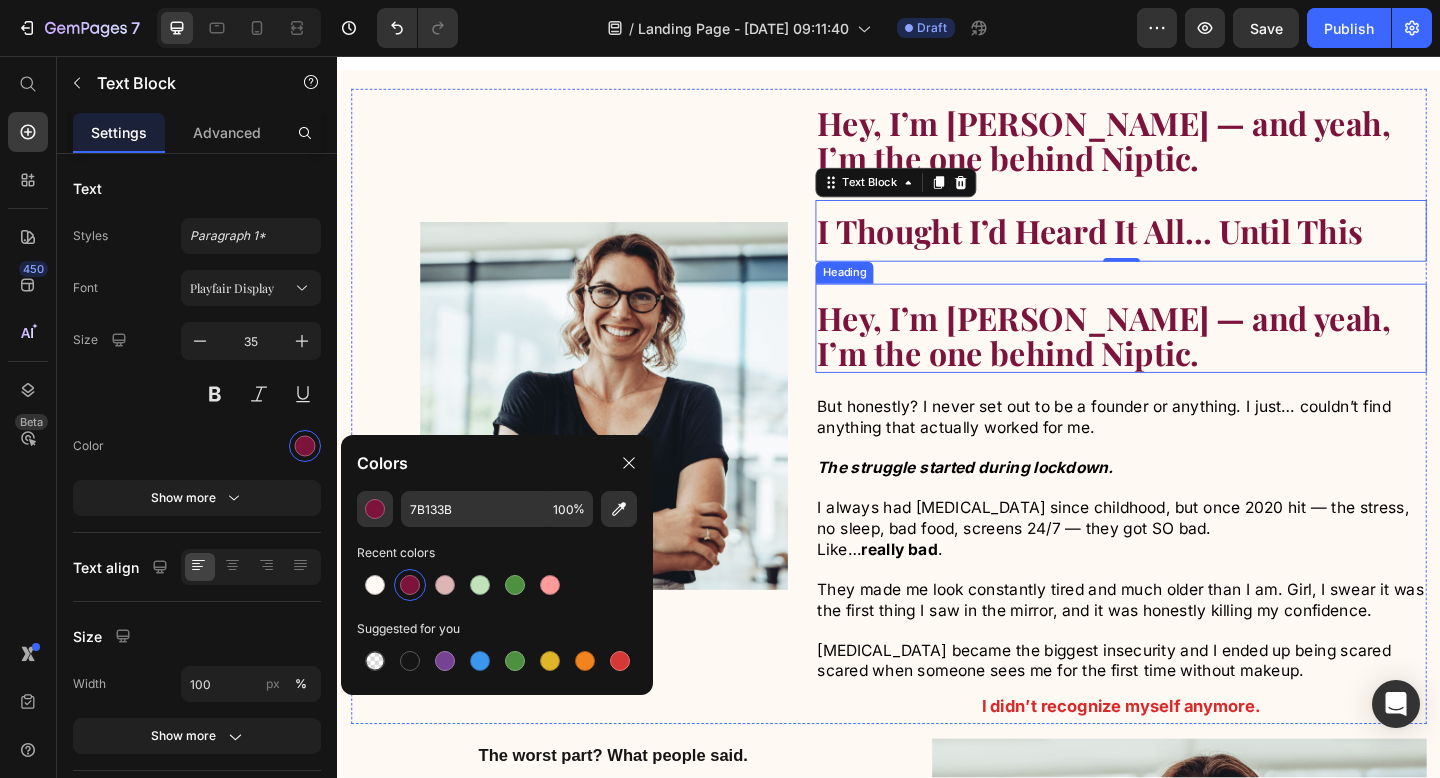 click on "Hey, I’m [PERSON_NAME] — and yeah, I’m the one behind Niptic." at bounding box center [1170, 360] 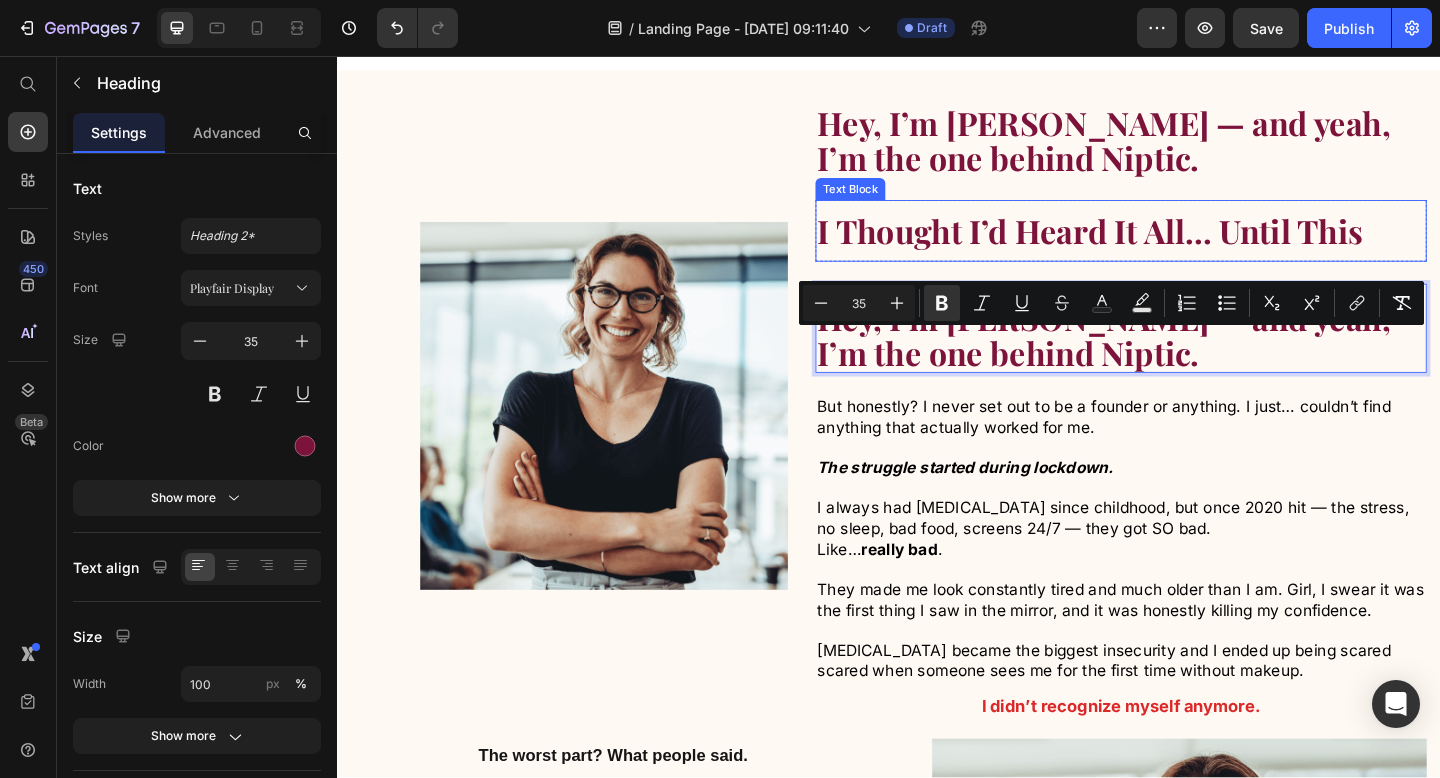 click on "I Thought I’d Heard It All… Until This" at bounding box center (1155, 246) 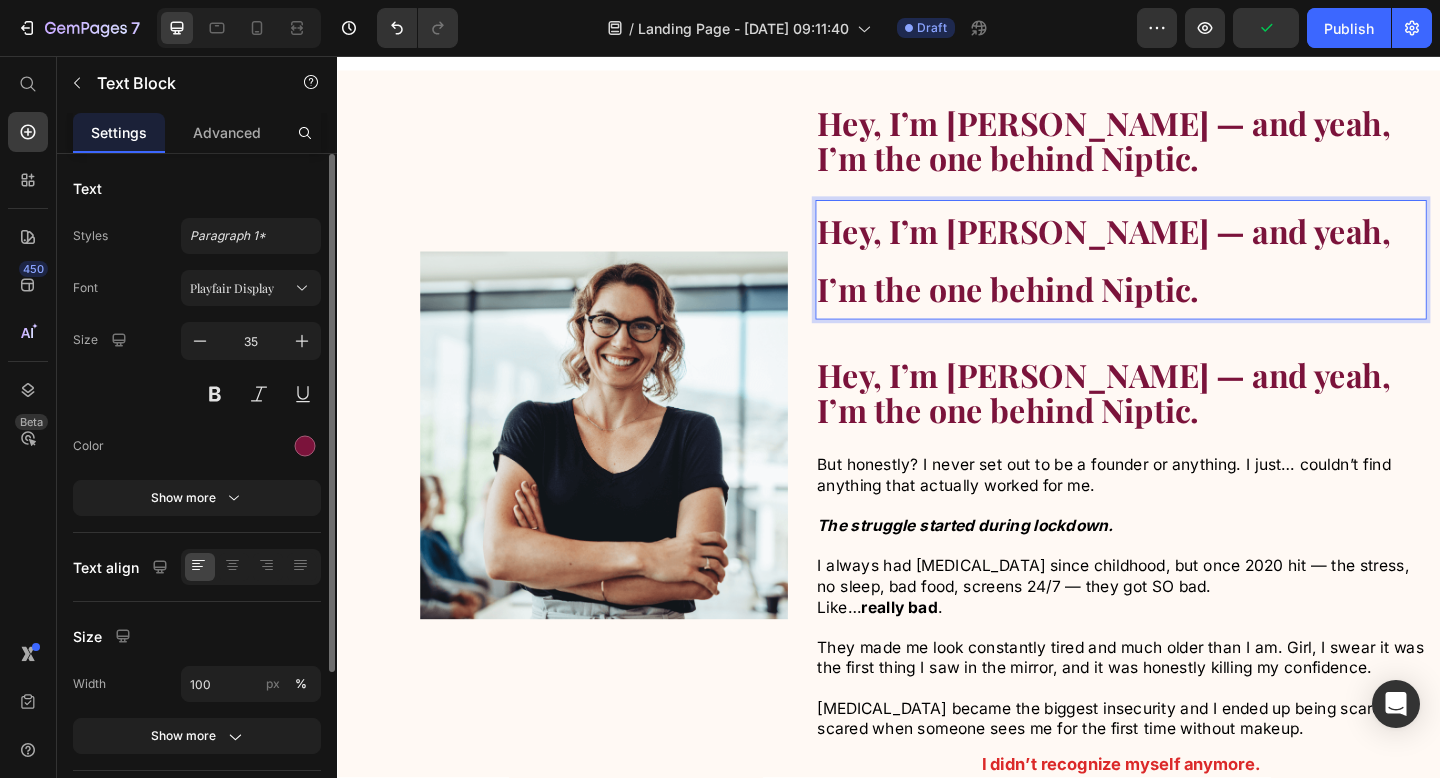 scroll, scrollTop: 214, scrollLeft: 0, axis: vertical 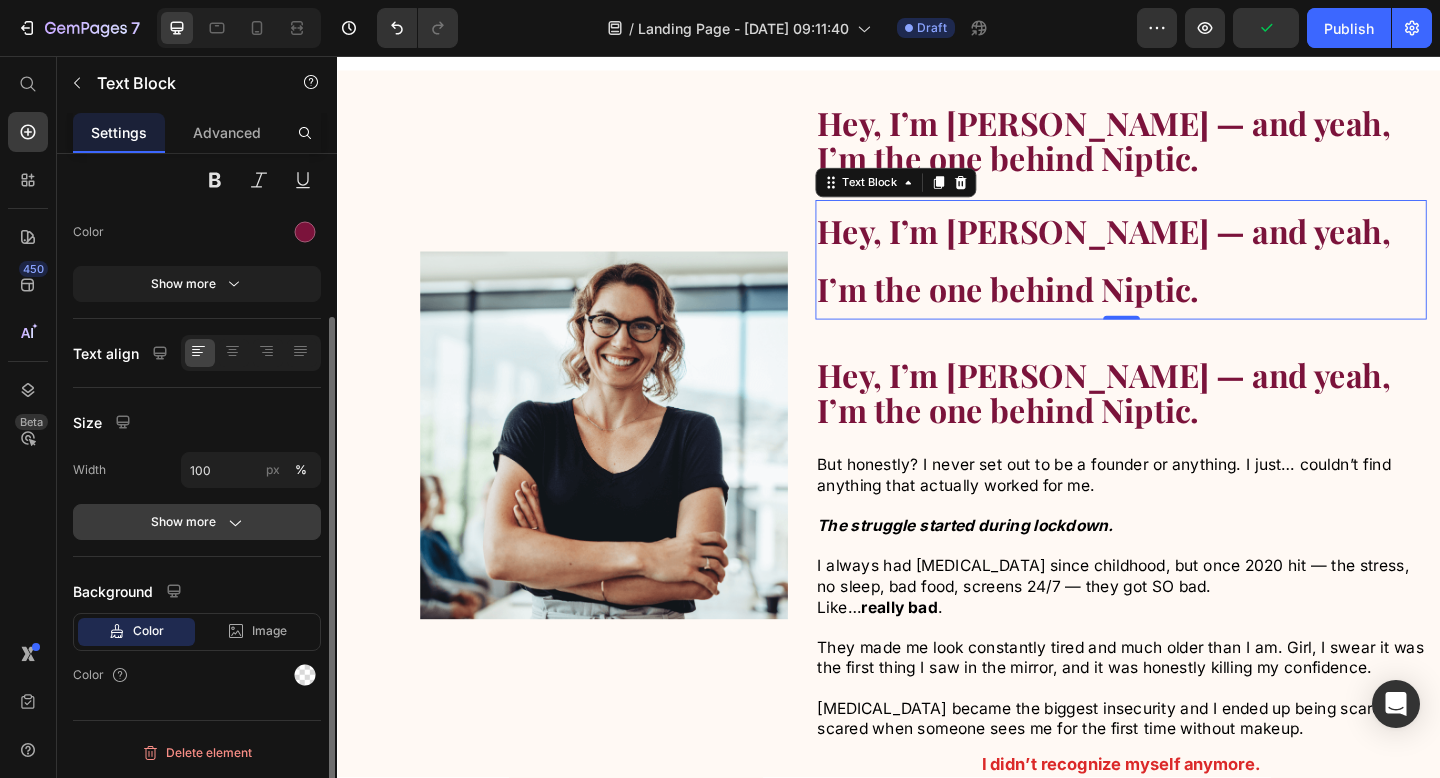 click on "Show more" 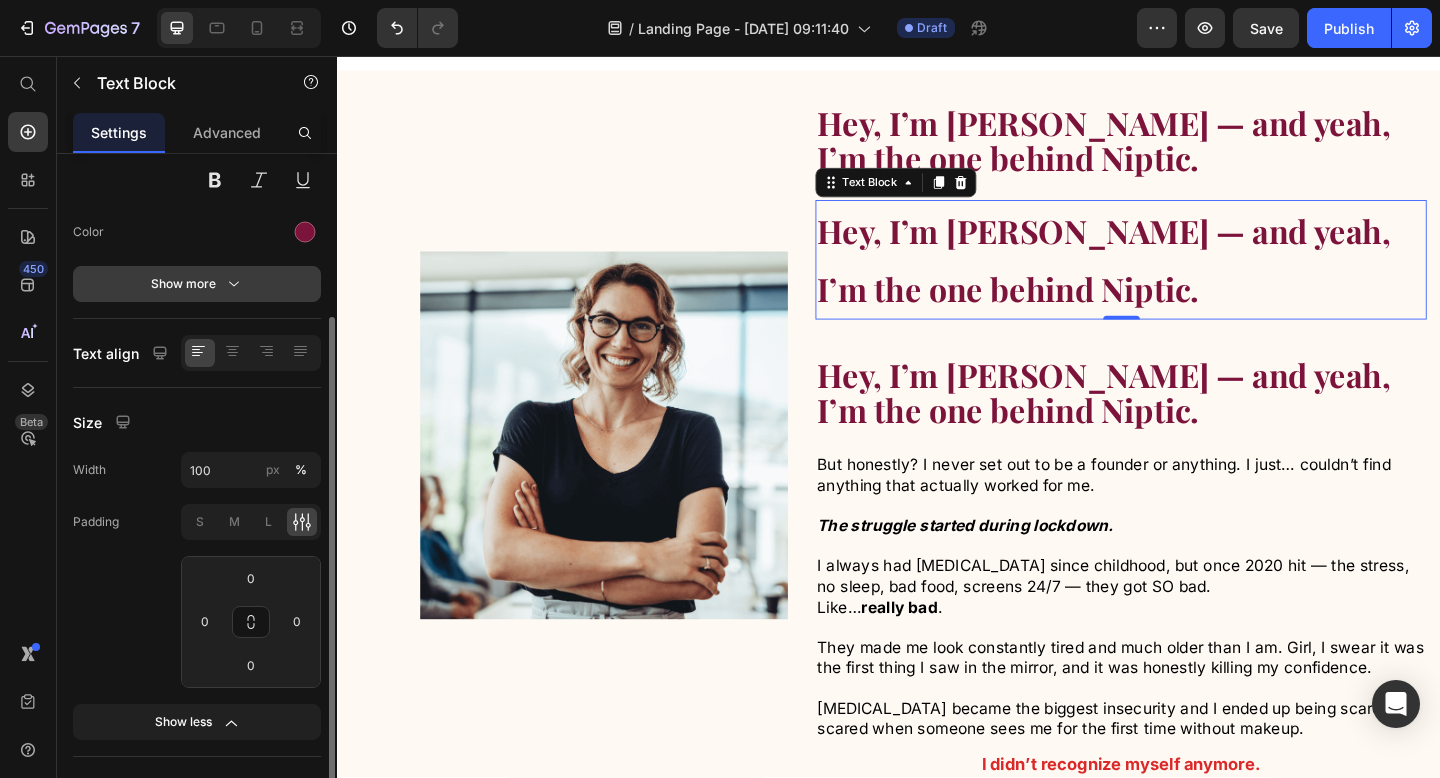 click 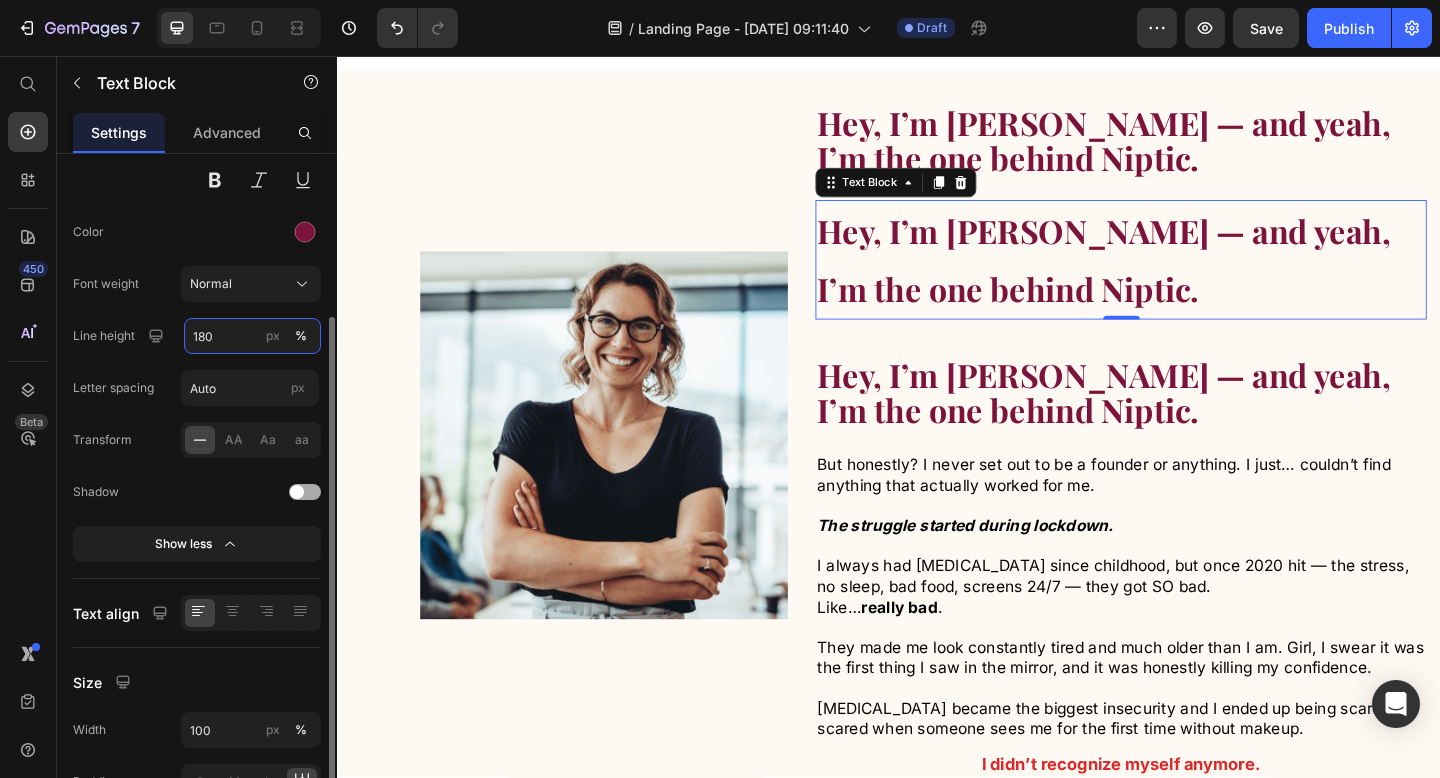 click on "180" at bounding box center [252, 336] 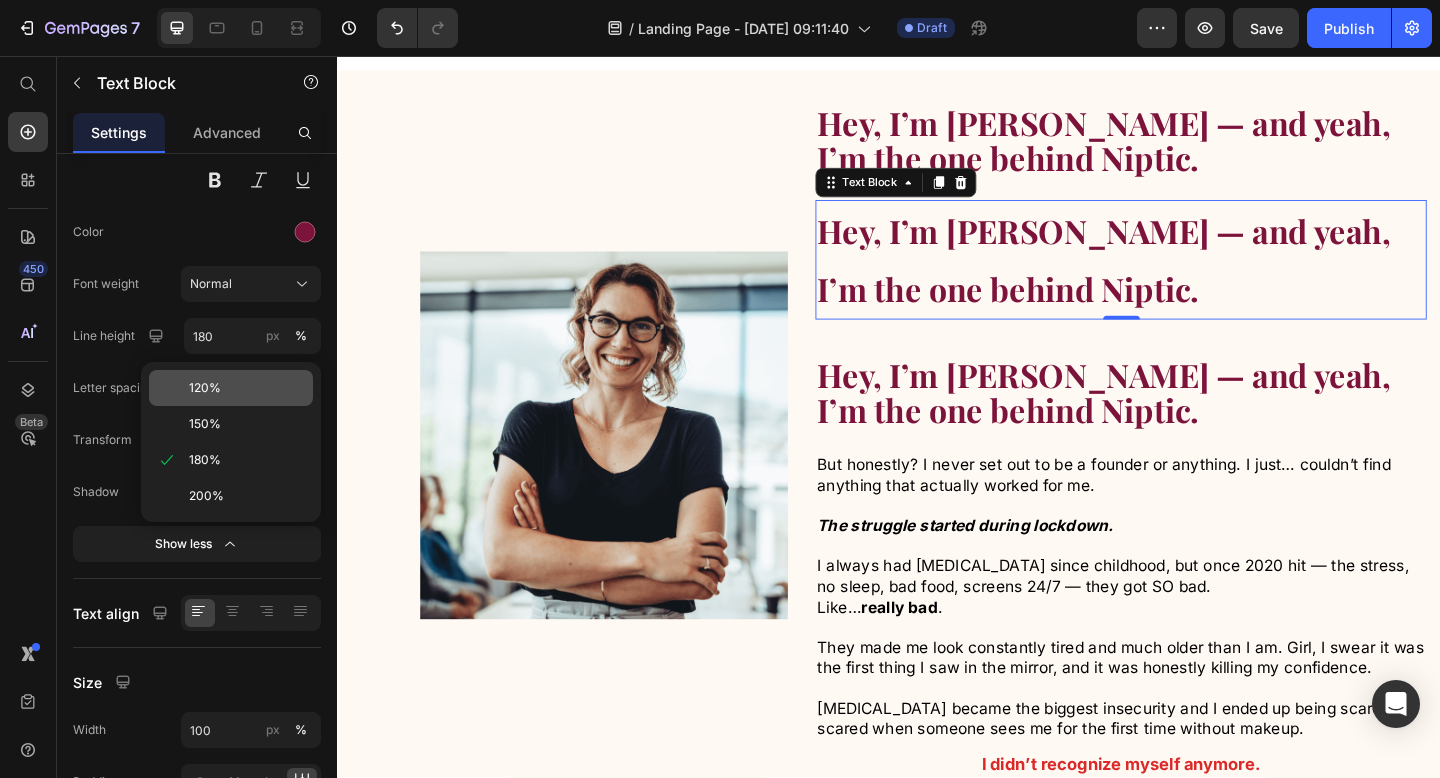 click on "120%" at bounding box center (247, 388) 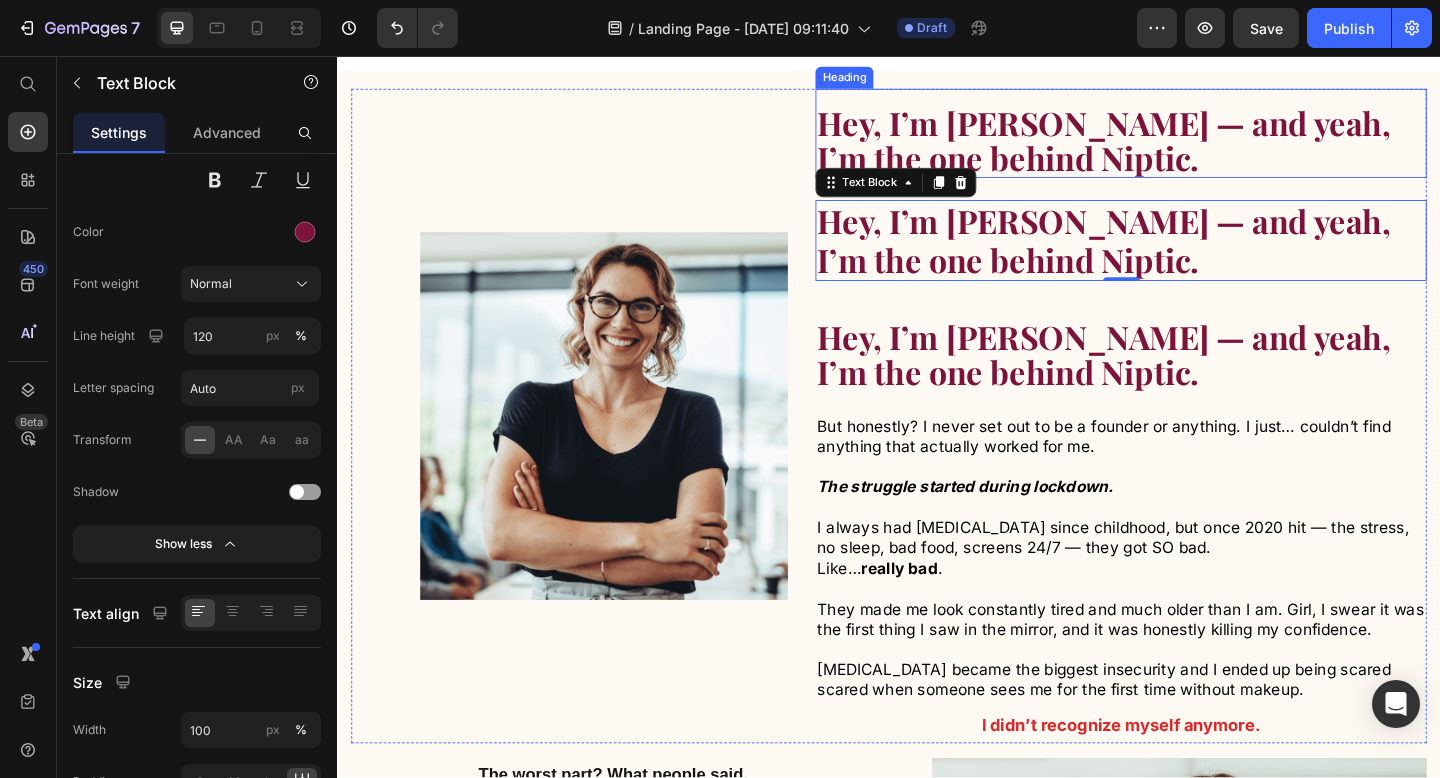 click on "Hey, I’m [PERSON_NAME] — and yeah, I’m the one behind Niptic." at bounding box center [1189, 148] 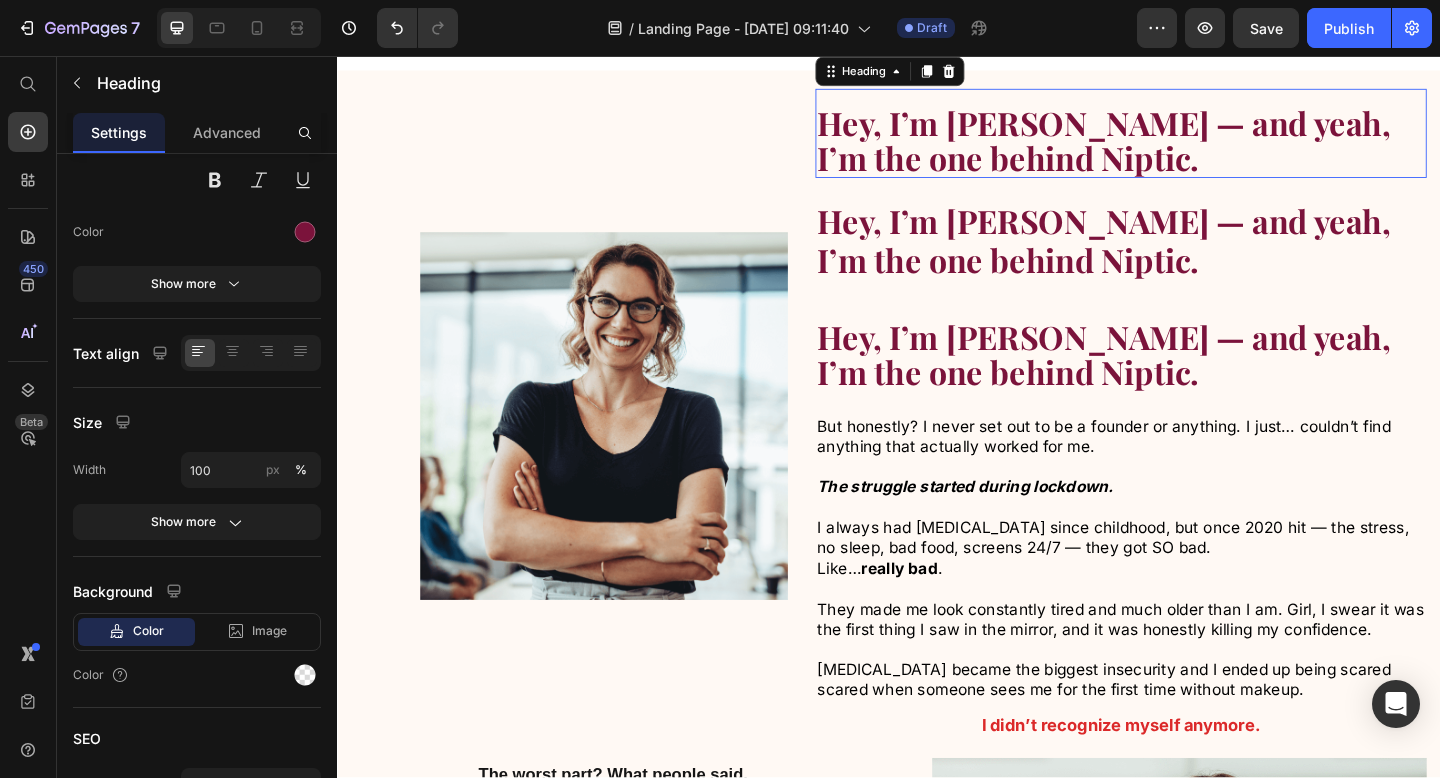 scroll, scrollTop: 0, scrollLeft: 0, axis: both 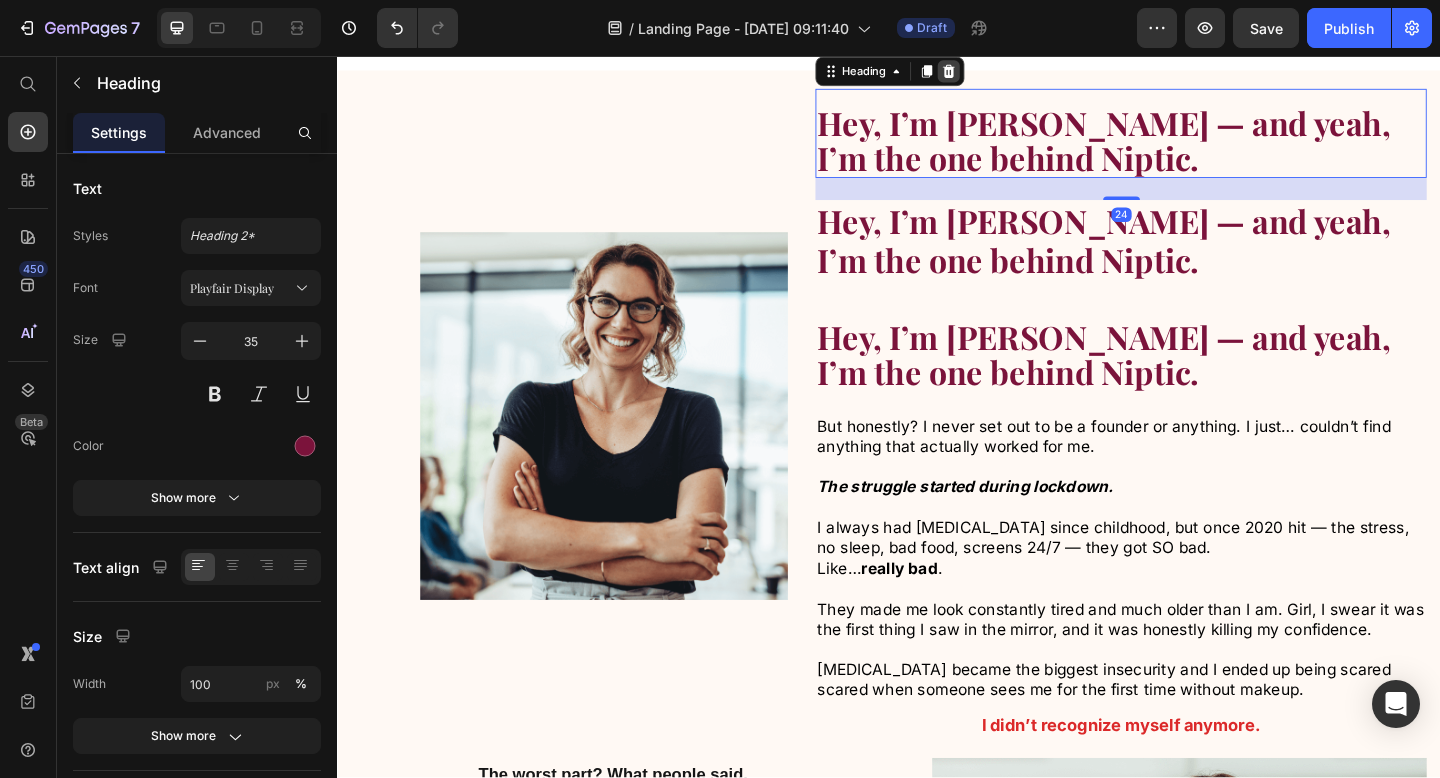 click 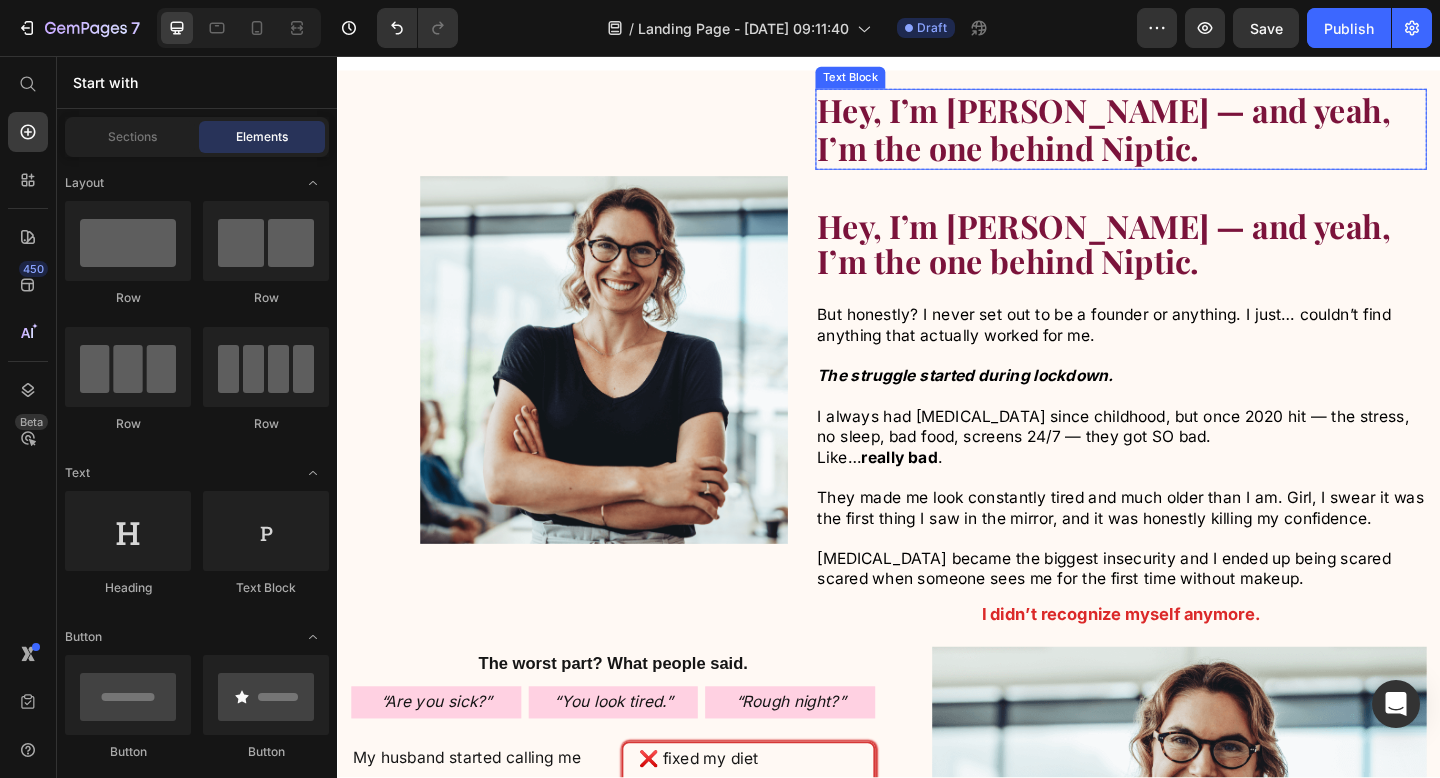 click on "Hey, I’m [PERSON_NAME] — and yeah, I’m the one behind Niptic." at bounding box center (1189, 136) 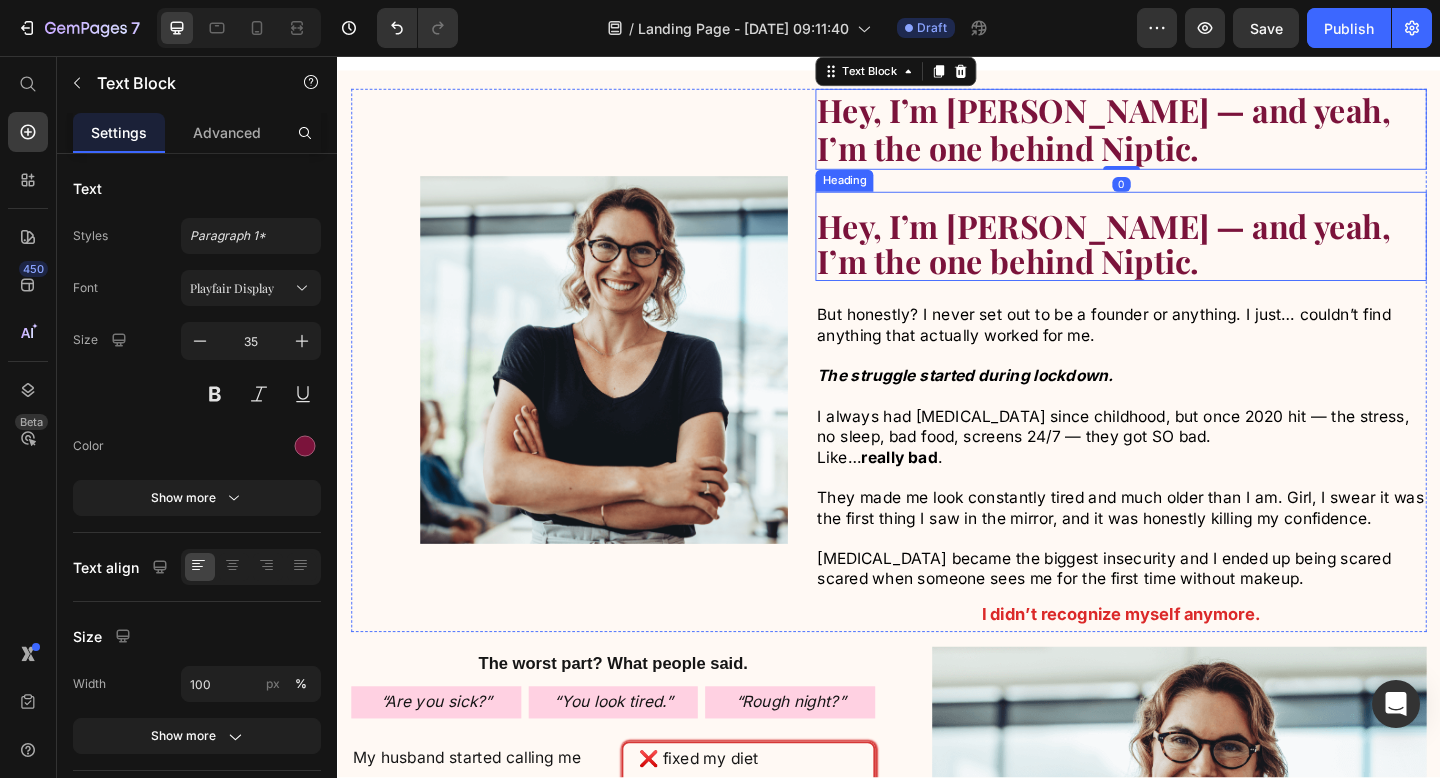 click on "Hey, I’m [PERSON_NAME] — and yeah, I’m the one behind Niptic." at bounding box center [1170, 260] 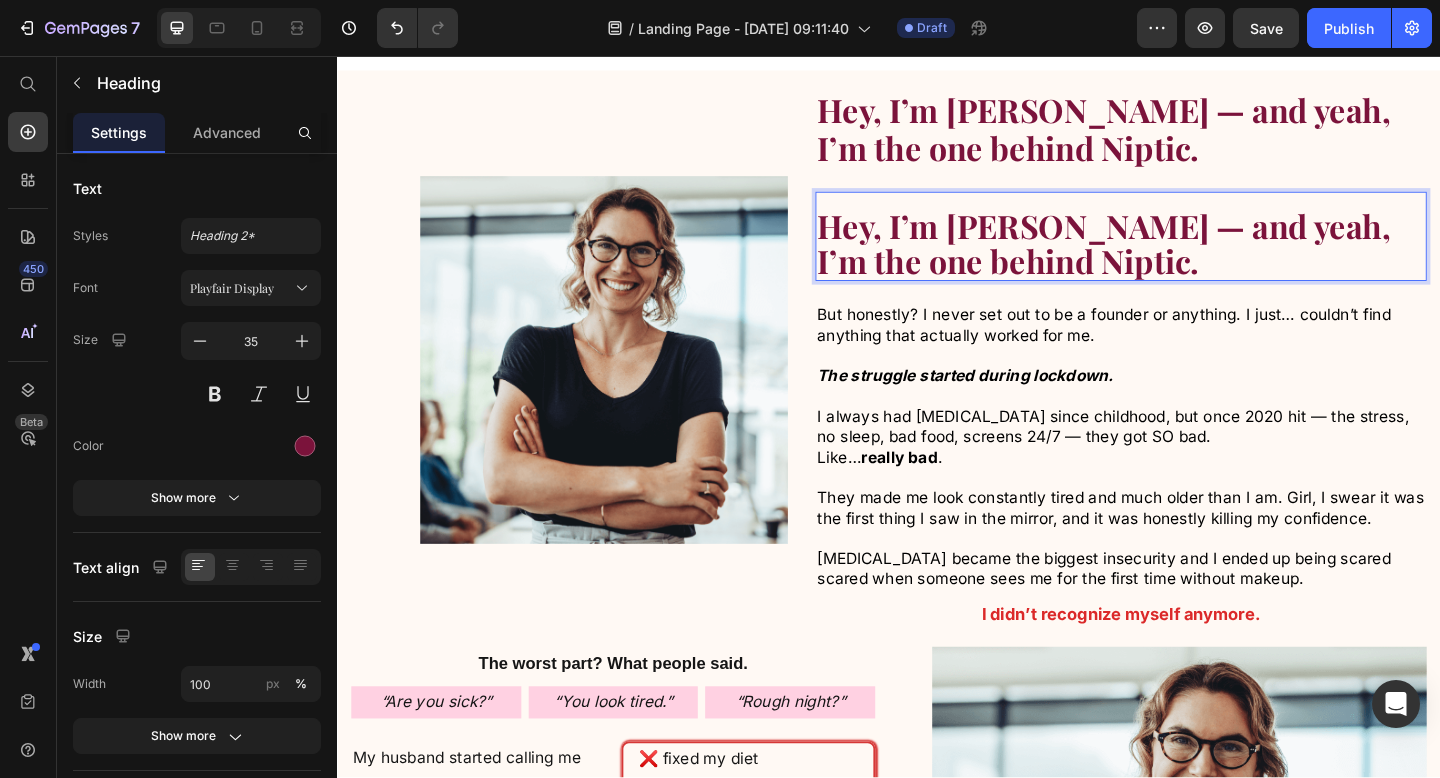click on "Hey, I’m [PERSON_NAME] — and yeah, I’m the one behind Niptic." at bounding box center [1170, 260] 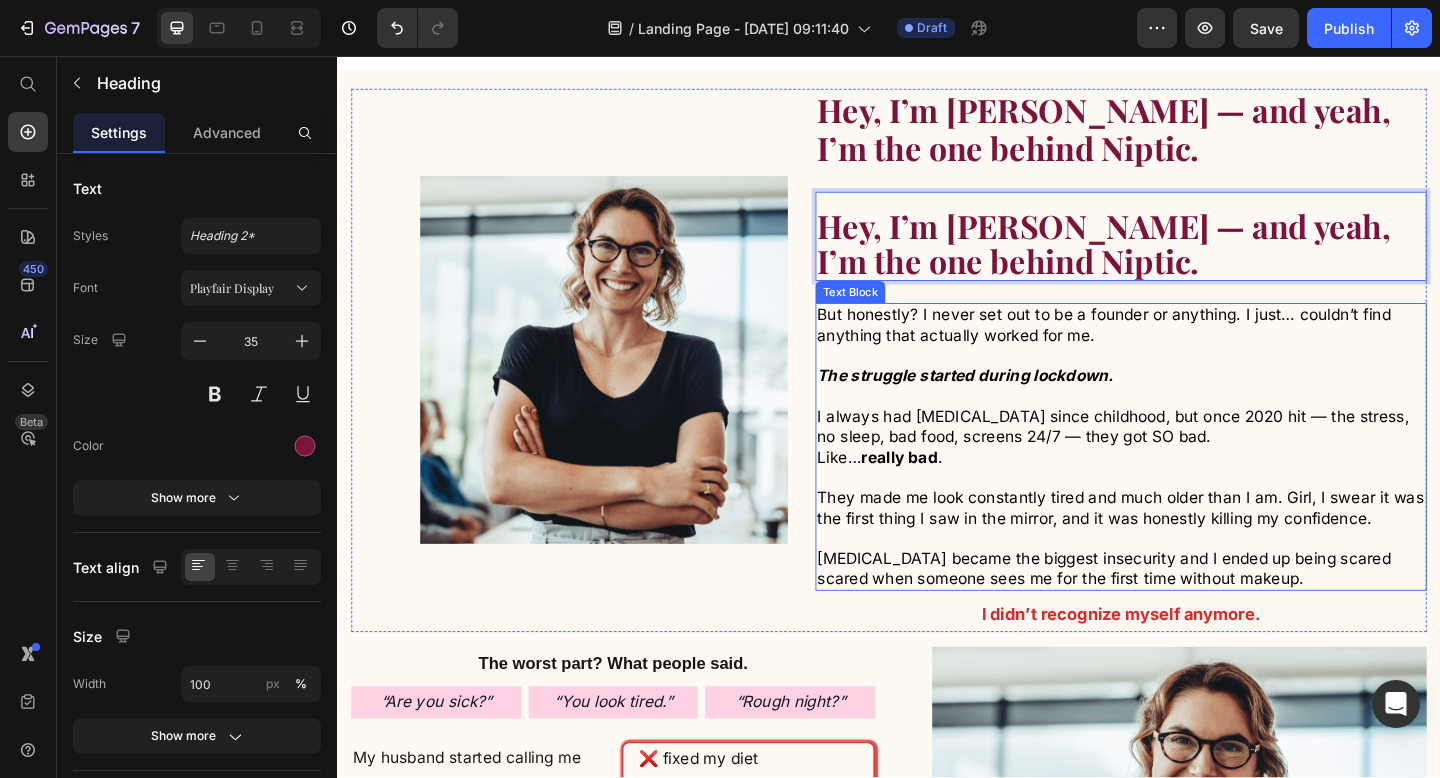 click on "But honestly? I never set out to be a founder or anything. I just… couldn’t find anything that actually worked for me. The struggle started during lockdown. I always had dark circles since childhood, but once 2020 hit — the stress, no sleep, bad food, screens 24/7 — they got SO bad." at bounding box center [1189, 404] 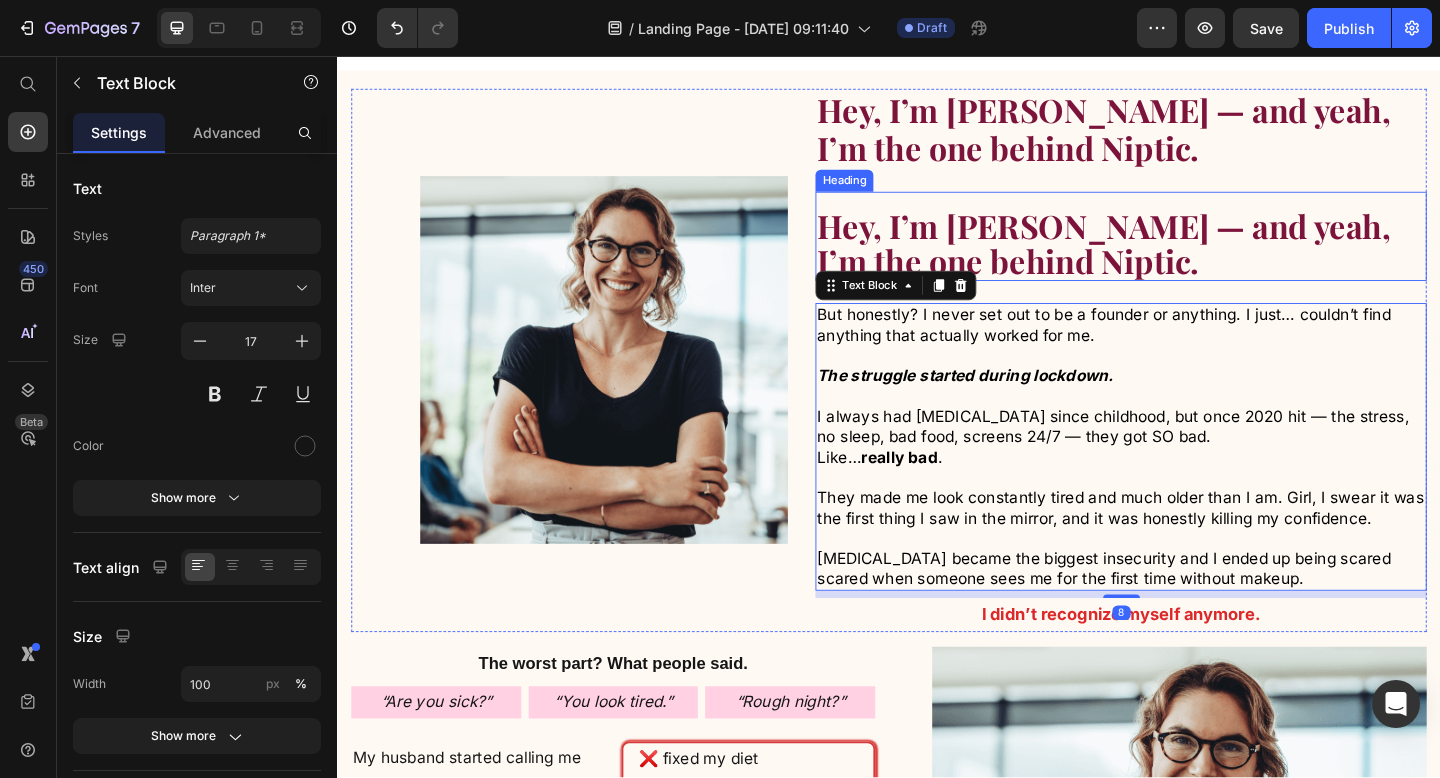 click on "Hey, I’m [PERSON_NAME] — and yeah, I’m the one behind Niptic." at bounding box center [1170, 260] 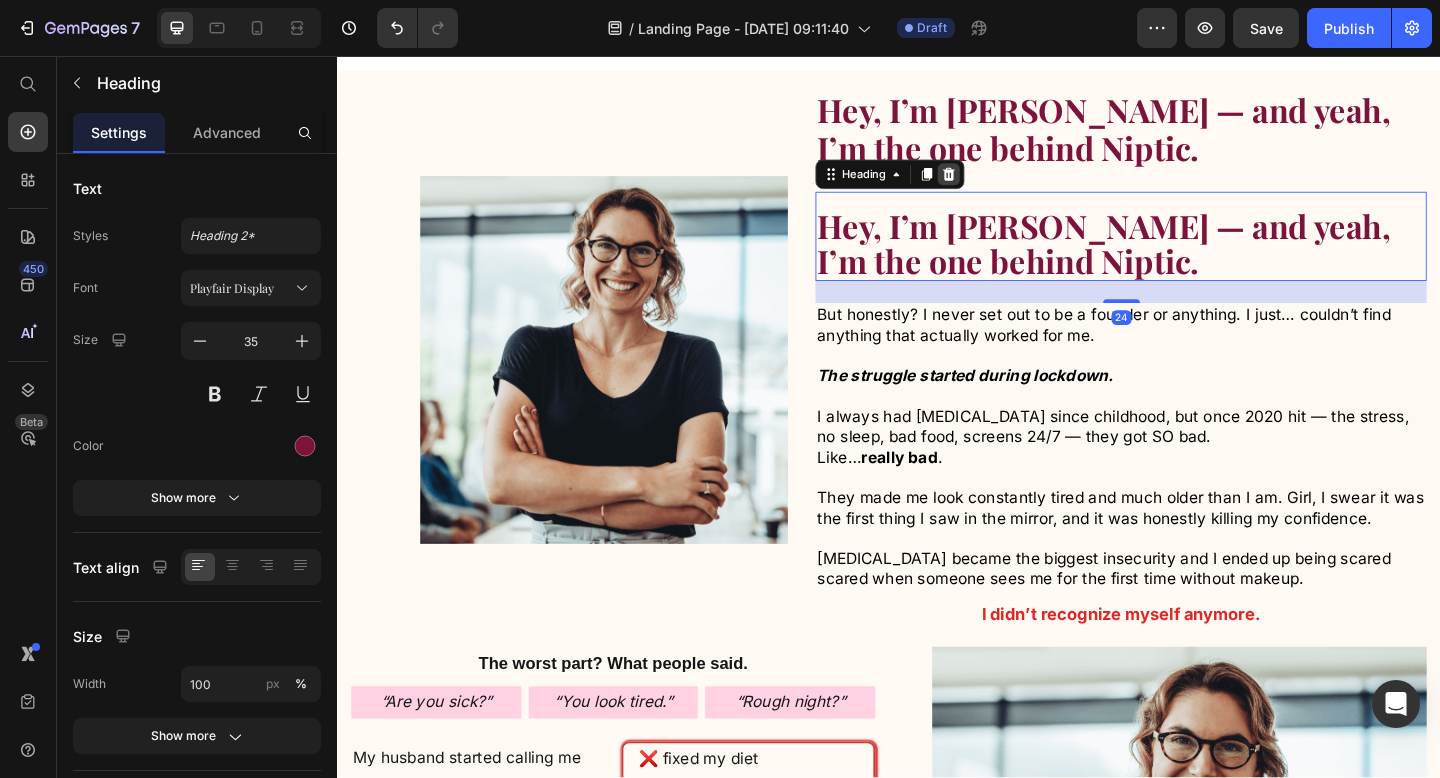 click 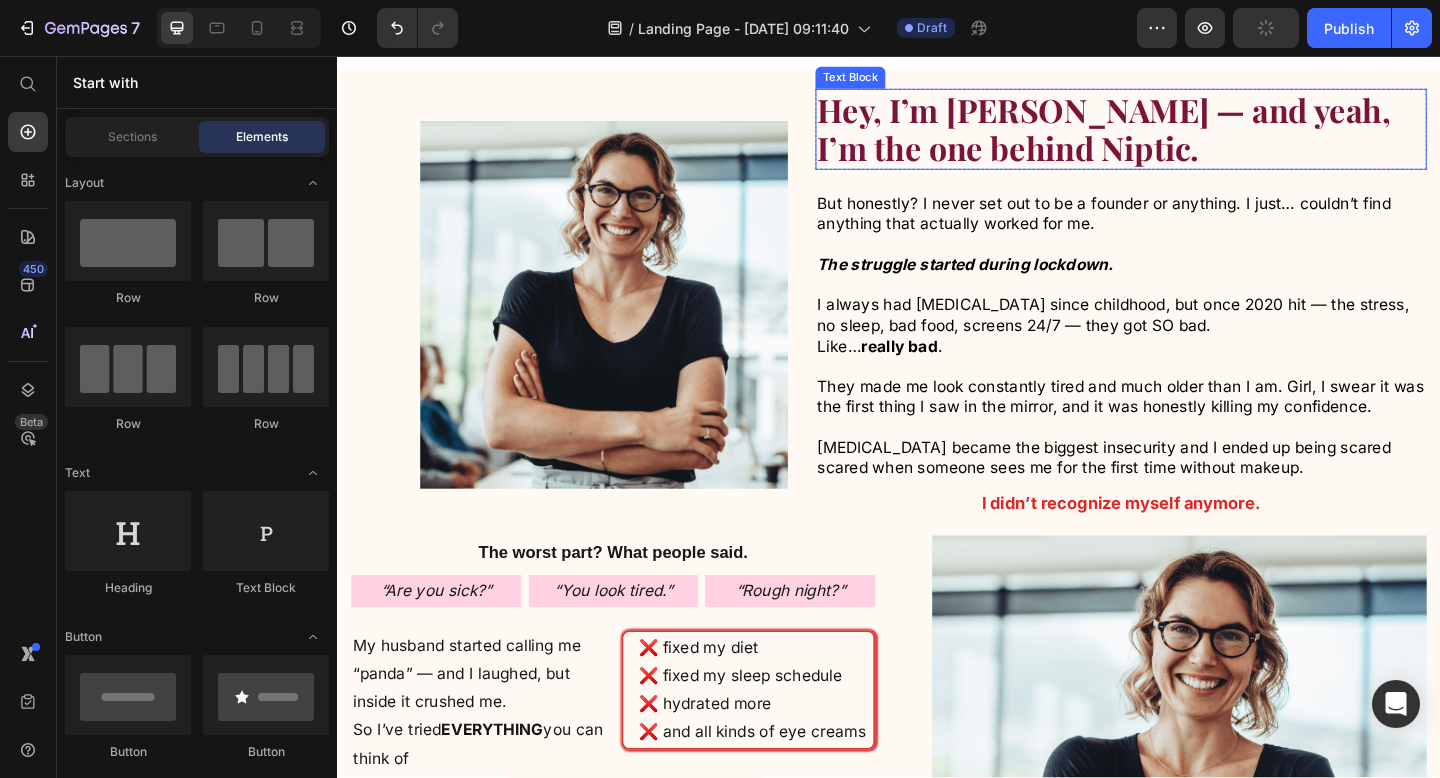 click on "Hey, I’m [PERSON_NAME] — and yeah, I’m the one behind Niptic." at bounding box center (1189, 136) 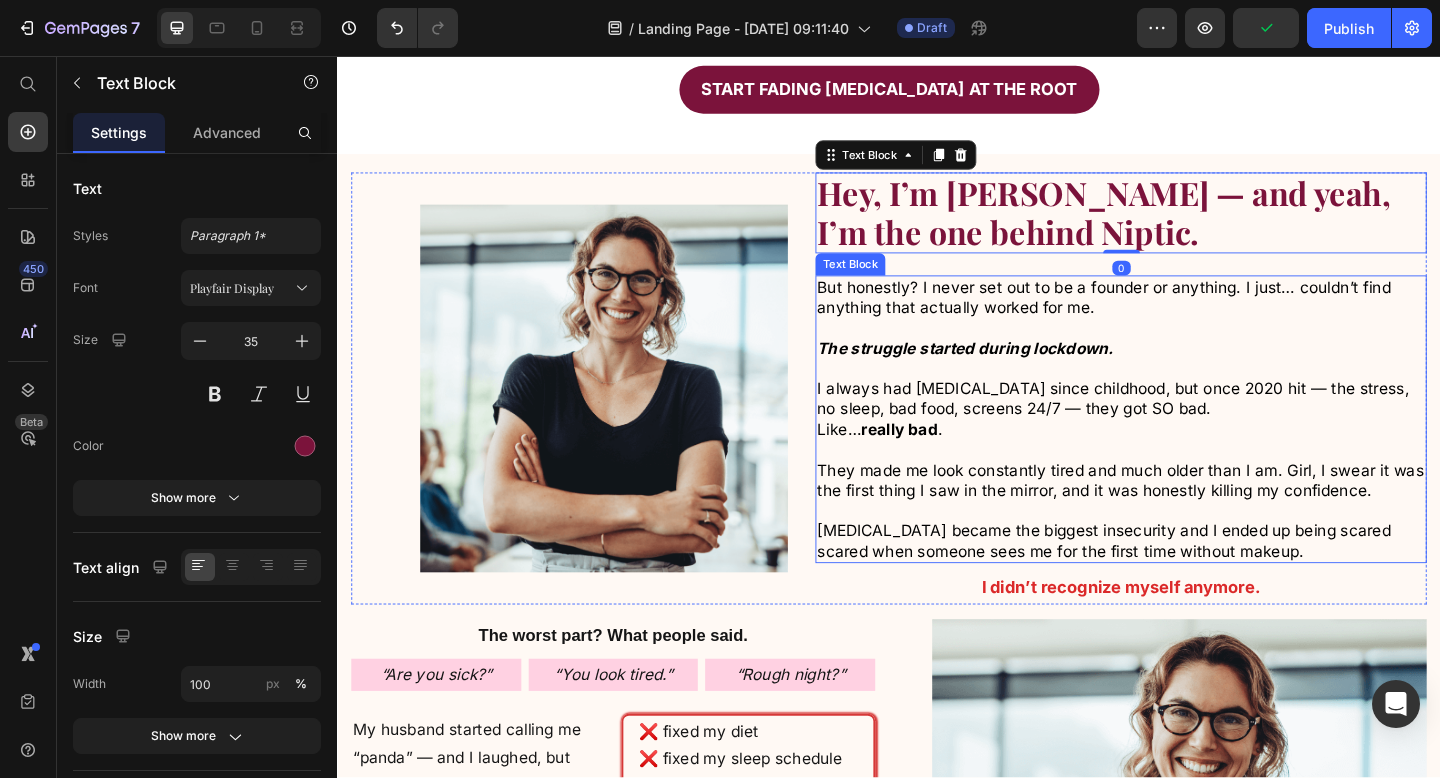 scroll, scrollTop: 1510, scrollLeft: 0, axis: vertical 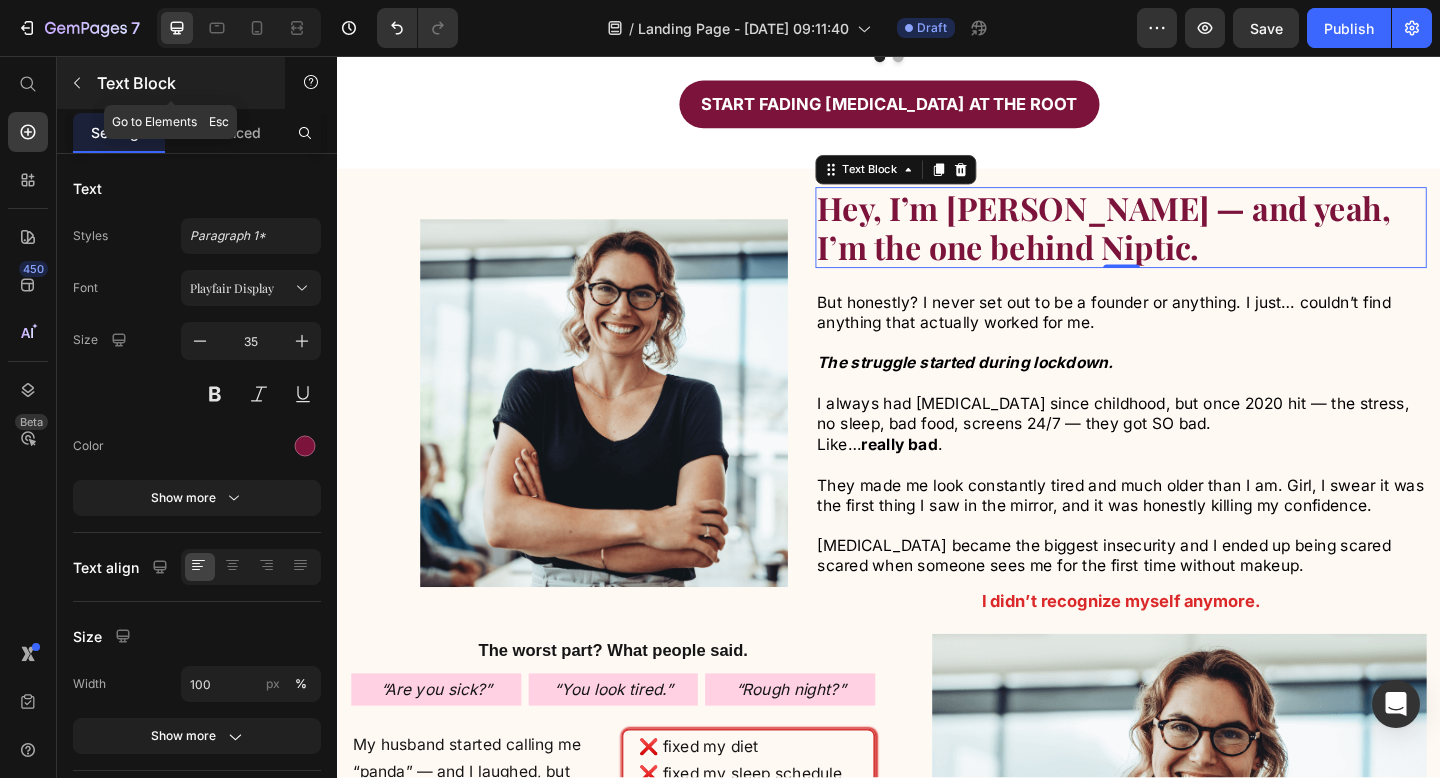 click at bounding box center [77, 83] 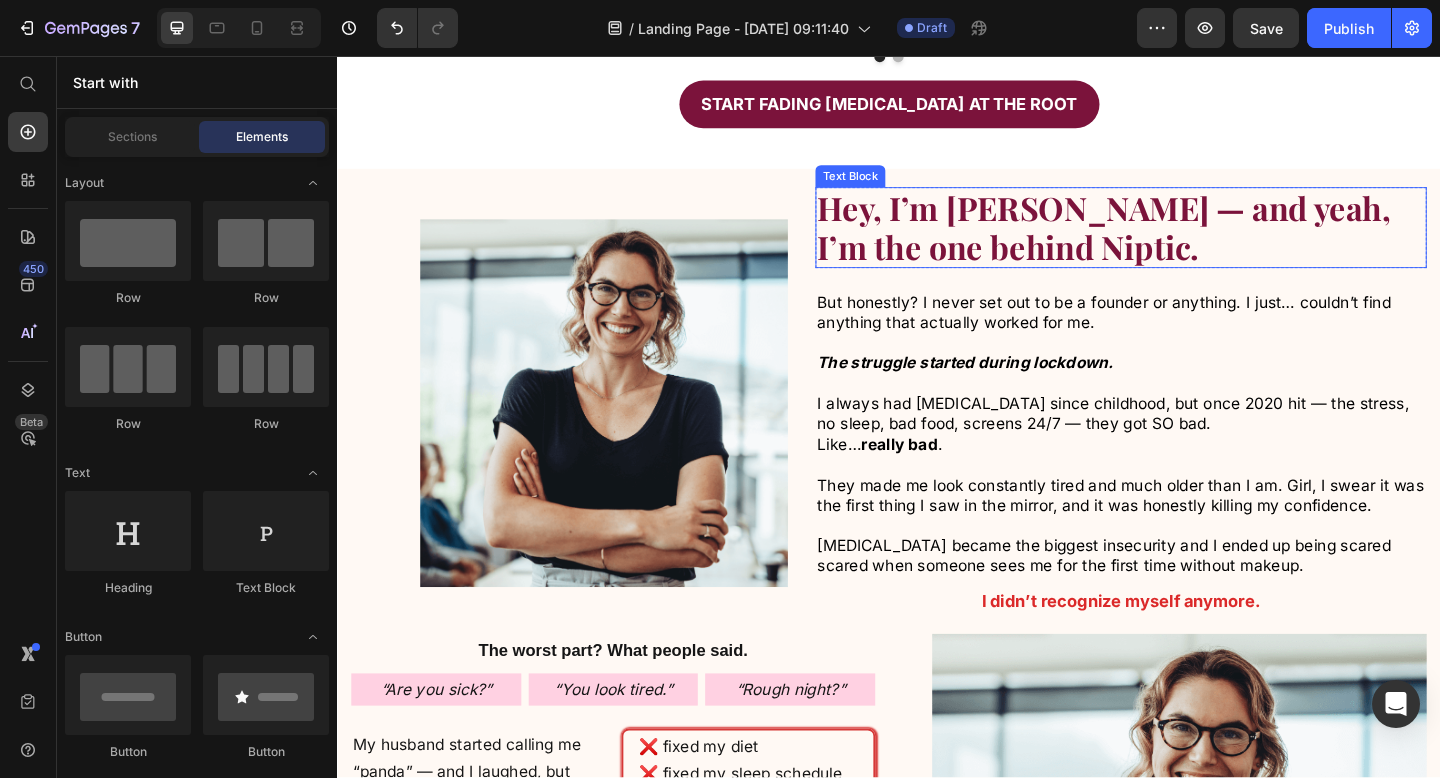click on "Hey, I’m [PERSON_NAME] — and yeah, I’m the one behind Niptic." at bounding box center [1170, 242] 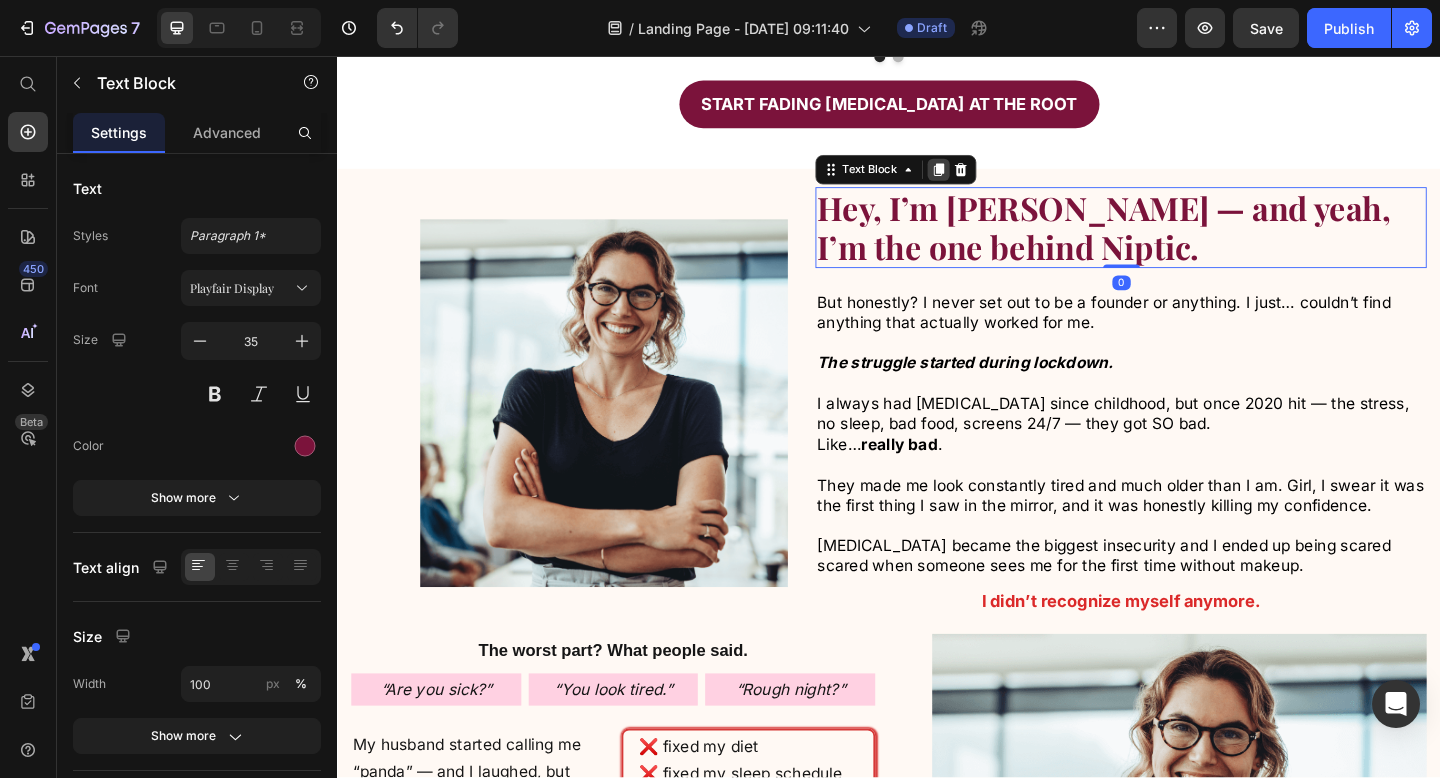 click at bounding box center [991, 180] 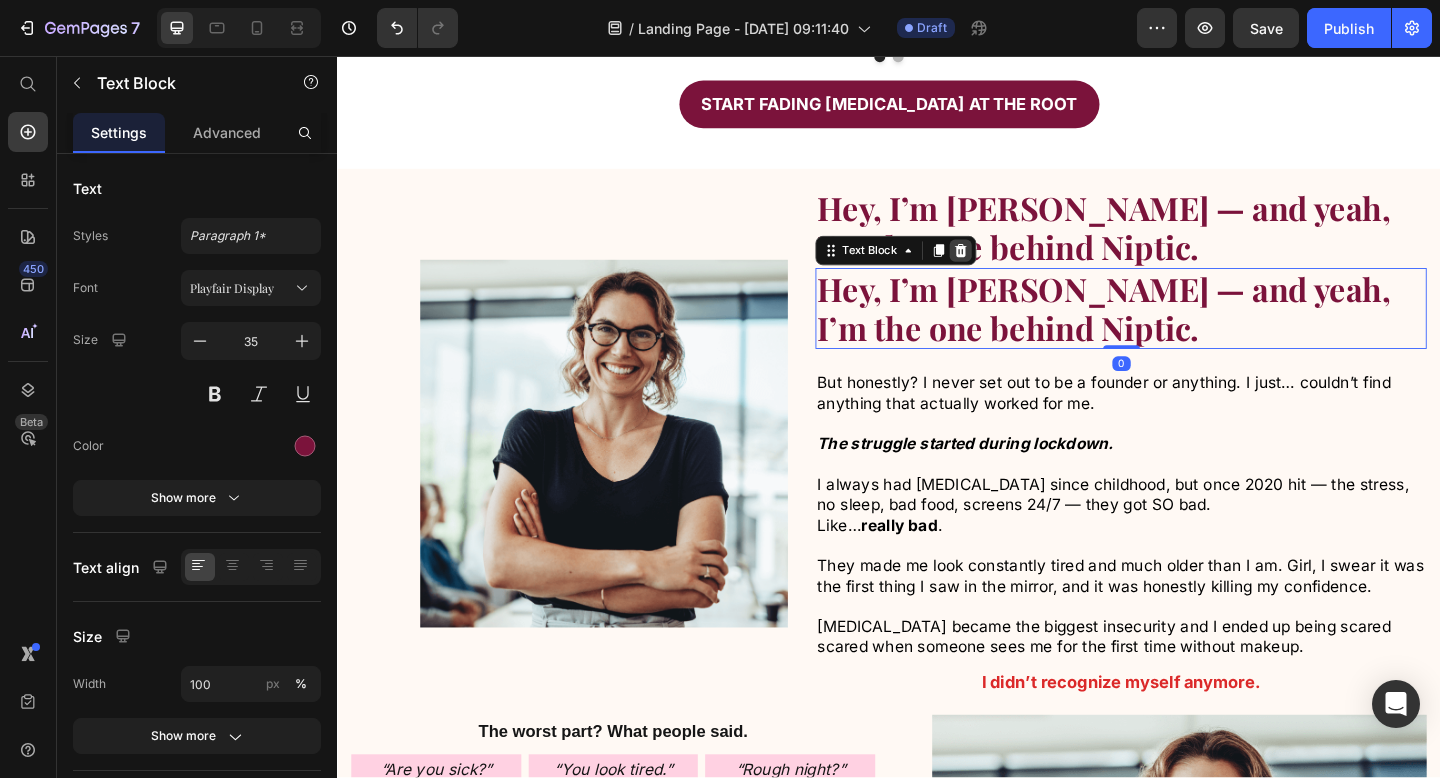click 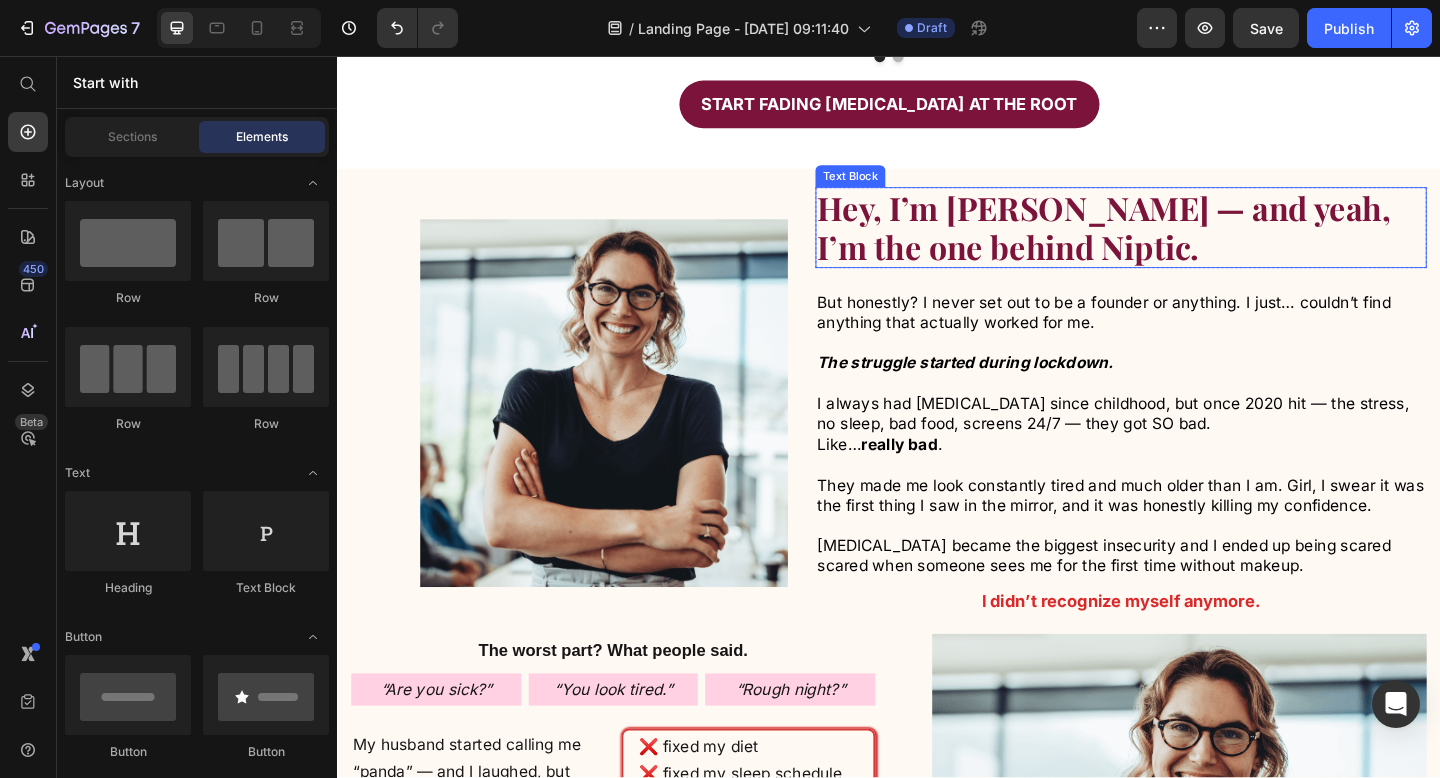 click on "Hey, I’m [PERSON_NAME] — and yeah, I’m the one behind Niptic." at bounding box center (1170, 242) 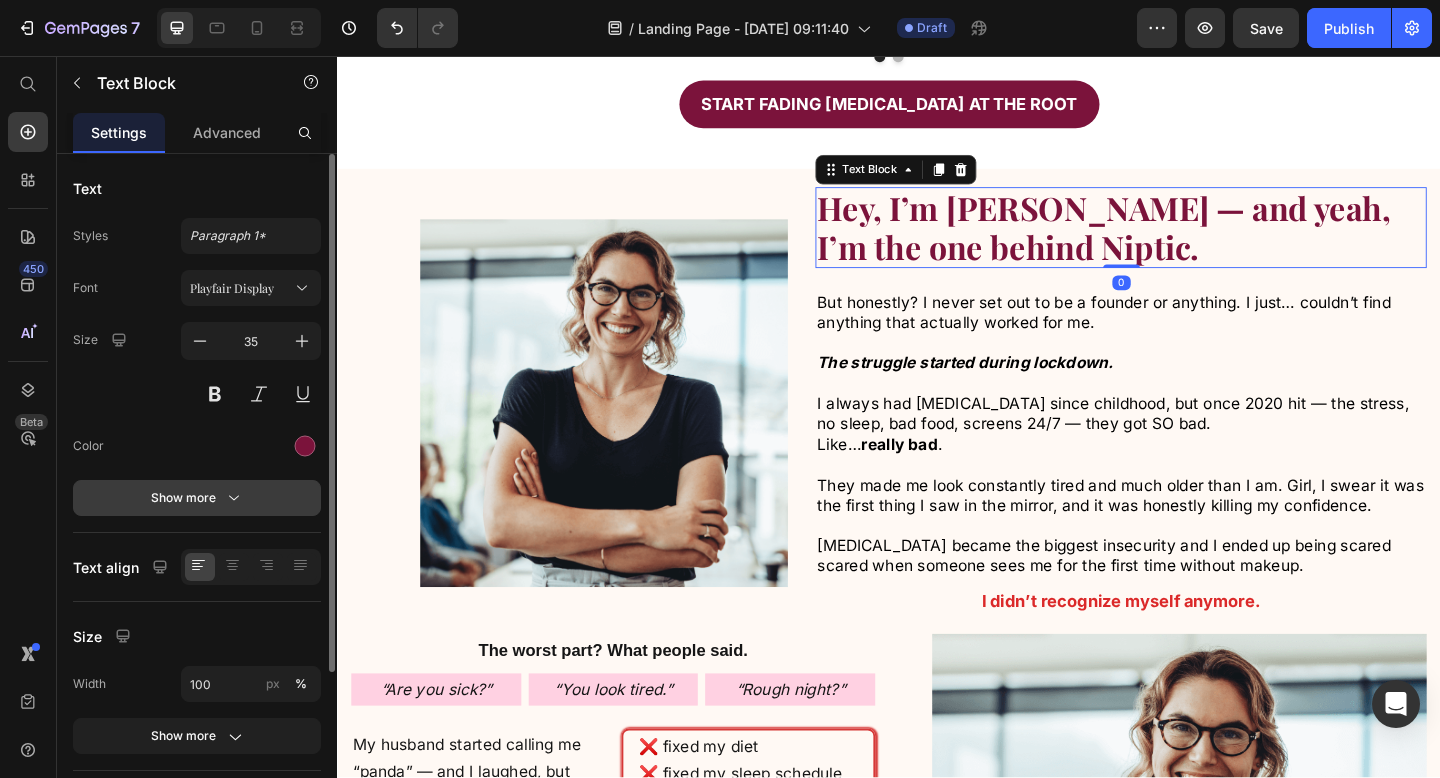 scroll, scrollTop: 214, scrollLeft: 0, axis: vertical 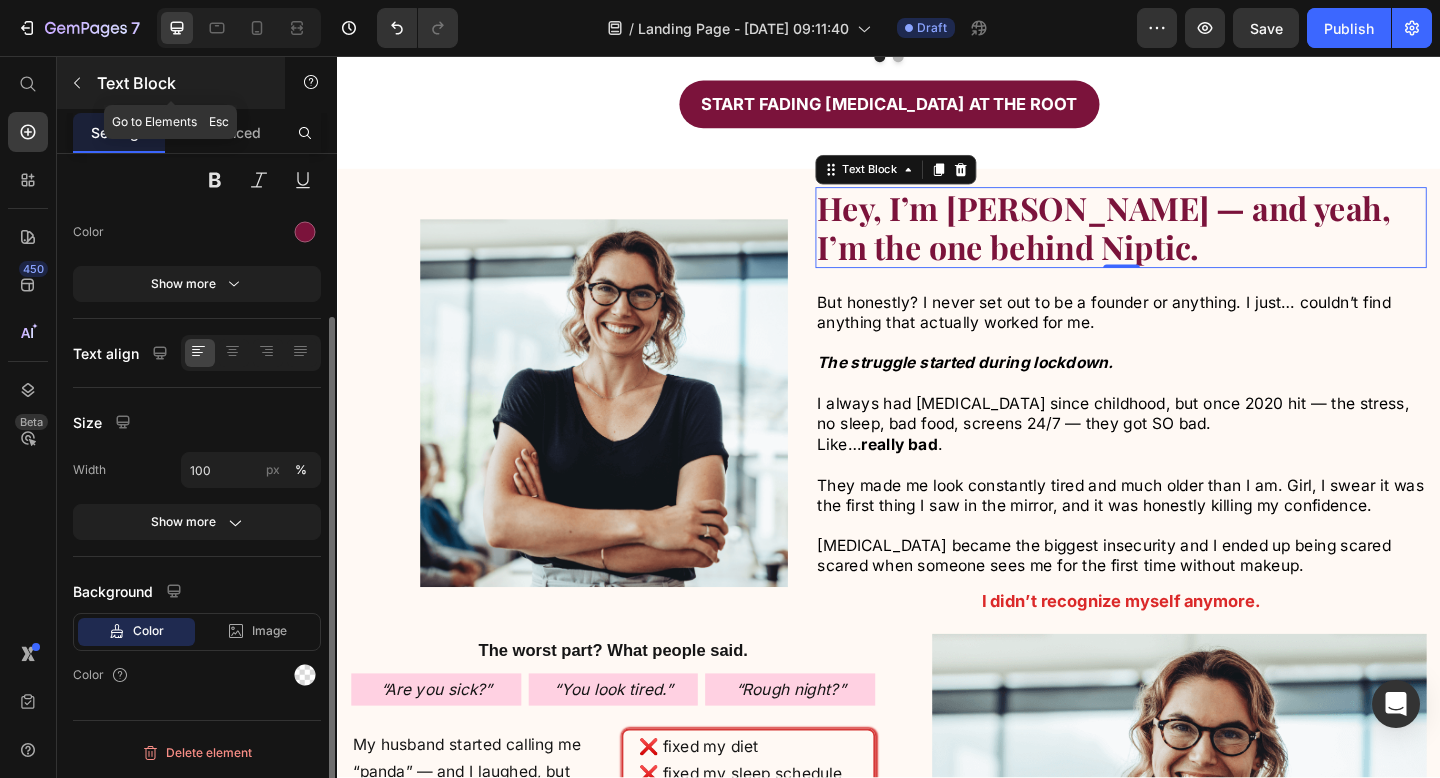 click at bounding box center (77, 83) 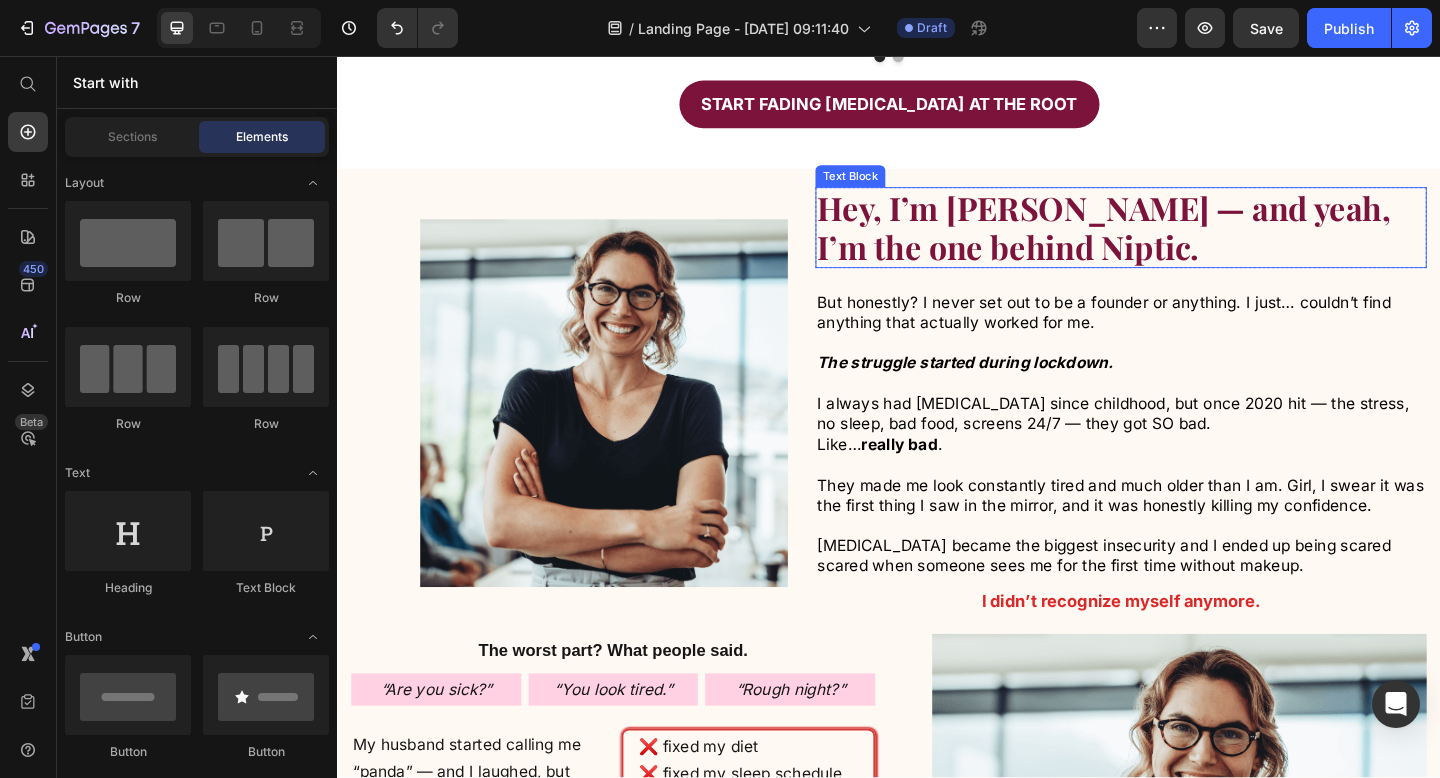 click on "Hey, I’m [PERSON_NAME] — and yeah, I’m the one behind Niptic." at bounding box center [1170, 242] 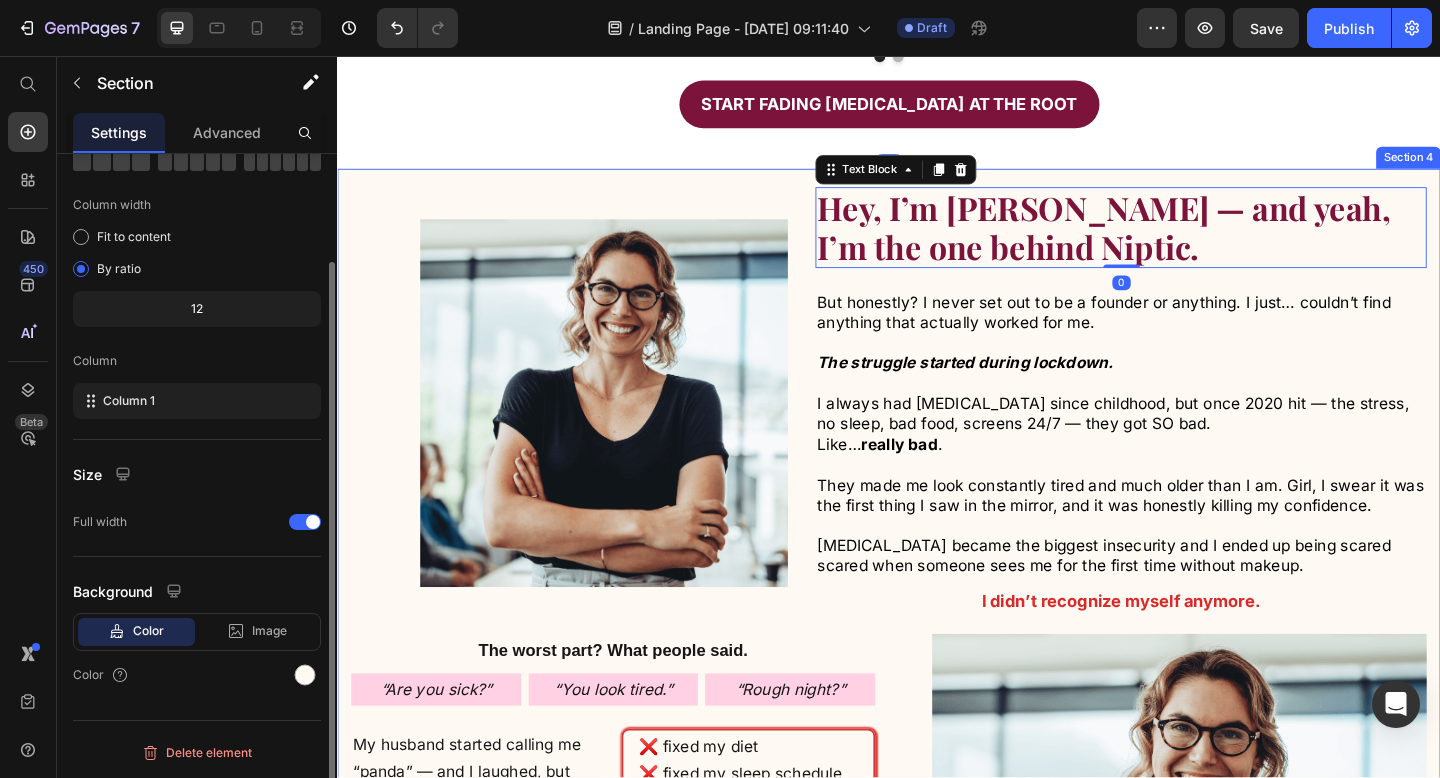 click on "Hey, I’m Michelle — and yeah, I’m the one behind Niptic. Text Block   0 Row But honestly? I never set out to be a founder or anything. I just… couldn’t find anything that actually worked for me. The struggle started during lockdown. I always had dark circles since childhood, but once 2020 hit — the stress, no sleep, bad food, screens 24/7 — they got SO bad. Like…  really bad .   They made me look constantly tired and much older than I am. Girl, I swear it was the first thing I saw in the mirror, and it was honestly killing my confidence. Dark circles became the biggest insecurity and I ended up being scared scared when someone sees me for the first time without makeup. Text Block I didn’t recognize myself anymore. Text Block Row Image Row The worst part? What people said. Text Block “Are you sick?”  Text Block “You look tired.”  Text Block “Rough night?” Text Block Row Row Row My husband started calling me “panda” — and I laughed, but inside it crushed me. EVERYTHING Row" at bounding box center (937, 725) 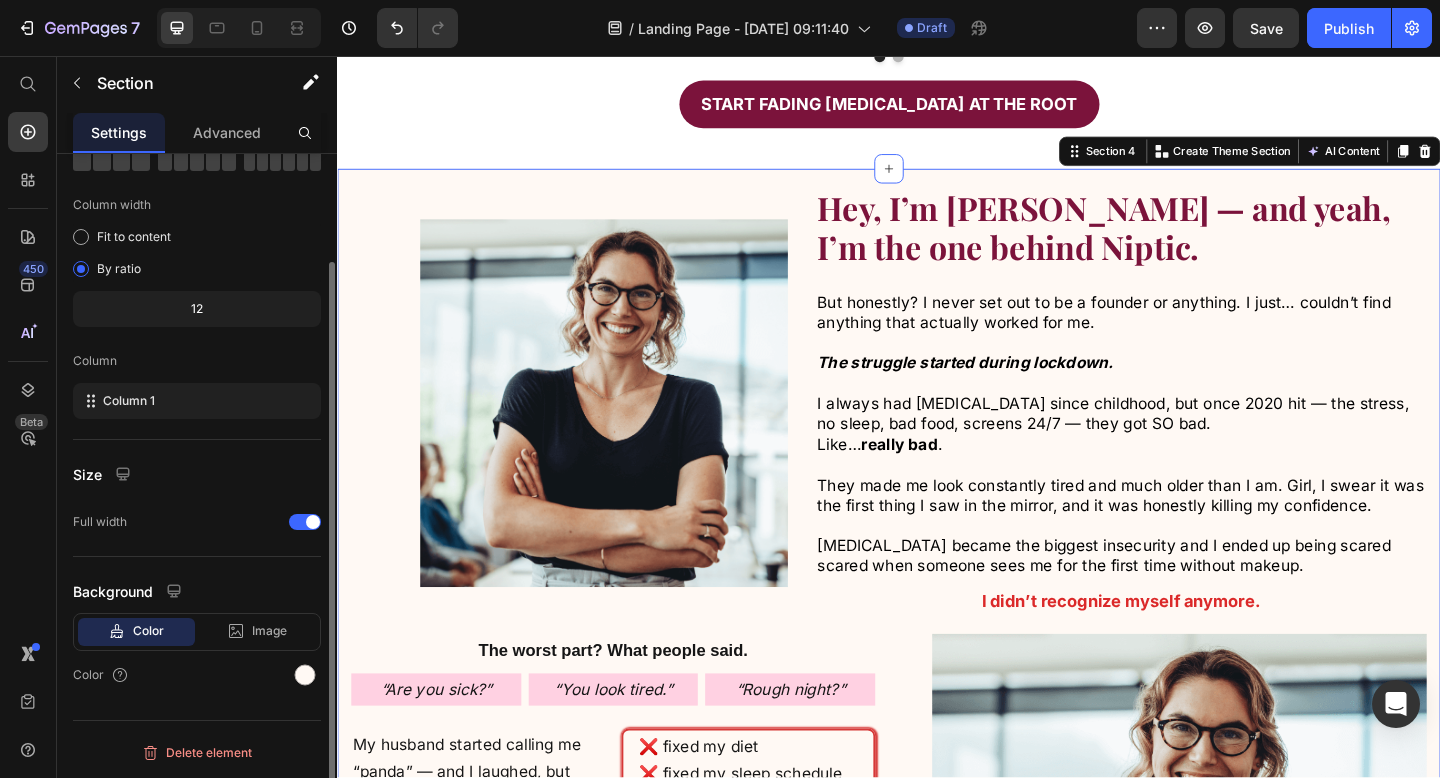 scroll, scrollTop: 0, scrollLeft: 0, axis: both 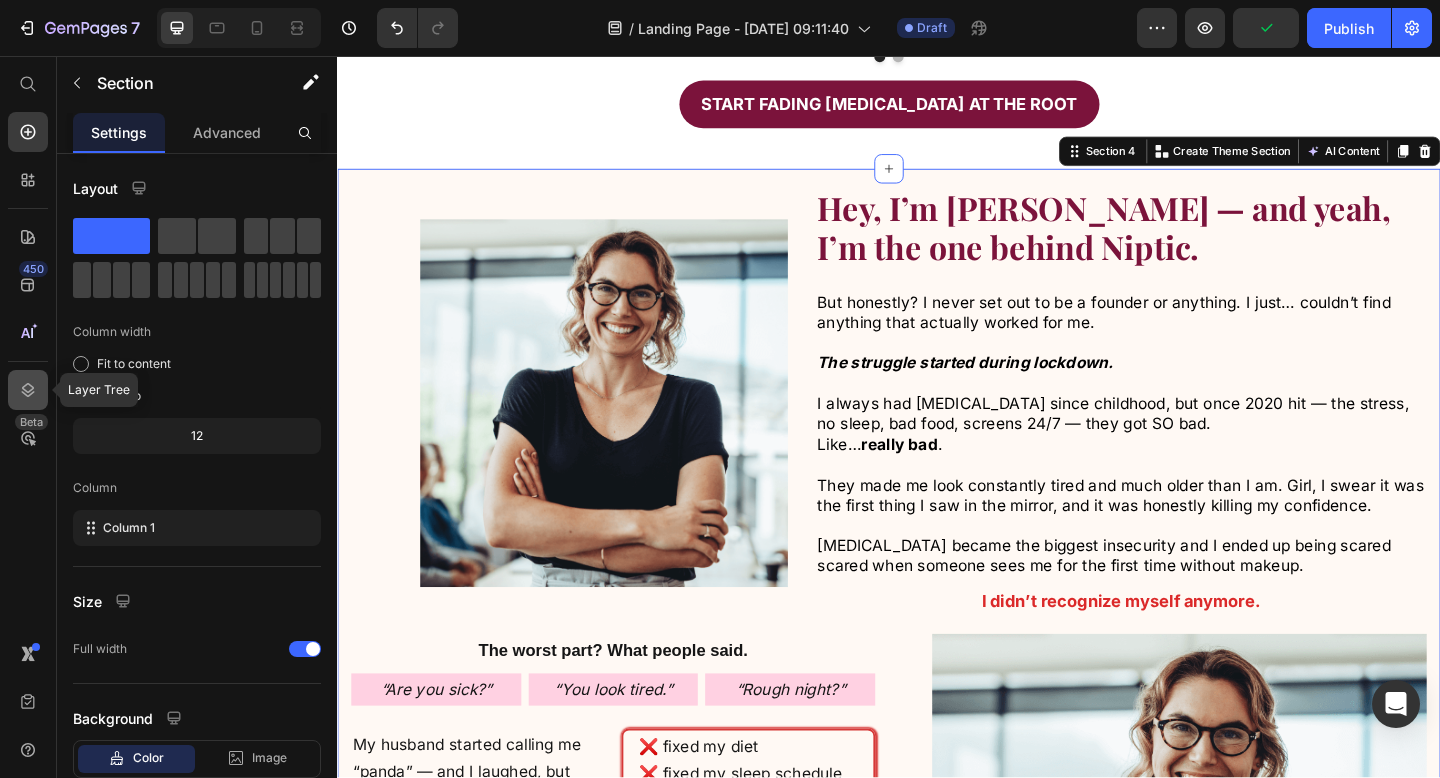 click 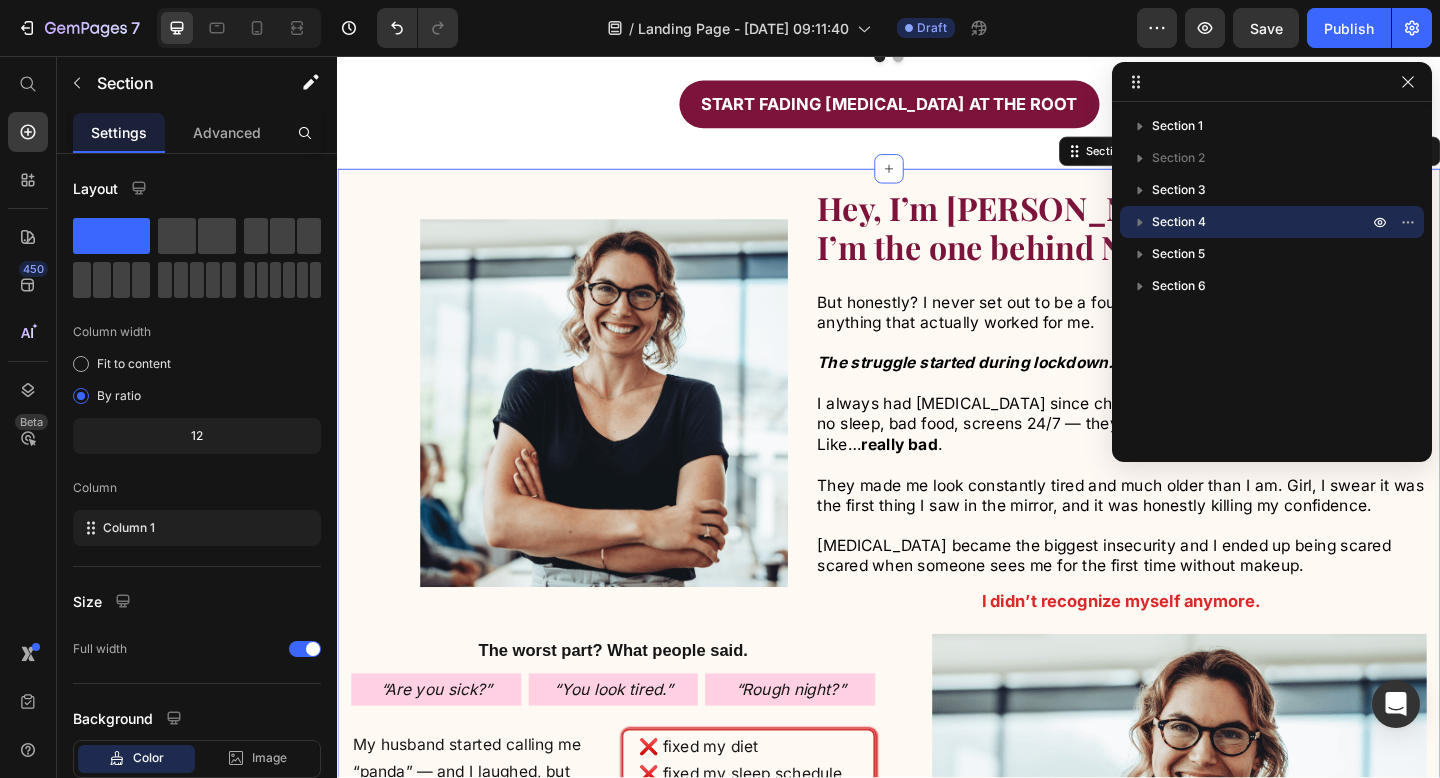 click 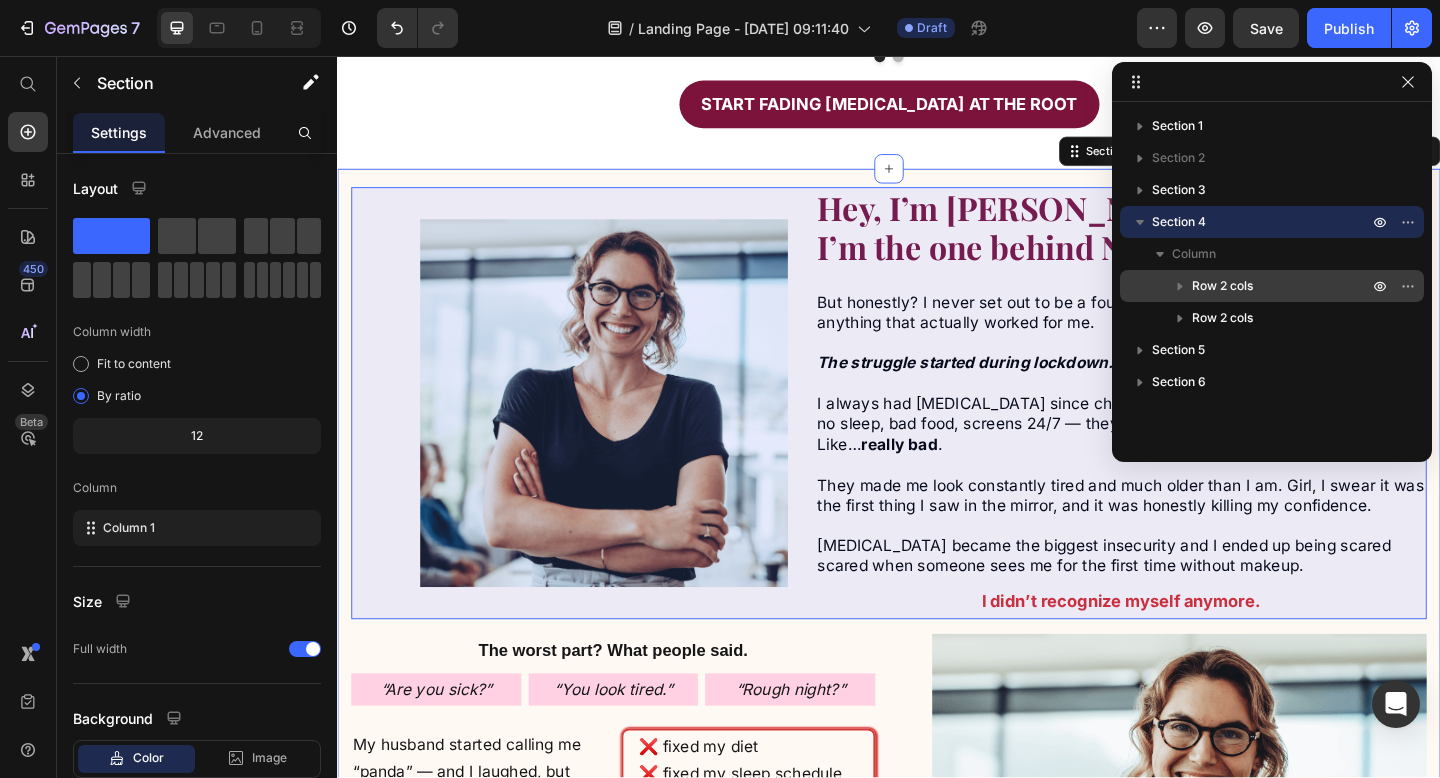 click 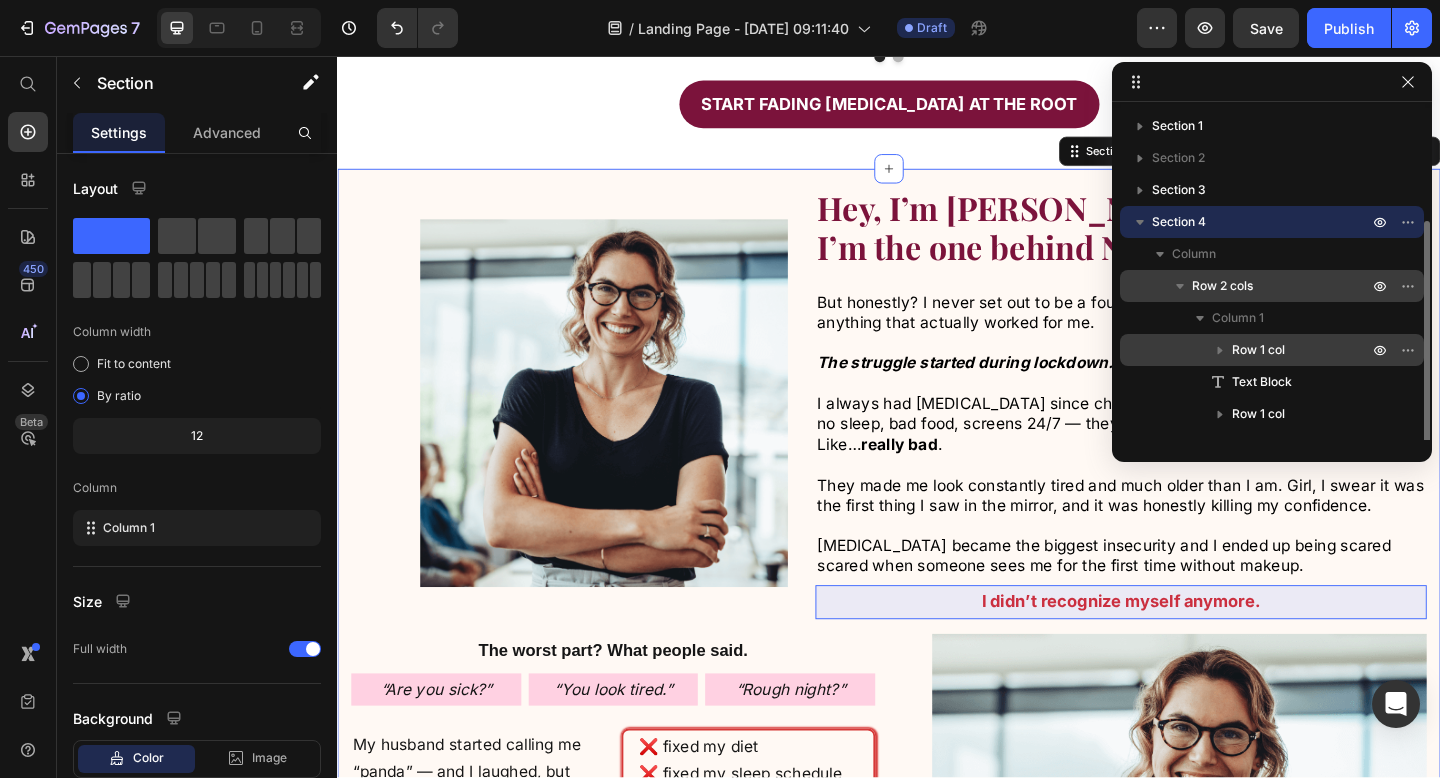 scroll, scrollTop: 66, scrollLeft: 0, axis: vertical 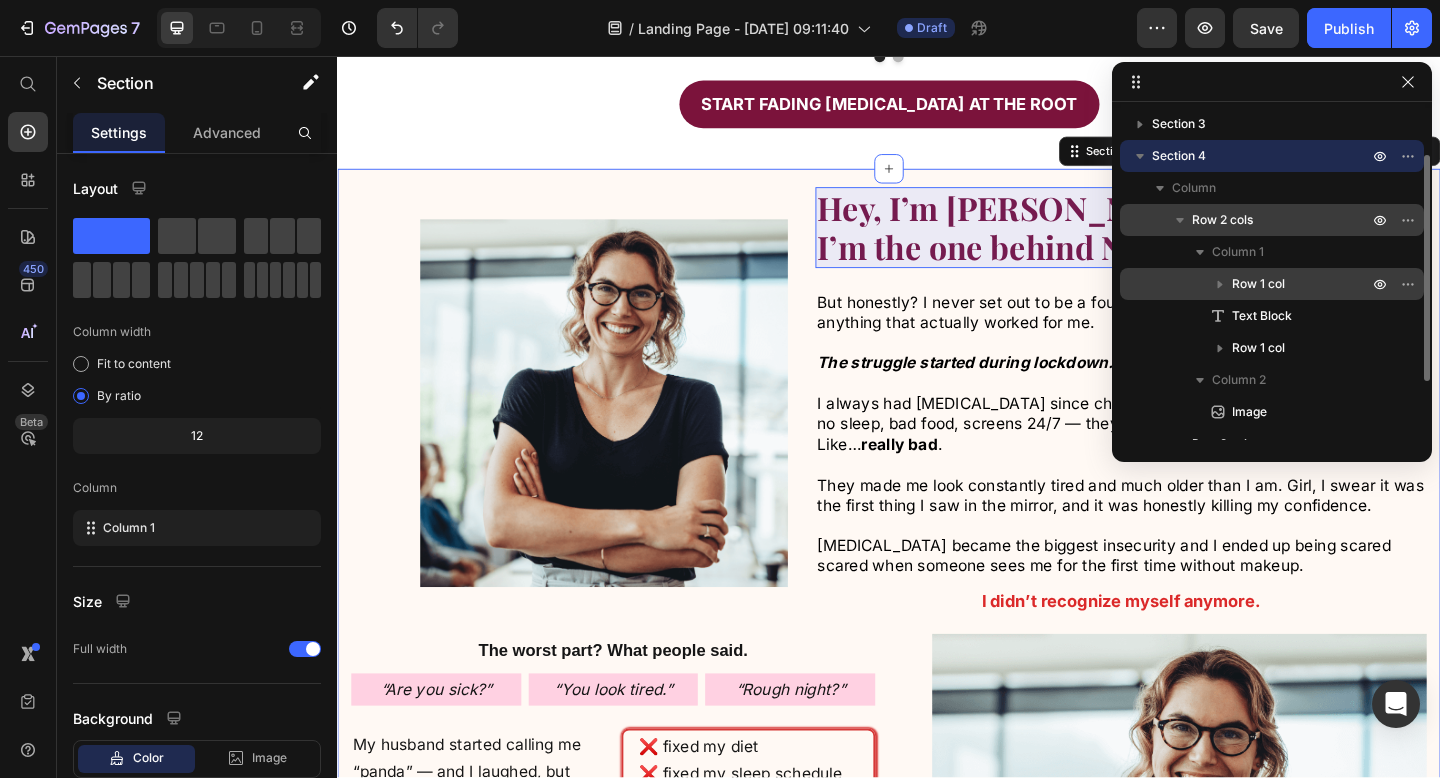 click on "Row 1 col" at bounding box center [1258, 284] 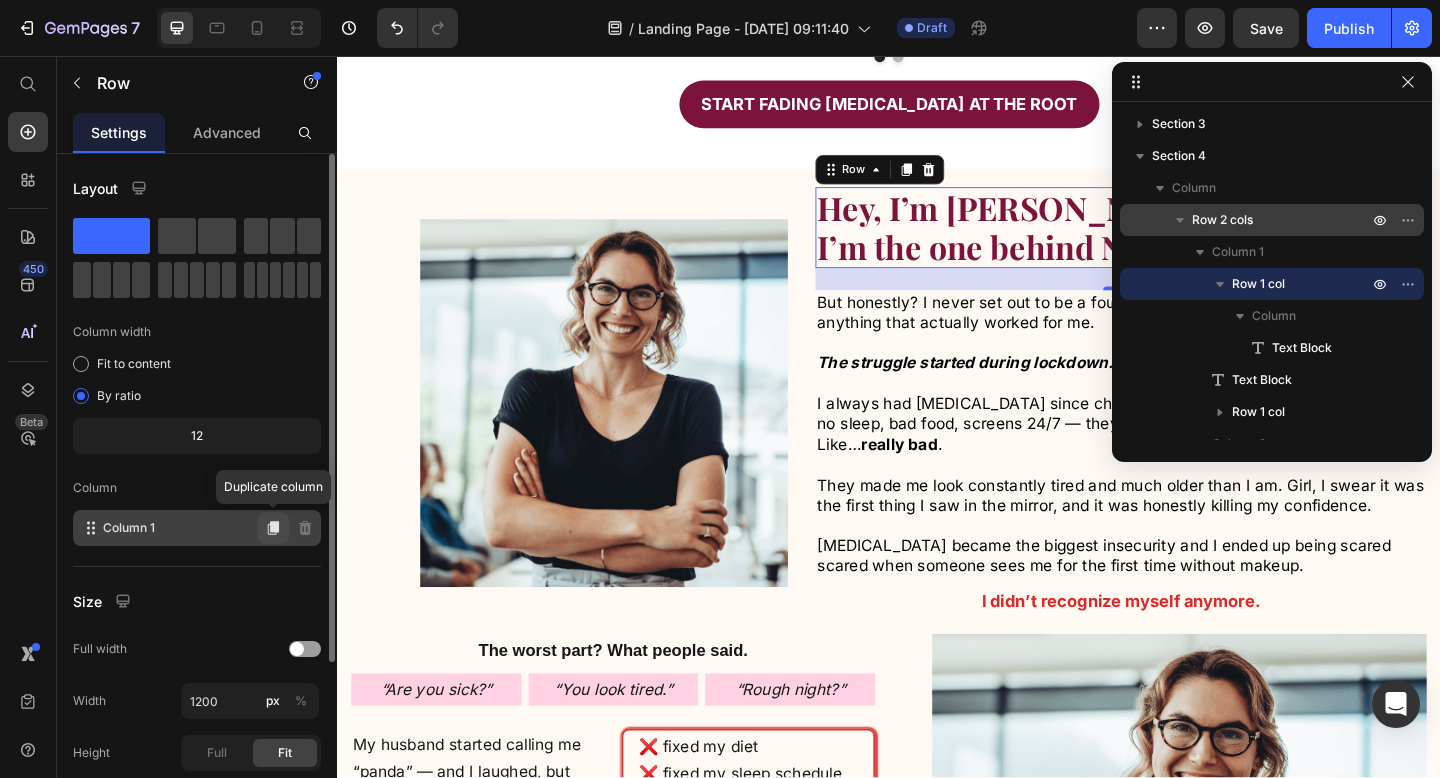 click 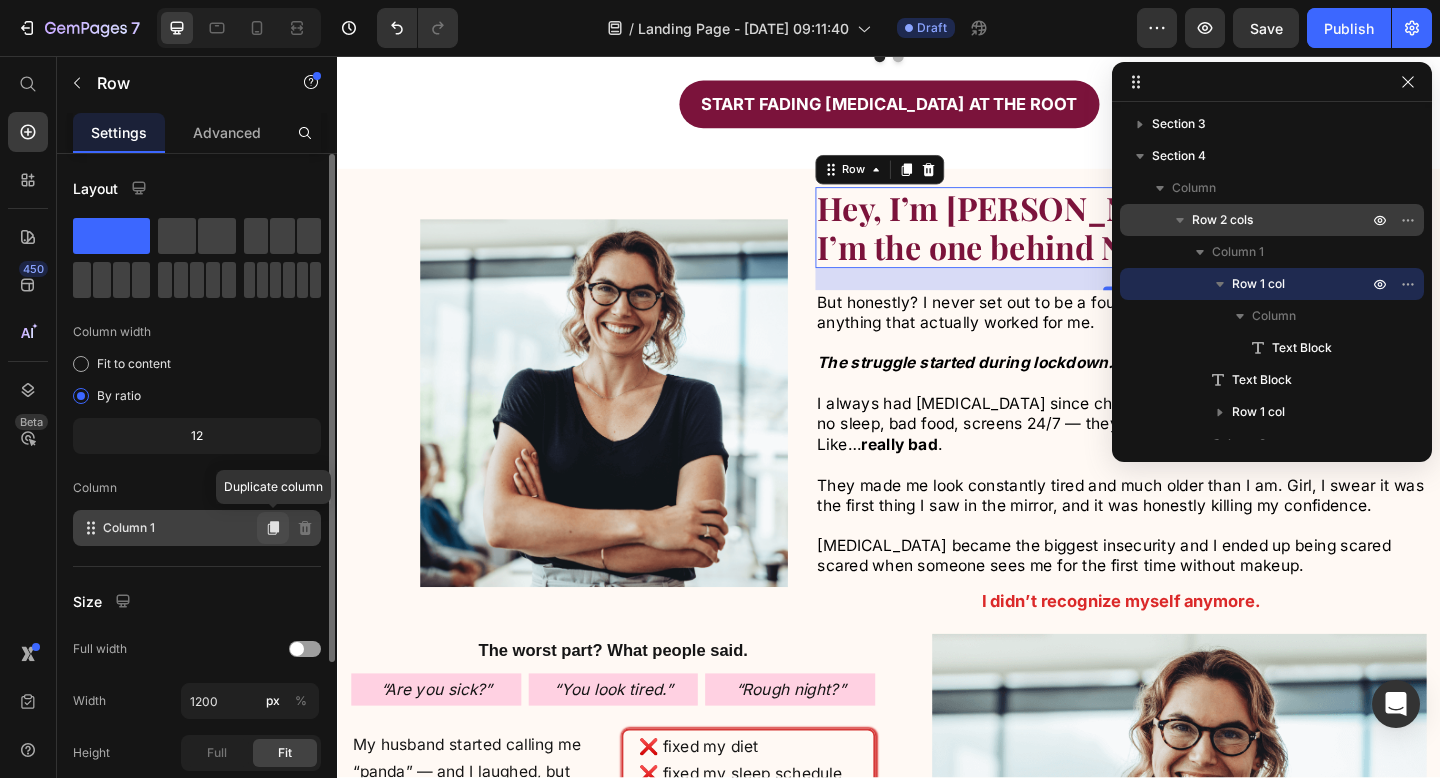 click 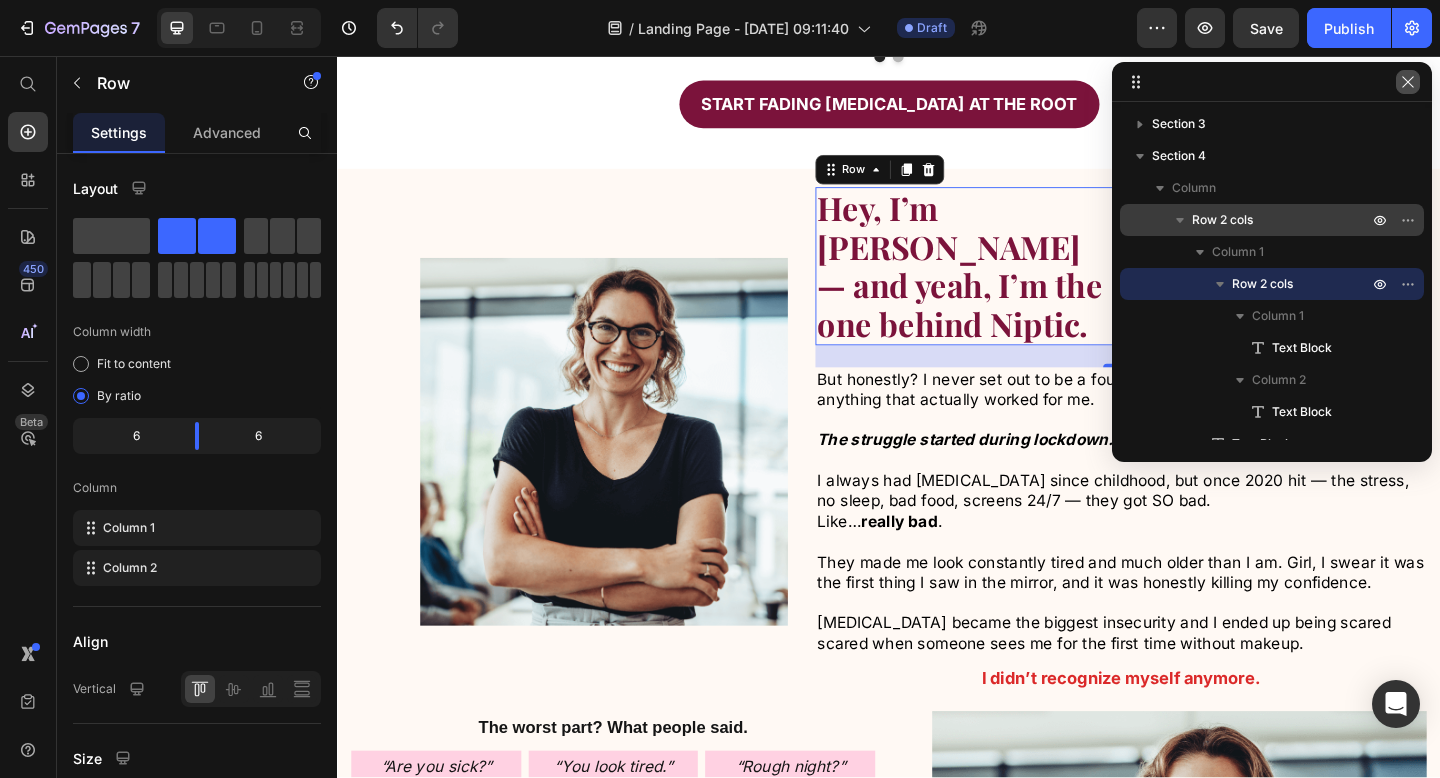 click 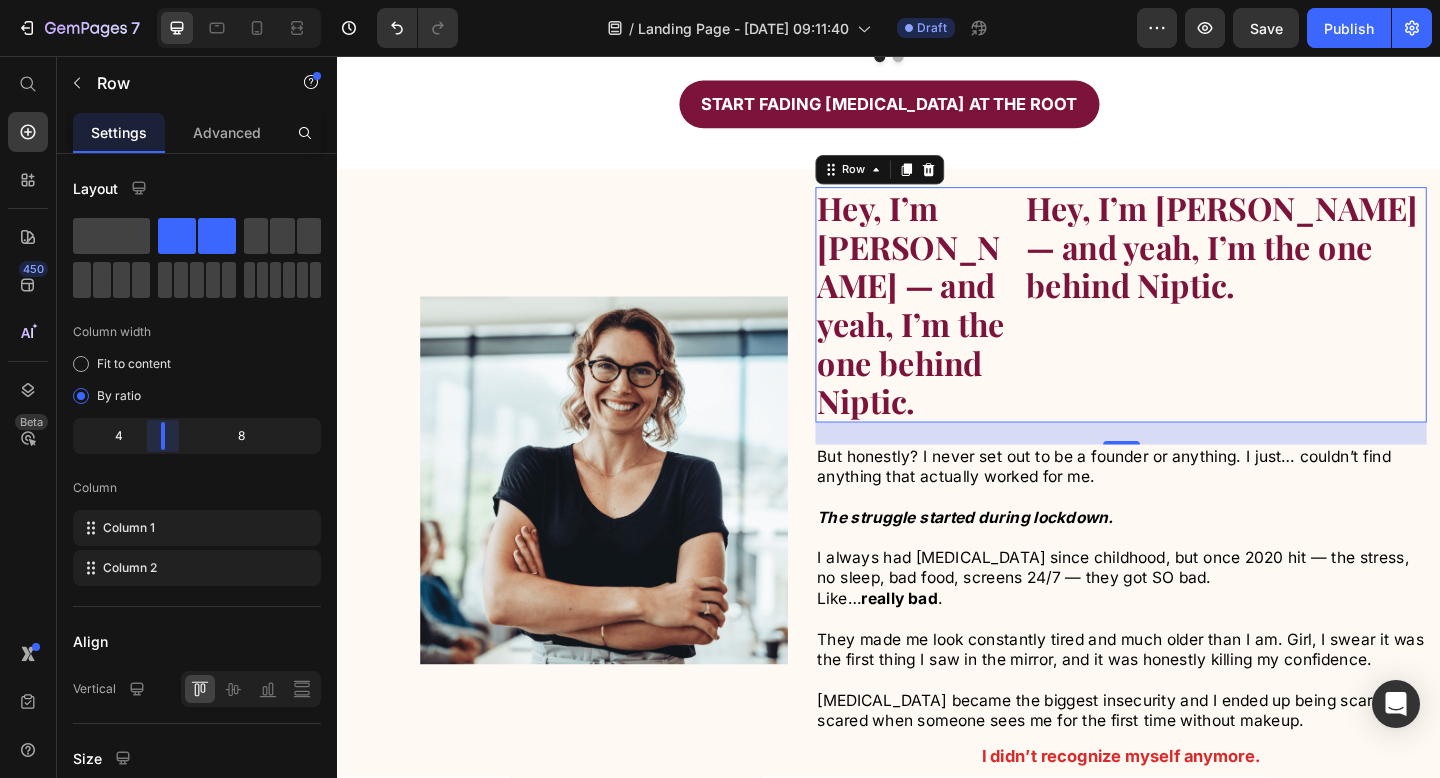 drag, startPoint x: 195, startPoint y: 437, endPoint x: 161, endPoint y: 439, distance: 34.058773 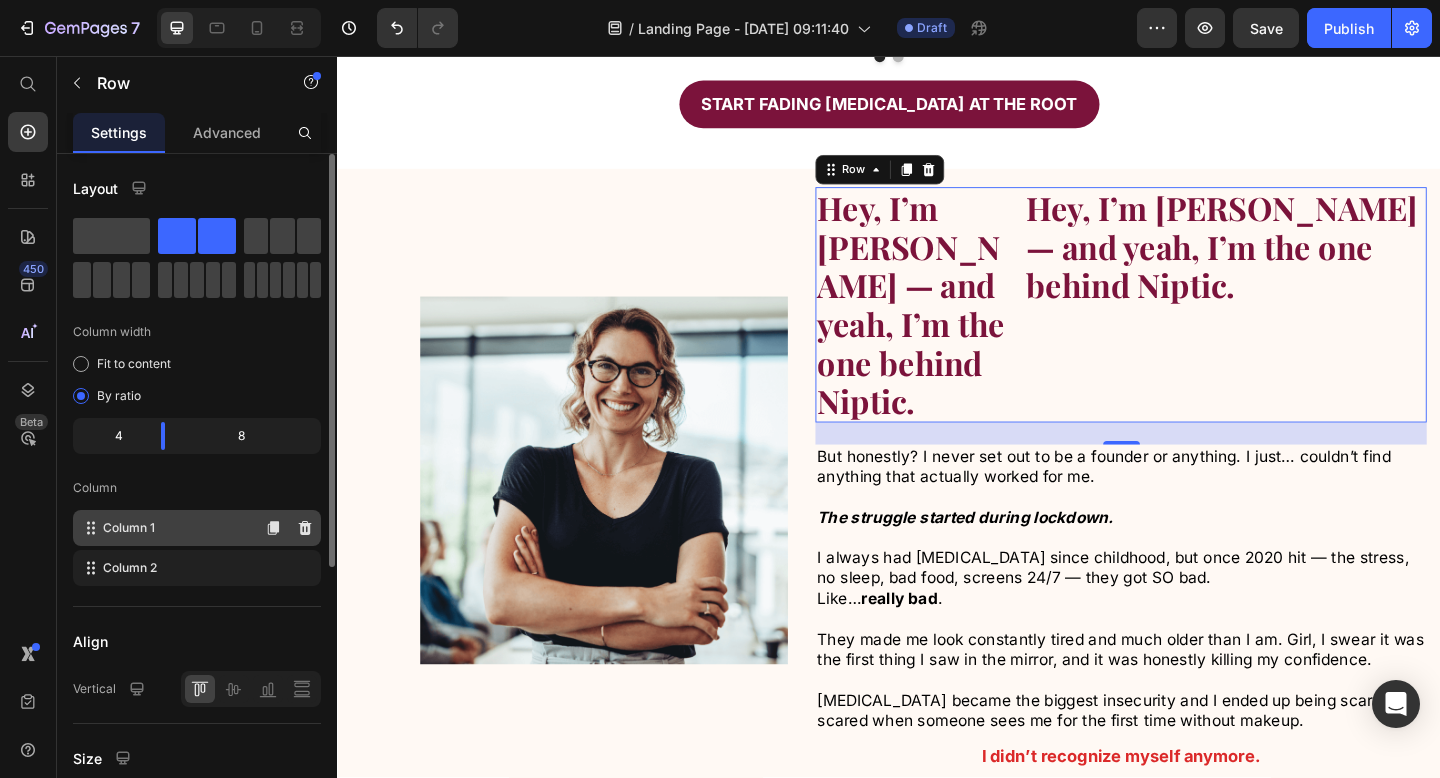 click on "Column 1" 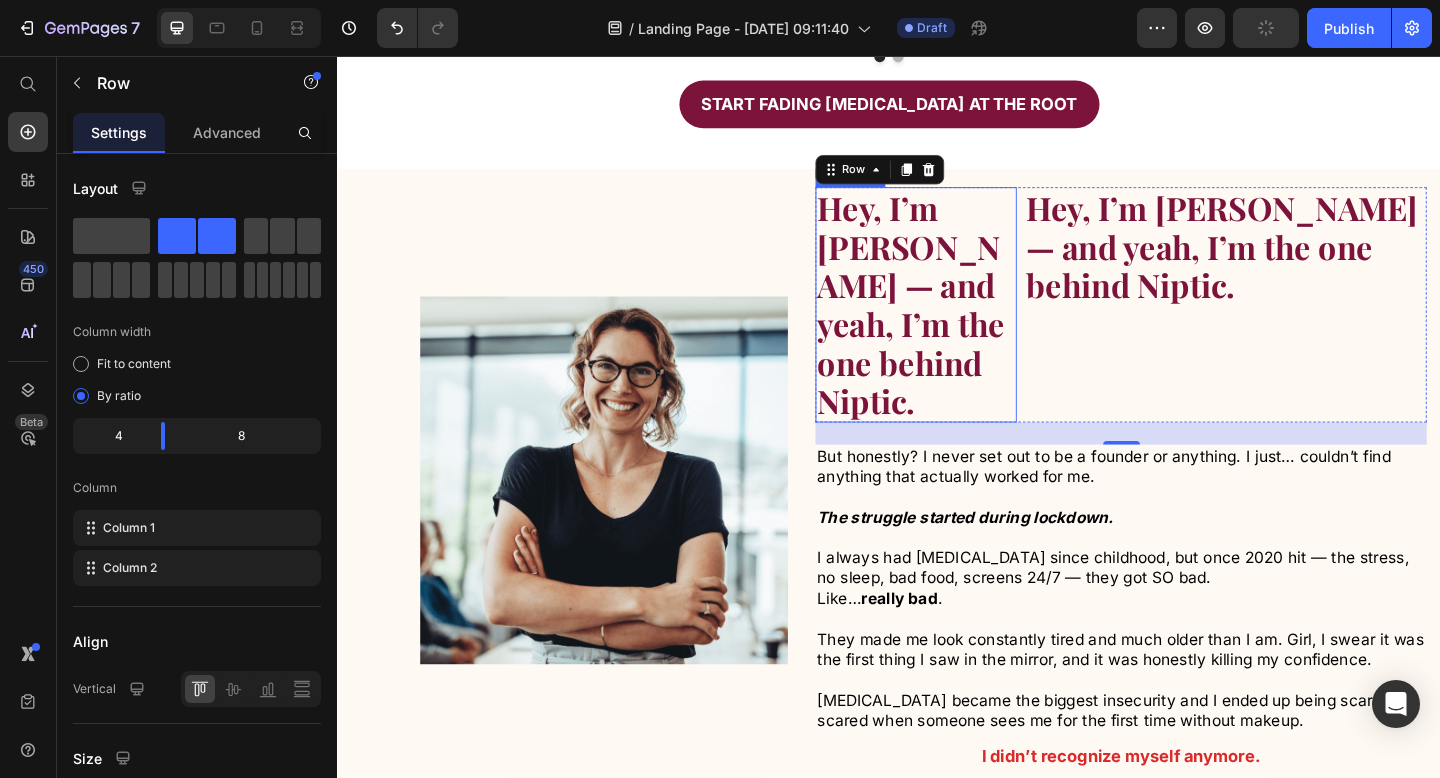 click on "Hey, I’m [PERSON_NAME] — and yeah, I’m the one behind Niptic." at bounding box center [961, 326] 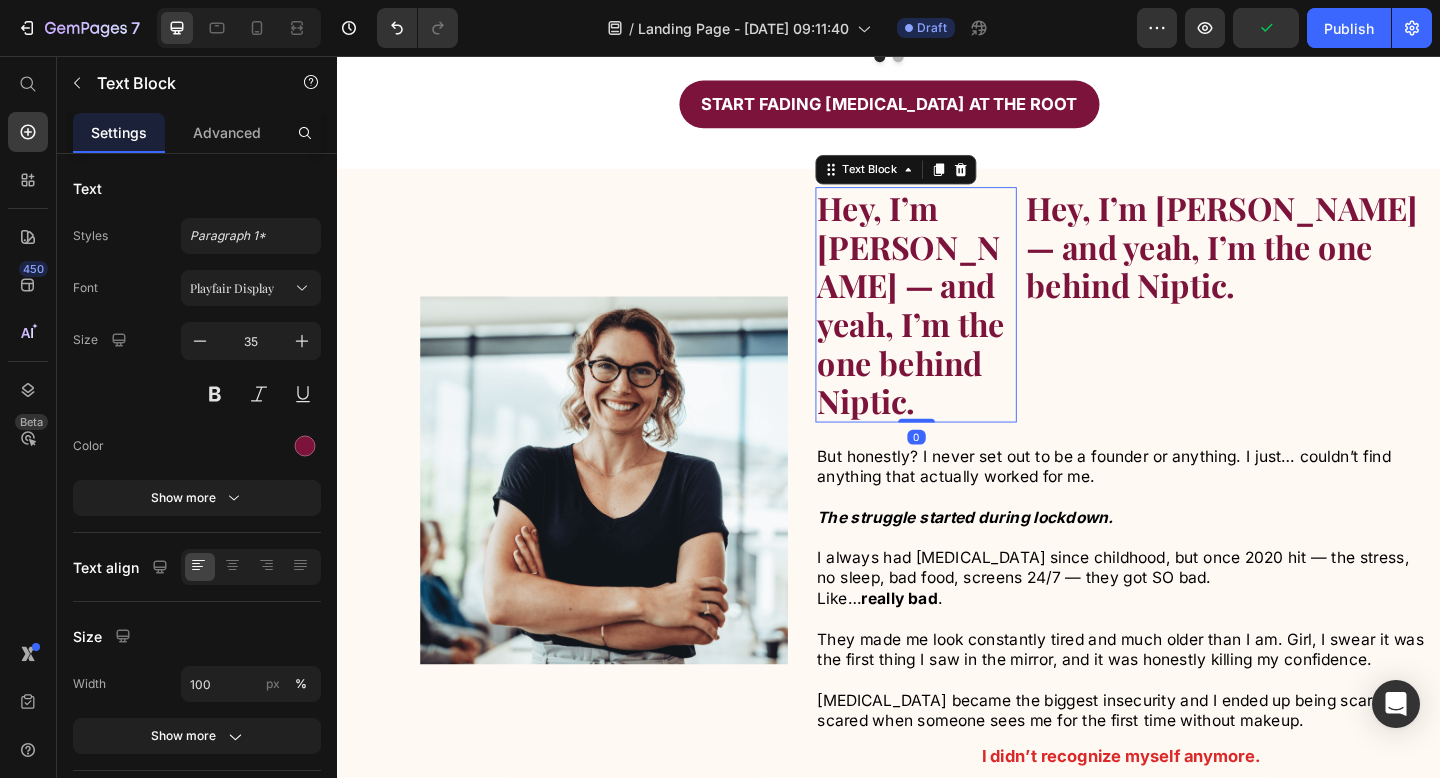 click 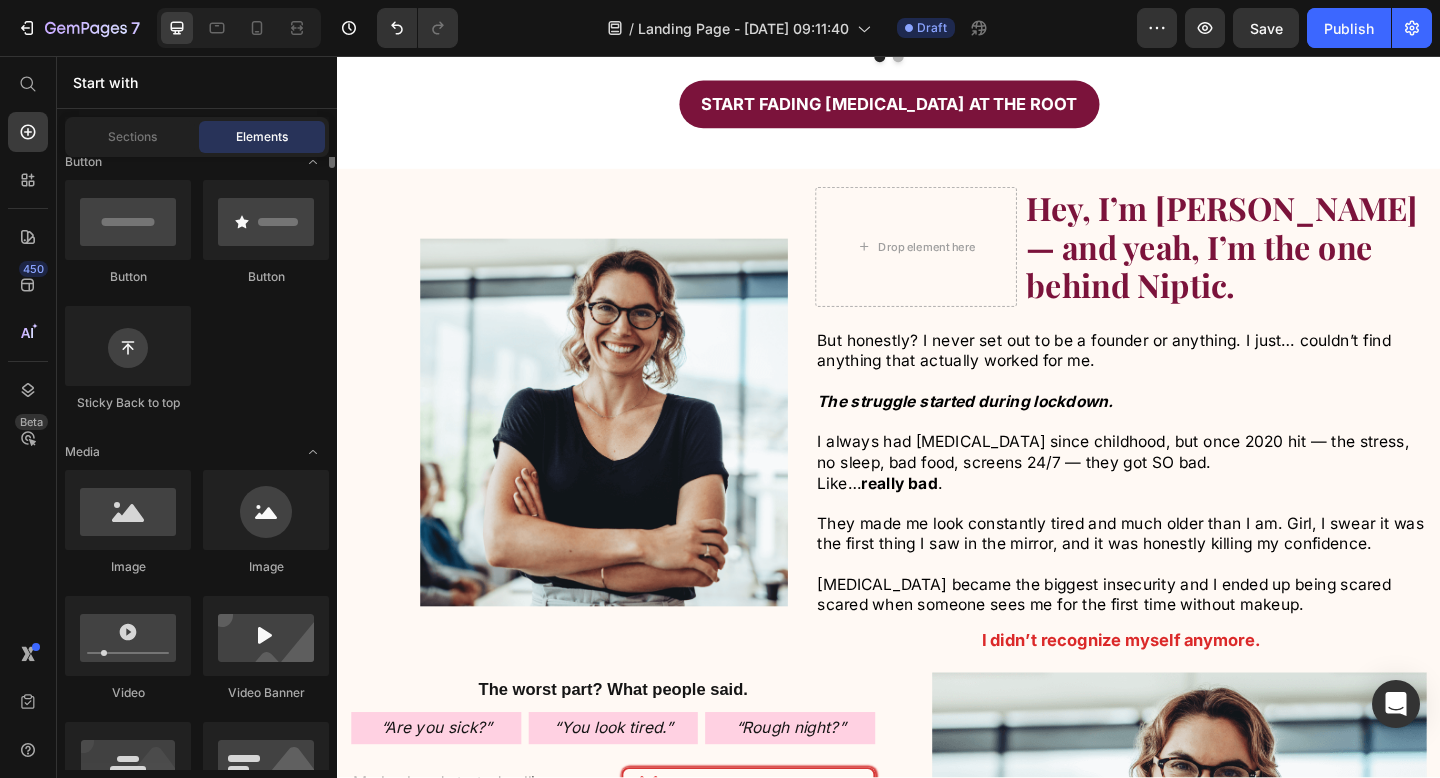 scroll, scrollTop: 485, scrollLeft: 0, axis: vertical 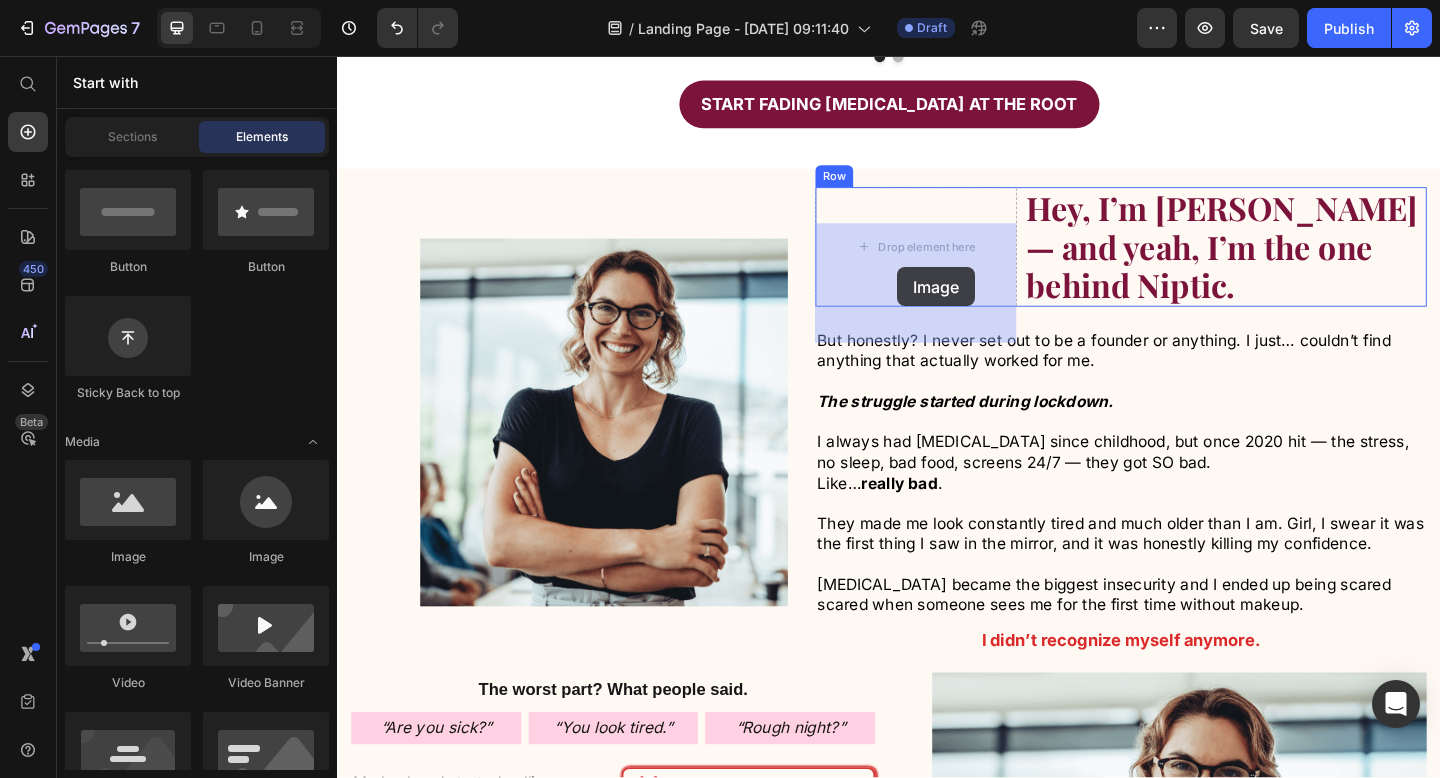 drag, startPoint x: 650, startPoint y: 551, endPoint x: 946, endPoint y: 286, distance: 397.29208 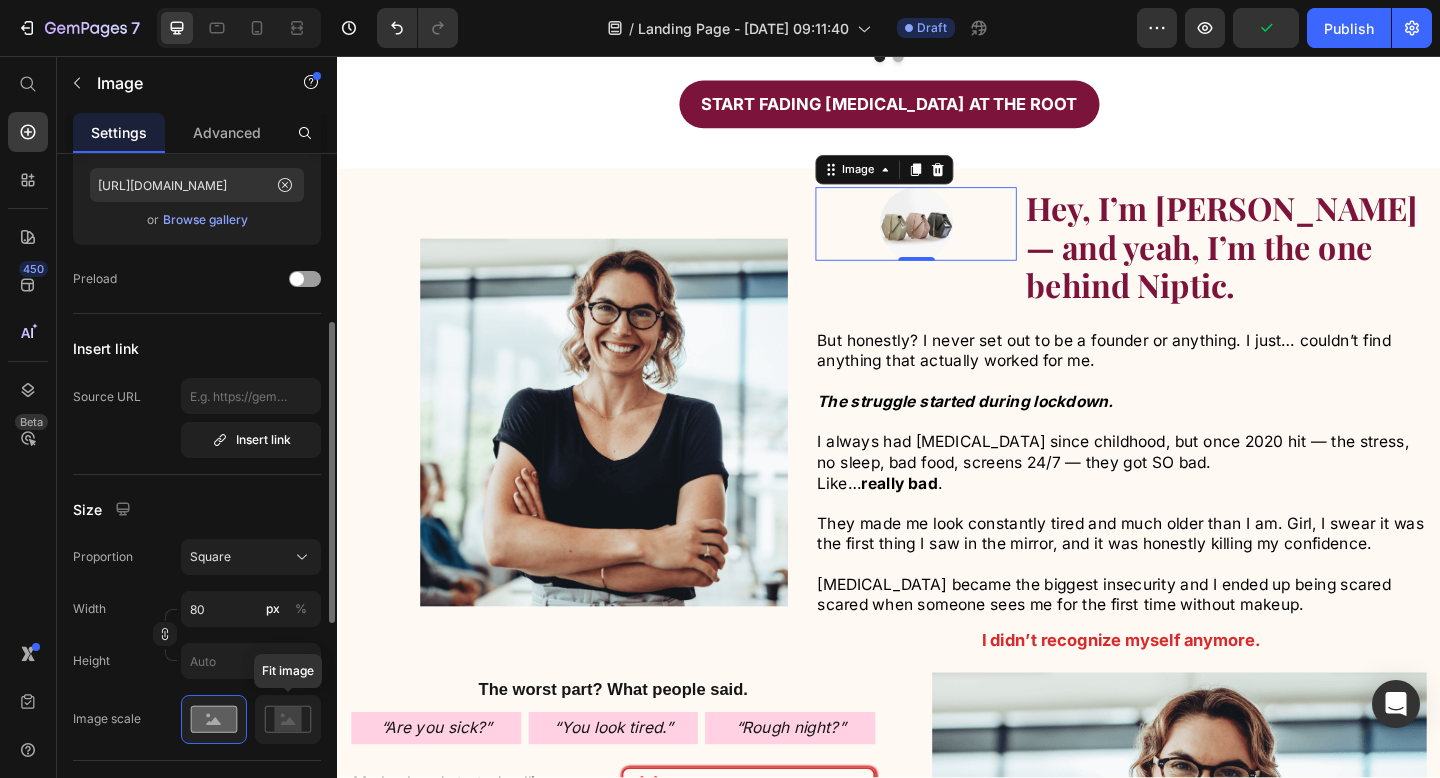 scroll, scrollTop: 281, scrollLeft: 0, axis: vertical 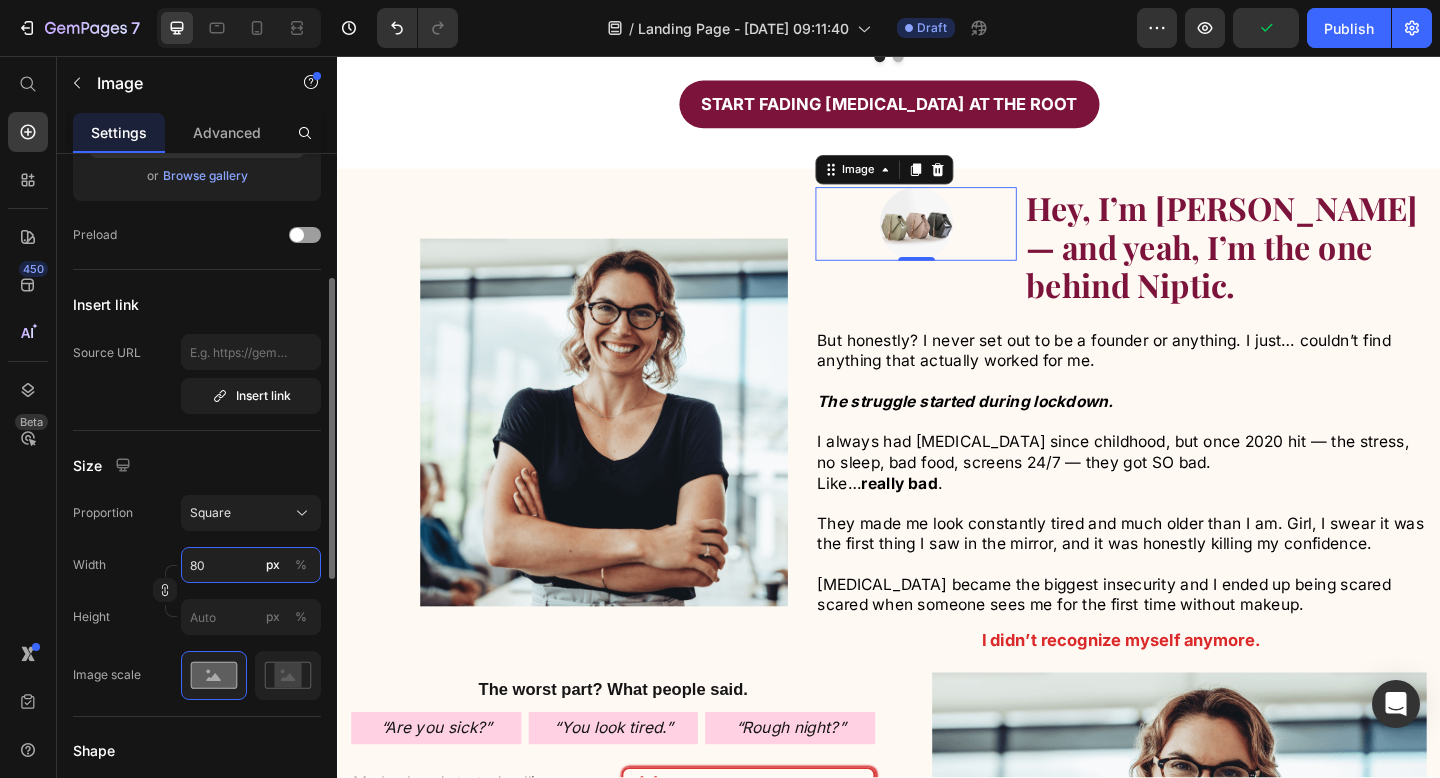 click on "80" at bounding box center (251, 565) 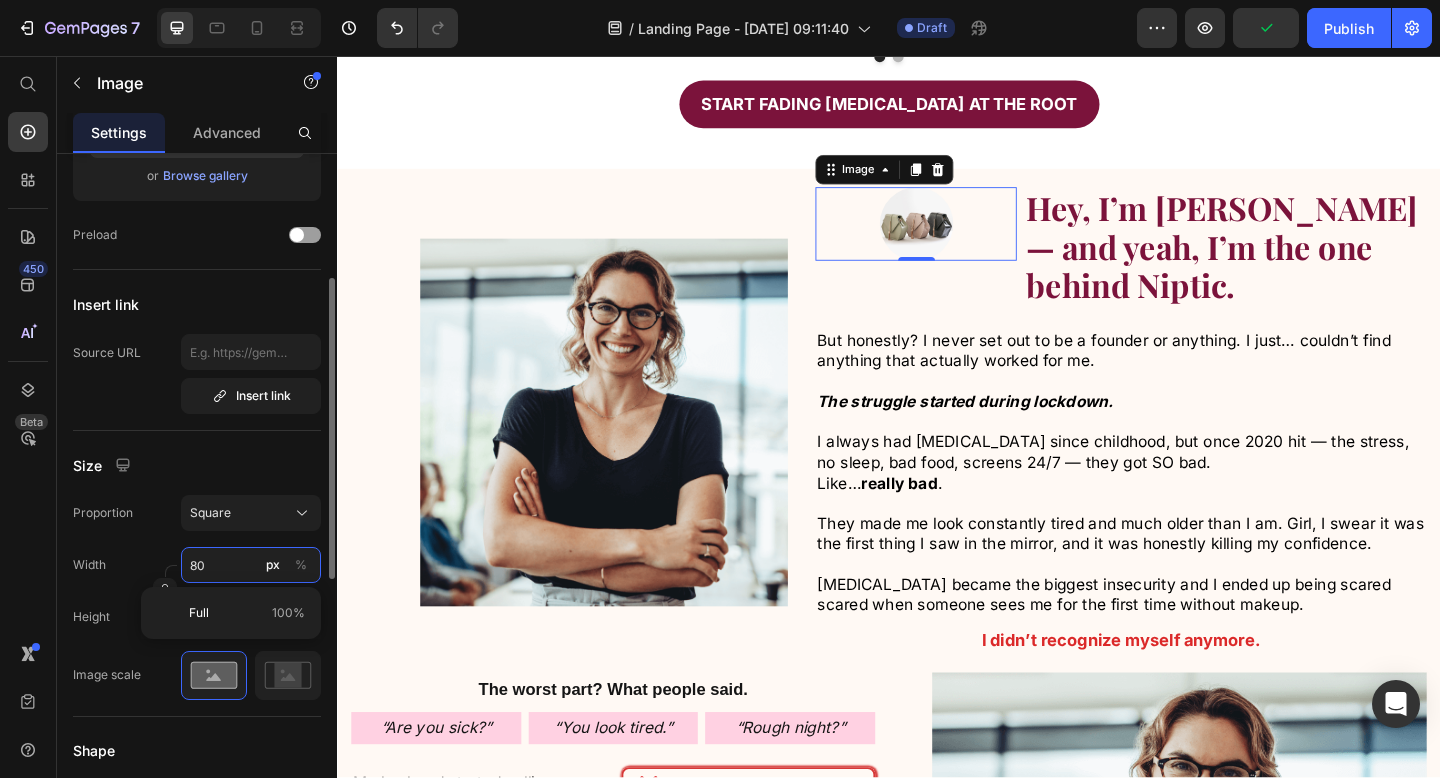 type on "4" 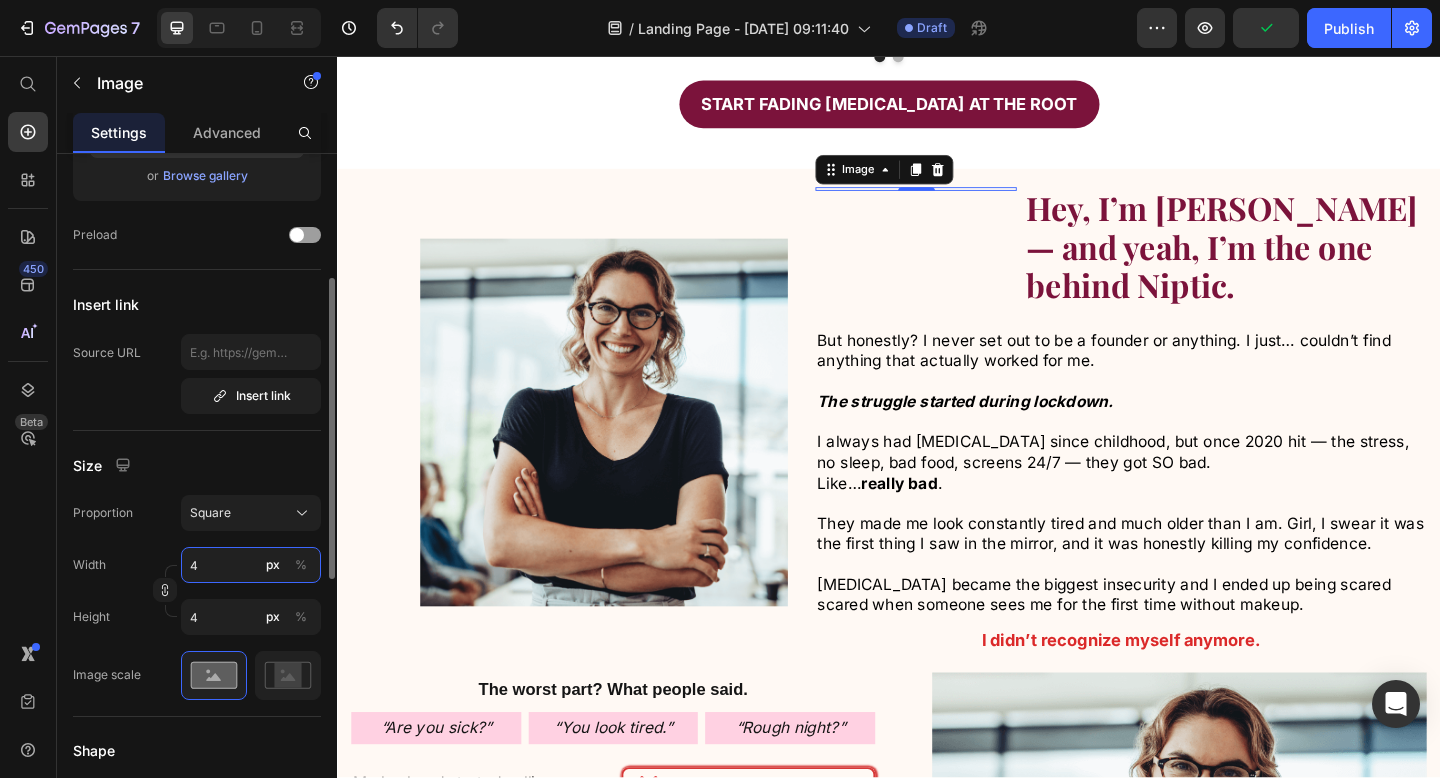 type on "40" 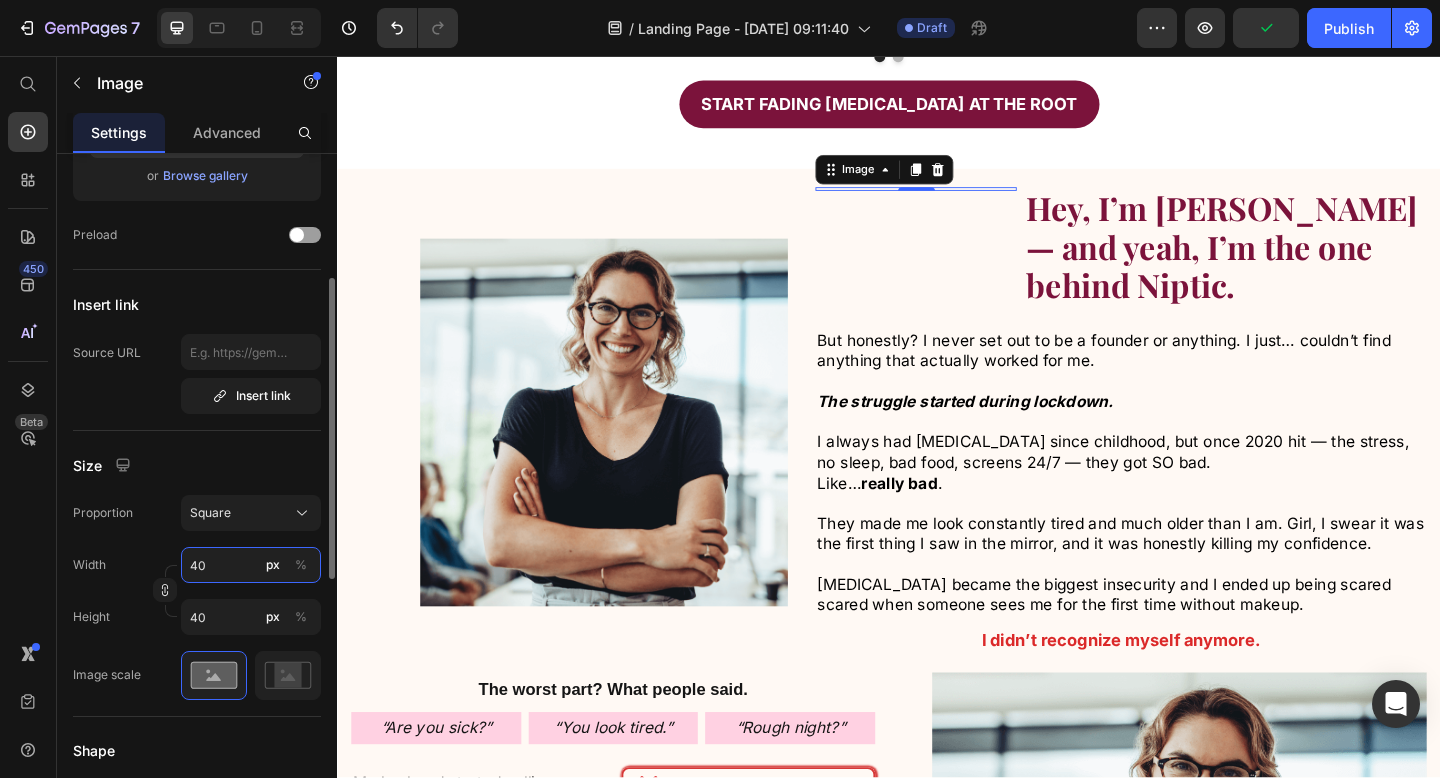 type on "400" 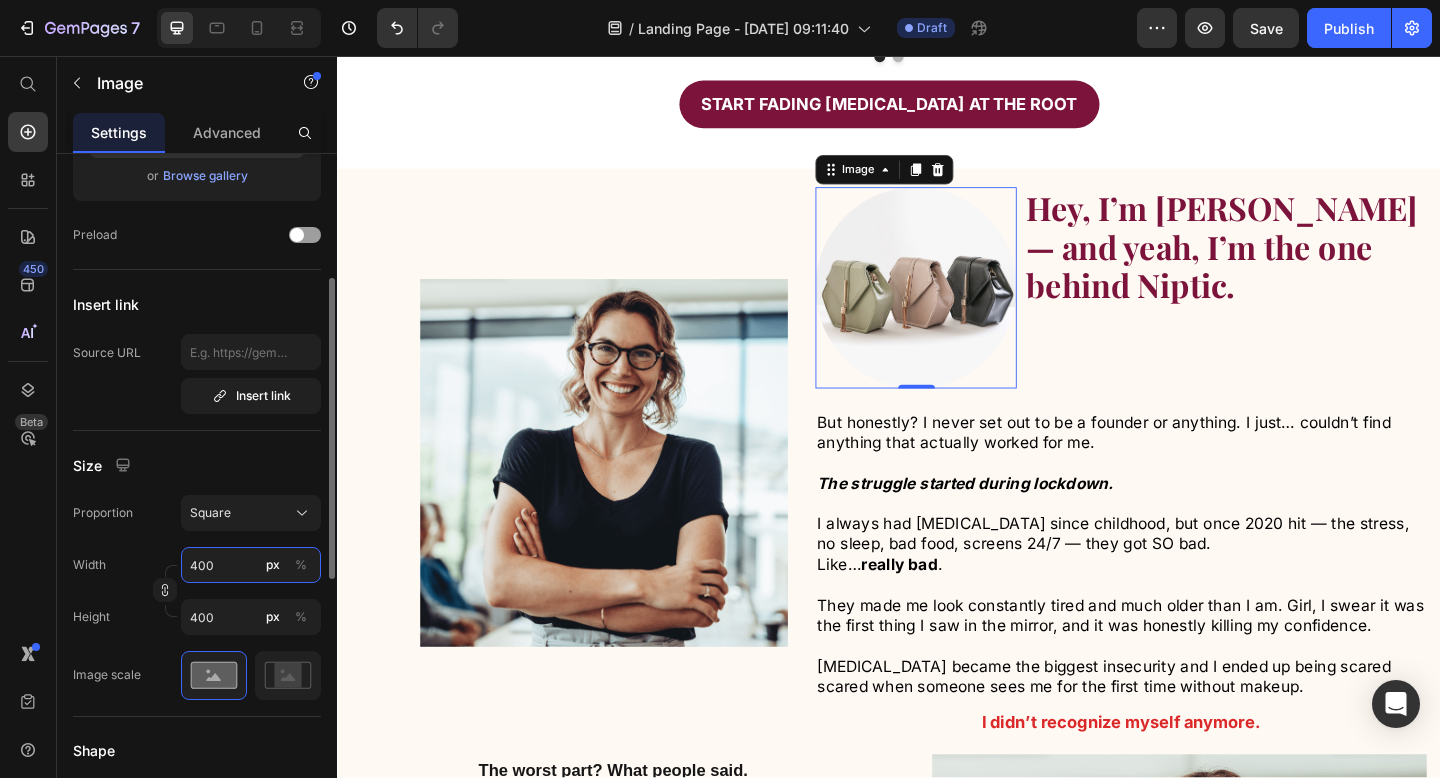 type on "40" 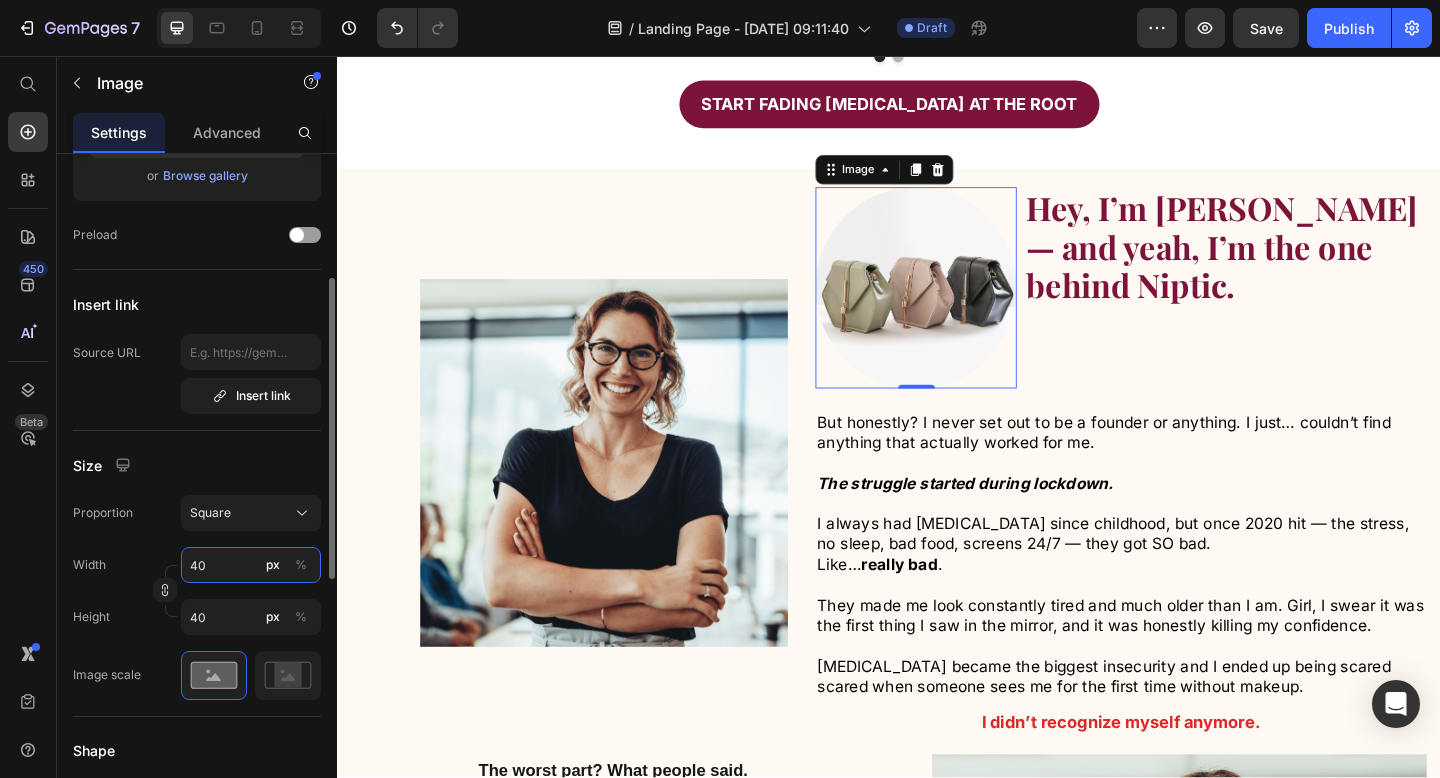 type on "4" 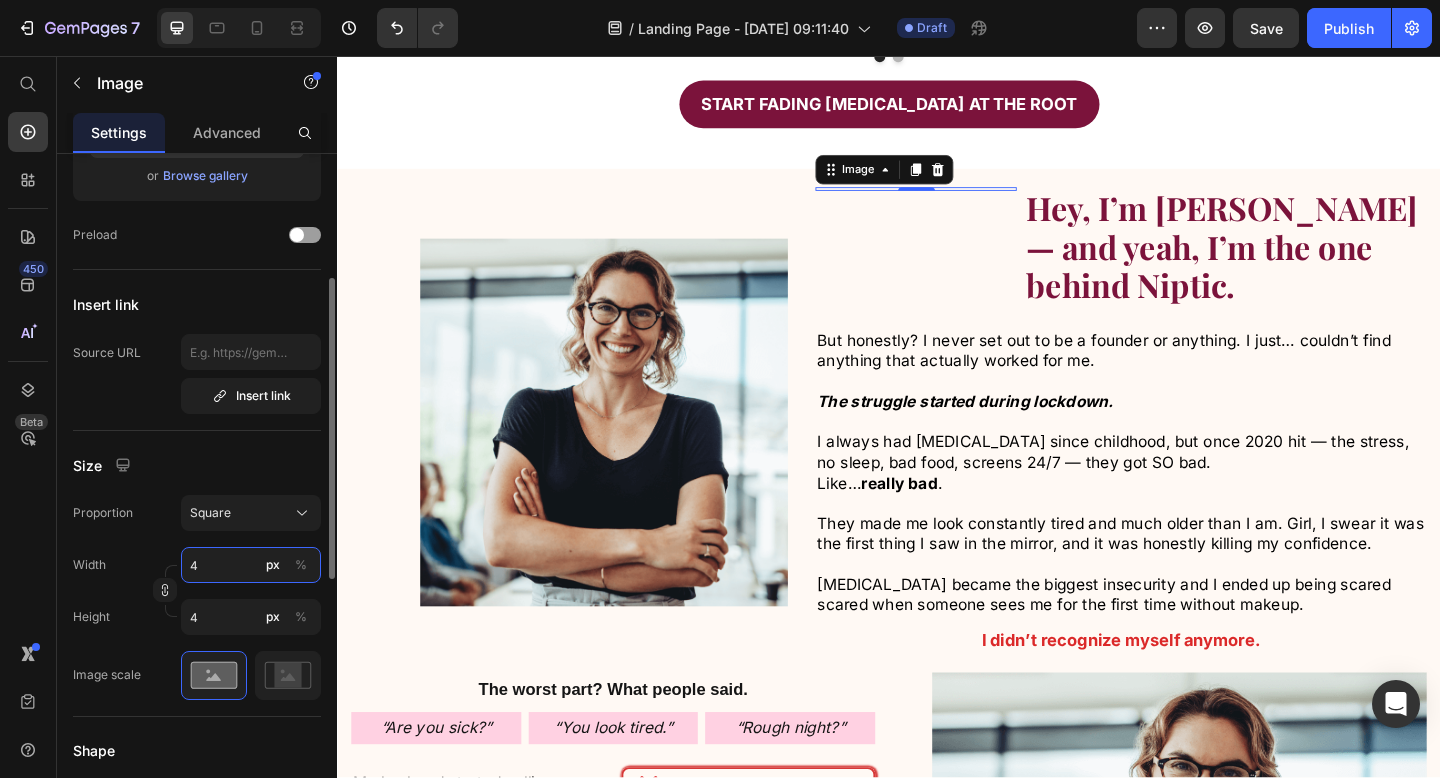 type 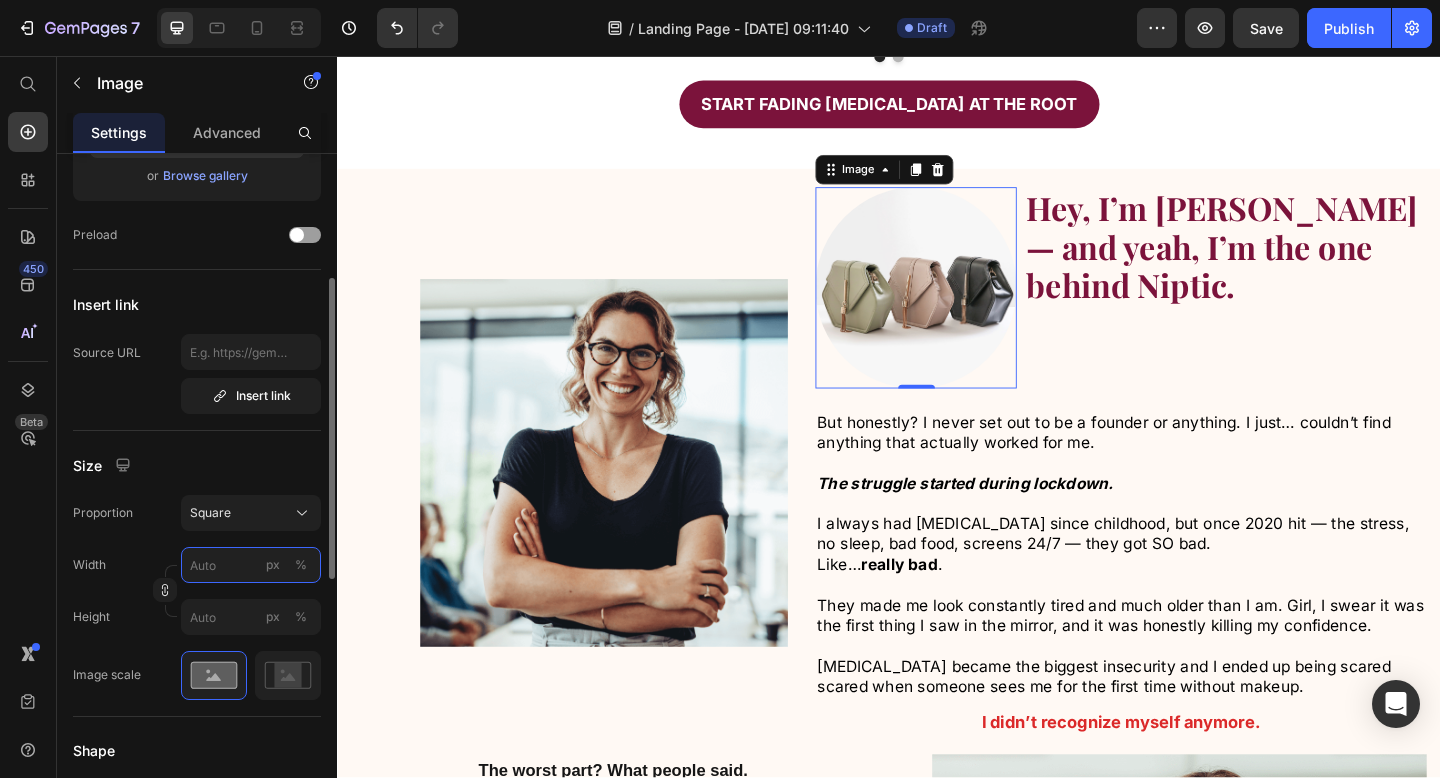 type on "3" 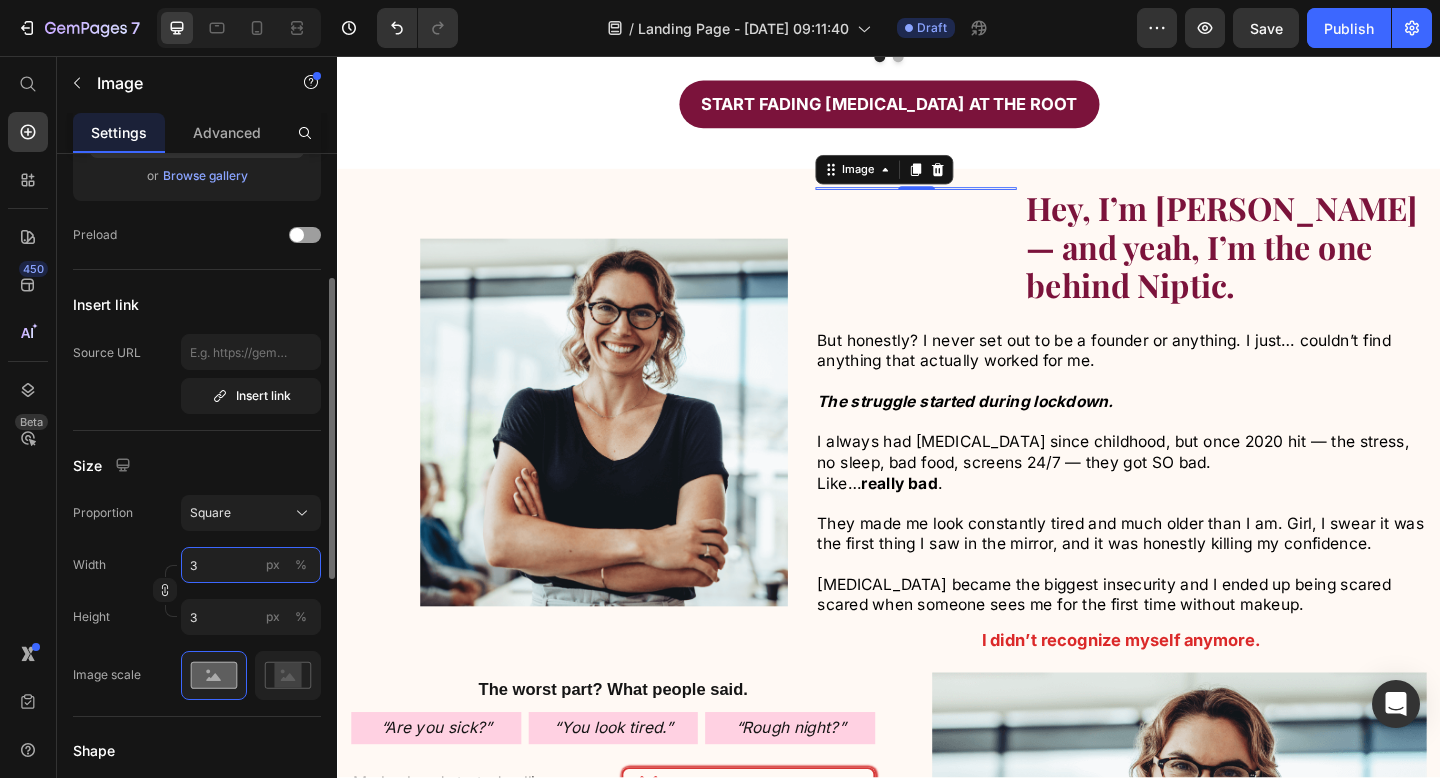type on "30" 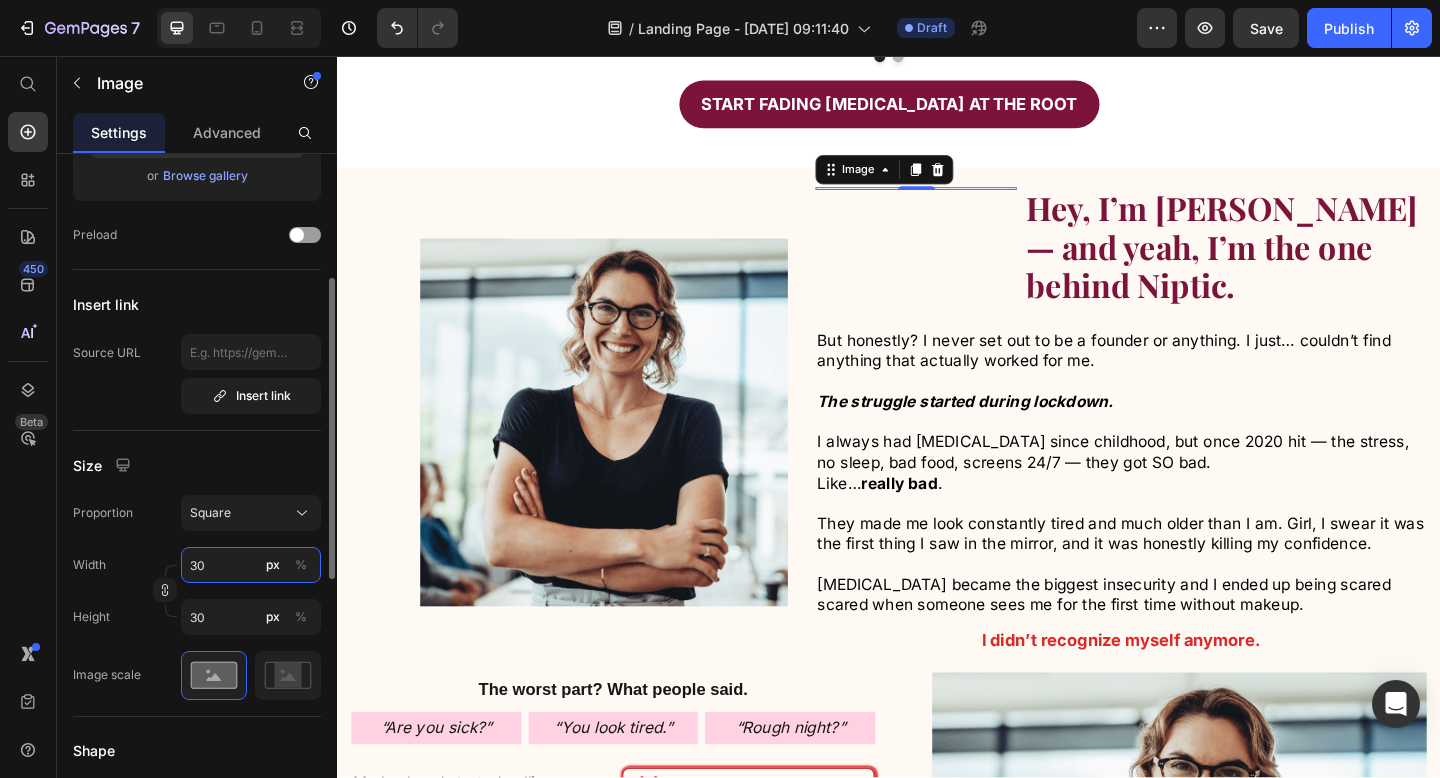 type on "300" 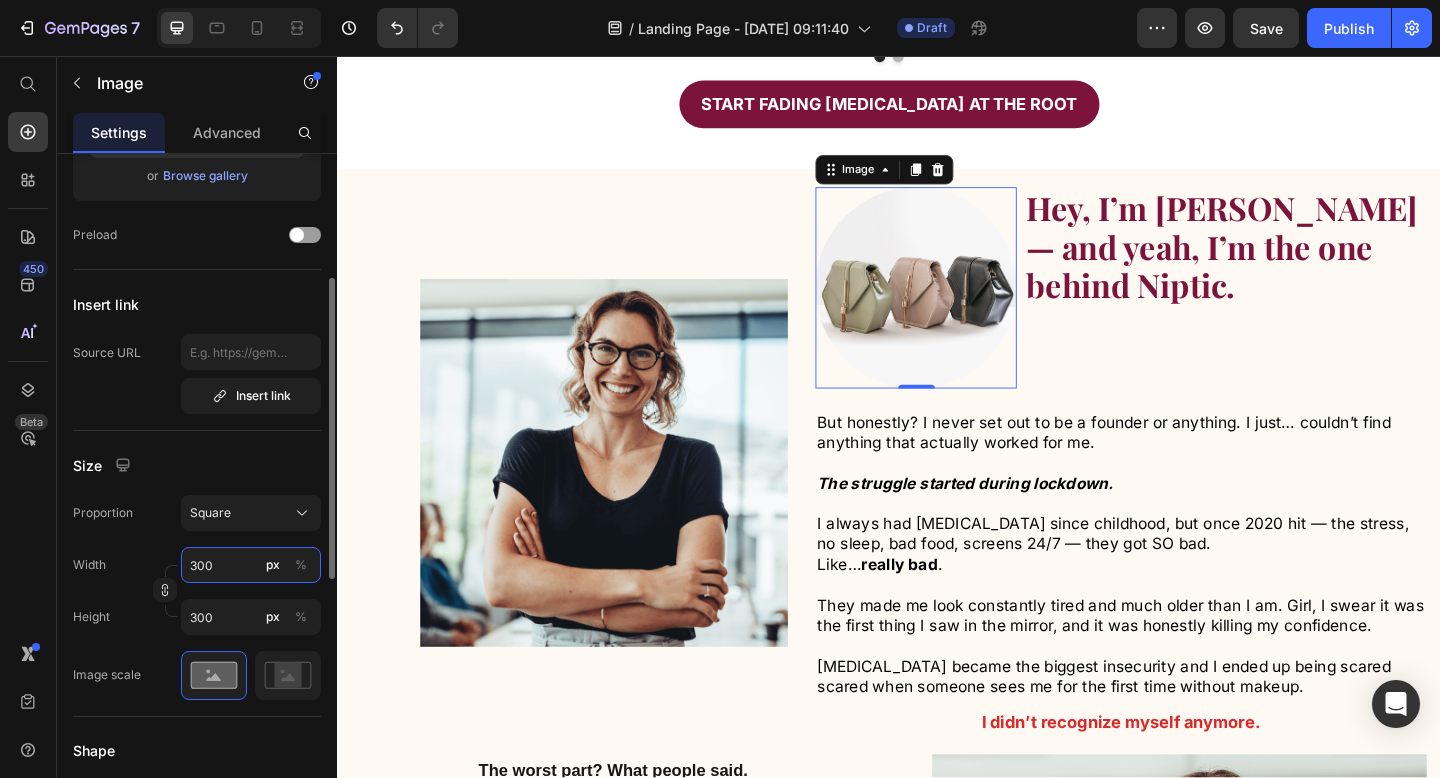 type on "30" 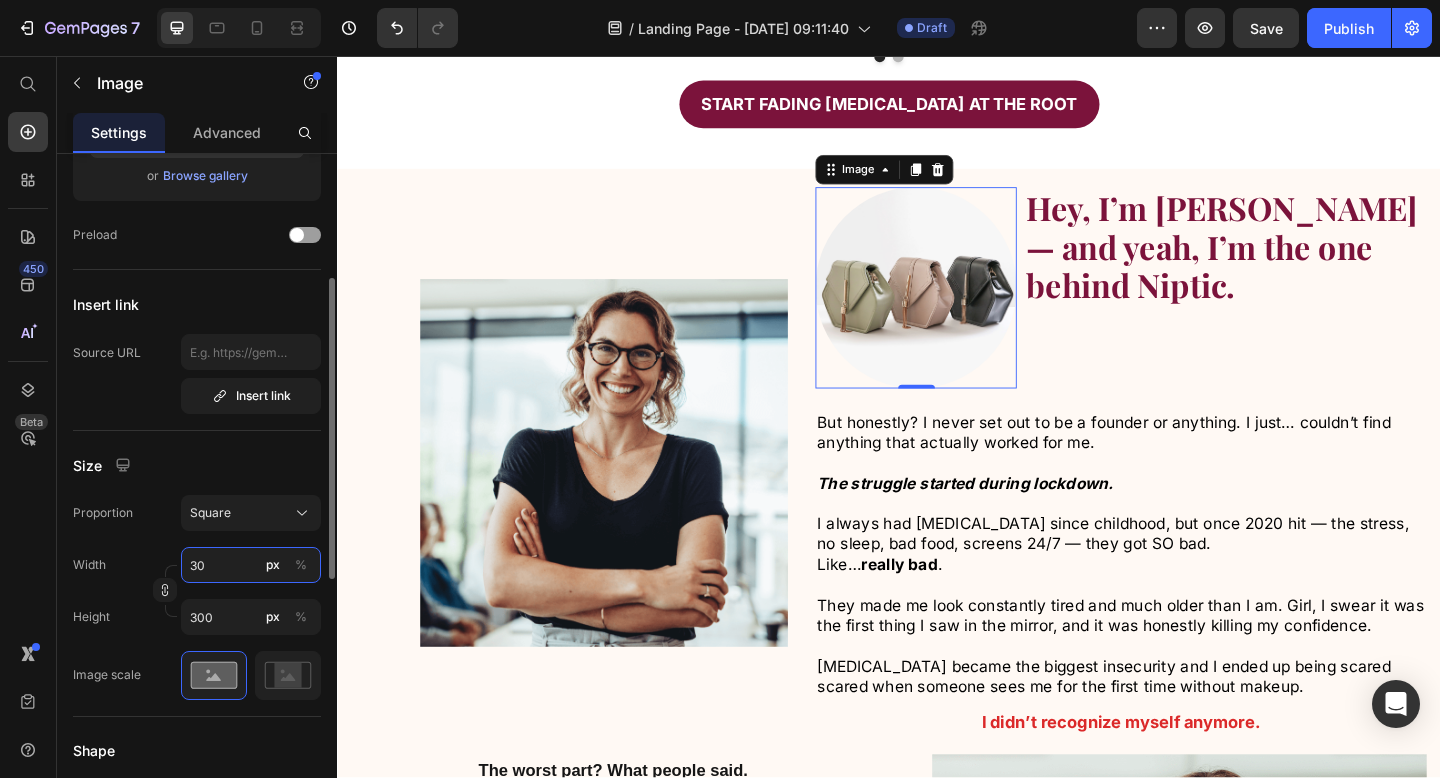 type on "30" 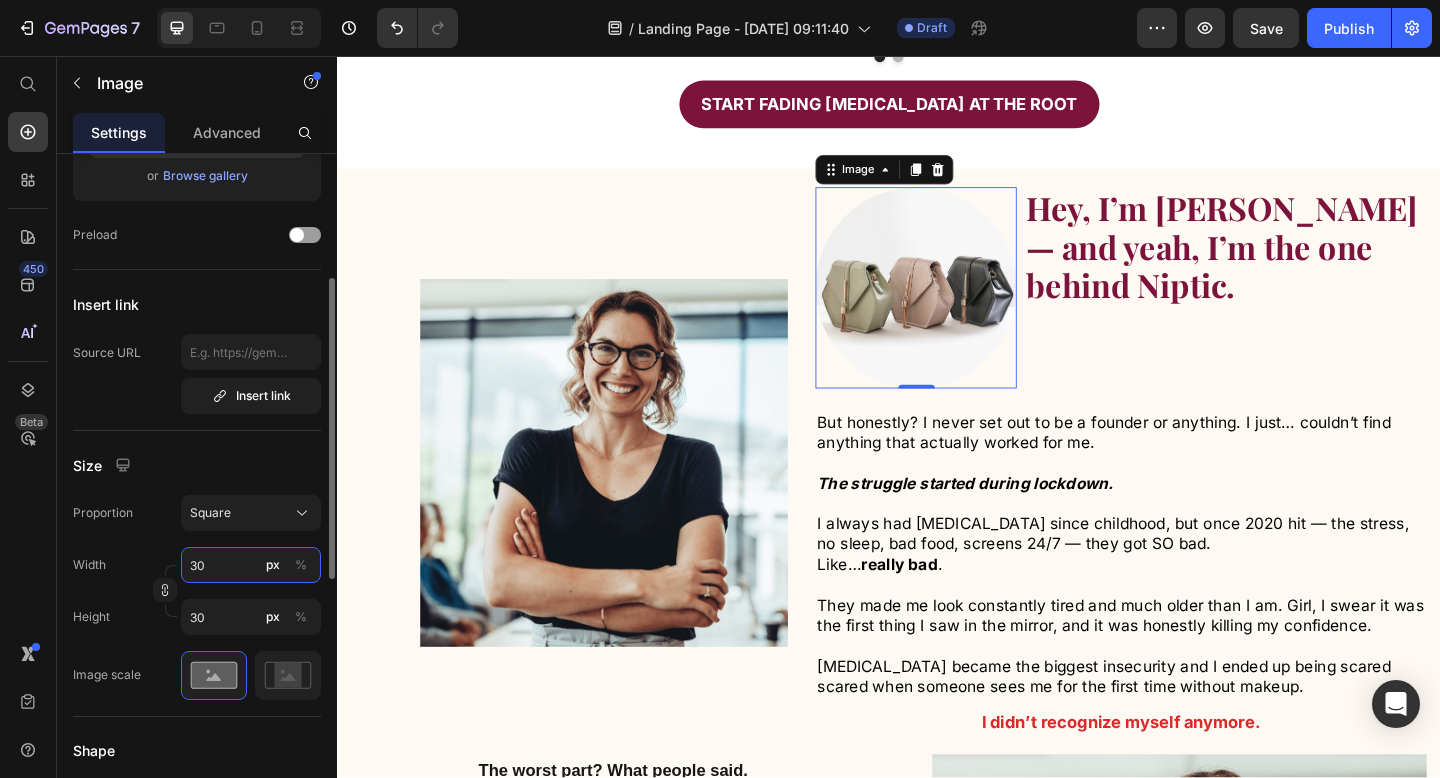 type on "3" 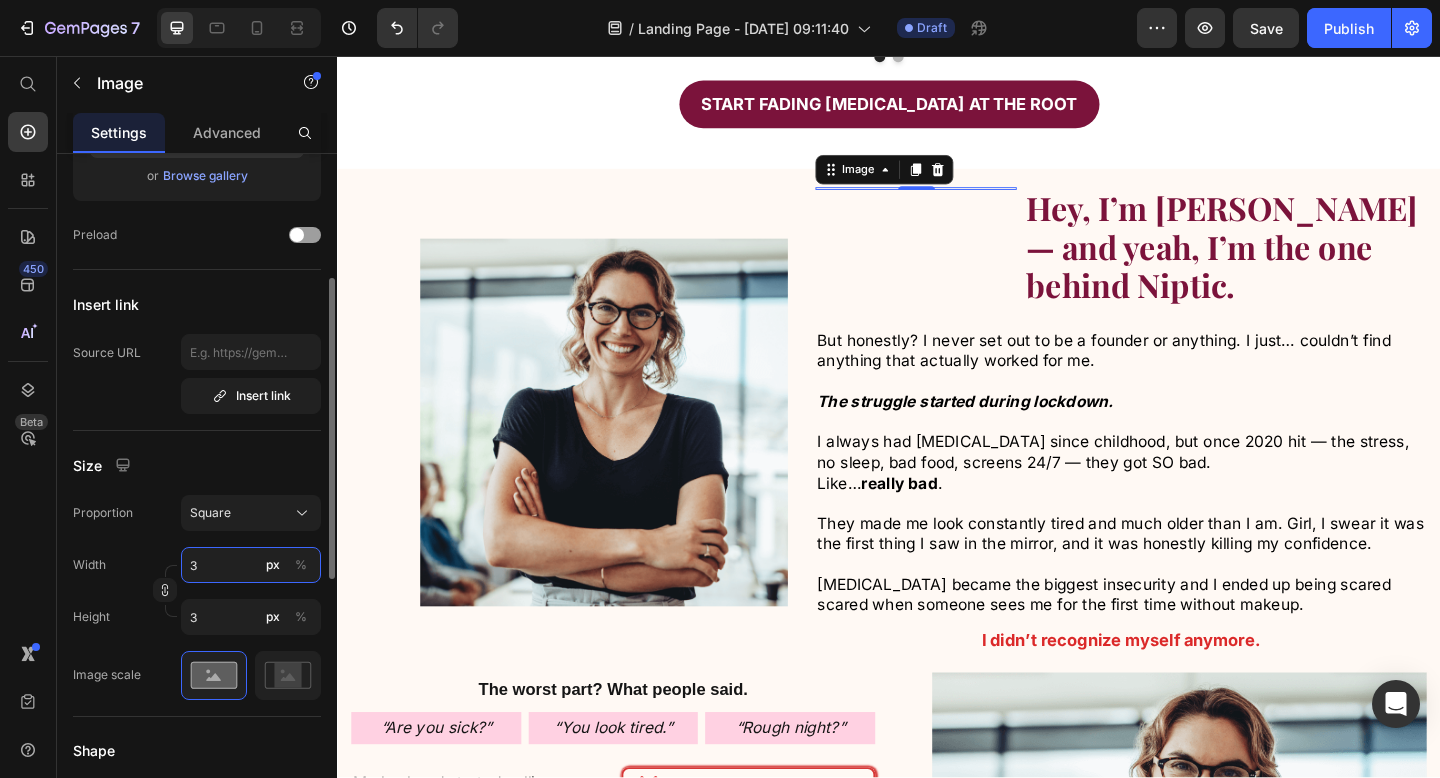 type 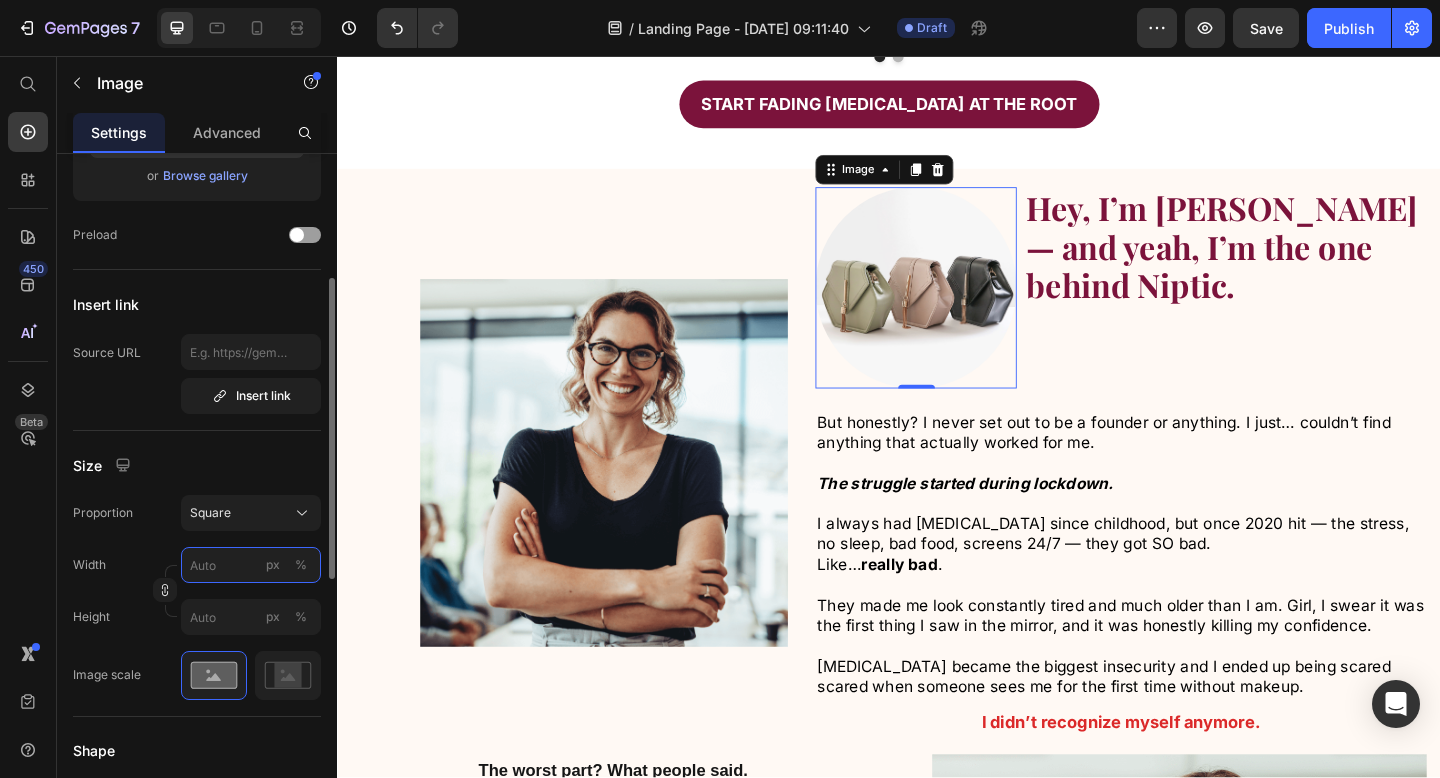 type on "2" 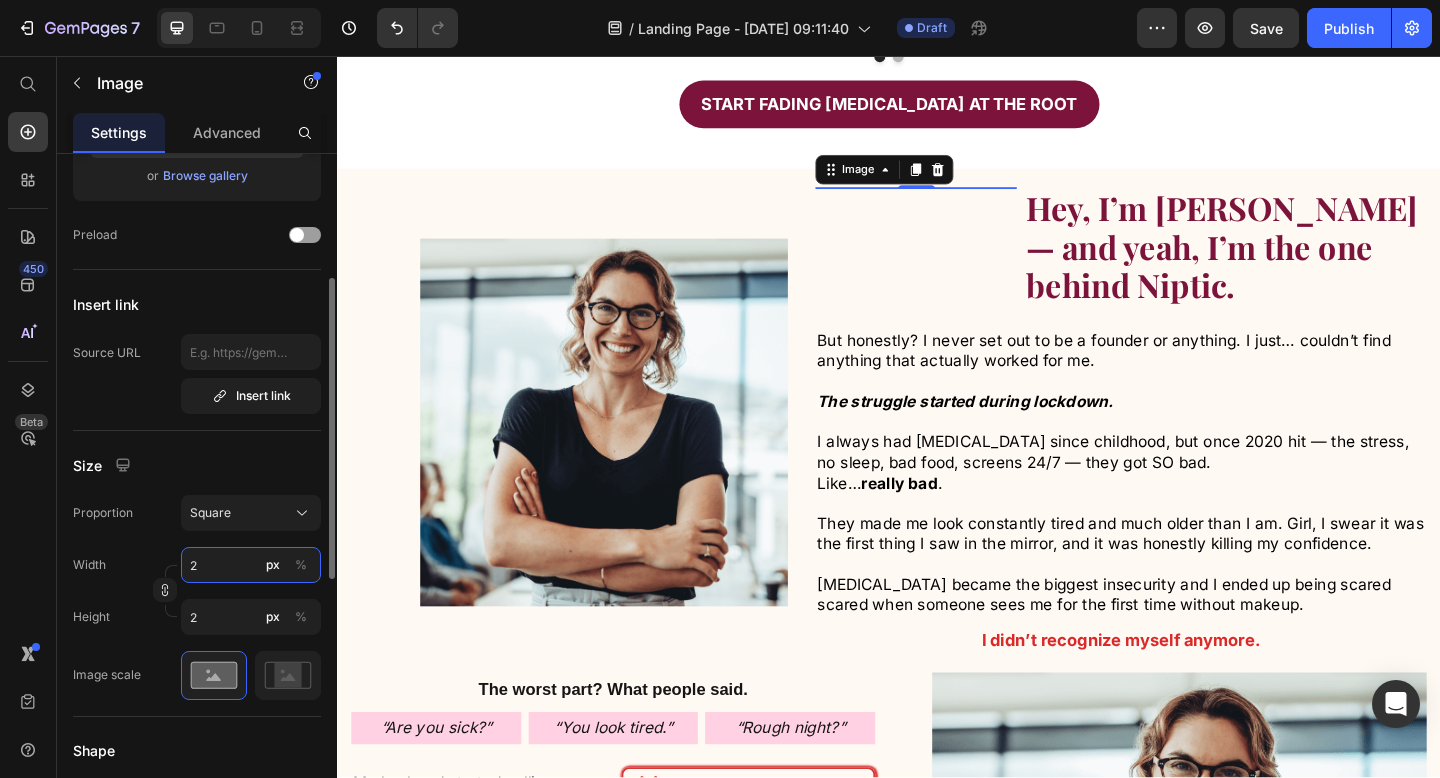 type on "20" 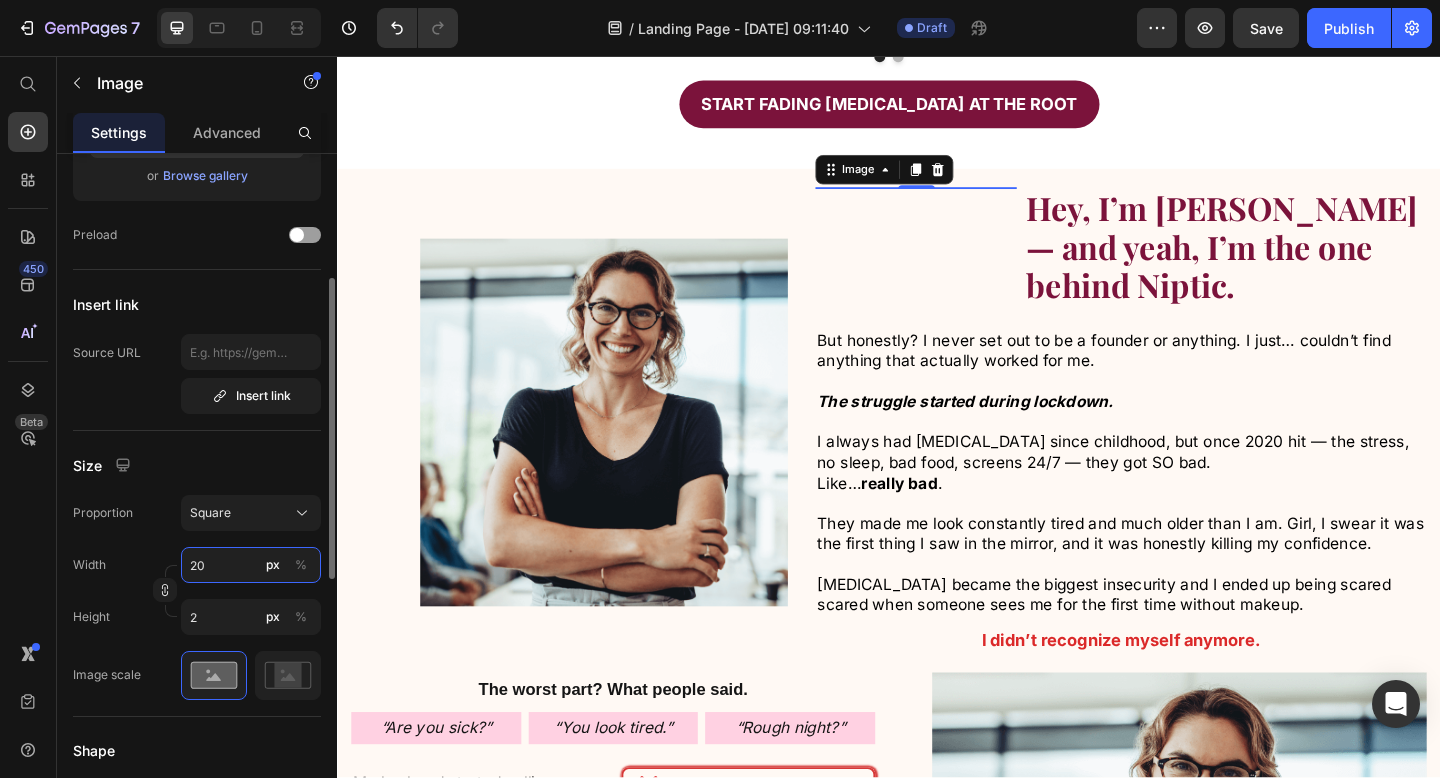type on "20" 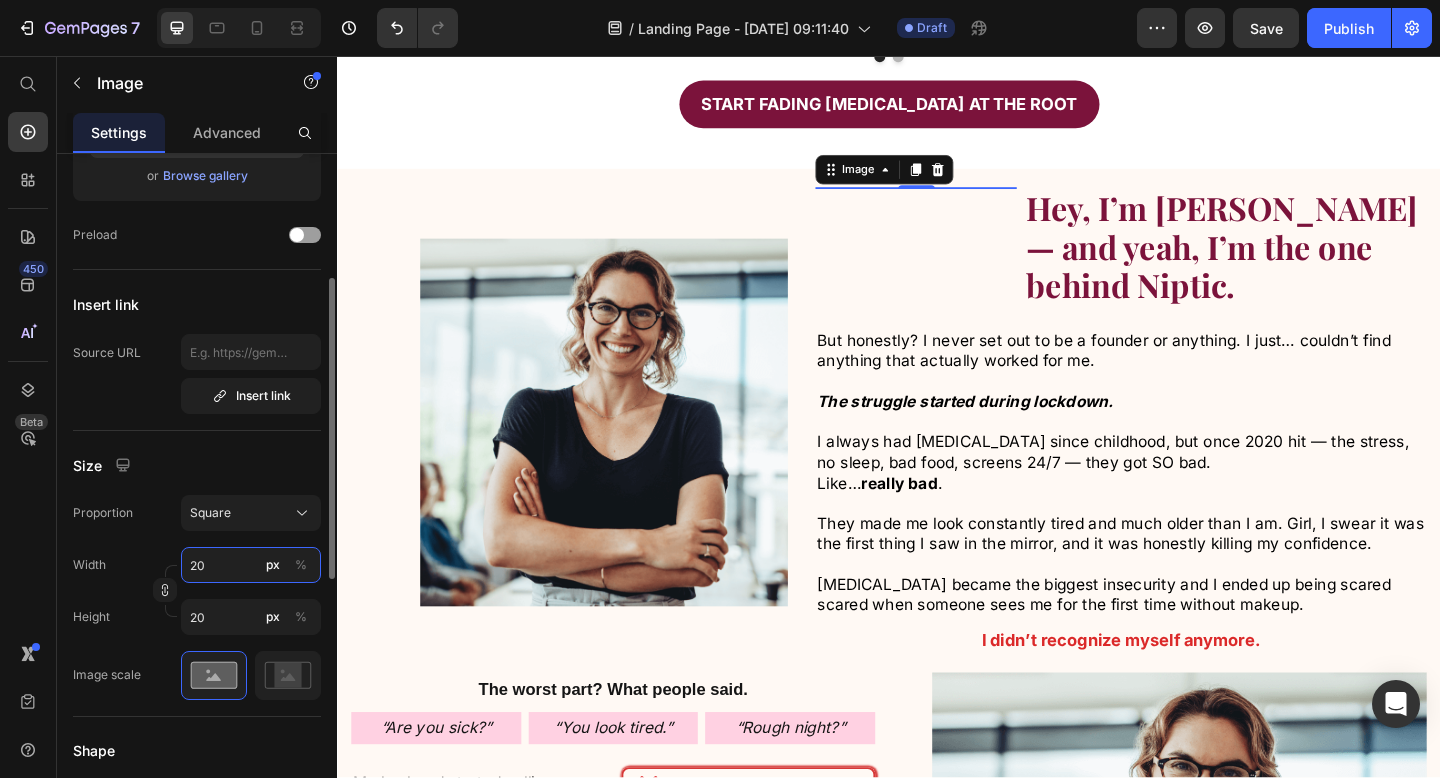 type on "200" 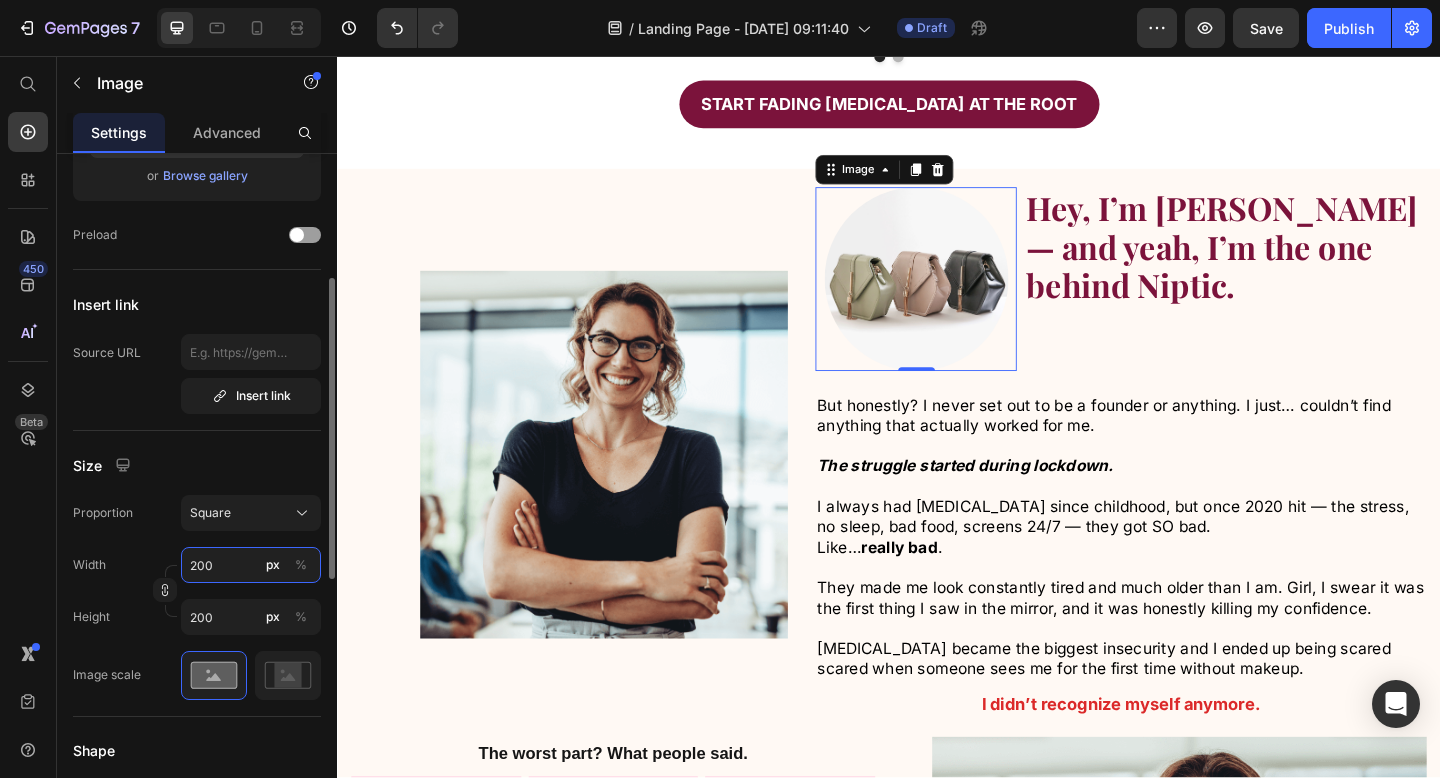 type on "20" 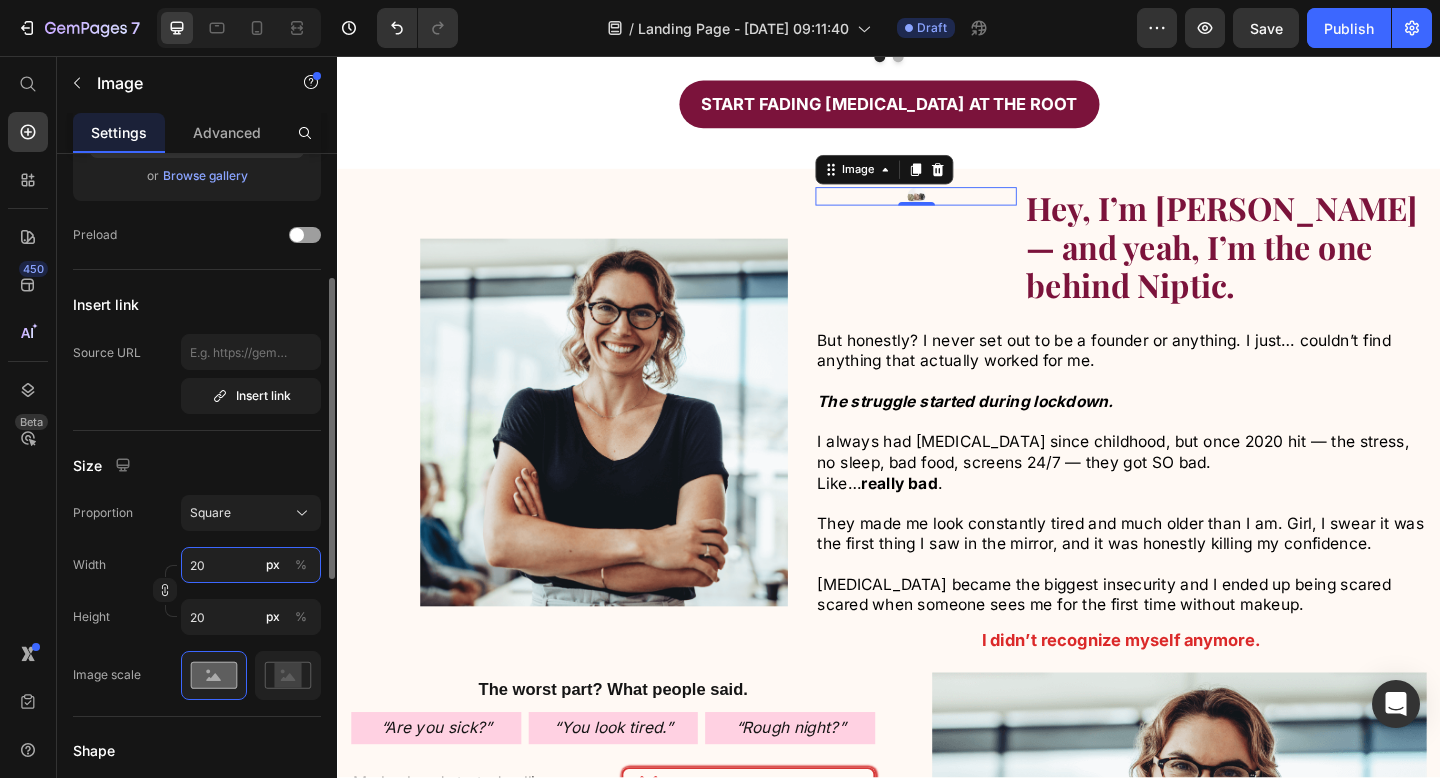 type on "2" 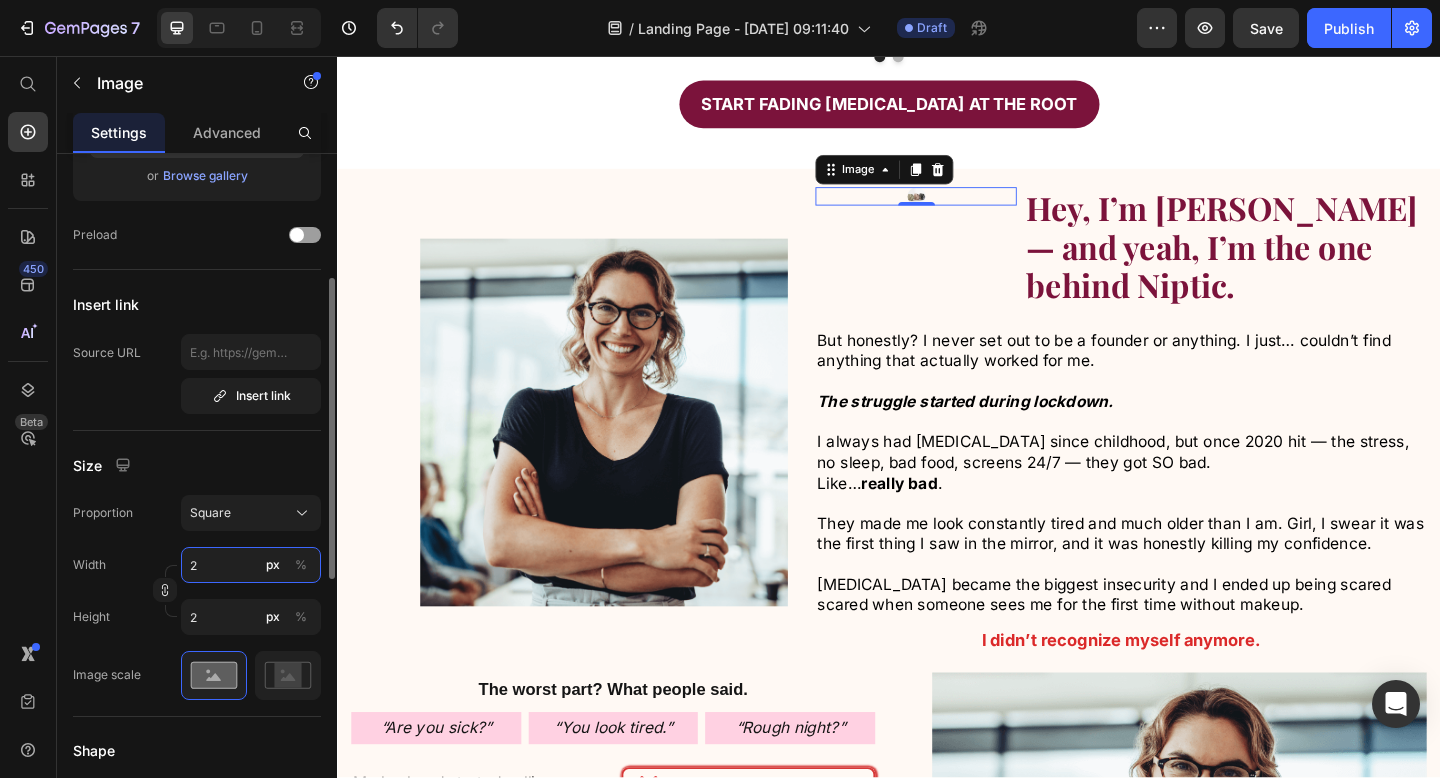 type 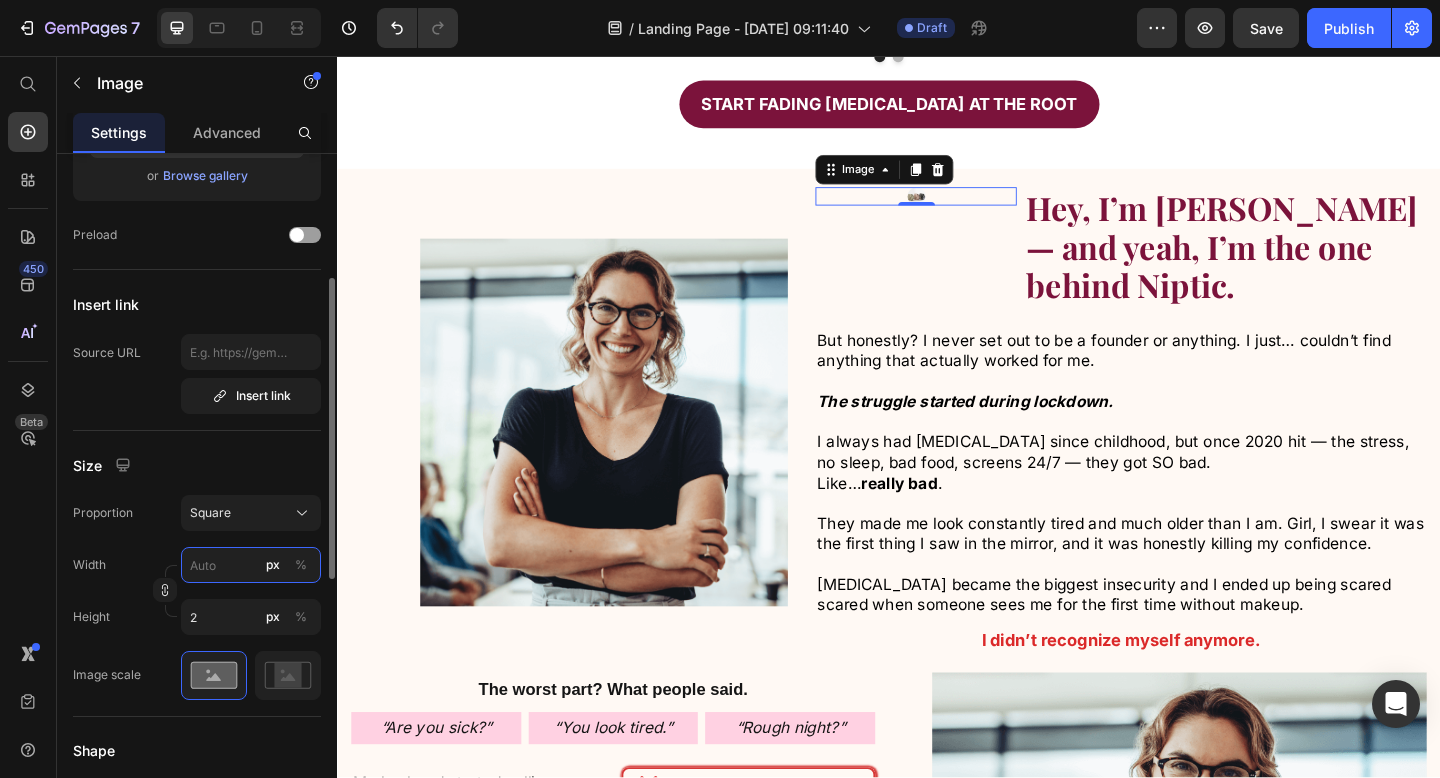 type 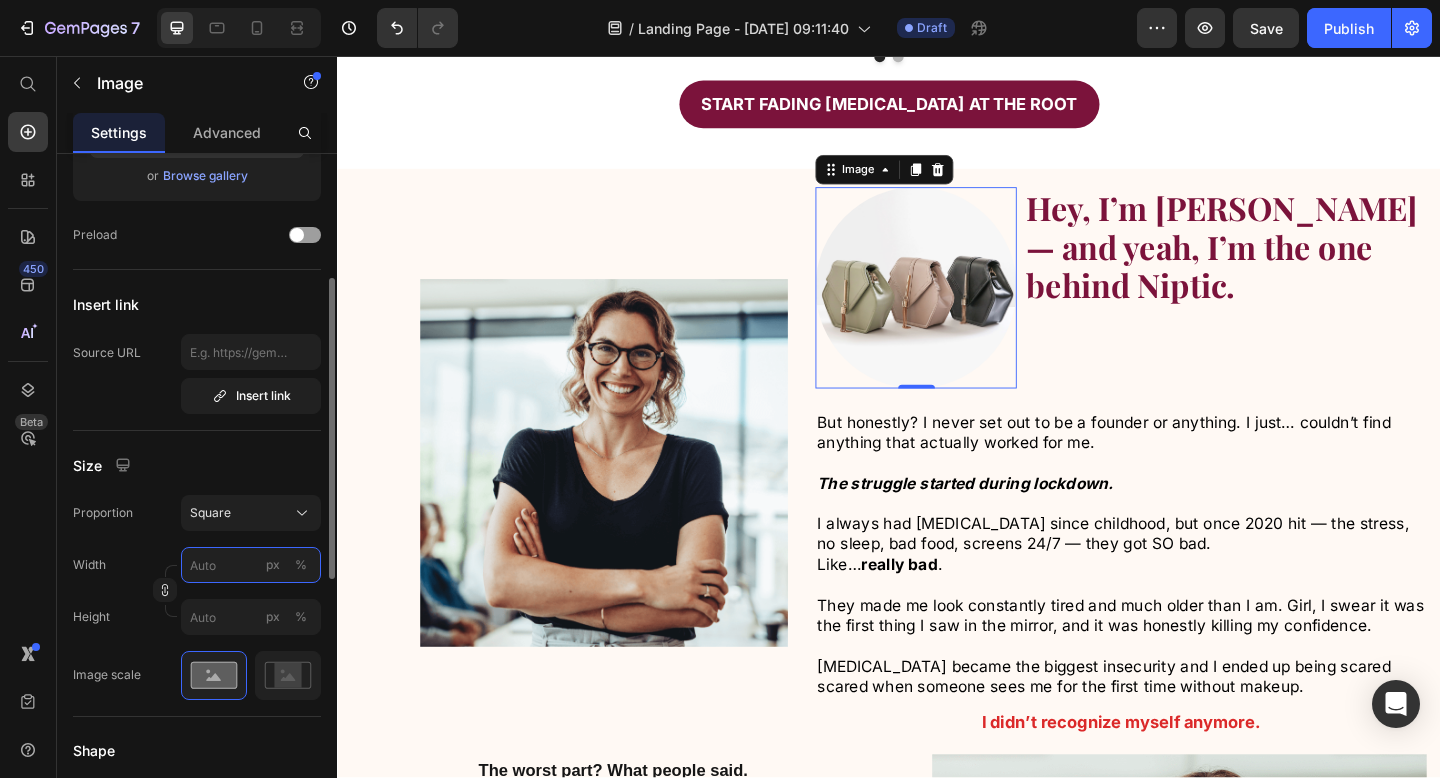 type on "2" 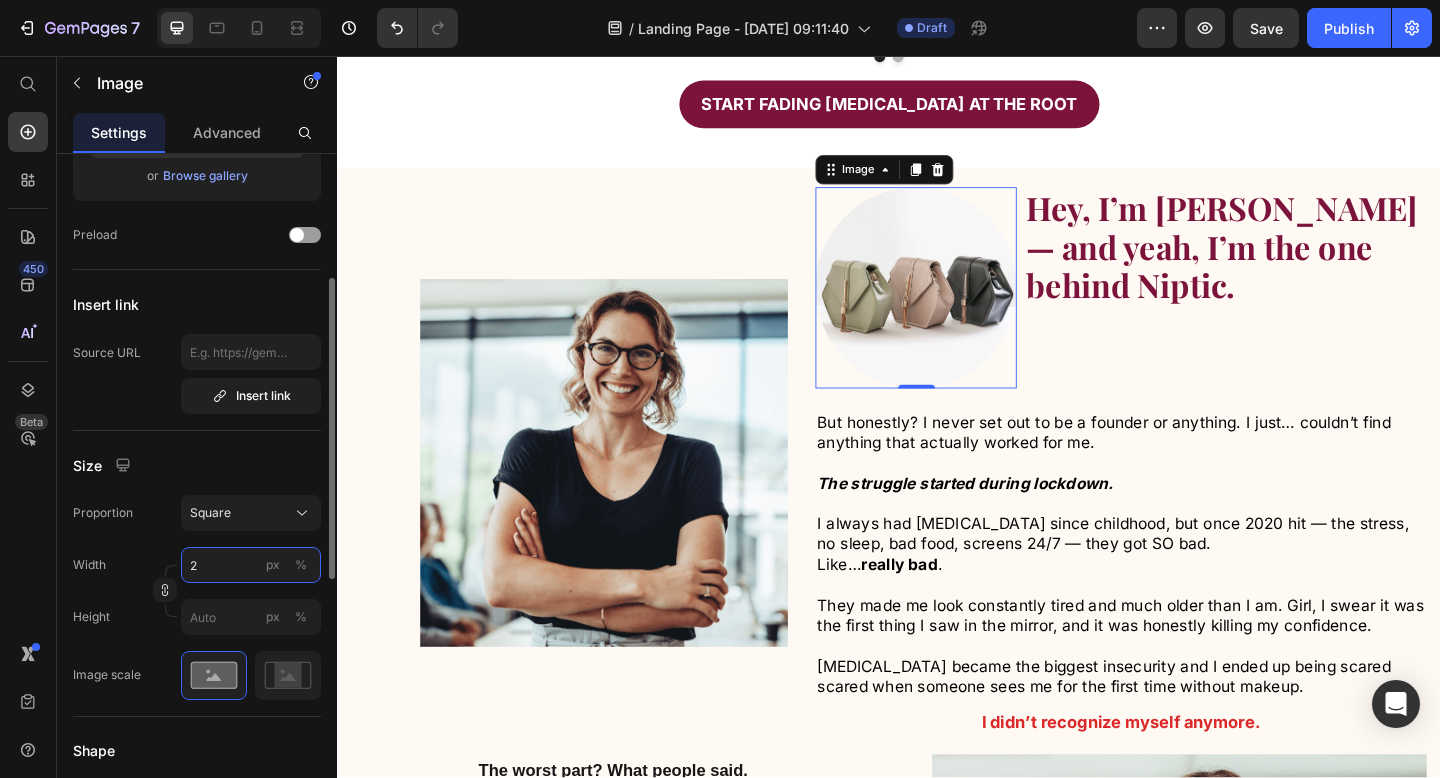 type 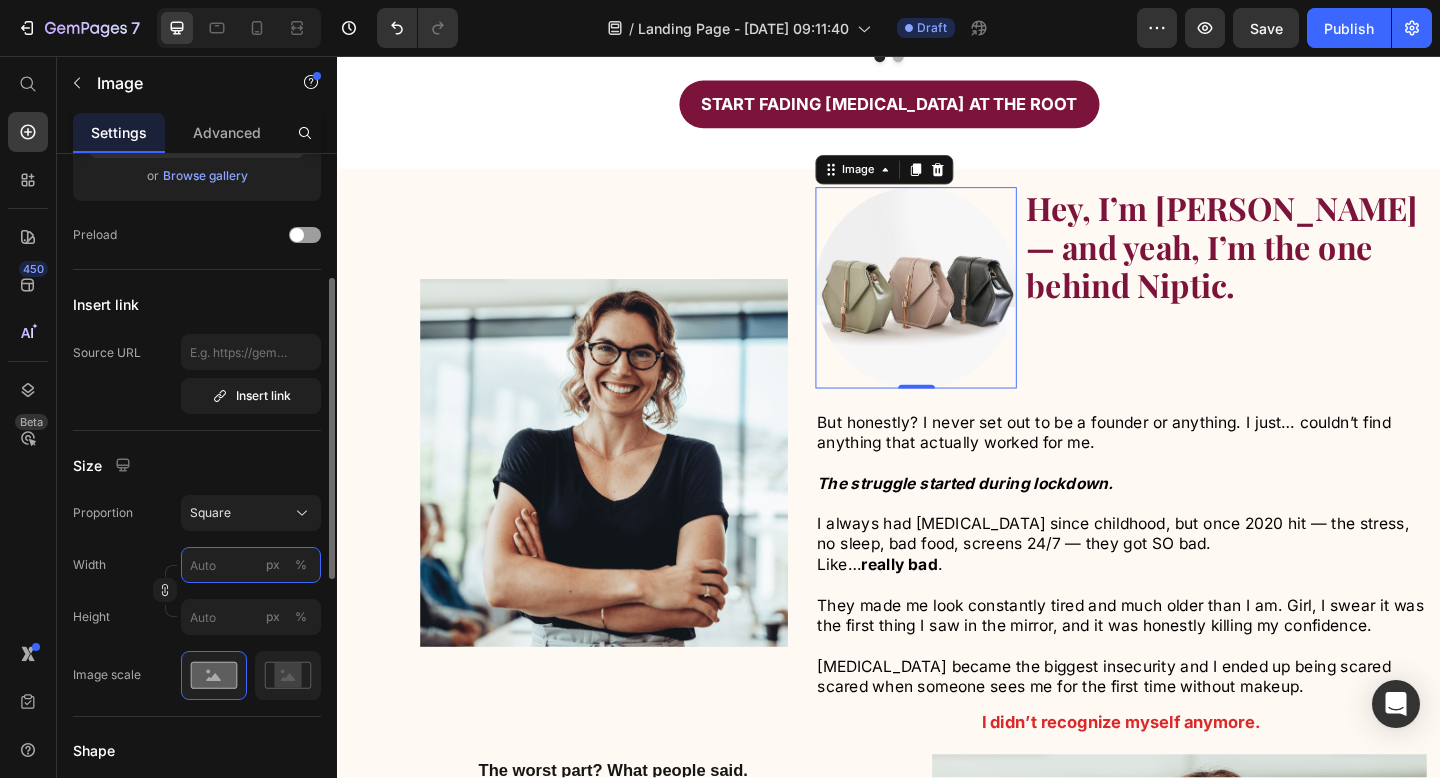 type 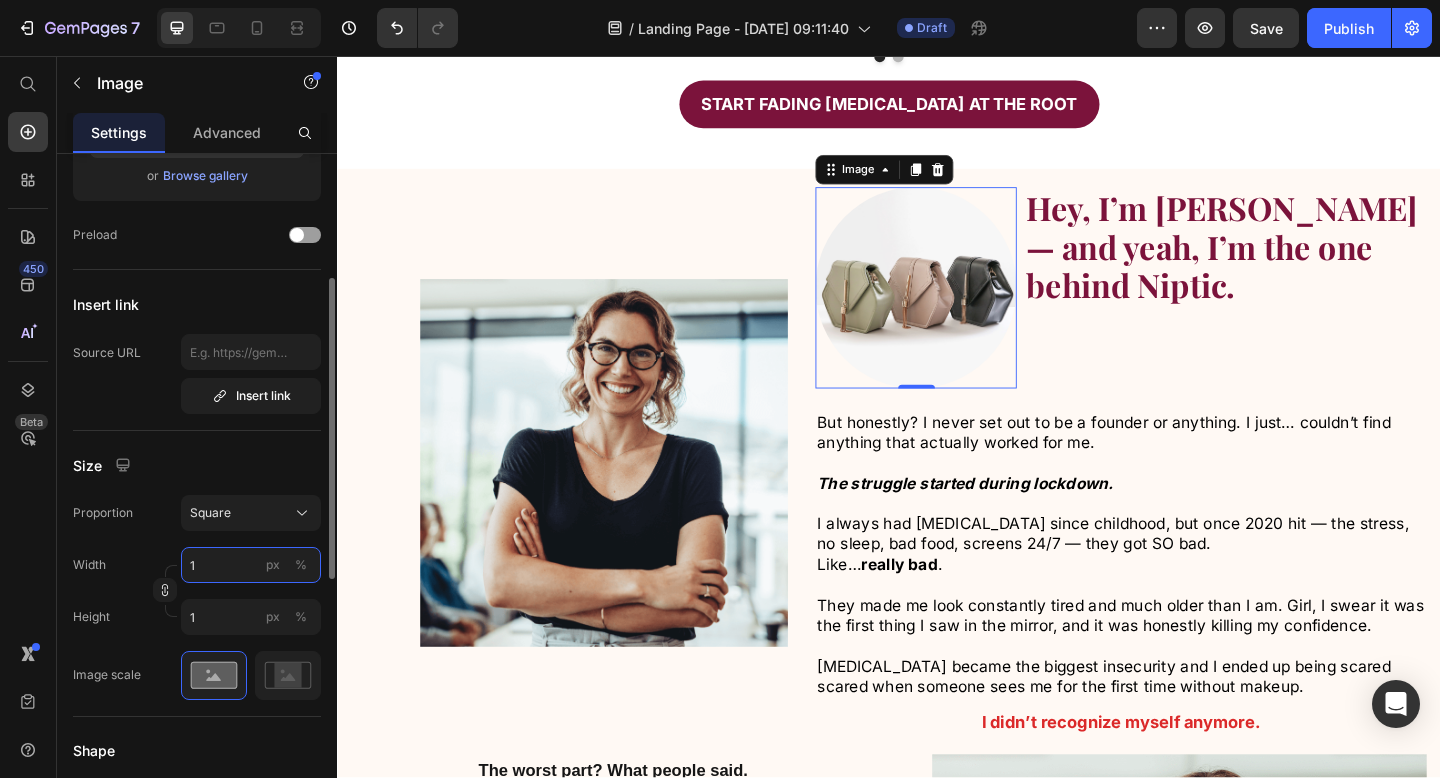 type 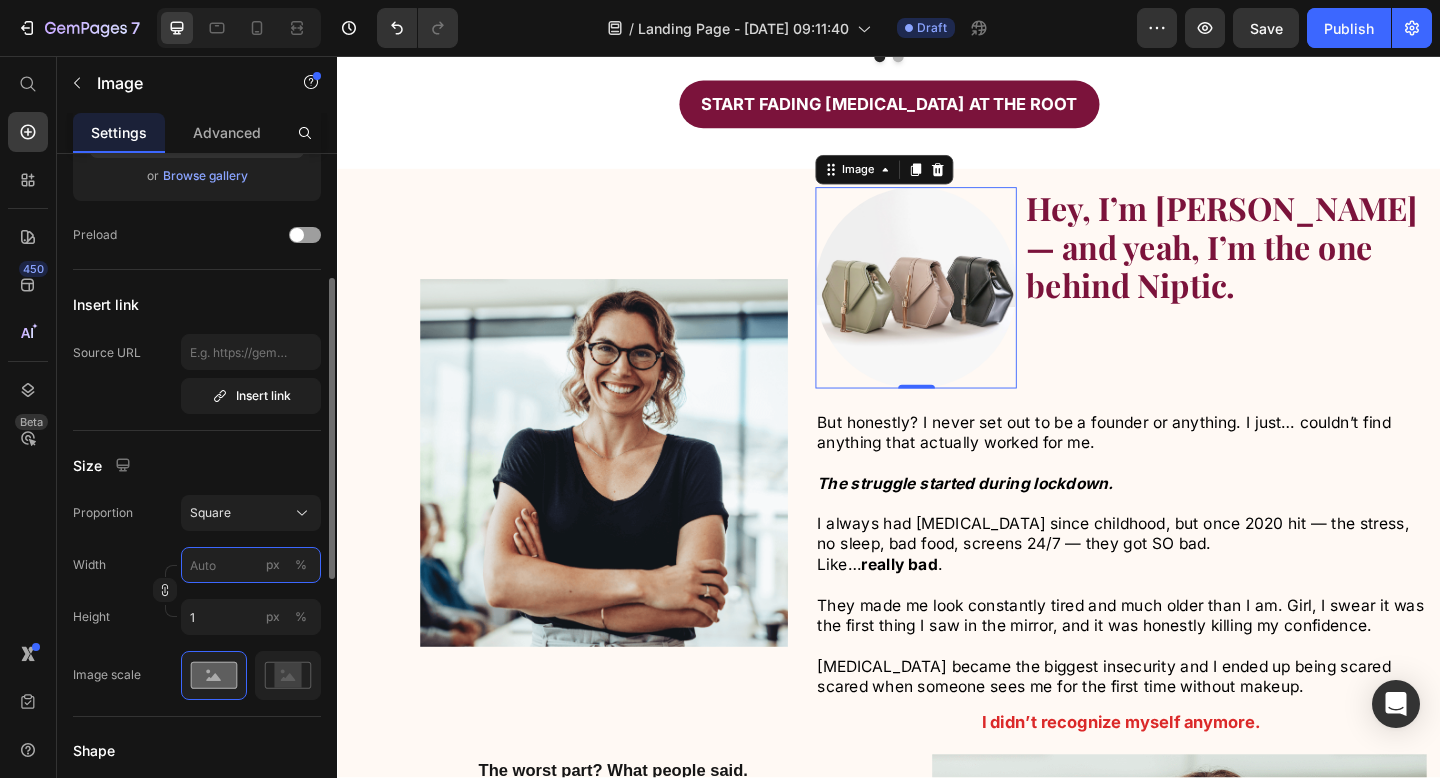 type 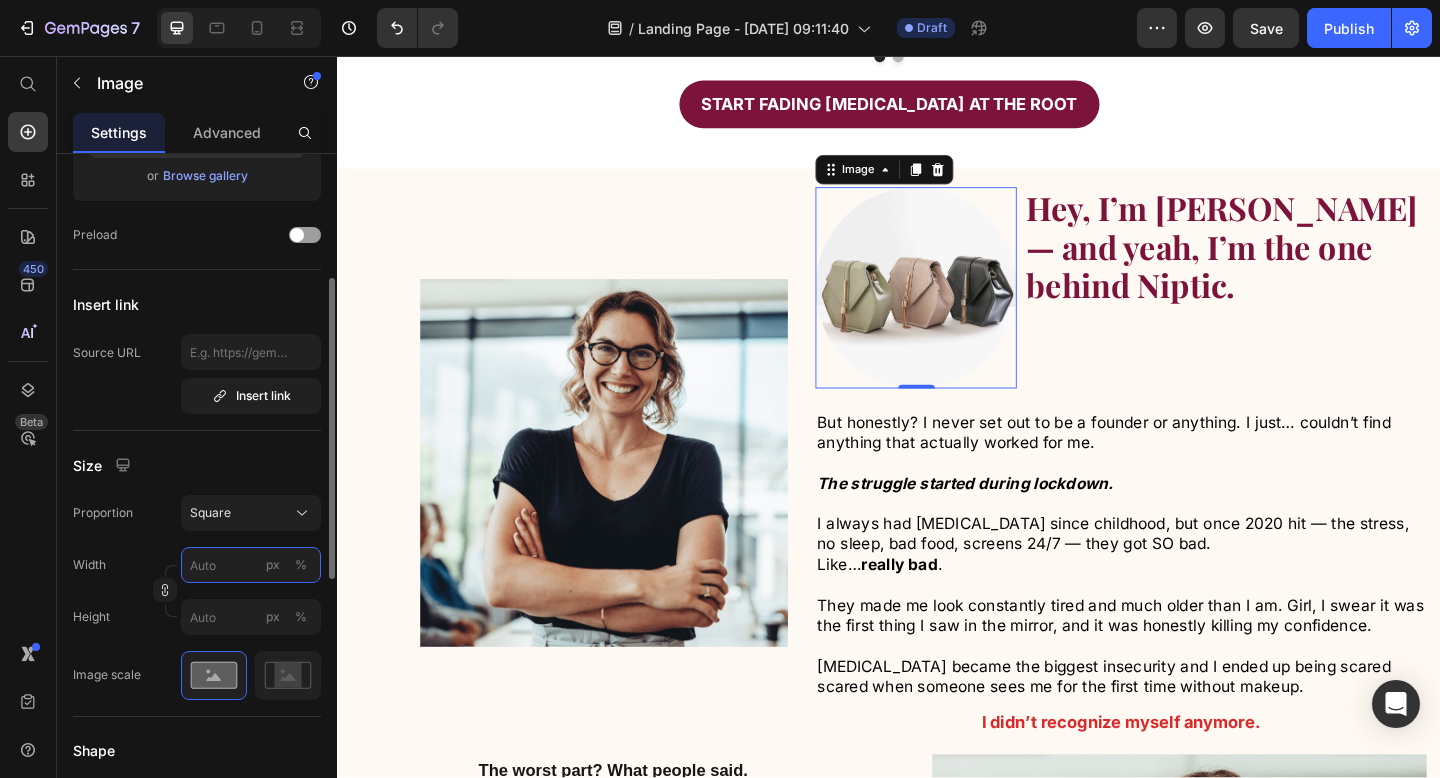 type on "5" 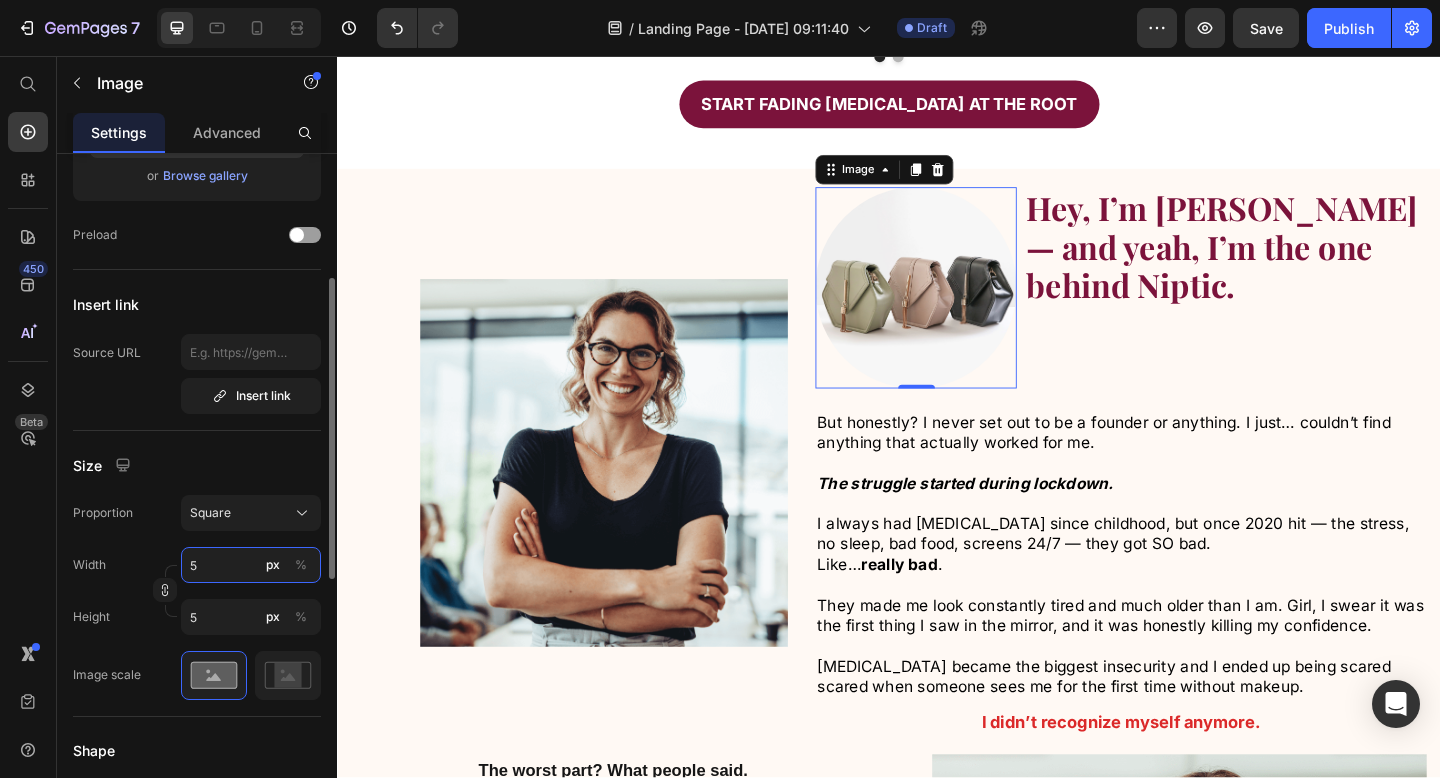 type on "50" 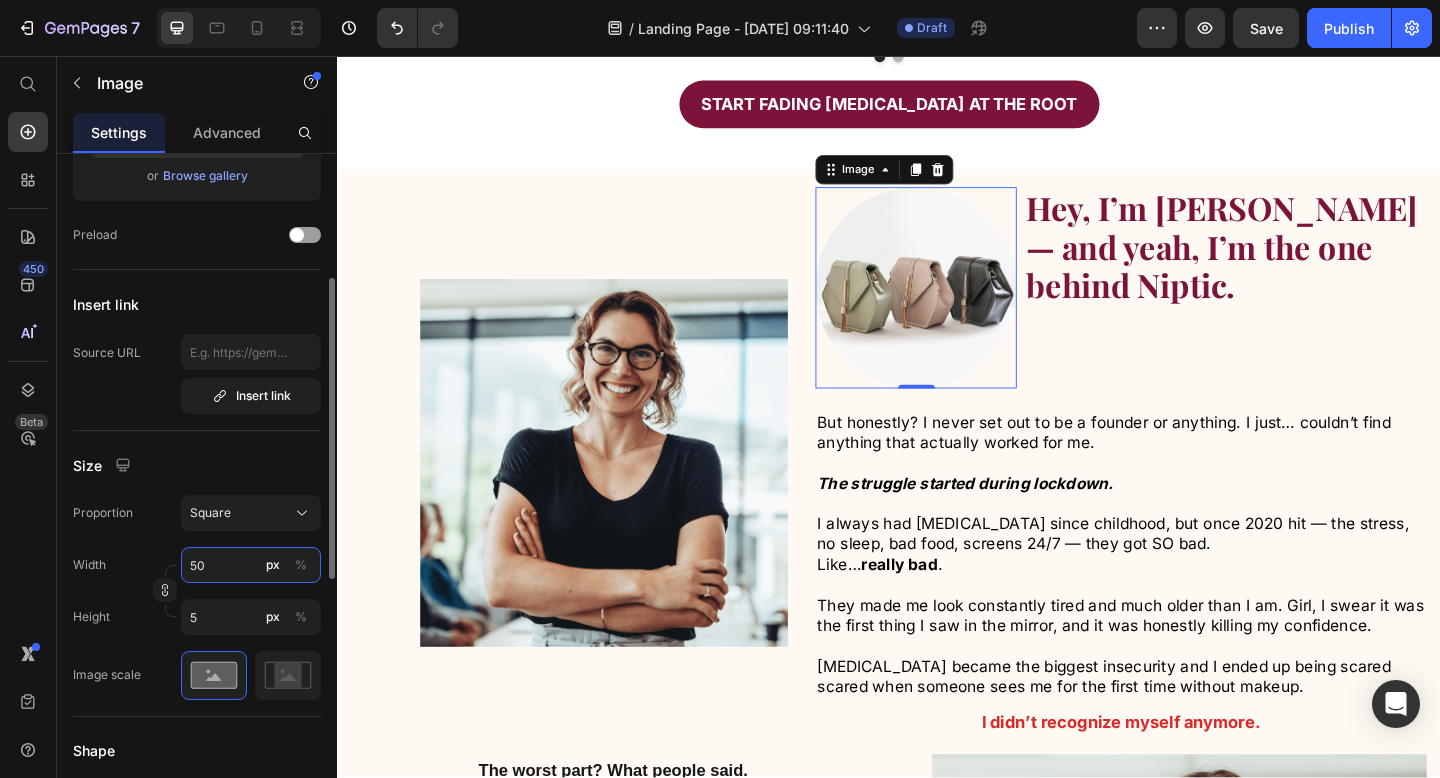 type on "50" 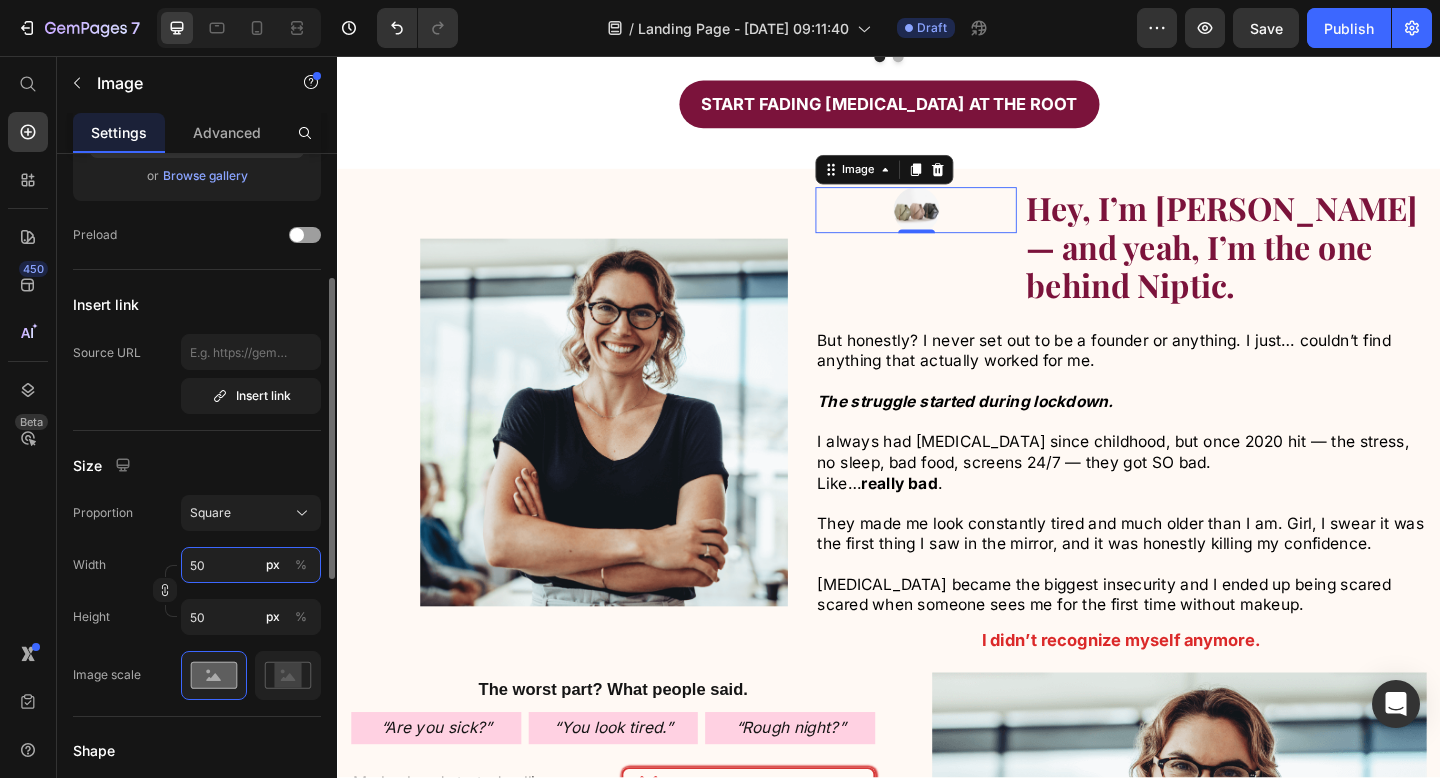 type on "5" 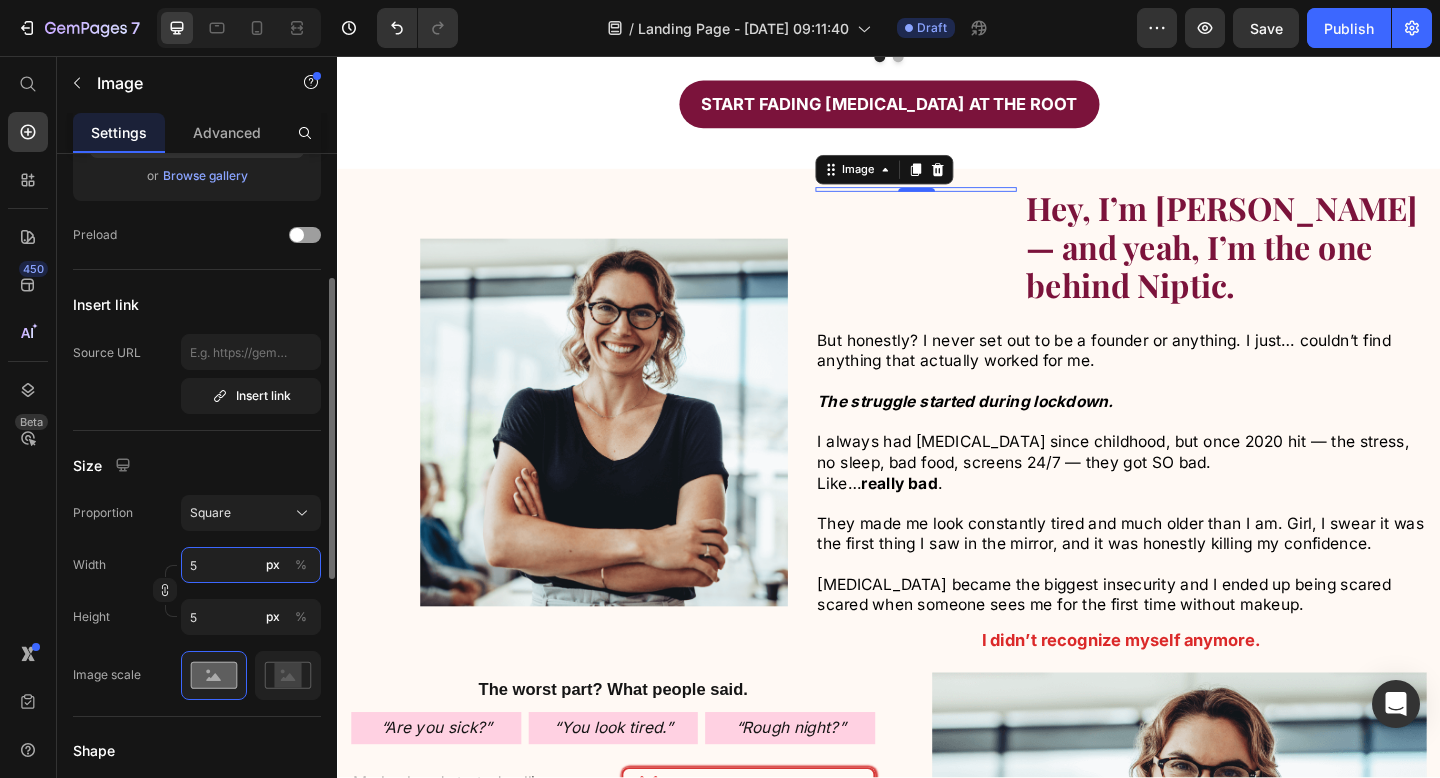 type 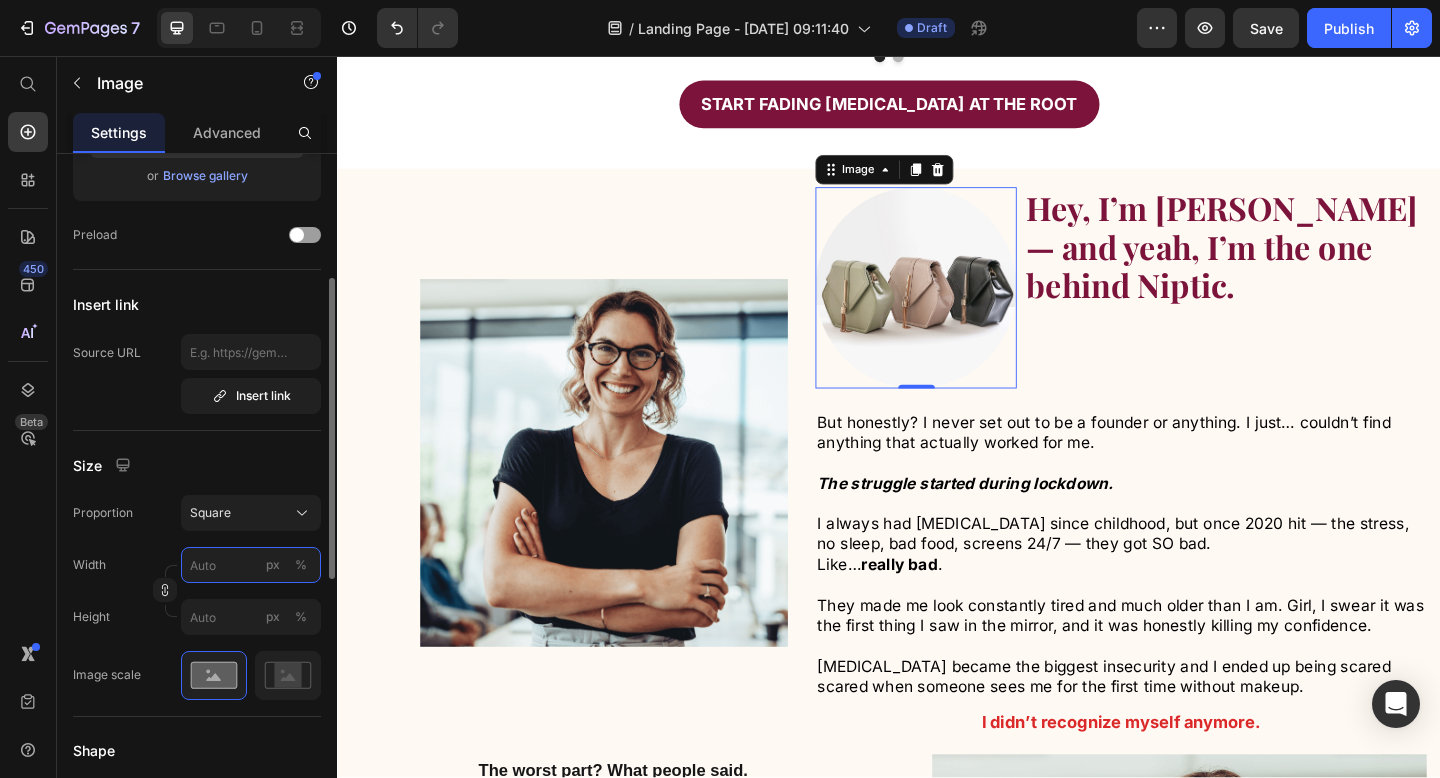type on "1" 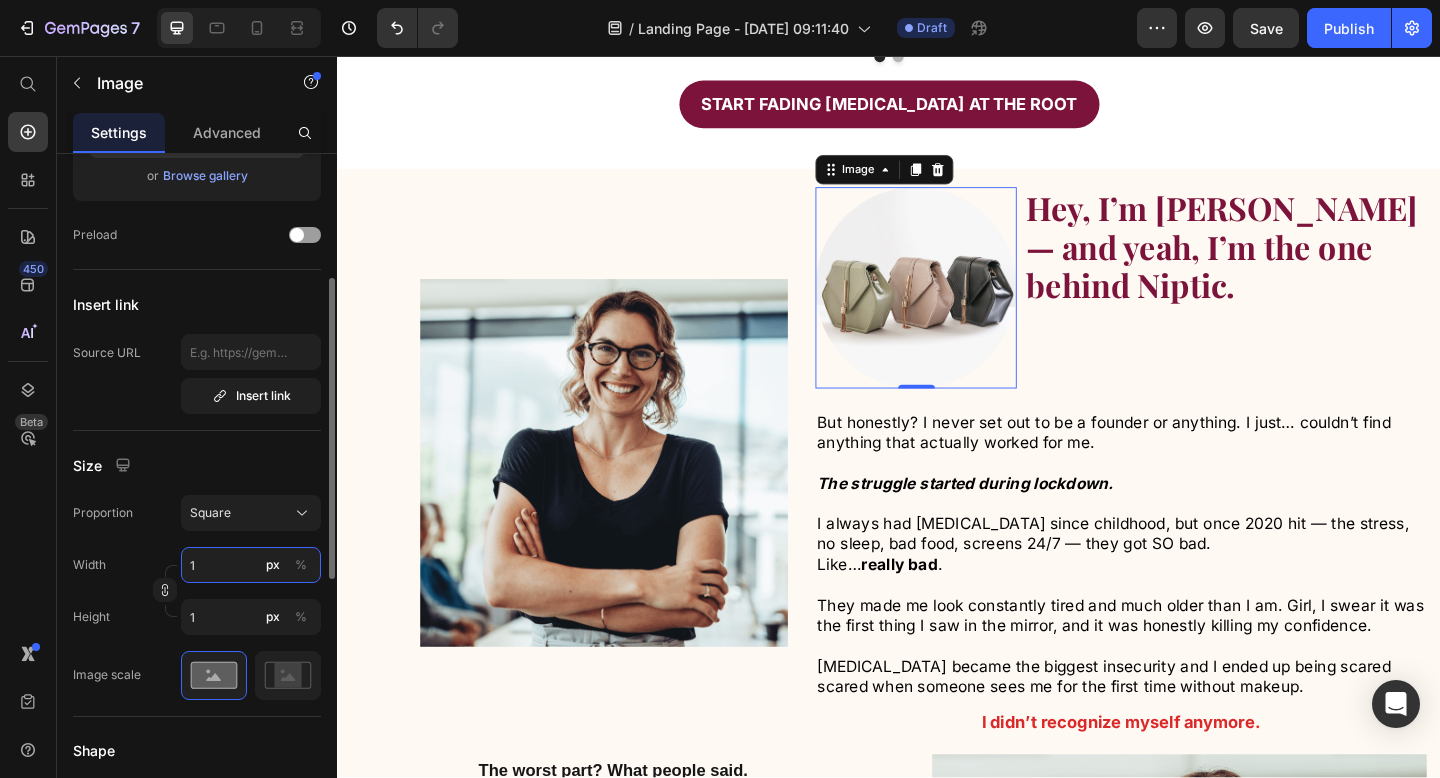 type on "10" 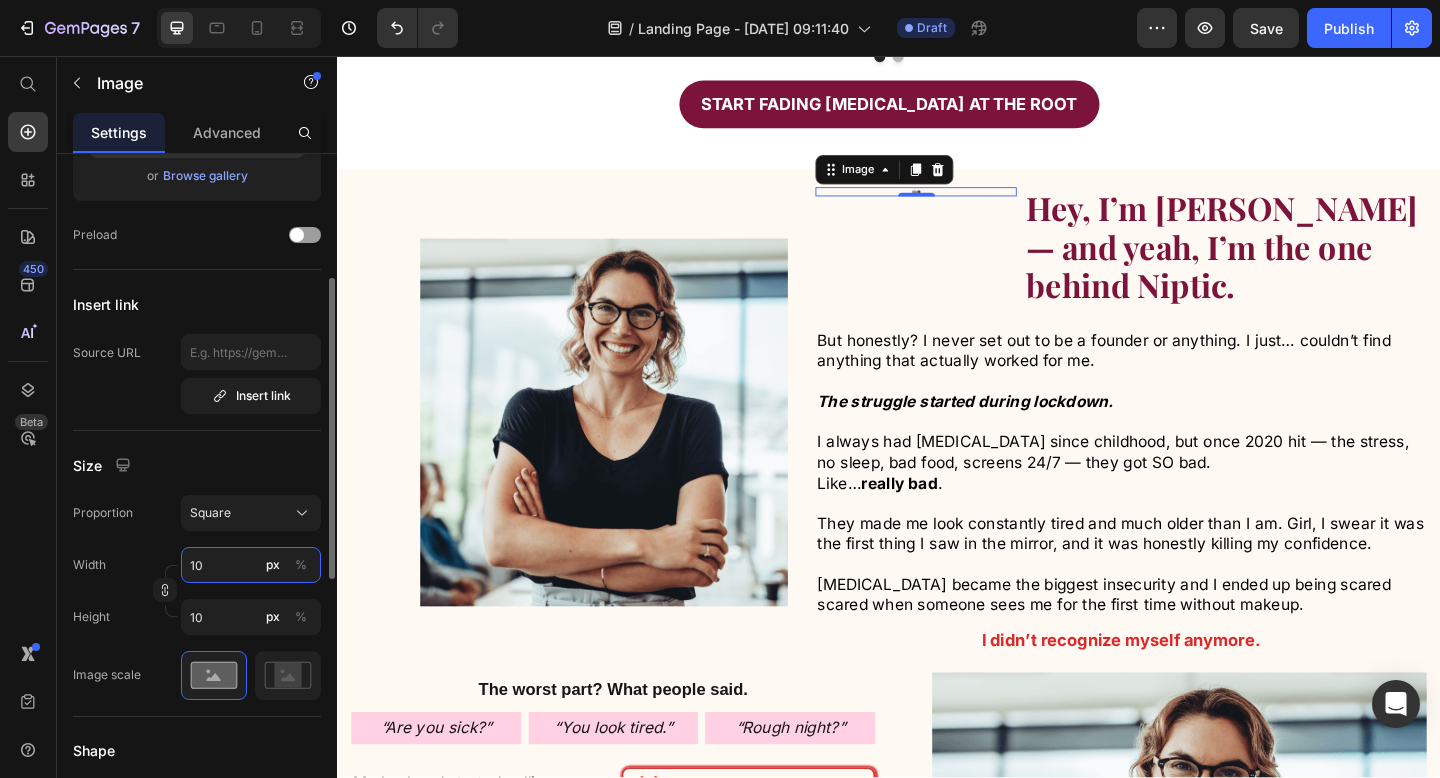 type on "1" 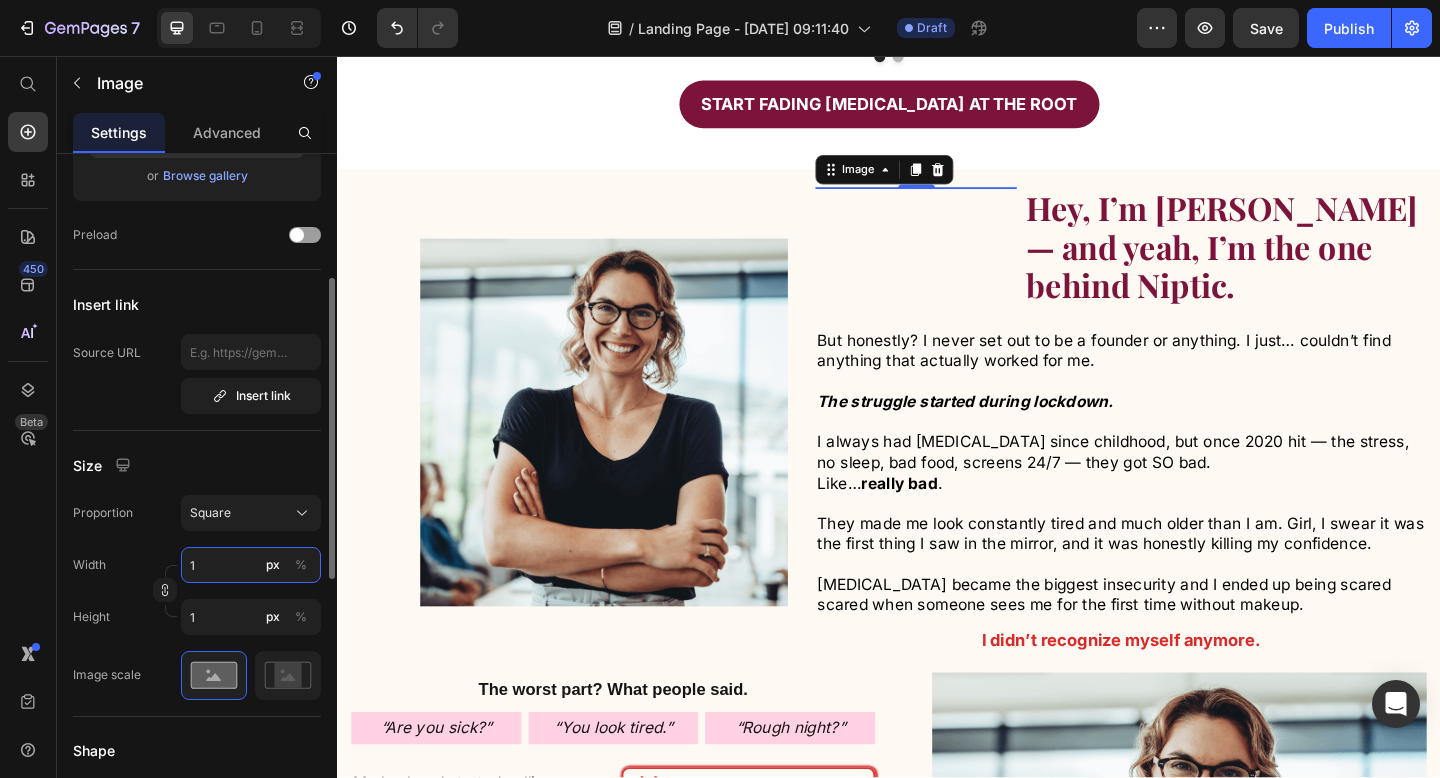 type on "15" 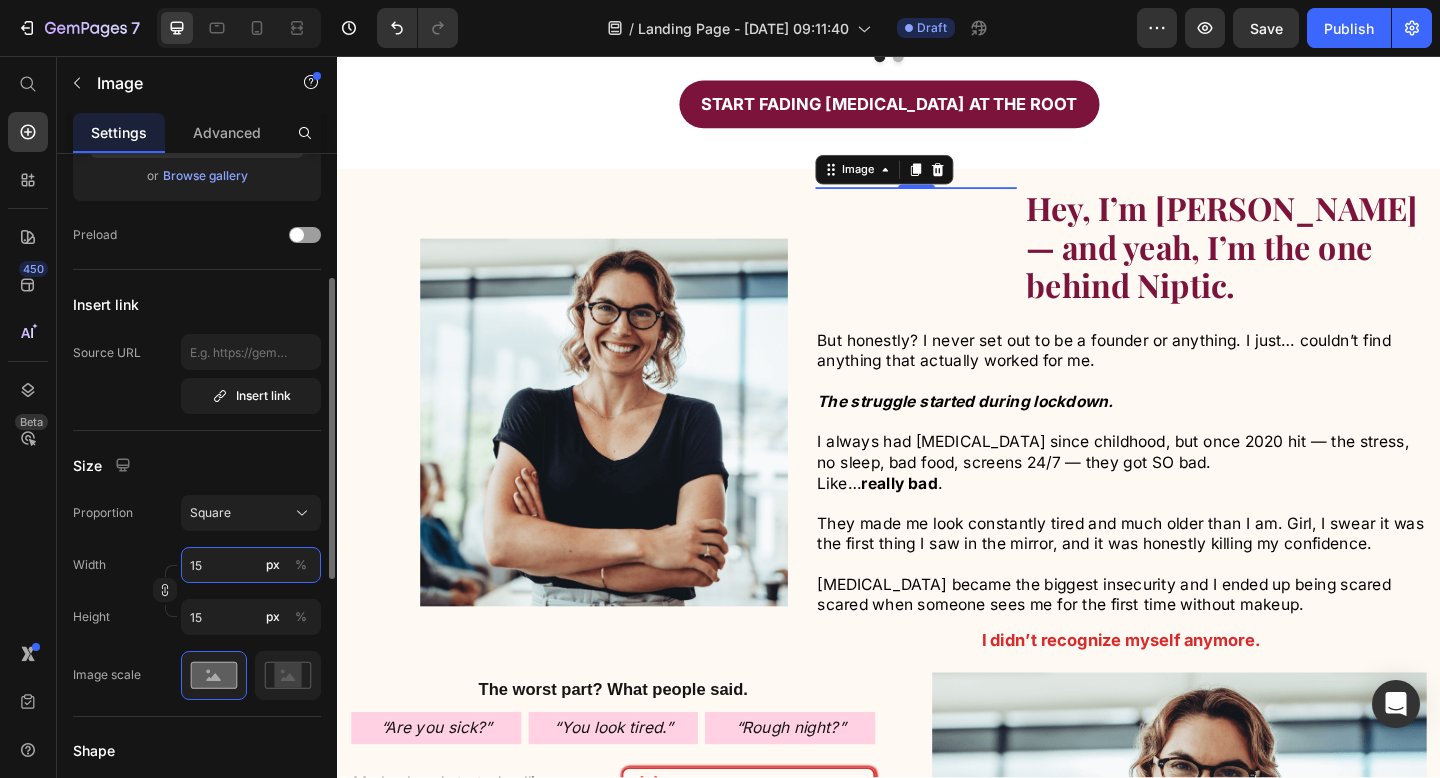 type on "150" 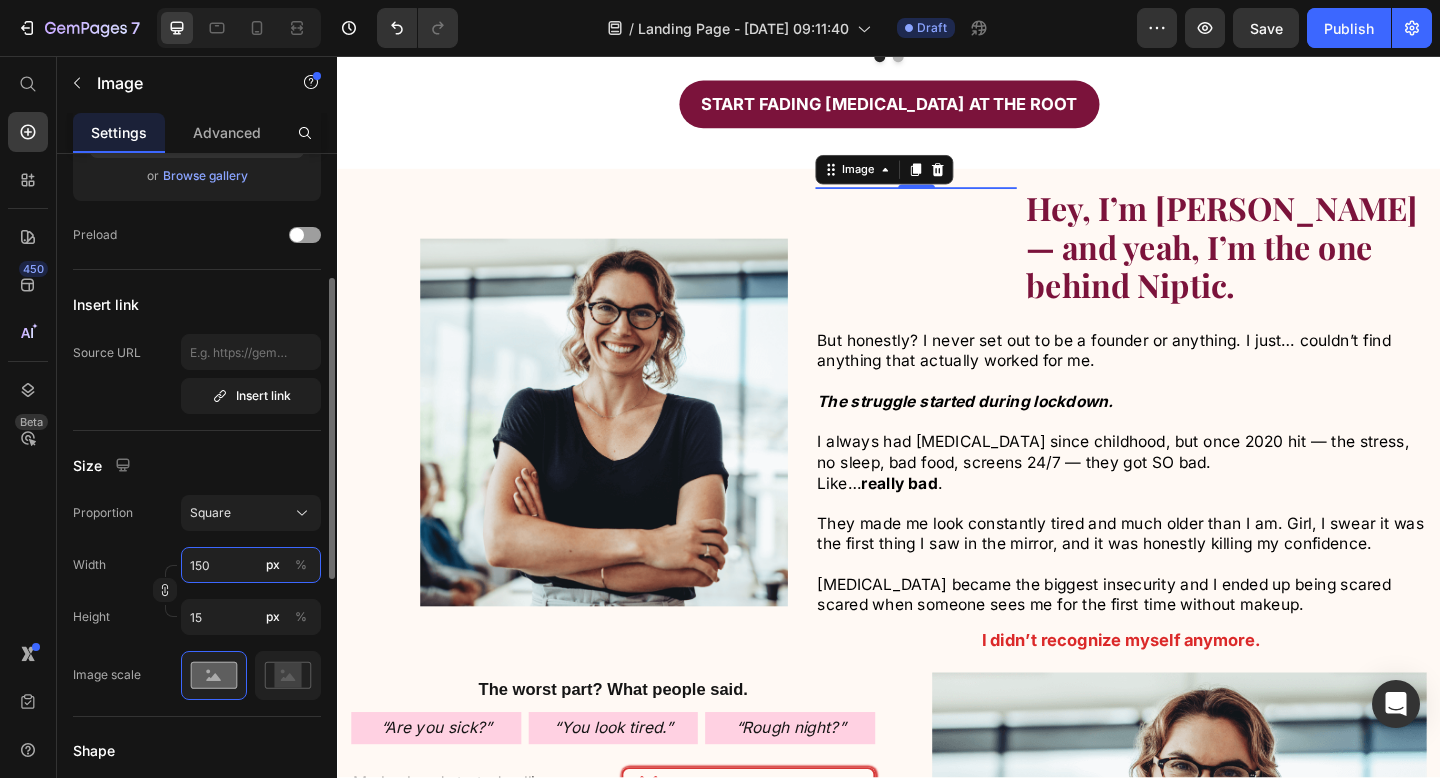 type on "150" 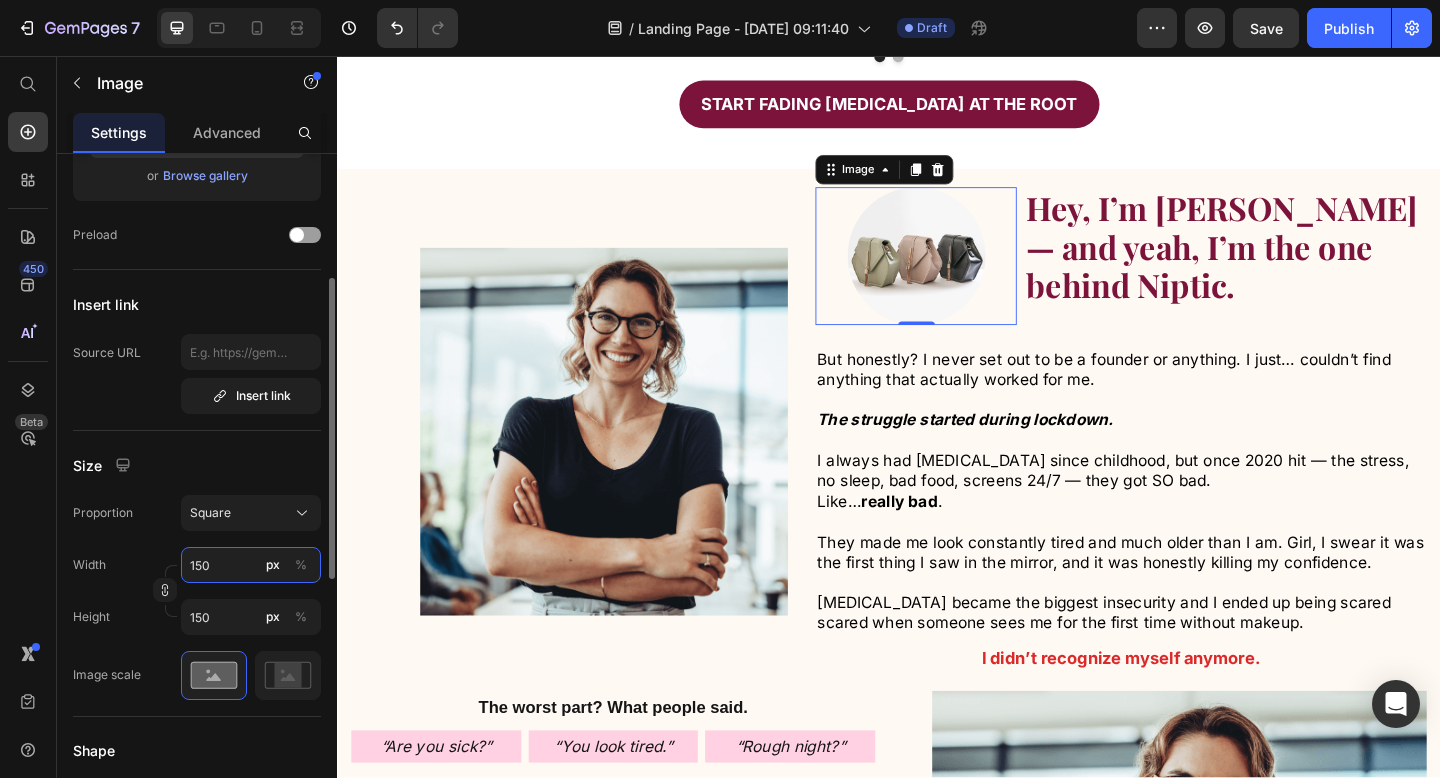type on "15" 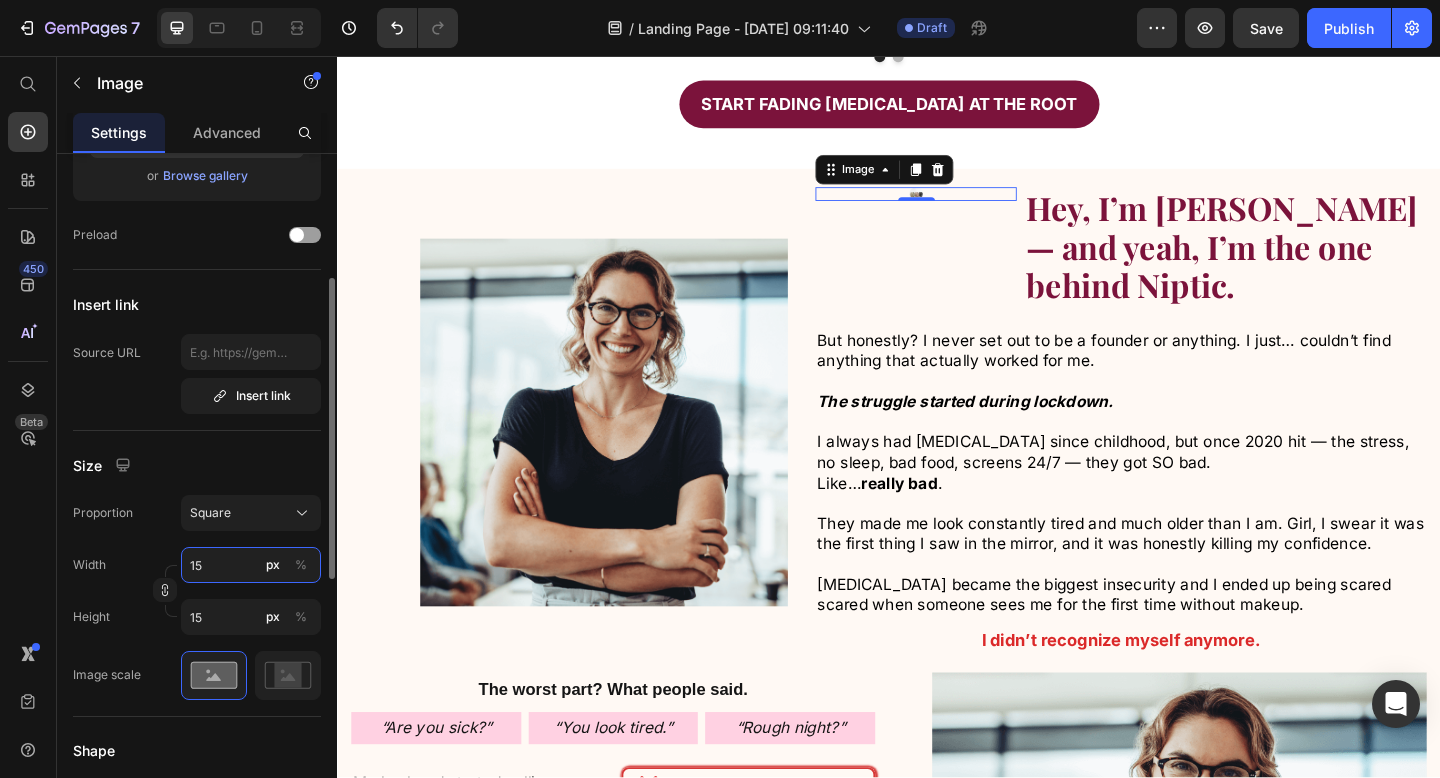 type on "1" 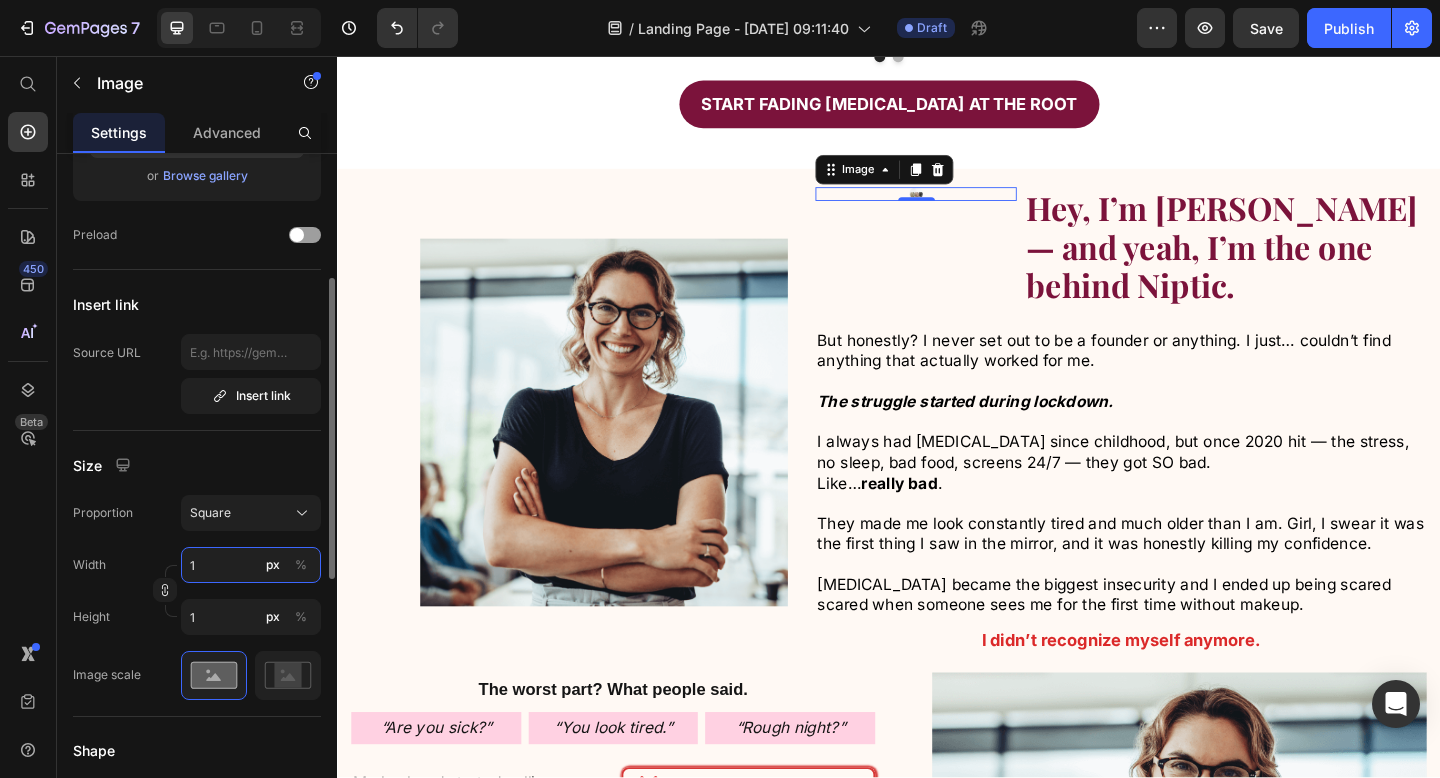 type 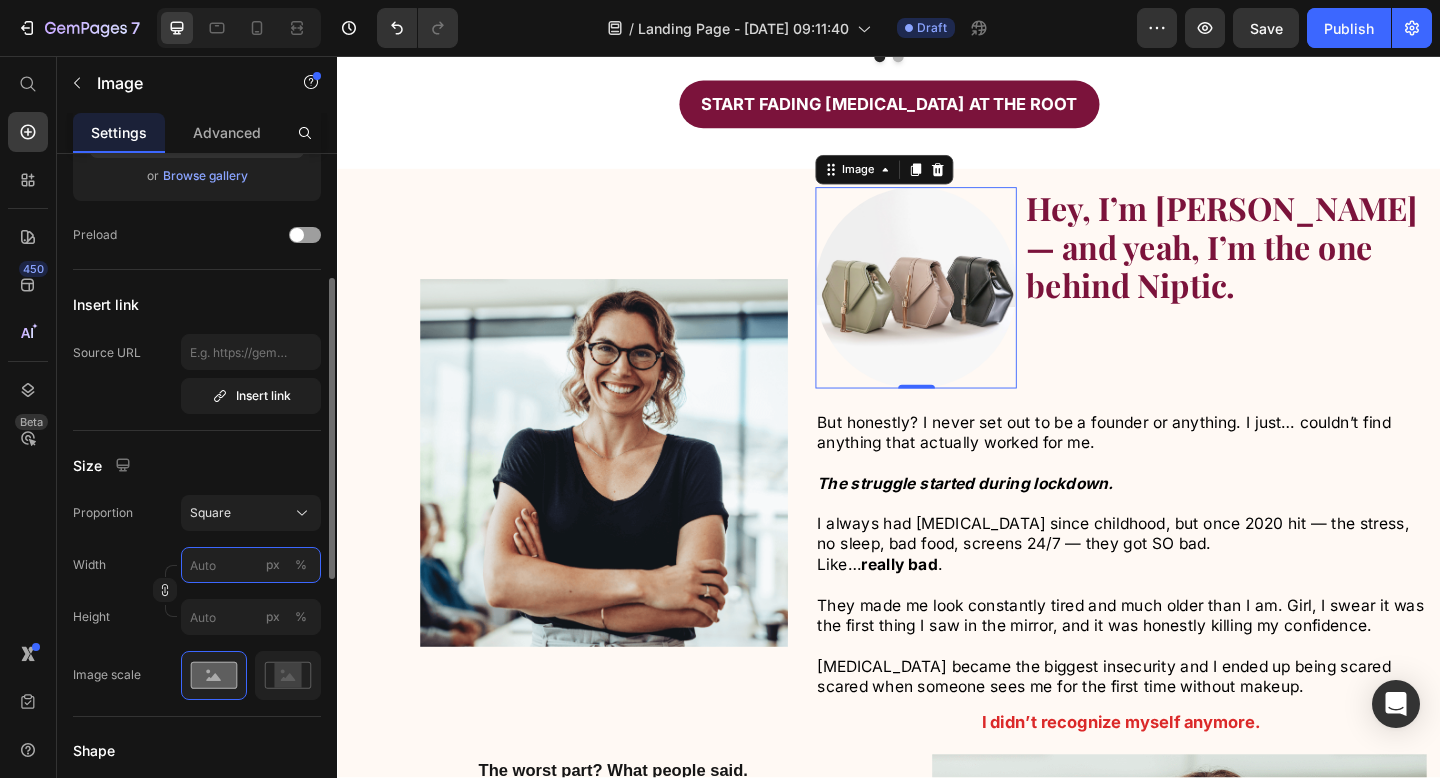 type on "1" 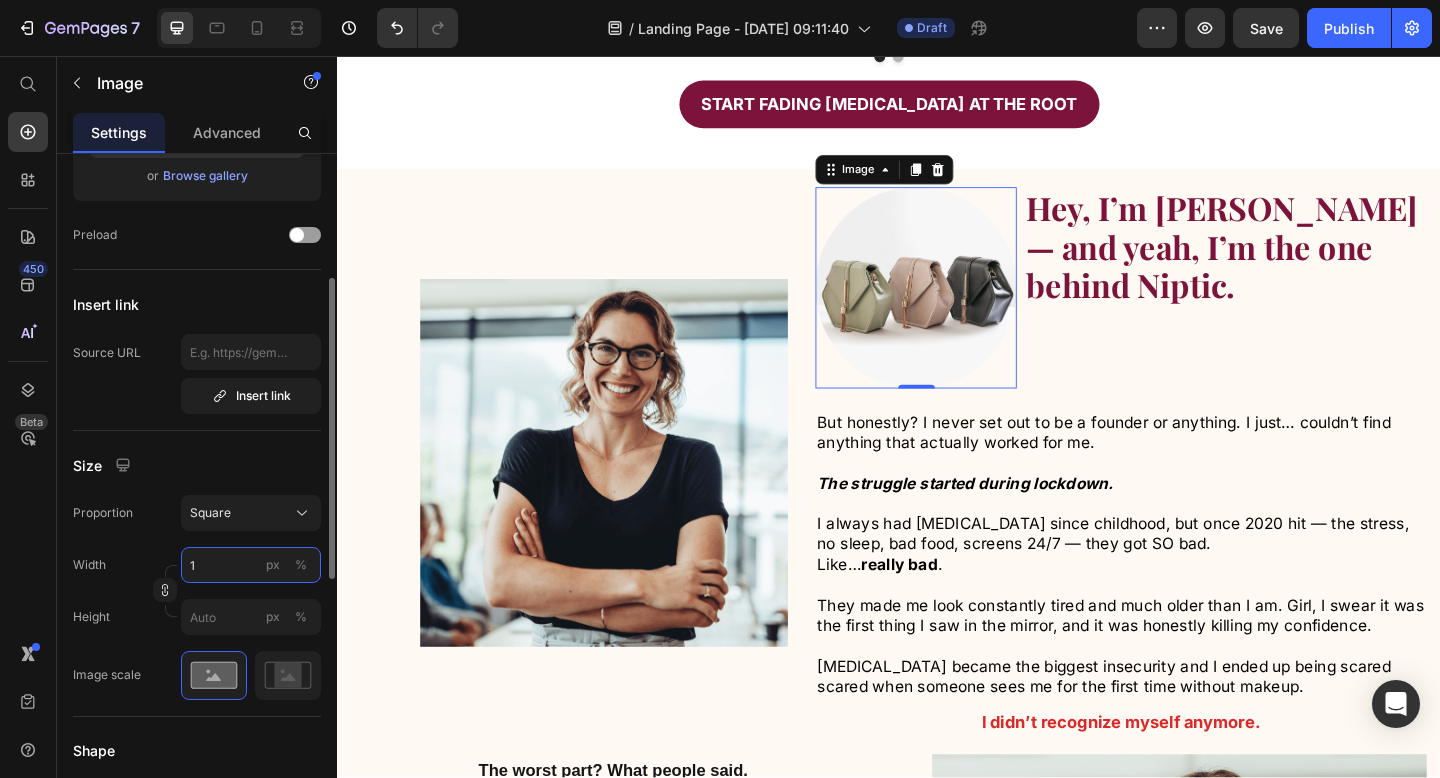 type 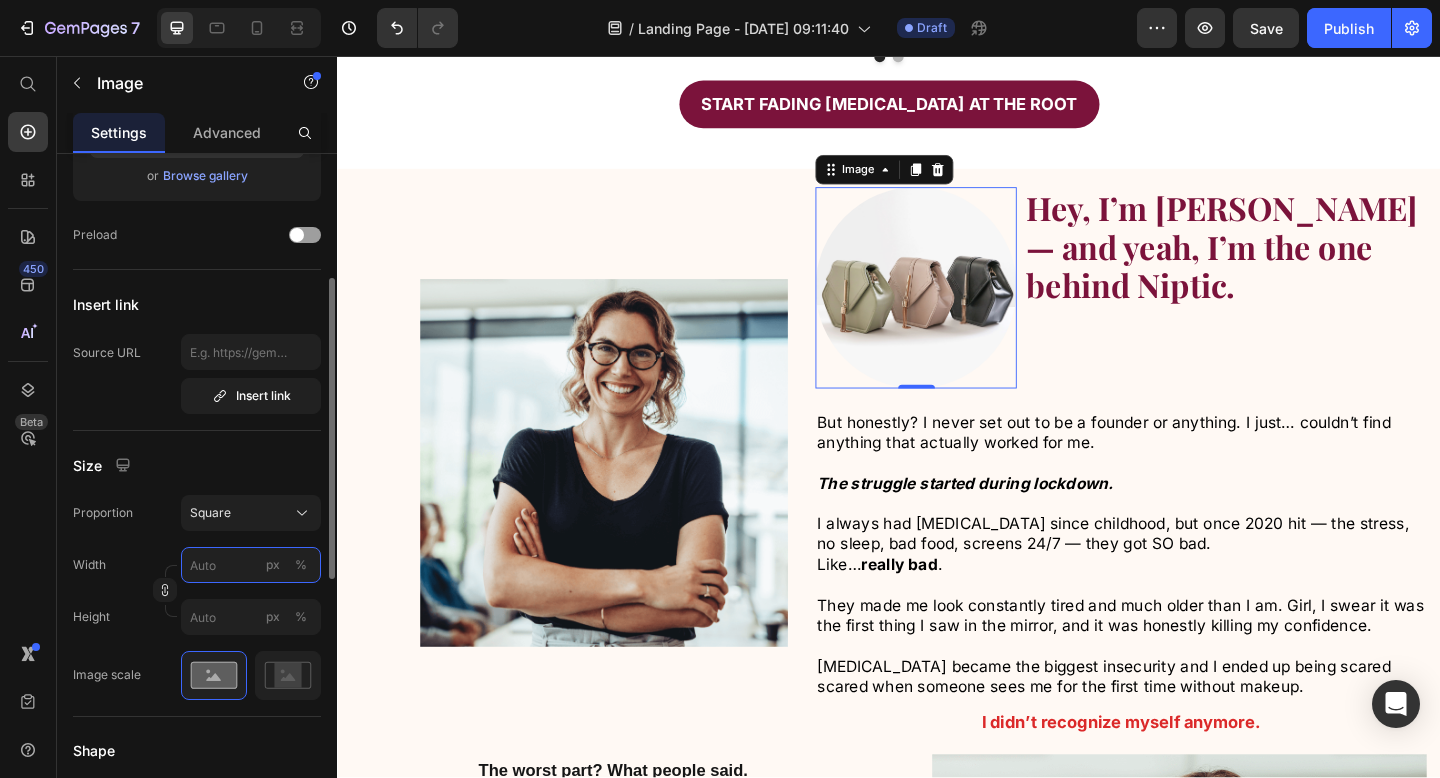 type on "1" 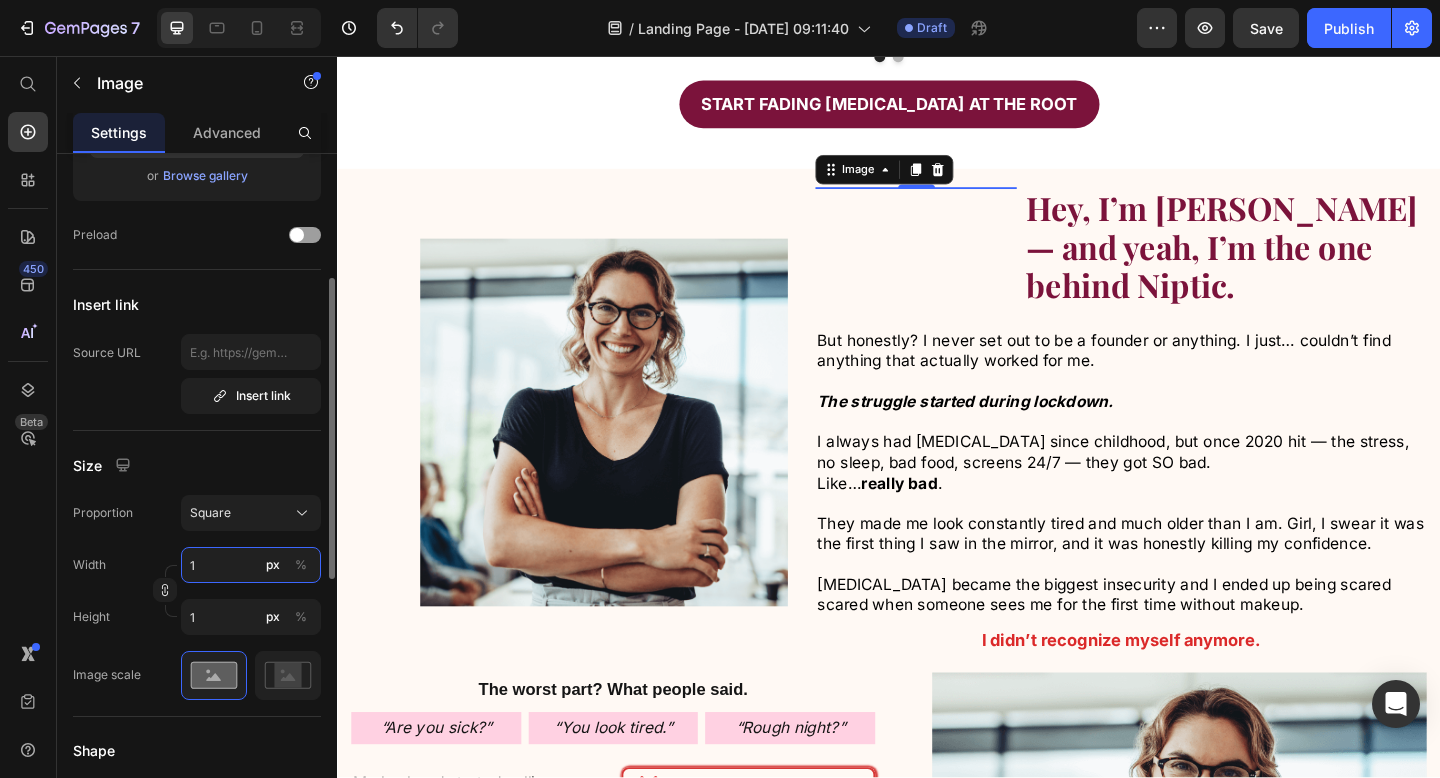 type on "10" 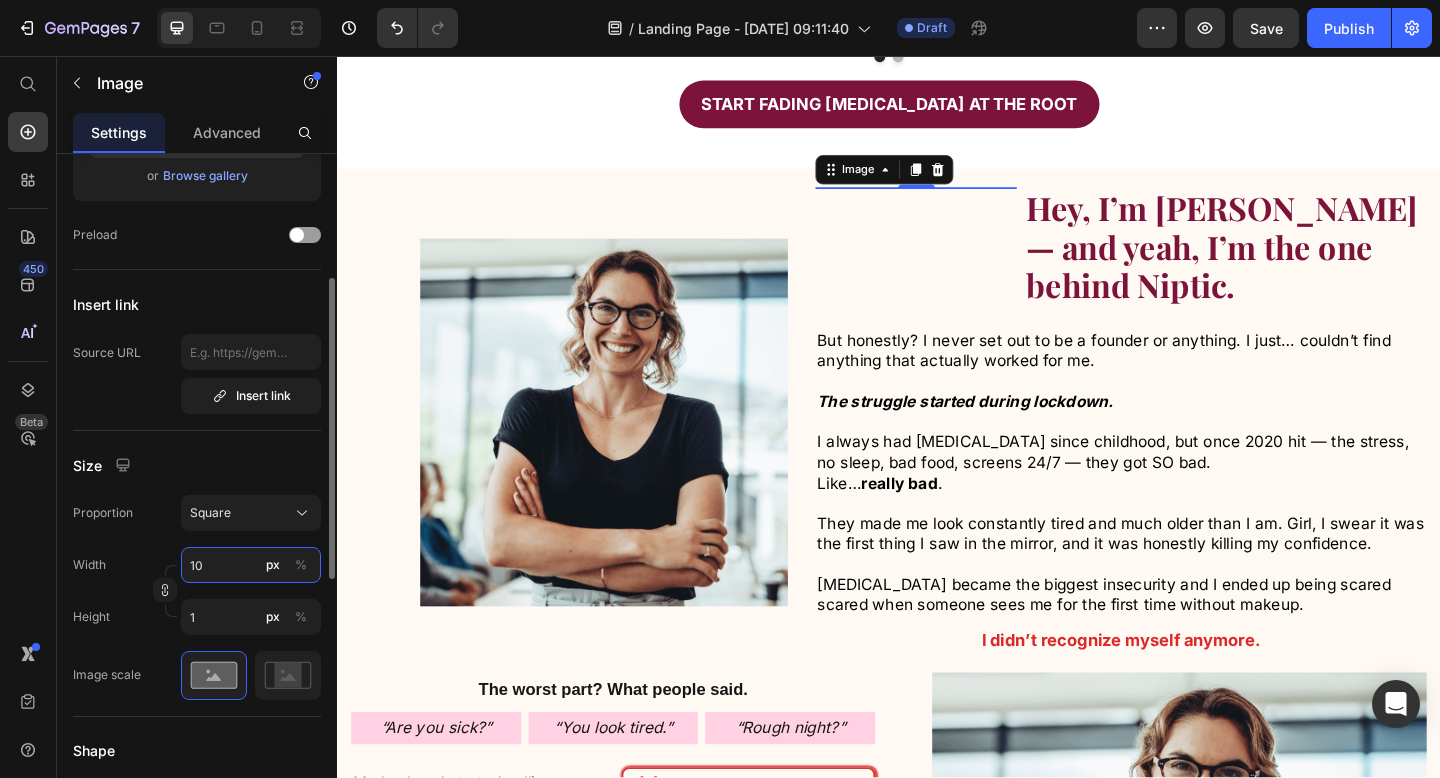 type on "10" 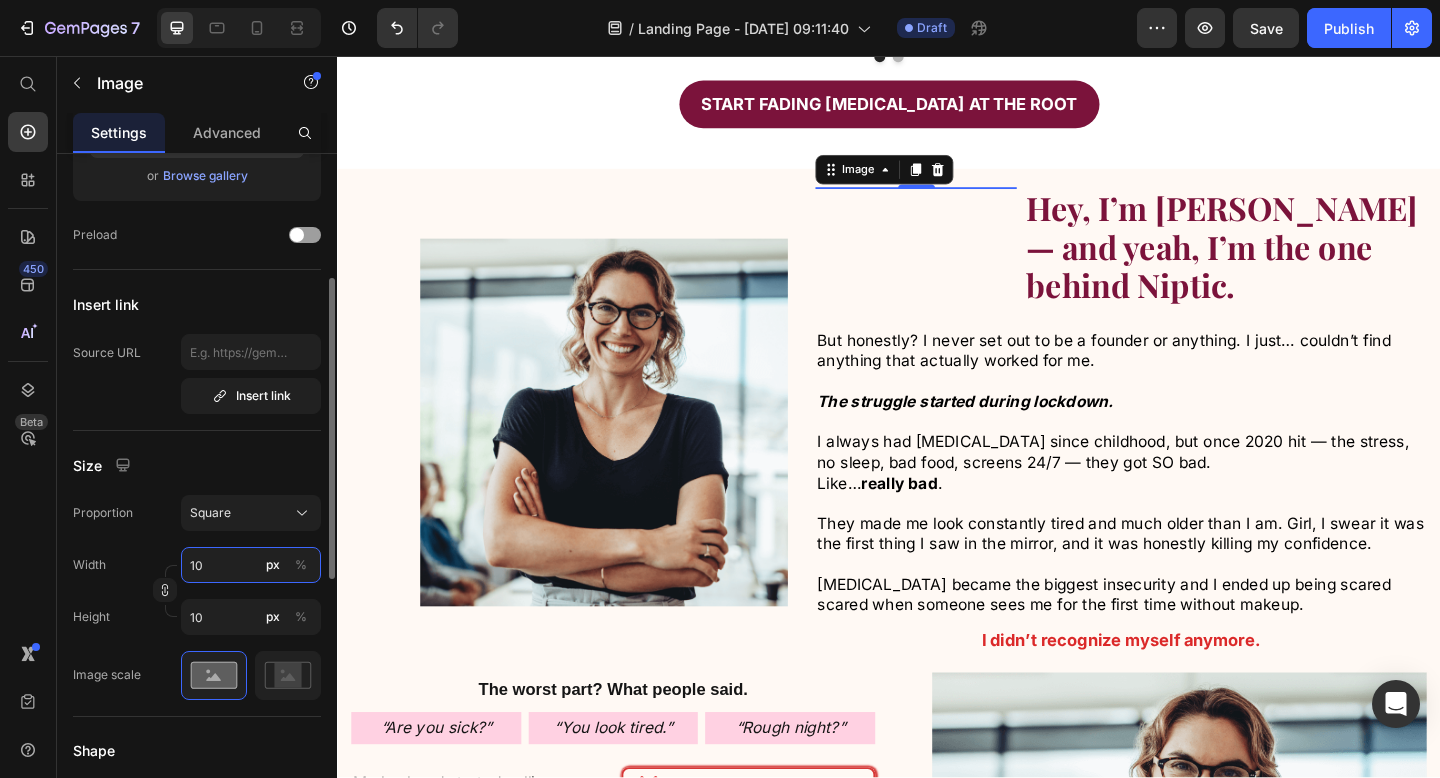 type on "100" 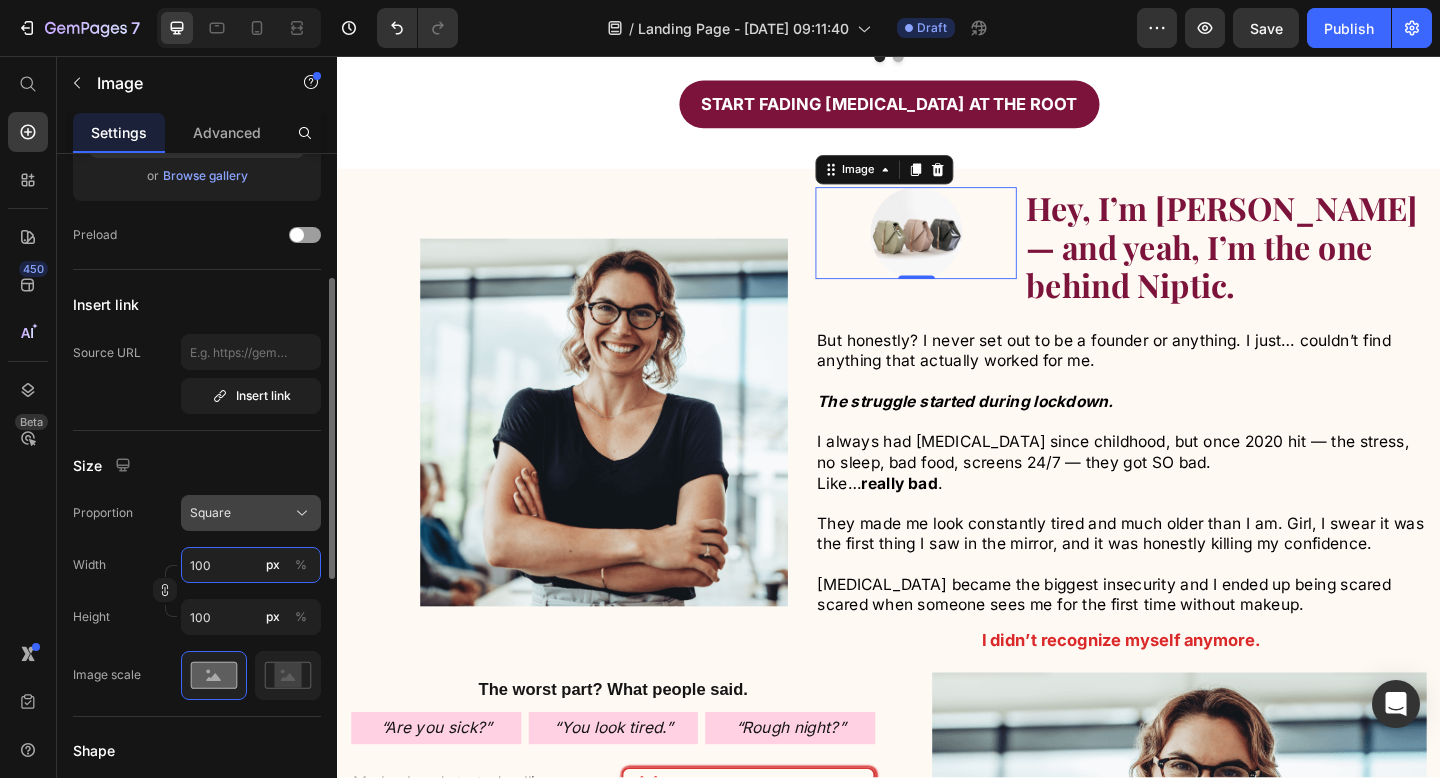 type on "100" 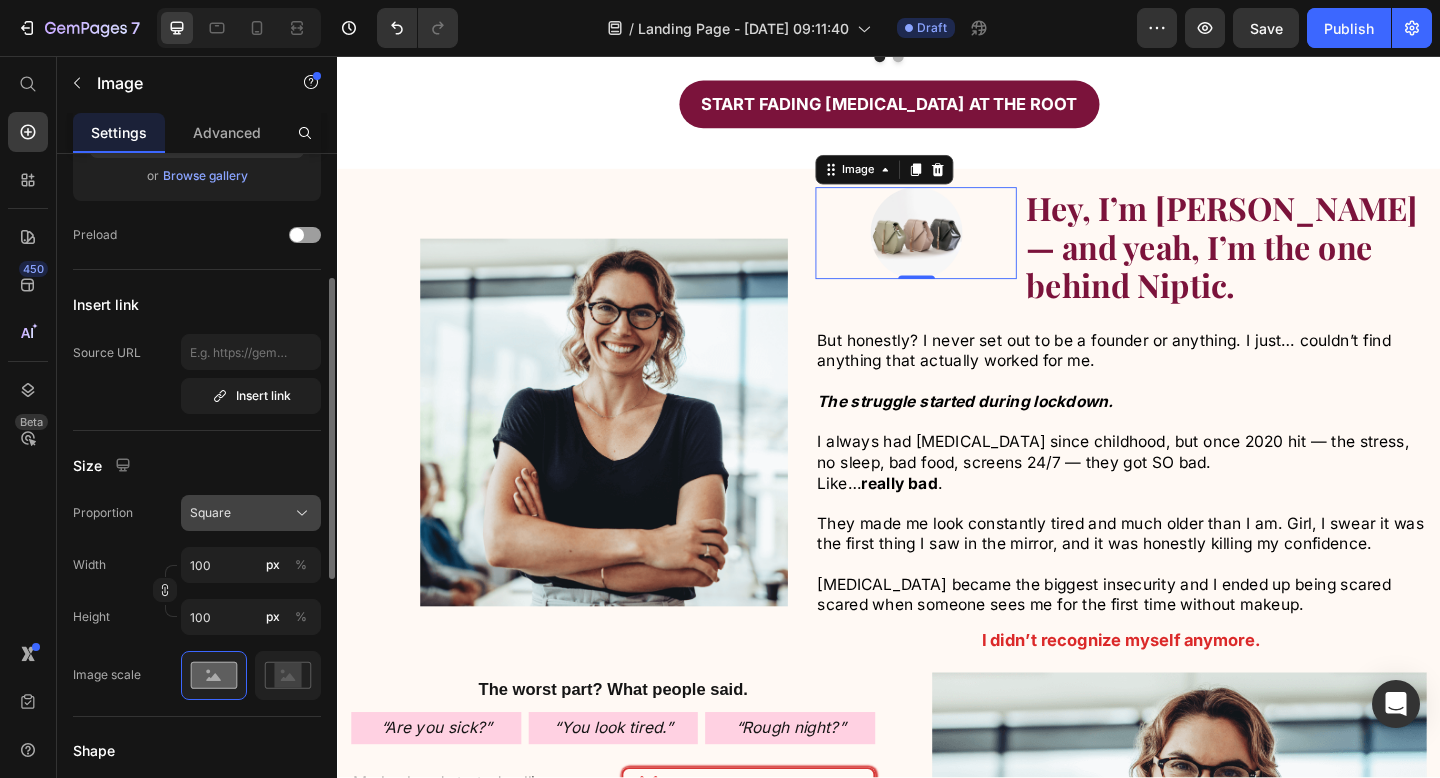 click on "Square" at bounding box center [251, 513] 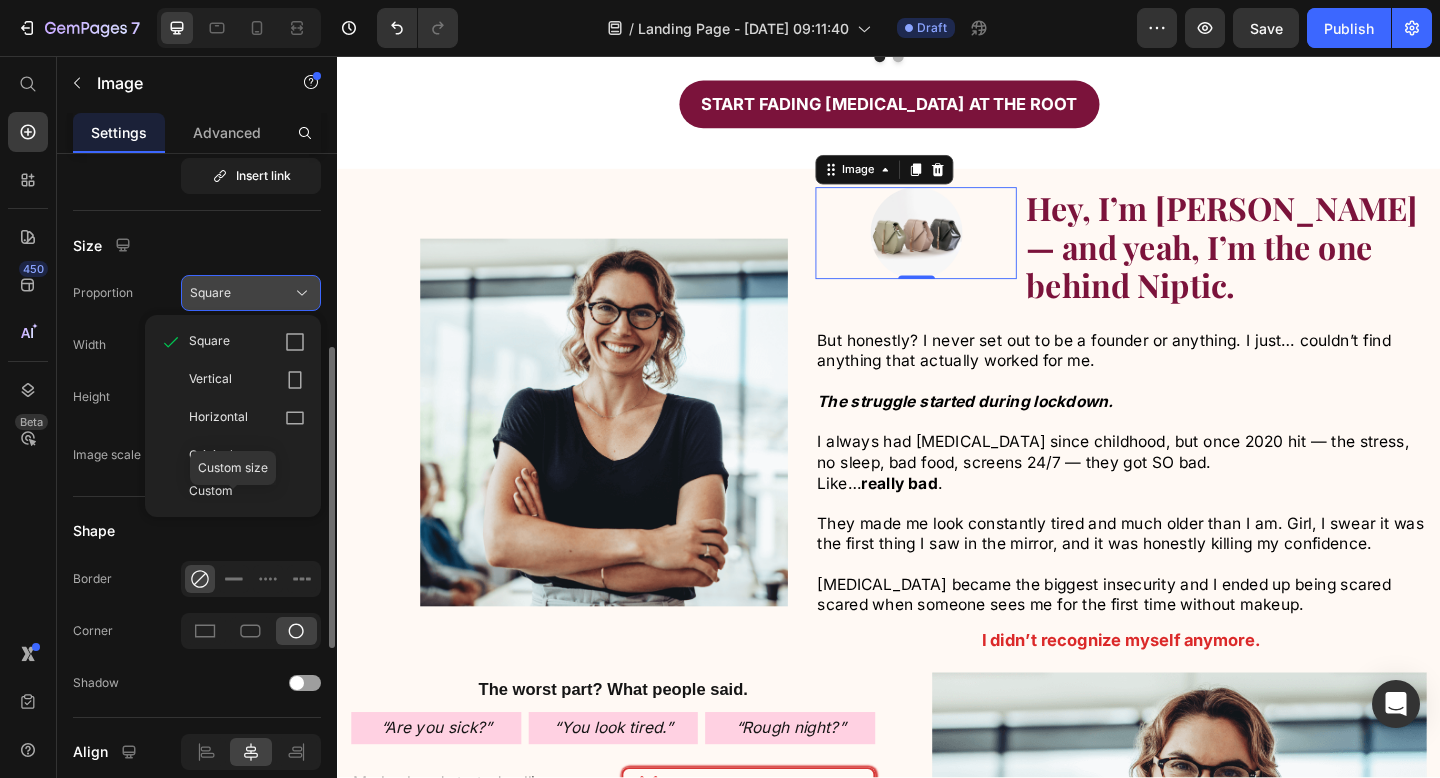 scroll, scrollTop: 523, scrollLeft: 0, axis: vertical 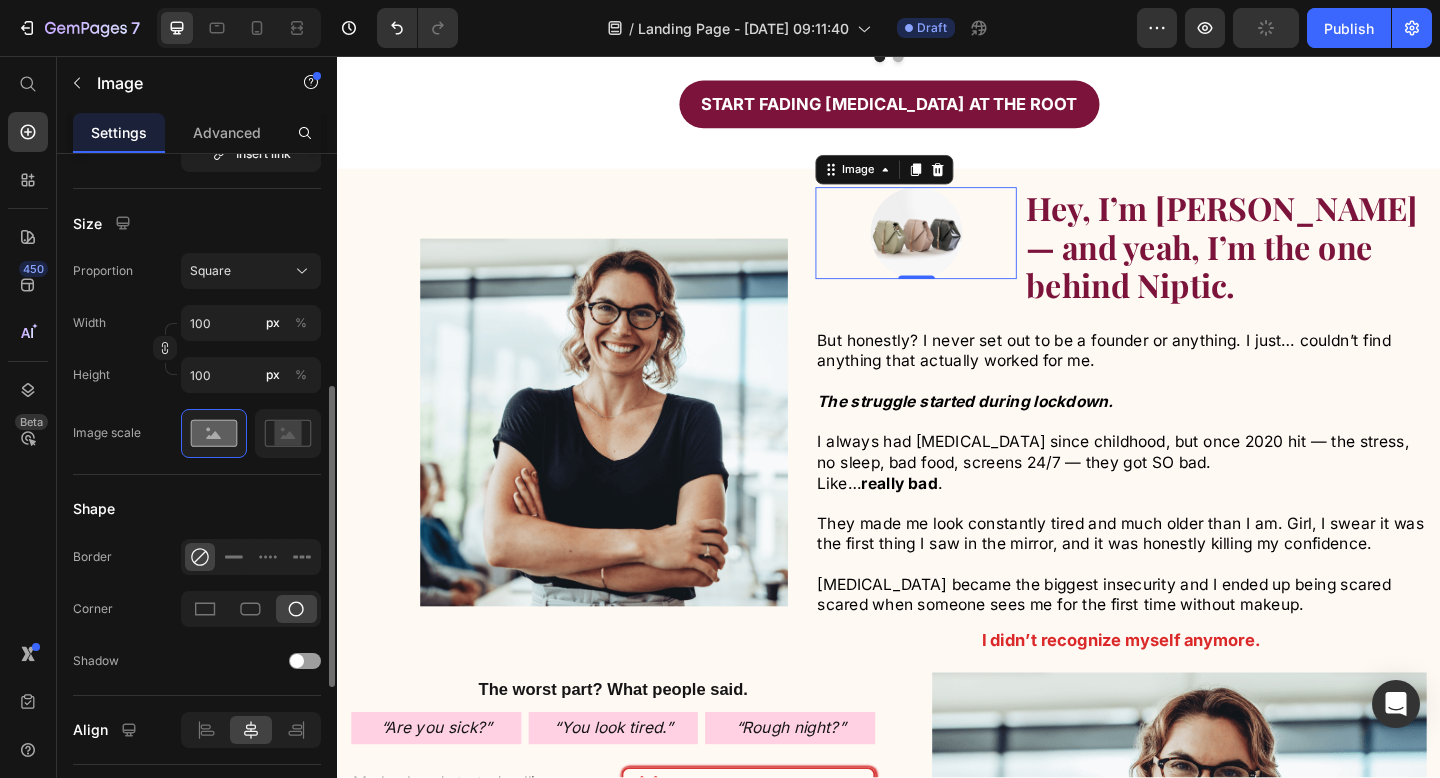click on "Shape" at bounding box center [197, 509] 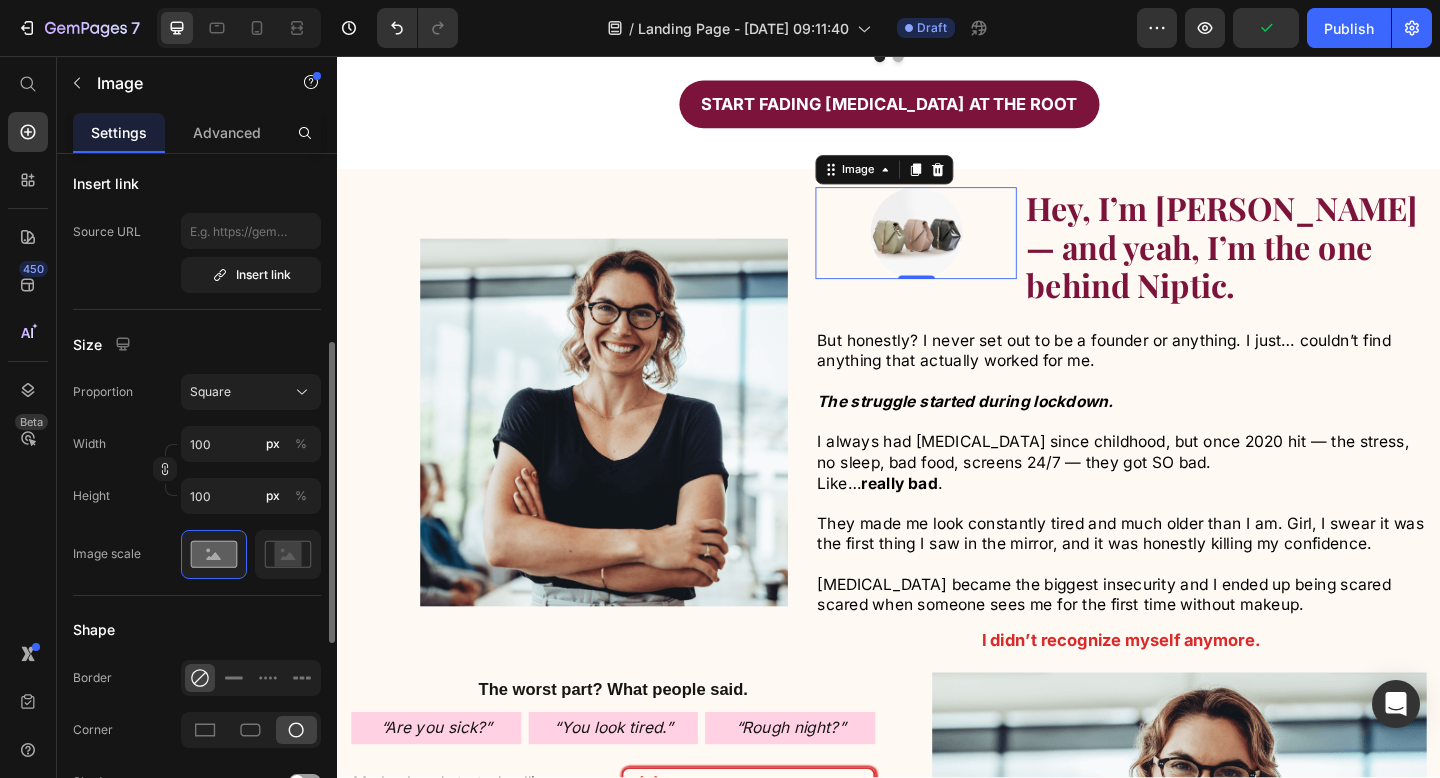 scroll, scrollTop: 385, scrollLeft: 0, axis: vertical 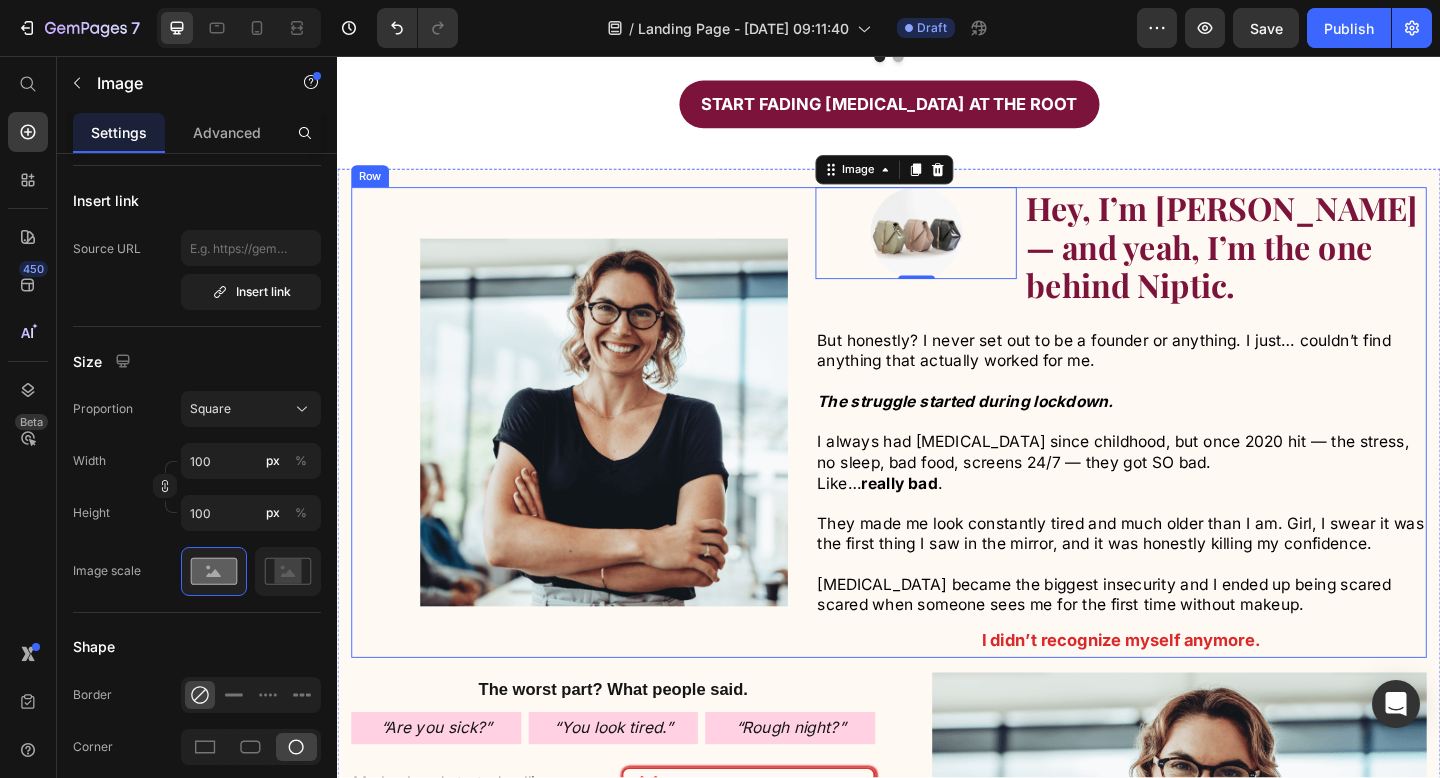 click on "Image   0 Hey, I’m Michelle — and yeah, I’m the one behind Niptic. Text Block Row But honestly? I never set out to be a founder or anything. I just… couldn’t find anything that actually worked for me. The struggle started during lockdown. I always had dark circles since childhood, but once 2020 hit — the stress, no sleep, bad food, screens 24/7 — they got SO bad. Like…  really bad .   They made me look constantly tired and much older than I am. Girl, I swear it was the first thing I saw in the mirror, and it was honestly killing my confidence. Dark circles became the biggest insecurity and I ended up being scared scared when someone sees me for the first time without makeup. Text Block I didn’t recognize myself anymore. Text Block Row" at bounding box center [1189, 455] 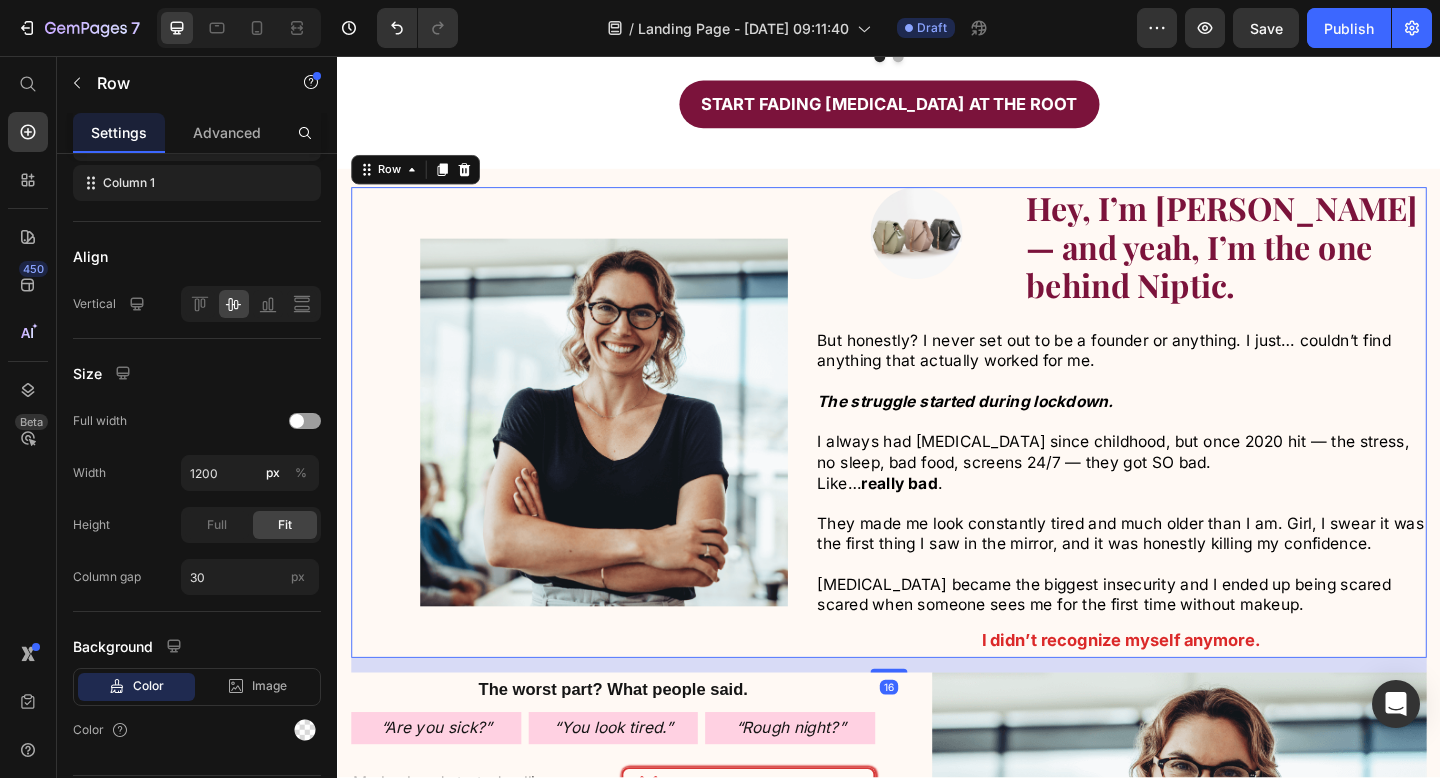 scroll, scrollTop: 0, scrollLeft: 0, axis: both 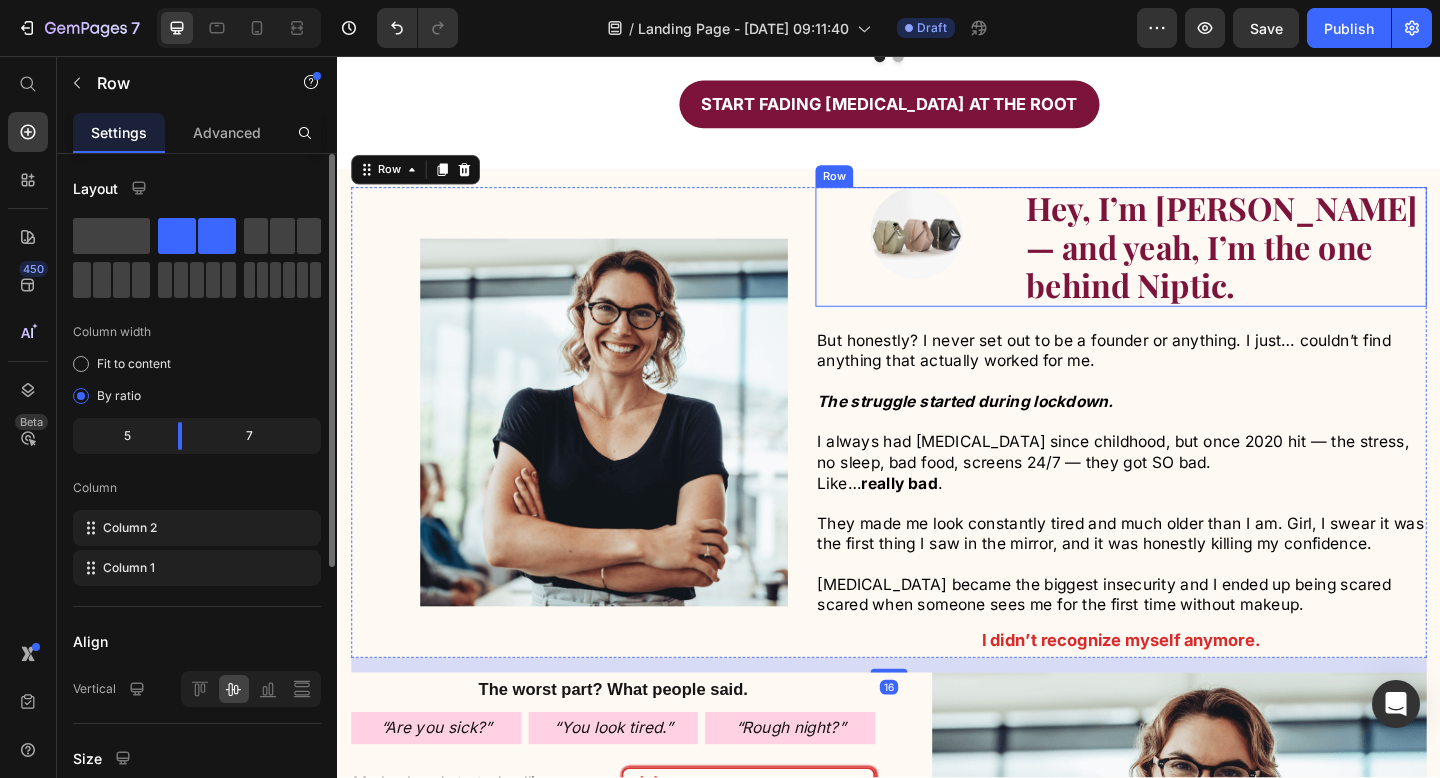 click at bounding box center [966, 249] 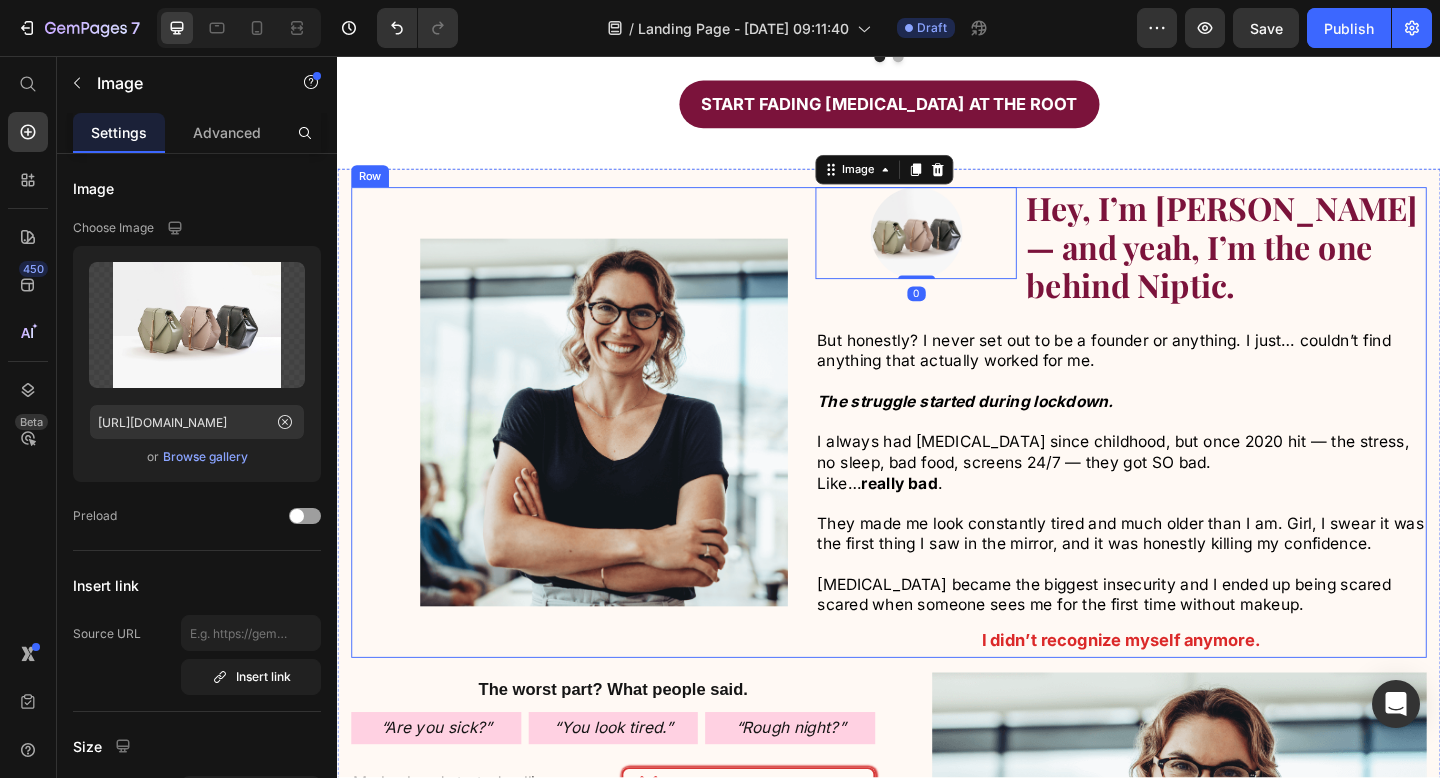 click on "Image   0 Hey, I’m Michelle — and yeah, I’m the one behind Niptic. Text Block Row But honestly? I never set out to be a founder or anything. I just… couldn’t find anything that actually worked for me. The struggle started during lockdown. I always had dark circles since childhood, but once 2020 hit — the stress, no sleep, bad food, screens 24/7 — they got SO bad. Like…  really bad .   They made me look constantly tired and much older than I am. Girl, I swear it was the first thing I saw in the mirror, and it was honestly killing my confidence. Dark circles became the biggest insecurity and I ended up being scared scared when someone sees me for the first time without makeup. Text Block I didn’t recognize myself anymore. Text Block Row Image Row" at bounding box center (937, 455) 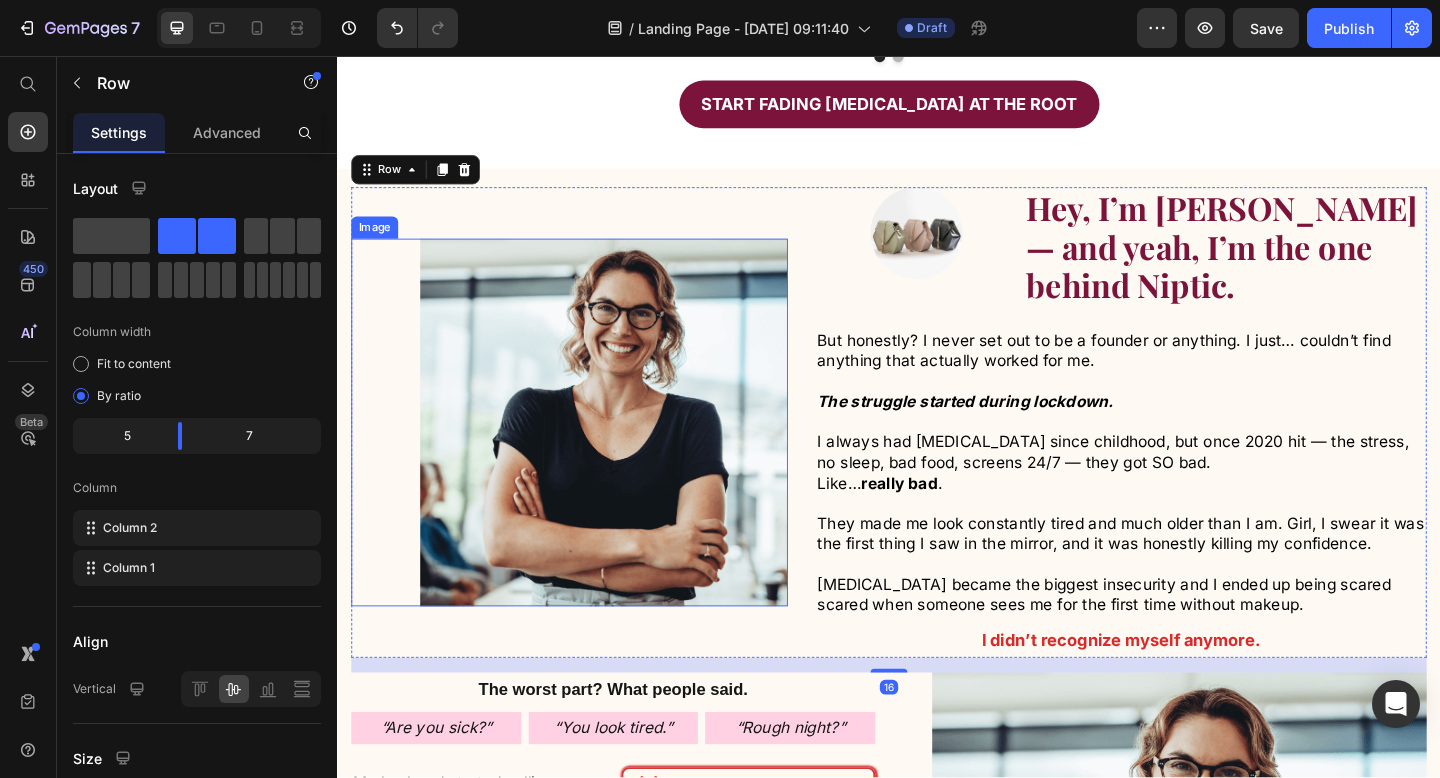 click at bounding box center [589, 455] 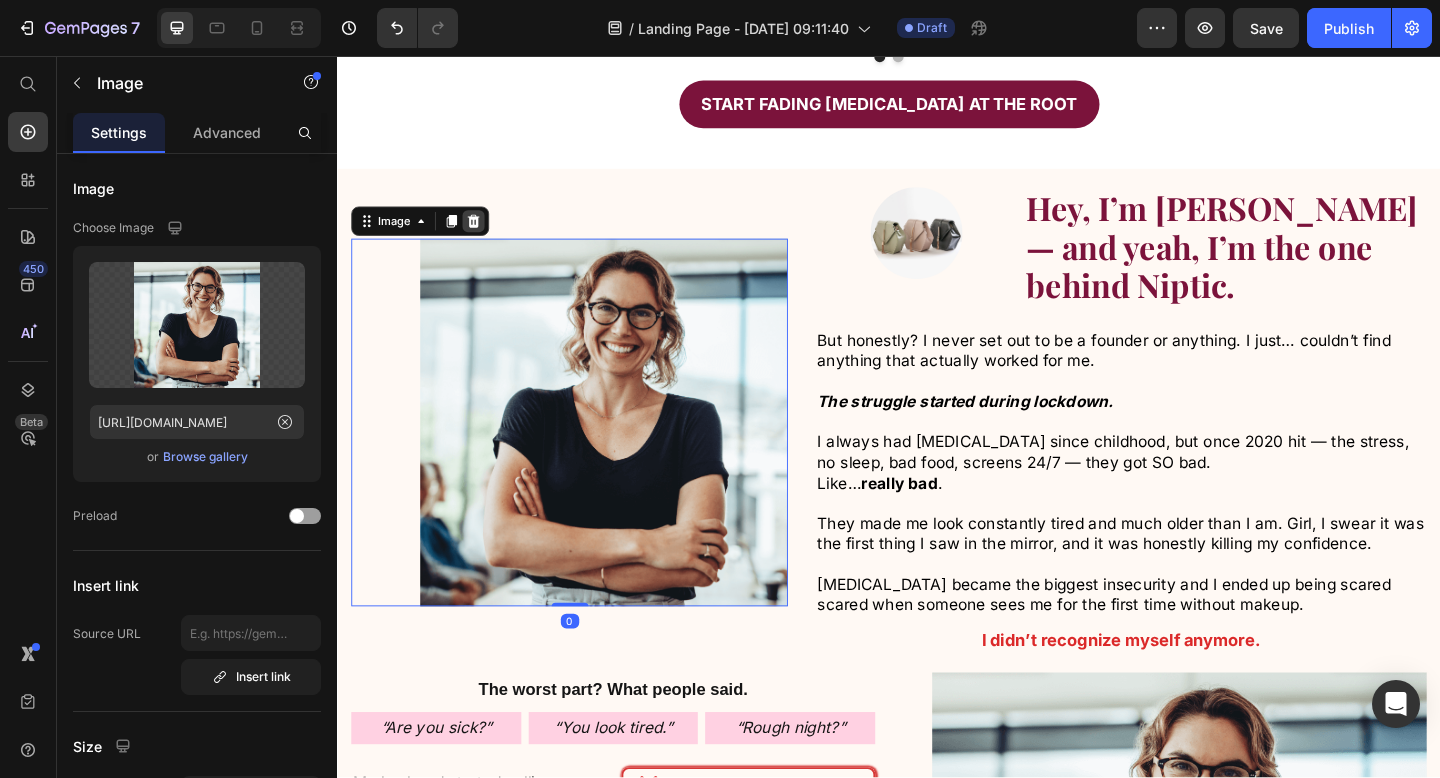 click 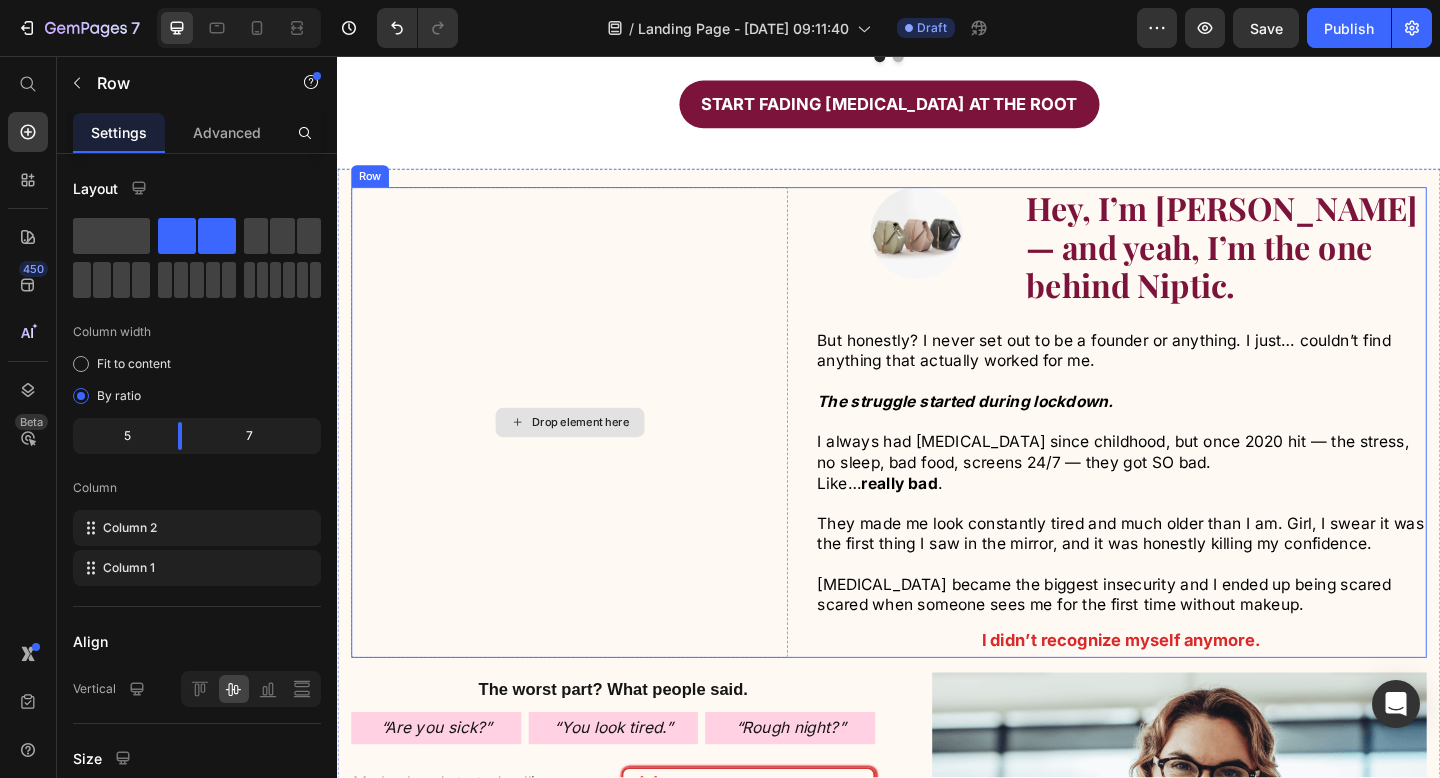 click on "Drop element here" at bounding box center [589, 455] 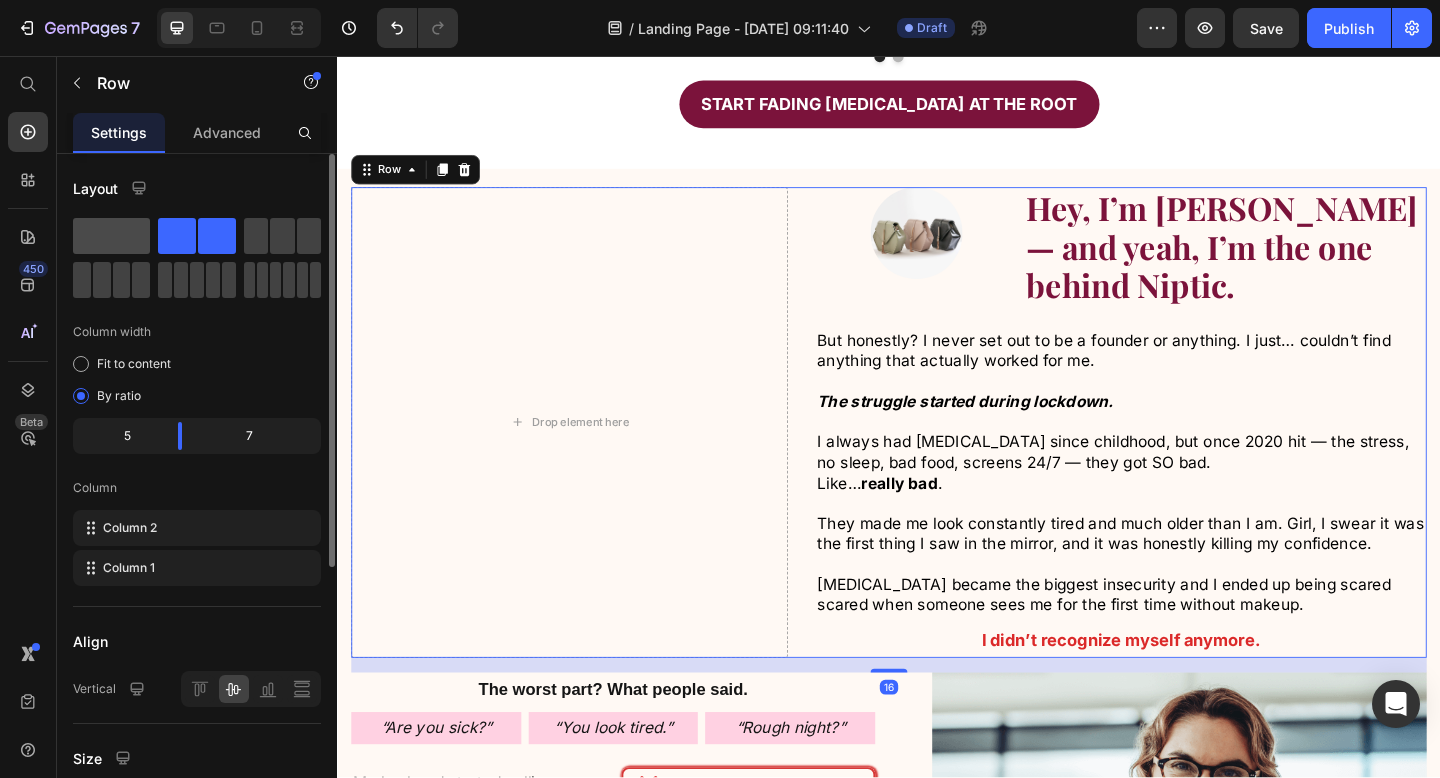 click 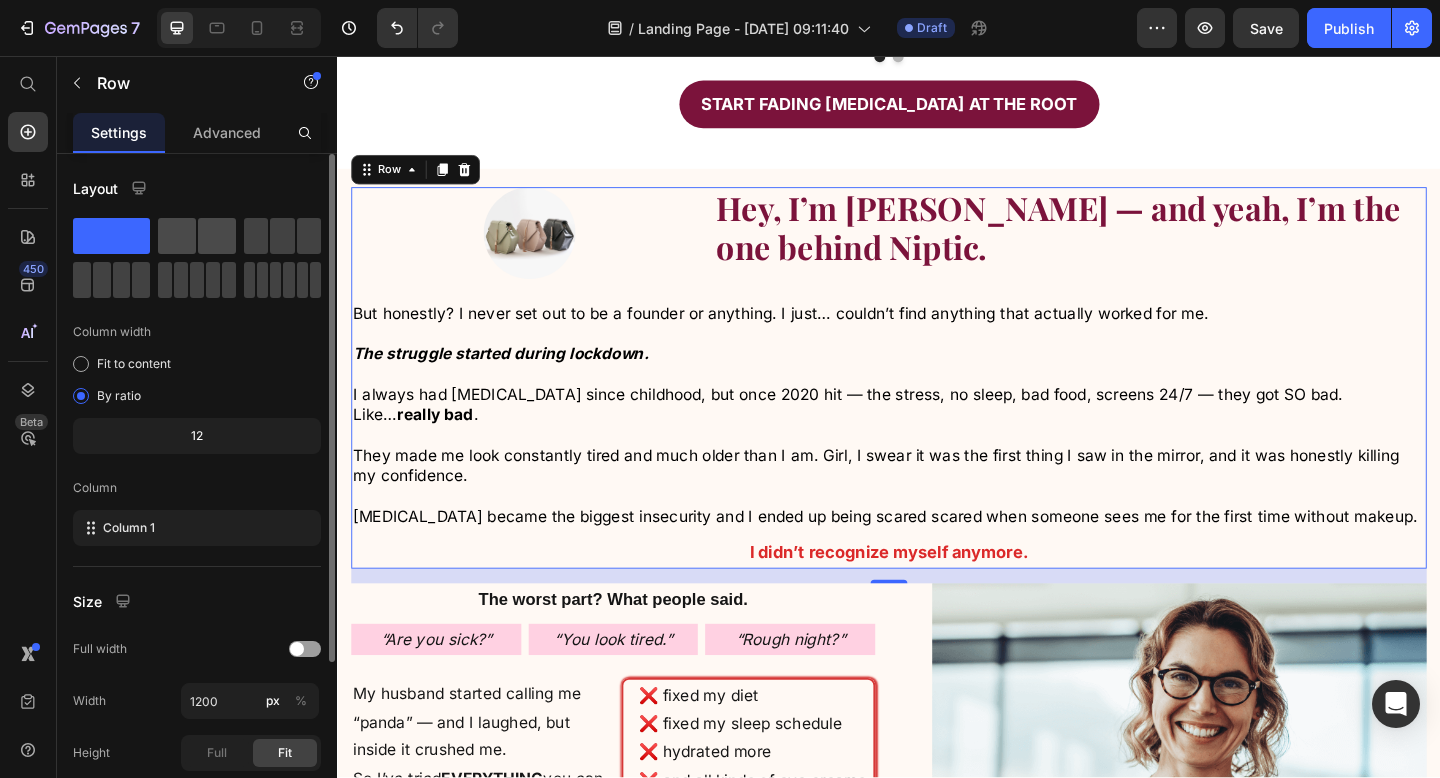 click 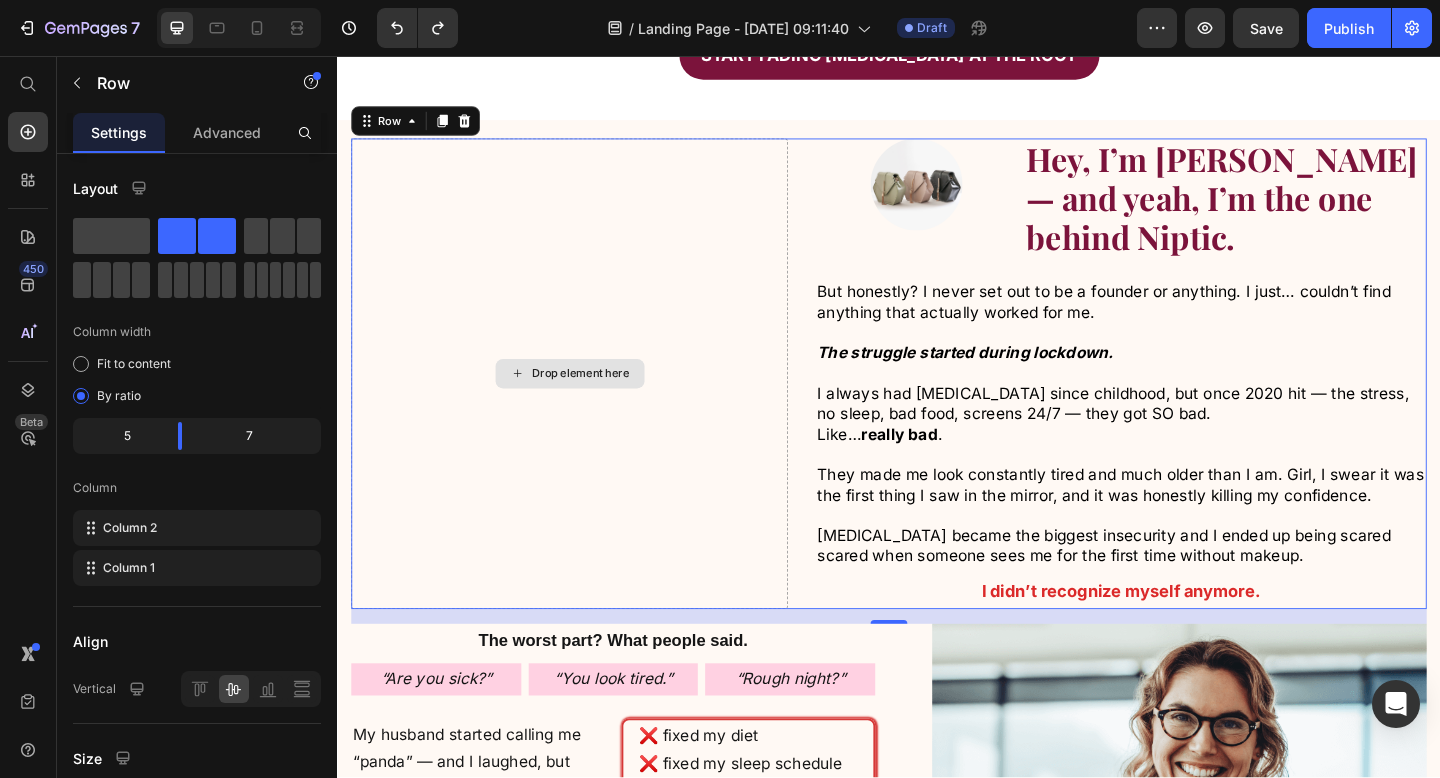 scroll, scrollTop: 1561, scrollLeft: 0, axis: vertical 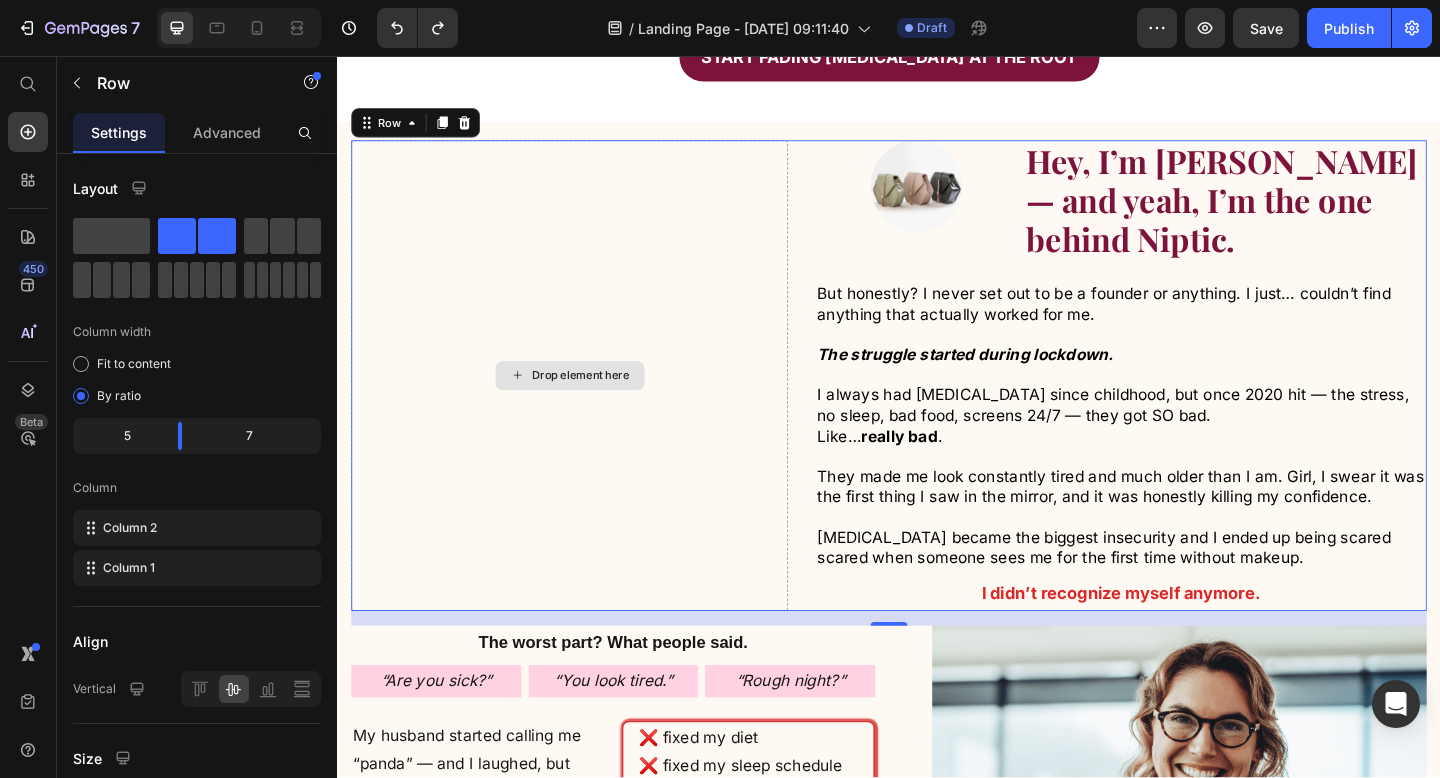 click on "Drop element here" at bounding box center (589, 404) 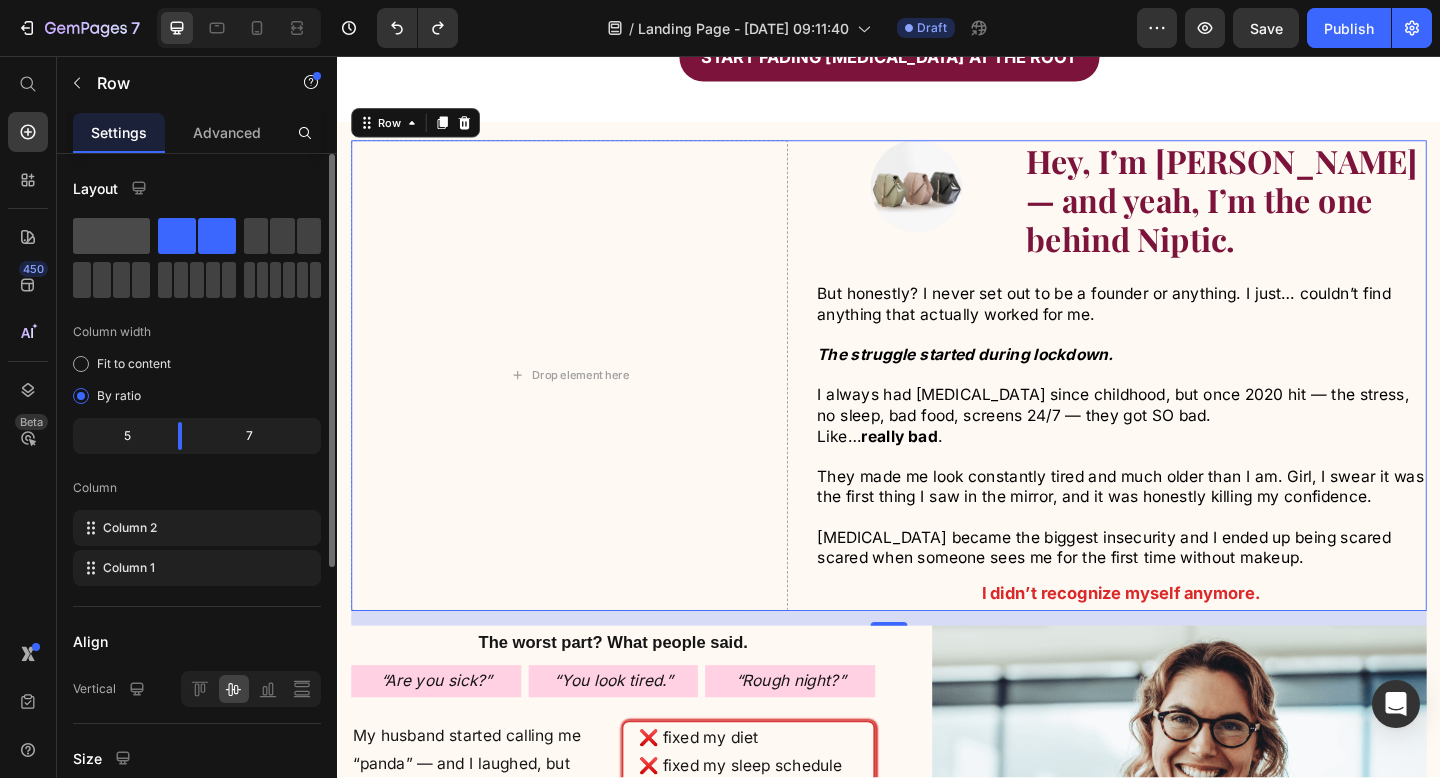 click 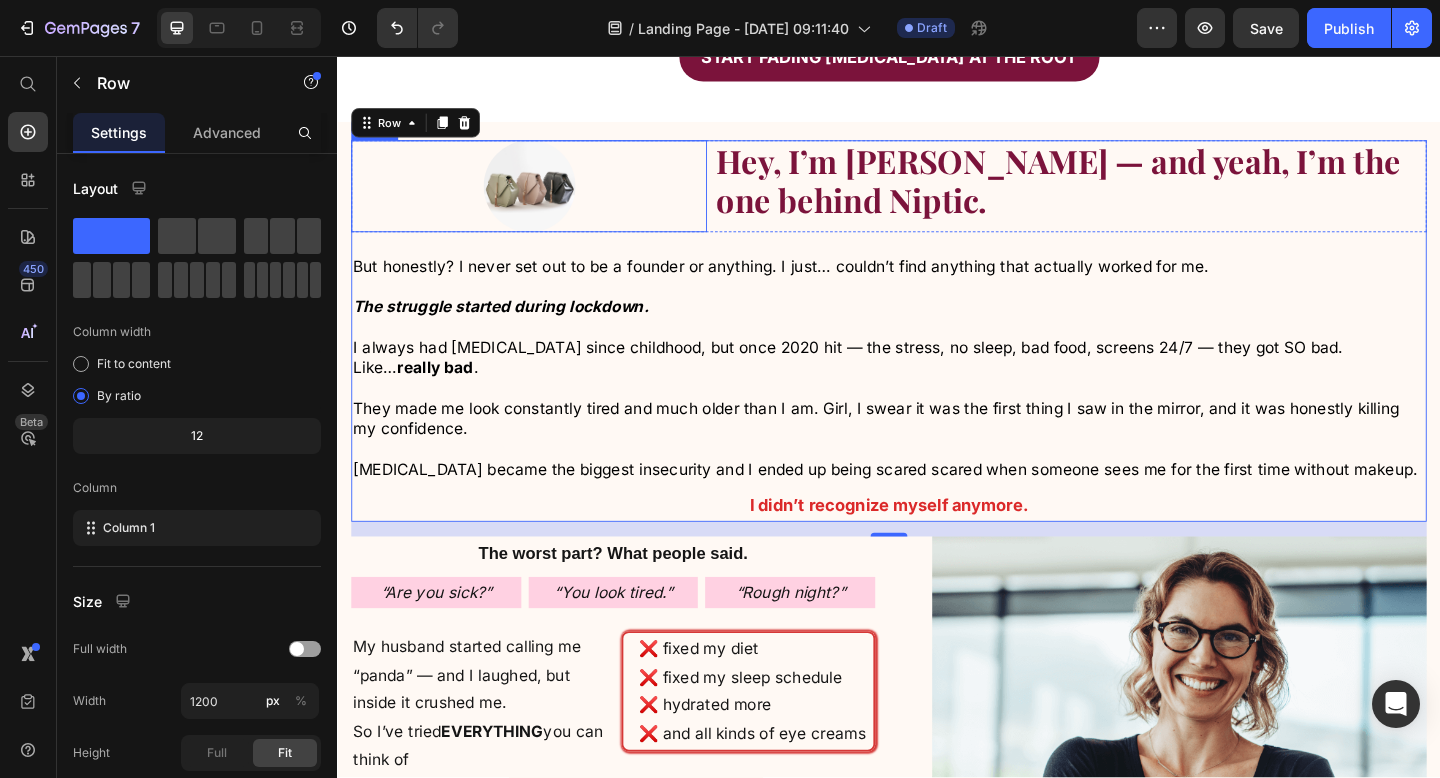 click on "But honestly? I never set out to be a founder or anything. I just… couldn’t find anything that actually worked for me. The struggle started during lockdown. I always had dark circles since childhood, but once 2020 hit — the stress, no sleep, bad food, screens 24/7 — they got SO bad." at bounding box center [937, 329] 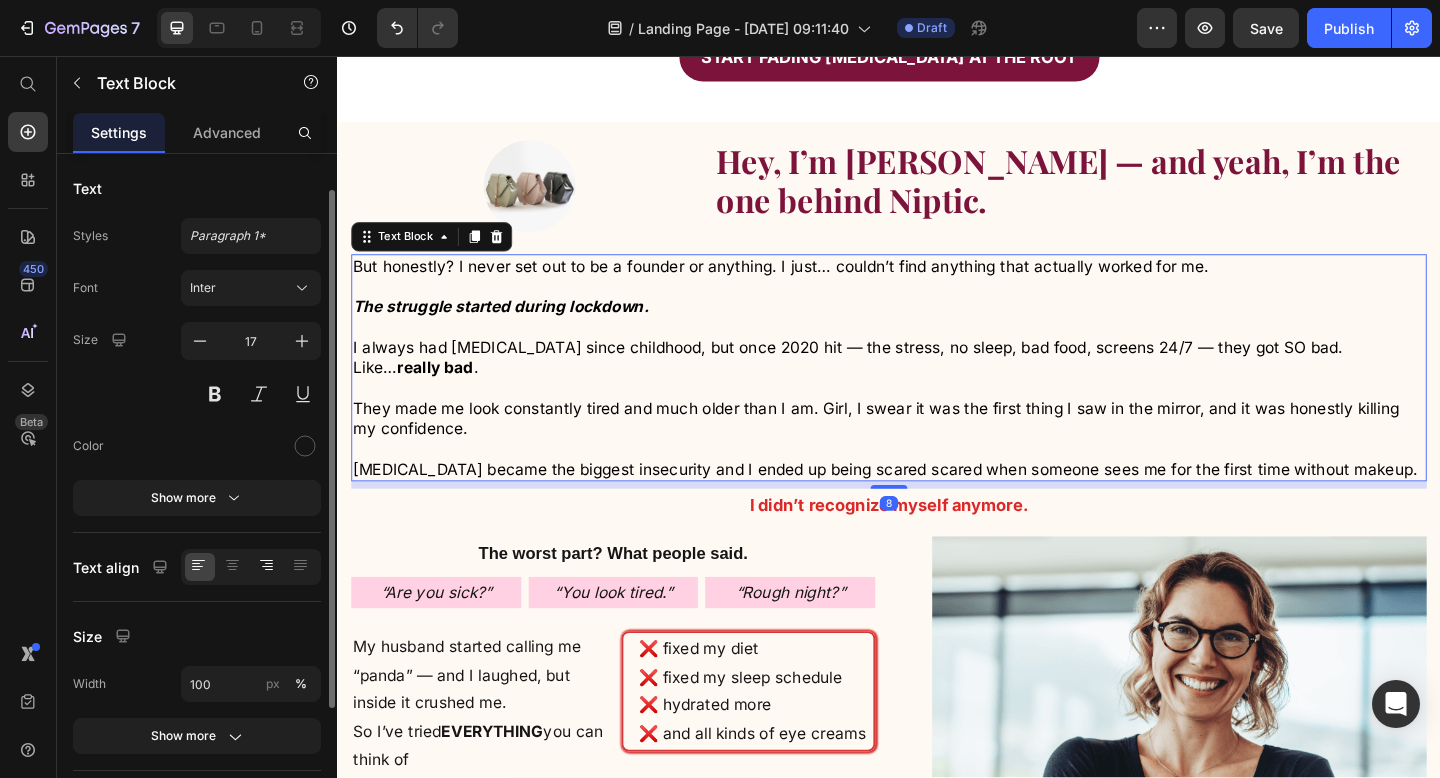 scroll, scrollTop: 102, scrollLeft: 0, axis: vertical 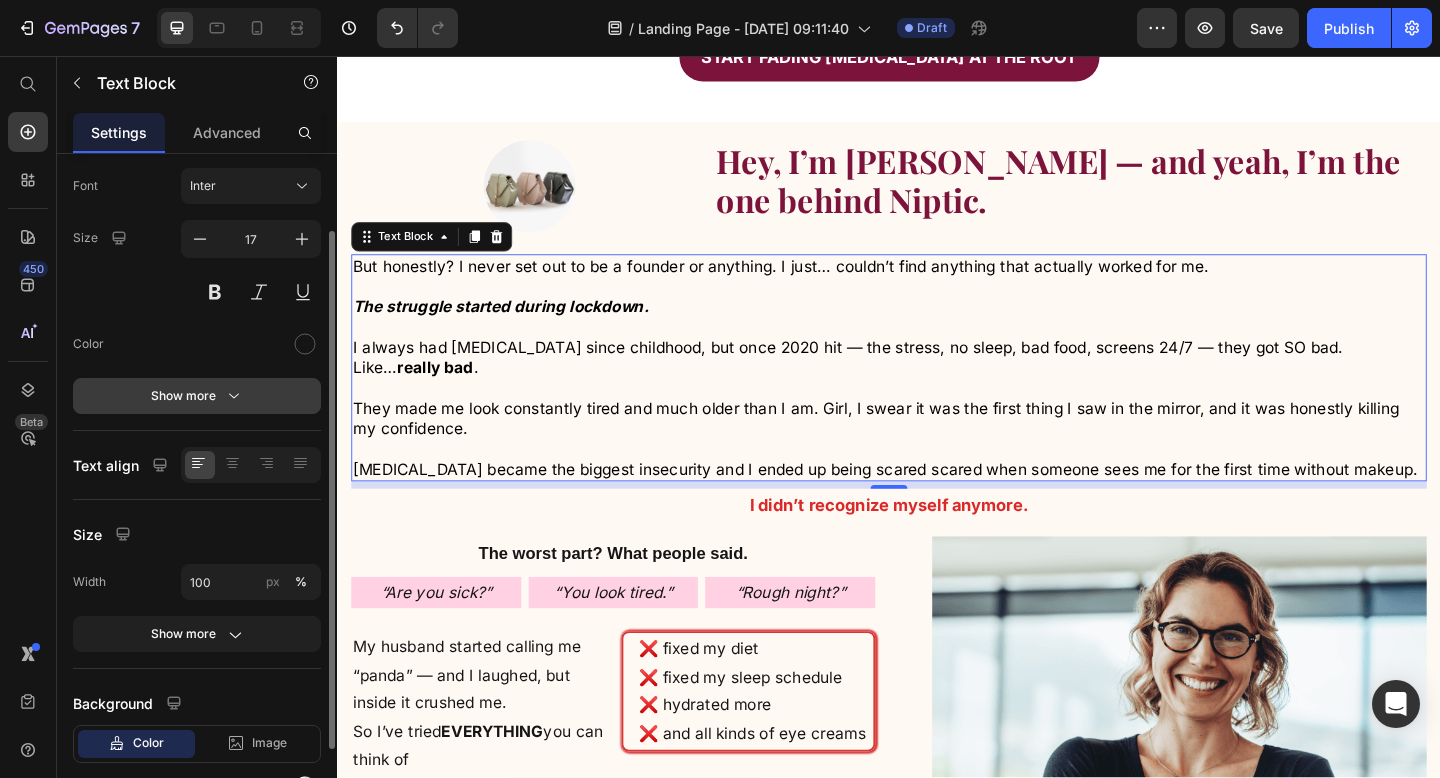 click on "Show more" at bounding box center (197, 396) 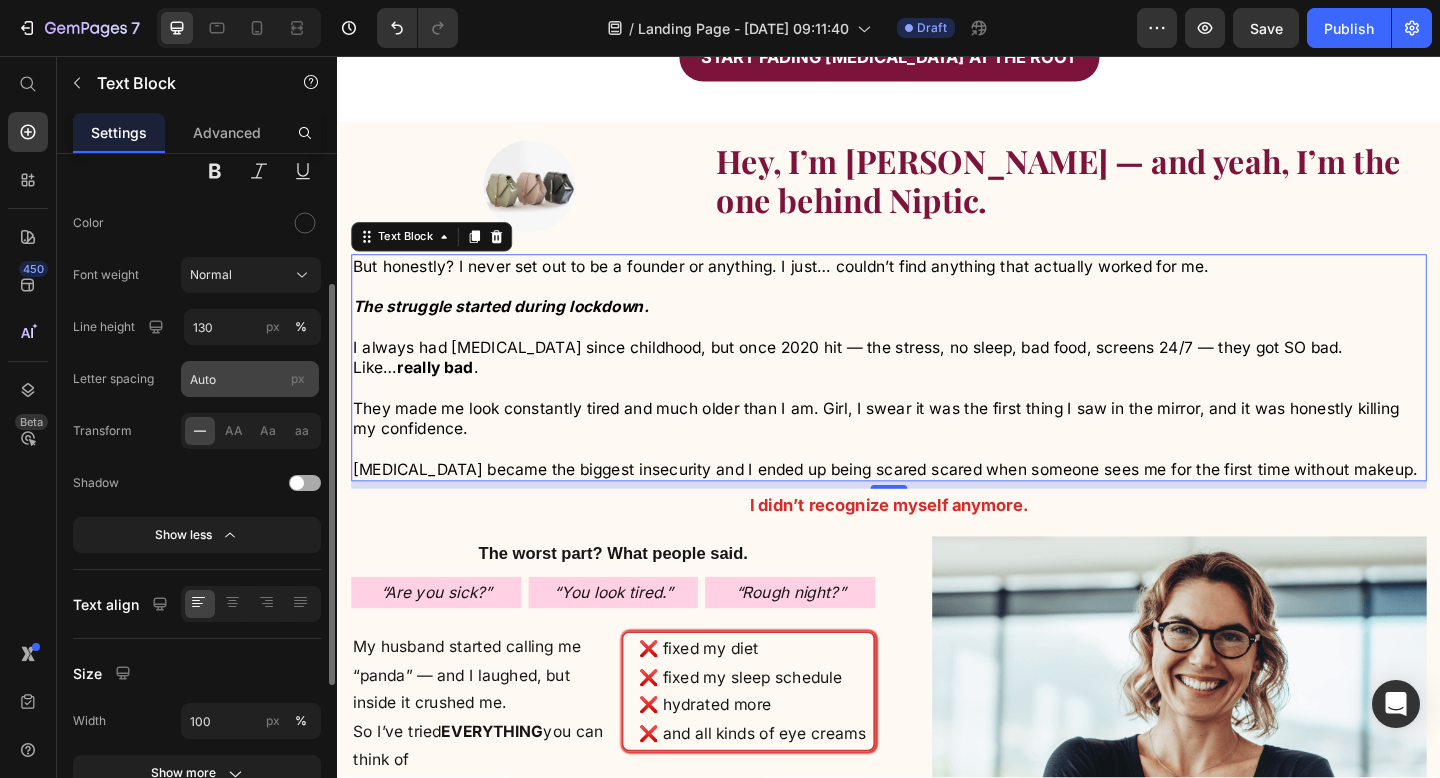 scroll, scrollTop: 222, scrollLeft: 0, axis: vertical 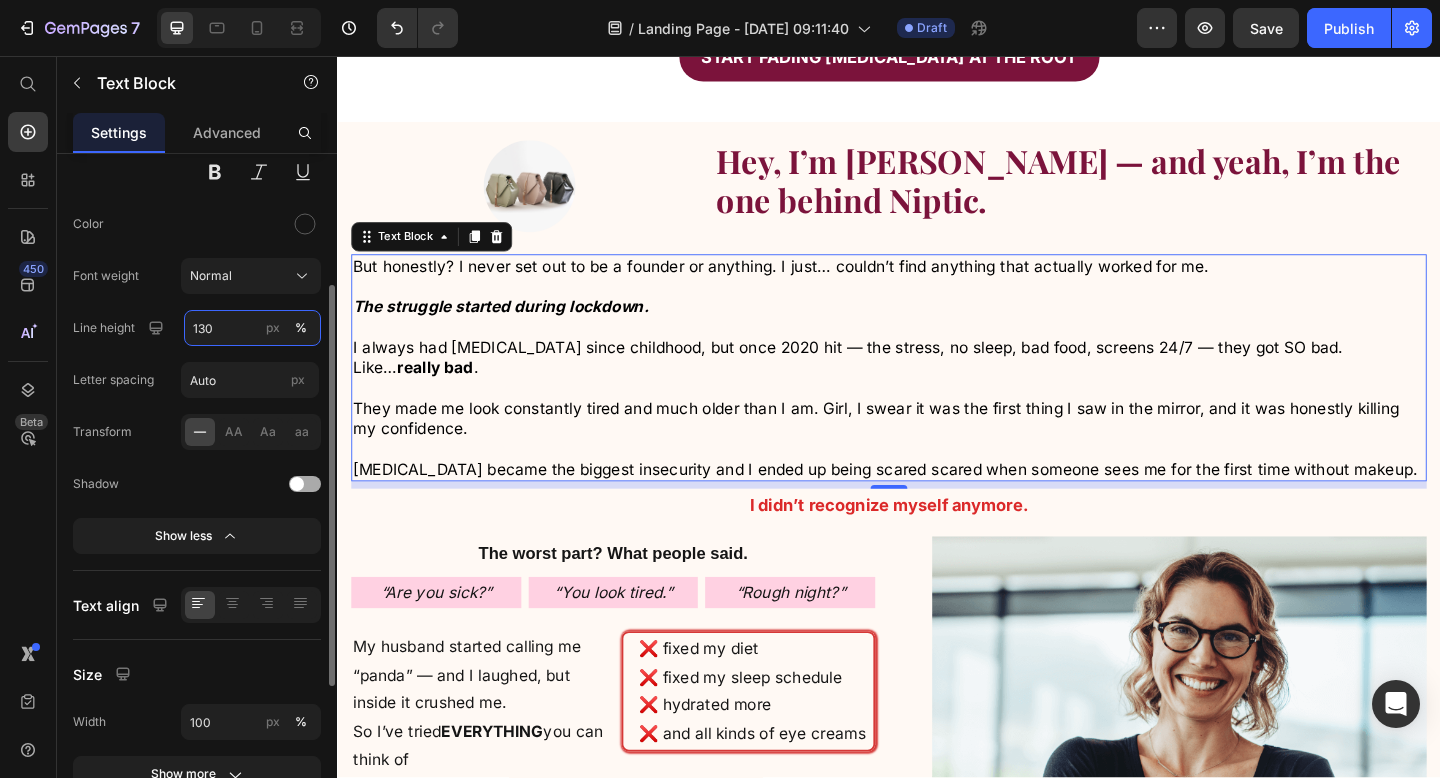 click on "130" at bounding box center [252, 328] 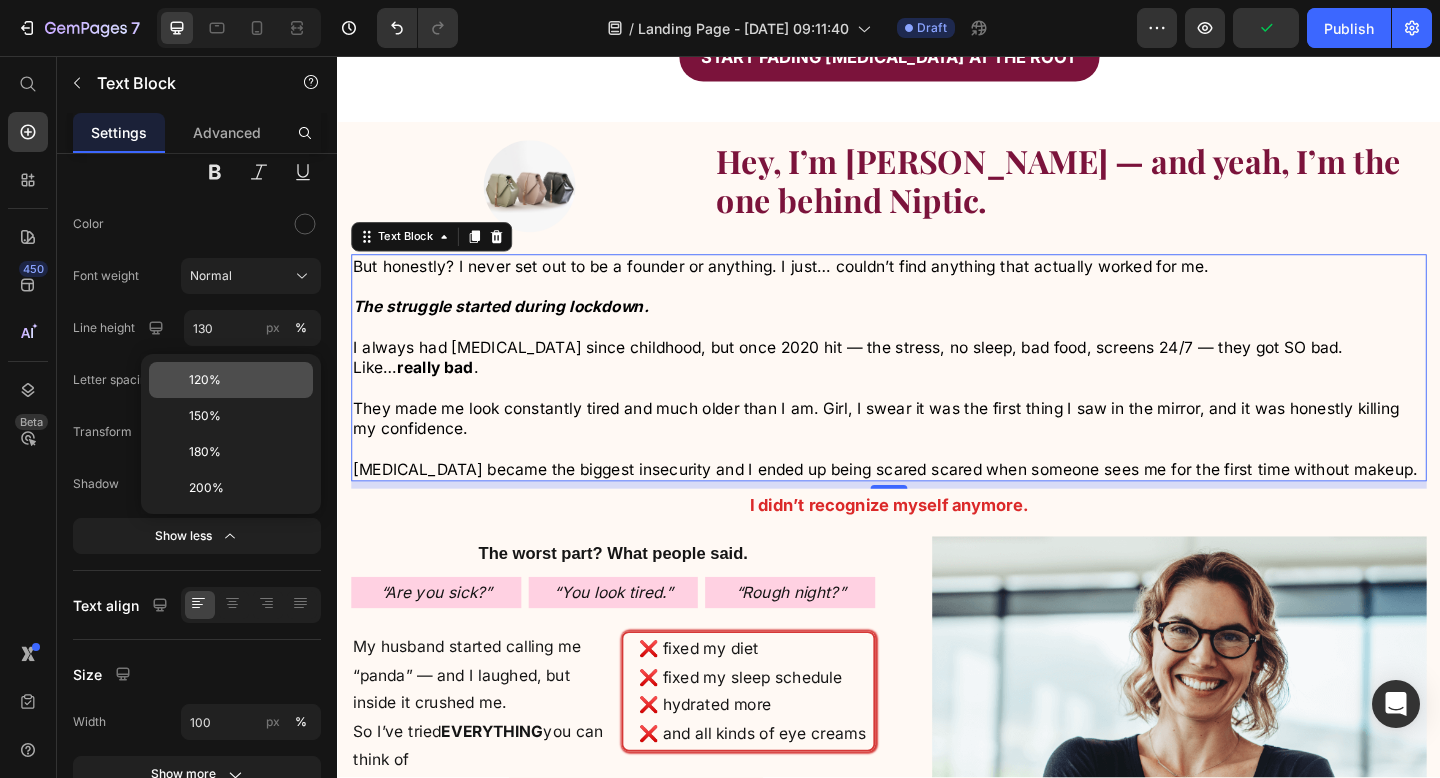 click on "120%" 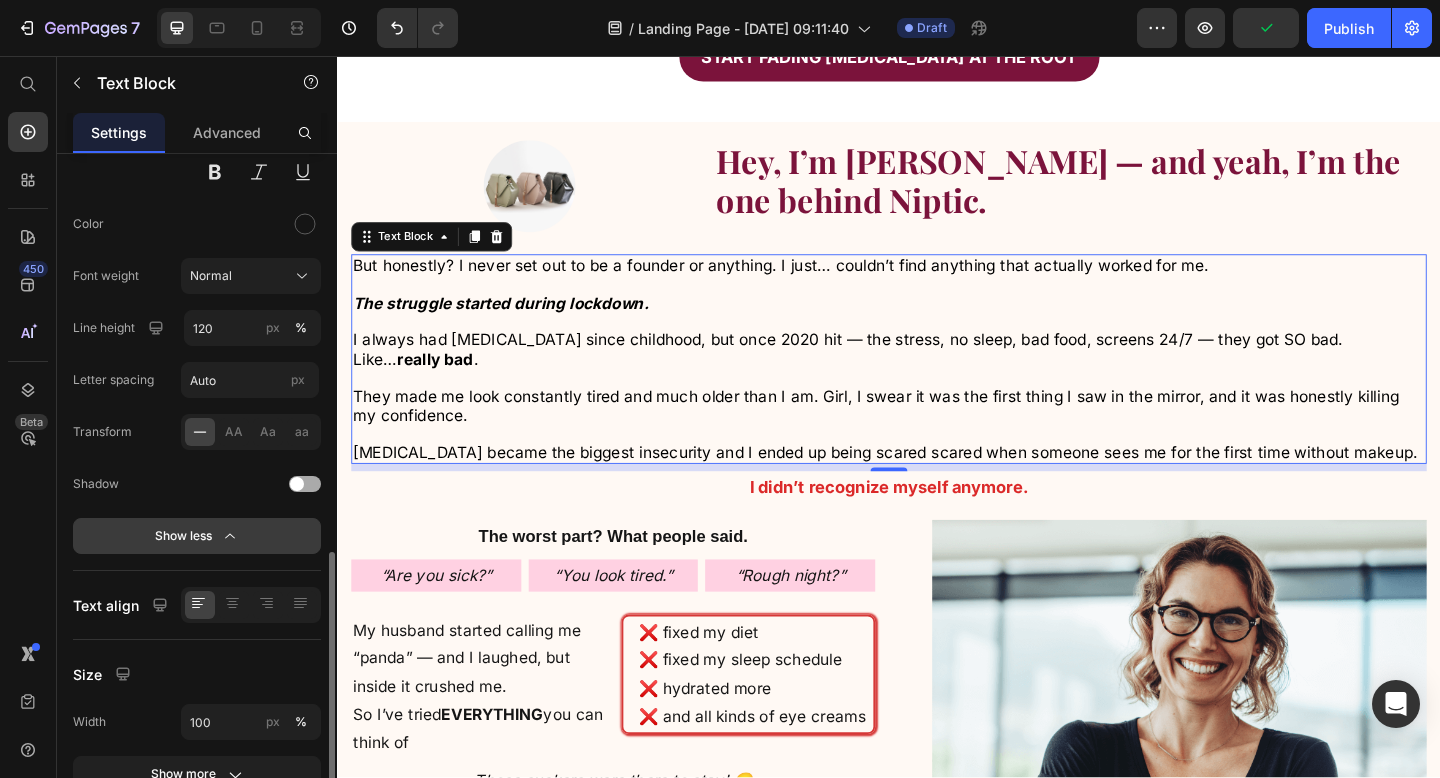 scroll, scrollTop: 414, scrollLeft: 0, axis: vertical 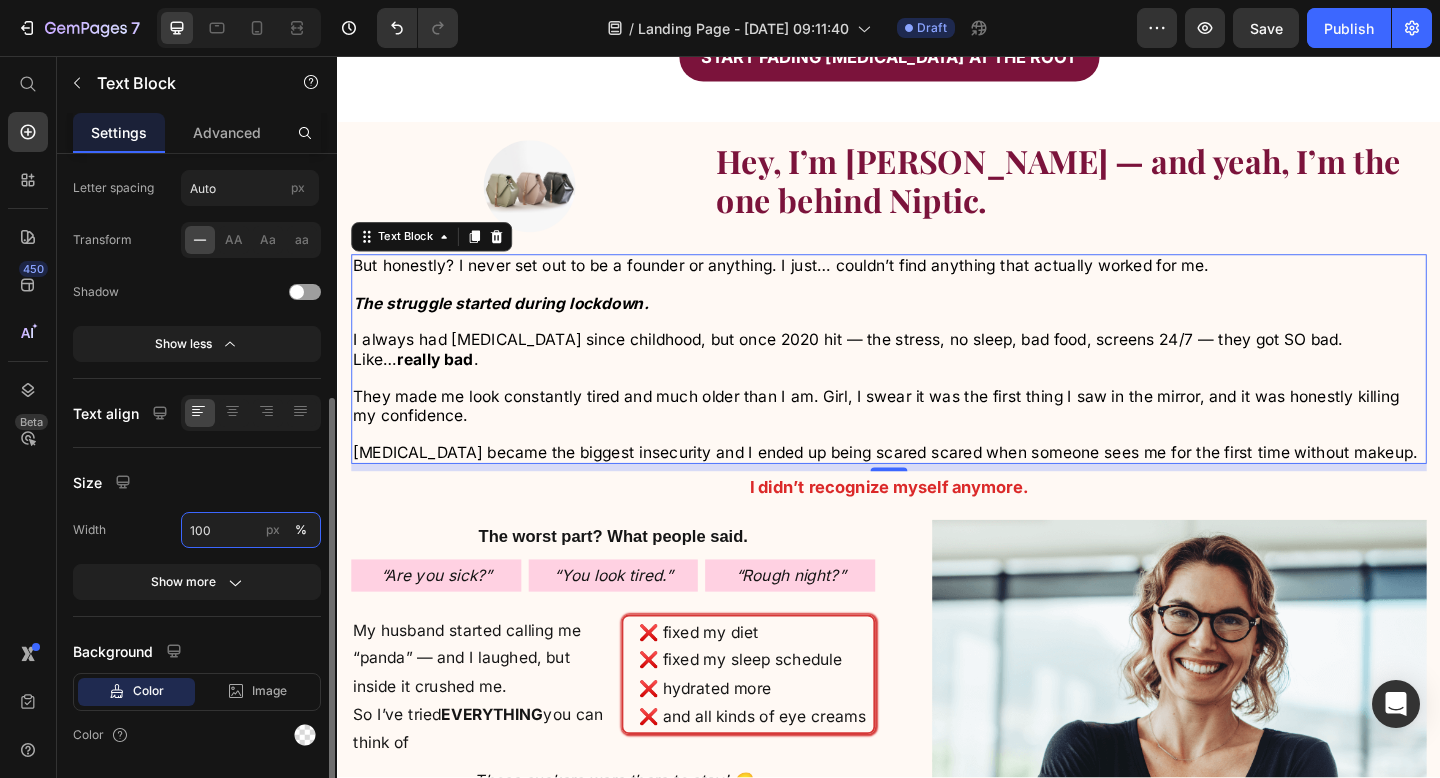 click on "100" at bounding box center [251, 530] 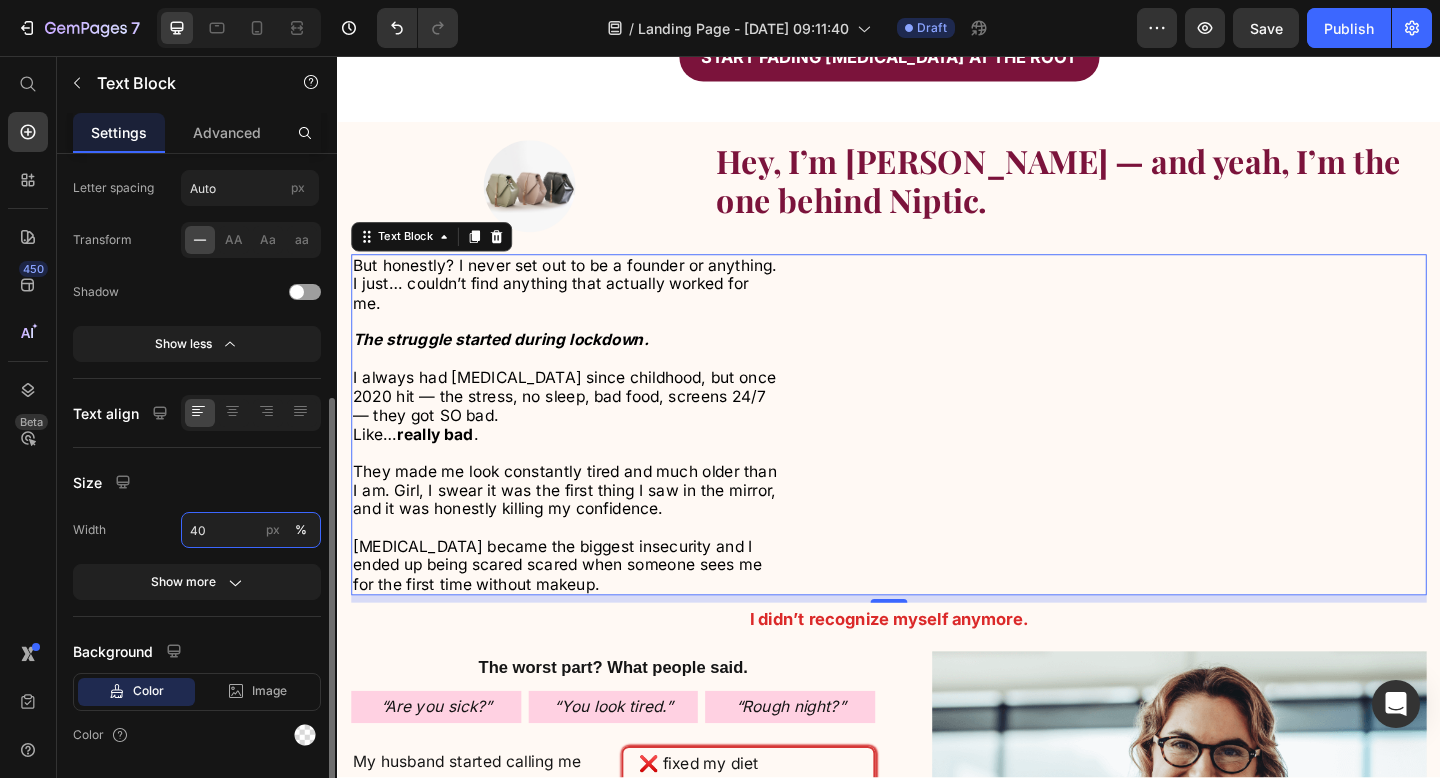 type on "4" 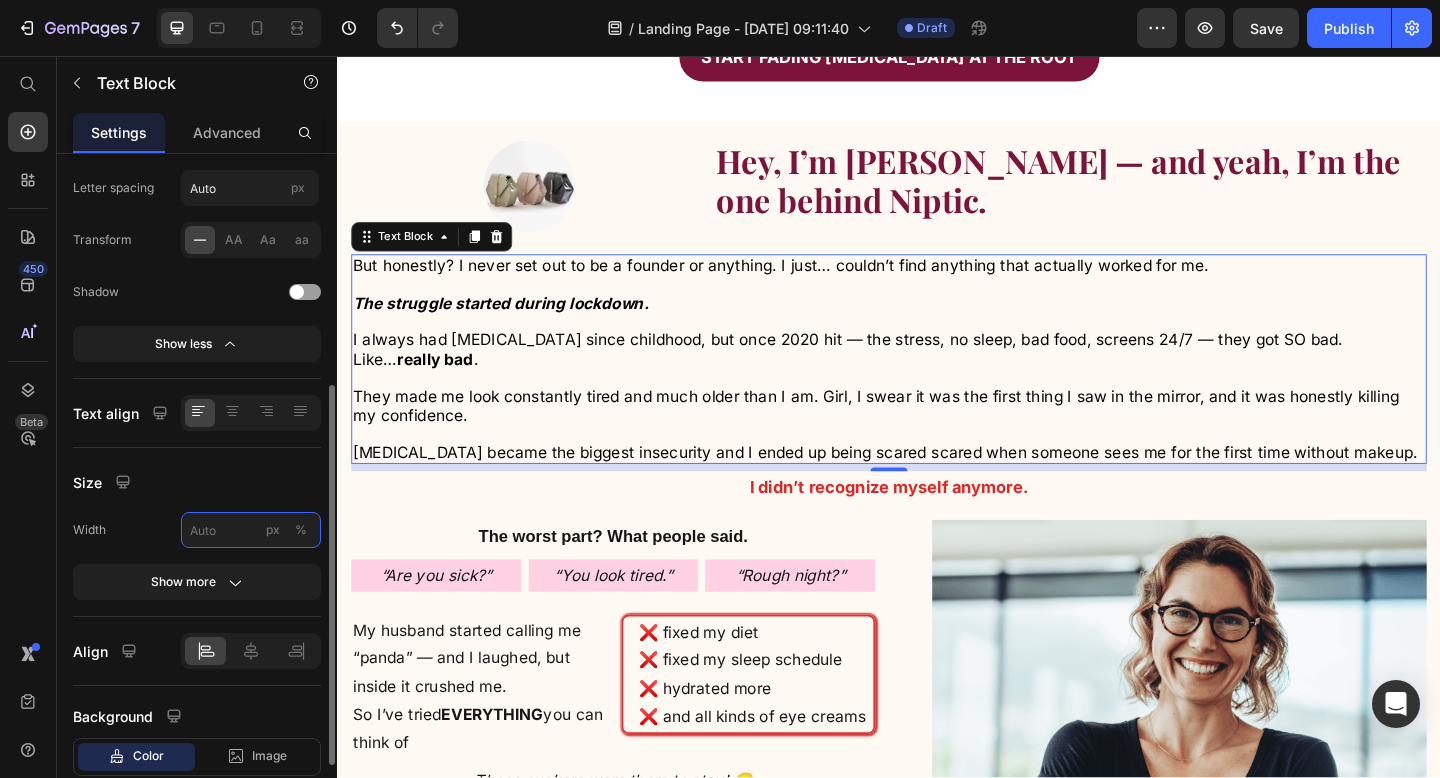 type on "4" 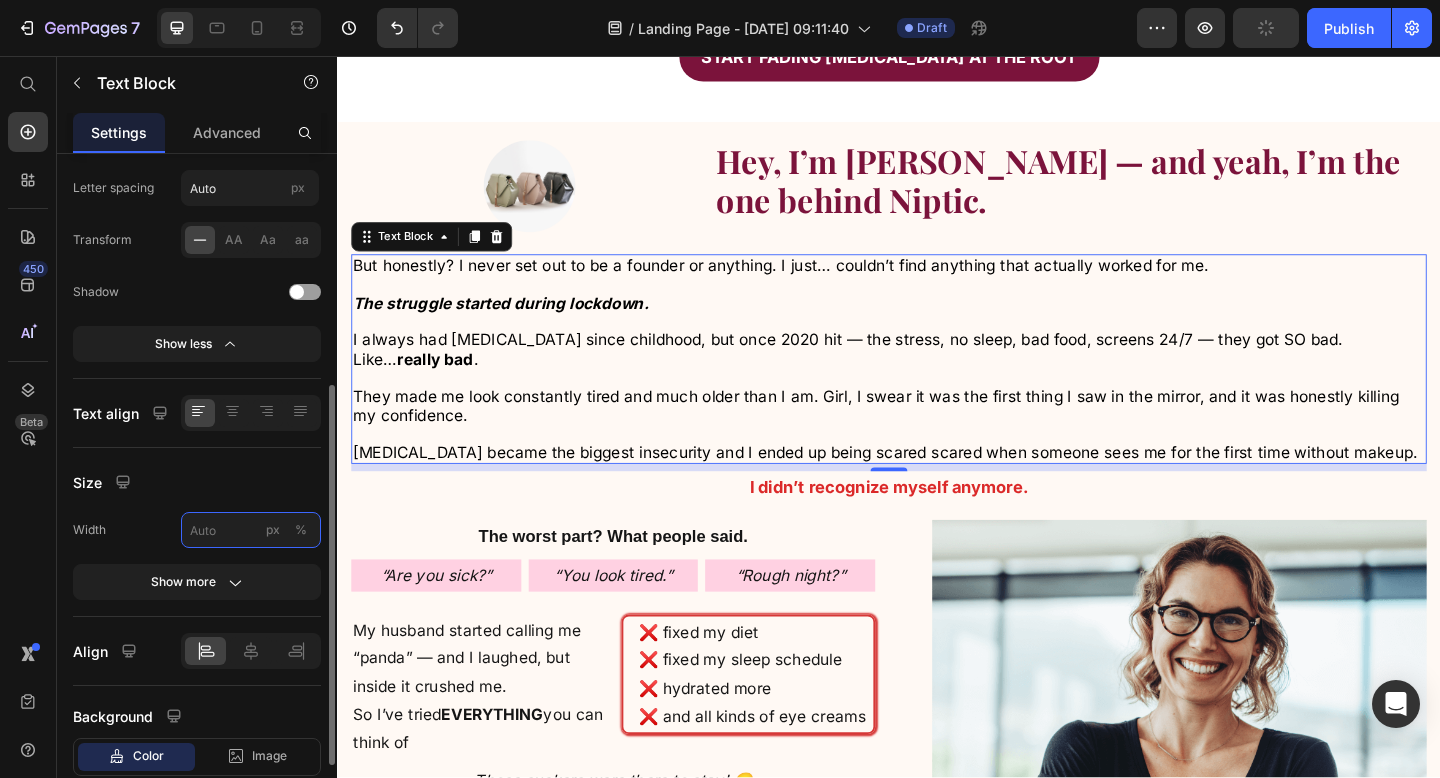 type on "4" 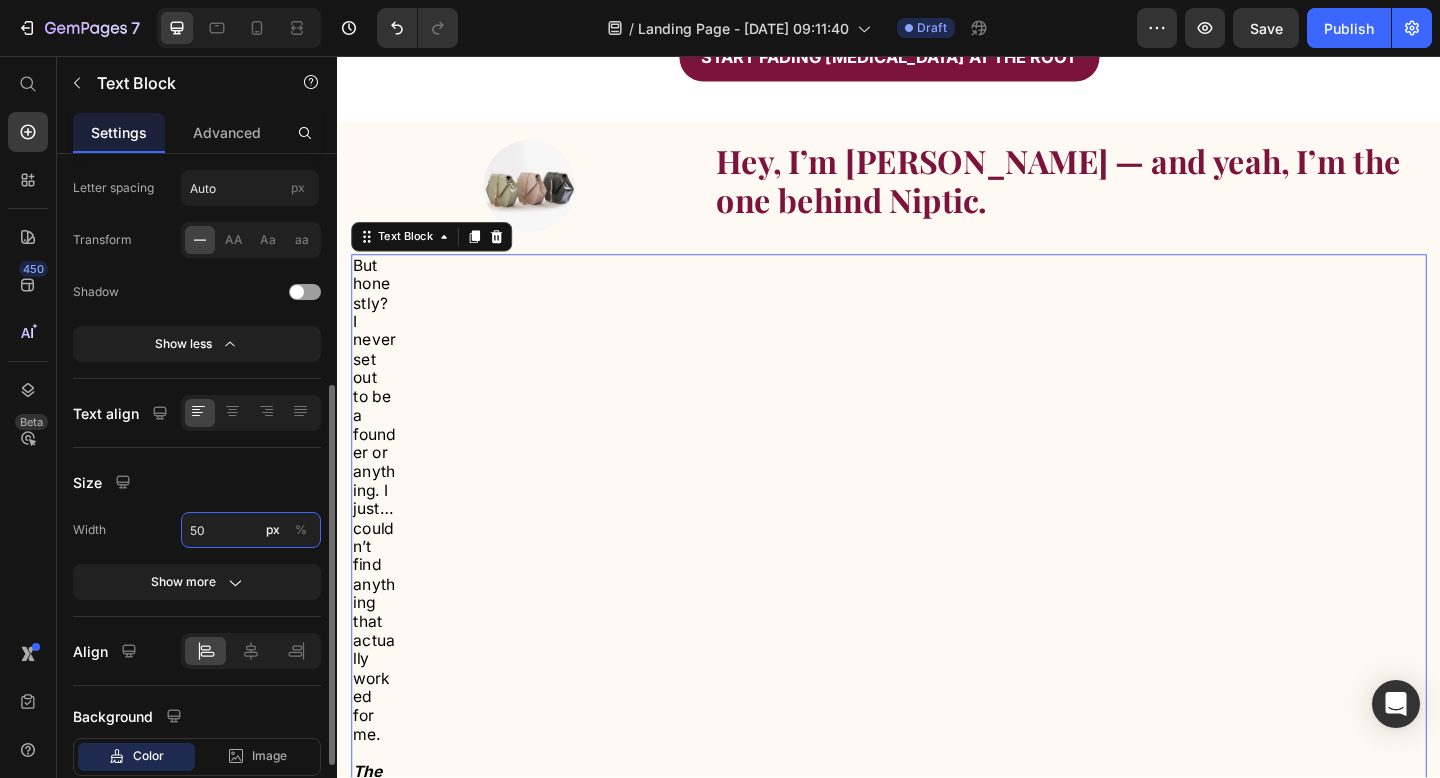 type on "5" 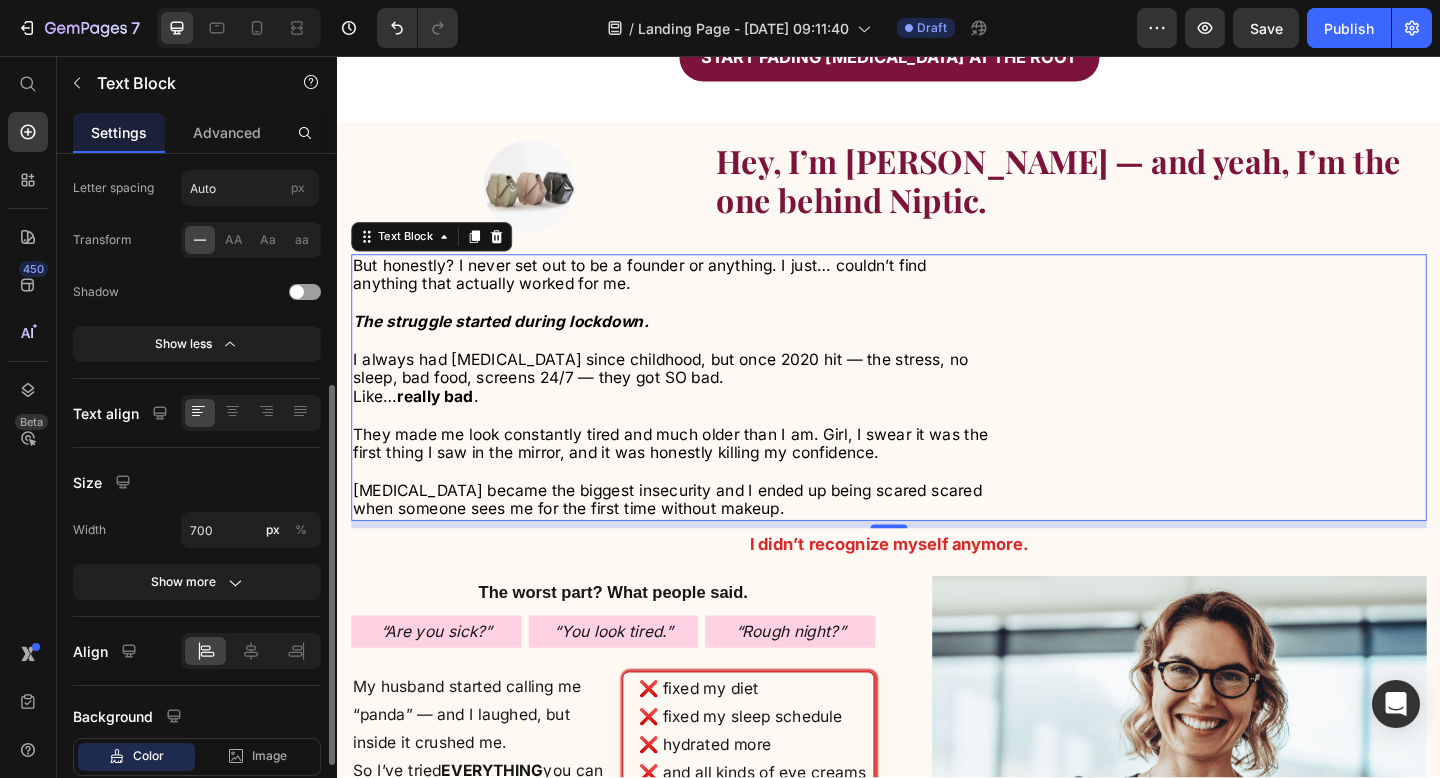 click on "Size" at bounding box center (197, 482) 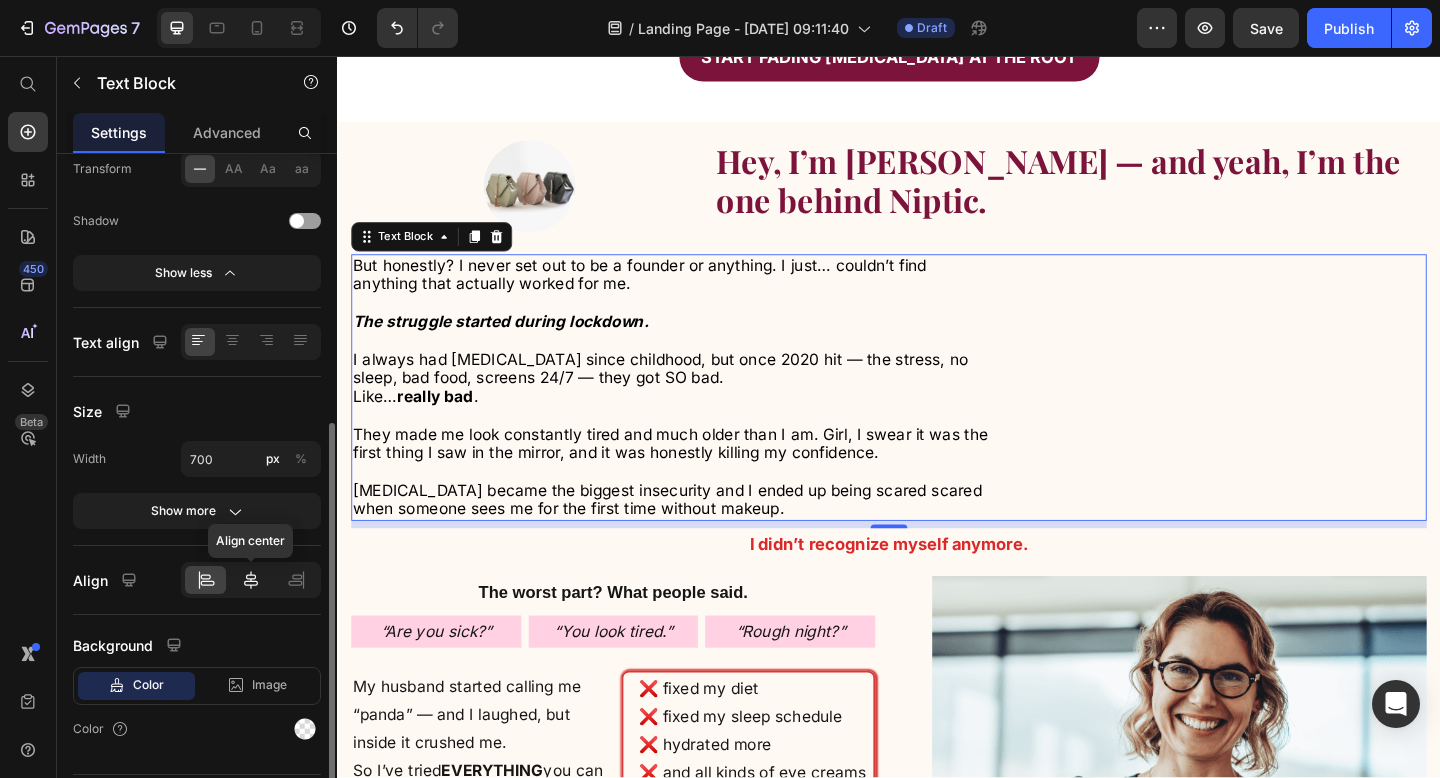 scroll, scrollTop: 484, scrollLeft: 0, axis: vertical 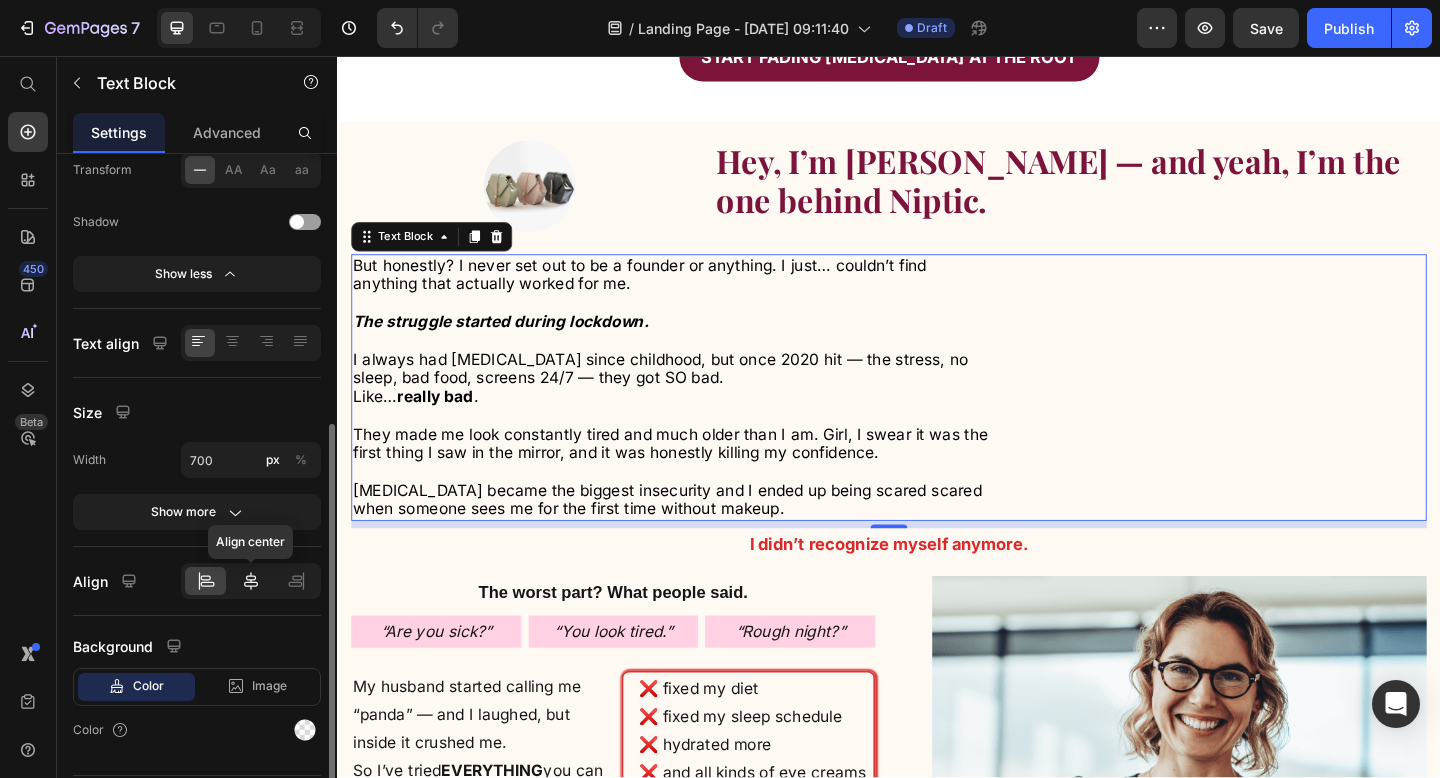 click 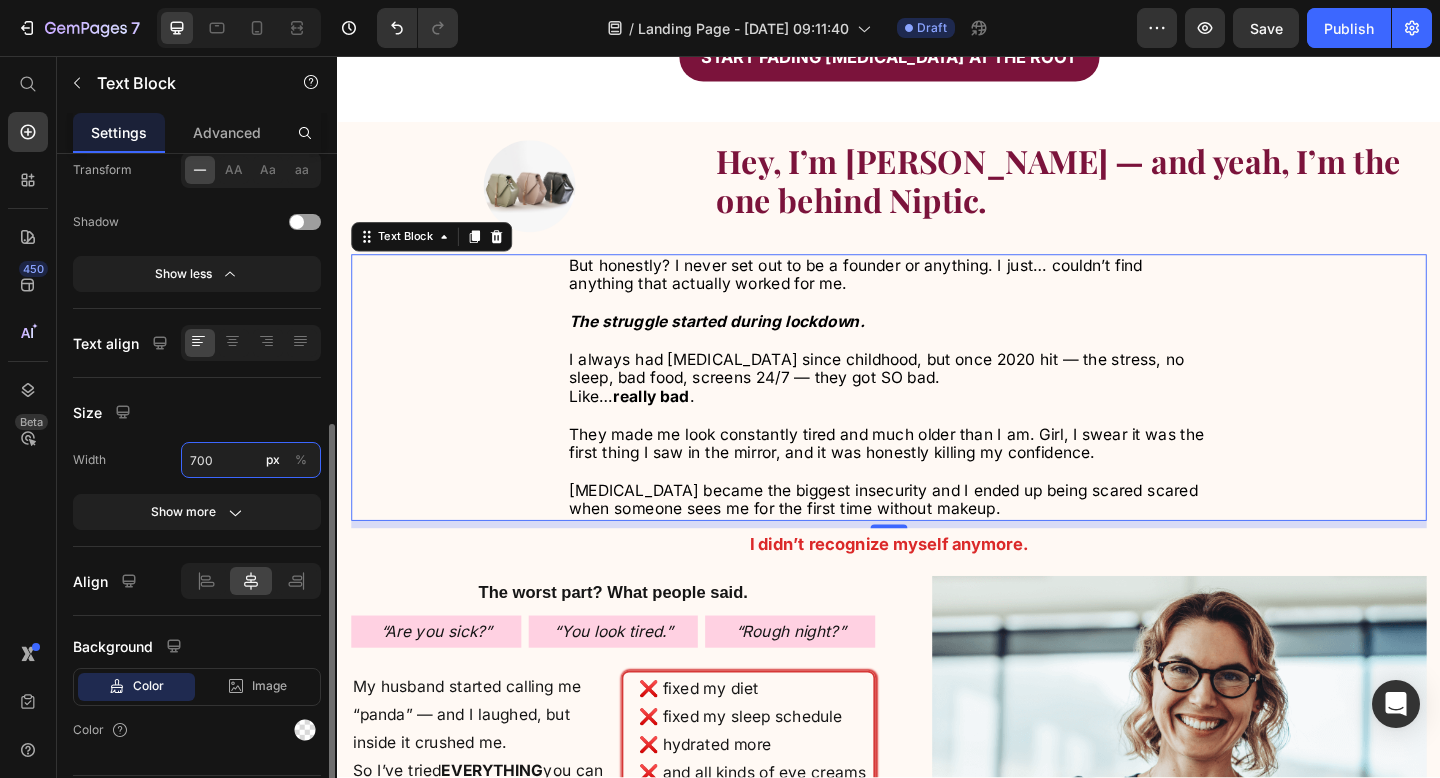 click on "700" at bounding box center [251, 460] 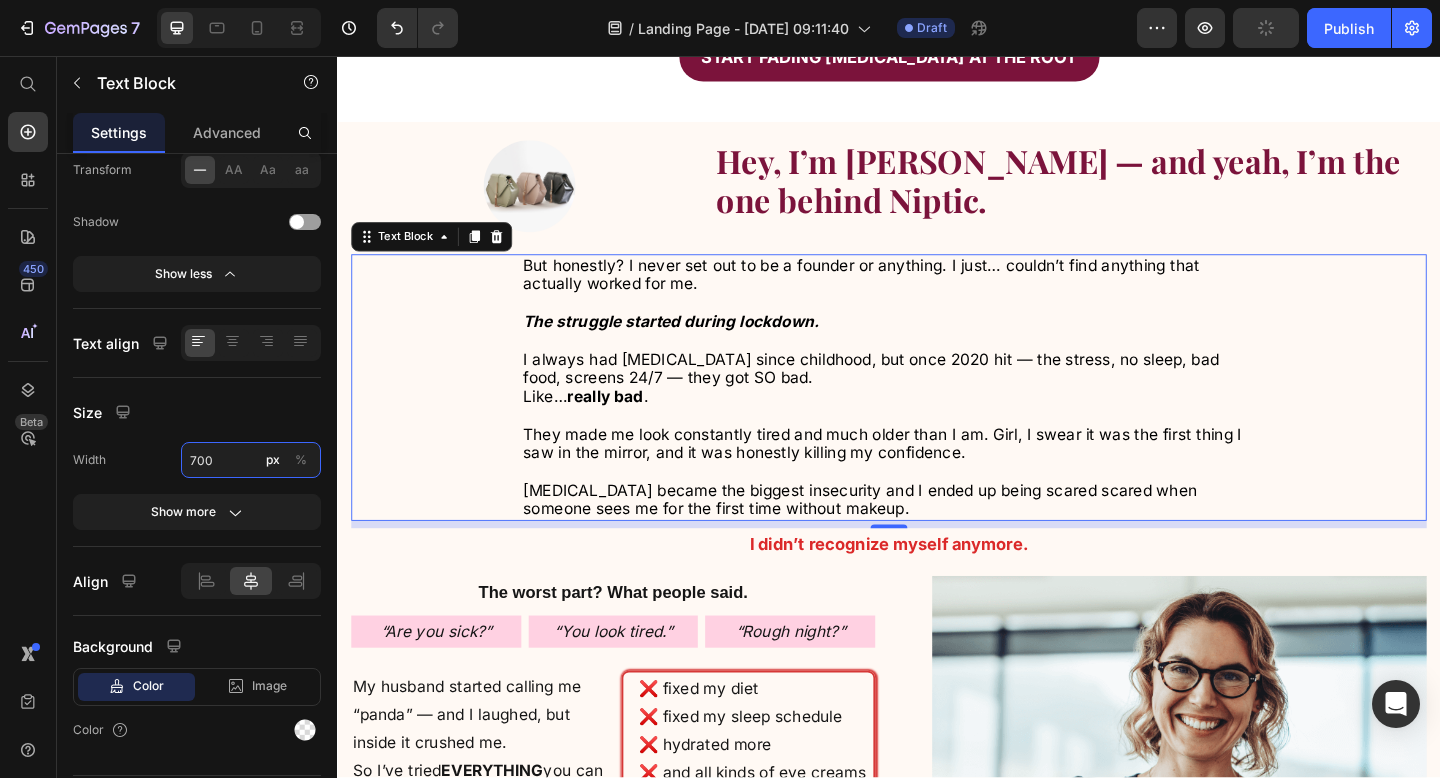 type on "800" 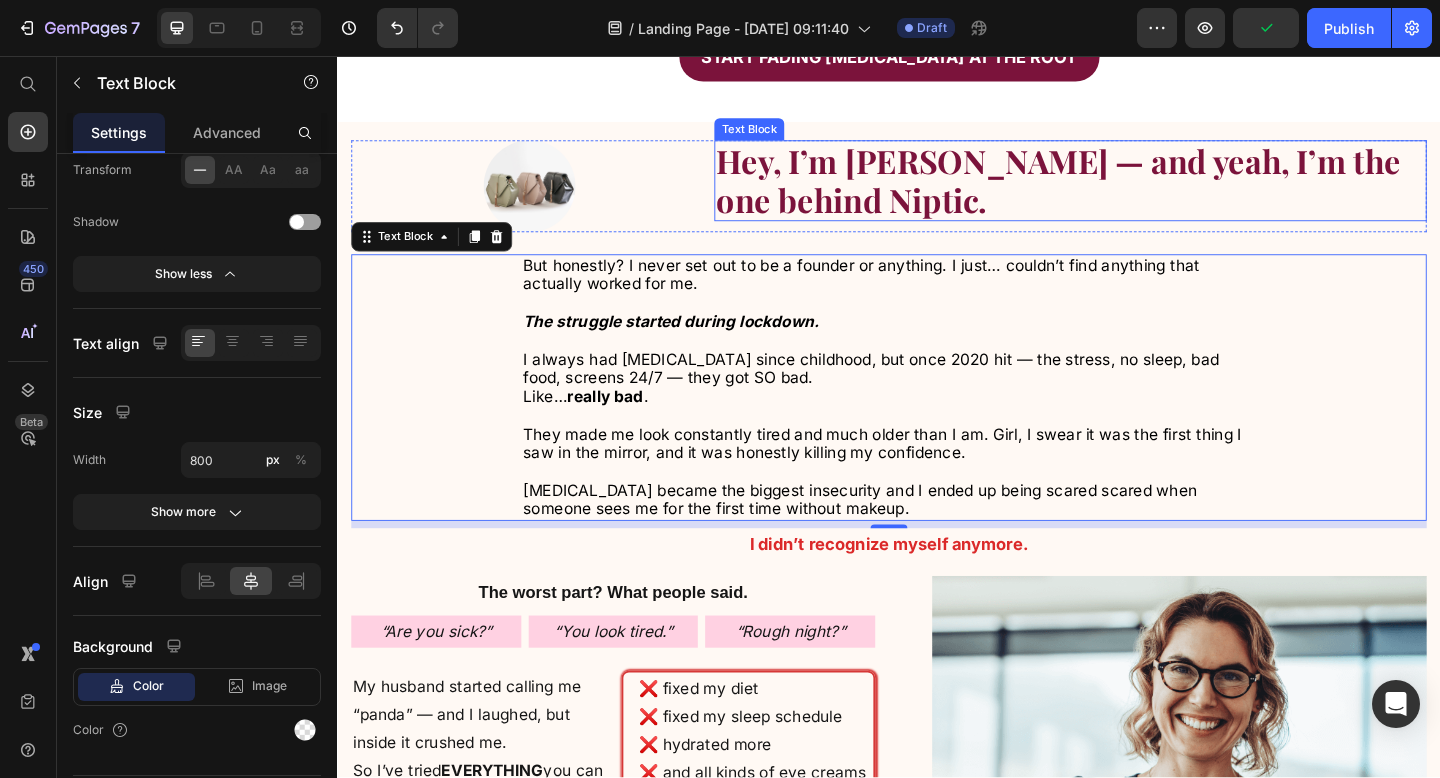click on "Hey, I’m [PERSON_NAME] — and yeah, I’m the one behind Niptic." at bounding box center [1121, 191] 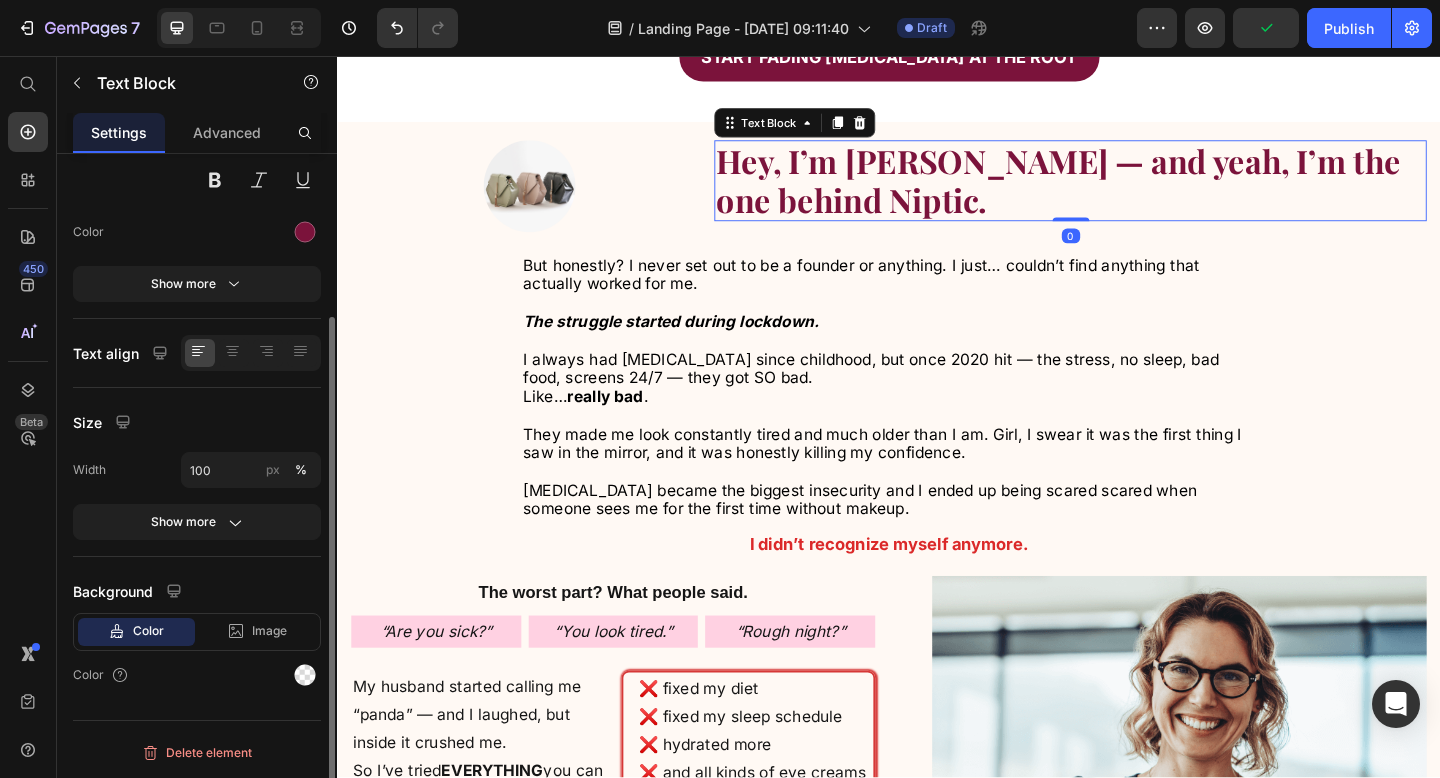 scroll, scrollTop: 214, scrollLeft: 0, axis: vertical 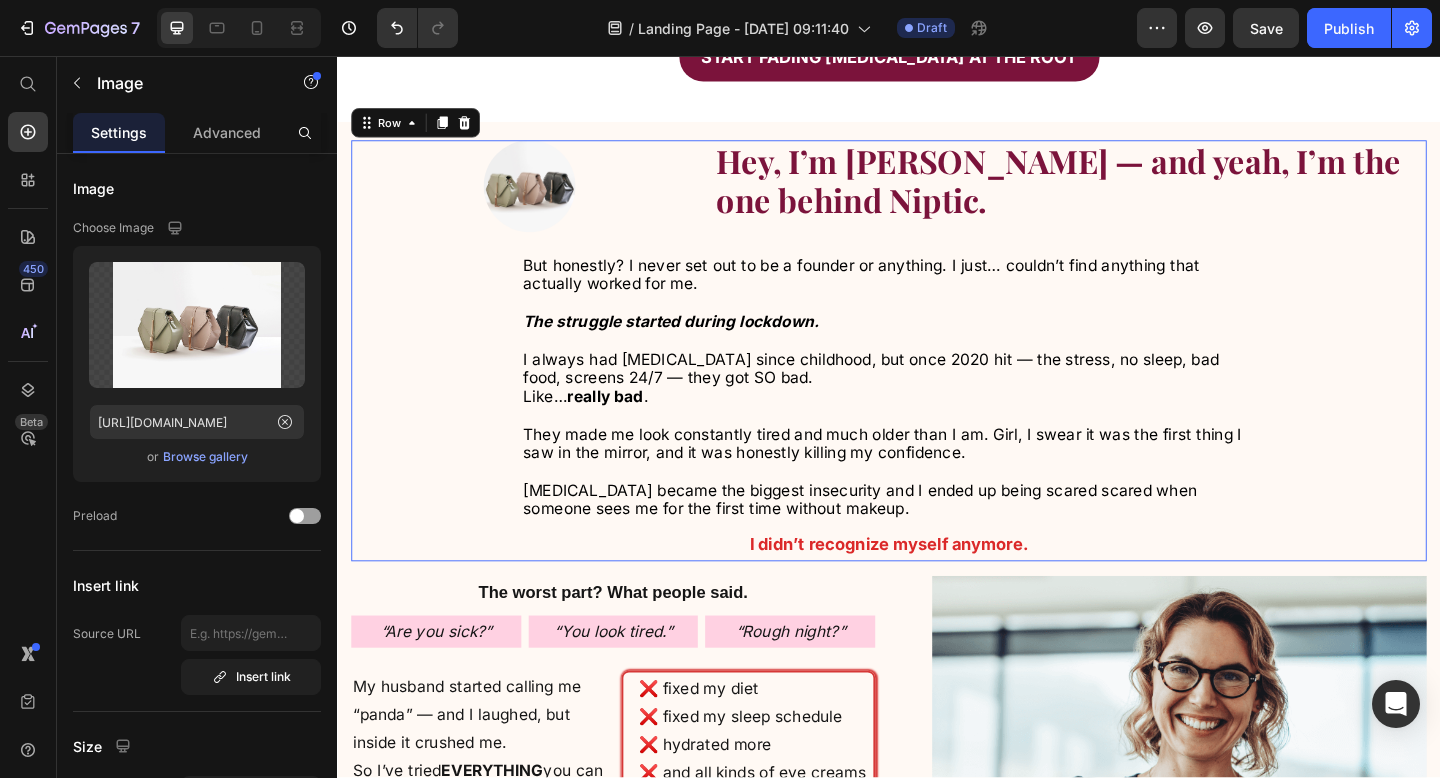 click on "Image Hey, I’m Michelle — and yeah, I’m the one behind Niptic. Text Block Row But honestly? I never set out to be a founder or anything. I just… couldn’t find anything that actually worked for me. The struggle started during lockdown. I always had dark circles since childhood, but once 2020 hit — the stress, no sleep, bad food, screens 24/7 — they got SO bad. Like…  really bad .   They made me look constantly tired and much older than I am. Girl, I swear it was the first thing I saw in the mirror, and it was honestly killing my confidence. Dark circles became the biggest insecurity and I ended up being scared scared when someone sees me for the first time without makeup. Text Block I didn’t recognize myself anymore. Text Block Row" at bounding box center (937, 377) 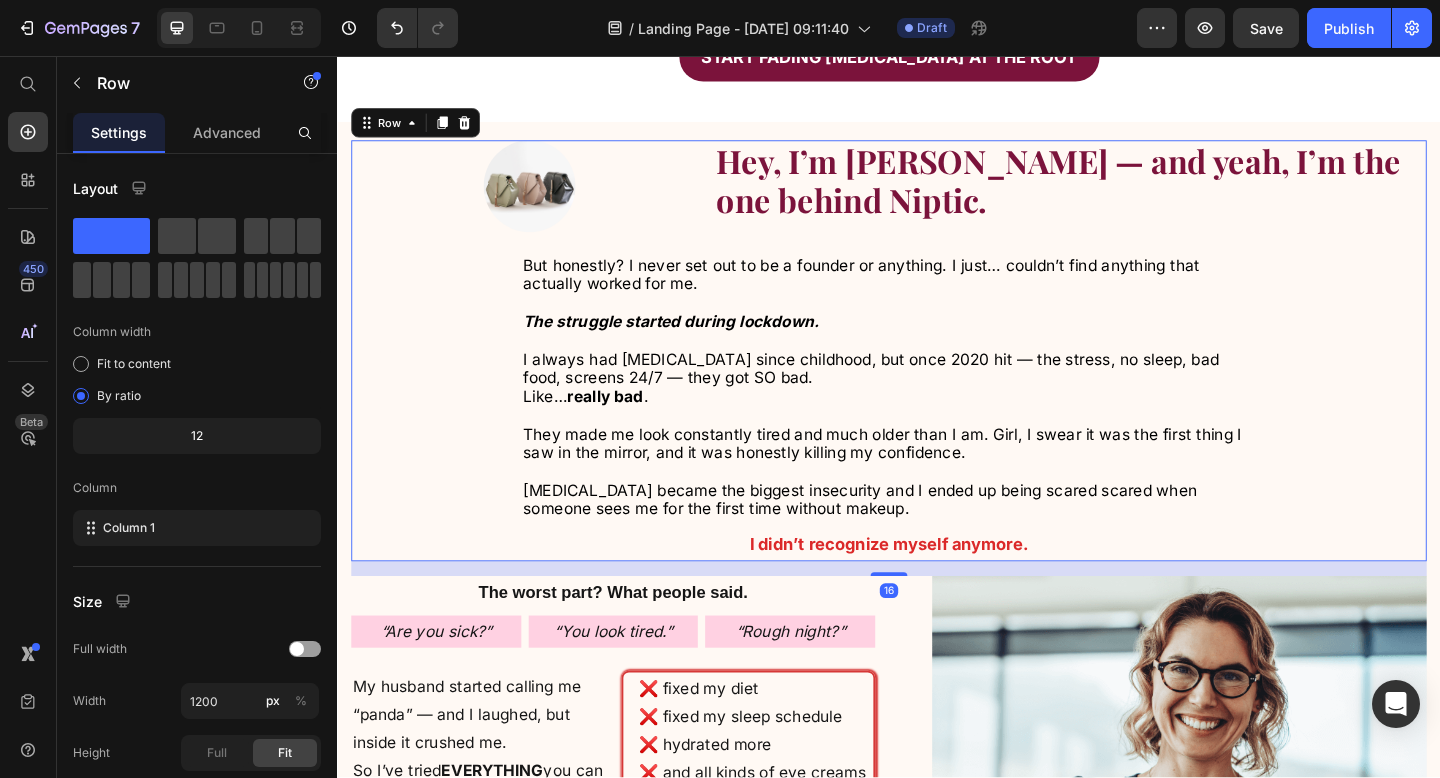 click on "Image Hey, I’m Michelle — and yeah, I’m the one behind Niptic. Text Block Row But honestly? I never set out to be a founder or anything. I just… couldn’t find anything that actually worked for me. The struggle started during lockdown. I always had dark circles since childhood, but once 2020 hit — the stress, no sleep, bad food, screens 24/7 — they got SO bad. Like…  really bad .   They made me look constantly tired and much older than I am. Girl, I swear it was the first thing I saw in the mirror, and it was honestly killing my confidence. Dark circles became the biggest insecurity and I ended up being scared scared when someone sees me for the first time without makeup. Text Block I didn’t recognize myself anymore. Text Block Row" at bounding box center [937, 377] 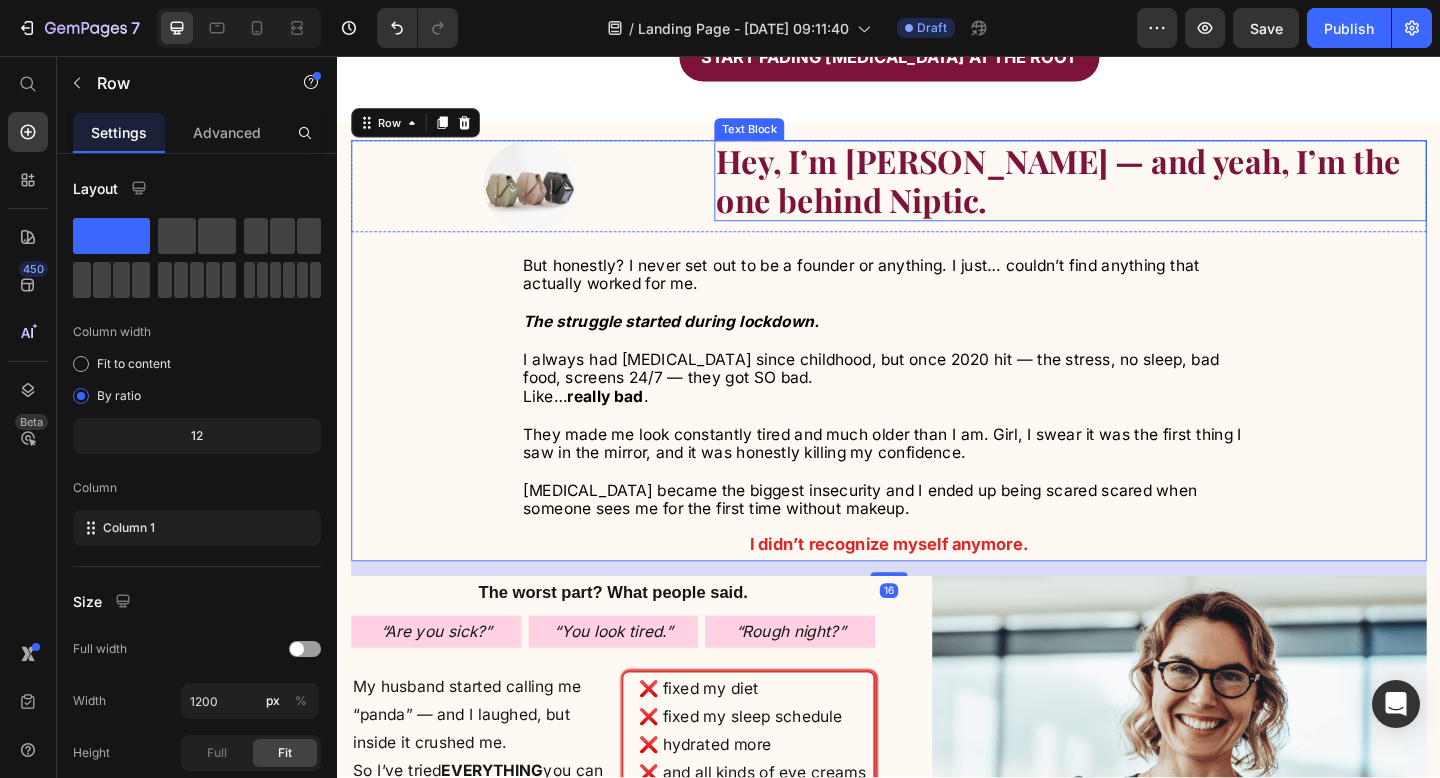 click on "Hey, I’m [PERSON_NAME] — and yeah, I’m the one behind Niptic." at bounding box center [1121, 191] 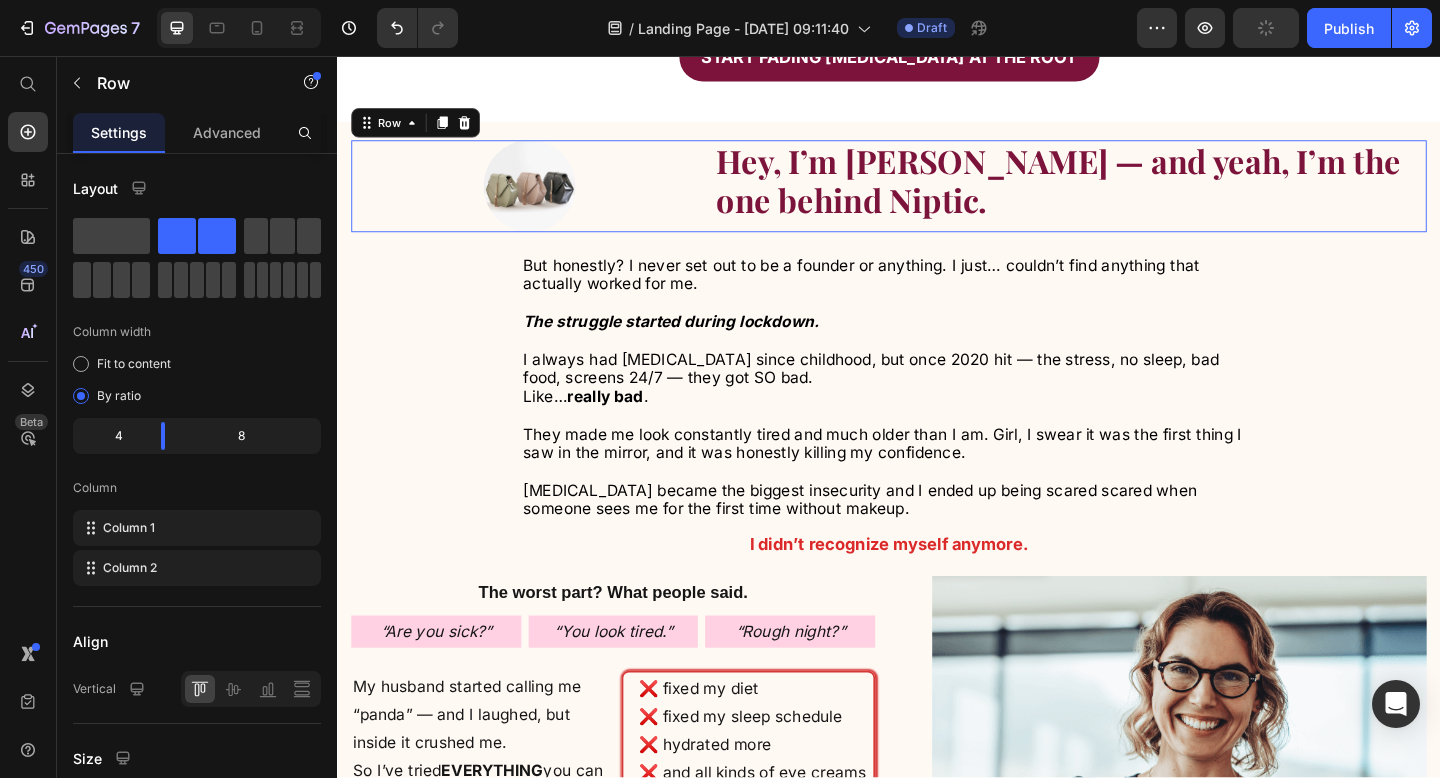 click on "Hey, I’m Michelle — and yeah, I’m the one behind Niptic. Text Block" at bounding box center (1134, 198) 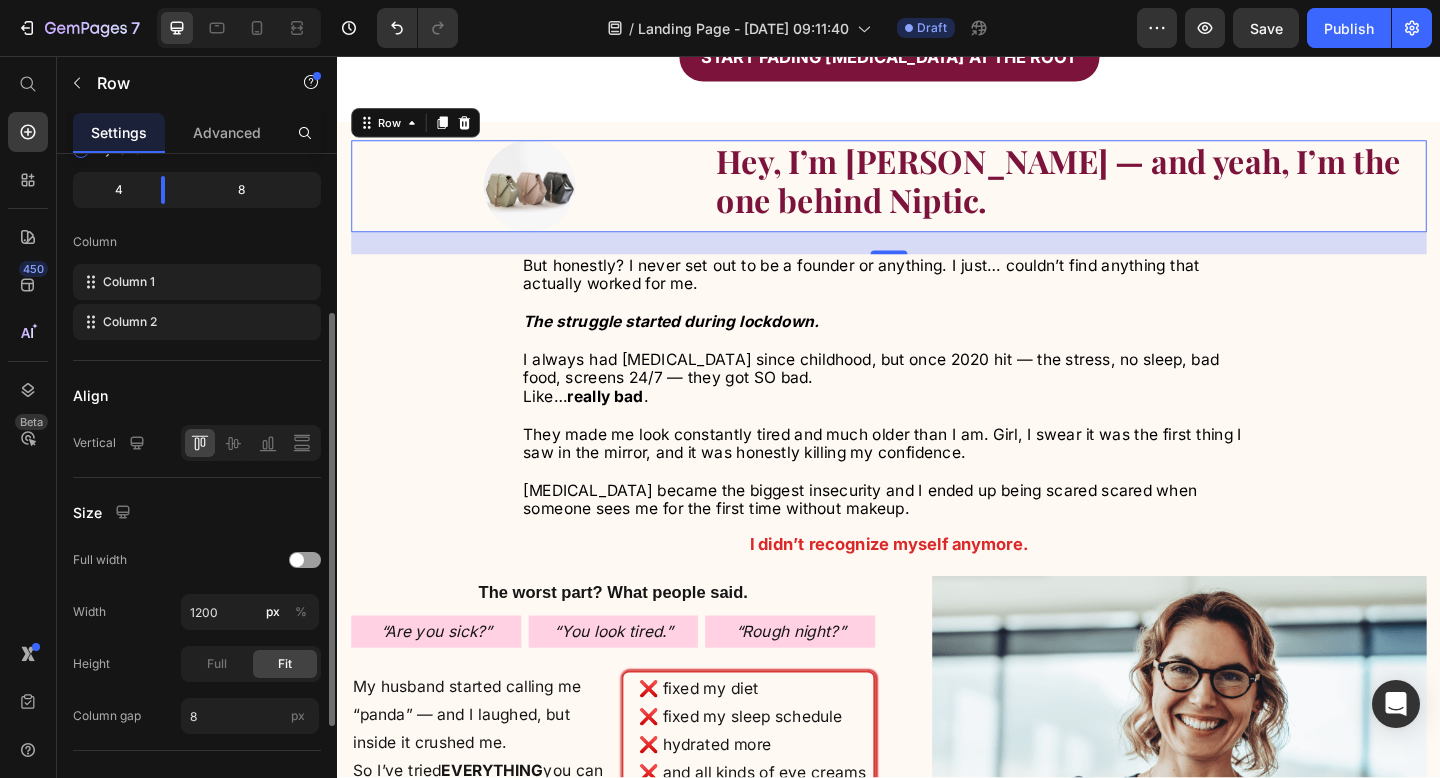 scroll, scrollTop: 265, scrollLeft: 0, axis: vertical 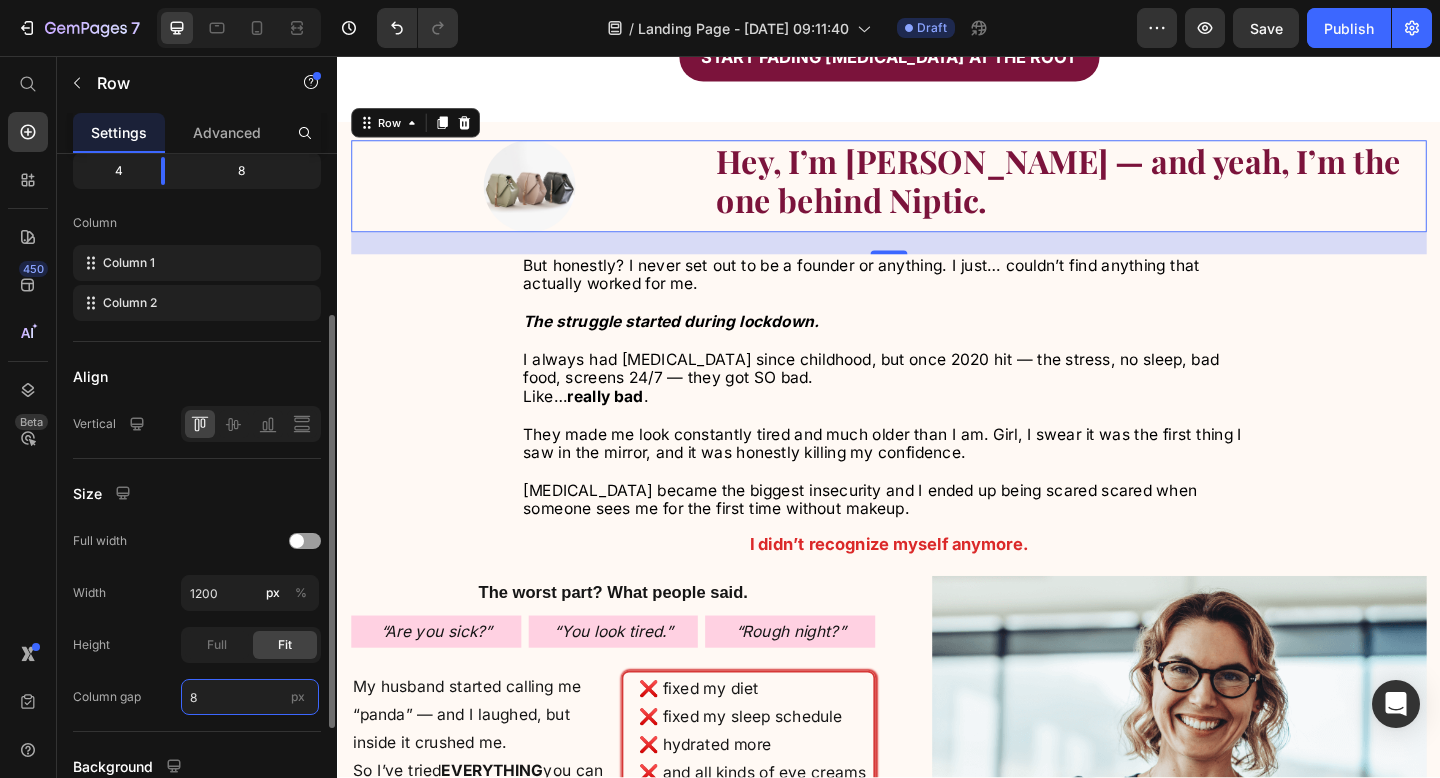 click on "8" at bounding box center [250, 697] 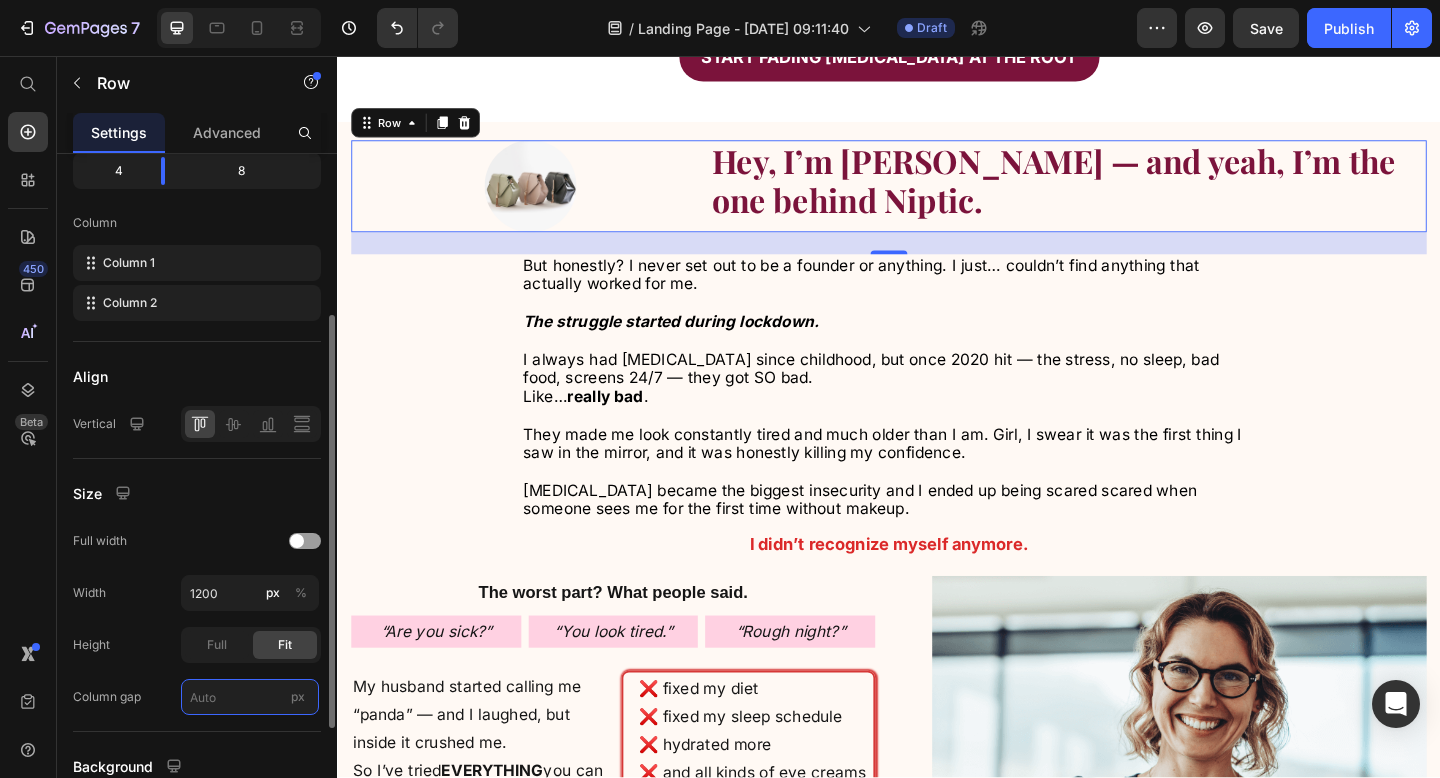 type on "1" 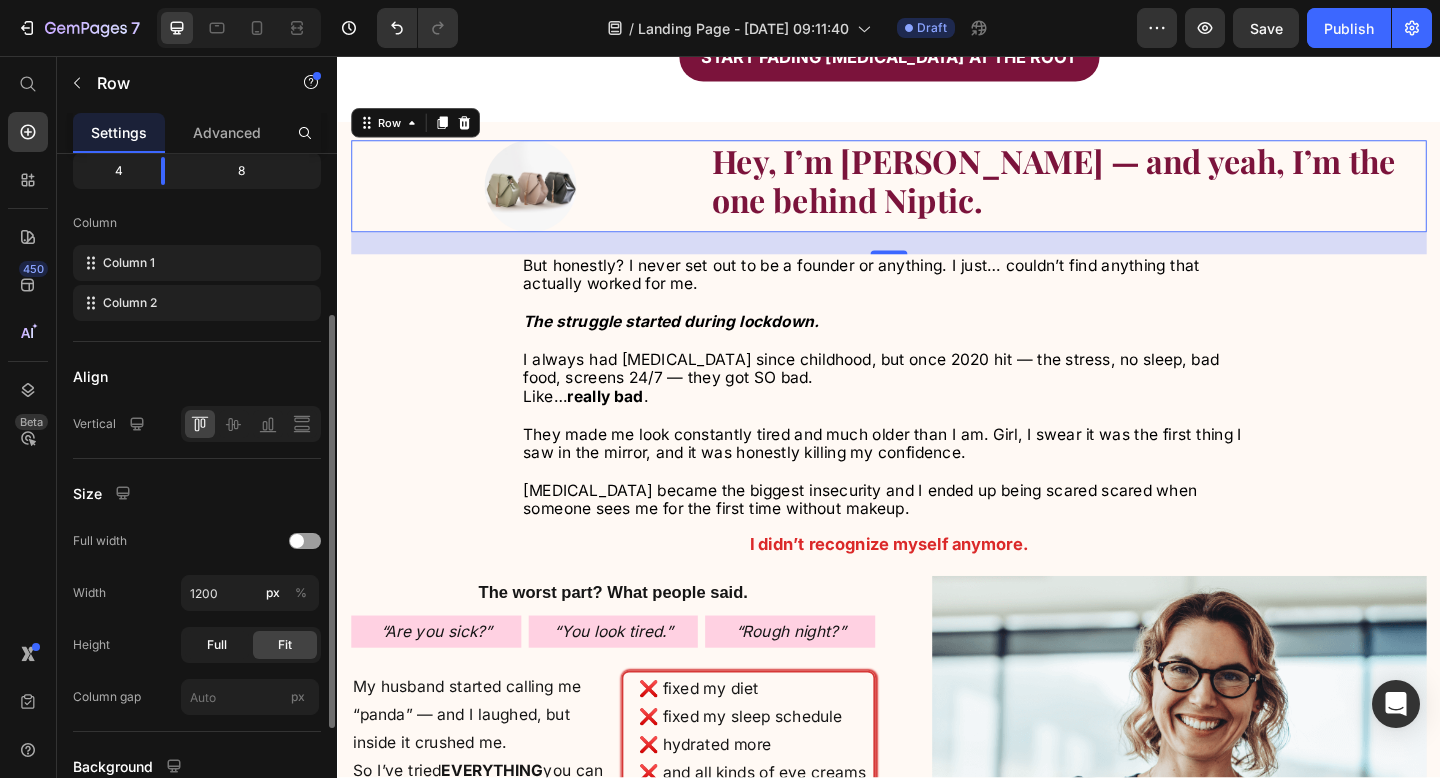 type on "8" 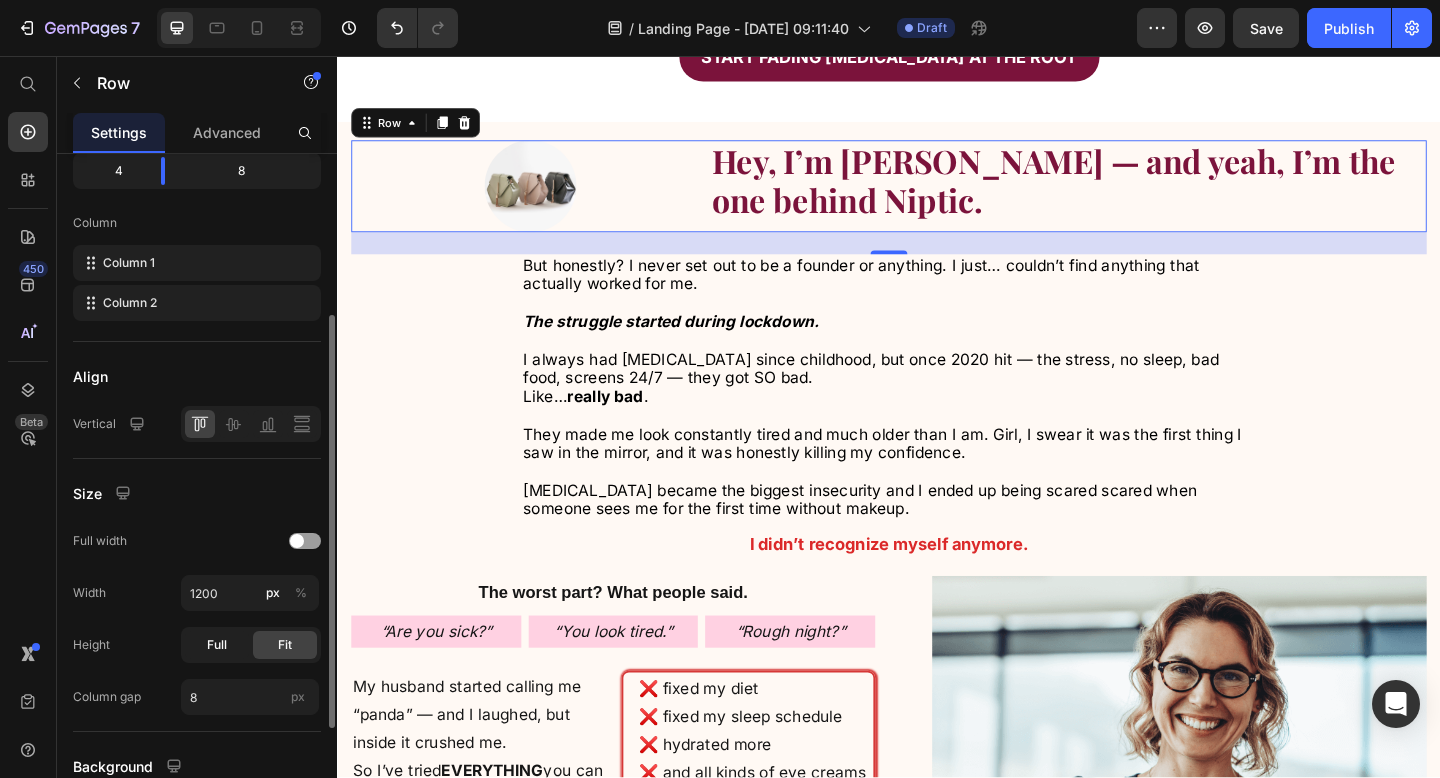 click on "Full" 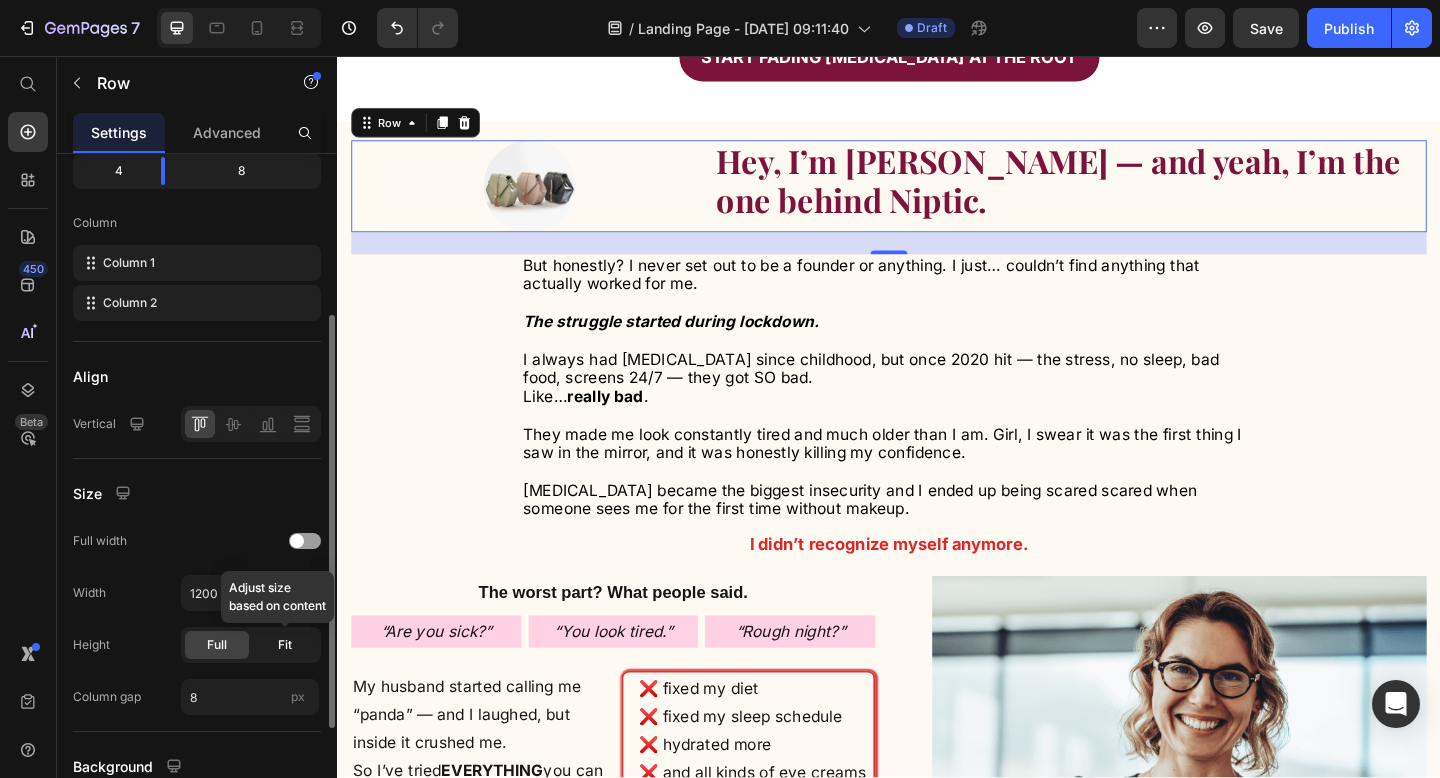 click on "Fit" 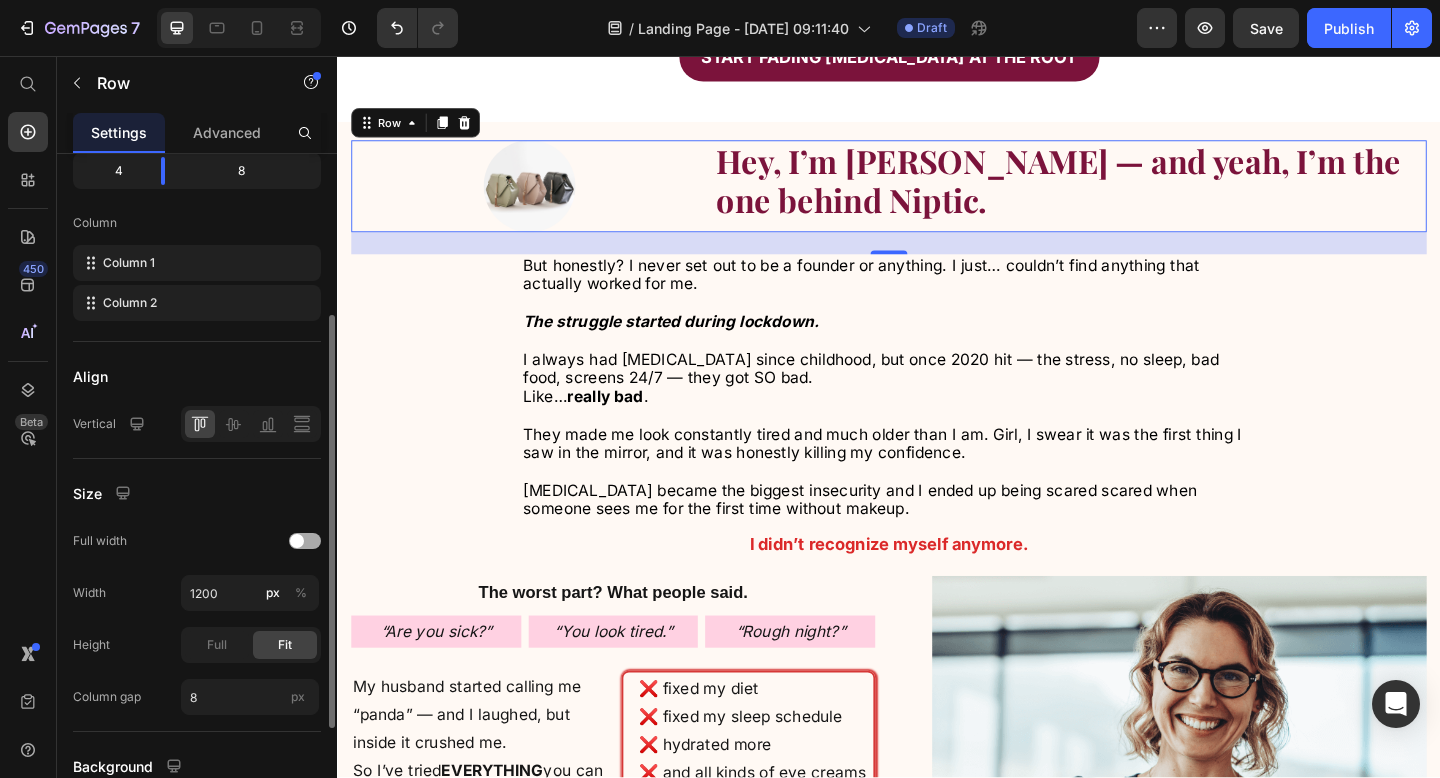 click at bounding box center [305, 541] 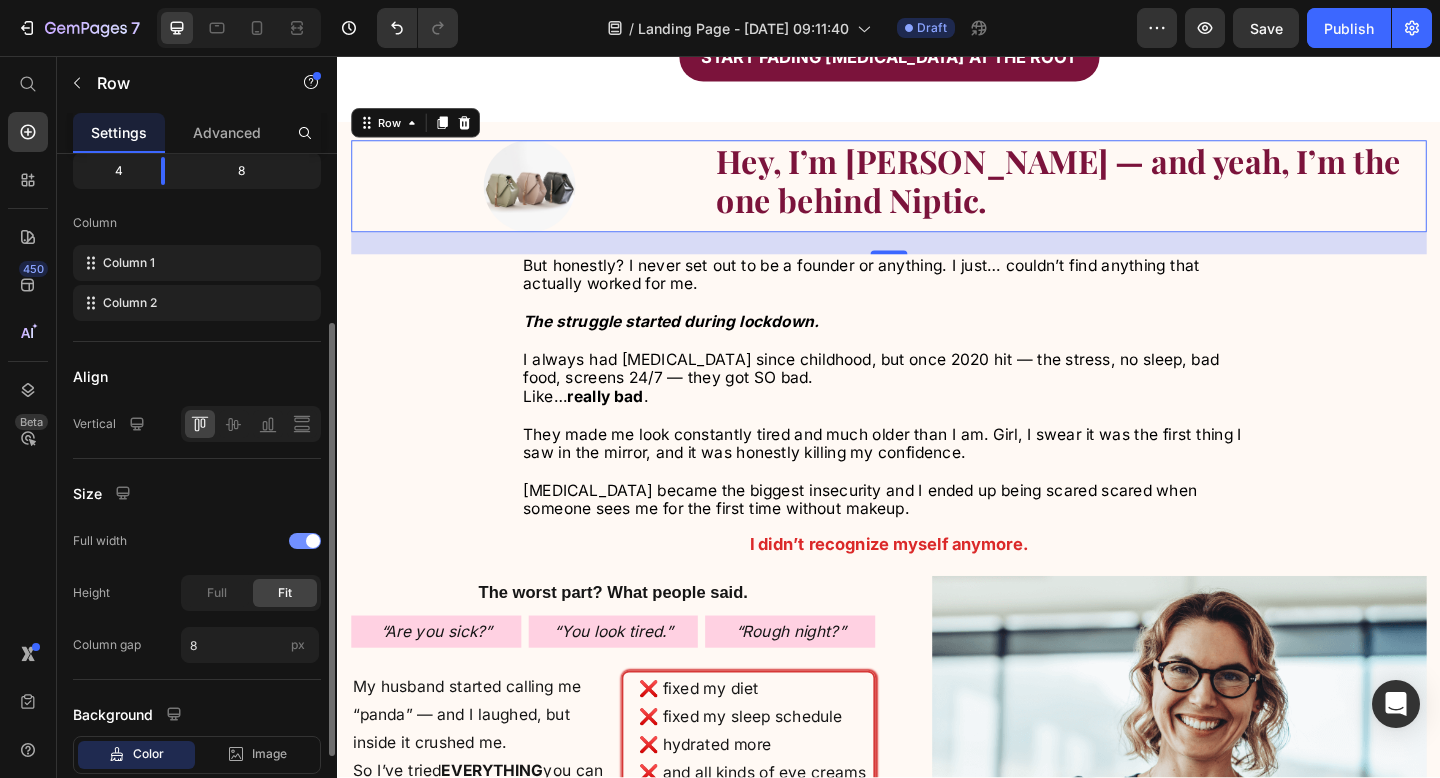 click at bounding box center [313, 541] 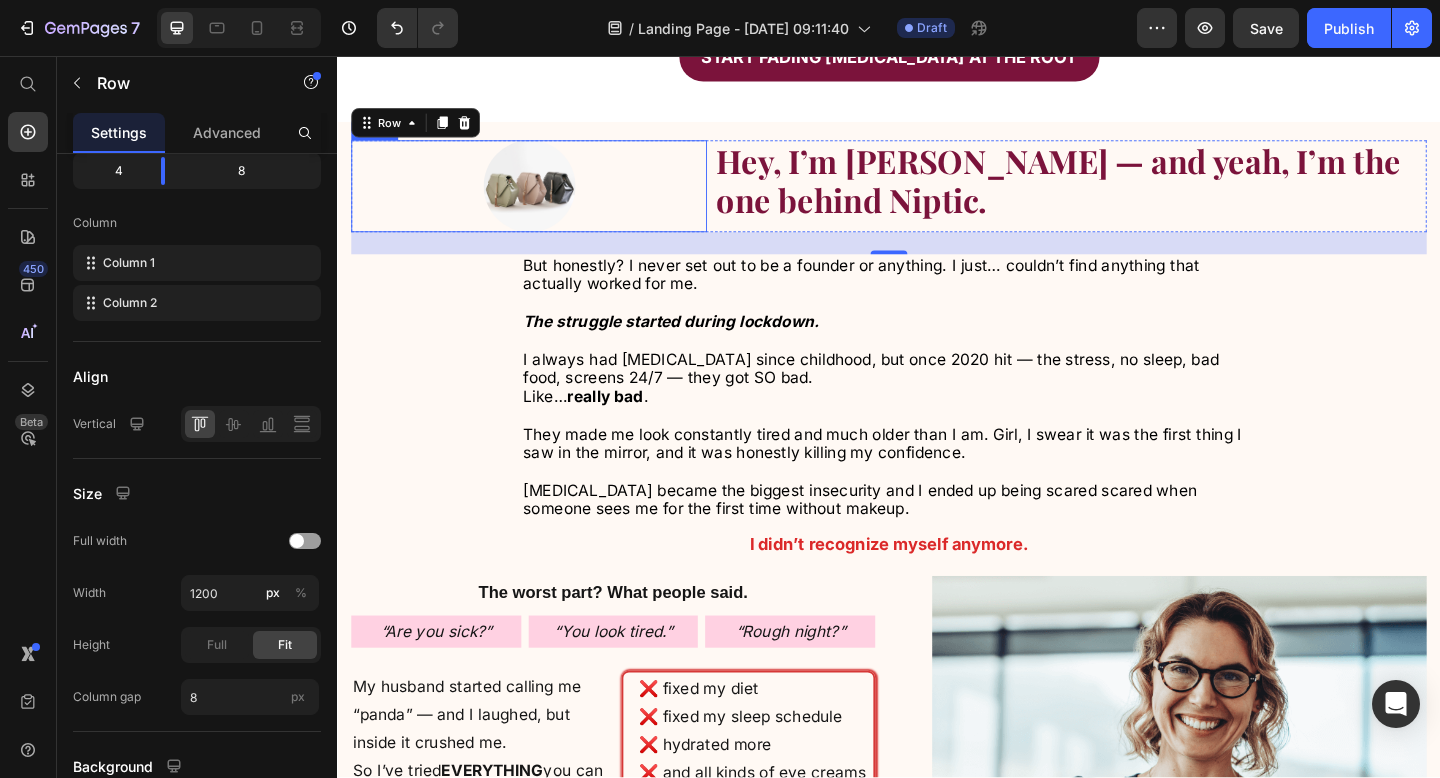 click at bounding box center [545, 198] 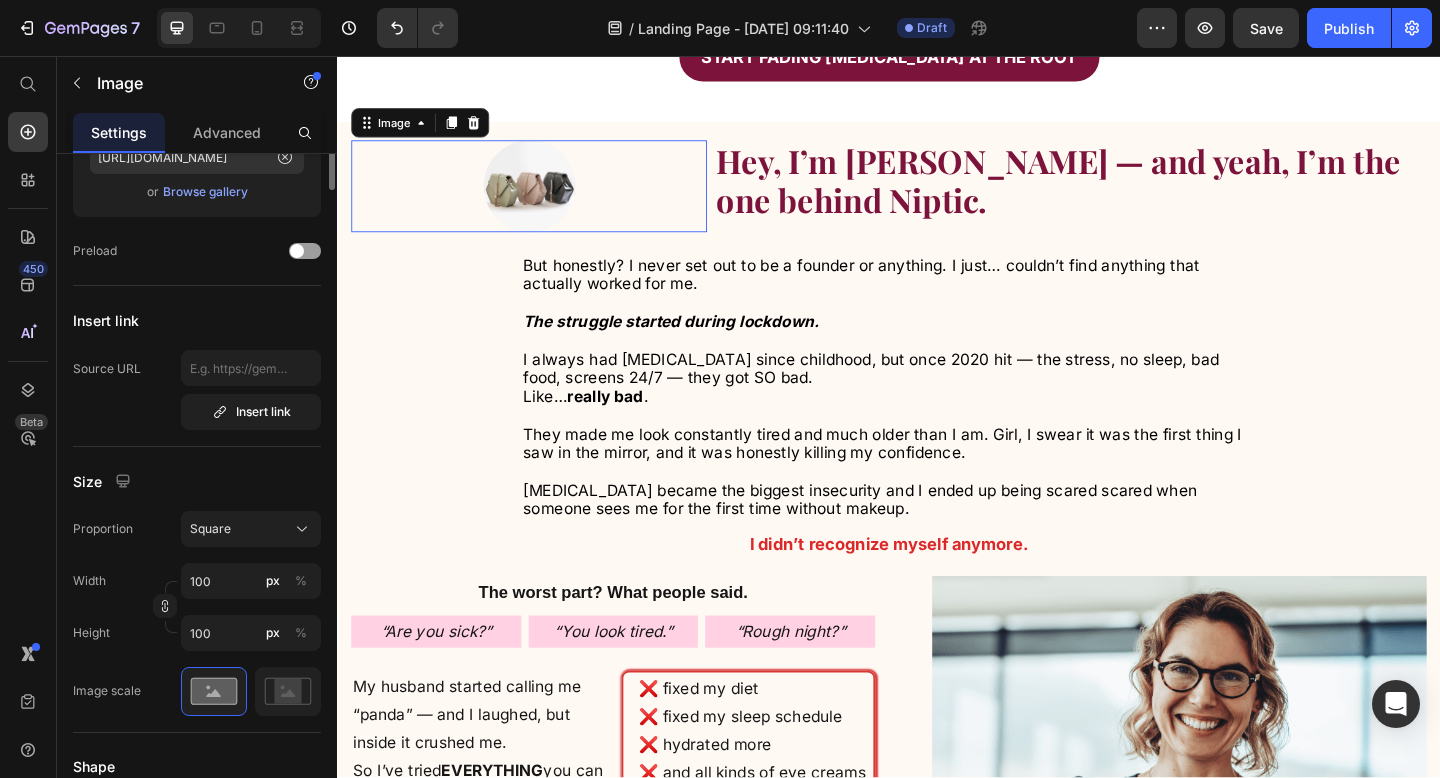 scroll, scrollTop: 0, scrollLeft: 0, axis: both 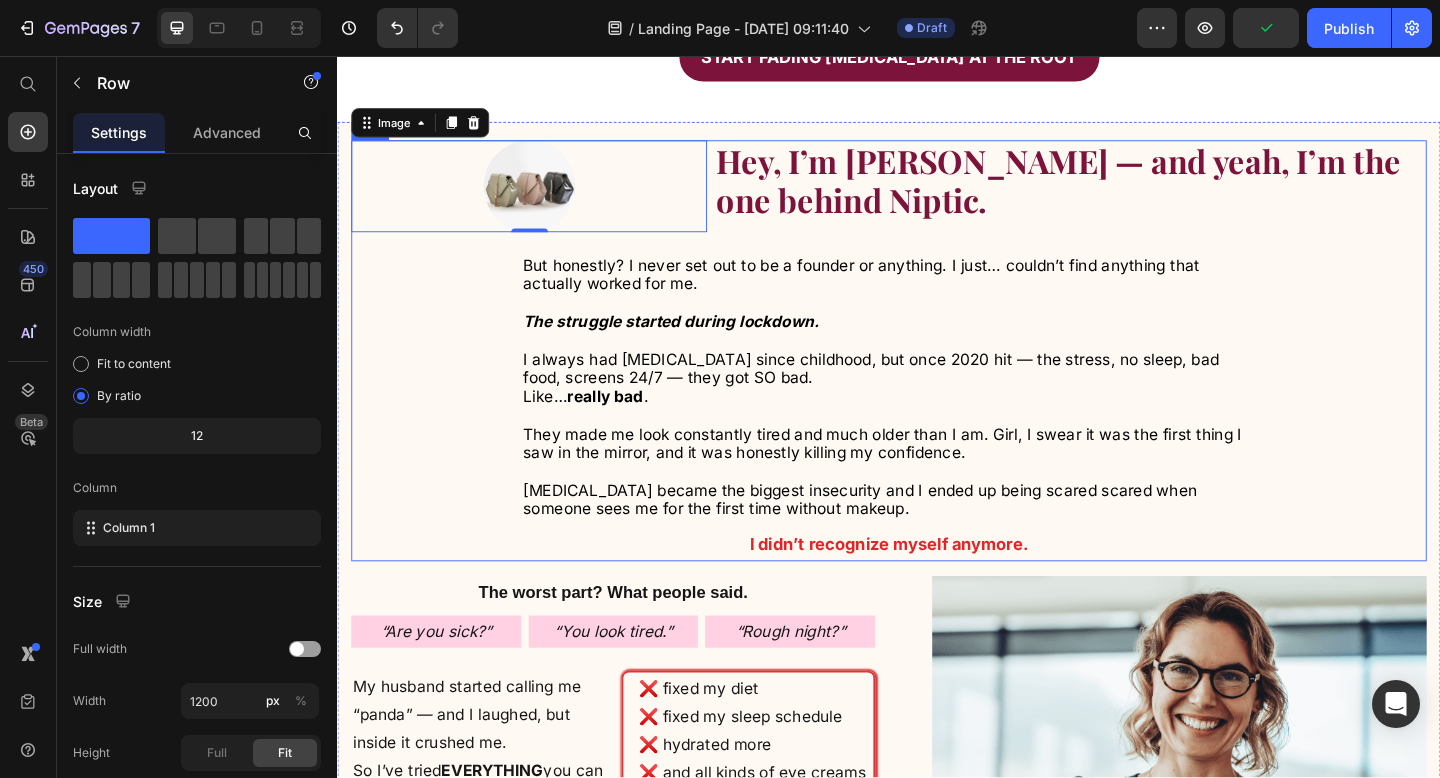 click on "Image   0 Hey, I’m Michelle — and yeah, I’m the one behind Niptic. Text Block Row But honestly? I never set out to be a founder or anything. I just… couldn’t find anything that actually worked for me. The struggle started during lockdown. I always had dark circles since childhood, but once 2020 hit — the stress, no sleep, bad food, screens 24/7 — they got SO bad. Like…  really bad .   They made me look constantly tired and much older than I am. Girl, I swear it was the first thing I saw in the mirror, and it was honestly killing my confidence. Dark circles became the biggest insecurity and I ended up being scared scared when someone sees me for the first time without makeup. Text Block I didn’t recognize myself anymore. Text Block Row" at bounding box center (937, 377) 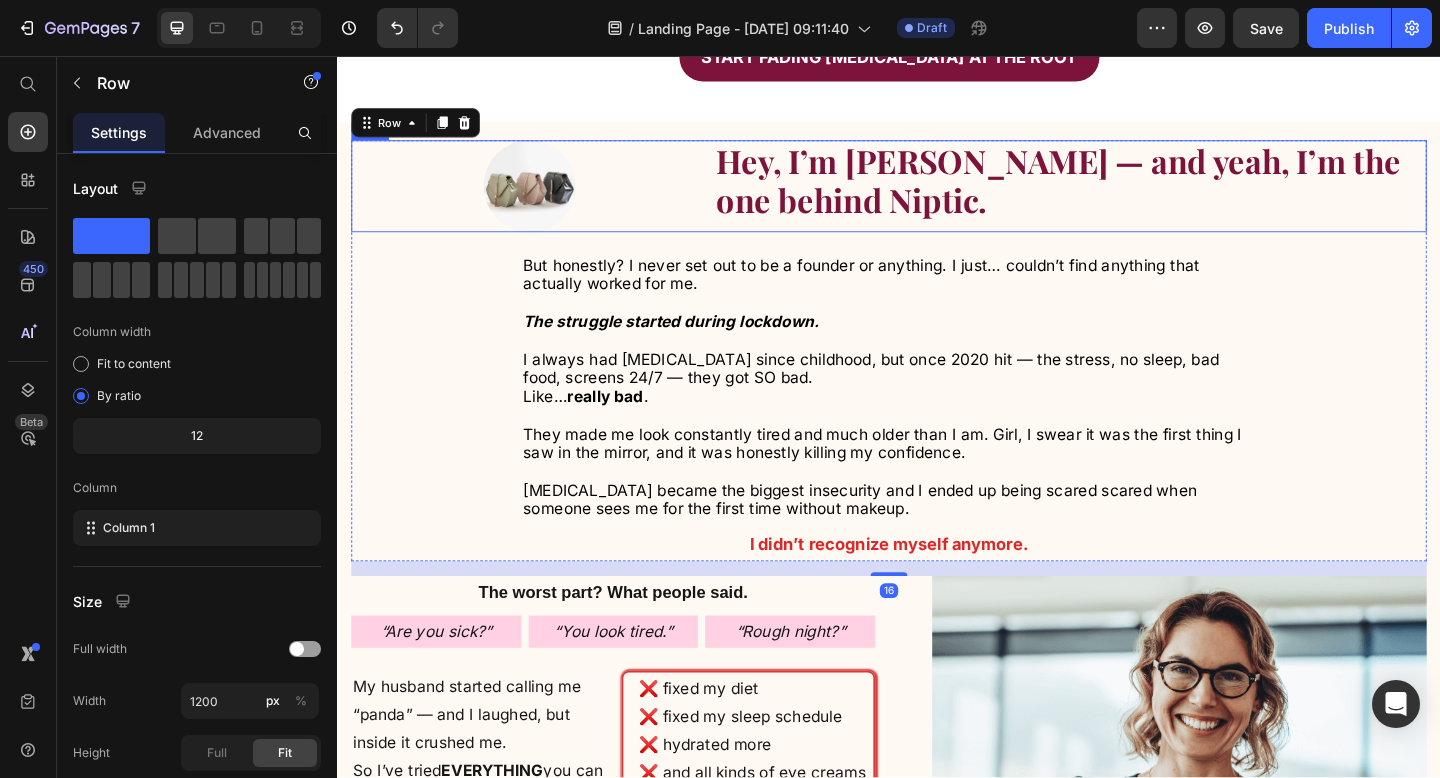 click on "Hey, I’m Michelle — and yeah, I’m the one behind Niptic. Text Block" at bounding box center (1134, 198) 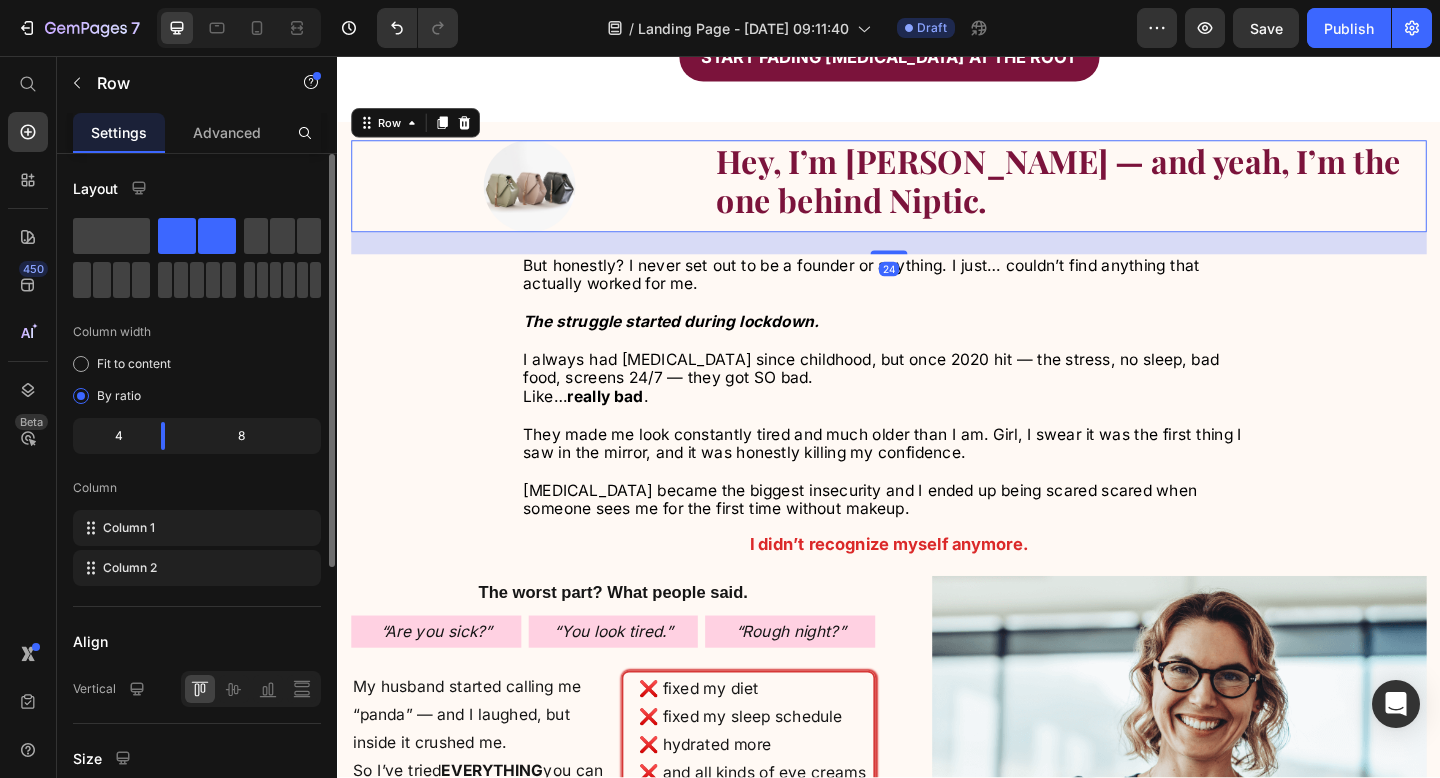 click on "4" 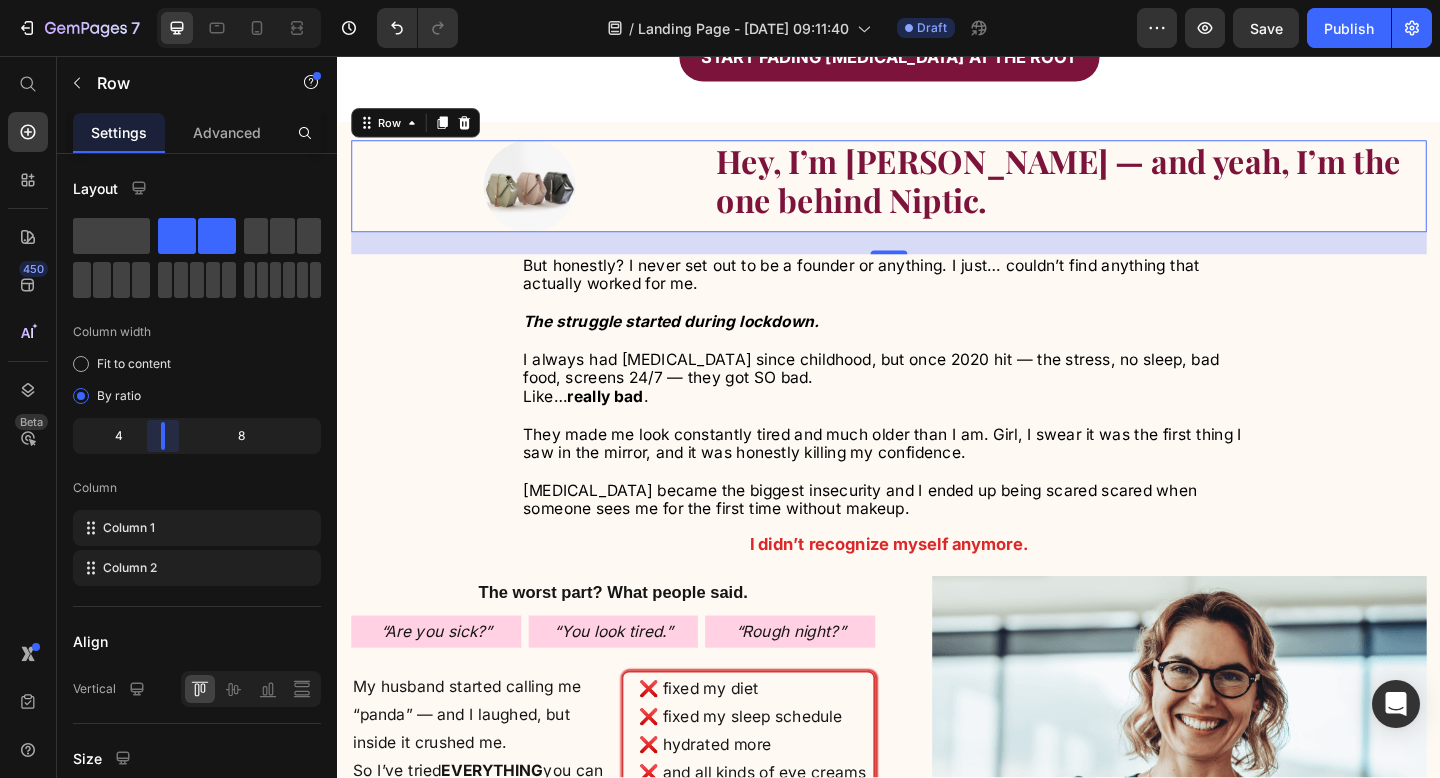 click on "7   /  Landing Page - Jul 10, 09:11:40 Draft Preview  Save   Publish  450 Beta Start with Sections Elements Hero Section Product Detail Brands Trusted Badges Guarantee Product Breakdown How to use Testimonials Compare Bundle FAQs Social Proof Brand Story Product List Collection Blog List Contact Sticky Add to Cart Custom Footer Browse Library 450 Layout
Row
Row
Row
Row Text
Heading
Text Block Button
Button
Button
Sticky Back to top Media
Image
Image" at bounding box center (720, 0) 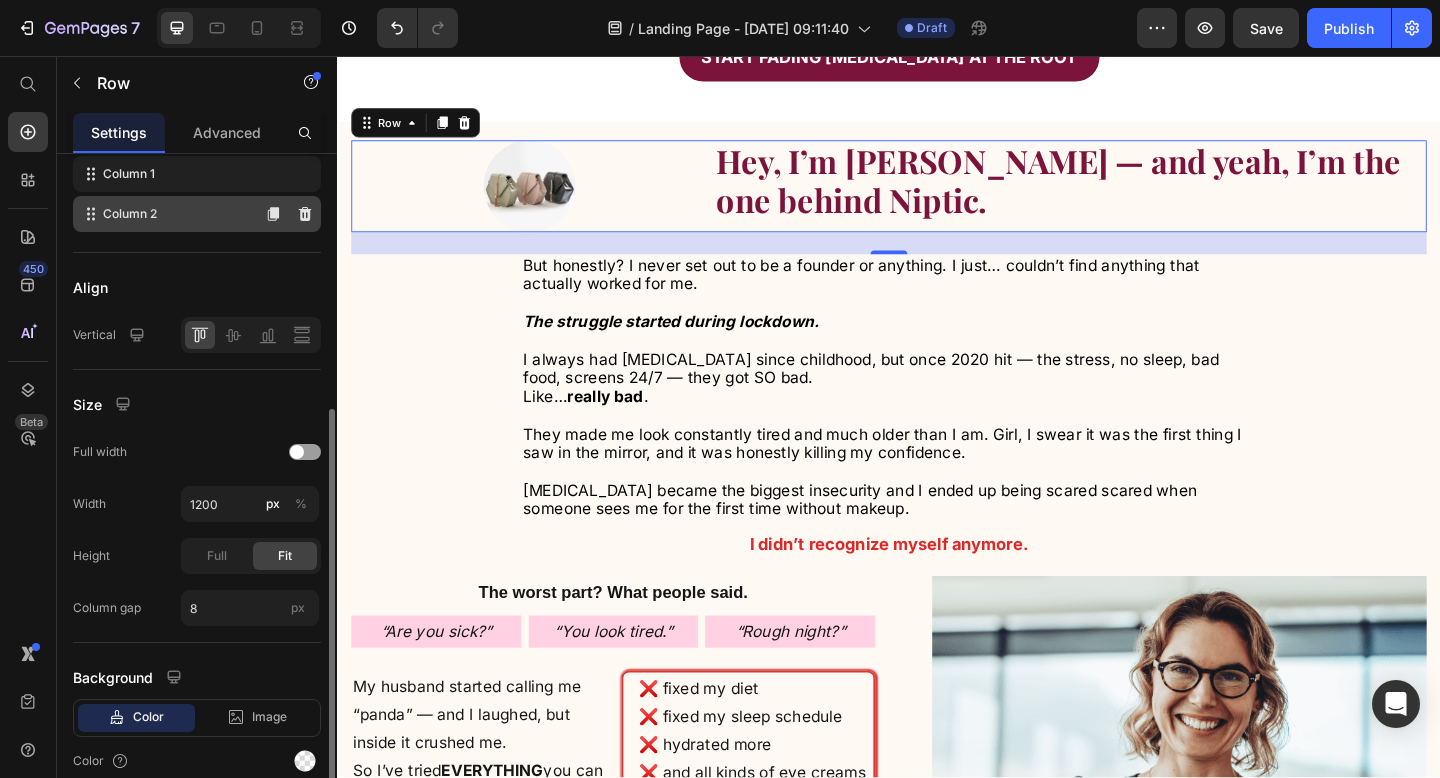 scroll, scrollTop: 440, scrollLeft: 0, axis: vertical 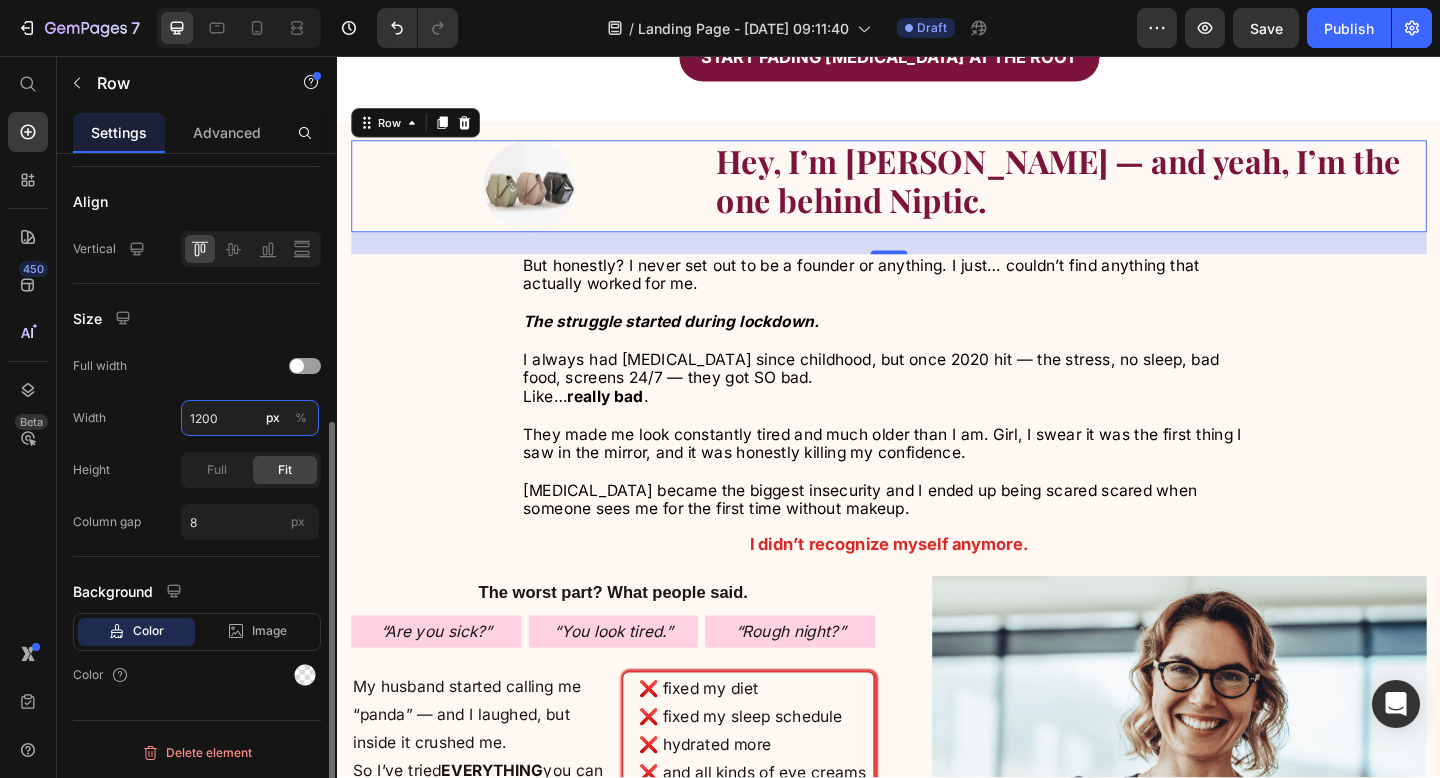 click on "1200" at bounding box center (250, 418) 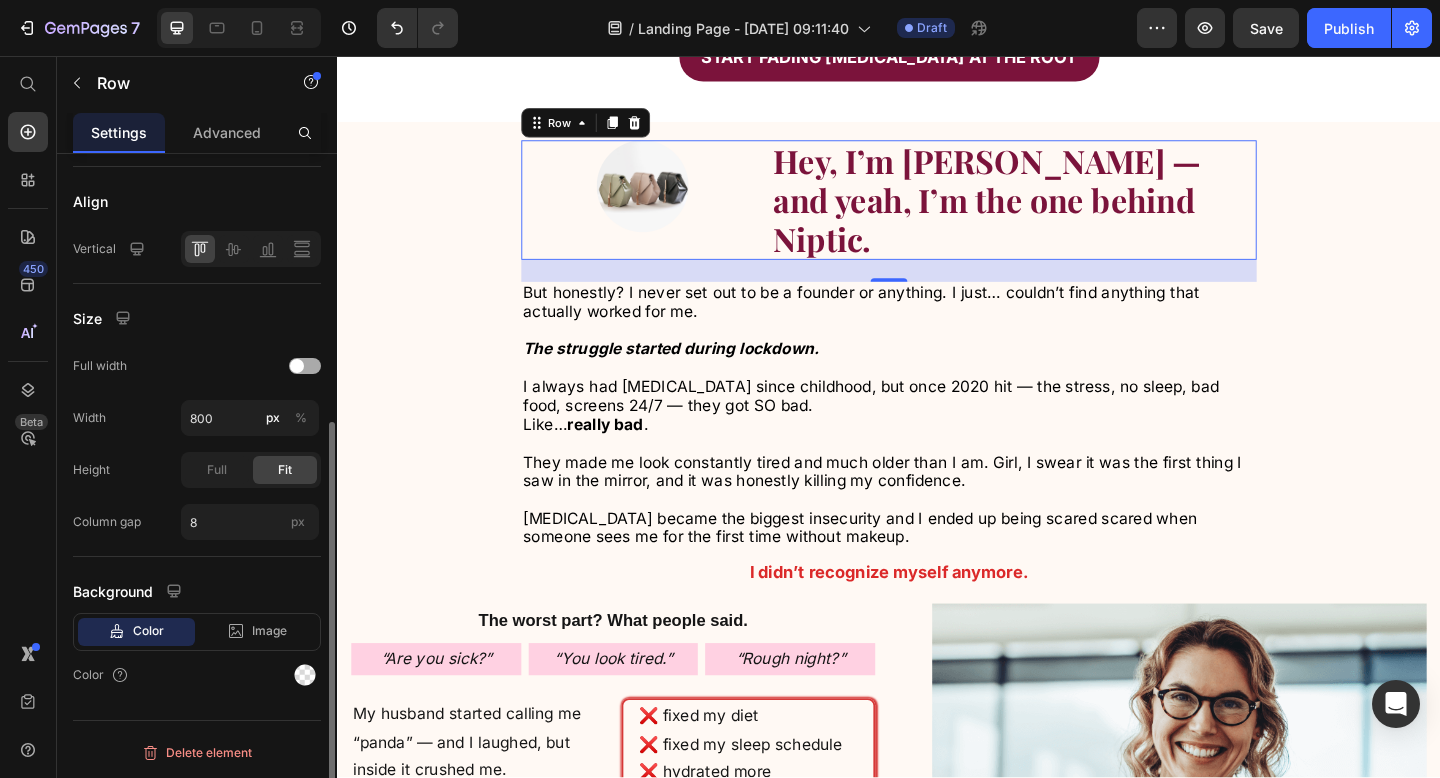 click on "Full width" 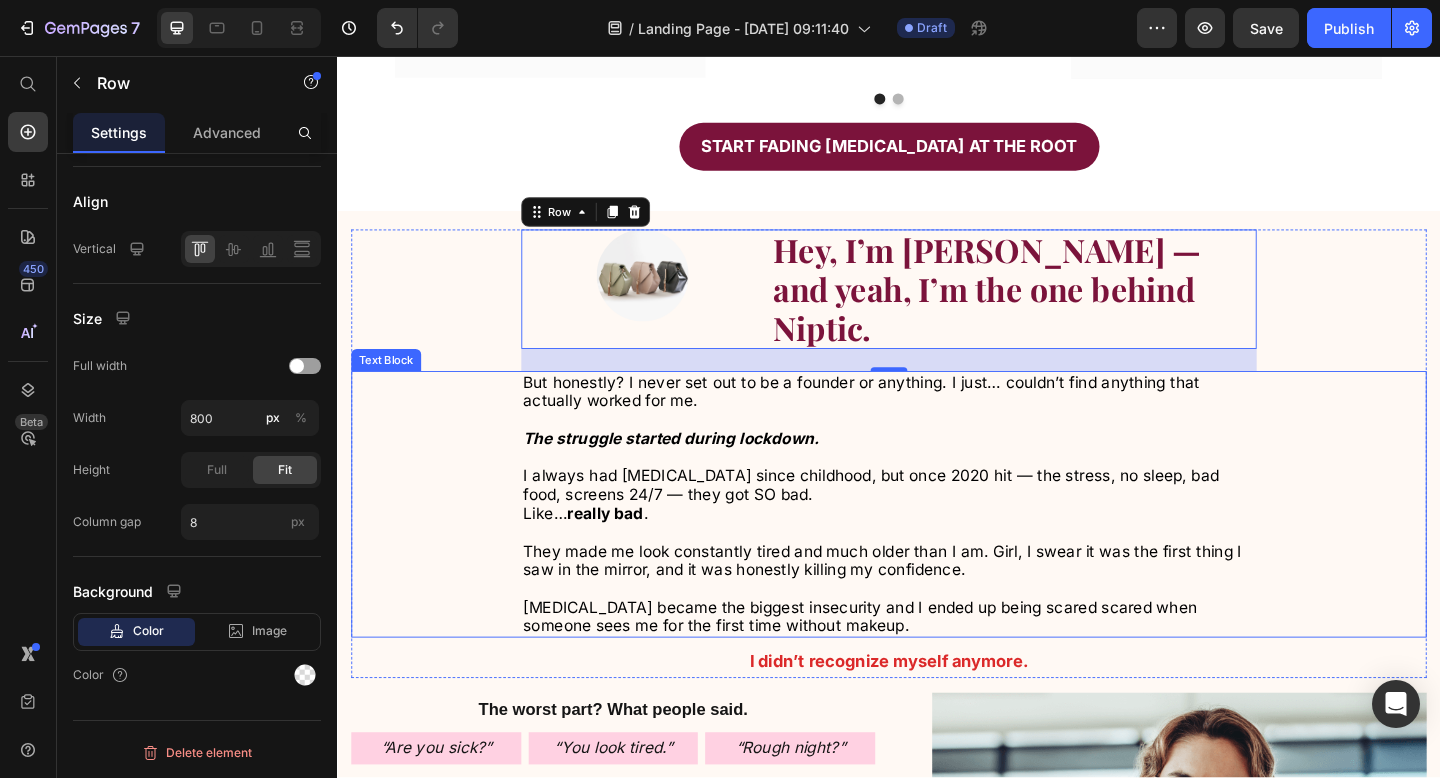 scroll, scrollTop: 1478, scrollLeft: 0, axis: vertical 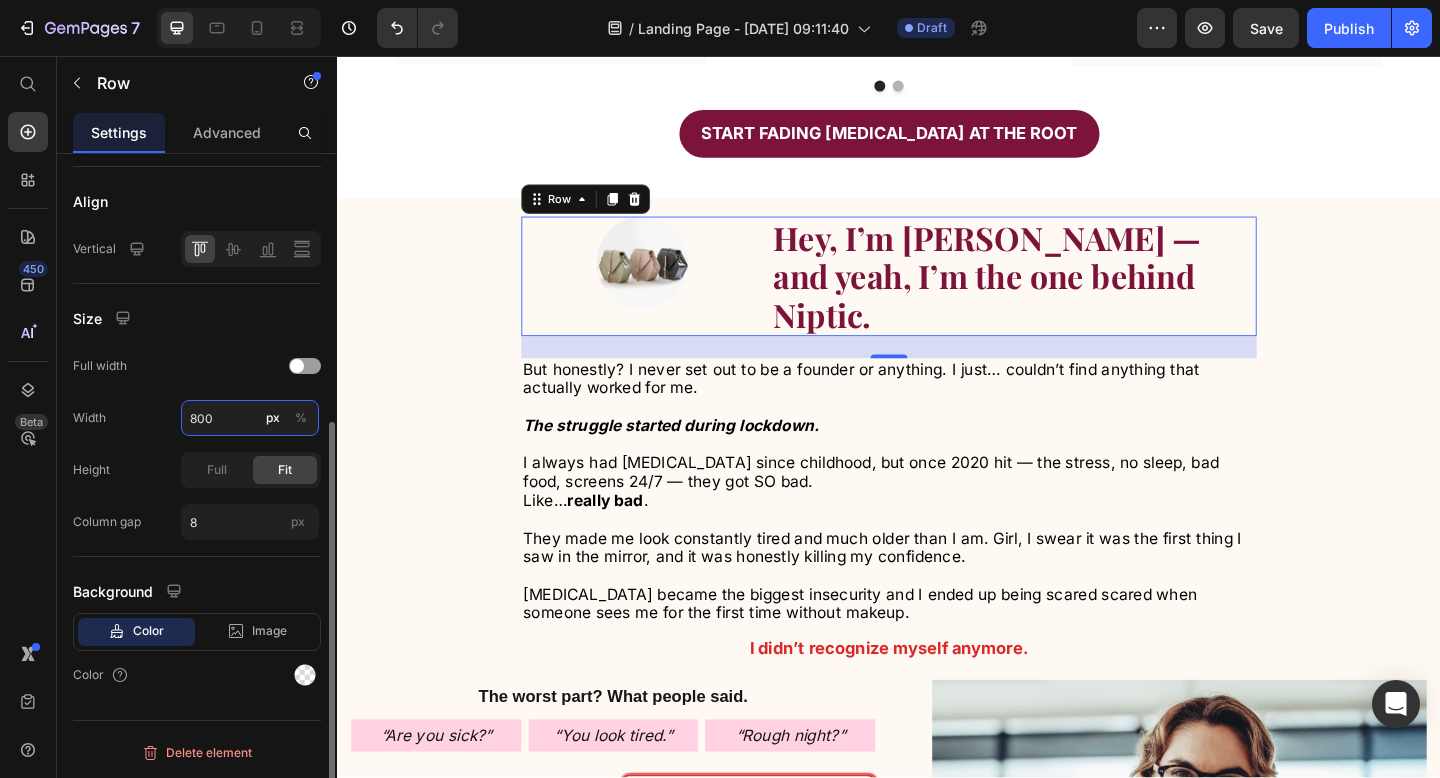 click on "800" at bounding box center [250, 418] 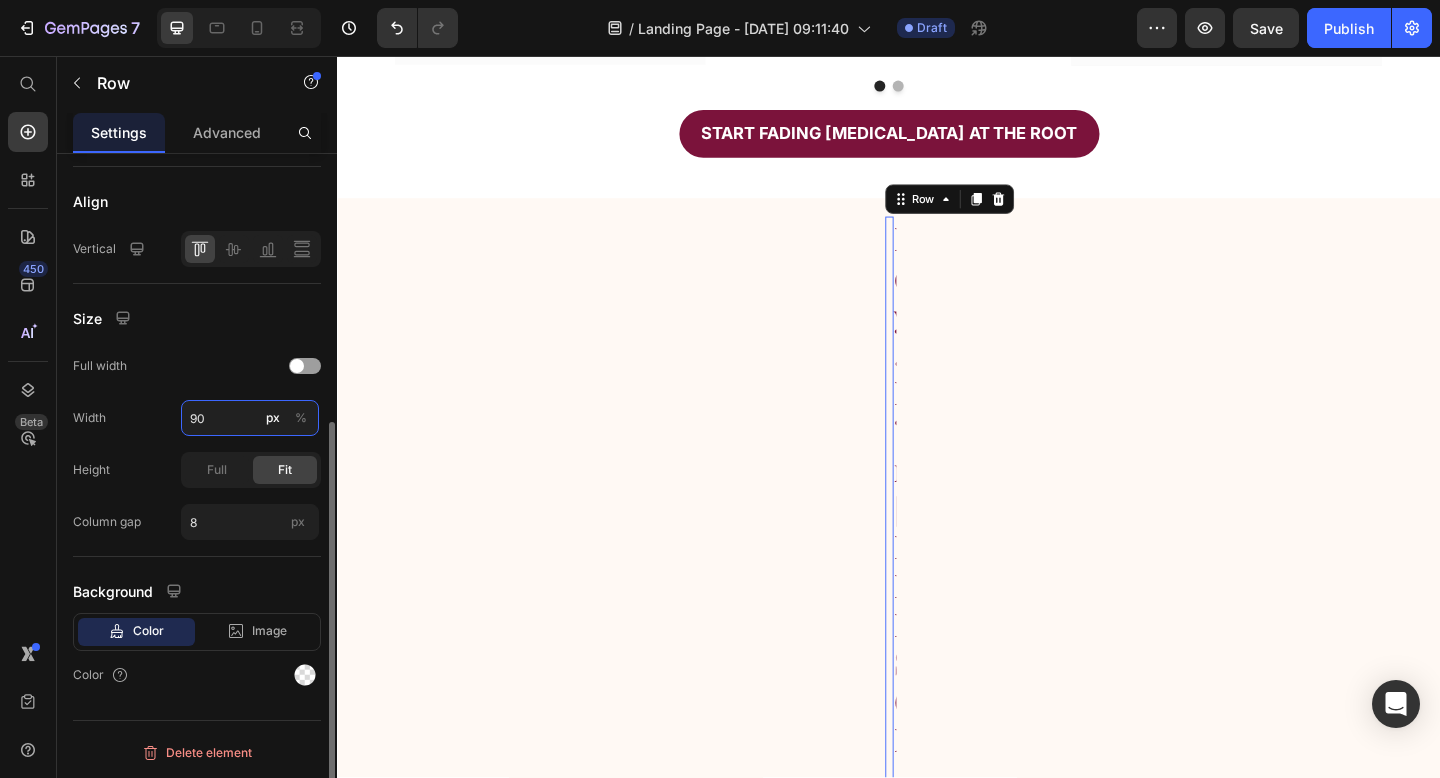 type on "900" 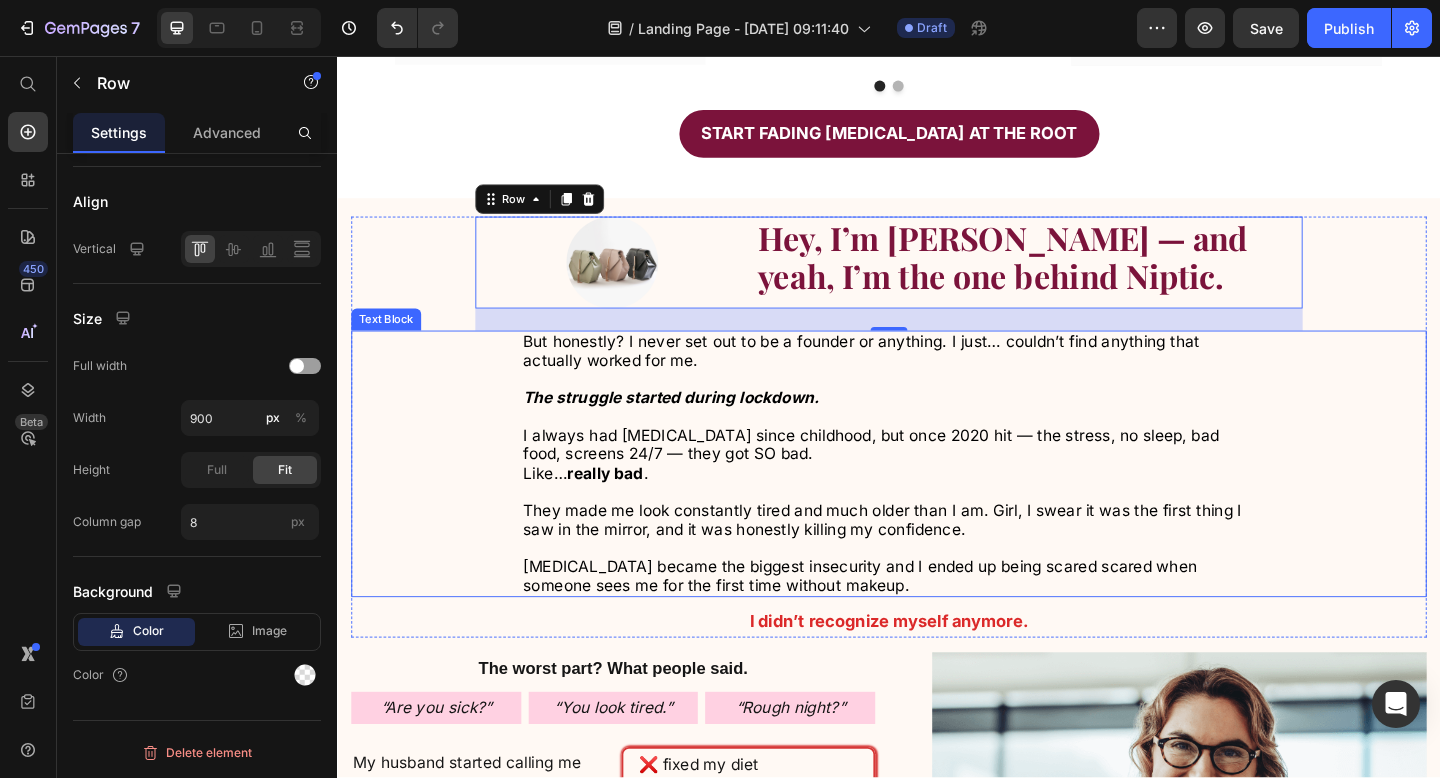 click on "Like…  really bad ." at bounding box center [607, 510] 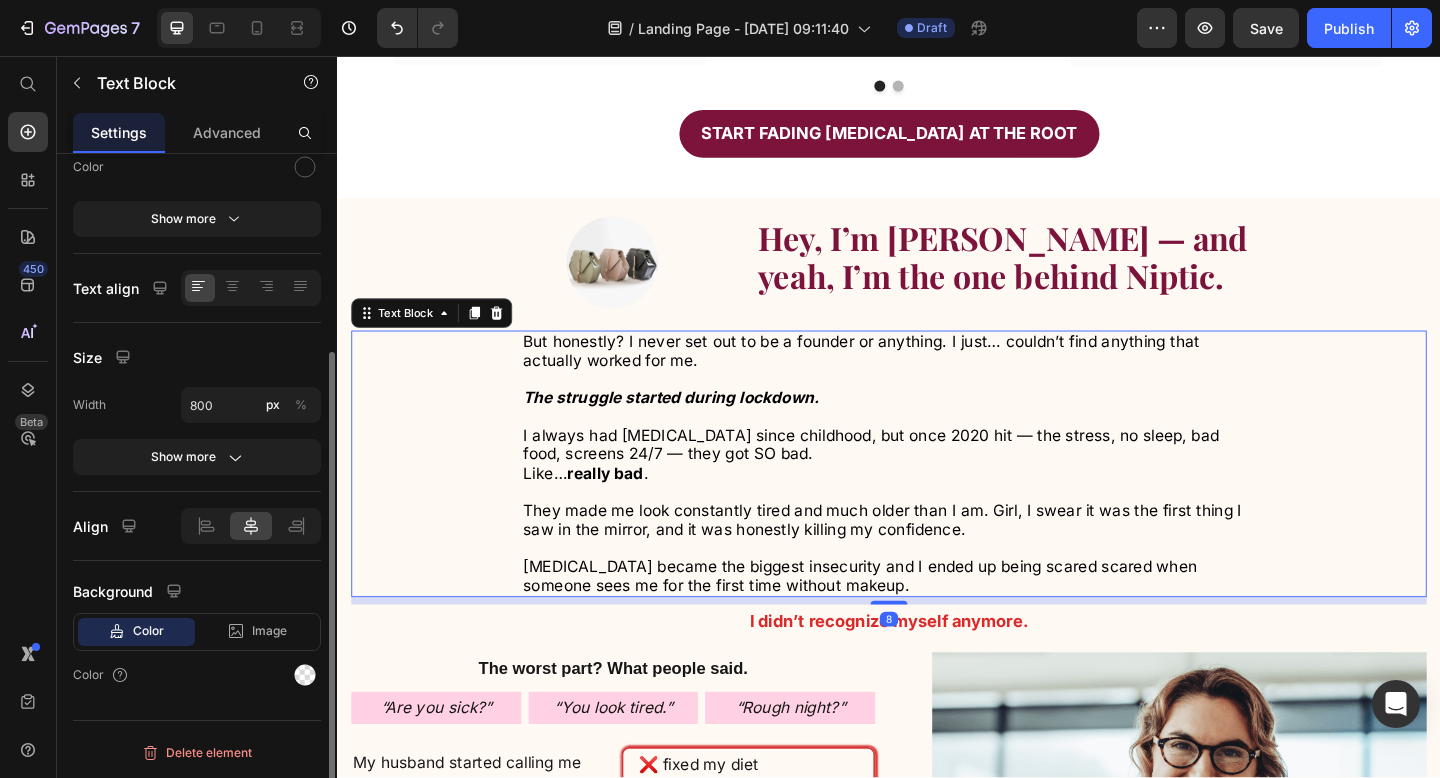 scroll, scrollTop: 0, scrollLeft: 0, axis: both 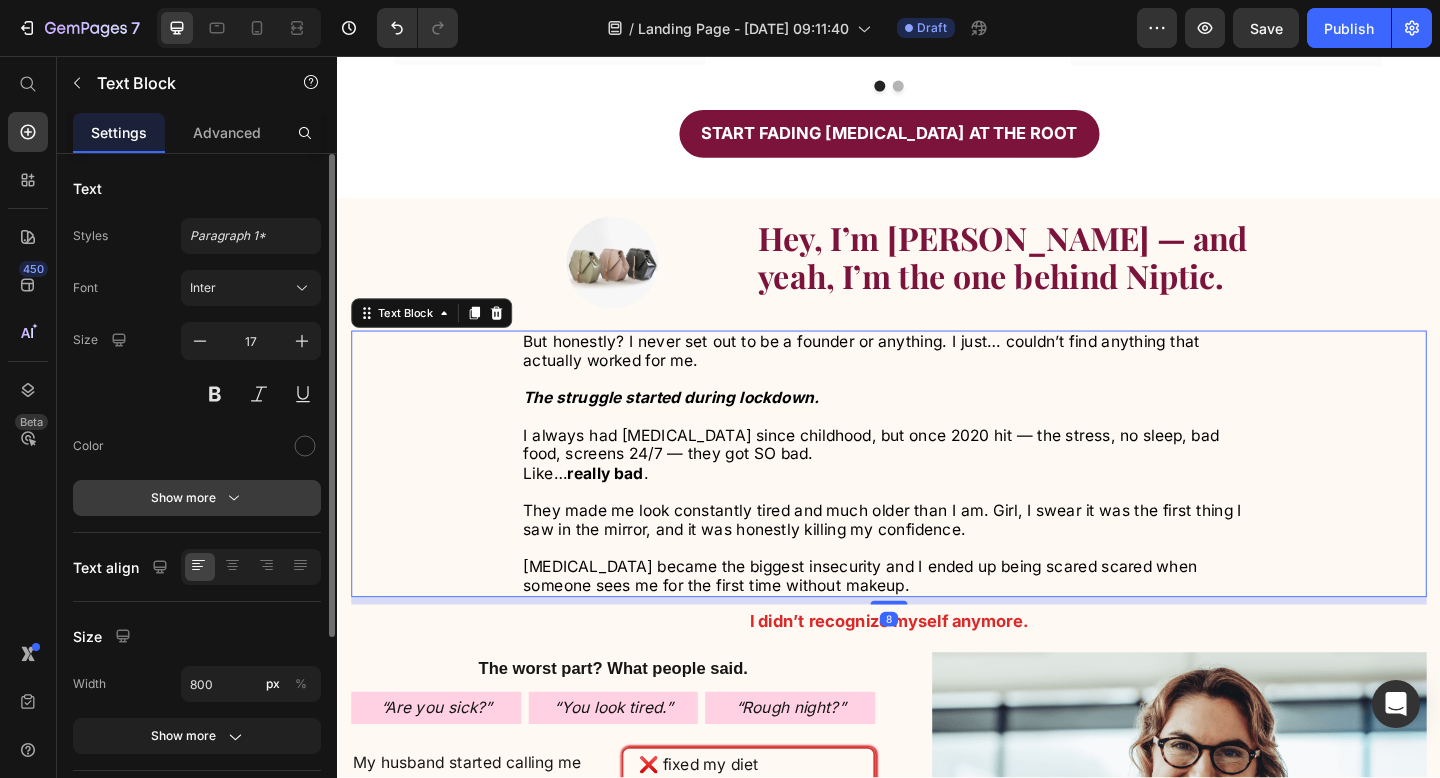 click 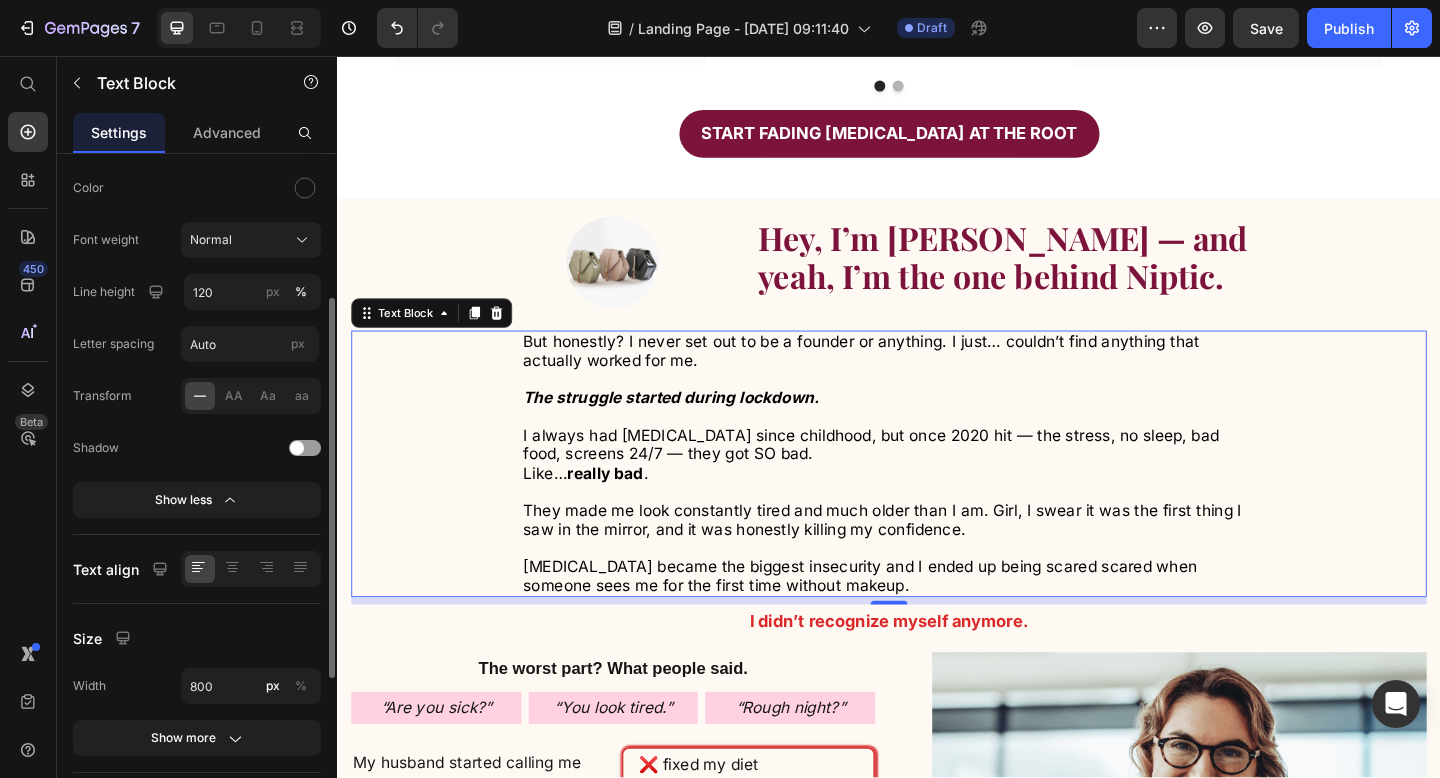 scroll, scrollTop: 259, scrollLeft: 0, axis: vertical 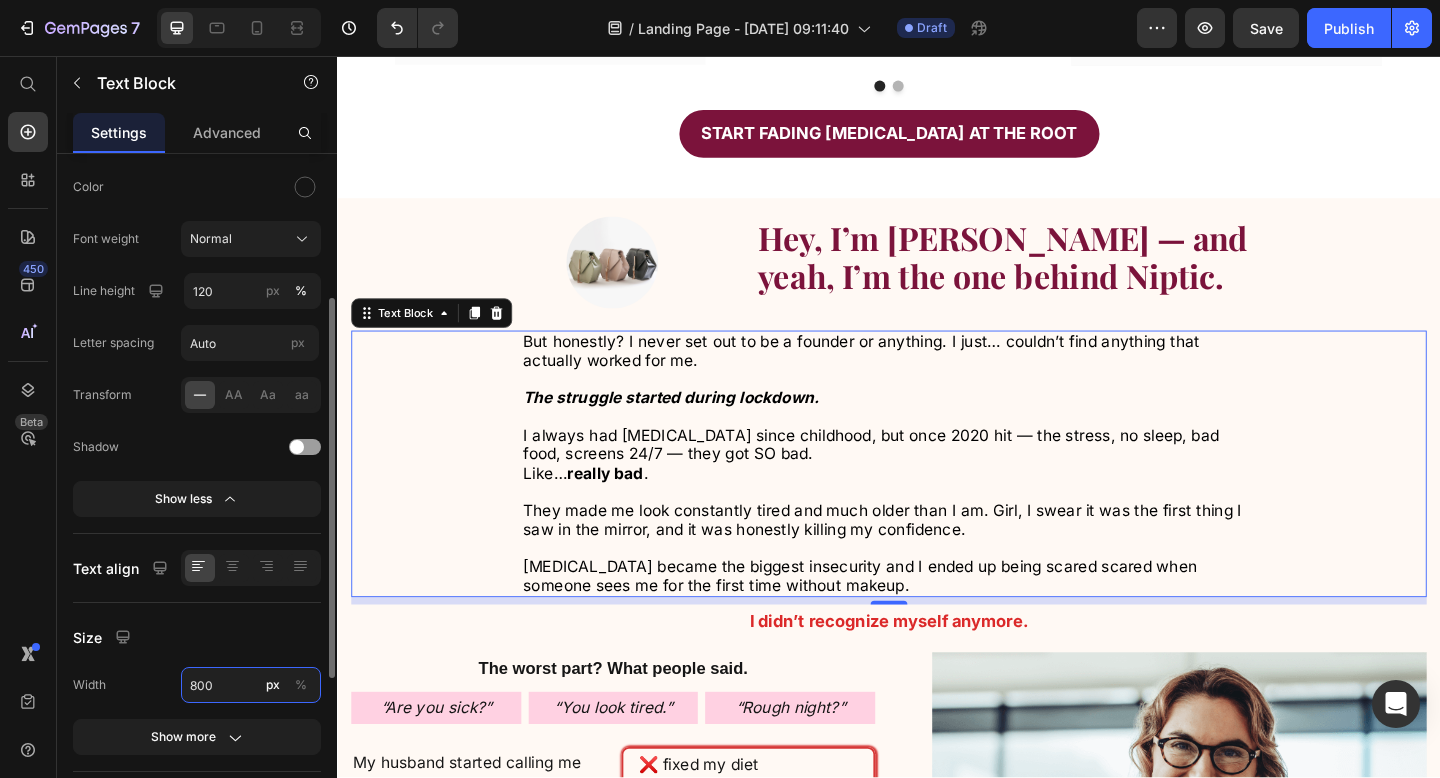 click on "800" at bounding box center (251, 685) 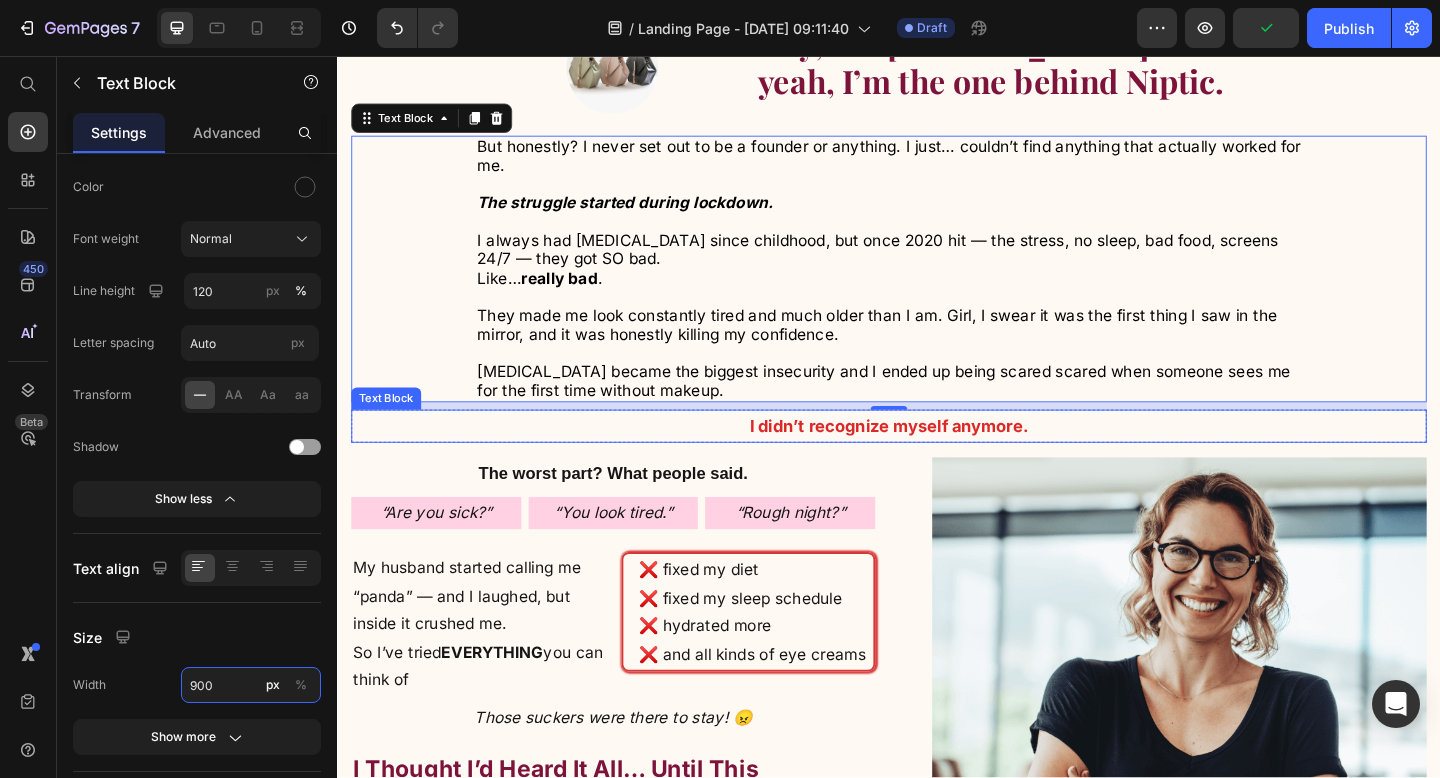 scroll, scrollTop: 1691, scrollLeft: 0, axis: vertical 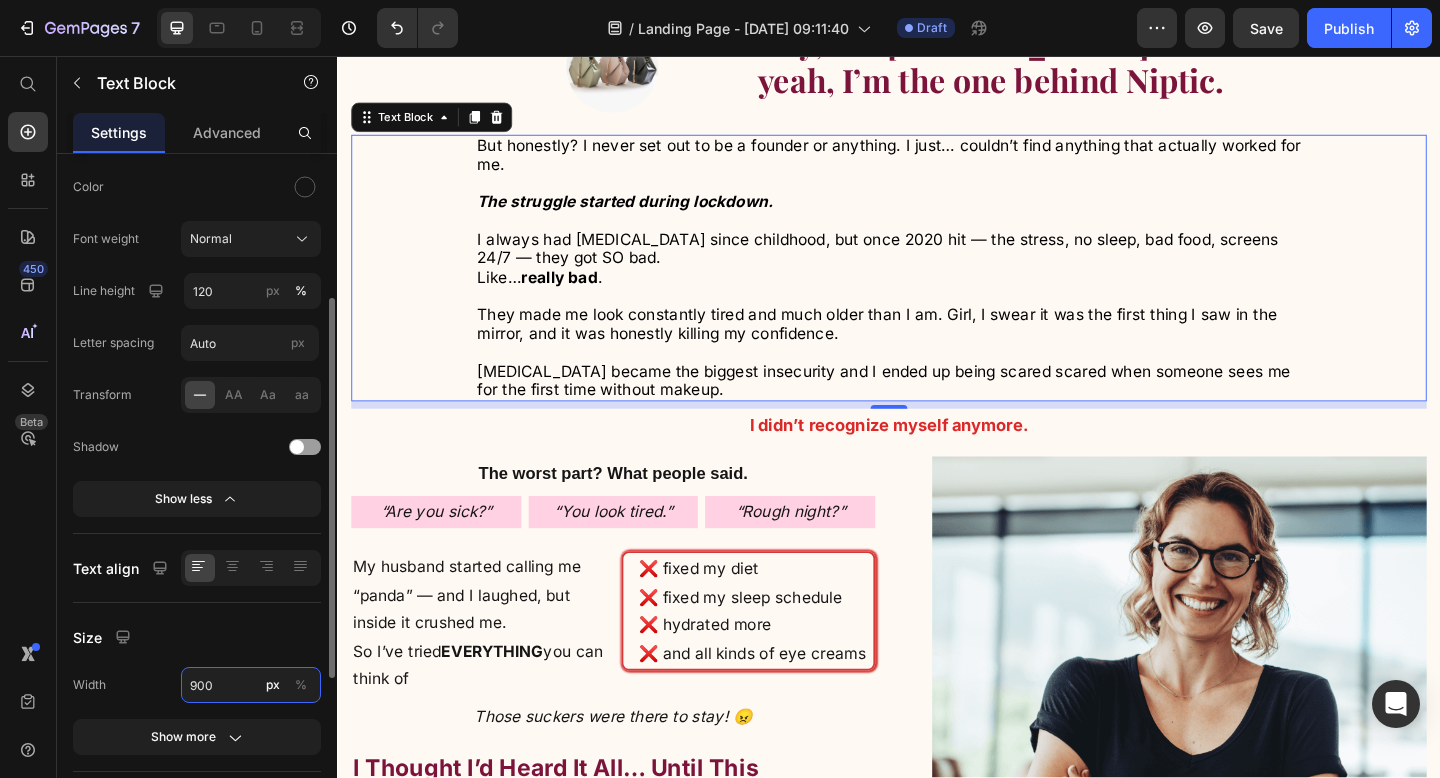 click on "900" at bounding box center [251, 685] 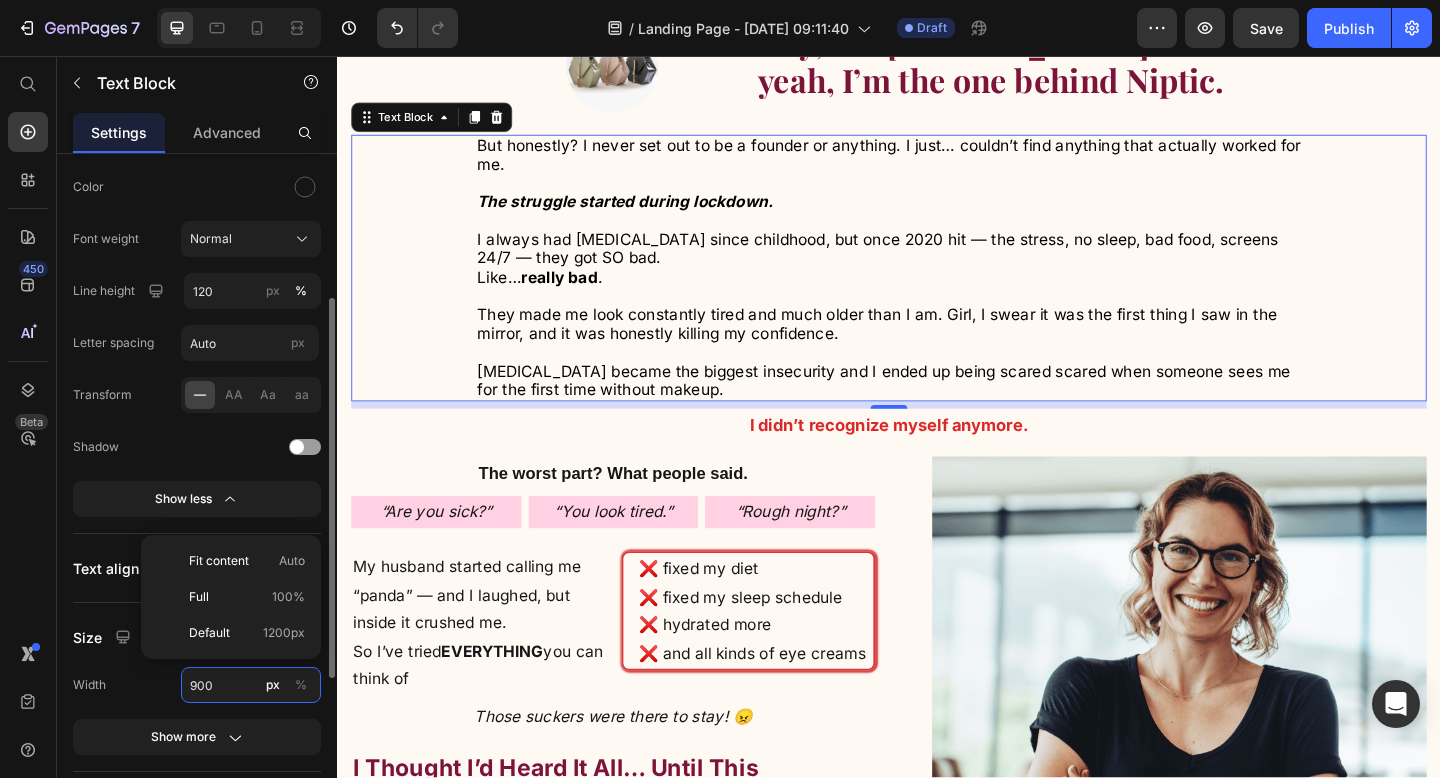 click on "900" at bounding box center (251, 685) 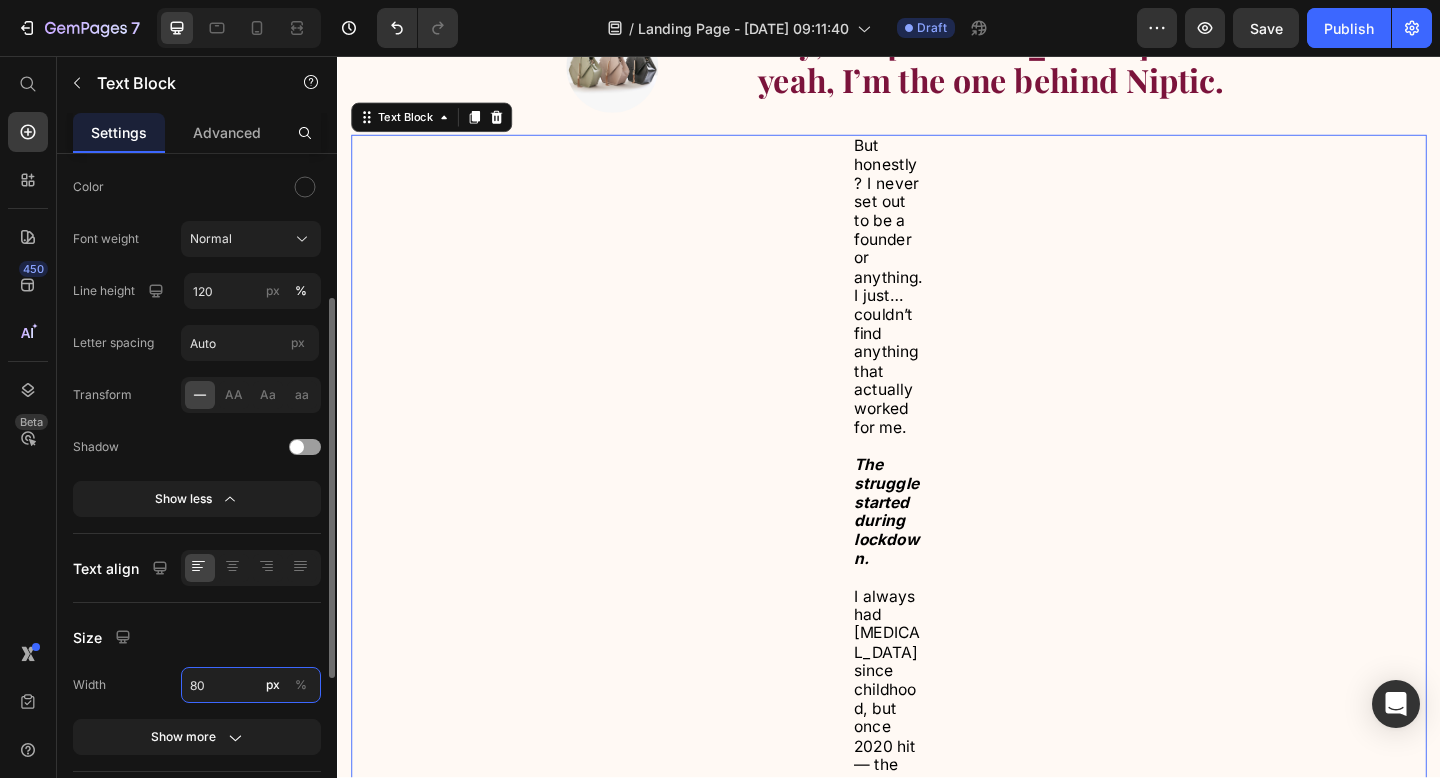 type on "800" 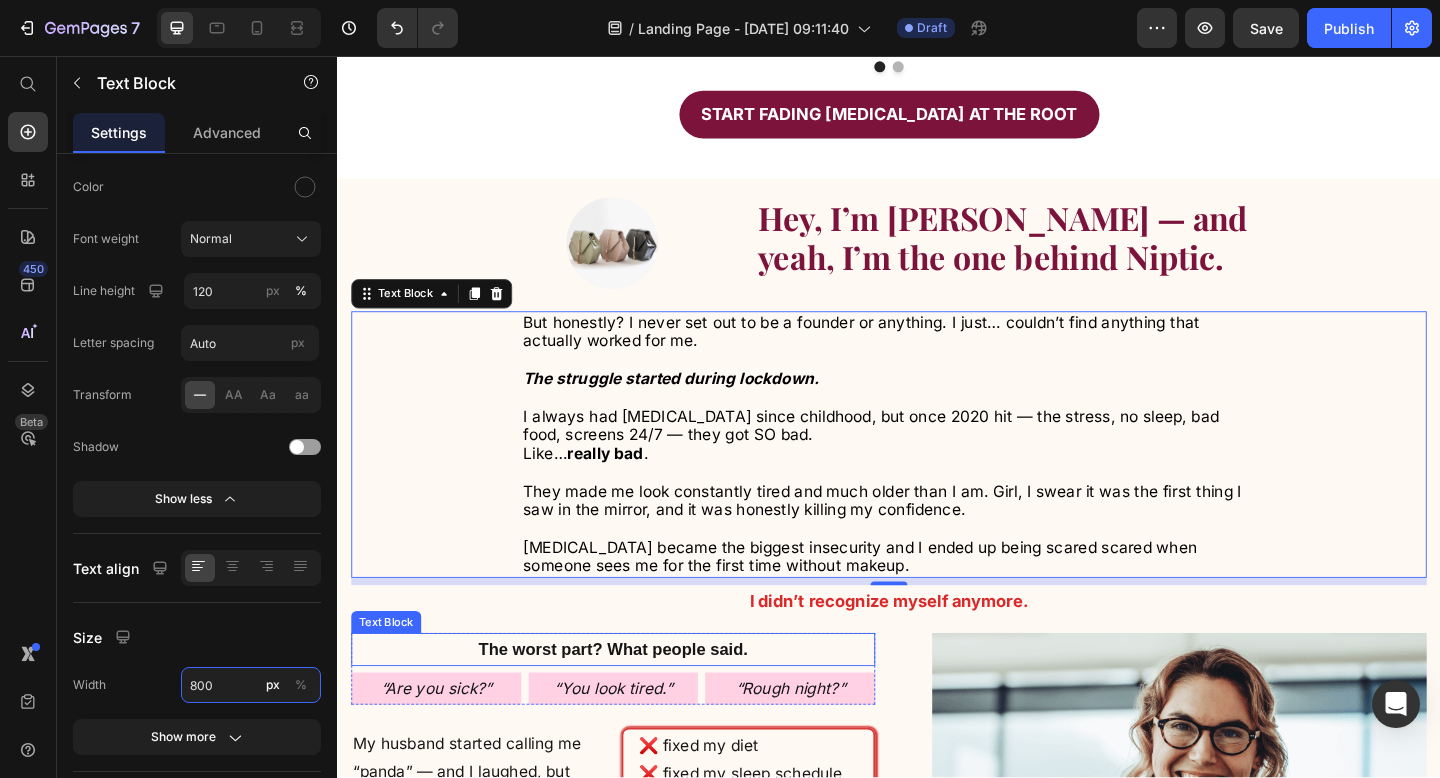 scroll, scrollTop: 1492, scrollLeft: 0, axis: vertical 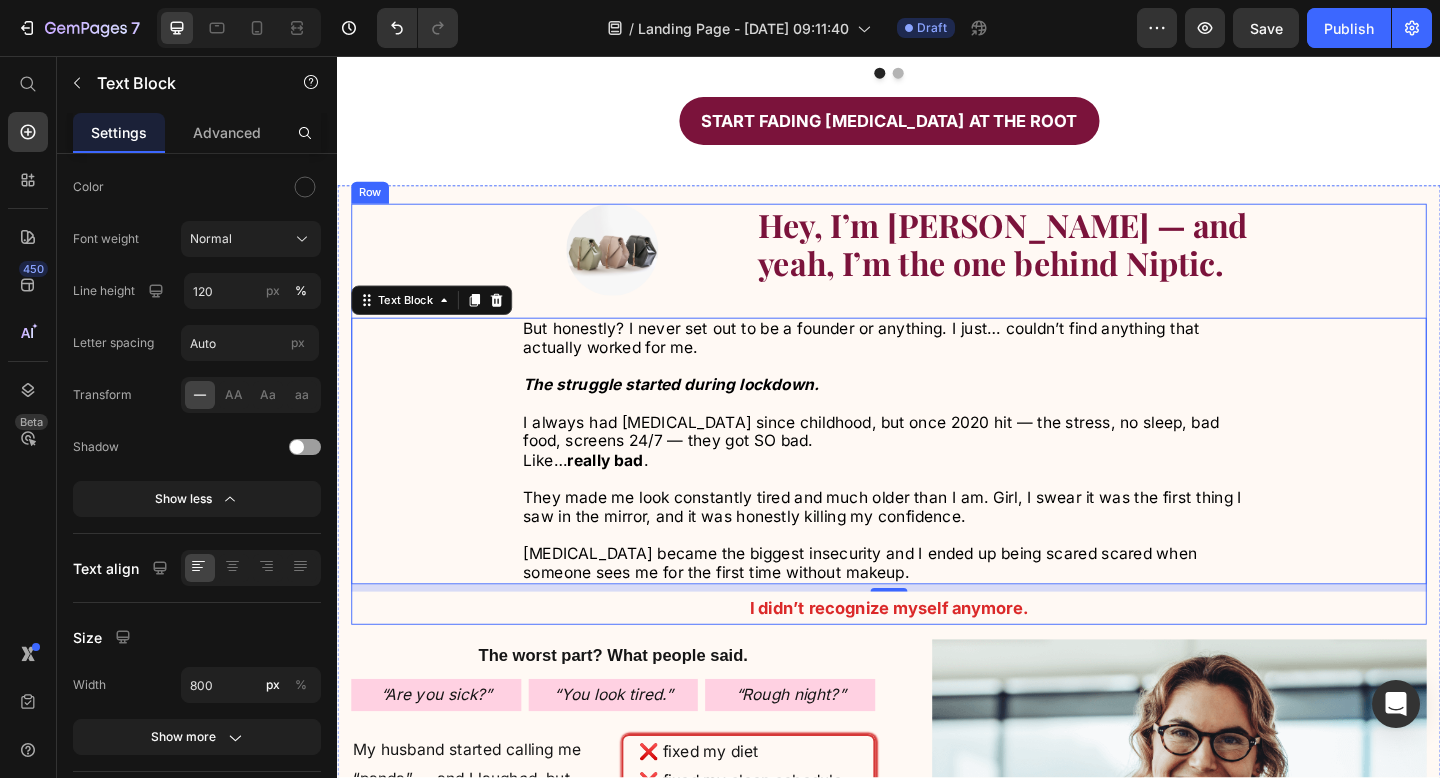 click on "Image Hey, I’m Michelle — and yeah, I’m the one behind Niptic. Text Block Row But honestly? I never set out to be a founder or anything. I just… couldn’t find anything that actually worked for me. The struggle started during lockdown. I always had dark circles since childhood, but once 2020 hit — the stress, no sleep, bad food, screens 24/7 — they got SO bad. Like…  really bad .   They made me look constantly tired and much older than I am. Girl, I swear it was the first thing I saw in the mirror, and it was honestly killing my confidence. Dark circles became the biggest insecurity and I ended up being scared scared when someone sees me for the first time without makeup. Text Block   8 I didn’t recognize myself anymore. Text Block Row" at bounding box center (937, 446) 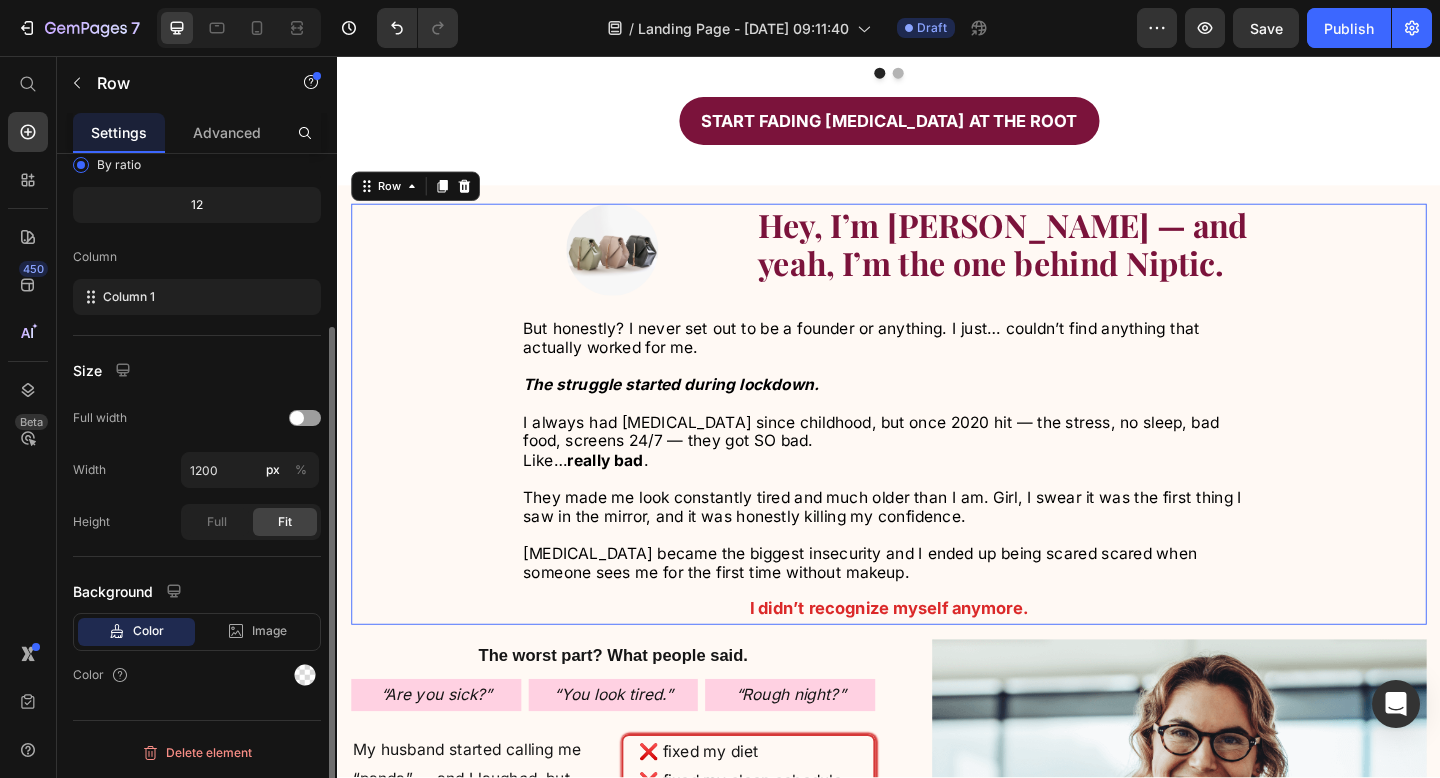 scroll, scrollTop: 0, scrollLeft: 0, axis: both 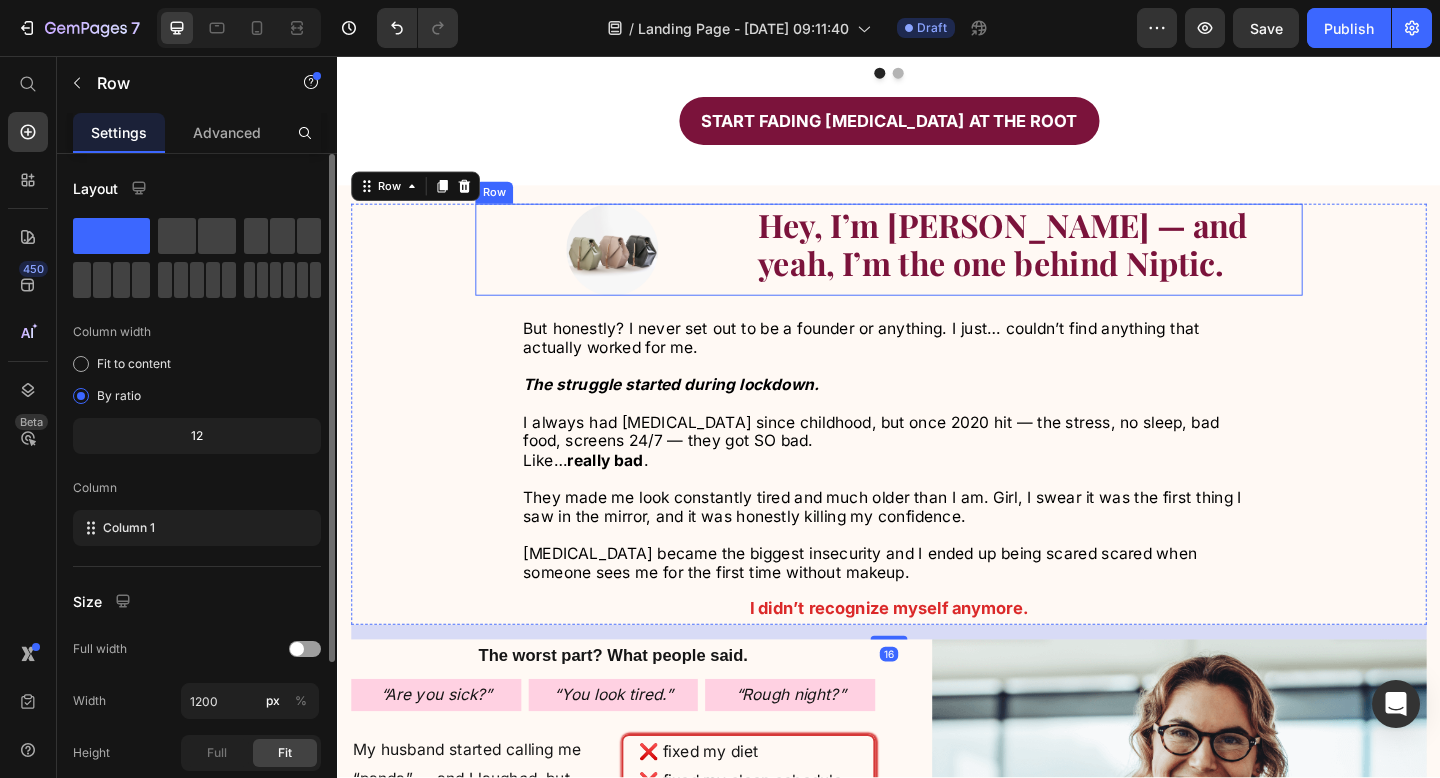 click on "Image Hey, I’m Michelle — and yeah, I’m the one behind Niptic. Text Block Row" at bounding box center [937, 267] 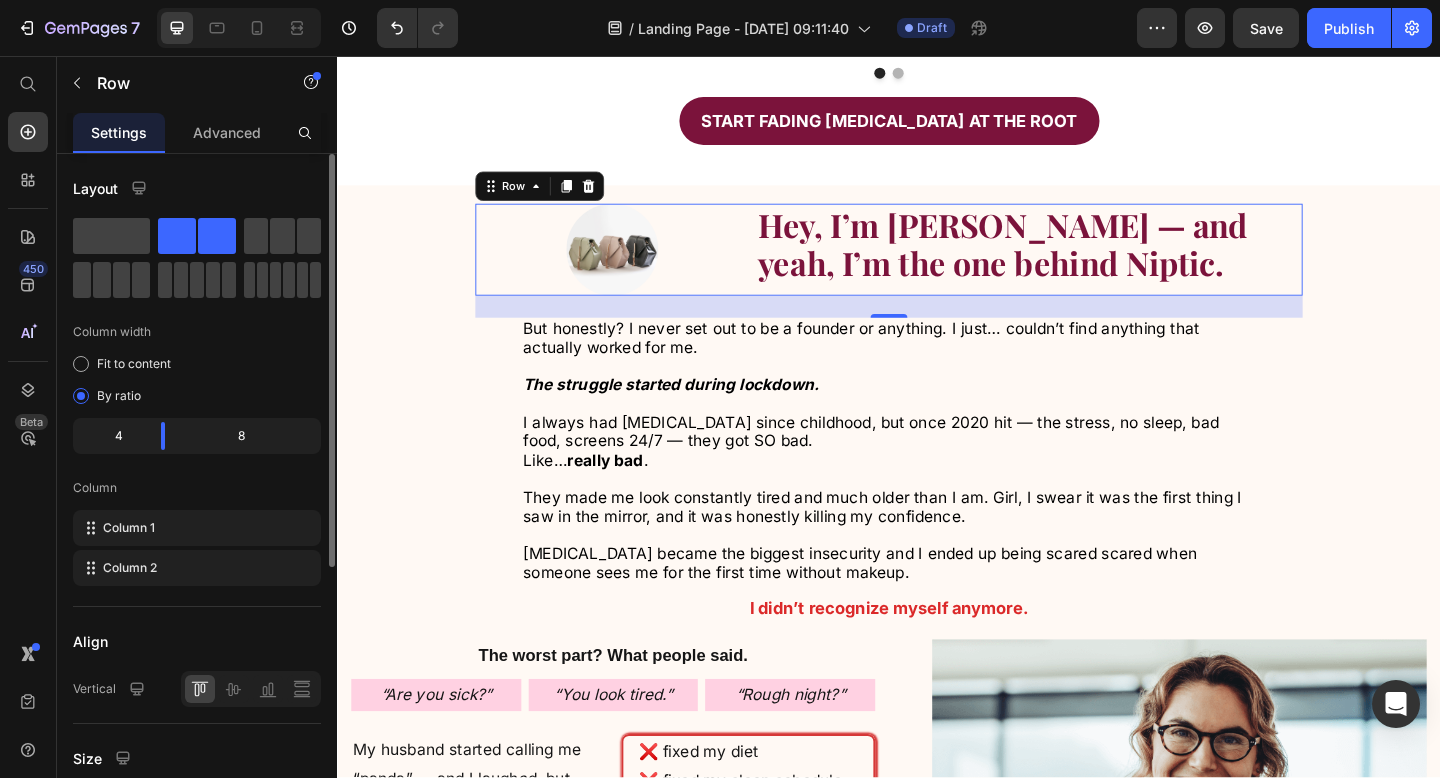 click on "4" 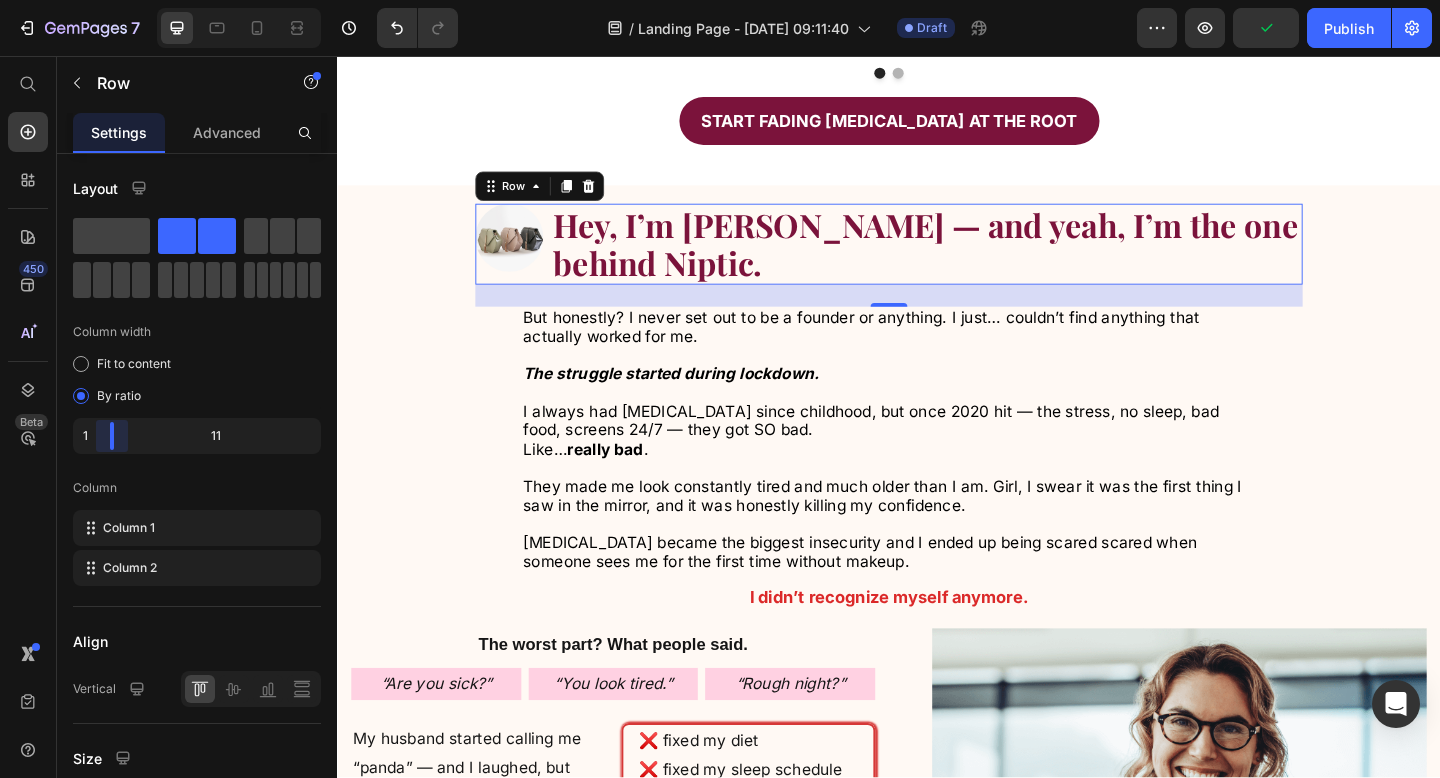 drag, startPoint x: 160, startPoint y: 431, endPoint x: 94, endPoint y: 431, distance: 66 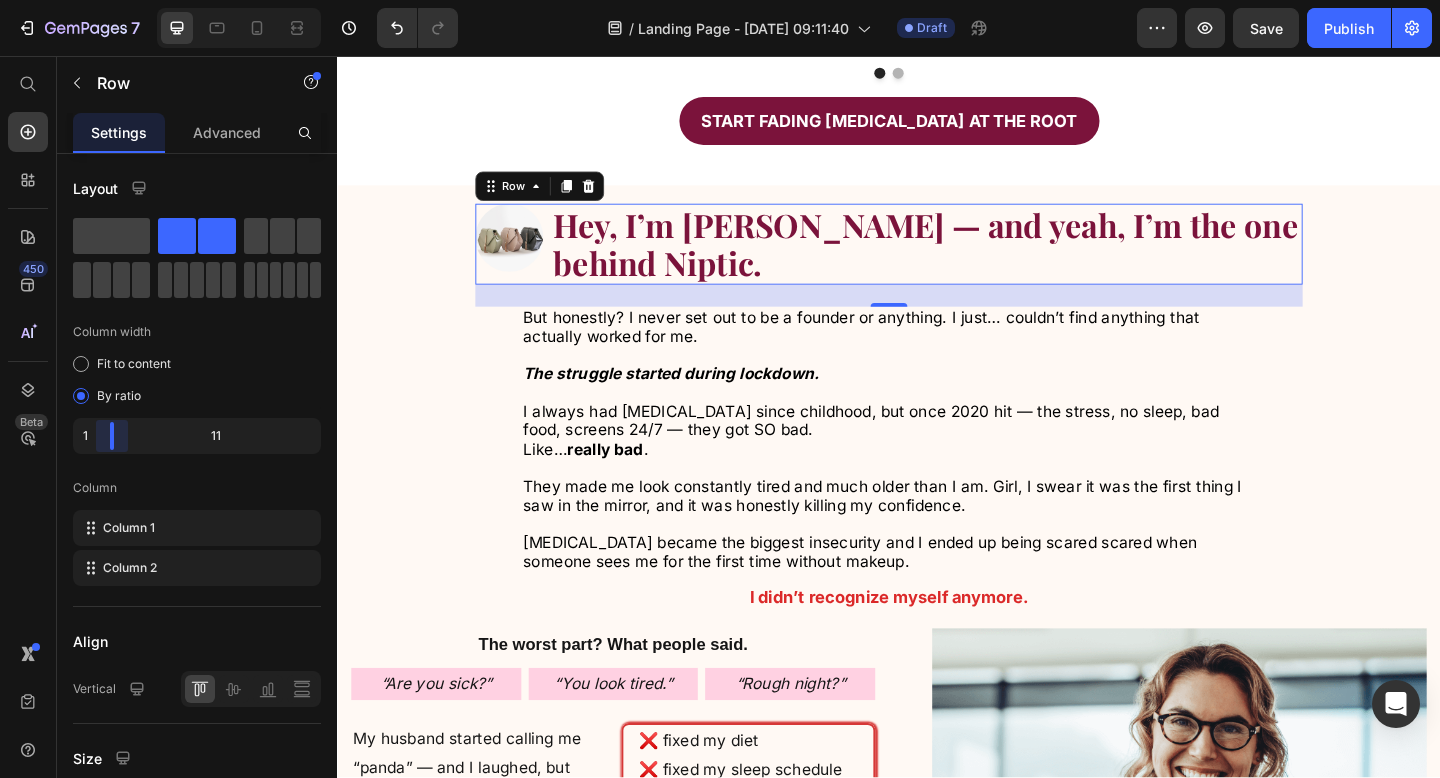 drag, startPoint x: 118, startPoint y: 434, endPoint x: 98, endPoint y: 434, distance: 20 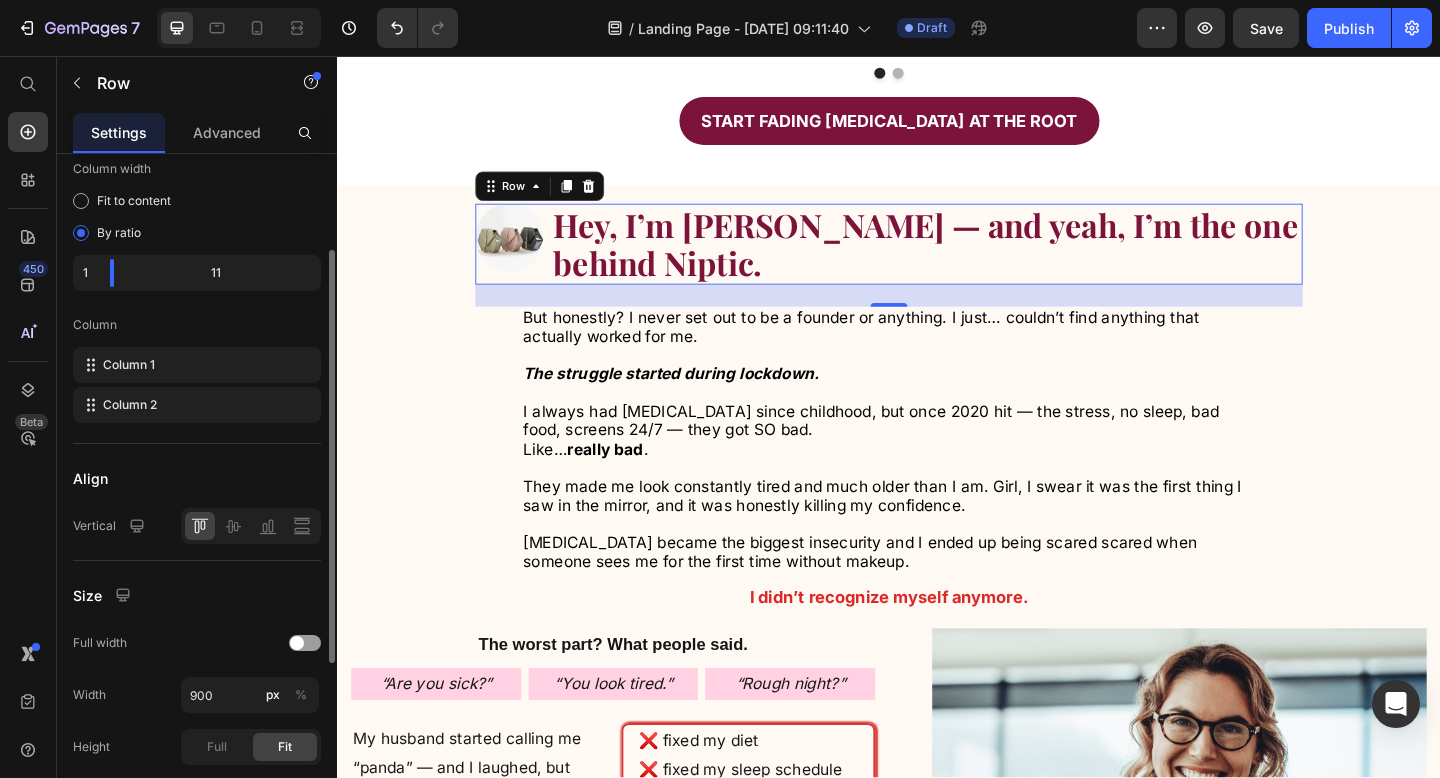 scroll, scrollTop: 161, scrollLeft: 0, axis: vertical 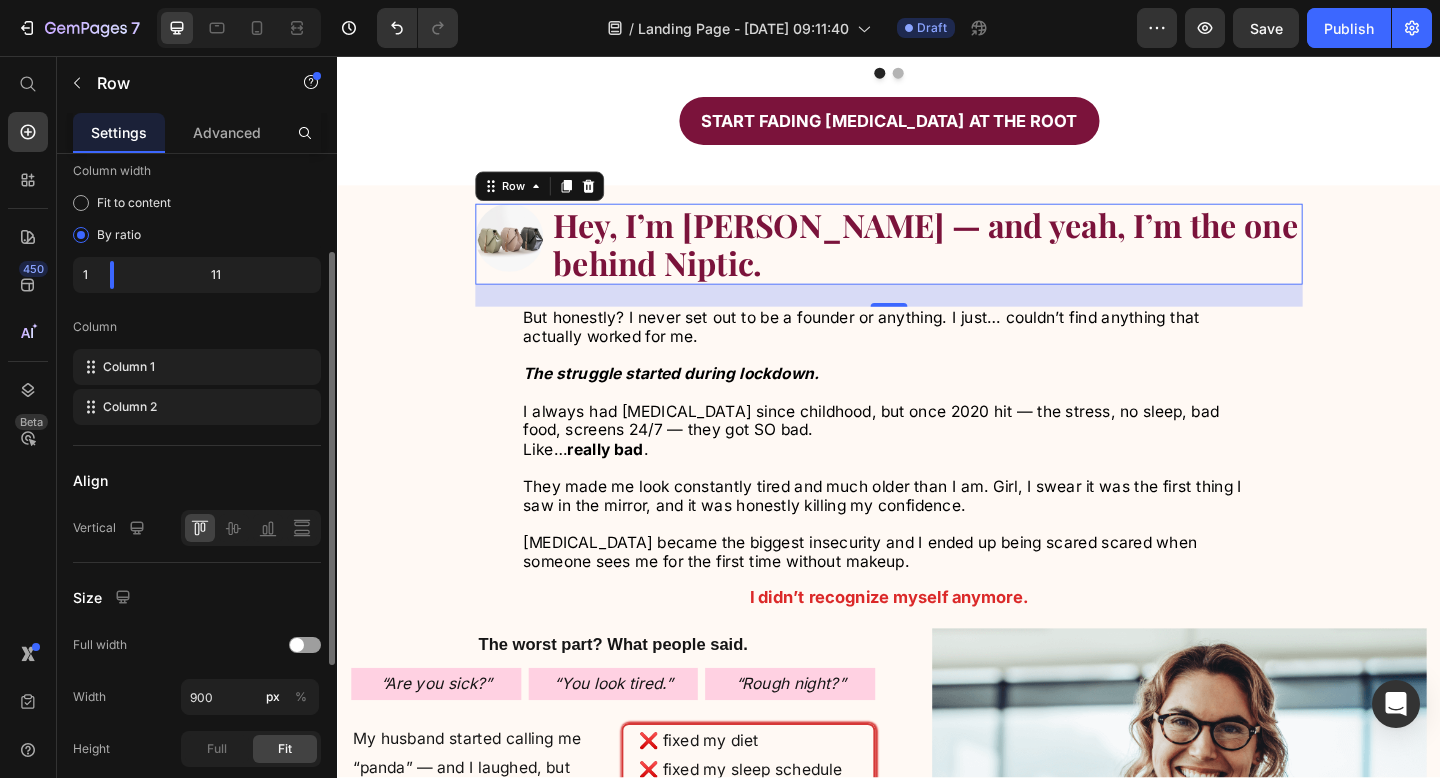 click on "7   /  Landing Page - Jul 10, 09:11:40 Draft Preview  Save   Publish  450 Beta Start with Sections Elements Hero Section Product Detail Brands Trusted Badges Guarantee Product Breakdown How to use Testimonials Compare Bundle FAQs Social Proof Brand Story Product List Collection Blog List Contact Sticky Add to Cart Custom Footer Browse Library 450 Layout
Row
Row
Row
Row Text
Heading
Text Block Button
Button
Button
Sticky Back to top Media
Image
Image" at bounding box center (720, 0) 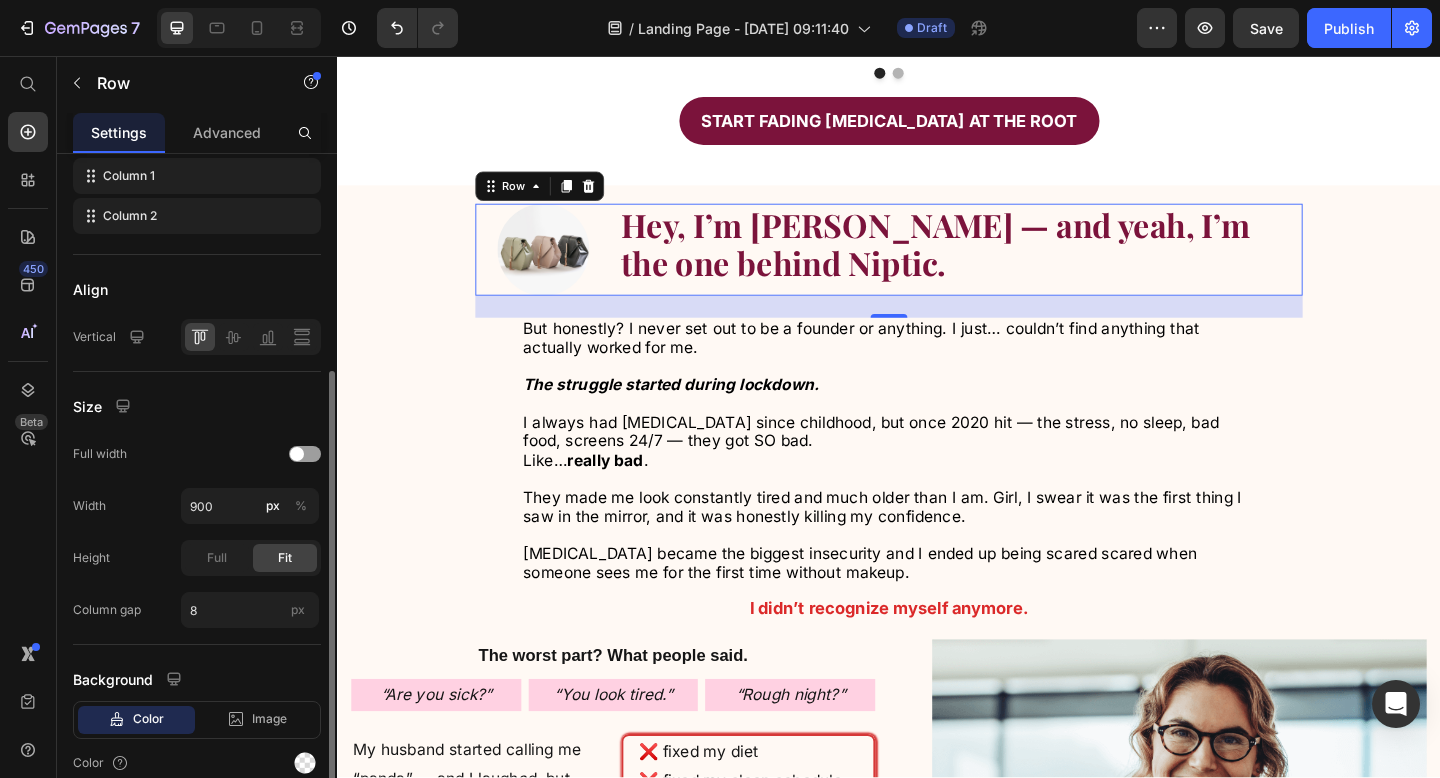 scroll, scrollTop: 354, scrollLeft: 0, axis: vertical 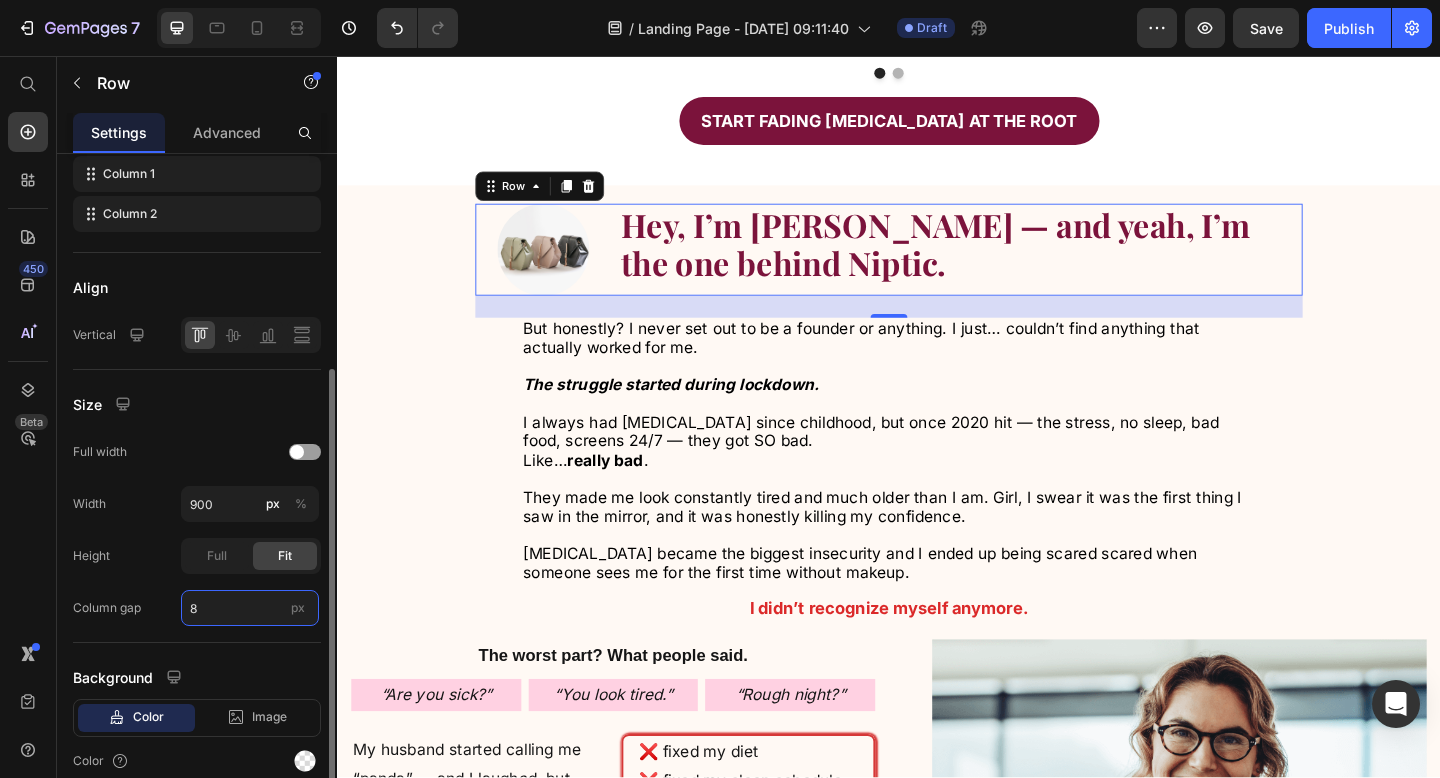 click on "8" at bounding box center [250, 608] 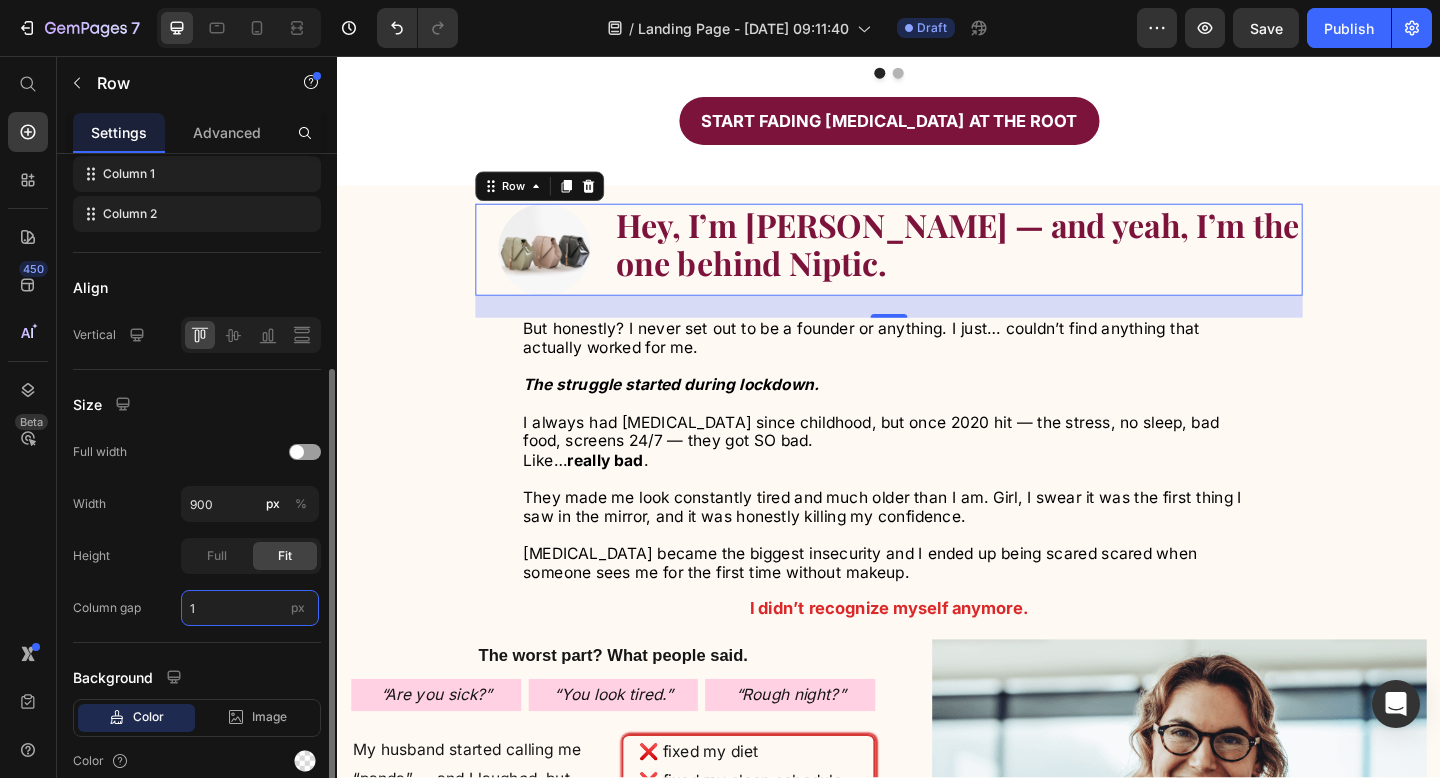 type on "10" 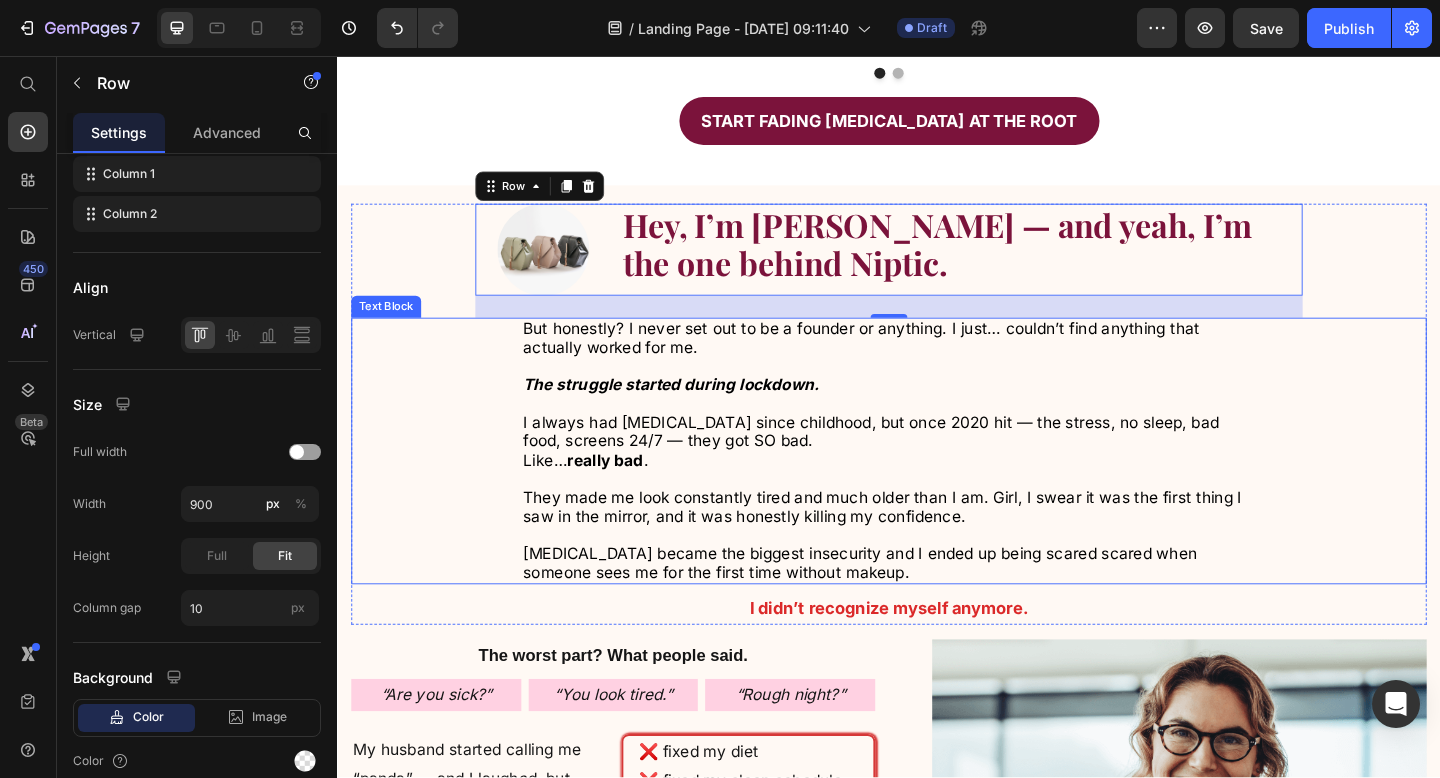 click at bounding box center (937, 516) 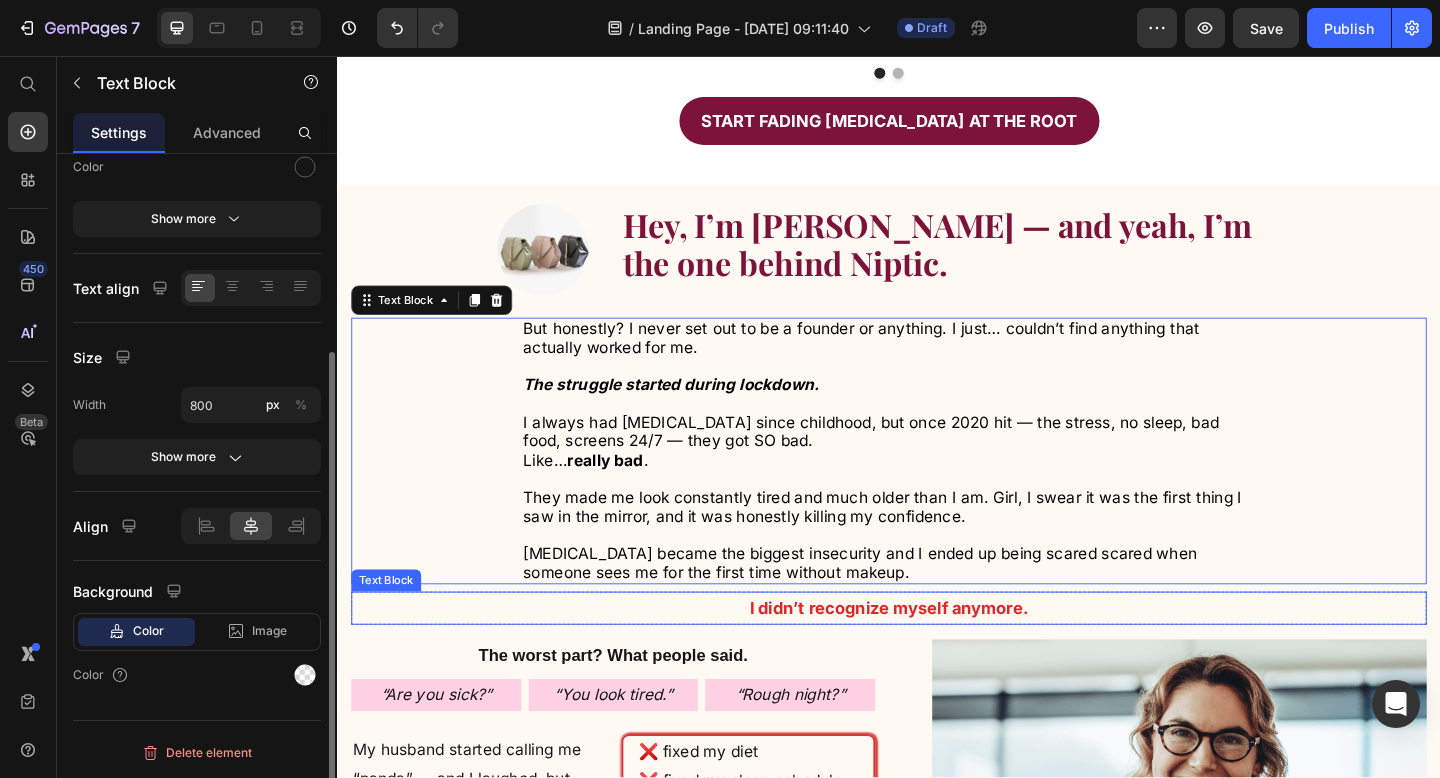 scroll, scrollTop: 0, scrollLeft: 0, axis: both 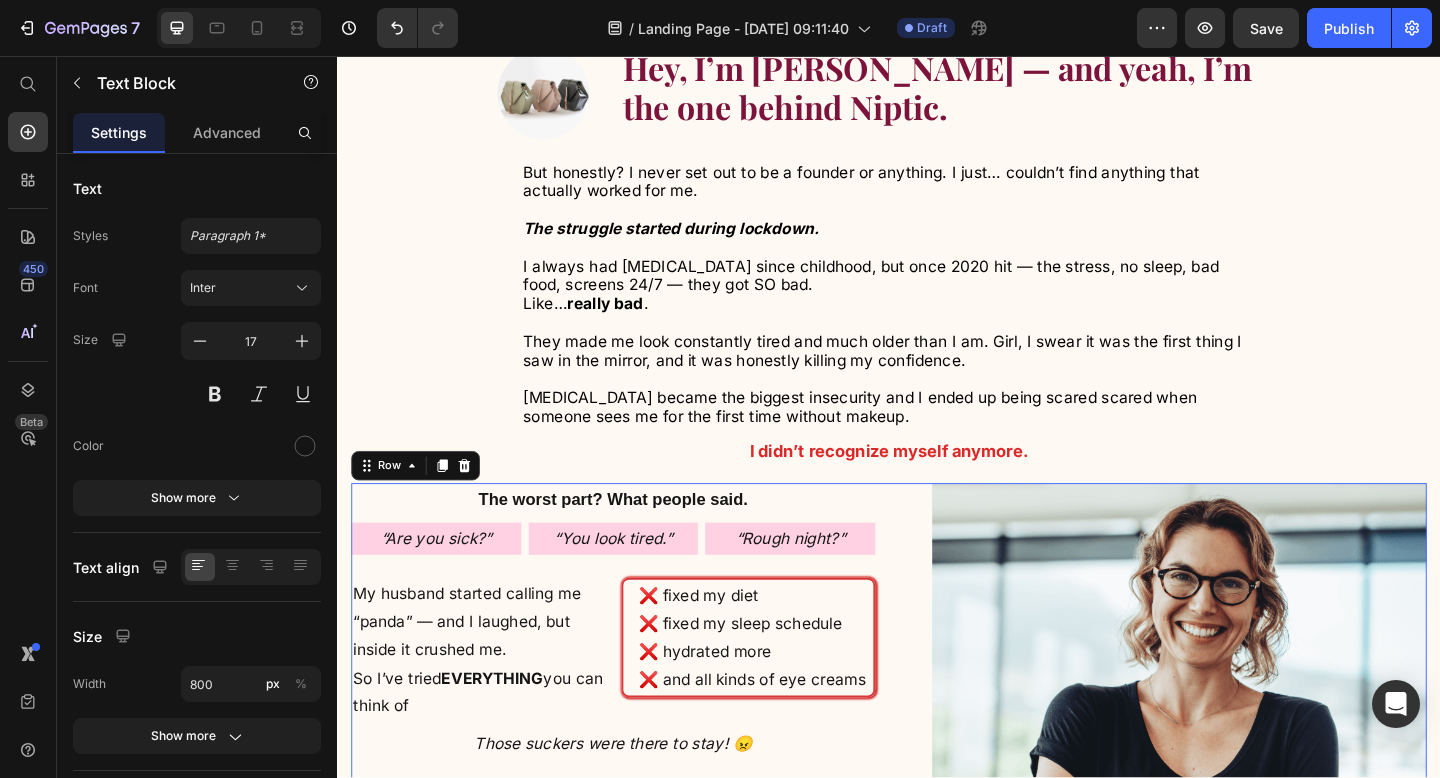 click on "The worst part? What people said. Text Block “Are you sick?”  Text Block “You look tired.”  Text Block “Rough night?” Text Block Row Row Row My husband started calling me “panda” — and I laughed, but inside it crushed me. So I’ve tried  EVERYTHING  you can think of Text Block ❌ fixed my diet ❌ fixed my sleep schedule ❌ hydrated more ❌ and all kinds of eye creams  Text Block Row Those suckers were there to stay! 😠 Text Block  I Thought I’d Heard It All… Until This Text Block One night I was just scrolling, half-asleep — and I came across this girl on TikTok talking about dark circles. At first I was like,  “Okay, here we go again…” But then she said something that  actually made sense. She was explaining how dark circles on Black skin work differently — and honestly?   It kind of blew my mind. Text Block Row Row Image Row   0" at bounding box center [937, 796] 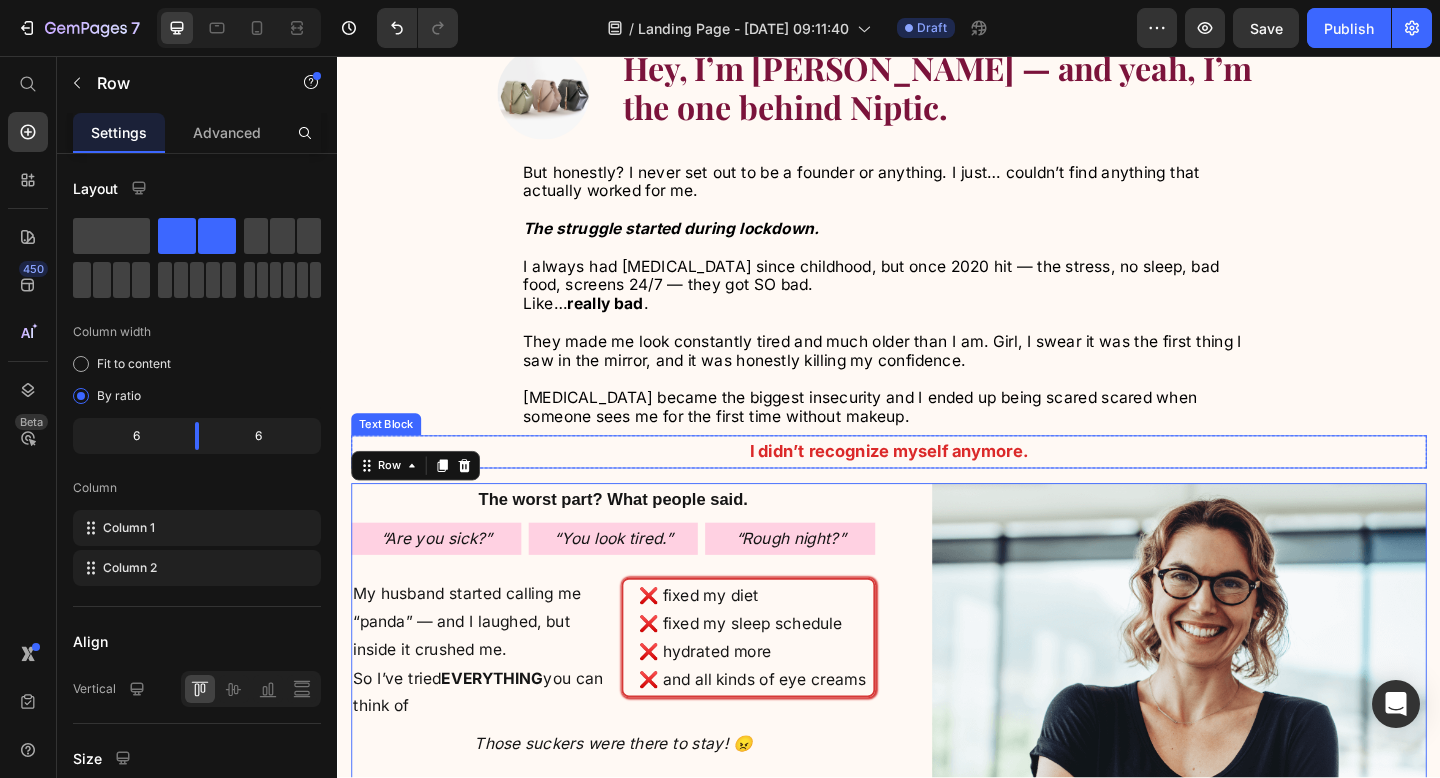 click on "I didn’t recognize myself anymore." at bounding box center (937, 487) 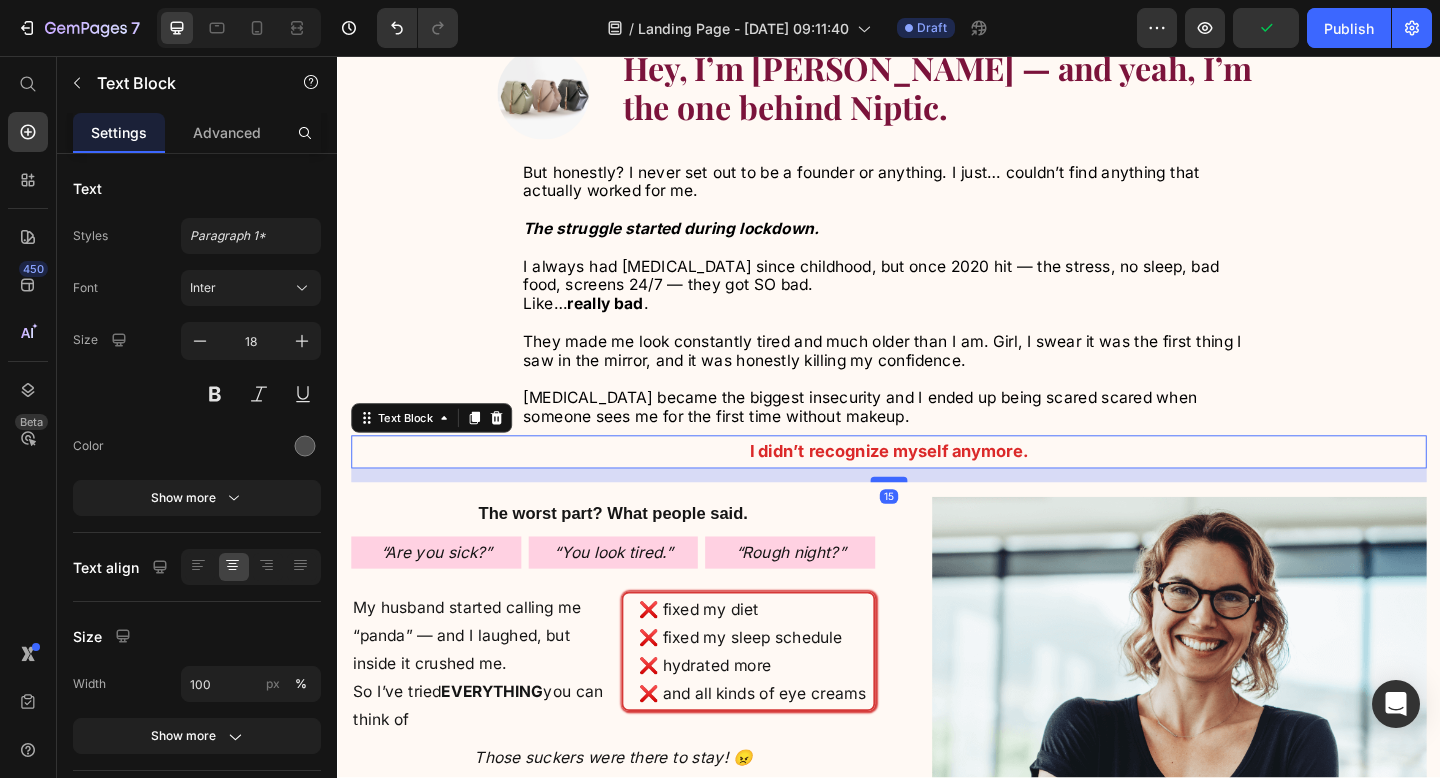 drag, startPoint x: 925, startPoint y: 543, endPoint x: 926, endPoint y: 558, distance: 15.033297 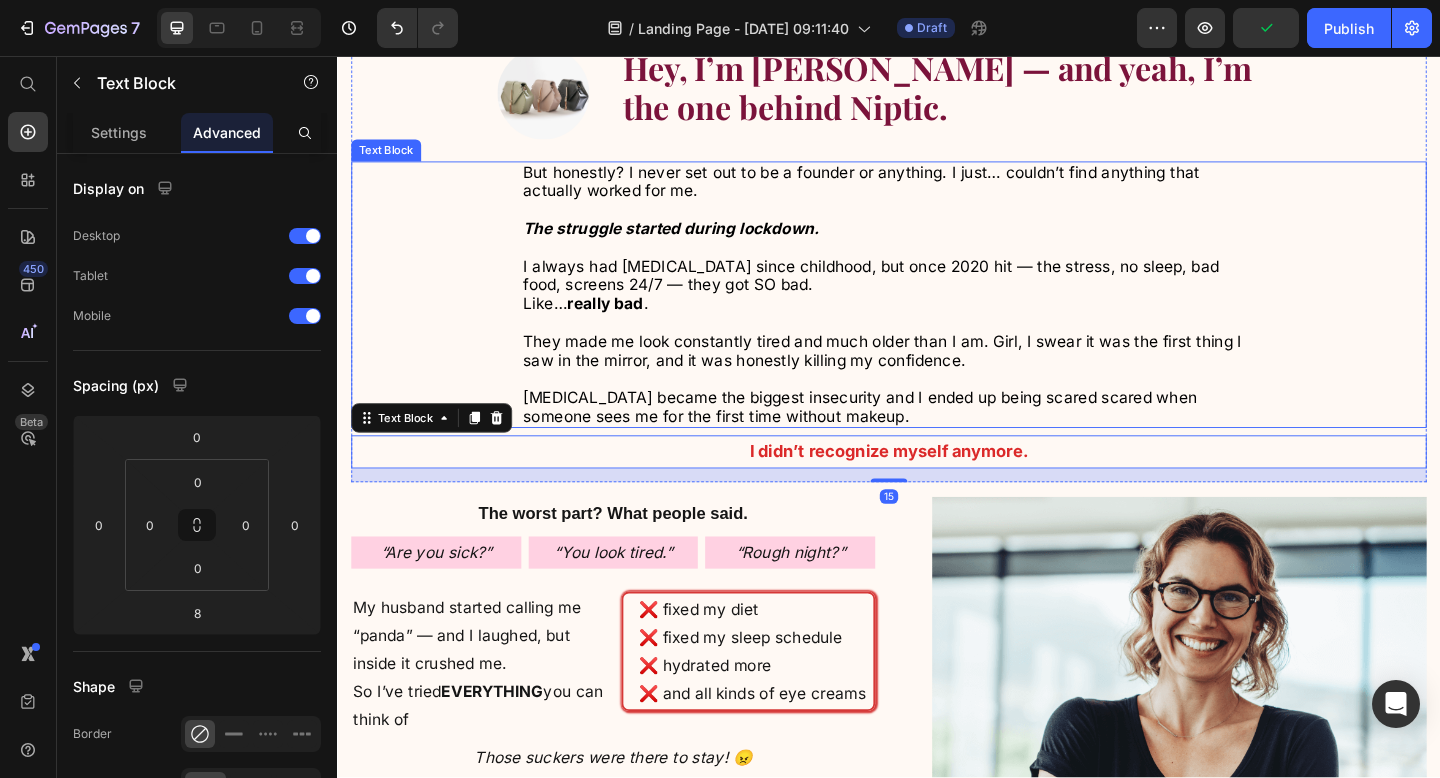 click on "They made me look constantly tired and much older than I am. Girl, I swear it was the first thing I saw in the mirror, and it was honestly killing my confidence. [MEDICAL_DATA] became the biggest insecurity and I ended up being scared scared when someone sees me for the first time without makeup." at bounding box center (937, 408) 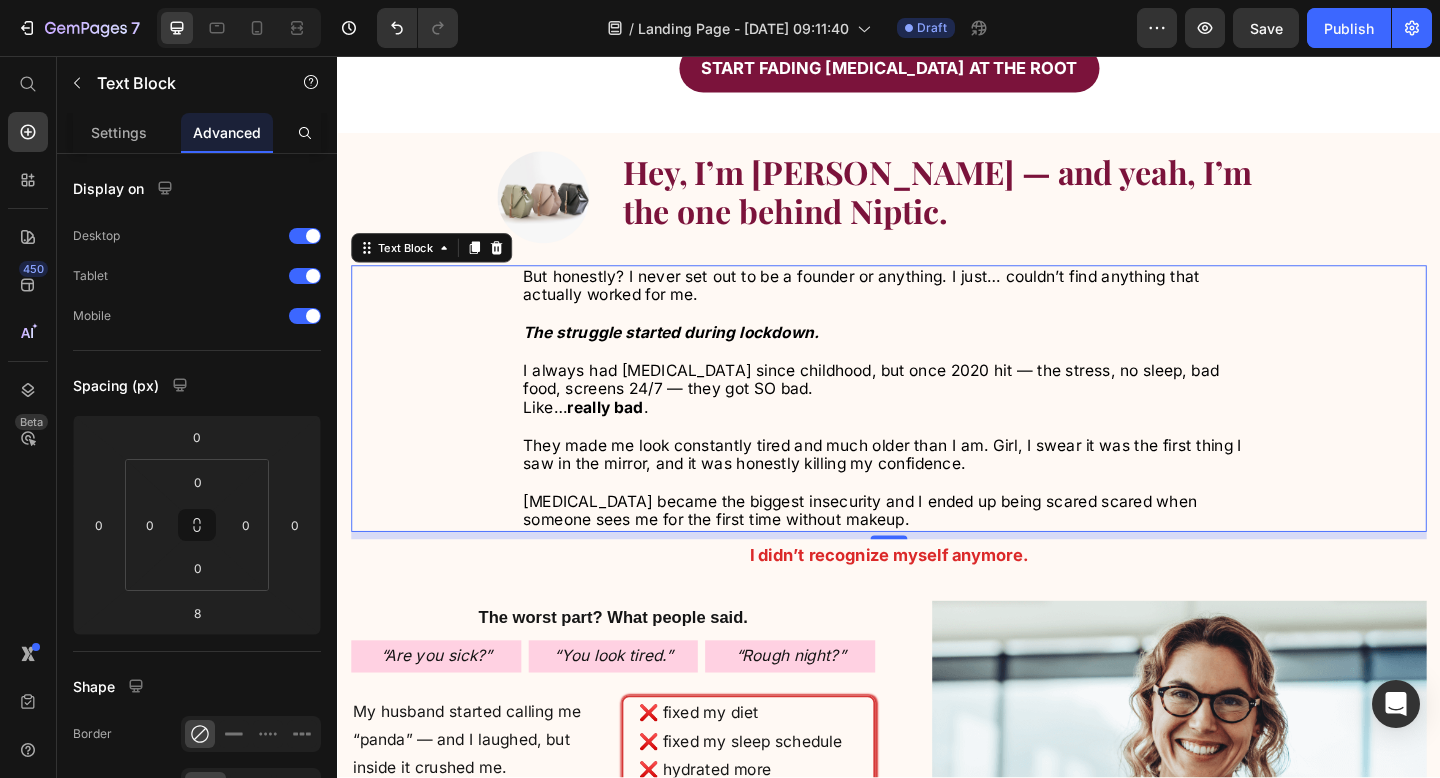 scroll, scrollTop: 1550, scrollLeft: 0, axis: vertical 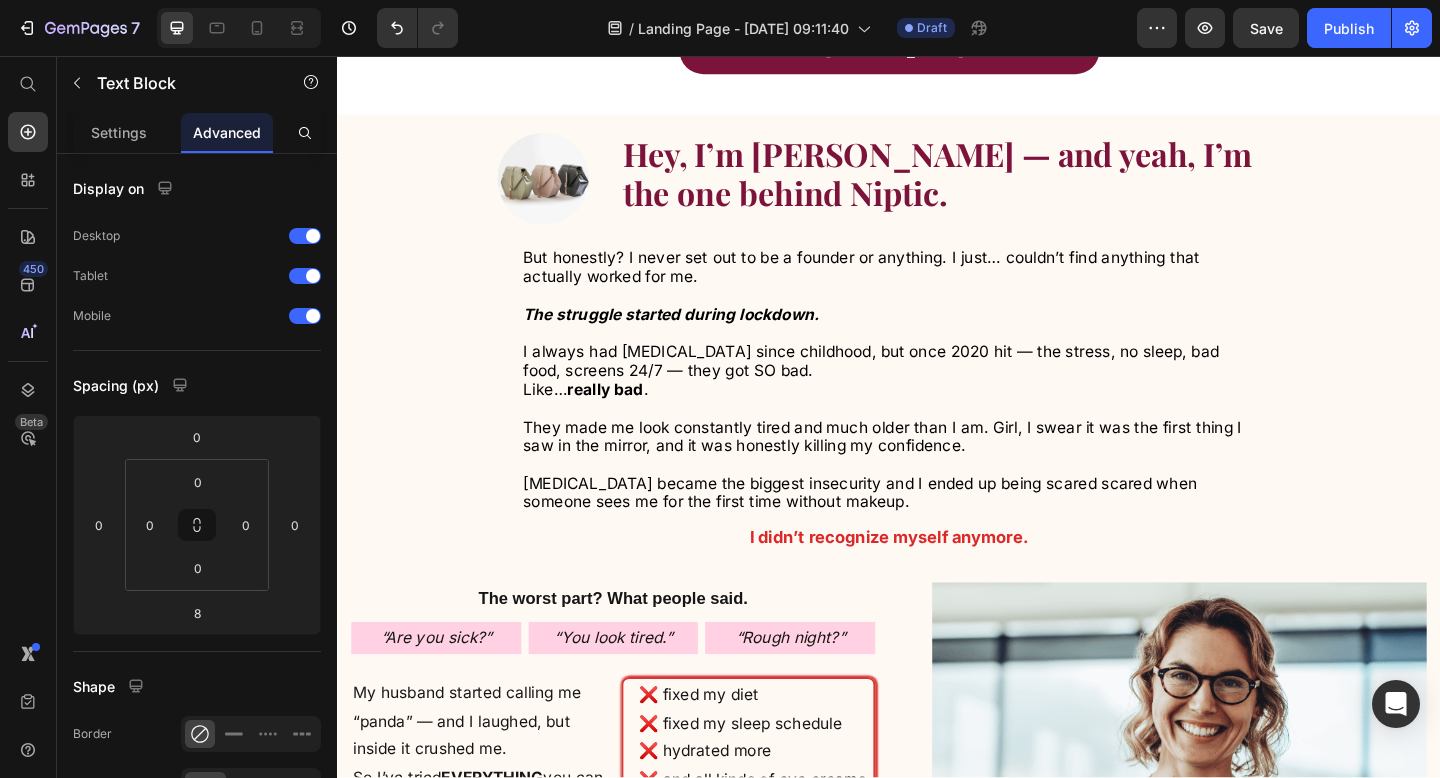click on "They made me look constantly tired and much older than I am. Girl, I swear it was the first thing I saw in the mirror, and it was honestly killing my confidence." at bounding box center (930, 470) 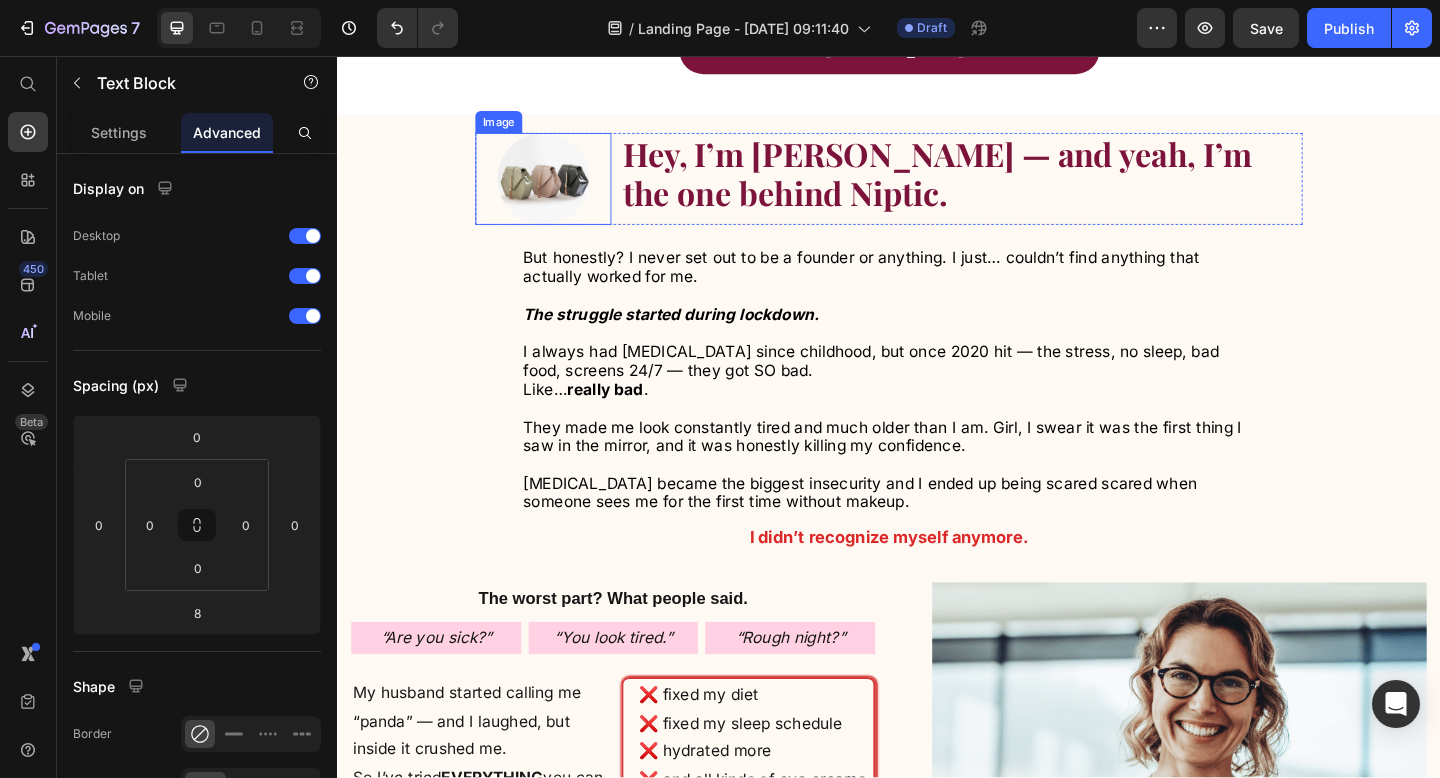 click at bounding box center (561, 190) 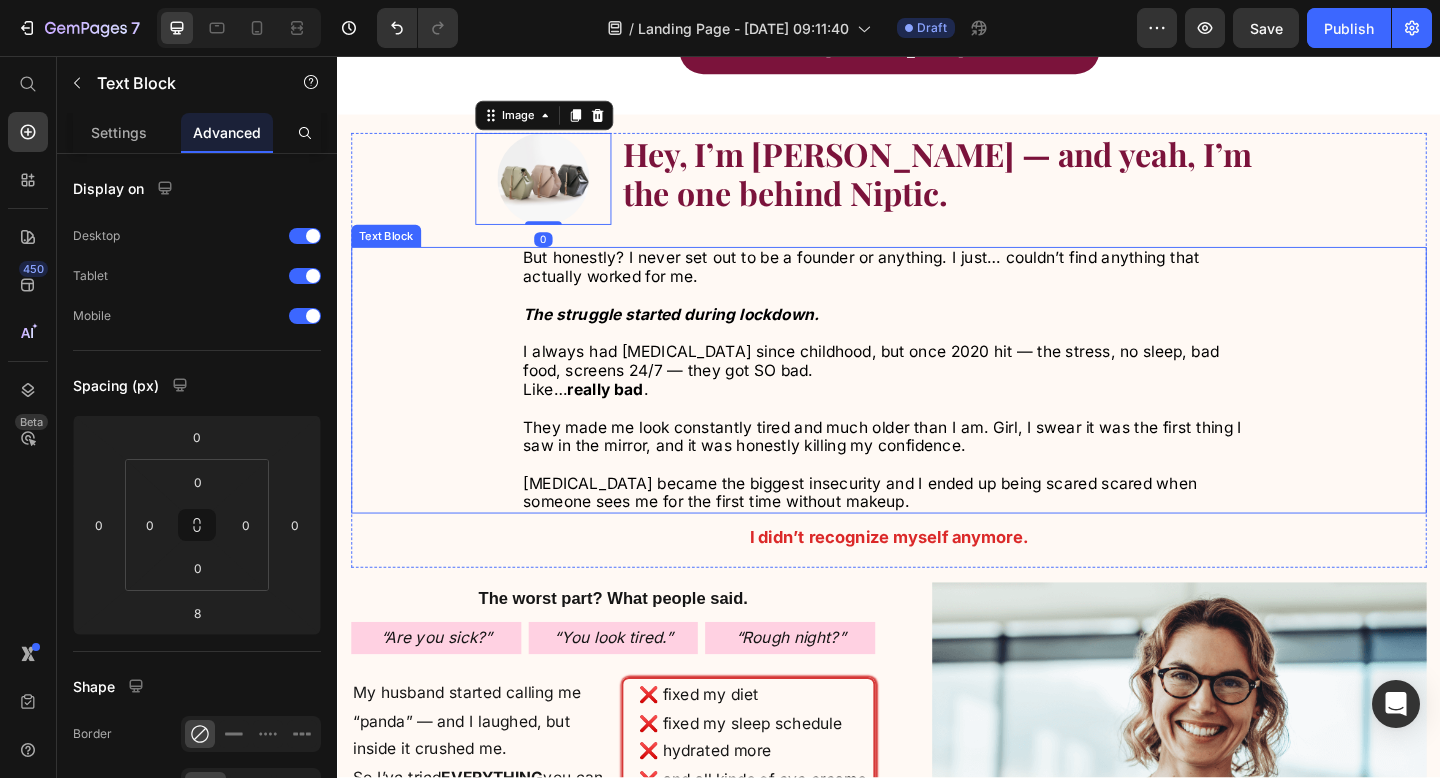 click on "The struggle started during lockdown." at bounding box center (700, 337) 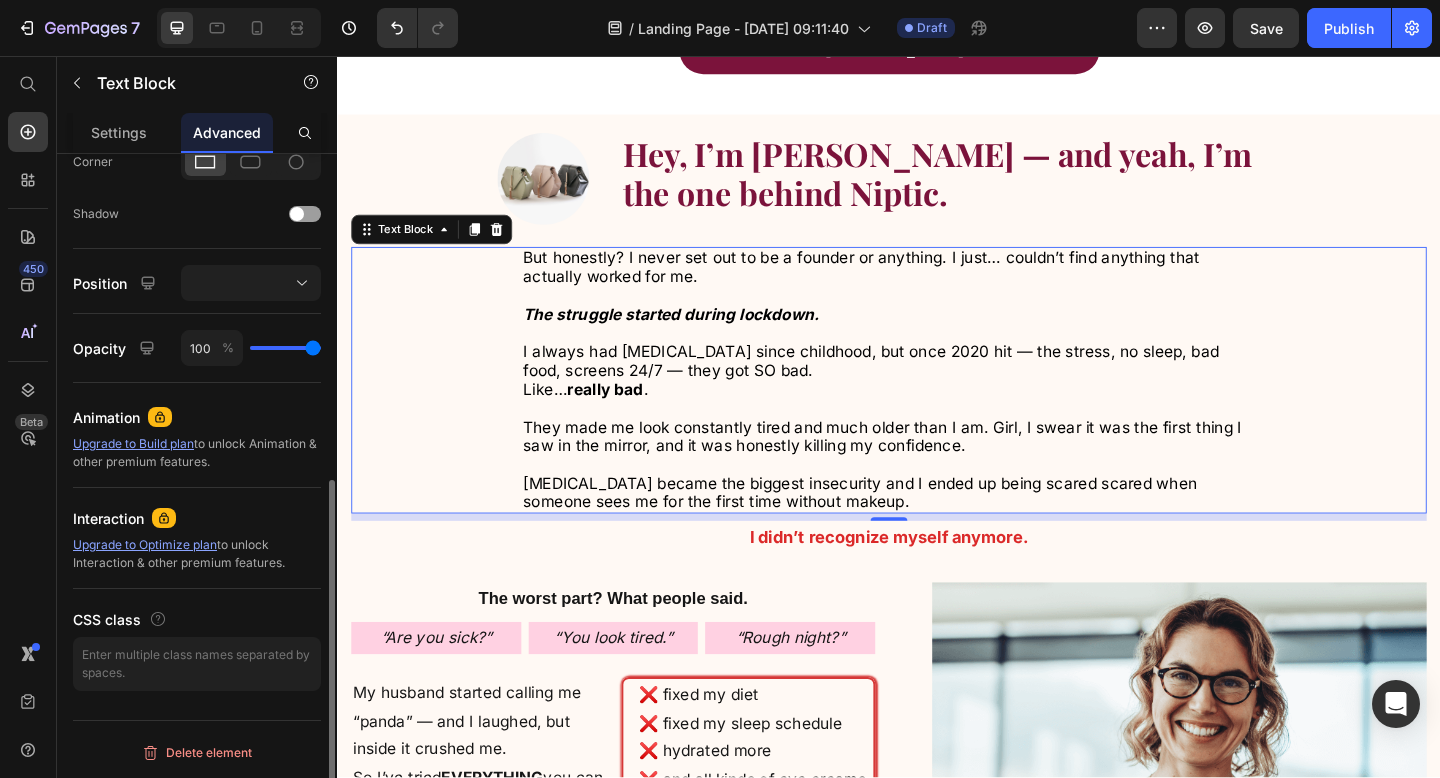 scroll, scrollTop: 621, scrollLeft: 0, axis: vertical 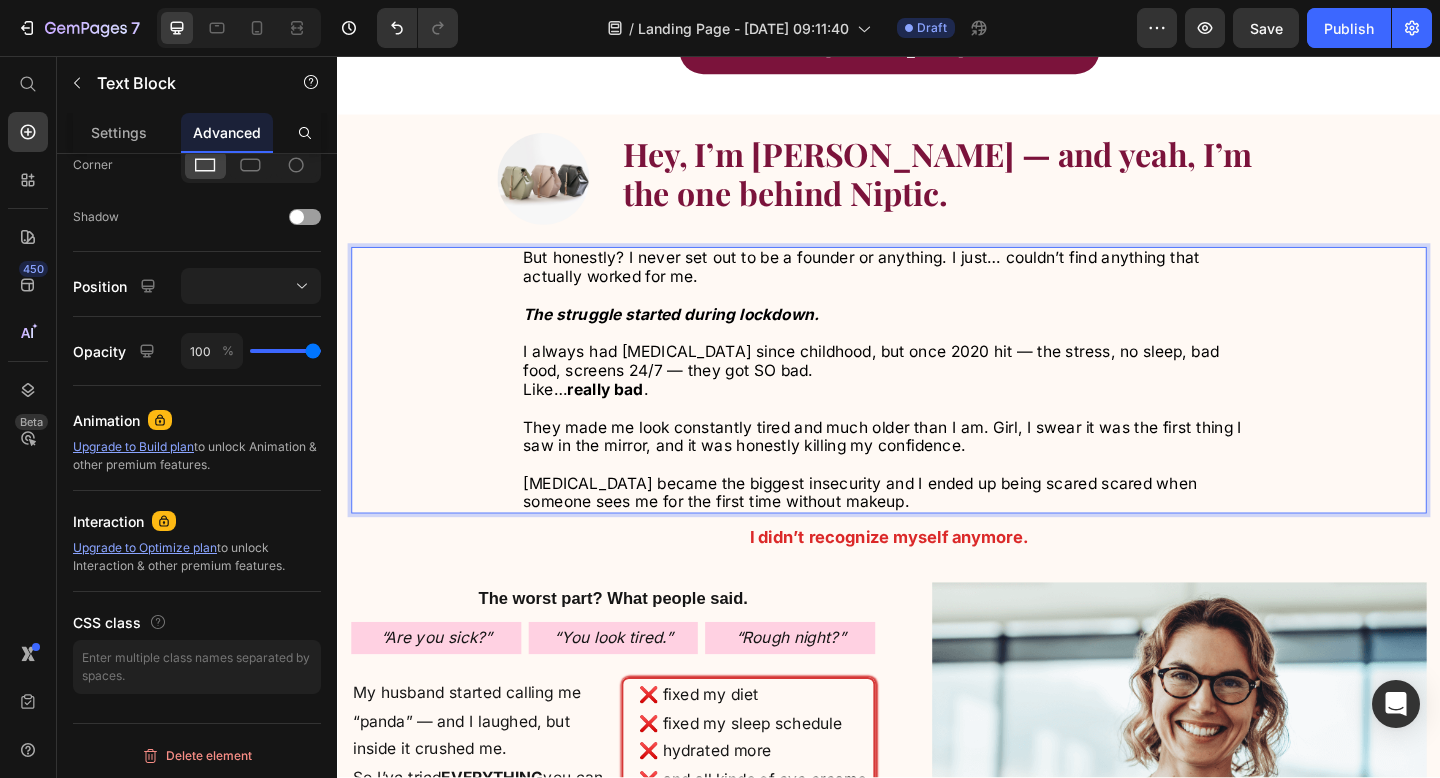 click at bounding box center [937, 439] 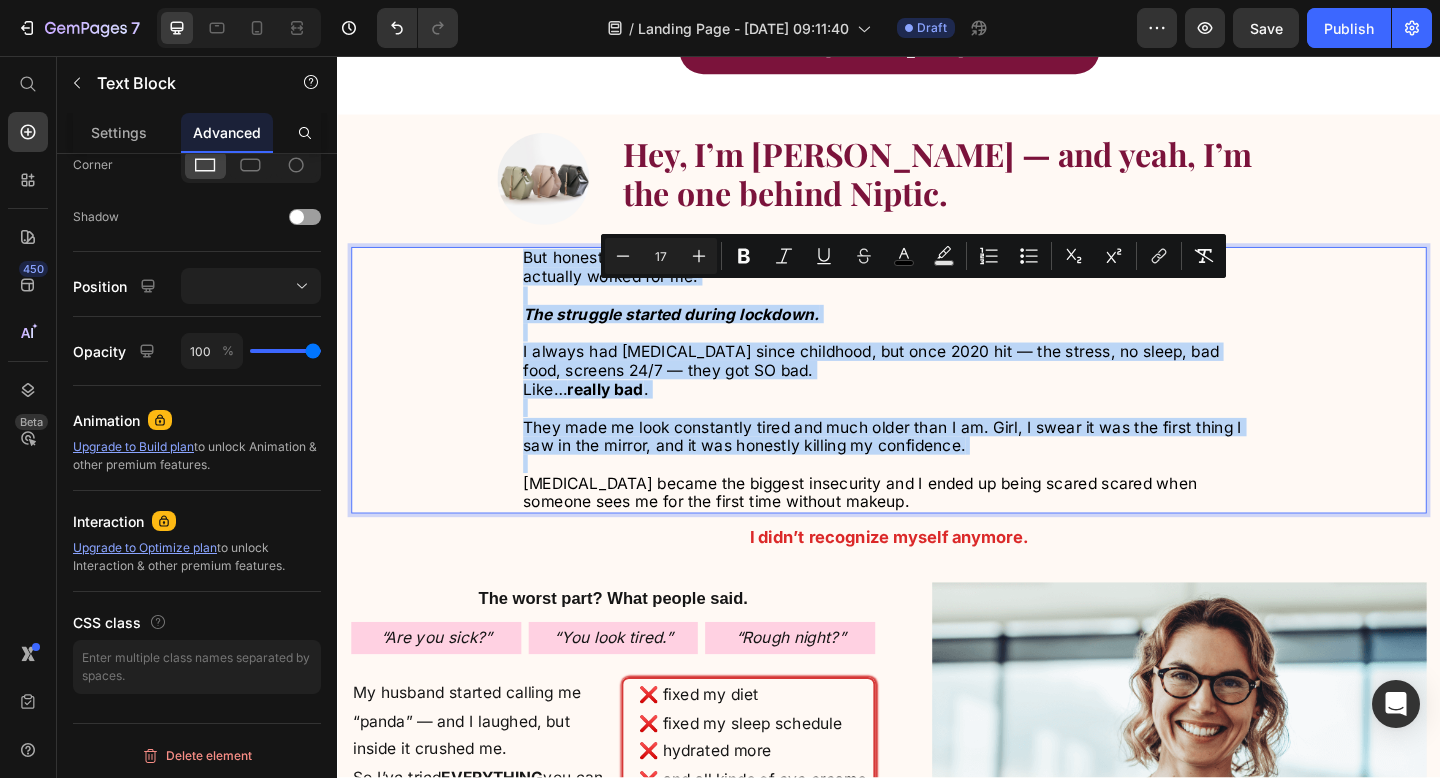 copy on "But honestly? I never set out to be a founder or anything. I just… couldn’t find anything that actually worked for me. The struggle started during lockdown. I always had dark circles since childhood, but once 2020 hit — the stress, no sleep, bad food, screens 24/7 — they got SO bad. Like…  really bad . They made me look constantly tired and much older than I am. Girl, I swear it was the first thing I saw in the mirror, and it was honestly killing my confidence." 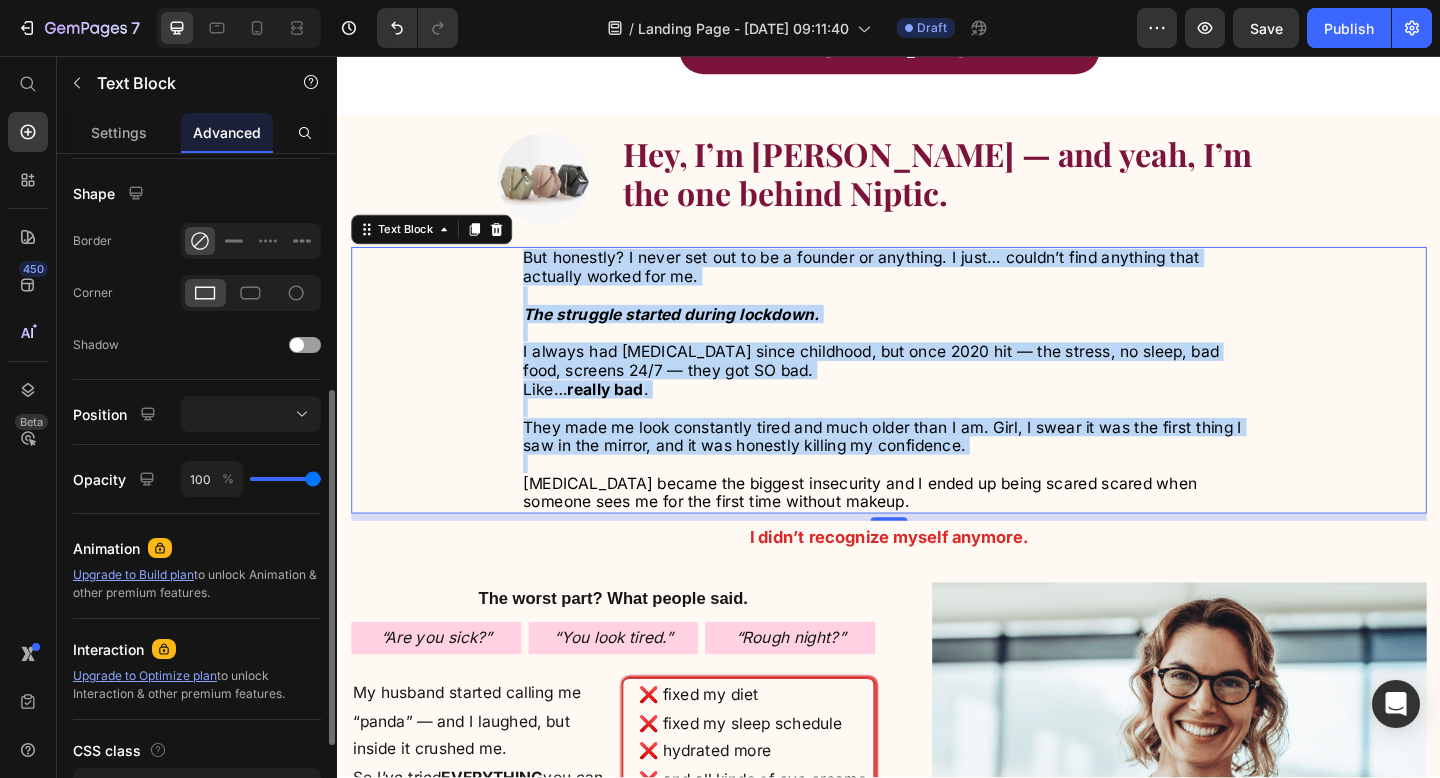 scroll, scrollTop: 506, scrollLeft: 0, axis: vertical 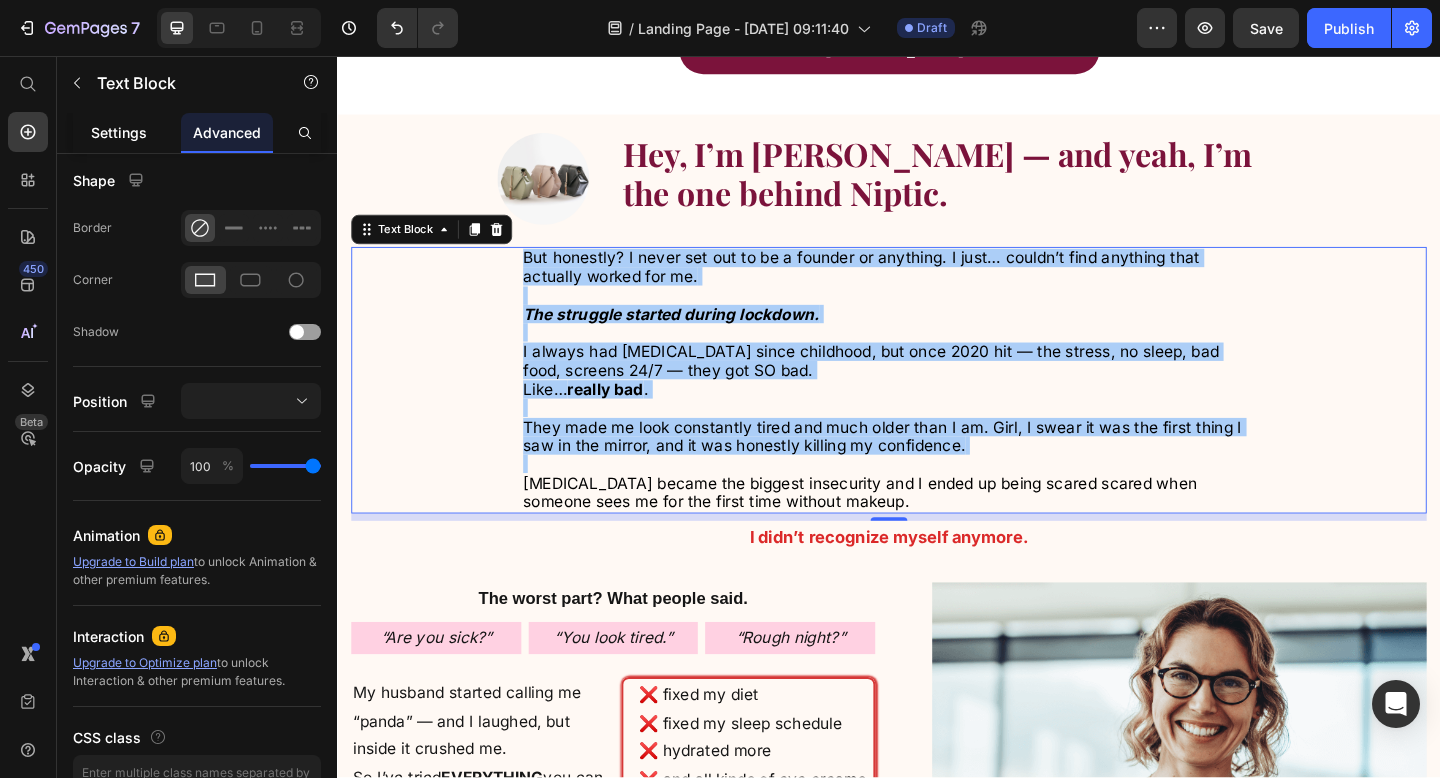 click on "Settings" at bounding box center (119, 132) 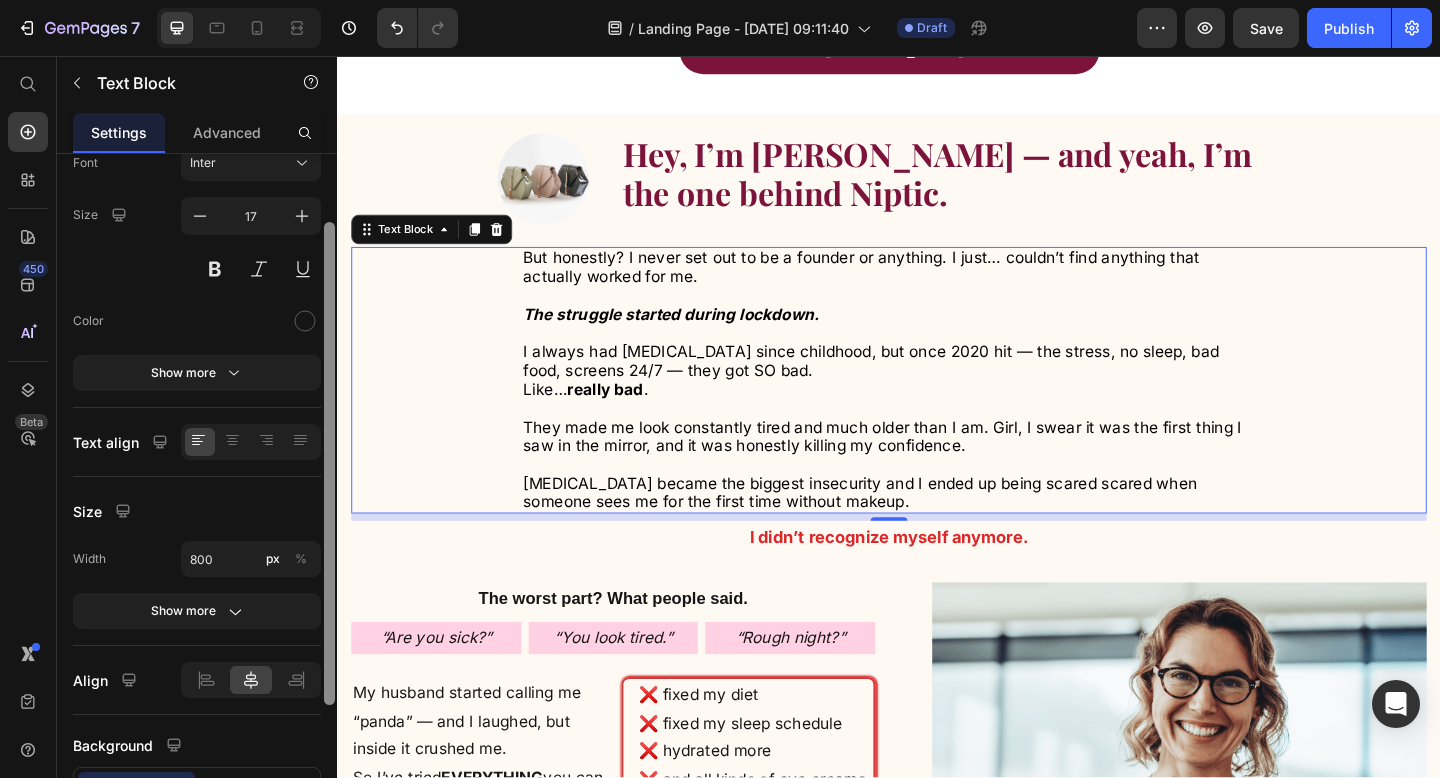 scroll, scrollTop: 124, scrollLeft: 0, axis: vertical 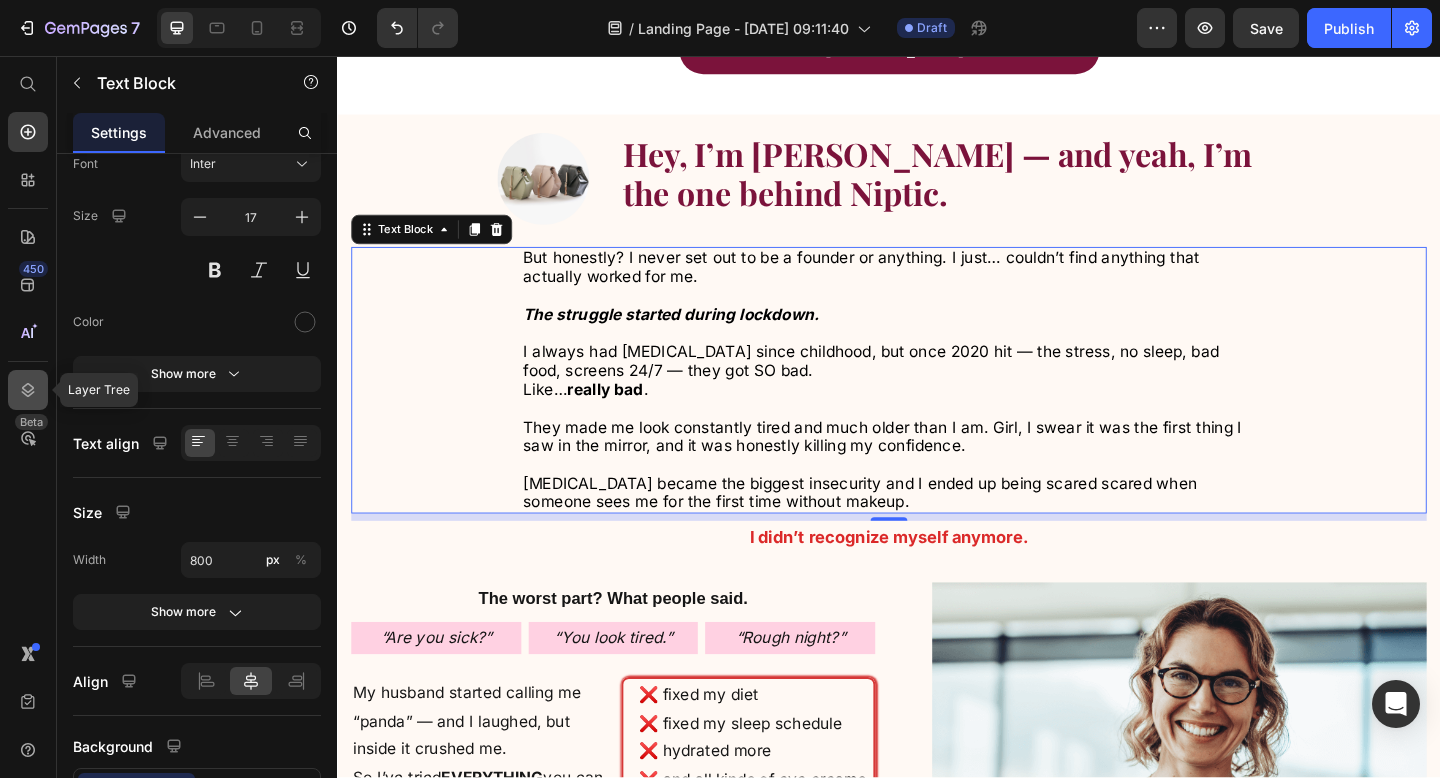 click 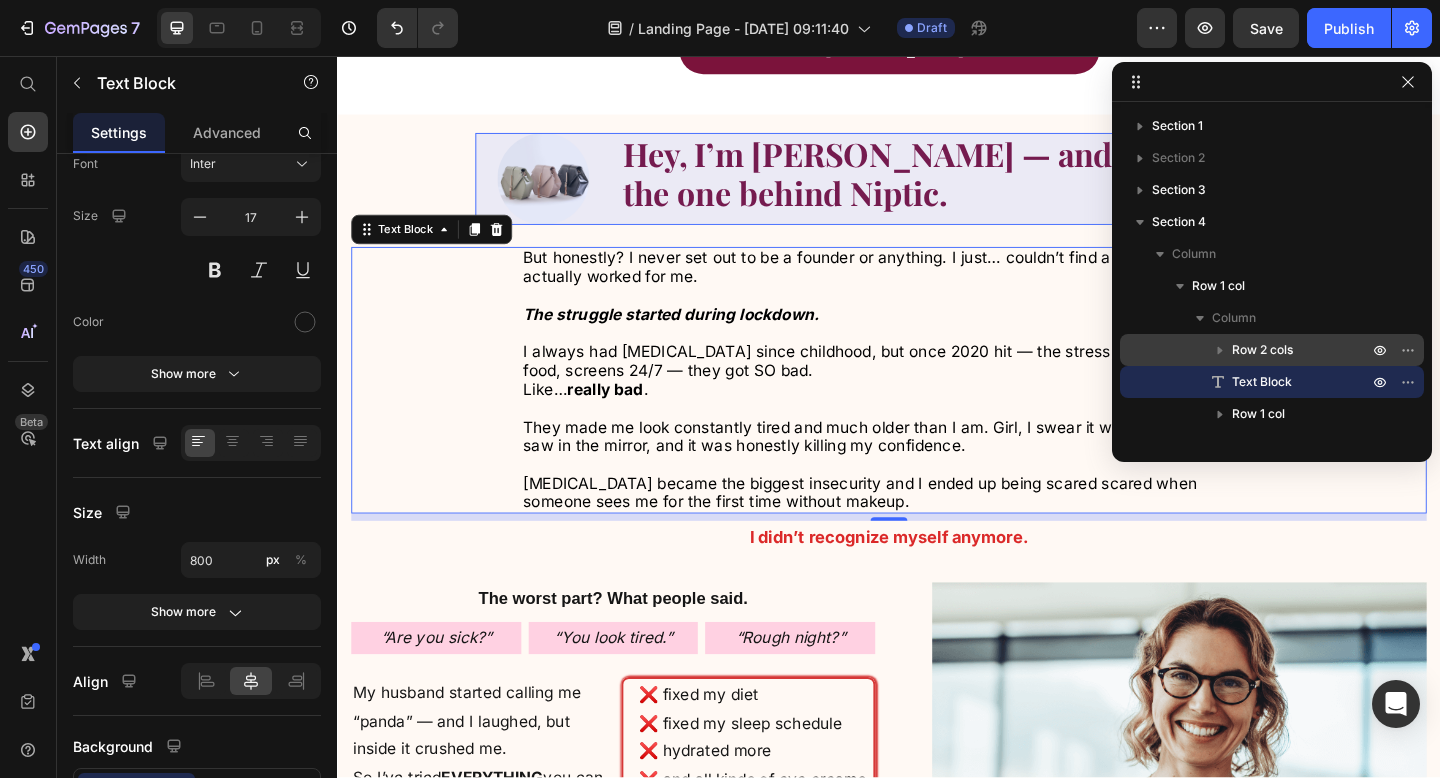 click 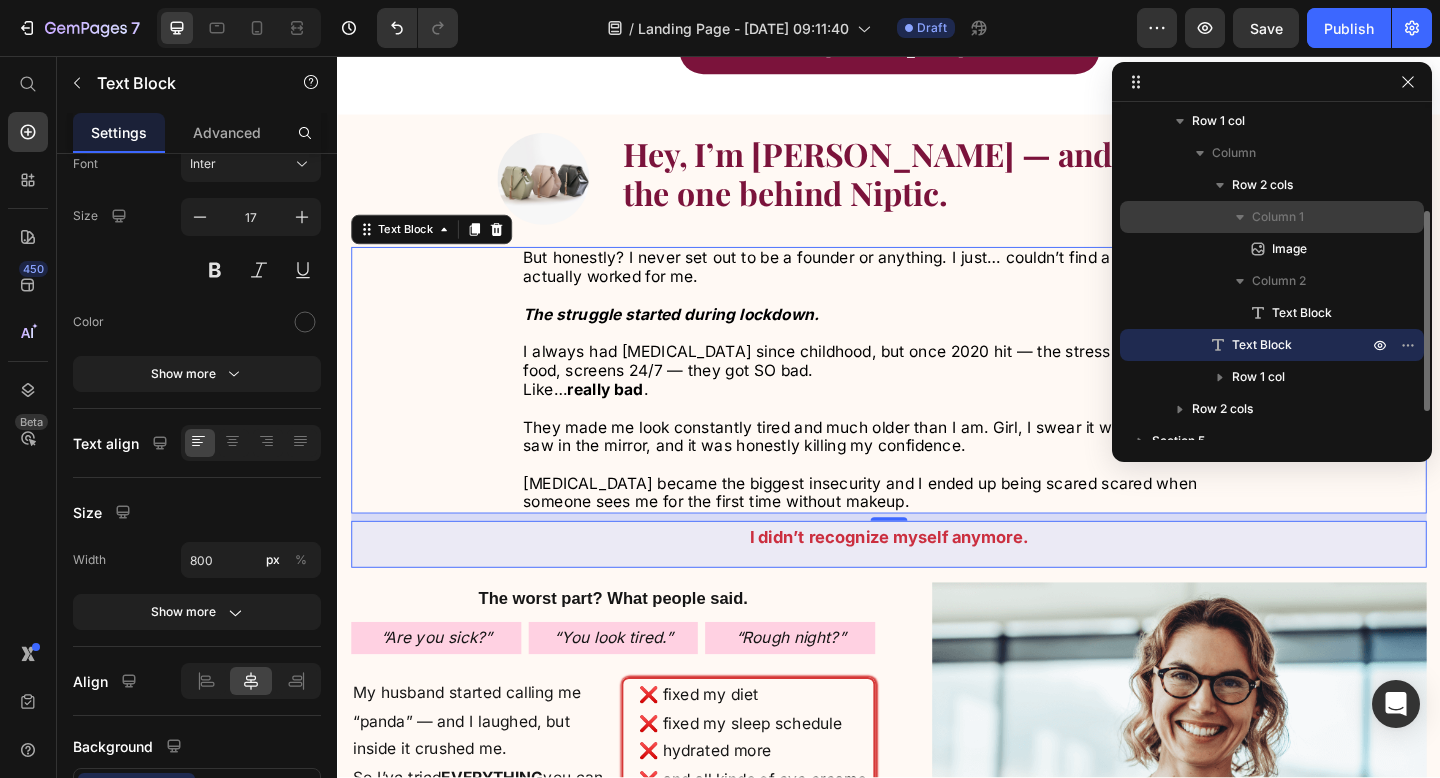 scroll, scrollTop: 166, scrollLeft: 0, axis: vertical 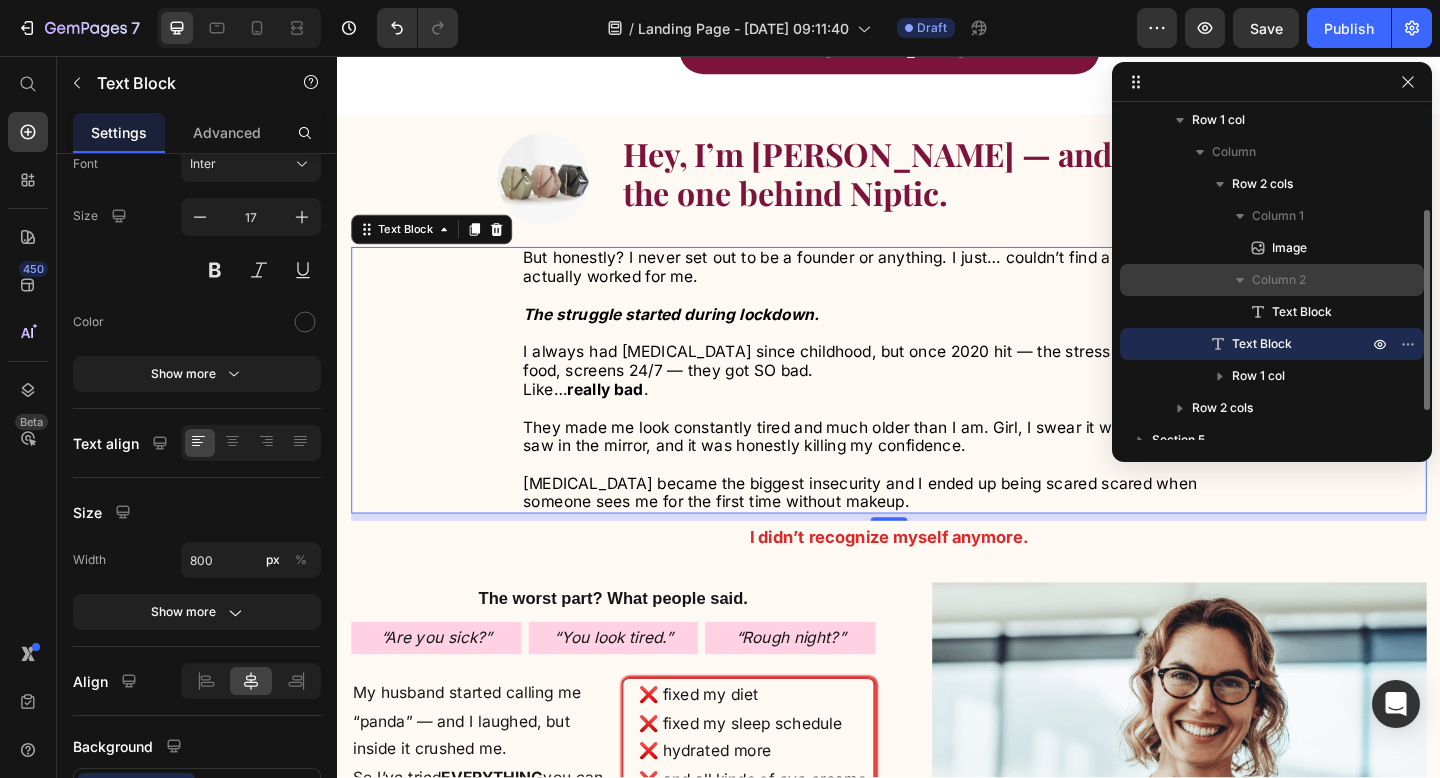 click on "Column 2" at bounding box center (1279, 280) 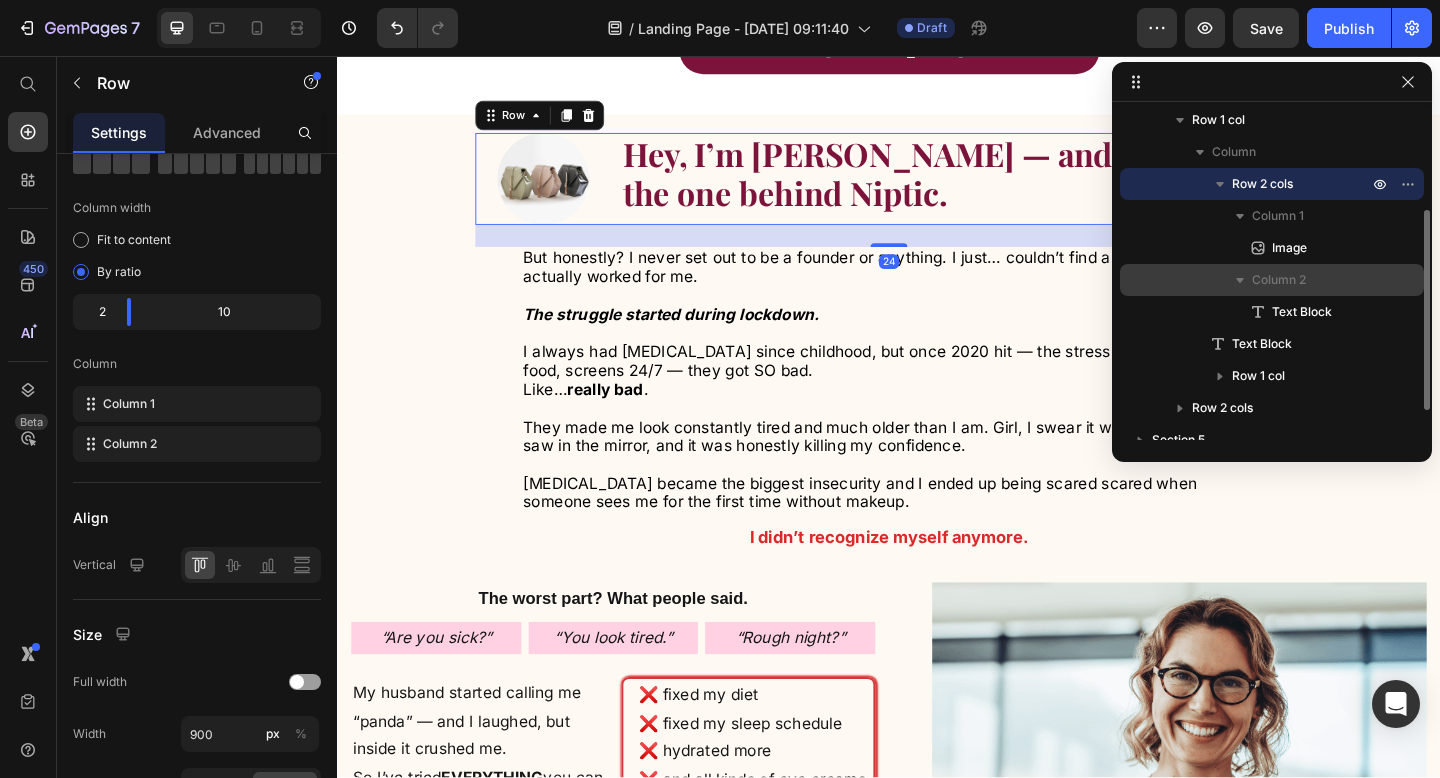 scroll, scrollTop: 0, scrollLeft: 0, axis: both 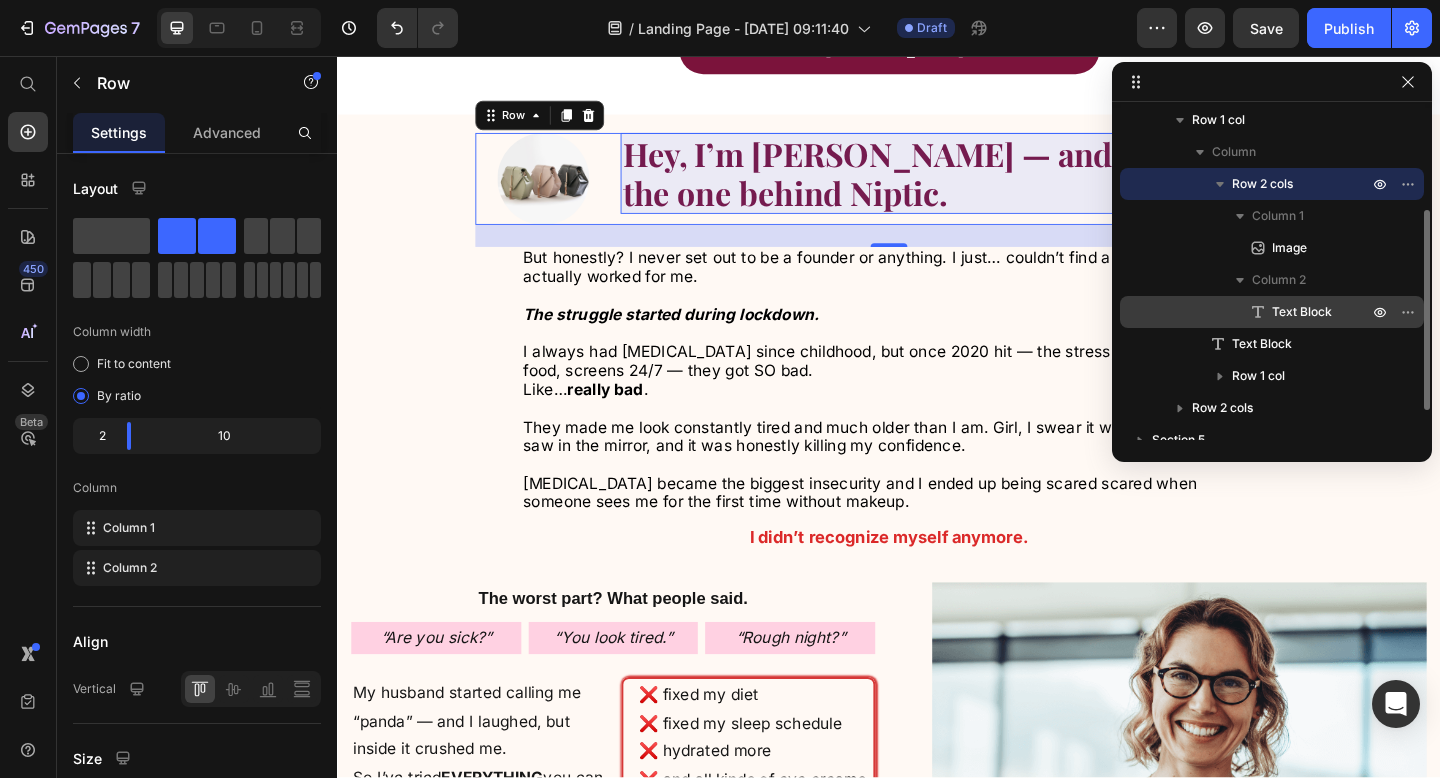 click 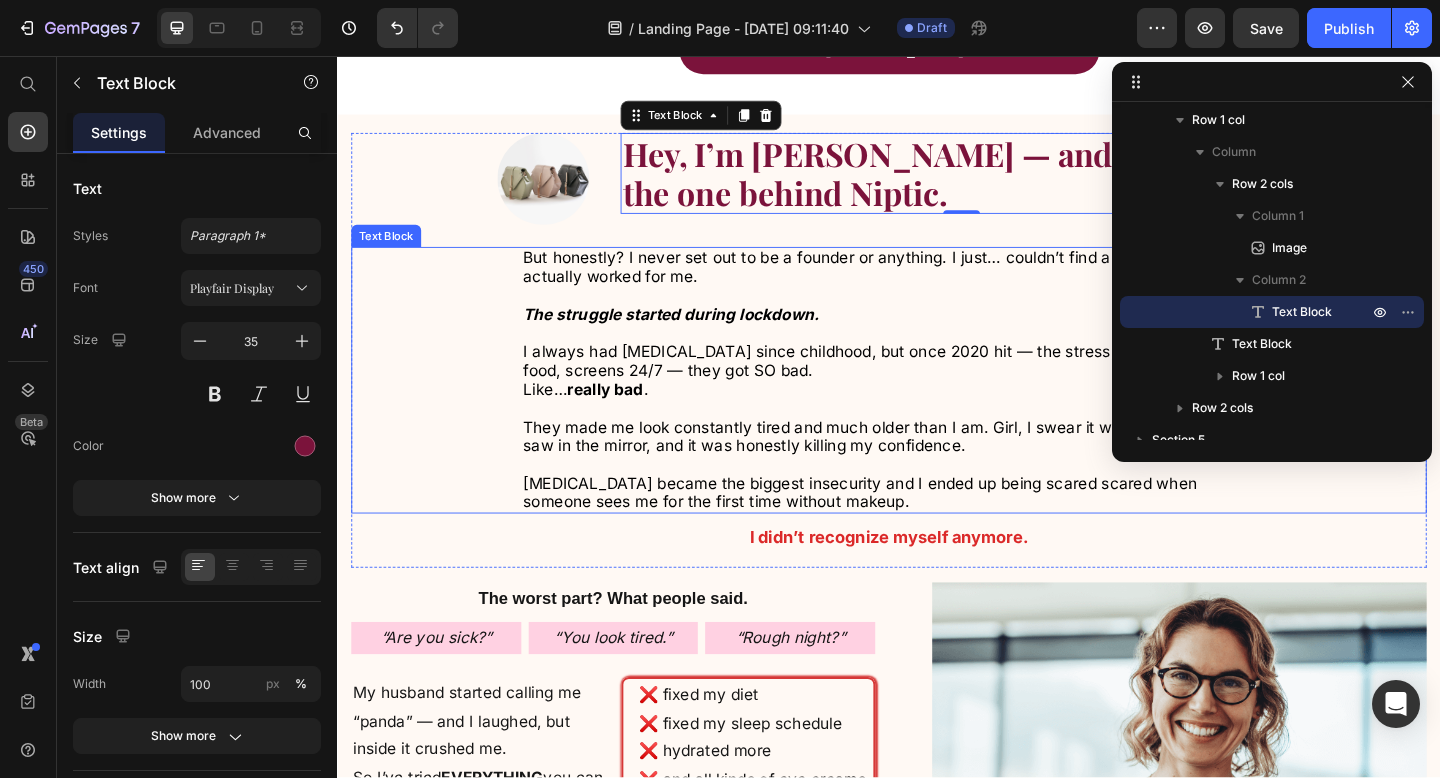 click on "I always had [MEDICAL_DATA] since childhood, but once 2020 hit — the stress, no sleep, bad food, screens 24/7 — they got SO bad." at bounding box center [917, 388] 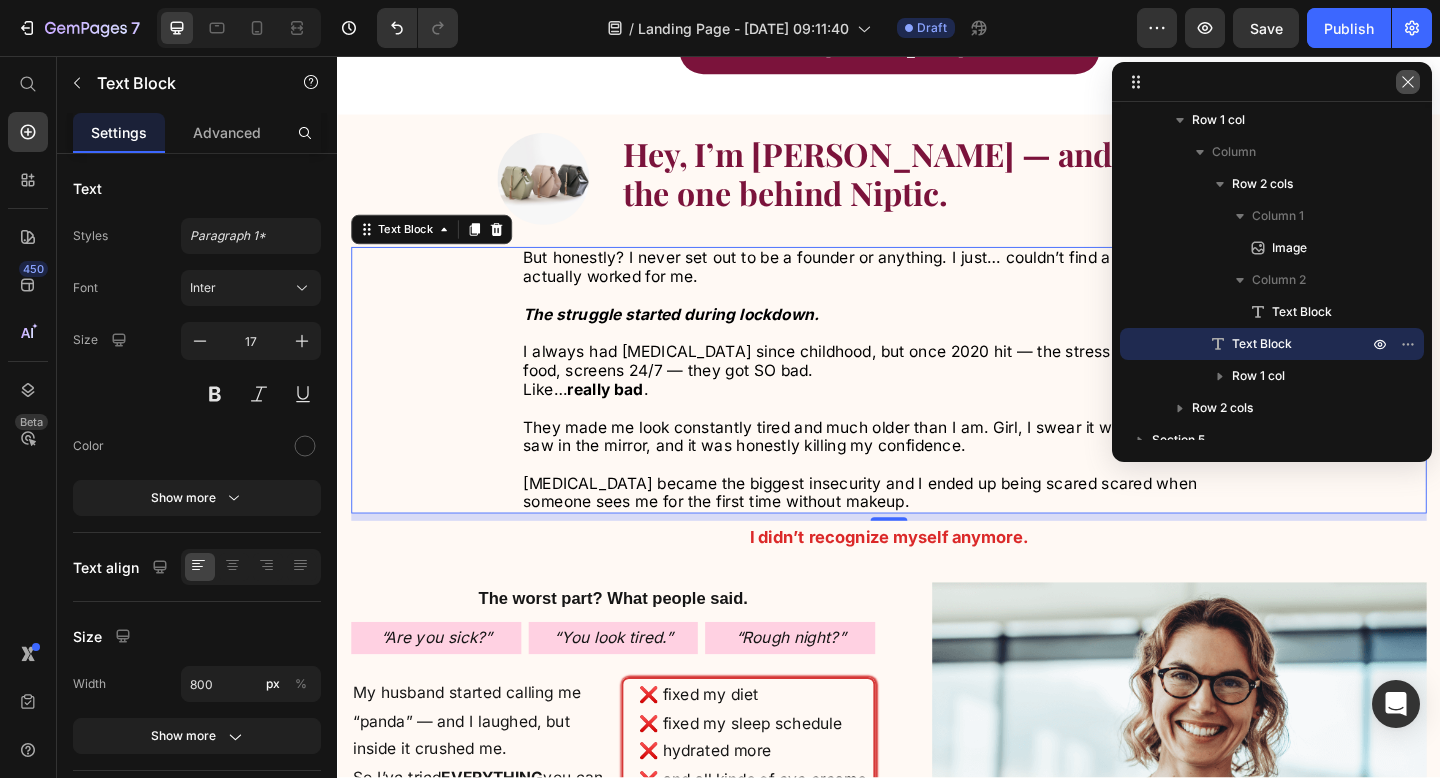 click 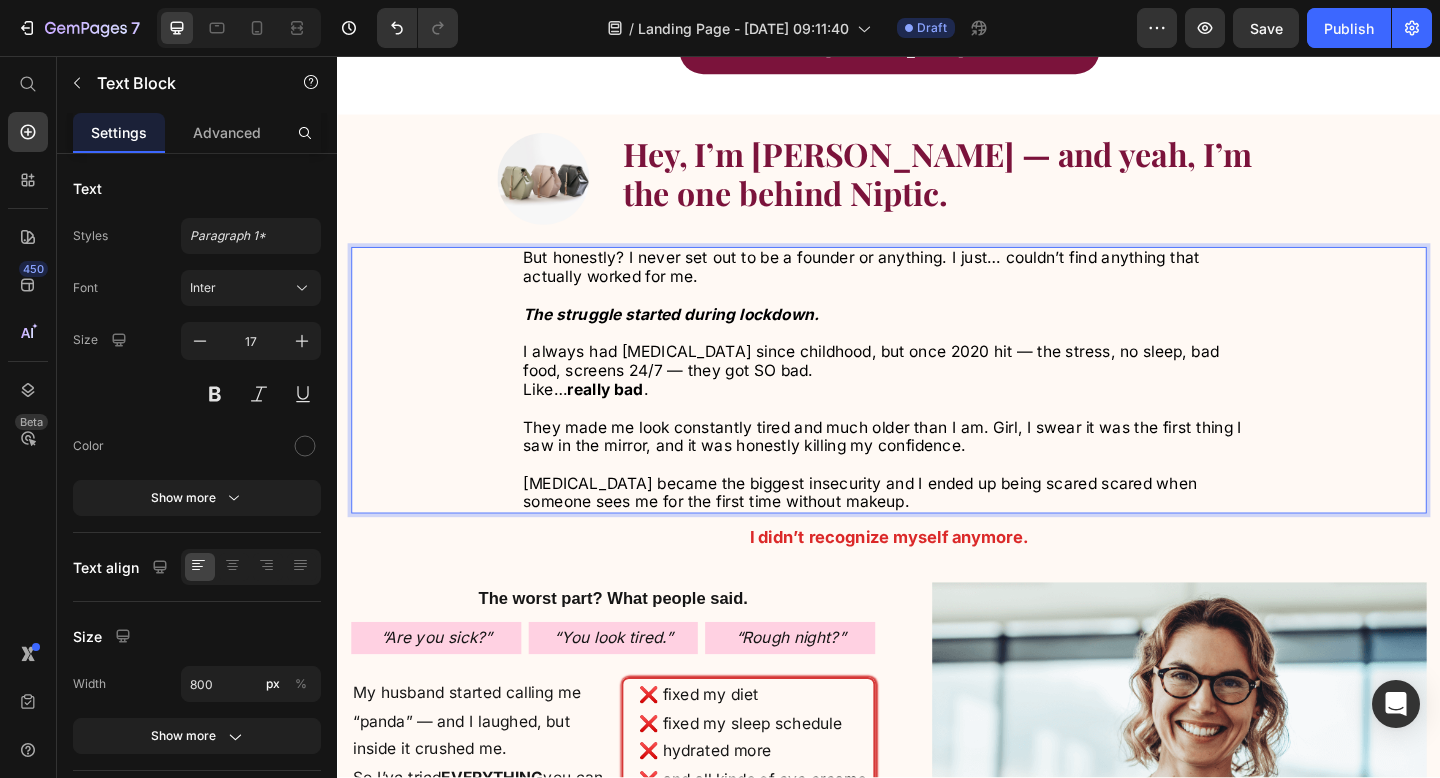click on "The struggle started during lockdown." at bounding box center [700, 337] 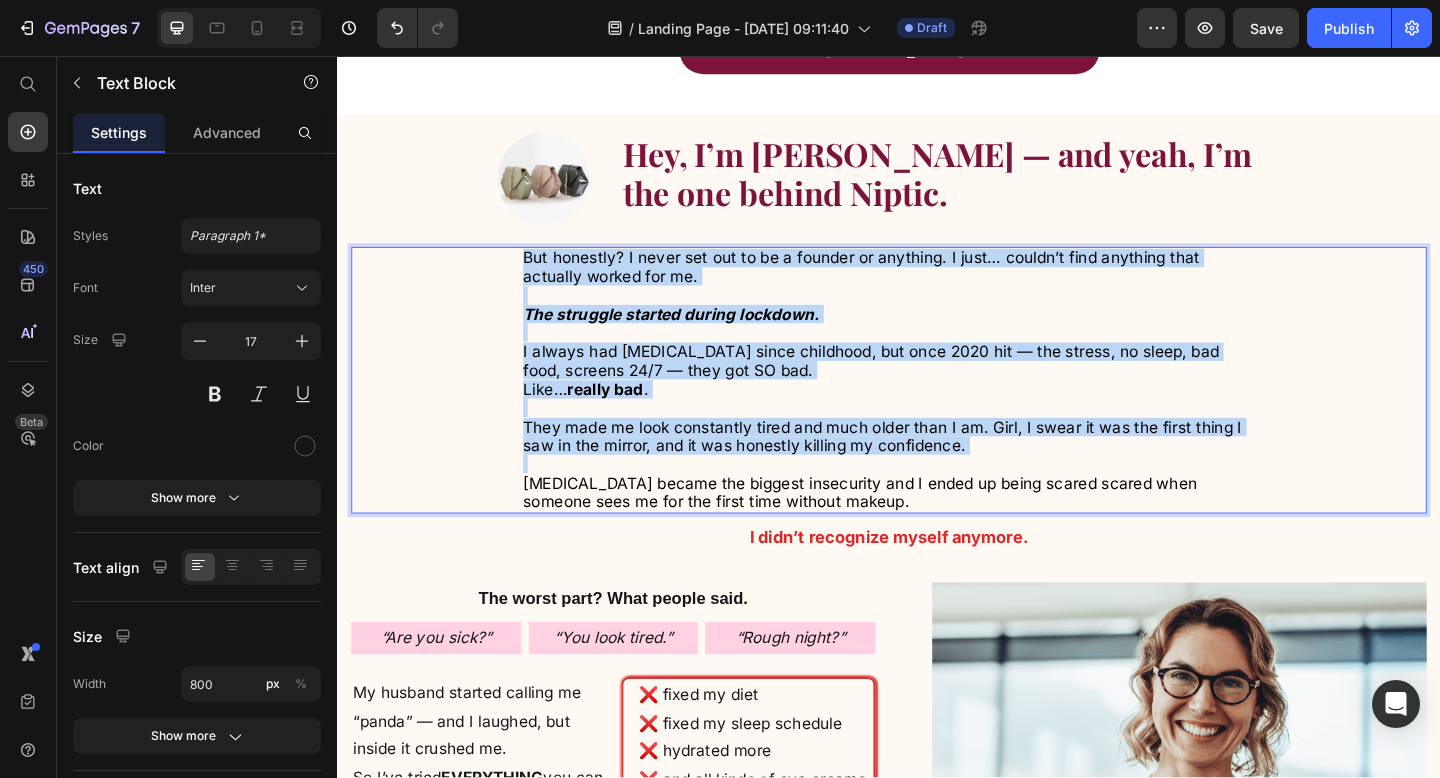 copy on "But honestly? I never set out to be a founder or anything. I just… couldn’t find anything that actually worked for me. The struggle started during lockdown. I always had dark circles since childhood, but once 2020 hit — the stress, no sleep, bad food, screens 24/7 — they got SO bad. Like…  really bad . They made me look constantly tired and much older than I am. Girl, I swear it was the first thing I saw in the mirror, and it was honestly killing my confidence." 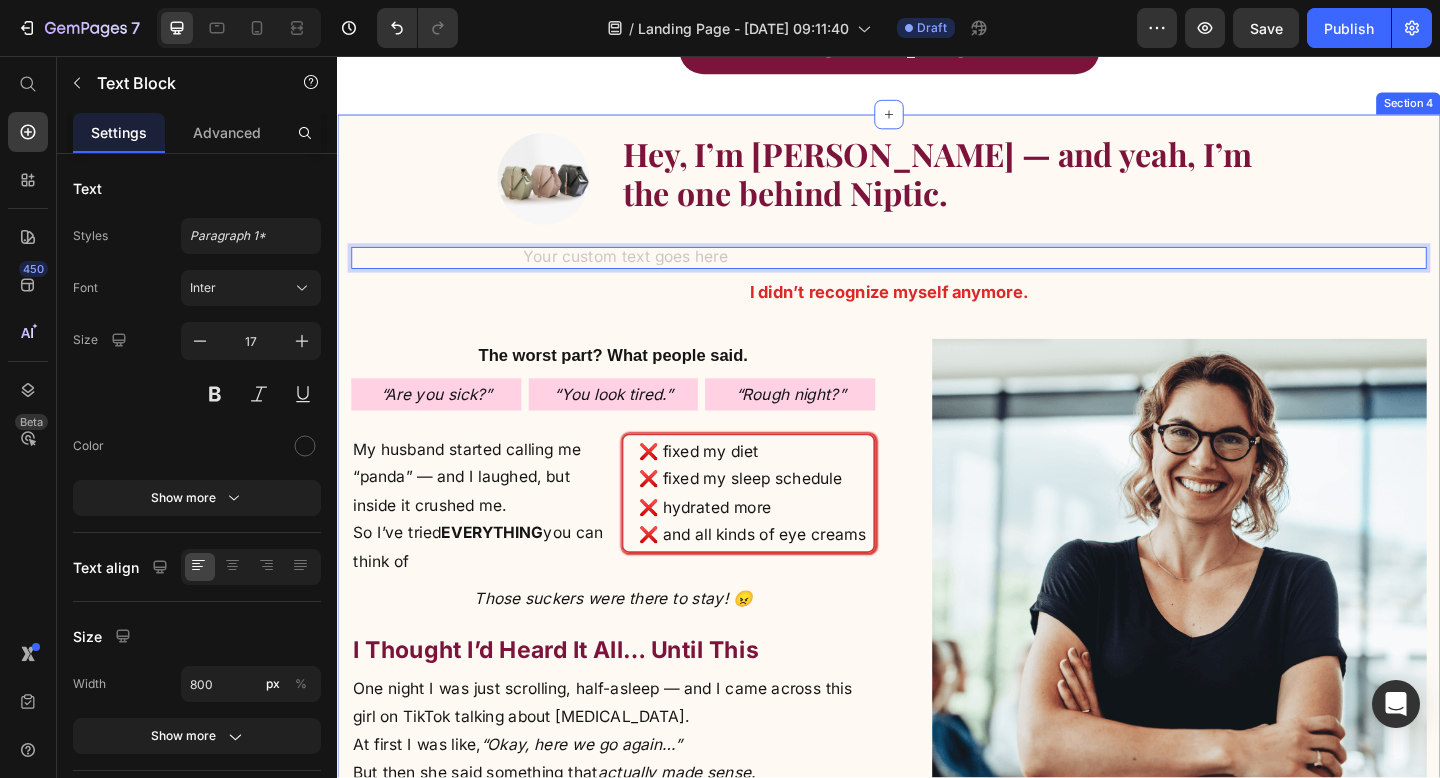 click on "I didn’t recognize myself anymore. Text Block" at bounding box center [937, 321] 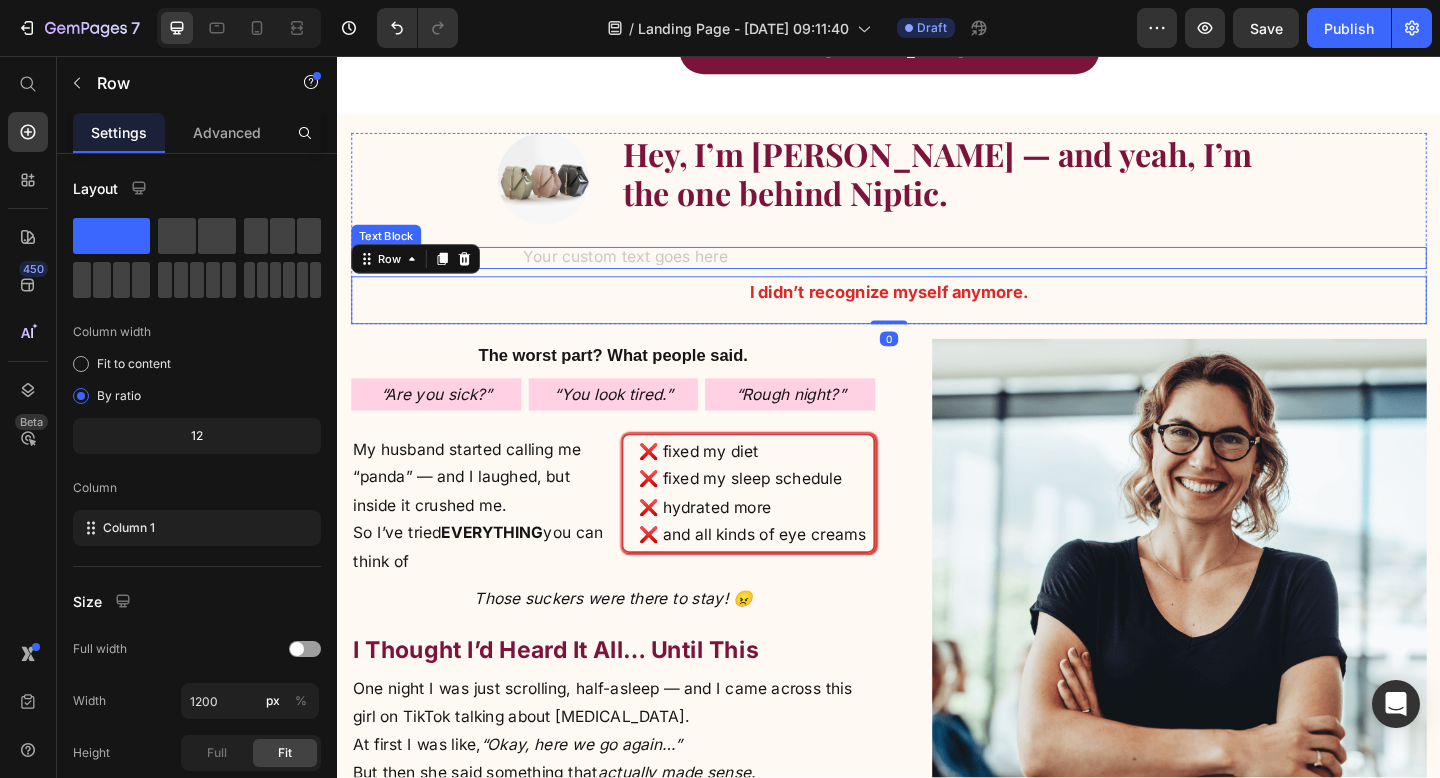 click at bounding box center [937, 276] 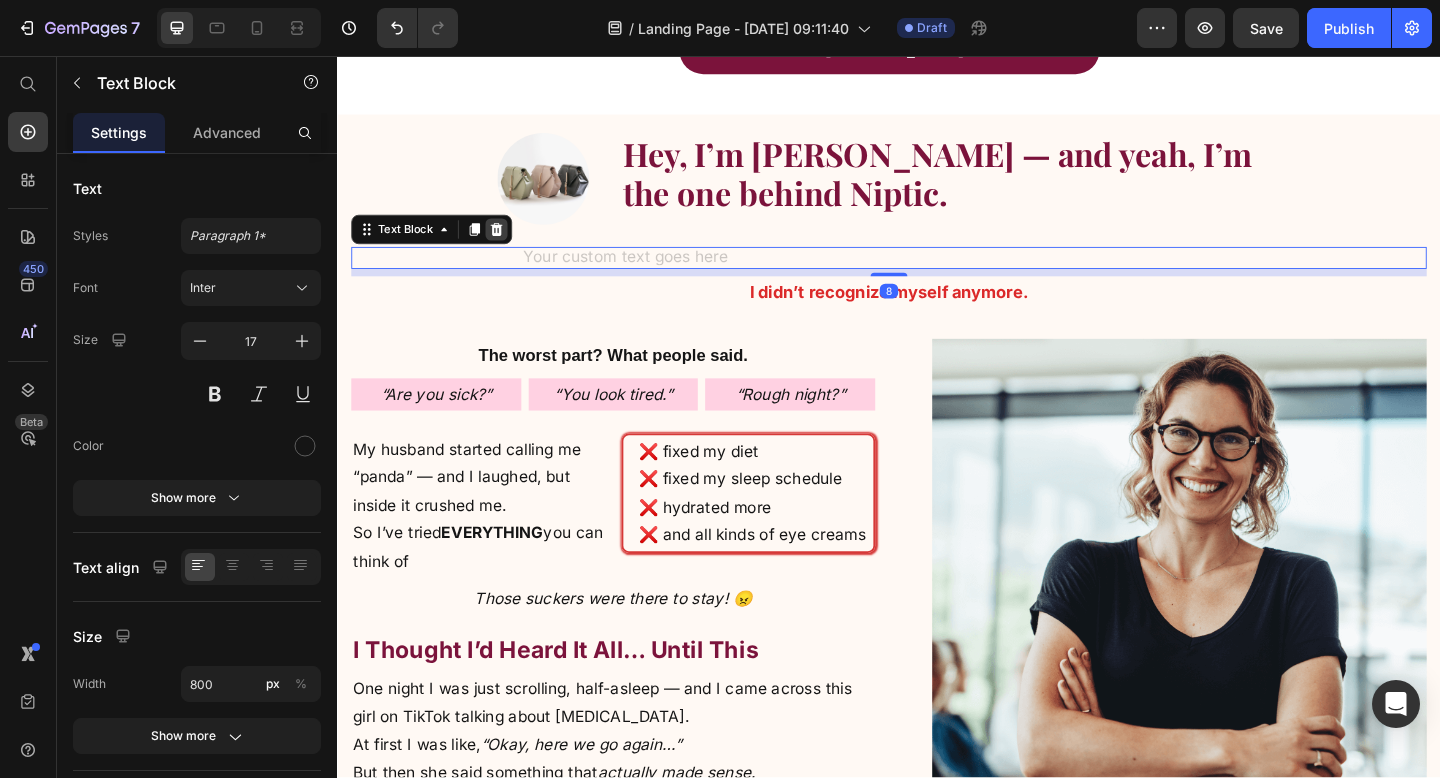 click 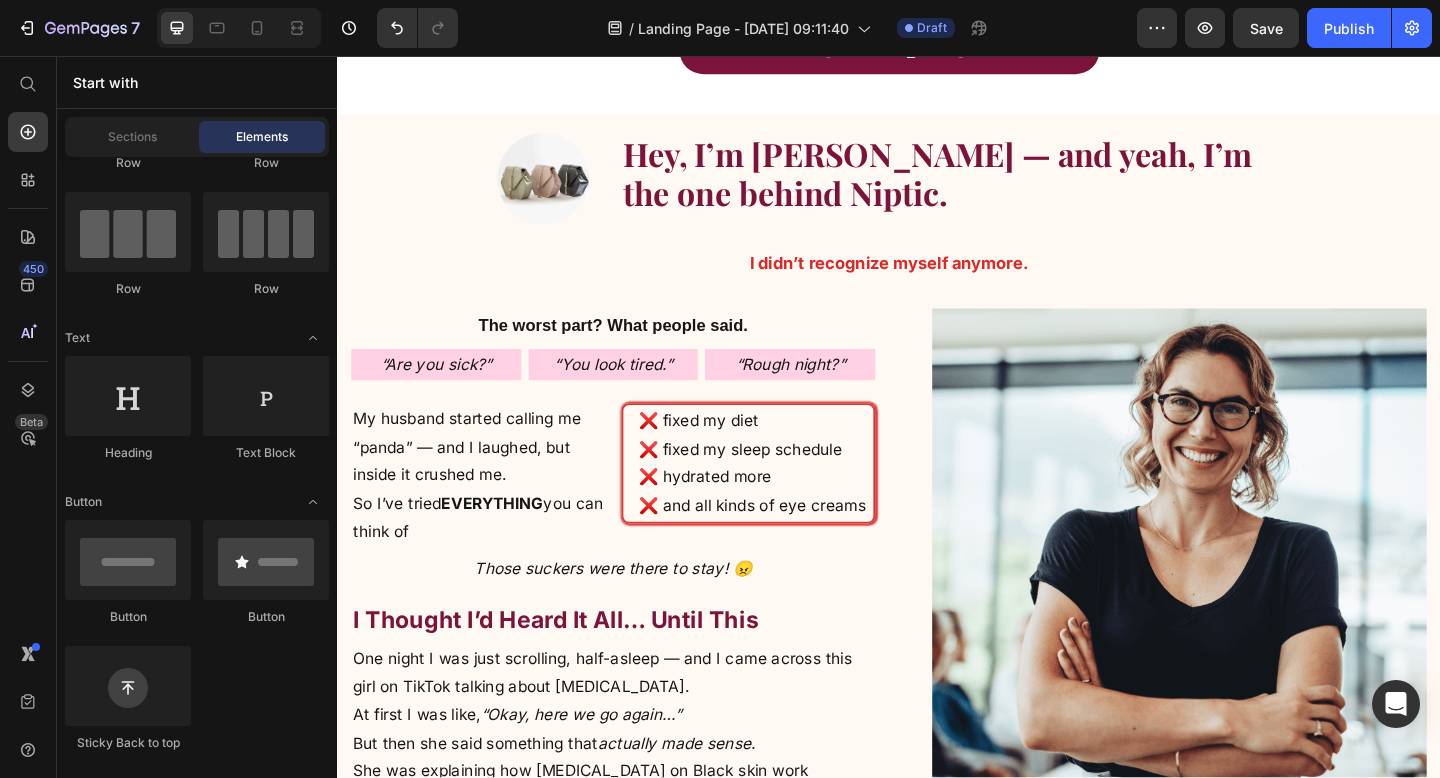 scroll, scrollTop: 0, scrollLeft: 0, axis: both 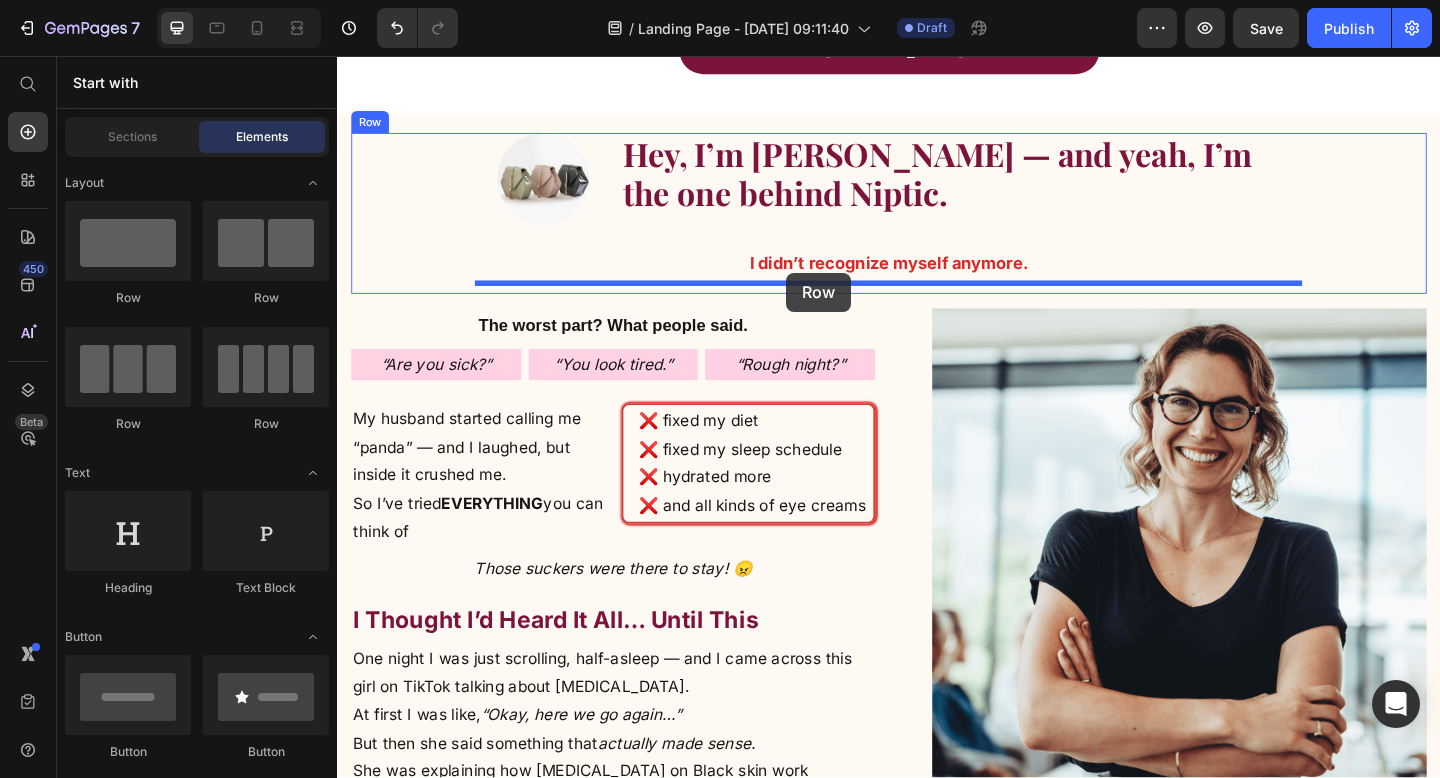 drag, startPoint x: 457, startPoint y: 317, endPoint x: 826, endPoint y: 292, distance: 369.84592 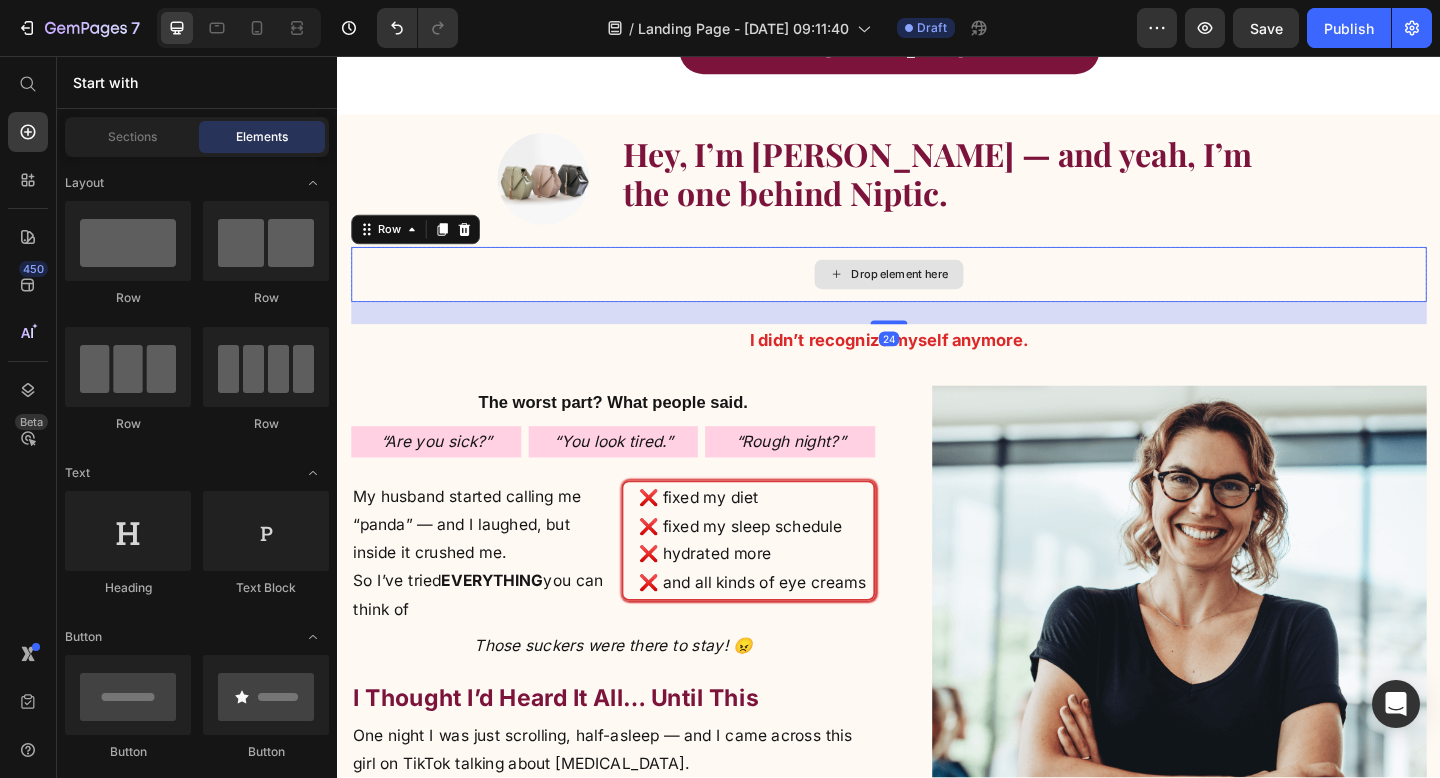 click on "Drop element here" at bounding box center [937, 294] 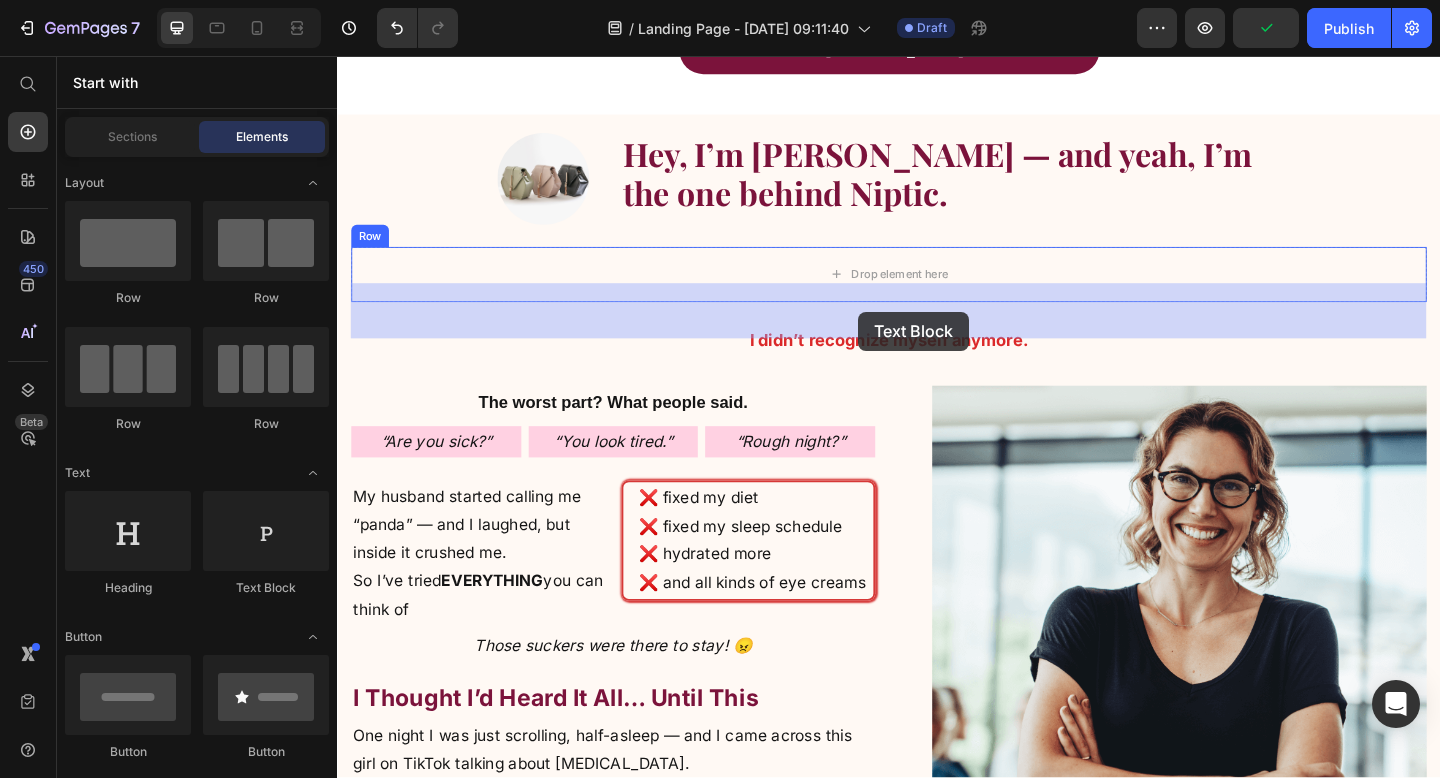 drag, startPoint x: 606, startPoint y: 600, endPoint x: 904, endPoint y: 334, distance: 399.44962 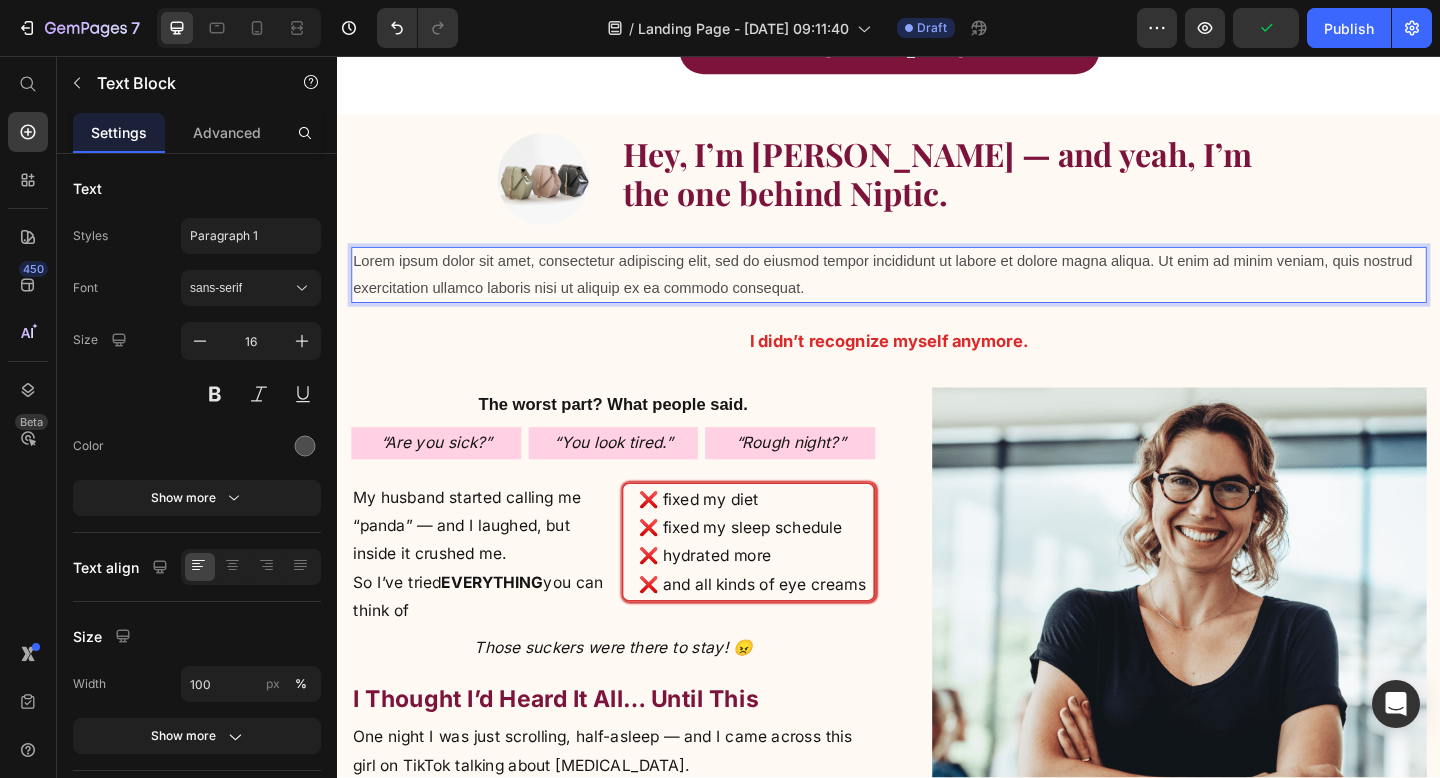 click on "Lorem ipsum dolor sit amet, consectetur adipiscing elit, sed do eiusmod tempor incididunt ut labore et dolore magna aliqua. Ut enim ad minim veniam, quis nostrud exercitation ullamco laboris nisi ut aliquip ex ea commodo consequat." at bounding box center (937, 295) 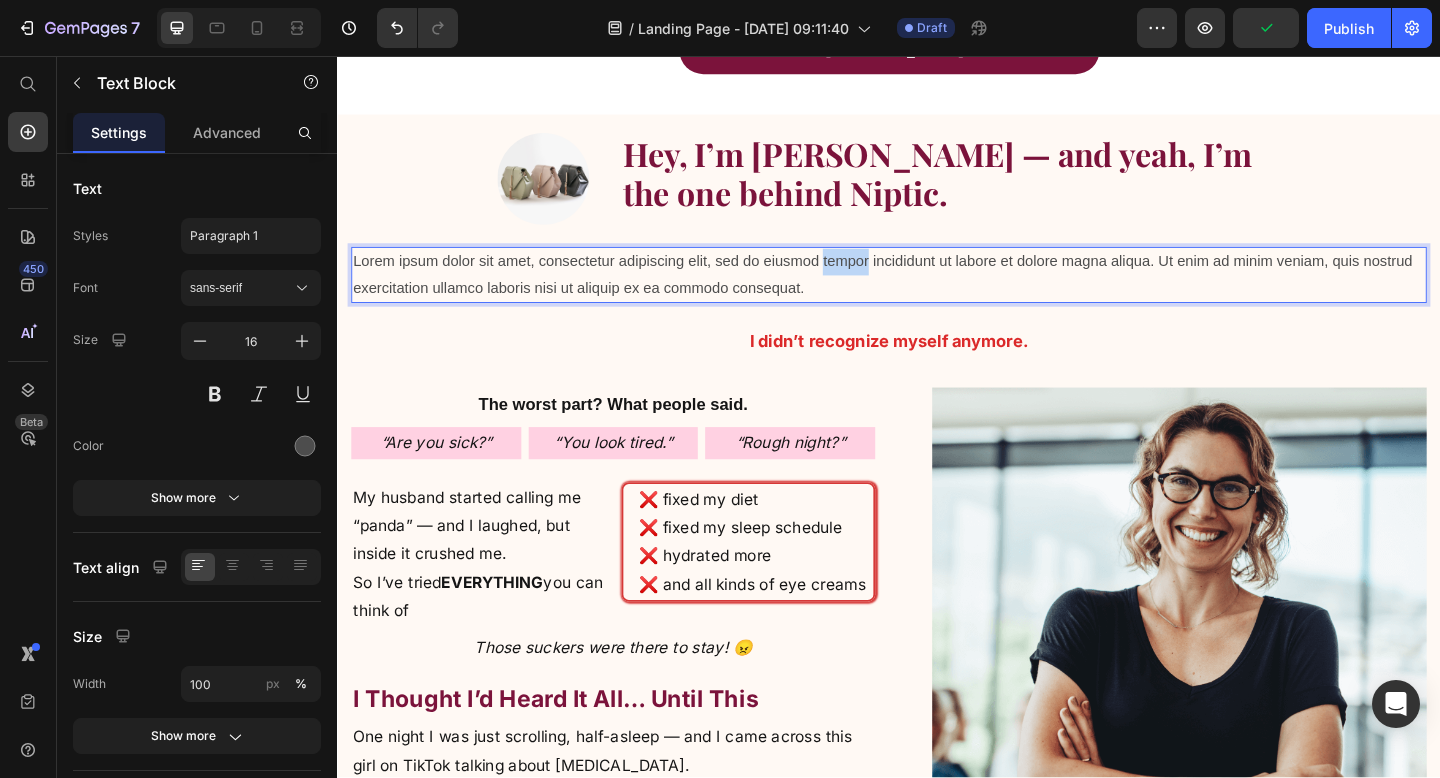 click on "Lorem ipsum dolor sit amet, consectetur adipiscing elit, sed do eiusmod tempor incididunt ut labore et dolore magna aliqua. Ut enim ad minim veniam, quis nostrud exercitation ullamco laboris nisi ut aliquip ex ea commodo consequat." at bounding box center [937, 295] 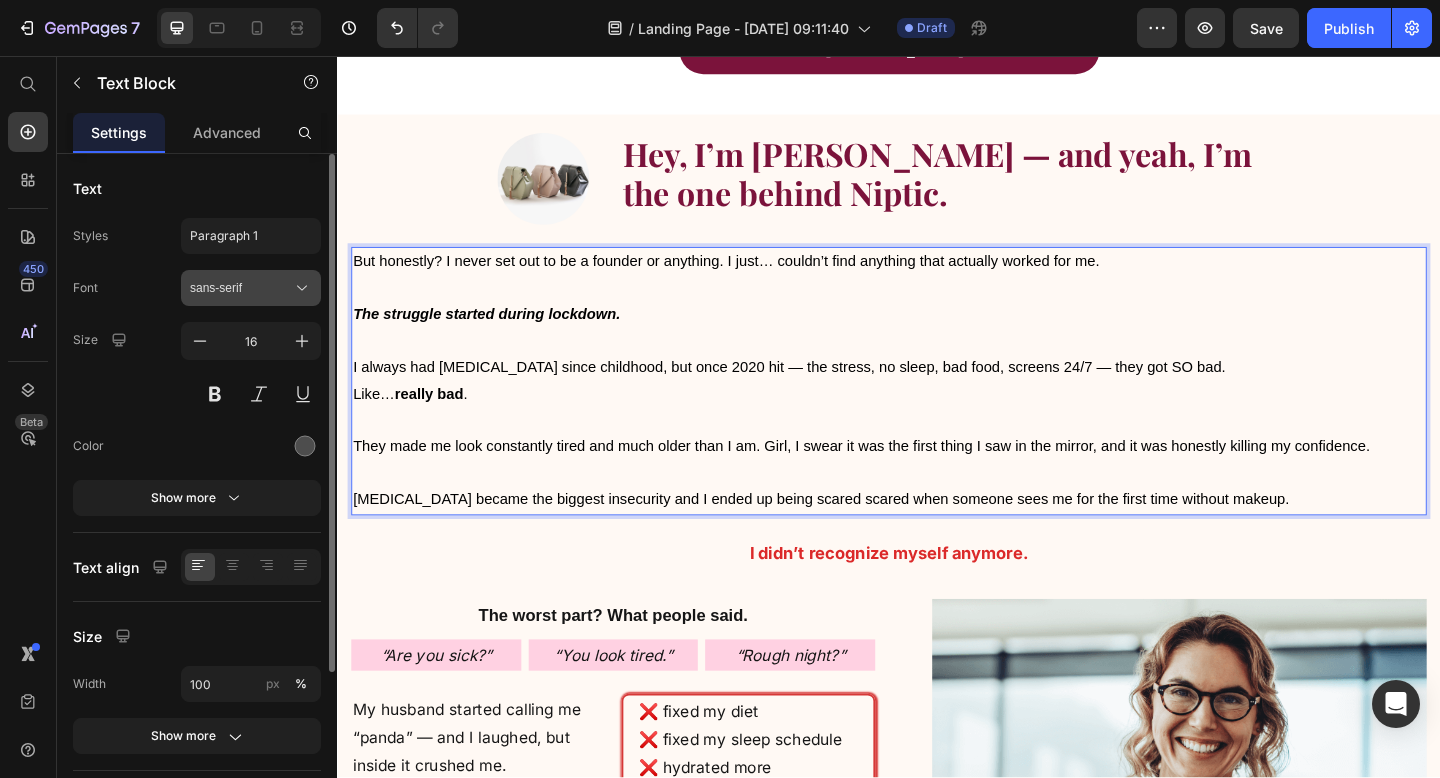 click on "sans-serif" at bounding box center [241, 288] 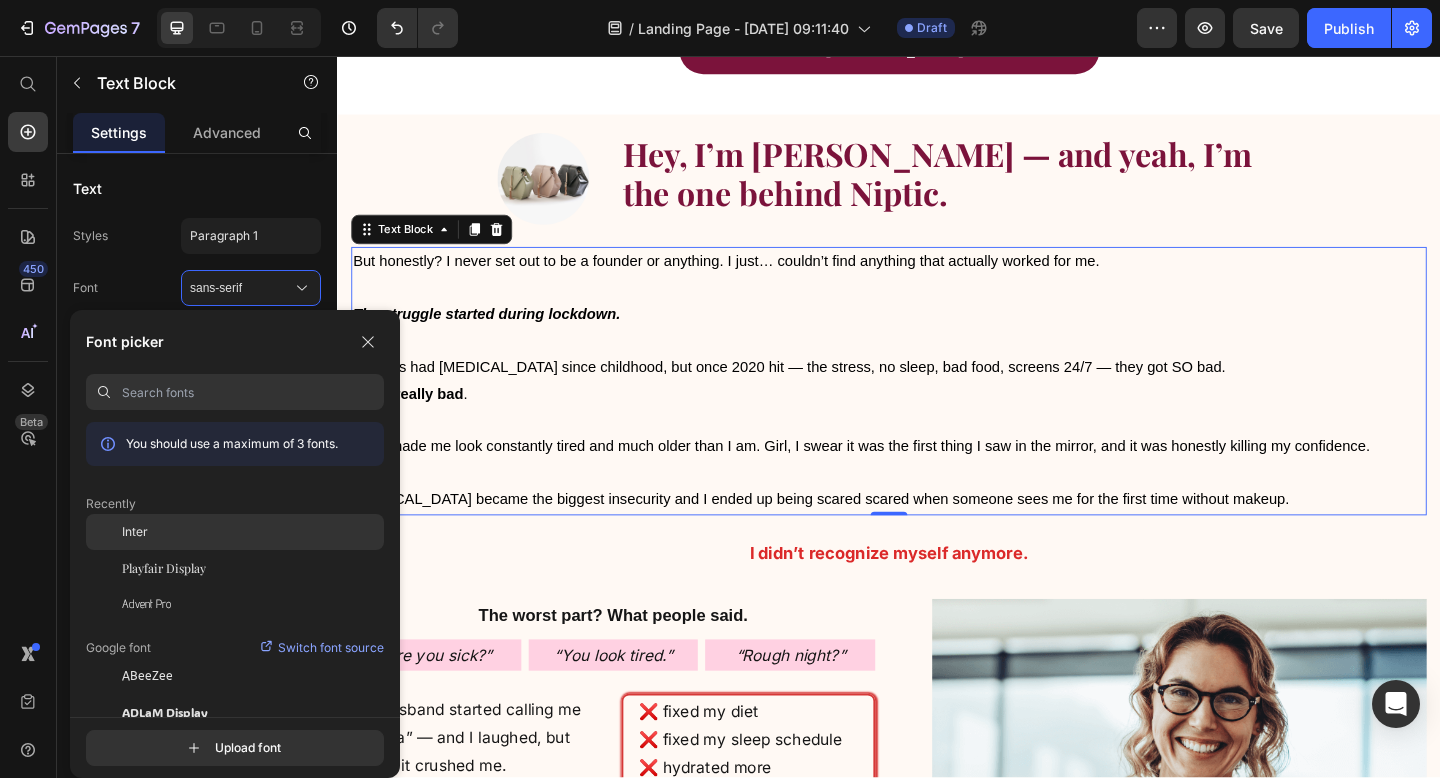 click on "Inter" 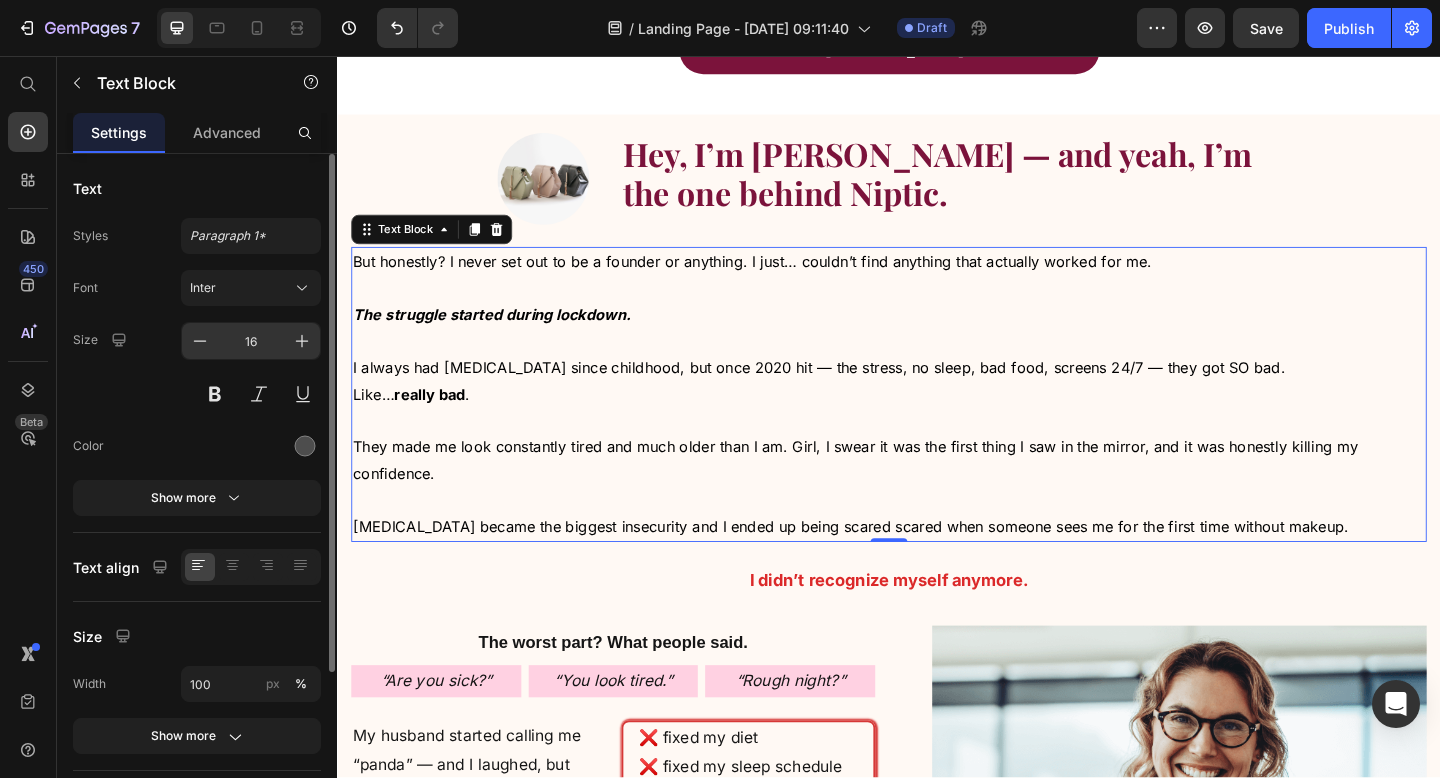 click on "16" at bounding box center [251, 341] 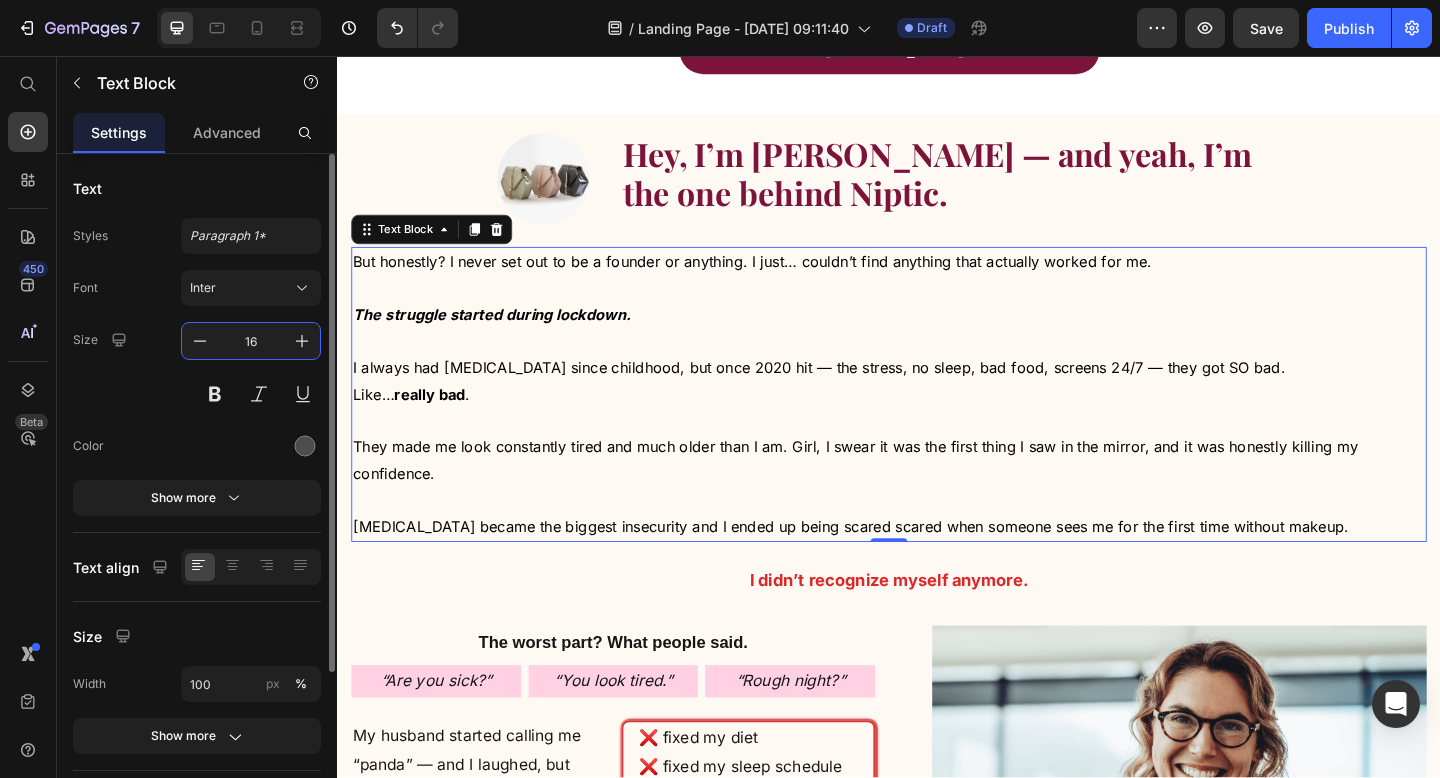click on "16" at bounding box center [251, 341] 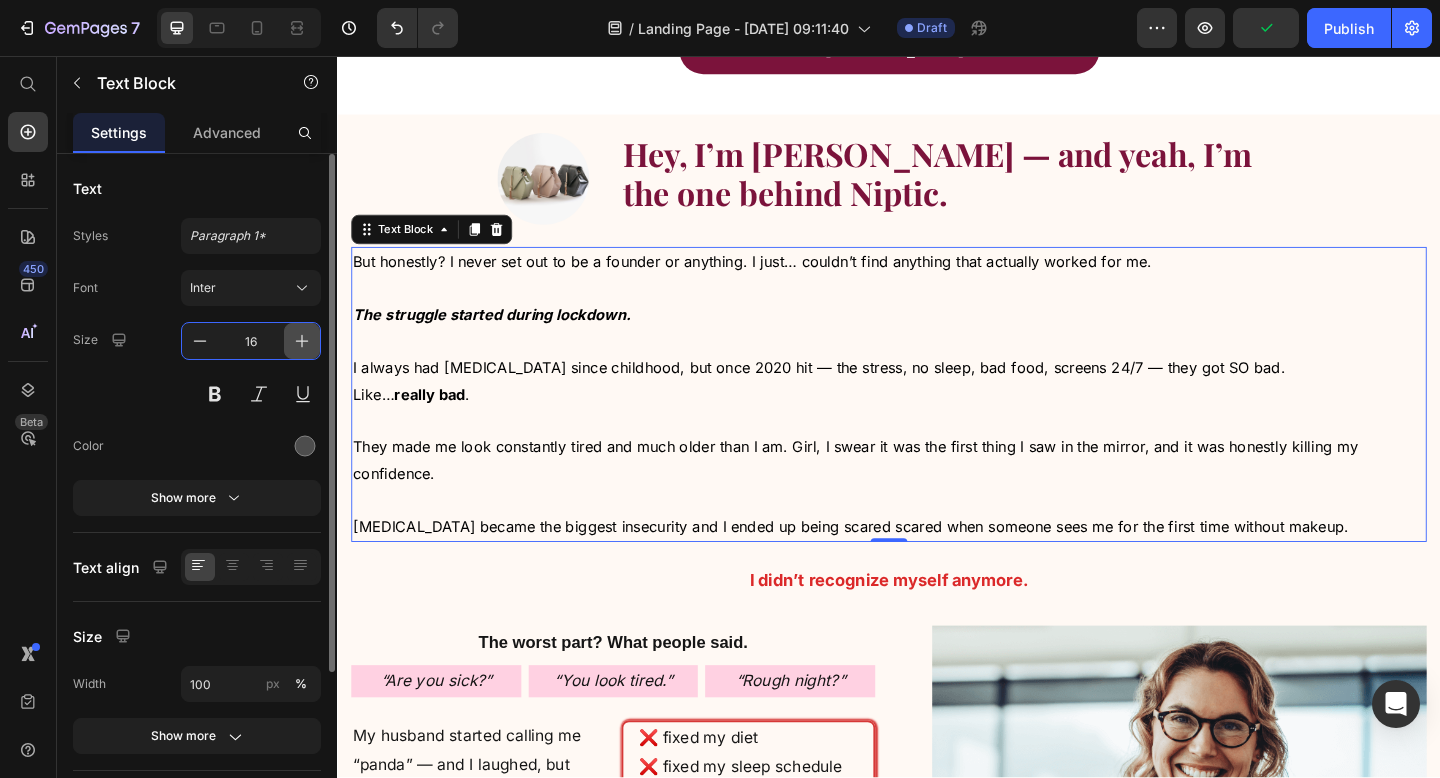 click 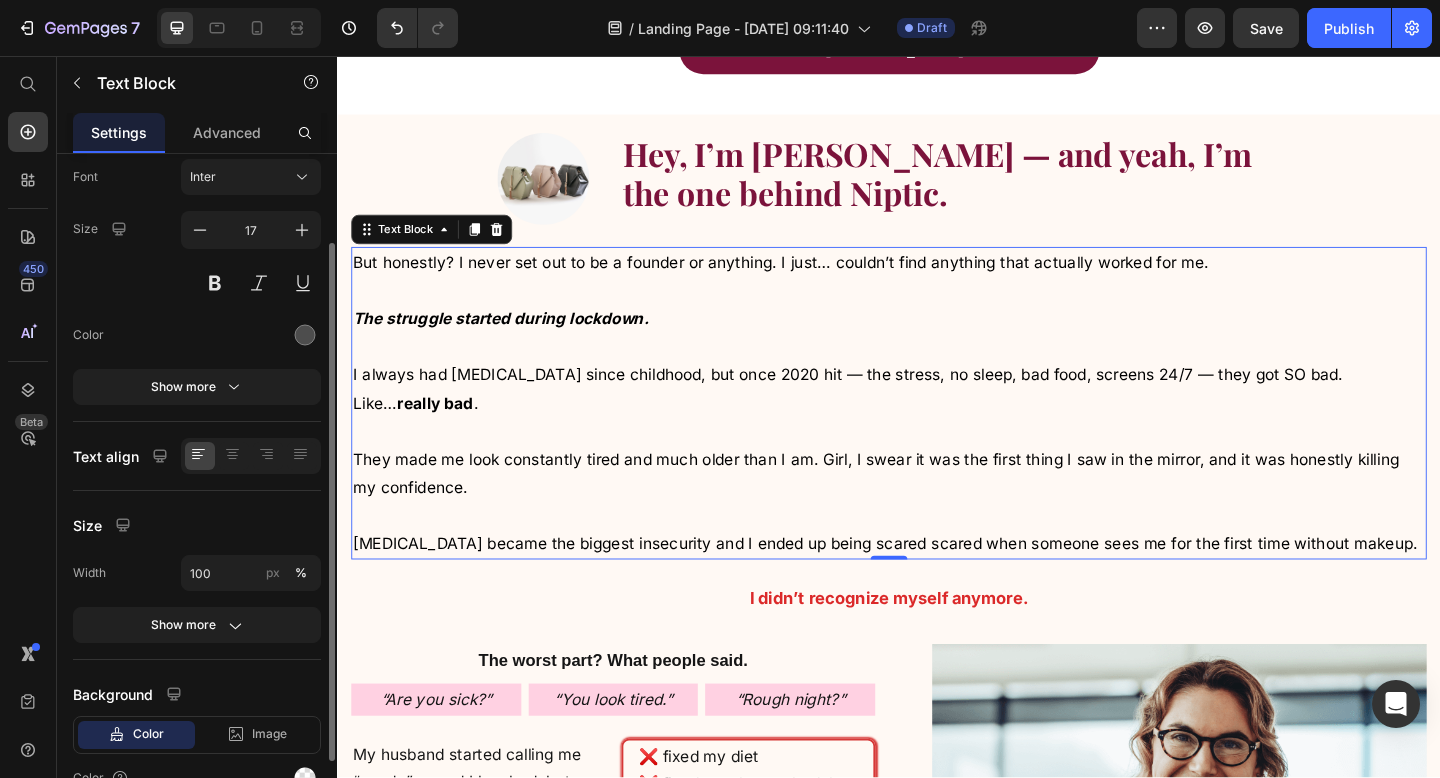 scroll, scrollTop: 115, scrollLeft: 0, axis: vertical 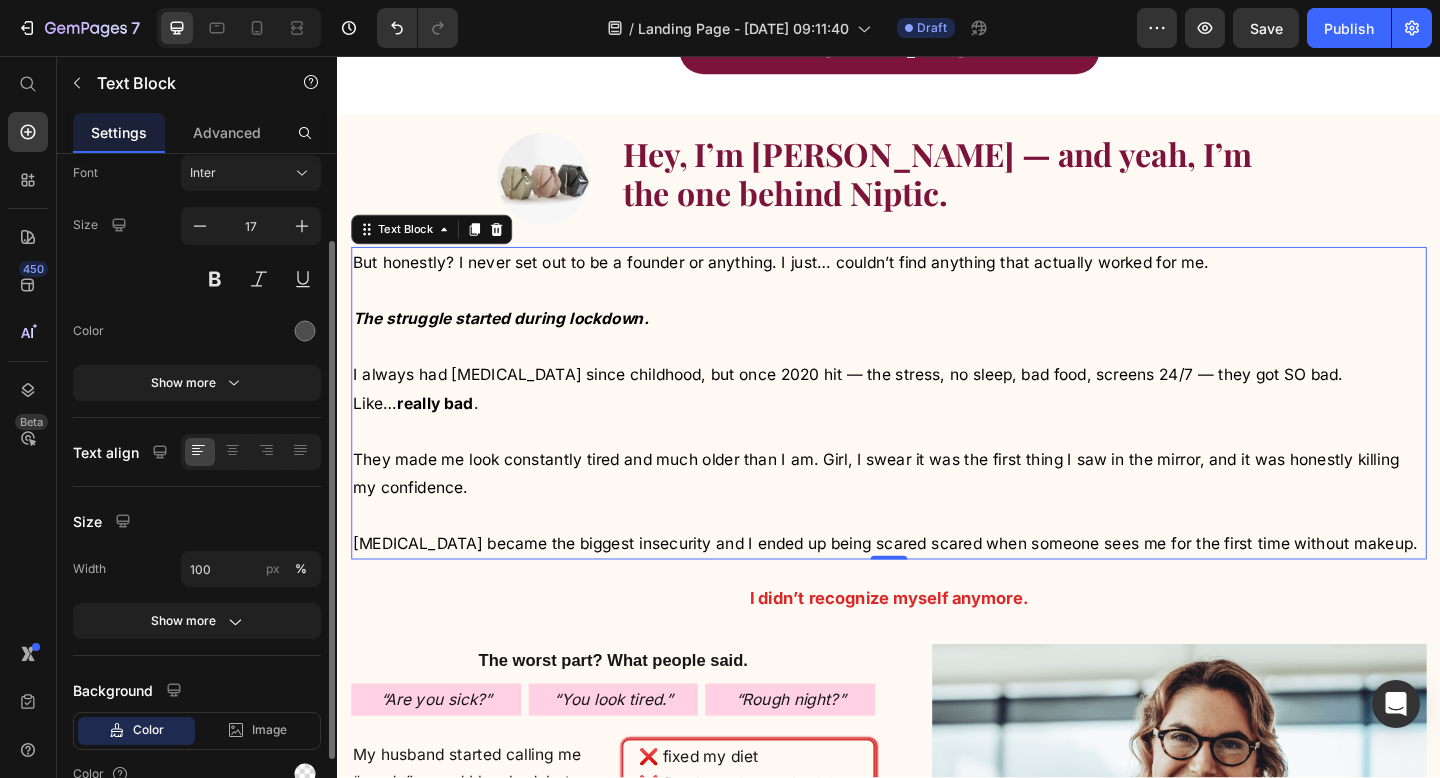 click on "Text Styles Paragraph 1* Font Inter Size 17 Color Show more" 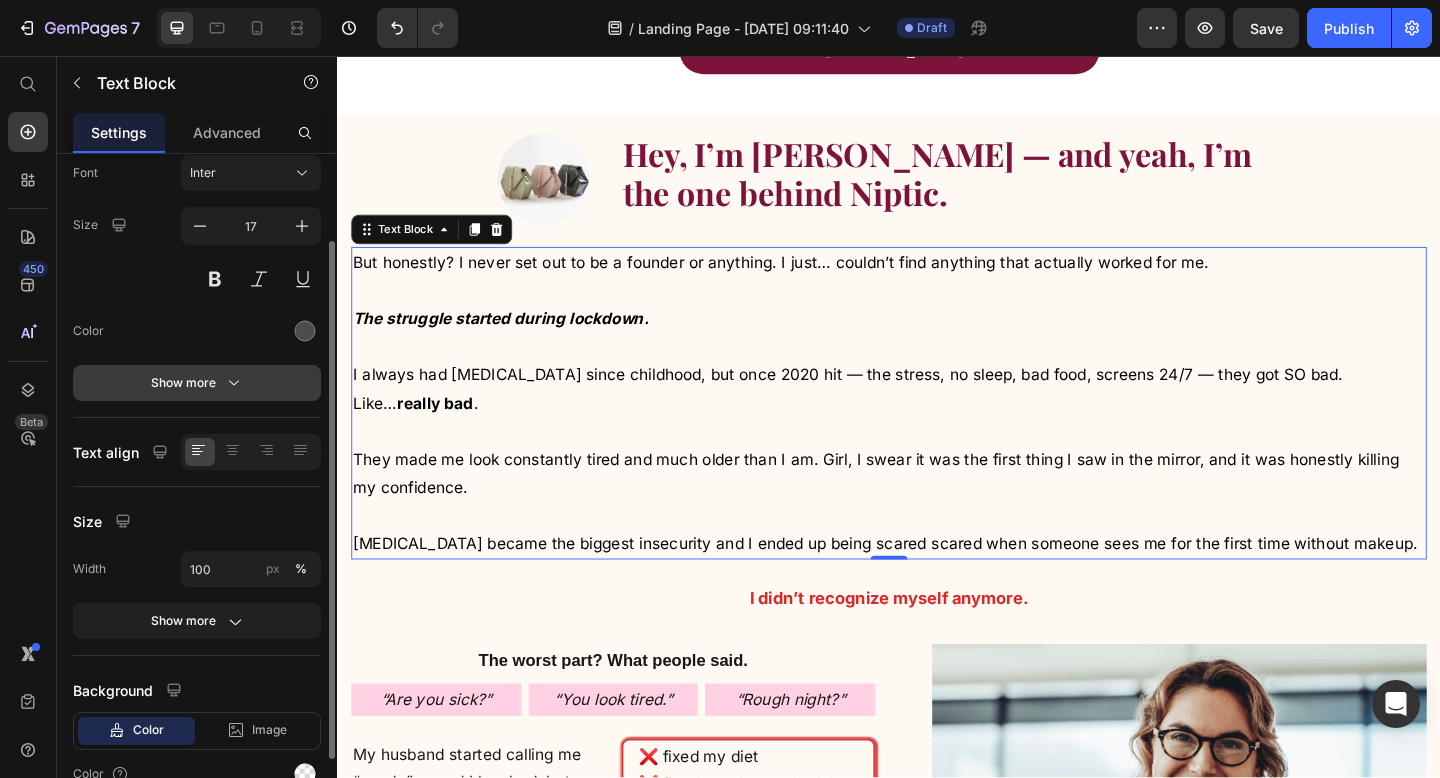 click on "Show more" at bounding box center (197, 383) 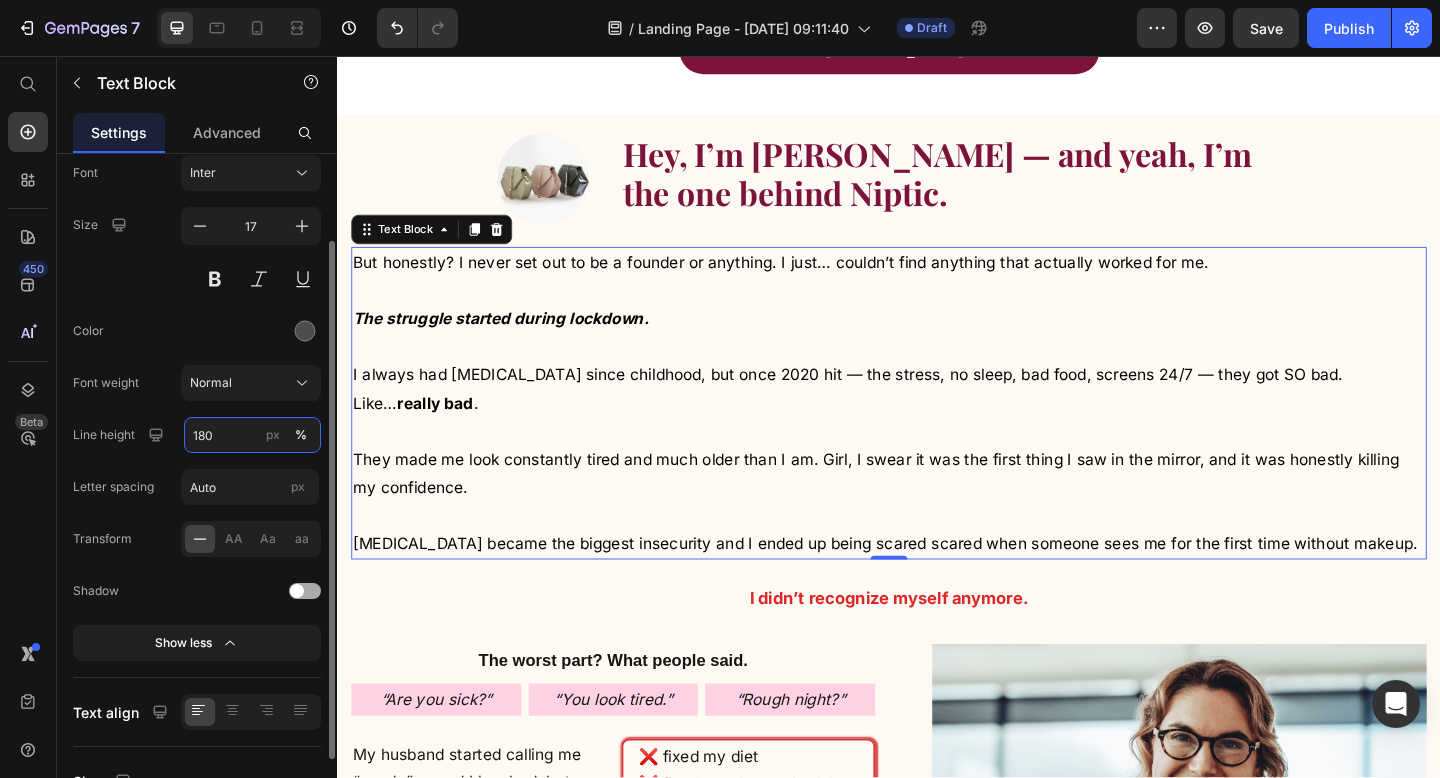 click on "180" at bounding box center (252, 435) 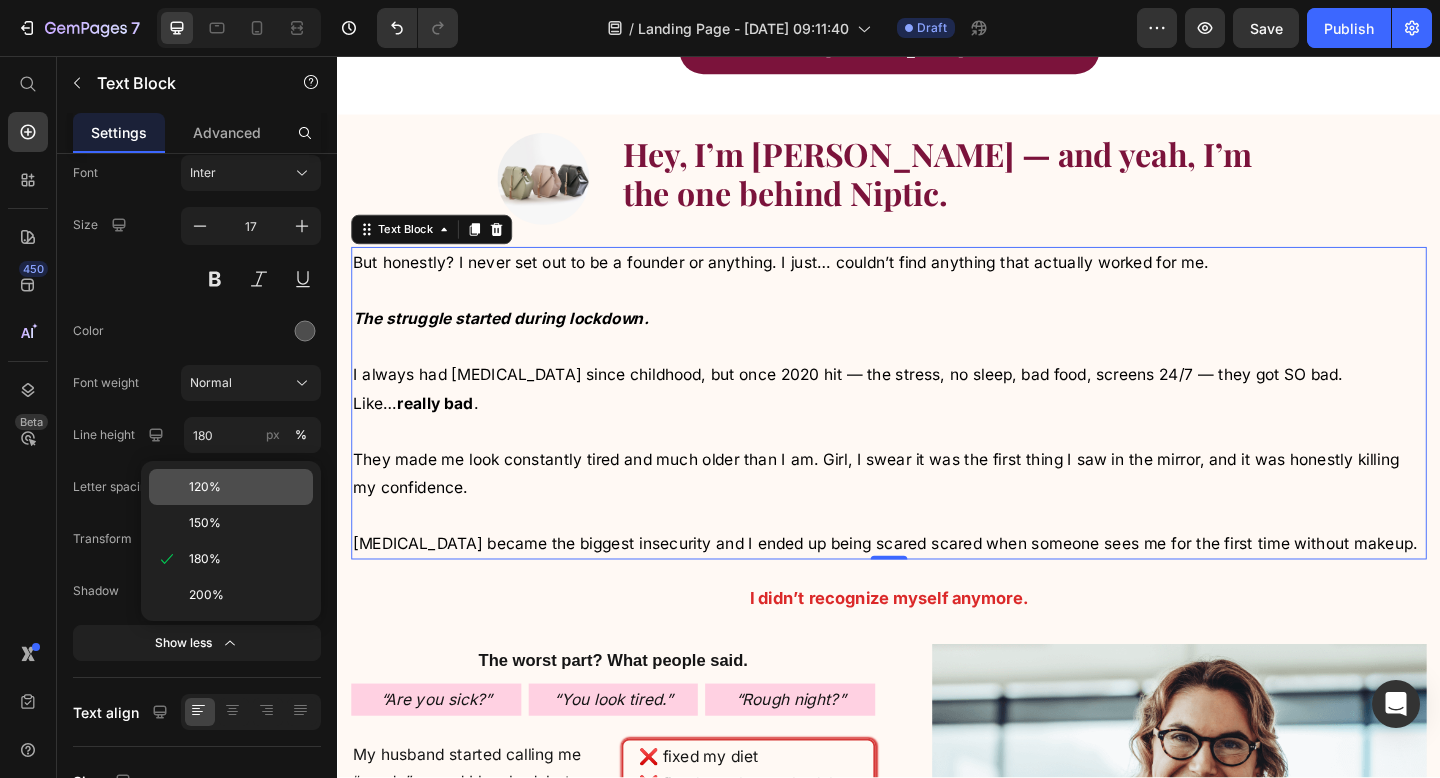click on "120%" at bounding box center [247, 487] 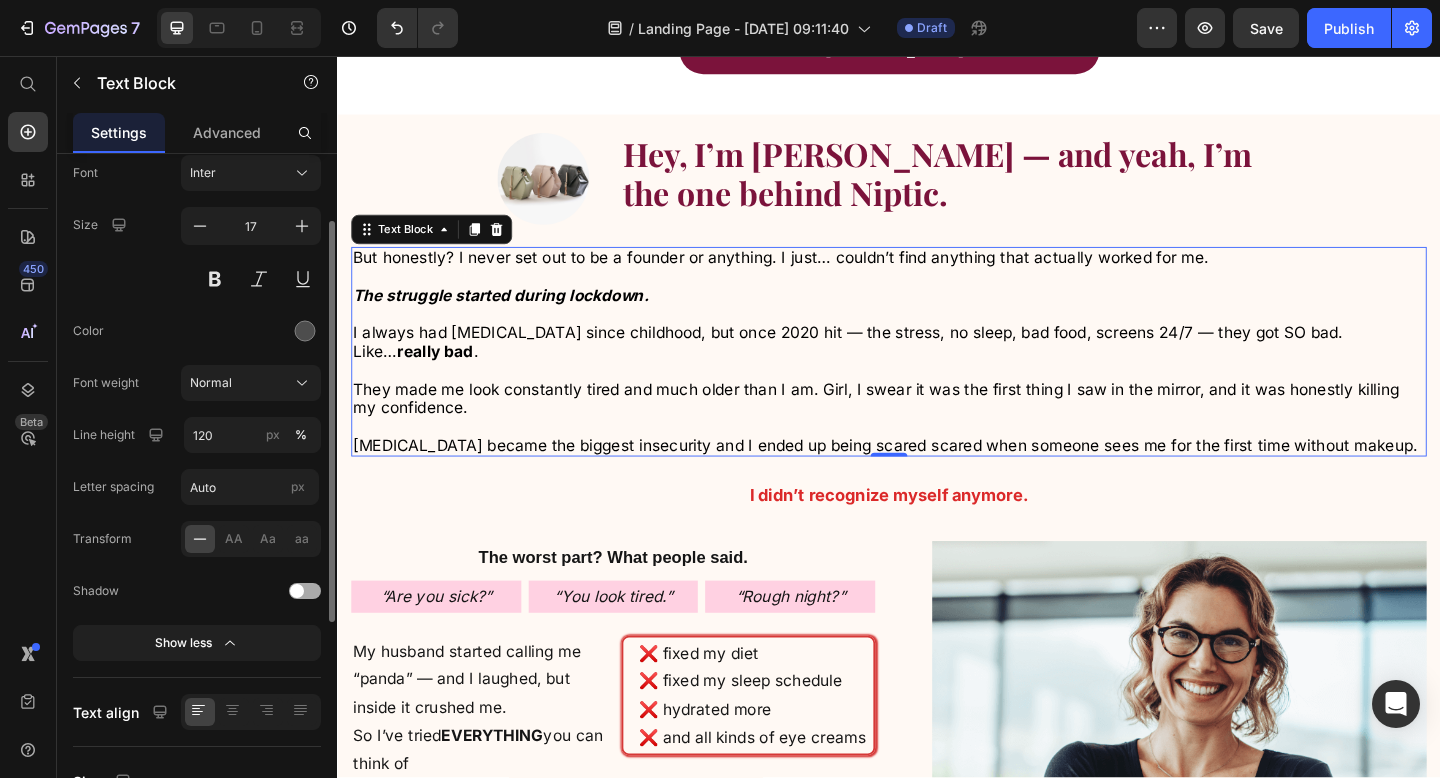 click at bounding box center (251, 331) 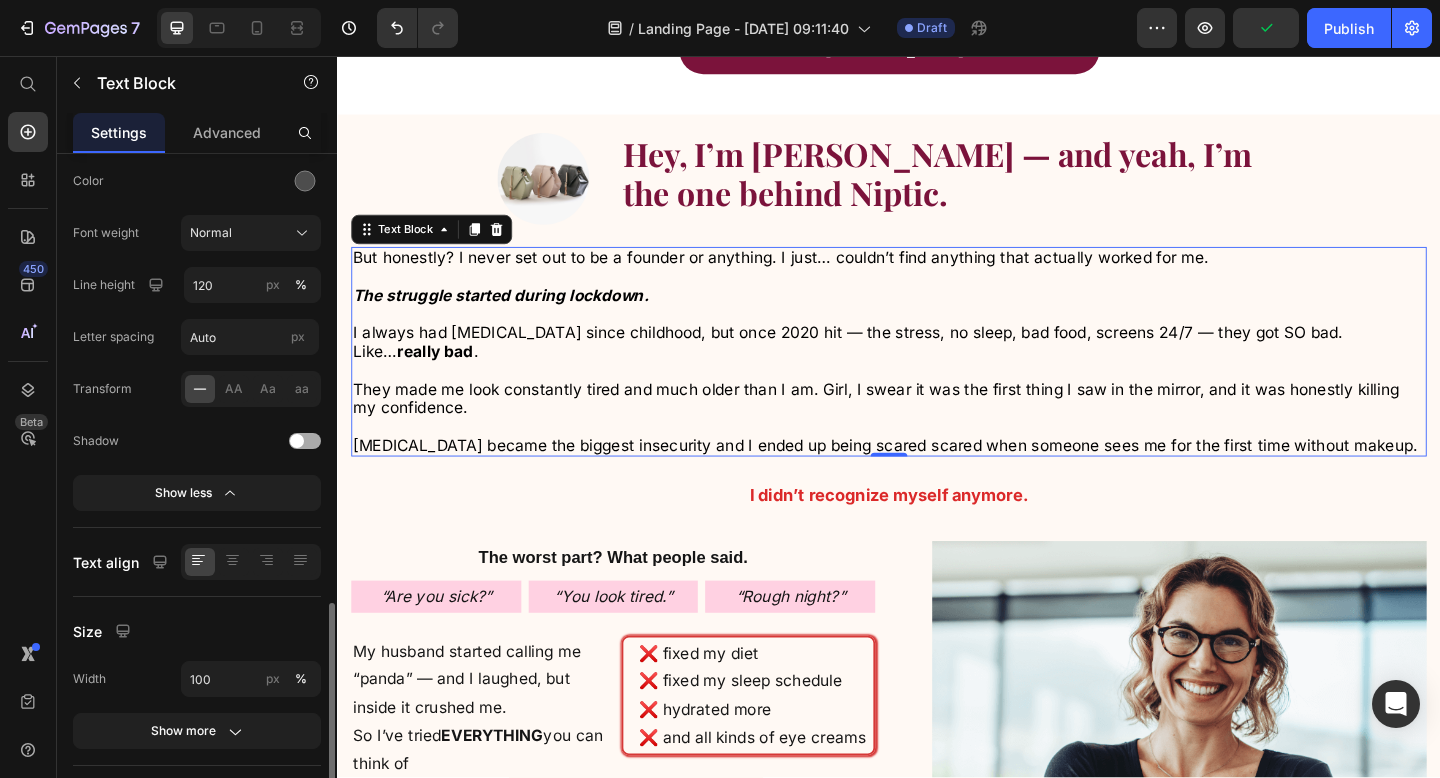 scroll, scrollTop: 474, scrollLeft: 0, axis: vertical 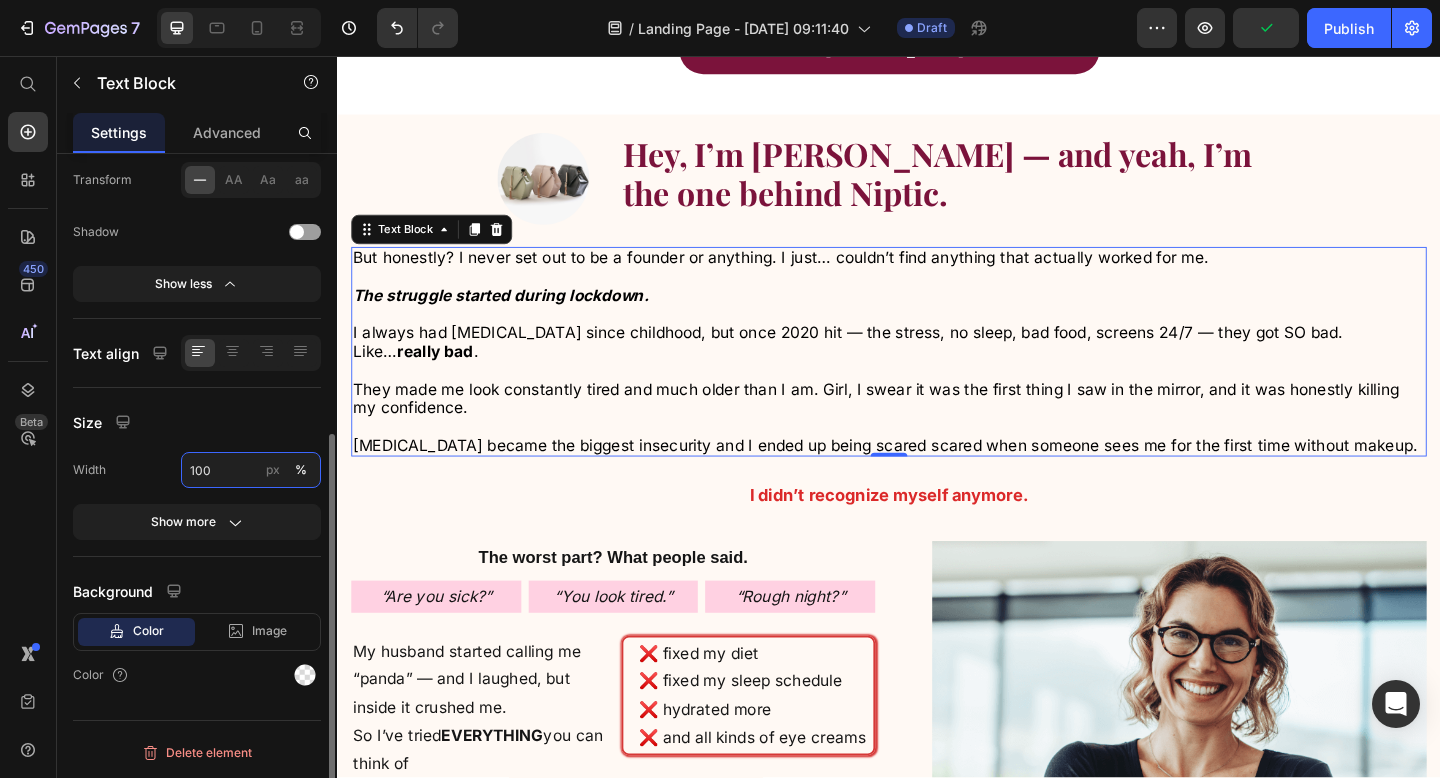 click on "100" at bounding box center [251, 470] 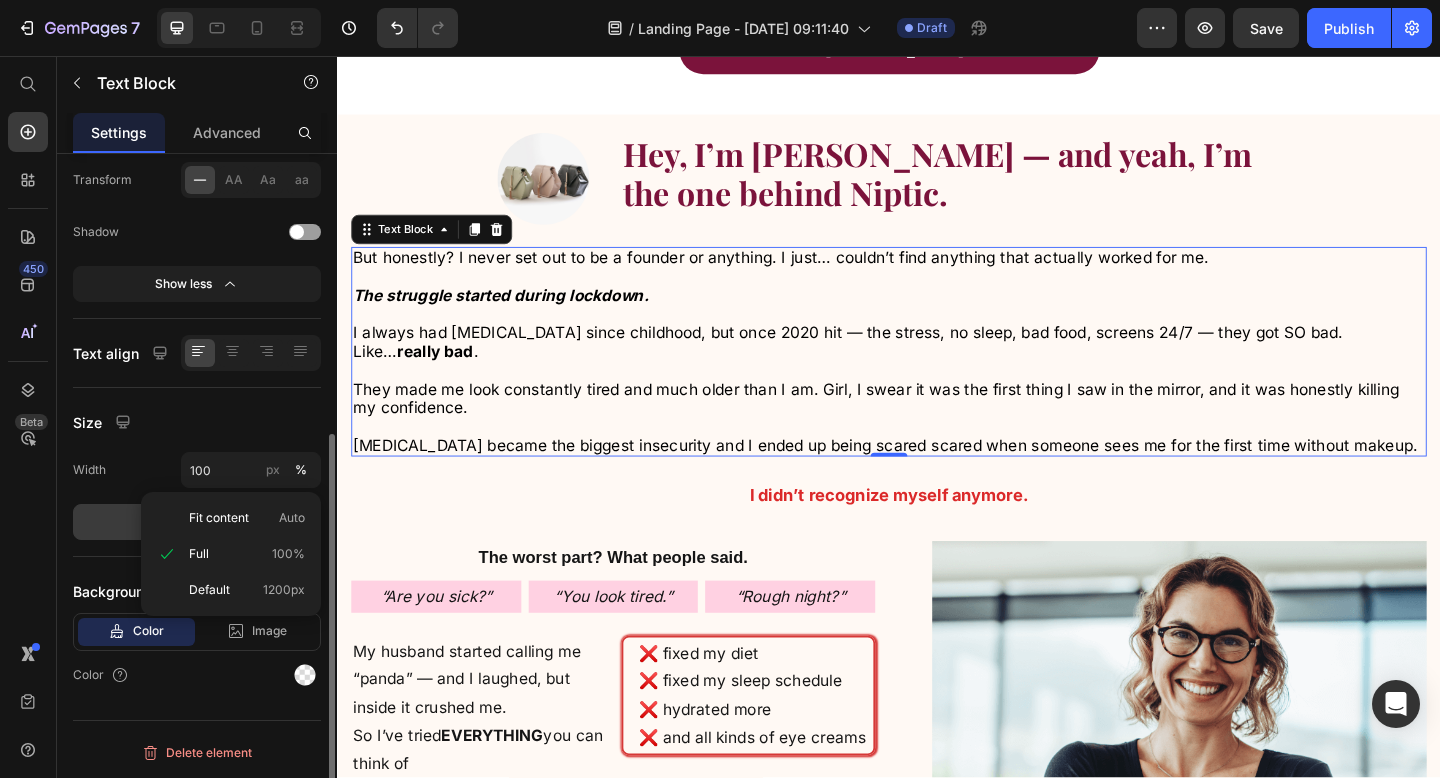 click on "Show more" 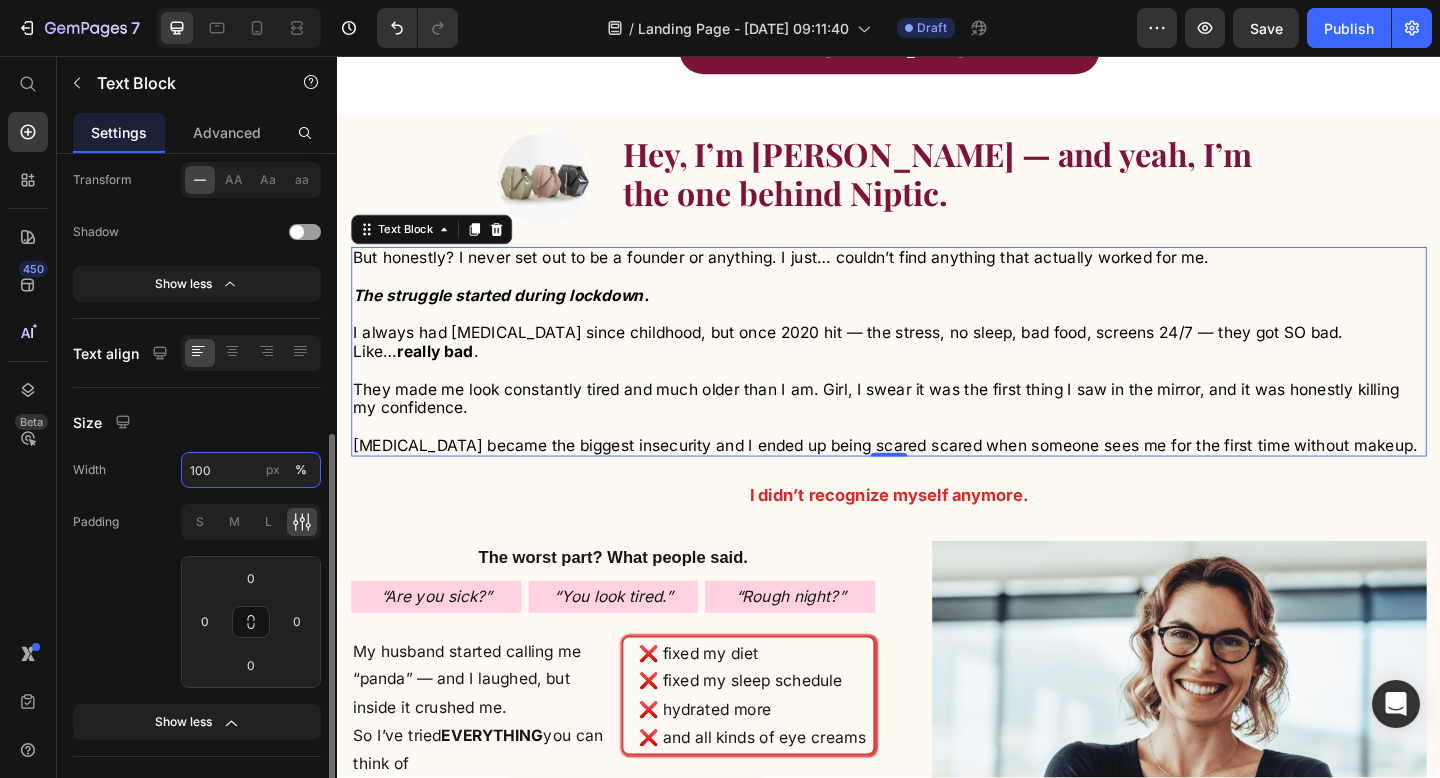 click on "100" at bounding box center [251, 470] 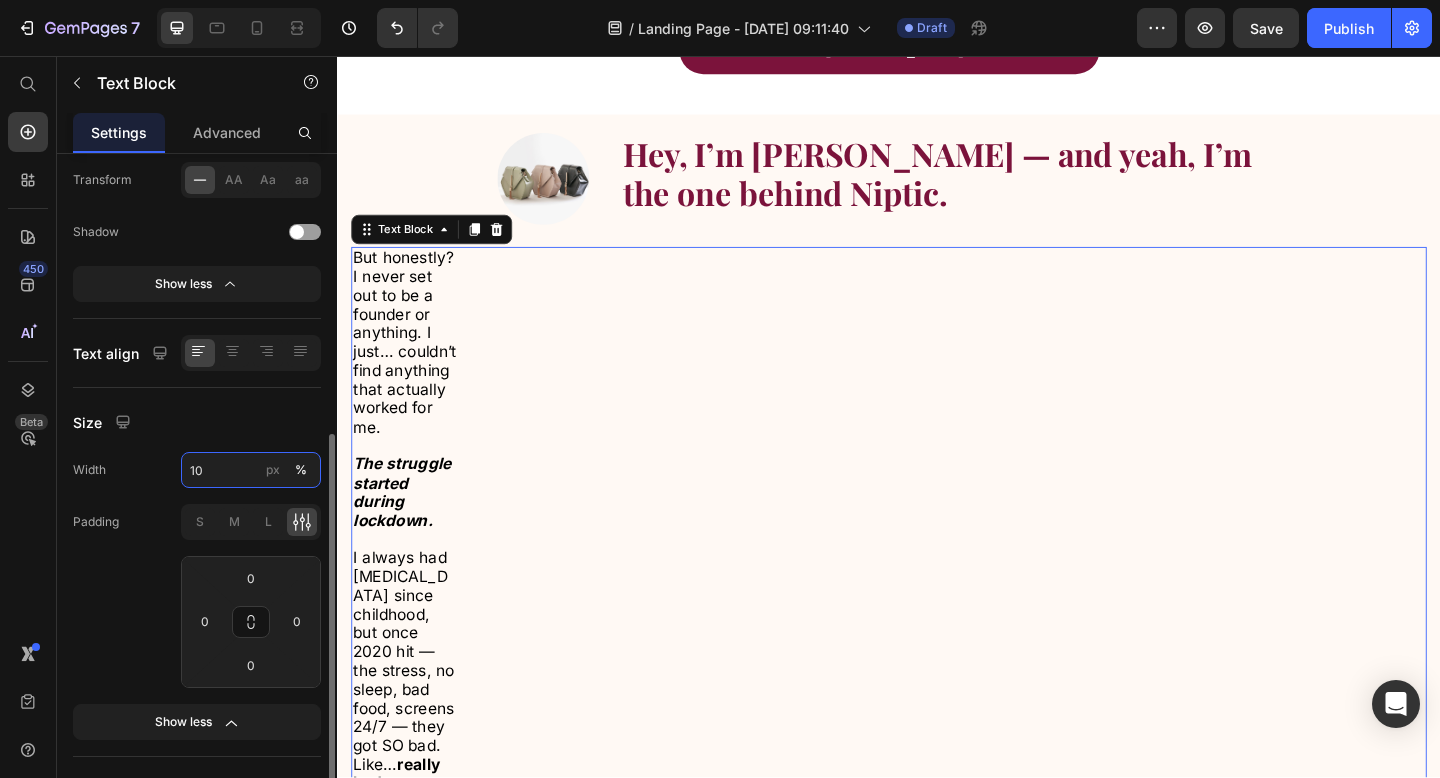 type on "0" 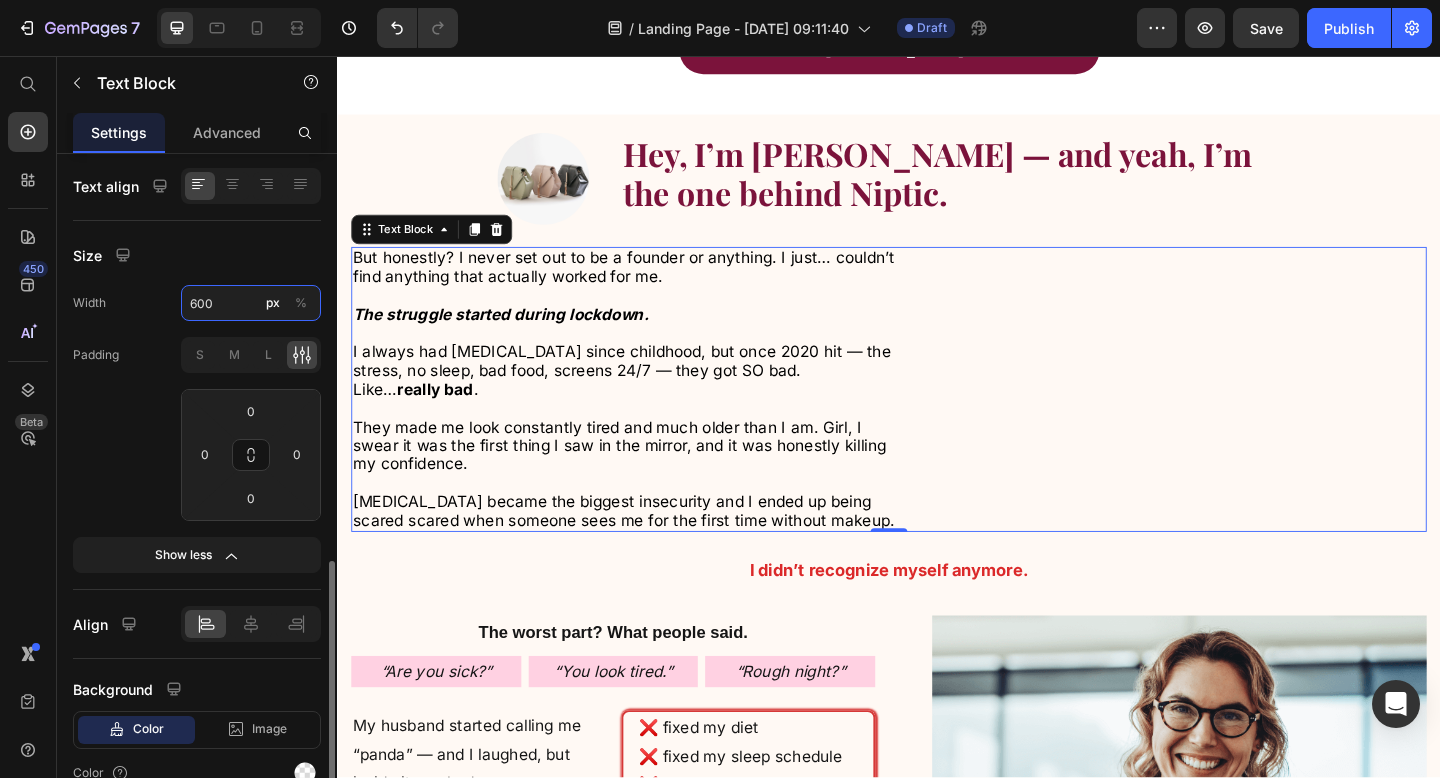scroll, scrollTop: 722, scrollLeft: 0, axis: vertical 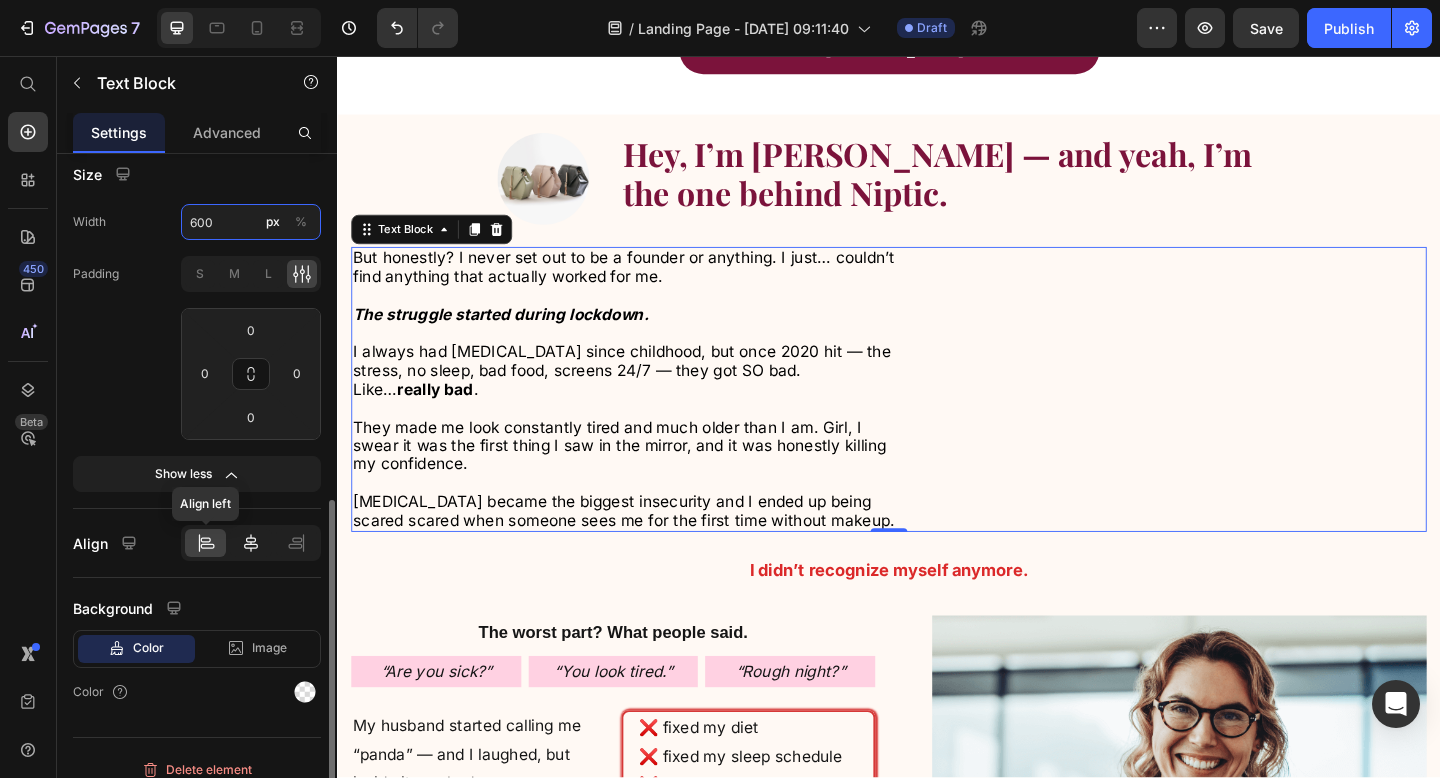 type on "600" 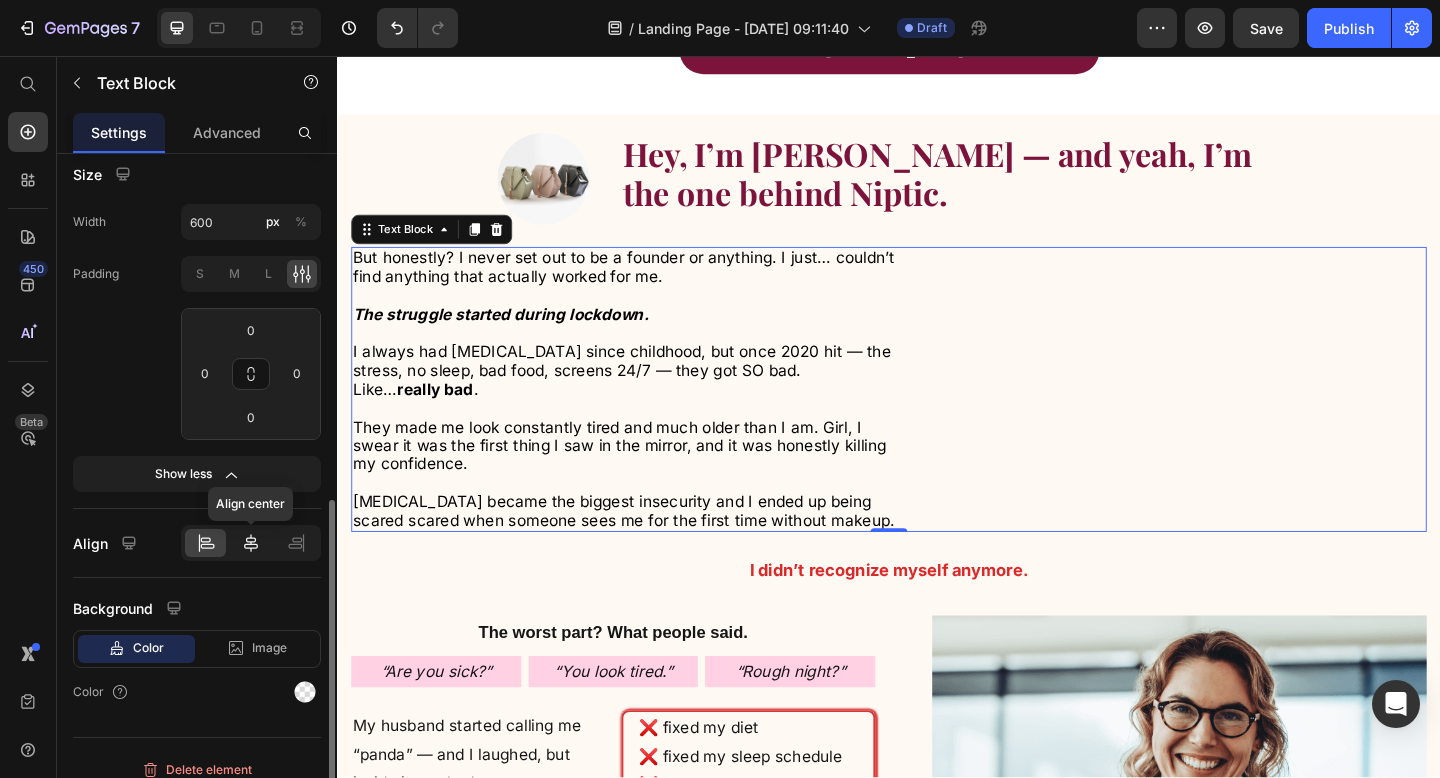 click 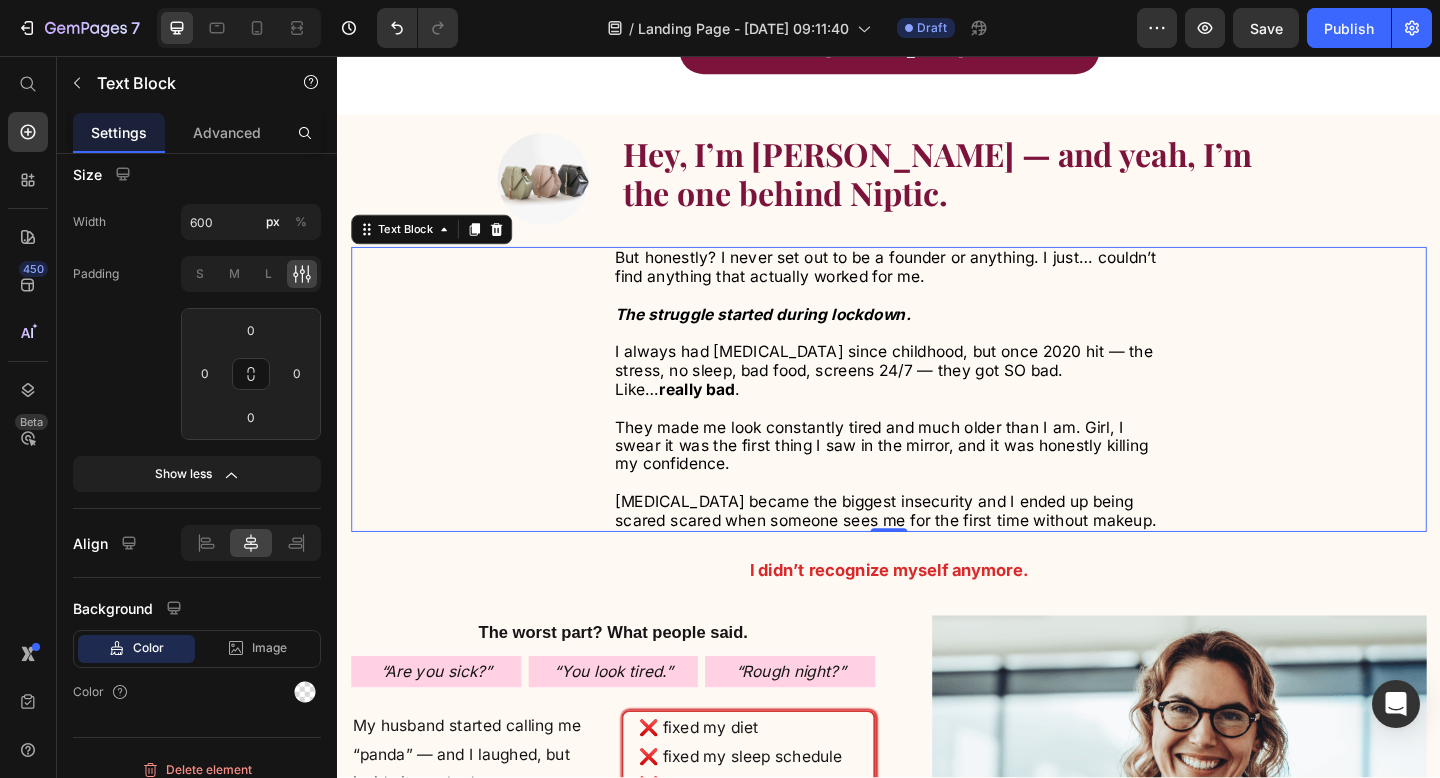 click on "But honestly? I never set out to be a founder or anything. I just… couldn’t find anything that actually worked for me. The struggle started during lockdown. I always had dark circles since childhood, but once 2020 hit — the stress, no sleep, bad food, screens 24/7 — they got SO bad. Like…  really bad . They made me look constantly tired and much older than I am. Girl, I swear it was the first thing I saw in the mirror, and it was honestly killing my confidence. Dark circles became the biggest insecurity and I ended up being scared scared when someone sees me for the first time without makeup." at bounding box center (937, 419) 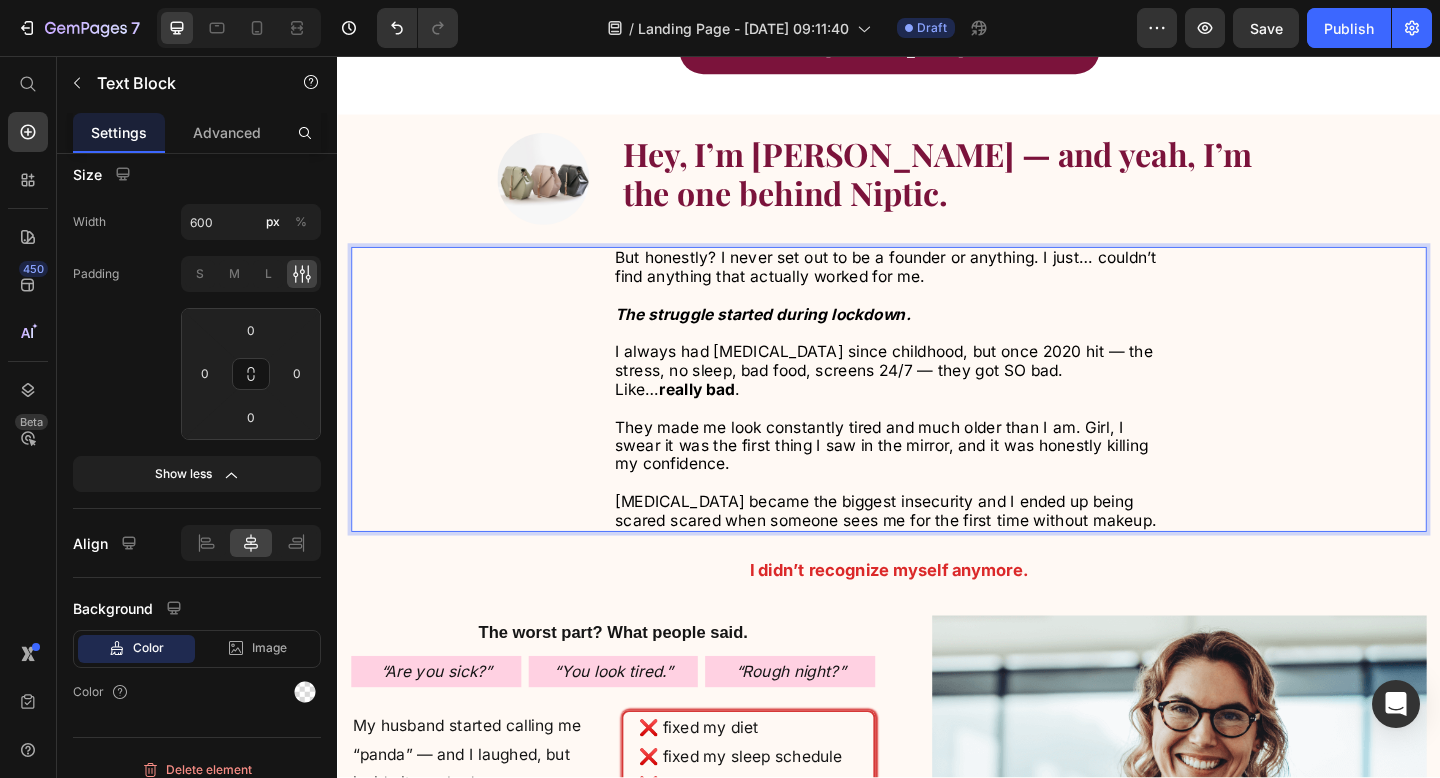 click on "But honestly? I never set out to be a founder or anything. I just… couldn’t find anything that actually worked for me. The struggle started during lockdown. ⁠⁠⁠⁠⁠⁠⁠ I always had dark circles since childhood, but once 2020 hit — the stress, no sleep, bad food, screens 24/7 — they got SO bad. Like…  really bad . They made me look constantly tired and much older than I am. Girl, I swear it was the first thing I saw in the mirror, and it was honestly killing my confidence. Dark circles became the biggest insecurity and I ended up being scared scared when someone sees me for the first time without makeup." at bounding box center (937, 419) 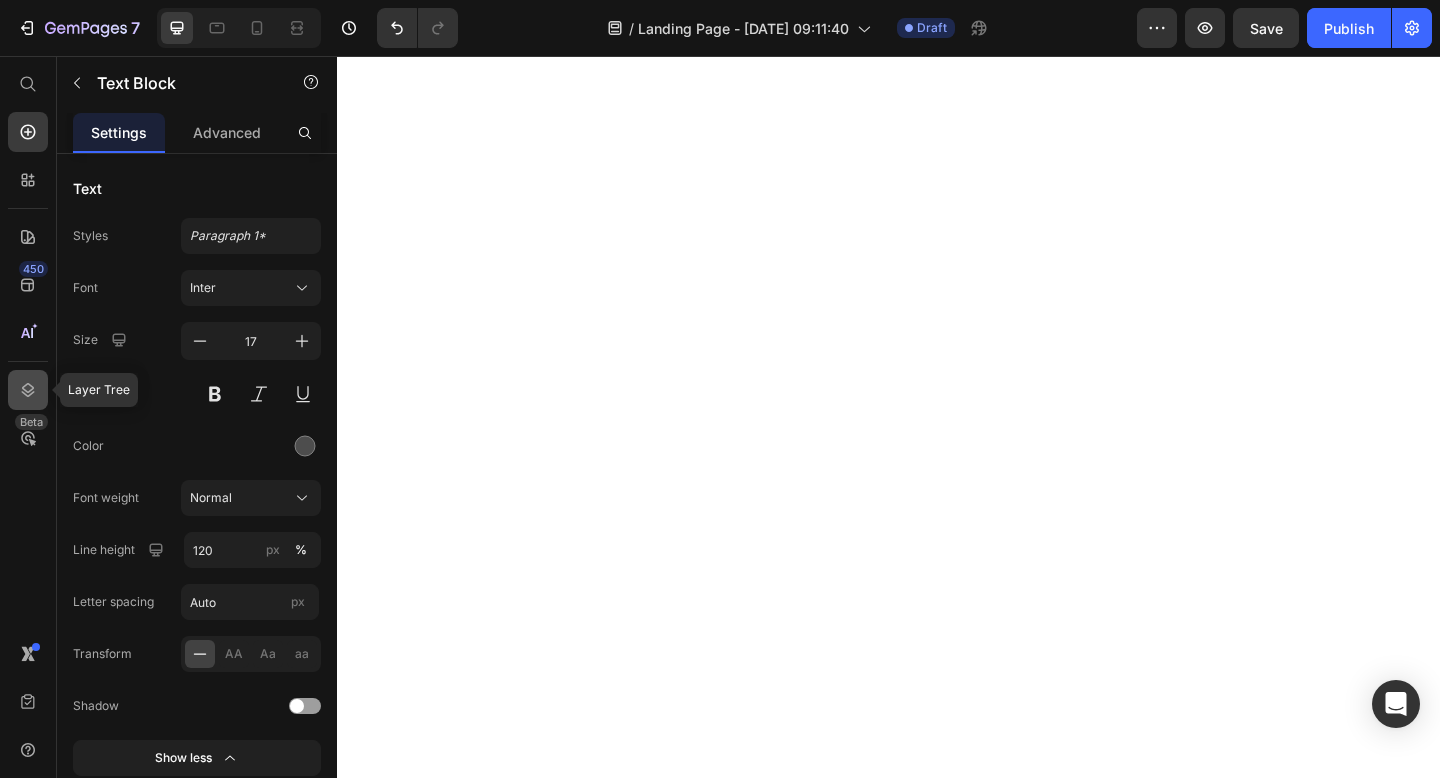 scroll, scrollTop: 0, scrollLeft: 0, axis: both 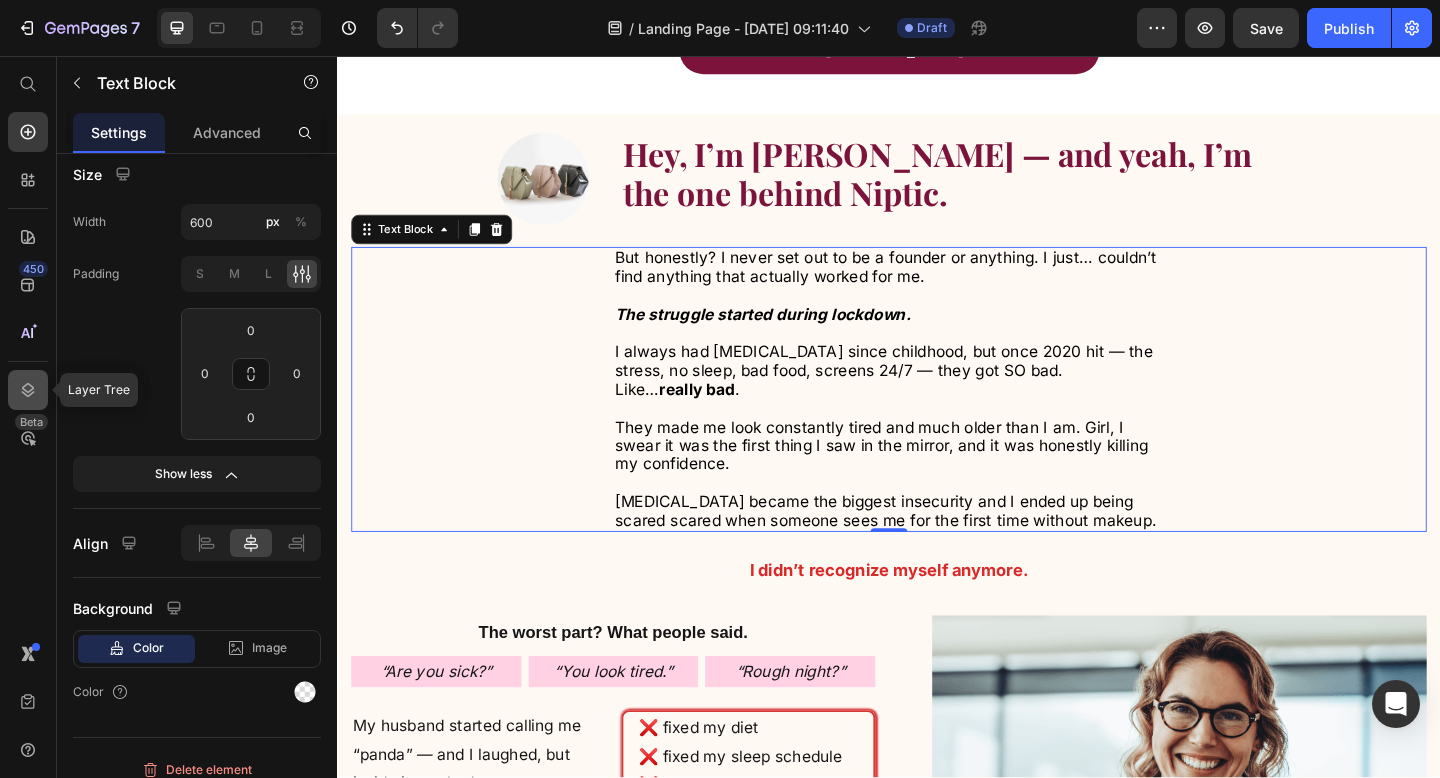click 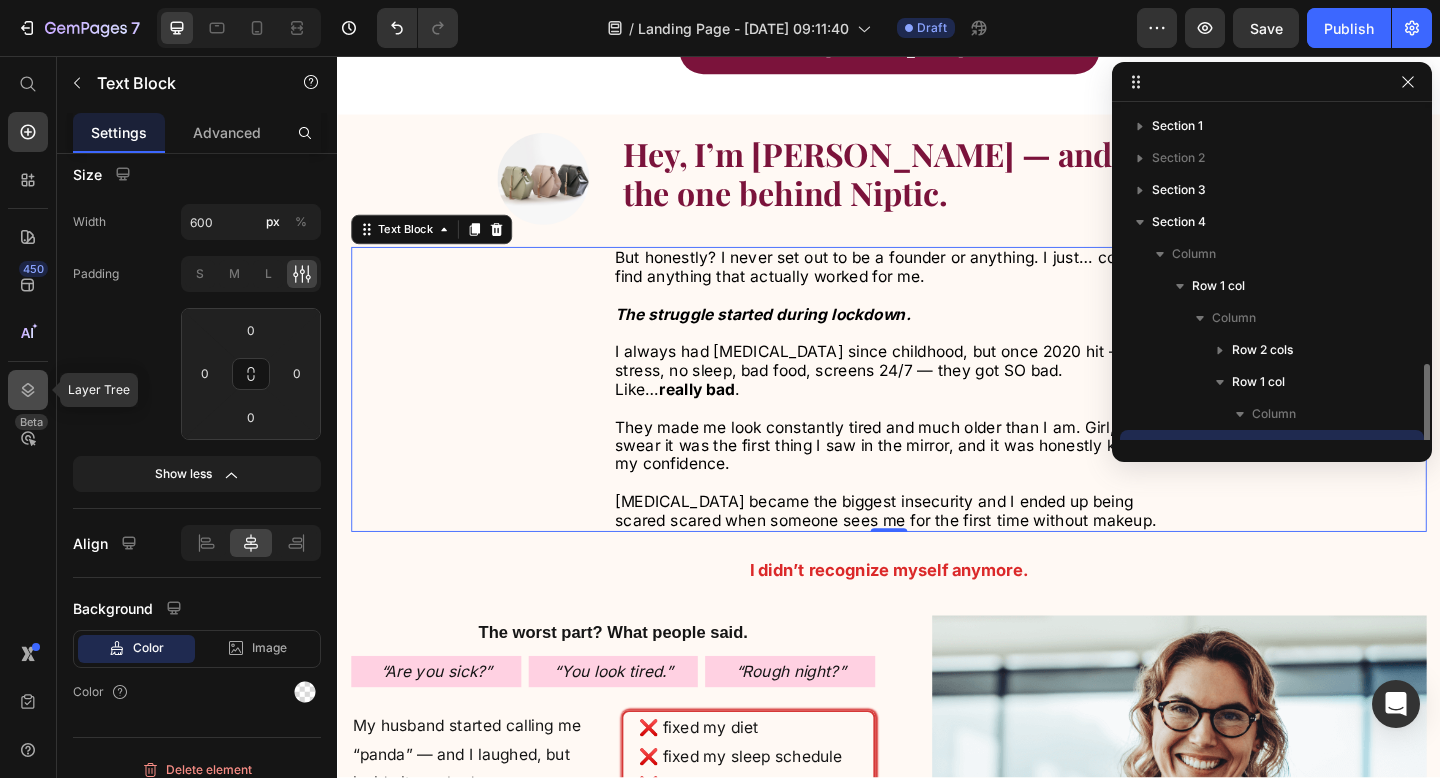 scroll, scrollTop: 150, scrollLeft: 0, axis: vertical 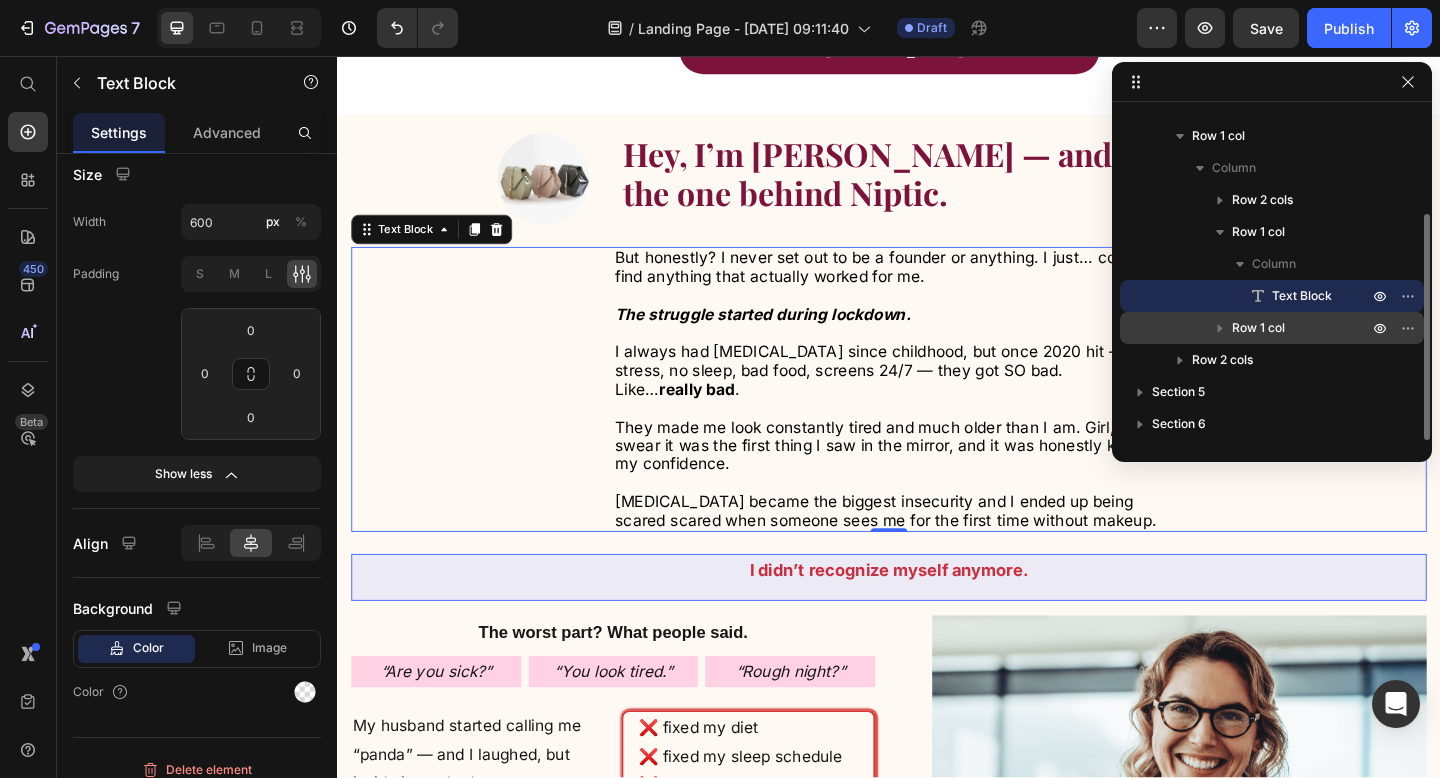 click on "Row 1 col" at bounding box center [1258, 328] 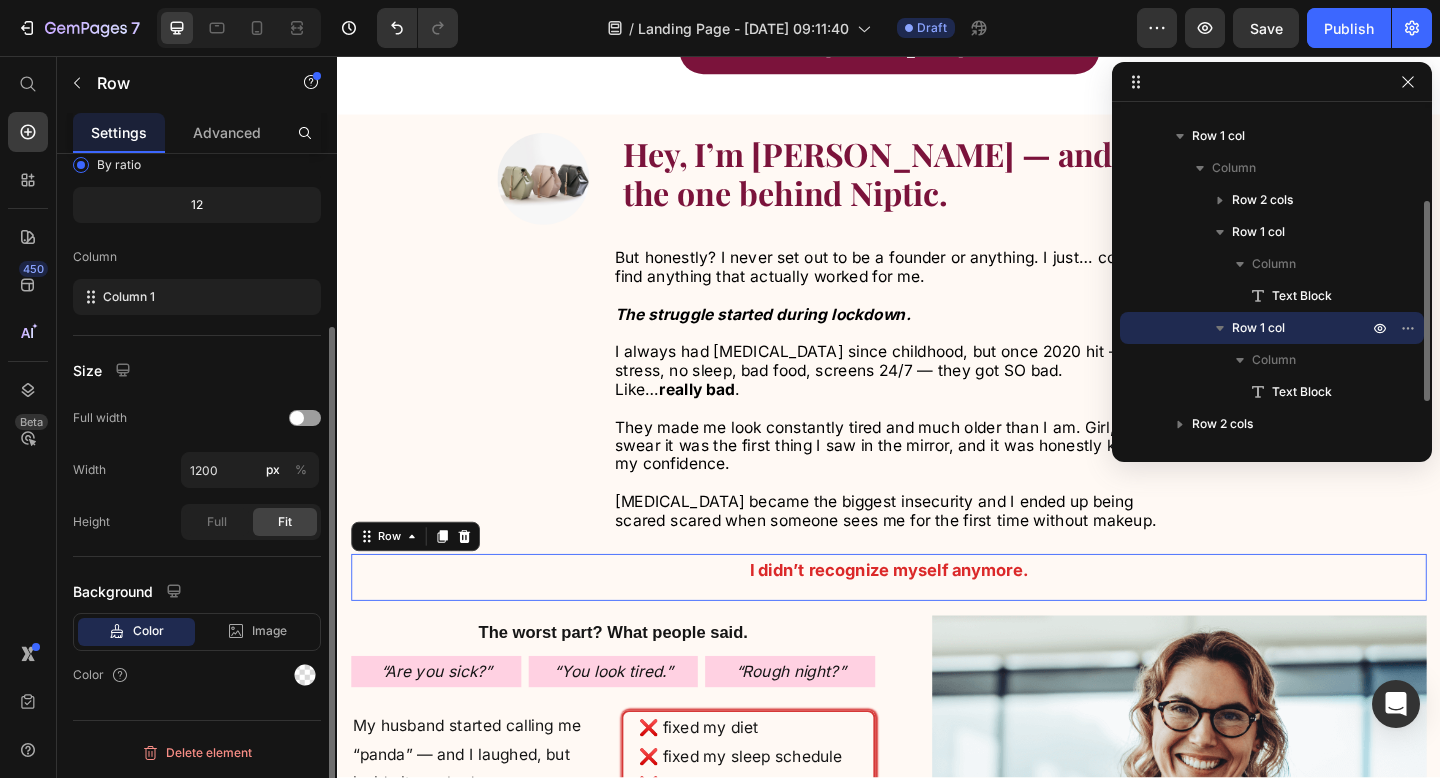 scroll, scrollTop: 0, scrollLeft: 0, axis: both 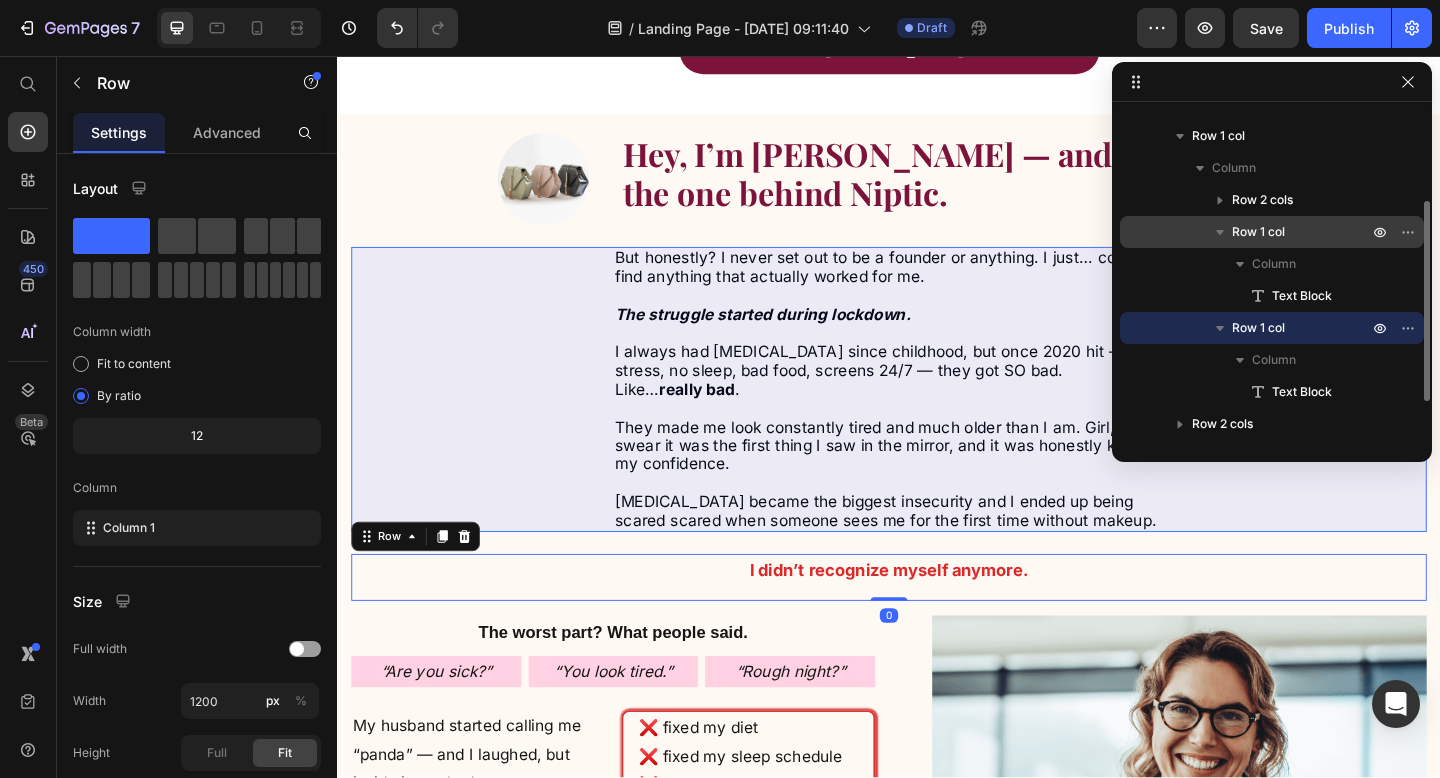 click on "Row 1 col" at bounding box center [1258, 232] 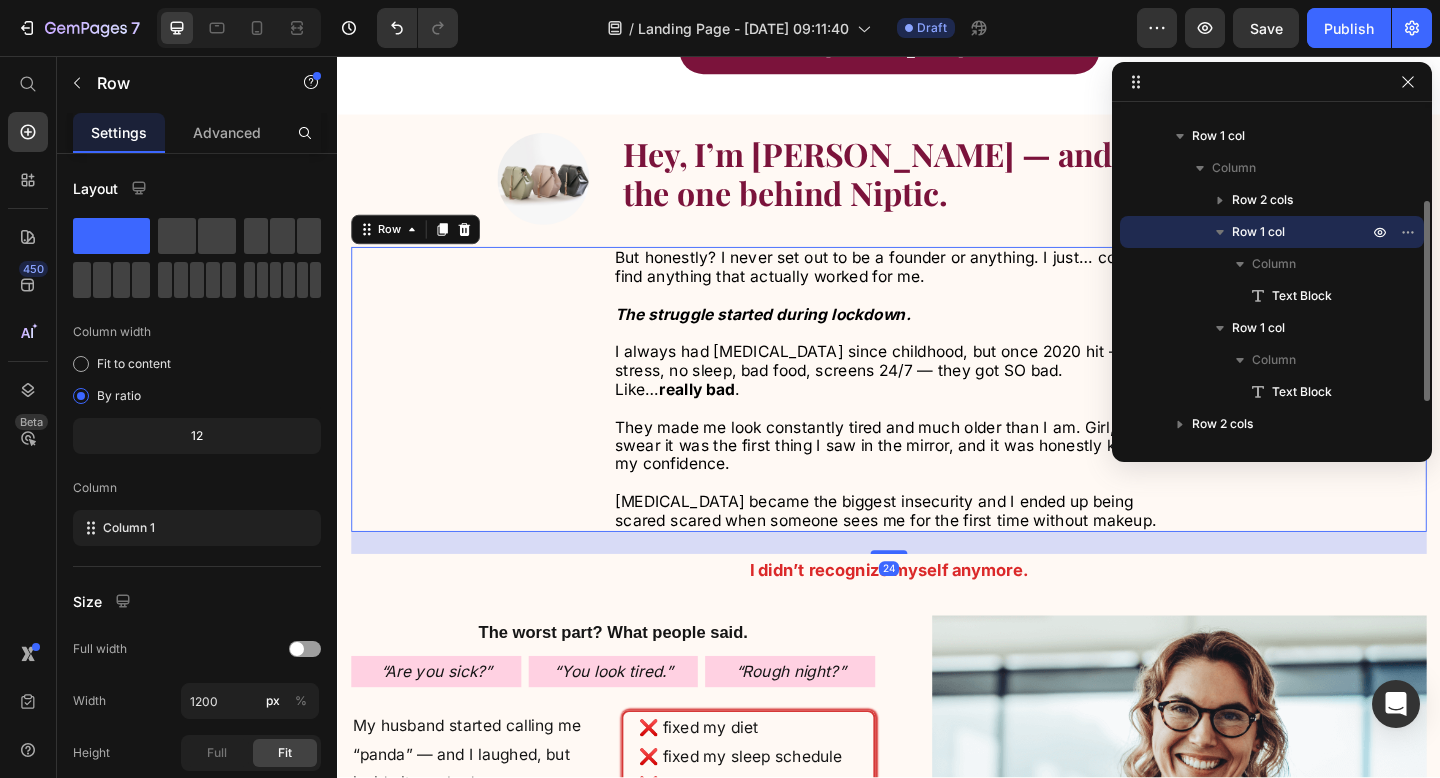 click 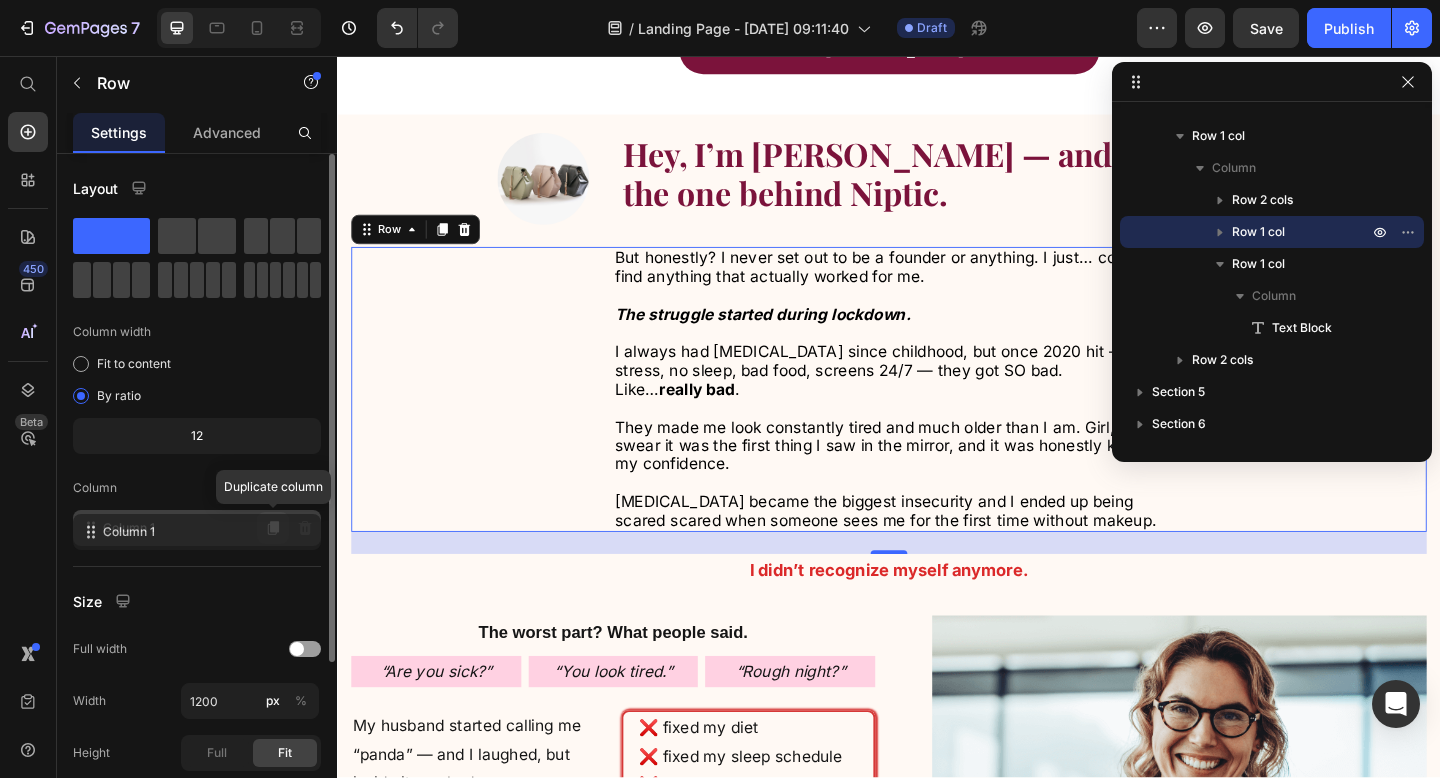 click 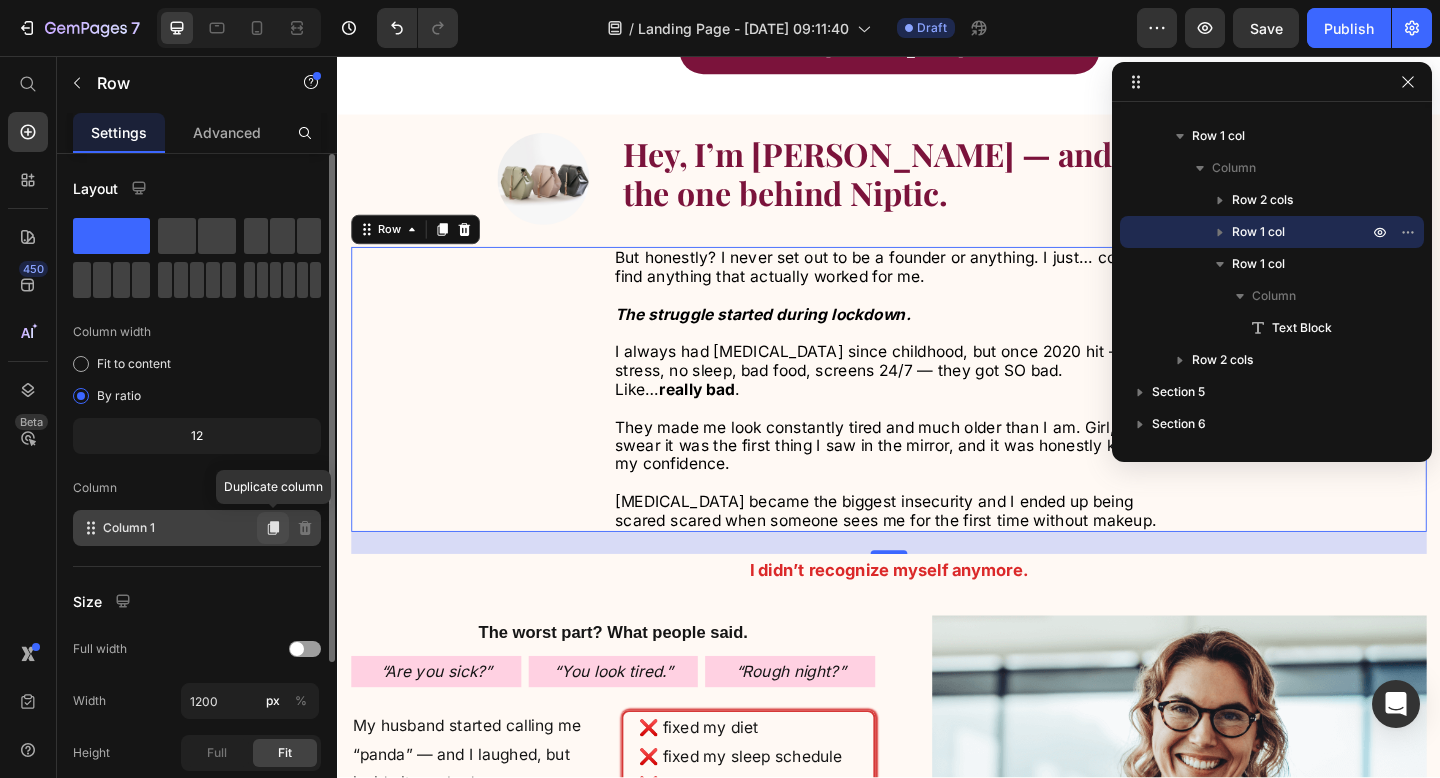 click 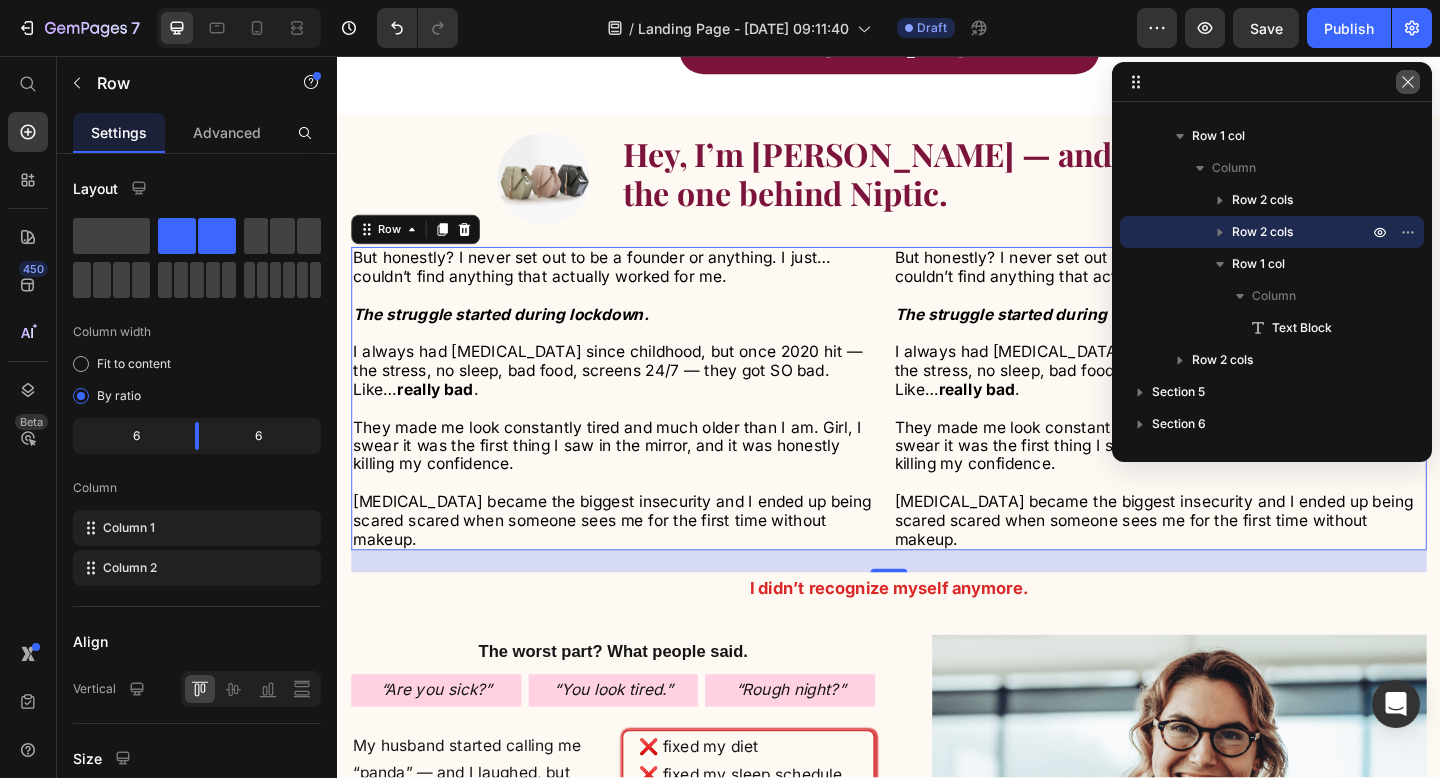 click 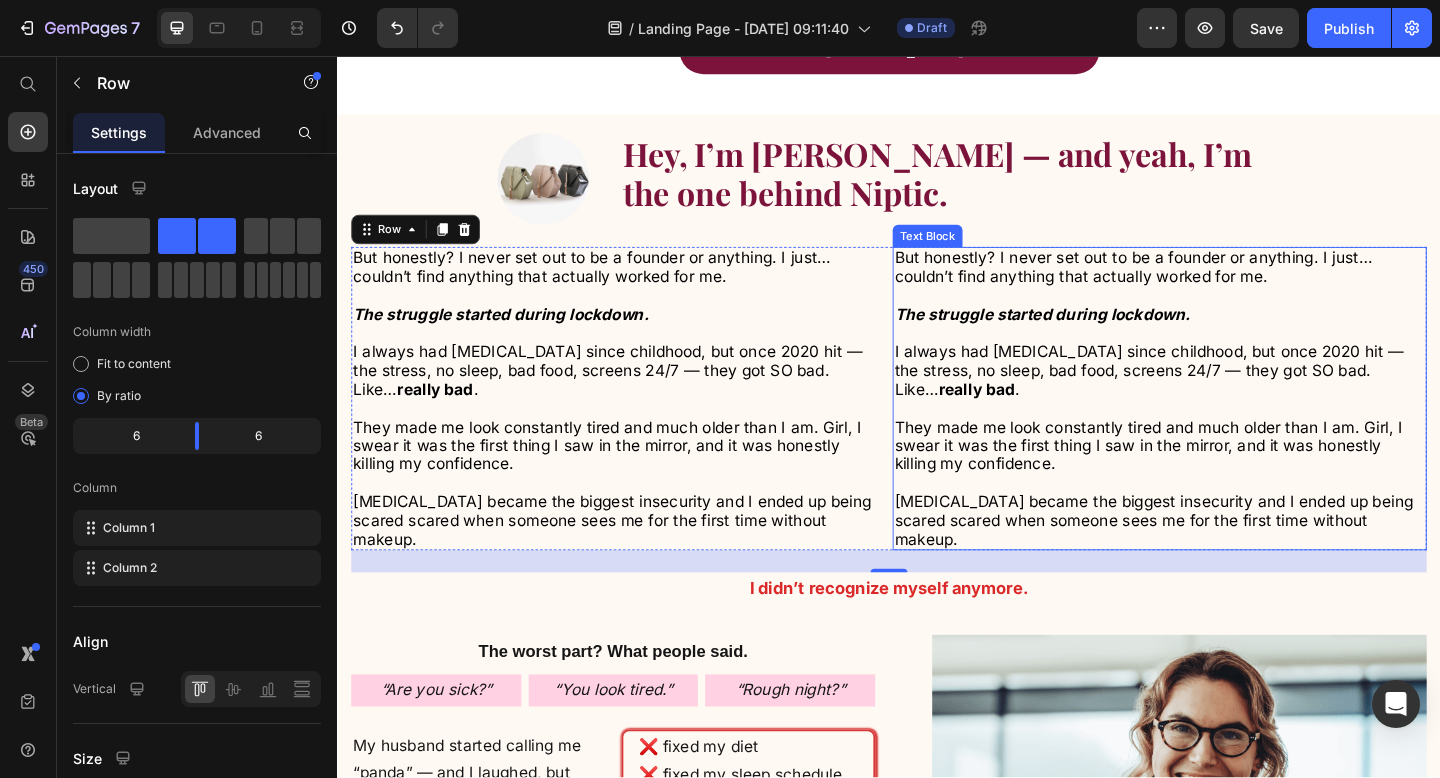 click on "I always had [MEDICAL_DATA] since childhood, but once 2020 hit — the stress, no sleep, bad food, screens 24/7 — they got SO bad." at bounding box center (1220, 388) 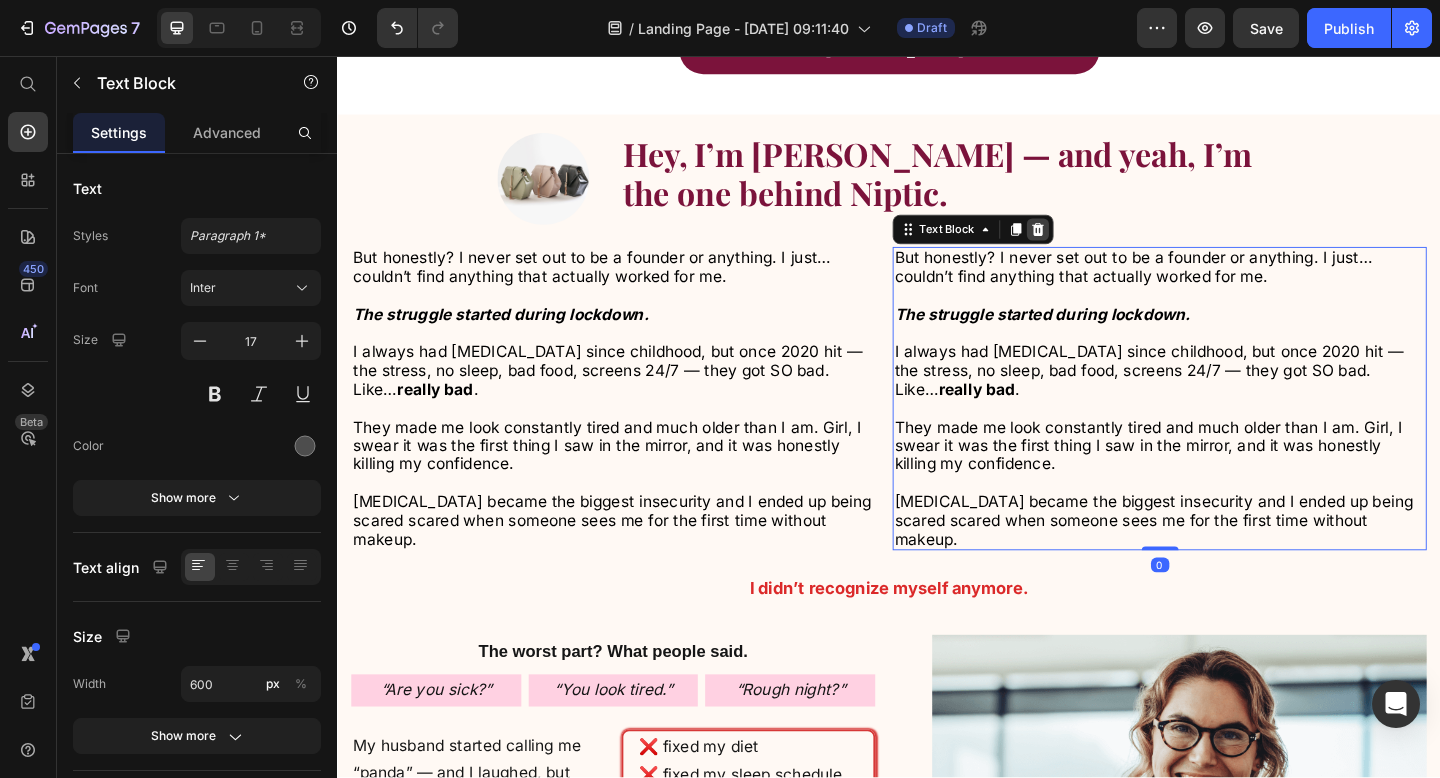 click 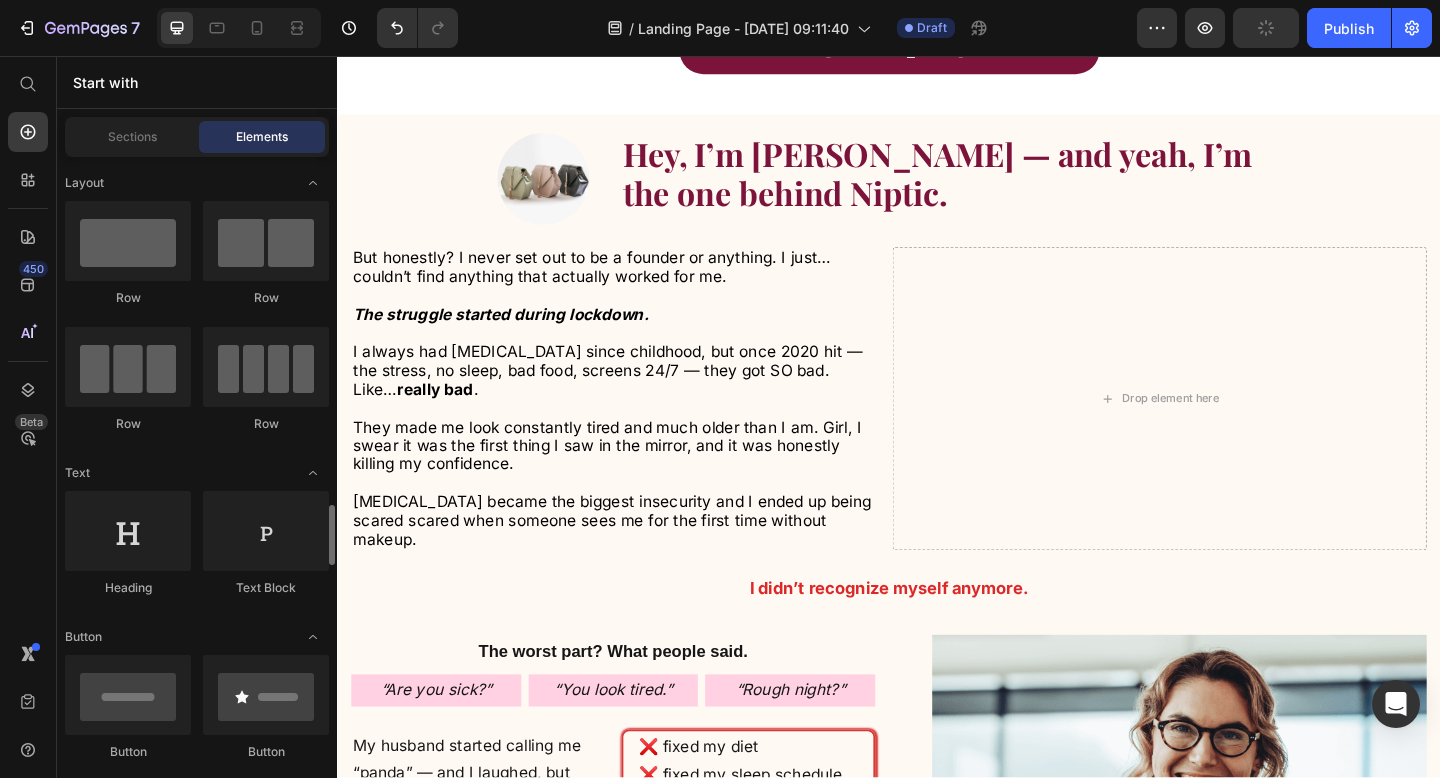 scroll, scrollTop: 514, scrollLeft: 0, axis: vertical 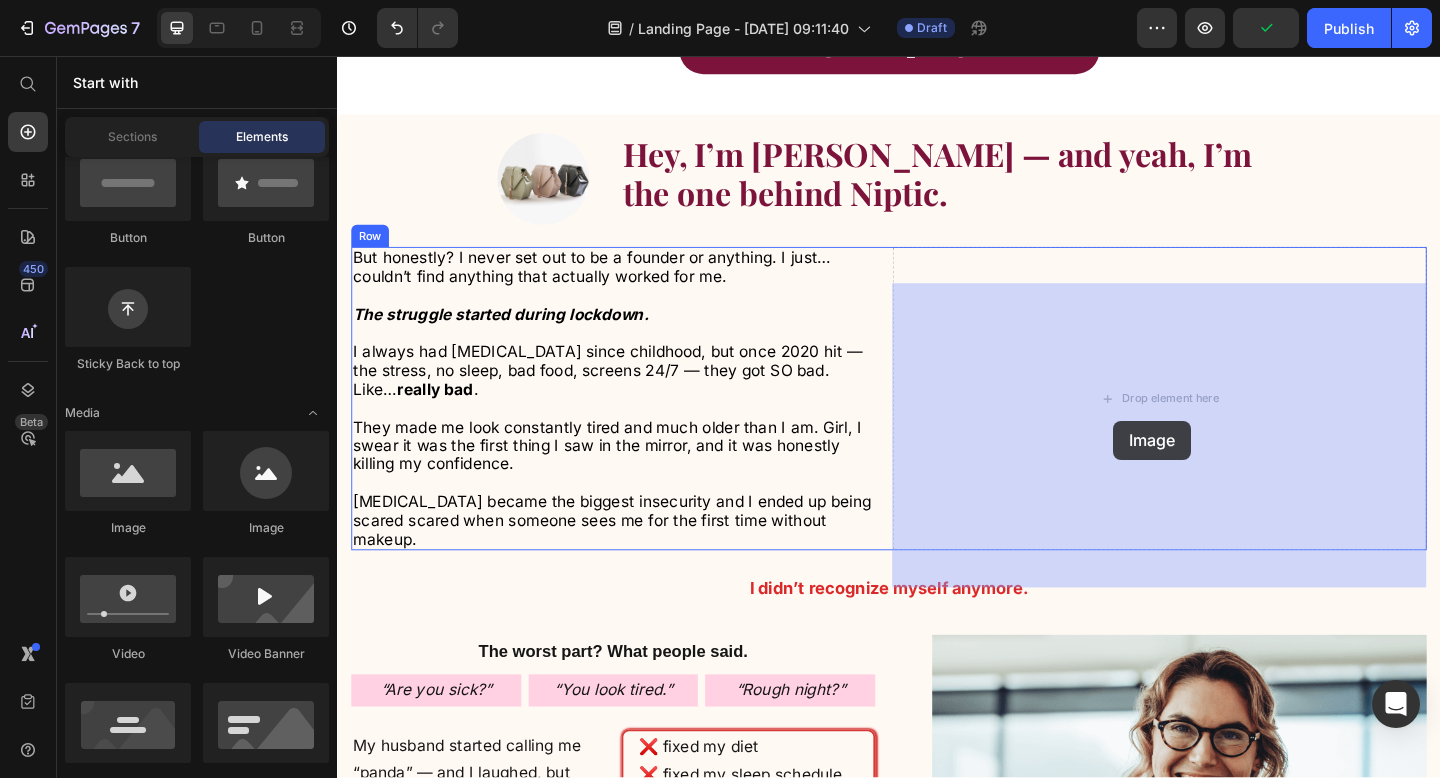 drag, startPoint x: 542, startPoint y: 561, endPoint x: 1181, endPoint y: 453, distance: 648.0625 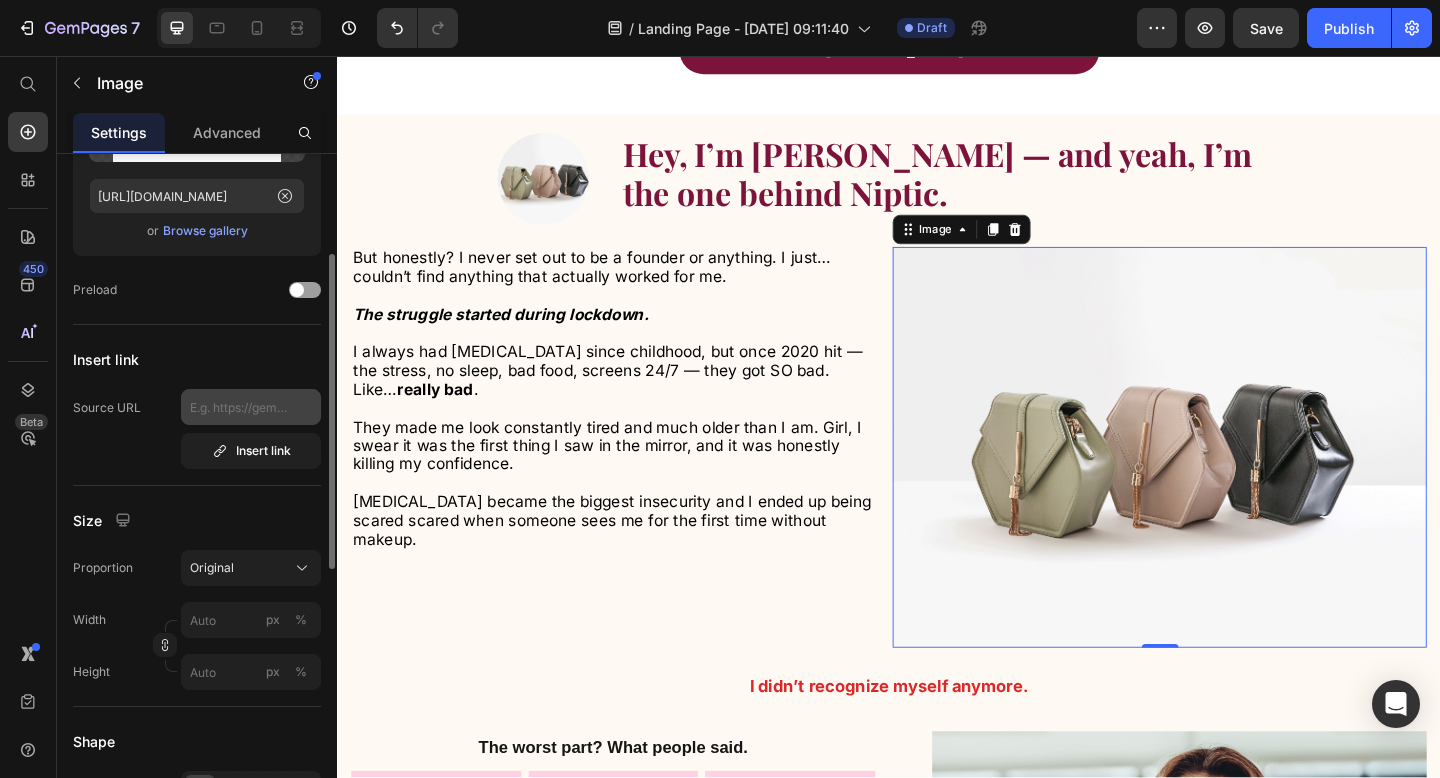 scroll, scrollTop: 227, scrollLeft: 0, axis: vertical 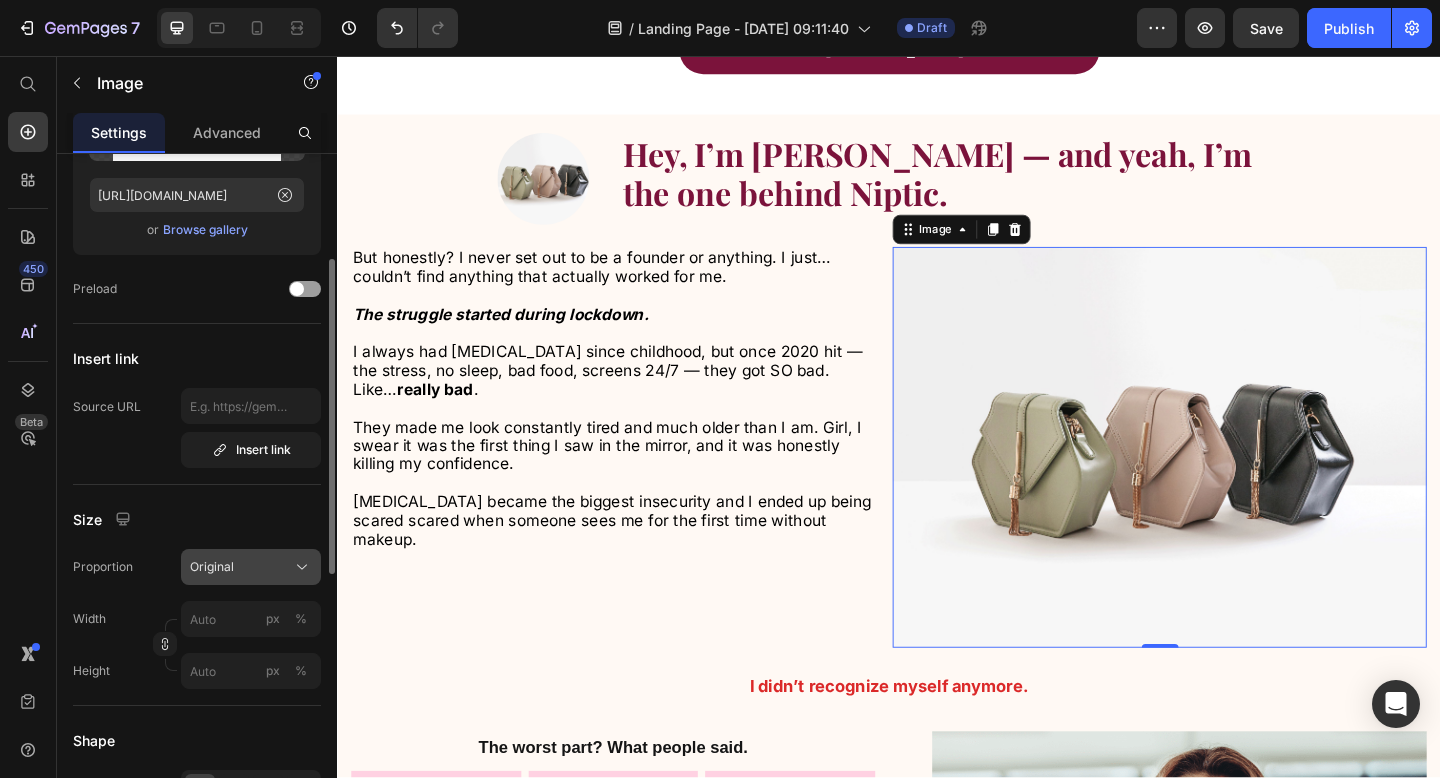 click on "Original" at bounding box center [251, 567] 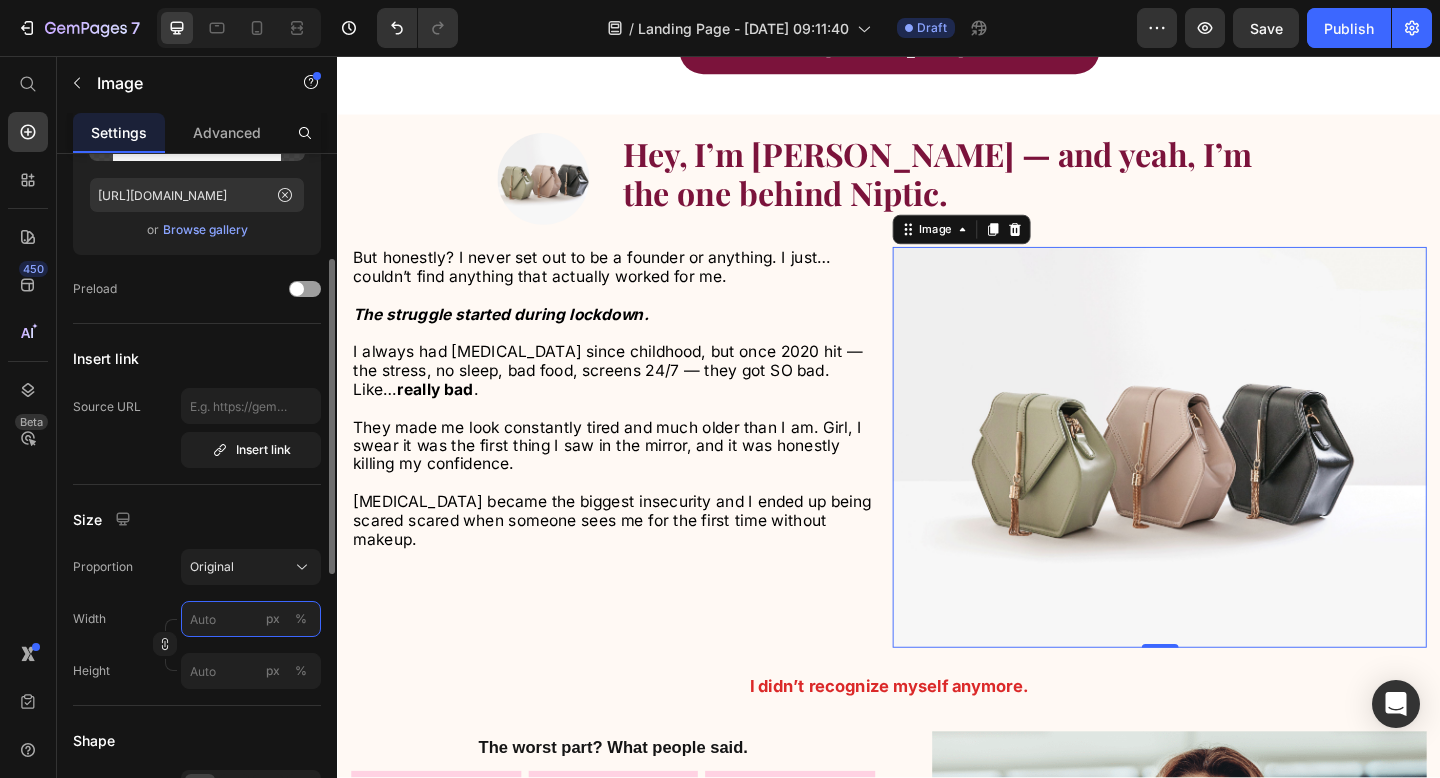 click on "px %" at bounding box center (251, 619) 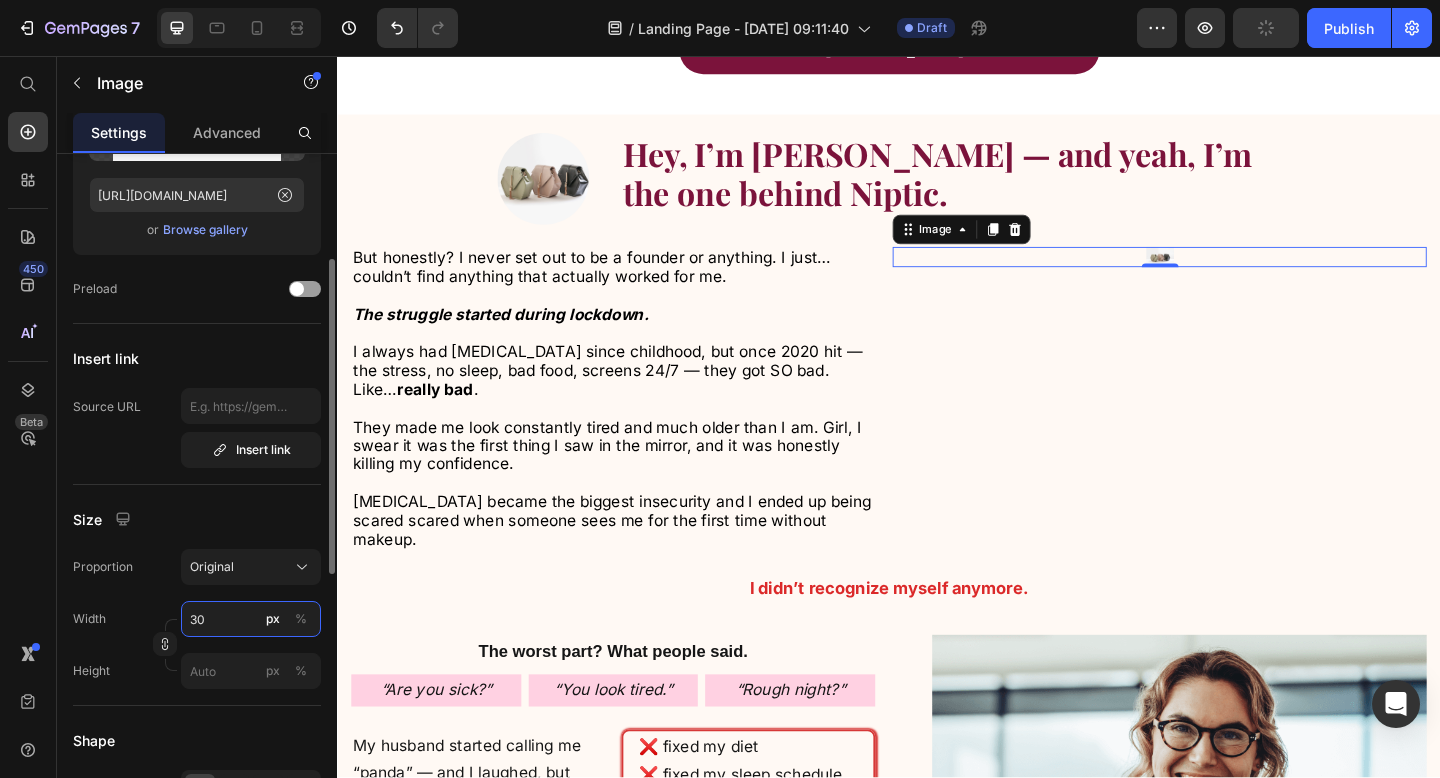 type on "3" 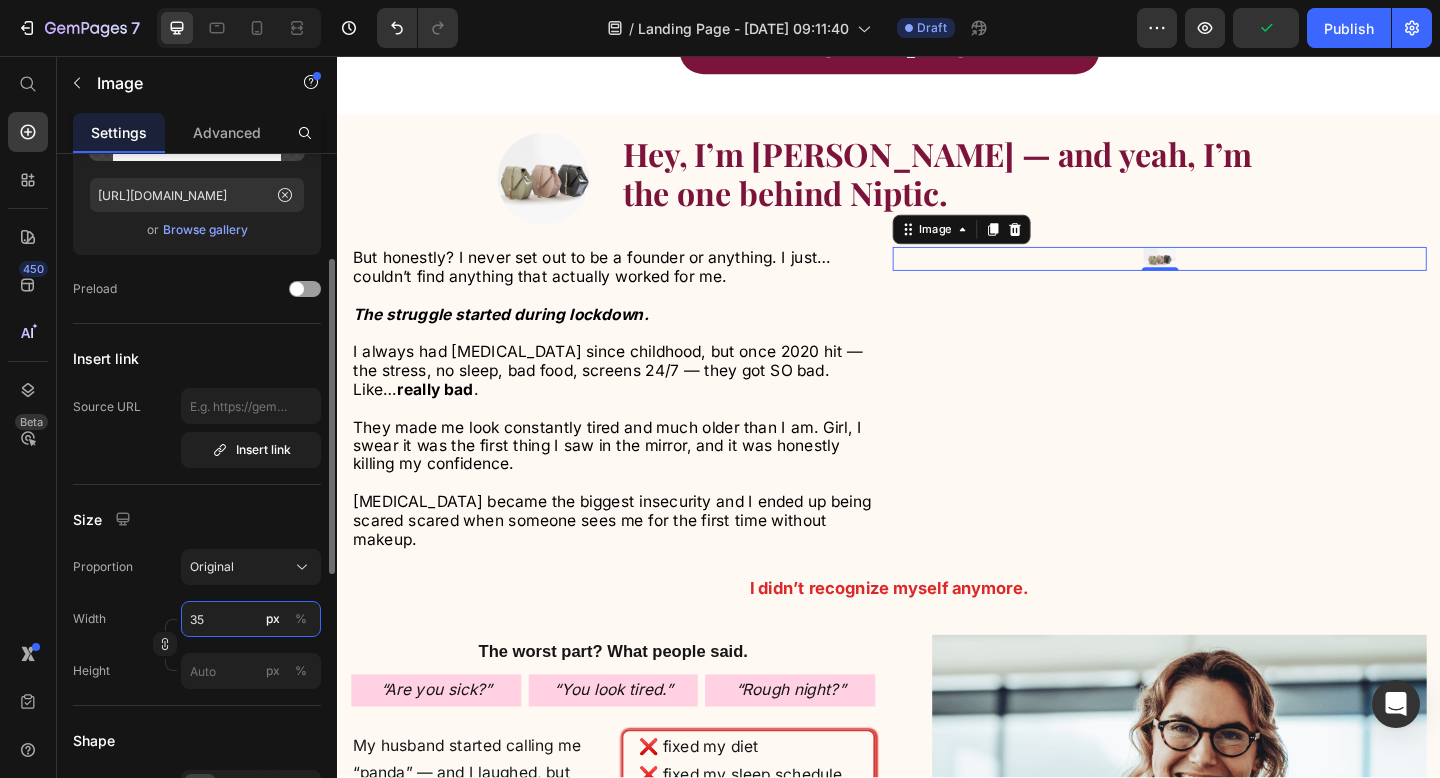 type on "3" 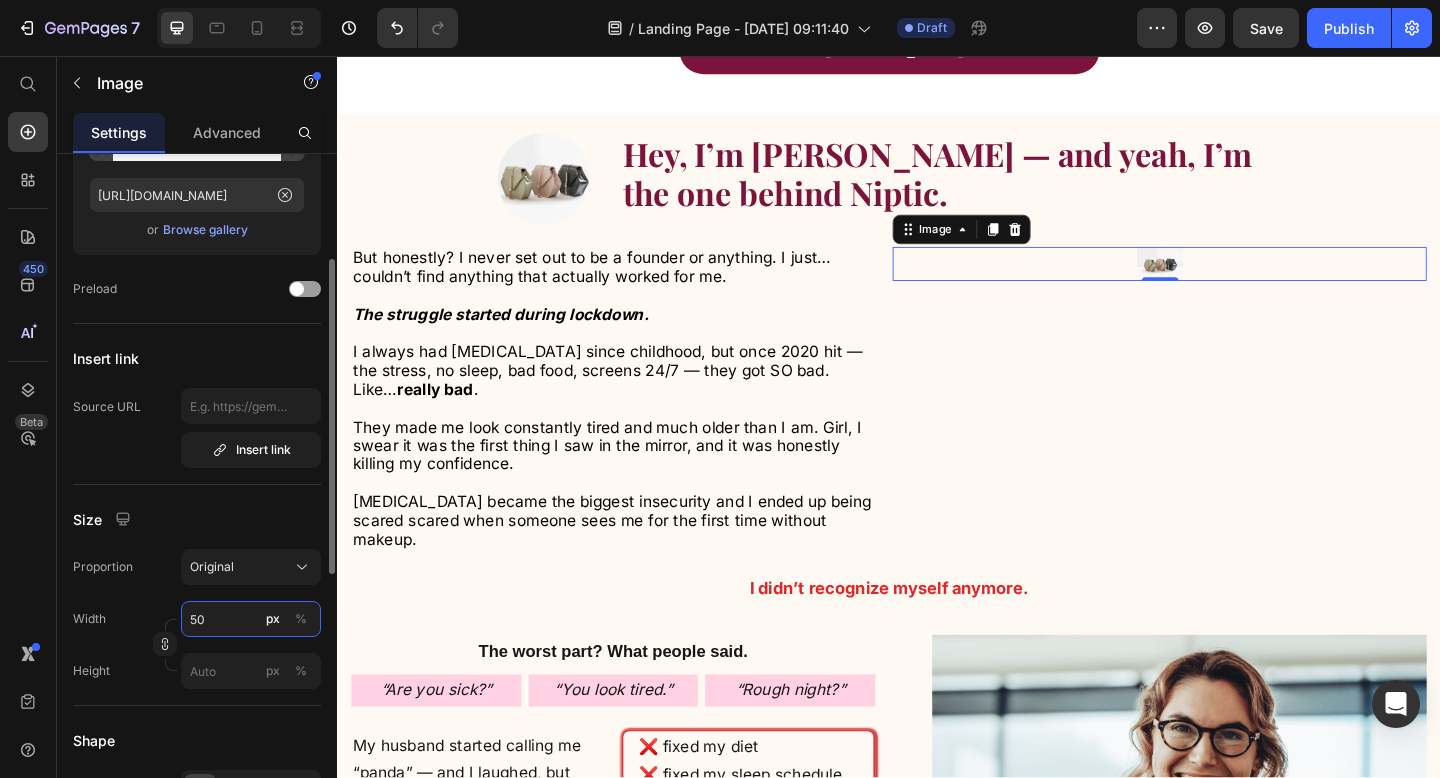 type on "5" 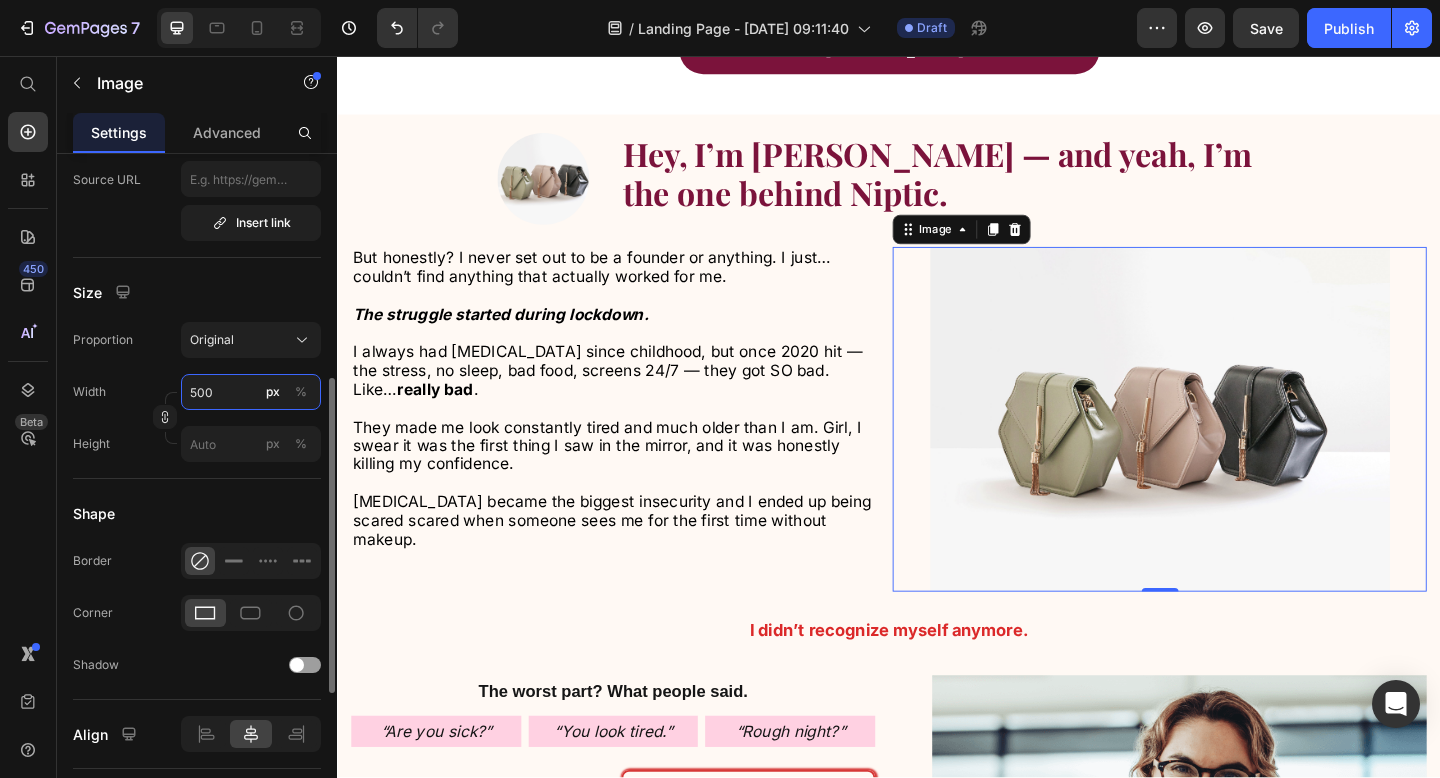 scroll, scrollTop: 464, scrollLeft: 0, axis: vertical 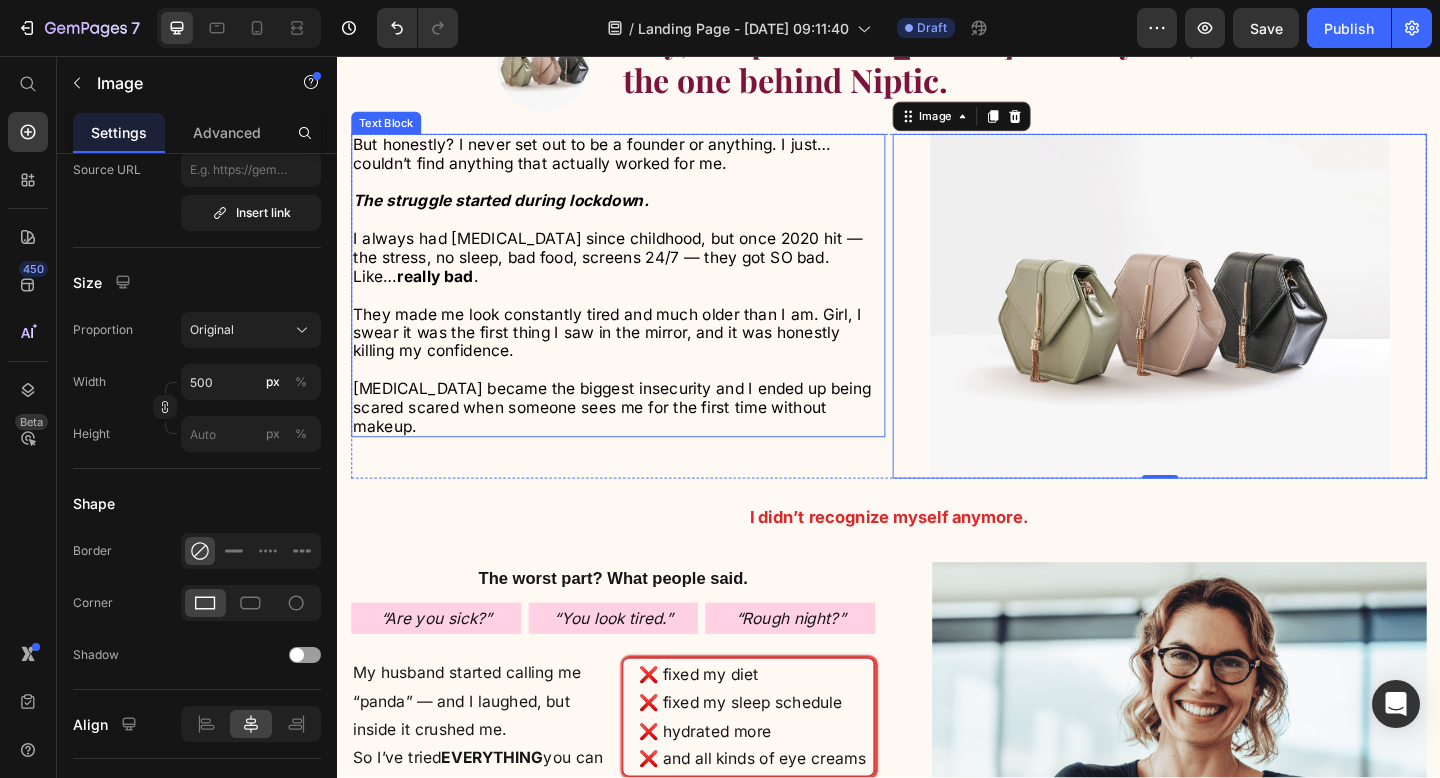 click on "They made me look constantly tired and much older than I am. Girl, I swear it was the first thing I saw in the mirror, and it was honestly killing my confidence. [MEDICAL_DATA] became the biggest insecurity and I ended up being scared scared when someone sees me for the first time without makeup." at bounding box center [642, 398] 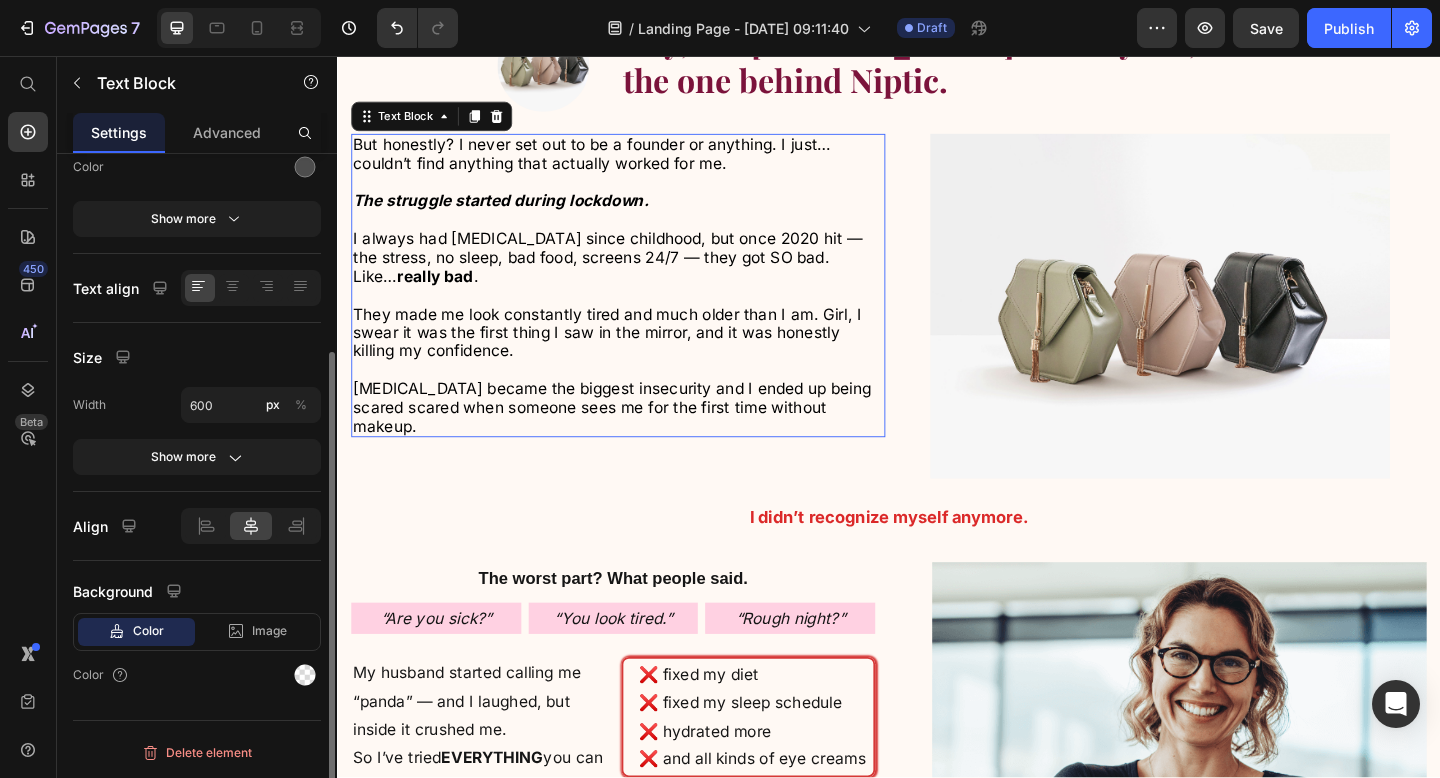 scroll, scrollTop: 0, scrollLeft: 0, axis: both 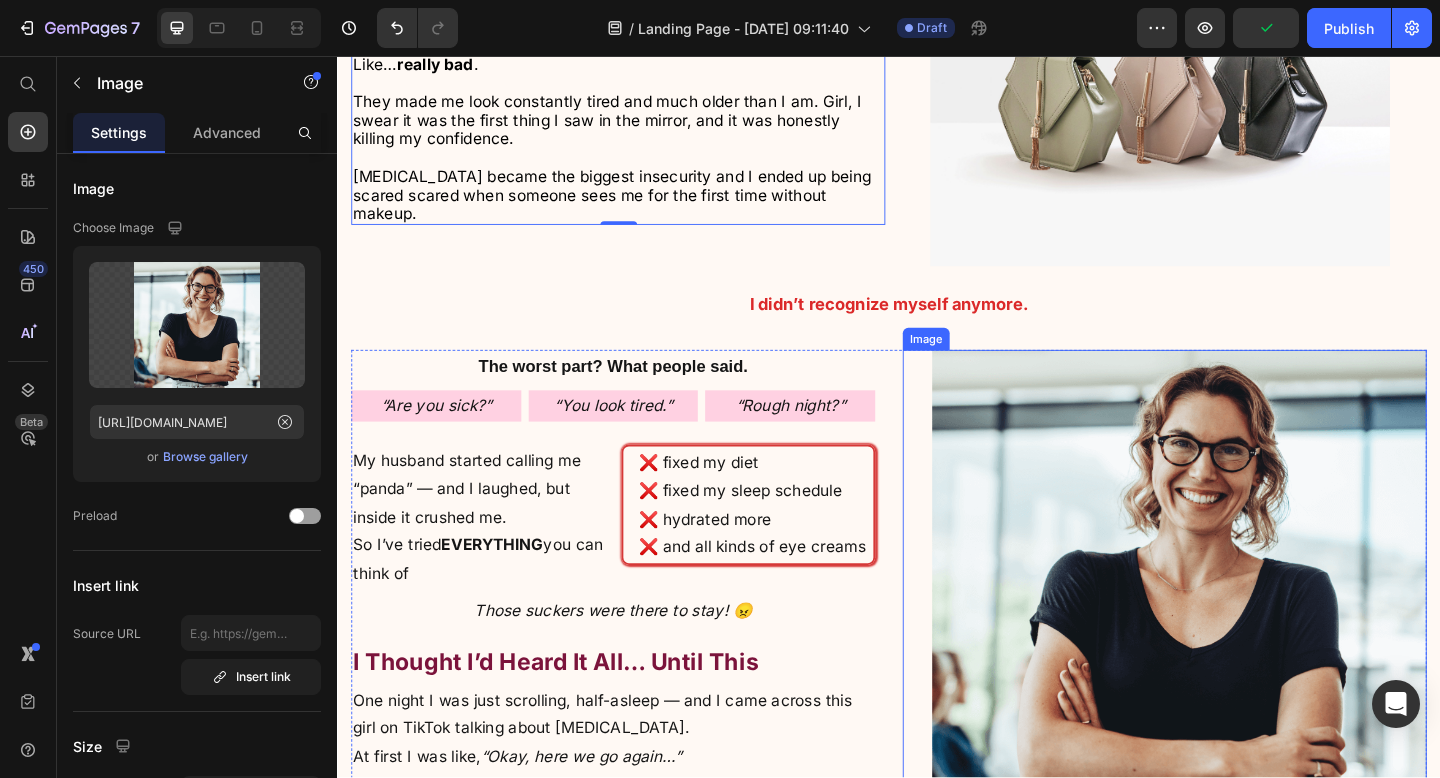 click at bounding box center (1237, 645) 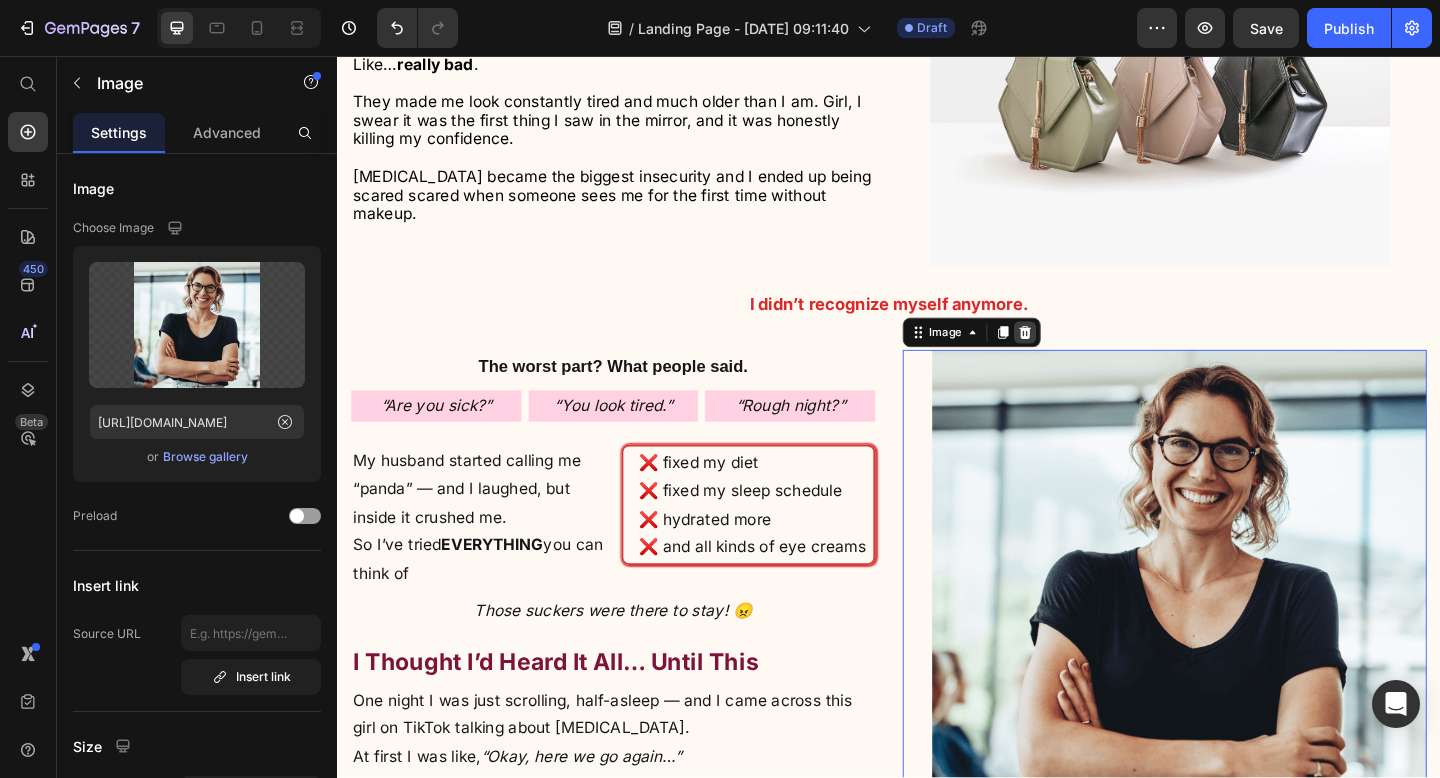 click 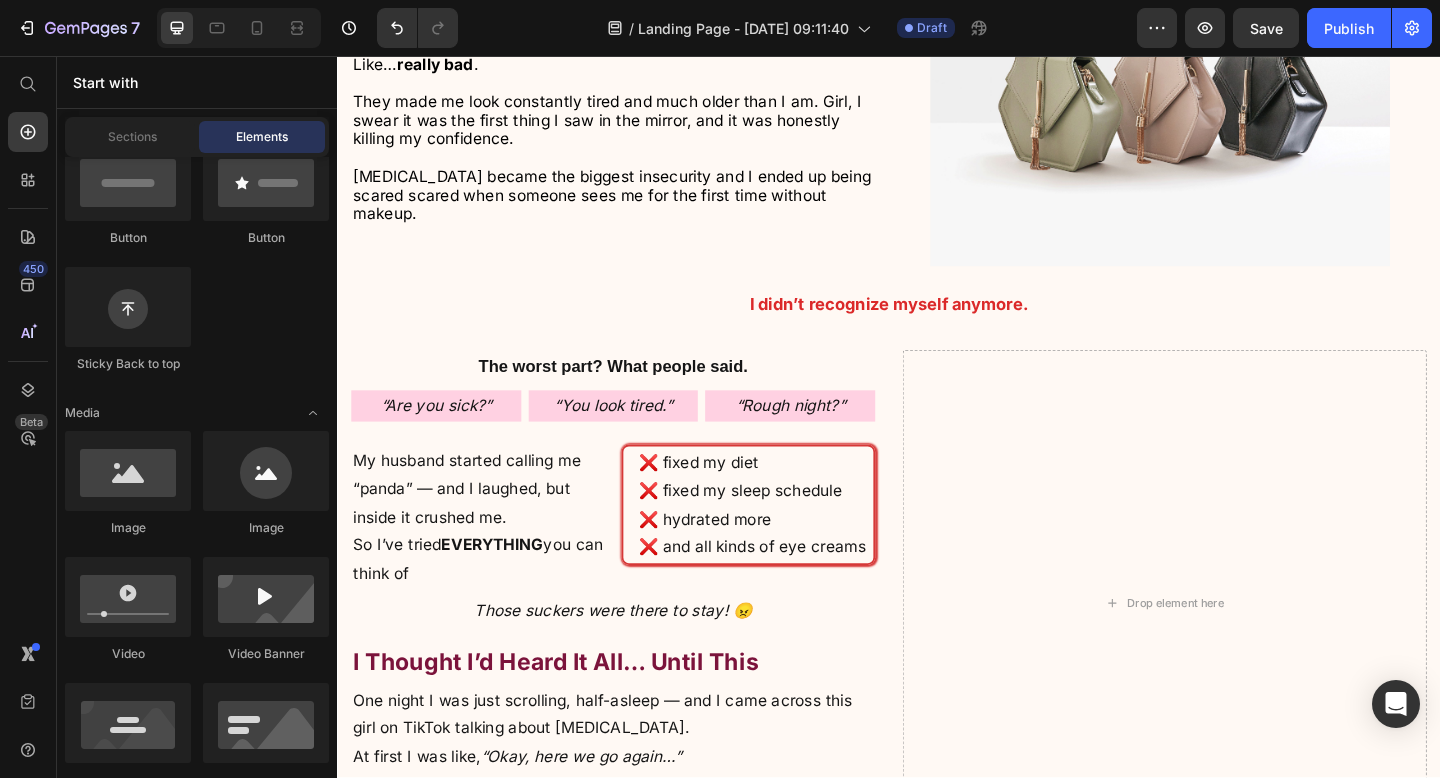 scroll, scrollTop: 2147, scrollLeft: 0, axis: vertical 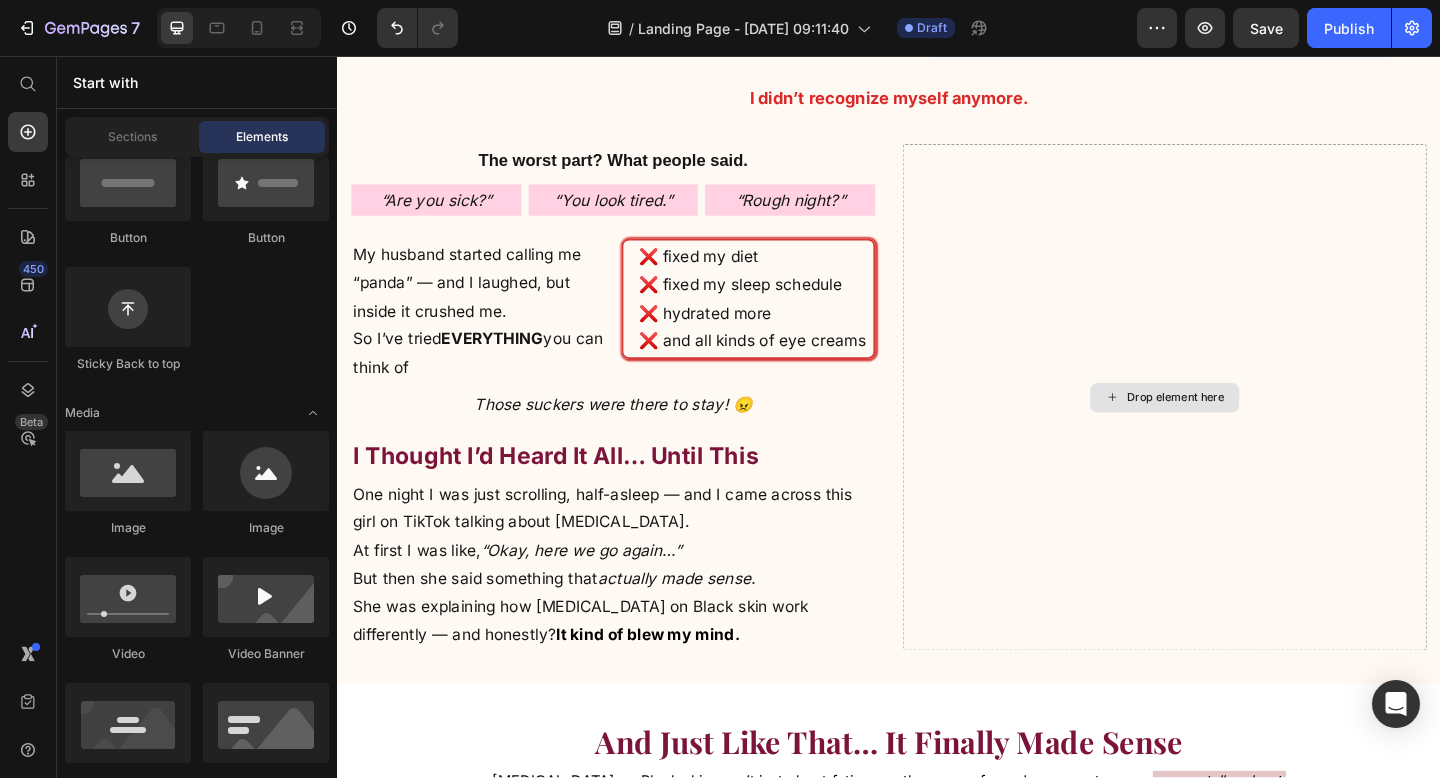 click on "Drop element here" at bounding box center (1237, 427) 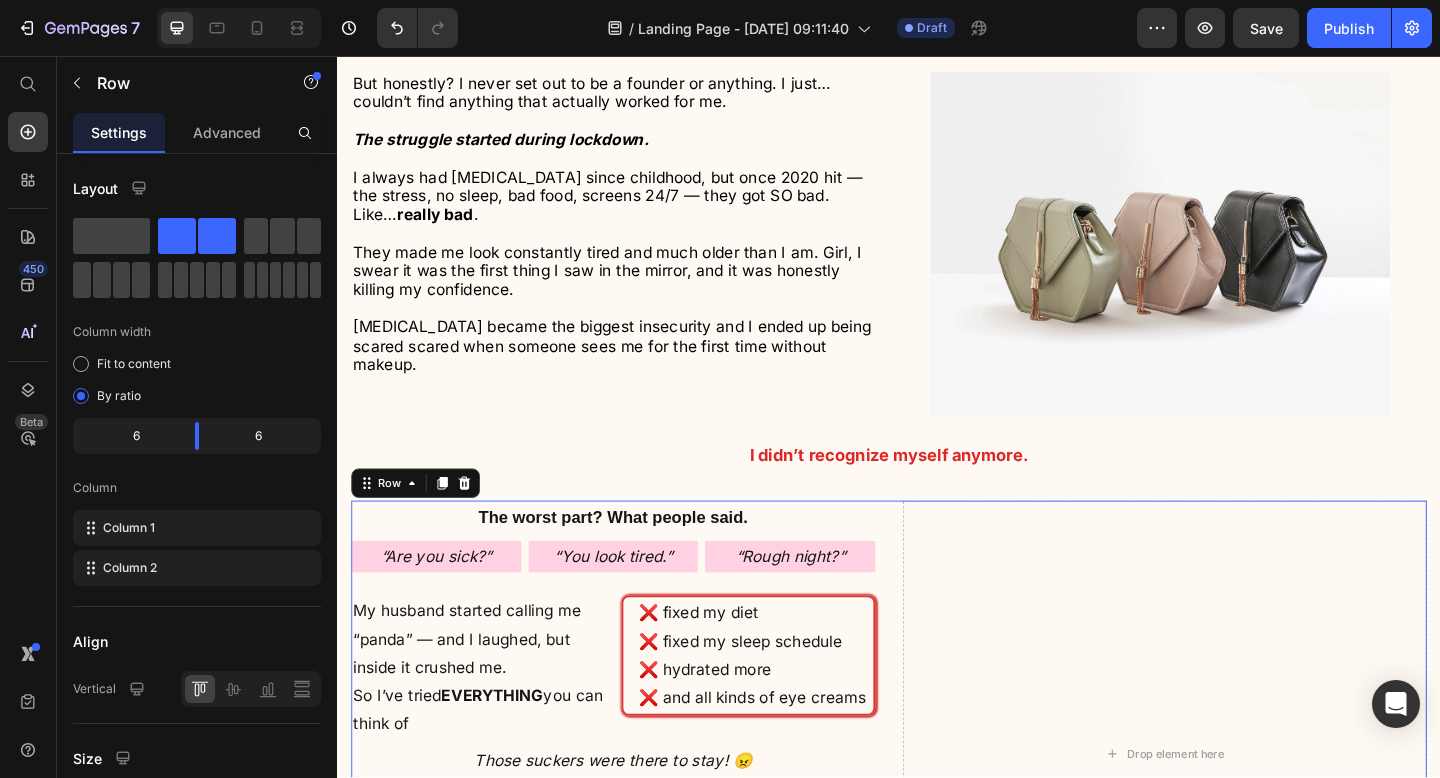scroll, scrollTop: 1745, scrollLeft: 0, axis: vertical 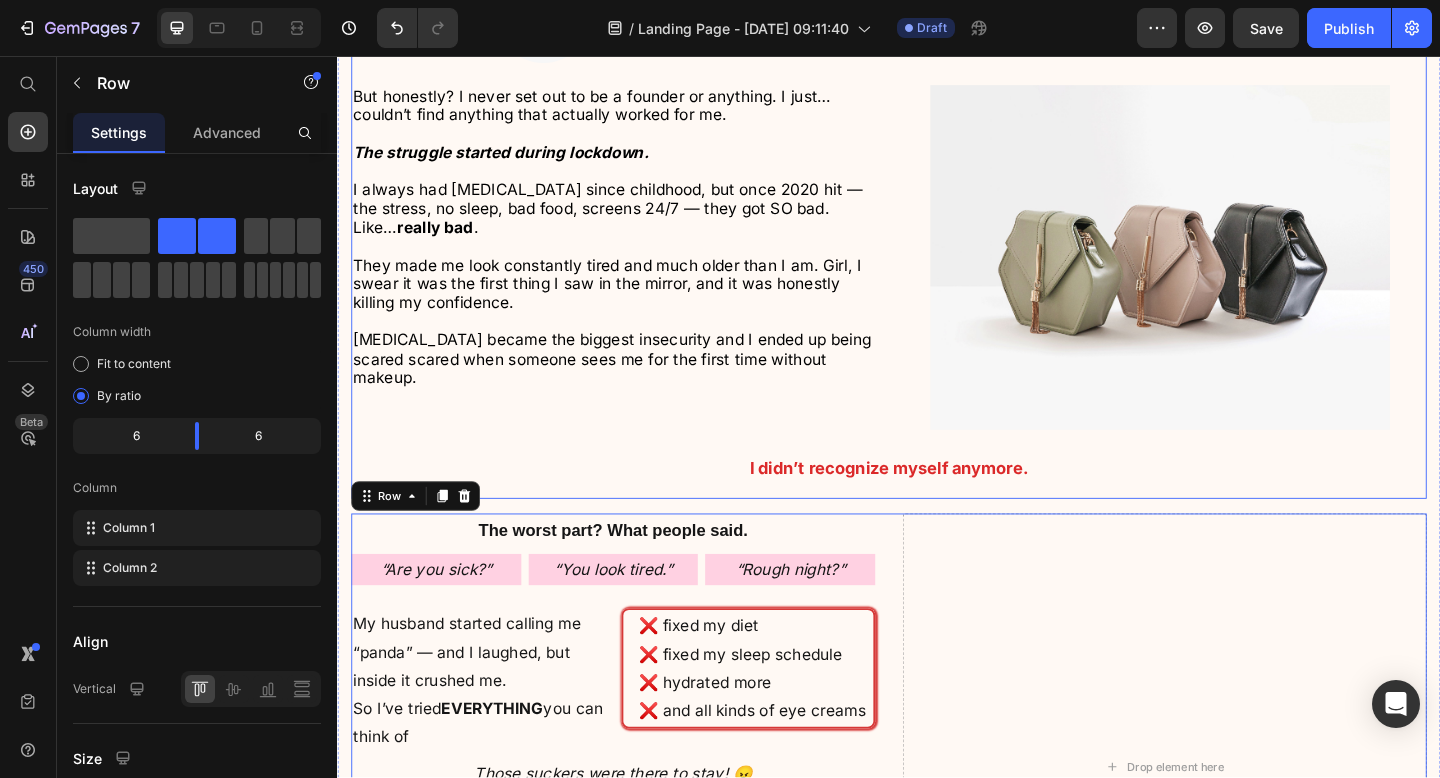 click on "I didn’t recognize myself anymore." at bounding box center [937, 504] 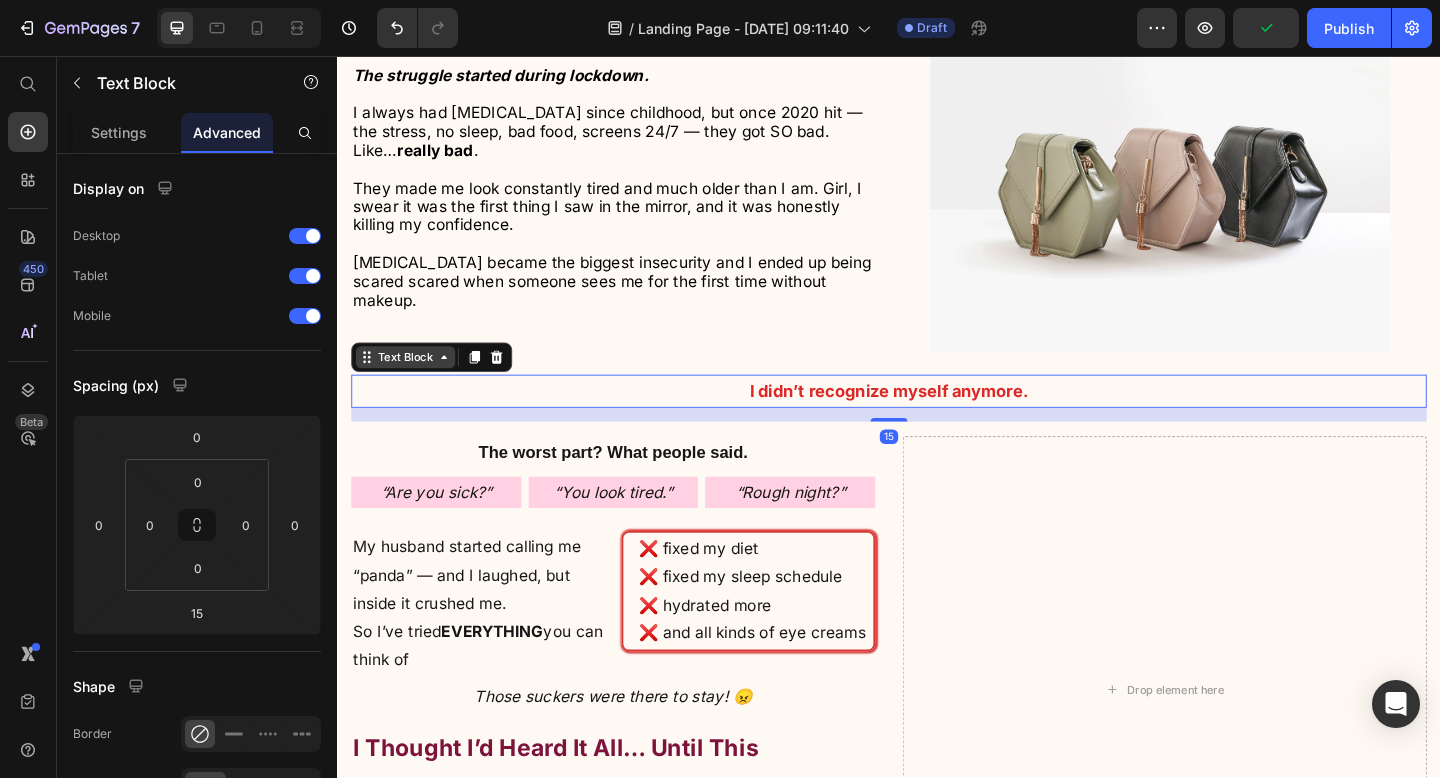 scroll, scrollTop: 1861, scrollLeft: 0, axis: vertical 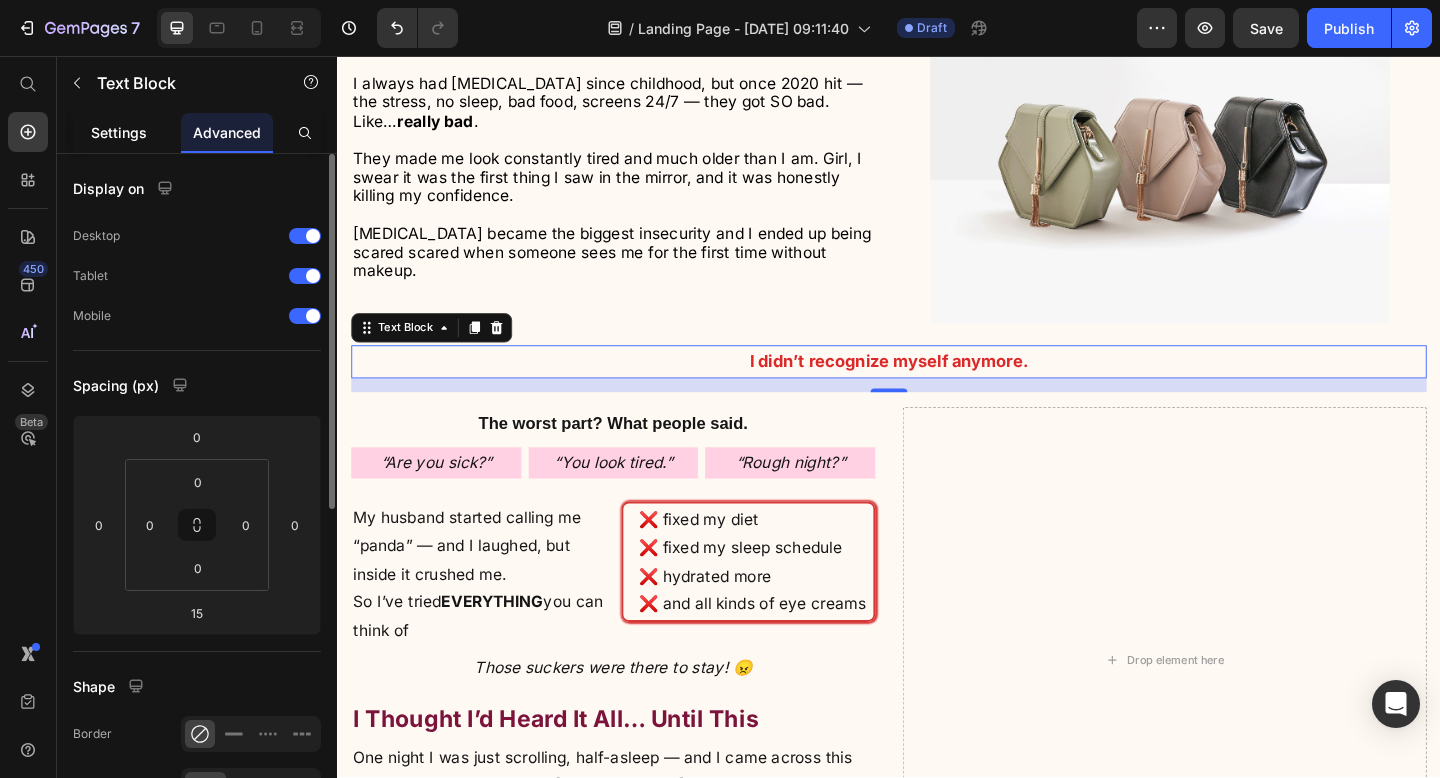 click on "Settings" at bounding box center [119, 132] 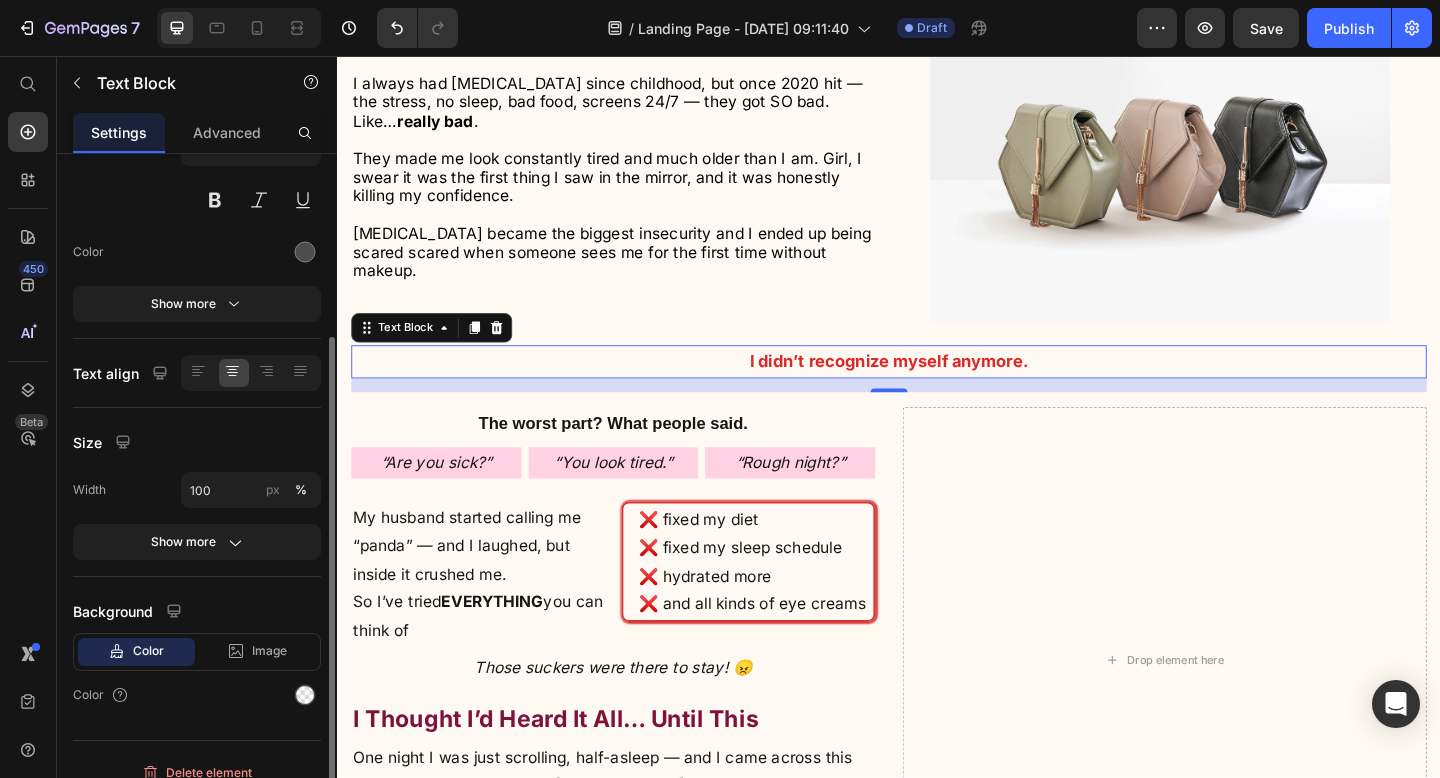 scroll, scrollTop: 214, scrollLeft: 0, axis: vertical 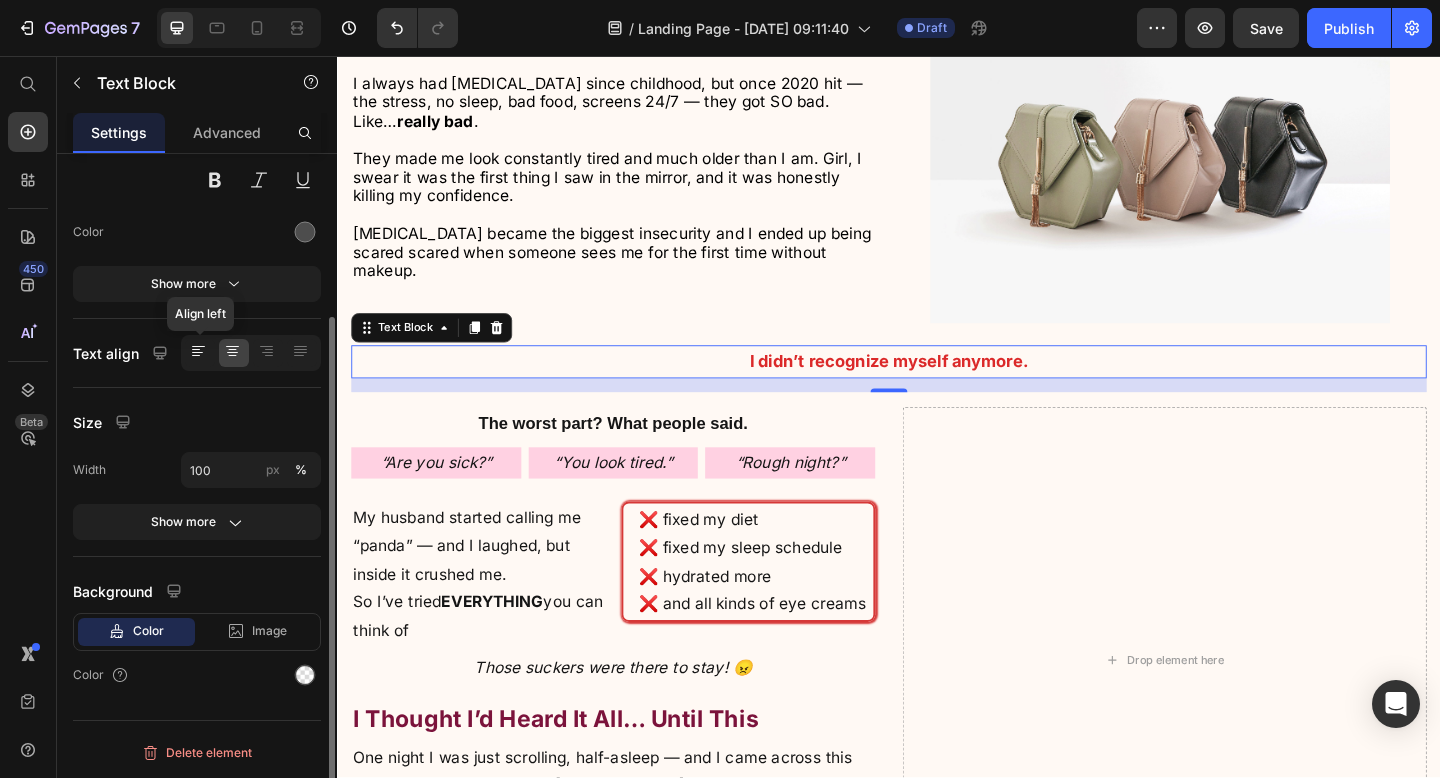click 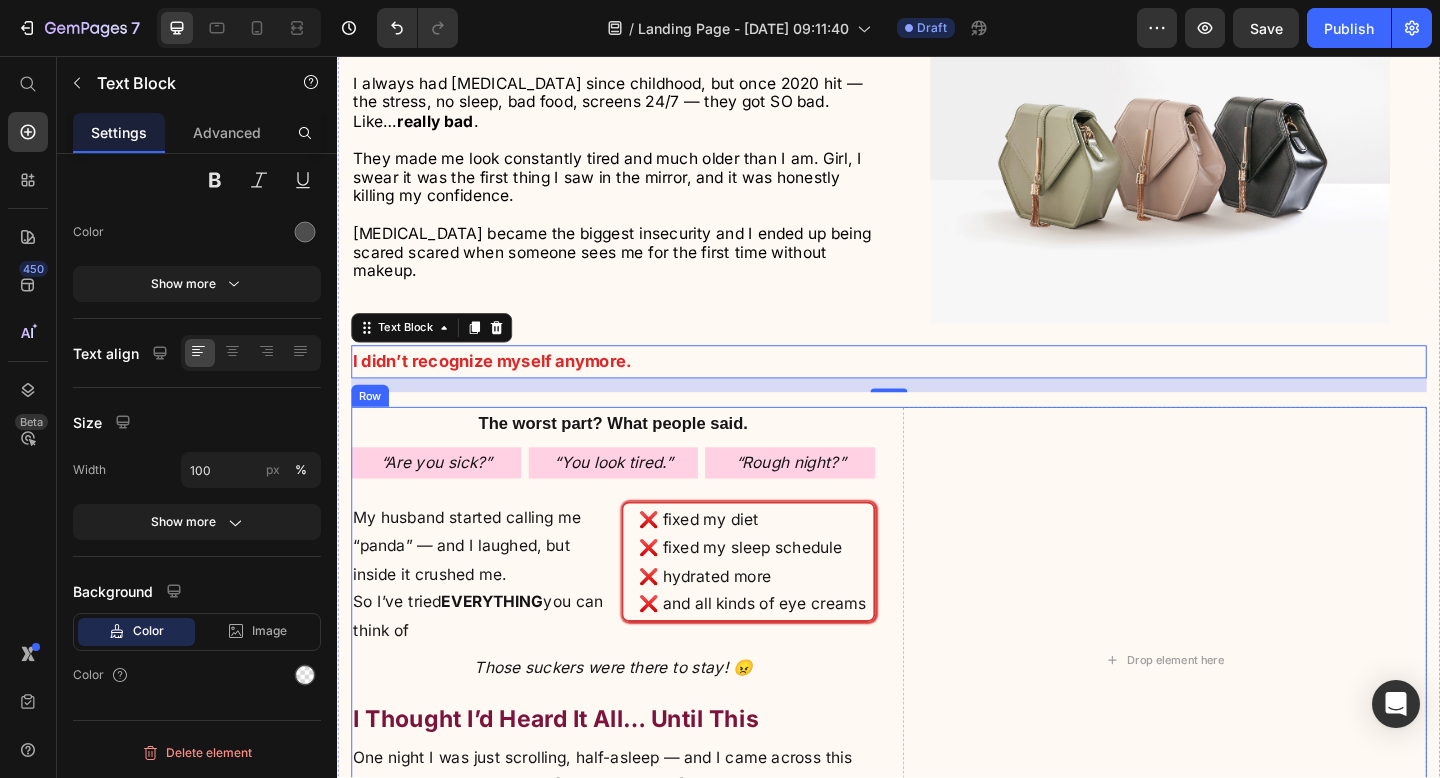 click on "The worst part? What people said." at bounding box center [637, 456] 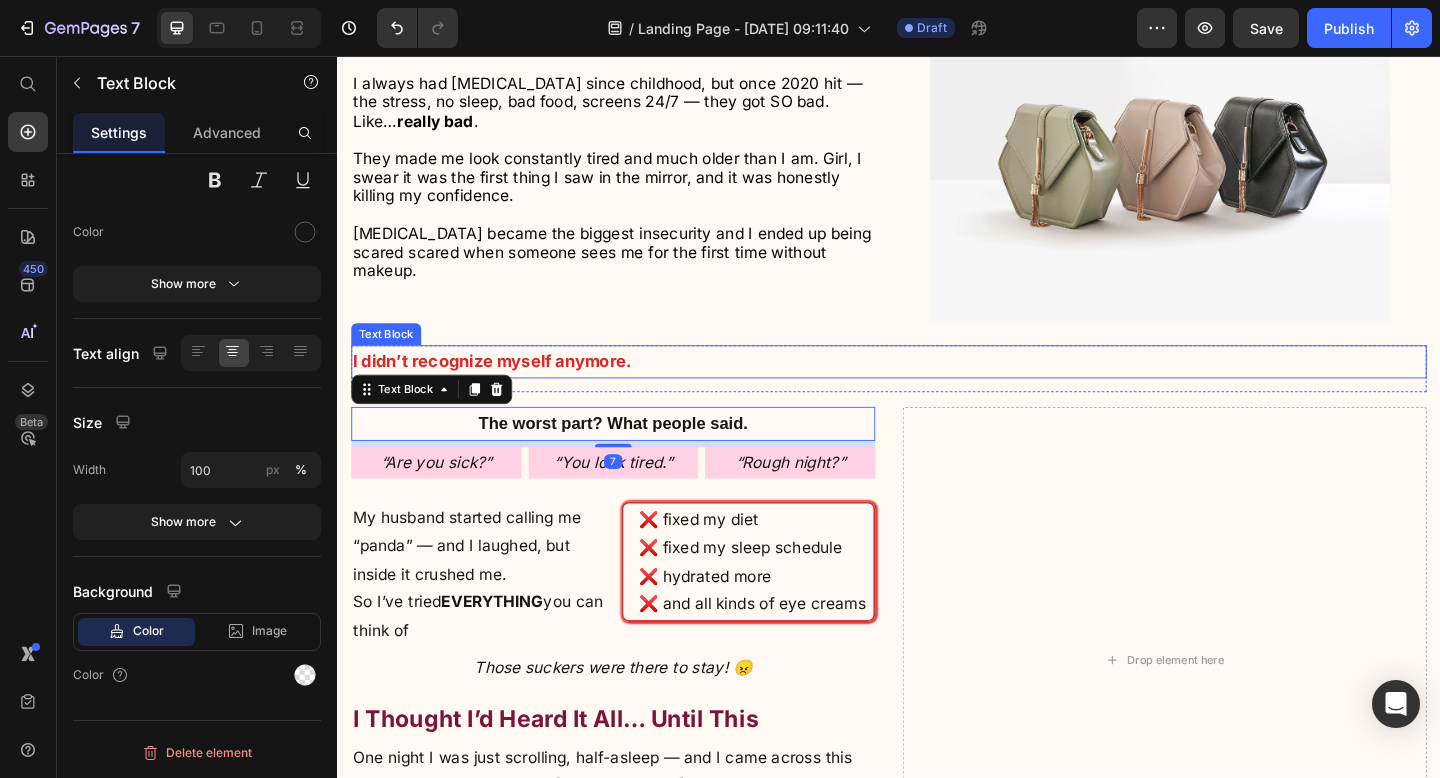 click on "I didn’t recognize myself anymore." at bounding box center (505, 388) 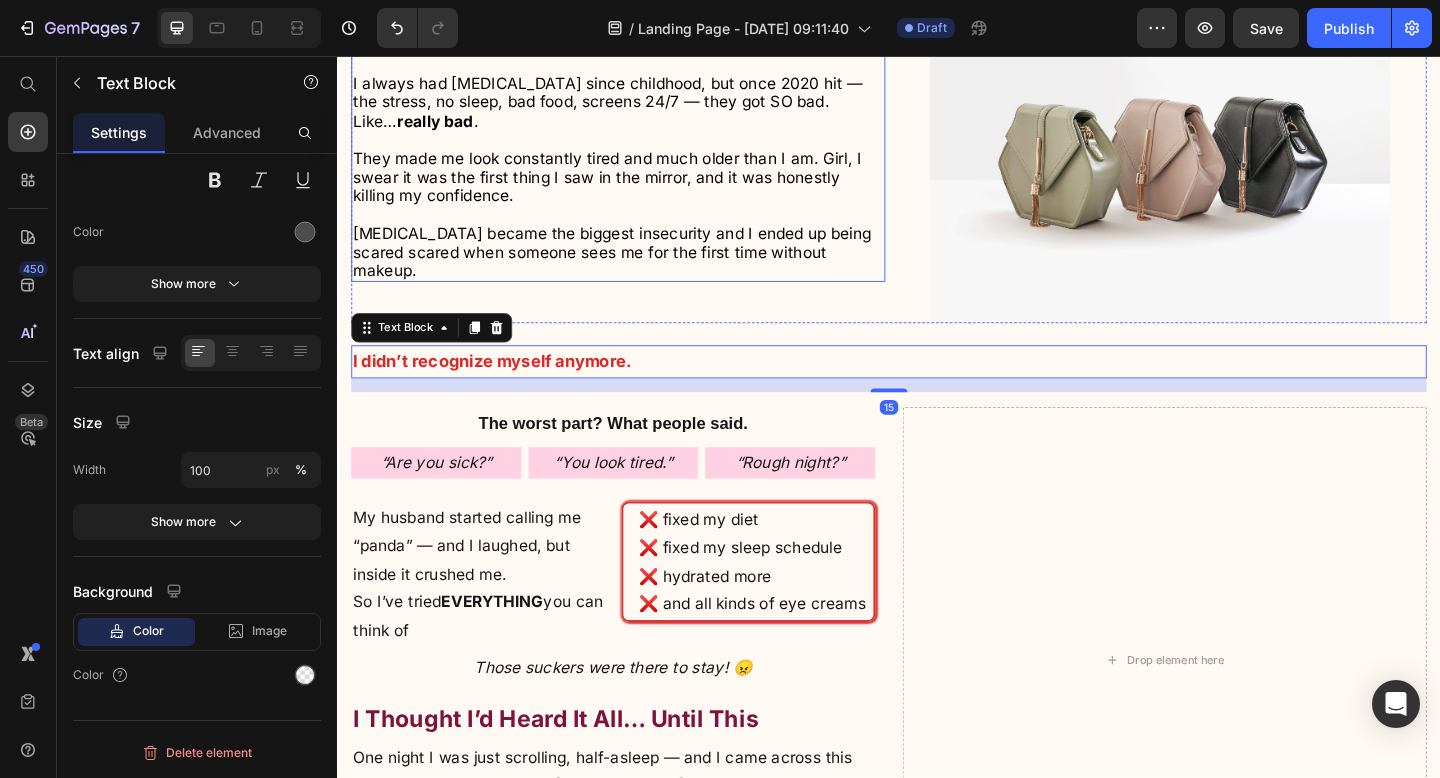 click on "They made me look constantly tired and much older than I am. Girl, I swear it was the first thing I saw in the mirror, and it was honestly killing my confidence. [MEDICAL_DATA] became the biggest insecurity and I ended up being scared scared when someone sees me for the first time without makeup." at bounding box center (642, 229) 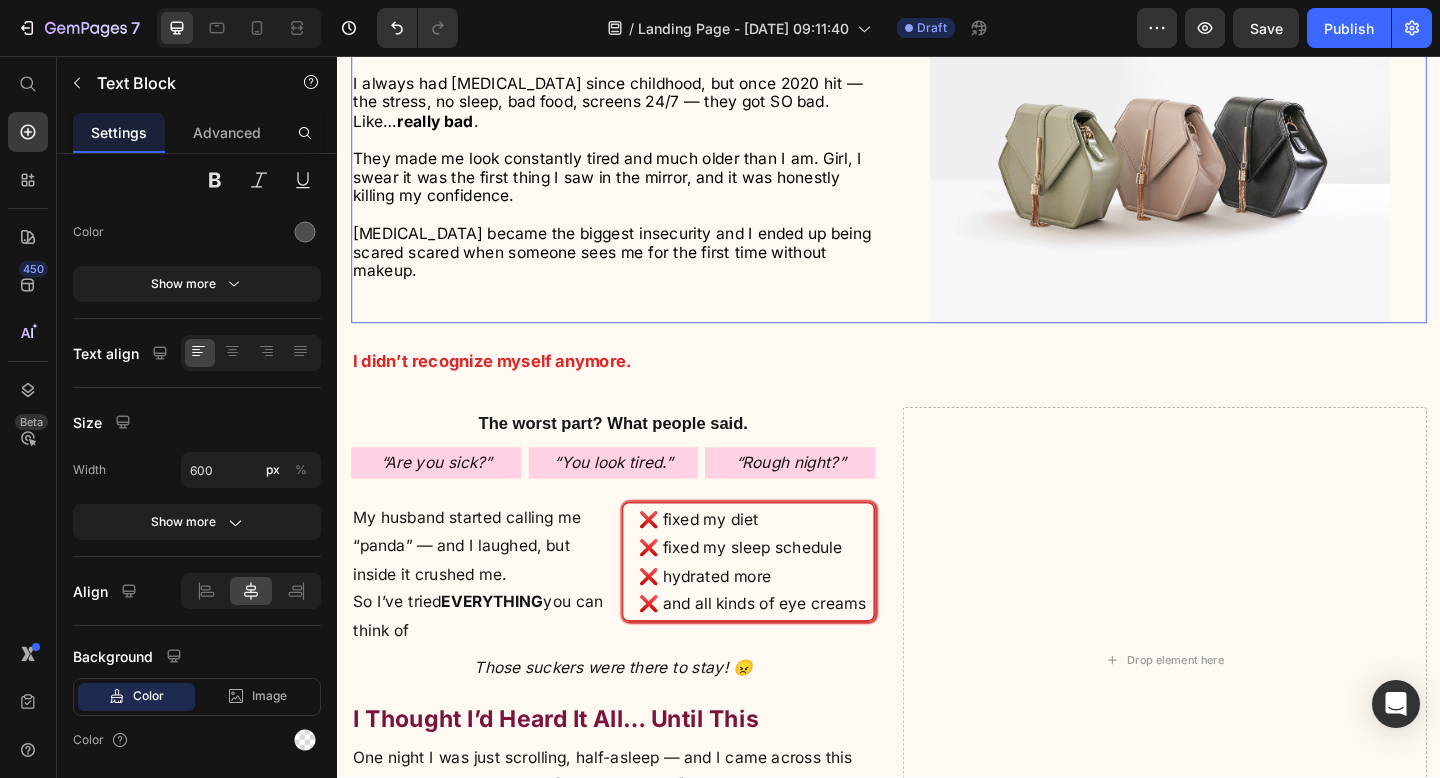 click on "But honestly? I never set out to be a founder or anything. I just… couldn’t find anything that actually worked for me. The struggle started during lockdown. ⁠⁠⁠⁠⁠⁠⁠ I always had [MEDICAL_DATA] since childhood, but once 2020 hit — the stress, no sleep, bad food, screens 24/7 — they got SO bad. Like…  really bad . They made me look constantly tired and much older than I am. Girl, I swear it was the first thing I saw in the mirror, and it was honestly killing my confidence. [MEDICAL_DATA] became the biggest insecurity and I ended up being scared scared when someone sees me for the first time without makeup. Text Block" at bounding box center [642, 159] 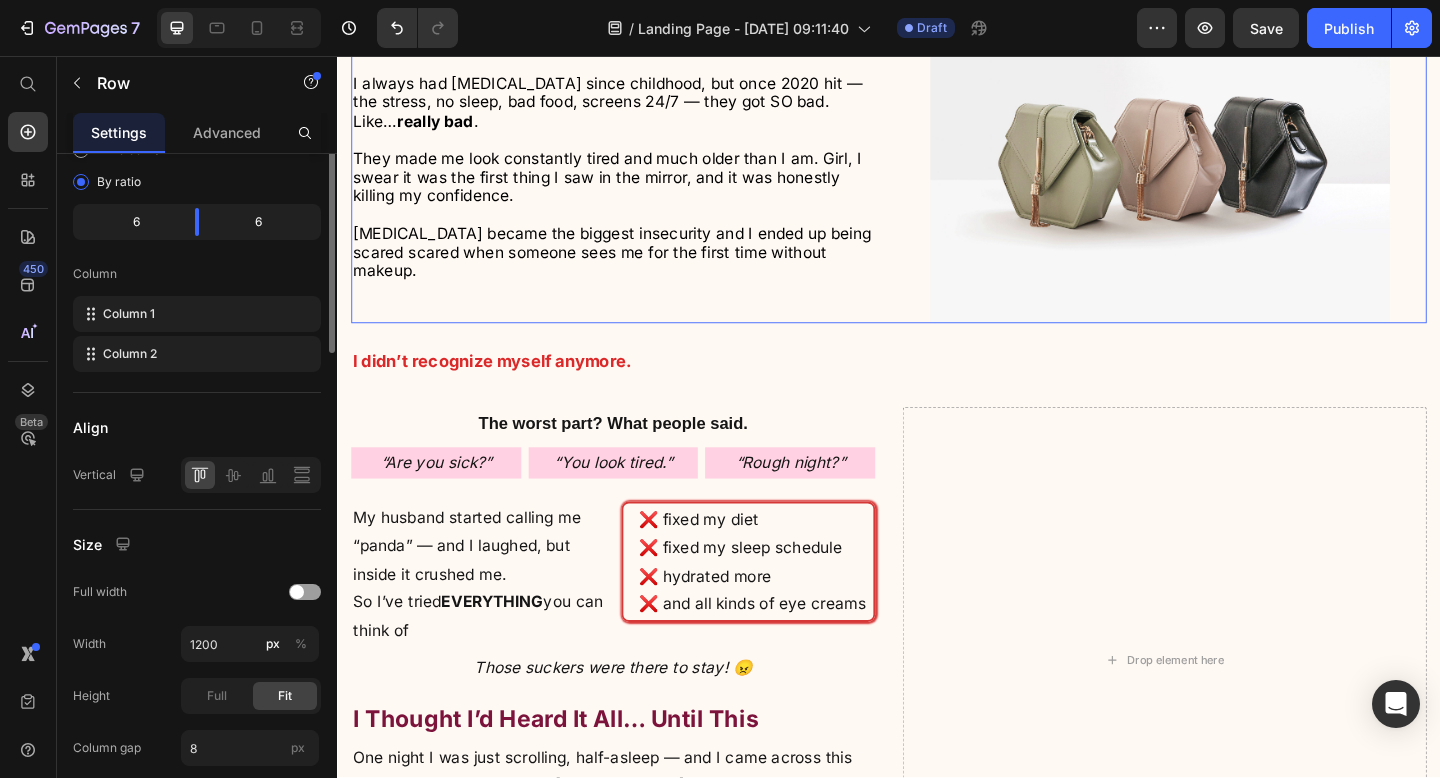 scroll, scrollTop: 0, scrollLeft: 0, axis: both 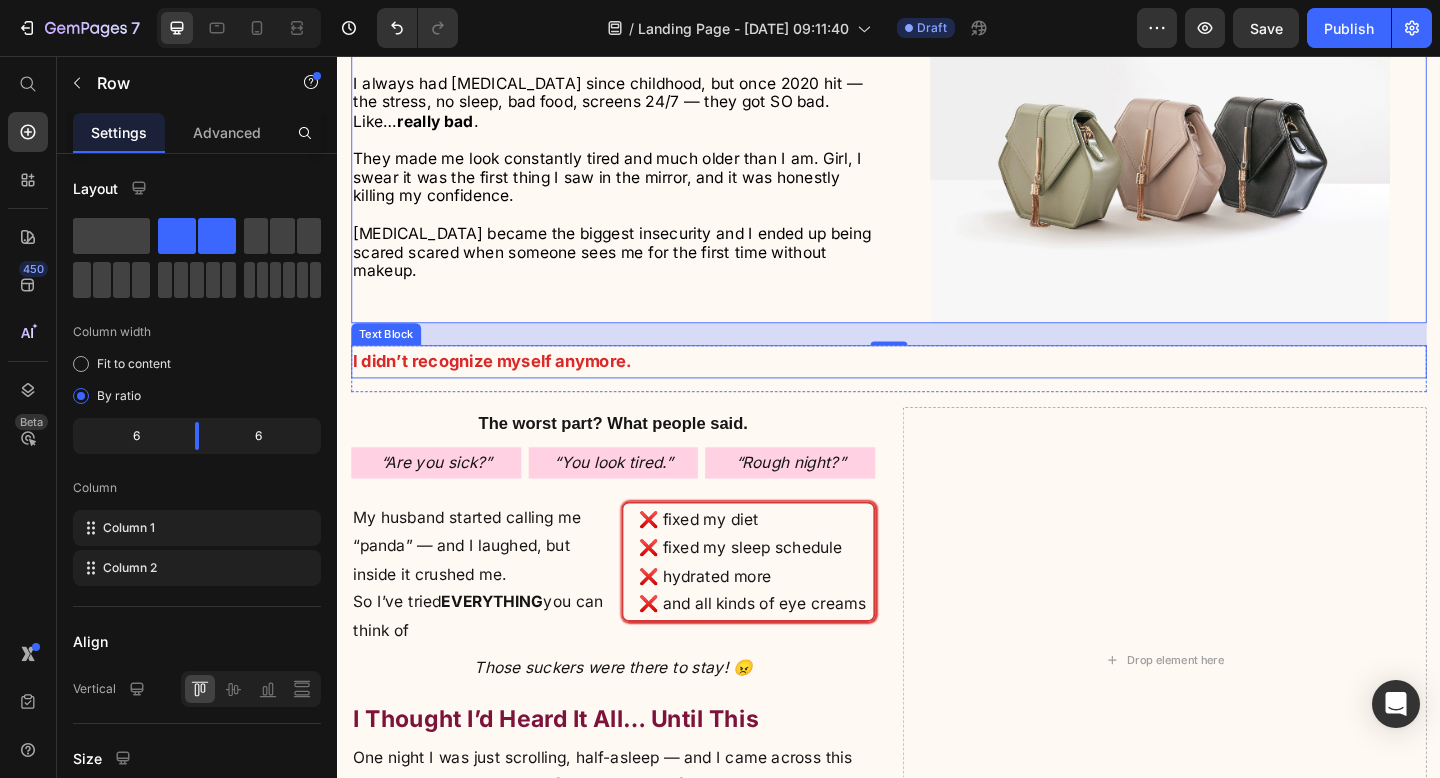 click on "I didn’t recognize myself anymore." at bounding box center [937, 389] 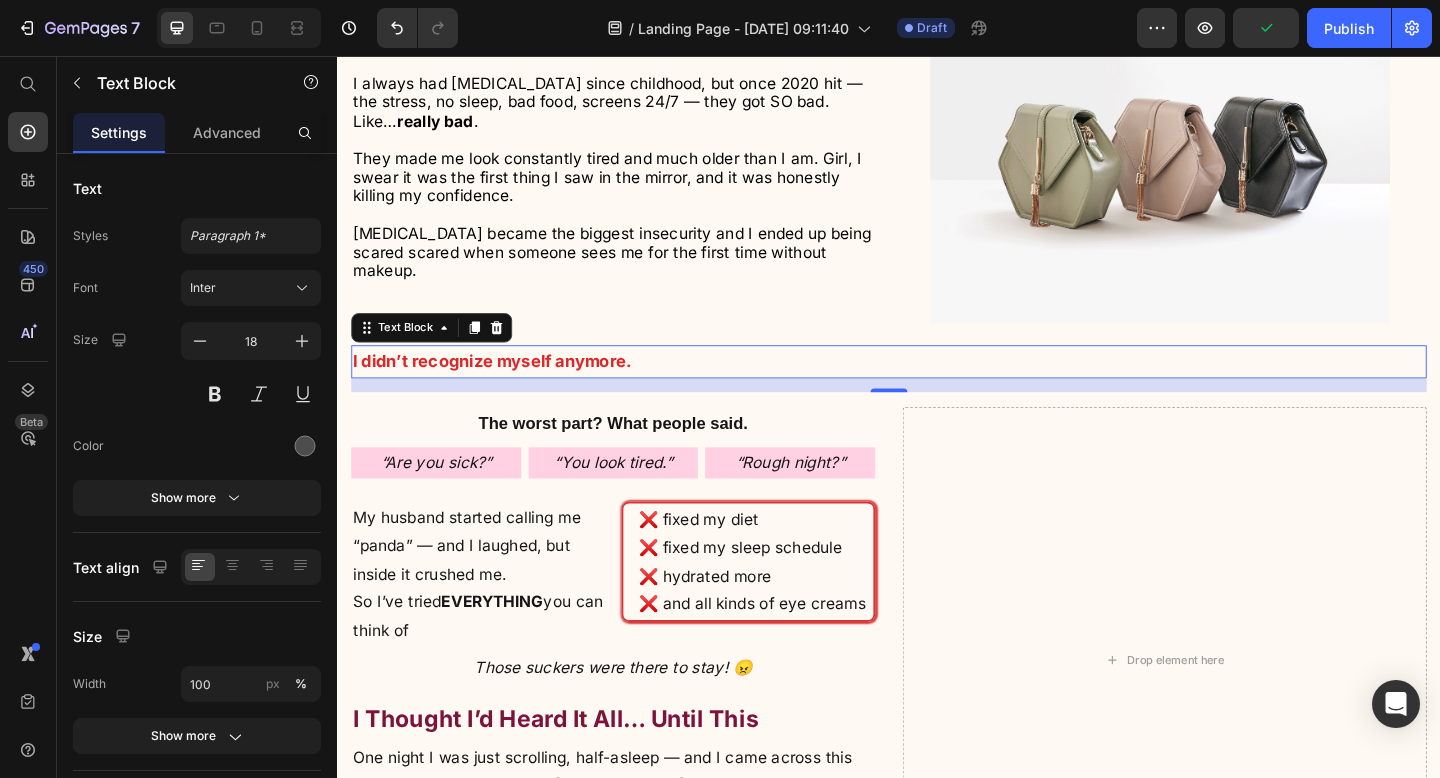 click on "I didn’t recognize myself anymore." at bounding box center (505, 388) 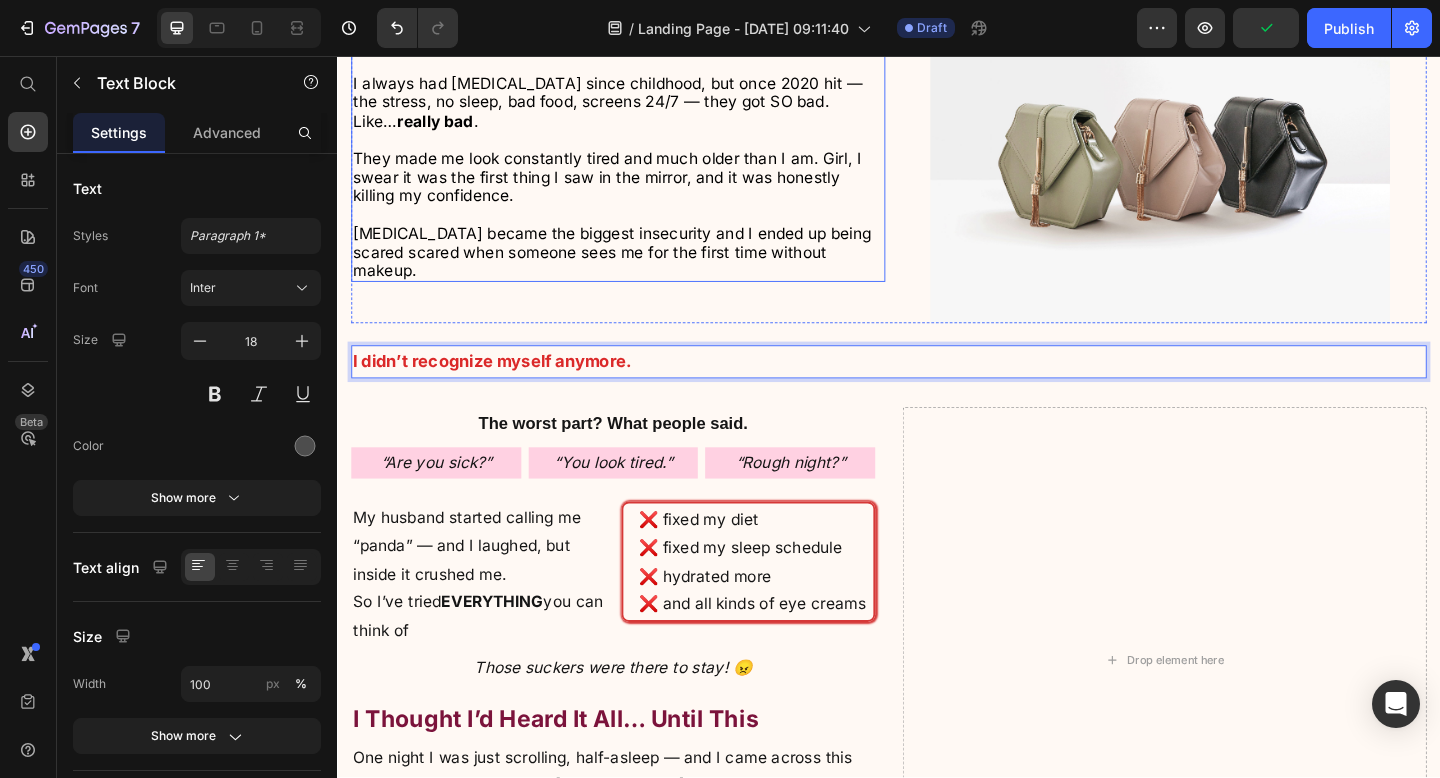 drag, startPoint x: 685, startPoint y: 336, endPoint x: 685, endPoint y: 359, distance: 23 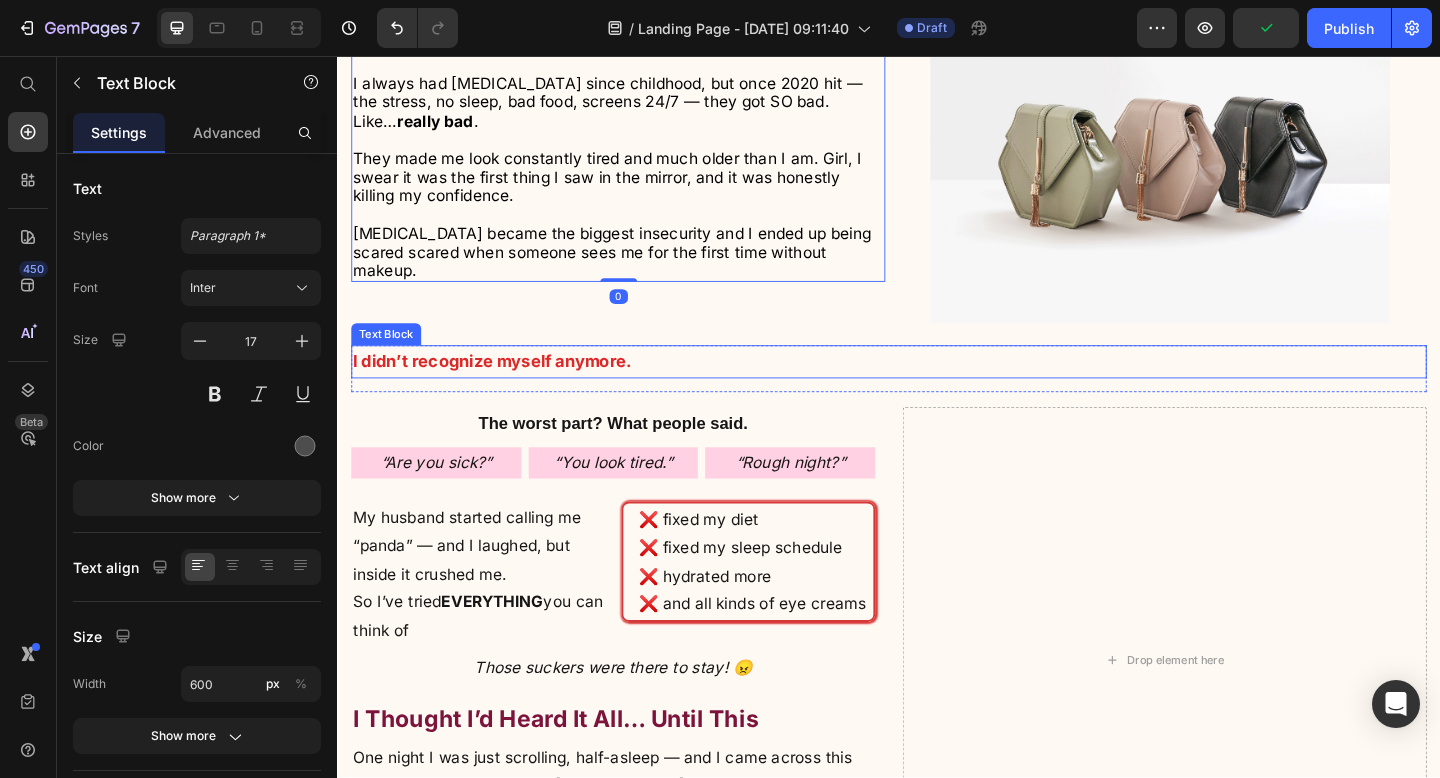 click on "I didn’t recognize myself anymore." at bounding box center [937, 389] 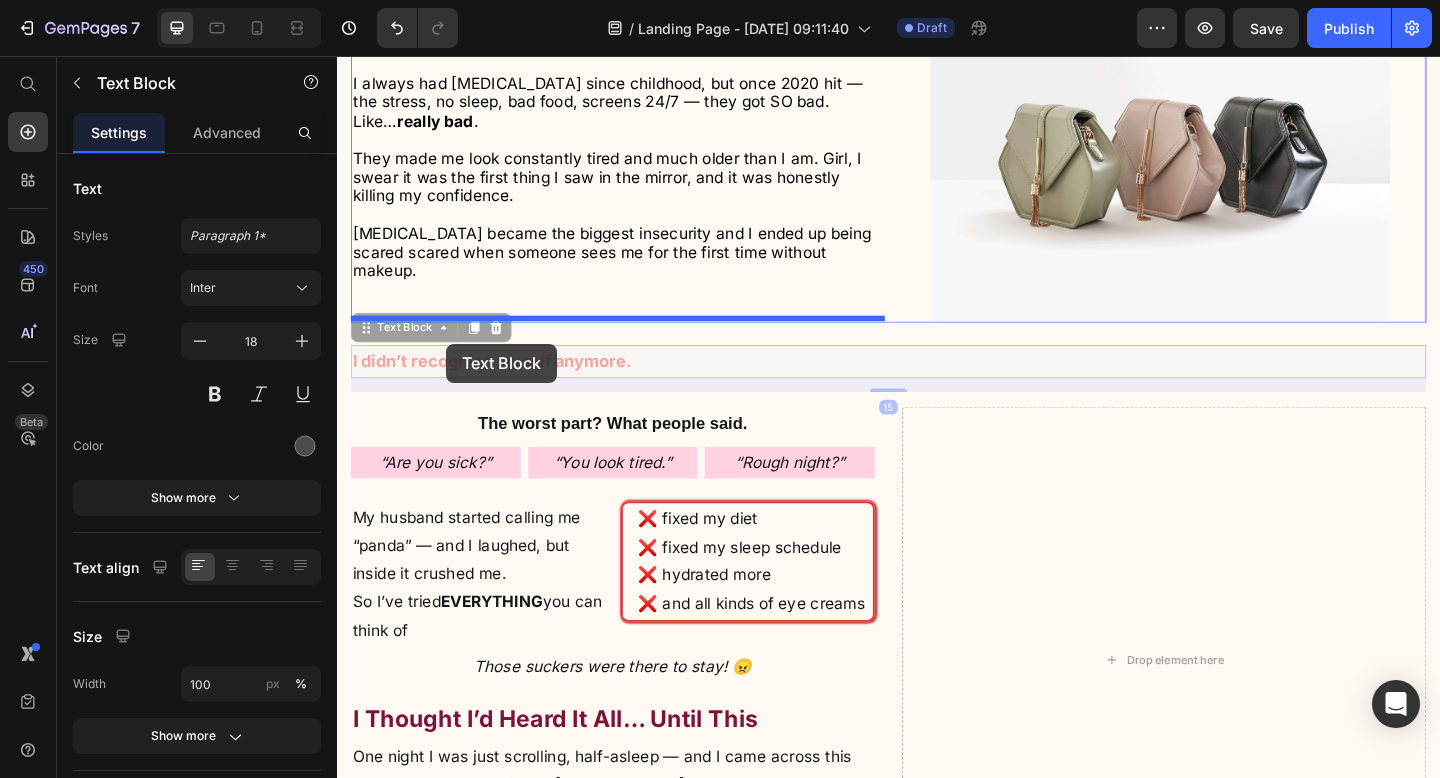 drag, startPoint x: 372, startPoint y: 396, endPoint x: 456, endPoint y: 369, distance: 88.23265 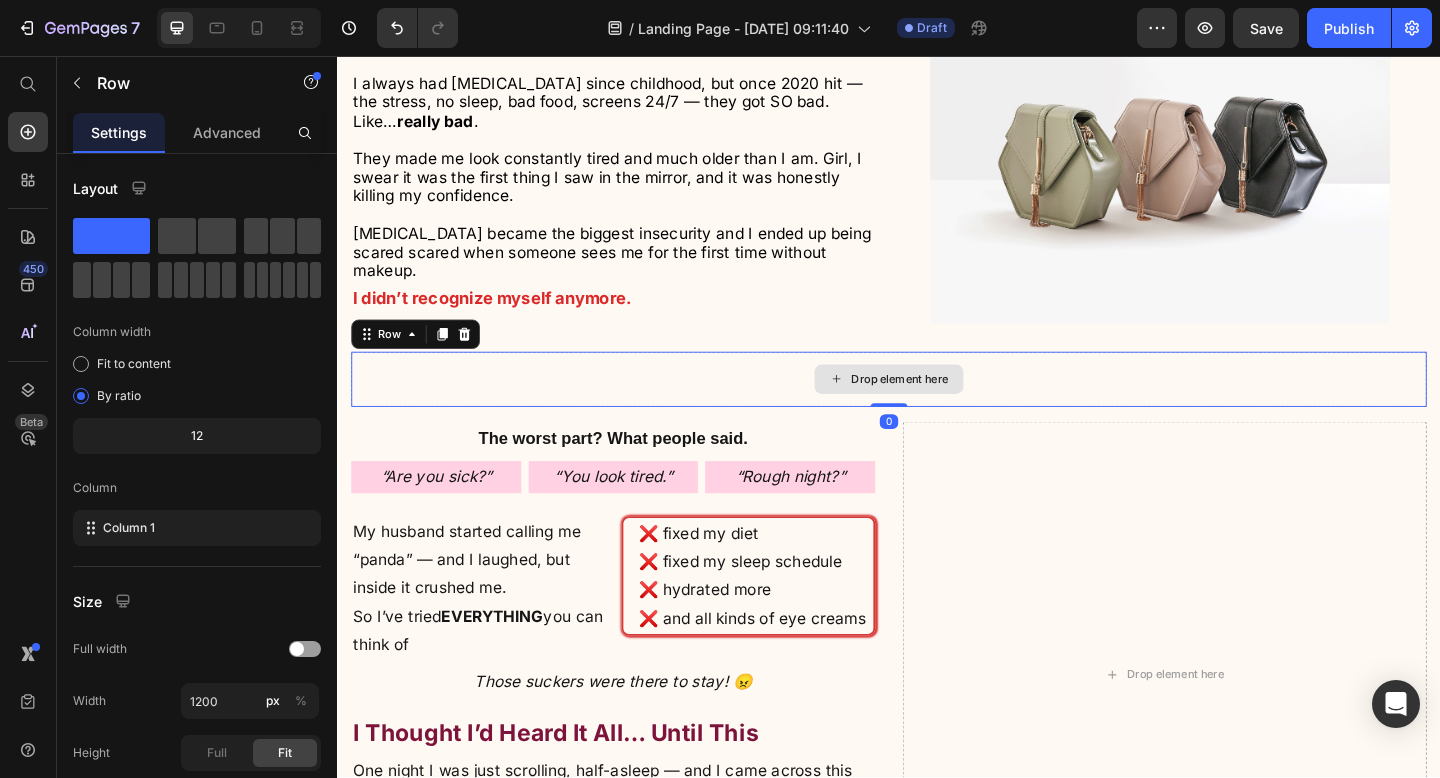 click on "Drop element here" at bounding box center [937, 408] 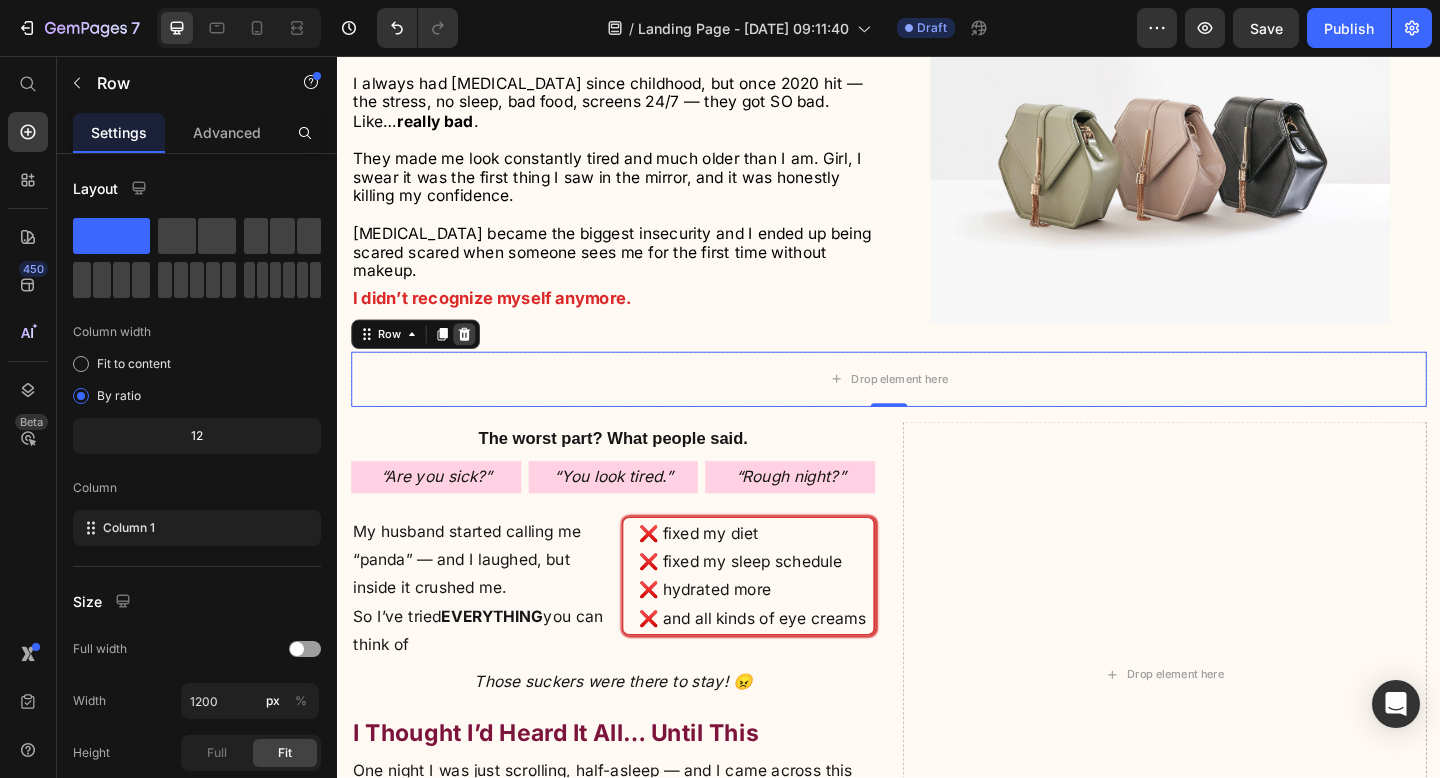click 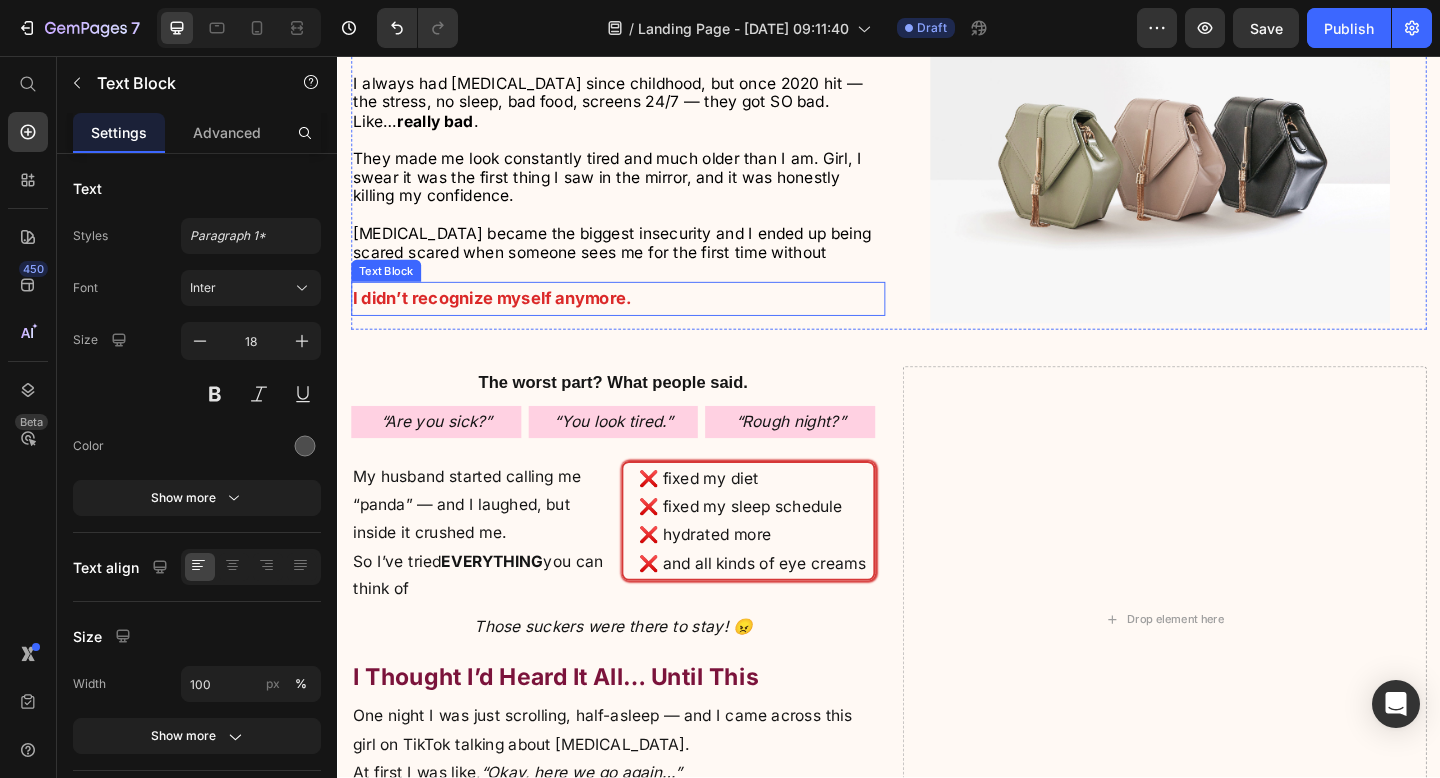click on "I didn’t recognize myself anymore." at bounding box center (642, 320) 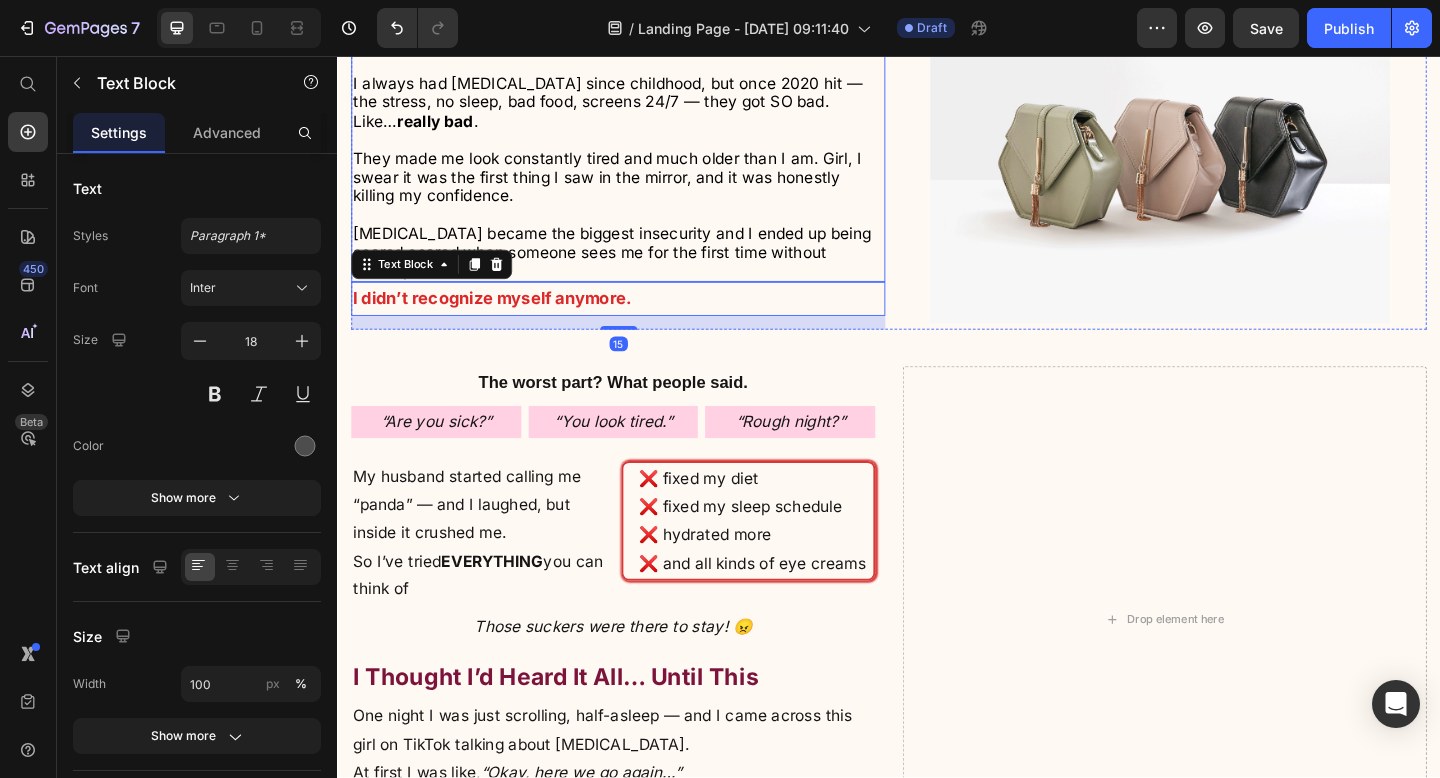 click on "They made me look constantly tired and much older than I am. Girl, I swear it was the first thing I saw in the mirror, and it was honestly killing my confidence. [MEDICAL_DATA] became the biggest insecurity and I ended up being scared scared when someone sees me for the first time without makeup." at bounding box center (642, 229) 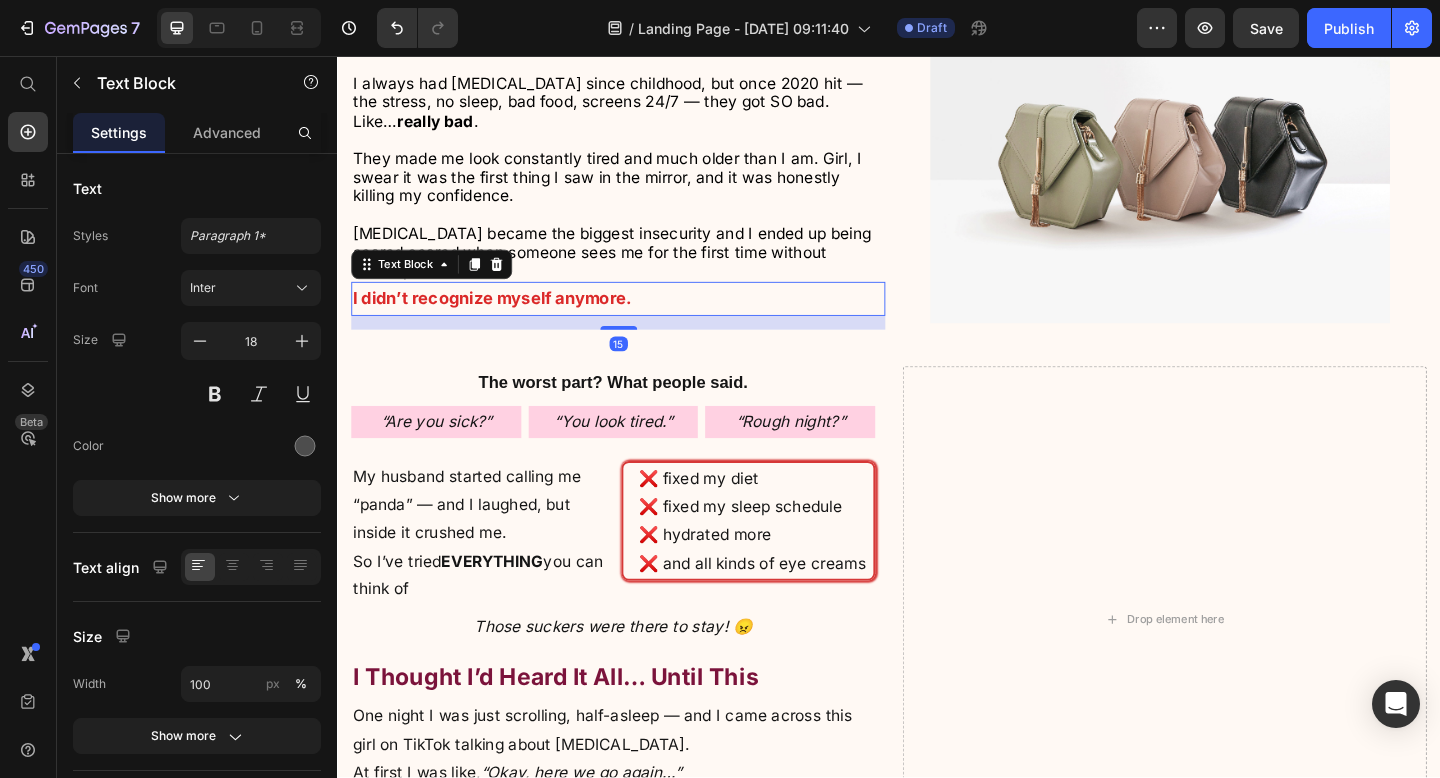 click on "But honestly? I never set out to be a founder or anything. I just… couldn’t find anything that actually worked for me. The struggle started during lockdown. ⁠⁠⁠⁠⁠⁠⁠ I always had [MEDICAL_DATA] since childhood, but once 2020 hit — the stress, no sleep, bad food, screens 24/7 — they got SO bad. Like…  really bad . They made me look constantly tired and much older than I am. Girl, I swear it was the first thing I saw in the mirror, and it was honestly killing my confidence. [MEDICAL_DATA] became the biggest insecurity and I ended up being scared scared when someone sees me for the first time without makeup. Text Block I didn’t recognize myself anymore. Text Block   15 Image Row" at bounding box center [937, 163] 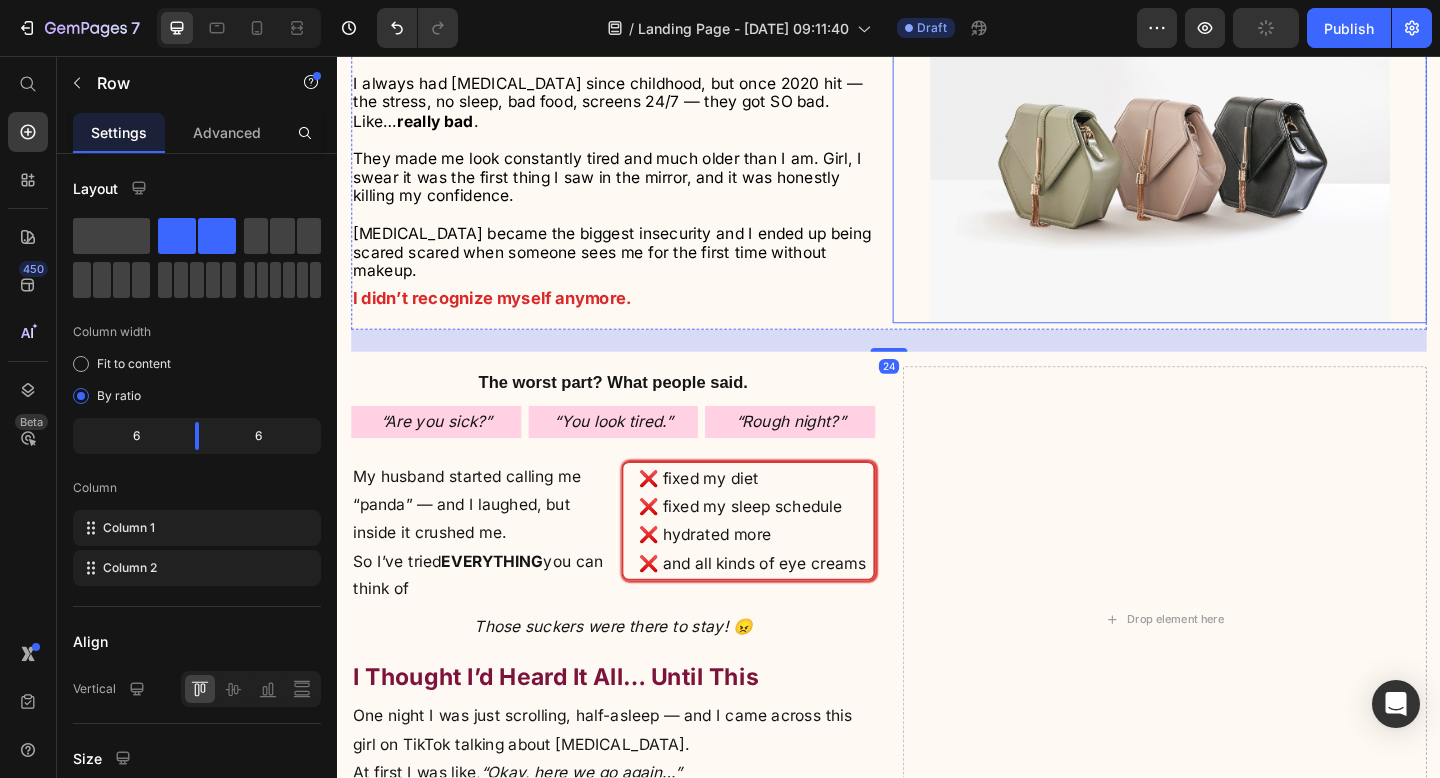 click at bounding box center [1231, 159] 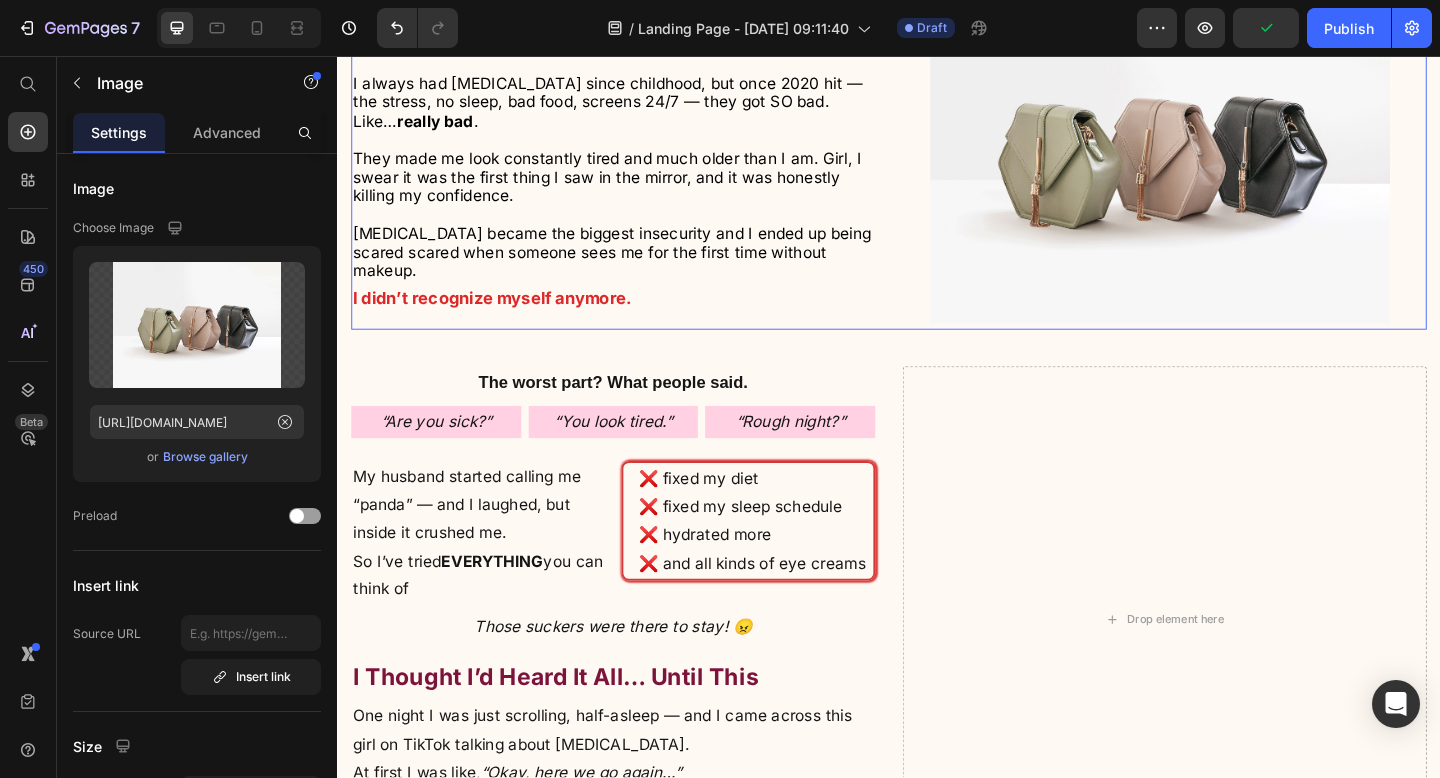 click on "But honestly? I never set out to be a founder or anything. I just… couldn’t find anything that actually worked for me. The struggle started during lockdown. ⁠⁠⁠⁠⁠⁠⁠ I always had [MEDICAL_DATA] since childhood, but once 2020 hit — the stress, no sleep, bad food, screens 24/7 — they got SO bad. Like…  really bad . They made me look constantly tired and much older than I am. Girl, I swear it was the first thing I saw in the mirror, and it was honestly killing my confidence. [MEDICAL_DATA] became the biggest insecurity and I ended up being scared scared when someone sees me for the first time without makeup. Text Block I didn’t recognize myself anymore. Text Block Image Row   0" at bounding box center [937, 163] 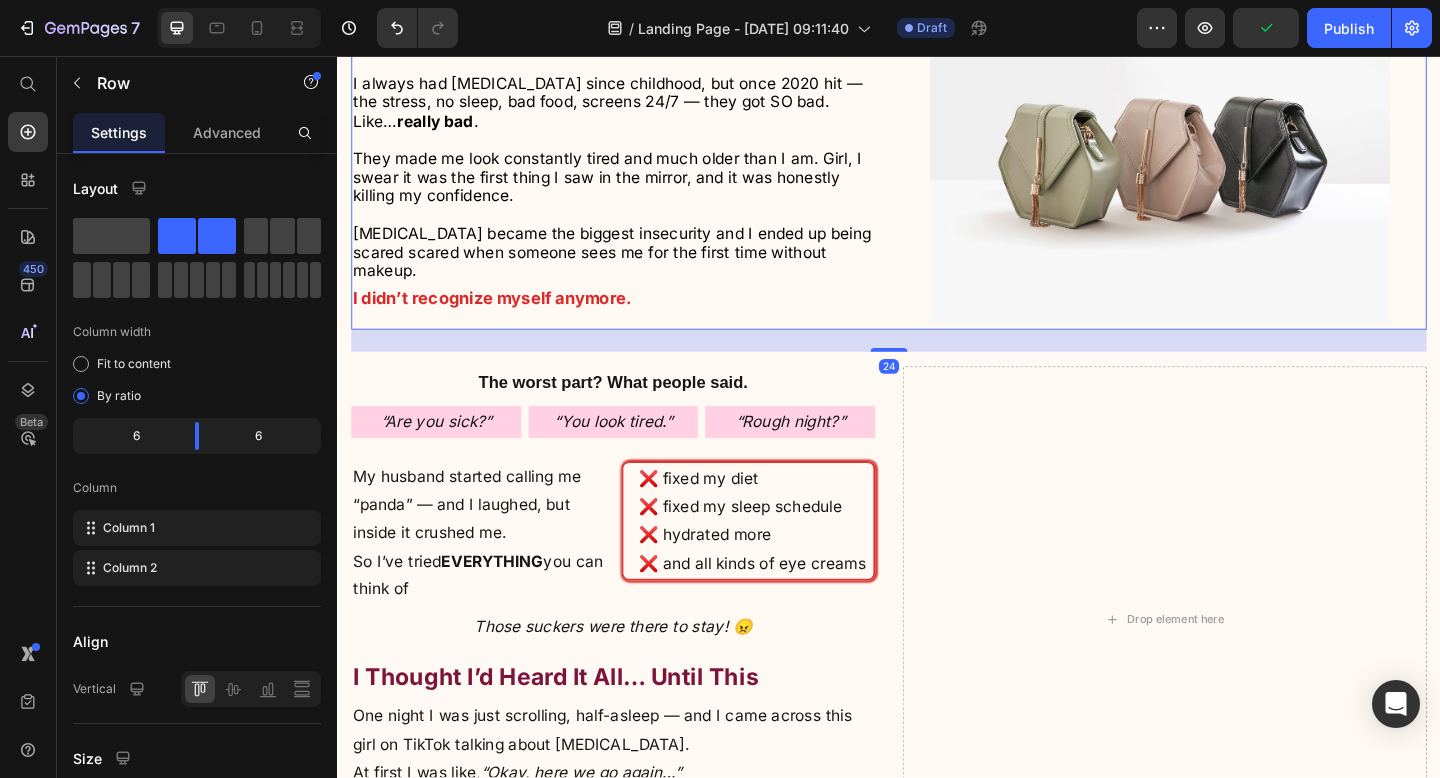 click on "But honestly? I never set out to be a founder or anything. I just… couldn’t find anything that actually worked for me. The struggle started during lockdown. ⁠⁠⁠⁠⁠⁠⁠ I always had [MEDICAL_DATA] since childhood, but once 2020 hit — the stress, no sleep, bad food, screens 24/7 — they got SO bad. Like…  really bad . They made me look constantly tired and much older than I am. Girl, I swear it was the first thing I saw in the mirror, and it was honestly killing my confidence. [MEDICAL_DATA] became the biggest insecurity and I ended up being scared scared when someone sees me for the first time without makeup. Text Block I didn’t recognize myself anymore. Text Block" at bounding box center (642, 163) 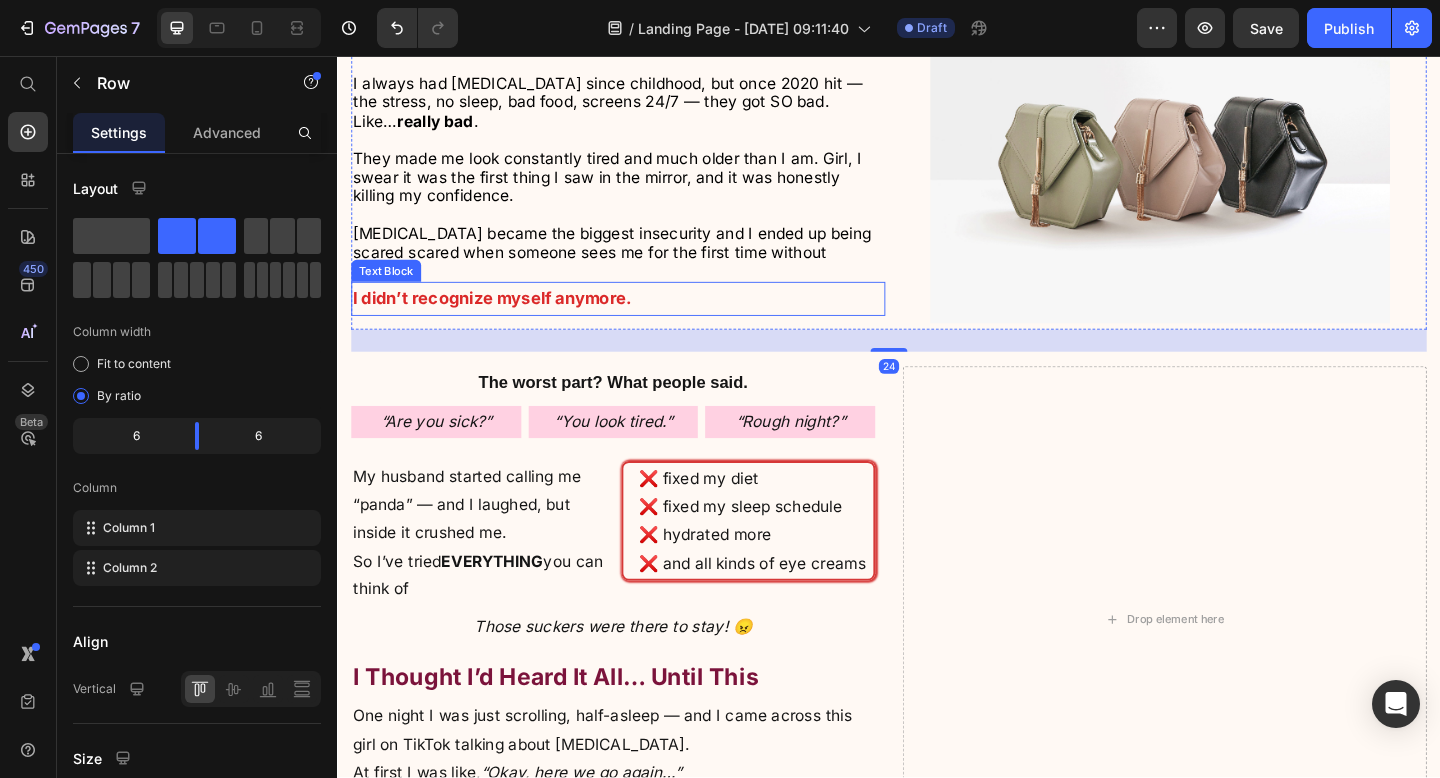 click on "I didn’t recognize myself anymore." at bounding box center (642, 320) 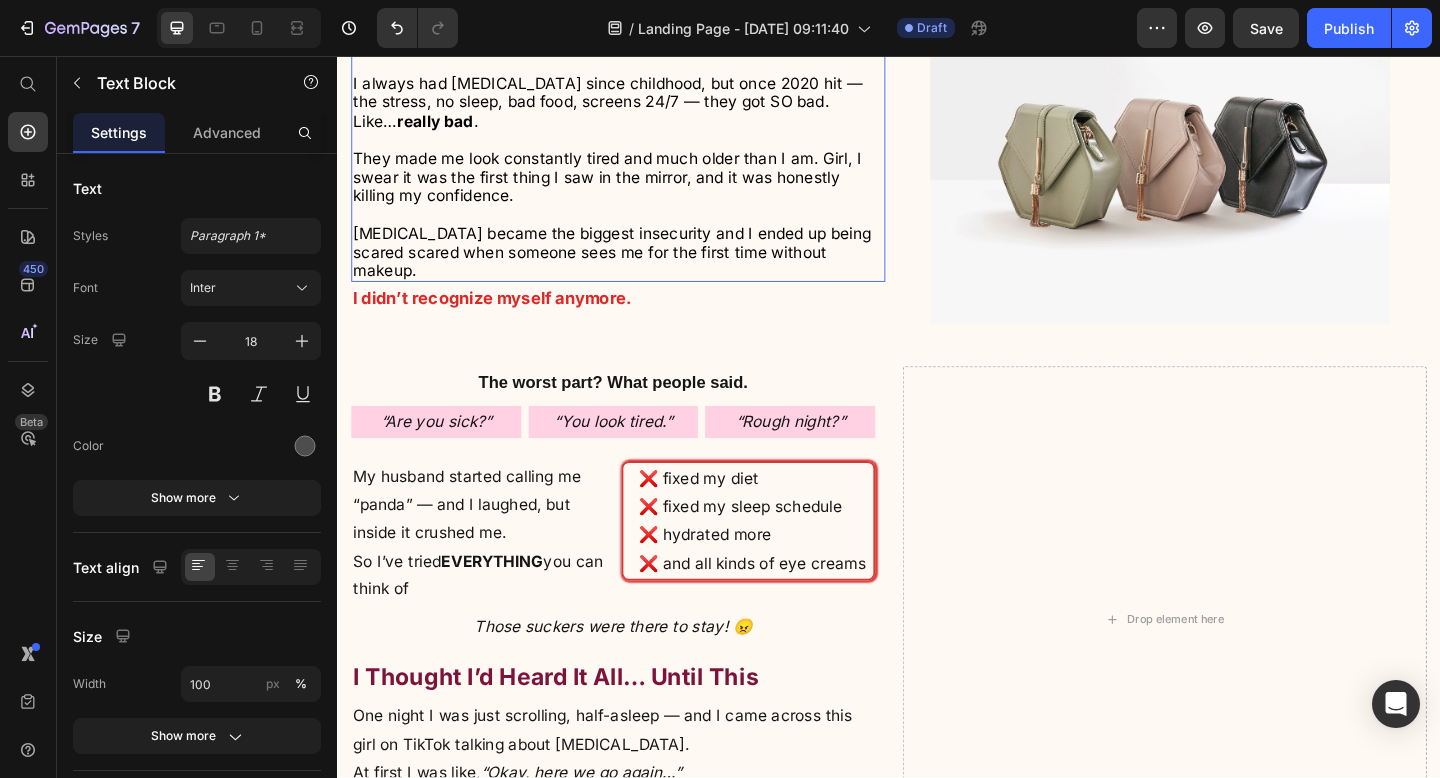 click on "They made me look constantly tired and much older than I am. Girl, I swear it was the first thing I saw in the mirror, and it was honestly killing my confidence. [MEDICAL_DATA] became the biggest insecurity and I ended up being scared scared when someone sees me for the first time without makeup." at bounding box center (642, 229) 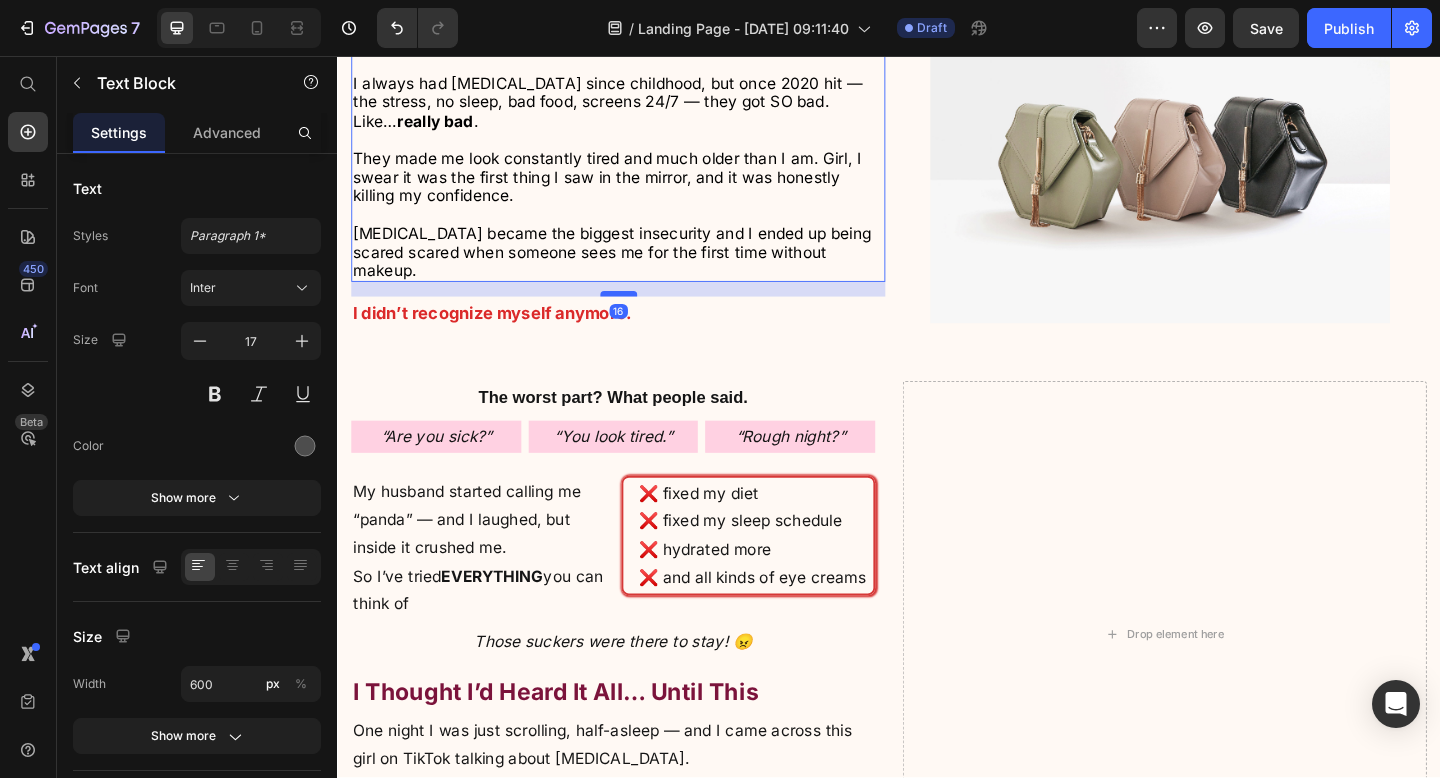 drag, startPoint x: 649, startPoint y: 338, endPoint x: 652, endPoint y: 354, distance: 16.27882 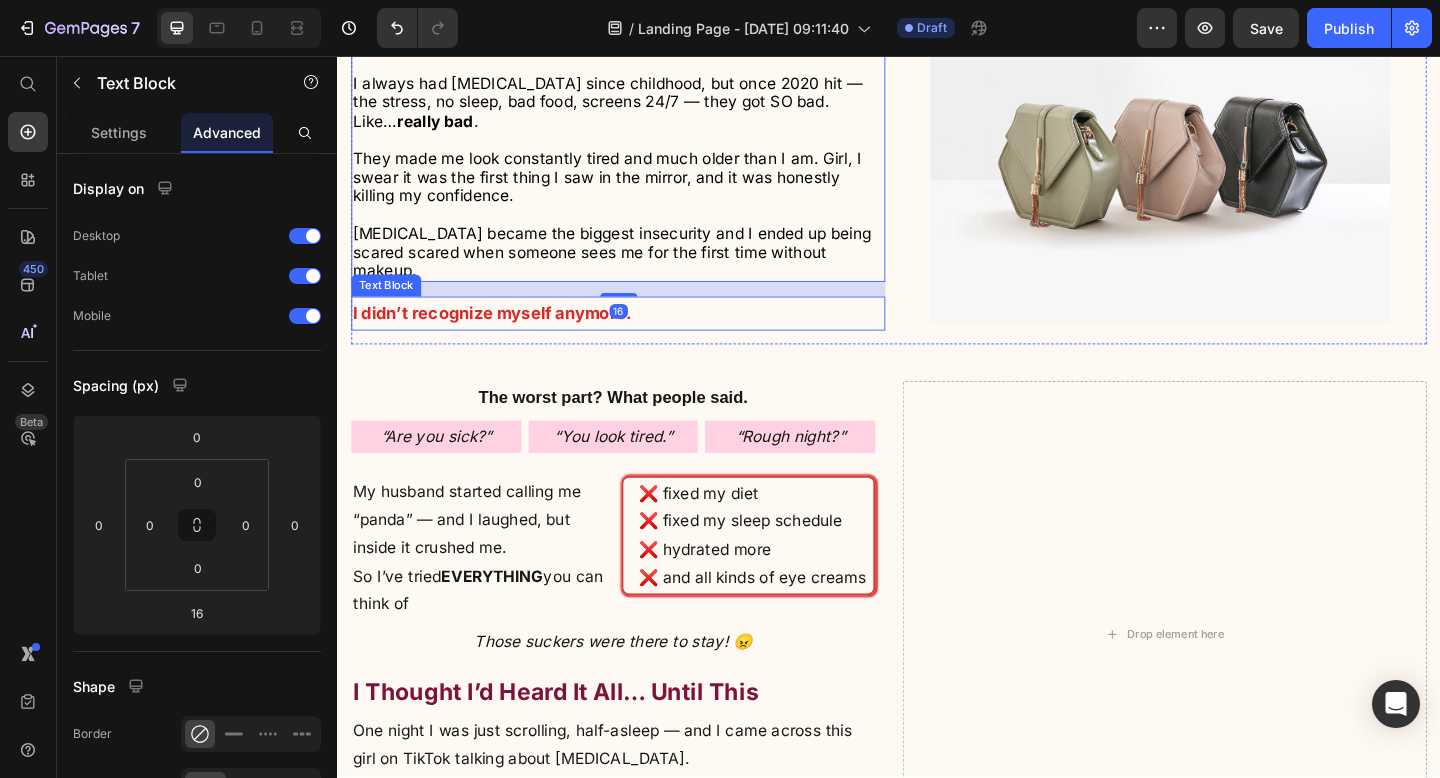 click on "I didn’t recognize myself anymore." at bounding box center [505, 335] 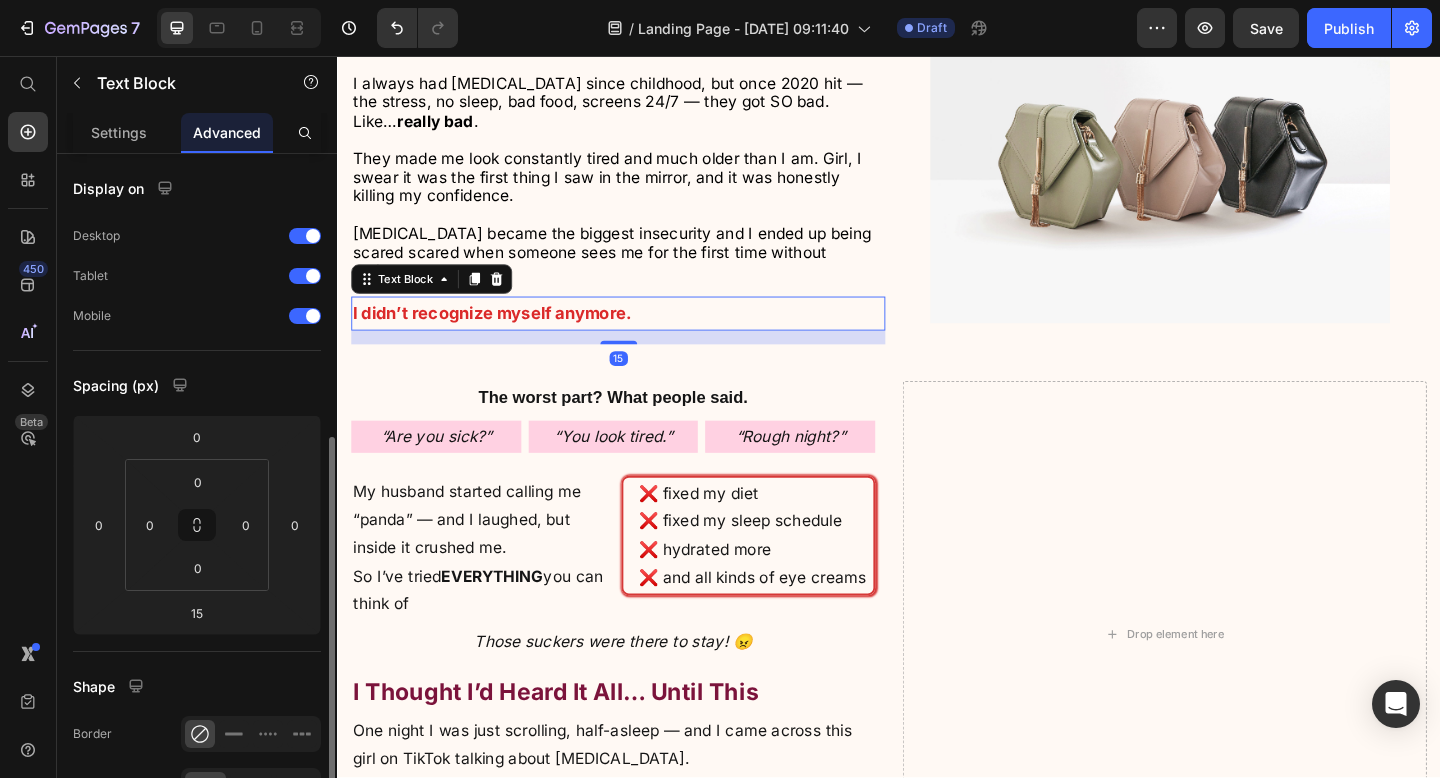 scroll, scrollTop: 187, scrollLeft: 0, axis: vertical 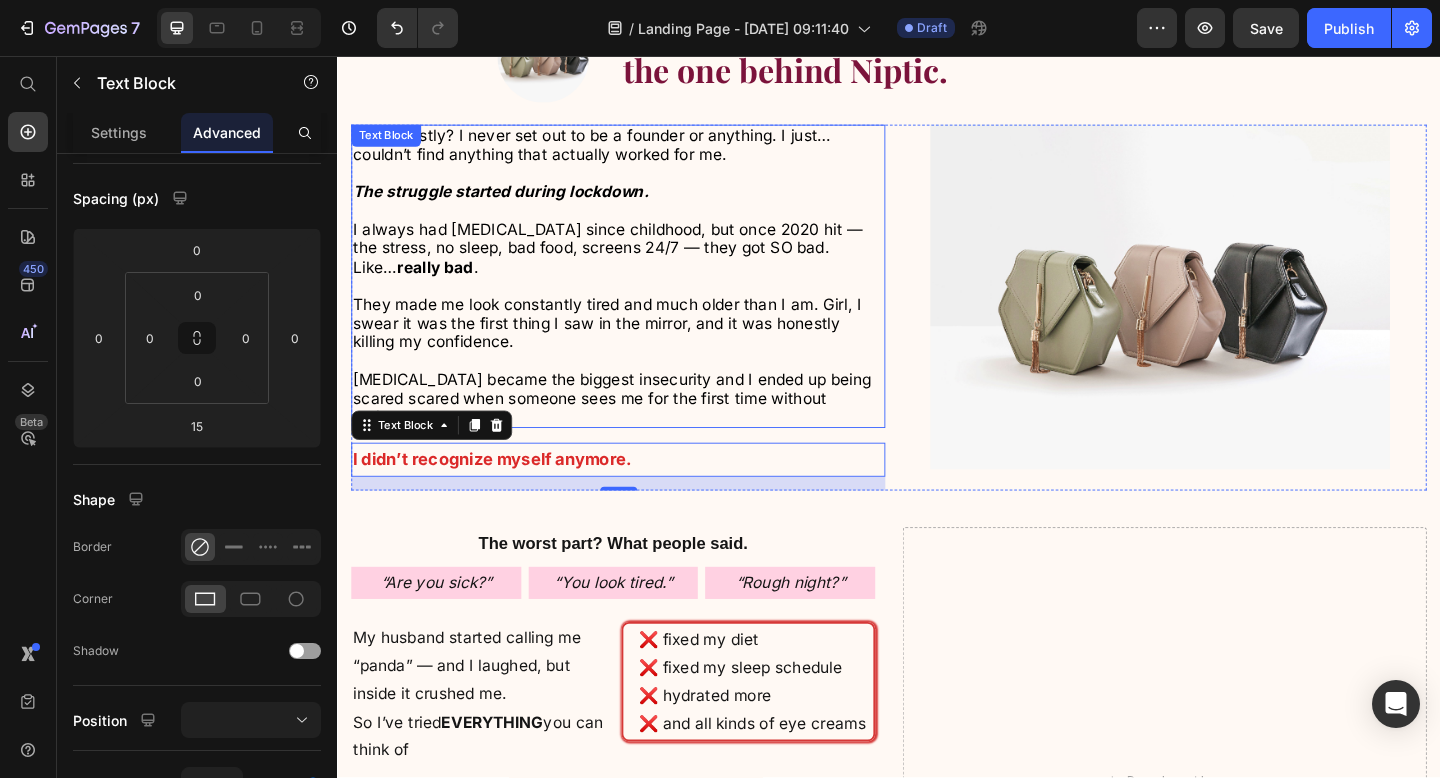 click on "But honestly? I never set out to be a founder or anything. I just… couldn’t find anything that actually worked for me. The struggle started during lockdown. ⁠⁠⁠⁠⁠⁠⁠ I always had [MEDICAL_DATA] since childhood, but once 2020 hit — the stress, no sleep, bad food, screens 24/7 — they got SO bad." at bounding box center [642, 204] 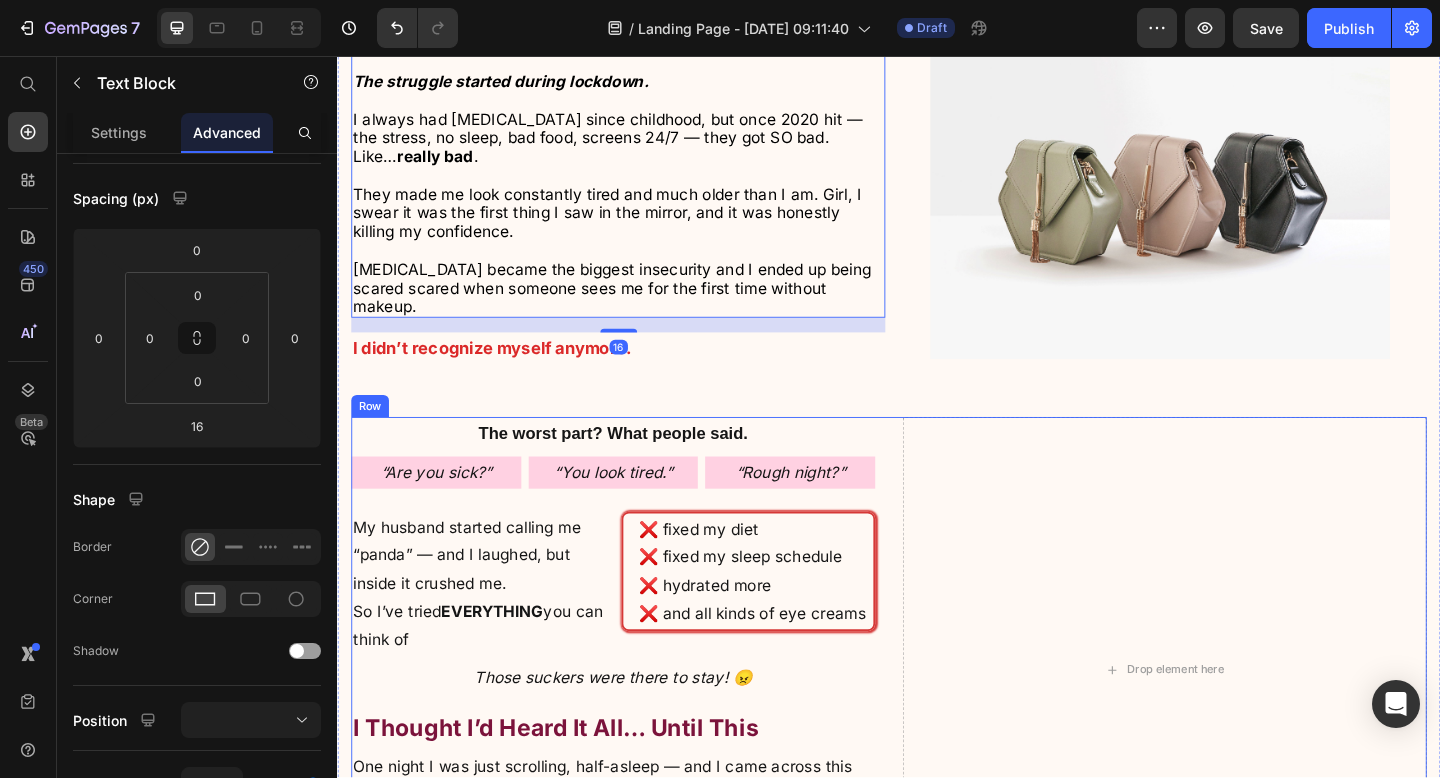 scroll, scrollTop: 2032, scrollLeft: 0, axis: vertical 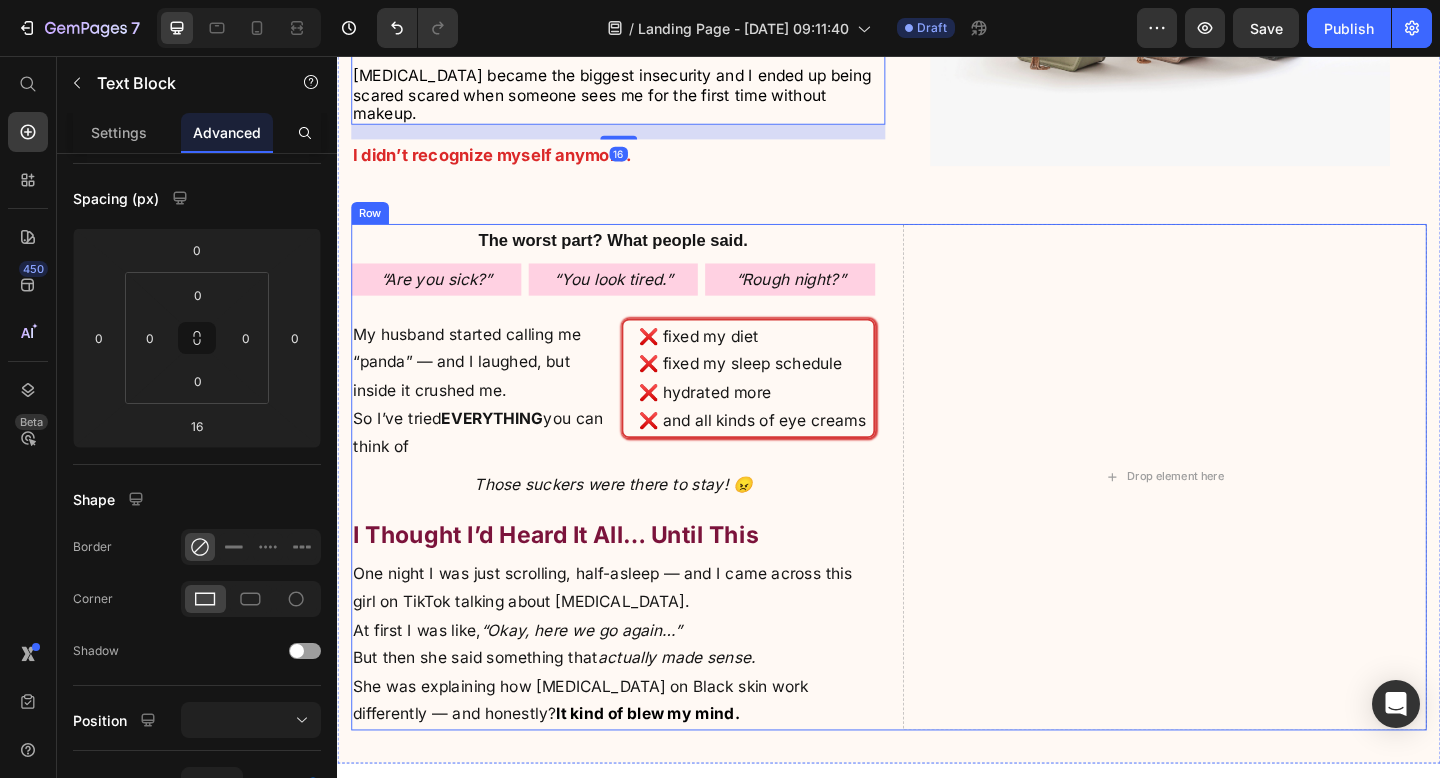 click on "Drop element here" at bounding box center (1237, 514) 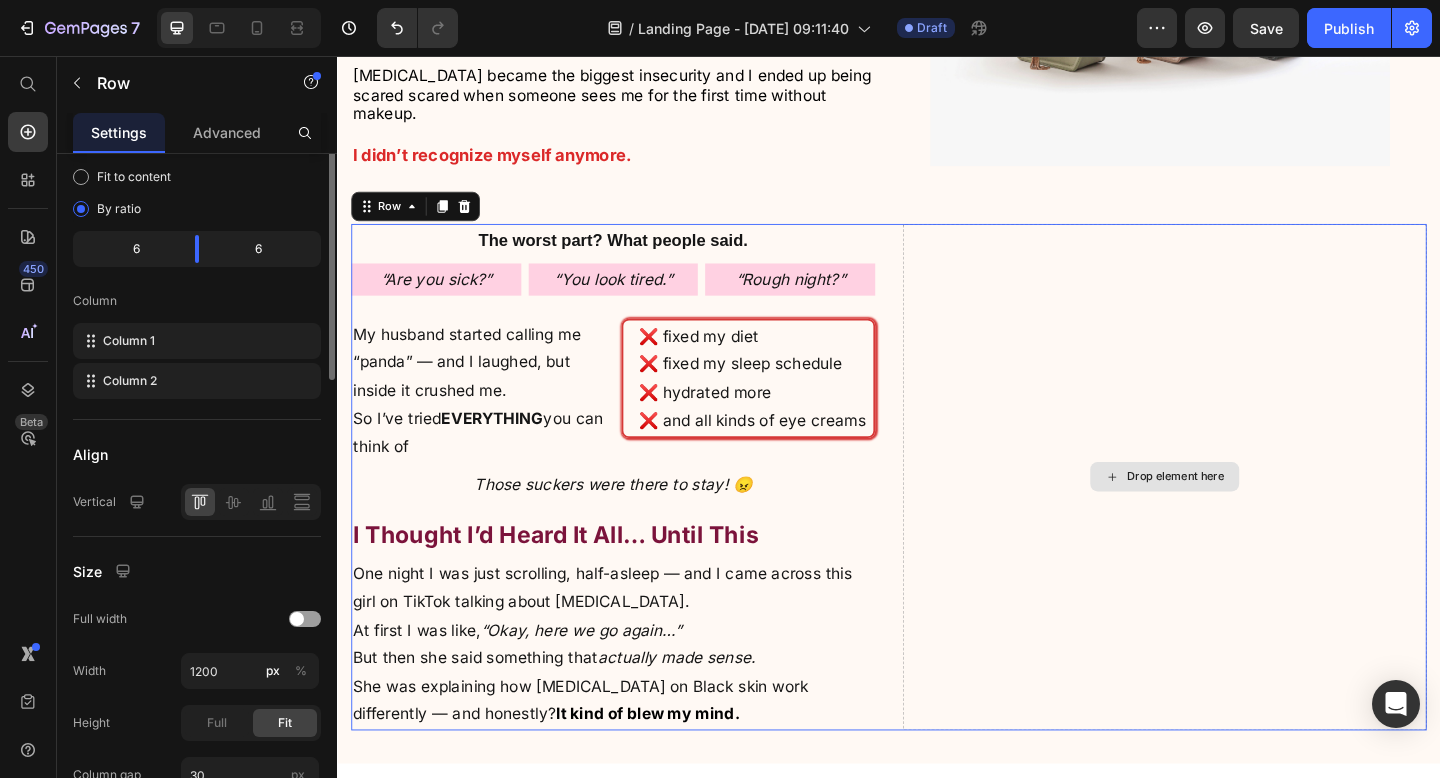 scroll, scrollTop: 0, scrollLeft: 0, axis: both 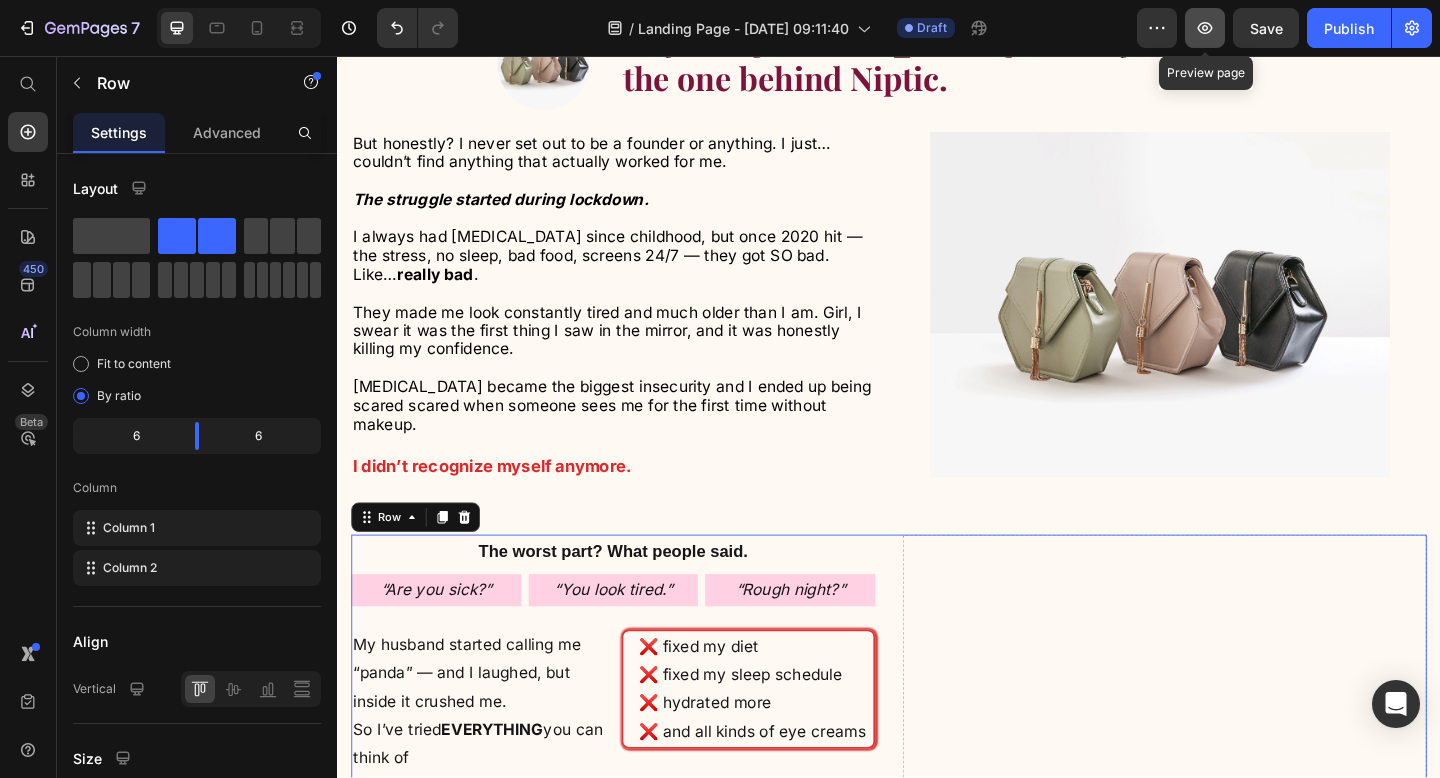 click 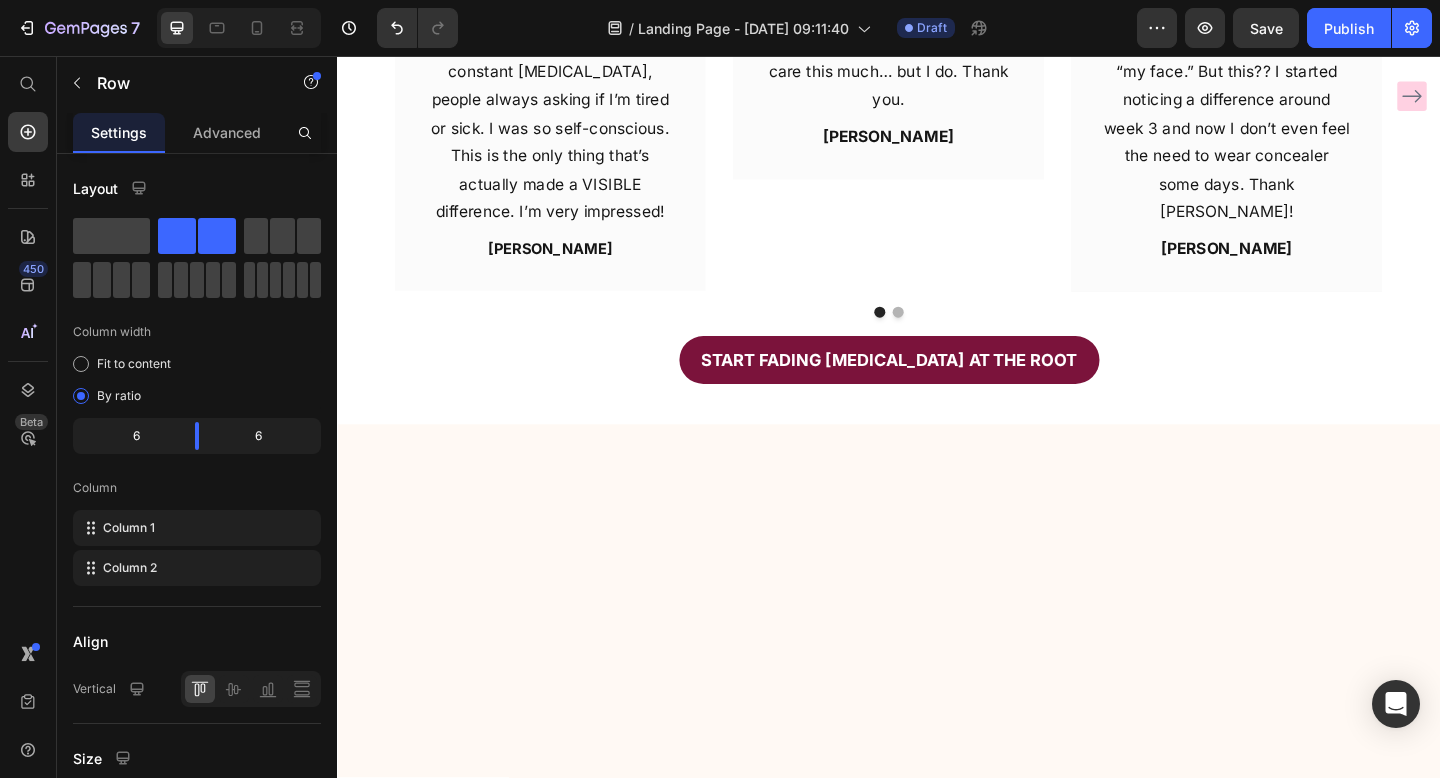 scroll, scrollTop: 0, scrollLeft: 0, axis: both 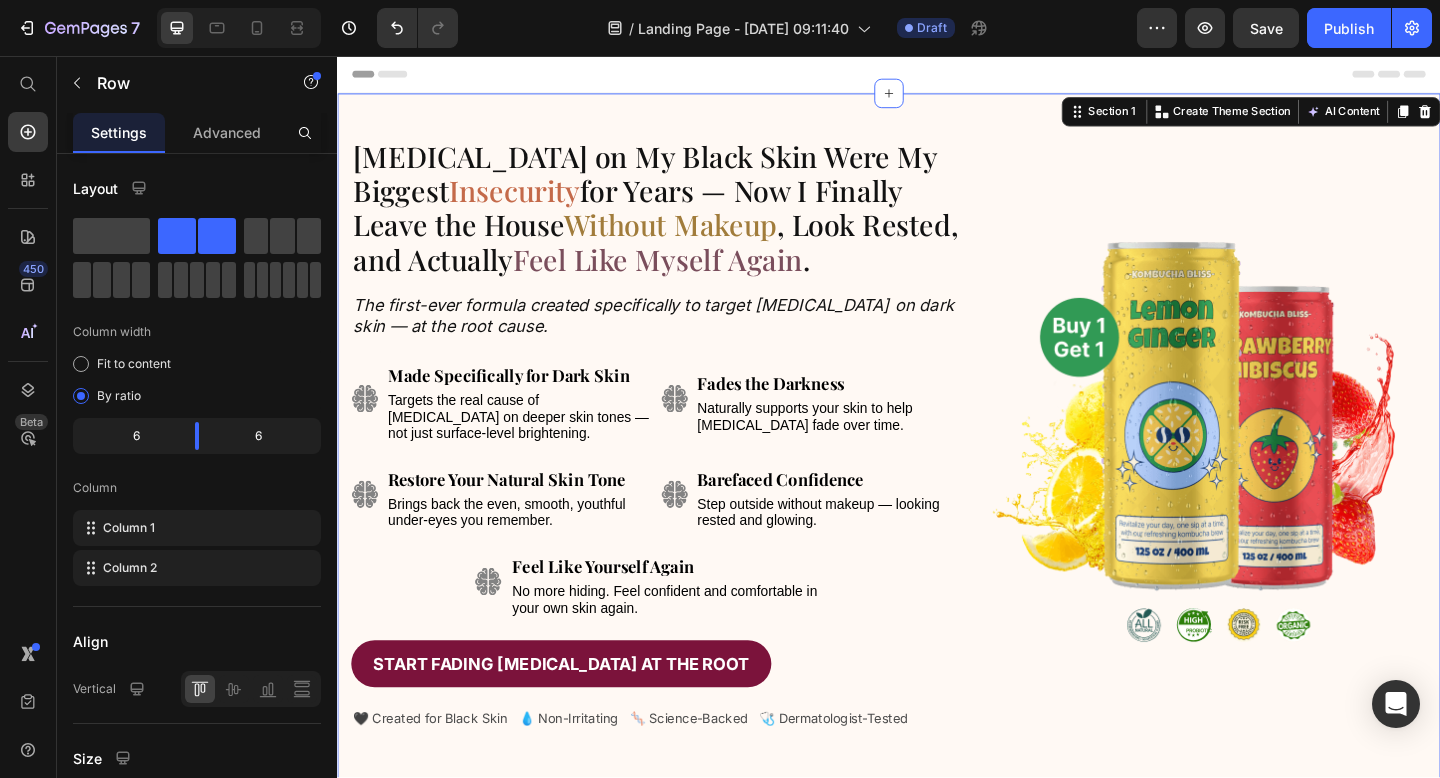 click on "[MEDICAL_DATA] on My Black Skin Were My Biggest  Insecurity  for Years — Now I Finally Leave the House  Without Makeup , Look Rested, and Actually  Feel Like Myself Again . Heading The first-ever formula created specifically to target [MEDICAL_DATA] on dark skin — at the root cause. Text Block Image Image Made Specifically for Dark Skin Text Block Targets the real cause of [MEDICAL_DATA] on deeper skin tones — not just surface-level brightening. Text Block Fades the Darkness Text Block Naturally supports your skin to help [MEDICAL_DATA] fade over time. Text Block Row Image Image Restore Your Natural Skin Tone Text Block Brings back the even, smooth, youthful under-eyes you remember. Text Block Barefaced Confidence Text Block Step outside without makeup — looking rested and glowing. Text Block Row Image Feel Like Yourself Again Text Block No more hiding. Feel confident and comfortable in your own skin again. Text Block Row Start Fading [MEDICAL_DATA] at the Root Button 🖤 Created for Black Skin Text Block Row" at bounding box center (937, 478) 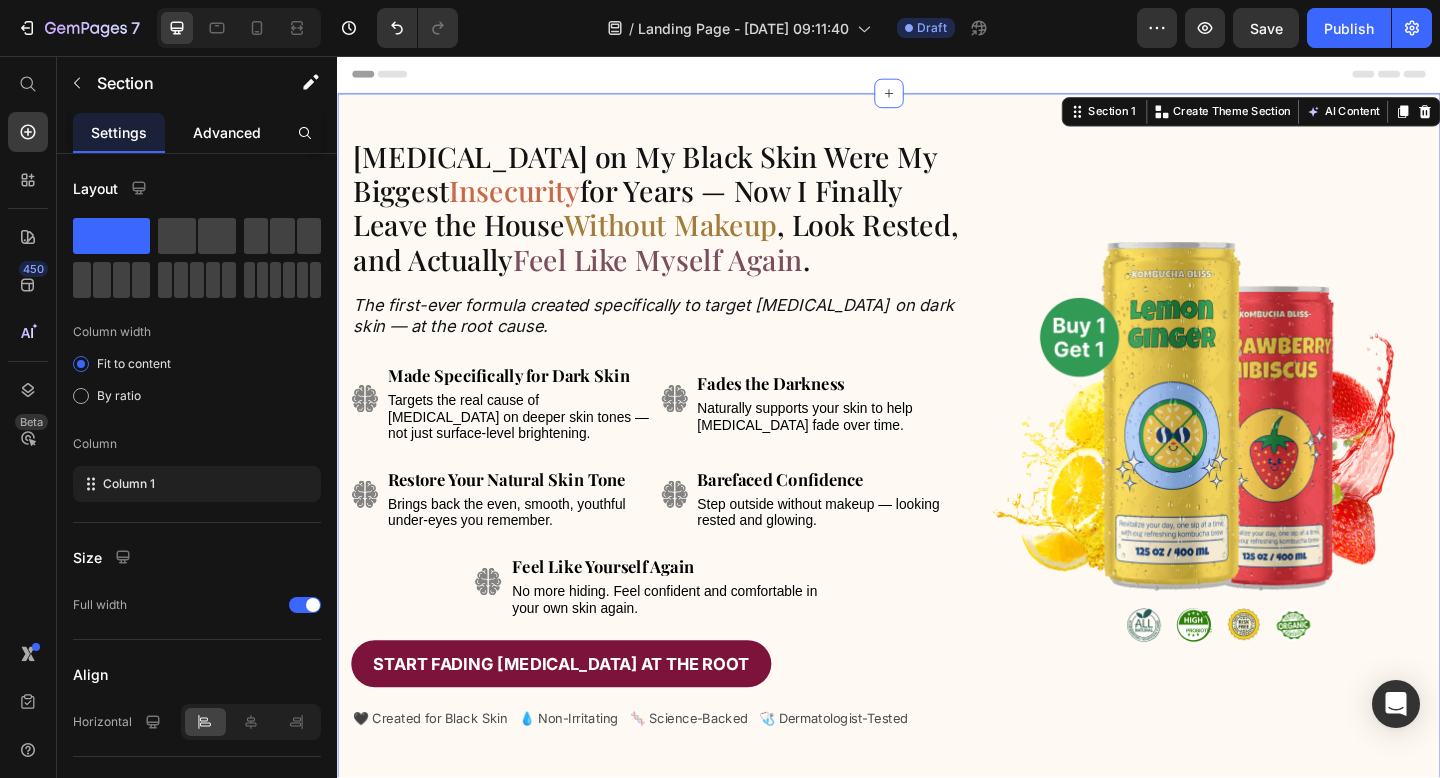 click on "Advanced" at bounding box center (227, 132) 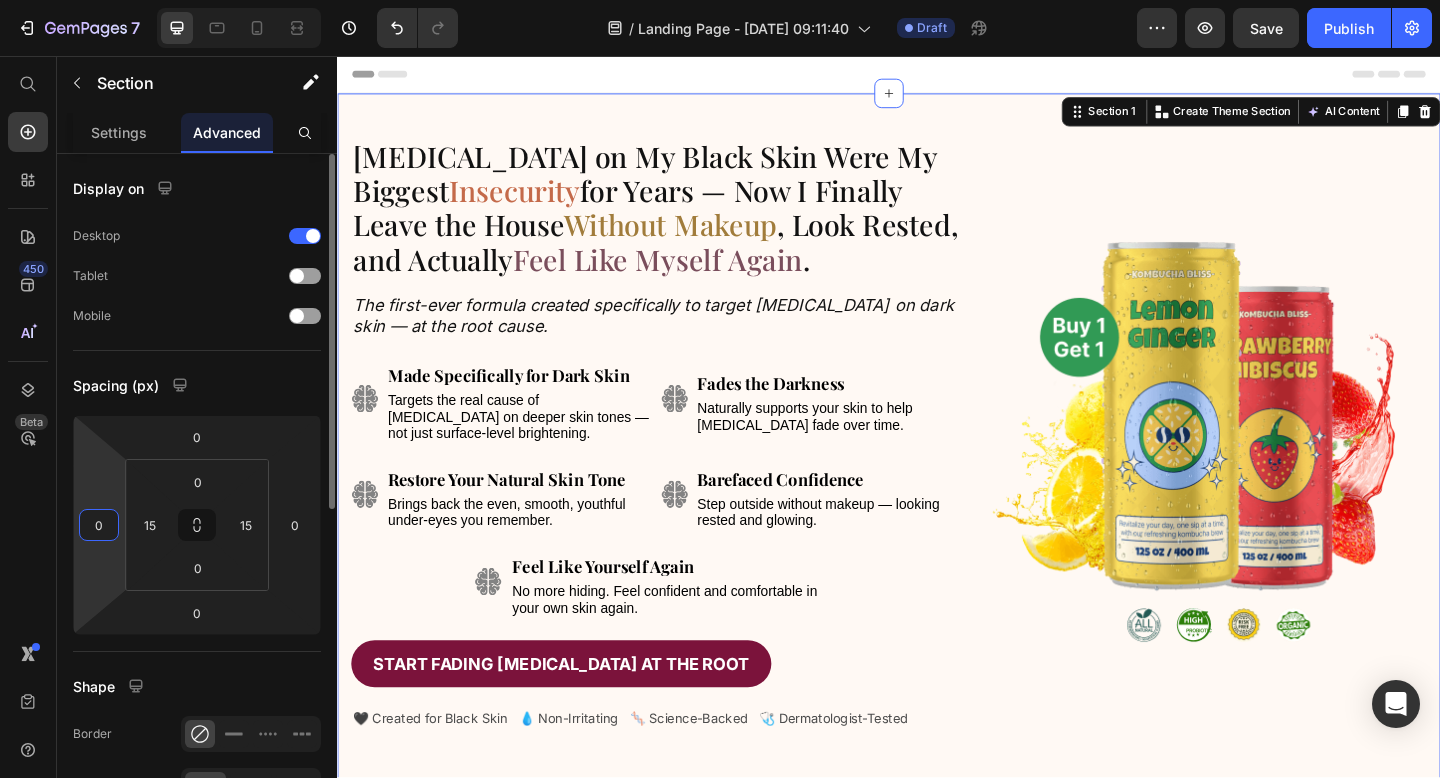 click on "0" at bounding box center (99, 525) 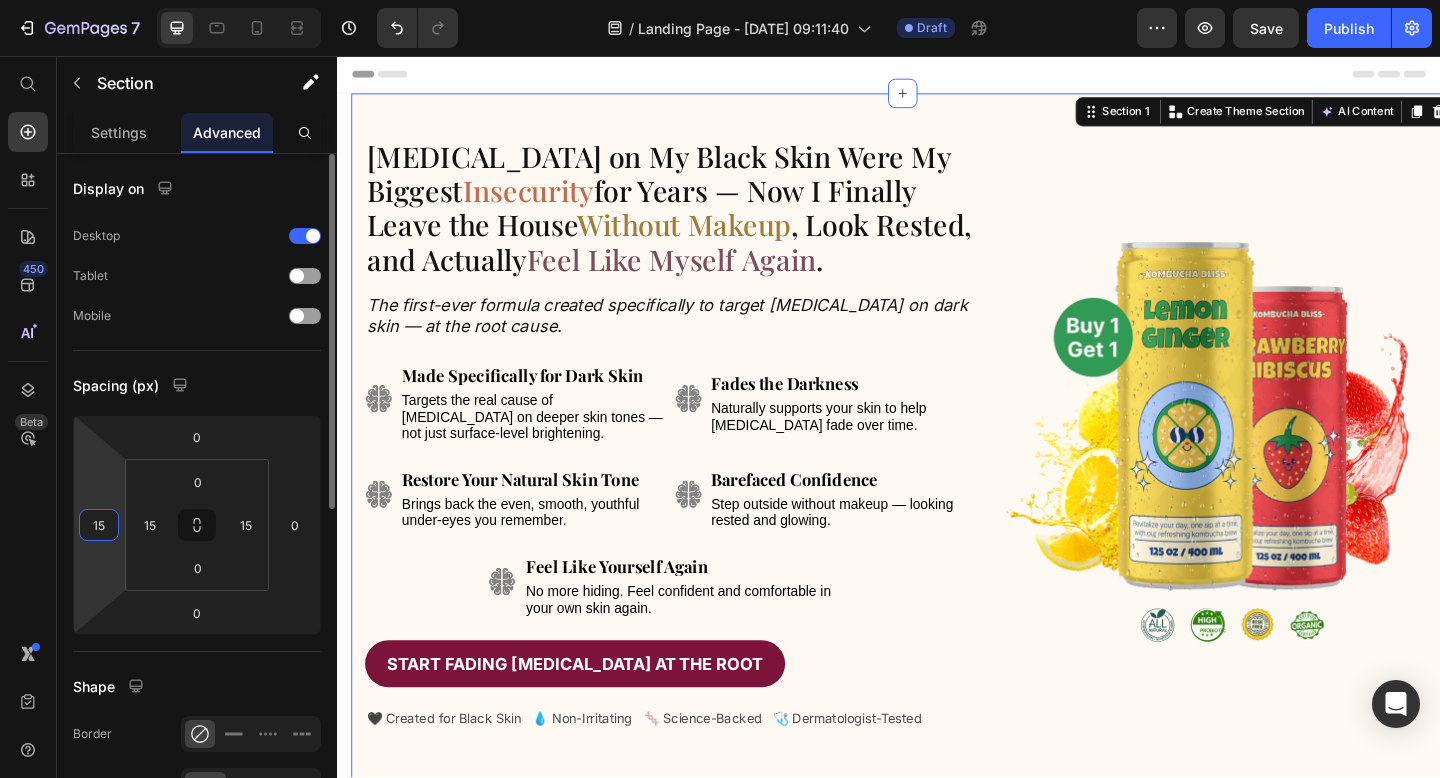 type on "1" 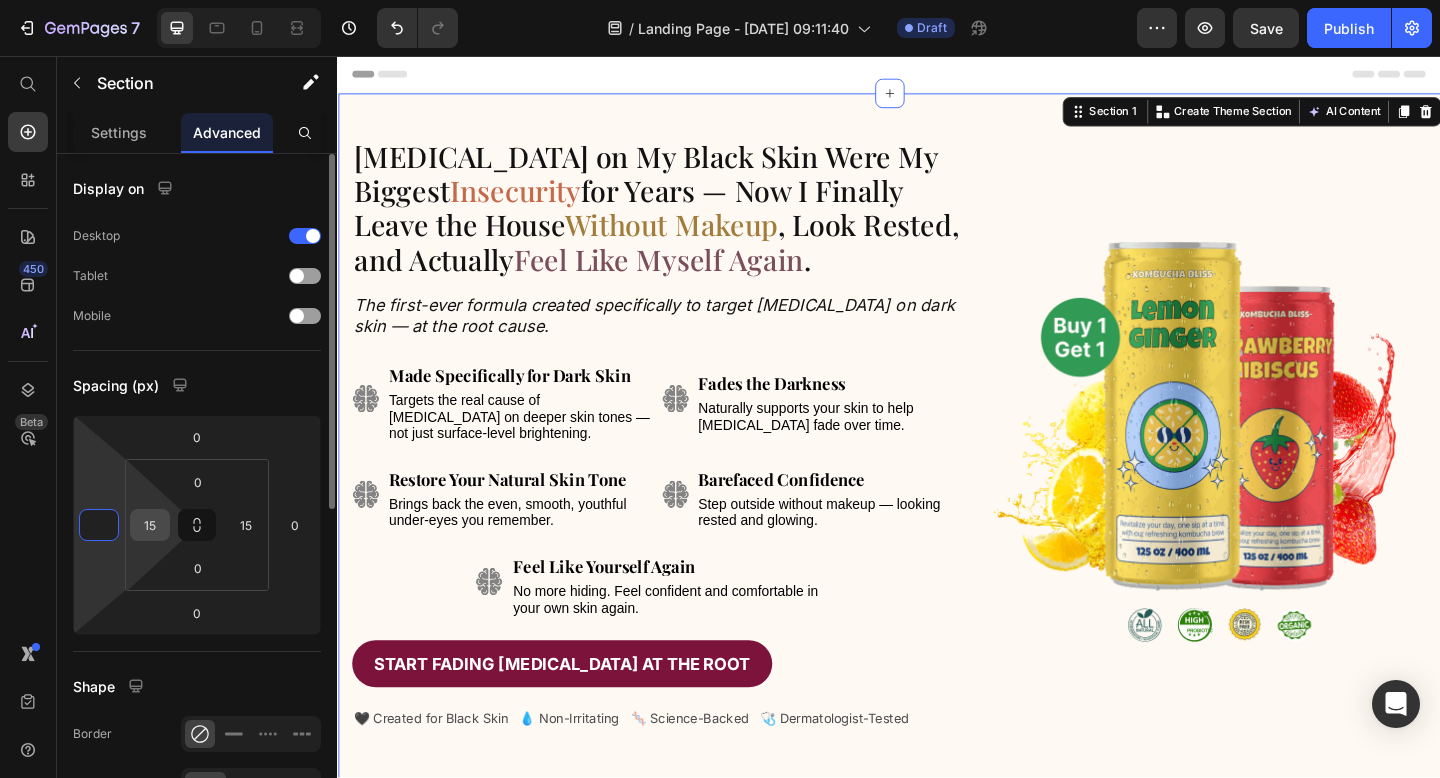 click on "15" at bounding box center [150, 525] 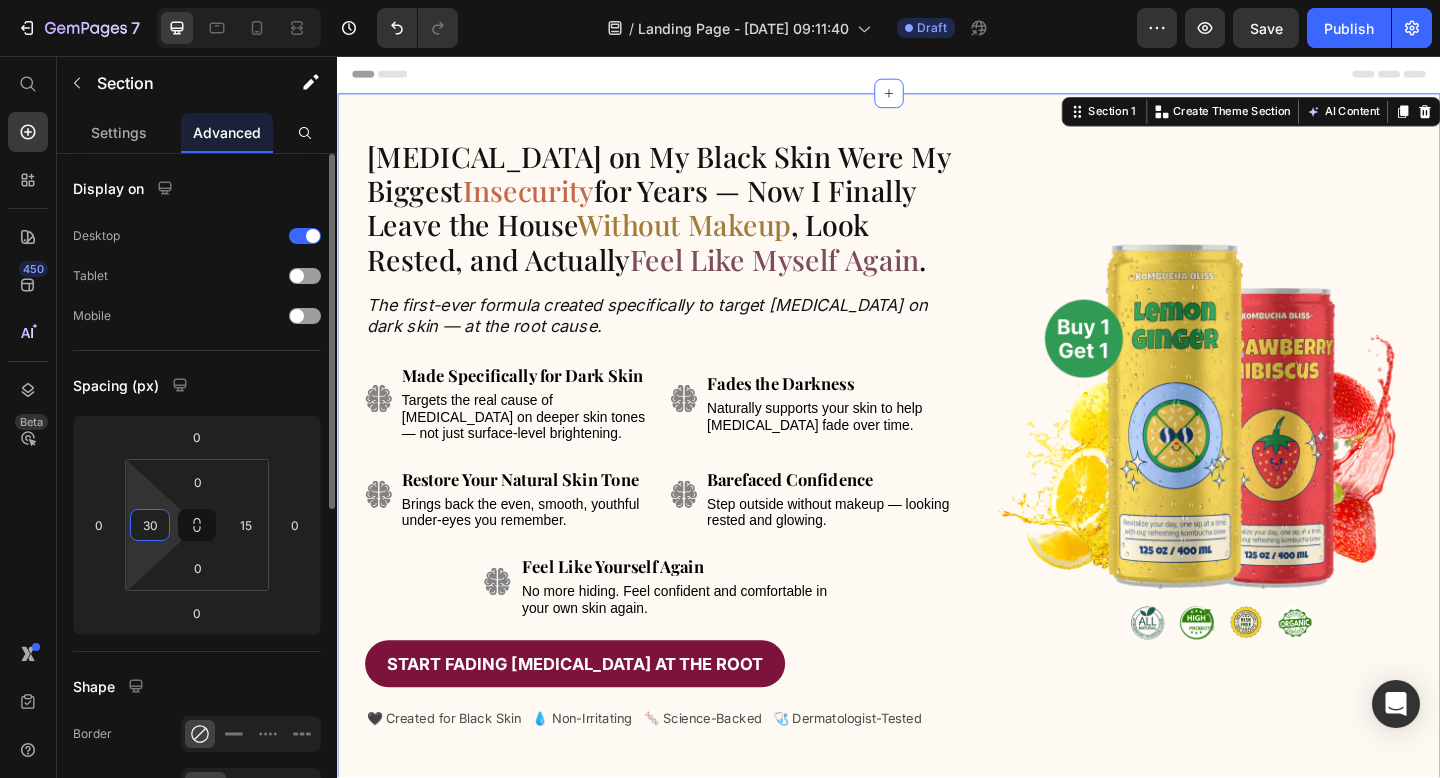 type on "3" 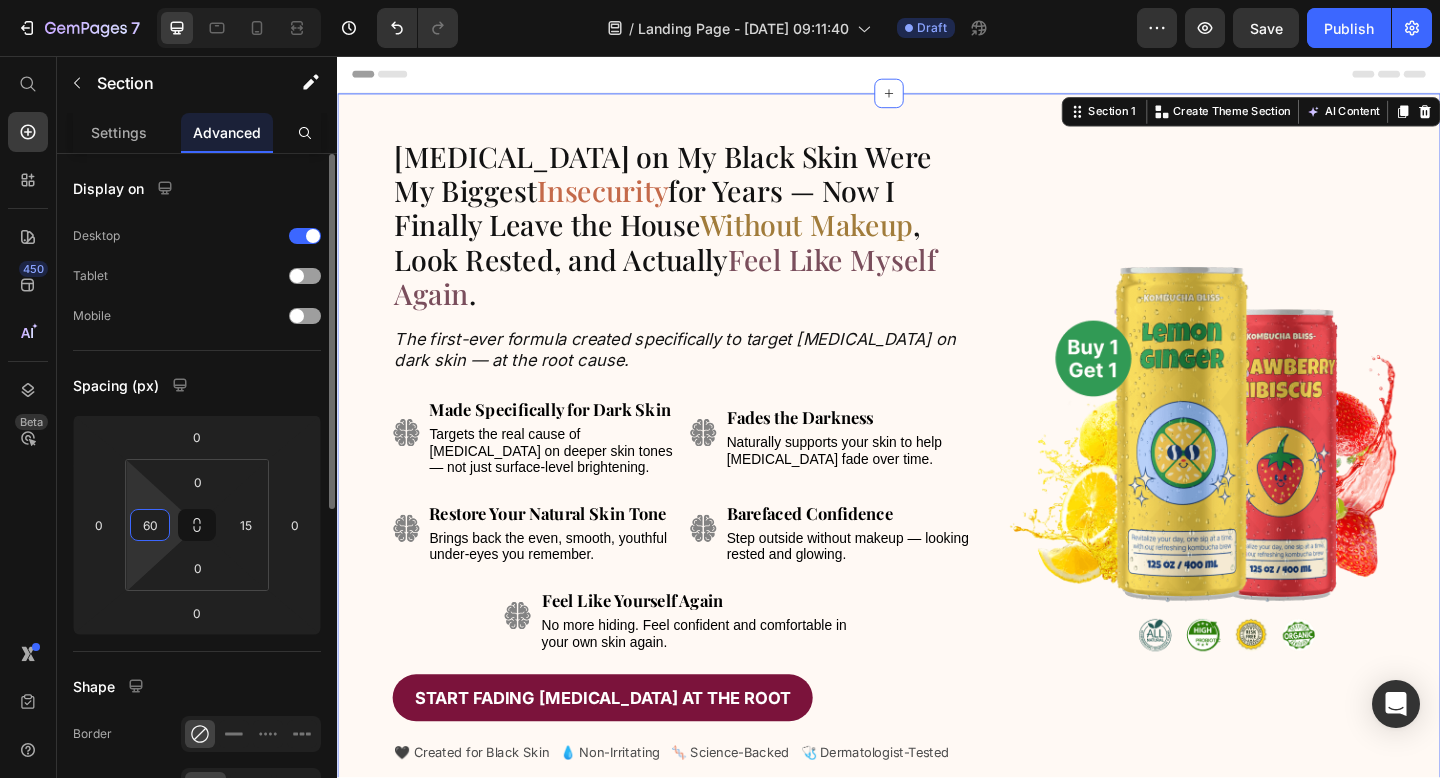 type on "6" 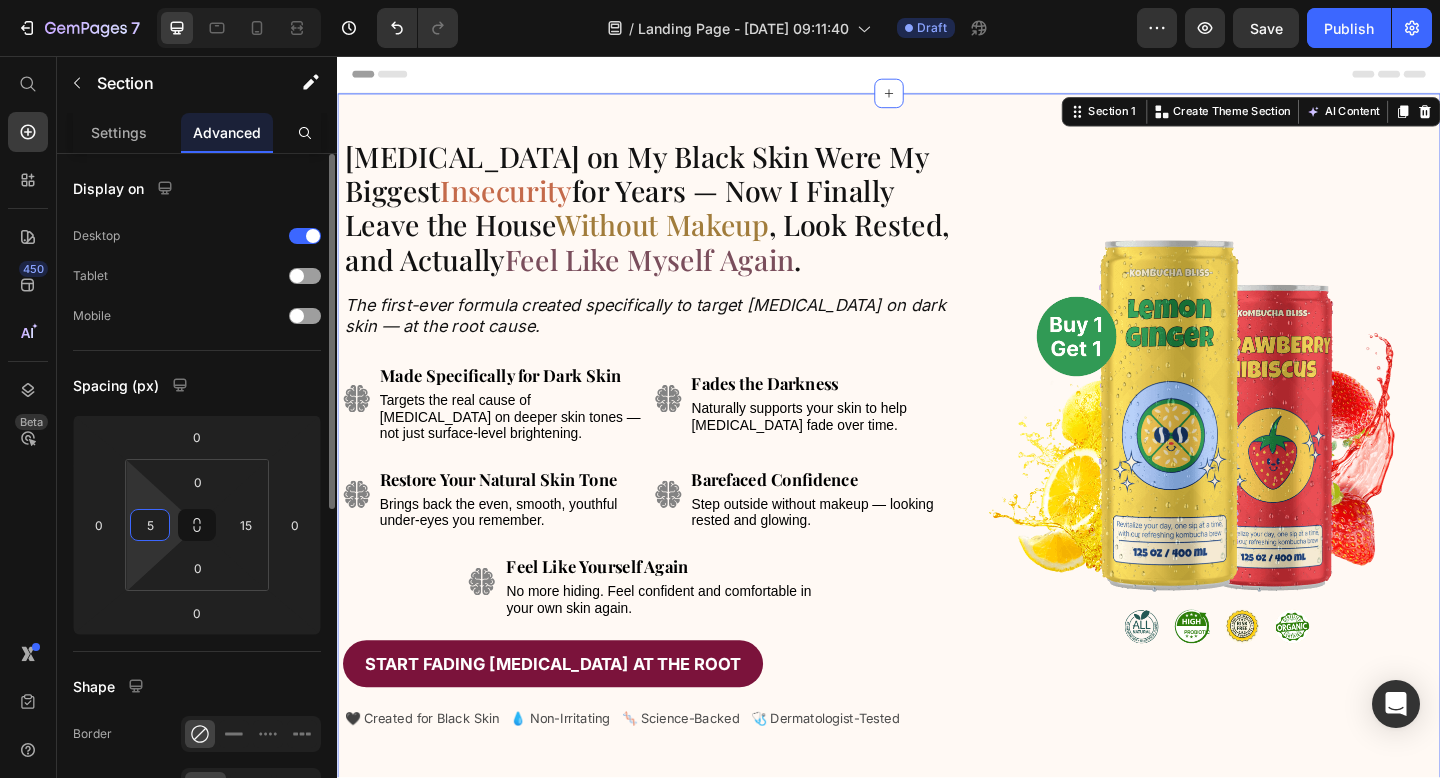 type on "50" 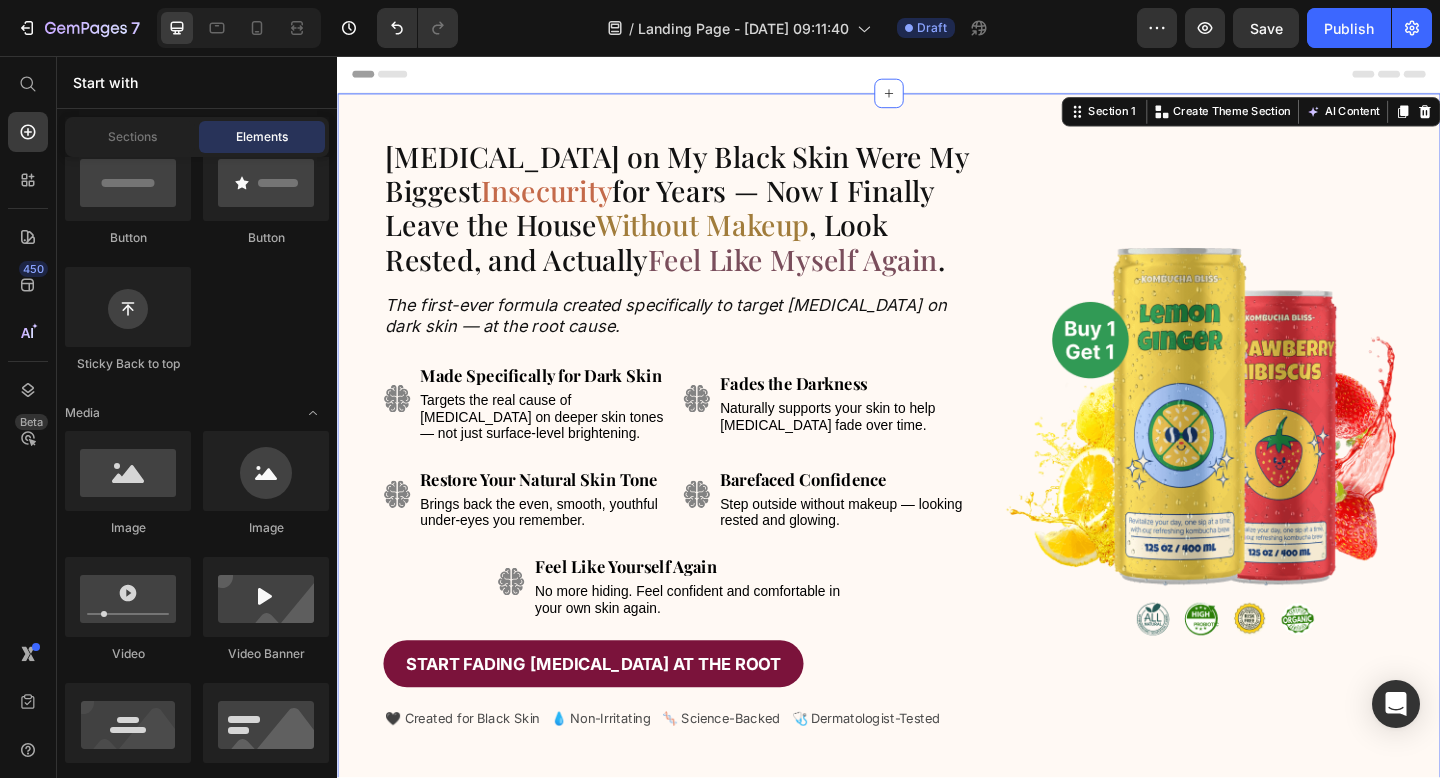 click on "Header" at bounding box center (937, 76) 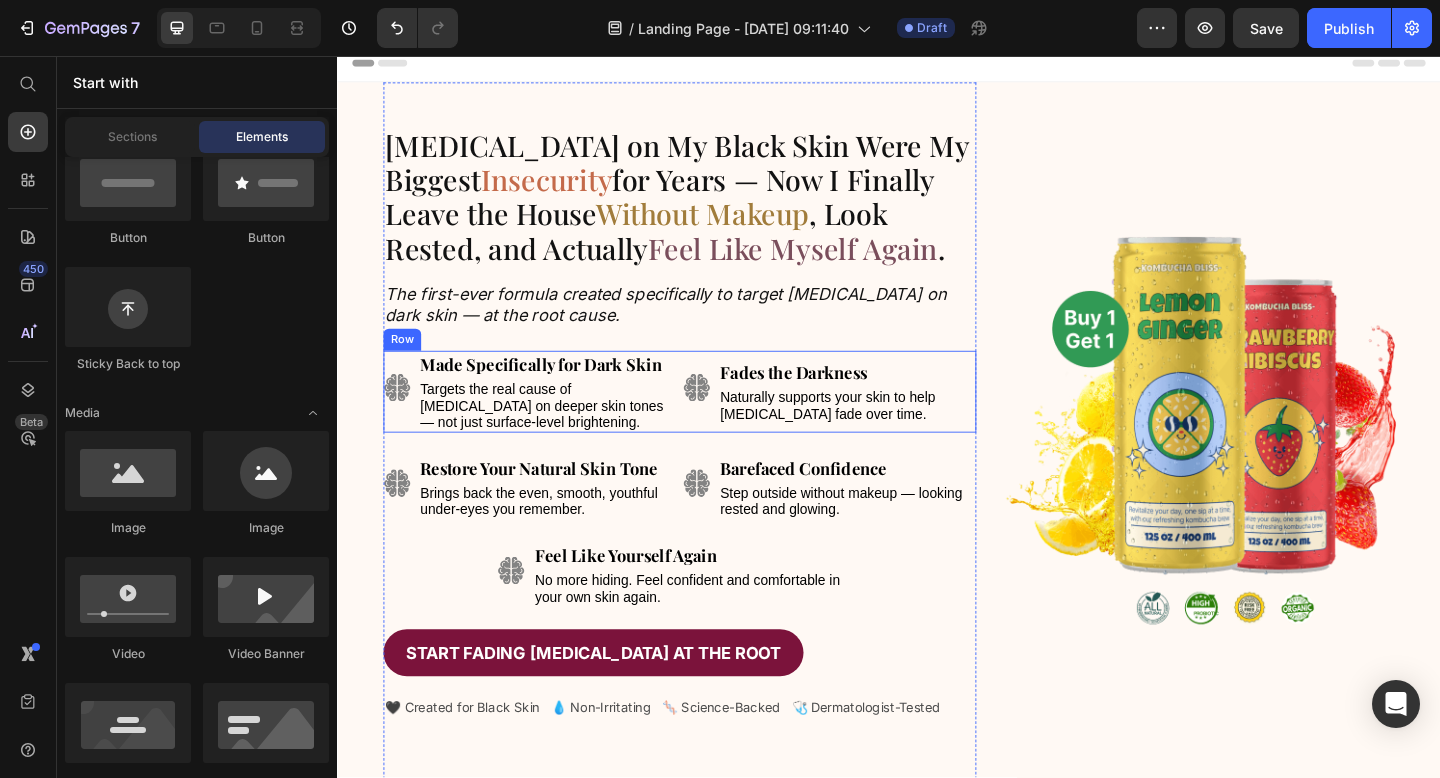 scroll, scrollTop: 9, scrollLeft: 0, axis: vertical 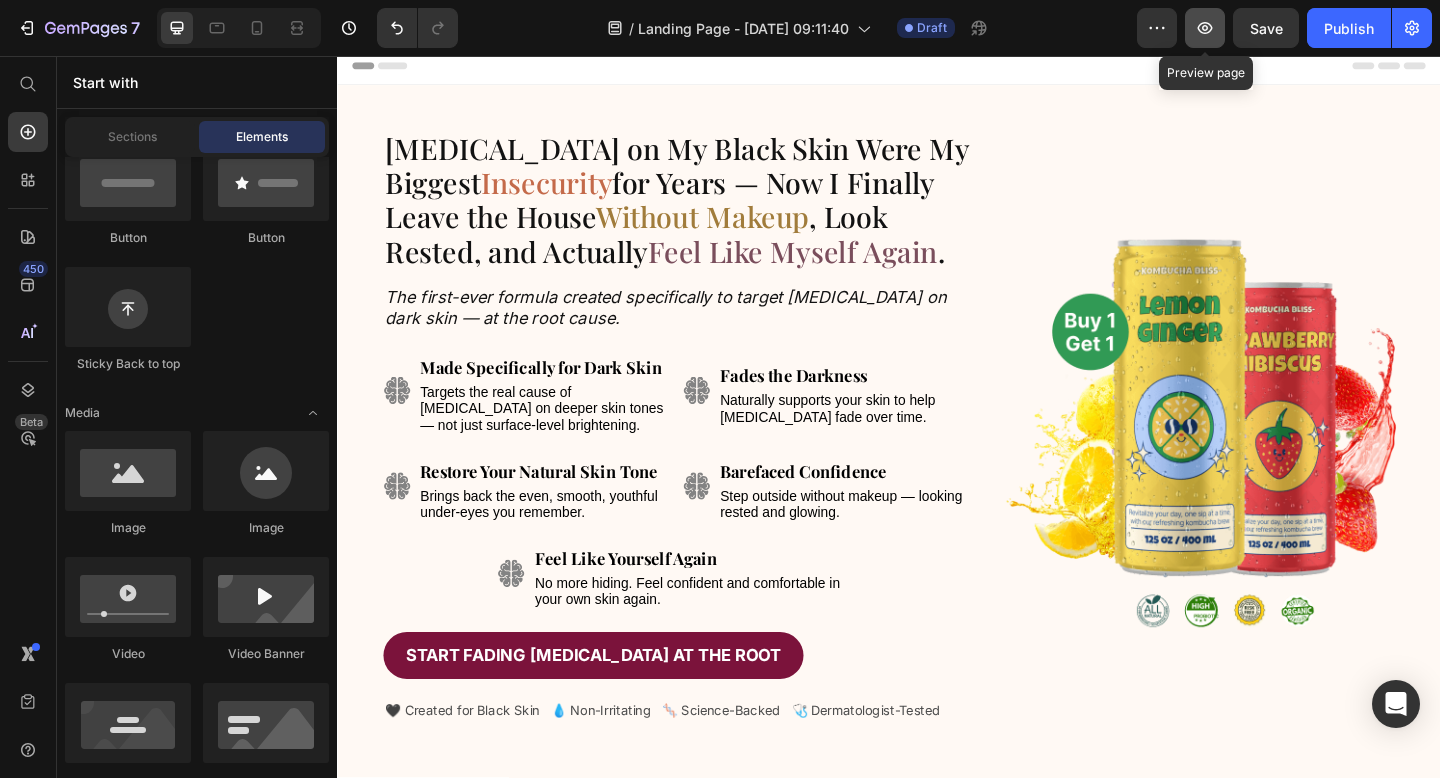 click 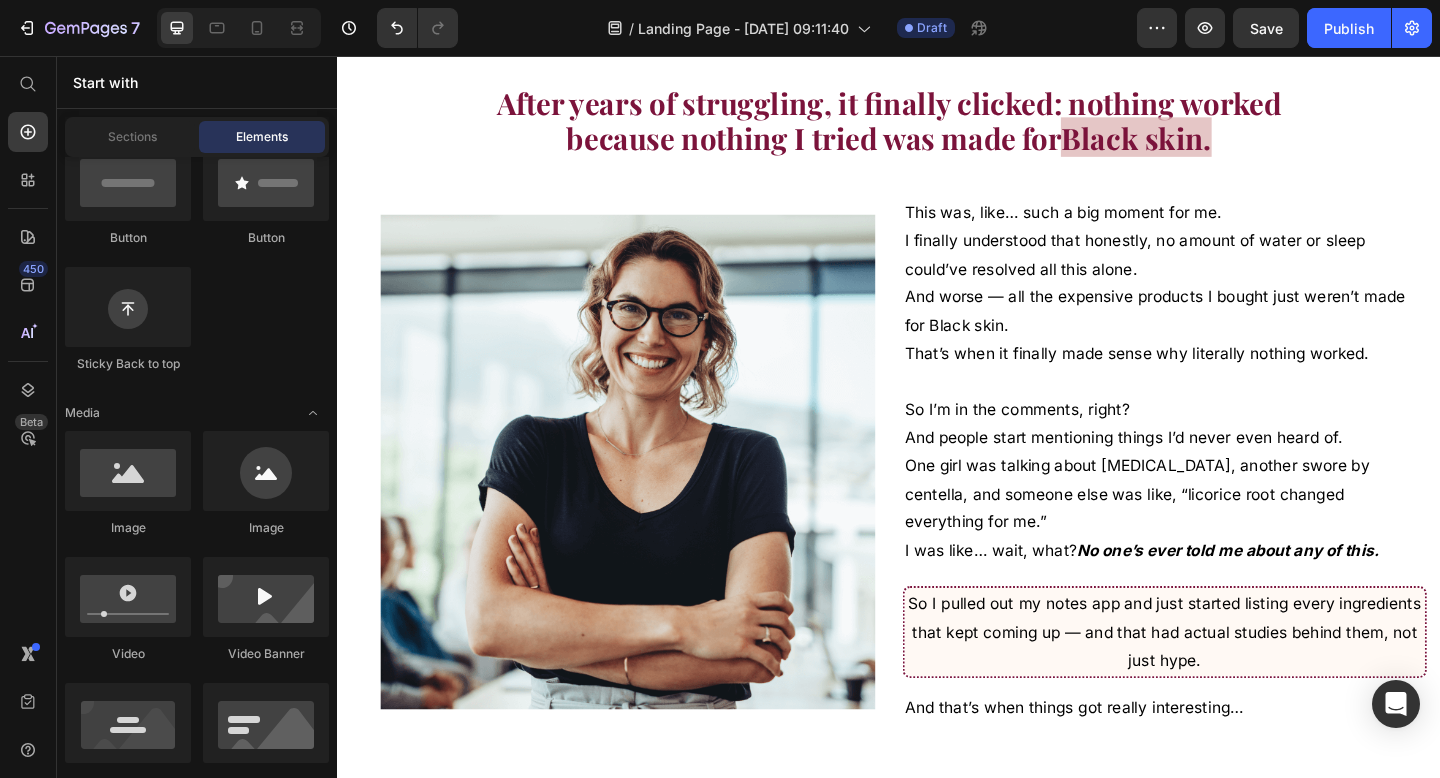 scroll, scrollTop: 3629, scrollLeft: 0, axis: vertical 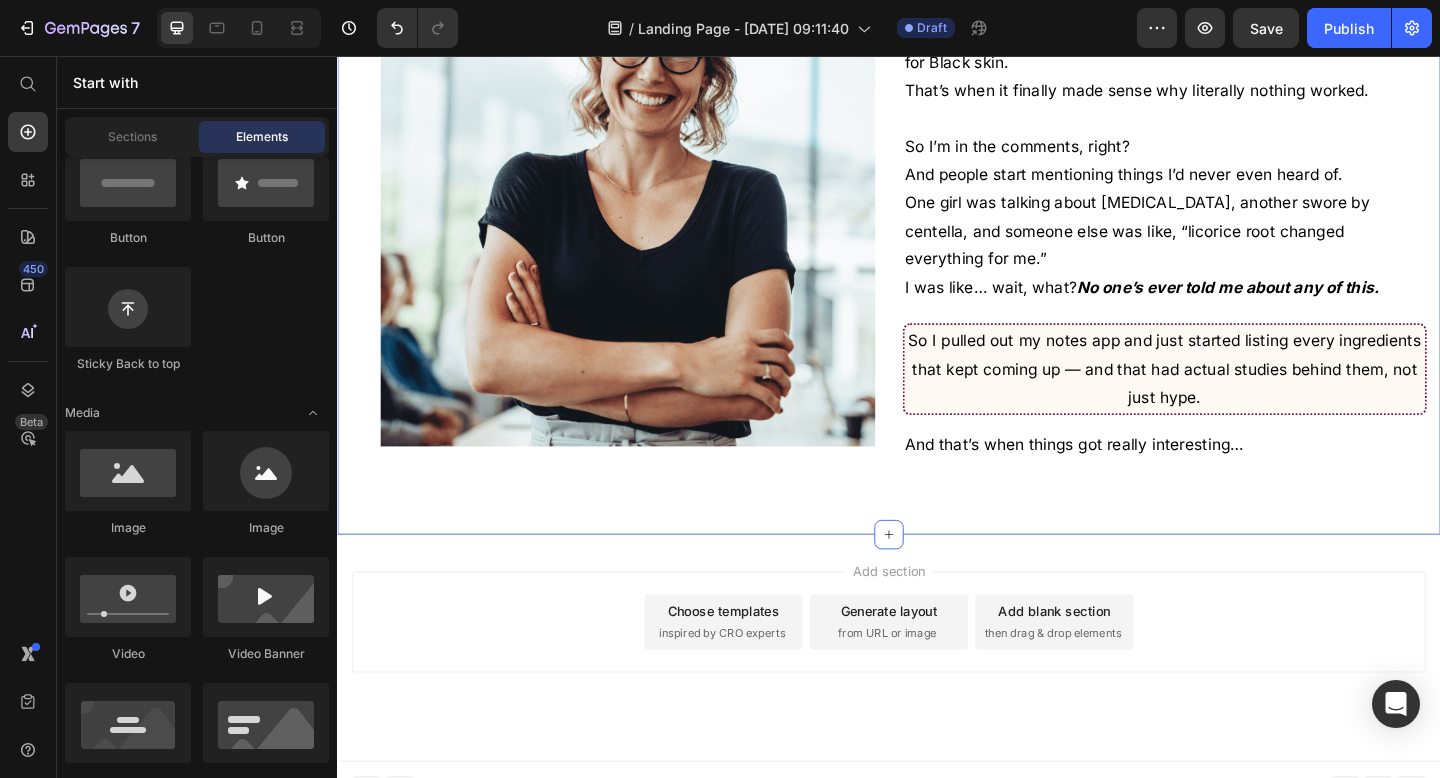 drag, startPoint x: 783, startPoint y: 651, endPoint x: 843, endPoint y: 543, distance: 123.54756 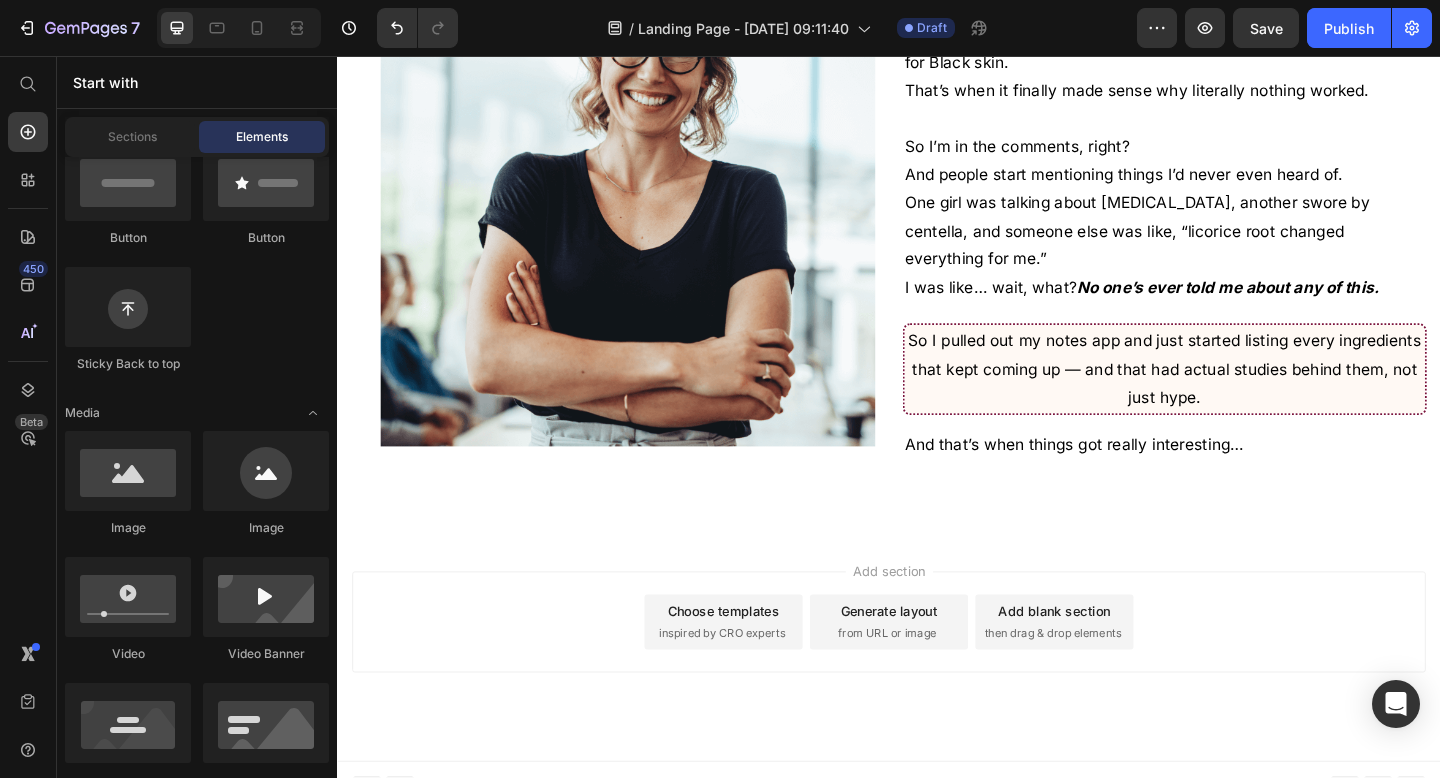 click on "Choose templates" at bounding box center [757, 660] 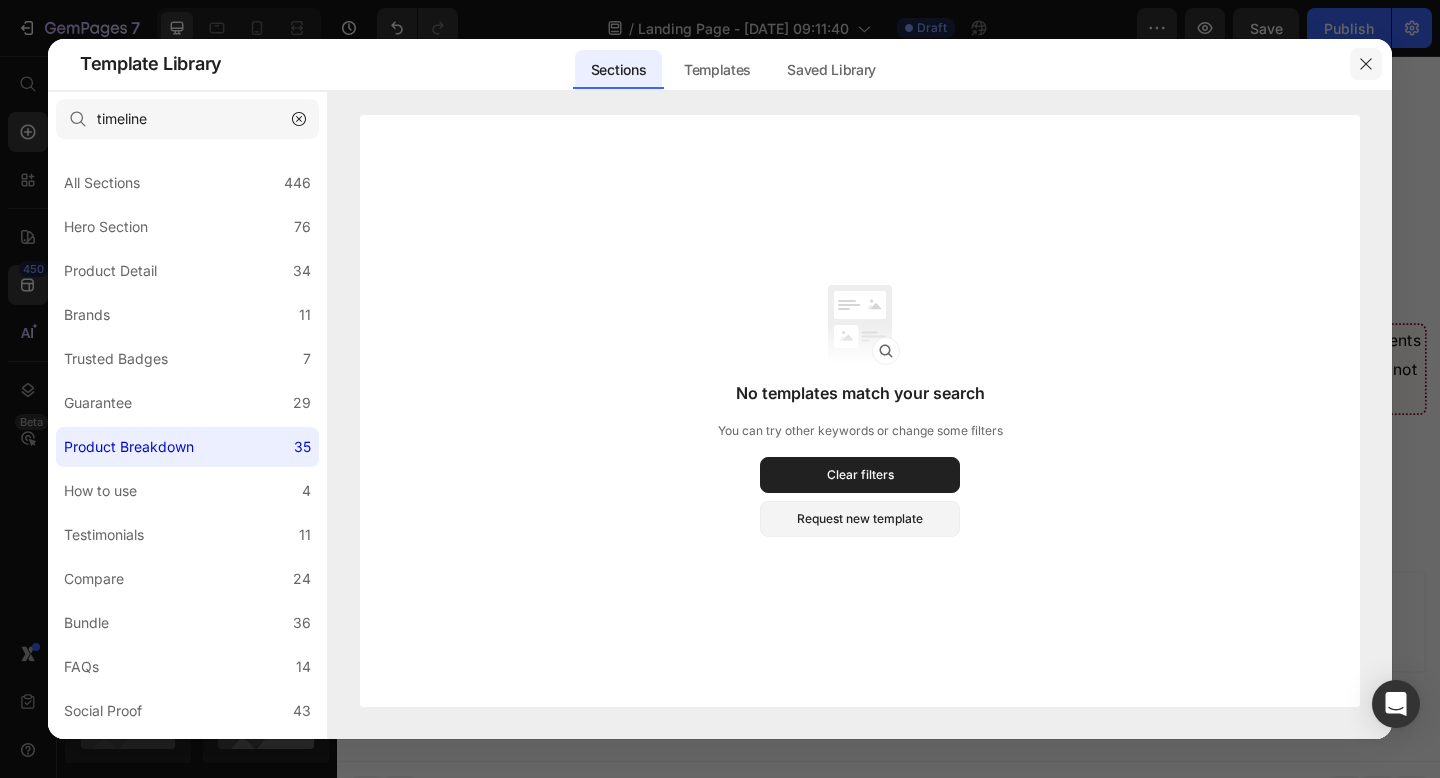 click 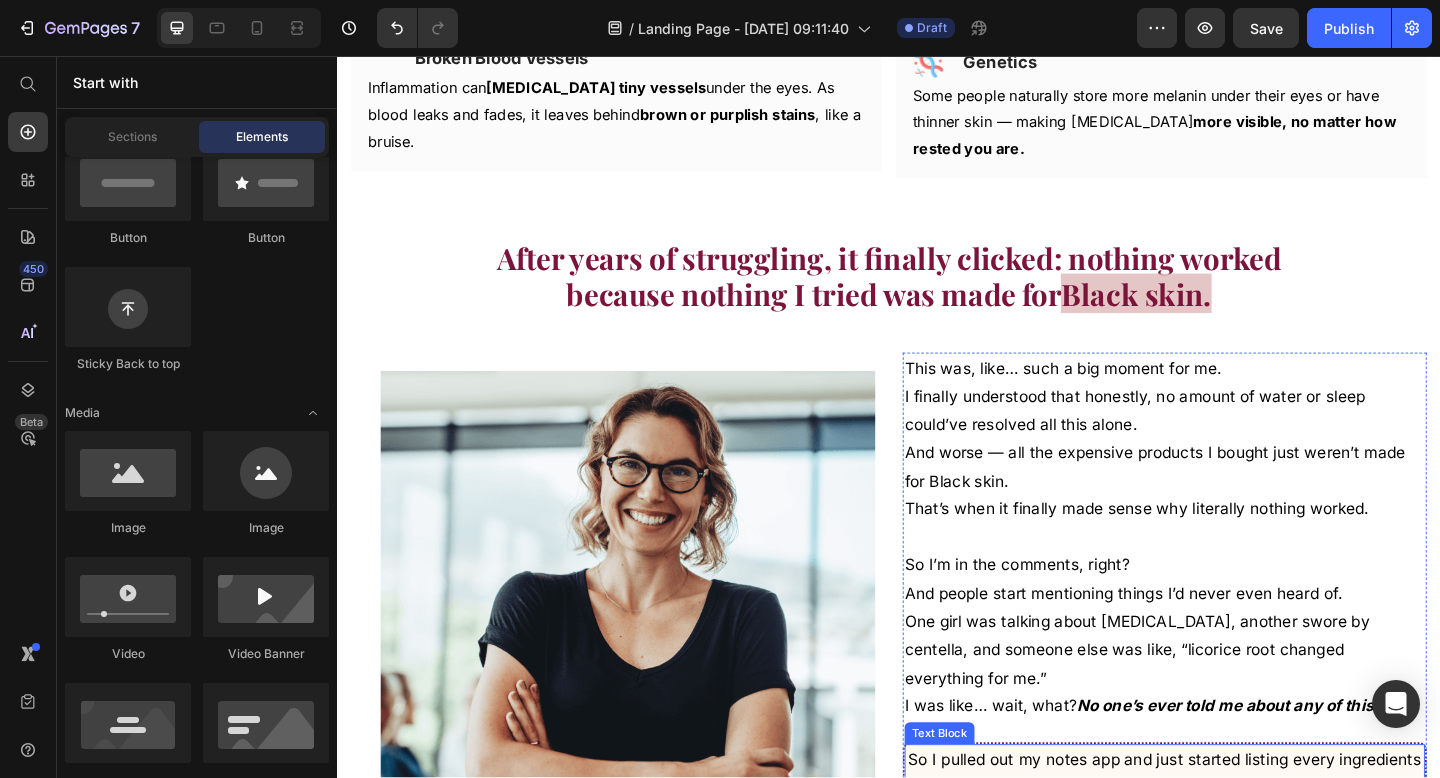 scroll, scrollTop: 3152, scrollLeft: 0, axis: vertical 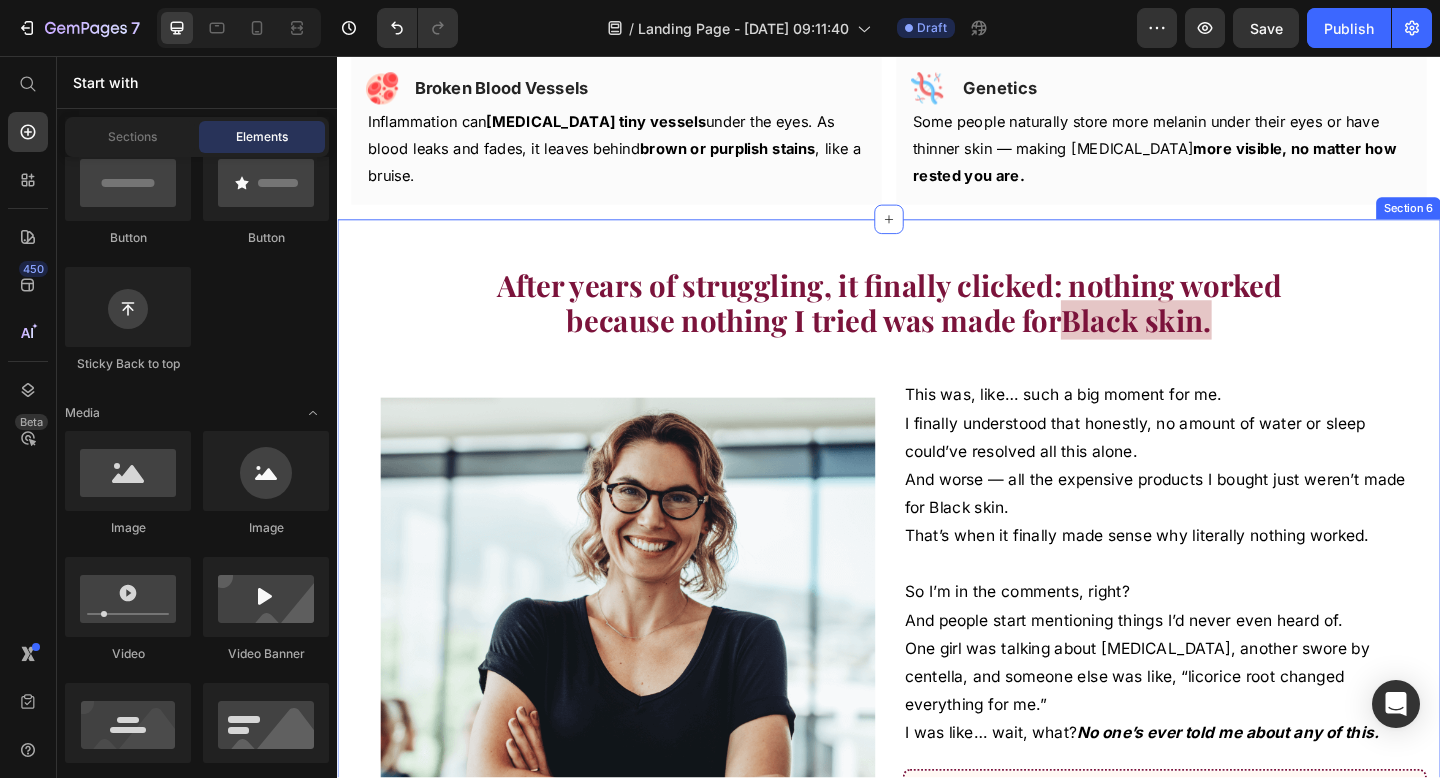 click on "After years of struggling, it finally clicked: nothing worked because nothing I tried was made for  Black skin. Text Block Row This was, like… such a big moment for me. I finally understood that honestly, no amount of water or sleep could’ve resolved all this alone. And worse — all the expensive products I bought just weren’t made for Black skin. That’s when it finally made sense why literally nothing worked.   So I’m in the comments, right? And people start mentioning things I’d never even heard of. One girl was talking about [MEDICAL_DATA], another swore by centella, and someone else was like, “licorice root changed everything for me.” I was like… wait, what?  No one’s ever told me about any of this. Text Block So I pulled out my notes app and just started listing every ingredients that kept coming up — and that had actual studies behind them, not just hype. Text Block And that’s when things got really interesting… Text Block Row Image Row Section 6" at bounding box center [937, 647] 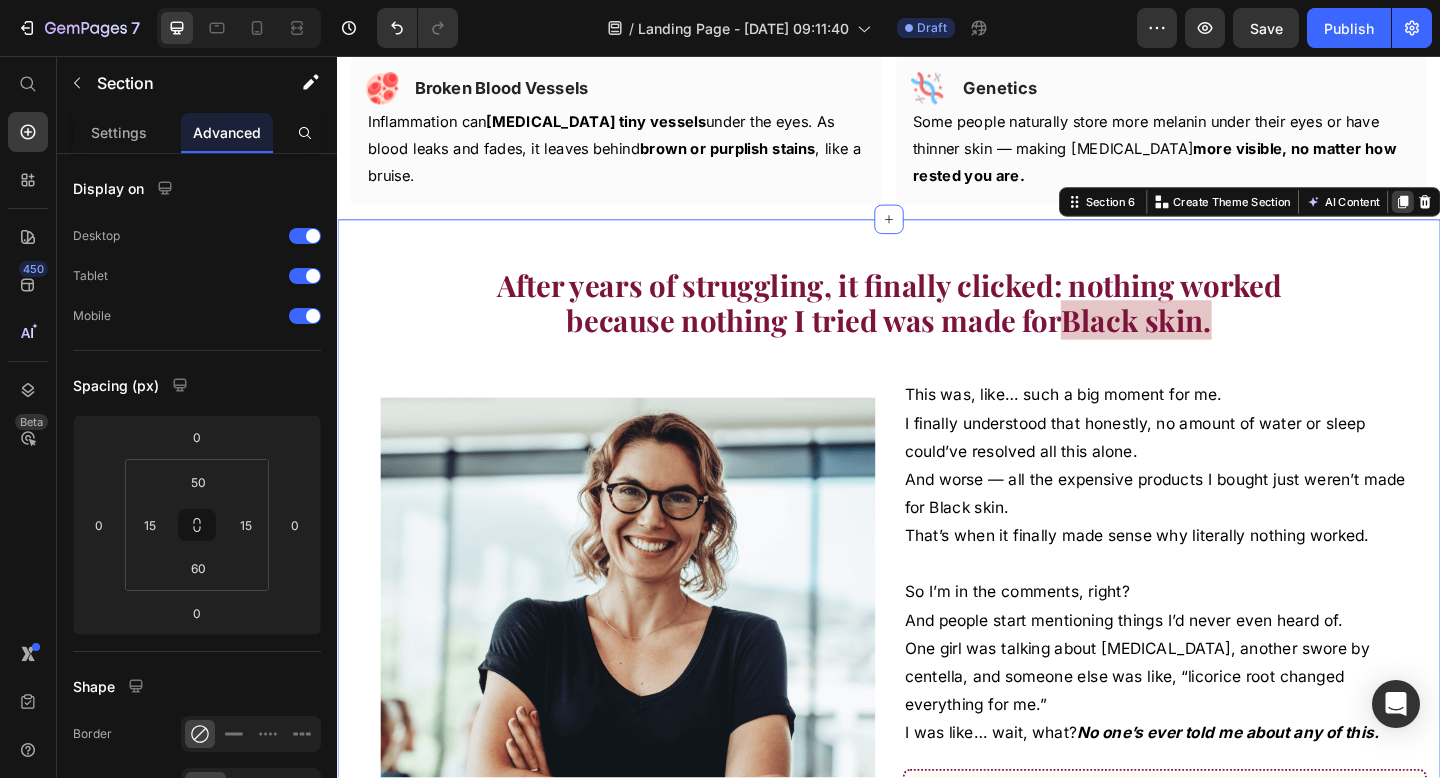 click 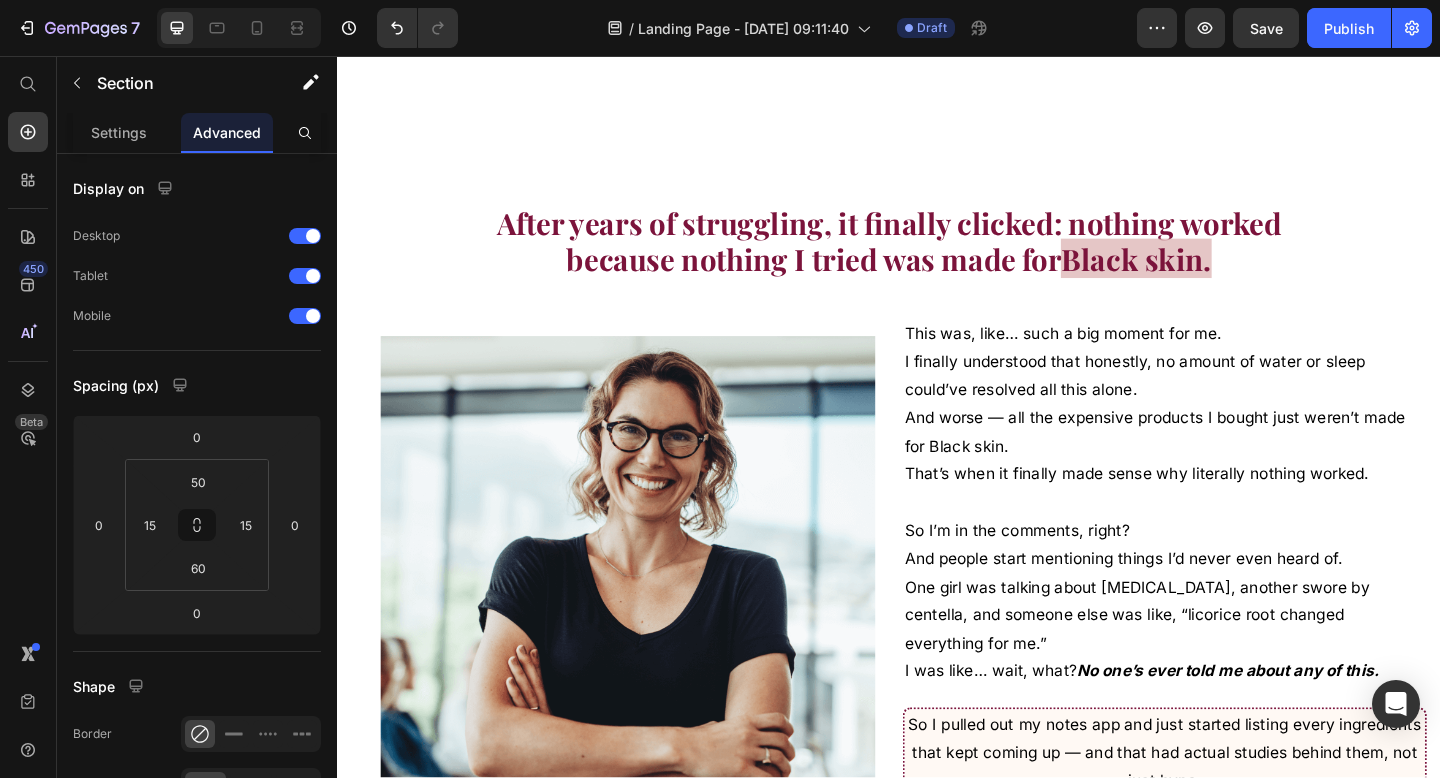scroll, scrollTop: 4057, scrollLeft: 0, axis: vertical 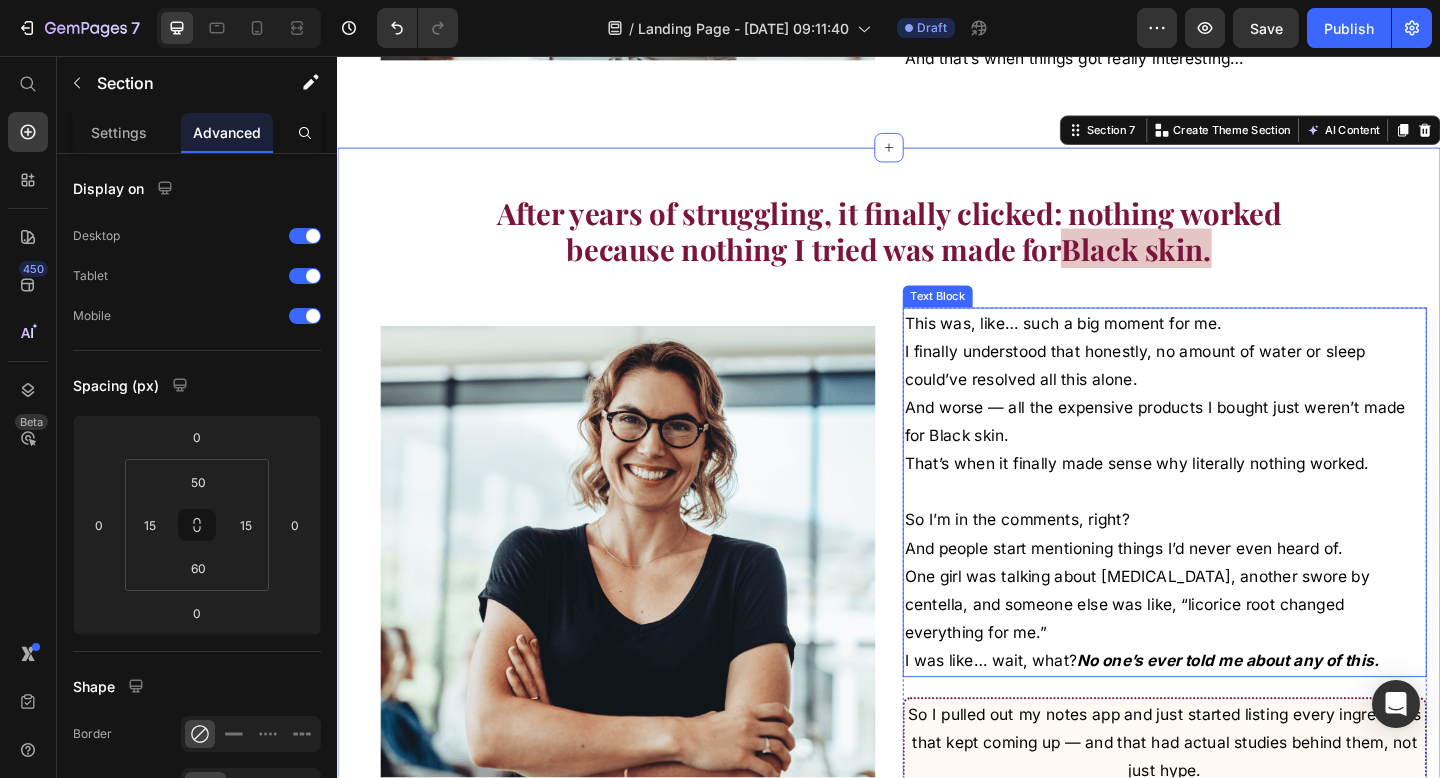 click on "After years of struggling, it finally clicked: nothing worked because nothing I tried was made for" at bounding box center (937, 245) 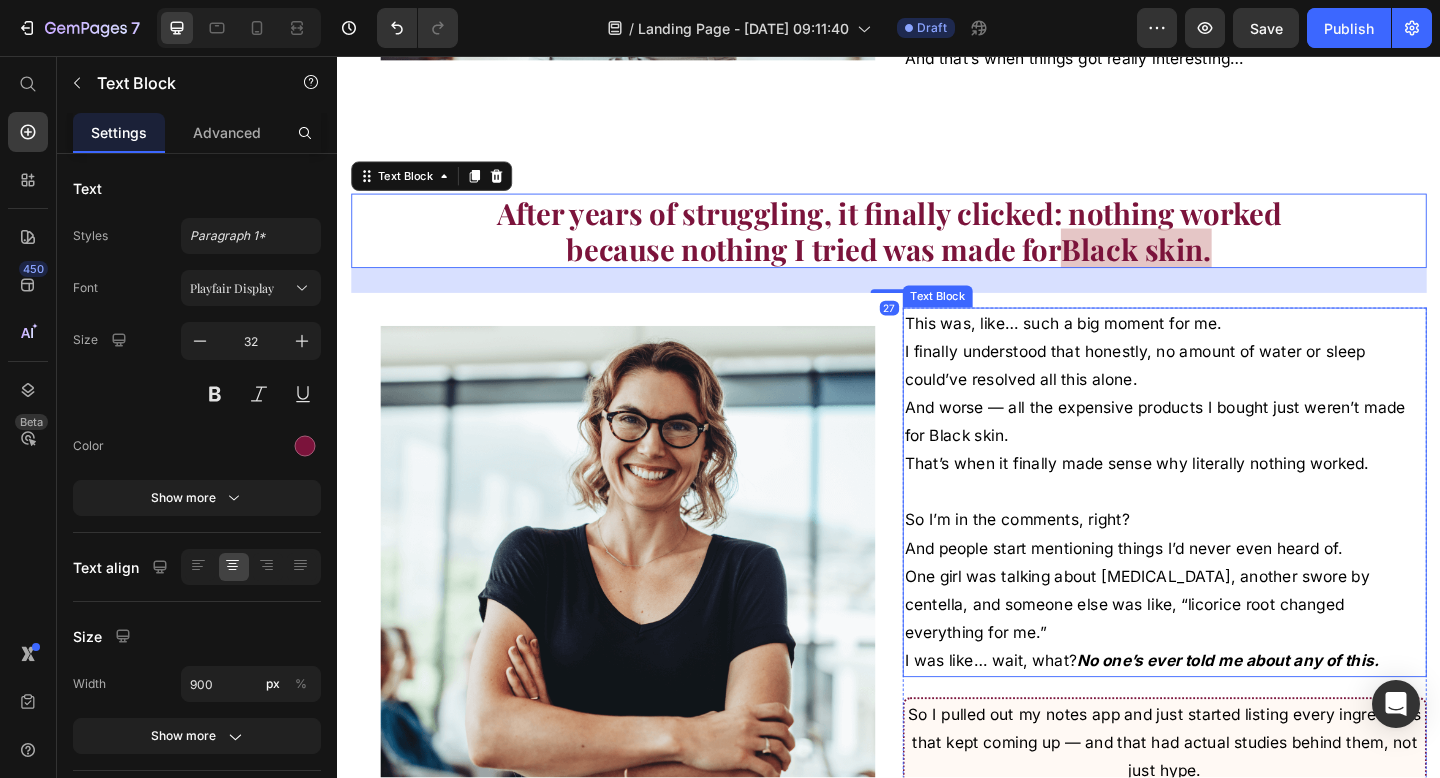 click on "One girl was talking about [MEDICAL_DATA], another swore by centella, and someone else was like, “licorice root changed everything for me.”" at bounding box center [1237, 653] 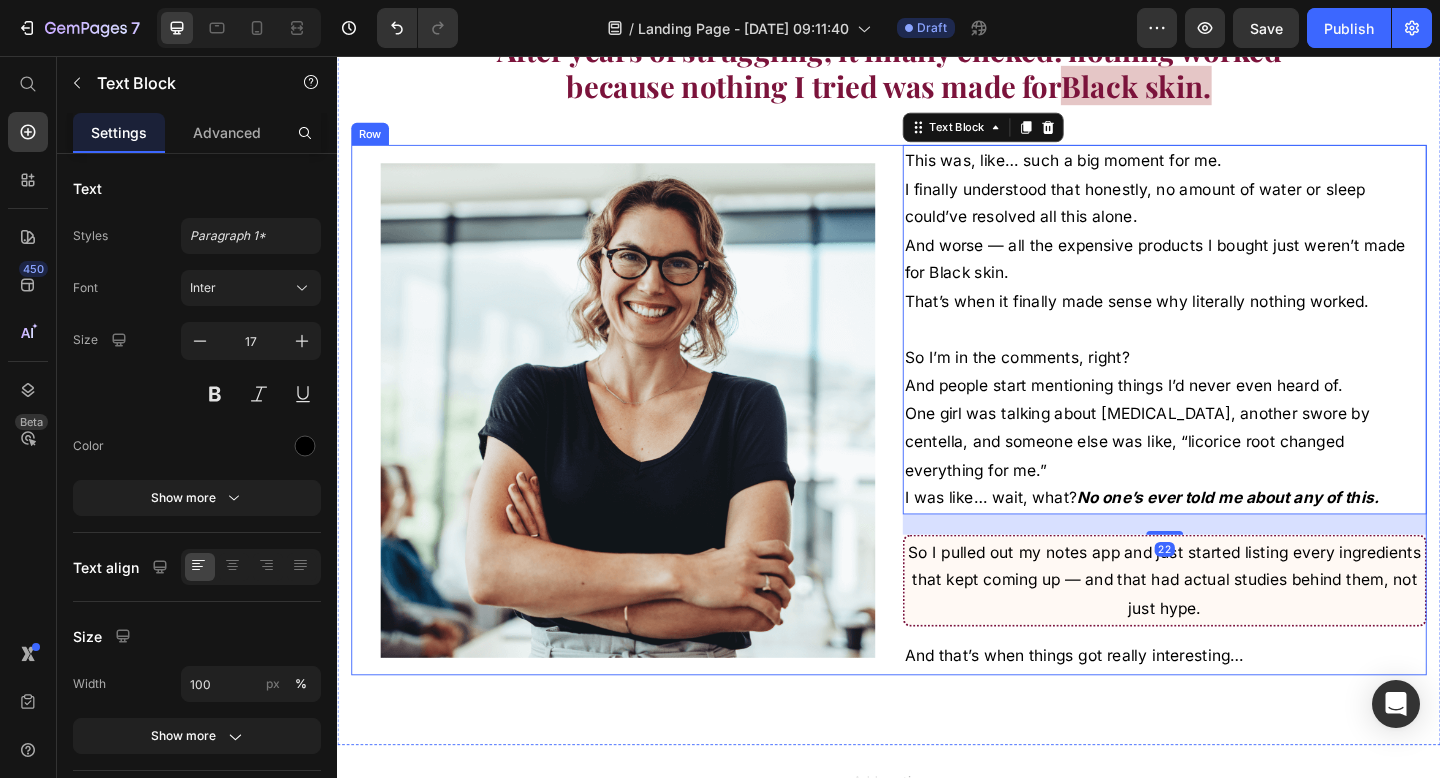 scroll, scrollTop: 4108, scrollLeft: 0, axis: vertical 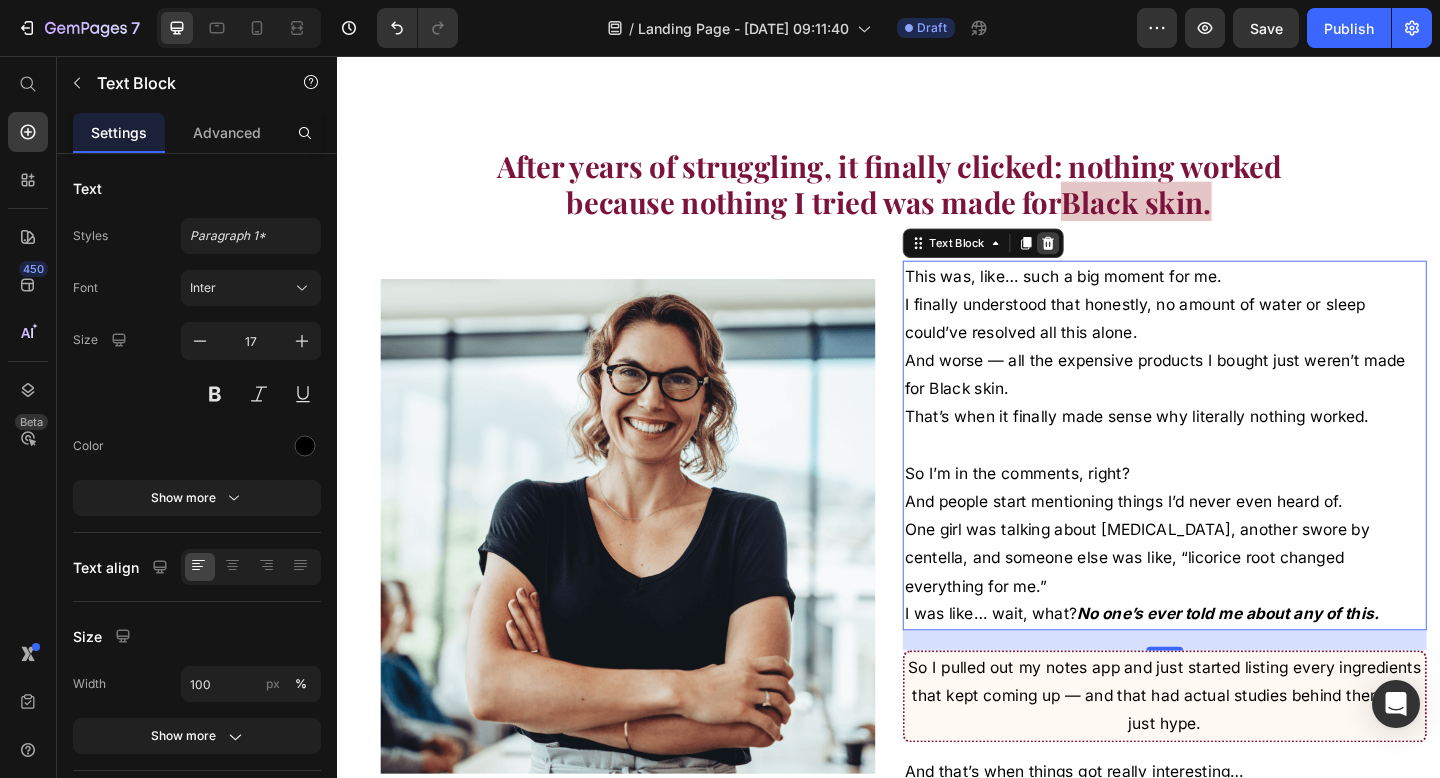 click 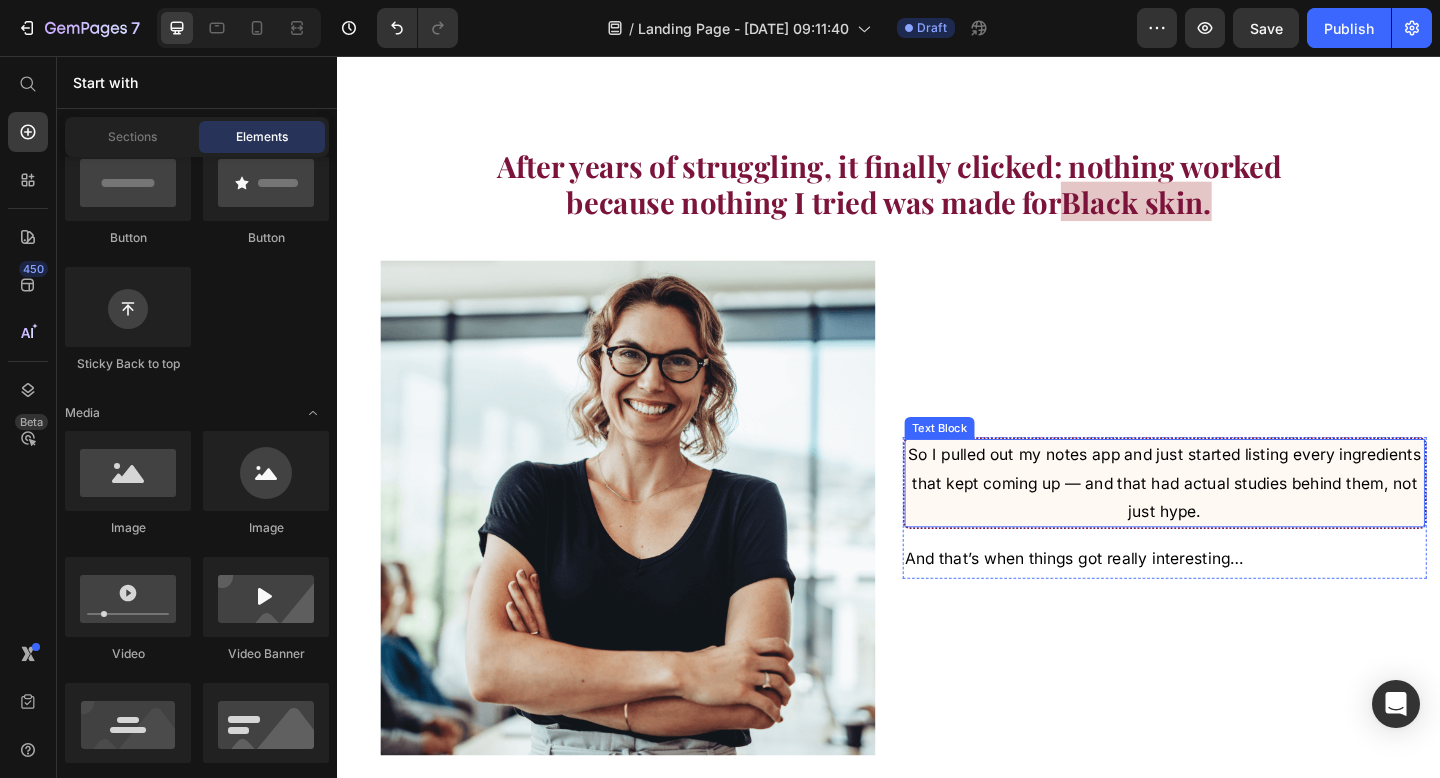 click on "So I pulled out my notes app and just started listing every ingredients that kept coming up — and that had actual studies behind them, not just hype." at bounding box center (1237, 521) 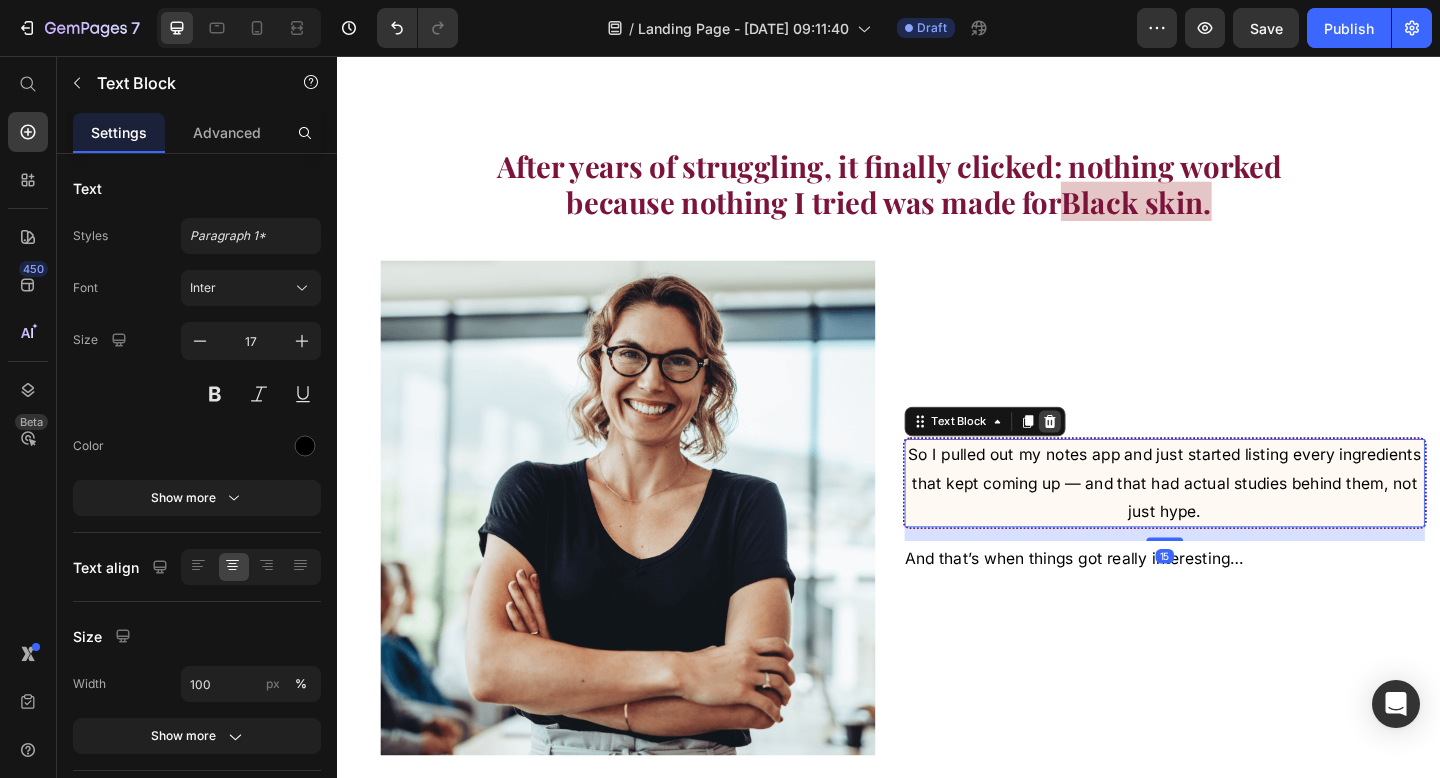 click 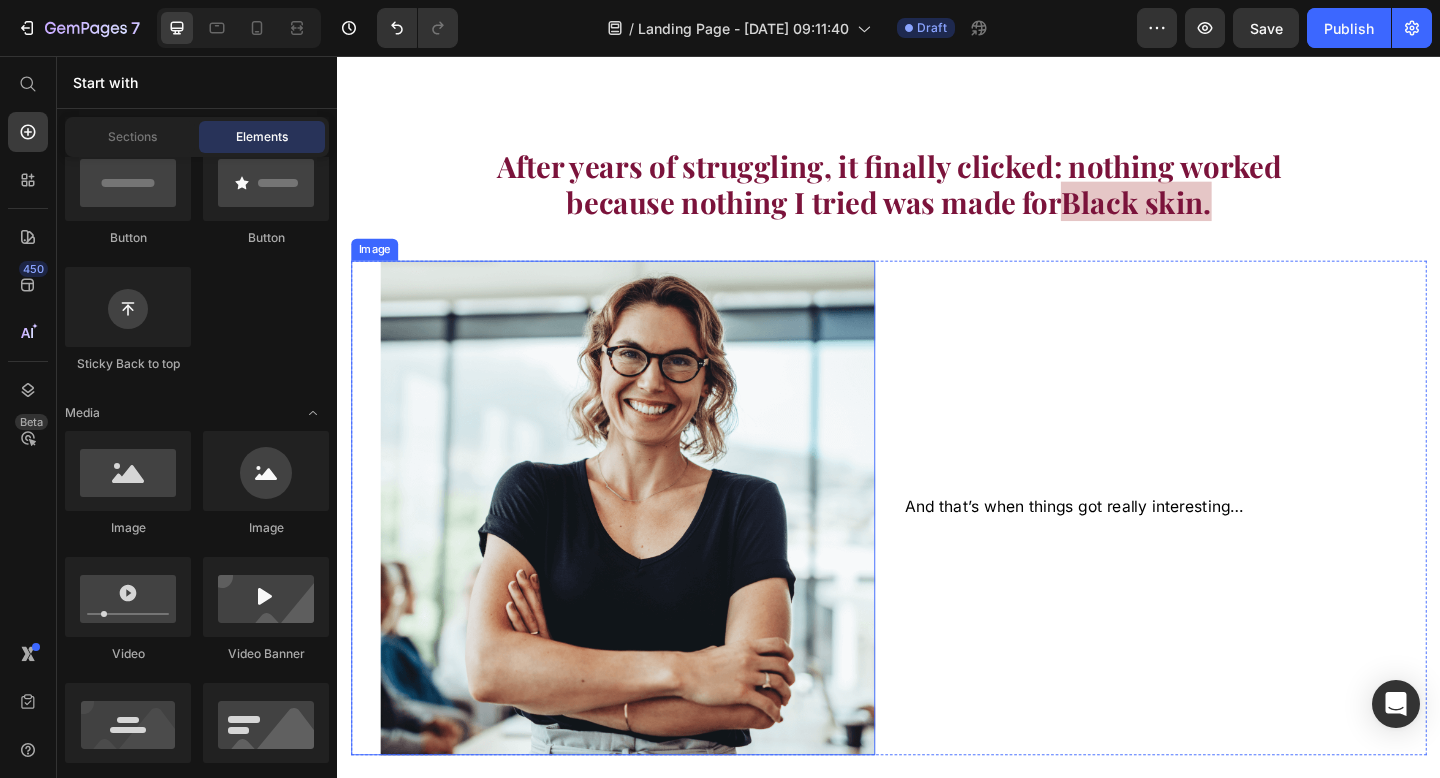 click at bounding box center [637, 548] 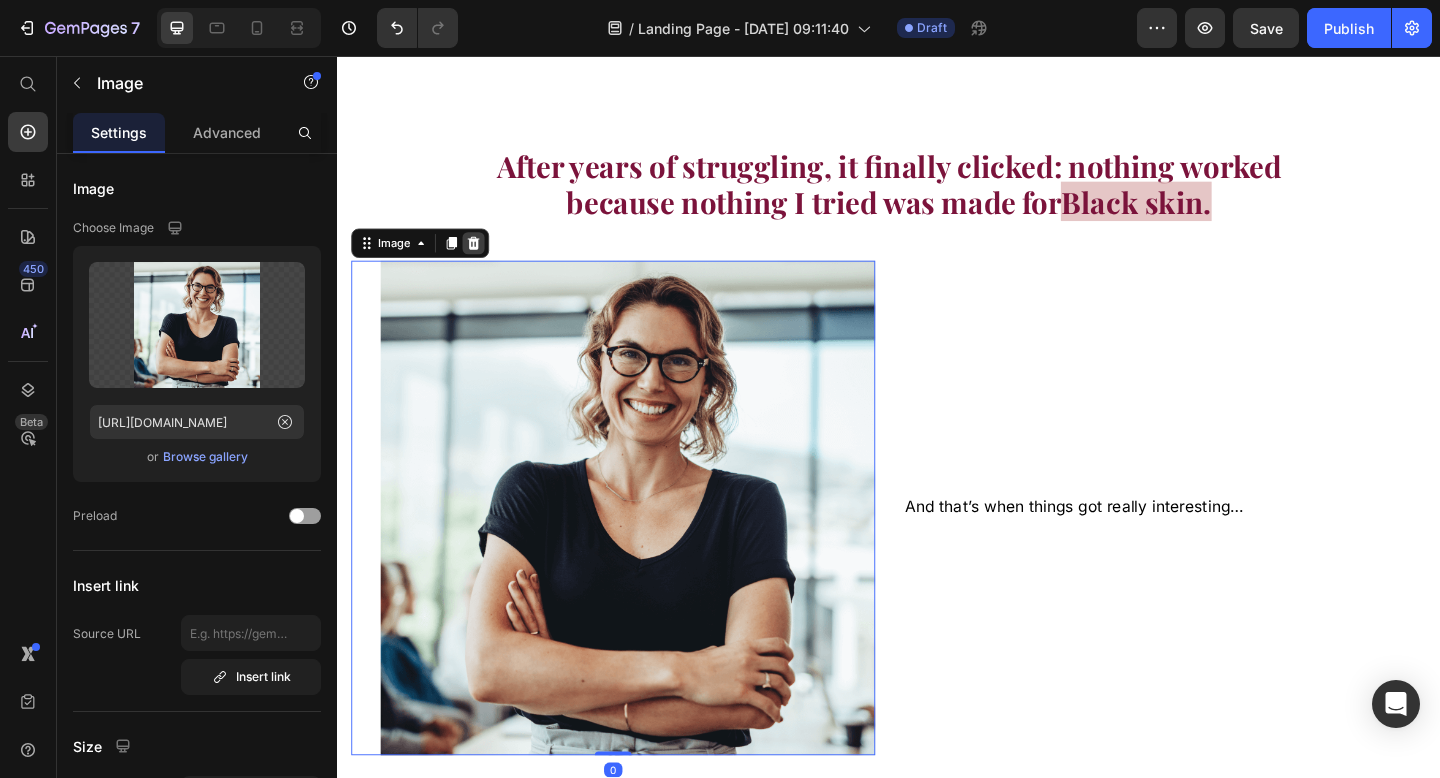 click at bounding box center [485, 260] 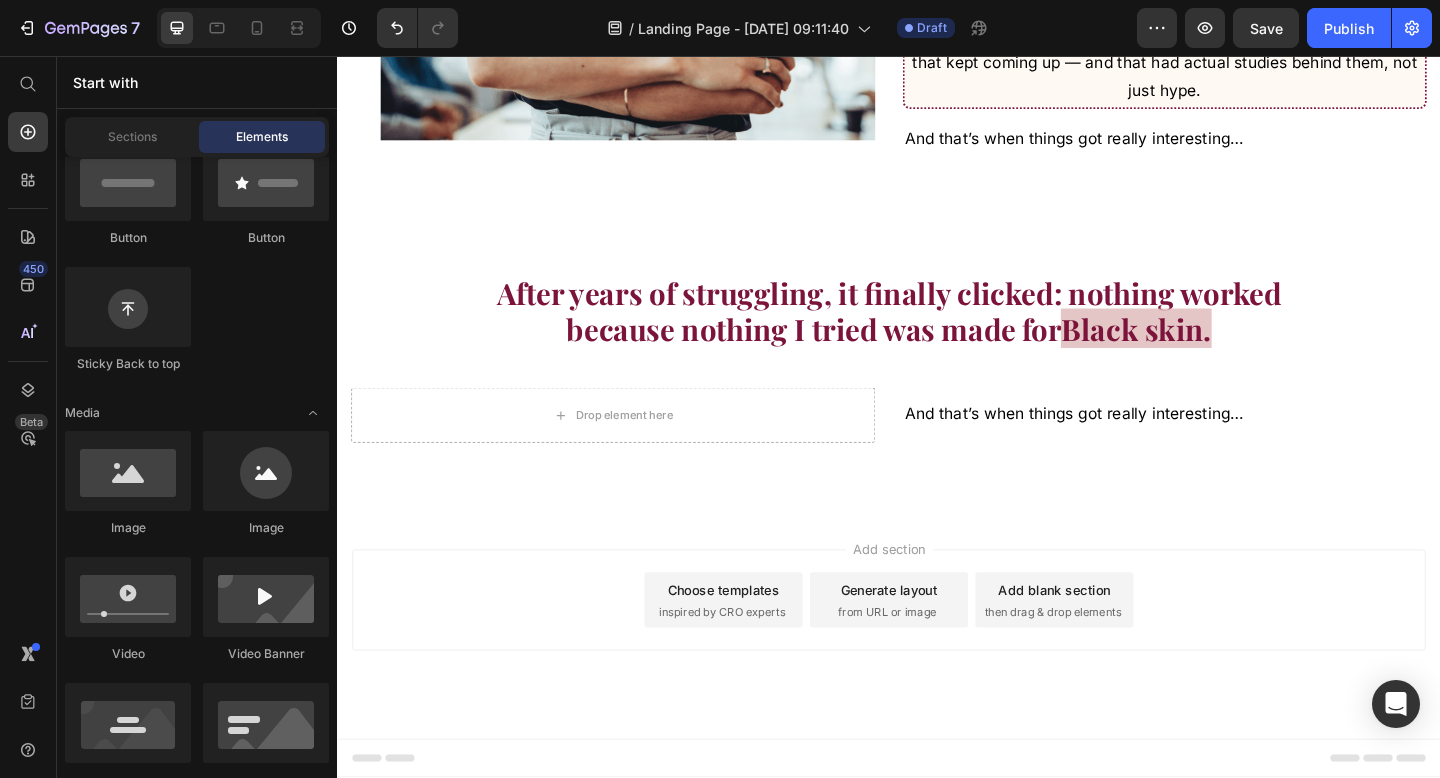scroll, scrollTop: 3939, scrollLeft: 0, axis: vertical 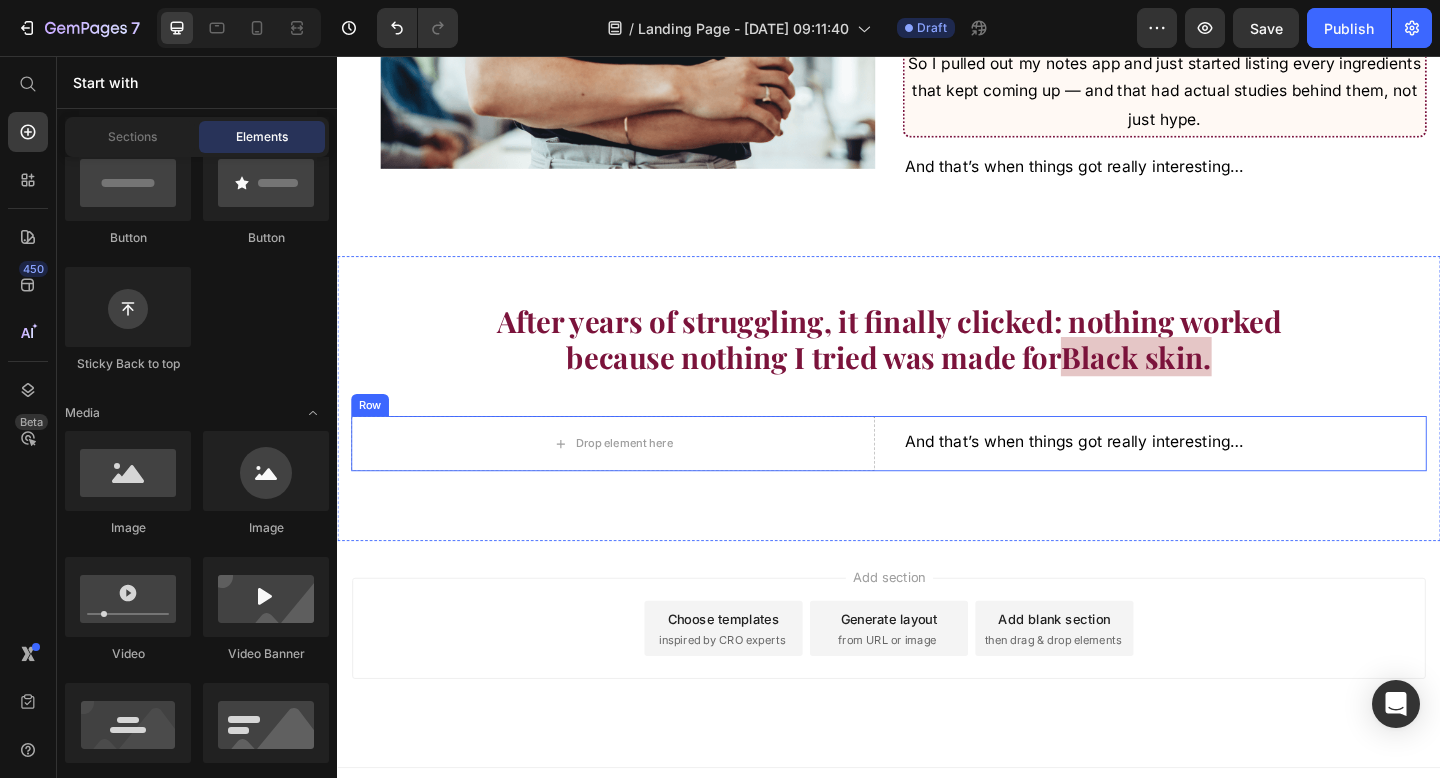 click on "And that’s when things got really interesting…" at bounding box center (1237, 476) 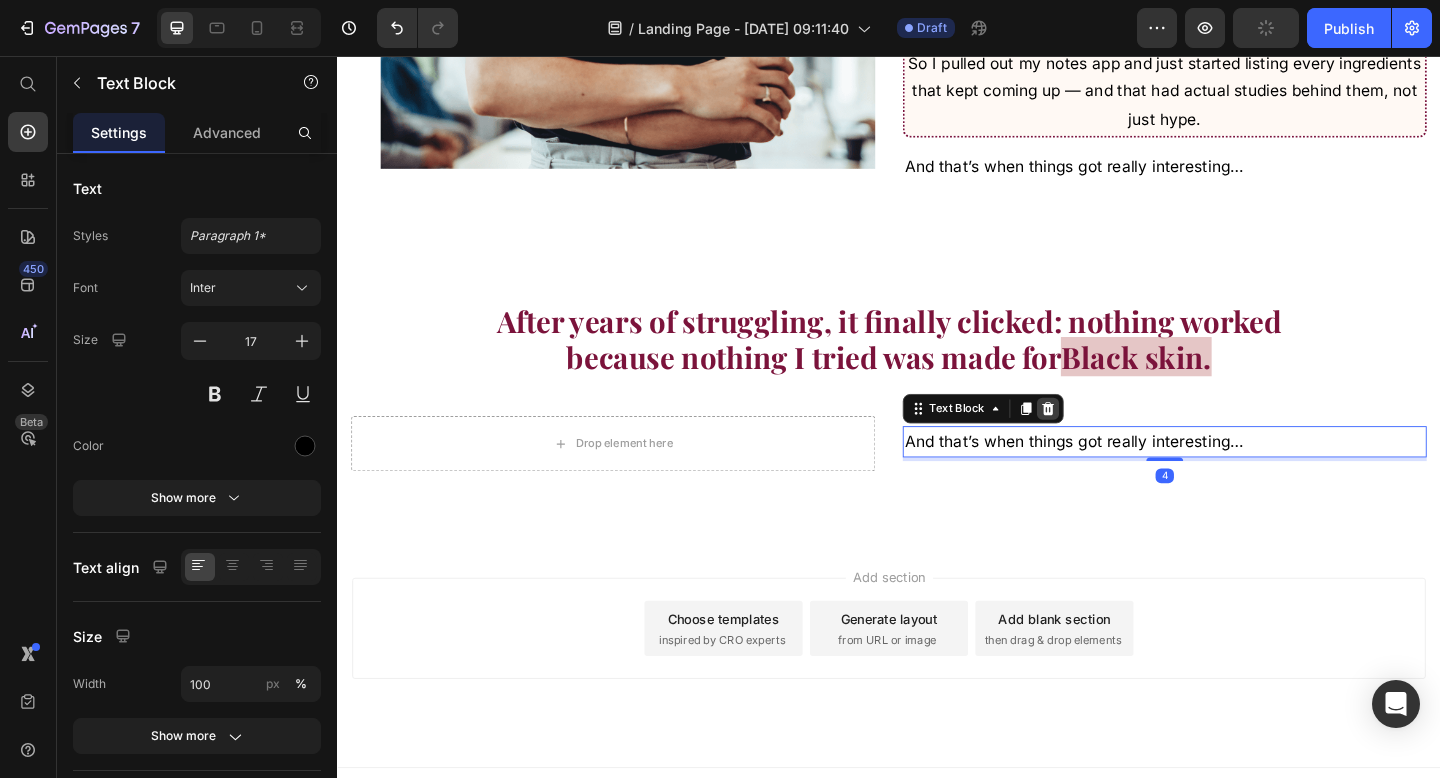 click 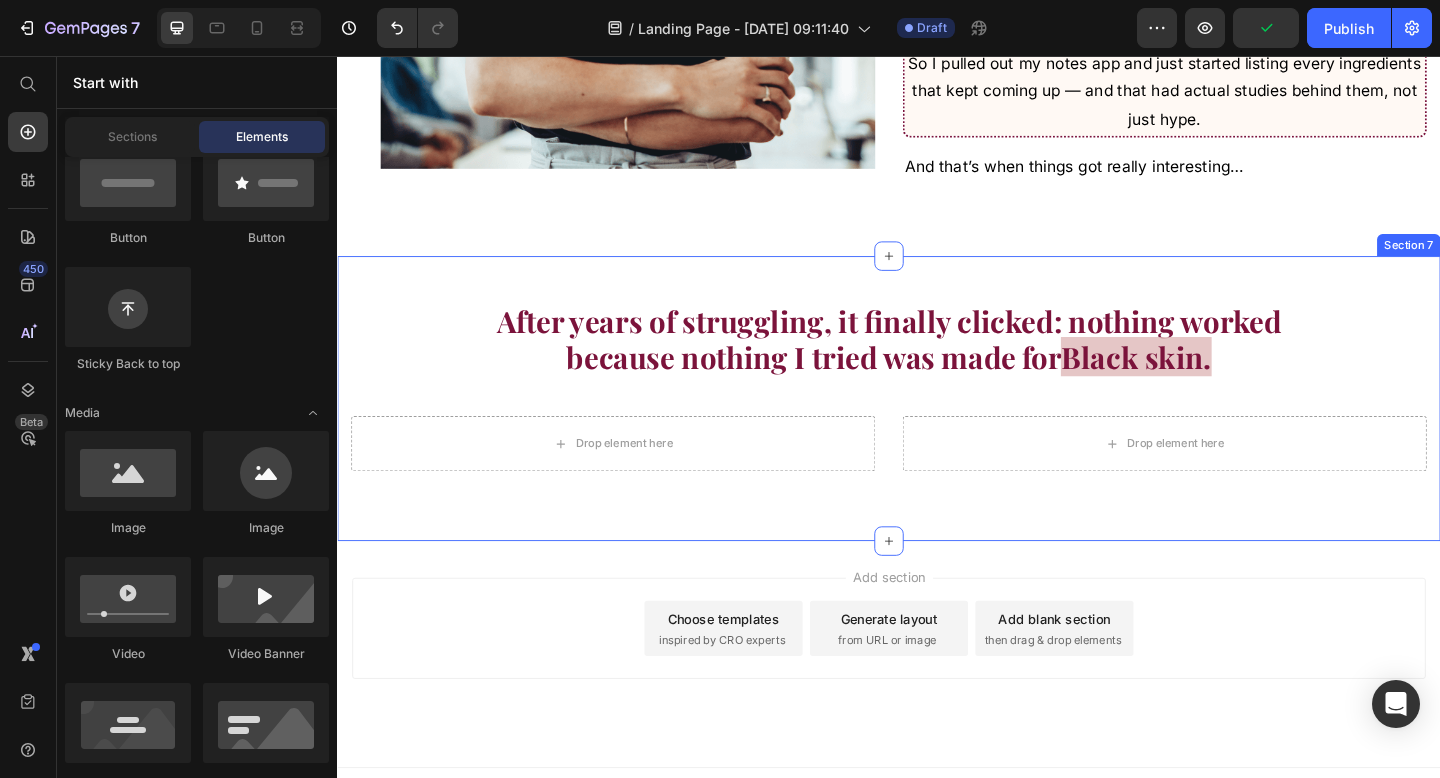 click on "Drop element here" at bounding box center (637, 478) 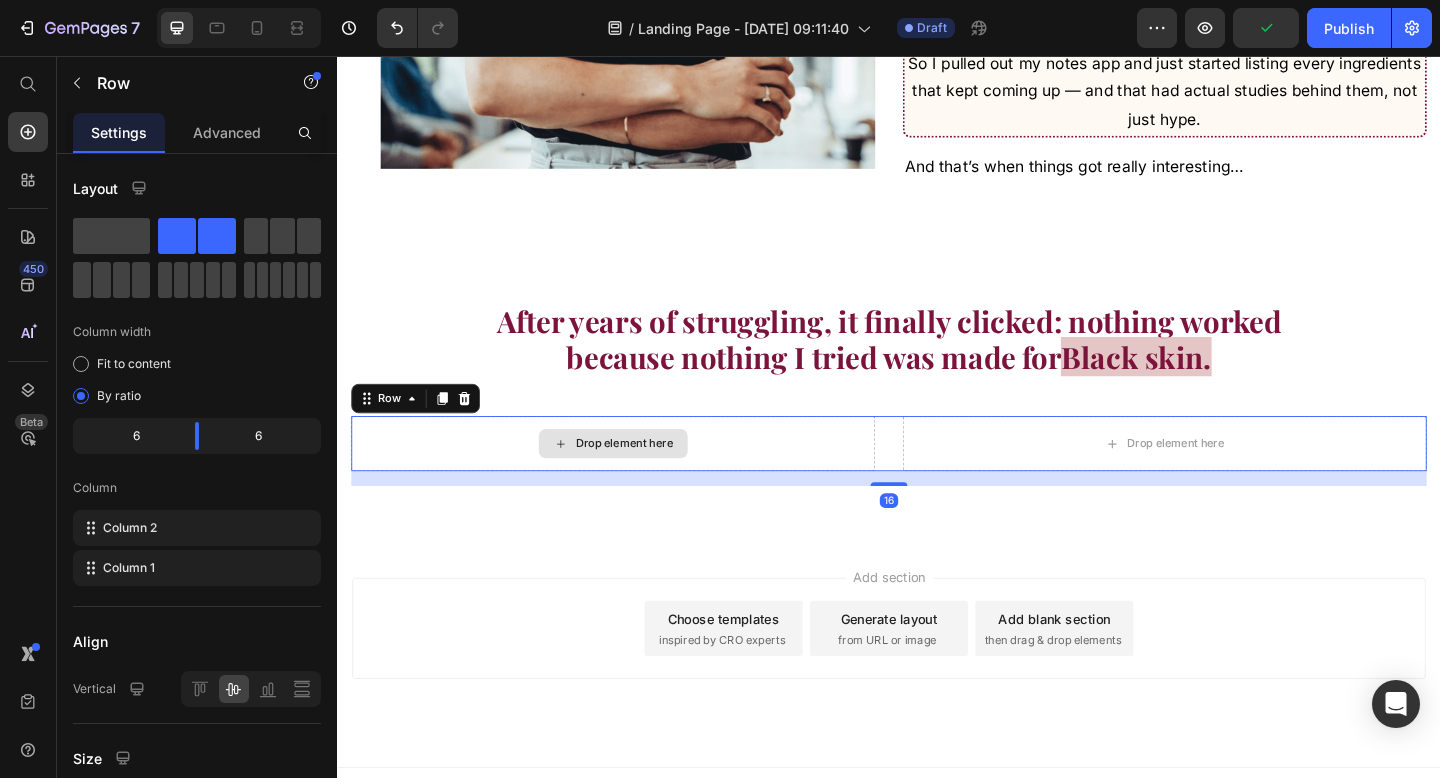 click on "Drop element here" at bounding box center [637, 478] 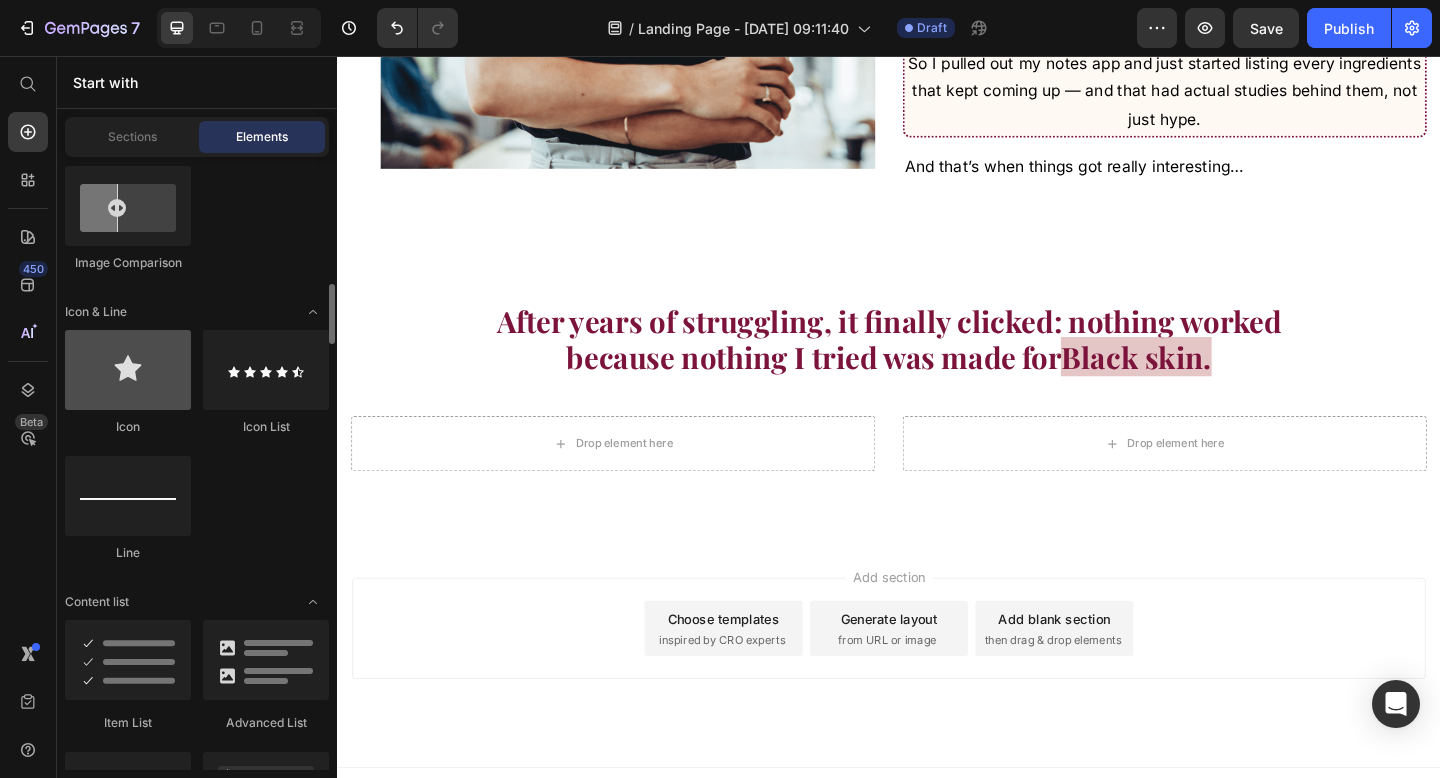 scroll, scrollTop: 1284, scrollLeft: 0, axis: vertical 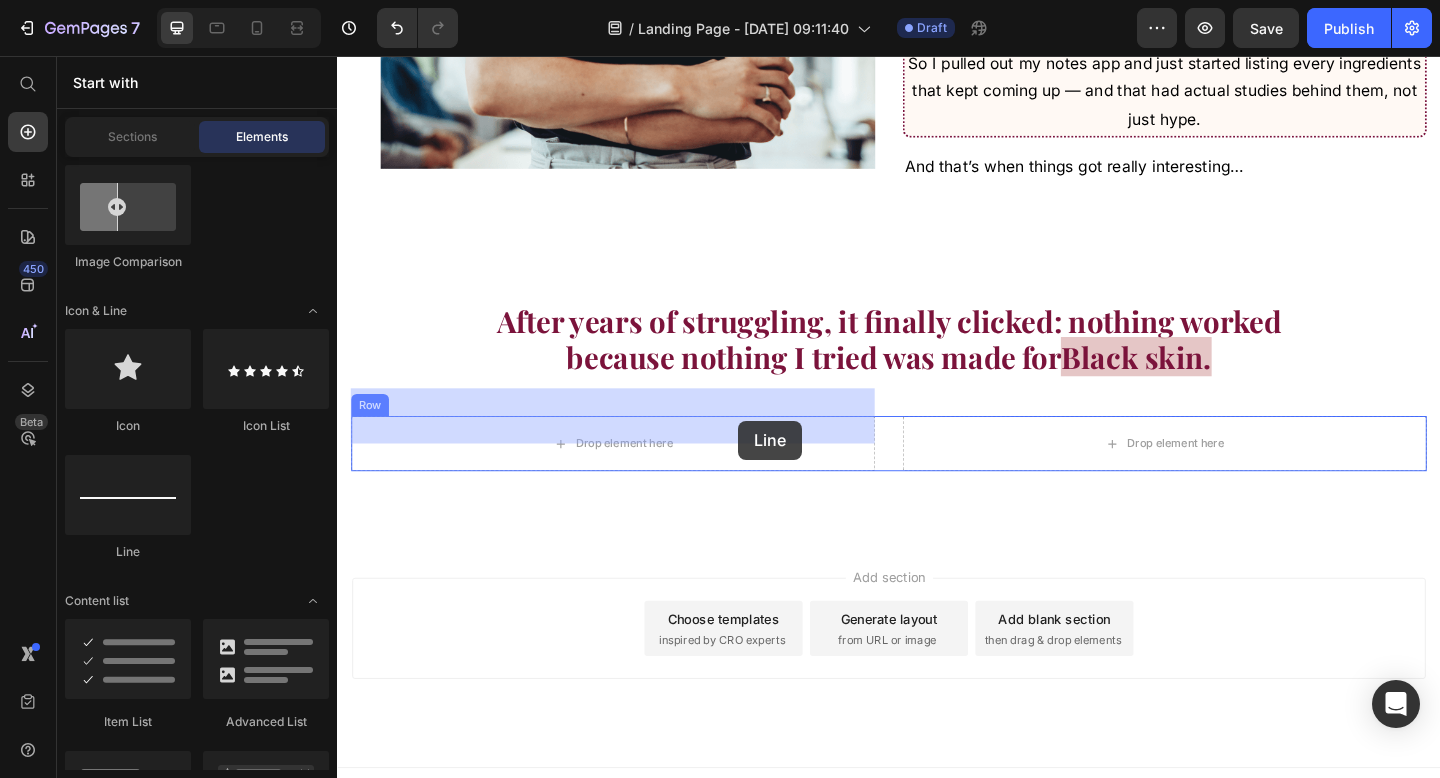 drag, startPoint x: 499, startPoint y: 547, endPoint x: 767, endPoint y: 452, distance: 284.3396 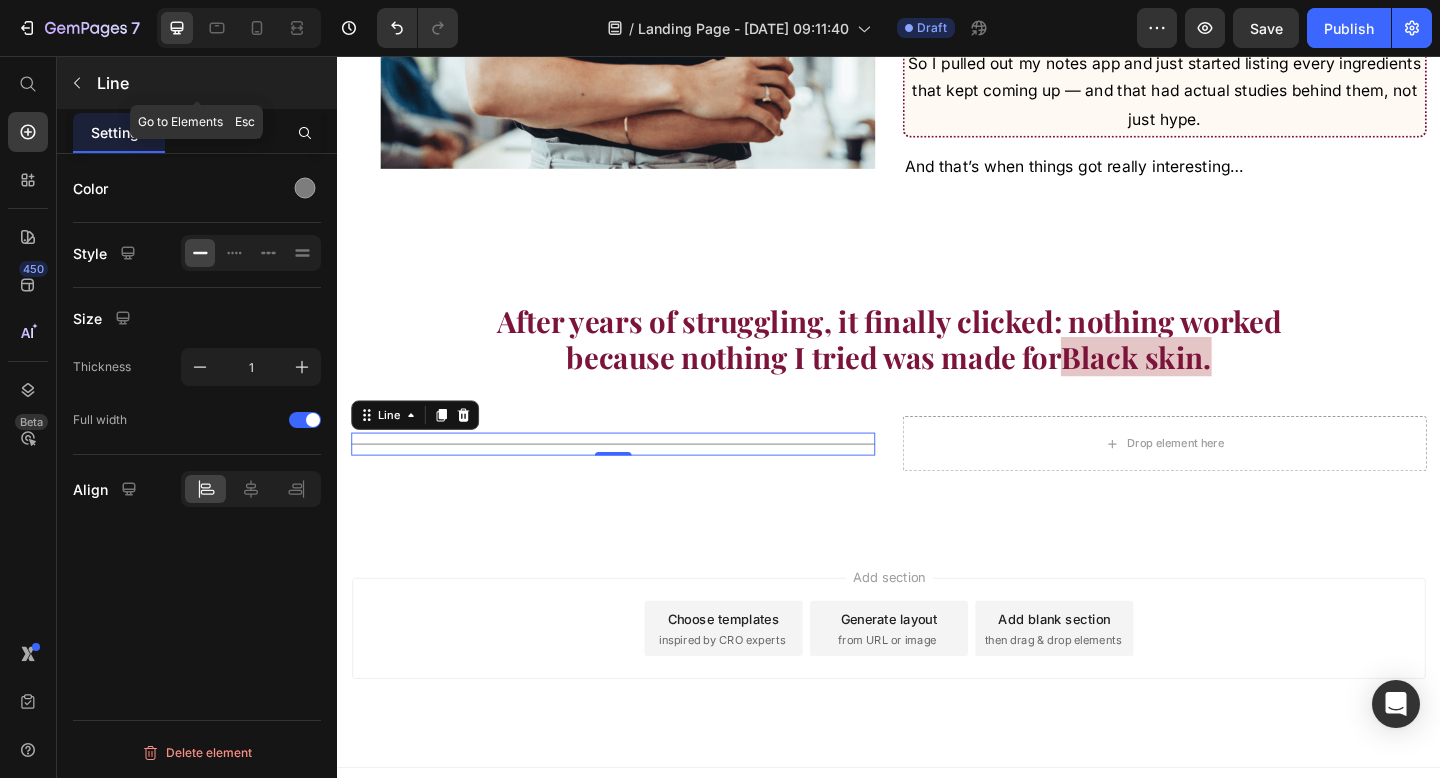click at bounding box center [77, 83] 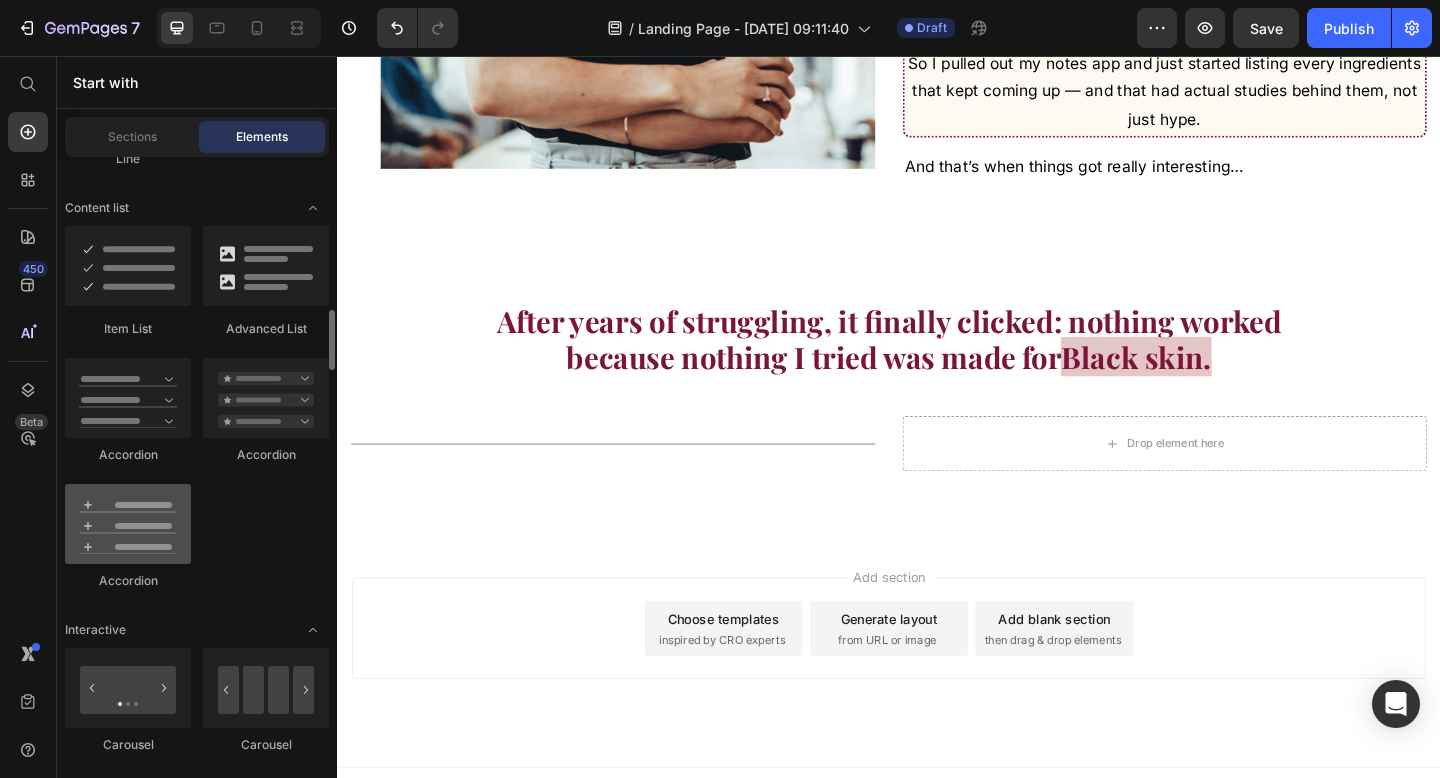 scroll, scrollTop: 1664, scrollLeft: 0, axis: vertical 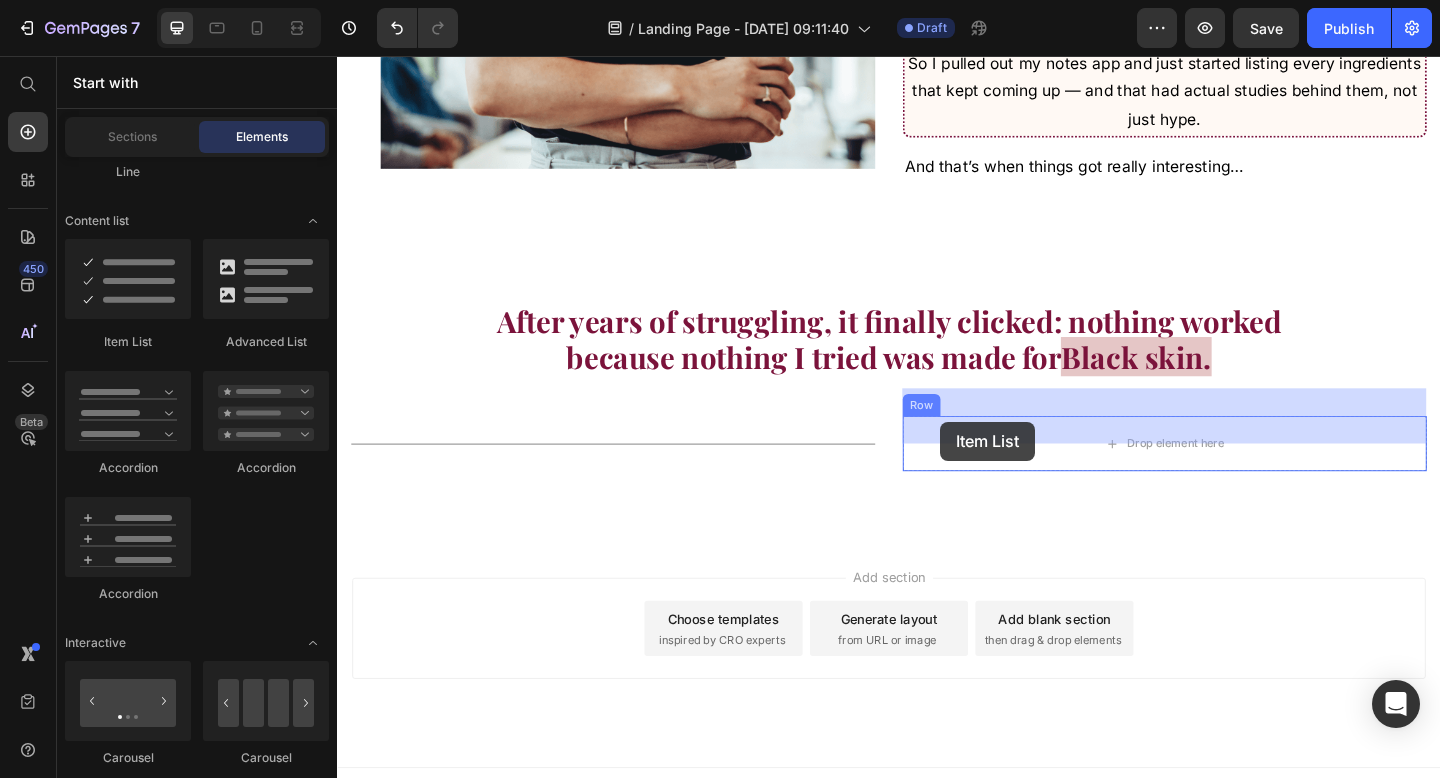 drag, startPoint x: 534, startPoint y: 336, endPoint x: 994, endPoint y: 454, distance: 474.89368 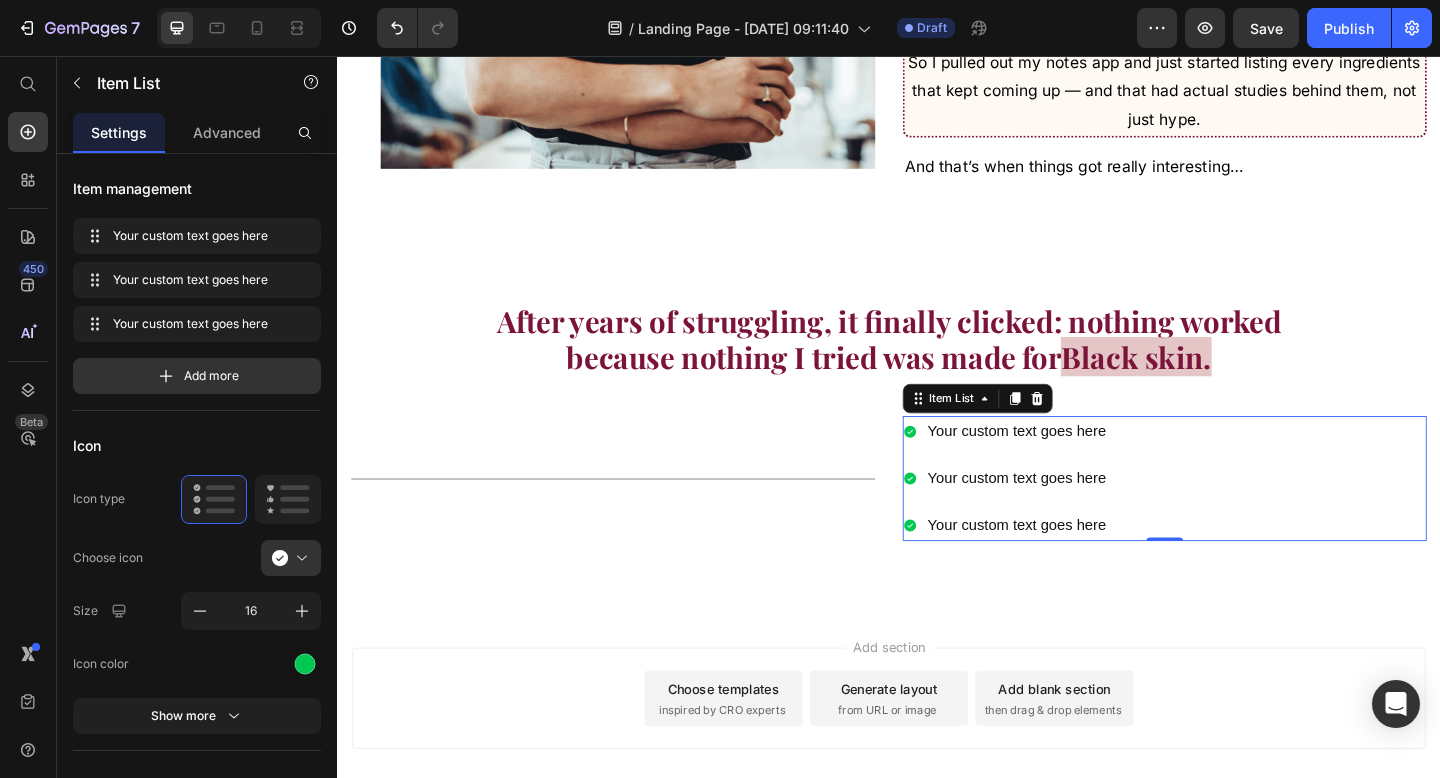 scroll, scrollTop: 4015, scrollLeft: 0, axis: vertical 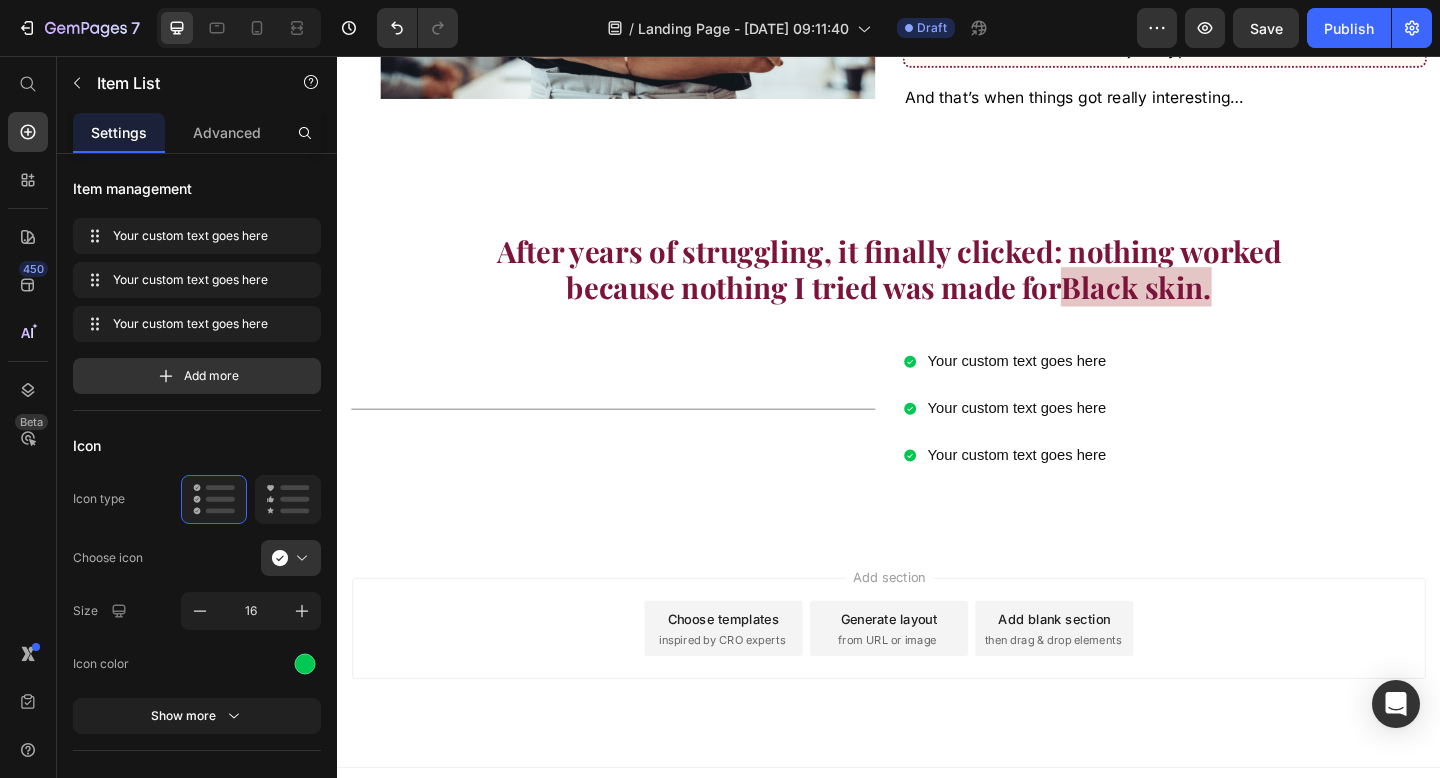 click on "Add section" at bounding box center (937, 623) 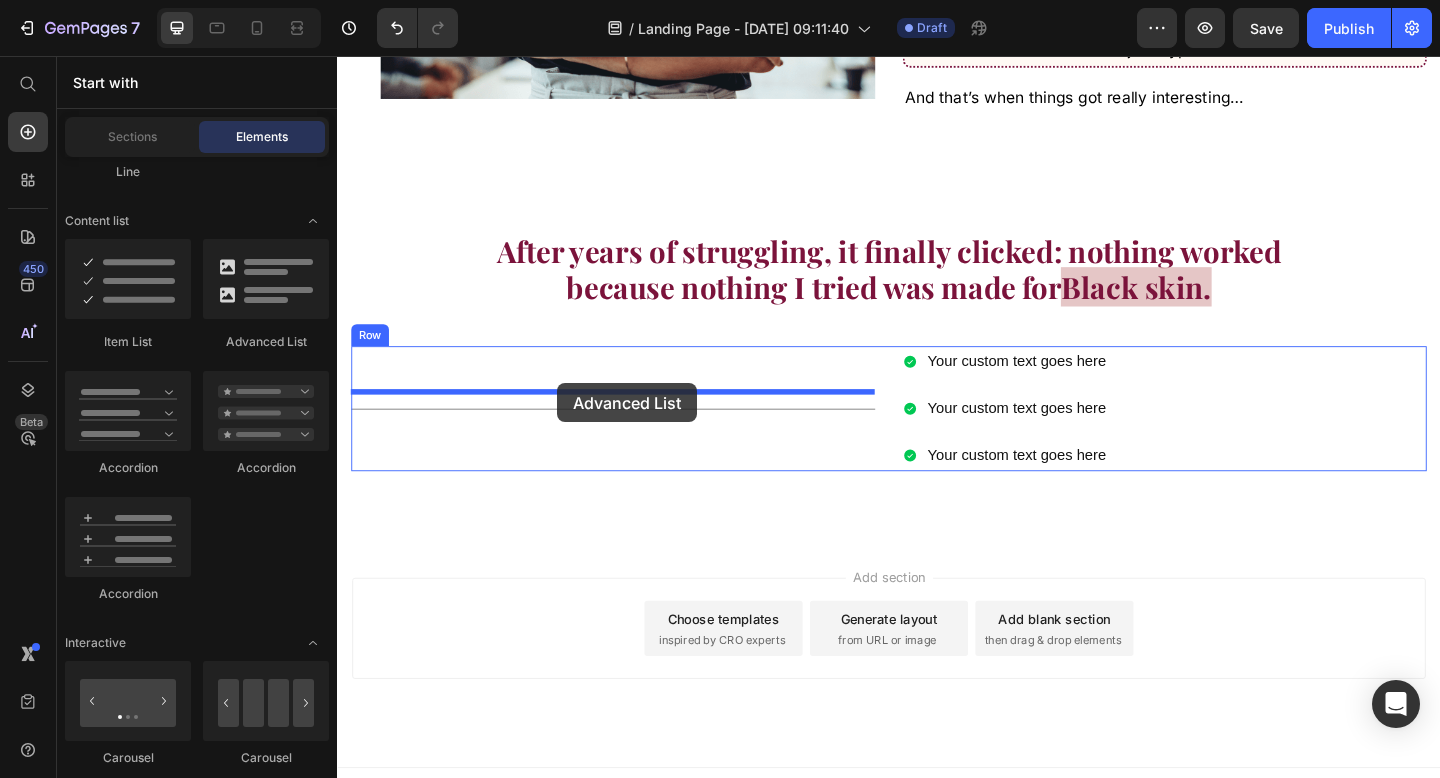 drag, startPoint x: 619, startPoint y: 339, endPoint x: 574, endPoint y: 416, distance: 89.1852 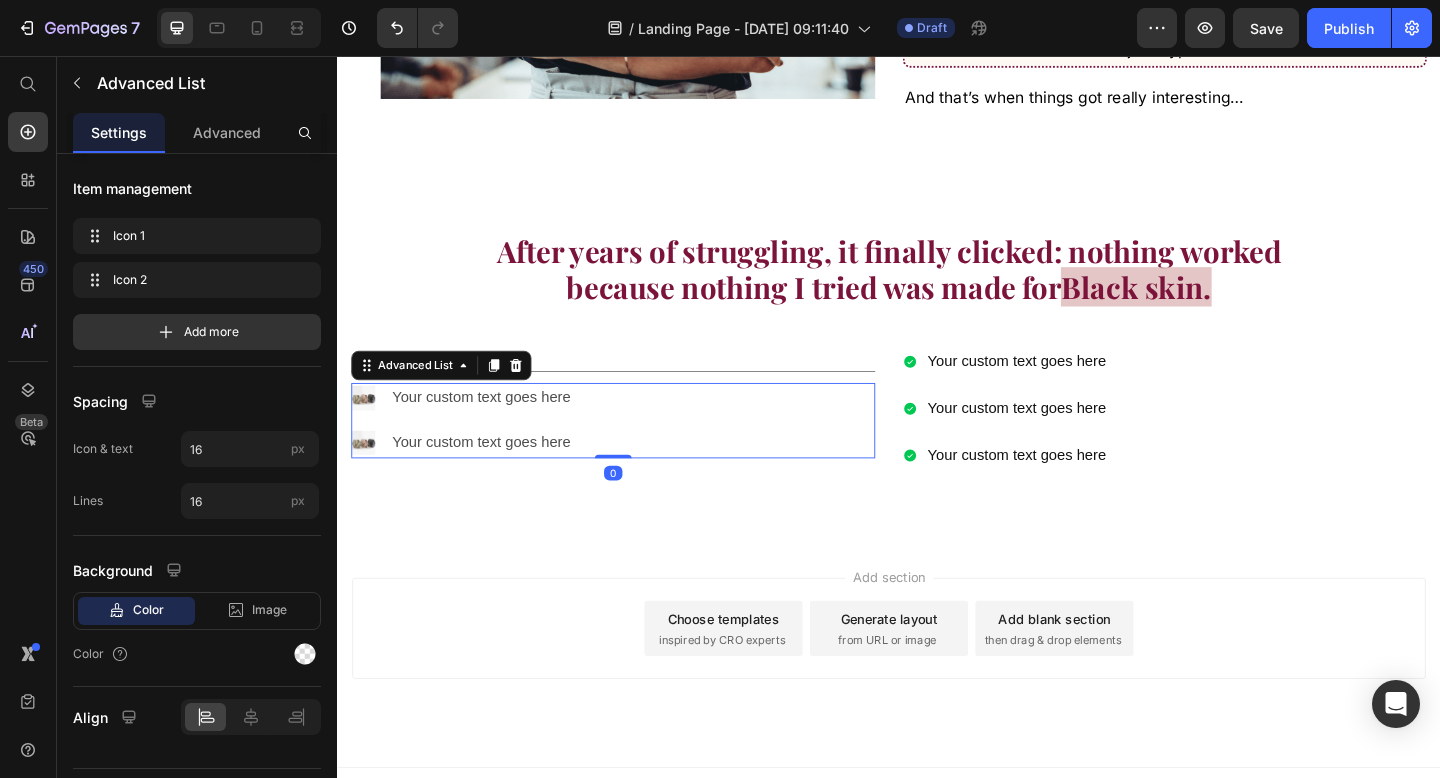 click on "Image Your custom text goes here Text Block Image Your custom text goes here Text Block" at bounding box center [475, 453] 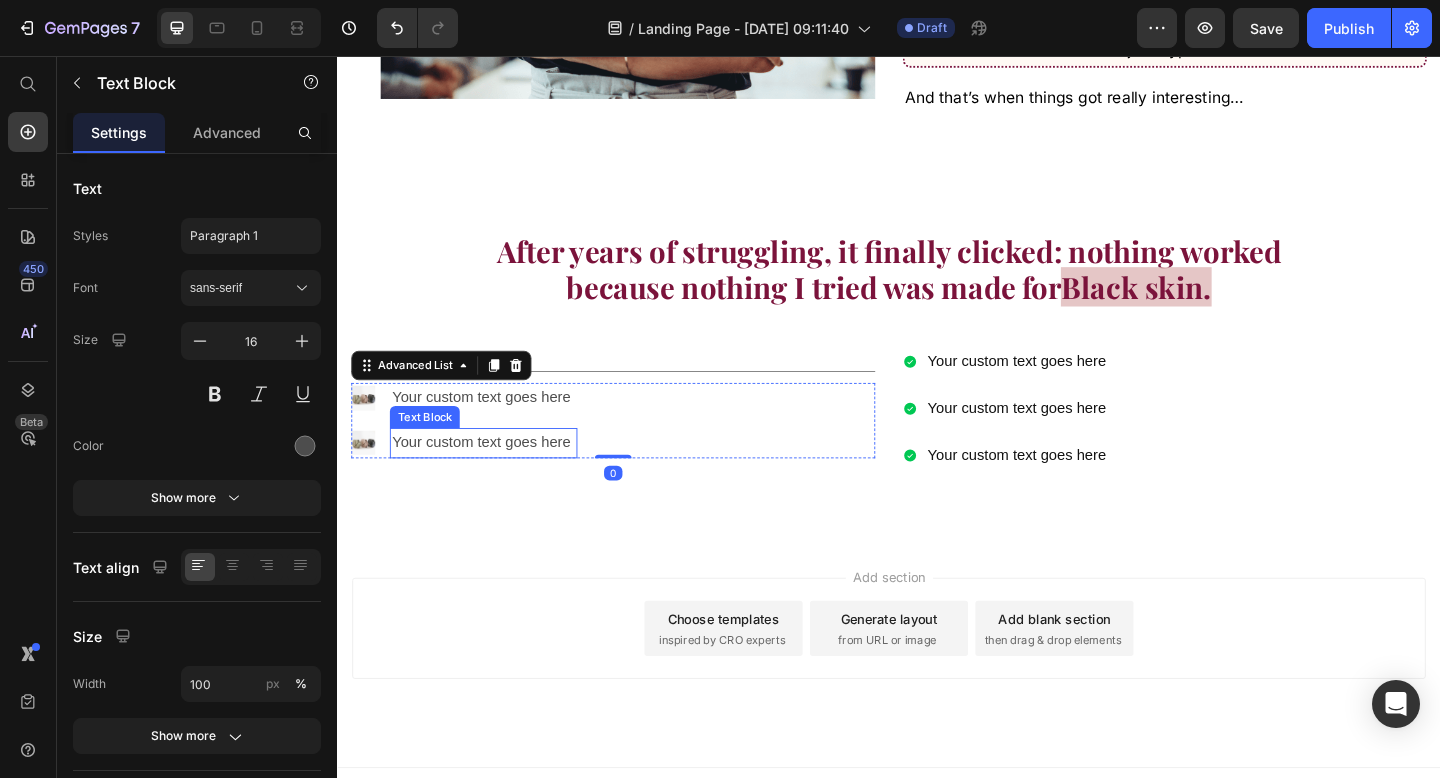 click on "Your custom text goes here" at bounding box center [496, 477] 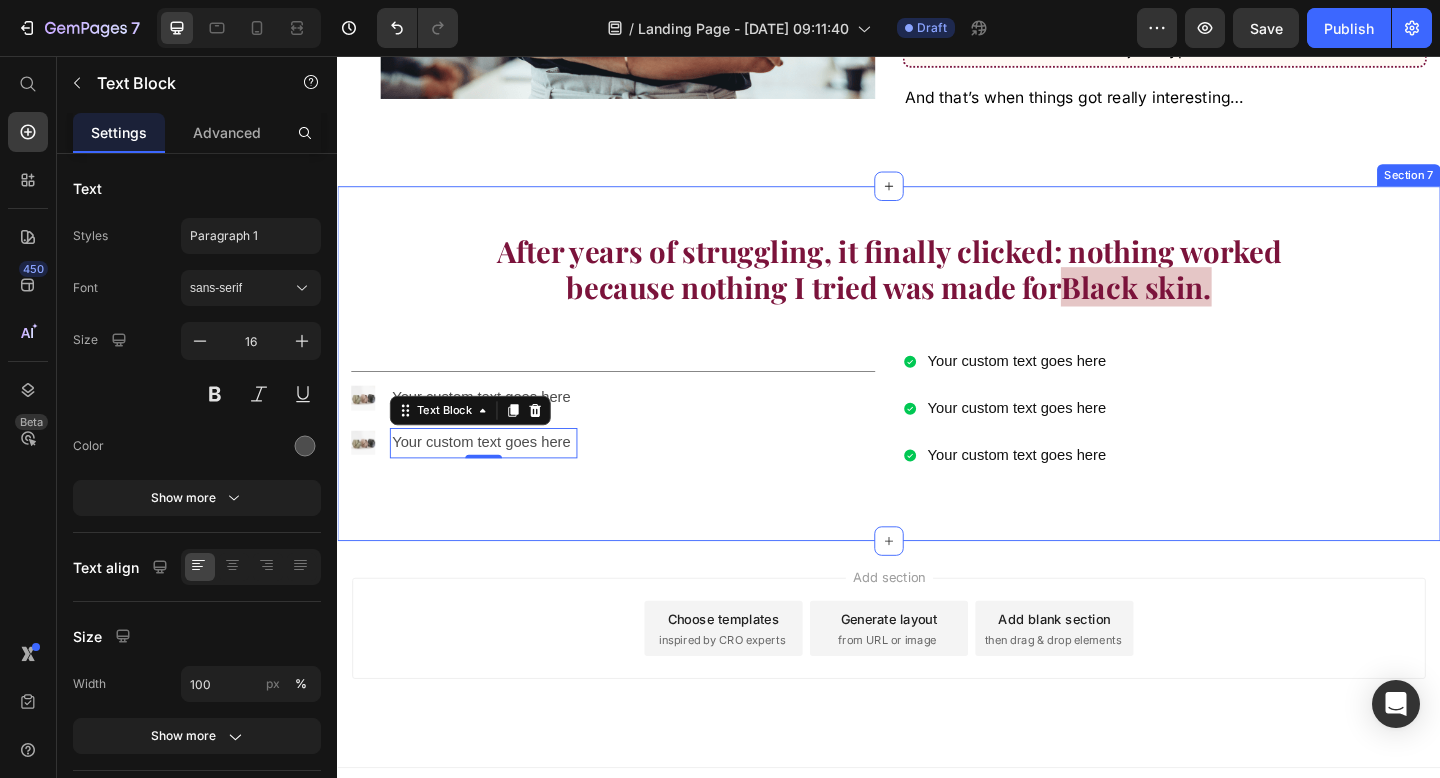 click on "After years of struggling, it finally clicked: nothing worked because nothing I tried was made for  Black skin. Text Block Row Your custom text goes here Your custom text goes here Your custom text goes here Item List Row                Title Line Image Your custom text goes here Text Block Image Your custom text goes here Text Block   0 Advanced List Row Section 7" at bounding box center [937, 391] 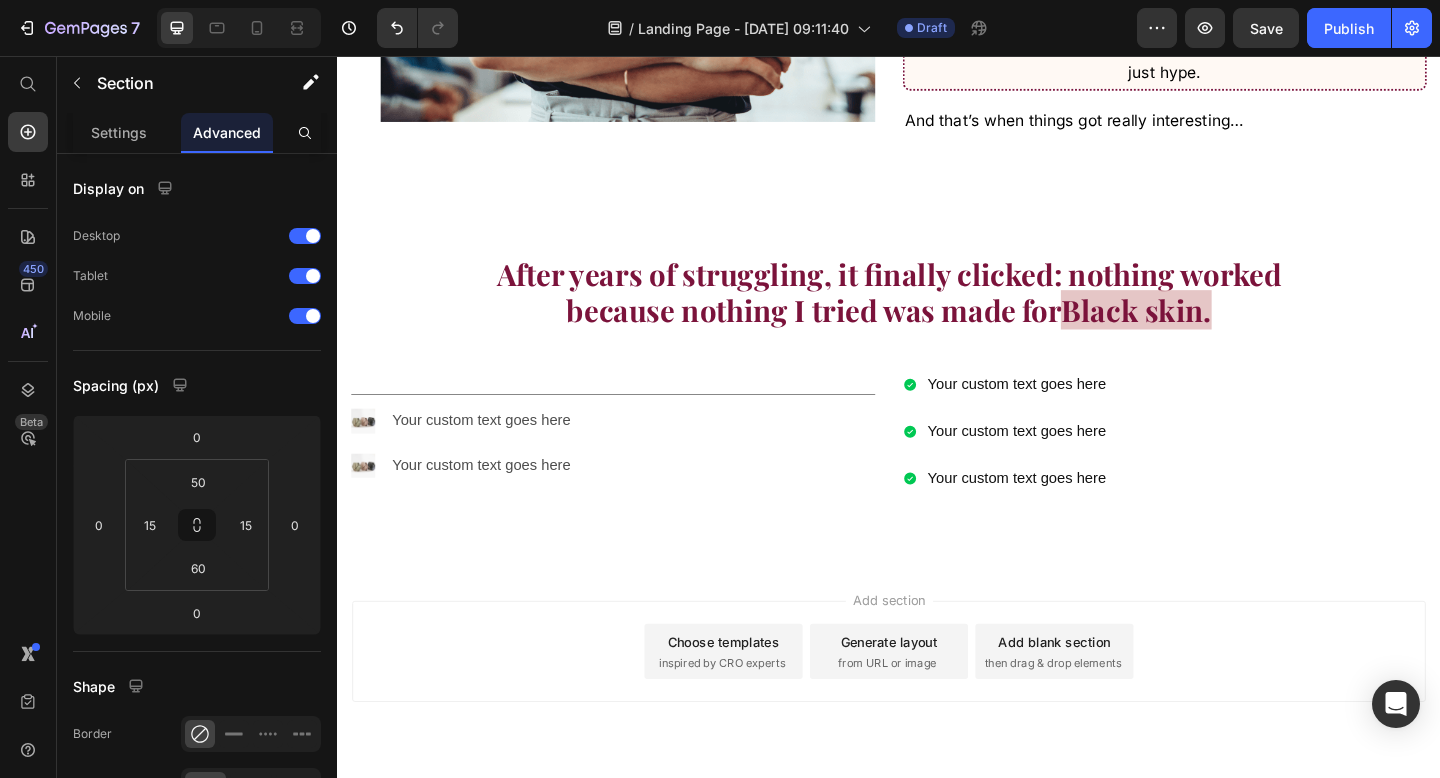 scroll, scrollTop: 4015, scrollLeft: 0, axis: vertical 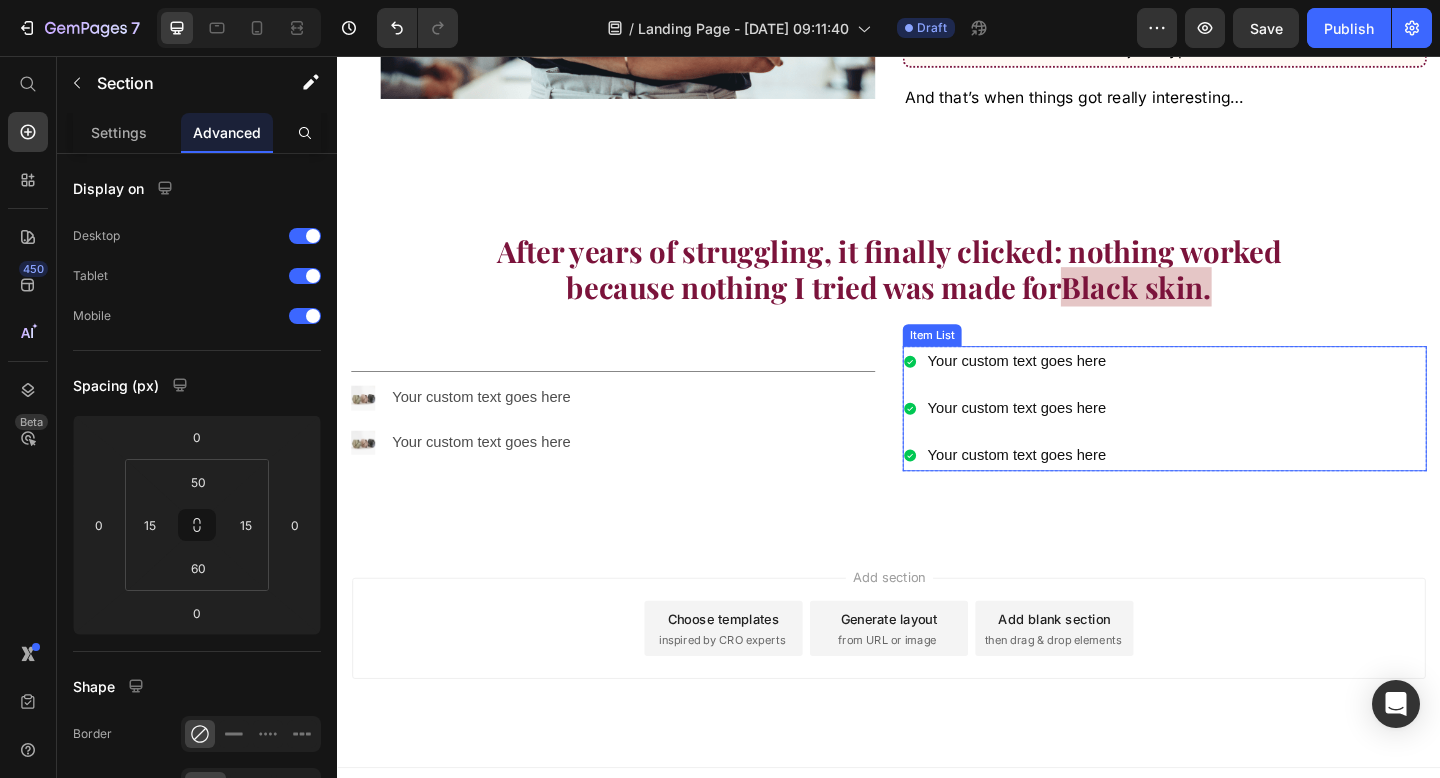 click on "Your custom text goes here" at bounding box center (1076, 440) 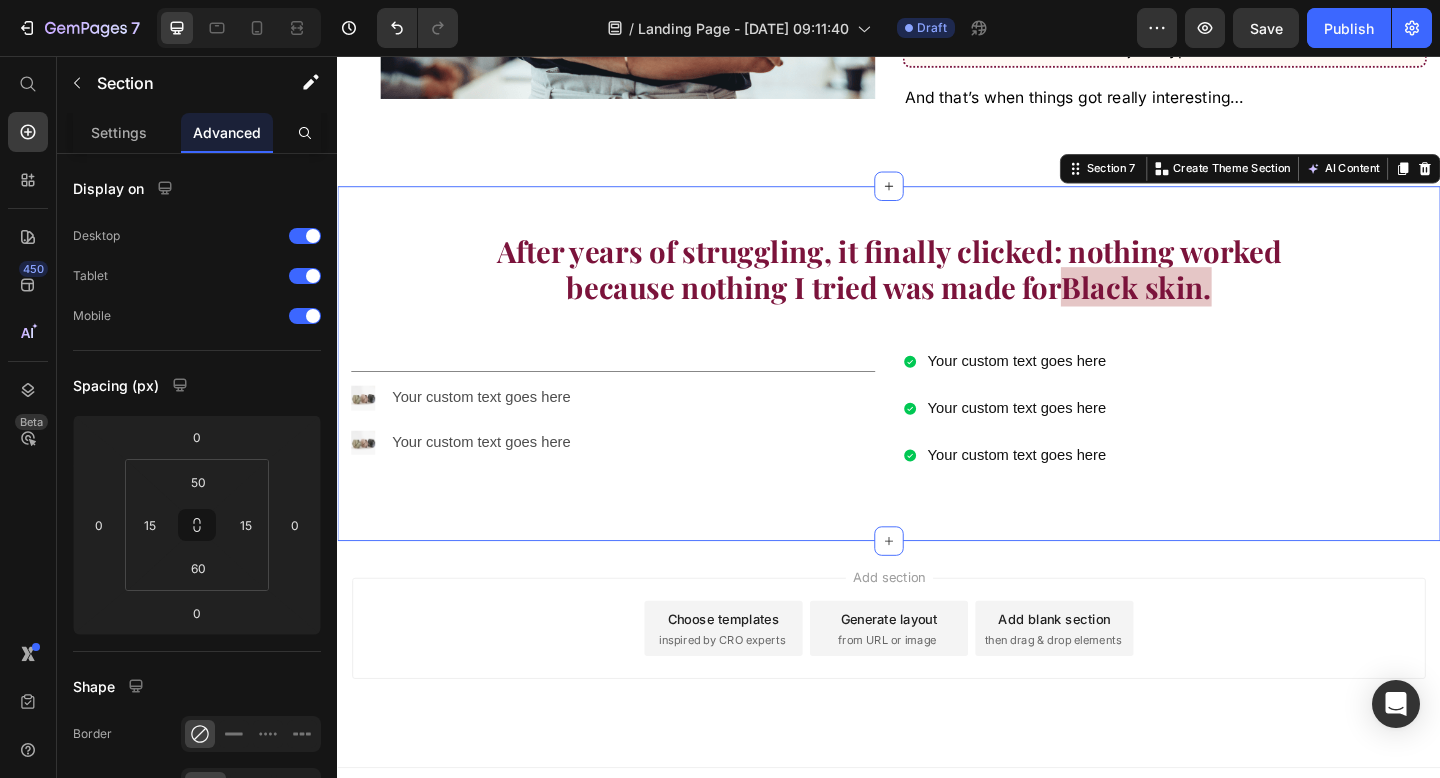 click on "After years of struggling, it finally clicked: nothing worked because nothing I tried was made for  Black skin. Text Block Row Your custom text goes here Your custom text goes here Your custom text goes here Item List Row                Title Line Image Your custom text goes here Text Block Image Your custom text goes here Text Block Advanced List Row" at bounding box center [937, 386] 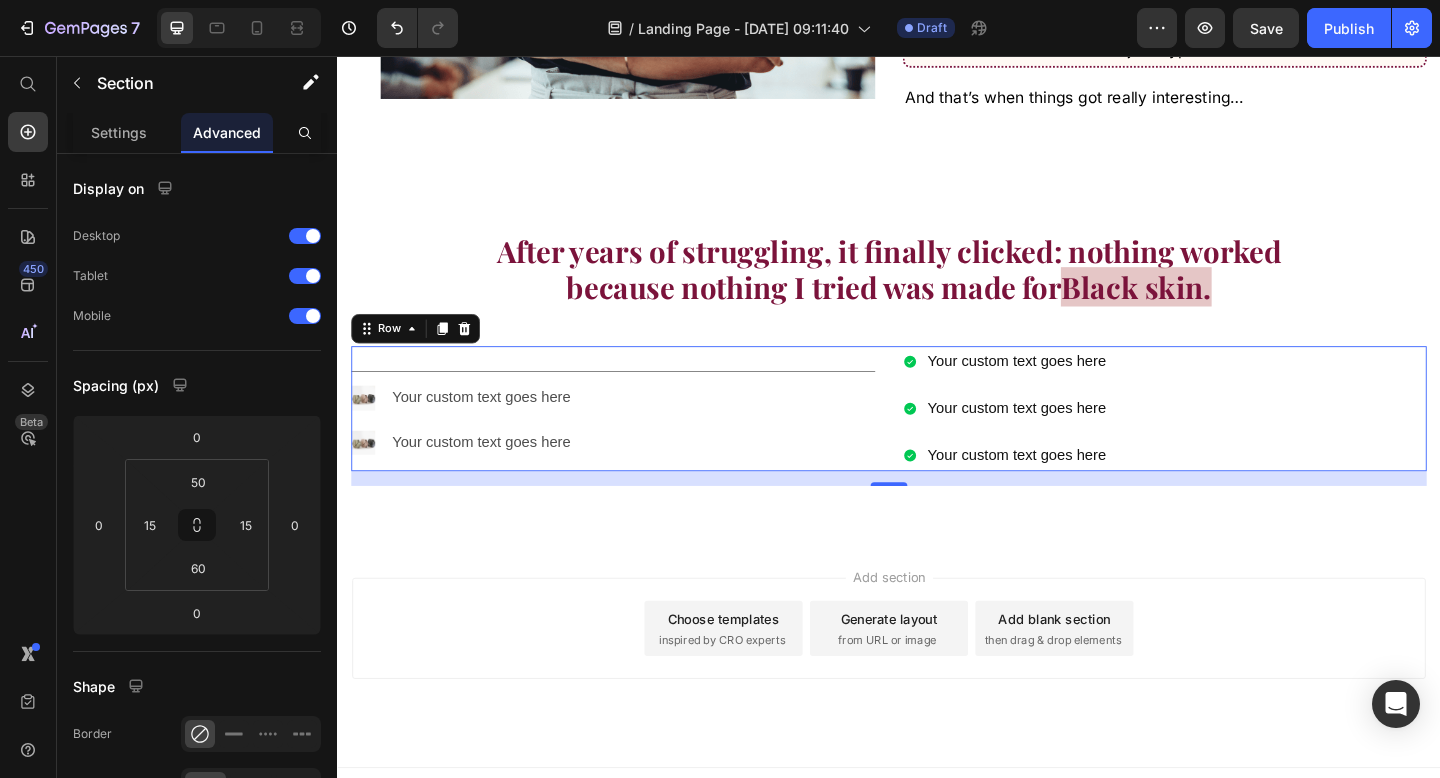 click on "Title Line Image Your custom text goes here Text Block Image Your custom text goes here Text Block Advanced List" at bounding box center [637, 440] 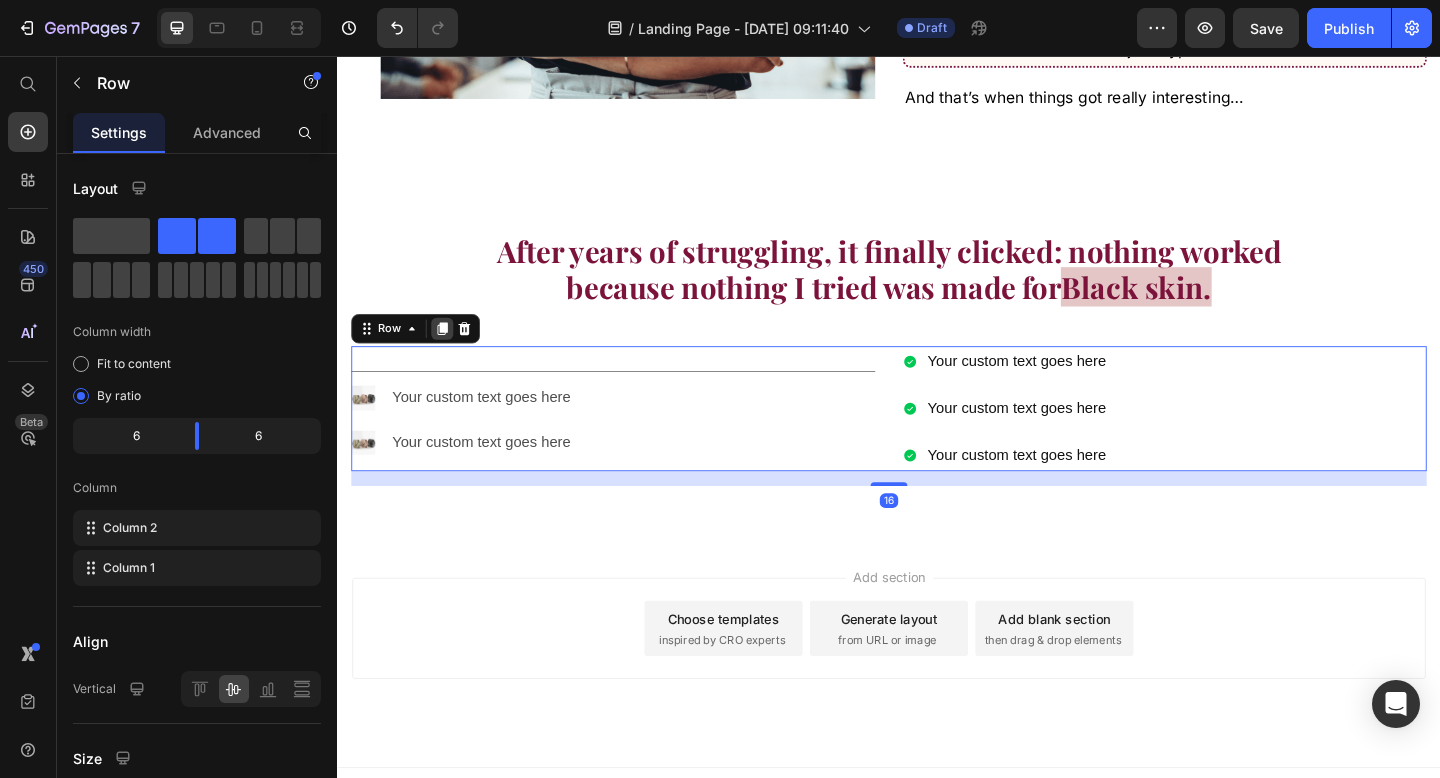 click 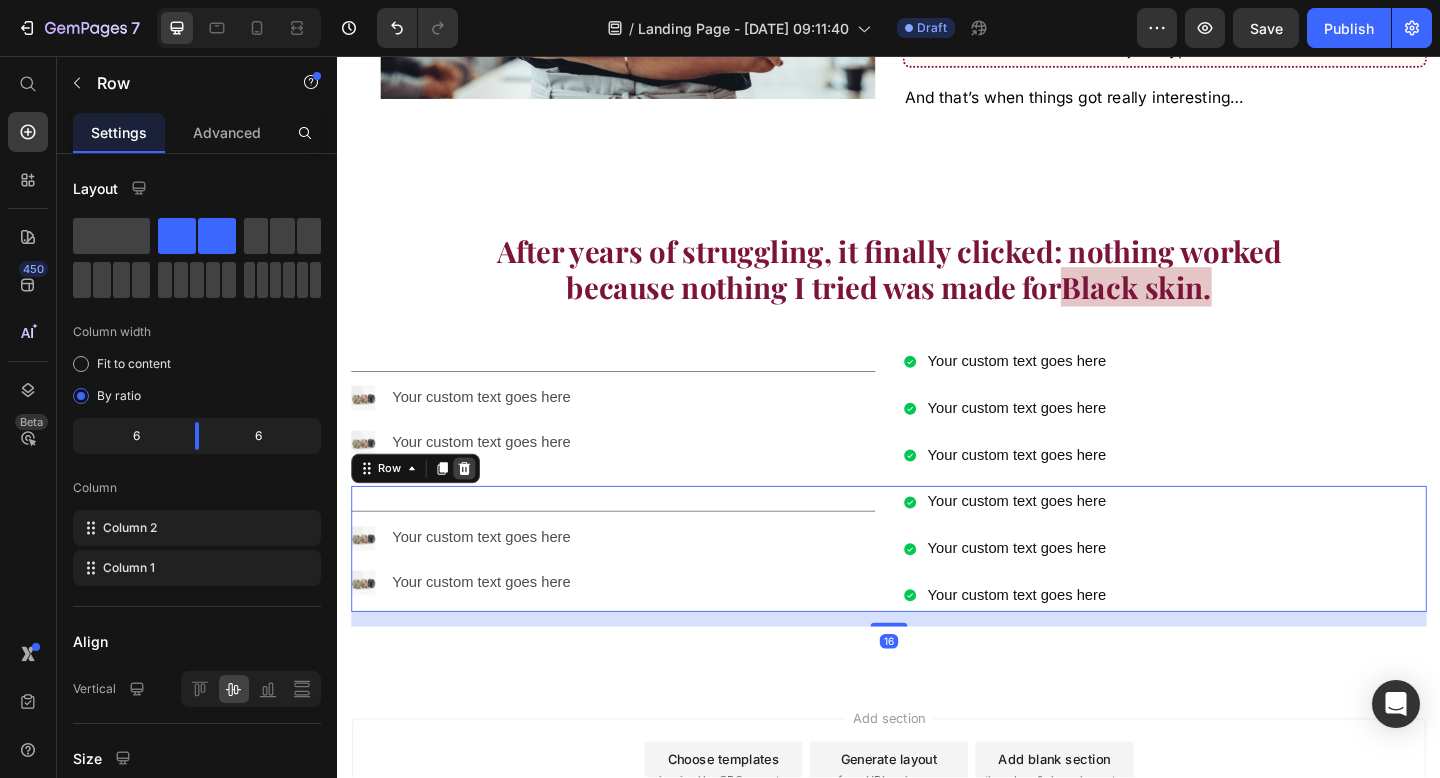 click 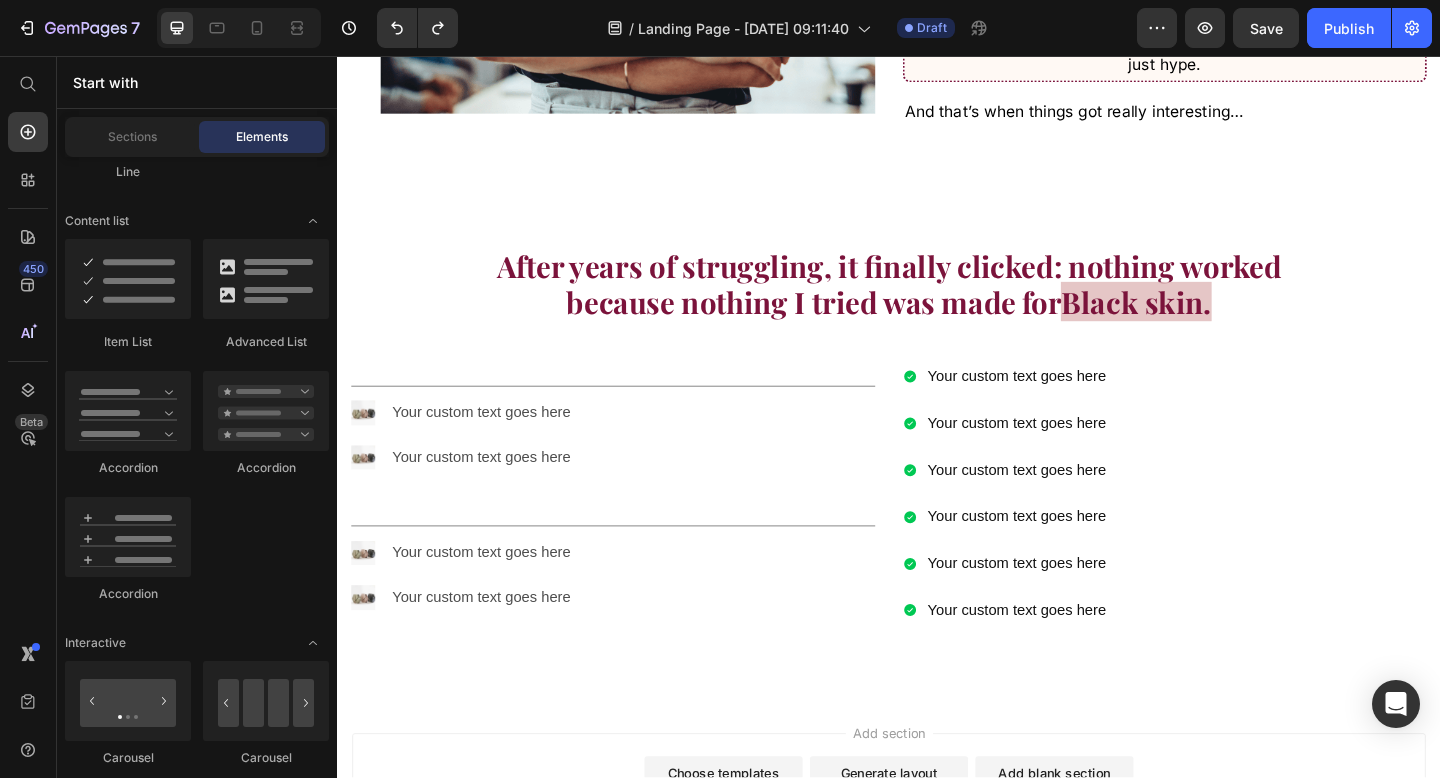 scroll, scrollTop: 4015, scrollLeft: 0, axis: vertical 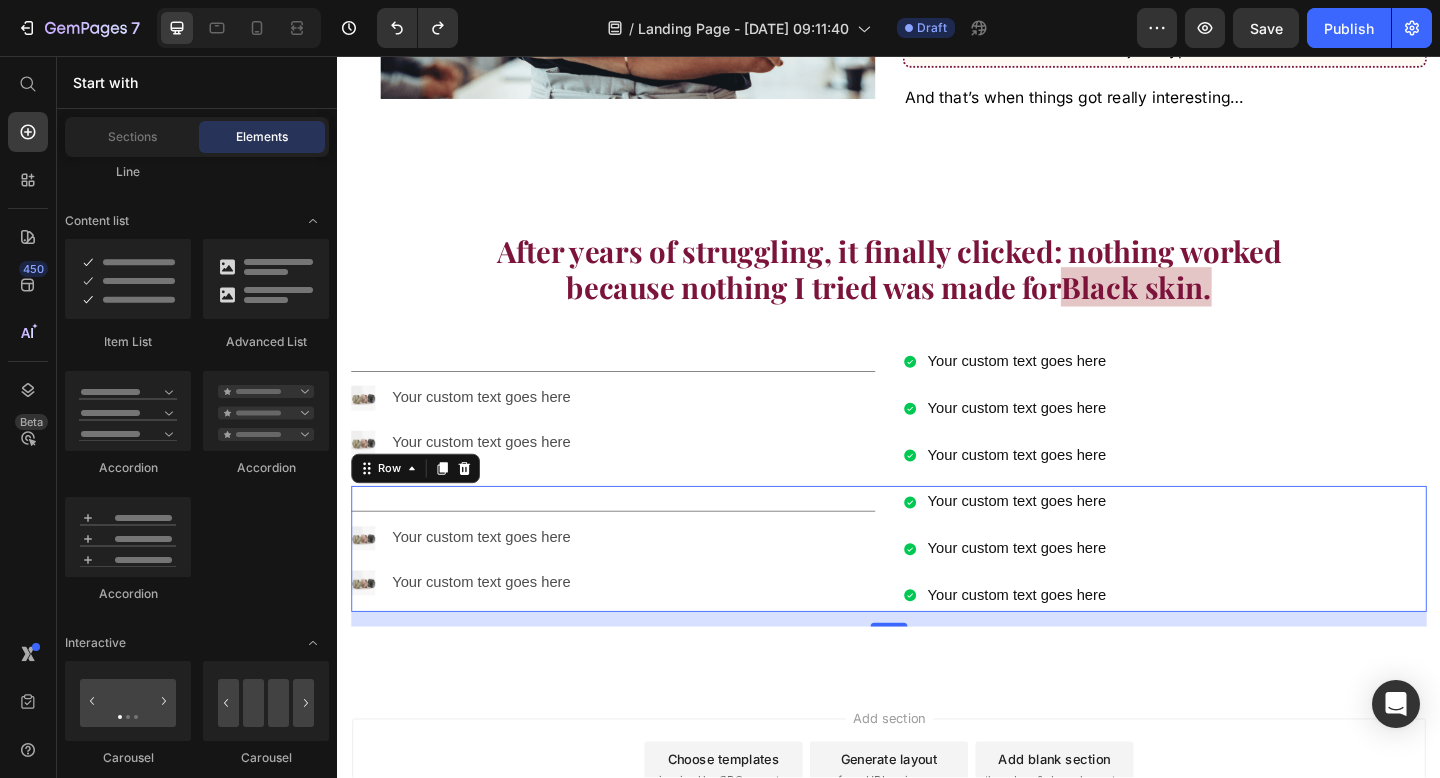 click on "Title Line Image Your custom text goes here Text Block Image Your custom text goes here Text Block Advanced List" at bounding box center [637, 592] 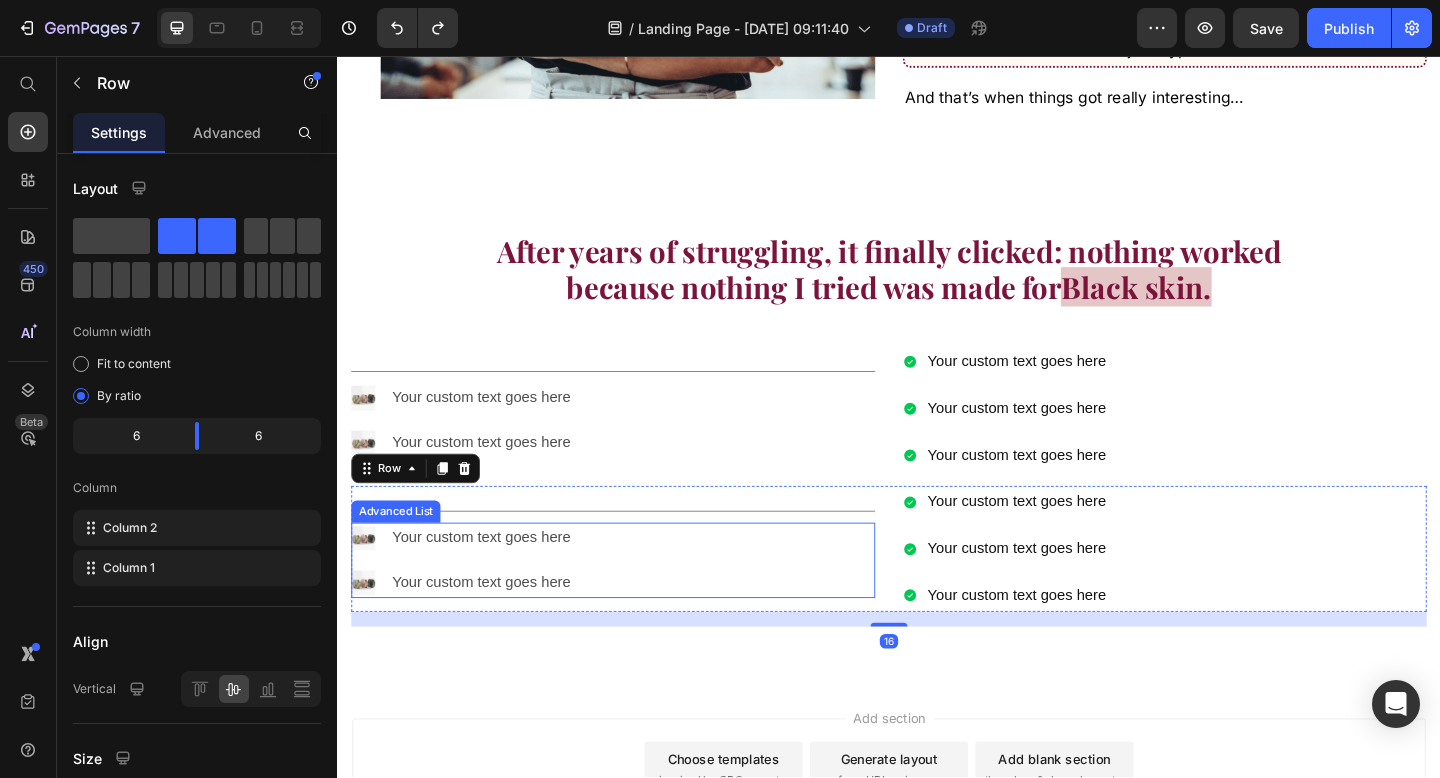 click on "Image Your custom text goes here Text Block Image Your custom text goes here Text Block" at bounding box center [475, 605] 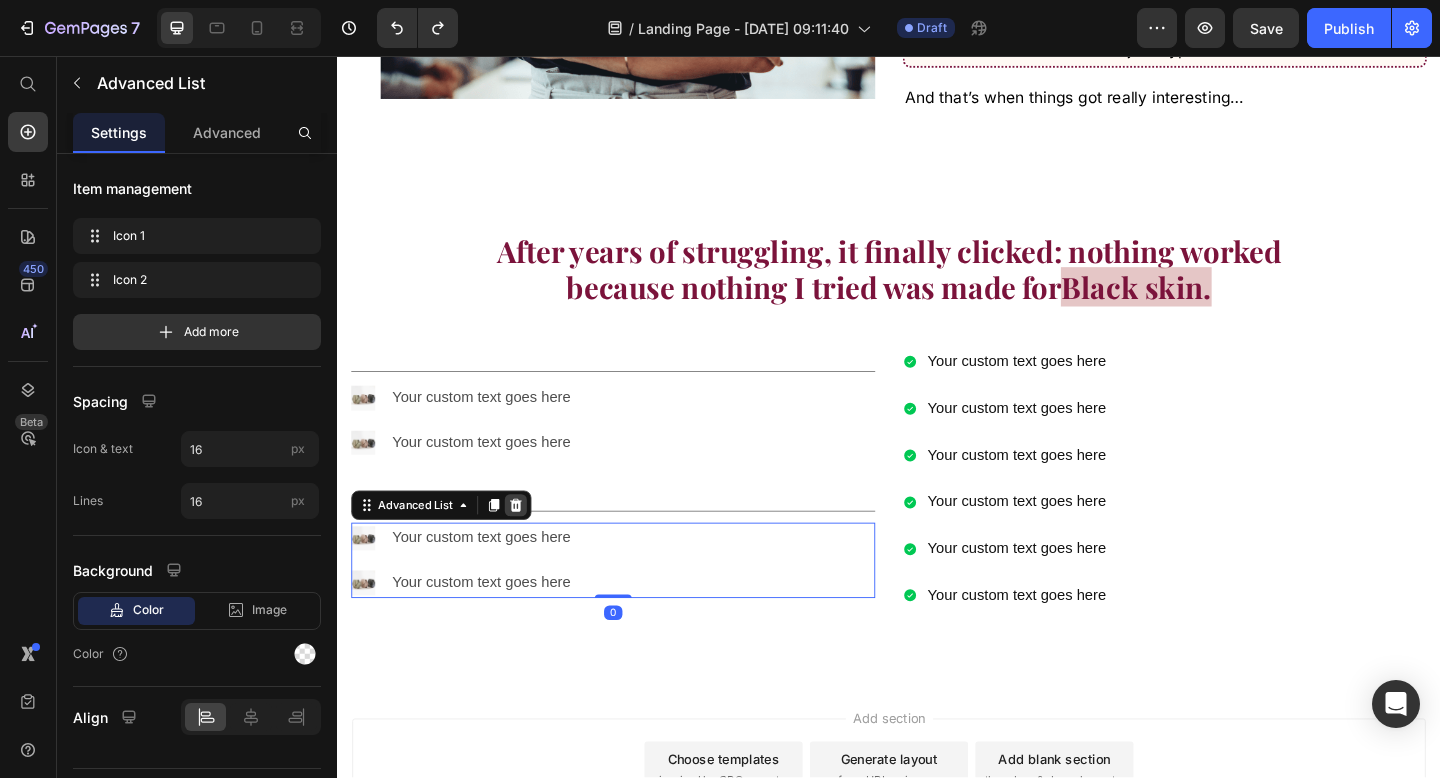 click 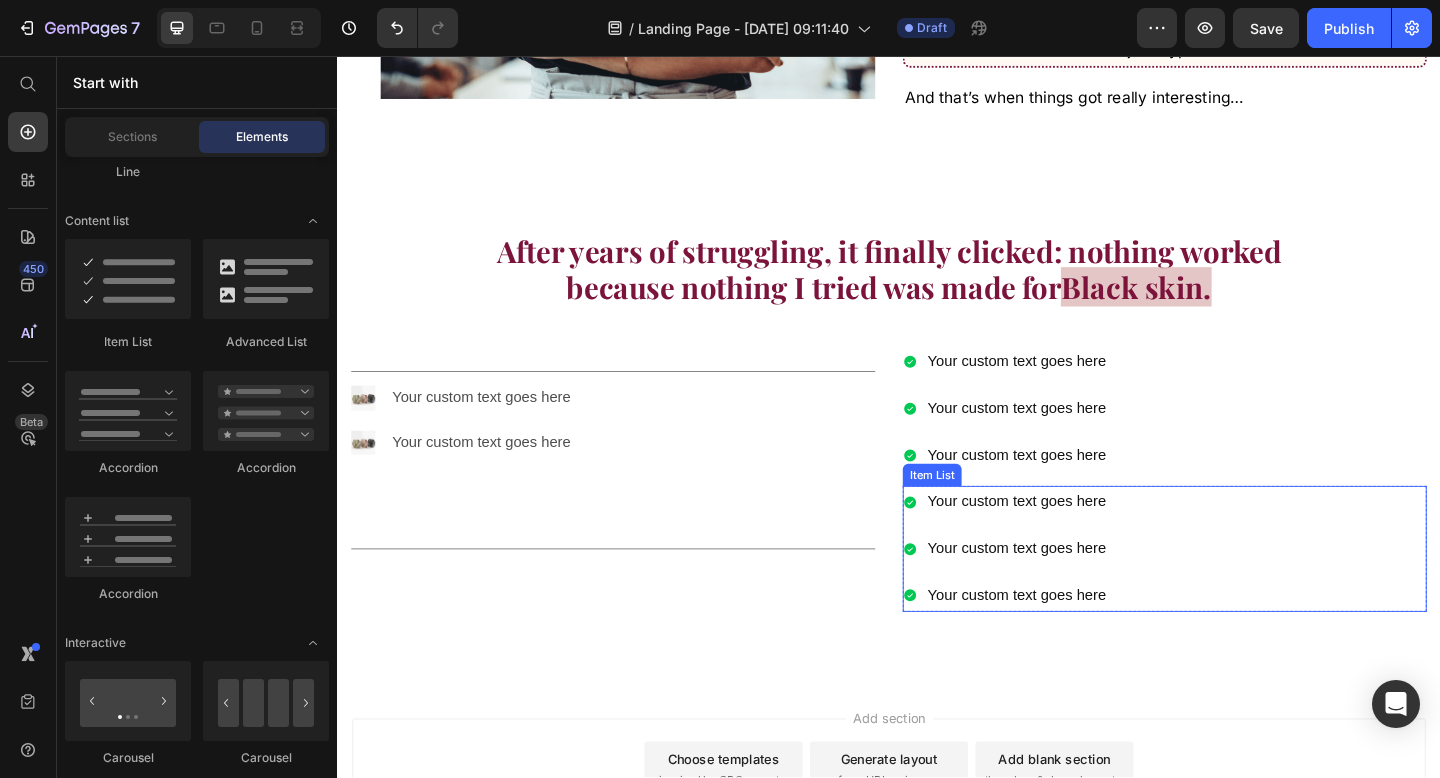 click on "Your custom text goes here" at bounding box center [1076, 592] 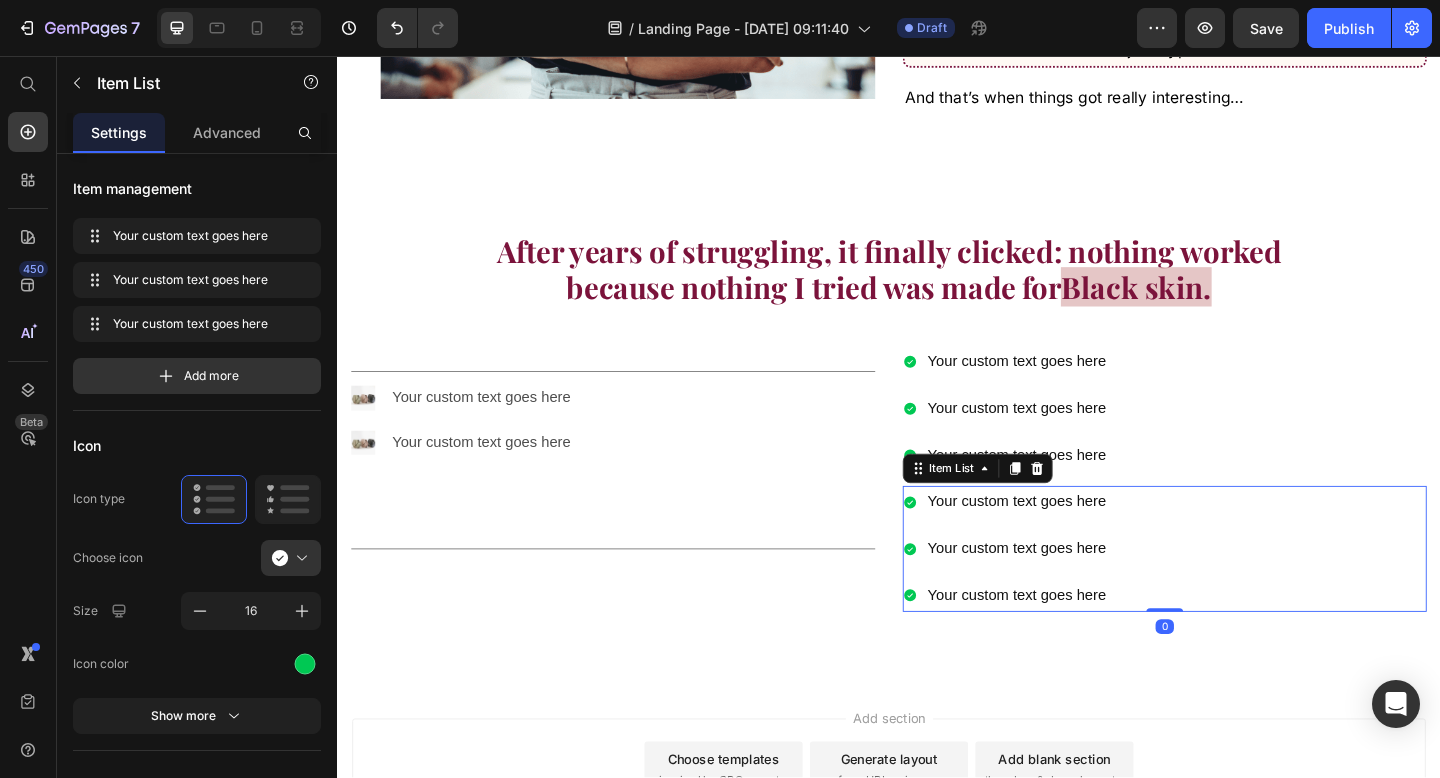 click on "Your custom text goes here Your custom text goes here Your custom text goes here" at bounding box center [1064, 592] 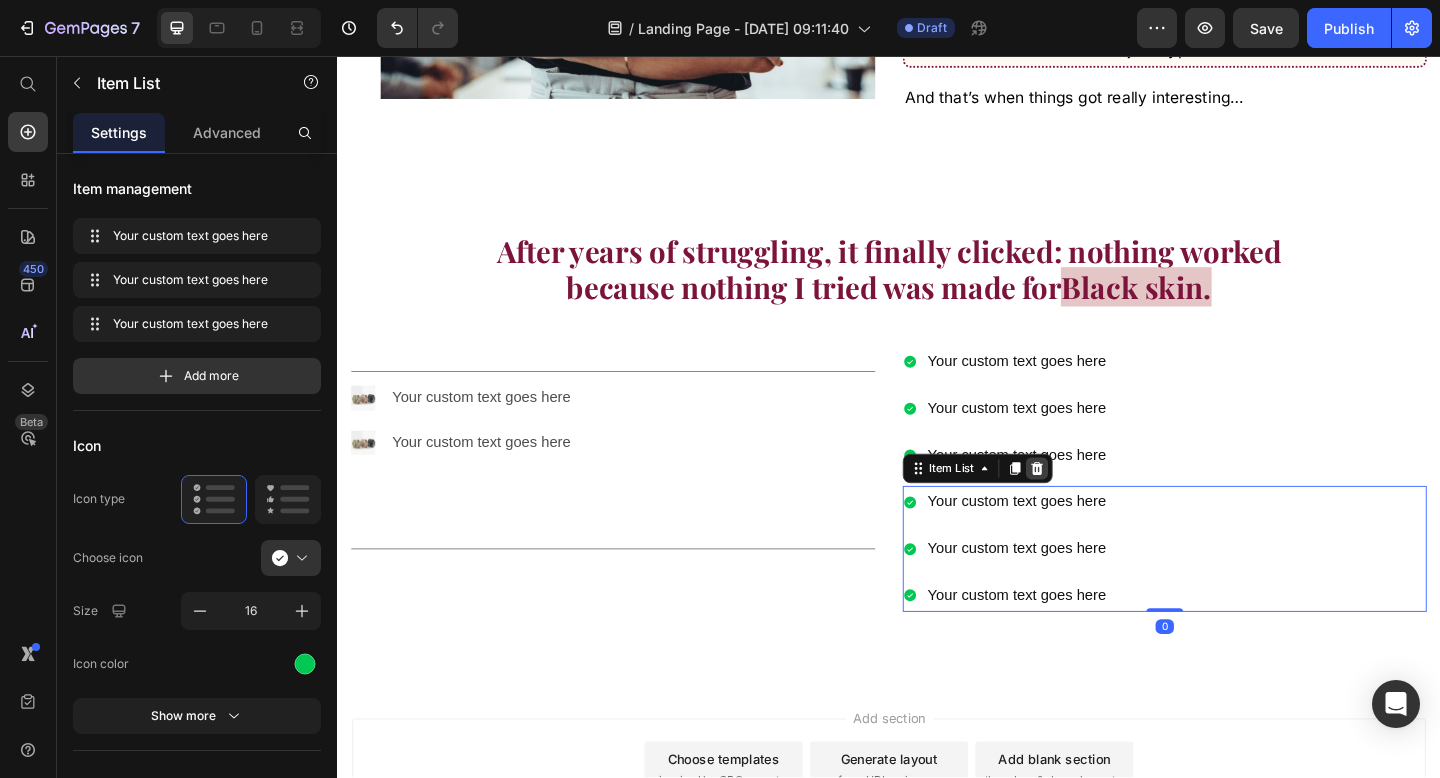 click at bounding box center (1098, 505) 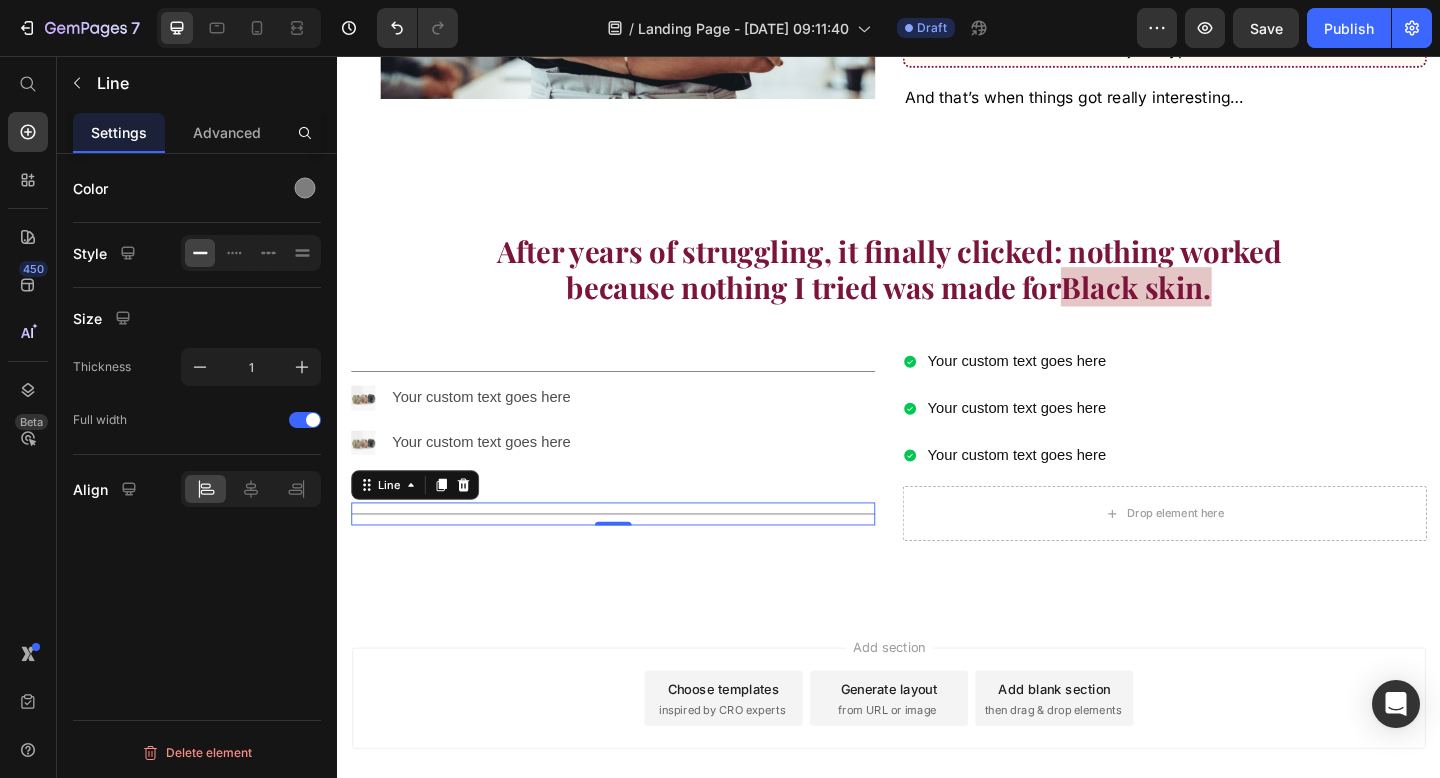 click on "Title Line   0" at bounding box center [637, 554] 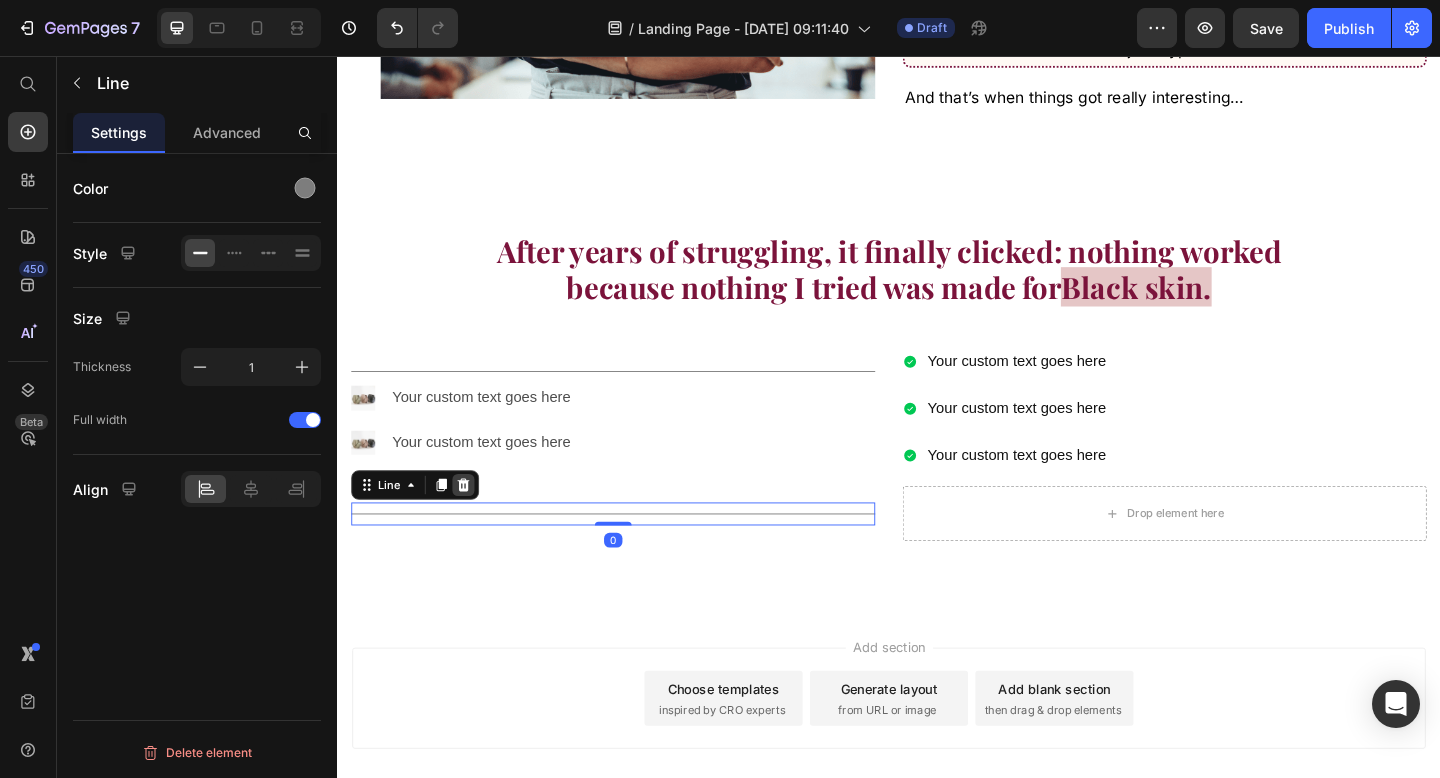 click 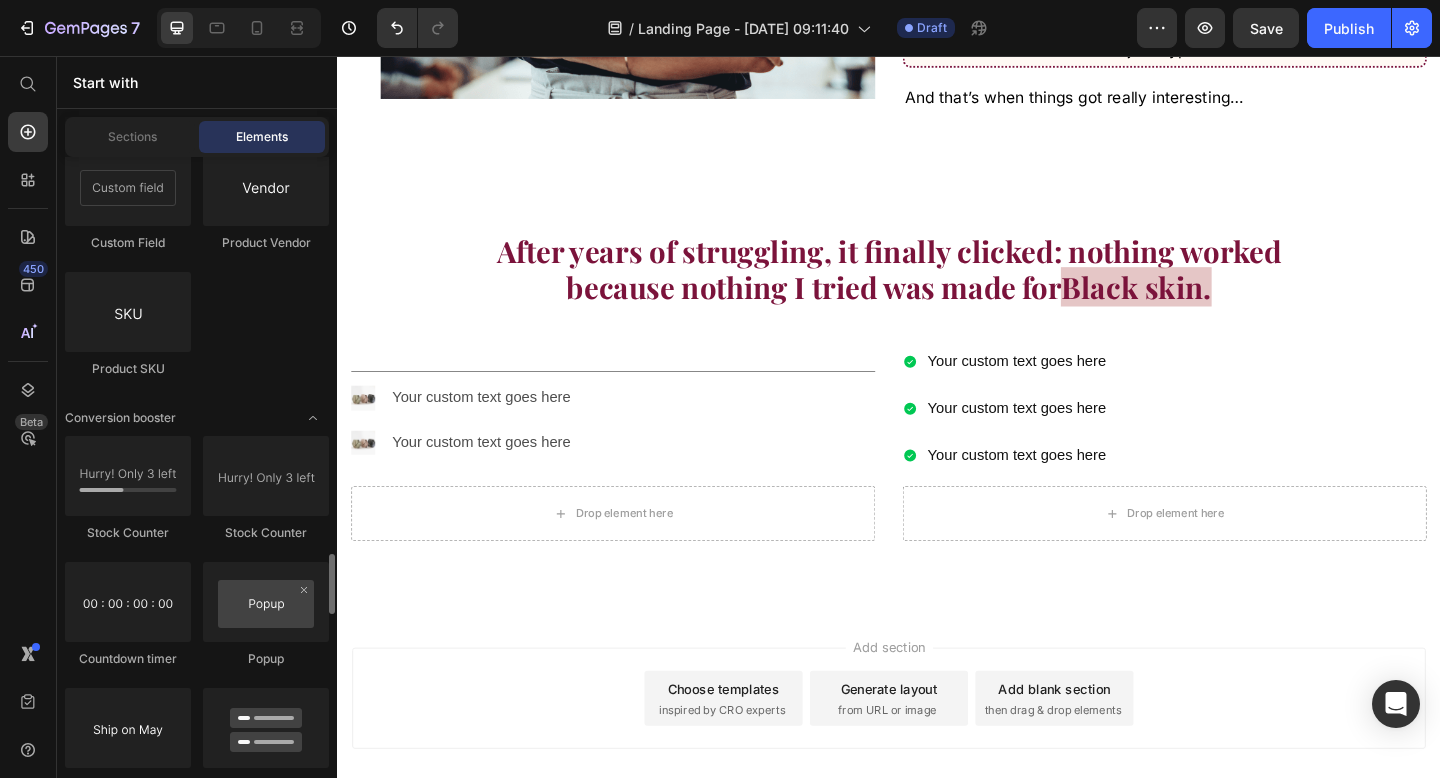 scroll, scrollTop: 3988, scrollLeft: 0, axis: vertical 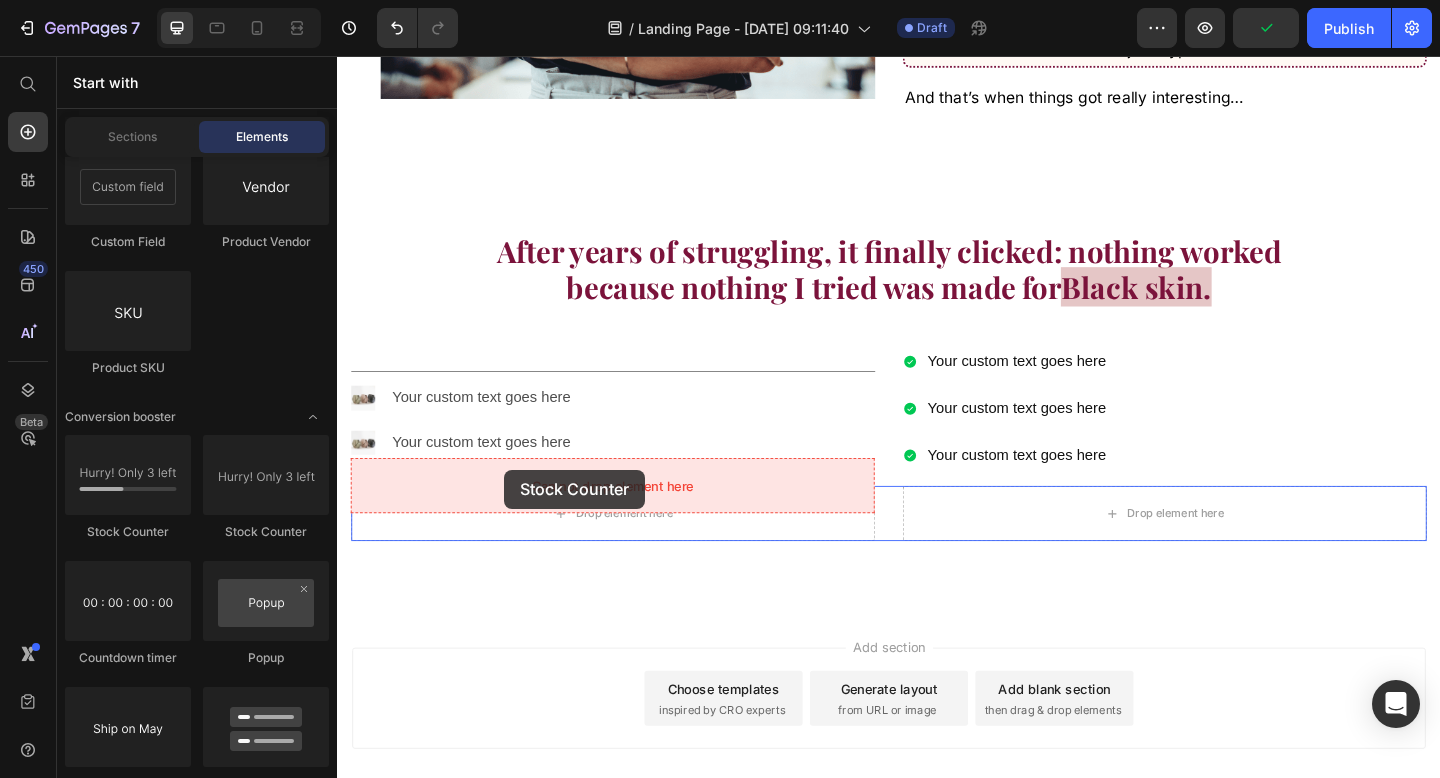 drag, startPoint x: 491, startPoint y: 544, endPoint x: 516, endPoint y: 509, distance: 43.011627 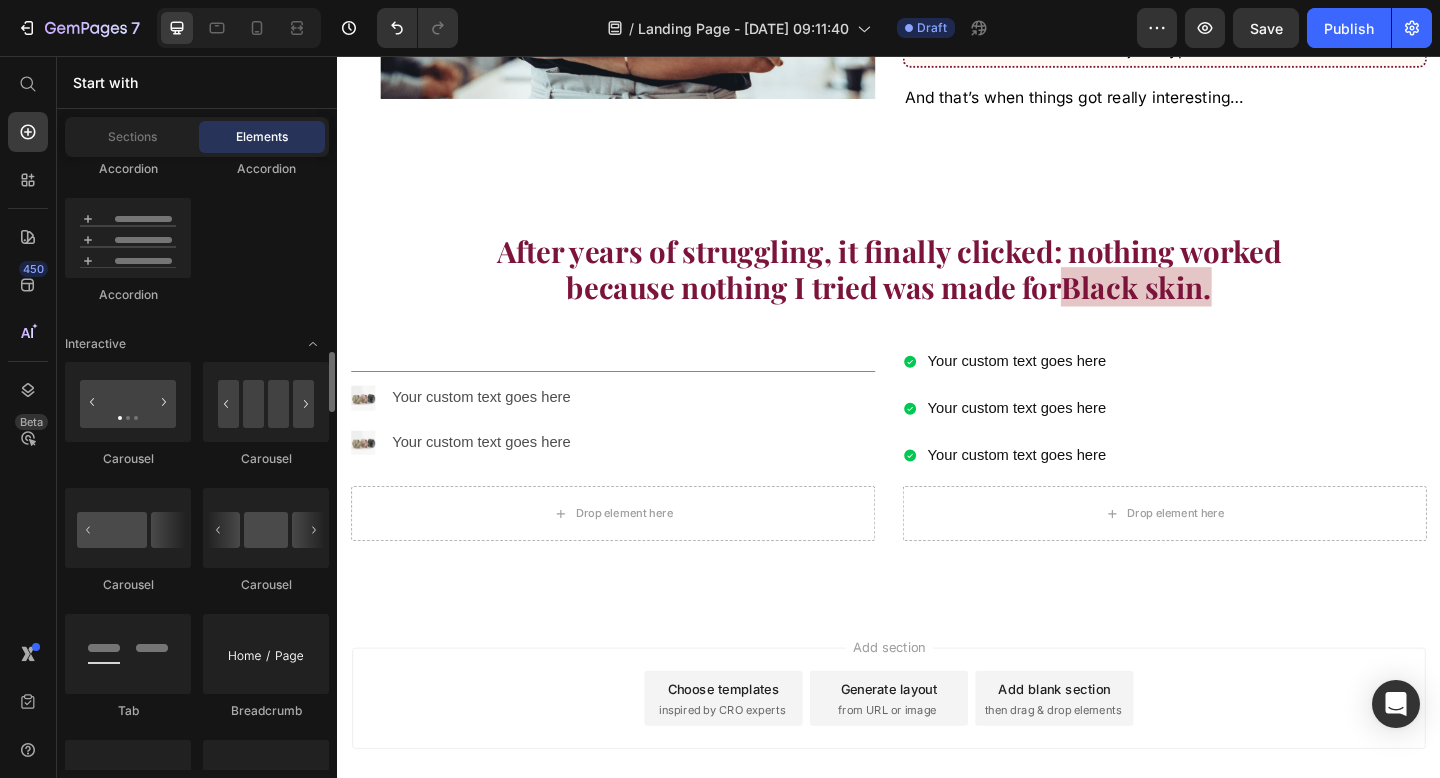 scroll, scrollTop: 2011, scrollLeft: 0, axis: vertical 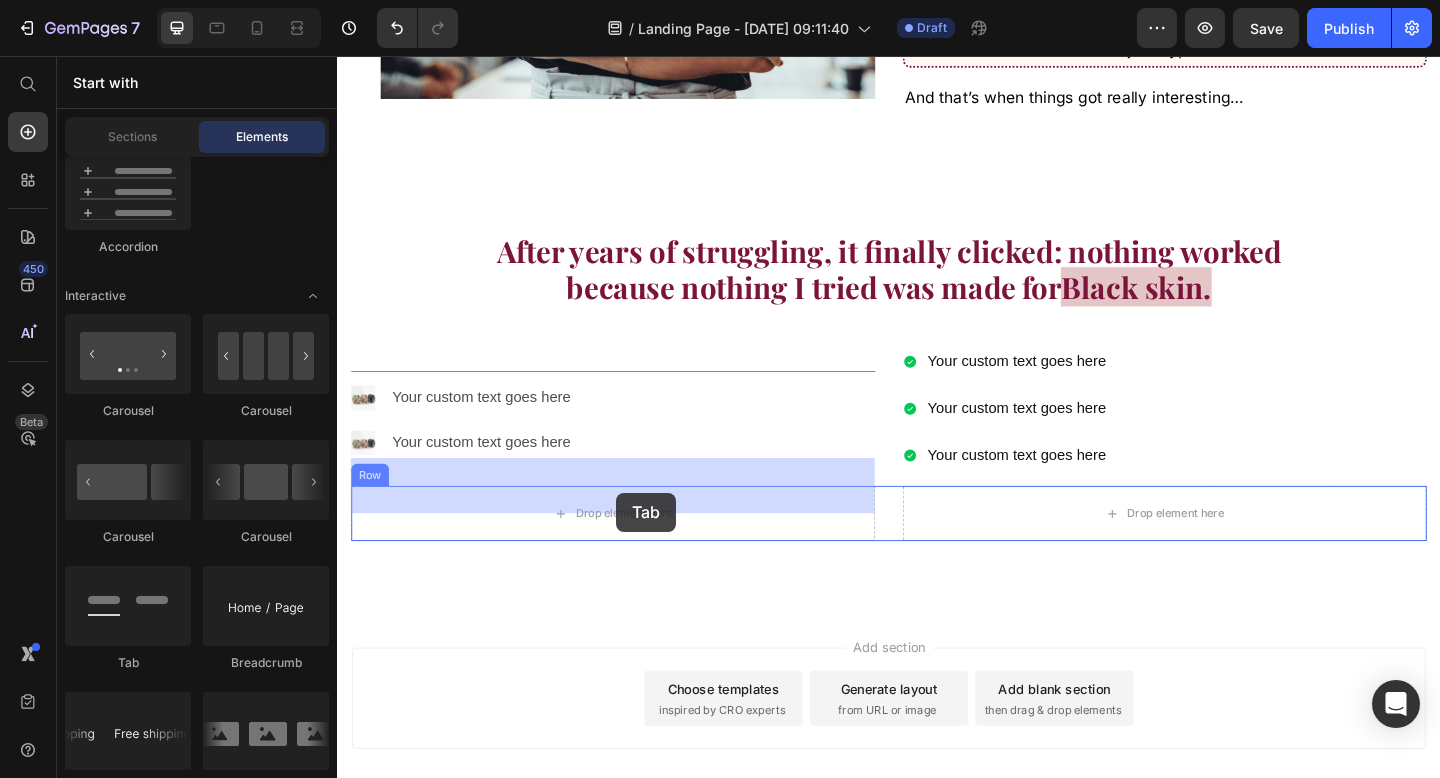 drag, startPoint x: 464, startPoint y: 667, endPoint x: 637, endPoint y: 534, distance: 218.21548 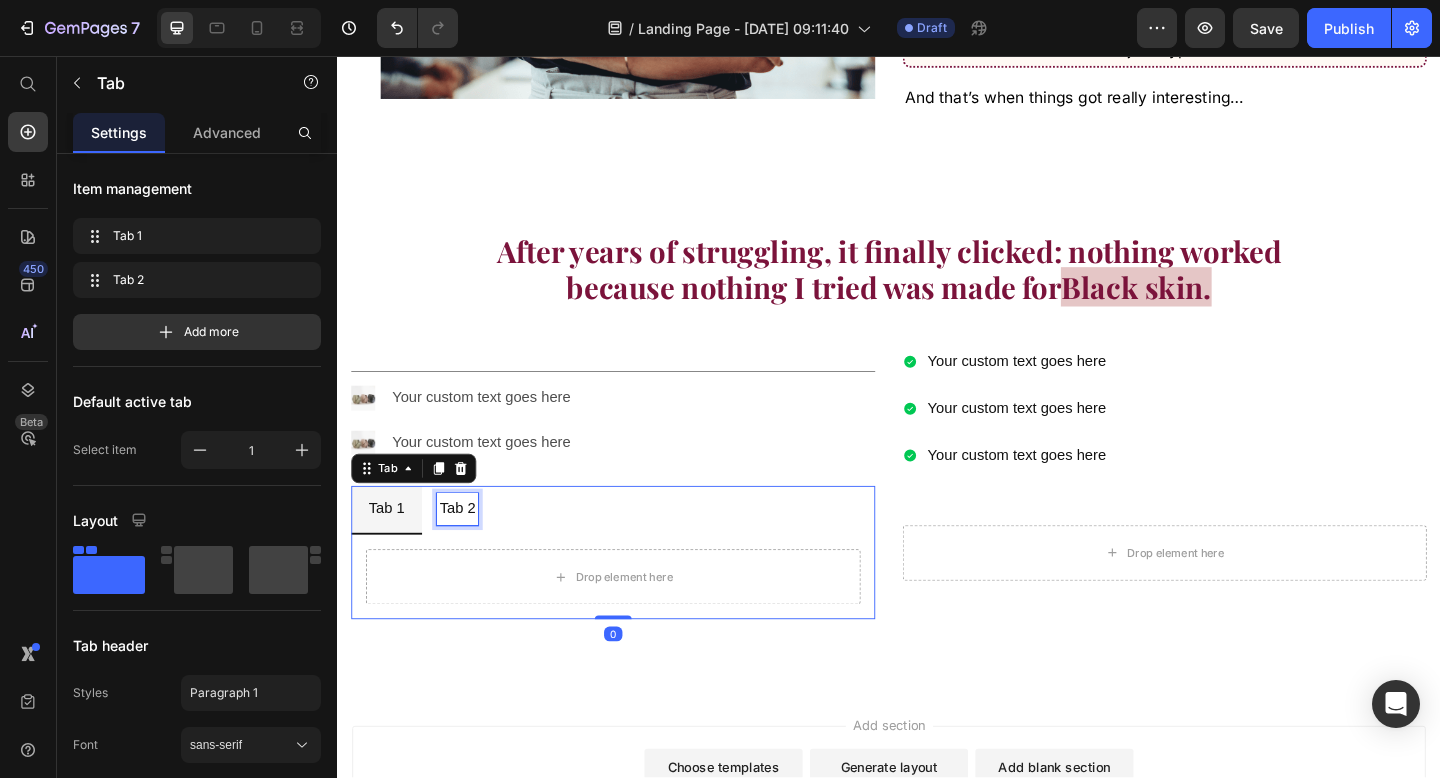 click on "Tab 2" at bounding box center [467, 549] 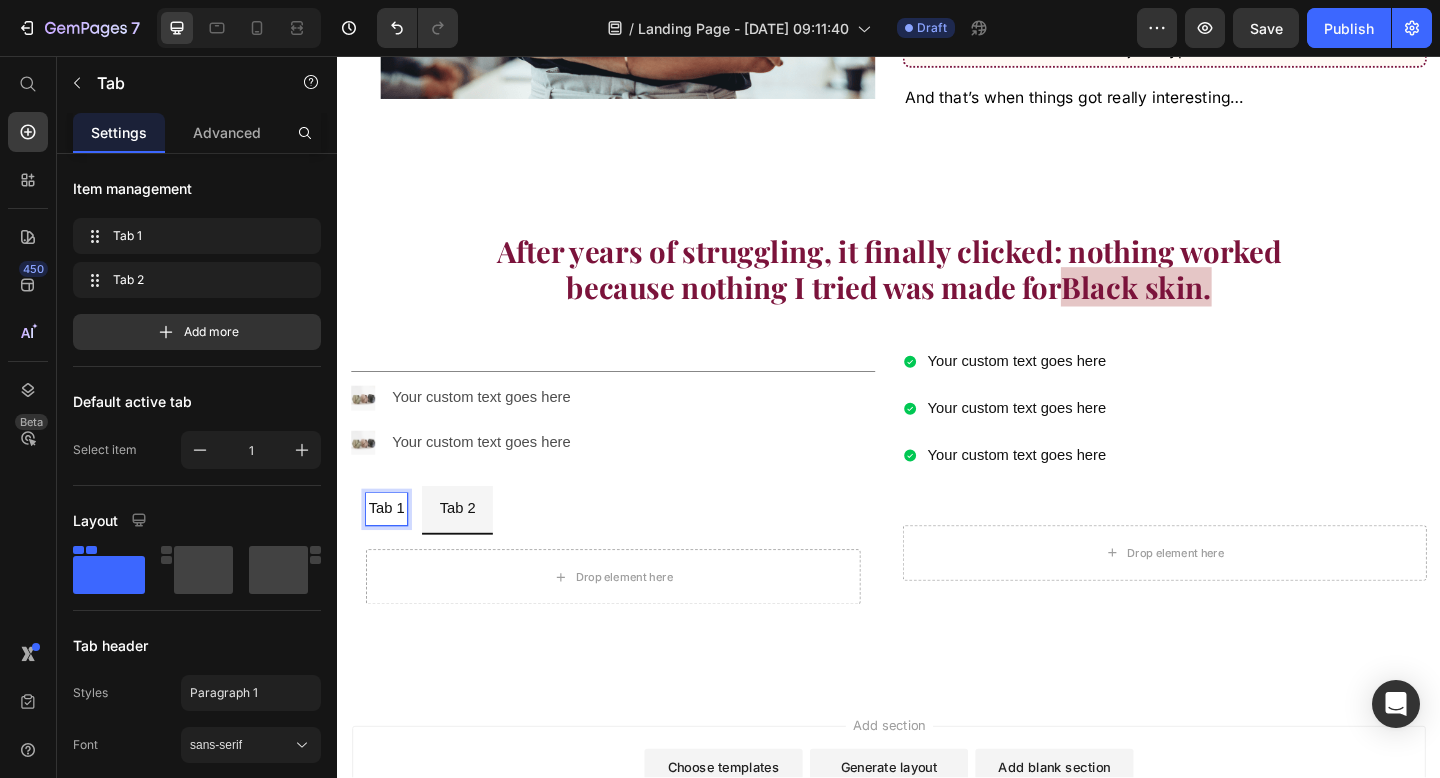 click on "Tab 1" at bounding box center [390, 549] 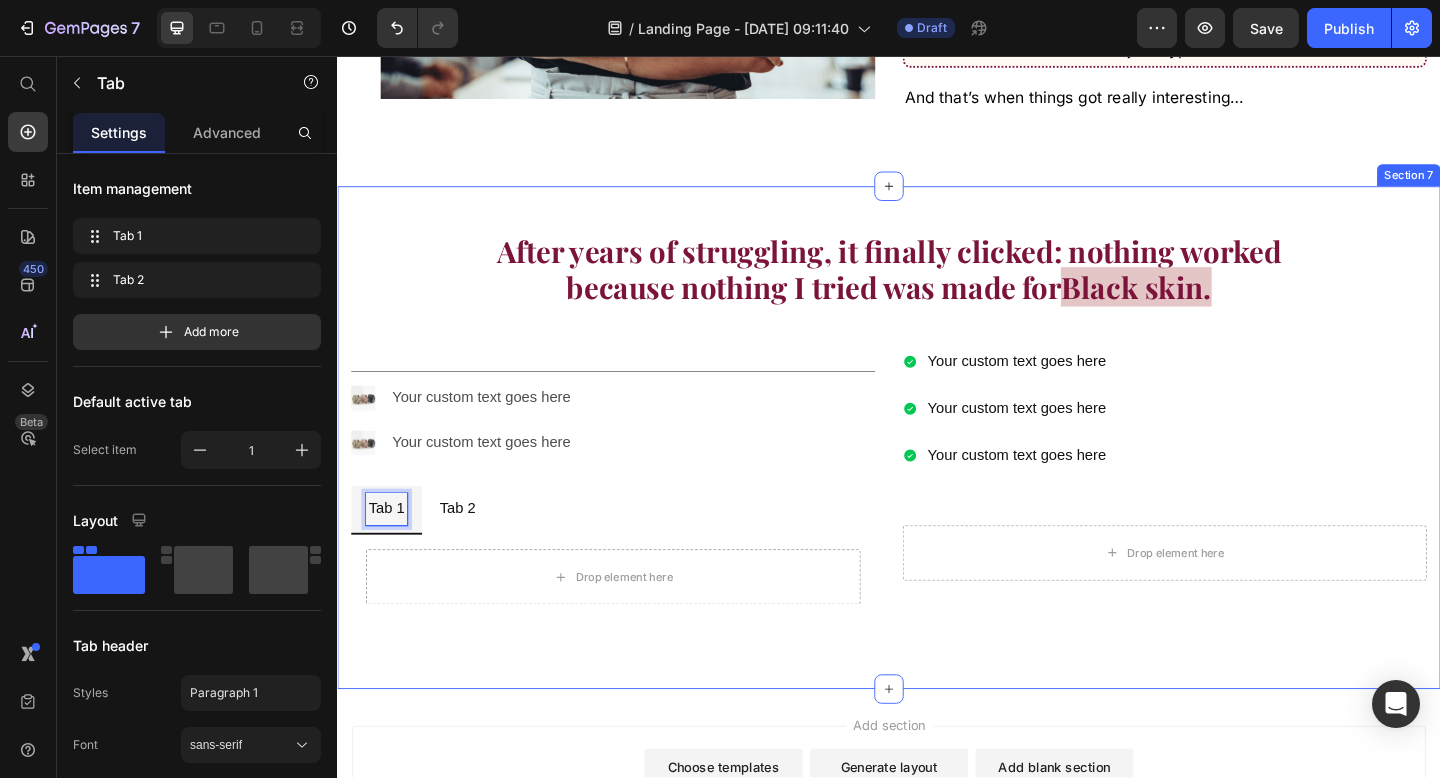 click on "After years of struggling, it finally clicked: nothing worked because nothing I tried was made for  Black skin. Text Block Row Your custom text goes here Your custom text goes here Your custom text goes here Item List Row                Title Line Image Your custom text goes here Text Block Image Your custom text goes here Text Block Advanced List Row
Drop element here Row Tab 1 Tab 2
Drop element here
Tab   0 Row Section 7" at bounding box center (937, 471) 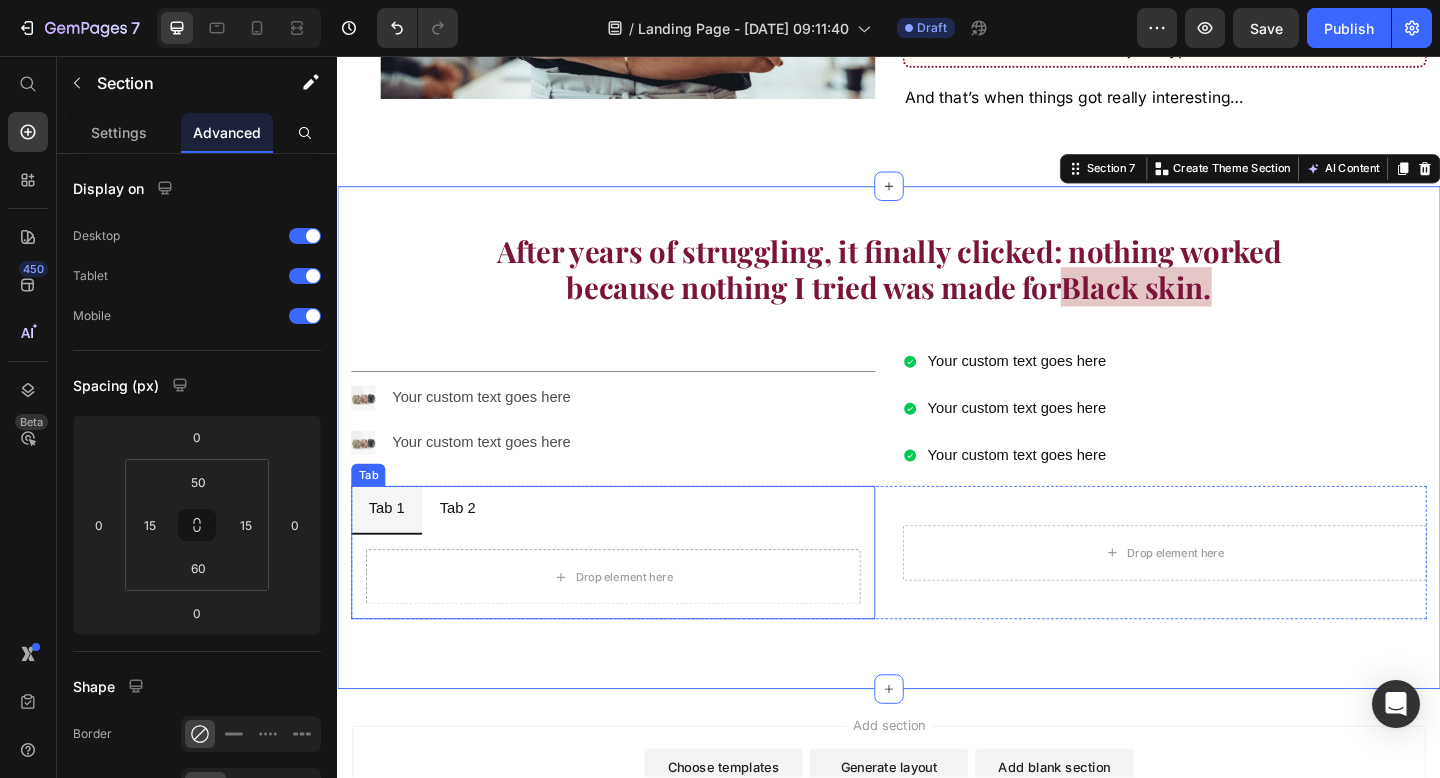 click on "Tab 2" at bounding box center (467, 549) 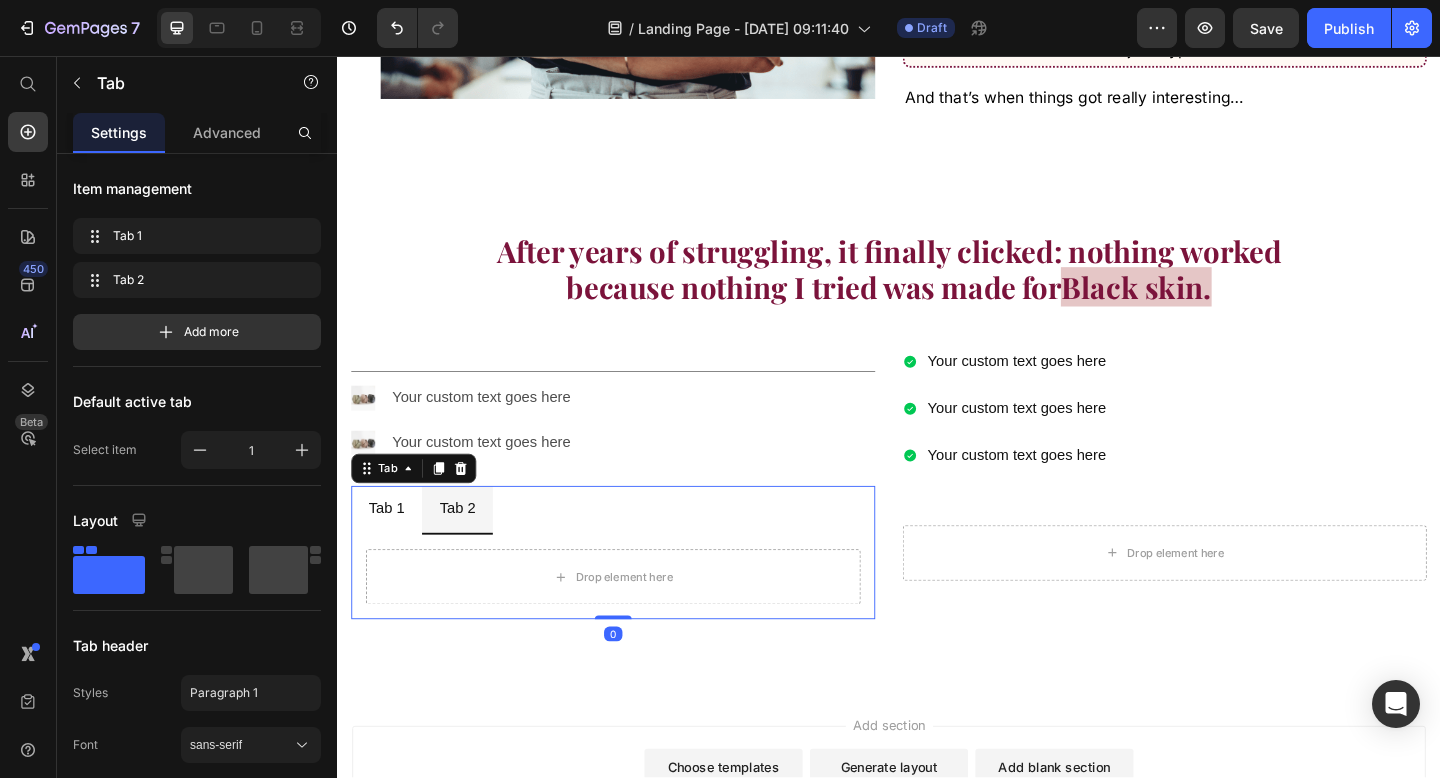 click on "Drop element here" at bounding box center [637, 615] 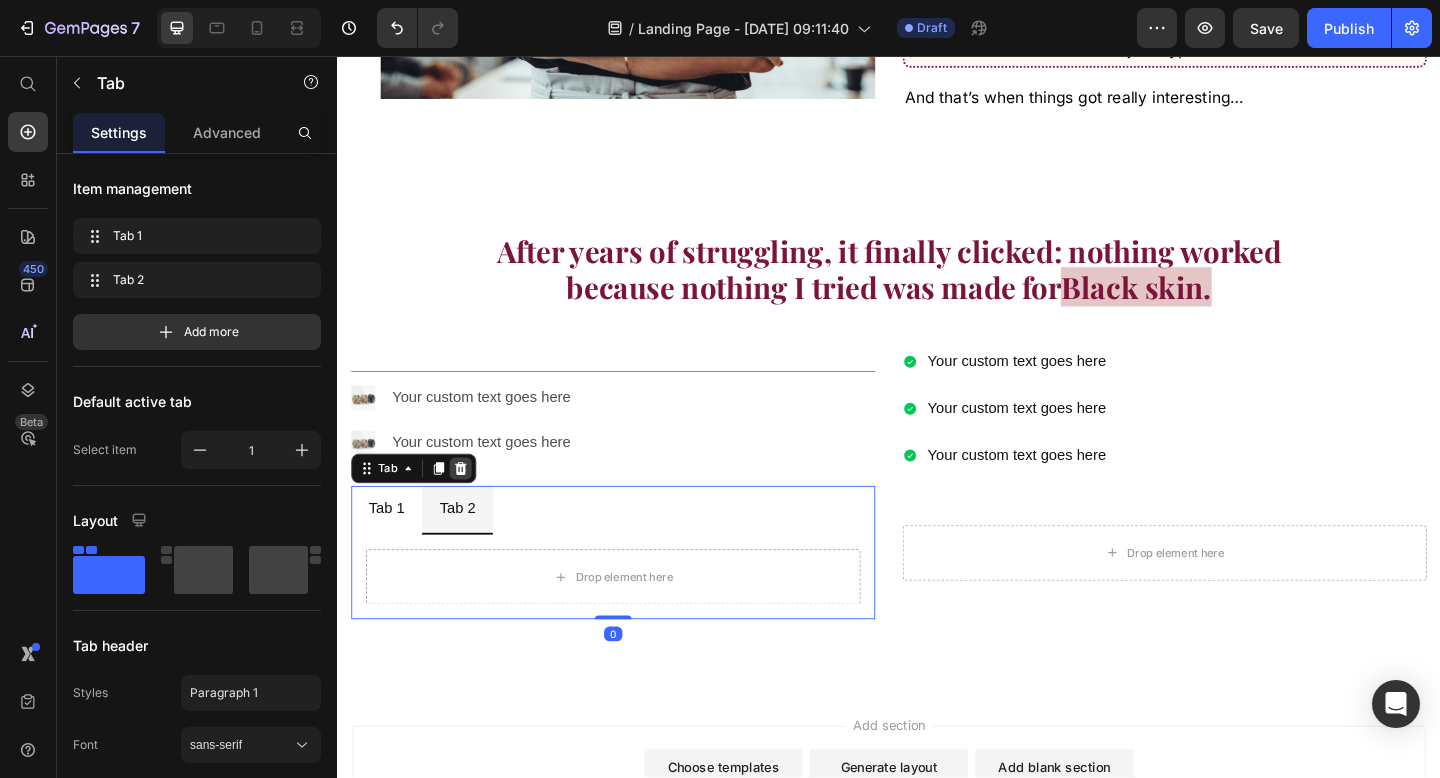 click 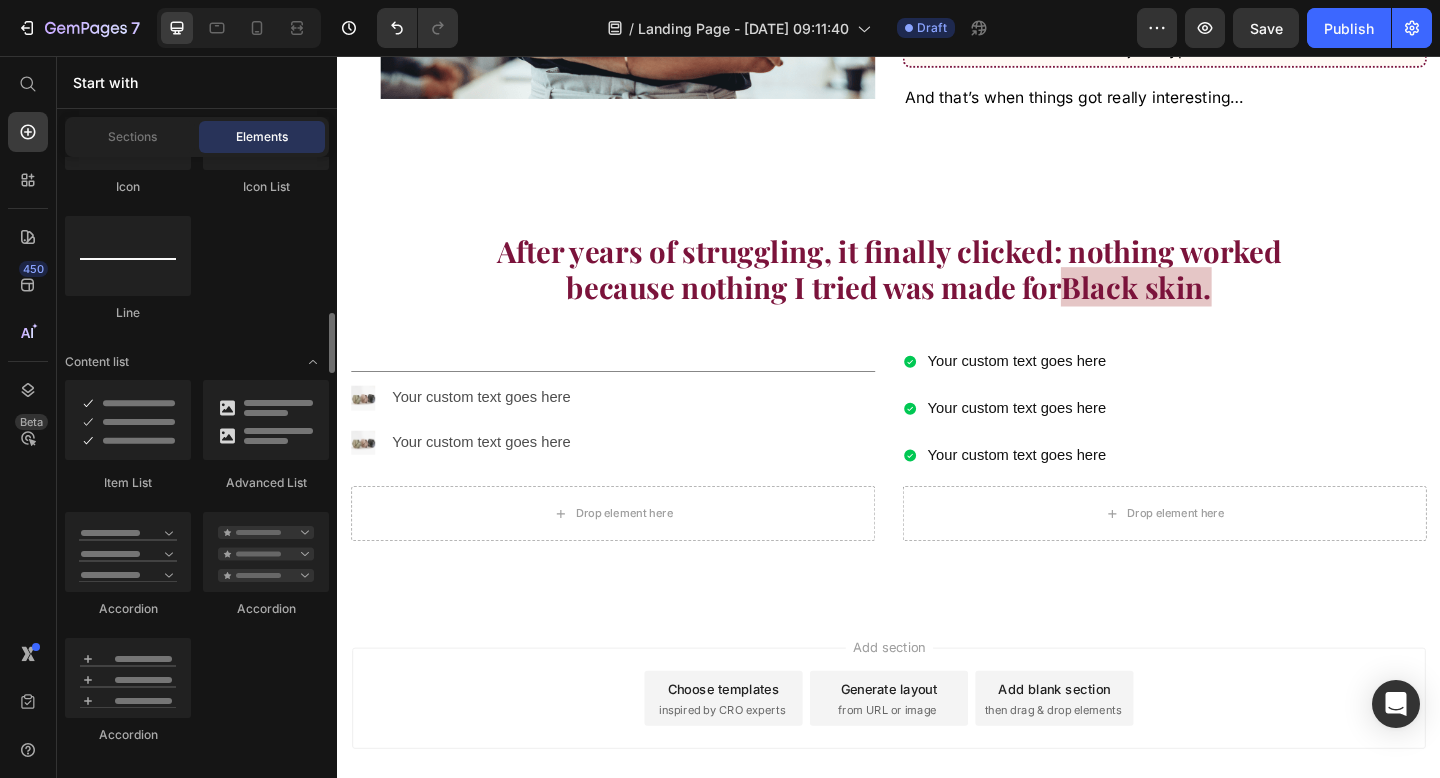 scroll, scrollTop: 1522, scrollLeft: 0, axis: vertical 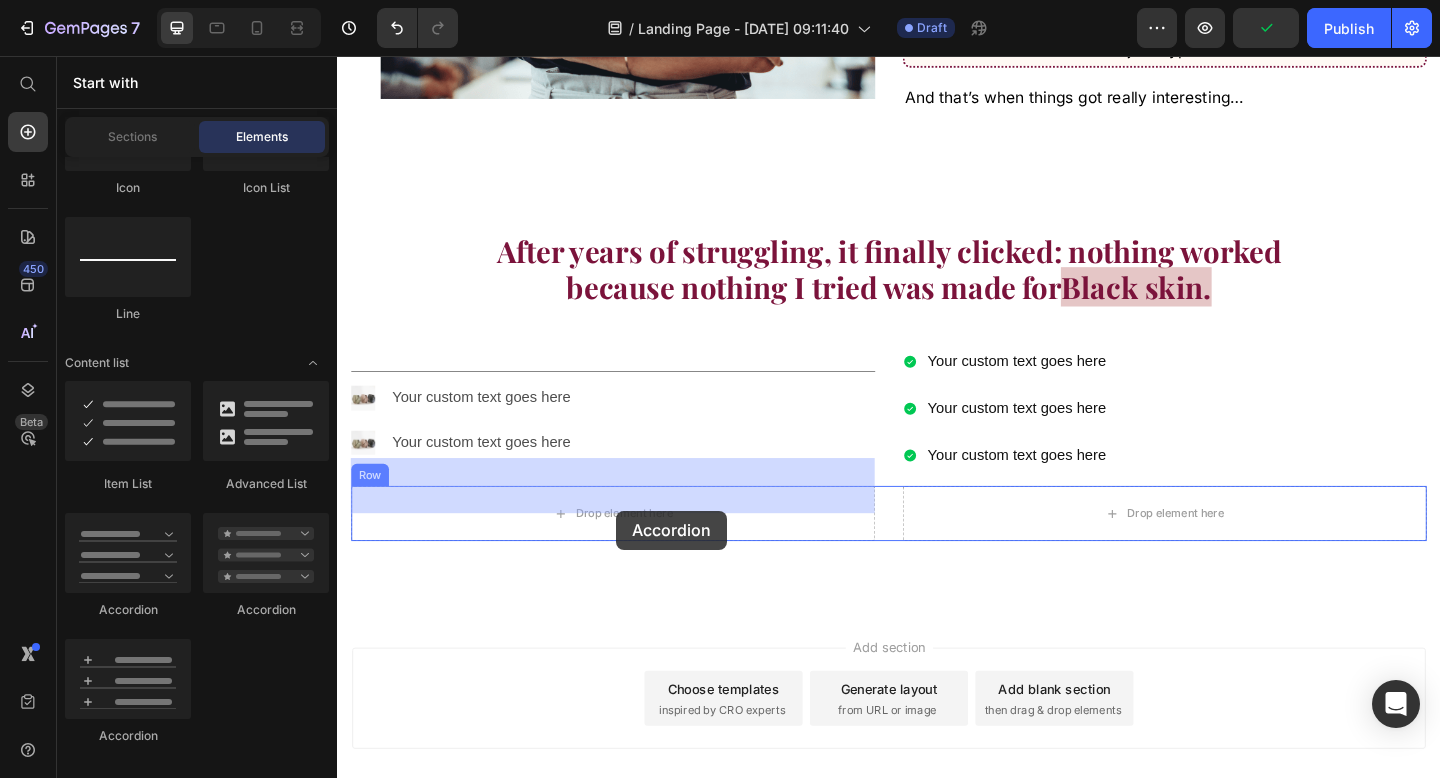 drag, startPoint x: 608, startPoint y: 626, endPoint x: 636, endPoint y: 544, distance: 86.64872 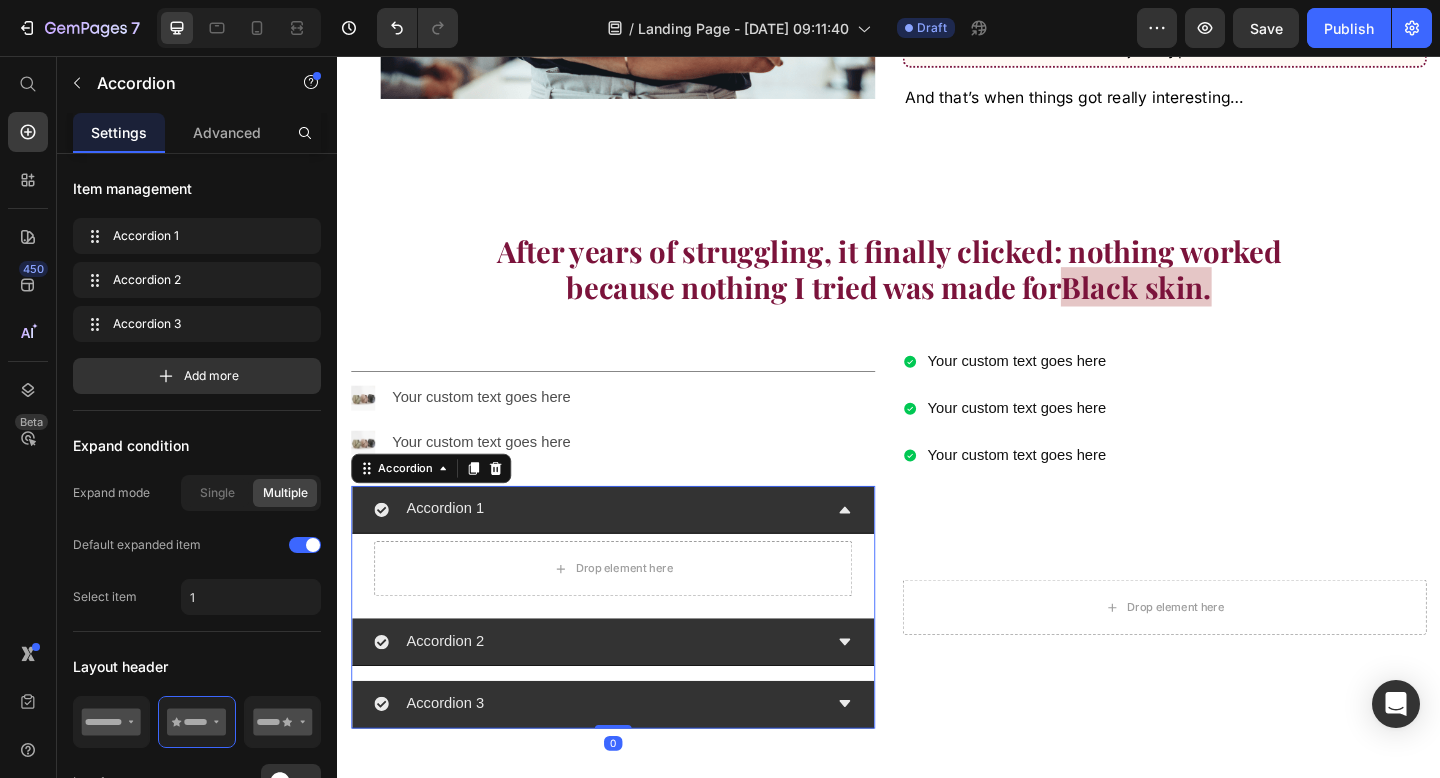 click on "Accordion 1" at bounding box center (621, 549) 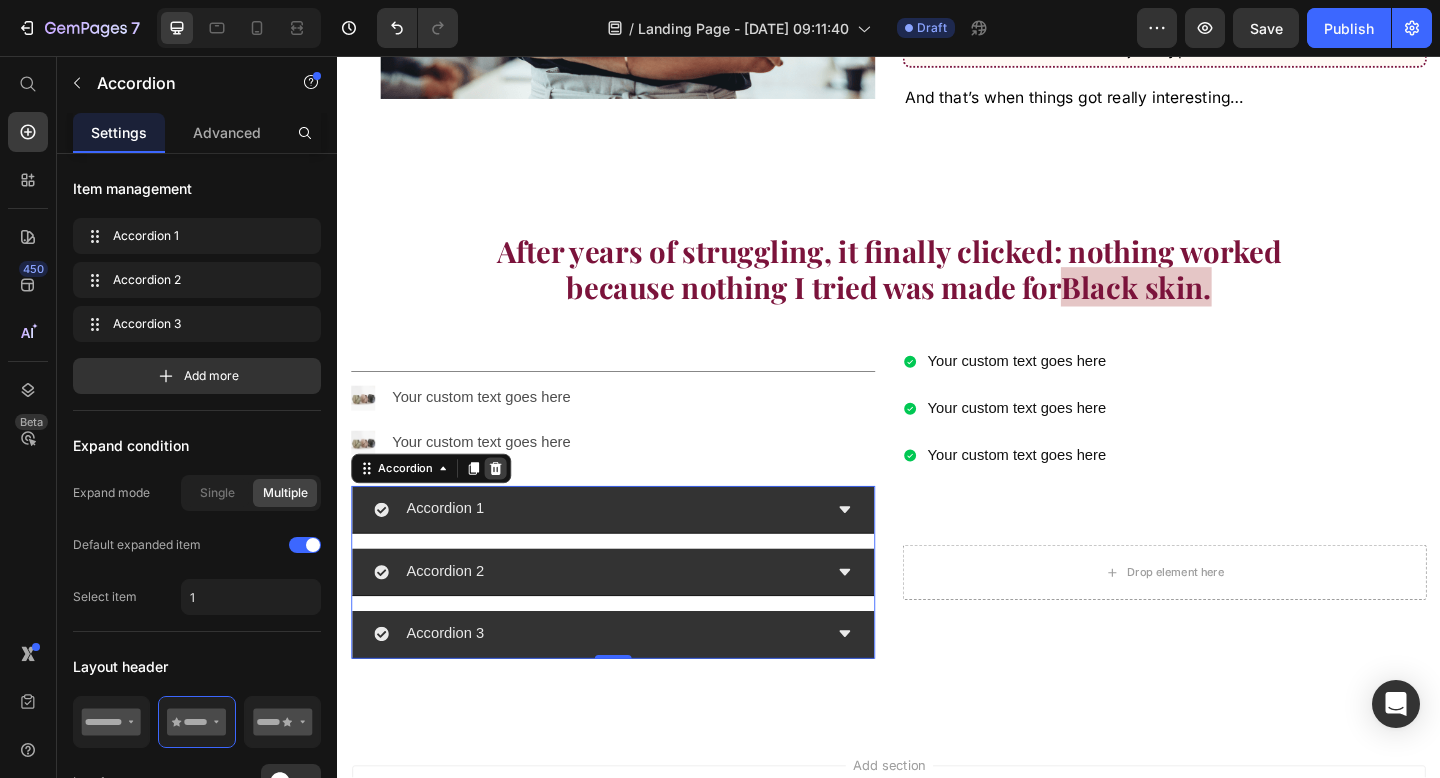 click at bounding box center (509, 505) 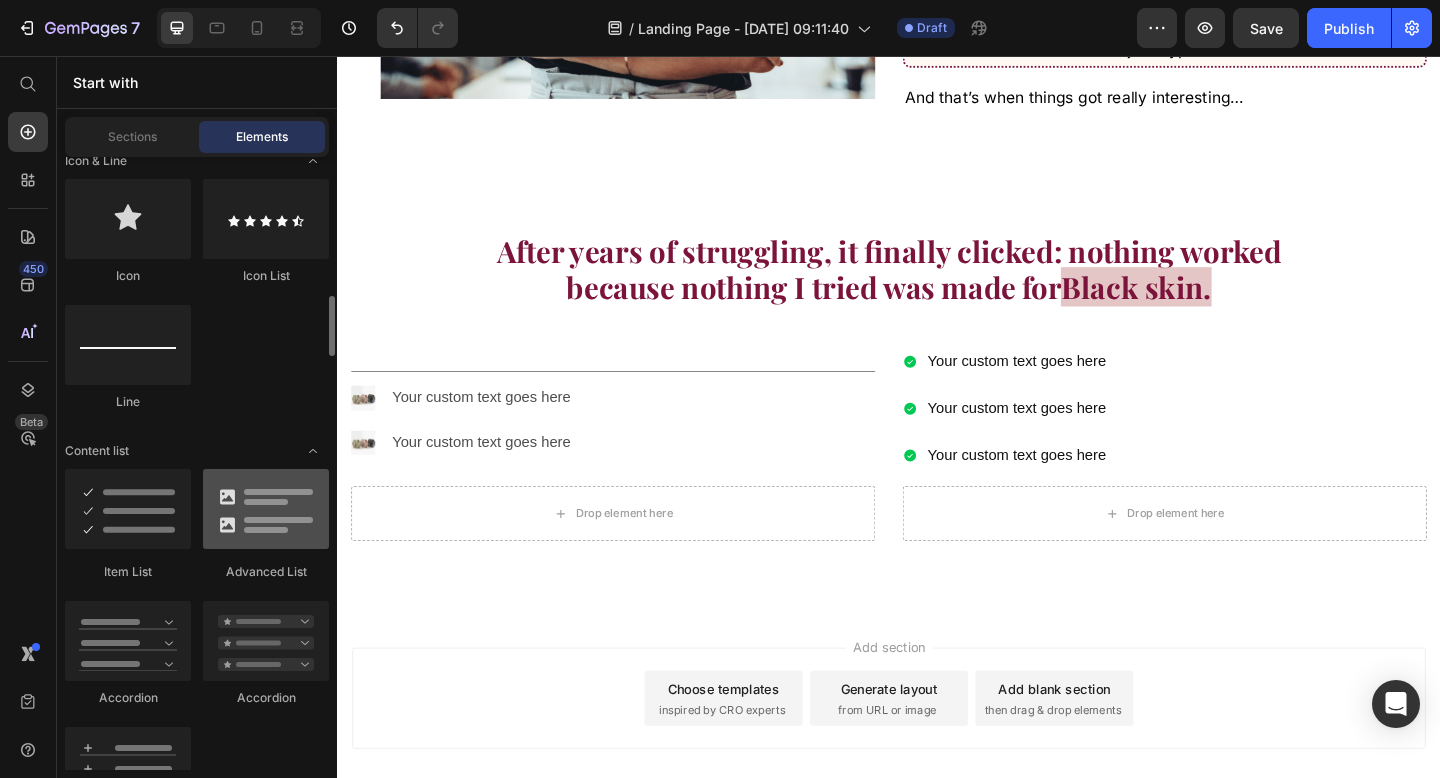 scroll, scrollTop: 1430, scrollLeft: 0, axis: vertical 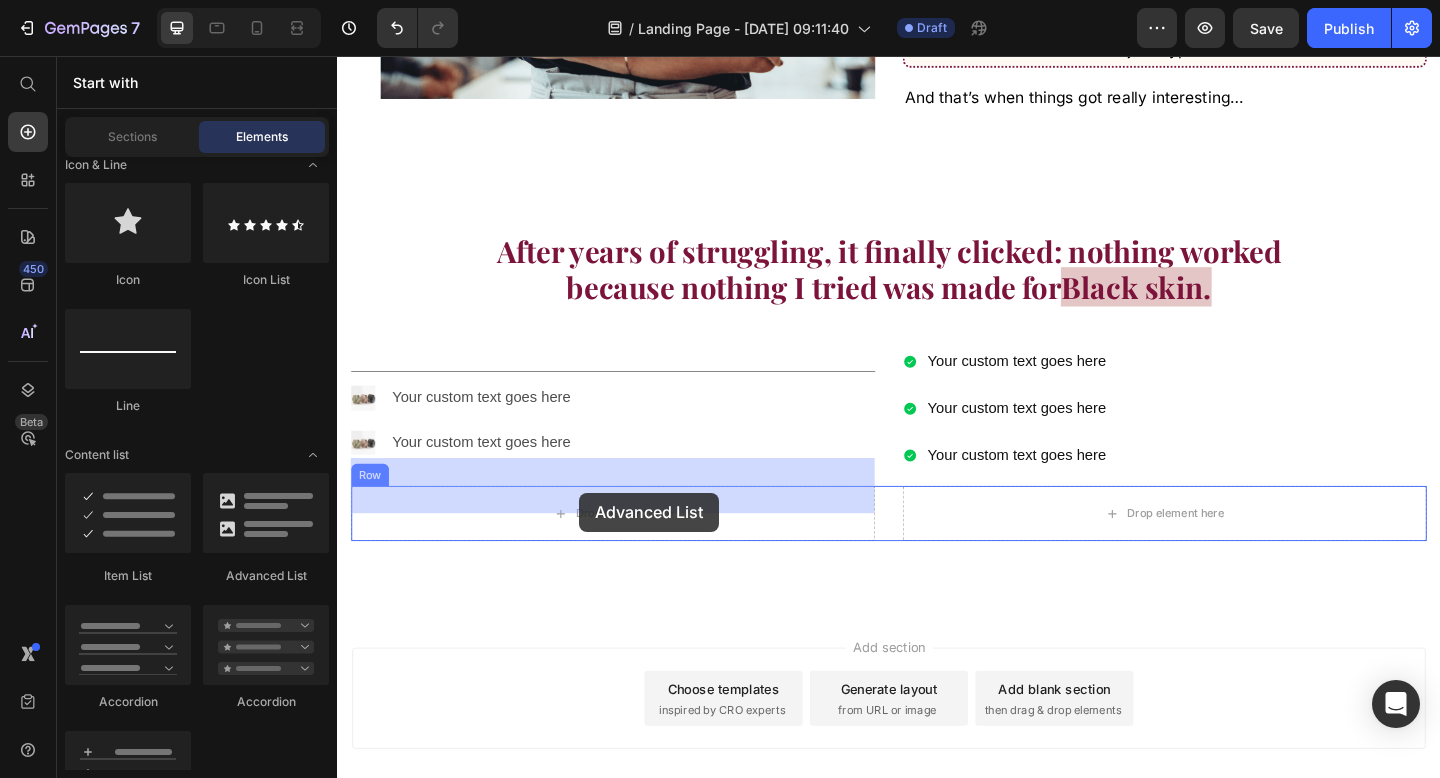 drag, startPoint x: 569, startPoint y: 563, endPoint x: 597, endPoint y: 528, distance: 44.82187 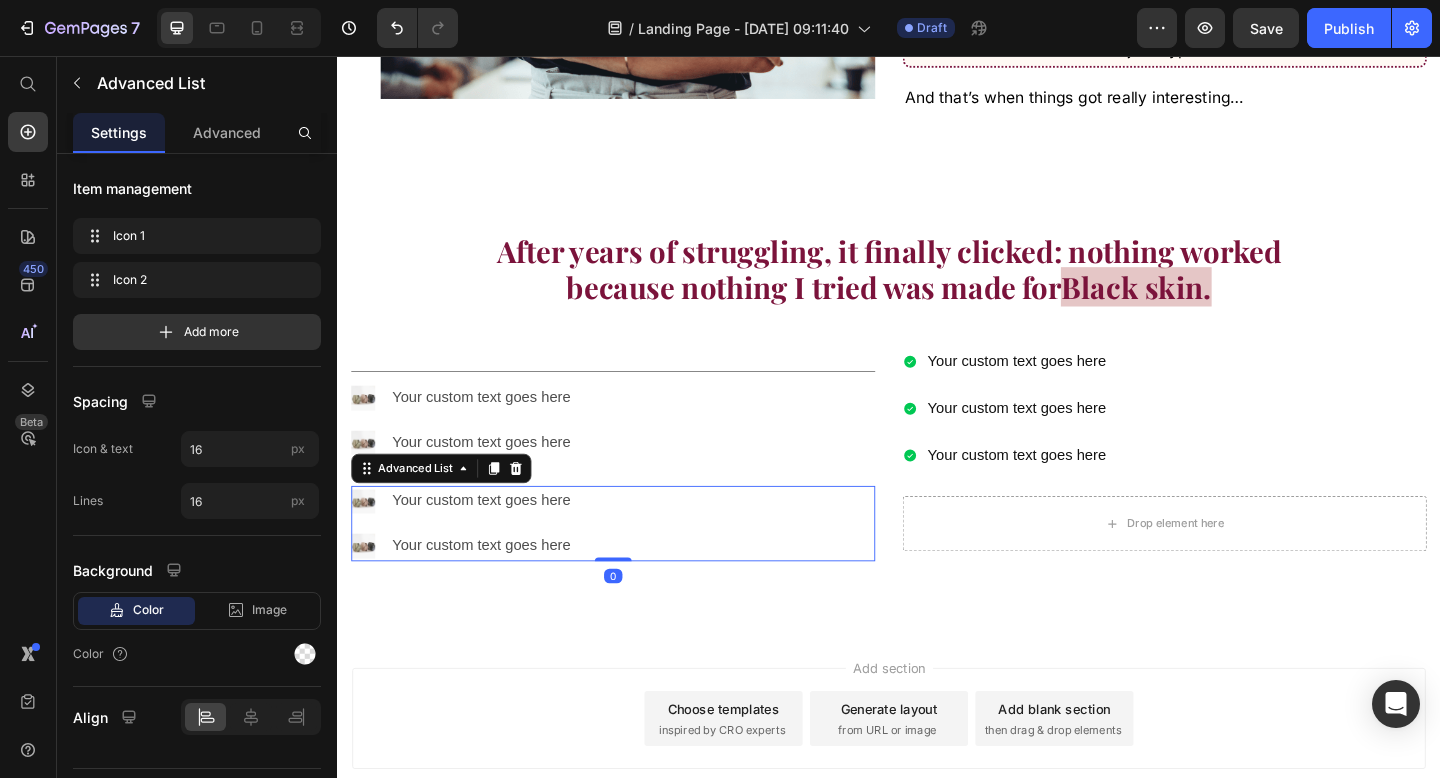 click on "Image Your custom text goes here Text Block Image Your custom text goes here Text Block" at bounding box center (475, 565) 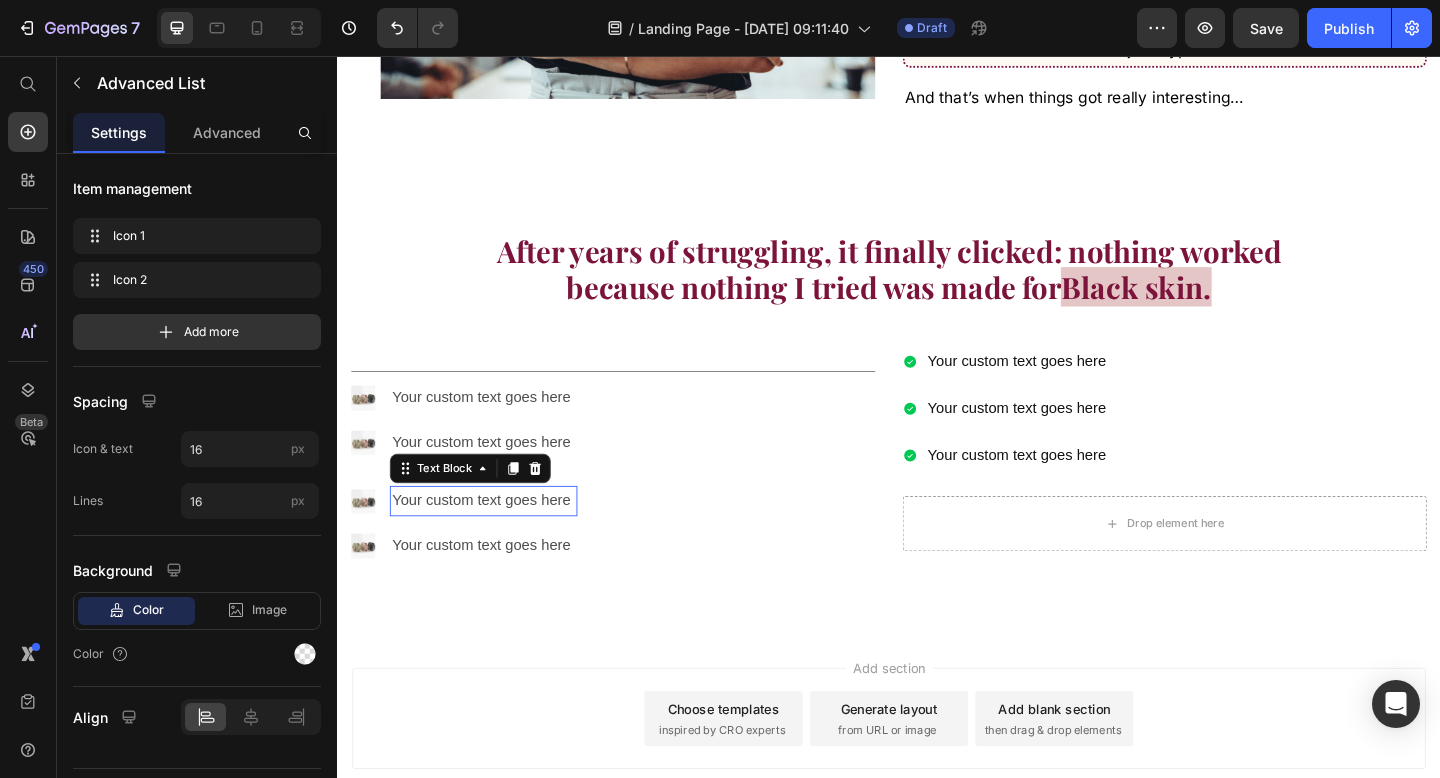 click on "Your custom text goes here" at bounding box center [496, 540] 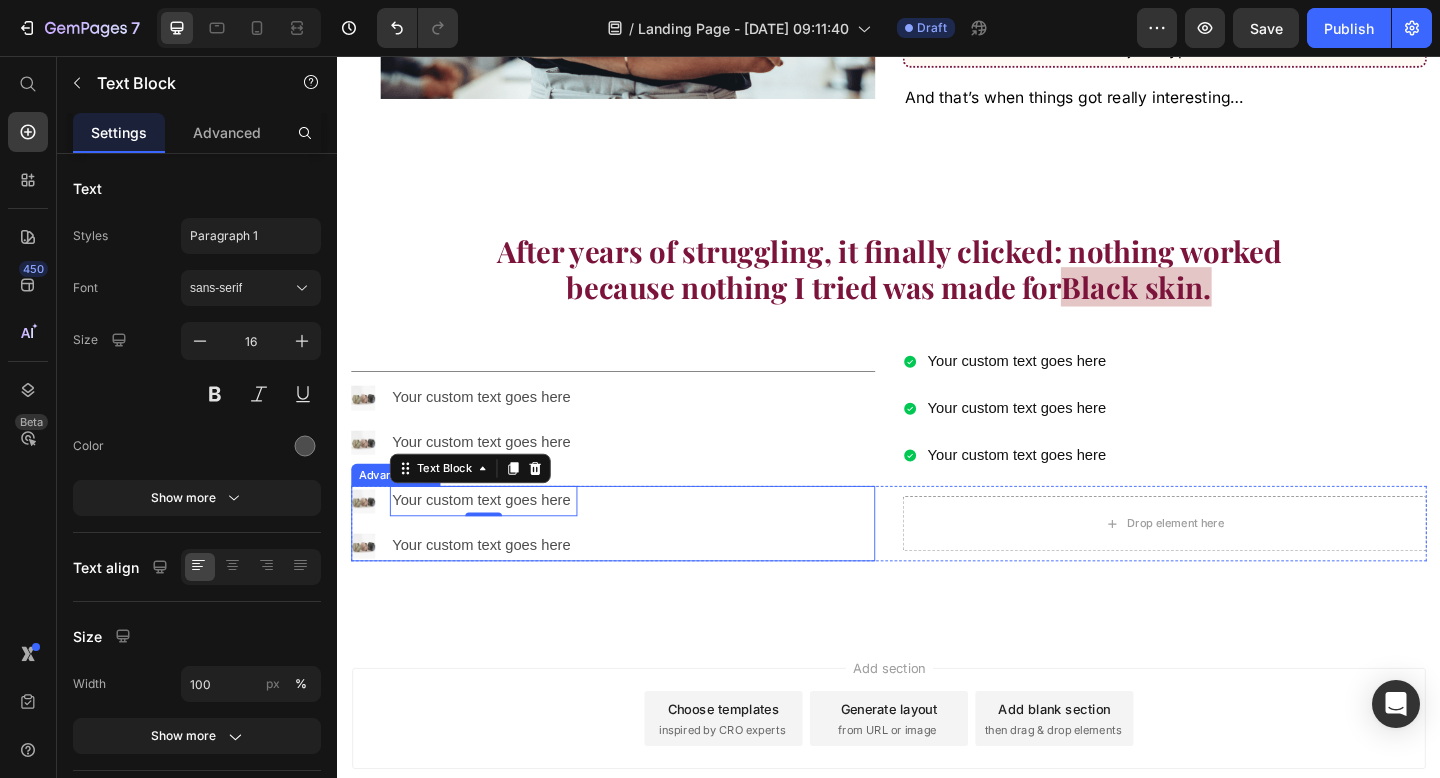 click on "Image Your custom text goes here Text Block   0 Image Your custom text goes here Text Block" at bounding box center [637, 565] 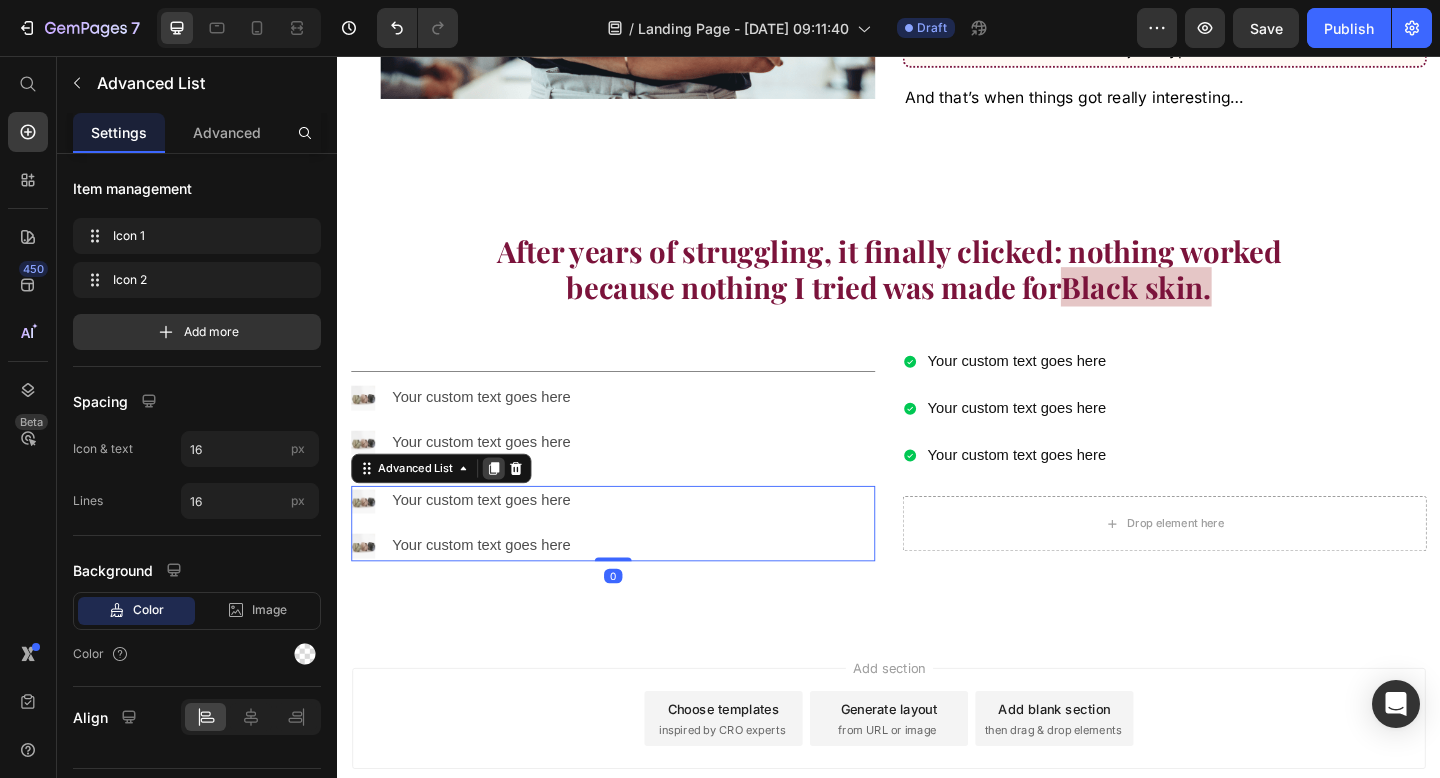 click 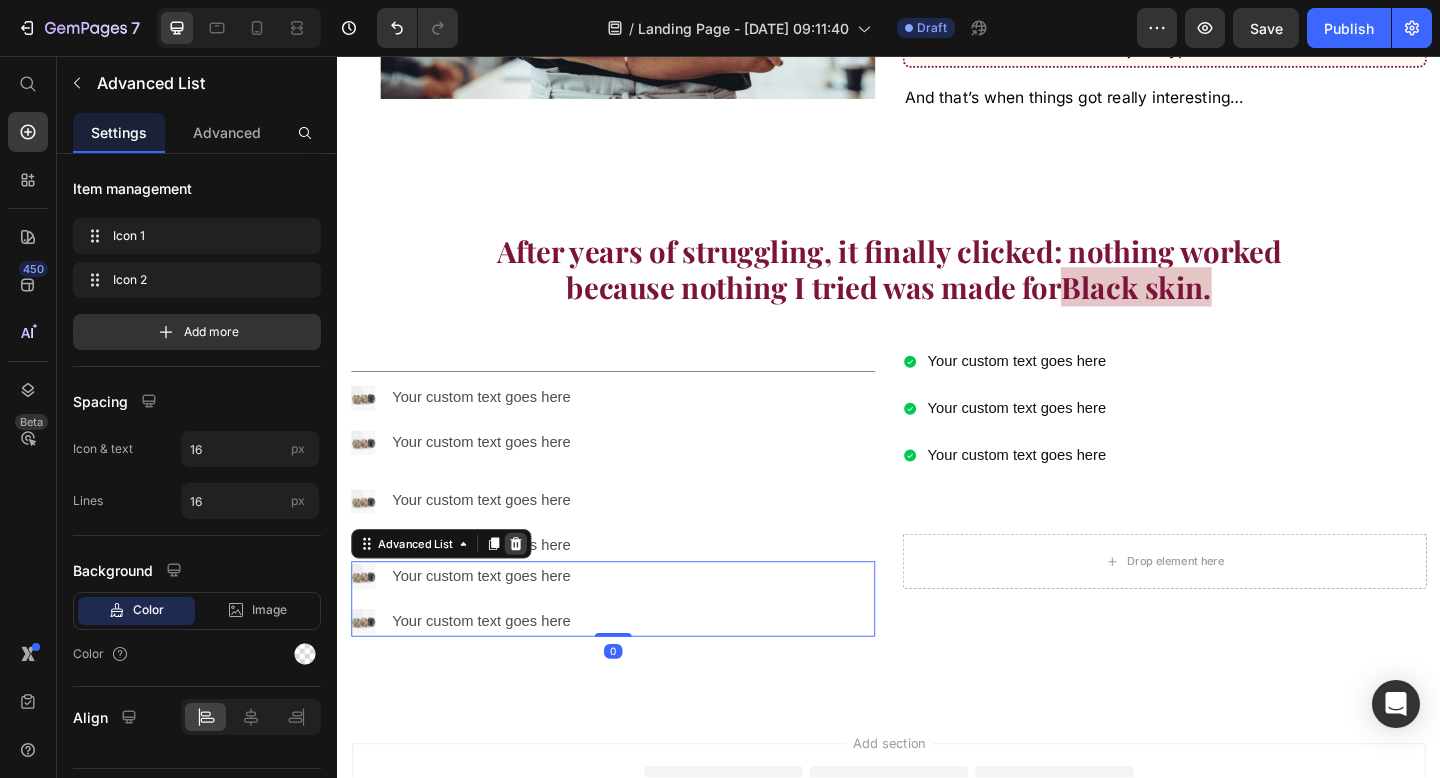 click 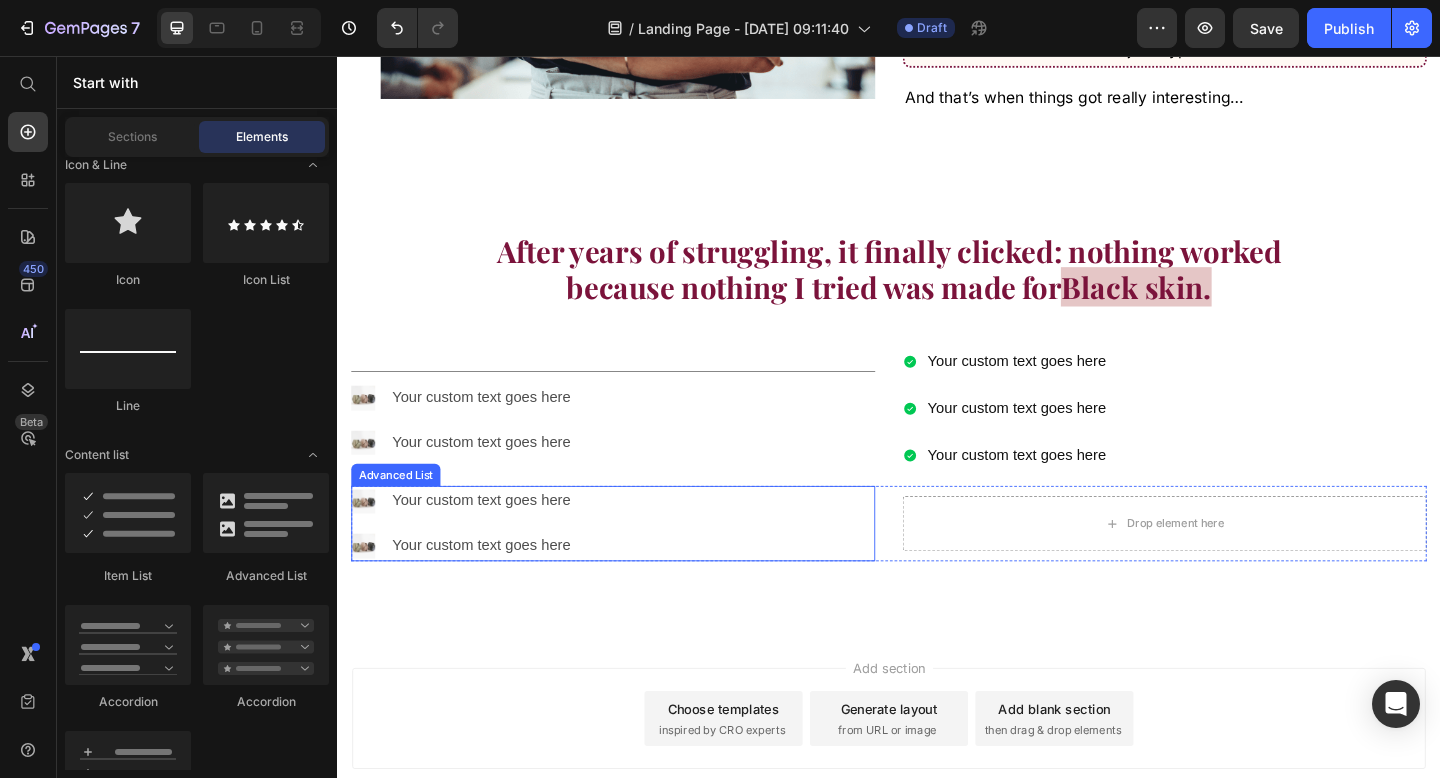 click on "Image Your custom text goes here Text Block Image Your custom text goes here Text Block" at bounding box center [475, 565] 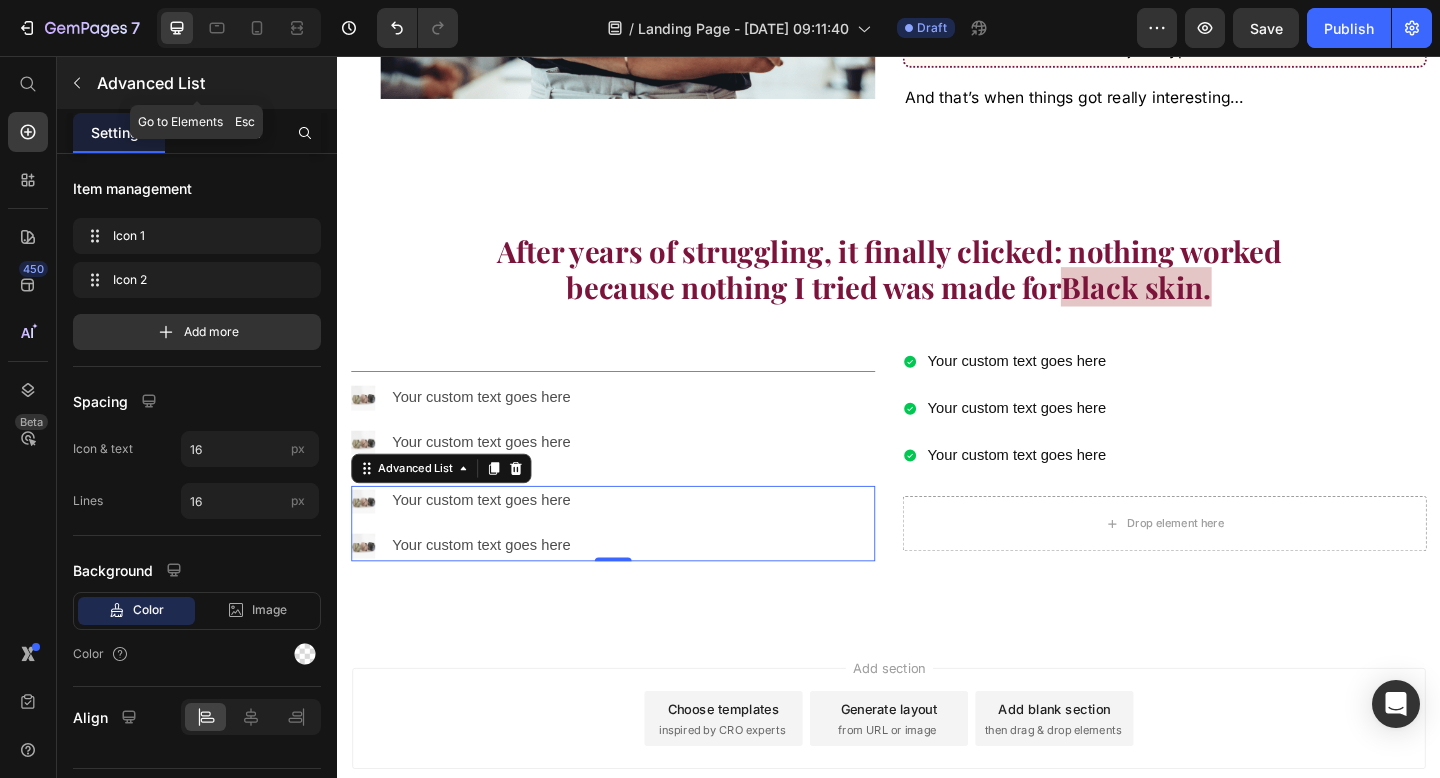 click on "Advanced List" at bounding box center [215, 83] 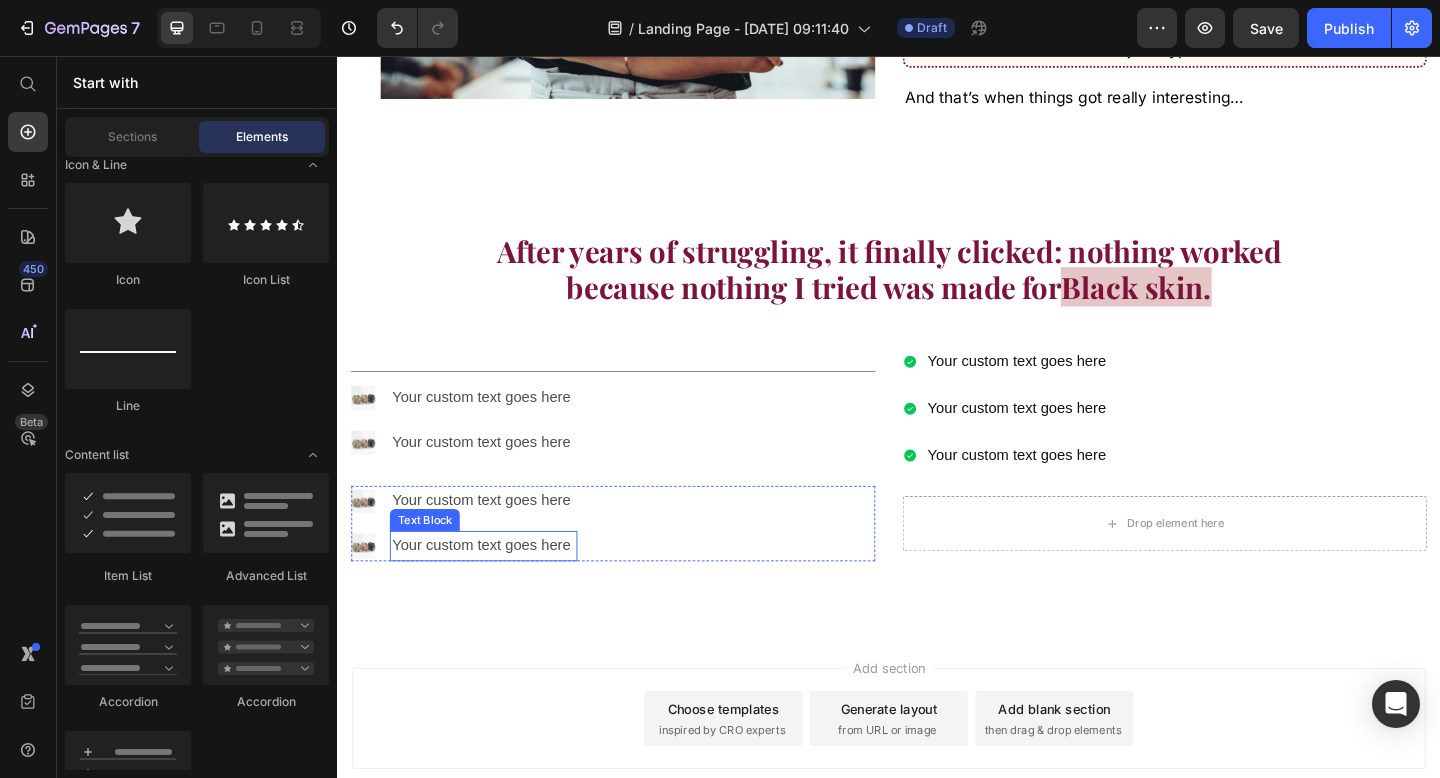 click on "Your custom text goes here" at bounding box center [496, 589] 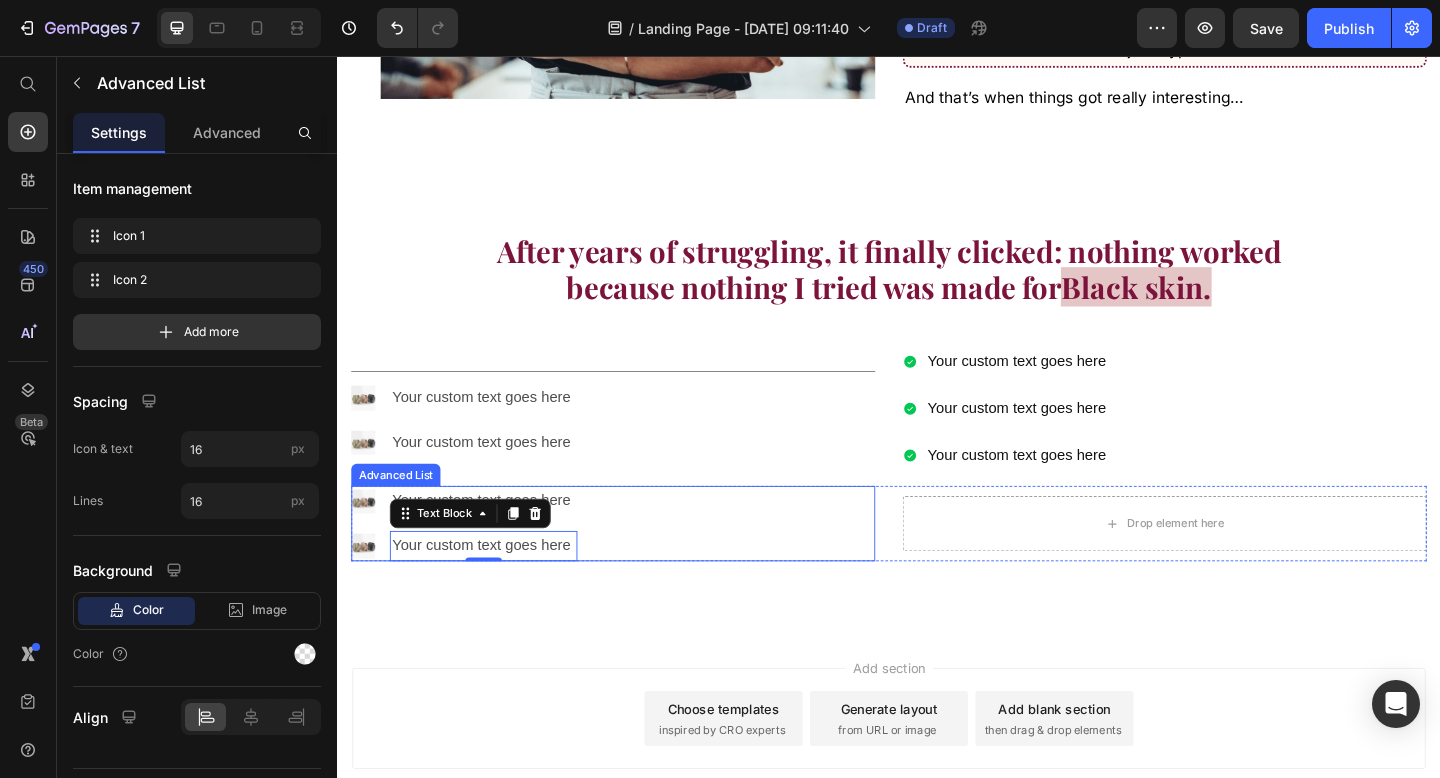 click on "Image Your custom text goes here Text Block Image Your custom text goes here Text Block   0" at bounding box center [637, 565] 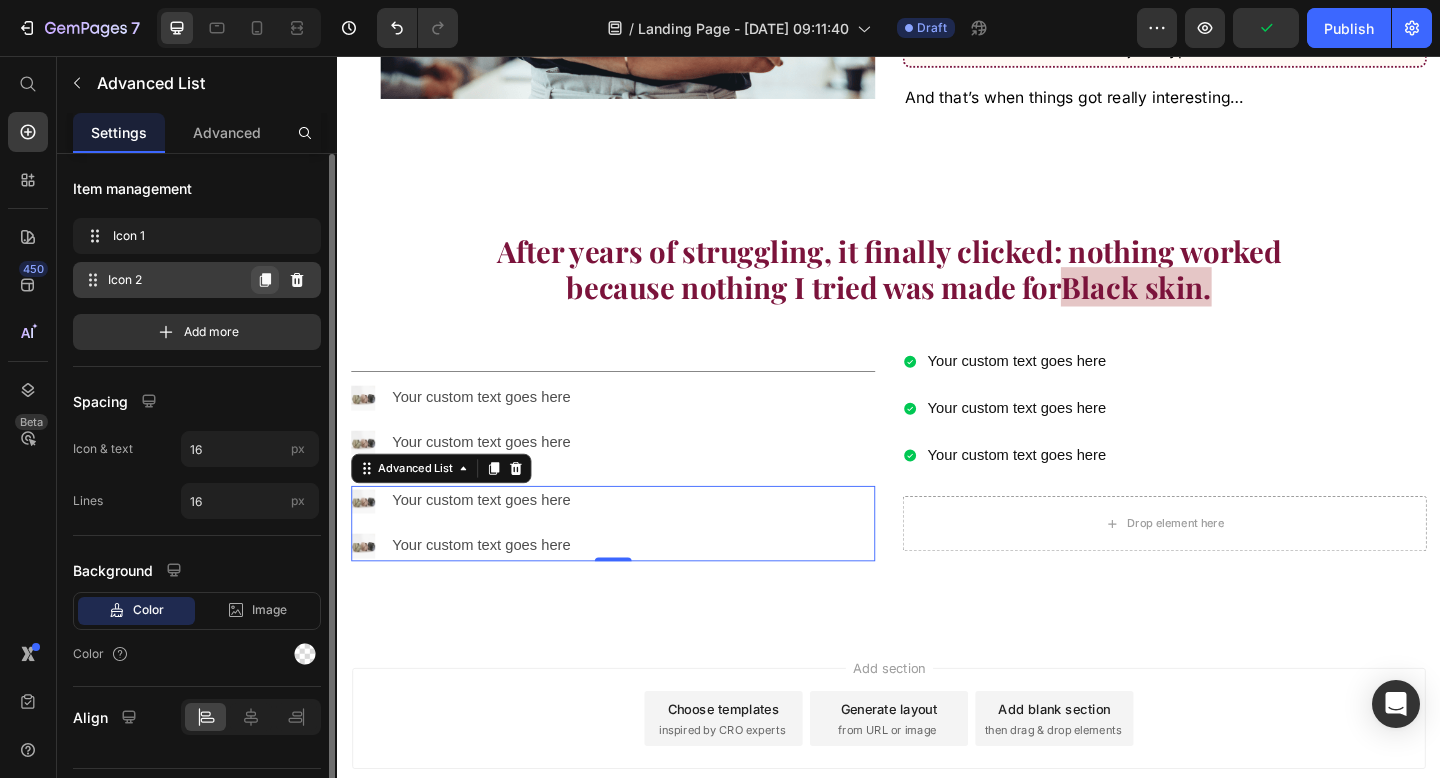 click 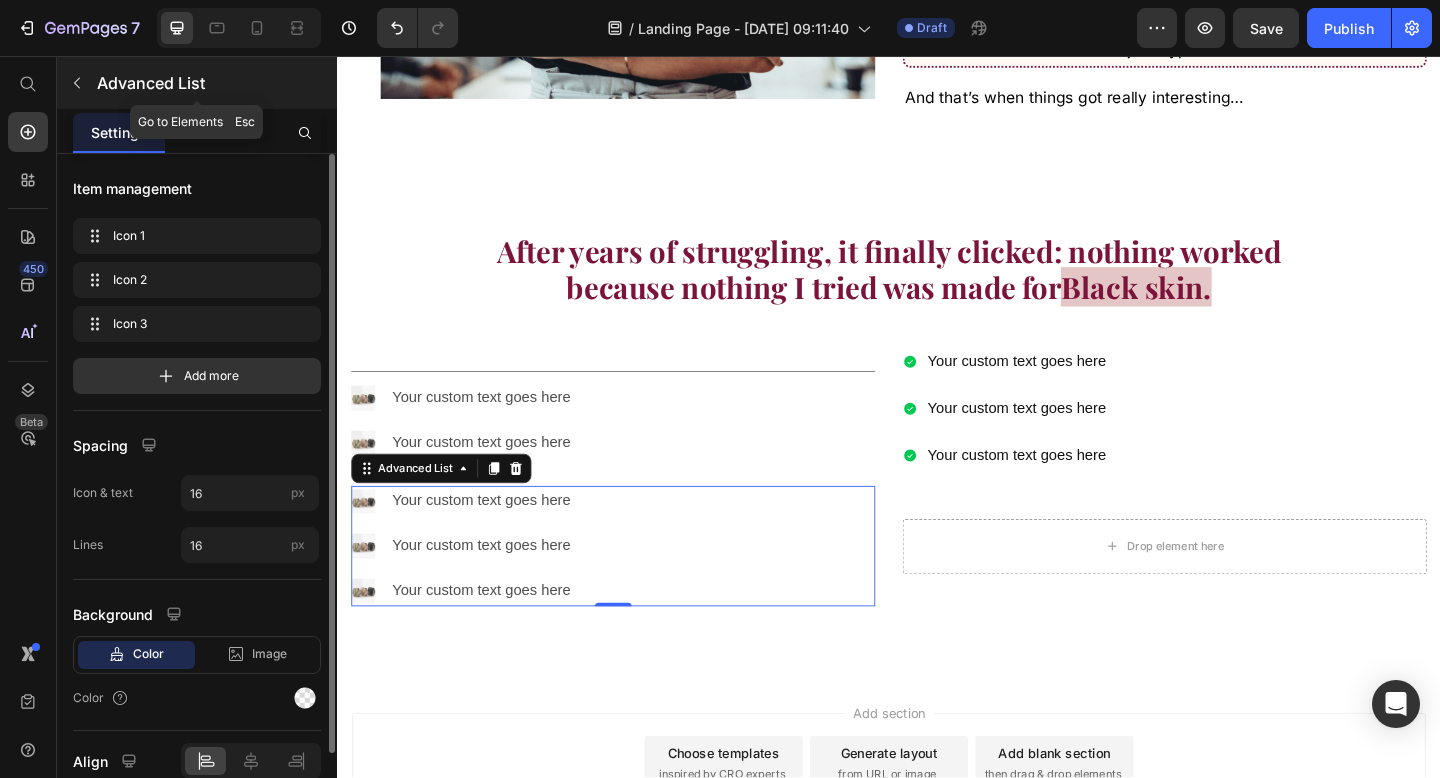 click on "Advanced List" at bounding box center (197, 83) 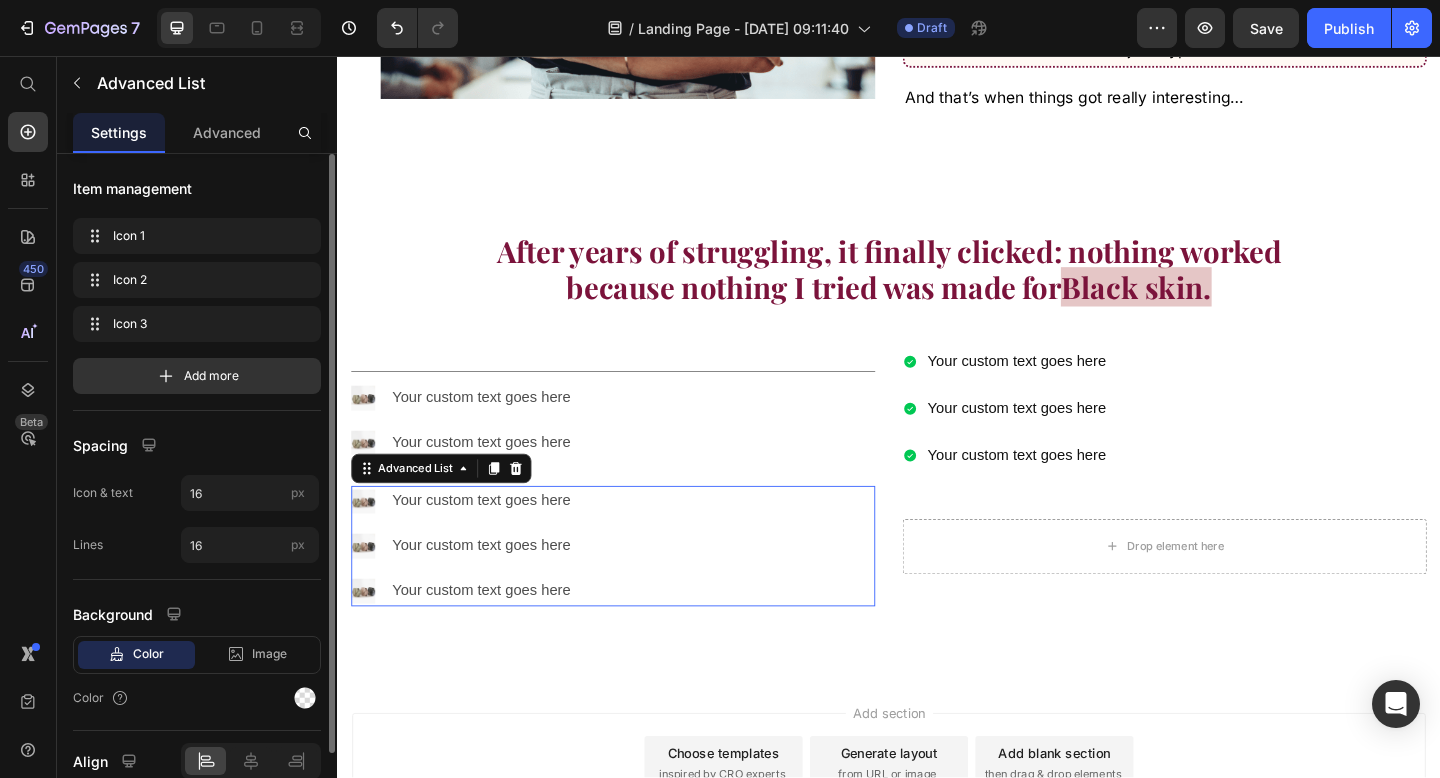 click on "Image Your custom text goes here Text Block Image Your custom text goes here Text Block Image Your custom text goes here Text Block" at bounding box center [637, 589] 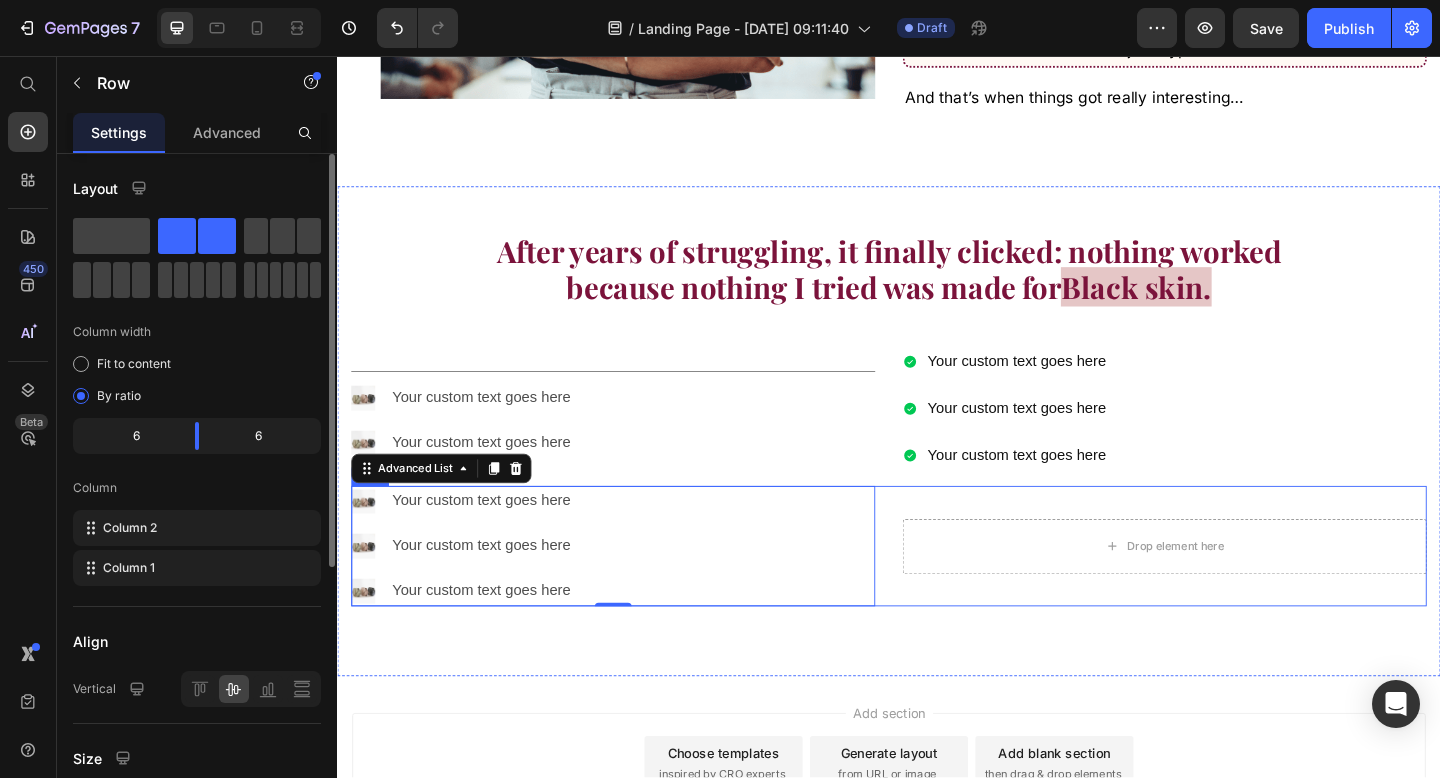 click on "Drop element here Row Image Your custom text goes here Text Block Image Your custom text goes here Text Block Image Your custom text goes here Text Block Advanced List   0 Row" at bounding box center [937, 589] 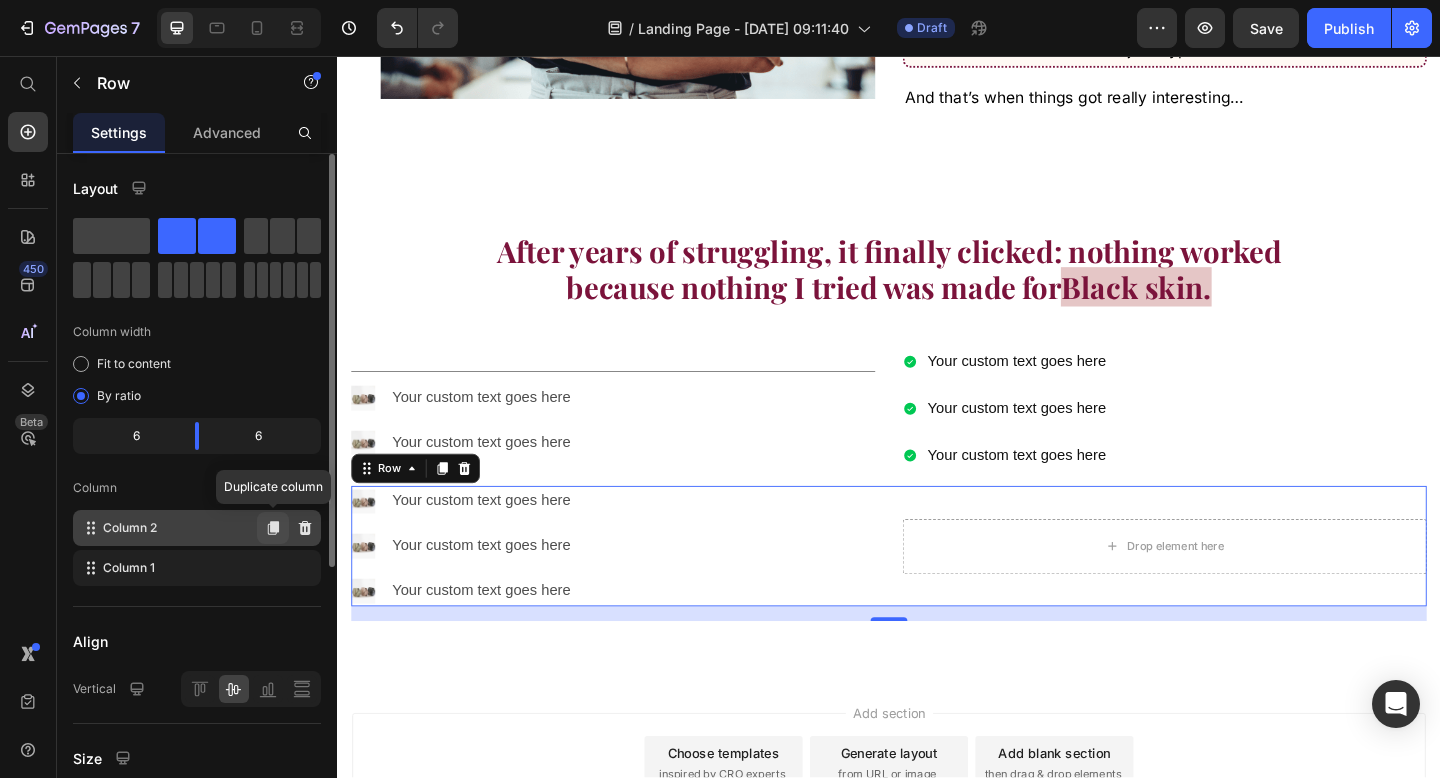 click 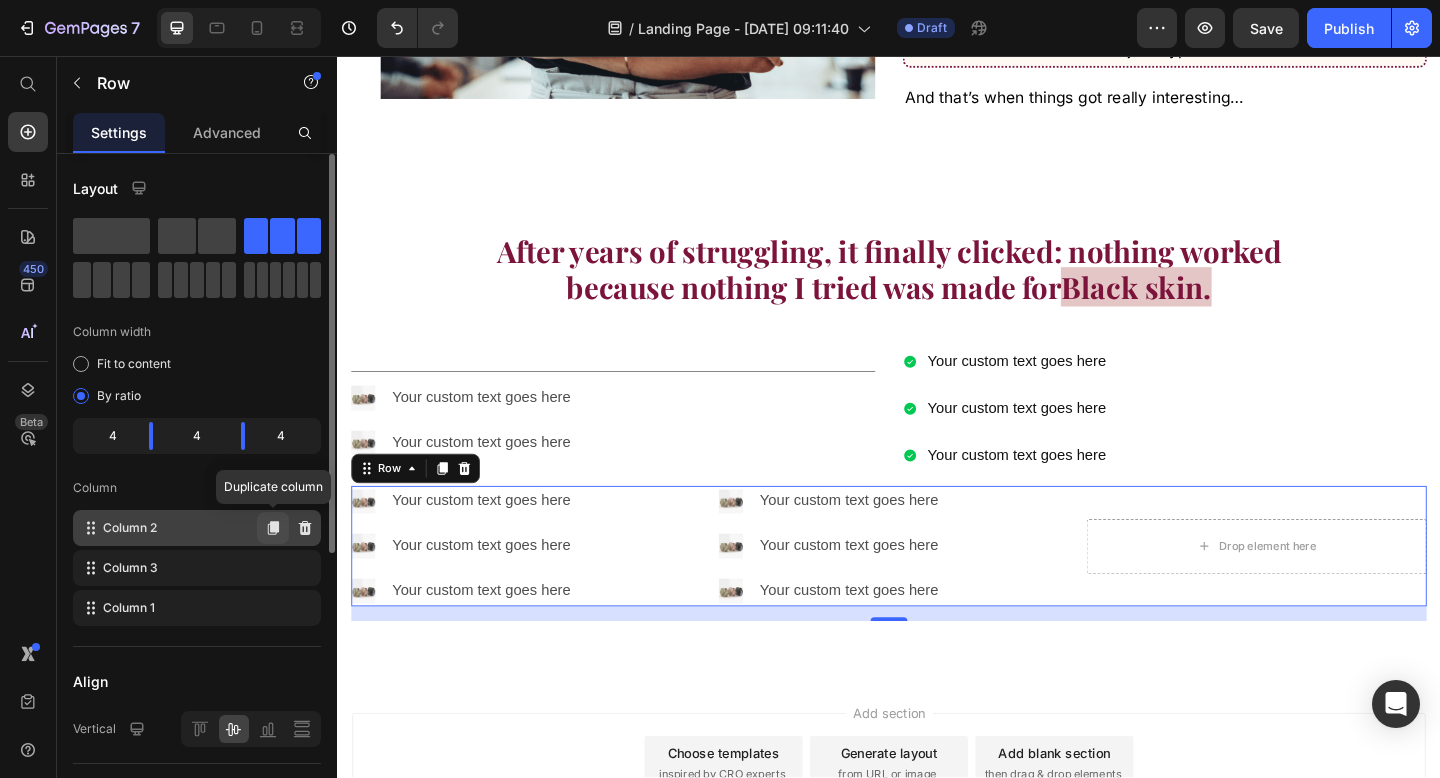 type 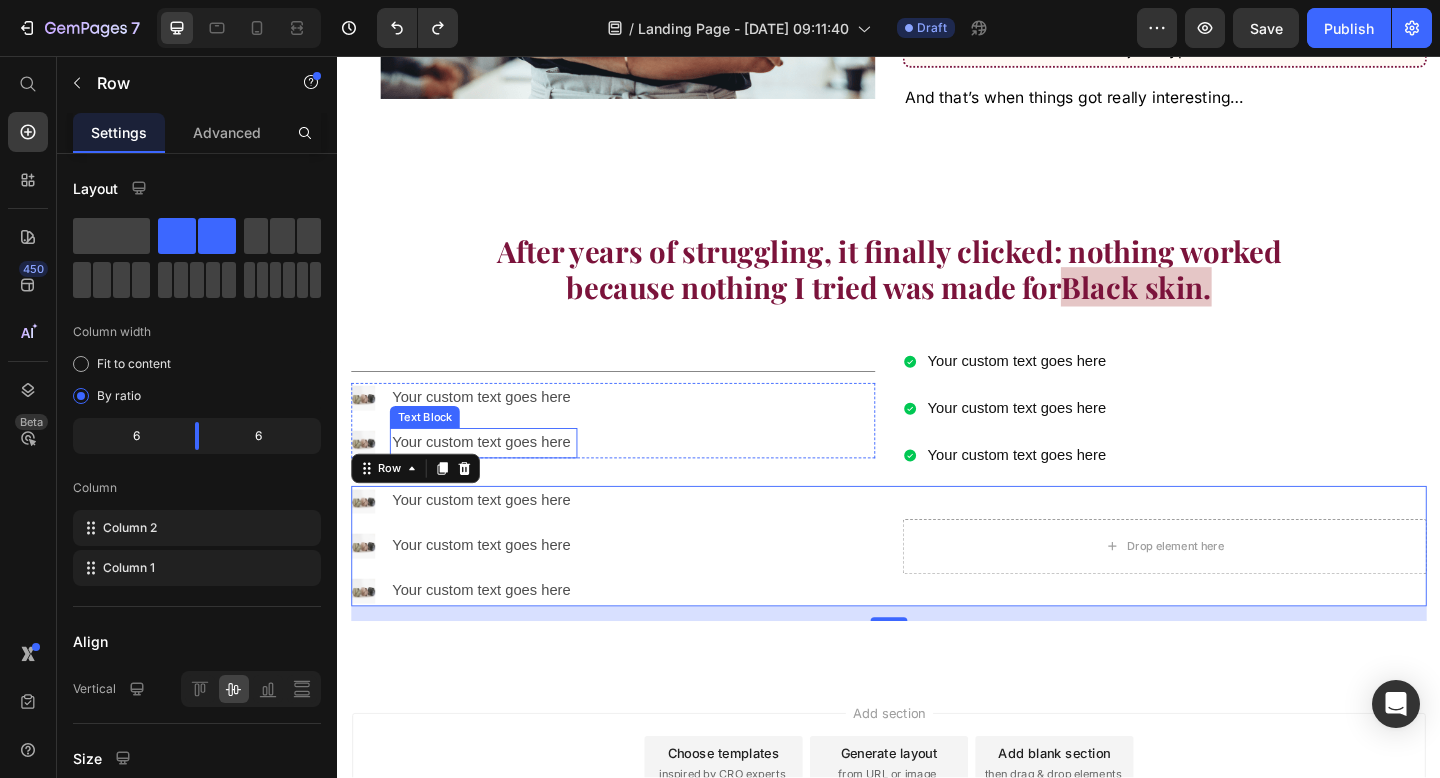 click on "After years of struggling, it finally clicked: nothing worked because nothing I tried was made for  Black skin. Text Block Row Your custom text goes here Your custom text goes here Your custom text goes here Item List Row                Title Line Image Your custom text goes here Text Block Image Your custom text goes here Text Block Advanced List Row
Drop element here Row Image Your custom text goes here Text Block Image Your custom text goes here Text Block Image Your custom text goes here Text Block Advanced List Row   16" at bounding box center (937, 459) 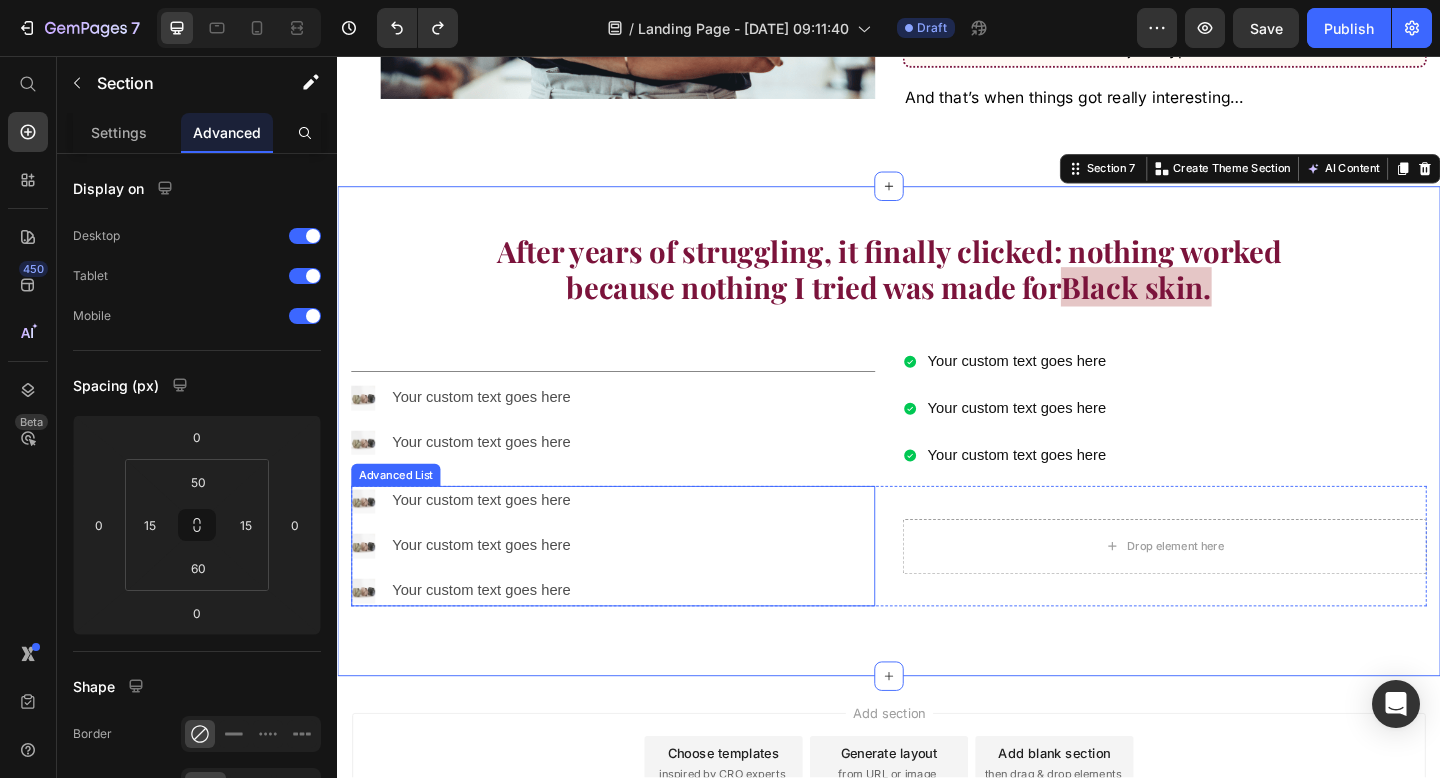 click on "Your custom text goes here" at bounding box center (496, 589) 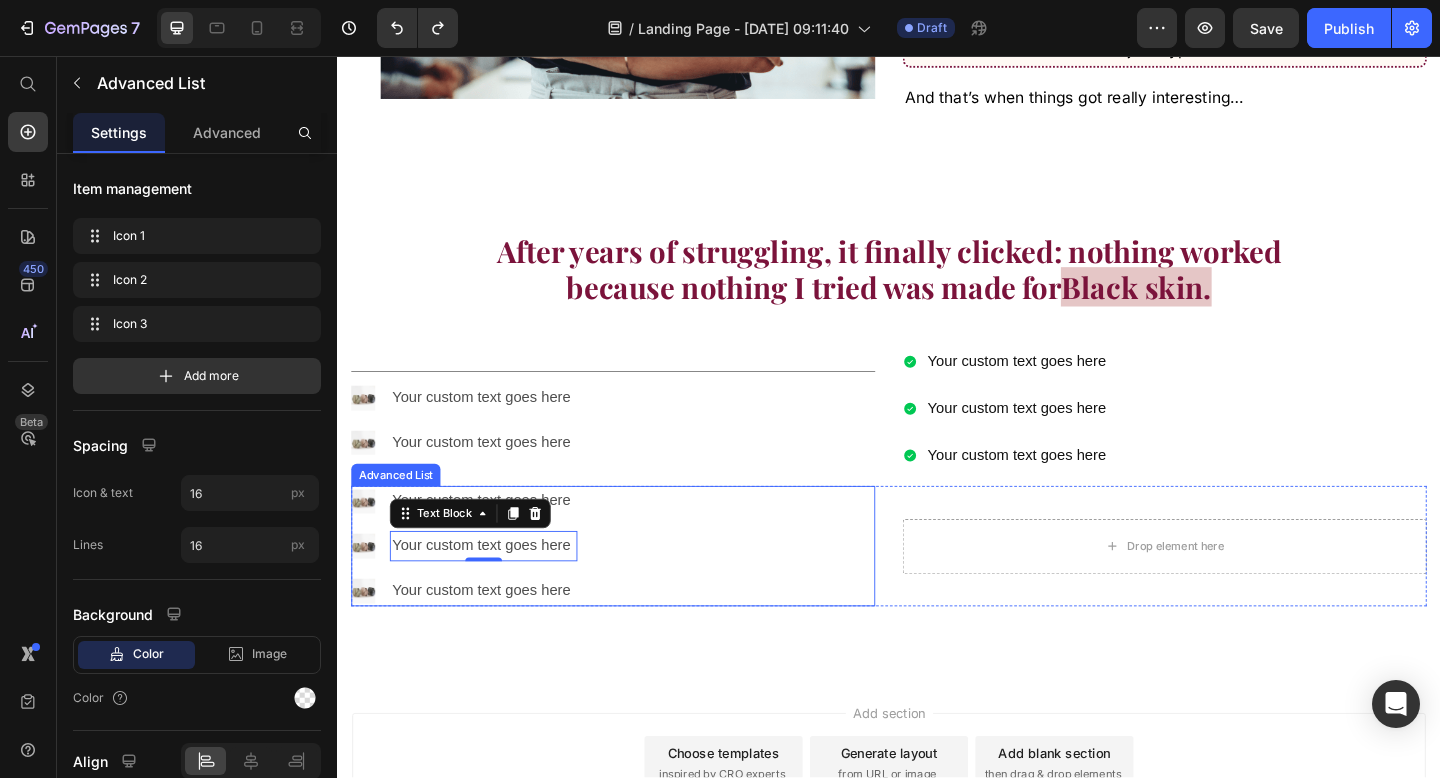 click on "Image Your custom text goes here Text Block Image Your custom text goes here Text Block   0 Image Your custom text goes here Text Block" at bounding box center (637, 589) 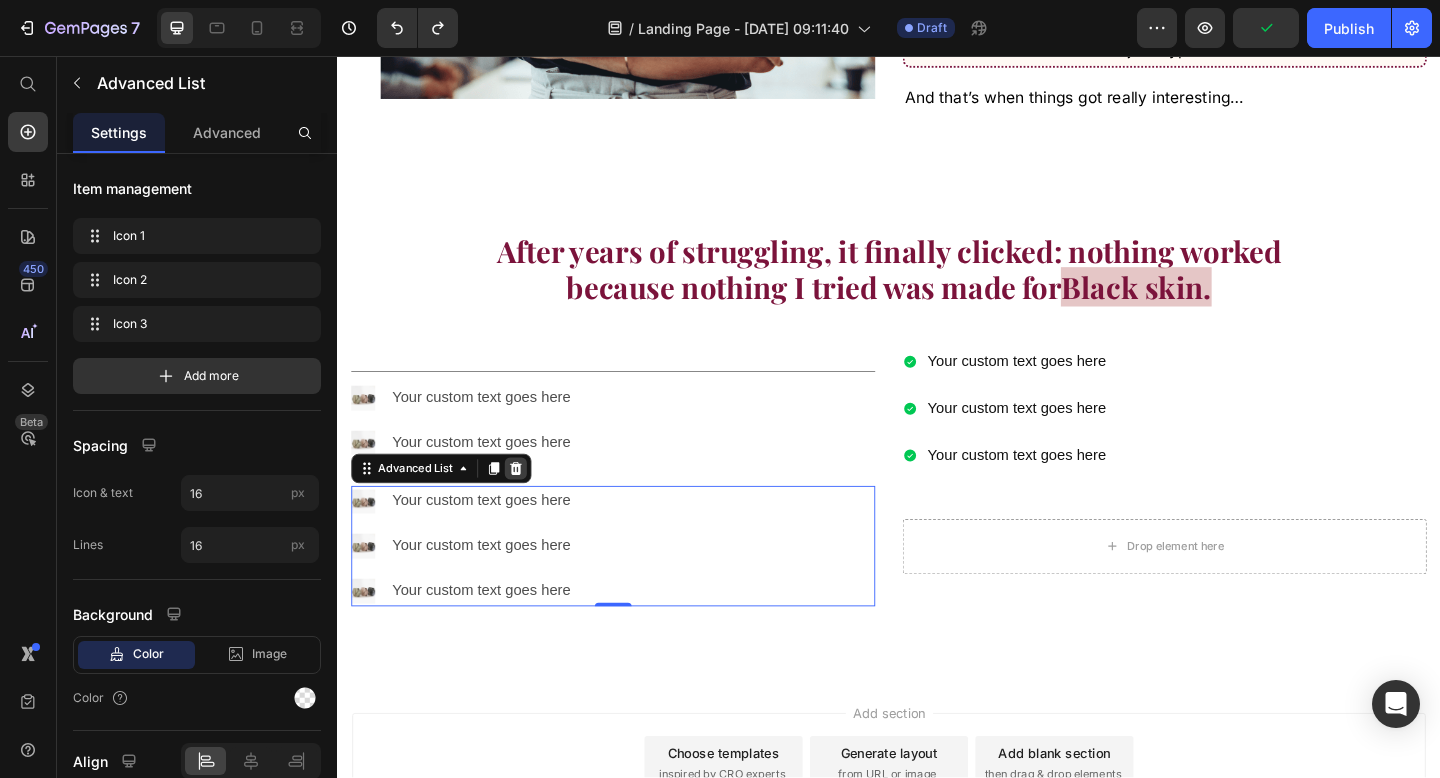 click 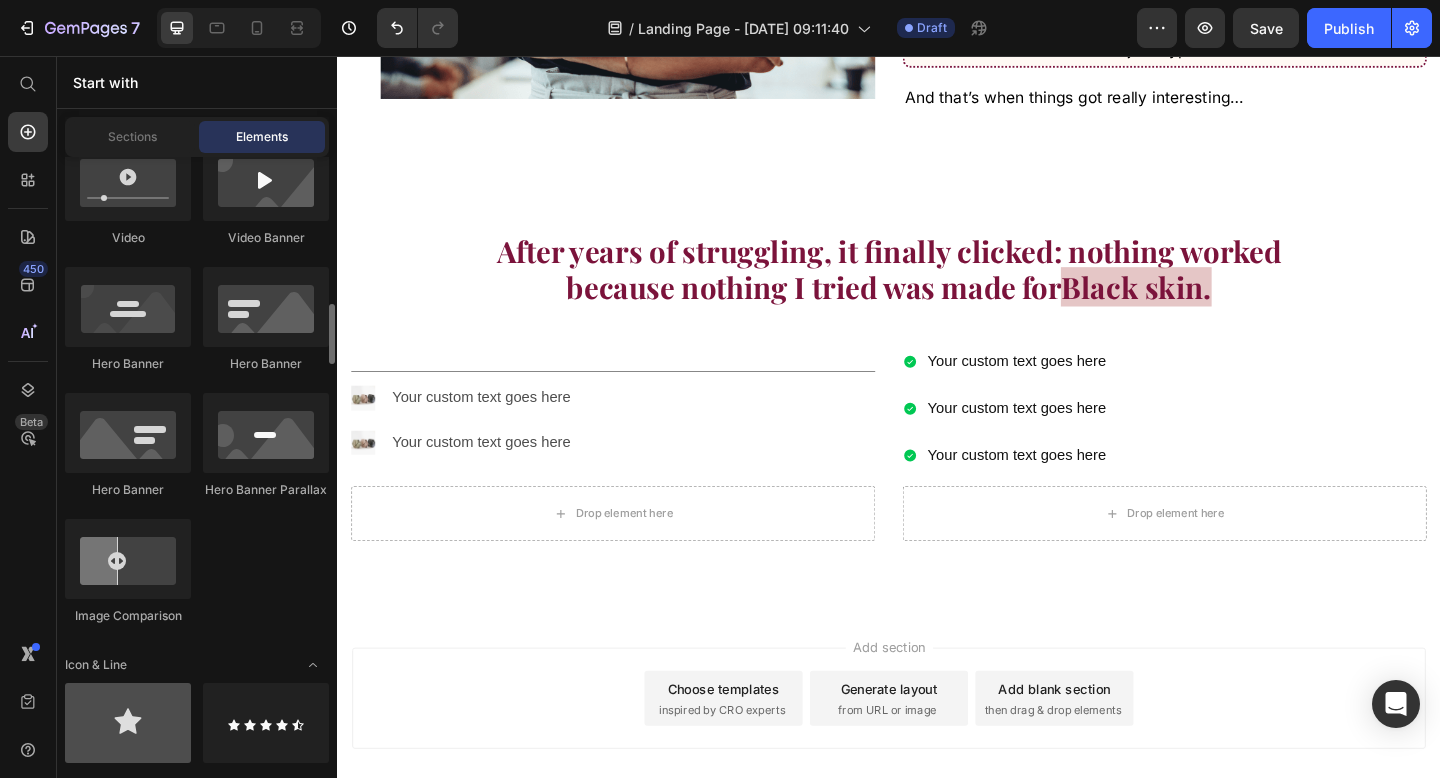 scroll, scrollTop: 920, scrollLeft: 0, axis: vertical 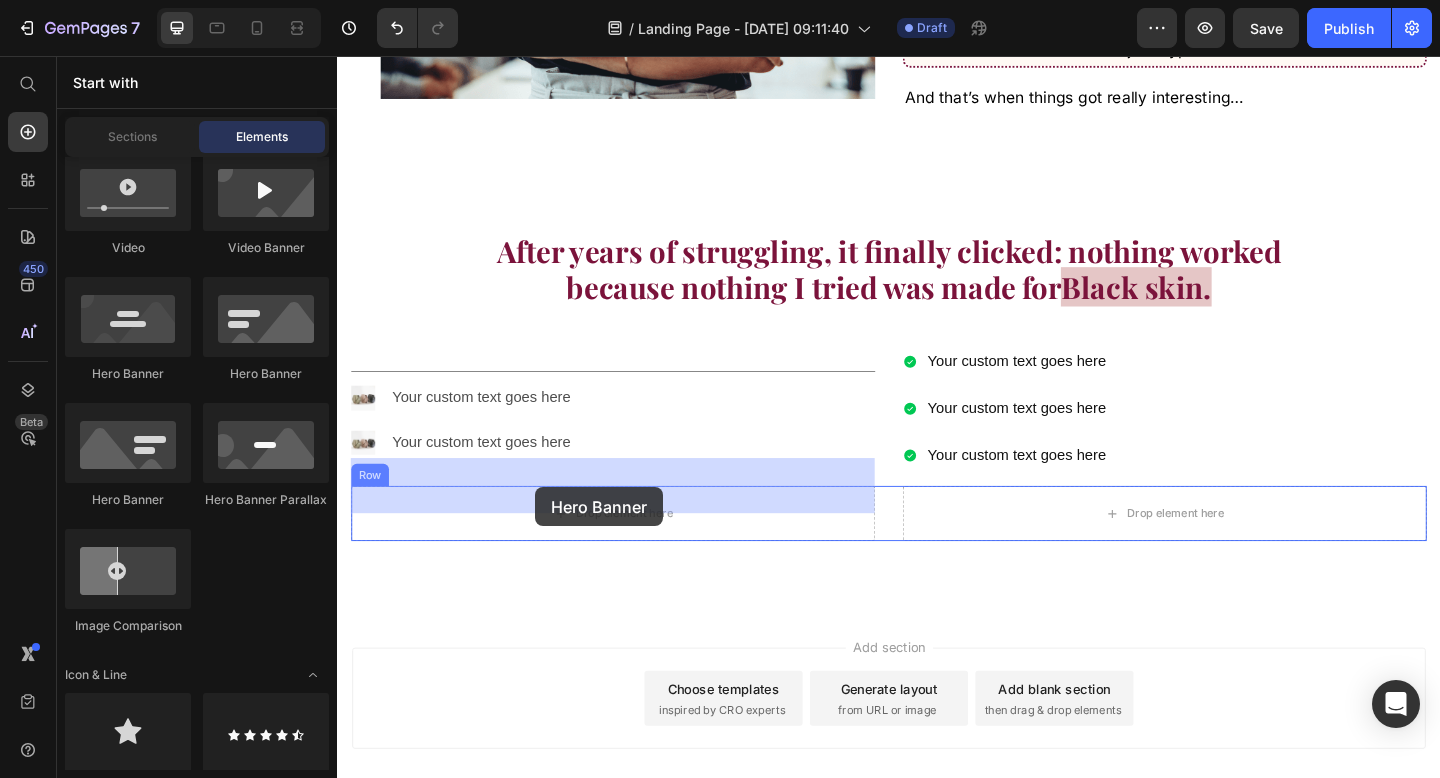 drag, startPoint x: 497, startPoint y: 508, endPoint x: 552, endPoint y: 525, distance: 57.567352 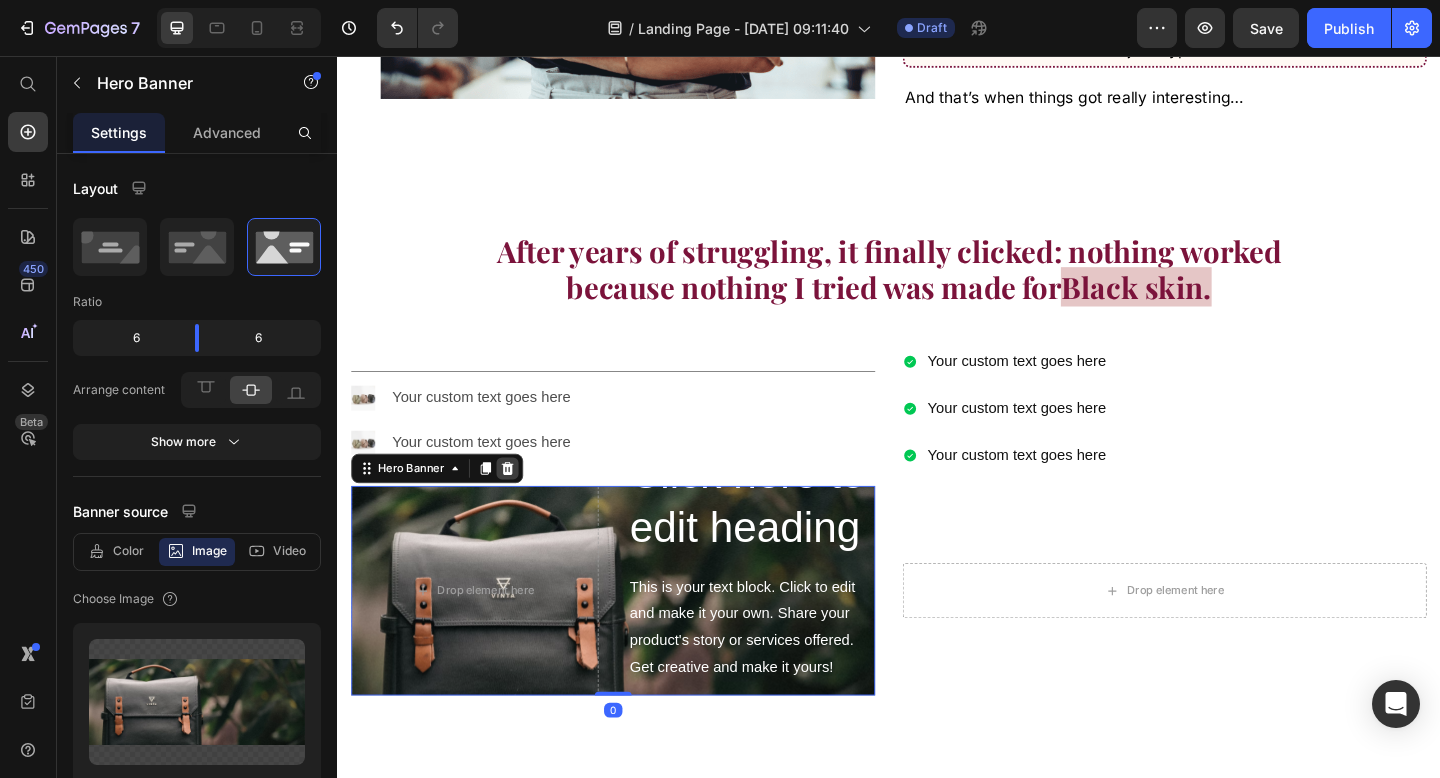 click 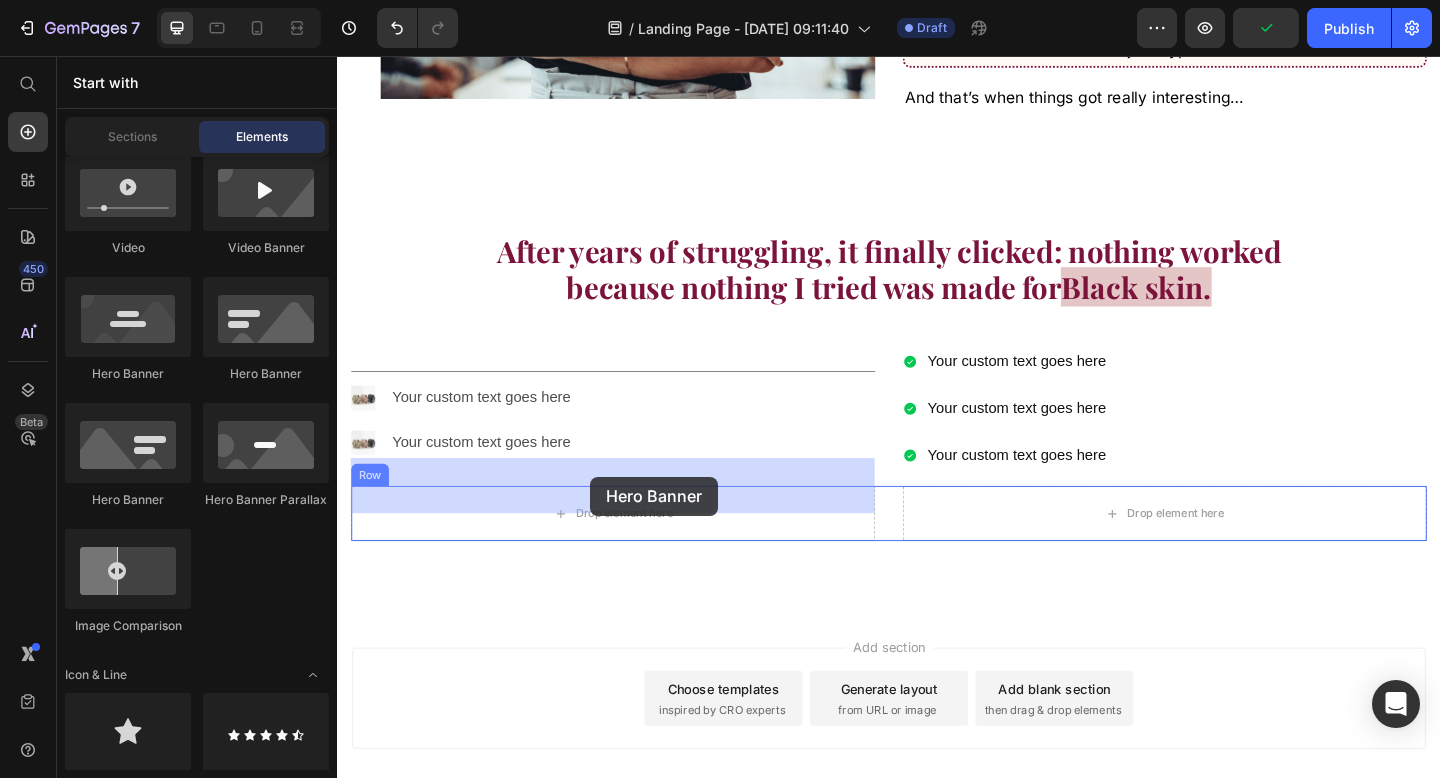 drag, startPoint x: 604, startPoint y: 376, endPoint x: 613, endPoint y: 517, distance: 141.28694 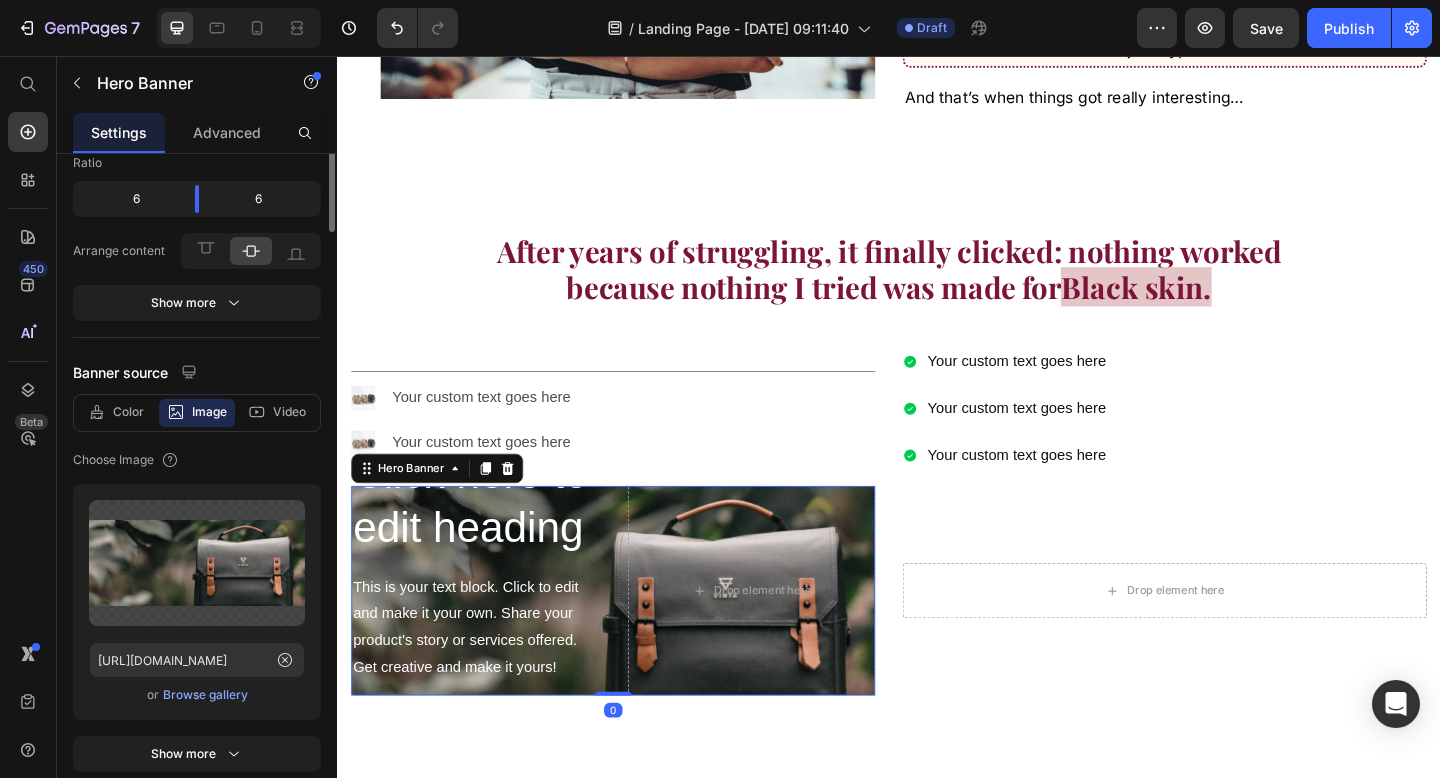 scroll, scrollTop: 0, scrollLeft: 0, axis: both 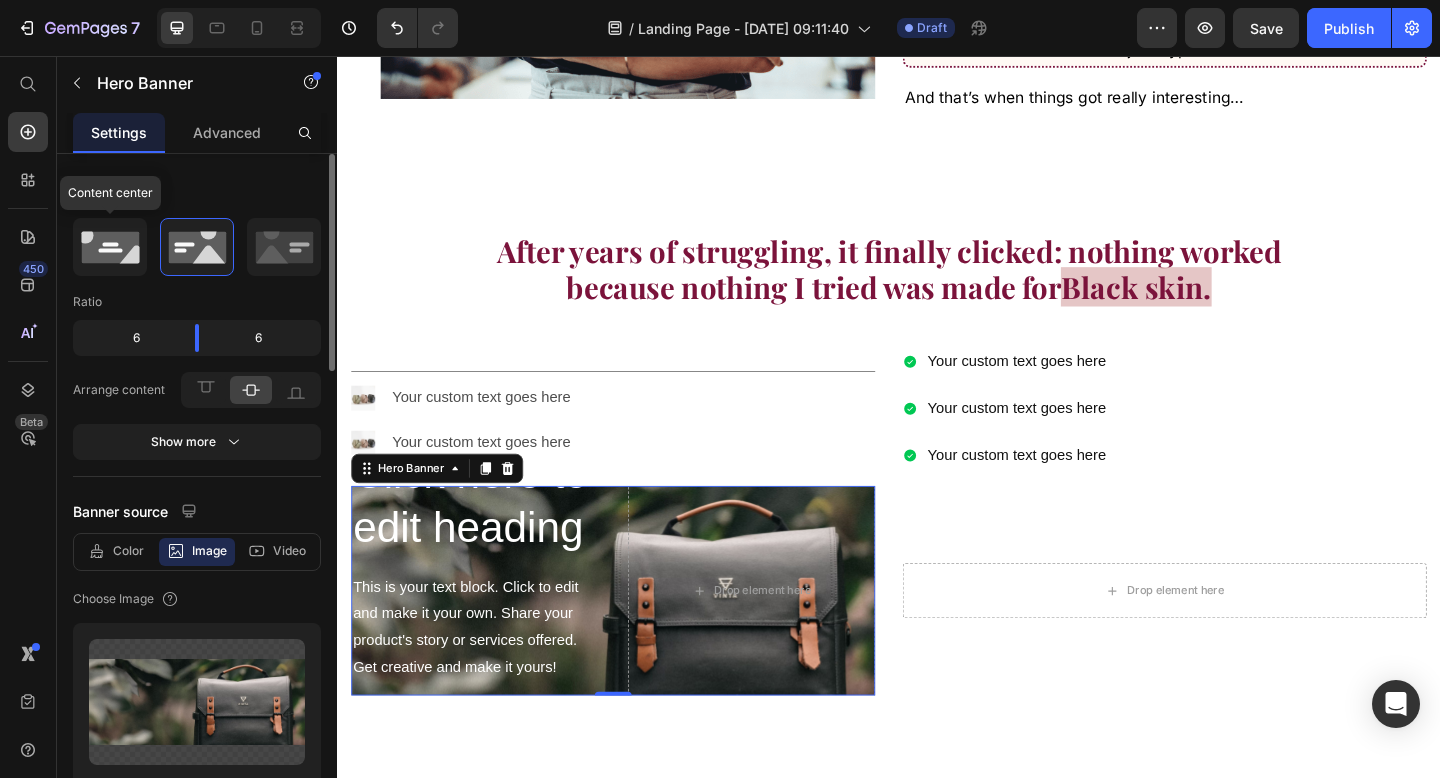 click 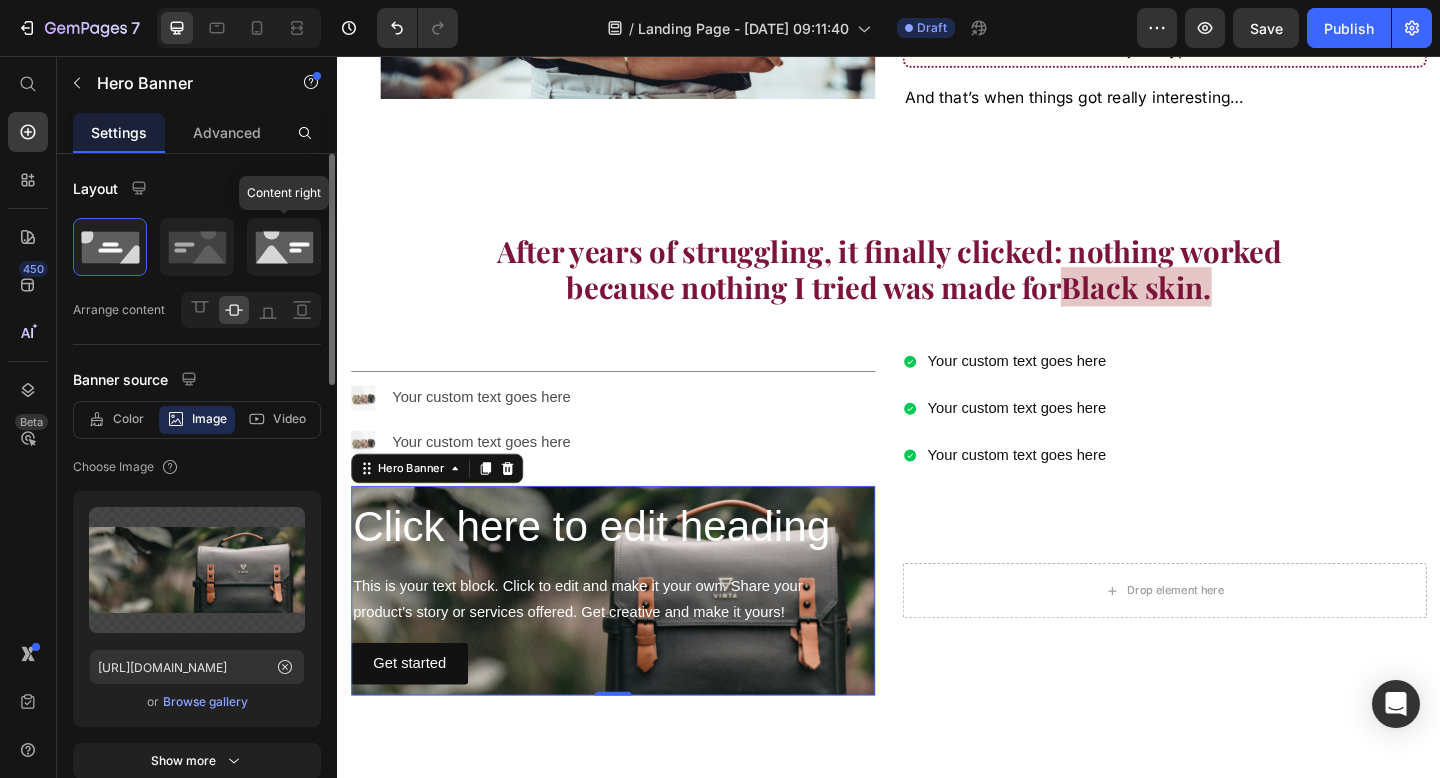 click 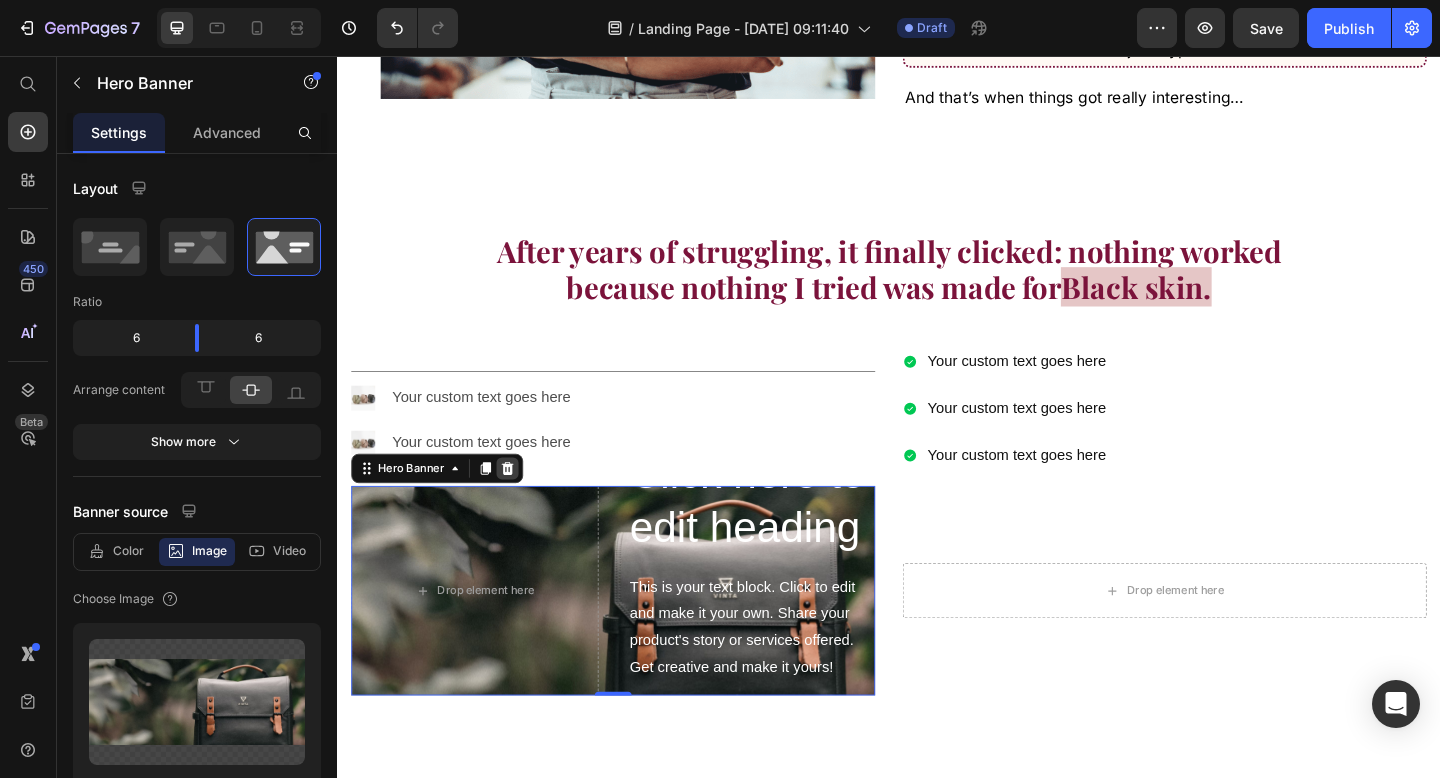 click 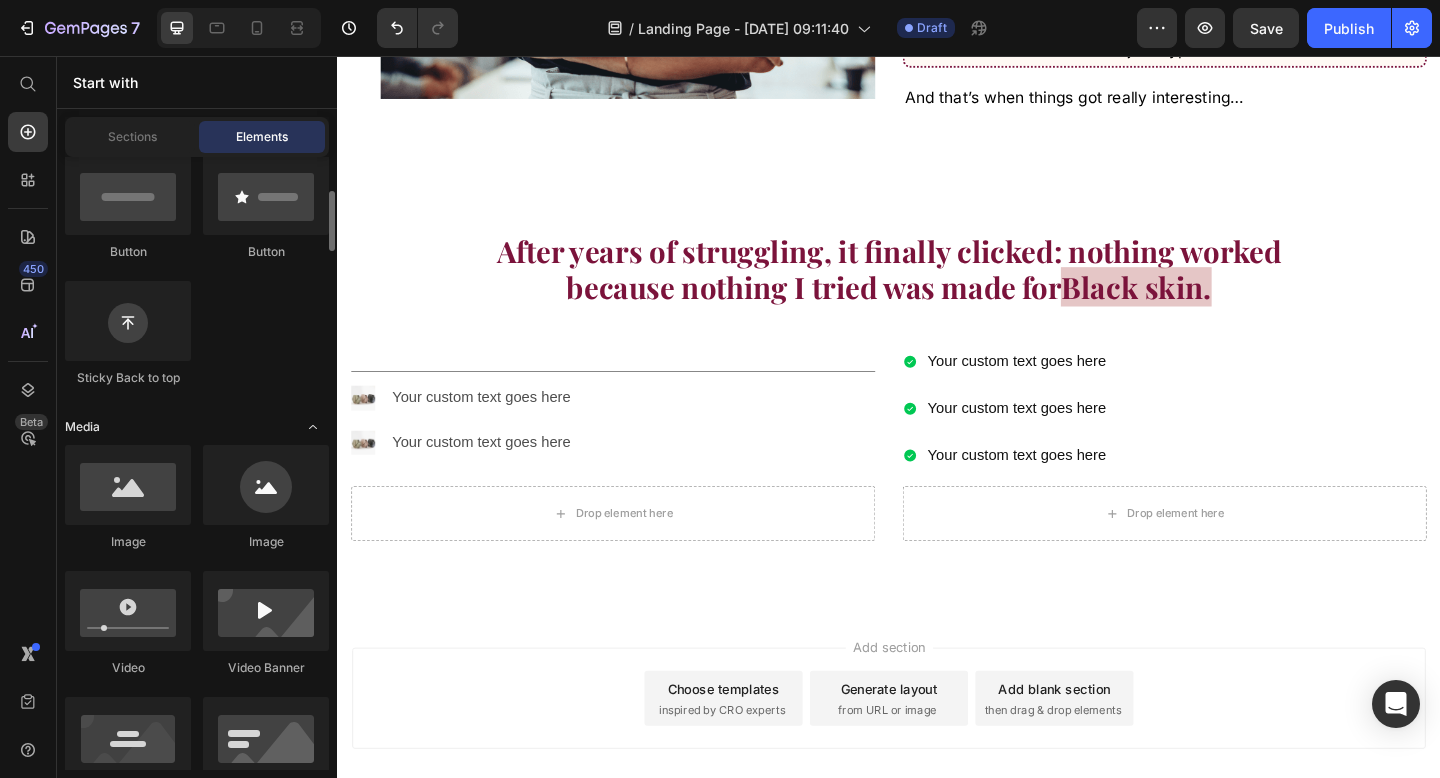 scroll, scrollTop: 484, scrollLeft: 0, axis: vertical 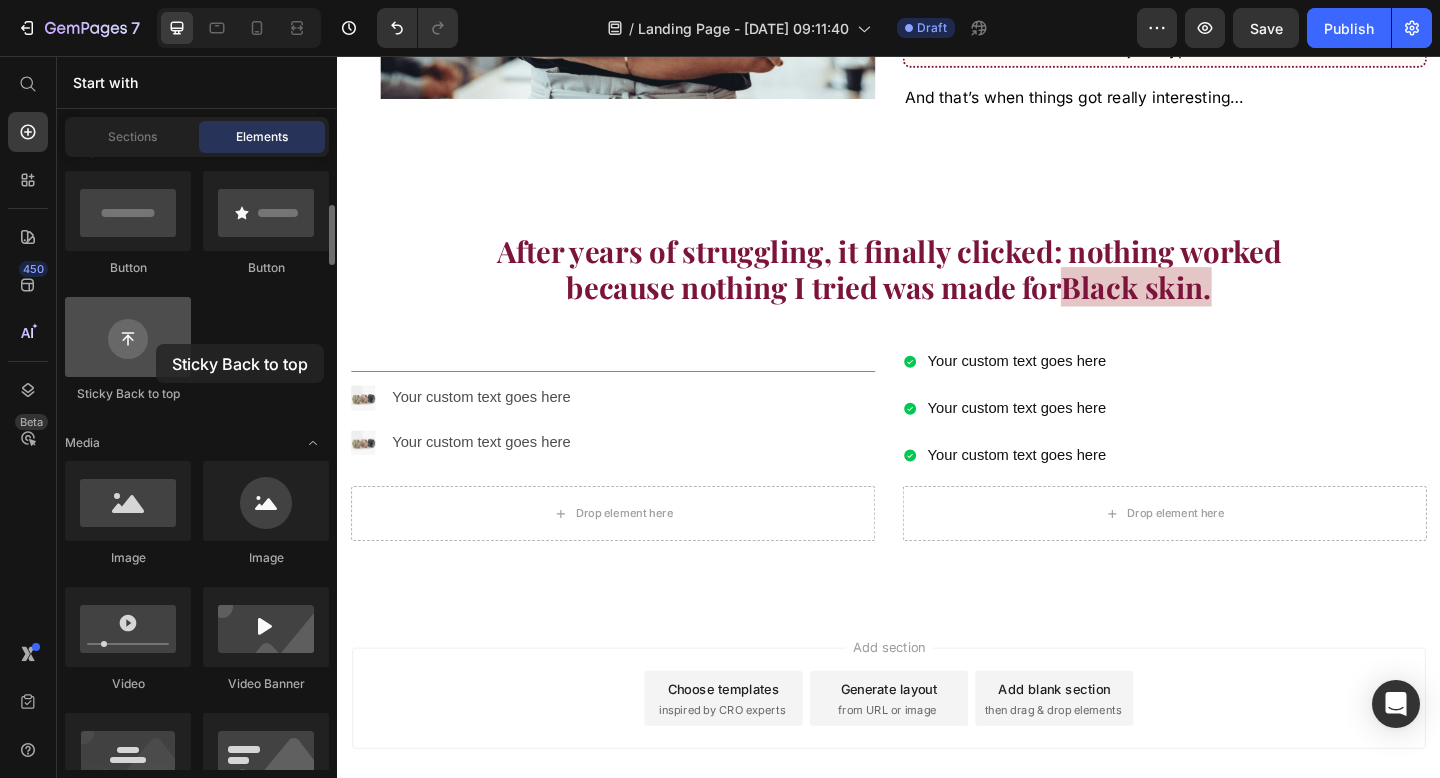 click at bounding box center (128, 337) 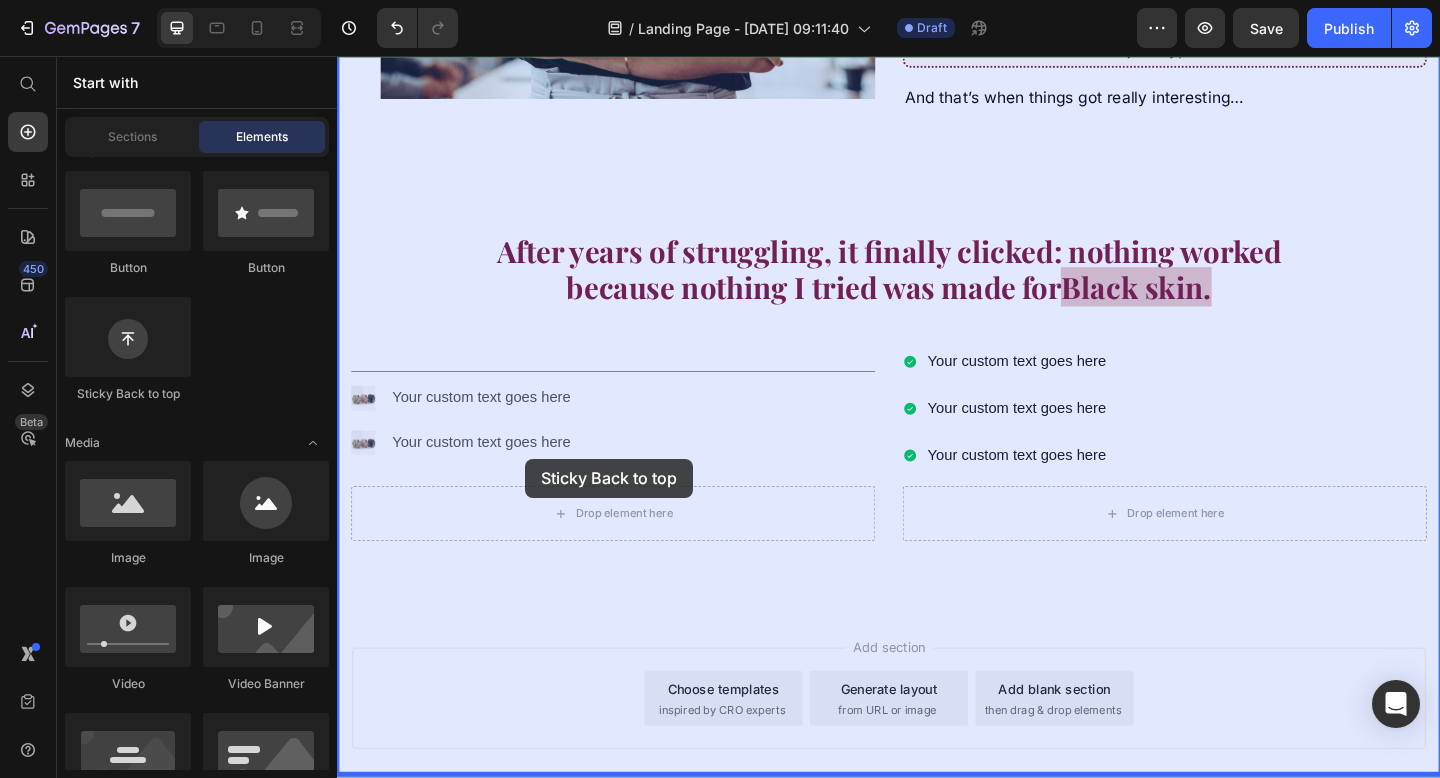 drag, startPoint x: 492, startPoint y: 400, endPoint x: 541, endPoint y: 494, distance: 106.004715 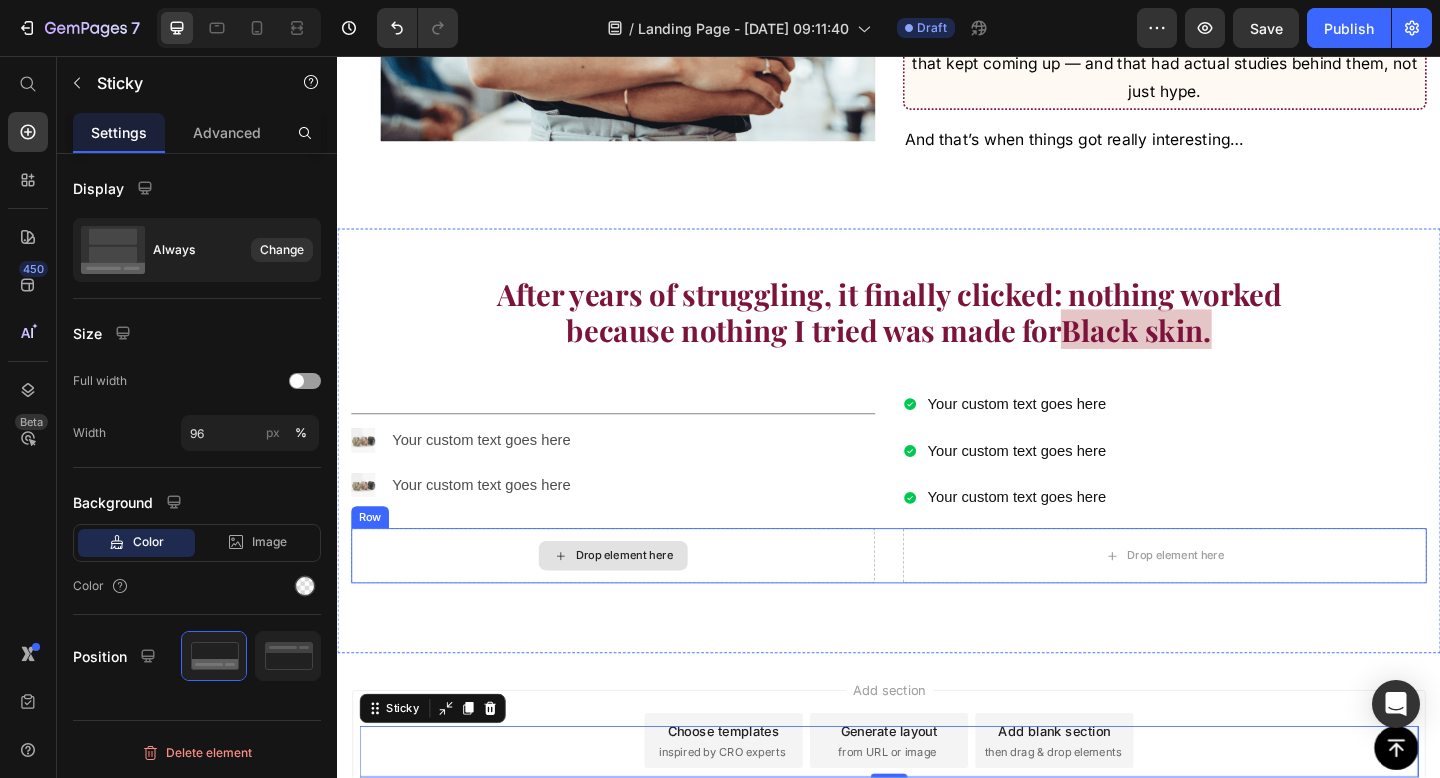scroll, scrollTop: 3967, scrollLeft: 0, axis: vertical 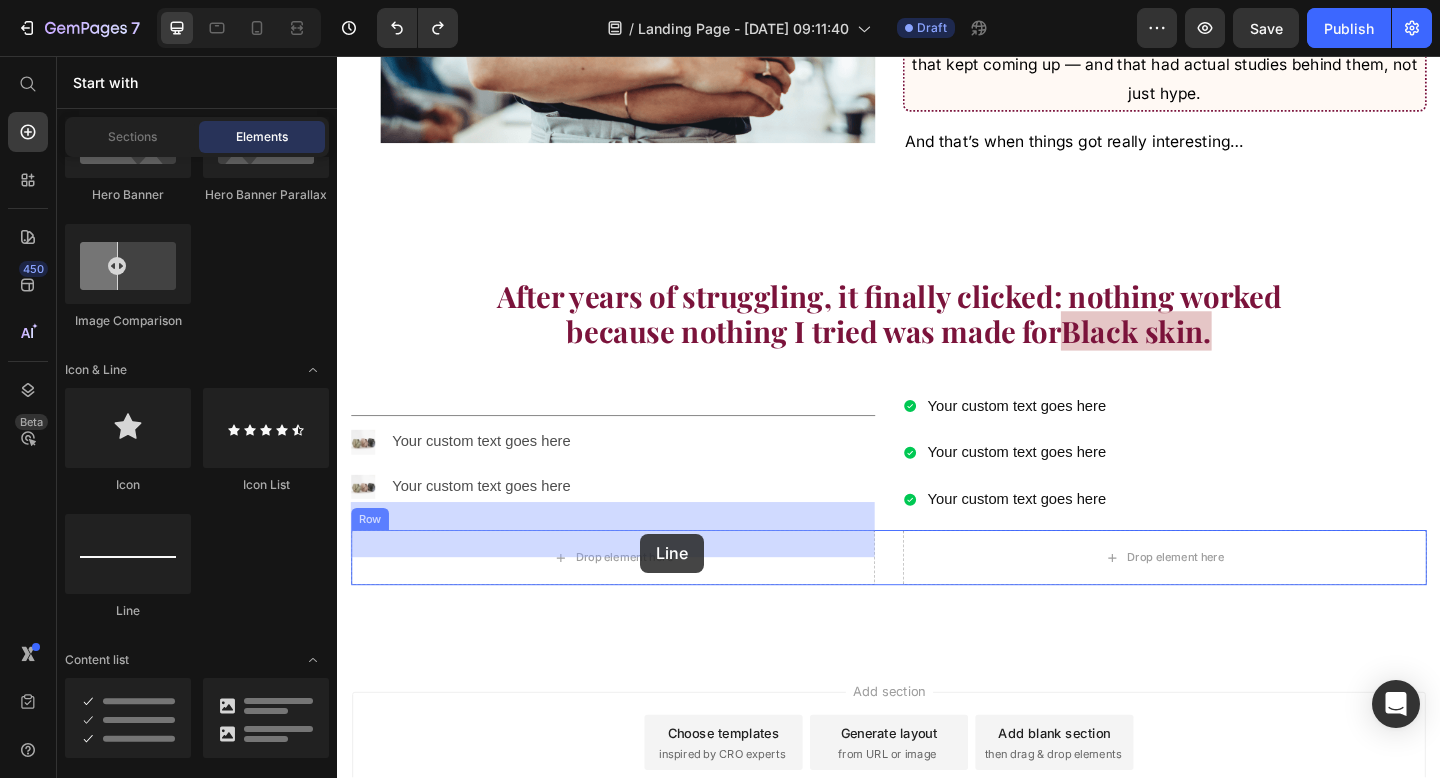 drag, startPoint x: 488, startPoint y: 608, endPoint x: 666, endPoint y: 576, distance: 180.85353 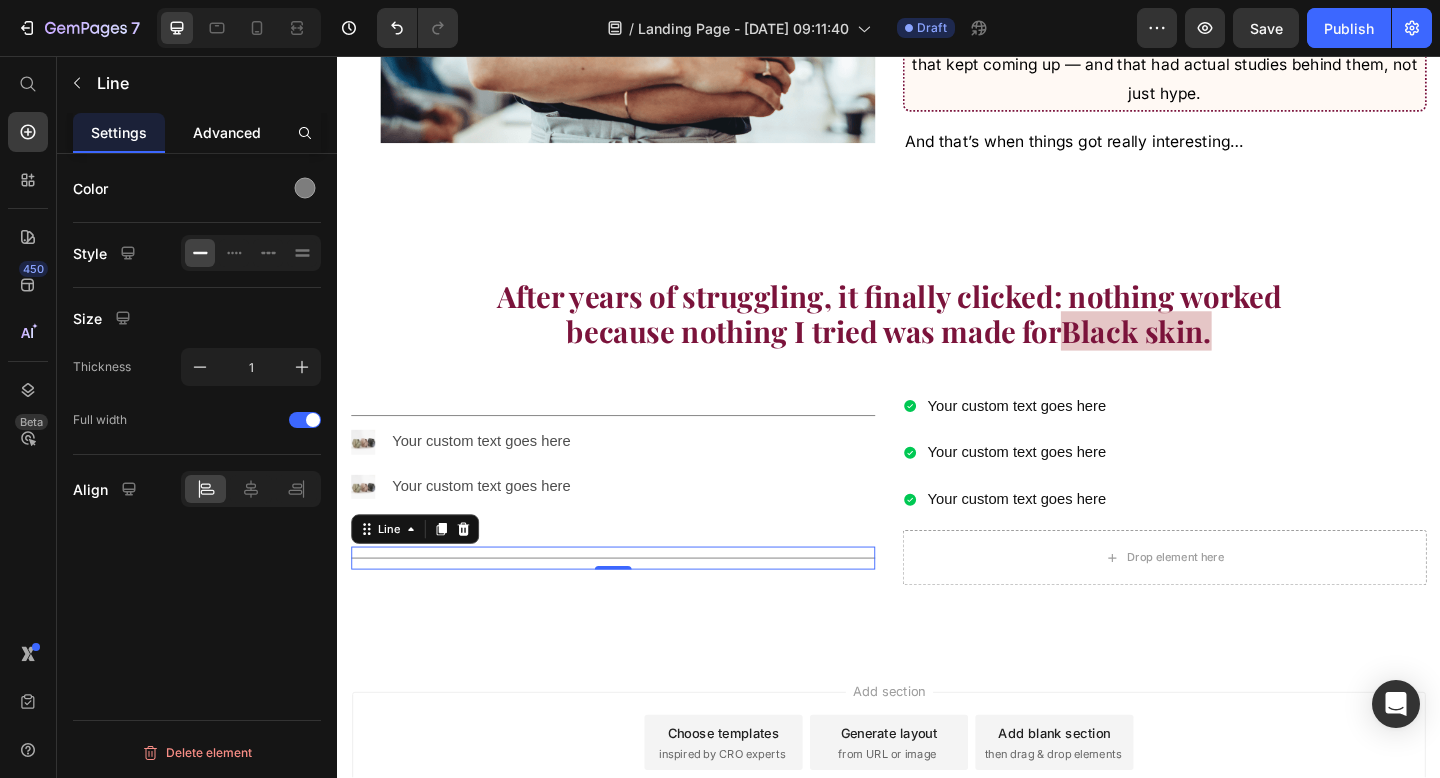 click on "Advanced" at bounding box center [227, 132] 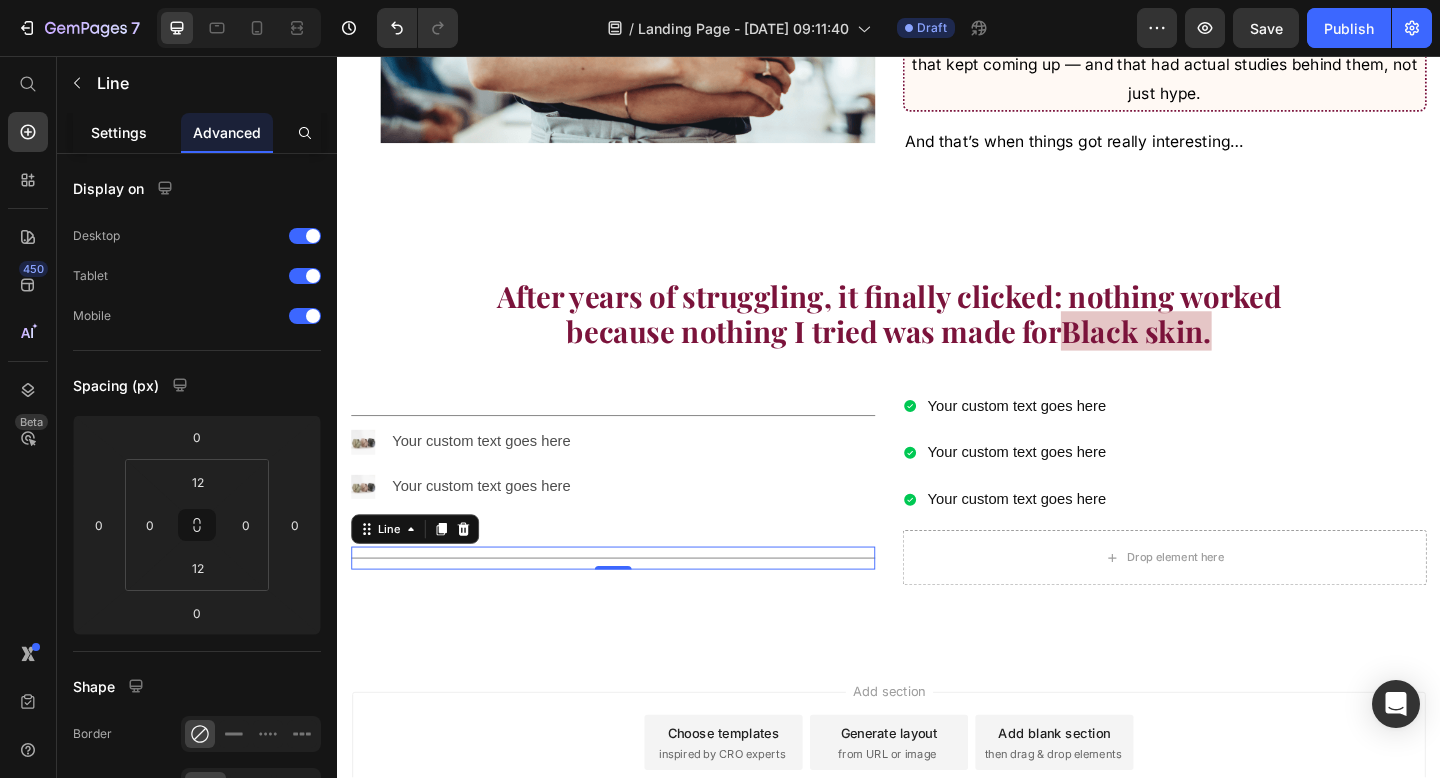click on "Settings" at bounding box center (119, 132) 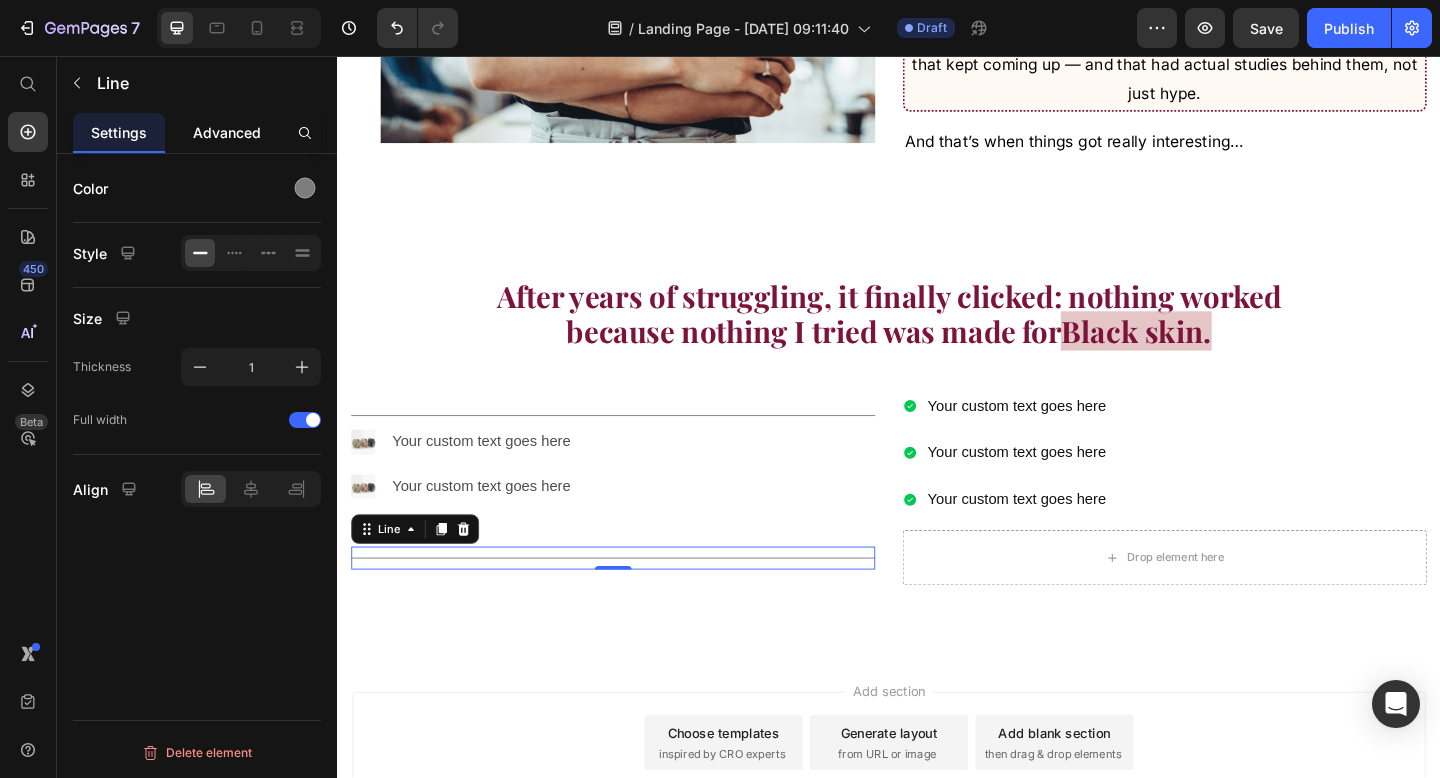 click on "Advanced" at bounding box center (227, 132) 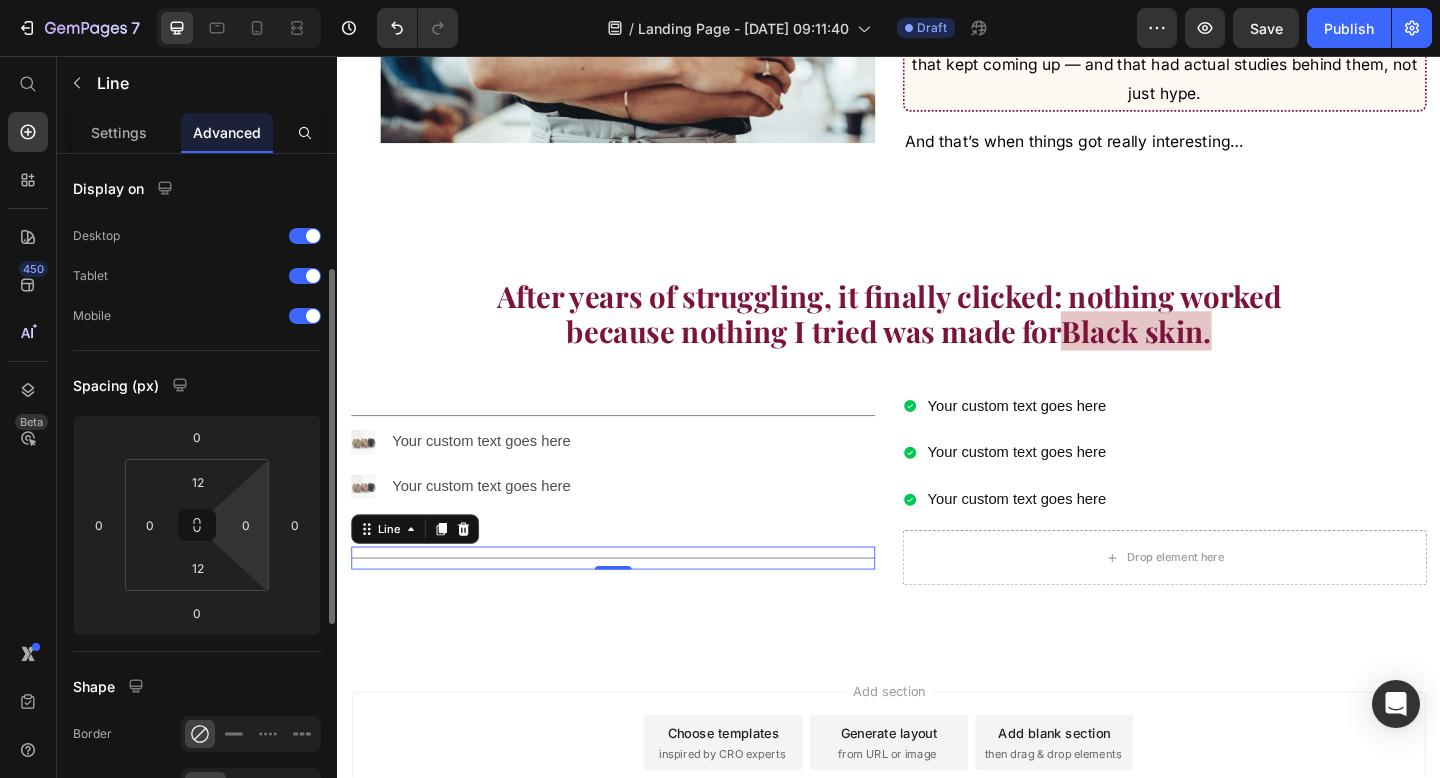 scroll, scrollTop: 176, scrollLeft: 0, axis: vertical 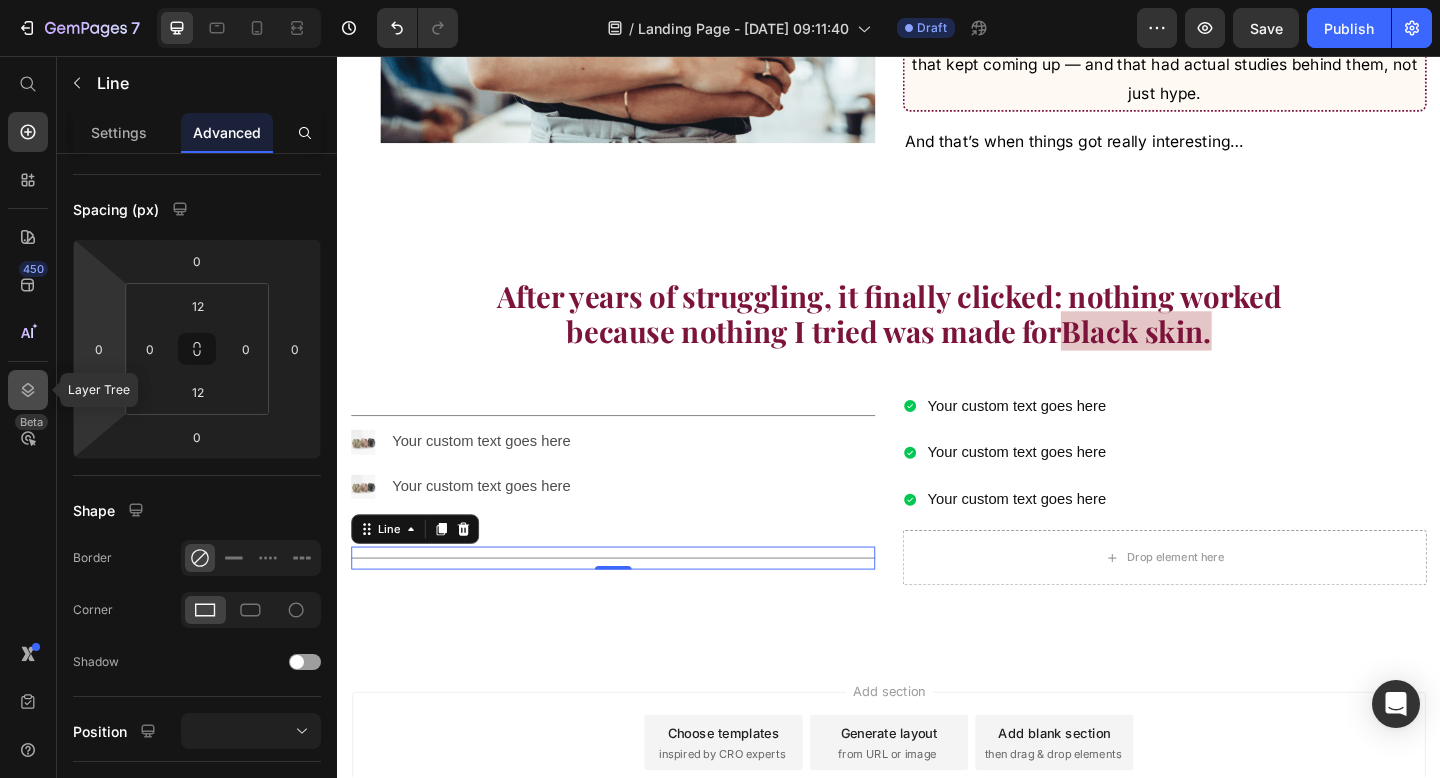 click 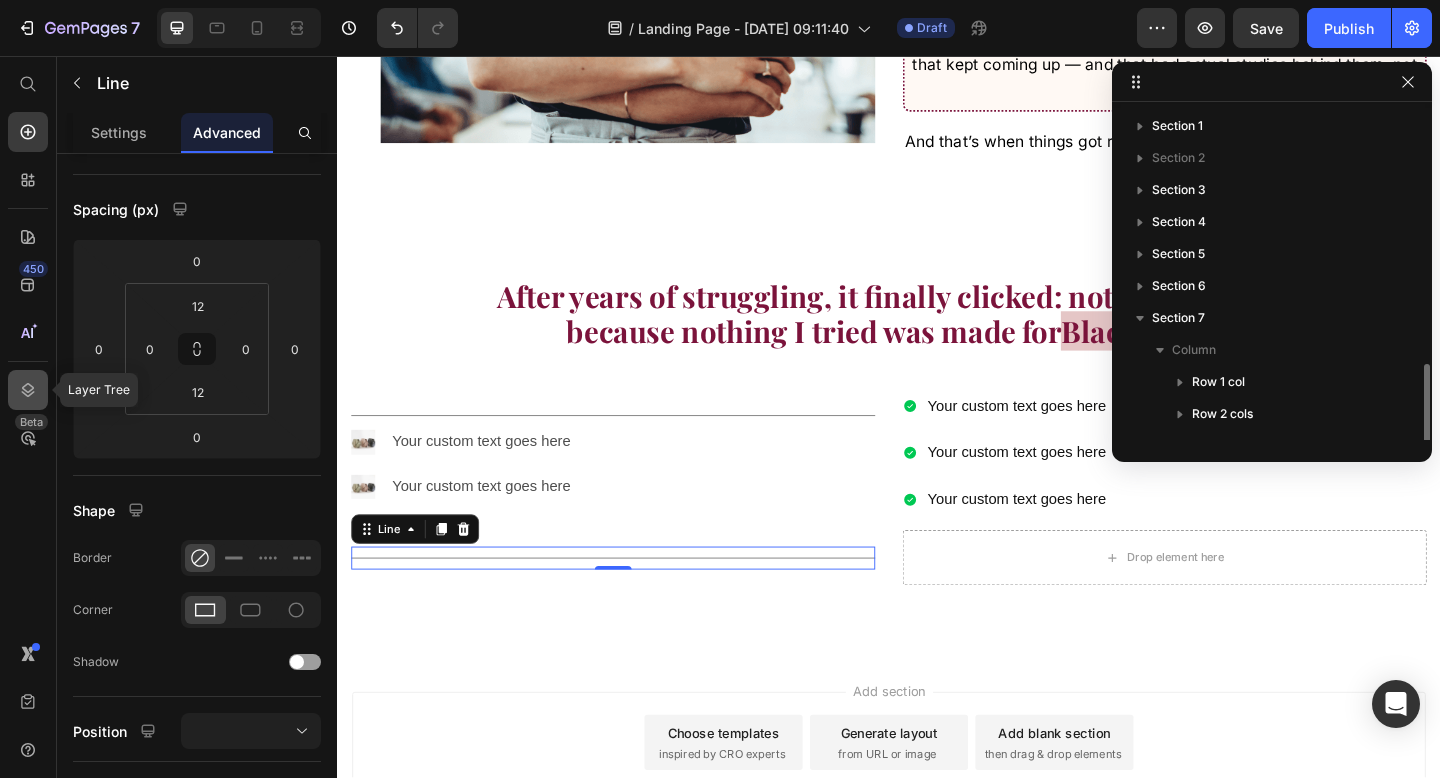 scroll, scrollTop: 150, scrollLeft: 0, axis: vertical 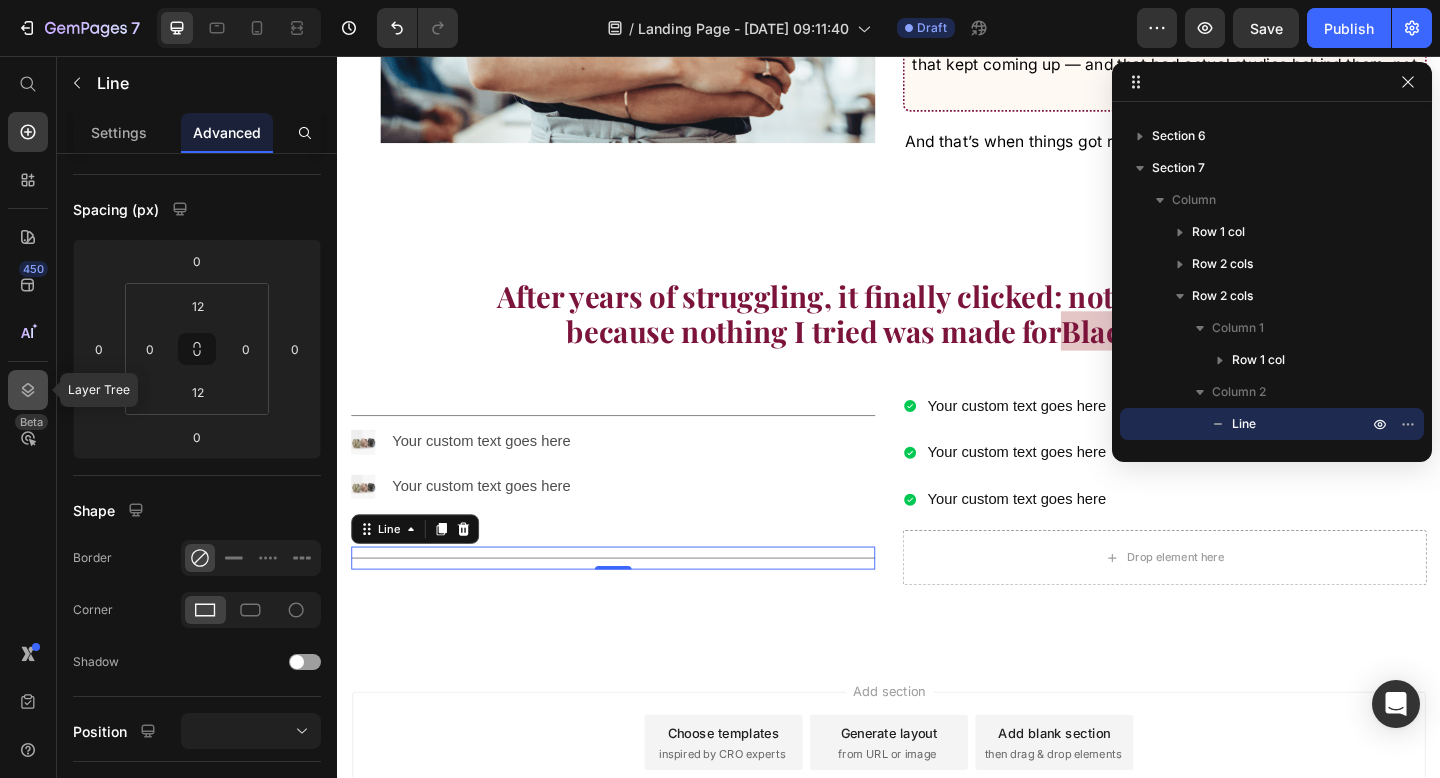 click 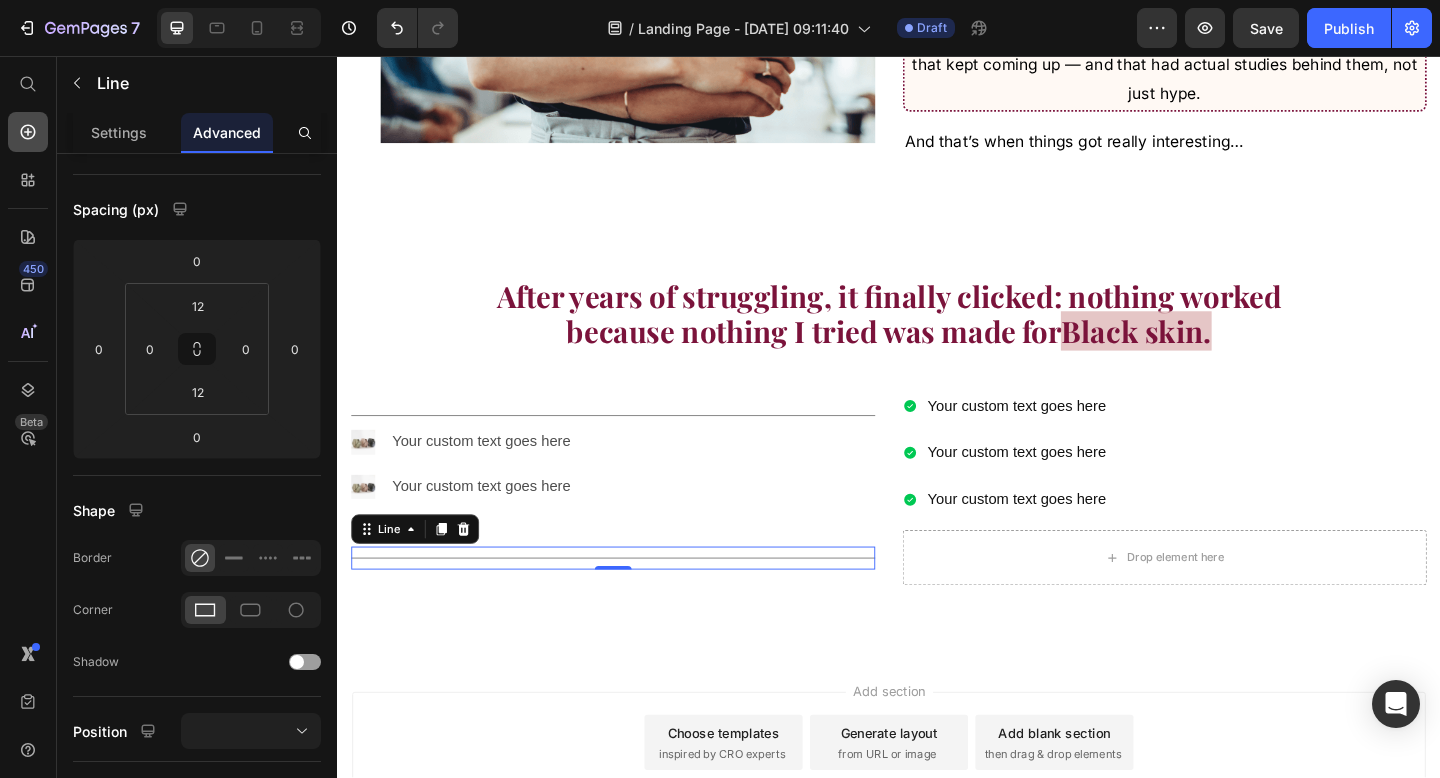click 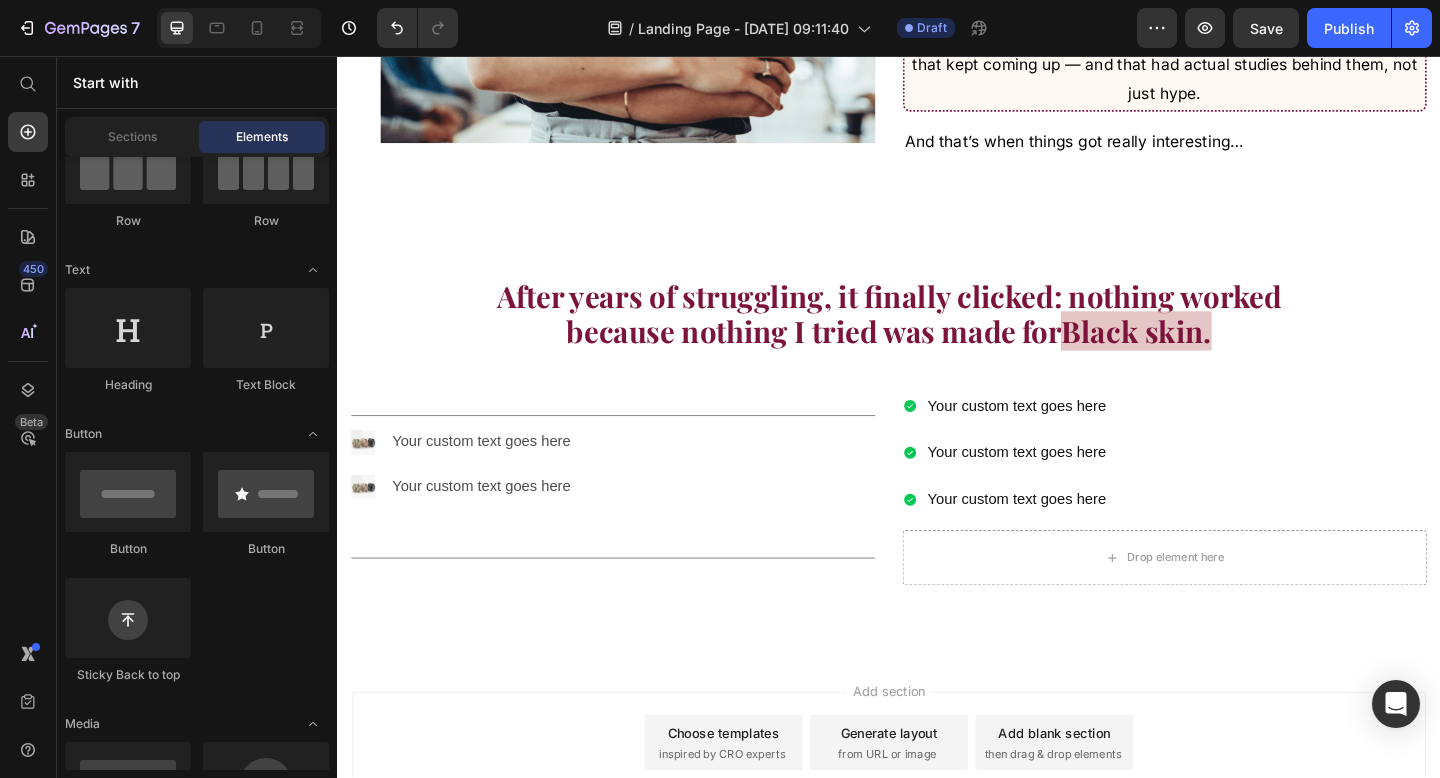 scroll, scrollTop: 0, scrollLeft: 0, axis: both 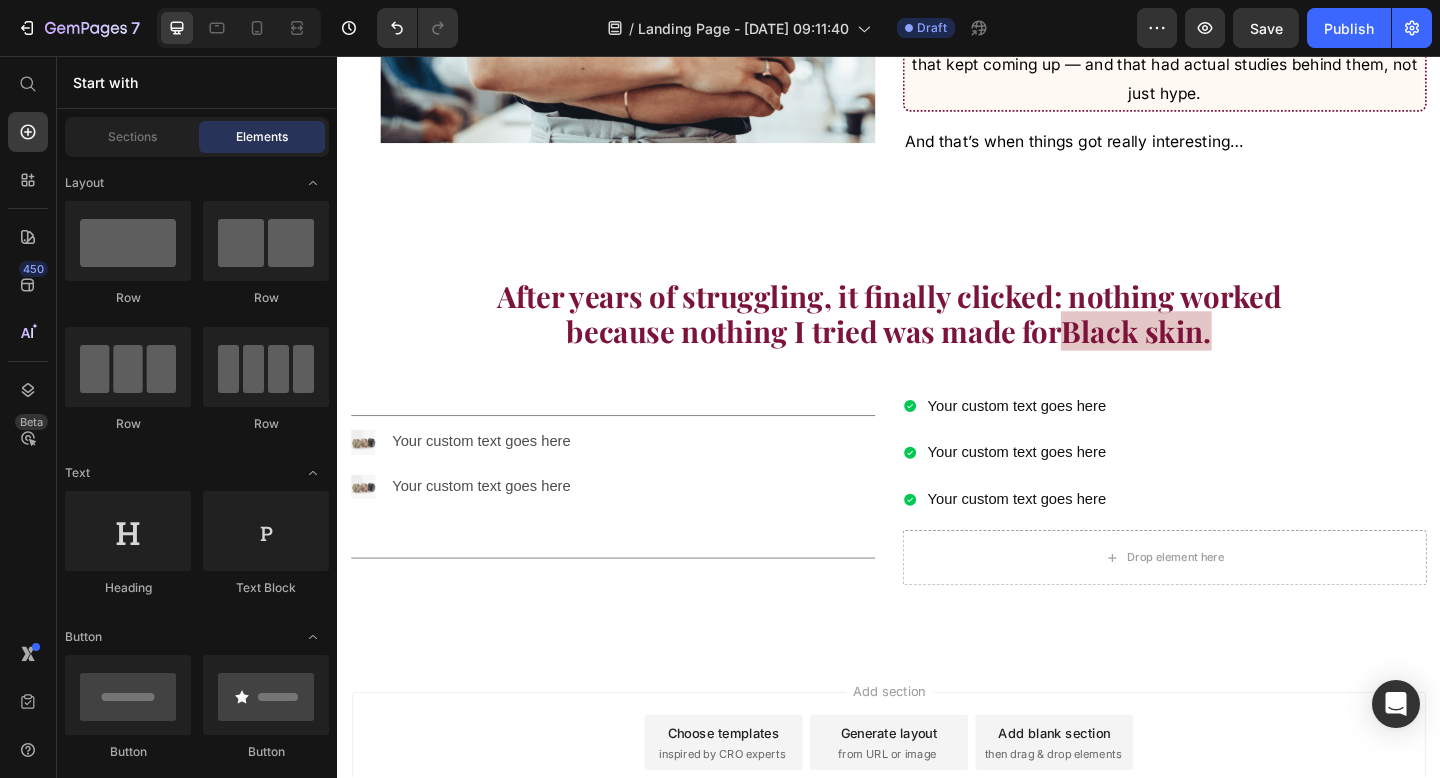 click on "Generate layout" at bounding box center [937, 792] 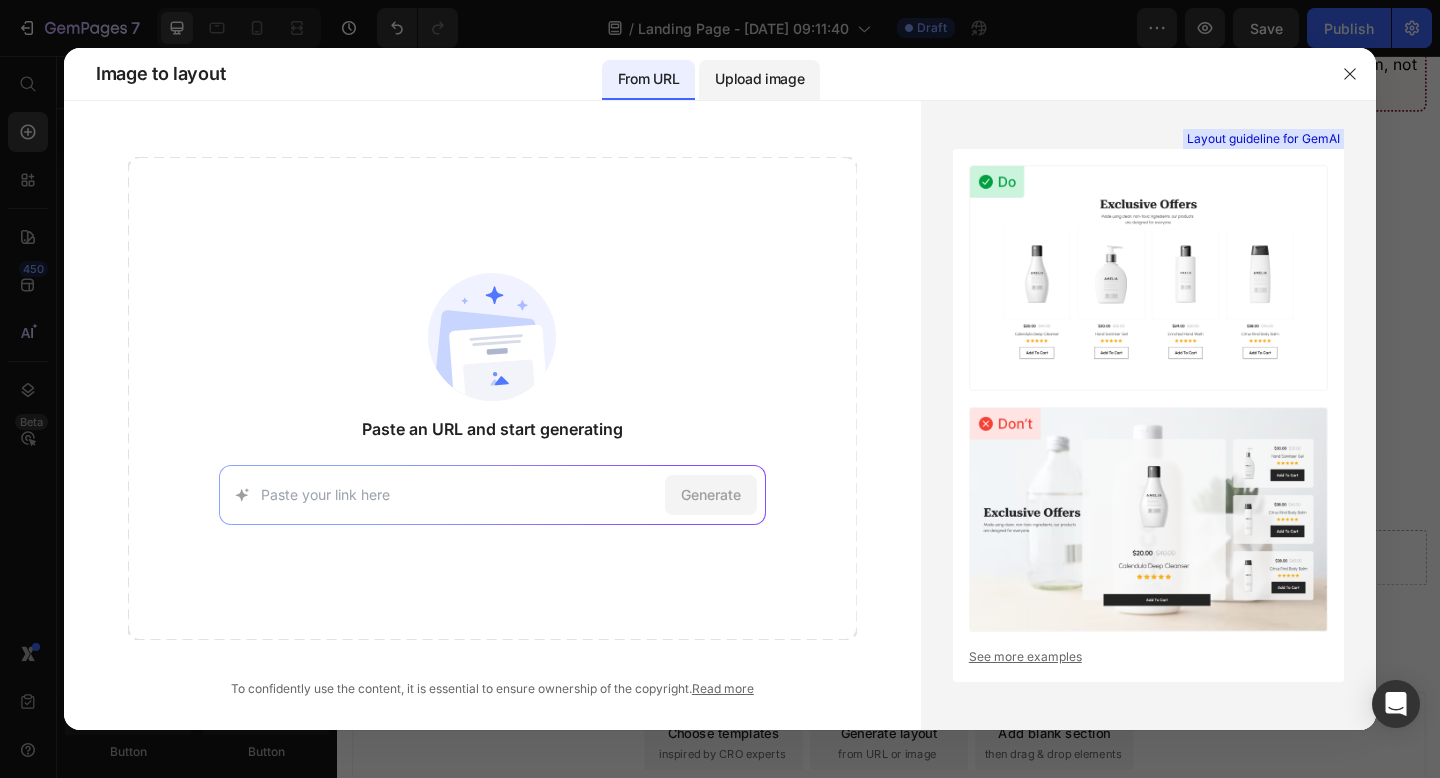 click on "Upload image" at bounding box center [759, 79] 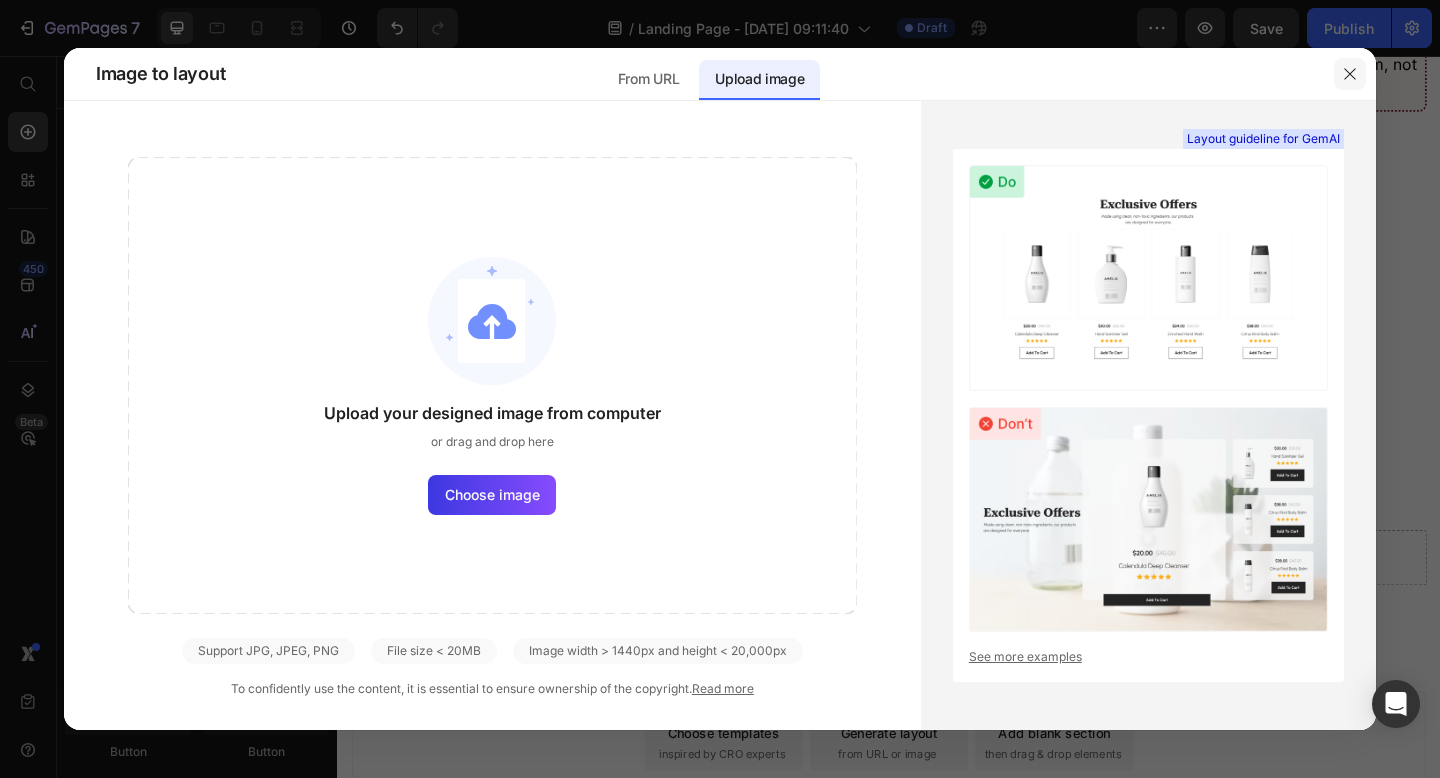 click at bounding box center [1350, 74] 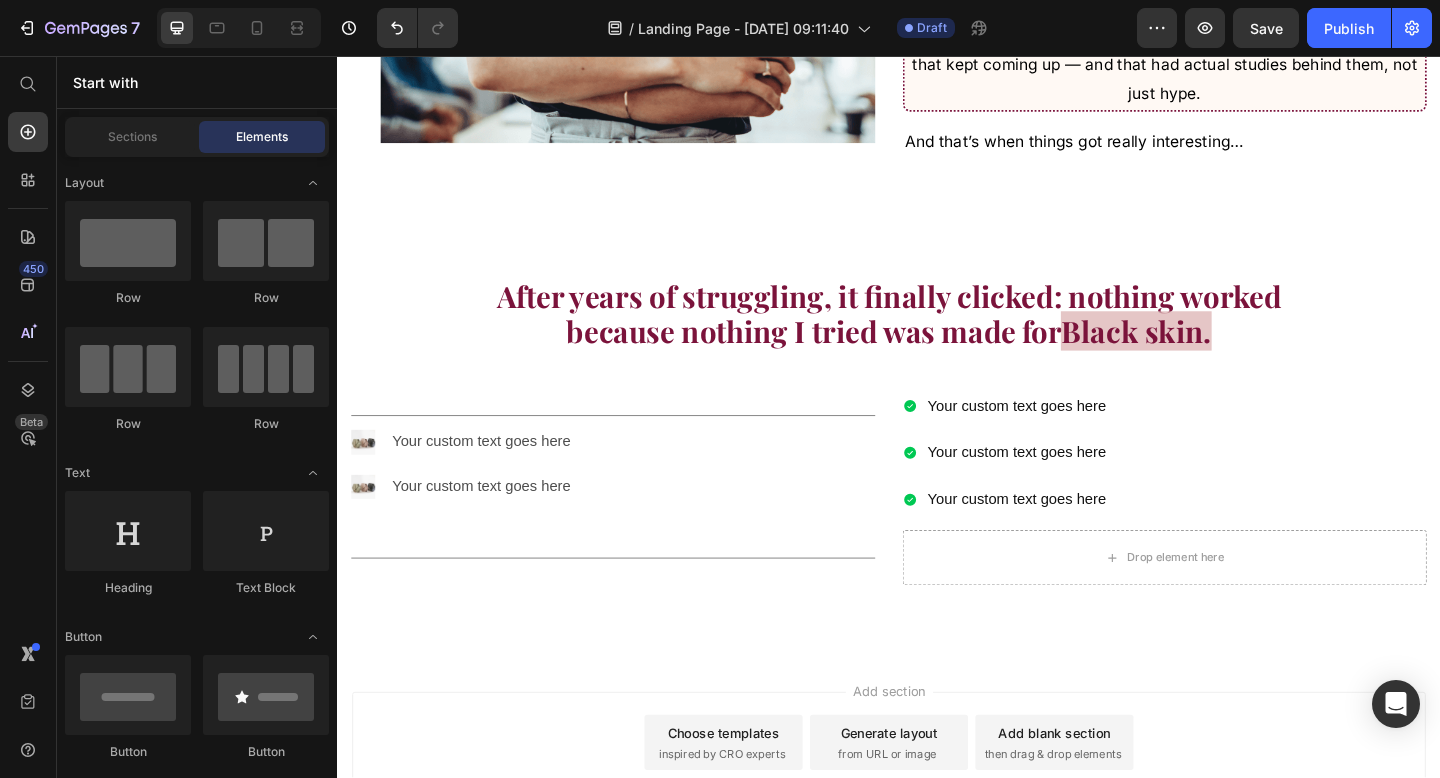 click on "then drag & drop elements" at bounding box center [1115, 816] 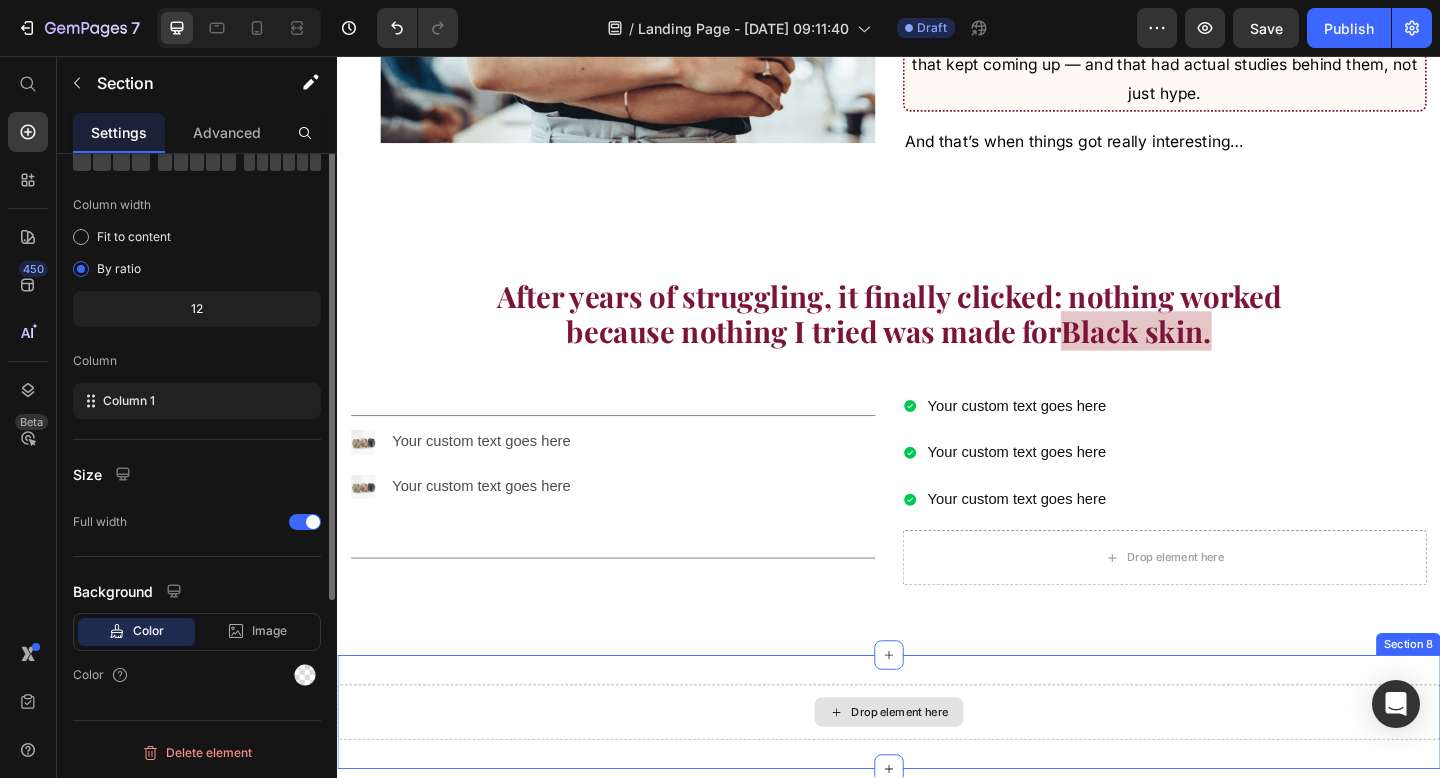 click on "Drop element here" at bounding box center (937, 770) 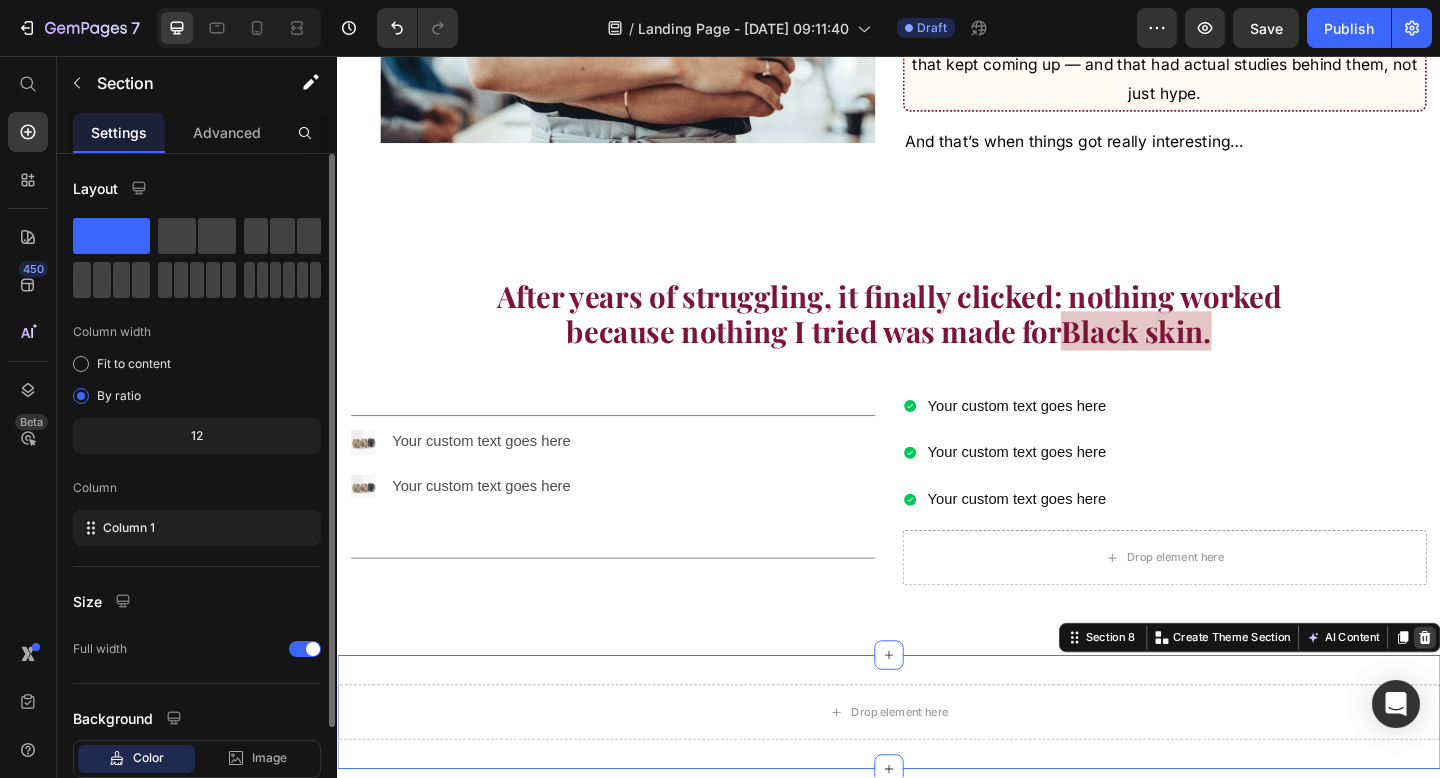 click 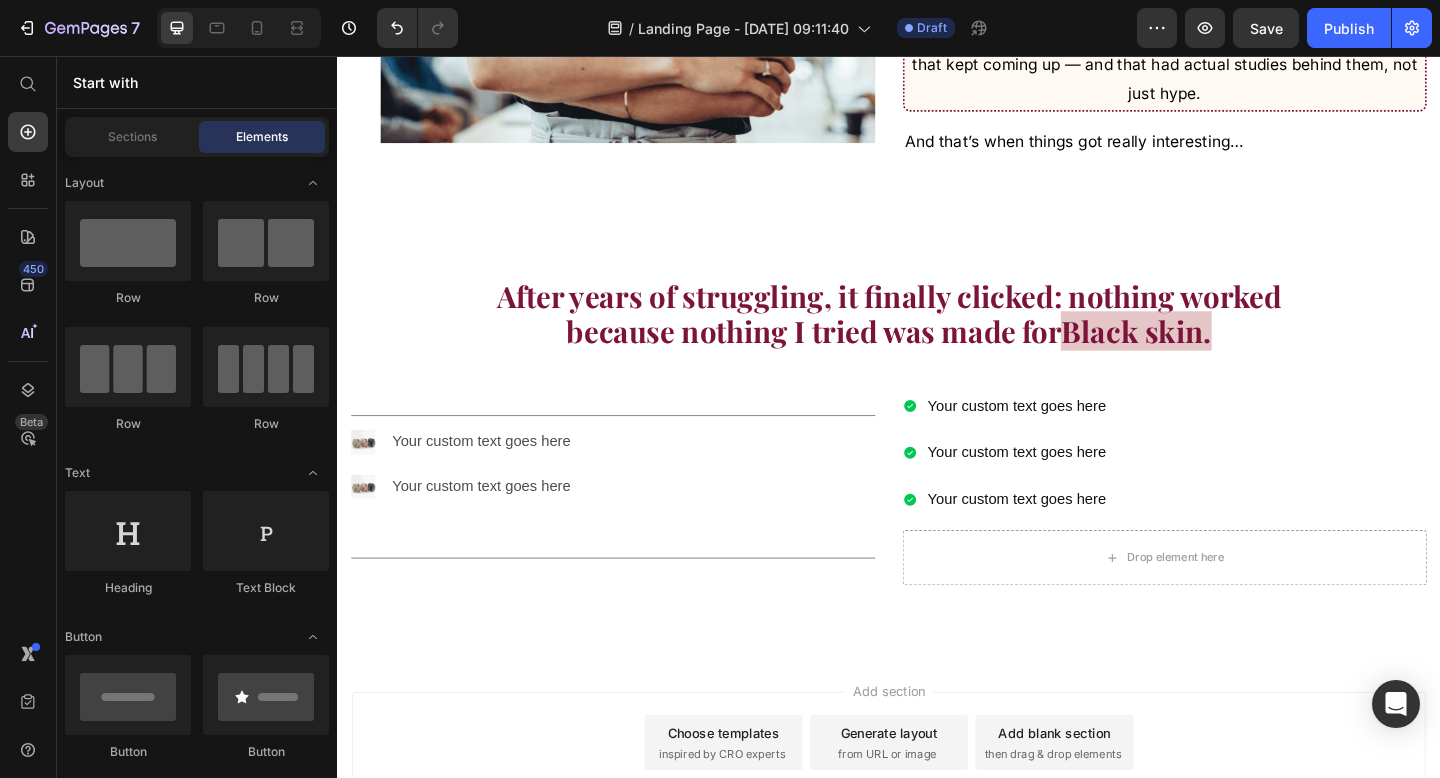 click on "Generate layout from URL or image" at bounding box center [937, 803] 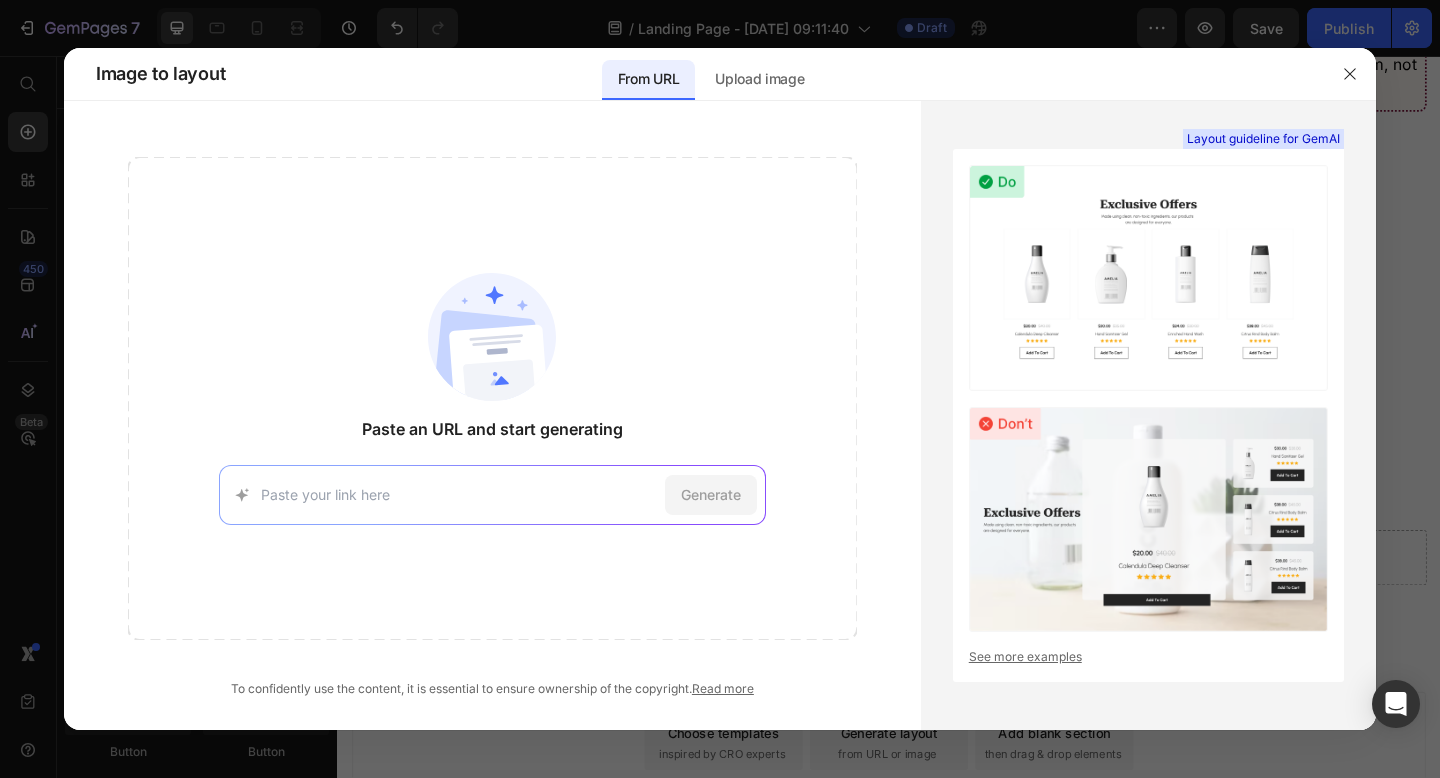 click at bounding box center (459, 494) 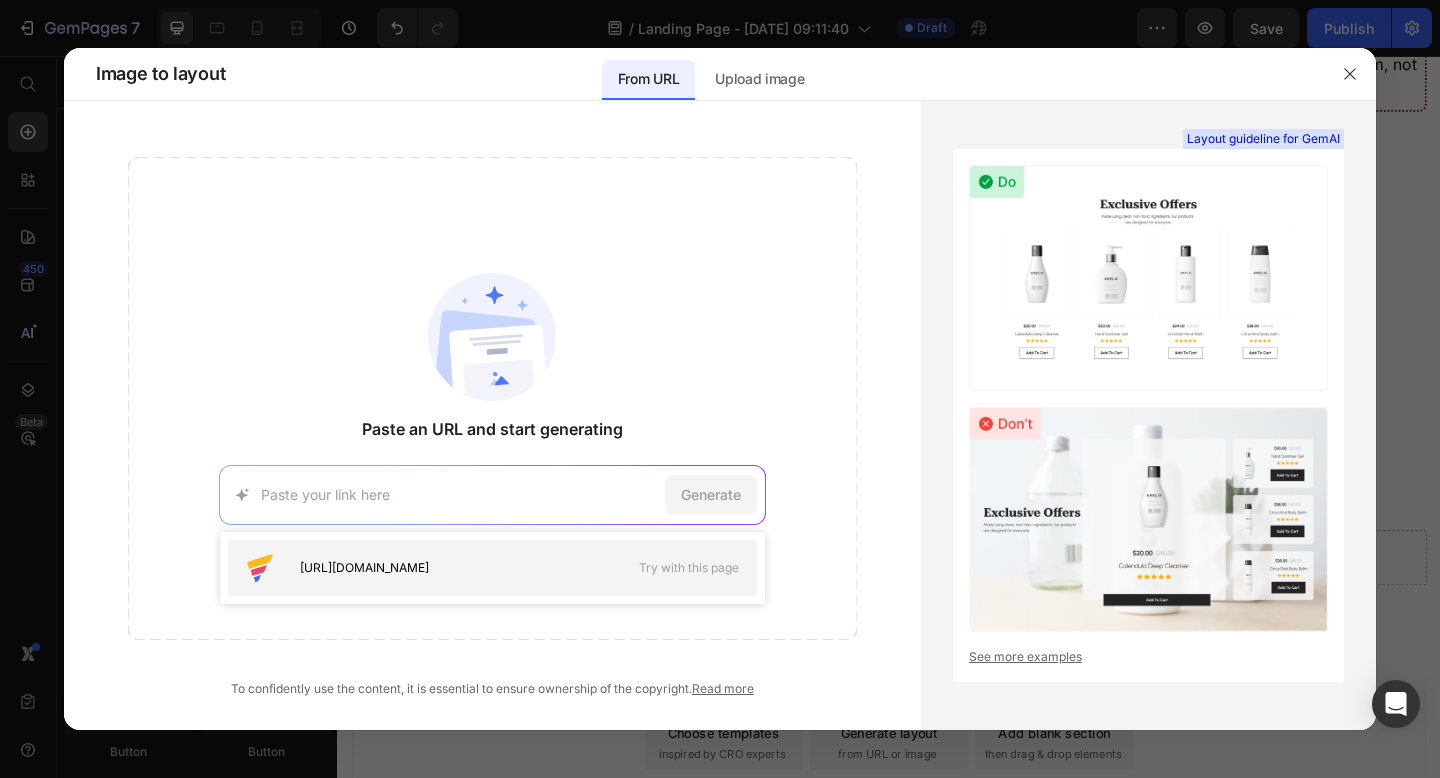 click on "[URL][DOMAIN_NAME]" at bounding box center (364, 568) 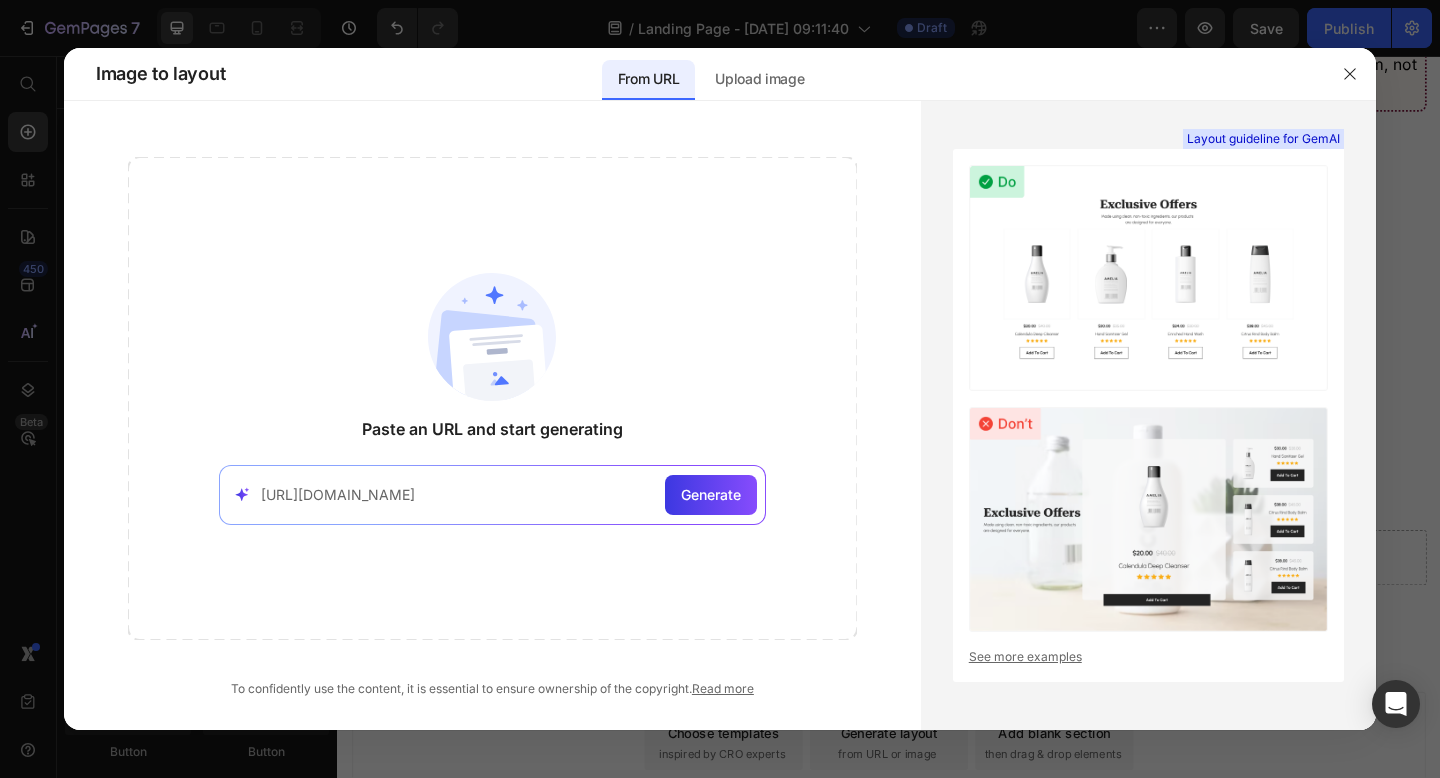 click on "[URL][DOMAIN_NAME] Generate" at bounding box center (492, 495) 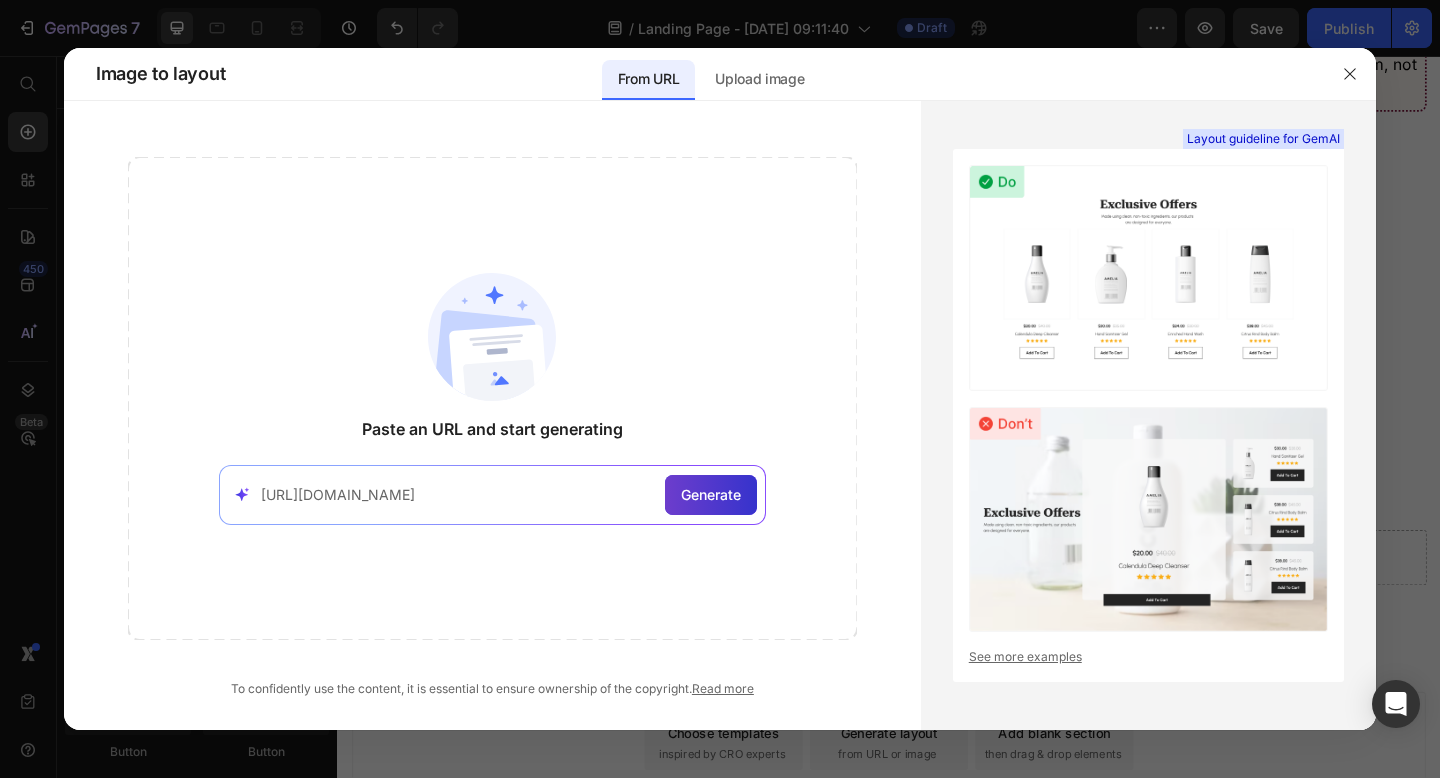 click on "Generate" at bounding box center [711, 495] 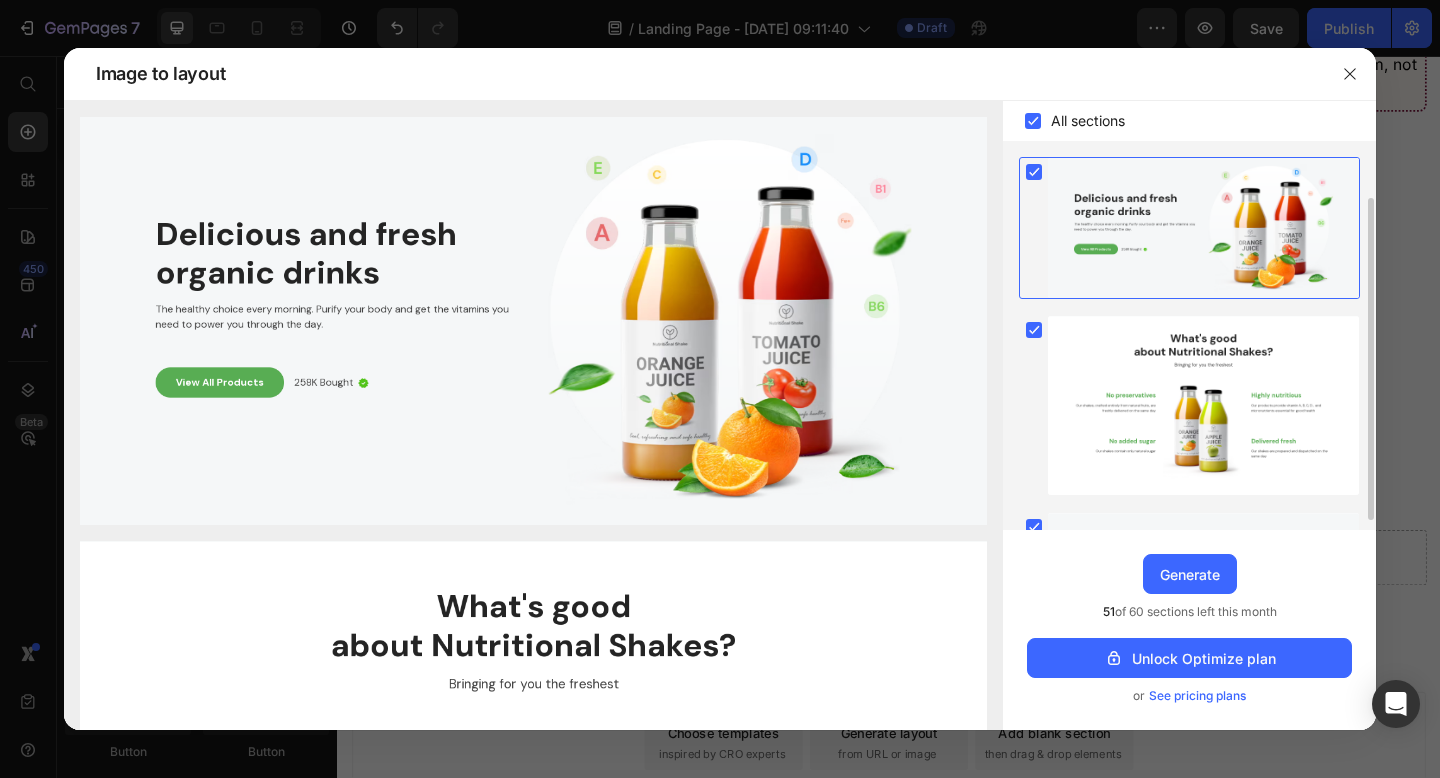 scroll, scrollTop: 38, scrollLeft: 0, axis: vertical 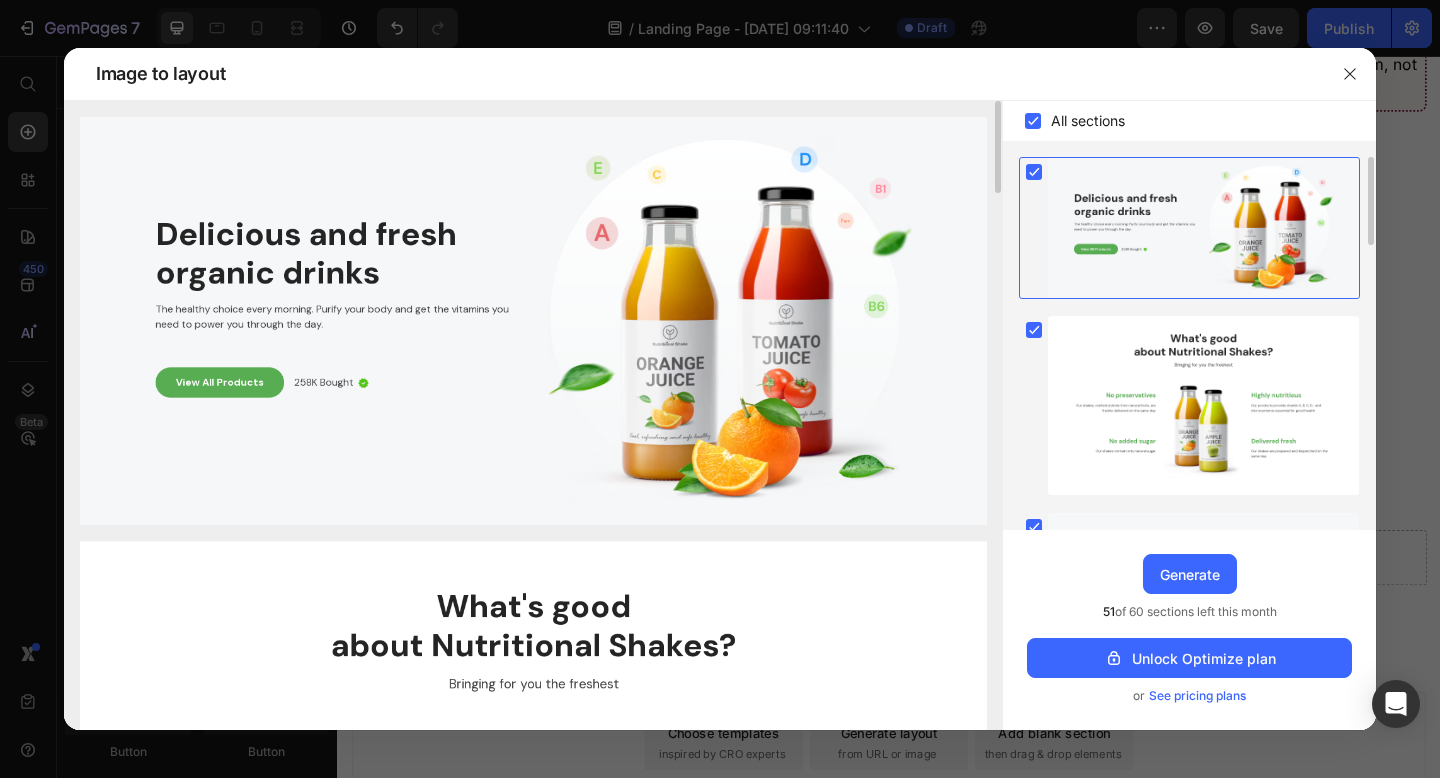 click on "All sections" at bounding box center [1189, 121] 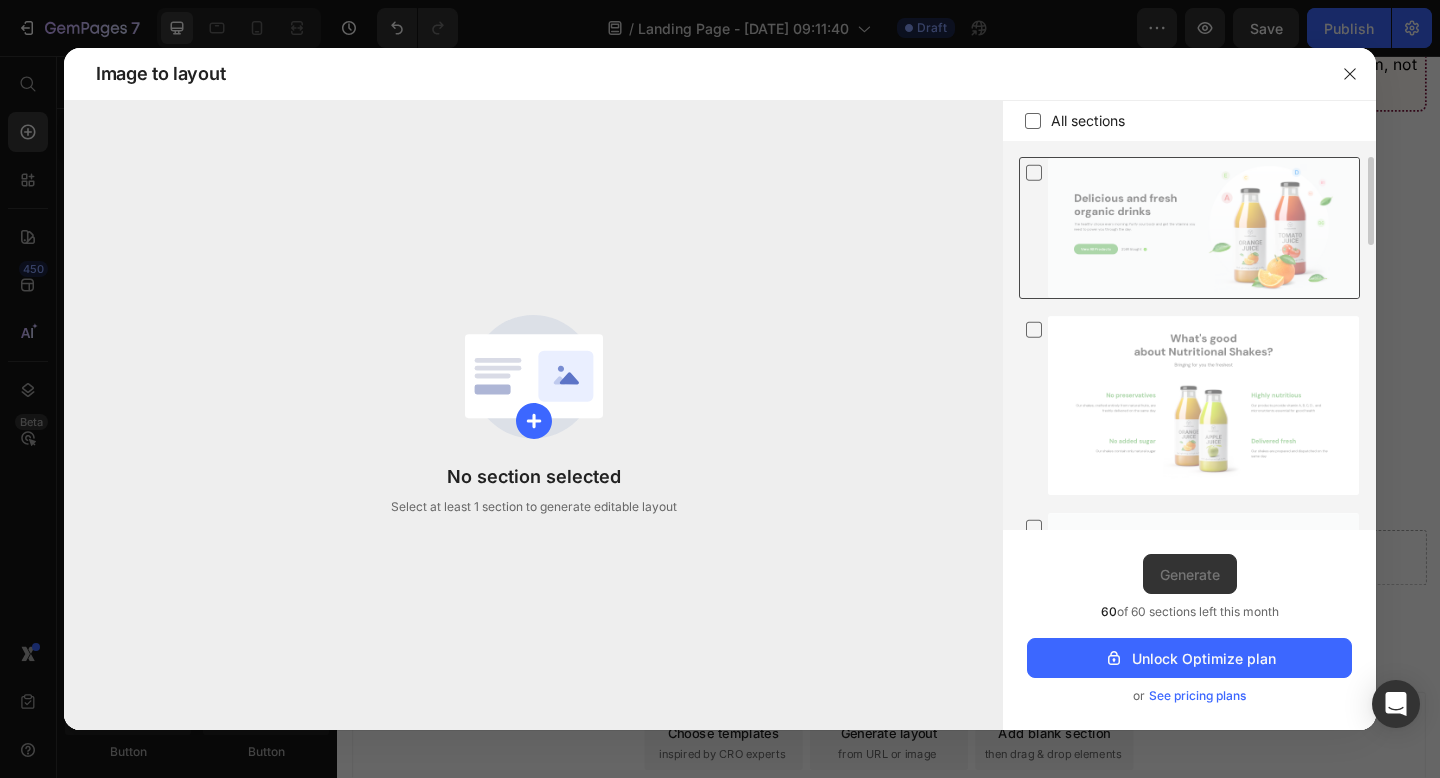 click 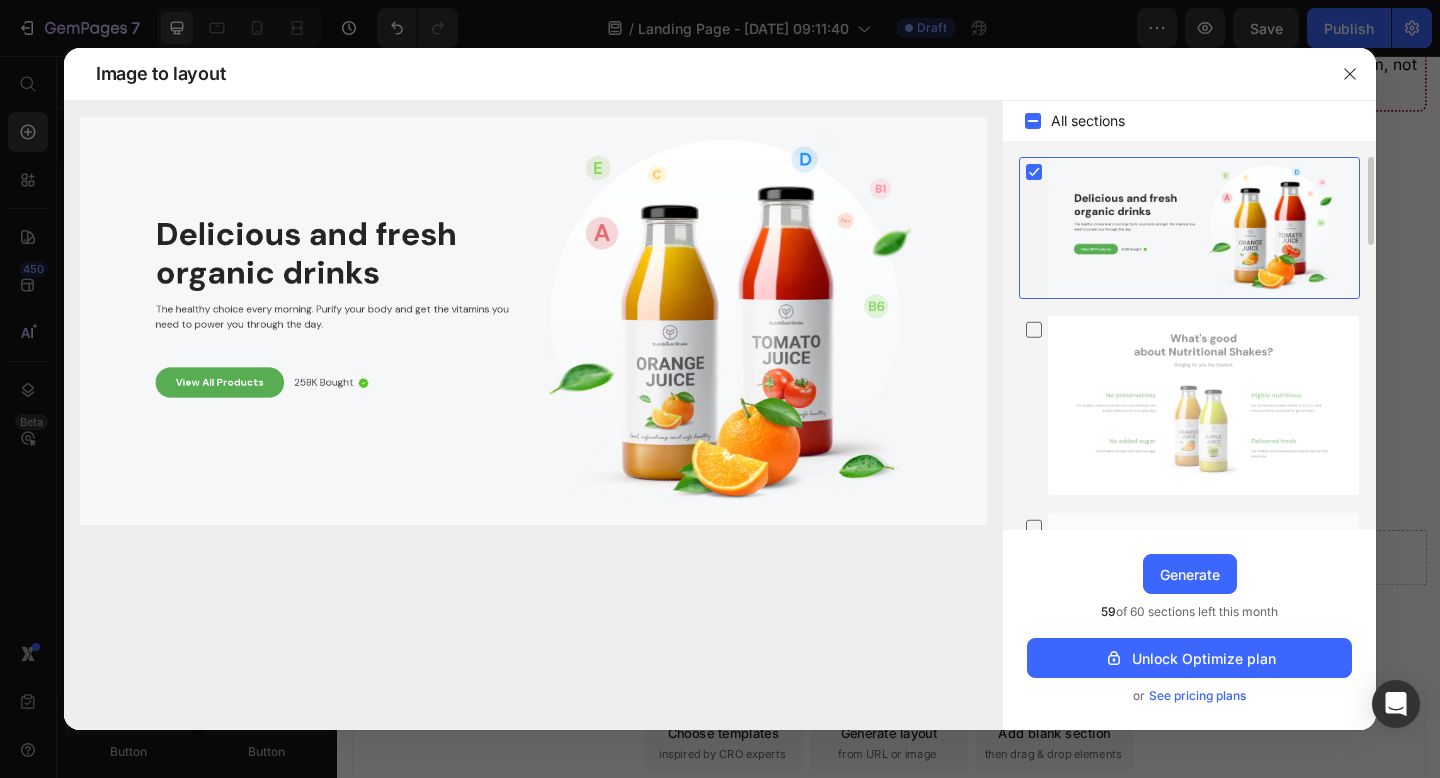 click 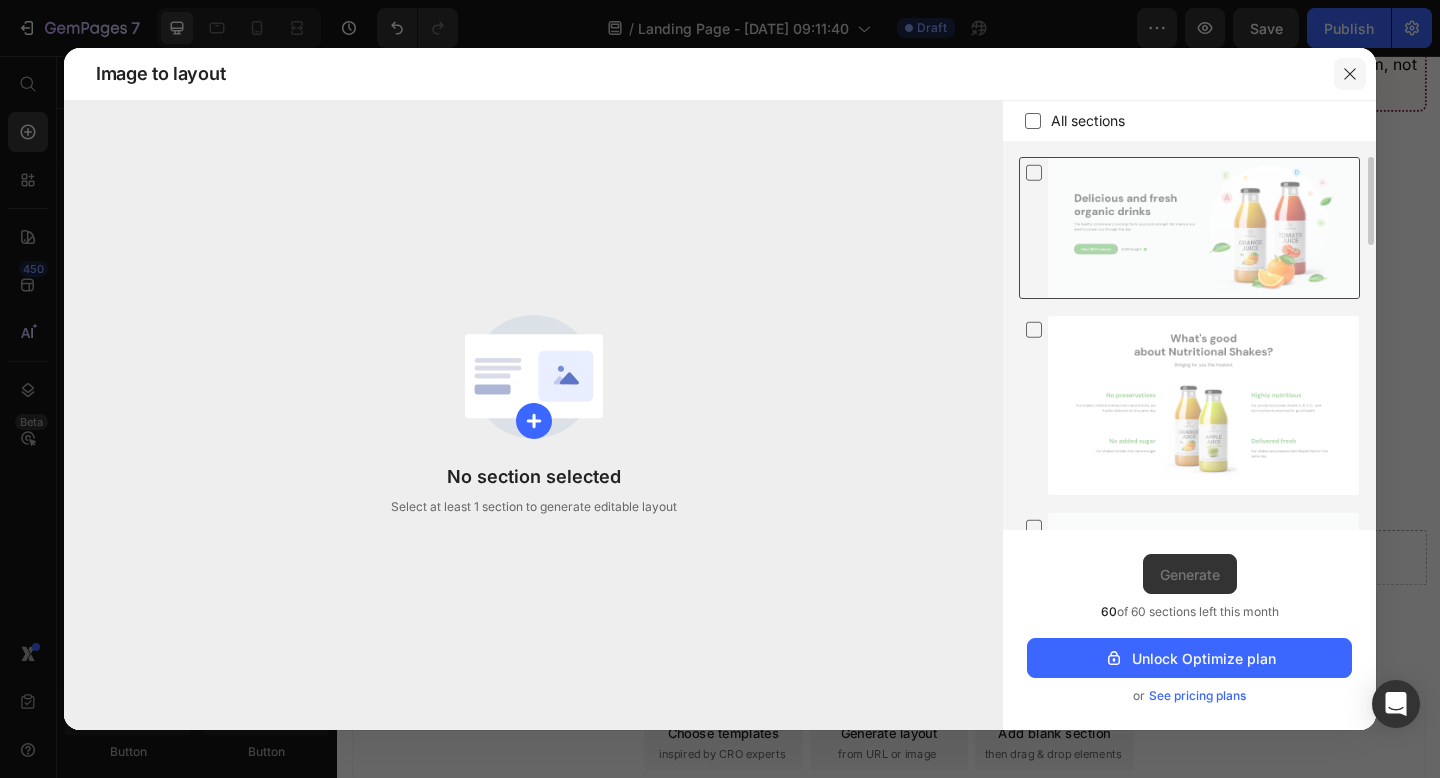 click 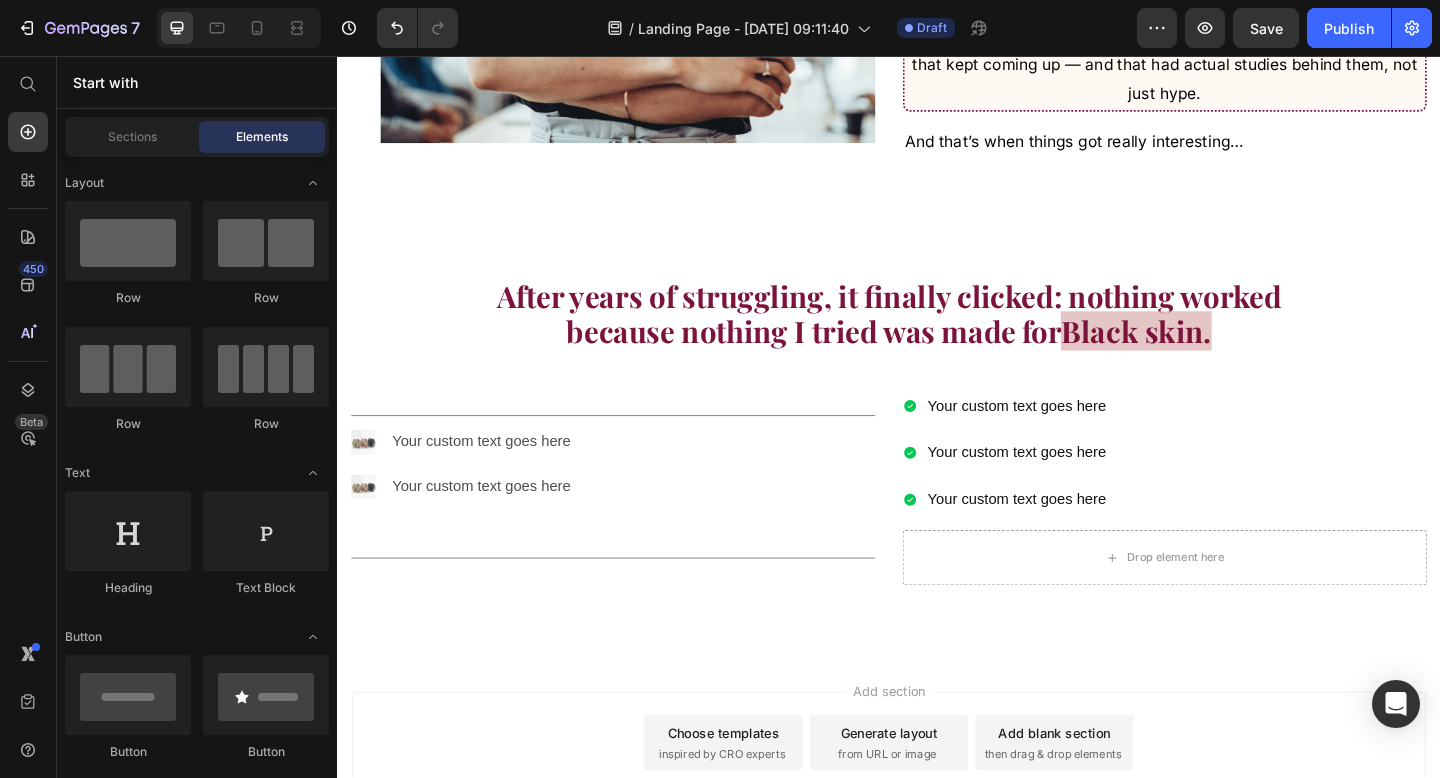 click on "Generate layout" at bounding box center (937, 792) 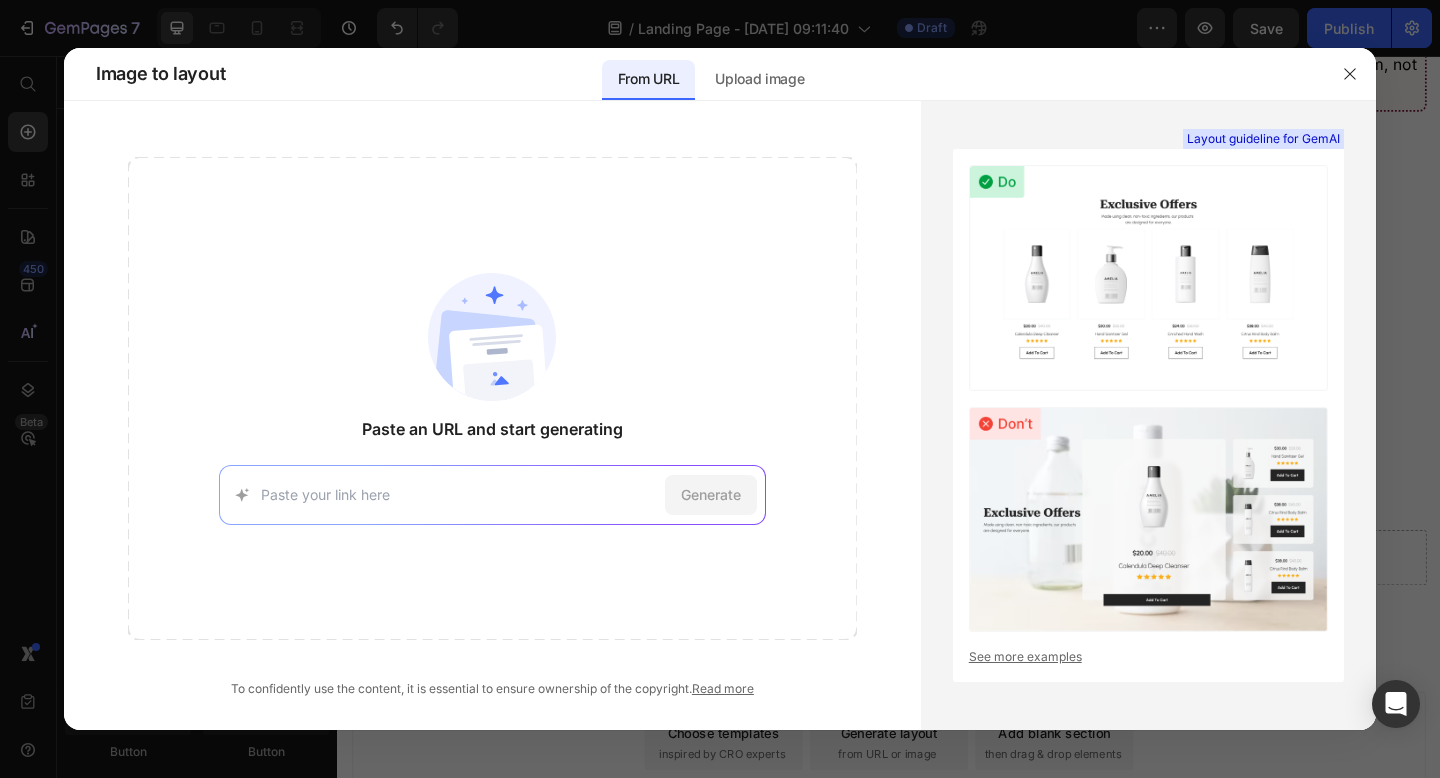 type on "[URL][DOMAIN_NAME]" 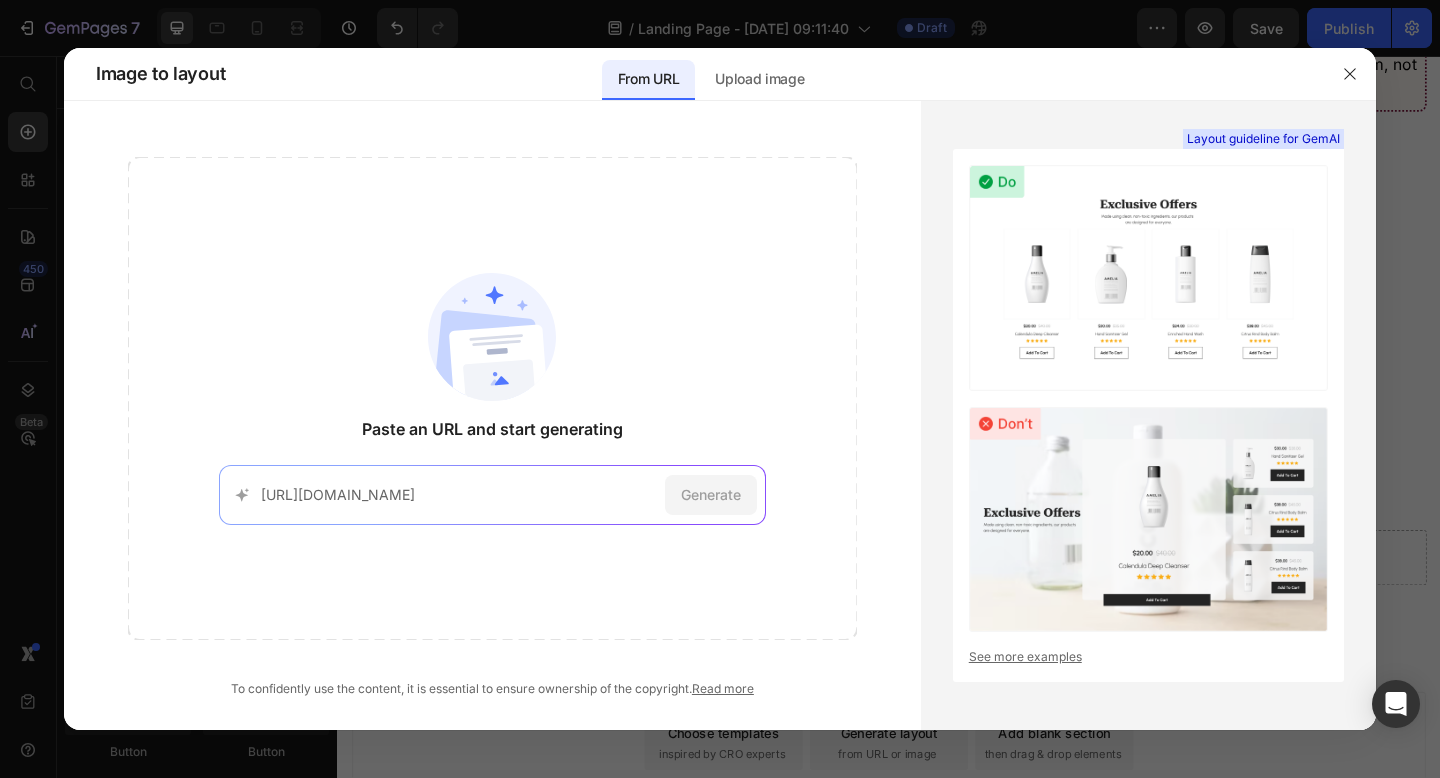 scroll, scrollTop: 0, scrollLeft: 290, axis: horizontal 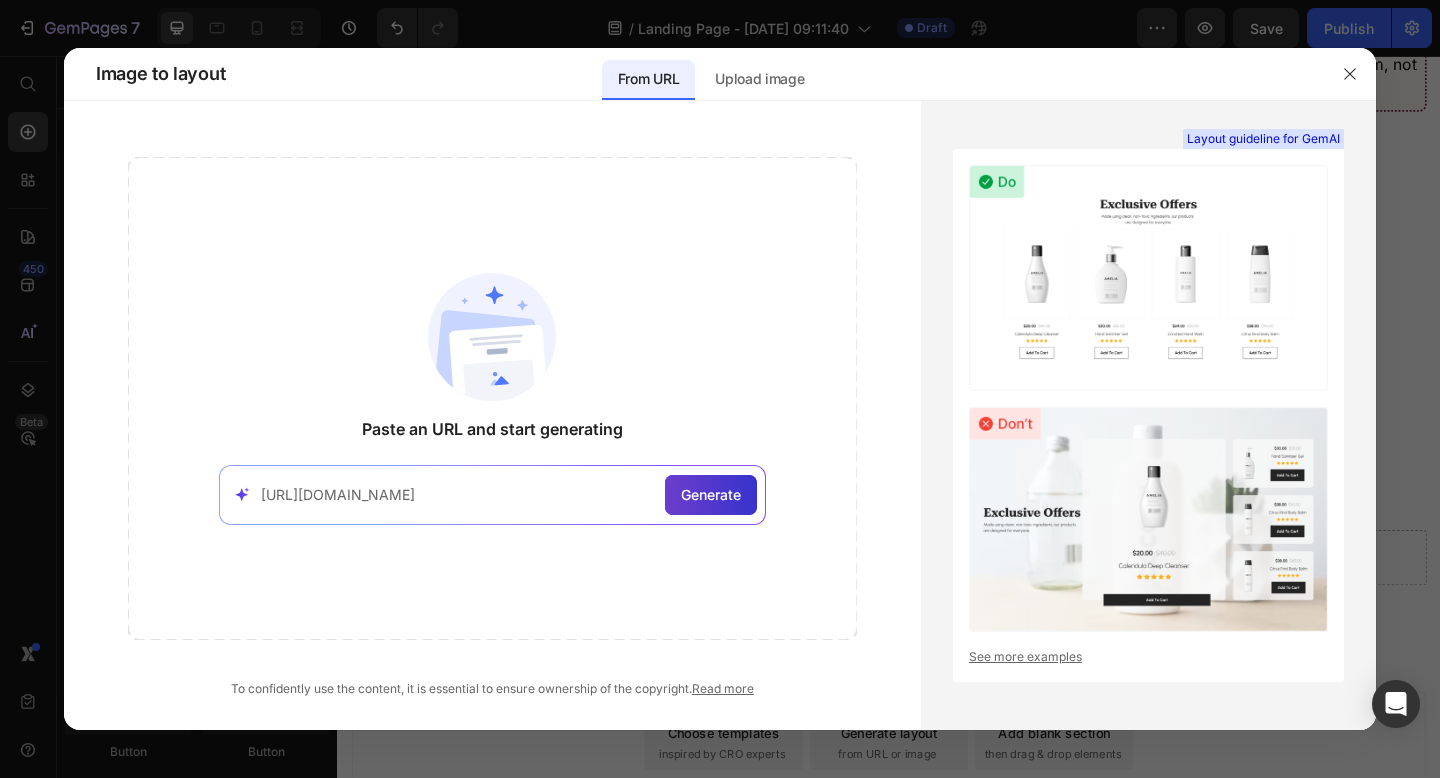 click on "Generate" at bounding box center [711, 495] 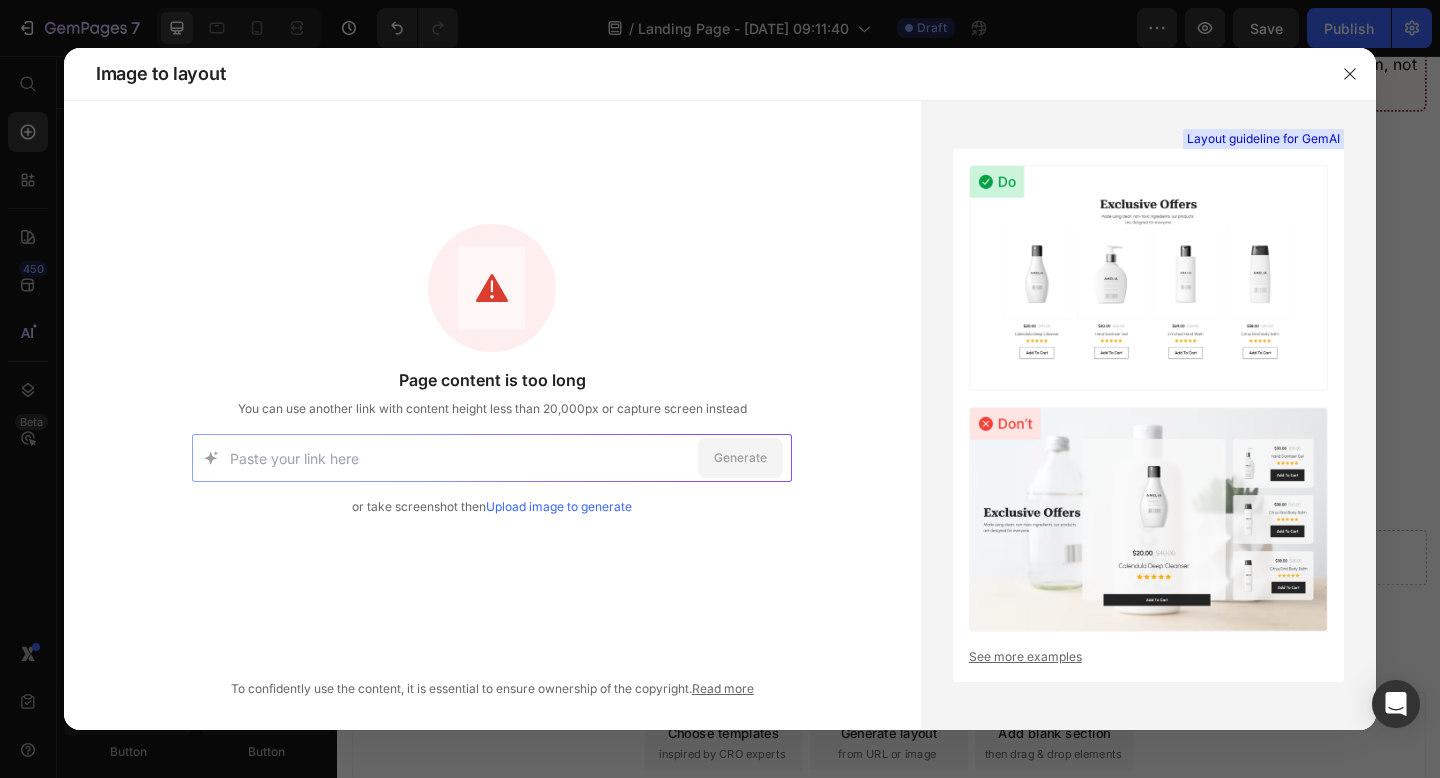 click on "You can use another link with content height less than 20,000px or capture screen instead" at bounding box center (492, 409) 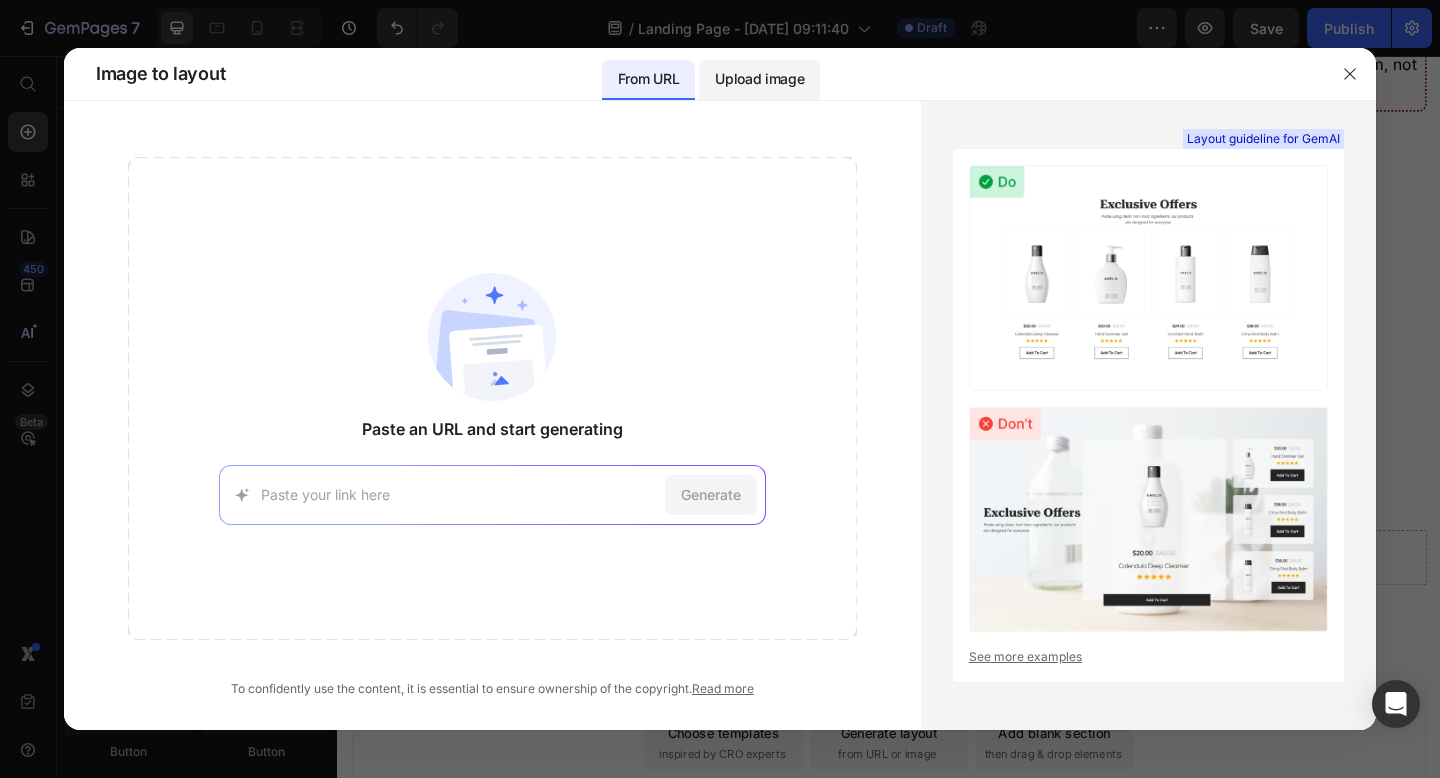 click on "Upload image" at bounding box center [759, 79] 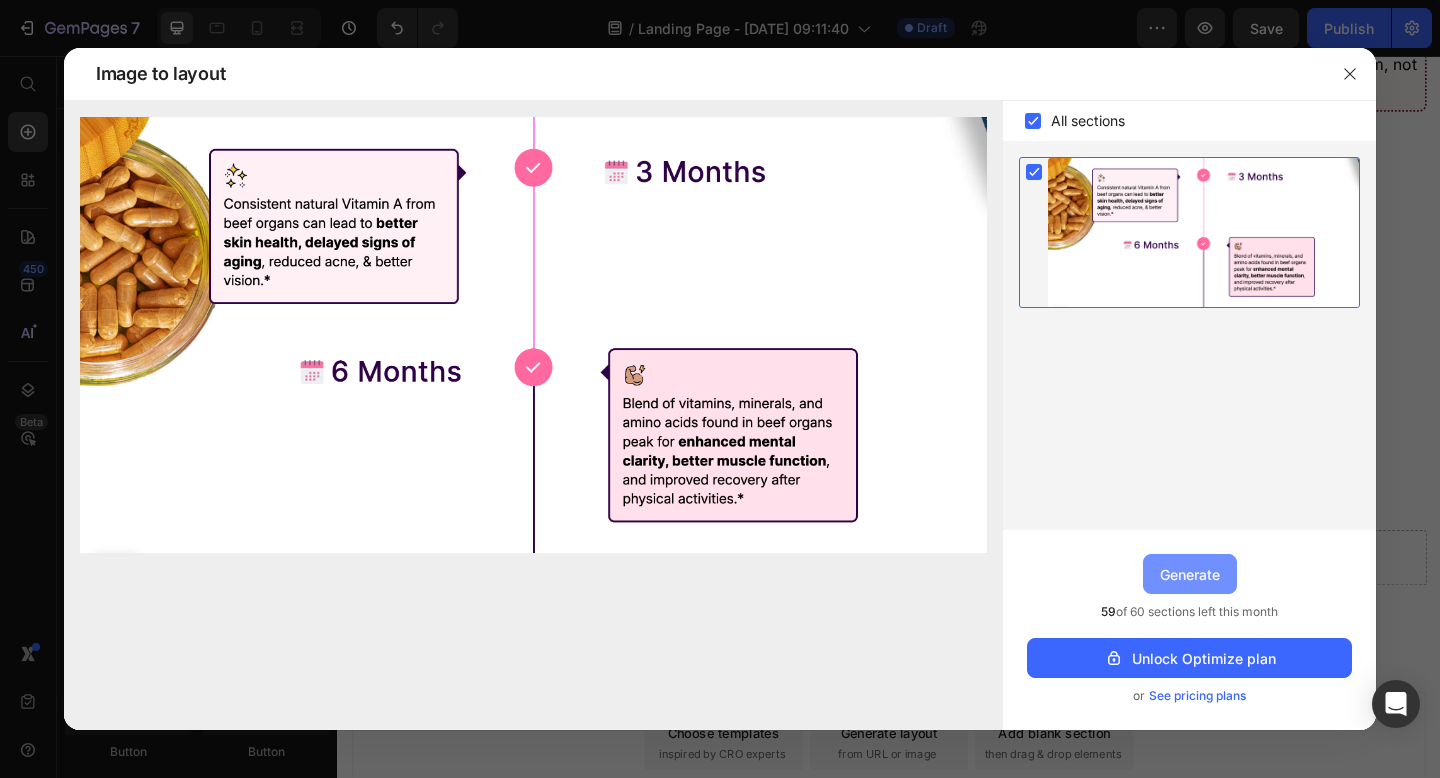 click on "Generate" at bounding box center (1190, 574) 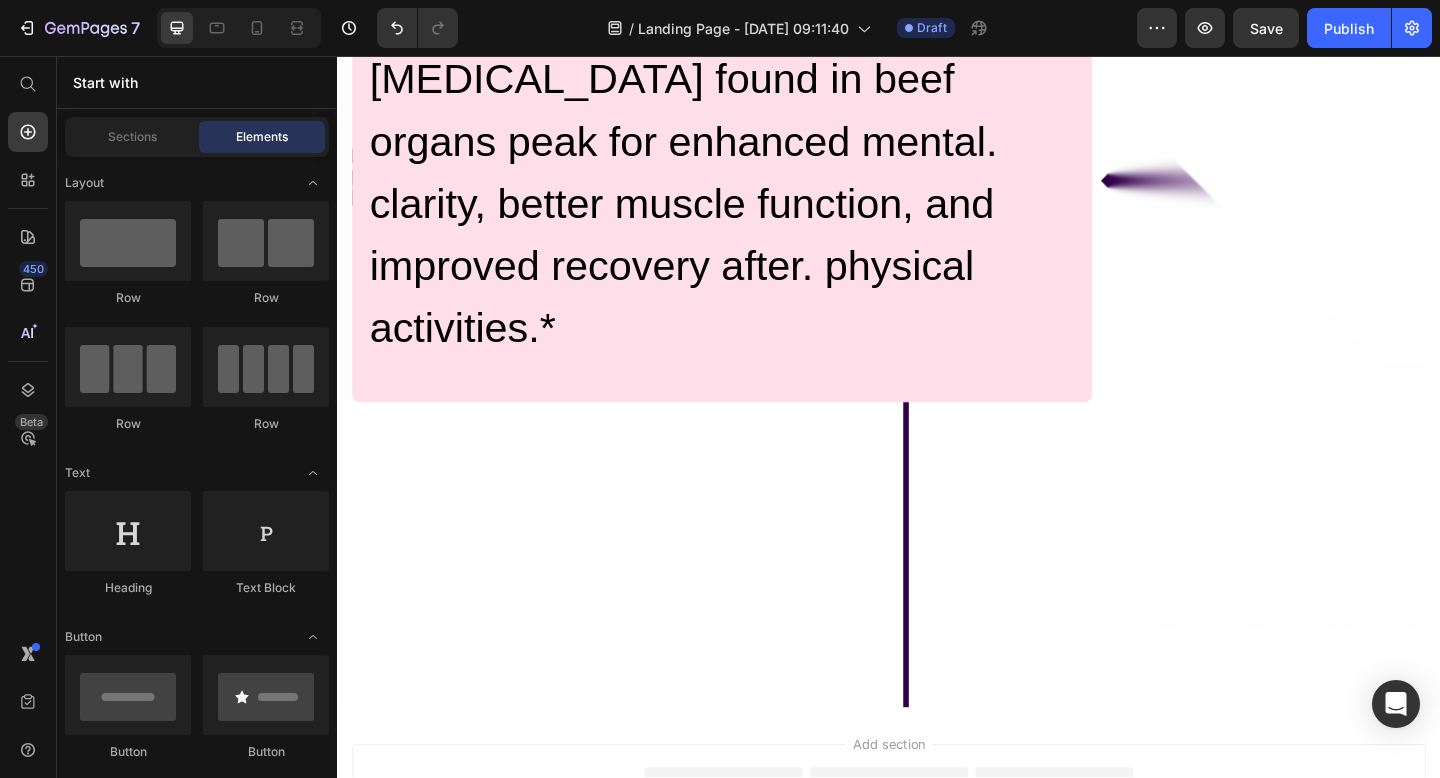 scroll, scrollTop: 5168, scrollLeft: 0, axis: vertical 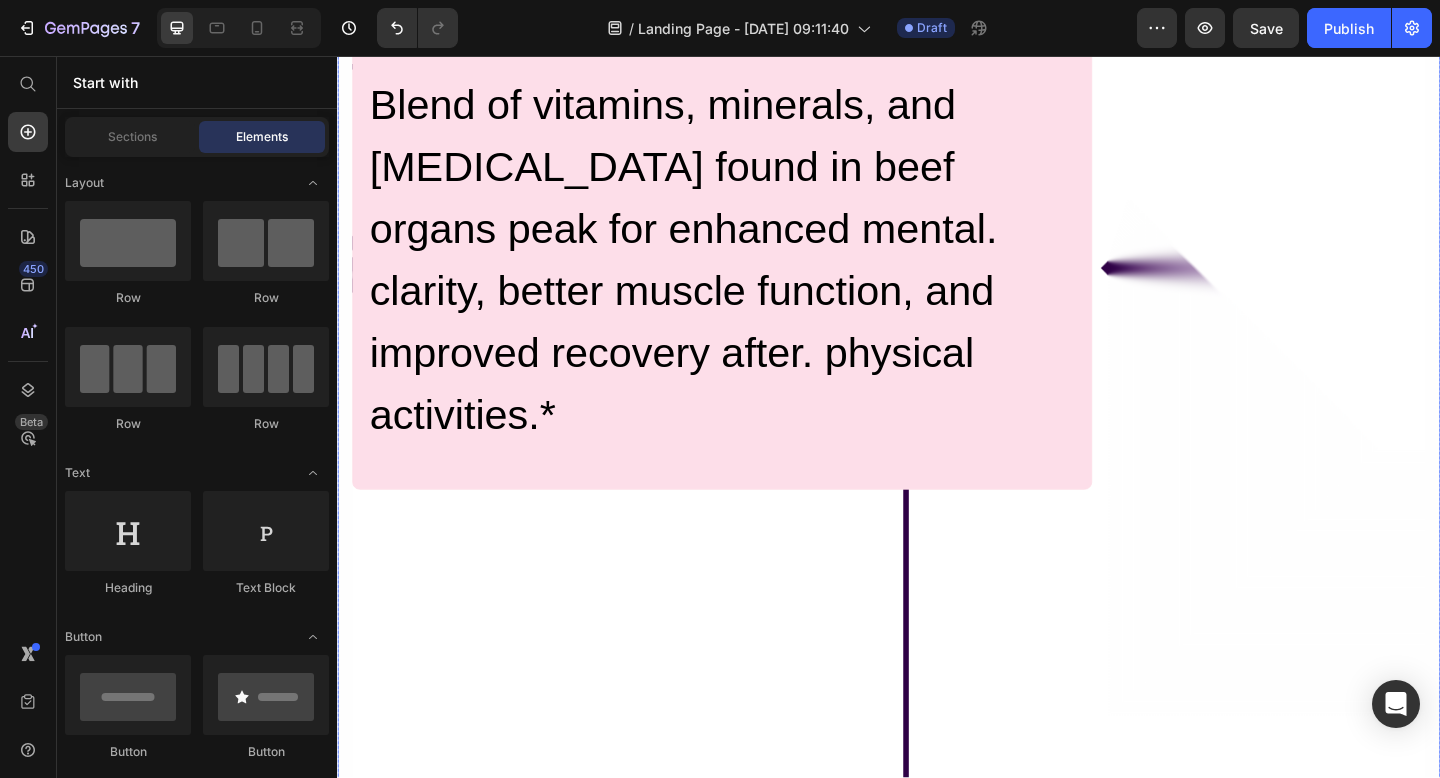 click at bounding box center (937, 168) 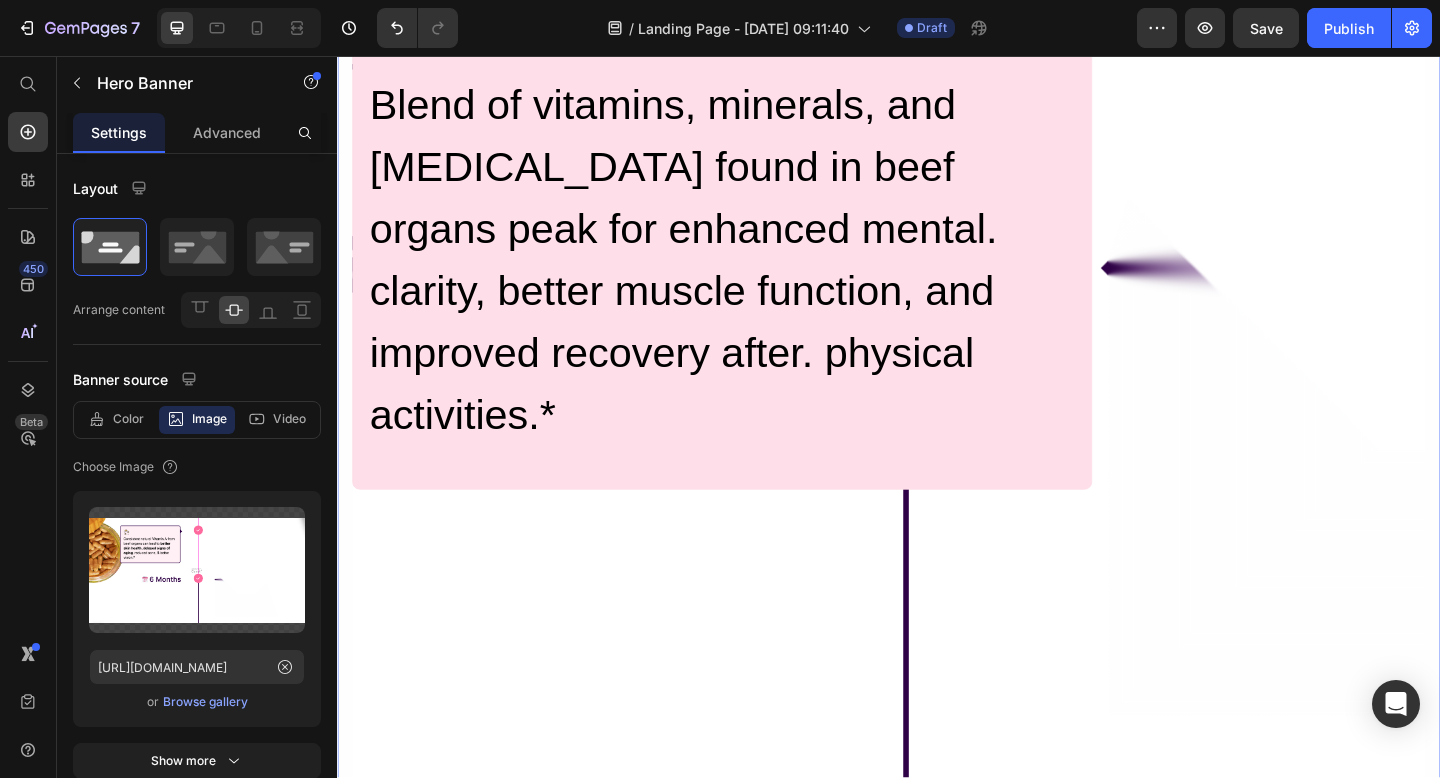 click at bounding box center (937, 168) 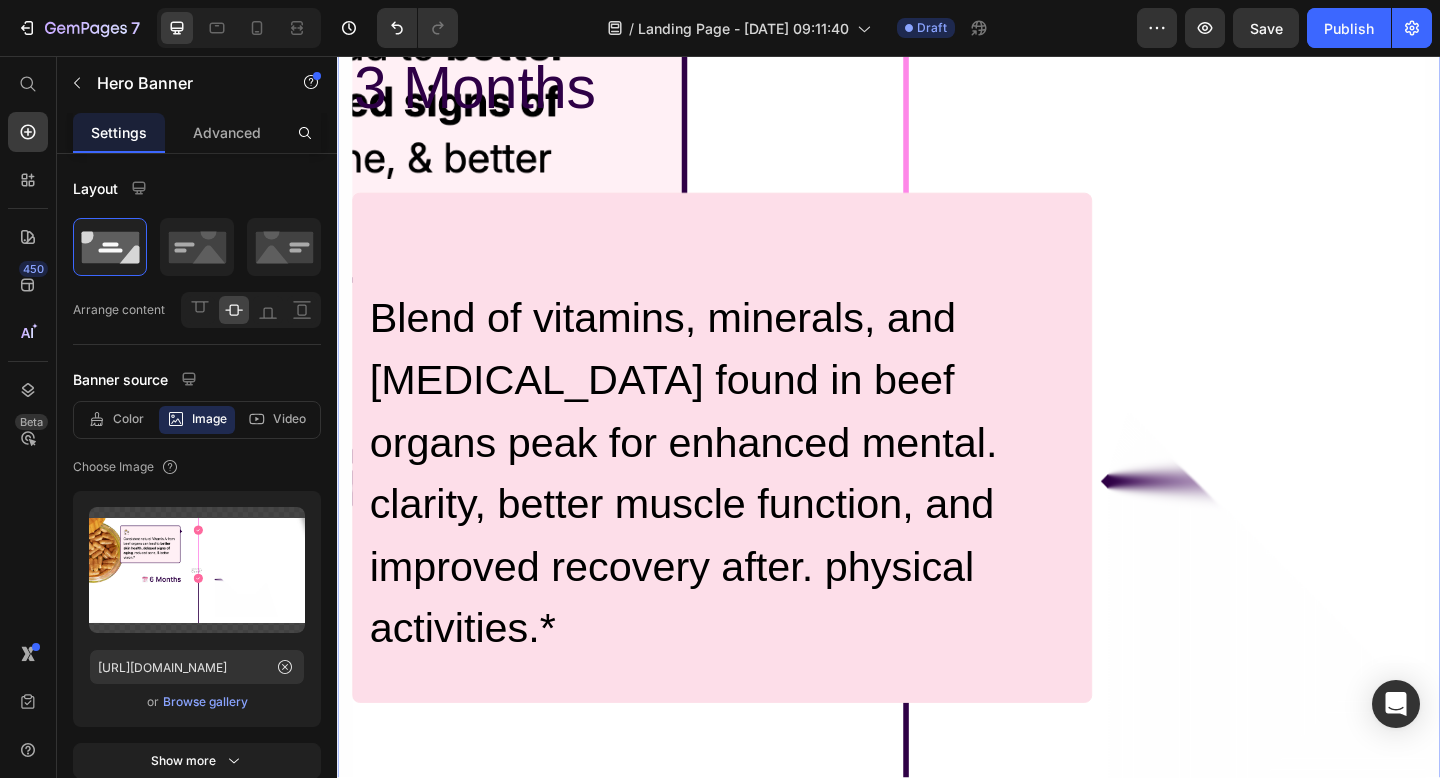 click on "Blend of vitamins, minerals, and [MEDICAL_DATA] found in beef organs peak for enhanced mental. clarity, better muscle function, and improved recovery after. physical activities.*" at bounding box center (755, 510) 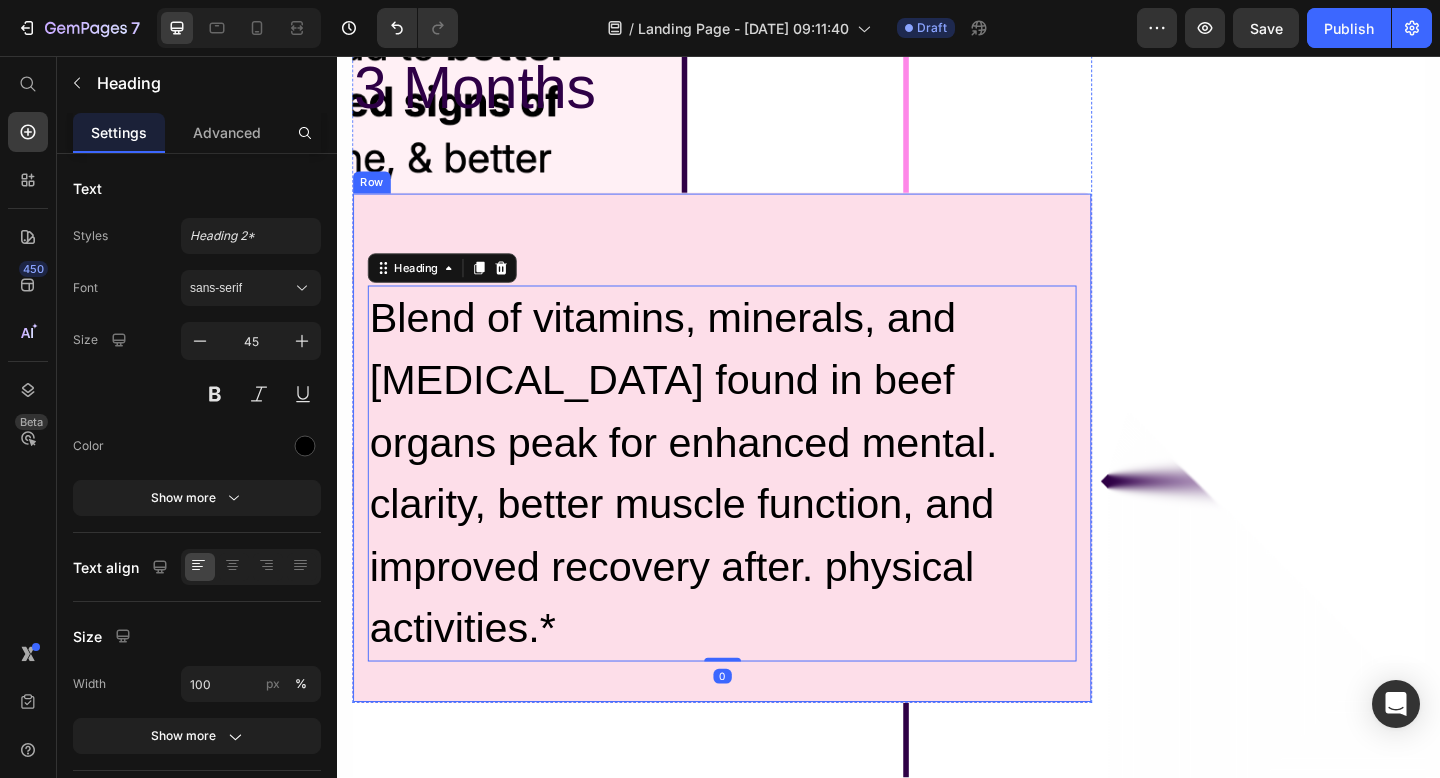 click on "Blend of vitamins, minerals, and [MEDICAL_DATA] found in beef organs peak for enhanced mental. clarity, better muscle function, and improved recovery after. physical activities.* Heading   0 Row" at bounding box center [755, 482] 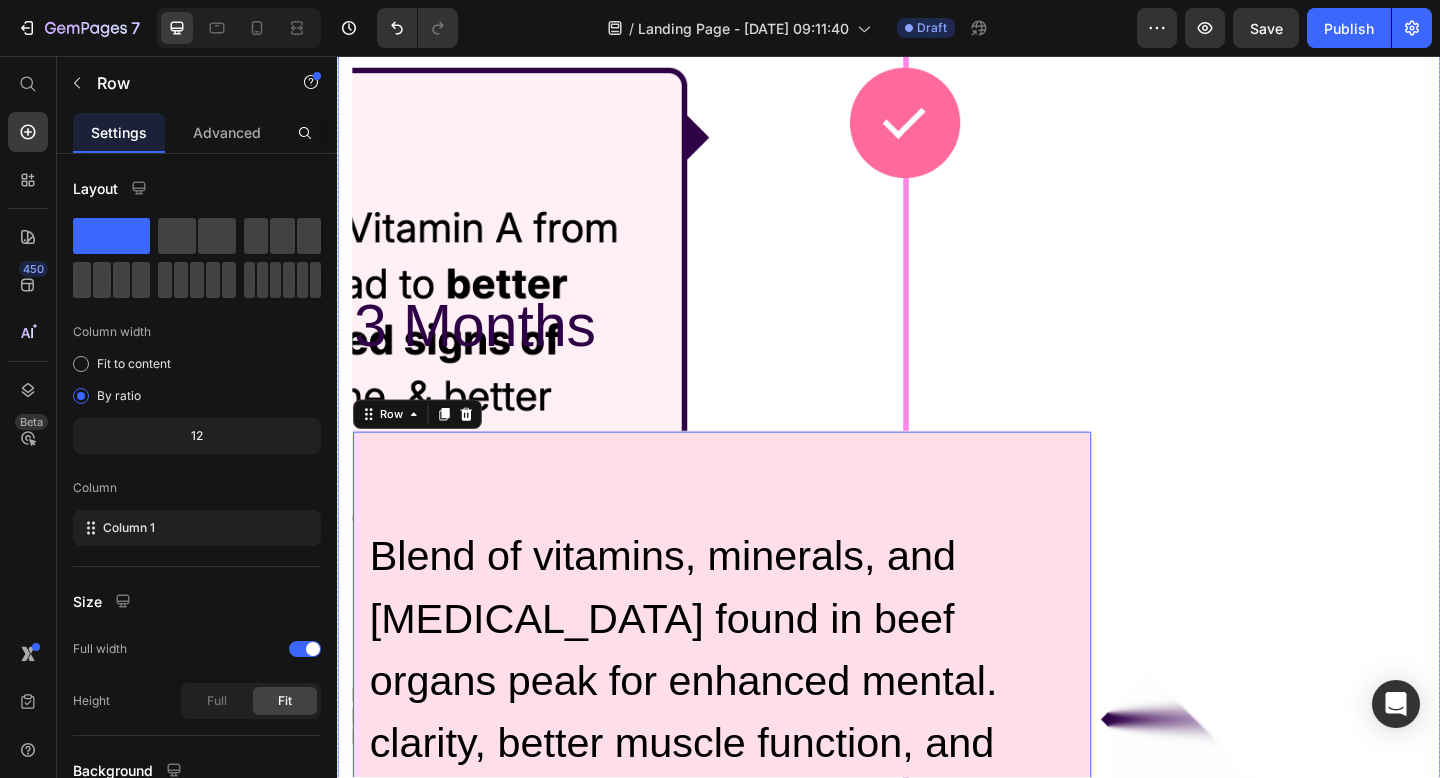 scroll, scrollTop: 4502, scrollLeft: 0, axis: vertical 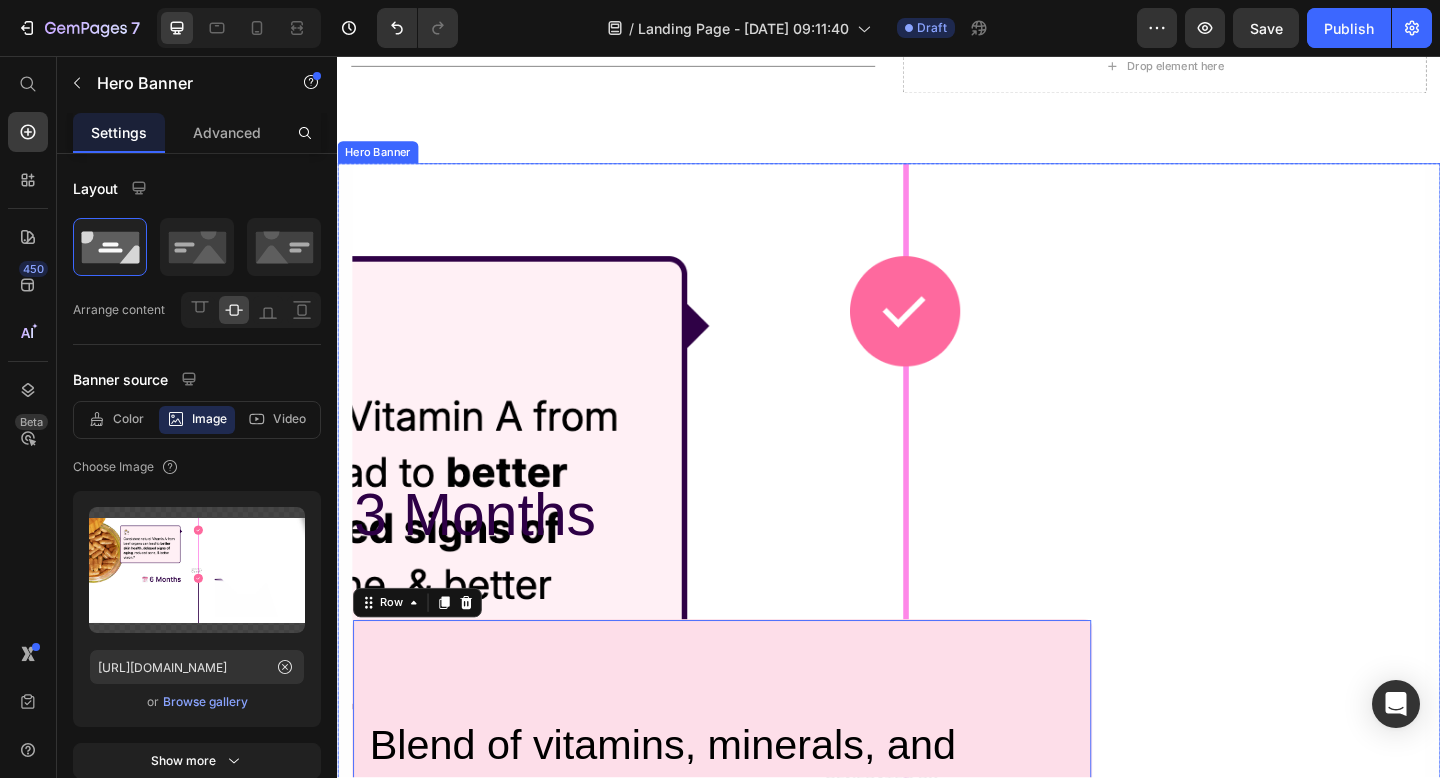 click at bounding box center (937, 864) 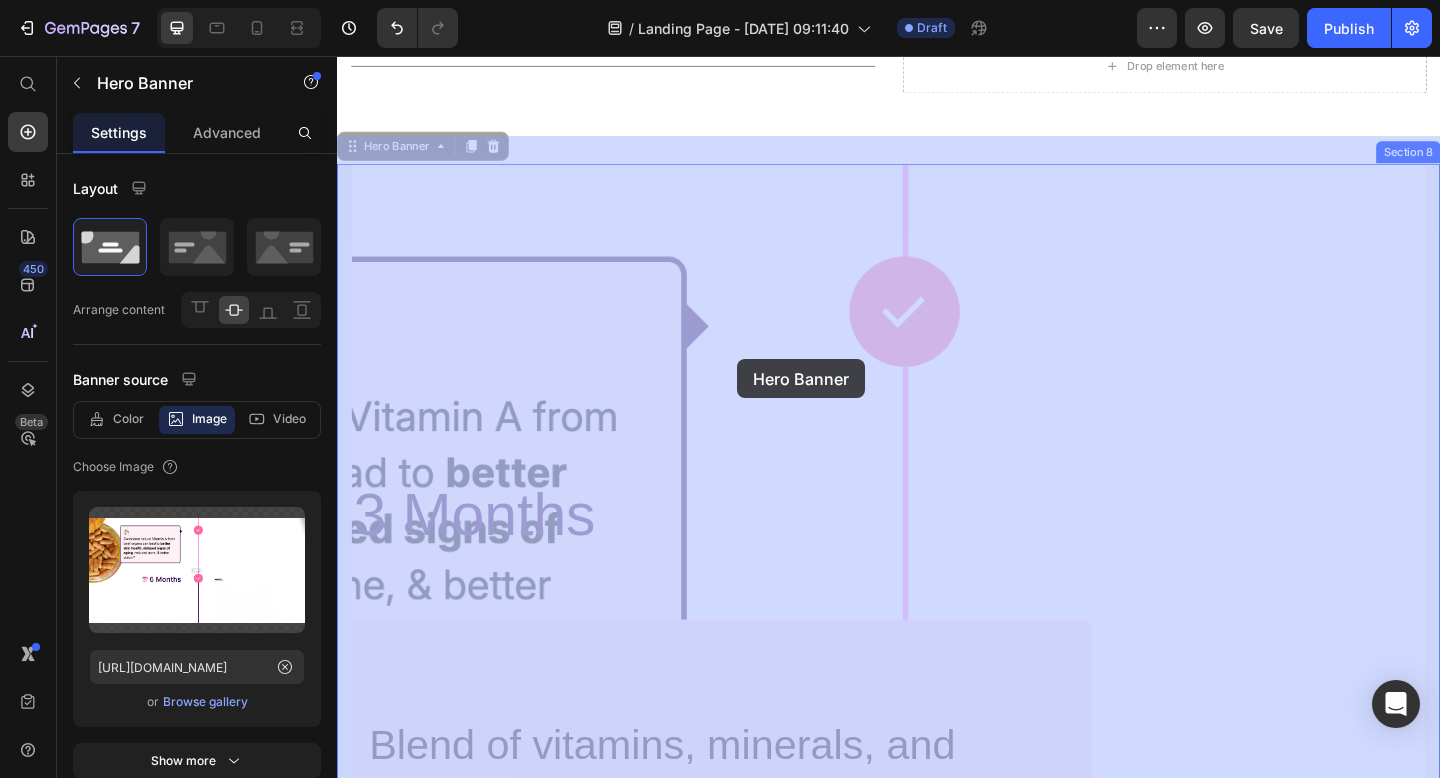 drag, startPoint x: 551, startPoint y: 428, endPoint x: 771, endPoint y: 387, distance: 223.78784 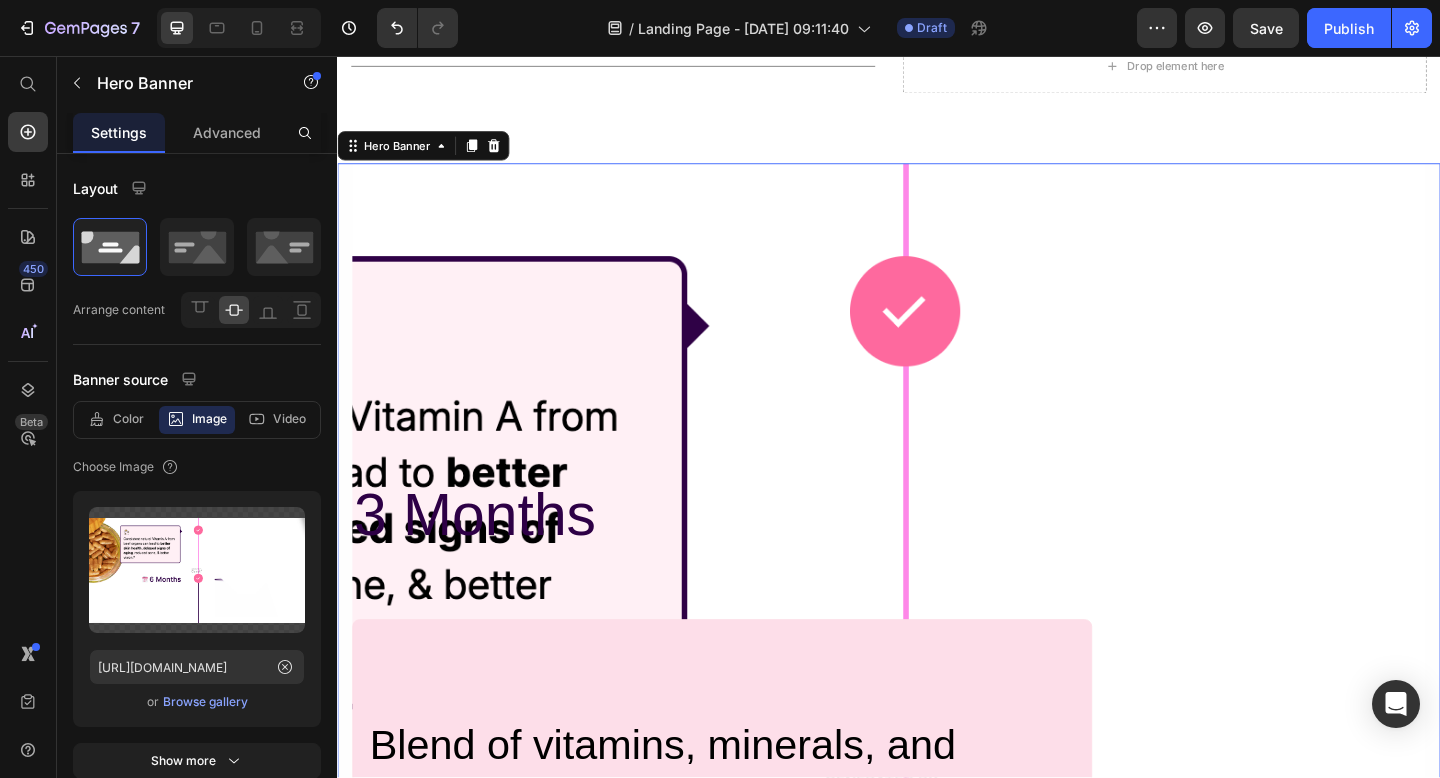 scroll, scrollTop: 4749, scrollLeft: 0, axis: vertical 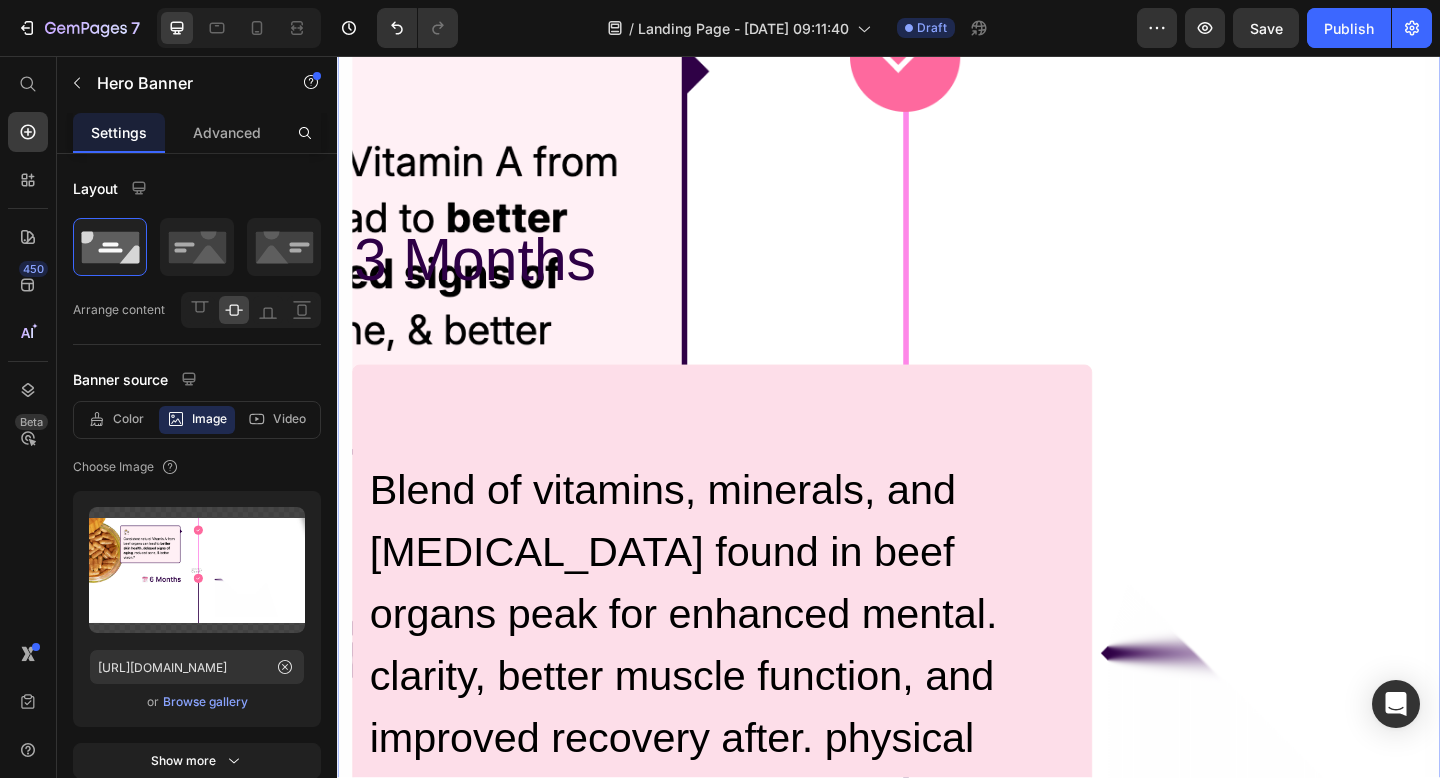 click at bounding box center (937, 587) 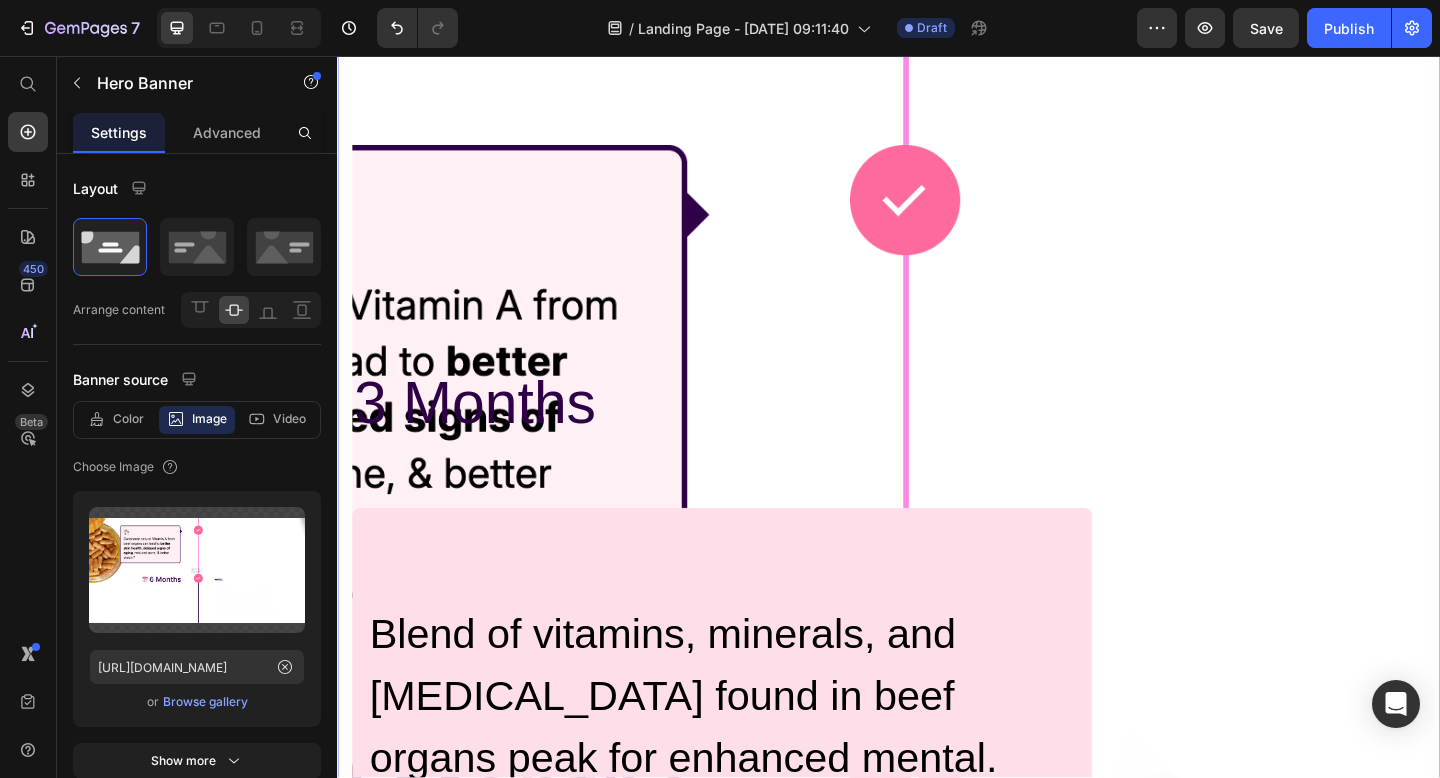 click at bounding box center [937, 743] 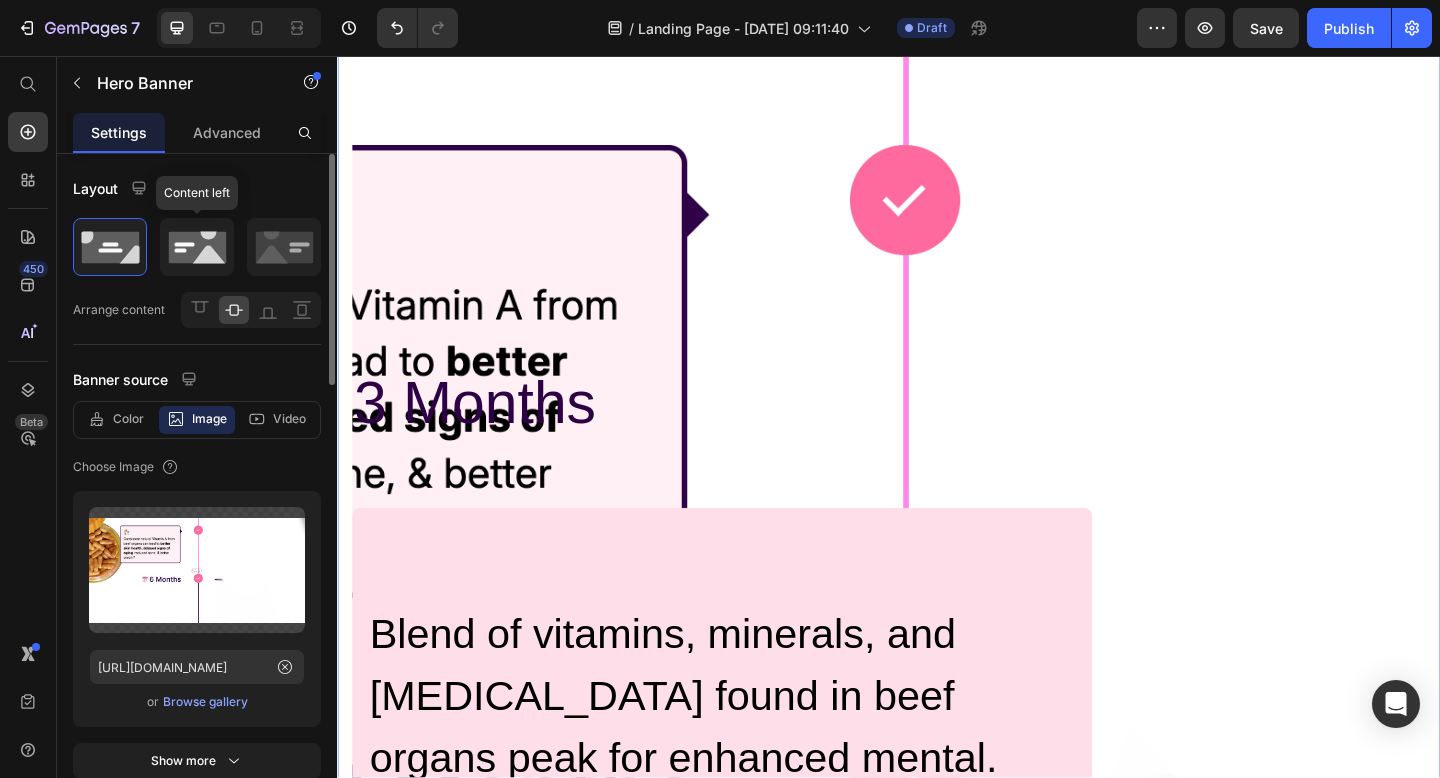 click 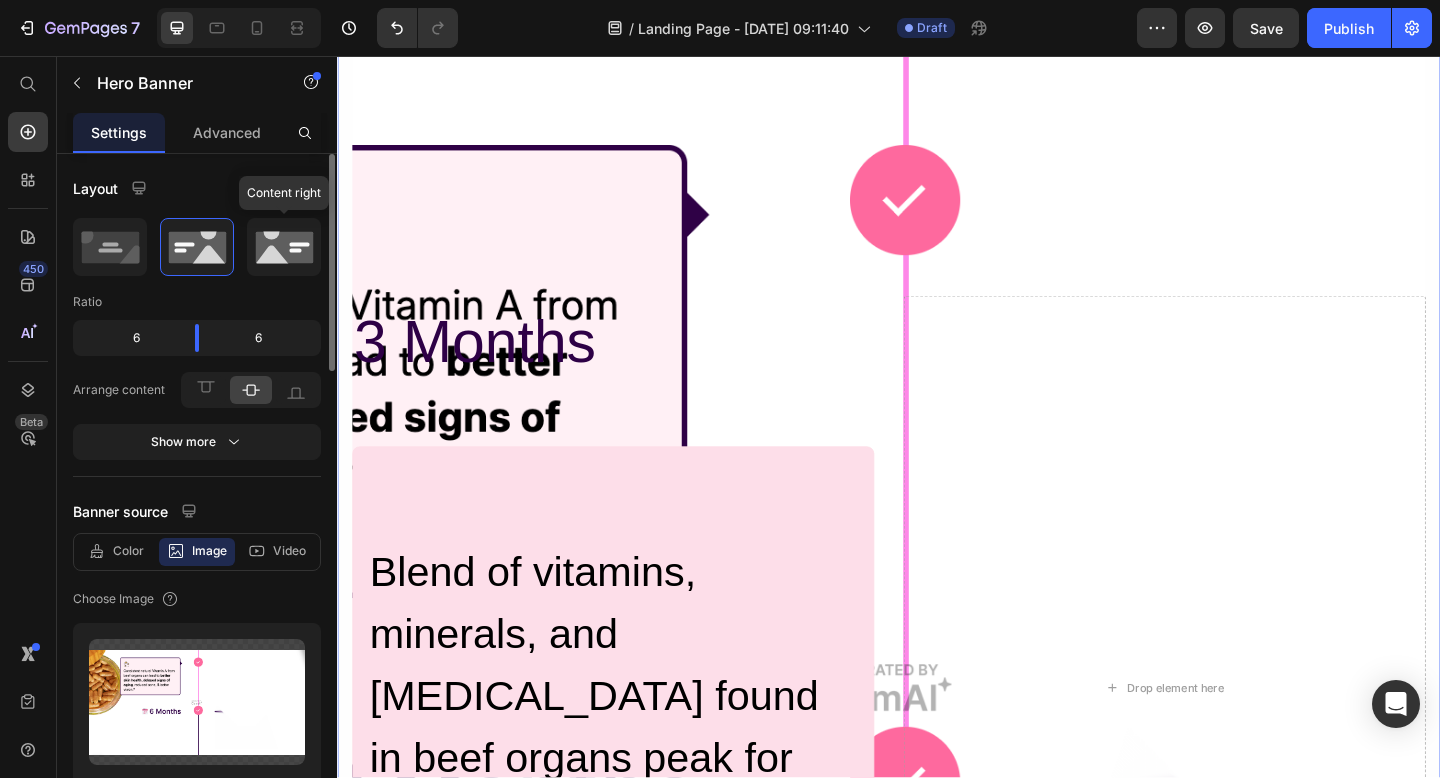 click 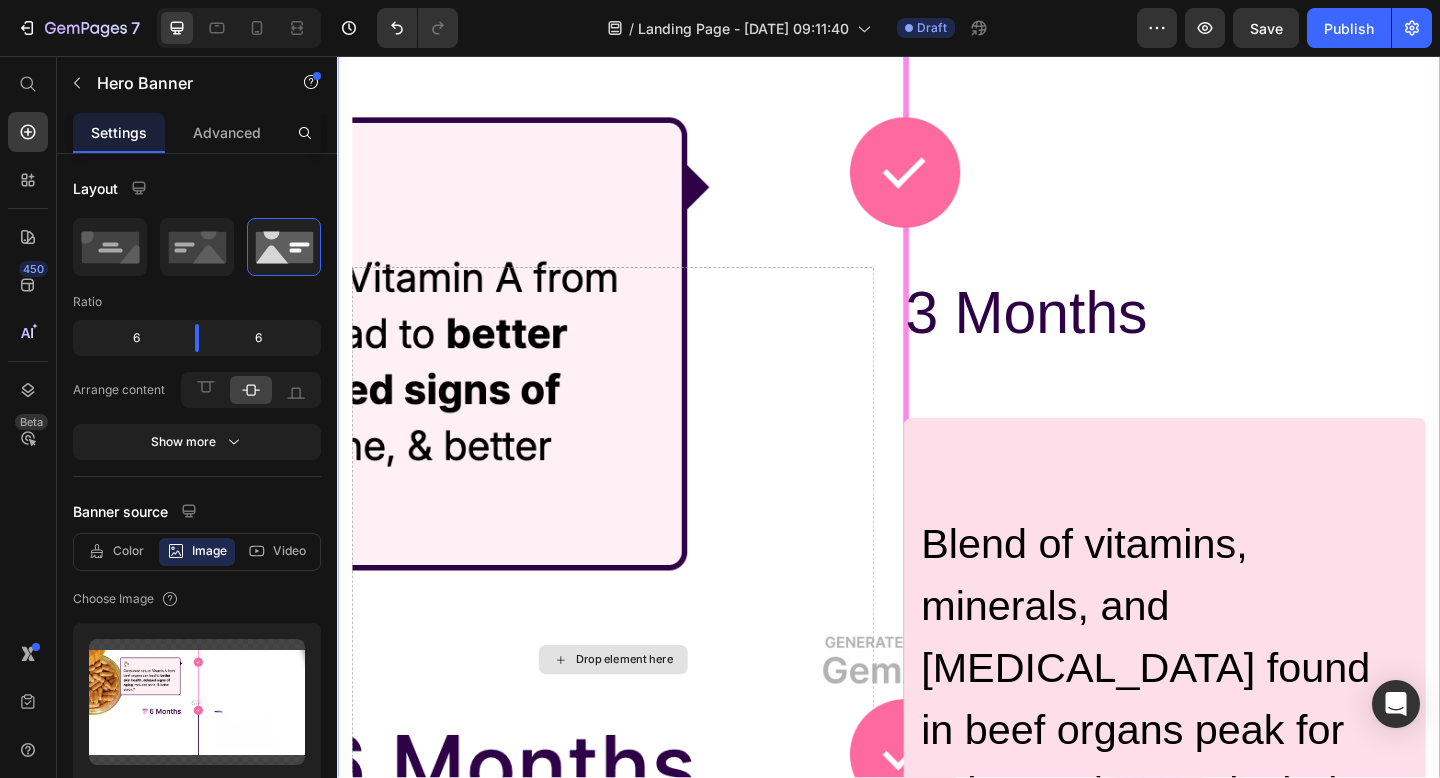 scroll, scrollTop: 4985, scrollLeft: 0, axis: vertical 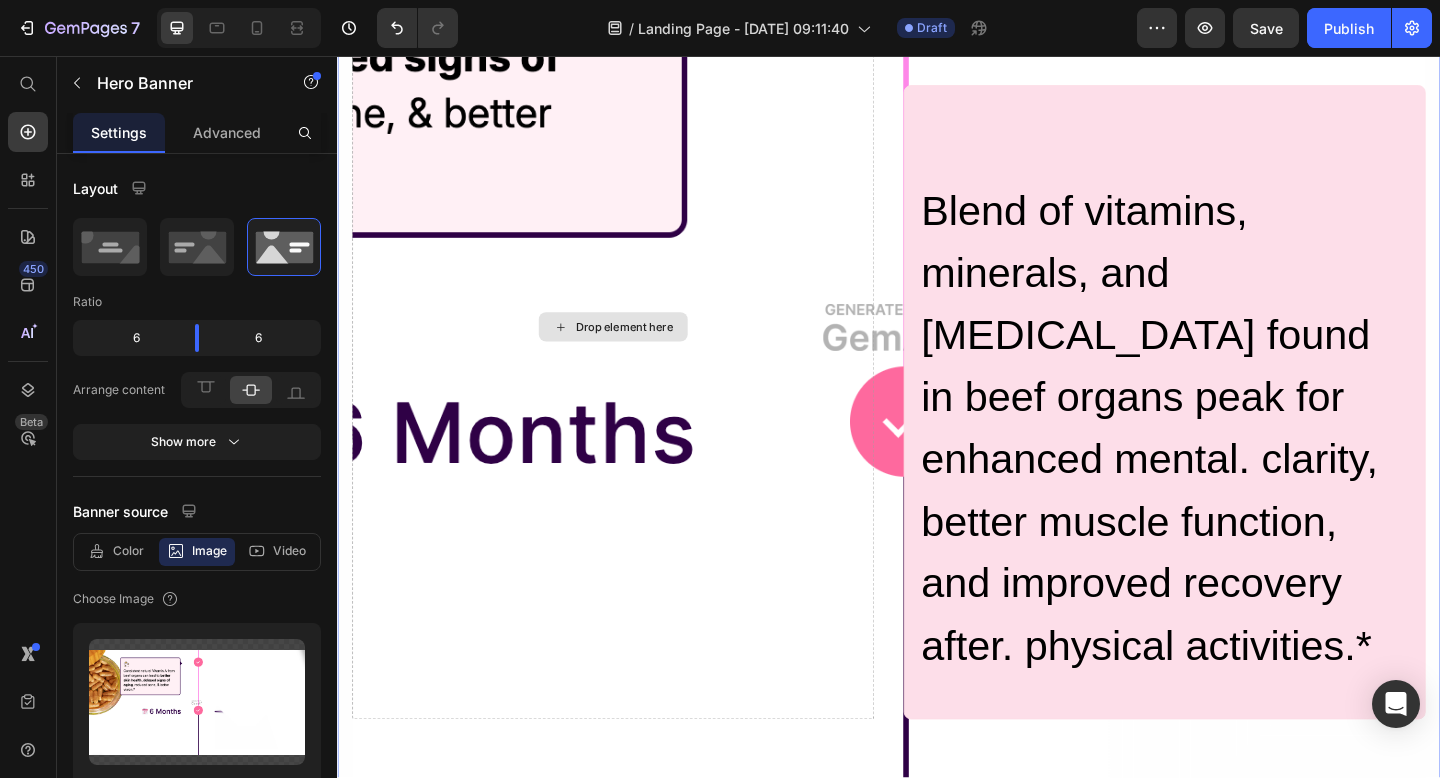 click on "Drop element here" at bounding box center [637, 351] 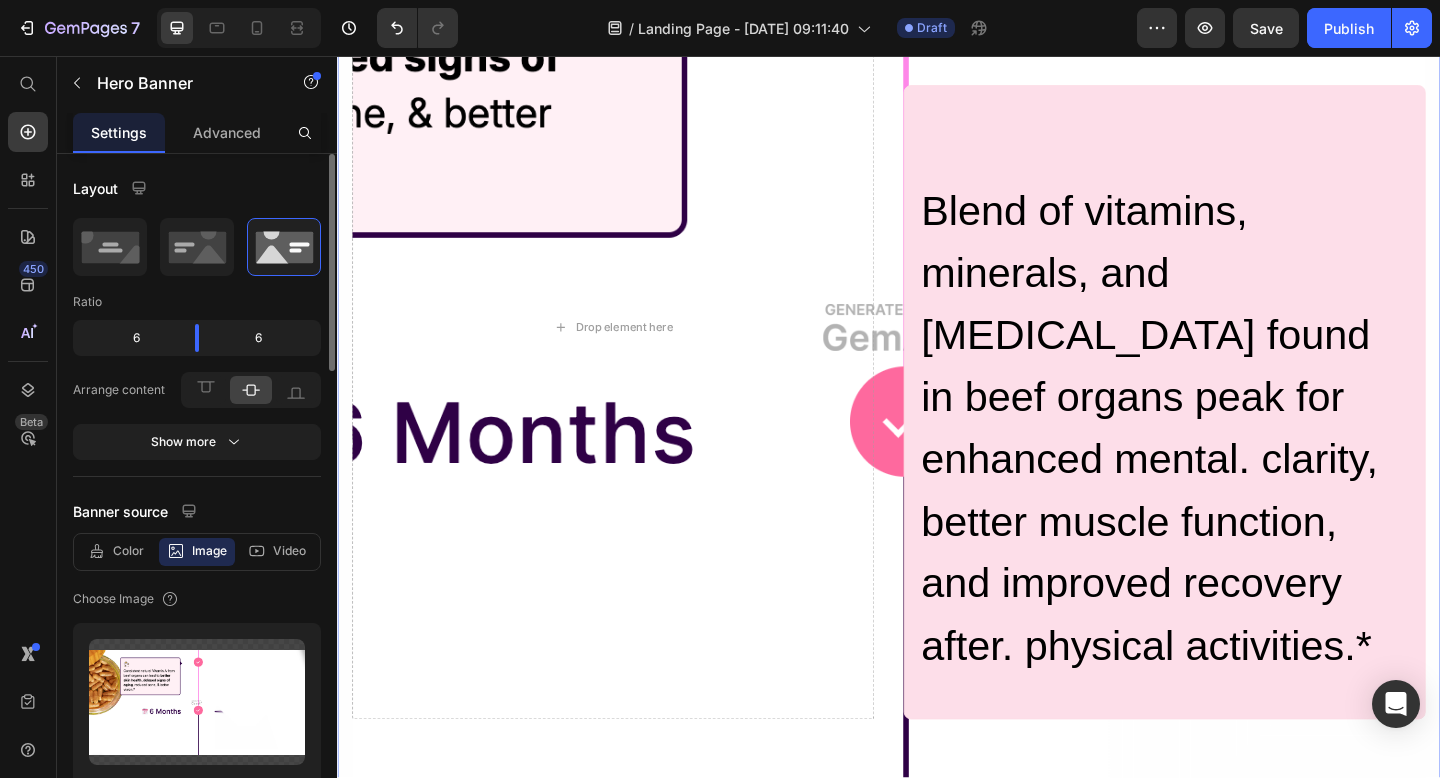 click on "Upload Image [URL][DOMAIN_NAME]  or   Browse gallery" at bounding box center [197, 741] 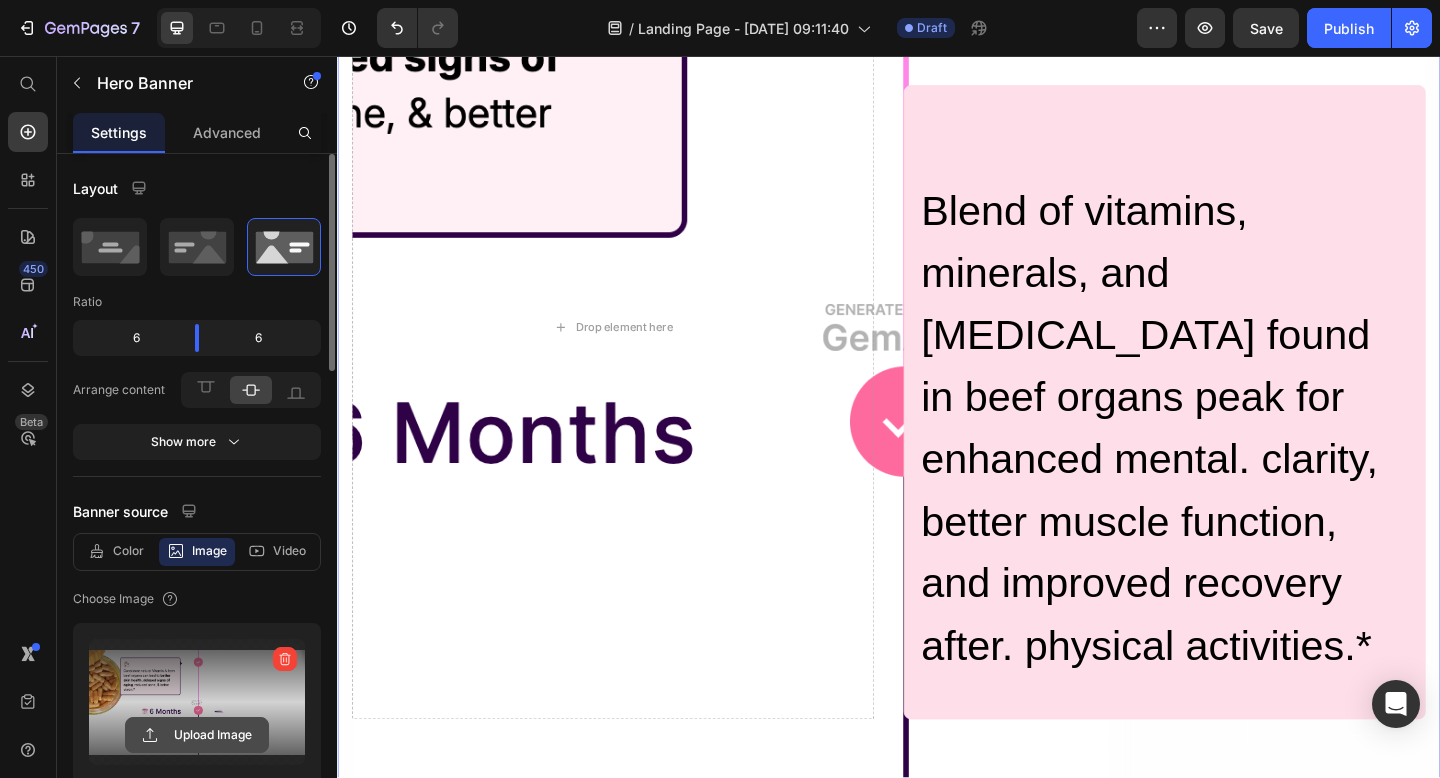 click 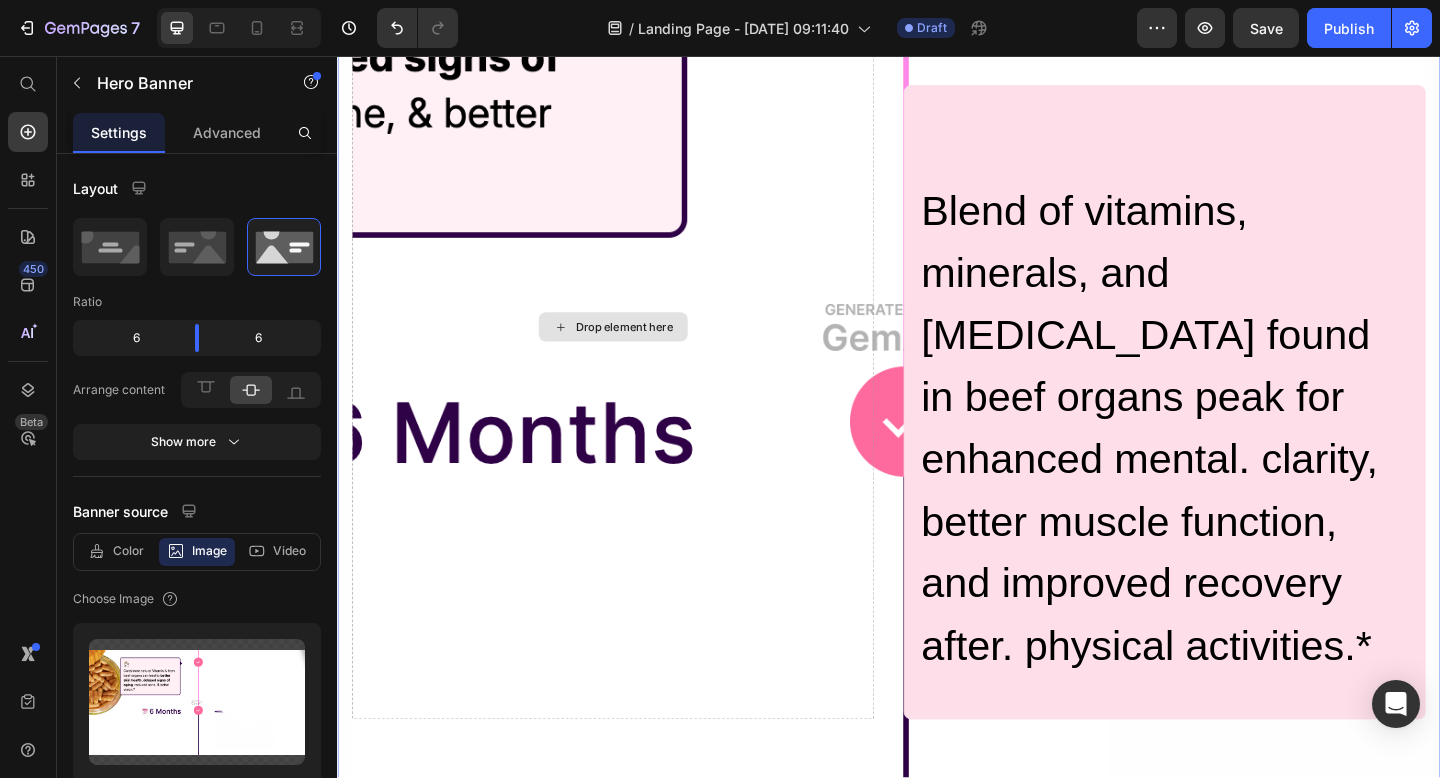 scroll, scrollTop: 4541, scrollLeft: 0, axis: vertical 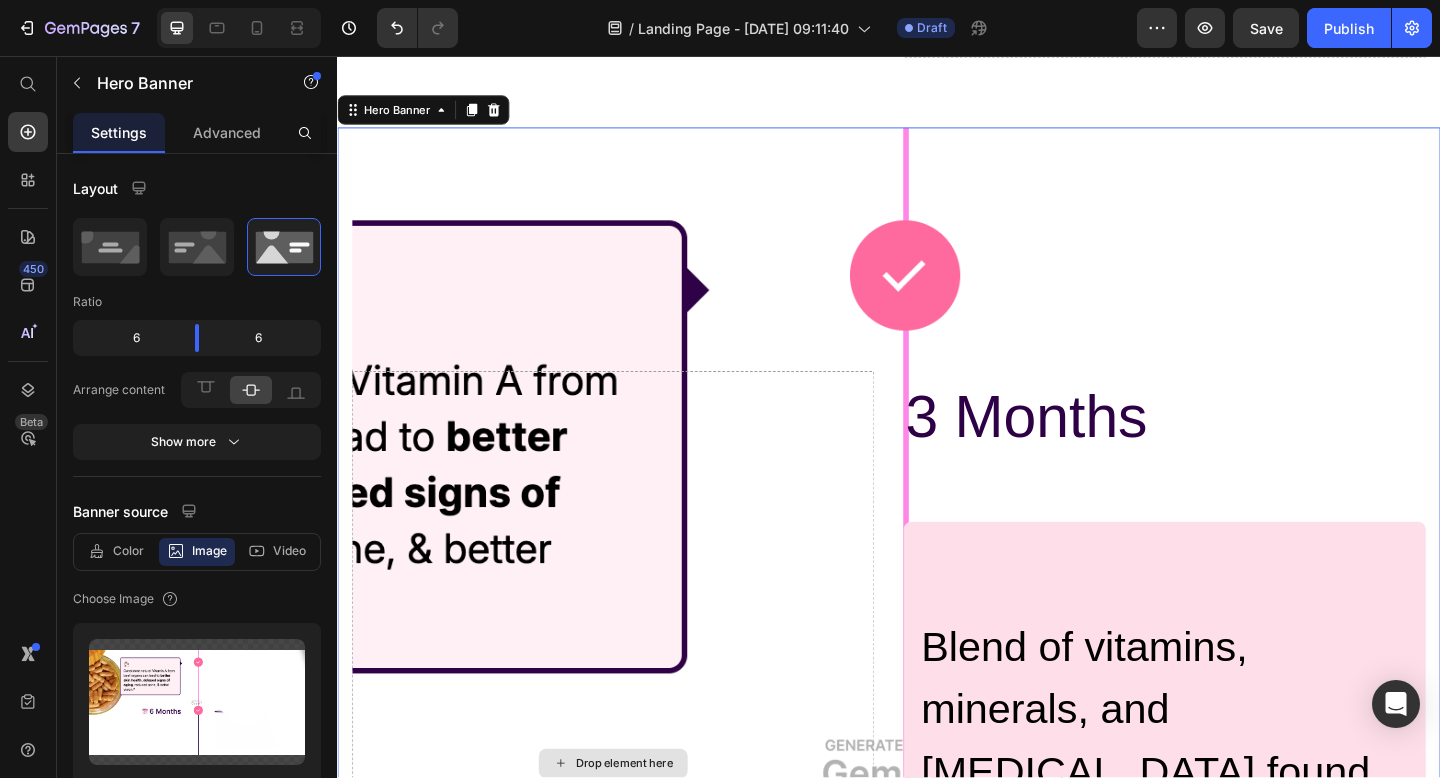 click on "Drop element here" at bounding box center (637, 826) 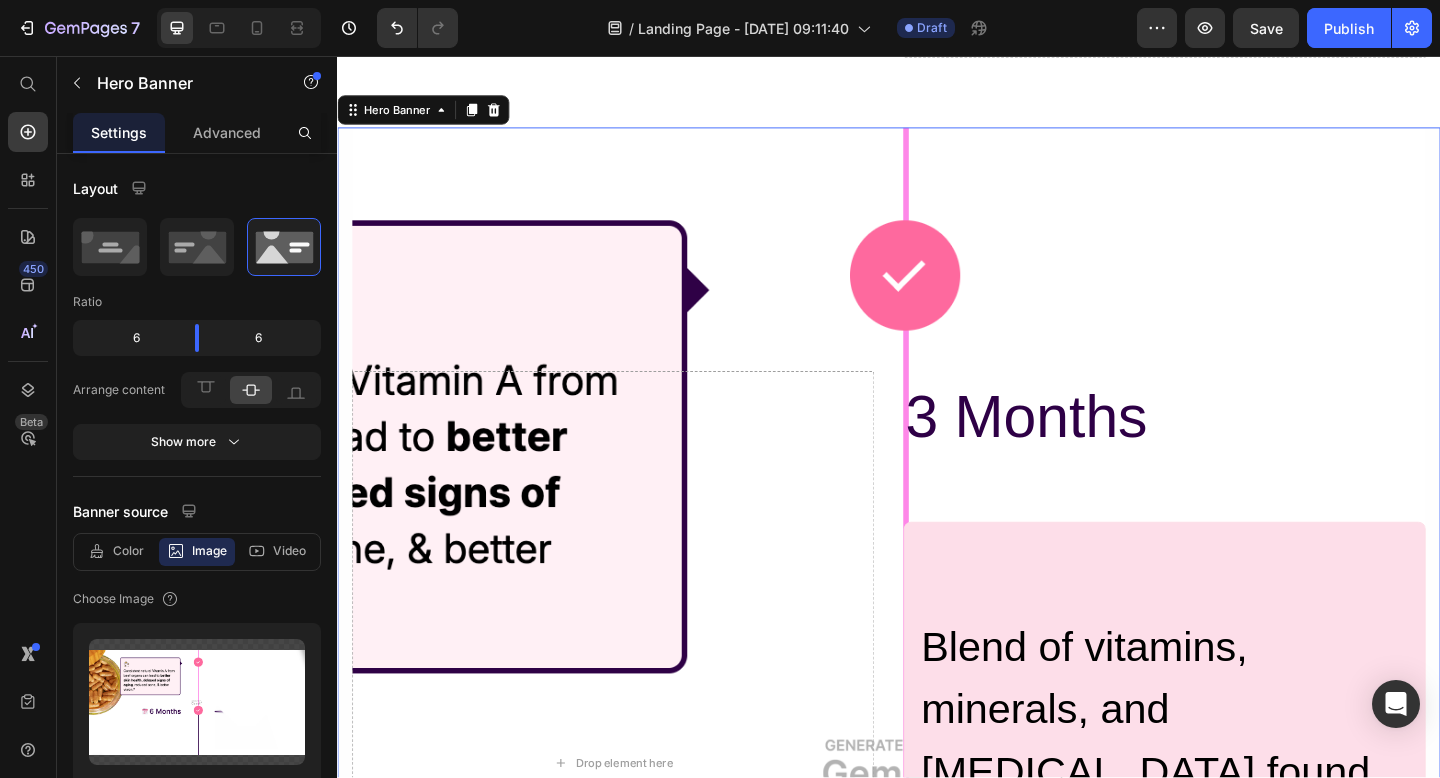 click at bounding box center [937, 825] 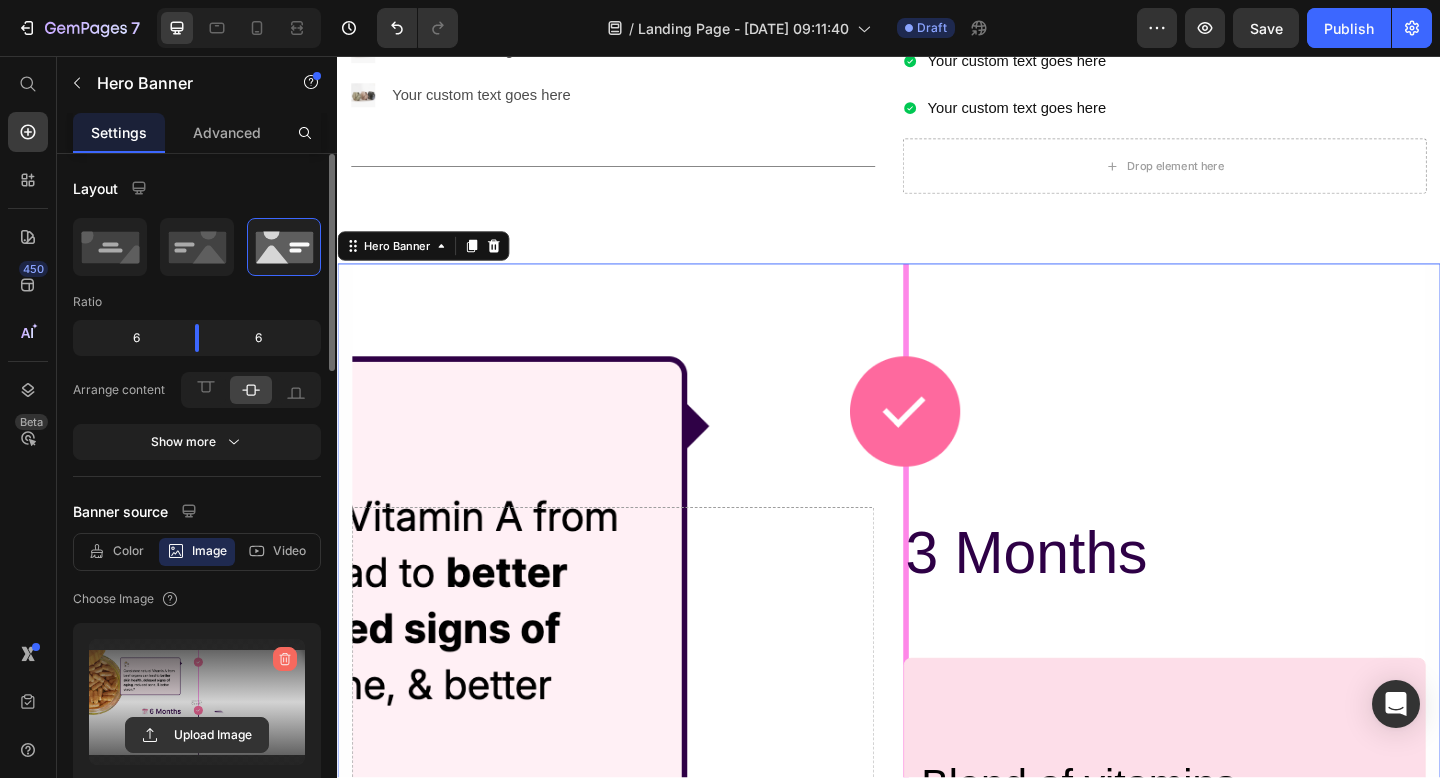 click 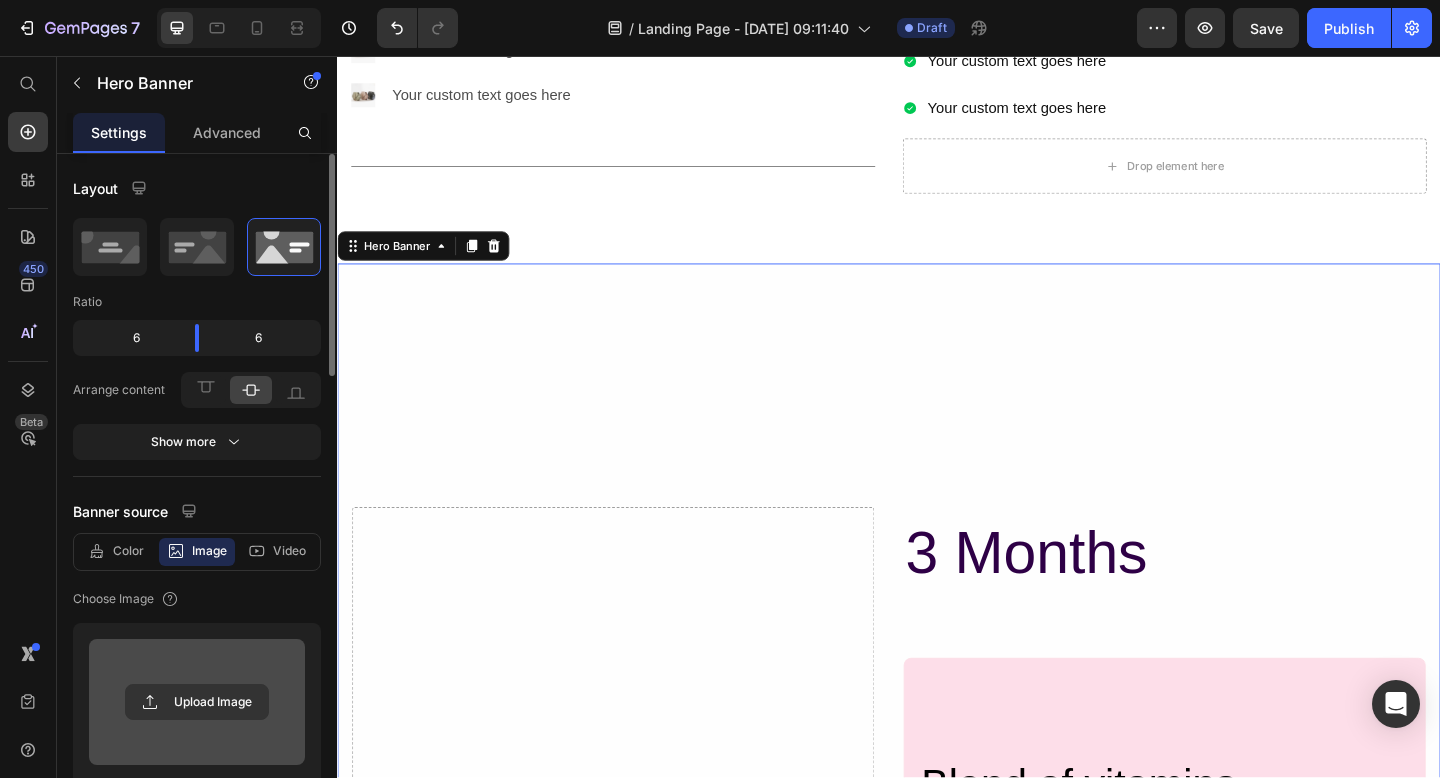 scroll, scrollTop: 57, scrollLeft: 0, axis: vertical 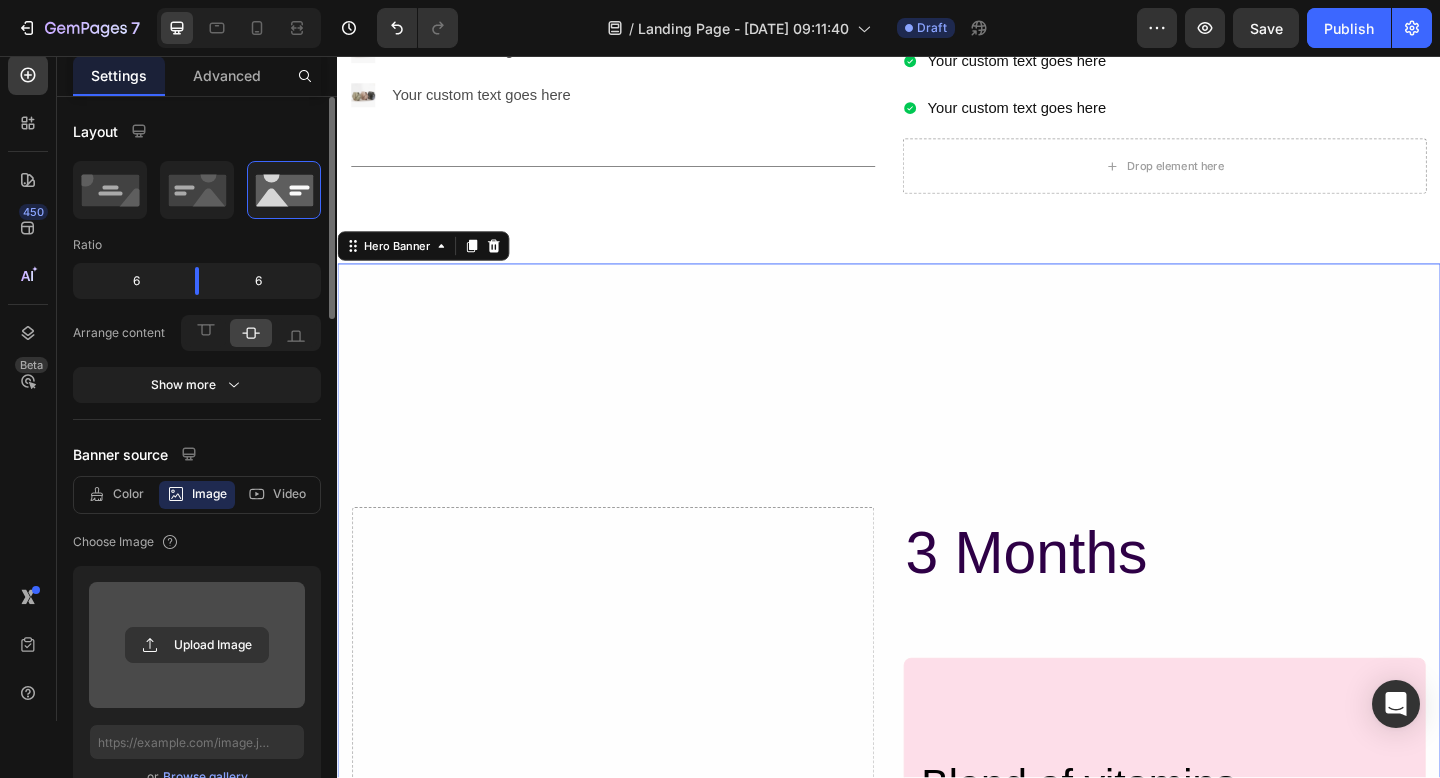 click at bounding box center [937, 973] 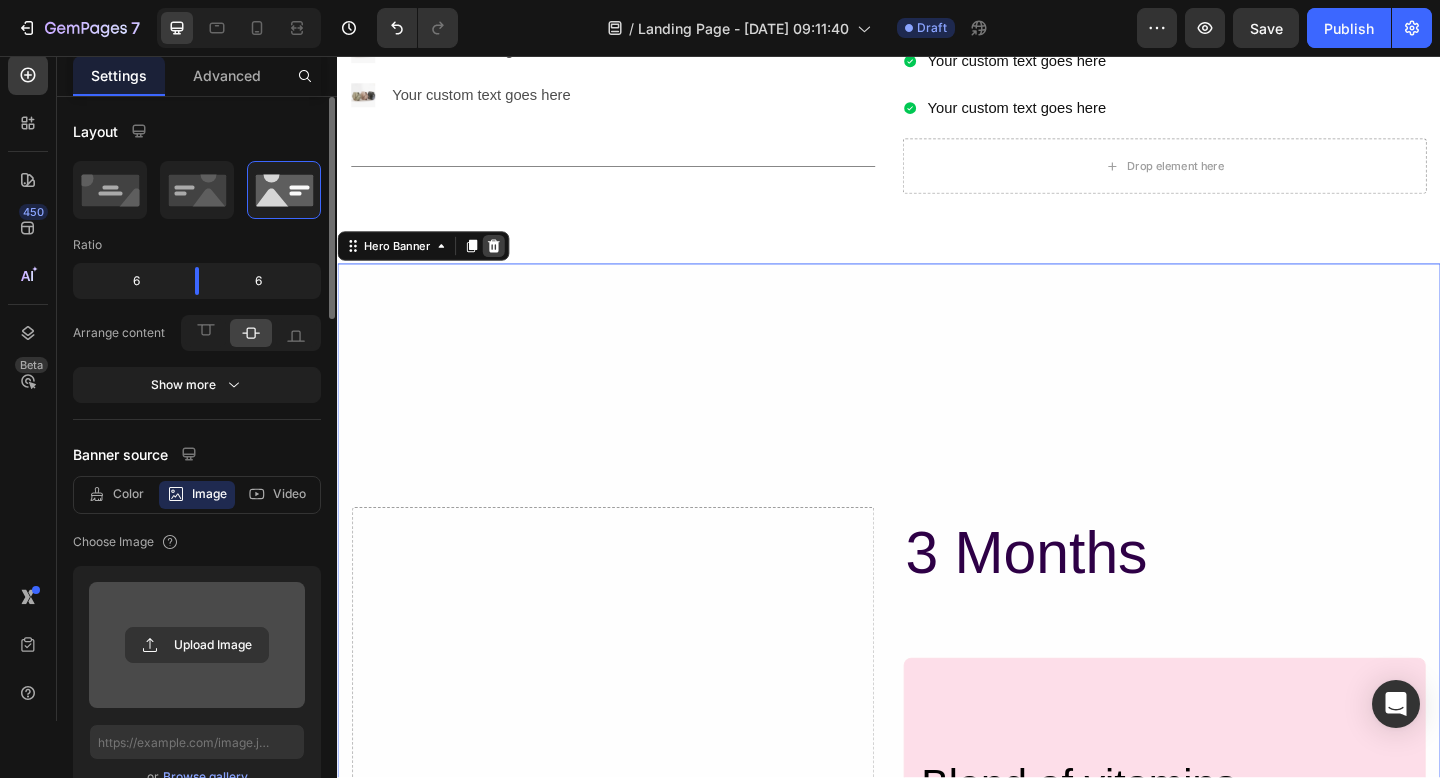 click 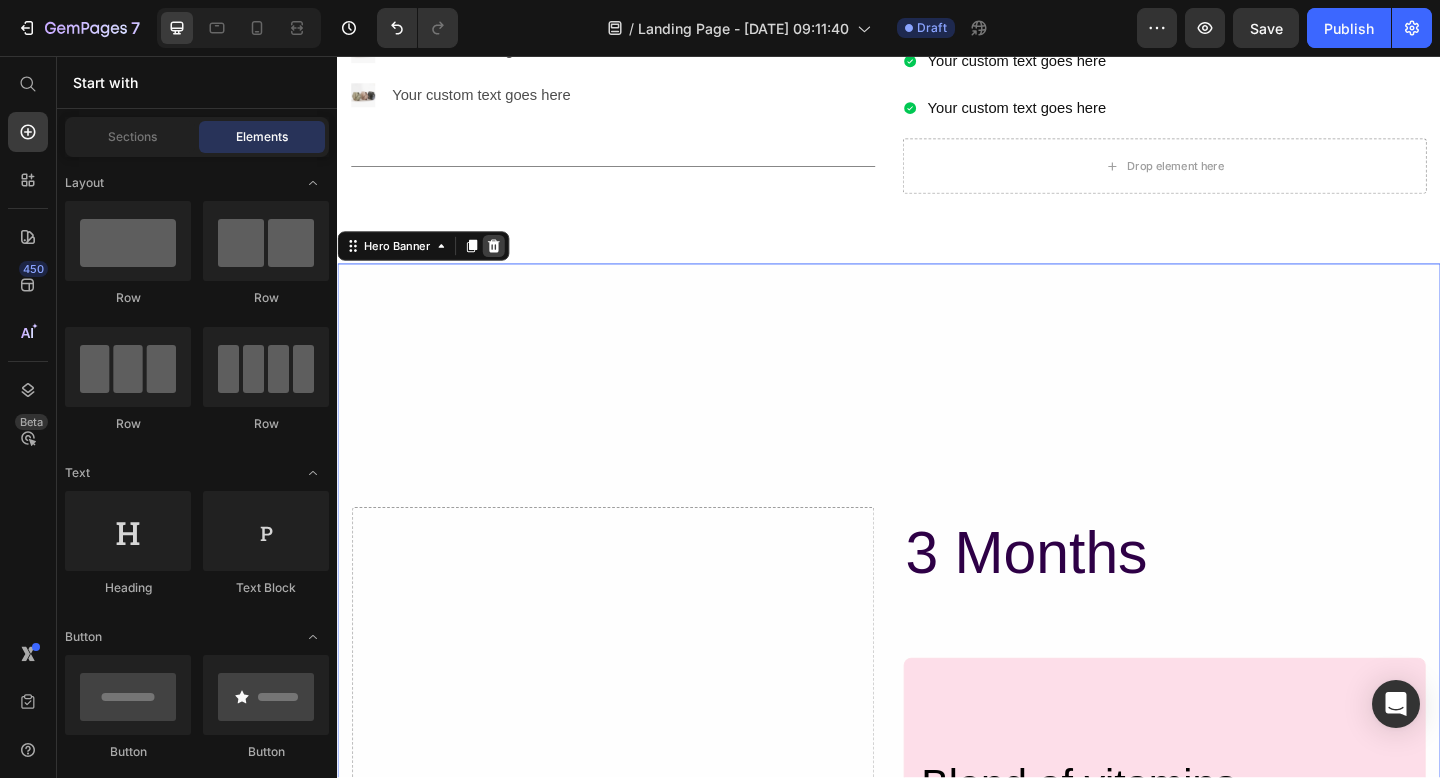 scroll, scrollTop: 0, scrollLeft: 0, axis: both 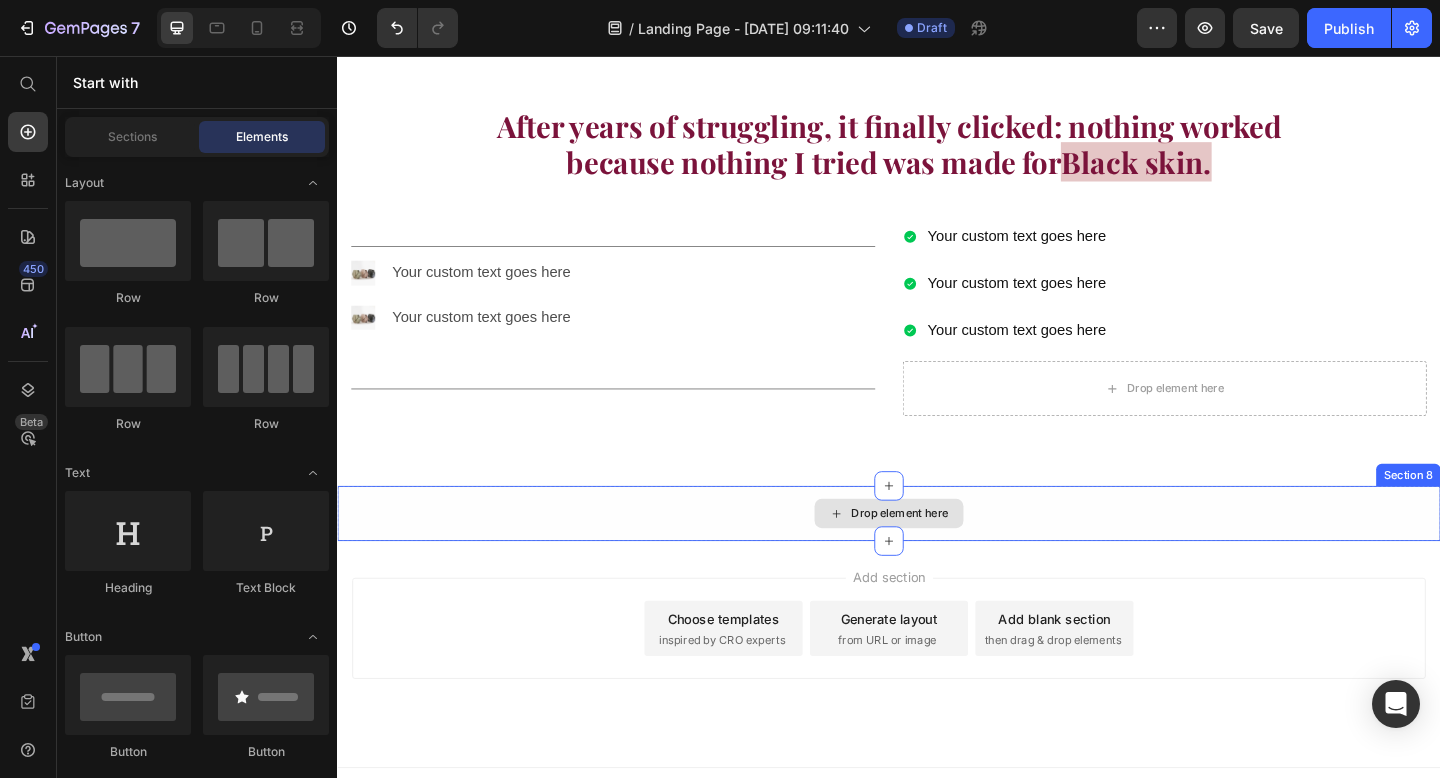 click on "Drop element here" at bounding box center (937, 554) 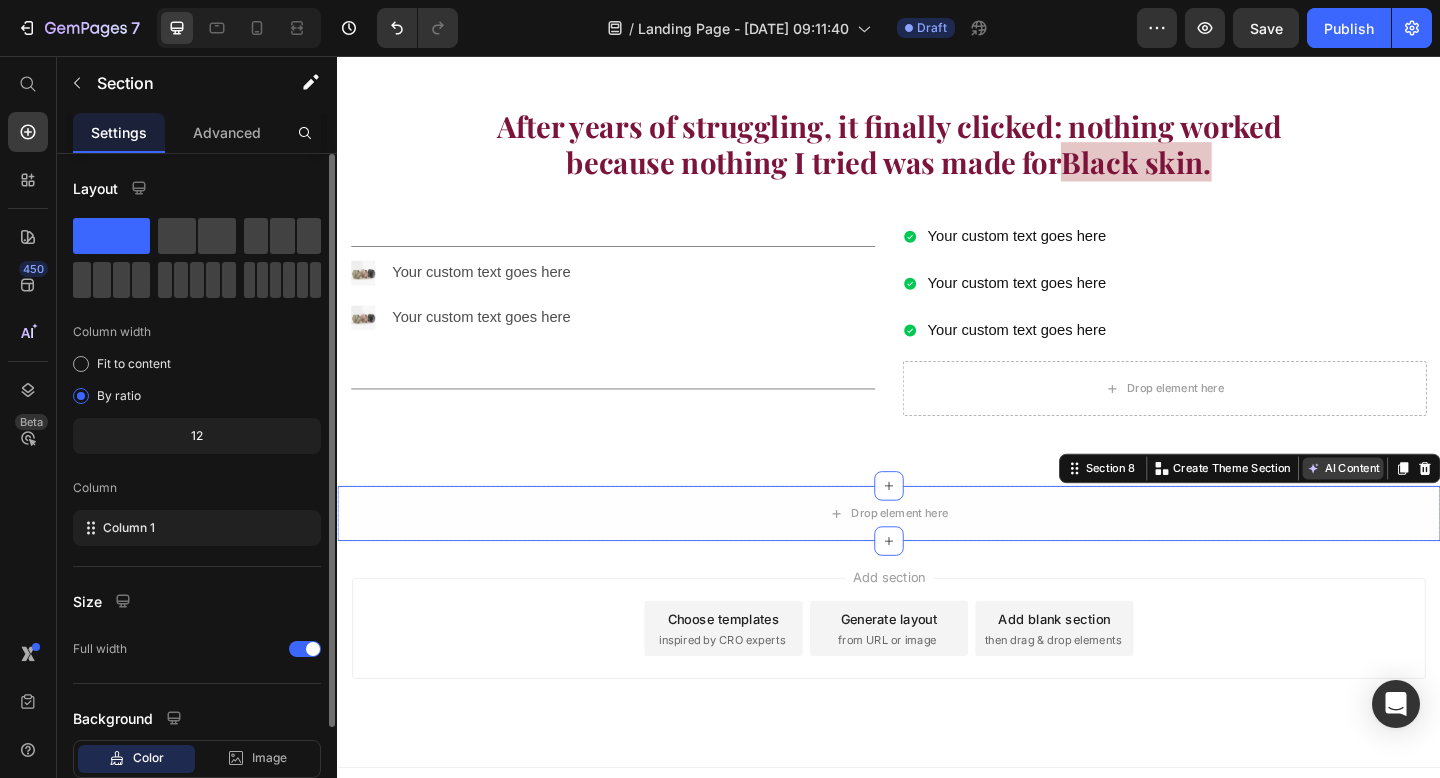 click on "AI Content" at bounding box center (1431, 505) 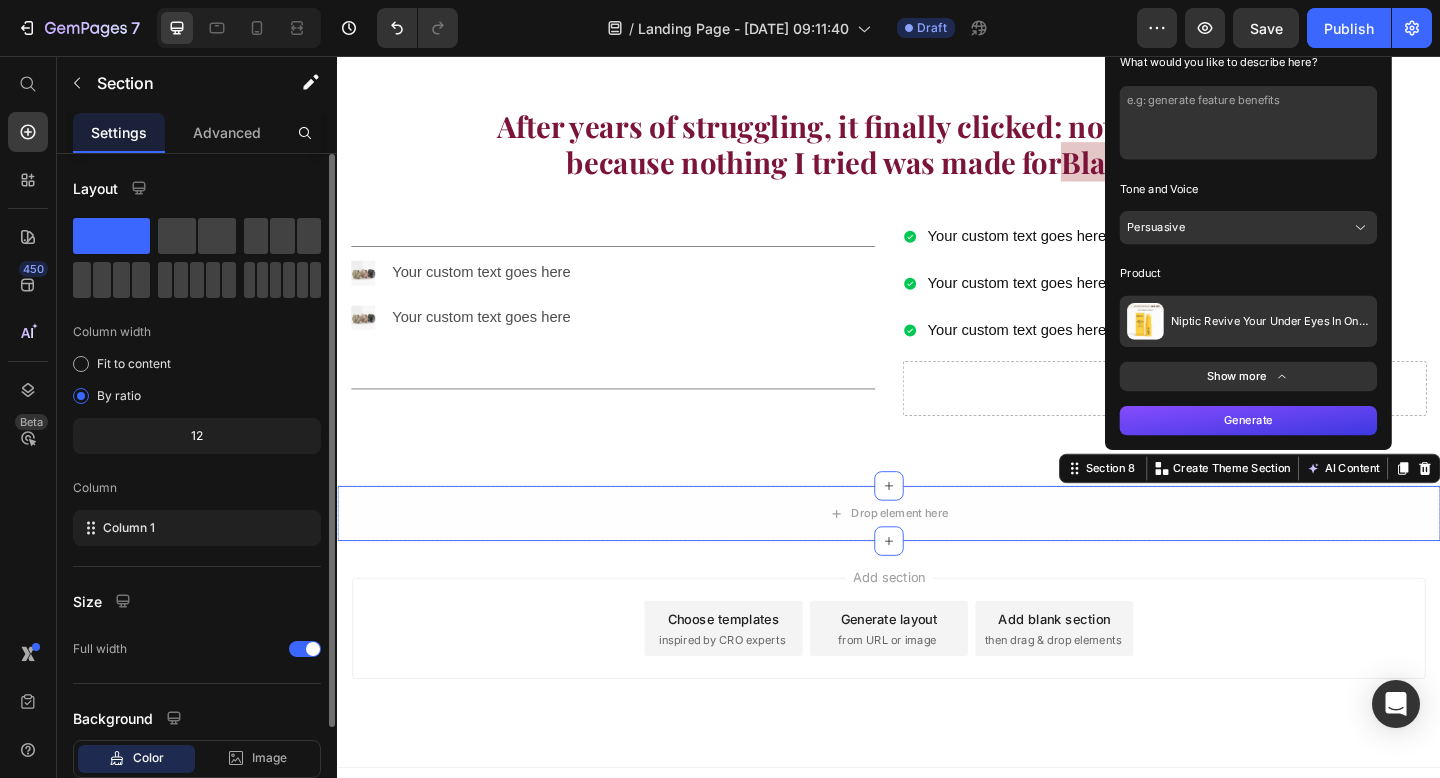 scroll, scrollTop: 4054, scrollLeft: 0, axis: vertical 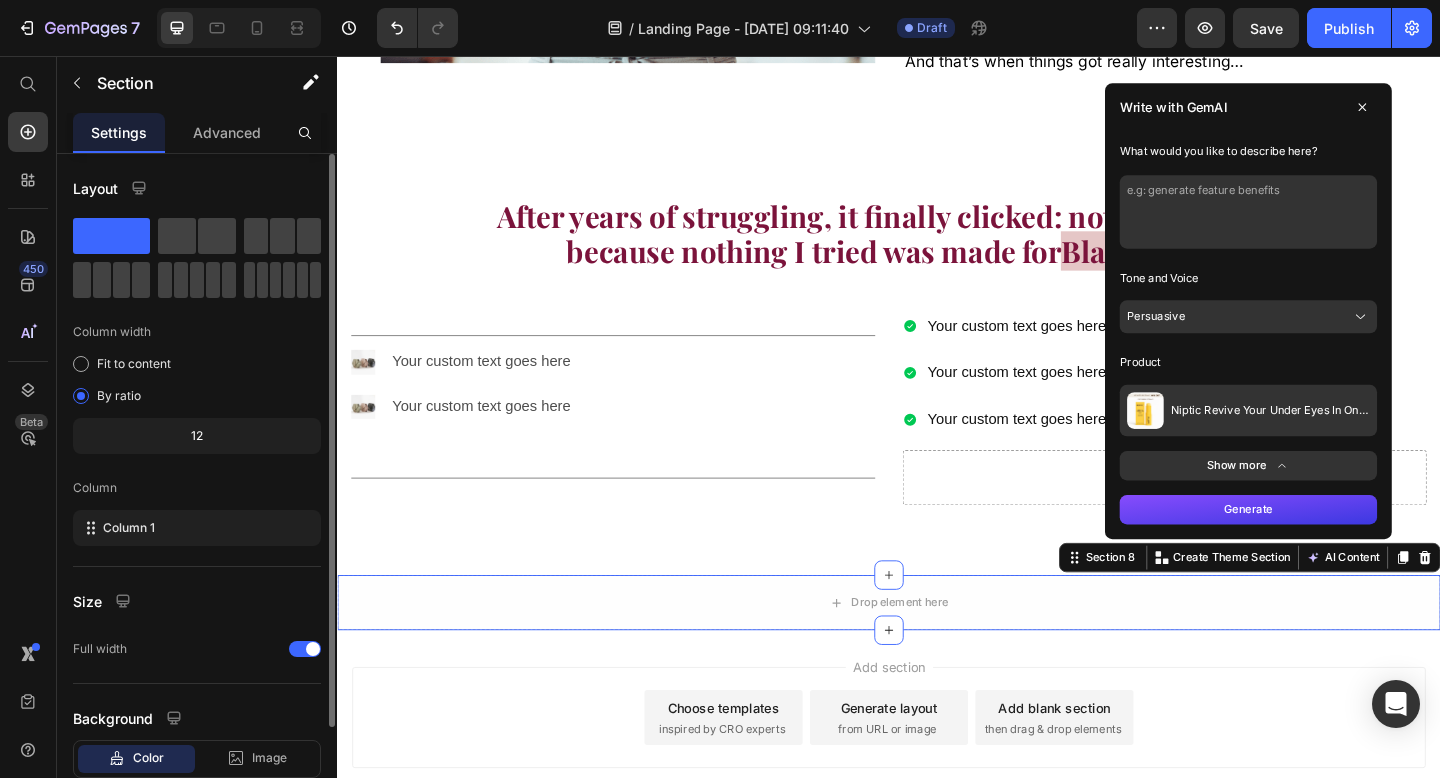 click at bounding box center (1328, 226) 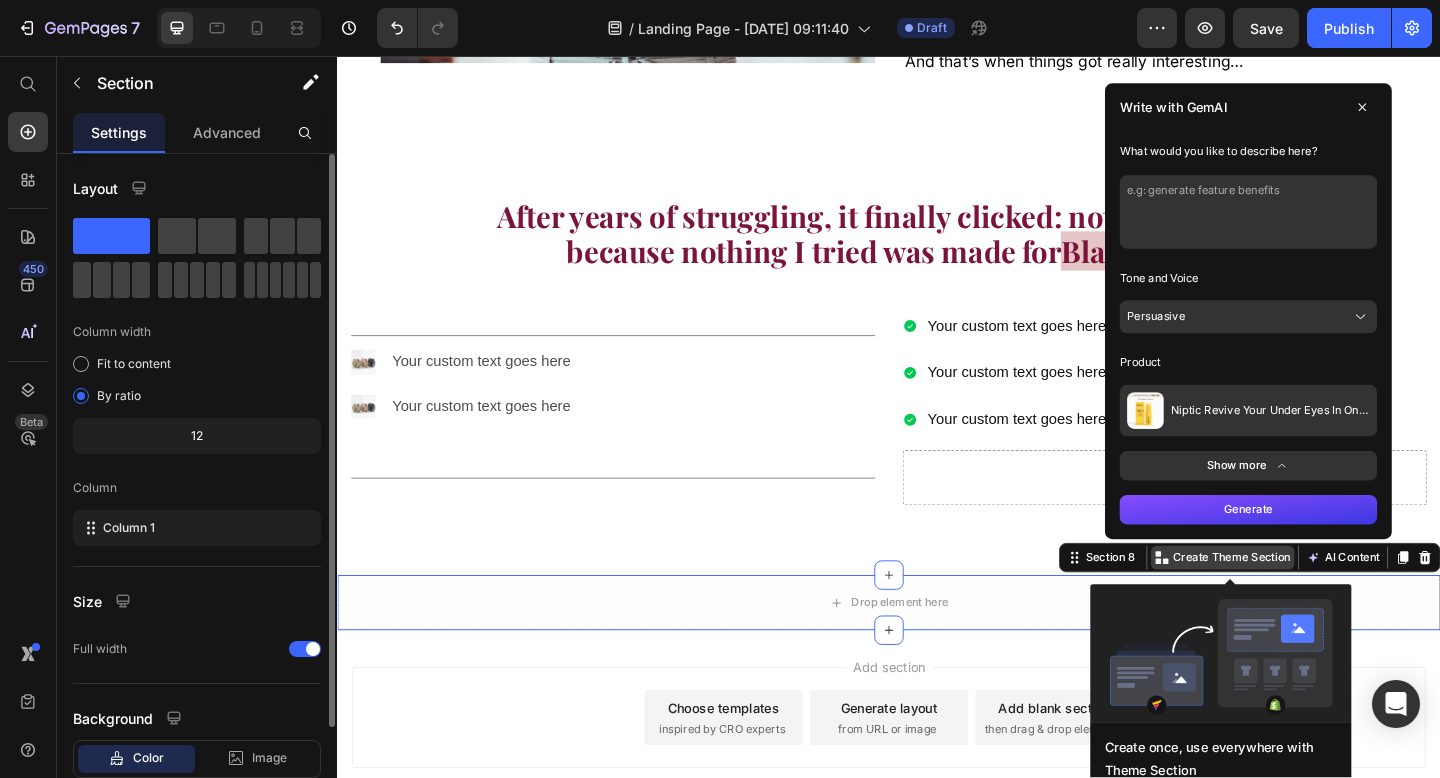 click on "Create Theme Section" at bounding box center [1310, 602] 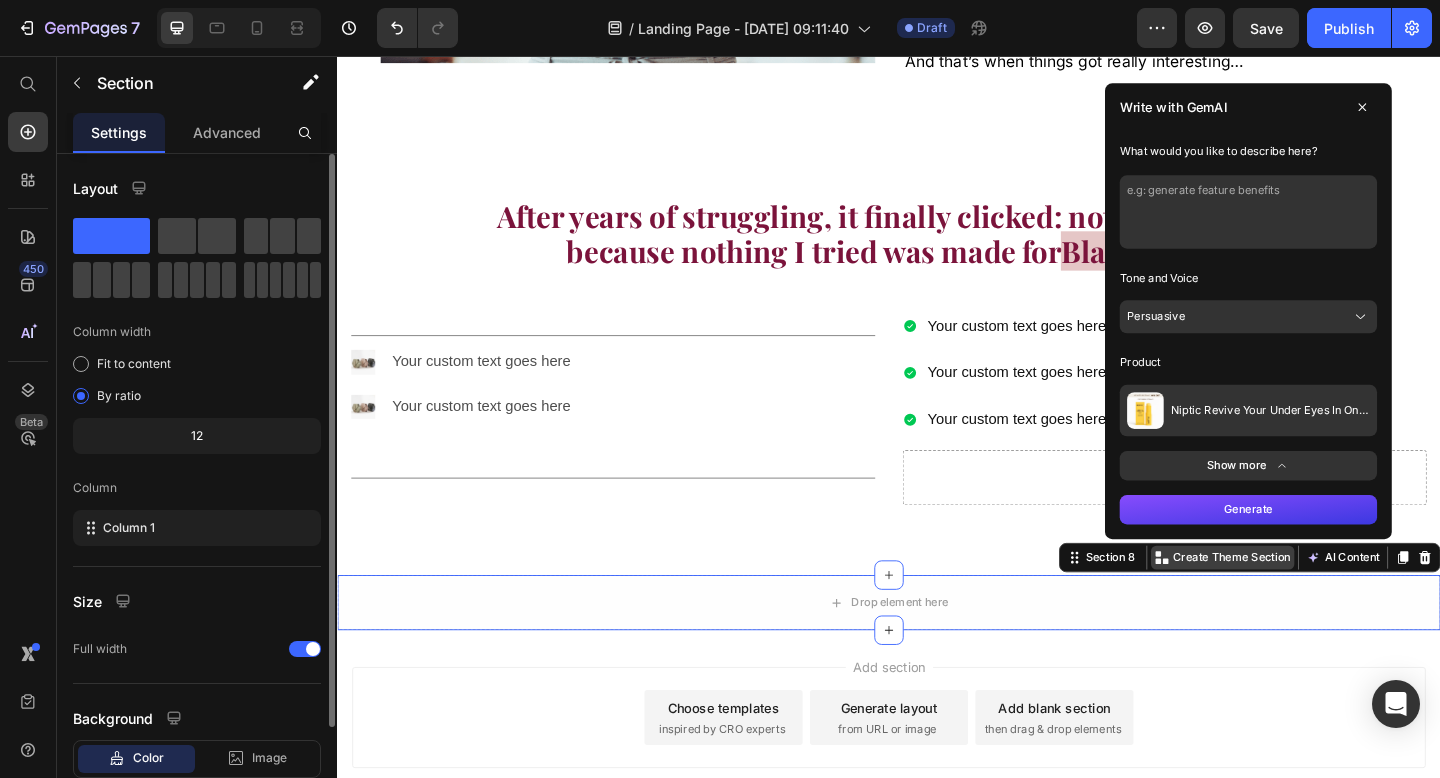click on "Create Theme Section" at bounding box center [1310, 602] 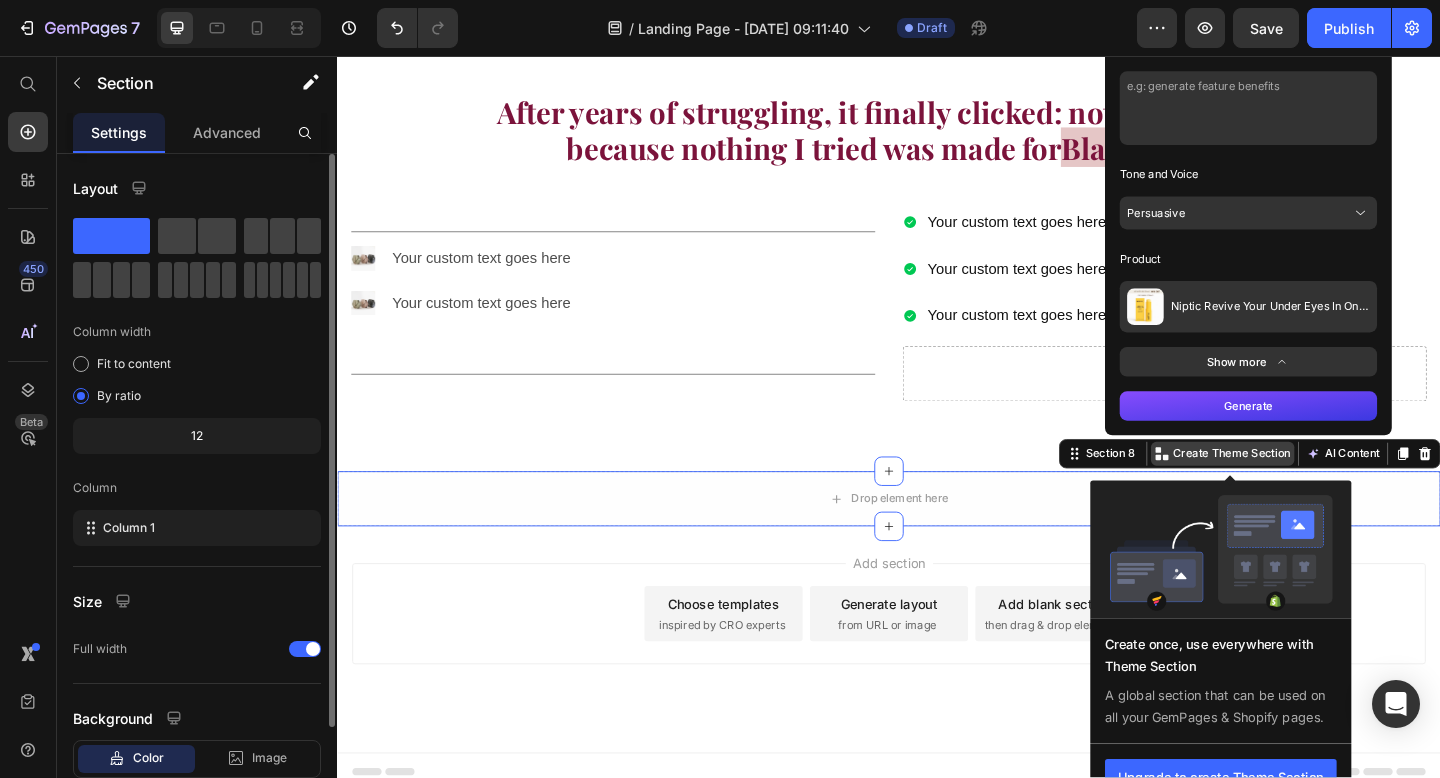 scroll, scrollTop: 4200, scrollLeft: 0, axis: vertical 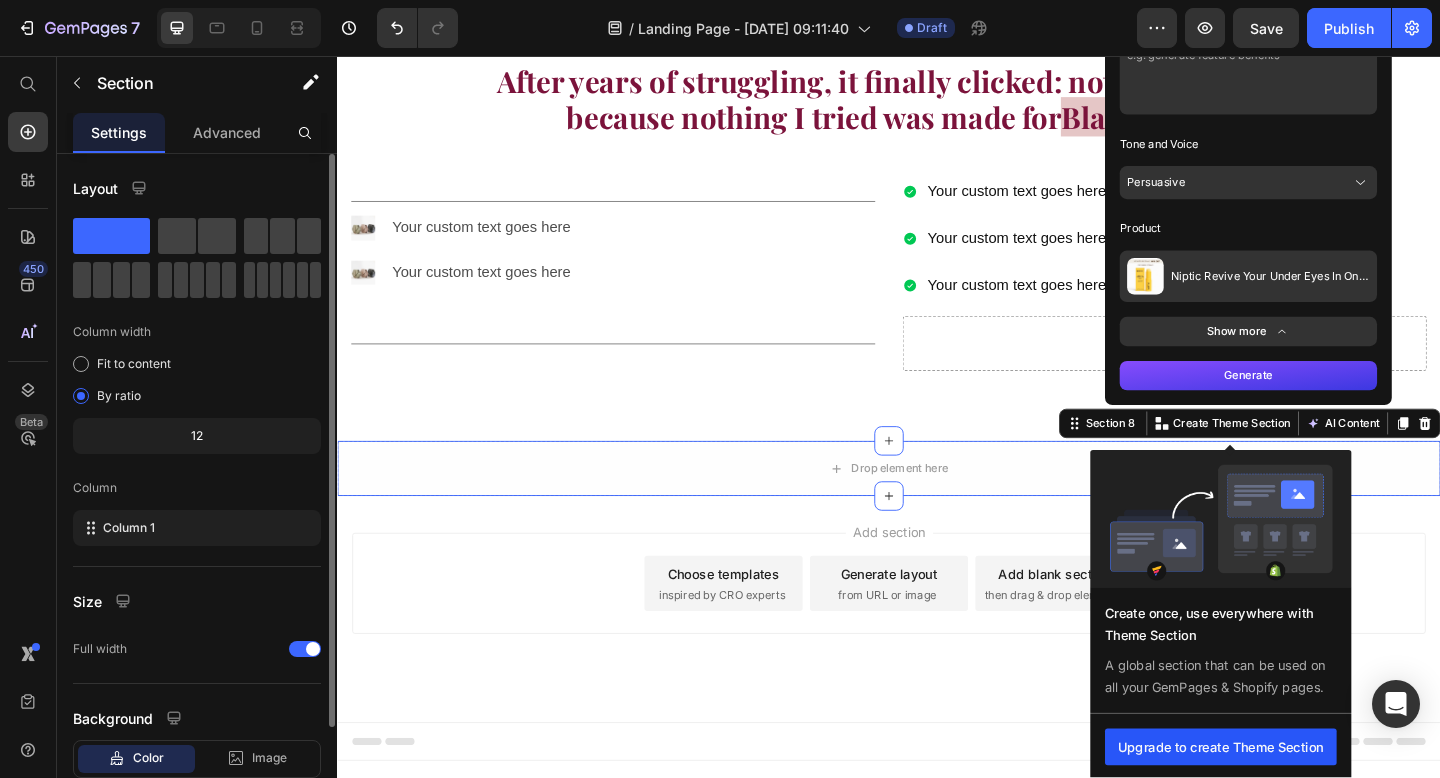 click on "Upgrade to create Theme Section" at bounding box center (1298, 808) 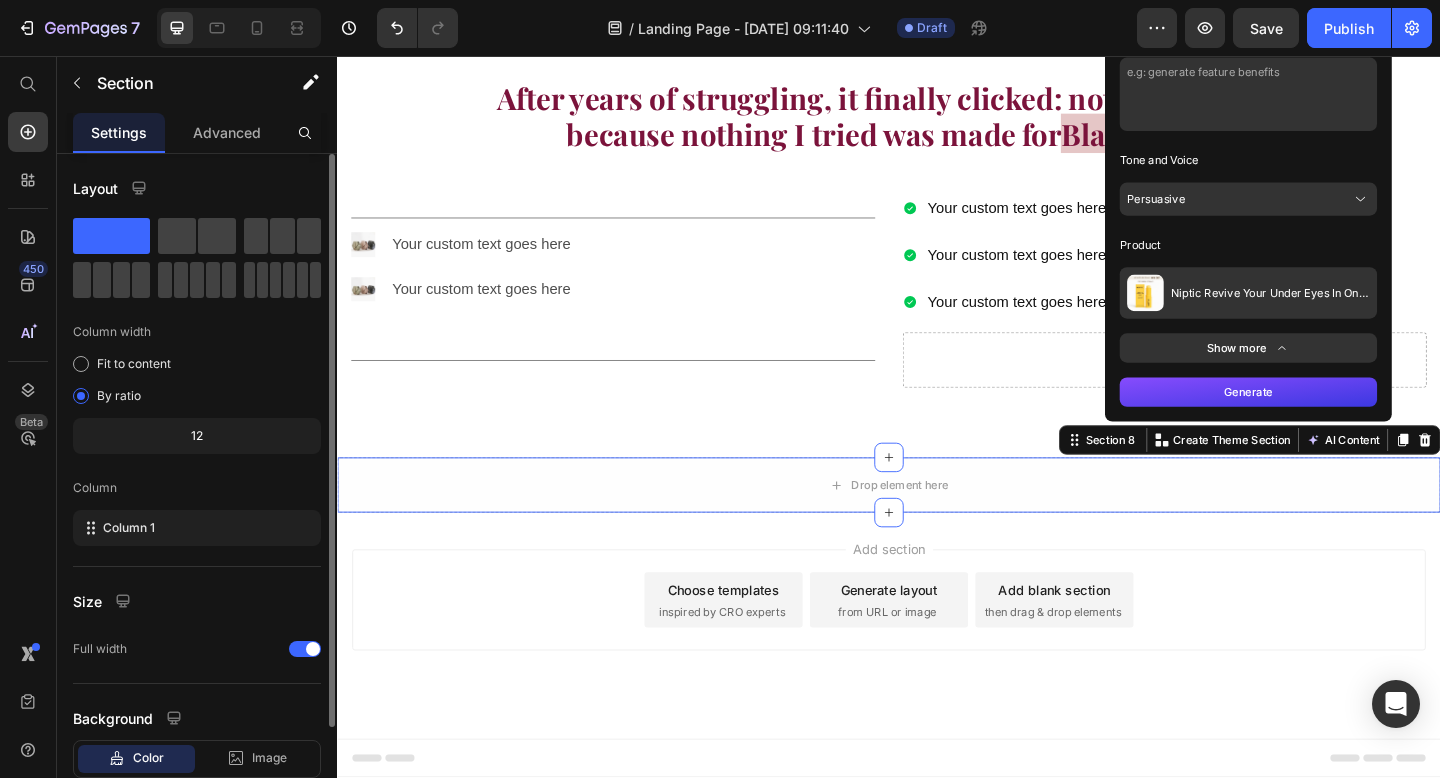 scroll, scrollTop: 4151, scrollLeft: 0, axis: vertical 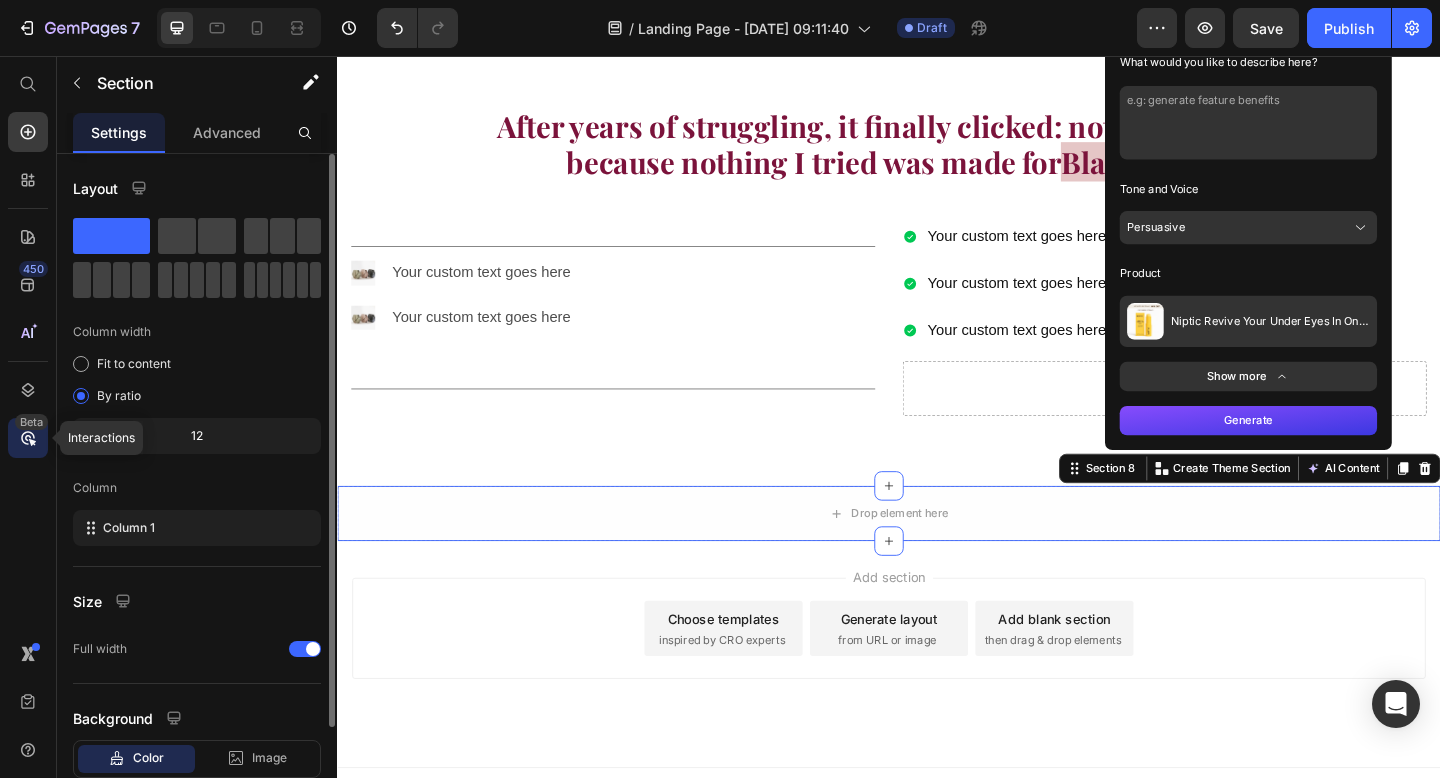 click on "Beta" 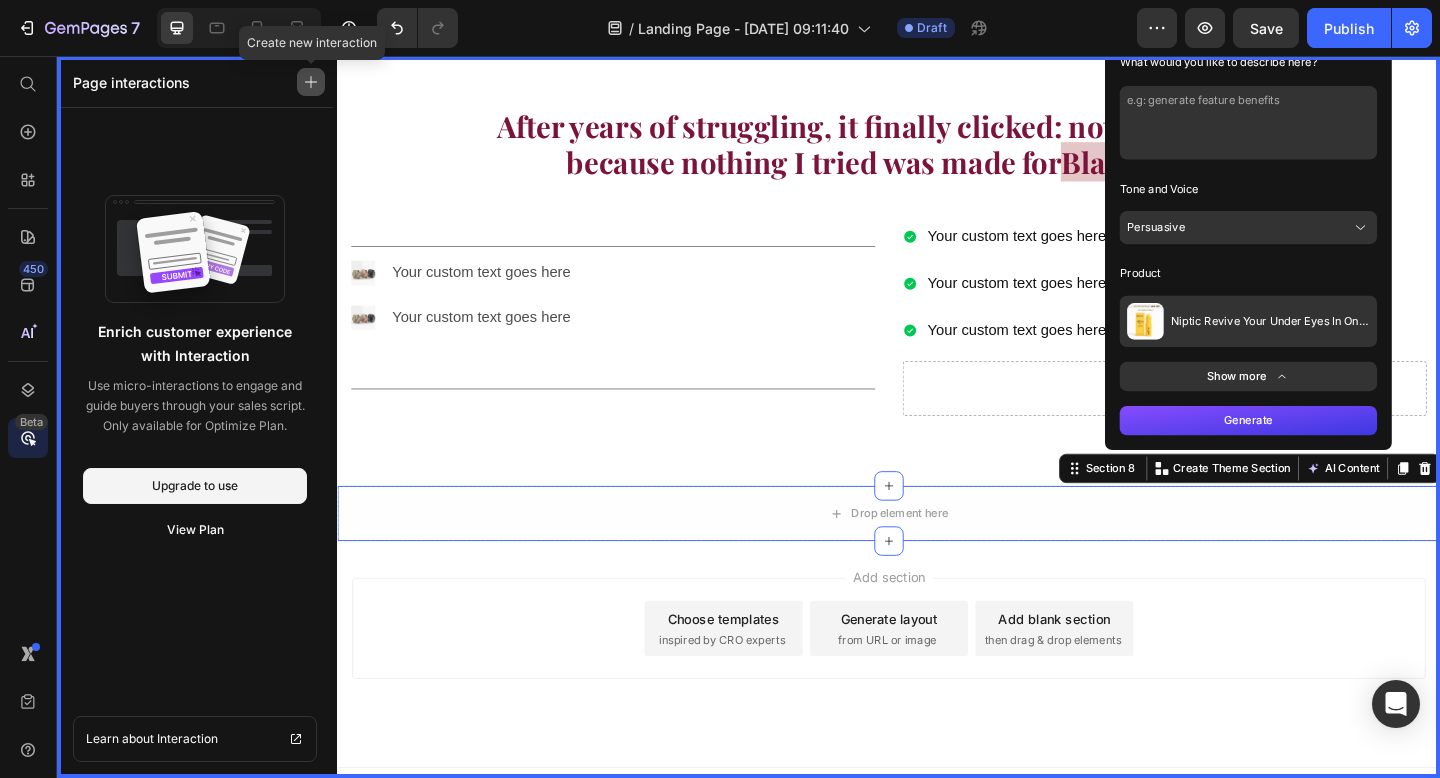 click 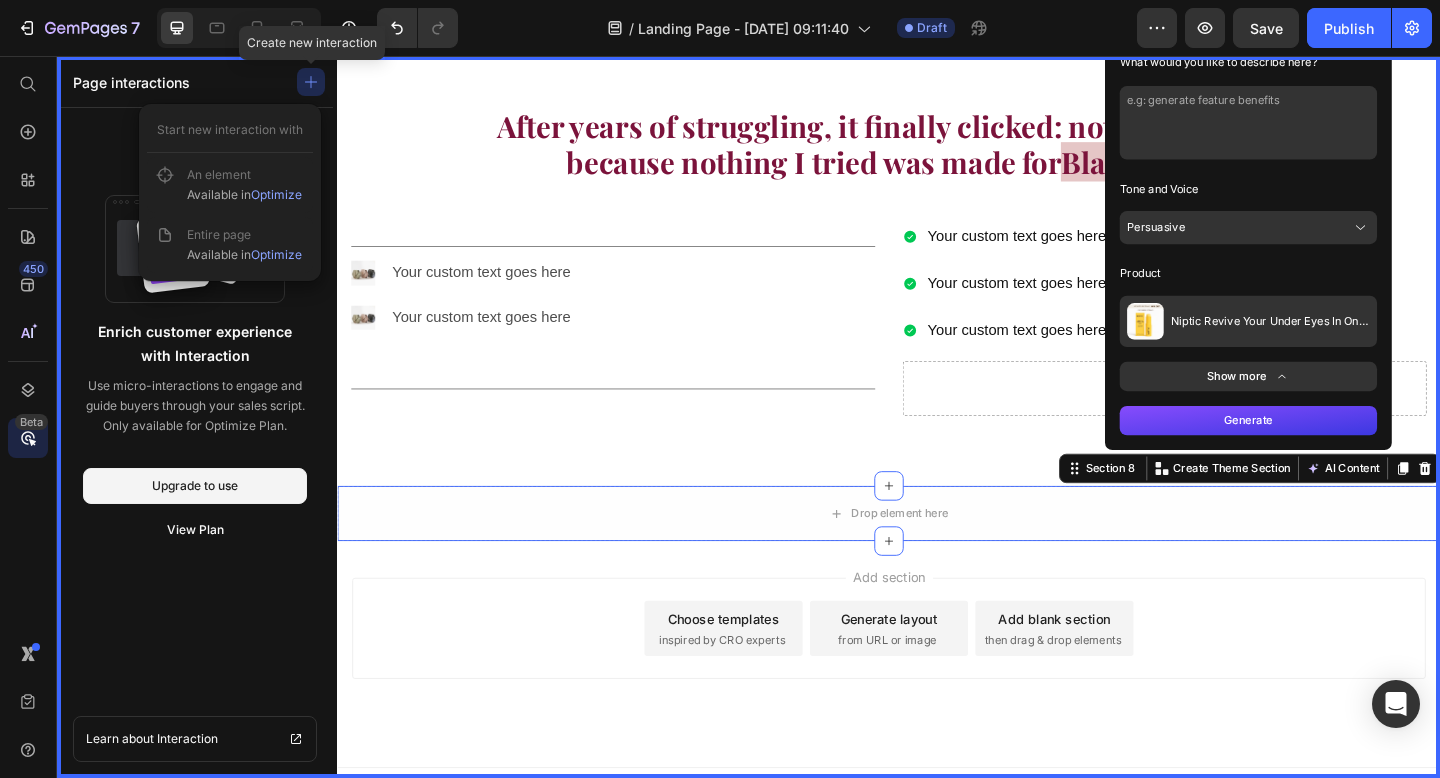 click 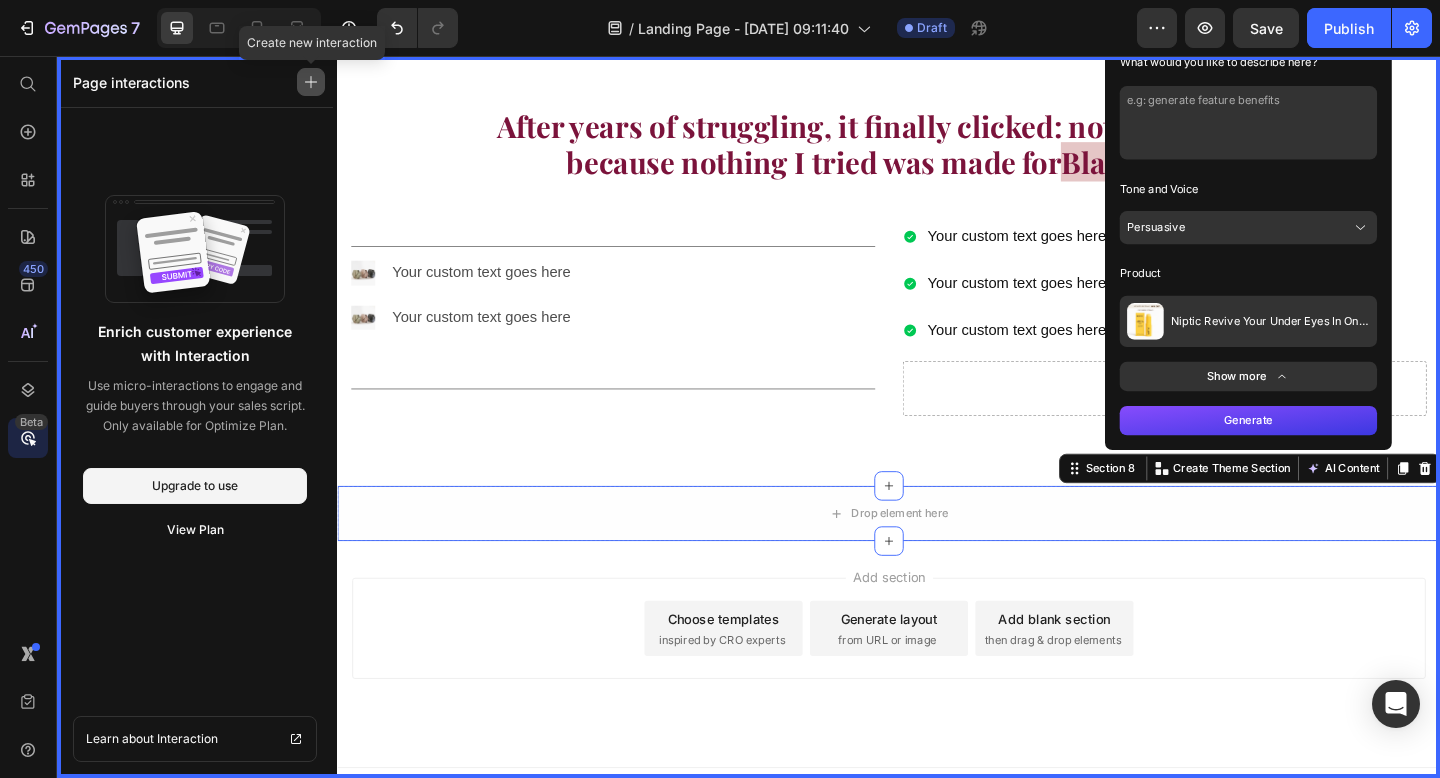 click 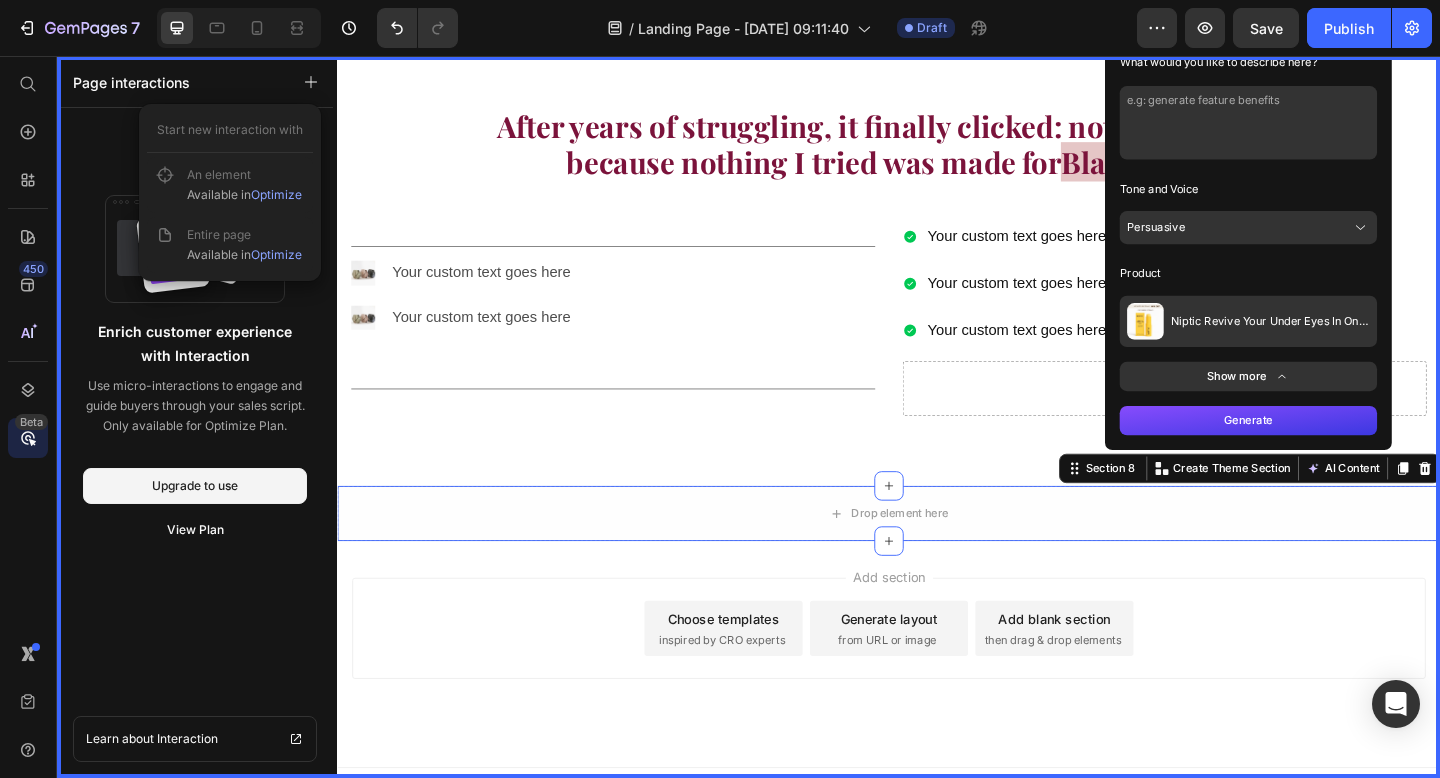 click on "Page interactions" at bounding box center (195, 82) 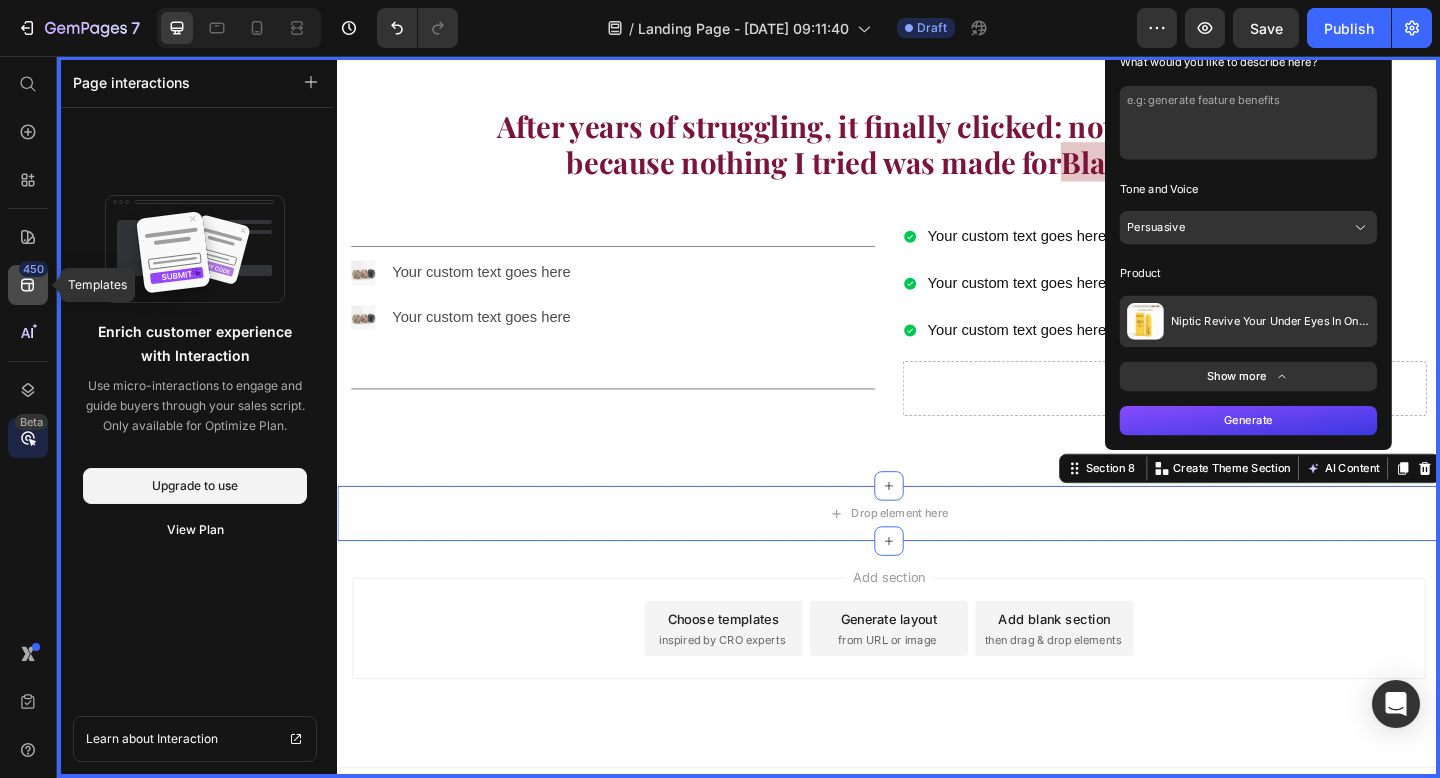 click on "450" at bounding box center [33, 269] 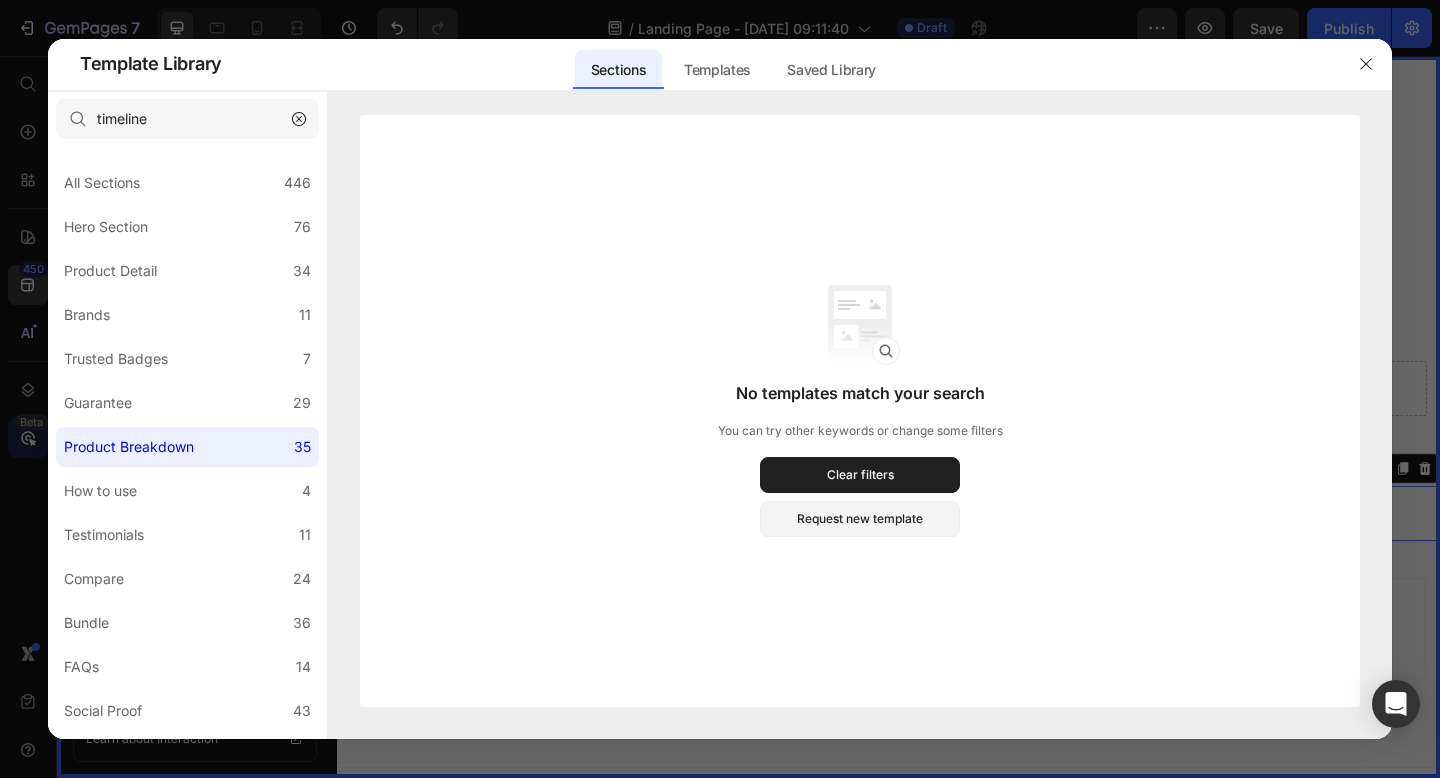 click 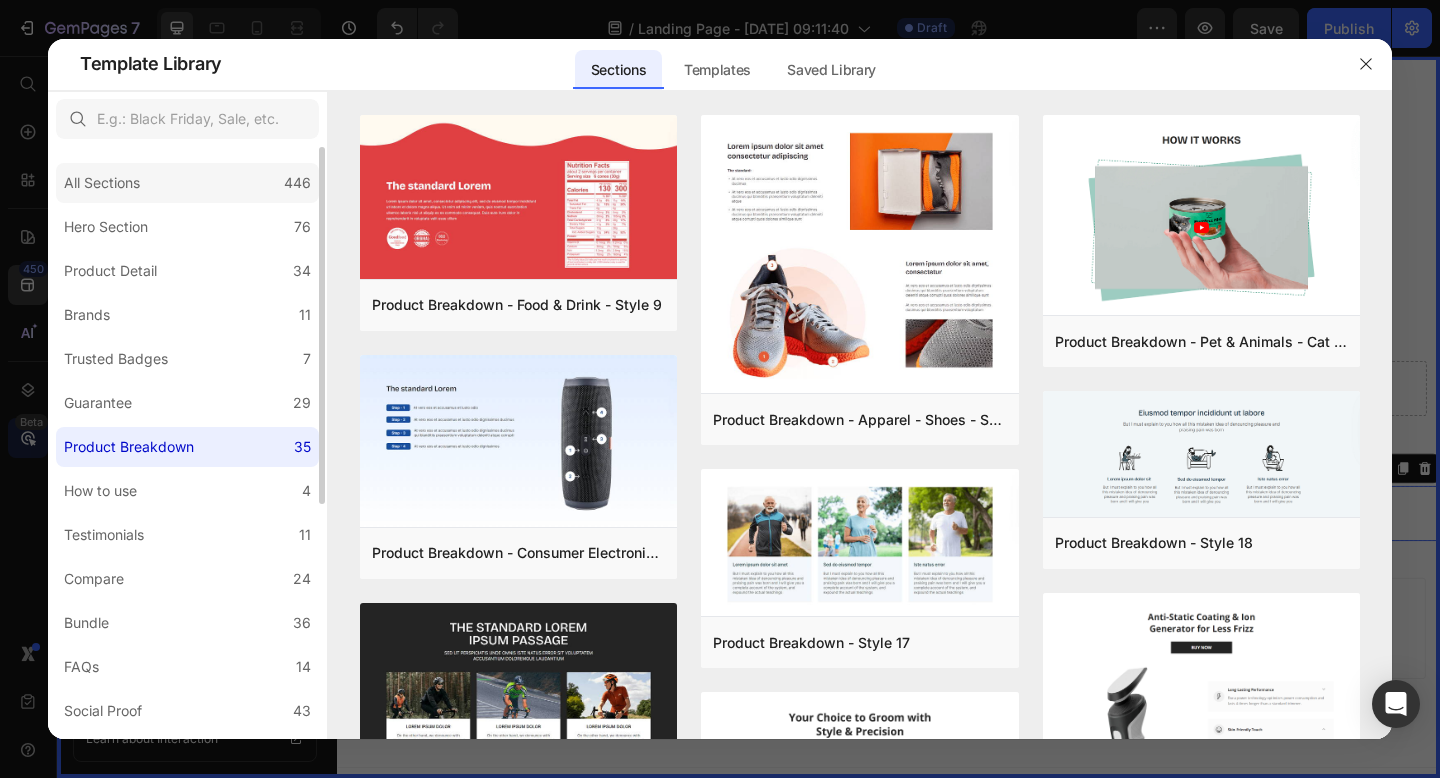 click on "All Sections 446" 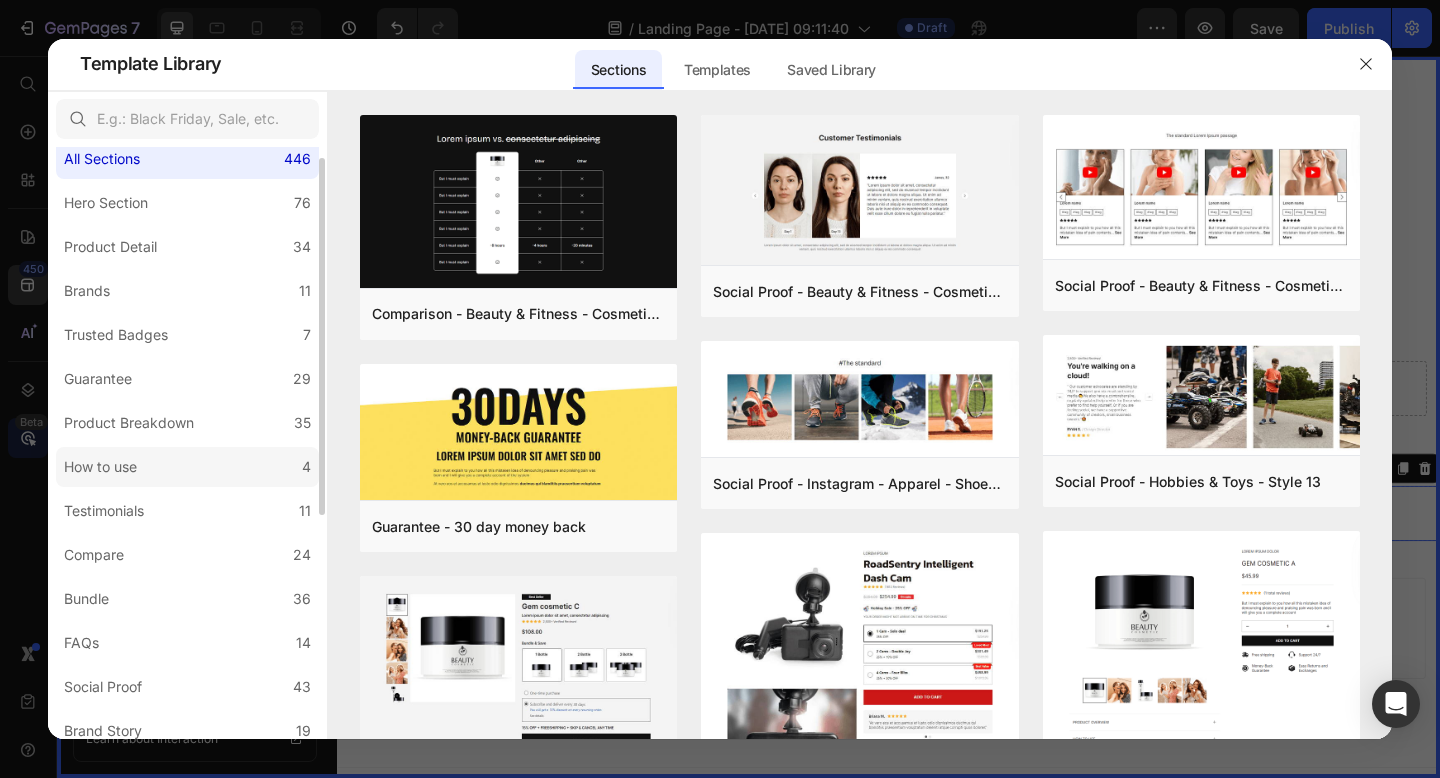 scroll, scrollTop: 0, scrollLeft: 0, axis: both 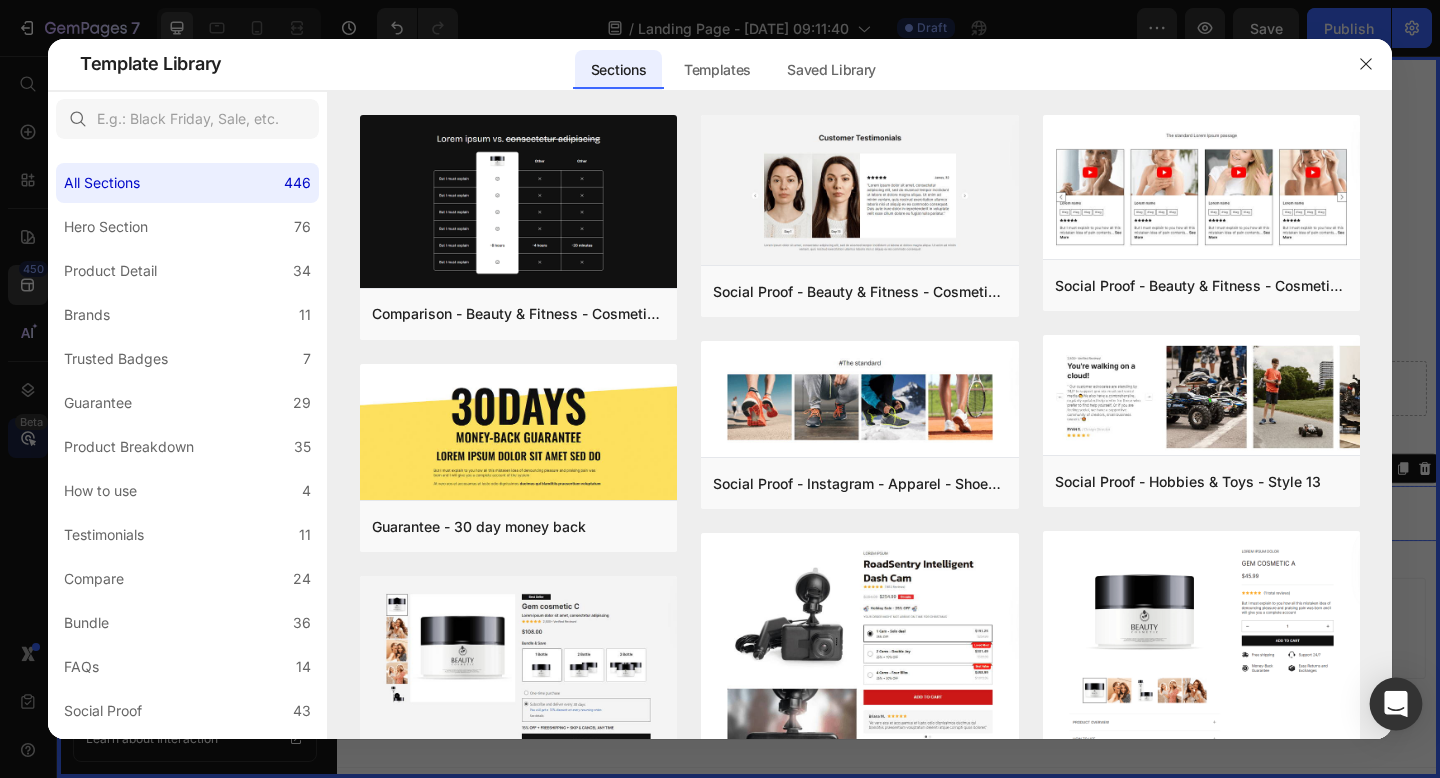 click at bounding box center [1396, 704] 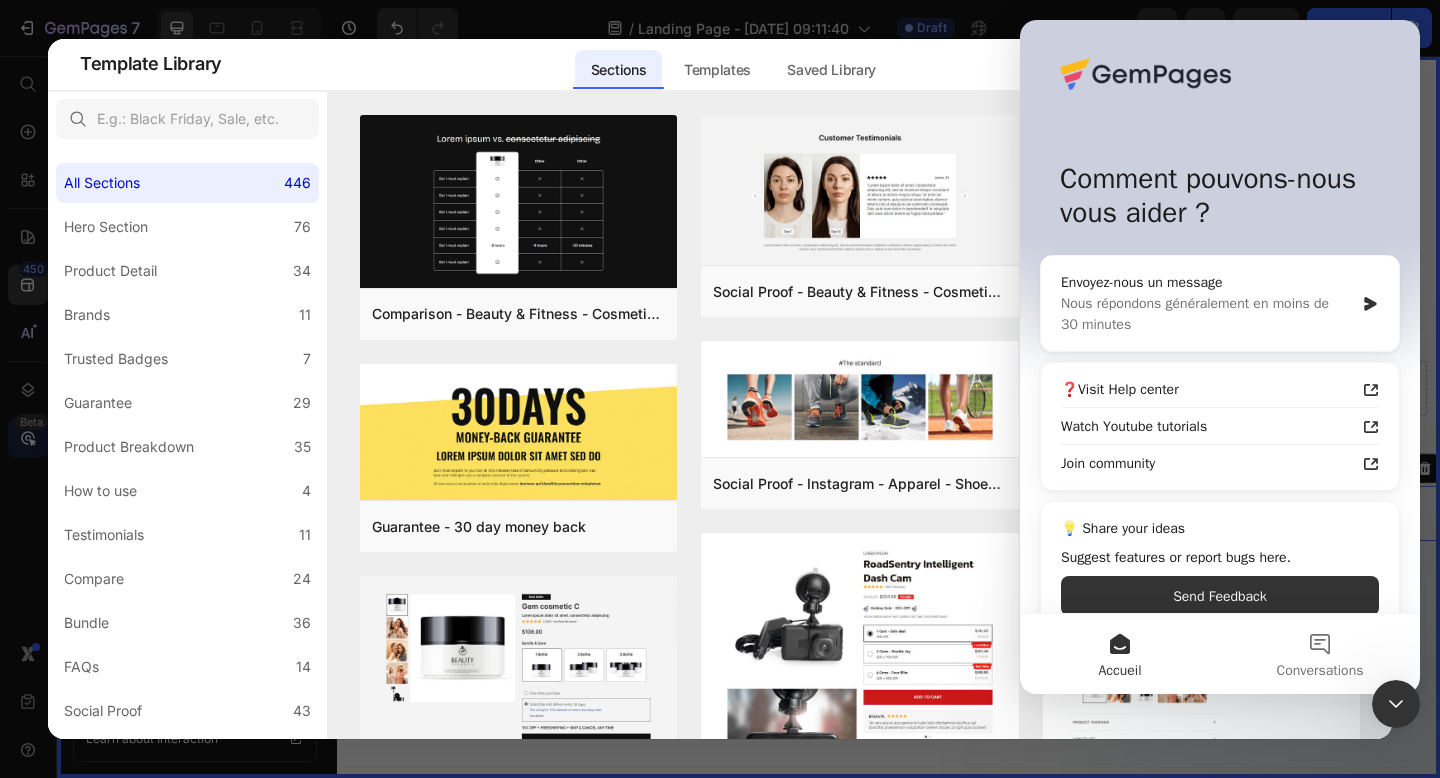 scroll, scrollTop: 0, scrollLeft: 0, axis: both 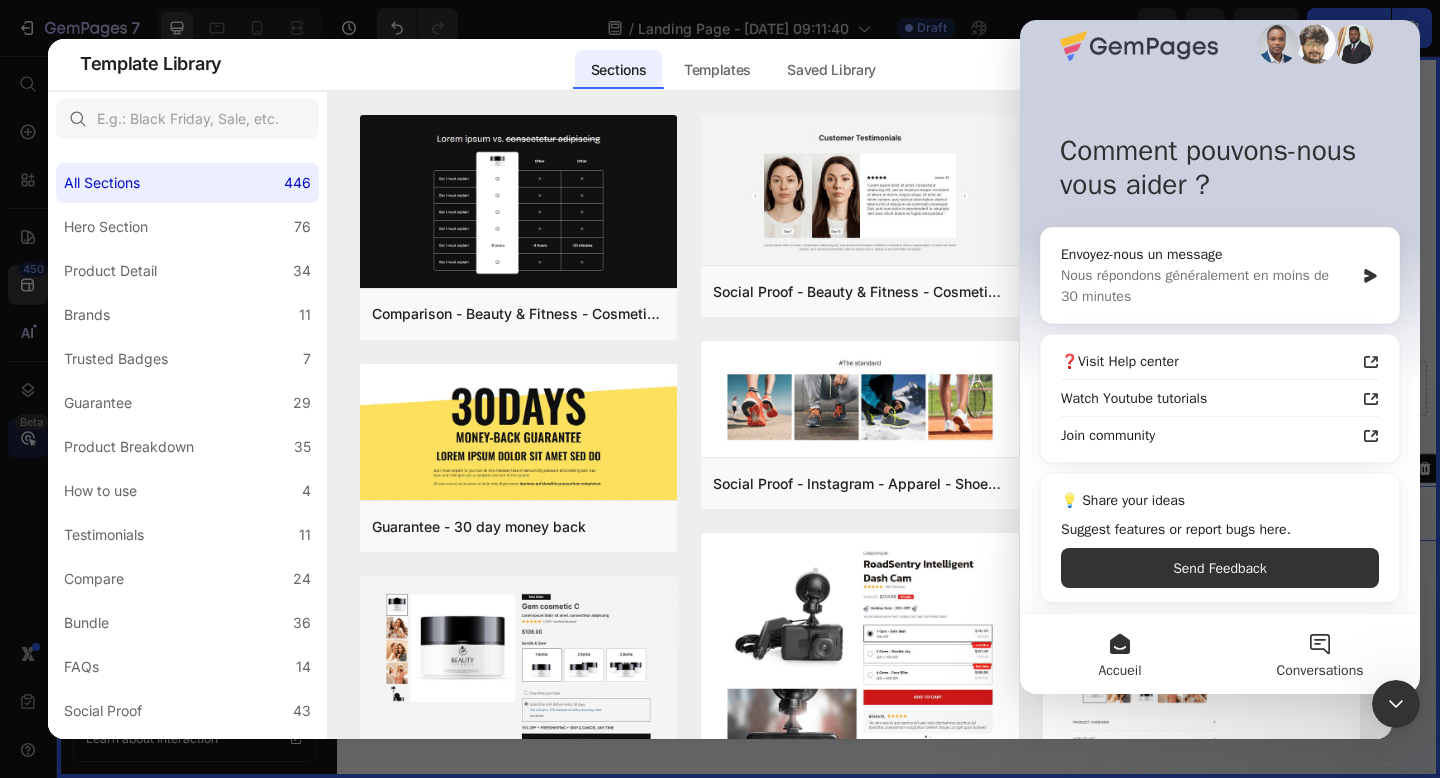 click on "Conversations" at bounding box center [1320, 654] 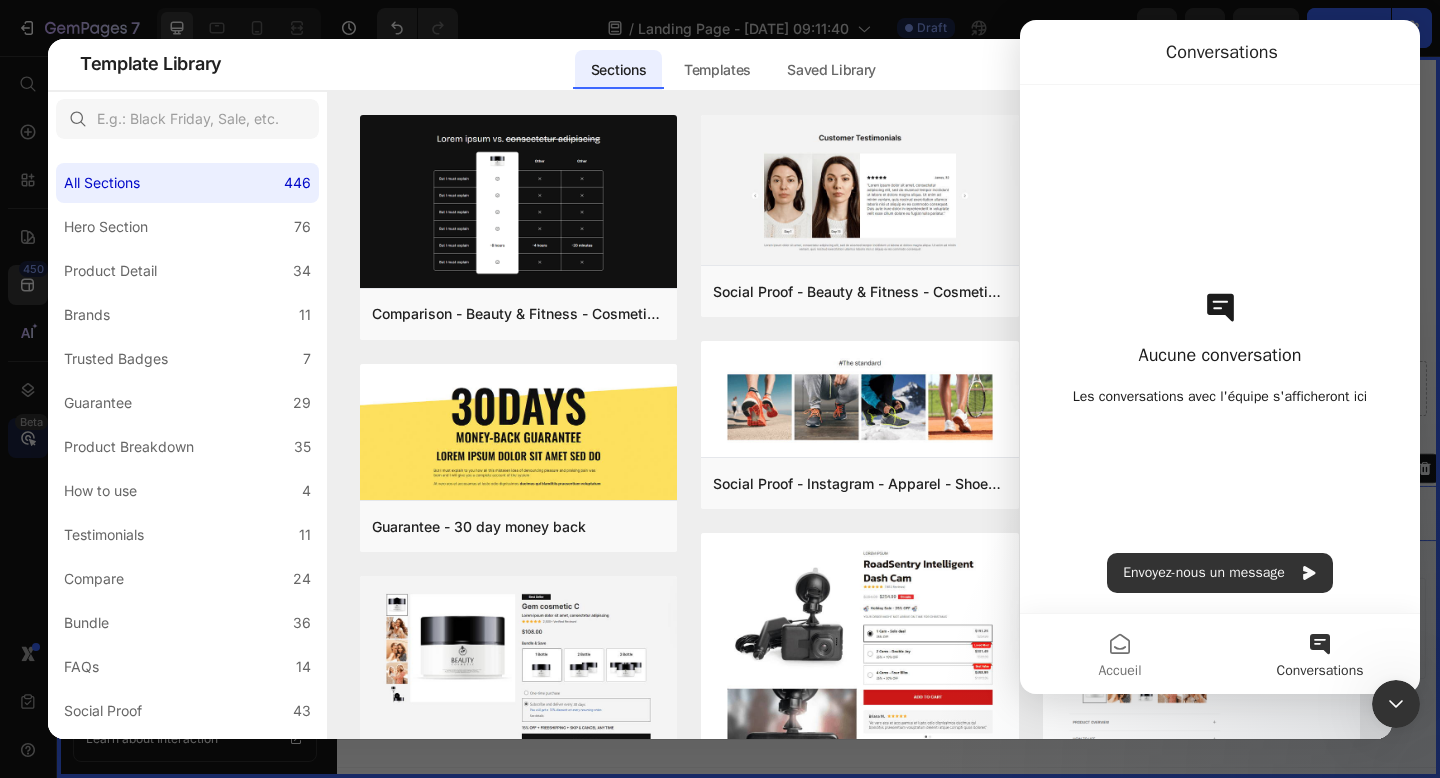 click 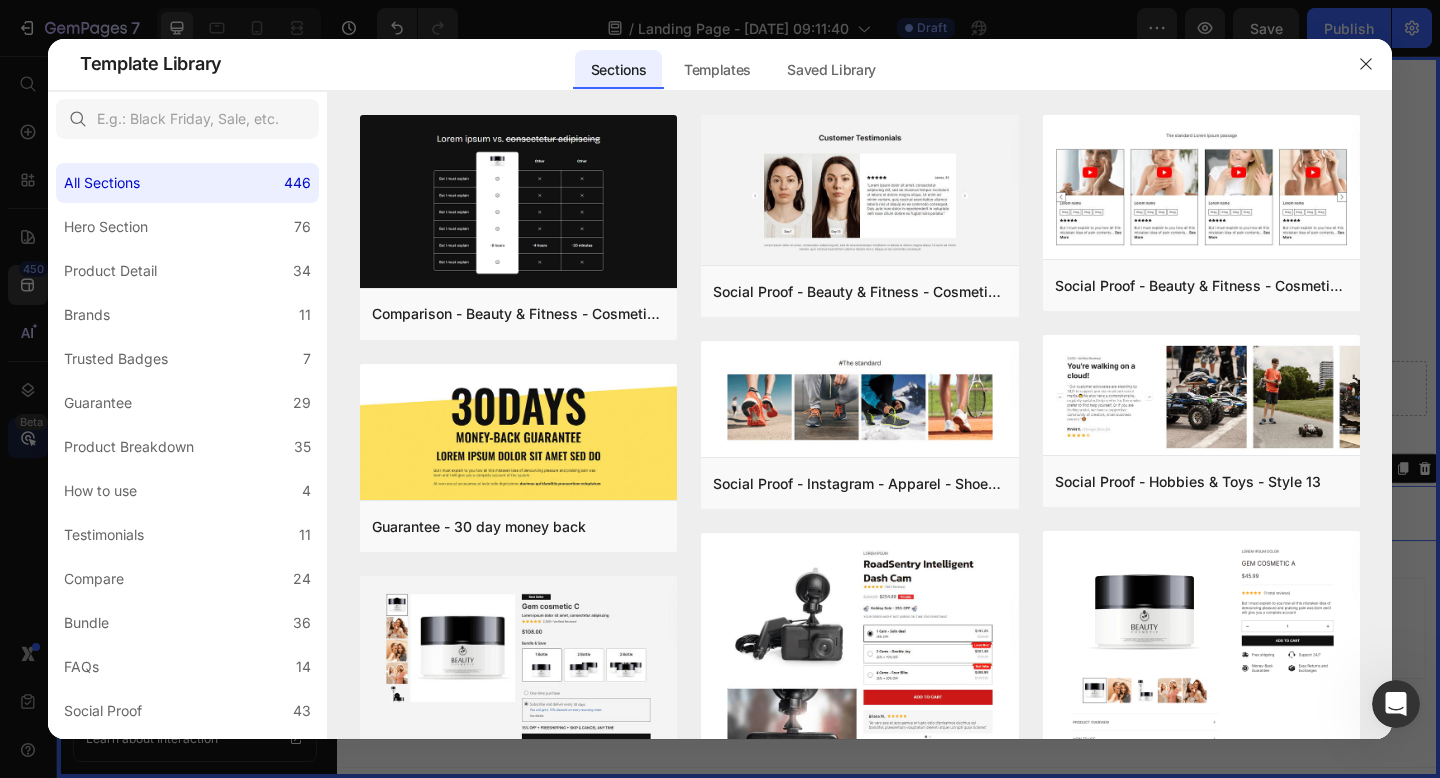 scroll, scrollTop: 0, scrollLeft: 0, axis: both 